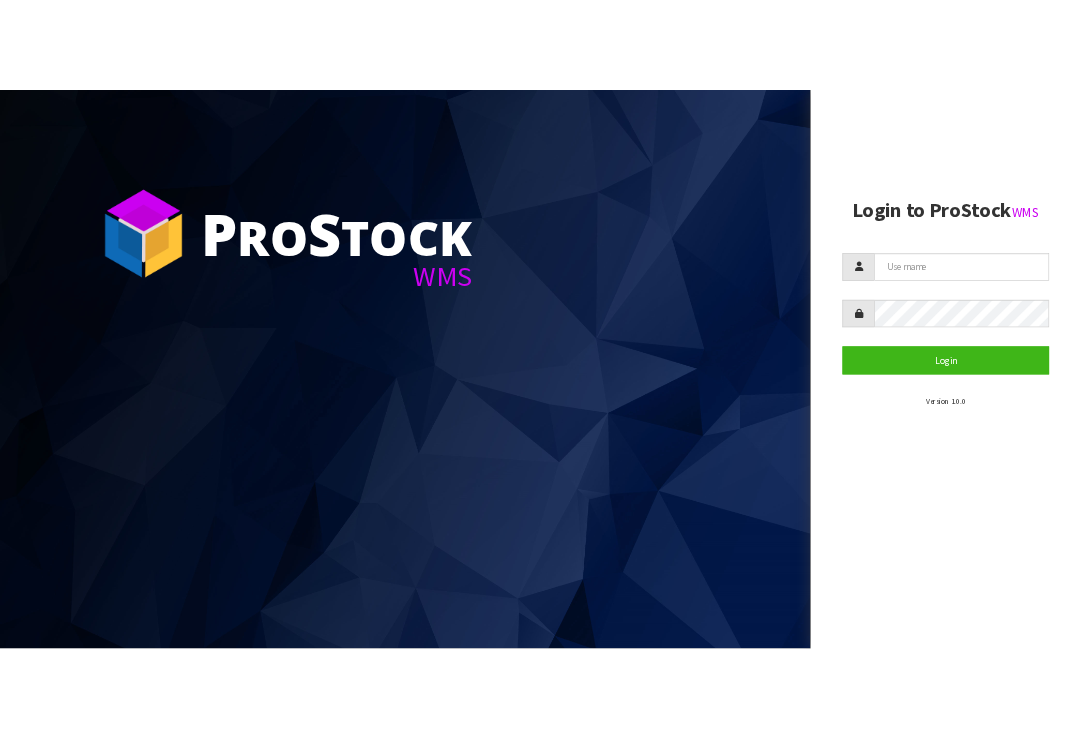 scroll, scrollTop: 0, scrollLeft: 0, axis: both 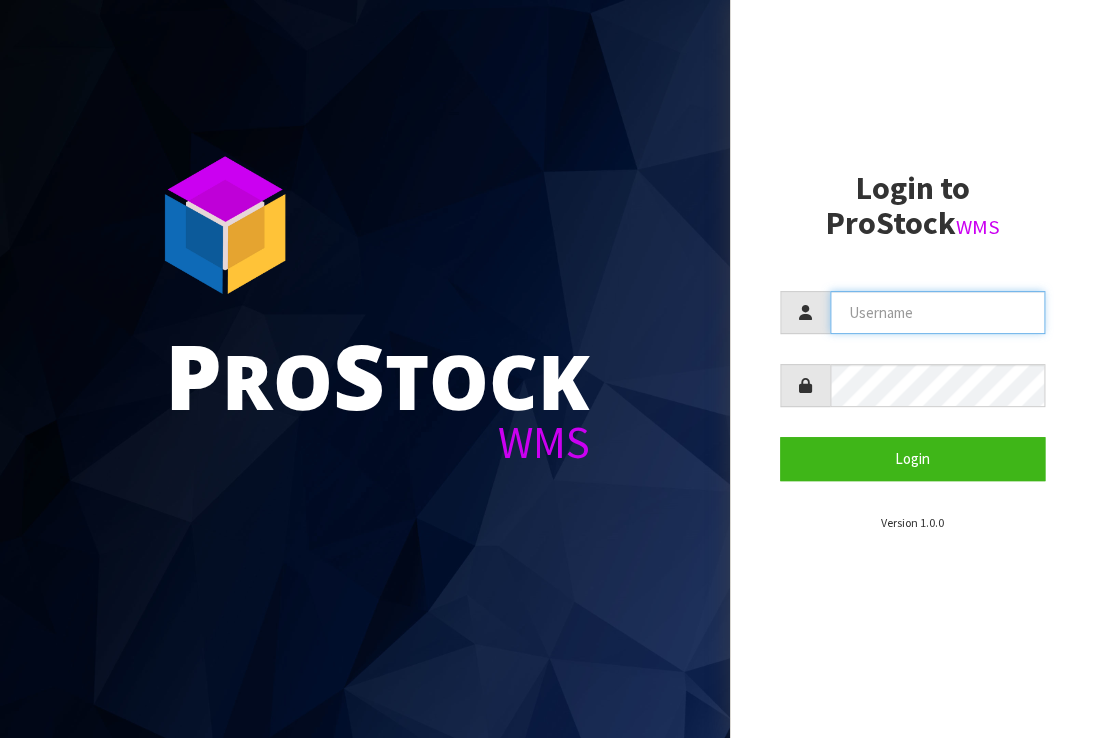type on "[EMAIL_ADDRESS][DOMAIN_NAME]" 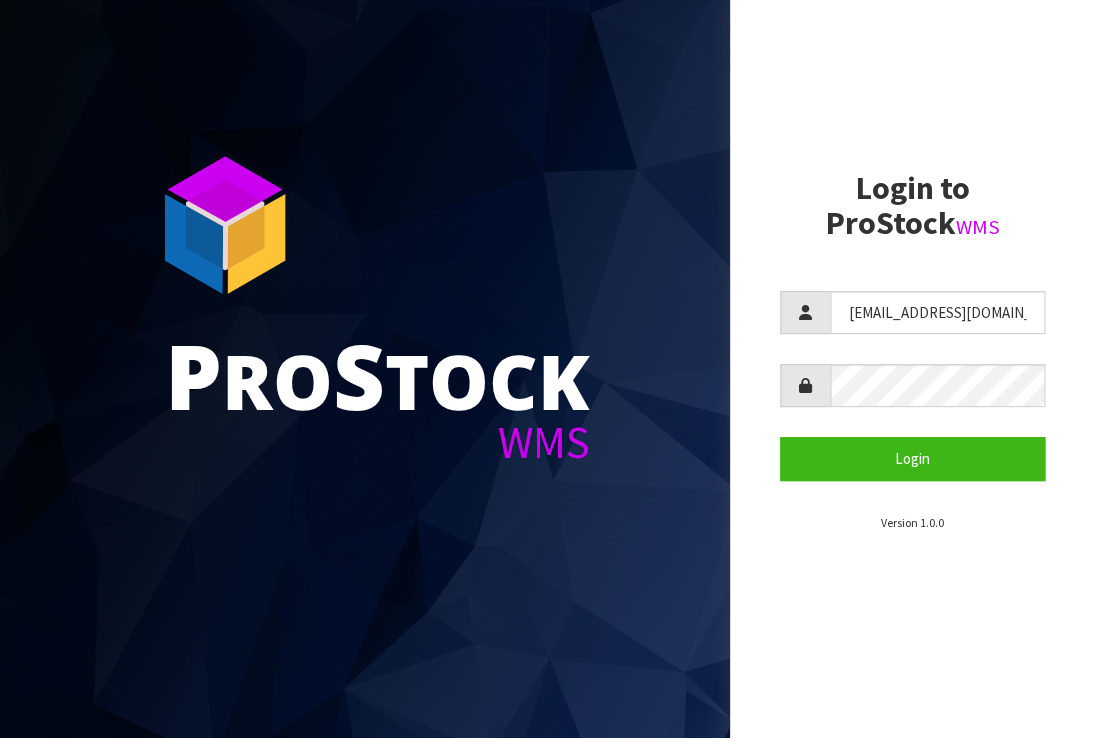 click on "Login to ProStock  WMS
[EMAIL_ADDRESS][DOMAIN_NAME]
Login
Version 1.0.0" at bounding box center [912, 369] 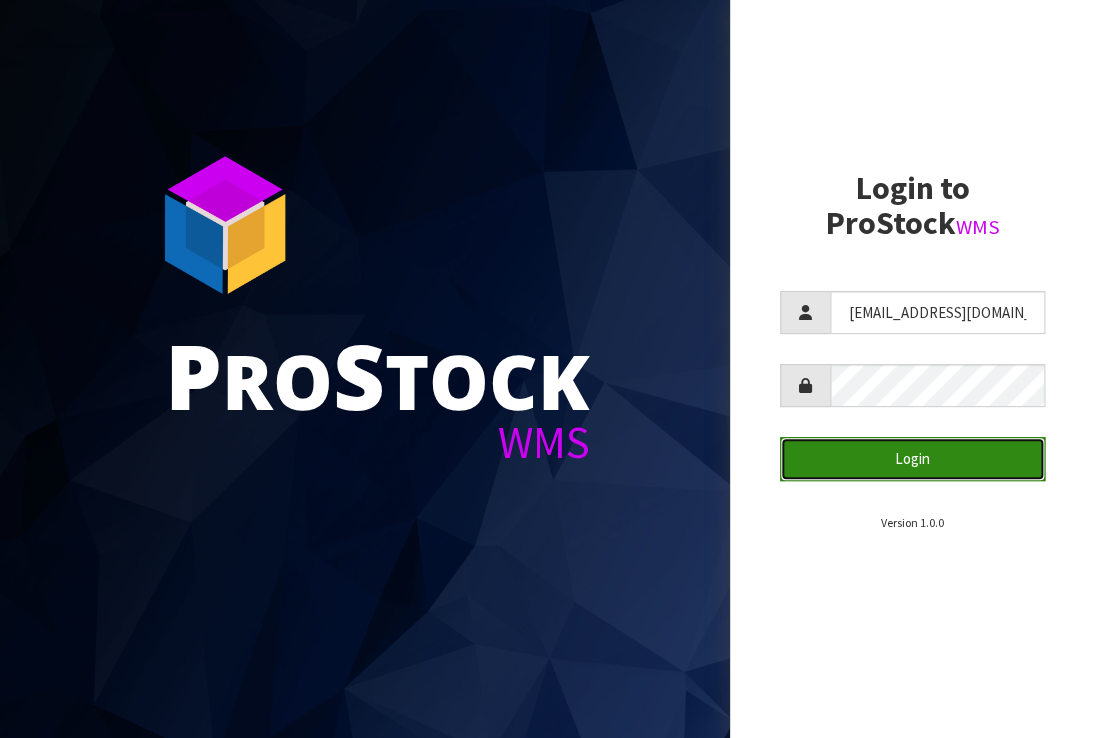 click on "Login" at bounding box center [912, 458] 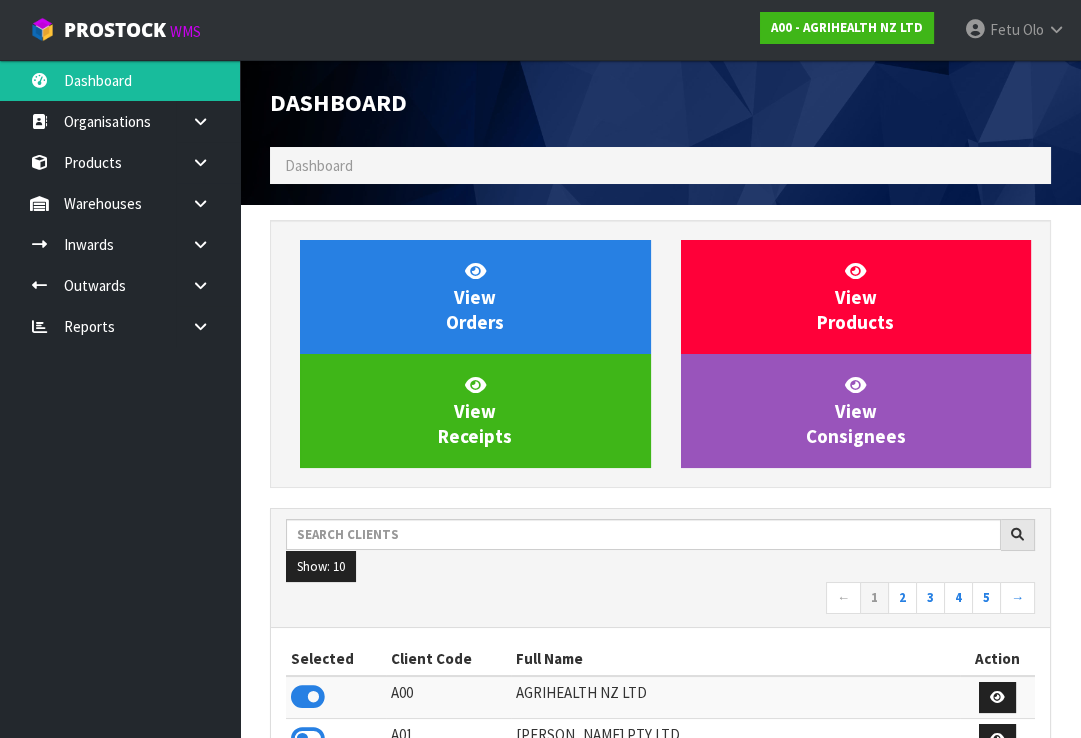 scroll, scrollTop: 998416, scrollLeft: 999189, axis: both 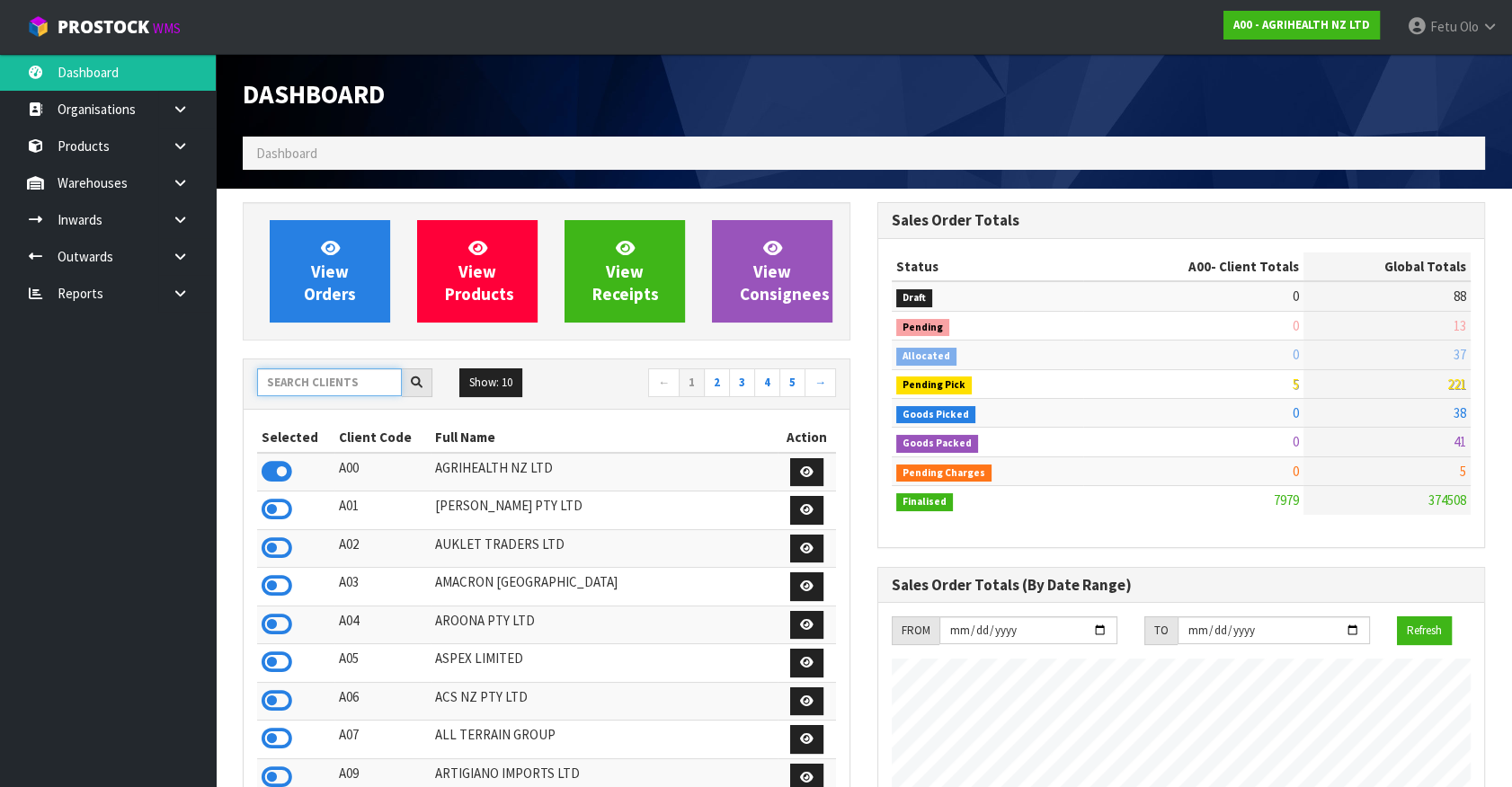 click at bounding box center [329, 382] 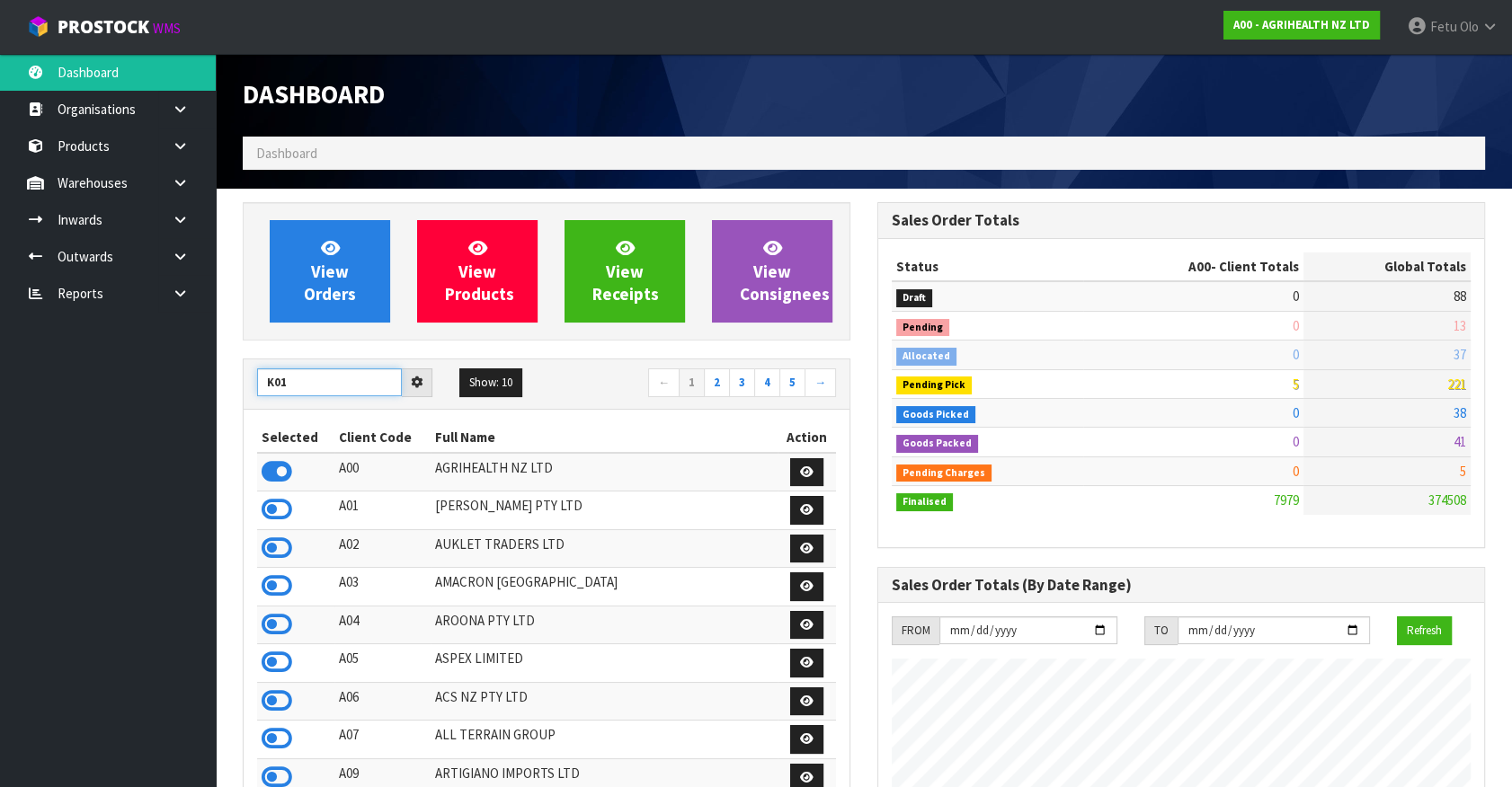 type on "K01" 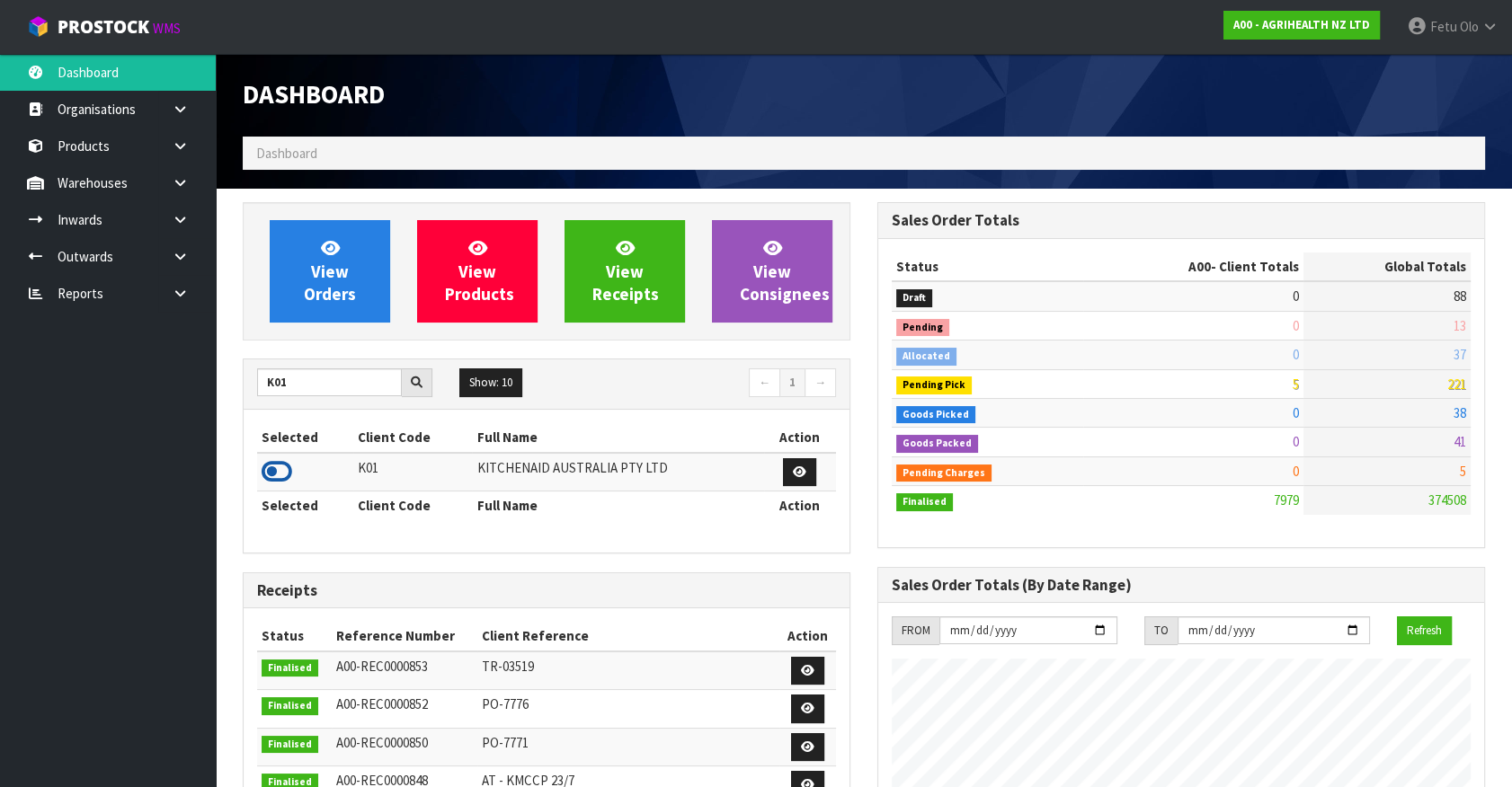 click at bounding box center [277, 472] 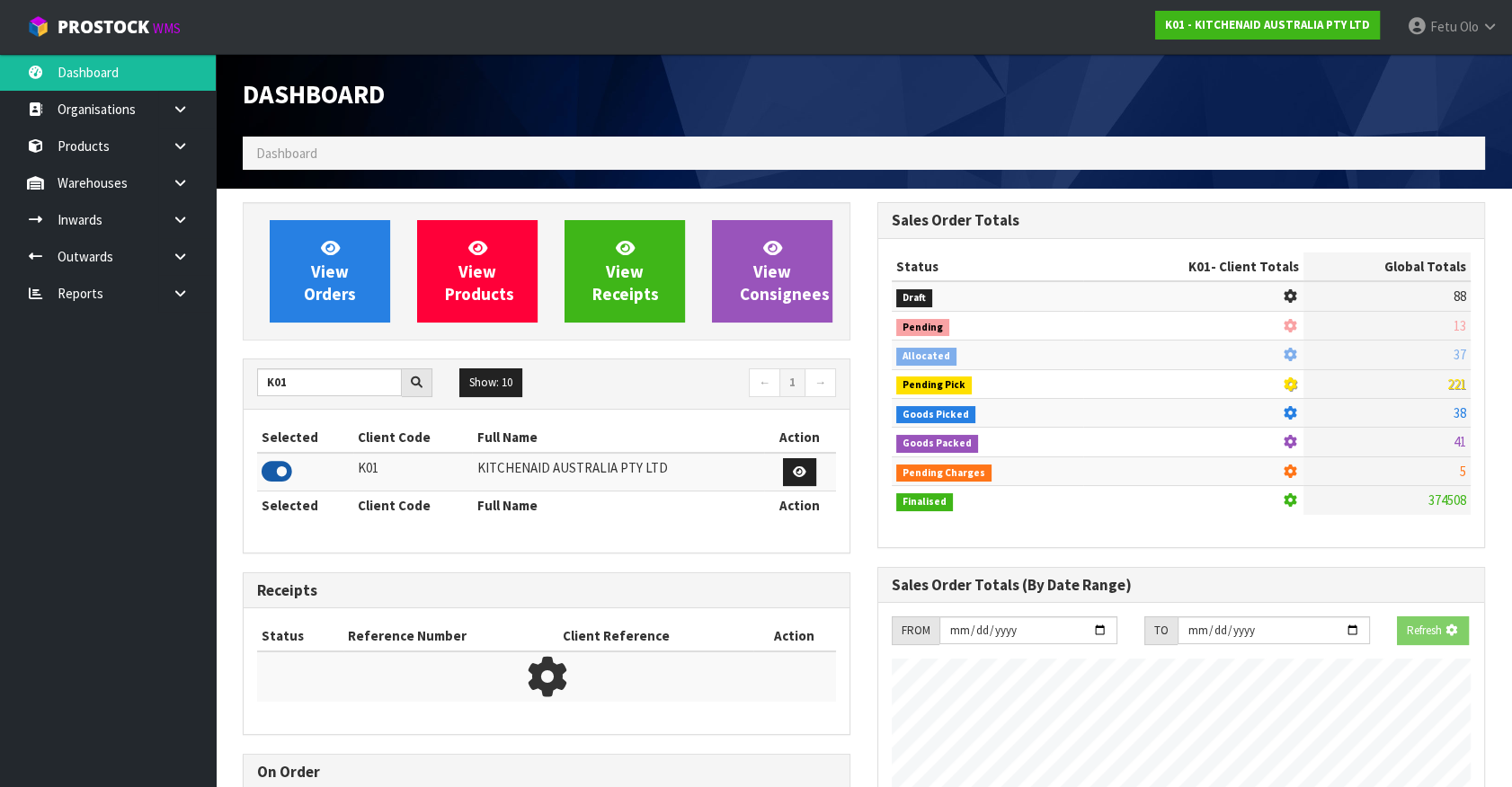 scroll, scrollTop: 1119, scrollLeft: 634, axis: both 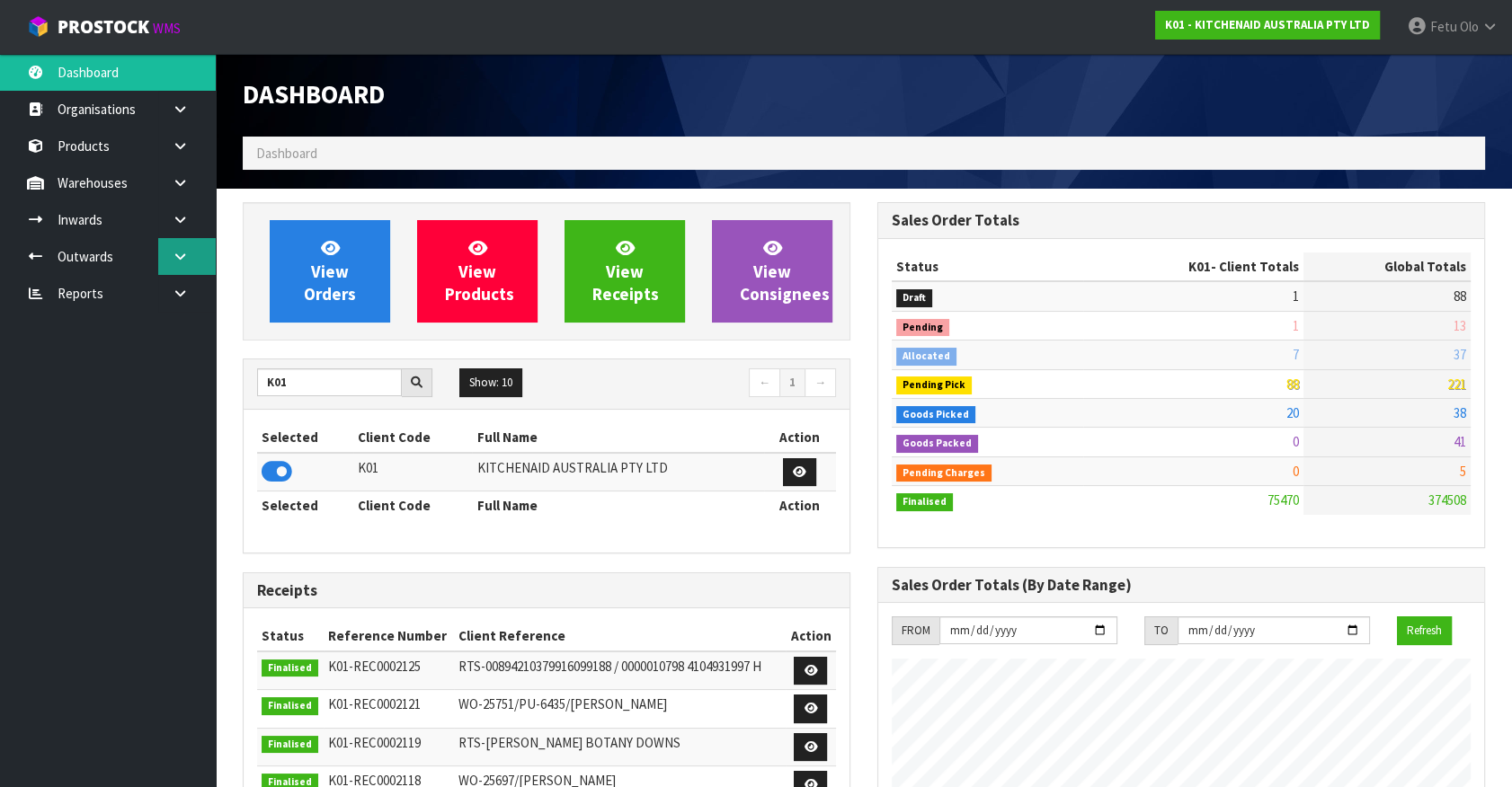click at bounding box center (180, 256) 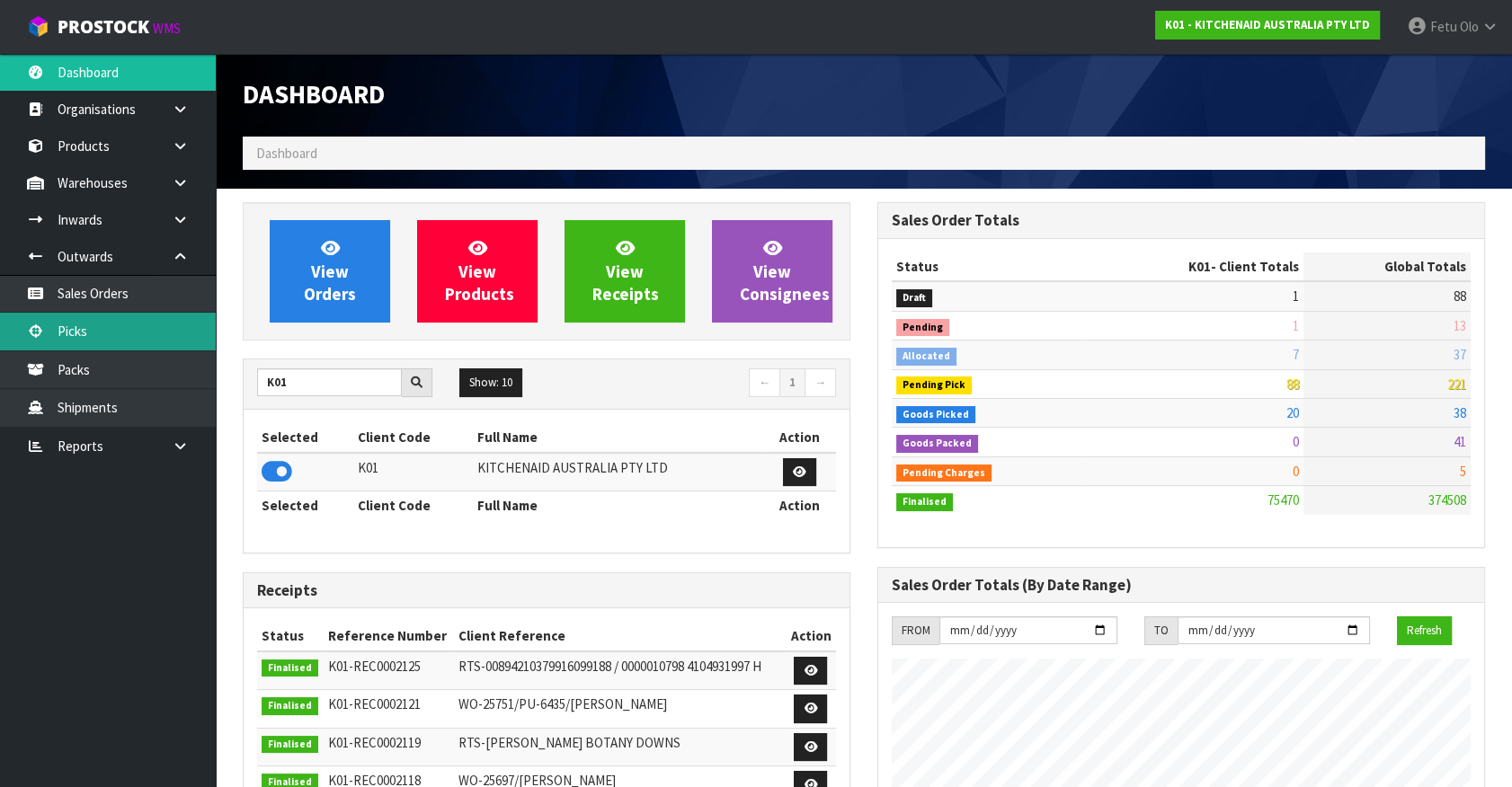 click on "Picks" at bounding box center (108, 331) 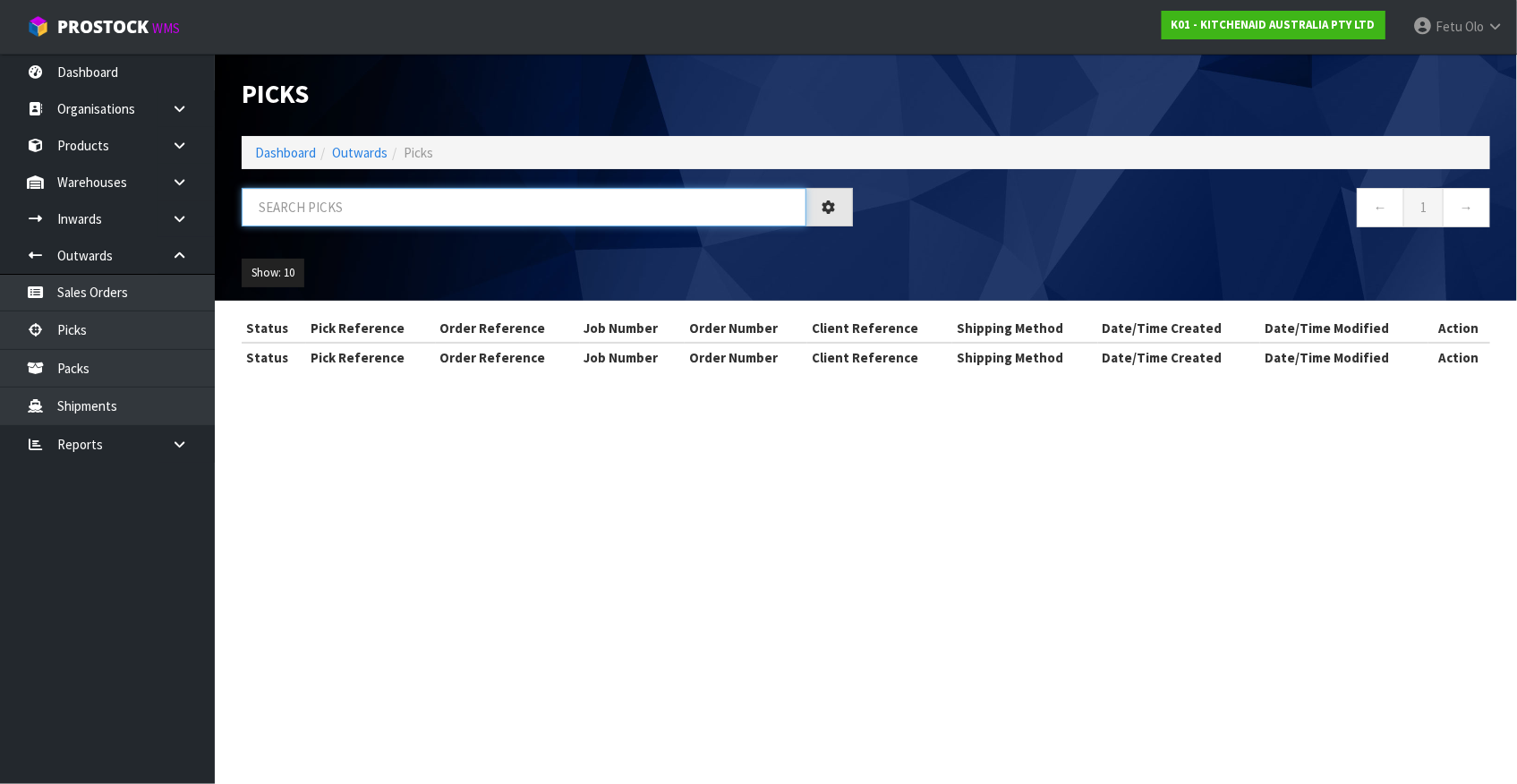 click at bounding box center (524, 207) 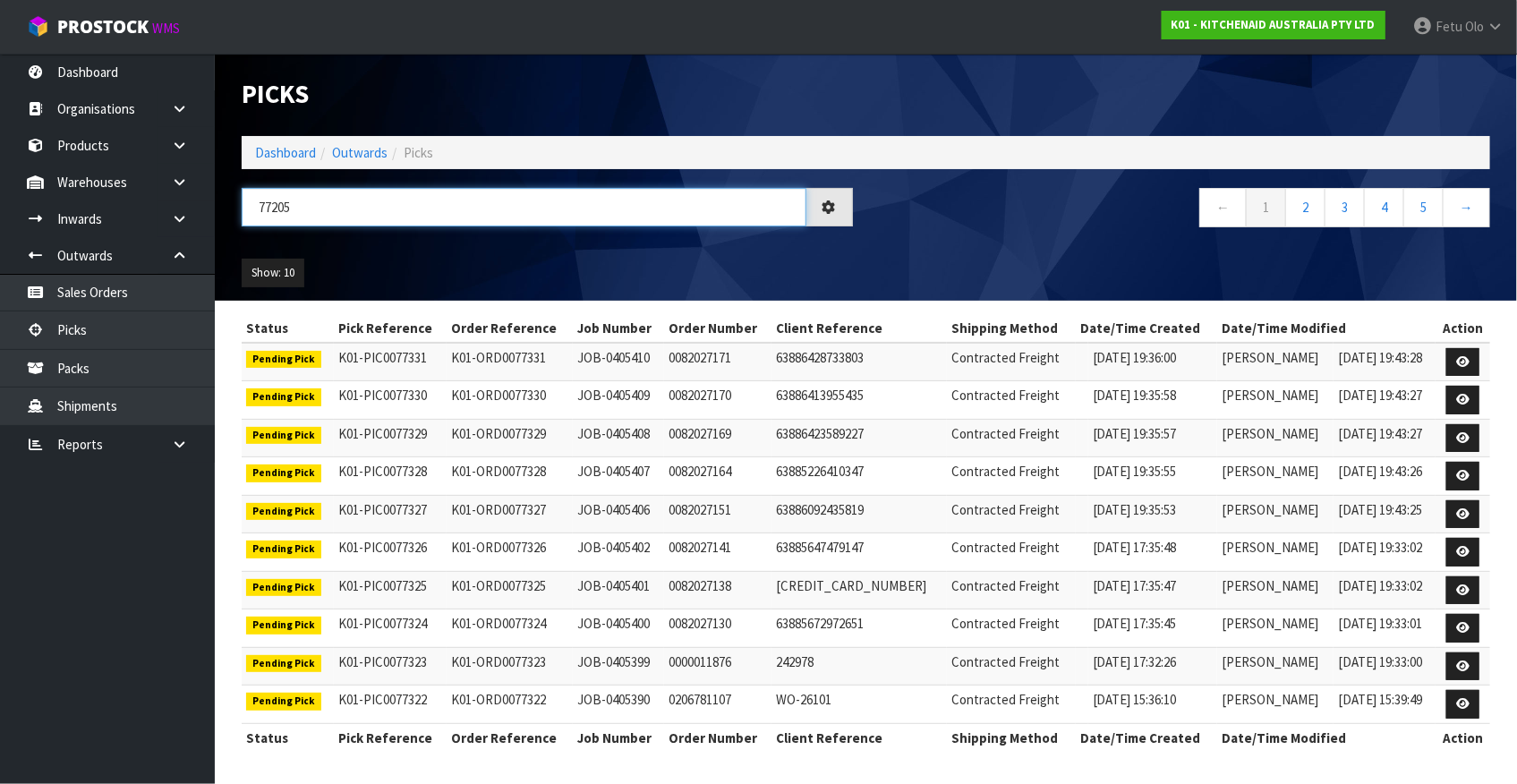 type on "77205" 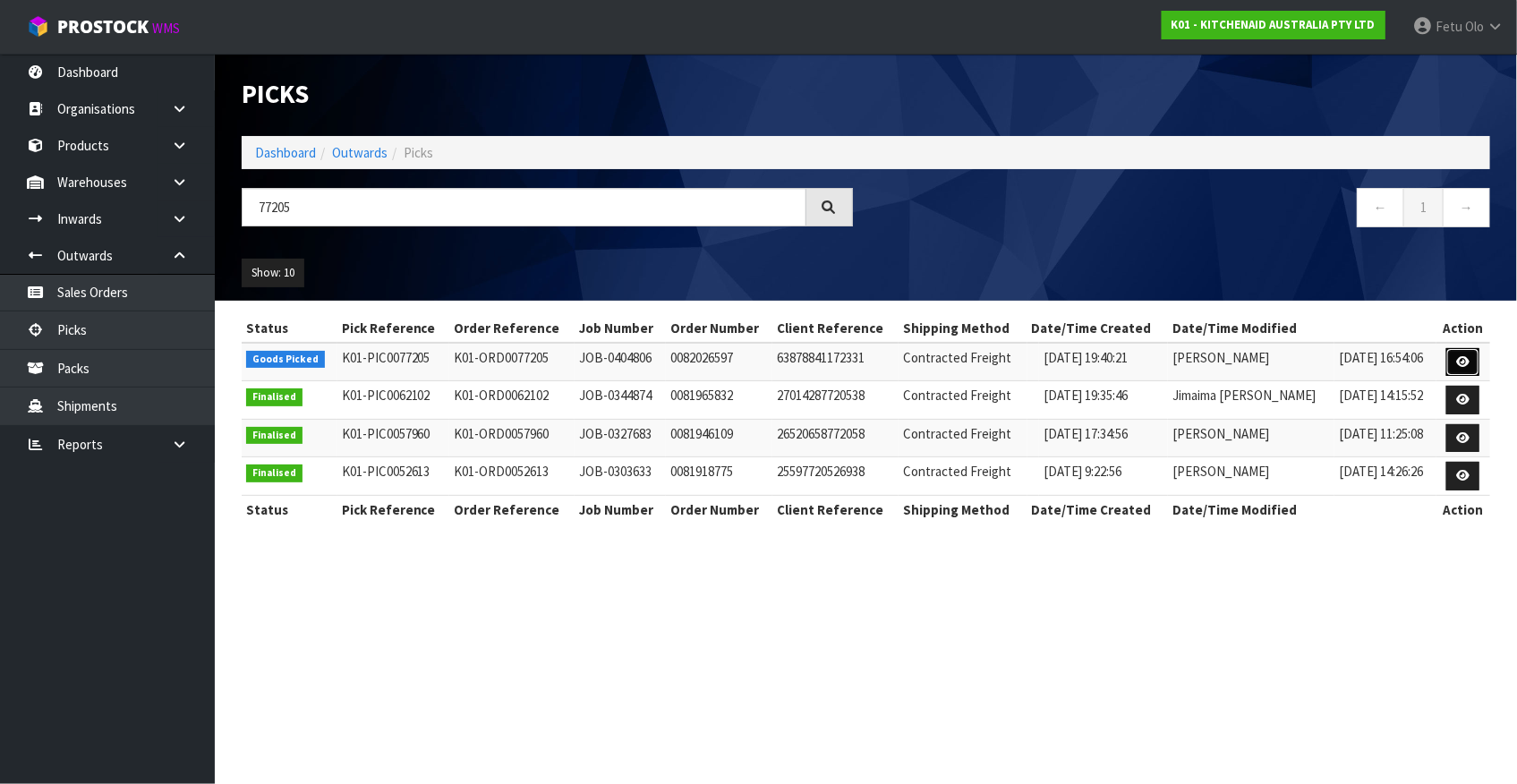 click at bounding box center (1462, 362) 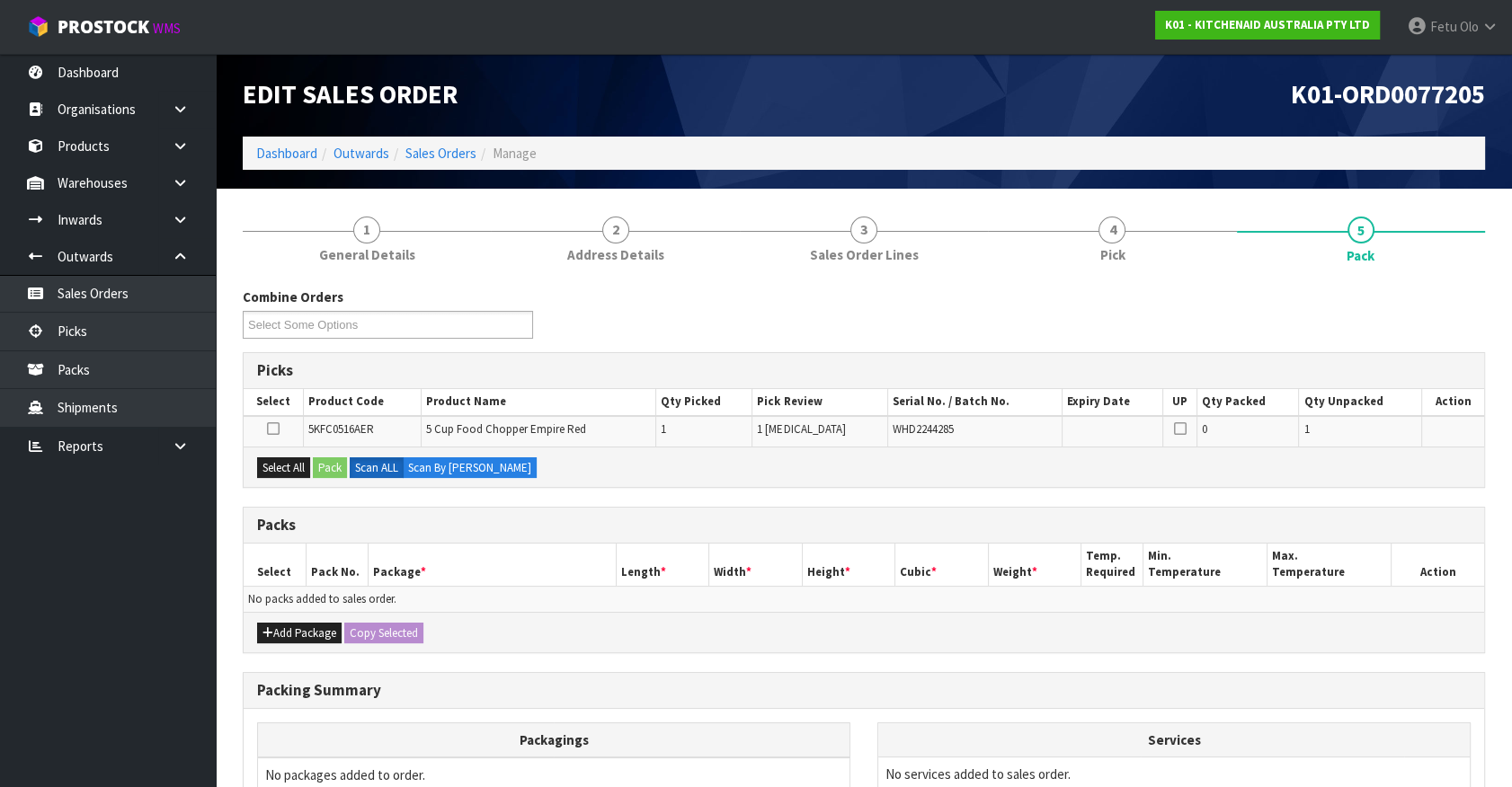 click on "Picks" at bounding box center [864, 370] 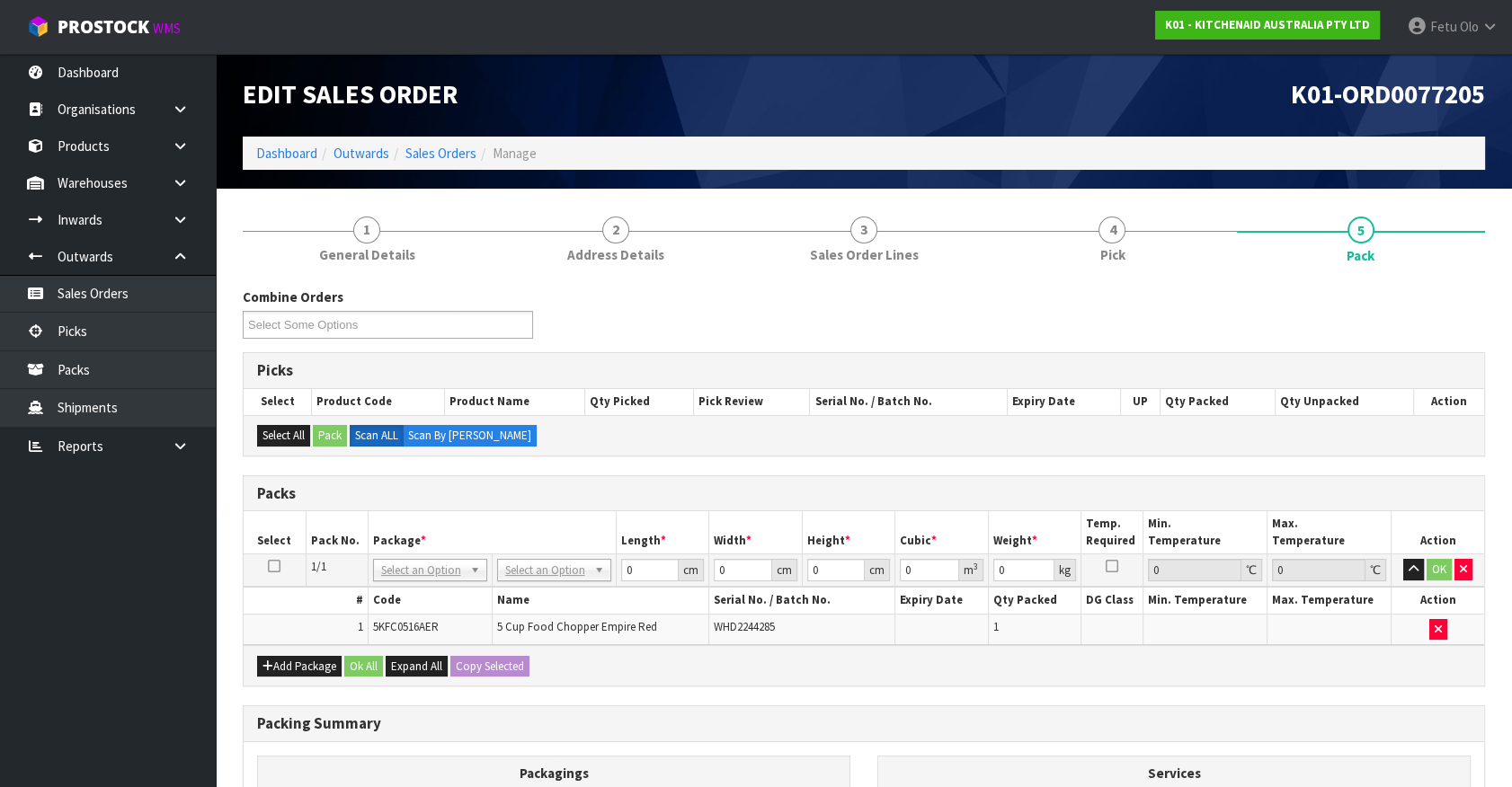 drag, startPoint x: 554, startPoint y: 575, endPoint x: 554, endPoint y: 585, distance: 10 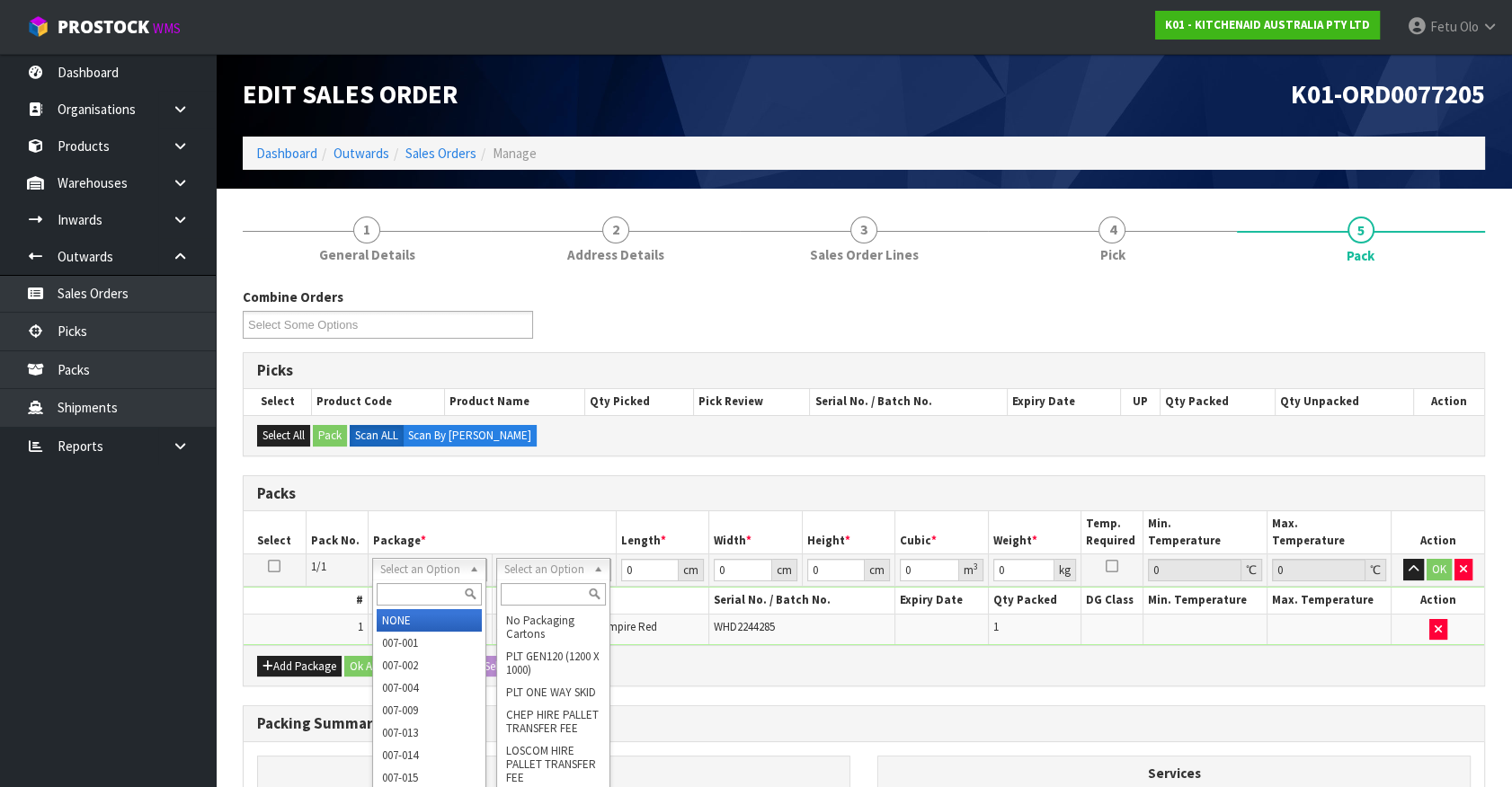 drag, startPoint x: 415, startPoint y: 575, endPoint x: 414, endPoint y: 618, distance: 43.01163 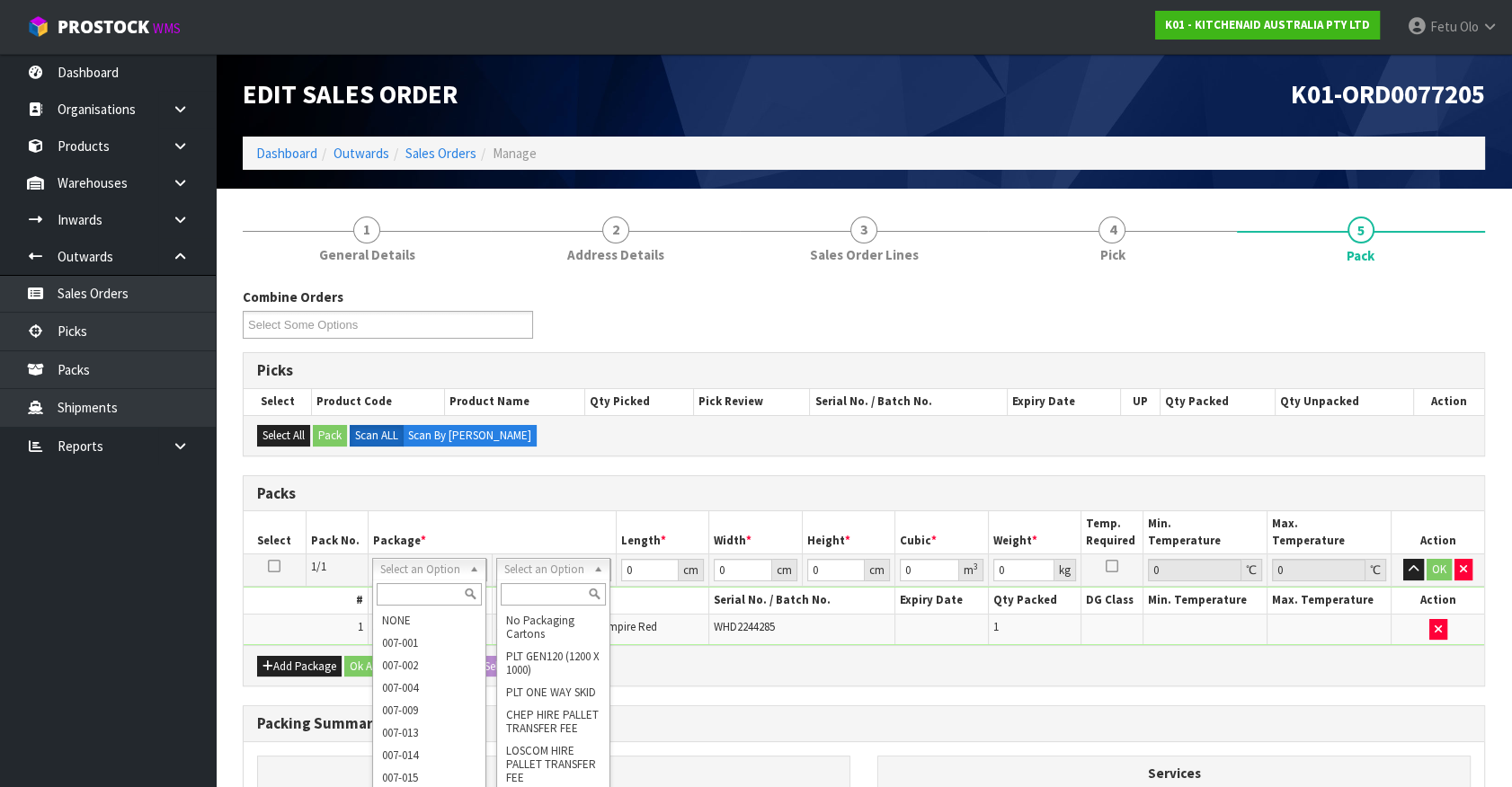 click at bounding box center [429, 594] 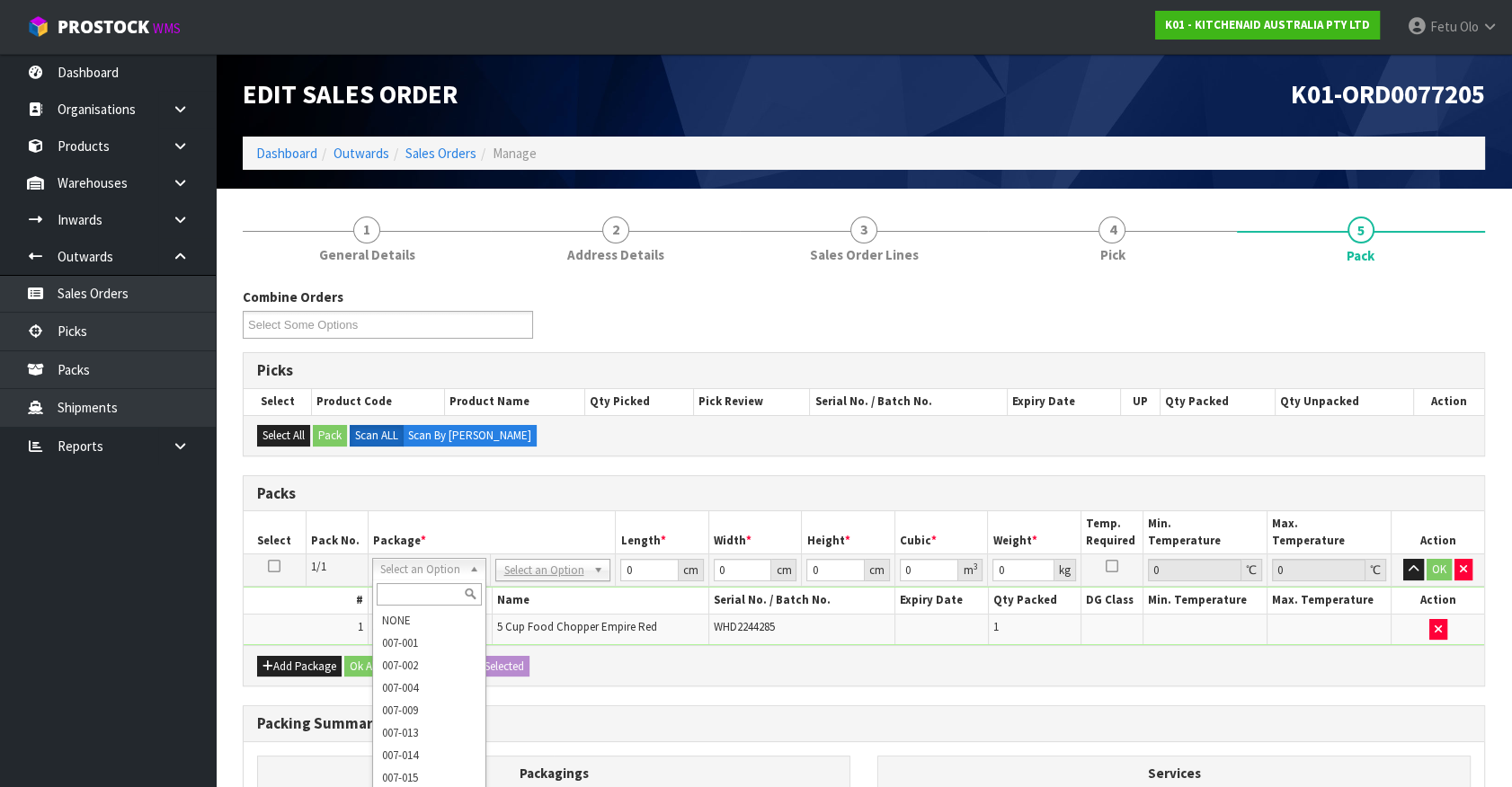 click on "Packs" at bounding box center [864, 493] 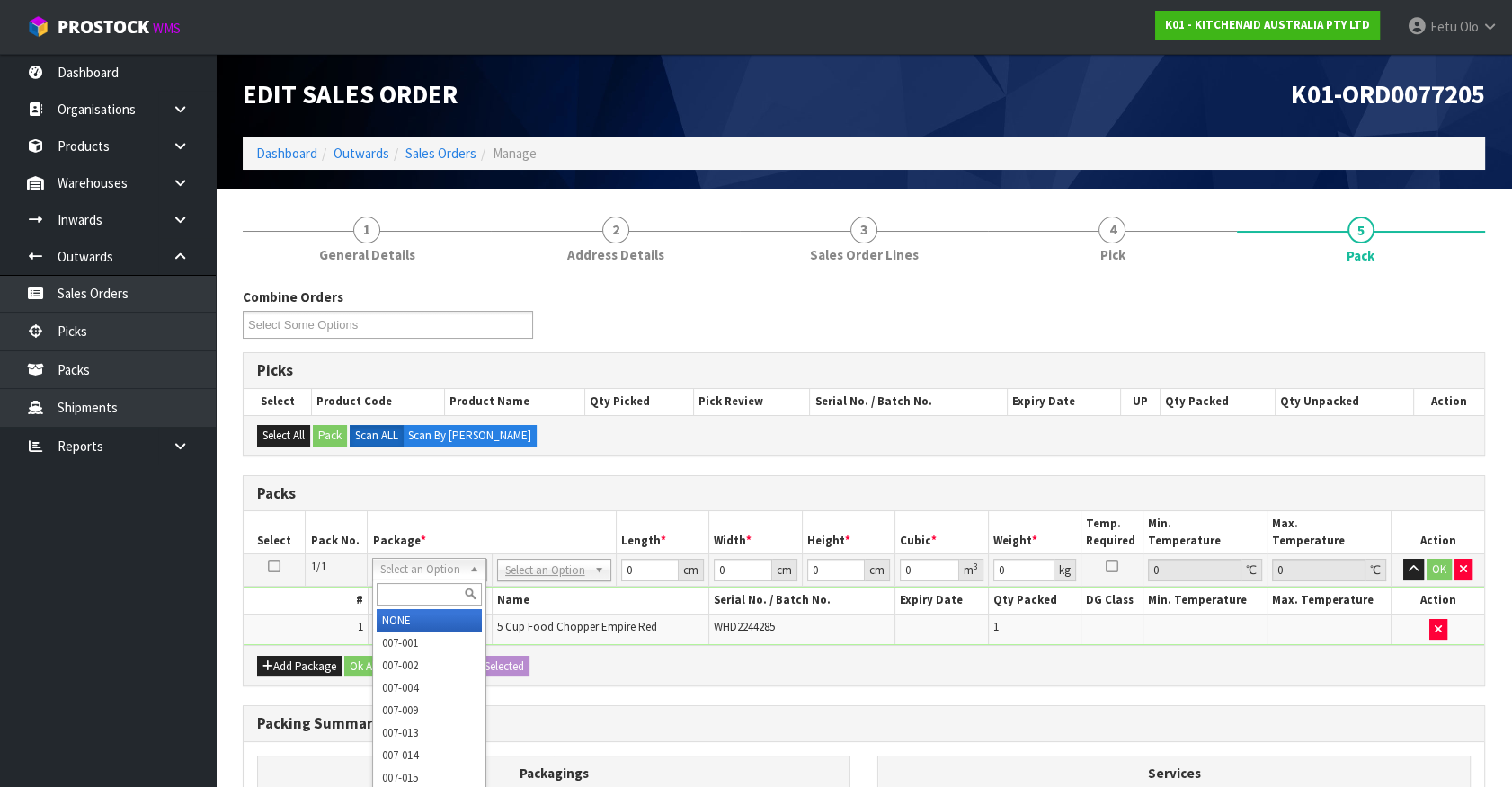 click at bounding box center (429, 594) 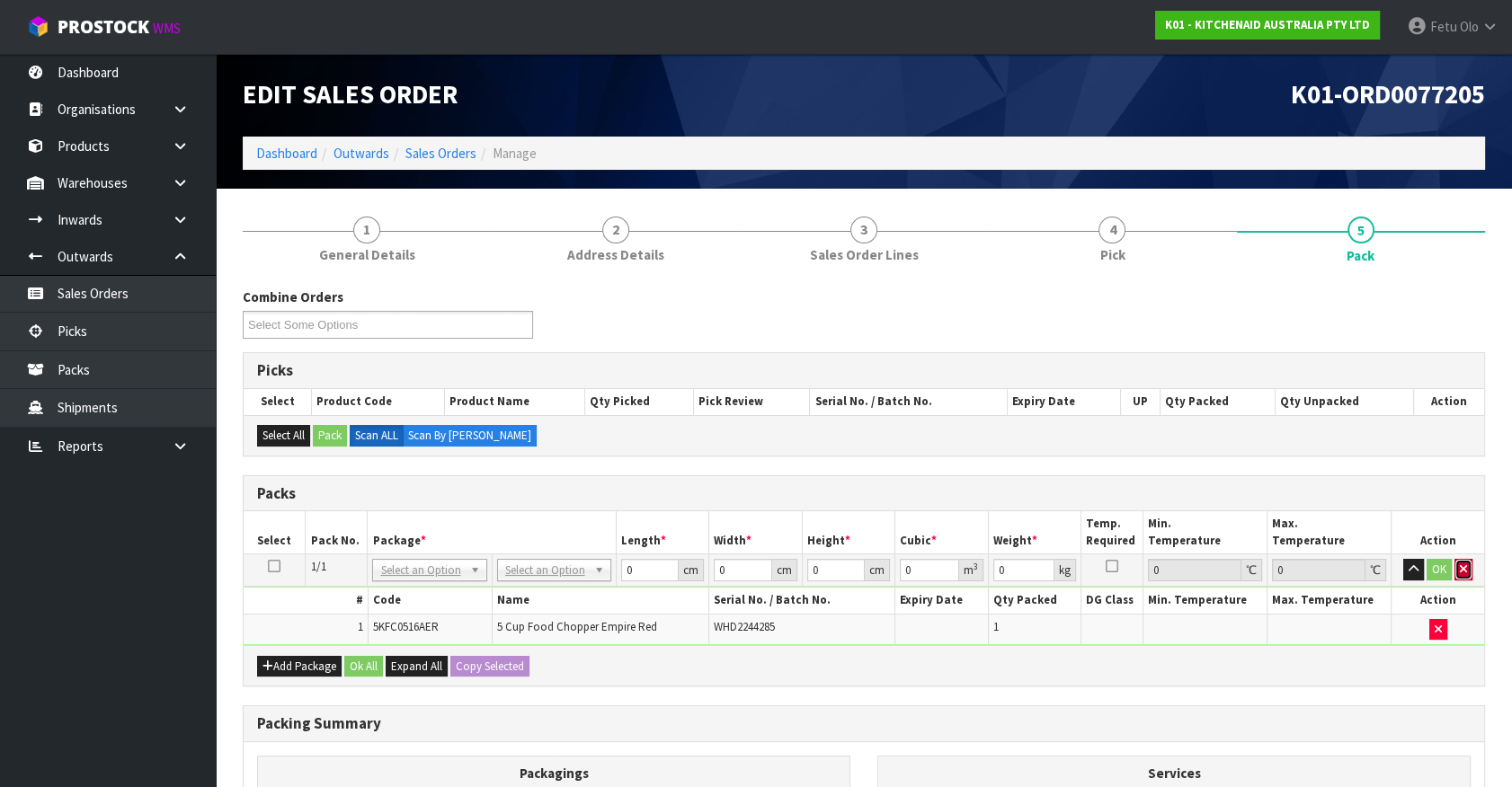 click at bounding box center [1463, 570] 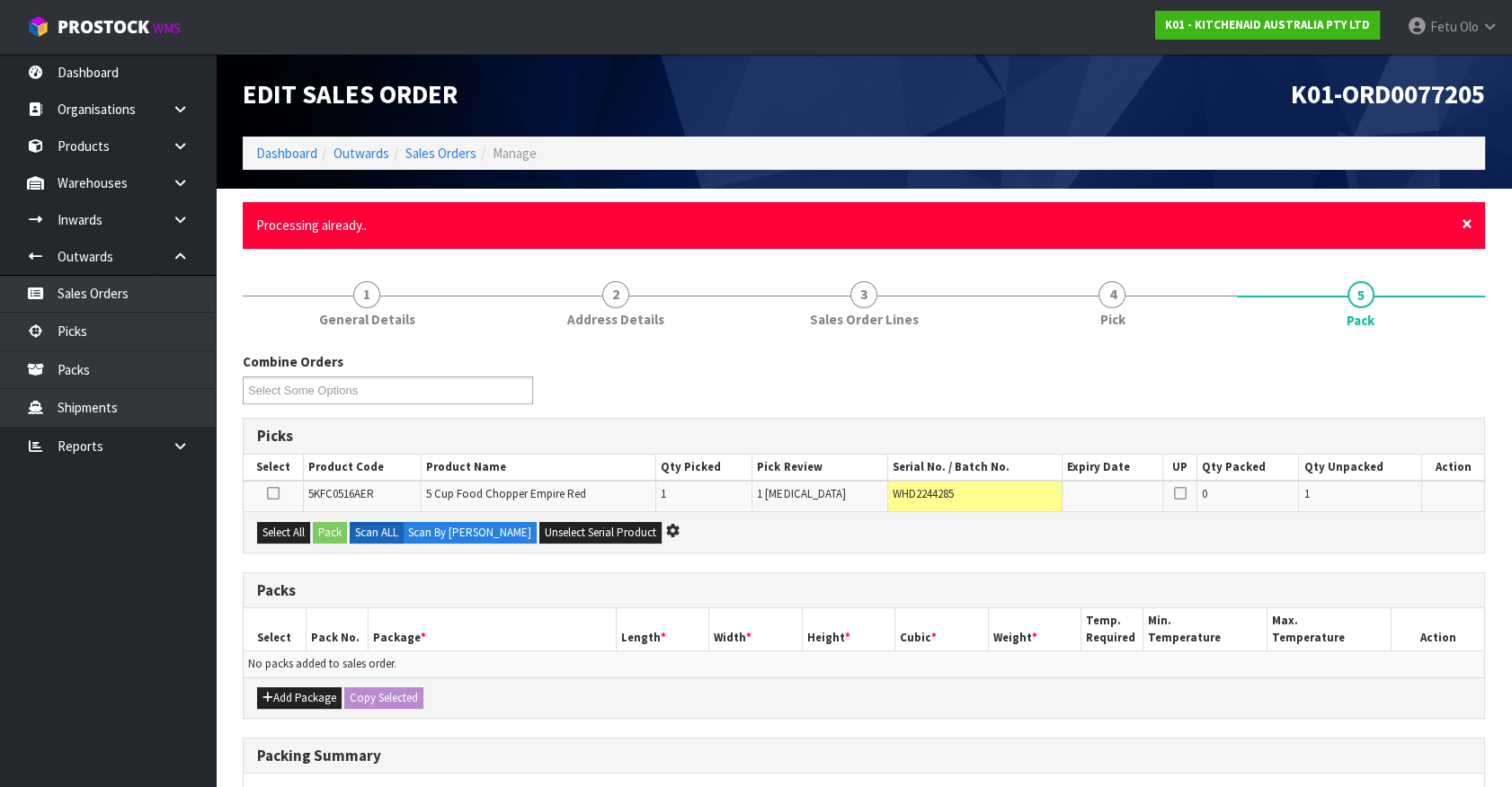 click on "×" at bounding box center (1467, 224) 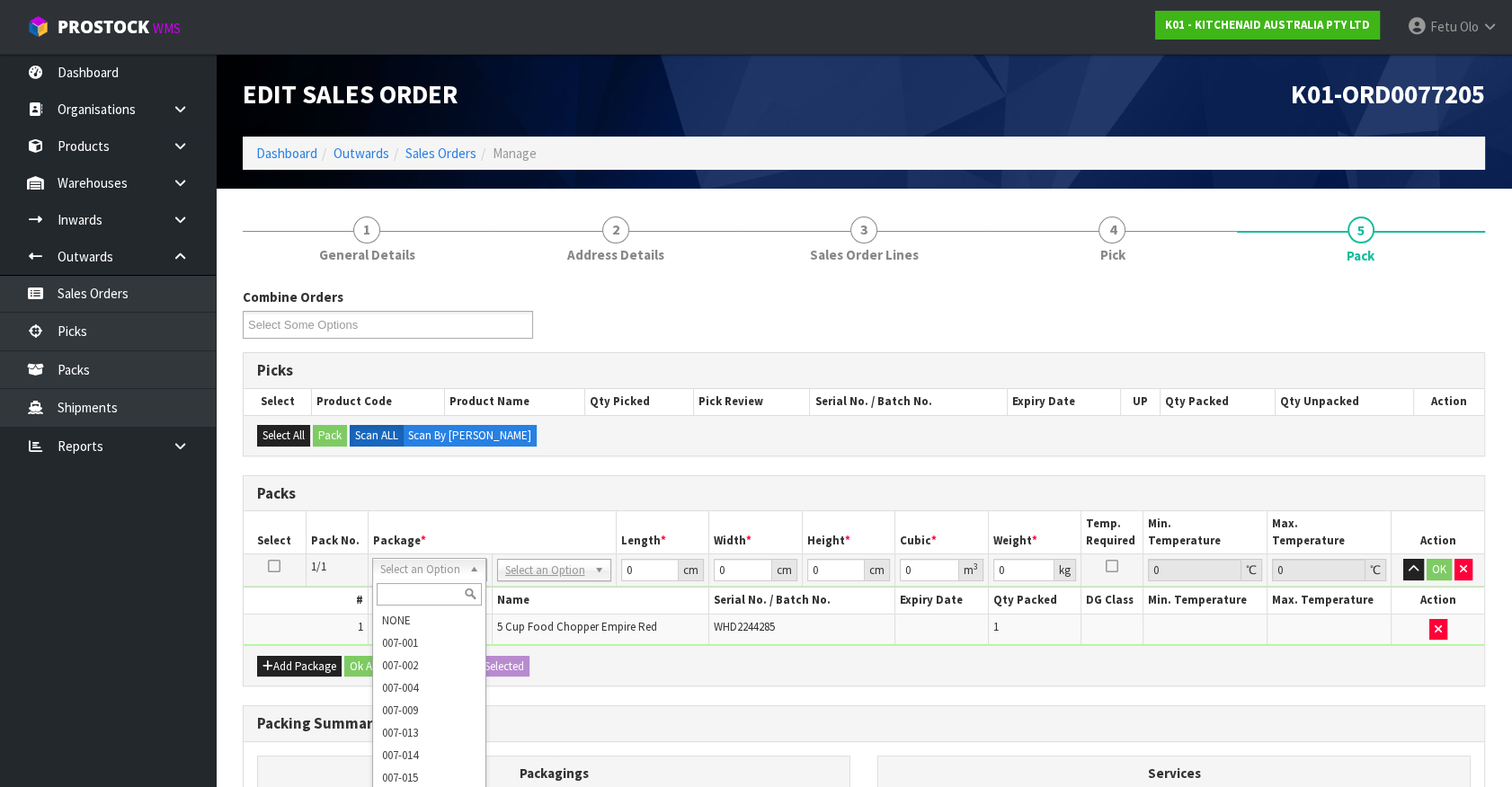 click at bounding box center [429, 594] 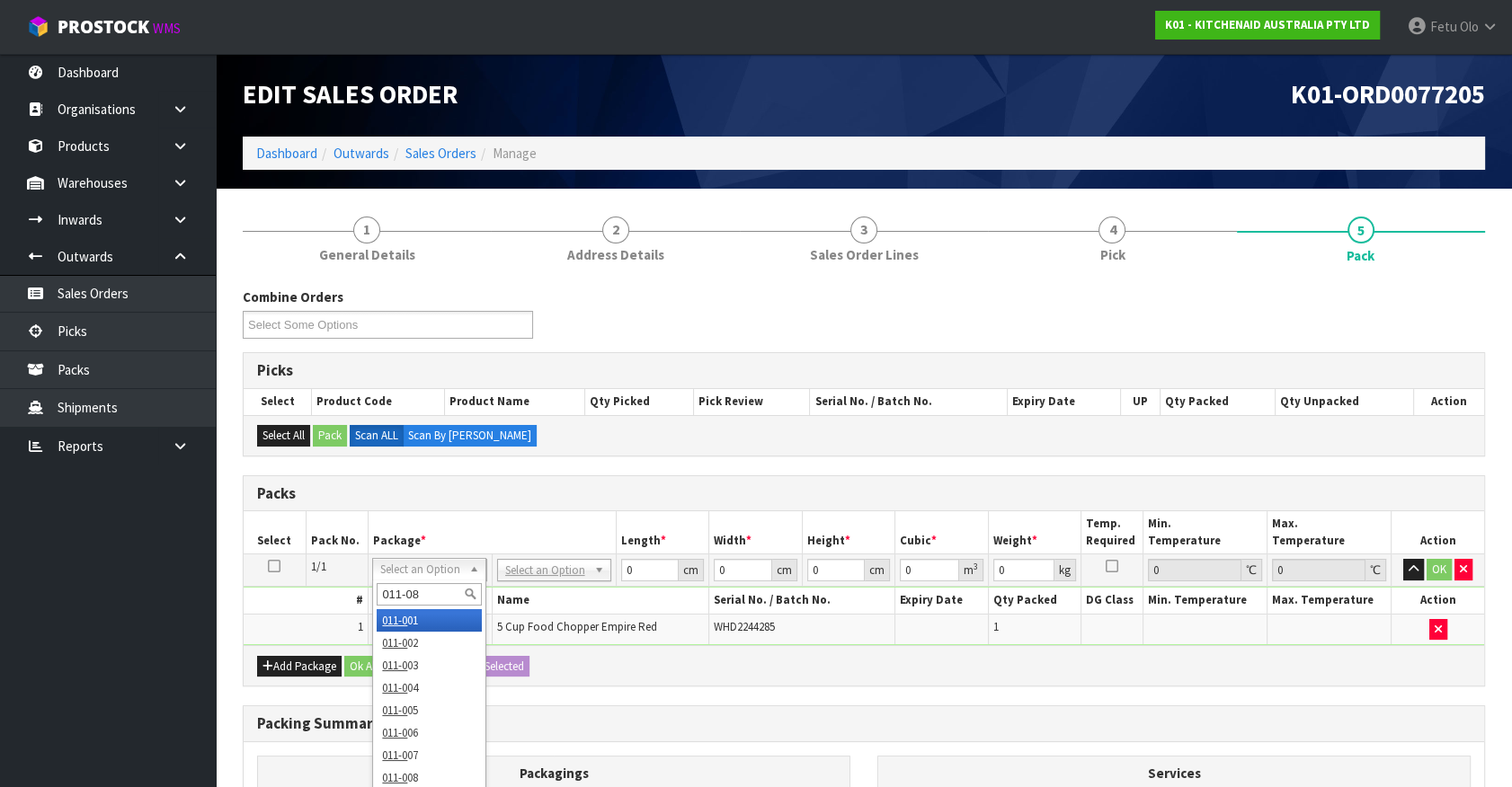 type on "011-084" 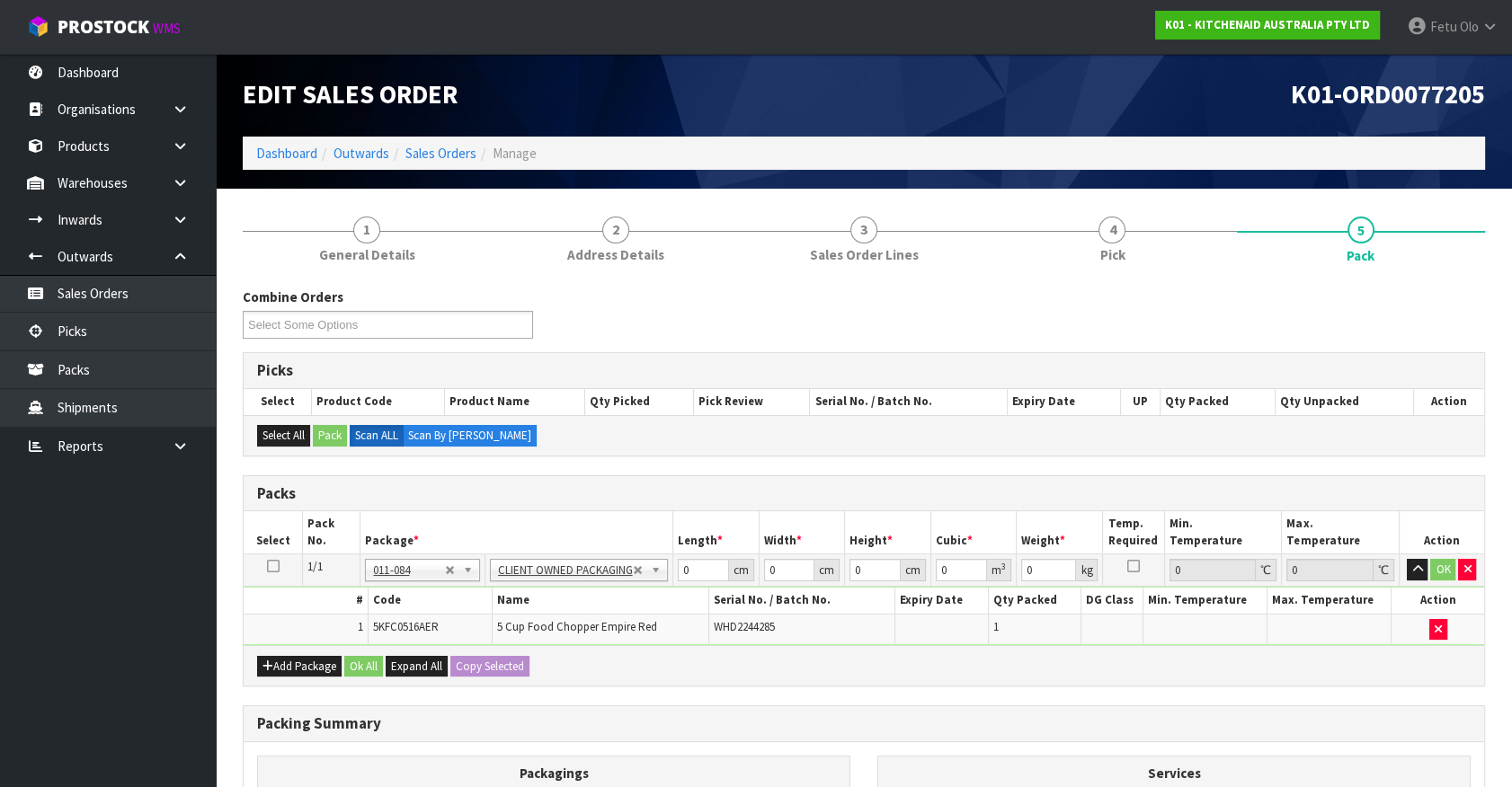 type on "1.94" 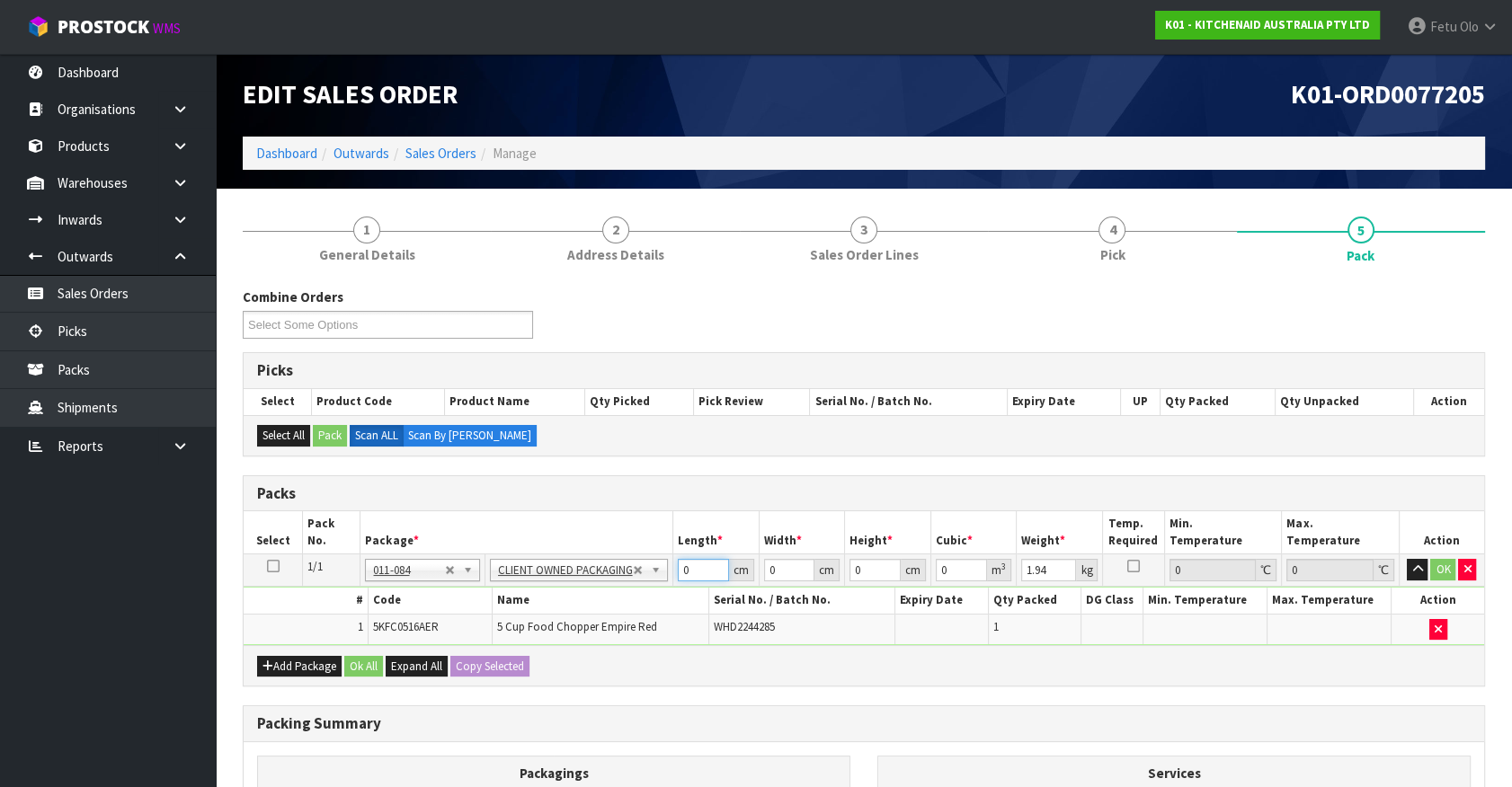 drag, startPoint x: 596, startPoint y: 596, endPoint x: 527, endPoint y: 615, distance: 71.56815 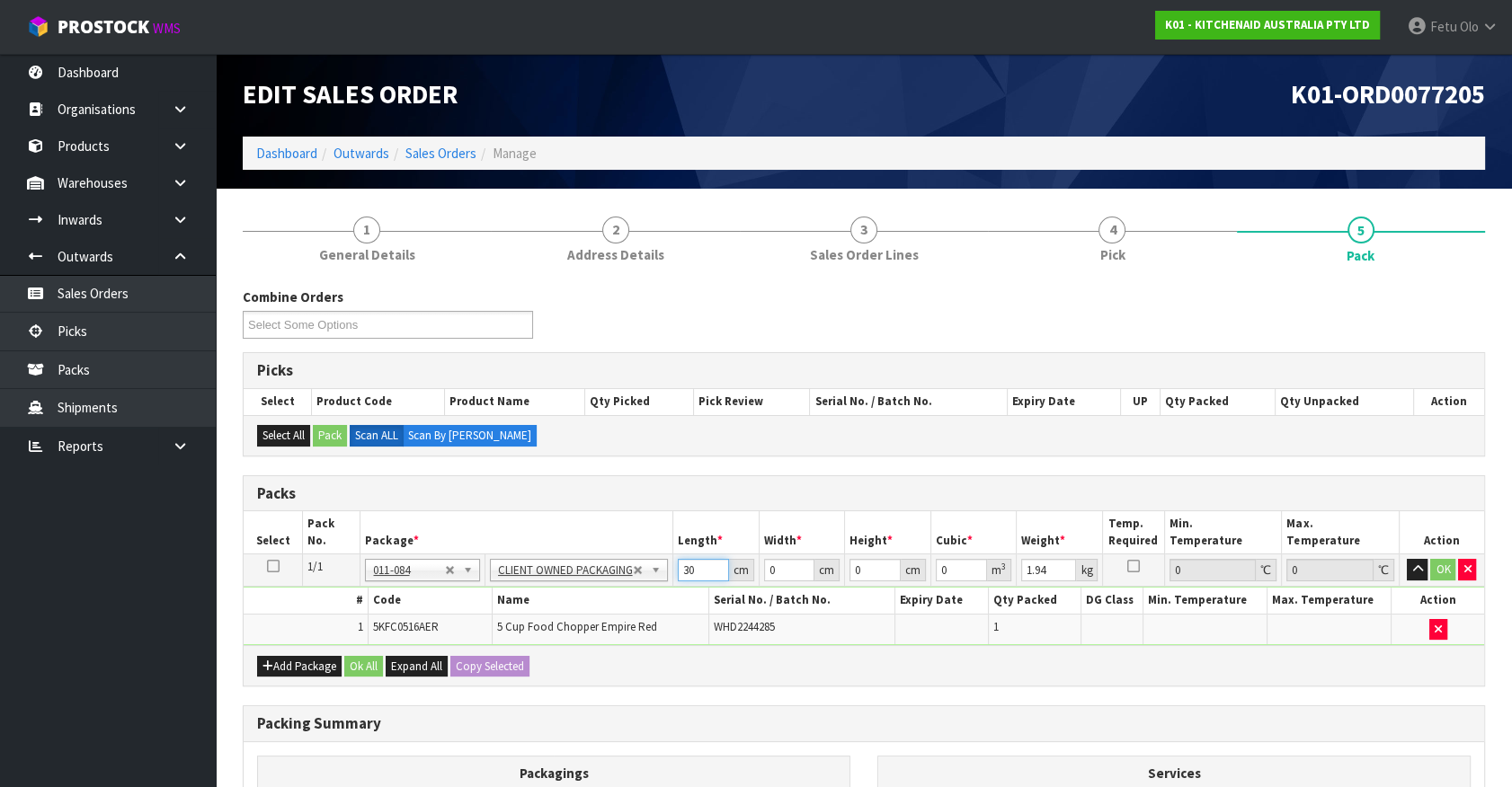 type on "30" 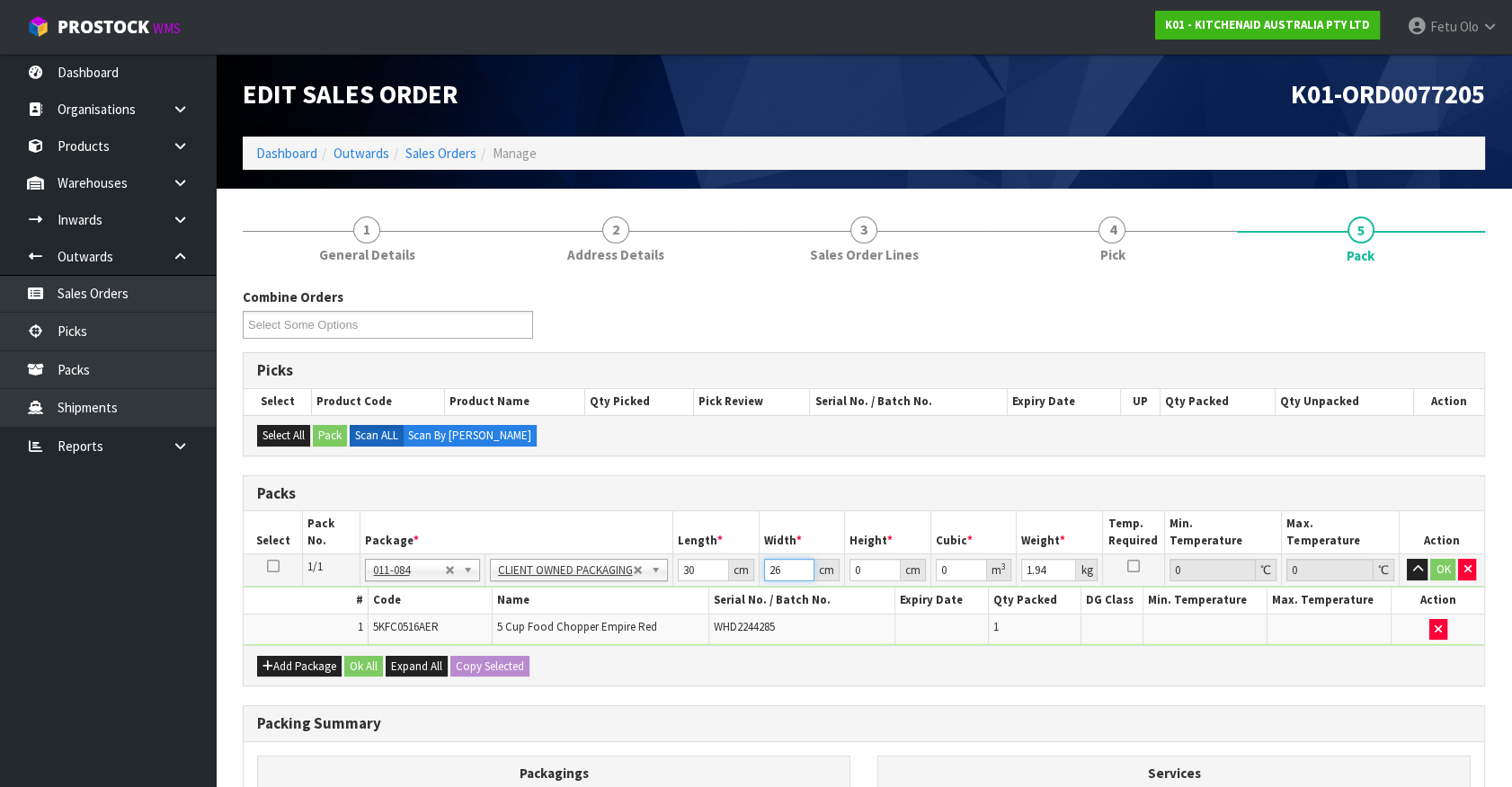 type on "26" 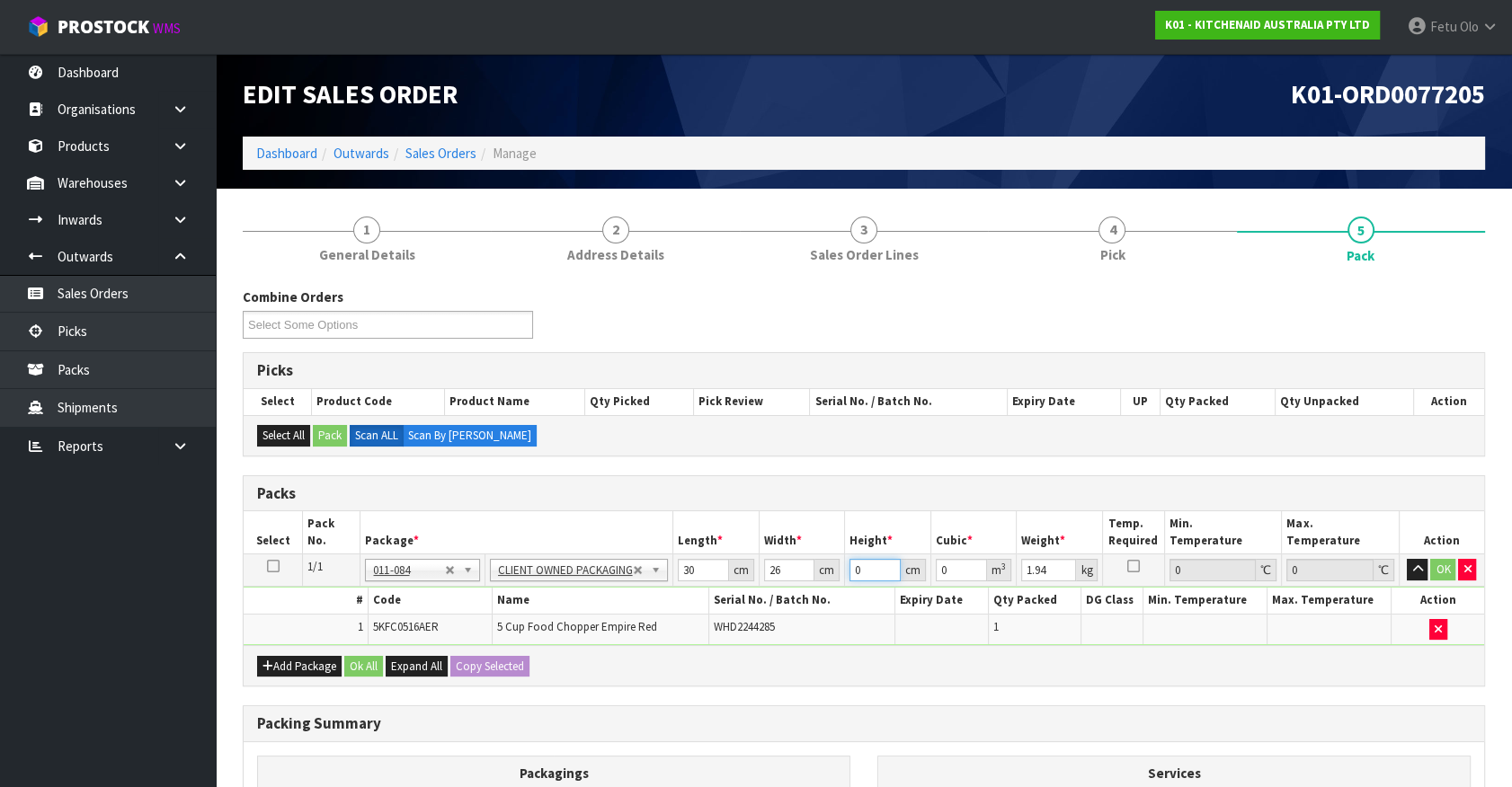 type on "3" 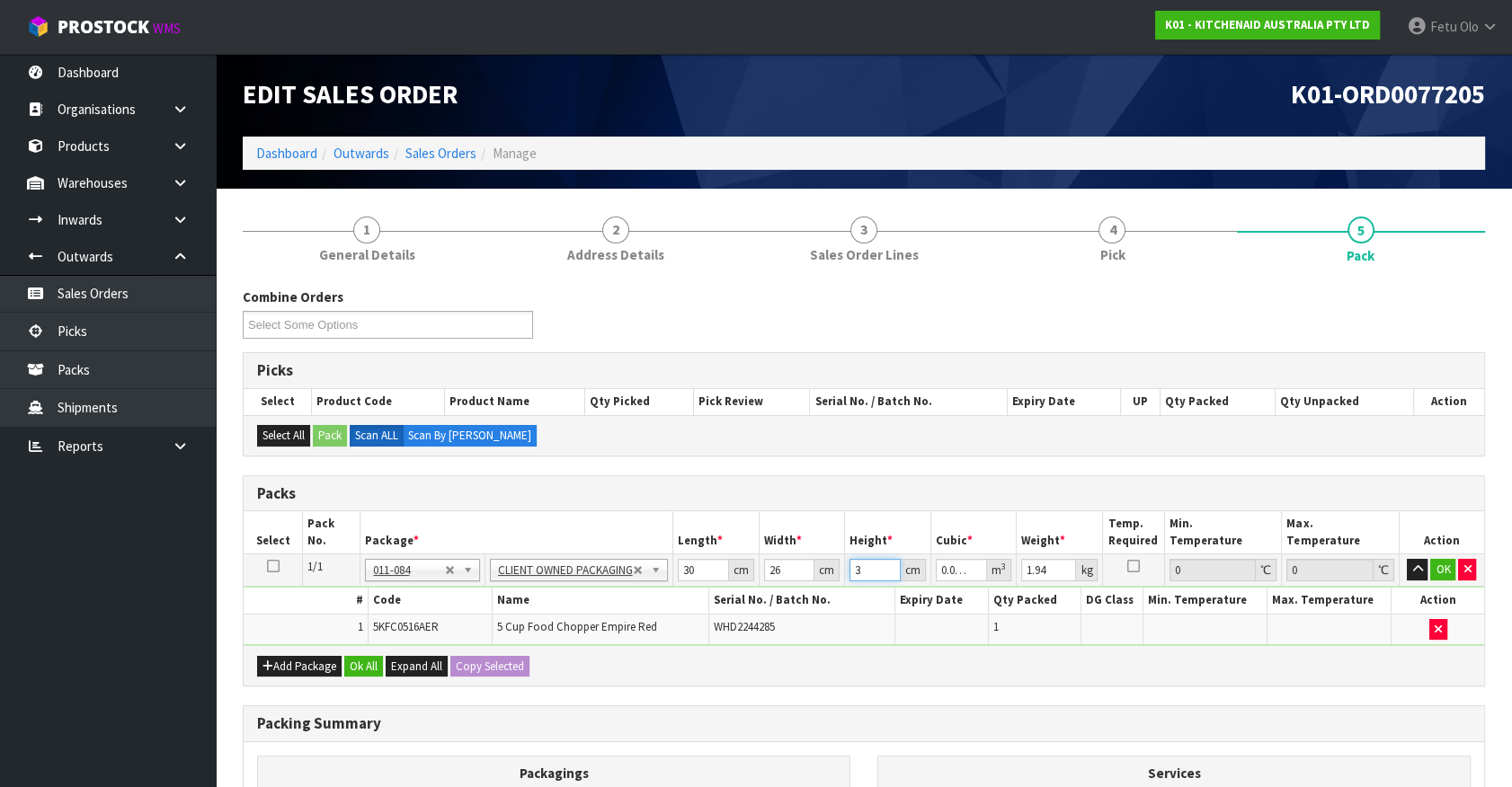type on "34" 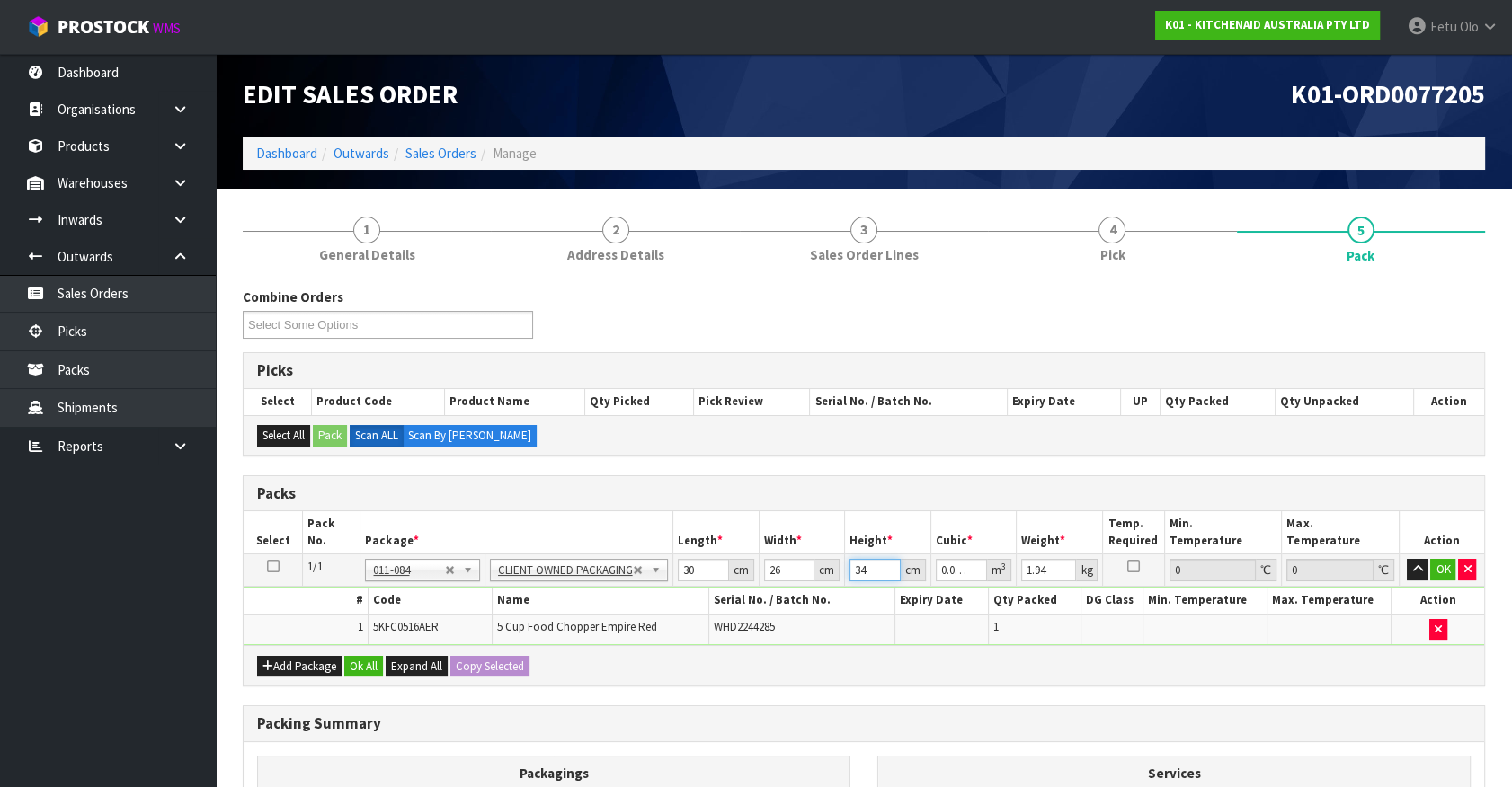 type on "34" 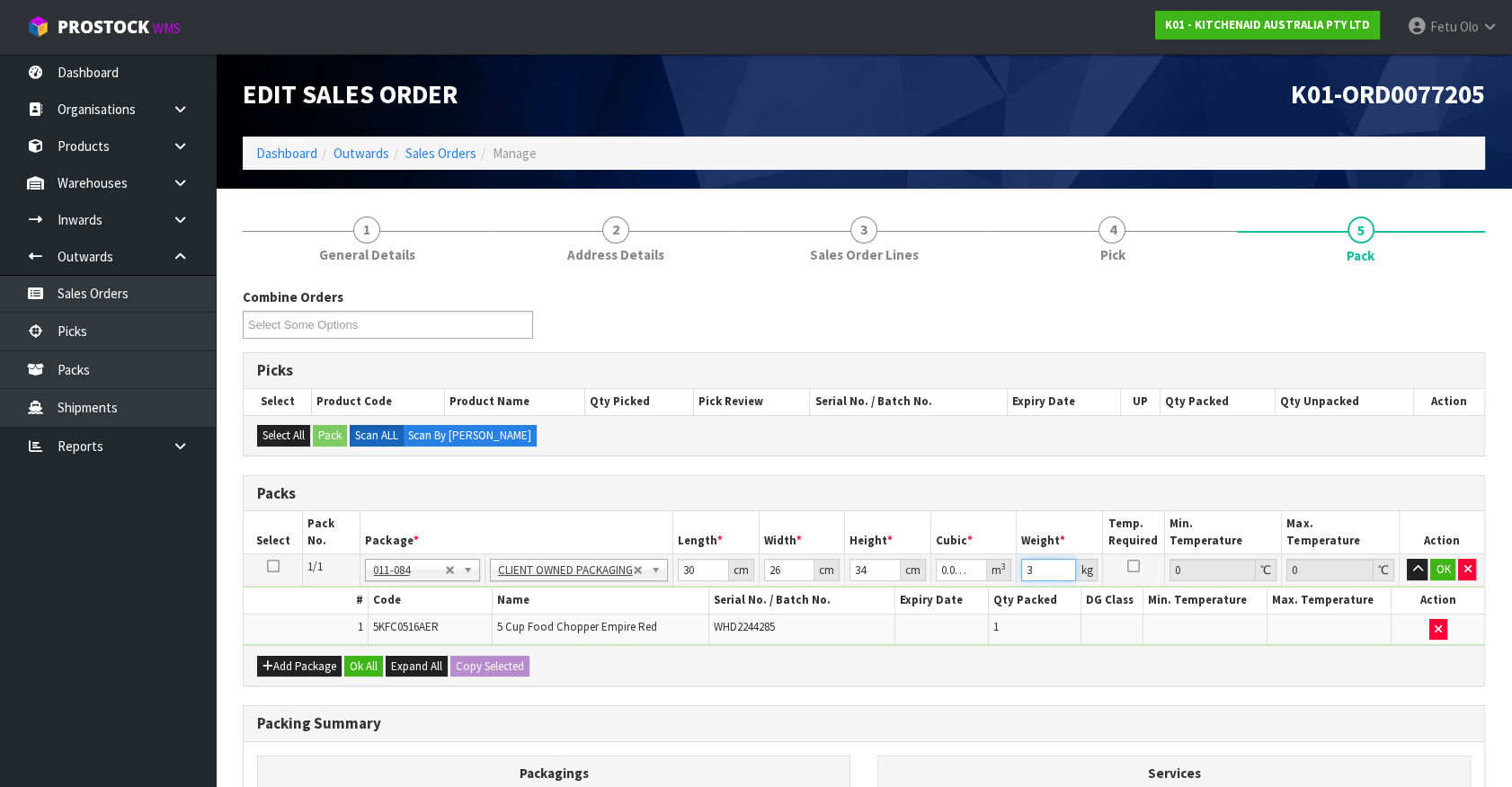 type on "3" 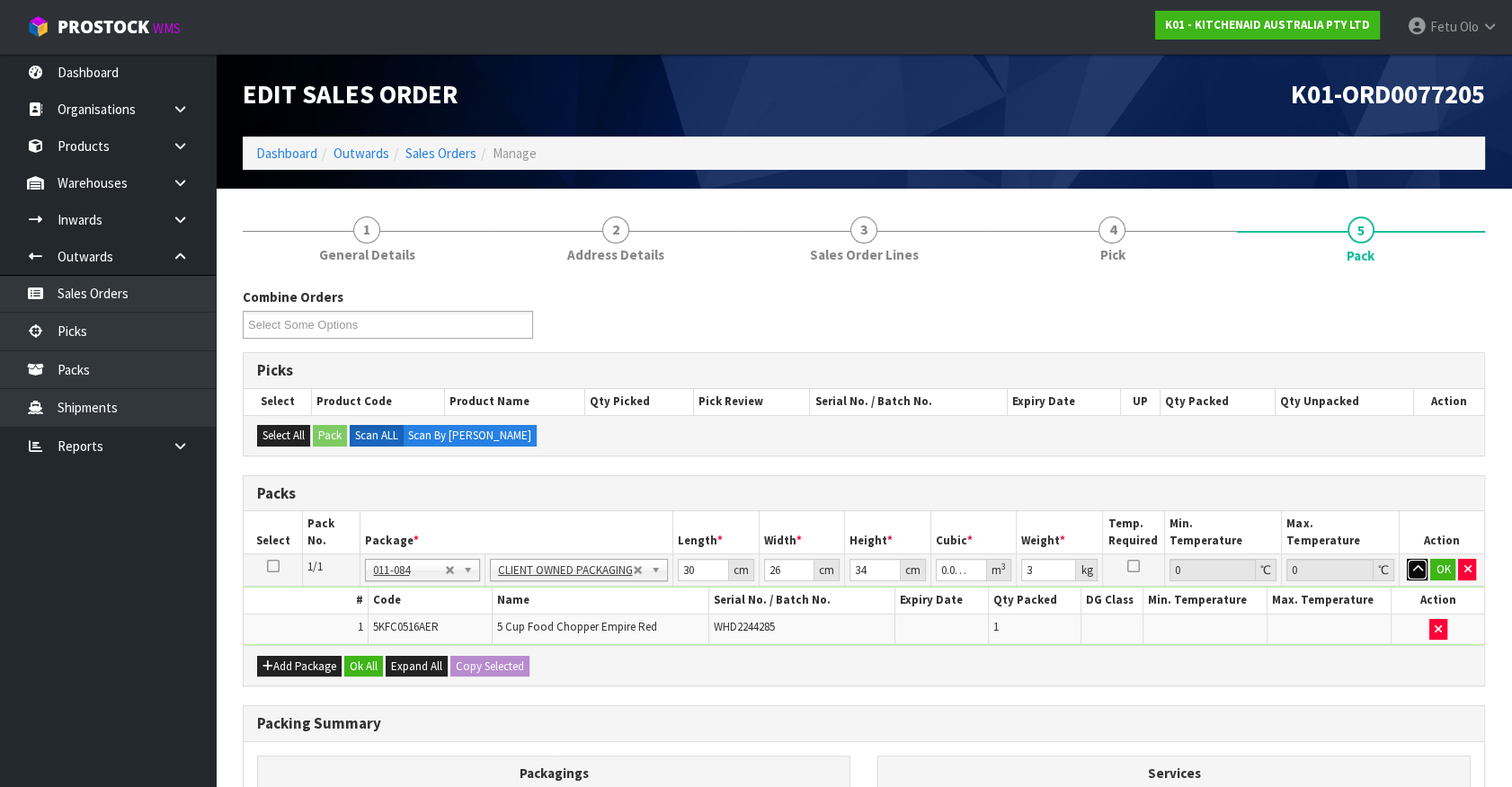 type 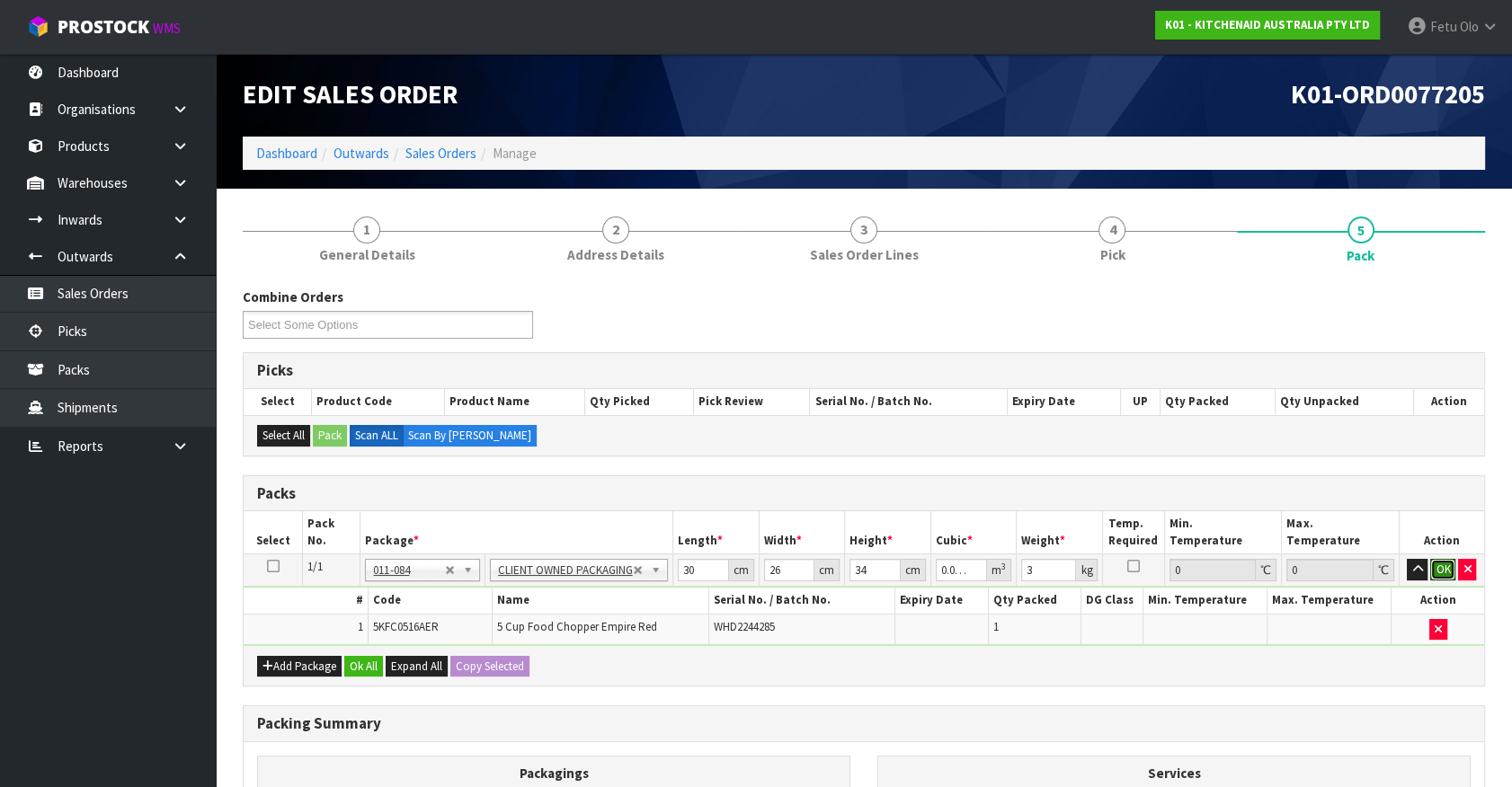 click on "OK" at bounding box center (1443, 570) 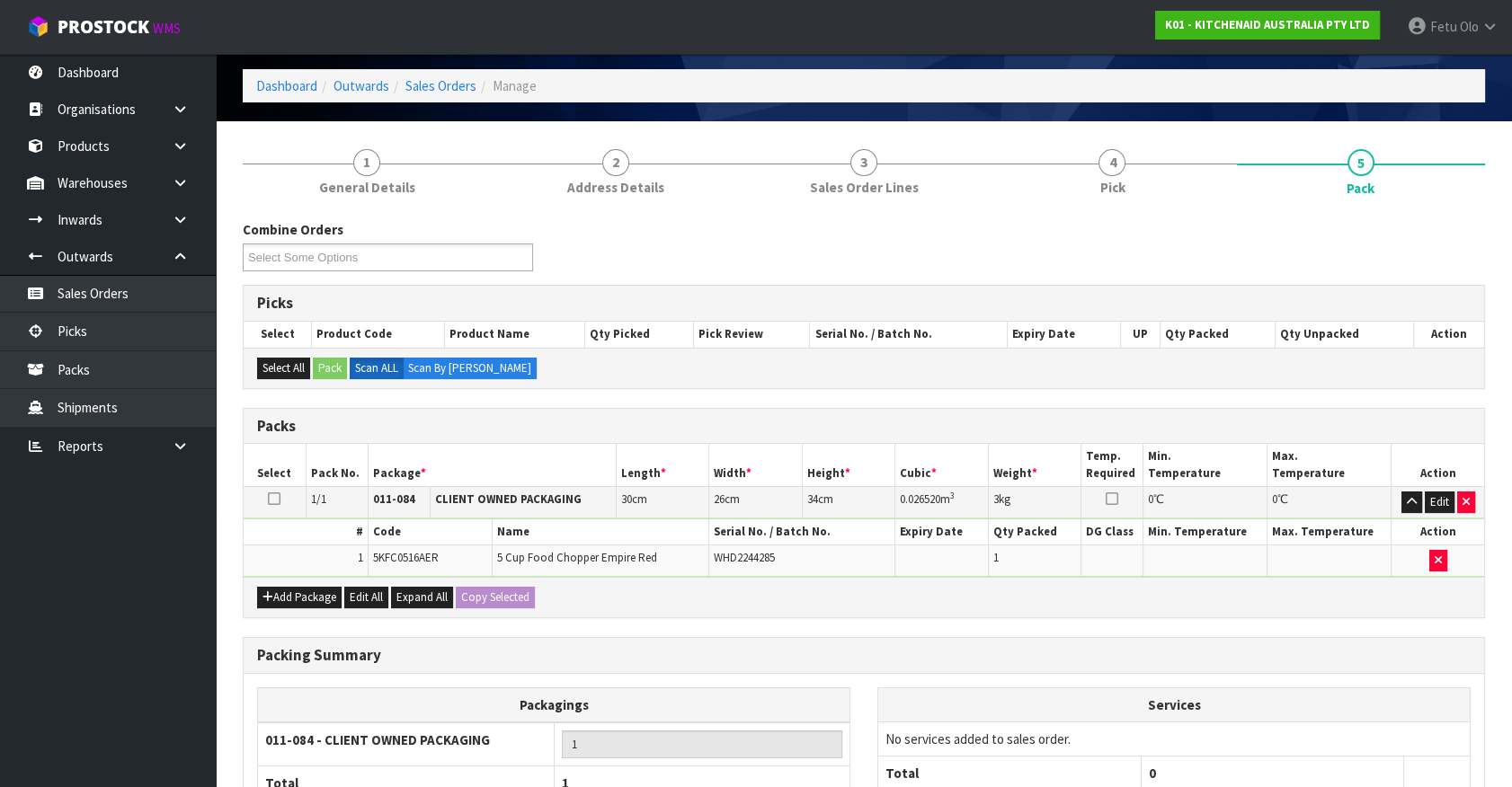 scroll, scrollTop: 234, scrollLeft: 0, axis: vertical 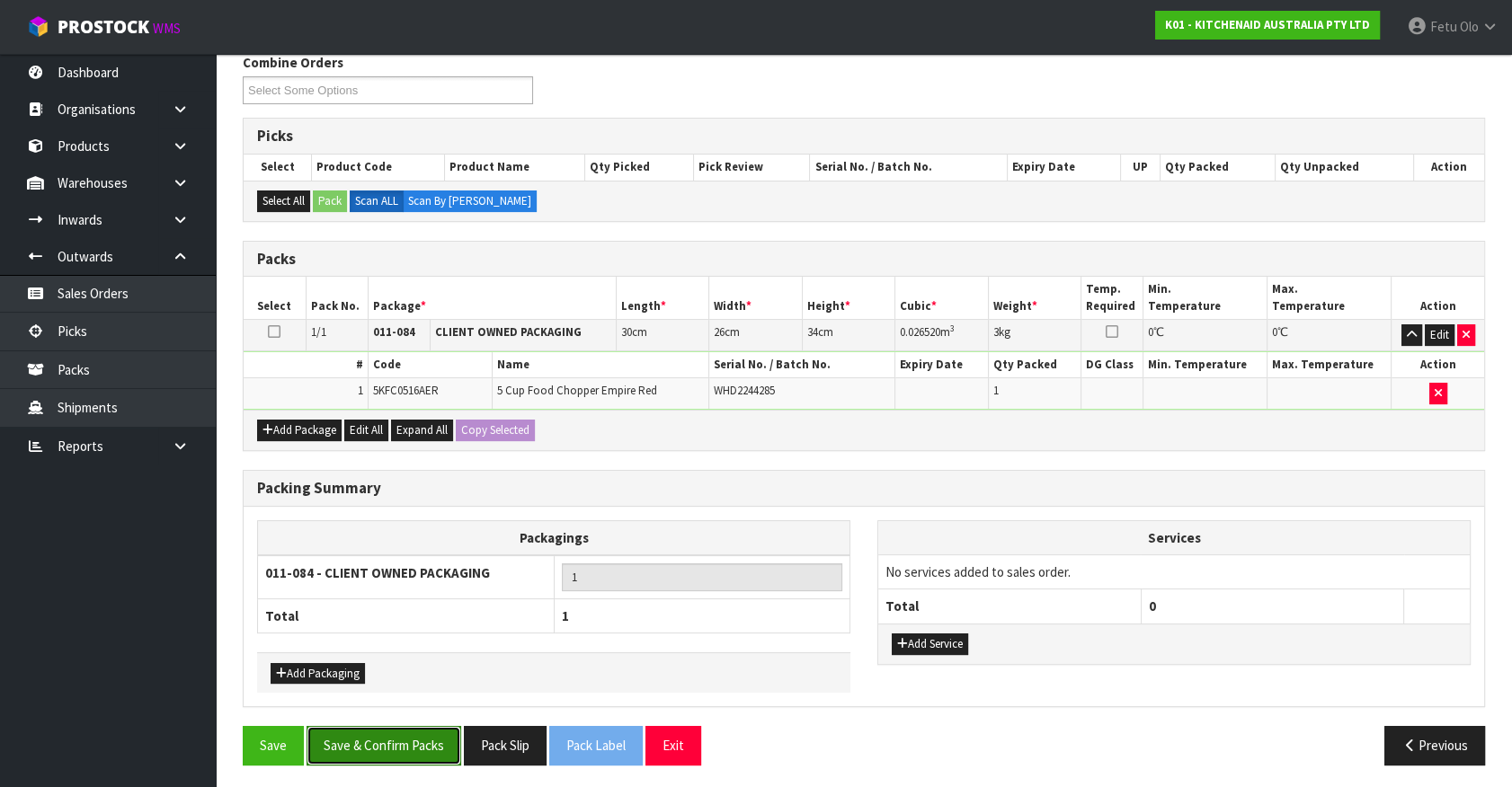 click on "Save & Confirm Packs" at bounding box center [384, 745] 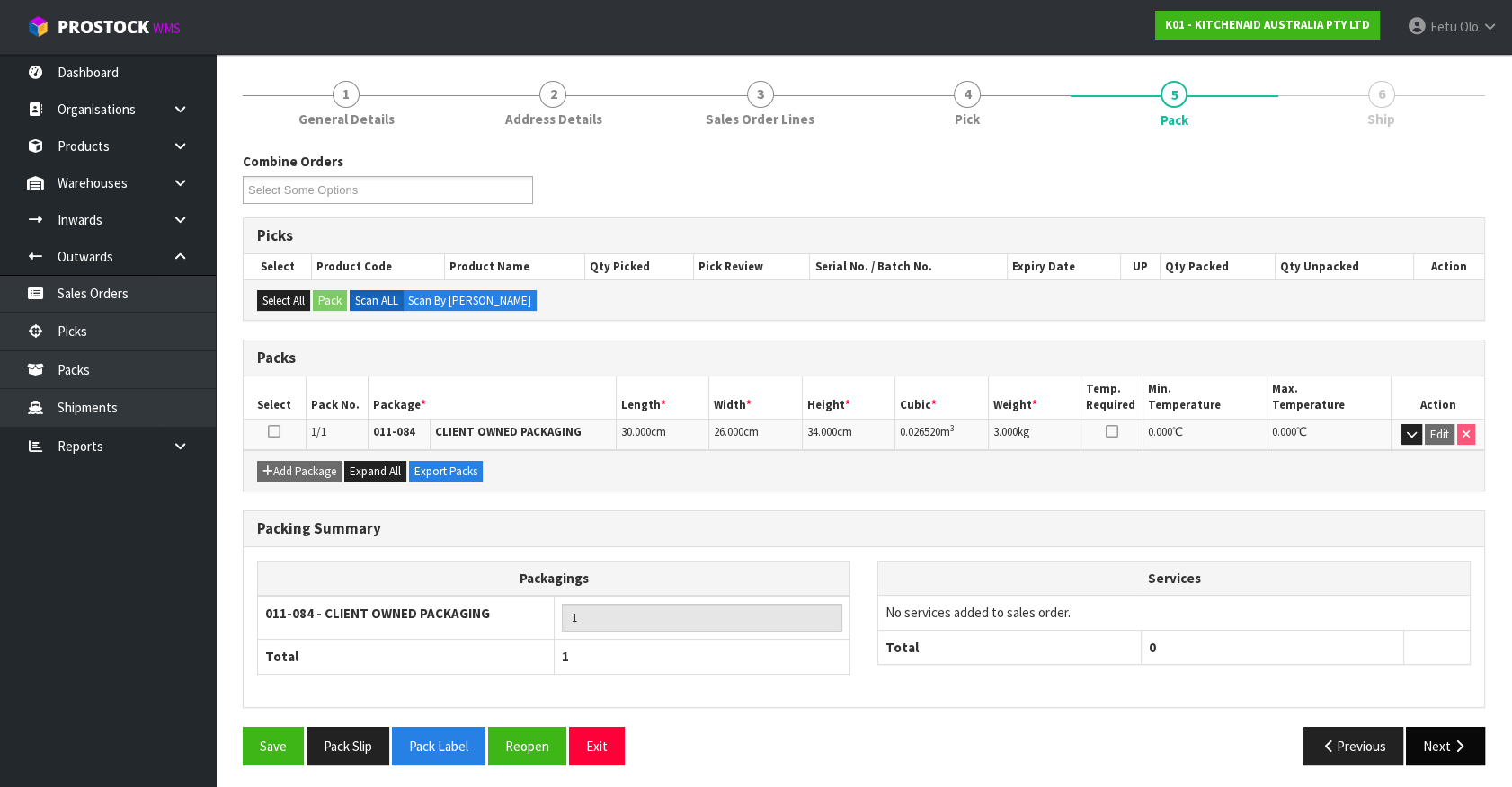 scroll, scrollTop: 202, scrollLeft: 0, axis: vertical 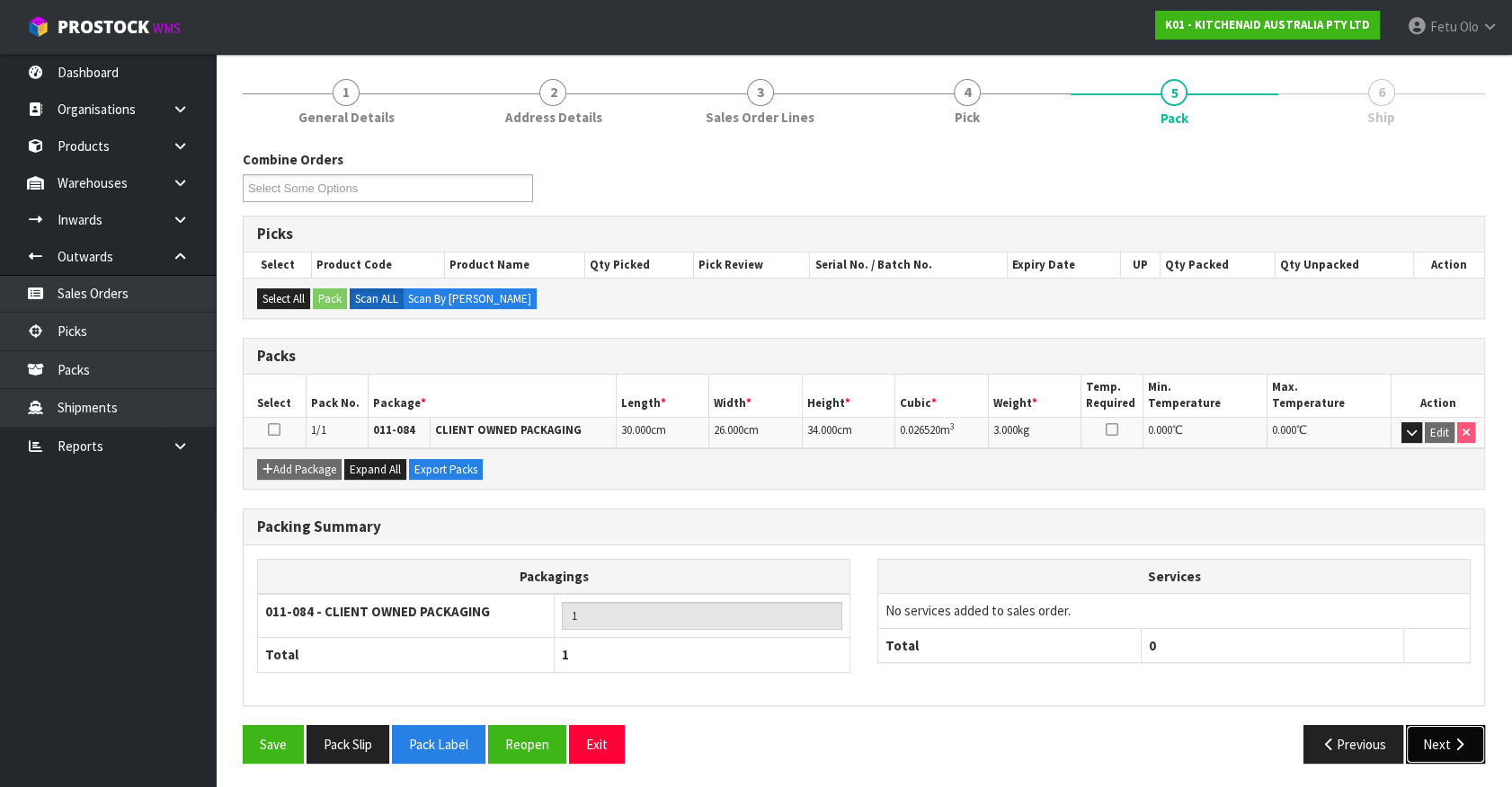 click on "Next" at bounding box center [1445, 744] 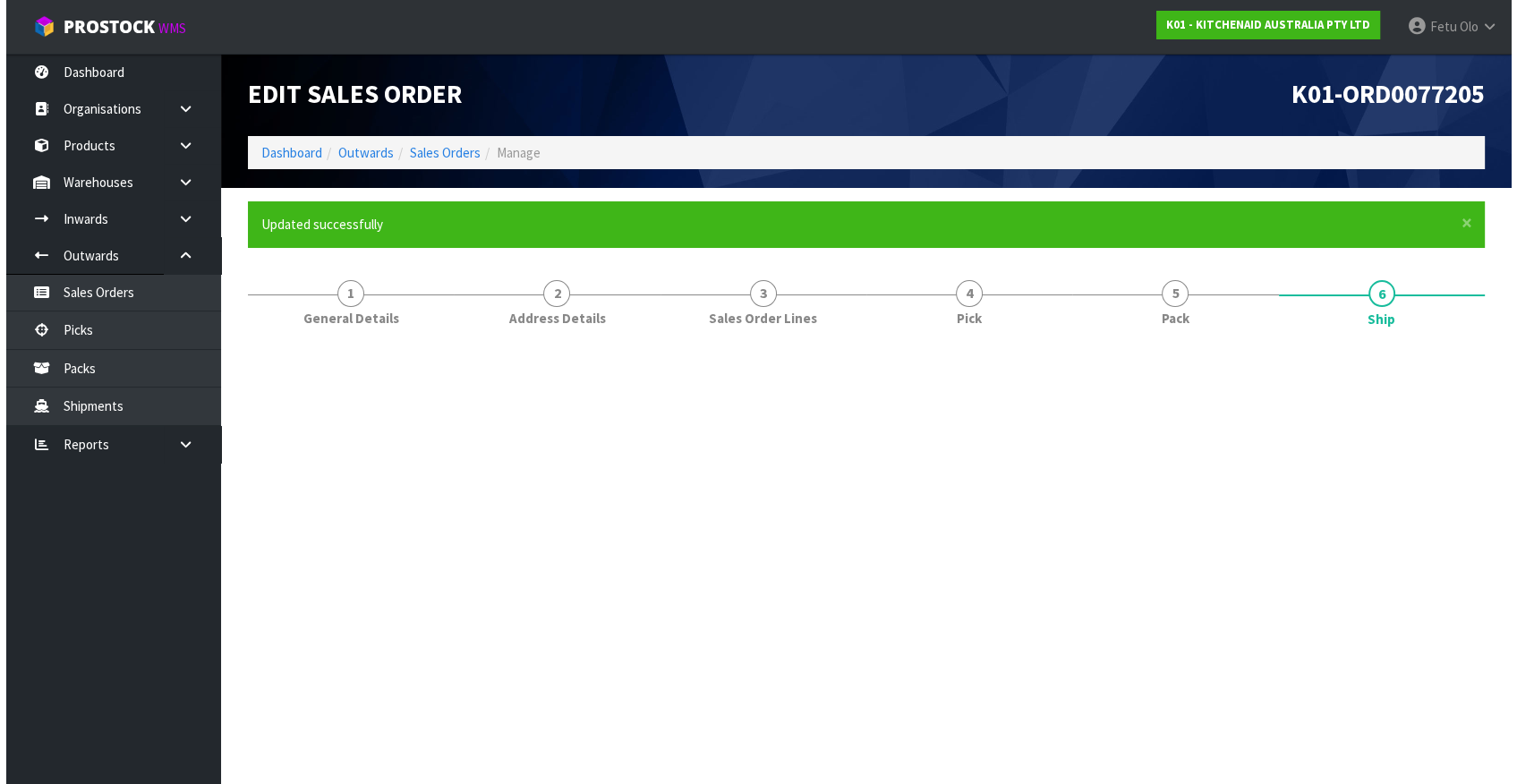 scroll, scrollTop: 0, scrollLeft: 0, axis: both 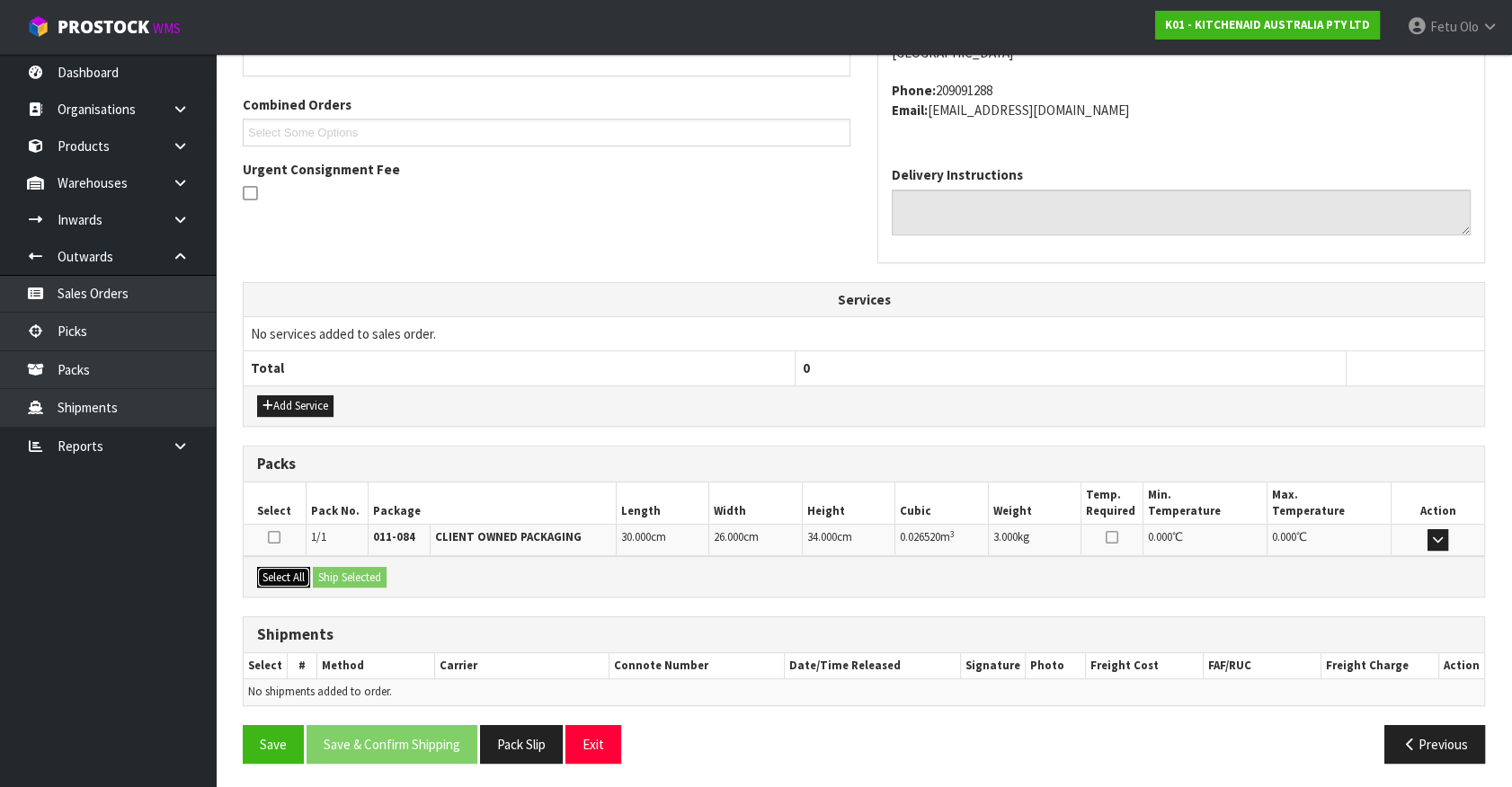 drag, startPoint x: 281, startPoint y: 570, endPoint x: 361, endPoint y: 576, distance: 80.22468 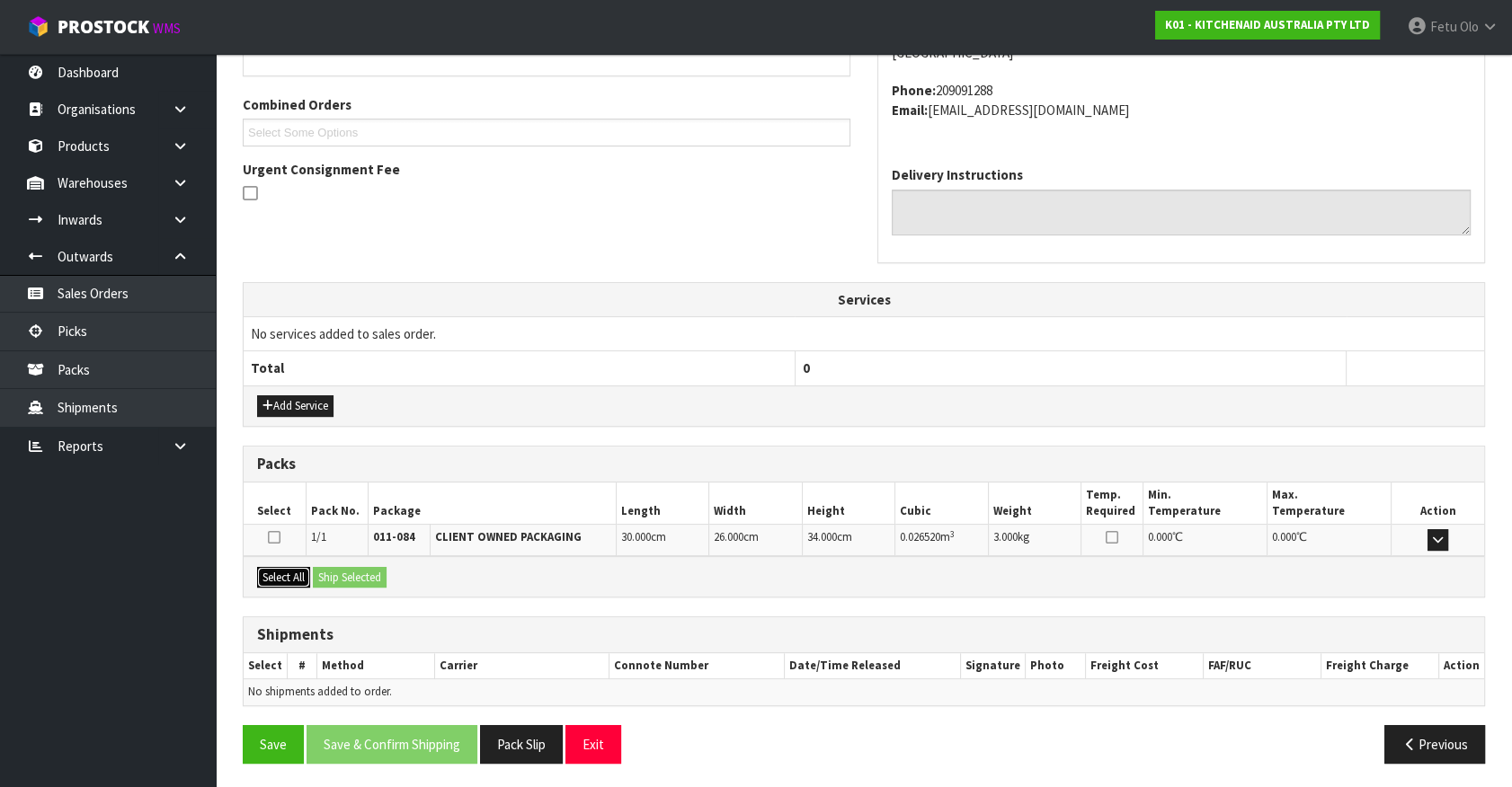 click on "Select All" at bounding box center [283, 578] 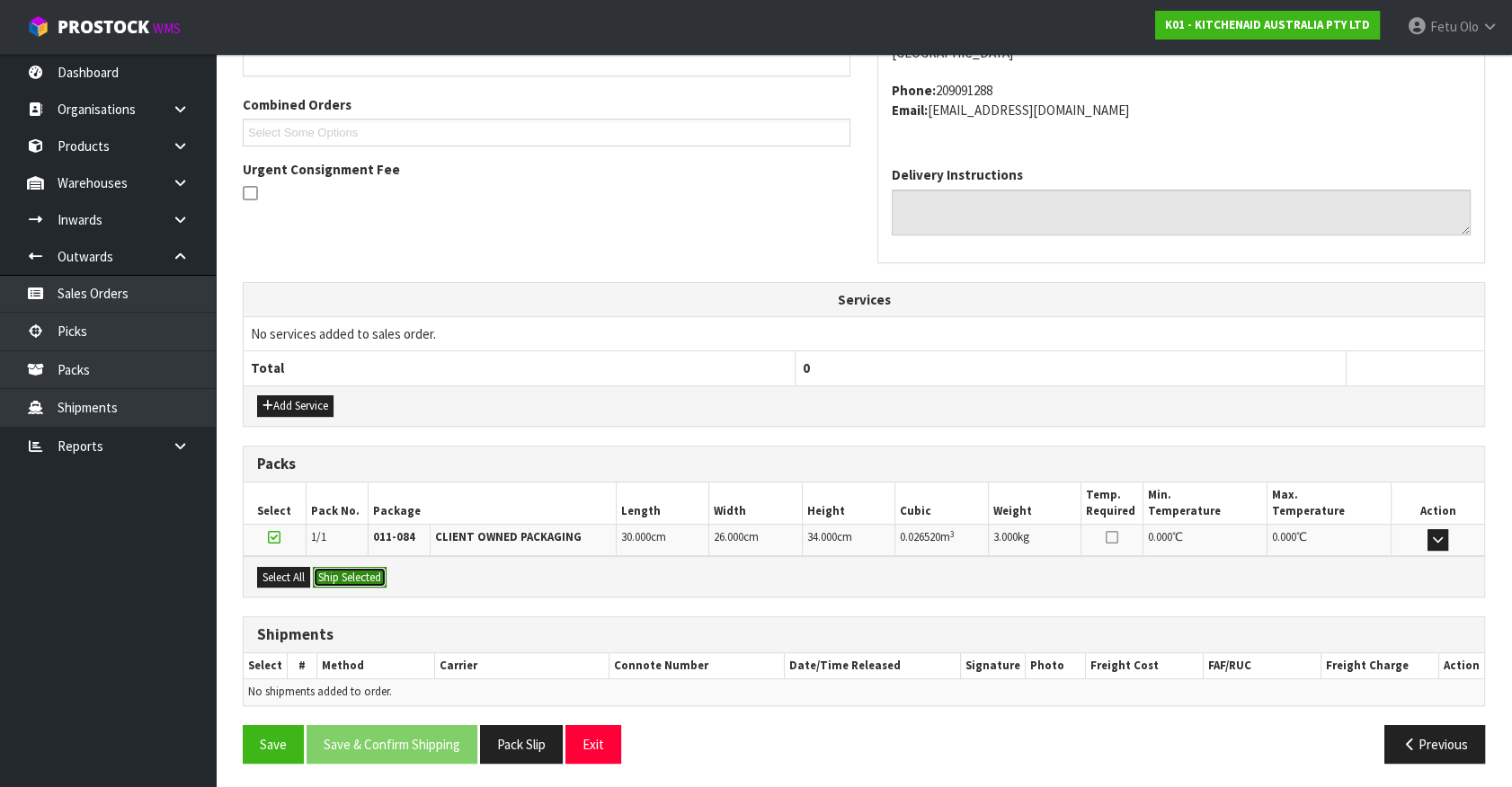 click on "Ship Selected" at bounding box center [350, 578] 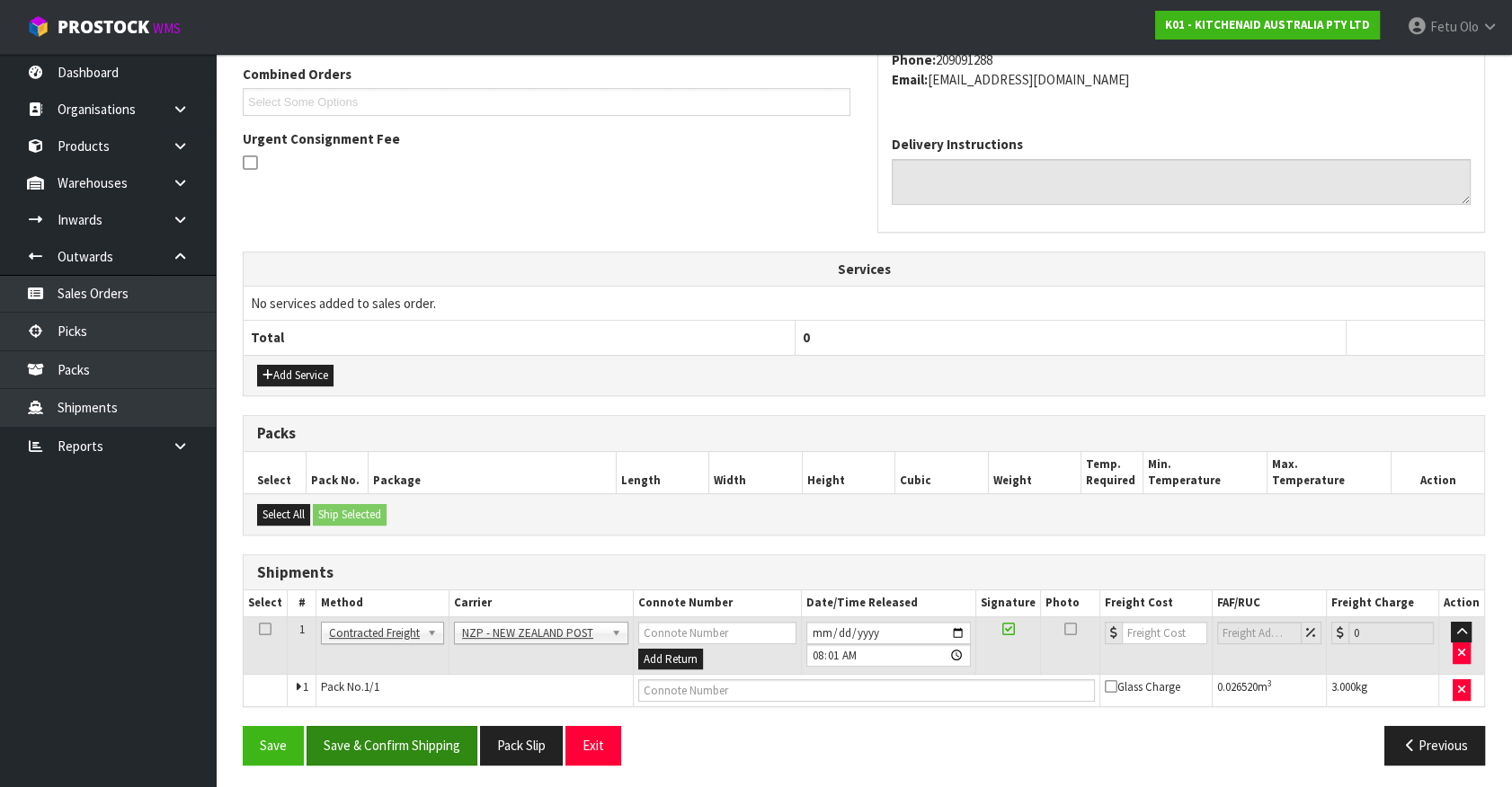 scroll, scrollTop: 468, scrollLeft: 0, axis: vertical 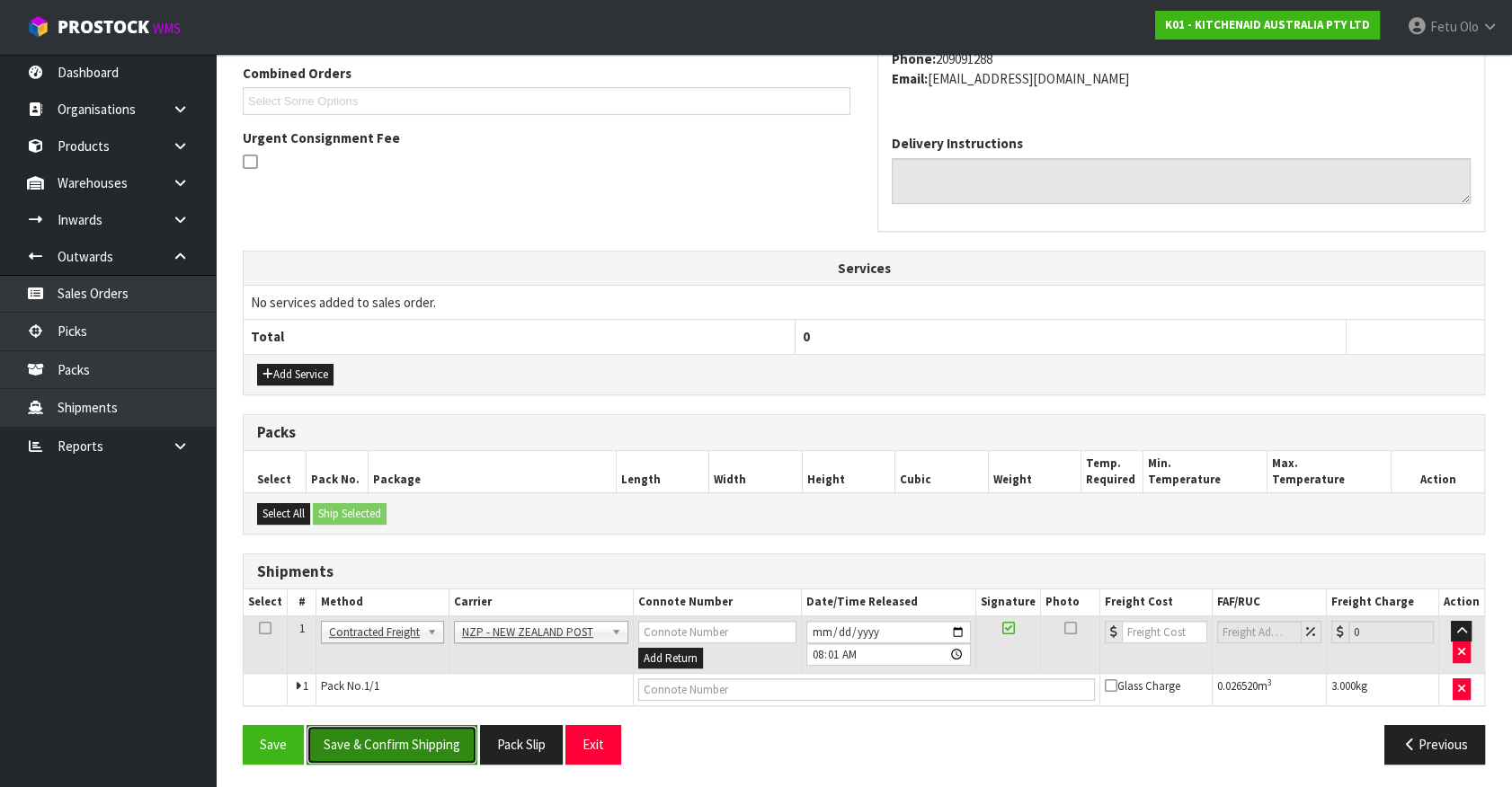 drag, startPoint x: 389, startPoint y: 737, endPoint x: 360, endPoint y: 749, distance: 31.38471 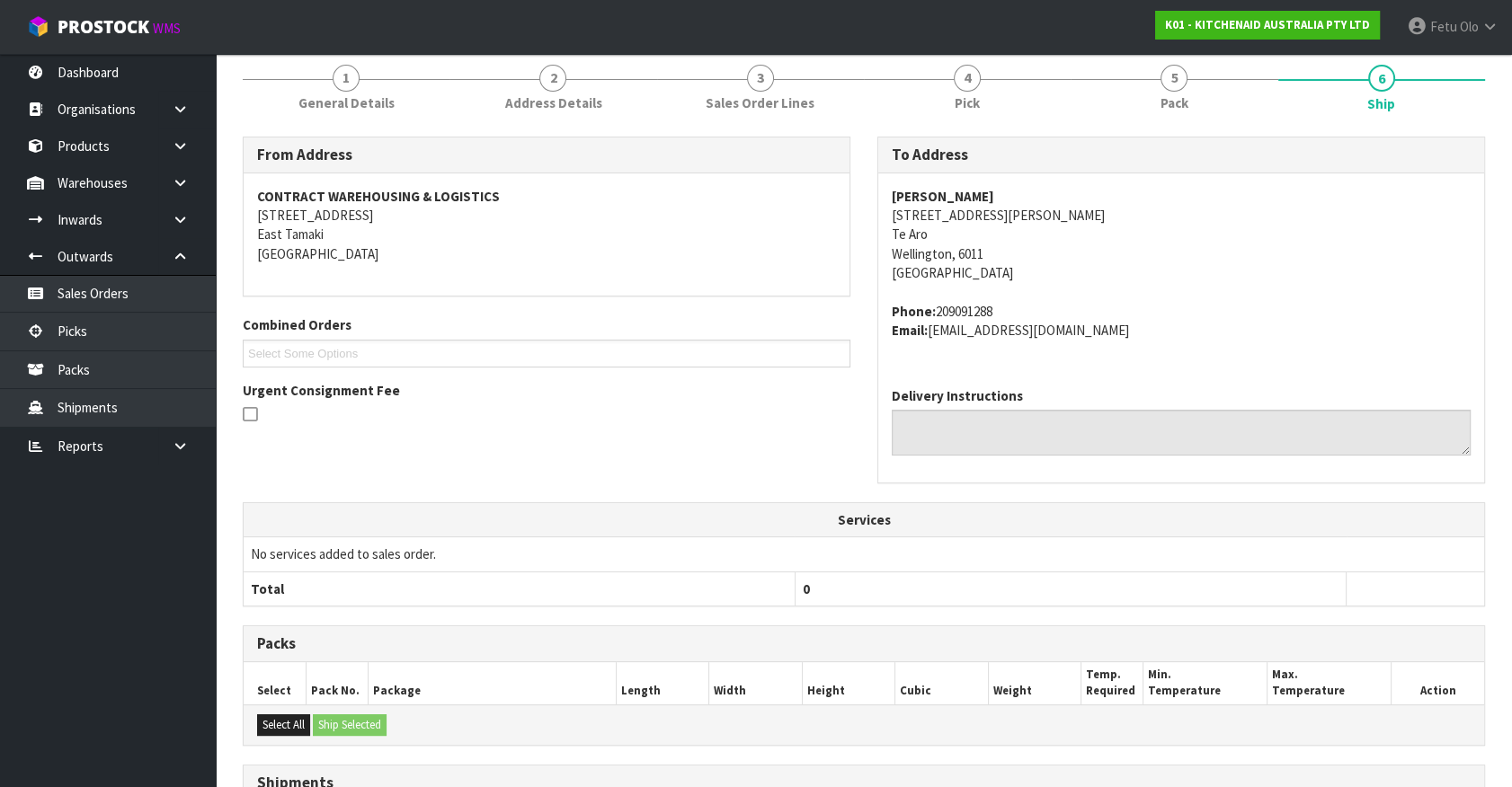 scroll, scrollTop: 443, scrollLeft: 0, axis: vertical 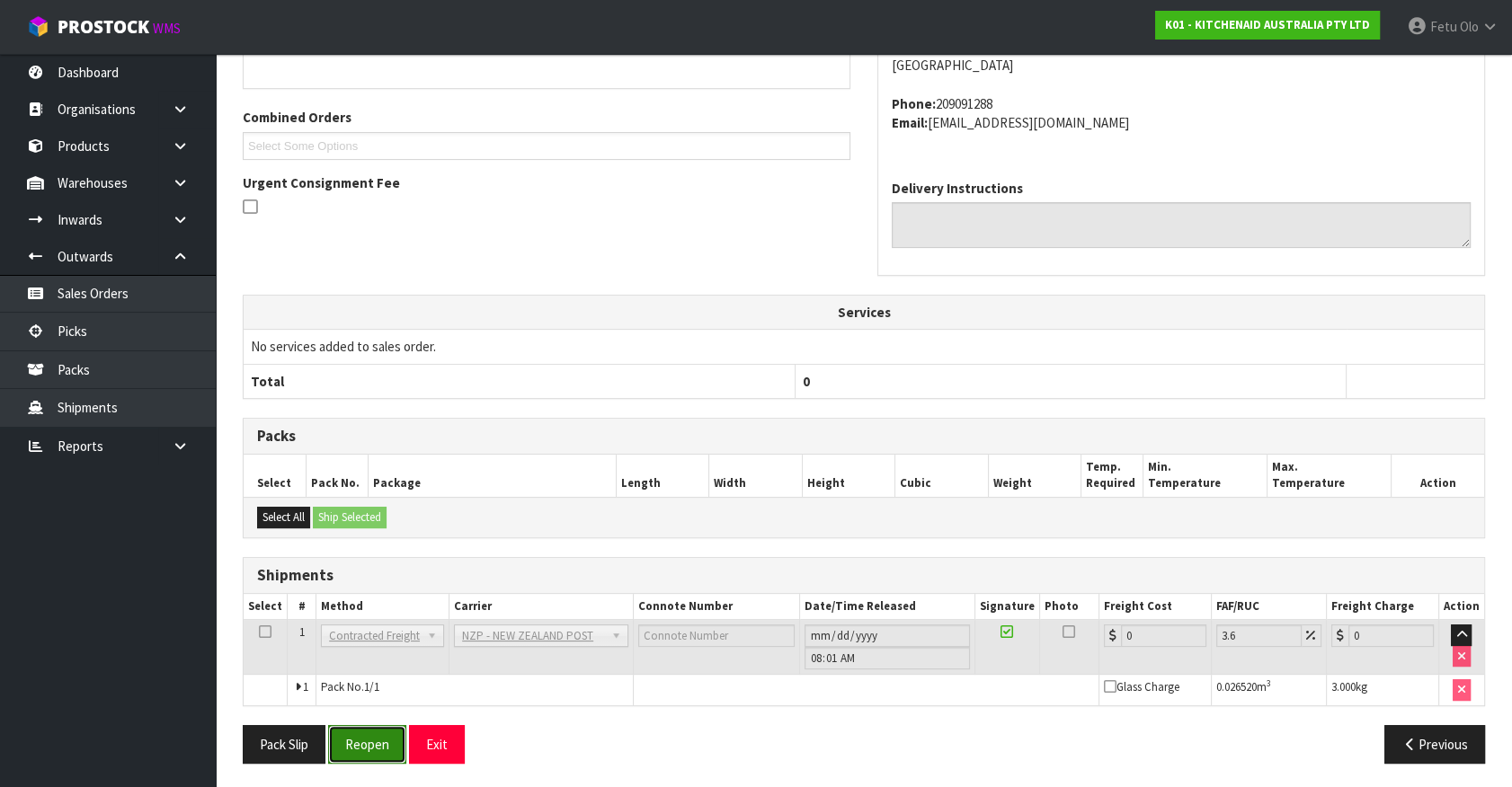 click on "Reopen" at bounding box center (367, 744) 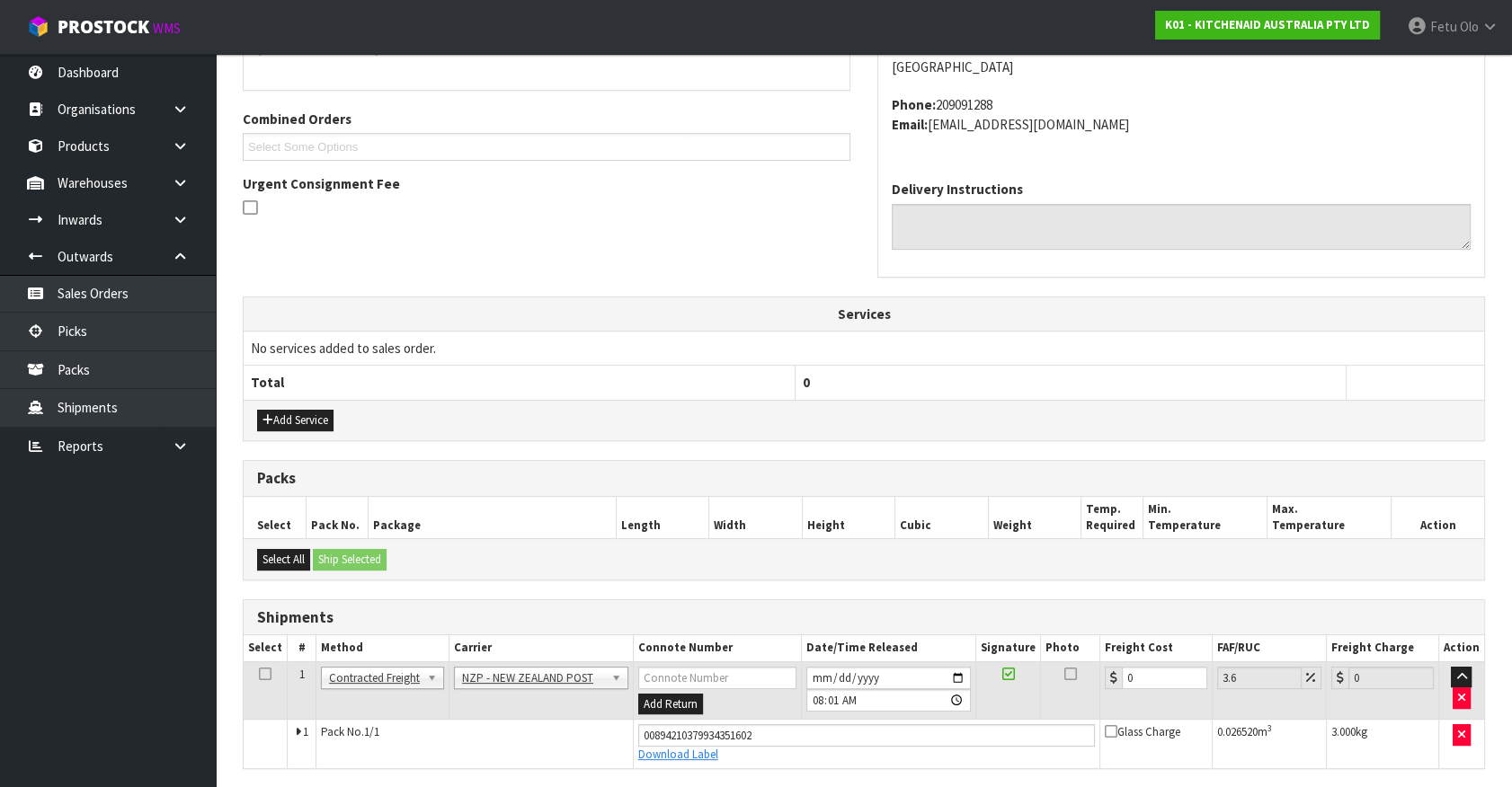 scroll, scrollTop: 423, scrollLeft: 0, axis: vertical 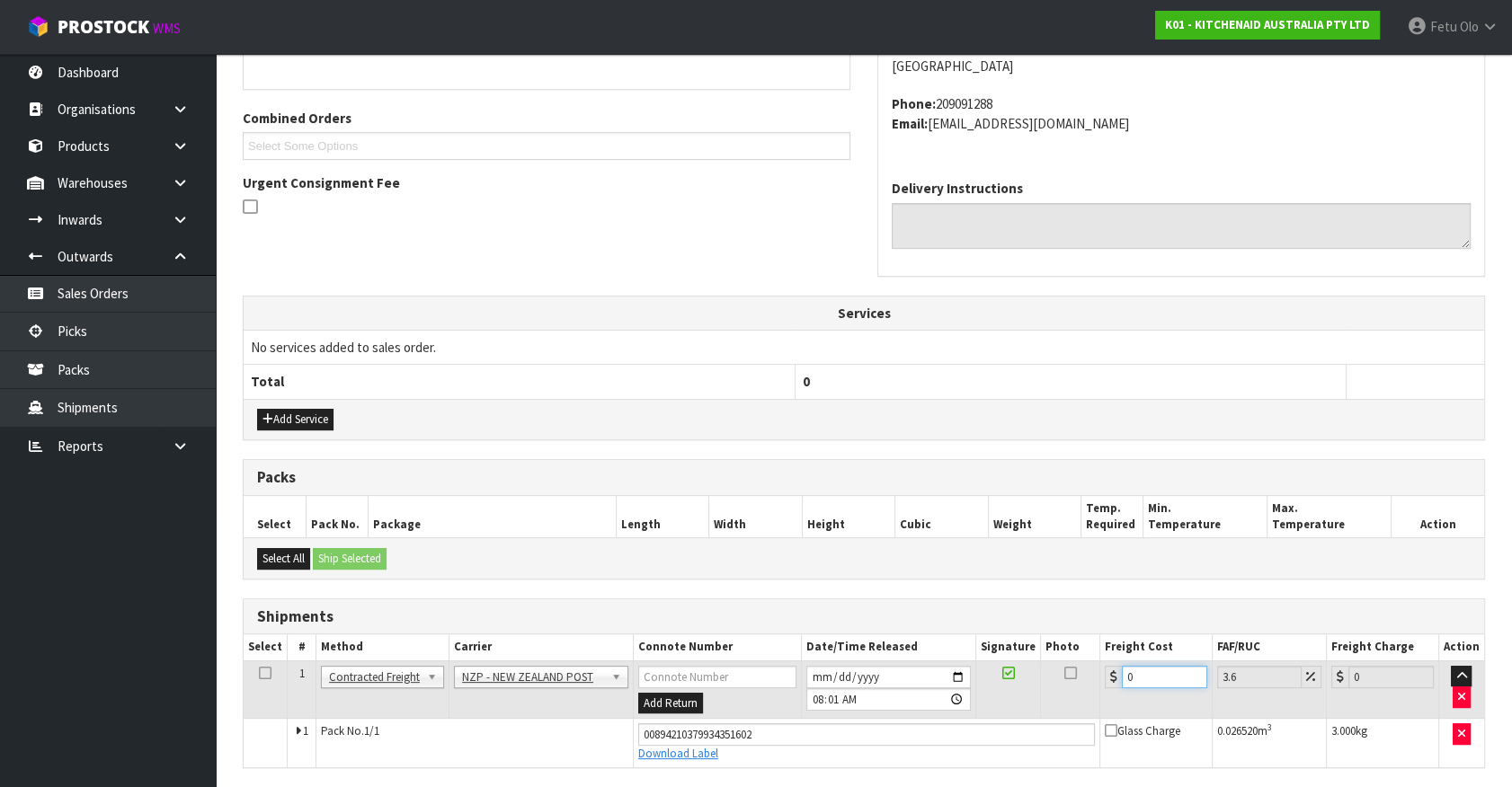 drag, startPoint x: 1145, startPoint y: 670, endPoint x: 983, endPoint y: 728, distance: 172.06975 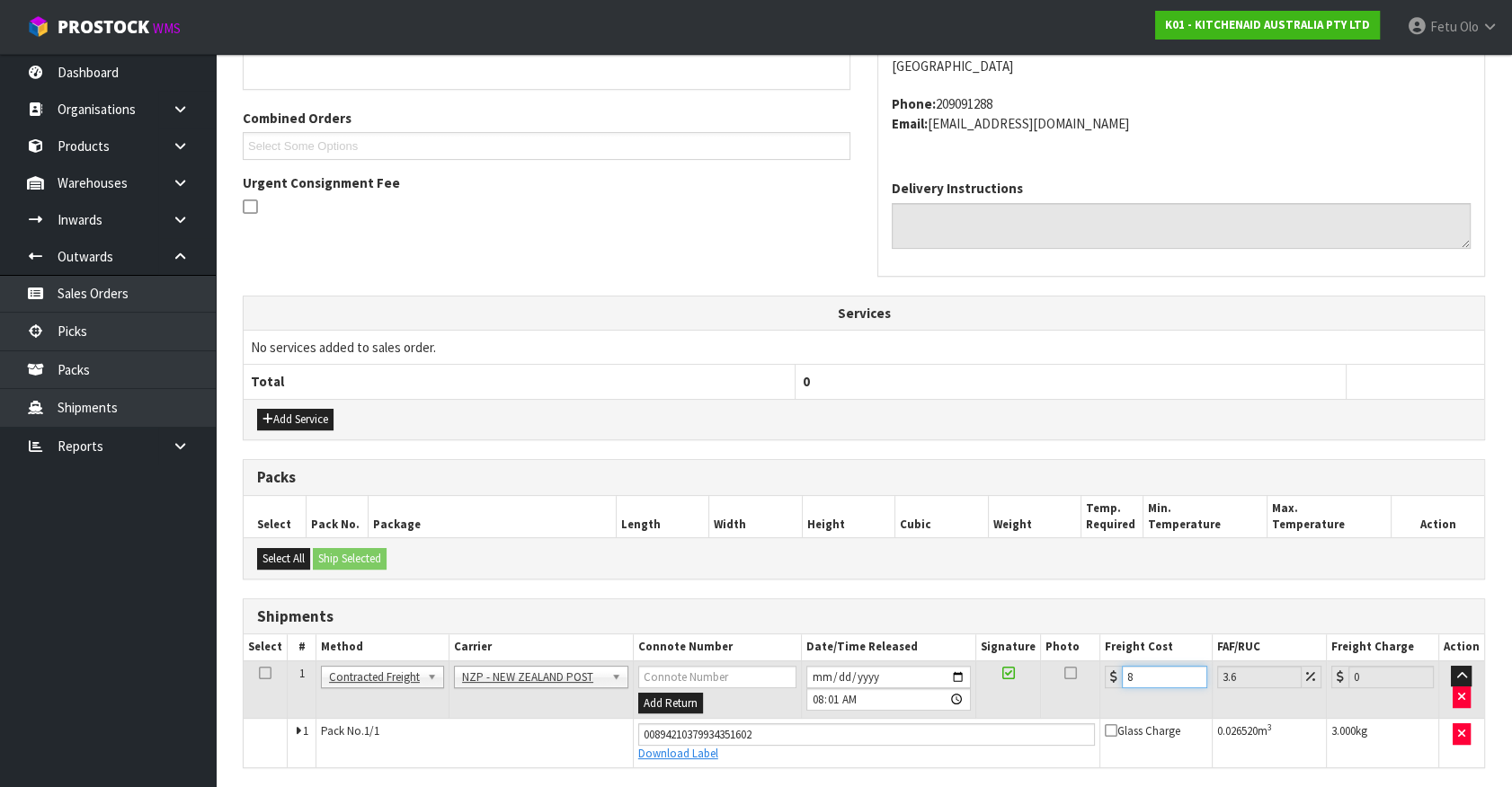 type on "8.29" 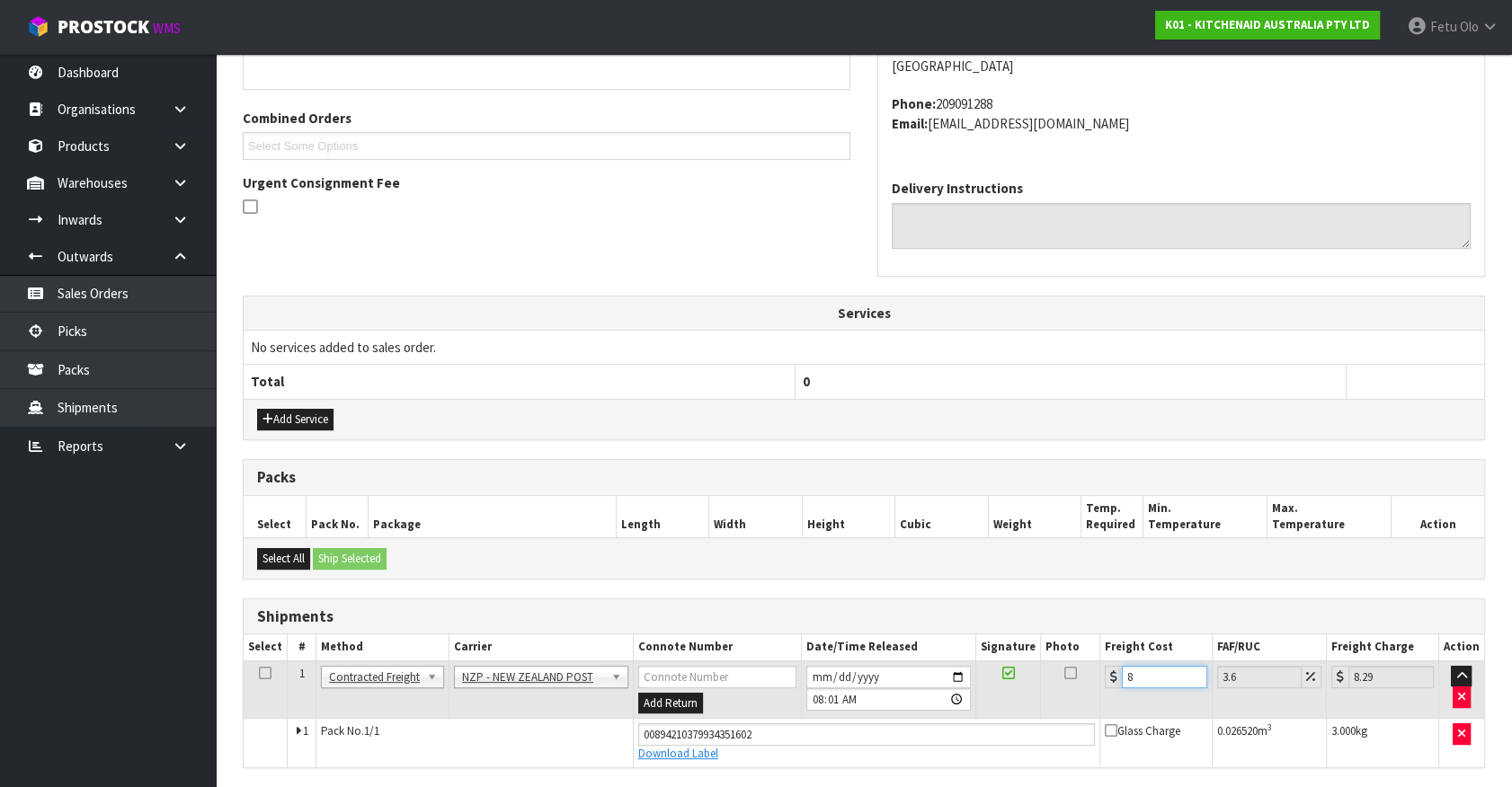 type on "8.4" 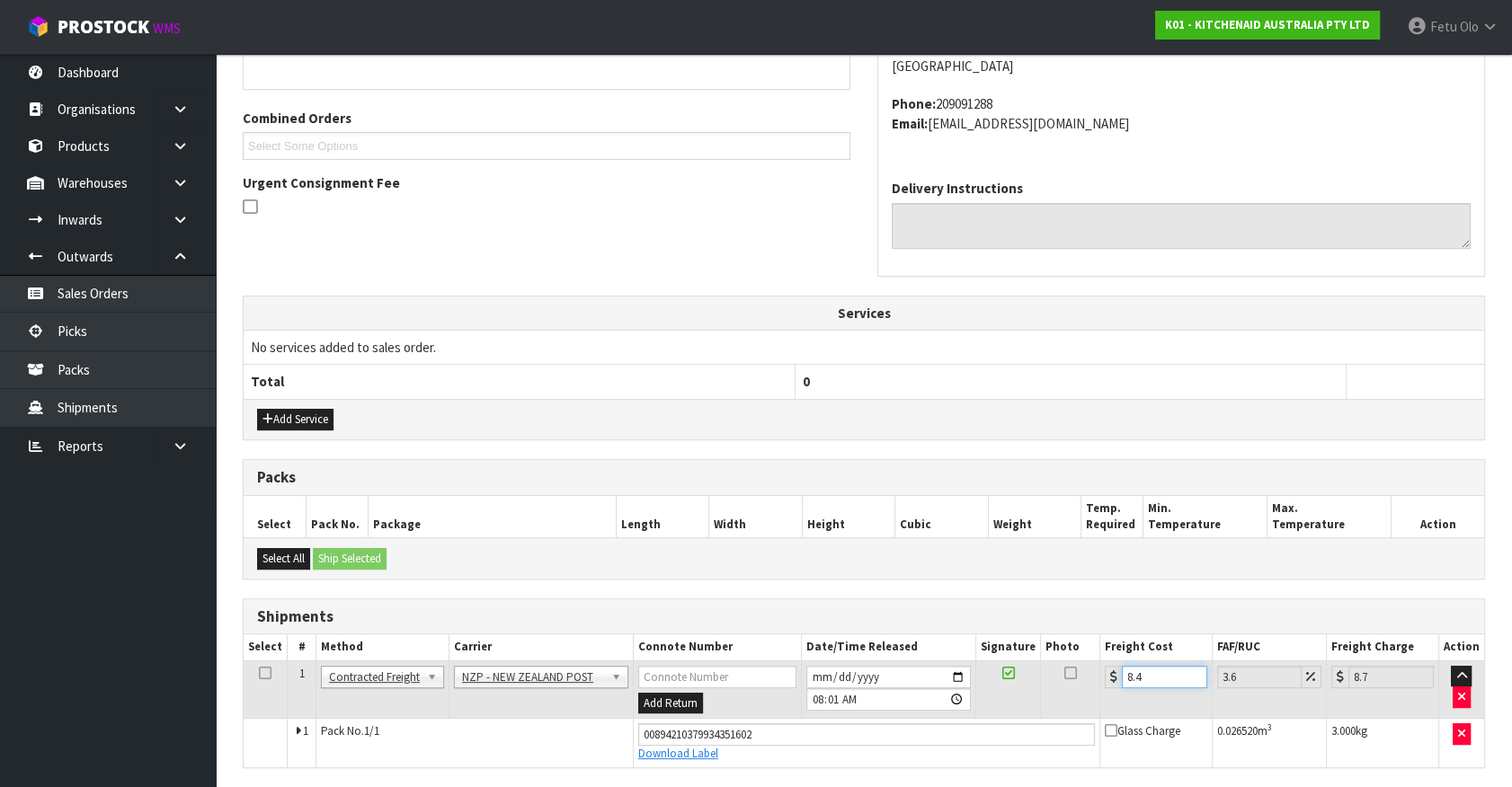 type on "8.45" 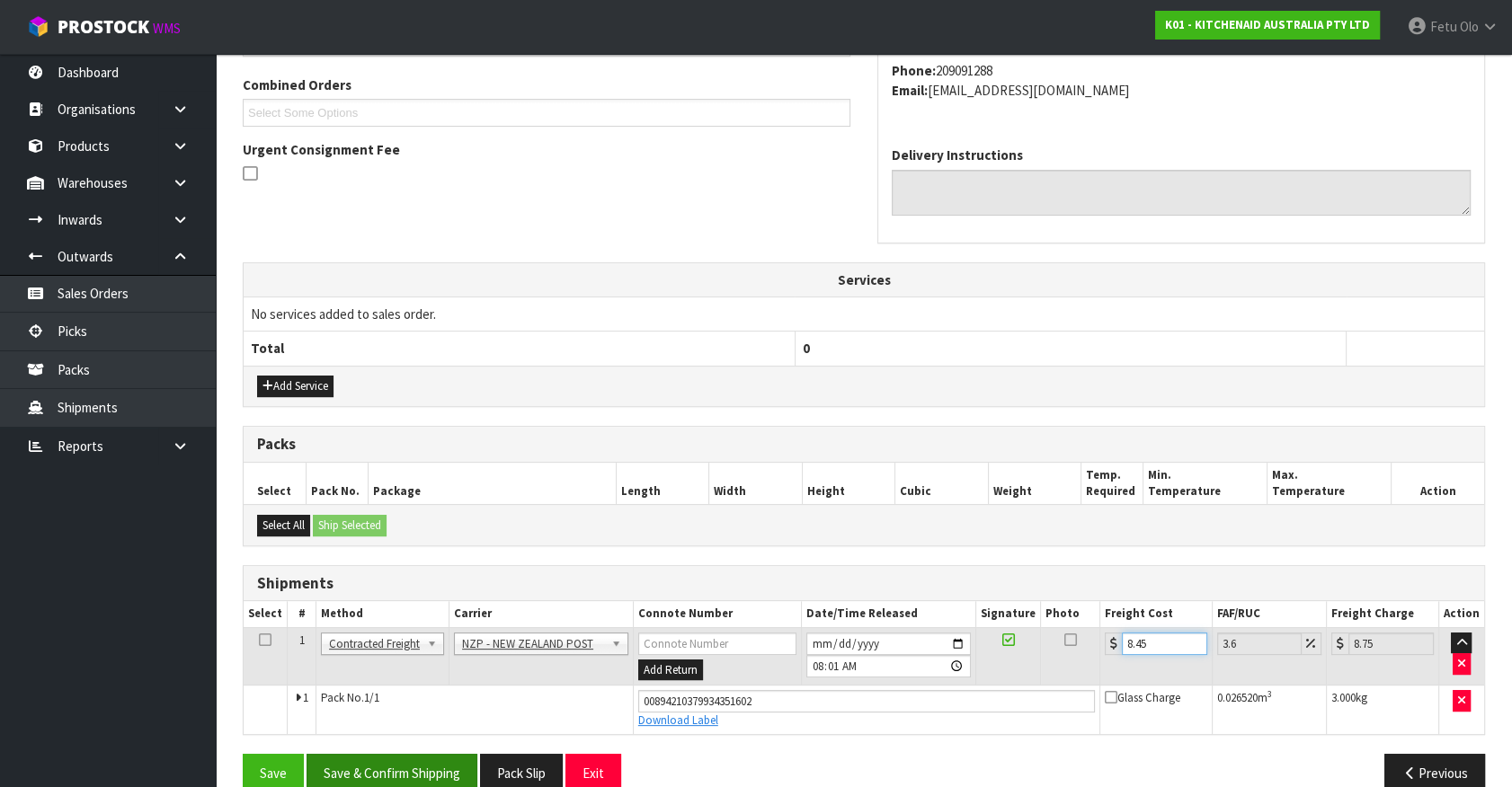 scroll, scrollTop: 485, scrollLeft: 0, axis: vertical 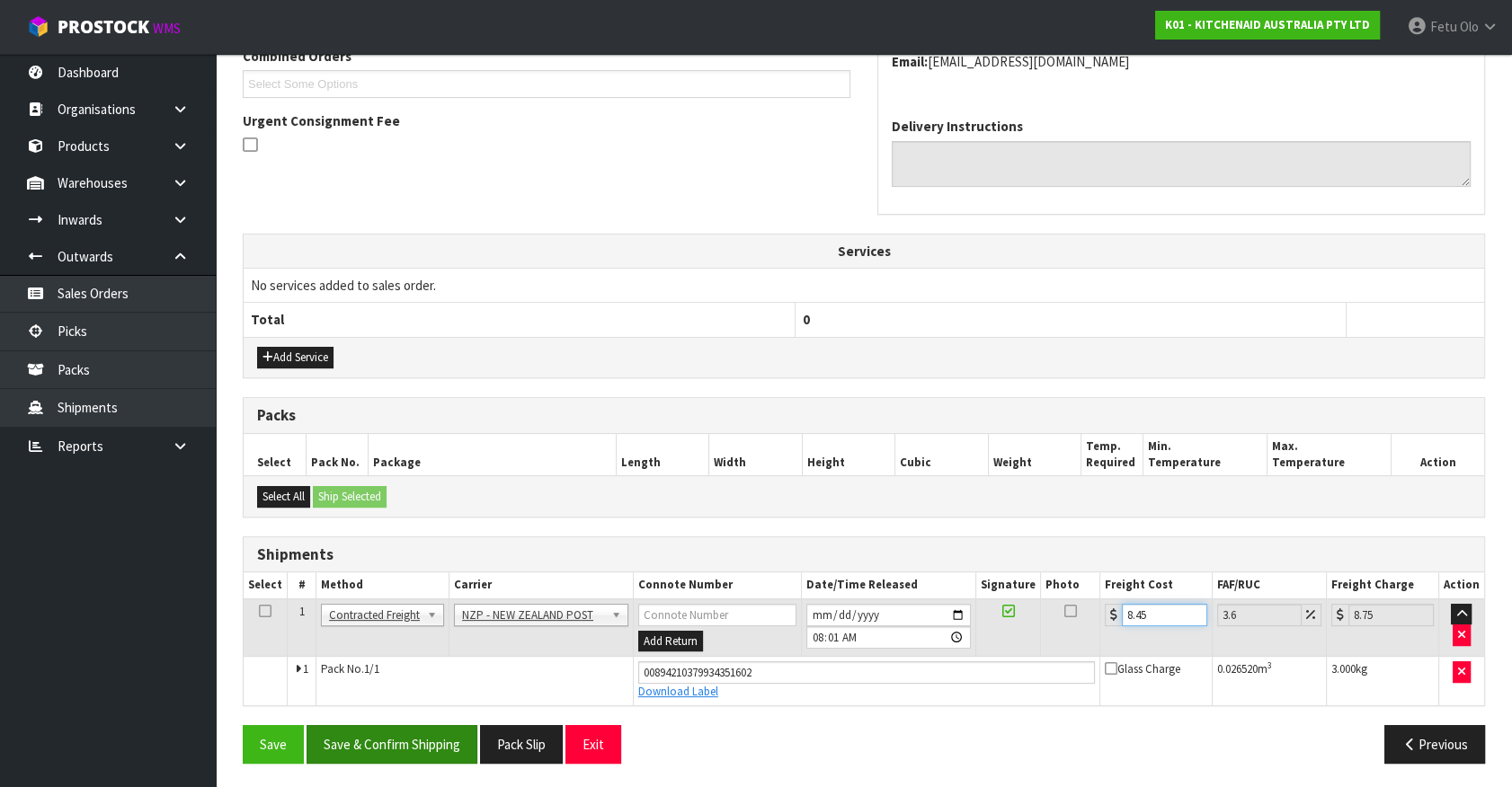 type on "8.45" 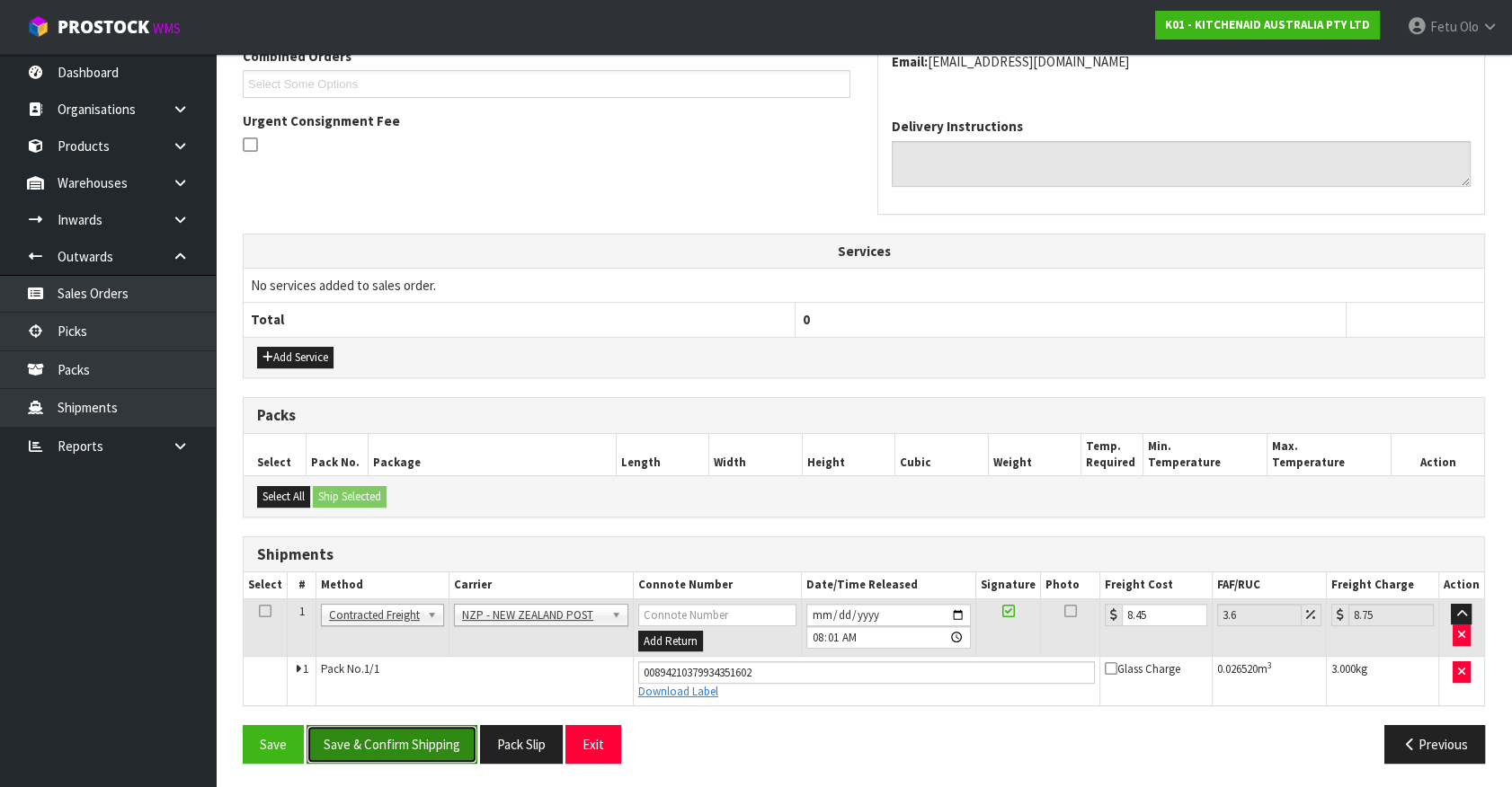 click on "Save & Confirm Shipping" at bounding box center [392, 744] 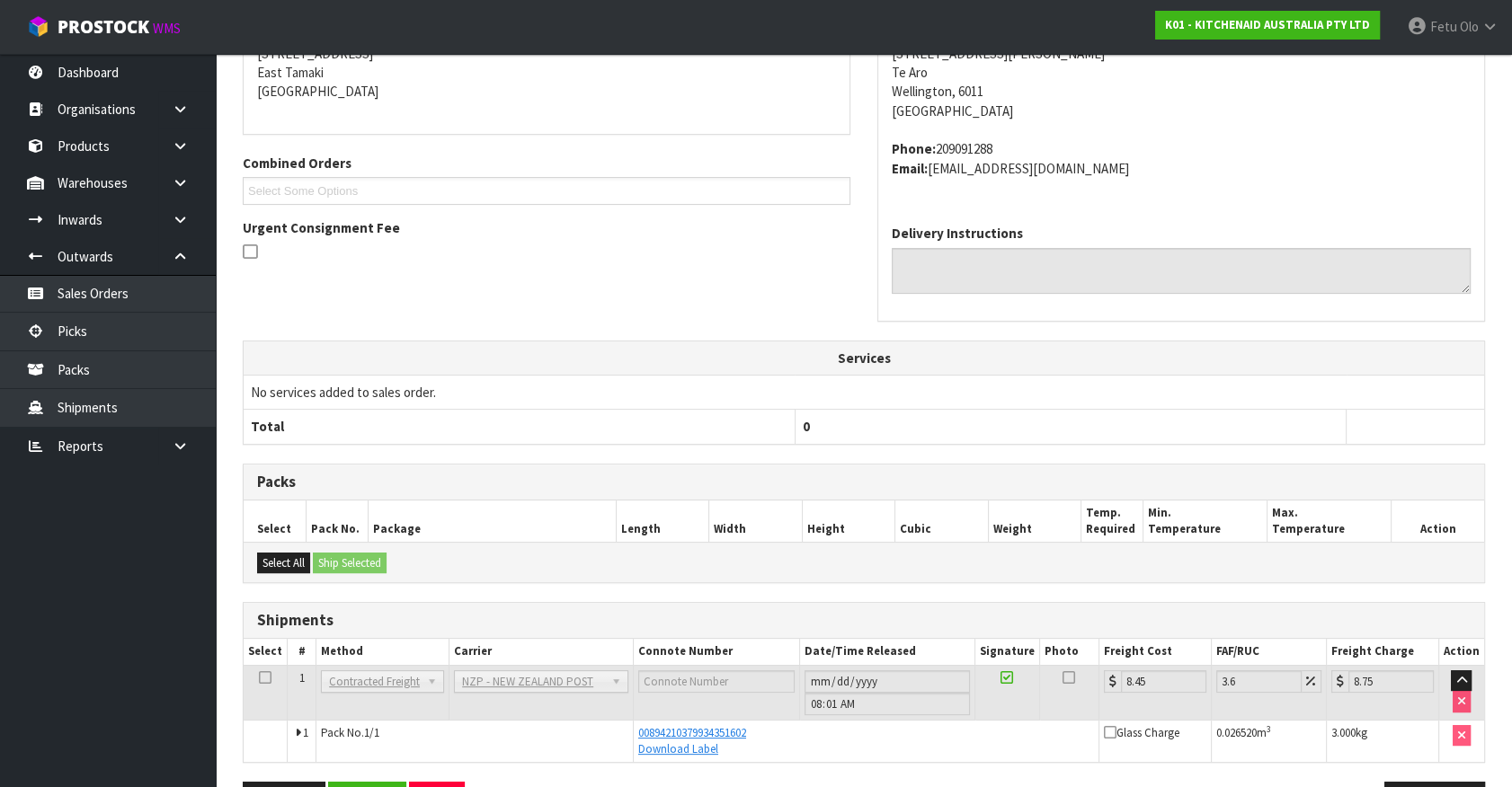 scroll, scrollTop: 436, scrollLeft: 0, axis: vertical 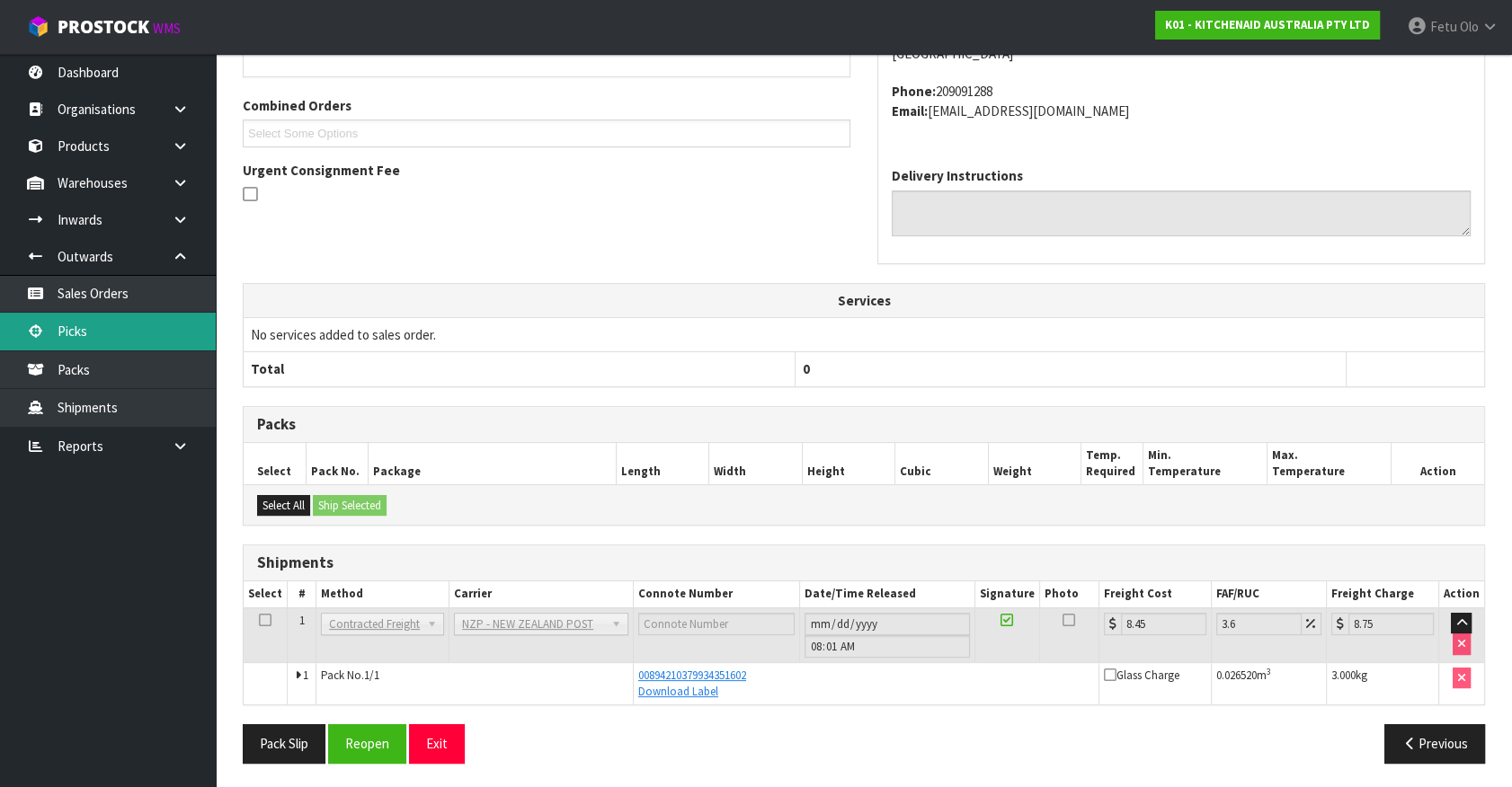 click on "Picks" at bounding box center (108, 331) 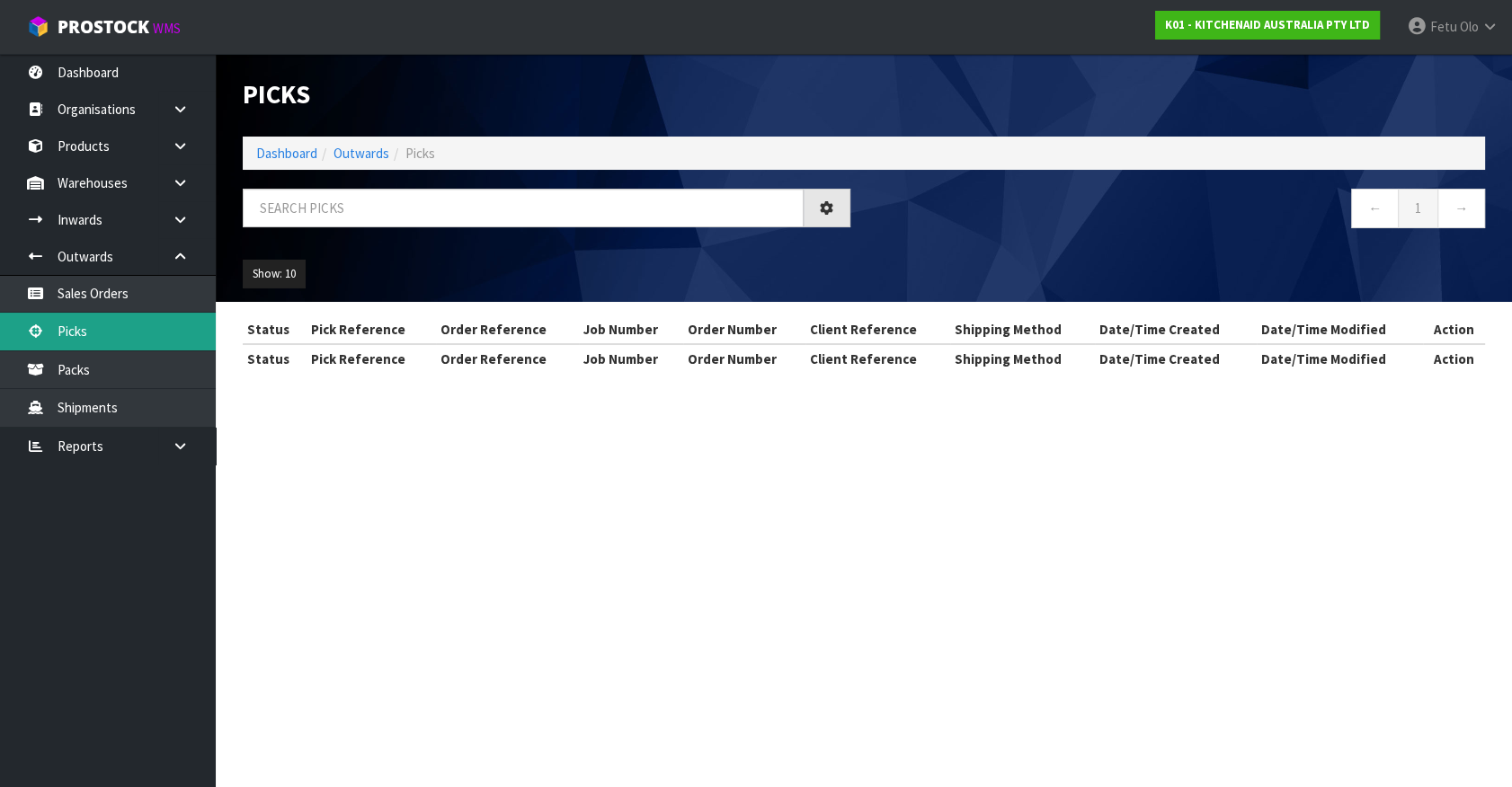 scroll, scrollTop: 0, scrollLeft: 0, axis: both 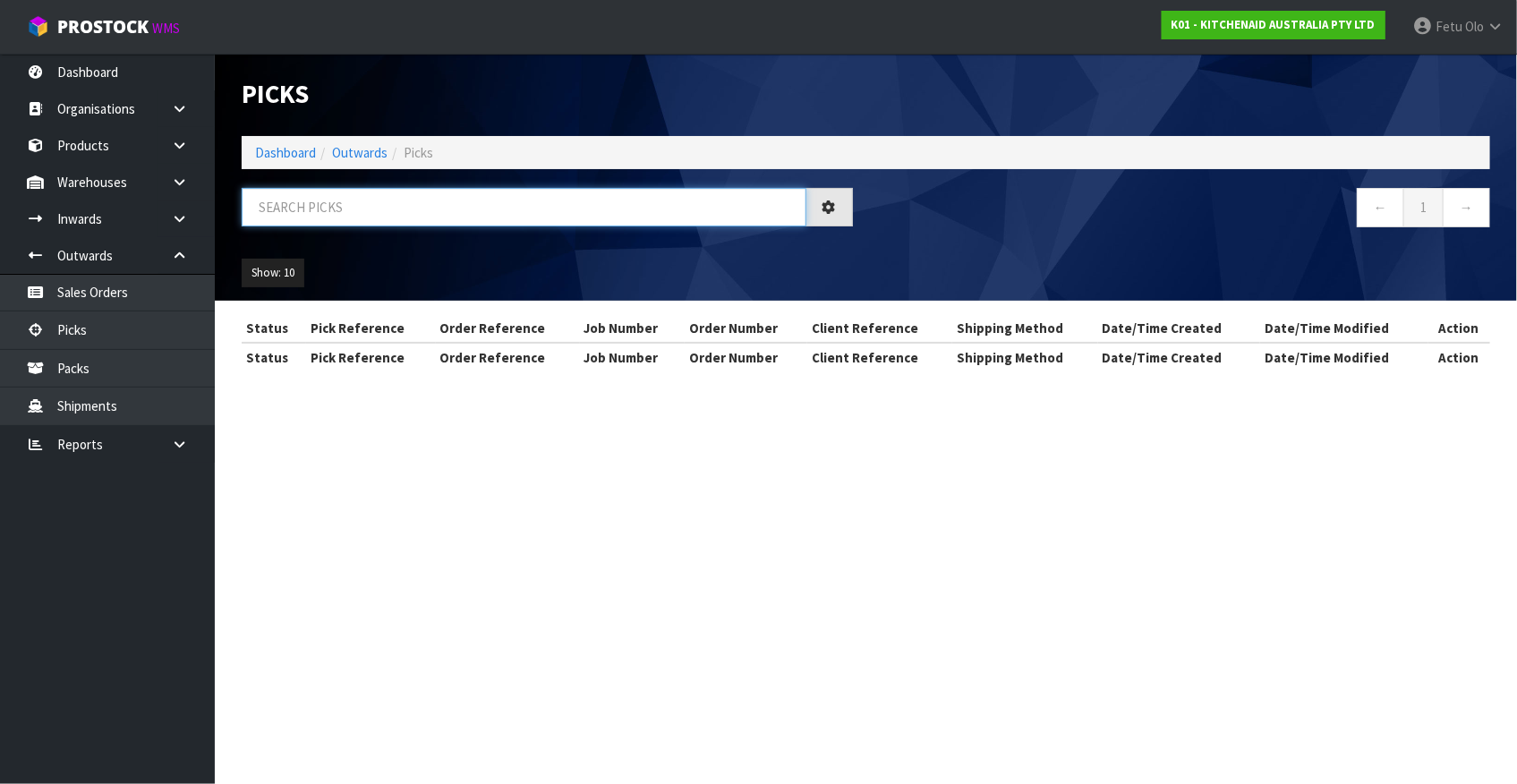 click at bounding box center [524, 207] 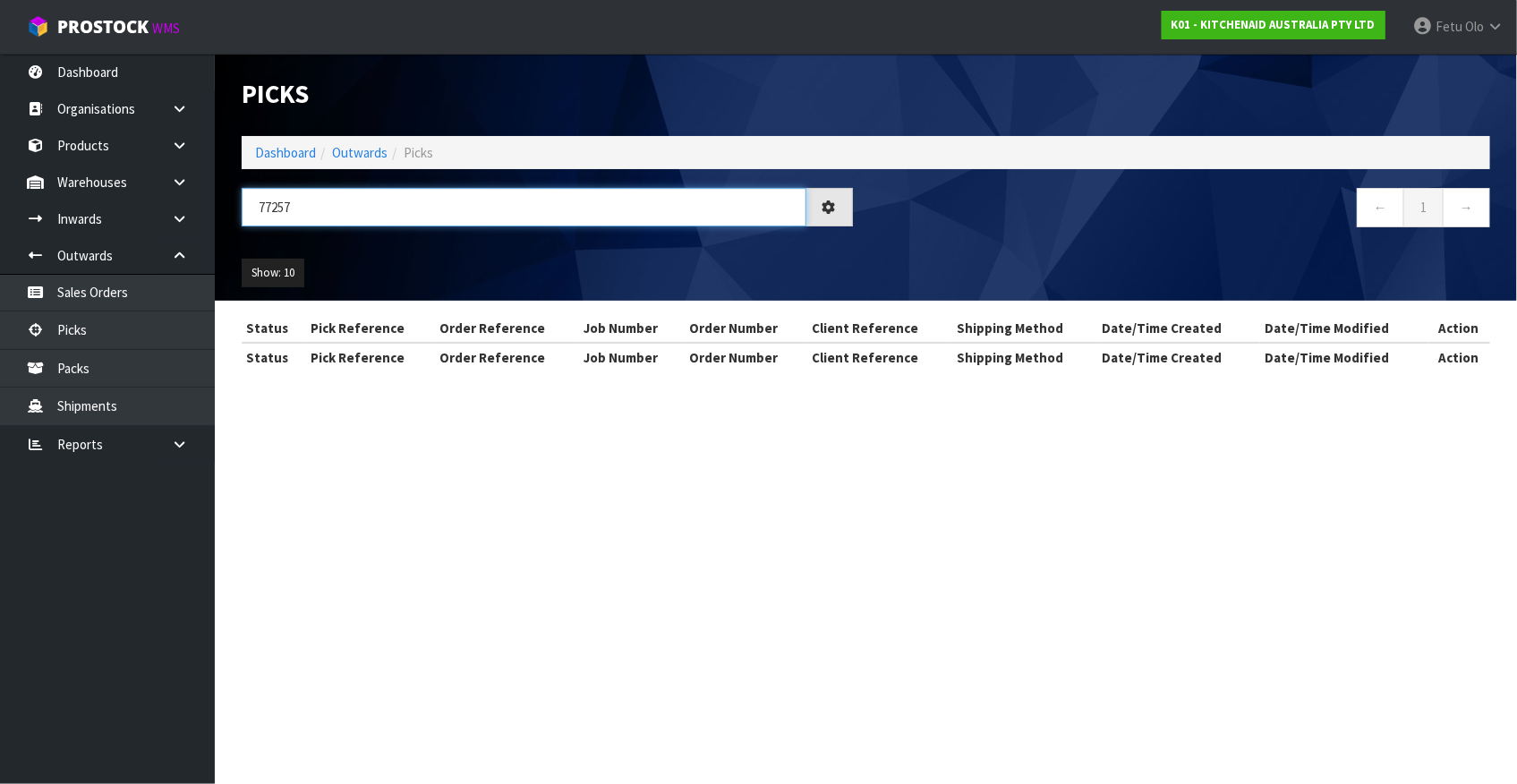 type on "77257" 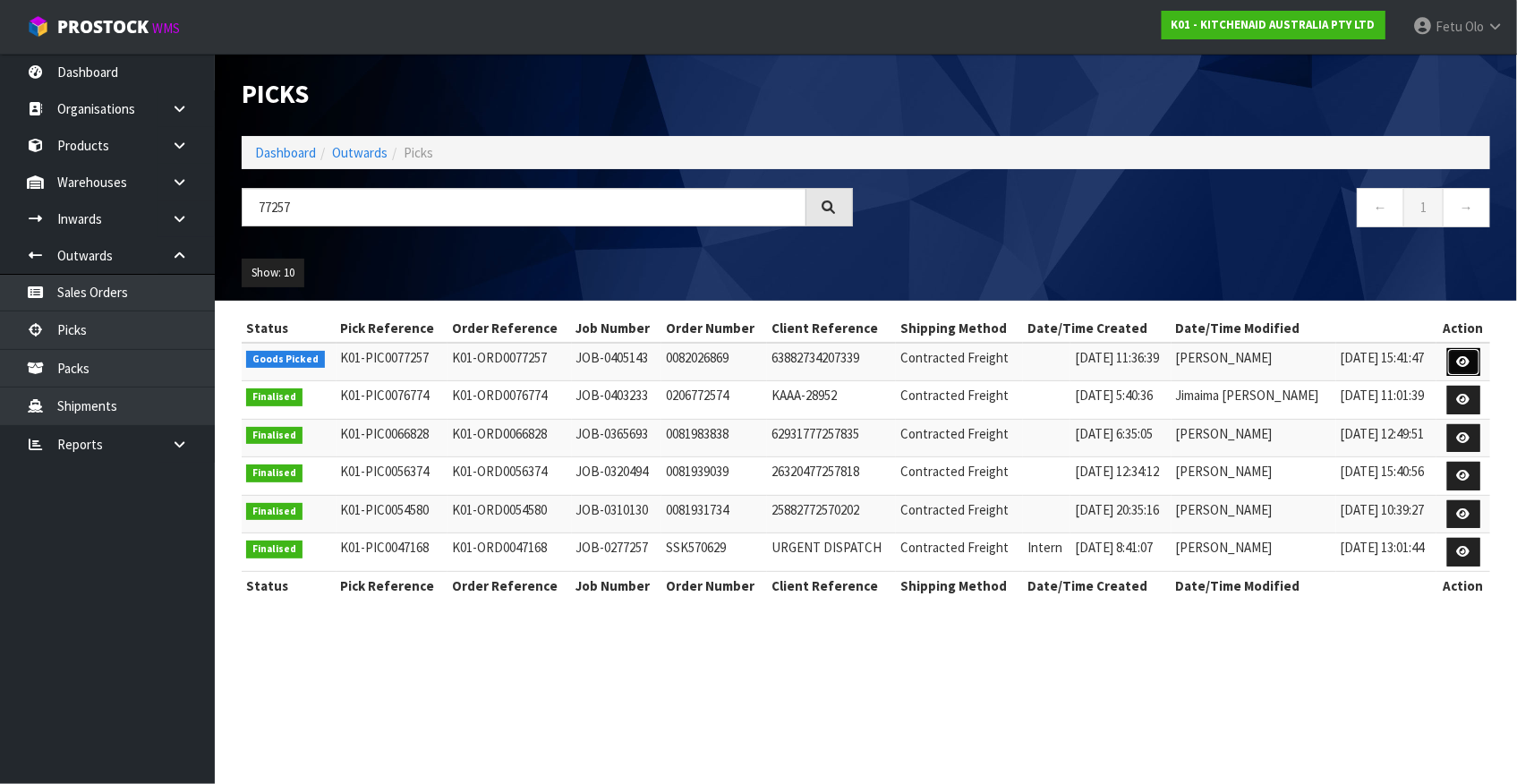 click at bounding box center [1463, 362] 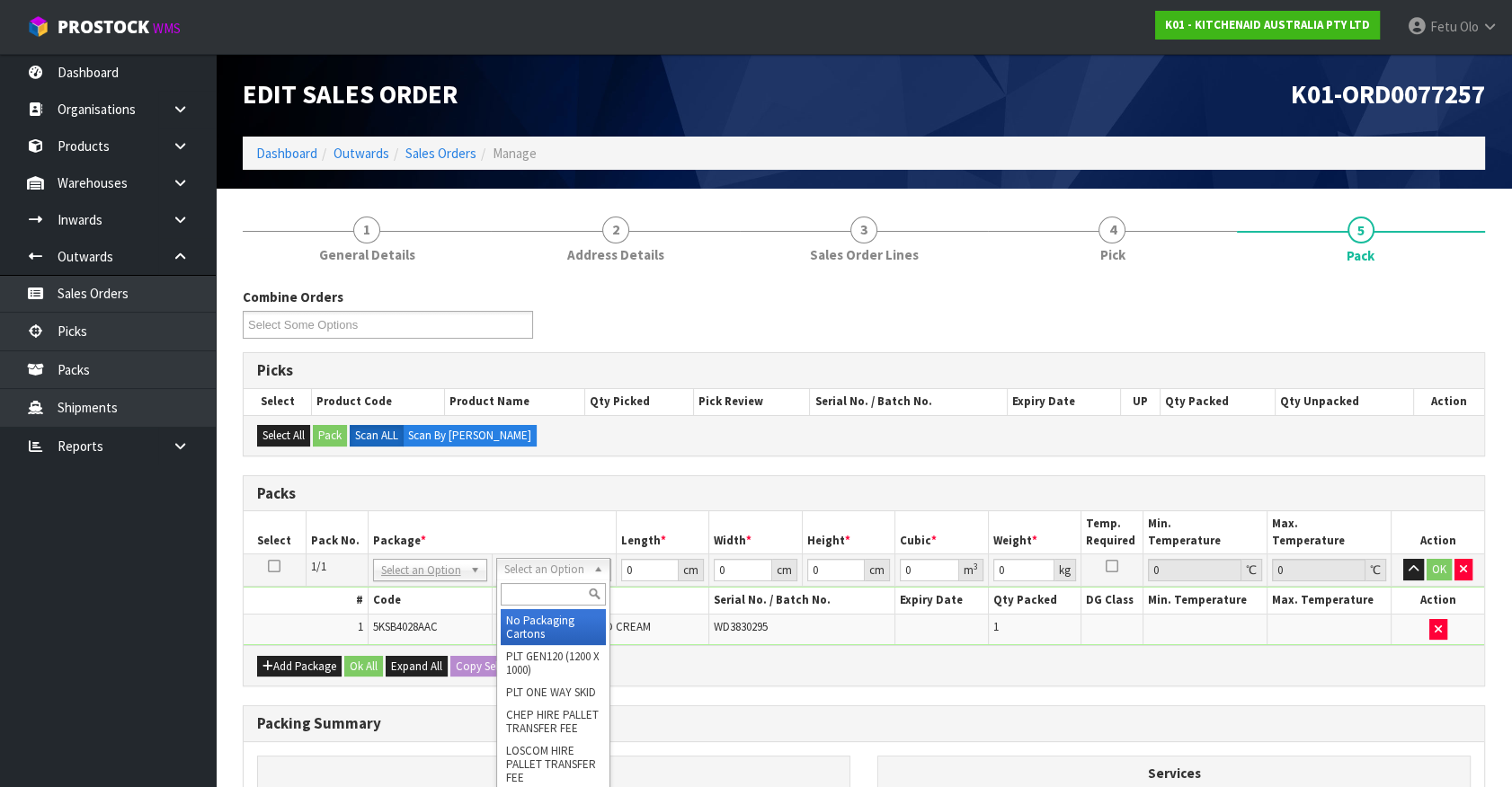 click at bounding box center [553, 594] 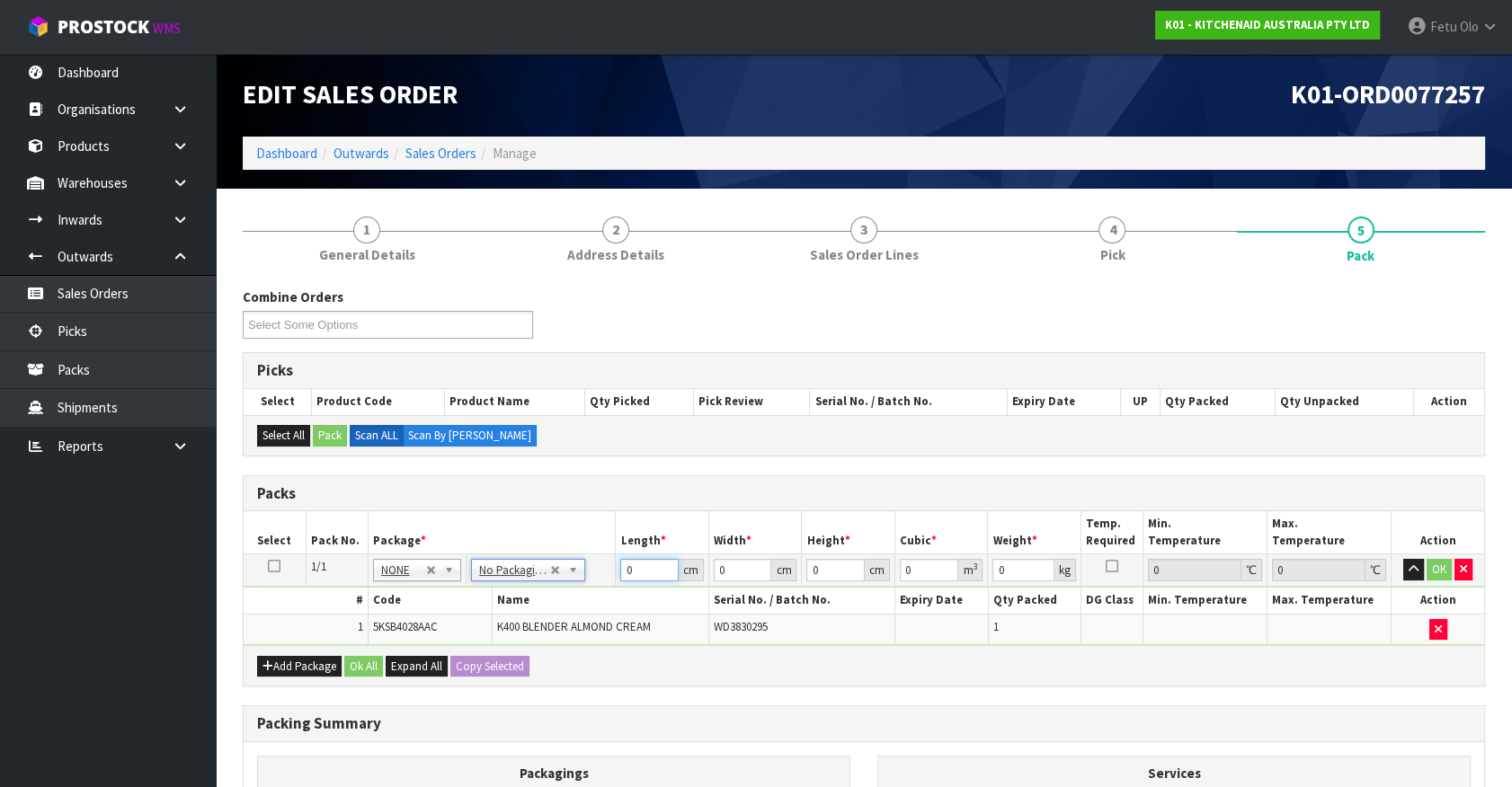 drag, startPoint x: 635, startPoint y: 568, endPoint x: 554, endPoint y: 598, distance: 86.37708 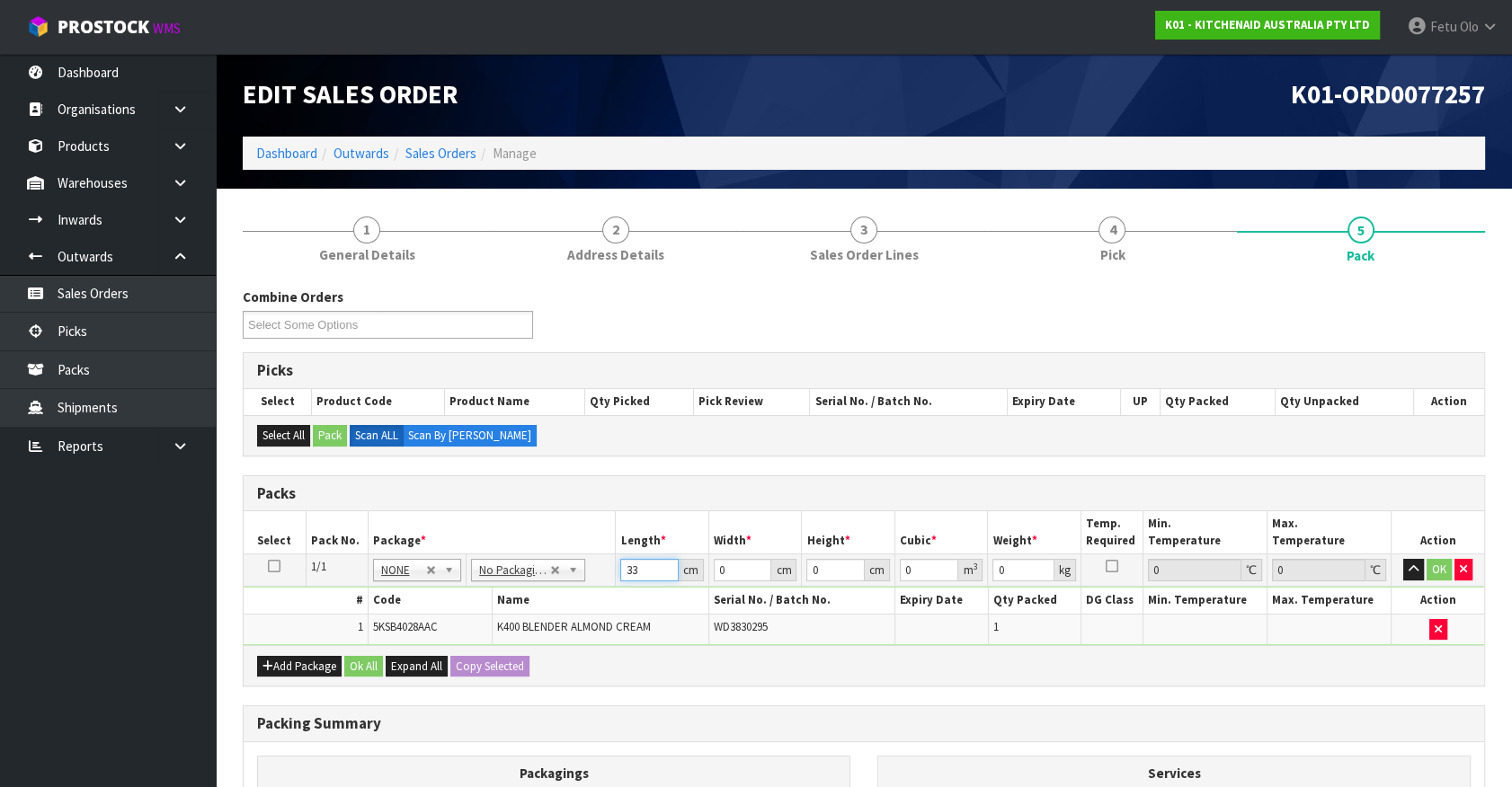type on "33" 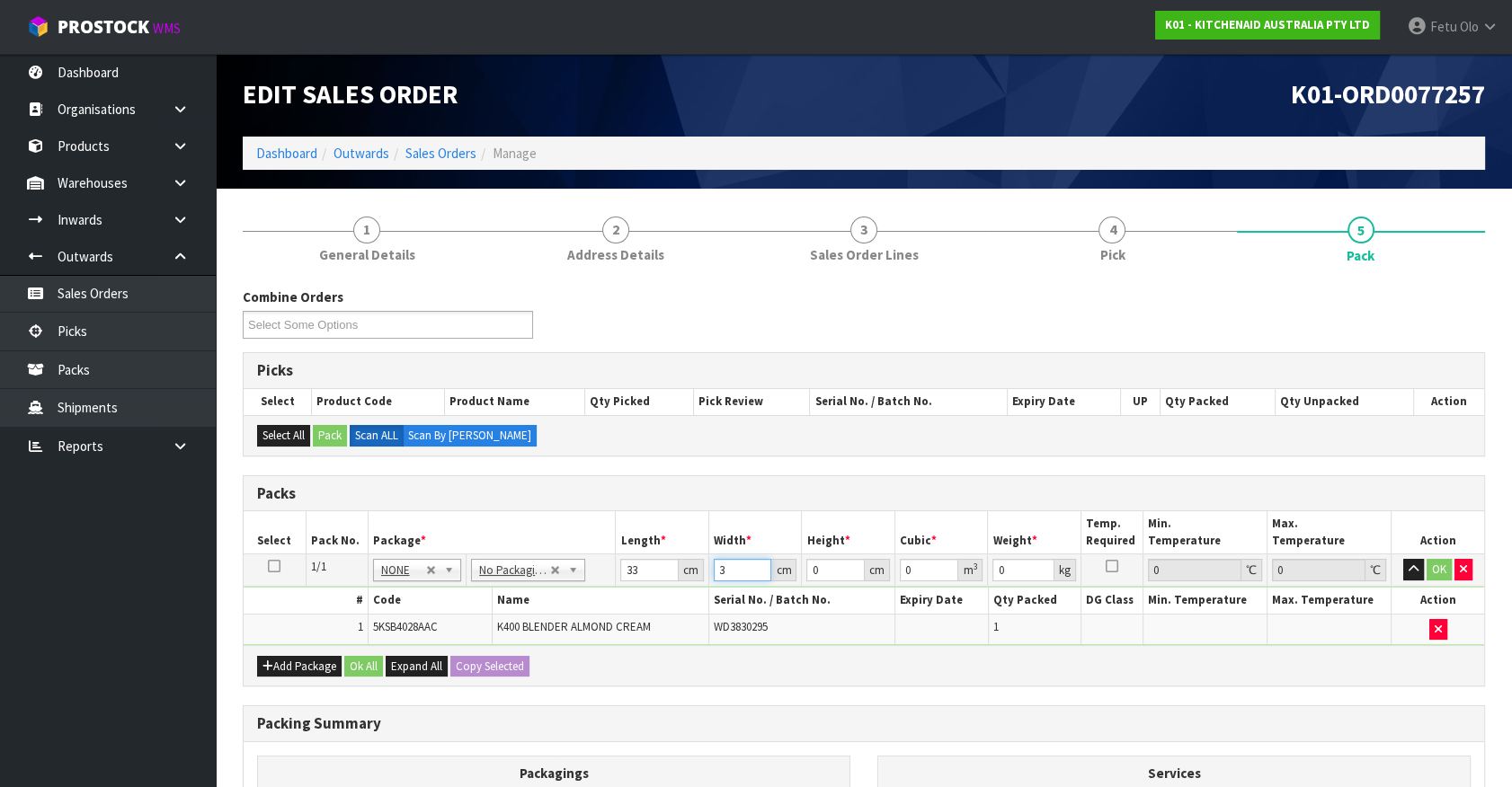 type on "3" 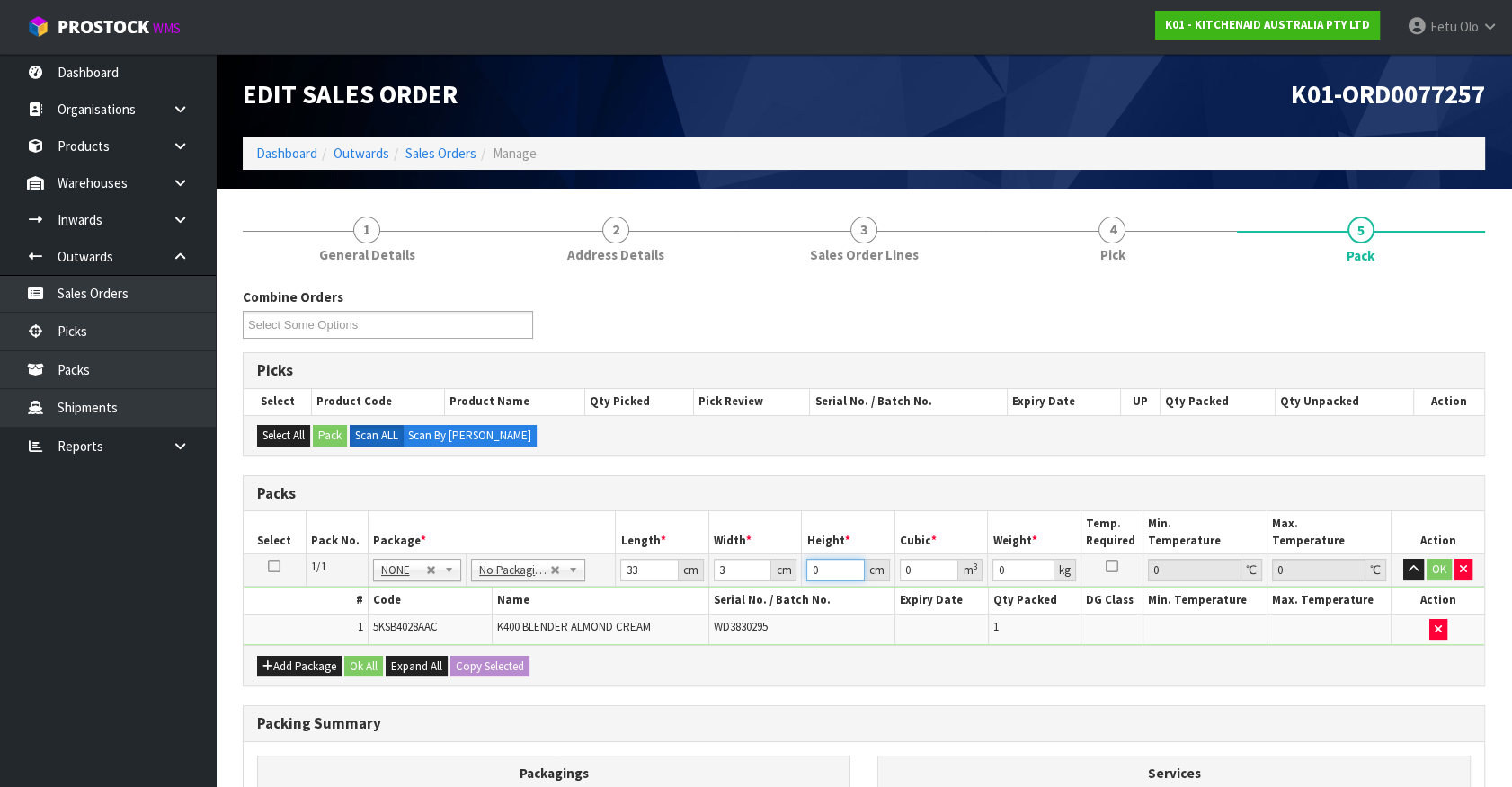 type on "4" 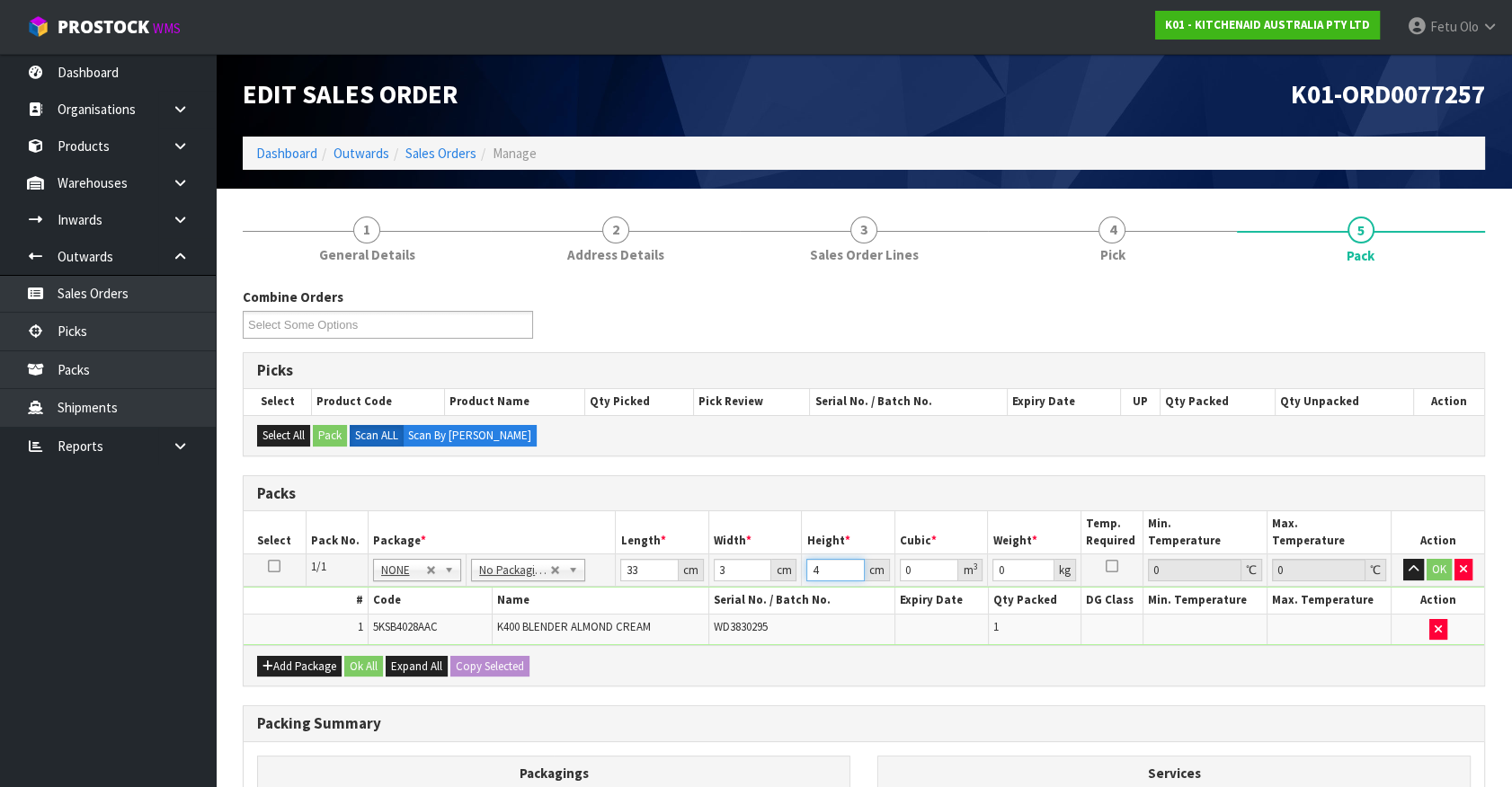 type on "0.000396" 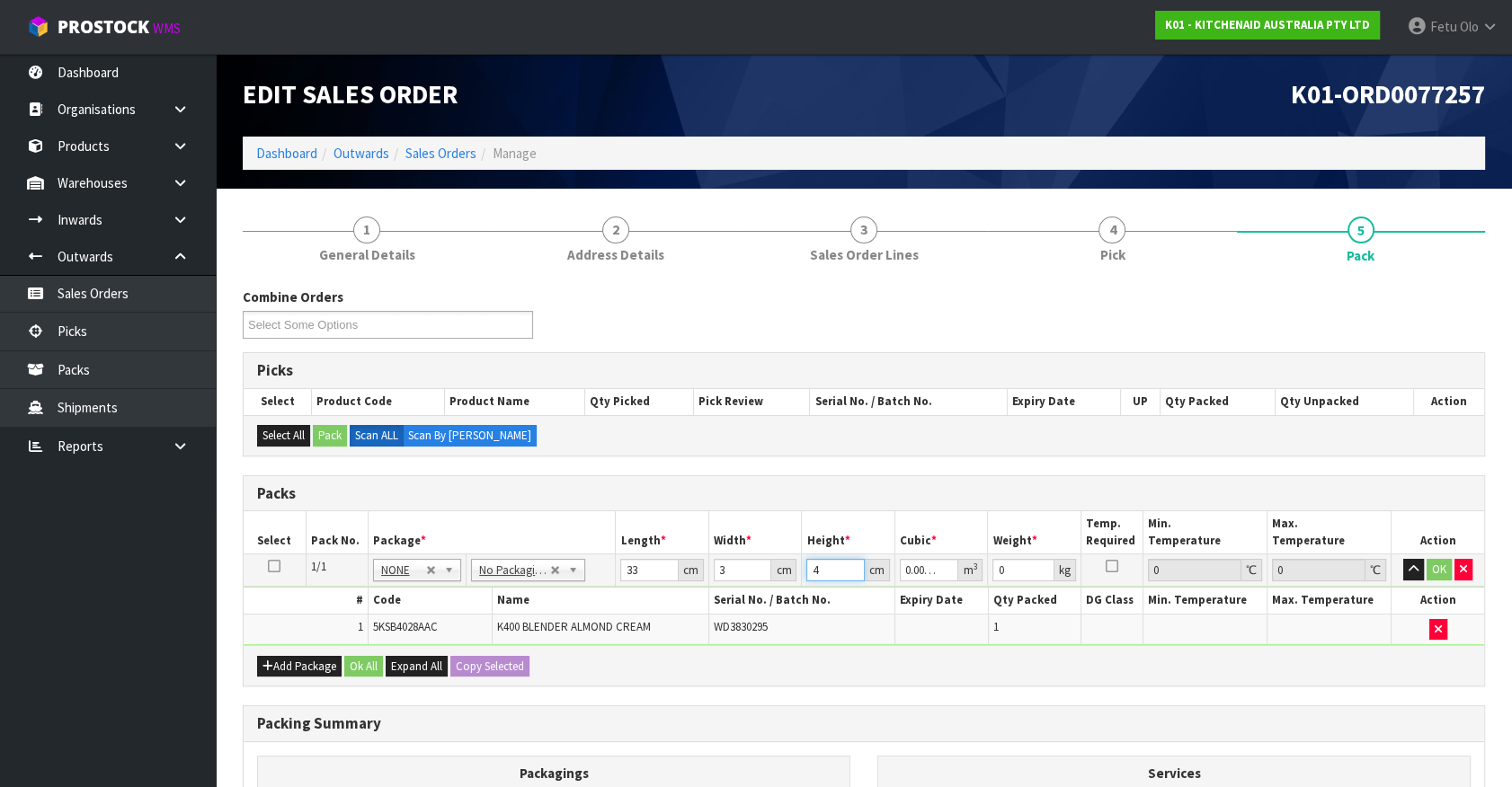type on "4" 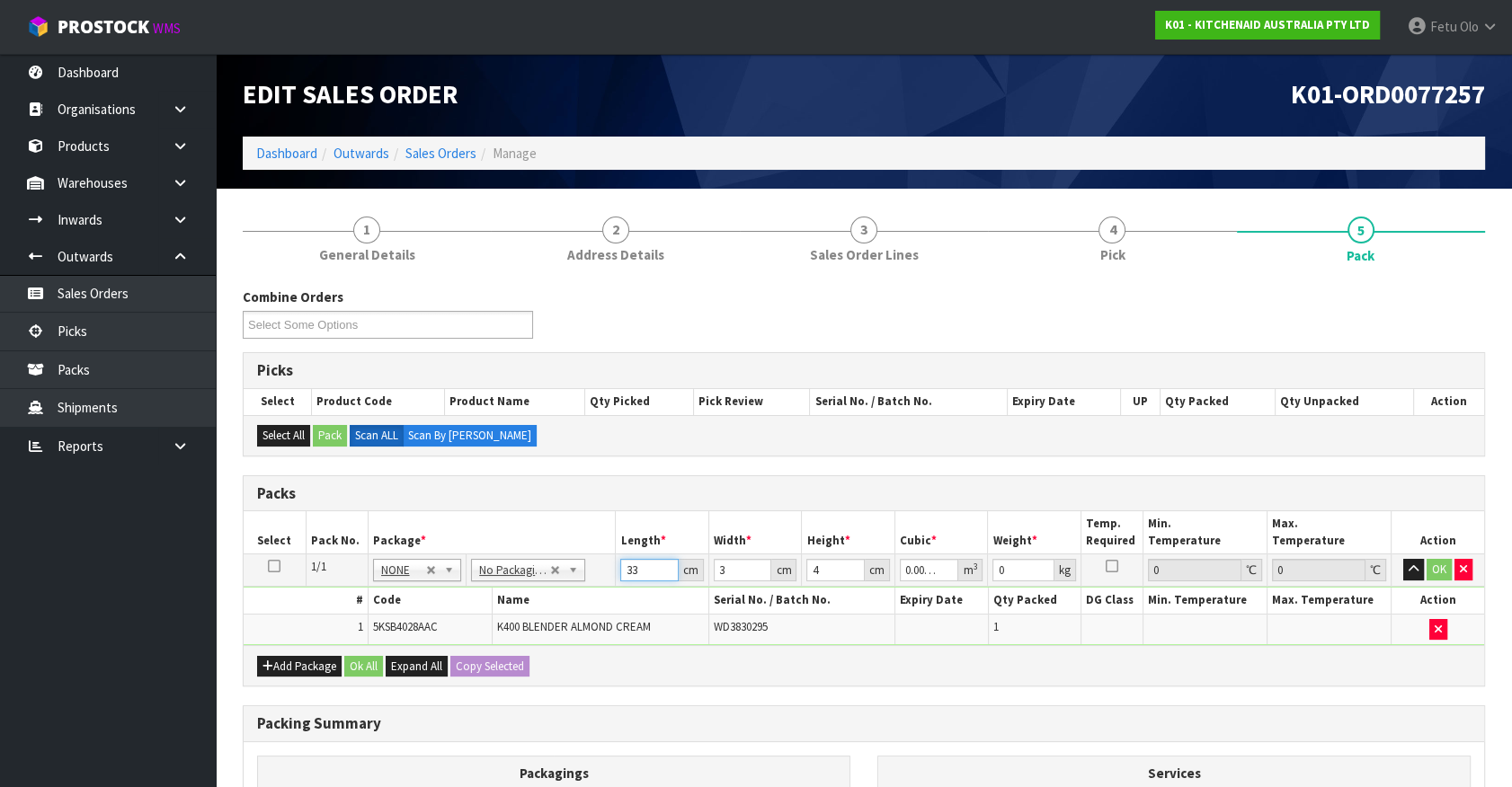 click on "33" at bounding box center [649, 570] 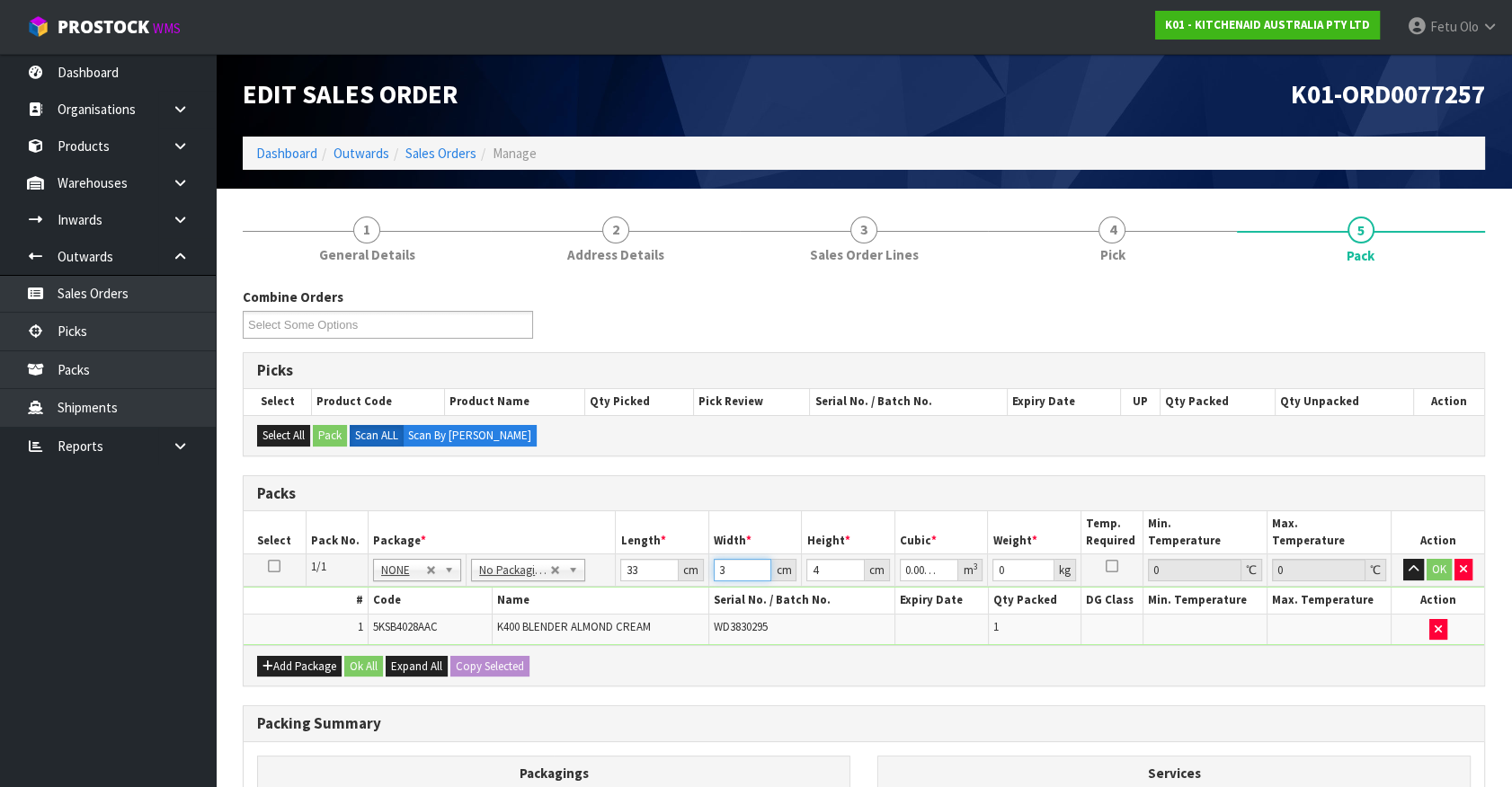 type on "31" 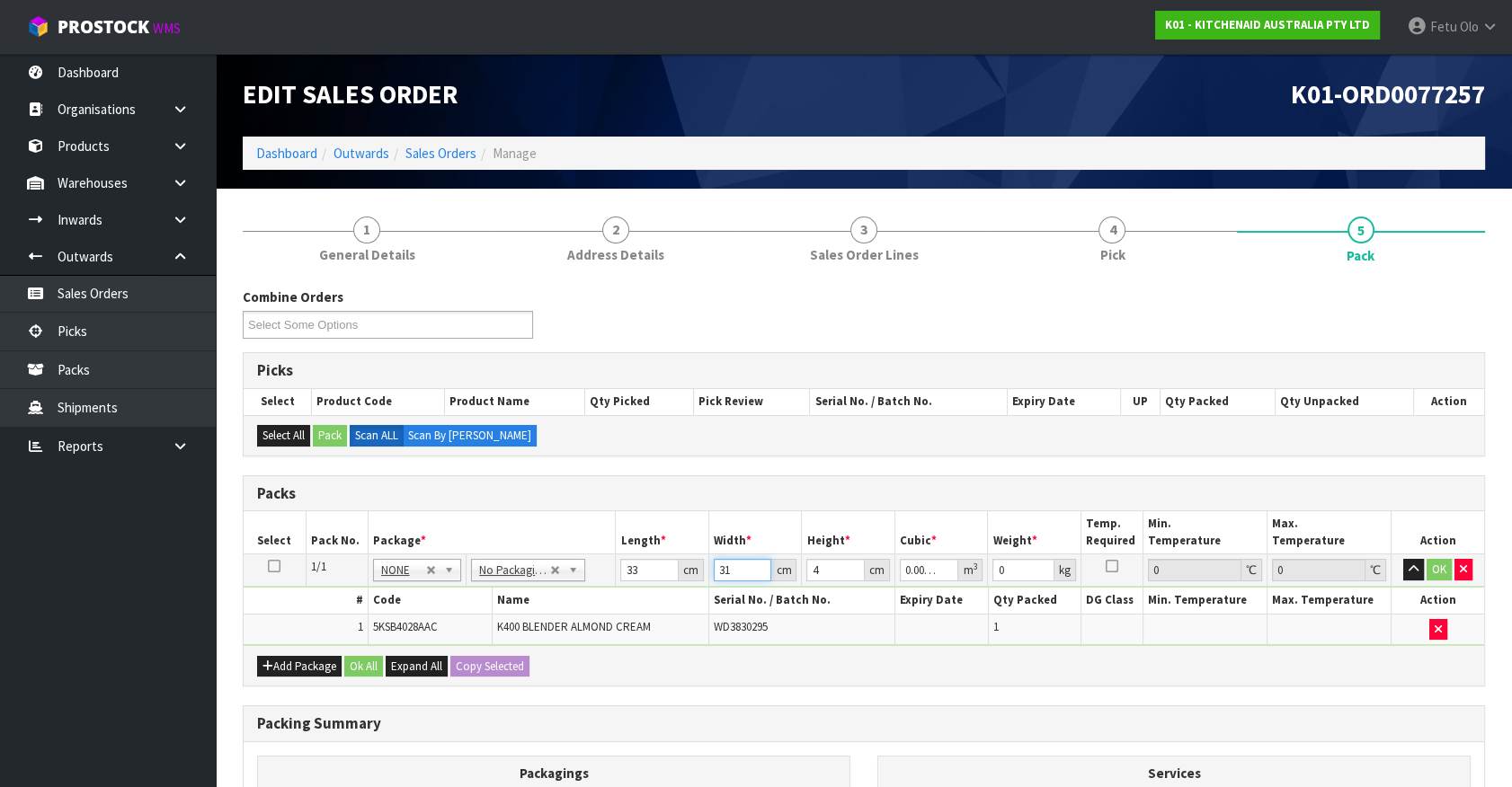 type on "0.004092" 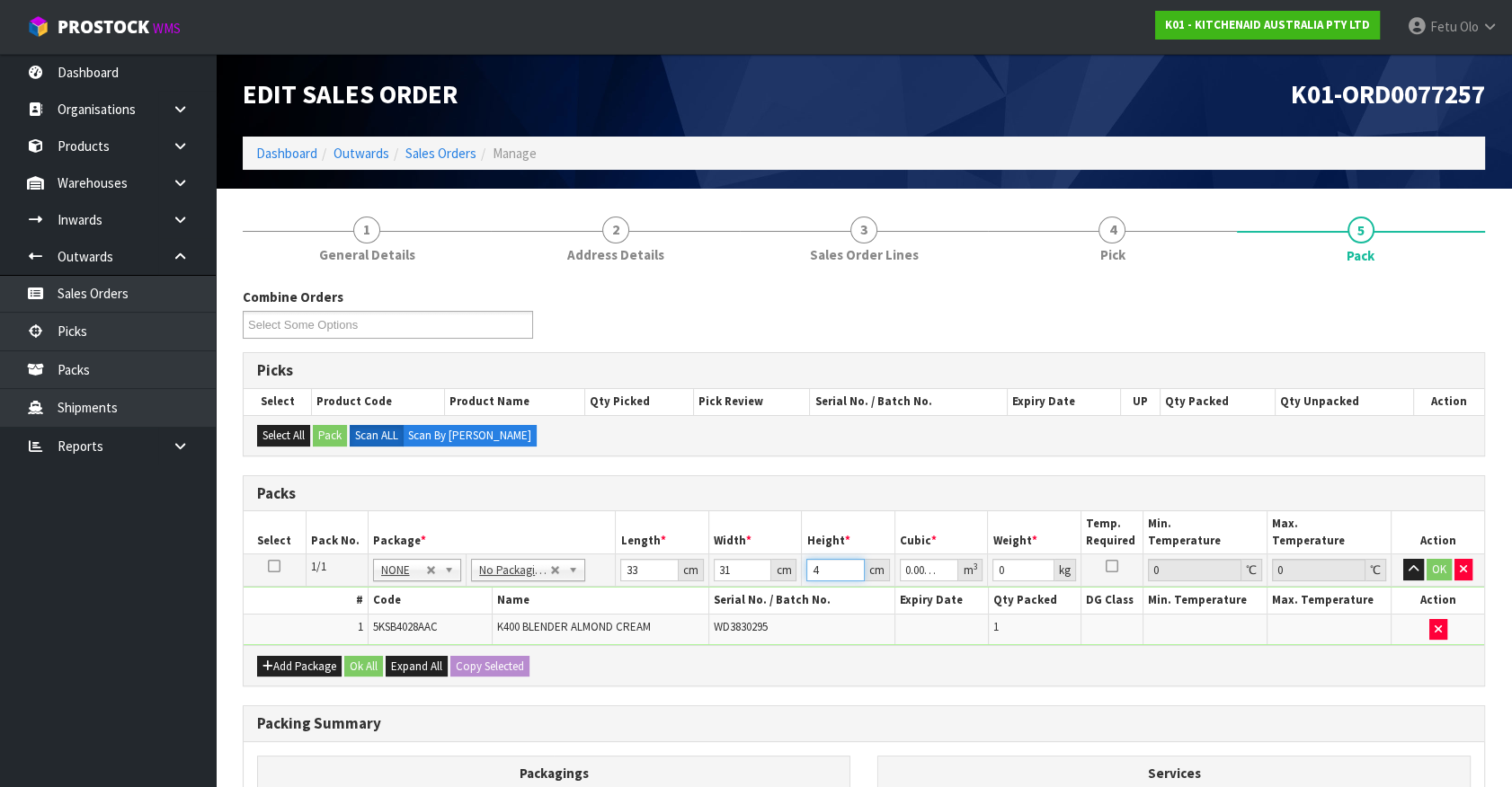 type on "48" 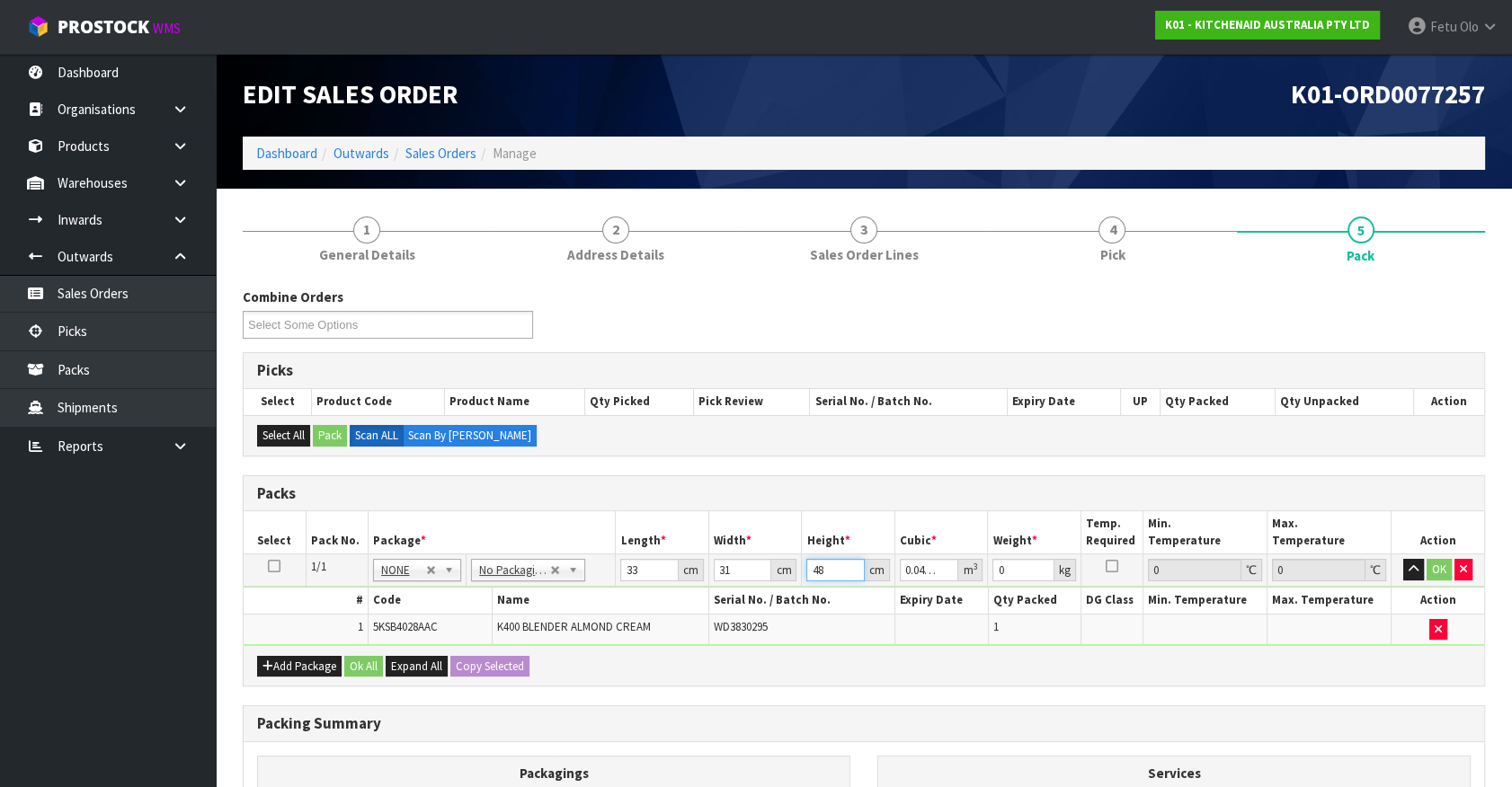 type on "48" 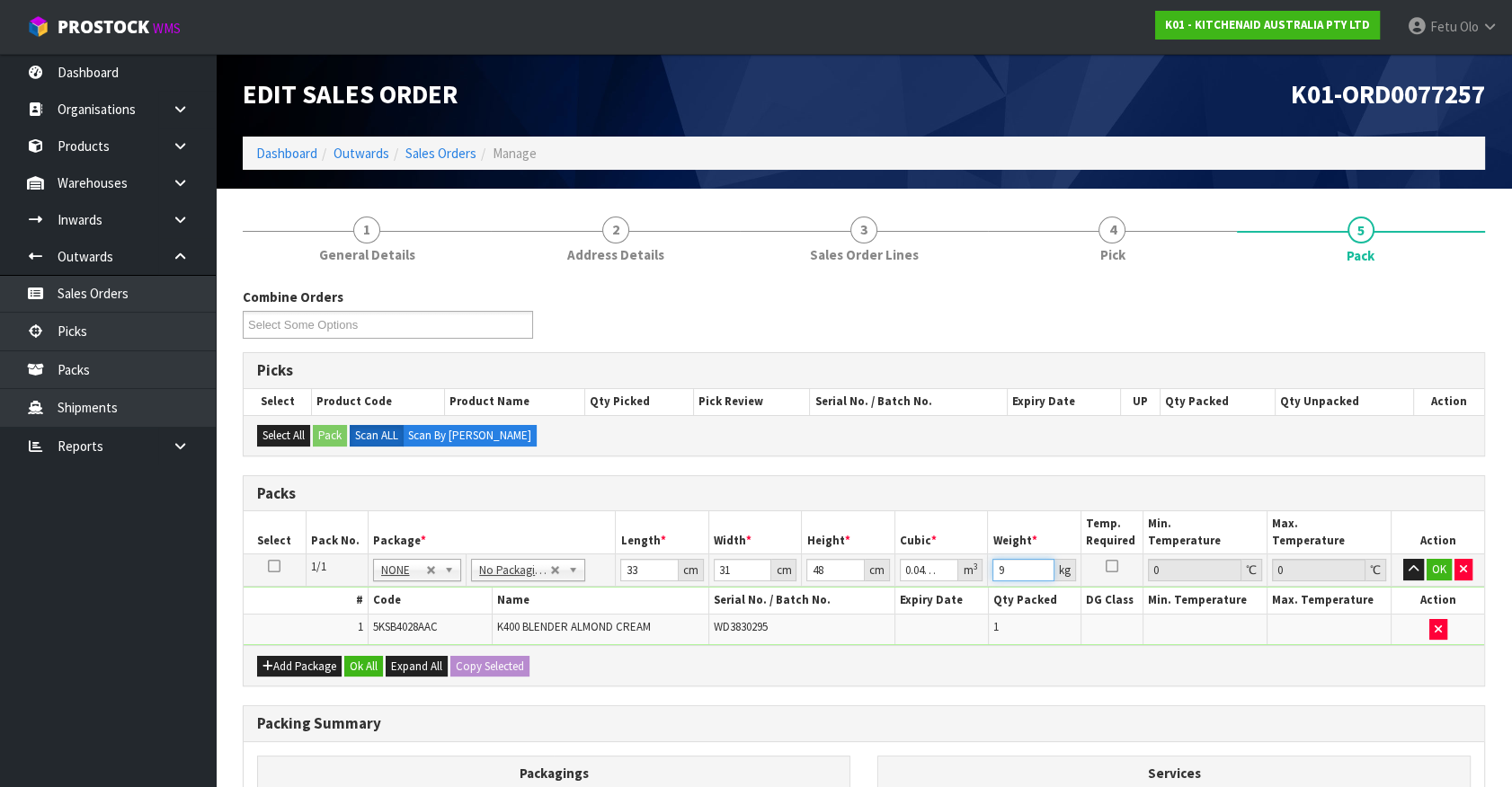 type on "9" 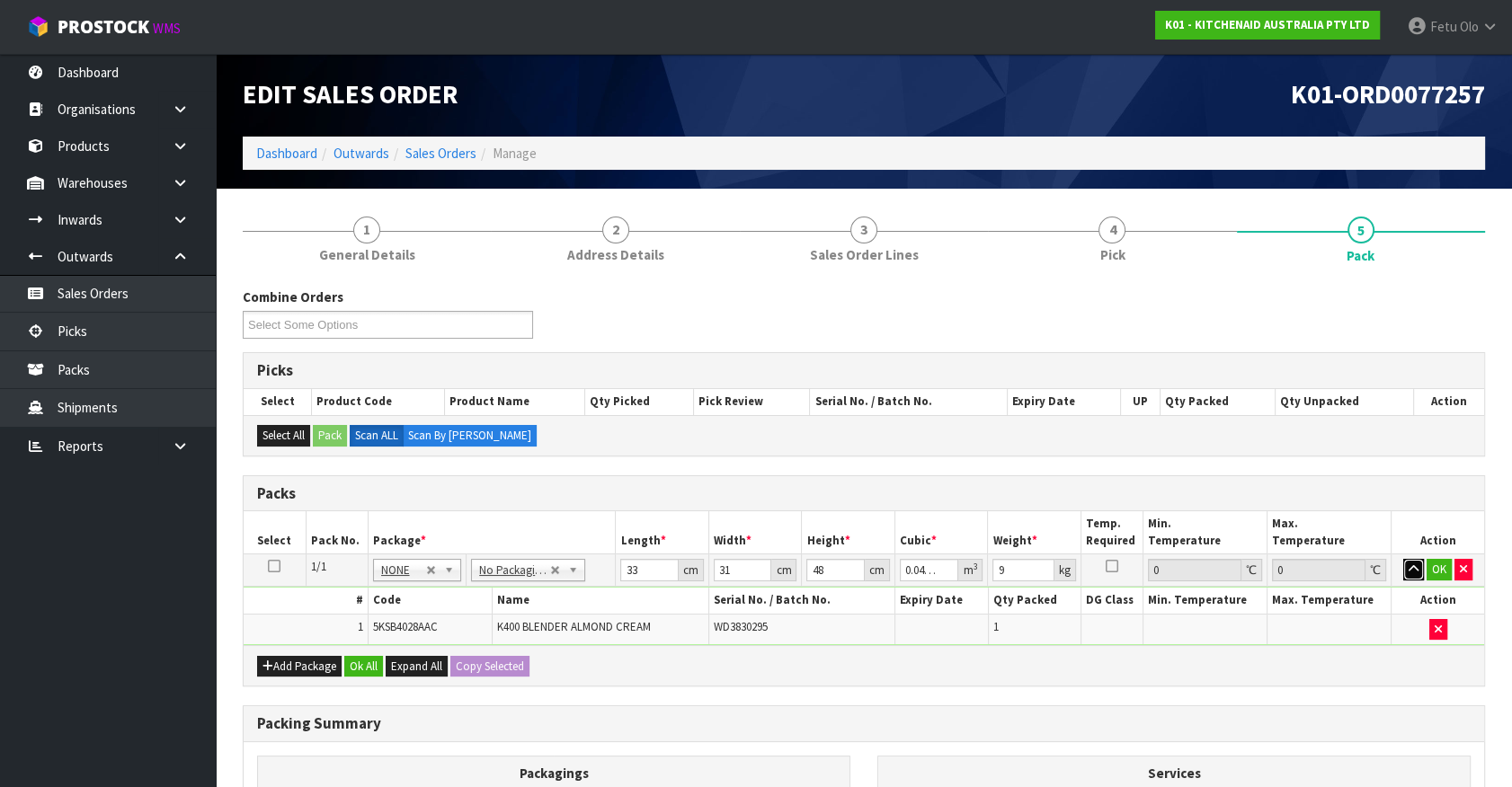 type 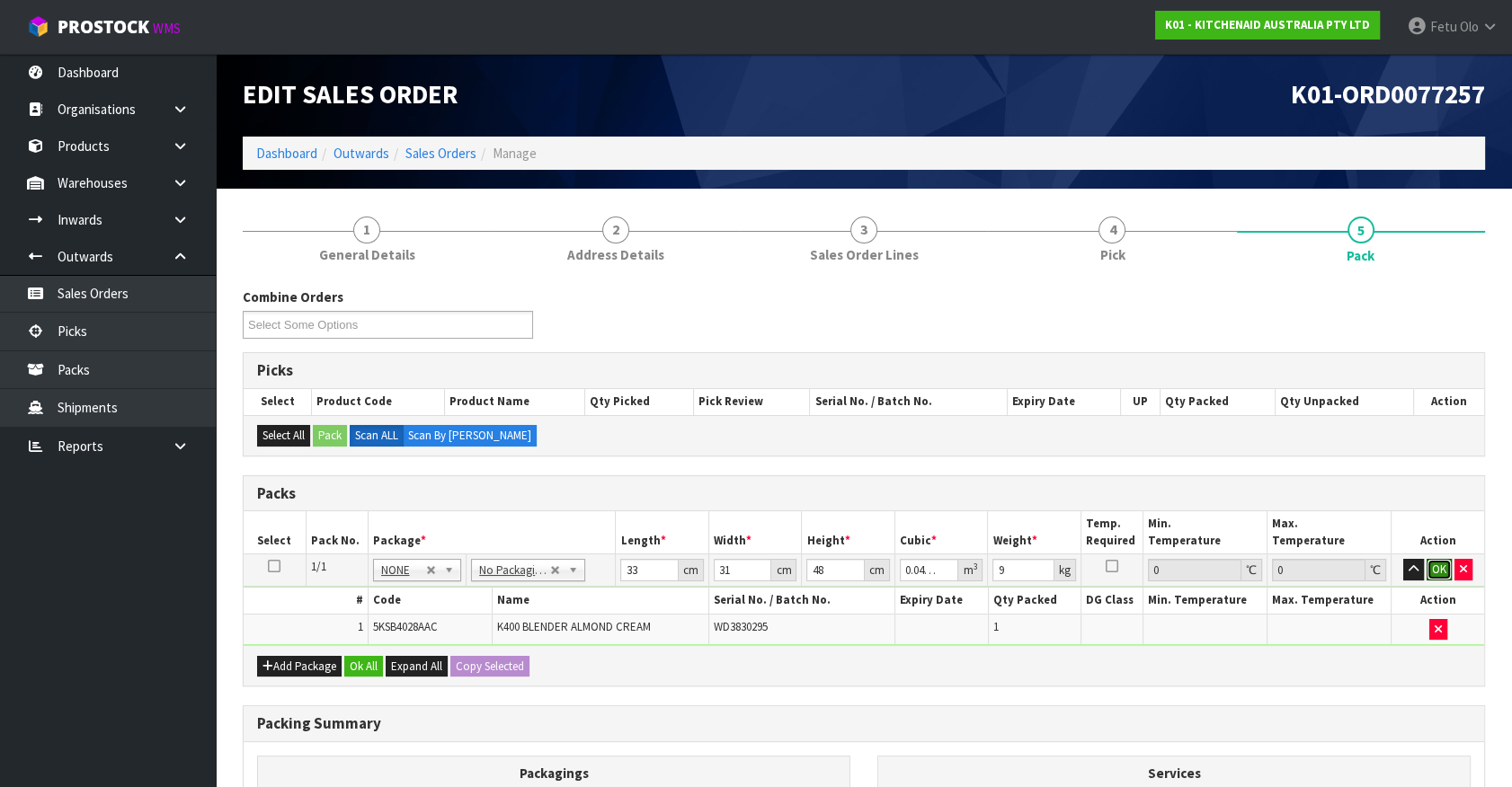 click on "OK" at bounding box center (1439, 570) 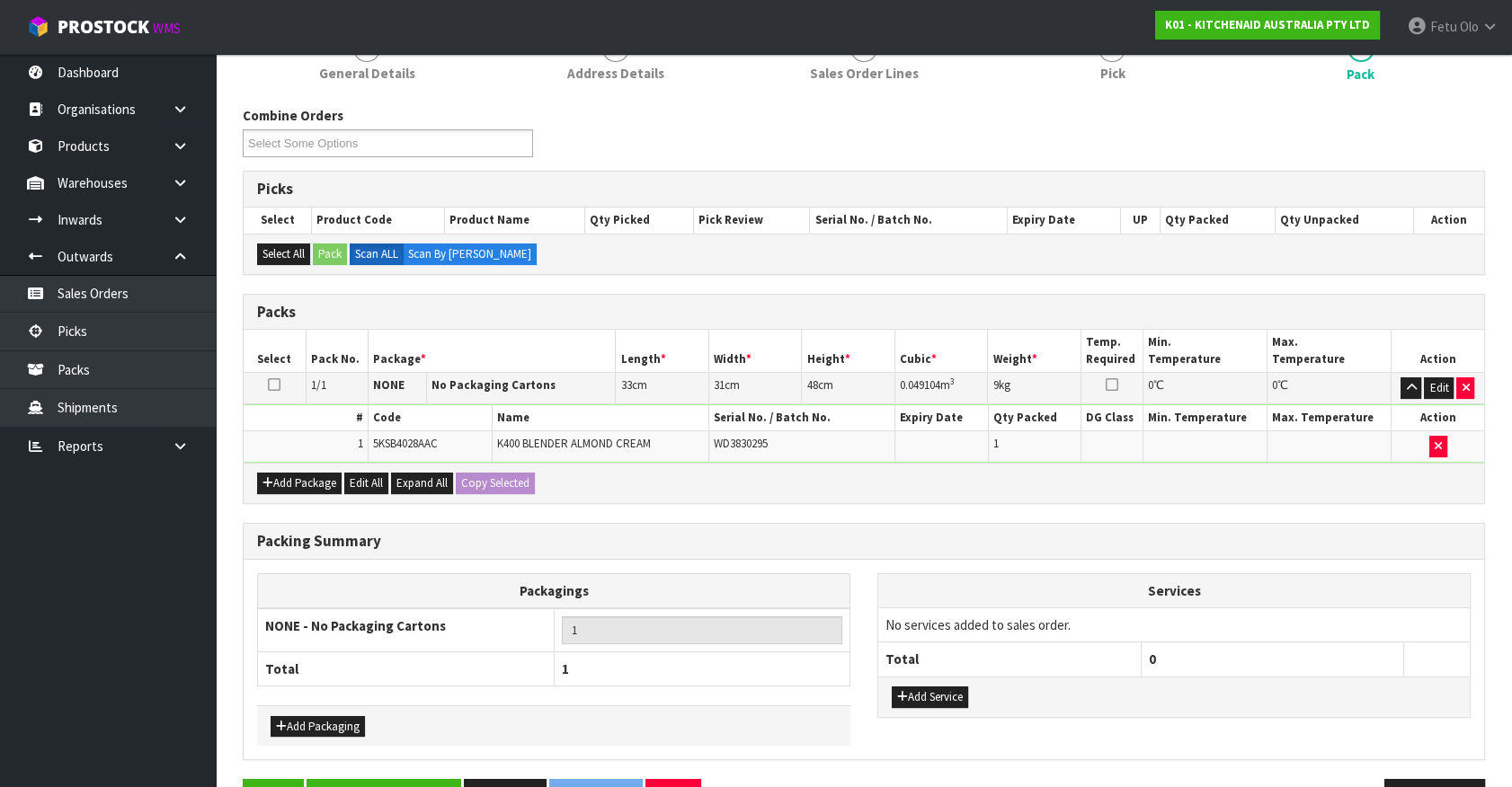 scroll, scrollTop: 234, scrollLeft: 0, axis: vertical 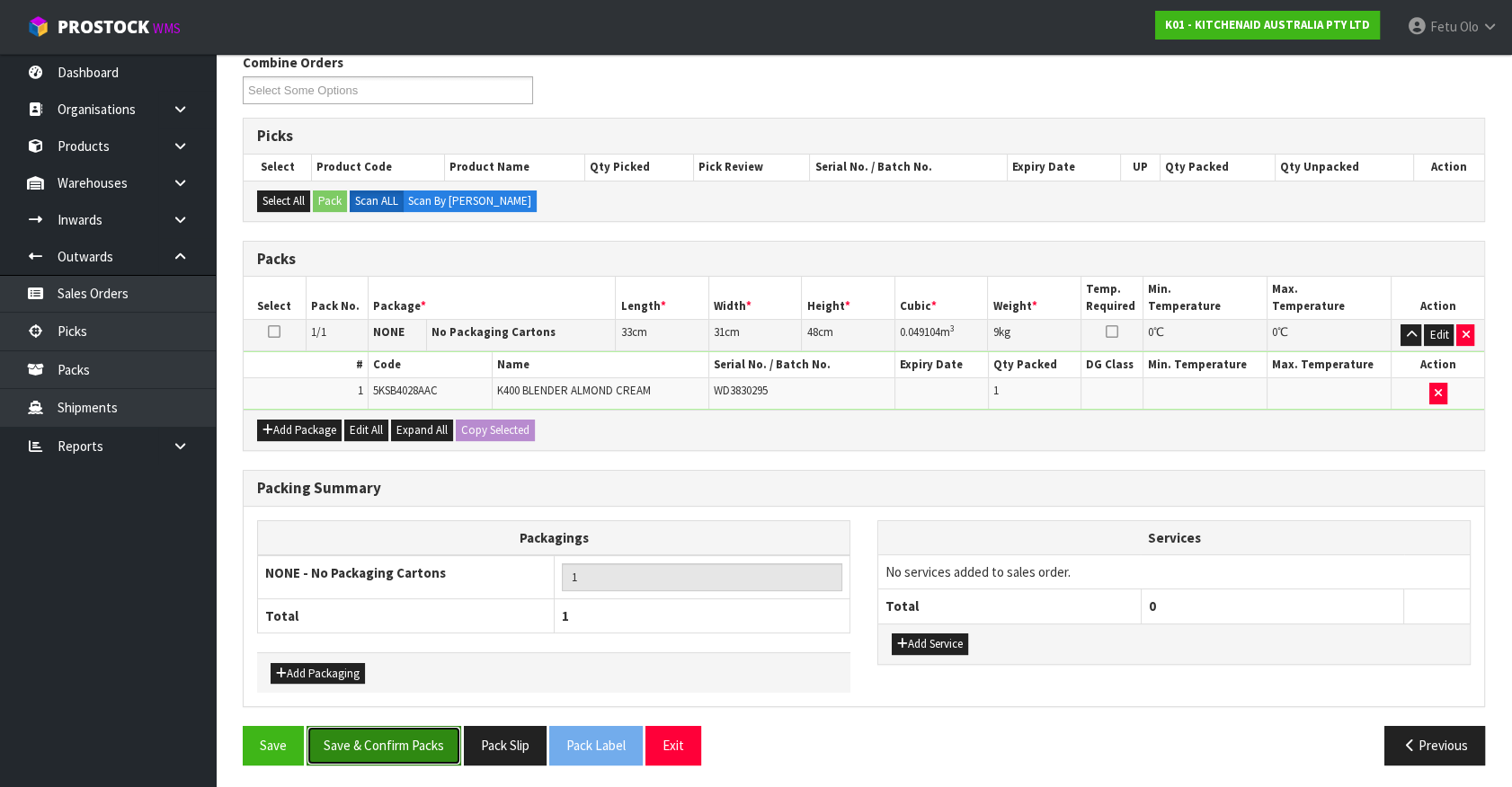 click on "Save & Confirm Packs" at bounding box center (384, 745) 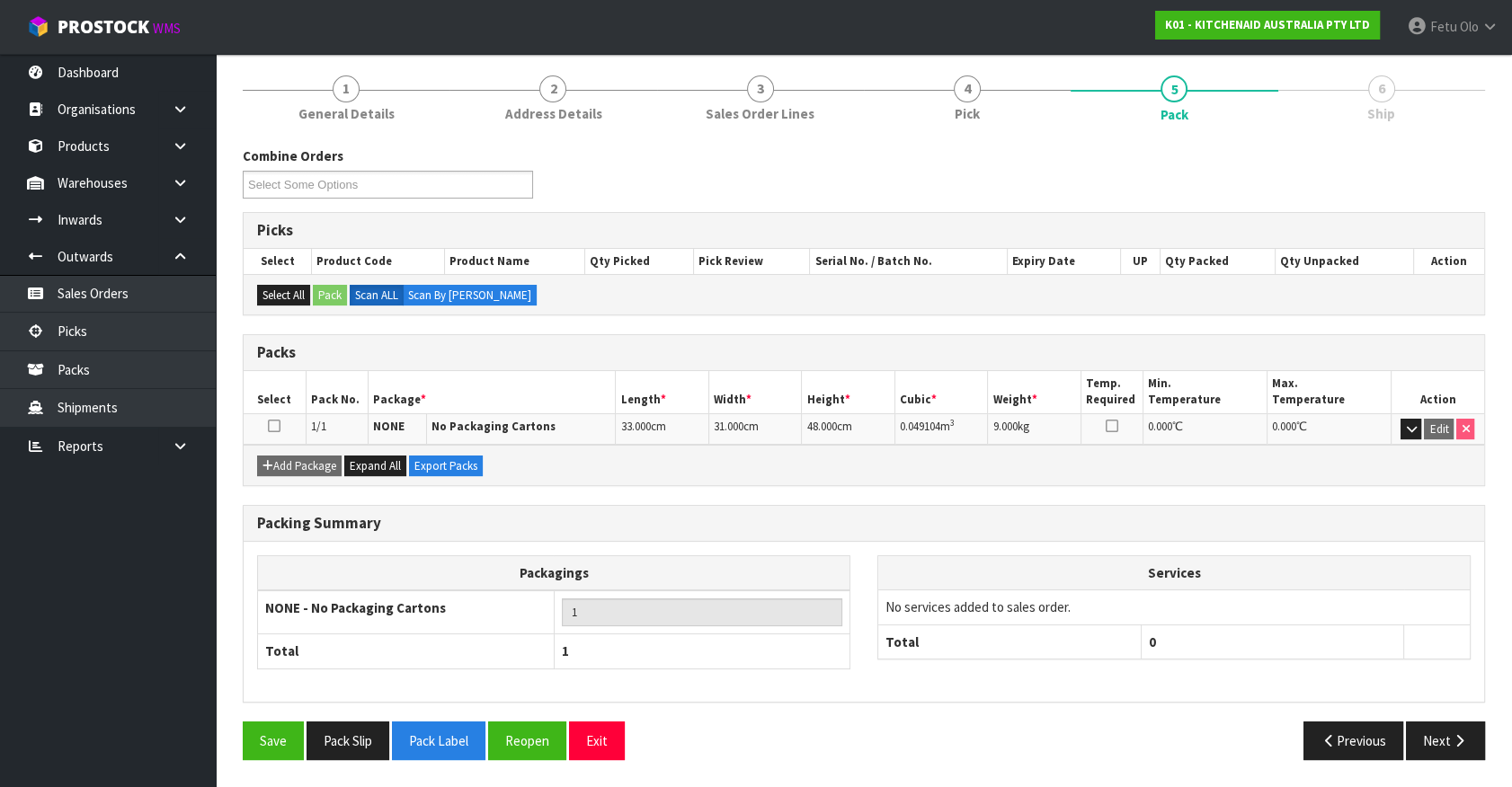 scroll, scrollTop: 202, scrollLeft: 0, axis: vertical 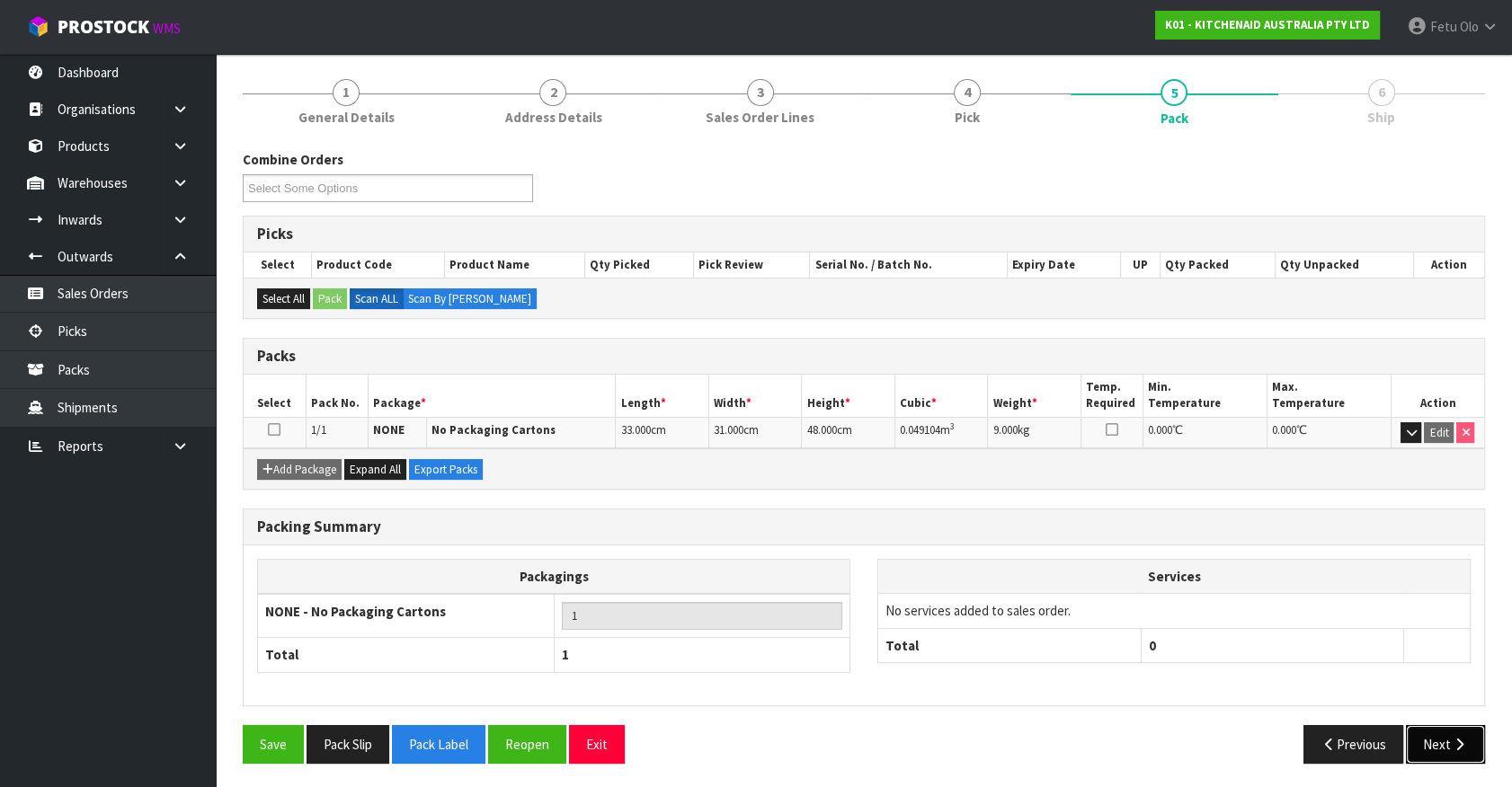click on "Next" at bounding box center (1445, 744) 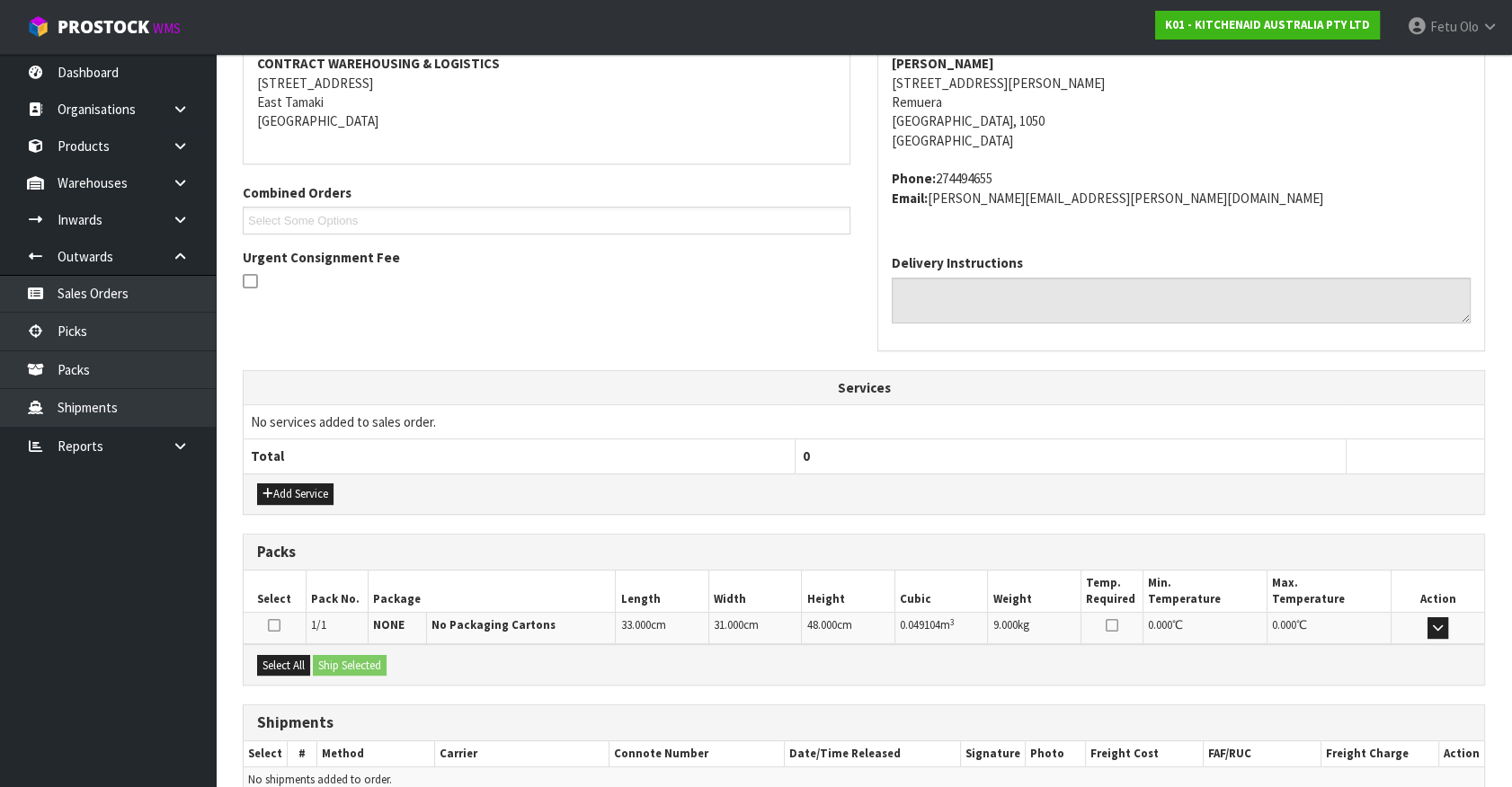 scroll, scrollTop: 437, scrollLeft: 0, axis: vertical 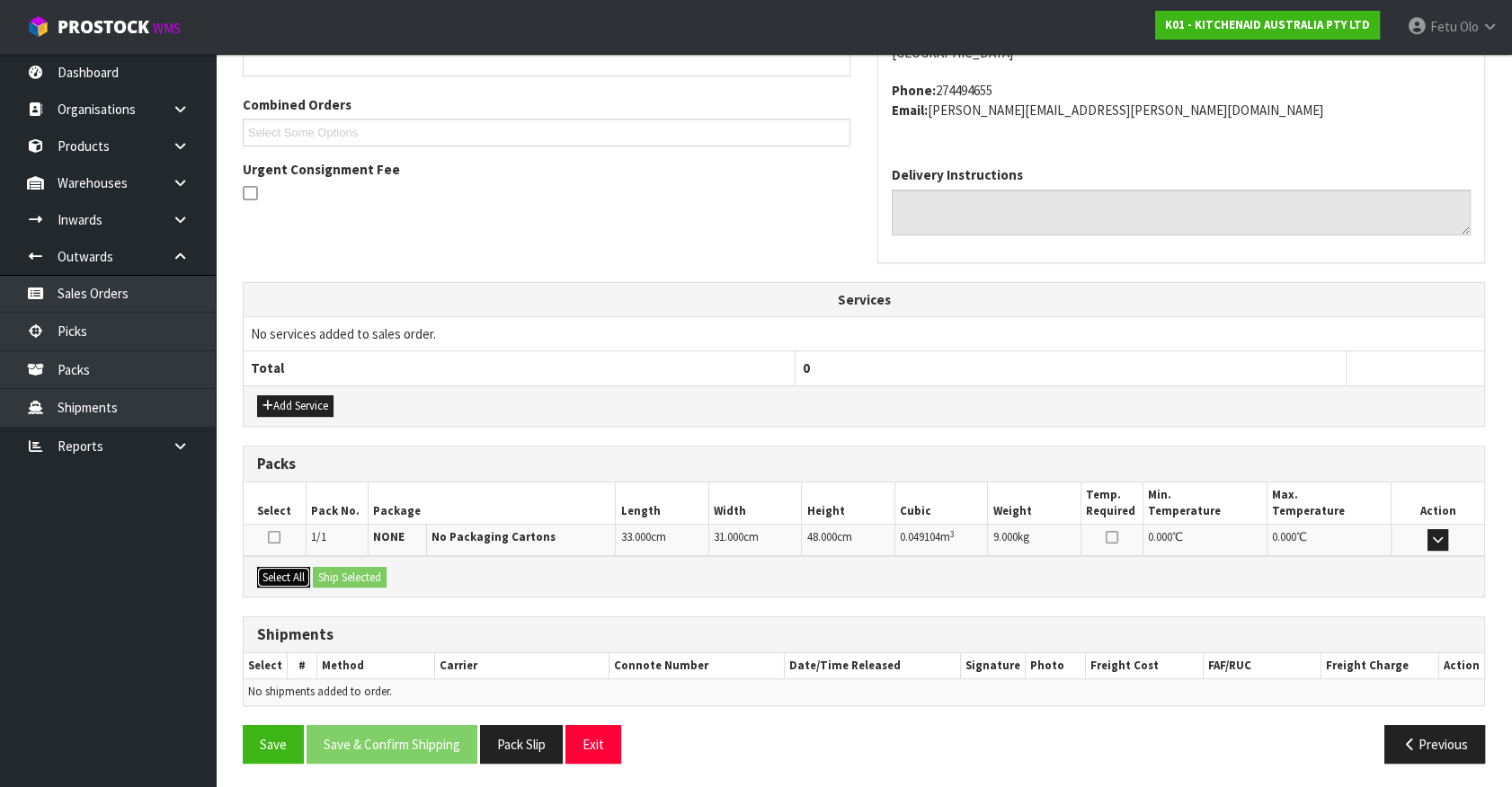 drag, startPoint x: 259, startPoint y: 570, endPoint x: 269, endPoint y: 573, distance: 10.440307 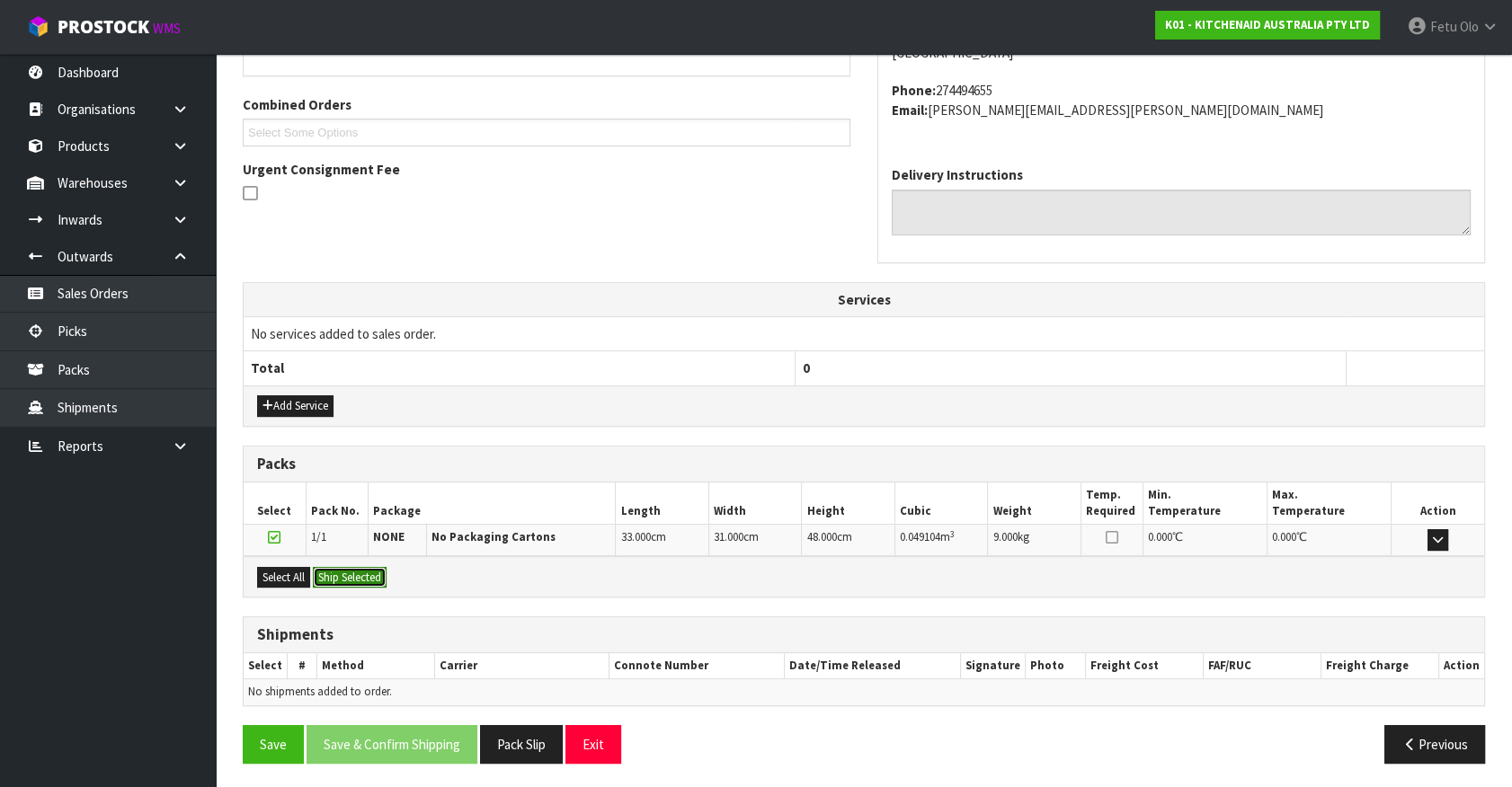 click on "Ship Selected" at bounding box center [350, 578] 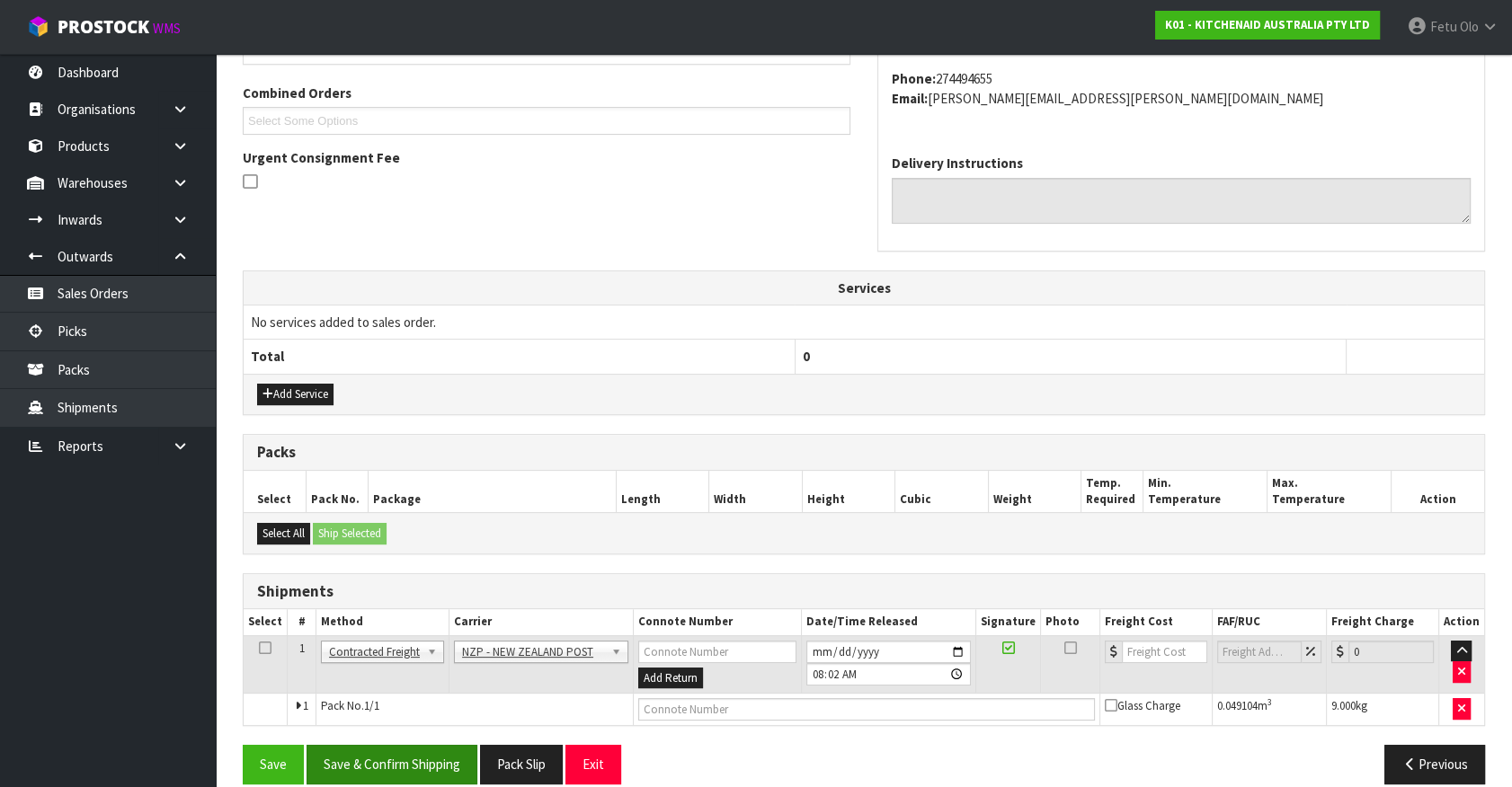 scroll, scrollTop: 468, scrollLeft: 0, axis: vertical 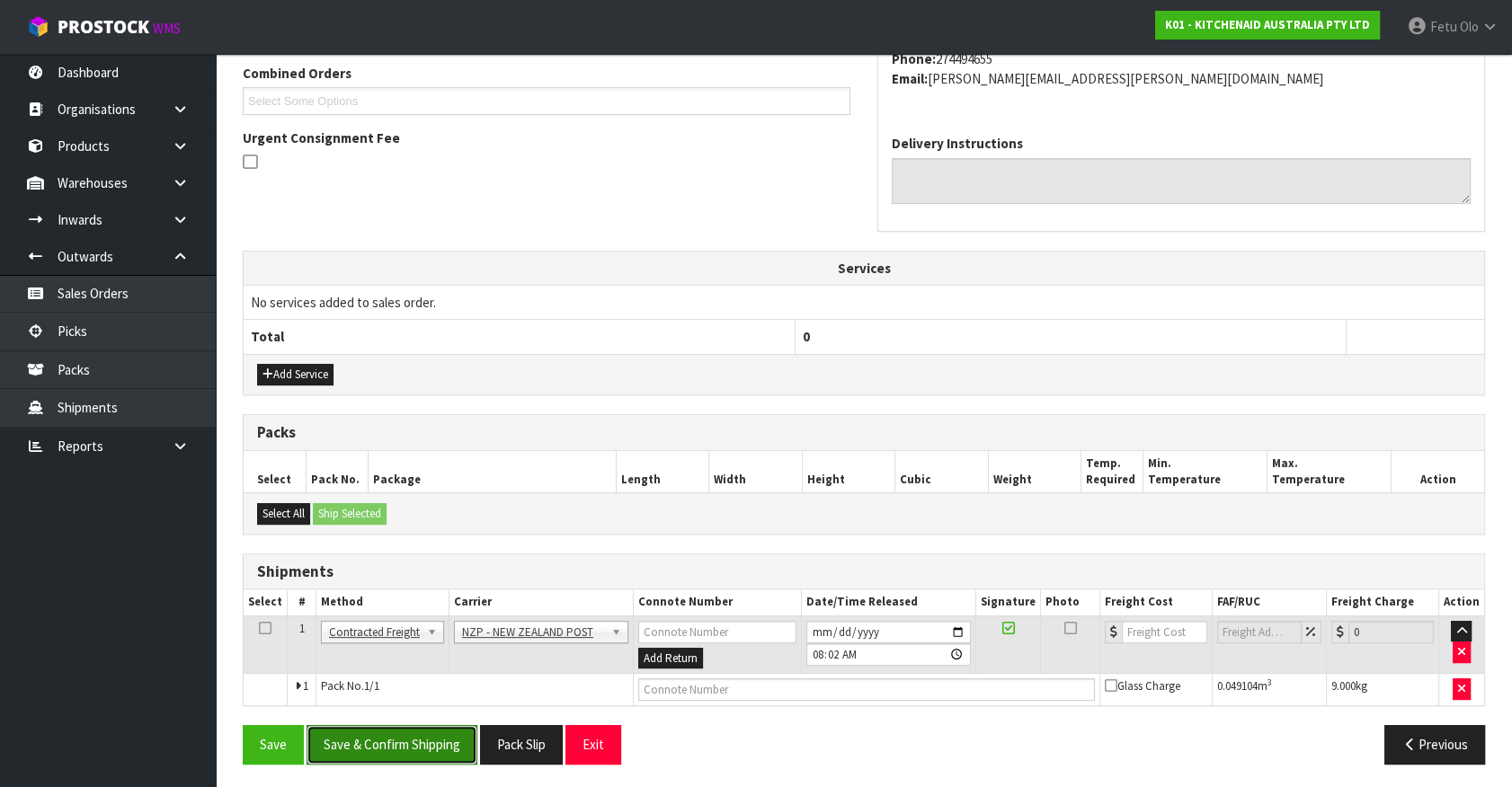 click on "Save & Confirm Shipping" at bounding box center [392, 744] 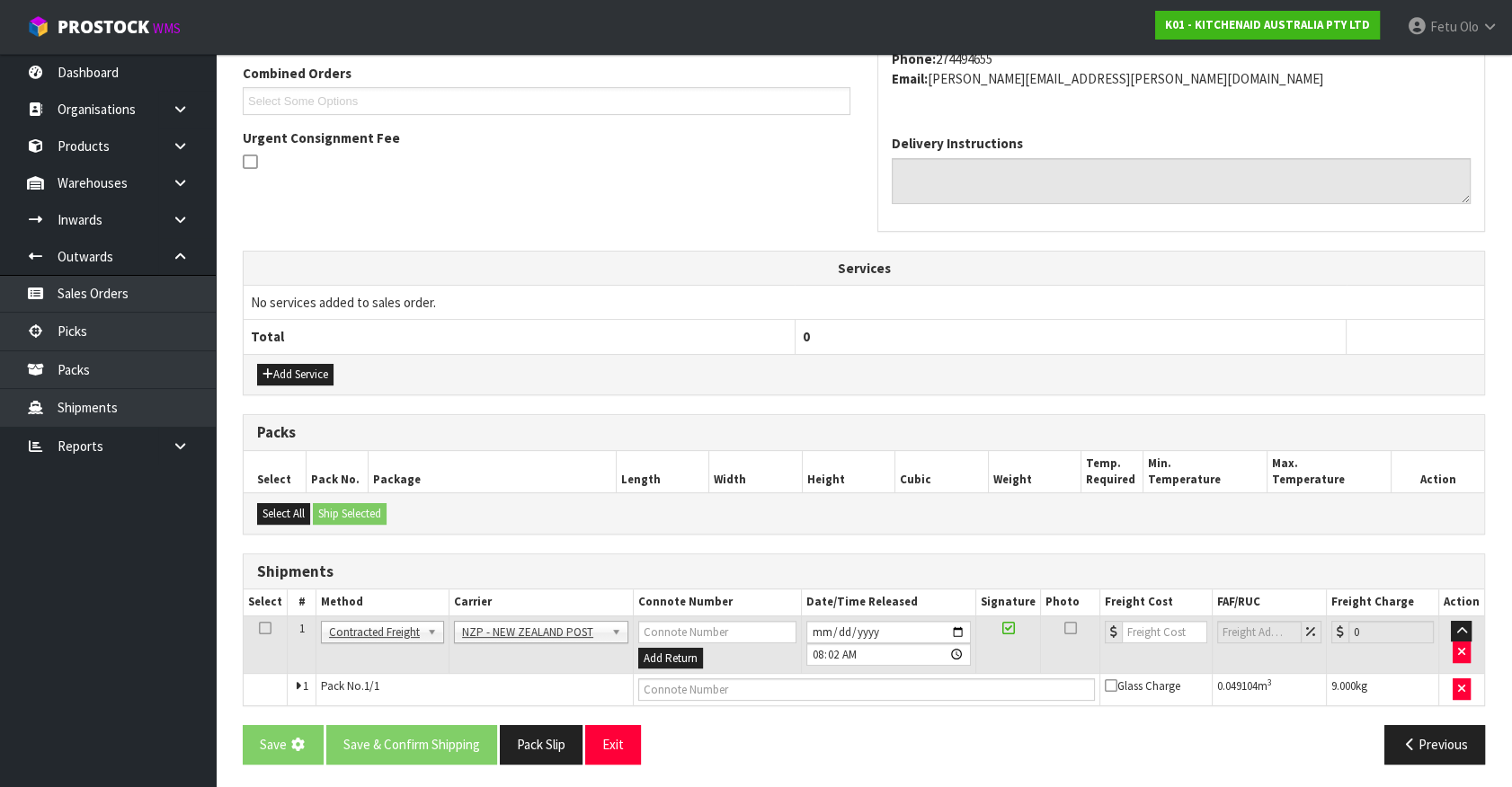 scroll, scrollTop: 0, scrollLeft: 0, axis: both 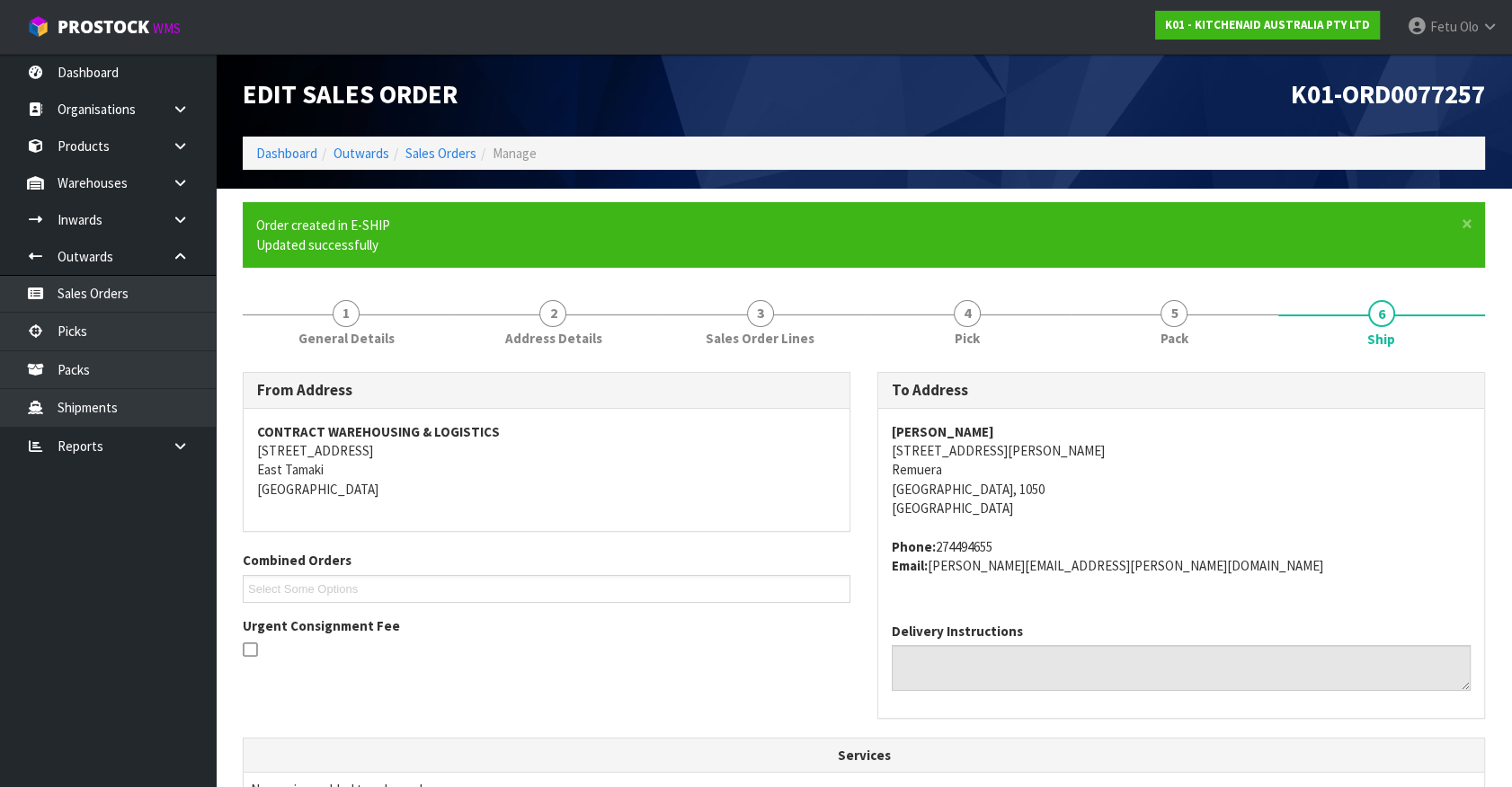 drag, startPoint x: 1401, startPoint y: 574, endPoint x: 1484, endPoint y: 548, distance: 86.977008 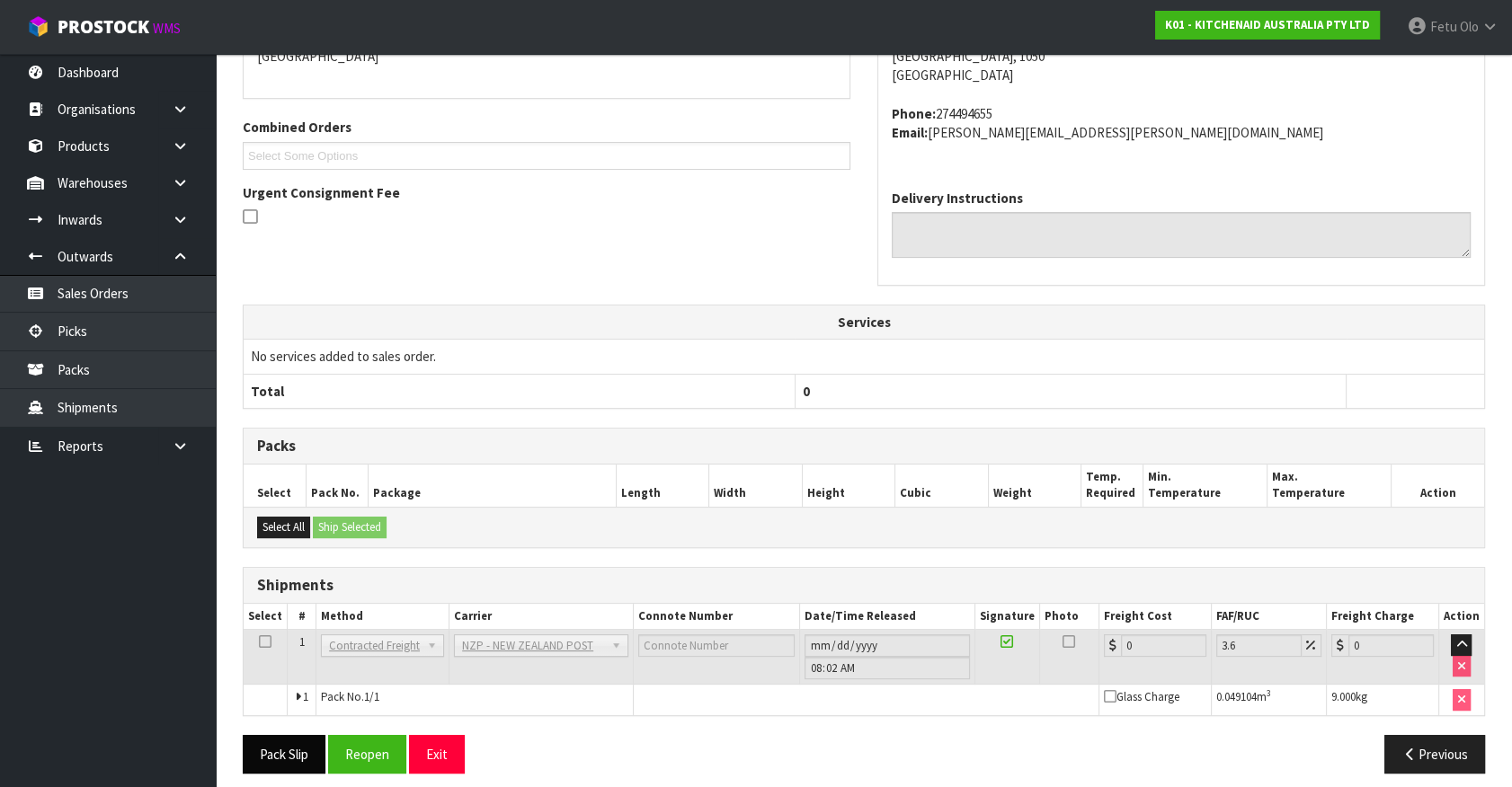 scroll, scrollTop: 443, scrollLeft: 0, axis: vertical 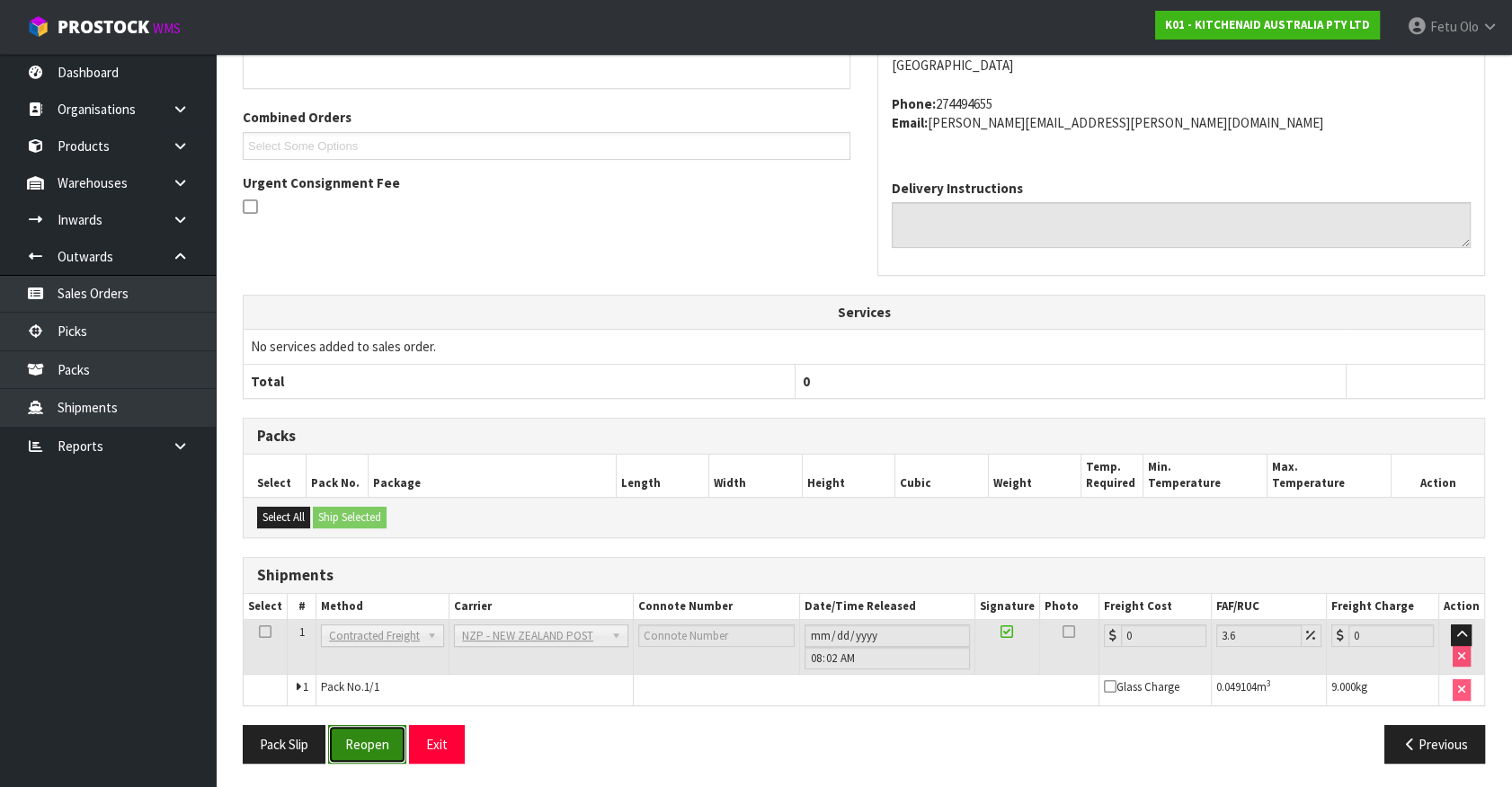 click on "Reopen" at bounding box center [367, 744] 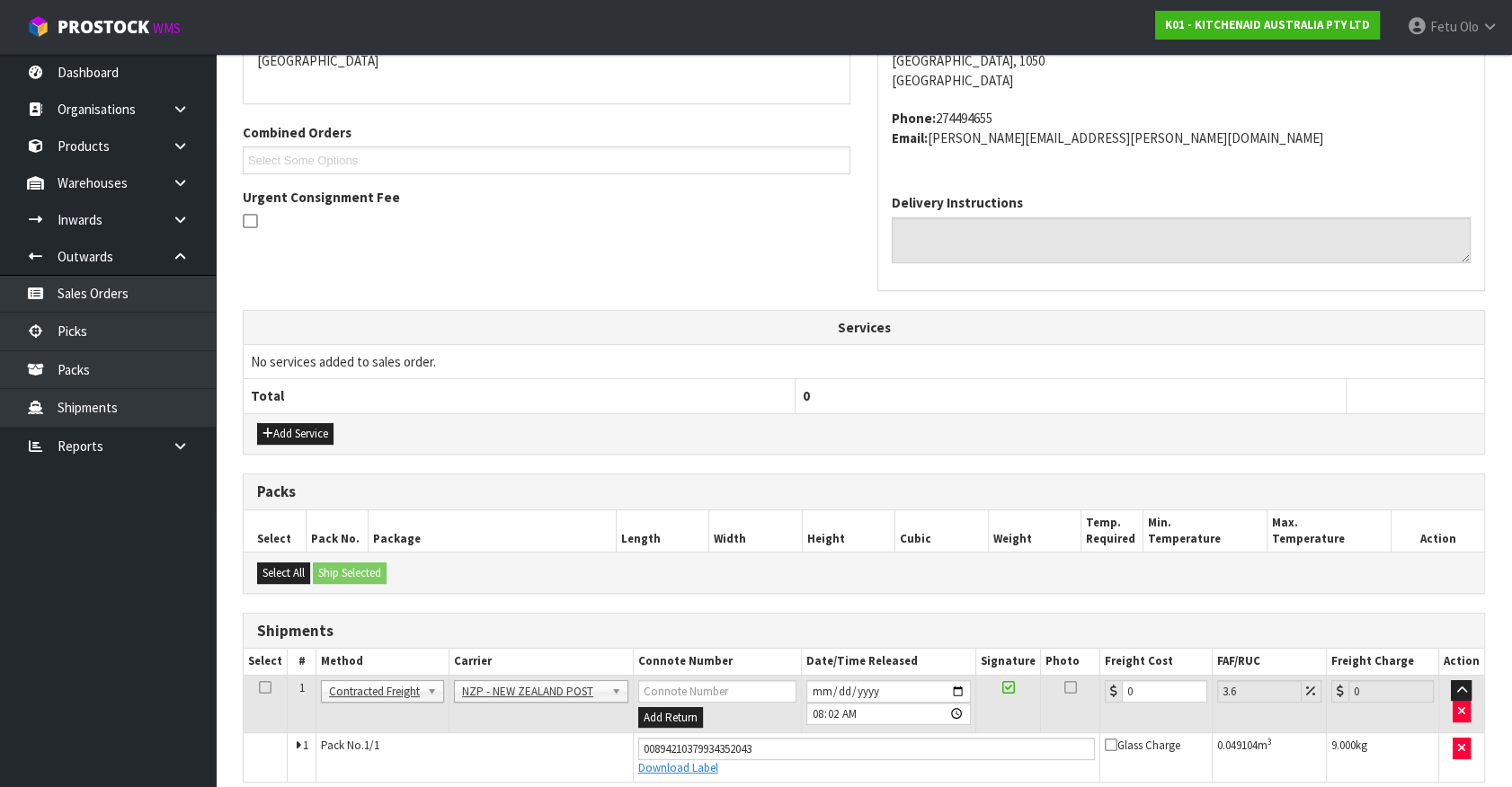 scroll, scrollTop: 423, scrollLeft: 0, axis: vertical 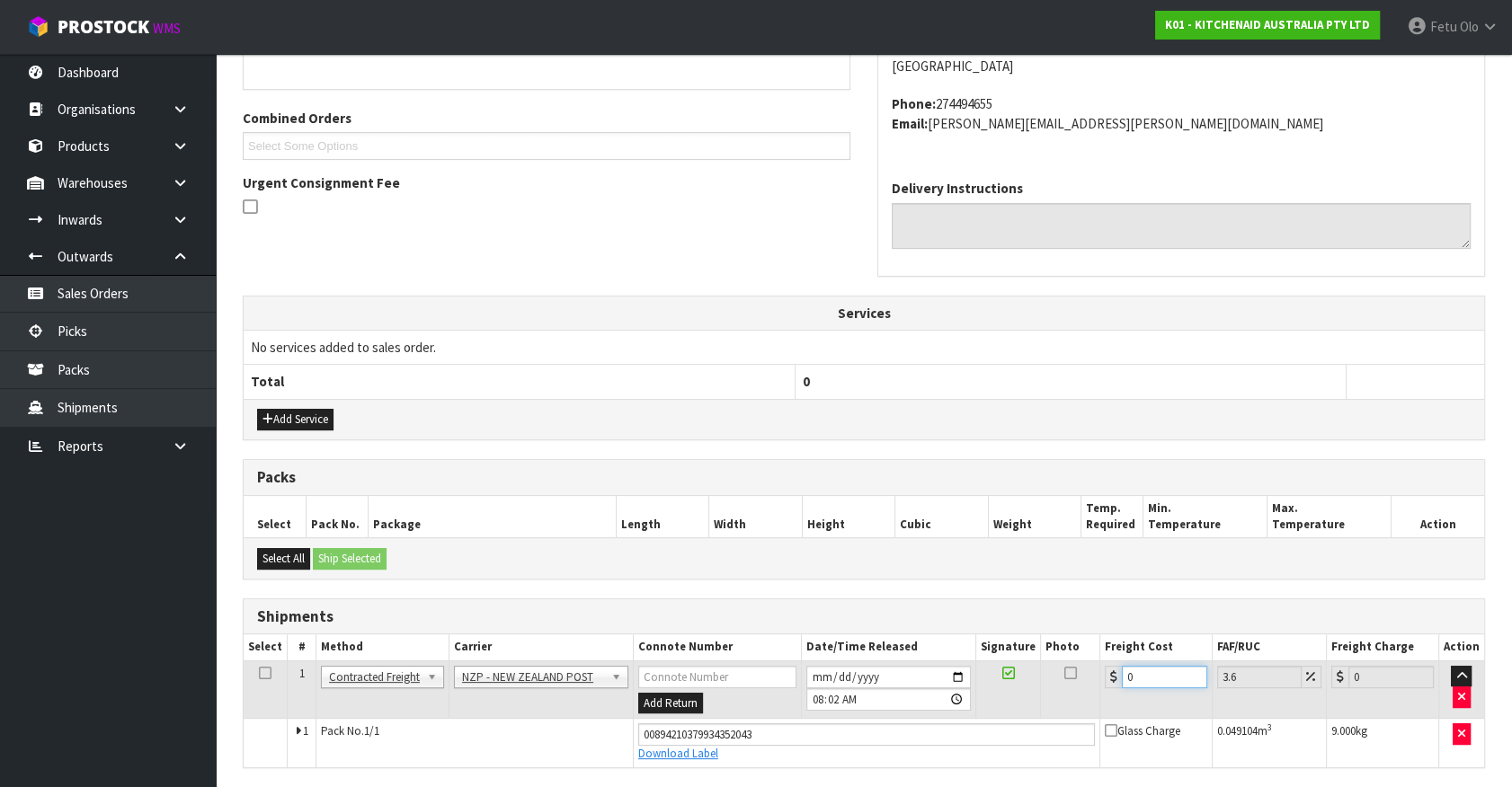 drag, startPoint x: 1142, startPoint y: 672, endPoint x: 806, endPoint y: 746, distance: 344.05232 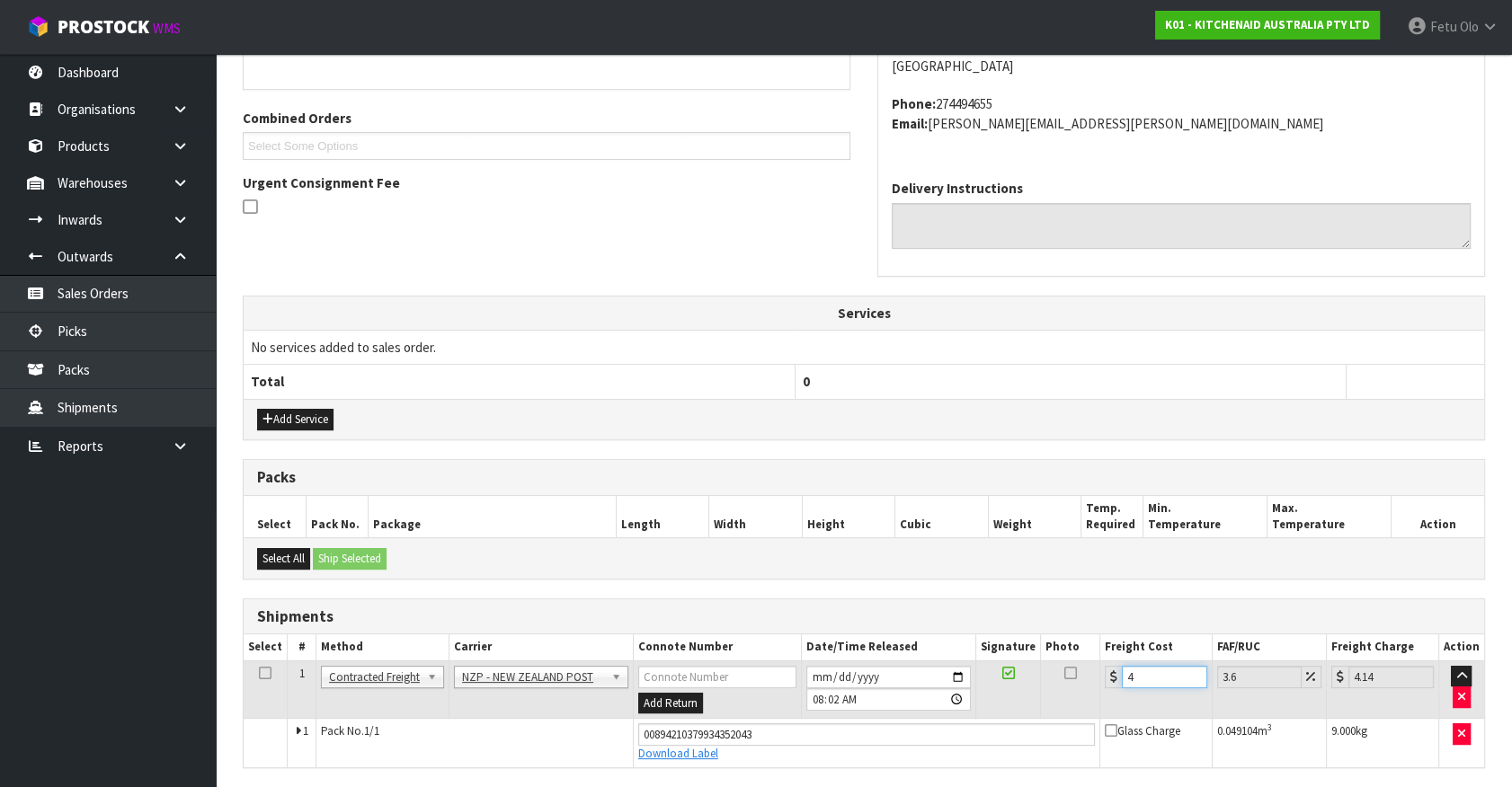 type on "4.3" 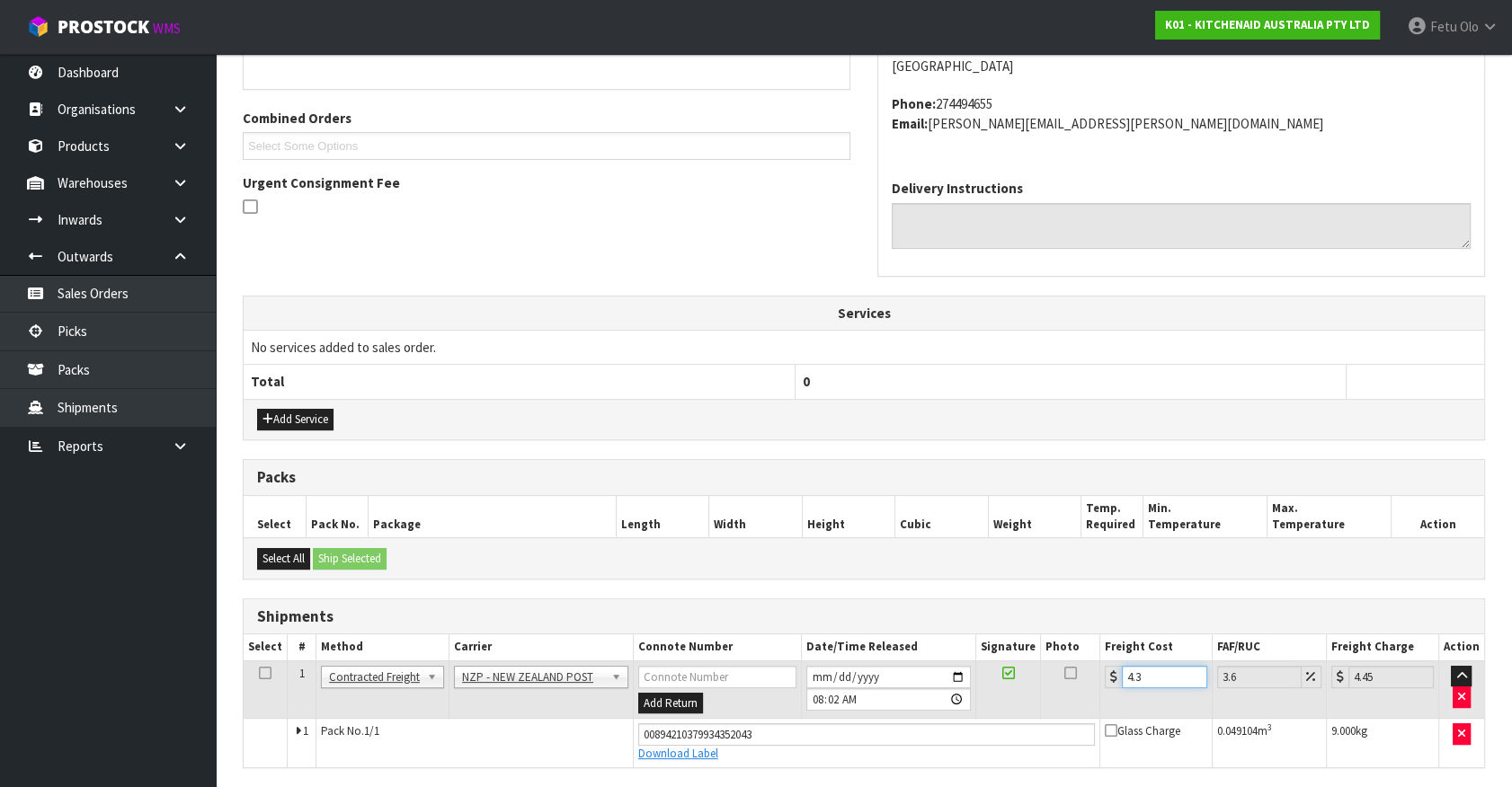 type on "4.33" 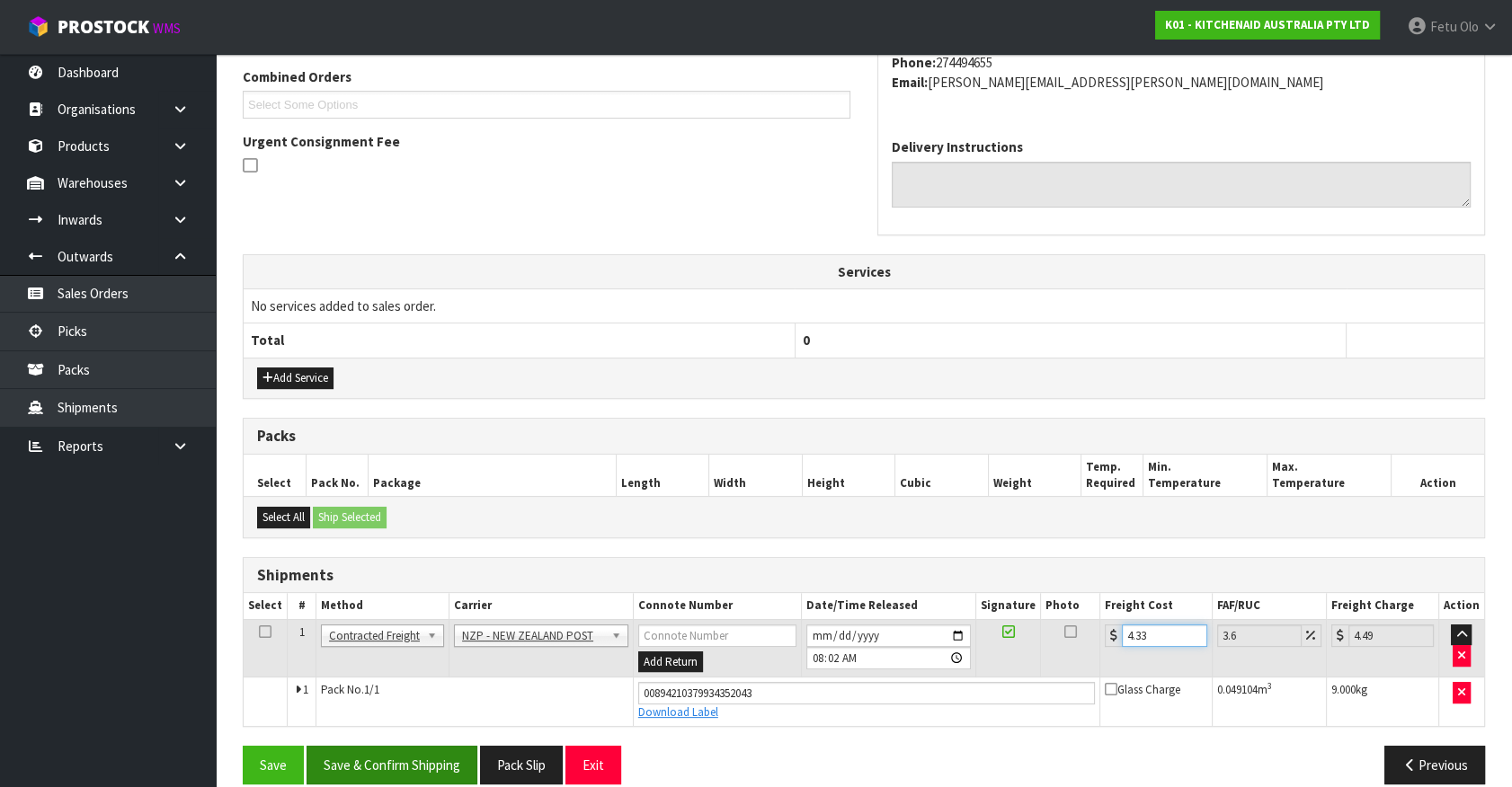 scroll, scrollTop: 485, scrollLeft: 0, axis: vertical 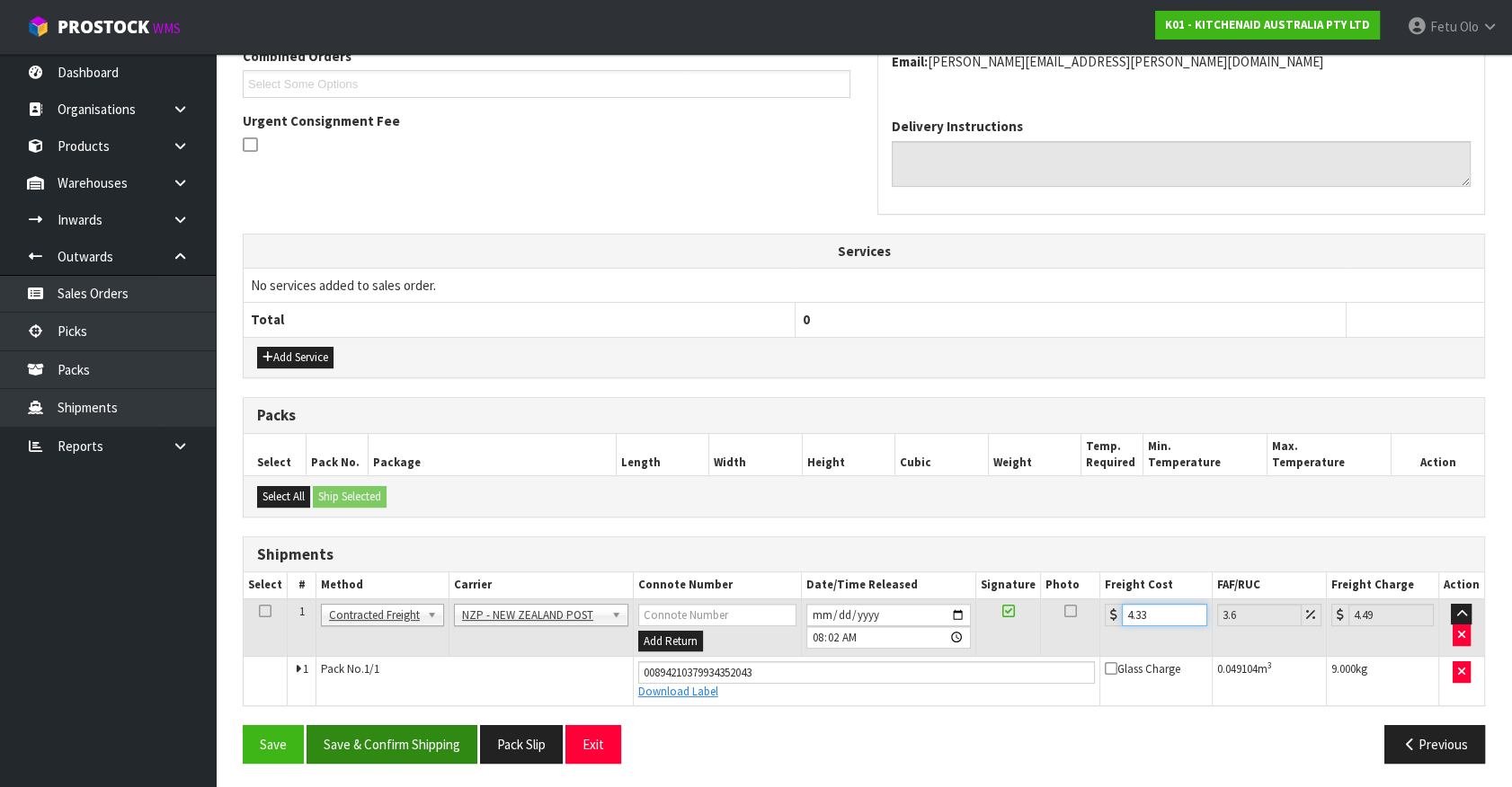 type on "4.33" 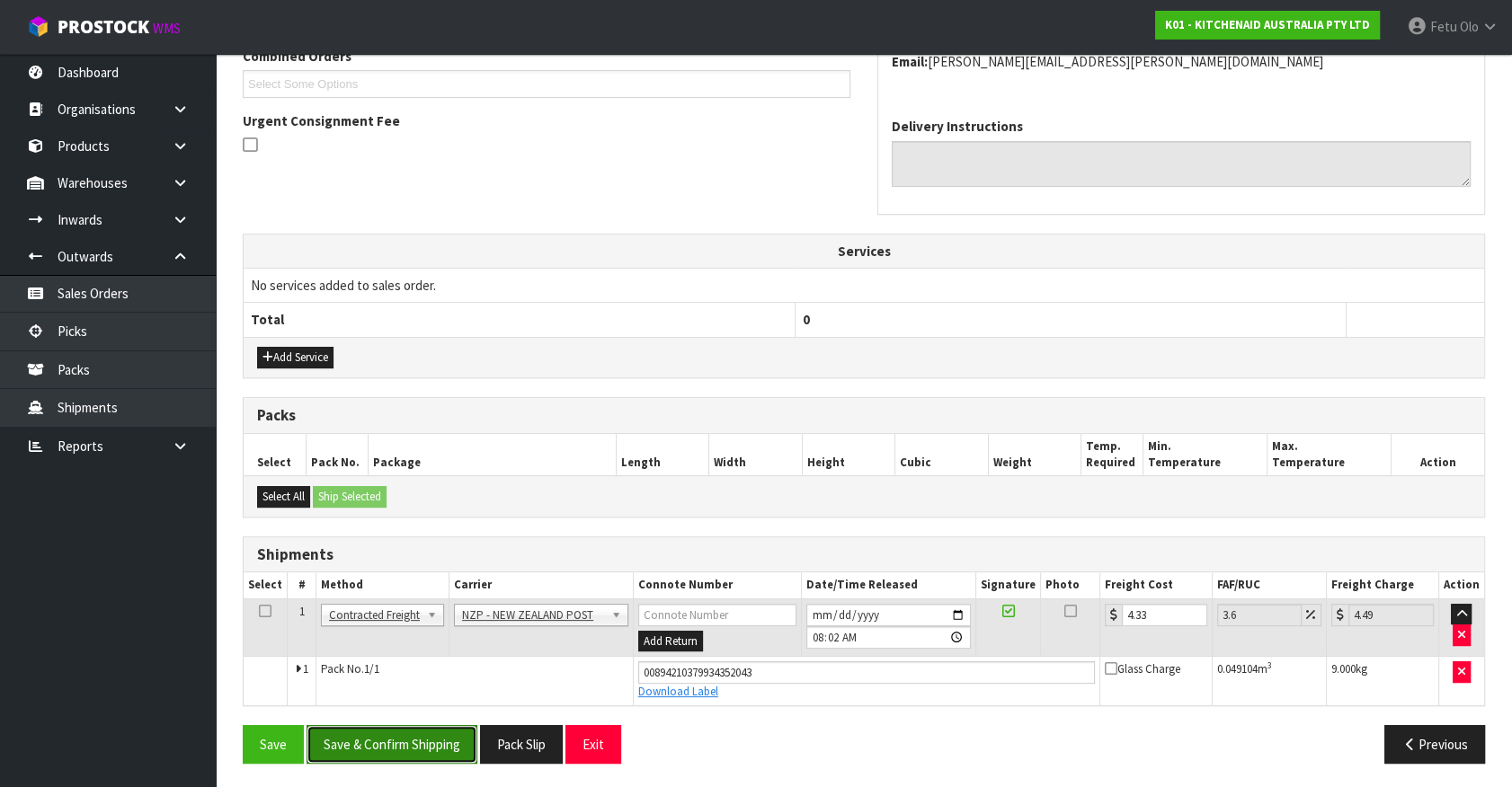 click on "Save & Confirm Shipping" at bounding box center (392, 744) 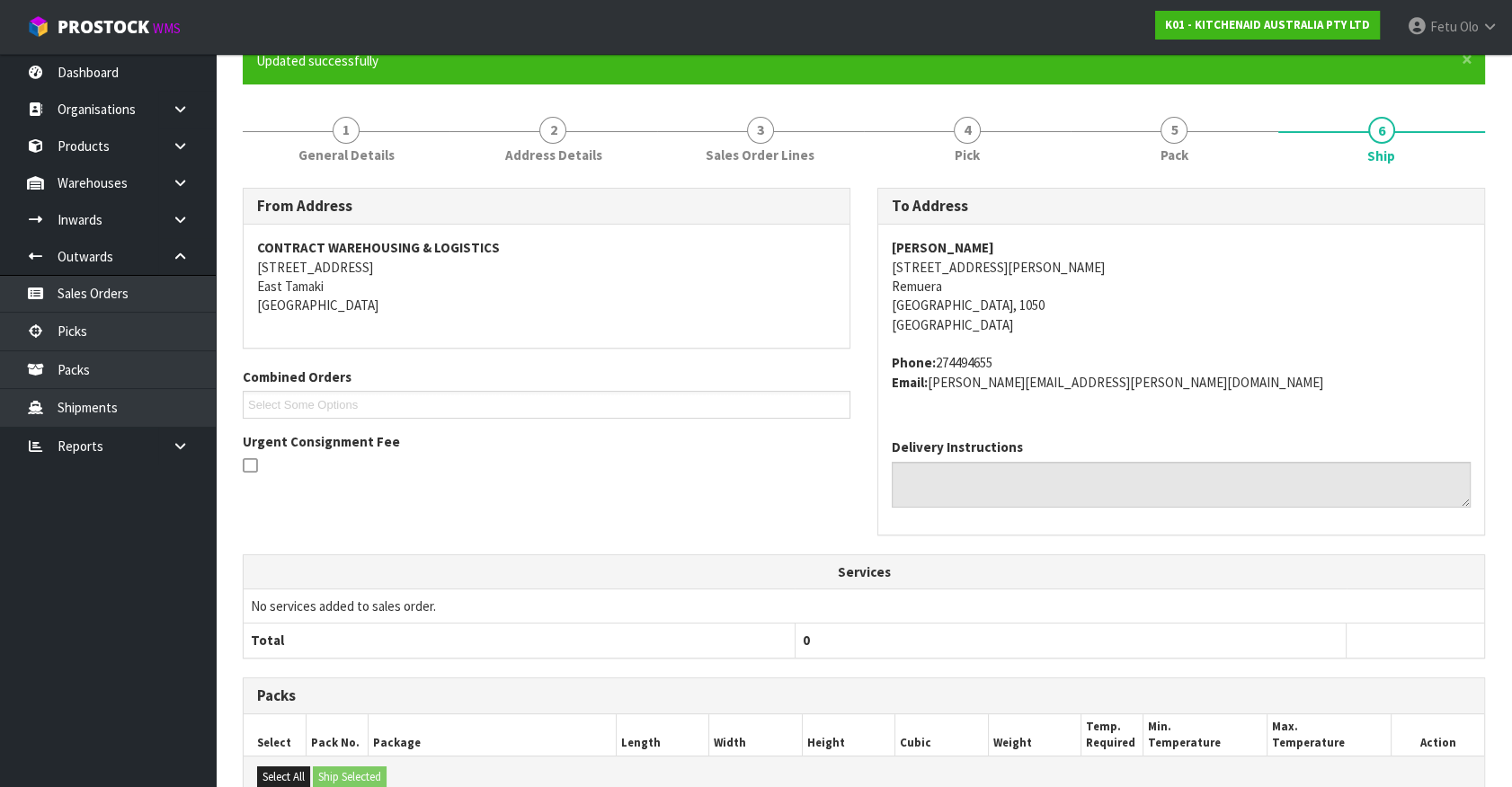scroll, scrollTop: 408, scrollLeft: 0, axis: vertical 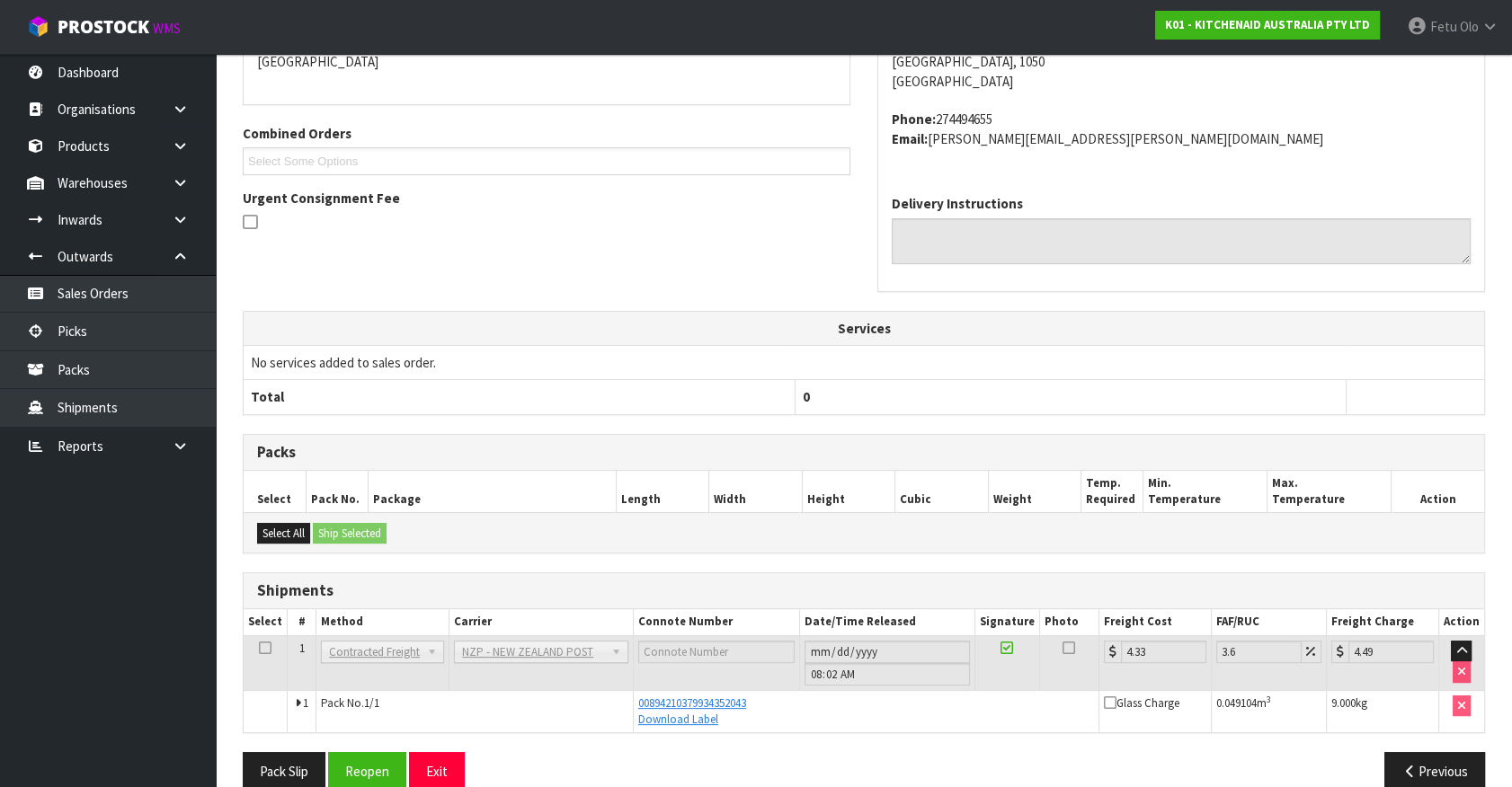 click at bounding box center [1415, 397] 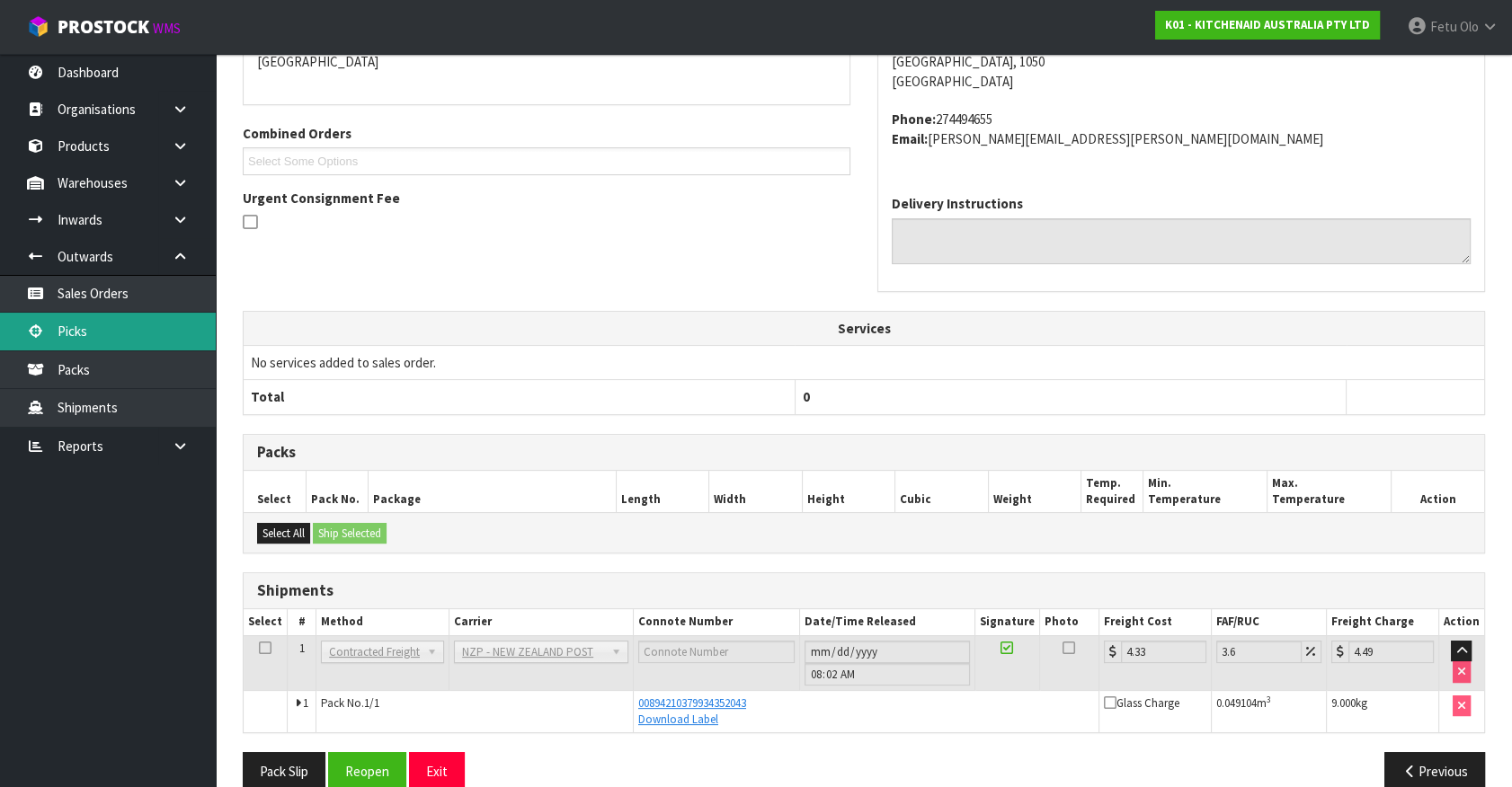 click on "Picks" at bounding box center [108, 331] 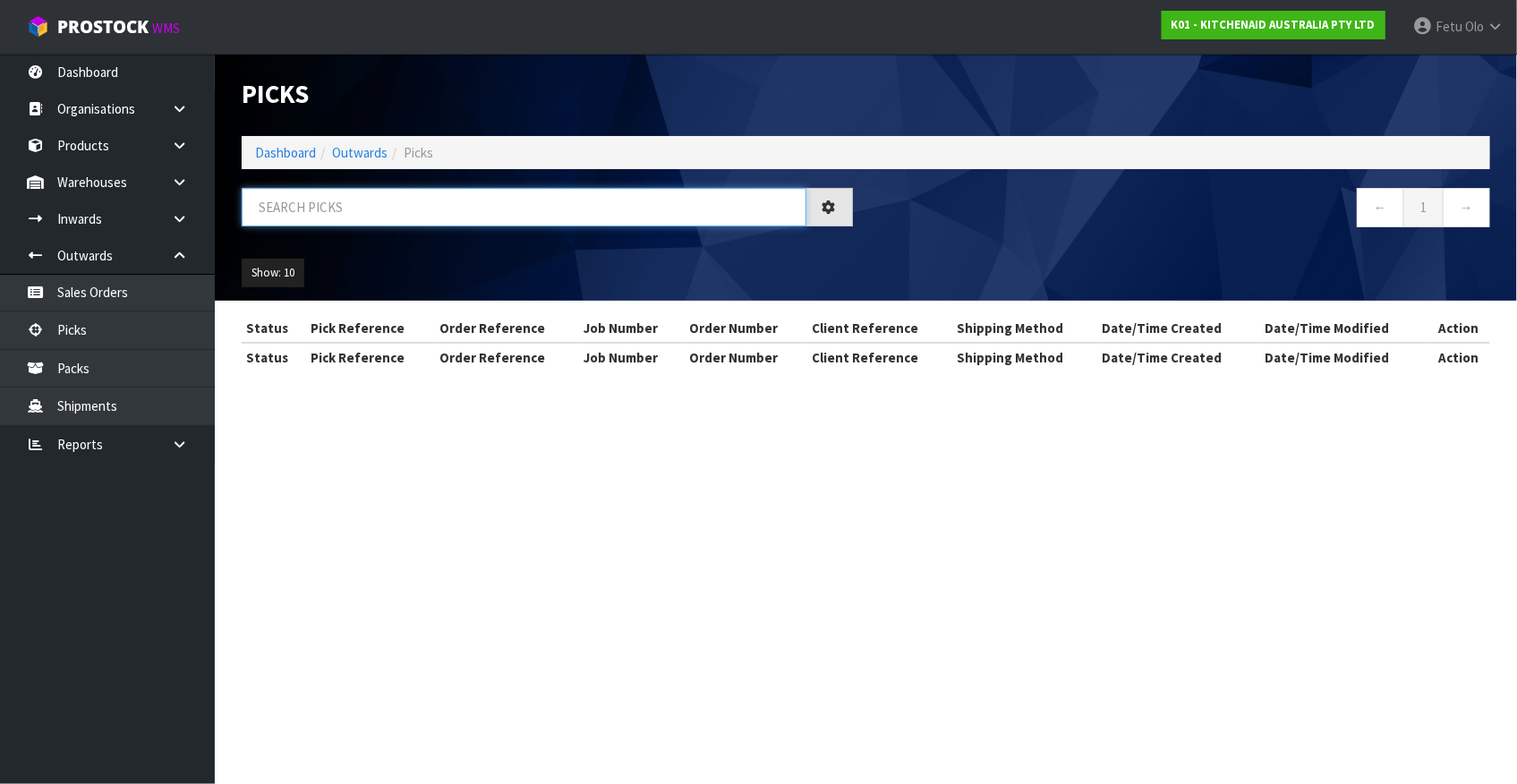 click at bounding box center (524, 207) 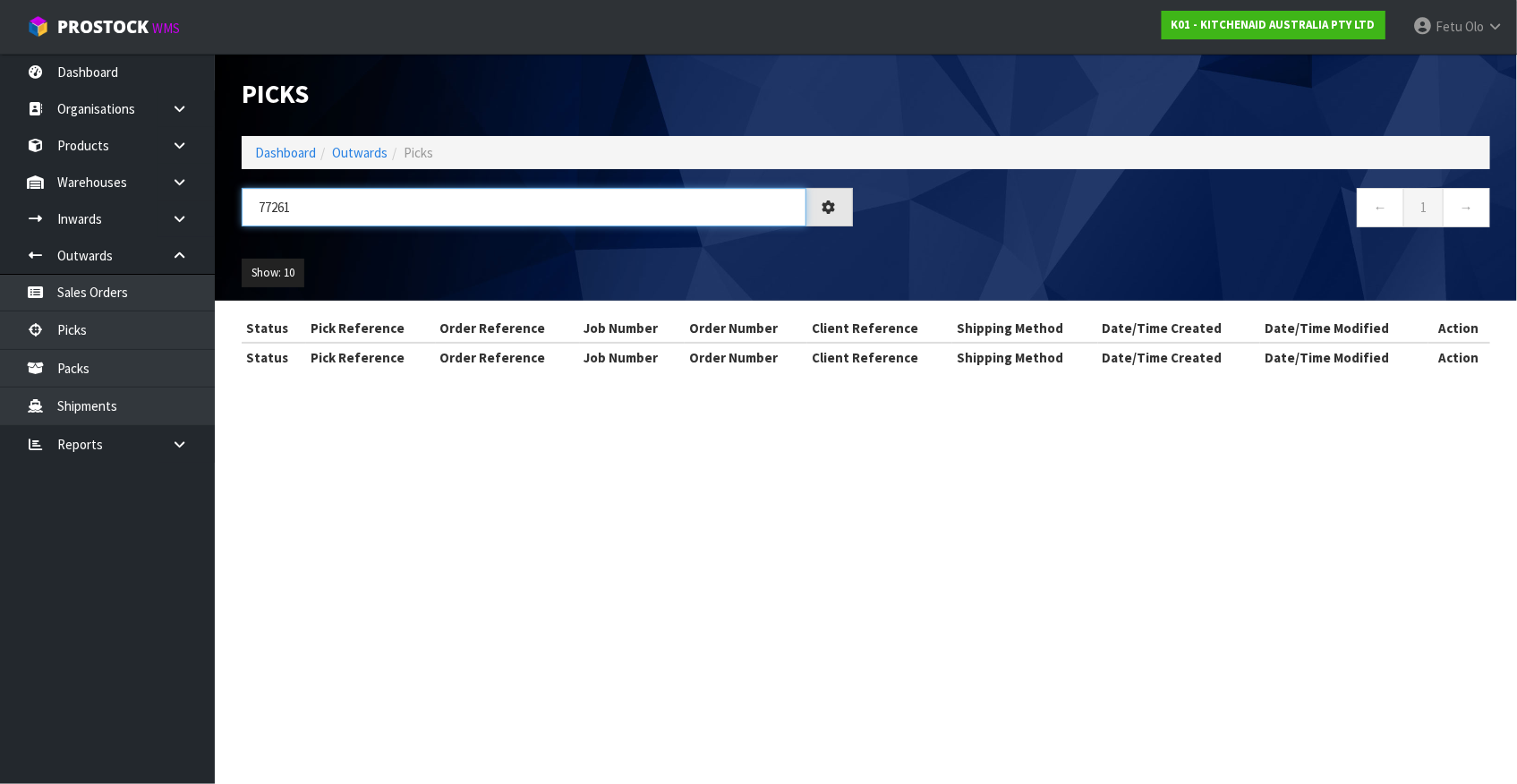 type on "77261" 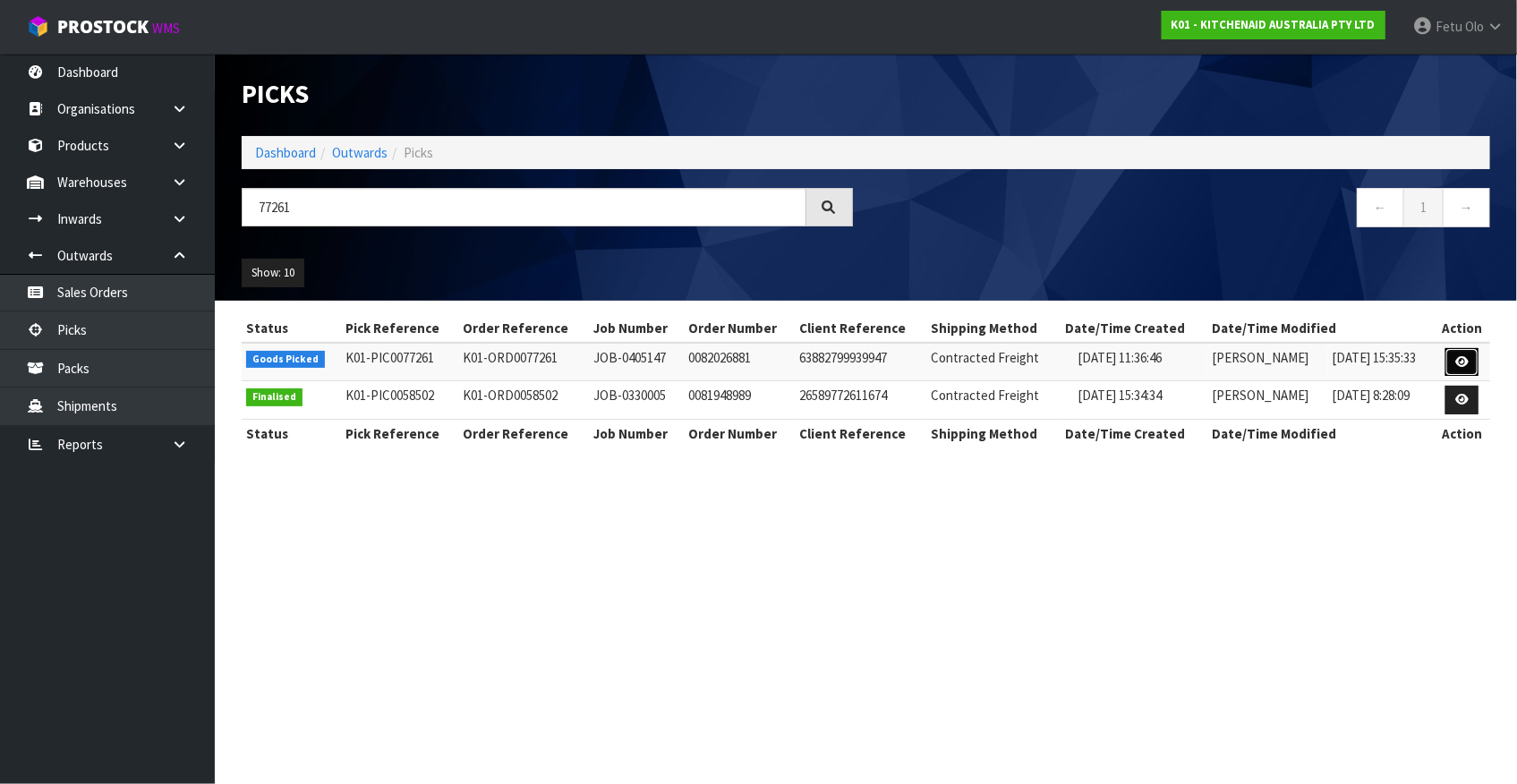 click at bounding box center (1462, 362) 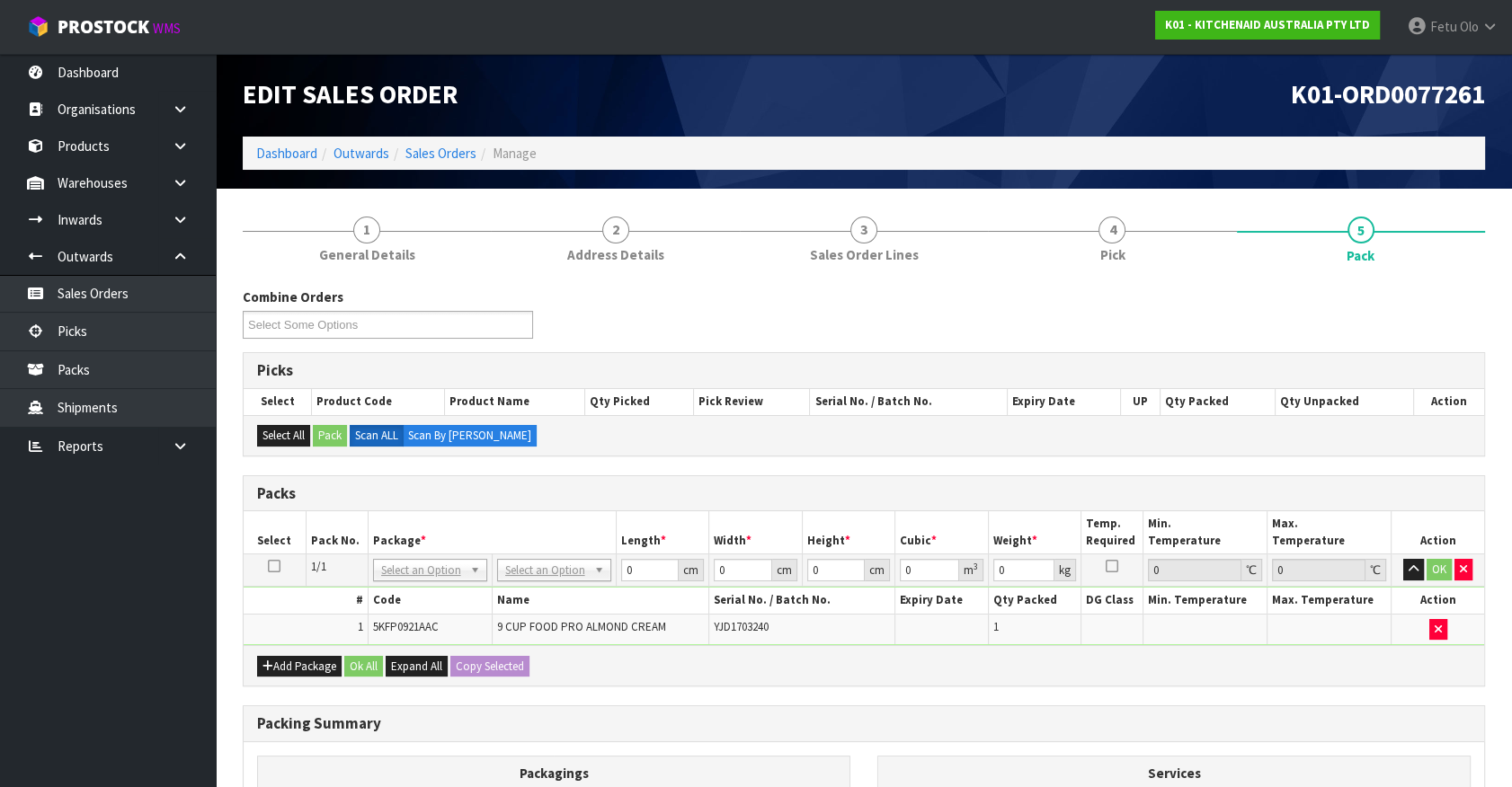 drag, startPoint x: 554, startPoint y: 569, endPoint x: 548, endPoint y: 599, distance: 30.594117 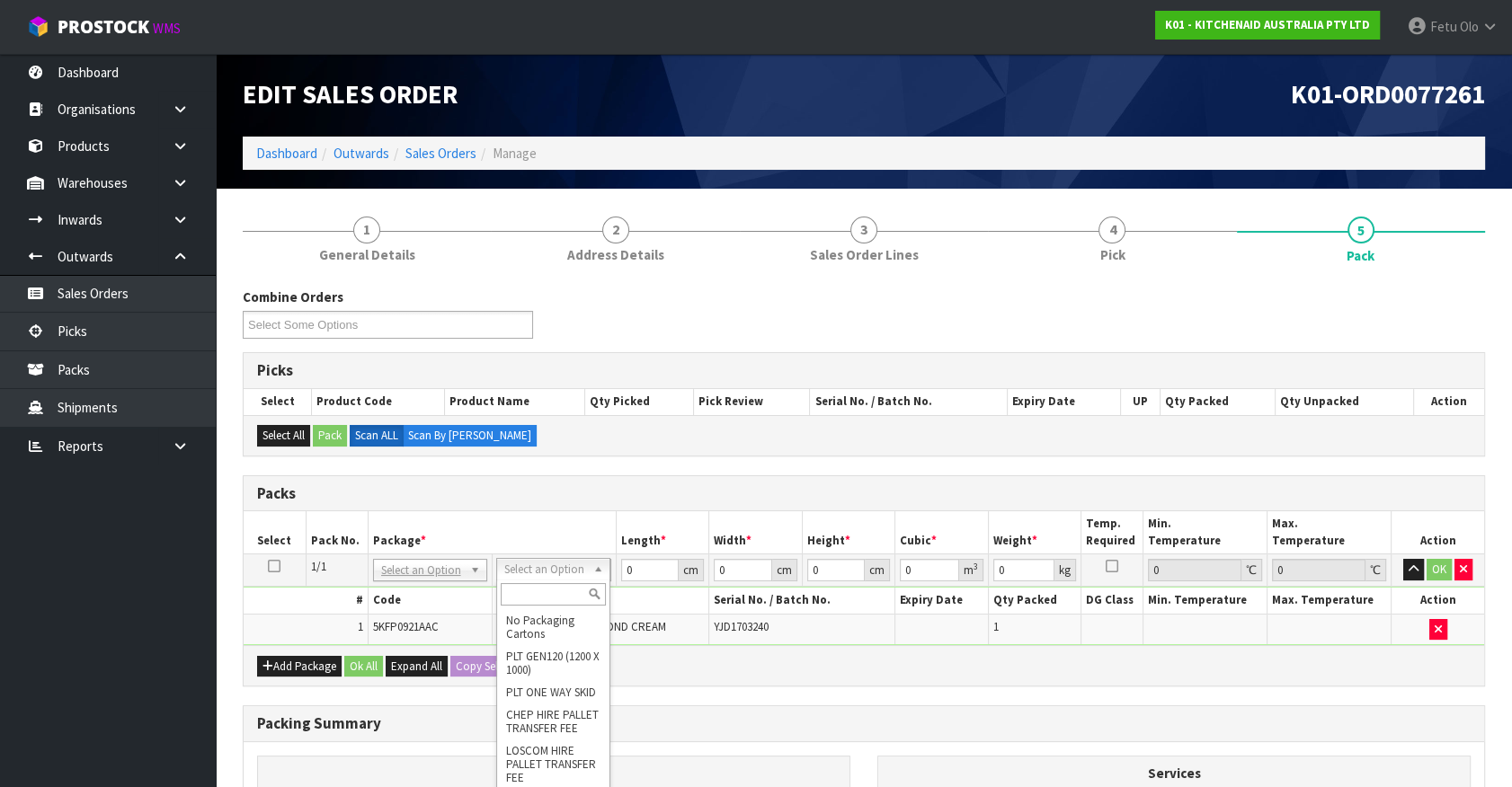 drag, startPoint x: 432, startPoint y: 564, endPoint x: 427, endPoint y: 590, distance: 26.476405 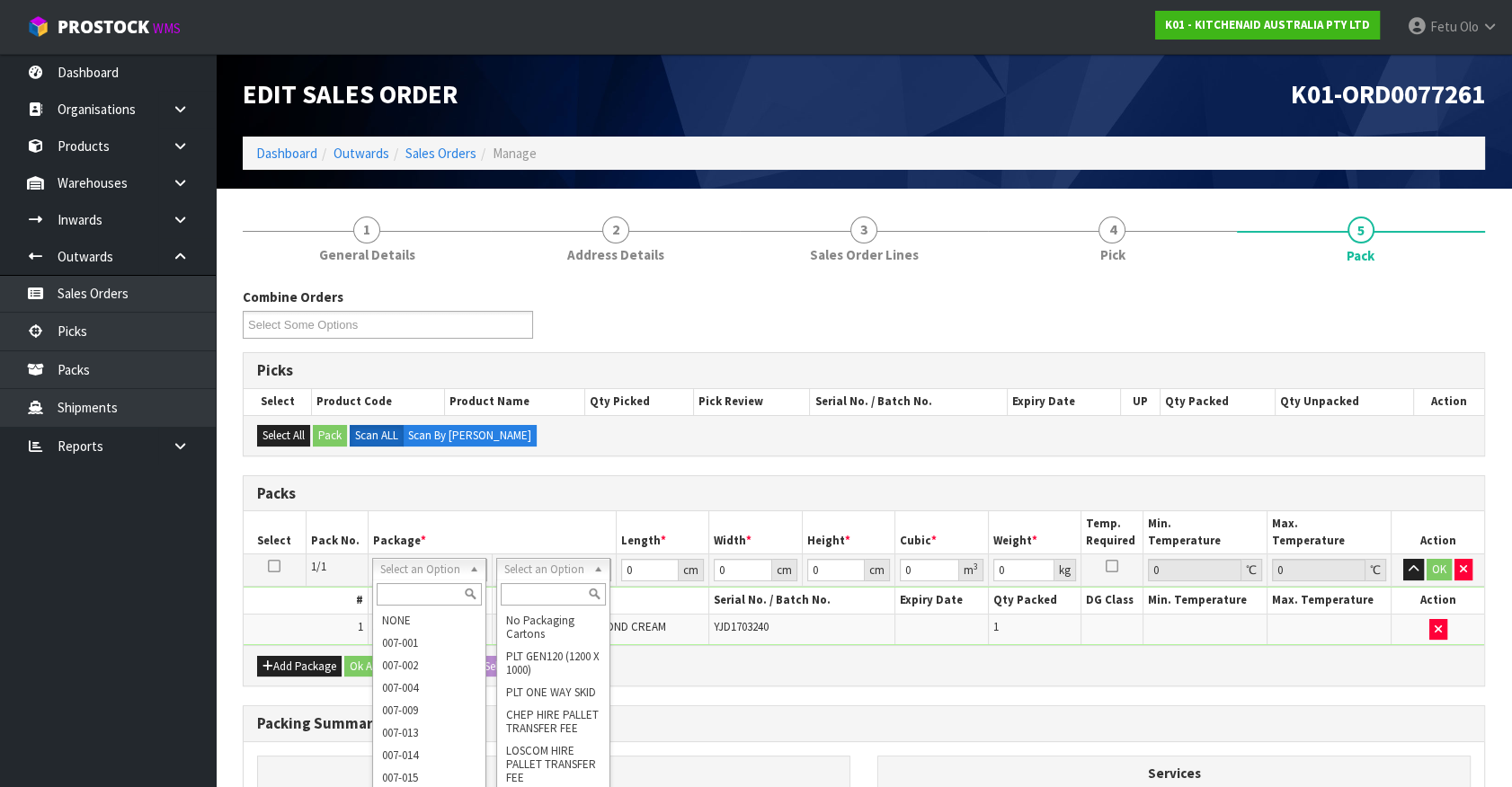 click at bounding box center [429, 594] 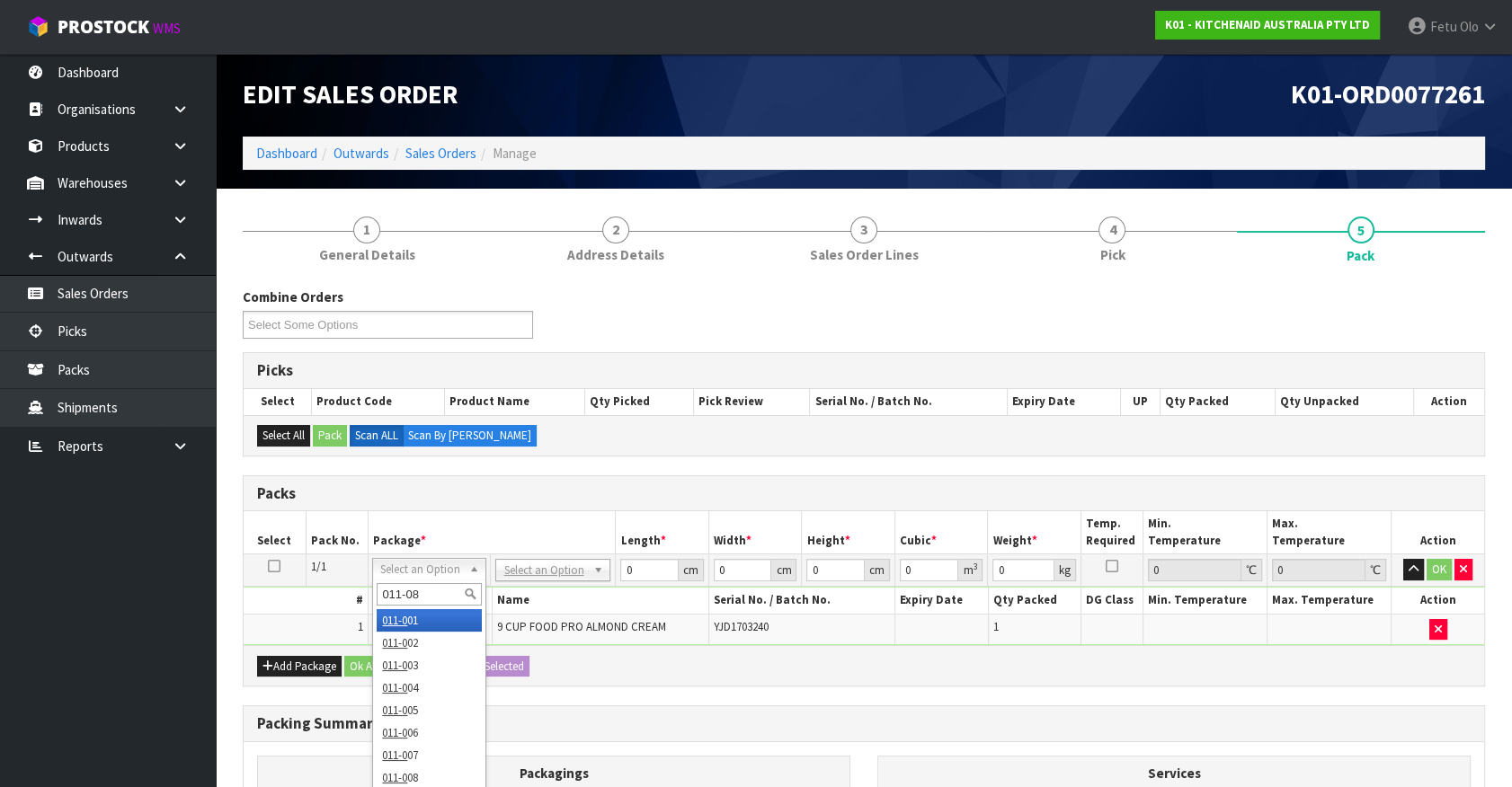 type on "011-084" 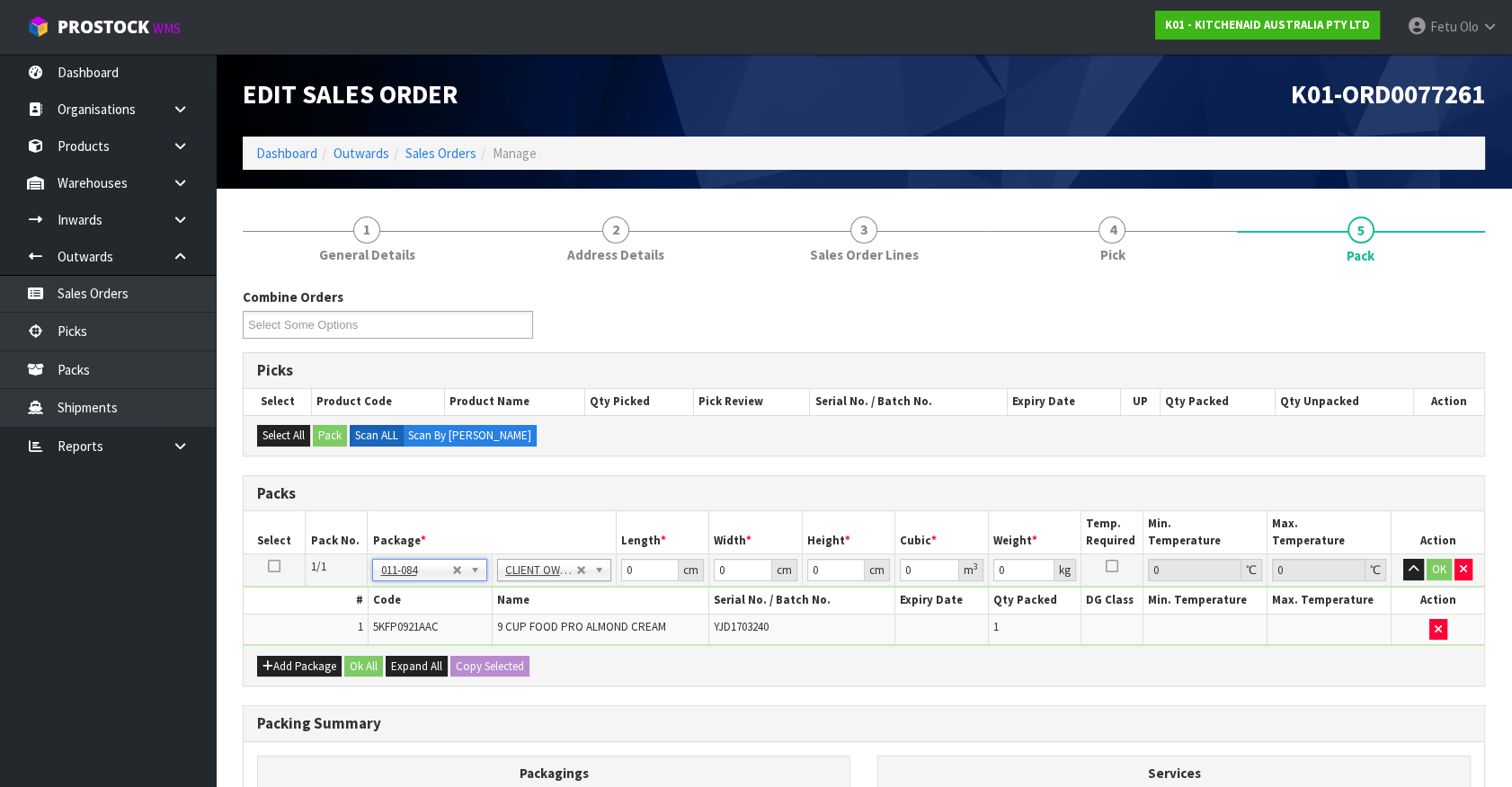 type on "4.6" 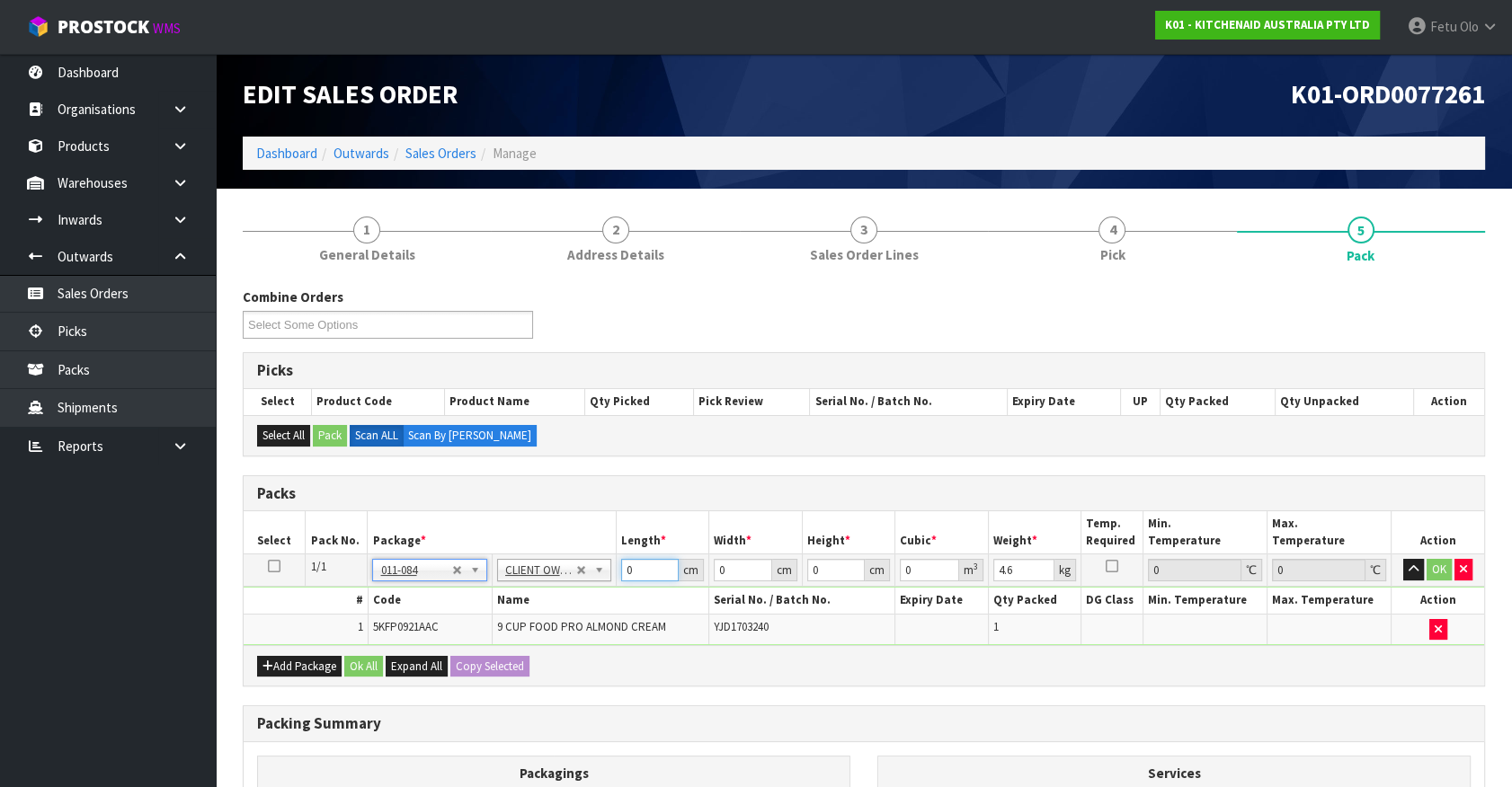 drag, startPoint x: 641, startPoint y: 565, endPoint x: 378, endPoint y: 676, distance: 285.46453 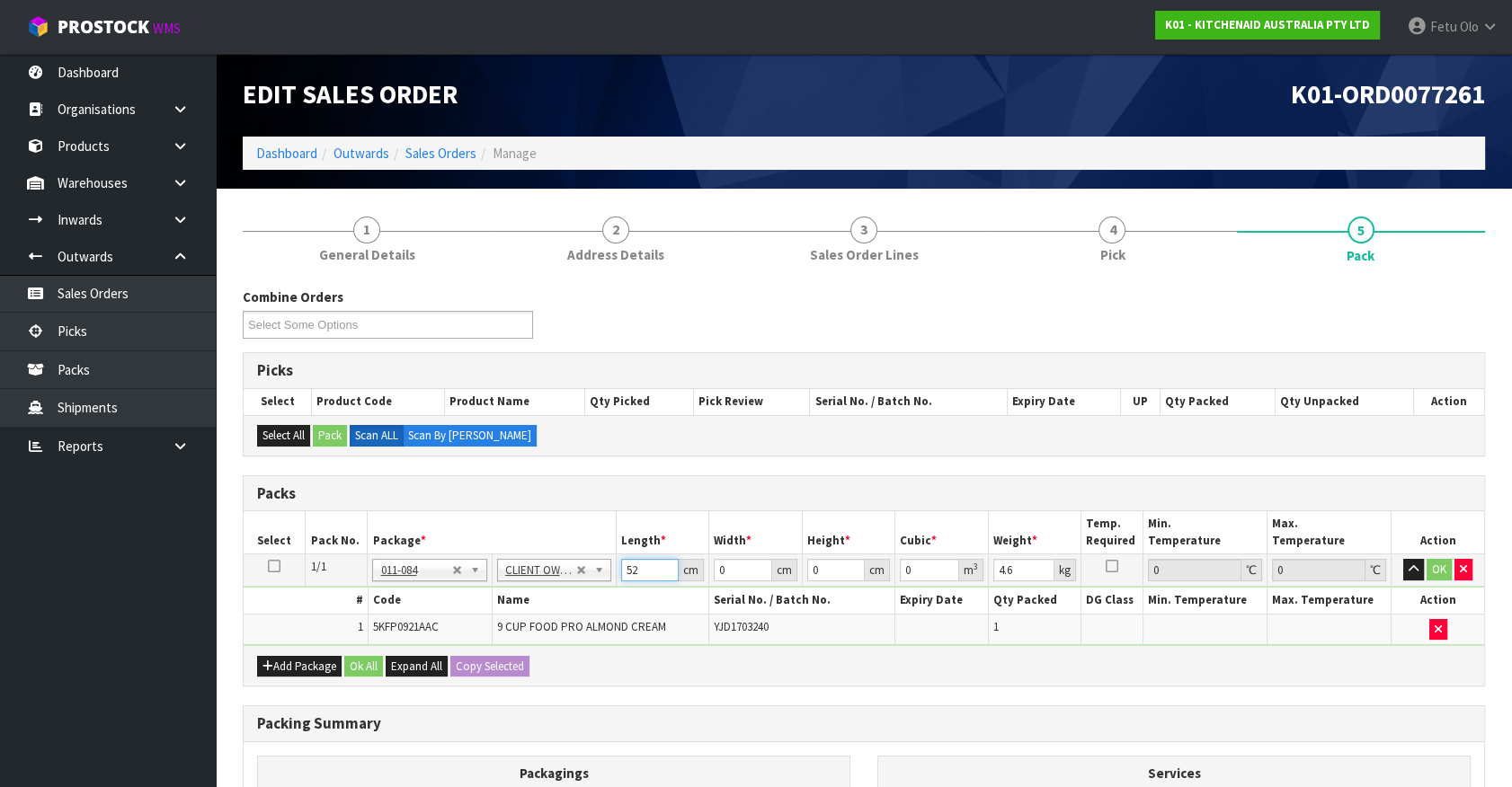 type on "52" 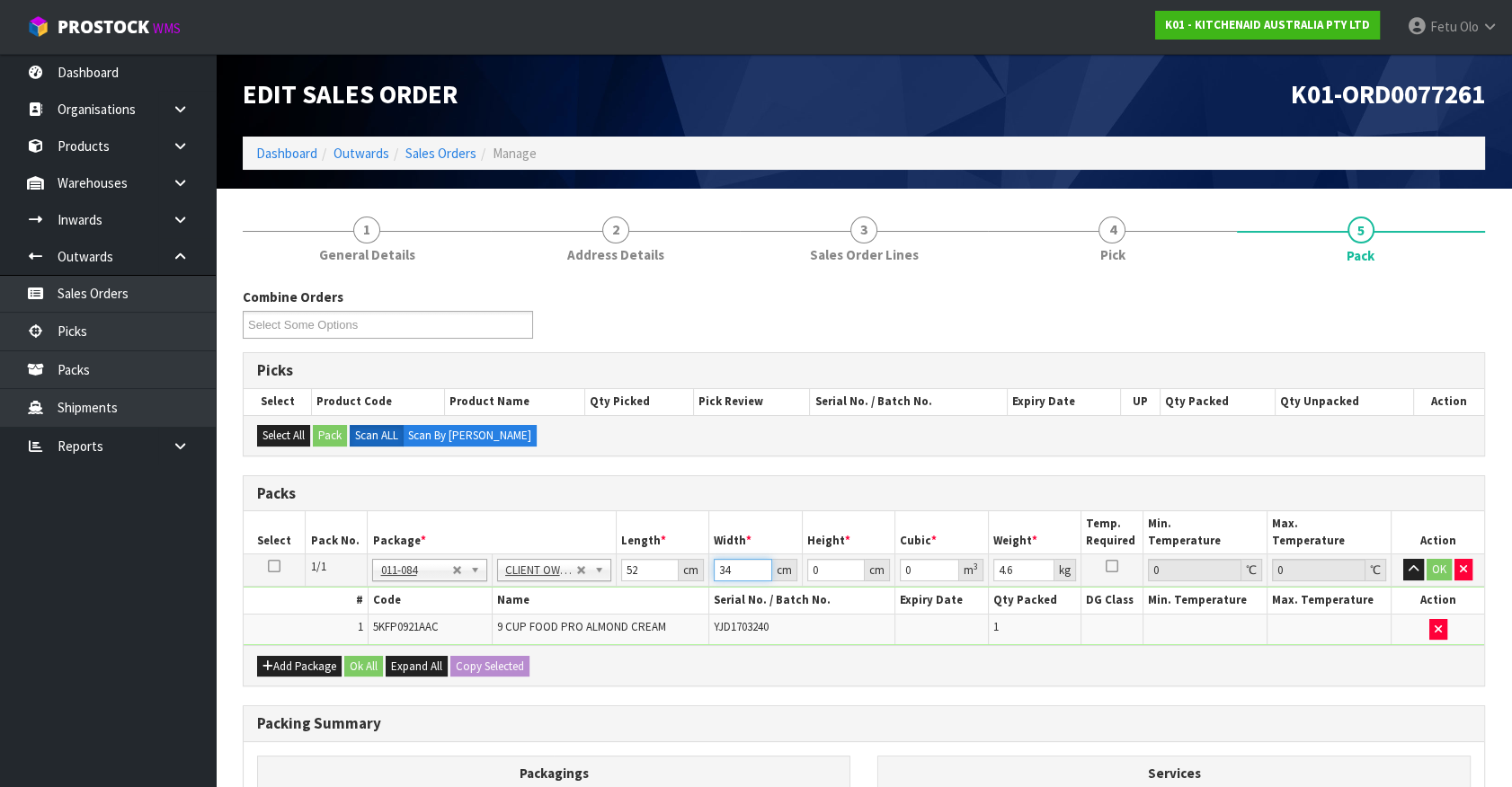 type on "3" 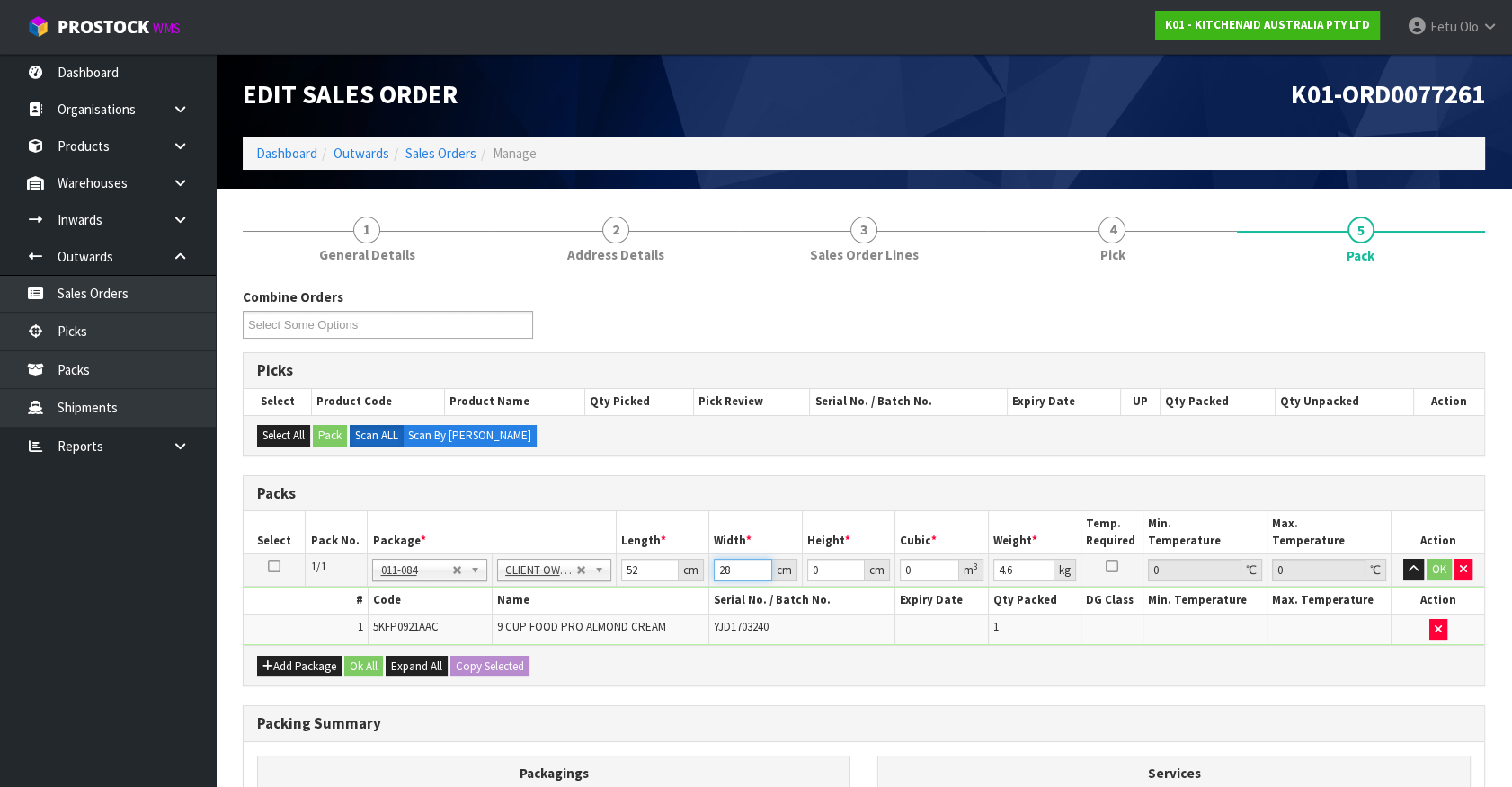type on "28" 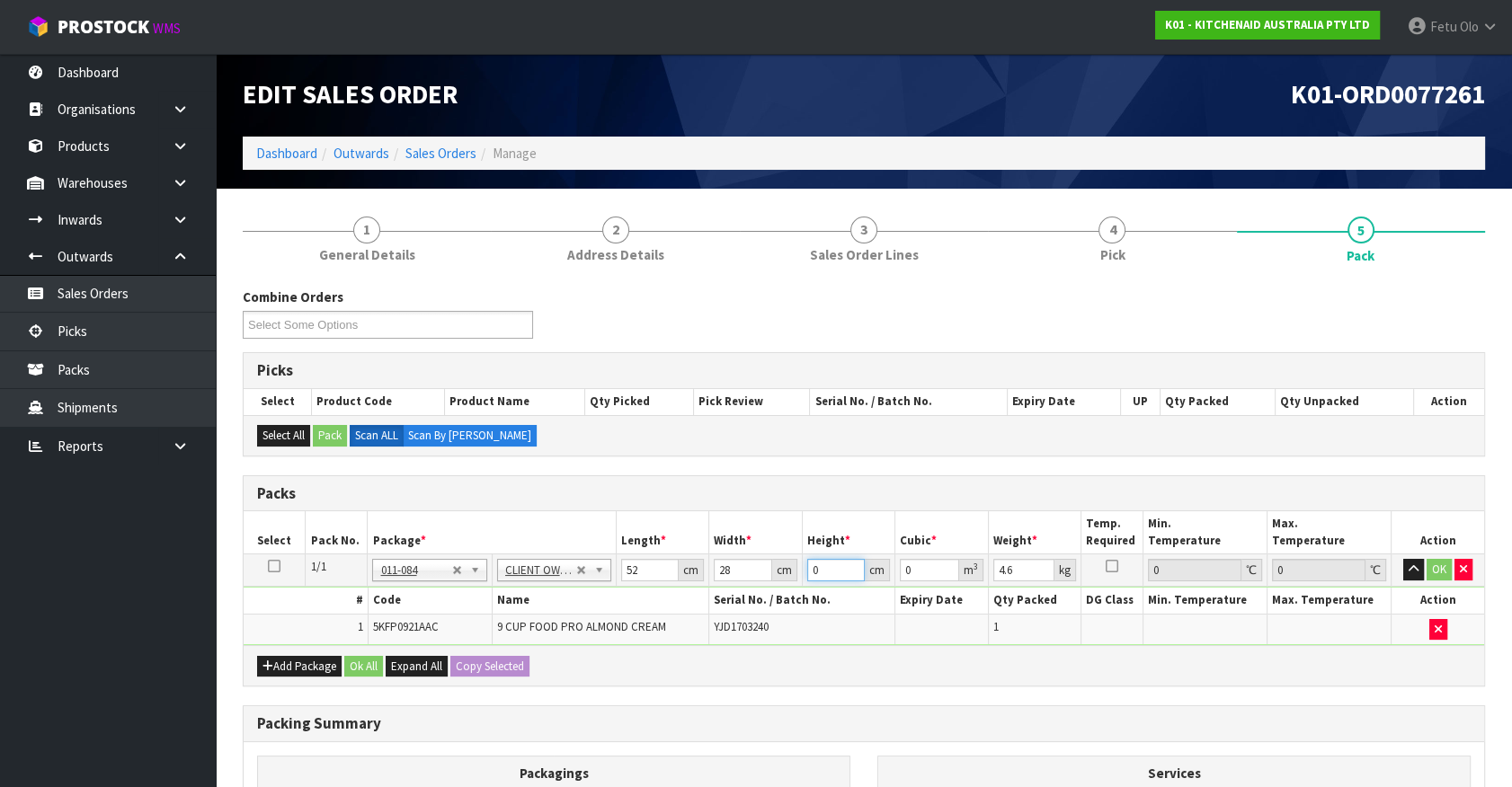 type on "3" 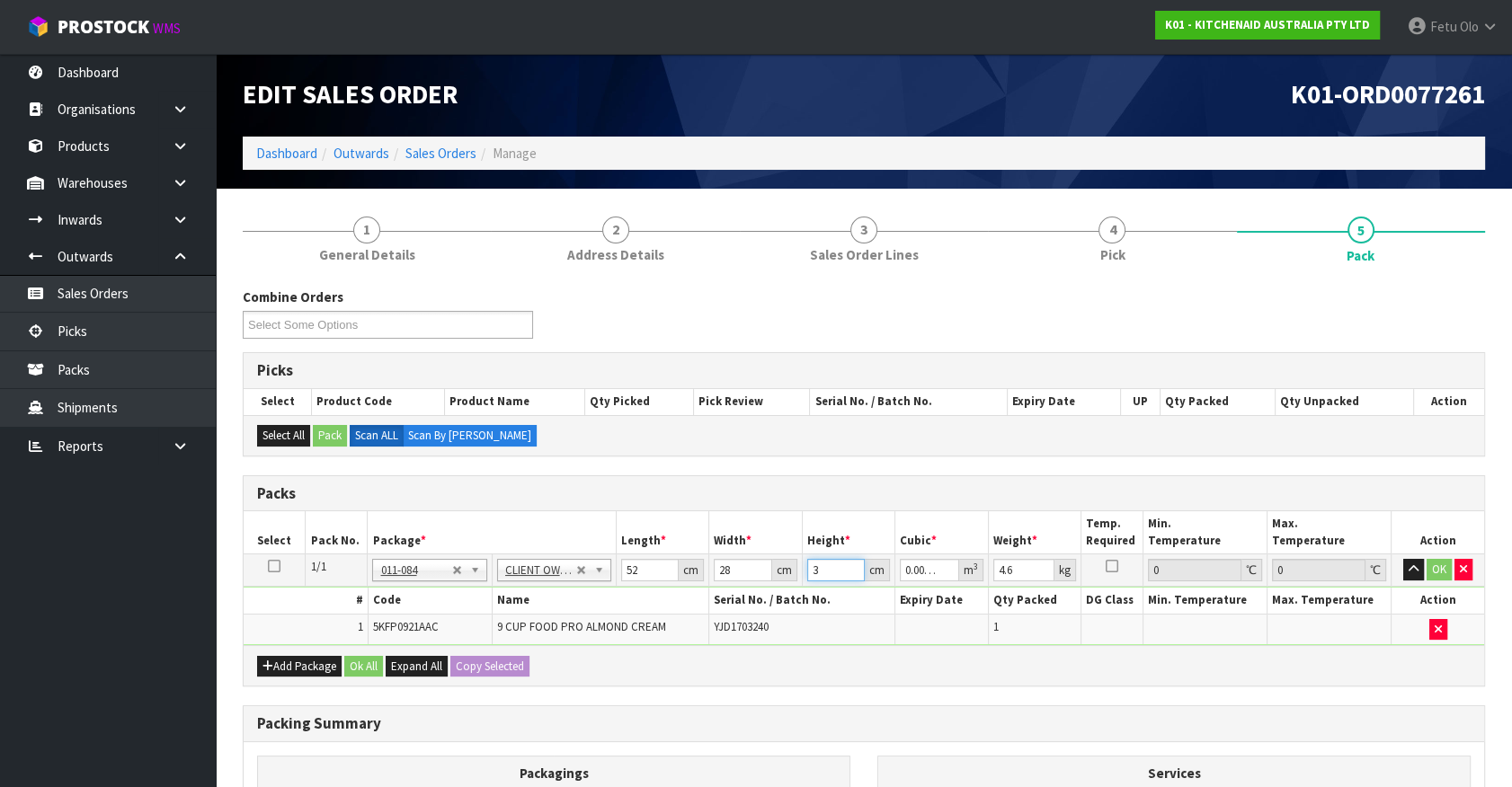 type on "34" 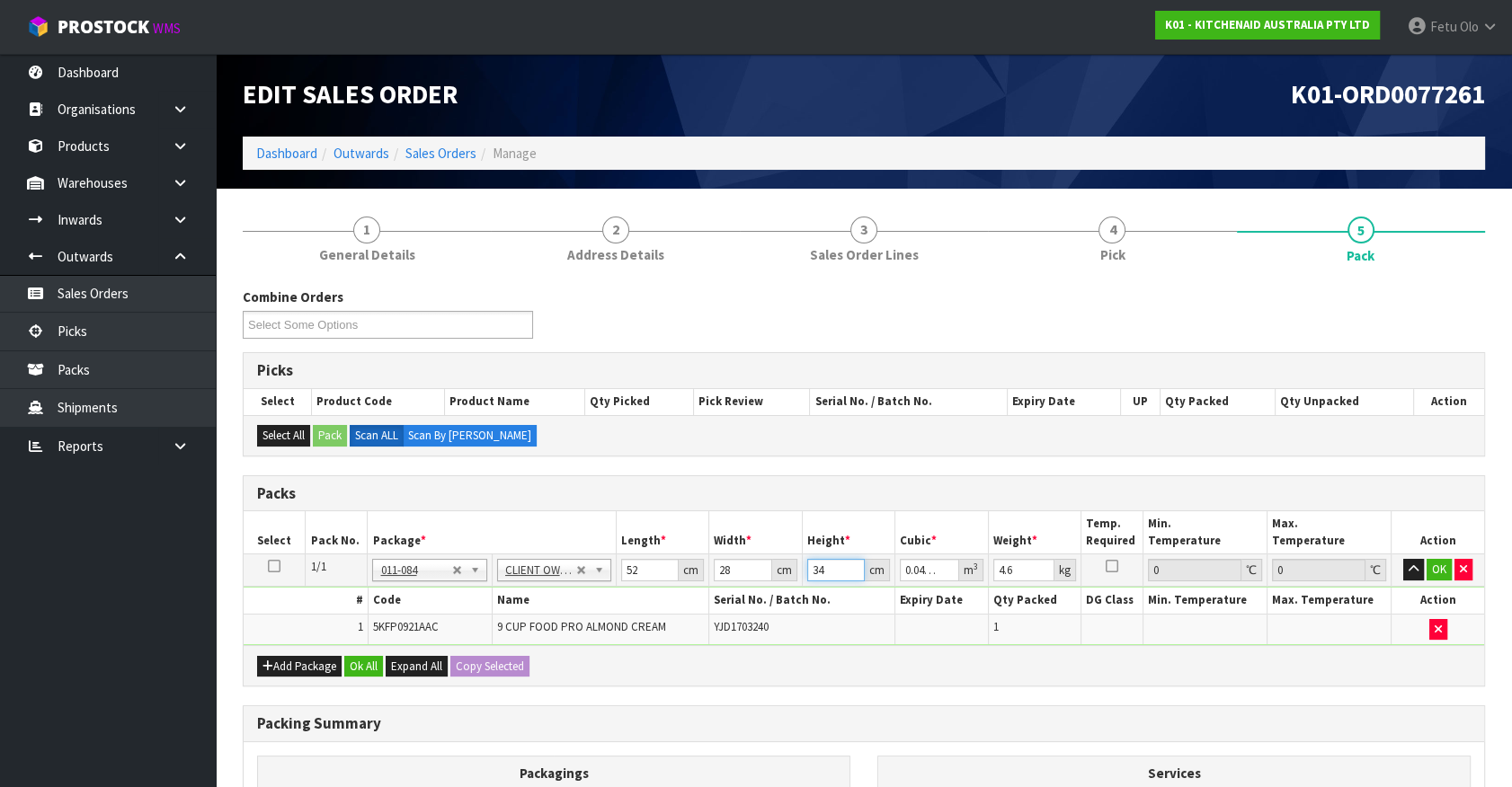 type on "34" 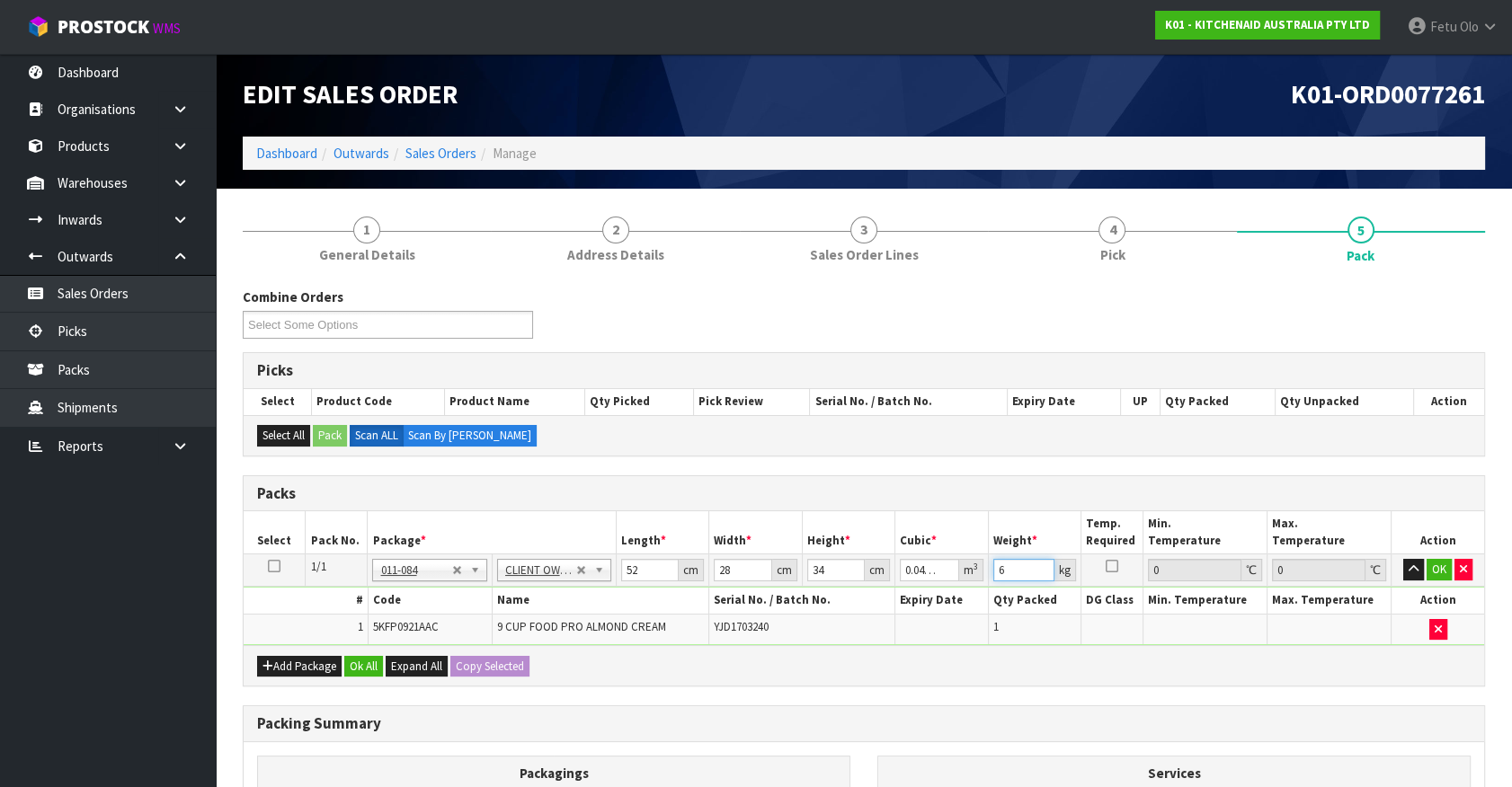 type on "6" 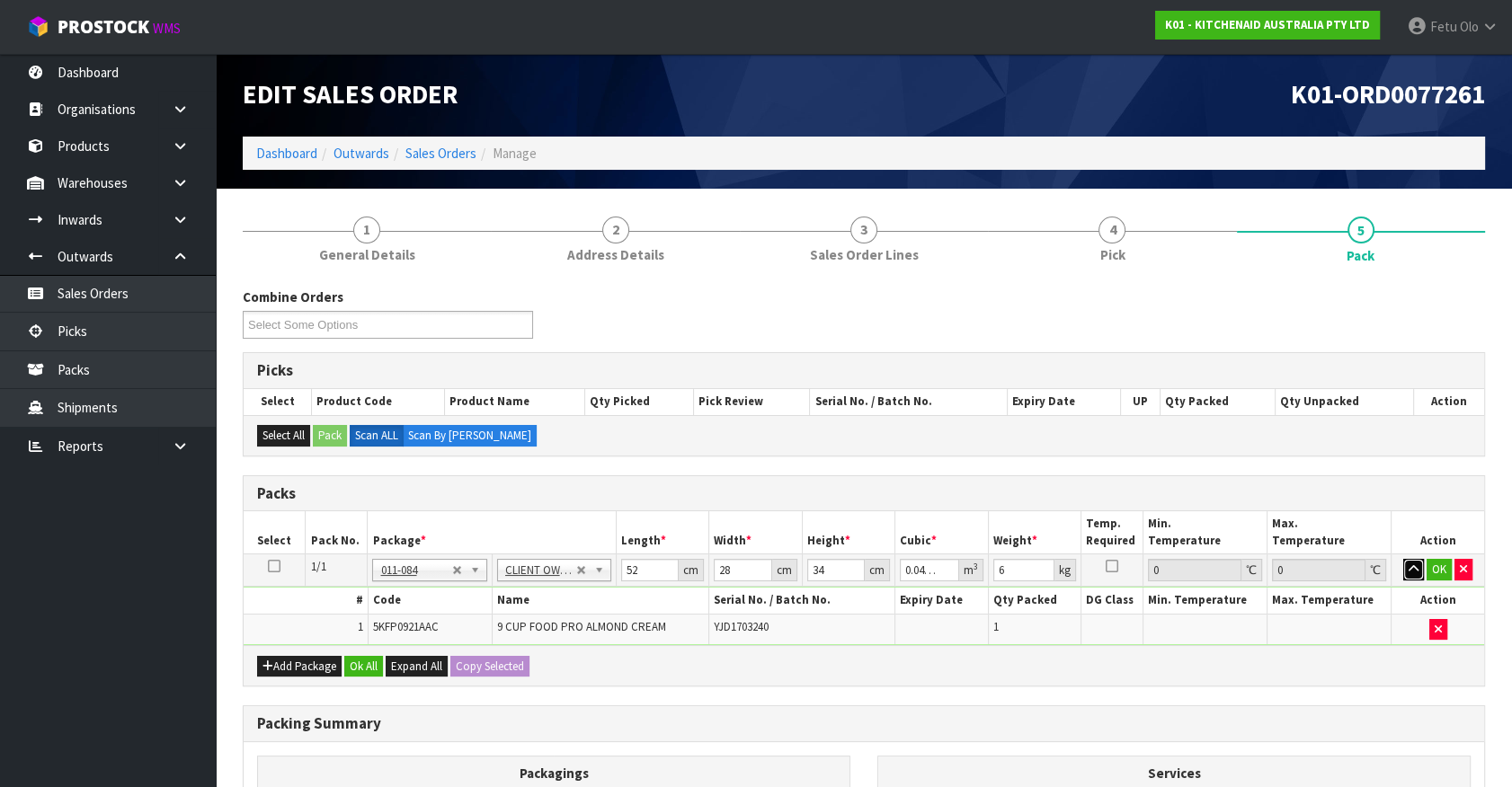 type 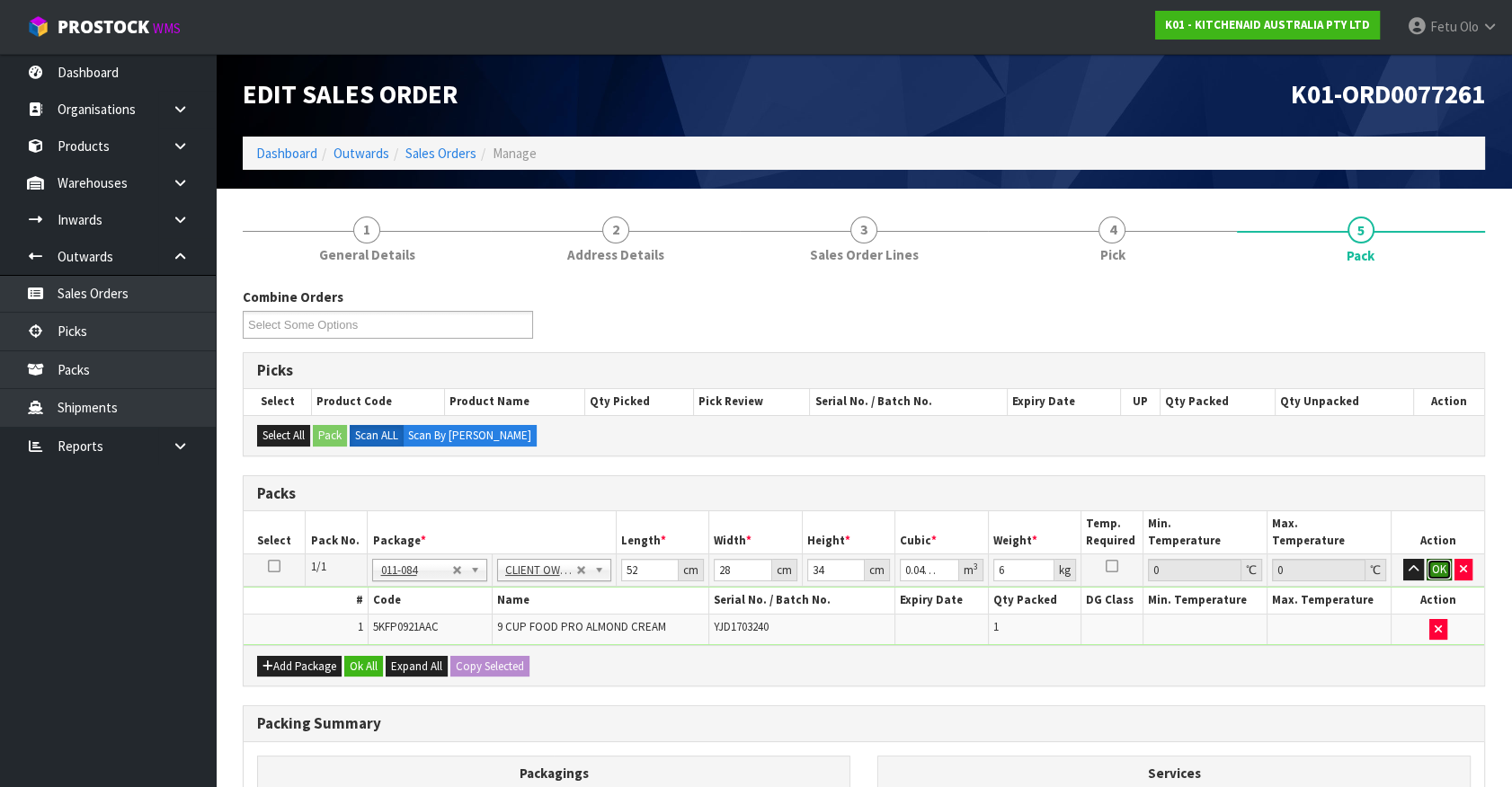 click on "OK" at bounding box center (1439, 570) 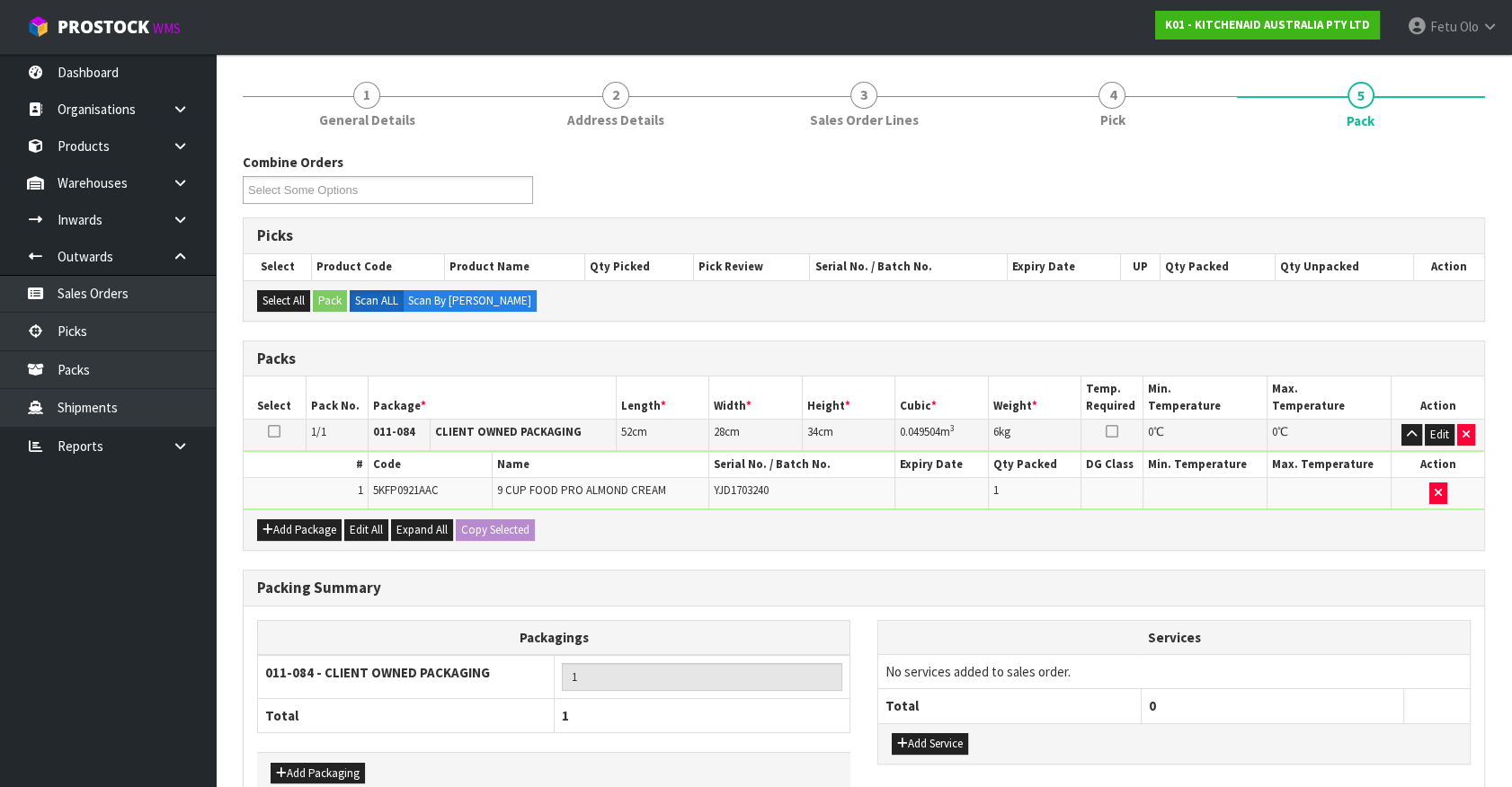 scroll, scrollTop: 234, scrollLeft: 0, axis: vertical 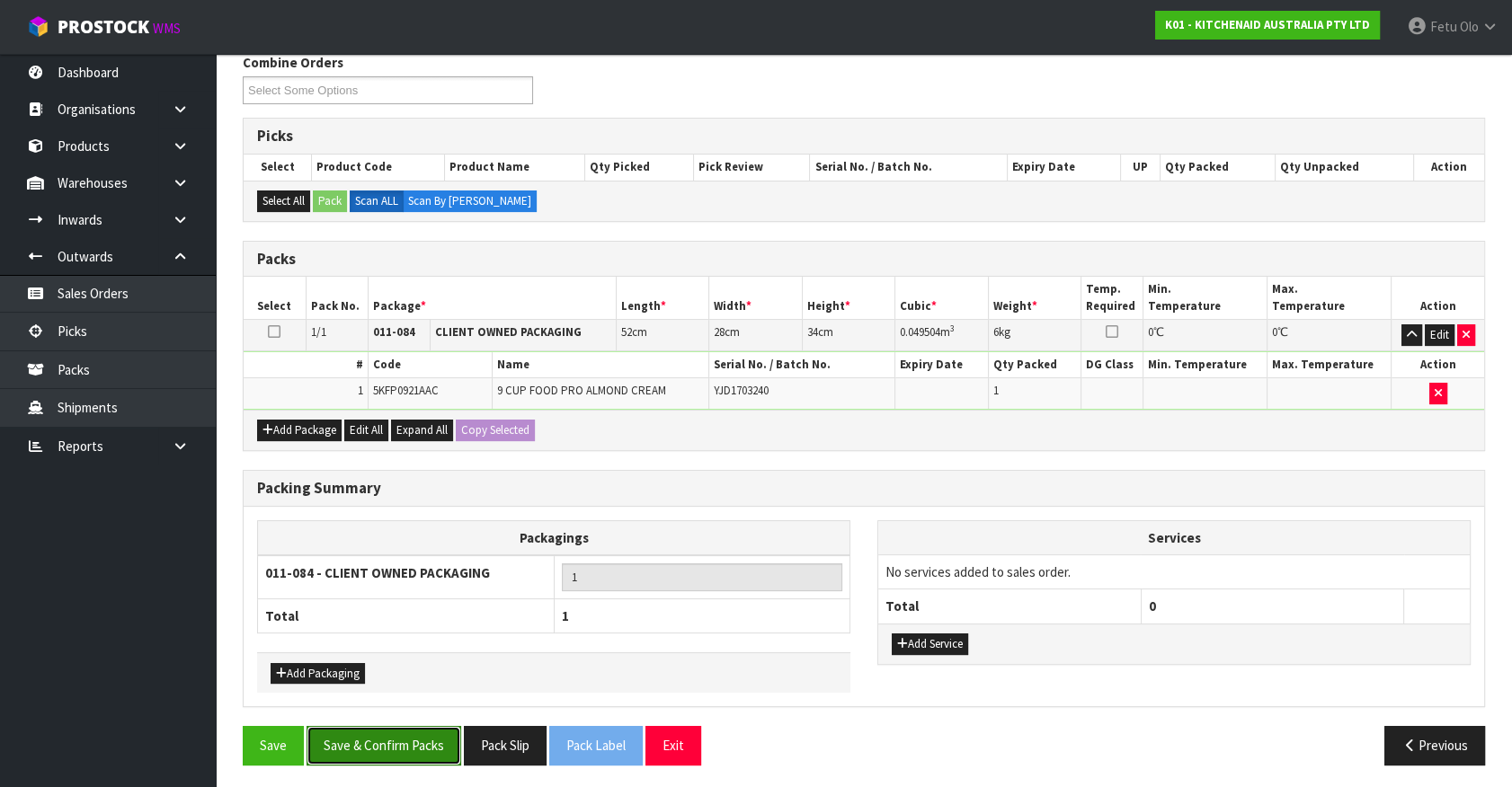 click on "Save & Confirm Packs" at bounding box center [384, 745] 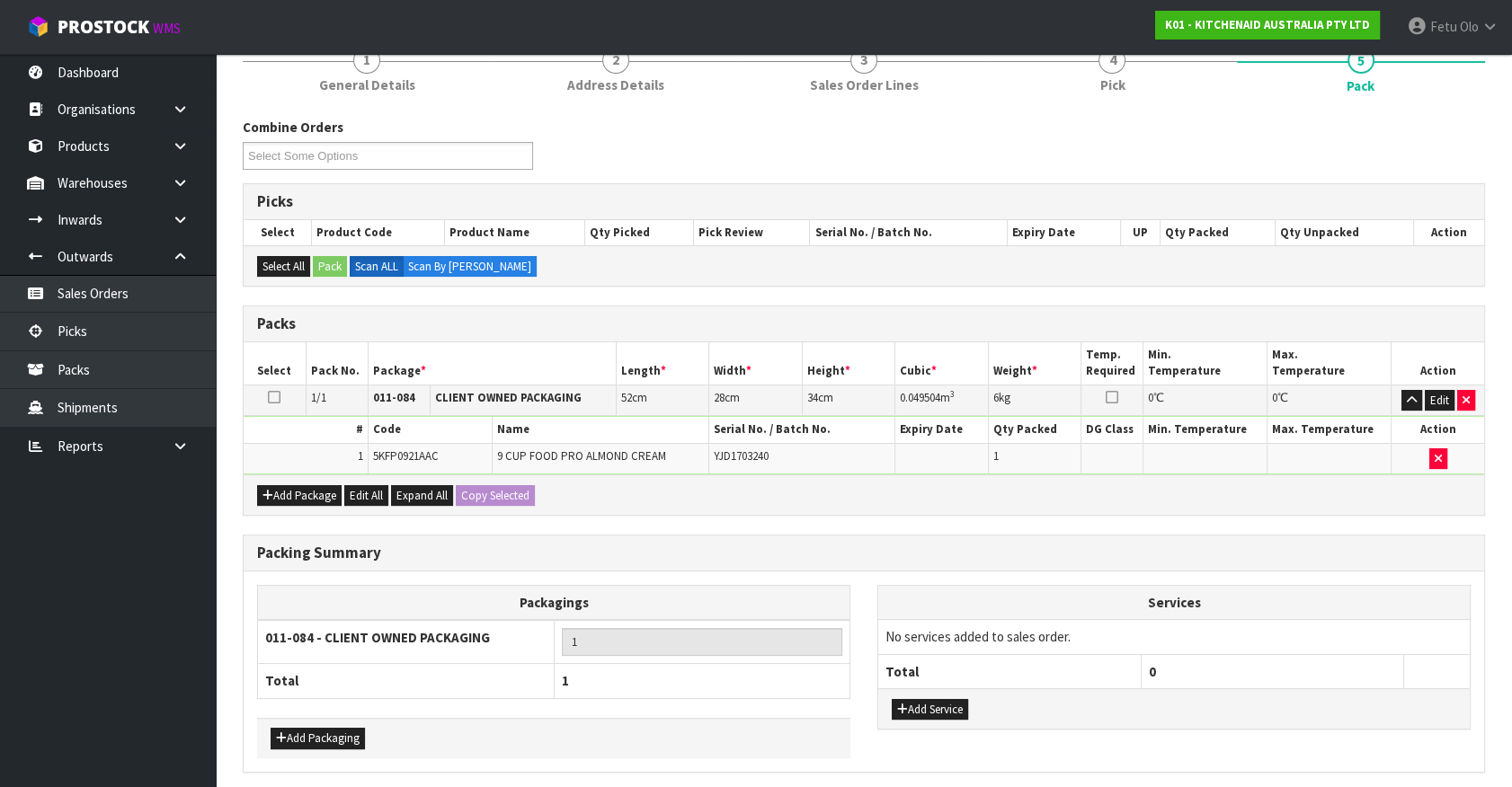 scroll, scrollTop: 0, scrollLeft: 0, axis: both 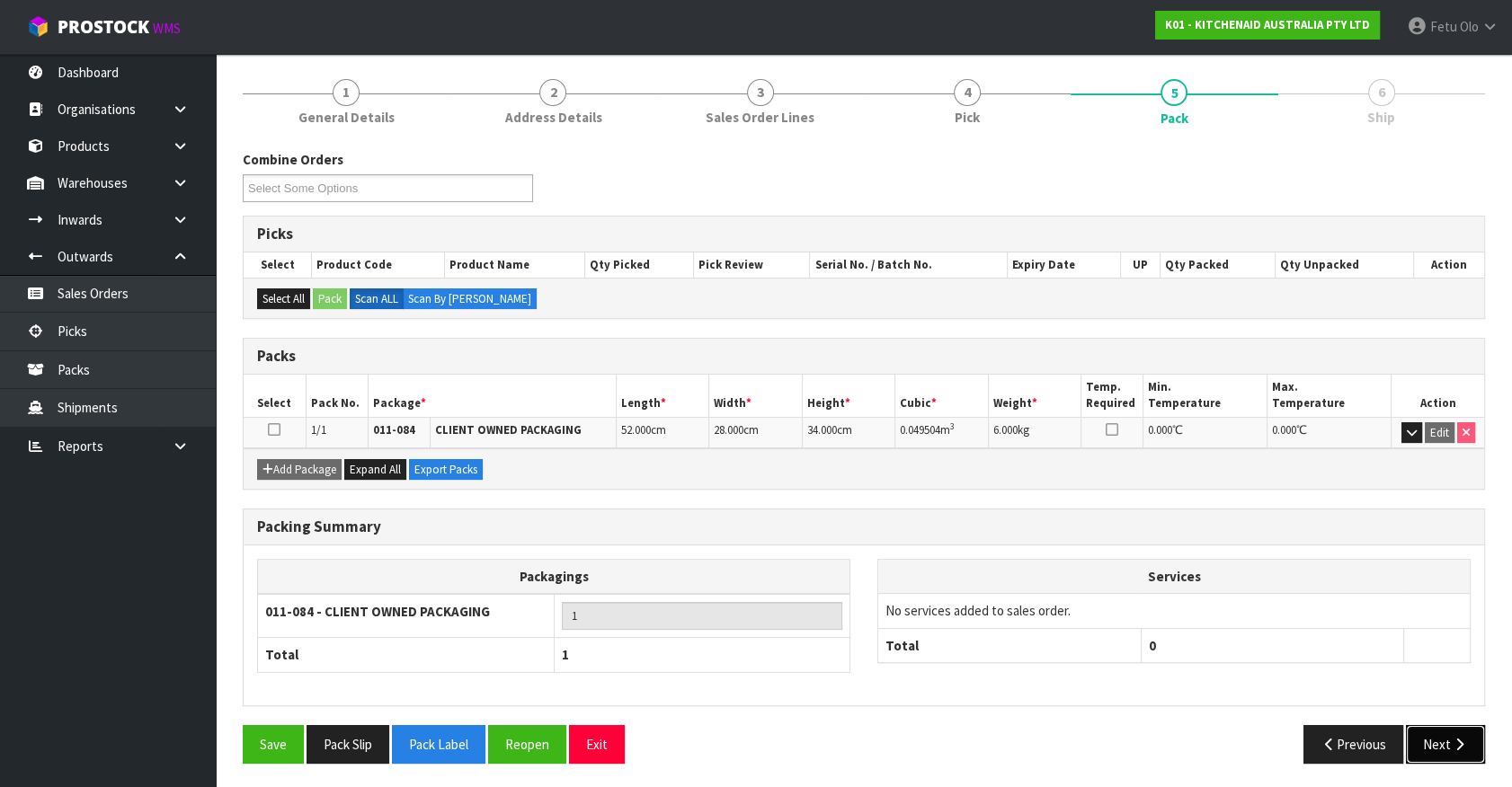 click at bounding box center [1459, 744] 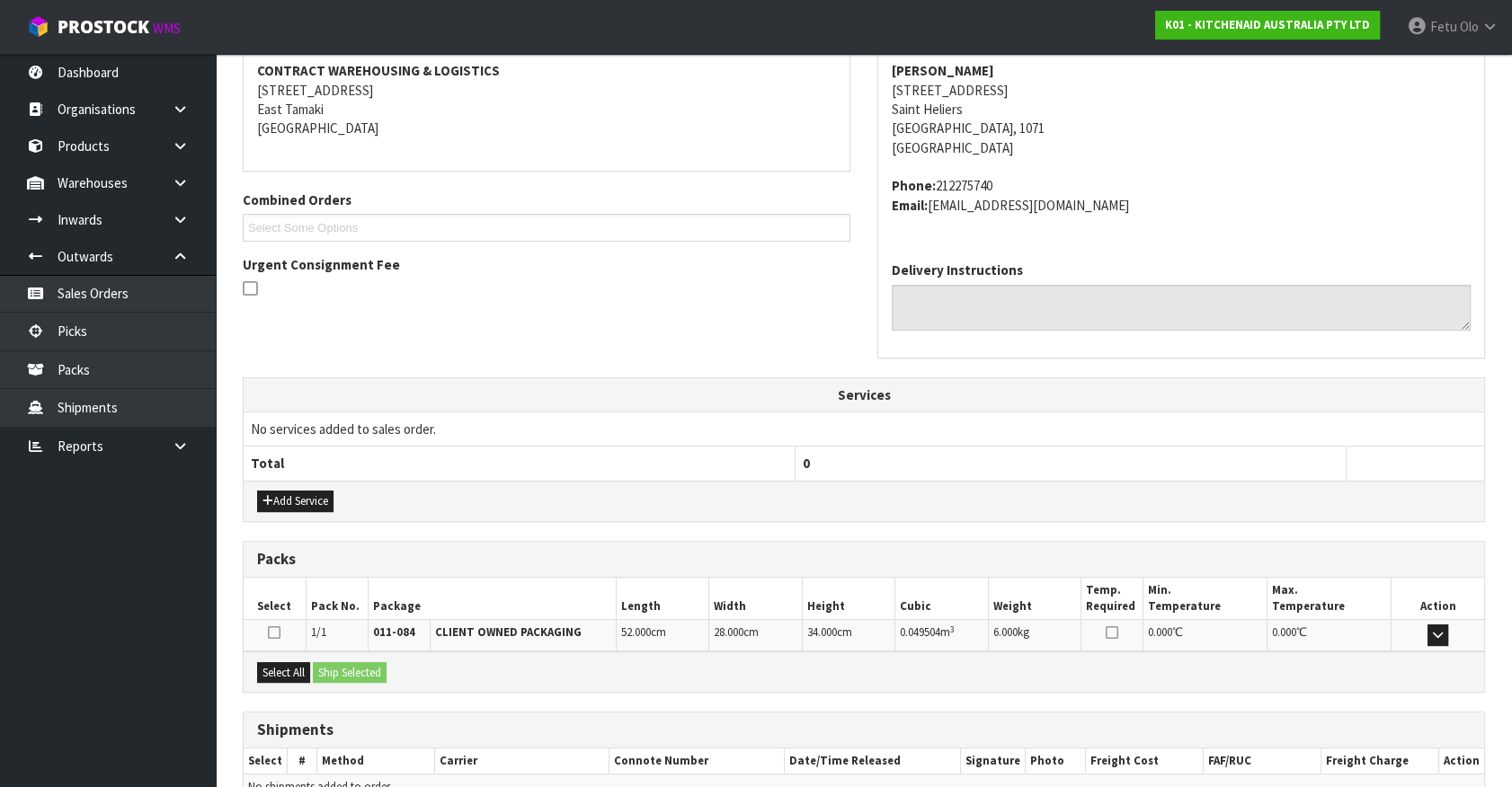 scroll, scrollTop: 437, scrollLeft: 0, axis: vertical 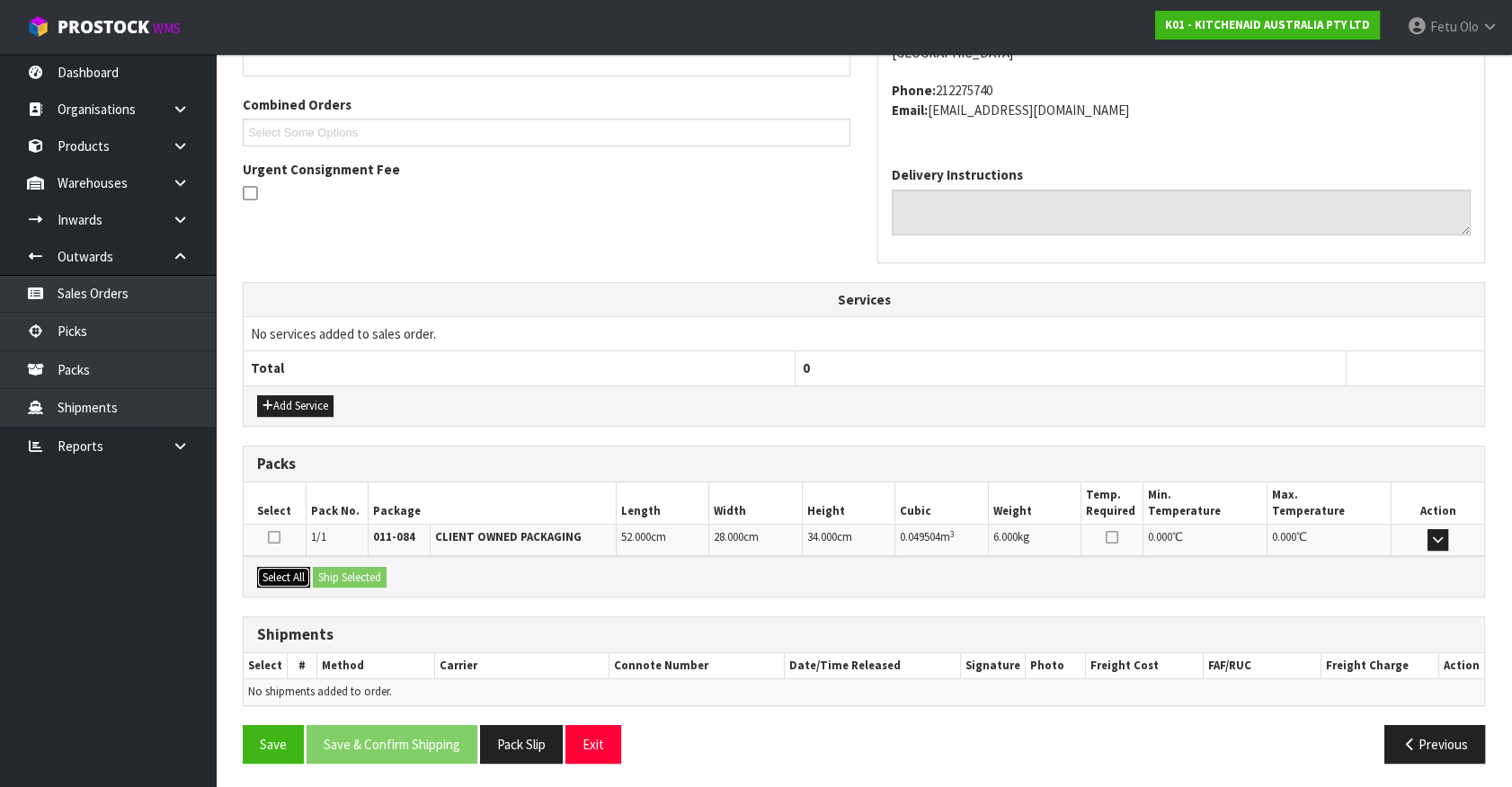 drag, startPoint x: 281, startPoint y: 568, endPoint x: 337, endPoint y: 569, distance: 56.008928 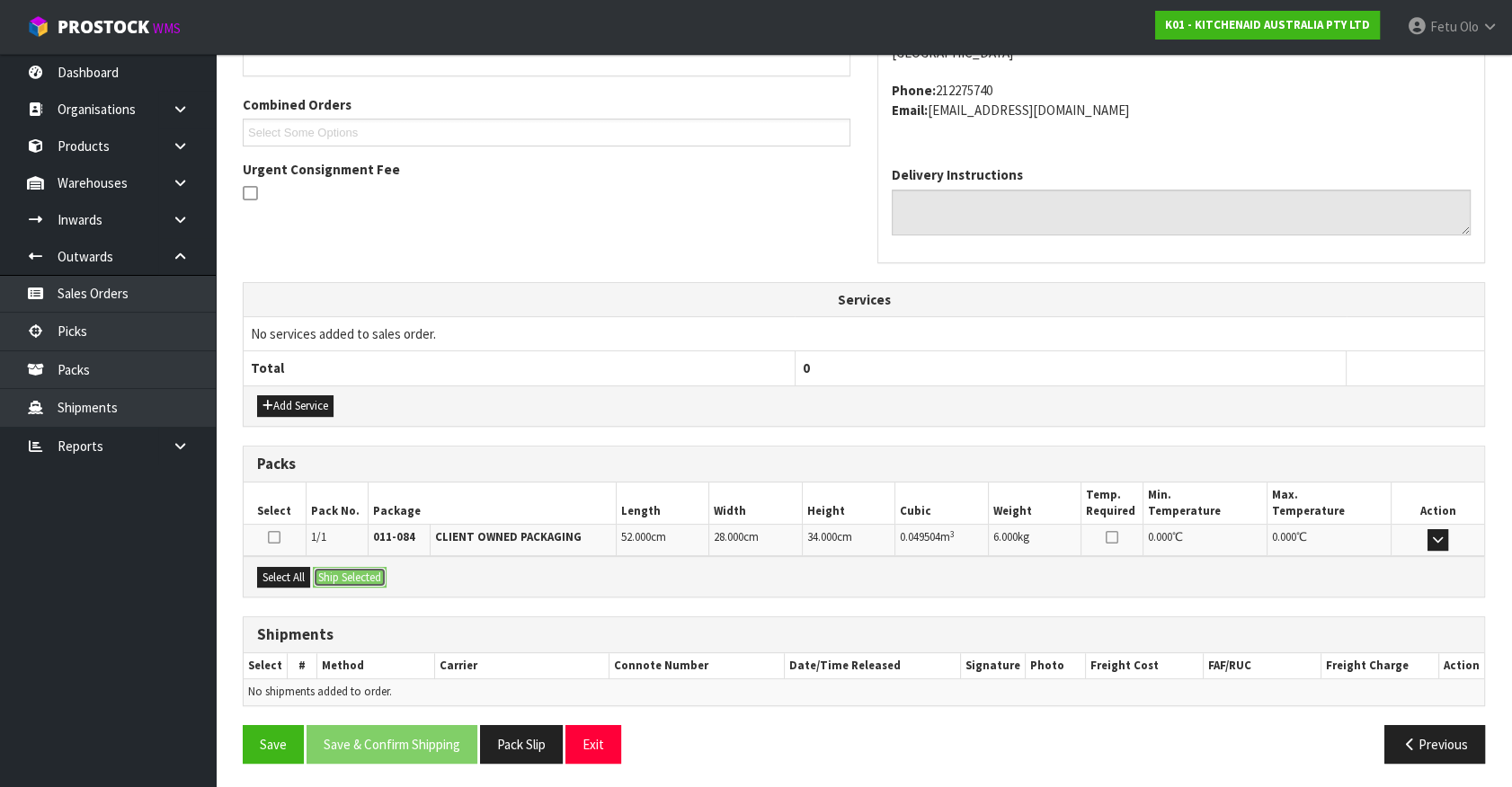 click on "Ship Selected" at bounding box center (350, 578) 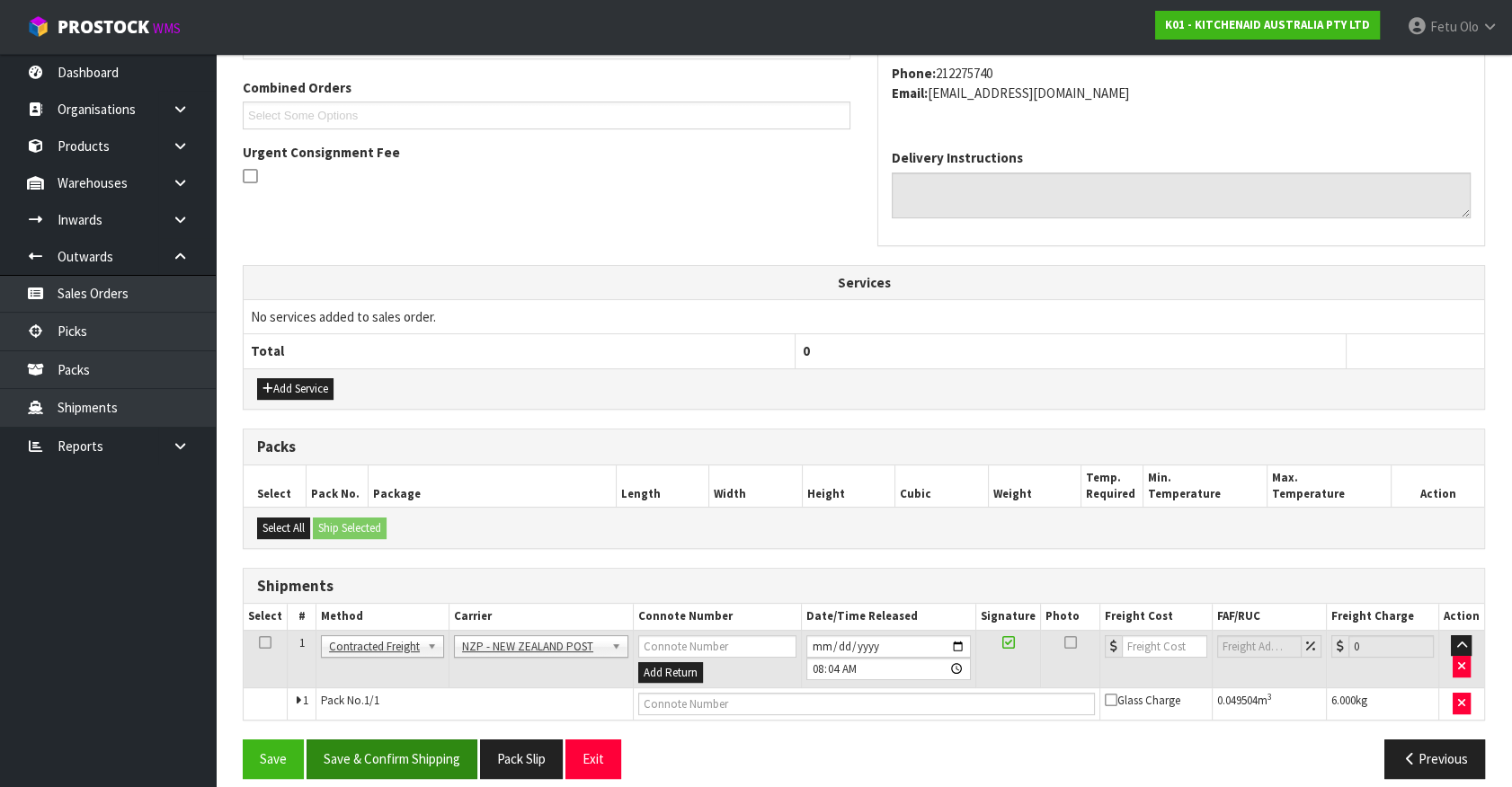 scroll, scrollTop: 468, scrollLeft: 0, axis: vertical 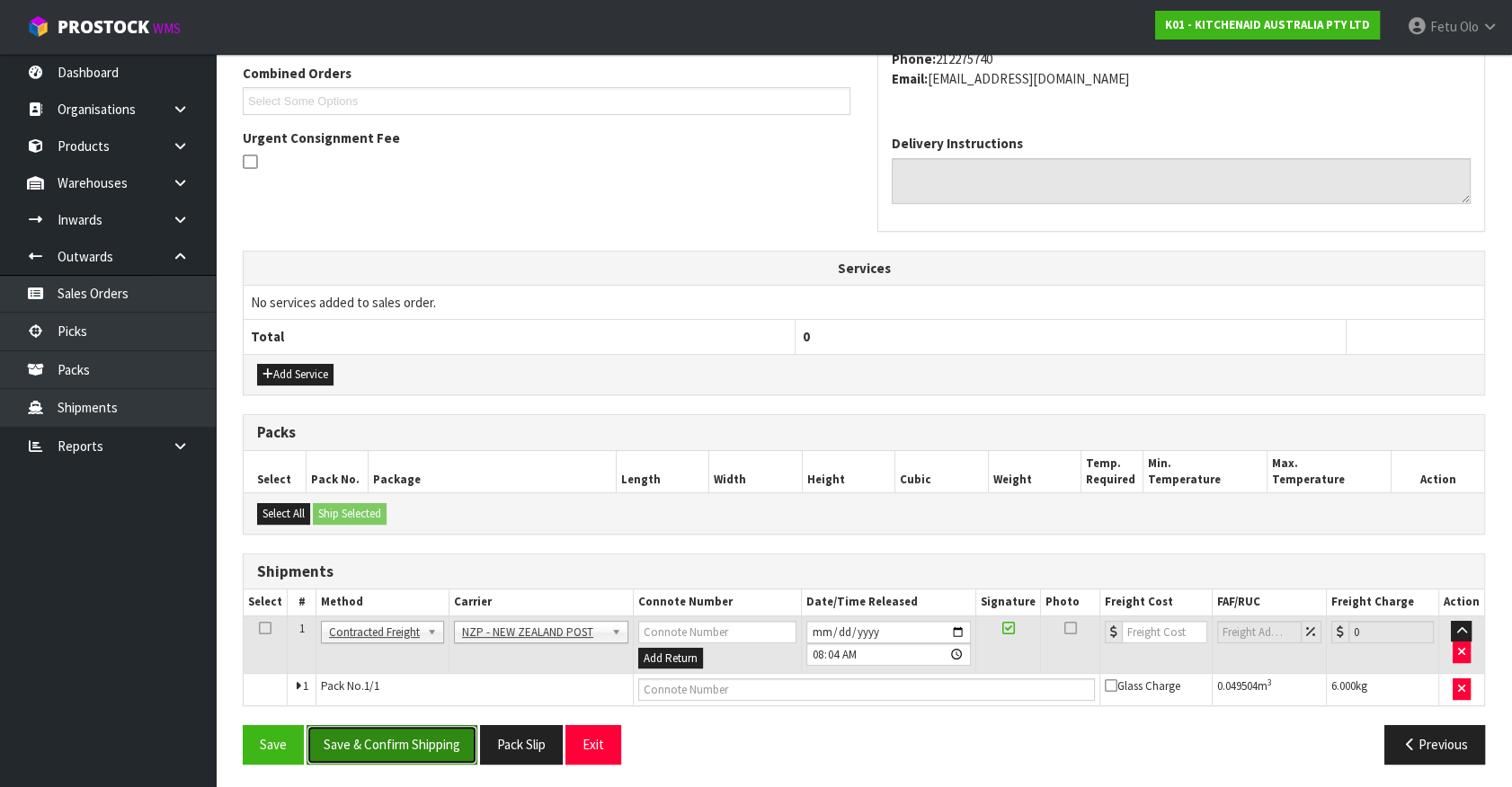 click on "Save & Confirm Shipping" at bounding box center [392, 744] 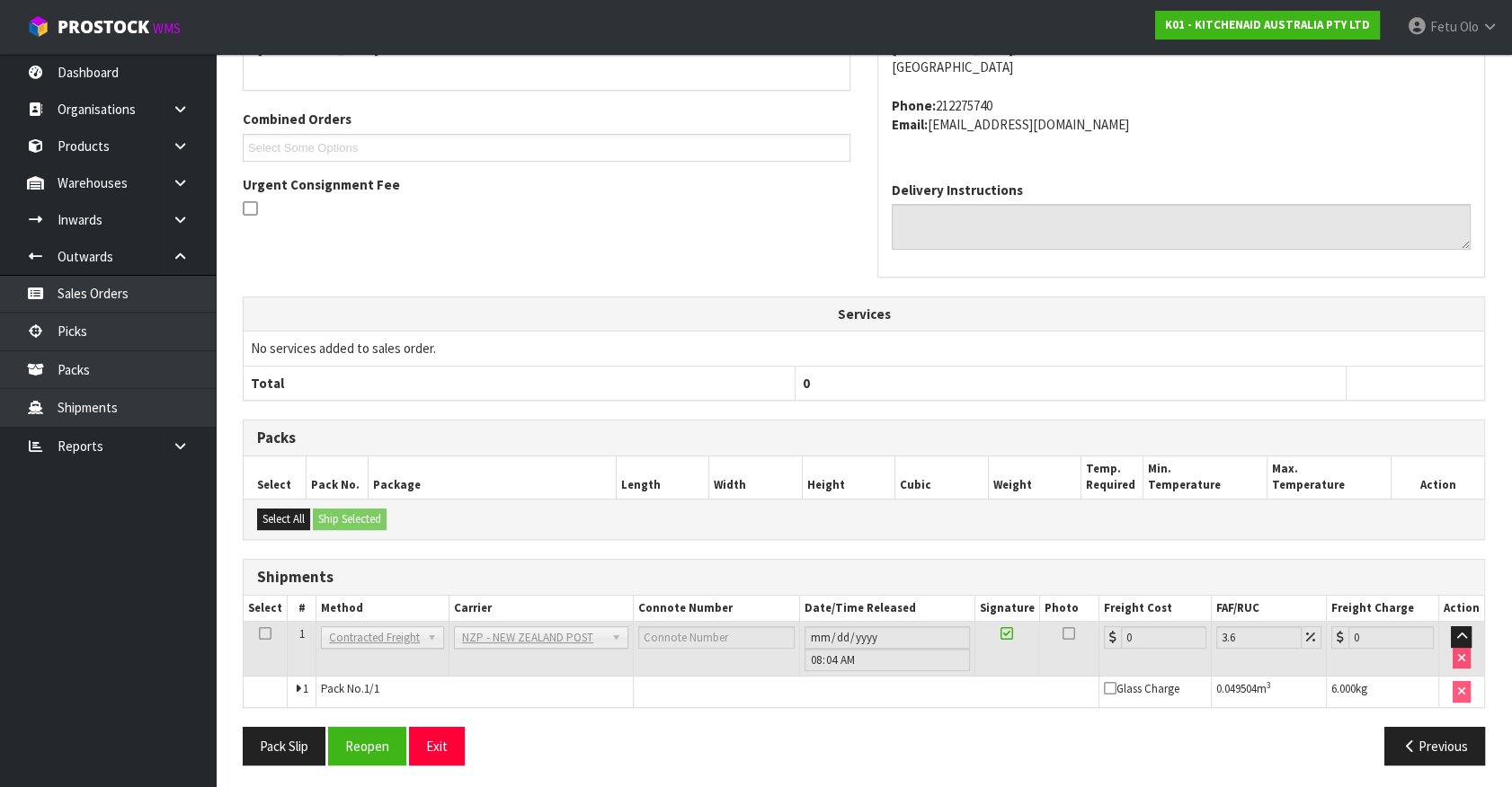 scroll, scrollTop: 443, scrollLeft: 0, axis: vertical 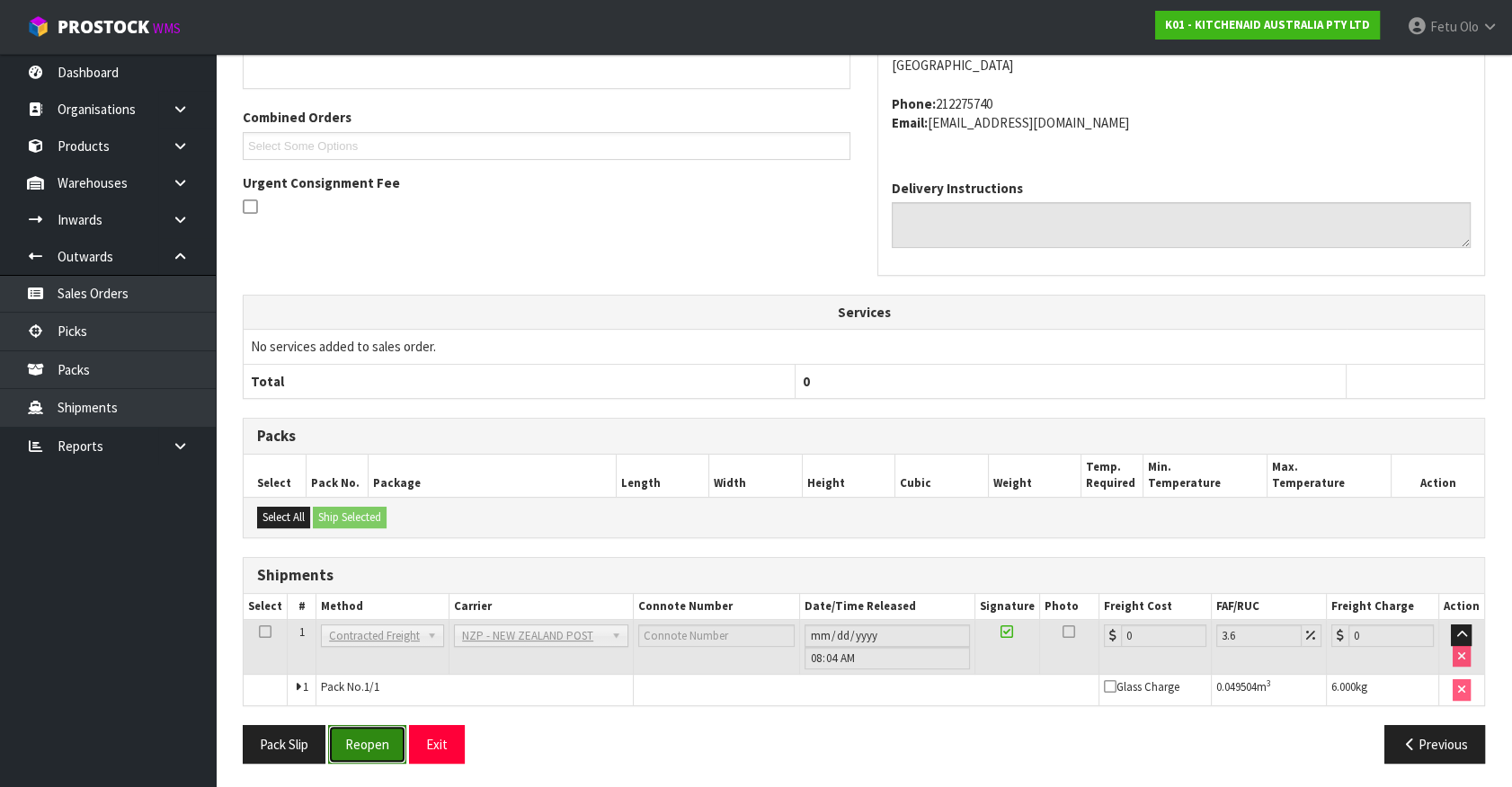 click on "Reopen" at bounding box center [367, 744] 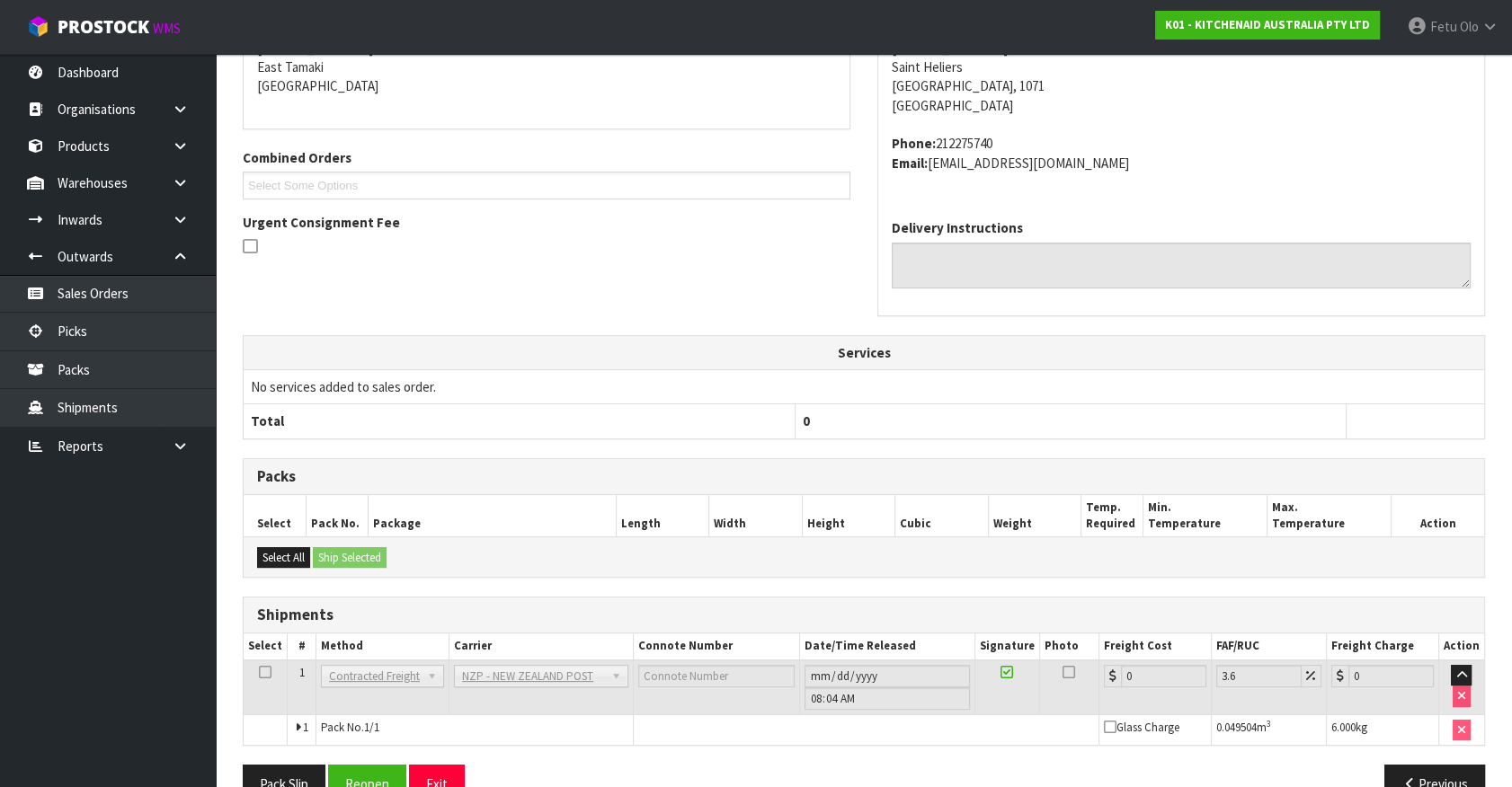 scroll, scrollTop: 423, scrollLeft: 0, axis: vertical 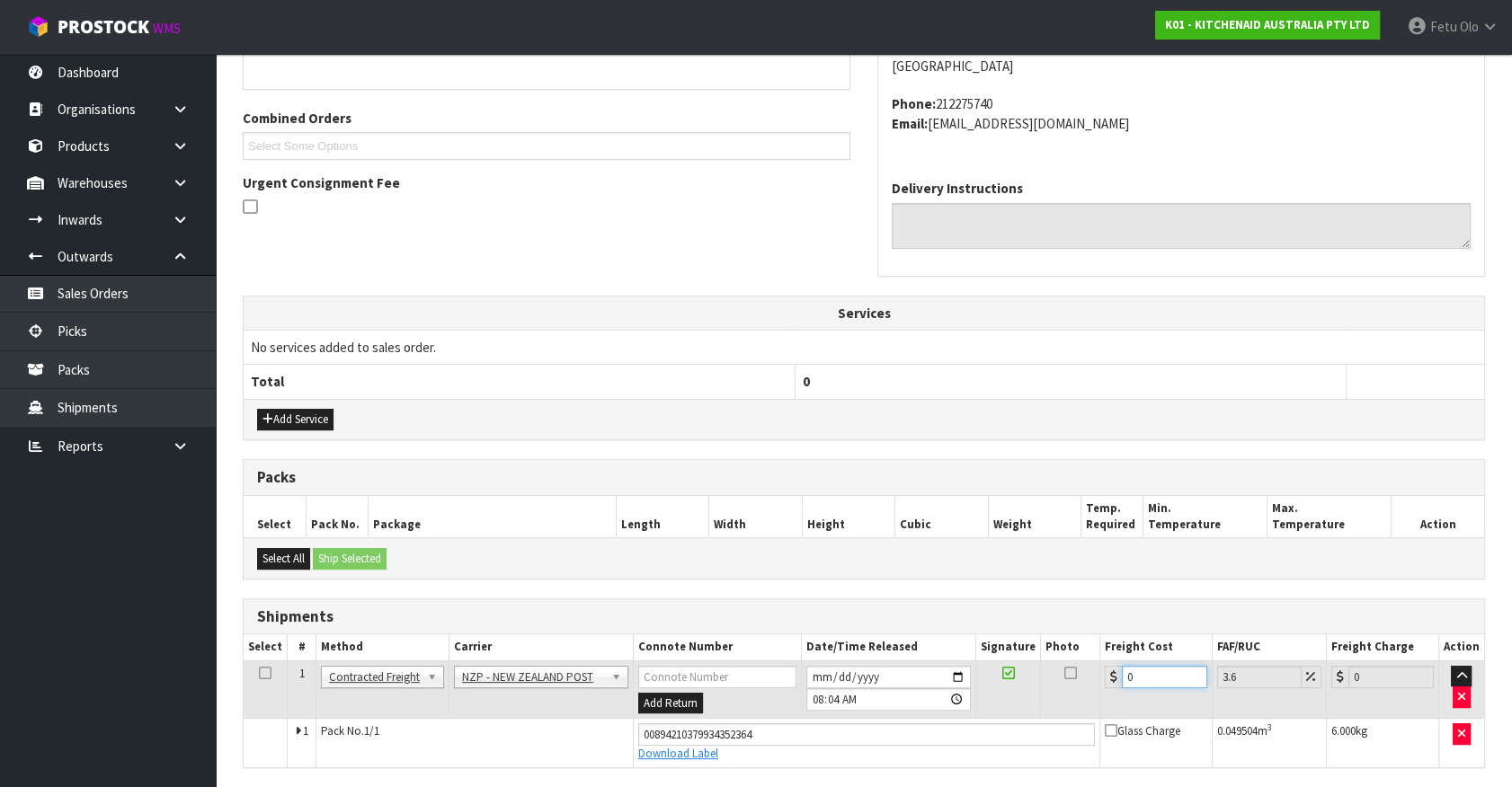 drag, startPoint x: 1160, startPoint y: 676, endPoint x: 954, endPoint y: 711, distance: 208.95215 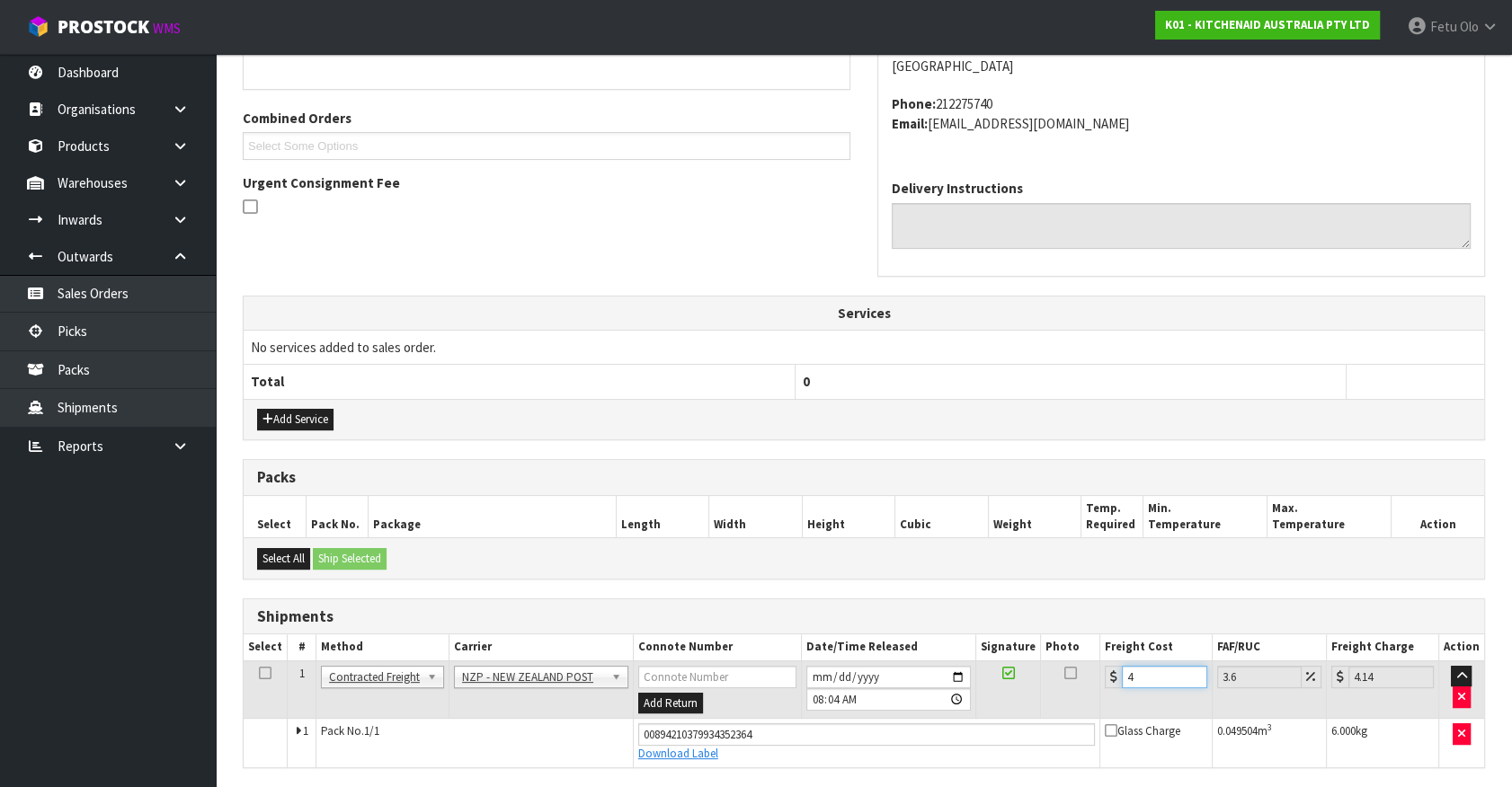 type on "4.3" 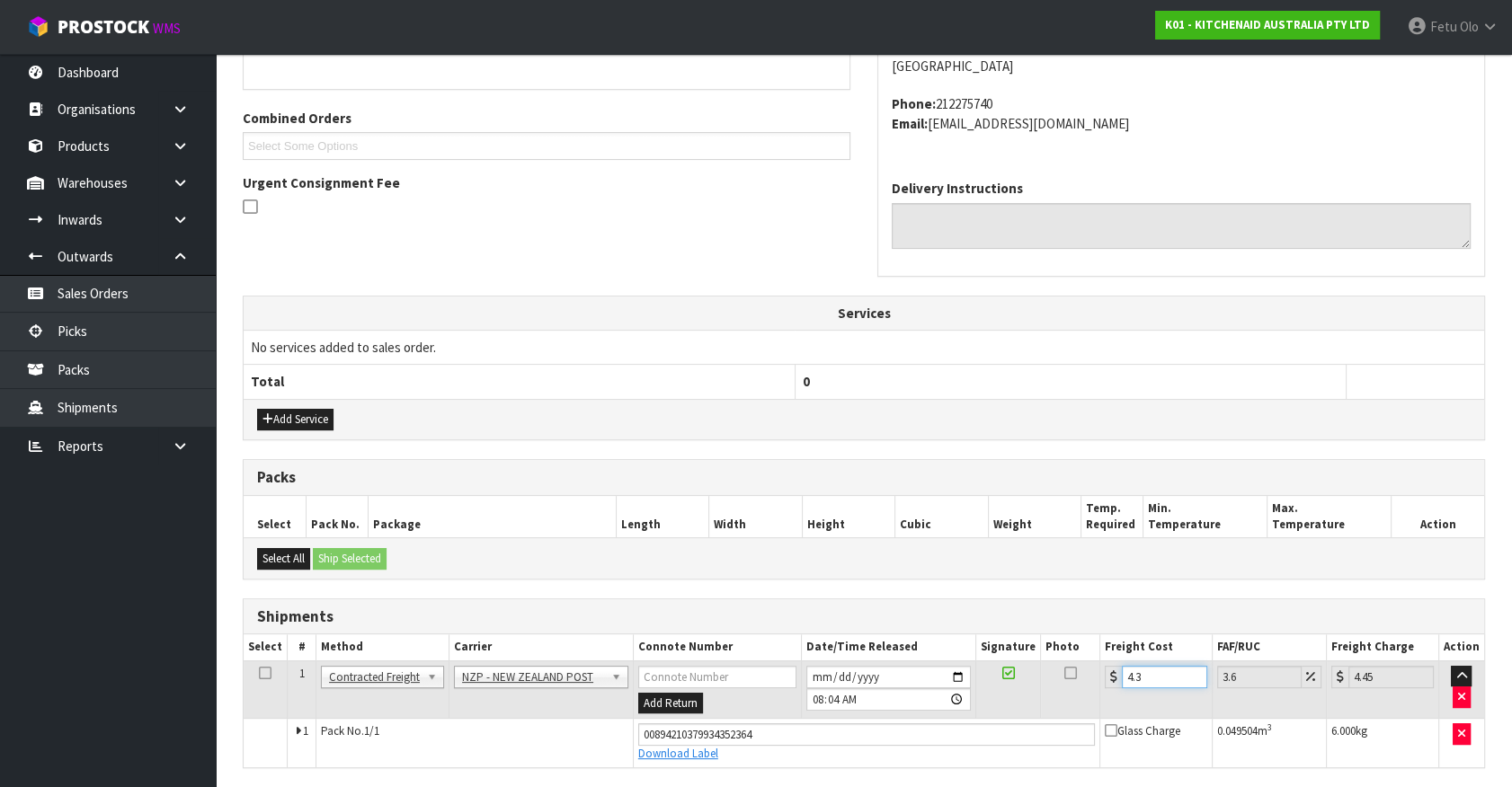 type on "4.33" 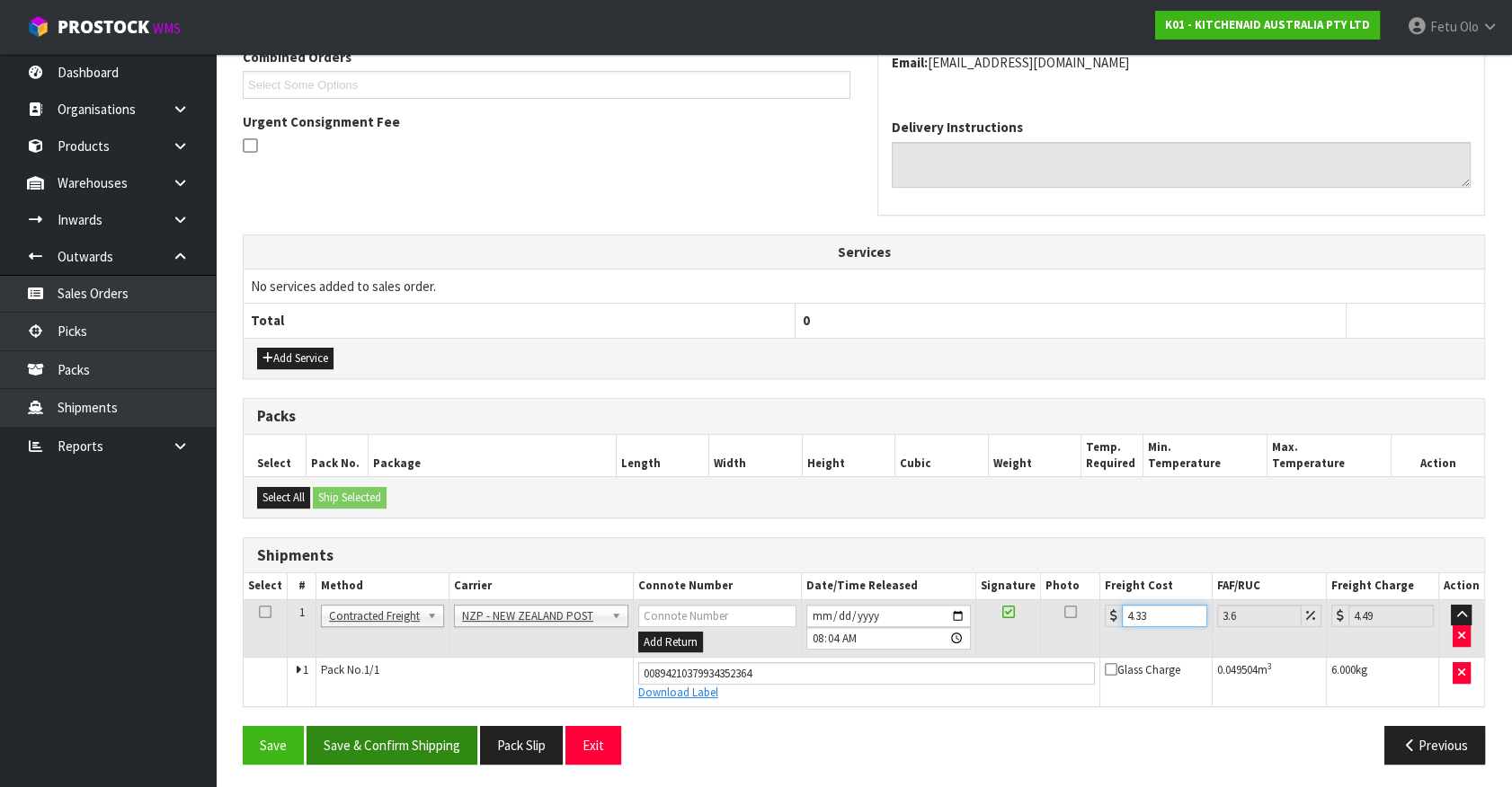 scroll, scrollTop: 485, scrollLeft: 0, axis: vertical 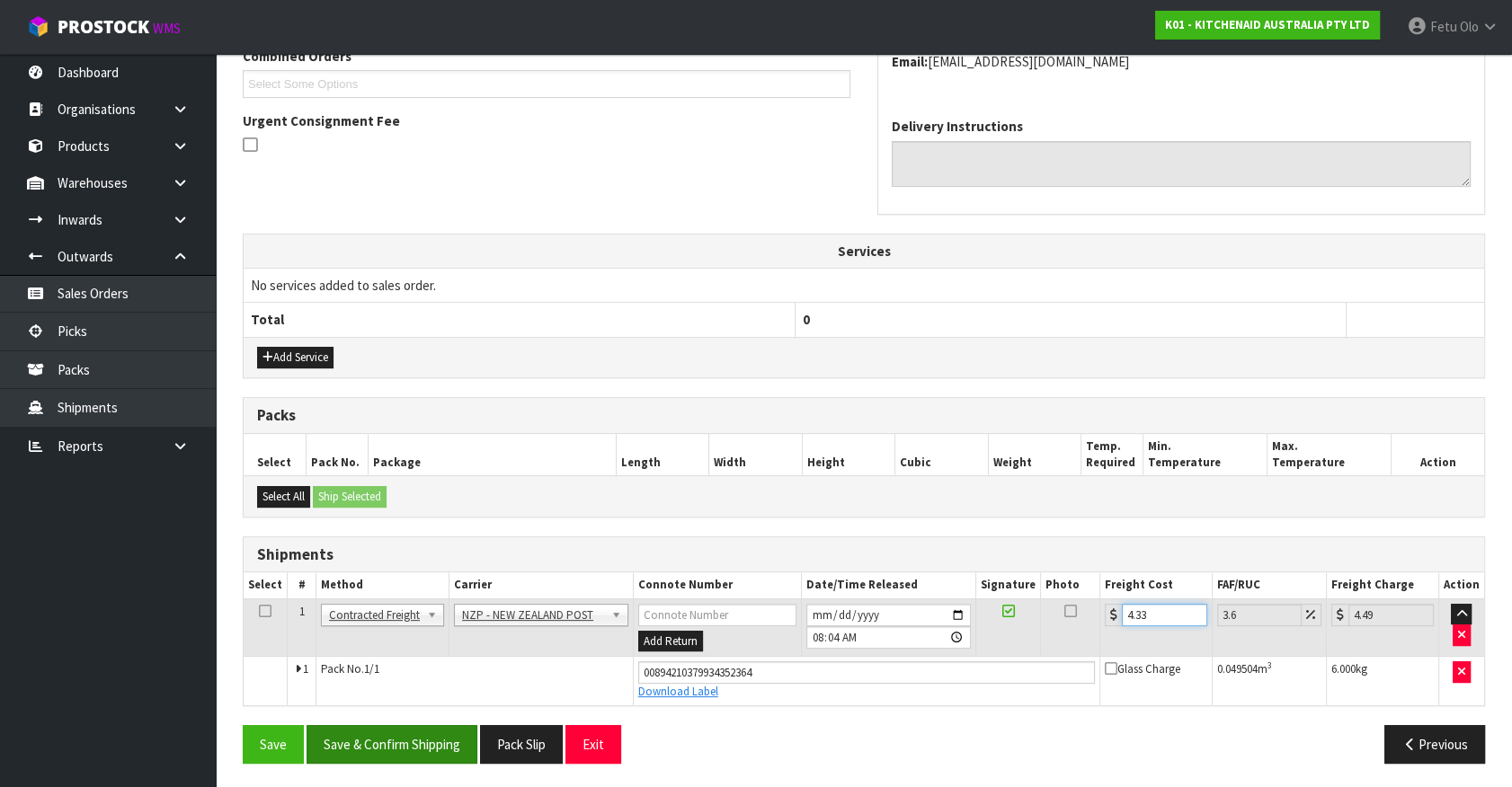 type on "4.33" 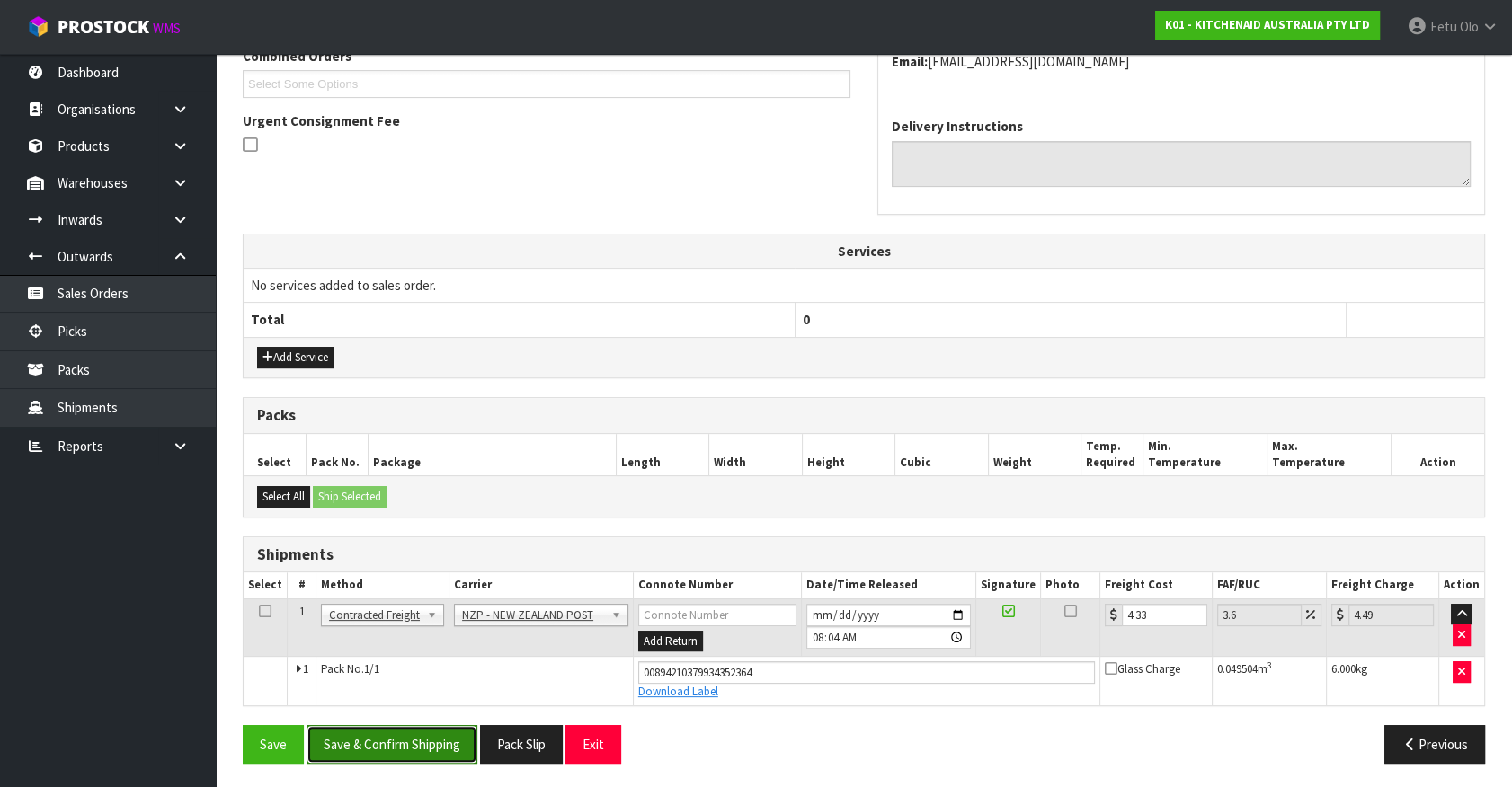 click on "Save & Confirm Shipping" at bounding box center (392, 744) 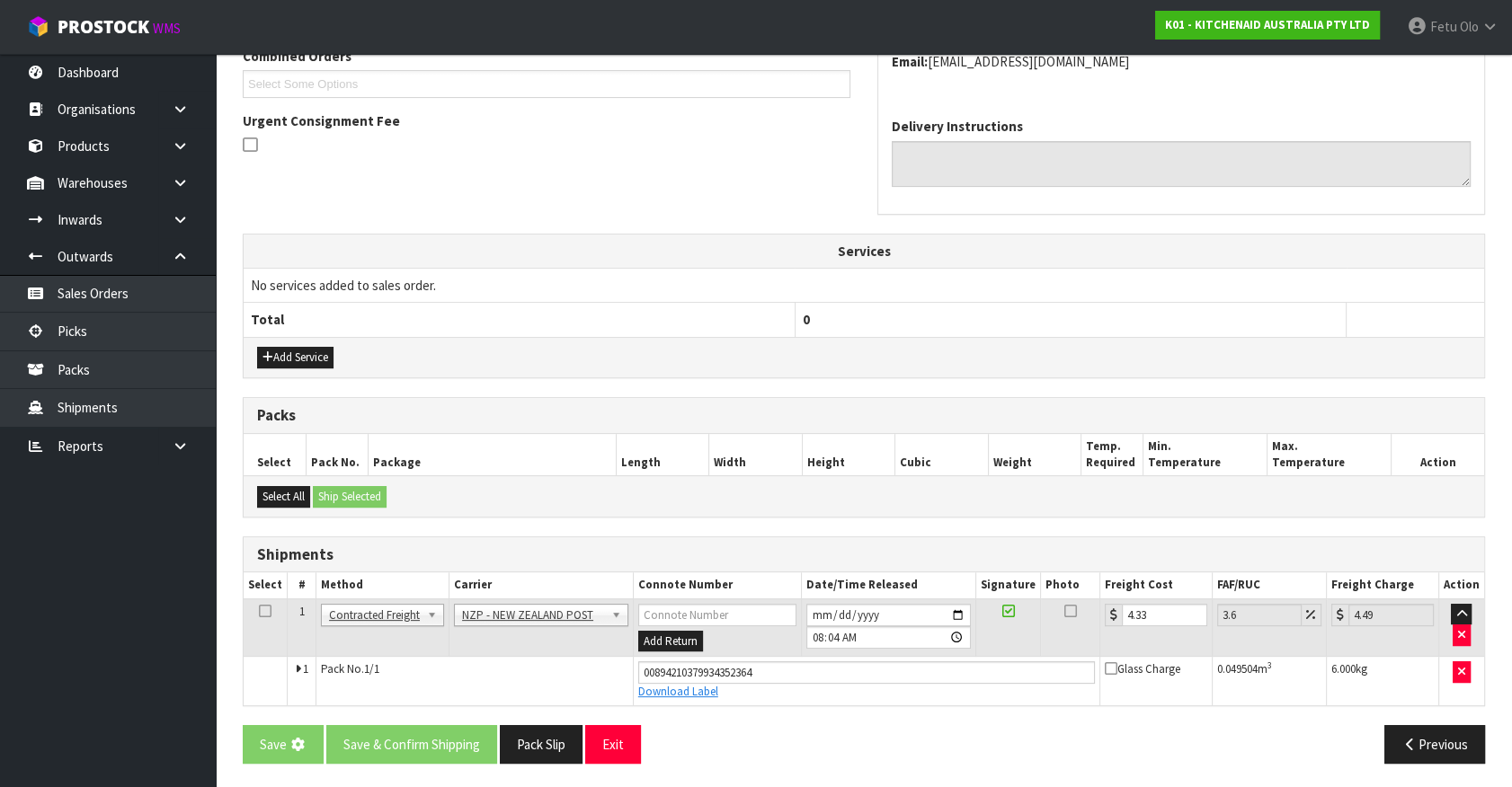scroll, scrollTop: 0, scrollLeft: 0, axis: both 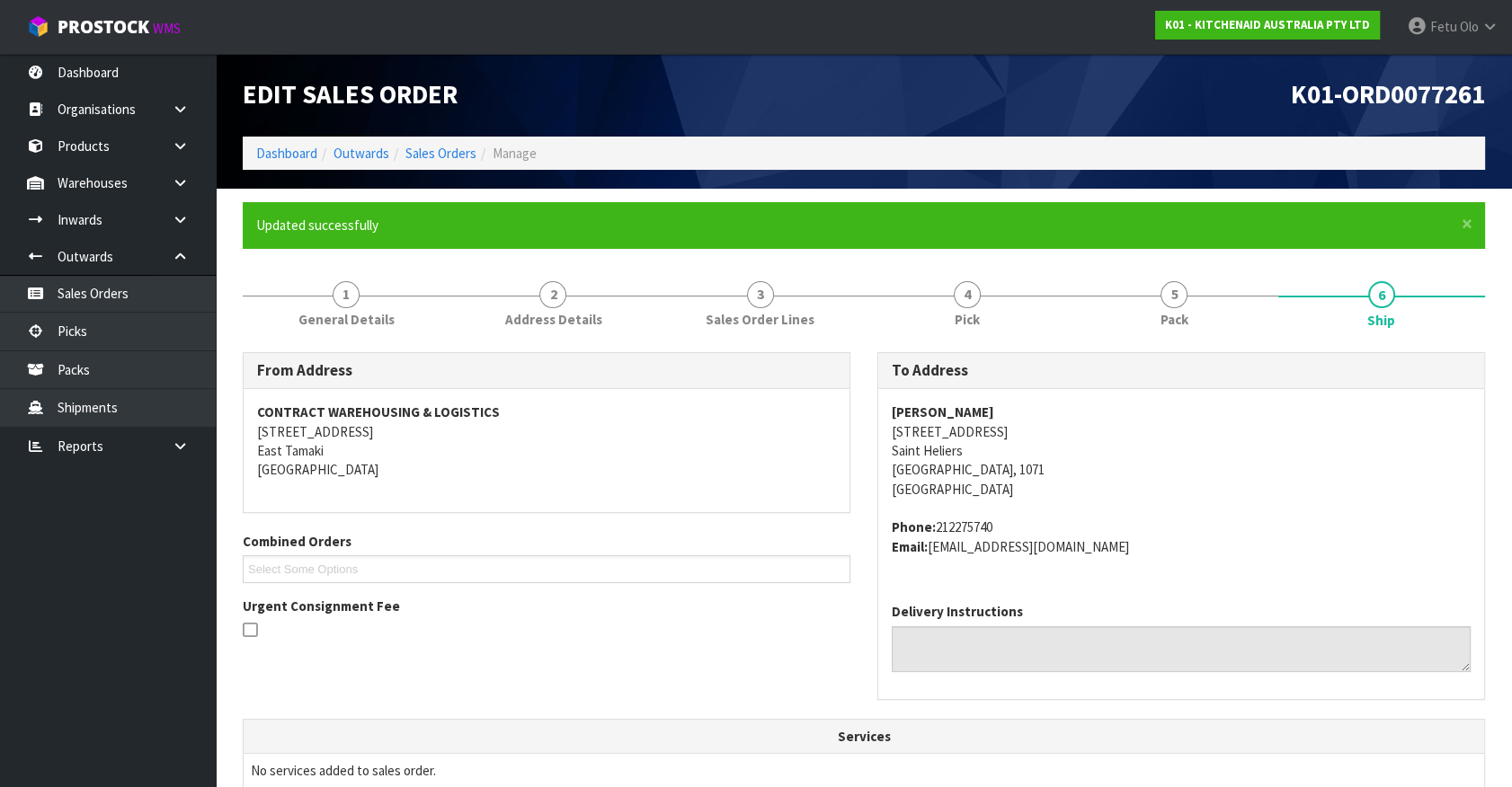 click on "Phone:   212275740 Email:   fionawilsonnz@gmail.com" at bounding box center [1181, 536] 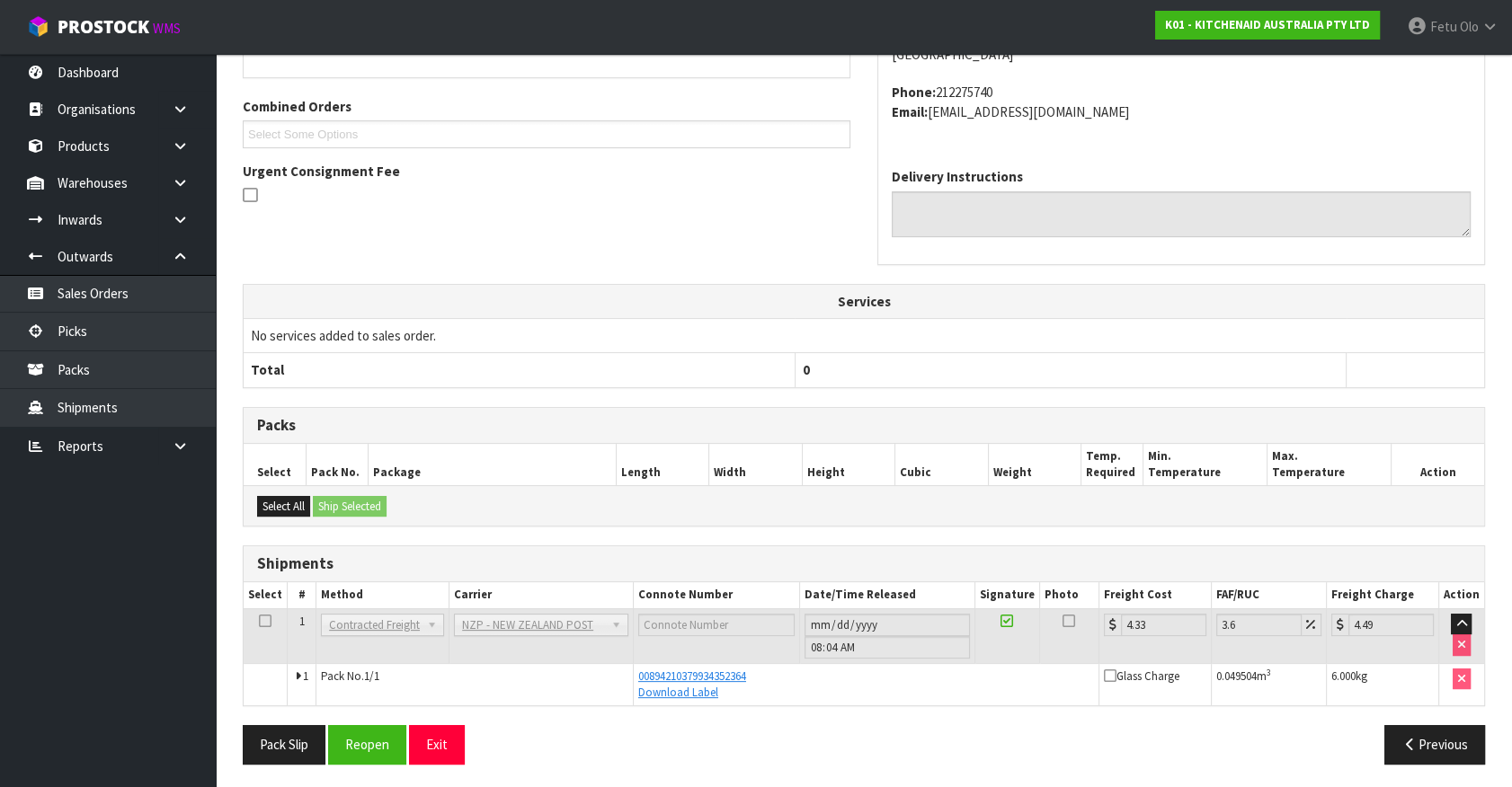 scroll, scrollTop: 436, scrollLeft: 0, axis: vertical 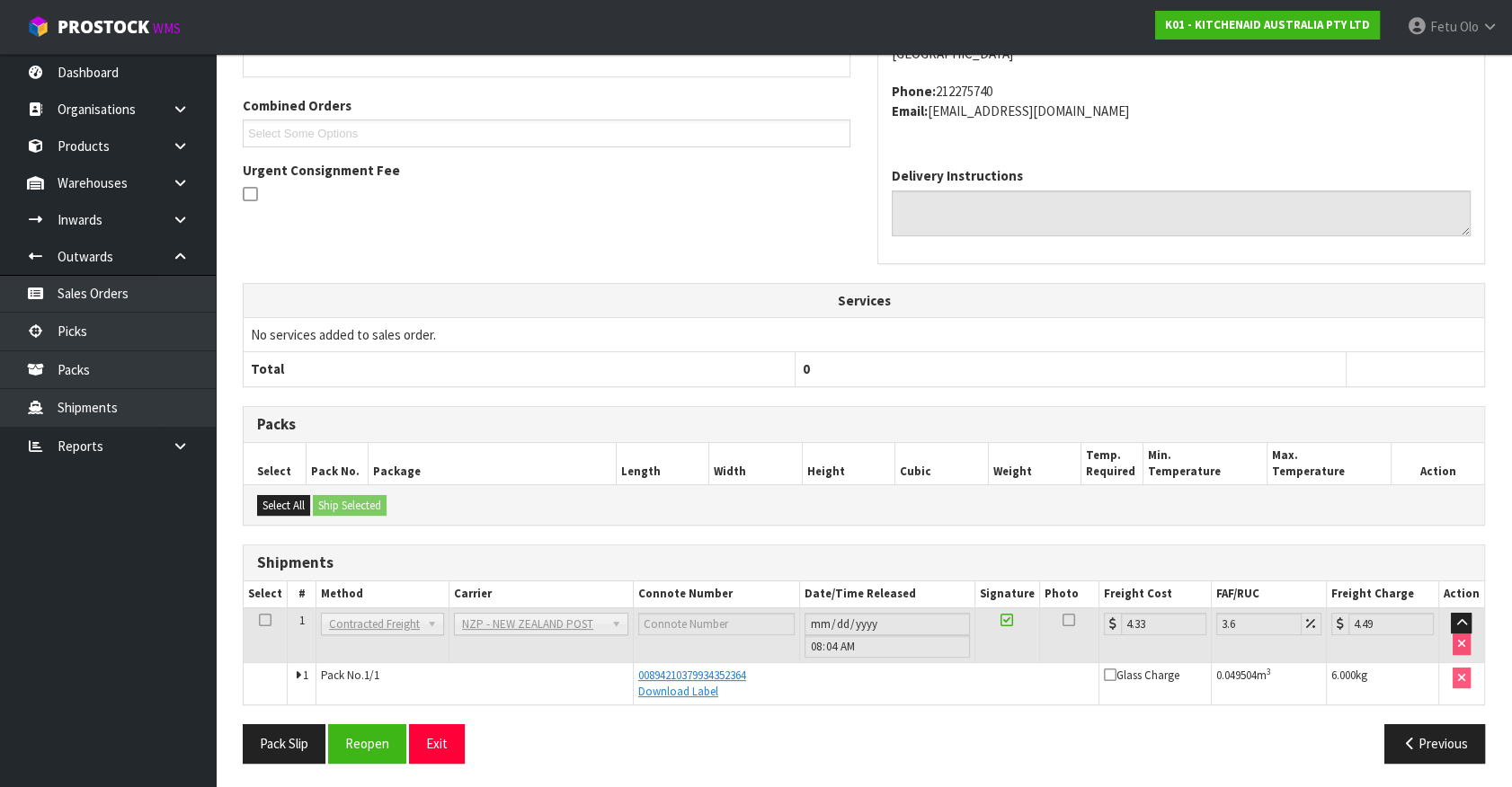 click on "From Address
CONTRACT WAREHOUSING & LOGISTICS 17 Allens Road East Tamaki Auckland
Combined Orders
K01-ORD0076914 K01-ORD0077083 K01-ORD0077085 K01-ORD0077111 K01-ORD0077178 K01-ORD0077213 K01-ORD0077215 K01-ORD0077216 K01-ORD0077218 K01-ORD0077219 K01-ORD0077220 K01-ORD0077221 K01-ORD0077222 K01-ORD0077223 K01-ORD0077224 K01-ORD0077225 K01-ORD0077226 K01-ORD0077227 K01-ORD0077228 K01-ORD0077229 K01-ORD0077230 K01-ORD0077231 K01-ORD0077232 K01-ORD0077233 K01-ORD0077234 K01-ORD0077235 K01-ORD0077251 K01-ORD0077252 K01-ORD0077253 K01-ORD0077254 K01-ORD0077255 K01-ORD0077256 K01-ORD0077258 K01-ORD0077259 K01-ORD0077260 K01-ORD0077261 K01-ORD0077262 K01-ORD0077263 K01-ORD0077264 K01-ORD0077265 K01-ORD0077266 K01-ORD0077267 K01-ORD0077268 K01-ORD0077269 K01-ORD0077270 K01-ORD0077271 K01-ORD0077272 K01-ORD0077273 K01-ORD0077274 K01-ORD0077275 K01-ORD0077276 K01-ORD0077277 K01-ORD0077278 K01-ORD0077279 K01-ORD0077280 K01-ORD0077281" at bounding box center (864, 346) 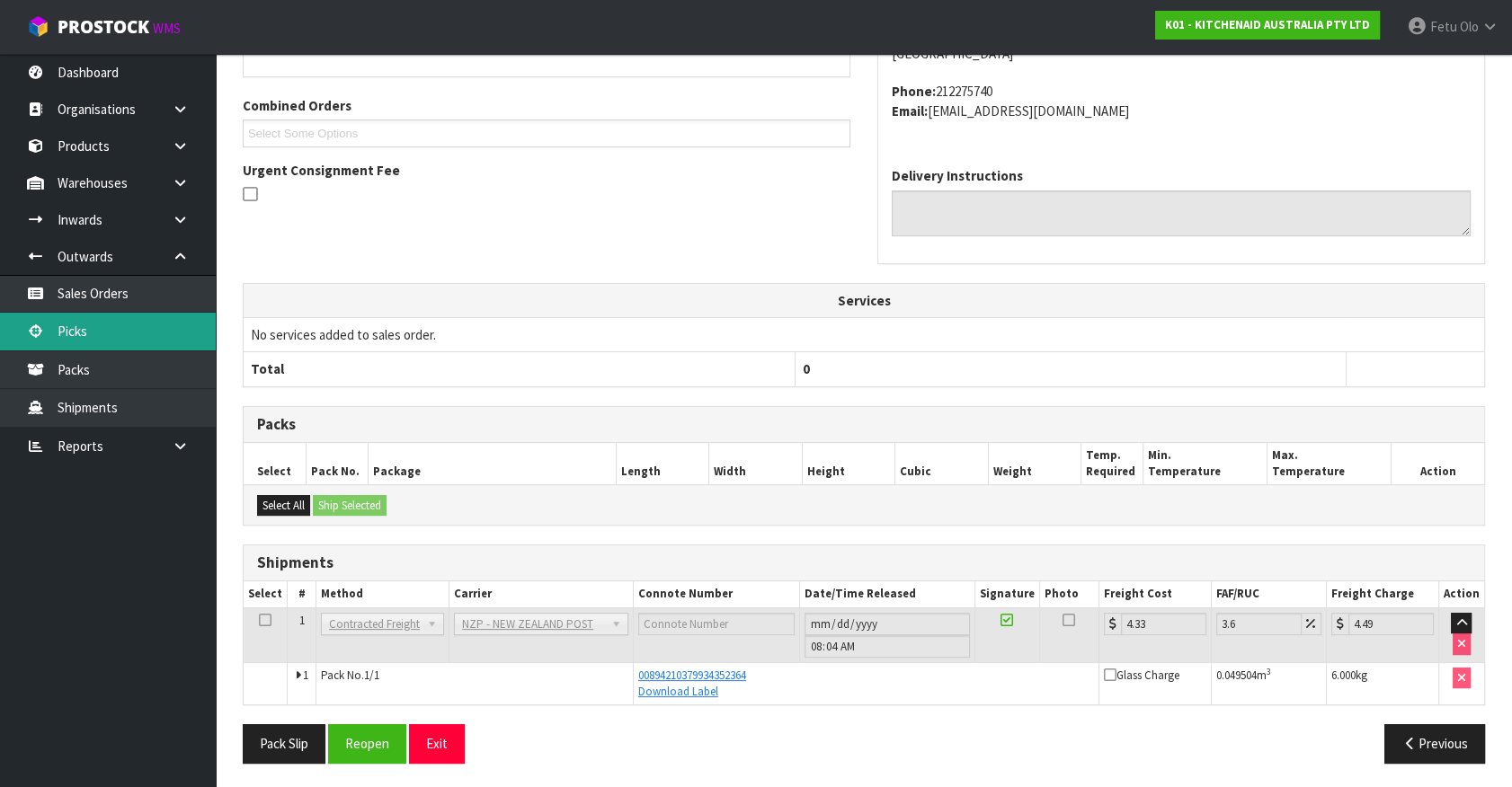 click on "Picks" at bounding box center (108, 331) 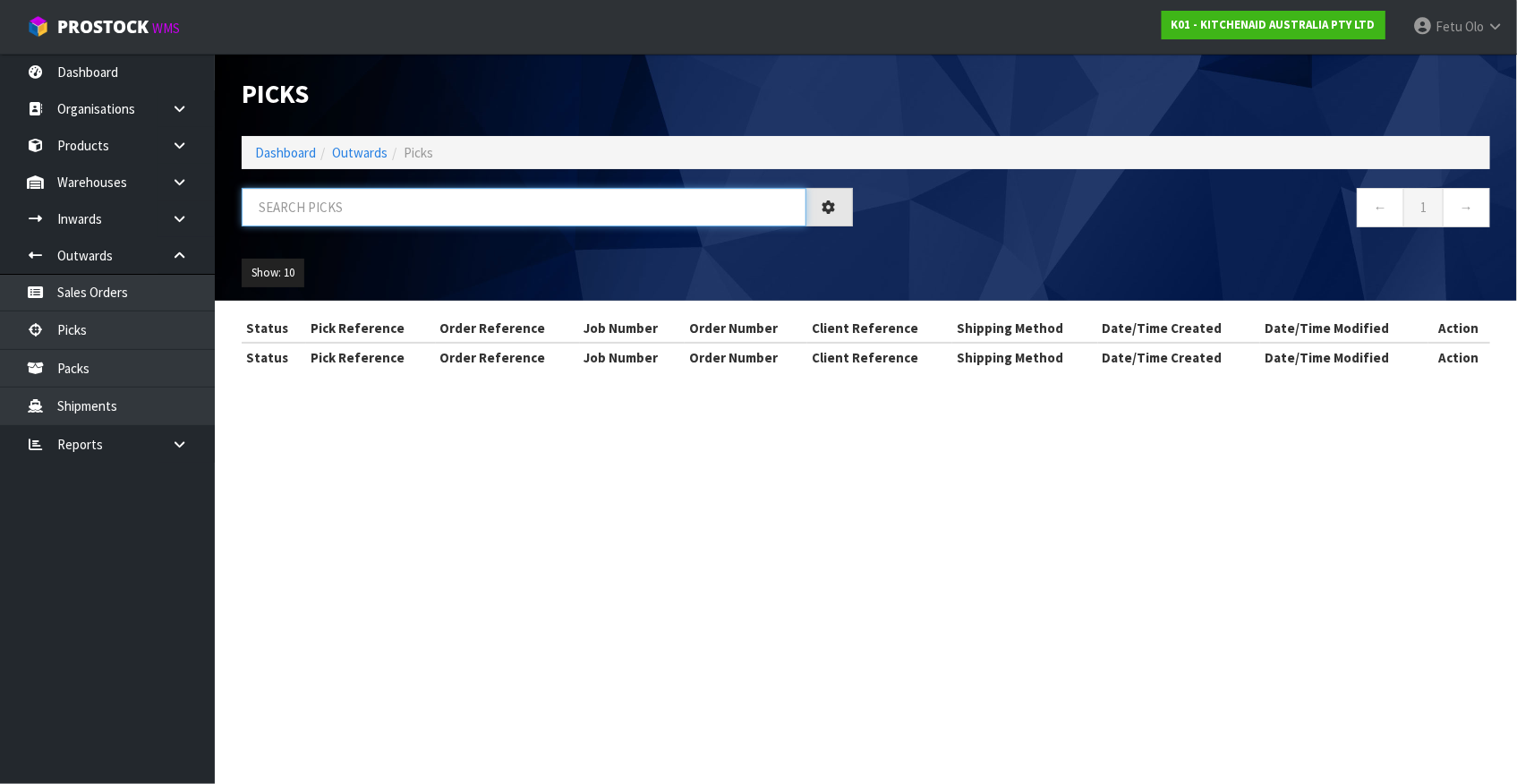 click at bounding box center [524, 207] 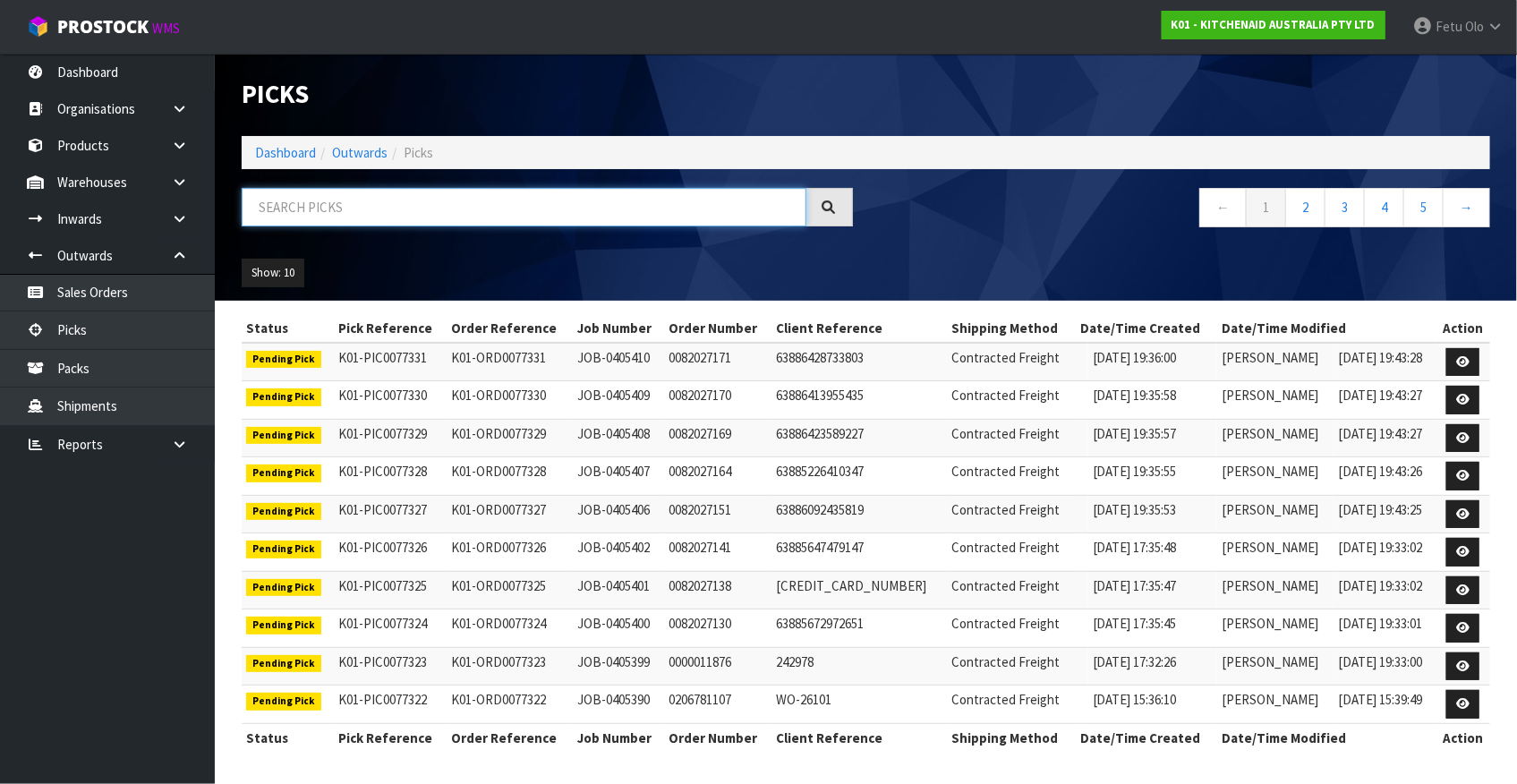 click at bounding box center (524, 207) 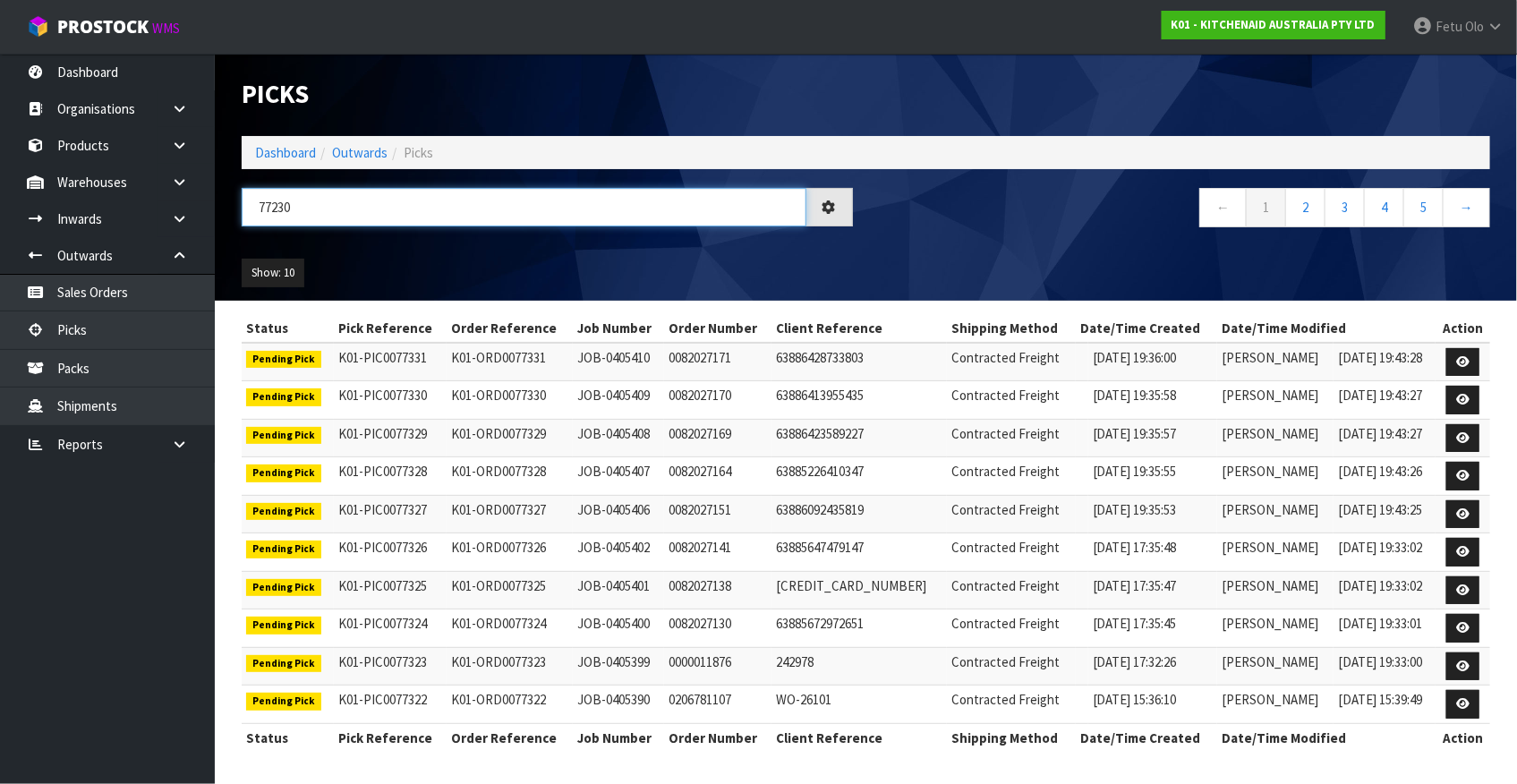 type on "77230" 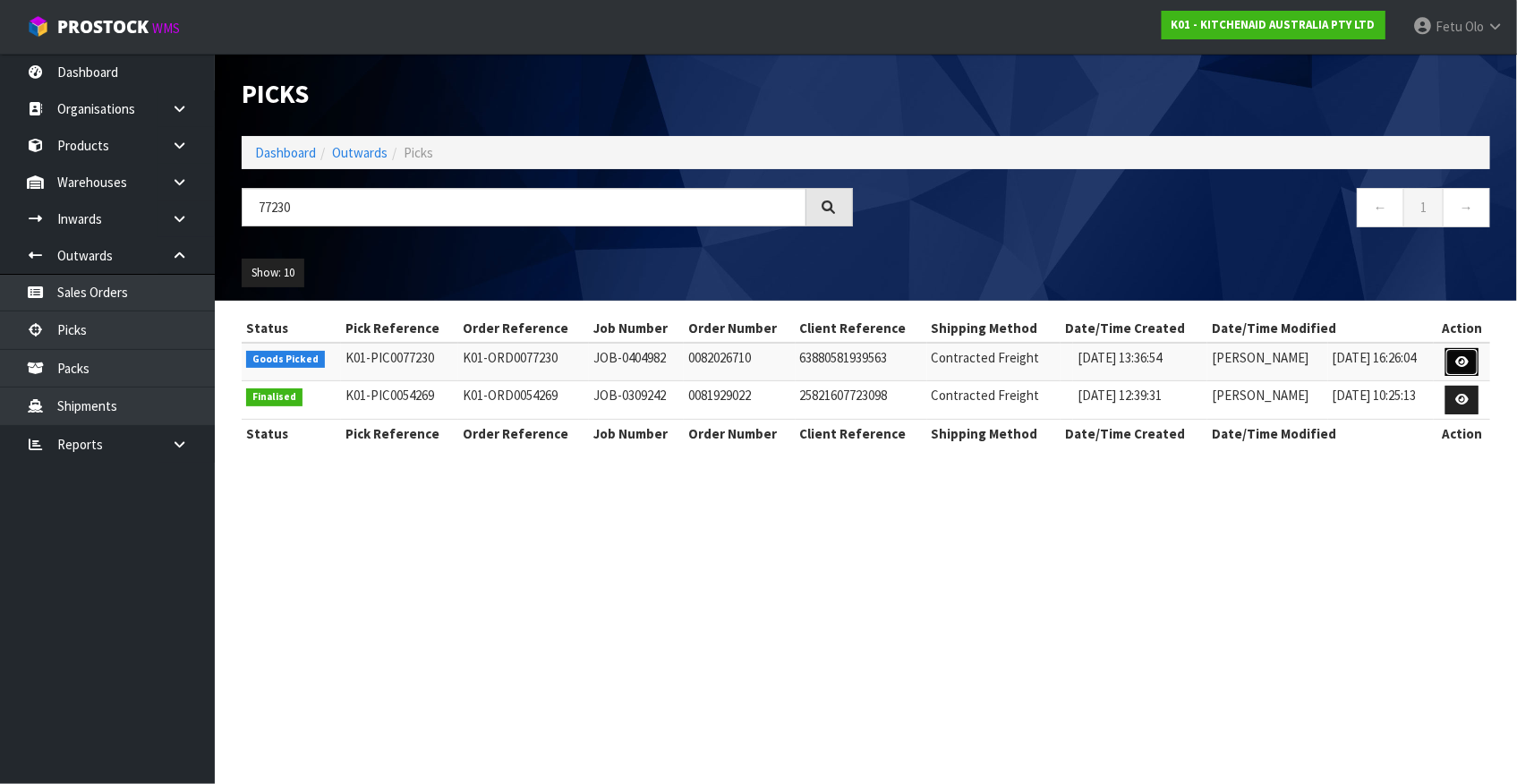 click at bounding box center [1462, 362] 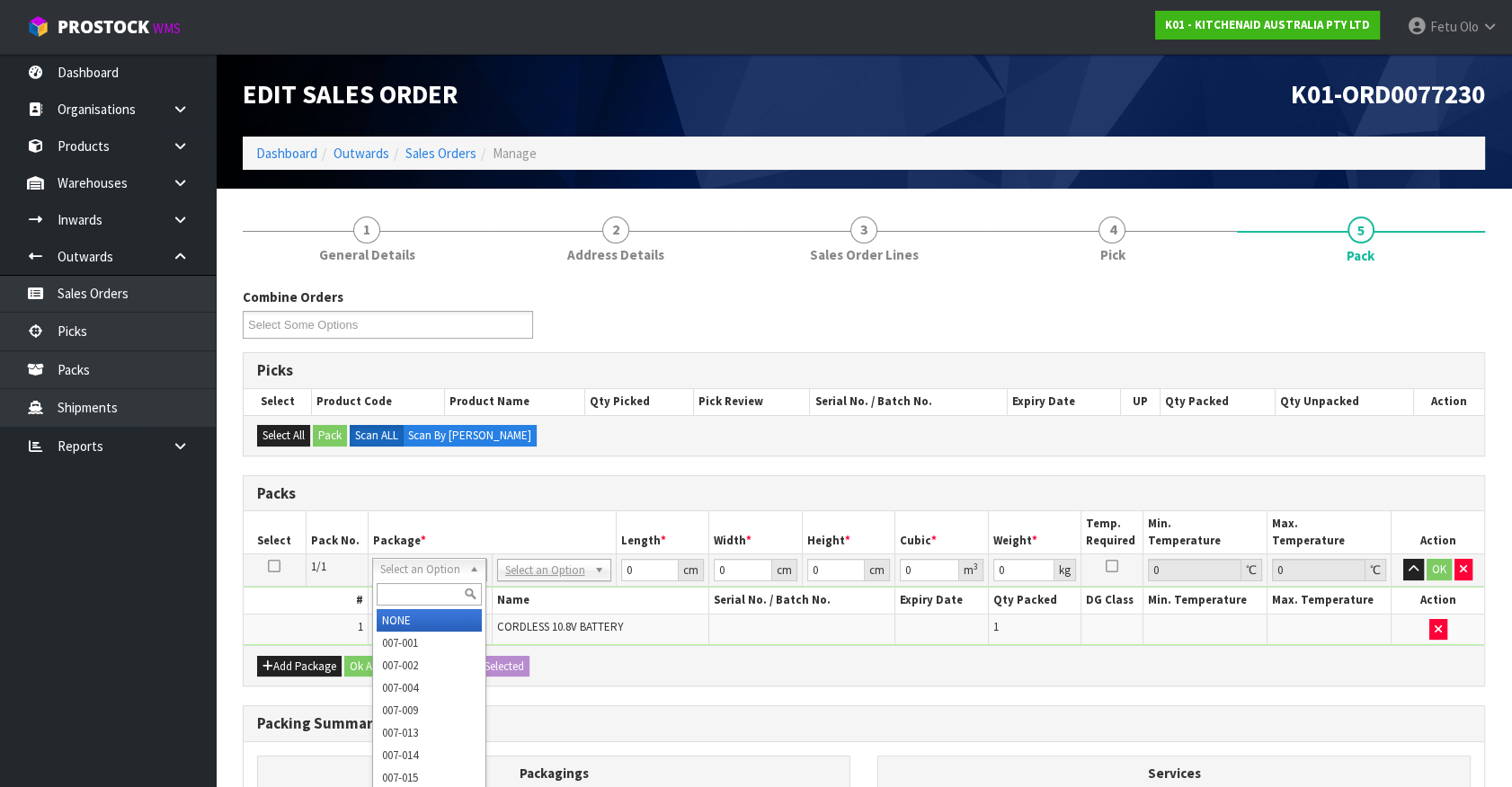 click at bounding box center (429, 594) 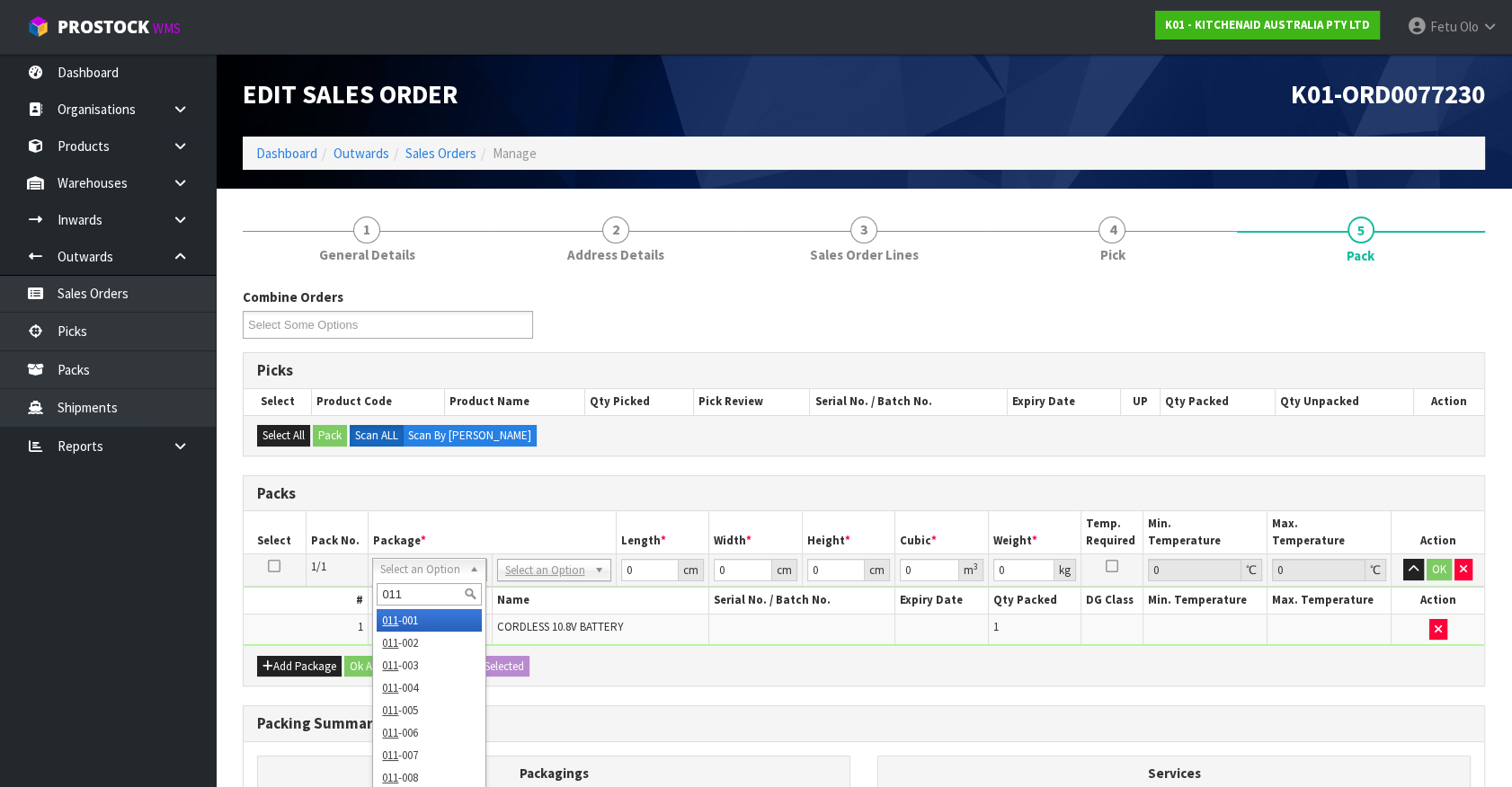 type on "011-" 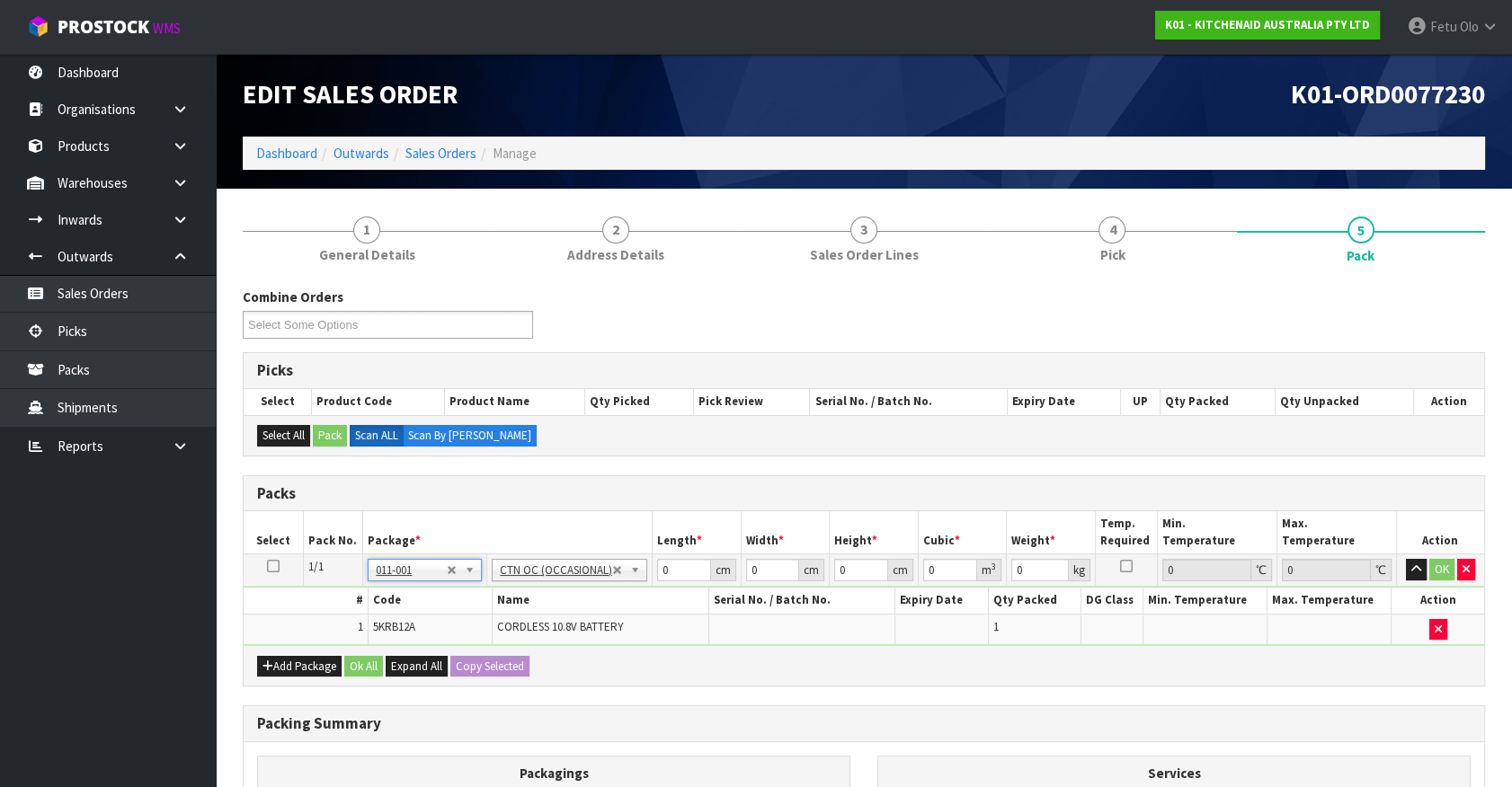 type on "0.32" 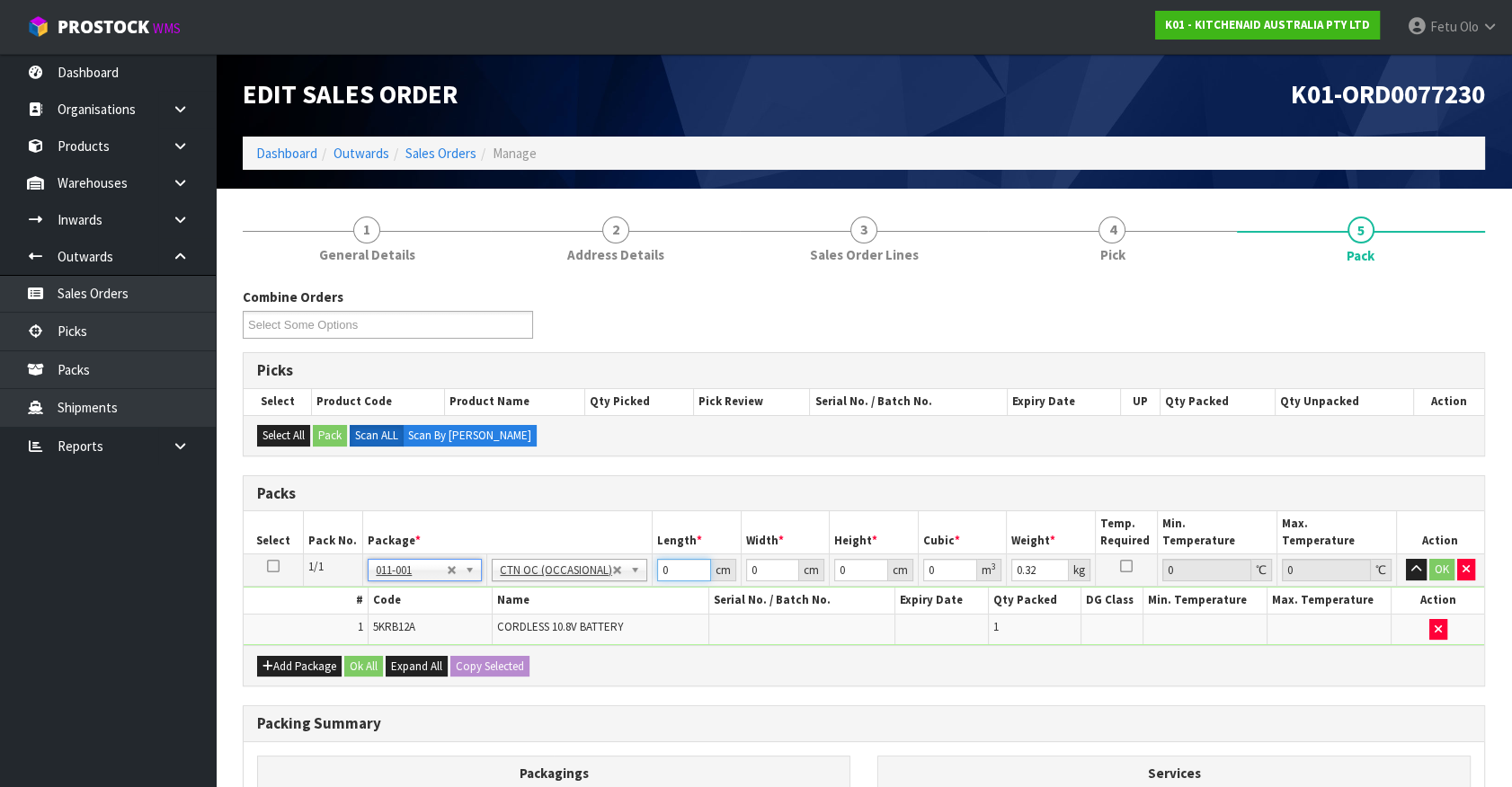 drag, startPoint x: 618, startPoint y: 584, endPoint x: 582, endPoint y: 601, distance: 39.81206 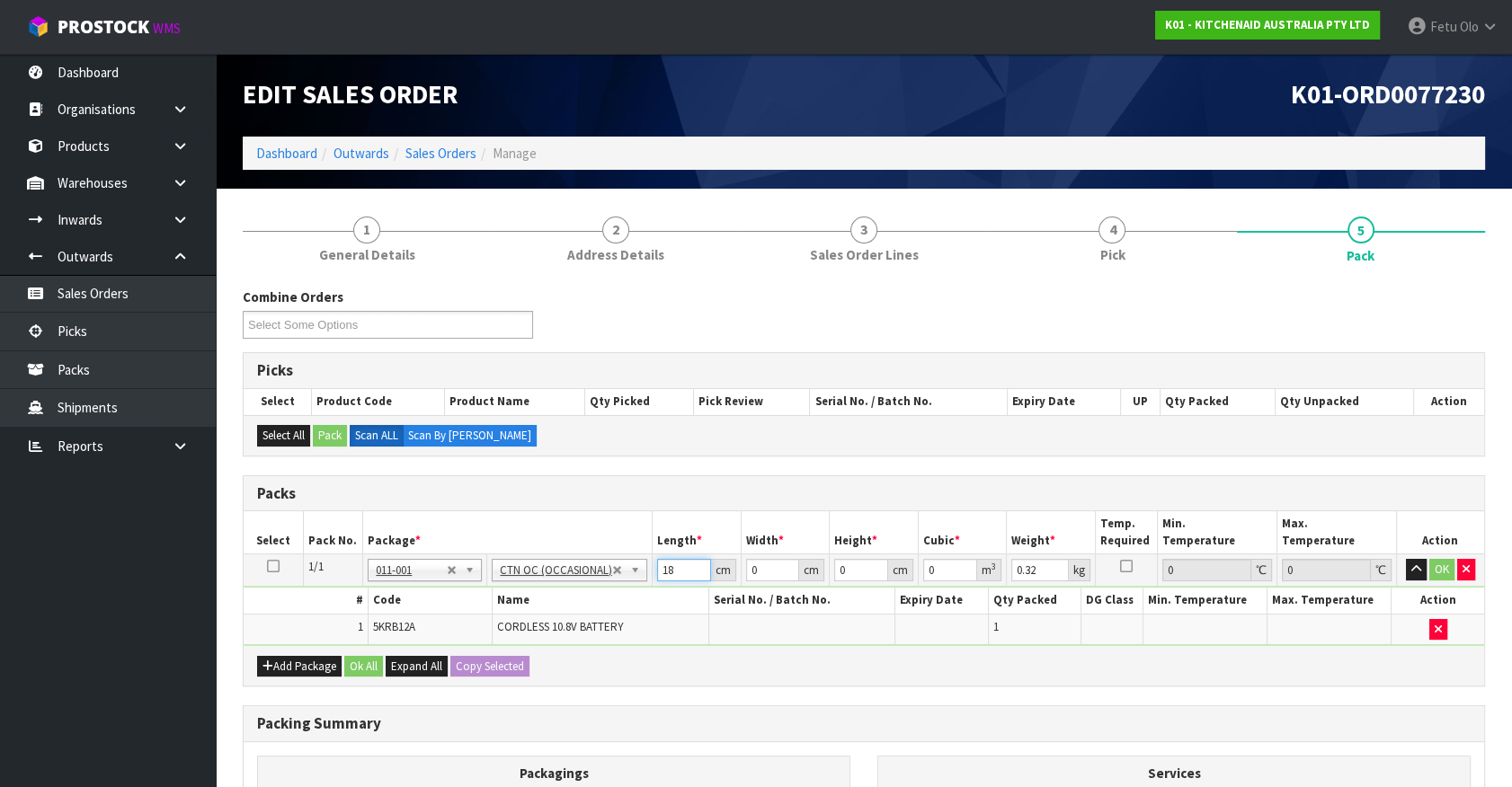 type on "18" 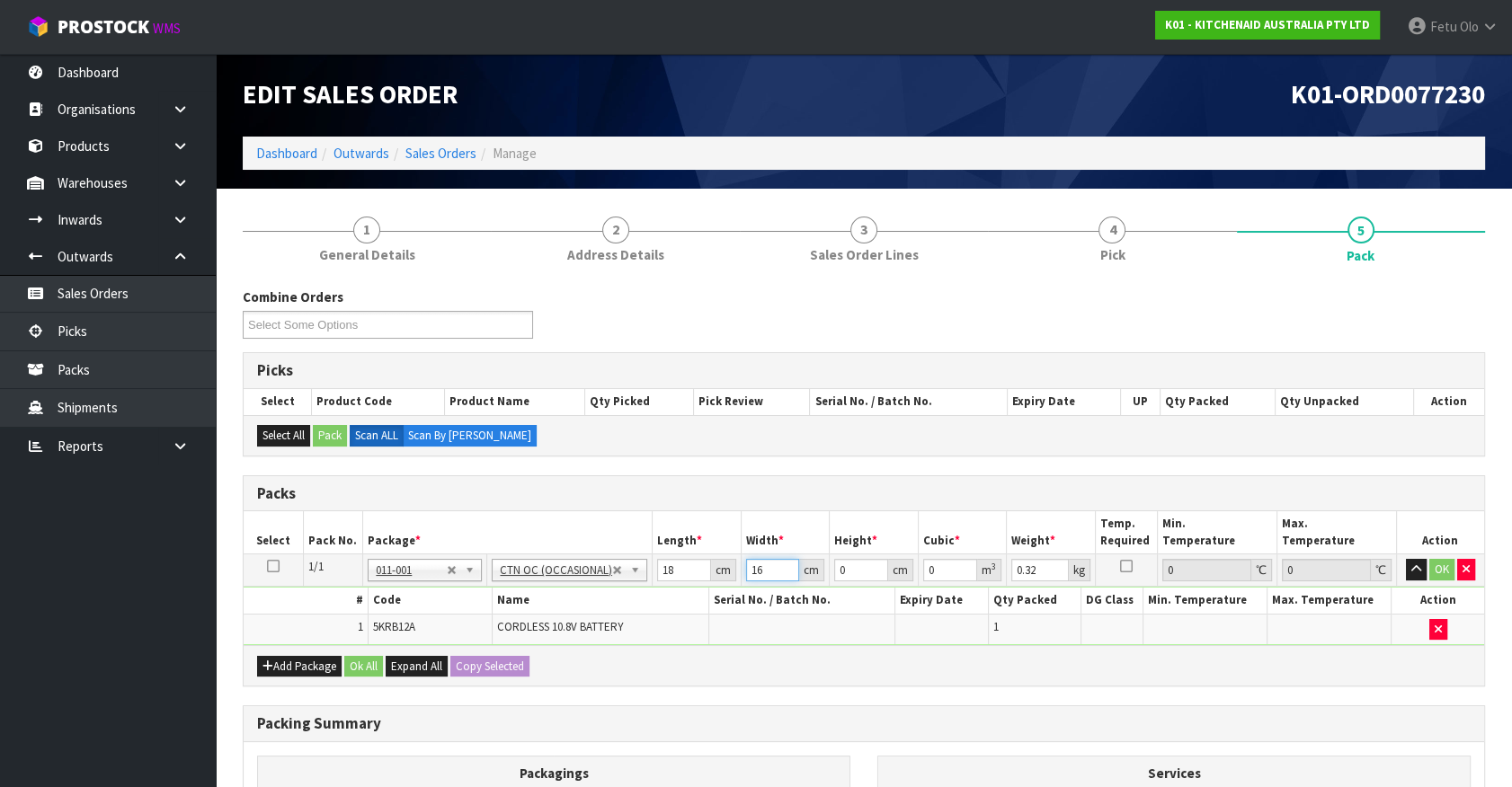 type on "16" 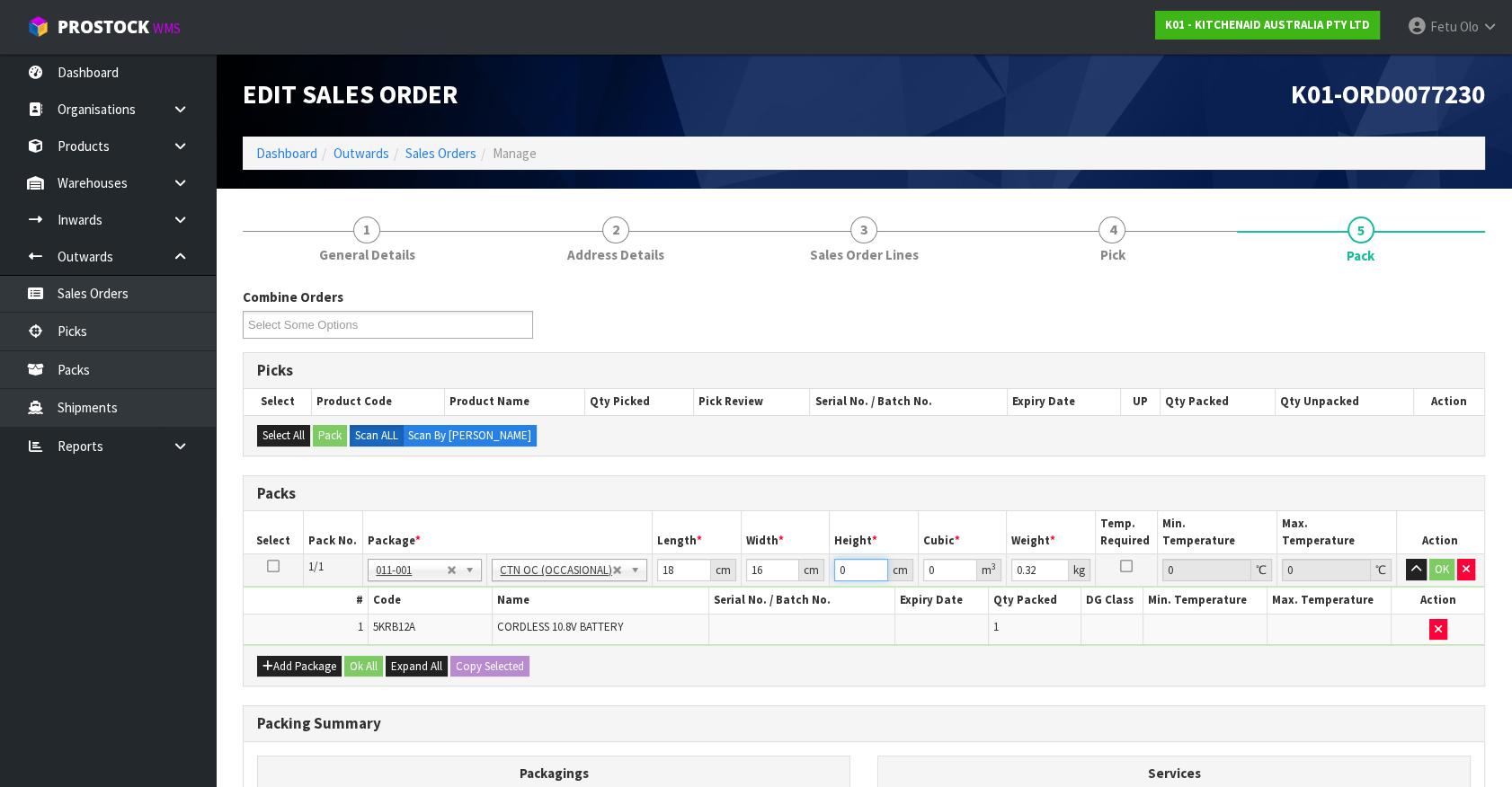 type on "1" 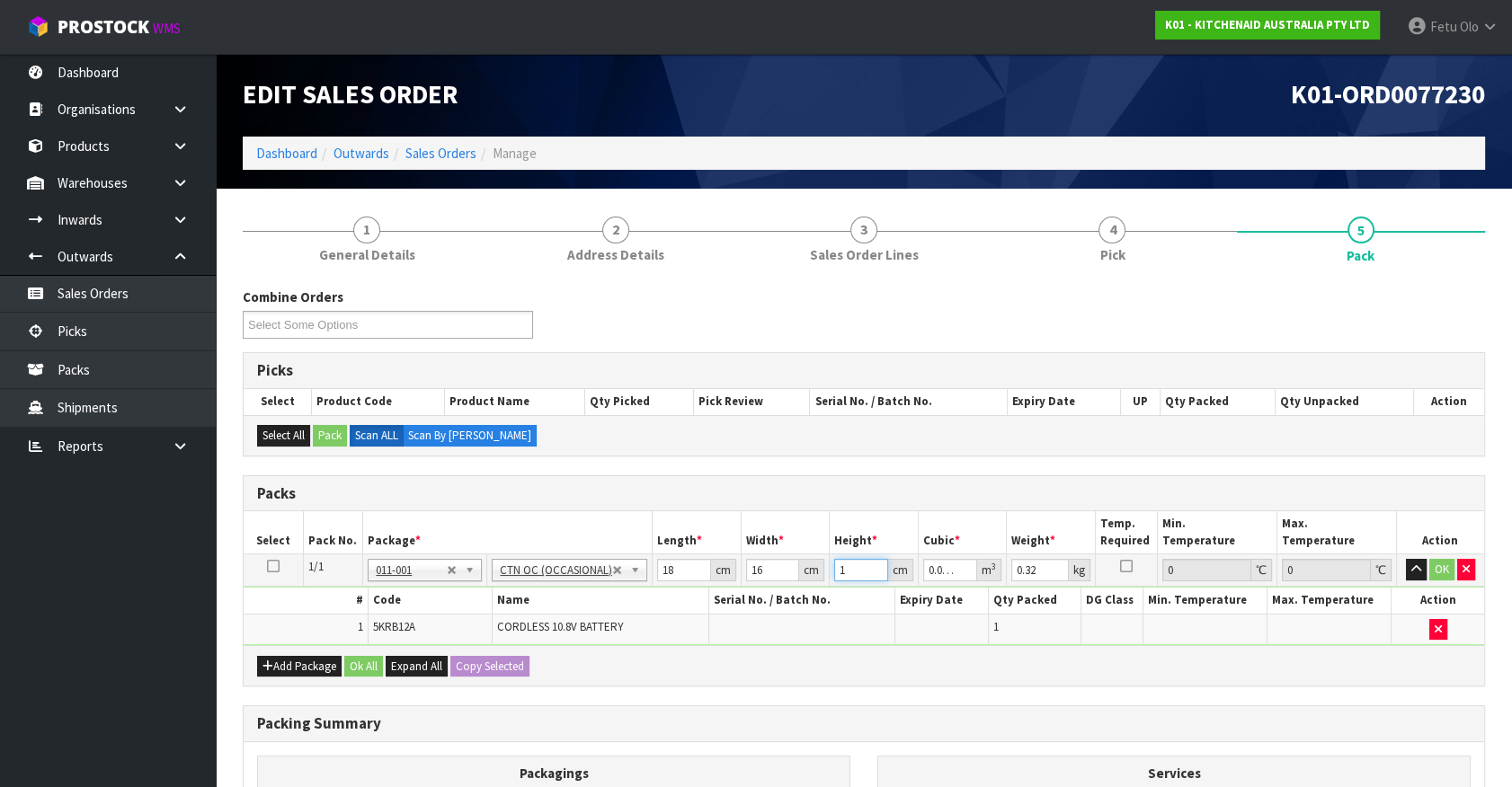 type on "18" 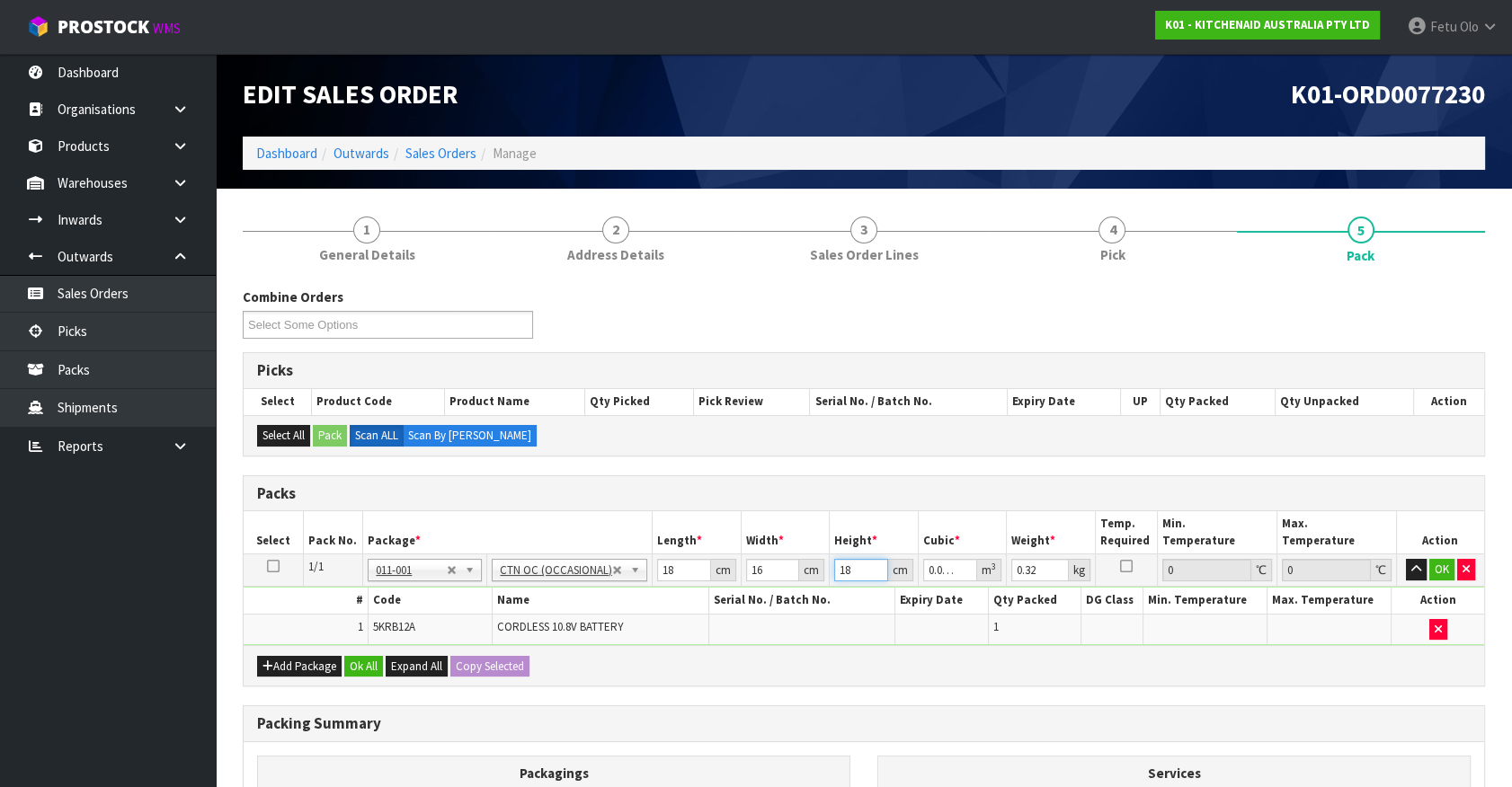 type on "18" 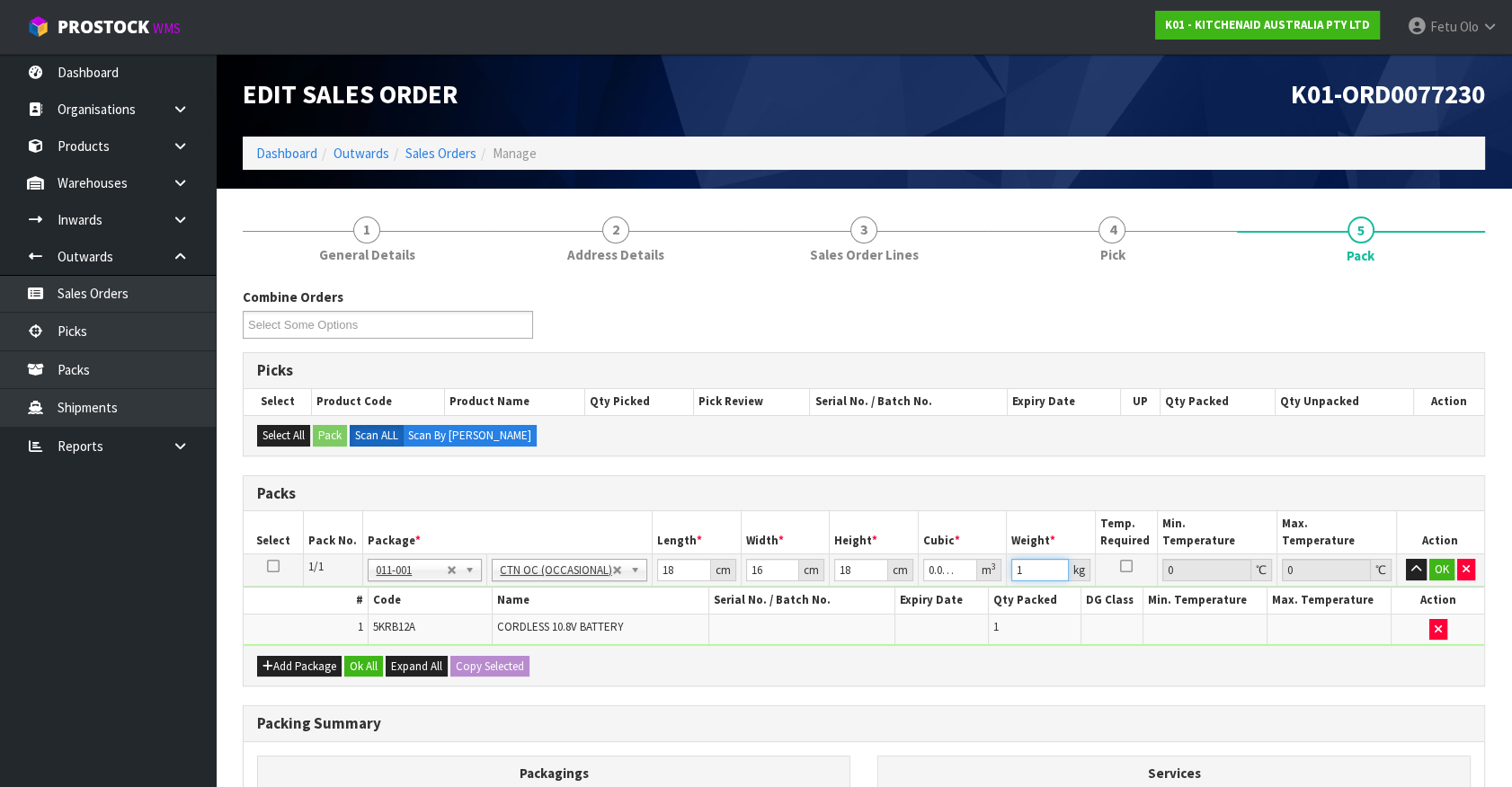type on "1" 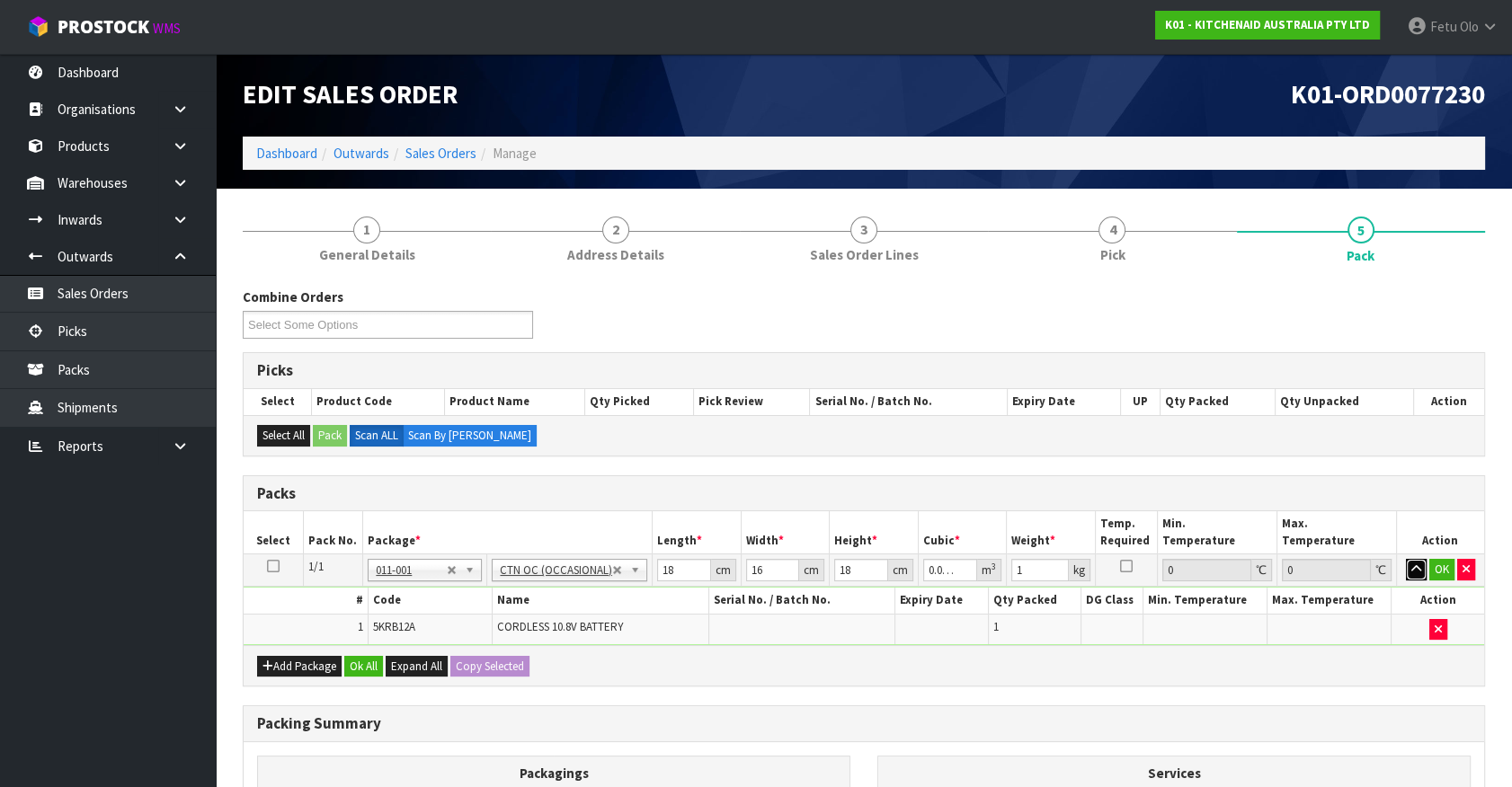 type 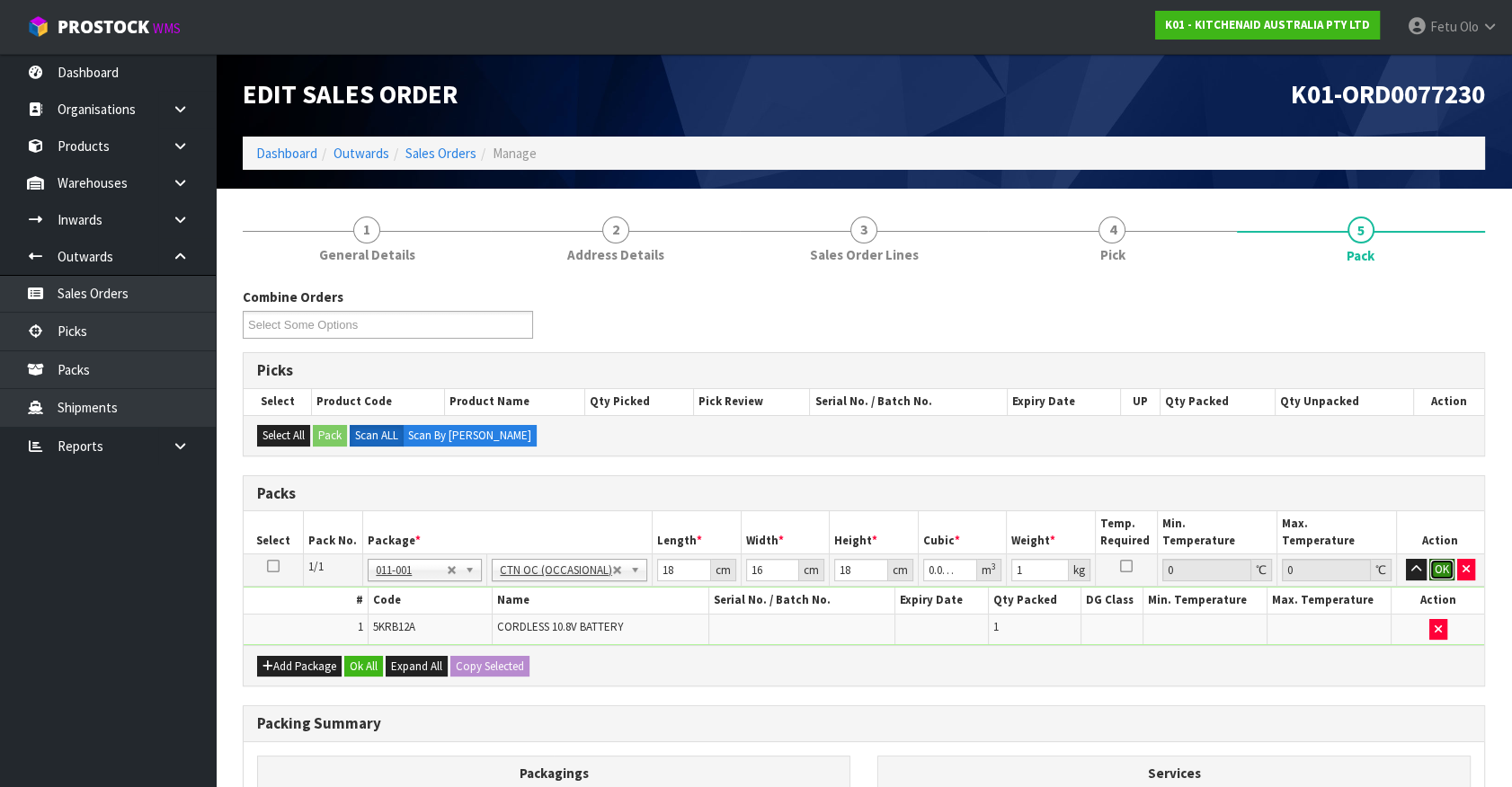 click on "OK" at bounding box center [1442, 570] 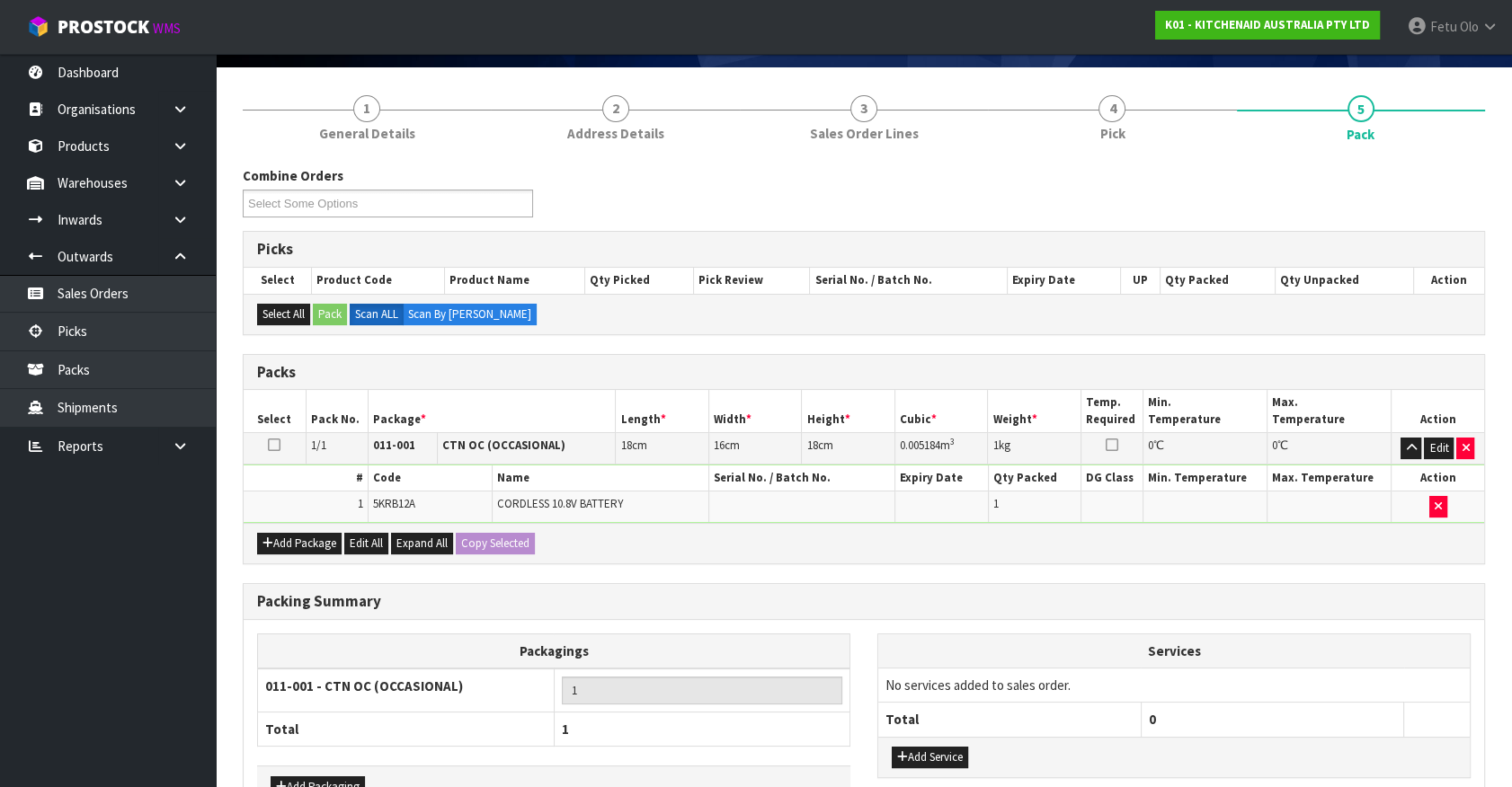 scroll, scrollTop: 234, scrollLeft: 0, axis: vertical 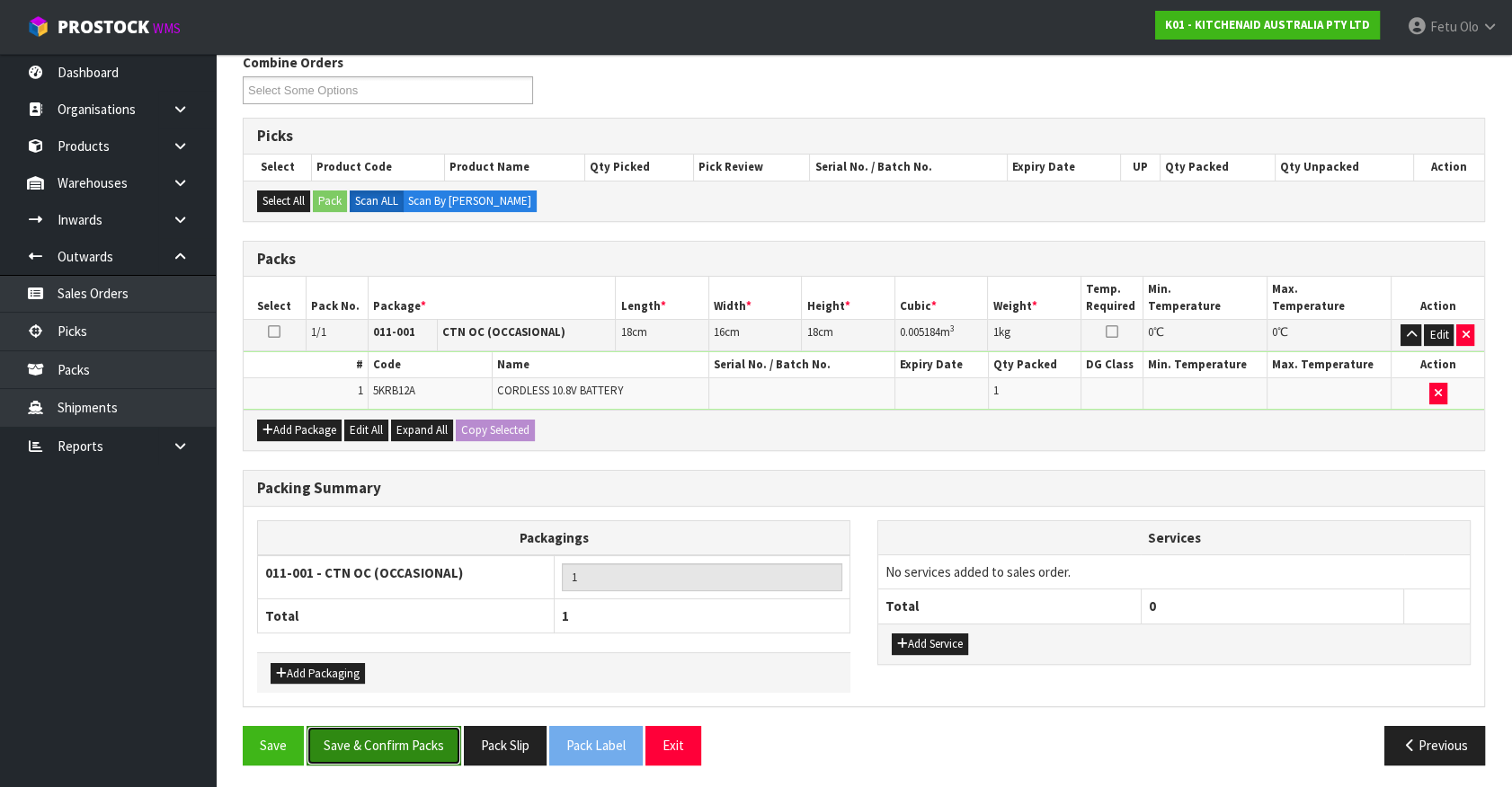 click on "Save & Confirm Packs" at bounding box center (384, 745) 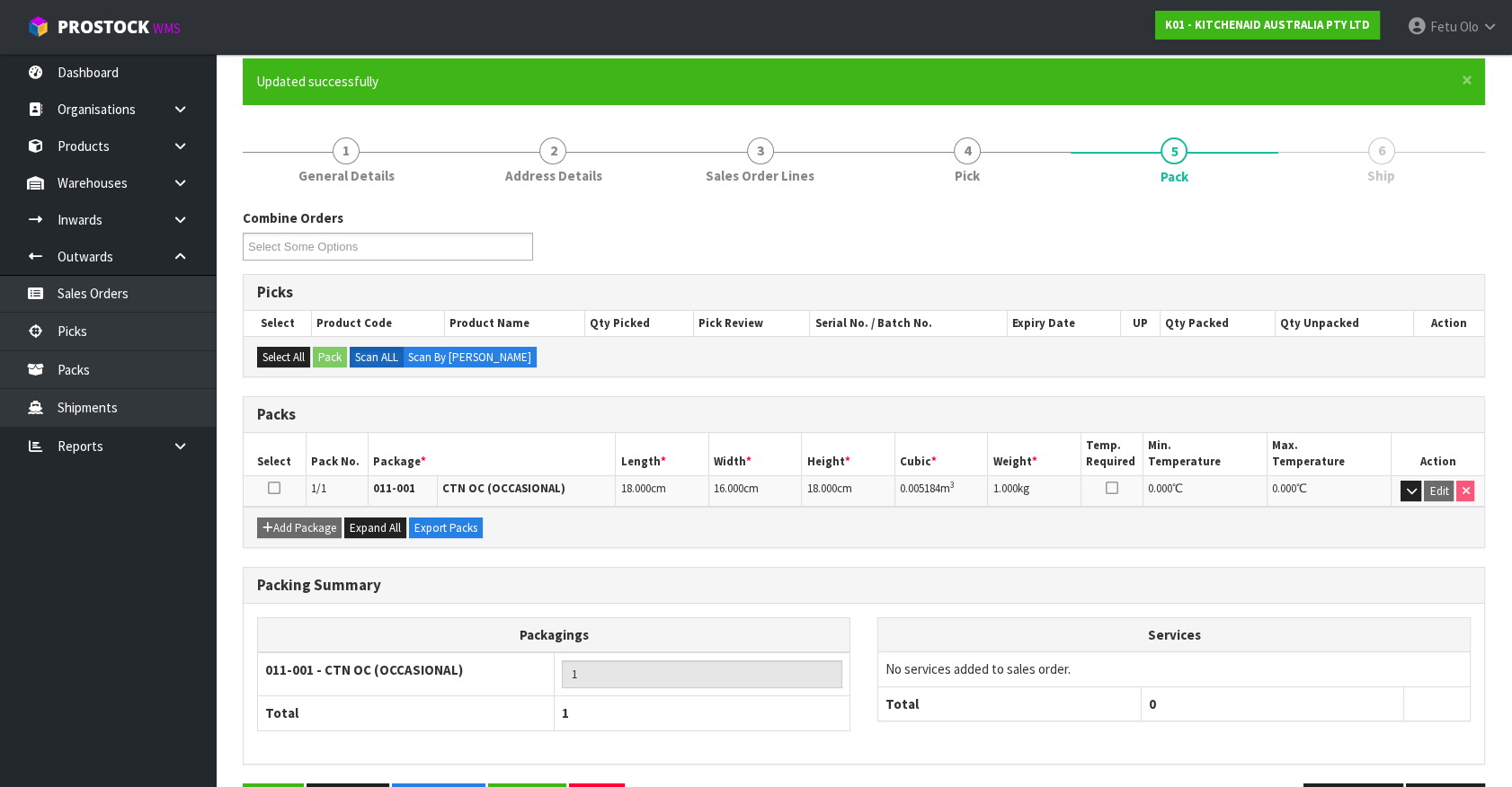 scroll, scrollTop: 202, scrollLeft: 0, axis: vertical 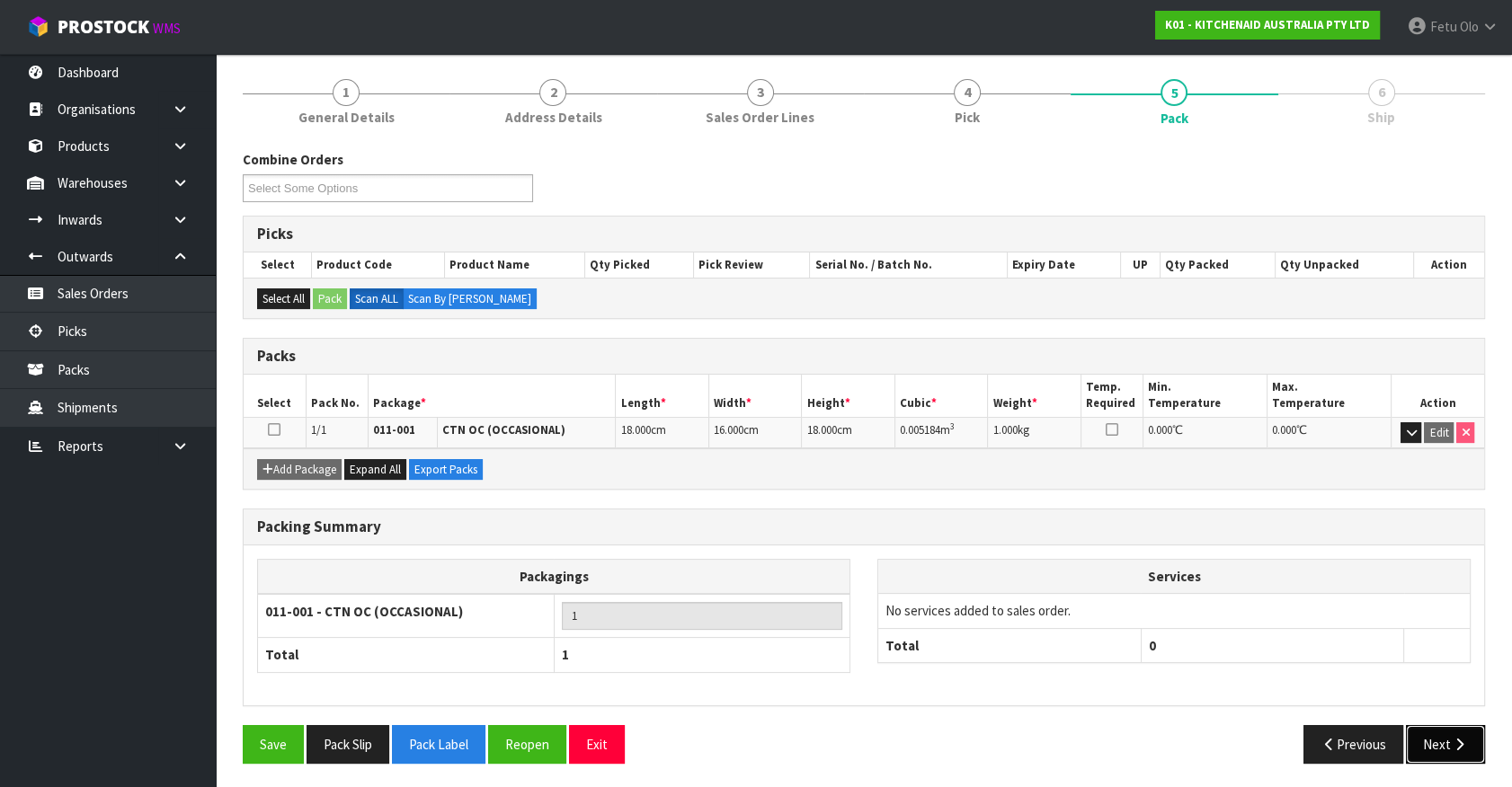 click at bounding box center (1459, 744) 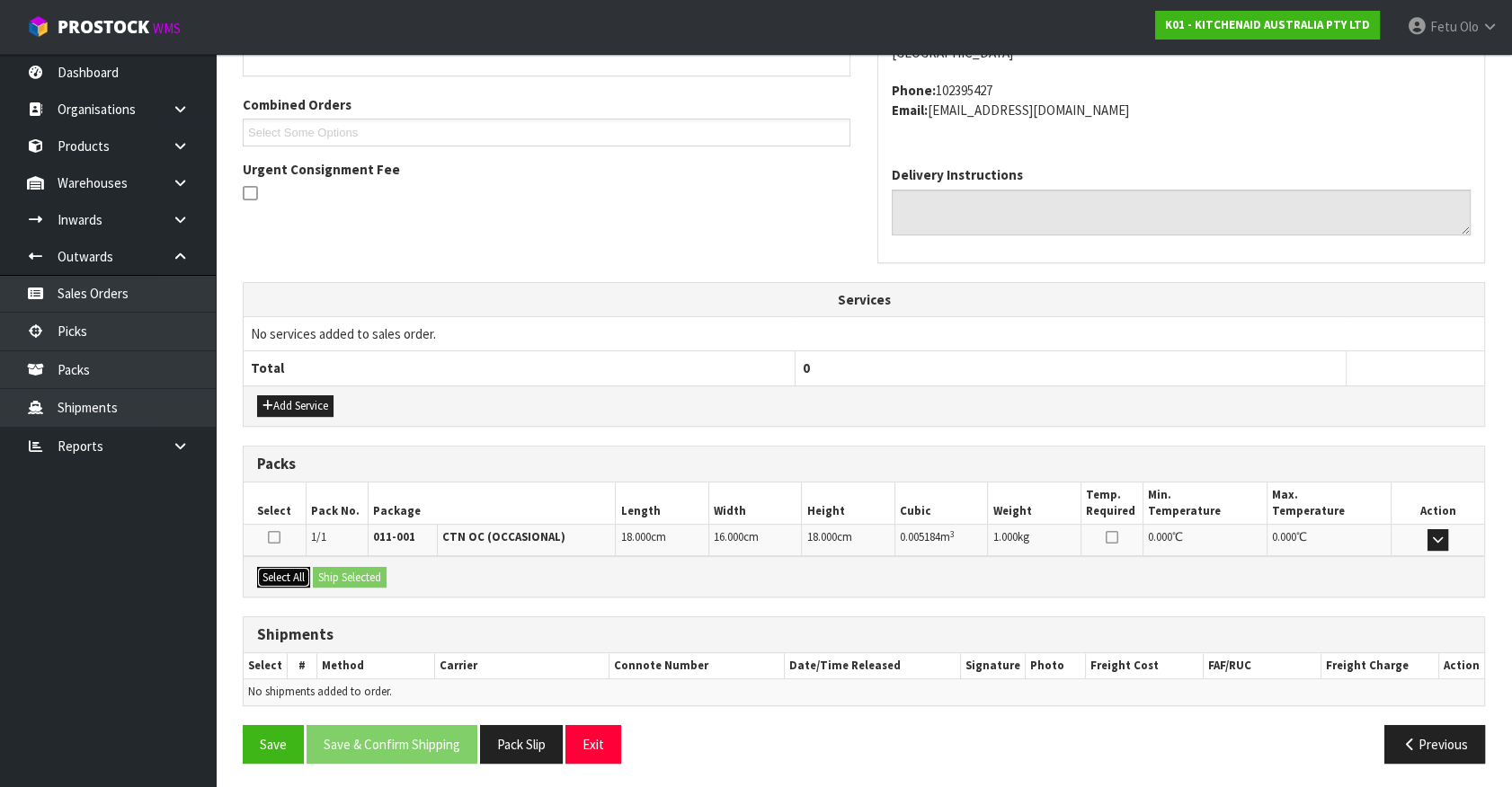 click on "Select All" at bounding box center (283, 578) 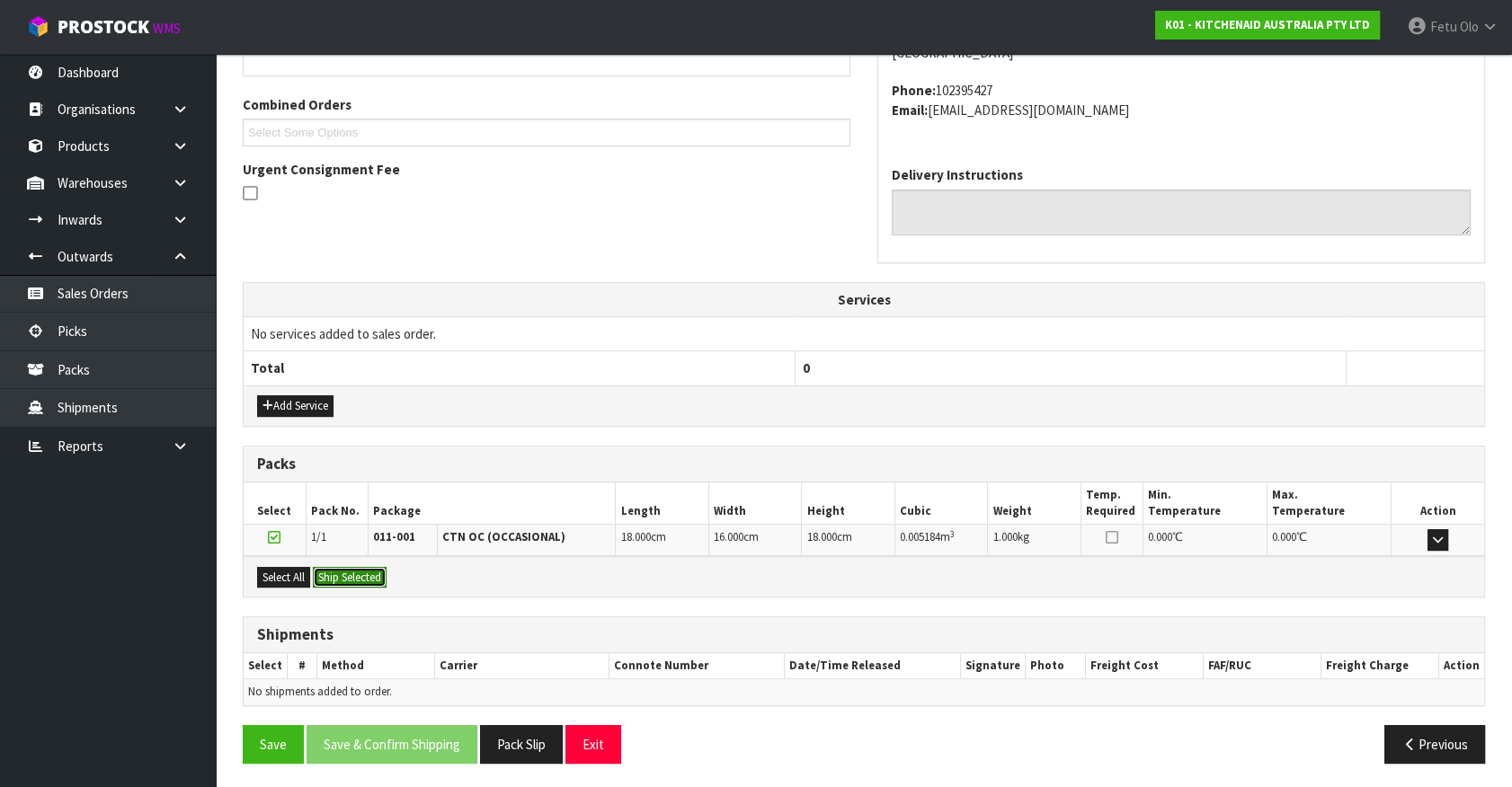 click on "Ship Selected" at bounding box center [350, 578] 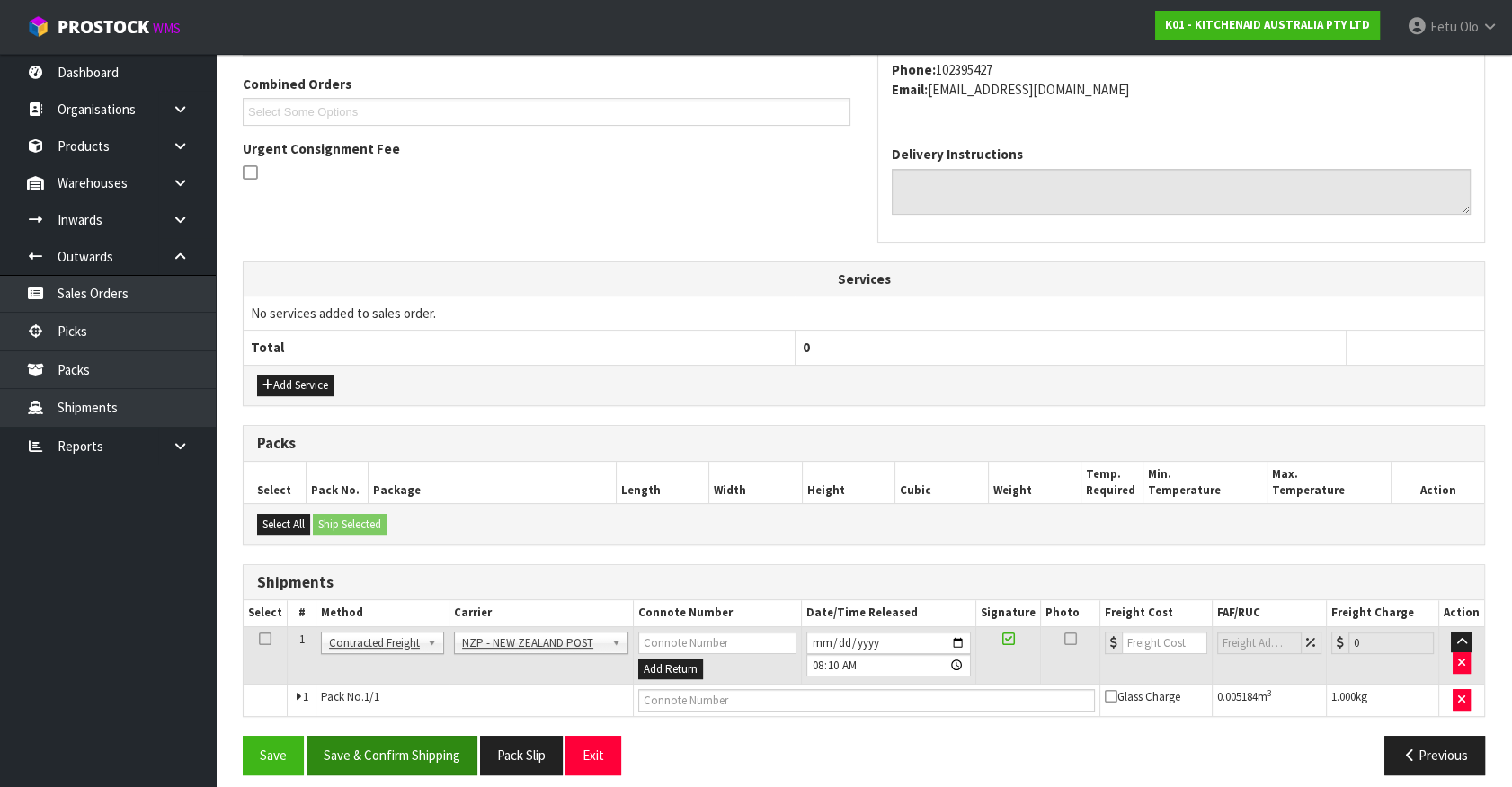 scroll, scrollTop: 468, scrollLeft: 0, axis: vertical 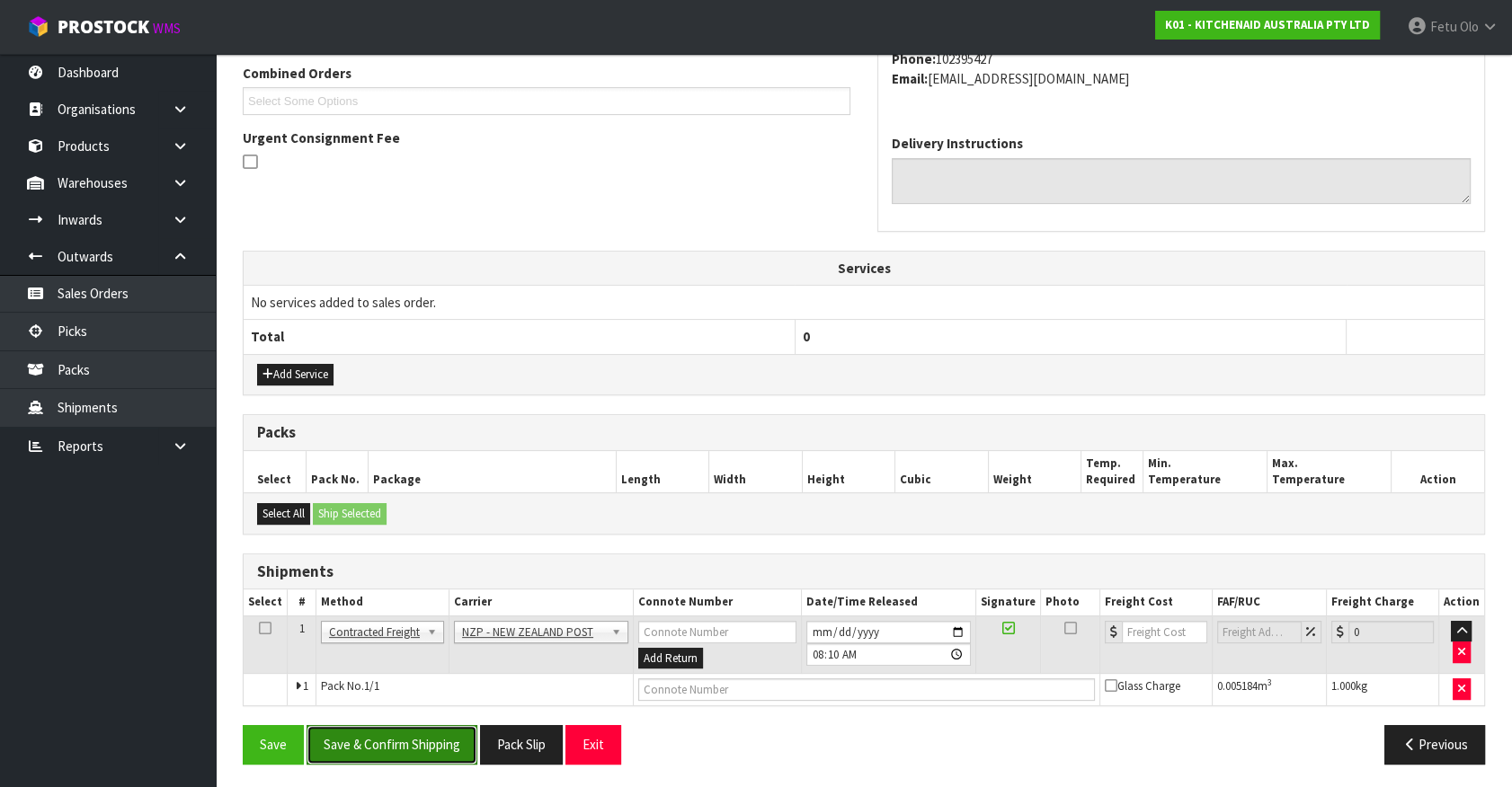 click on "Save & Confirm Shipping" at bounding box center [392, 744] 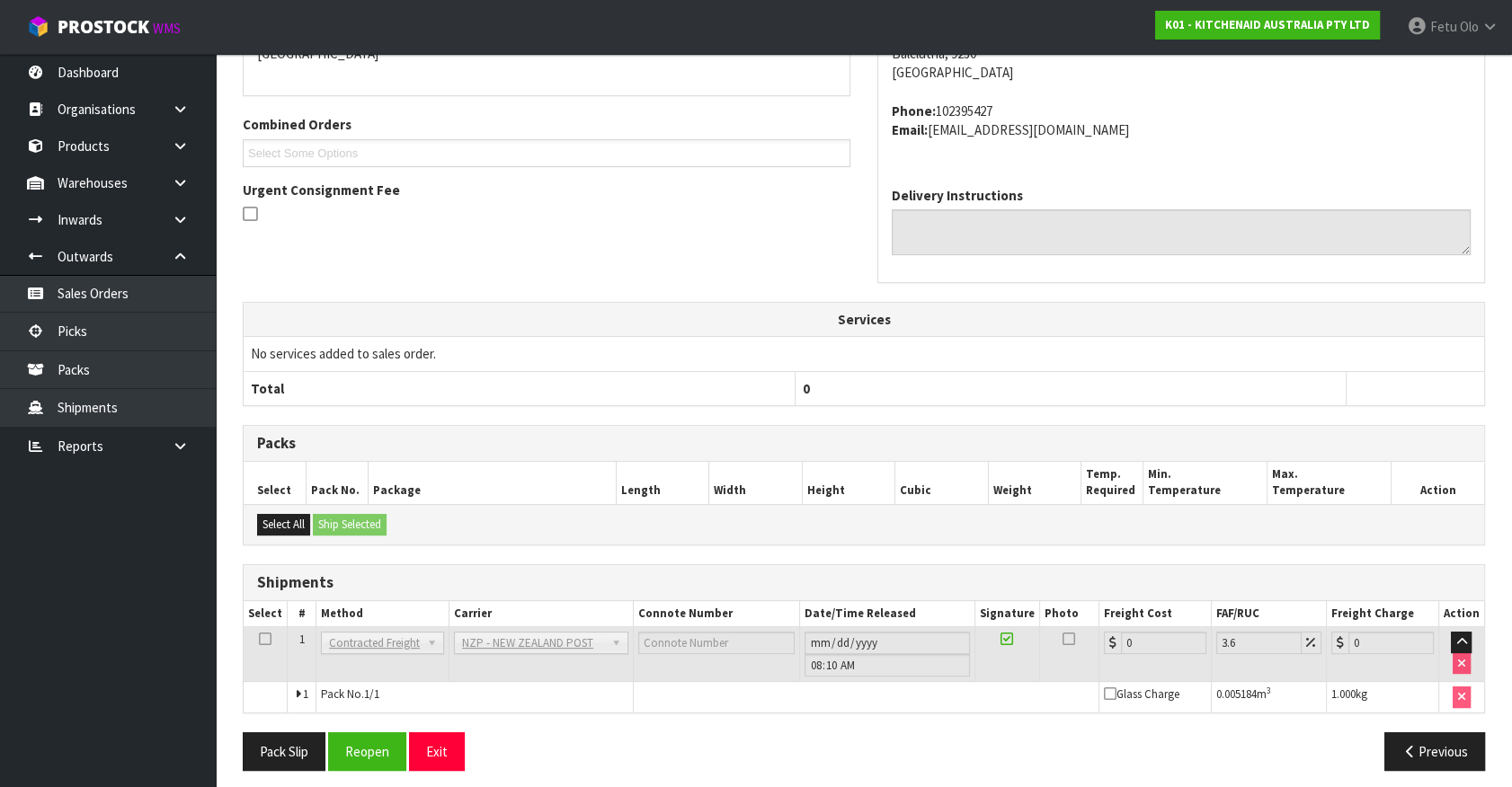 scroll, scrollTop: 443, scrollLeft: 0, axis: vertical 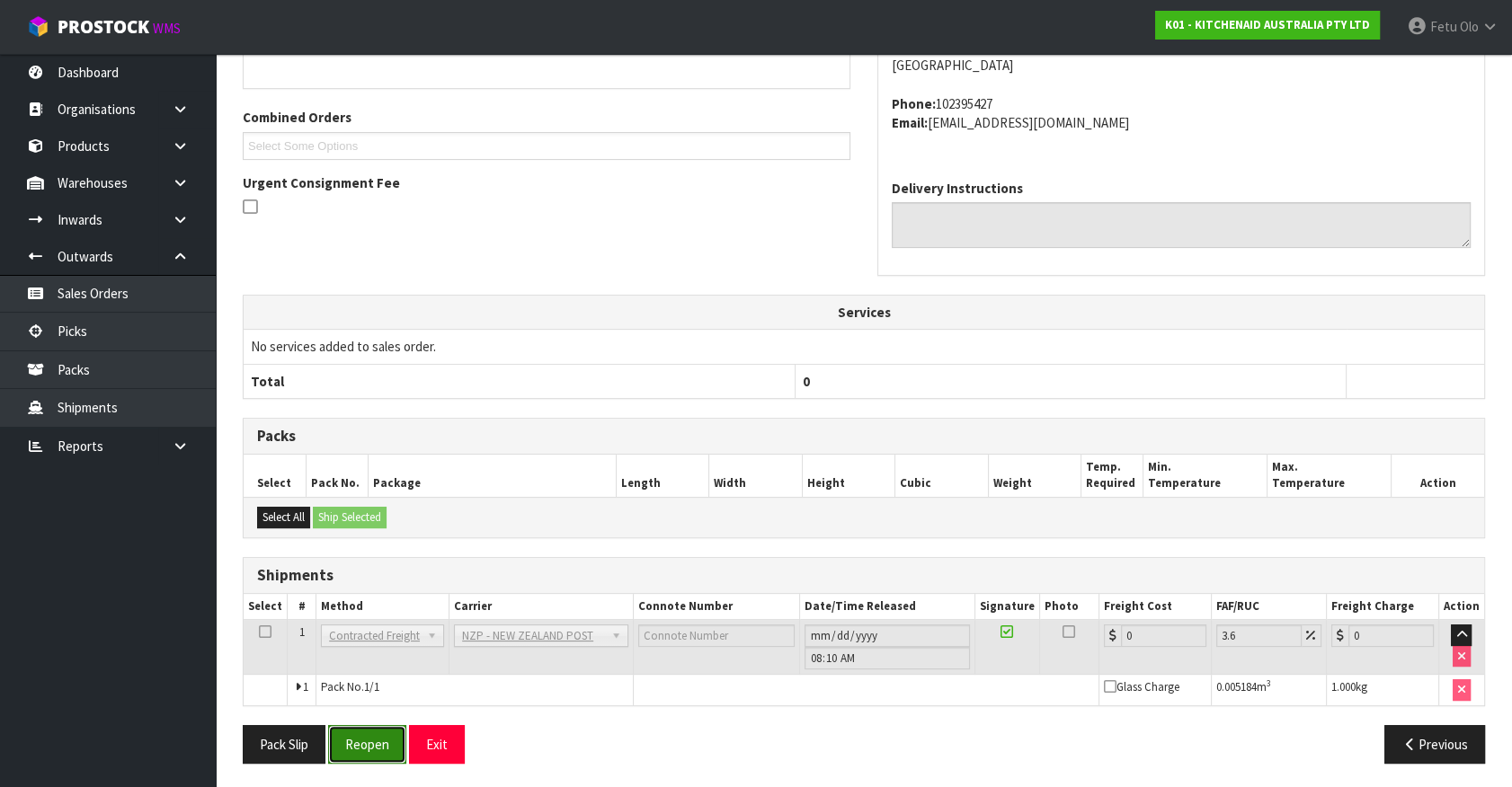 click on "Reopen" at bounding box center [367, 744] 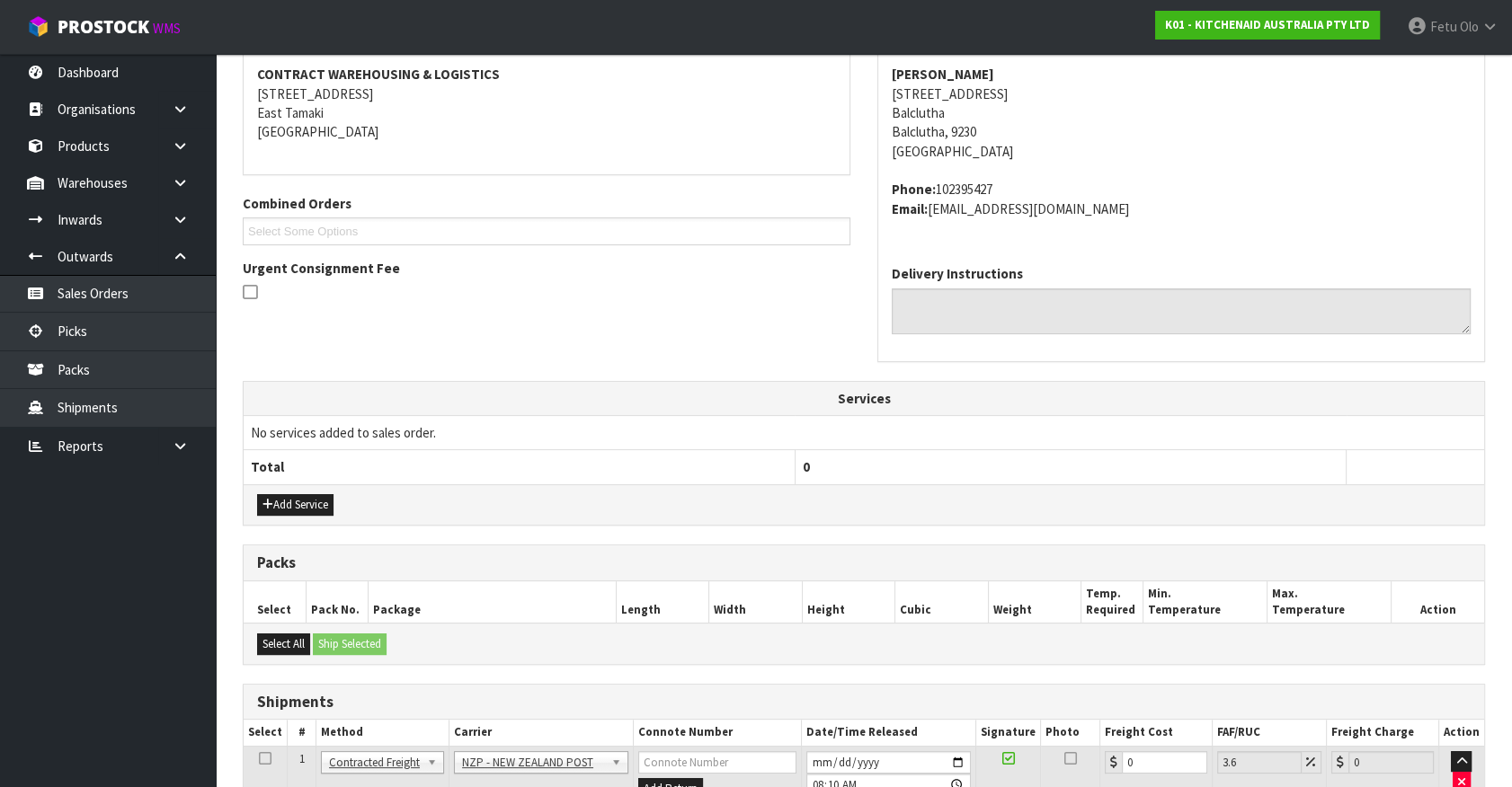 scroll, scrollTop: 485, scrollLeft: 0, axis: vertical 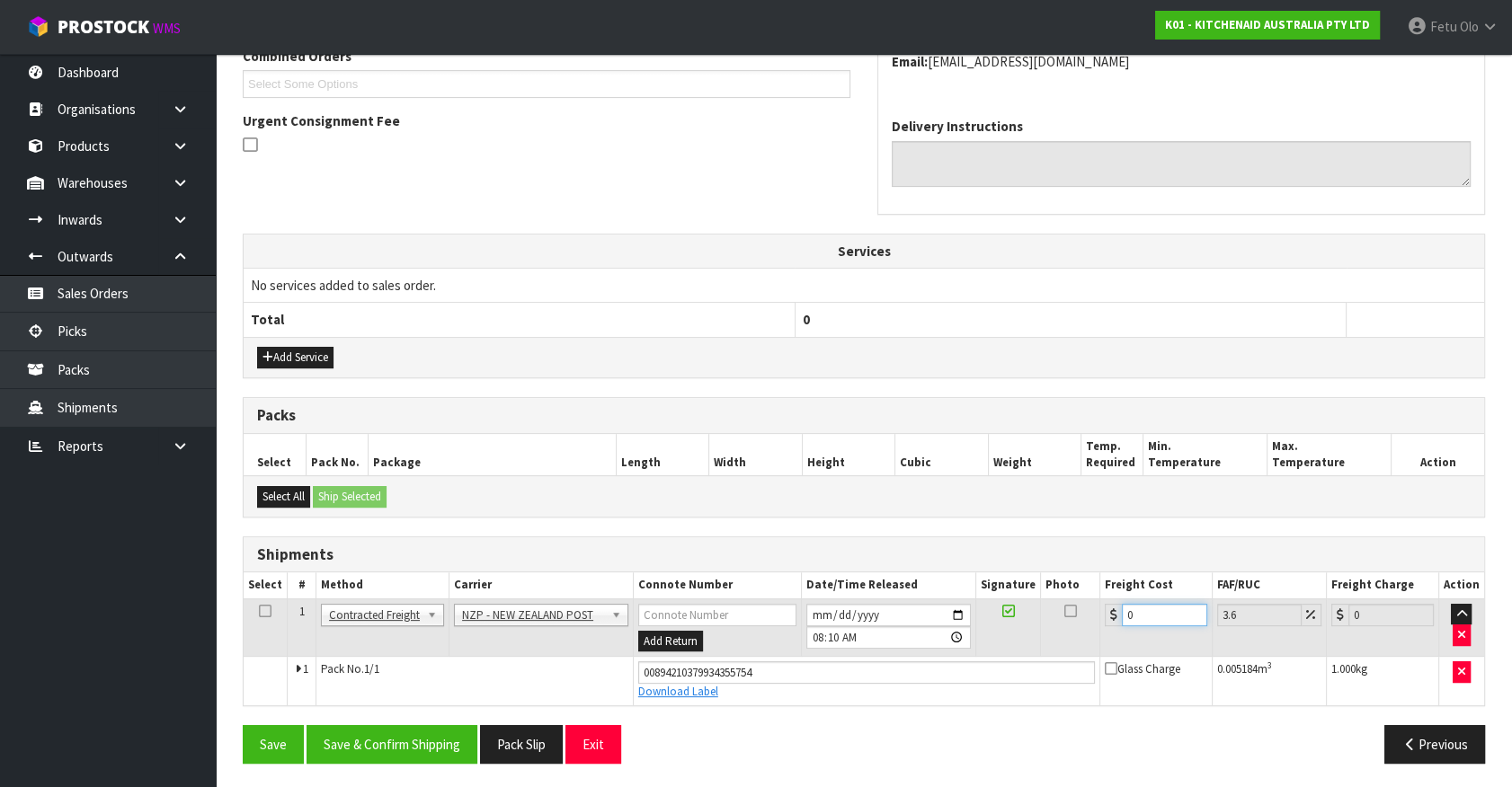 drag, startPoint x: 1107, startPoint y: 625, endPoint x: 781, endPoint y: 675, distance: 329.81207 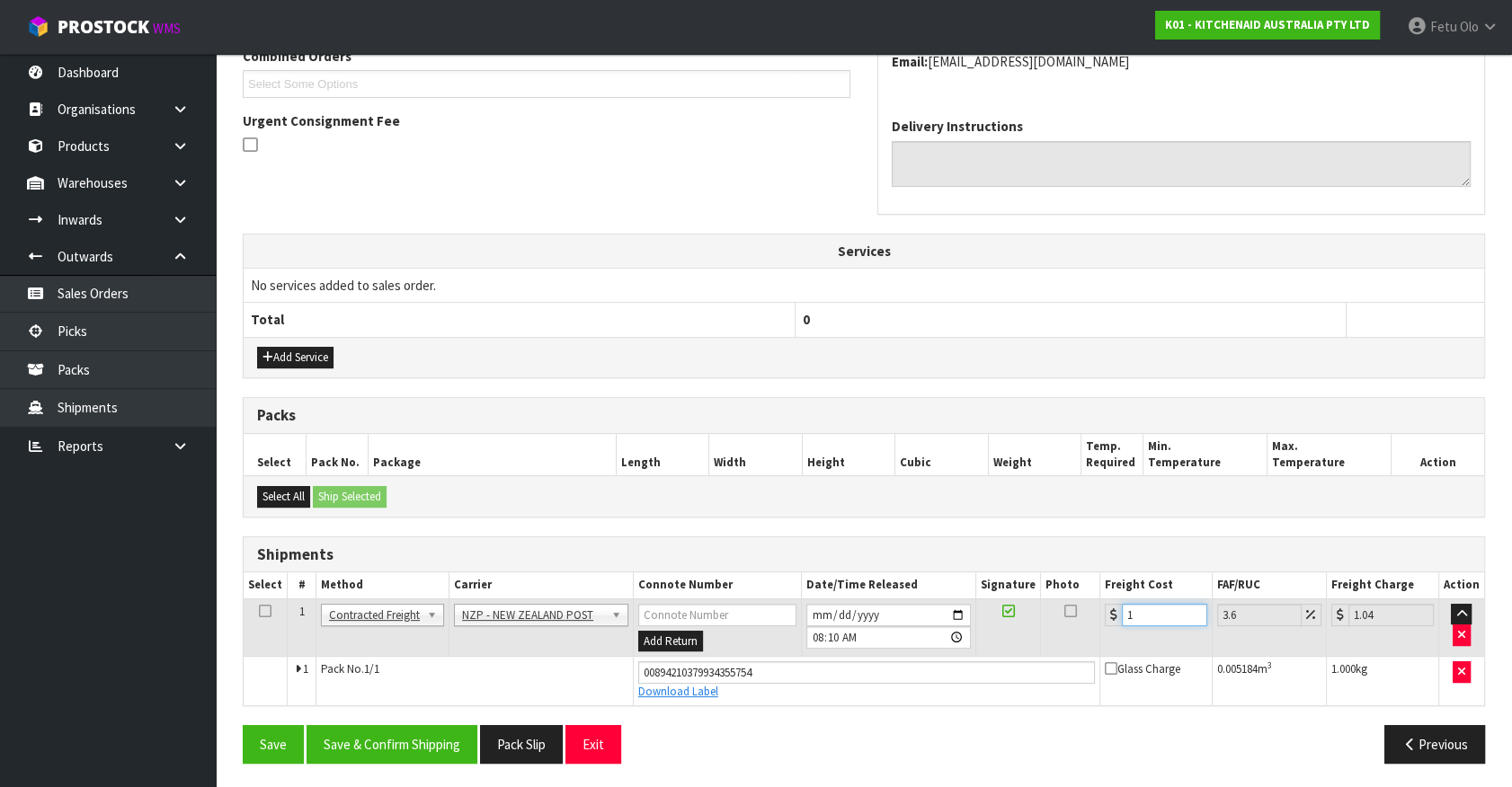 type on "11" 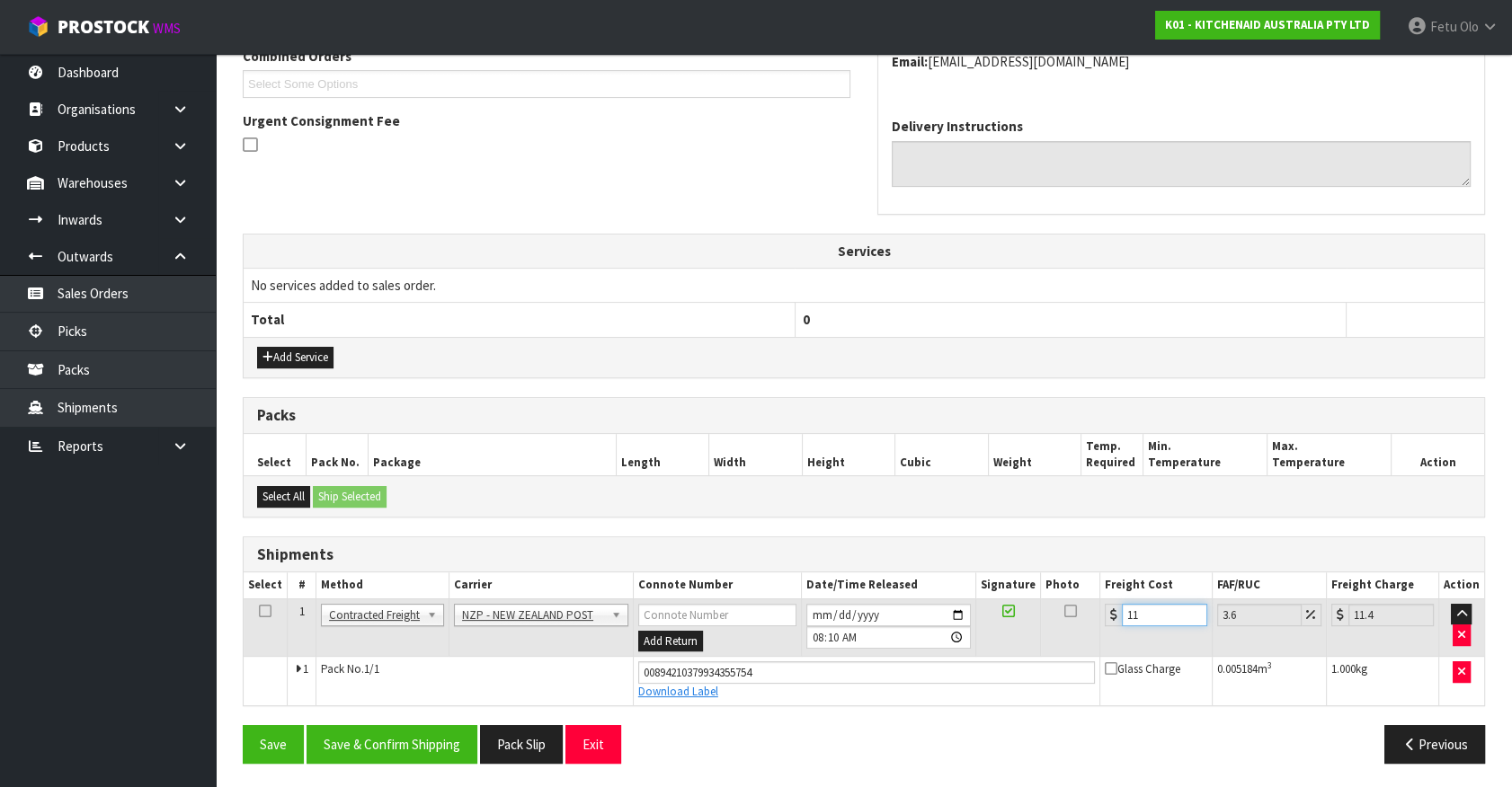 type on "11.6" 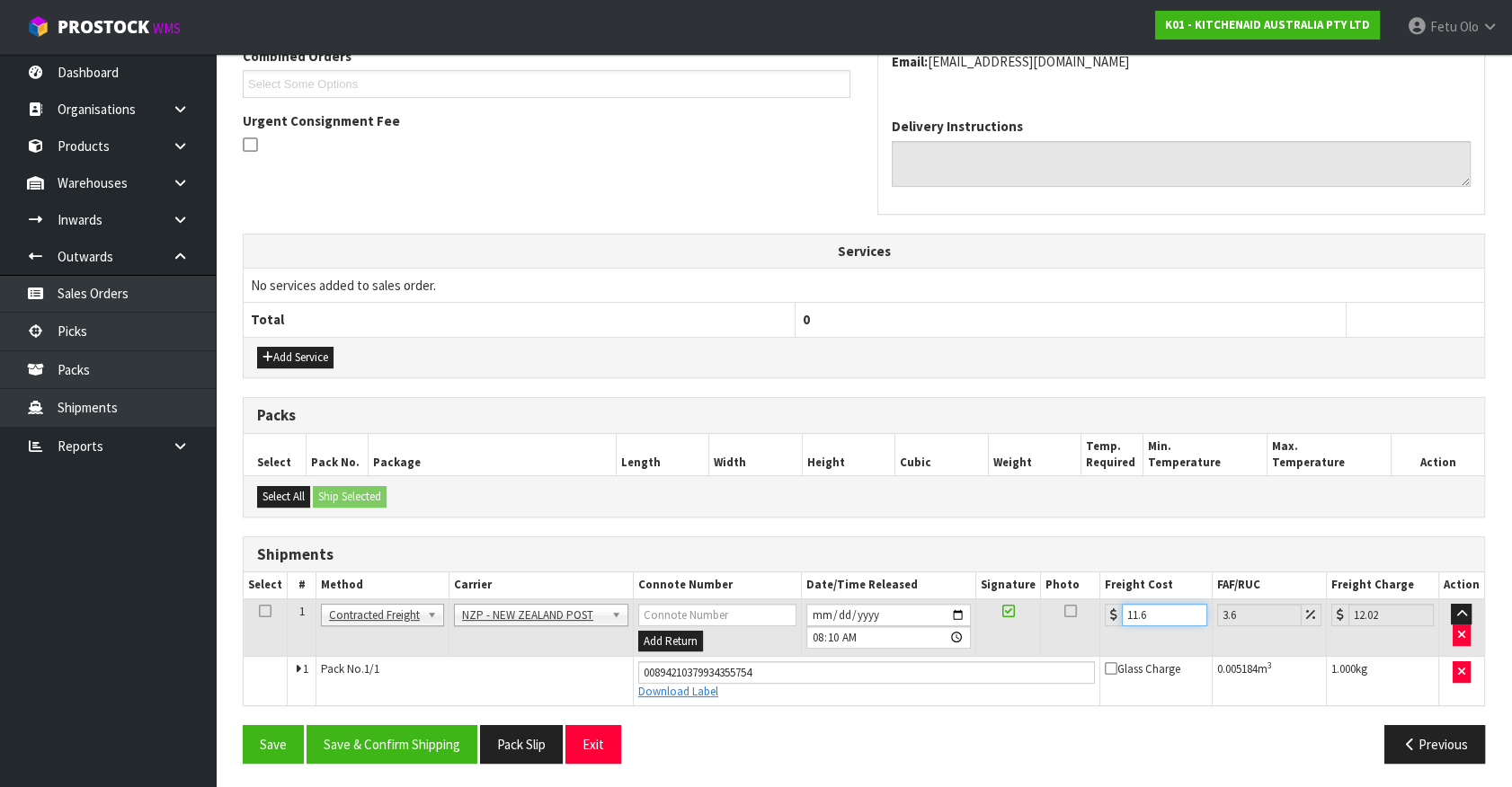 type on "11.61" 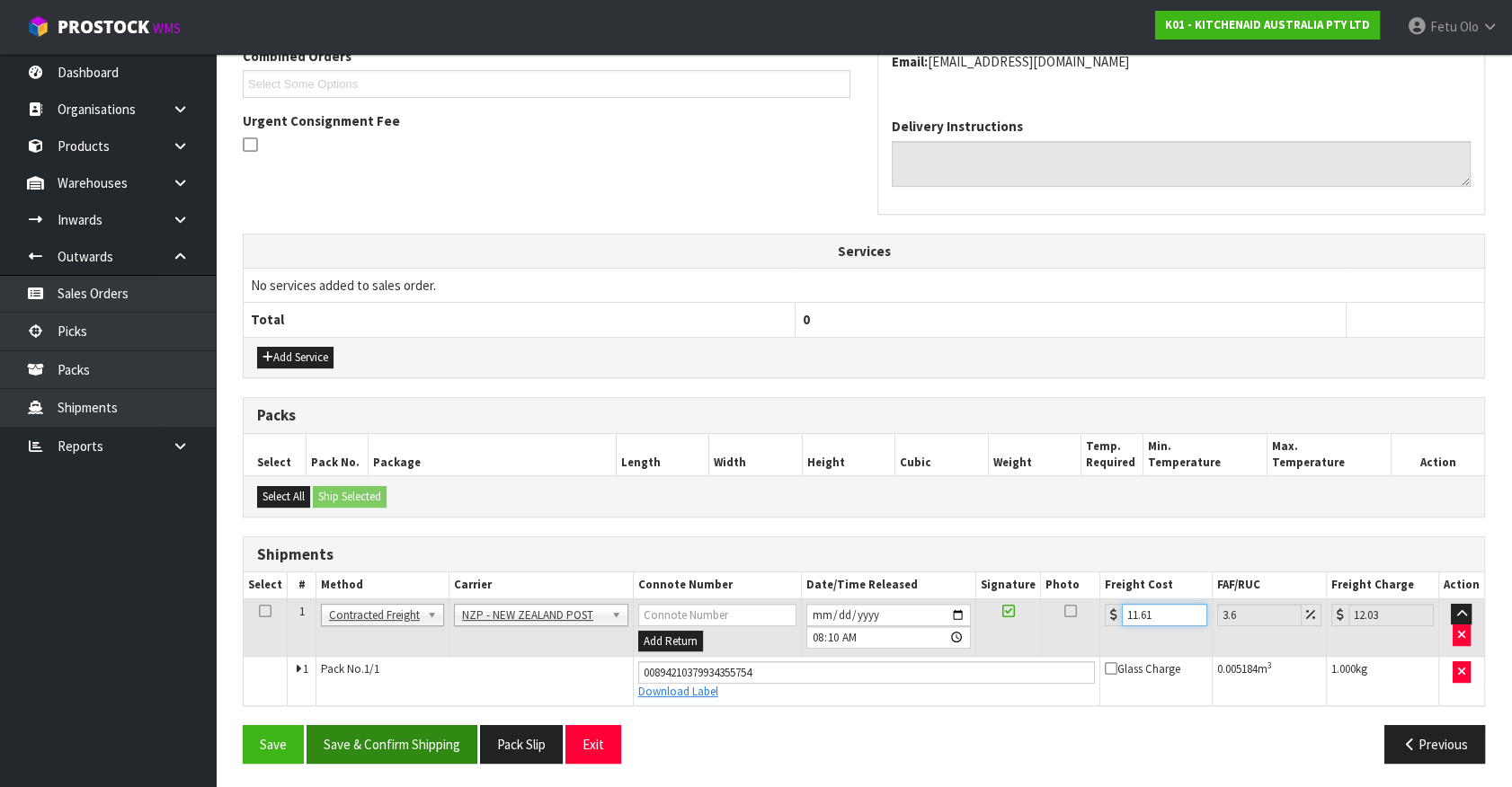 type on "11.61" 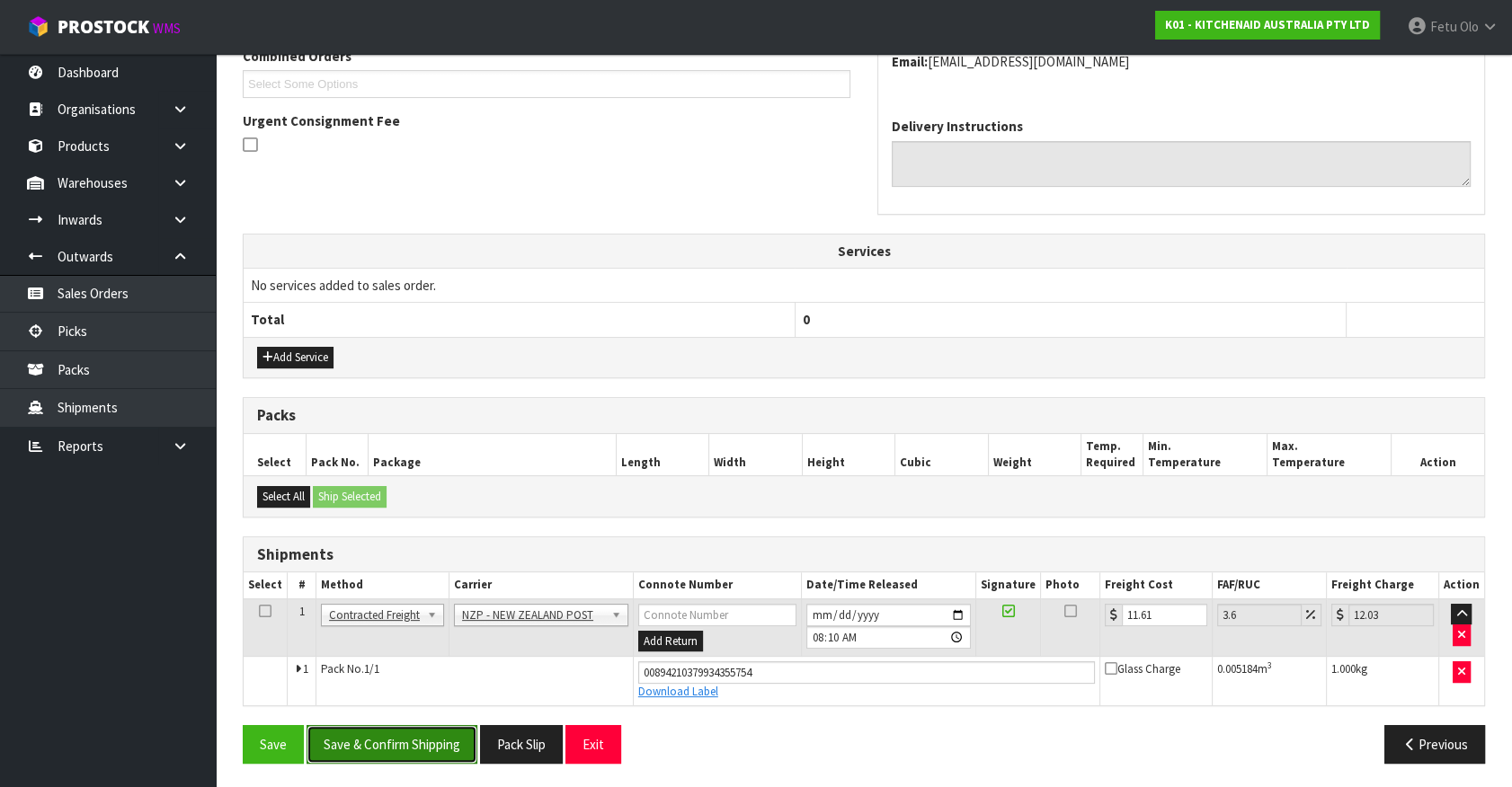 click on "Save & Confirm Shipping" at bounding box center [392, 744] 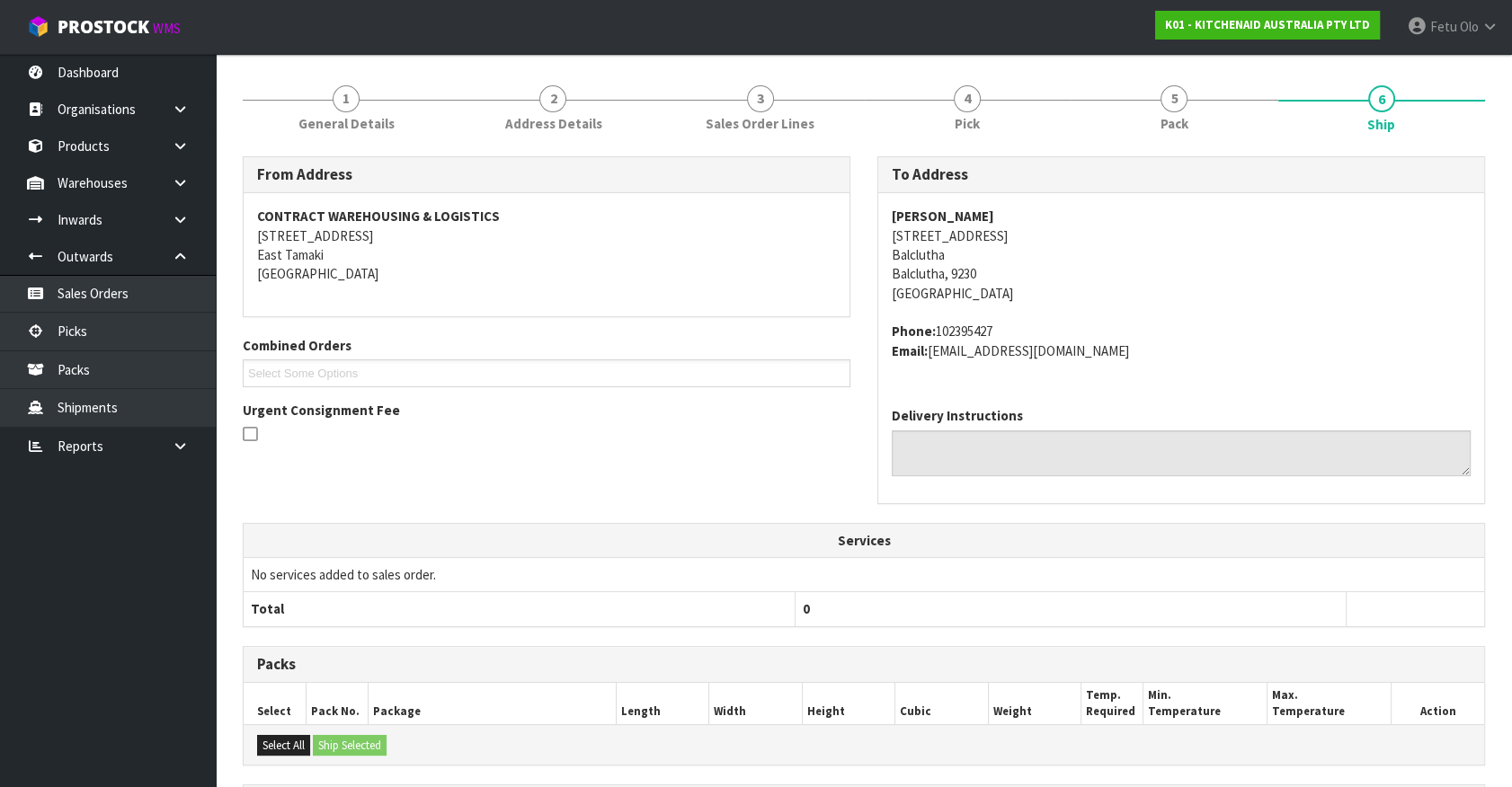 scroll, scrollTop: 436, scrollLeft: 0, axis: vertical 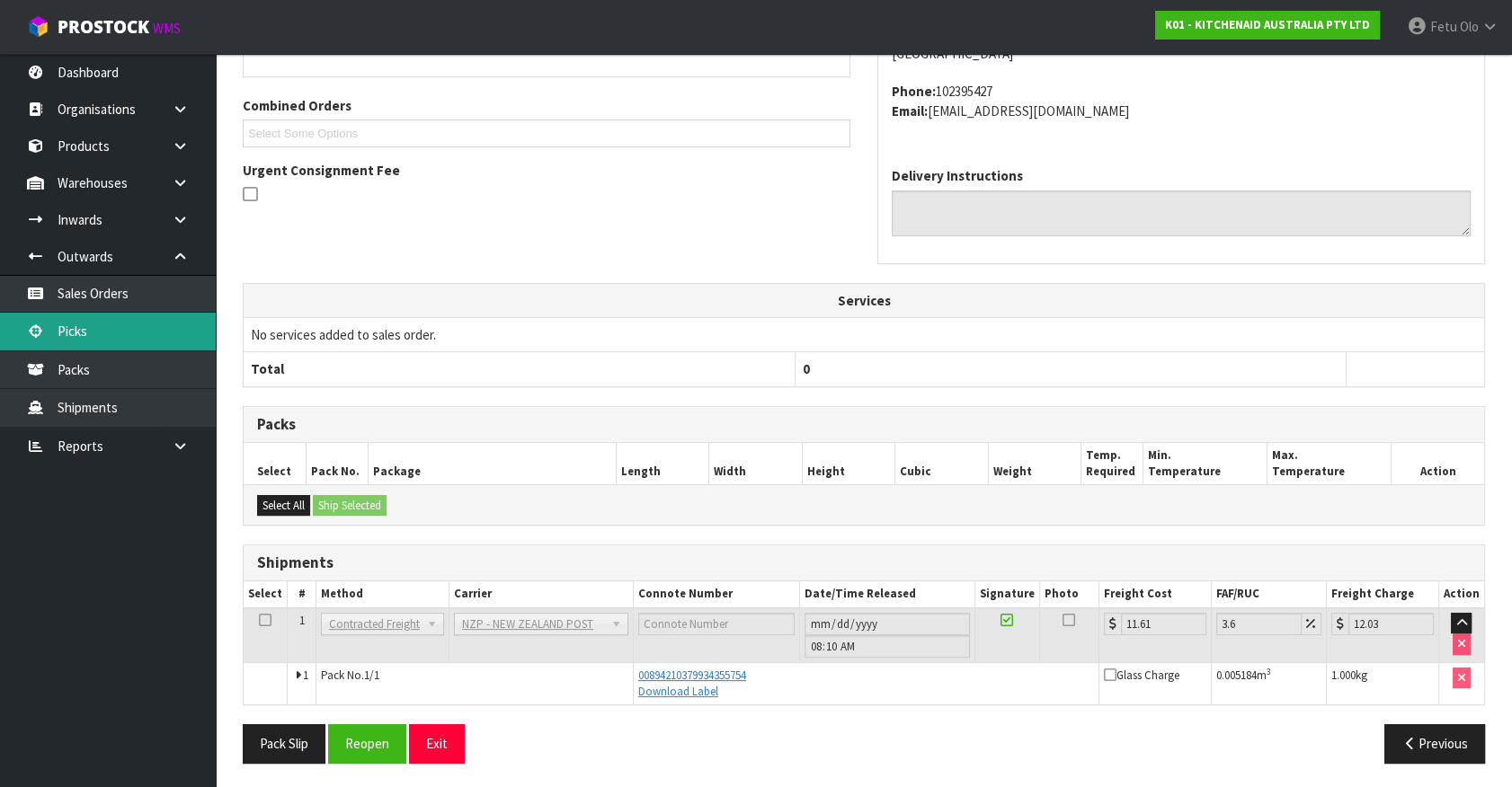 click on "Picks" at bounding box center (108, 331) 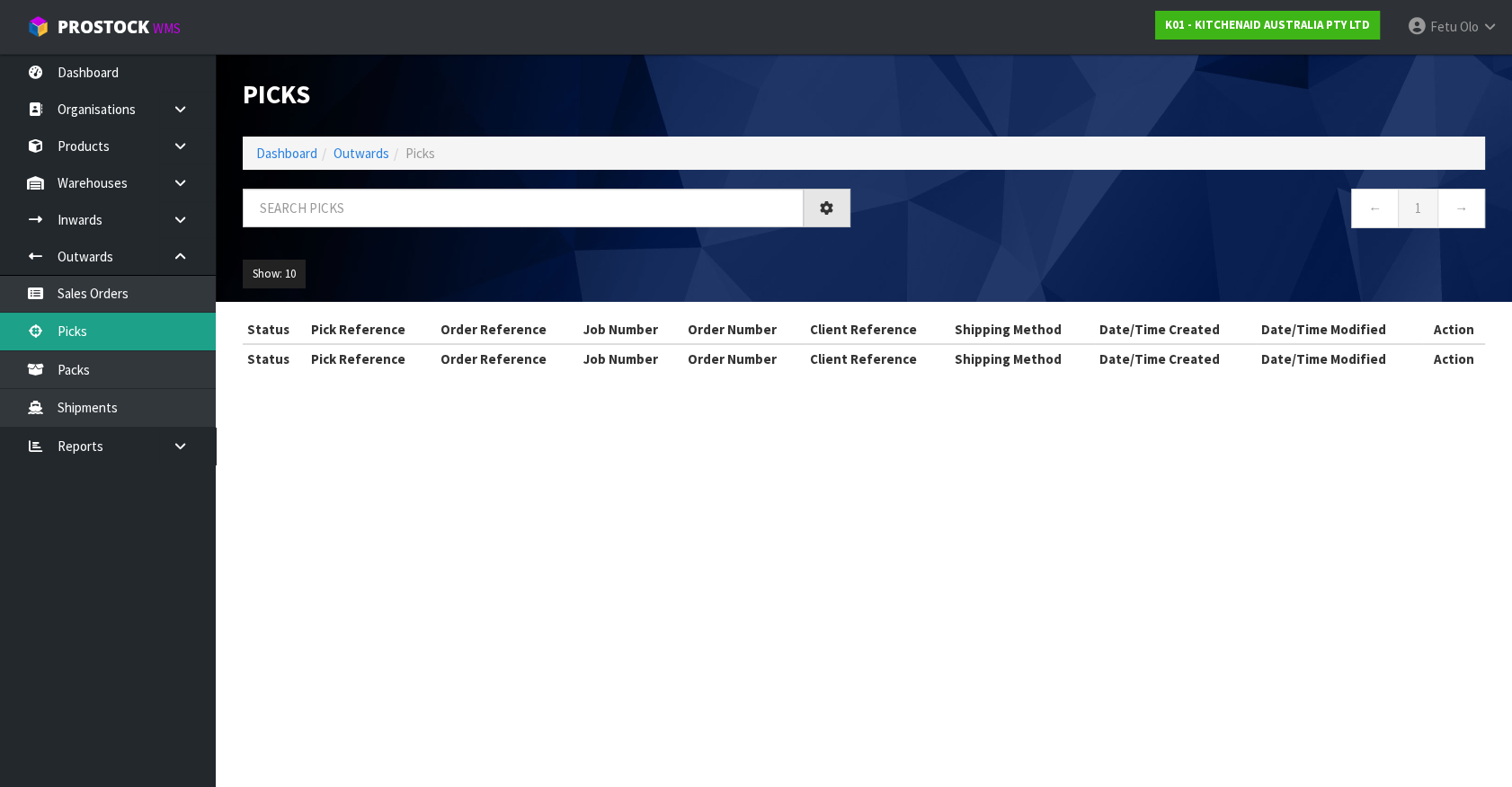scroll, scrollTop: 0, scrollLeft: 0, axis: both 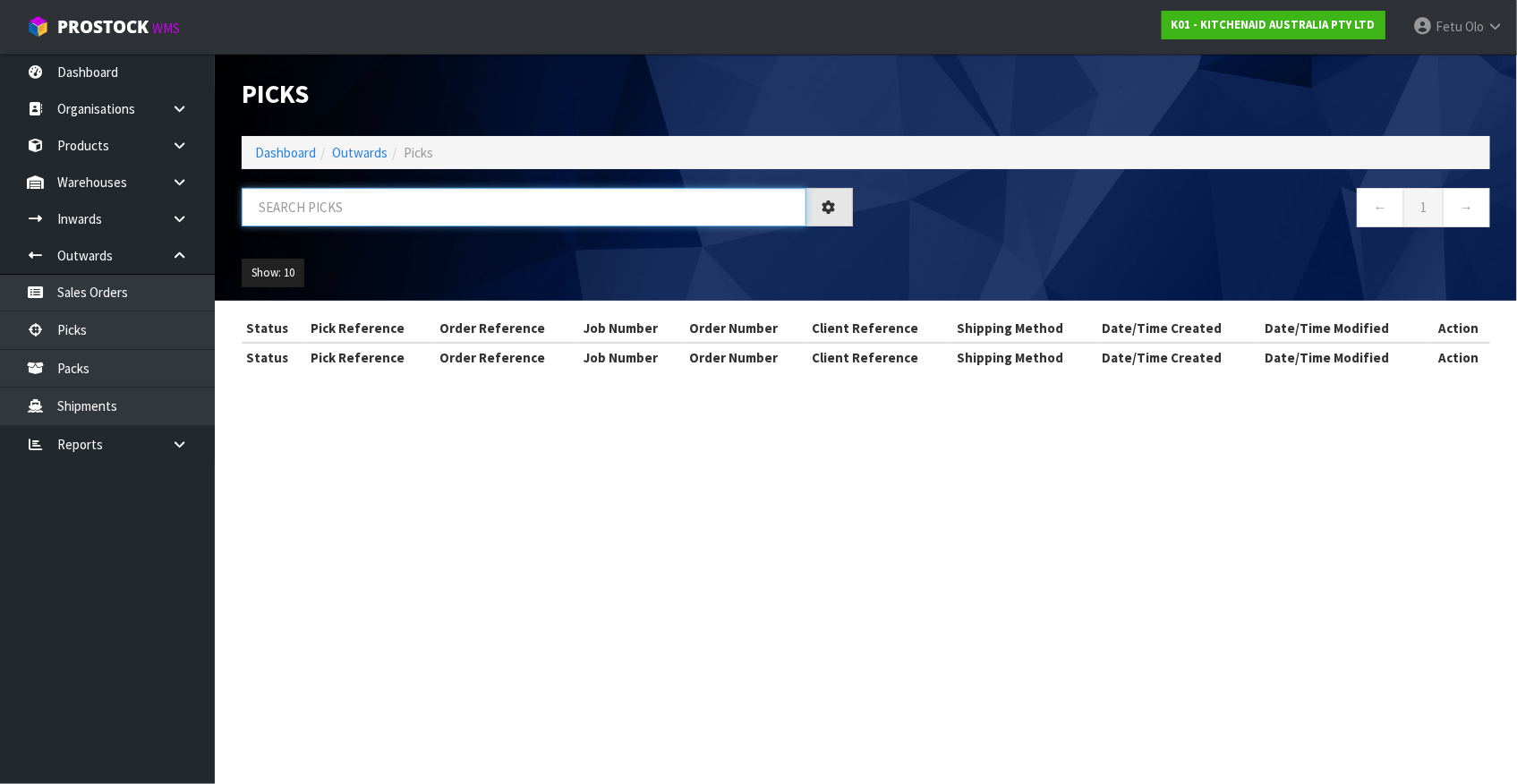 click at bounding box center [524, 207] 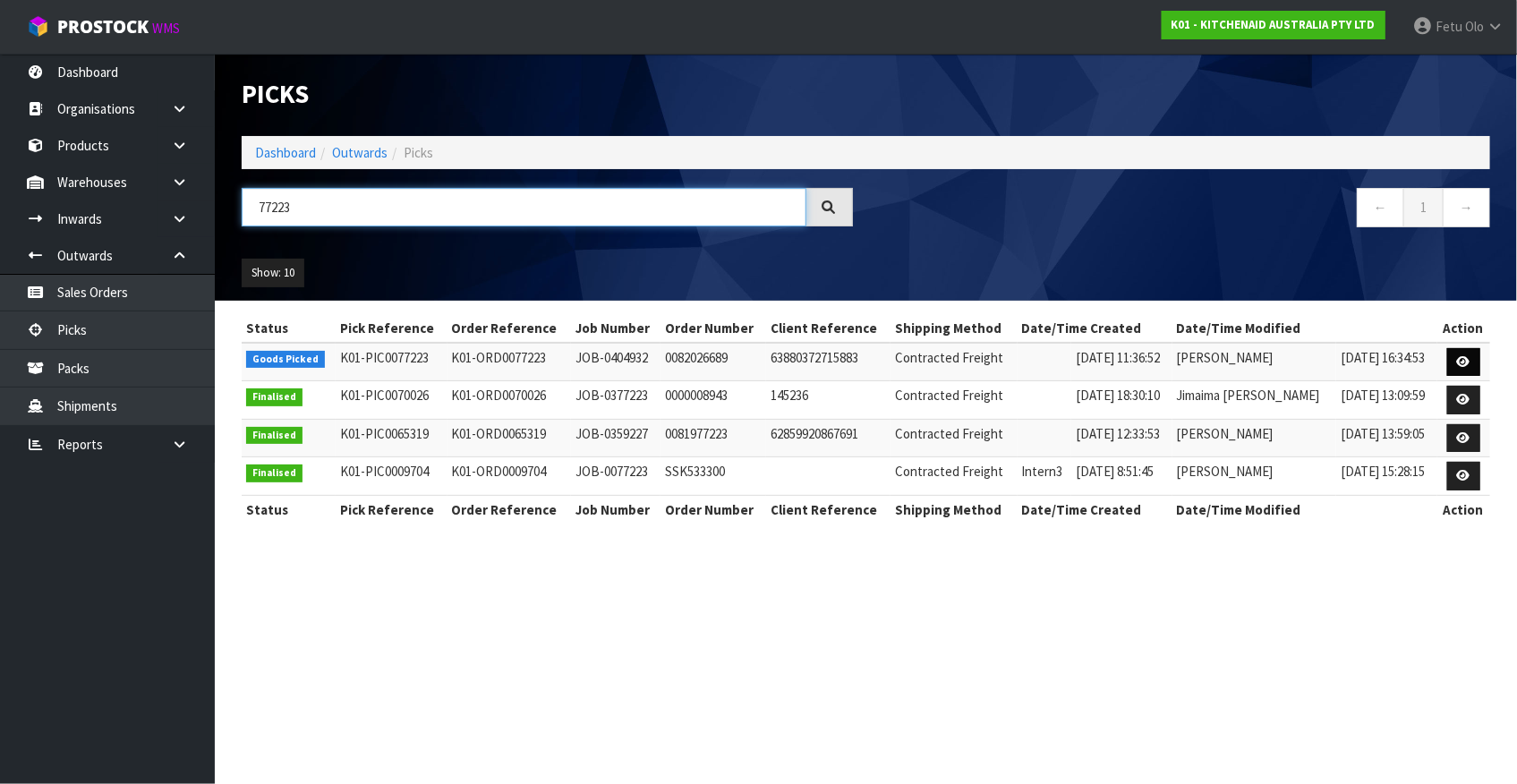 type on "77223" 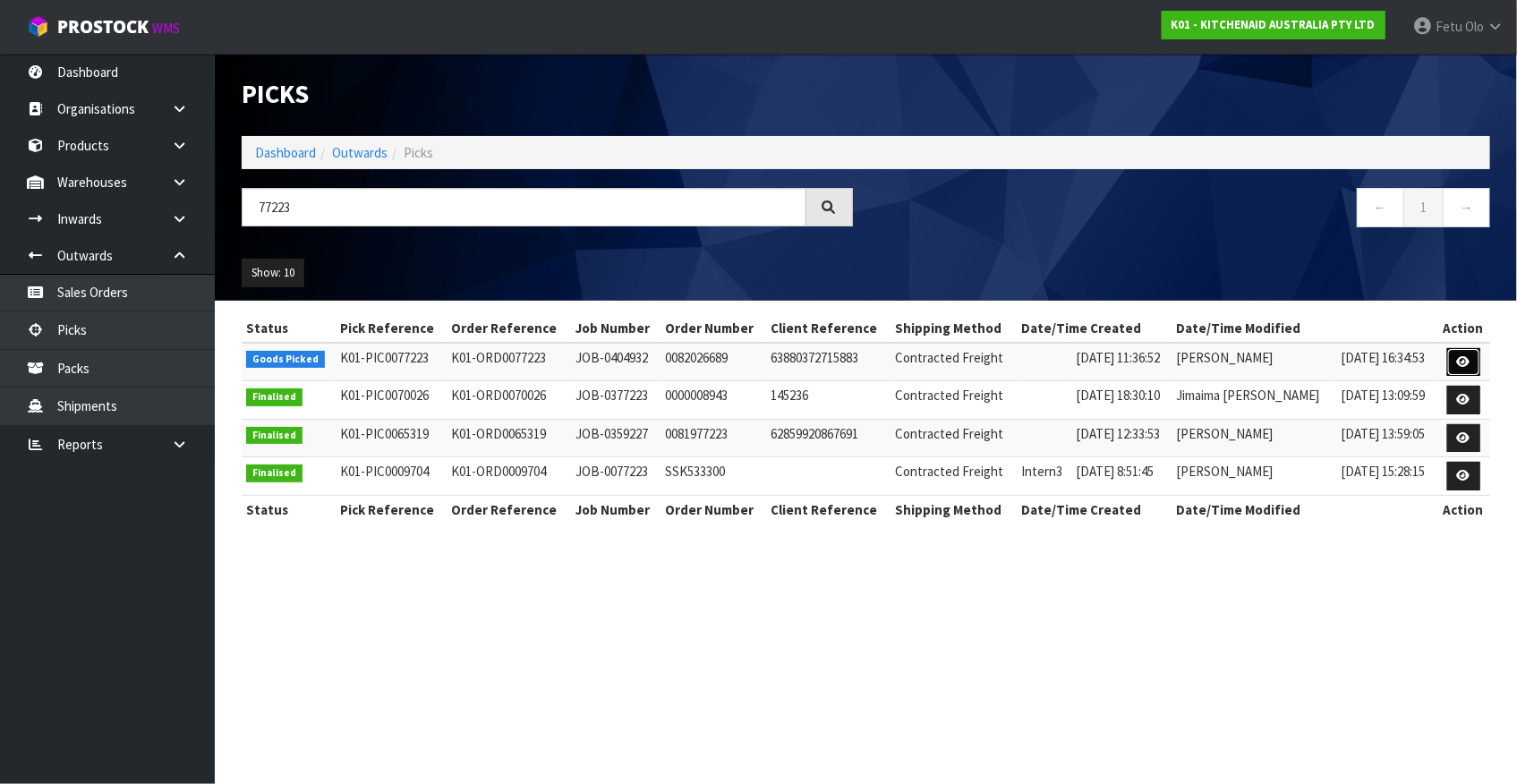 click at bounding box center [1463, 362] 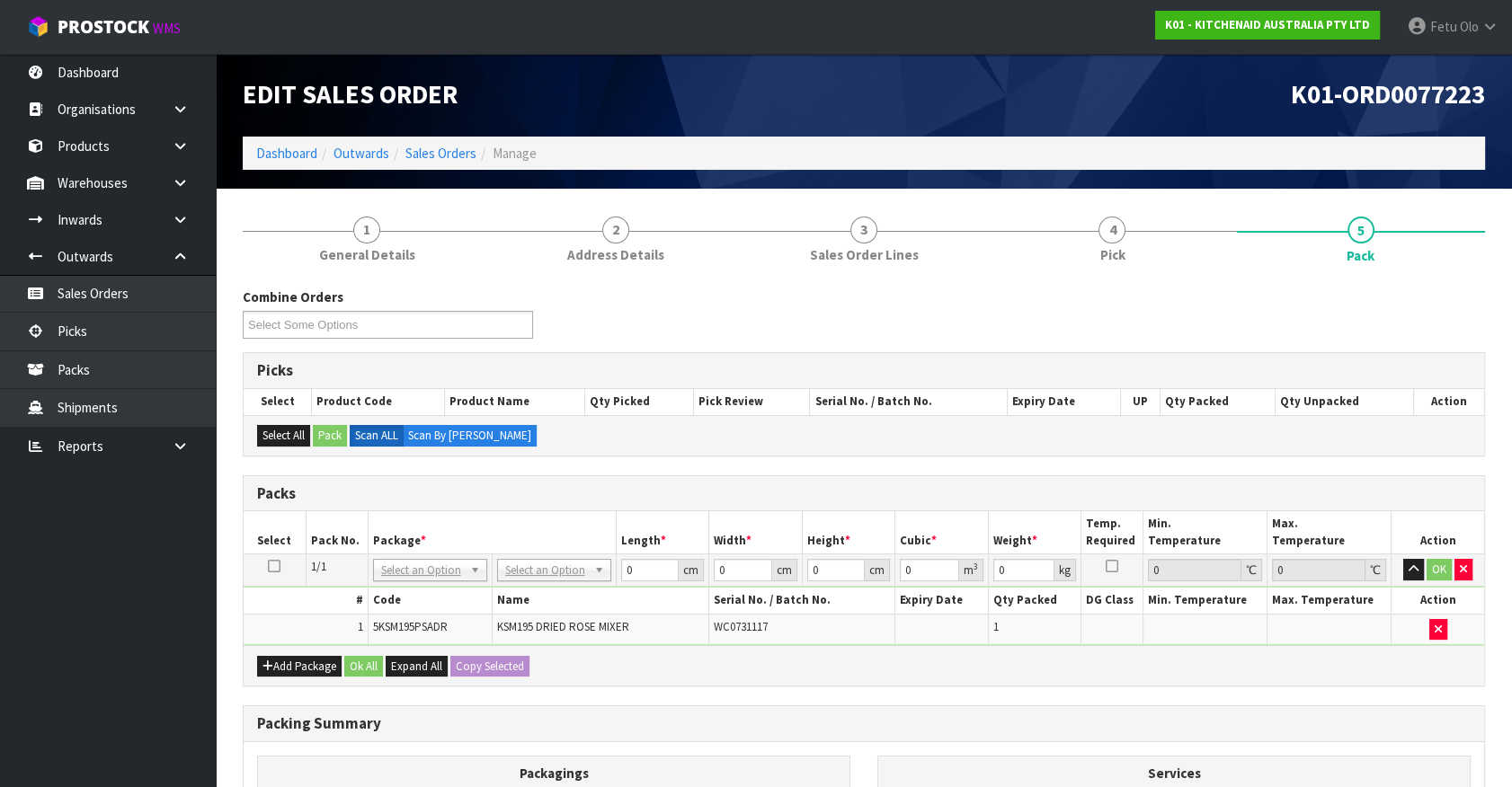 drag, startPoint x: 533, startPoint y: 564, endPoint x: 536, endPoint y: 604, distance: 40.112342 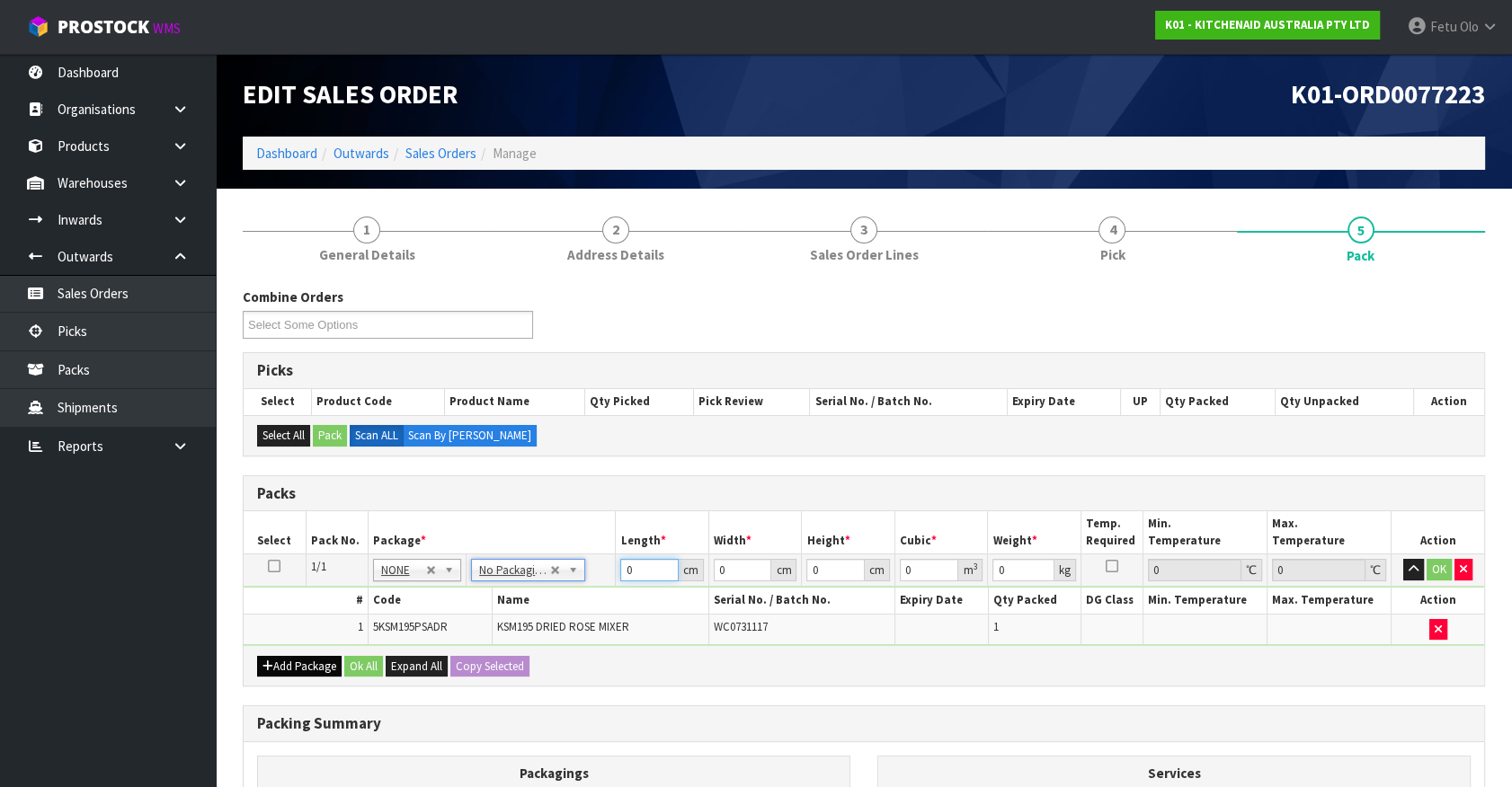drag, startPoint x: 647, startPoint y: 570, endPoint x: 340, endPoint y: 653, distance: 318.02201 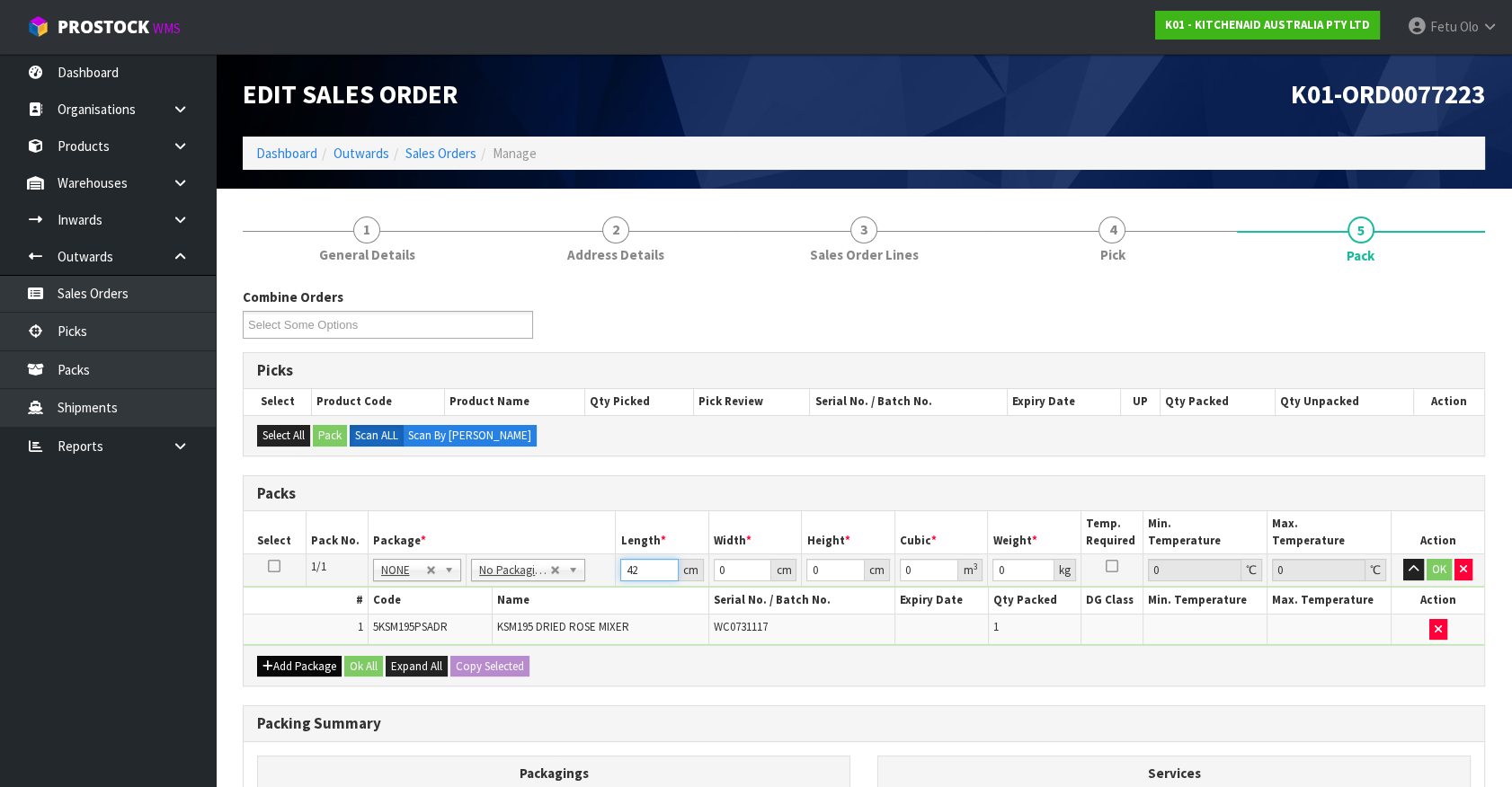 type on "42" 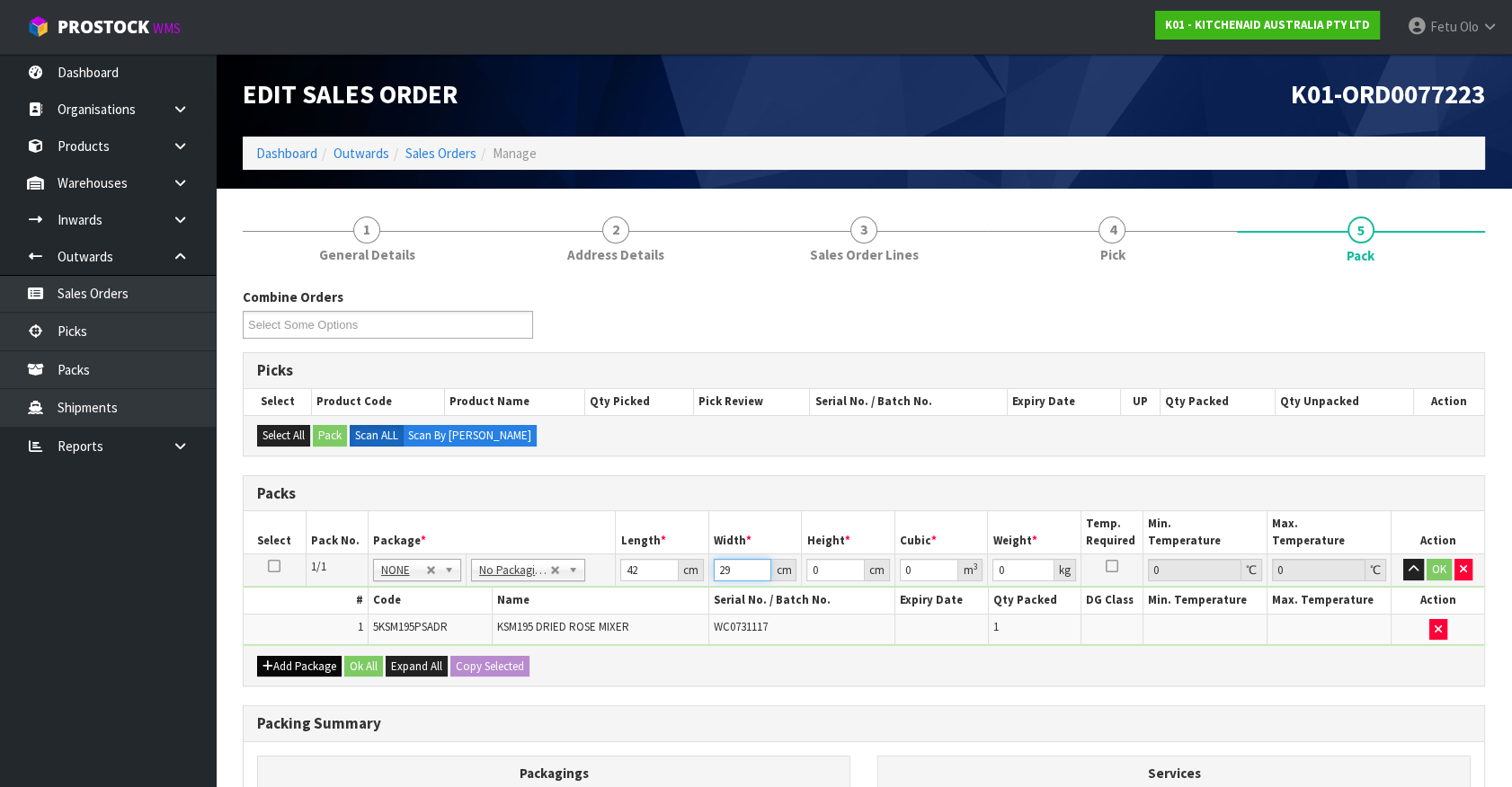 type on "29" 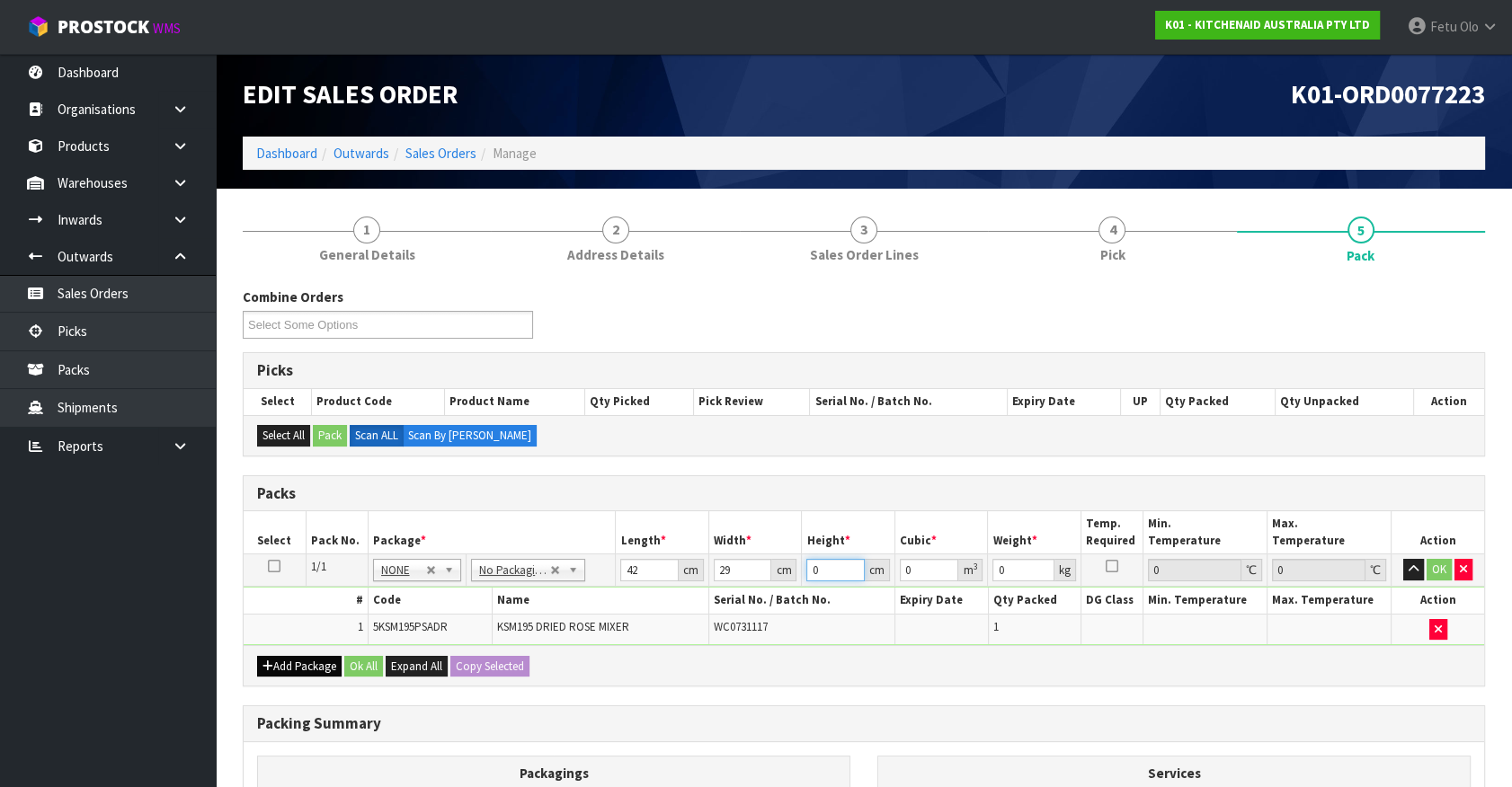 type on "4" 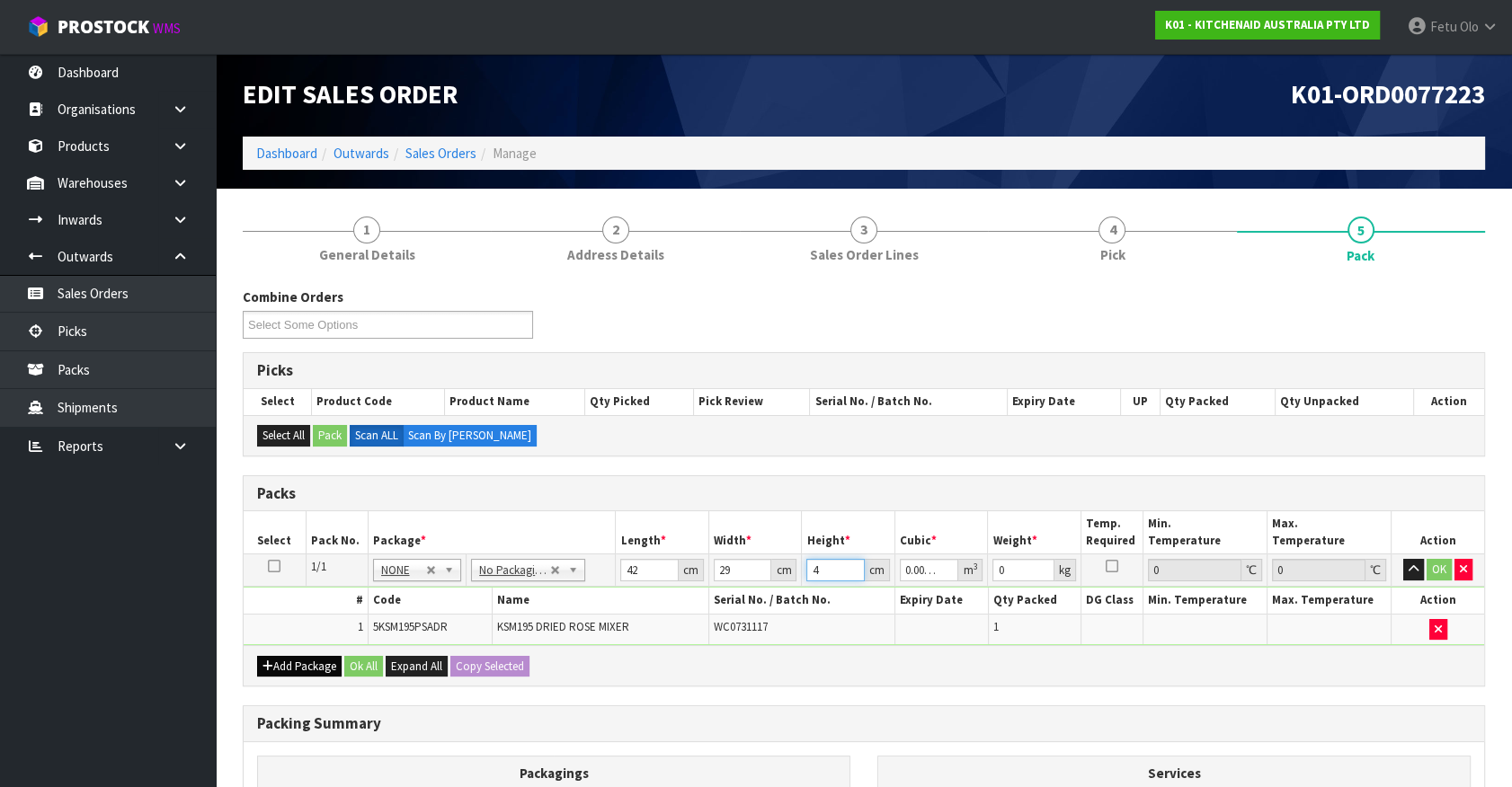 type on "43" 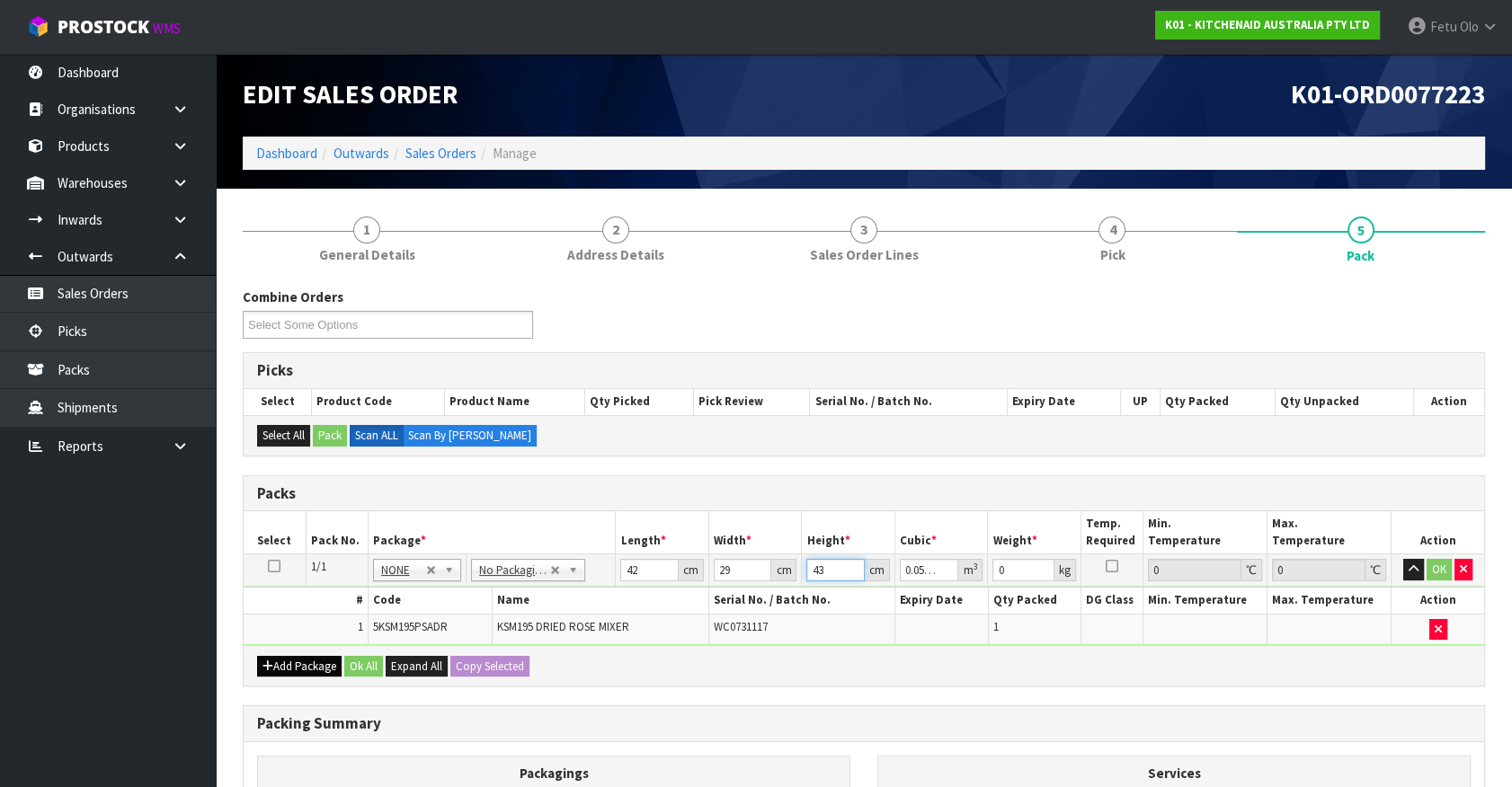 type on "43" 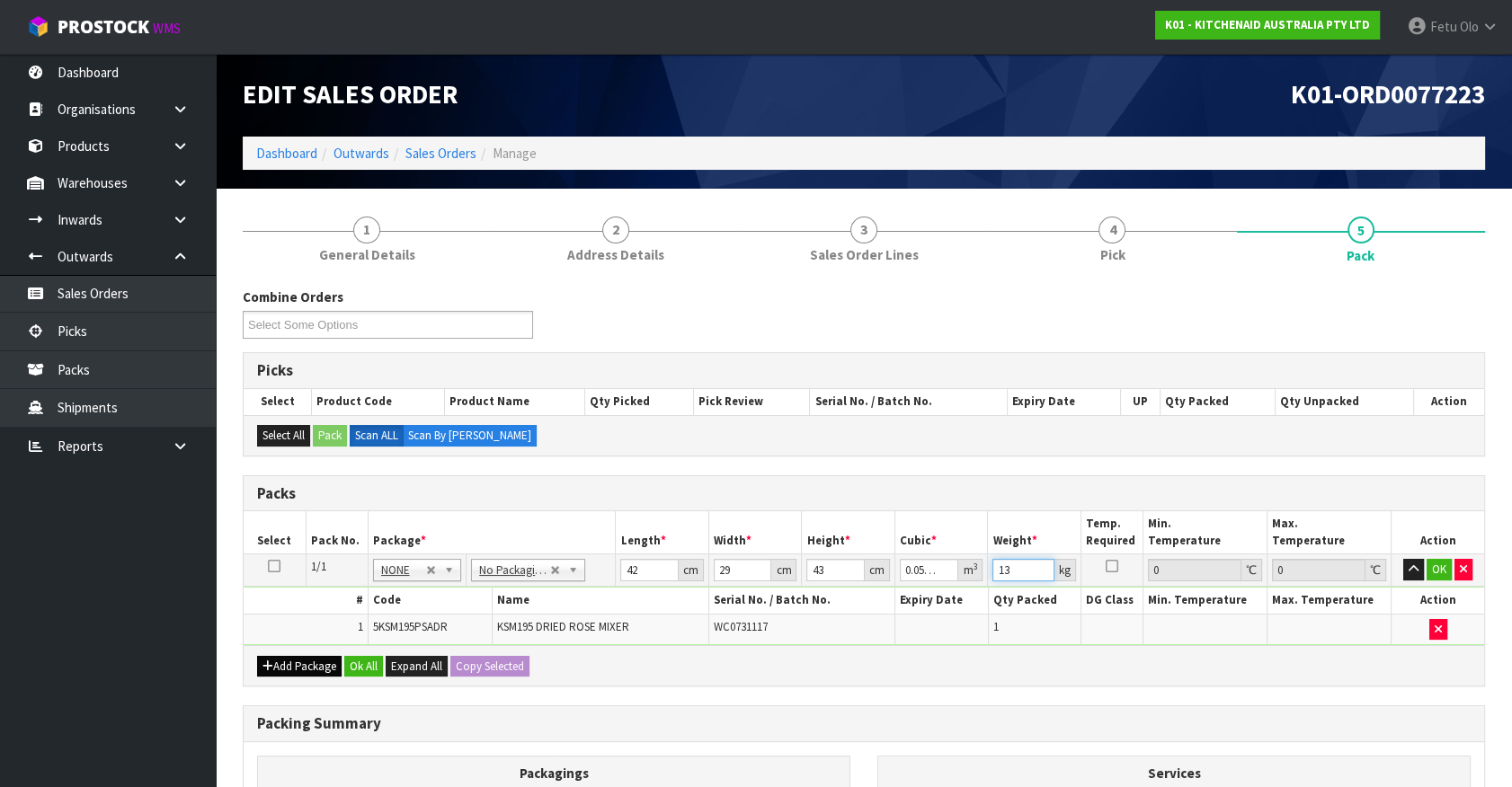 type on "13" 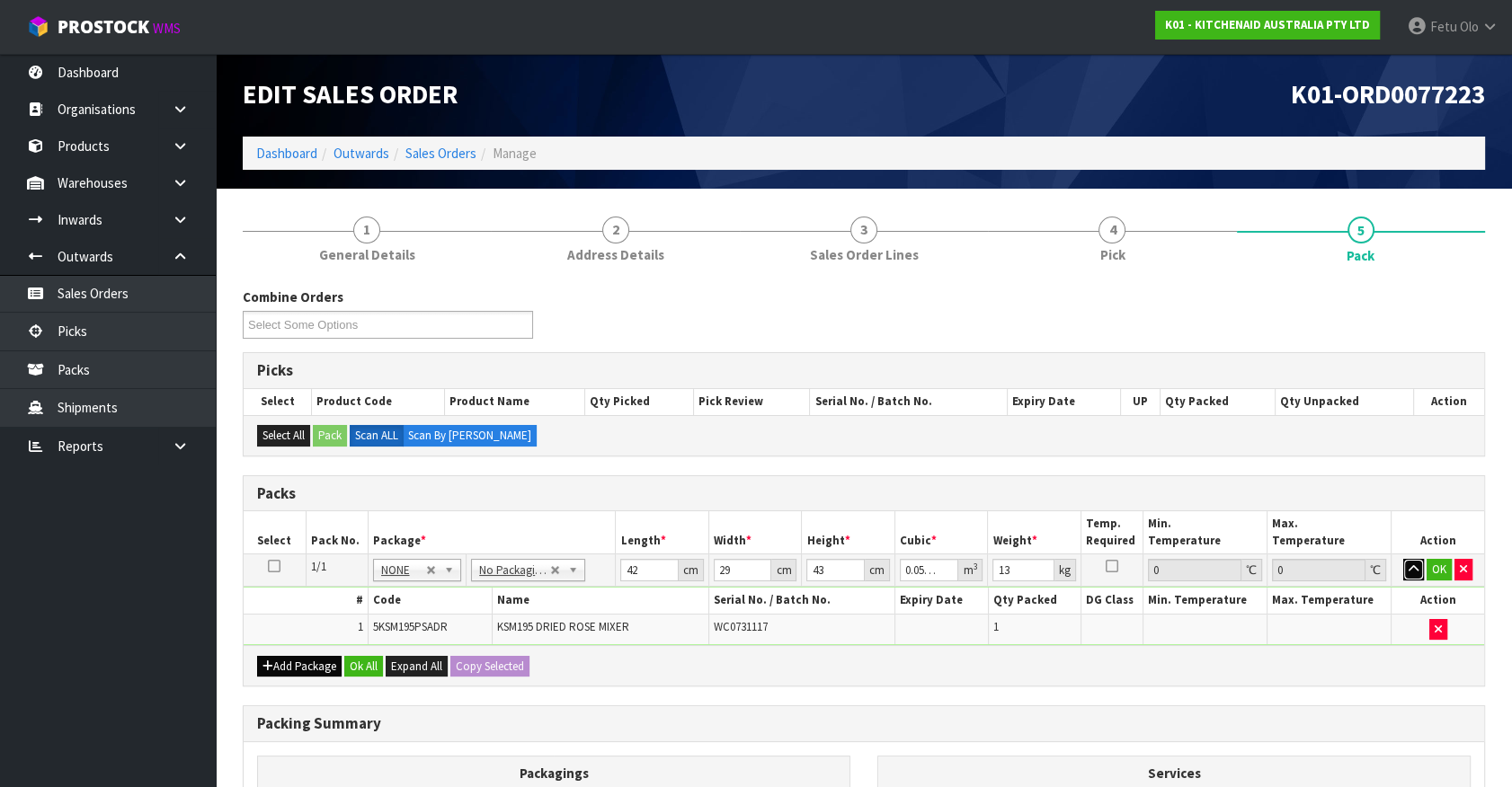 type 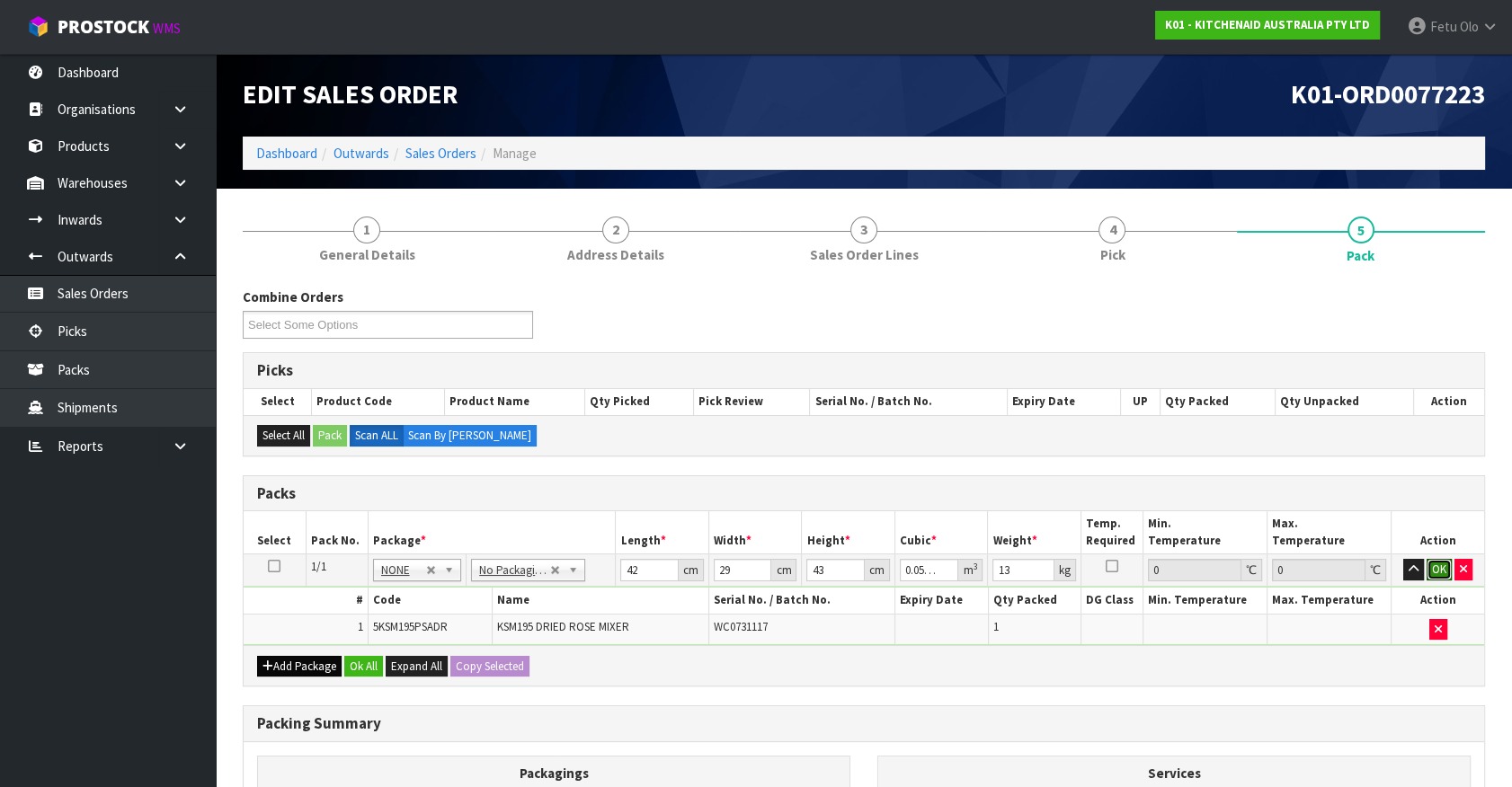 click on "OK" at bounding box center (1439, 570) 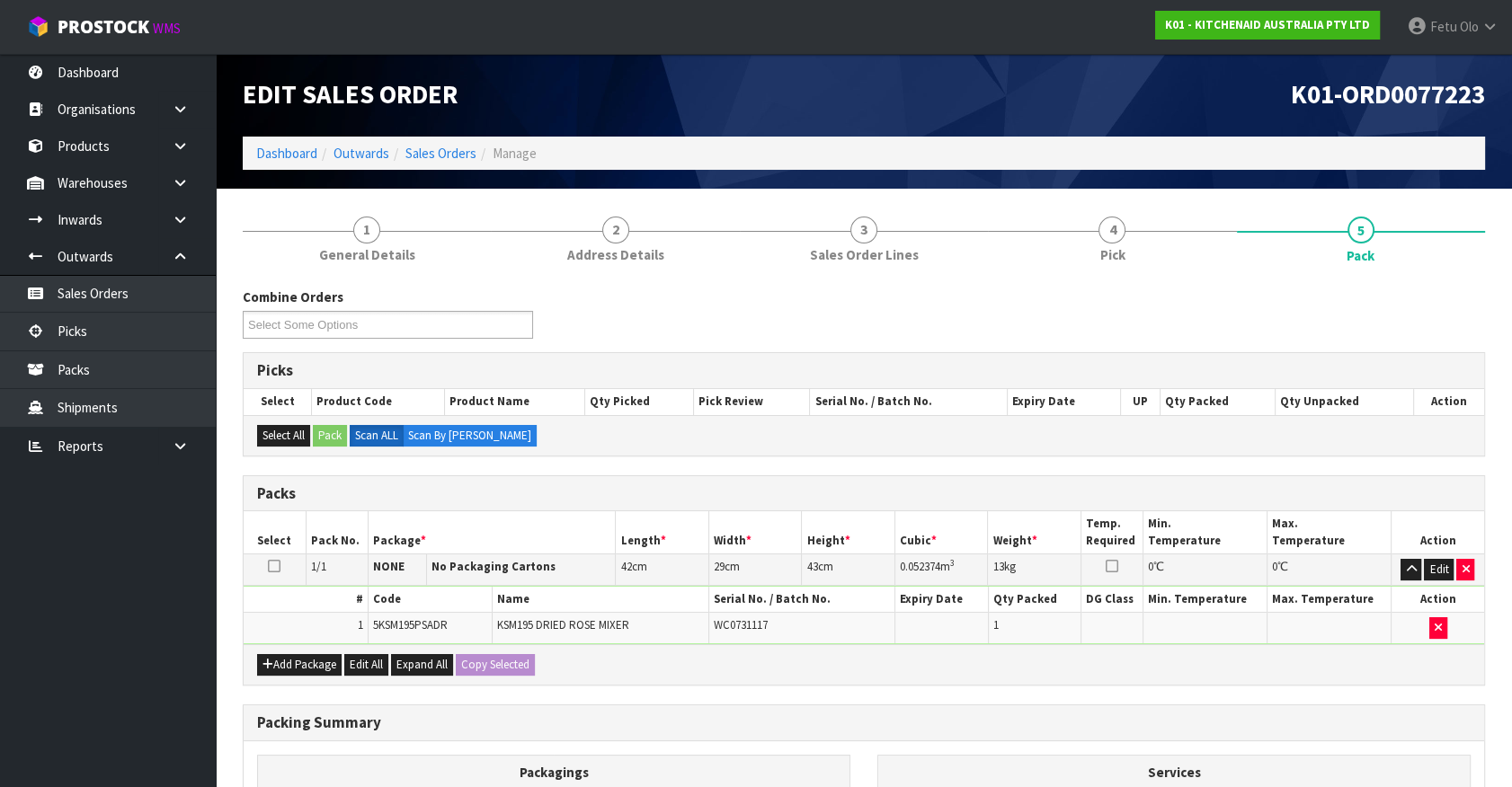 click on "Add Package
Edit All
Expand All
Copy Selected" at bounding box center (864, 664) 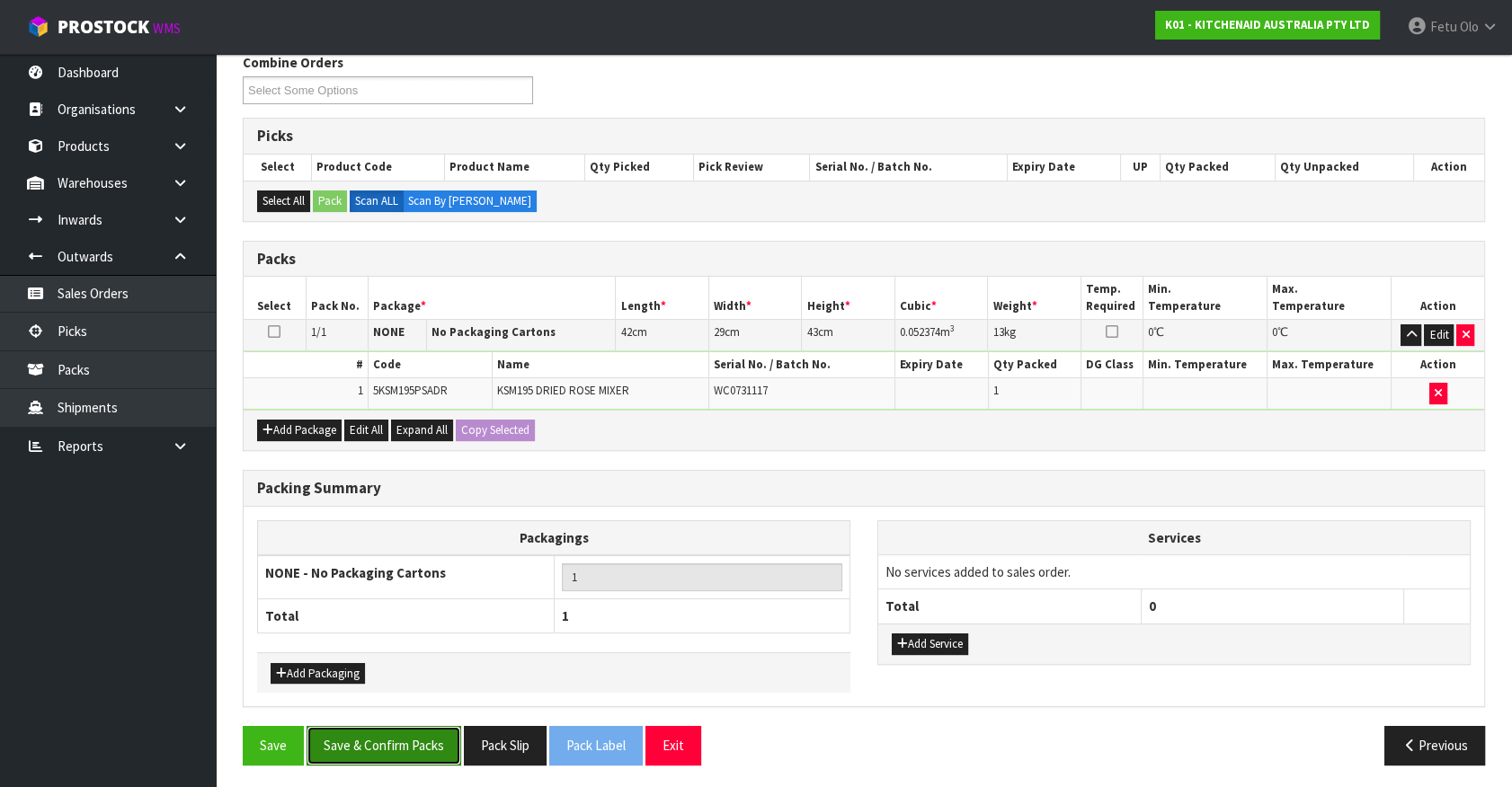 click on "Save & Confirm Packs" at bounding box center (384, 745) 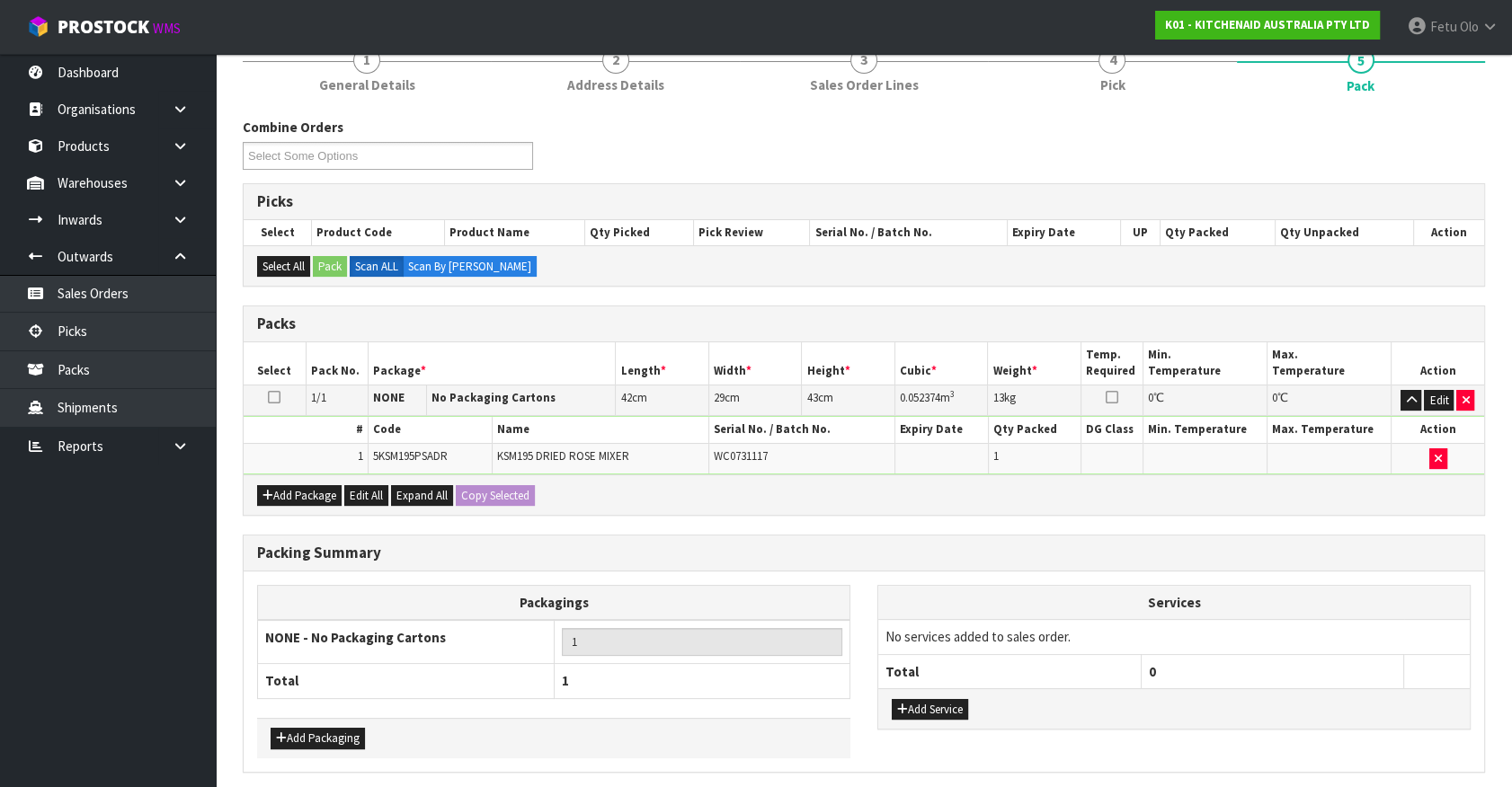 scroll, scrollTop: 0, scrollLeft: 0, axis: both 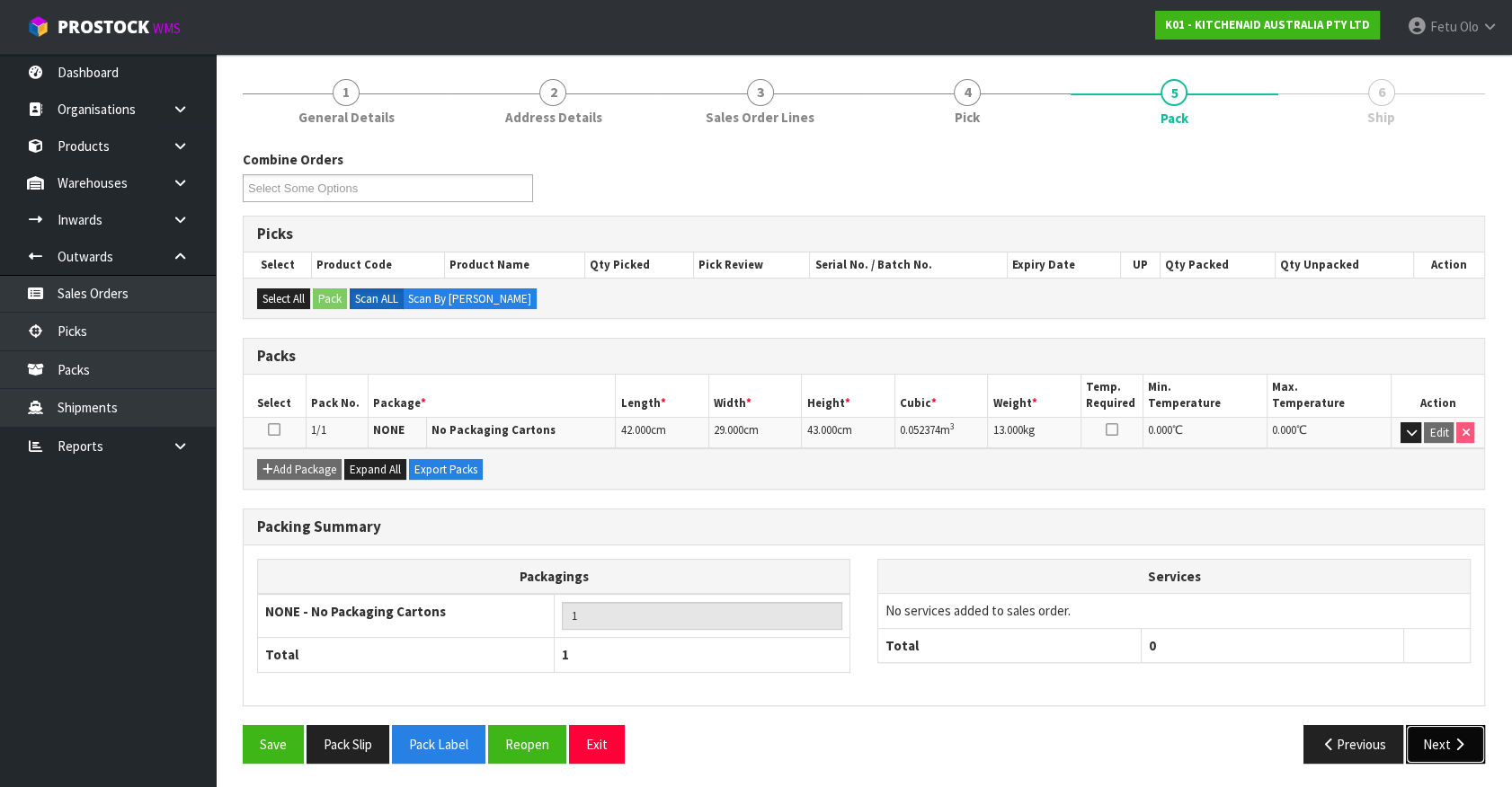 click on "Next" at bounding box center (1445, 744) 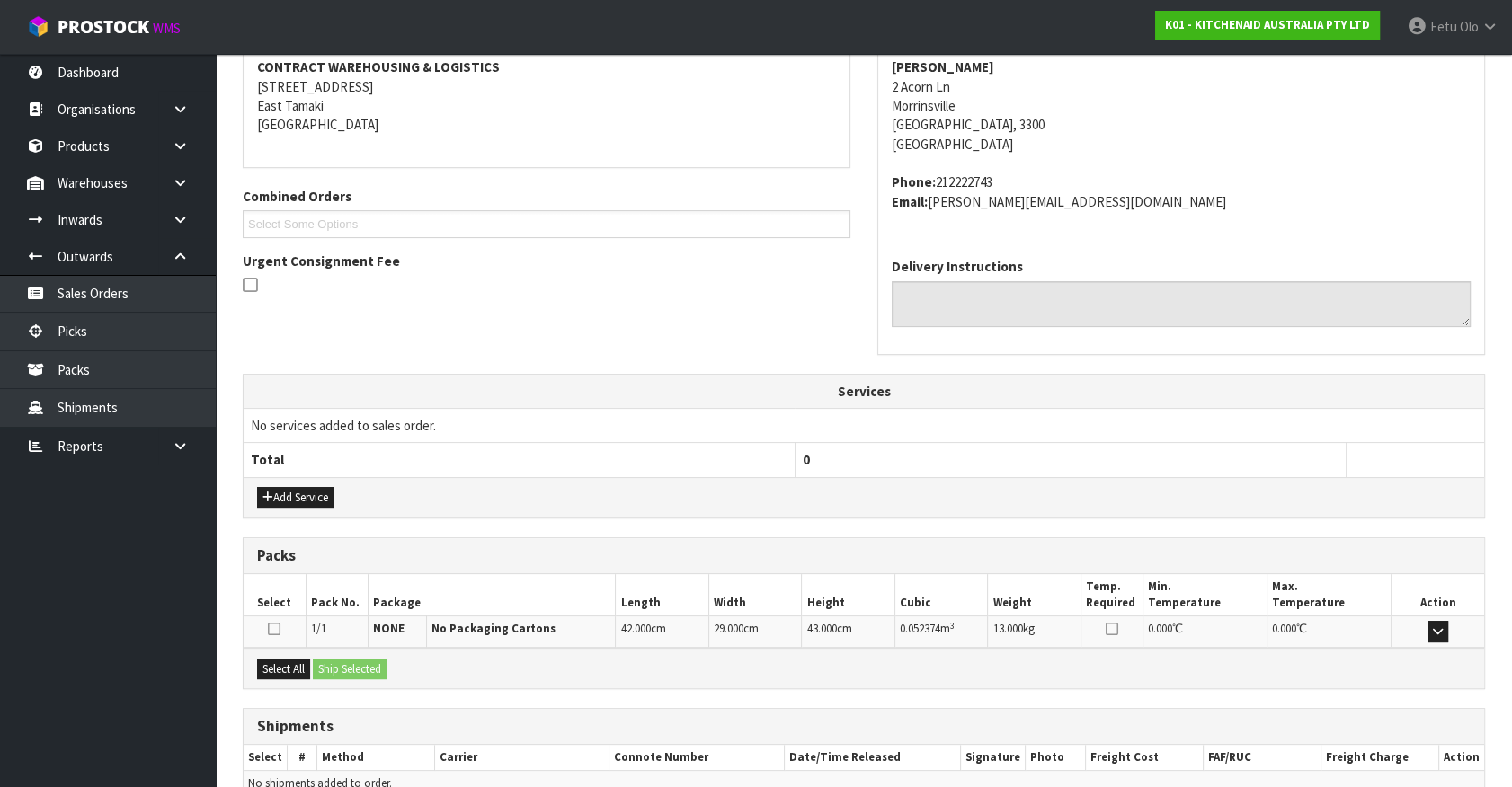 scroll, scrollTop: 437, scrollLeft: 0, axis: vertical 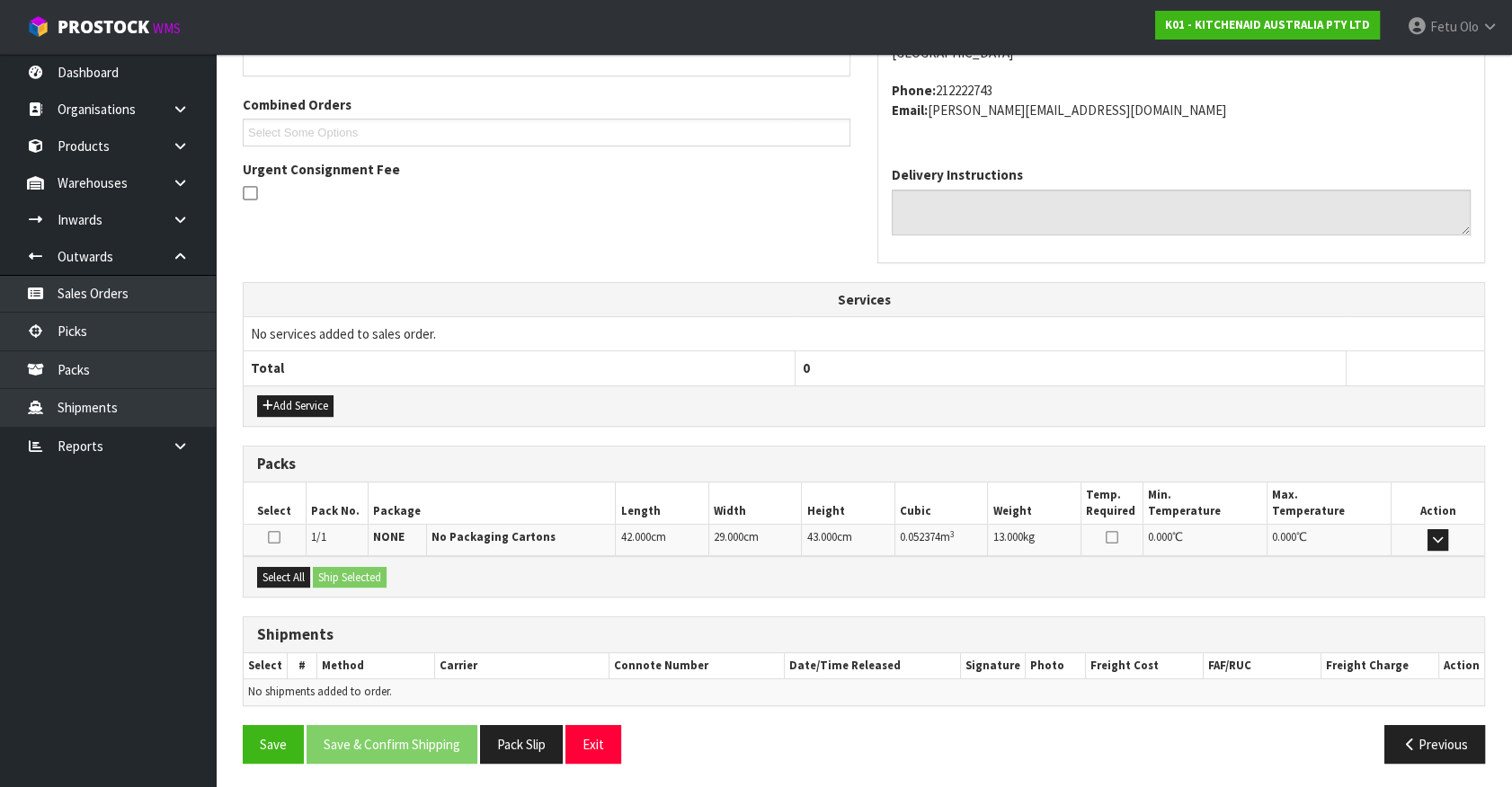 click on "From Address
CONTRACT WAREHOUSING & LOGISTICS 17 Allens Road East Tamaki Auckland
Combined Orders
K01-ORD0076914 K01-ORD0077083 K01-ORD0077085 K01-ORD0077111 K01-ORD0077178 K01-ORD0077213 K01-ORD0077215 K01-ORD0077216 K01-ORD0077218 K01-ORD0077219 K01-ORD0077220 K01-ORD0077221 K01-ORD0077222 K01-ORD0077223 K01-ORD0077224 K01-ORD0077225 K01-ORD0077226 K01-ORD0077227 K01-ORD0077228 K01-ORD0077229 K01-ORD0077231 K01-ORD0077232 K01-ORD0077233 K01-ORD0077234 K01-ORD0077235 K01-ORD0077251 K01-ORD0077252 K01-ORD0077253 K01-ORD0077254 K01-ORD0077255 K01-ORD0077256 K01-ORD0077258 K01-ORD0077259 K01-ORD0077260 K01-ORD0077262 K01-ORD0077263 K01-ORD0077264 K01-ORD0077265 K01-ORD0077266 K01-ORD0077267 K01-ORD0077268 K01-ORD0077269 K01-ORD0077270 K01-ORD0077271 K01-ORD0077272 K01-ORD0077273 K01-ORD0077274 K01-ORD0077275 K01-ORD0077276 K01-ORD0077277 K01-ORD0077278 K01-ORD0077279 K01-ORD0077280 K01-ORD0077281 K01-ORD0077282 K01-ORD0077283" at bounding box center [864, 346] 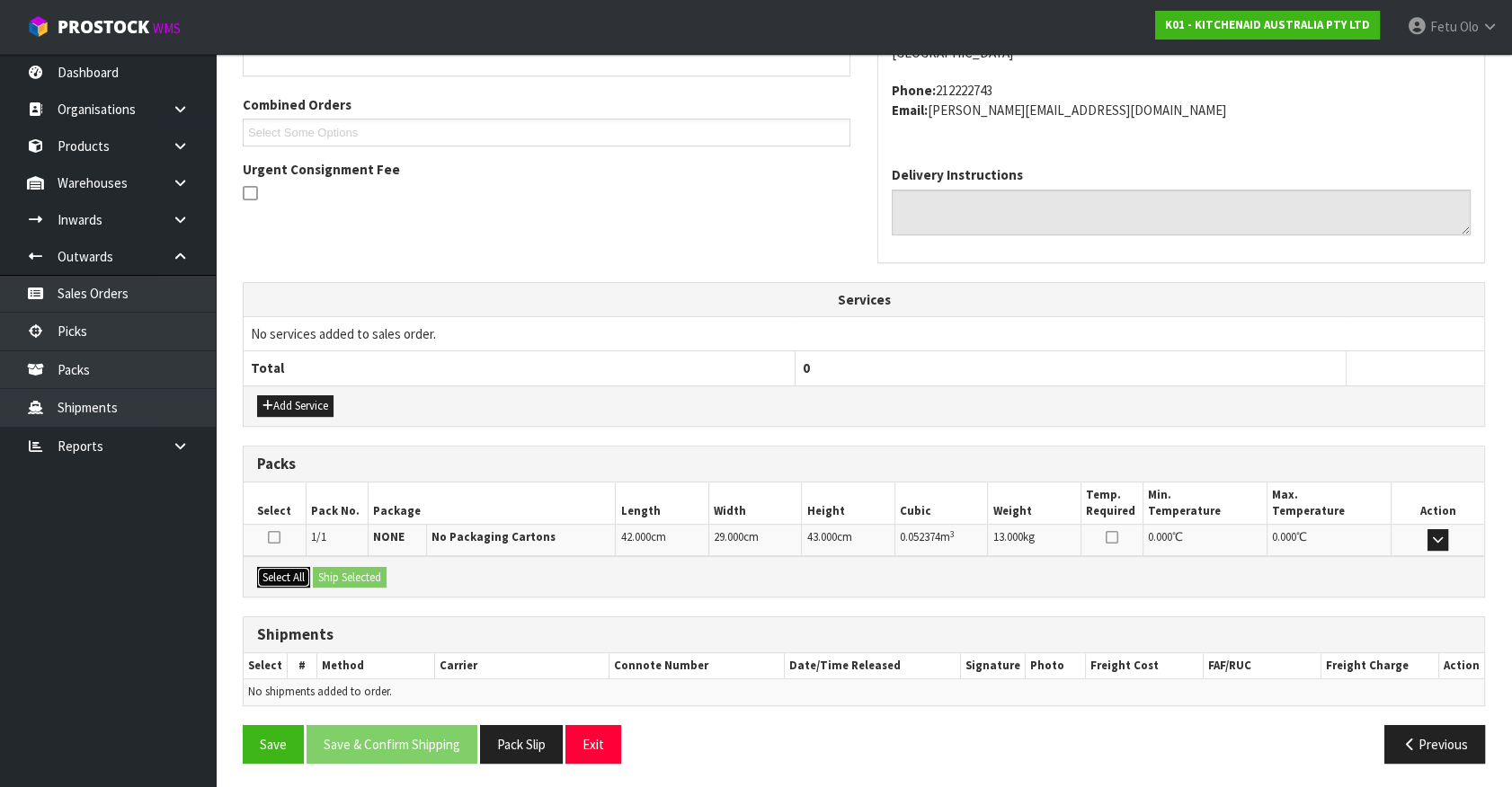 drag, startPoint x: 279, startPoint y: 570, endPoint x: 368, endPoint y: 570, distance: 89 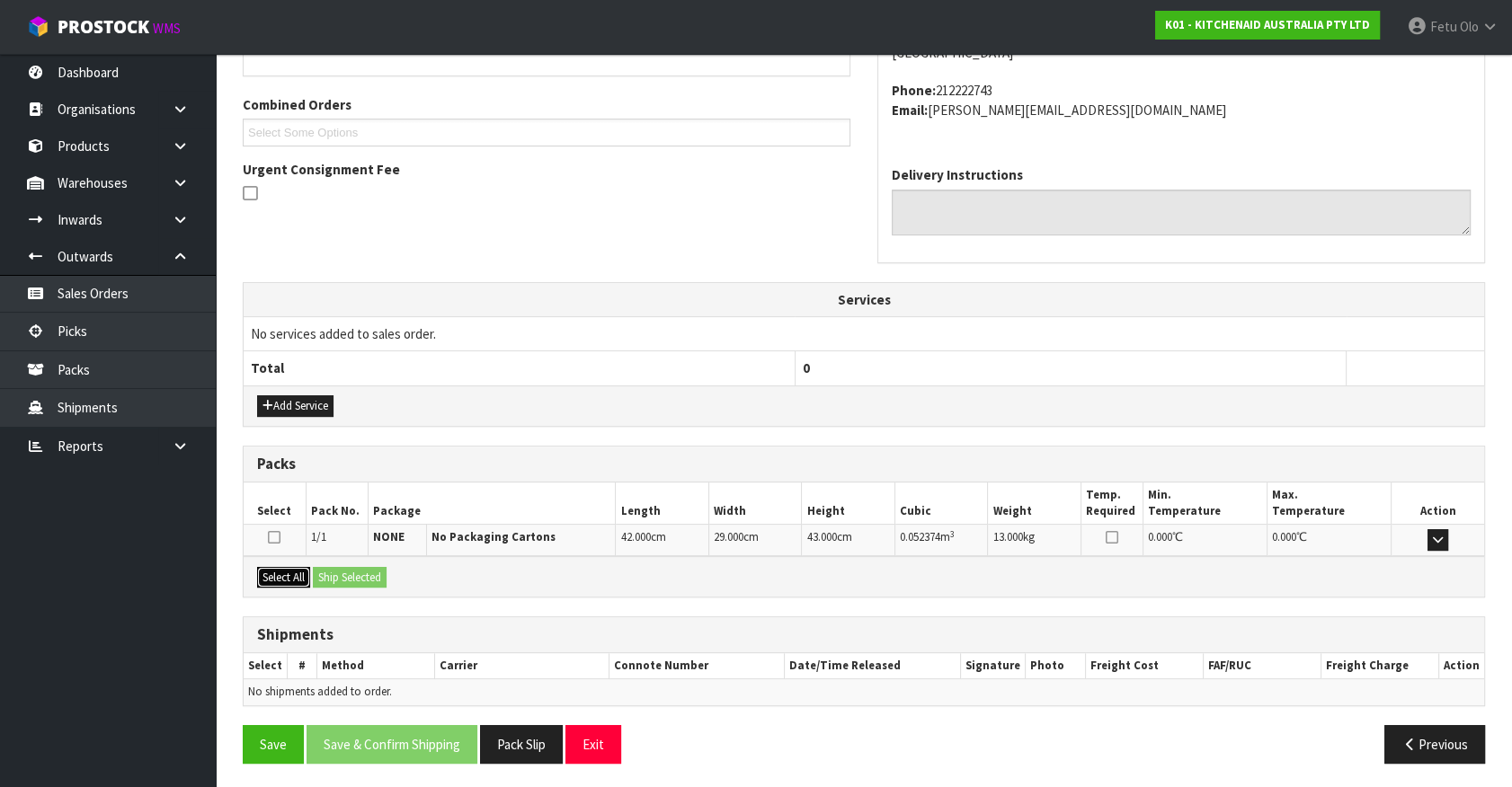 click on "Select All" at bounding box center (283, 578) 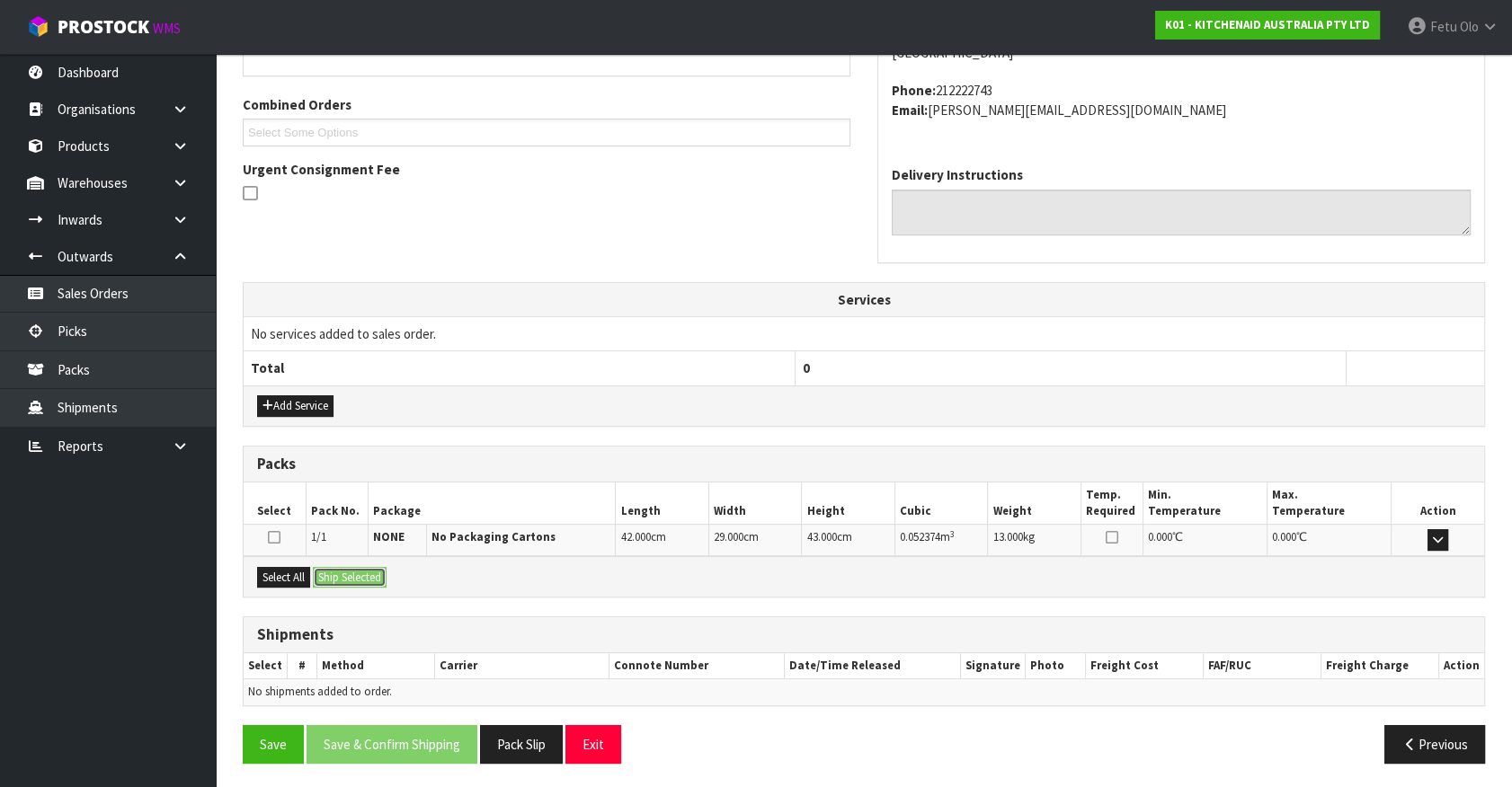 click on "Ship Selected" at bounding box center (350, 578) 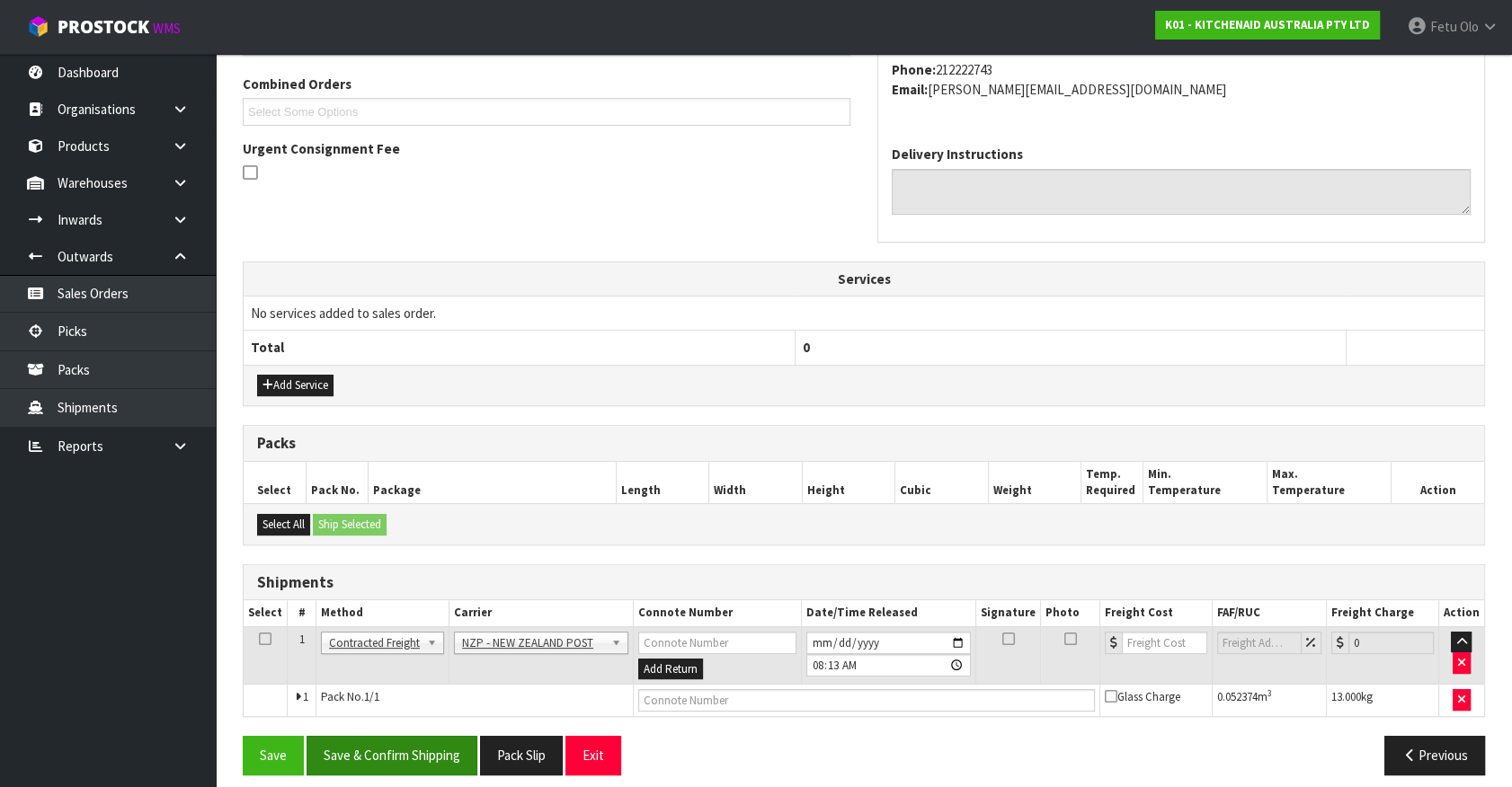 scroll, scrollTop: 468, scrollLeft: 0, axis: vertical 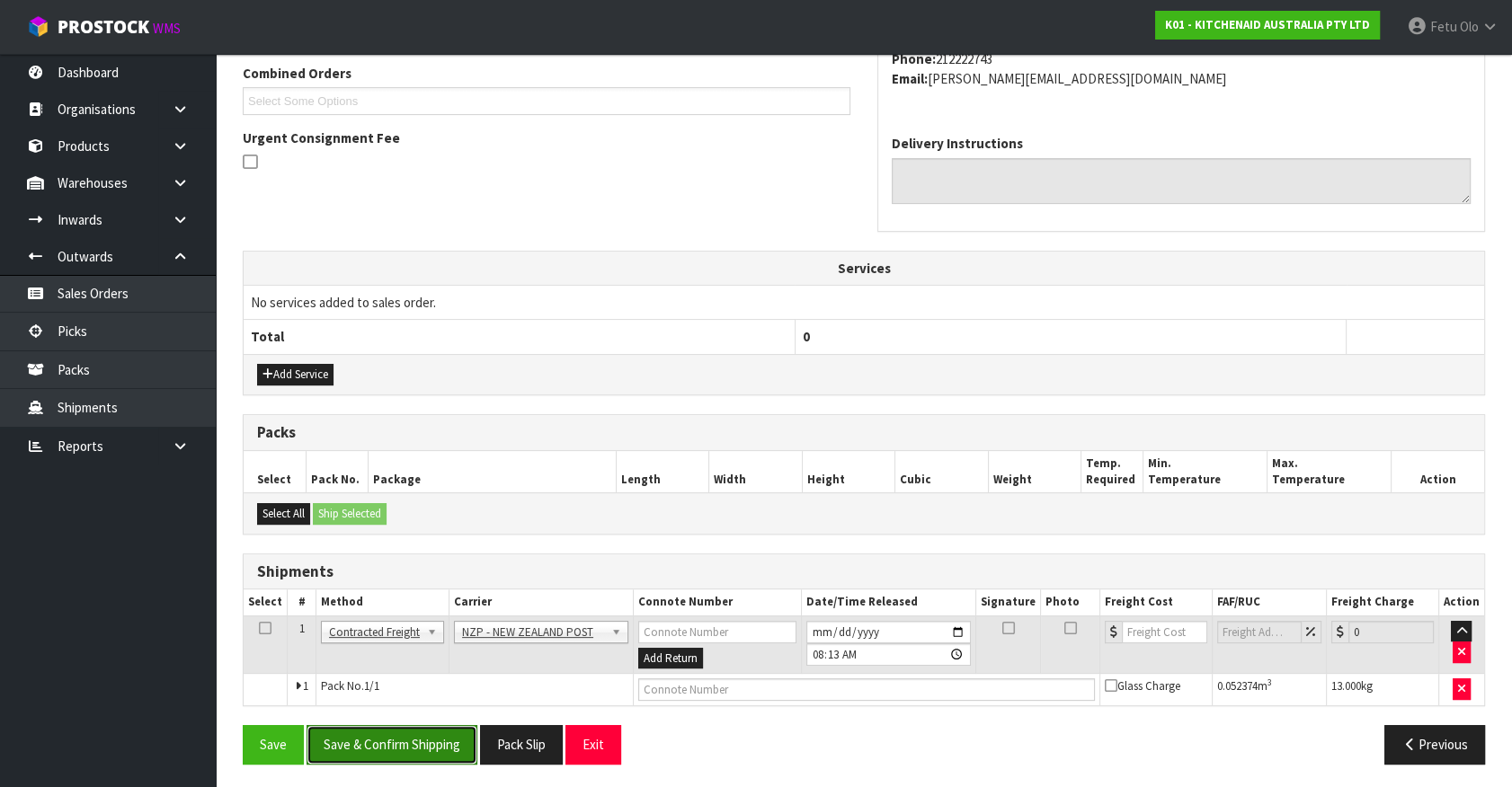 drag, startPoint x: 407, startPoint y: 738, endPoint x: 369, endPoint y: 742, distance: 38.209946 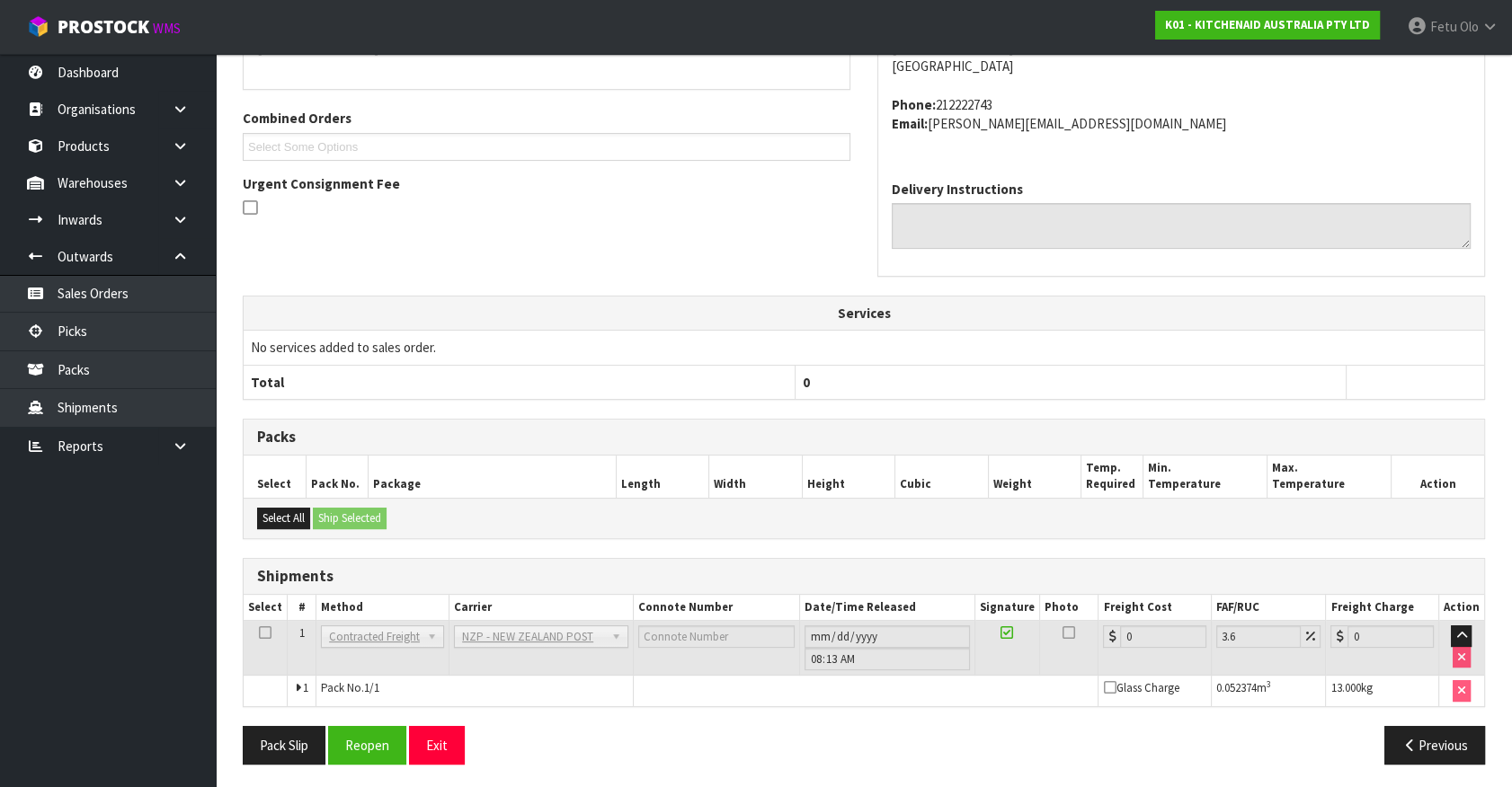 scroll, scrollTop: 443, scrollLeft: 0, axis: vertical 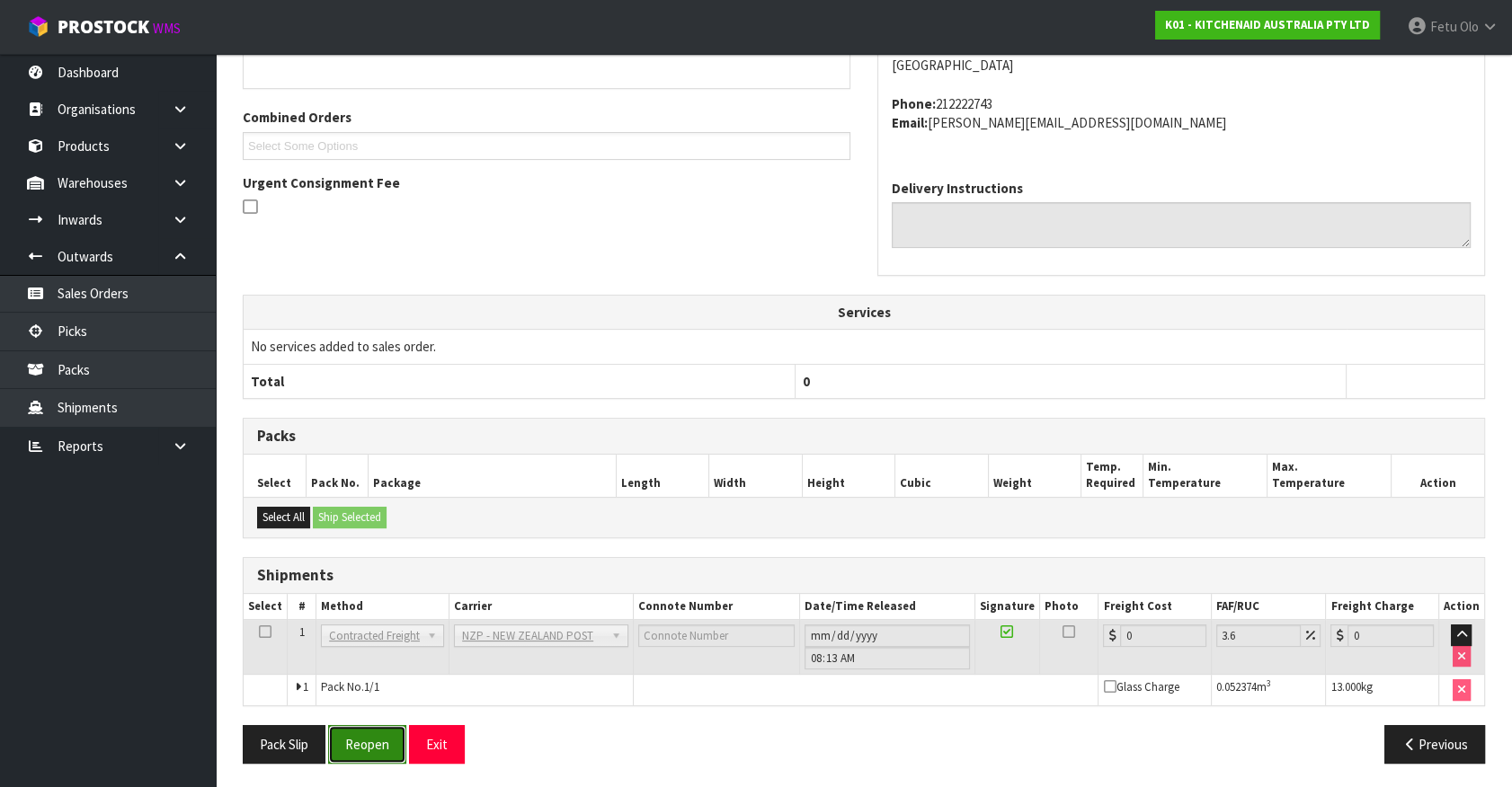 drag, startPoint x: 377, startPoint y: 738, endPoint x: 358, endPoint y: 740, distance: 19.104973 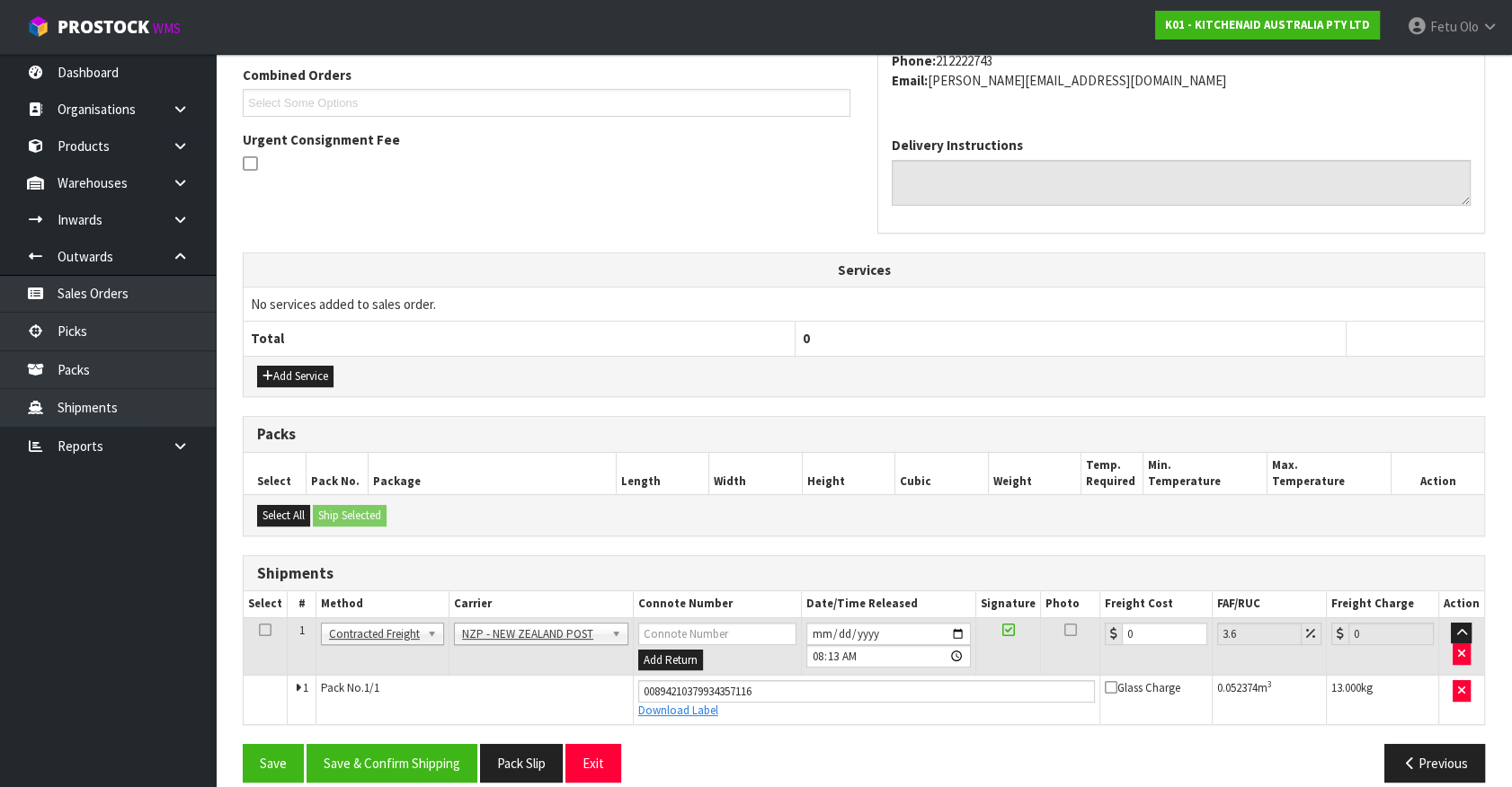 scroll, scrollTop: 485, scrollLeft: 0, axis: vertical 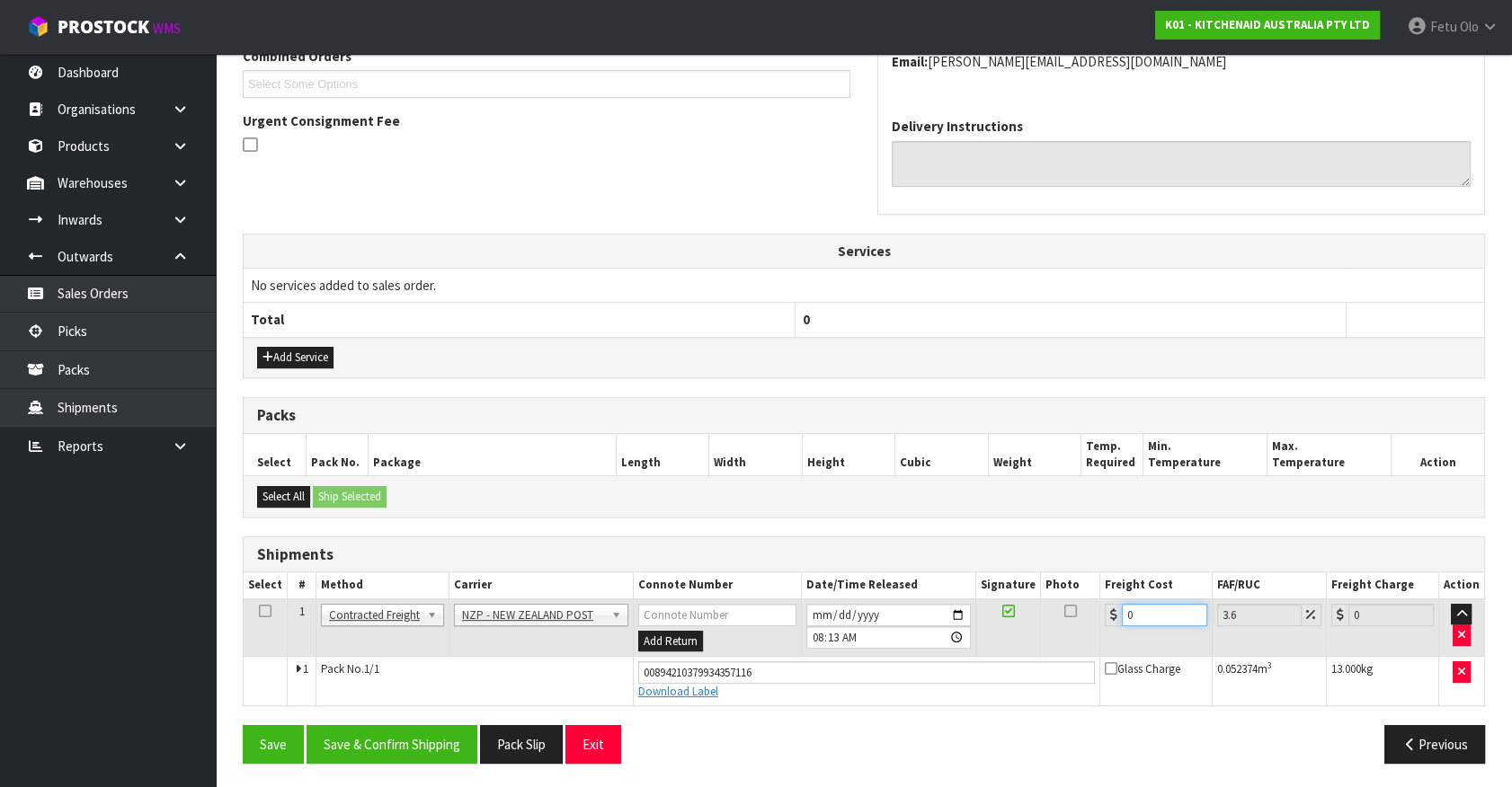 drag, startPoint x: 1151, startPoint y: 618, endPoint x: 803, endPoint y: 654, distance: 349.8571 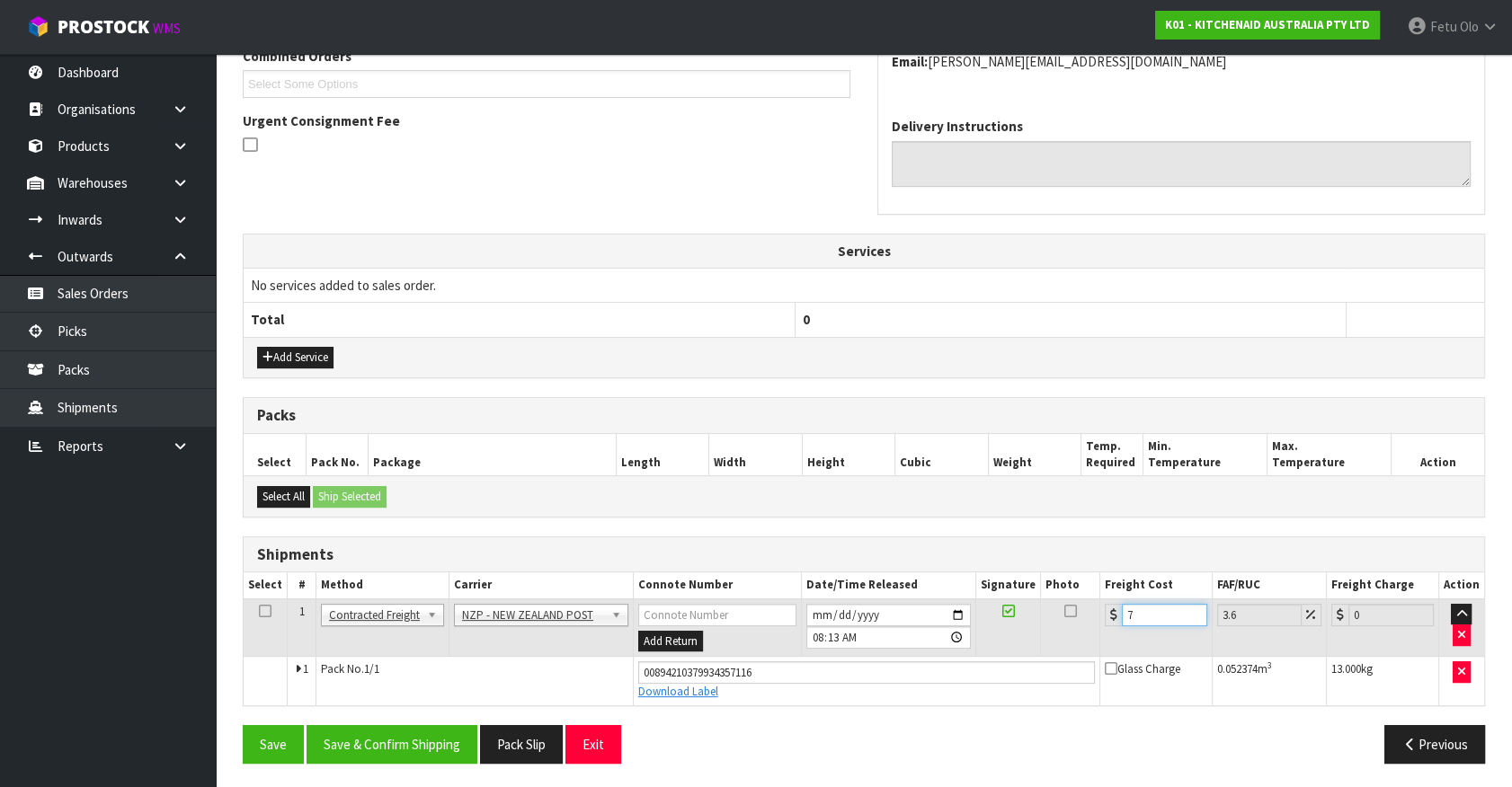 type on "7.25" 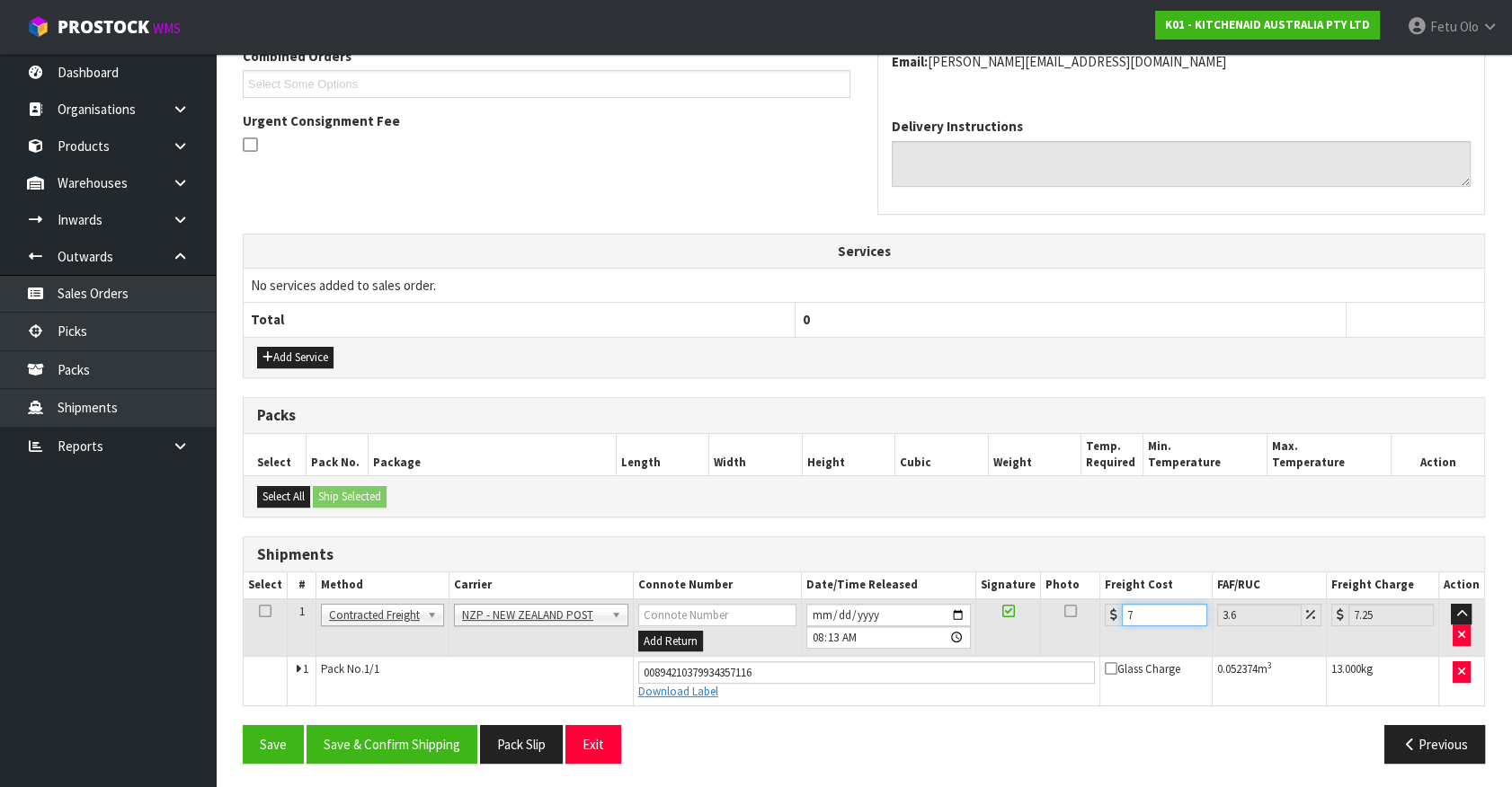 type on "7.3" 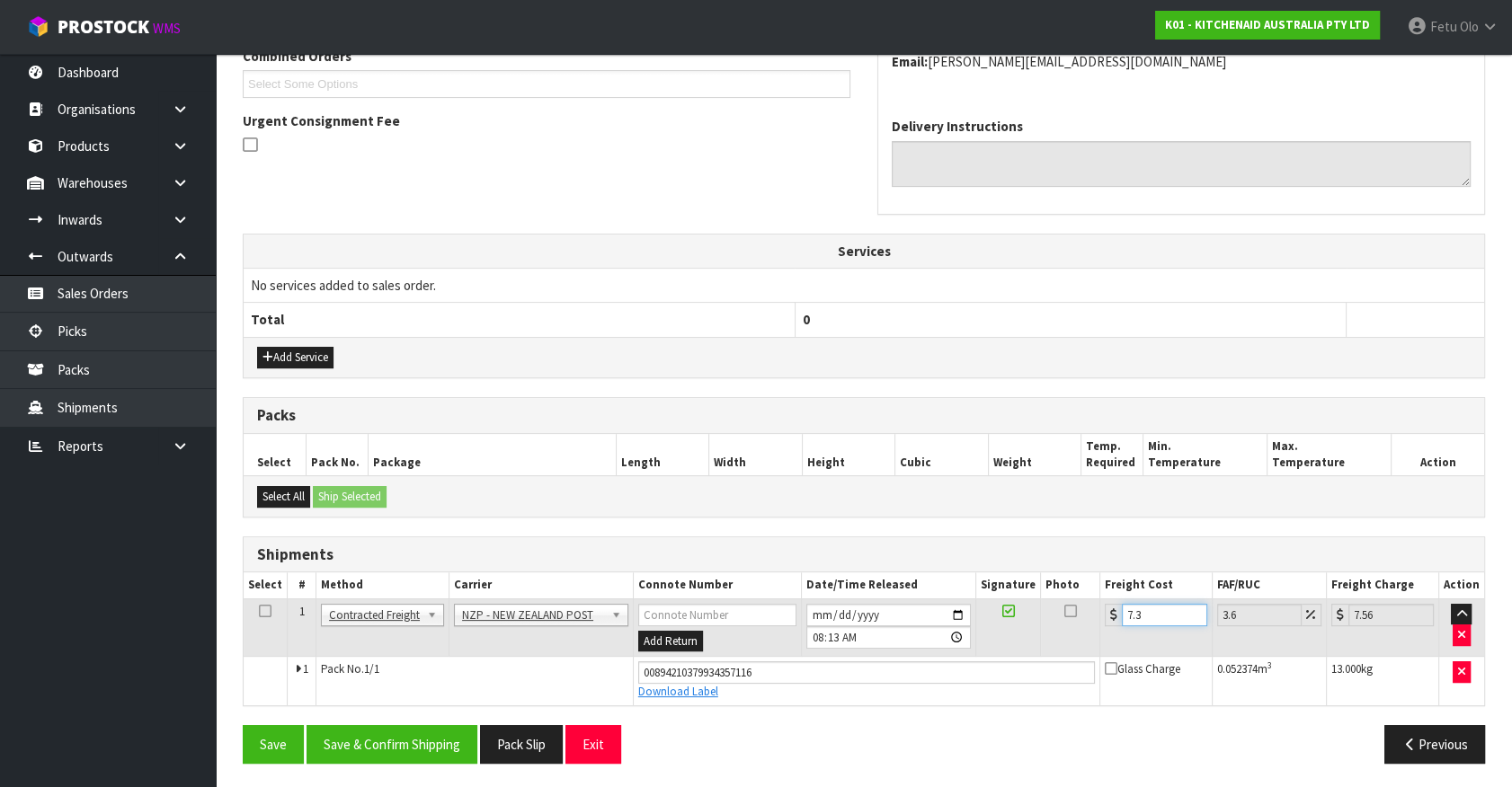 type on "7.31" 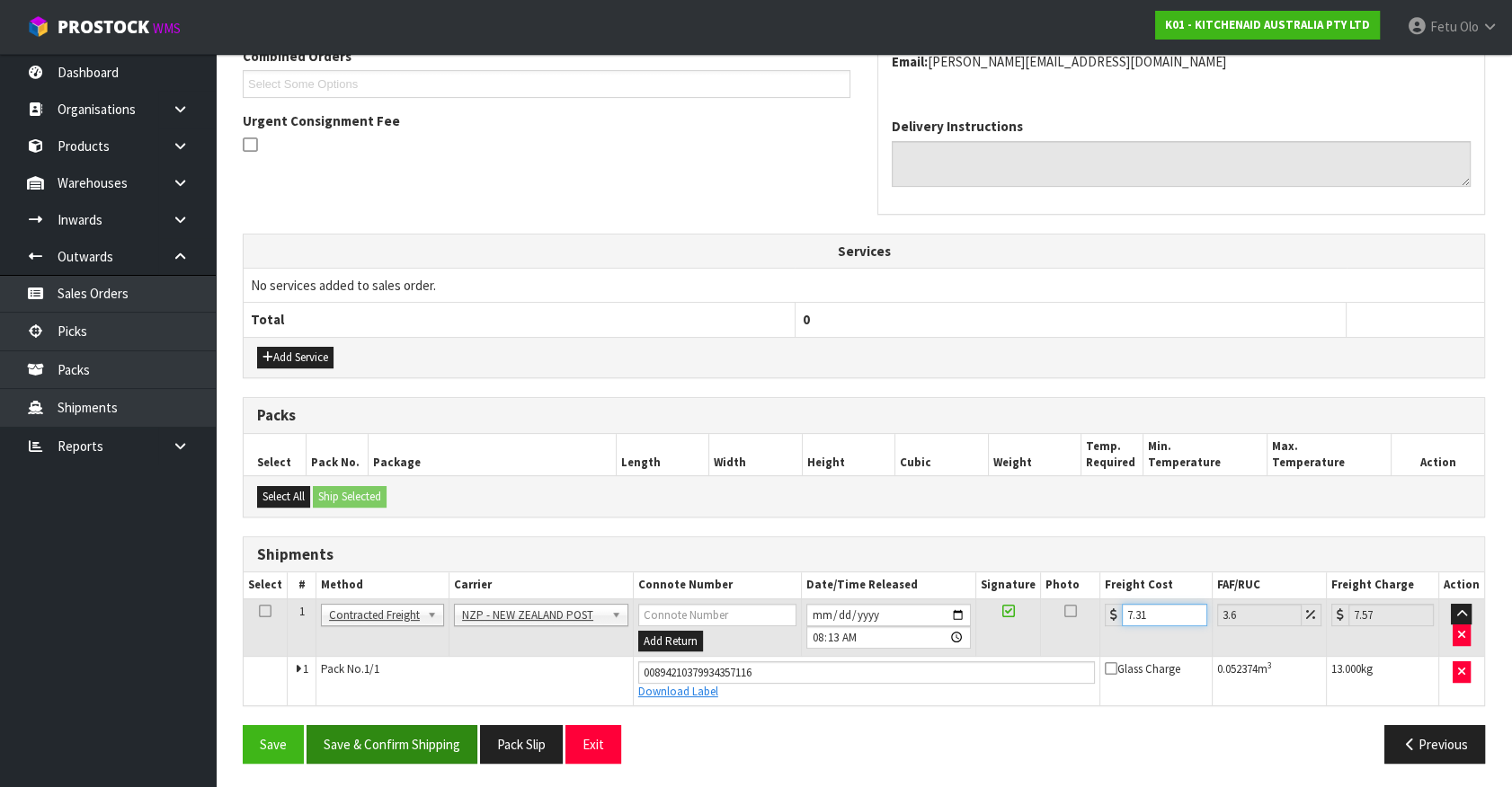 type on "7.31" 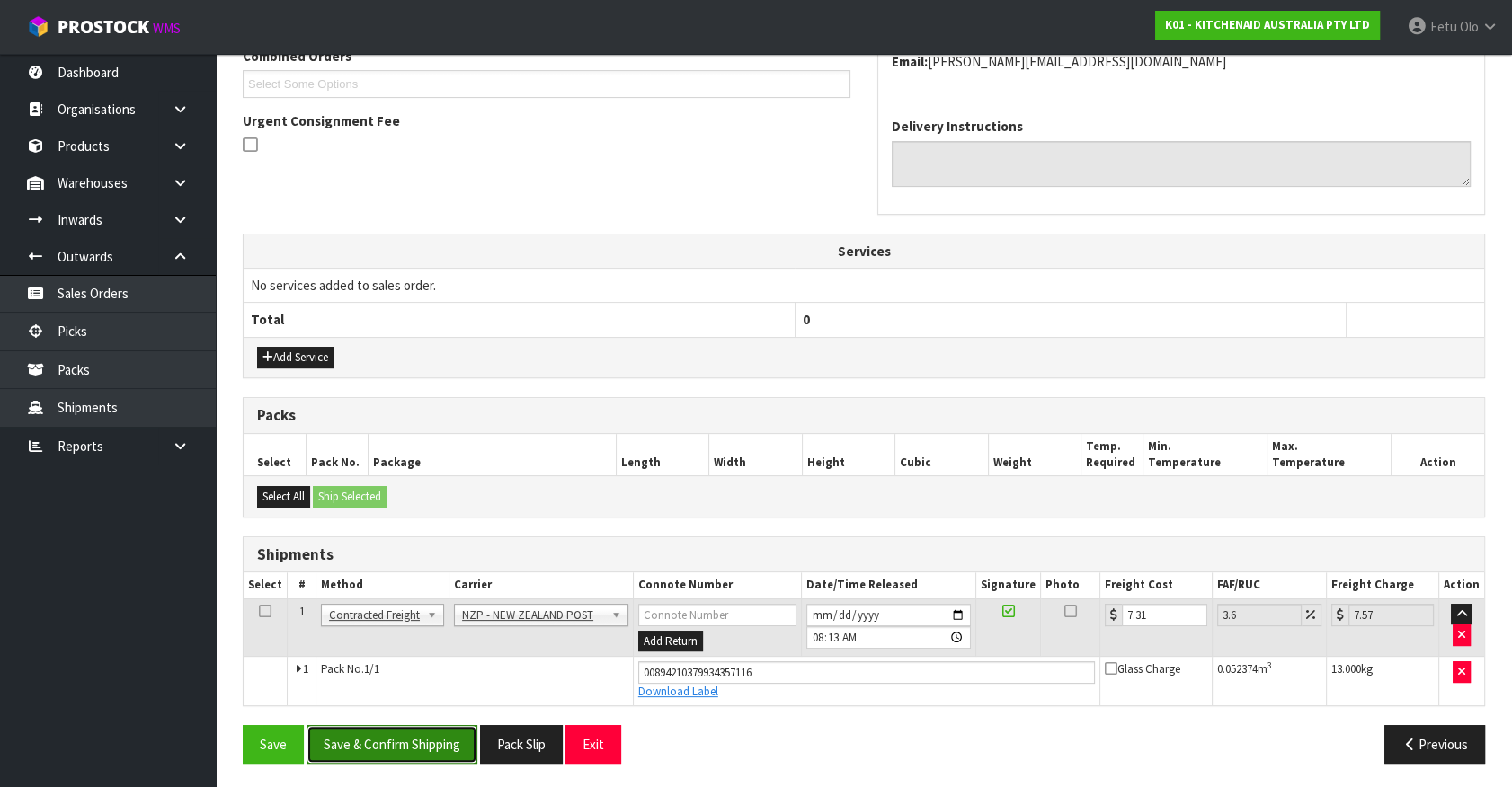 click on "Save & Confirm Shipping" at bounding box center [392, 744] 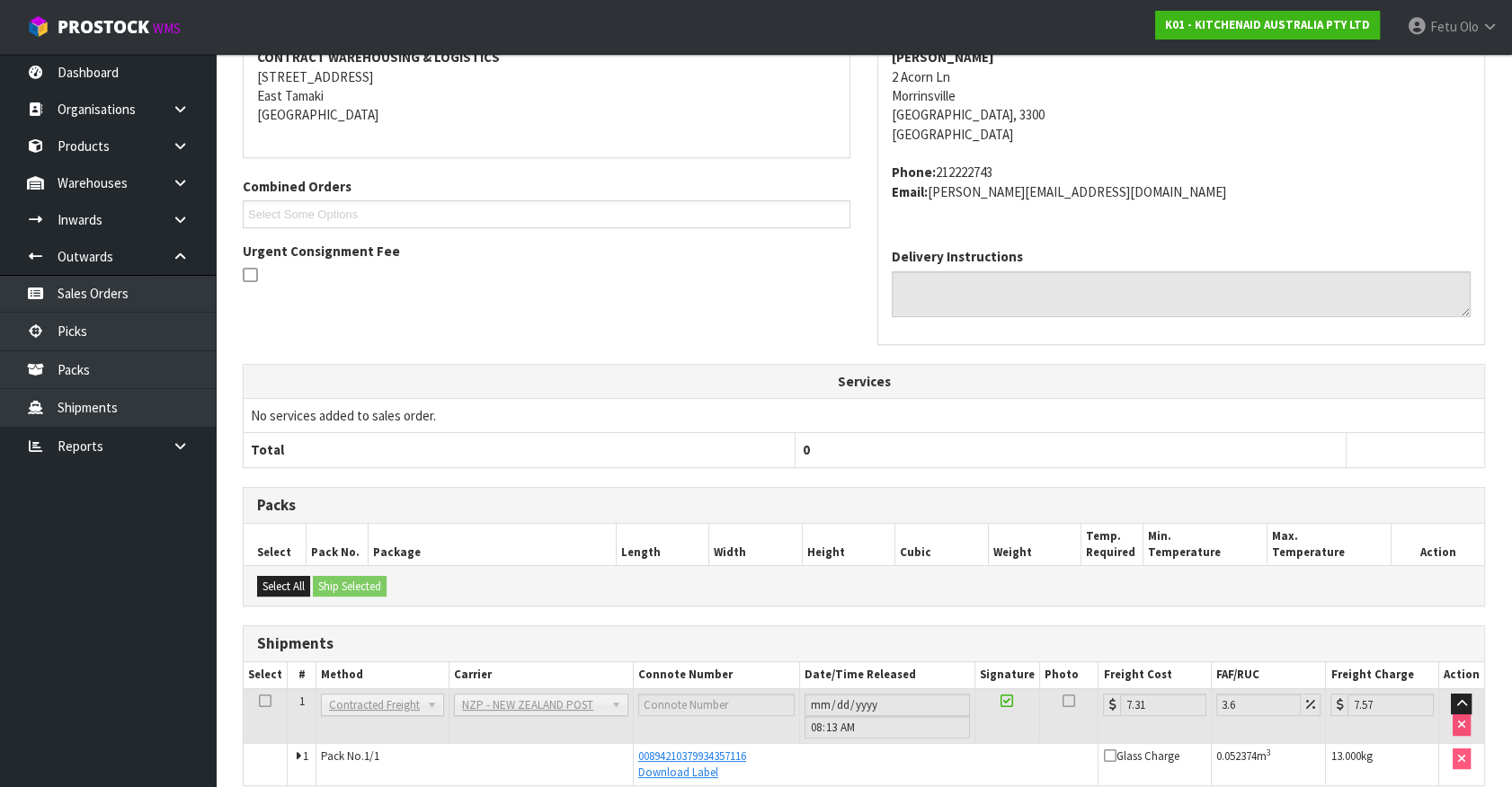 scroll, scrollTop: 436, scrollLeft: 0, axis: vertical 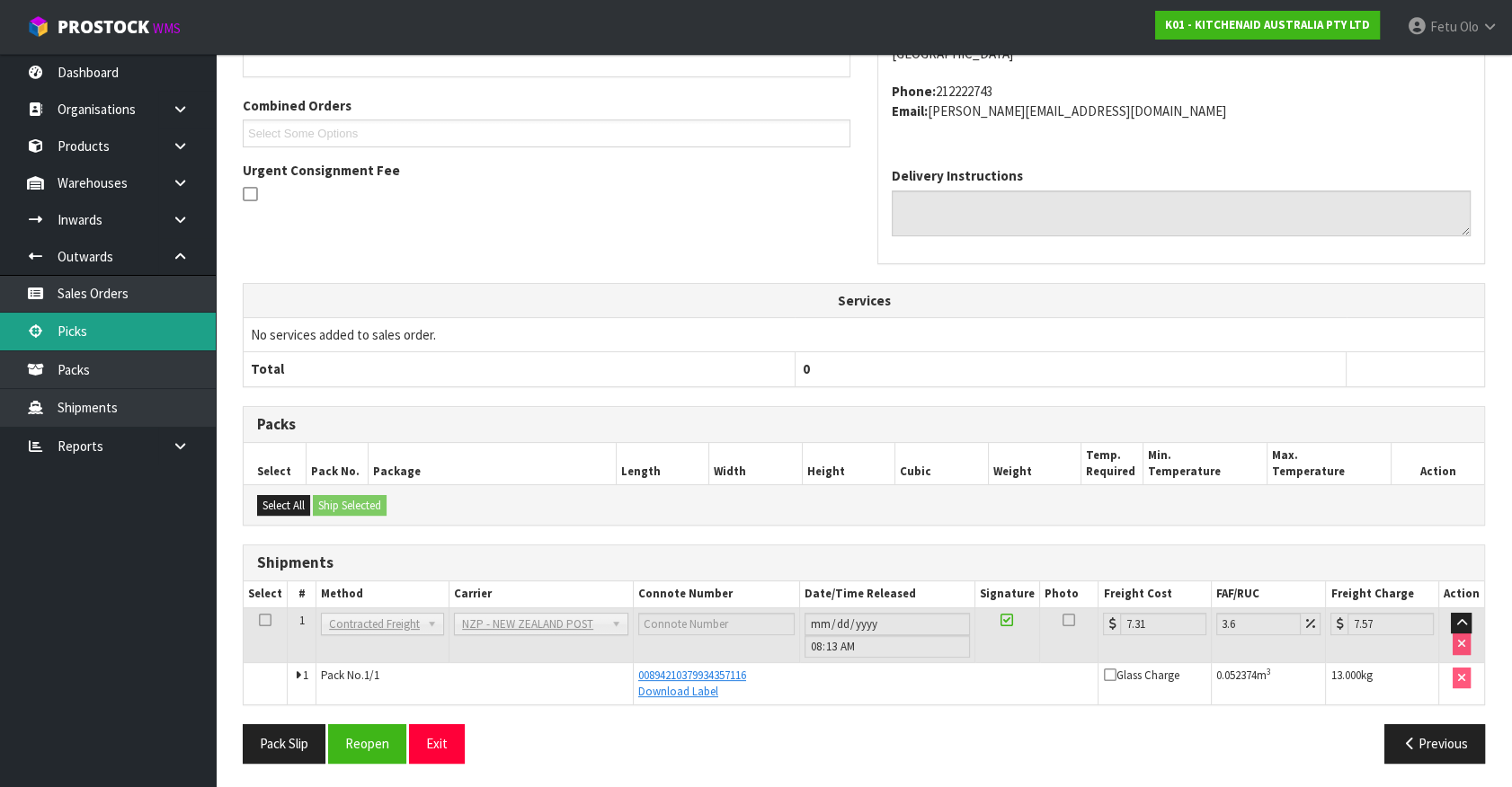 click on "Picks" at bounding box center (108, 331) 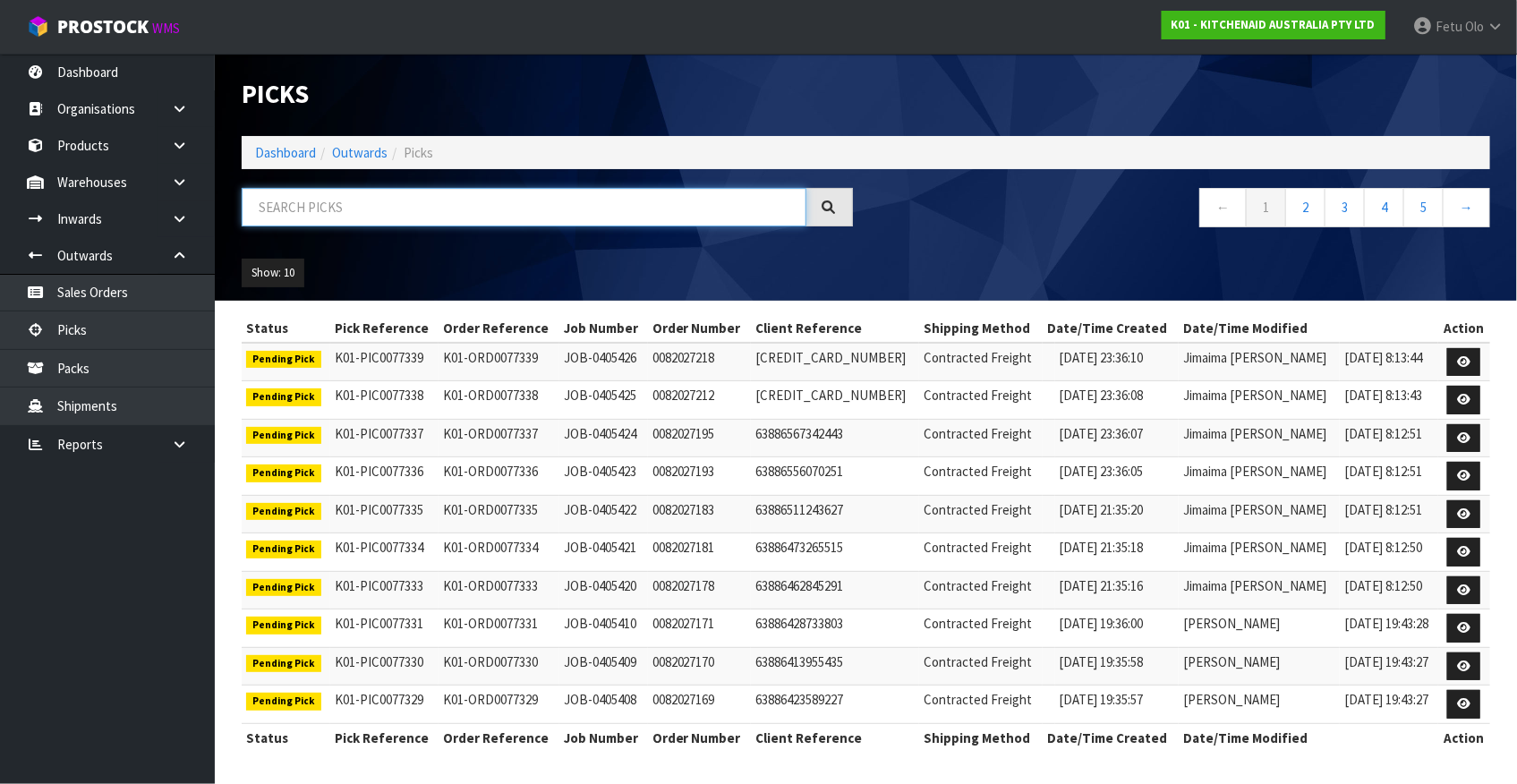 click at bounding box center (524, 207) 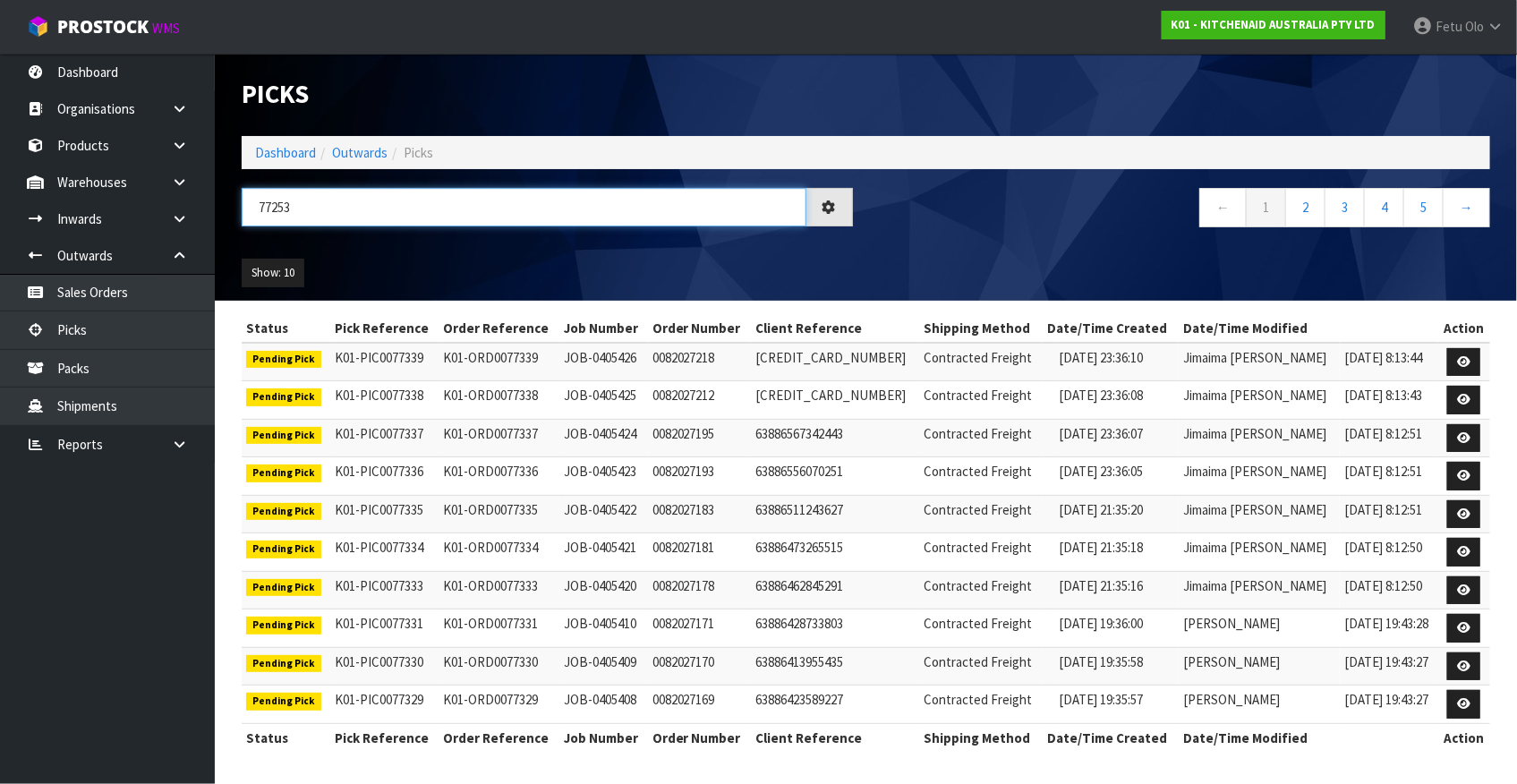 type on "77253" 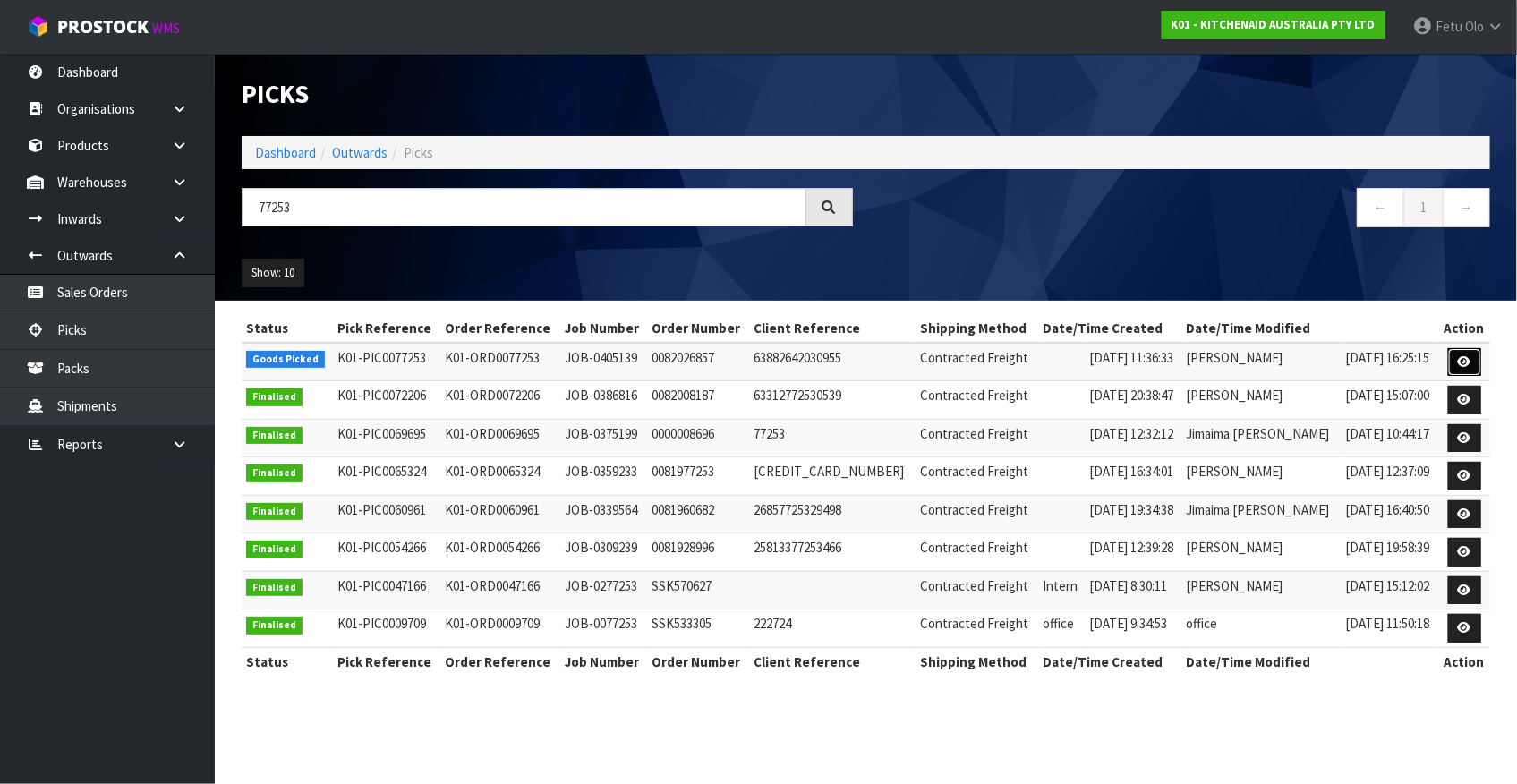 click at bounding box center [1464, 362] 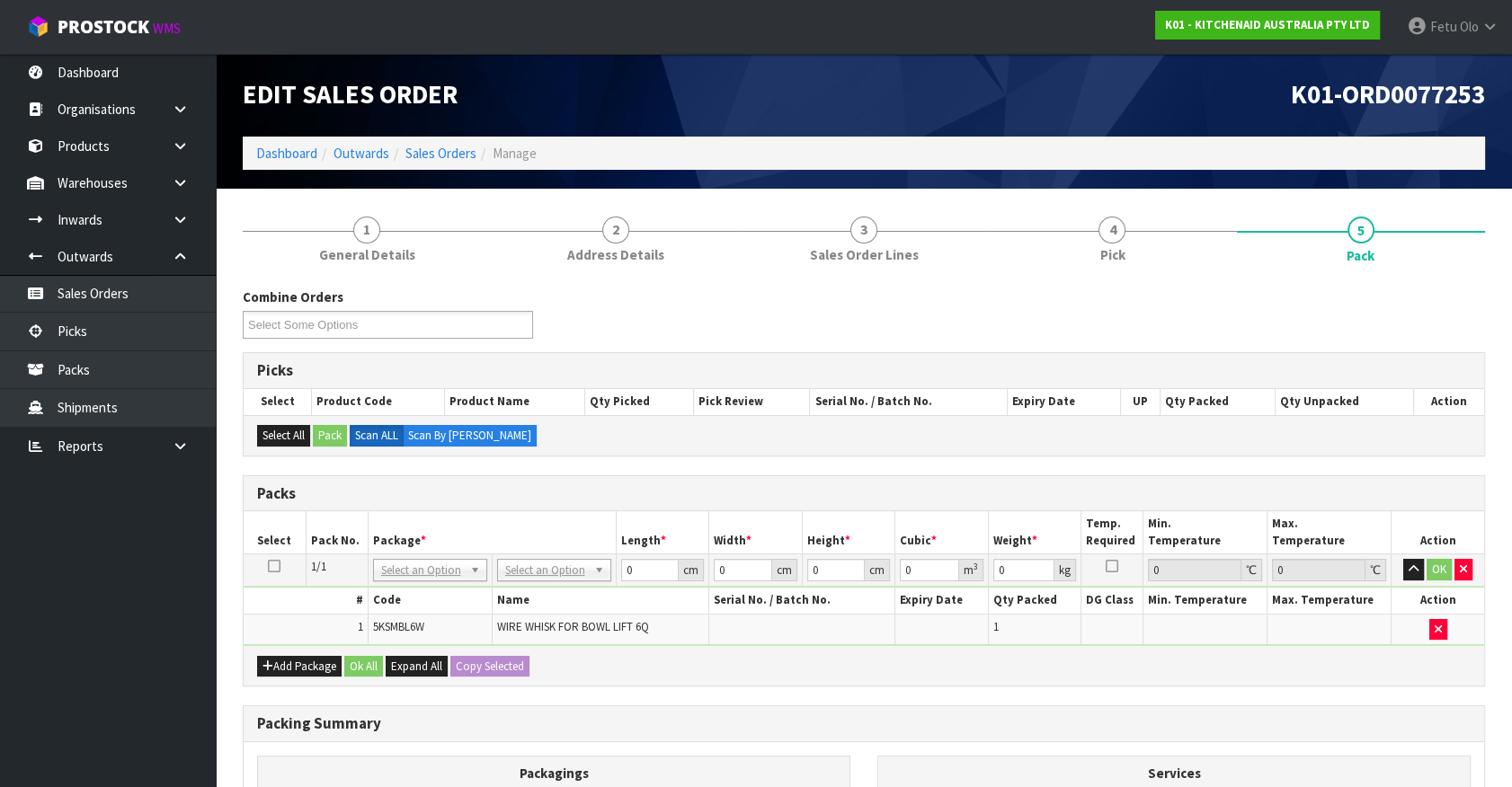 drag, startPoint x: 698, startPoint y: 700, endPoint x: 591, endPoint y: 600, distance: 146.45477 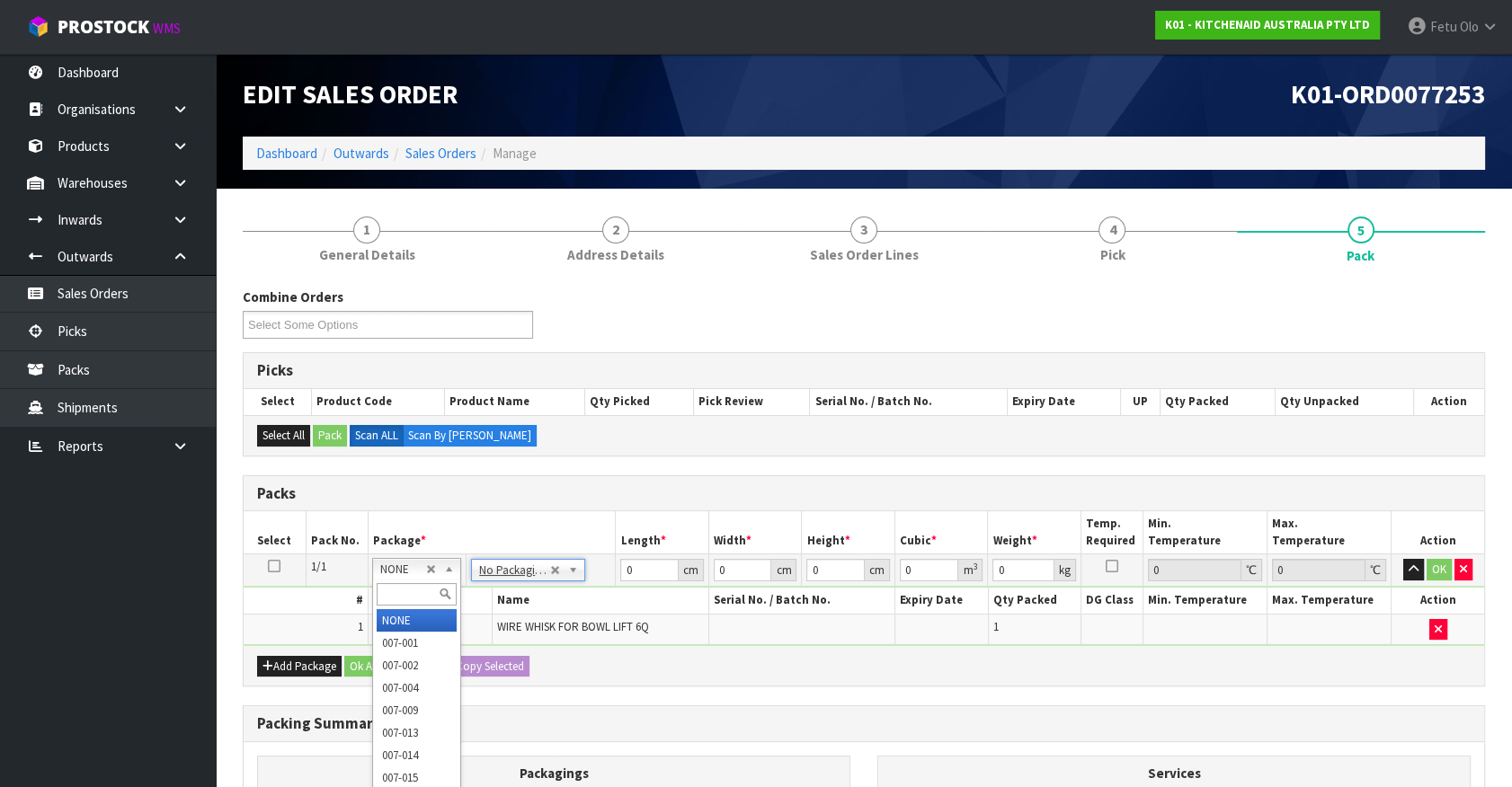 drag, startPoint x: 408, startPoint y: 565, endPoint x: 396, endPoint y: 598, distance: 35.1141 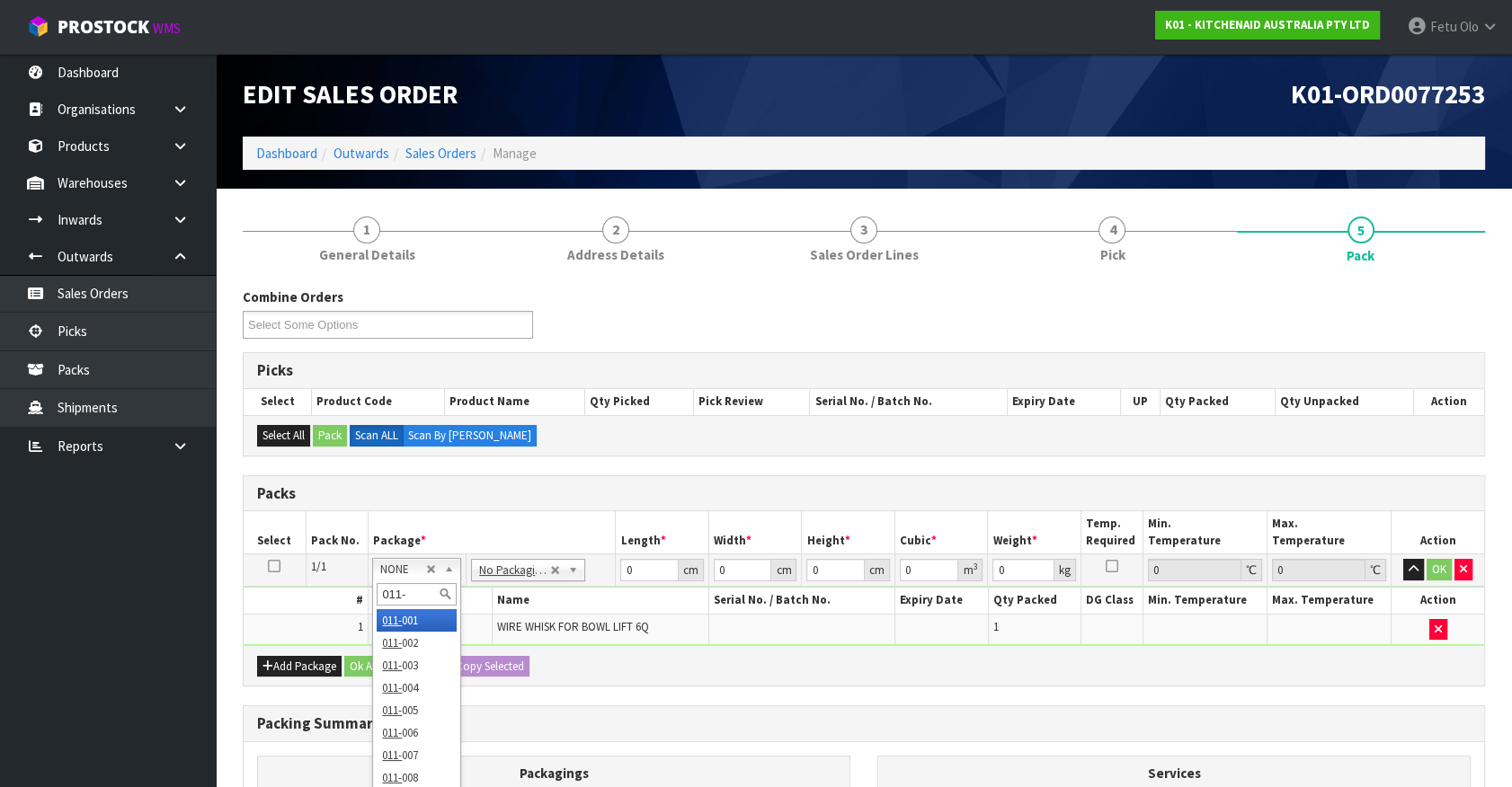 type on "011-0" 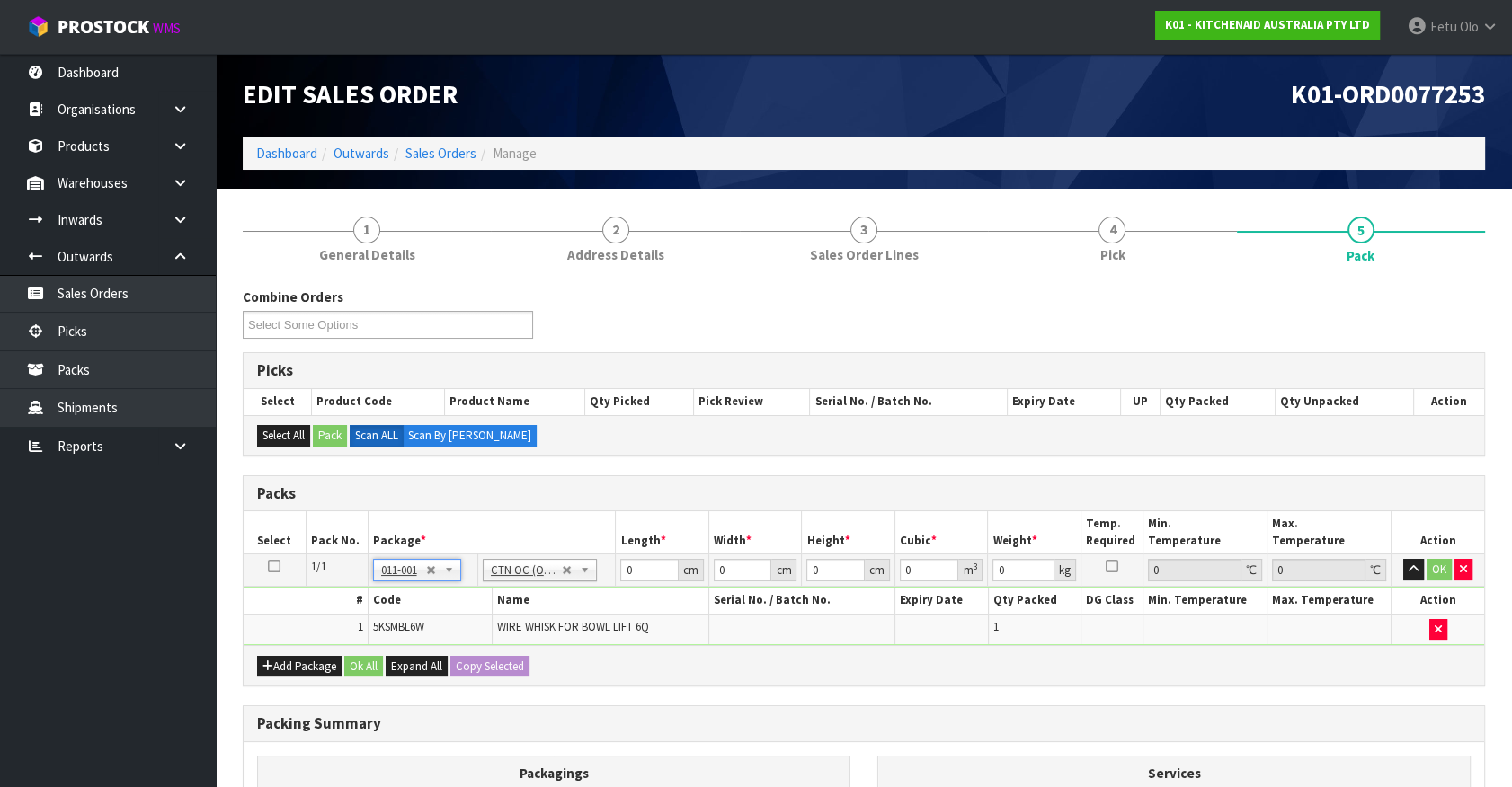 type on "0.2" 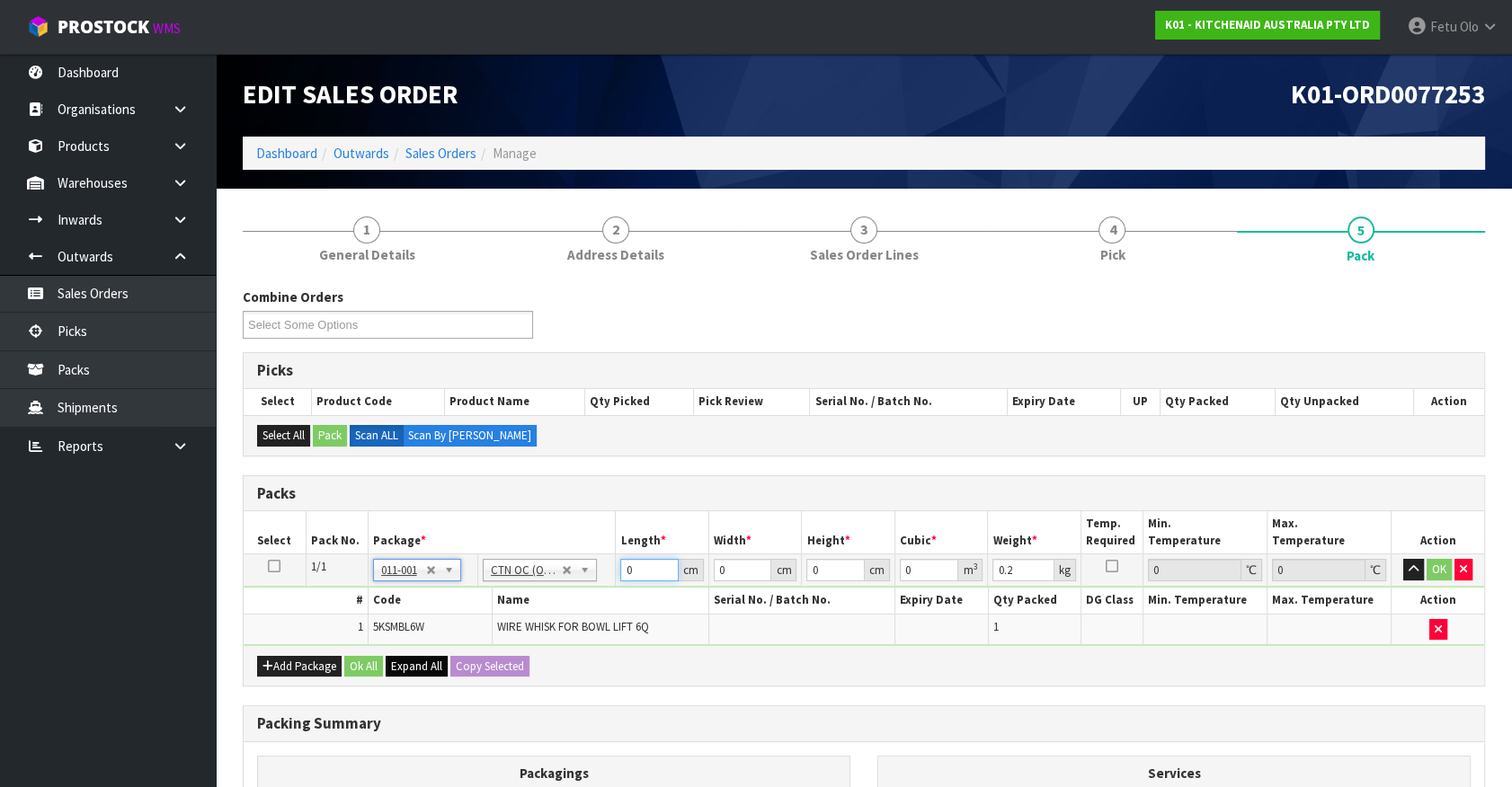 drag, startPoint x: 640, startPoint y: 570, endPoint x: 390, endPoint y: 657, distance: 264.7055 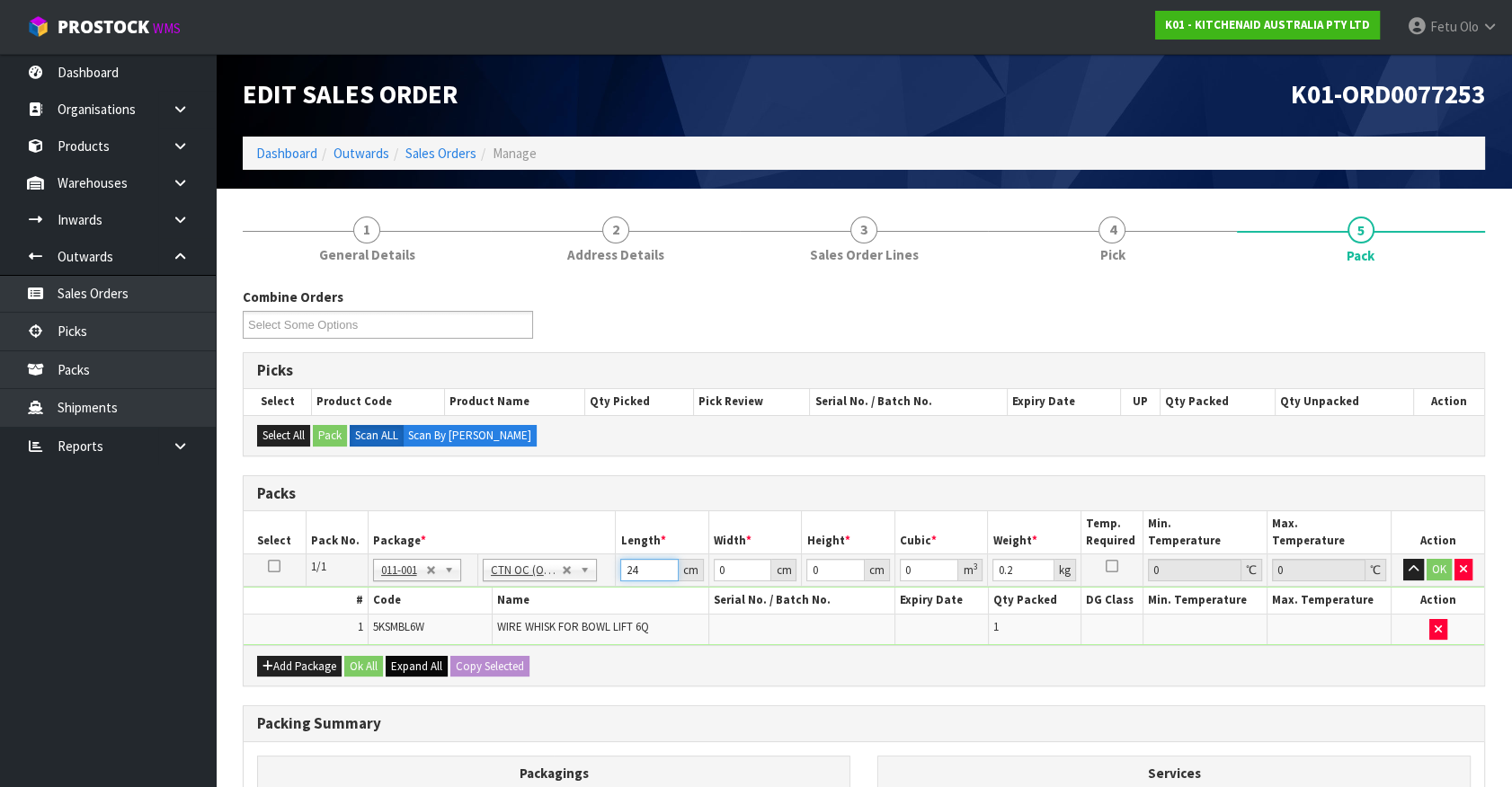 type on "24" 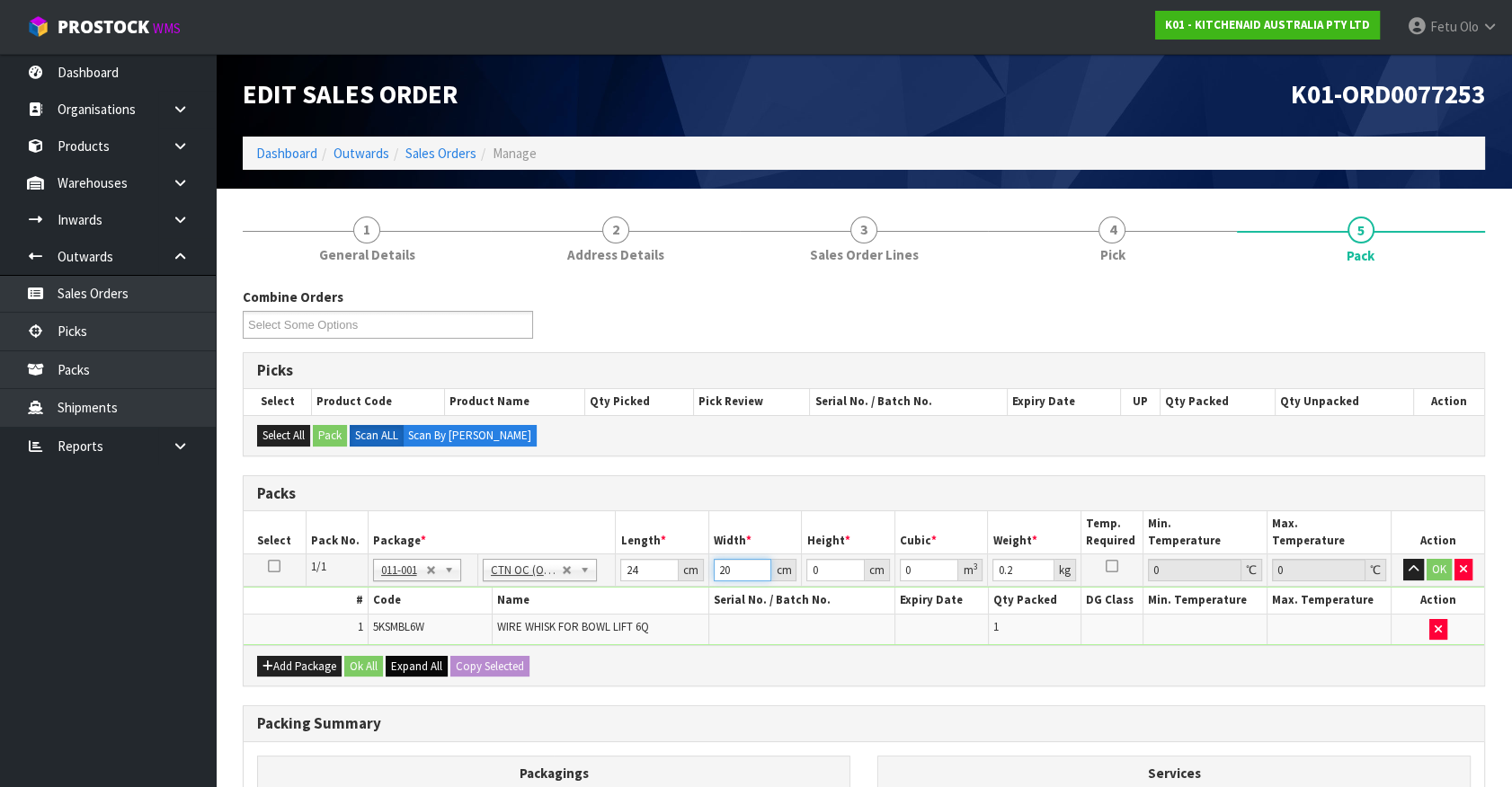 type on "20" 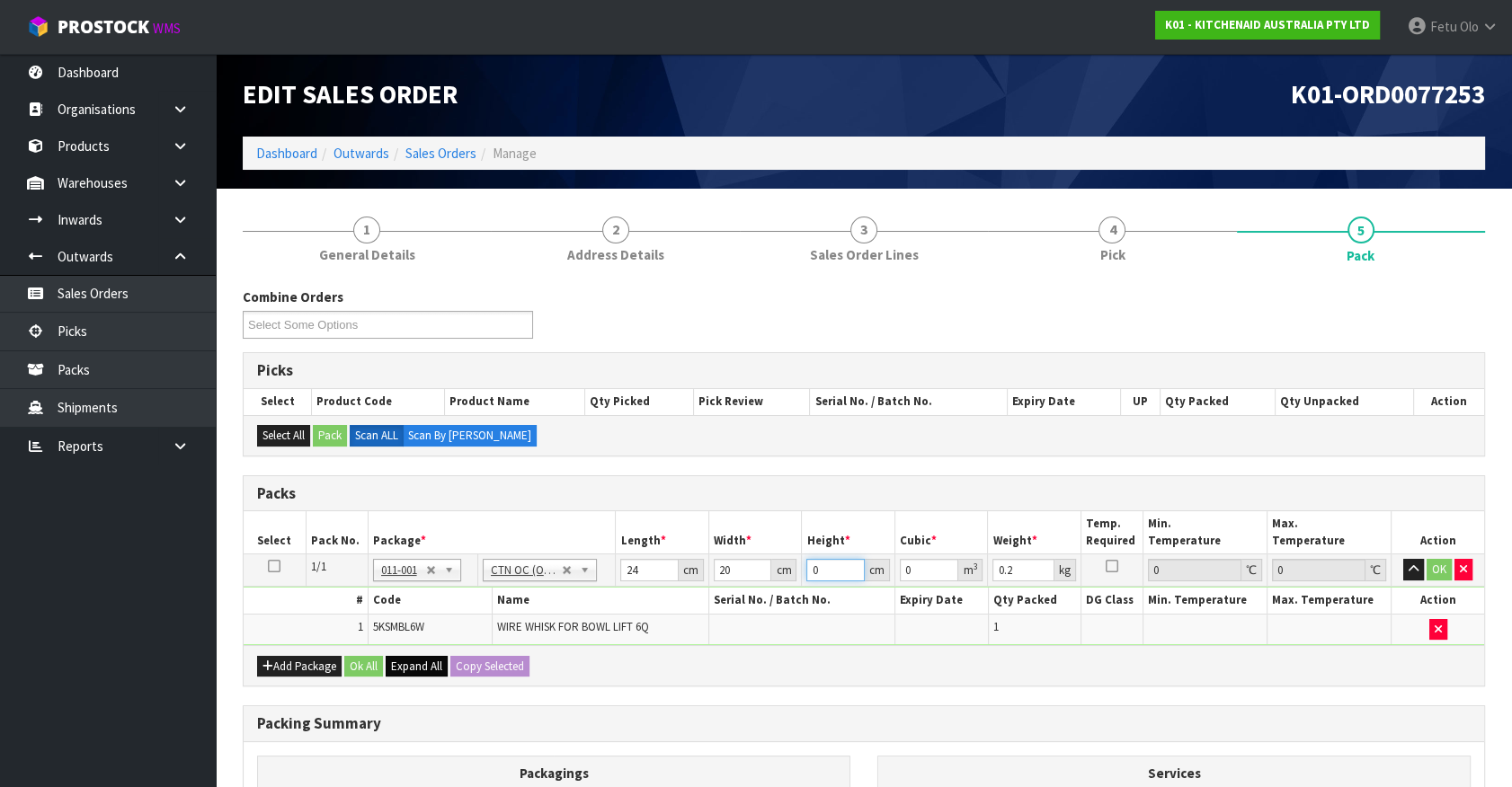 type on "2" 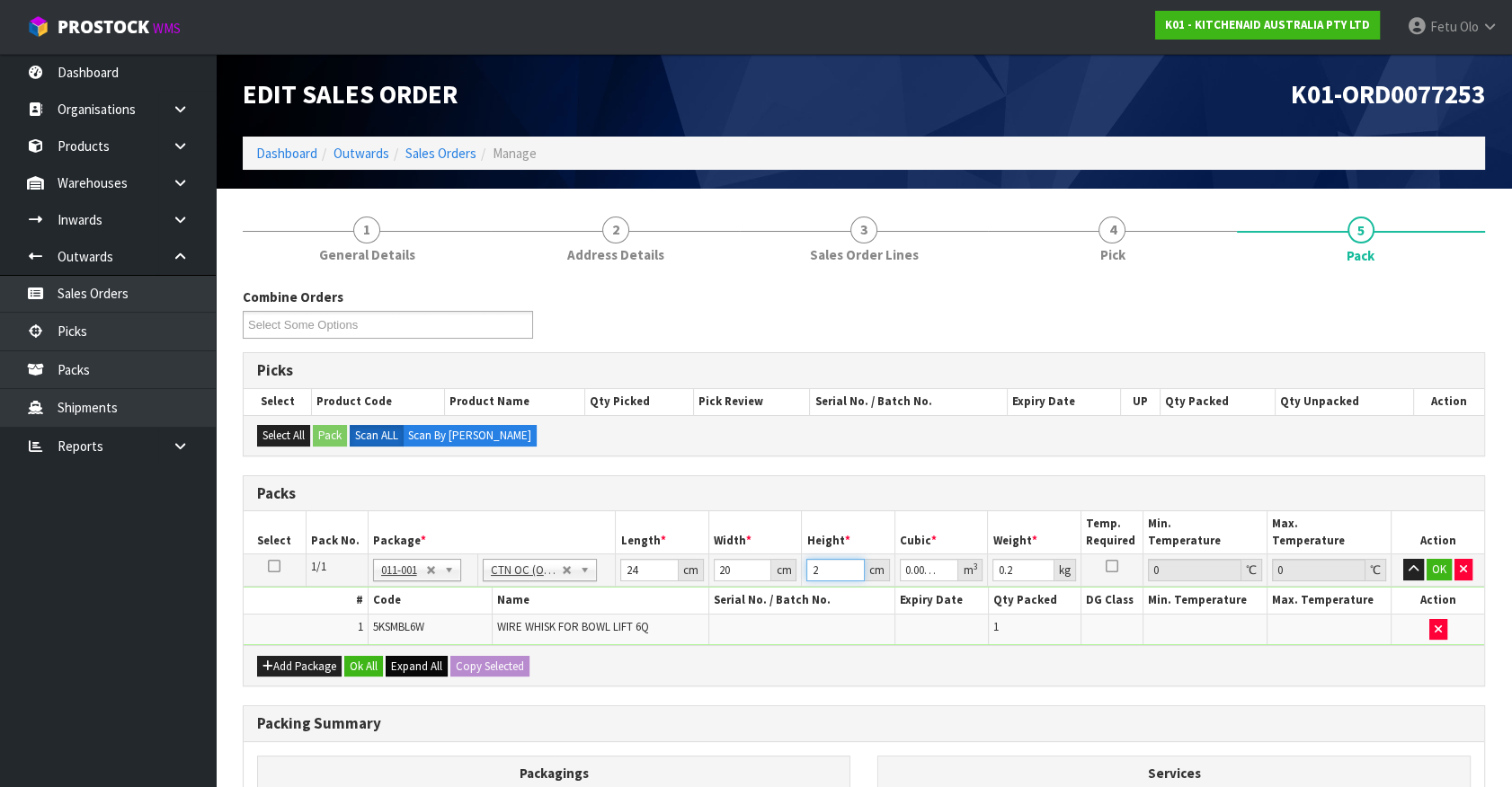 type on "29" 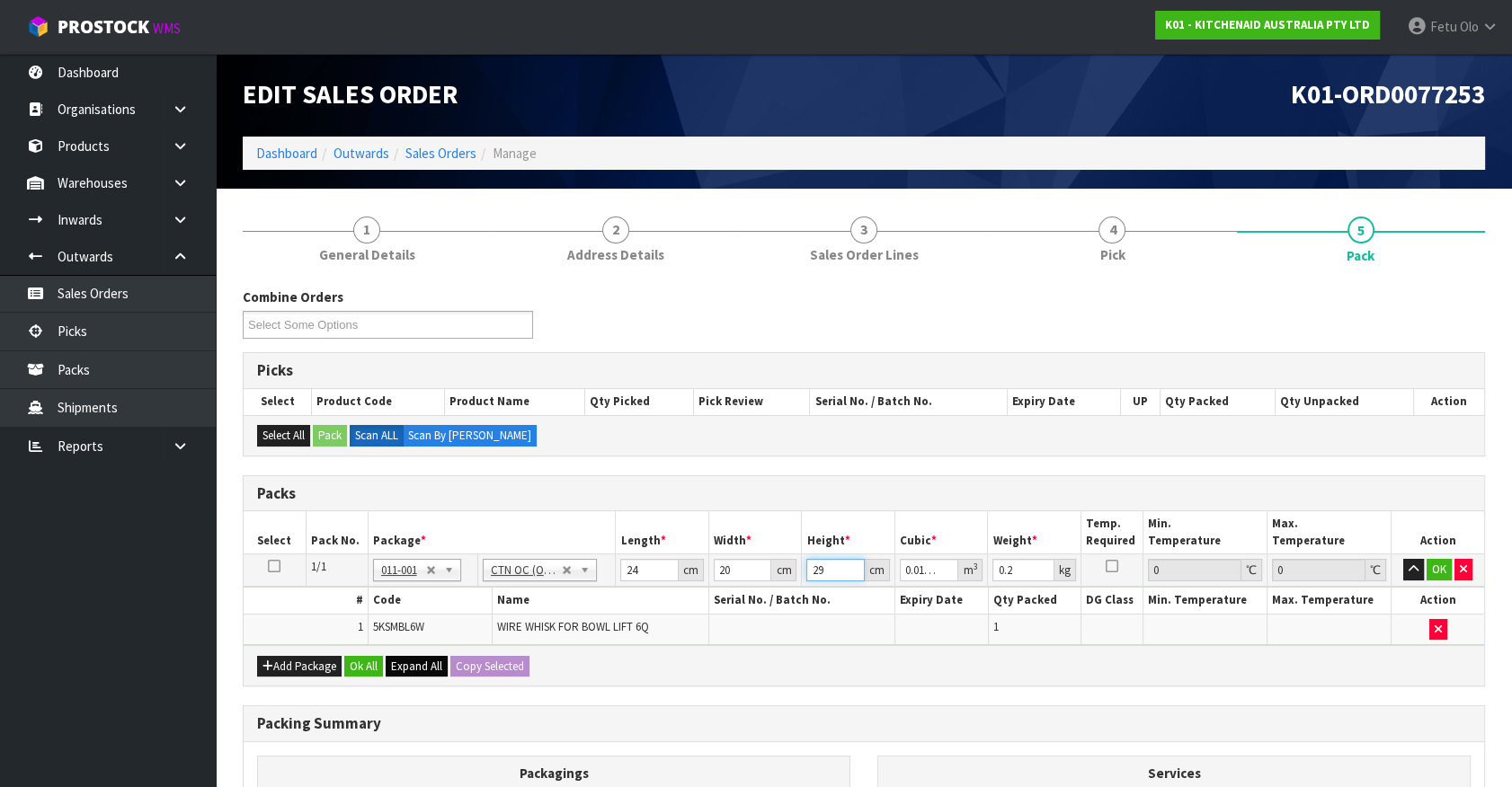 type on "29" 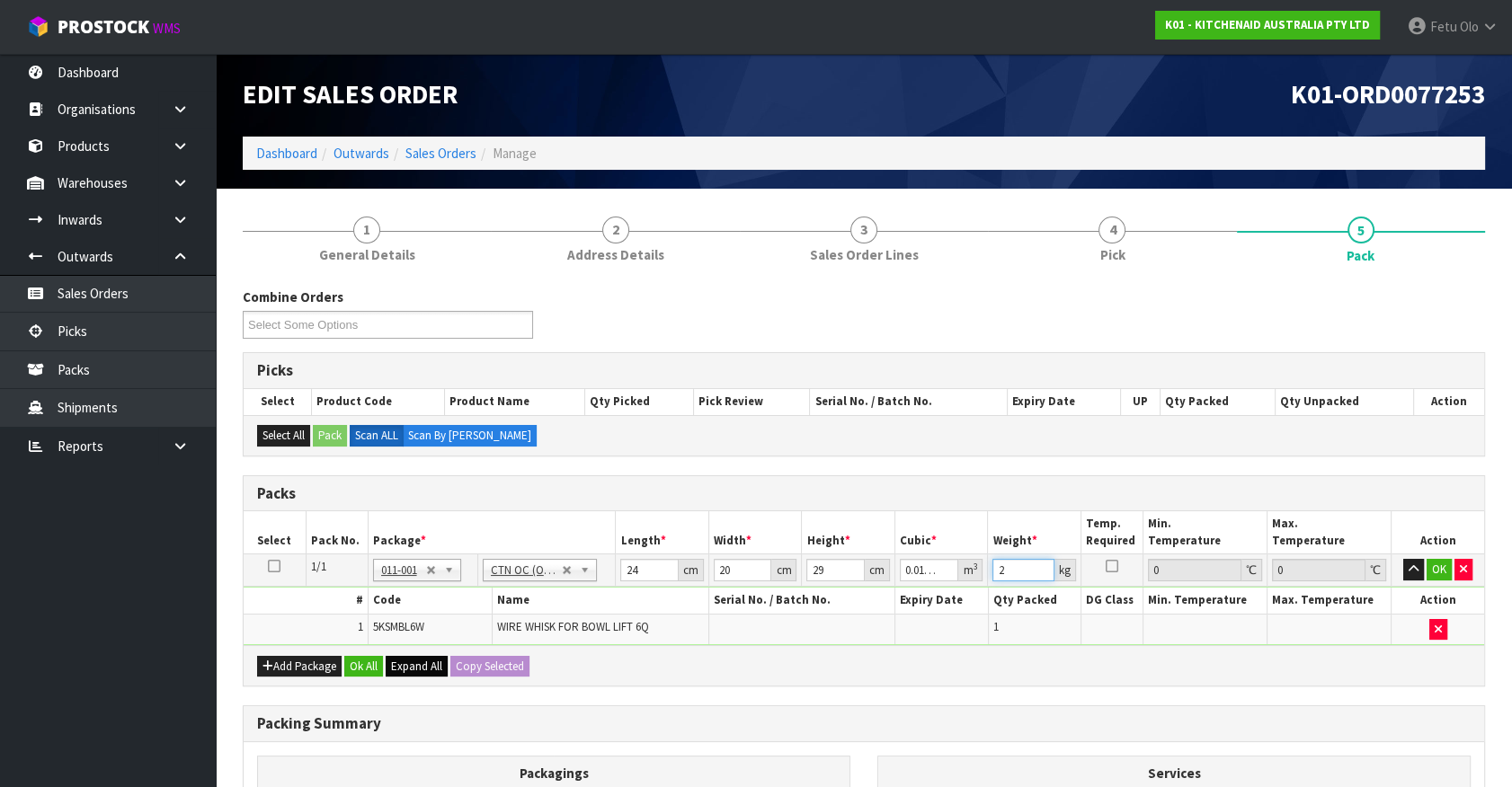 type on "2" 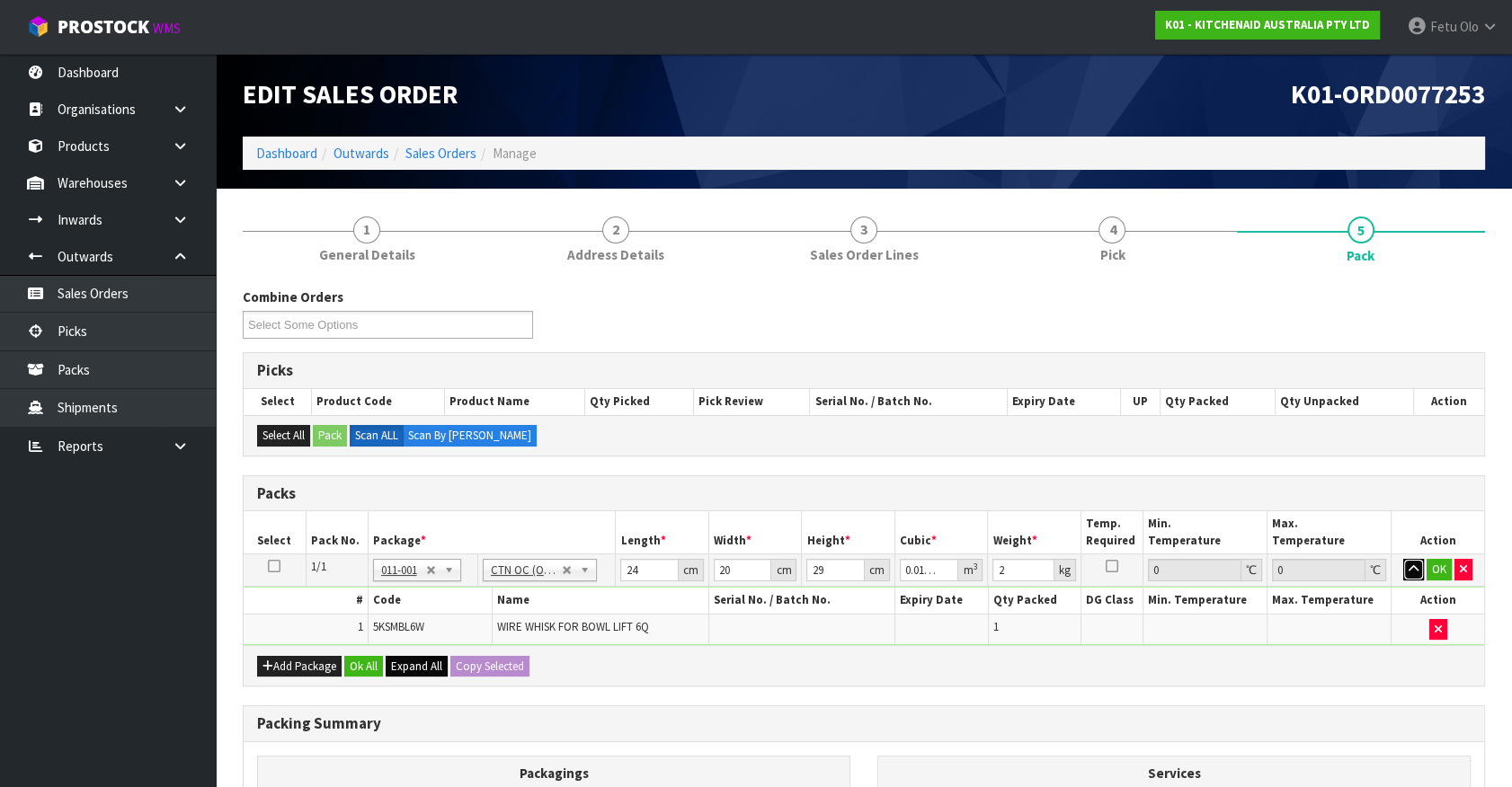 type 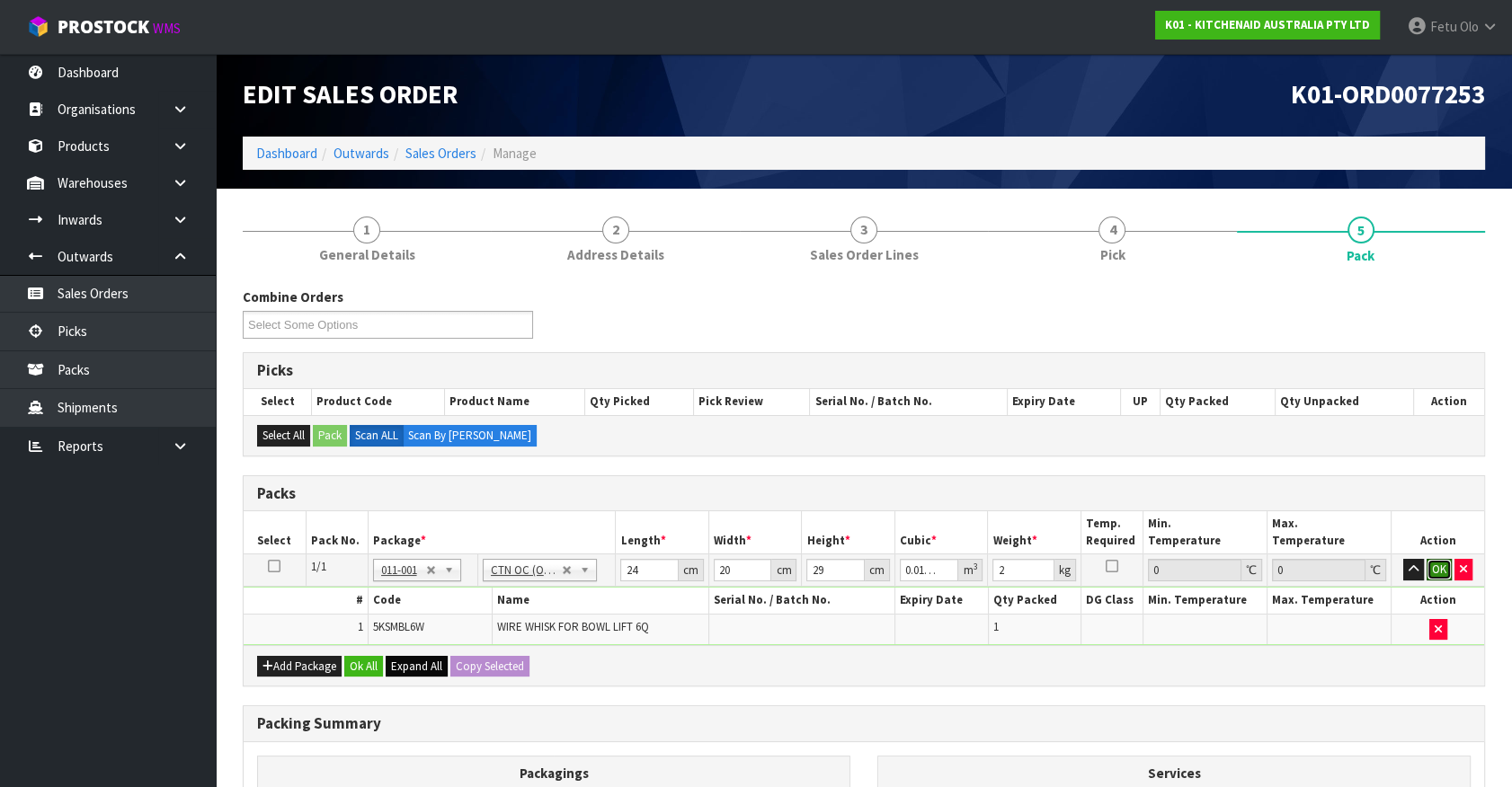 click on "OK" at bounding box center (1439, 570) 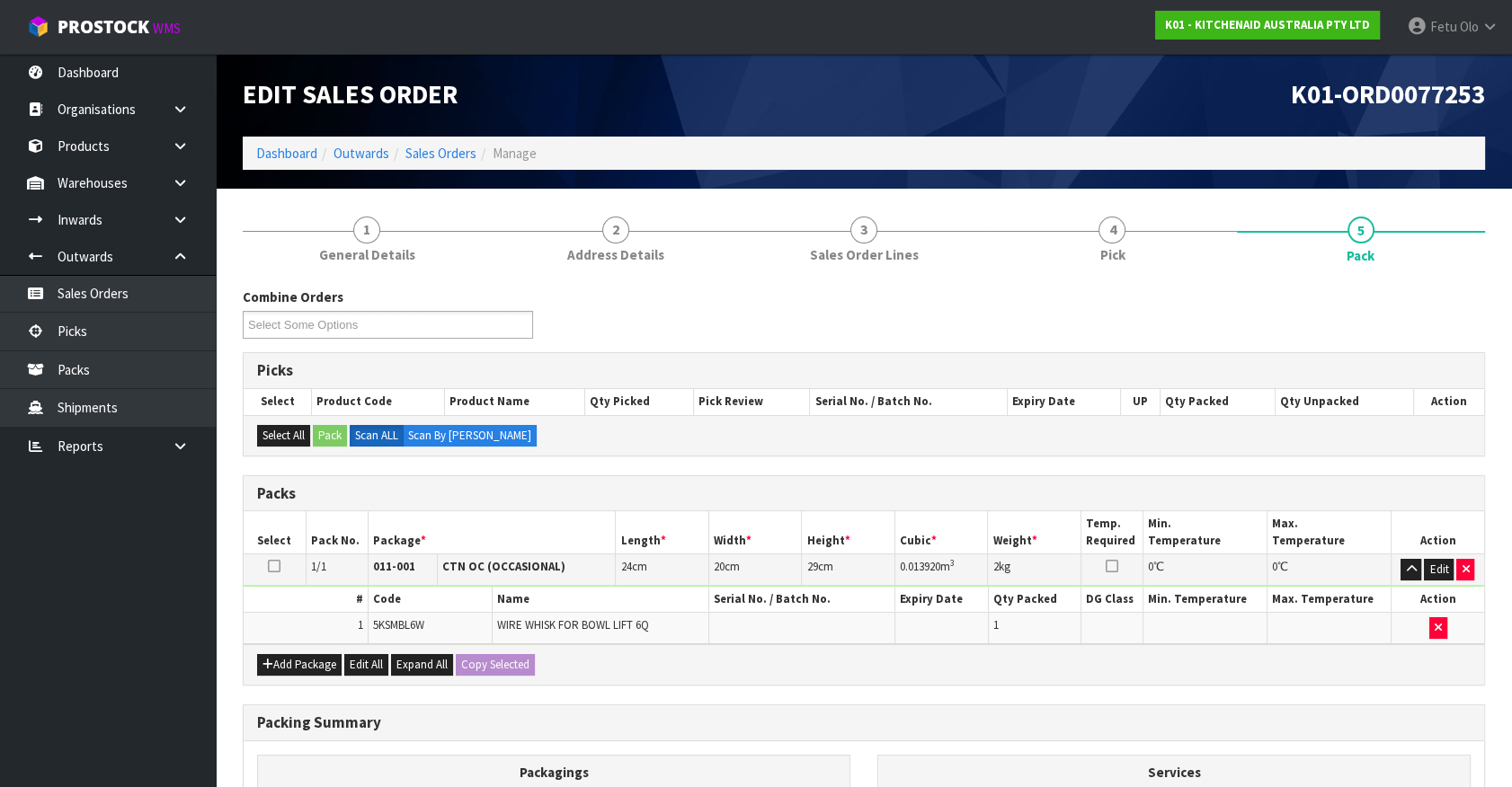 scroll, scrollTop: 234, scrollLeft: 0, axis: vertical 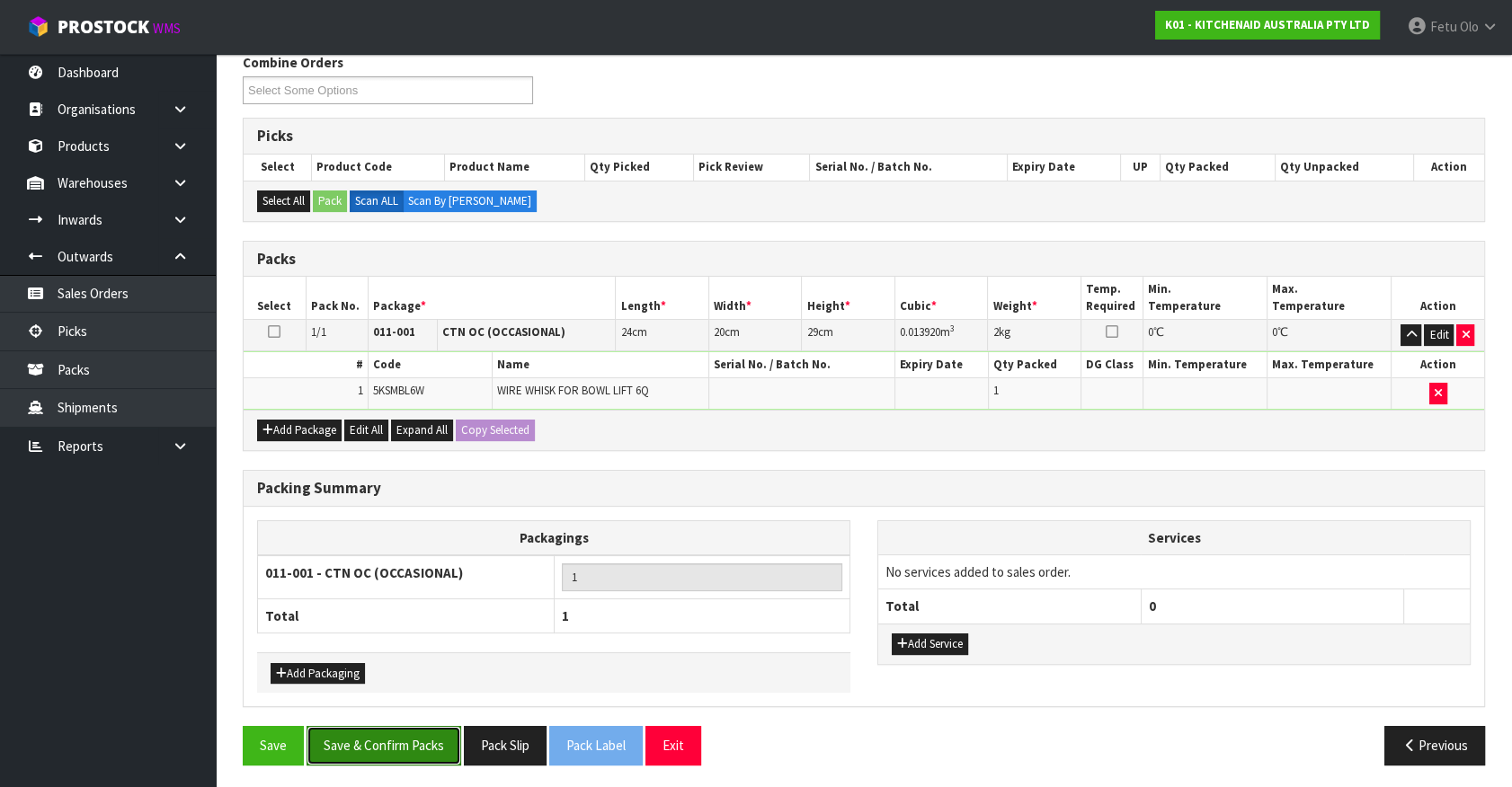 click on "Save & Confirm Packs" at bounding box center (384, 745) 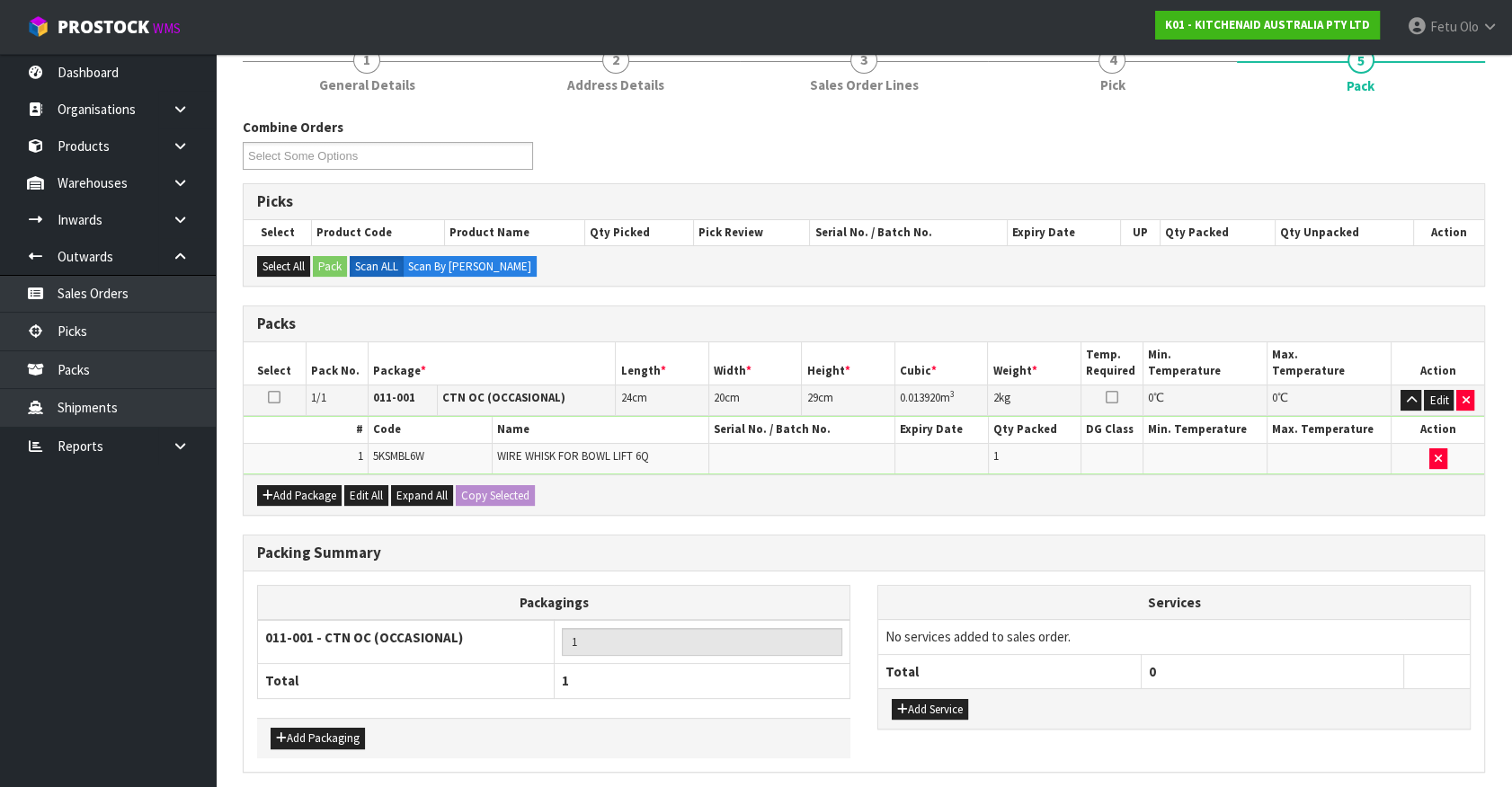 scroll, scrollTop: 0, scrollLeft: 0, axis: both 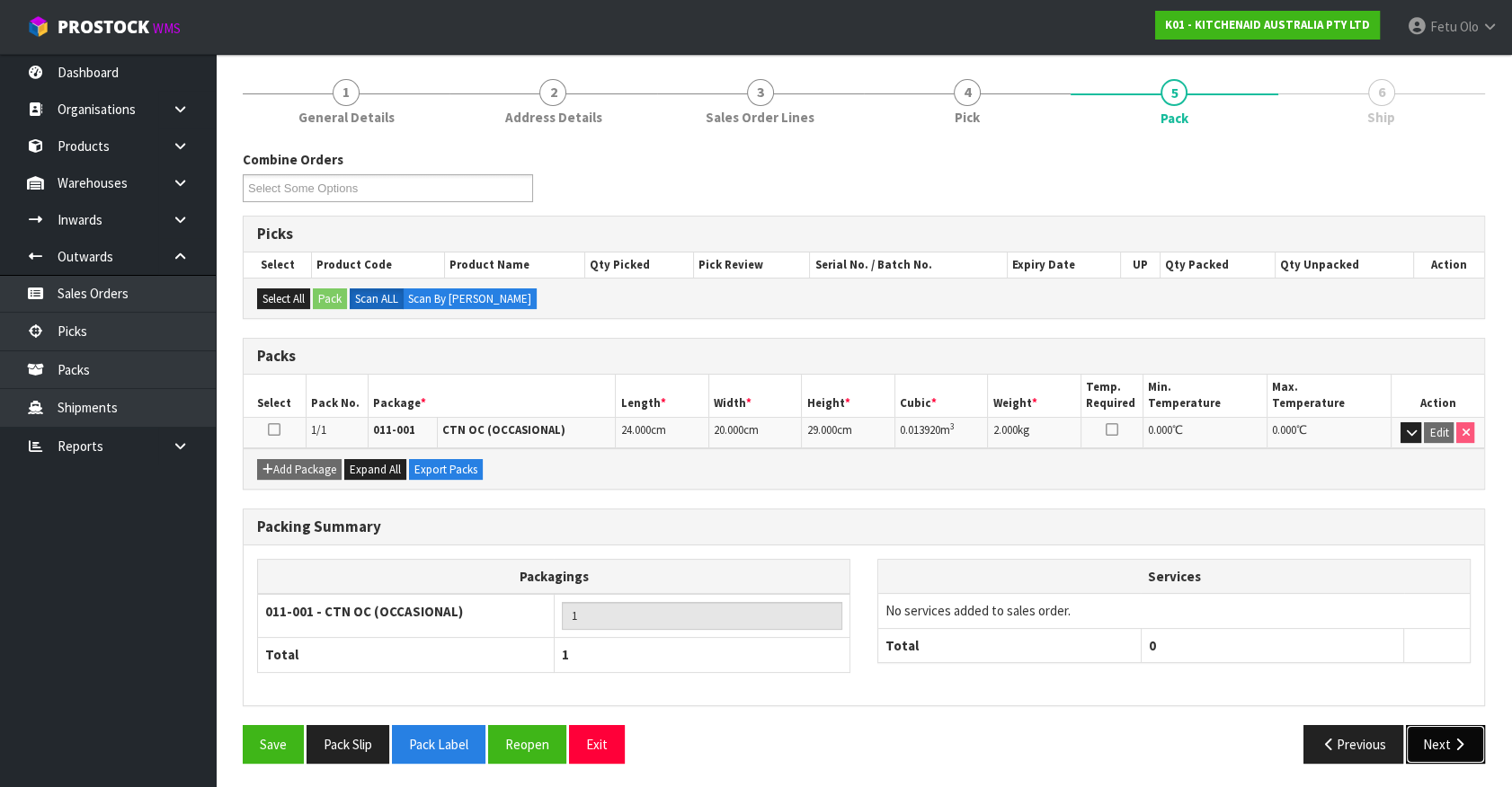click on "Next" at bounding box center (1445, 744) 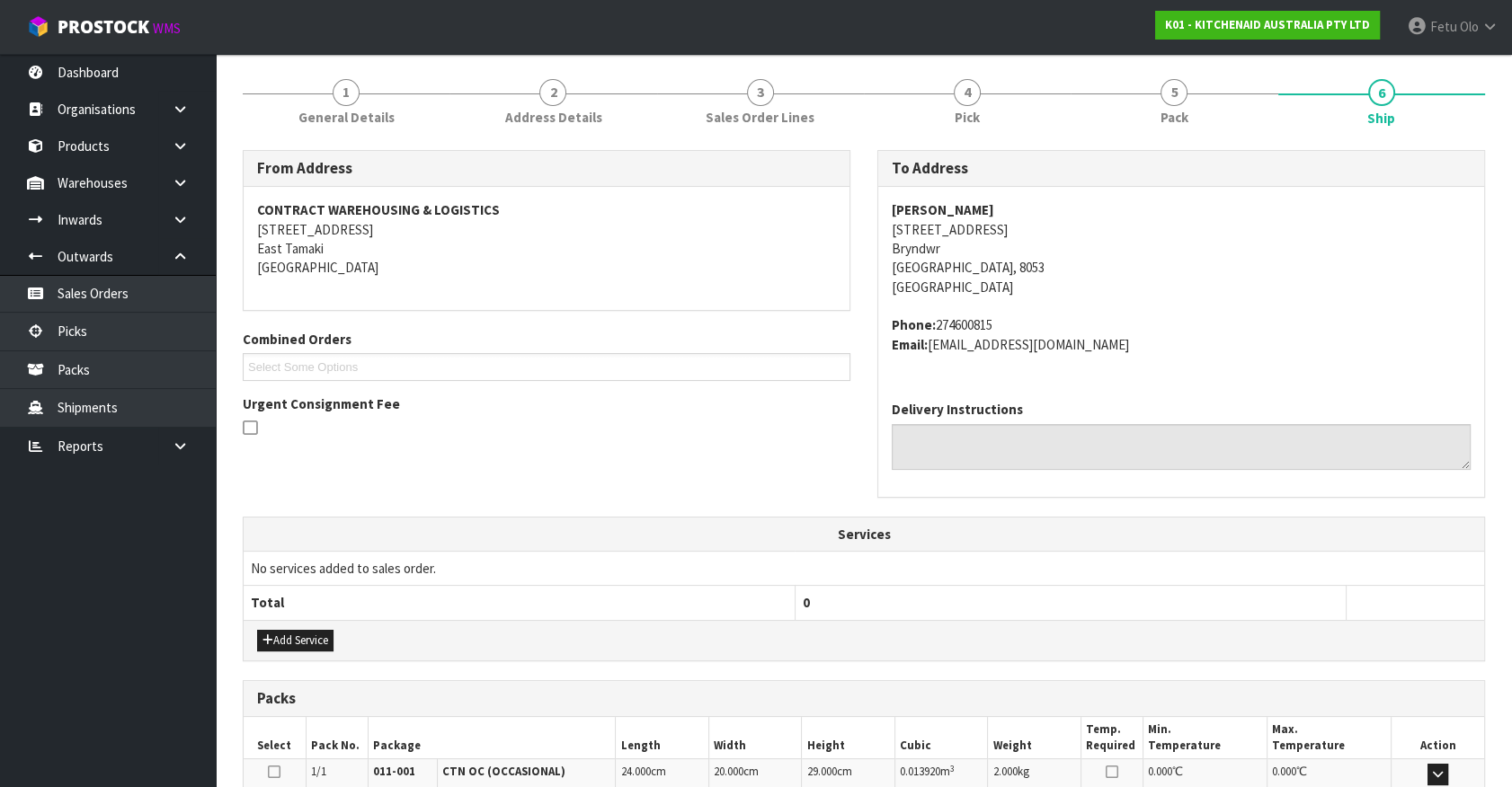 scroll, scrollTop: 437, scrollLeft: 0, axis: vertical 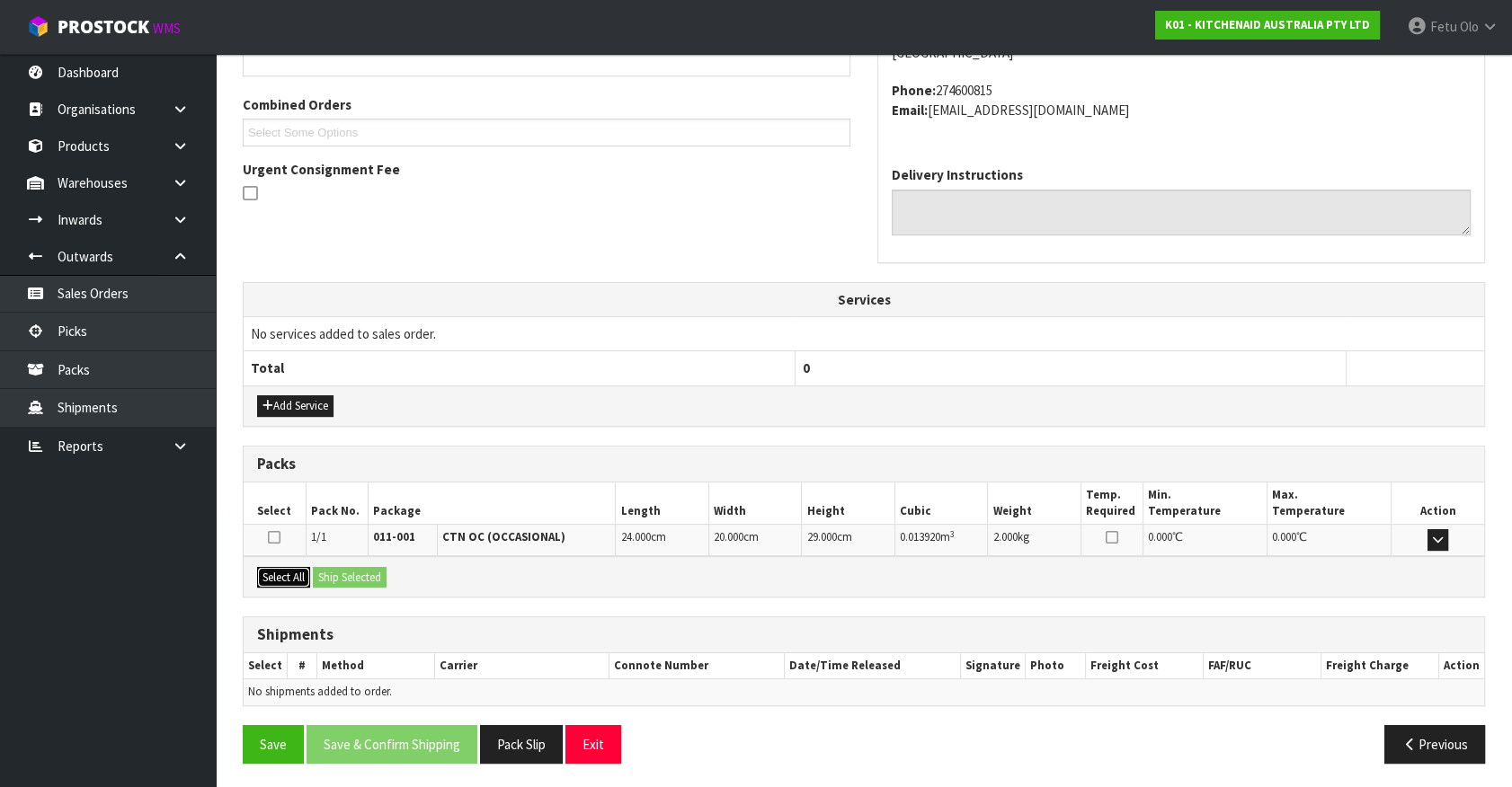 click on "Select All" at bounding box center (283, 578) 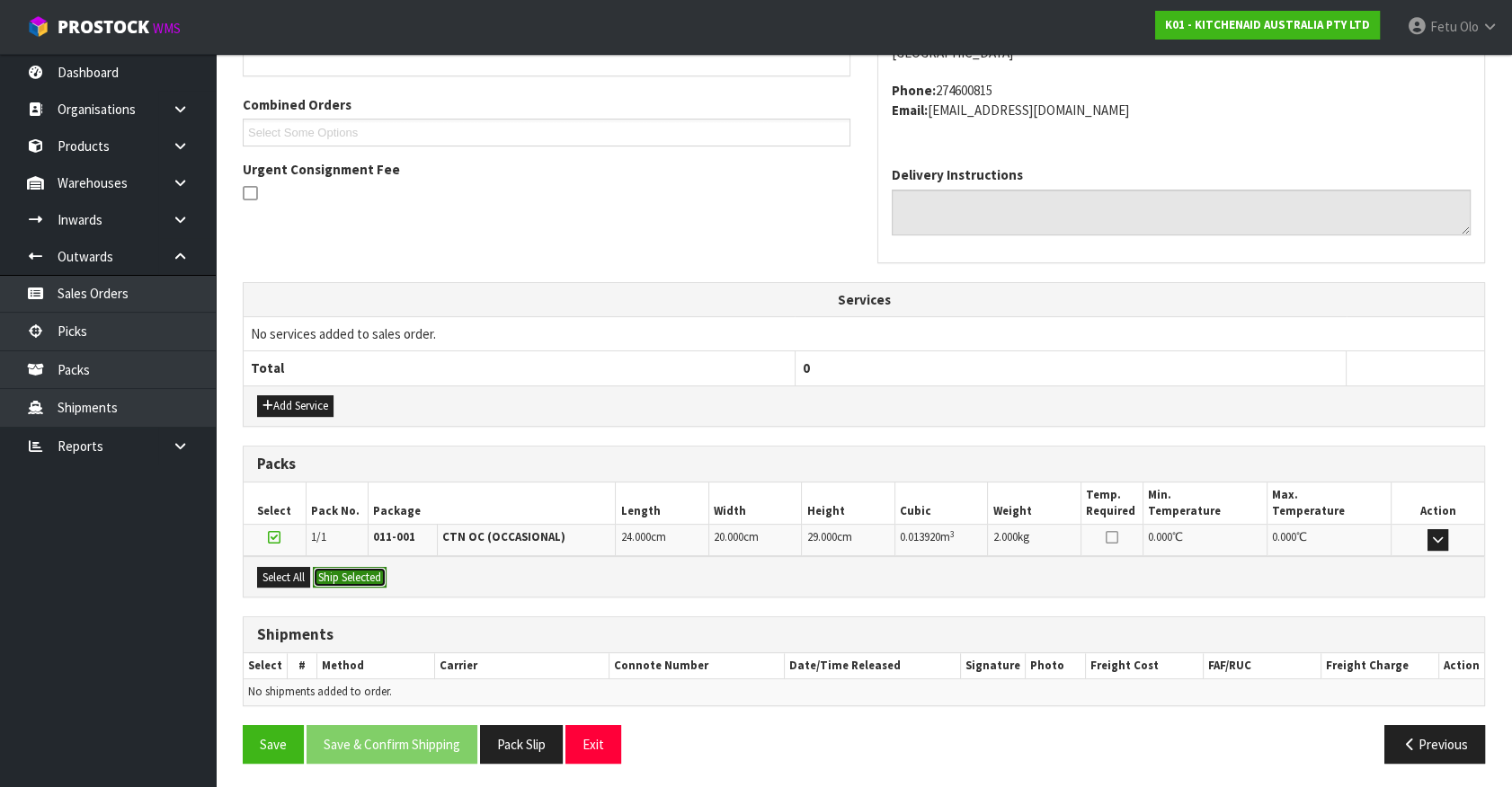 click on "Ship Selected" at bounding box center [350, 578] 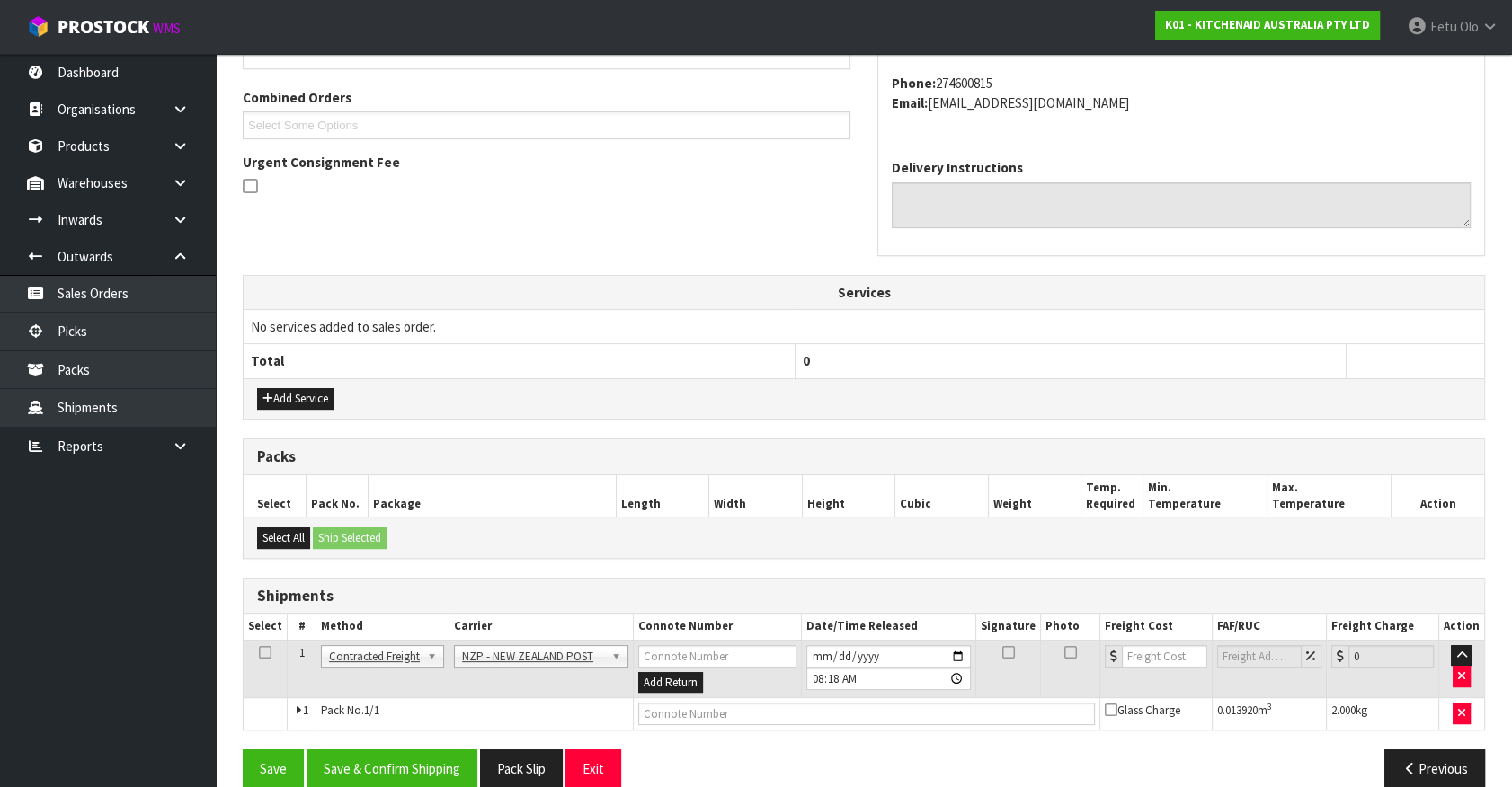 scroll, scrollTop: 468, scrollLeft: 0, axis: vertical 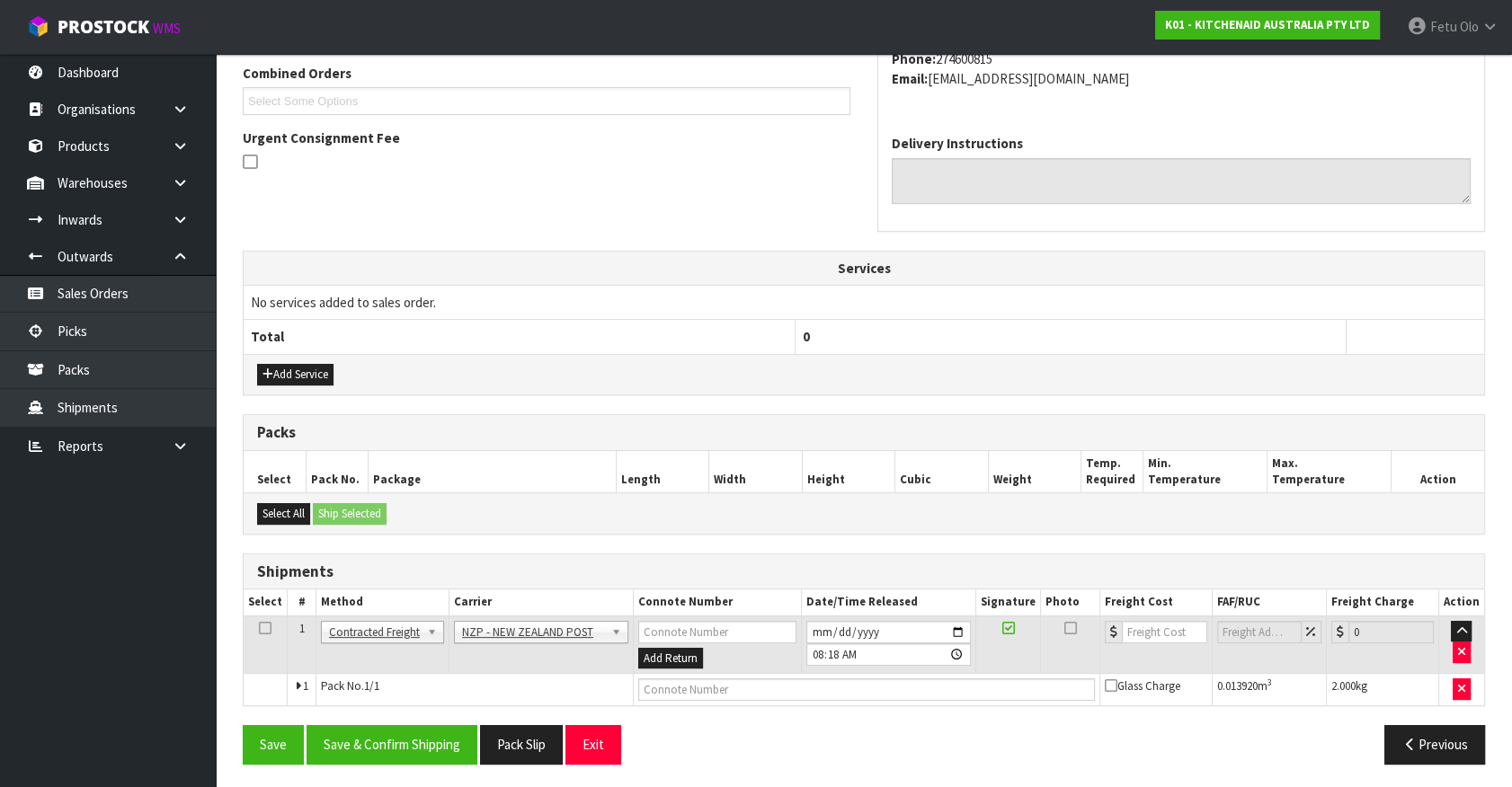 click on "From Address
CONTRACT WAREHOUSING & LOGISTICS 17 Allens Road East Tamaki Auckland
Combined Orders
K01-ORD0076914 K01-ORD0077083 K01-ORD0077085 K01-ORD0077111 K01-ORD0077178 K01-ORD0077213 K01-ORD0077215 K01-ORD0077216 K01-ORD0077218 K01-ORD0077219 K01-ORD0077220 K01-ORD0077221 K01-ORD0077222 K01-ORD0077224 K01-ORD0077225 K01-ORD0077226 K01-ORD0077227 K01-ORD0077228 K01-ORD0077229 K01-ORD0077231 K01-ORD0077232 K01-ORD0077233 K01-ORD0077234 K01-ORD0077235 K01-ORD0077251 K01-ORD0077252 K01-ORD0077253 K01-ORD0077254 K01-ORD0077255 K01-ORD0077256 K01-ORD0077258 K01-ORD0077259 K01-ORD0077260 K01-ORD0077262 K01-ORD0077263 K01-ORD0077264 K01-ORD0077265 K01-ORD0077266 K01-ORD0077267 K01-ORD0077268 K01-ORD0077269 K01-ORD0077270 K01-ORD0077271 K01-ORD0077272 K01-ORD0077273 K01-ORD0077274 K01-ORD0077275 K01-ORD0077276 K01-ORD0077277 K01-ORD0077278 K01-ORD0077279 K01-ORD0077280 K01-ORD0077281 K01-ORD0077282 K01-ORD0077283 K01-ORD0077284" at bounding box center (864, 331) 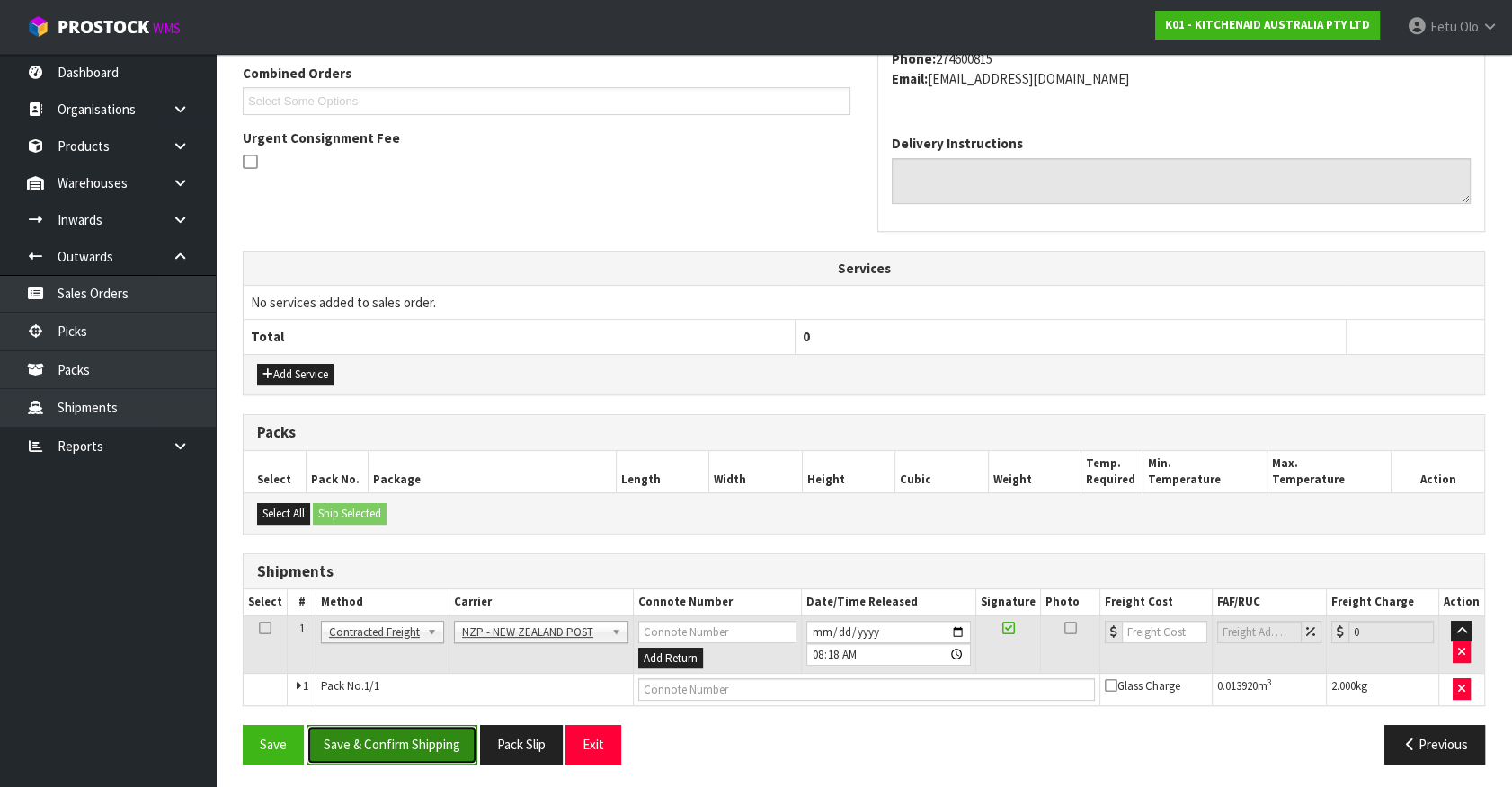 click on "Save & Confirm Shipping" at bounding box center (392, 744) 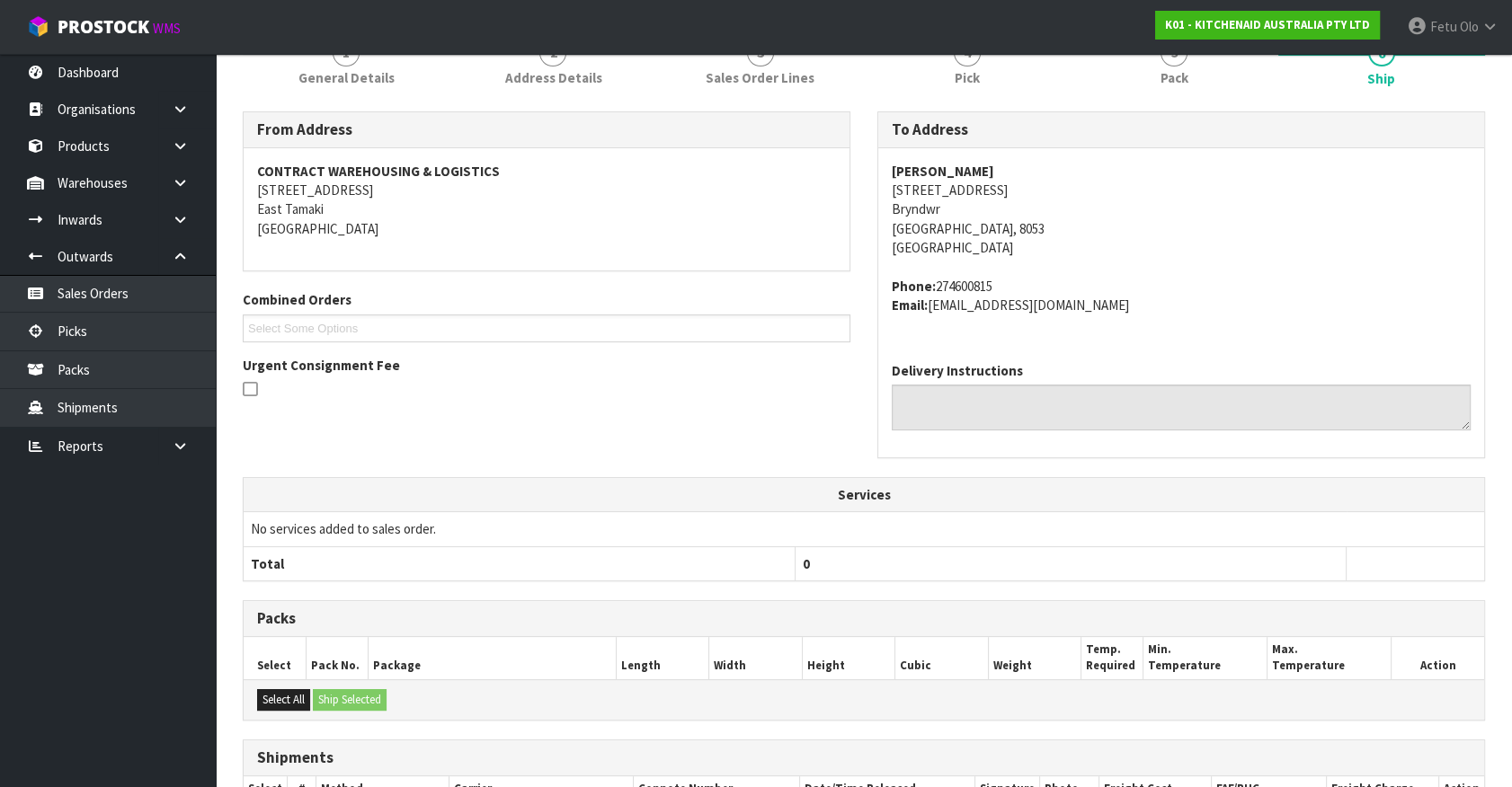 scroll, scrollTop: 443, scrollLeft: 0, axis: vertical 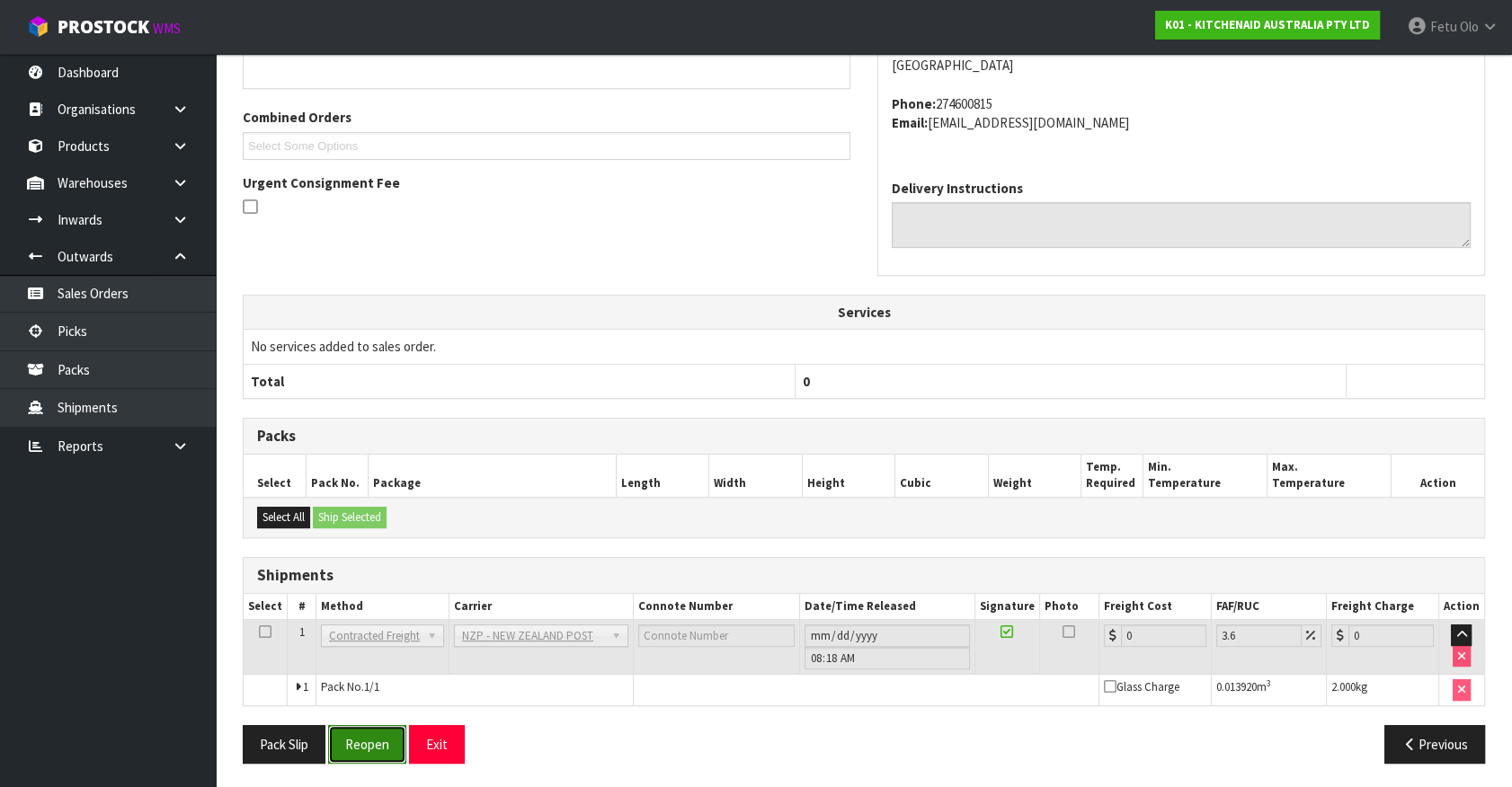 click on "Reopen" at bounding box center [367, 744] 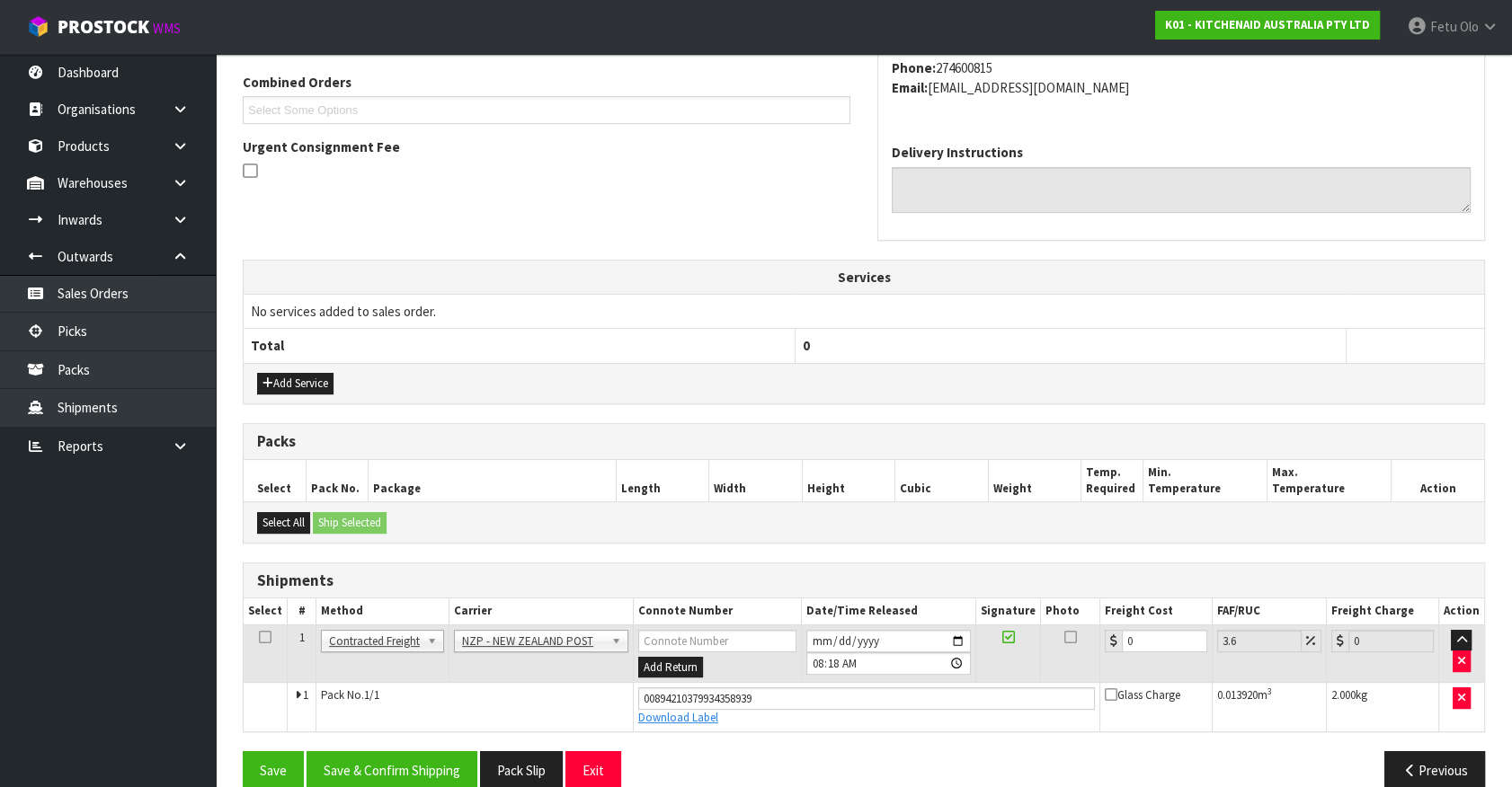 scroll, scrollTop: 485, scrollLeft: 0, axis: vertical 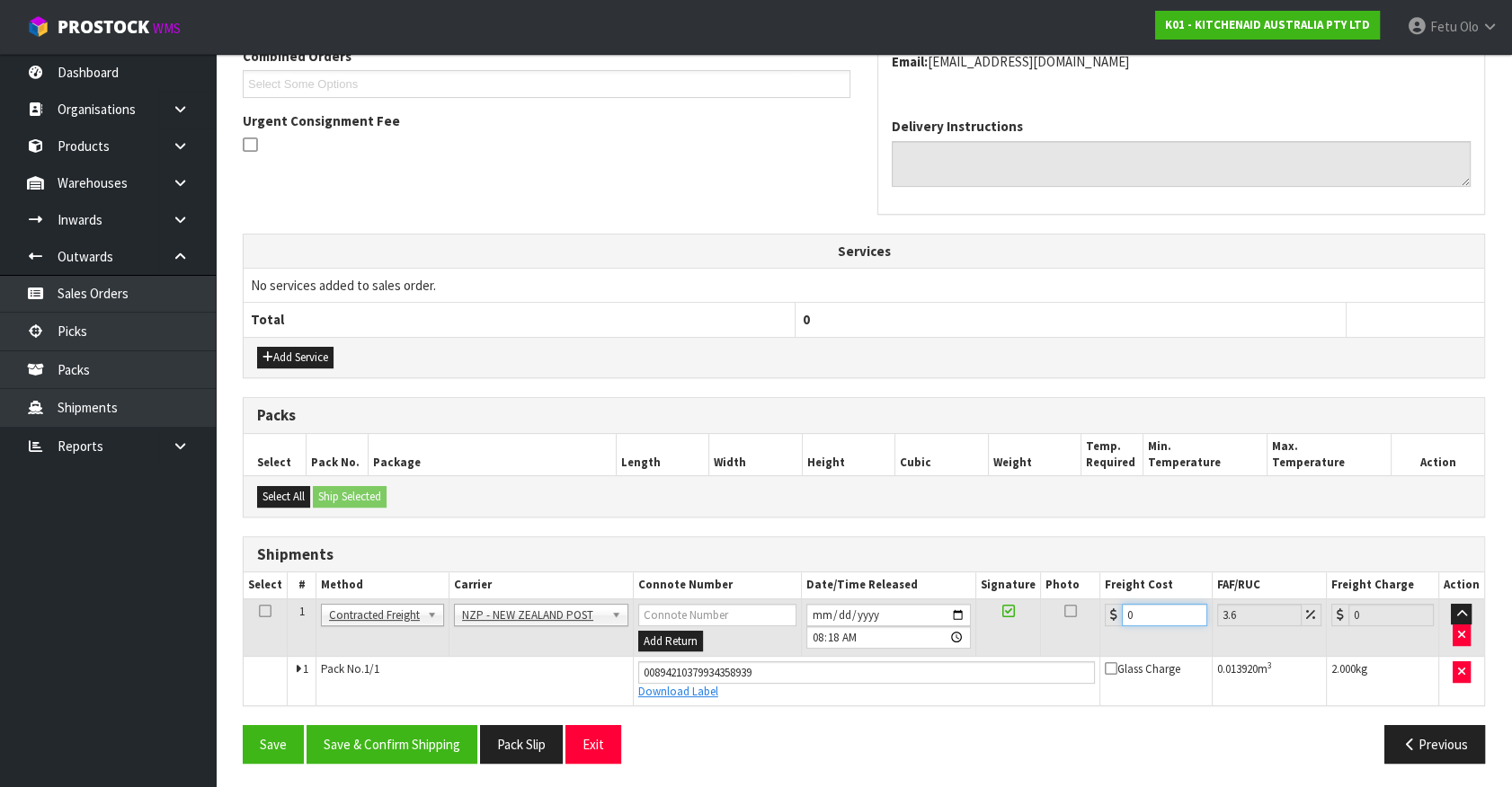 drag, startPoint x: 1152, startPoint y: 620, endPoint x: 914, endPoint y: 661, distance: 241.50569 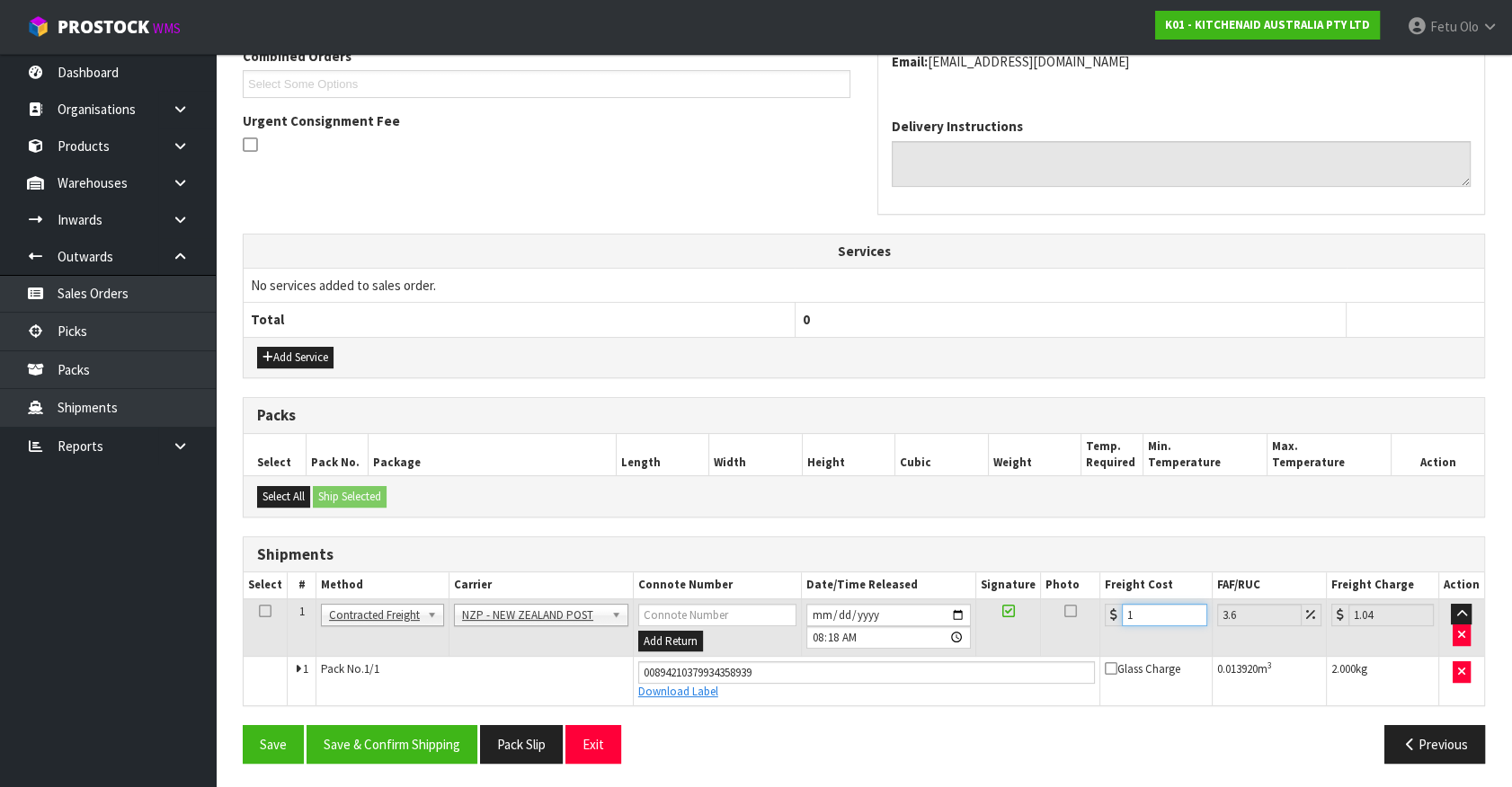 type on "11" 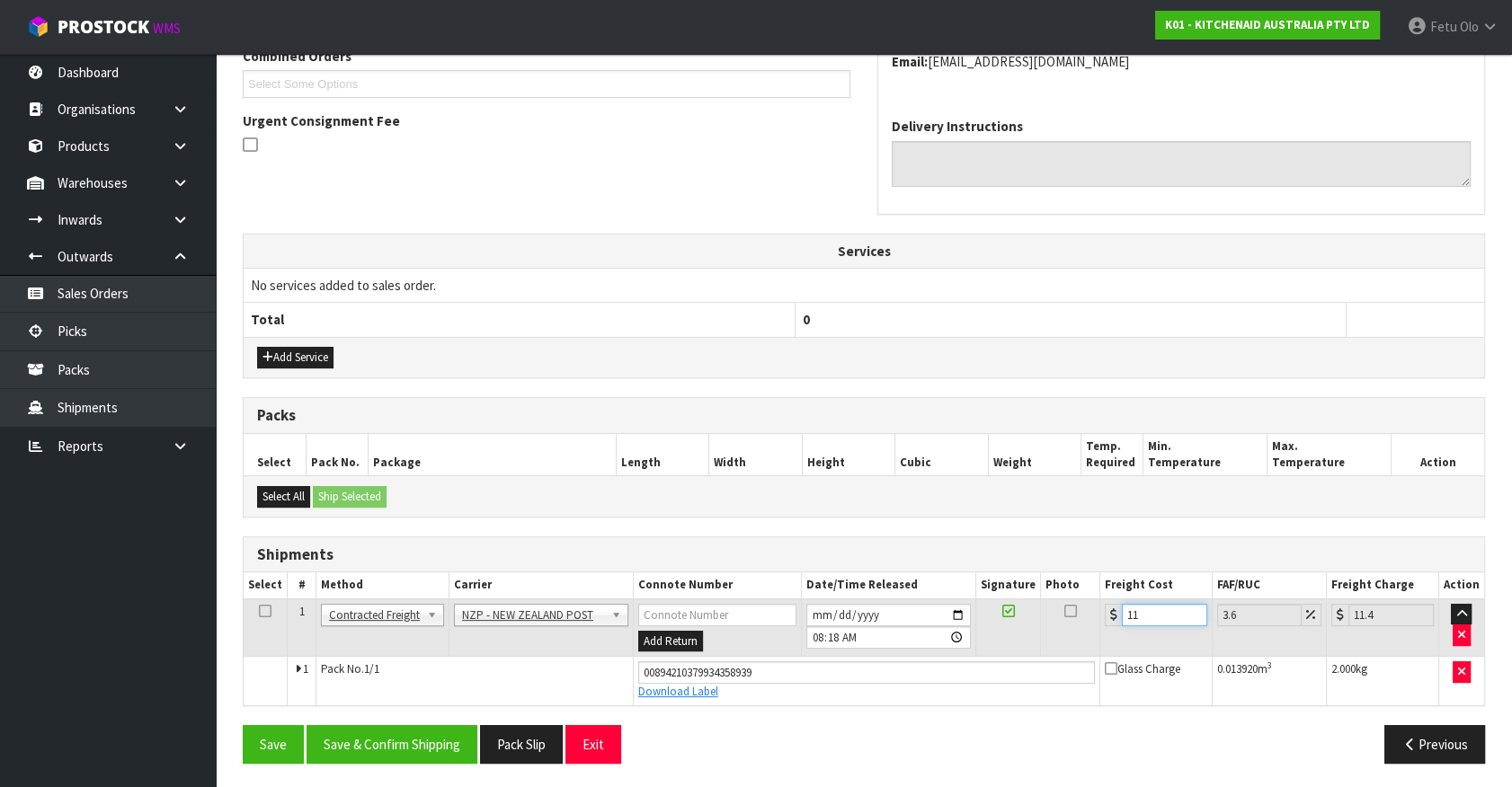 type on "11.6" 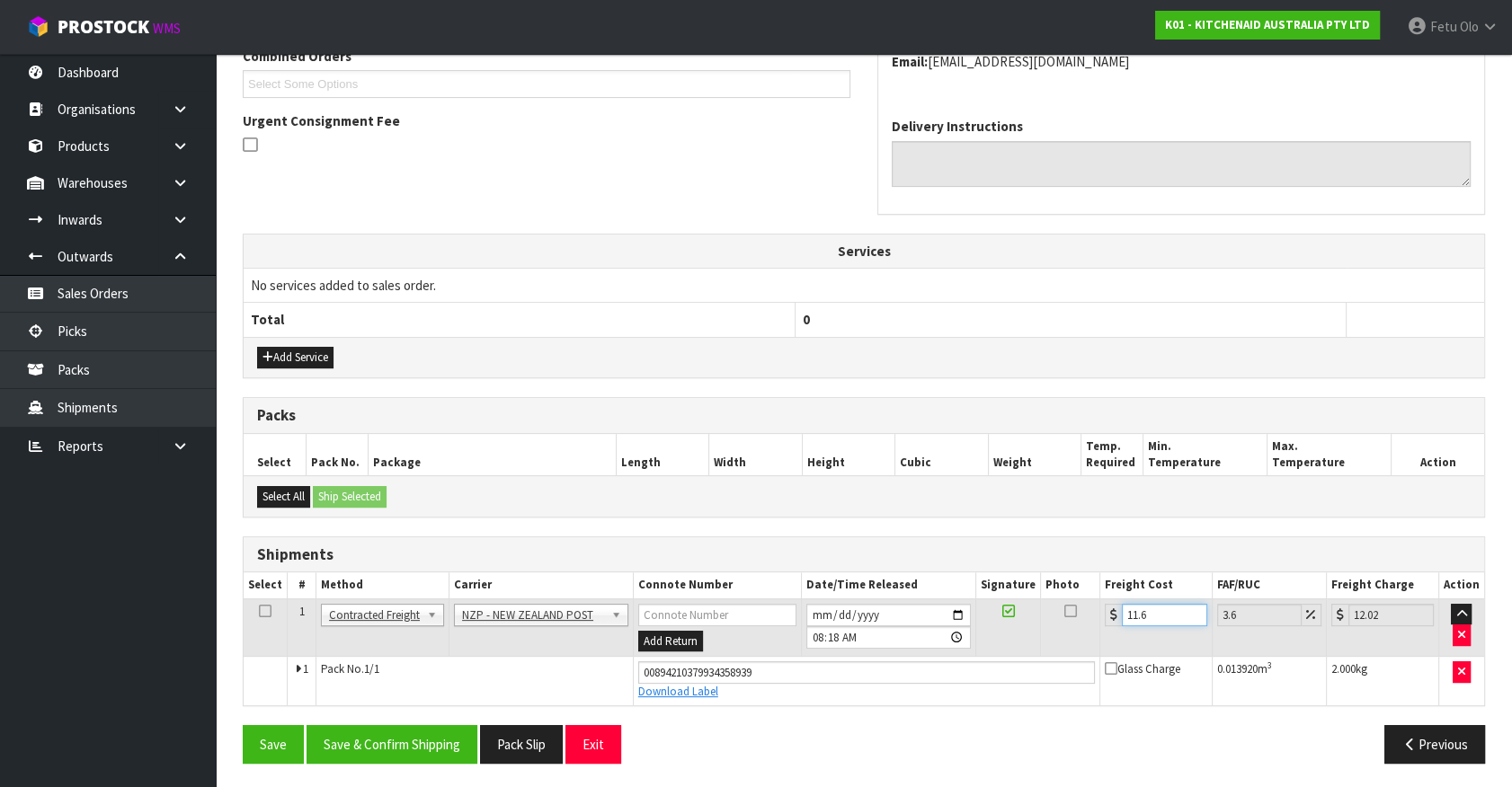 type on "11.61" 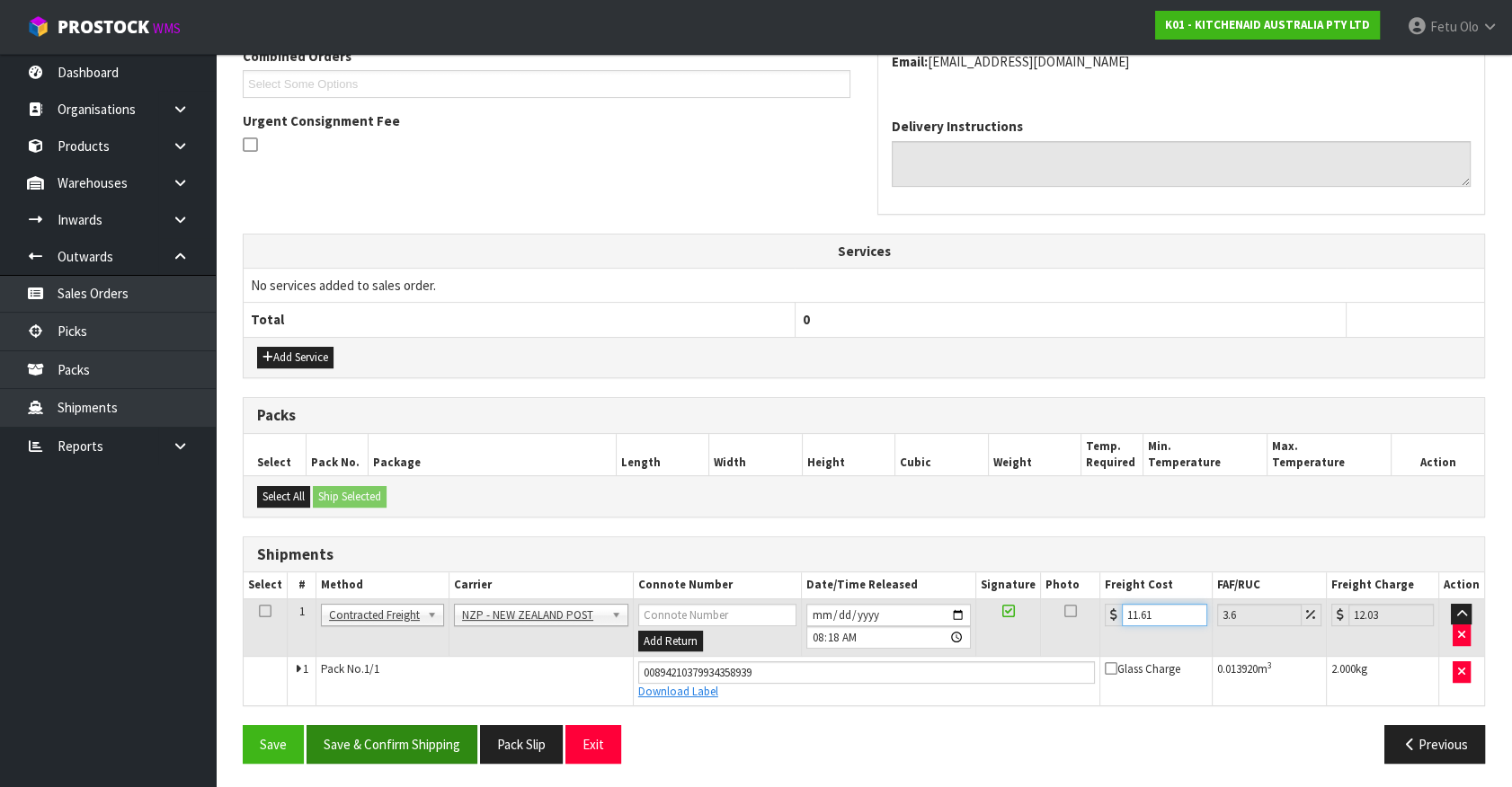 type on "11.61" 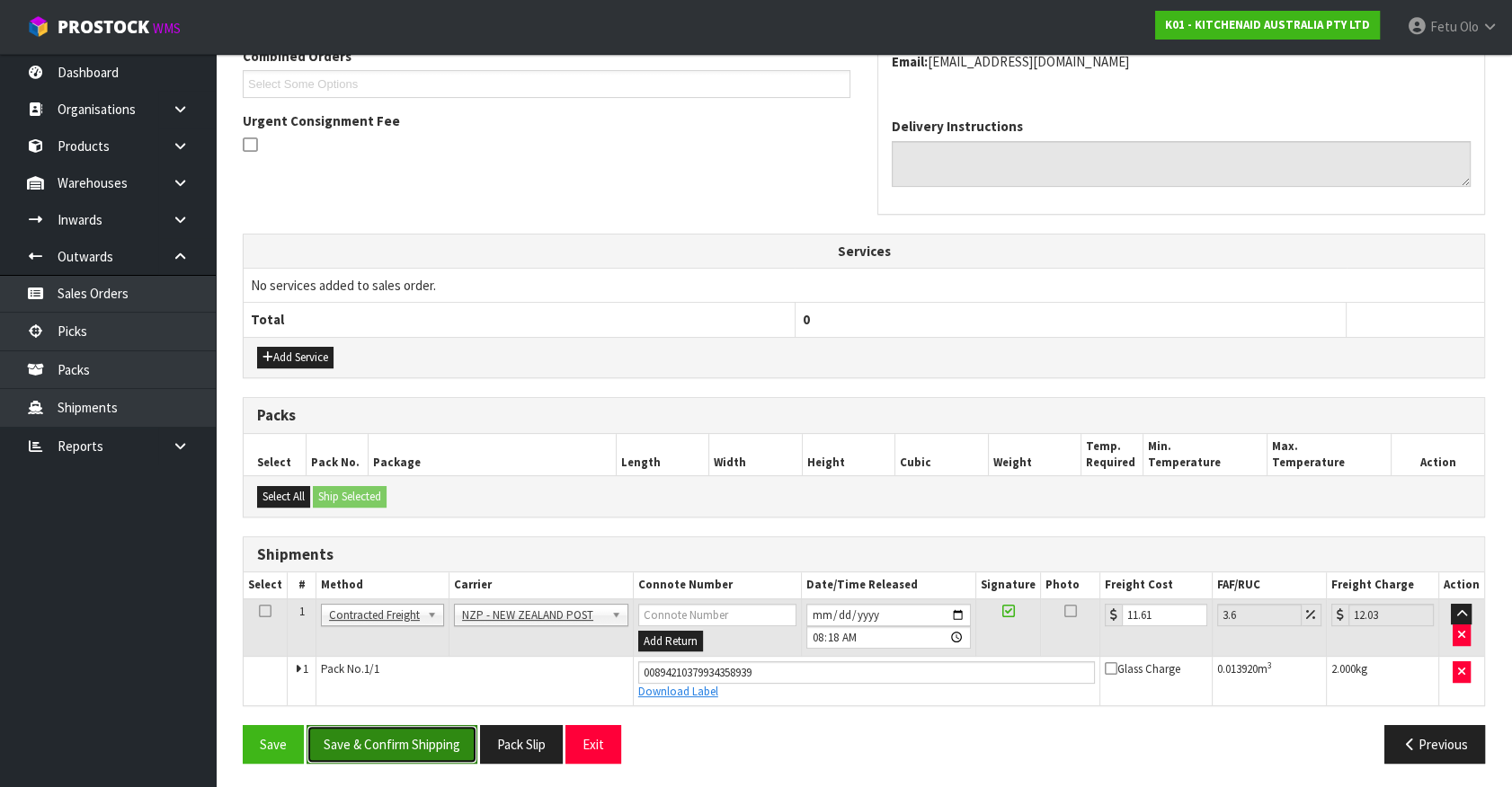 click on "Save & Confirm Shipping" at bounding box center (392, 744) 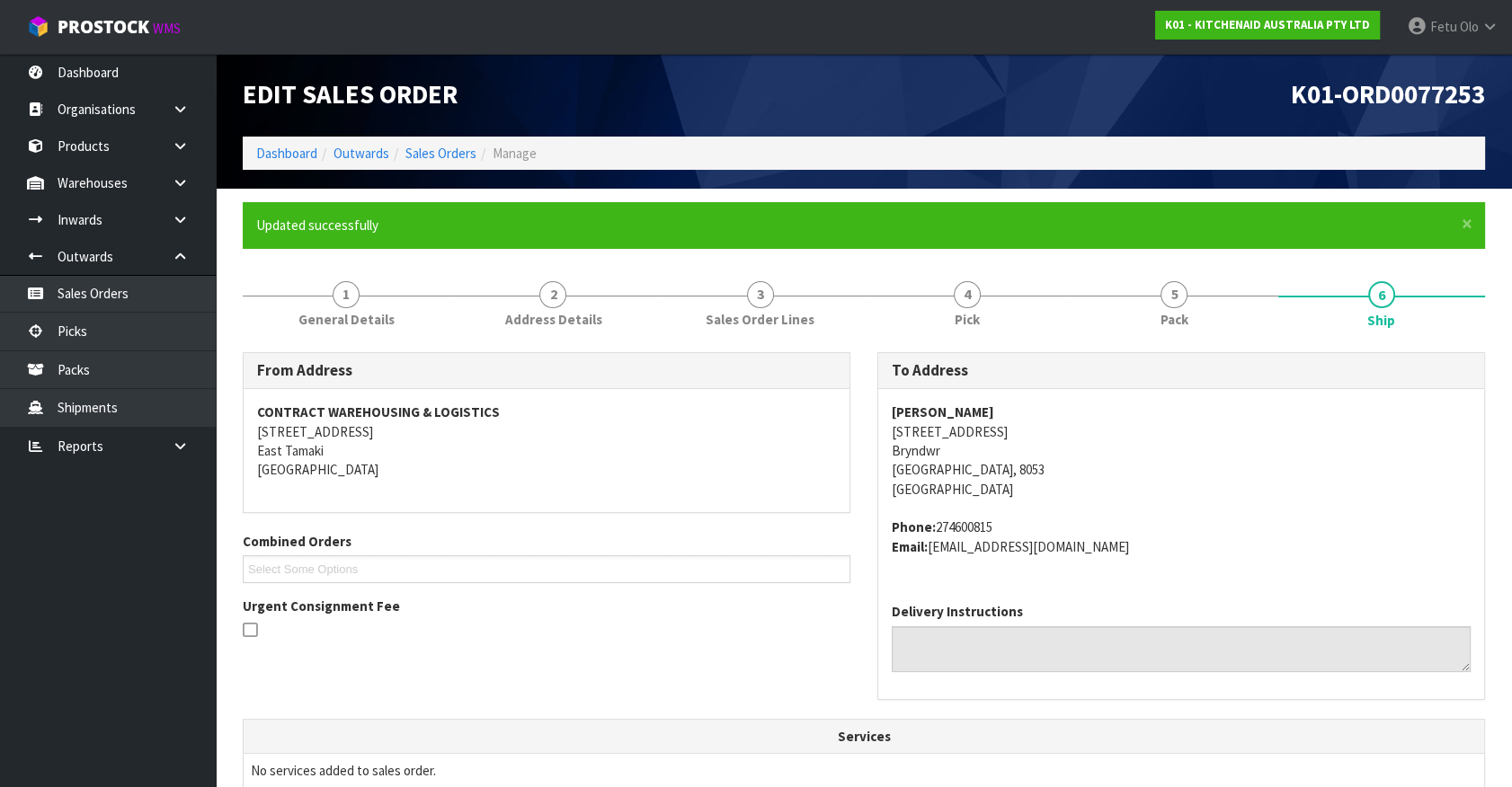 scroll, scrollTop: 436, scrollLeft: 0, axis: vertical 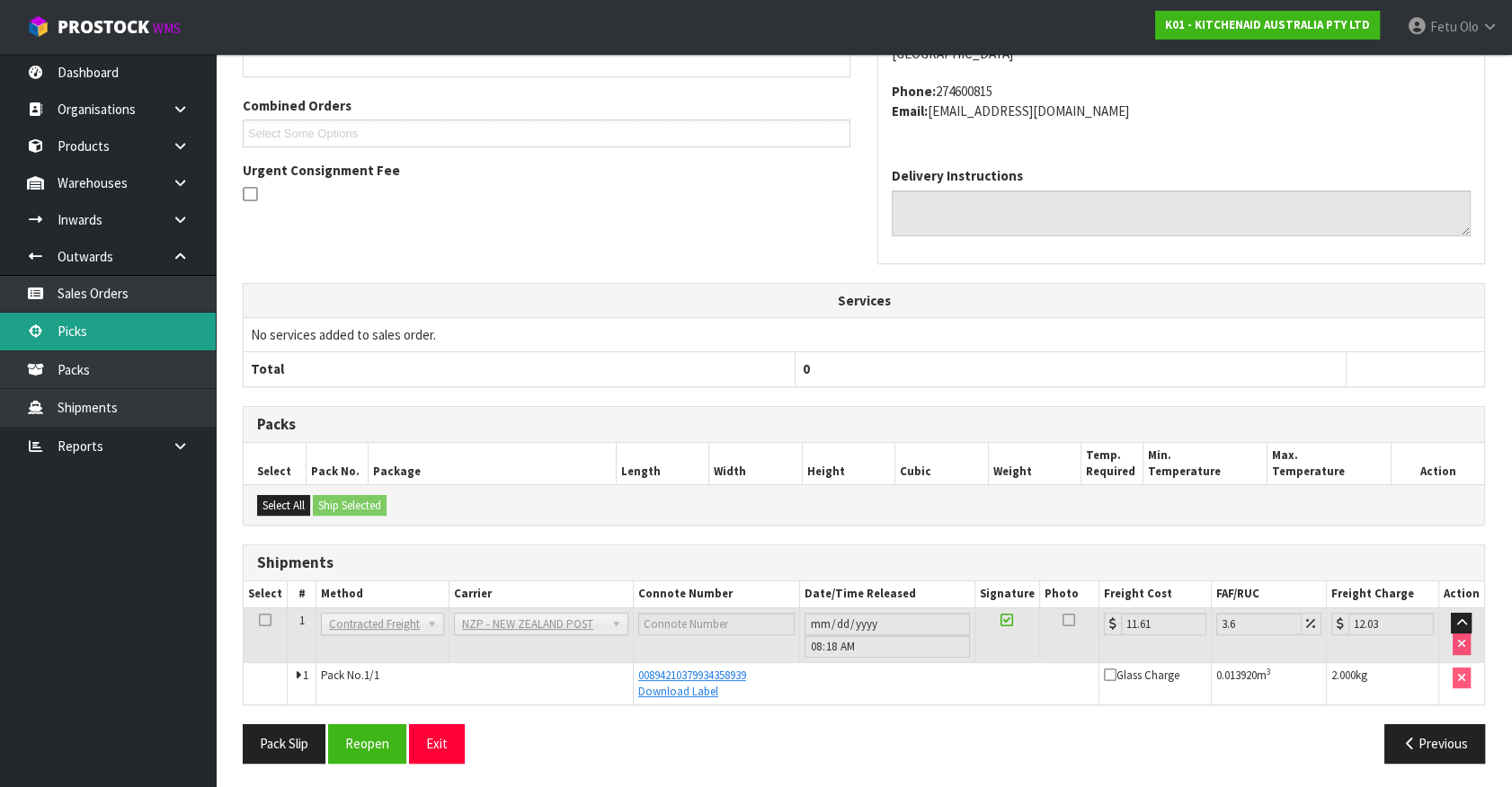 click on "Picks" at bounding box center [108, 331] 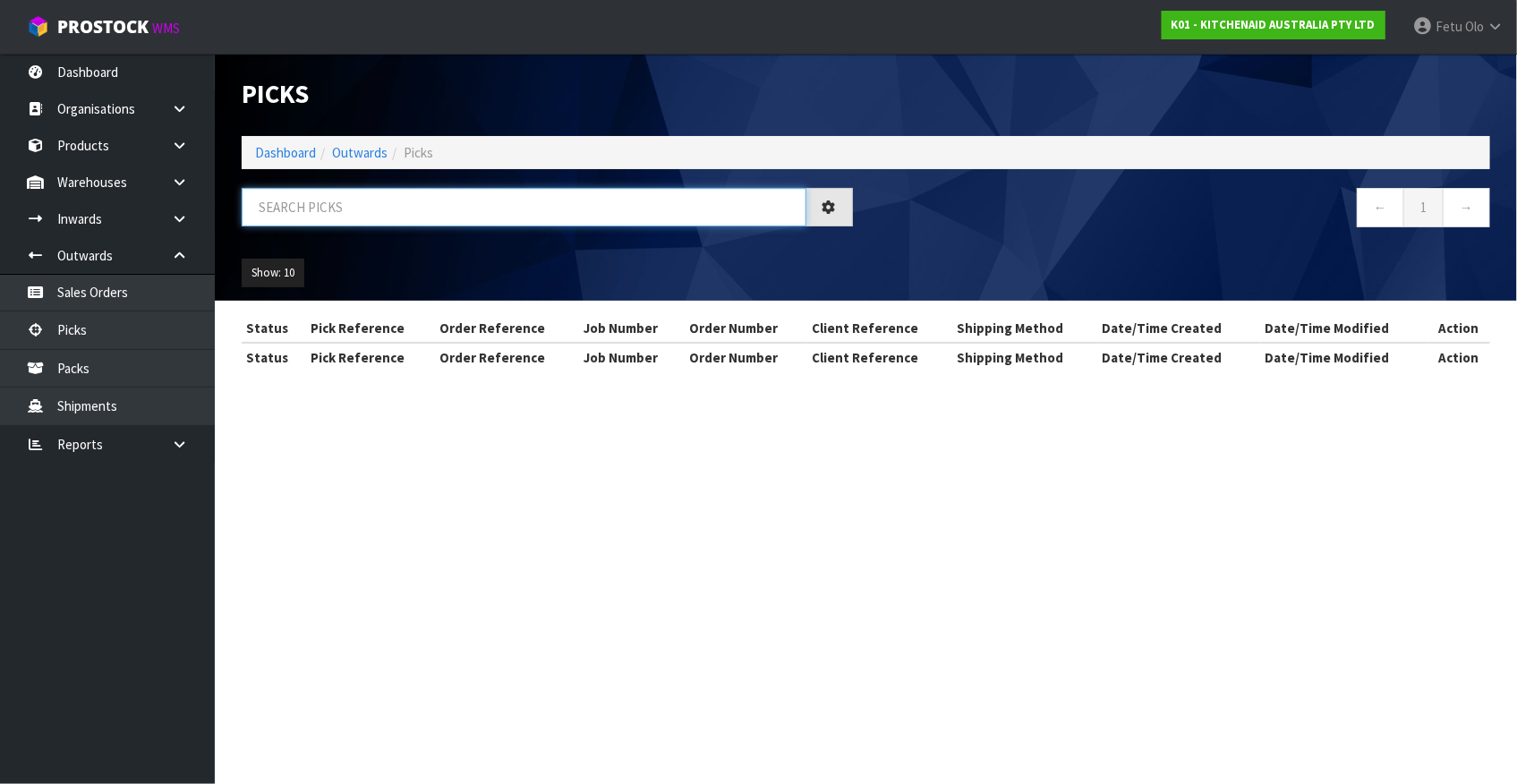 click at bounding box center [524, 207] 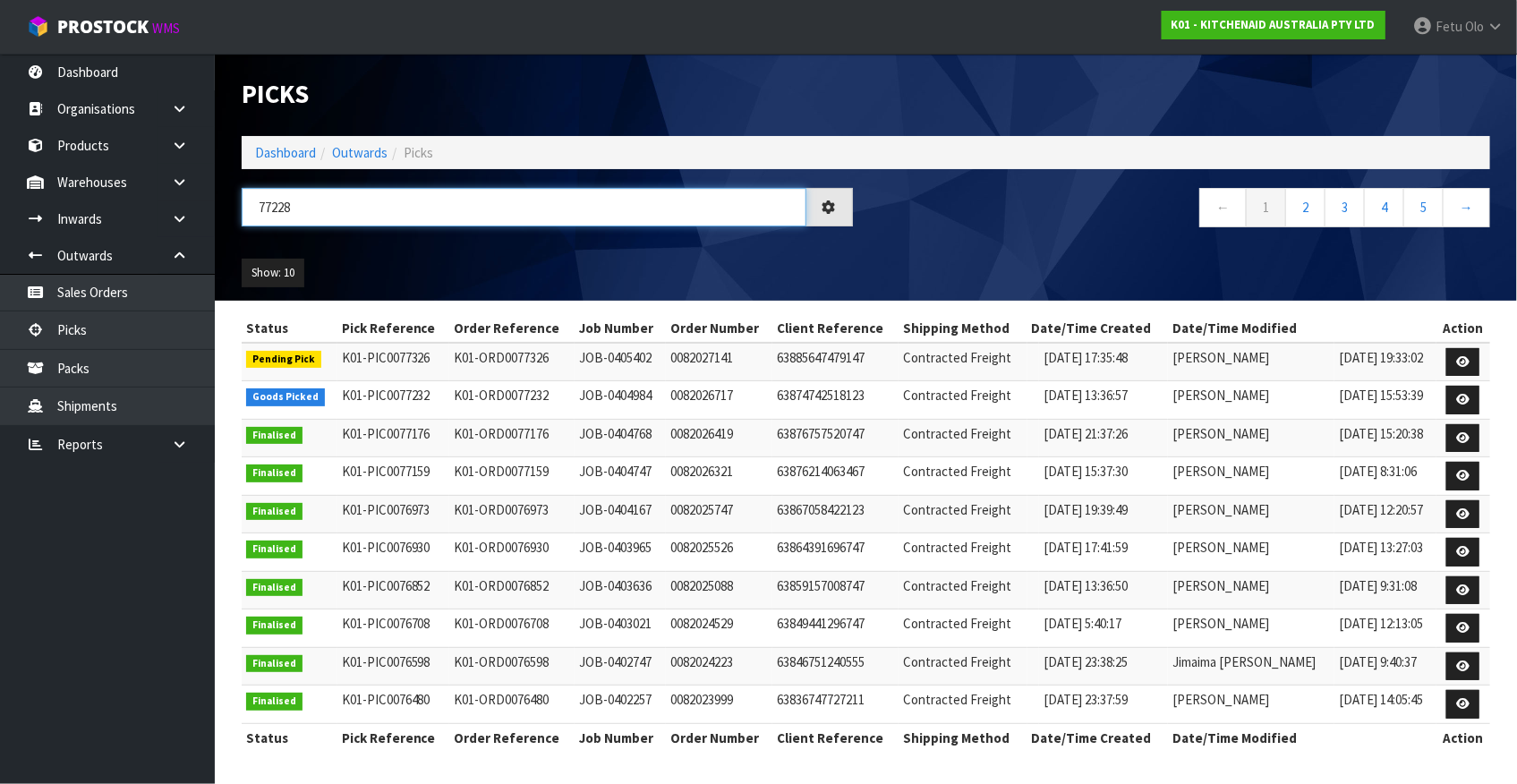 type on "77228" 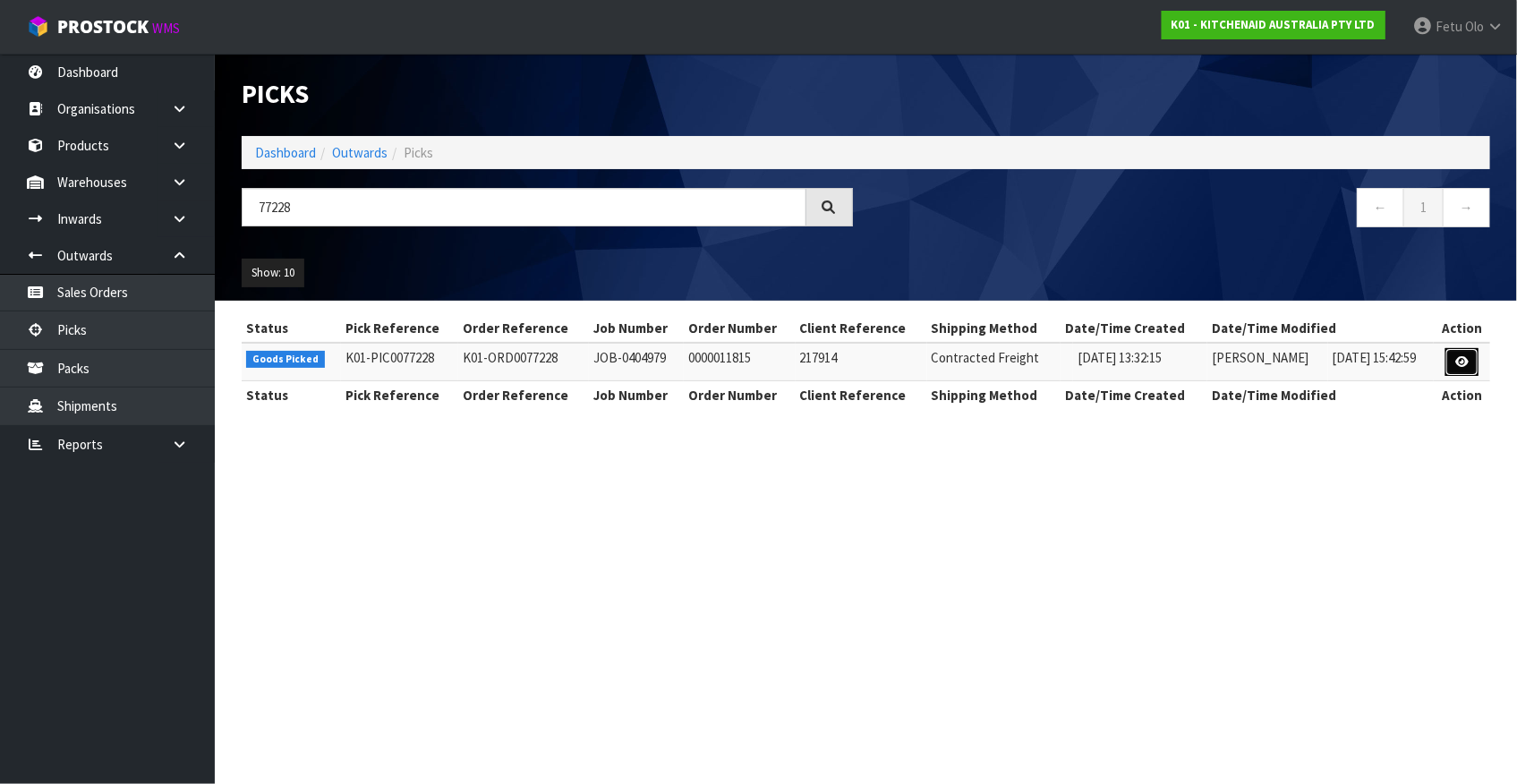 click at bounding box center [1462, 362] 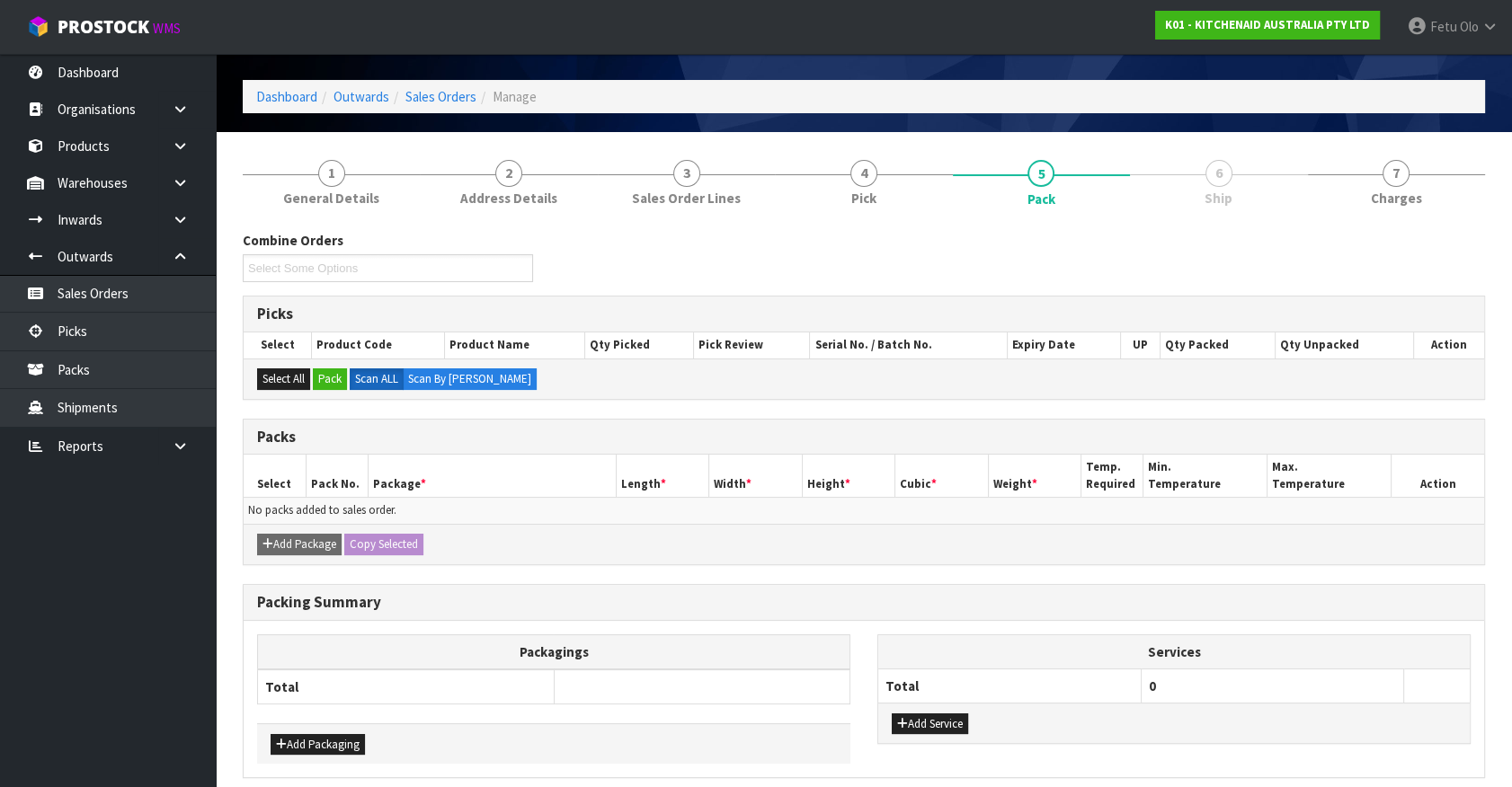 scroll, scrollTop: 128, scrollLeft: 0, axis: vertical 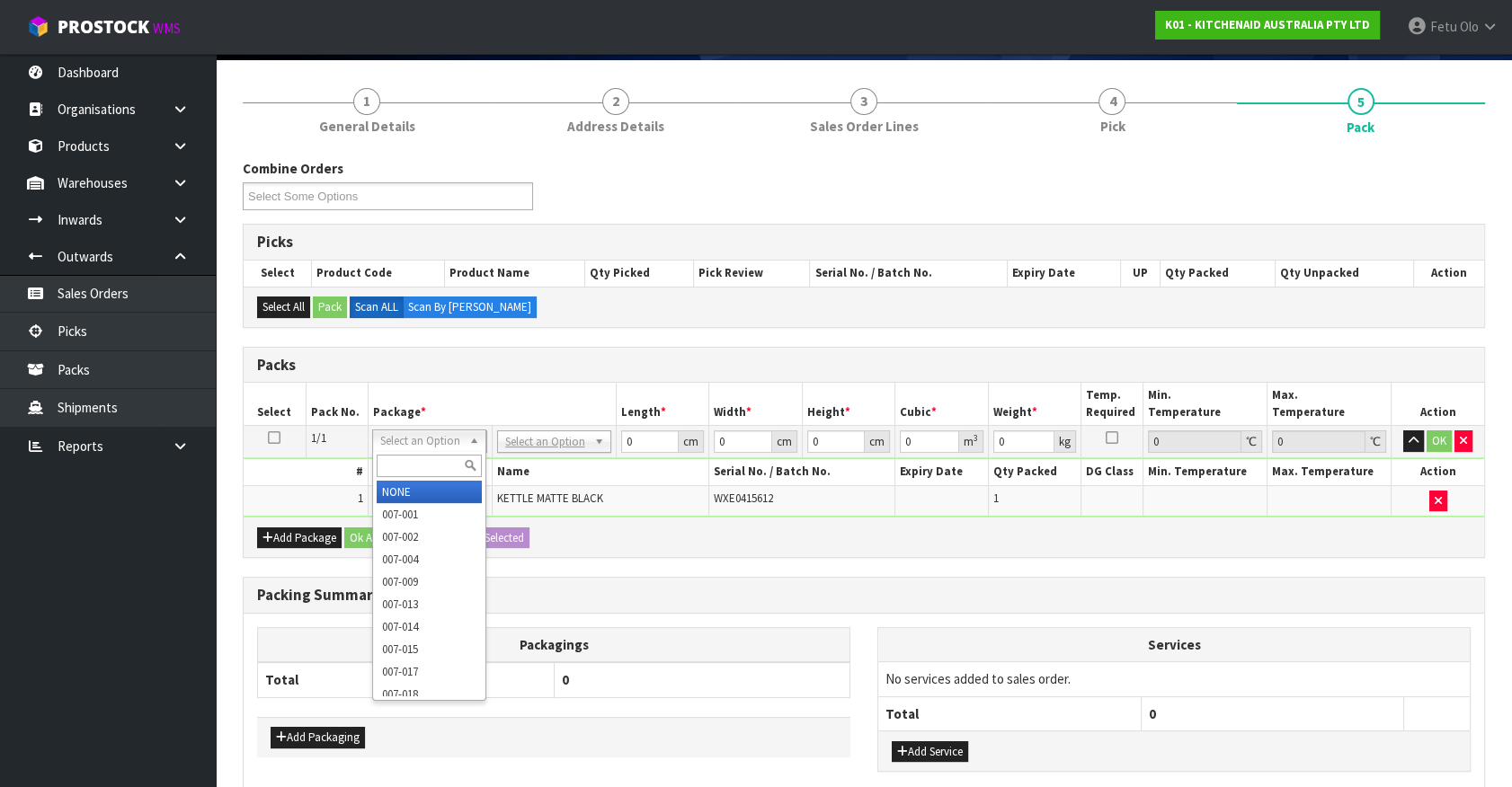 drag, startPoint x: 420, startPoint y: 439, endPoint x: 413, endPoint y: 458, distance: 20.248457 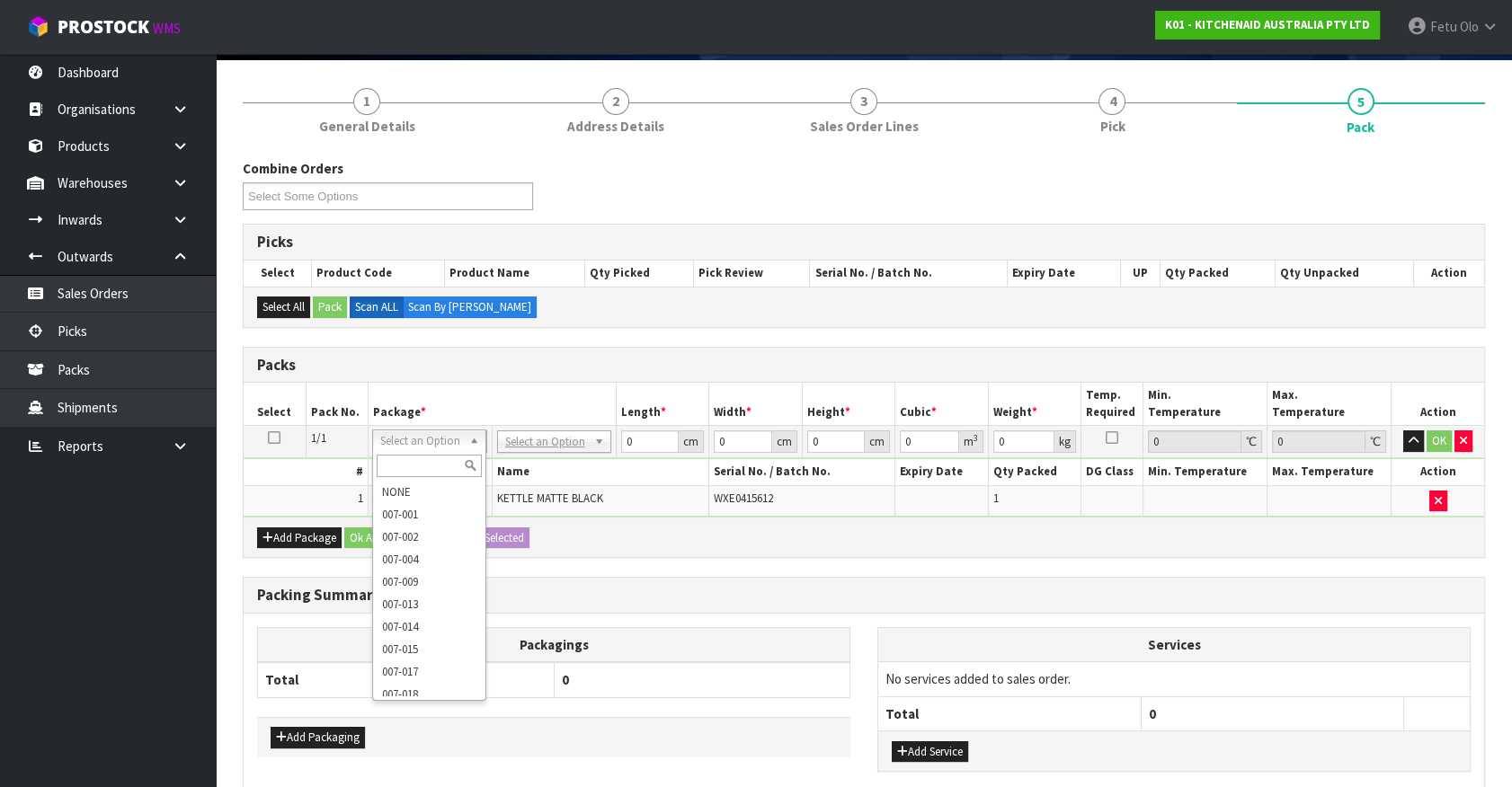click at bounding box center (429, 465) 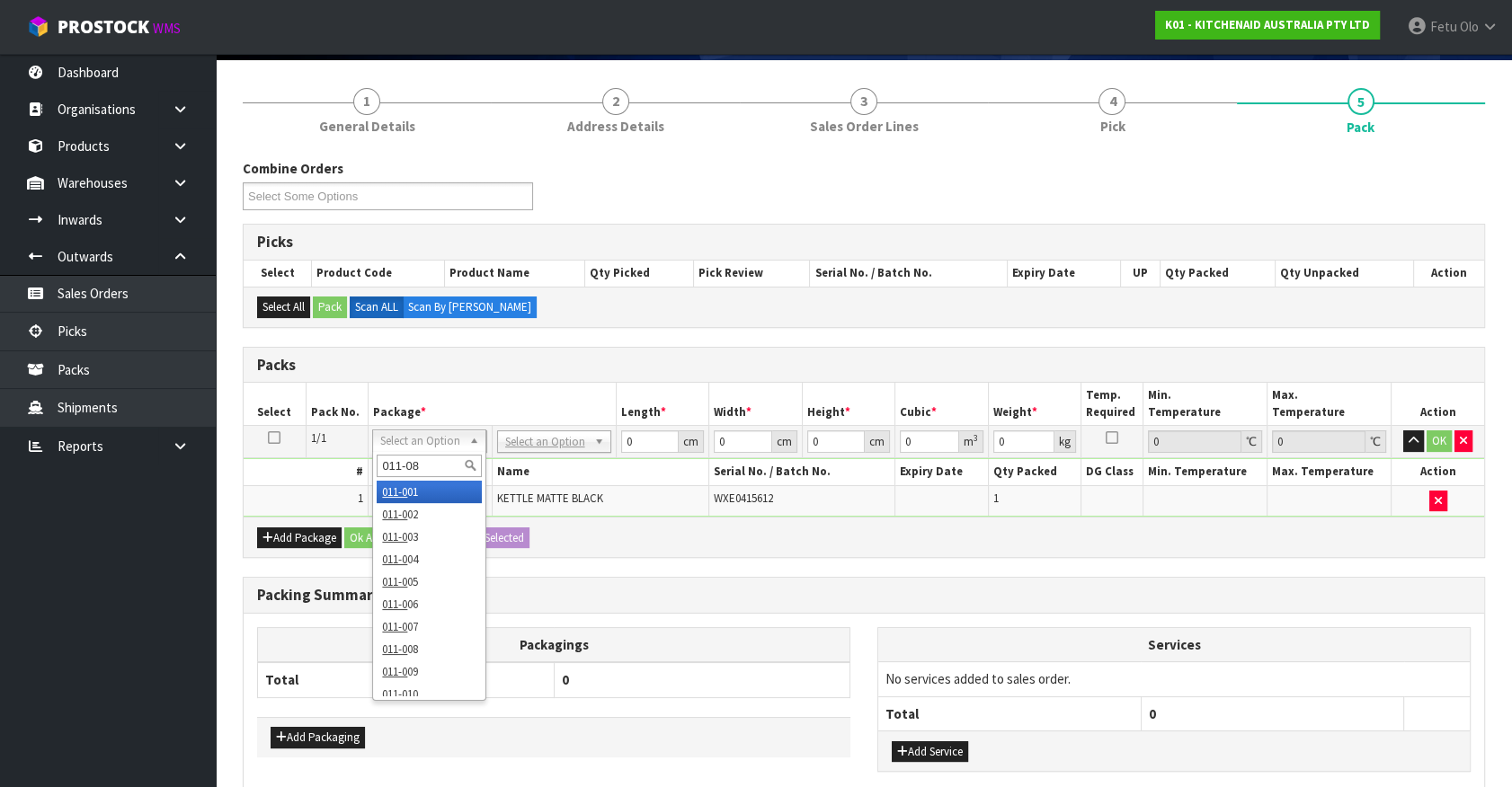 type on "011-084" 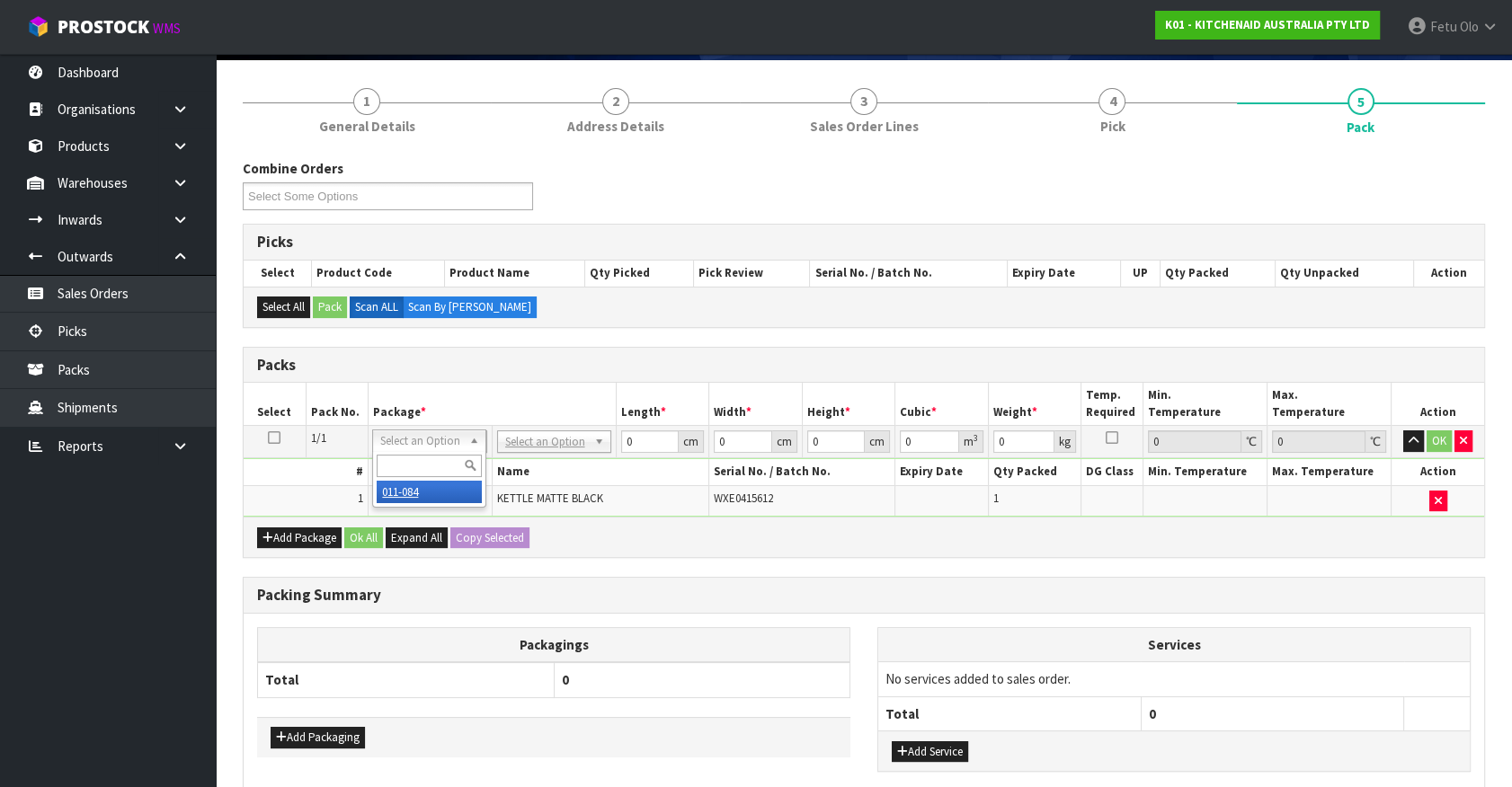 type on "2" 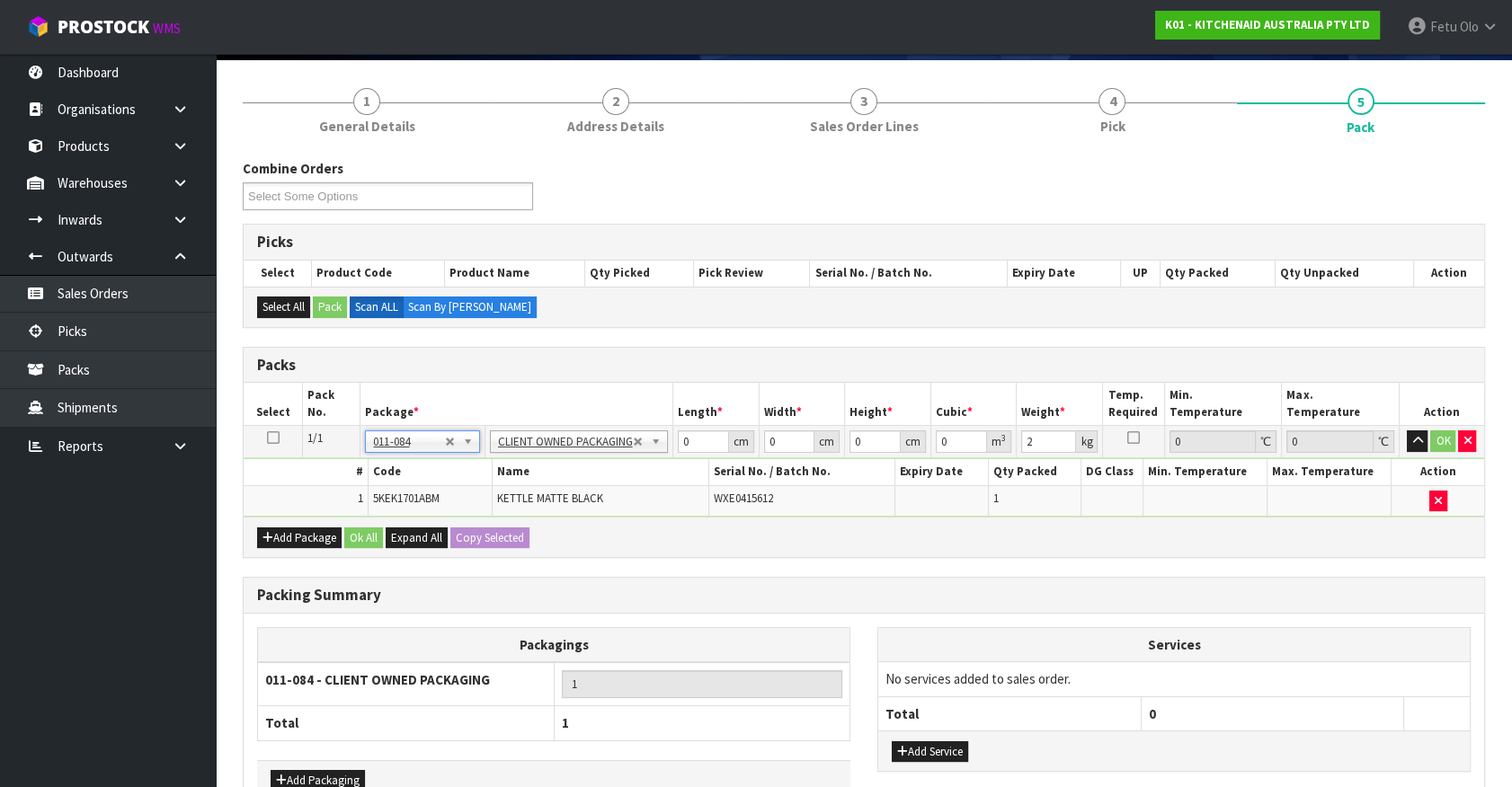drag, startPoint x: 476, startPoint y: 541, endPoint x: 663, endPoint y: 494, distance: 192.81597 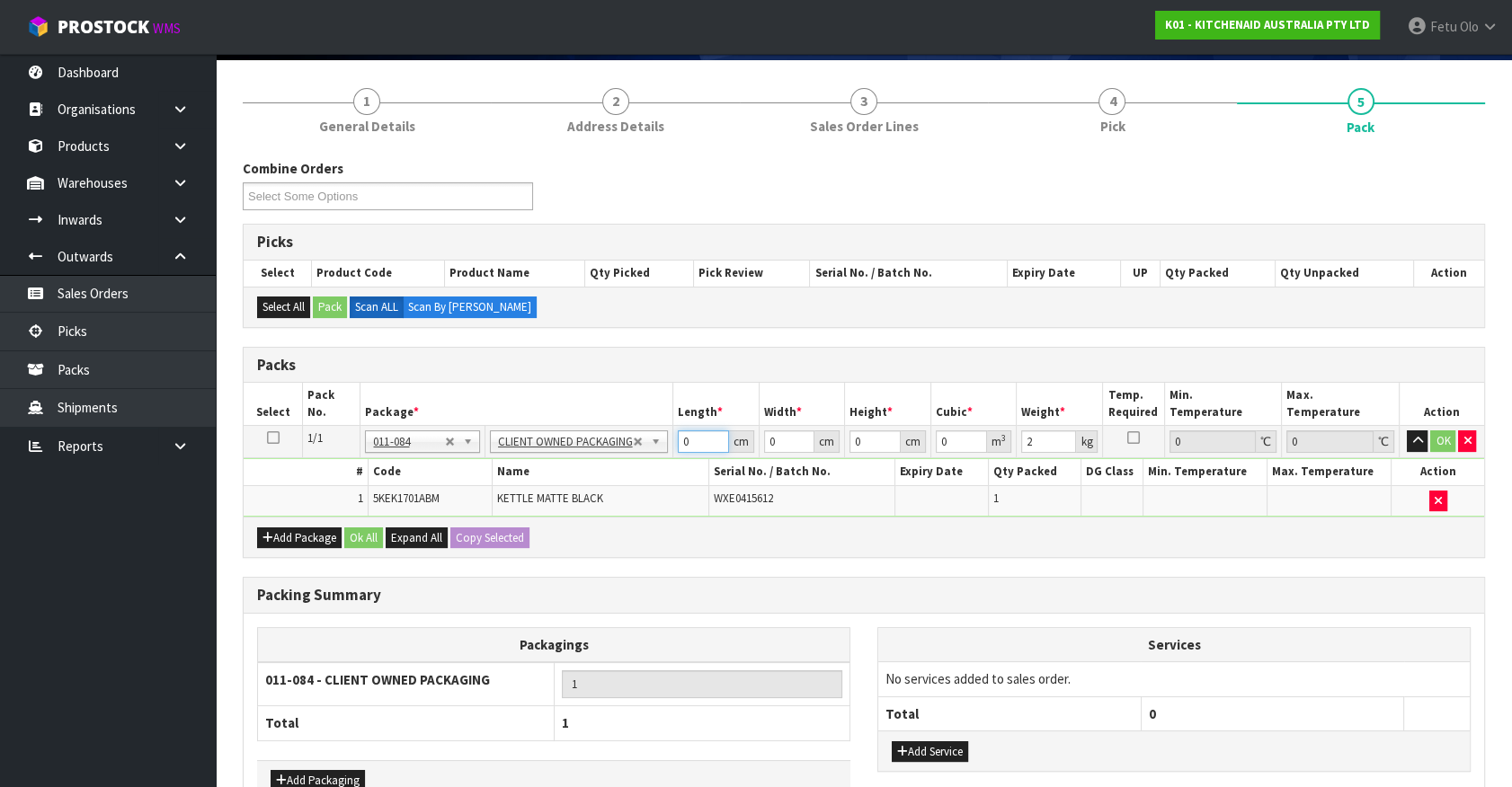 drag, startPoint x: 630, startPoint y: 471, endPoint x: 595, endPoint y: 489, distance: 39.357337 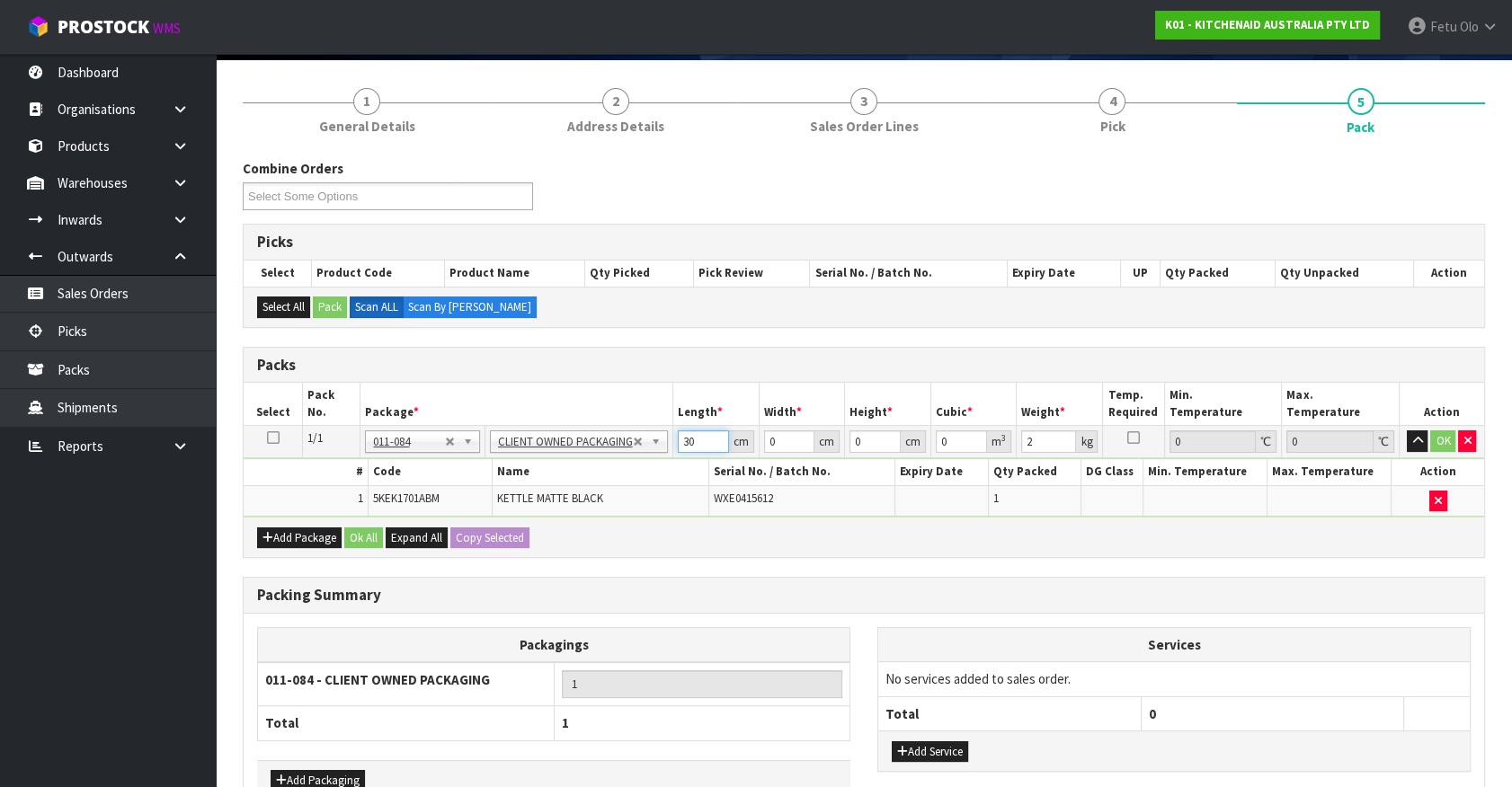 type on "30" 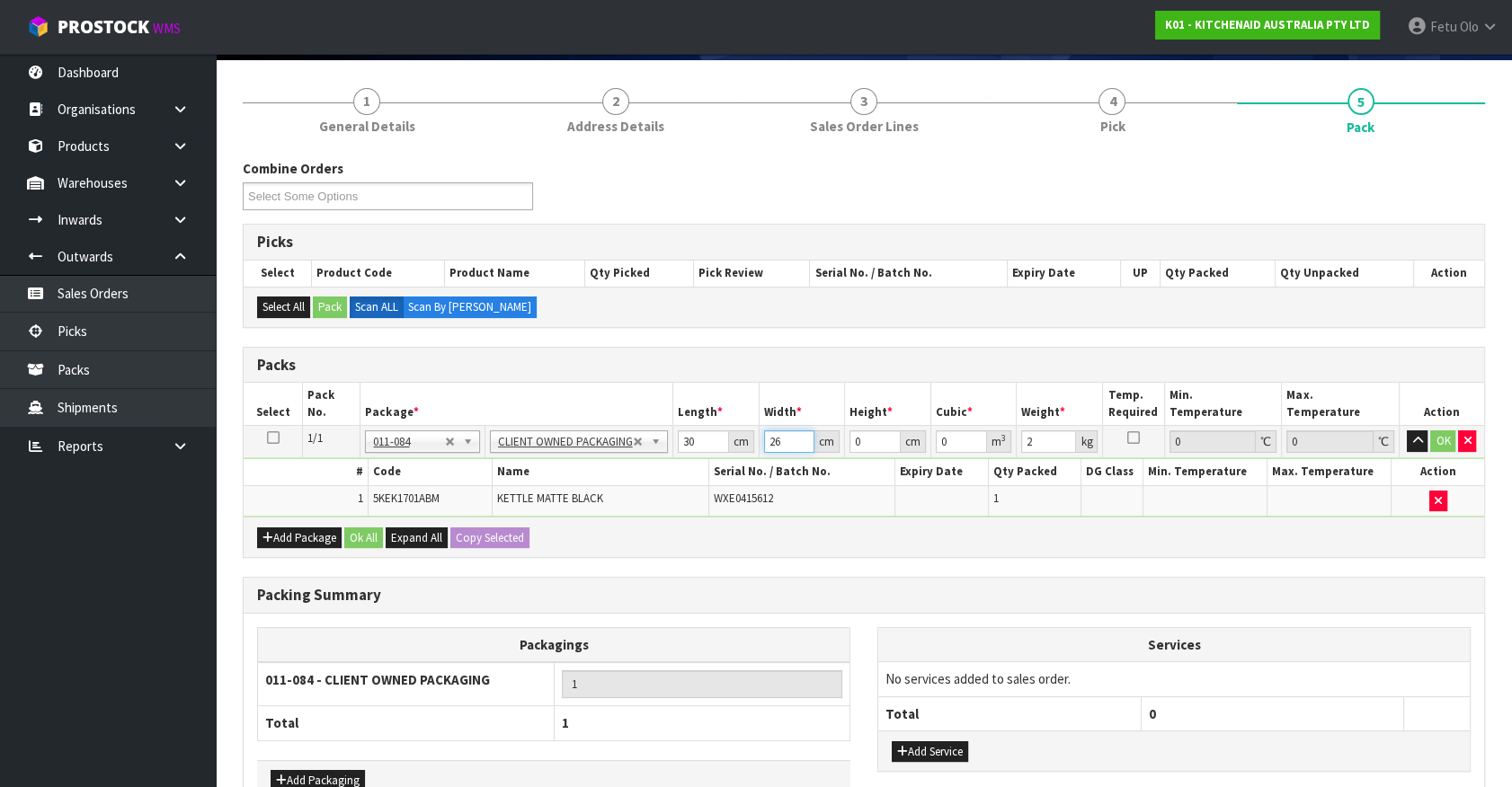 type on "26" 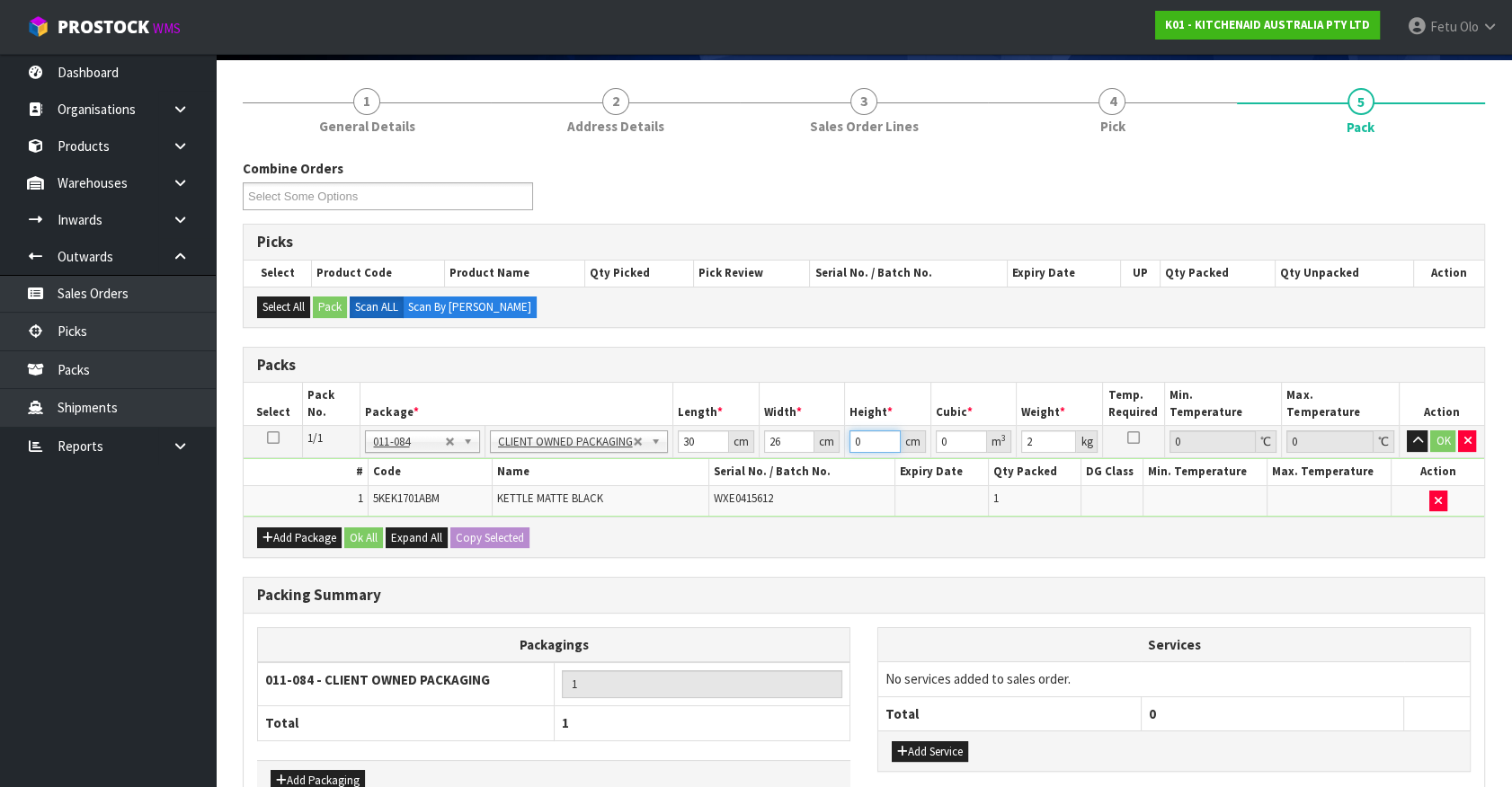 type on "3" 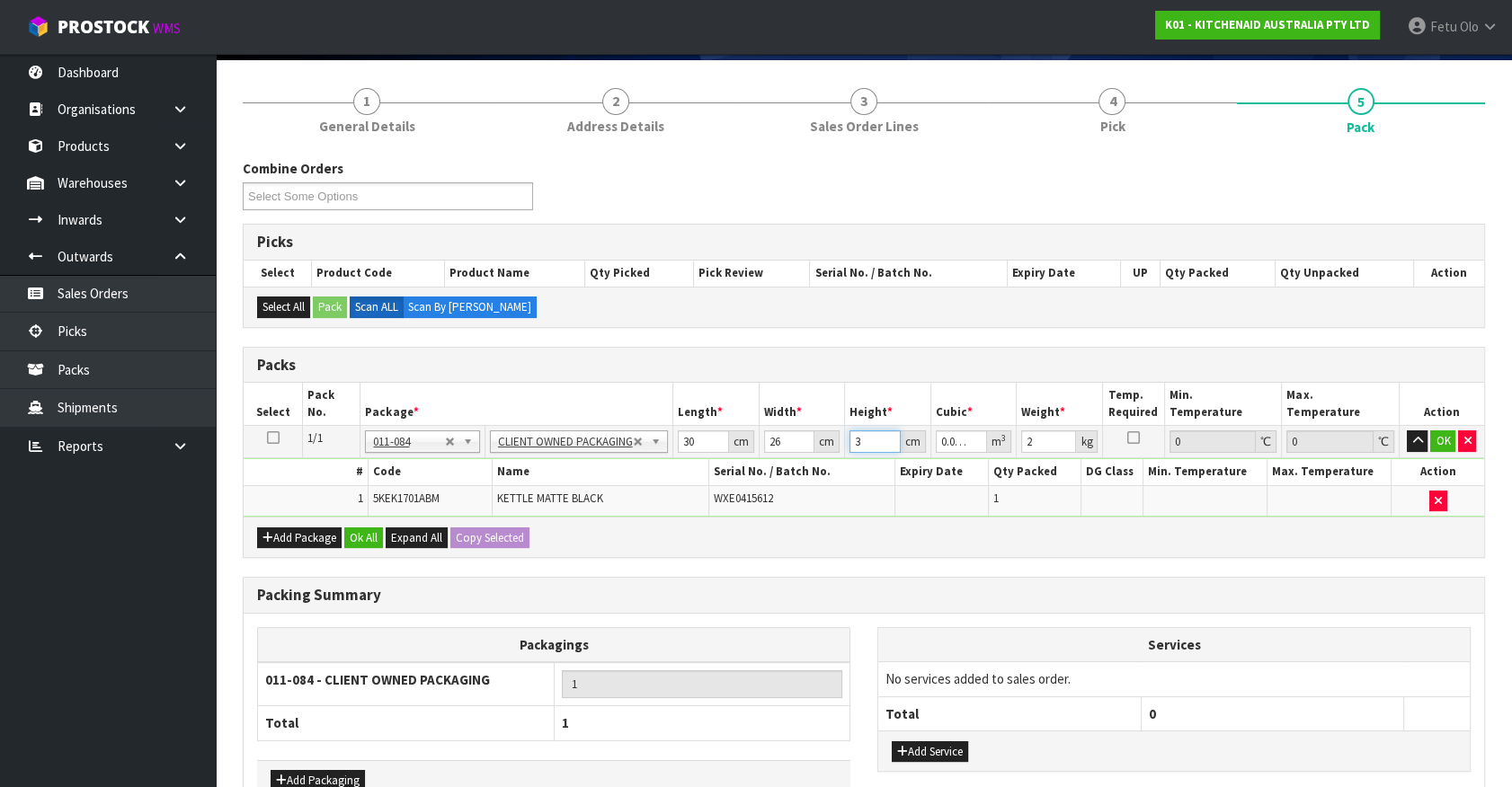 type on "35" 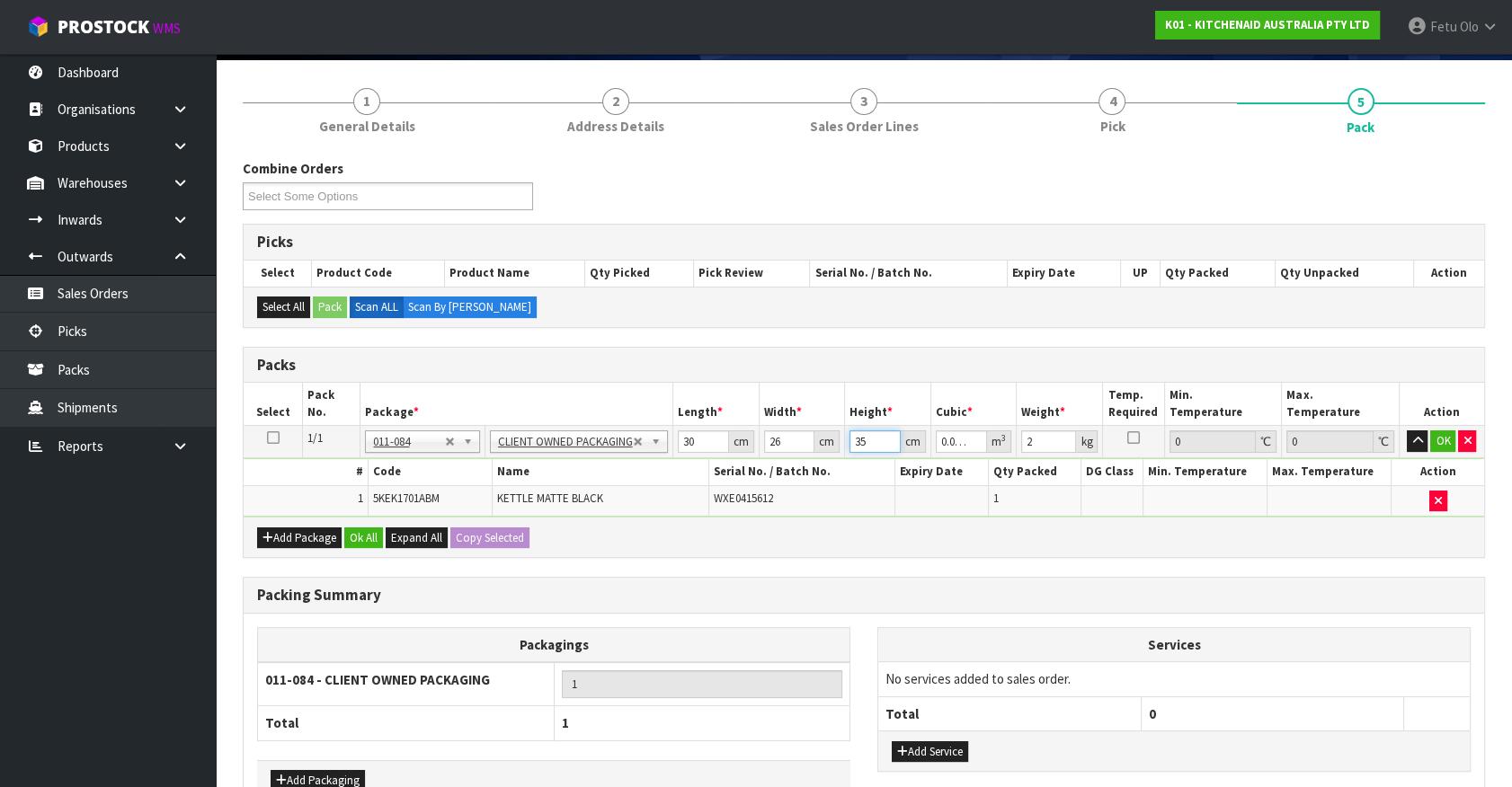 type on "35" 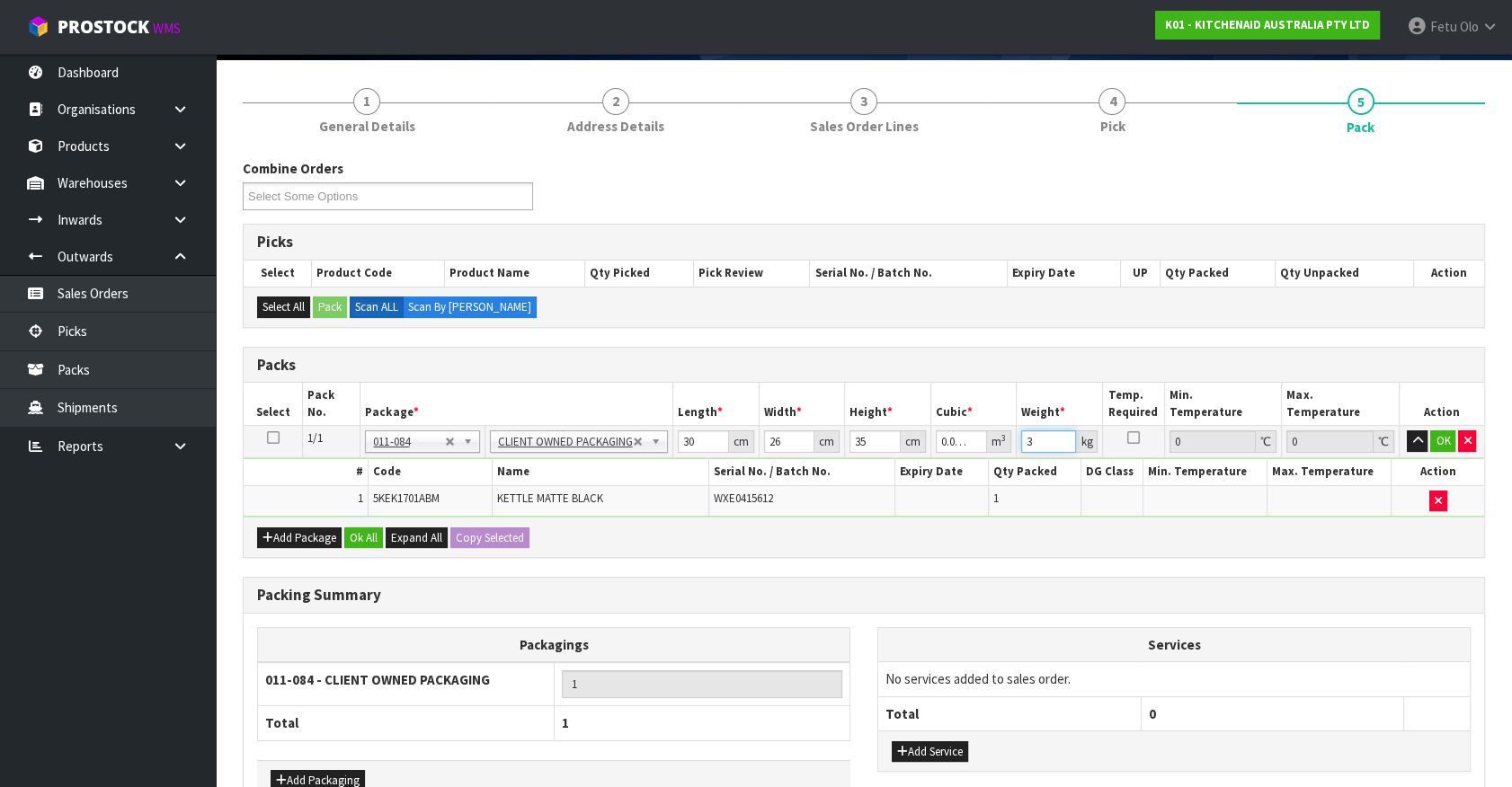 type on "3" 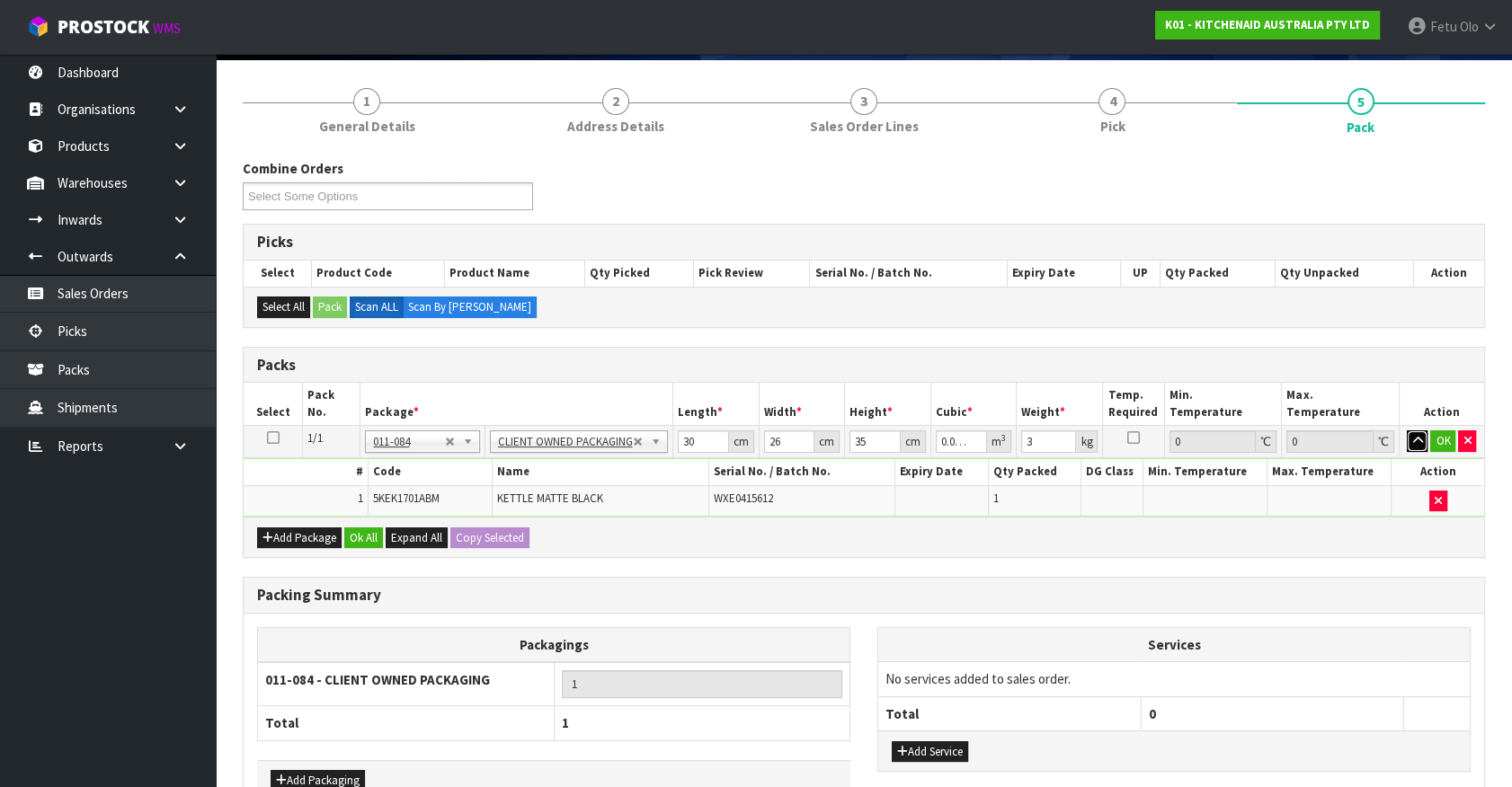 type 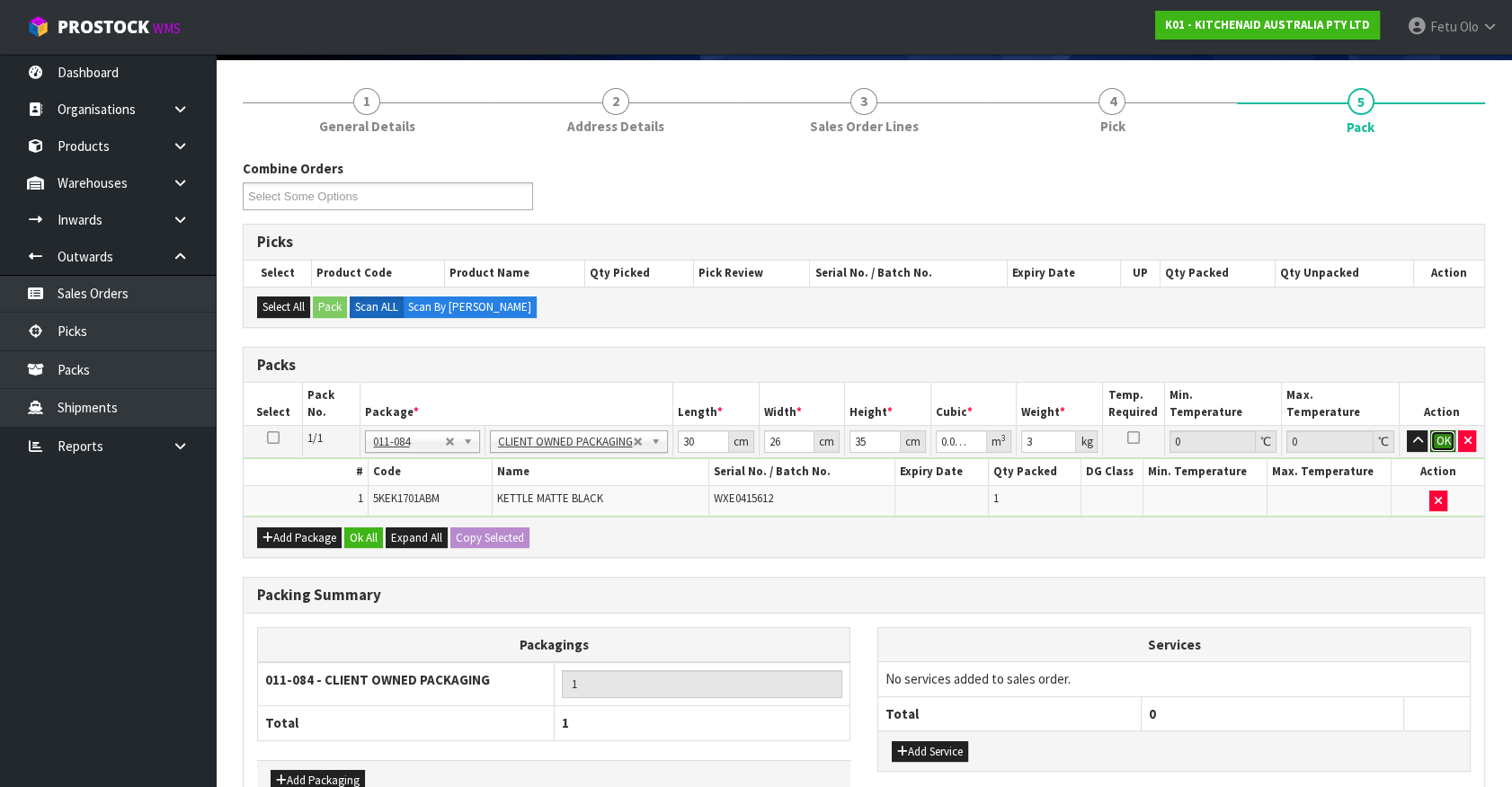 click on "OK" at bounding box center [1443, 441] 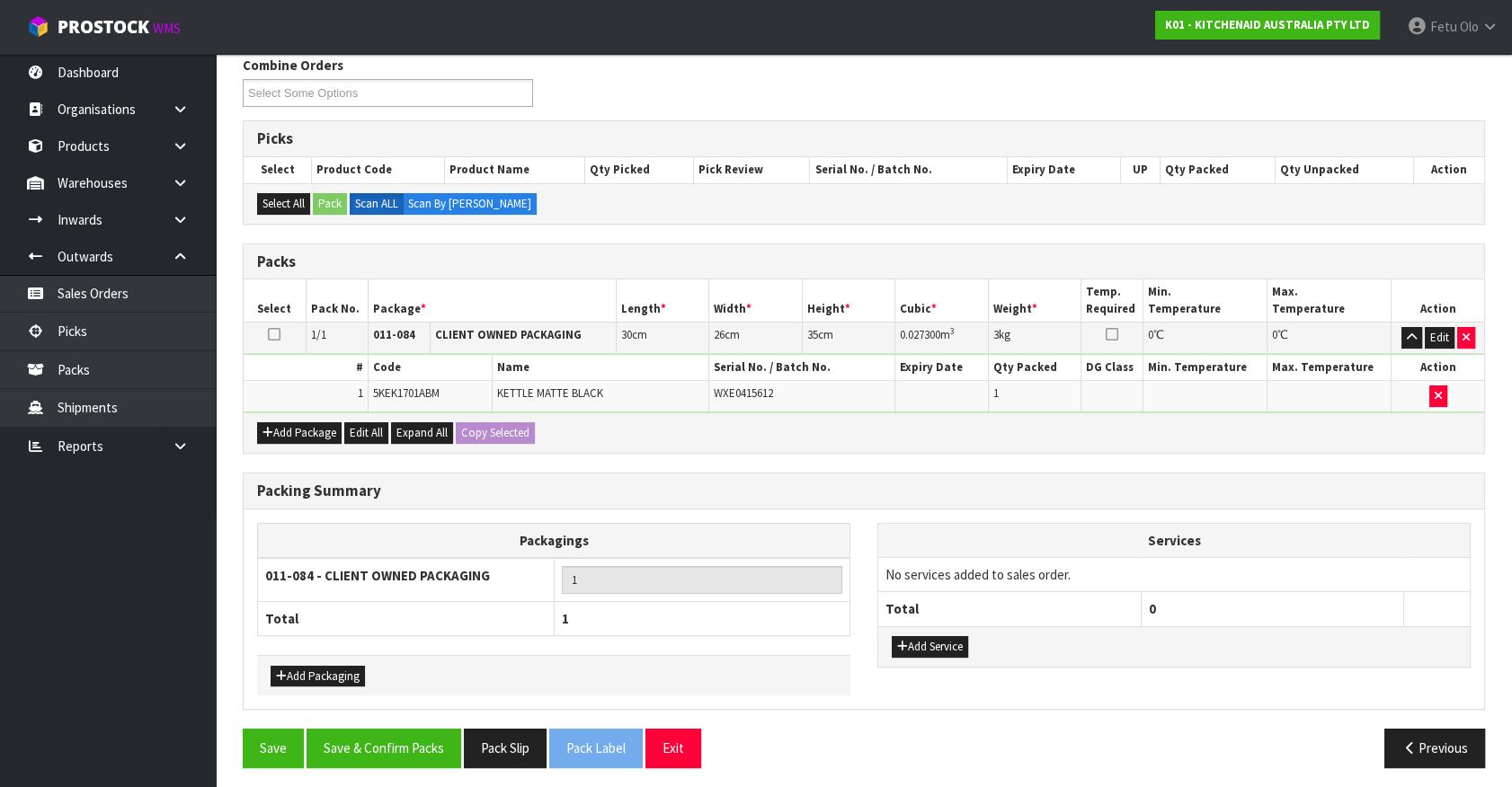 scroll, scrollTop: 234, scrollLeft: 0, axis: vertical 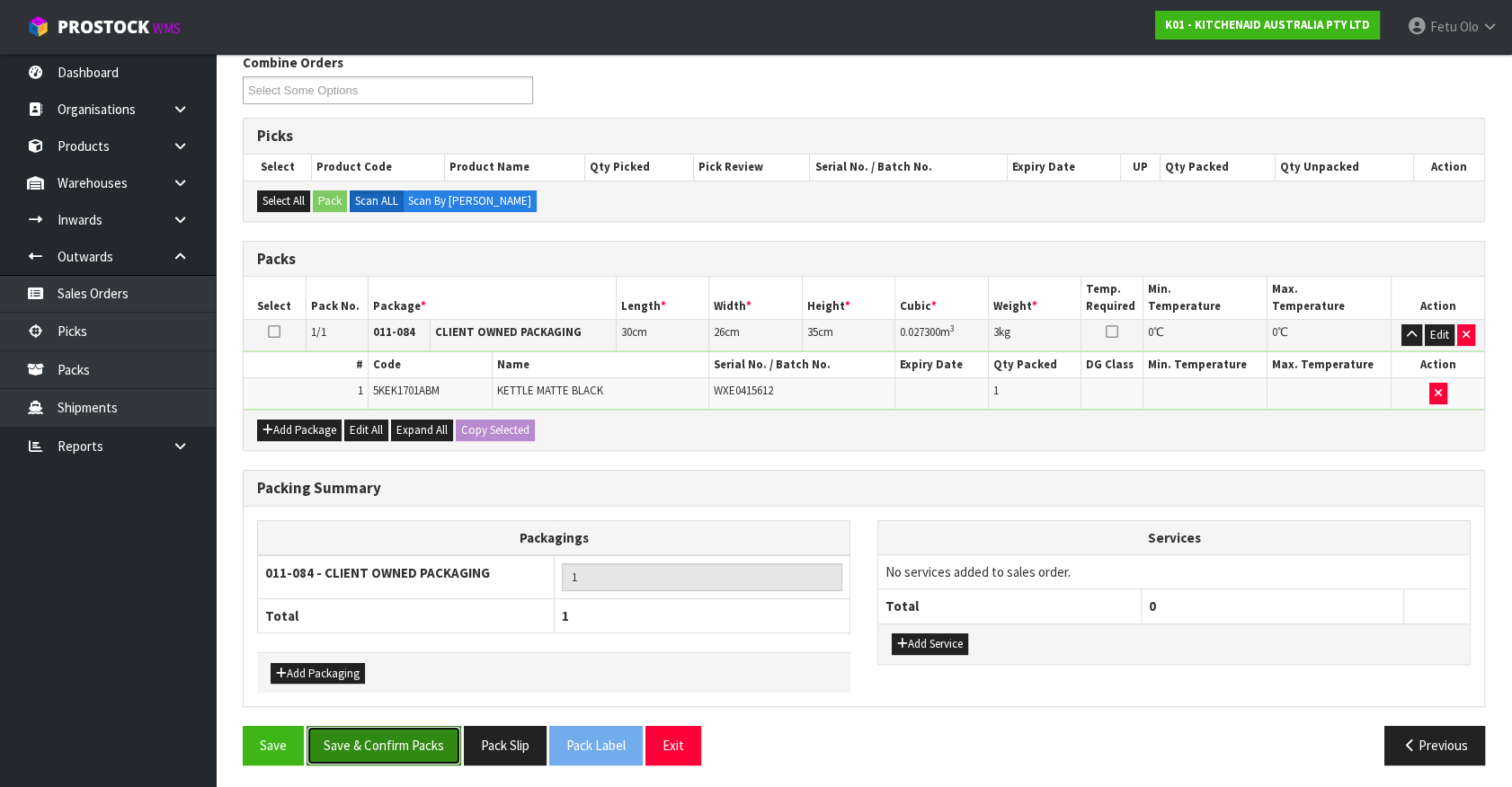 click on "Save & Confirm Packs" at bounding box center (384, 745) 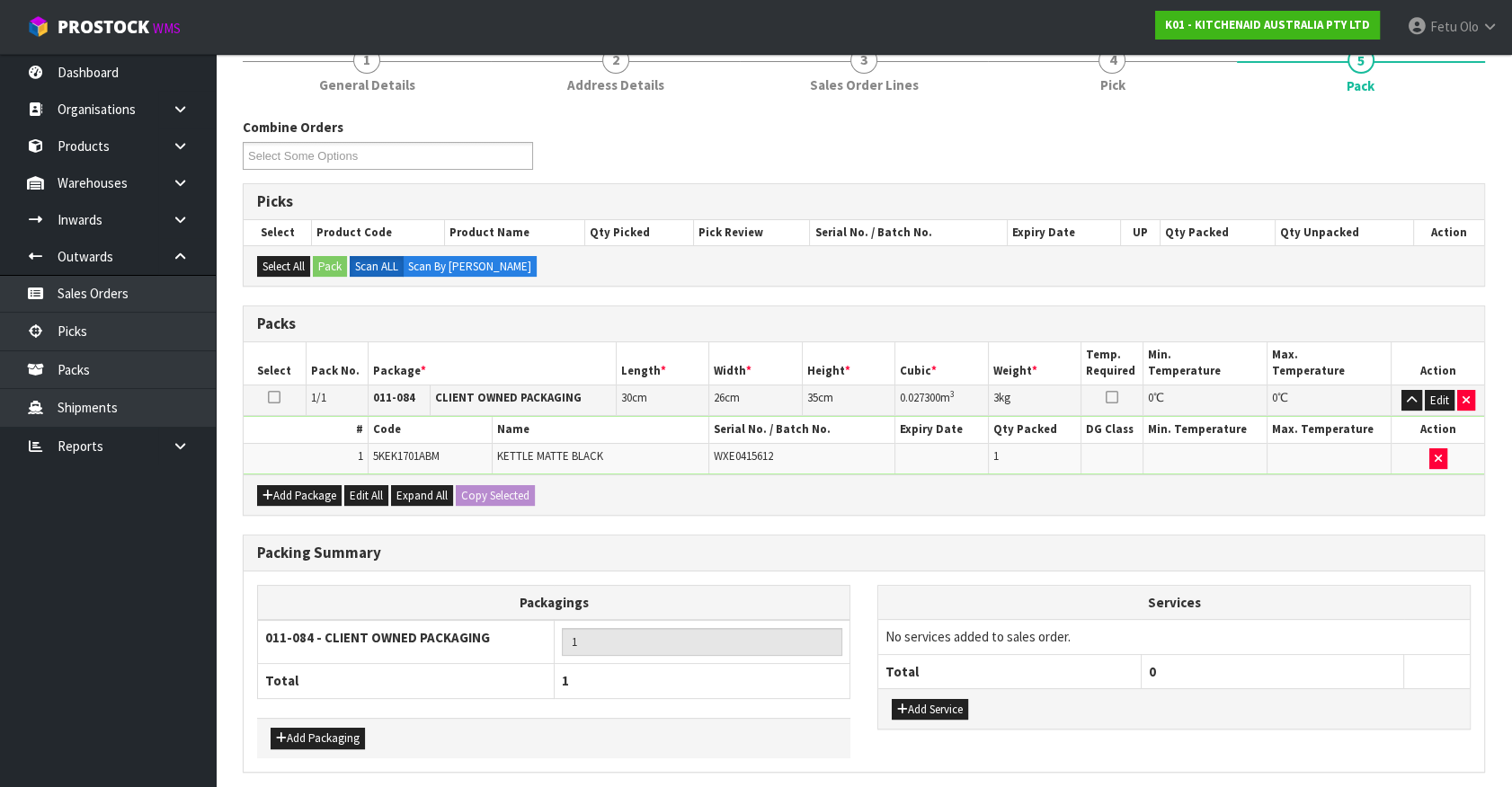 scroll, scrollTop: 0, scrollLeft: 0, axis: both 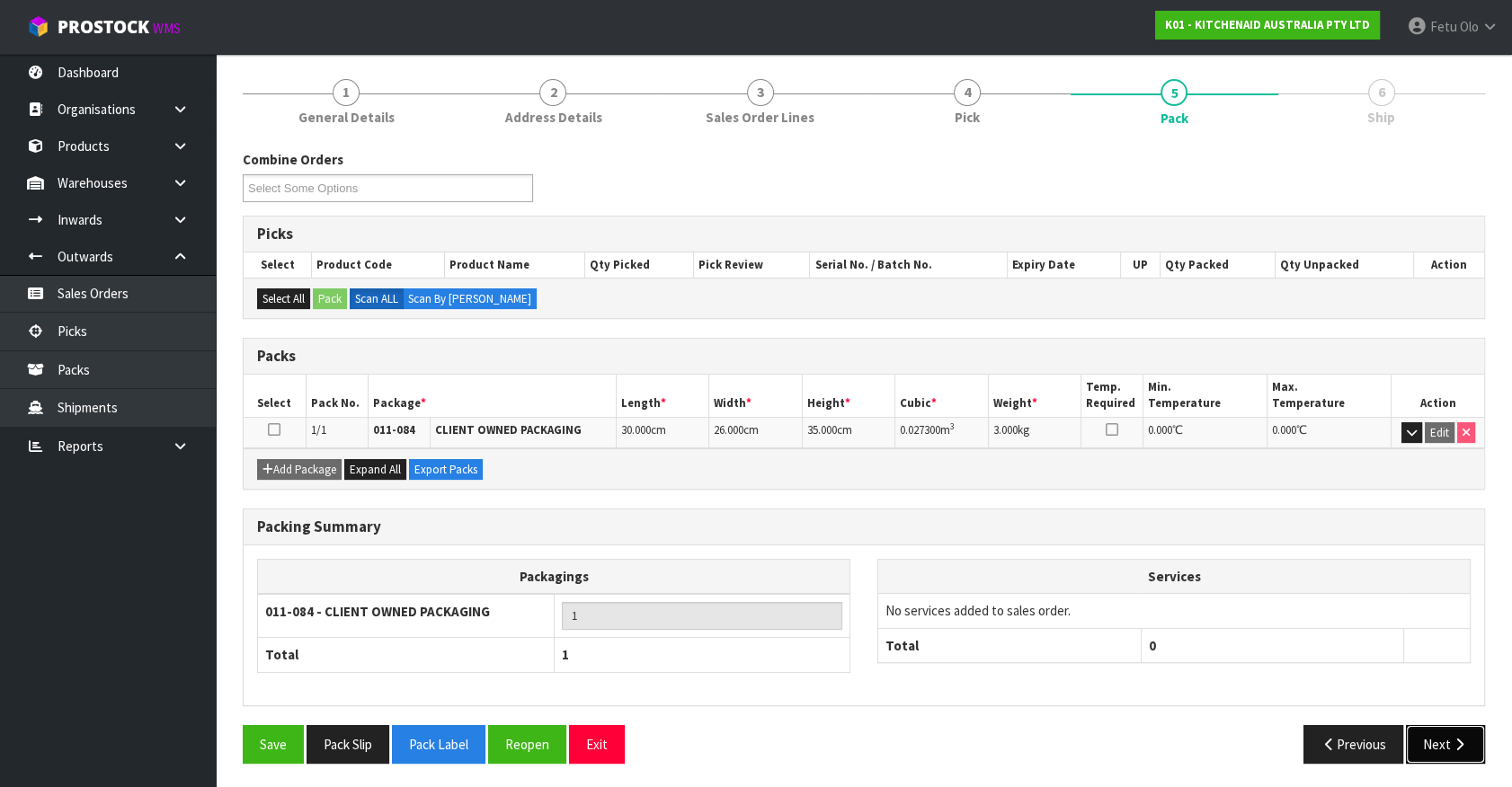 click on "Next" at bounding box center [1445, 744] 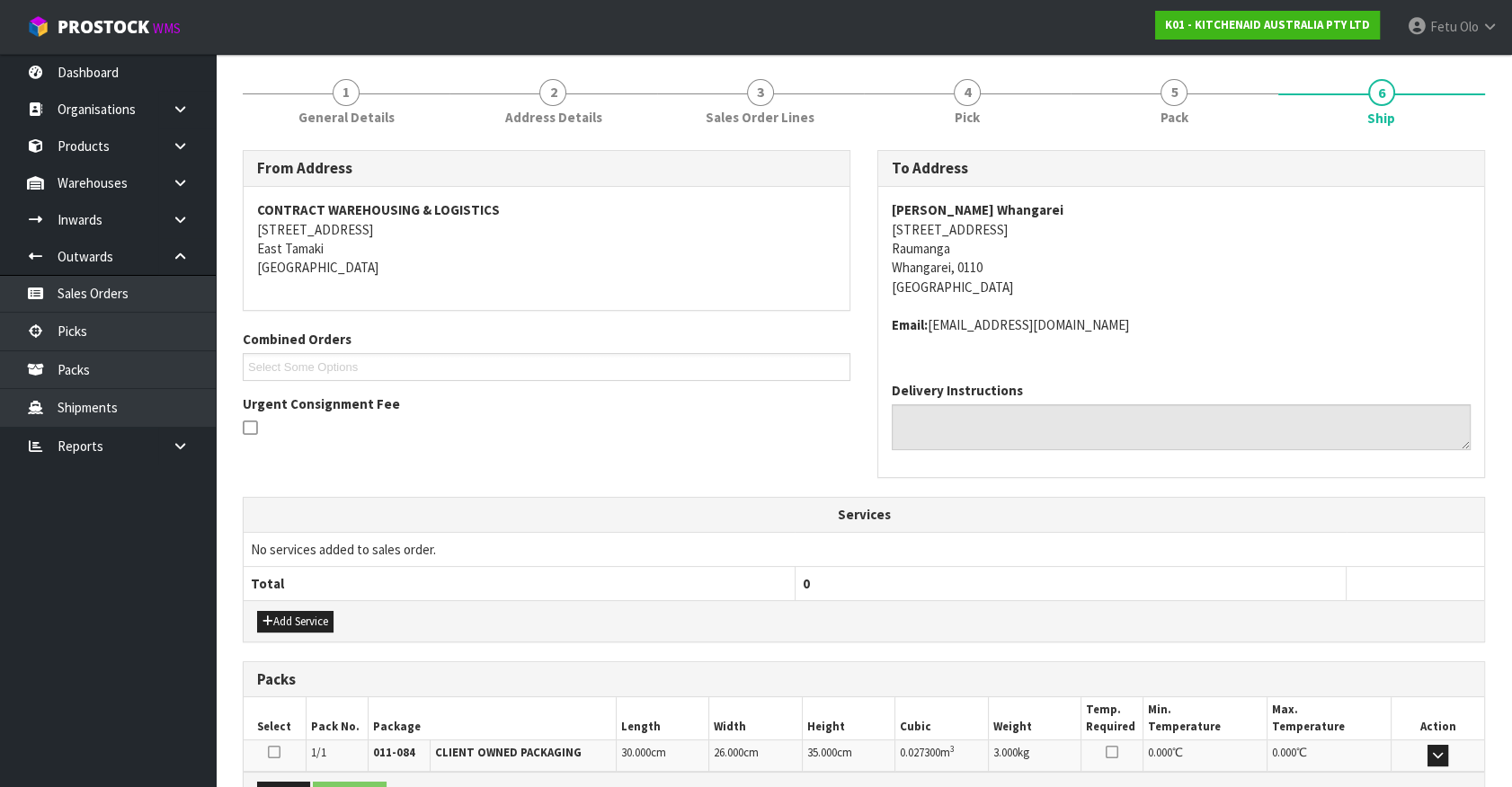 scroll, scrollTop: 417, scrollLeft: 0, axis: vertical 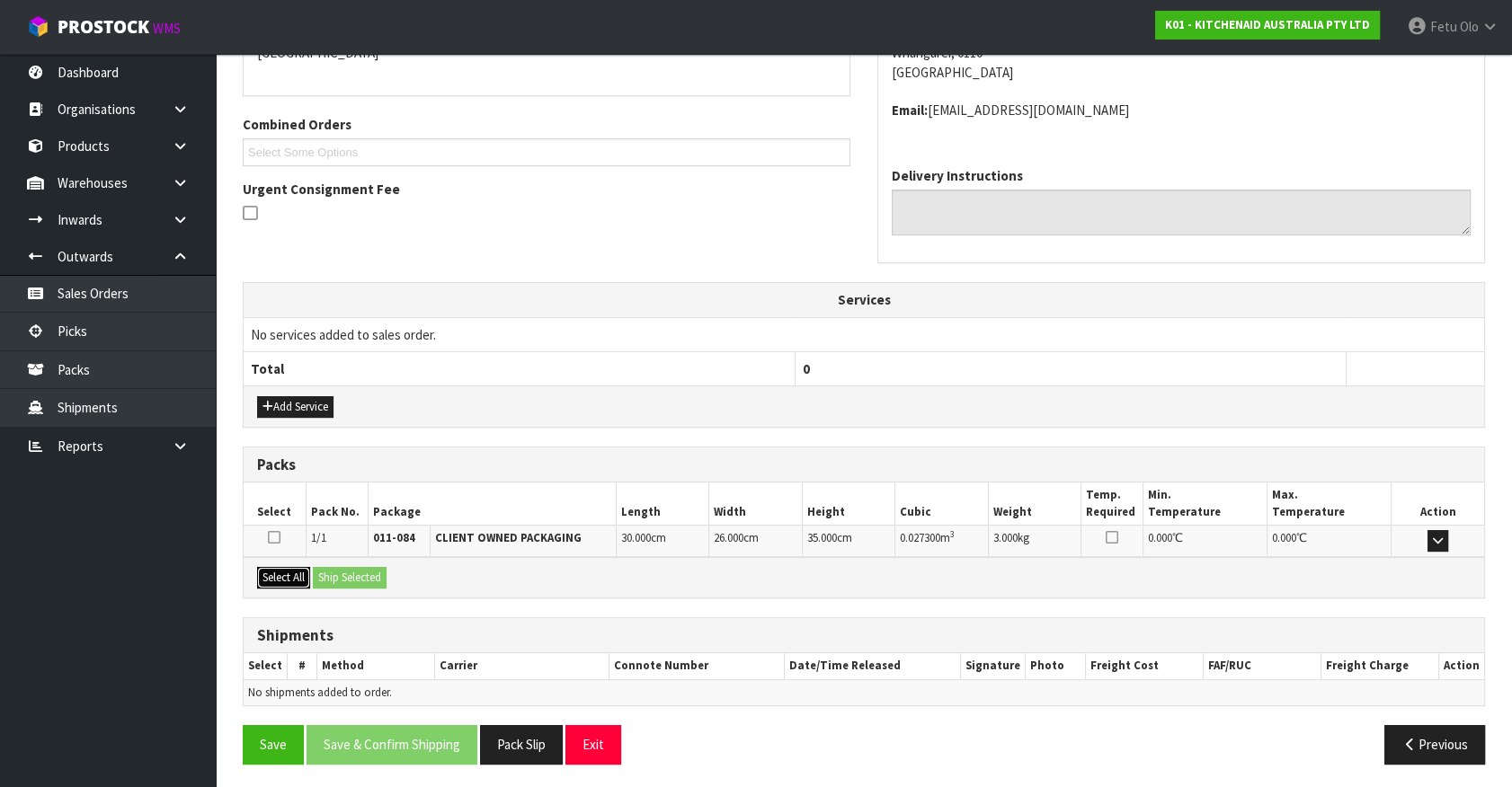 click on "Select All" at bounding box center [283, 578] 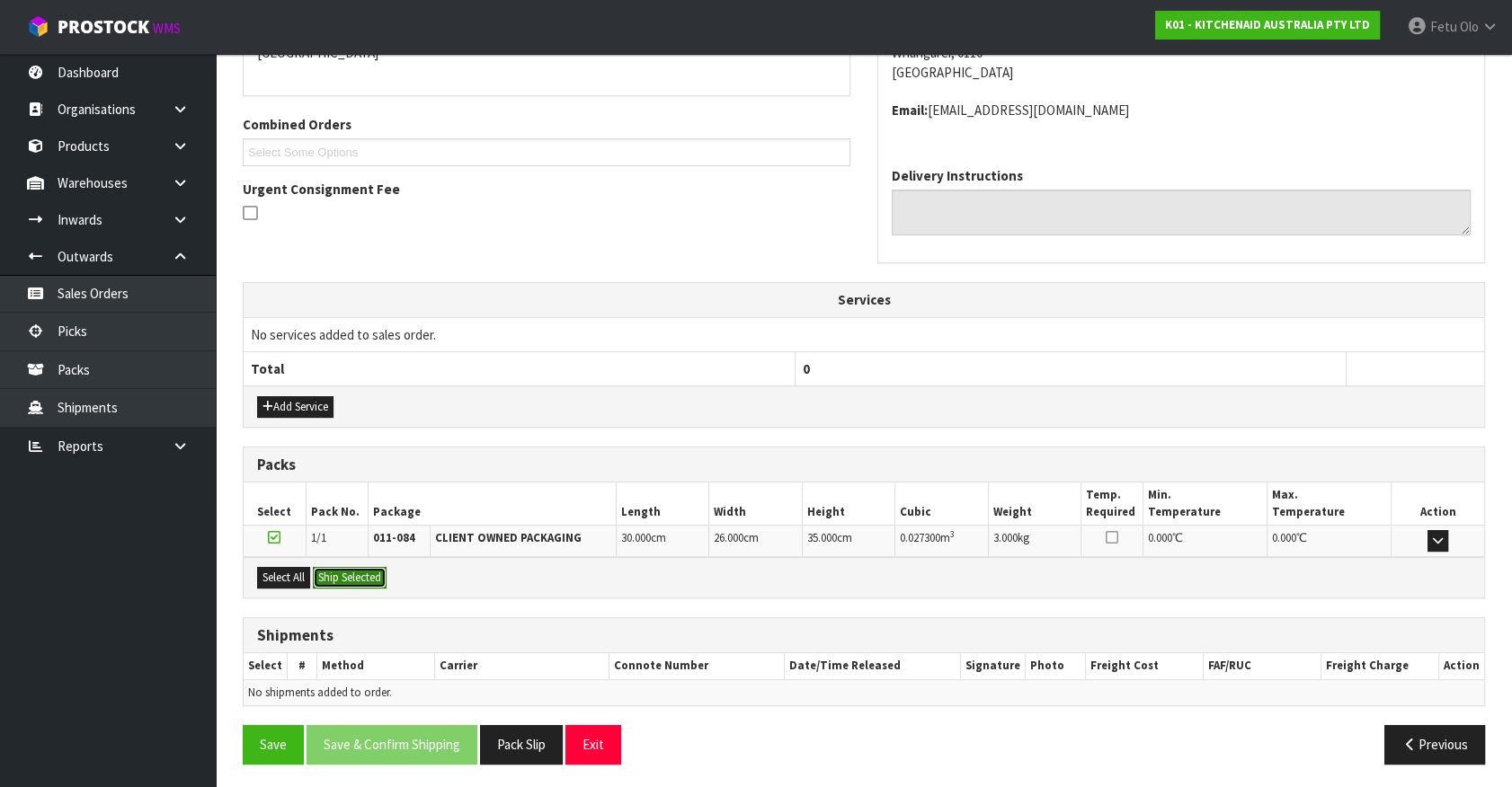 click on "Ship Selected" at bounding box center (350, 578) 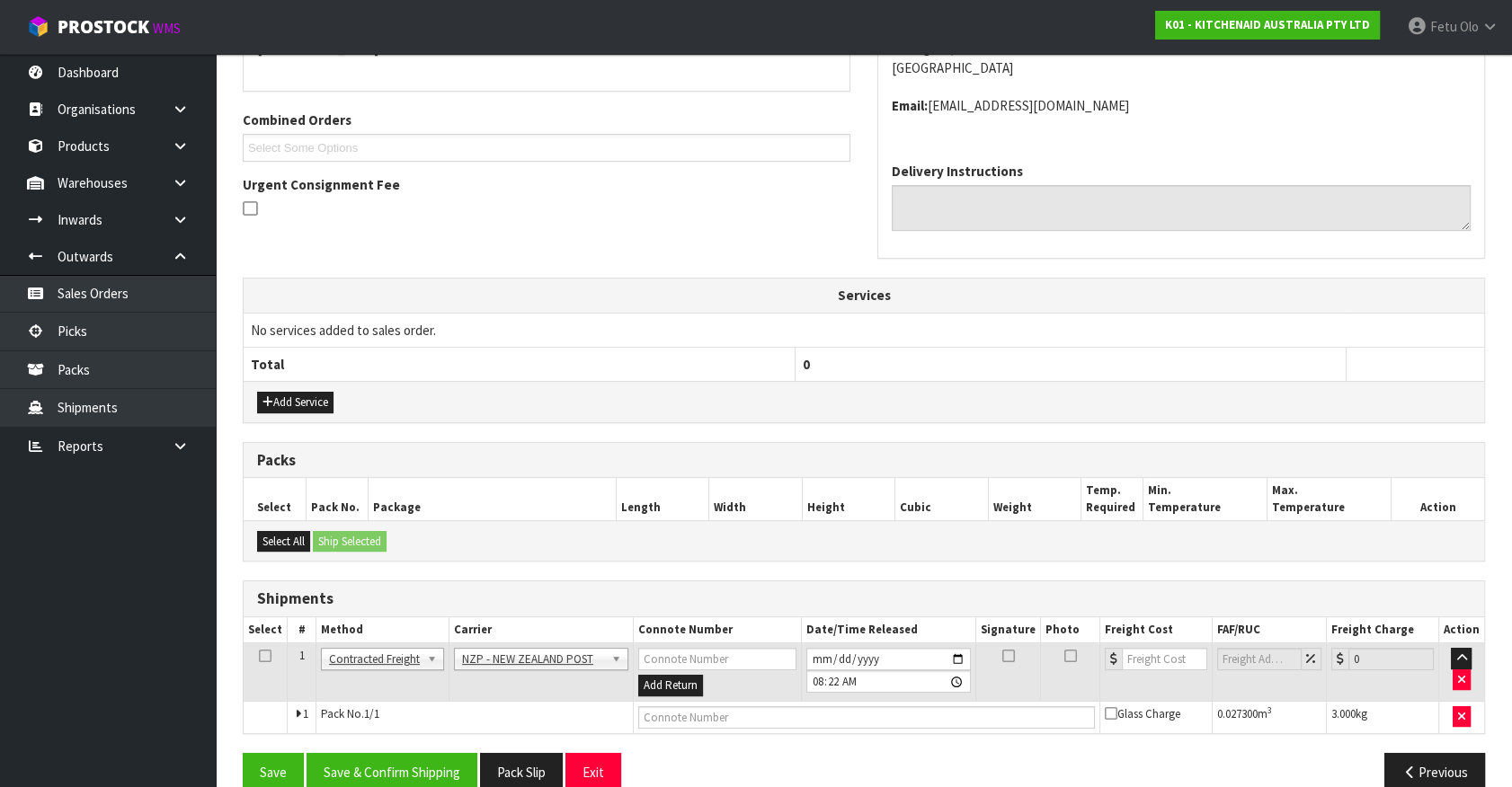 scroll, scrollTop: 449, scrollLeft: 0, axis: vertical 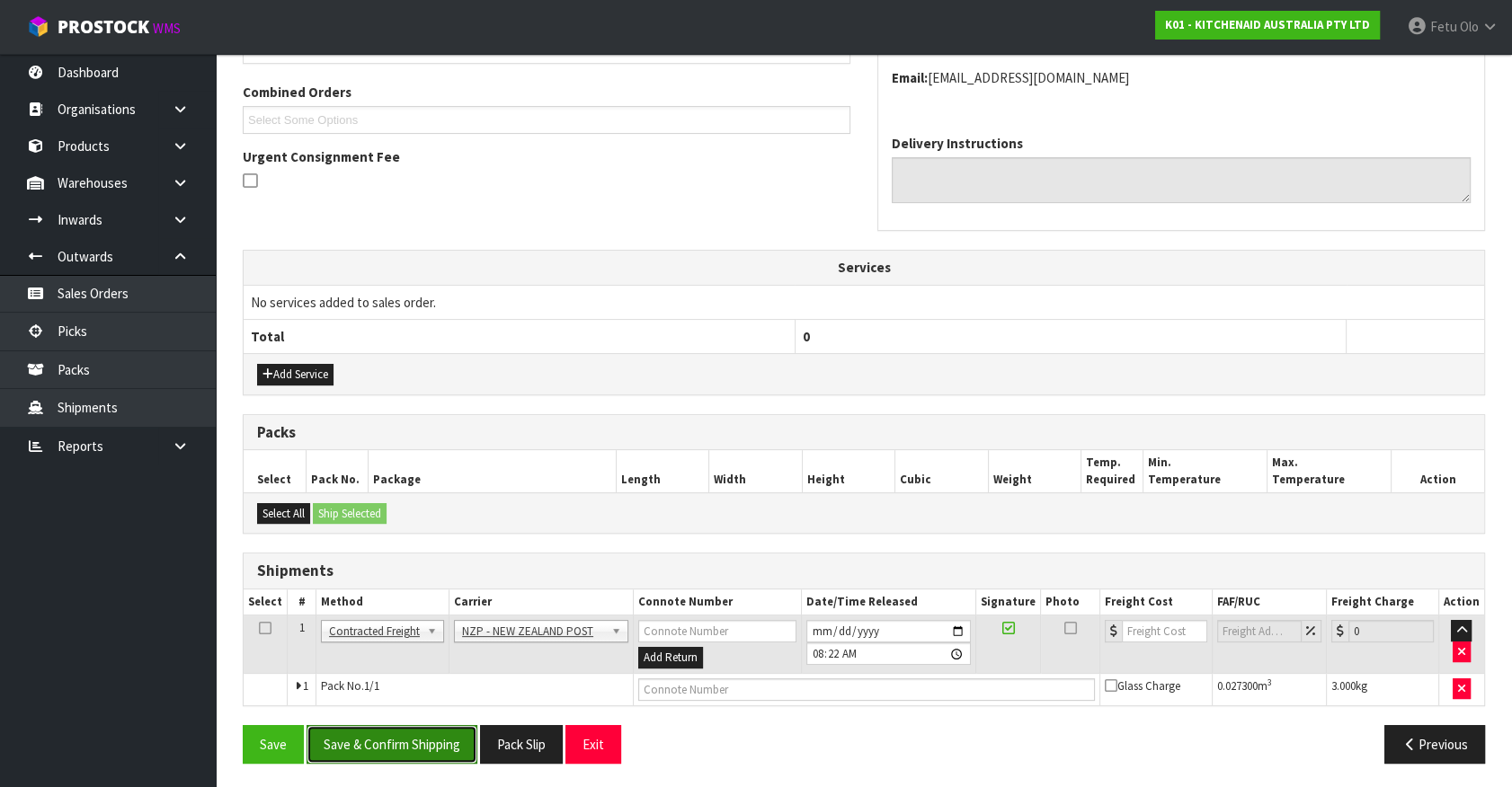 click on "Save & Confirm Shipping" at bounding box center (392, 744) 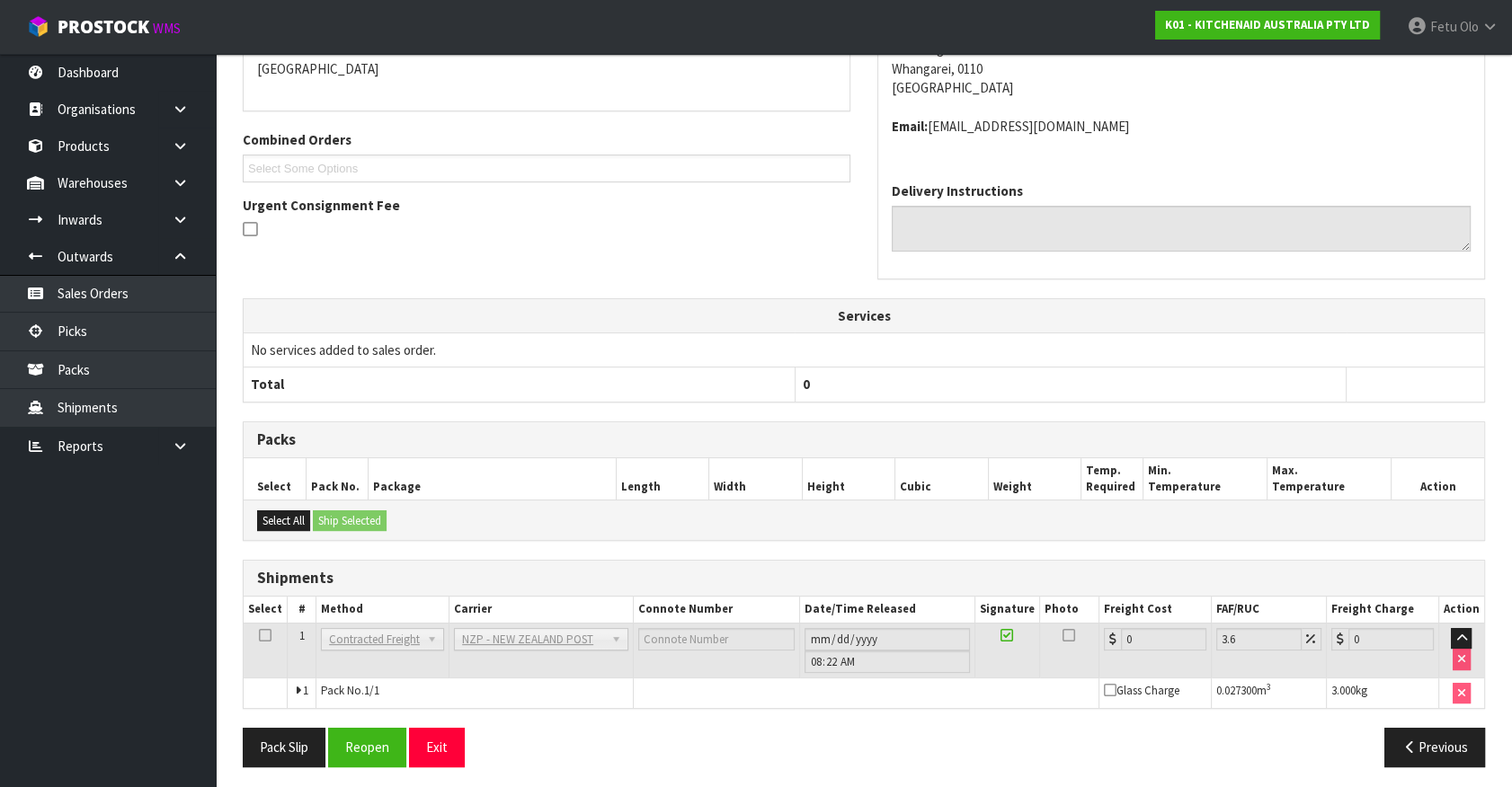 scroll, scrollTop: 423, scrollLeft: 0, axis: vertical 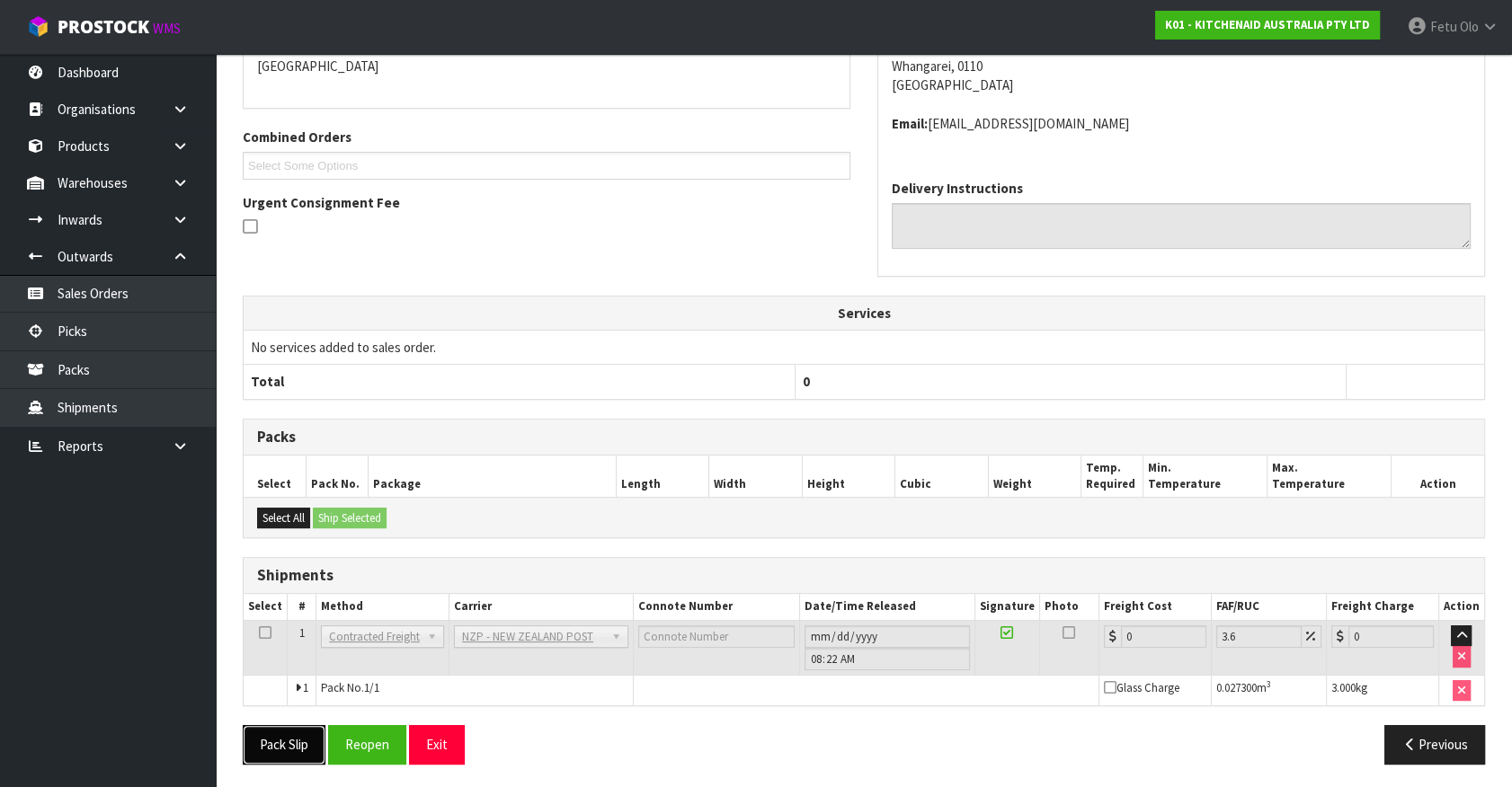 click on "Pack Slip" at bounding box center (284, 744) 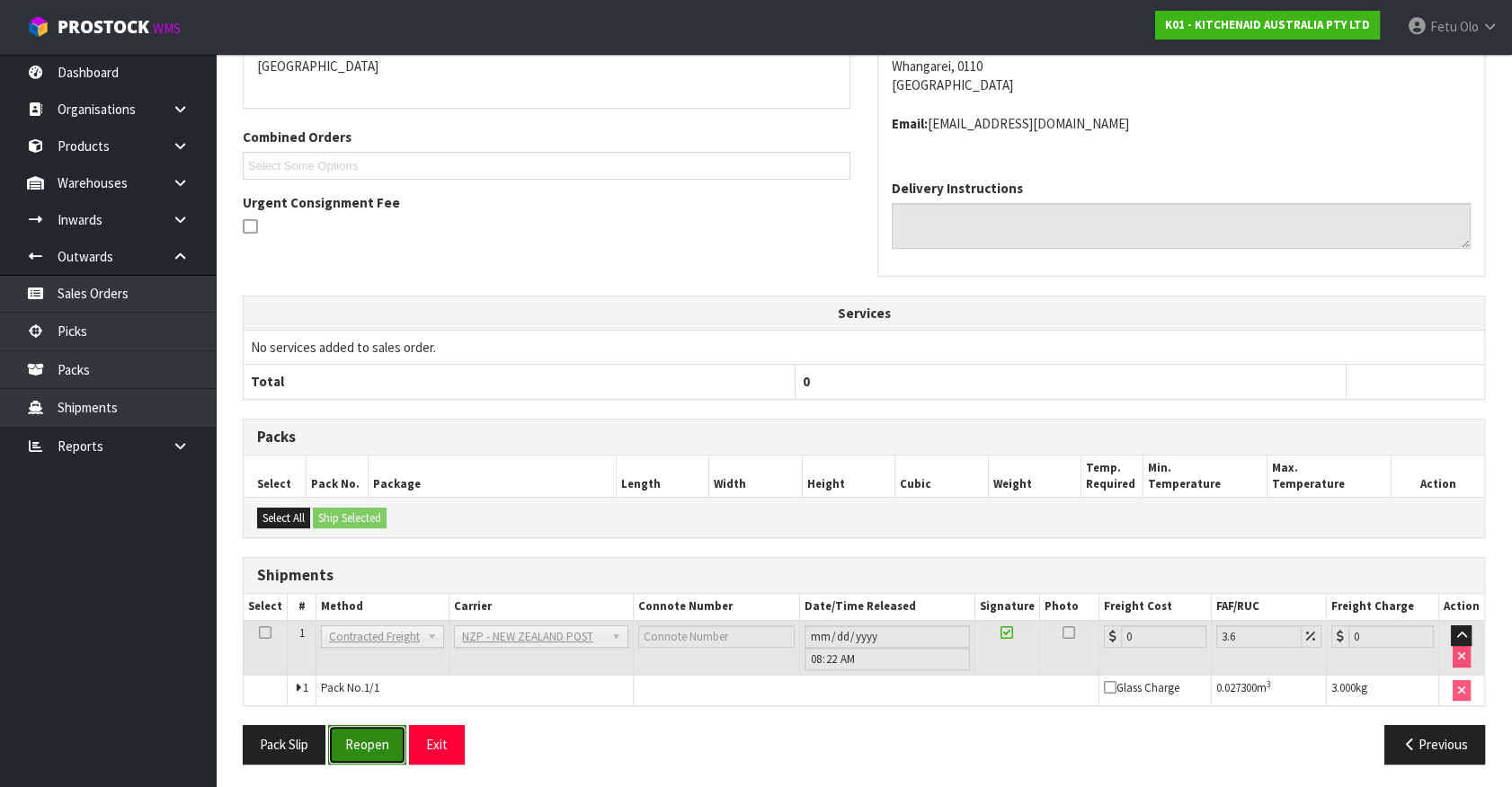 click on "Reopen" at bounding box center [367, 744] 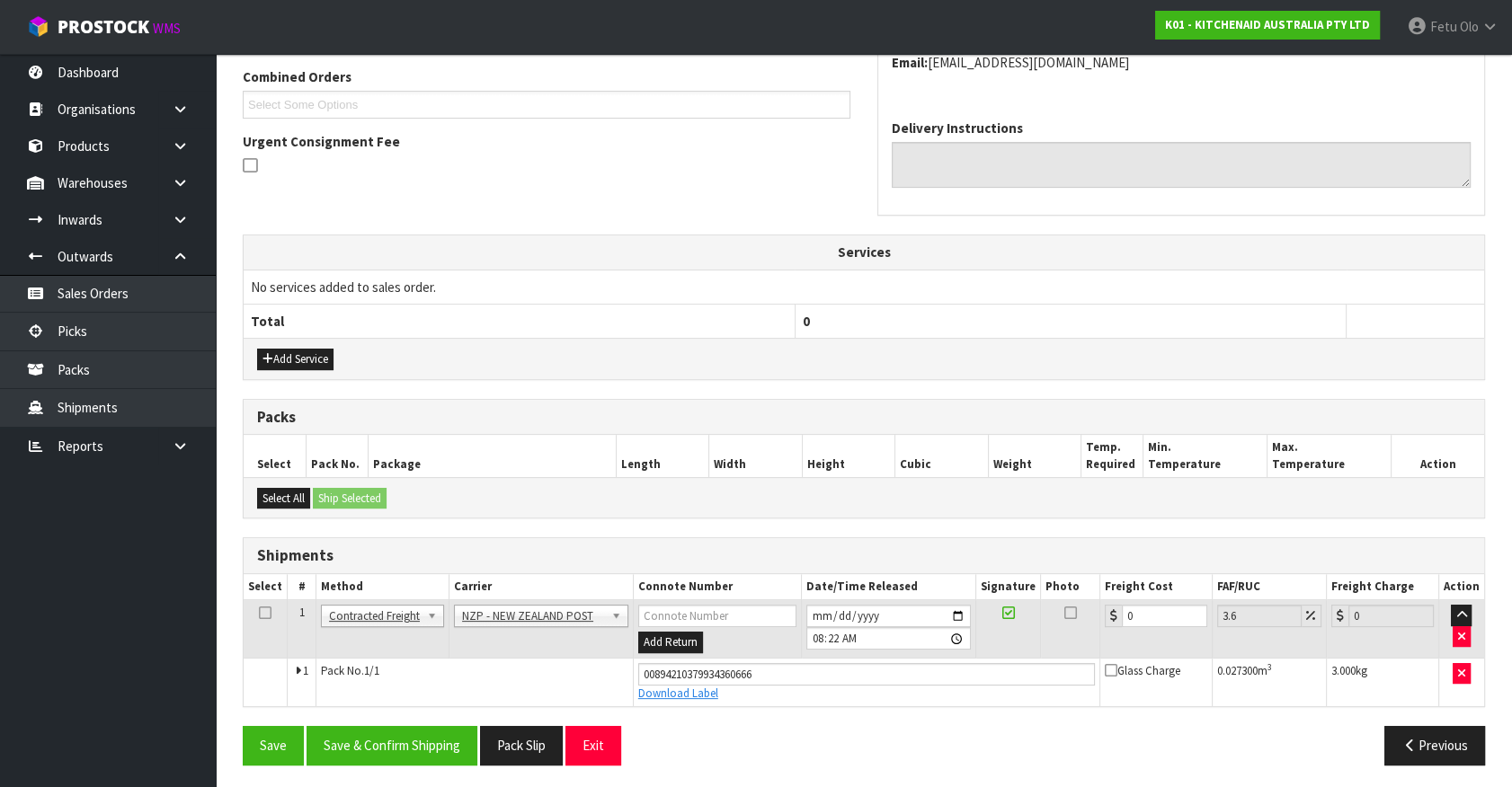 scroll, scrollTop: 465, scrollLeft: 0, axis: vertical 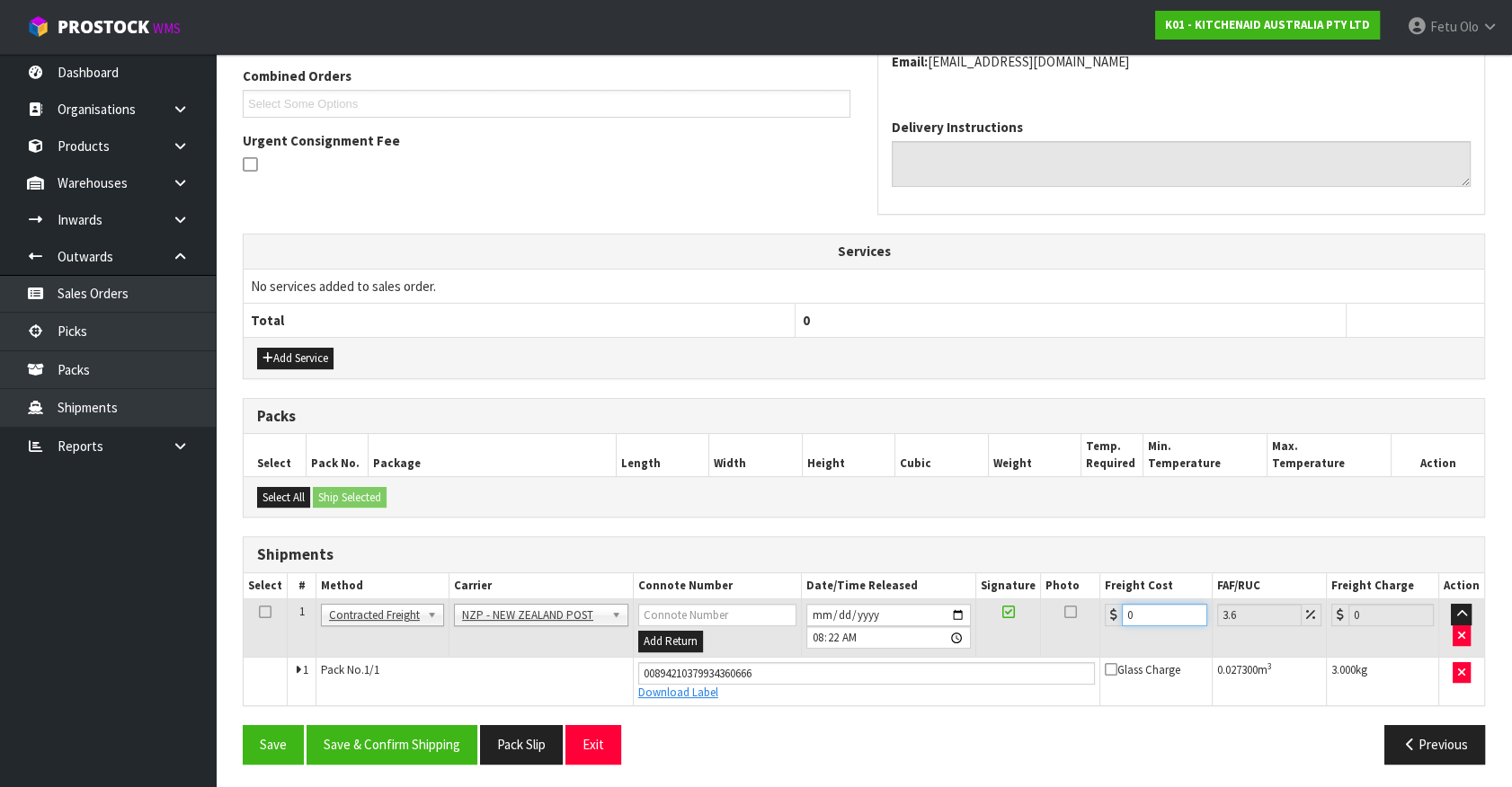 drag, startPoint x: 1147, startPoint y: 620, endPoint x: 938, endPoint y: 692, distance: 221.05429 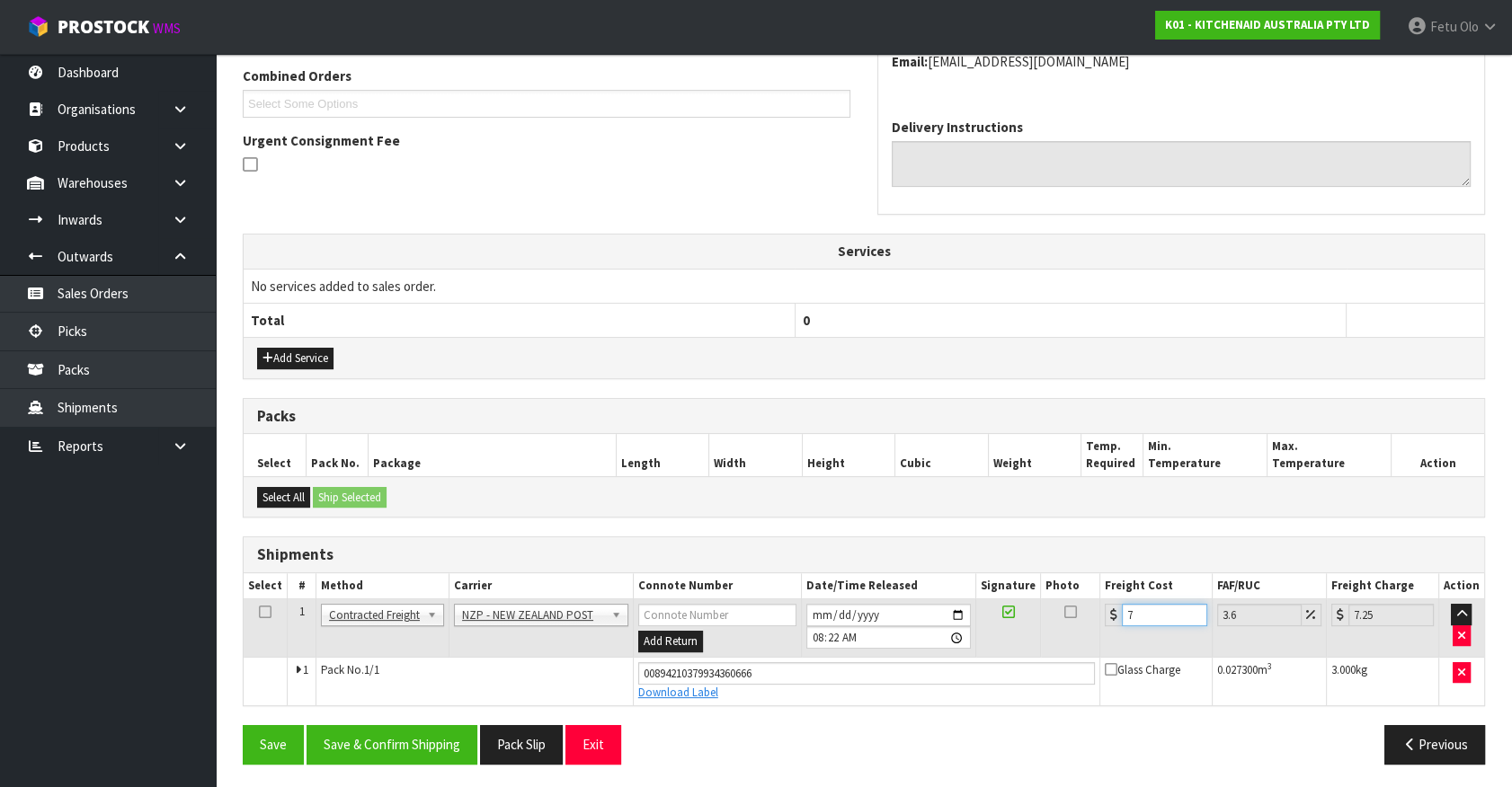 type on "7.3" 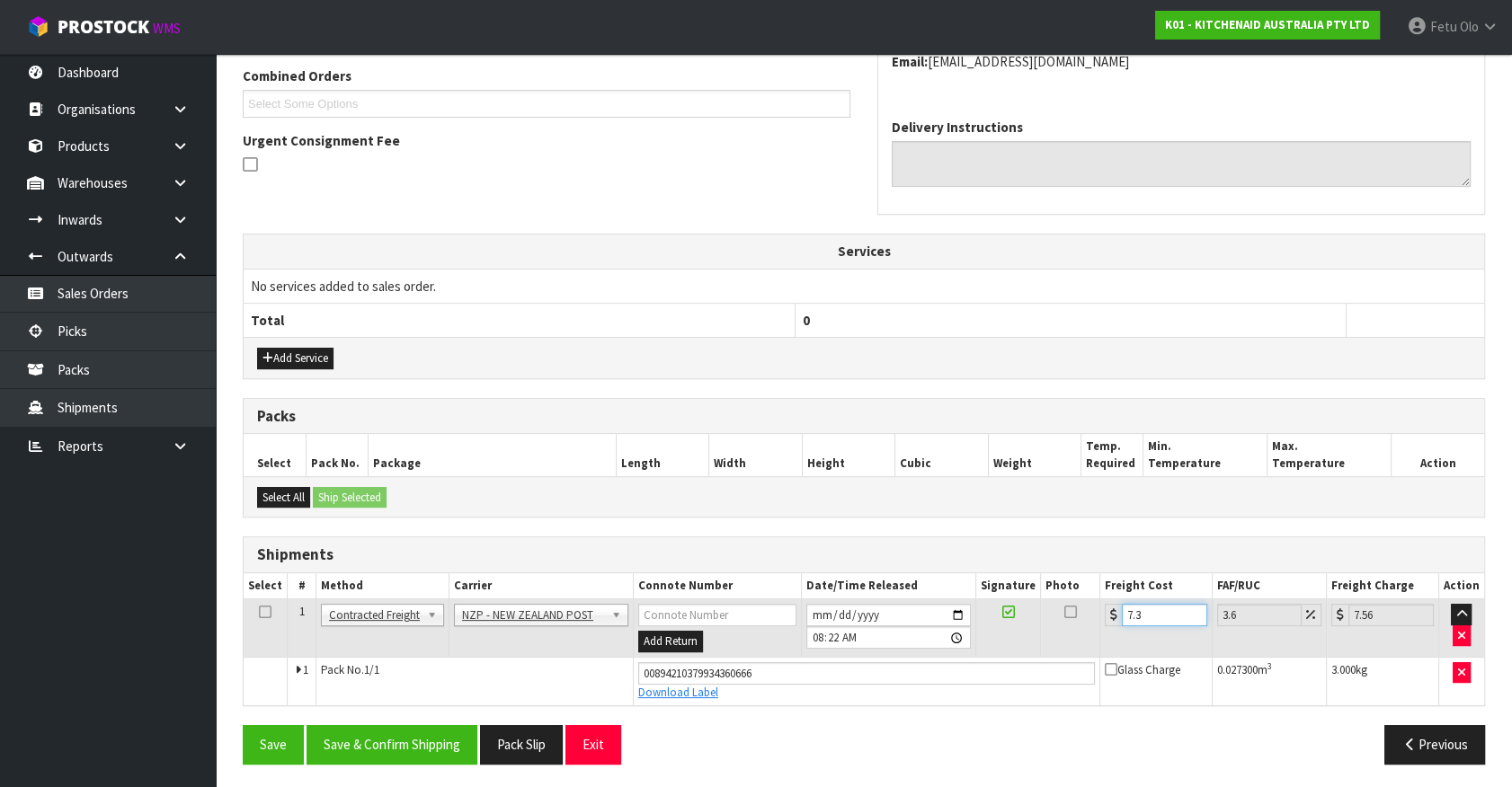 type on "7.31" 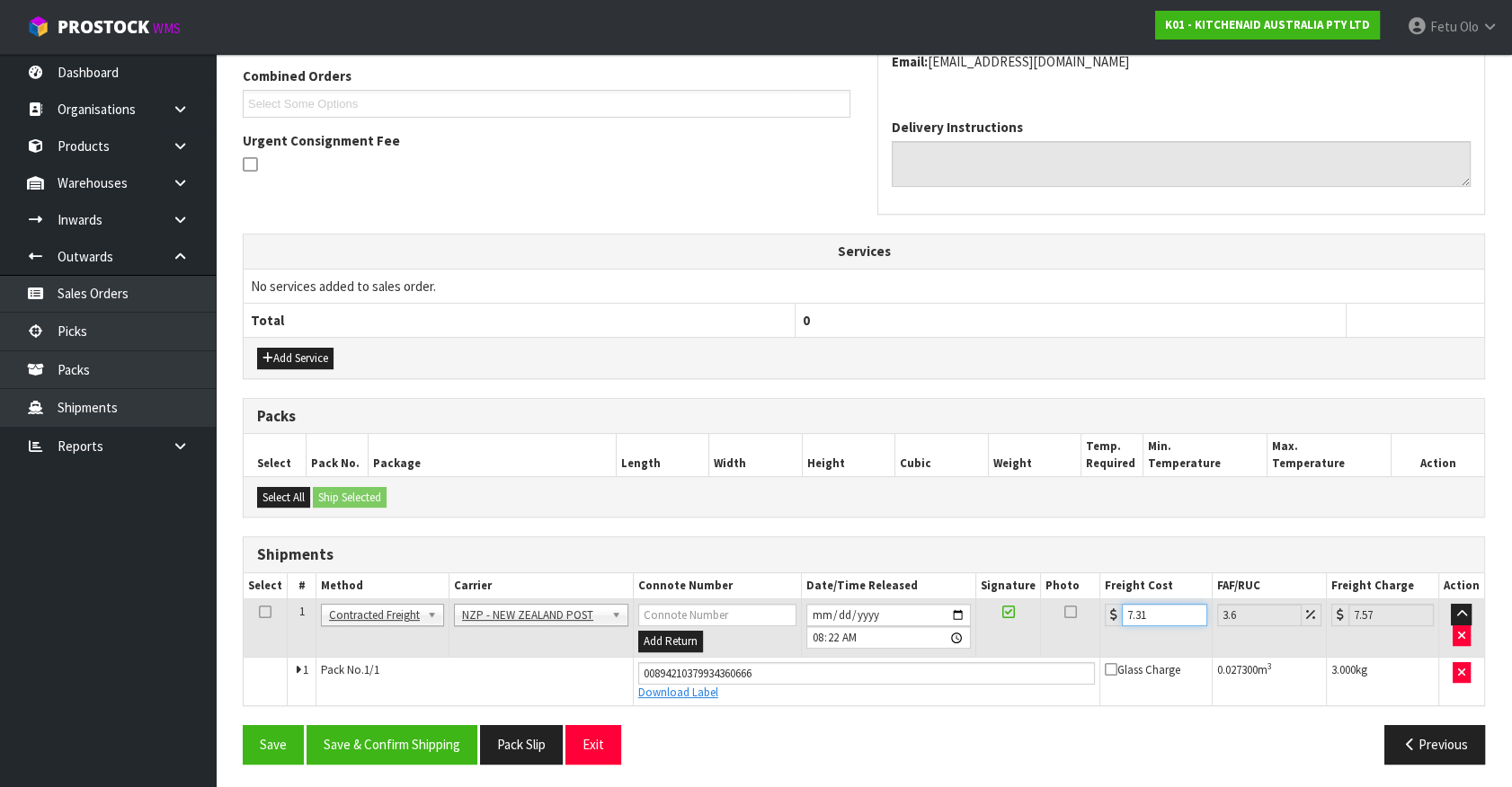 type on "7.31" 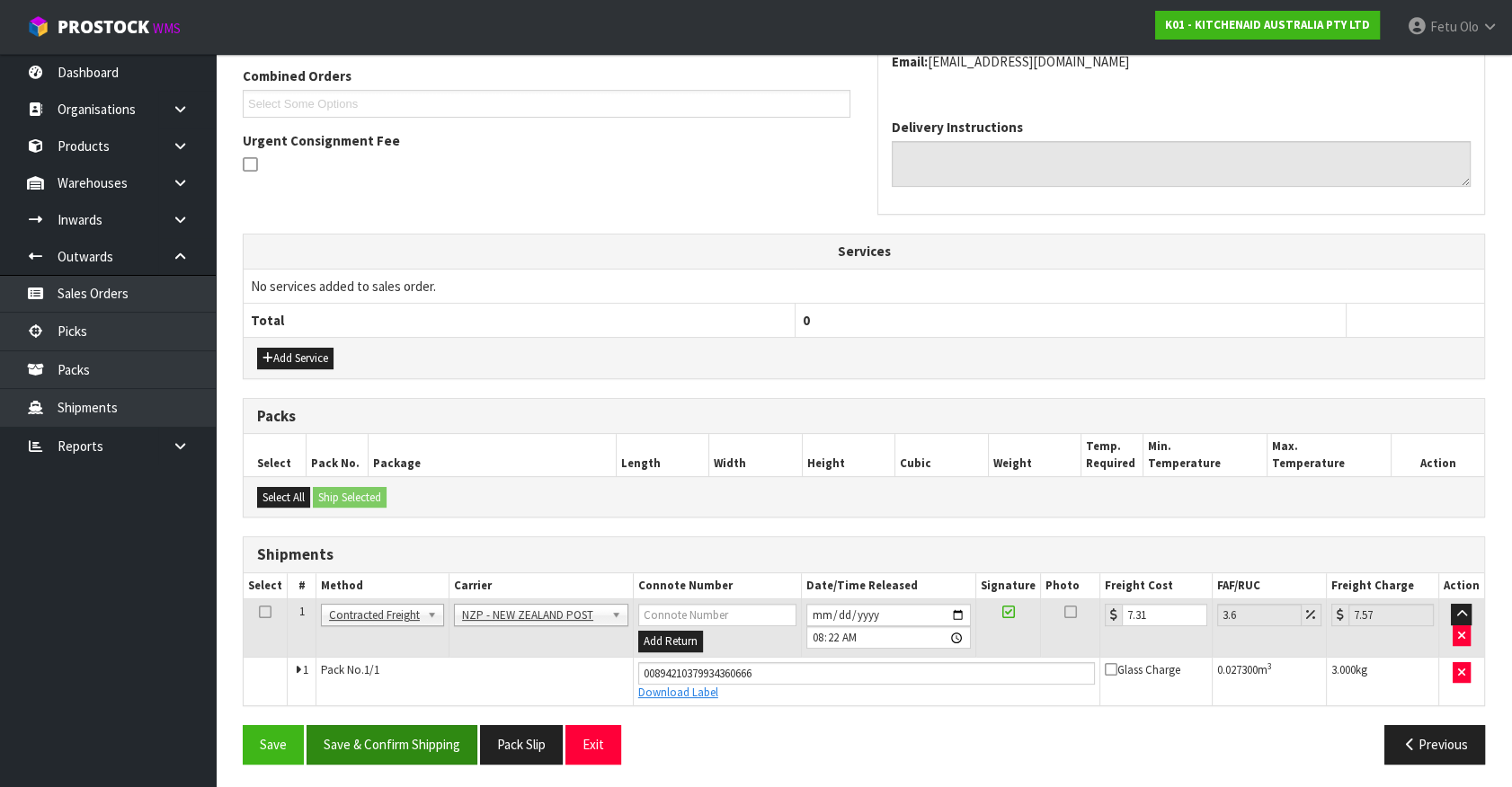 drag, startPoint x: 442, startPoint y: 707, endPoint x: 446, endPoint y: 724, distance: 17.464249 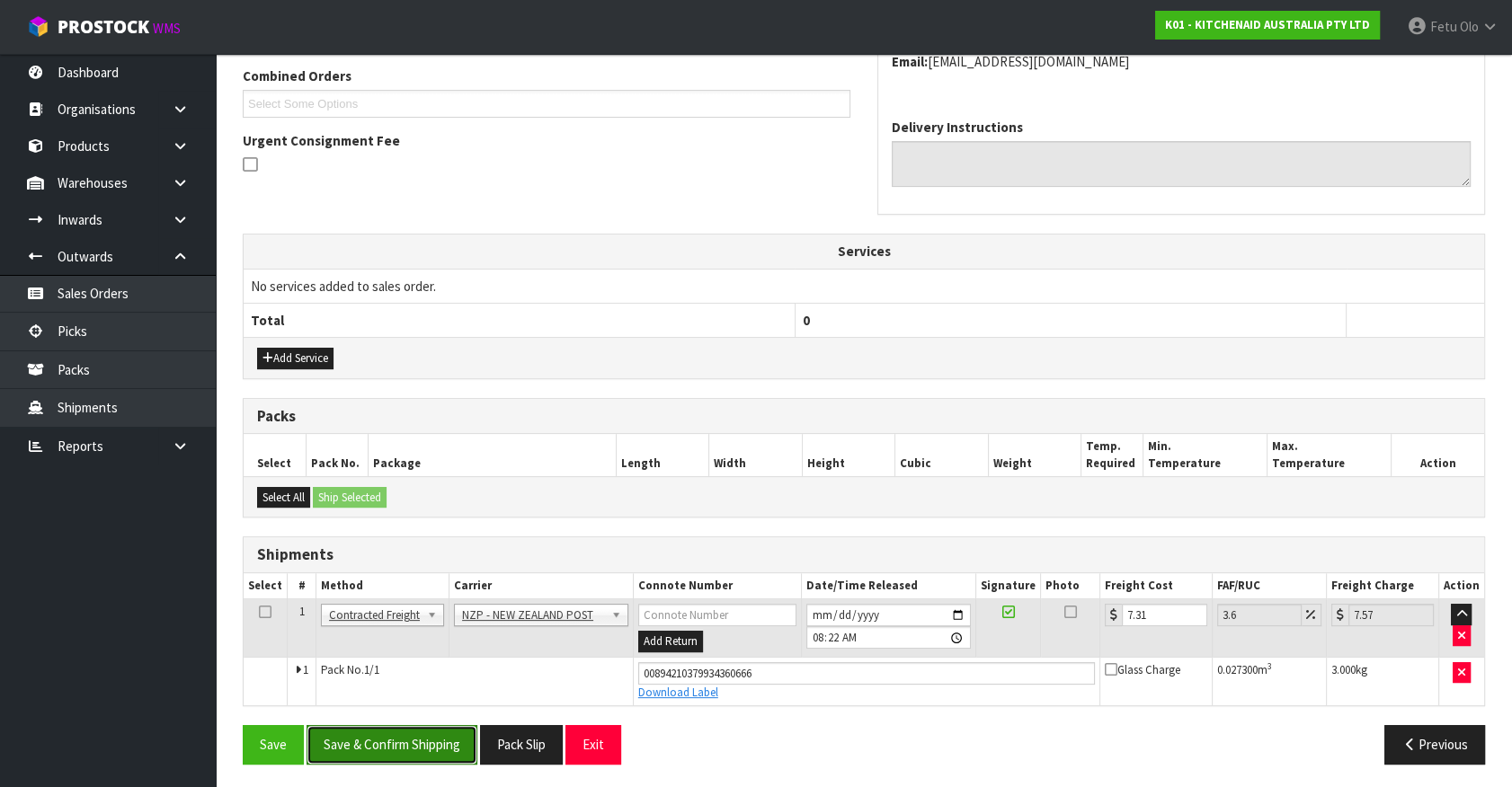 click on "Save & Confirm Shipping" at bounding box center (392, 744) 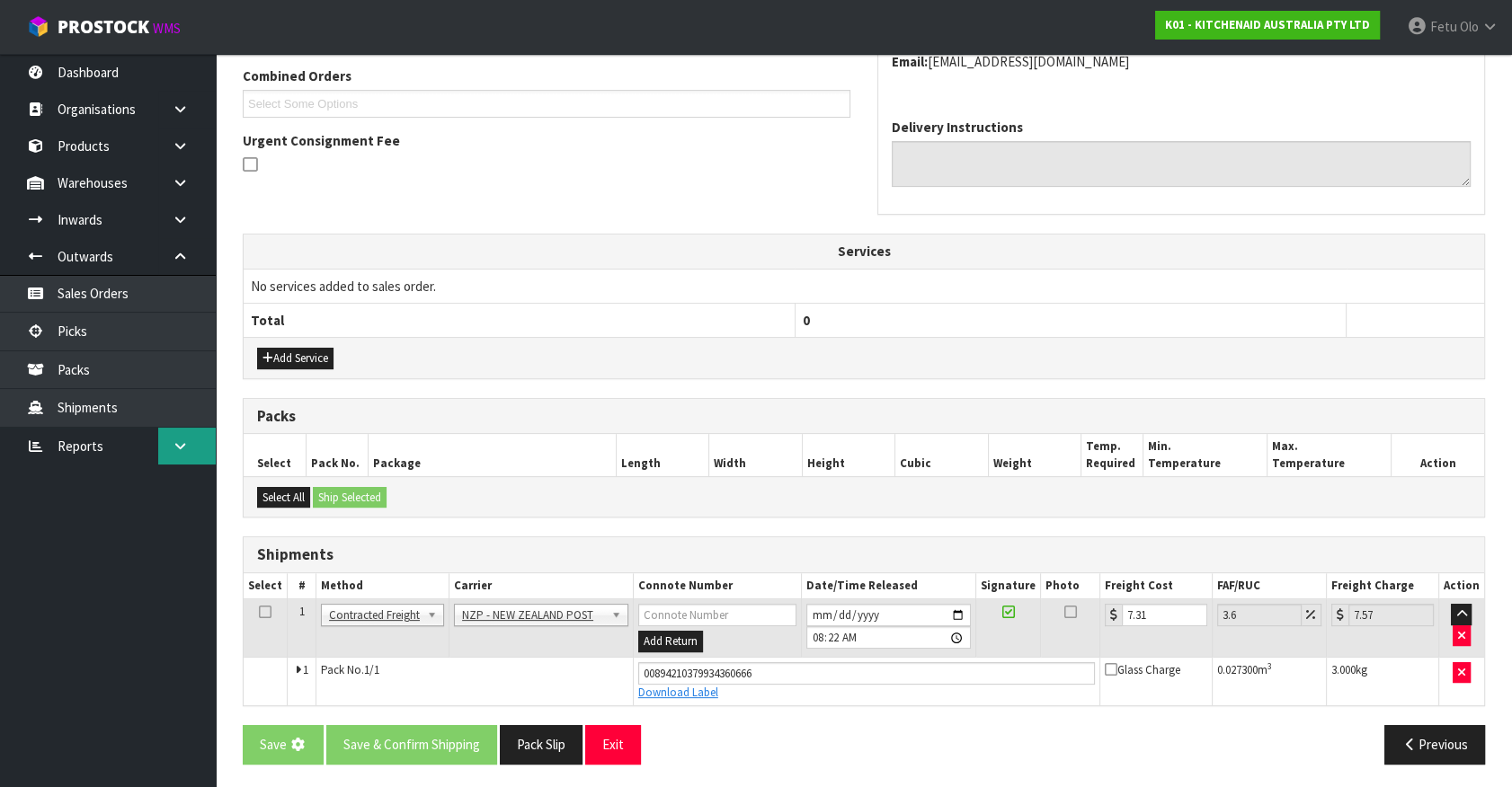 scroll, scrollTop: 0, scrollLeft: 0, axis: both 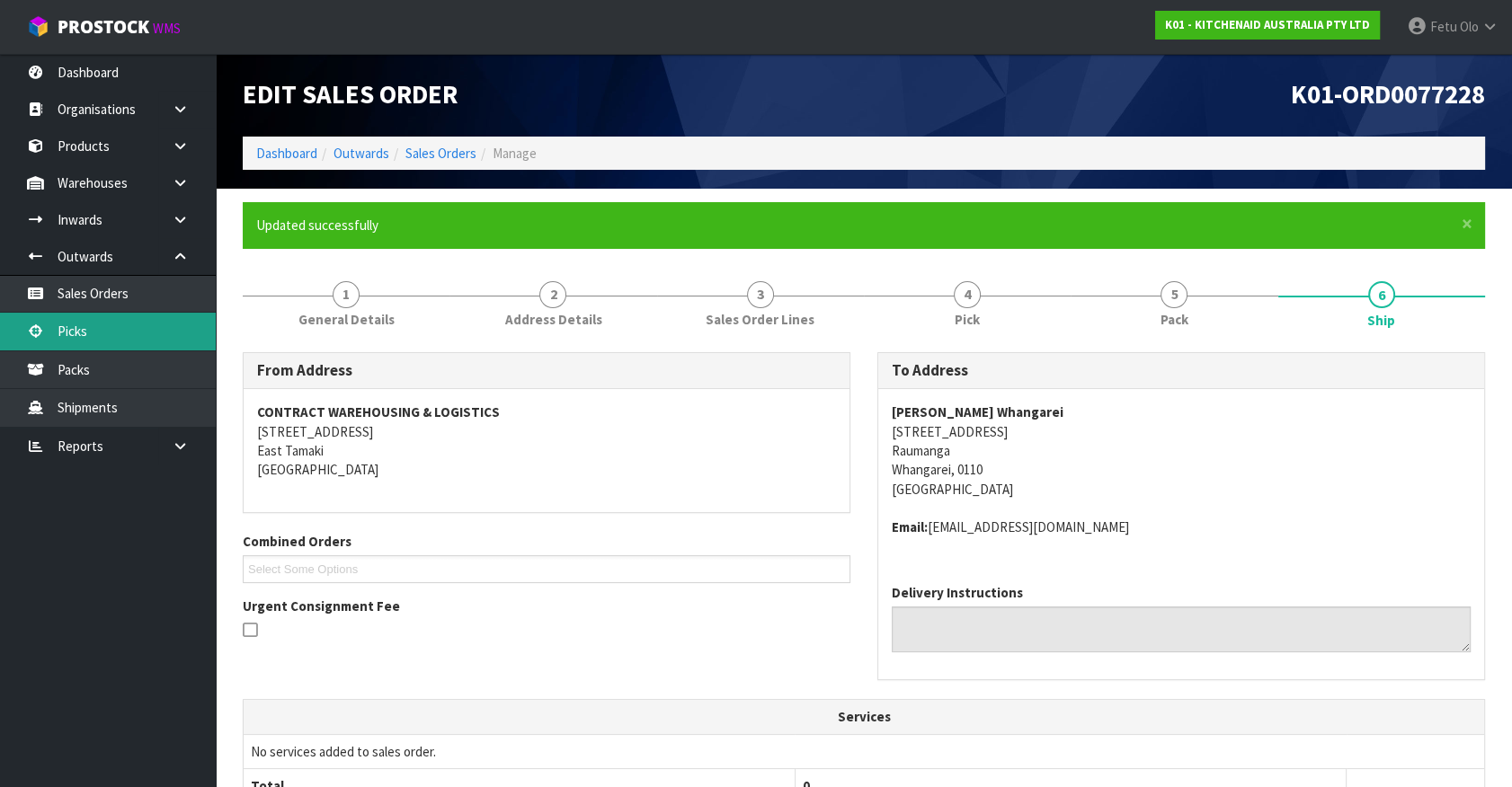 click on "Picks" at bounding box center [108, 331] 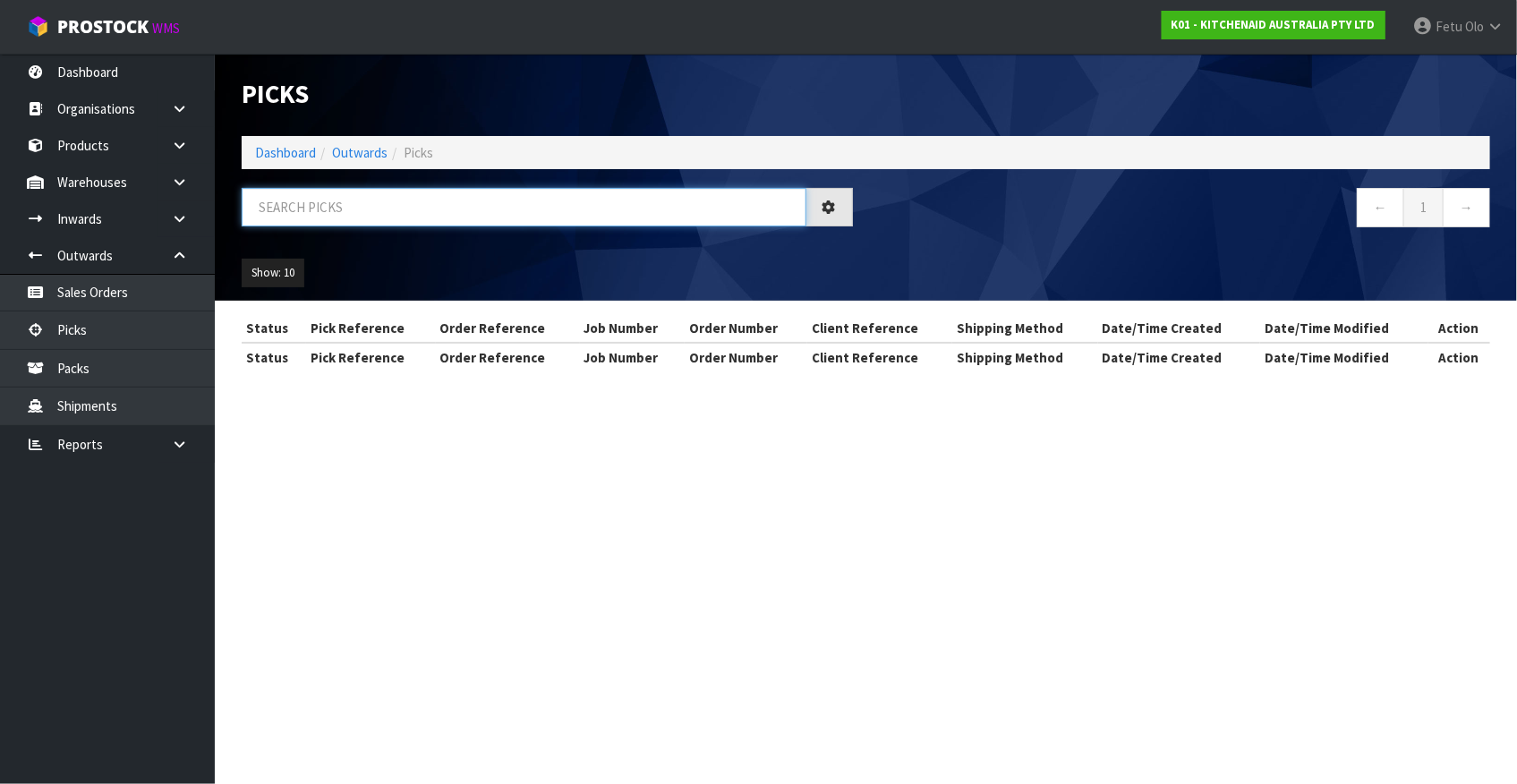 click at bounding box center [524, 207] 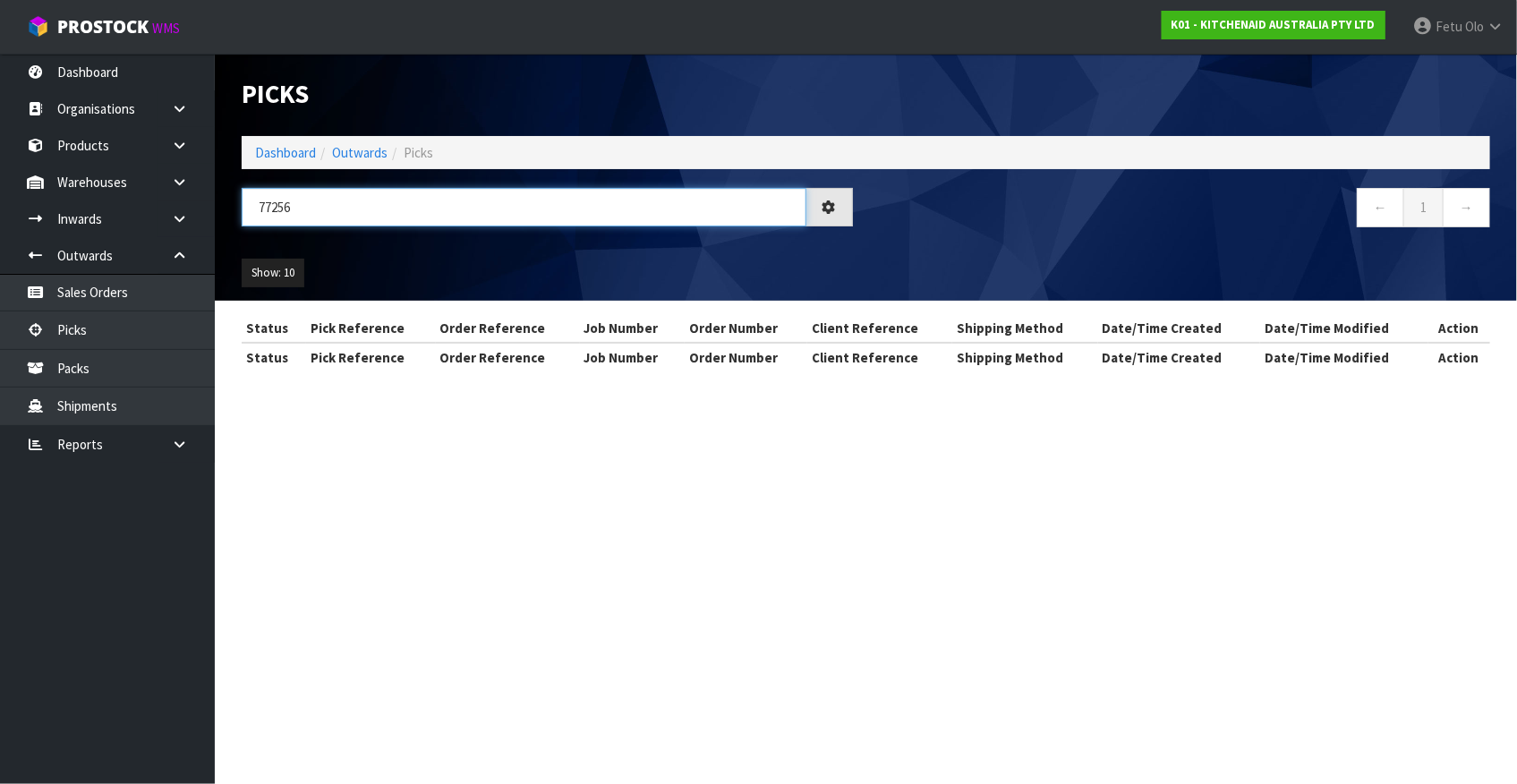 type on "77256" 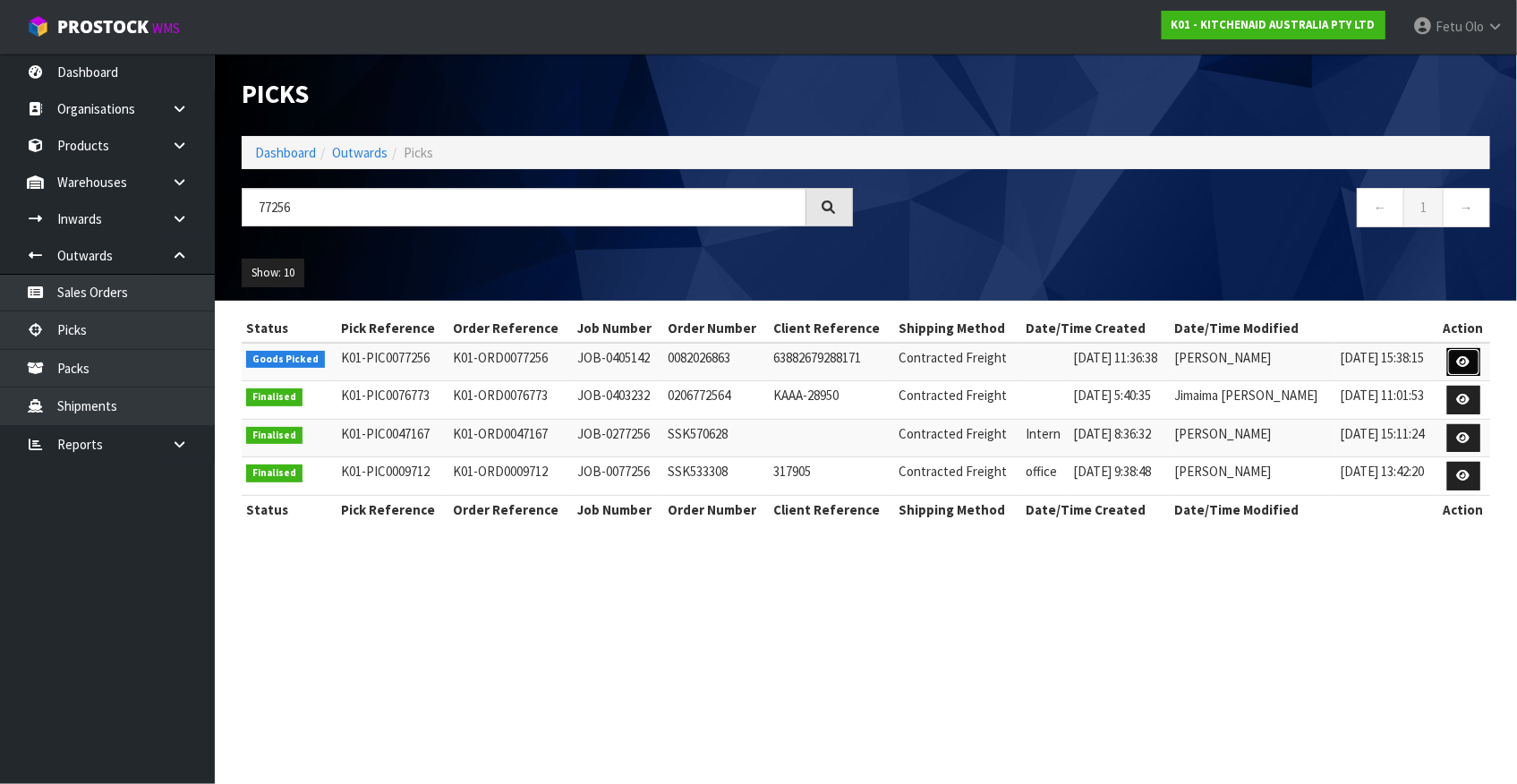 click at bounding box center [1463, 362] 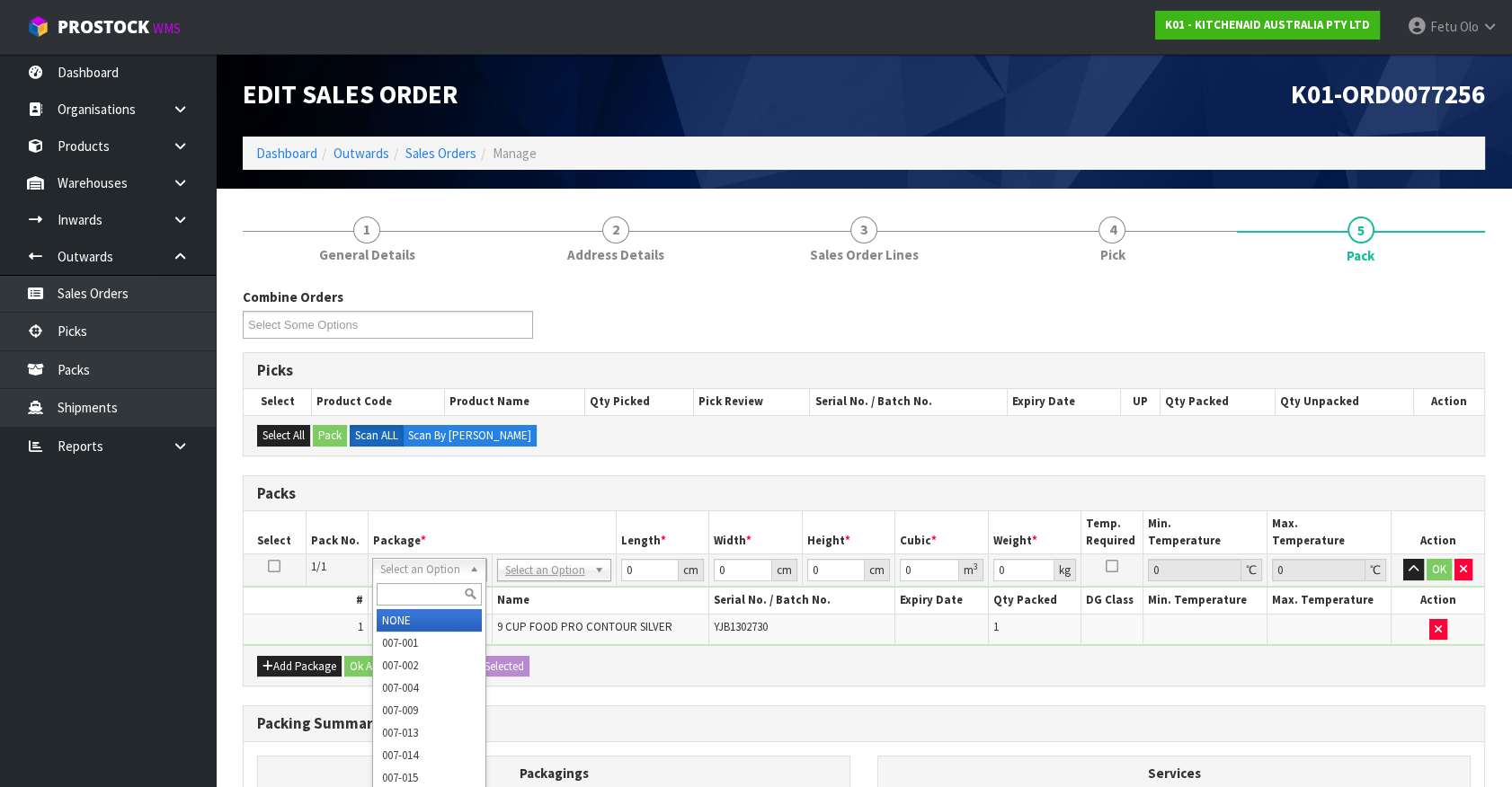 click at bounding box center [429, 594] 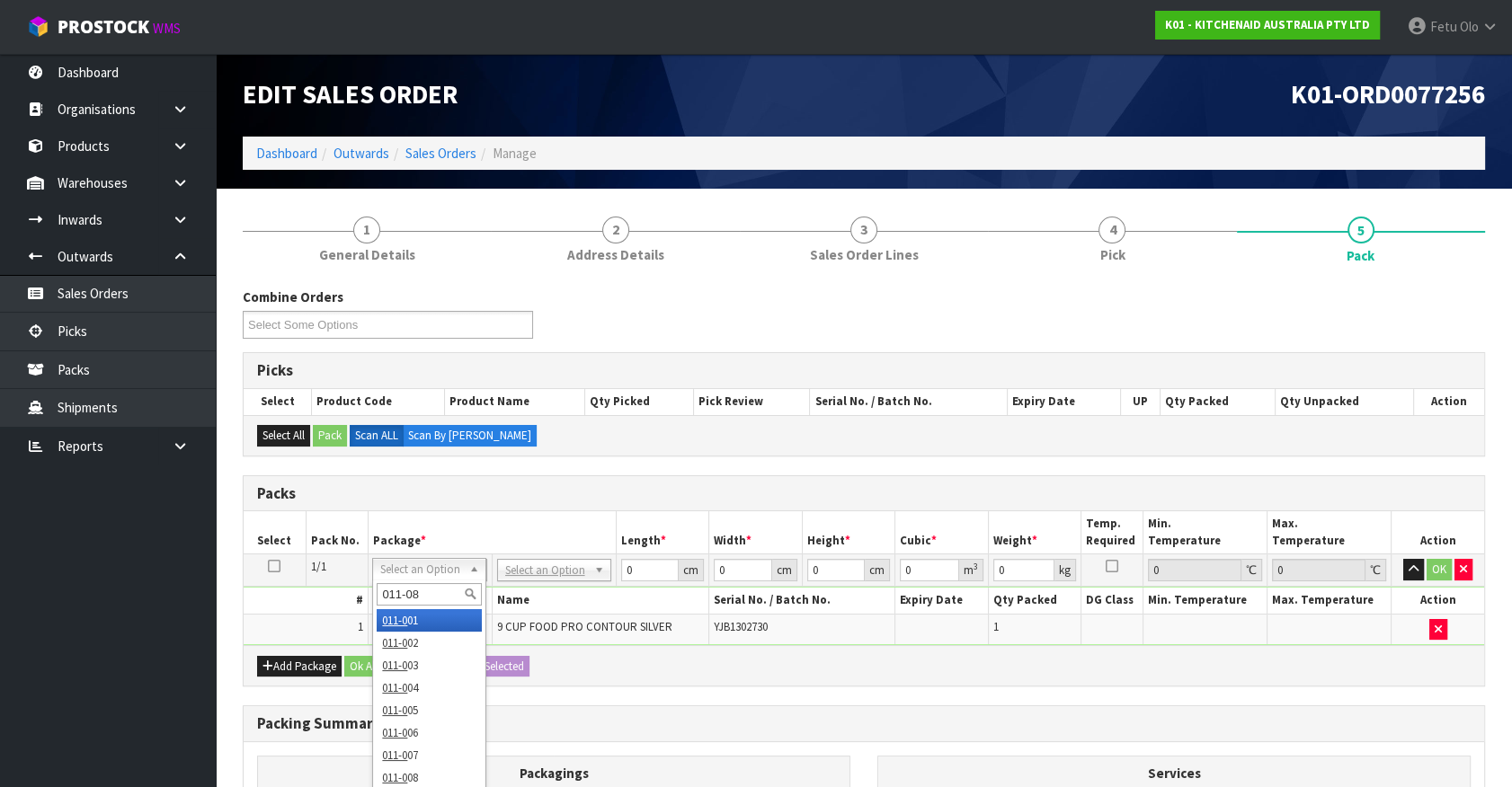 type on "011-084" 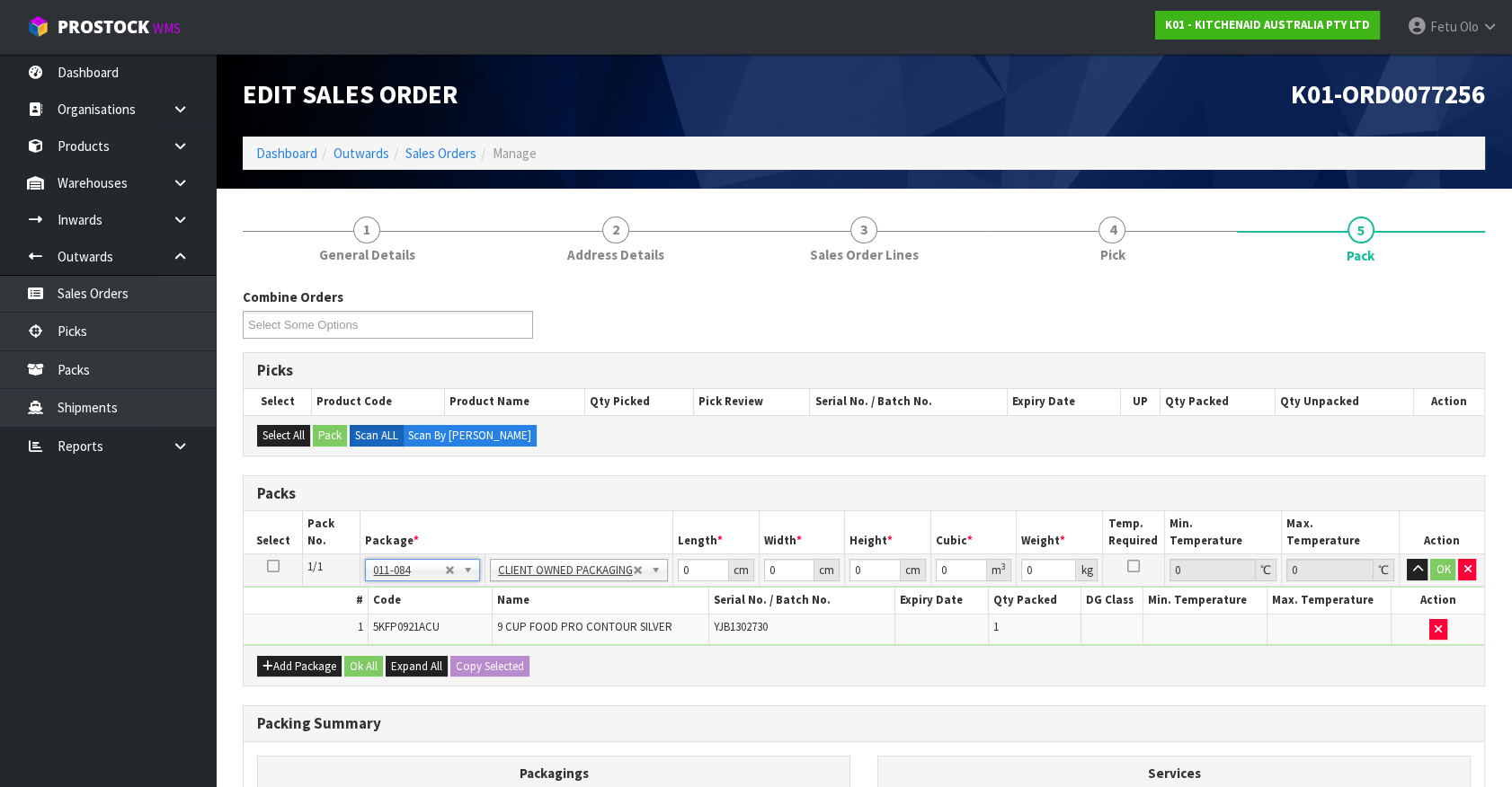 type on "4.6" 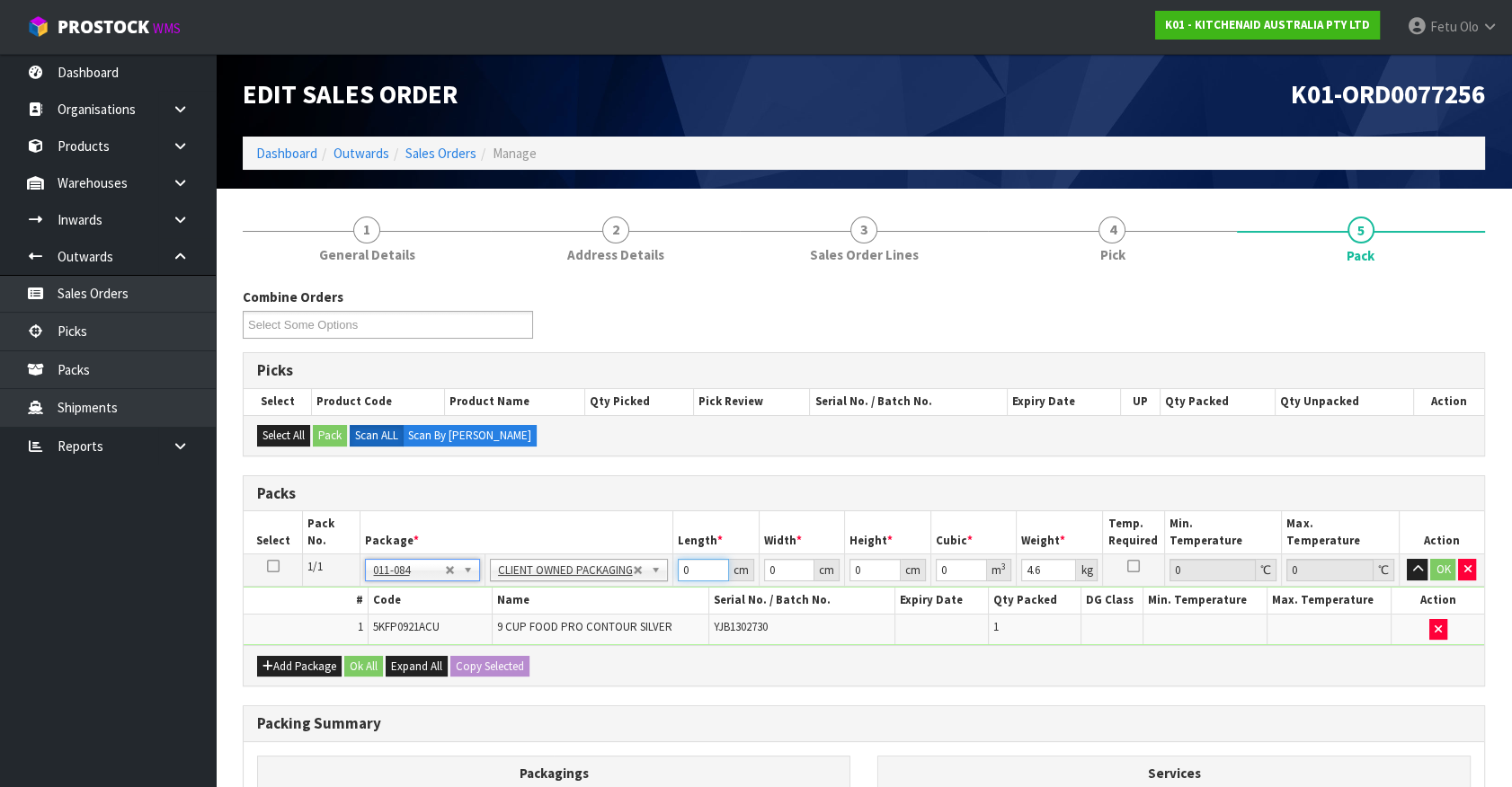 drag, startPoint x: 593, startPoint y: 602, endPoint x: 467, endPoint y: 650, distance: 134.833 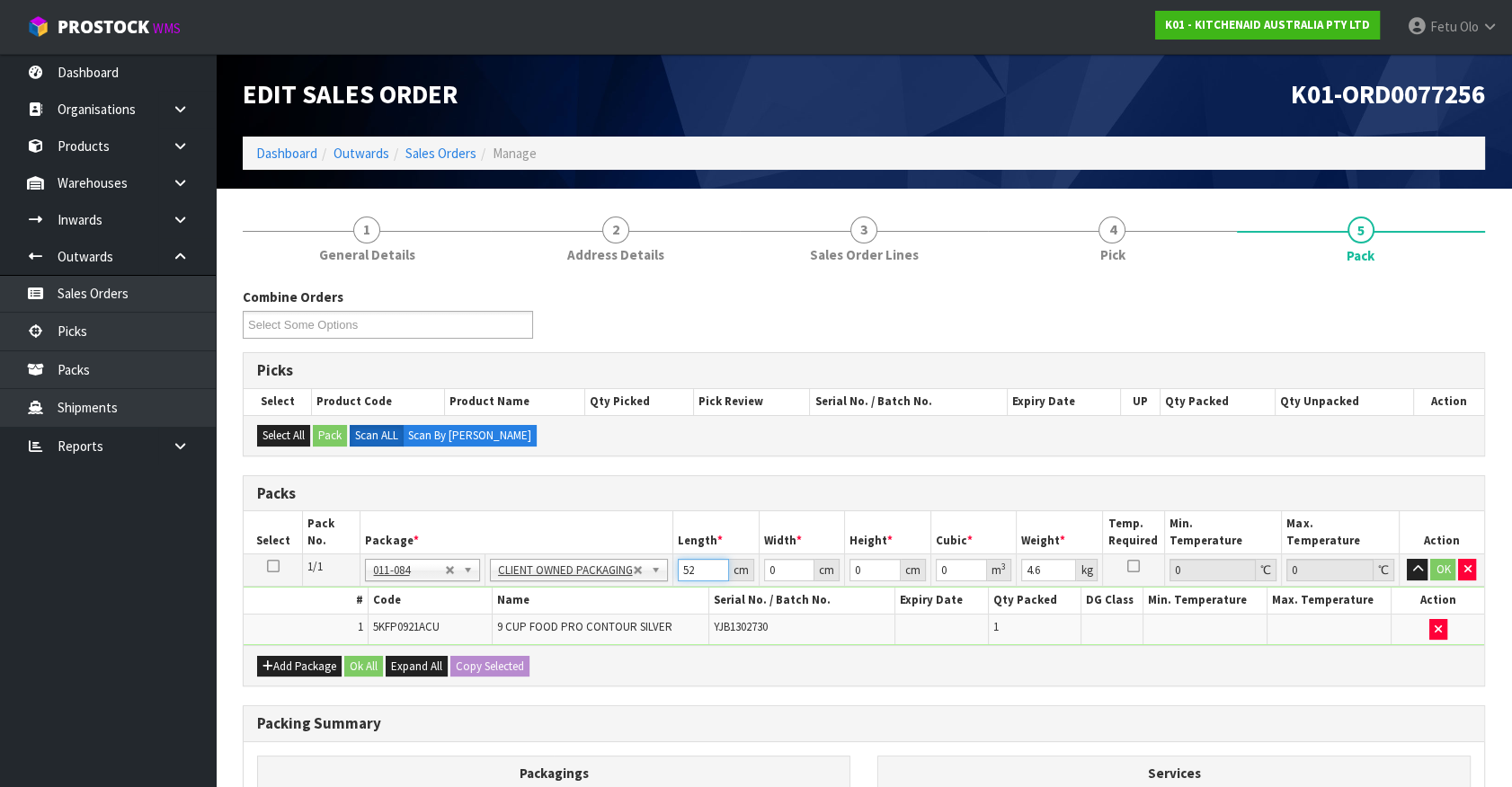type on "52" 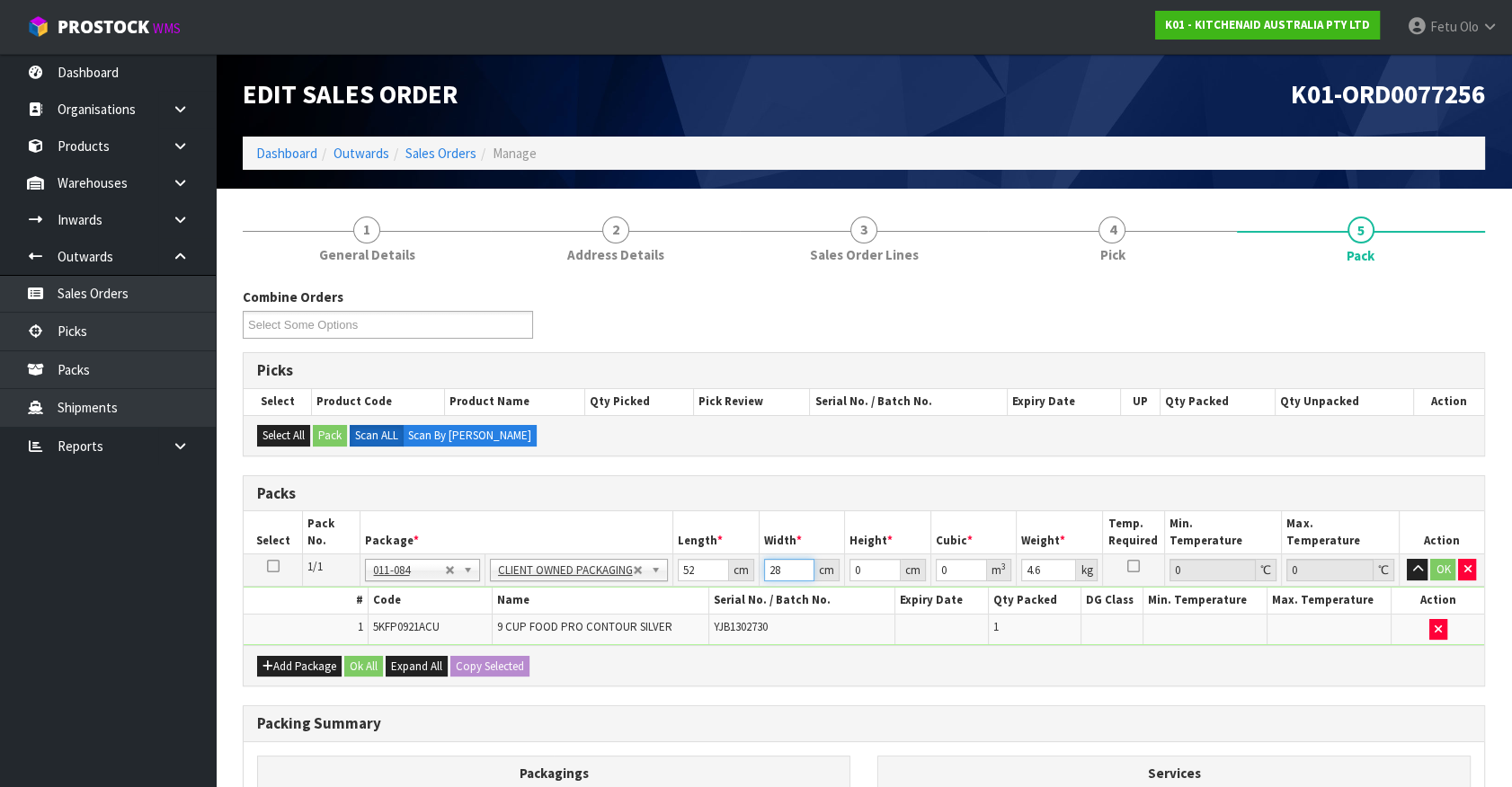 type on "28" 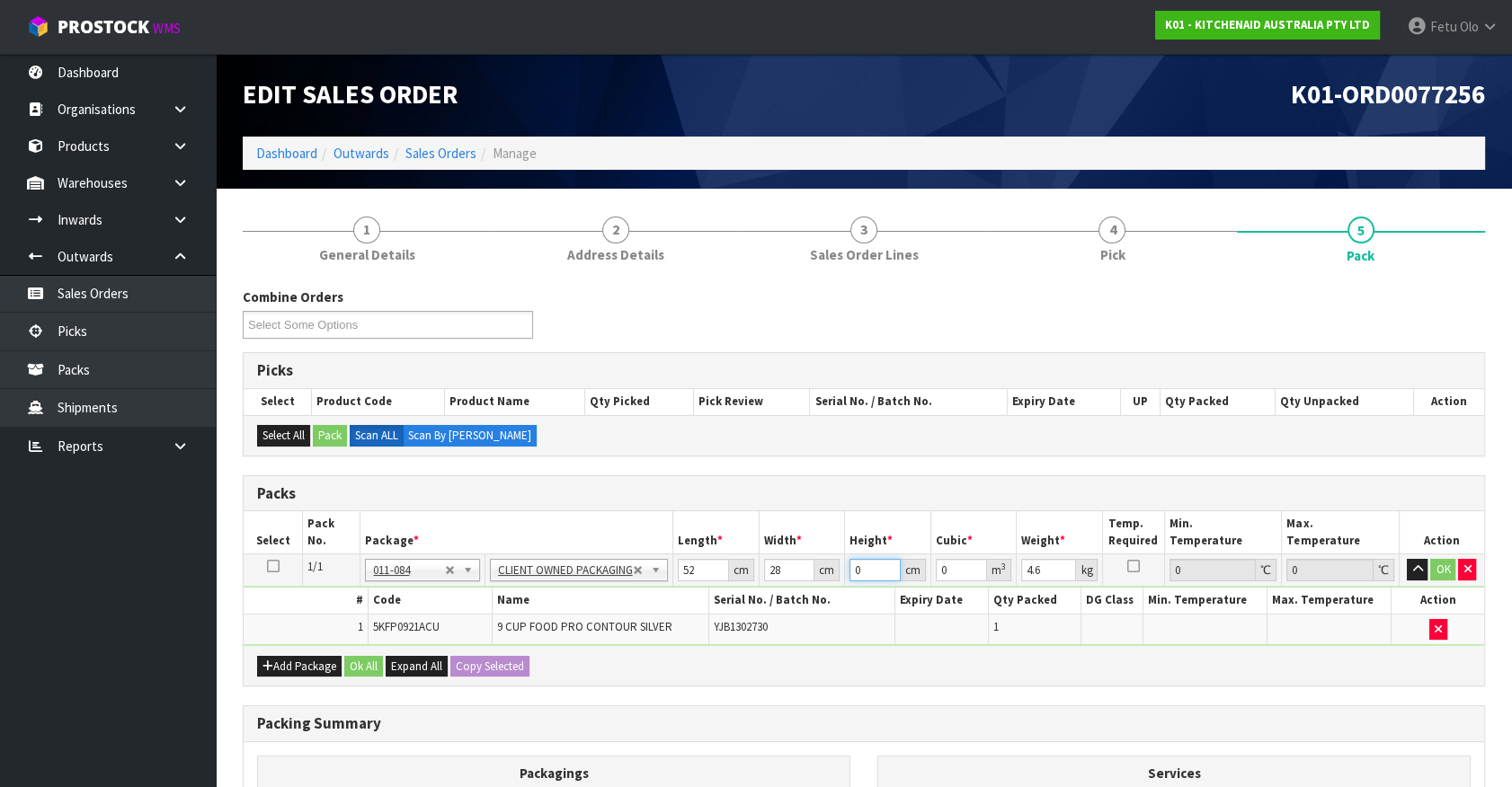 type on "3" 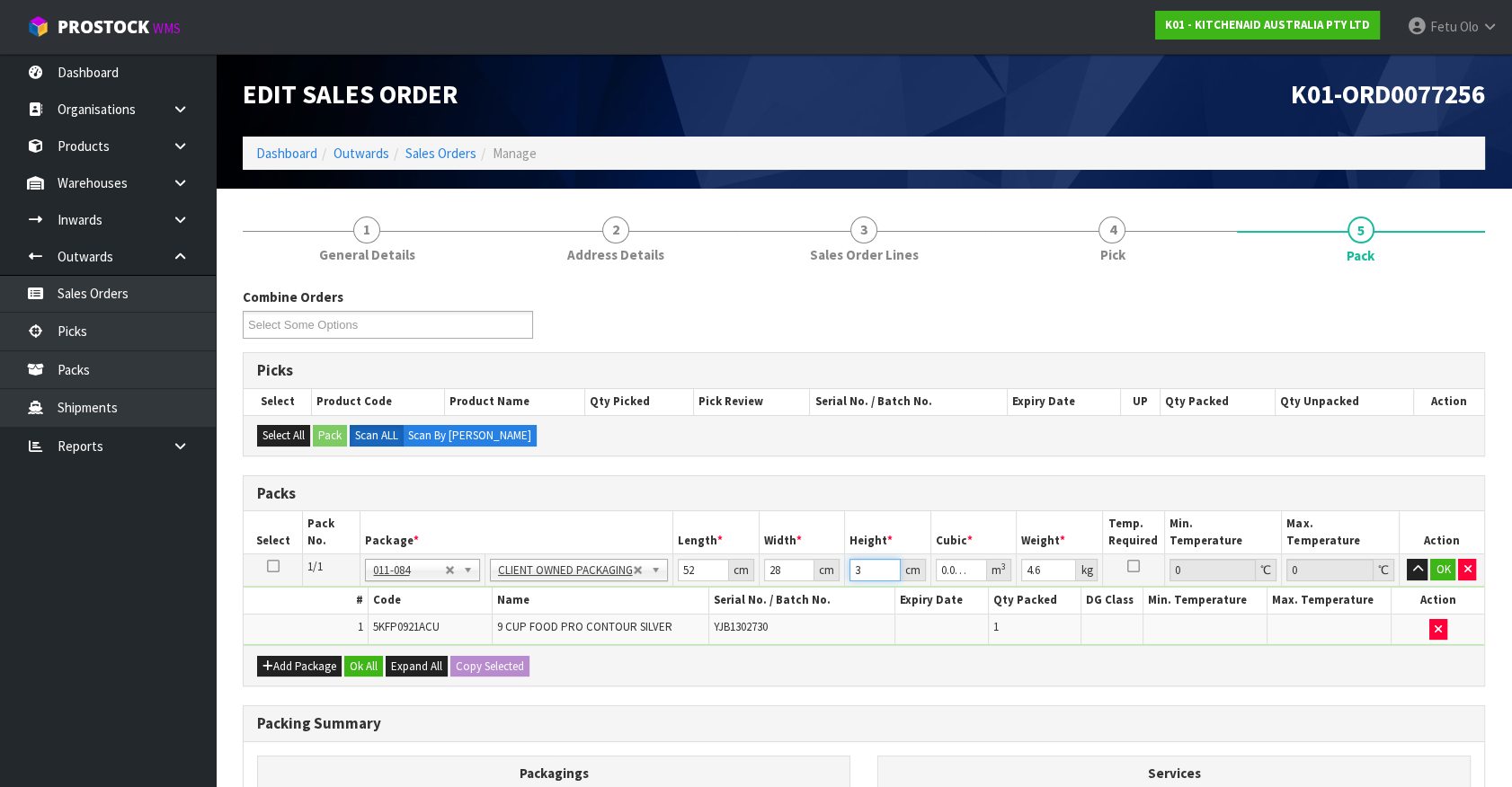 type on "34" 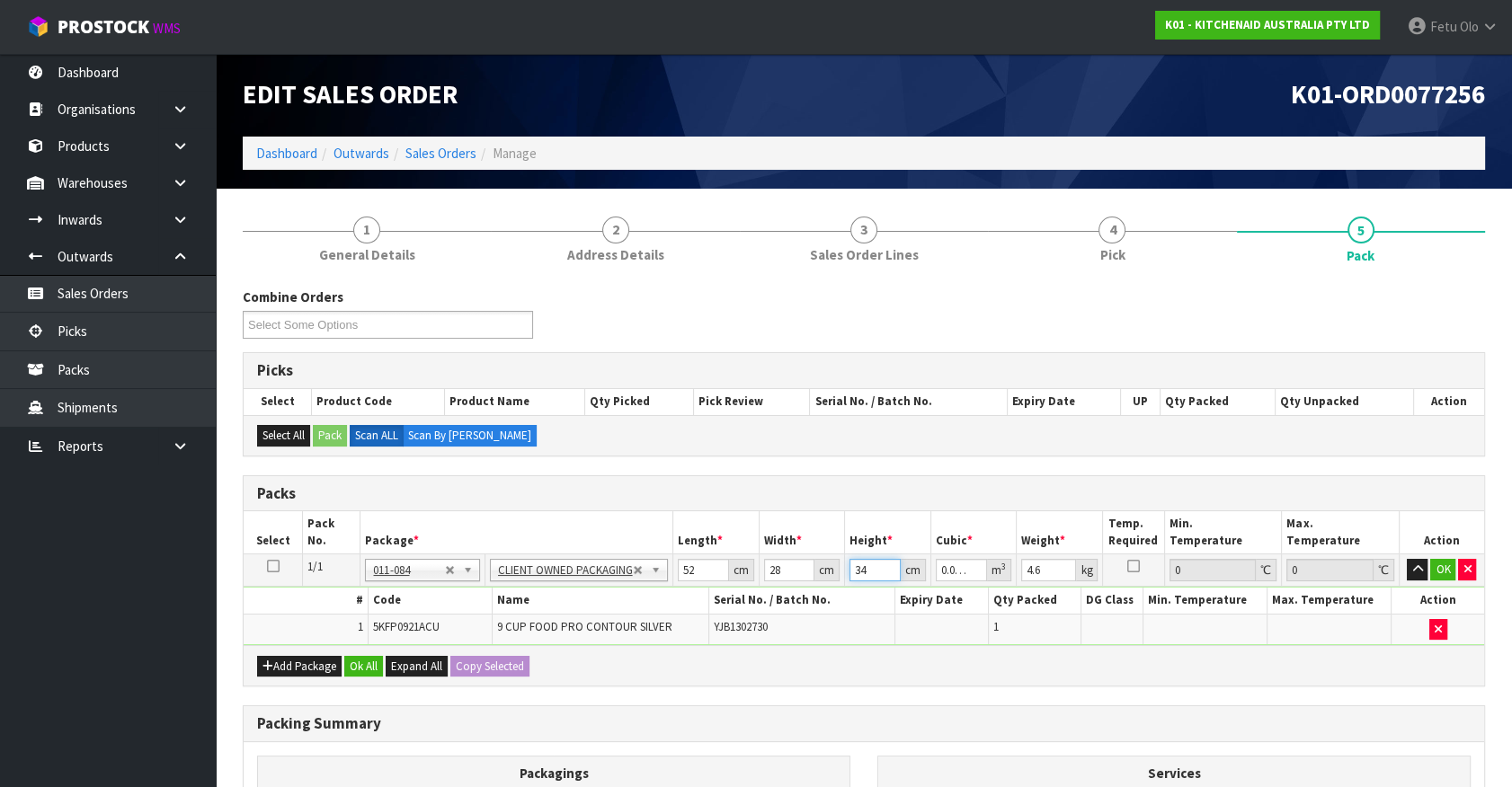 type on "34" 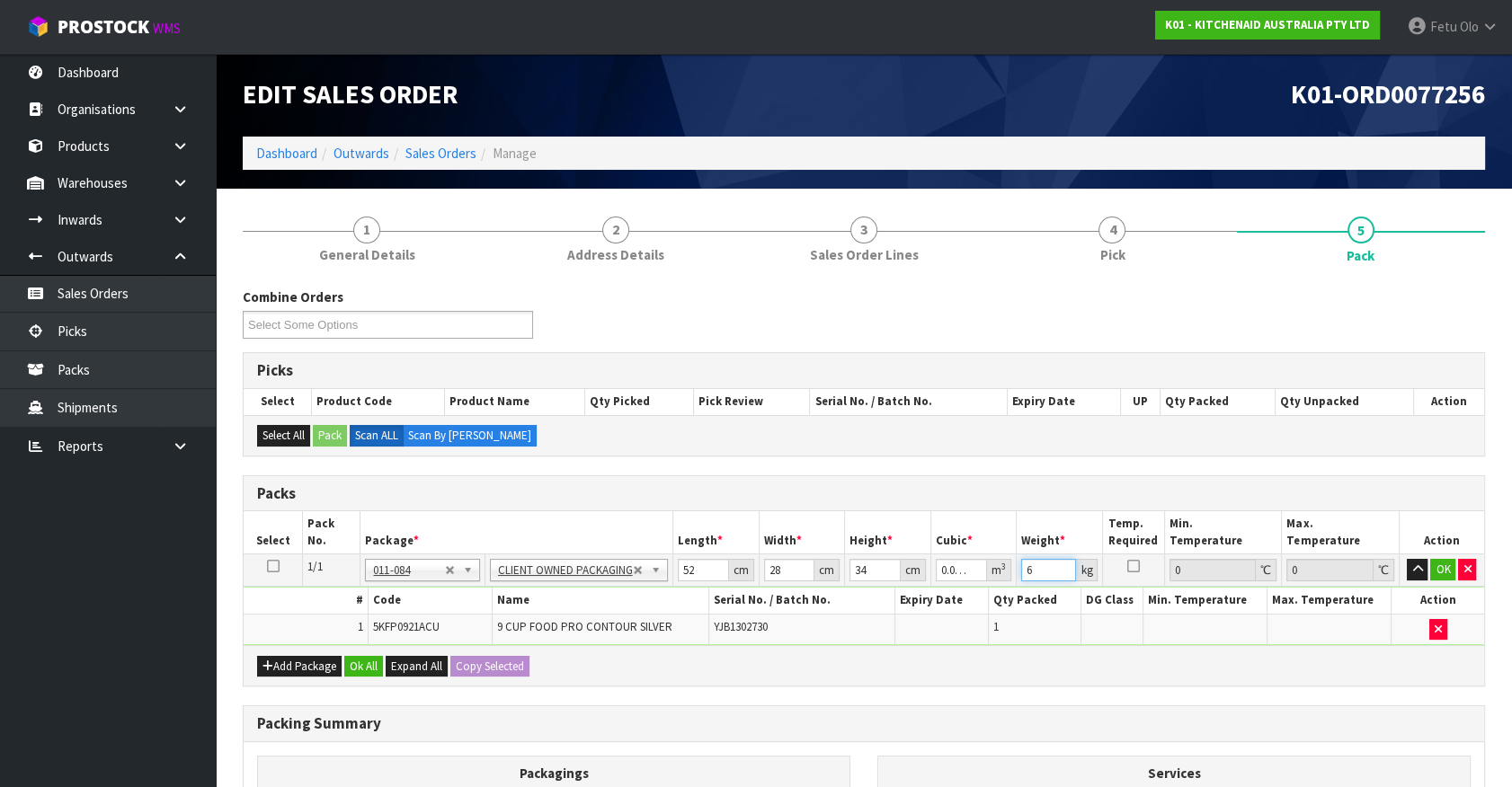 type on "6" 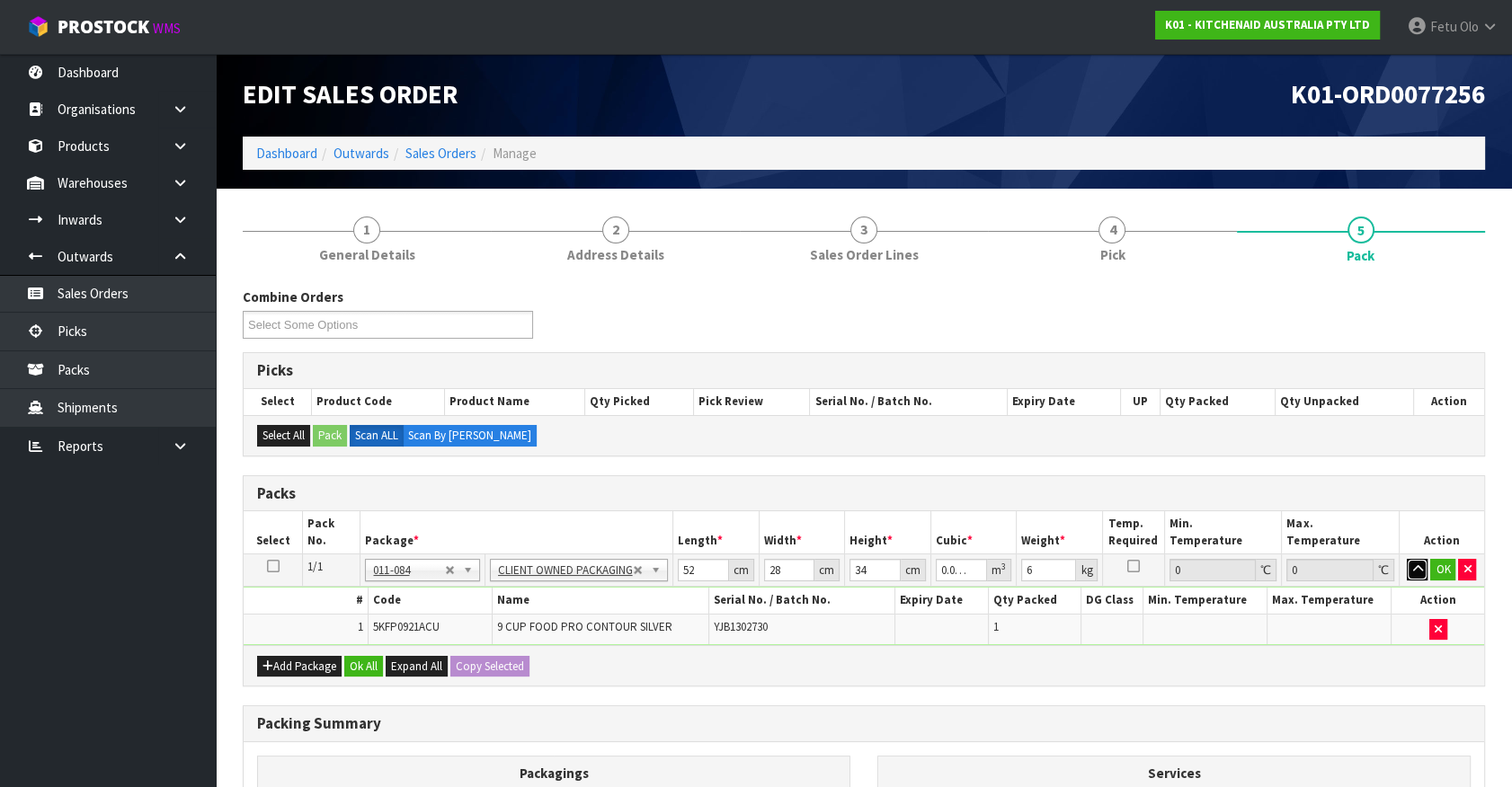 type 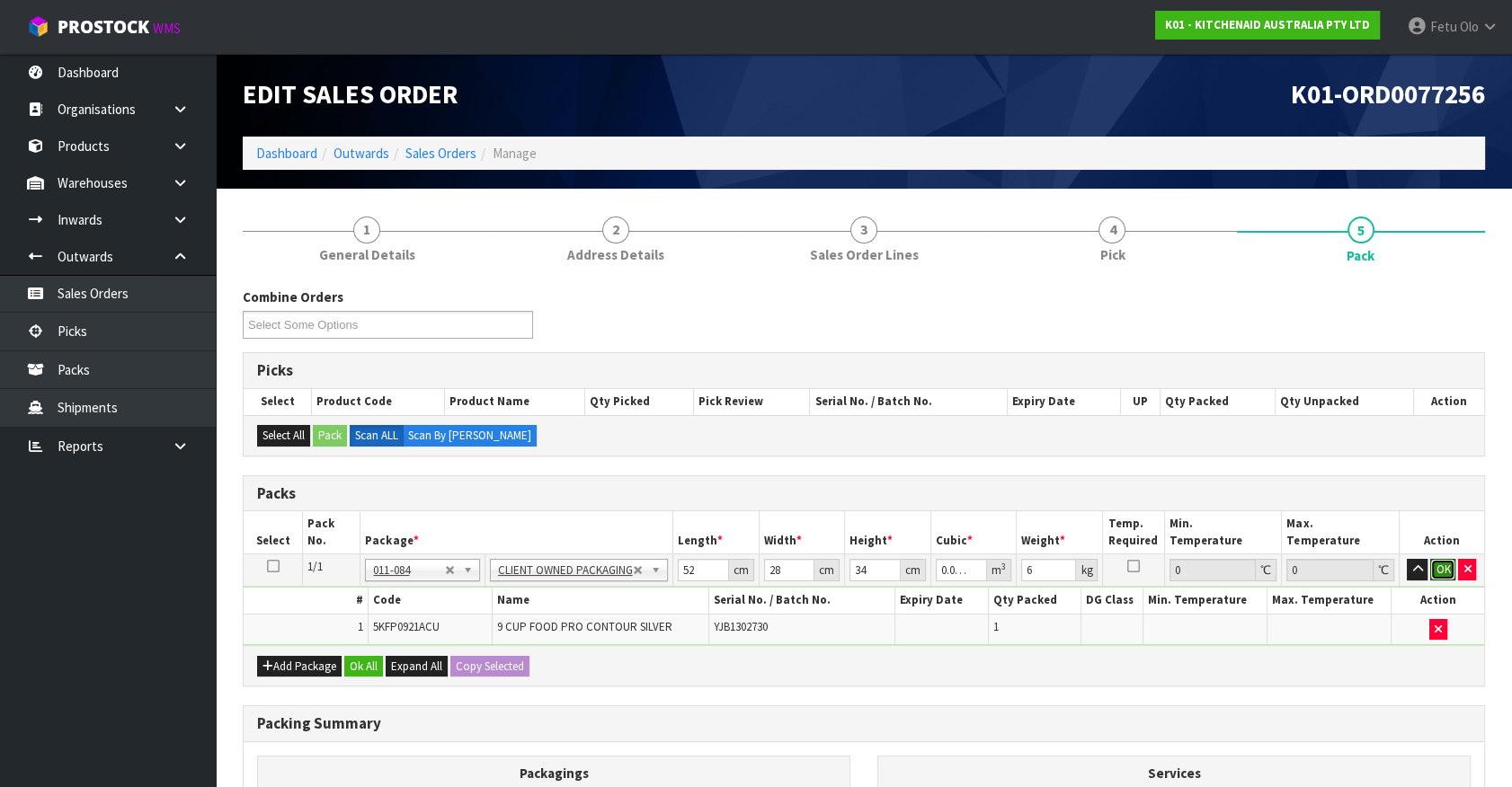 click on "OK" at bounding box center (1443, 570) 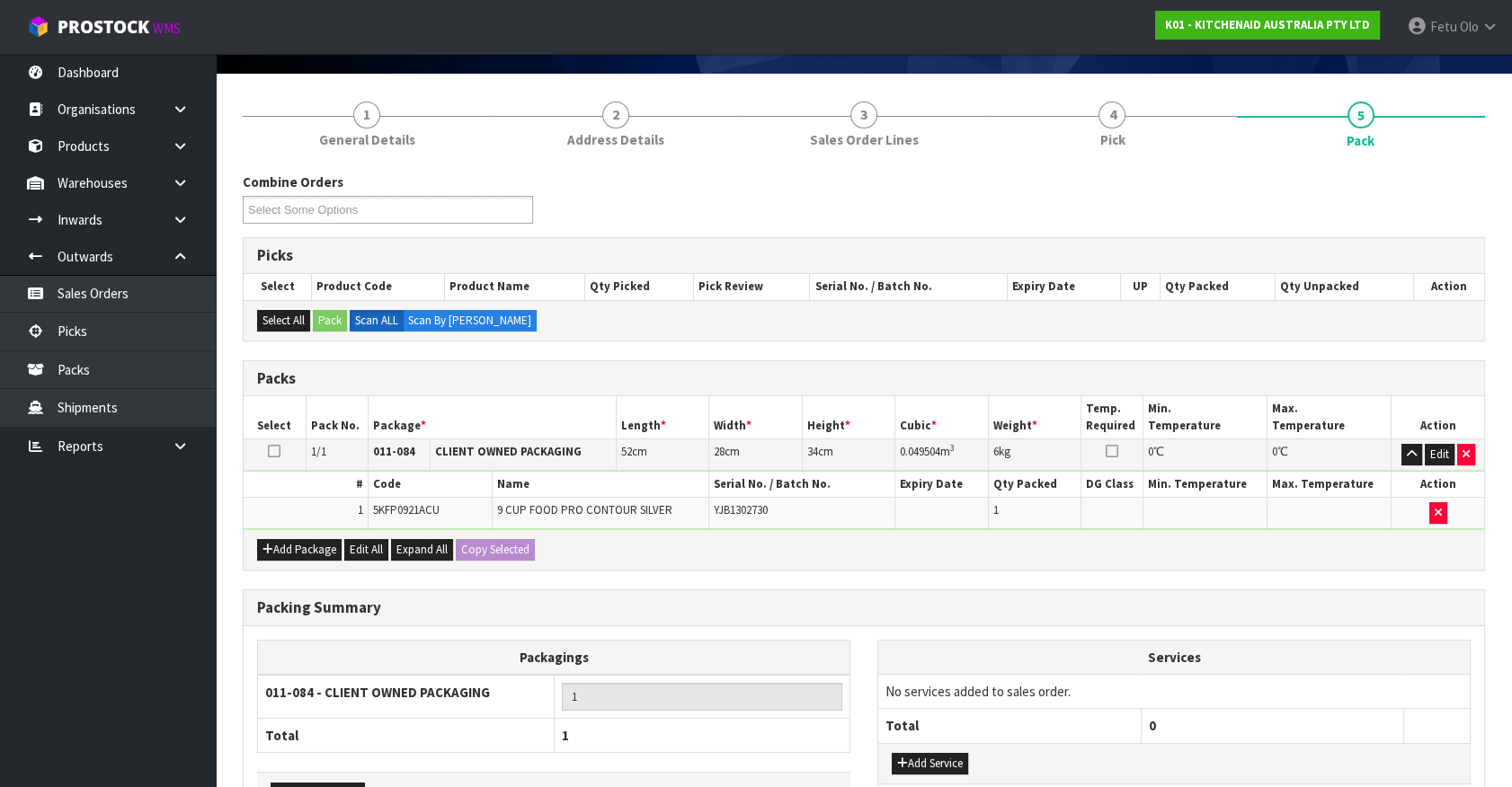 scroll, scrollTop: 234, scrollLeft: 0, axis: vertical 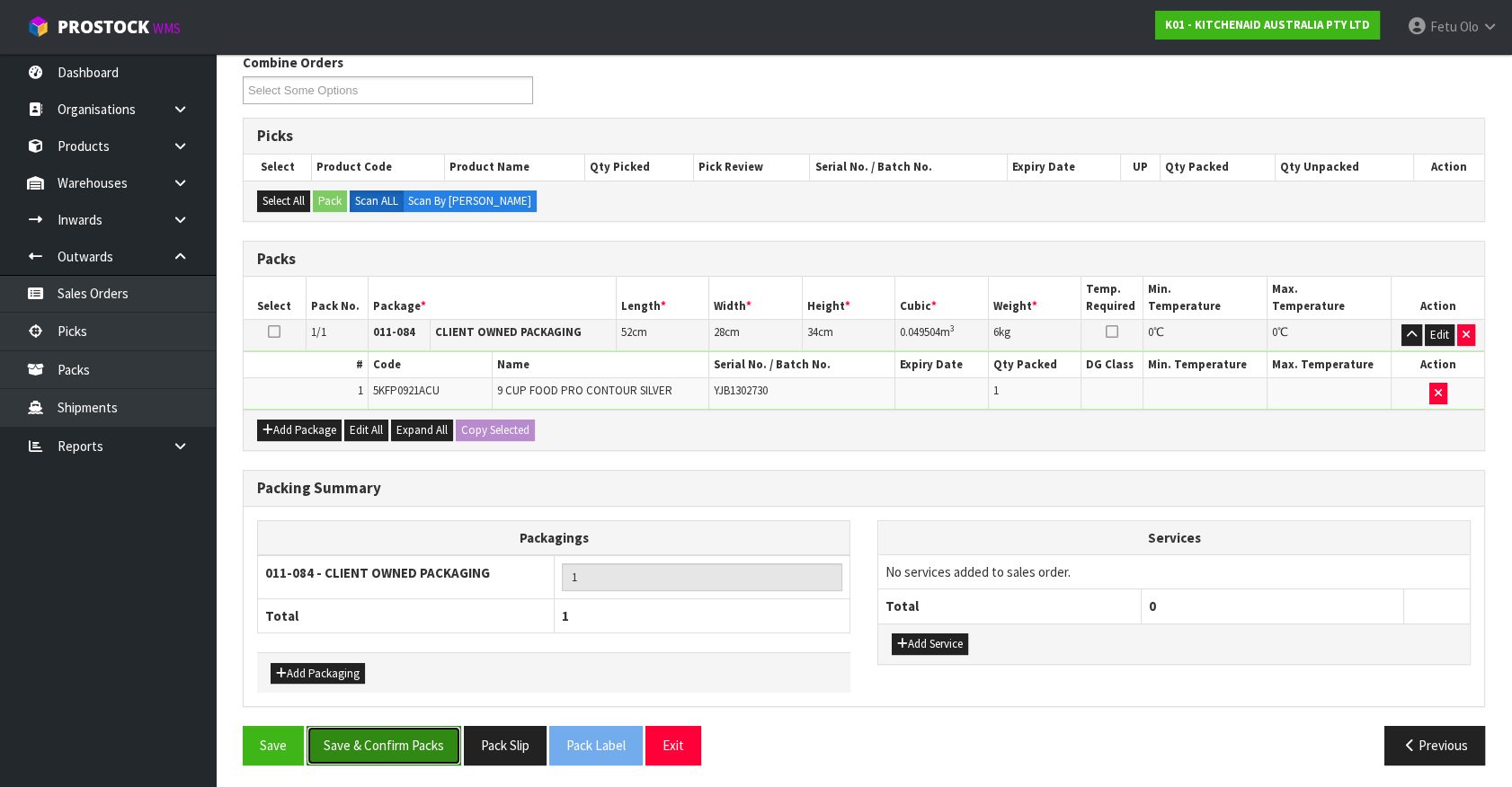 click on "Save & Confirm Packs" at bounding box center [384, 745] 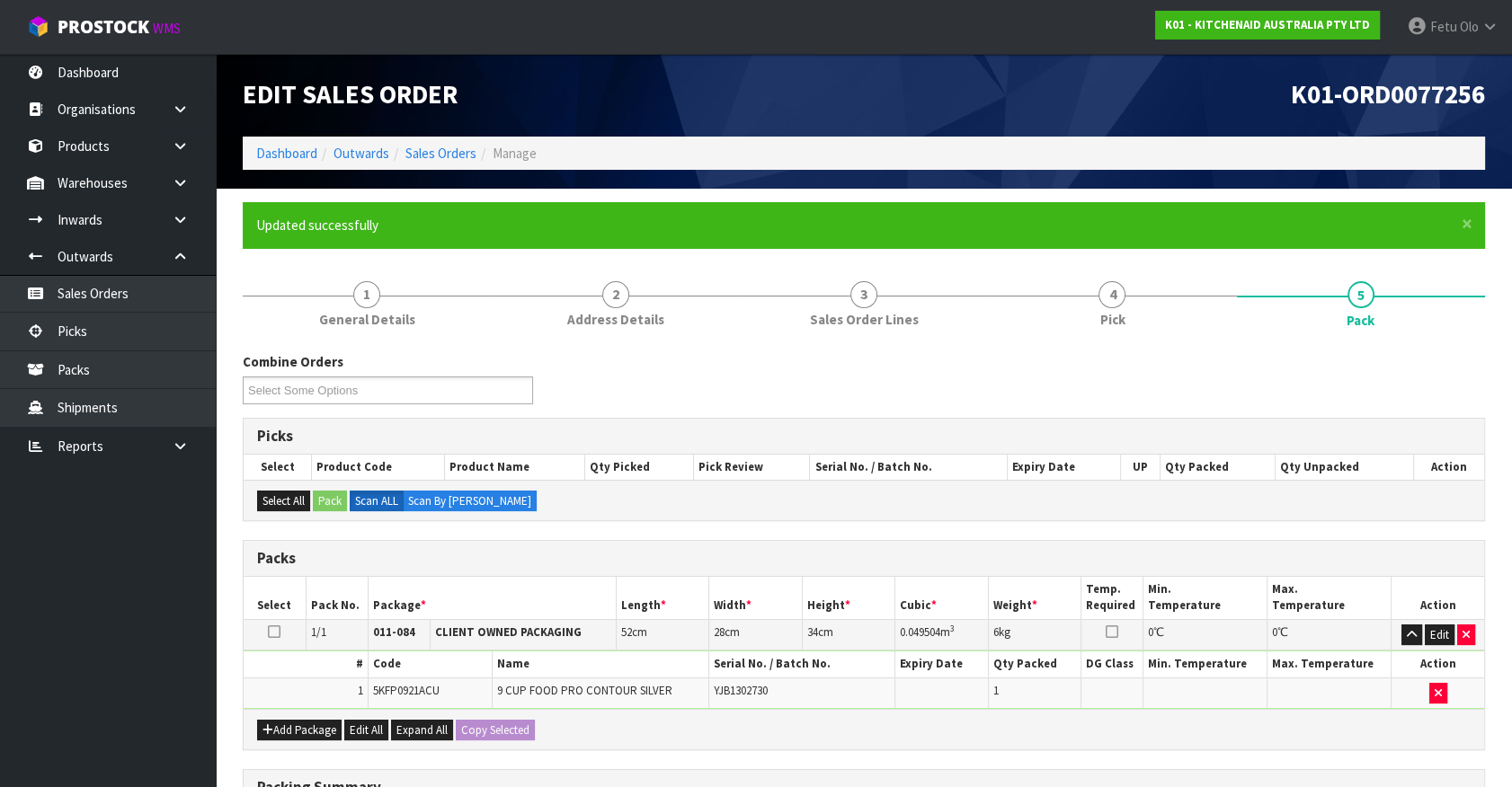 scroll, scrollTop: 202, scrollLeft: 0, axis: vertical 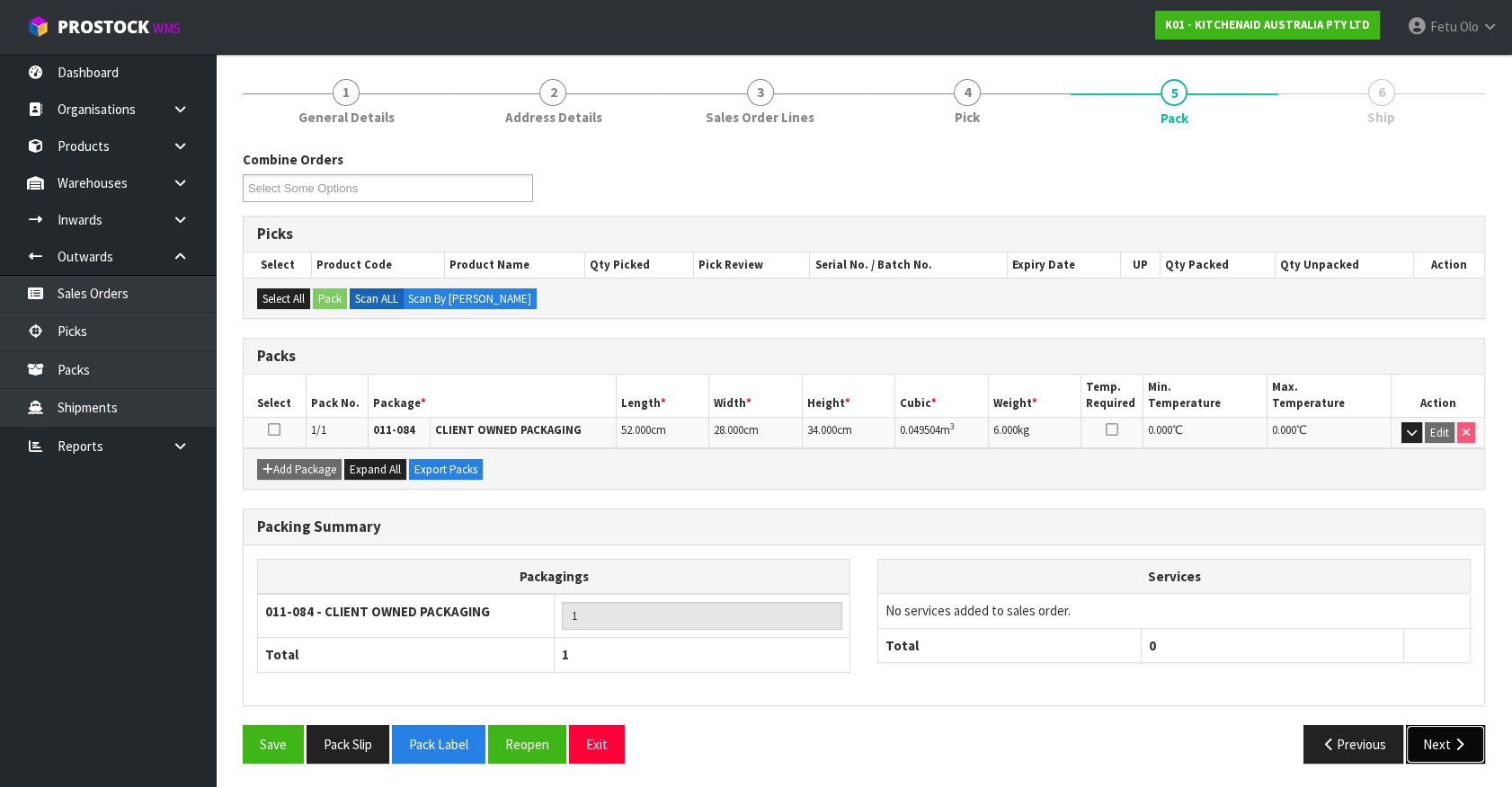 click on "Next" at bounding box center (1445, 744) 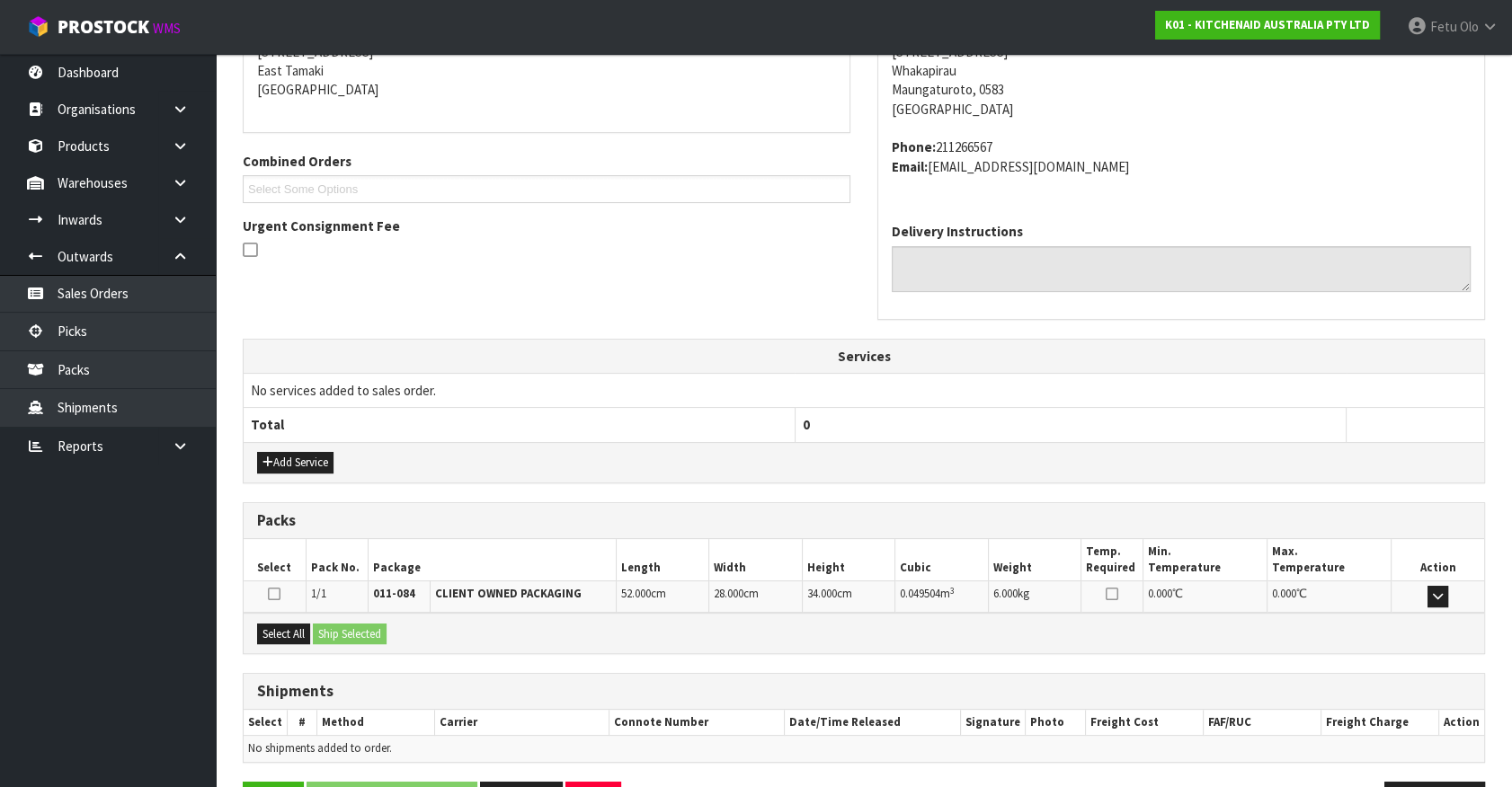 scroll, scrollTop: 437, scrollLeft: 0, axis: vertical 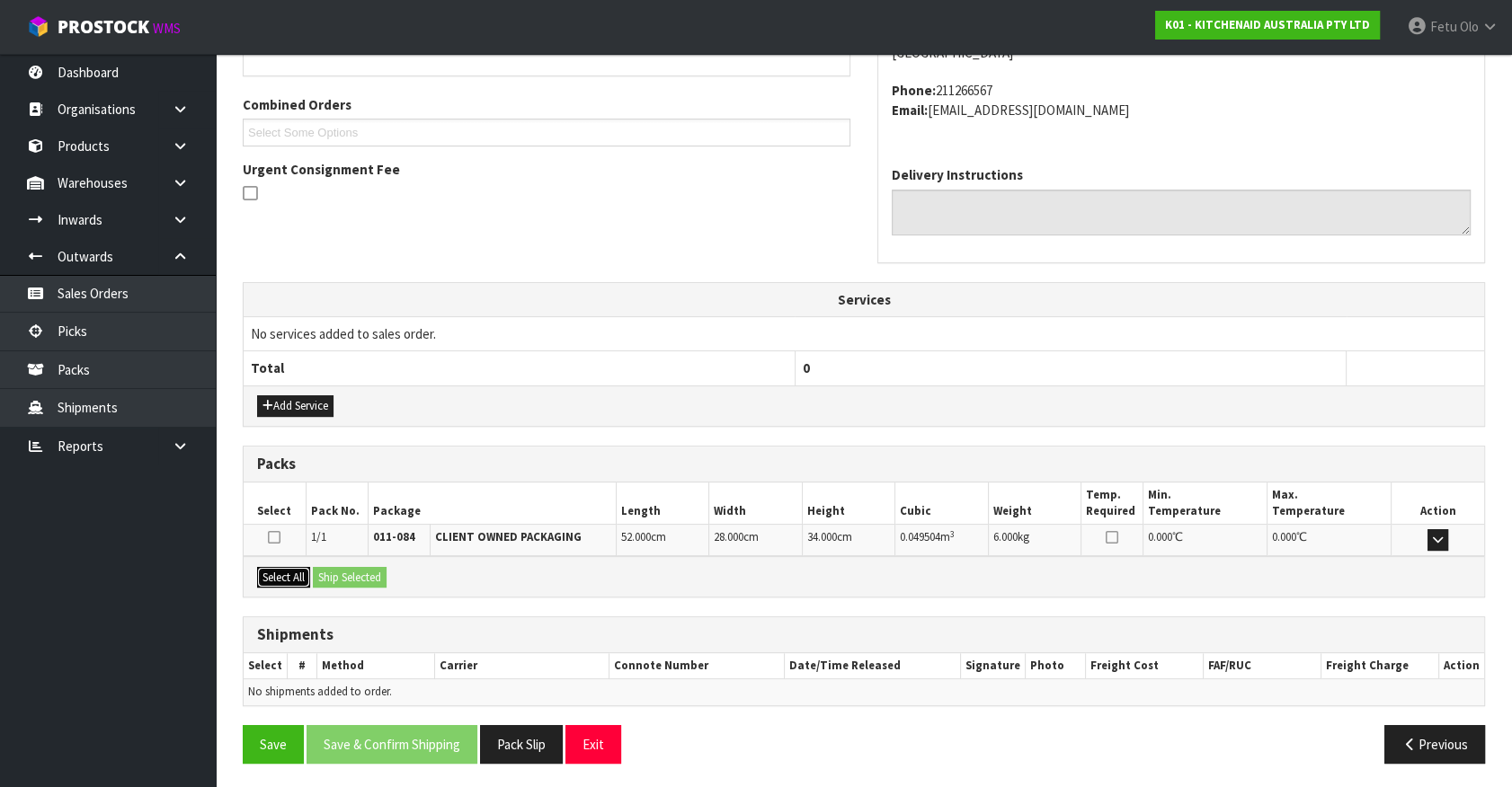 click on "Select All" at bounding box center (283, 578) 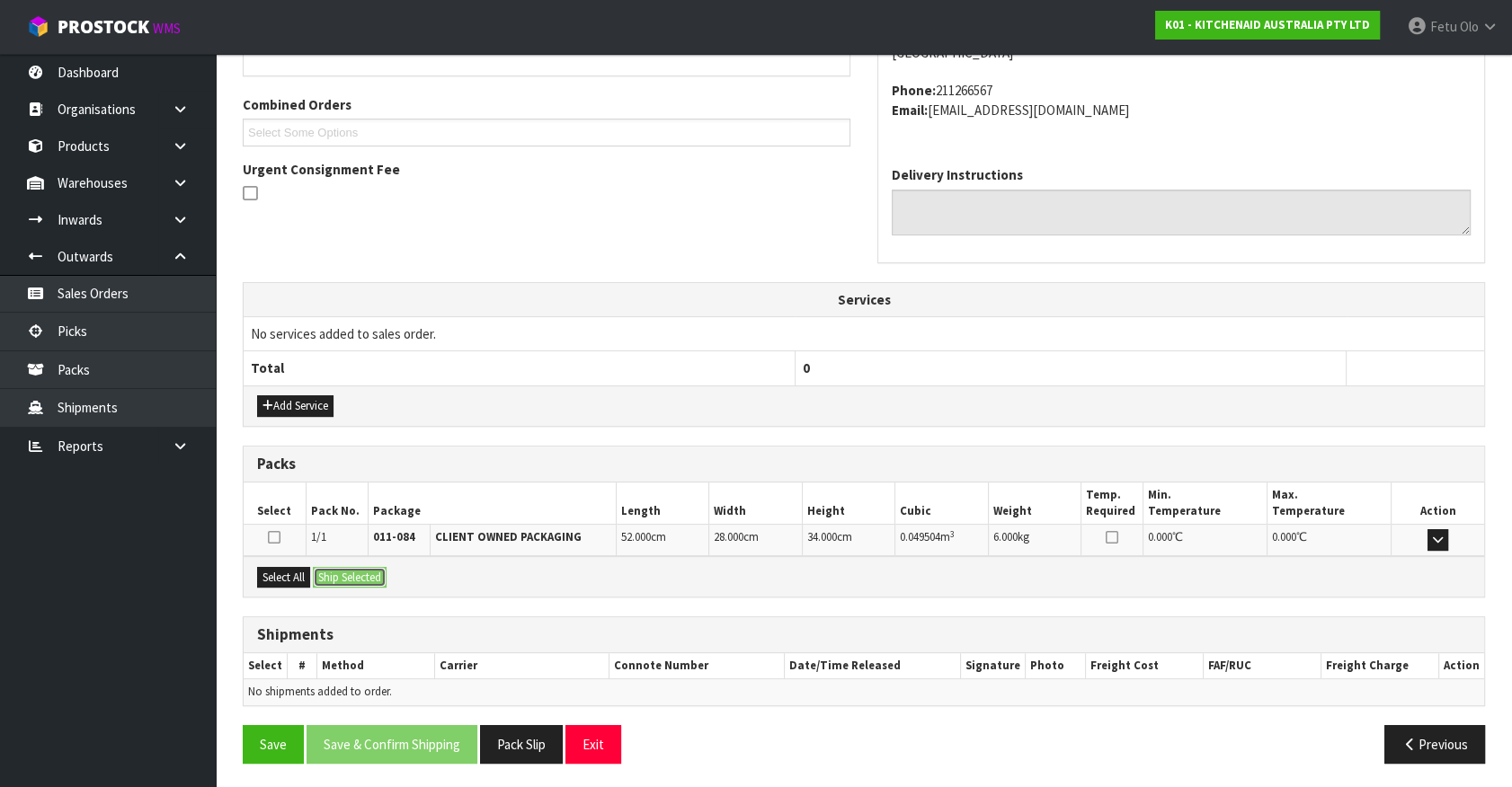 click on "Ship Selected" at bounding box center [350, 578] 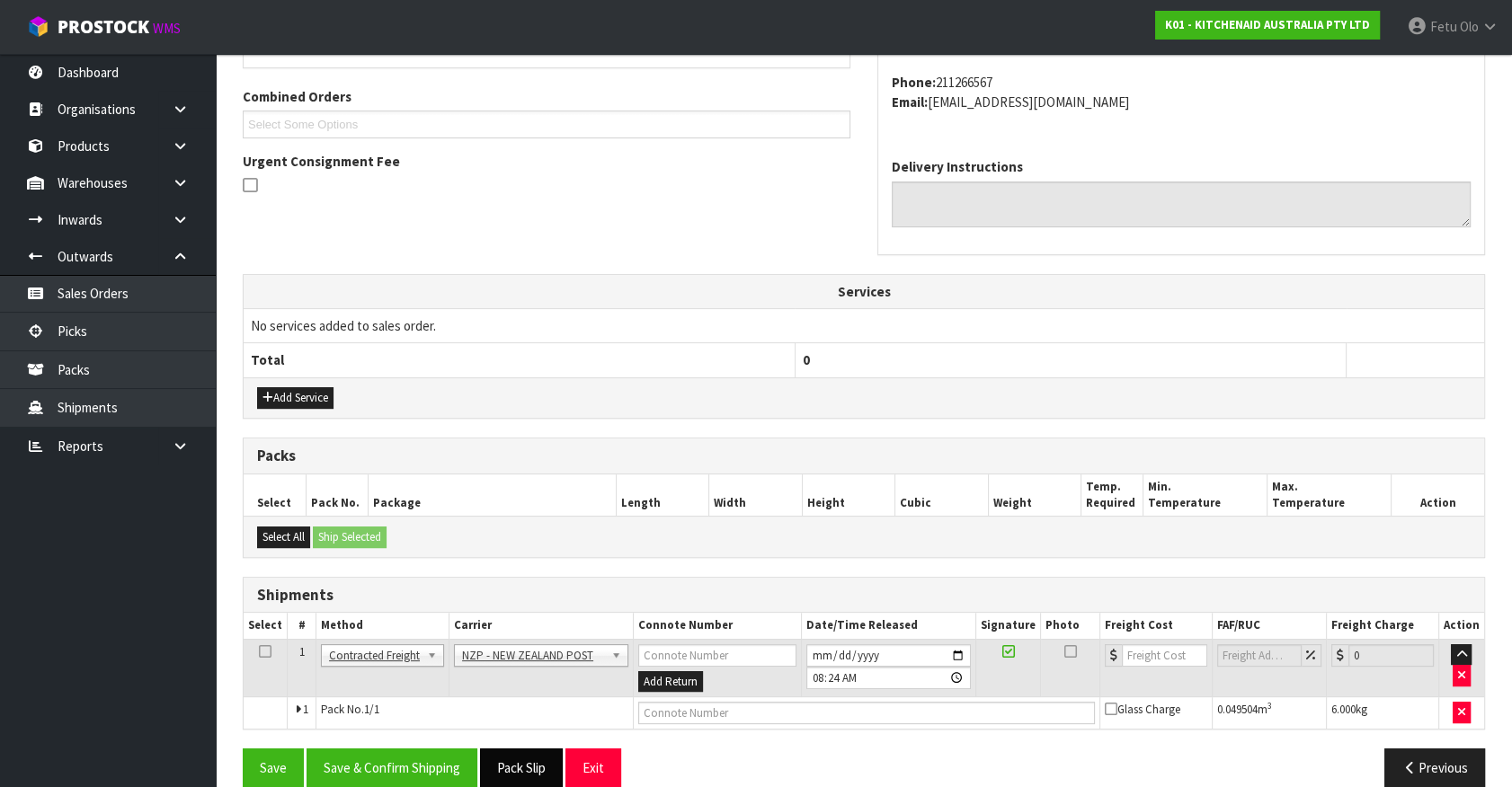 scroll, scrollTop: 468, scrollLeft: 0, axis: vertical 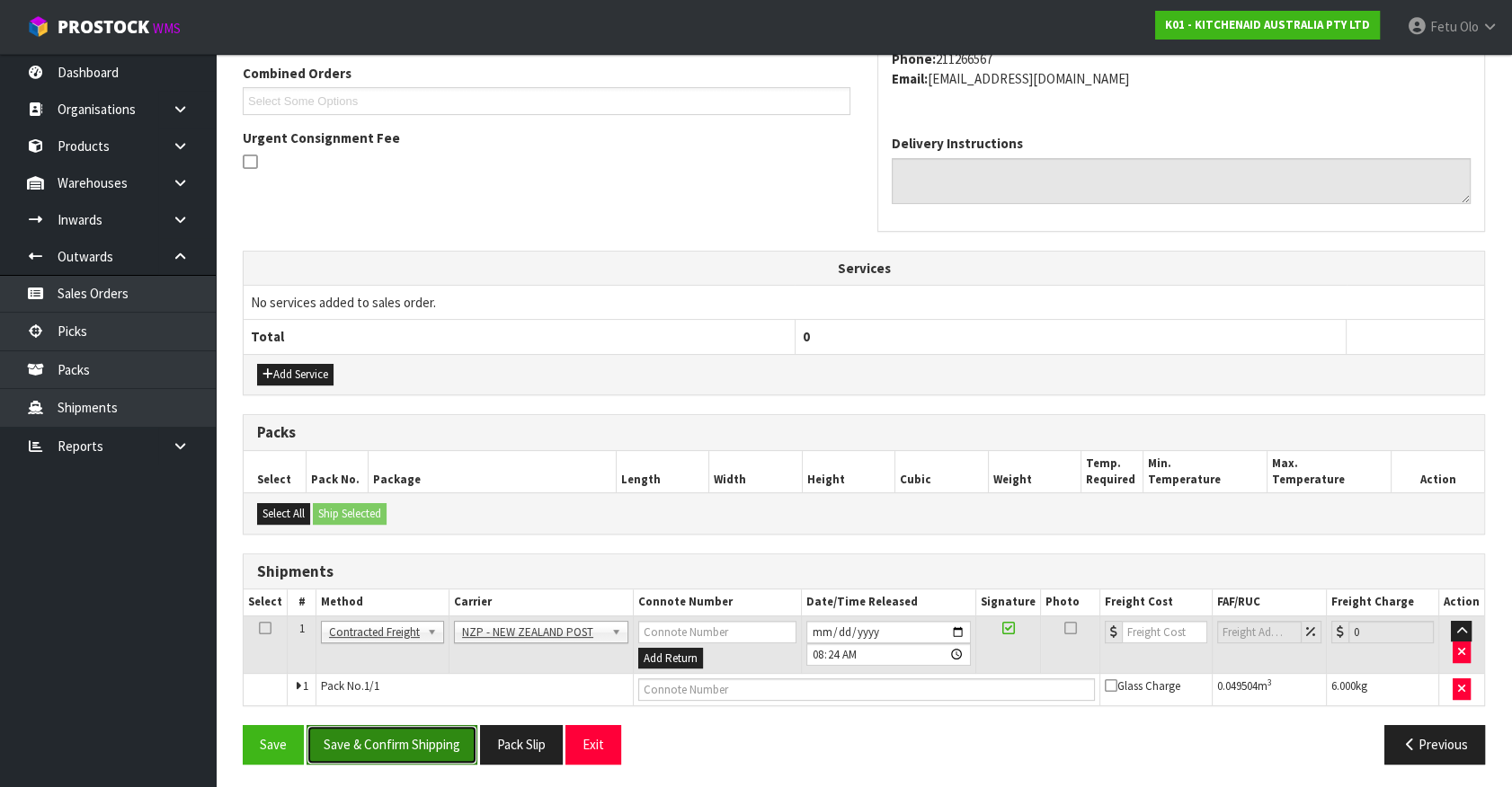 click on "Save & Confirm Shipping" at bounding box center [392, 744] 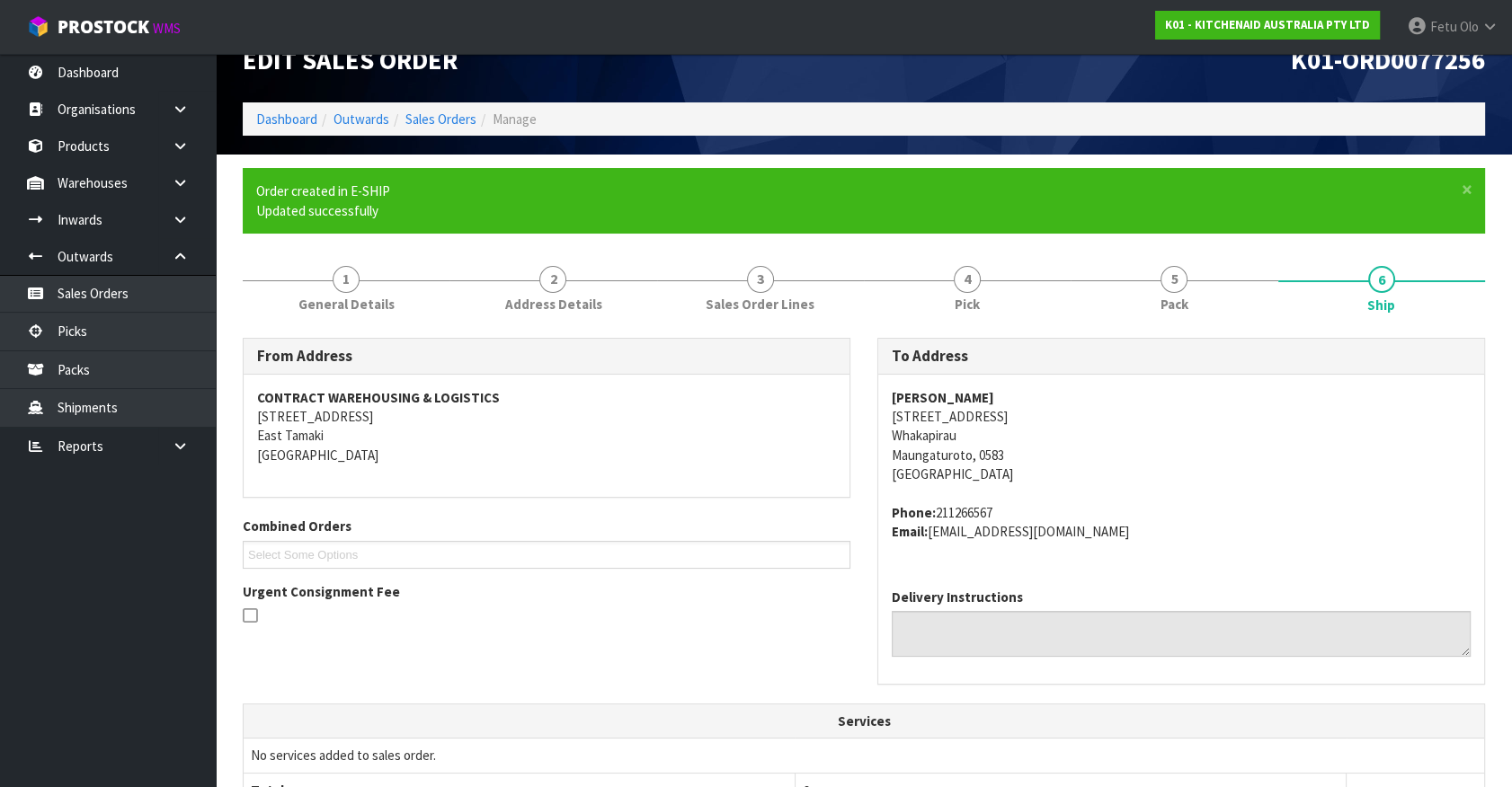scroll, scrollTop: 408, scrollLeft: 0, axis: vertical 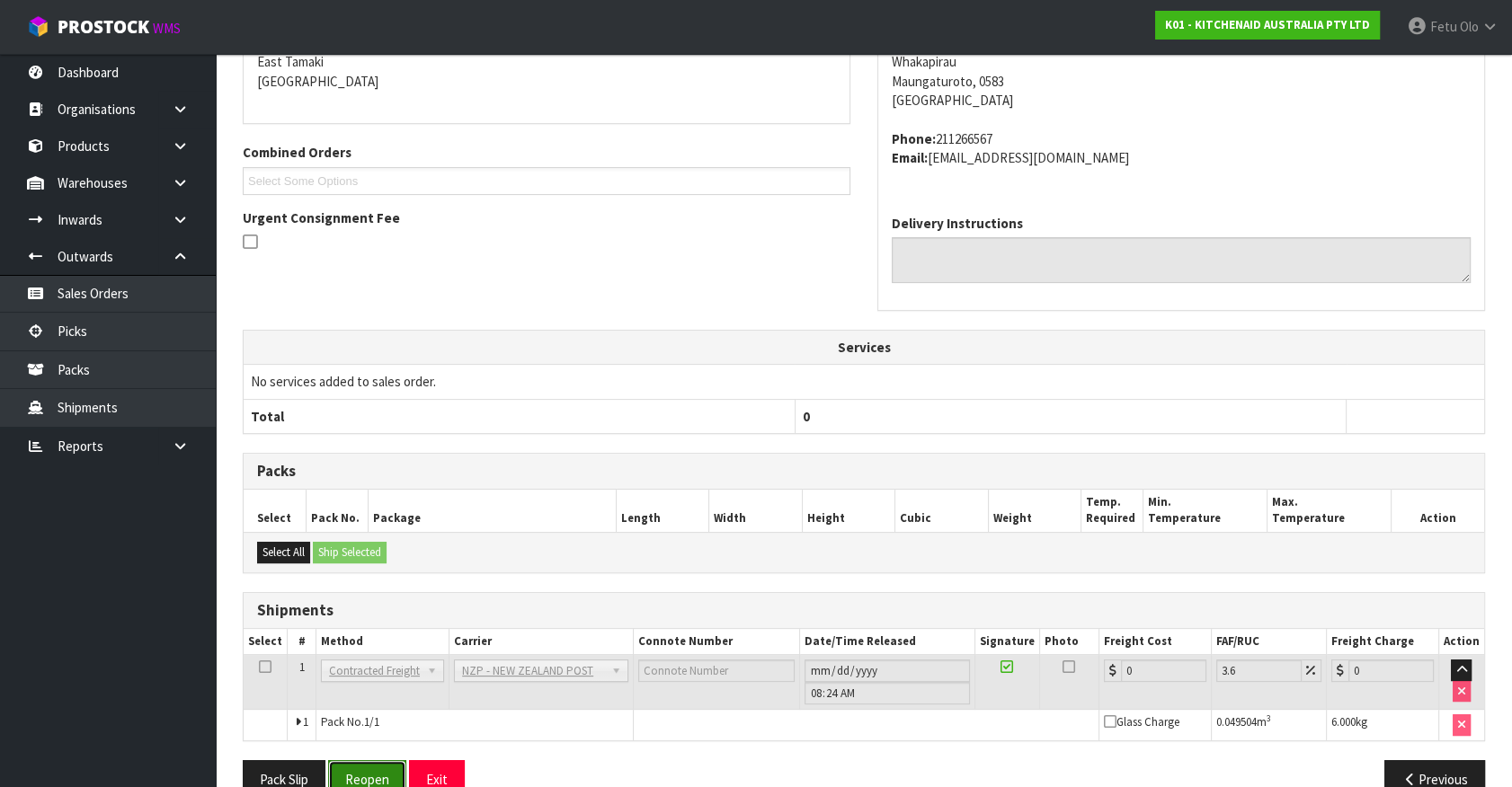 drag, startPoint x: 349, startPoint y: 779, endPoint x: 358, endPoint y: 776, distance: 9.486833 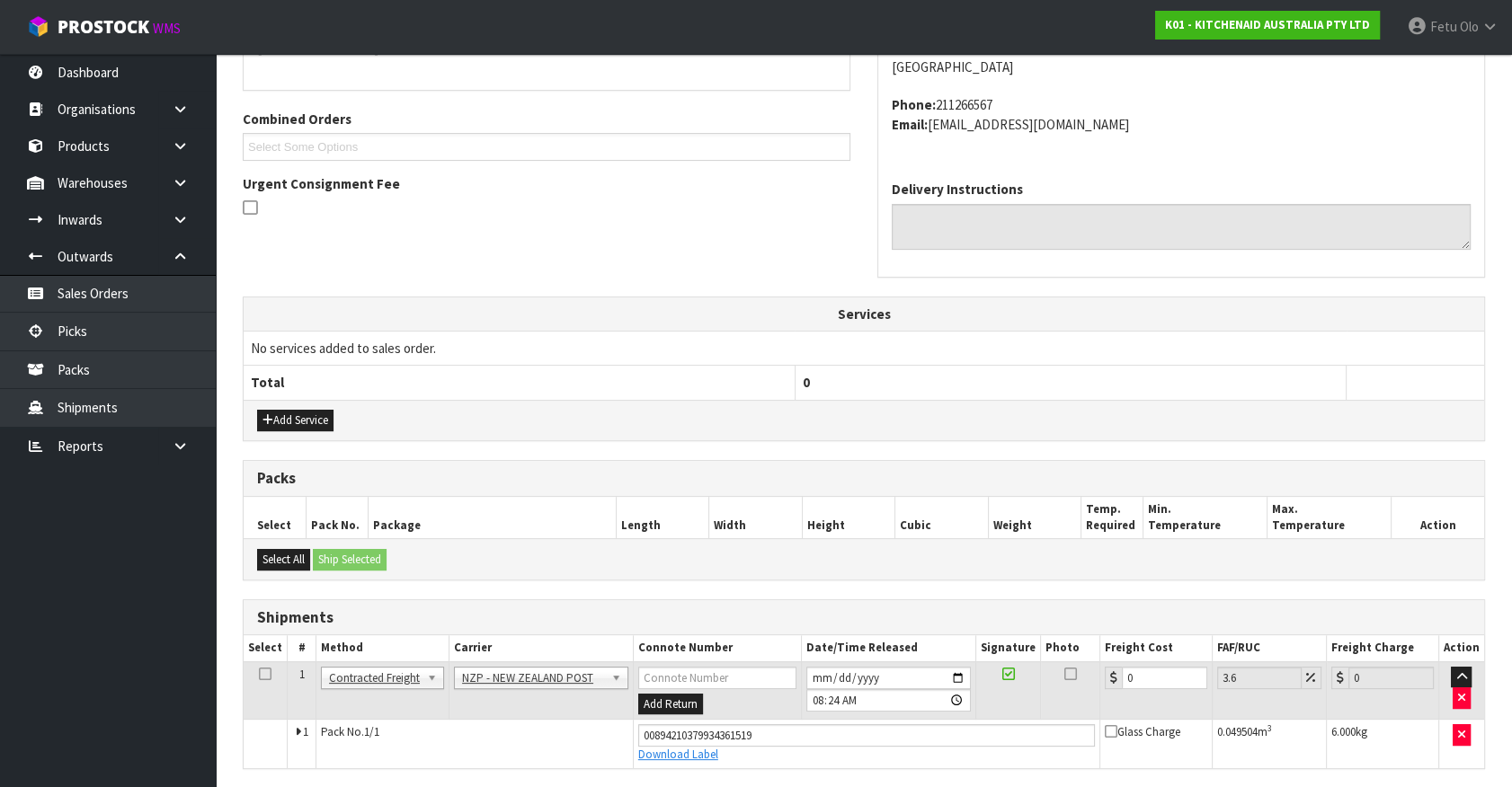 scroll, scrollTop: 423, scrollLeft: 0, axis: vertical 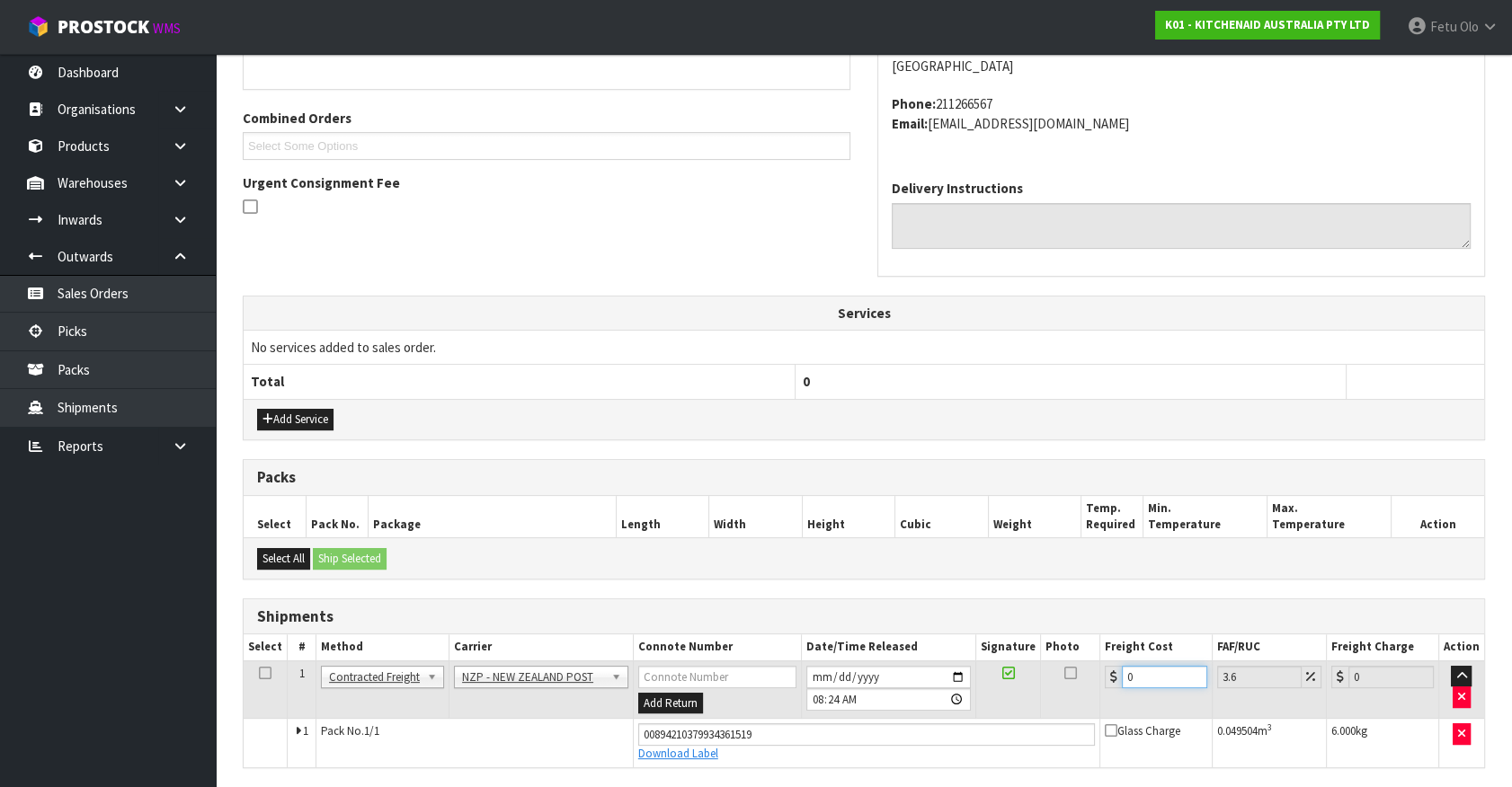 drag, startPoint x: 1074, startPoint y: 710, endPoint x: 993, endPoint y: 719, distance: 81.49847 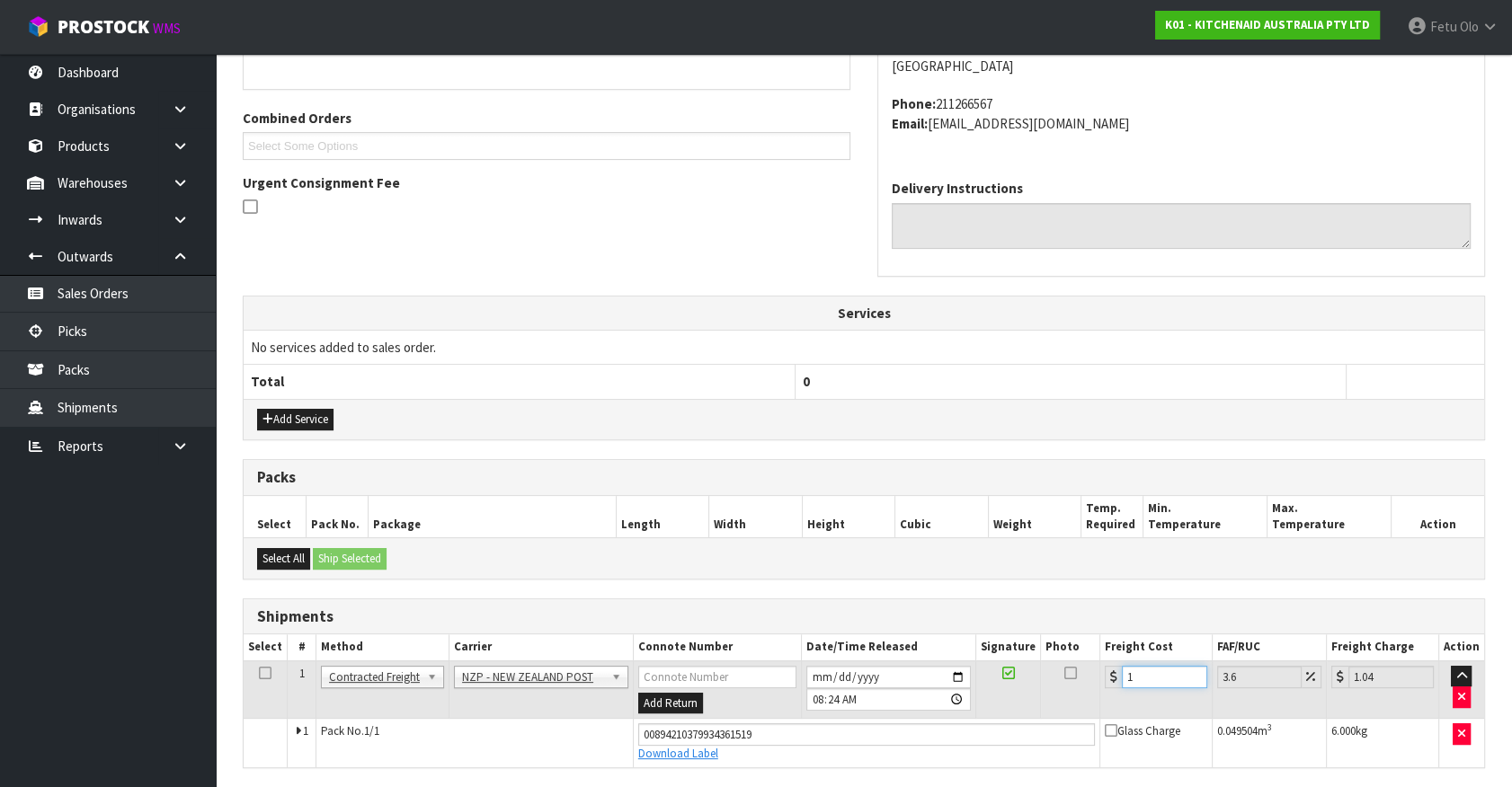 type on "11" 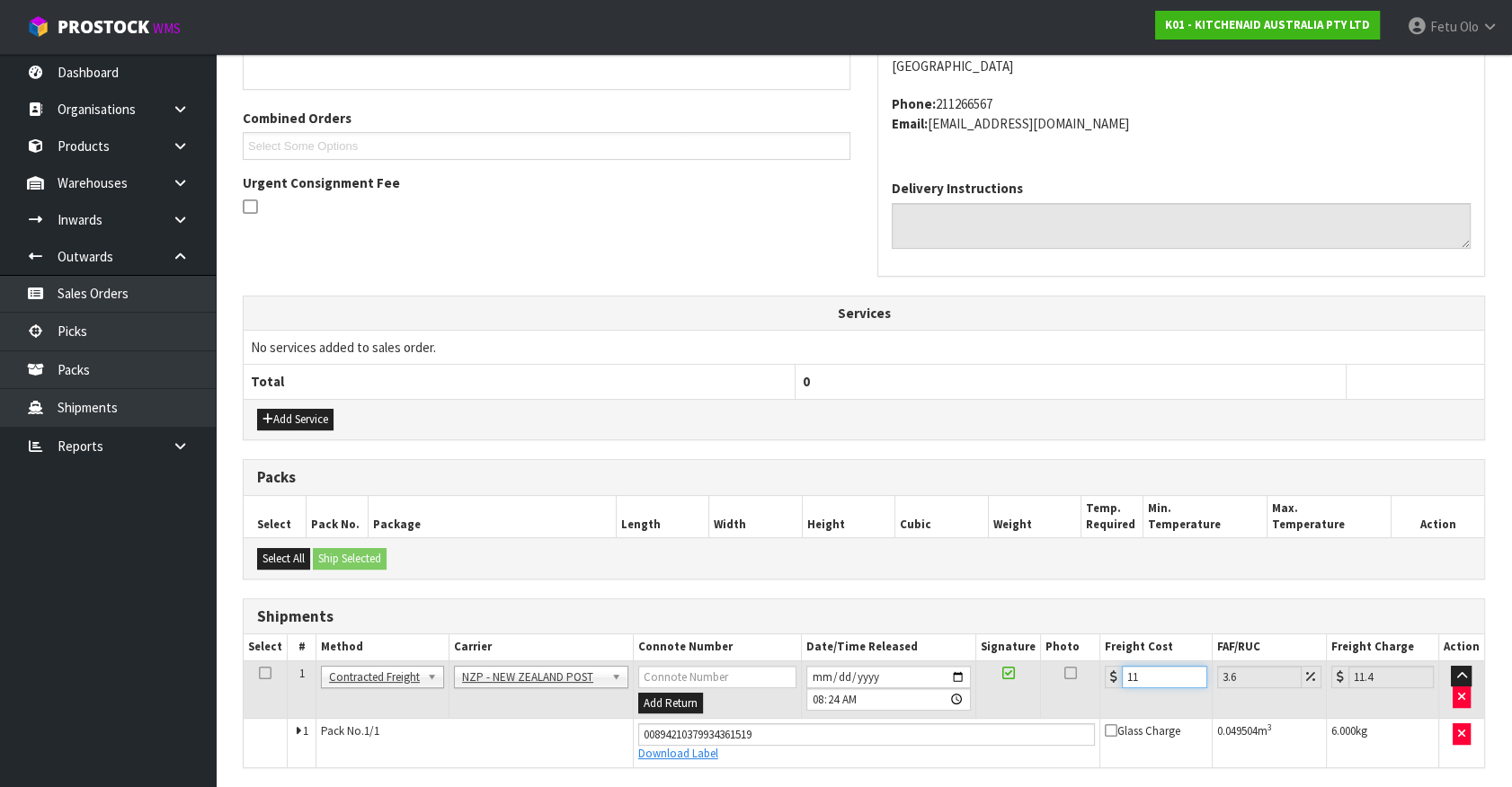 type on "113" 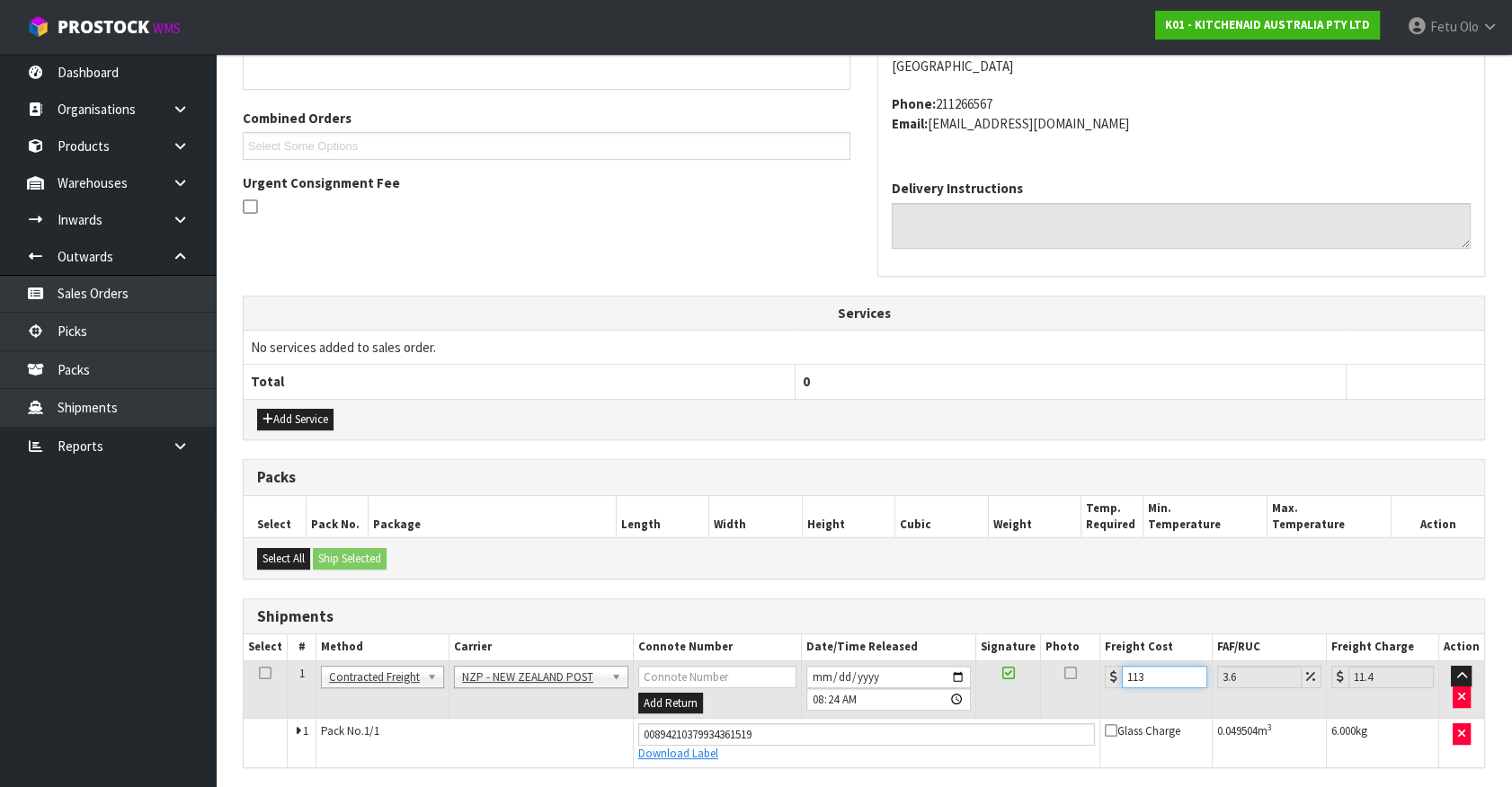 type on "117.07" 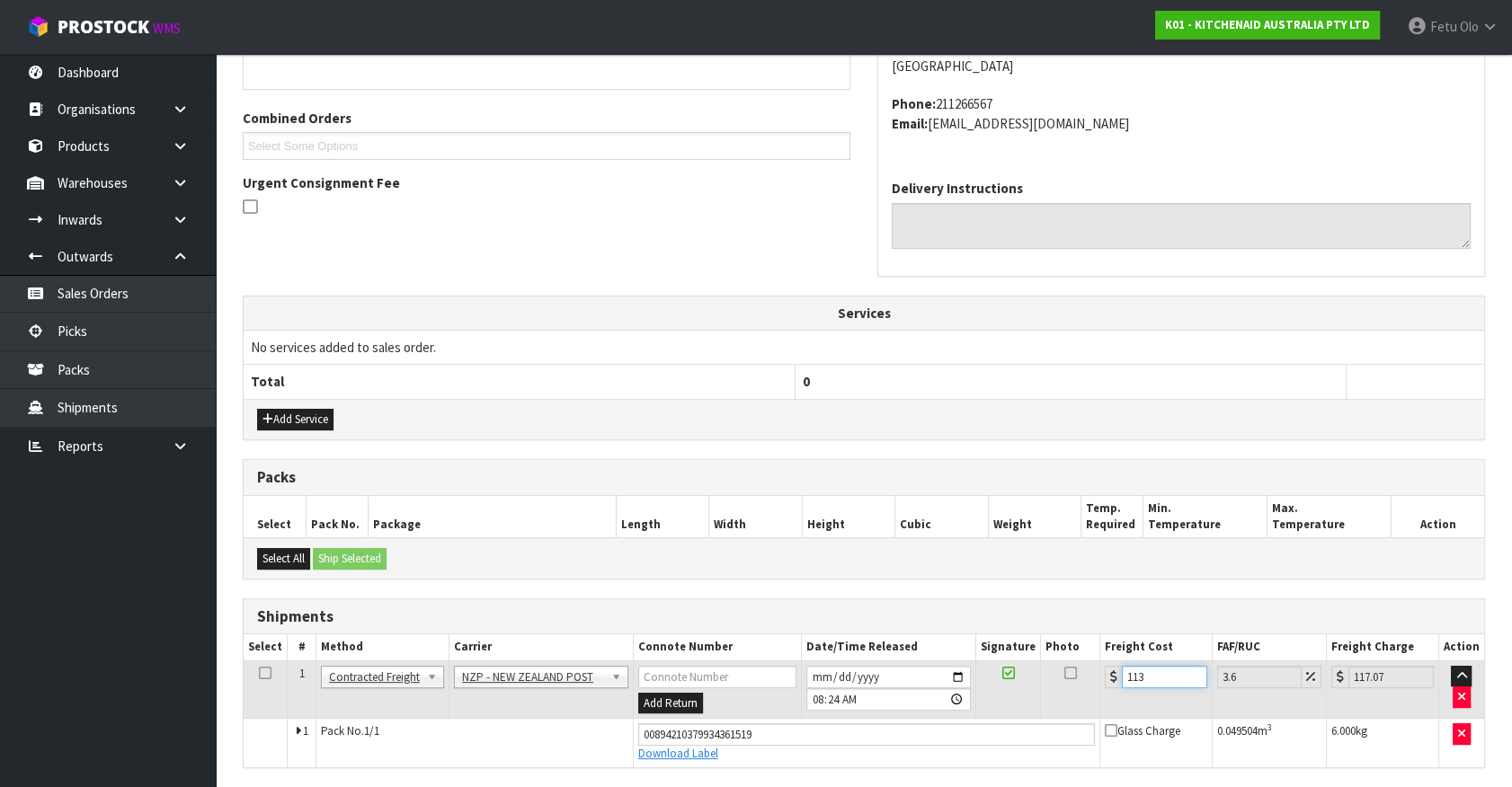 type on "113.9" 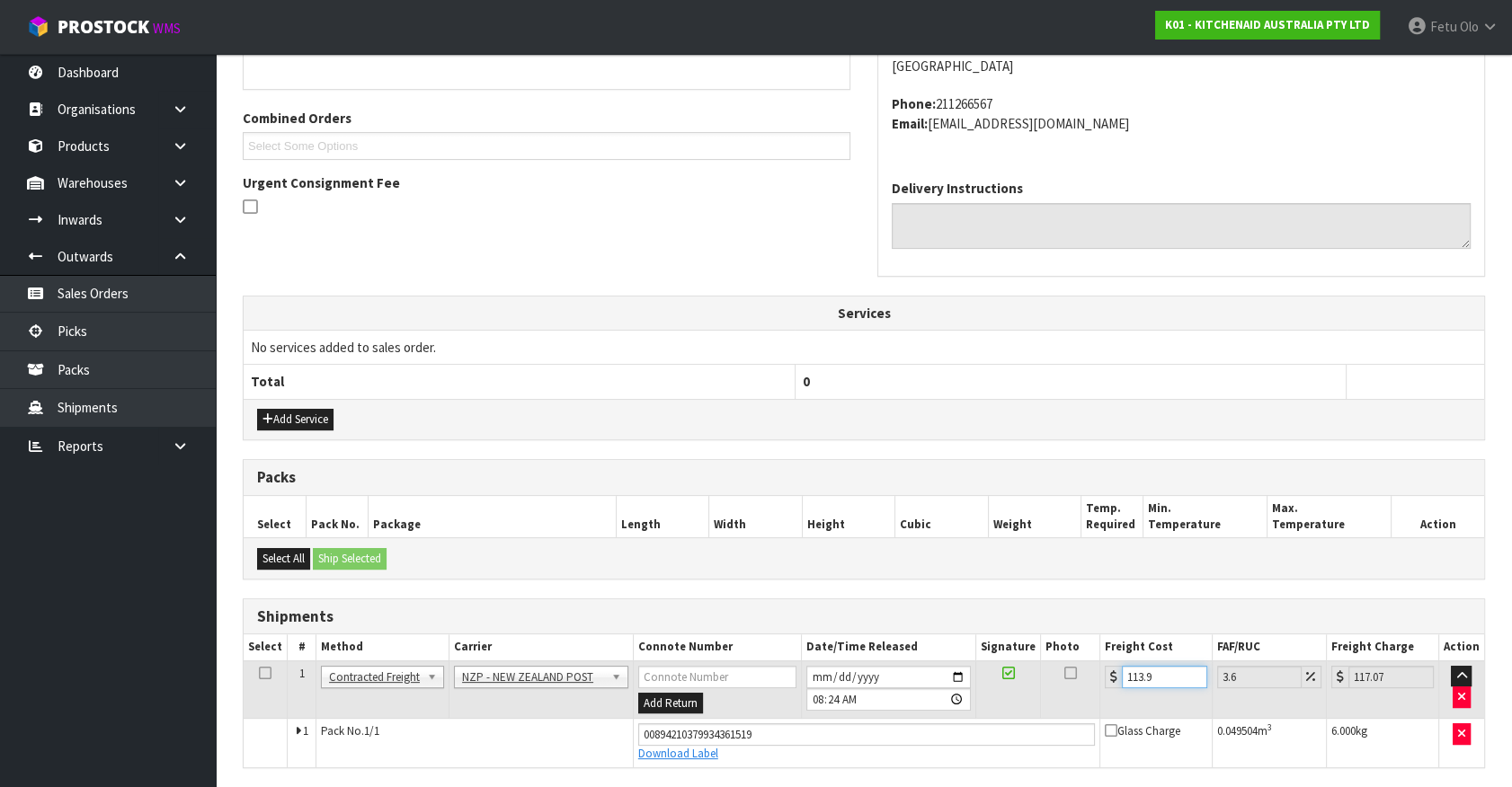 type on "118" 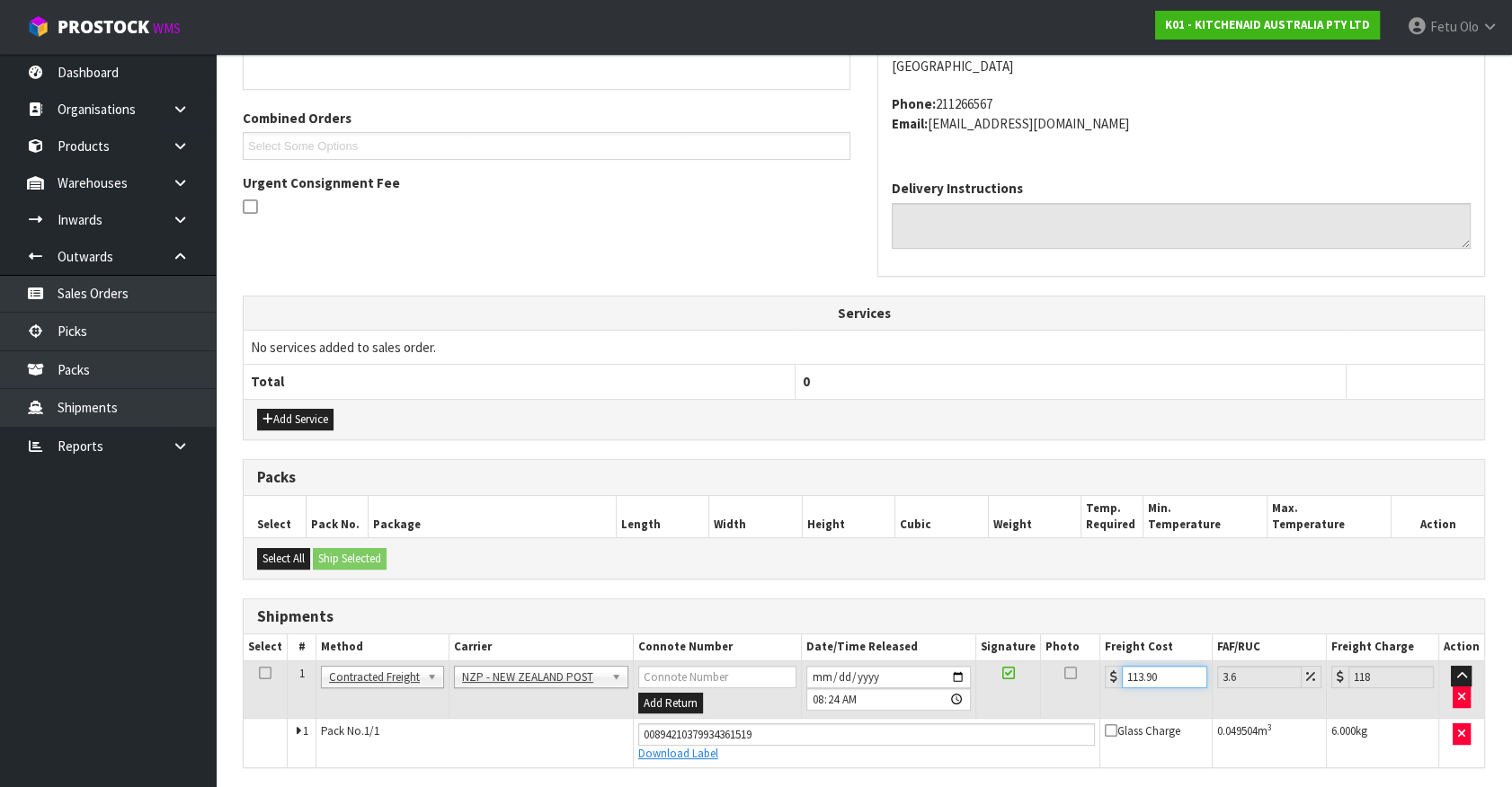 click on "113.90" at bounding box center [1164, 676] 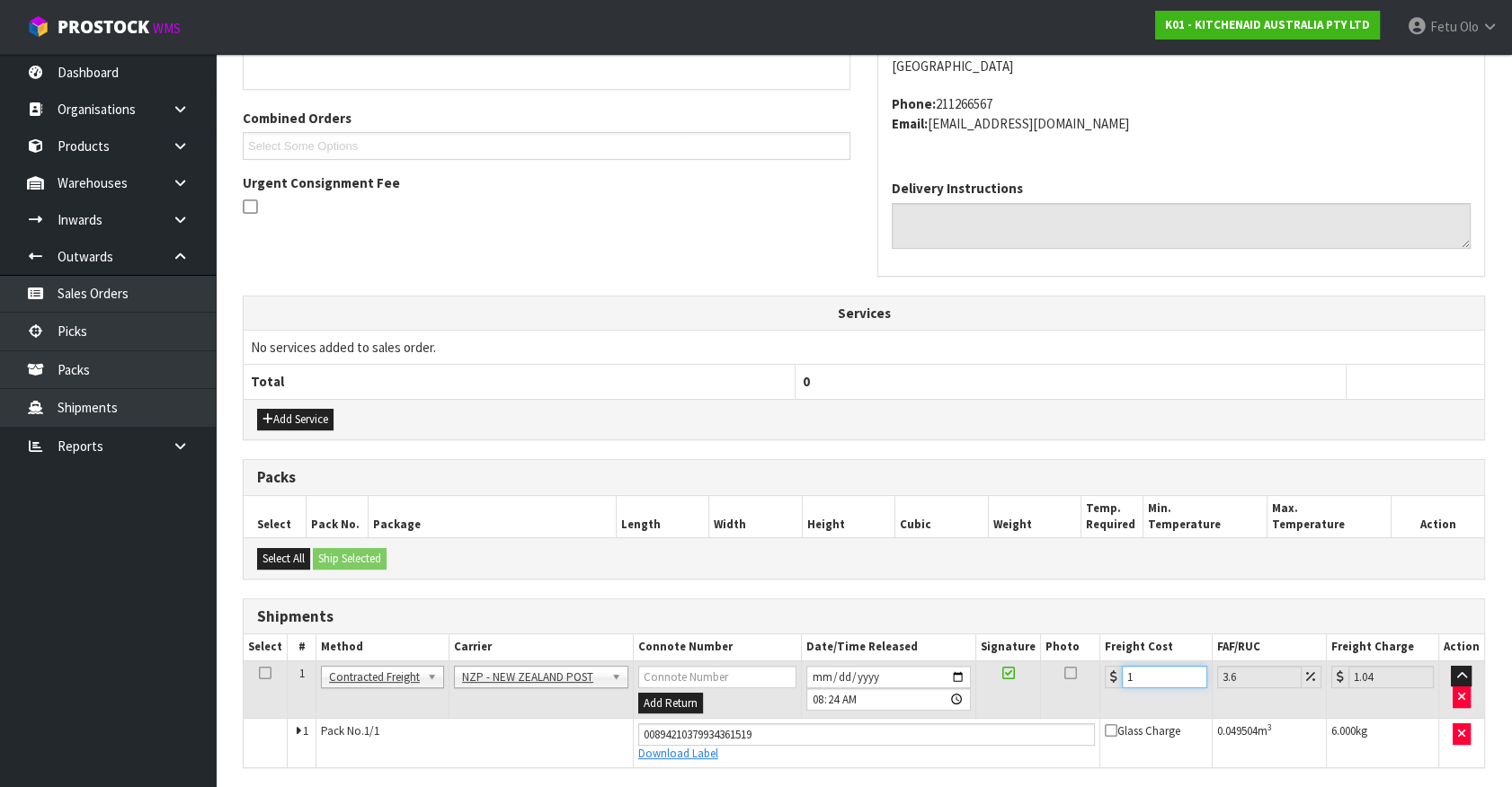 type on "11" 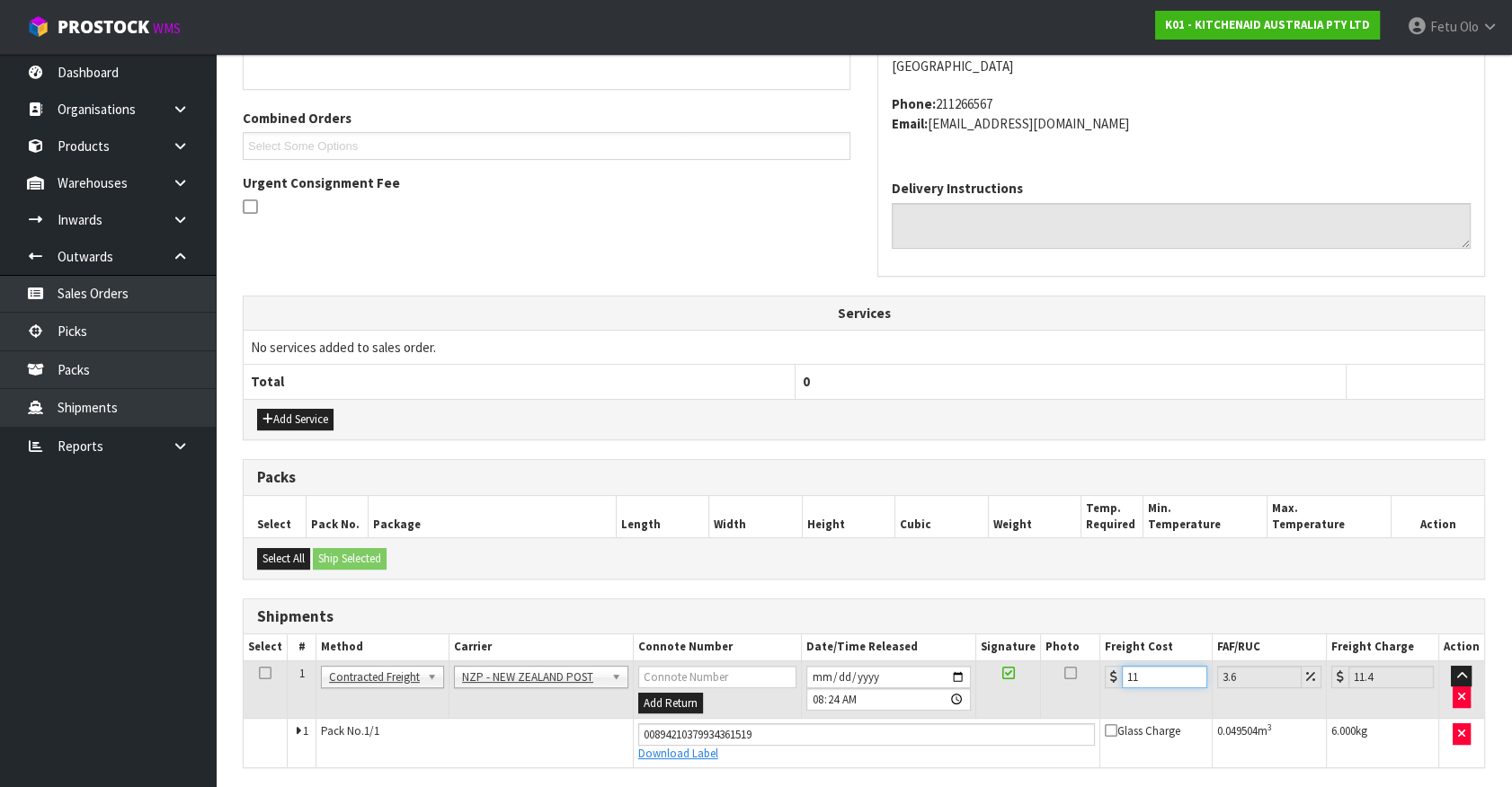 type on "11.9" 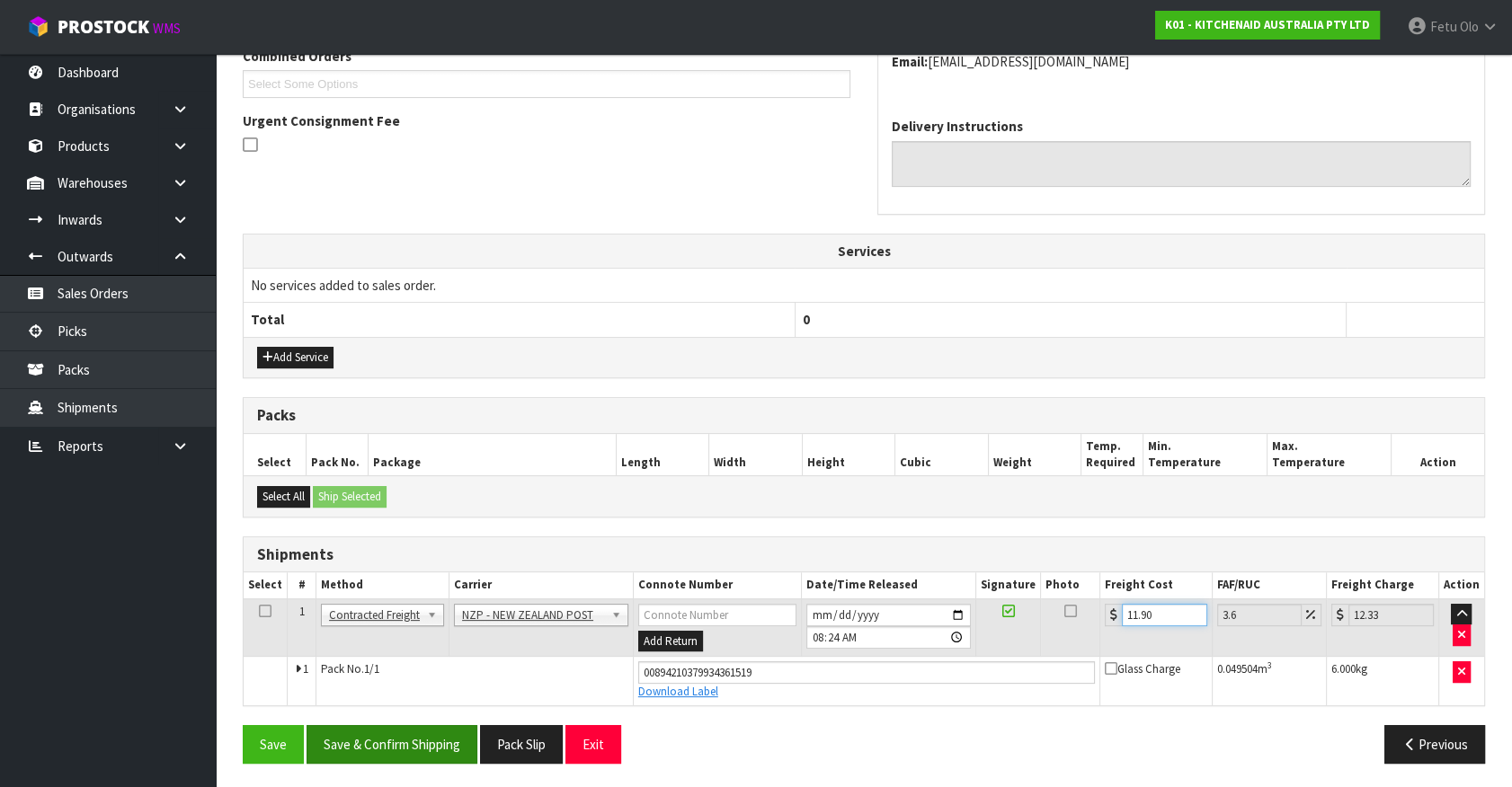type on "11.90" 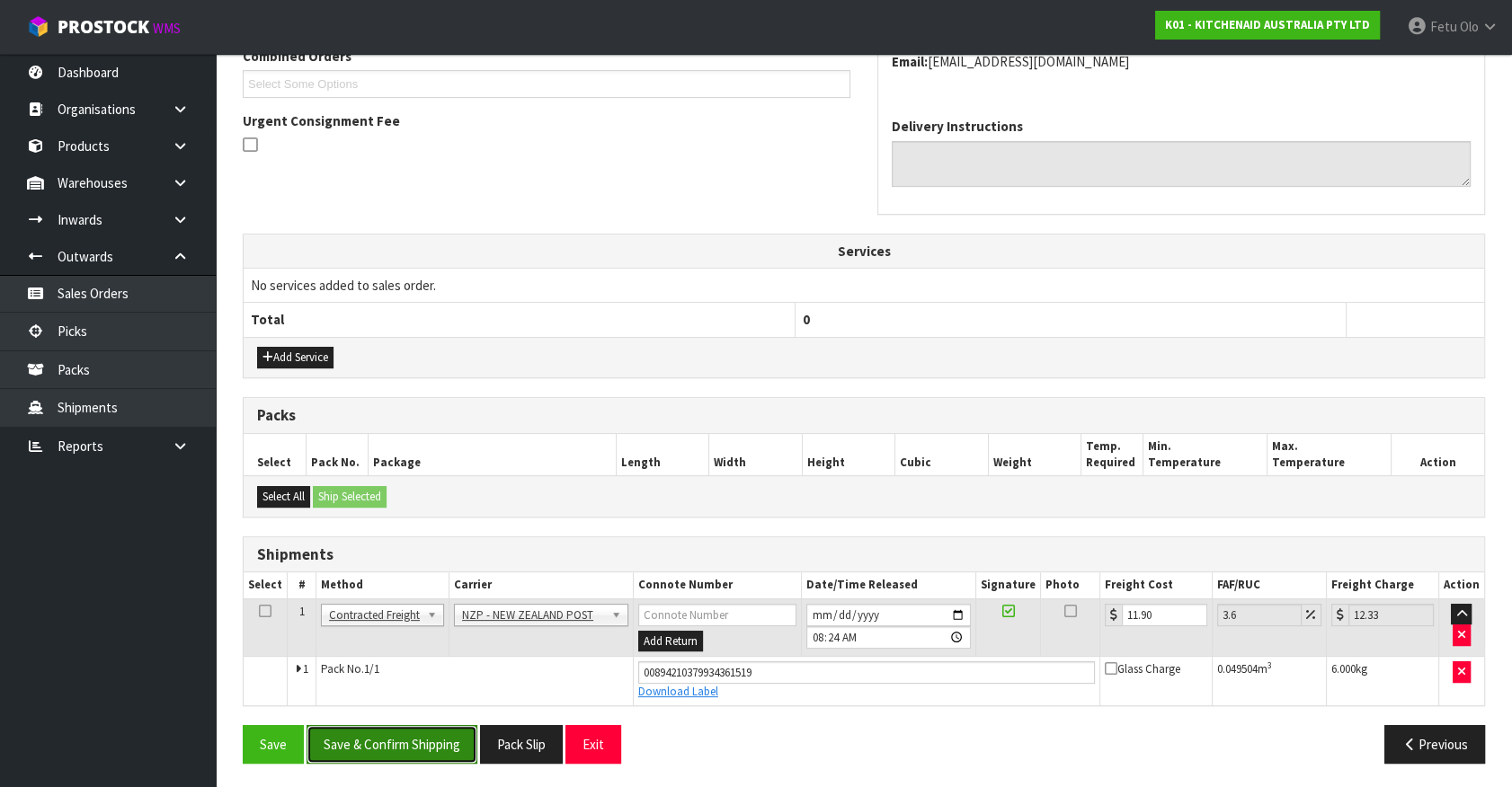 click on "Save & Confirm Shipping" at bounding box center (392, 744) 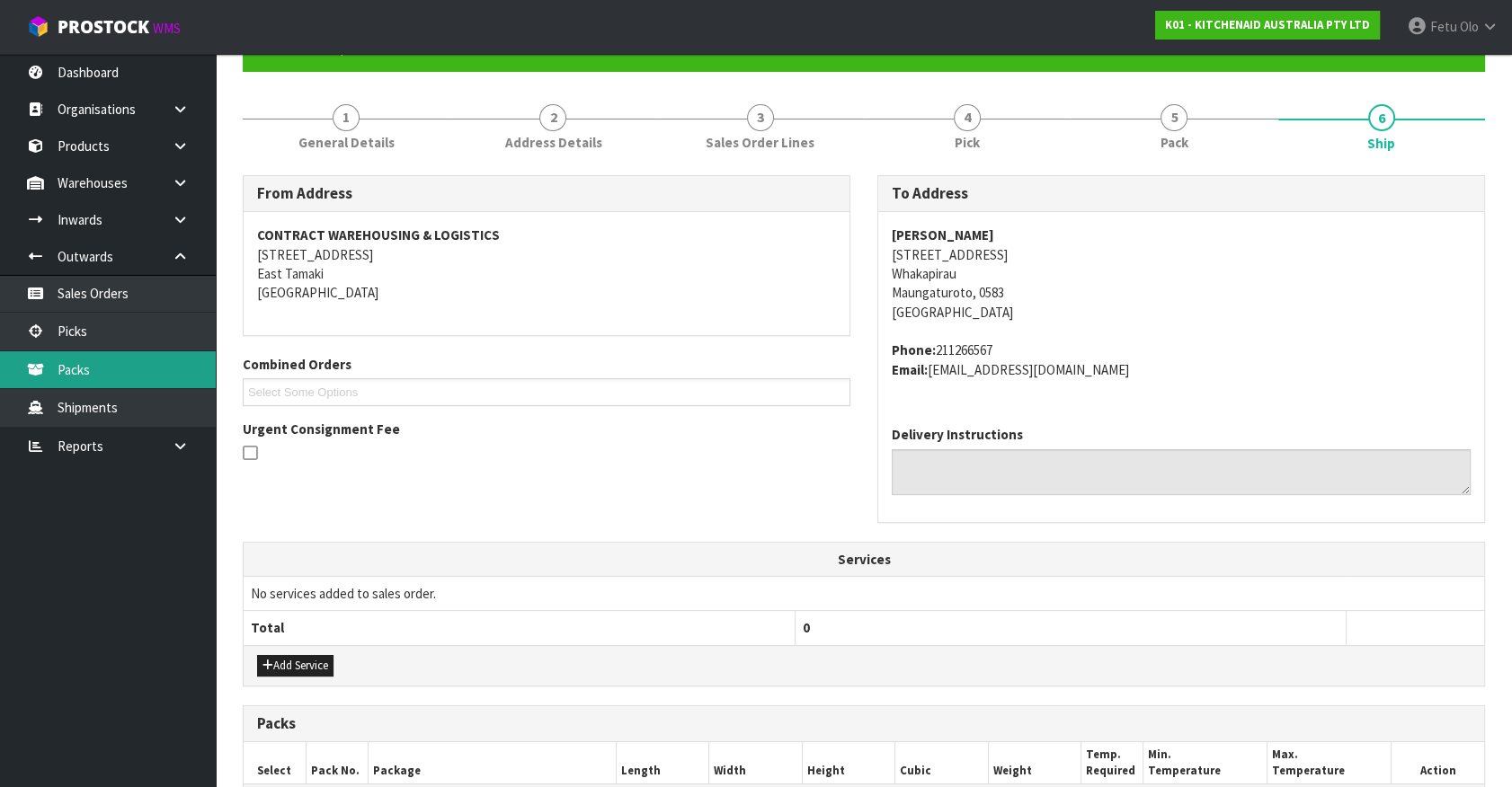 scroll, scrollTop: 0, scrollLeft: 0, axis: both 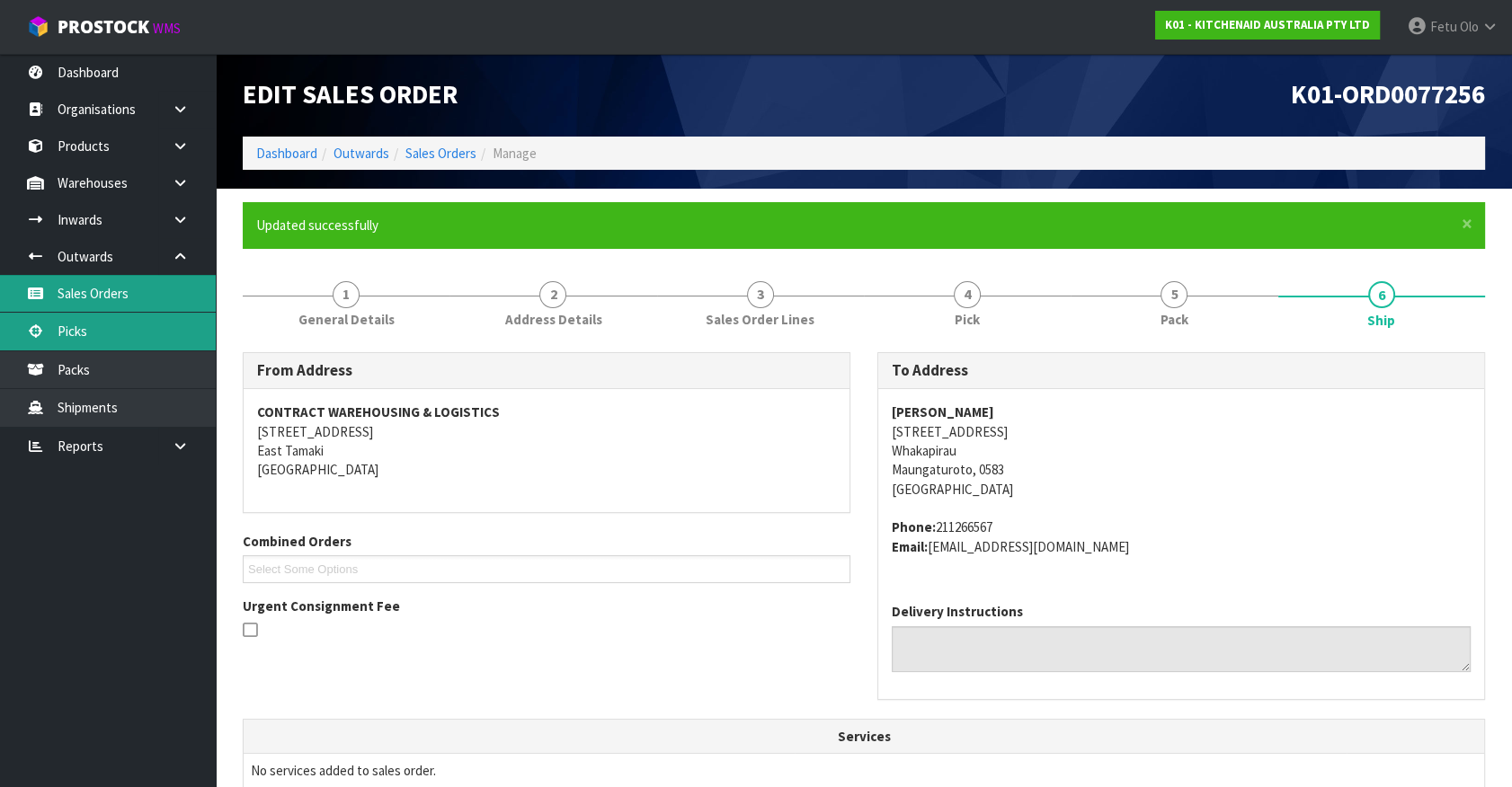 drag, startPoint x: 67, startPoint y: 328, endPoint x: 206, endPoint y: 311, distance: 140.03571 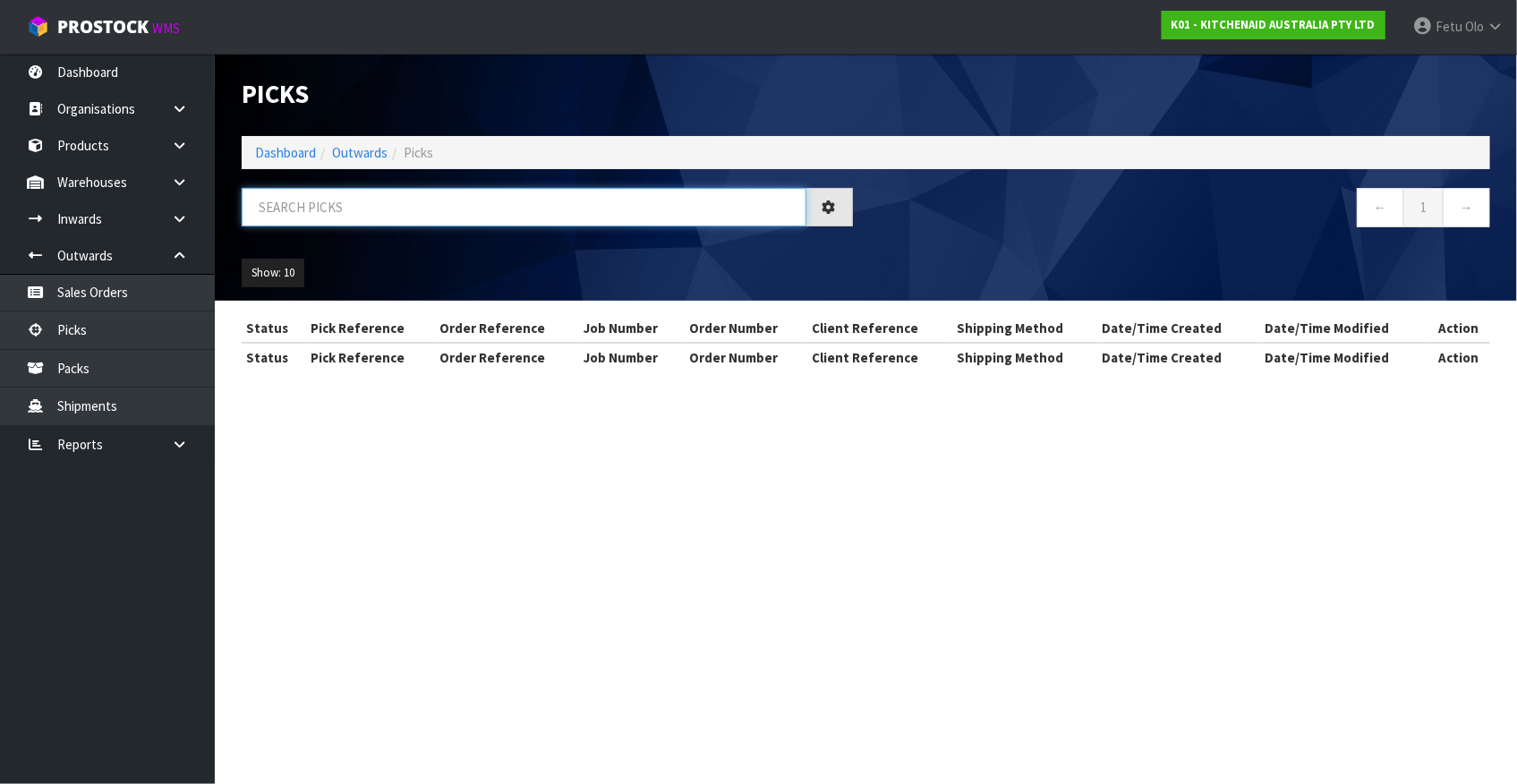 click at bounding box center [524, 207] 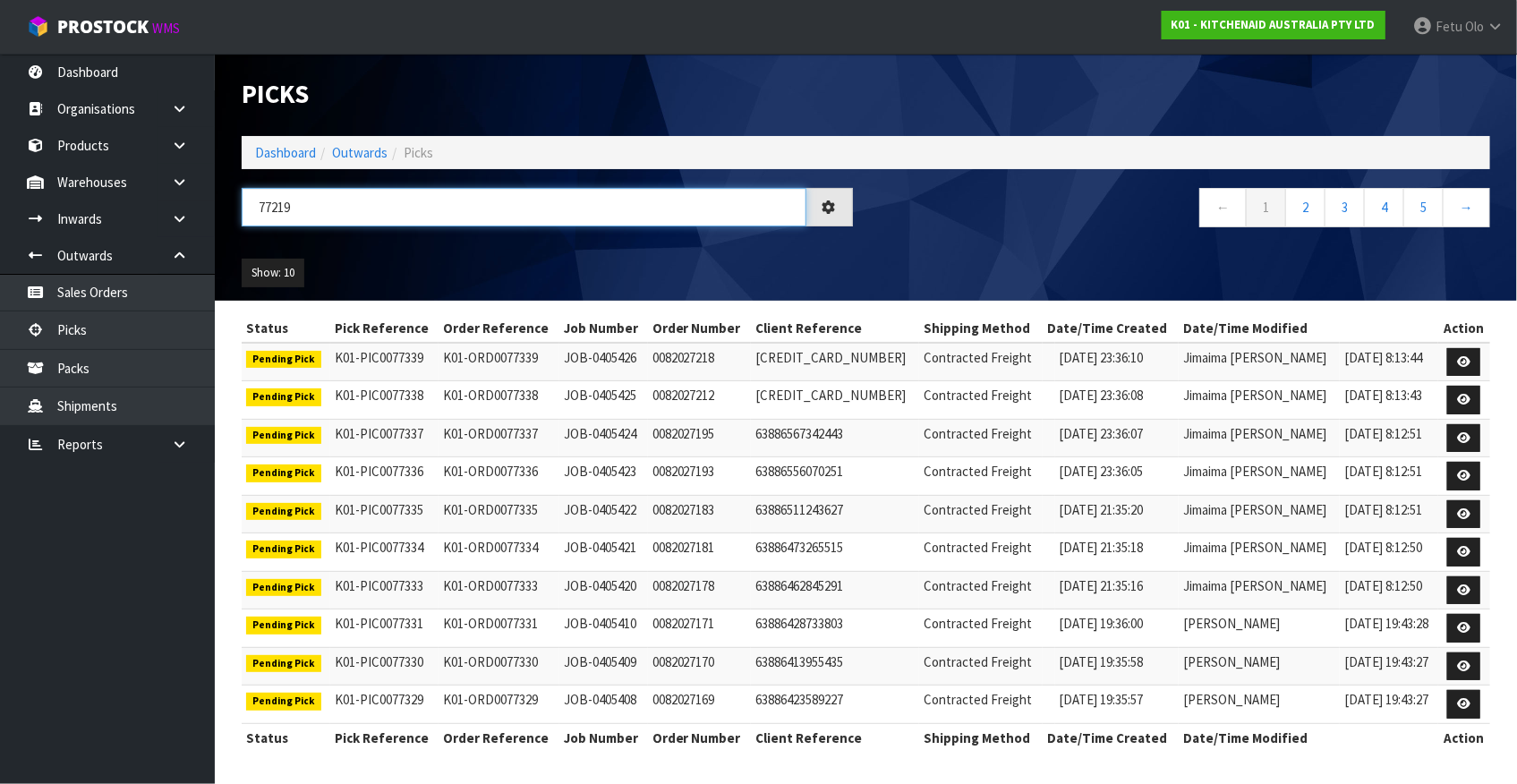 type on "77219" 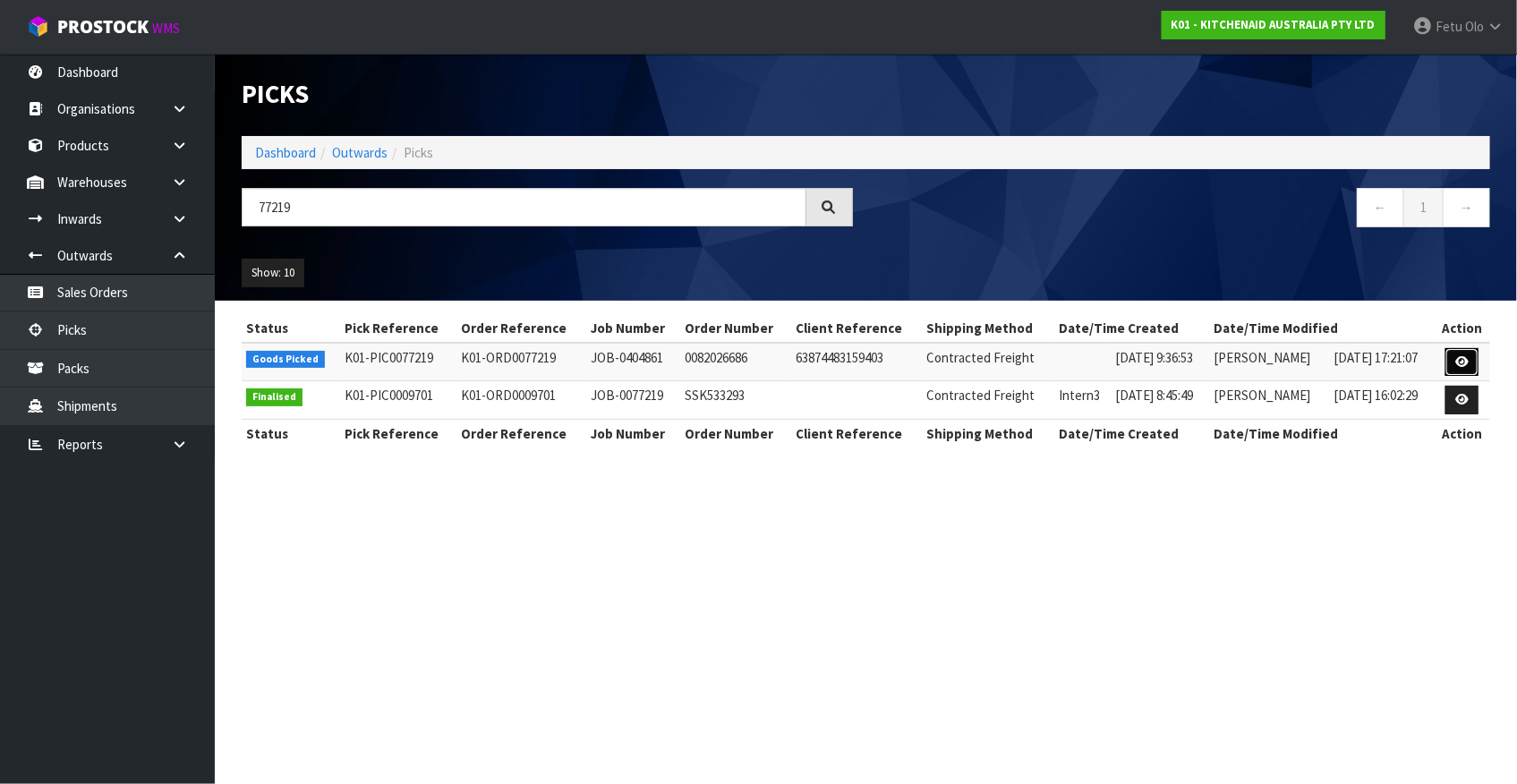 click at bounding box center [1462, 362] 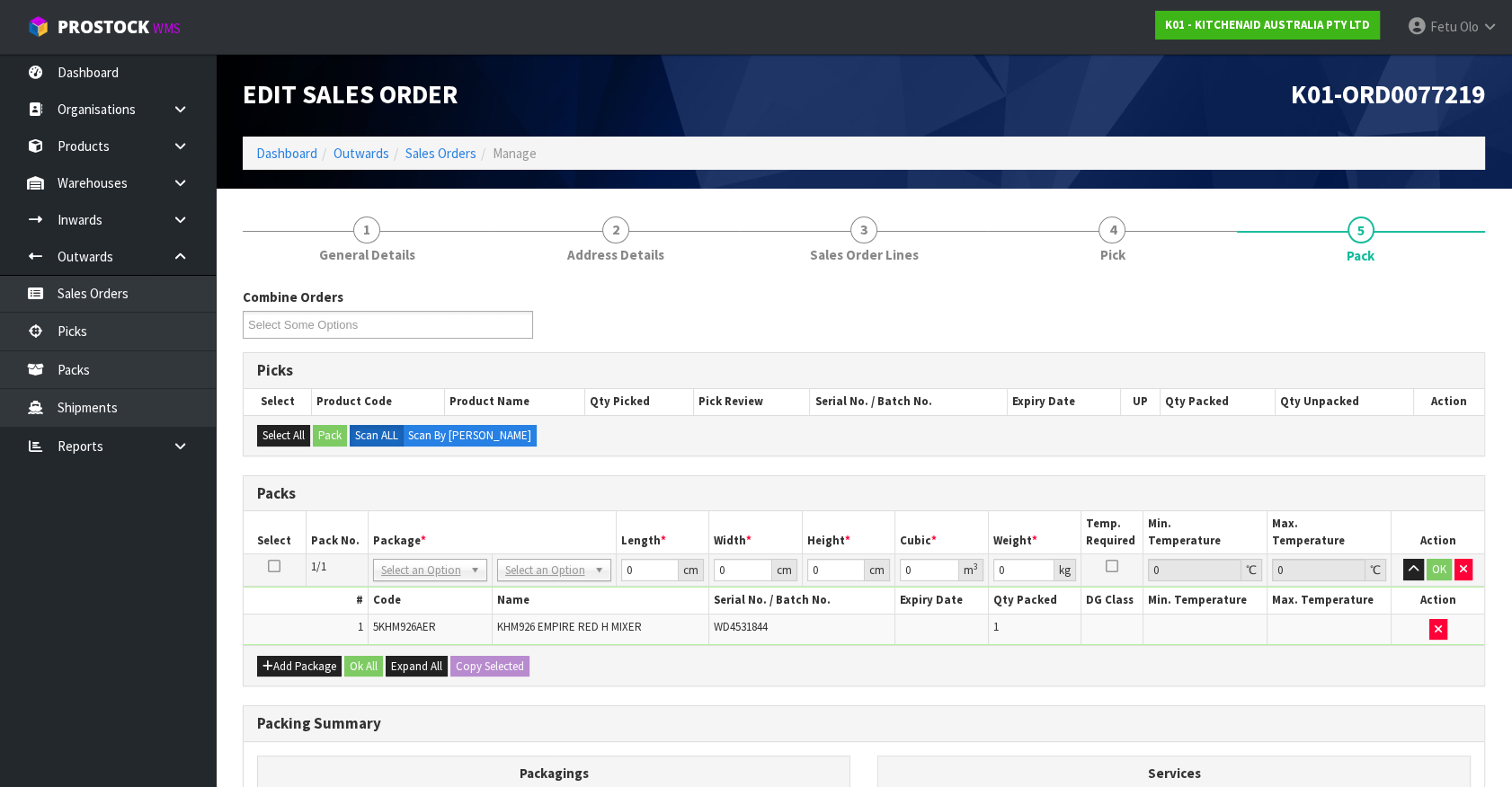 click on "Packs" at bounding box center (864, 494) 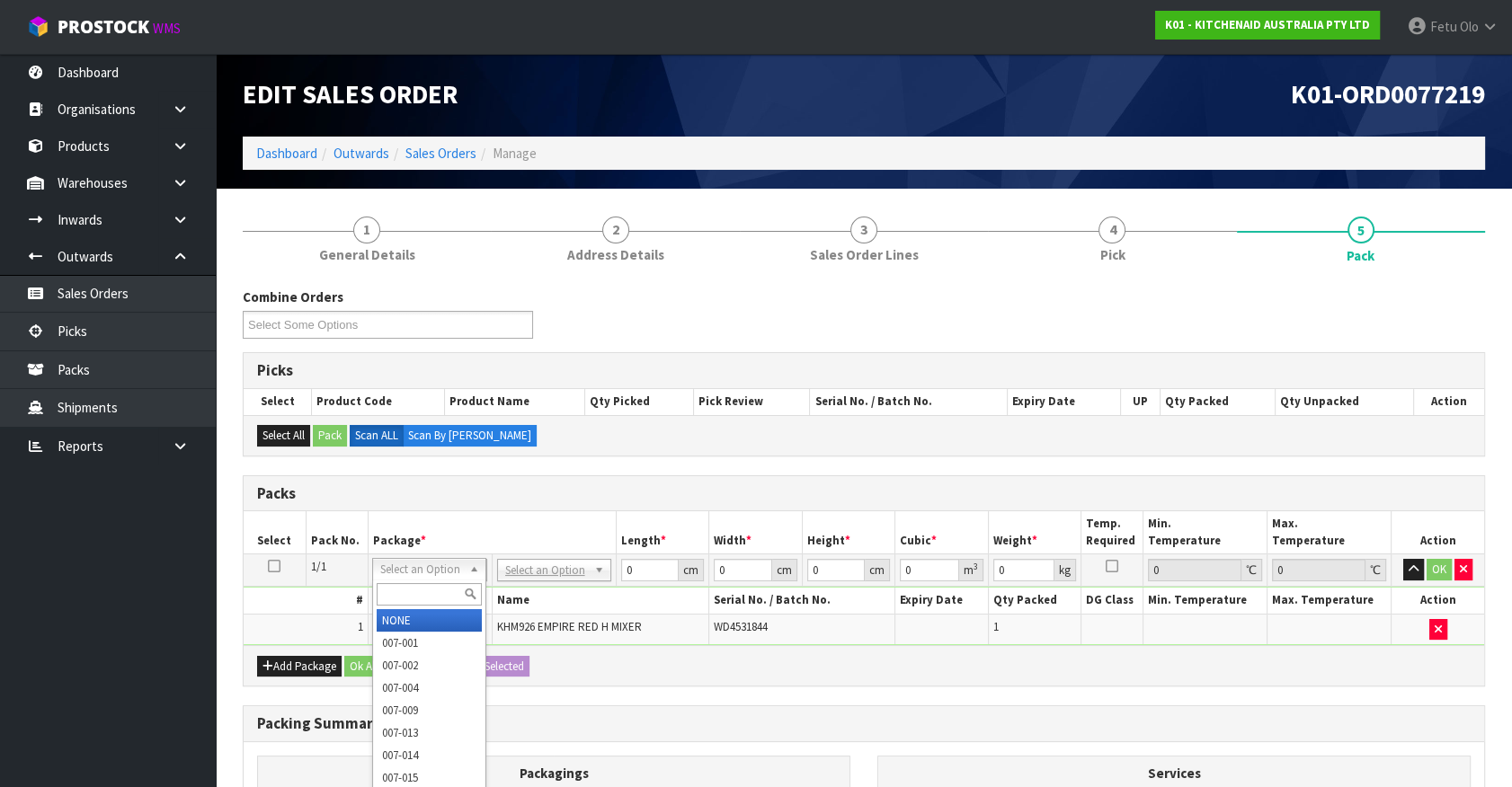 click at bounding box center (429, 594) 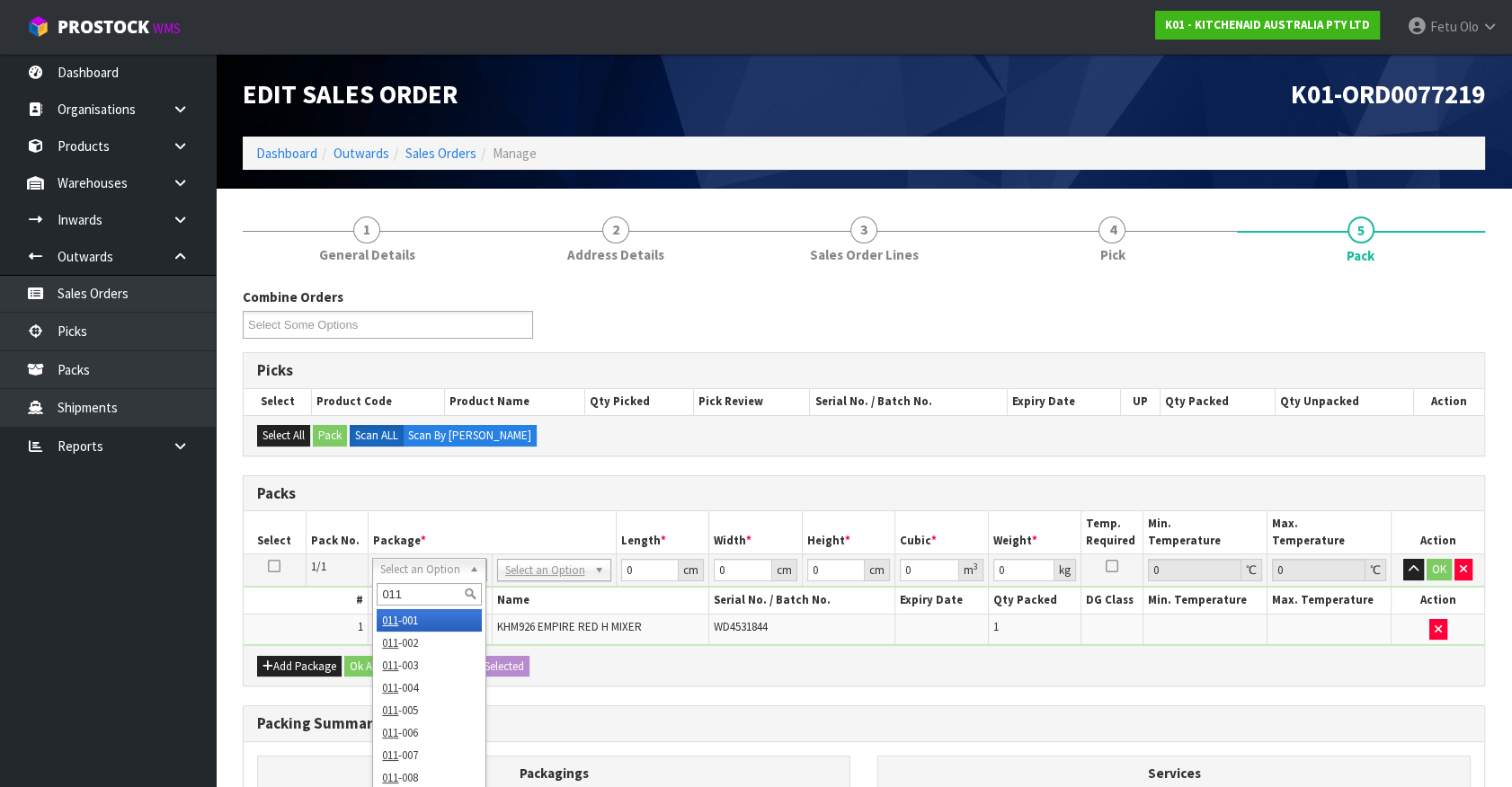 type on "011-" 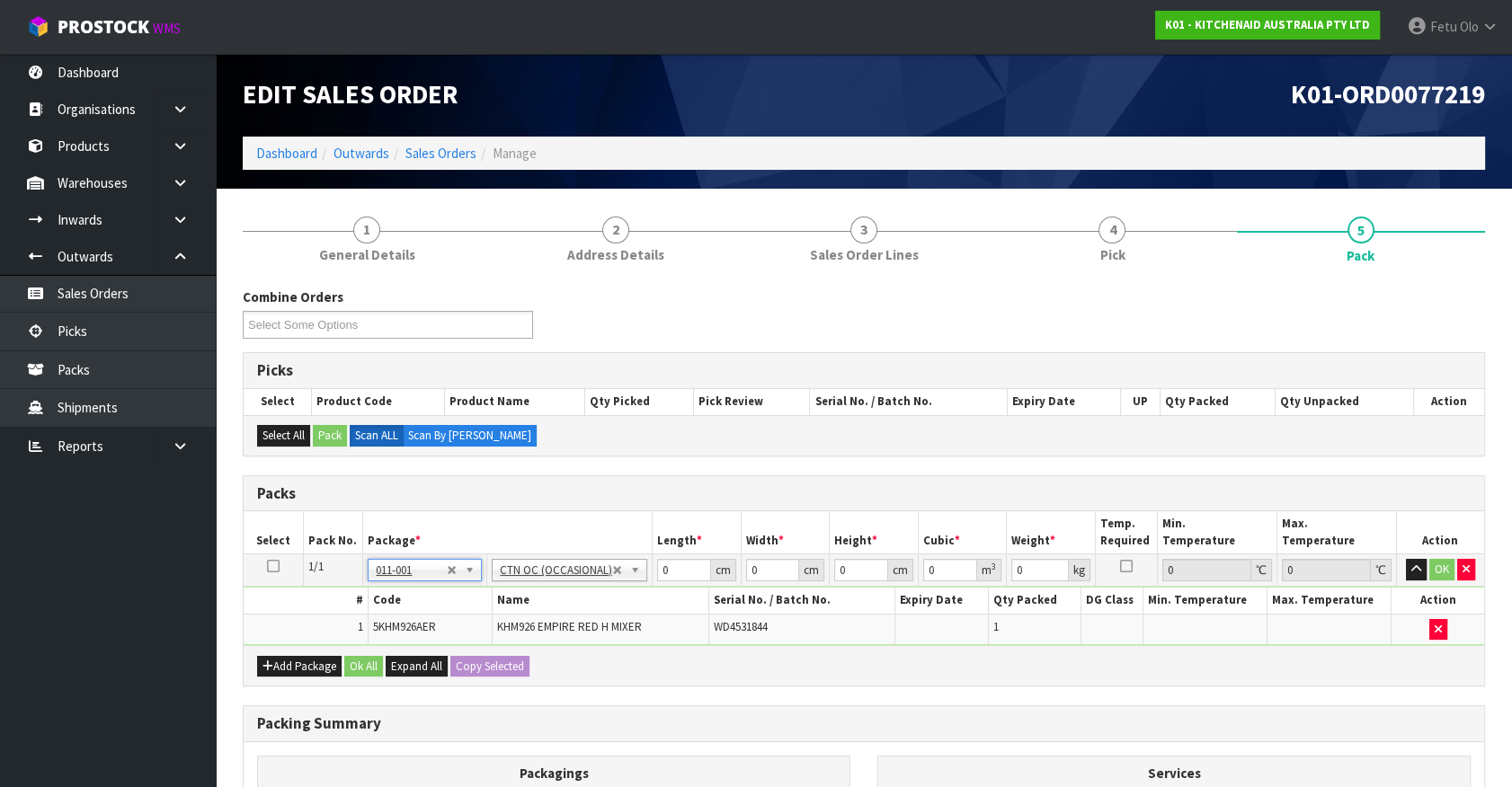 type on "1.6" 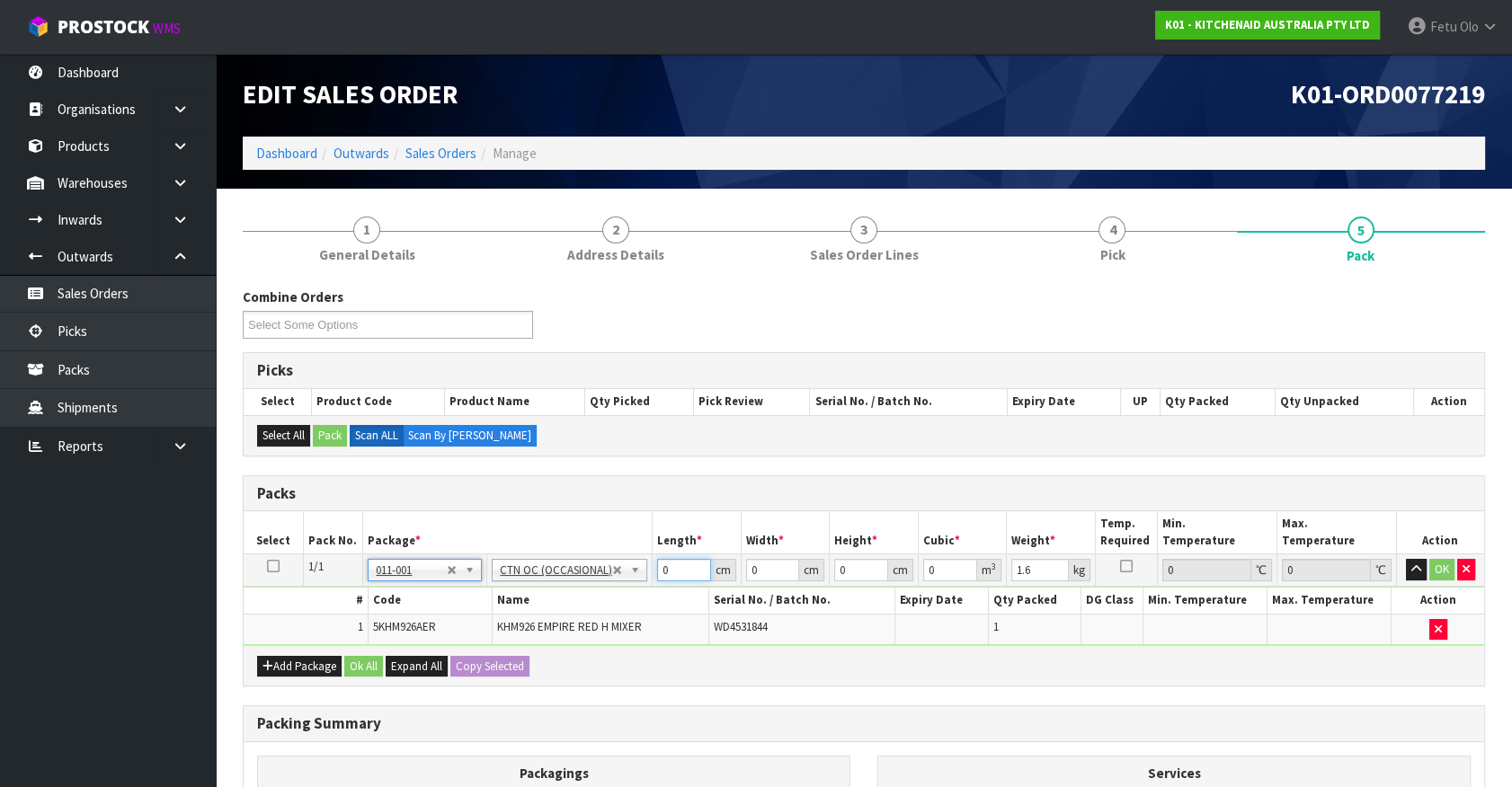 drag, startPoint x: 666, startPoint y: 565, endPoint x: 600, endPoint y: 603, distance: 76.15773 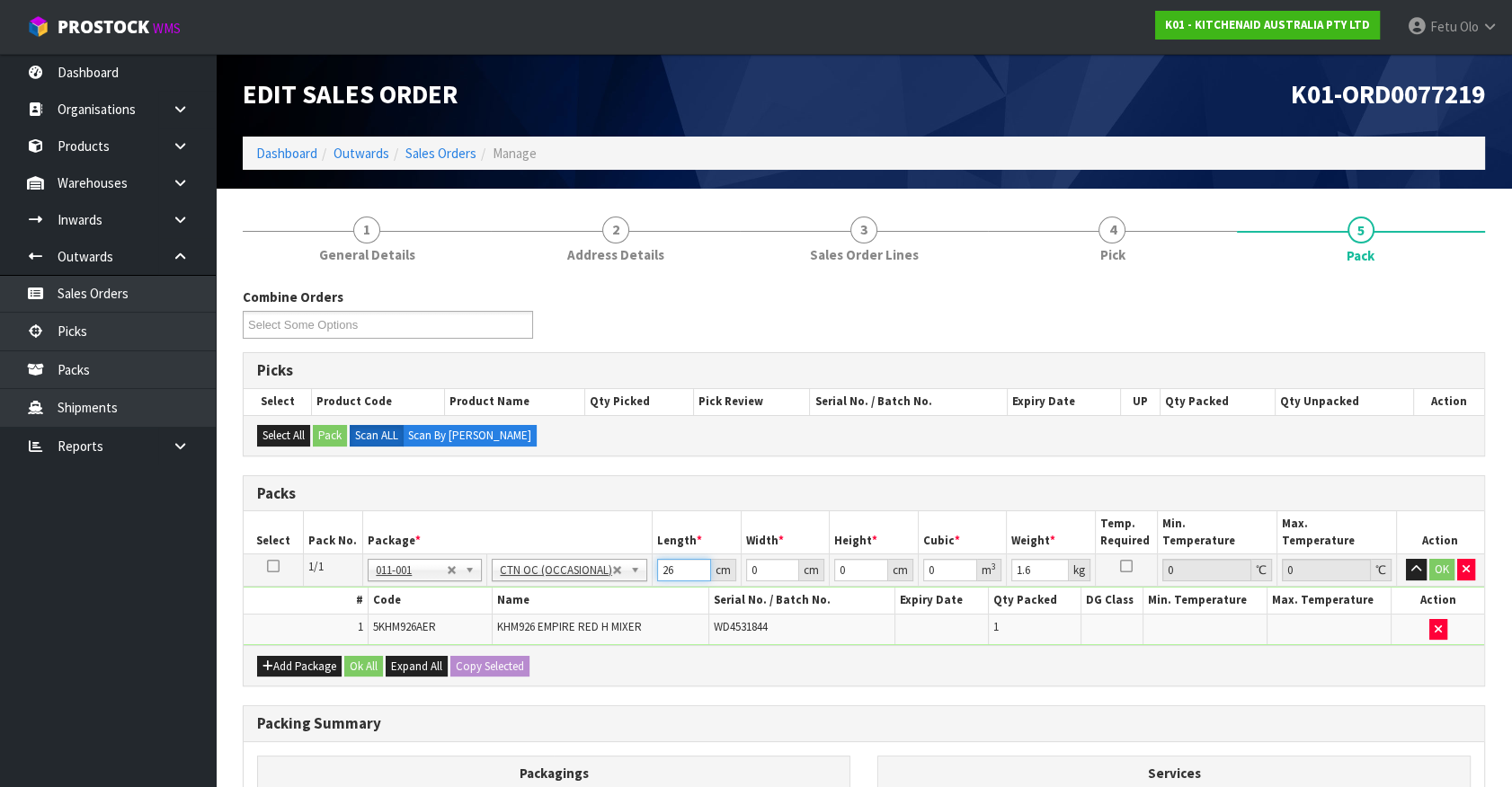 type on "26" 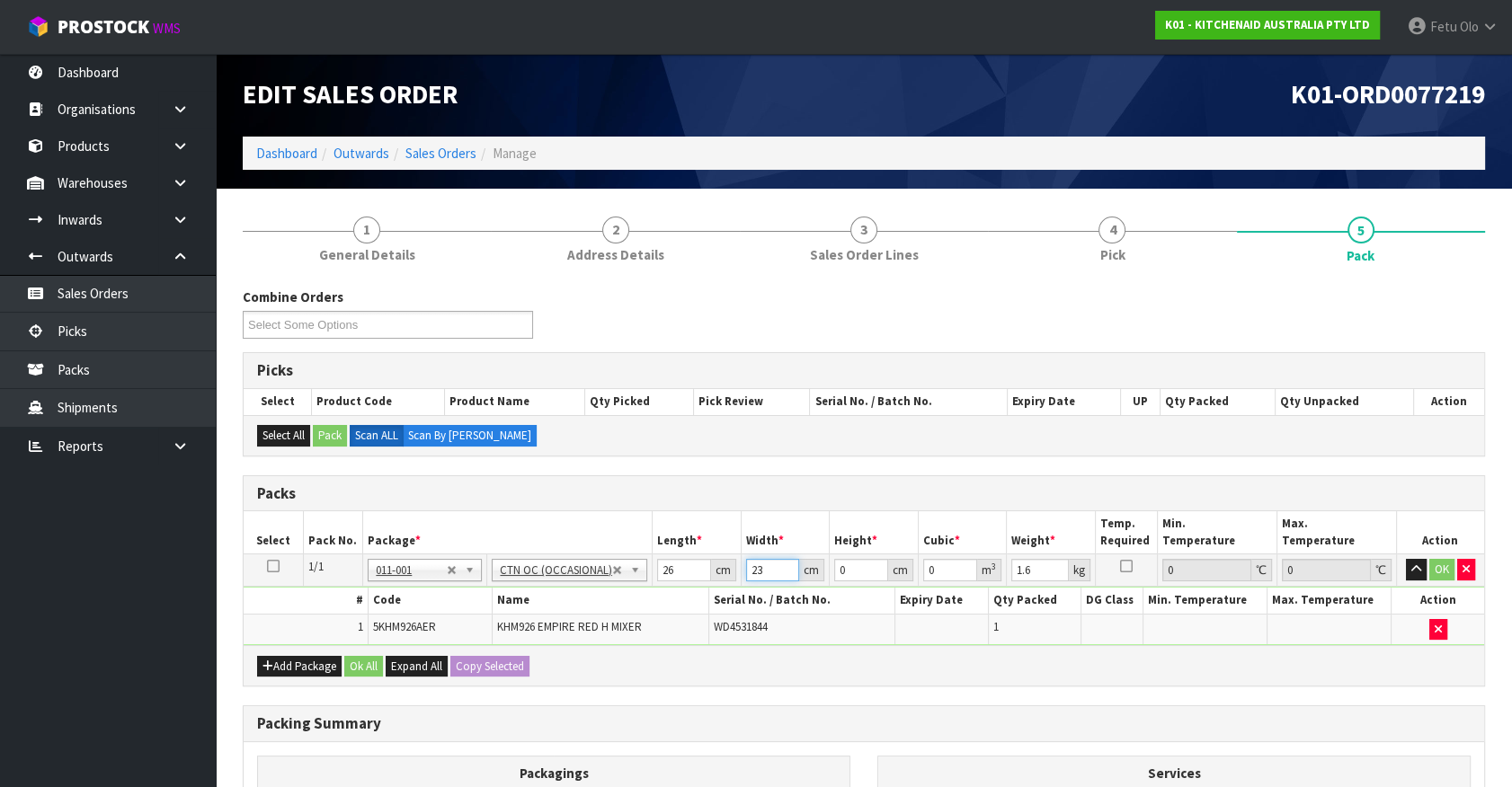 type on "23" 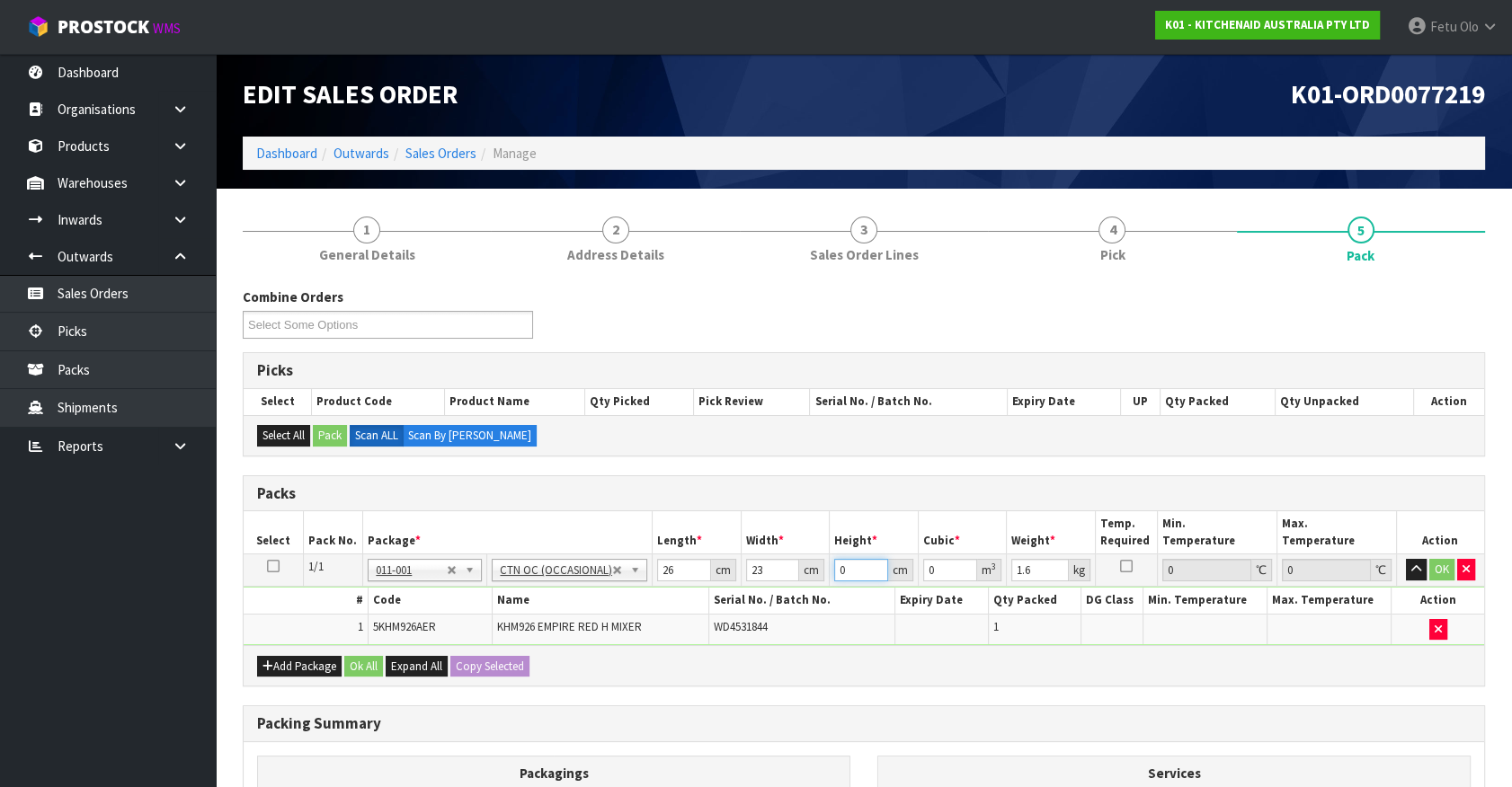 type on "2" 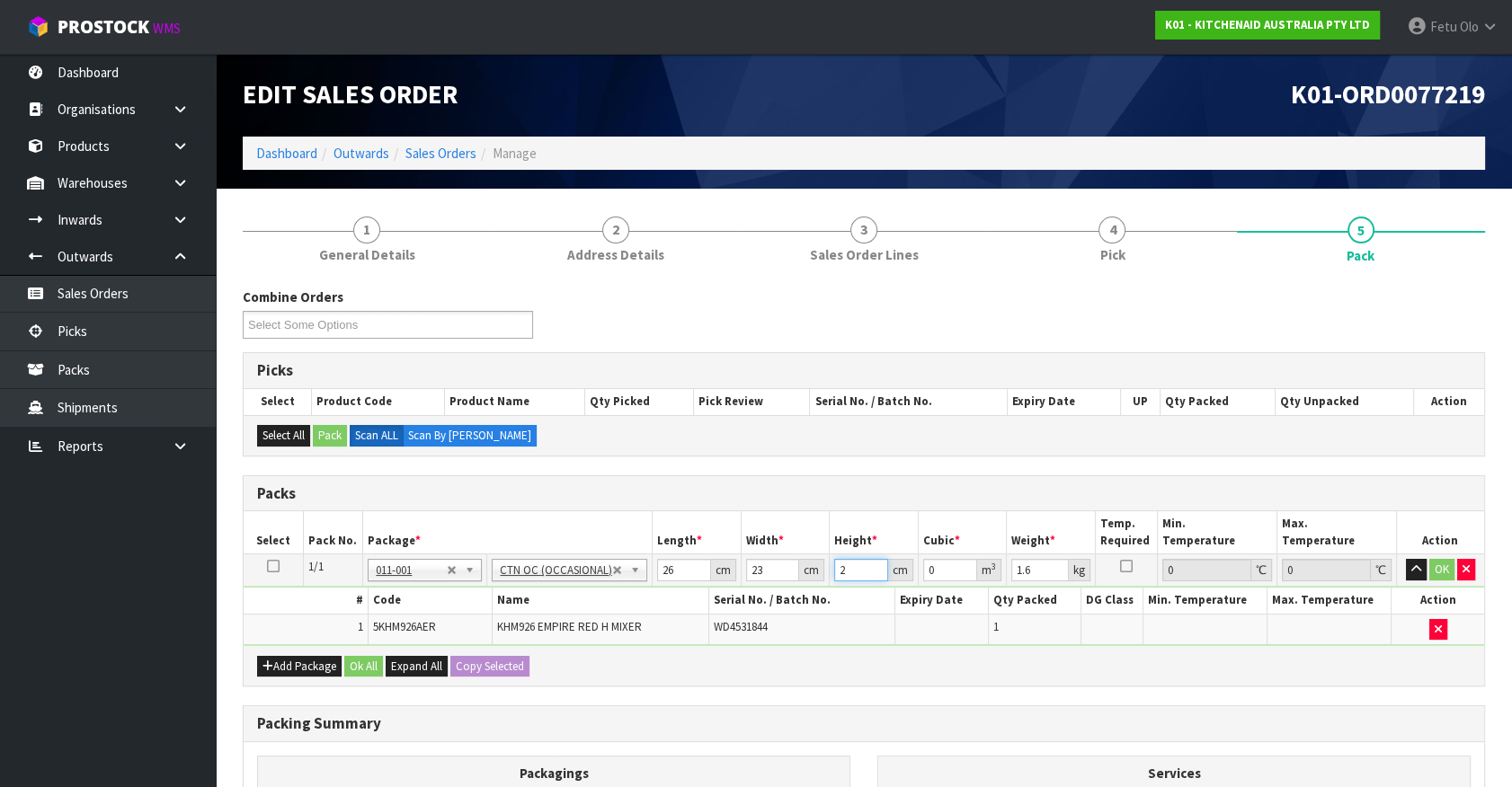 type on "0.001196" 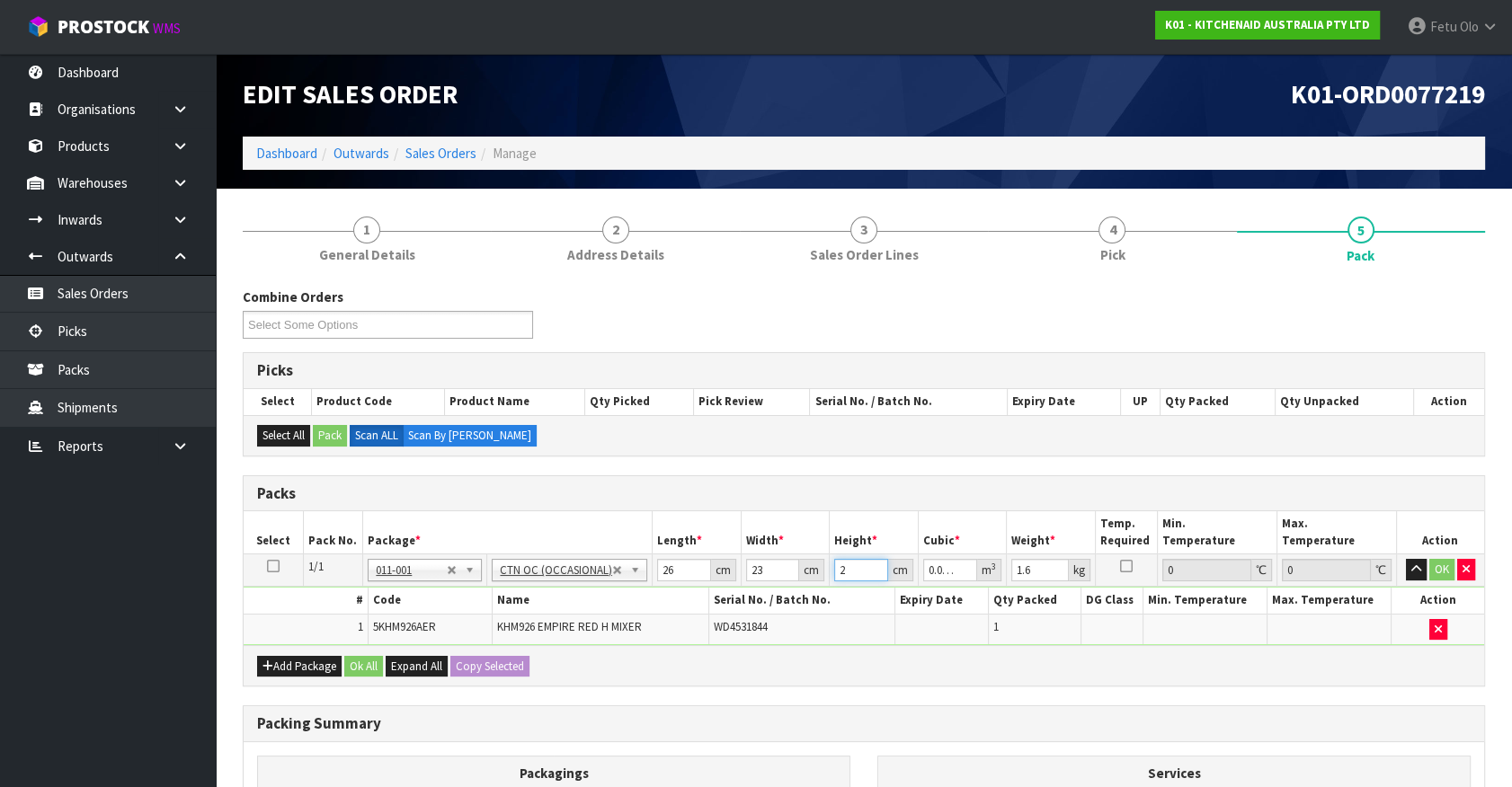 type on "23" 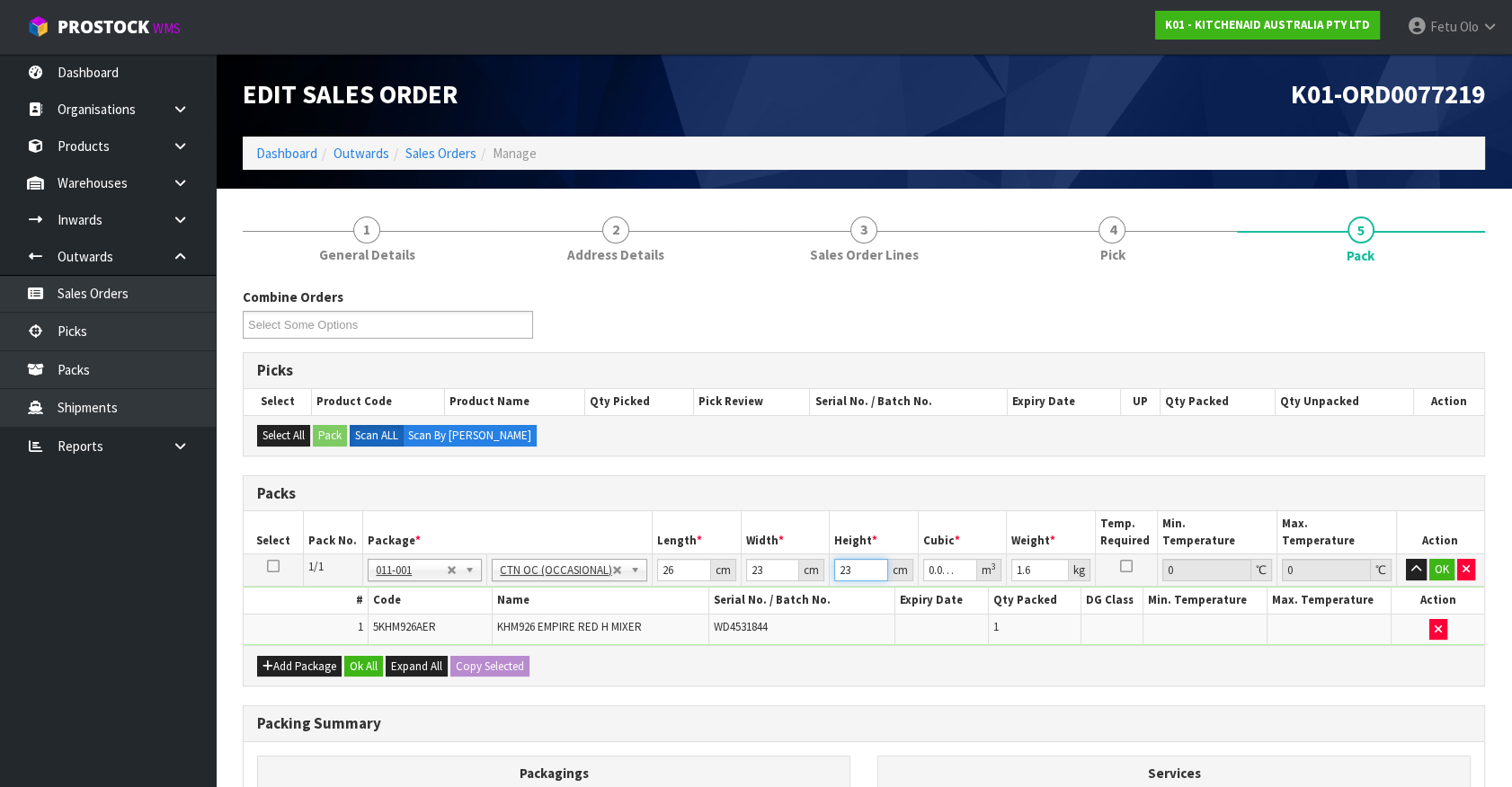 type on "23" 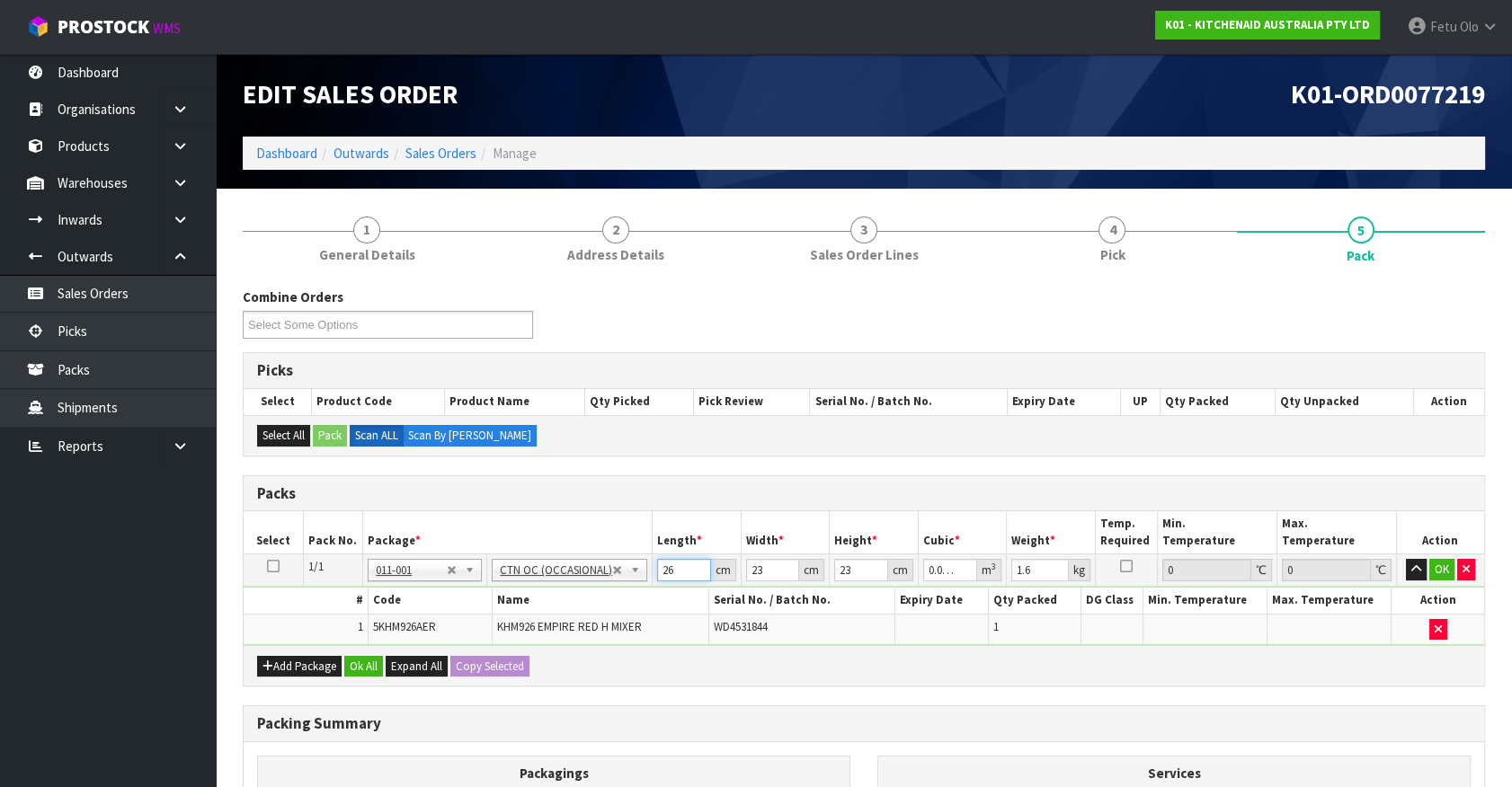 type on "25.999" 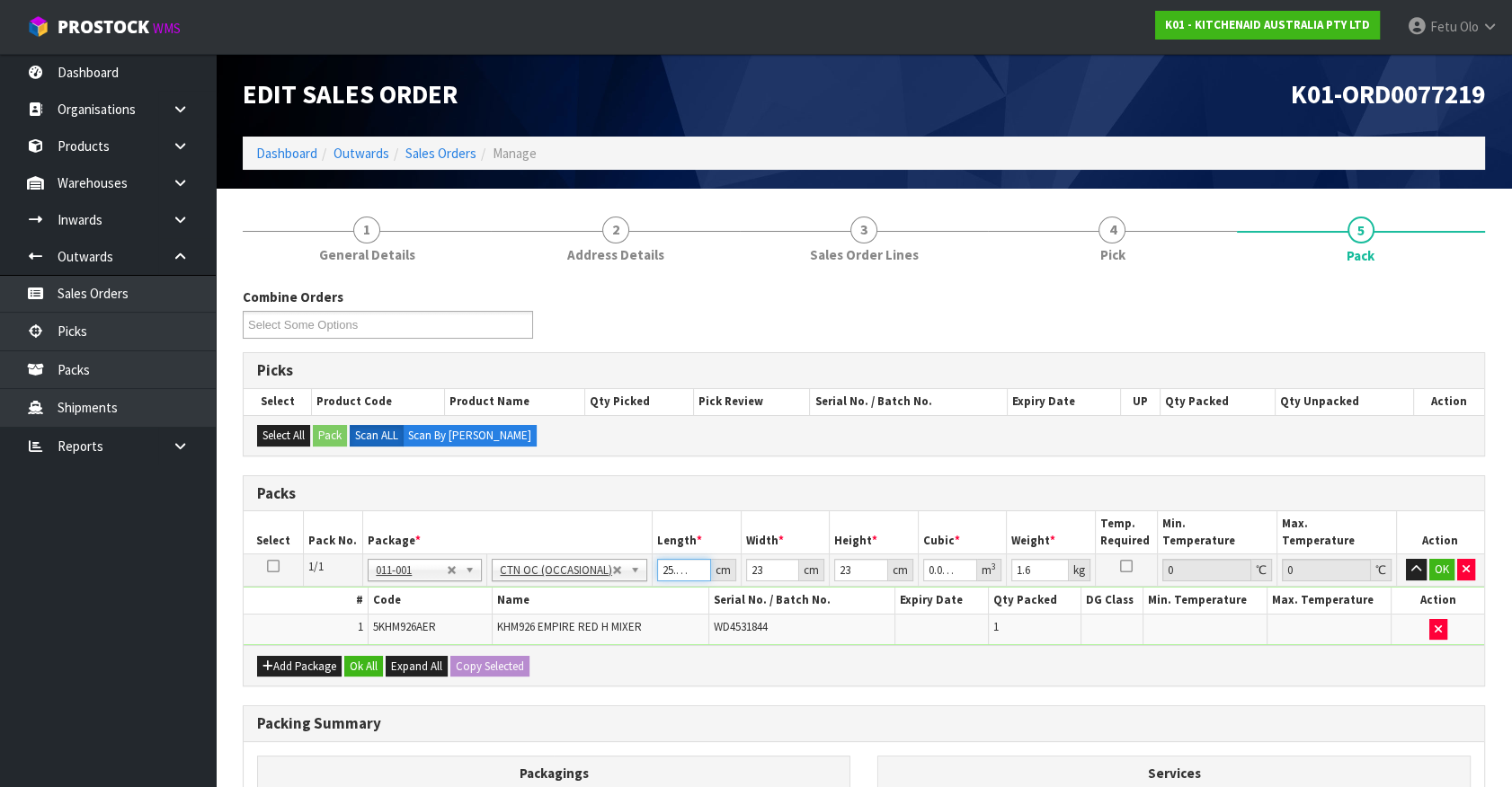 click on "25.999" at bounding box center [684, 570] 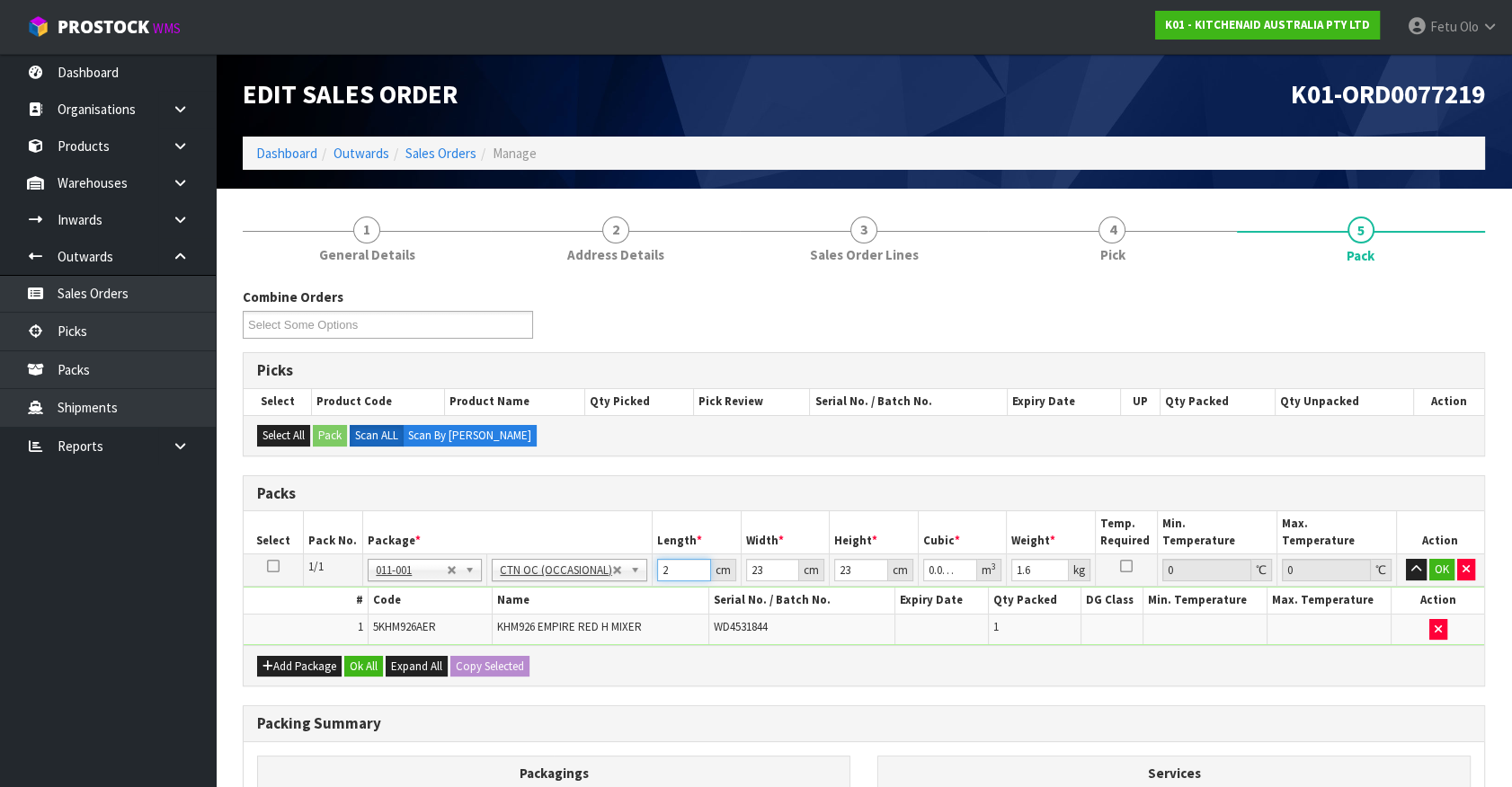 type on "26" 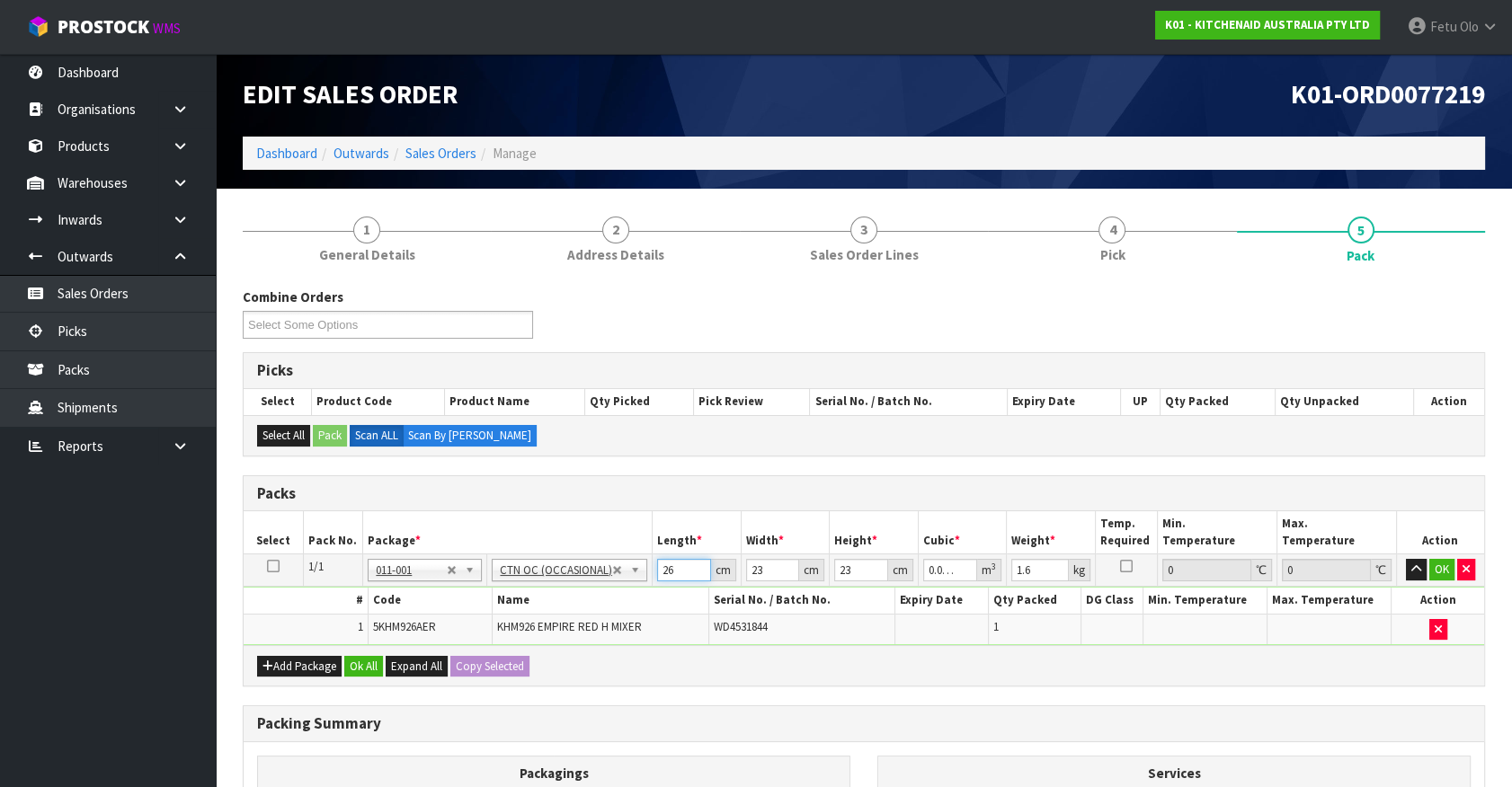 type on "26" 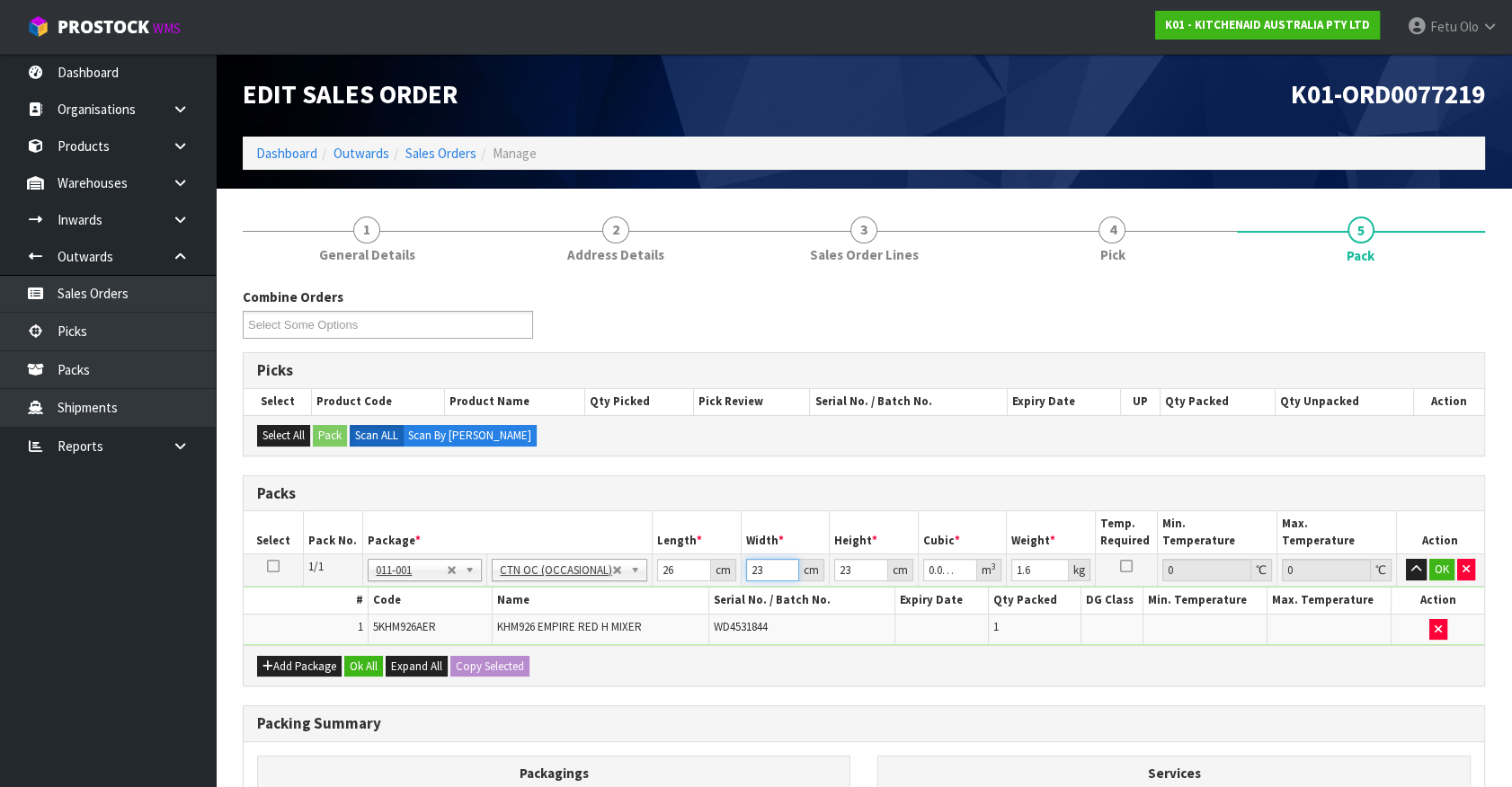 type on "2" 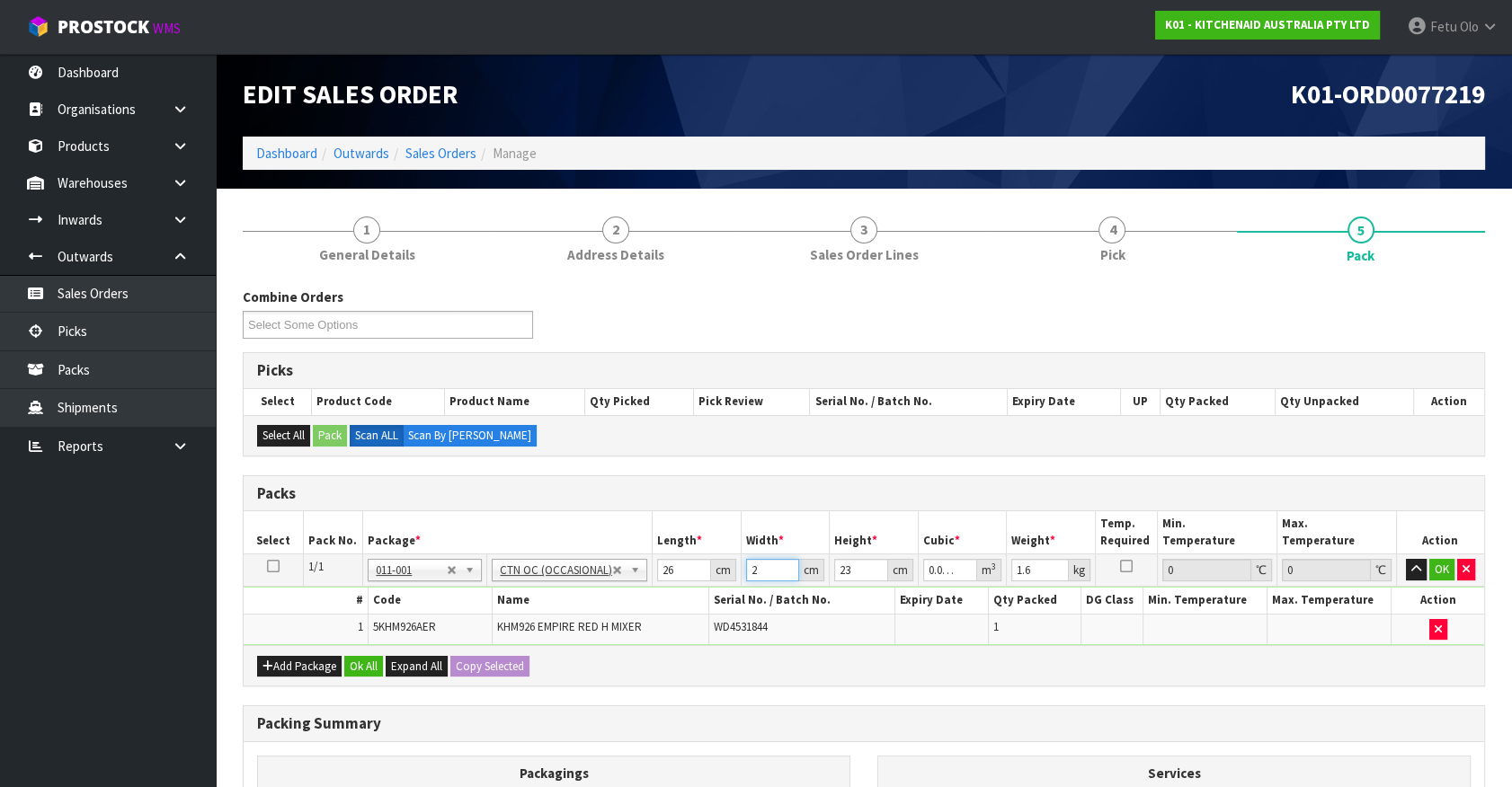 type on "22" 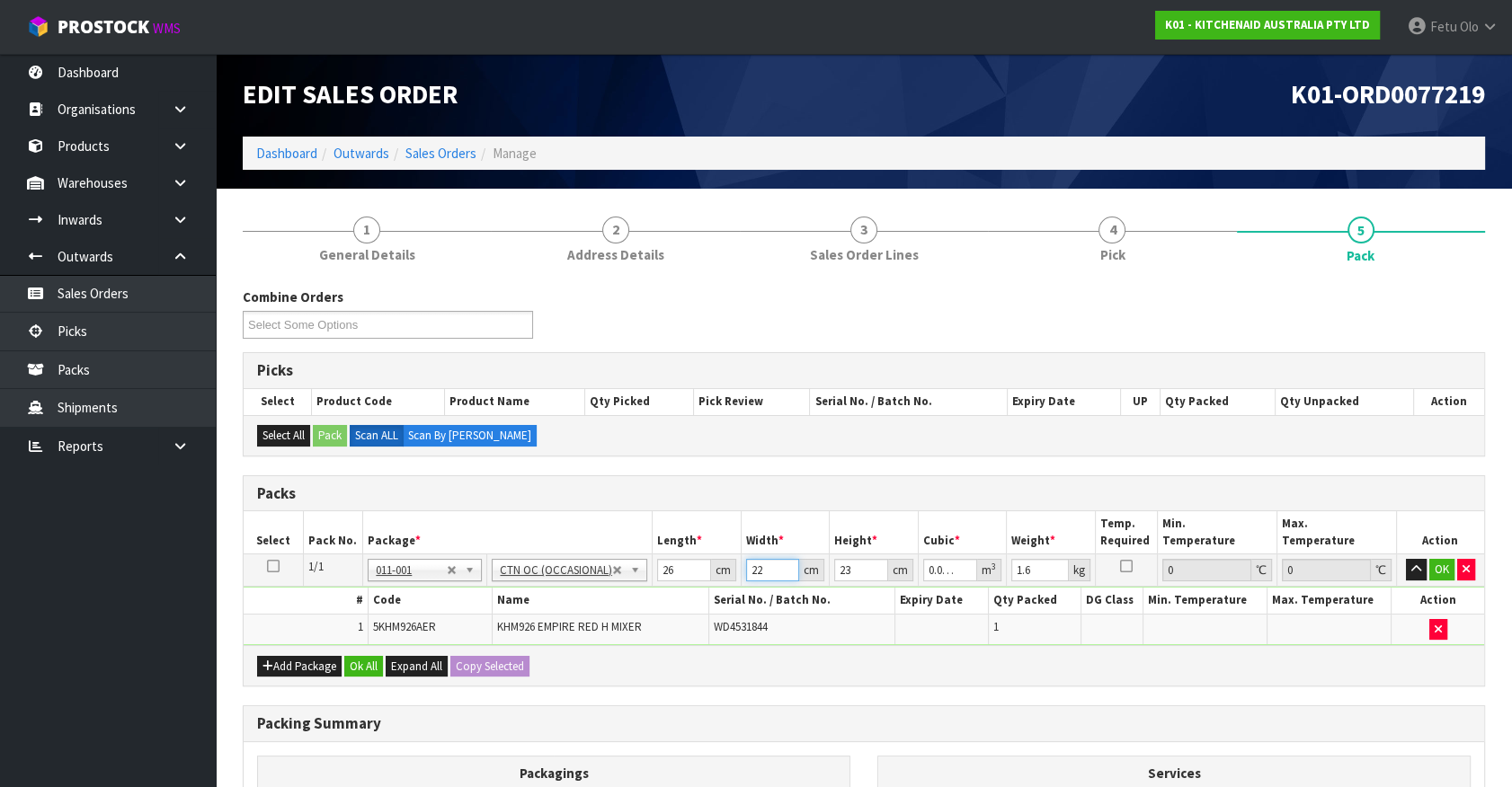 type on "0.013156" 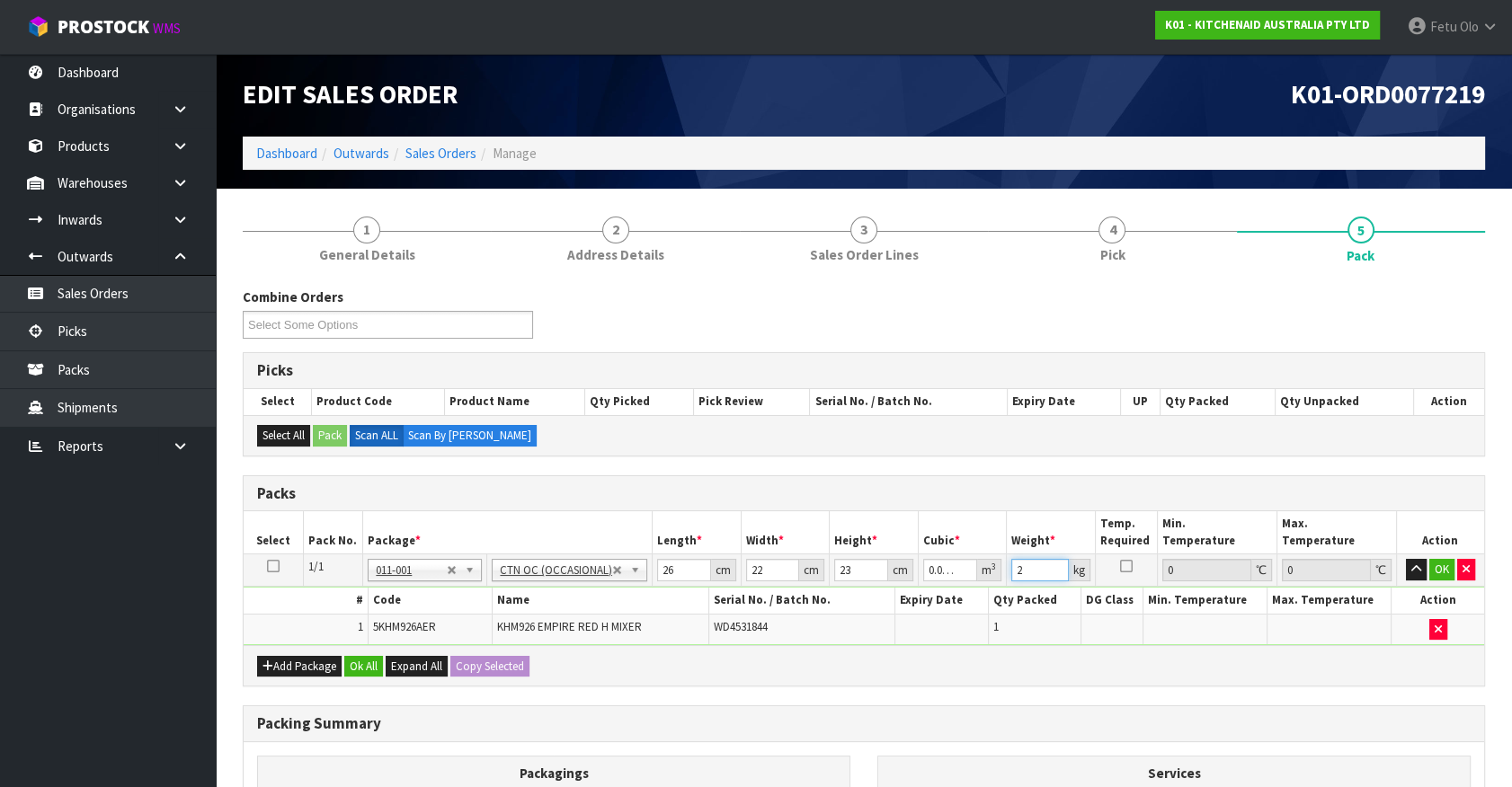 type on "2" 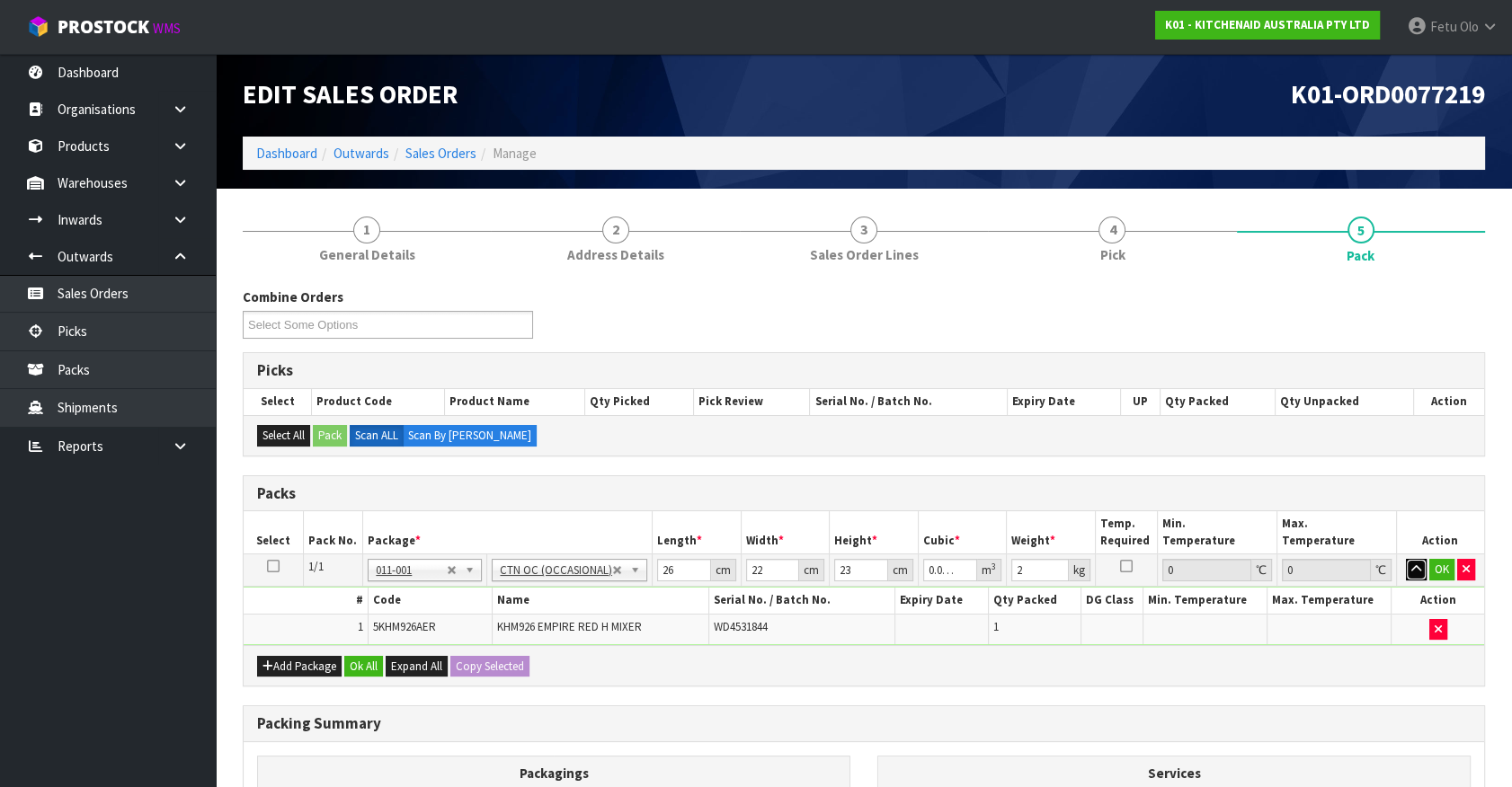 type 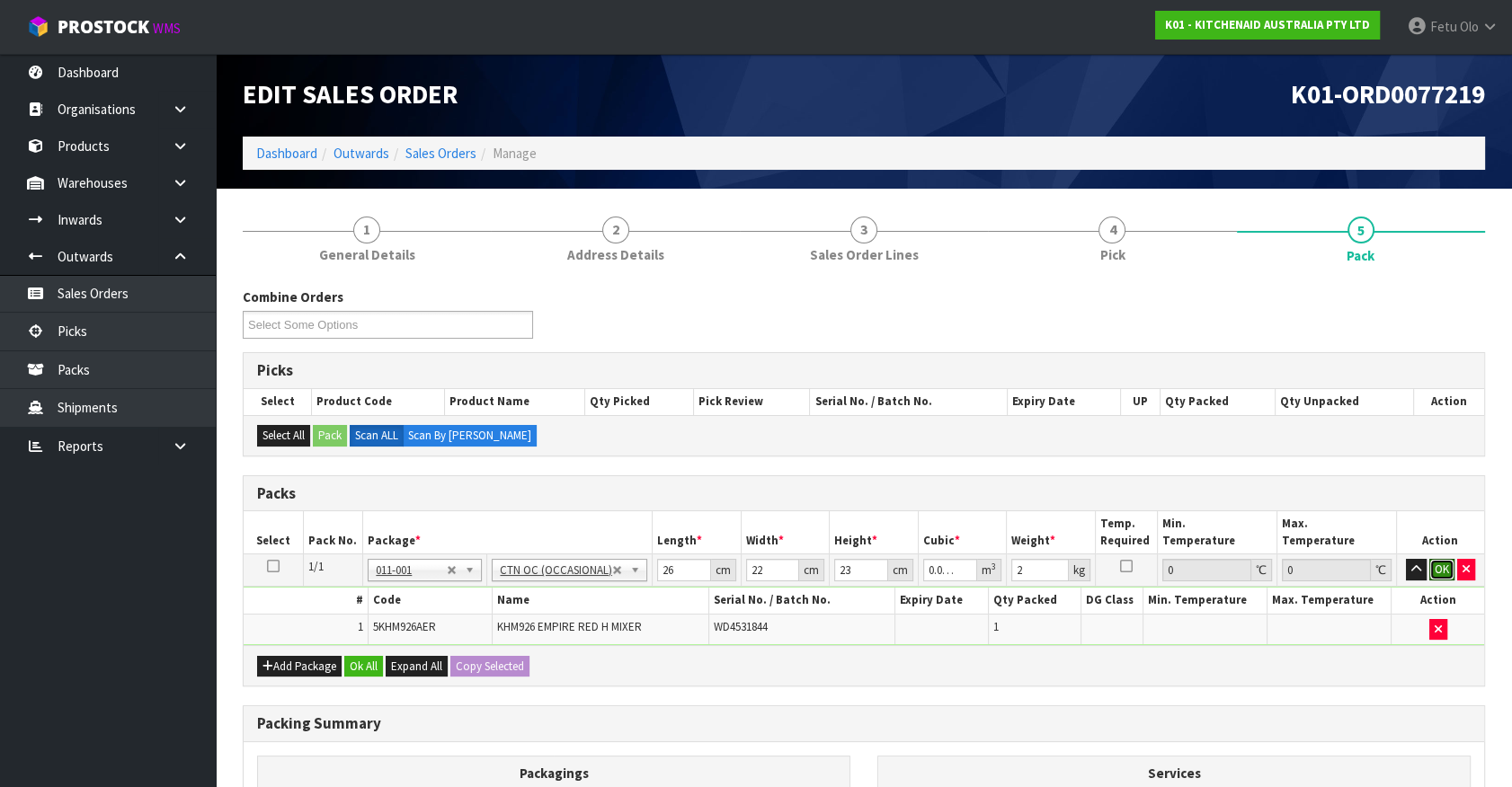 click on "OK" at bounding box center [1442, 570] 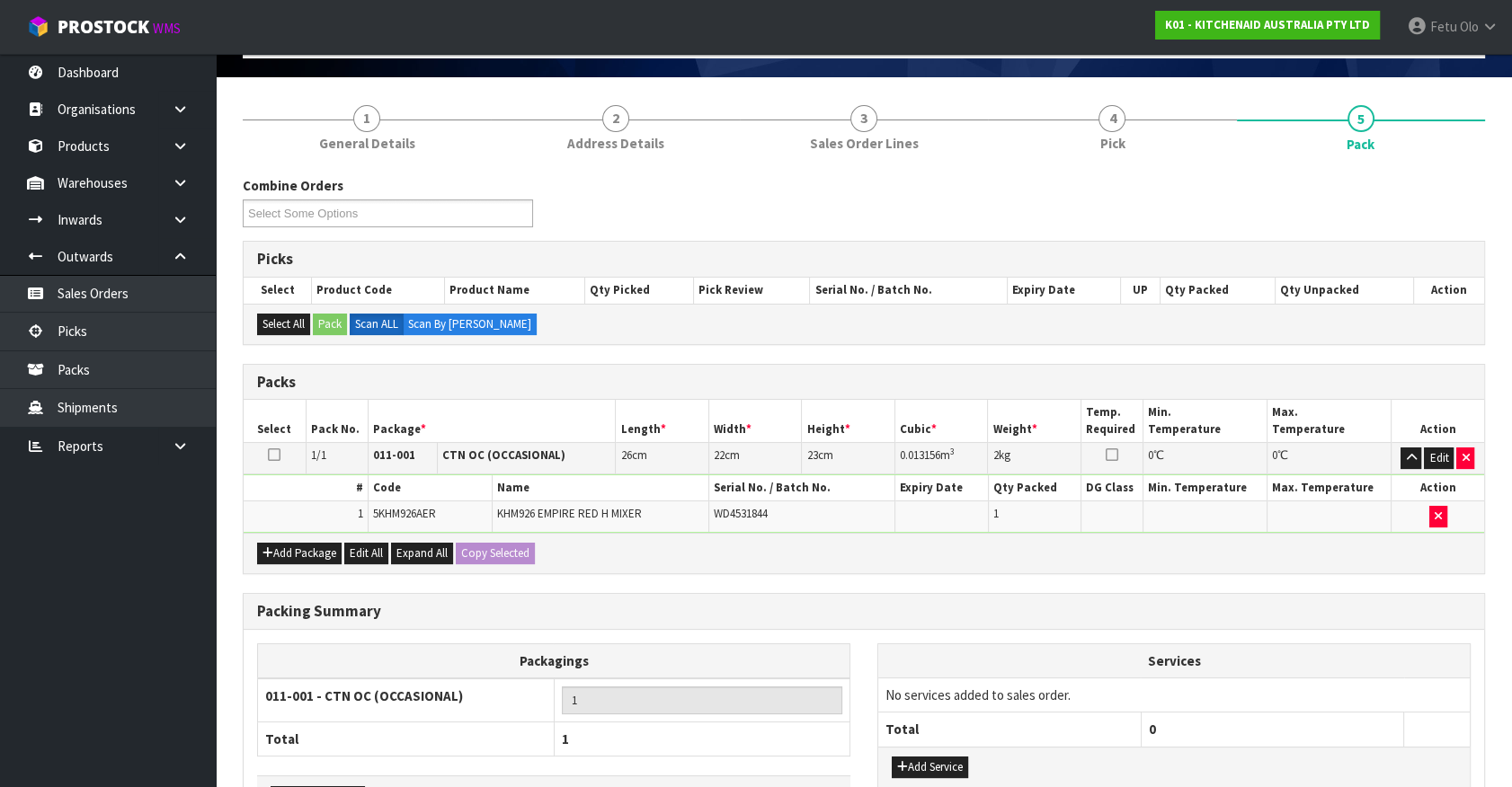 scroll, scrollTop: 234, scrollLeft: 0, axis: vertical 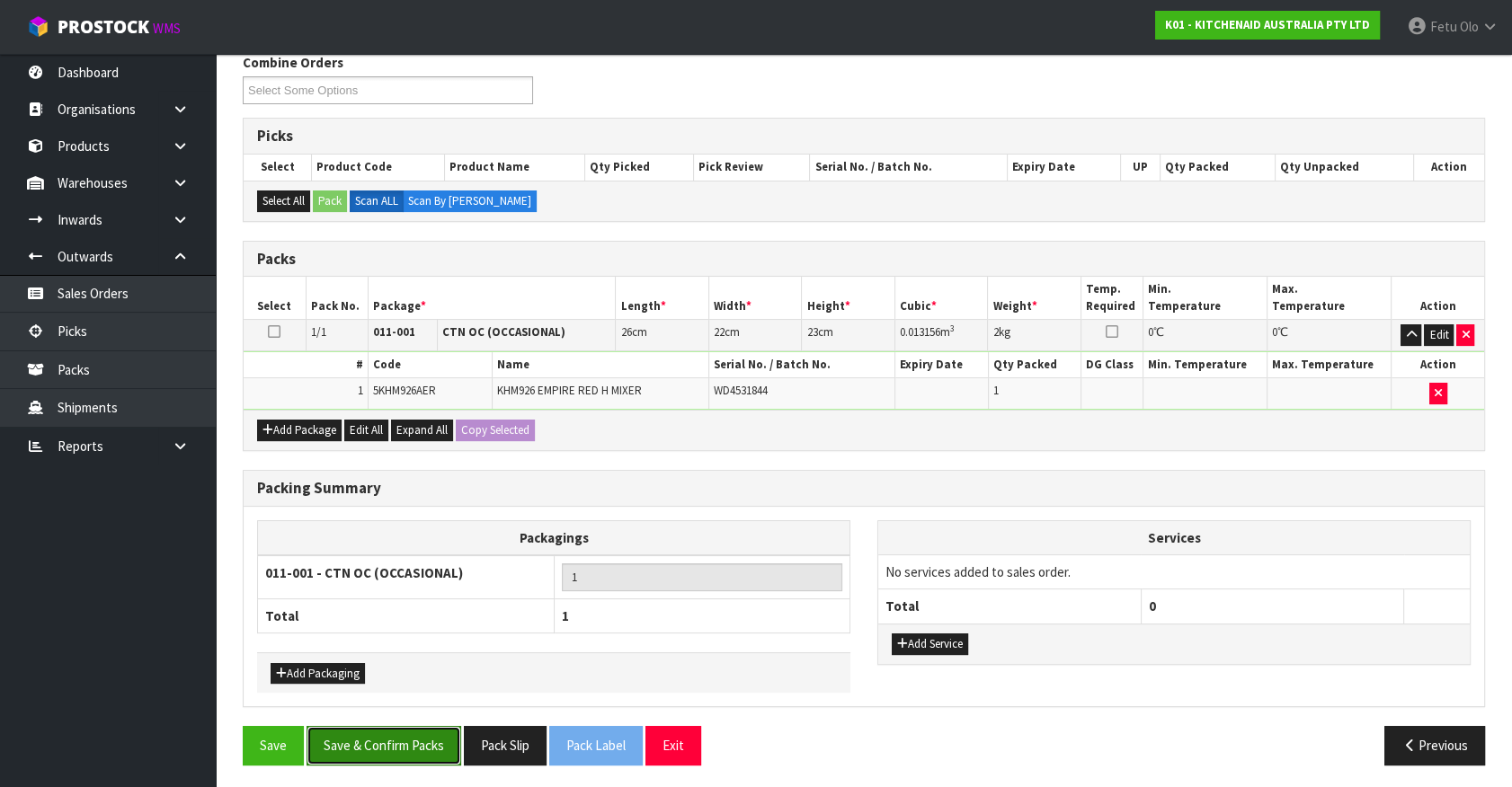 click on "Save & Confirm Packs" at bounding box center [384, 745] 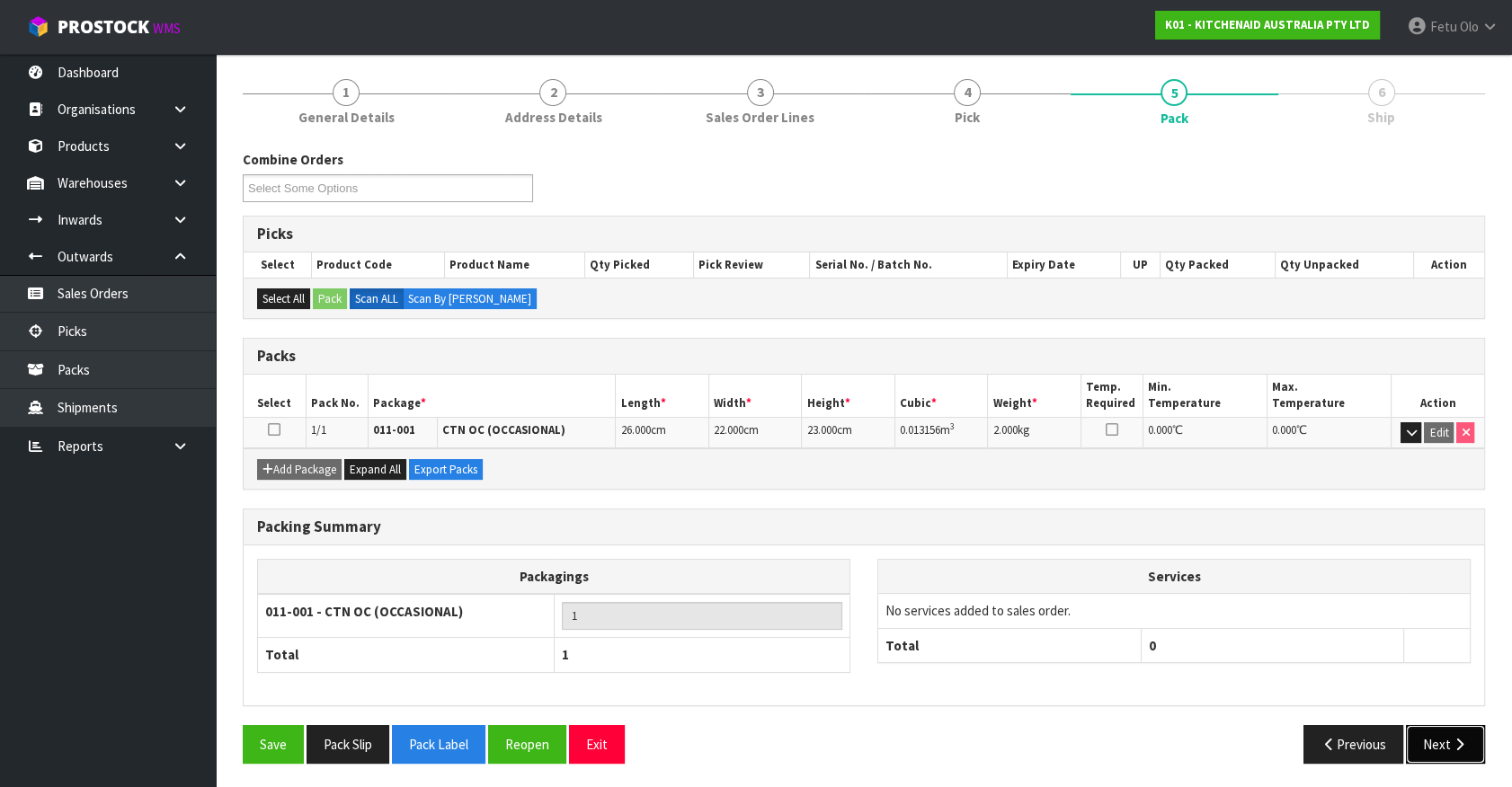 click on "Next" at bounding box center (1445, 744) 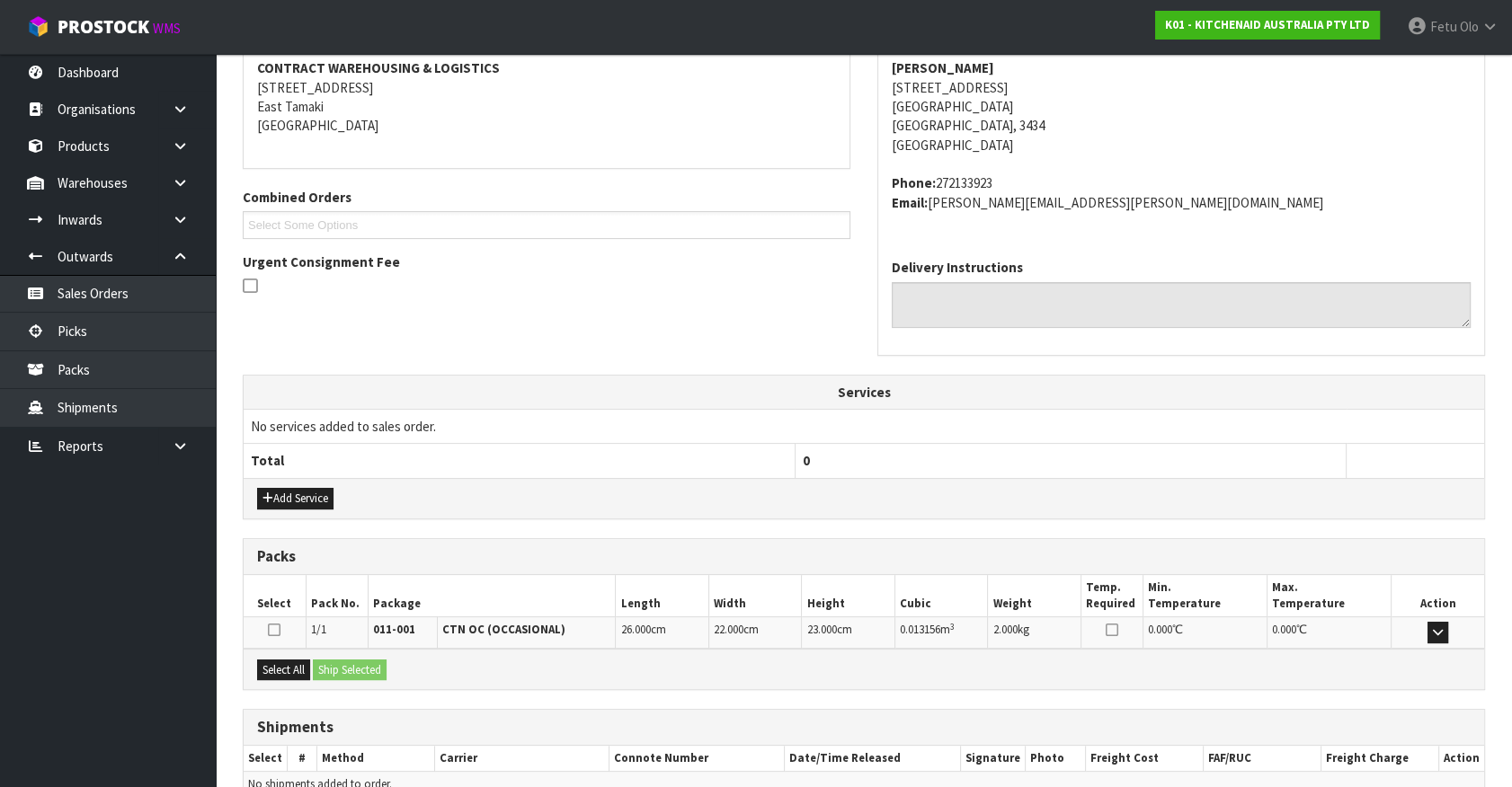 scroll, scrollTop: 437, scrollLeft: 0, axis: vertical 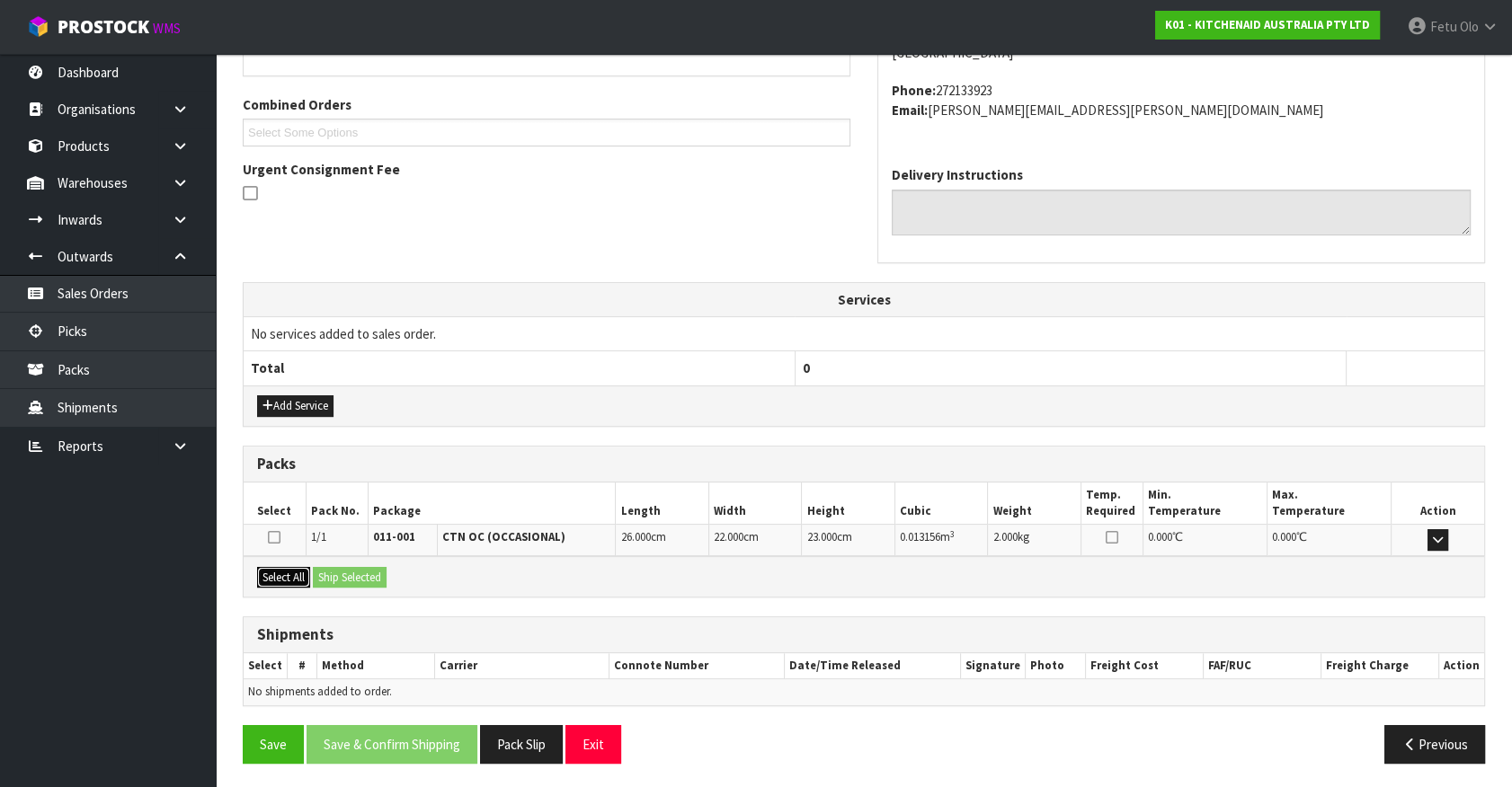 click on "Select All" at bounding box center [283, 578] 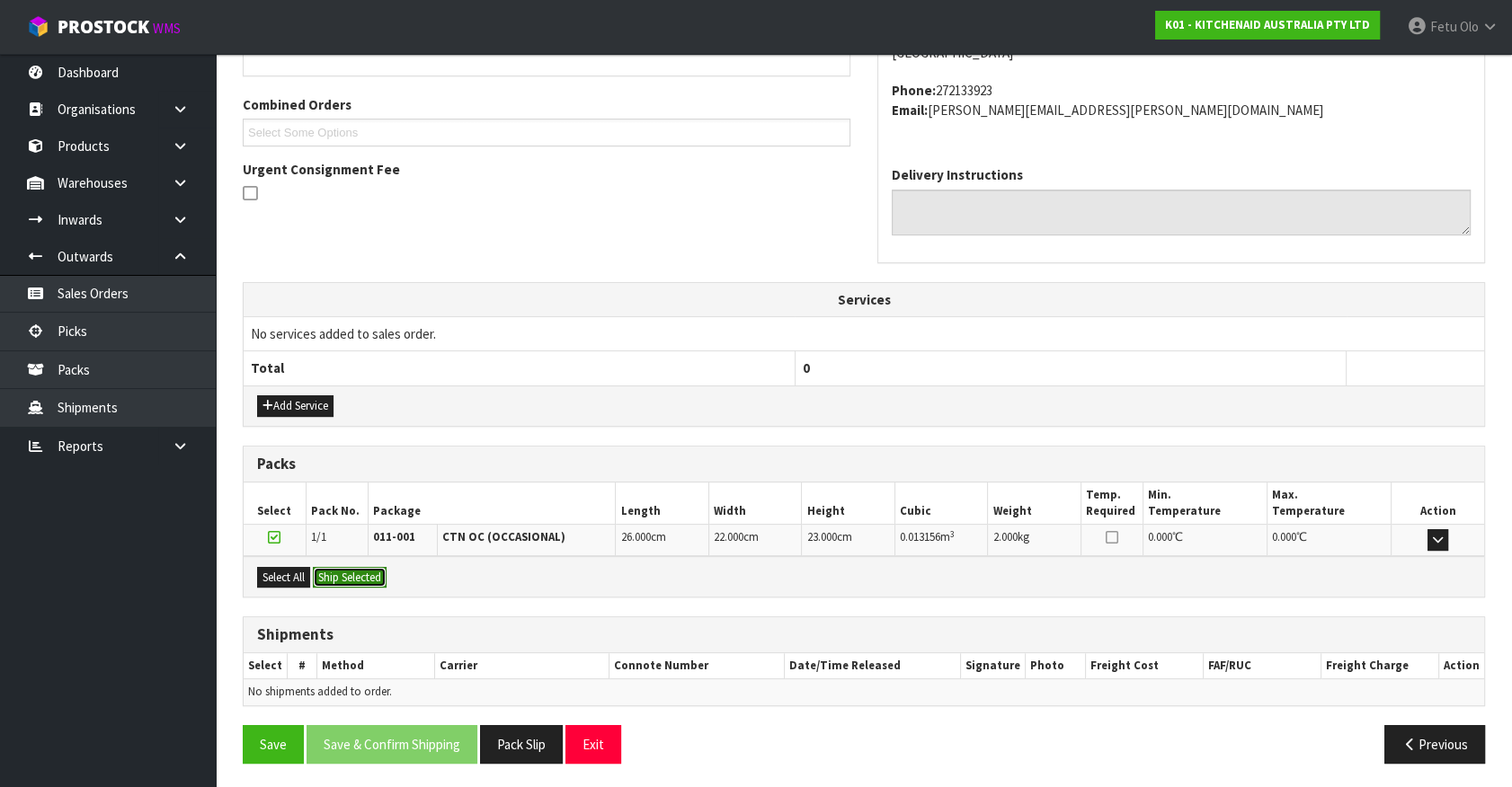 click on "Ship Selected" at bounding box center (350, 578) 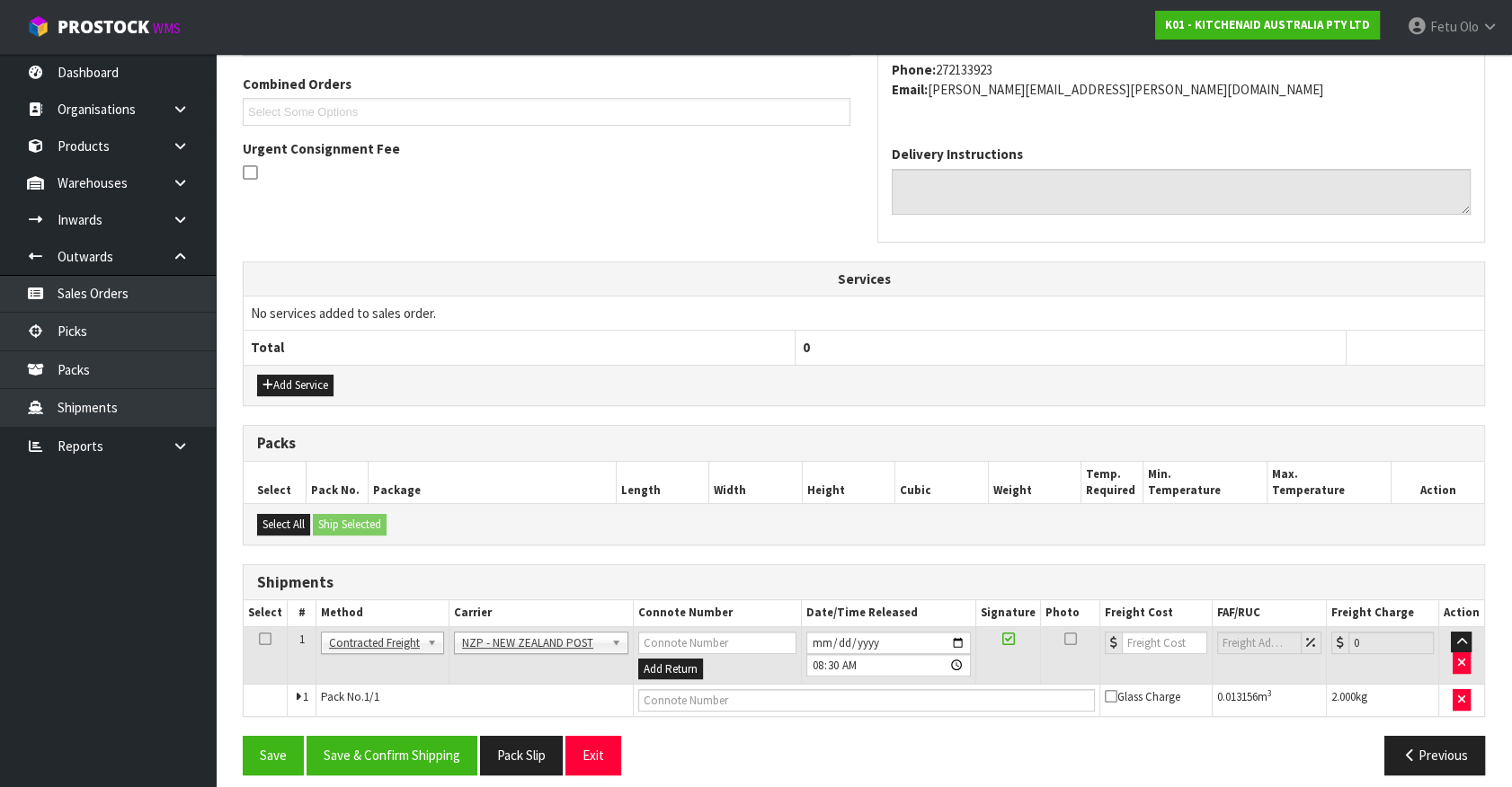 scroll, scrollTop: 468, scrollLeft: 0, axis: vertical 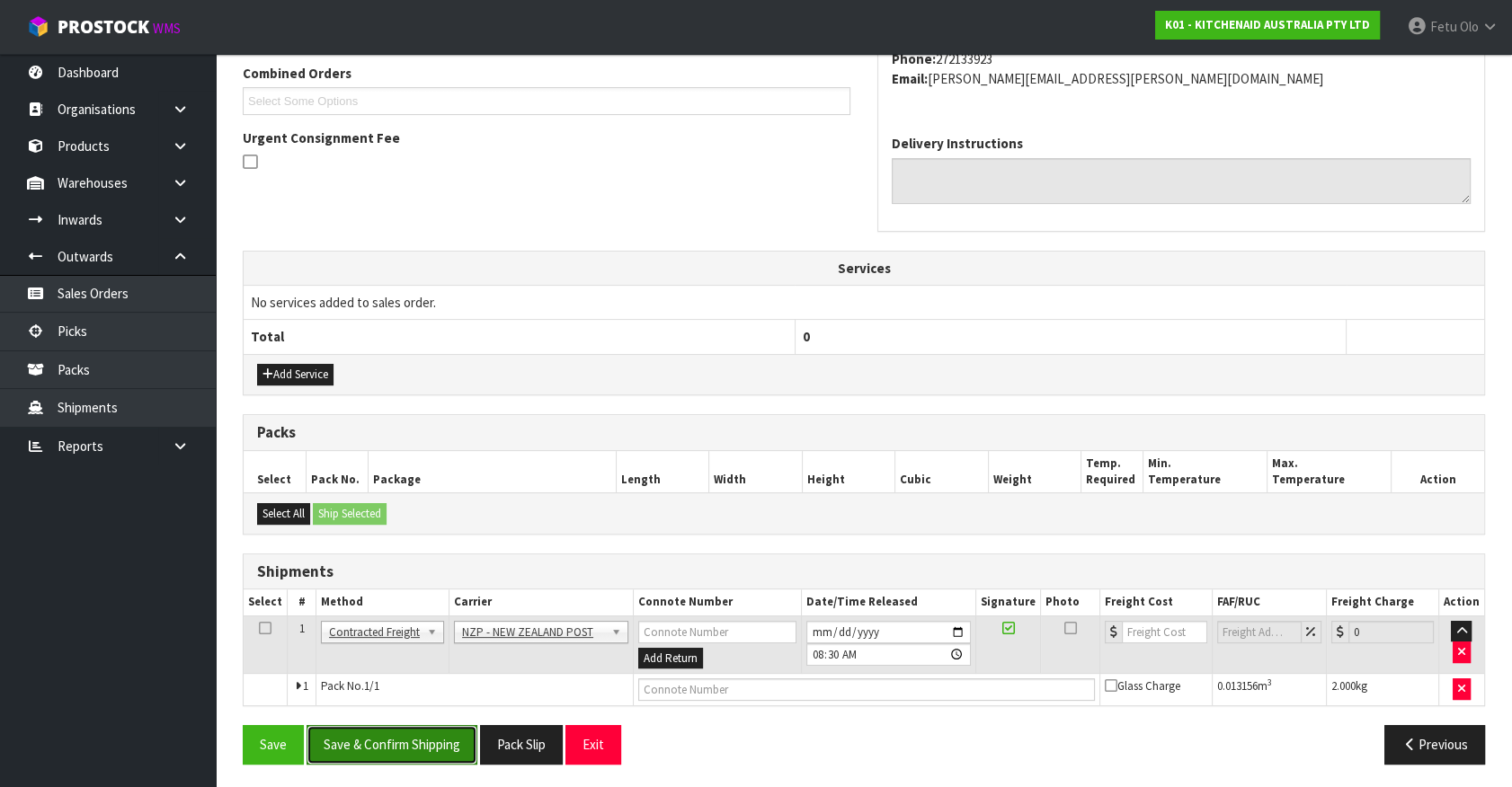 click on "Save & Confirm Shipping" at bounding box center (392, 744) 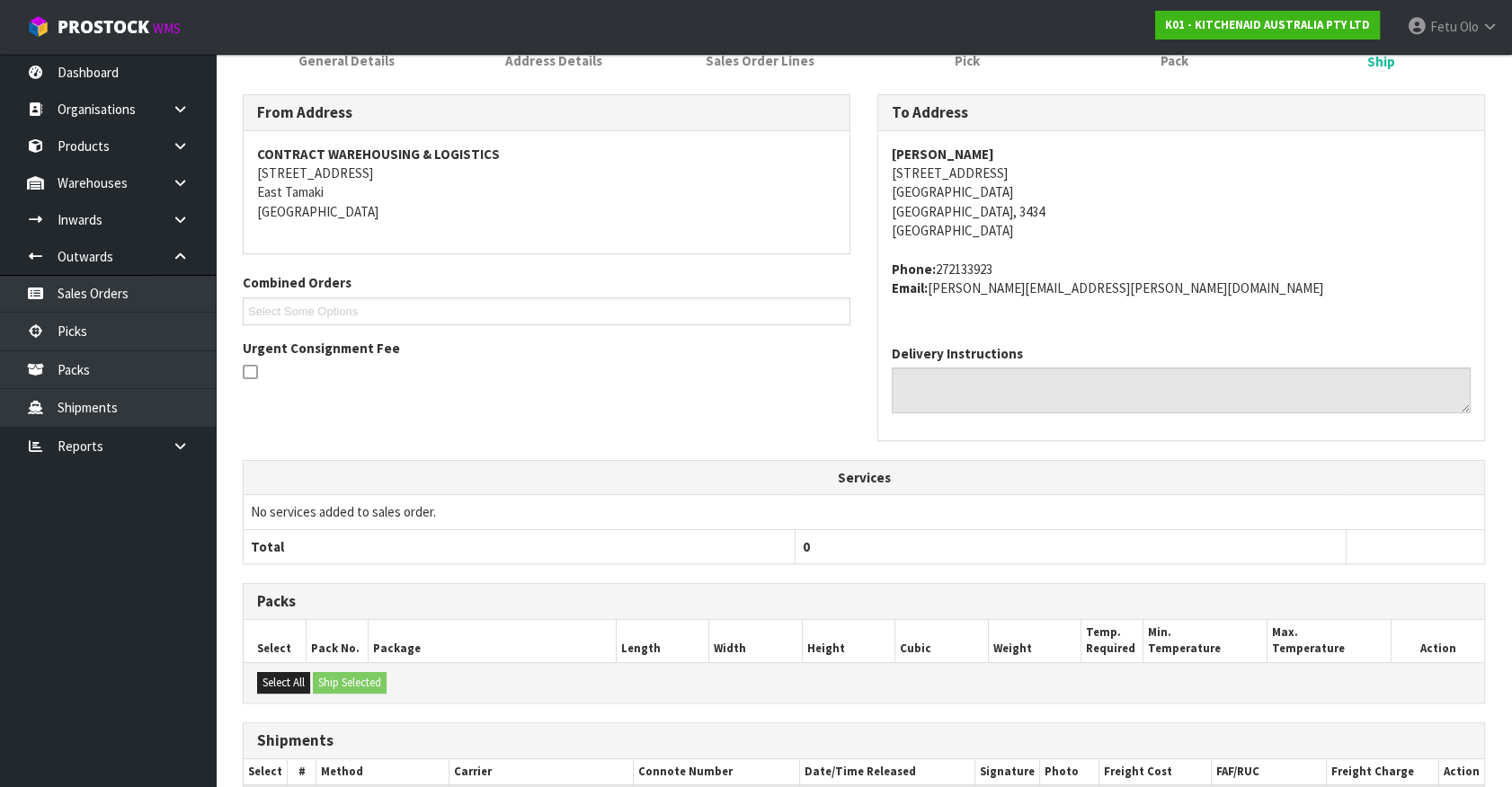 scroll, scrollTop: 443, scrollLeft: 0, axis: vertical 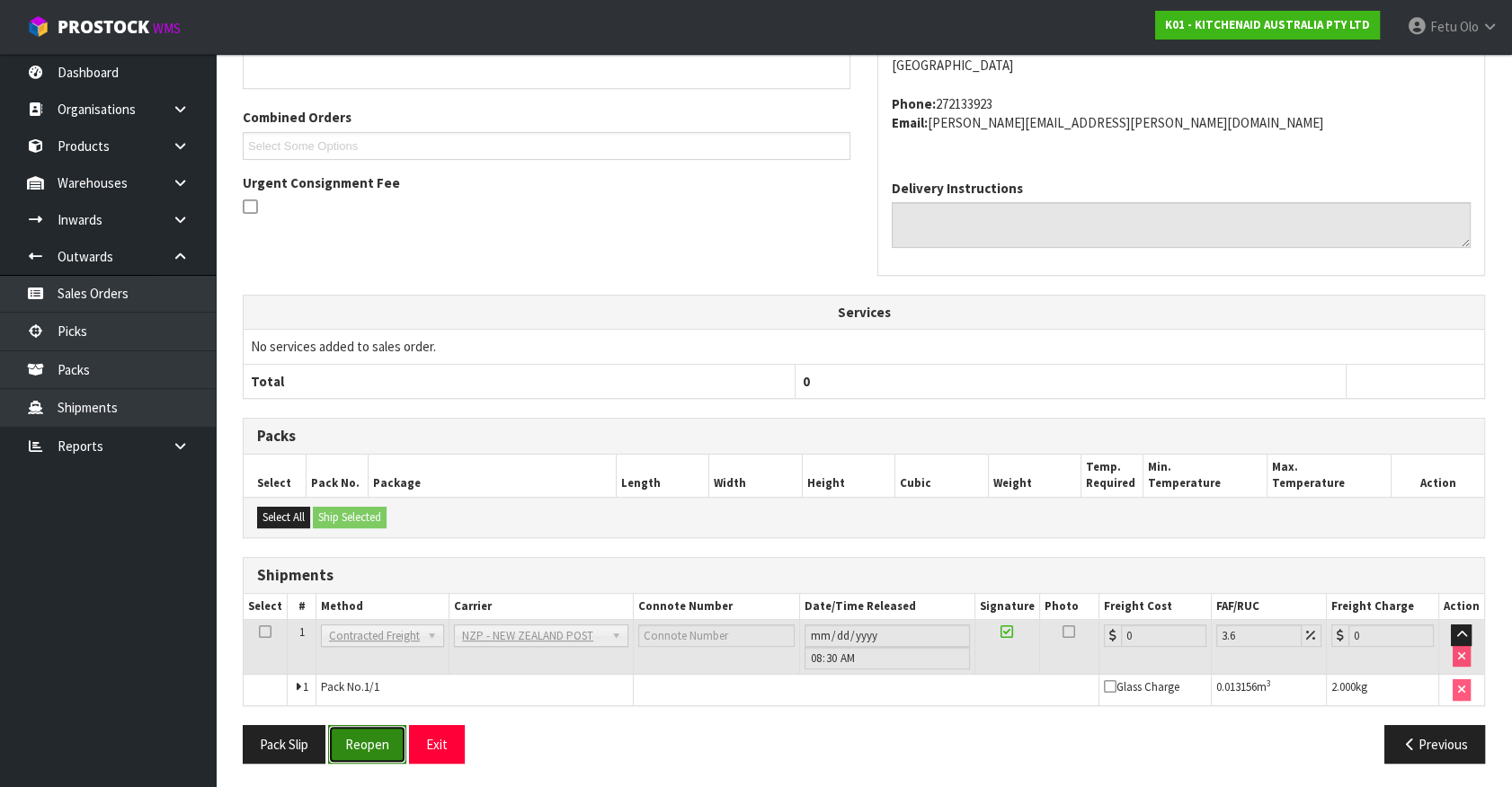 click on "Reopen" at bounding box center [367, 744] 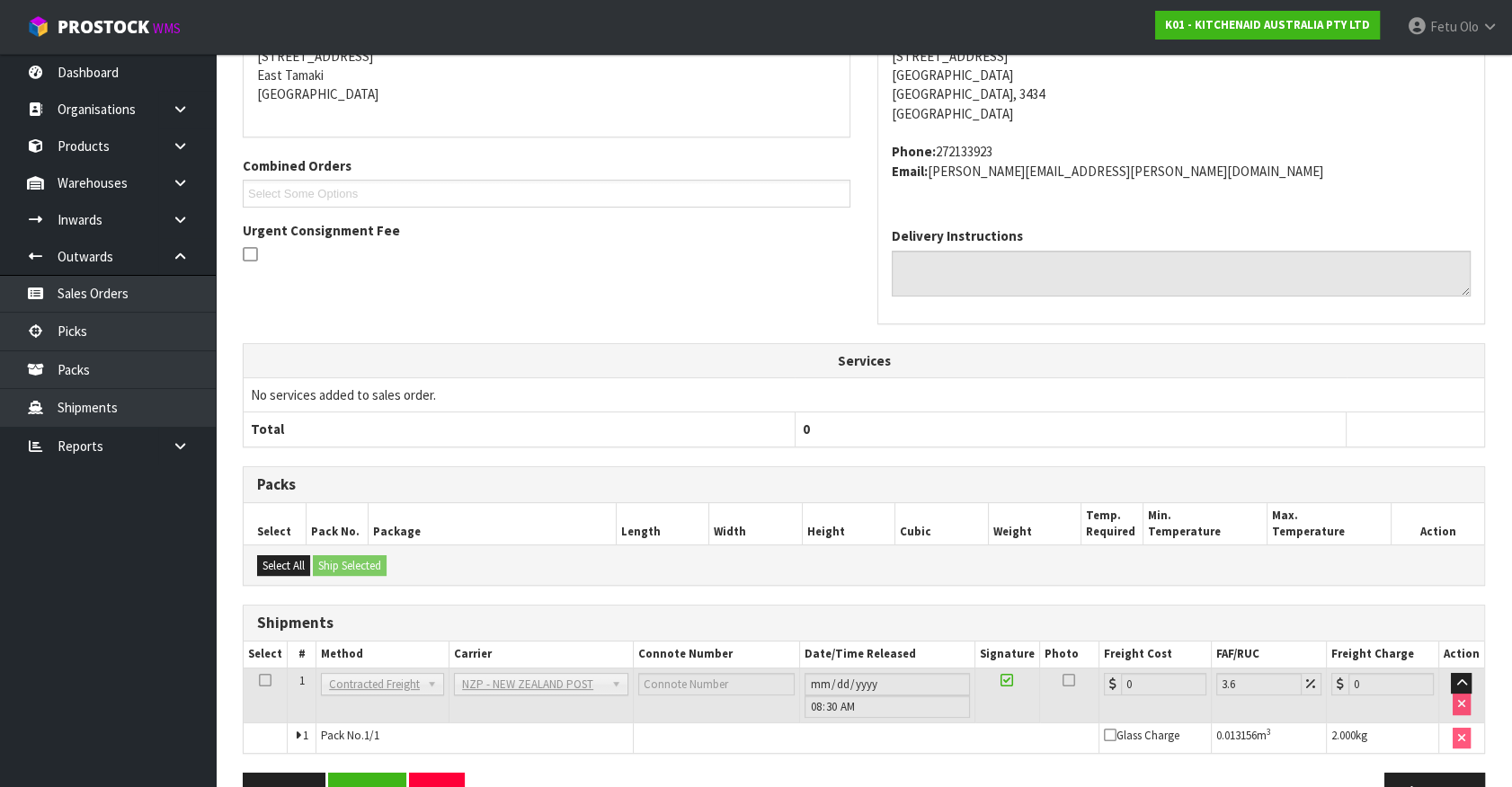 scroll, scrollTop: 423, scrollLeft: 0, axis: vertical 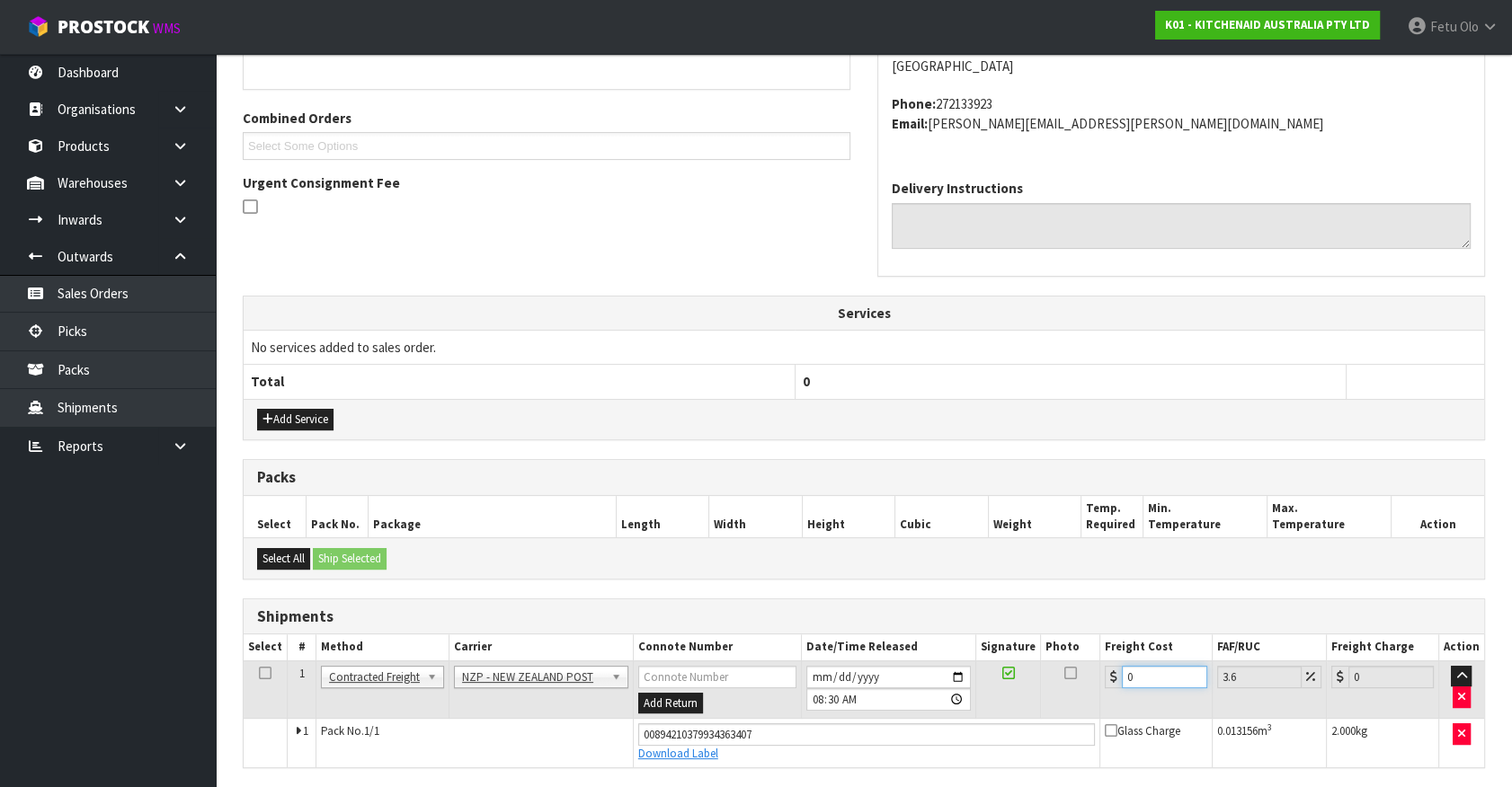 drag, startPoint x: 1120, startPoint y: 681, endPoint x: 890, endPoint y: 712, distance: 232.07973 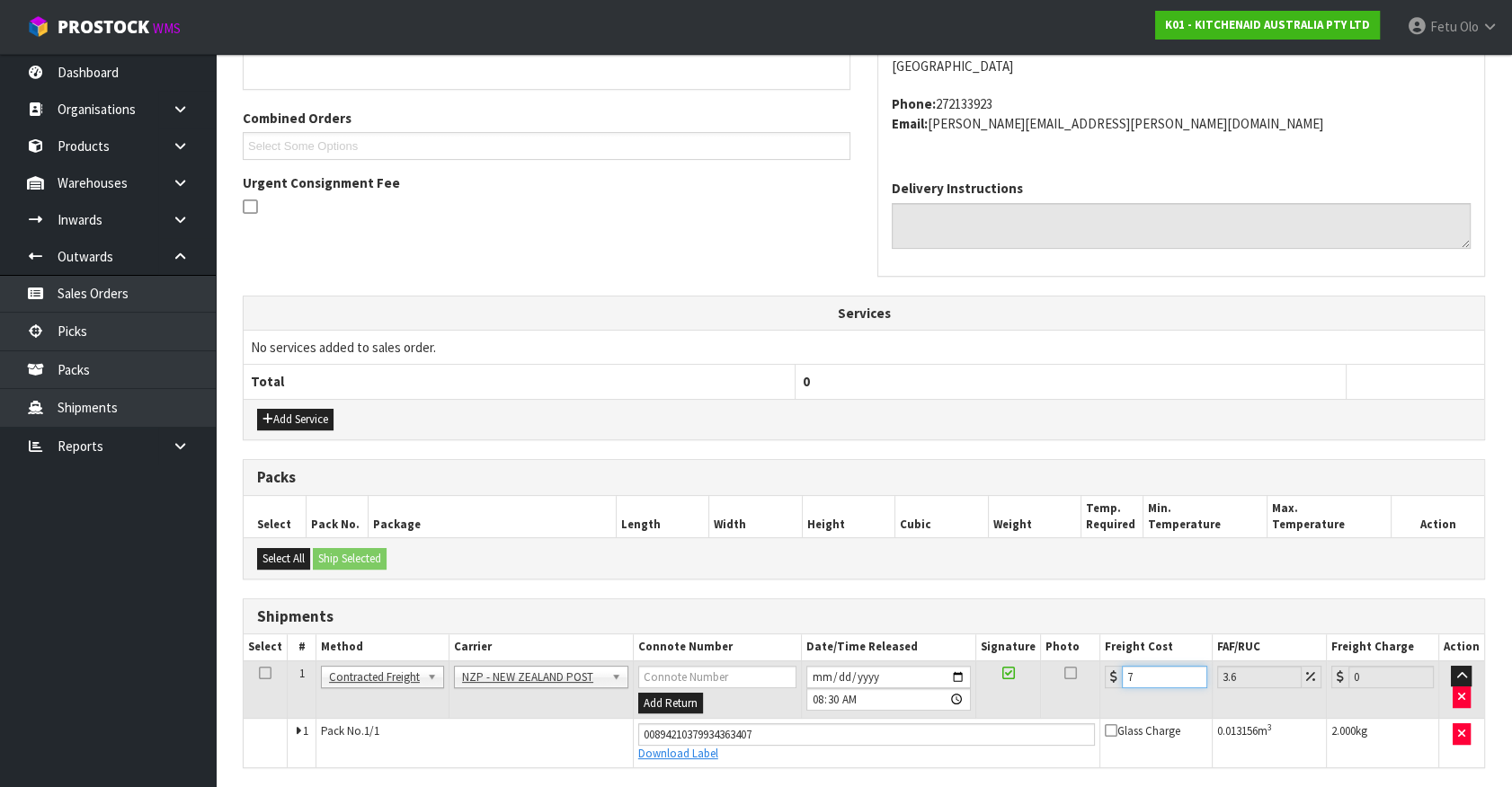 type on "7.25" 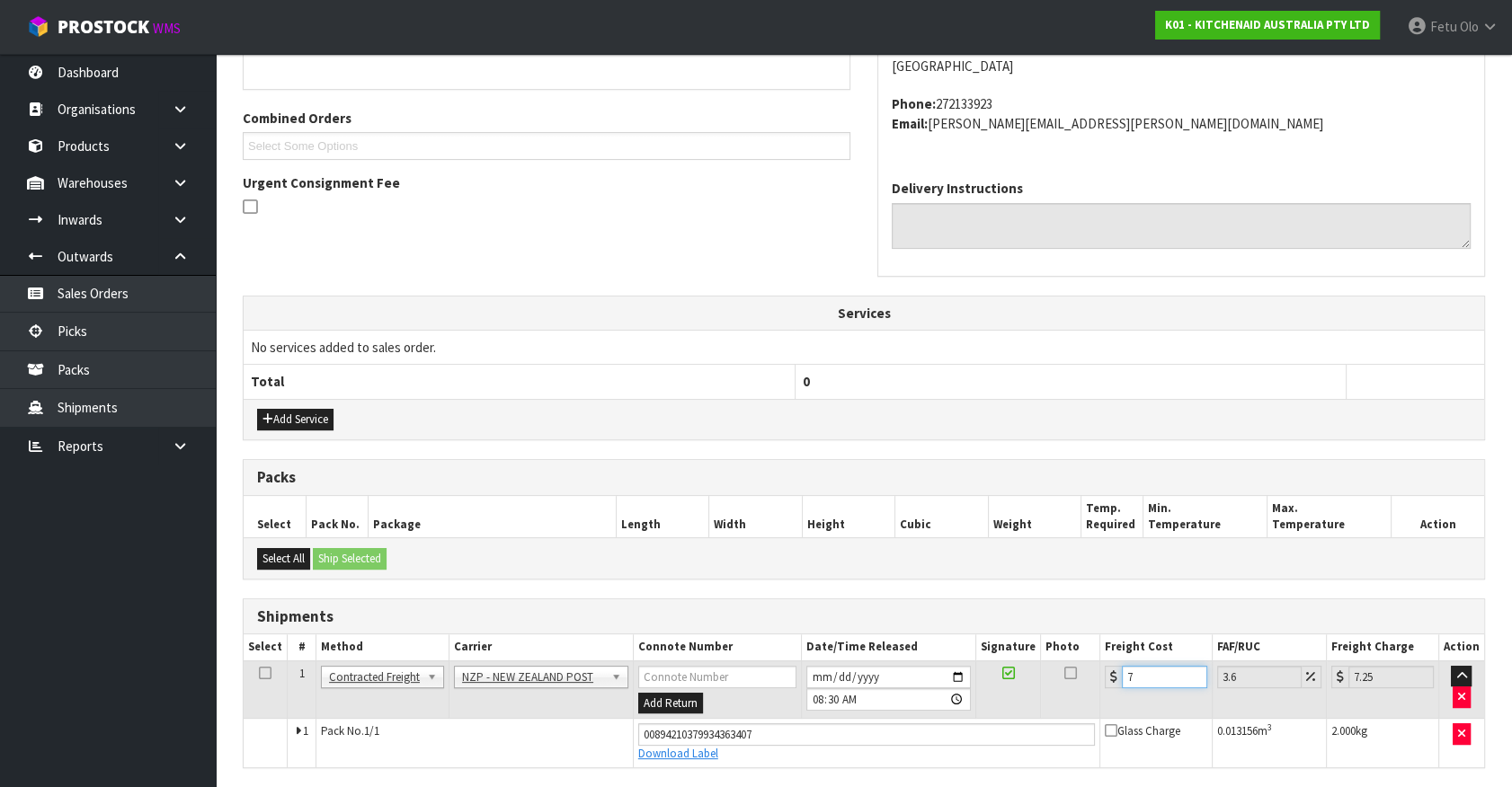 type on "7.3" 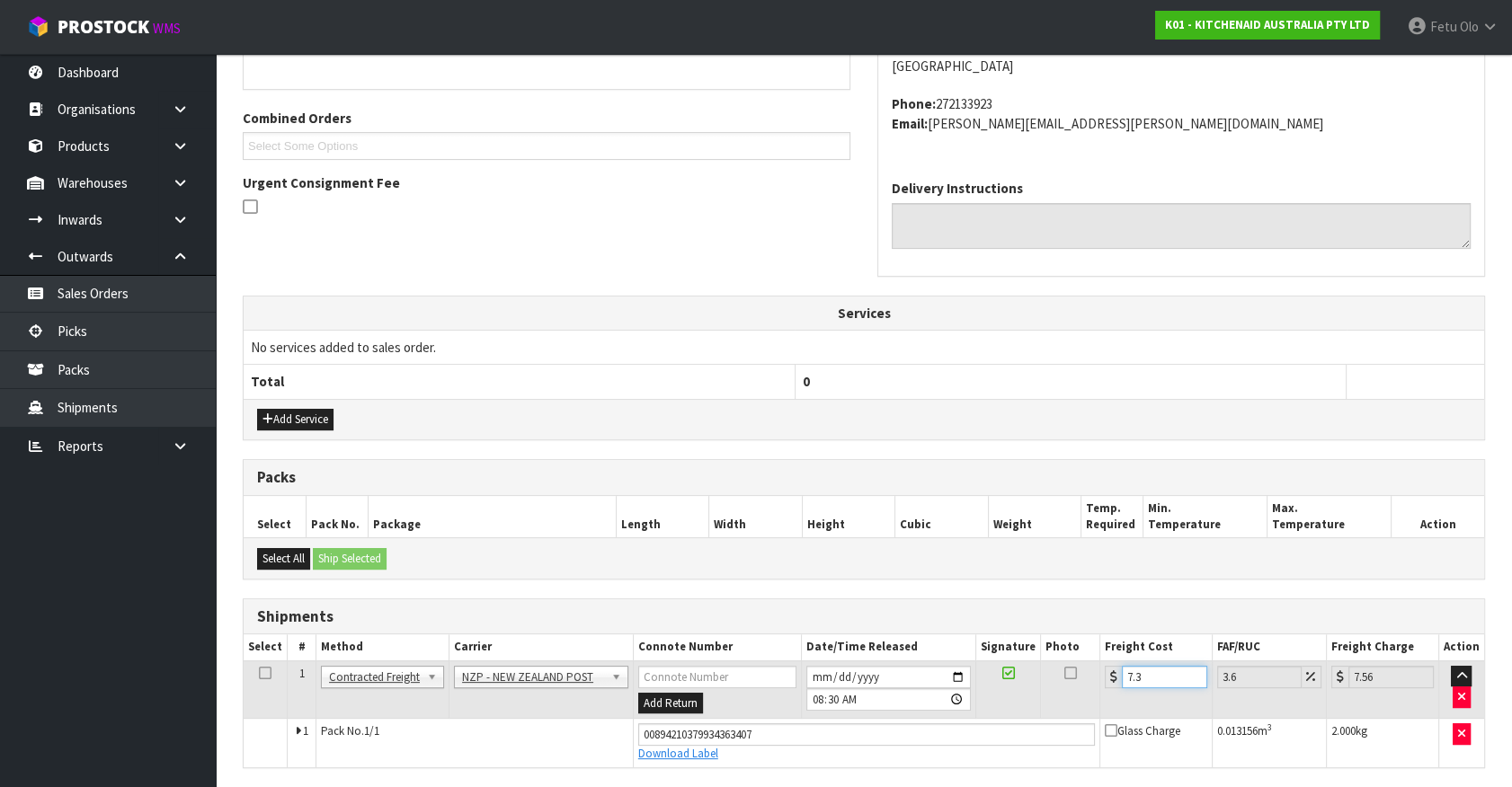 type on "7.31" 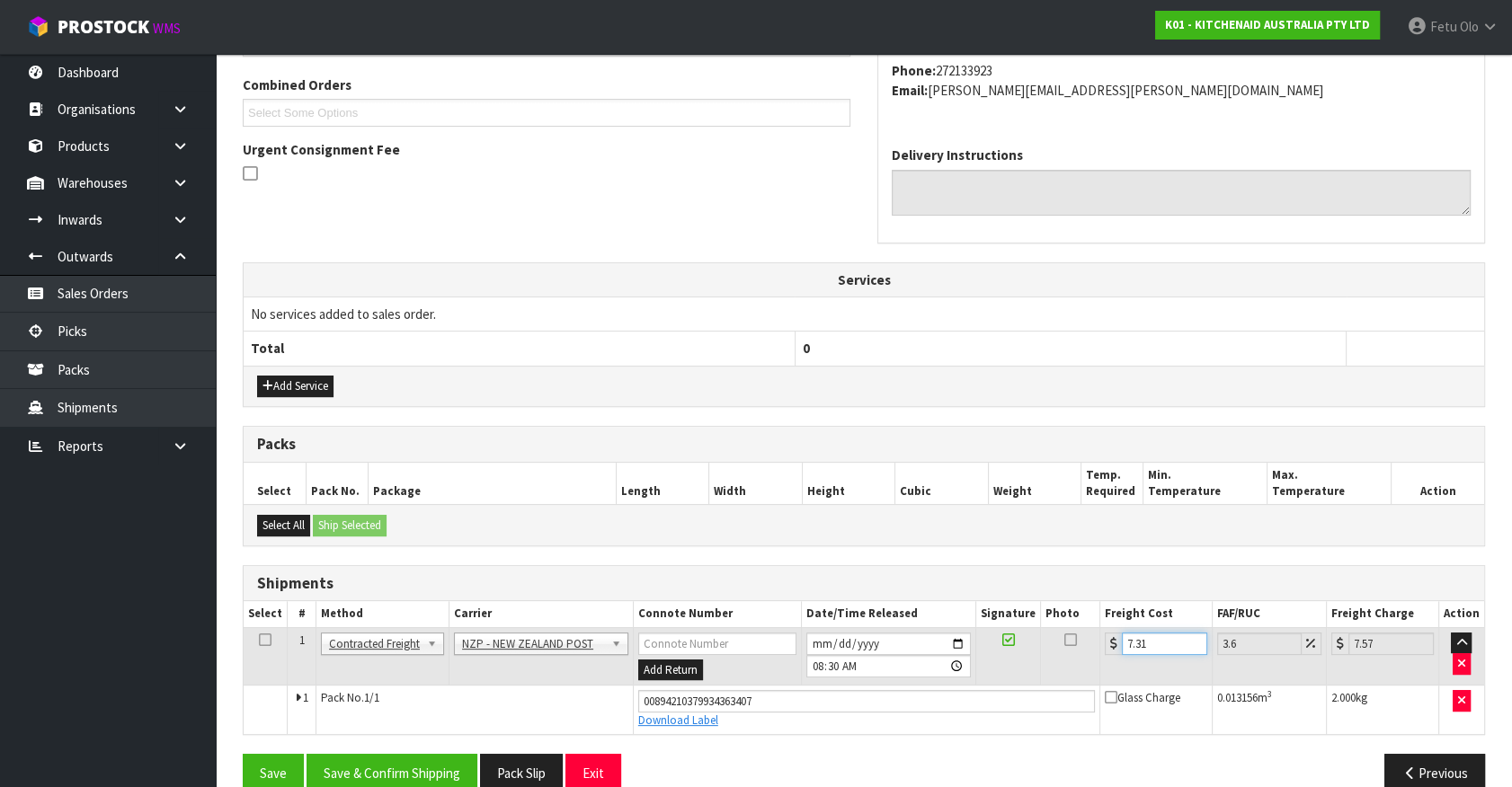scroll, scrollTop: 485, scrollLeft: 0, axis: vertical 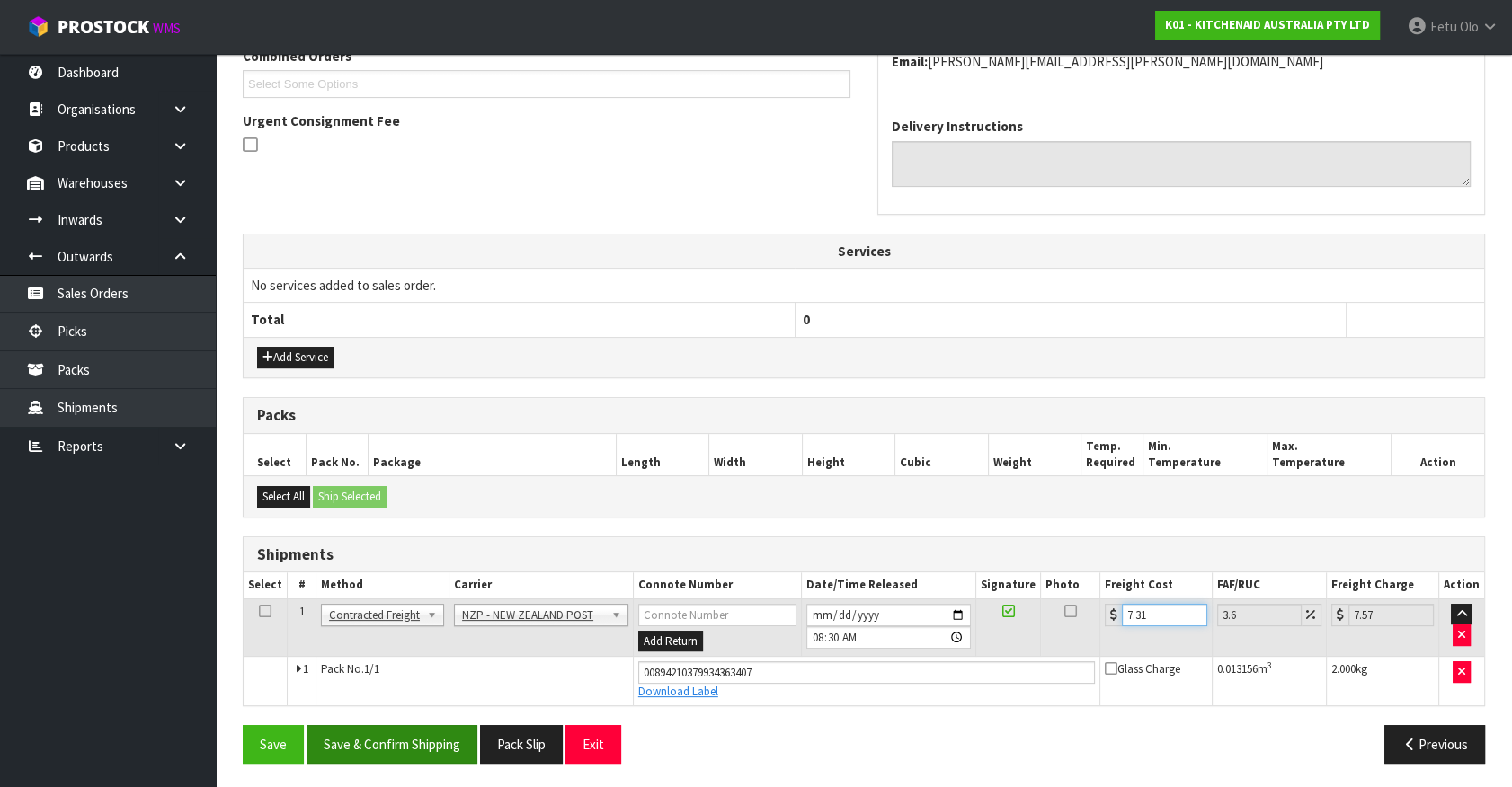 type on "7.31" 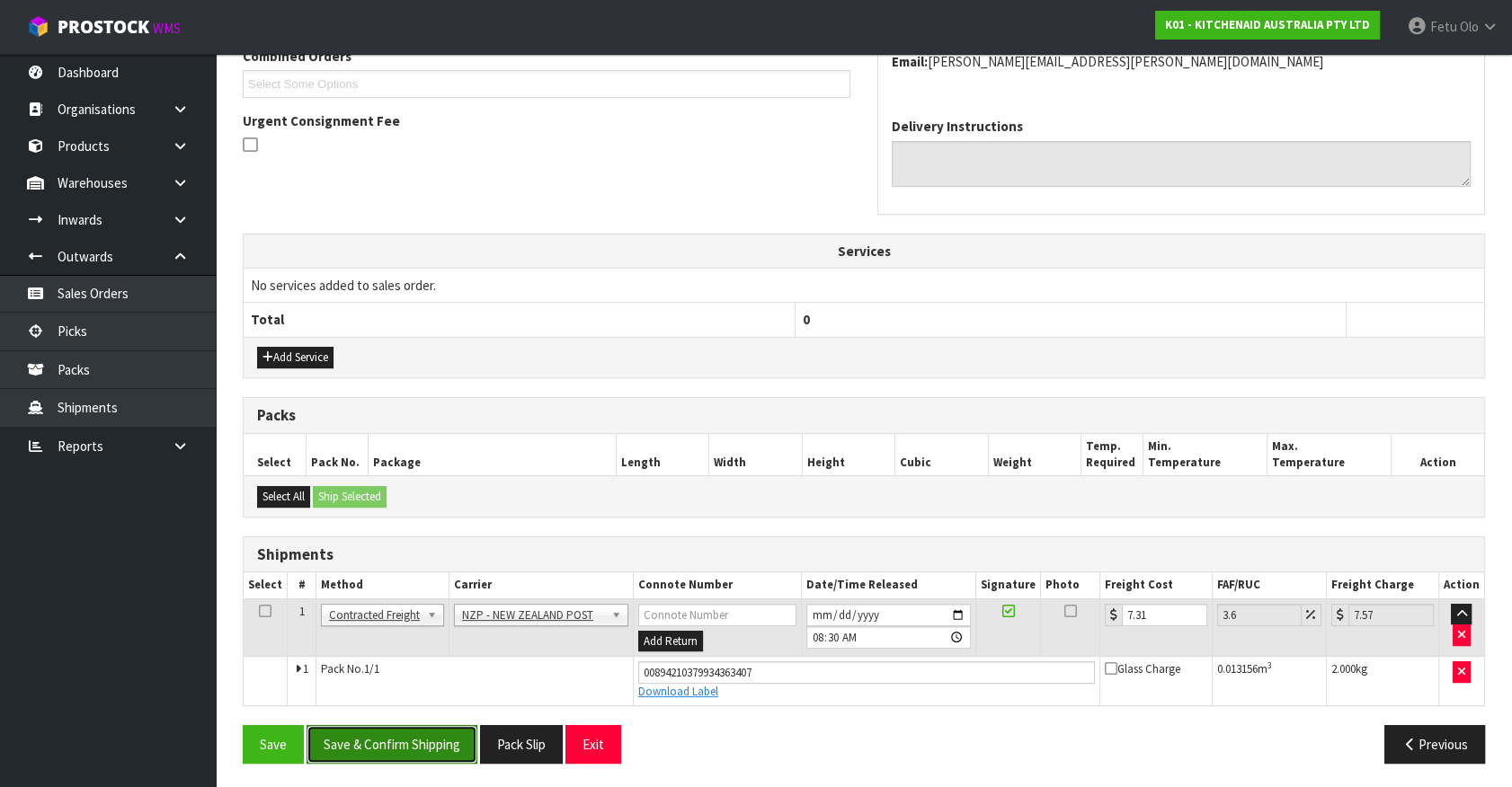click on "Save & Confirm Shipping" at bounding box center (392, 744) 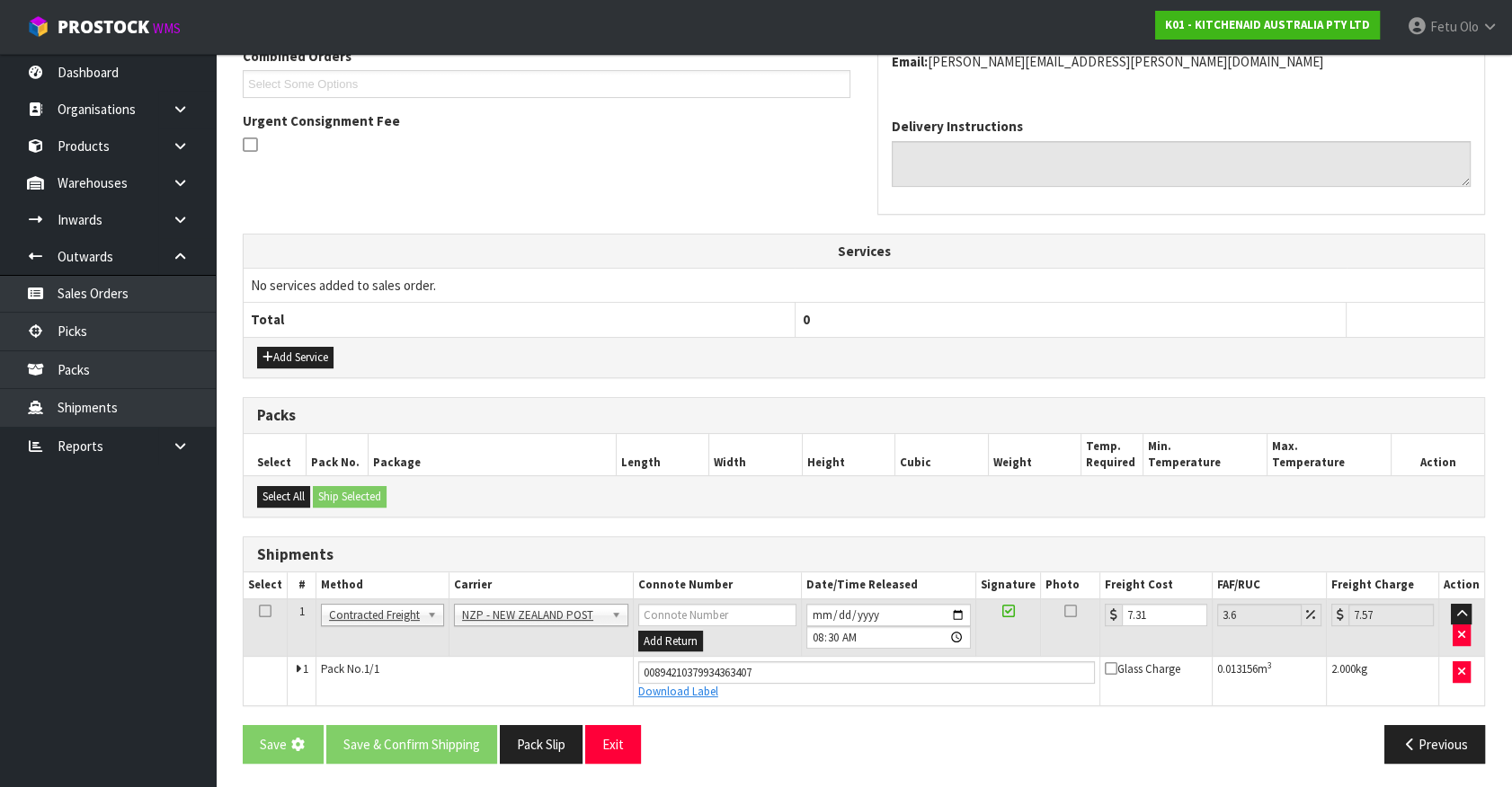 scroll, scrollTop: 0, scrollLeft: 0, axis: both 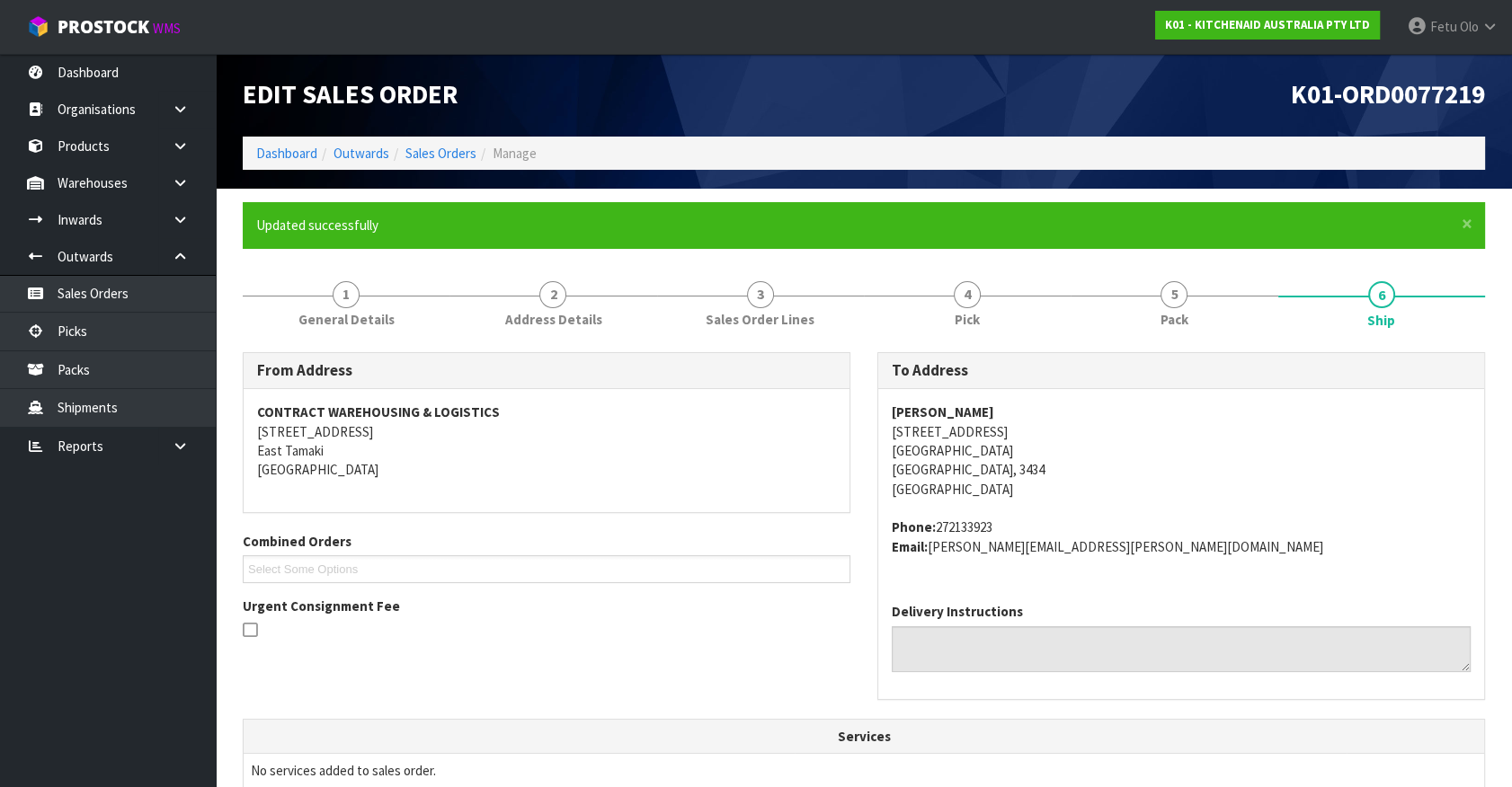 click on "Phone:   272133923 Email:   drummond.cliff@gmail.com" at bounding box center [1181, 536] 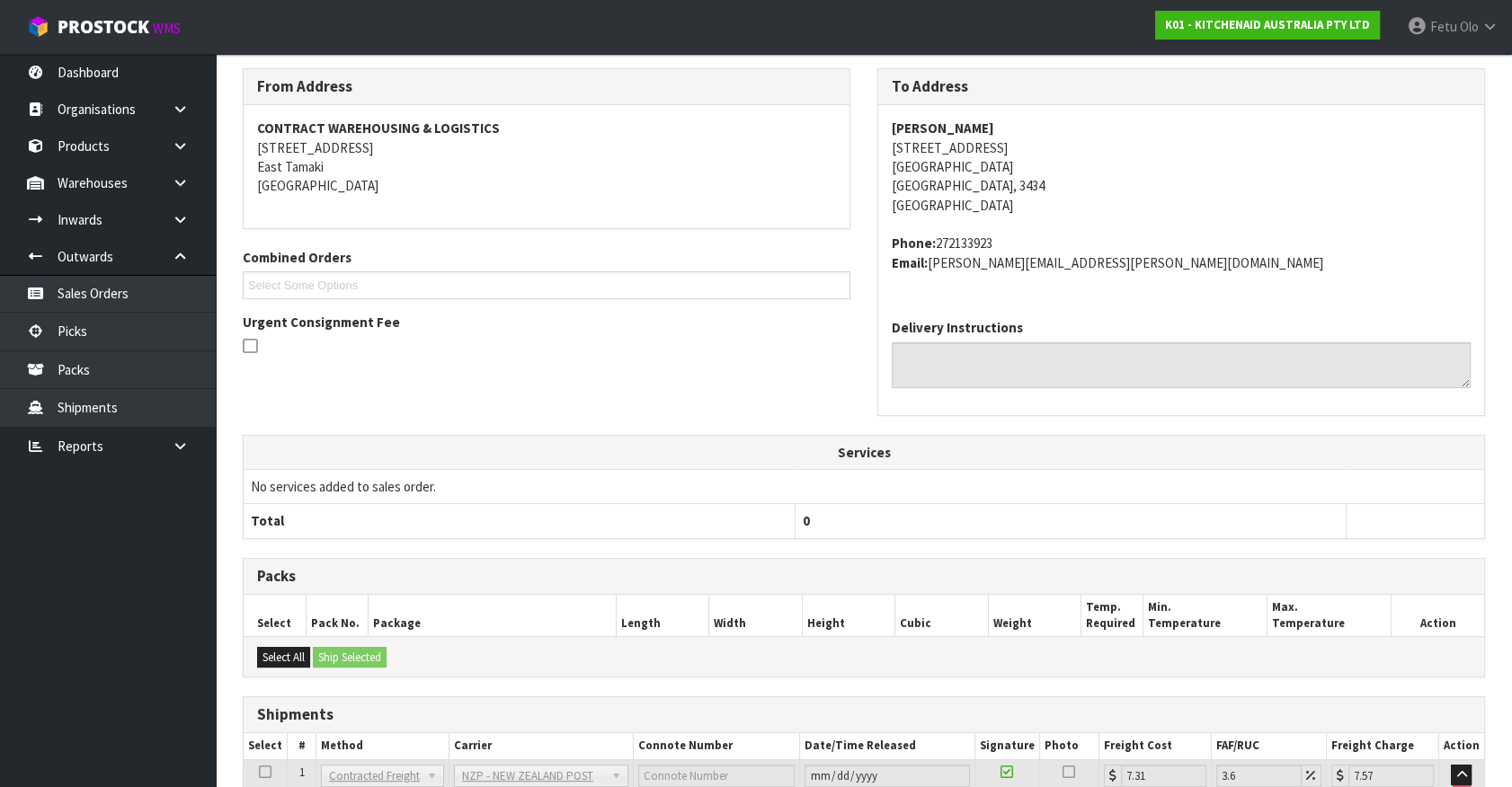 scroll, scrollTop: 436, scrollLeft: 0, axis: vertical 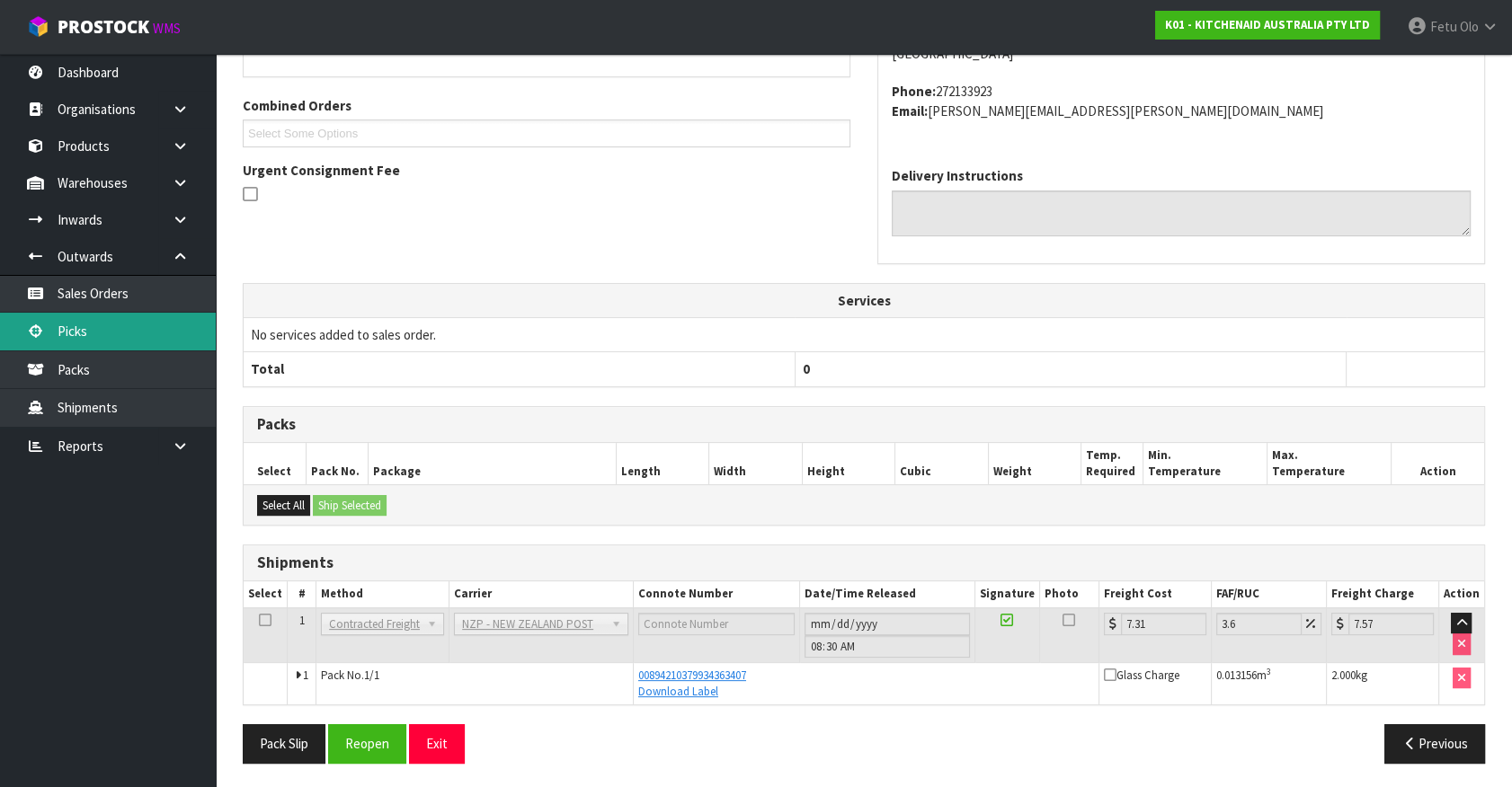 click on "Picks" at bounding box center [108, 331] 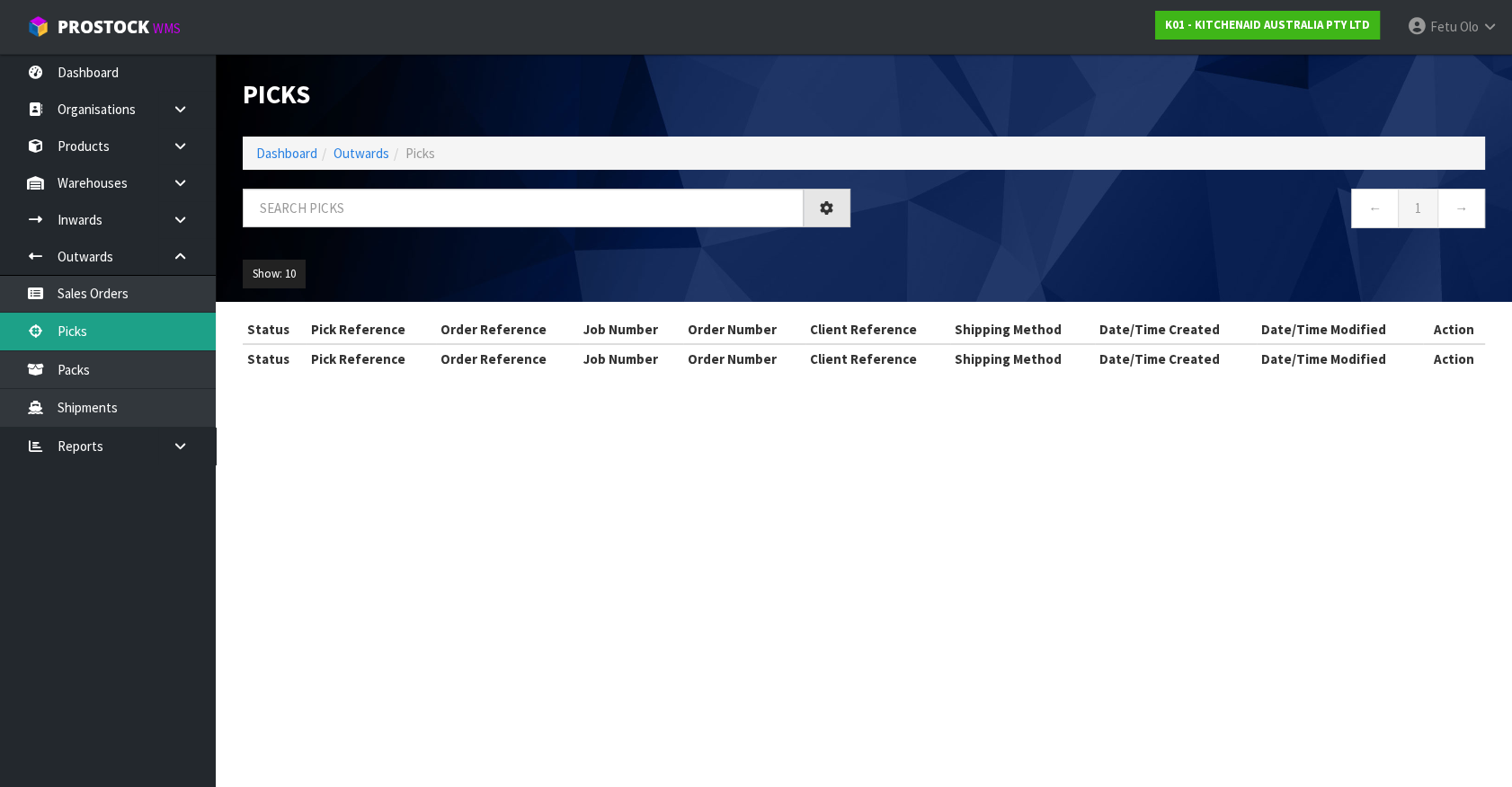 scroll, scrollTop: 0, scrollLeft: 0, axis: both 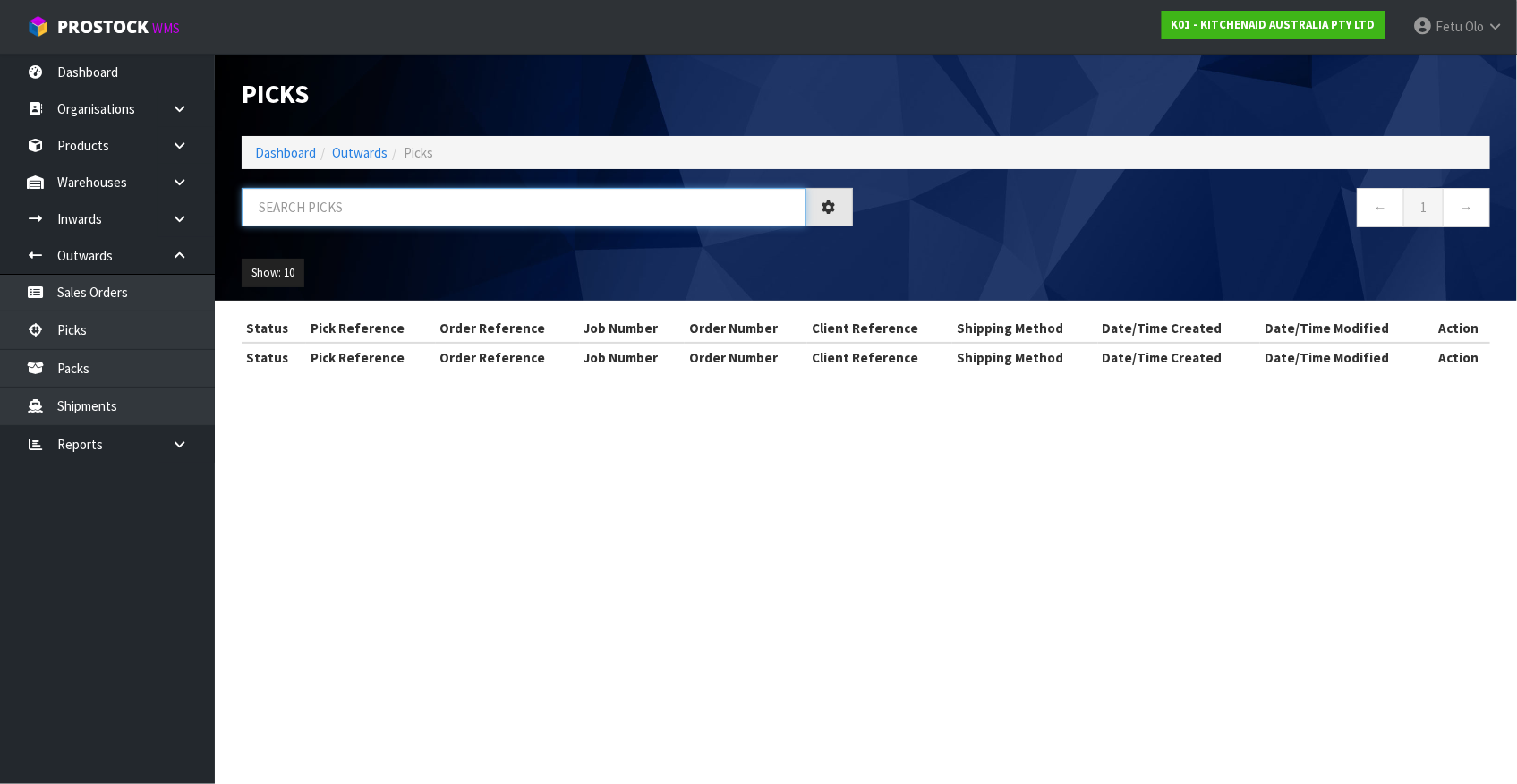 click at bounding box center [524, 207] 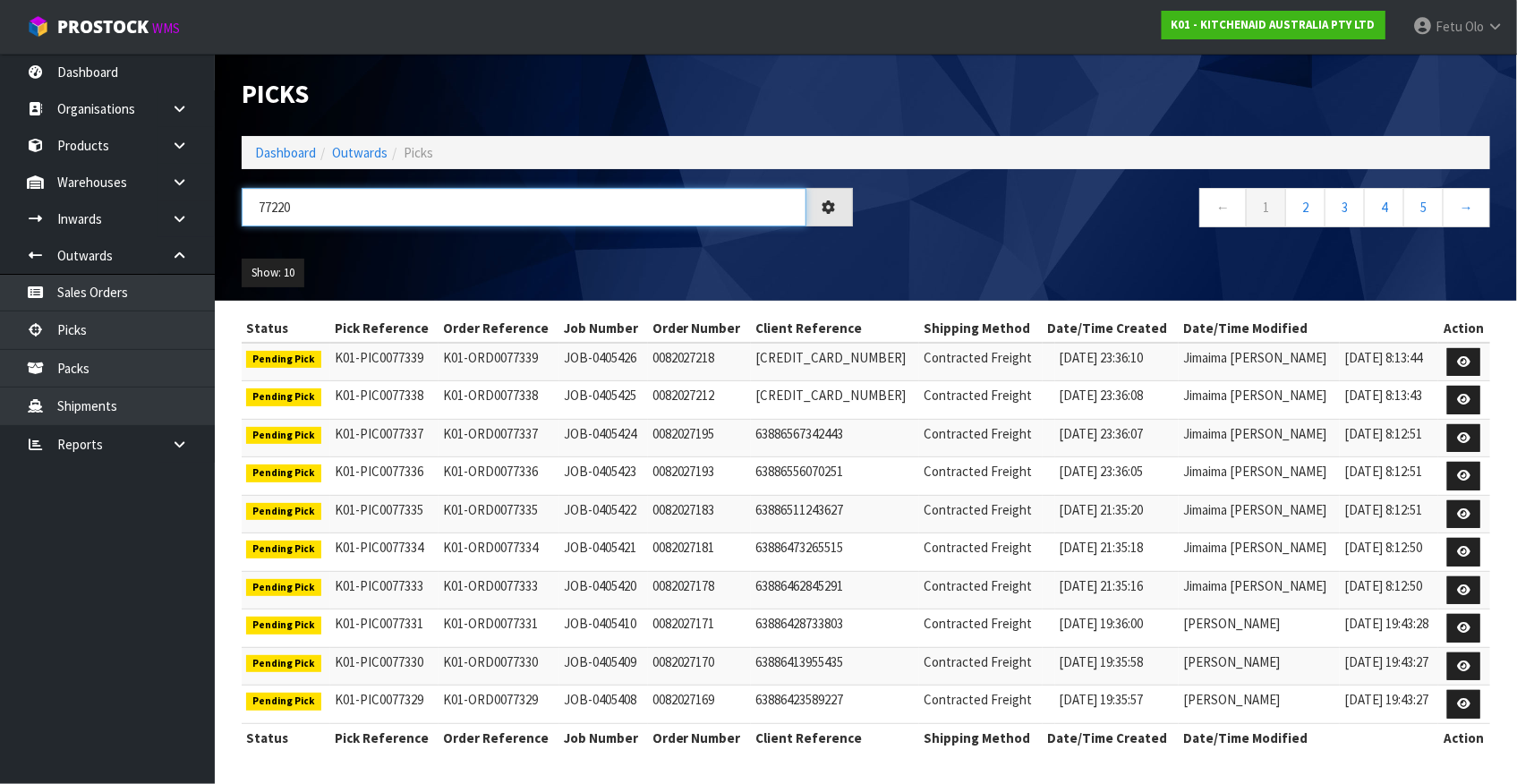 type on "77220" 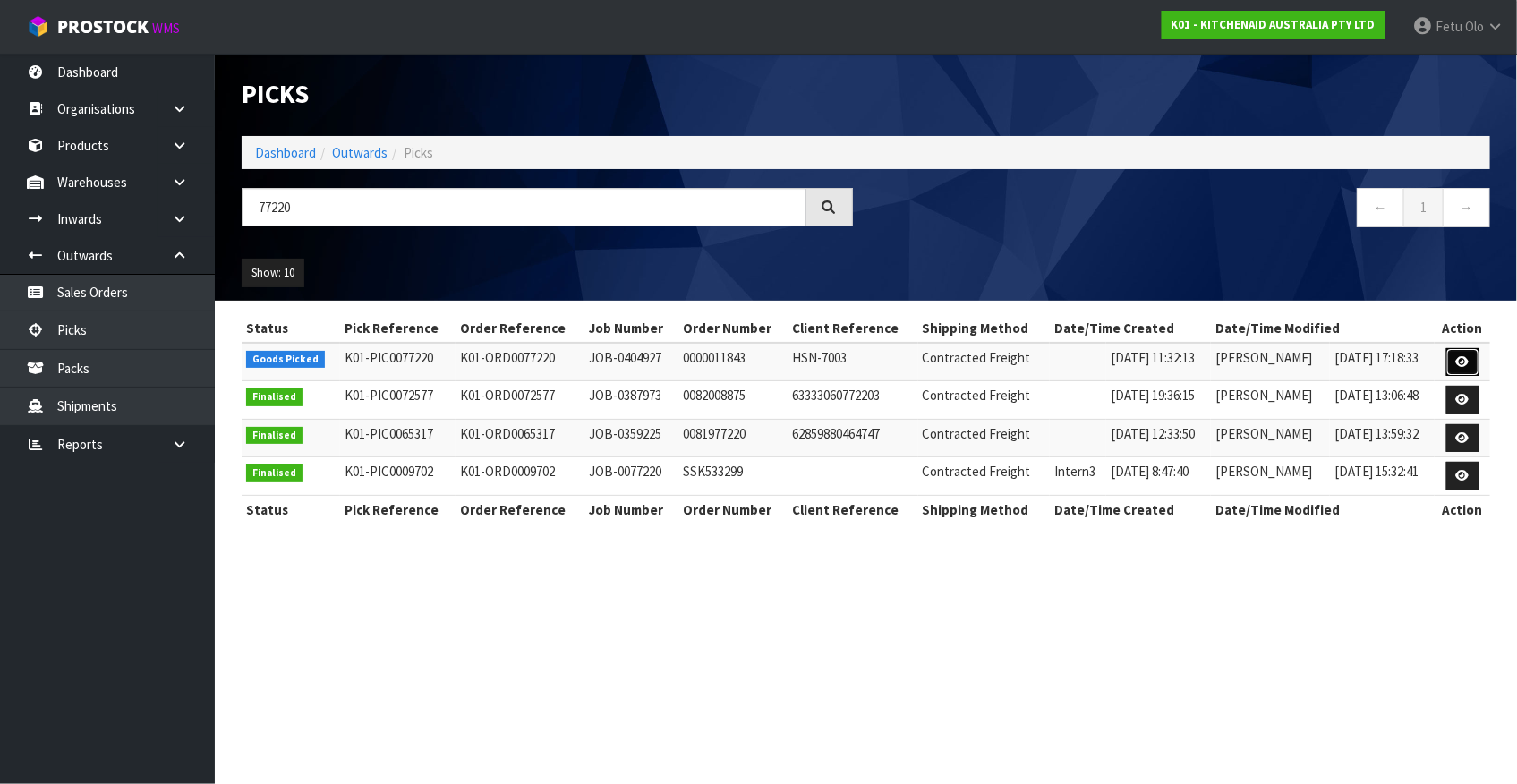 click at bounding box center [1462, 362] 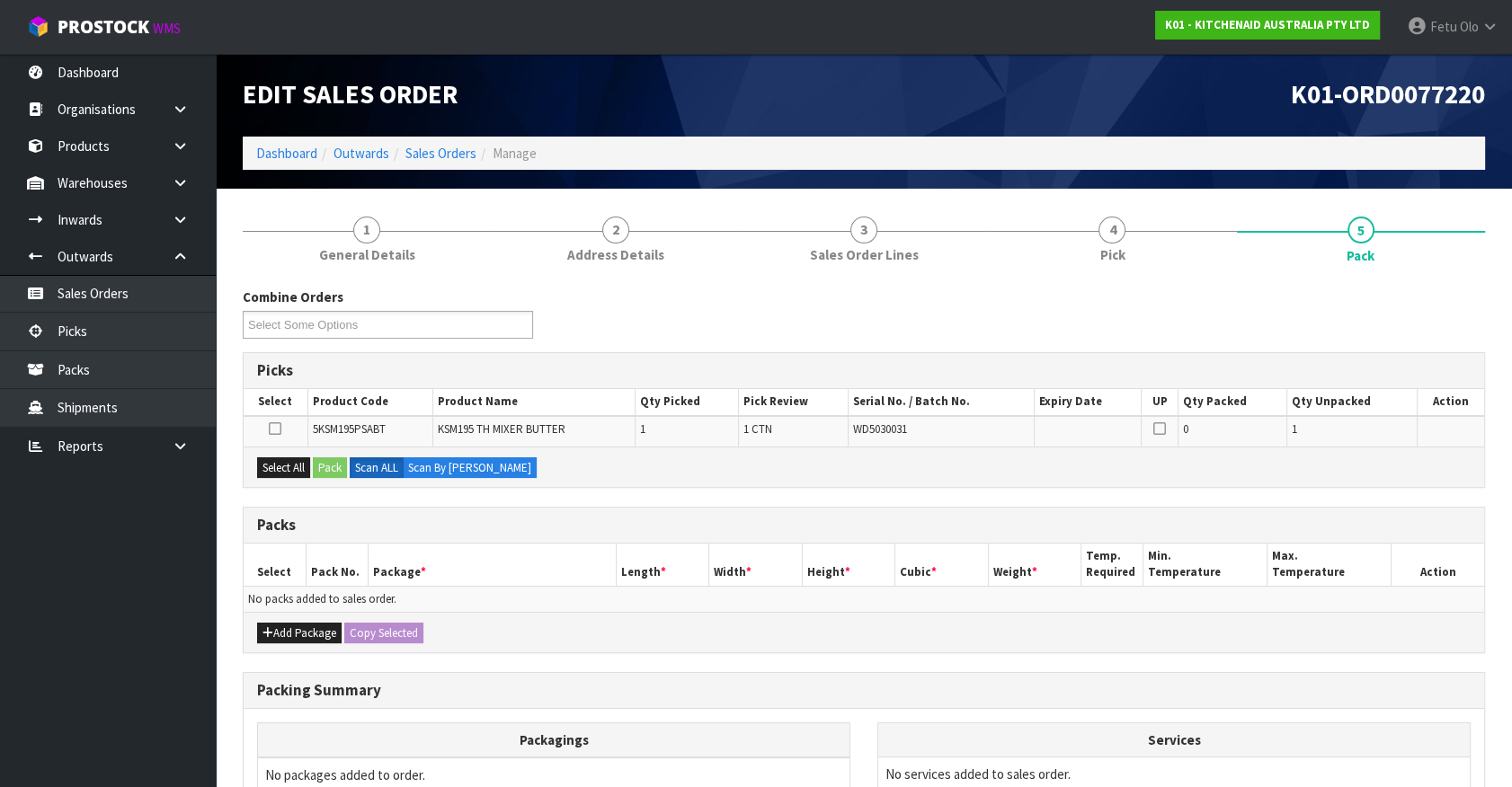 click on "Packing Summary" at bounding box center [864, 690] 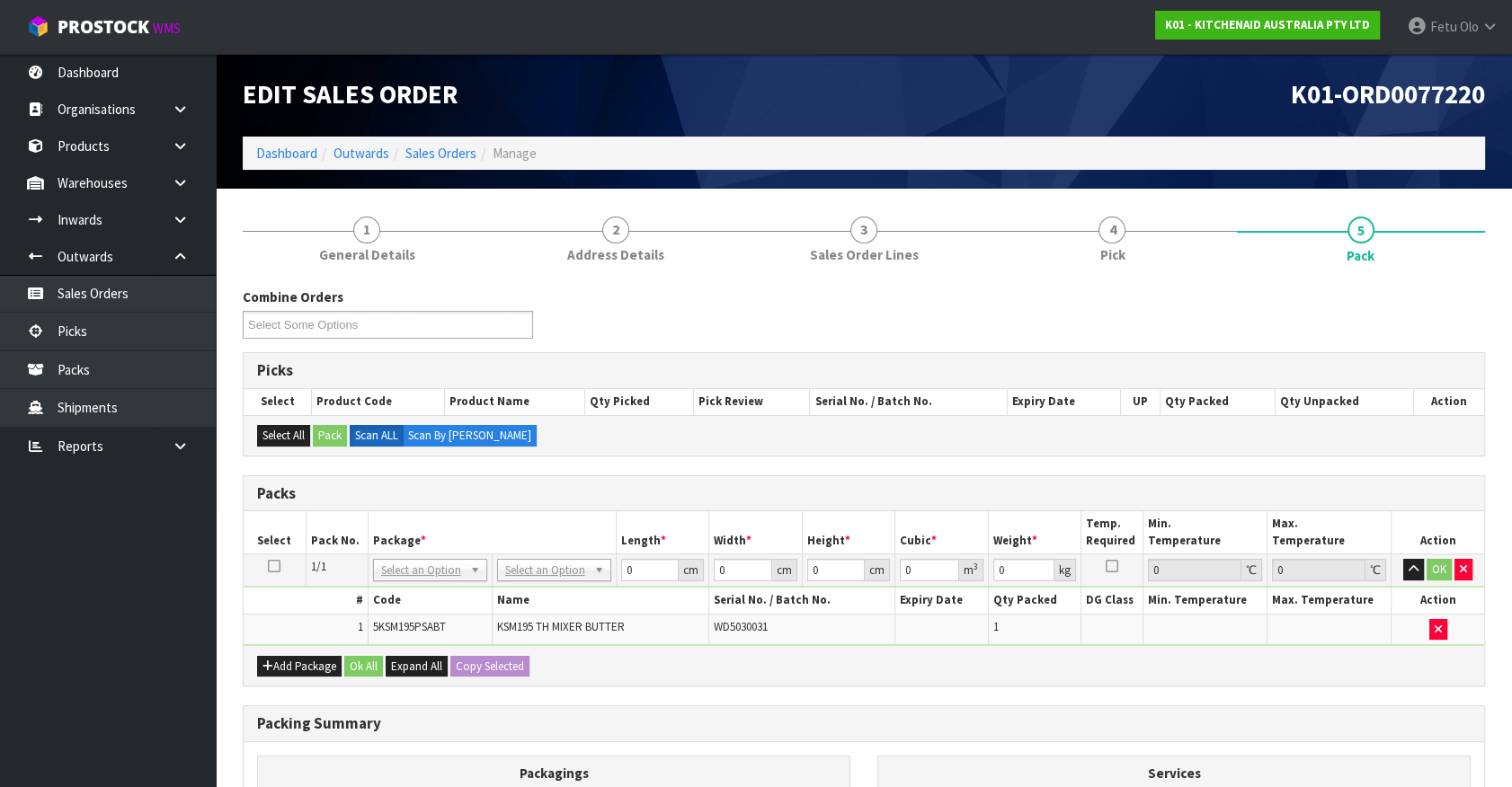 drag, startPoint x: 567, startPoint y: 575, endPoint x: 566, endPoint y: 592, distance: 17.029386 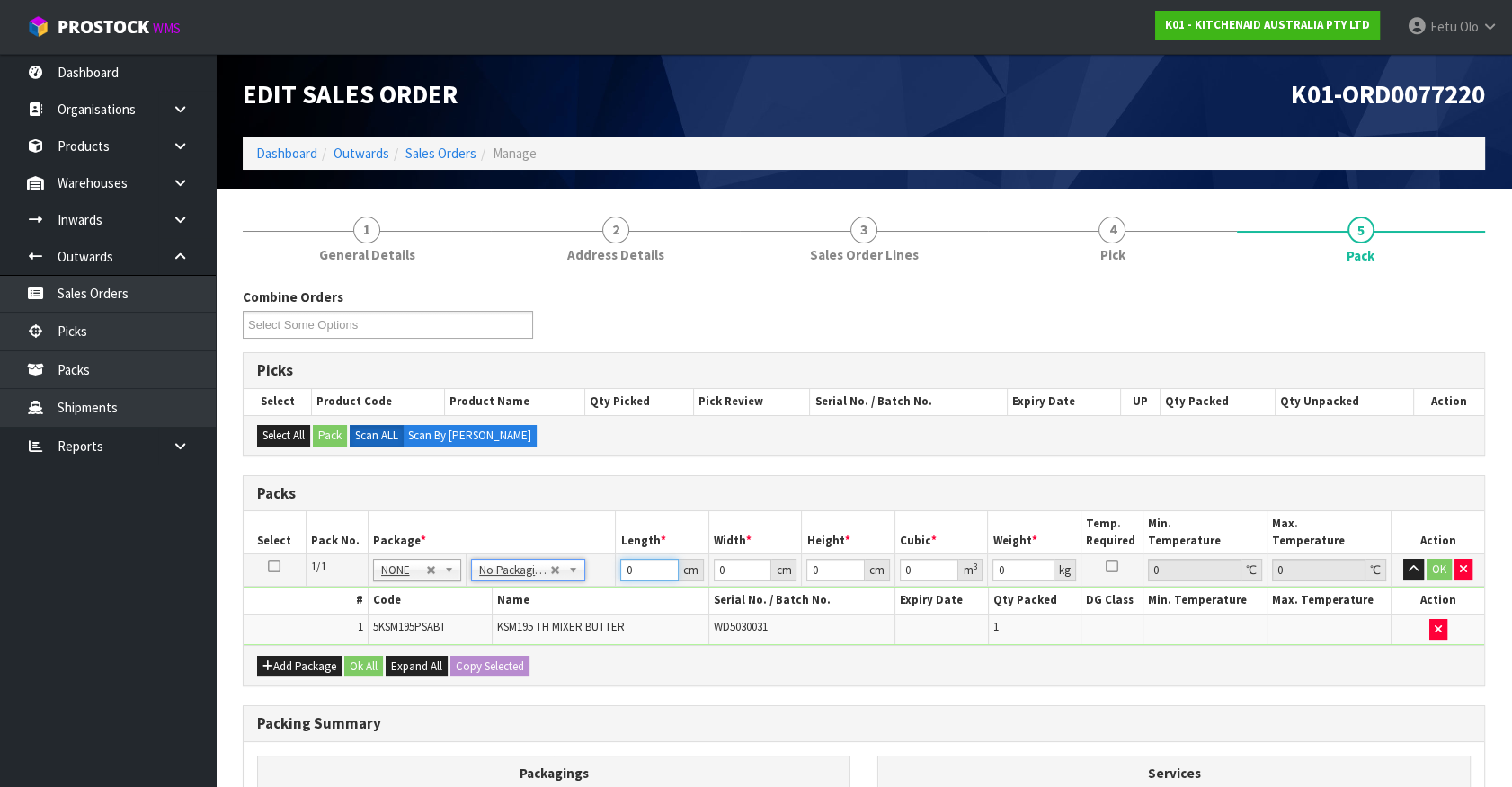 drag, startPoint x: 643, startPoint y: 567, endPoint x: 398, endPoint y: 641, distance: 255.93163 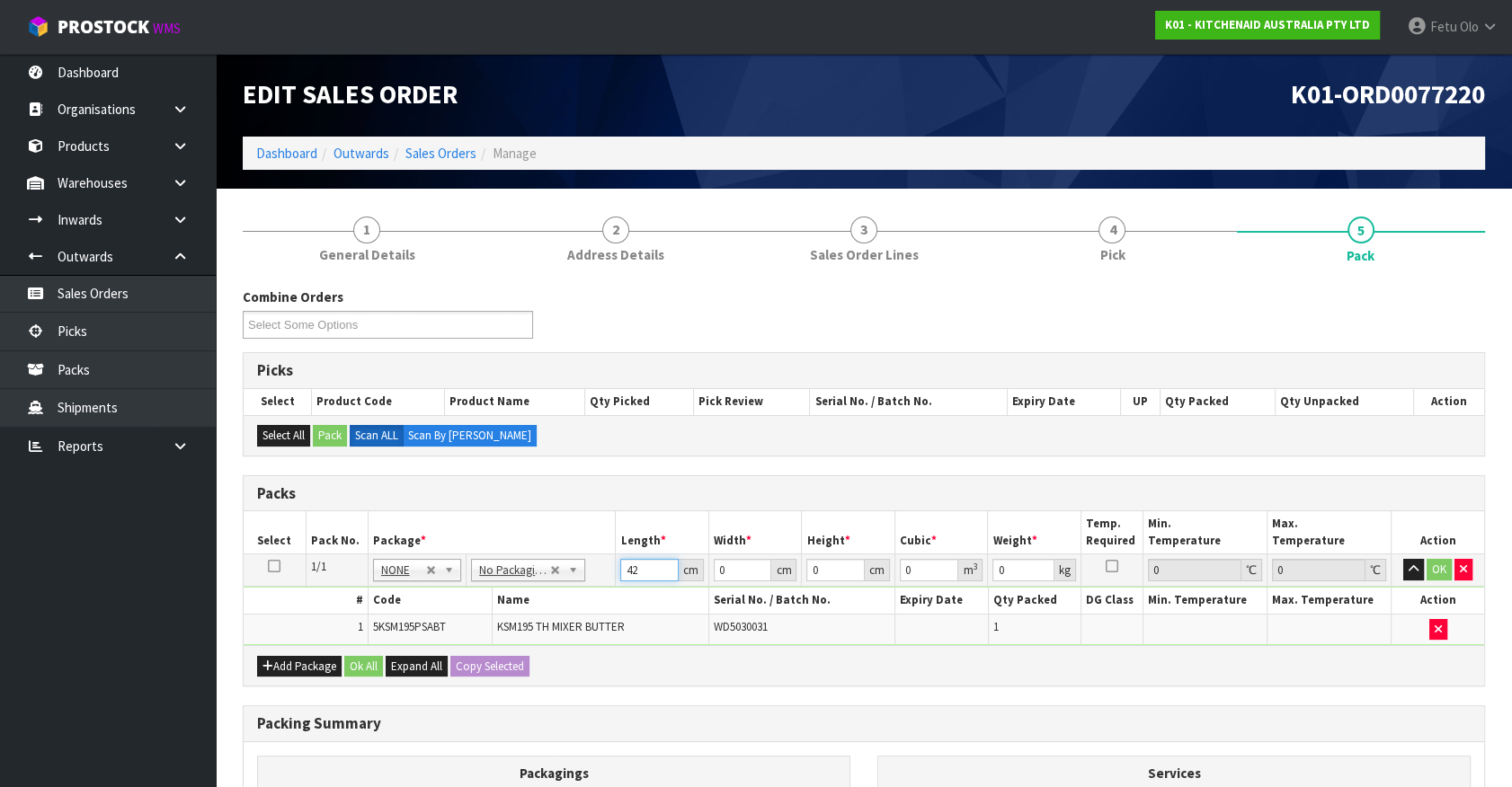 type on "42" 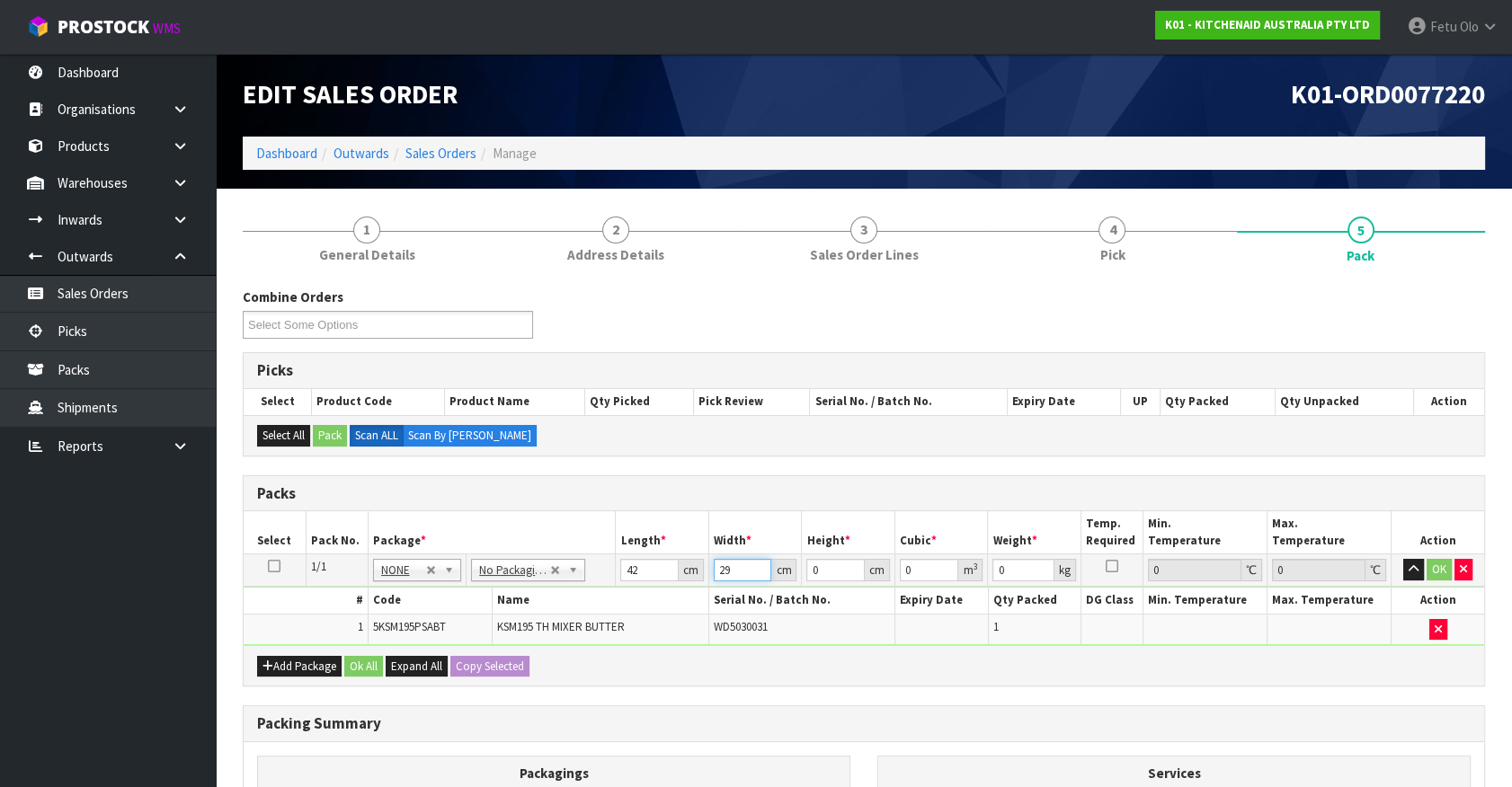 type 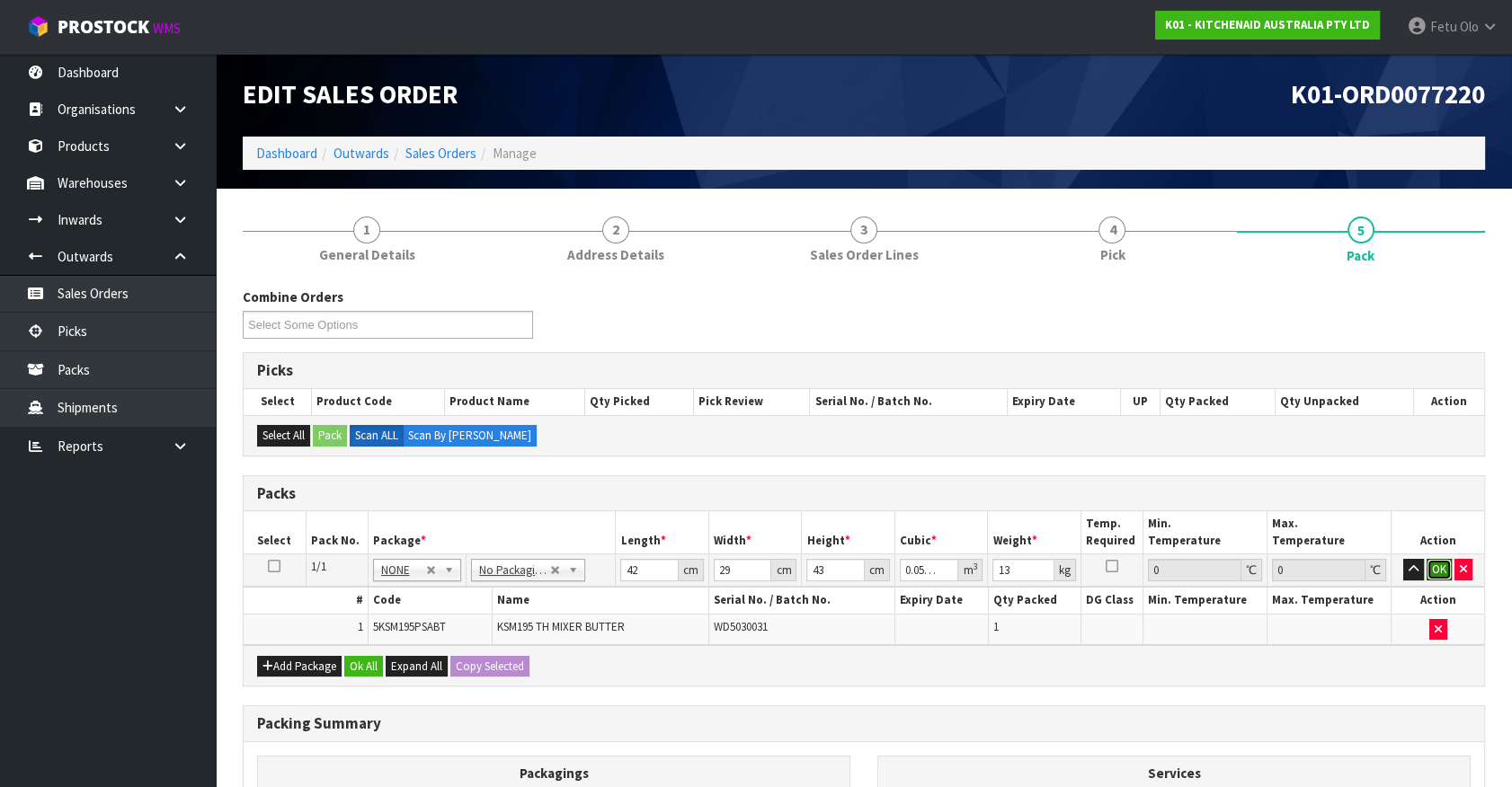 click on "OK" at bounding box center (1439, 570) 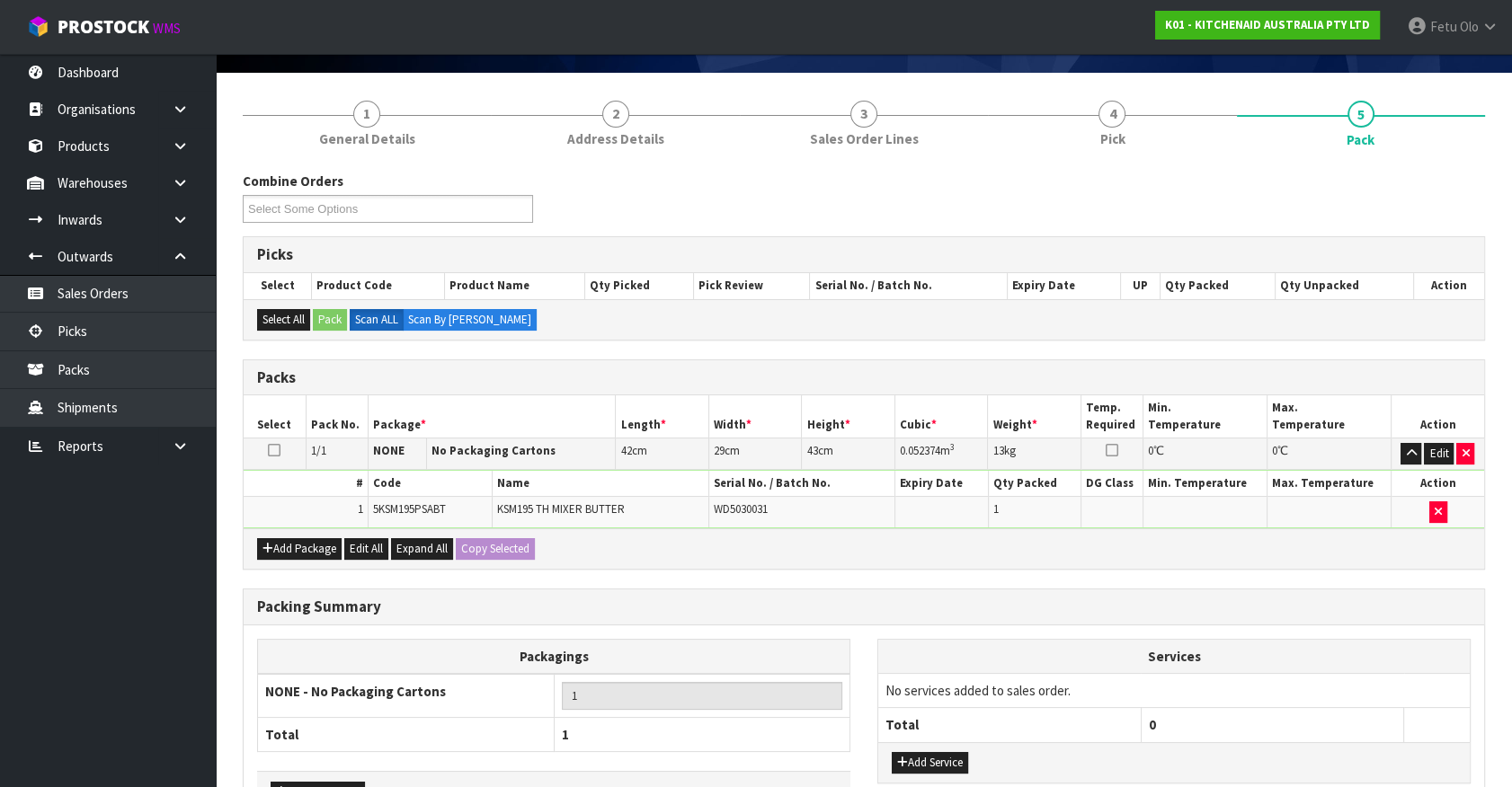 scroll, scrollTop: 234, scrollLeft: 0, axis: vertical 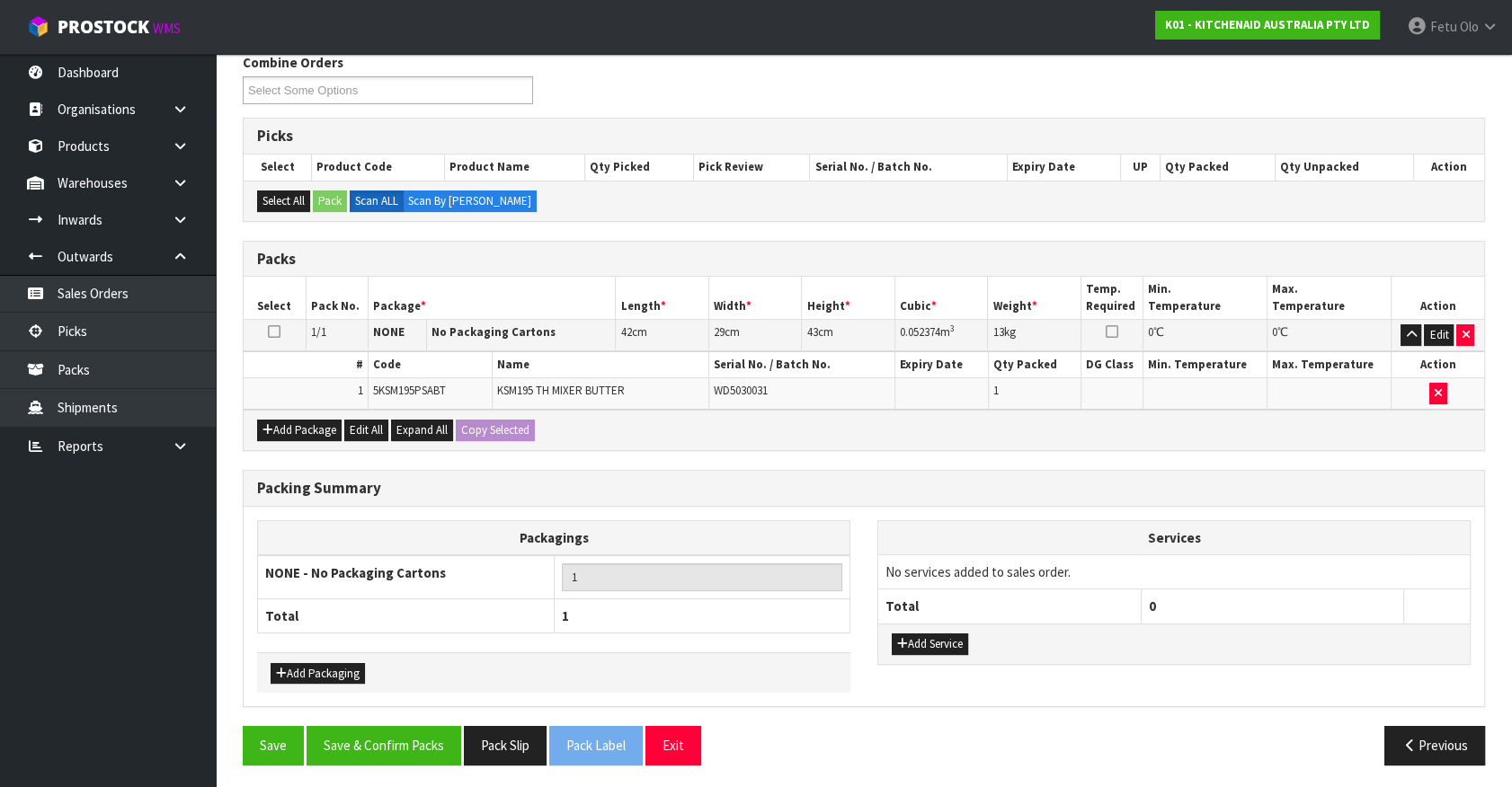 click on "Packing Summary
Packagings
NONE - No Packaging Cartons
1
Total
1
Add Packaging
Services
No services added to sales order.
Total
0" at bounding box center (864, 598) 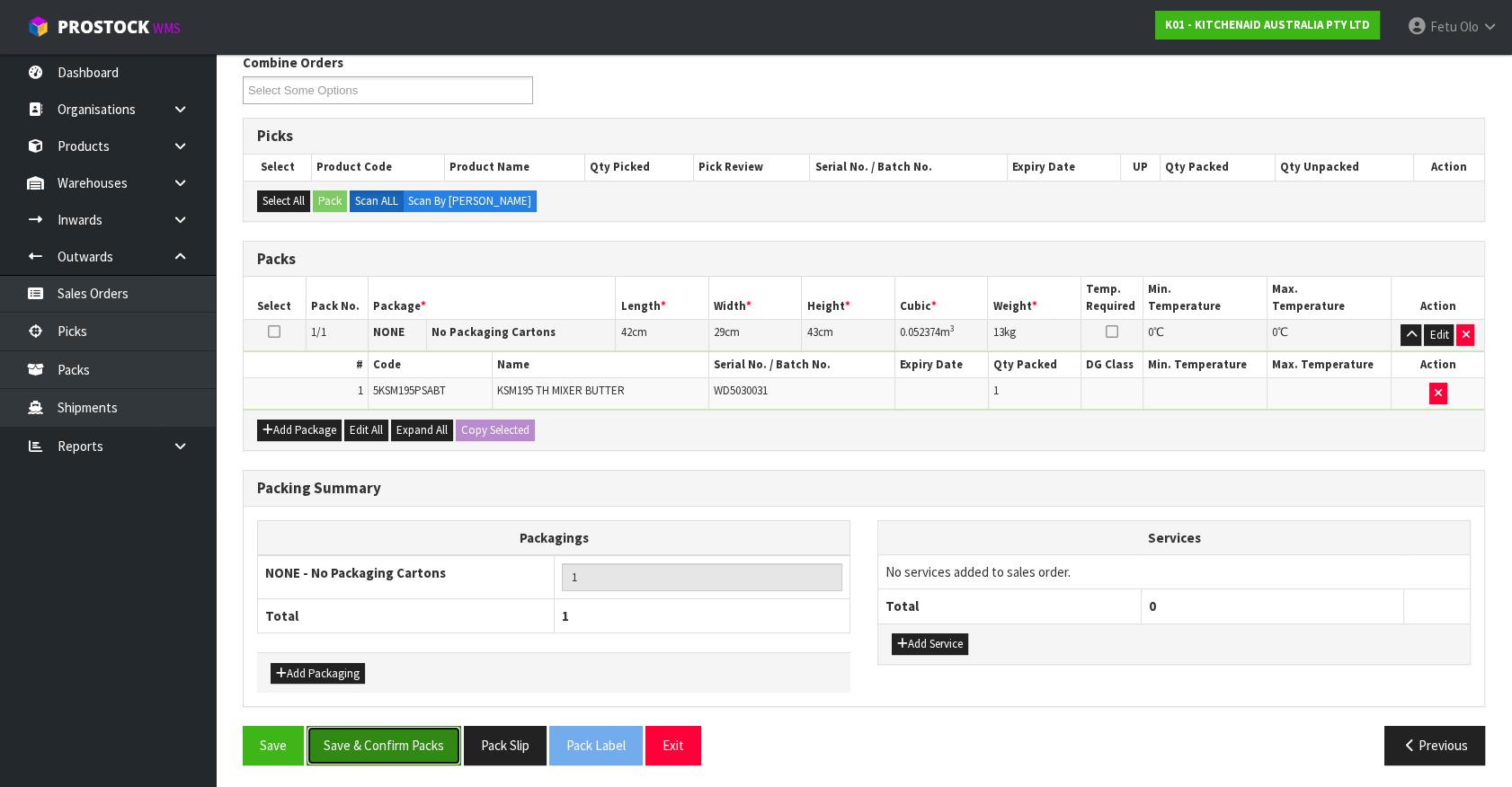 click on "Save & Confirm Packs" at bounding box center (384, 745) 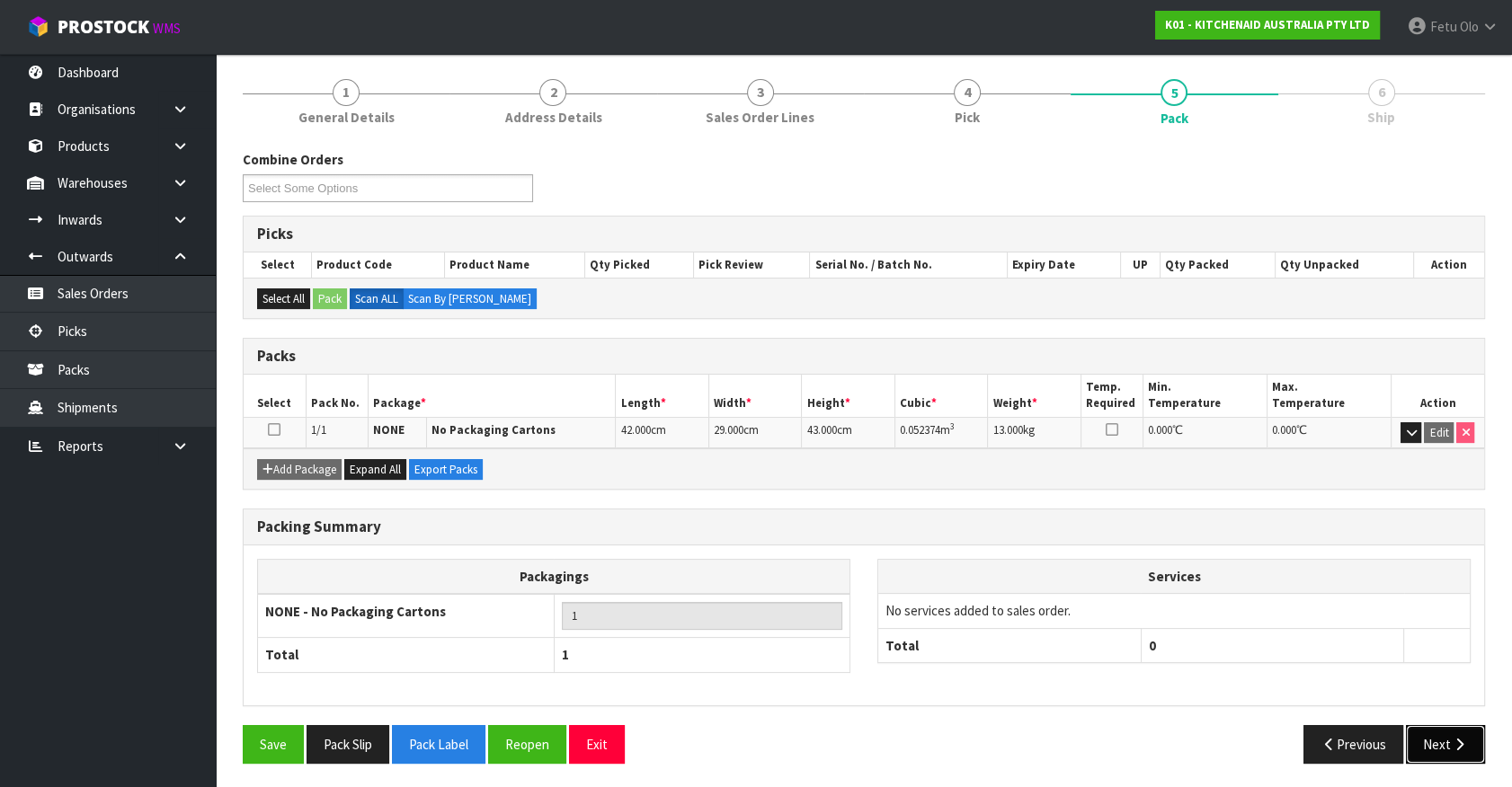 click on "Next" at bounding box center (1445, 744) 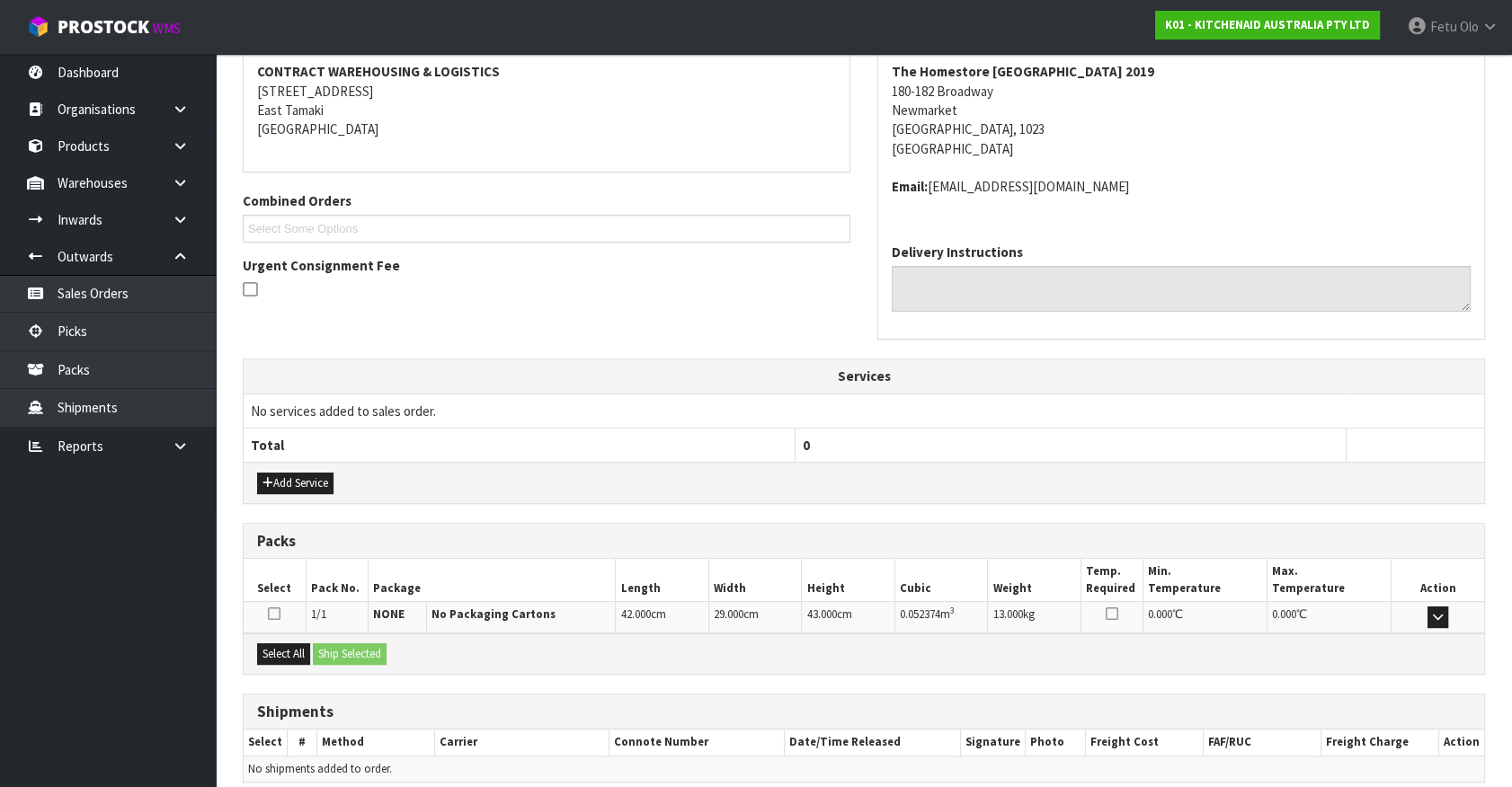 scroll, scrollTop: 417, scrollLeft: 0, axis: vertical 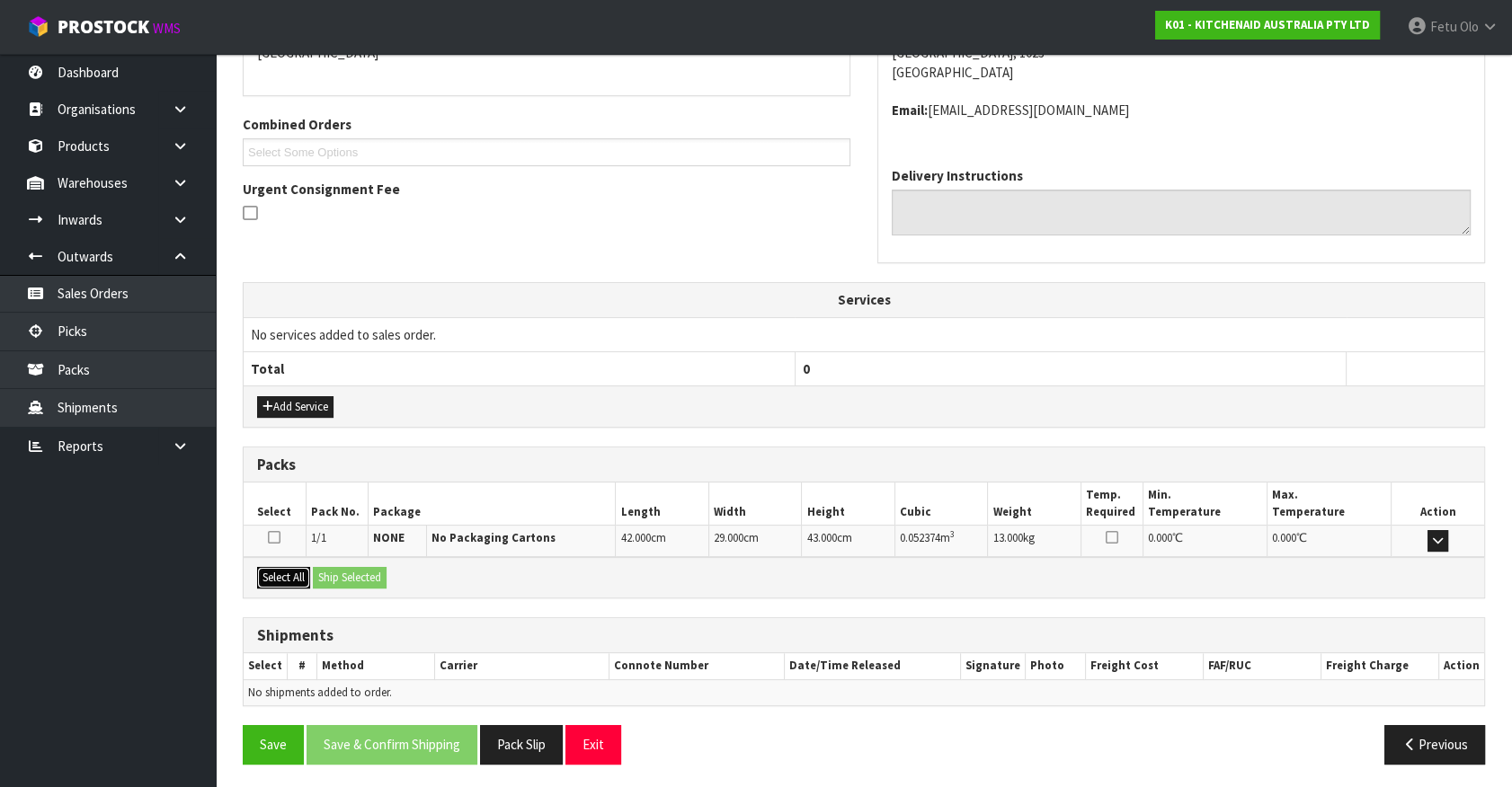 click on "Select All" at bounding box center (283, 578) 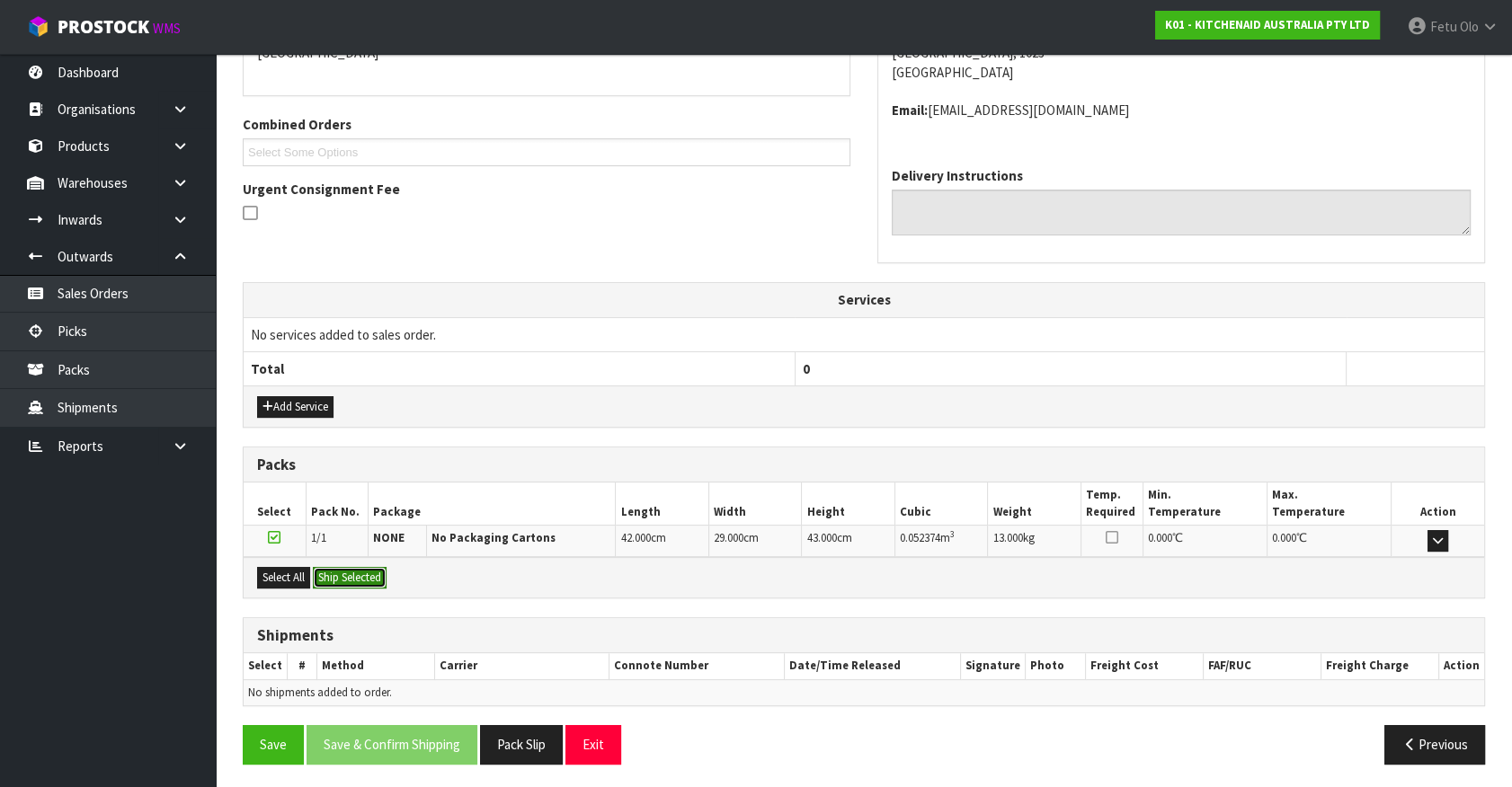 click on "Ship Selected" at bounding box center [350, 578] 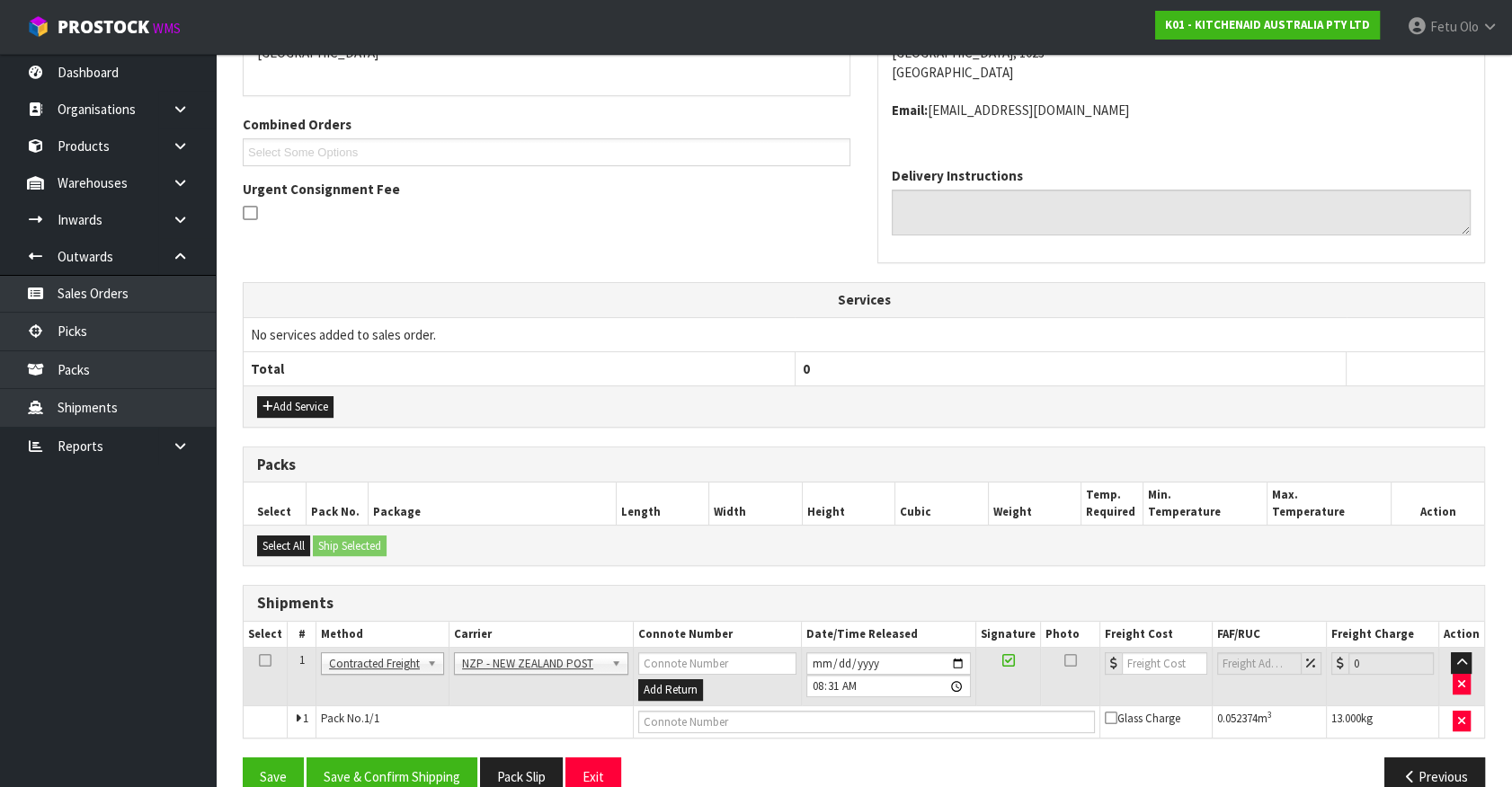 scroll, scrollTop: 449, scrollLeft: 0, axis: vertical 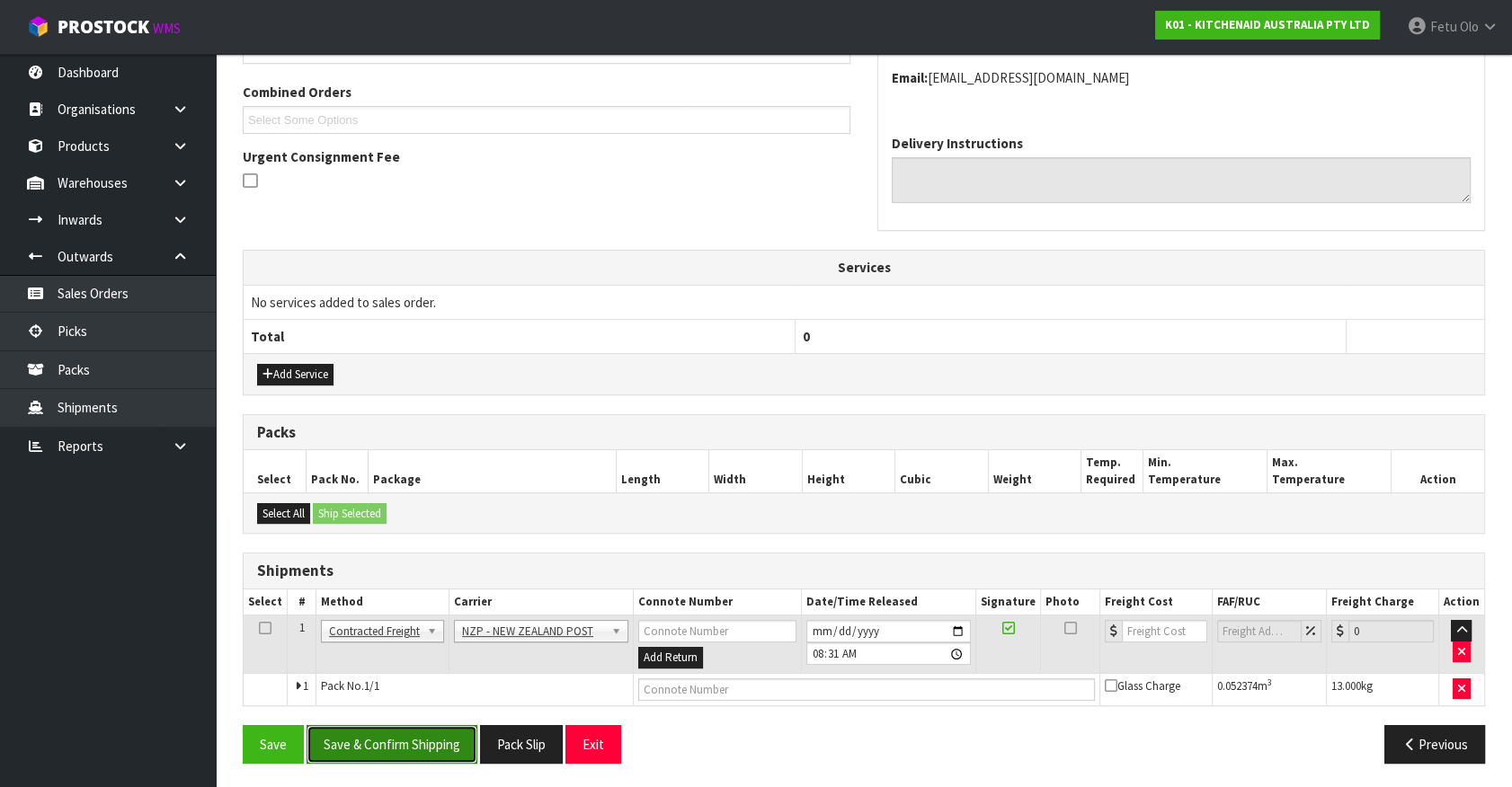 click on "Save & Confirm Shipping" at bounding box center (392, 744) 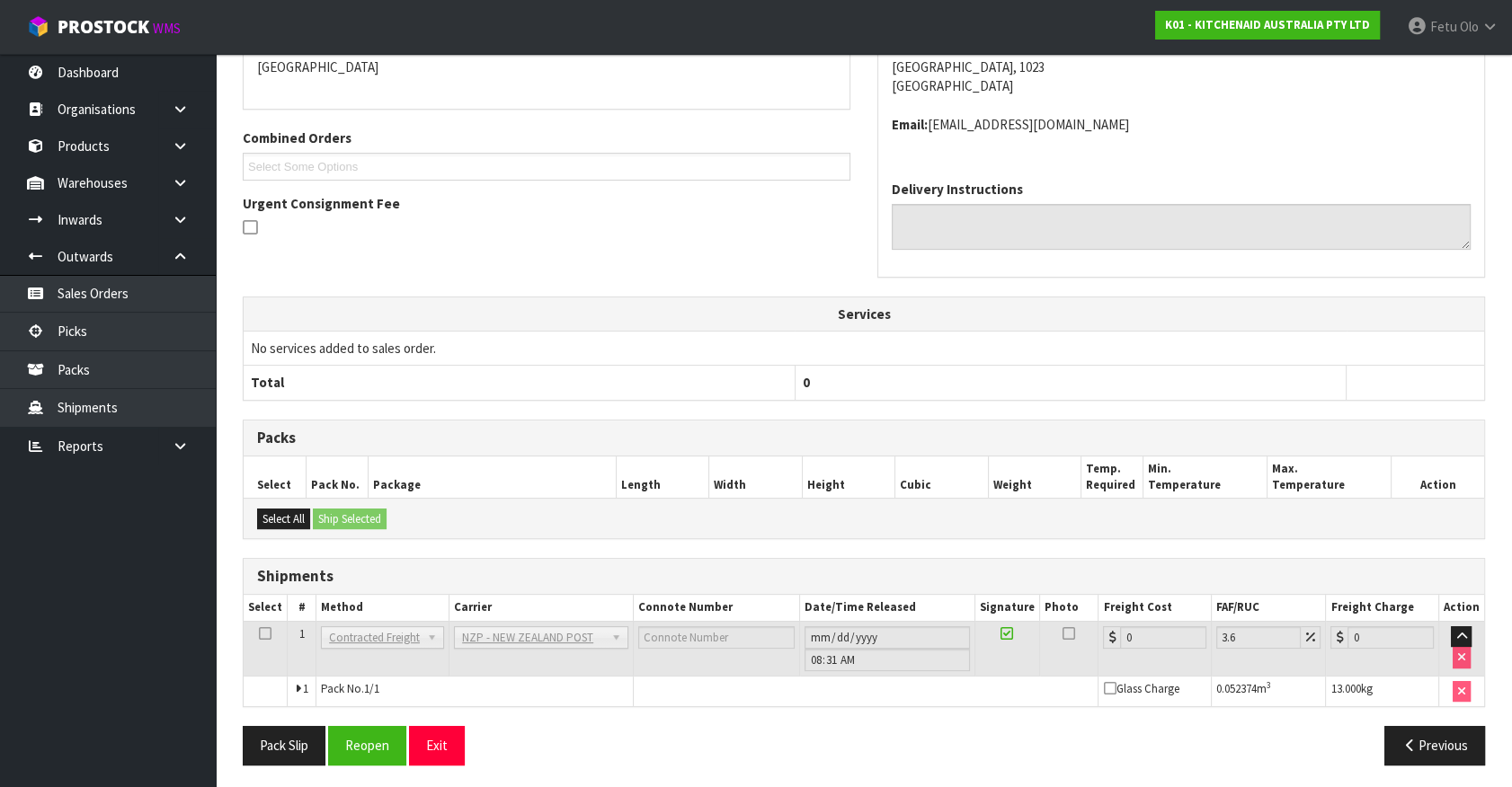 scroll, scrollTop: 423, scrollLeft: 0, axis: vertical 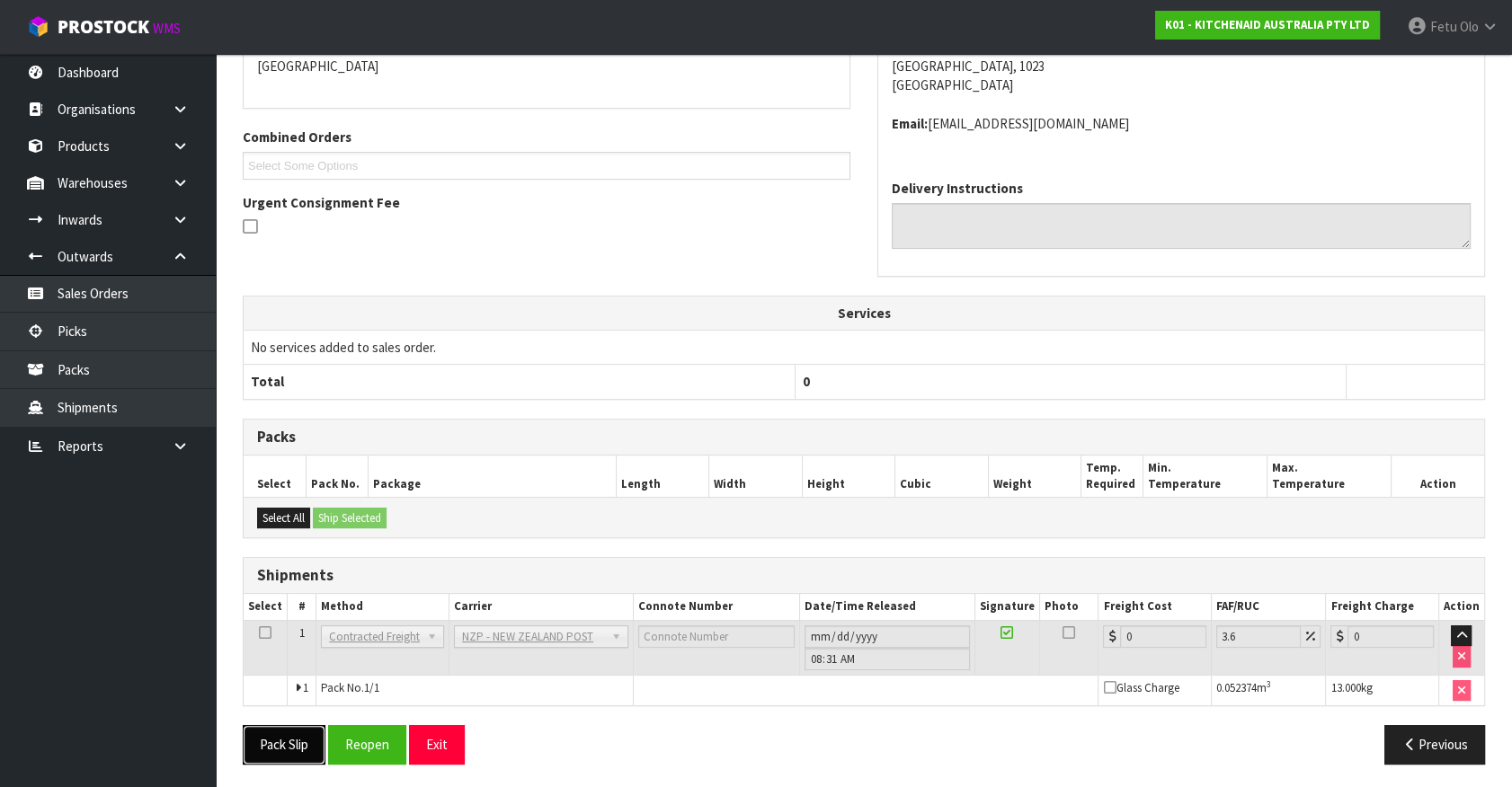 click on "Pack Slip" at bounding box center (284, 744) 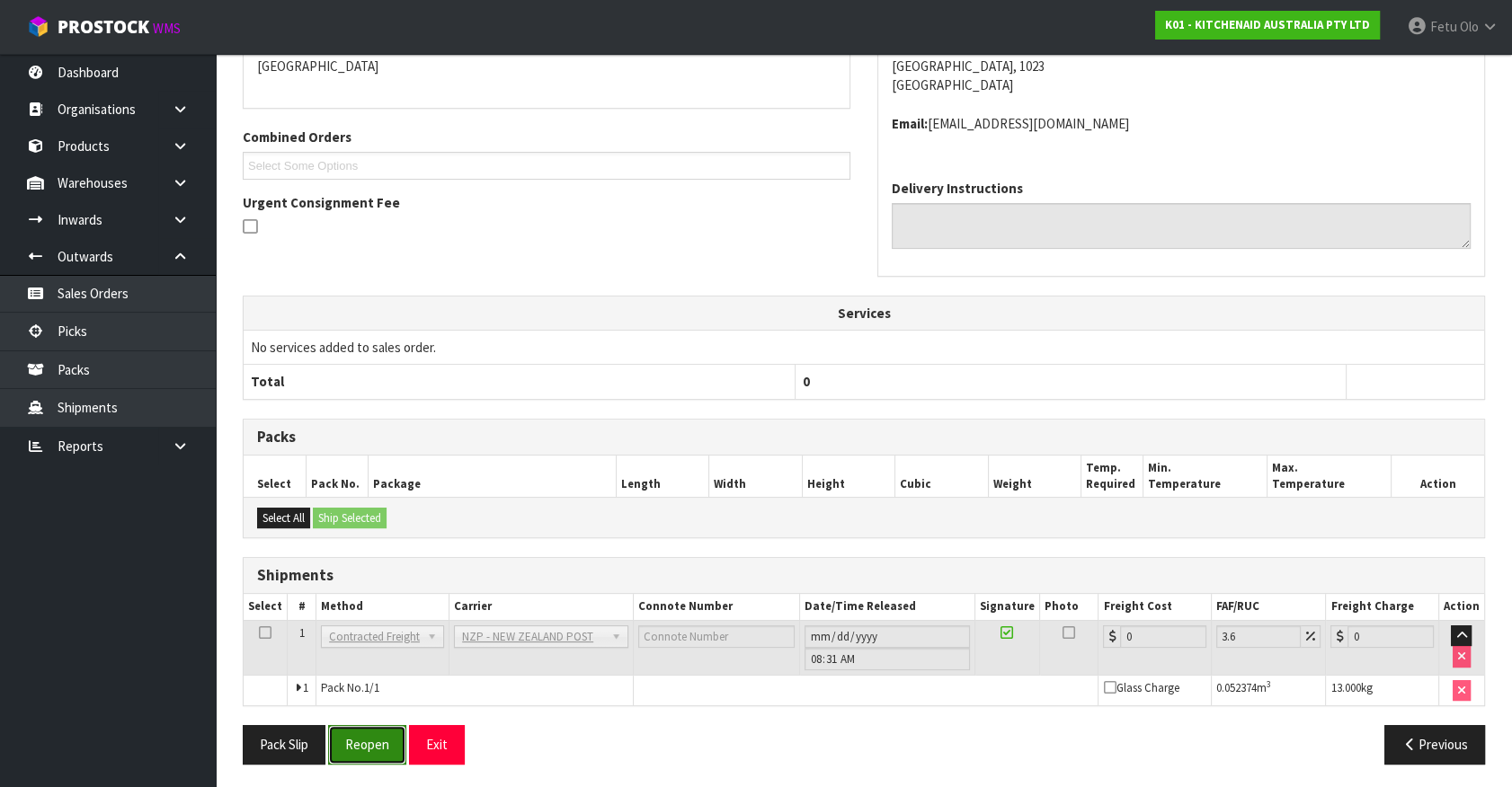 click on "Reopen" at bounding box center [367, 744] 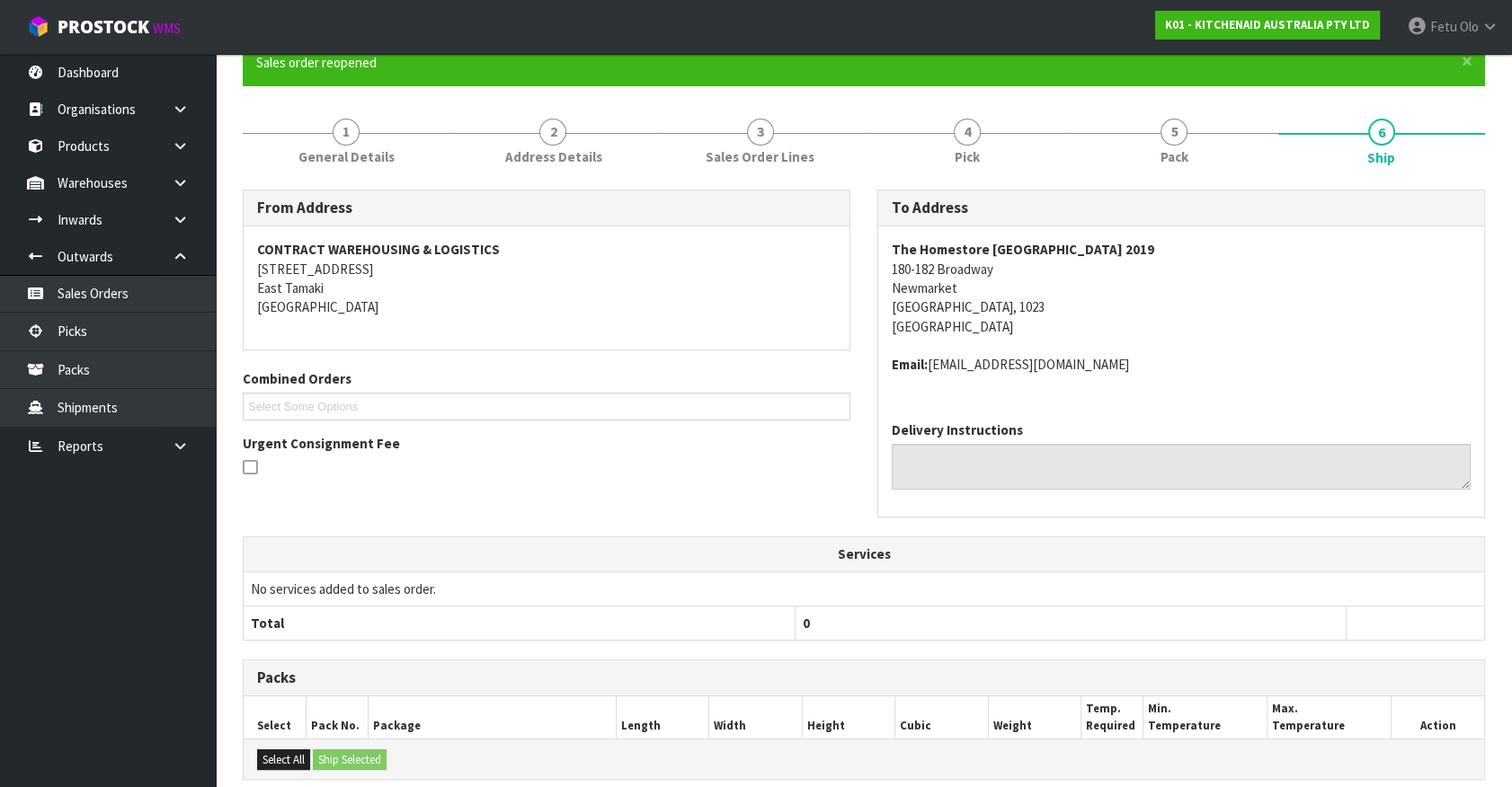 scroll, scrollTop: 404, scrollLeft: 0, axis: vertical 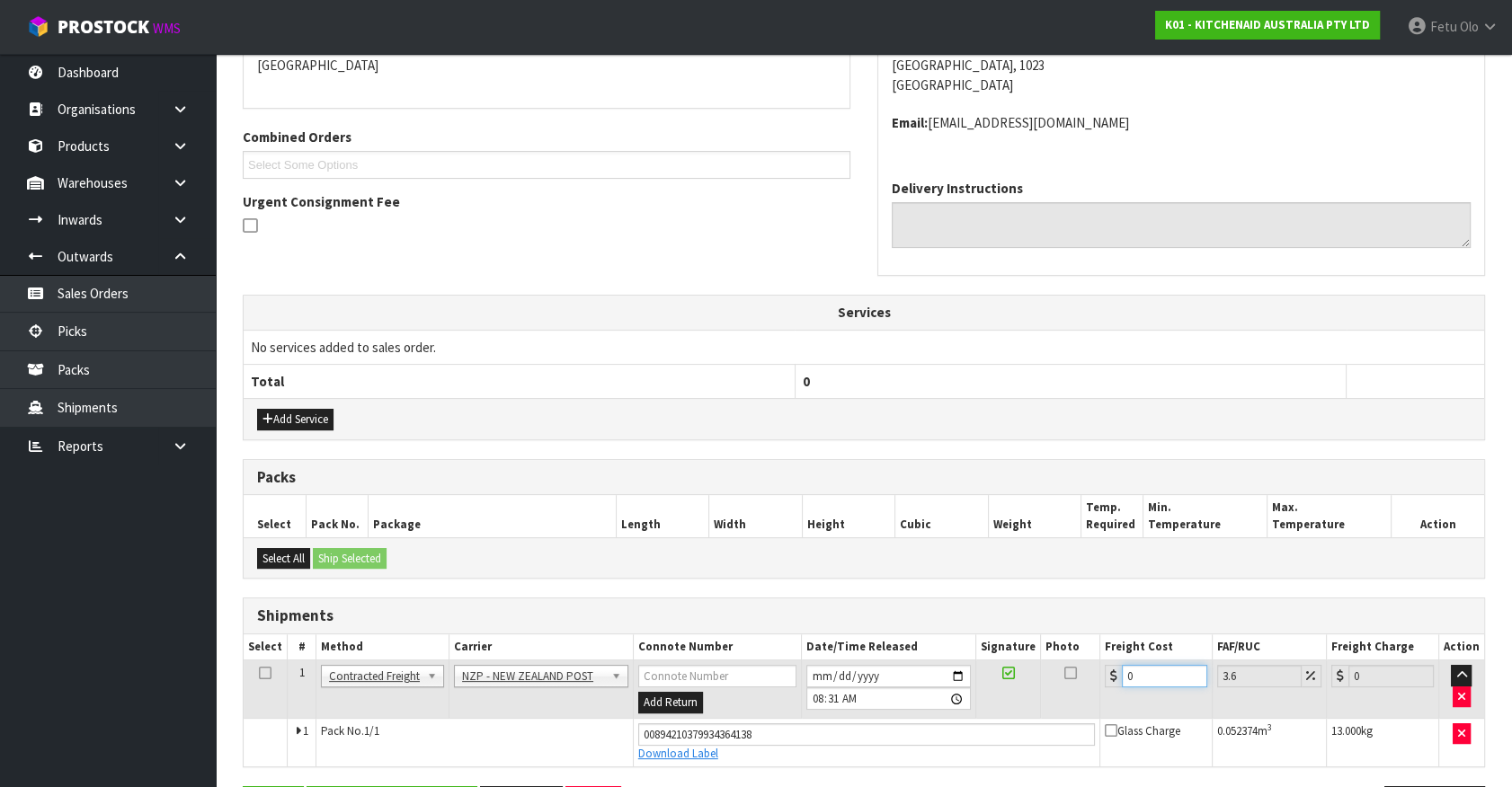 drag, startPoint x: 1152, startPoint y: 665, endPoint x: 985, endPoint y: 704, distance: 171.49344 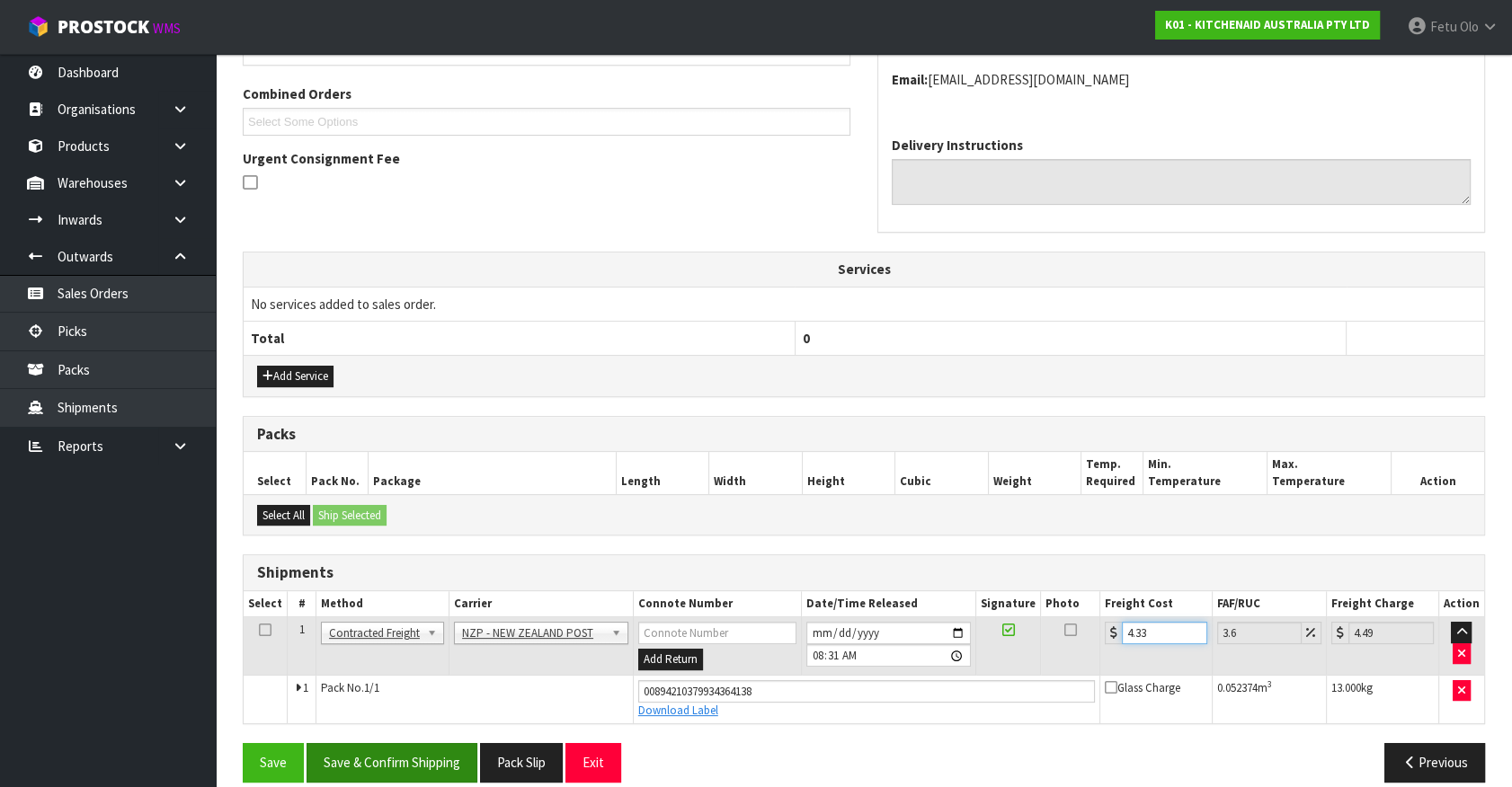 scroll, scrollTop: 465, scrollLeft: 0, axis: vertical 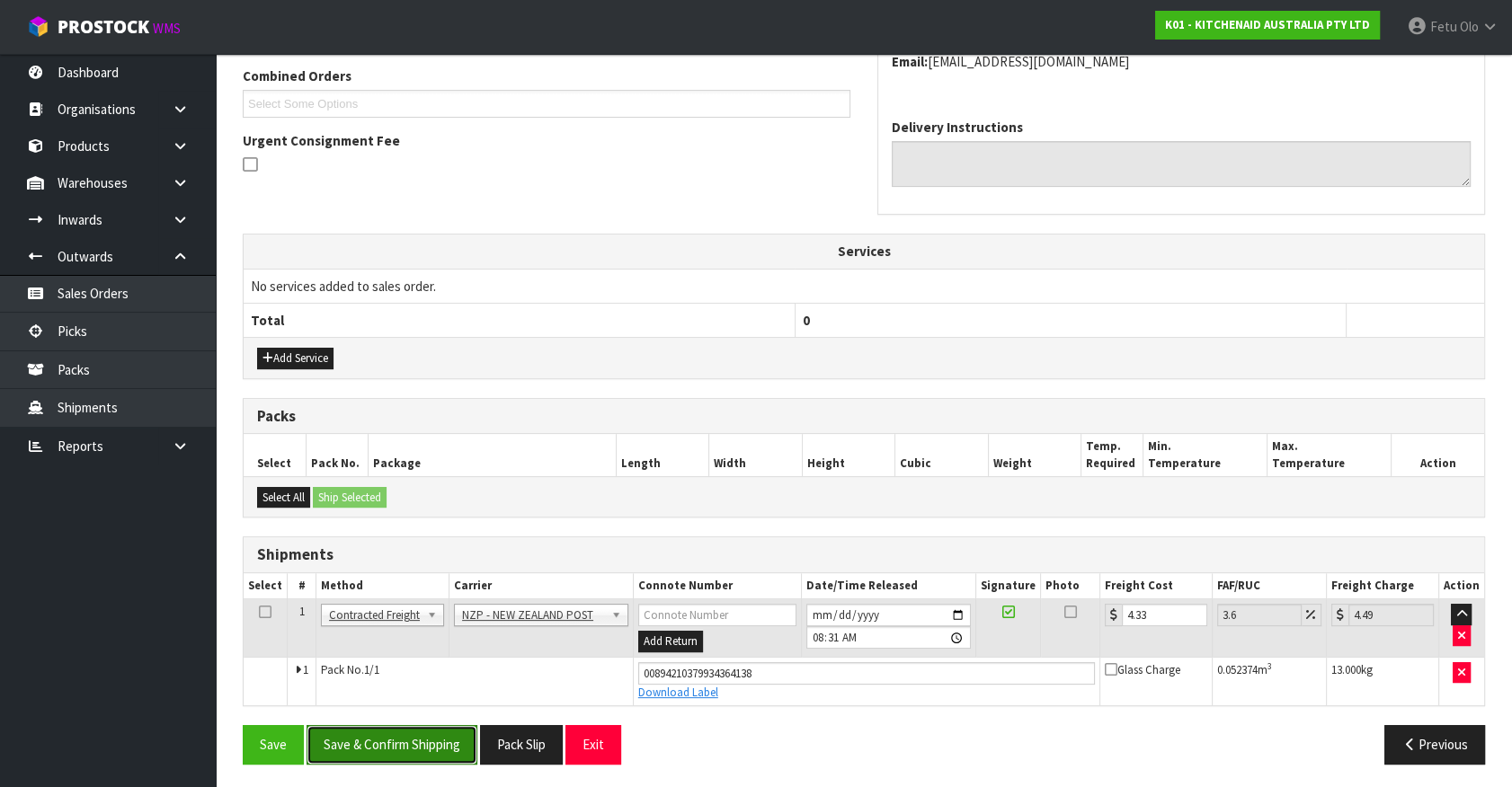 click on "Save & Confirm Shipping" at bounding box center (392, 744) 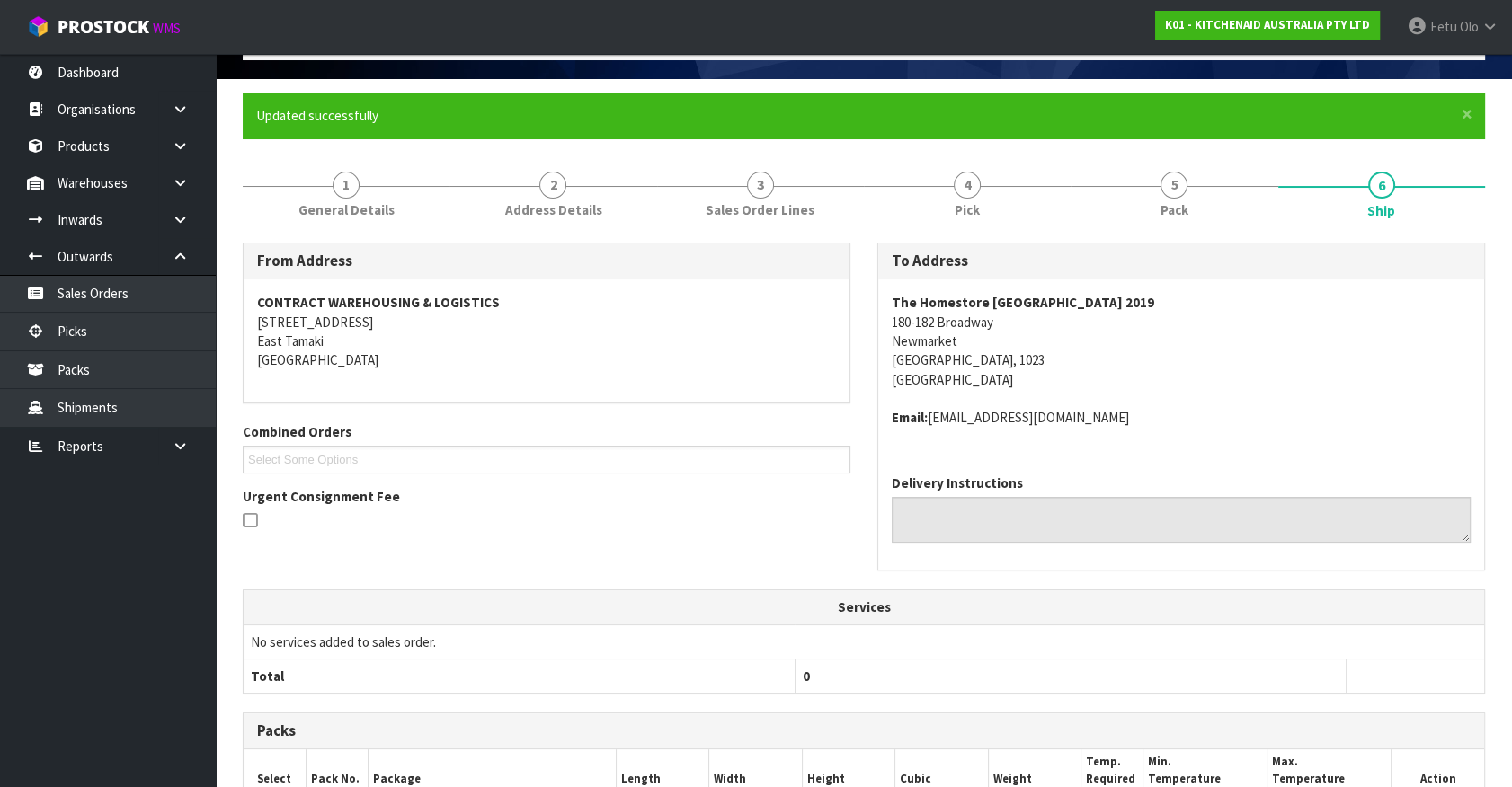 scroll, scrollTop: 417, scrollLeft: 0, axis: vertical 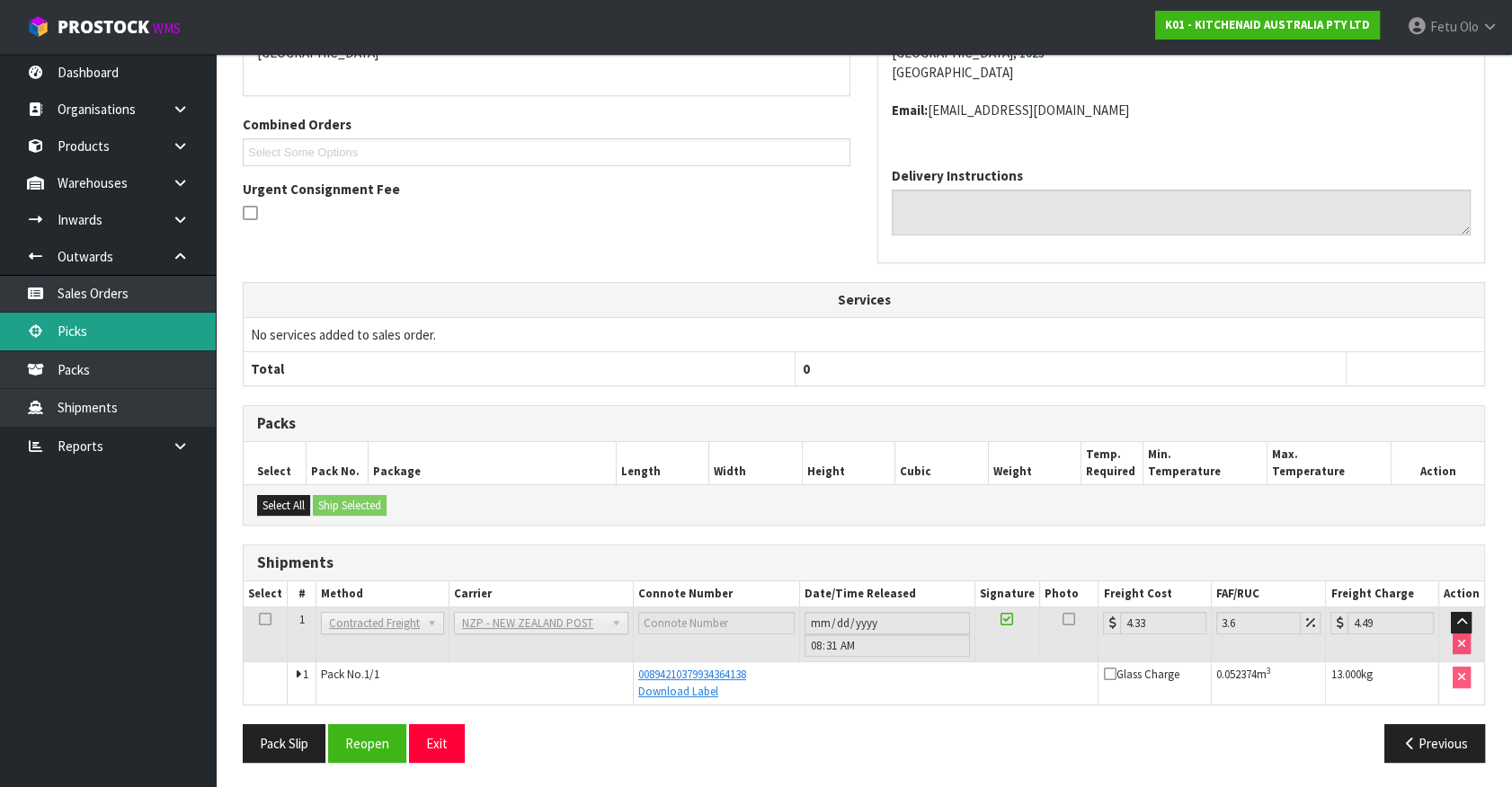 click on "Picks" at bounding box center (108, 331) 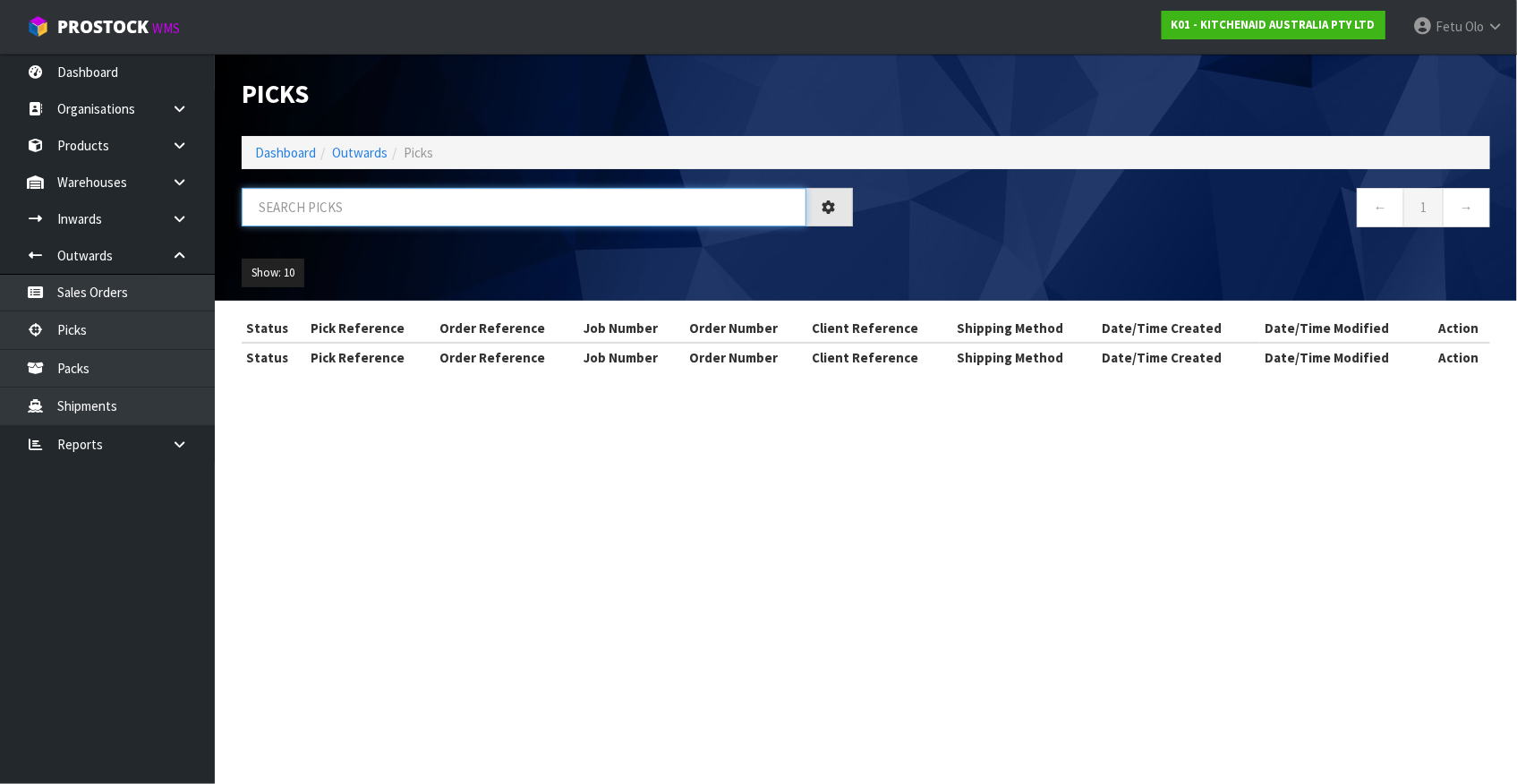 click at bounding box center (524, 207) 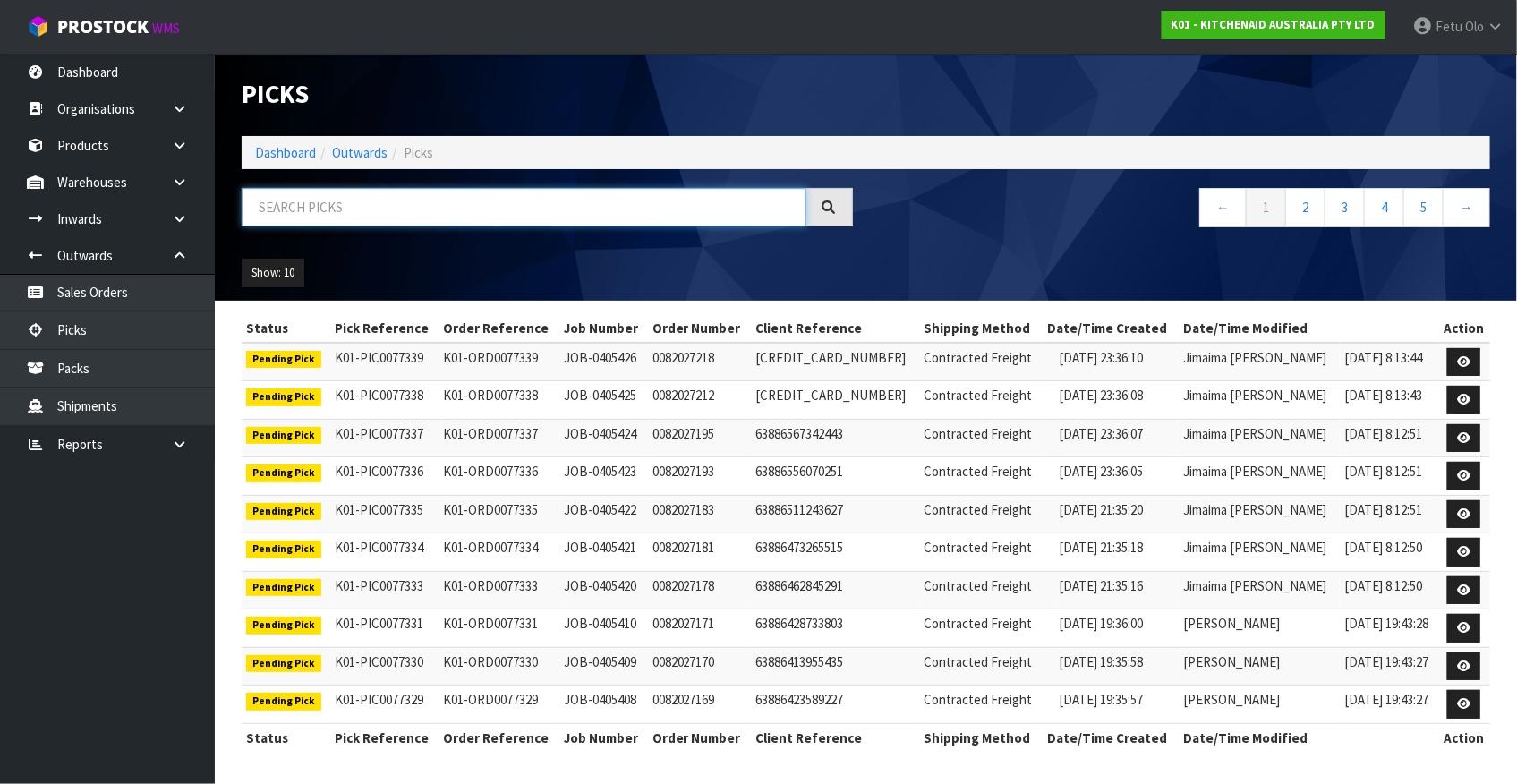 click at bounding box center [524, 207] 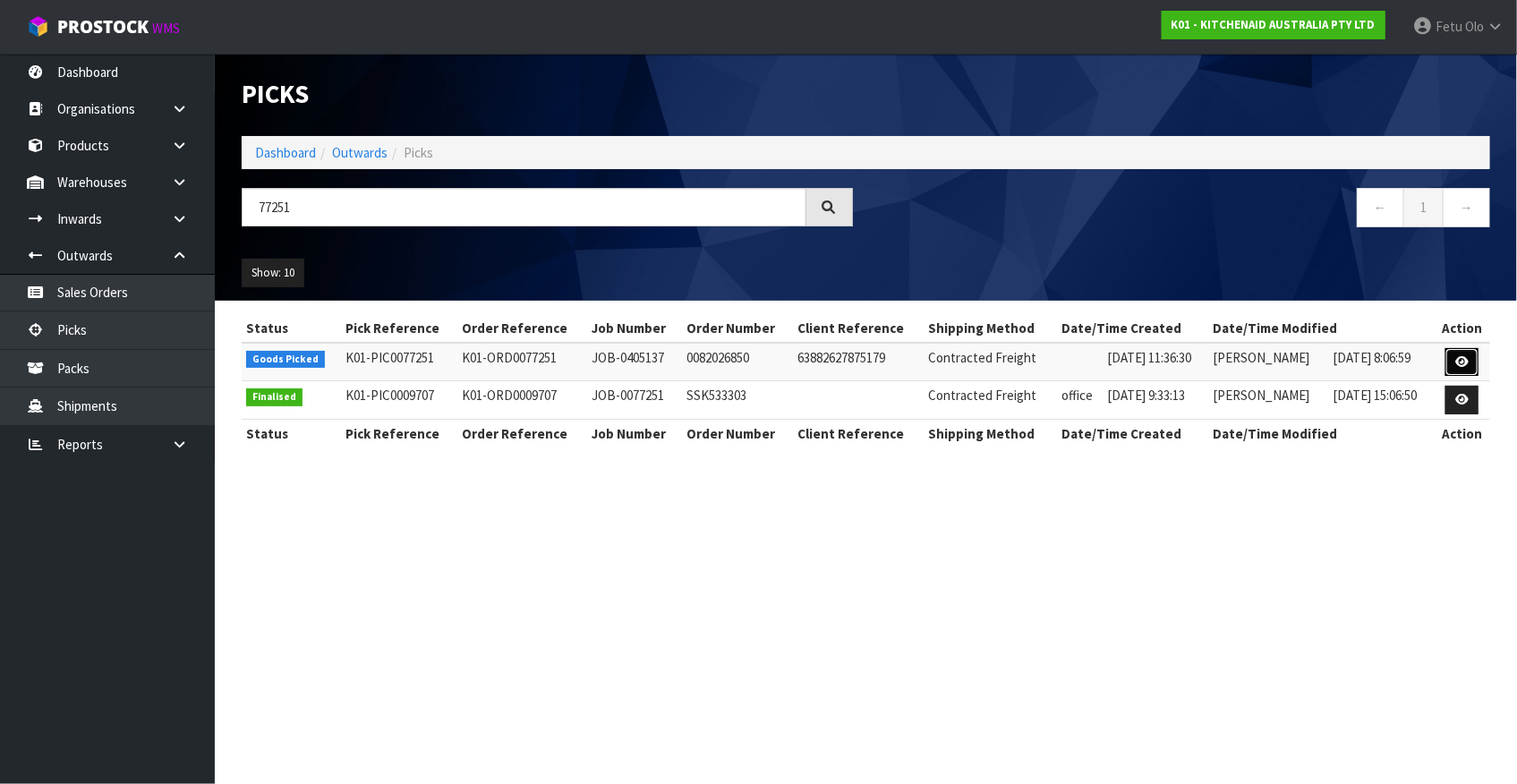 click at bounding box center [1462, 362] 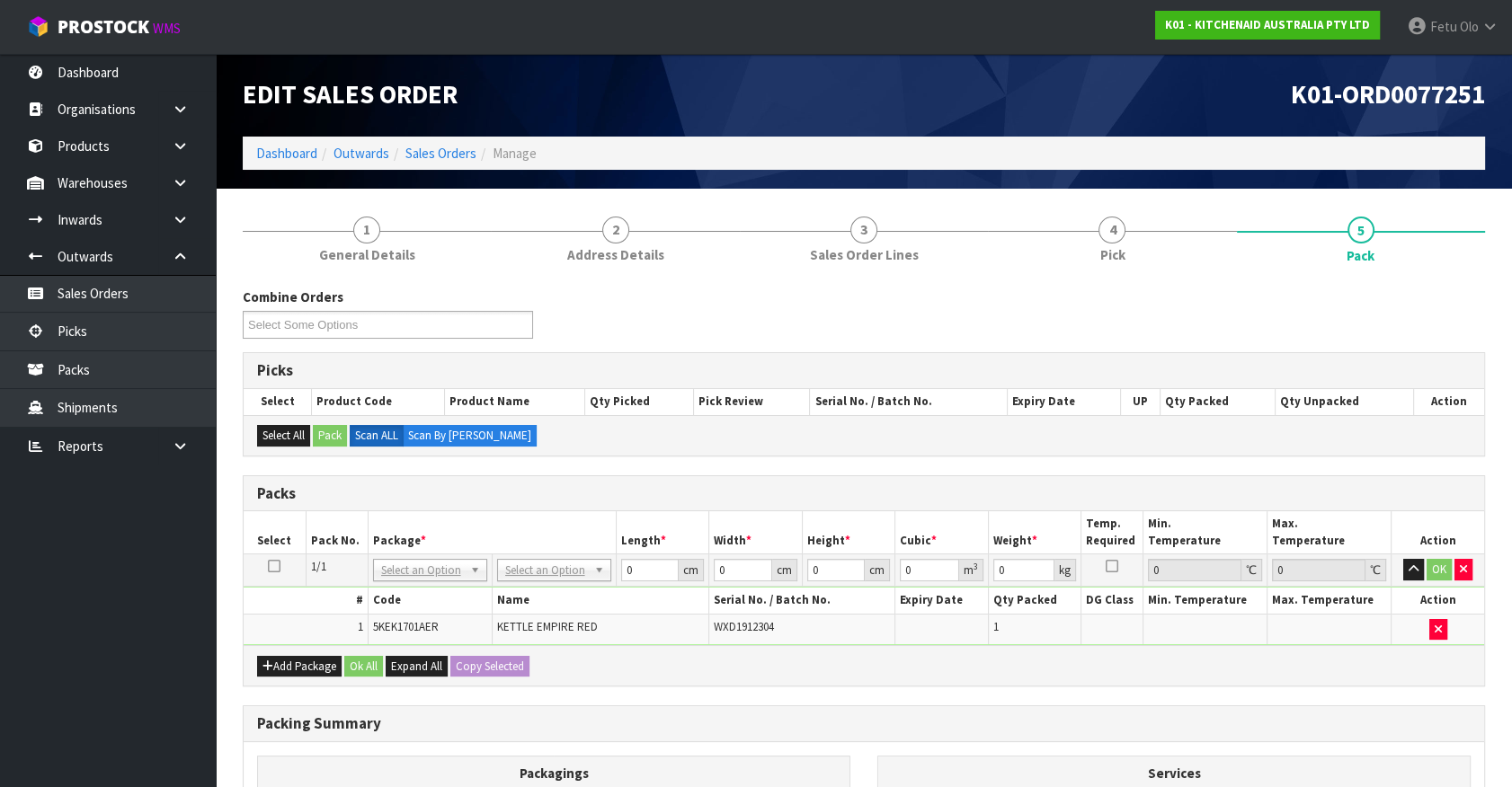 drag, startPoint x: 440, startPoint y: 567, endPoint x: 431, endPoint y: 601, distance: 35.17101 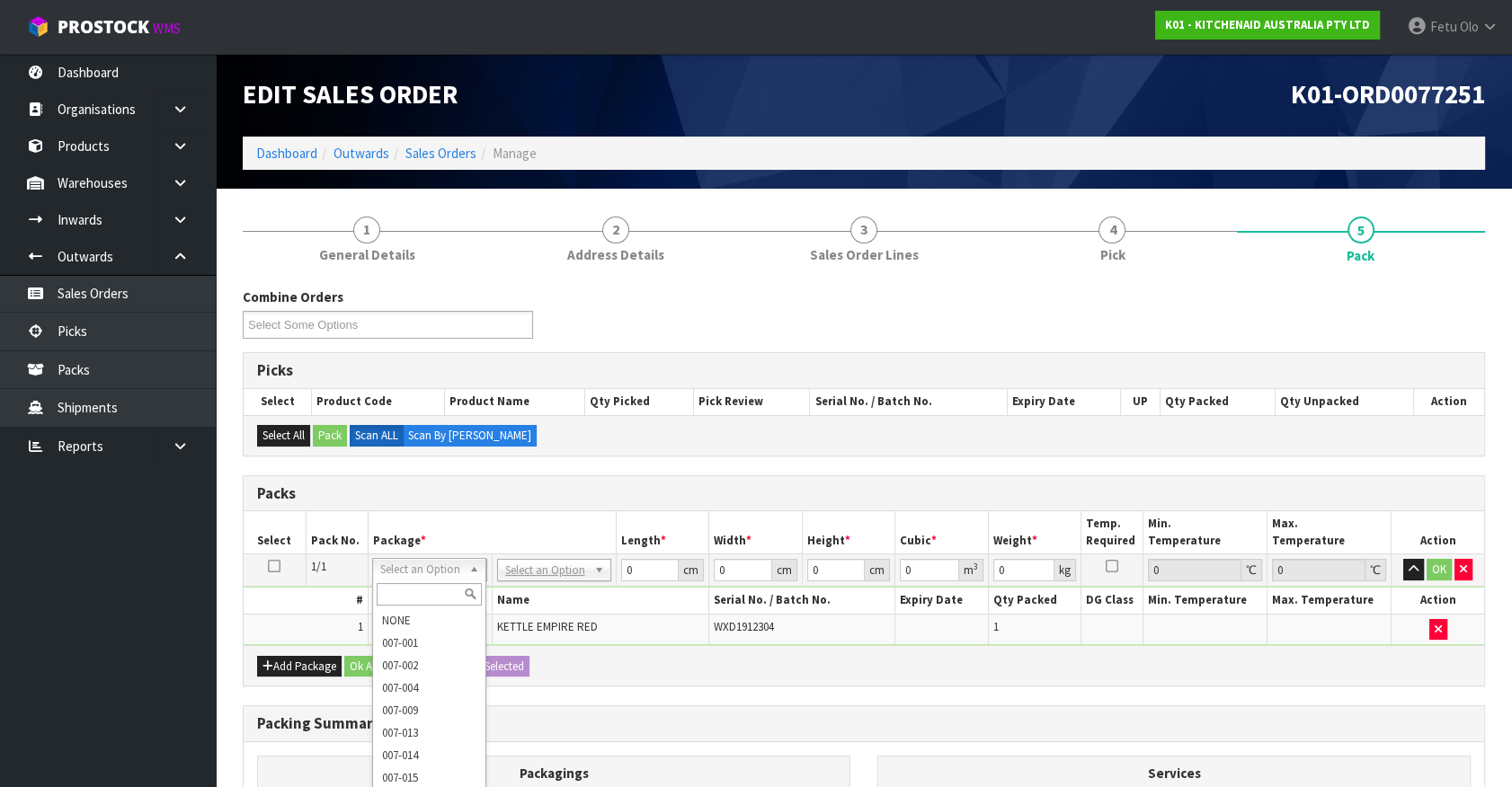 drag, startPoint x: 422, startPoint y: 603, endPoint x: 433, endPoint y: 576, distance: 29.15476 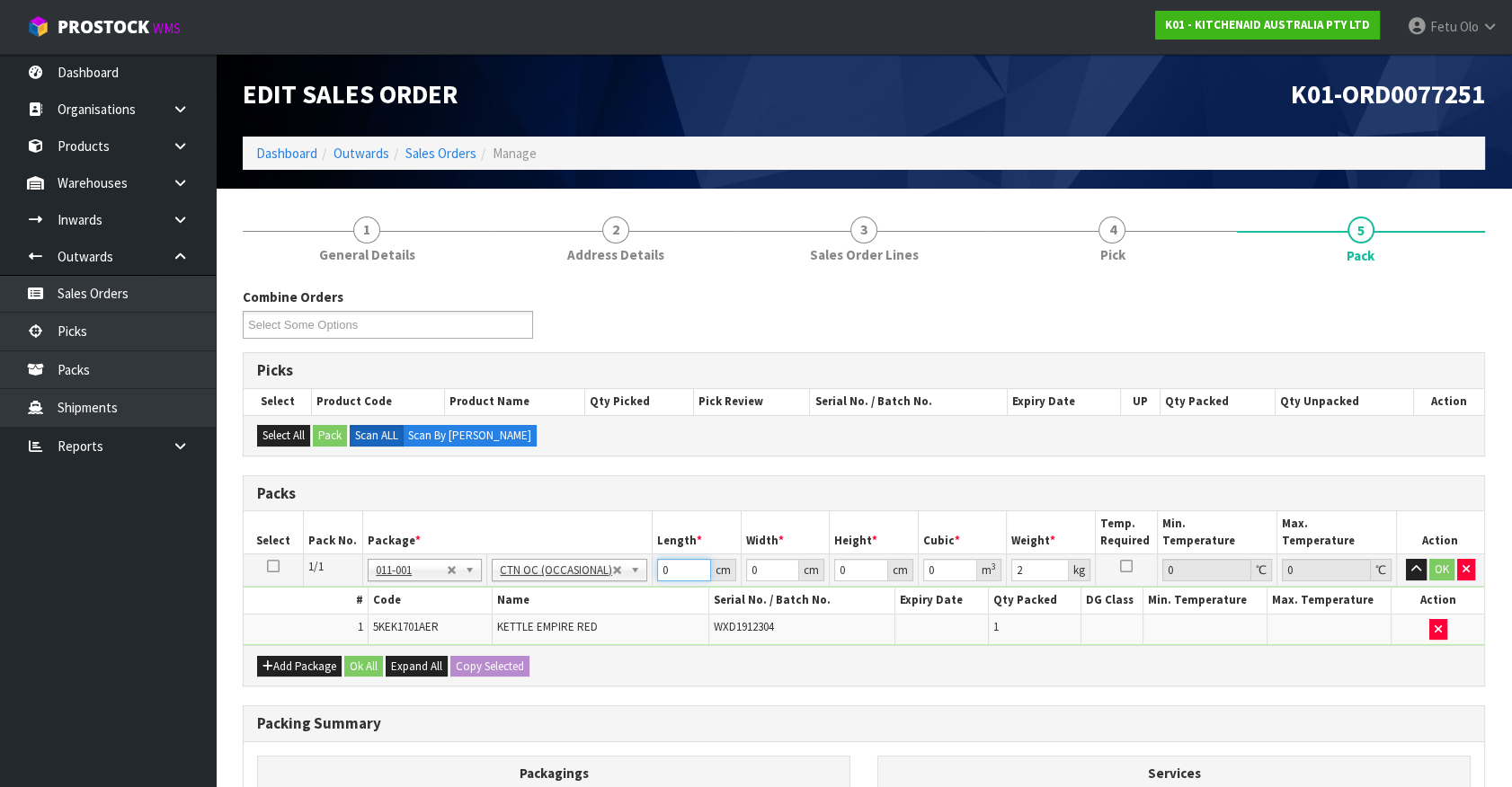 drag, startPoint x: 624, startPoint y: 585, endPoint x: 522, endPoint y: 614, distance: 106.0424 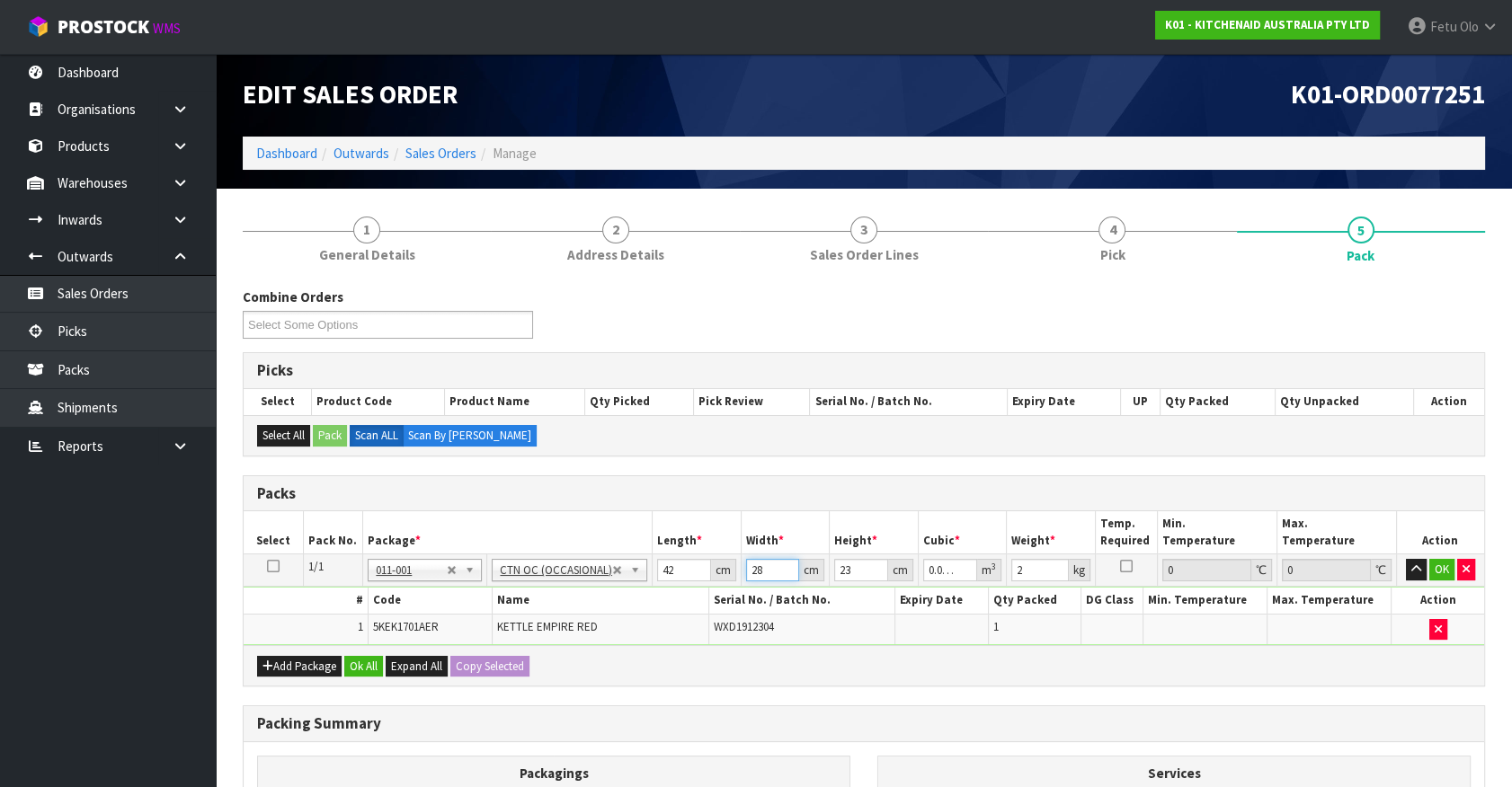 click on "28" at bounding box center [772, 570] 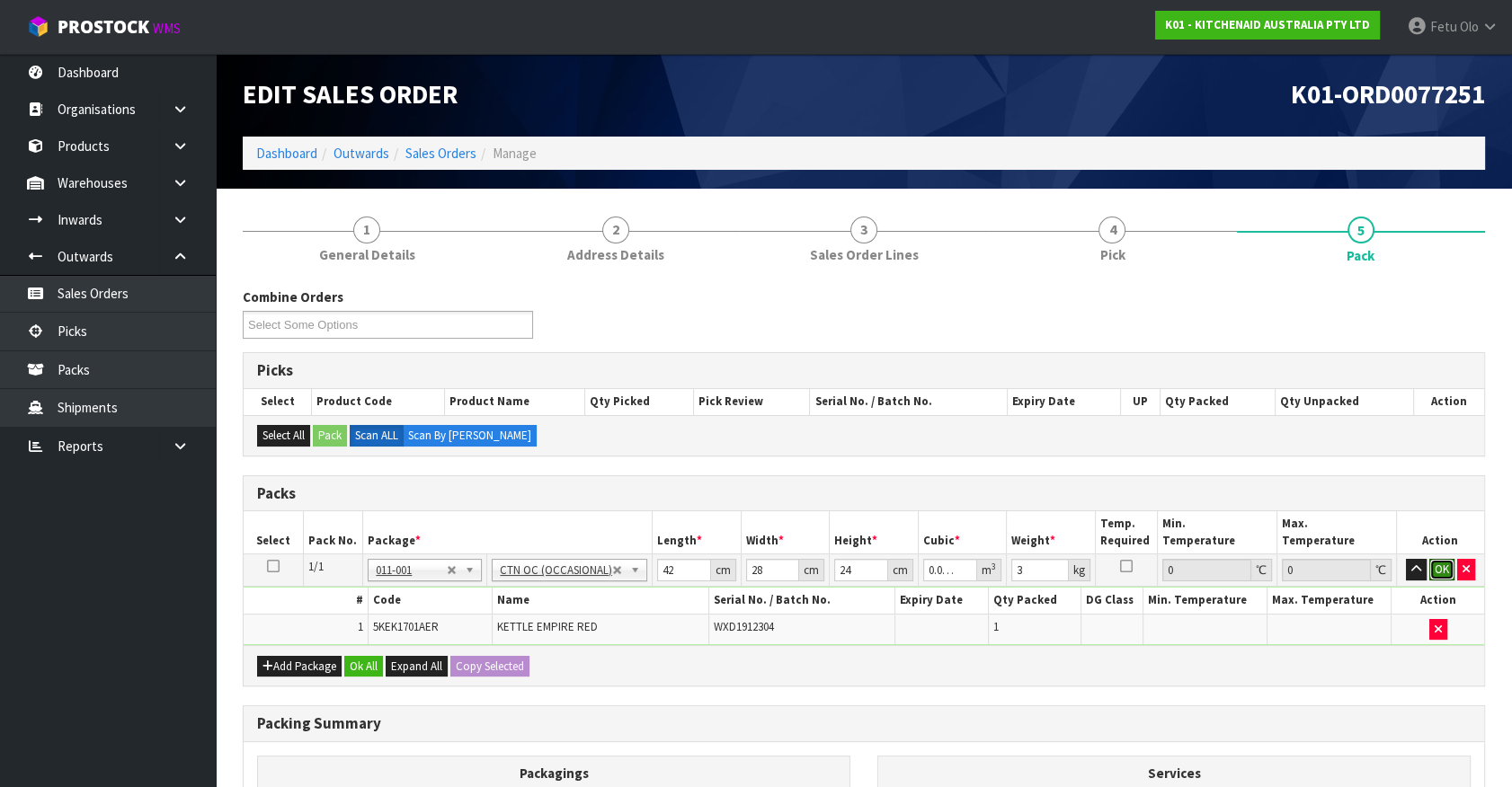 click on "OK" at bounding box center [1442, 570] 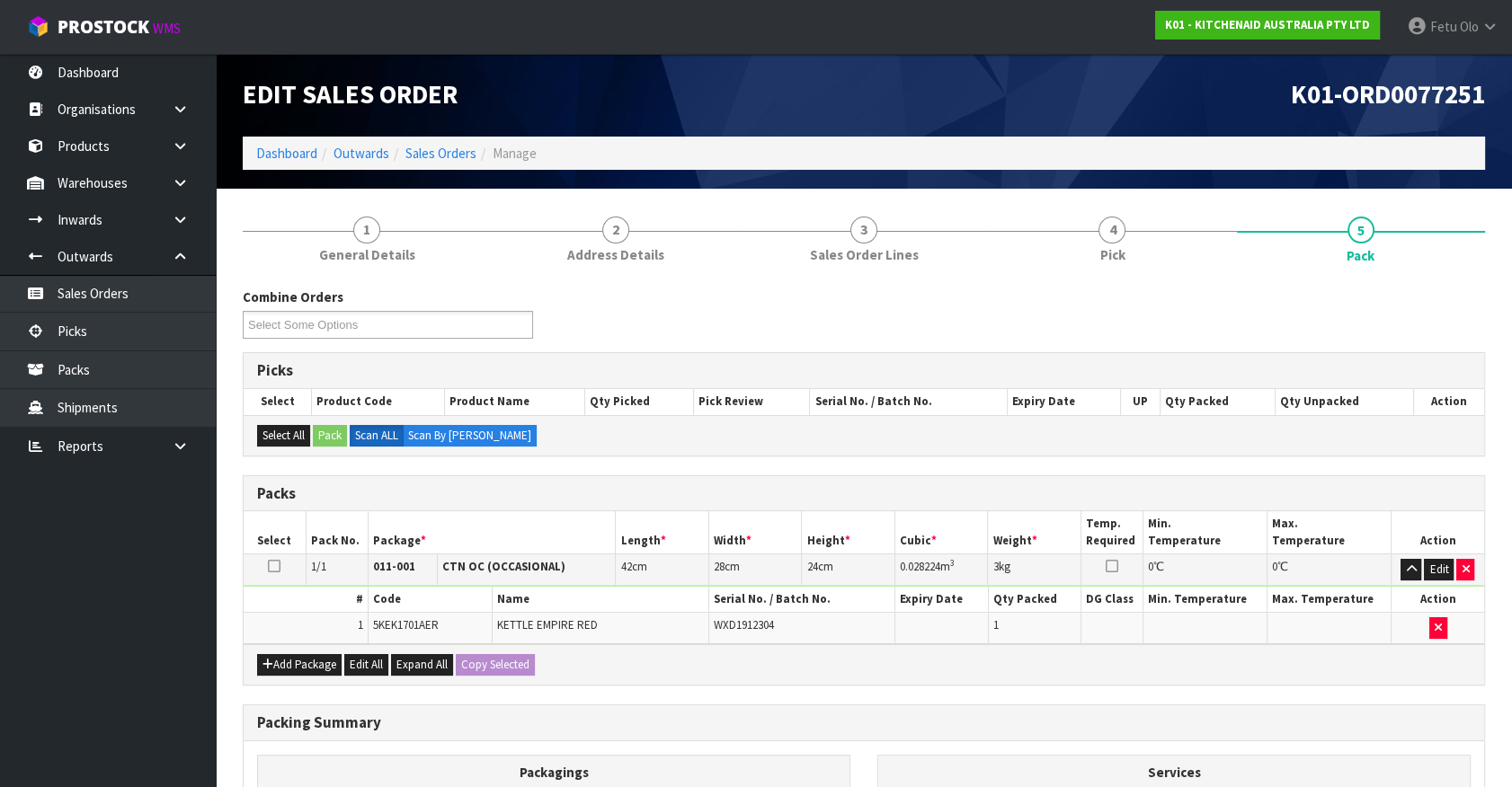 scroll, scrollTop: 81, scrollLeft: 0, axis: vertical 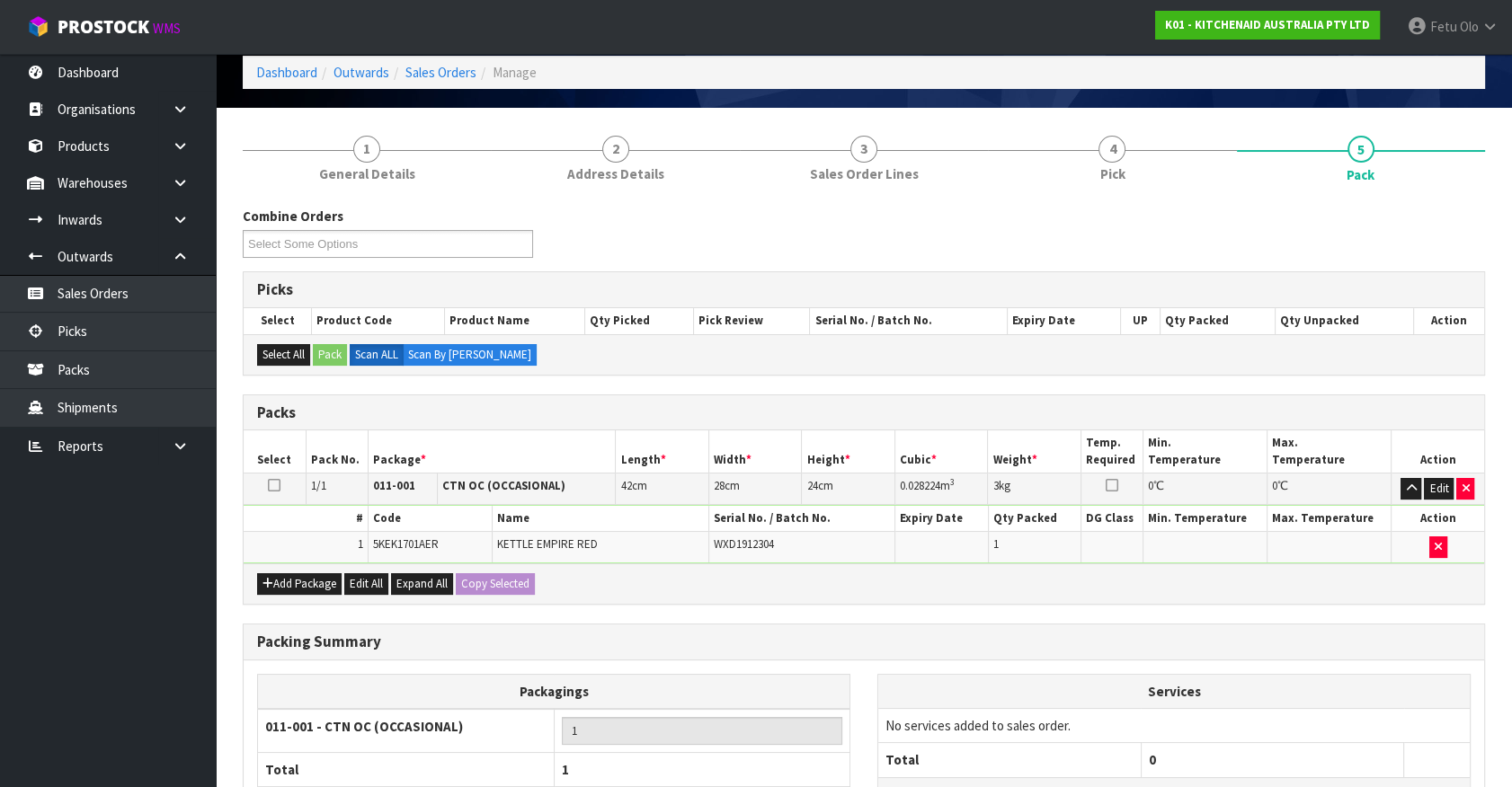 click on "Packagings
011-001 - CTN OC (OCCASIONAL)
1
Total
1
Add Packaging
Services
No services added to sales order.
Total
0" at bounding box center [864, 760] 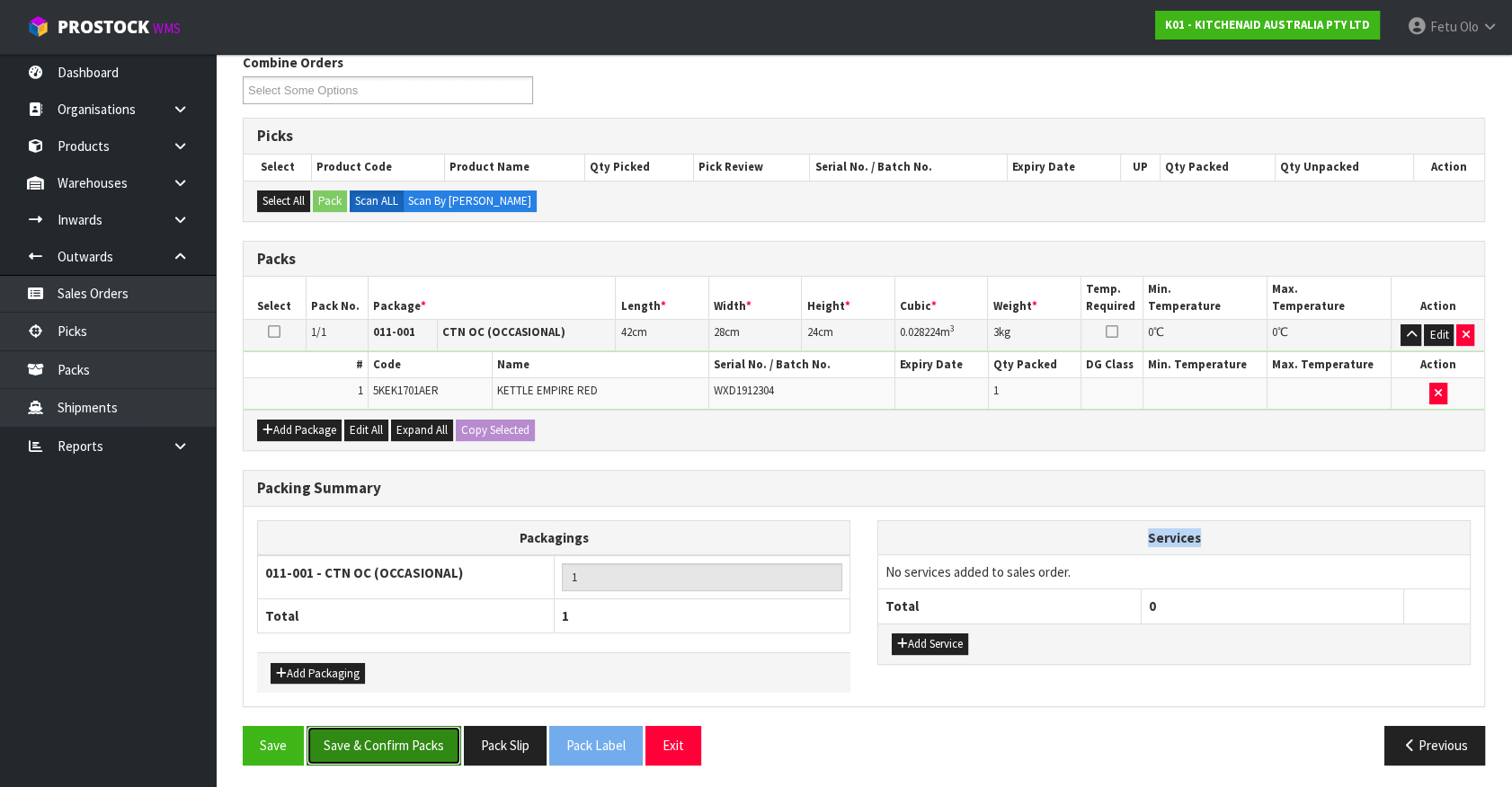 click on "Save & Confirm Packs" at bounding box center (384, 745) 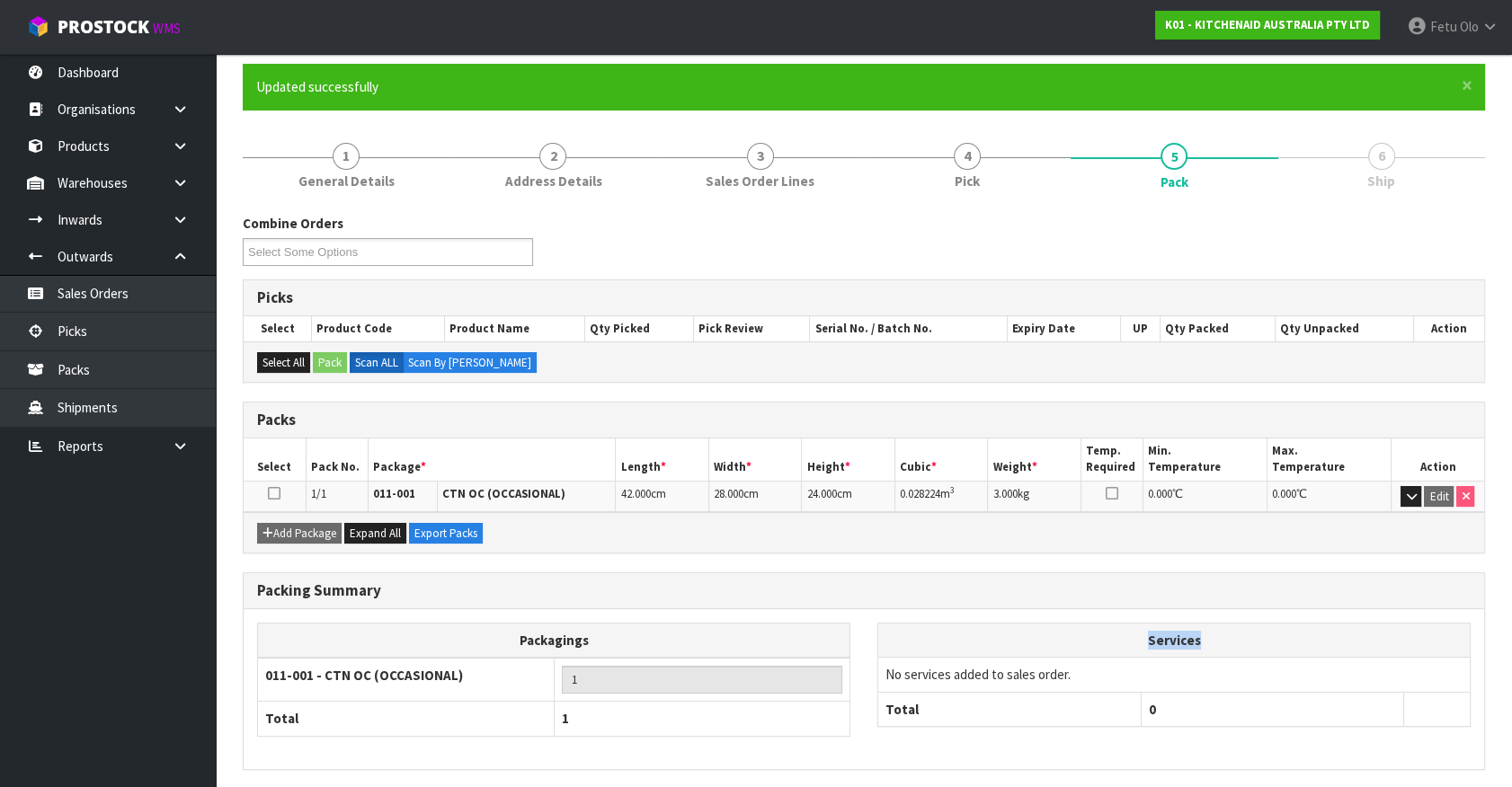 scroll, scrollTop: 202, scrollLeft: 0, axis: vertical 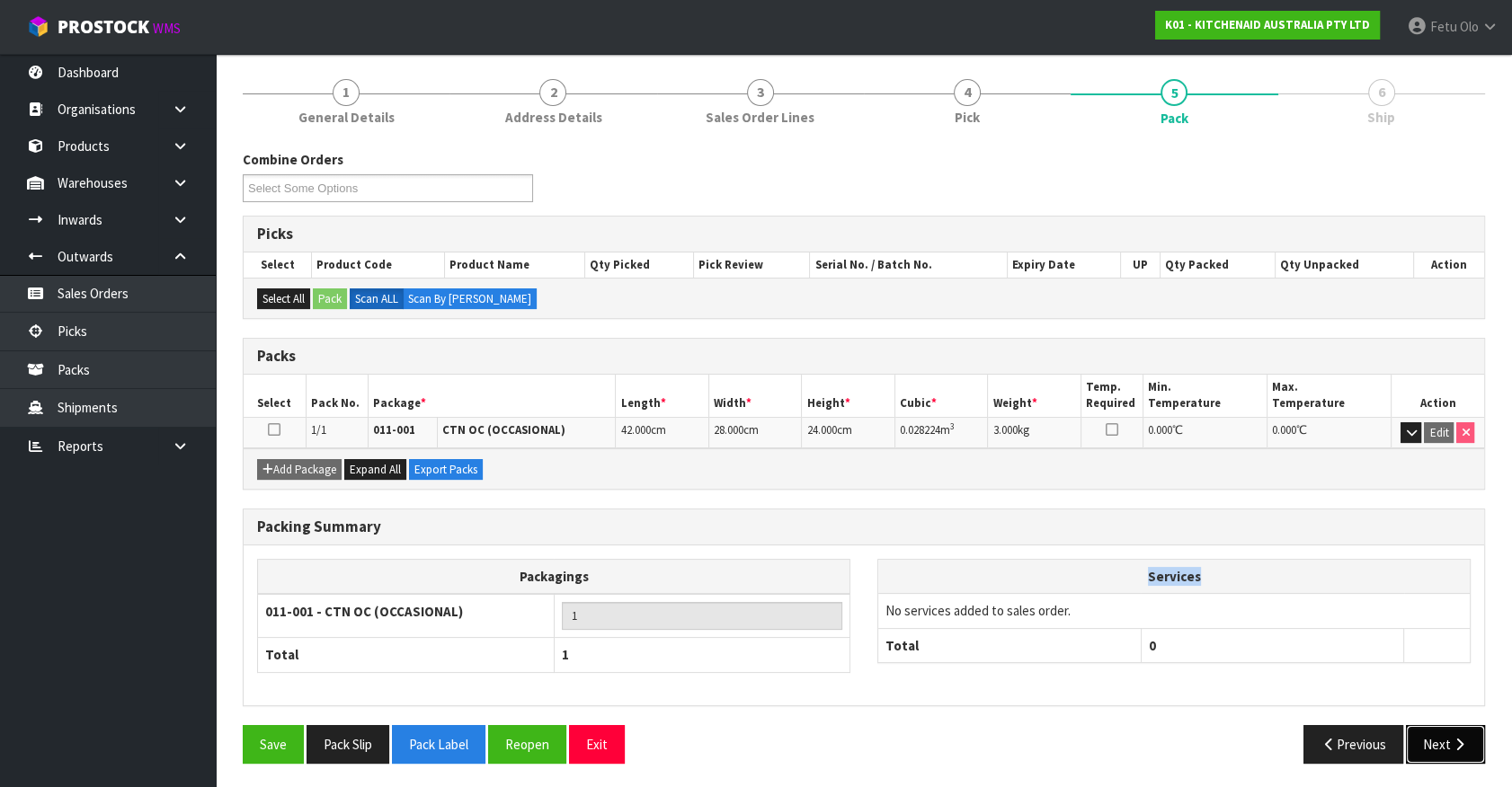 click on "Next" at bounding box center [1445, 744] 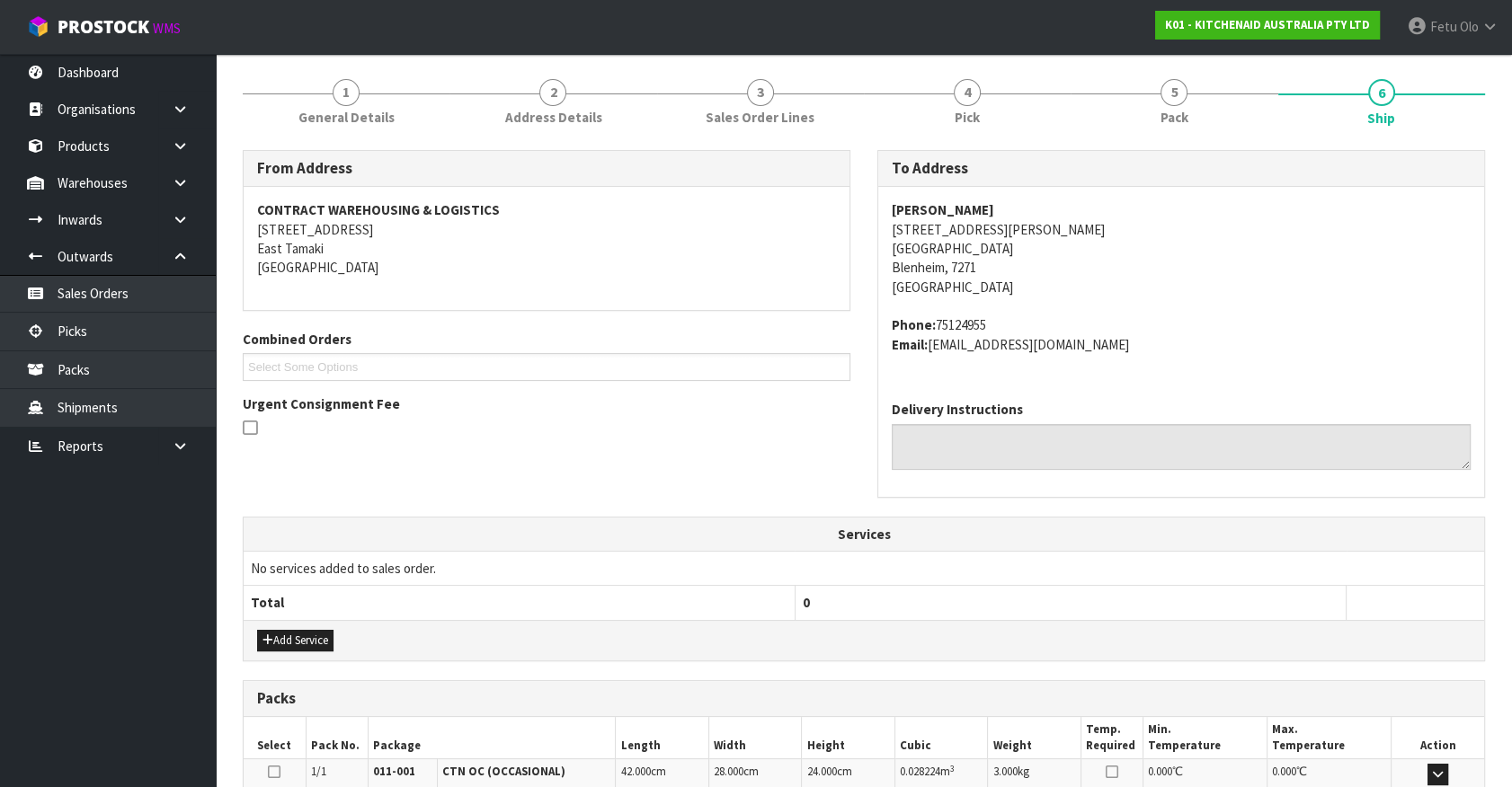 click on "Action" at bounding box center (1437, 738) 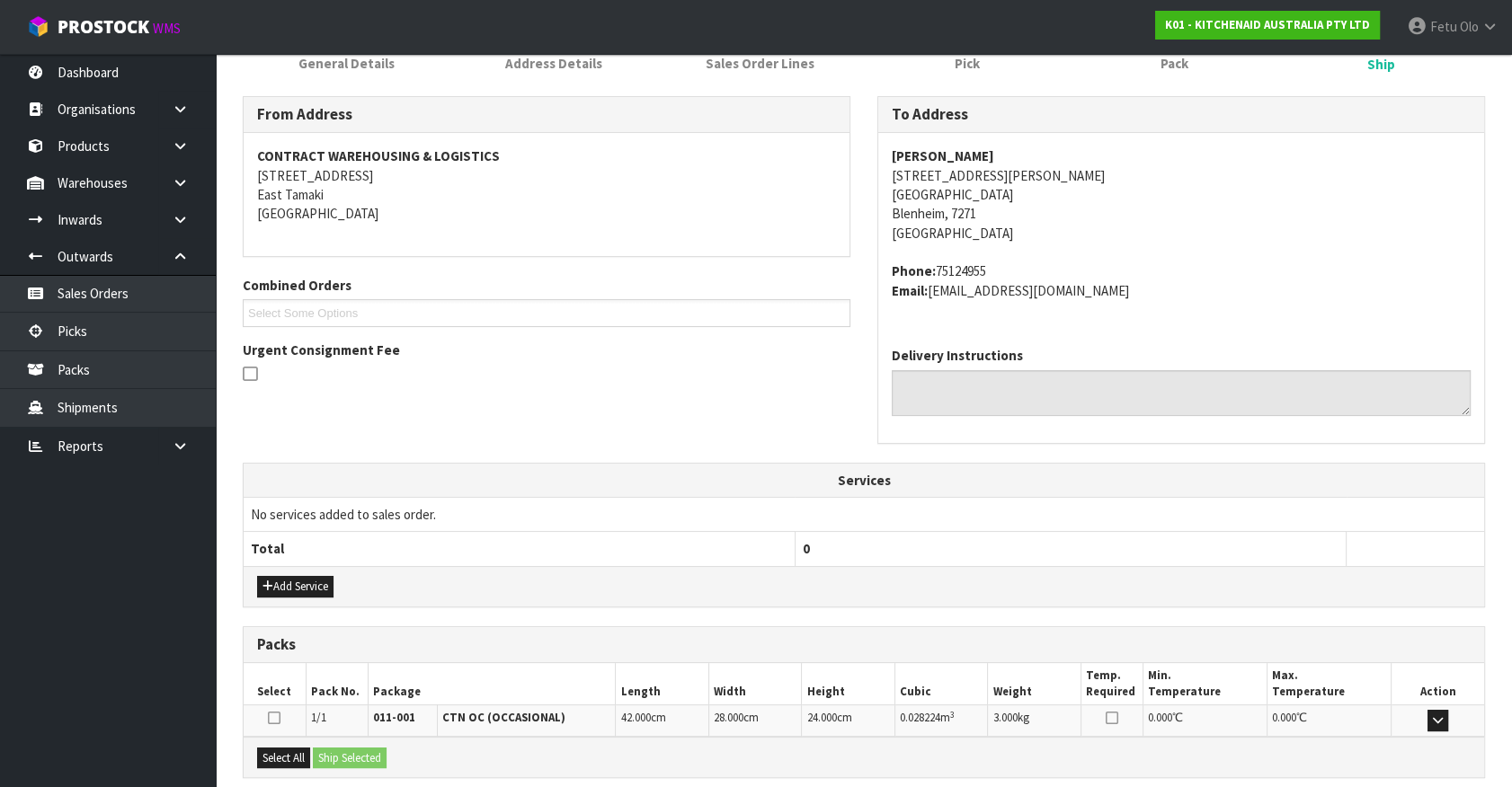 scroll, scrollTop: 437, scrollLeft: 0, axis: vertical 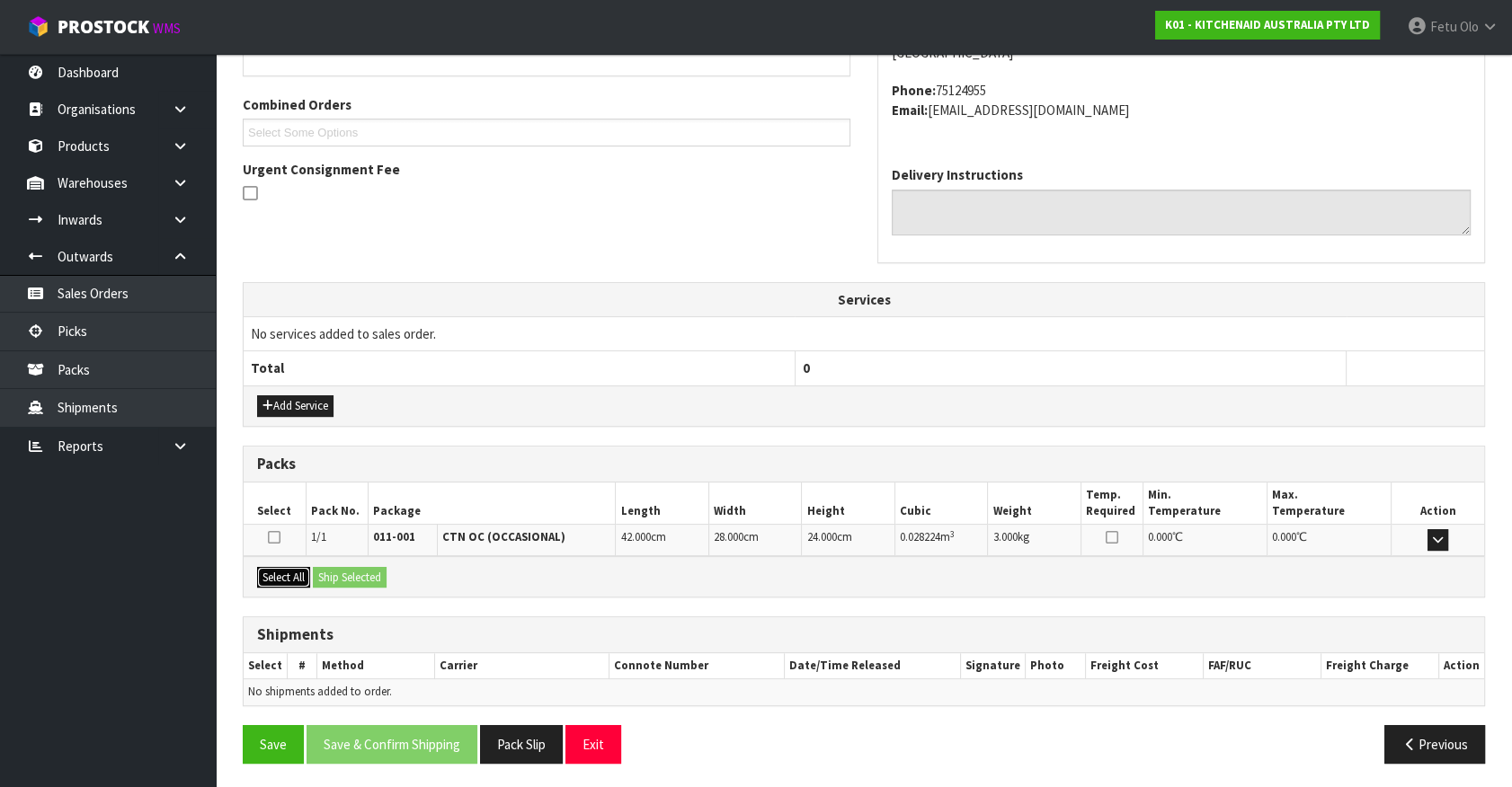 drag, startPoint x: 297, startPoint y: 570, endPoint x: 369, endPoint y: 580, distance: 72.69113 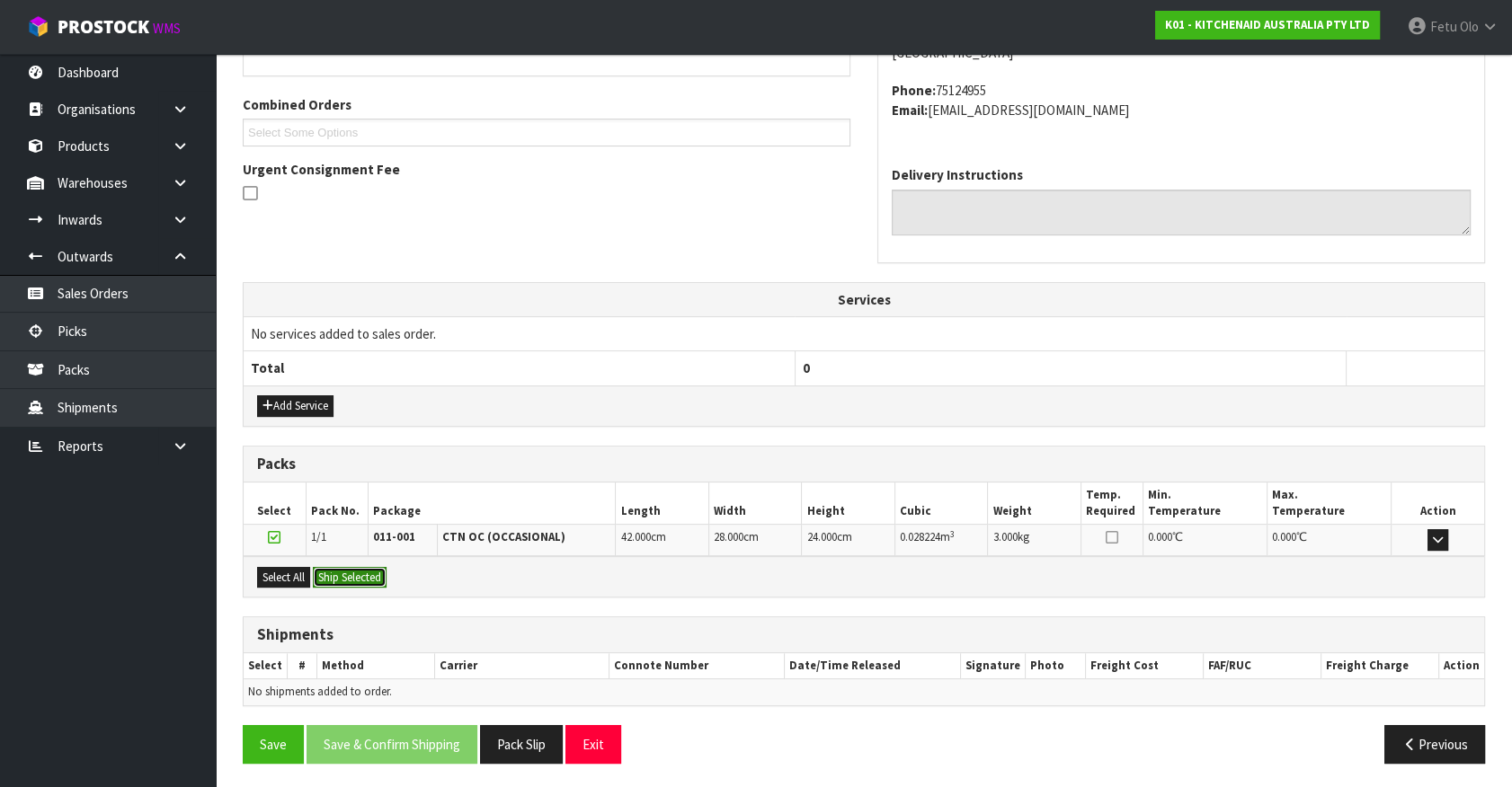 click on "Ship Selected" at bounding box center [350, 578] 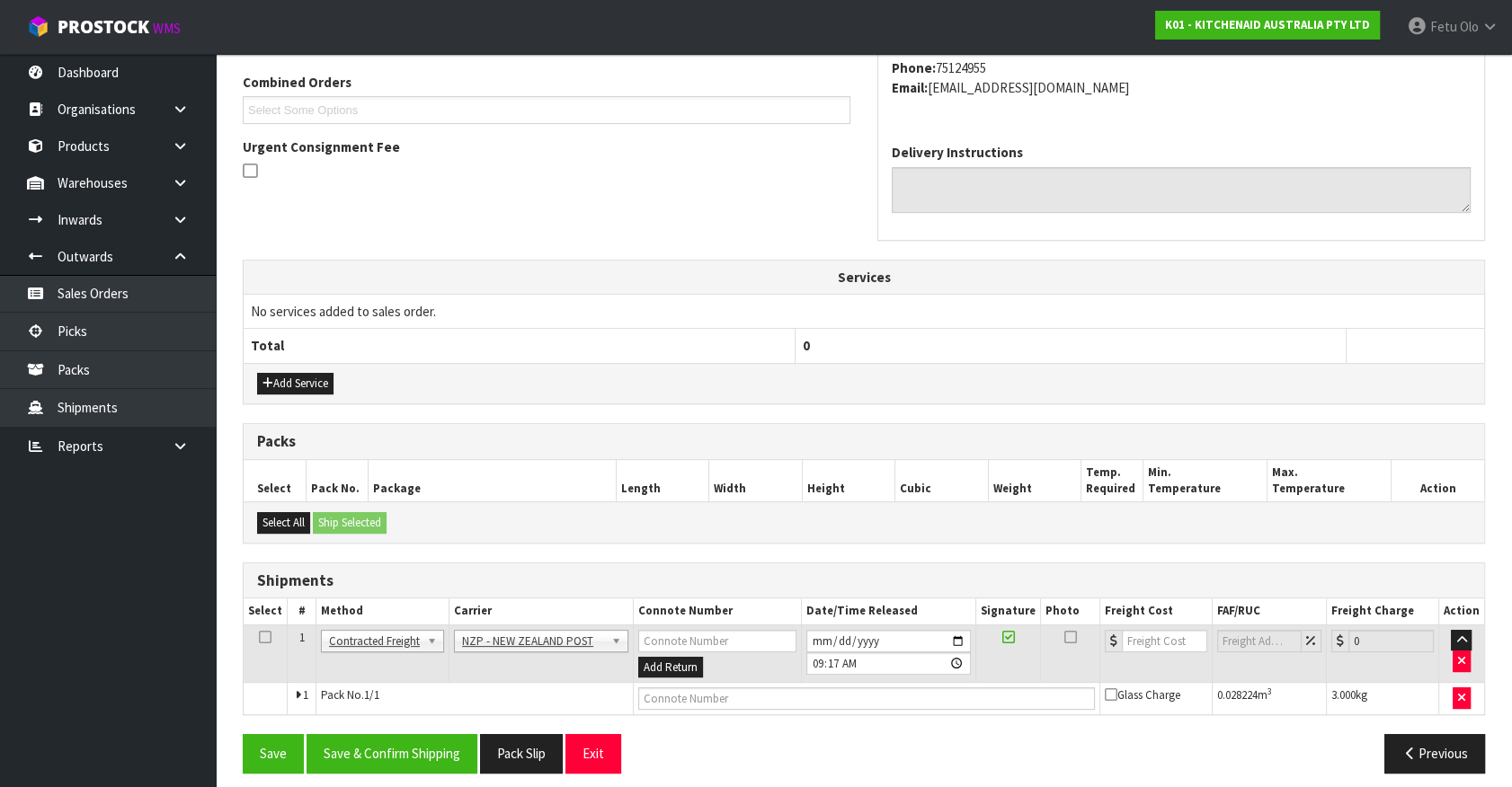 scroll, scrollTop: 468, scrollLeft: 0, axis: vertical 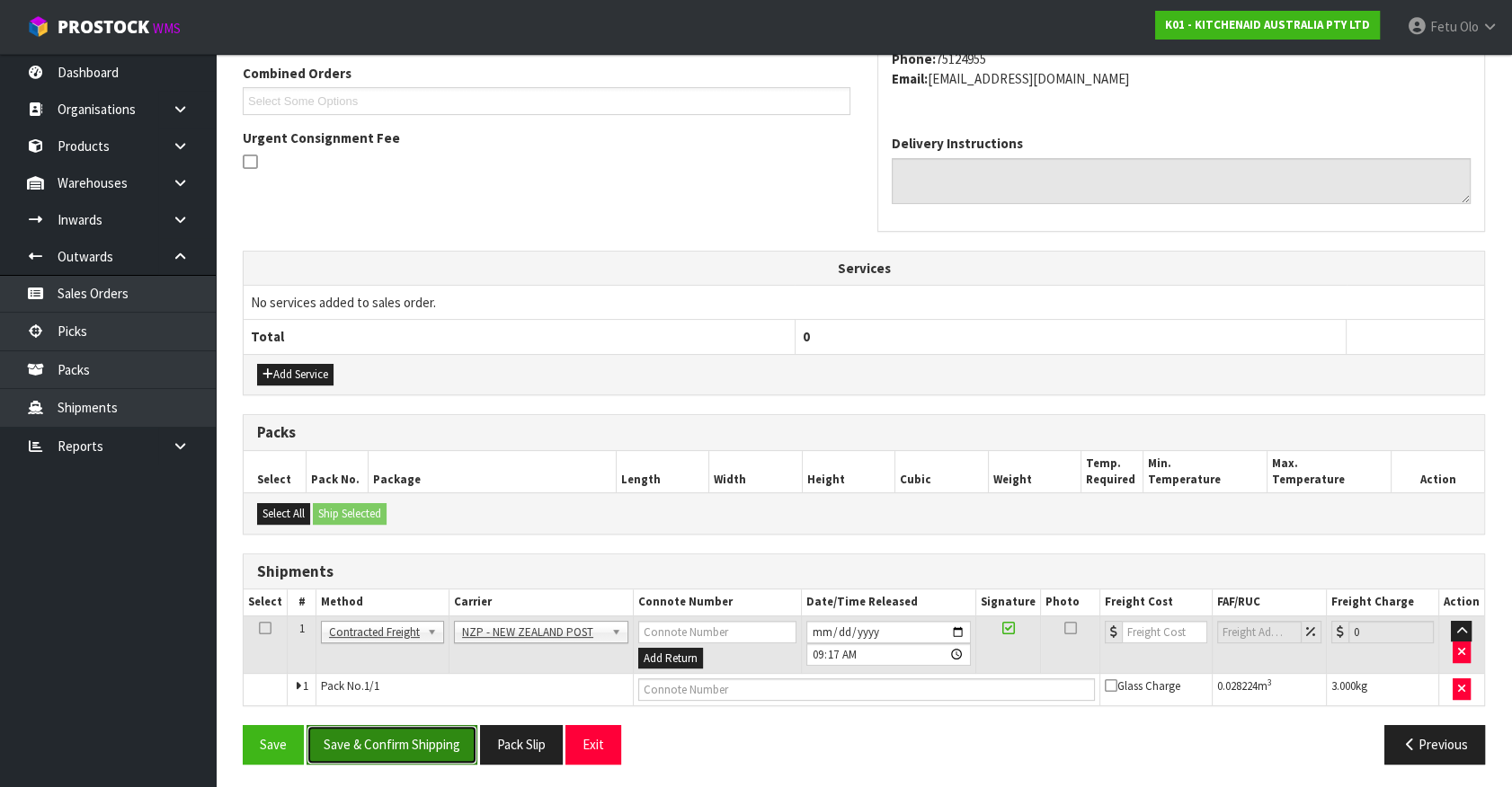 click on "Save & Confirm Shipping" at bounding box center (392, 744) 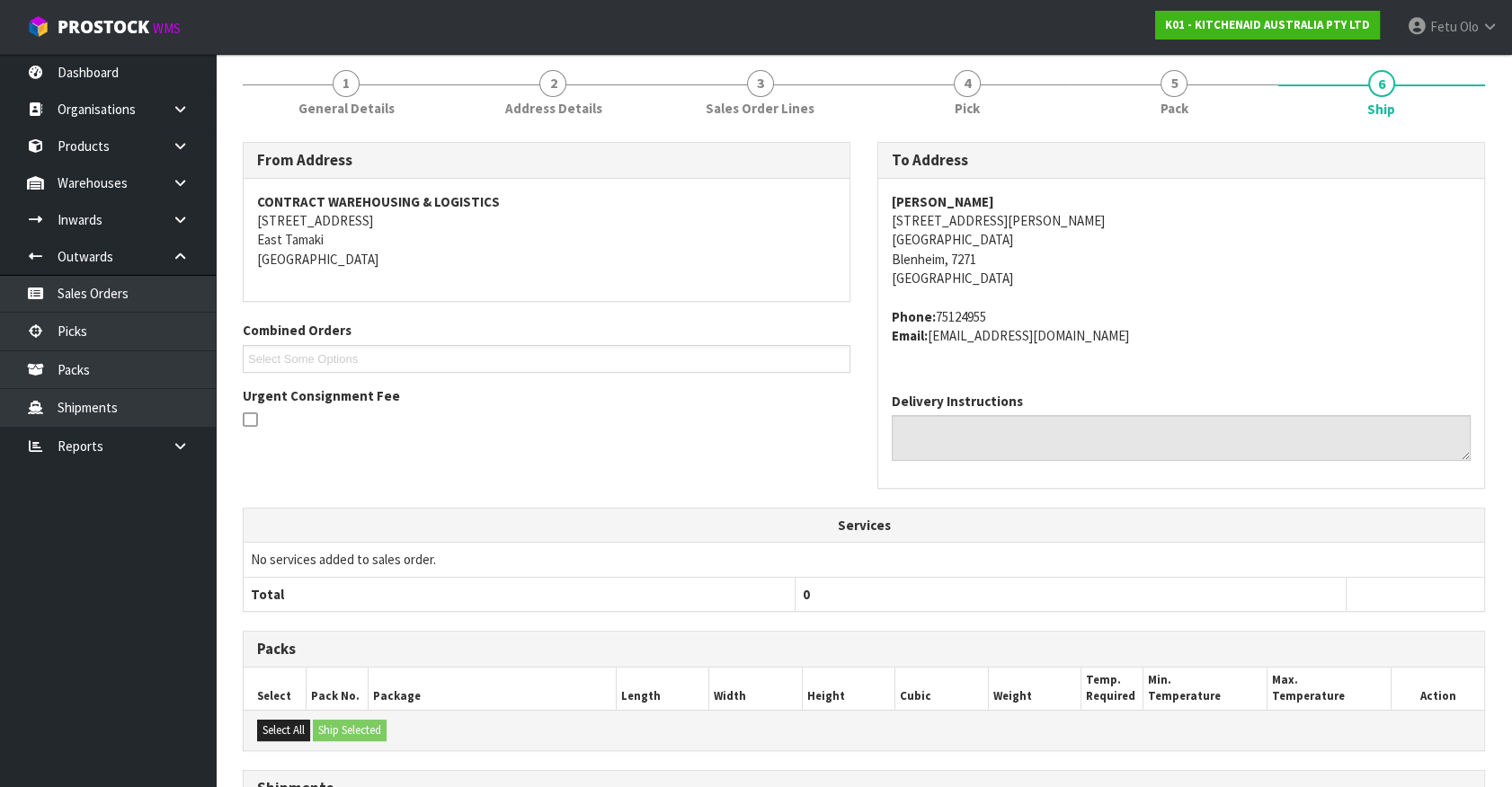scroll, scrollTop: 443, scrollLeft: 0, axis: vertical 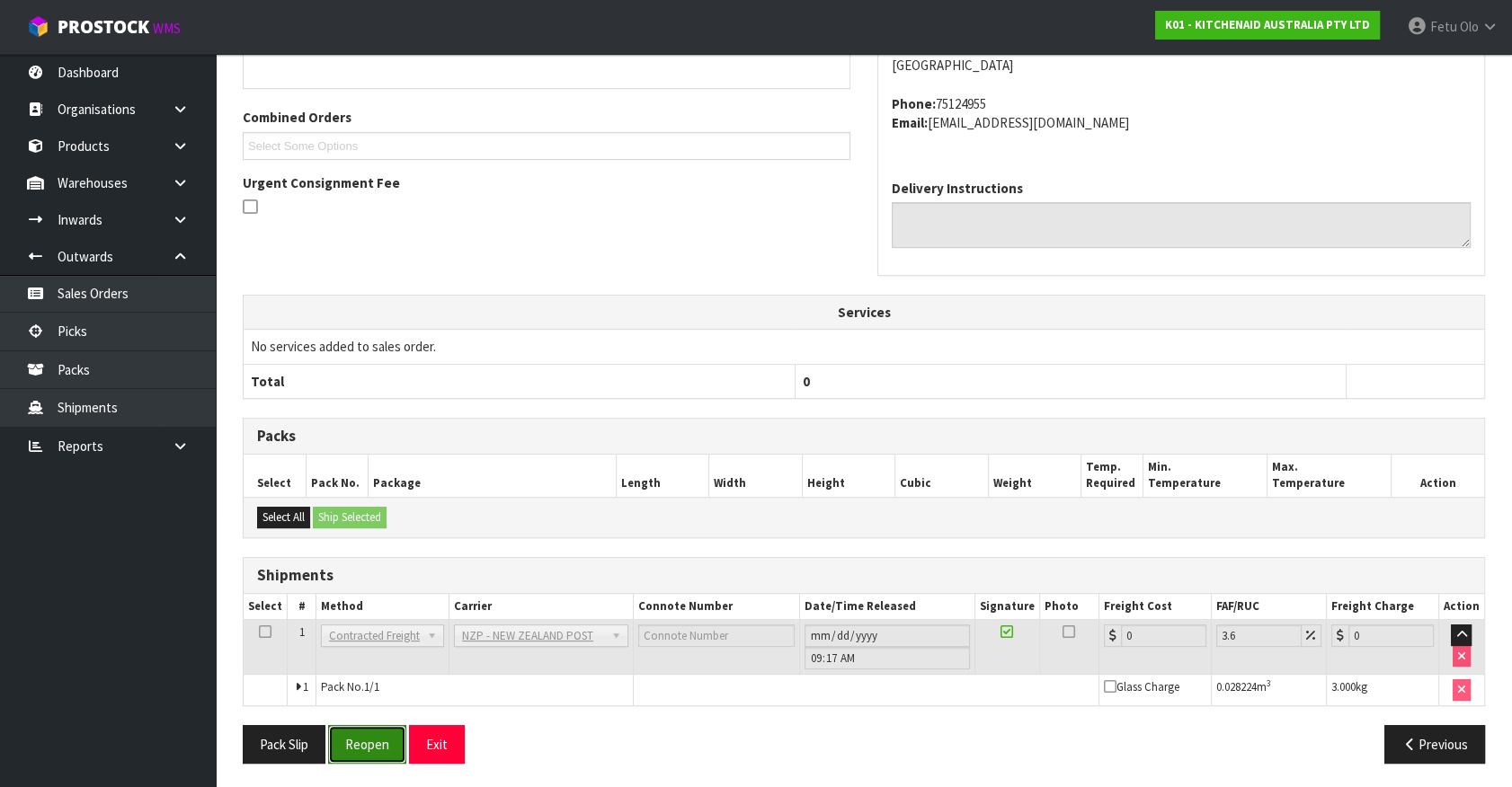 click on "Reopen" at bounding box center (367, 744) 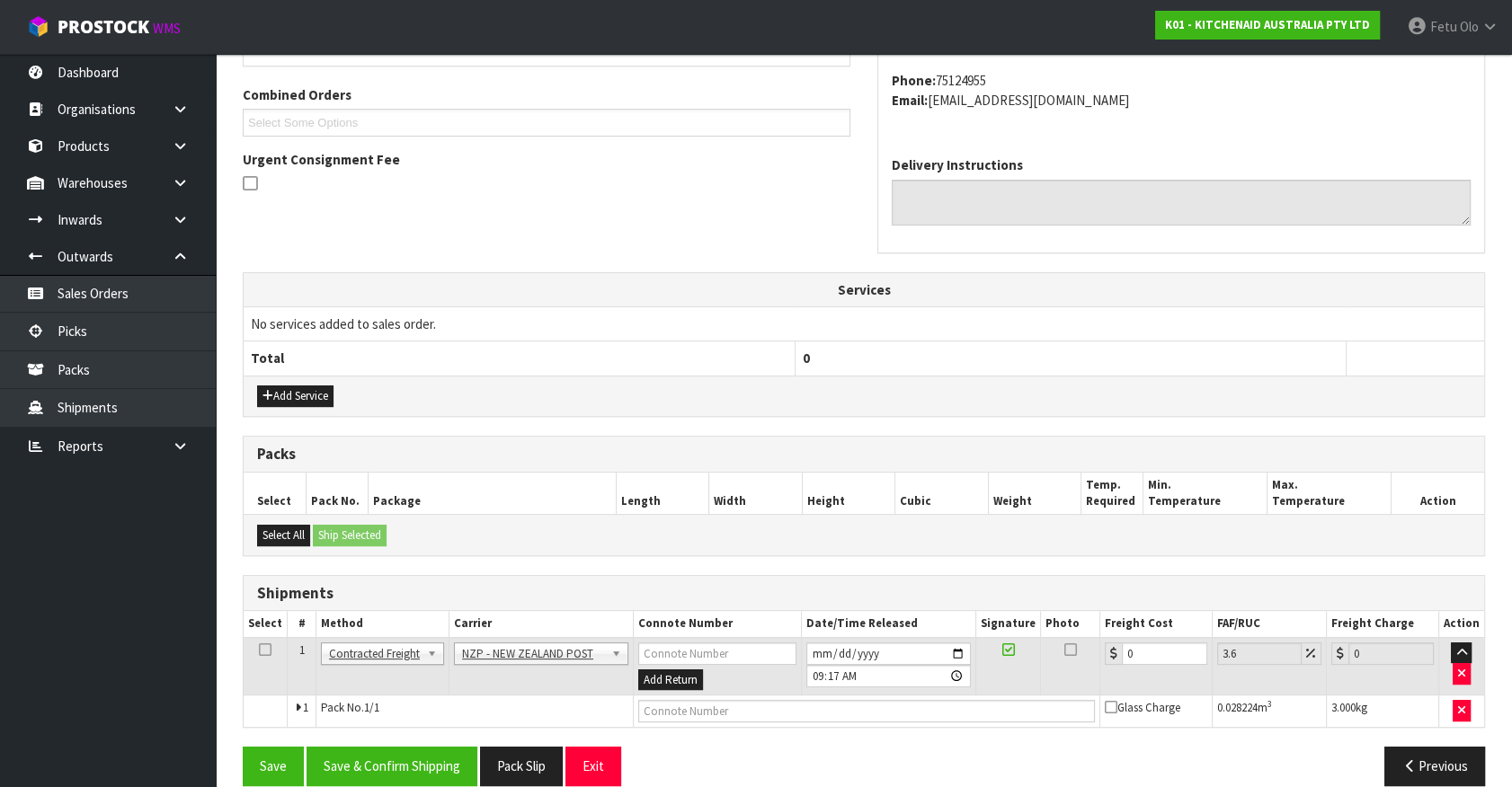 scroll, scrollTop: 468, scrollLeft: 0, axis: vertical 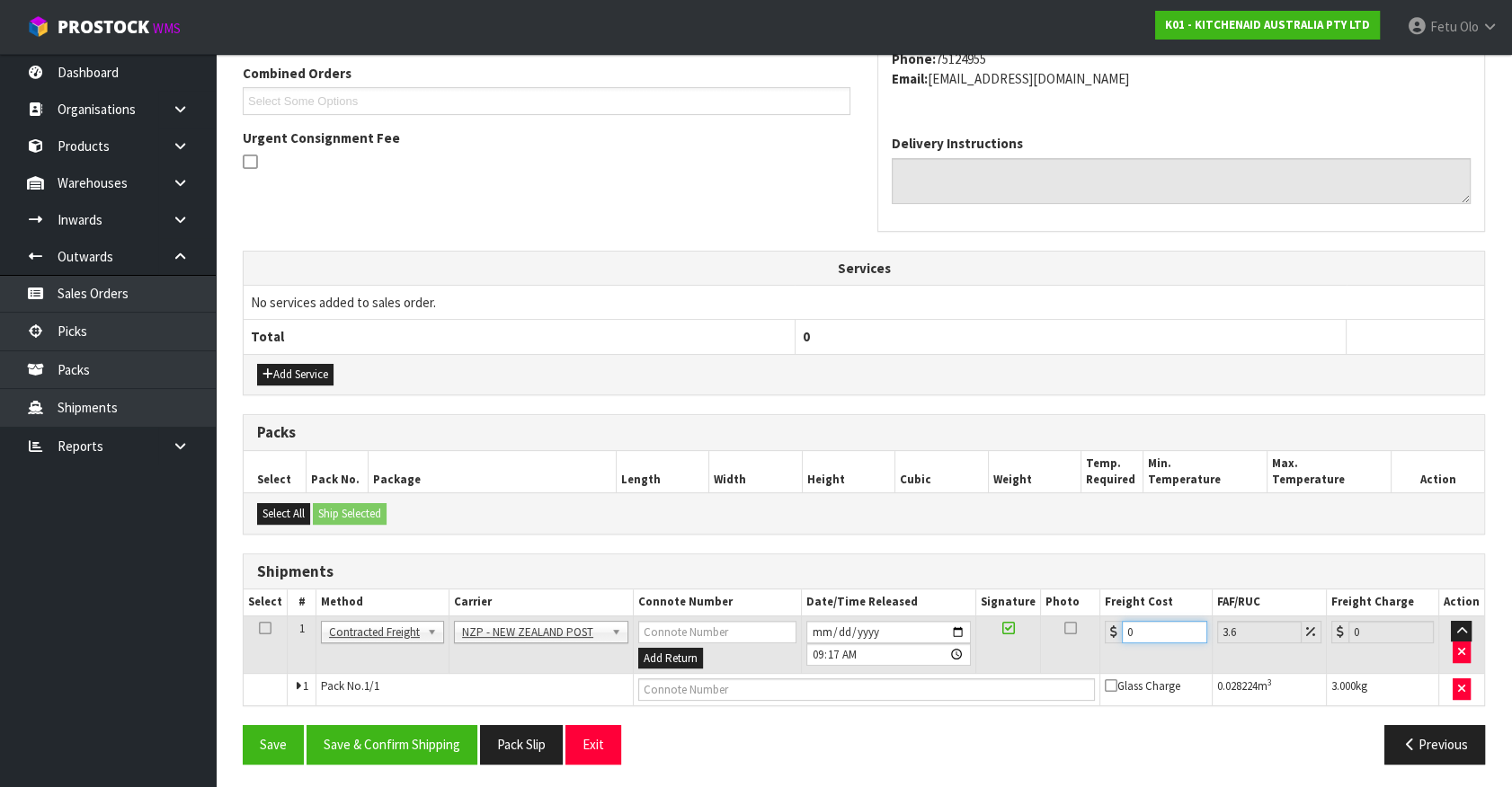 drag, startPoint x: 1148, startPoint y: 619, endPoint x: 845, endPoint y: 708, distance: 315.80057 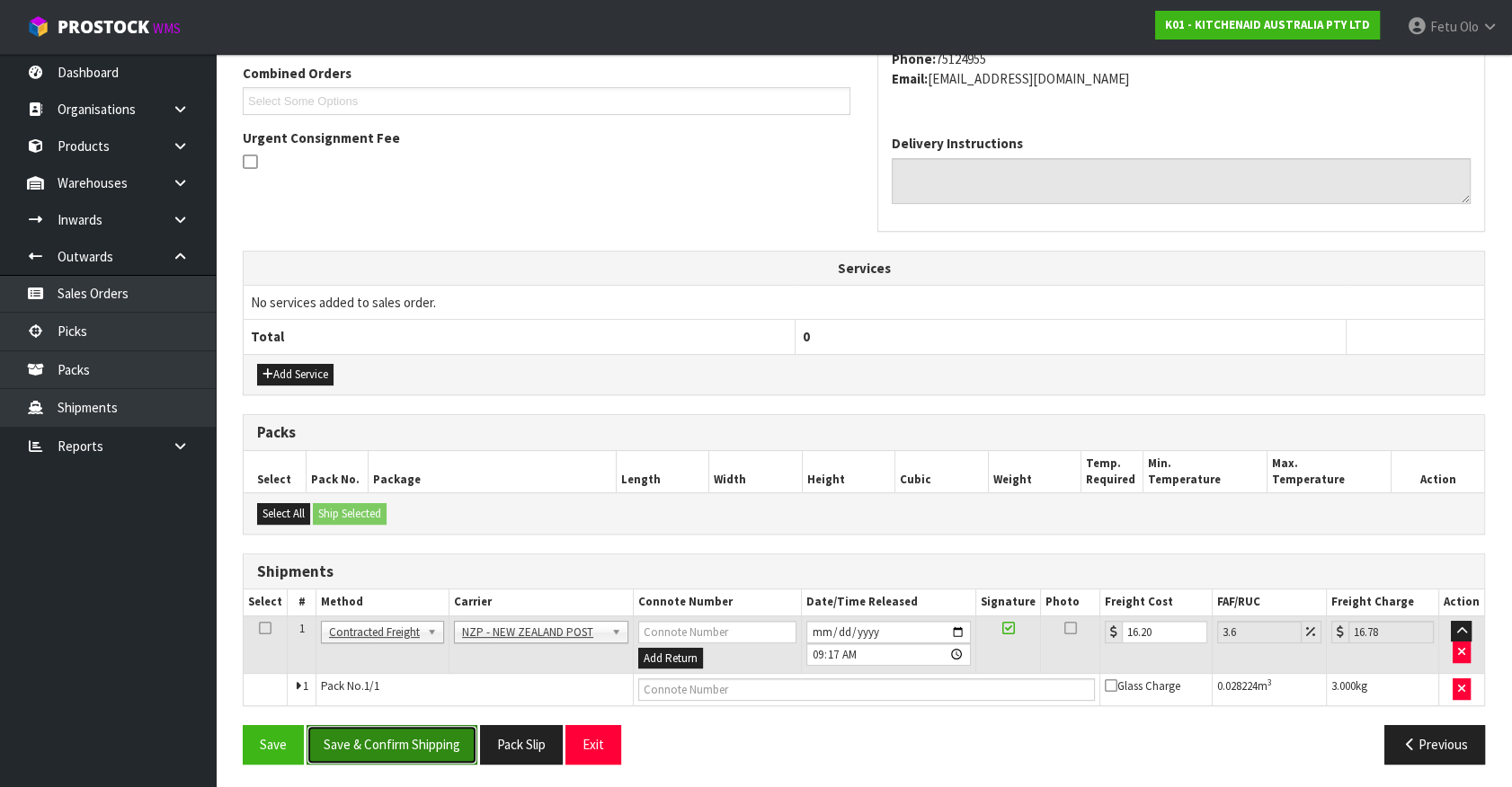 click on "Save & Confirm Shipping" at bounding box center [392, 744] 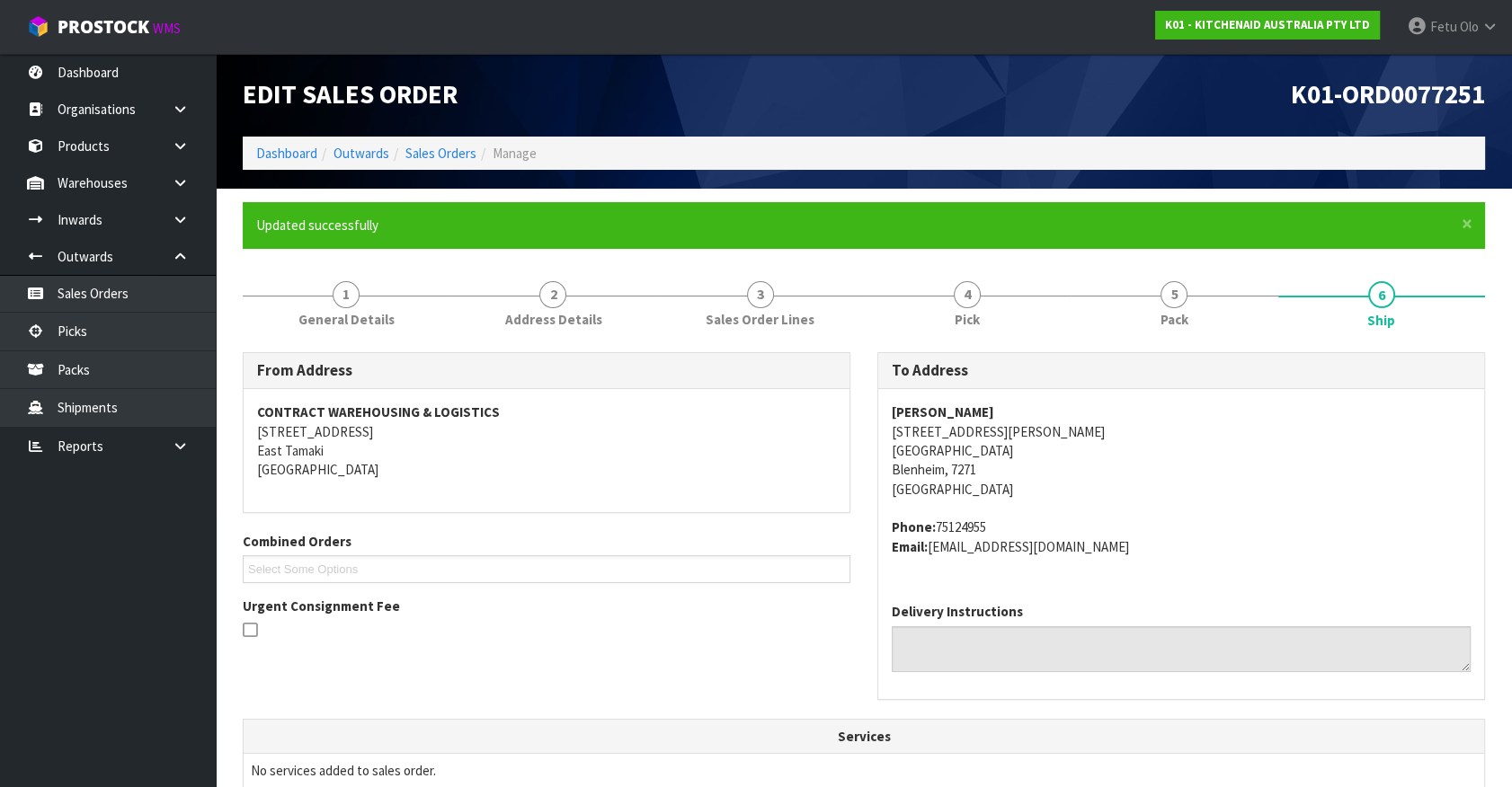 scroll, scrollTop: 423, scrollLeft: 0, axis: vertical 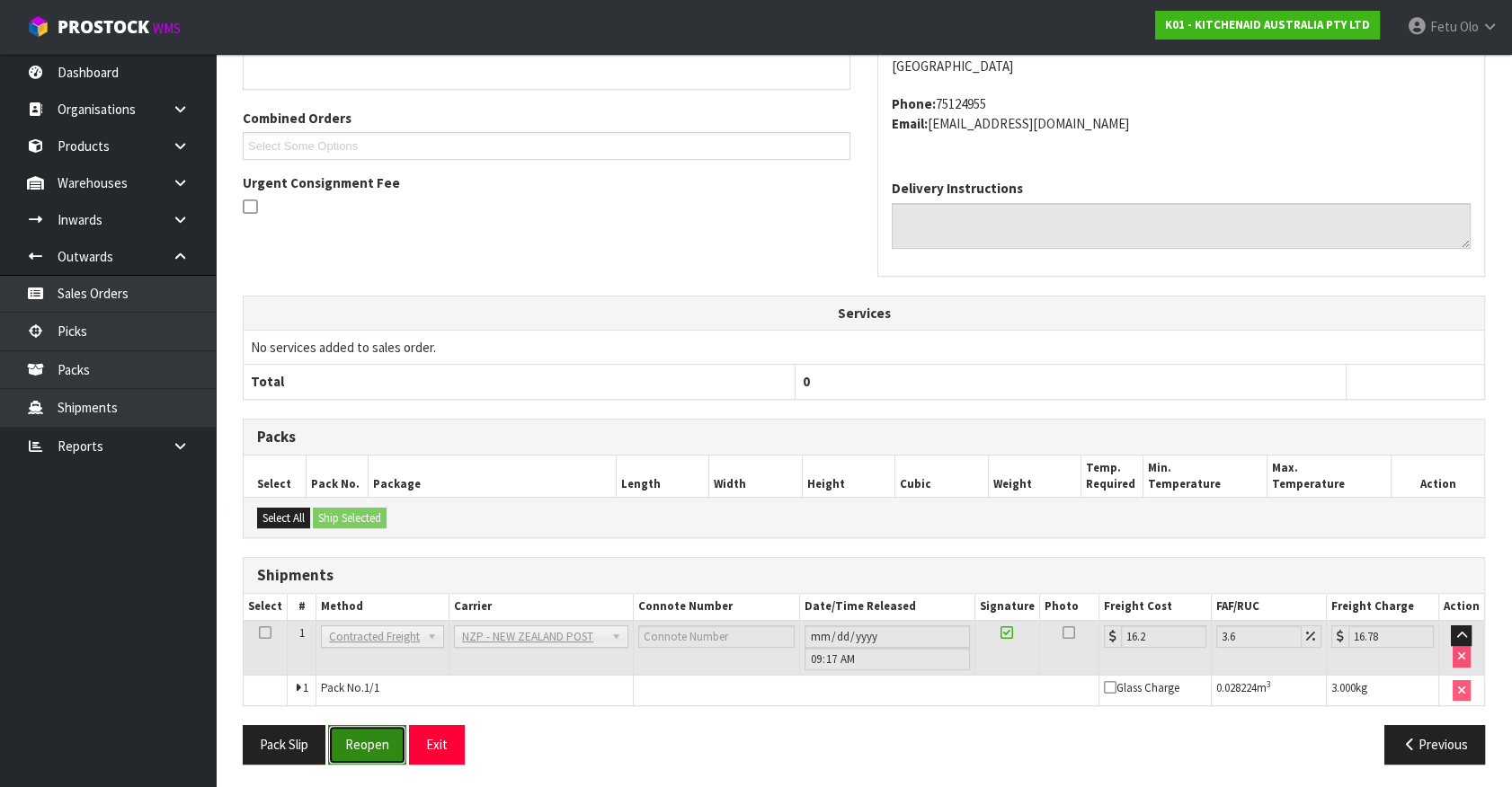 click on "Reopen" at bounding box center (367, 744) 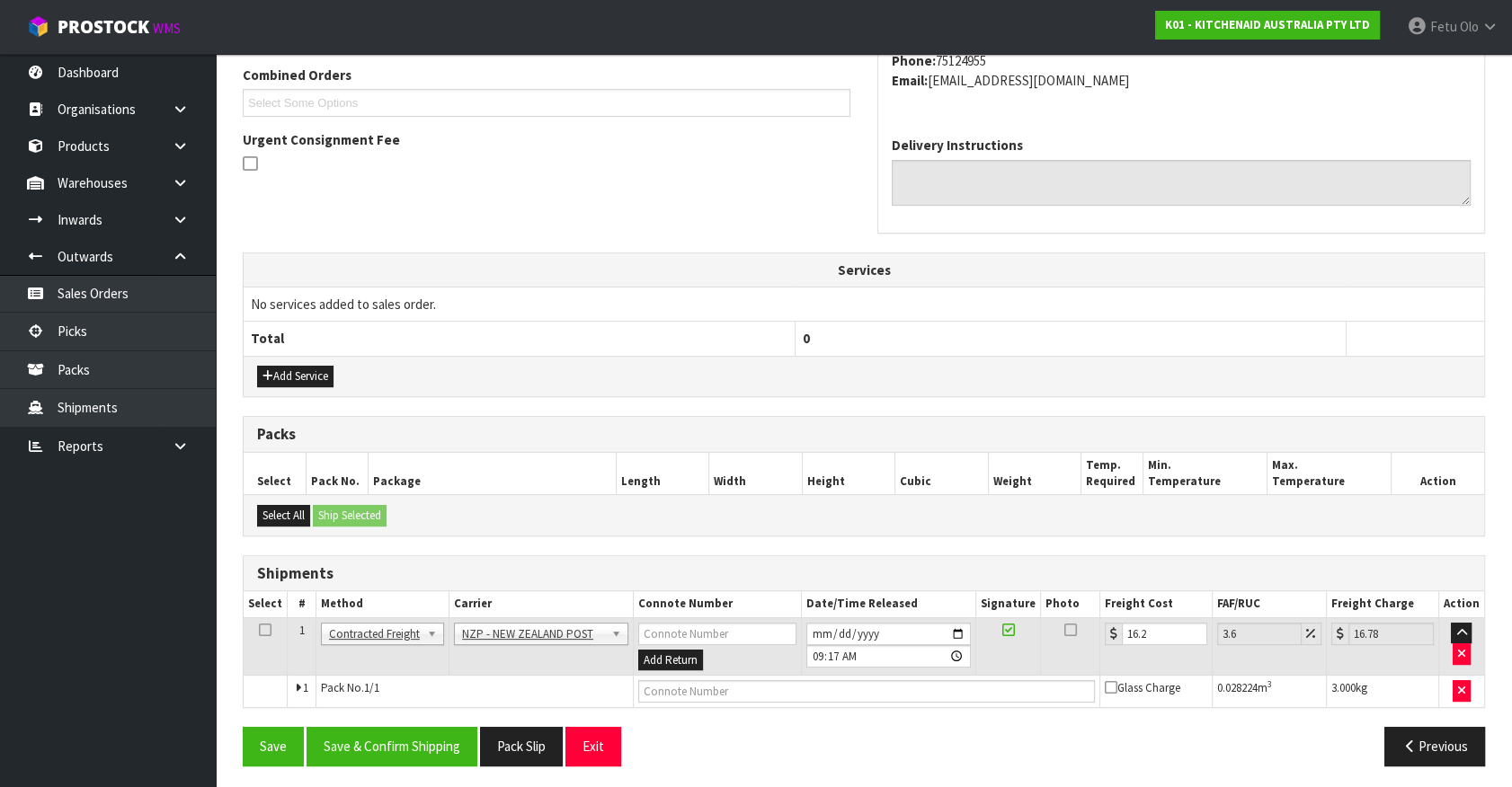 scroll, scrollTop: 468, scrollLeft: 0, axis: vertical 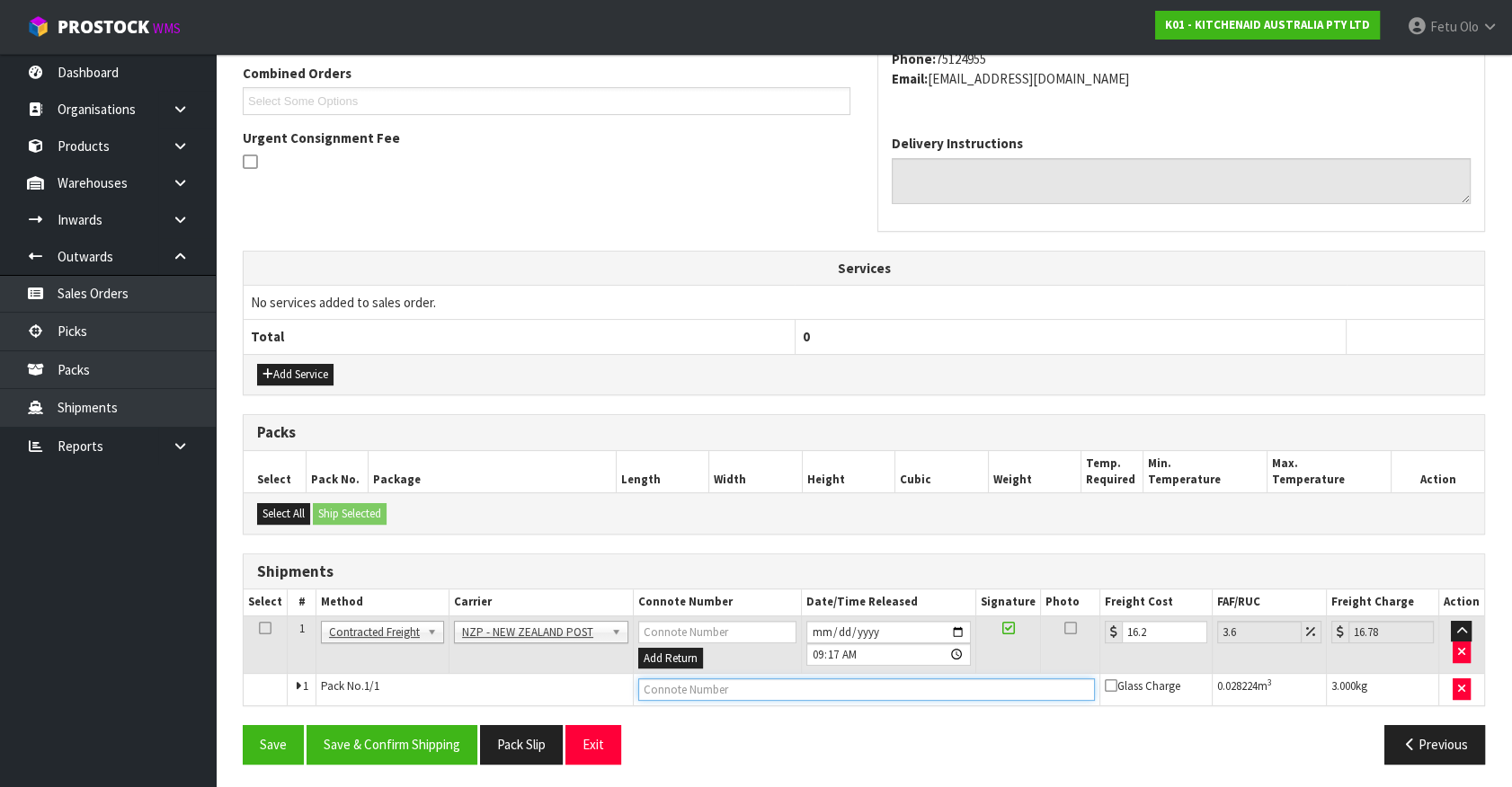 click at bounding box center [867, 689] 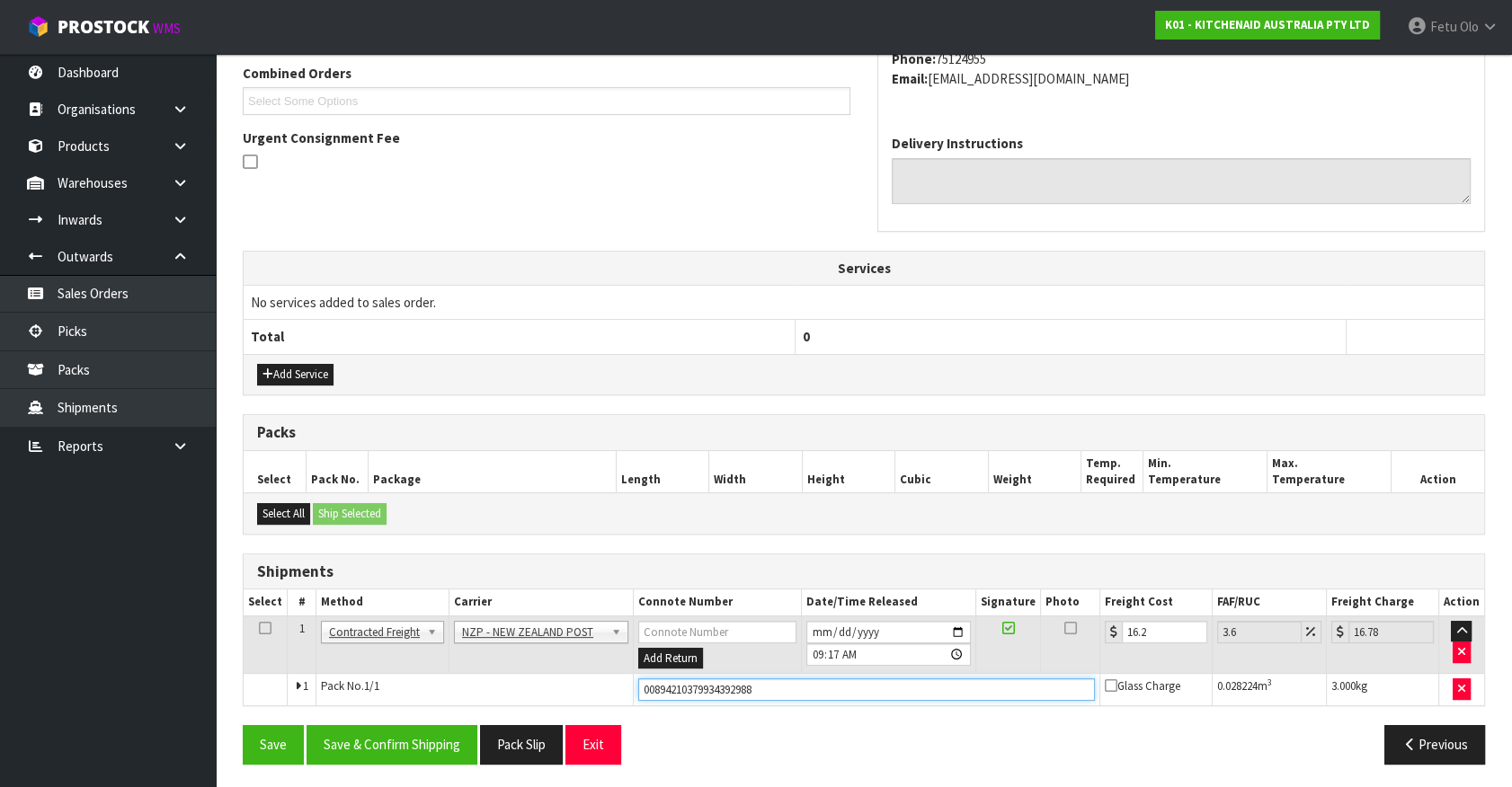click on "Save" at bounding box center [273, 744] 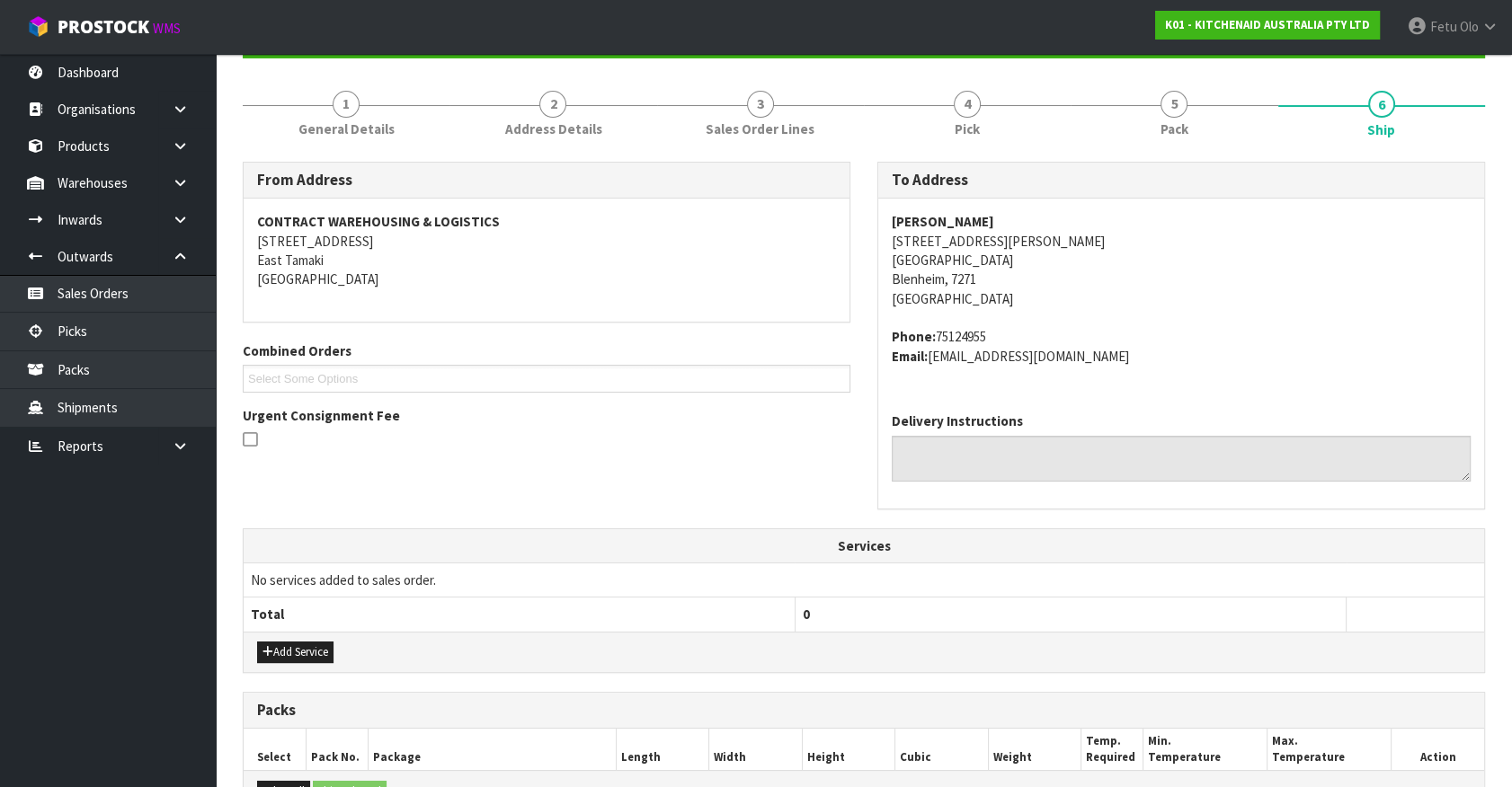 scroll, scrollTop: 468, scrollLeft: 0, axis: vertical 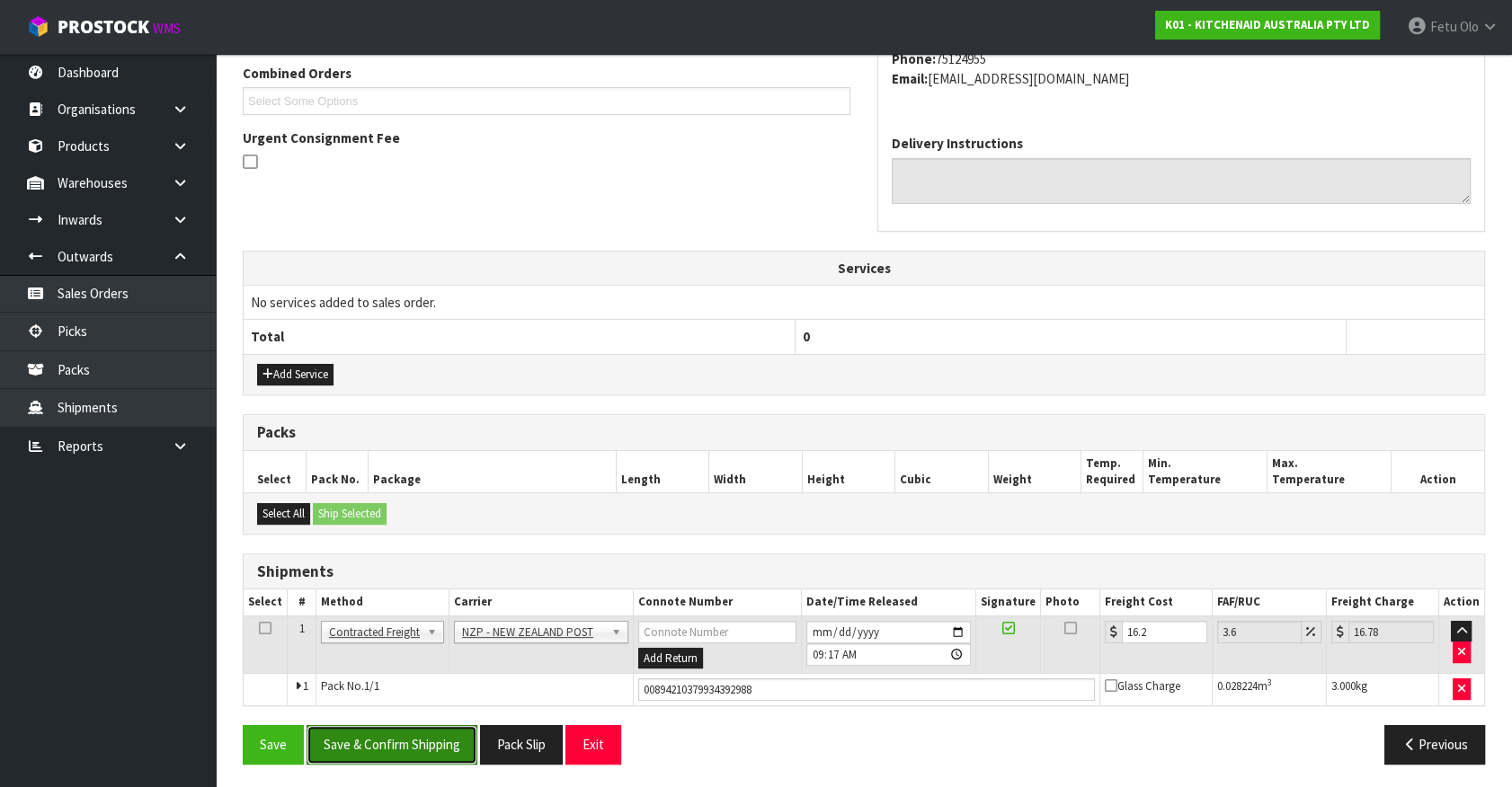 click on "Save & Confirm Shipping" at bounding box center (392, 744) 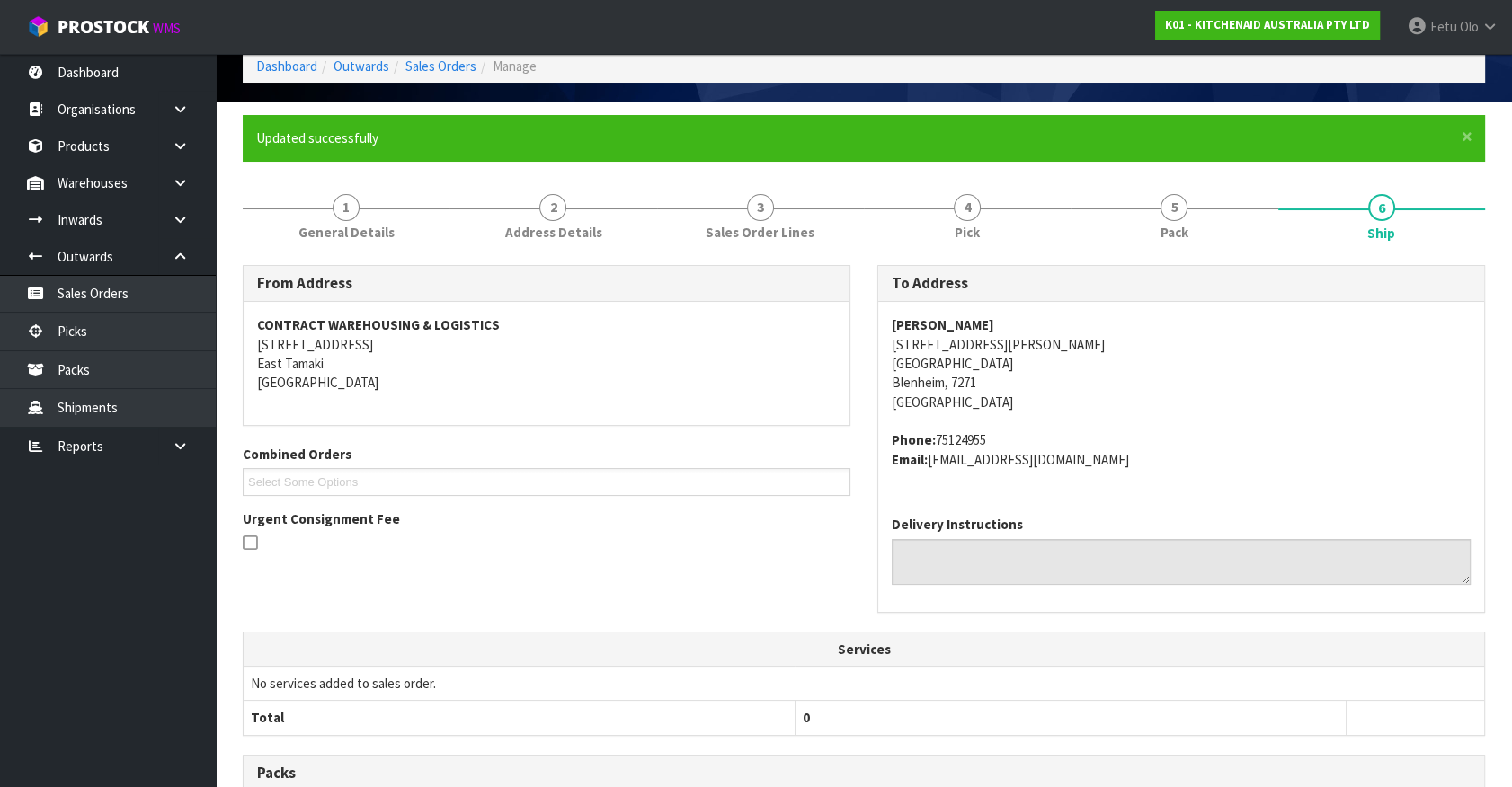 scroll, scrollTop: 423, scrollLeft: 0, axis: vertical 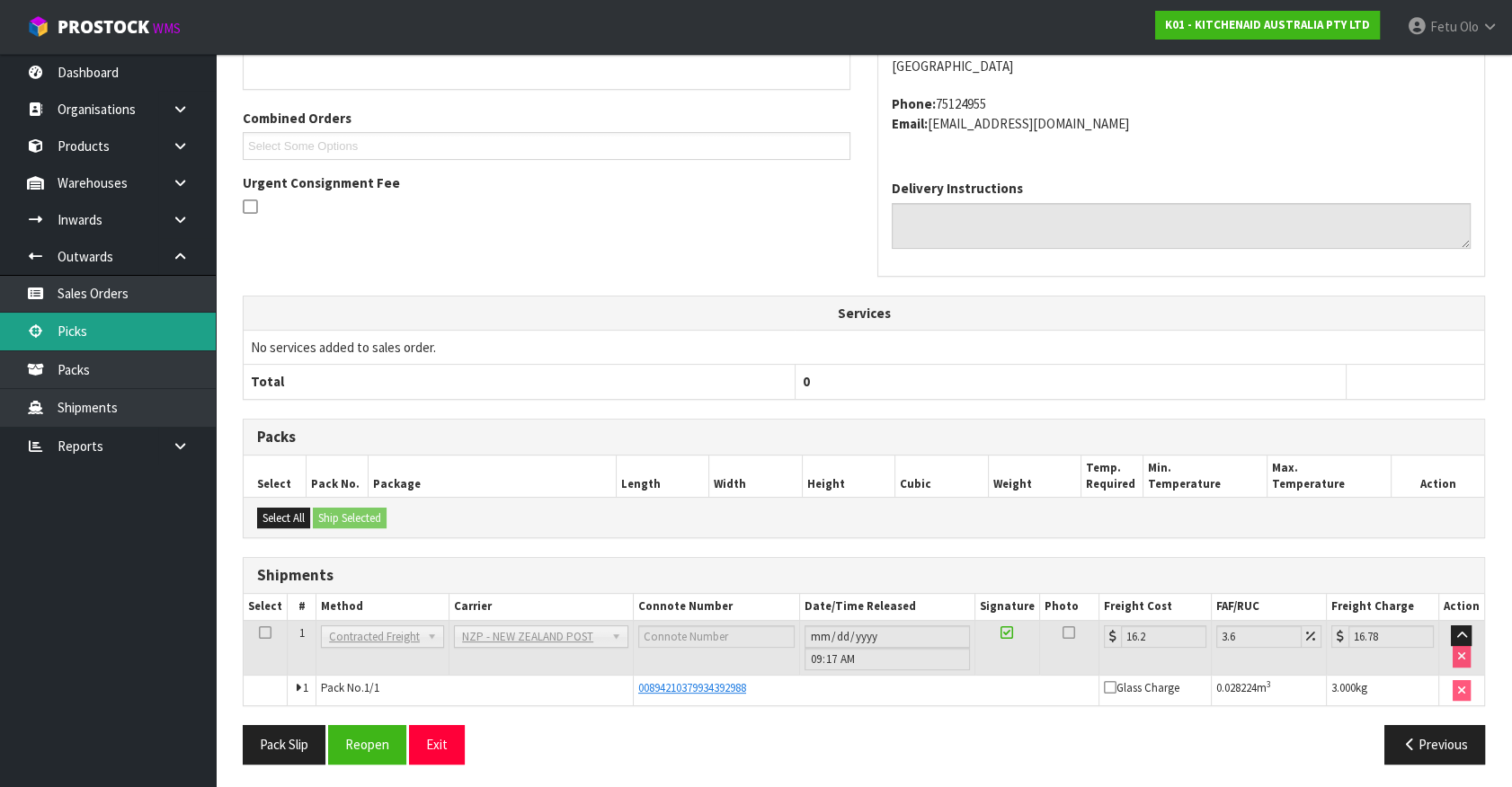 click on "Picks" at bounding box center (108, 331) 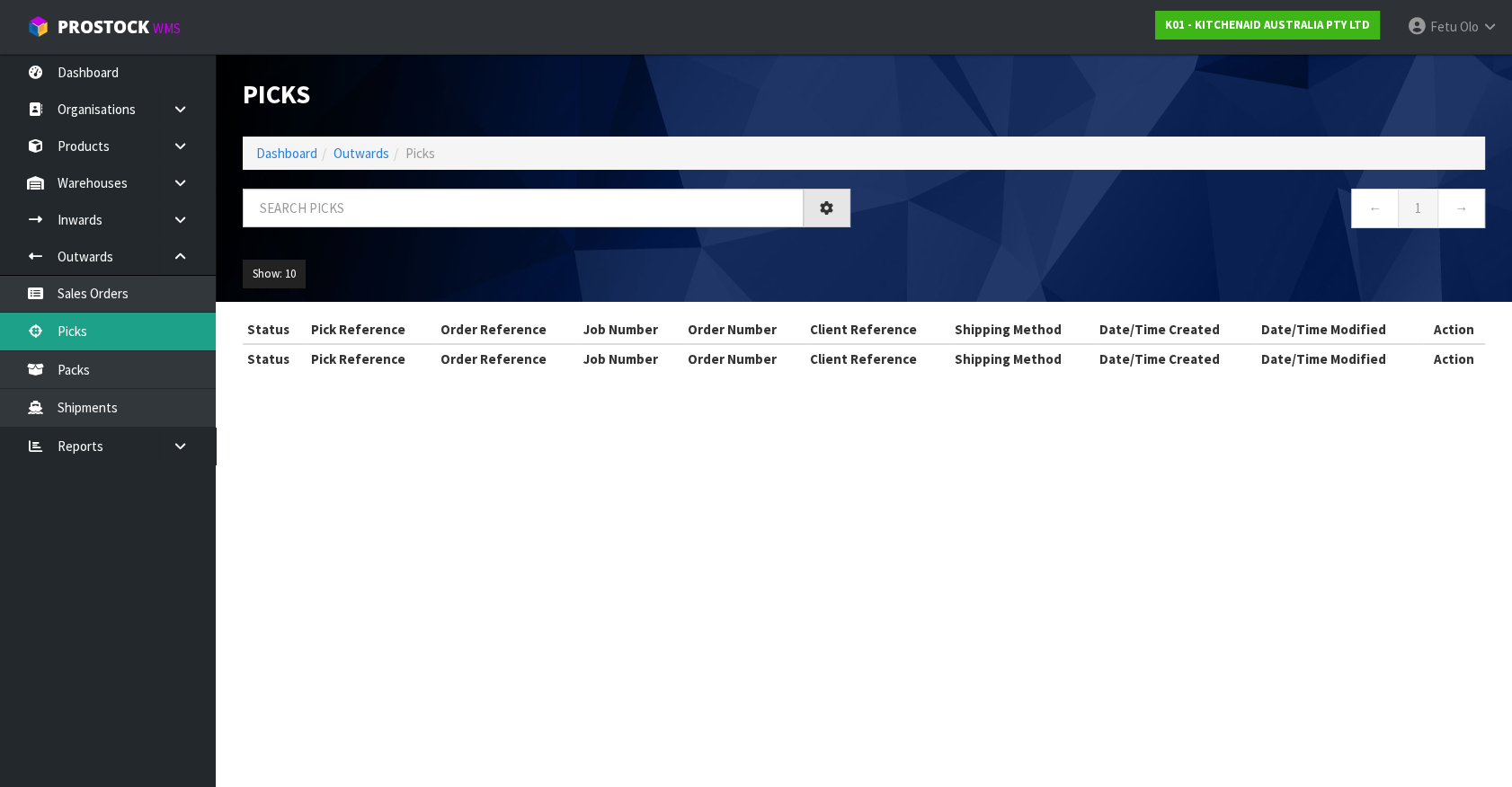 scroll, scrollTop: 0, scrollLeft: 0, axis: both 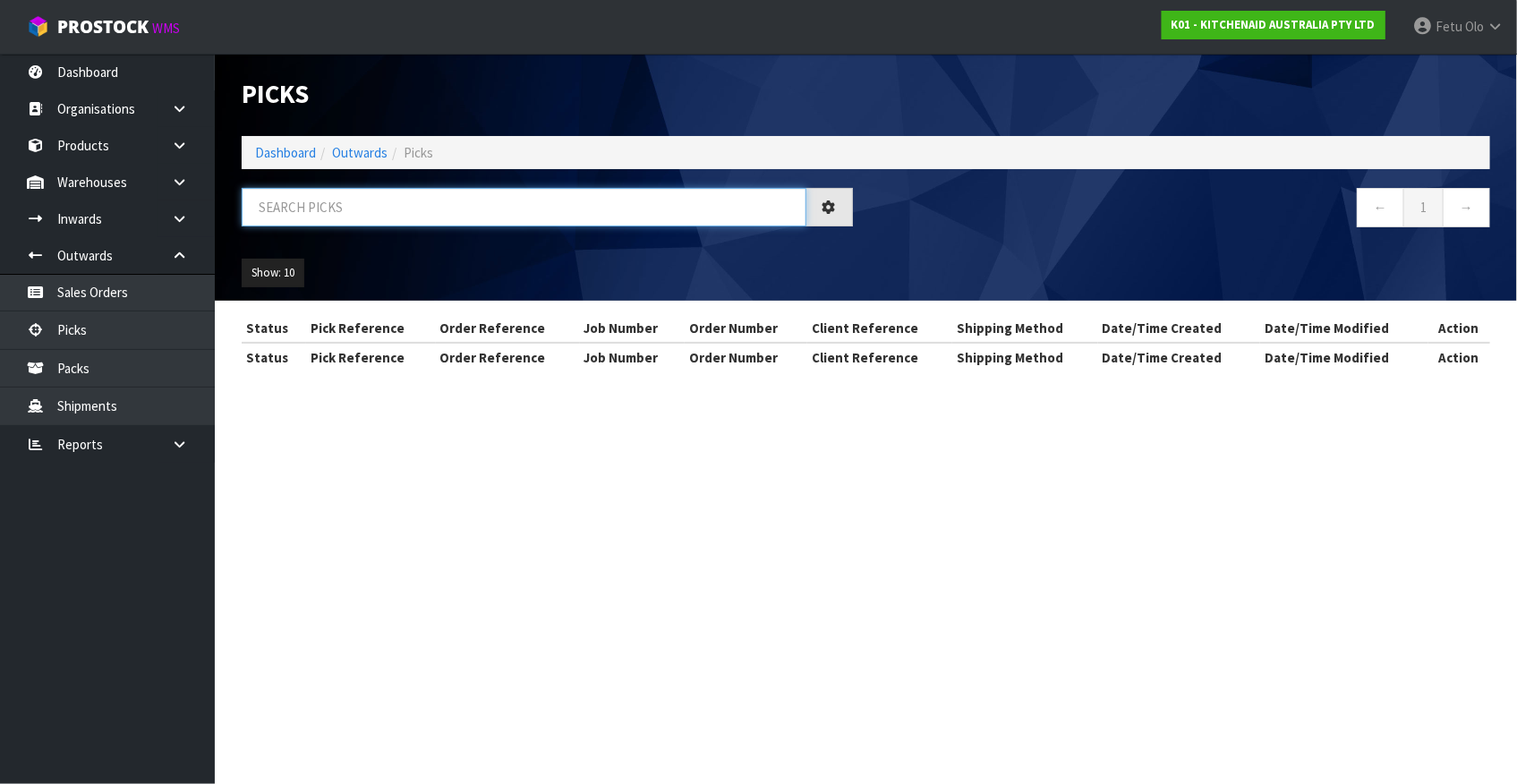 click at bounding box center [524, 207] 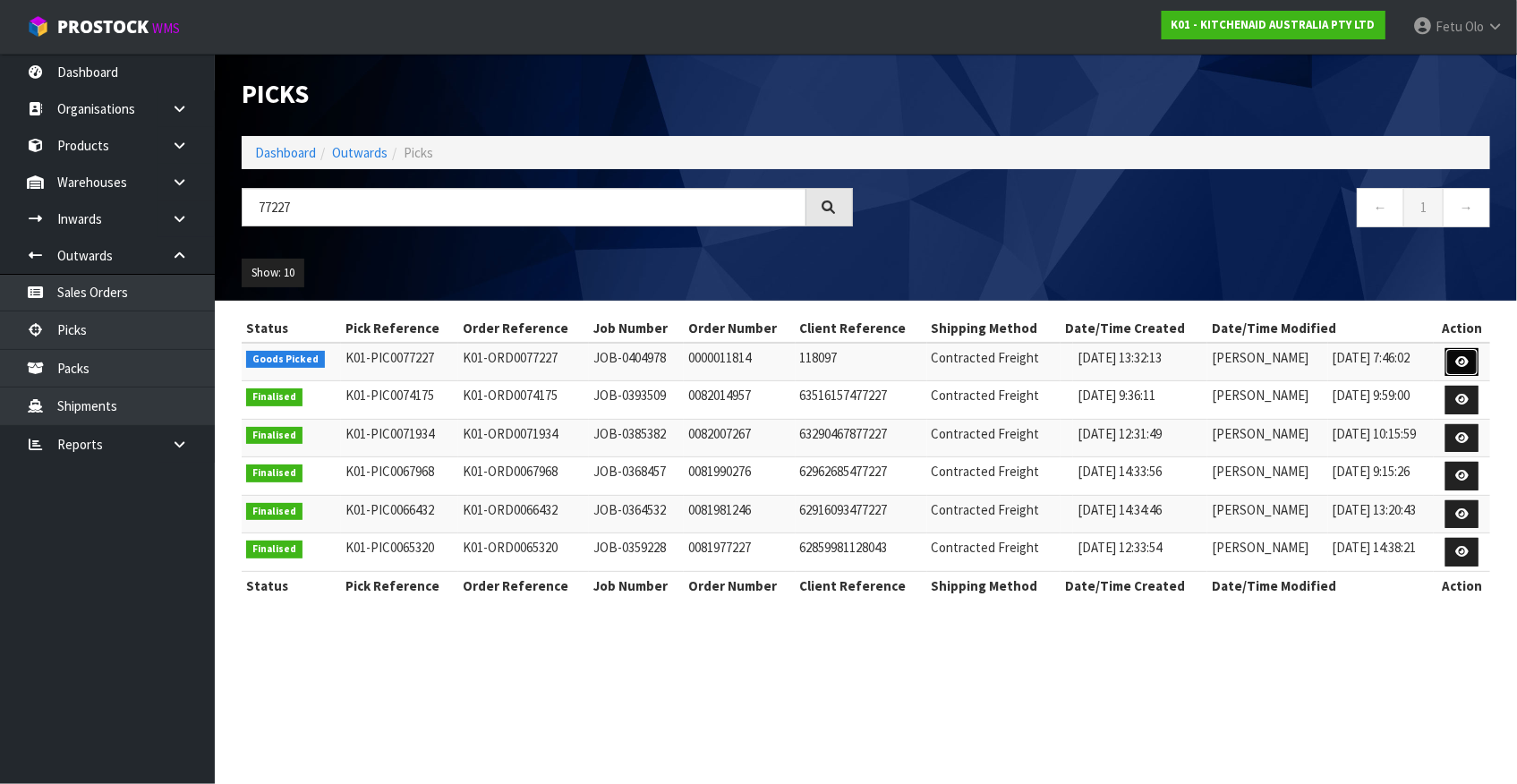 click at bounding box center (1462, 362) 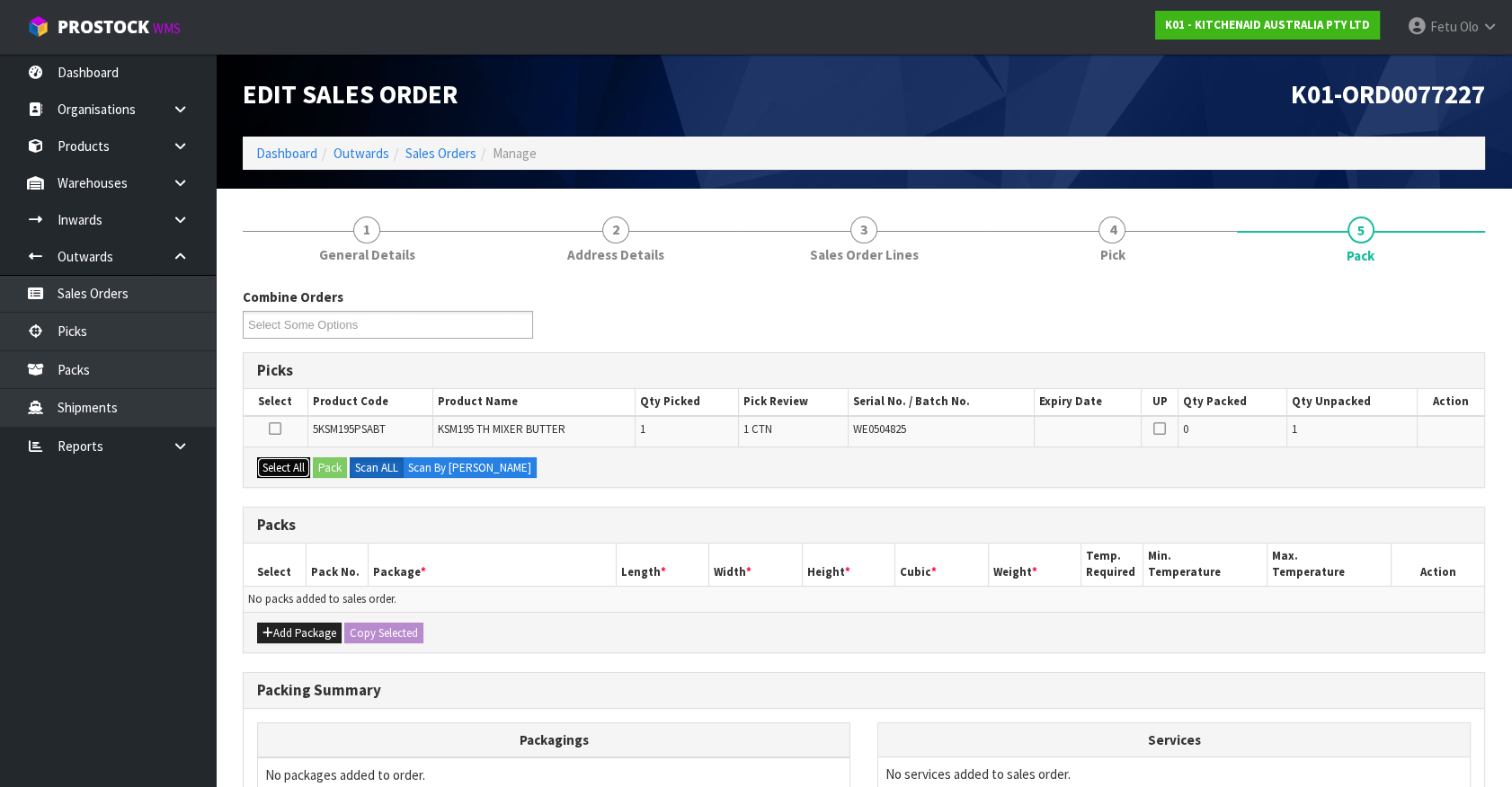 click on "Select All" at bounding box center (283, 468) 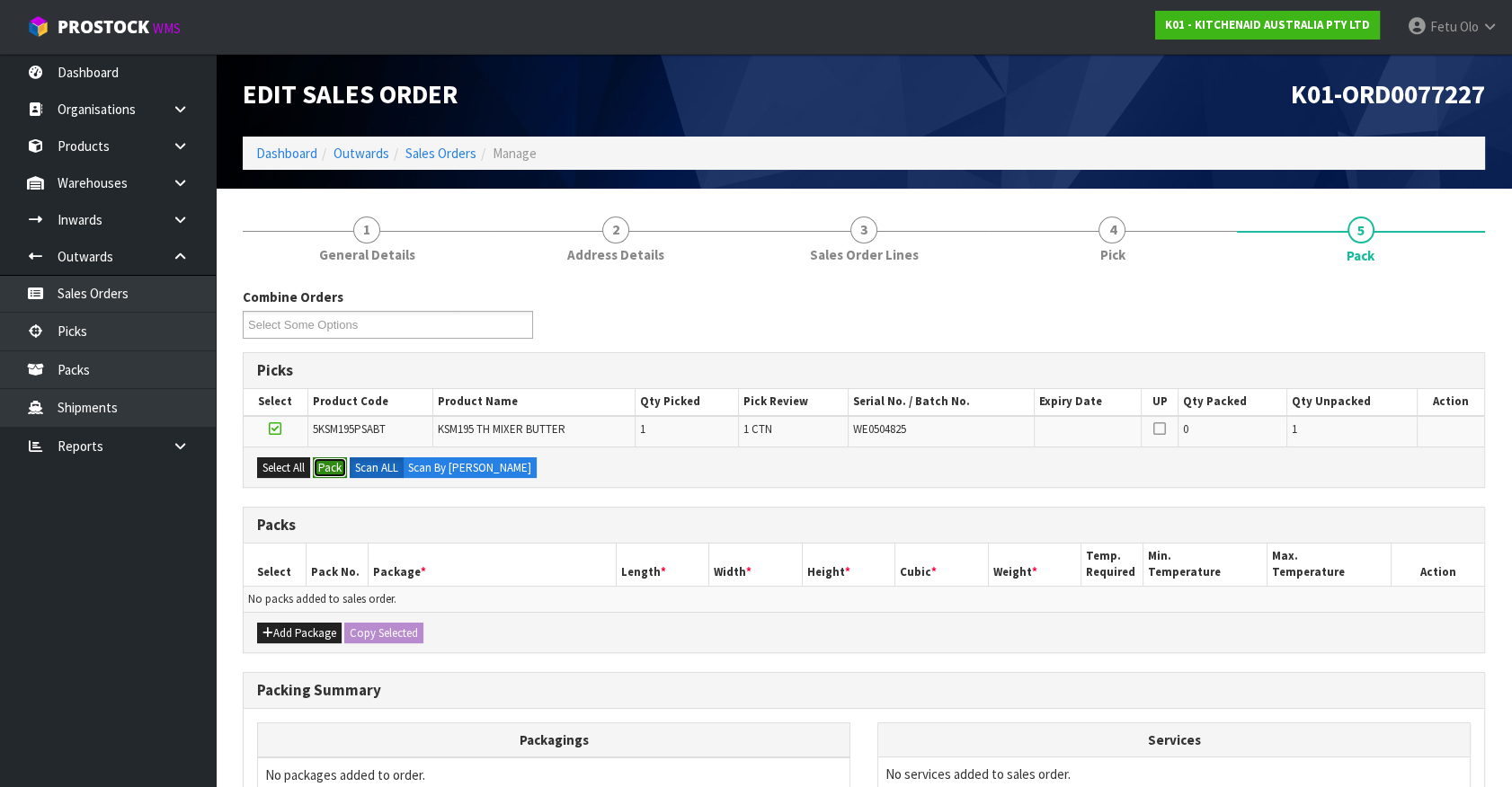 click on "Pack" at bounding box center (330, 468) 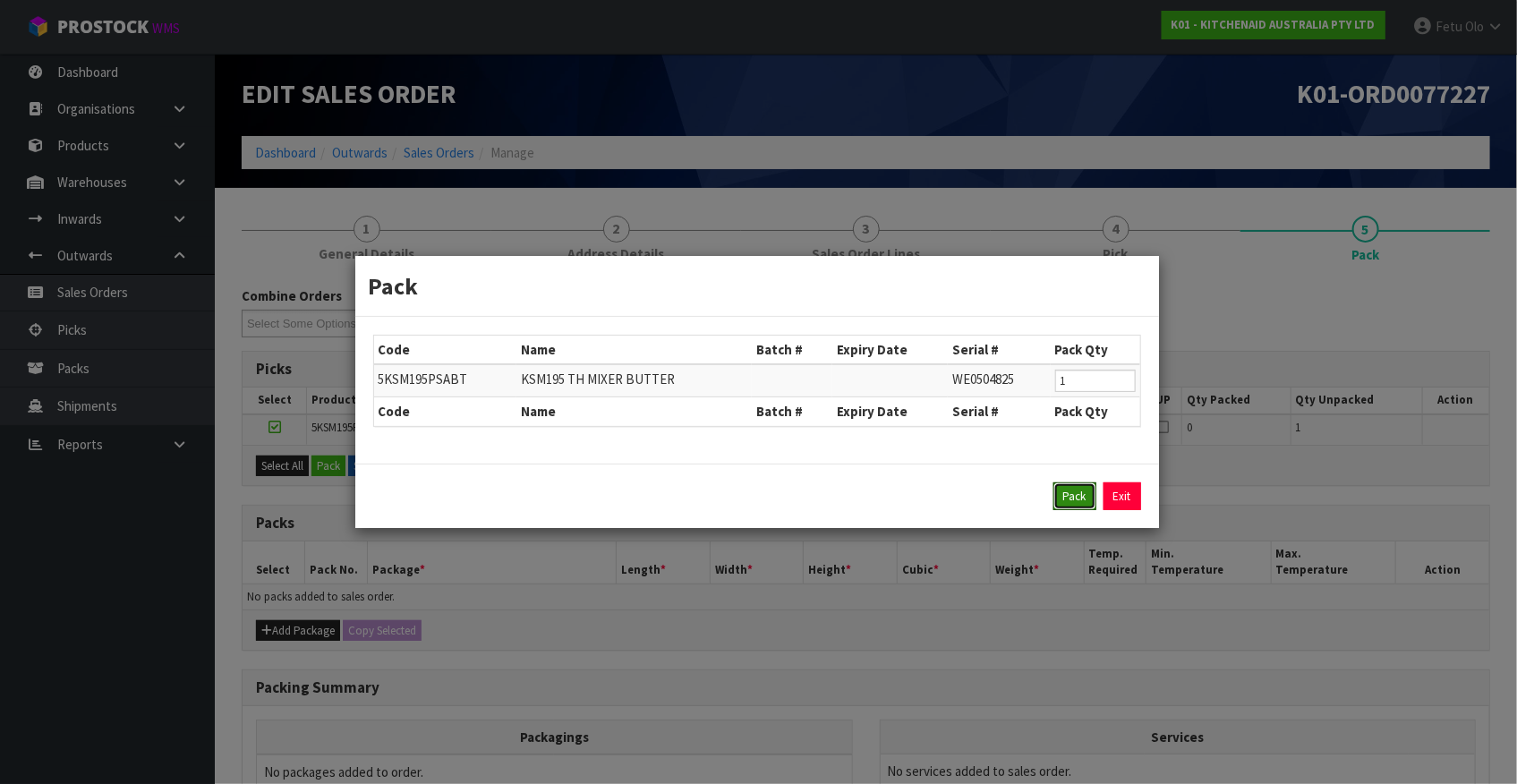 click on "Pack" at bounding box center (1075, 497) 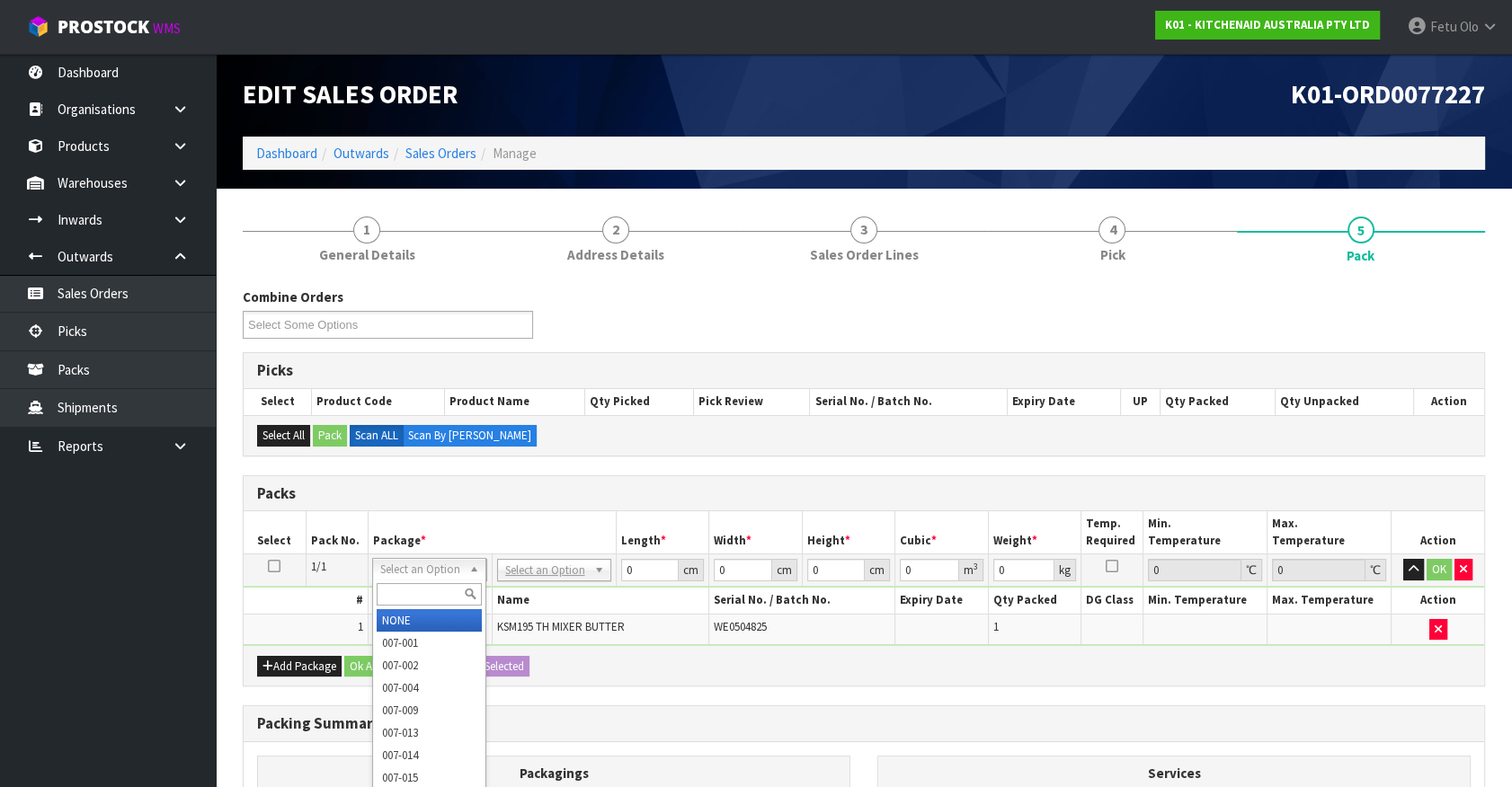 click at bounding box center [429, 594] 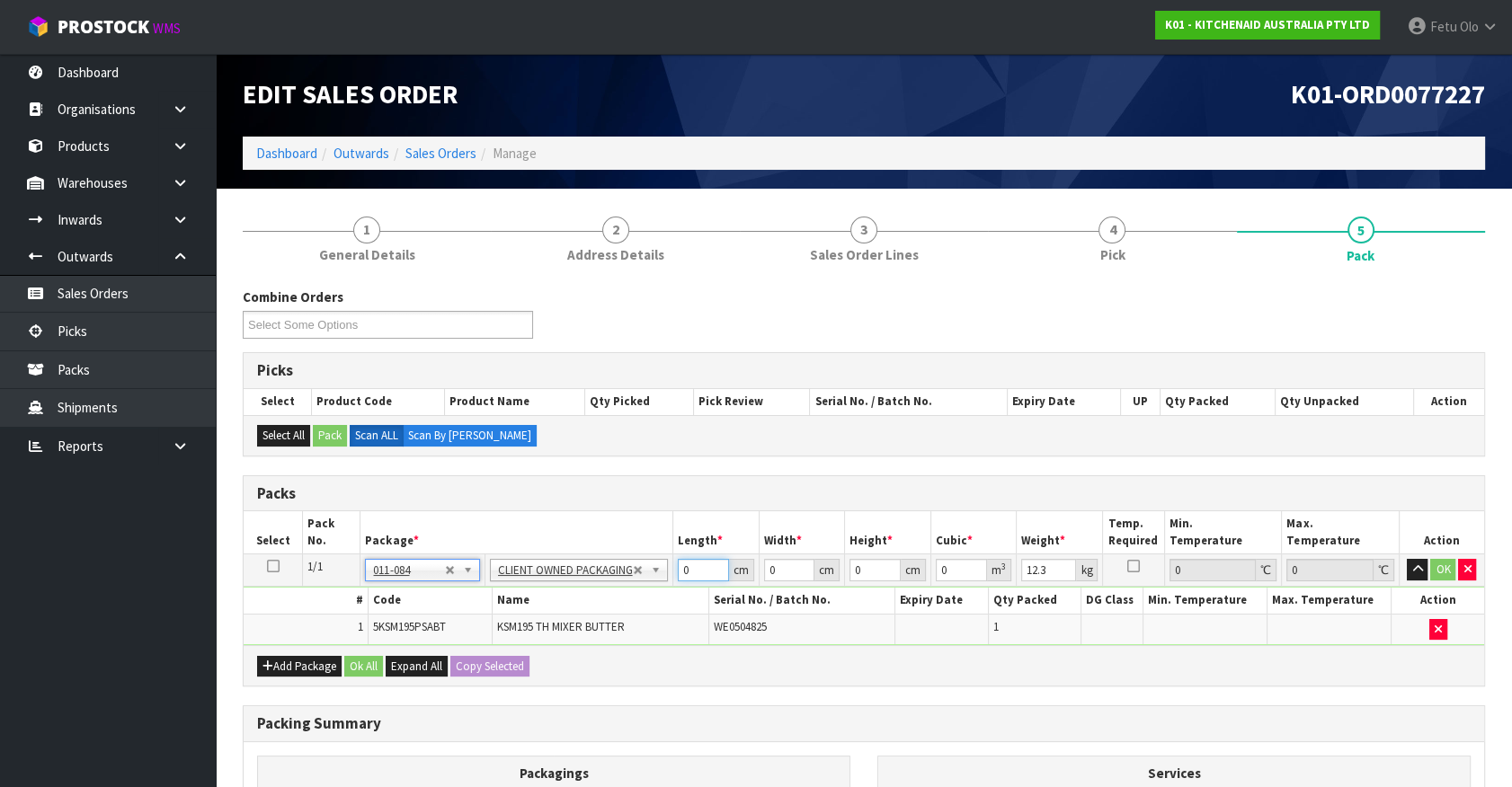 drag, startPoint x: 690, startPoint y: 563, endPoint x: 494, endPoint y: 642, distance: 211.32203 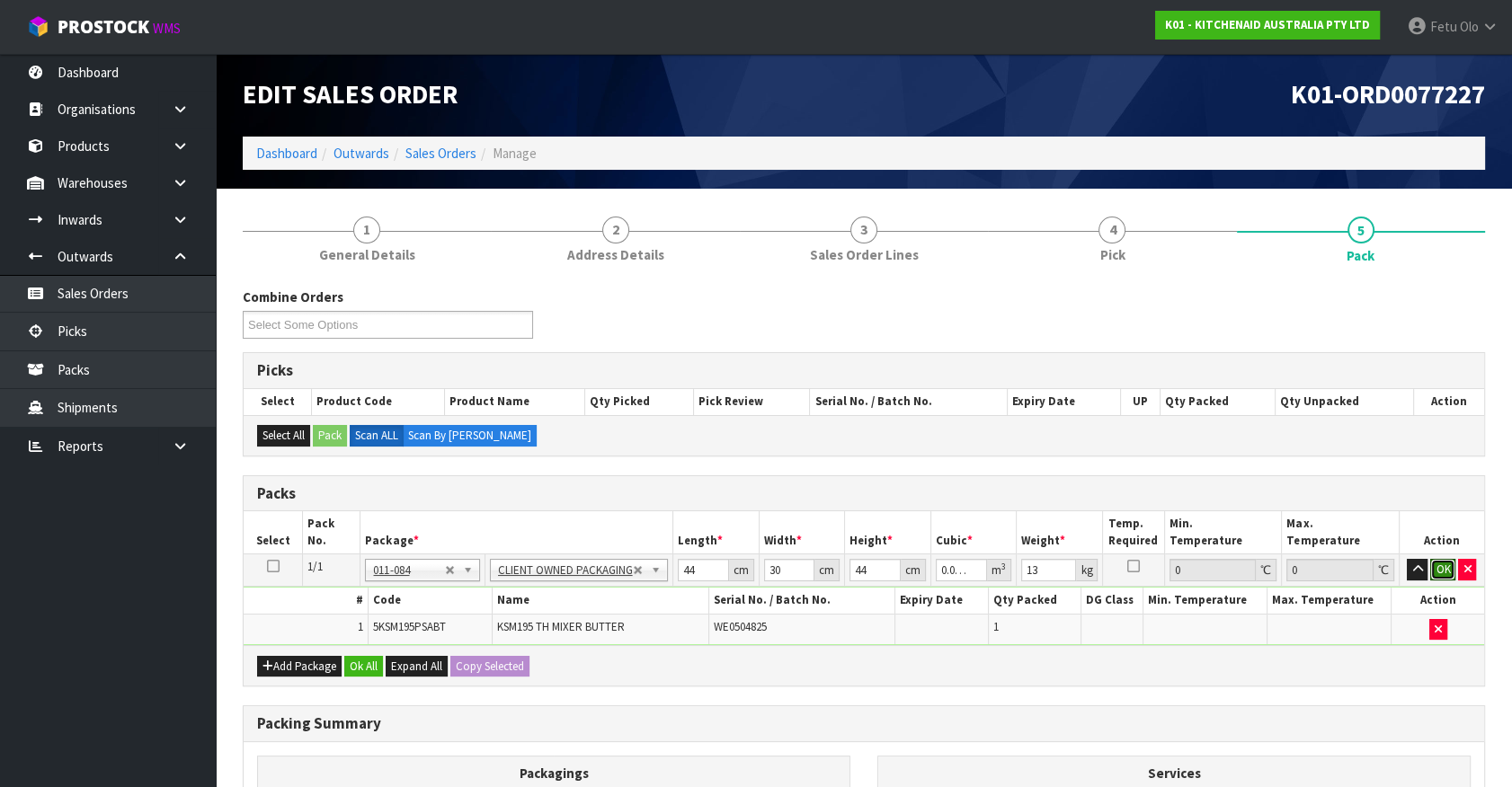click on "OK" at bounding box center [1443, 570] 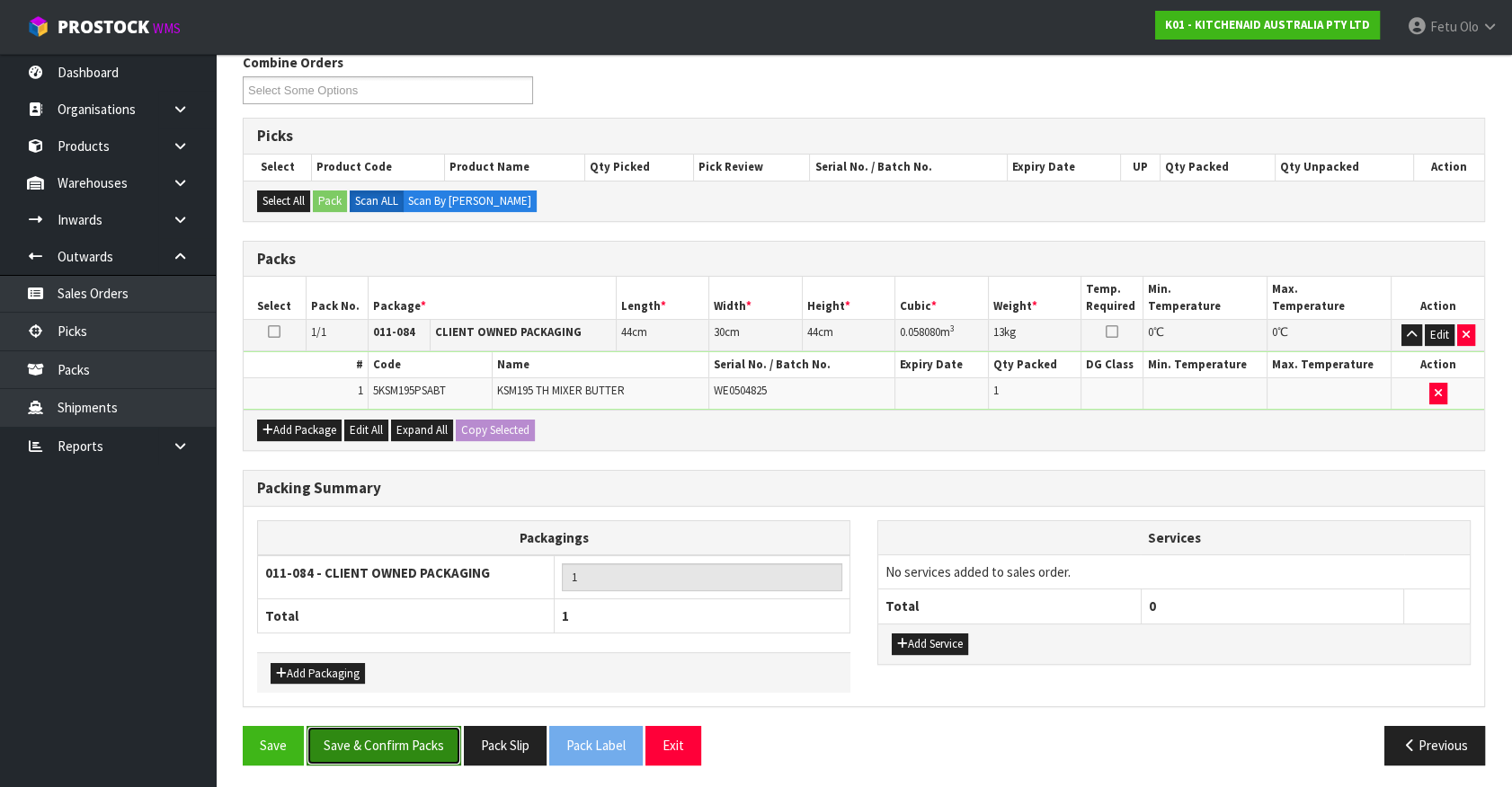 click on "Save & Confirm Packs" at bounding box center (384, 745) 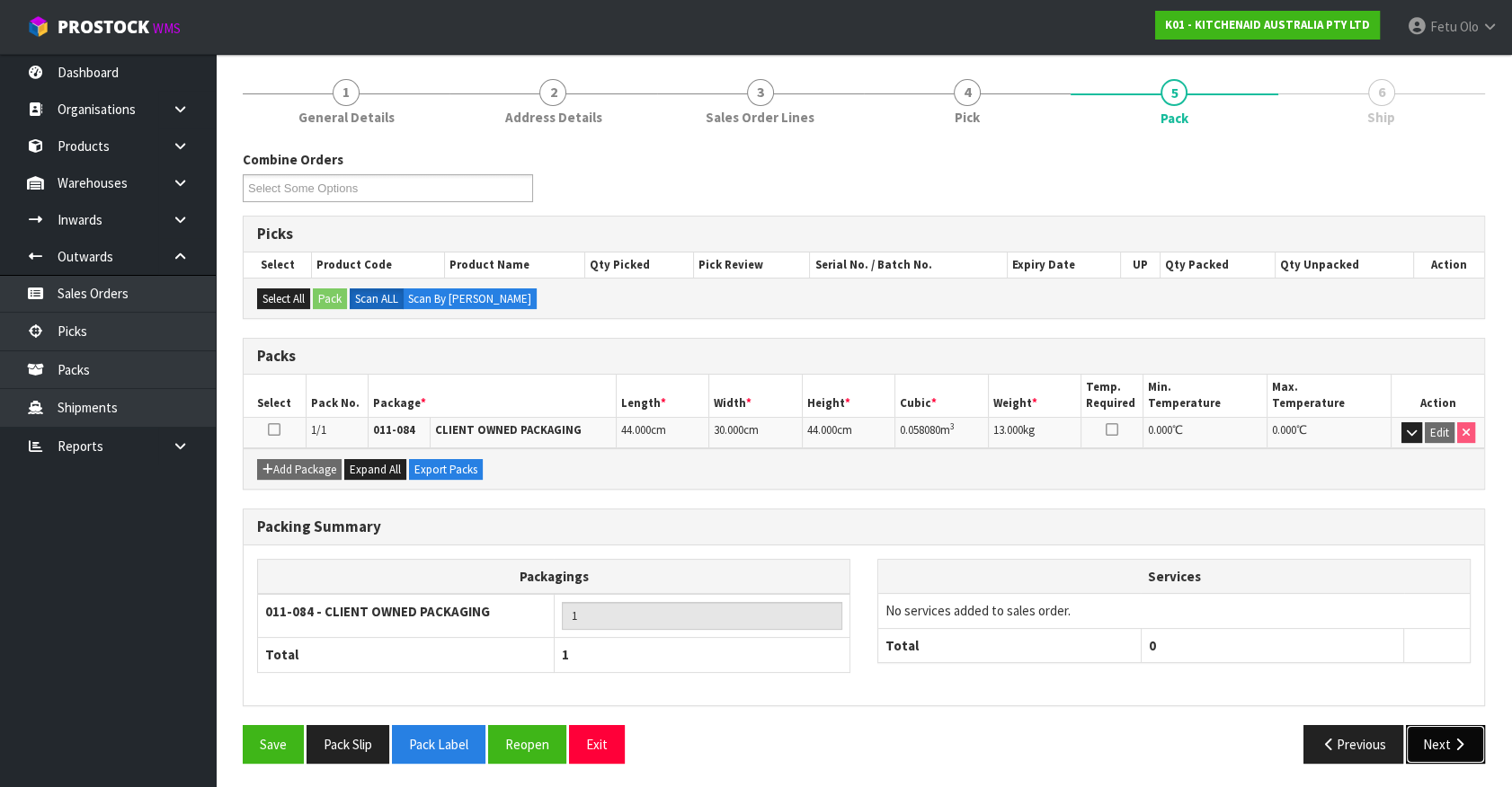click on "Next" at bounding box center [1445, 744] 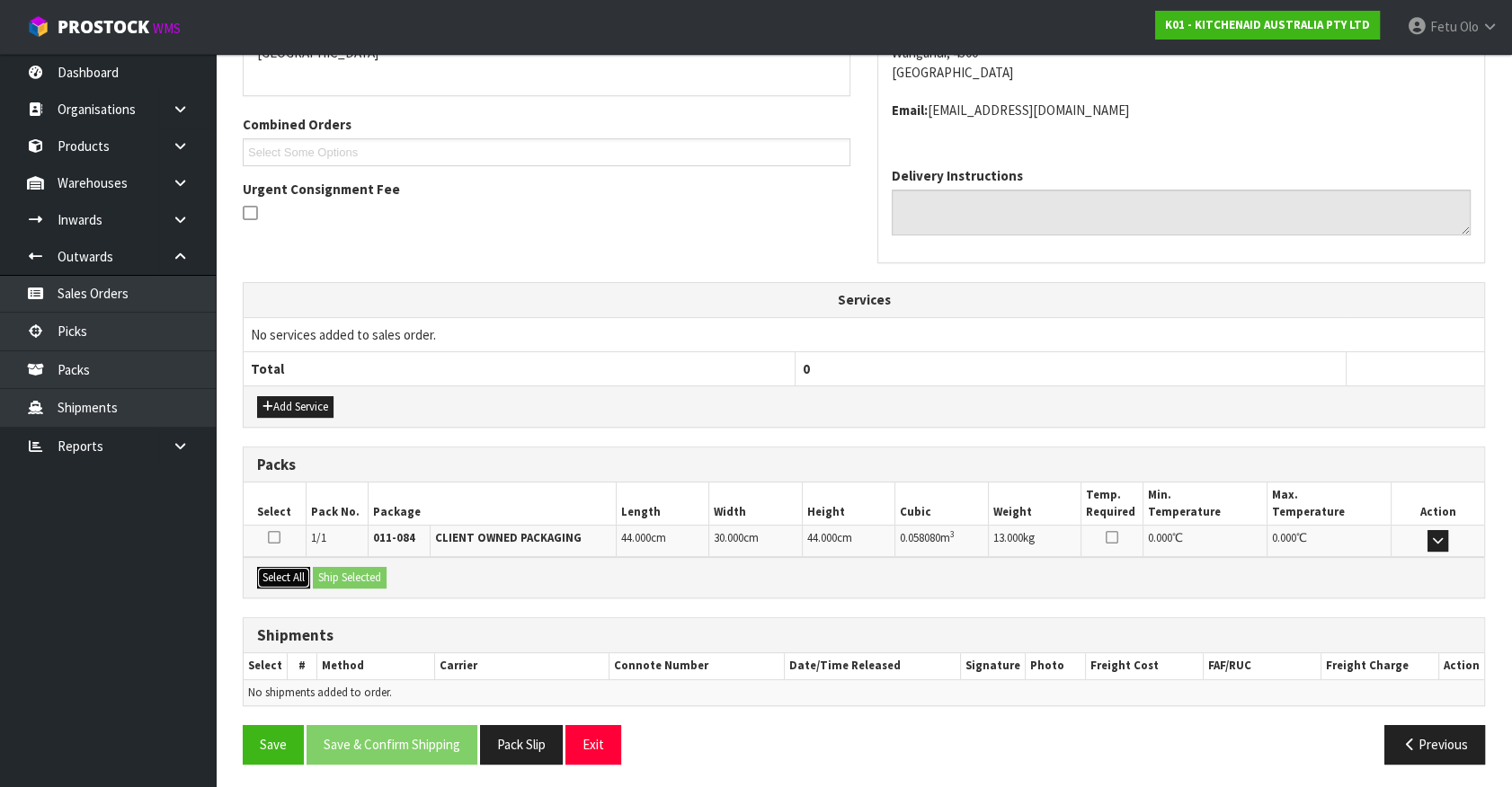 click on "Select All" at bounding box center (283, 578) 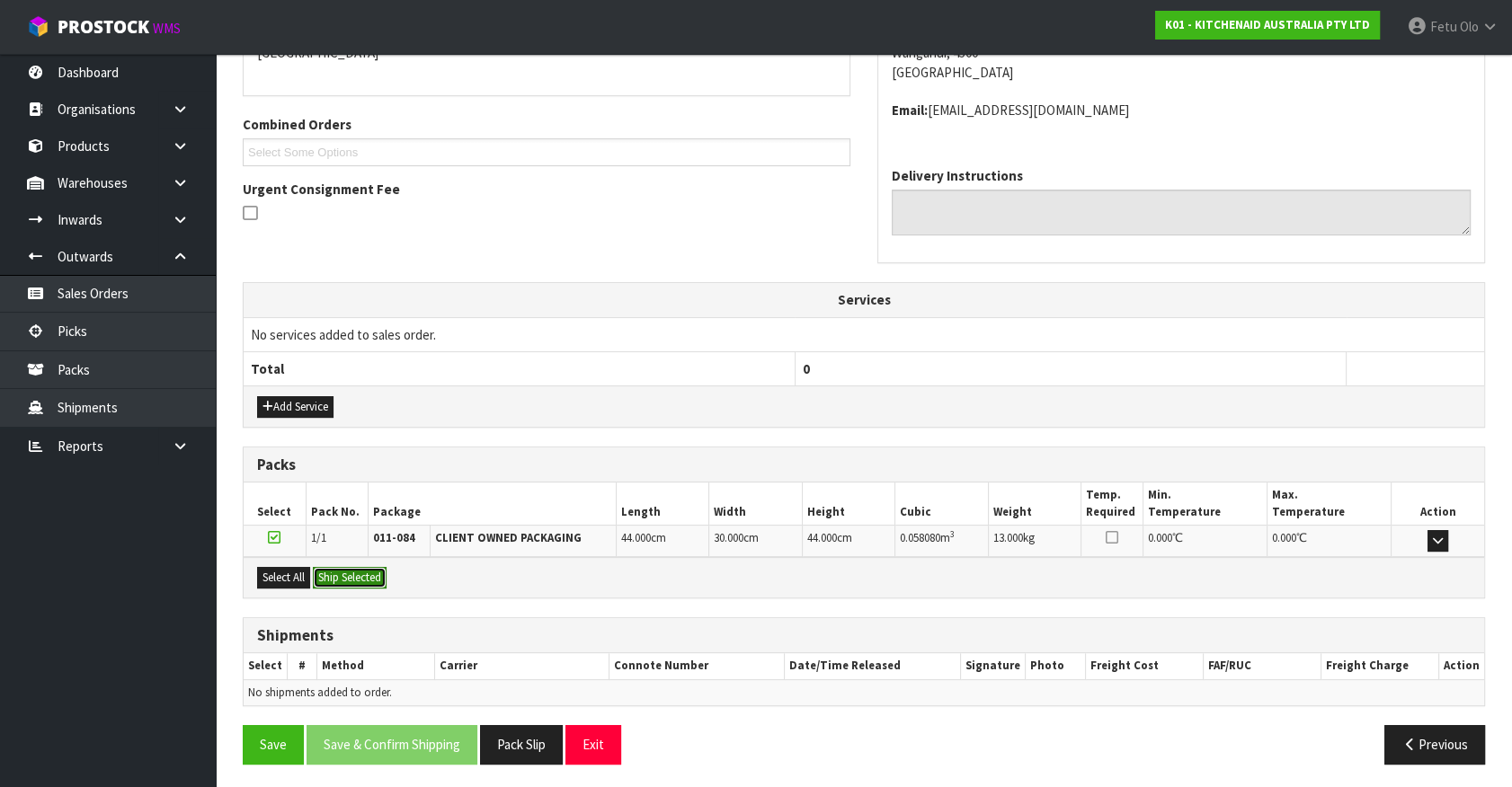 click on "Ship Selected" at bounding box center (350, 578) 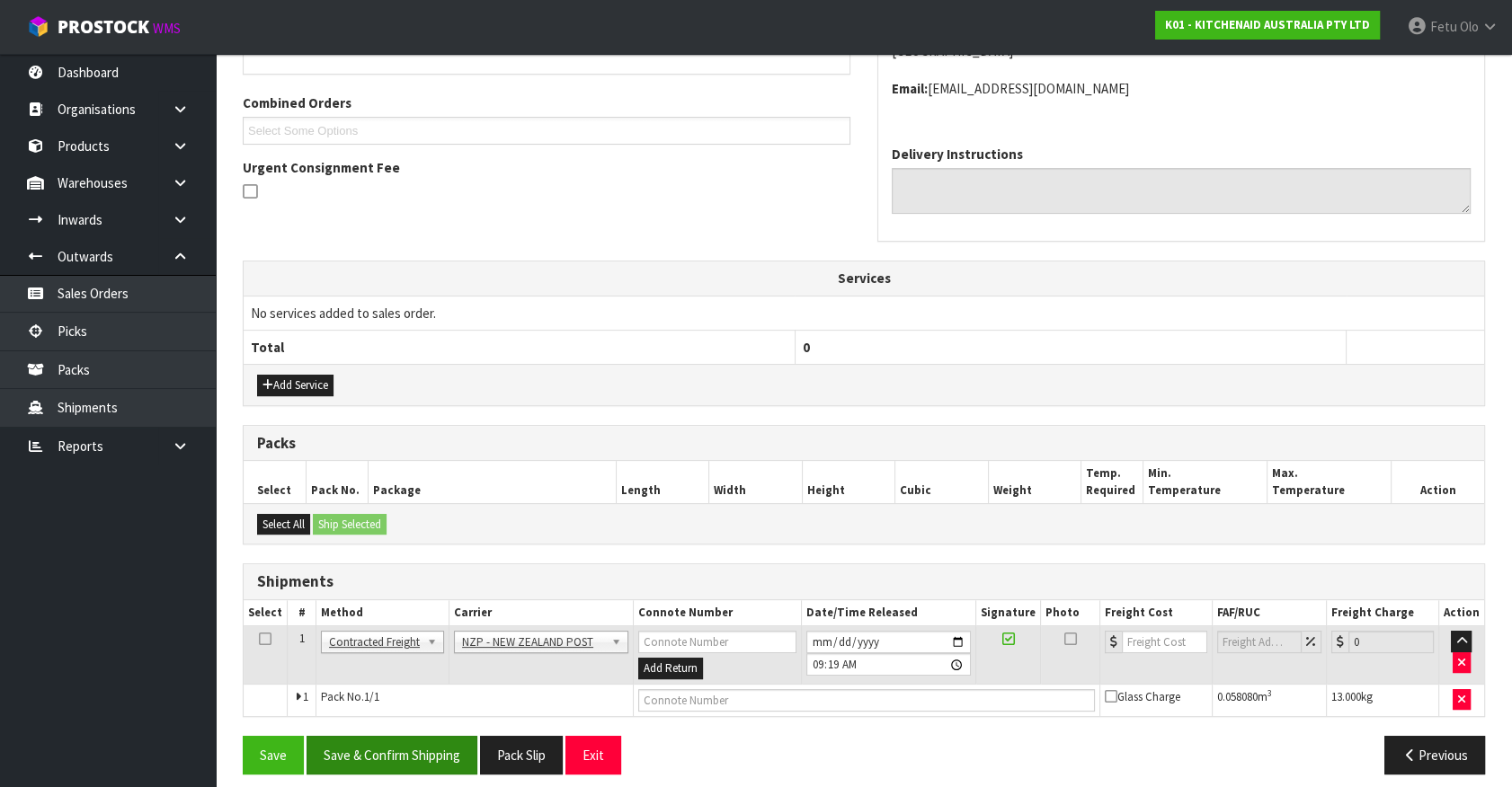scroll, scrollTop: 449, scrollLeft: 0, axis: vertical 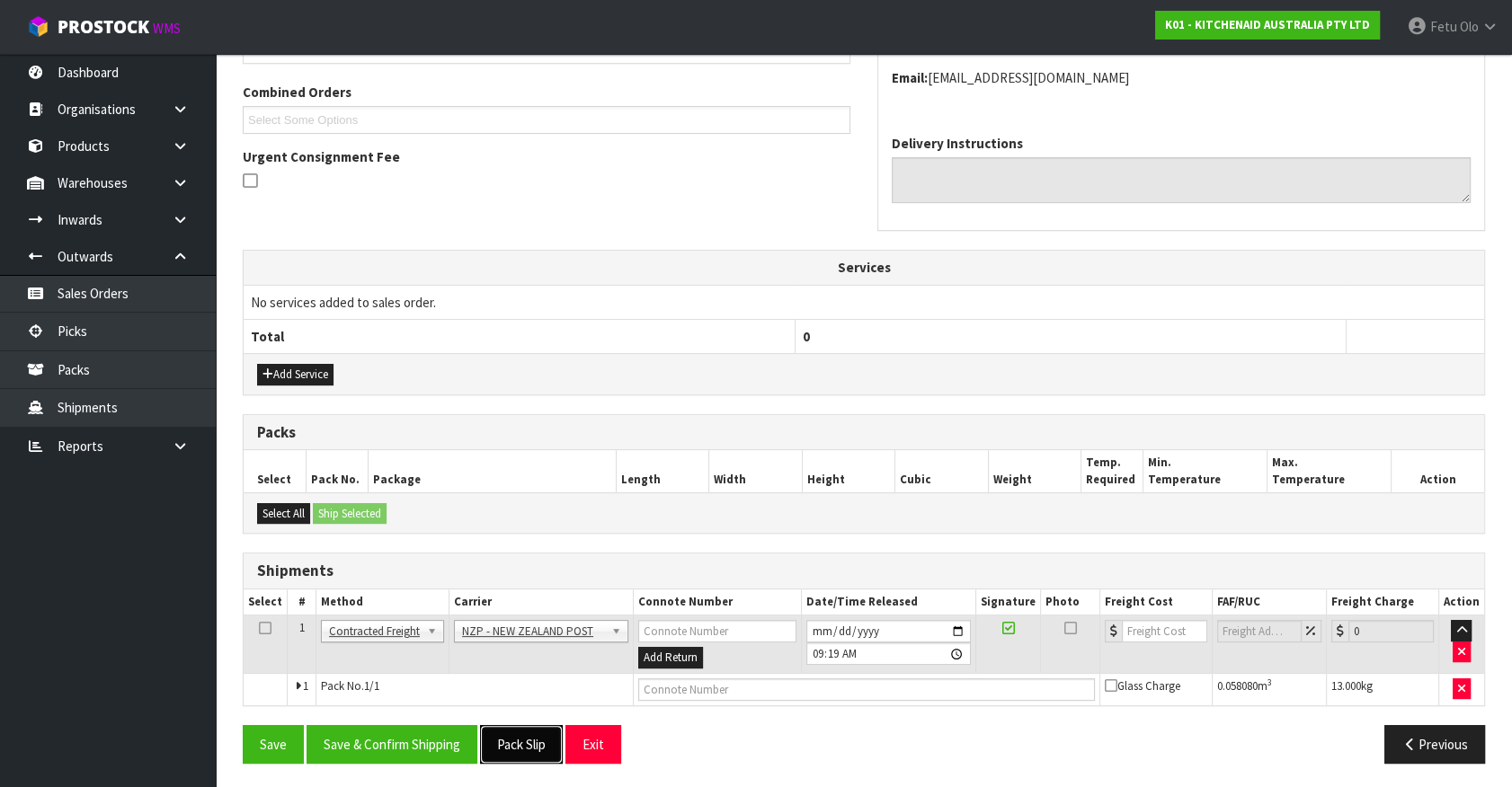 click on "Pack Slip" at bounding box center [521, 744] 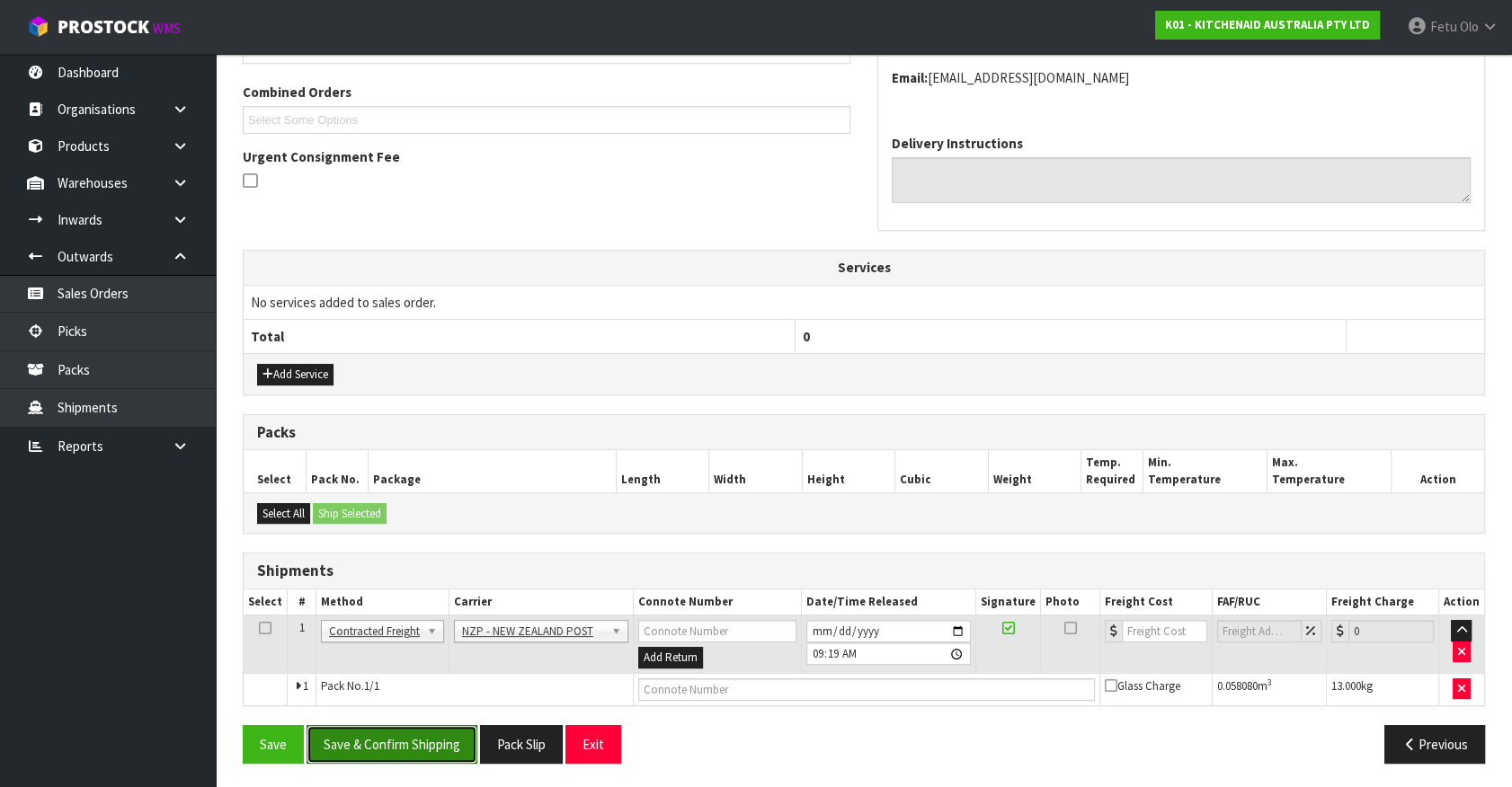 click on "Save & Confirm Shipping" at bounding box center (392, 744) 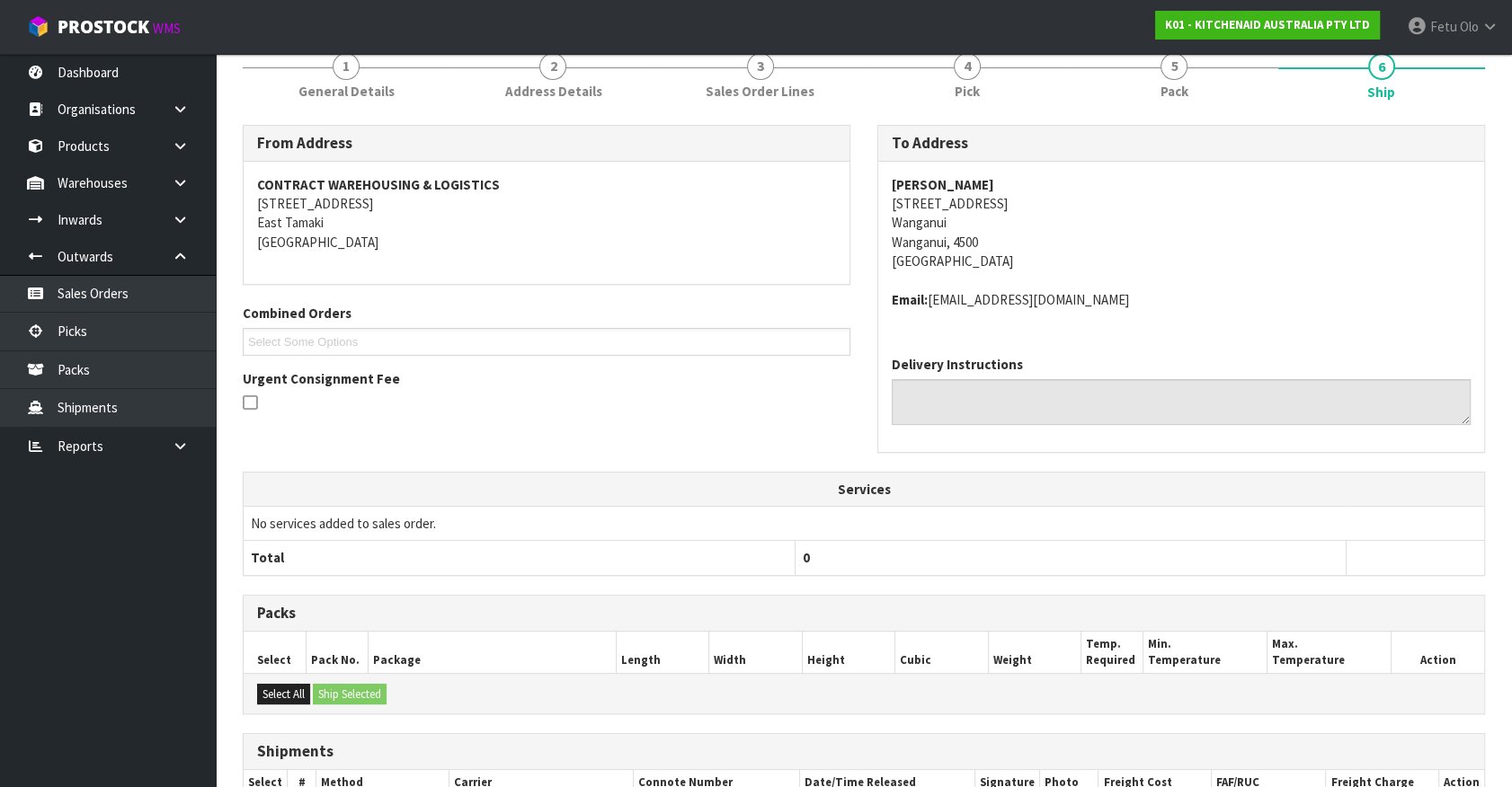 scroll, scrollTop: 423, scrollLeft: 0, axis: vertical 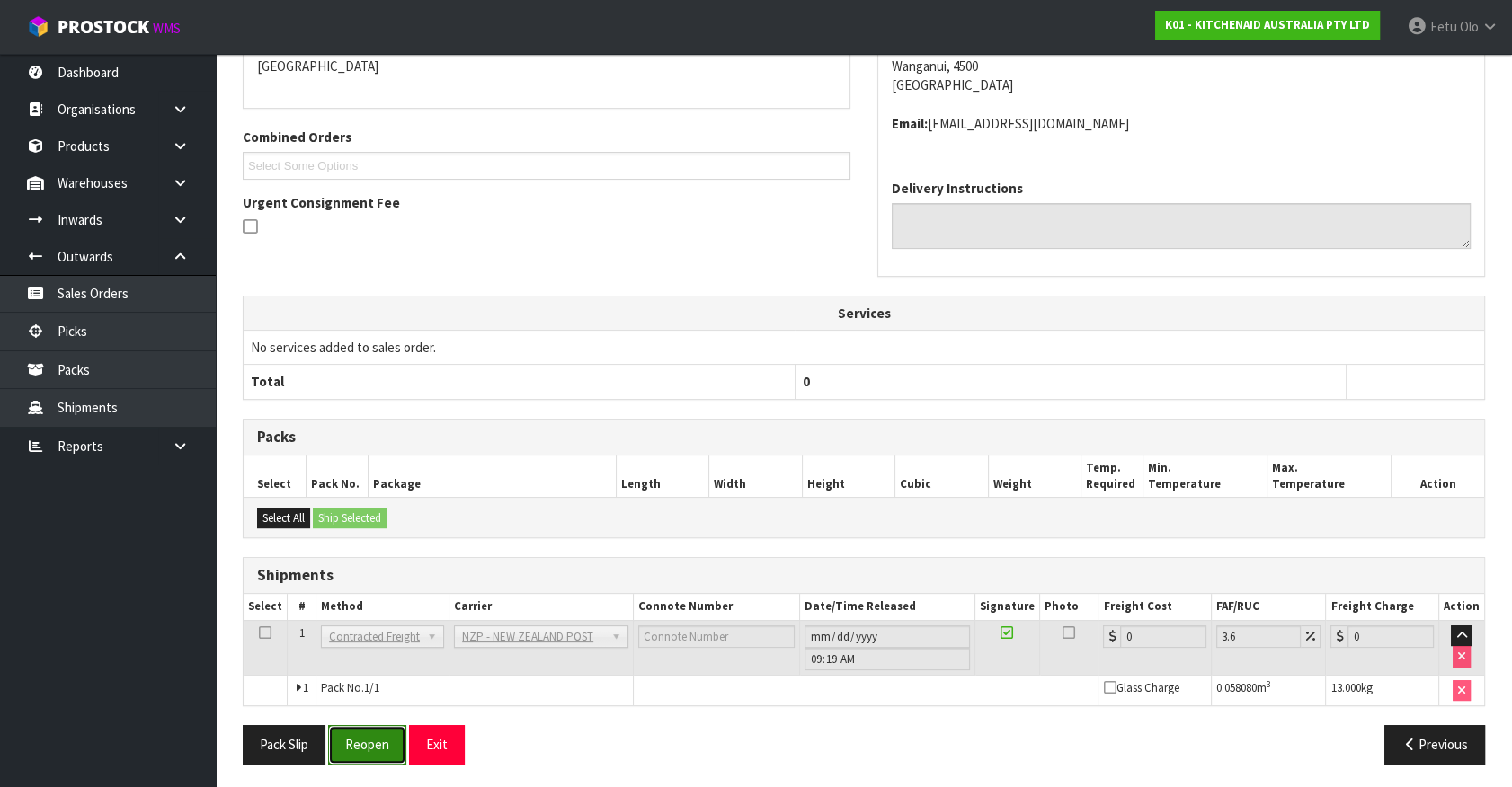 click on "Reopen" at bounding box center (367, 744) 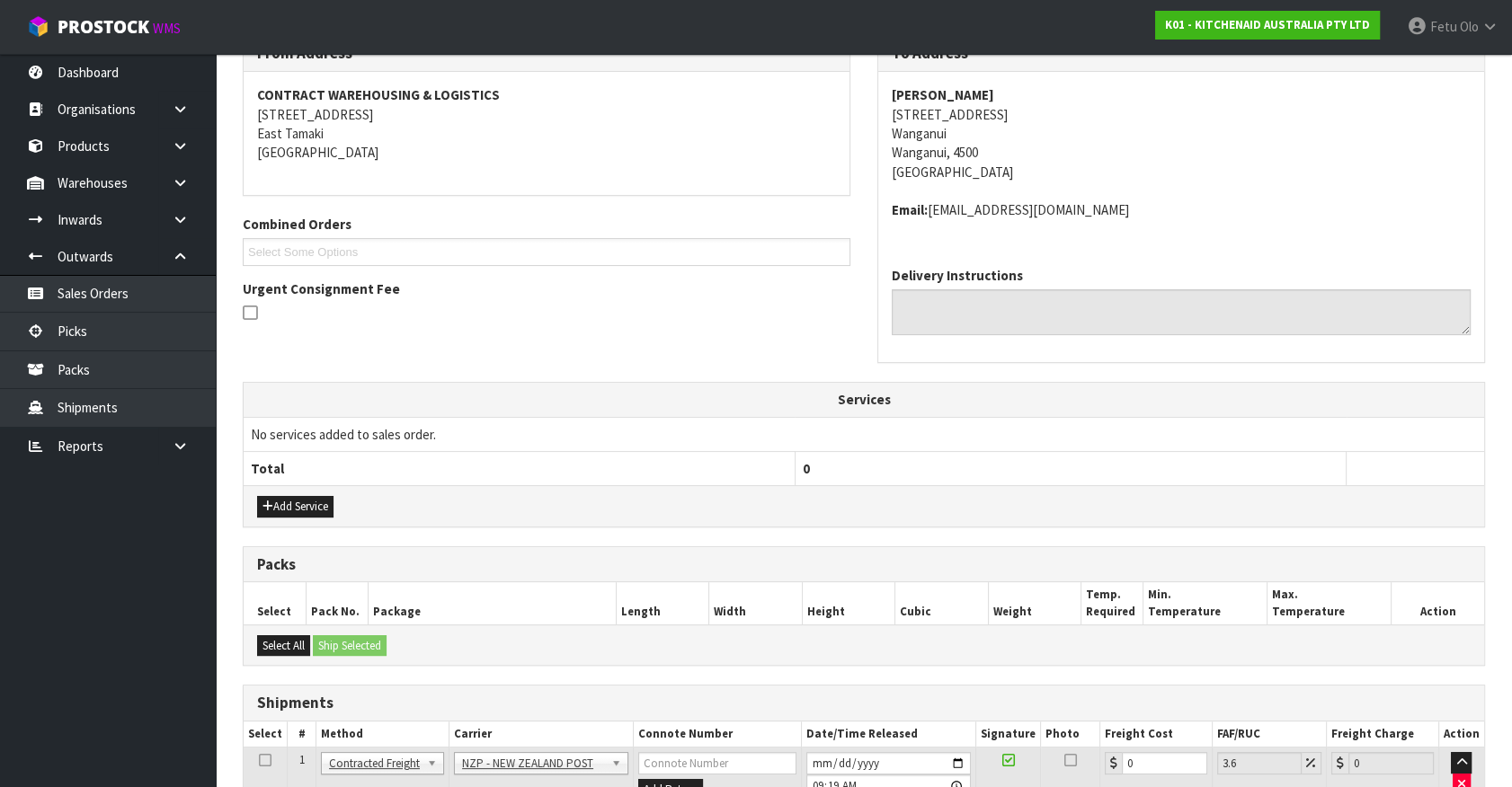 scroll, scrollTop: 465, scrollLeft: 0, axis: vertical 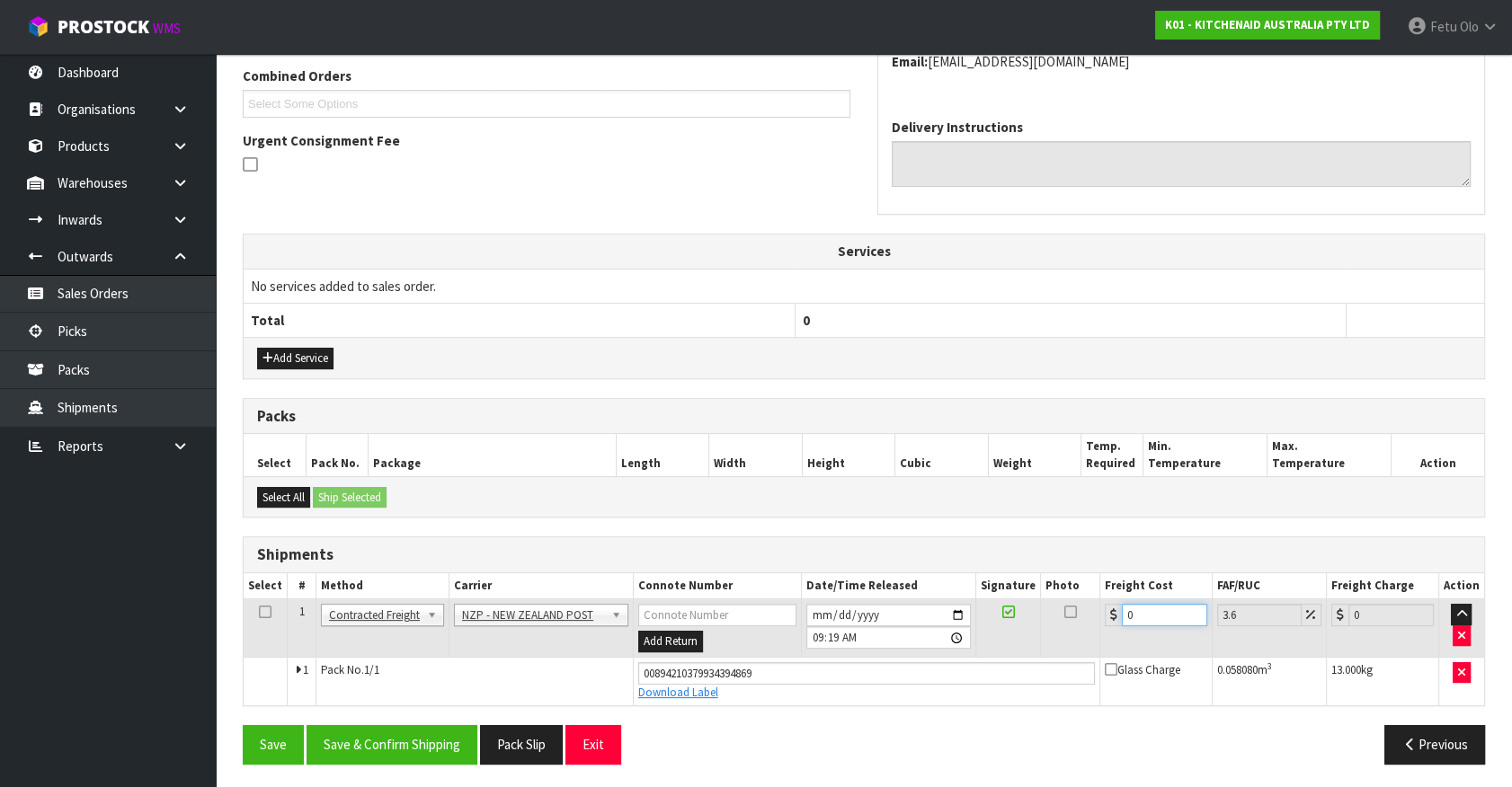 drag, startPoint x: 1153, startPoint y: 614, endPoint x: 943, endPoint y: 665, distance: 216.10414 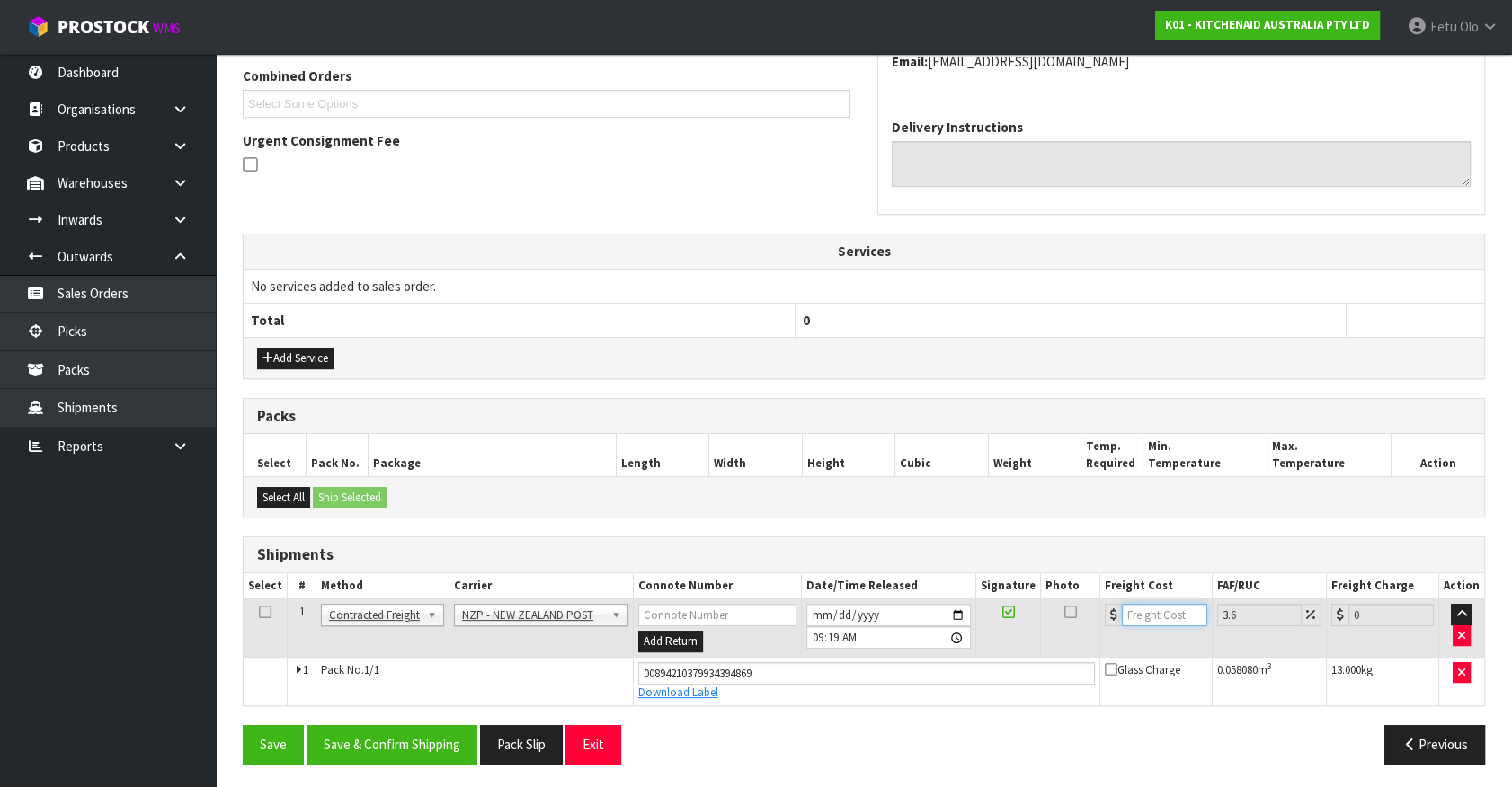 click at bounding box center [1164, 615] 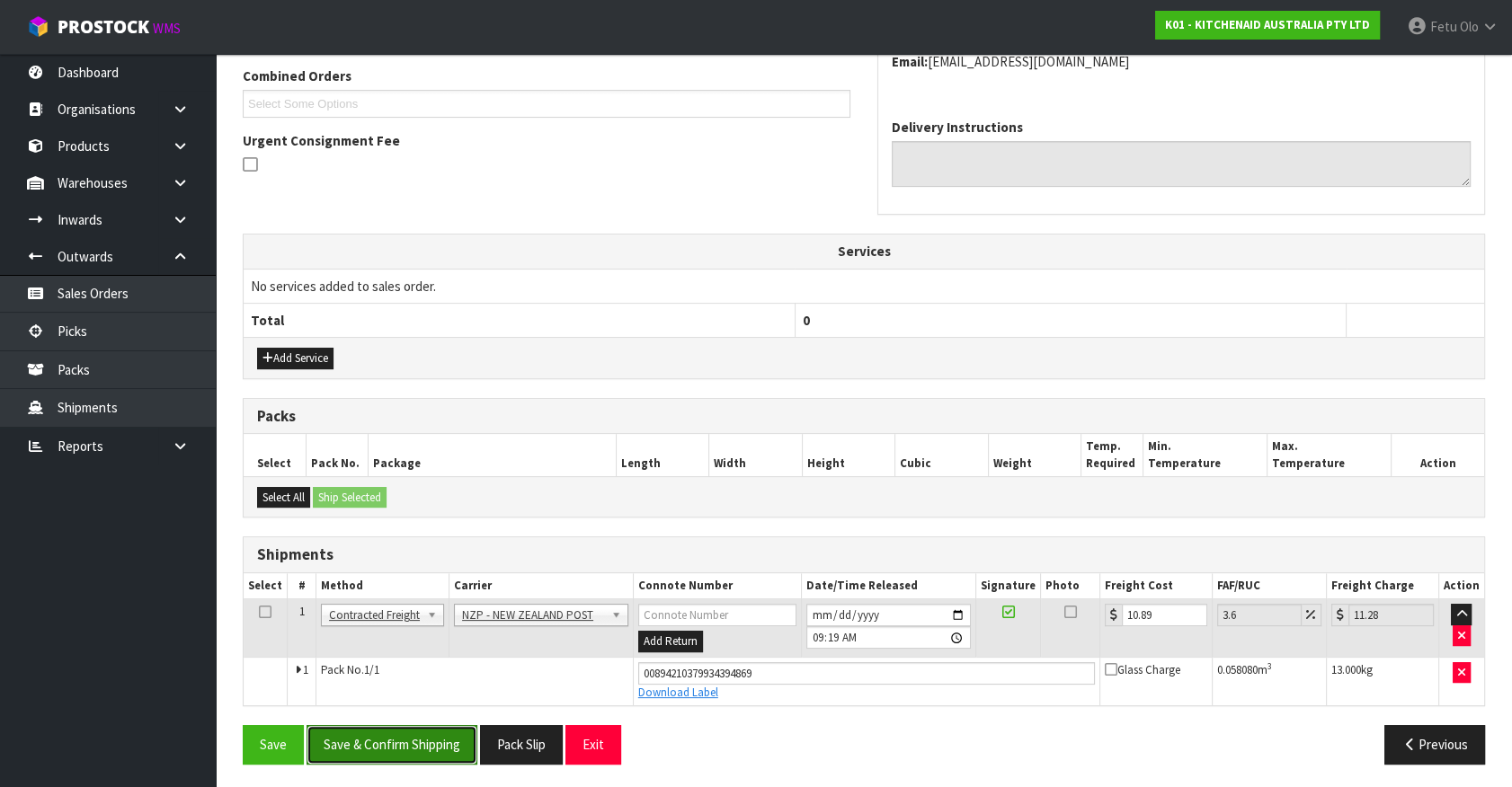 click on "Save & Confirm Shipping" at bounding box center [392, 744] 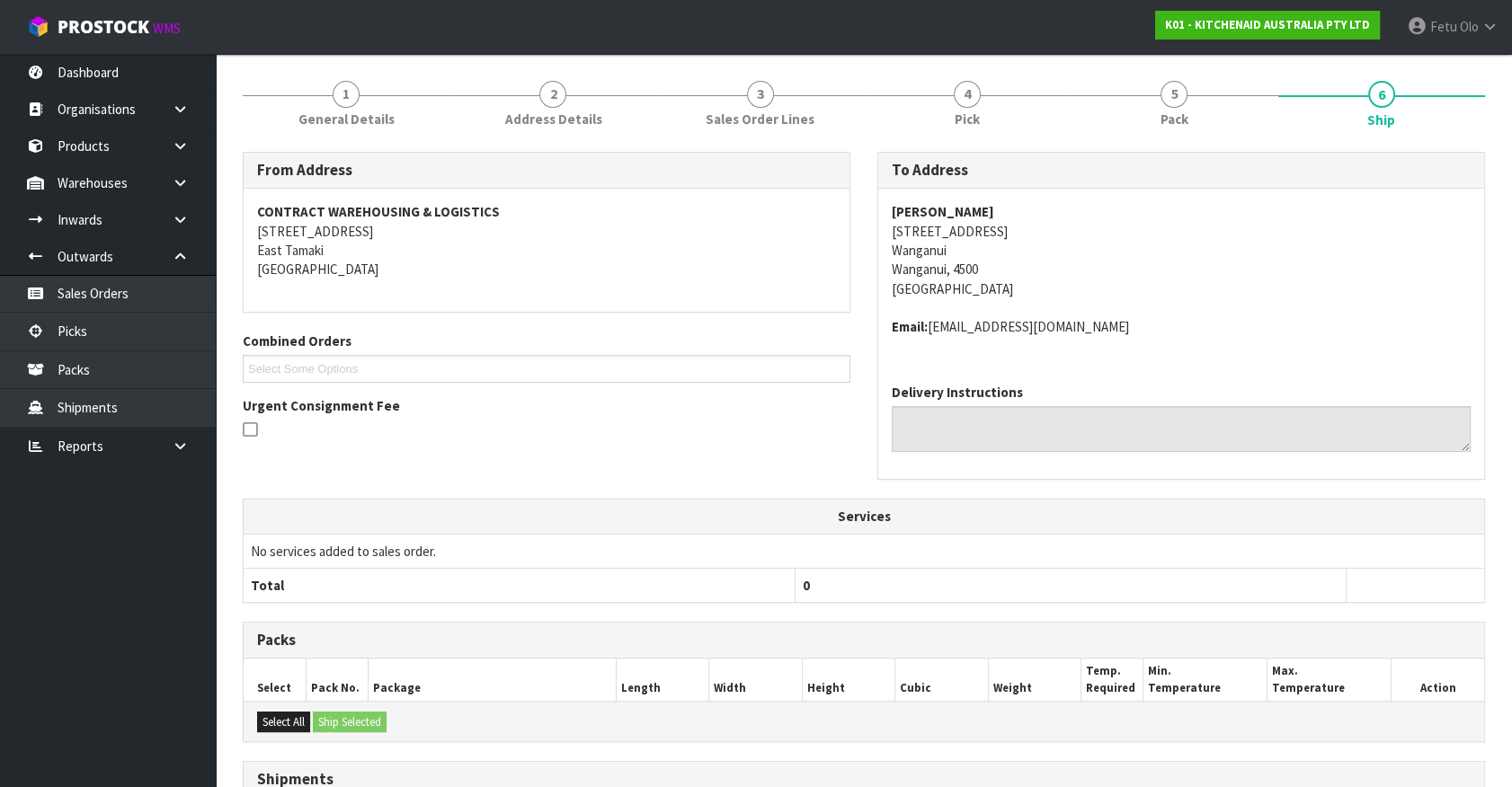 scroll, scrollTop: 417, scrollLeft: 0, axis: vertical 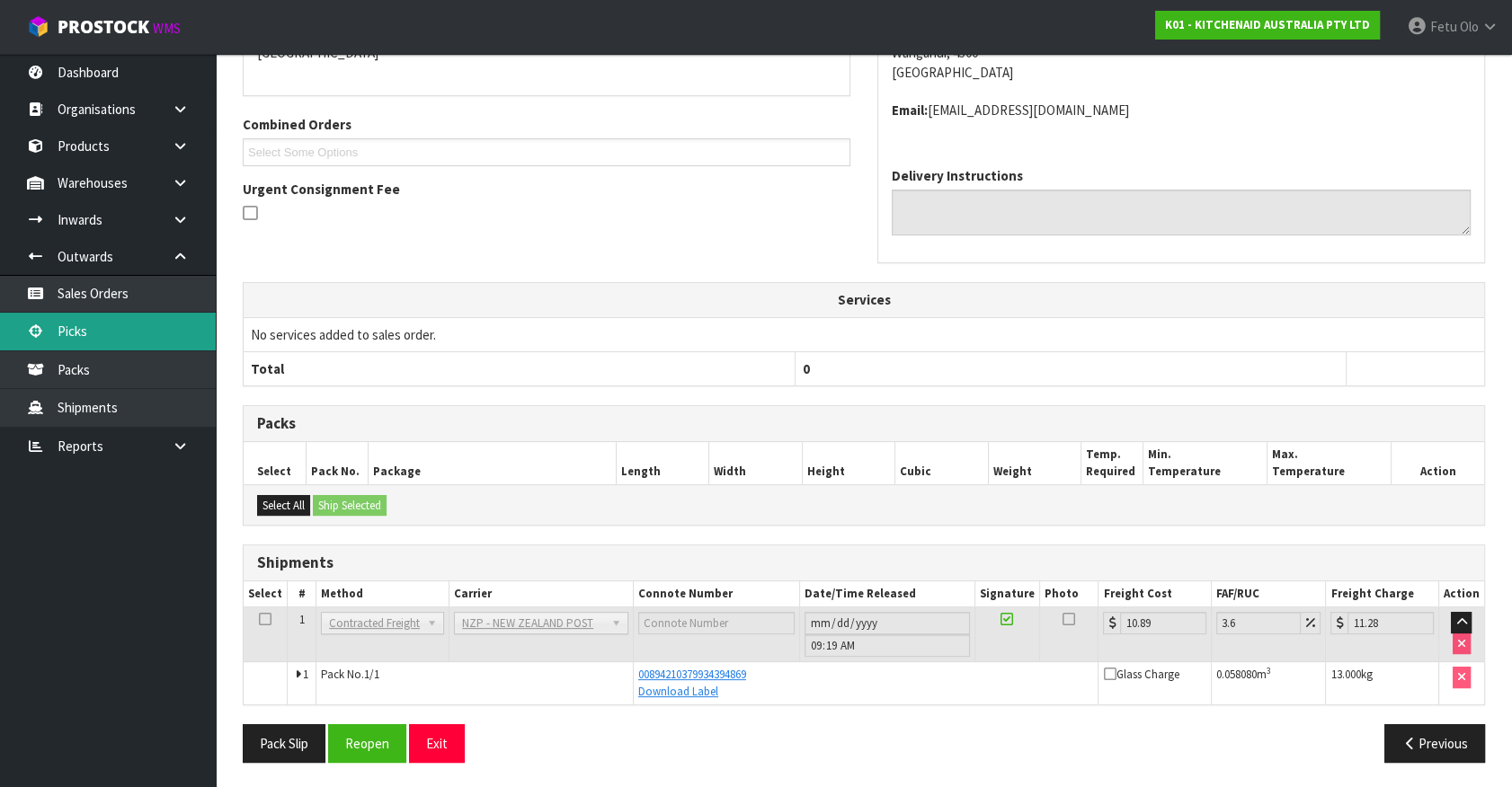 click on "Picks" at bounding box center (108, 331) 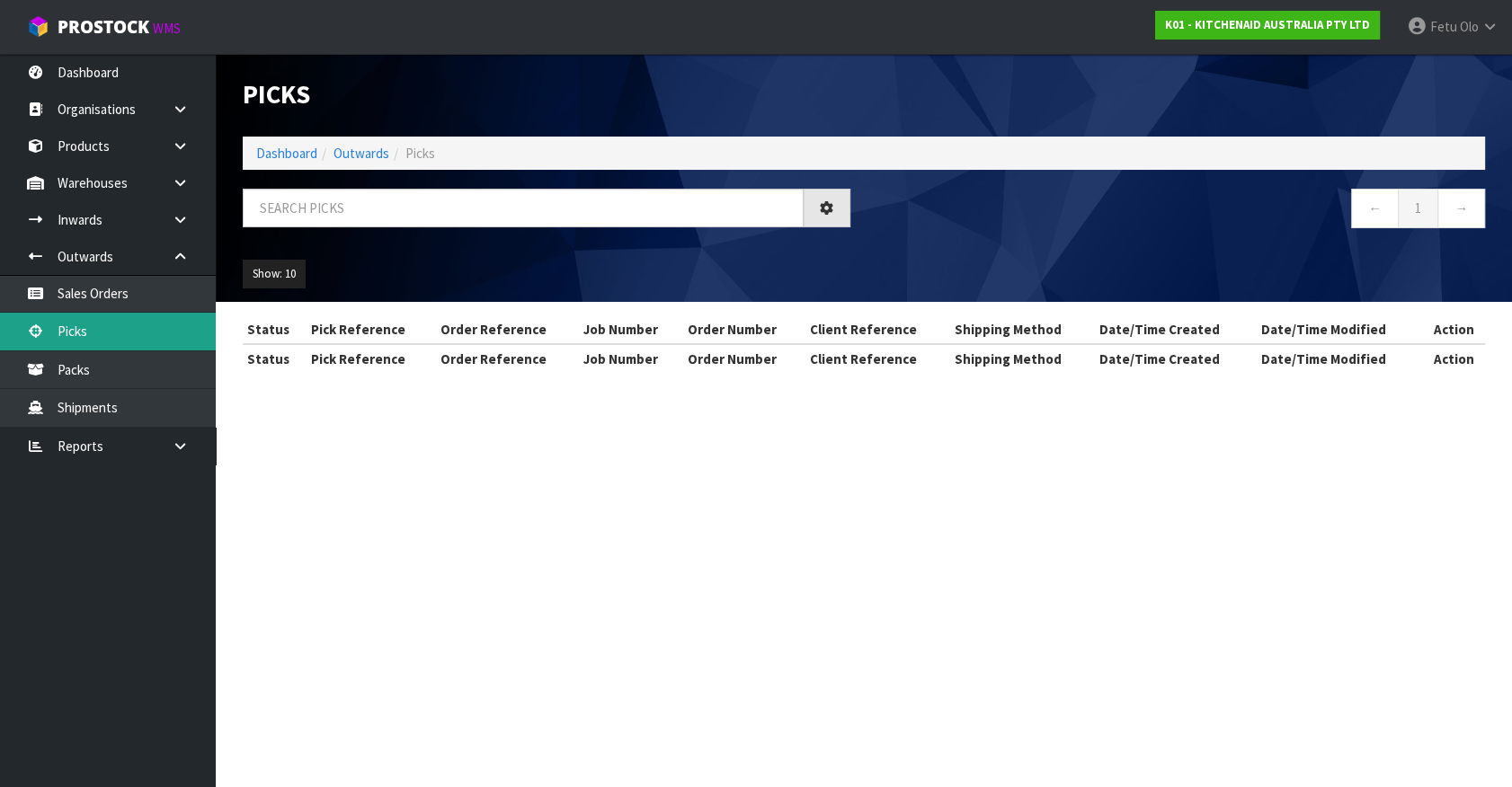 scroll, scrollTop: 0, scrollLeft: 0, axis: both 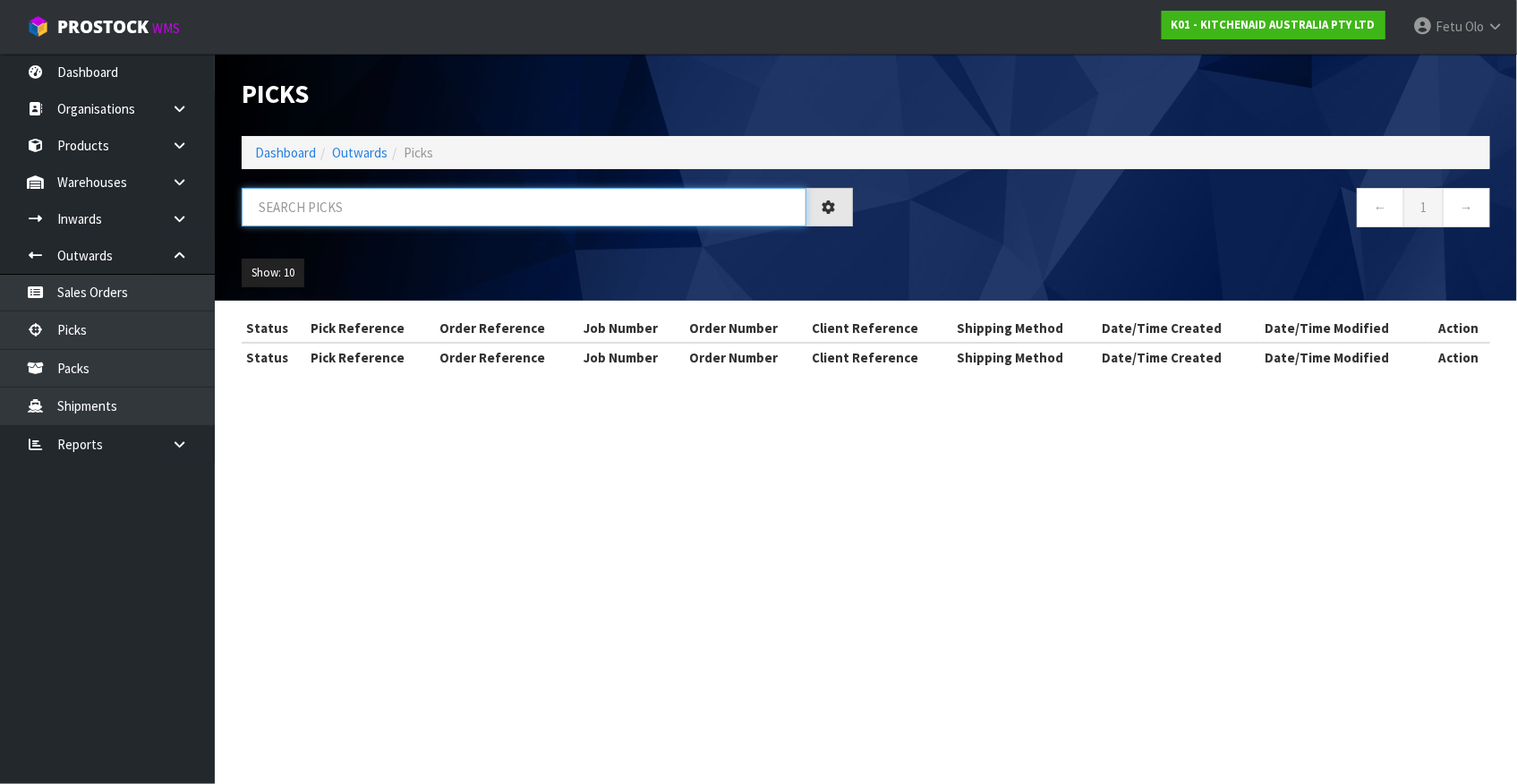 click at bounding box center [524, 207] 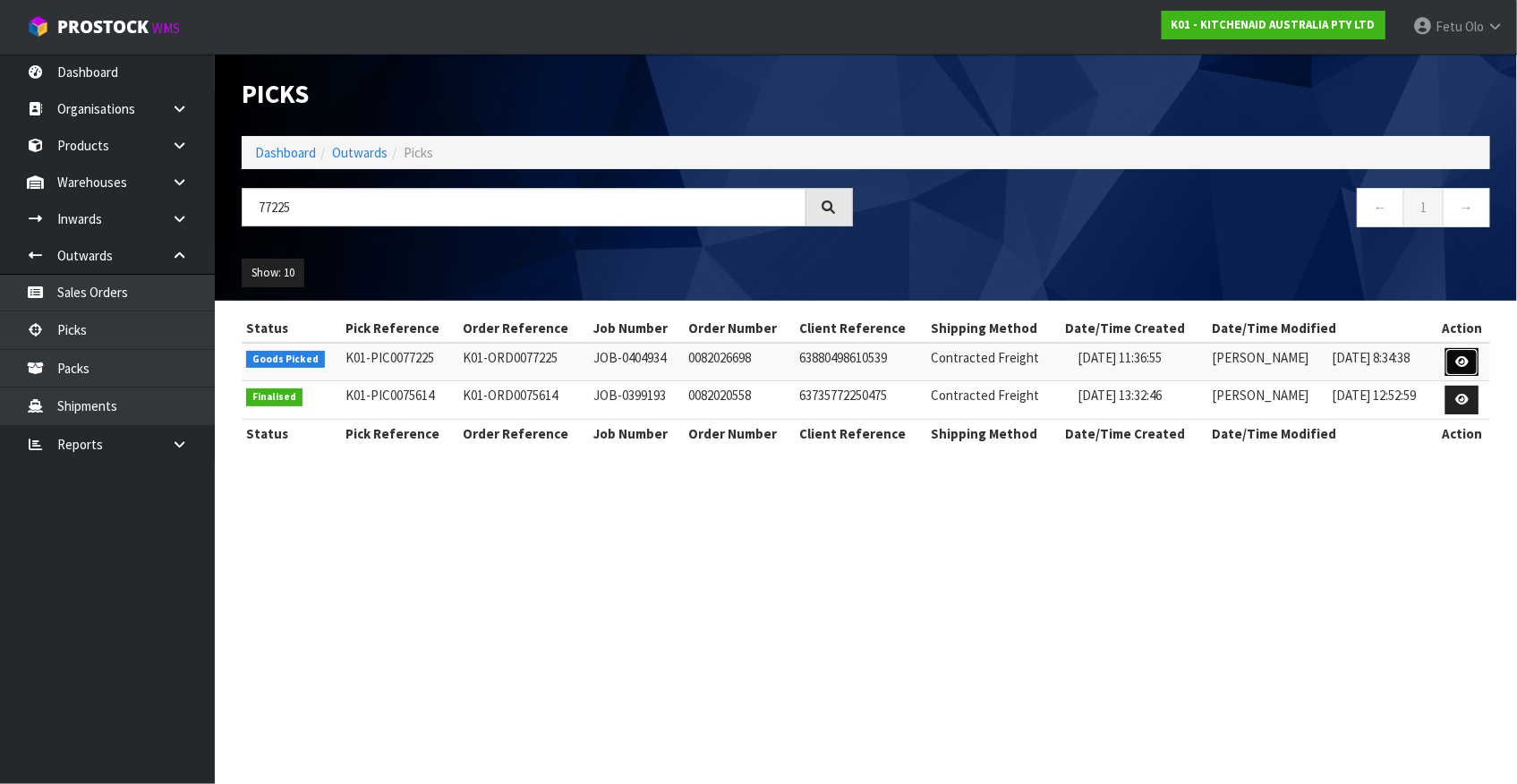 drag, startPoint x: 1459, startPoint y: 376, endPoint x: 1459, endPoint y: 356, distance: 20 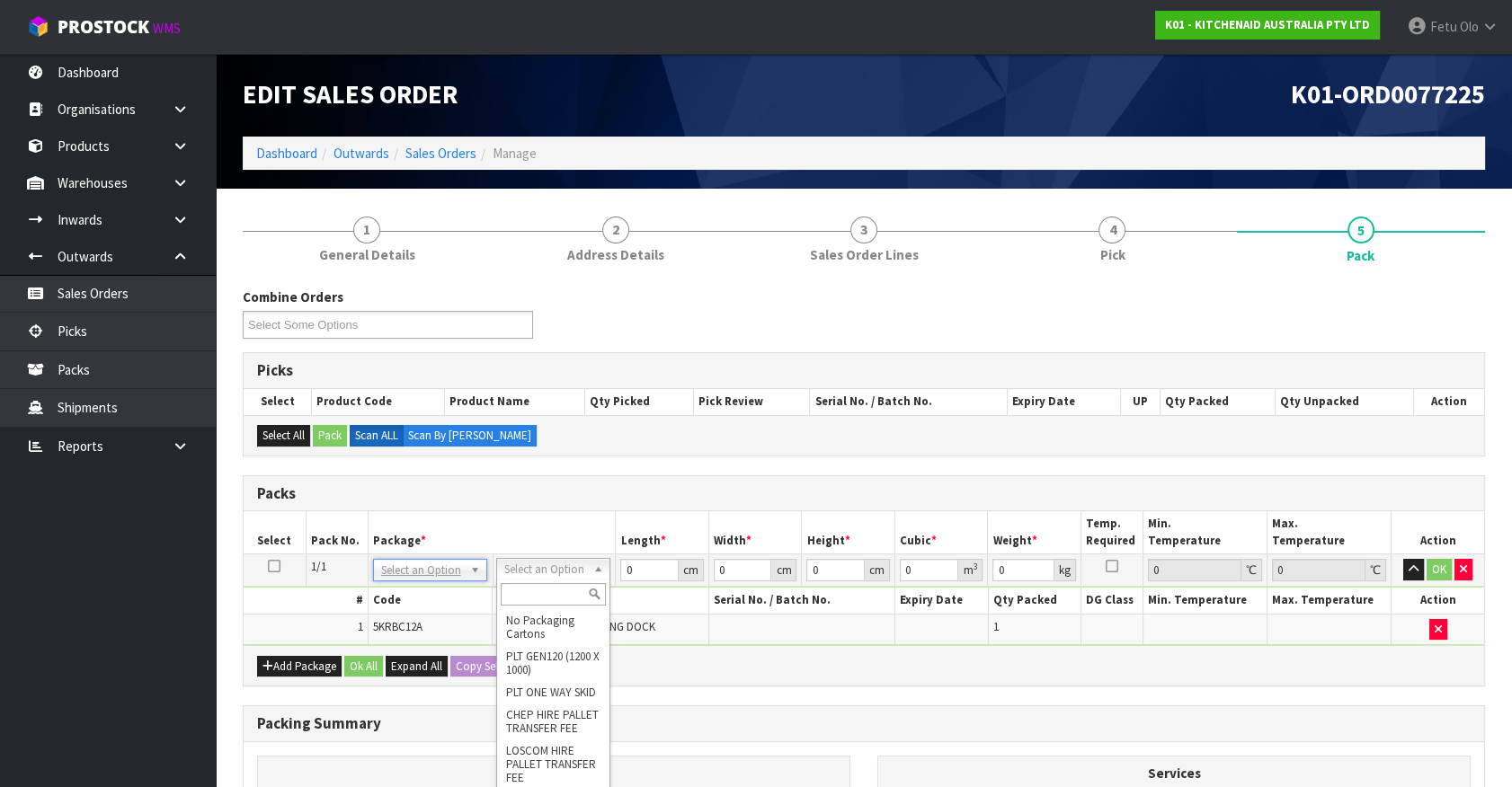 drag, startPoint x: 405, startPoint y: 573, endPoint x: 404, endPoint y: 593, distance: 20.024984 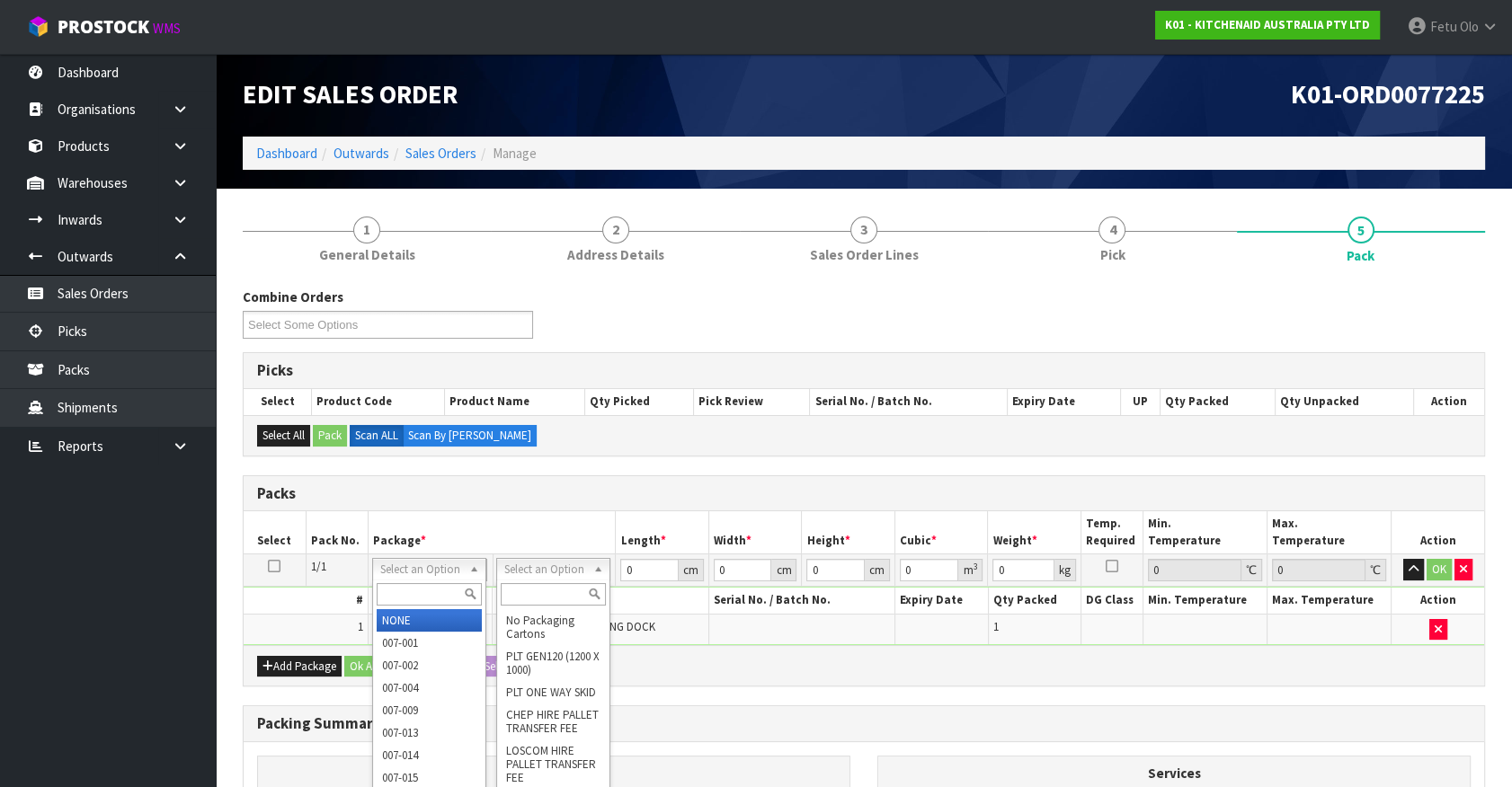 click at bounding box center (429, 594) 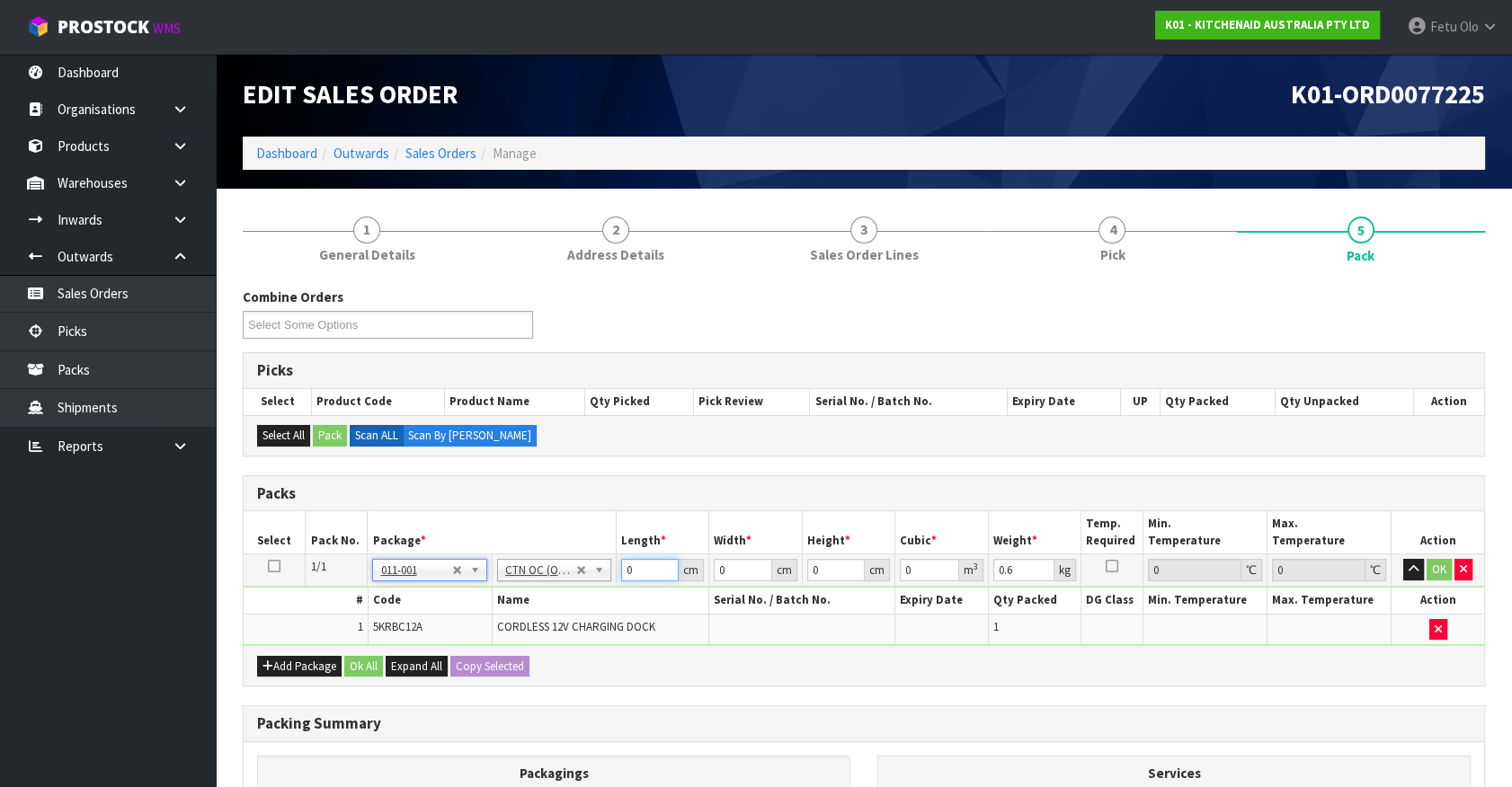 drag, startPoint x: 637, startPoint y: 565, endPoint x: 496, endPoint y: 630, distance: 155.26107 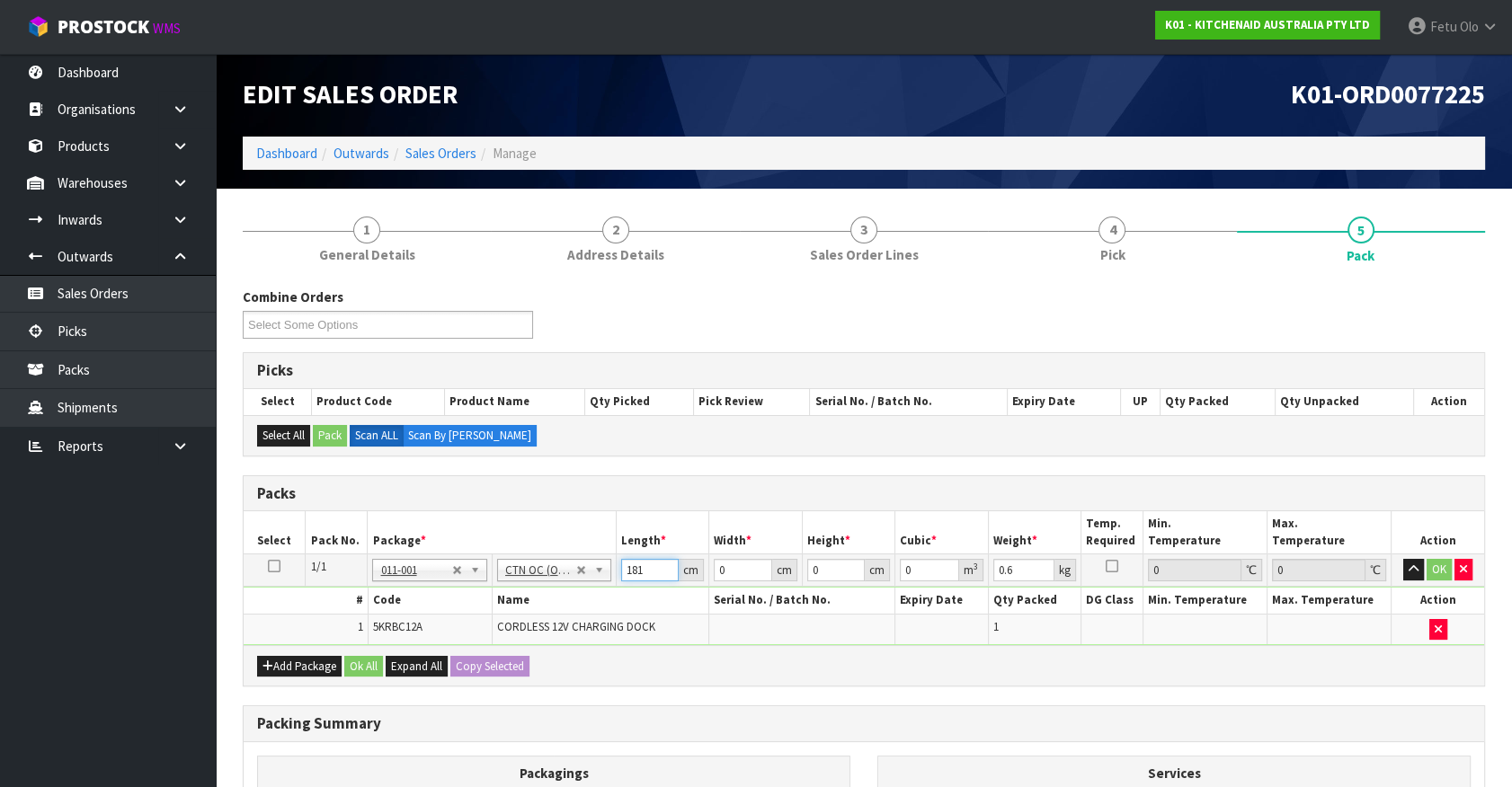 click on "181" at bounding box center (650, 570) 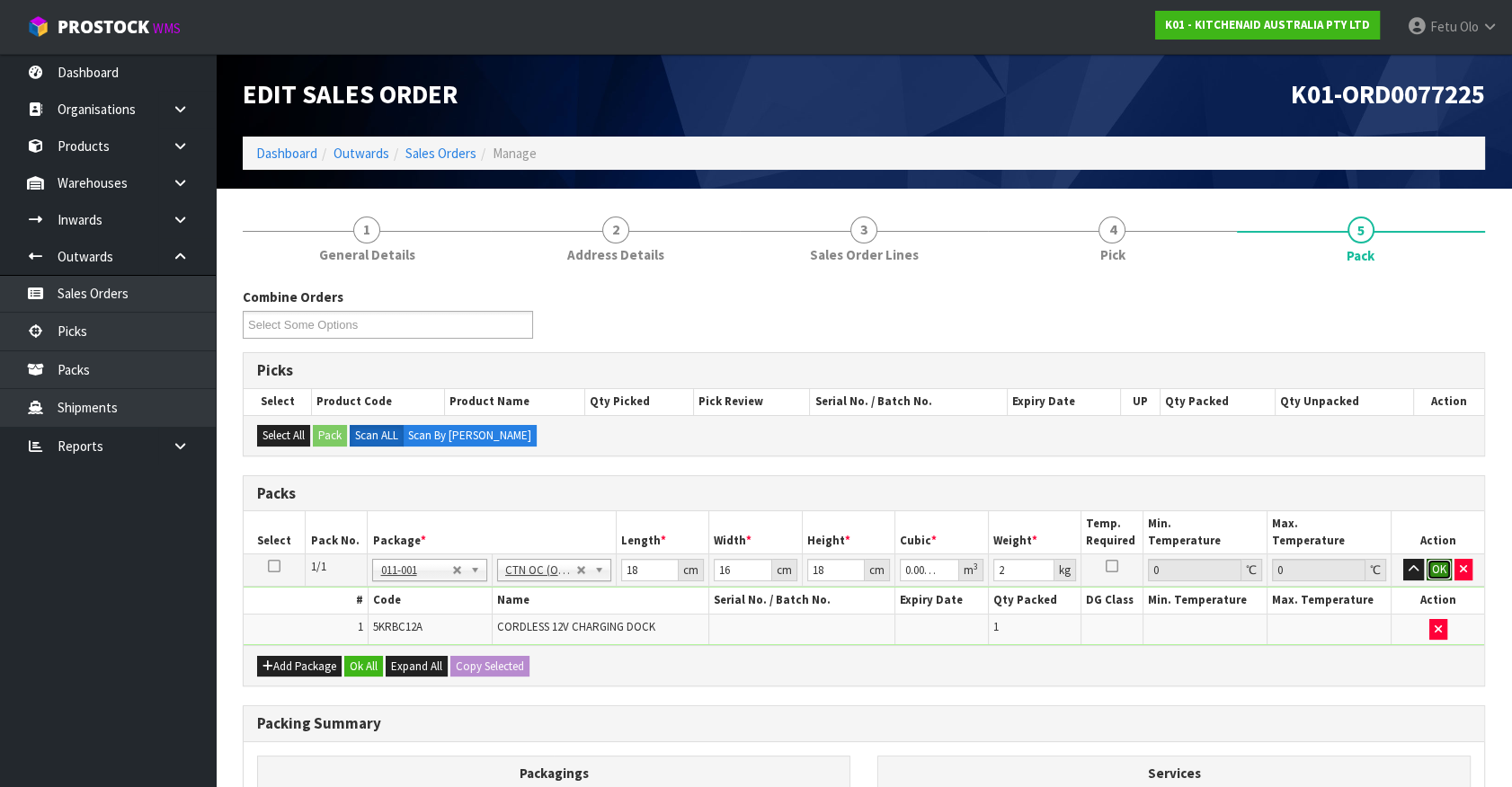 click on "OK" at bounding box center (1439, 570) 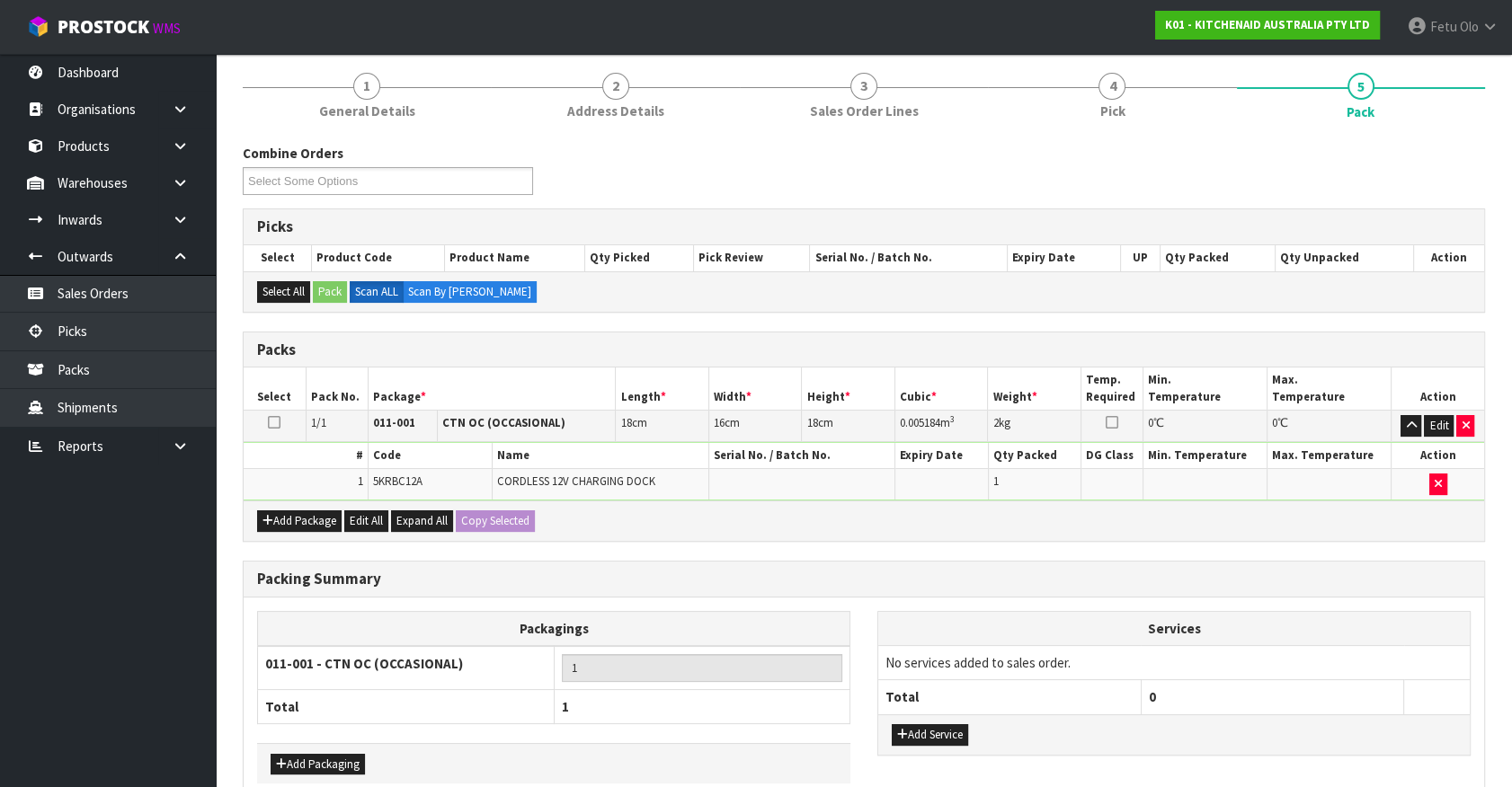 scroll, scrollTop: 234, scrollLeft: 0, axis: vertical 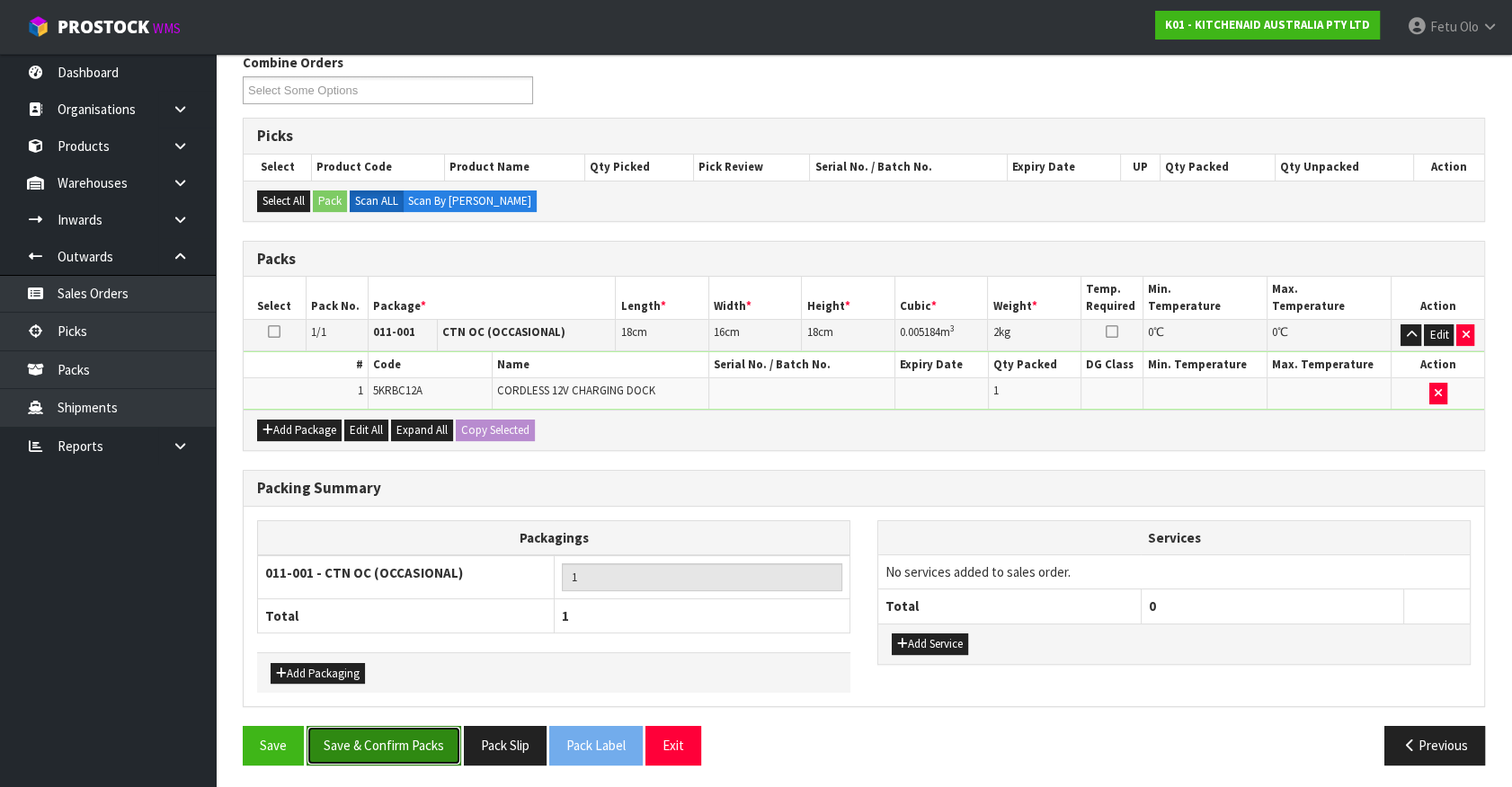 click on "Save & Confirm Packs" at bounding box center (384, 745) 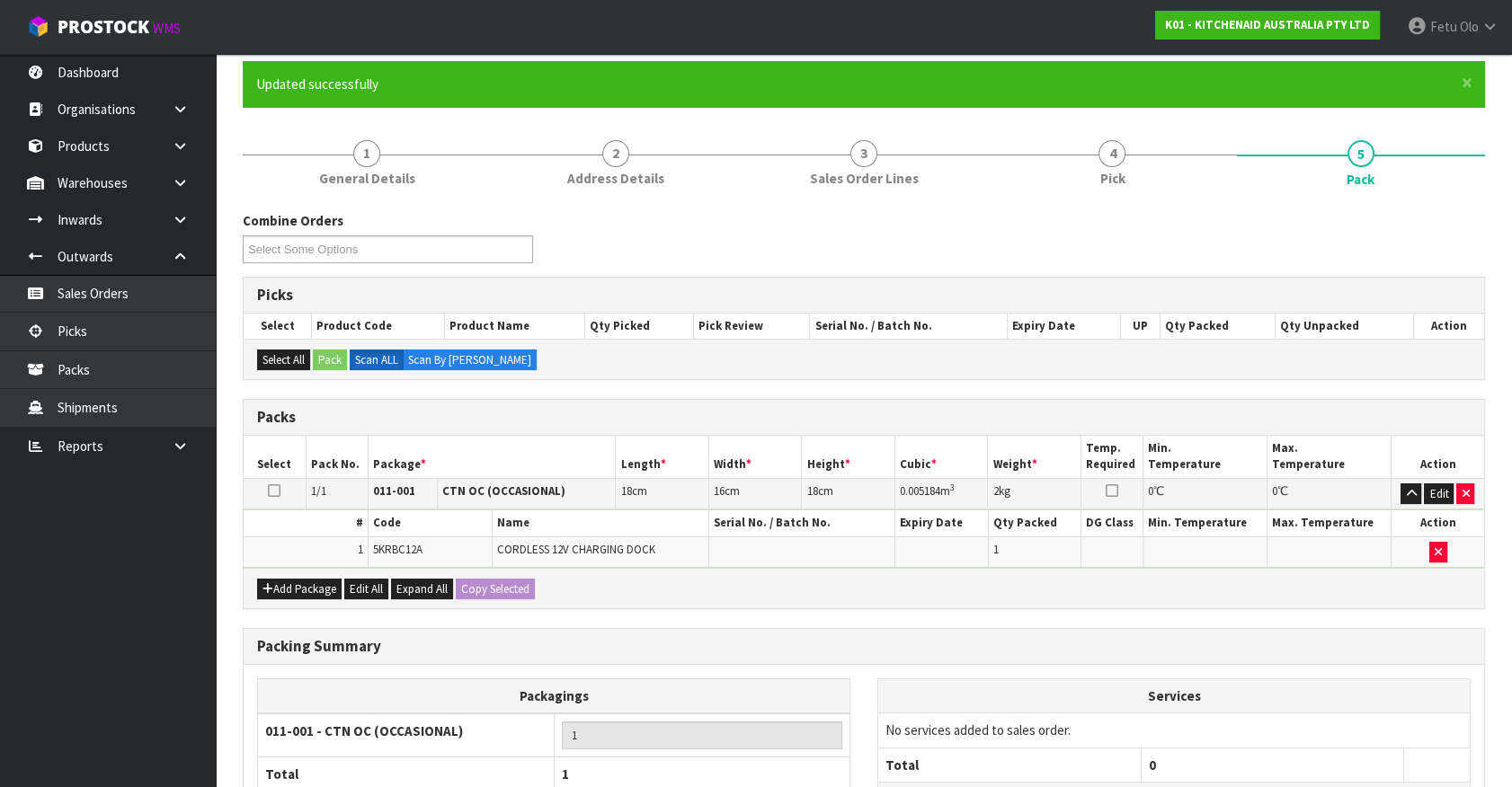 scroll, scrollTop: 202, scrollLeft: 0, axis: vertical 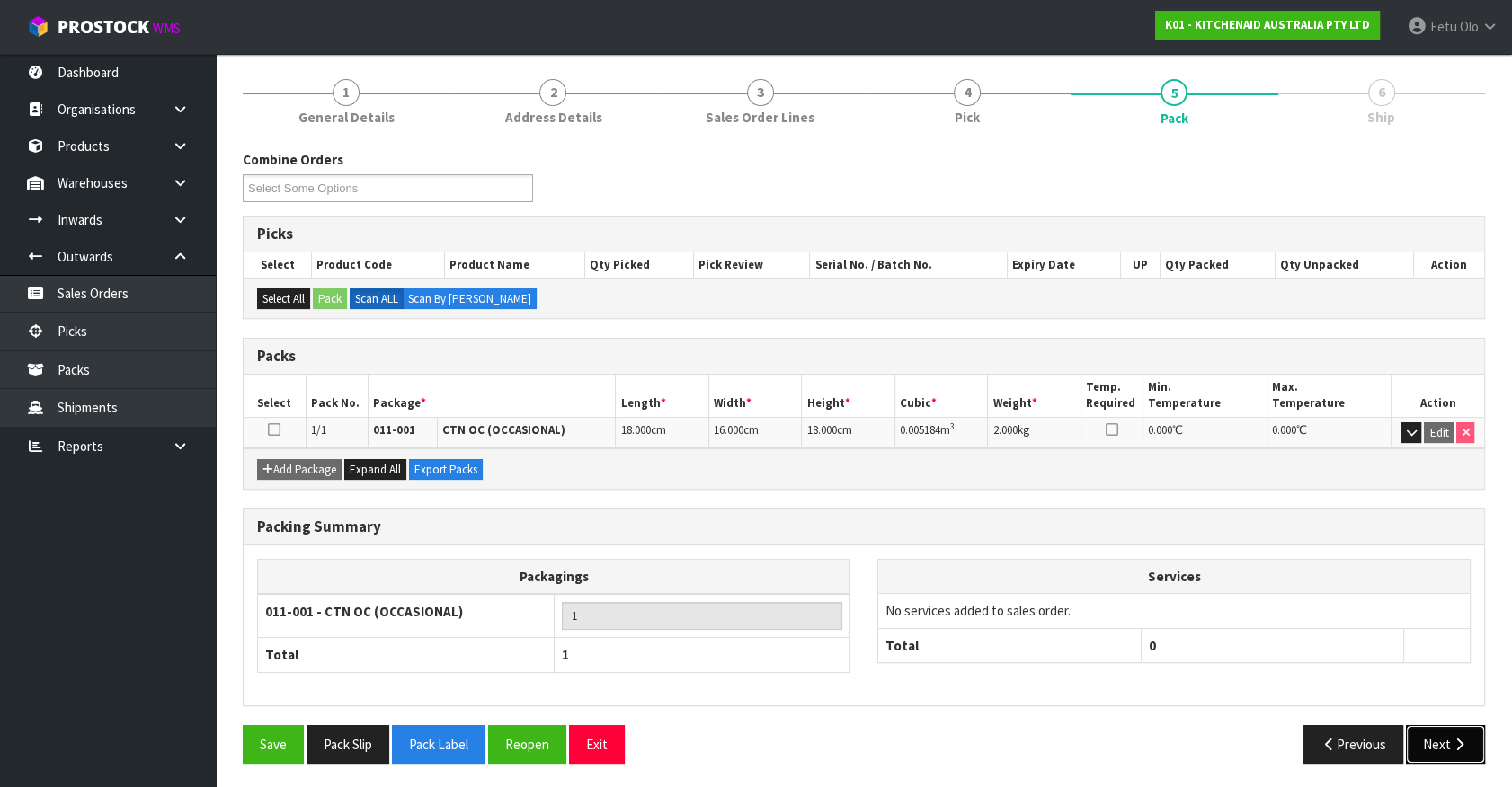 click at bounding box center (1459, 744) 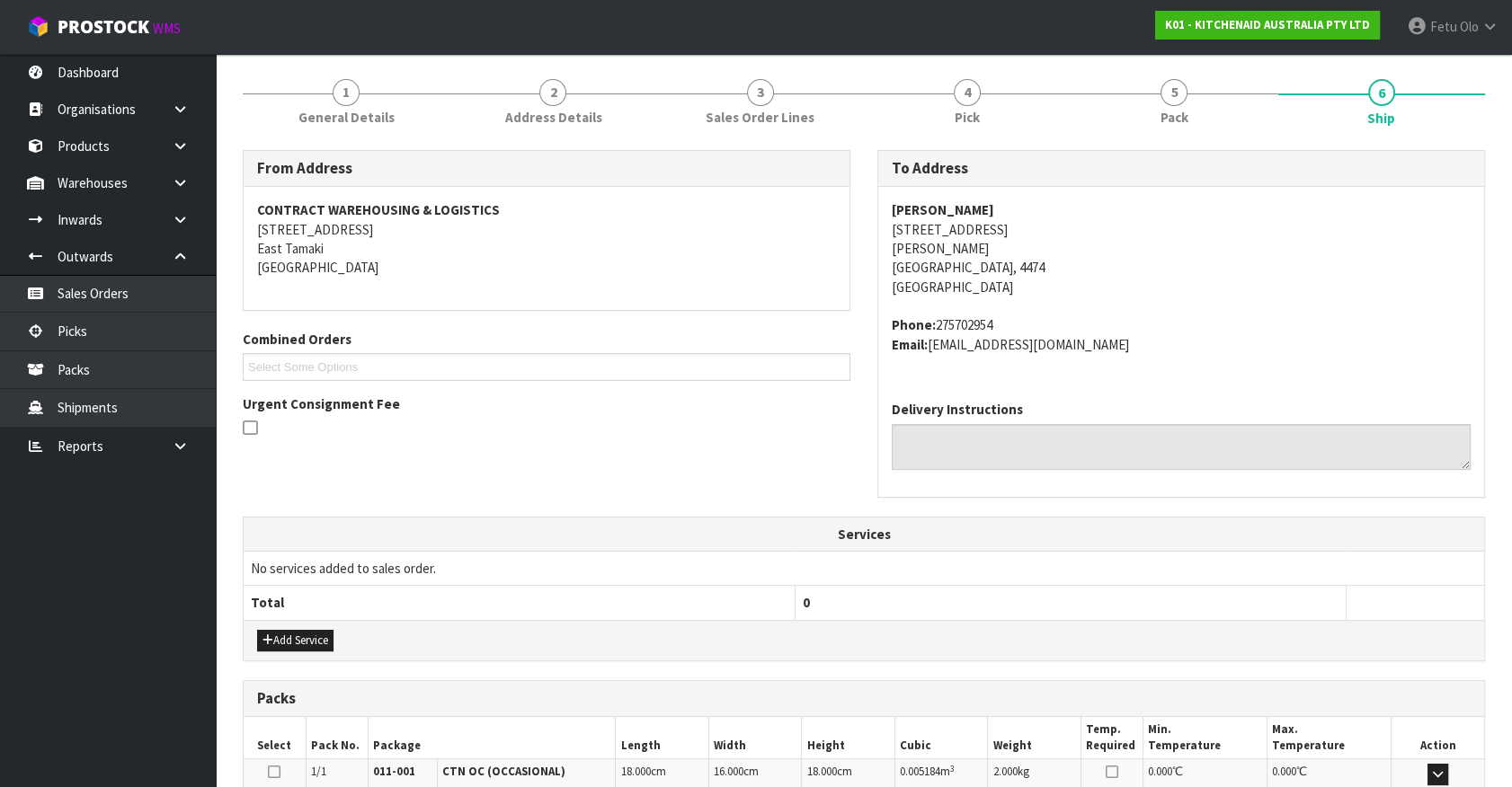 scroll, scrollTop: 437, scrollLeft: 0, axis: vertical 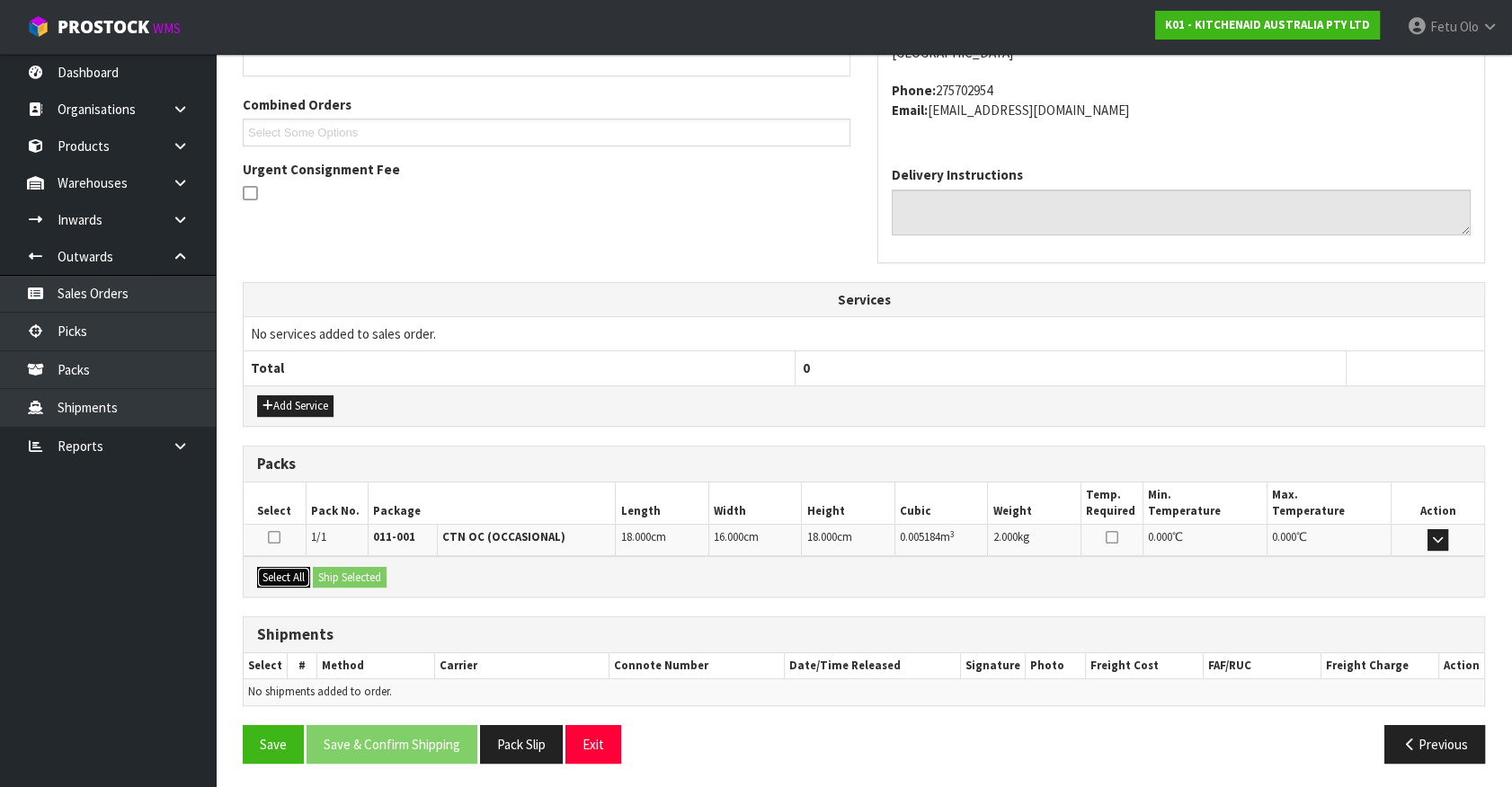 click on "Select All" at bounding box center (283, 578) 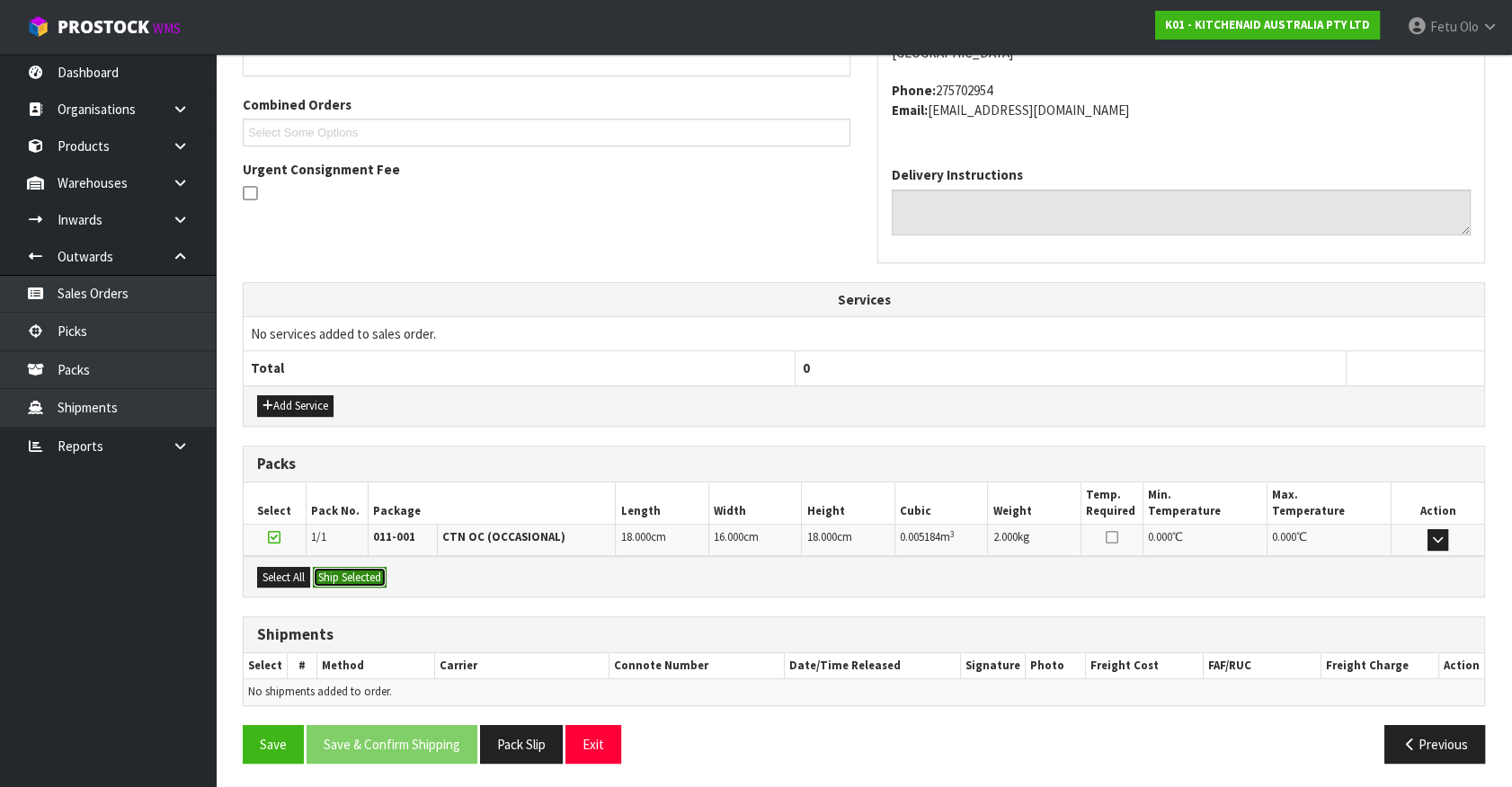 click on "Ship Selected" at bounding box center [350, 578] 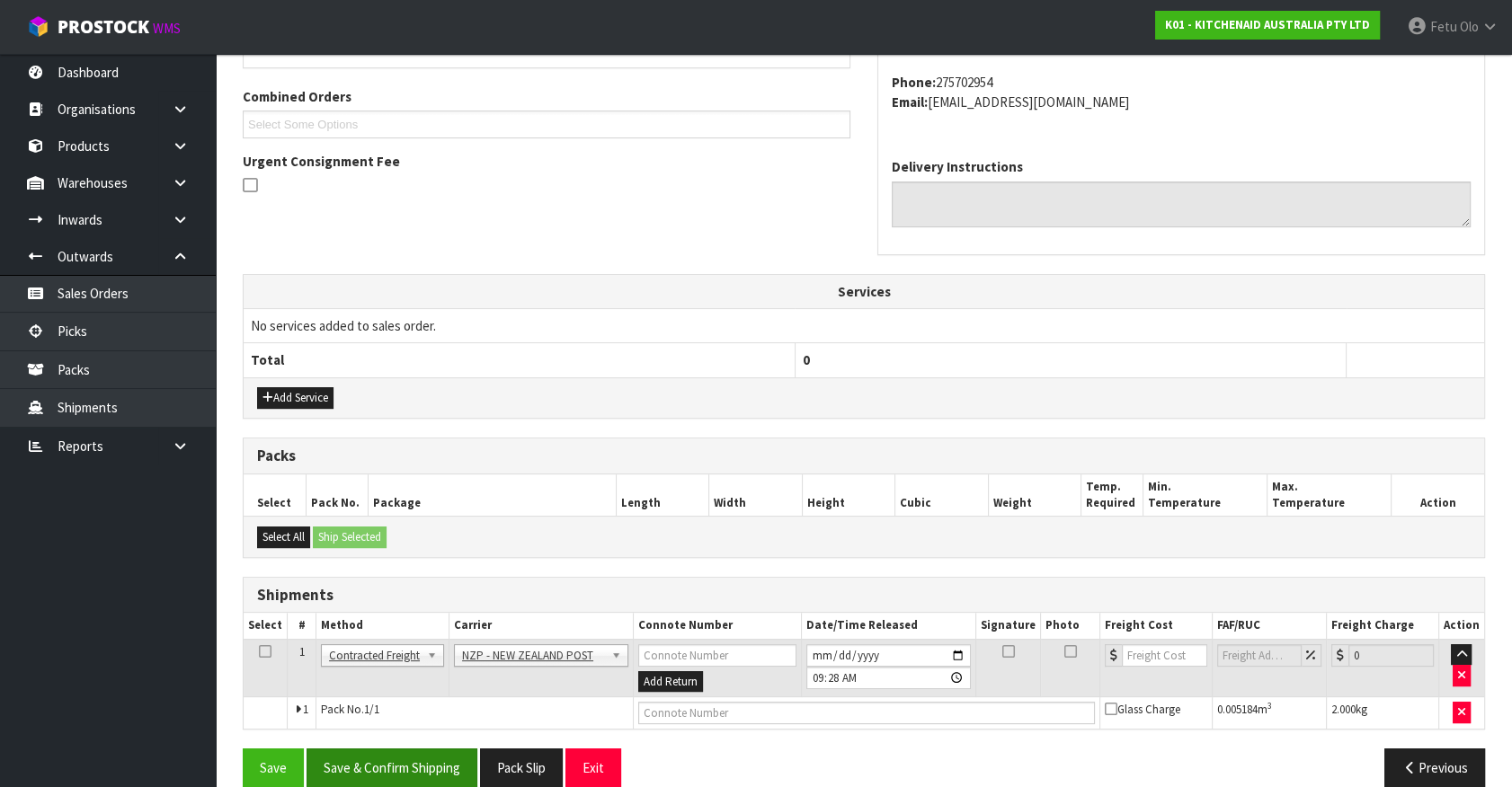 scroll, scrollTop: 468, scrollLeft: 0, axis: vertical 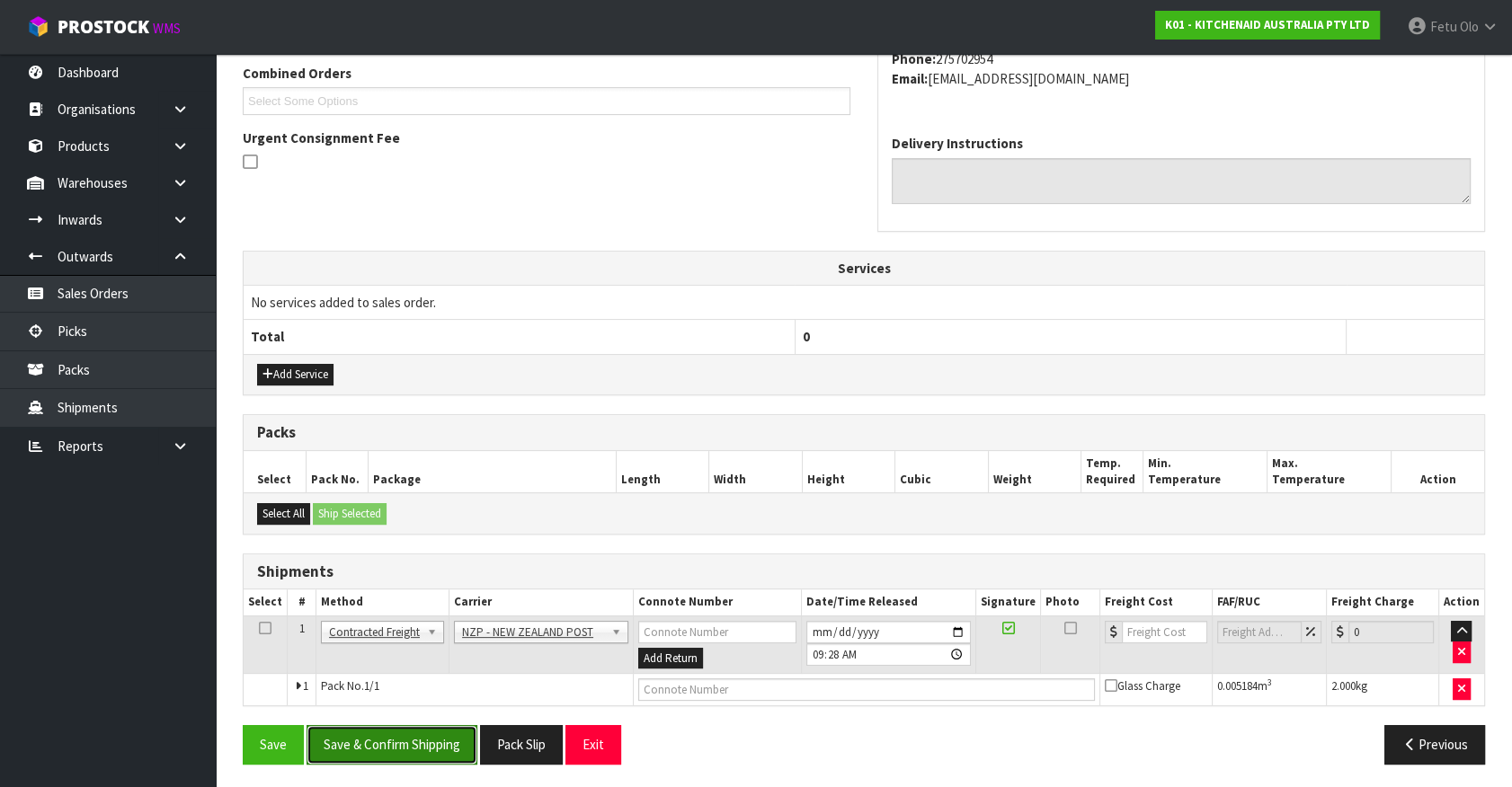 click on "Save & Confirm Shipping" at bounding box center (392, 744) 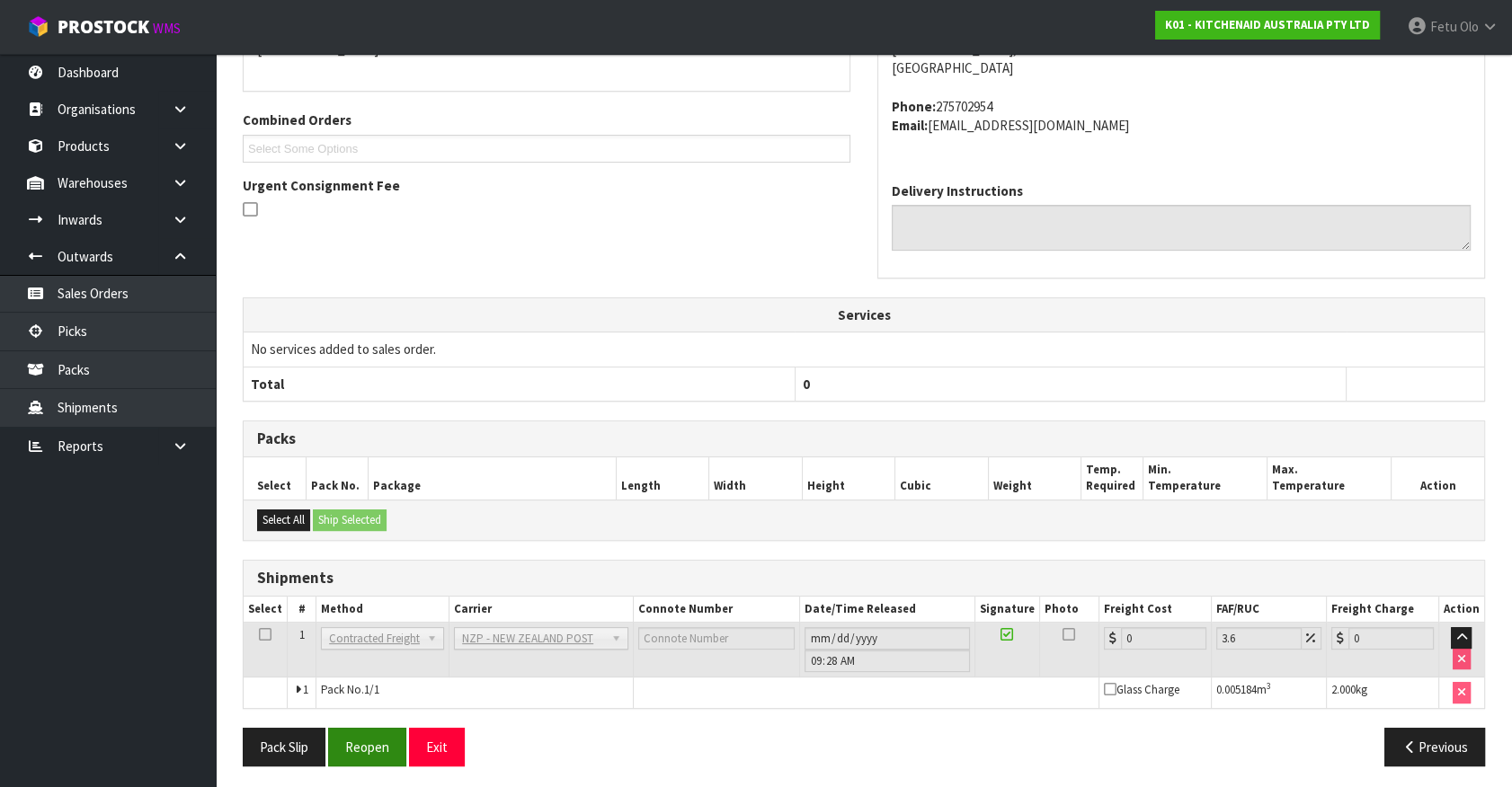 scroll, scrollTop: 443, scrollLeft: 0, axis: vertical 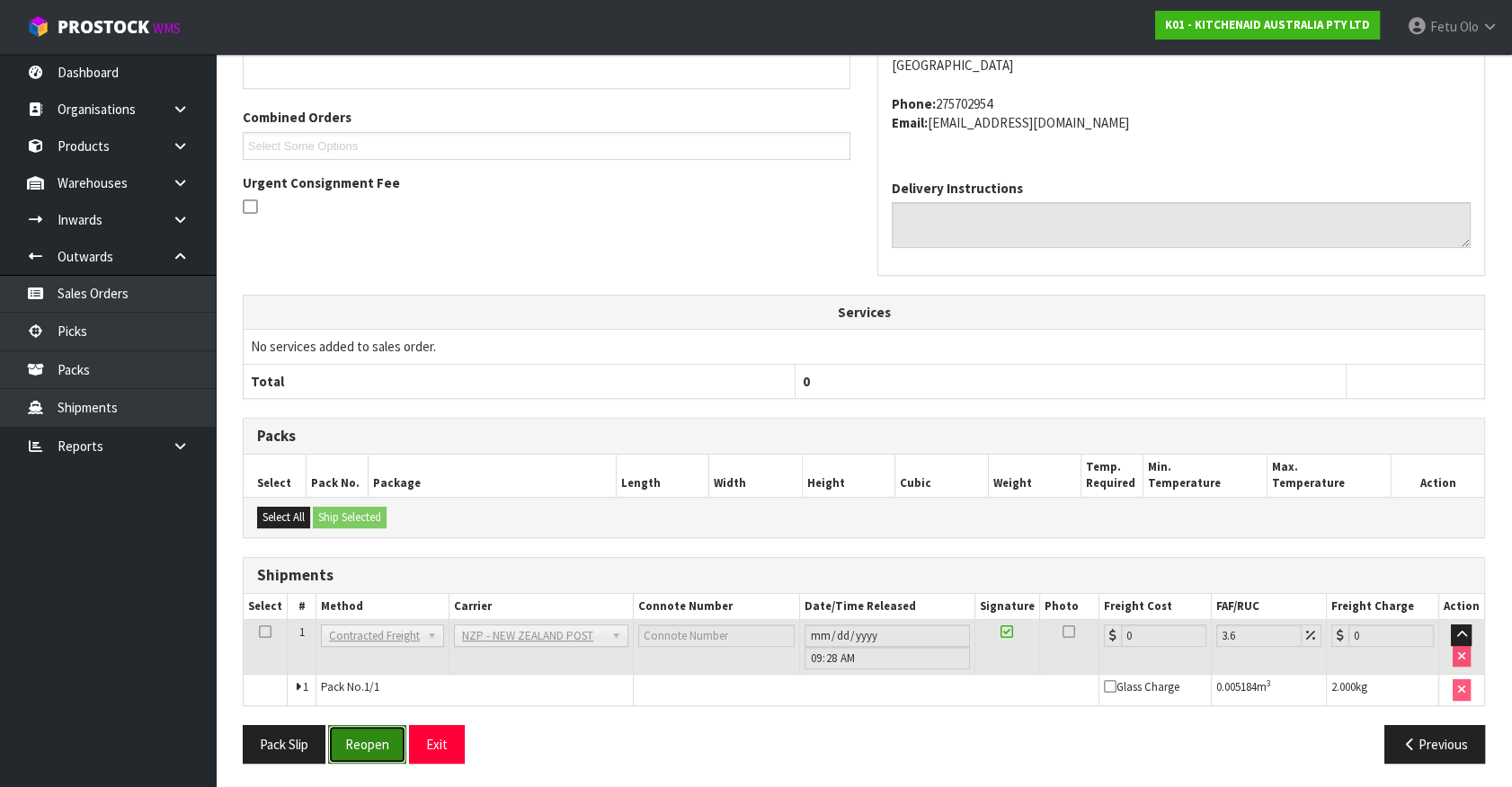 click on "Reopen" at bounding box center [367, 744] 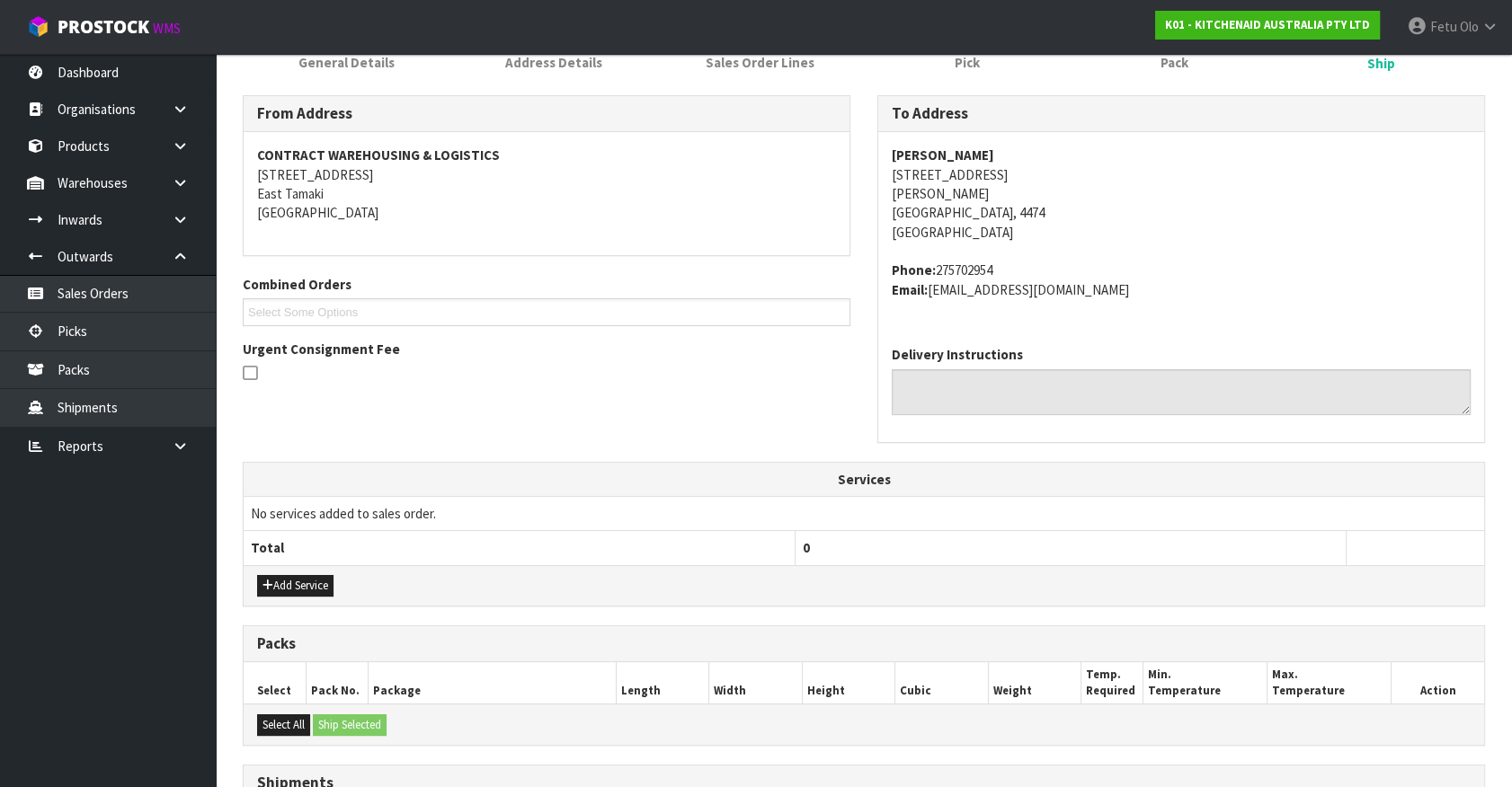 scroll, scrollTop: 408, scrollLeft: 0, axis: vertical 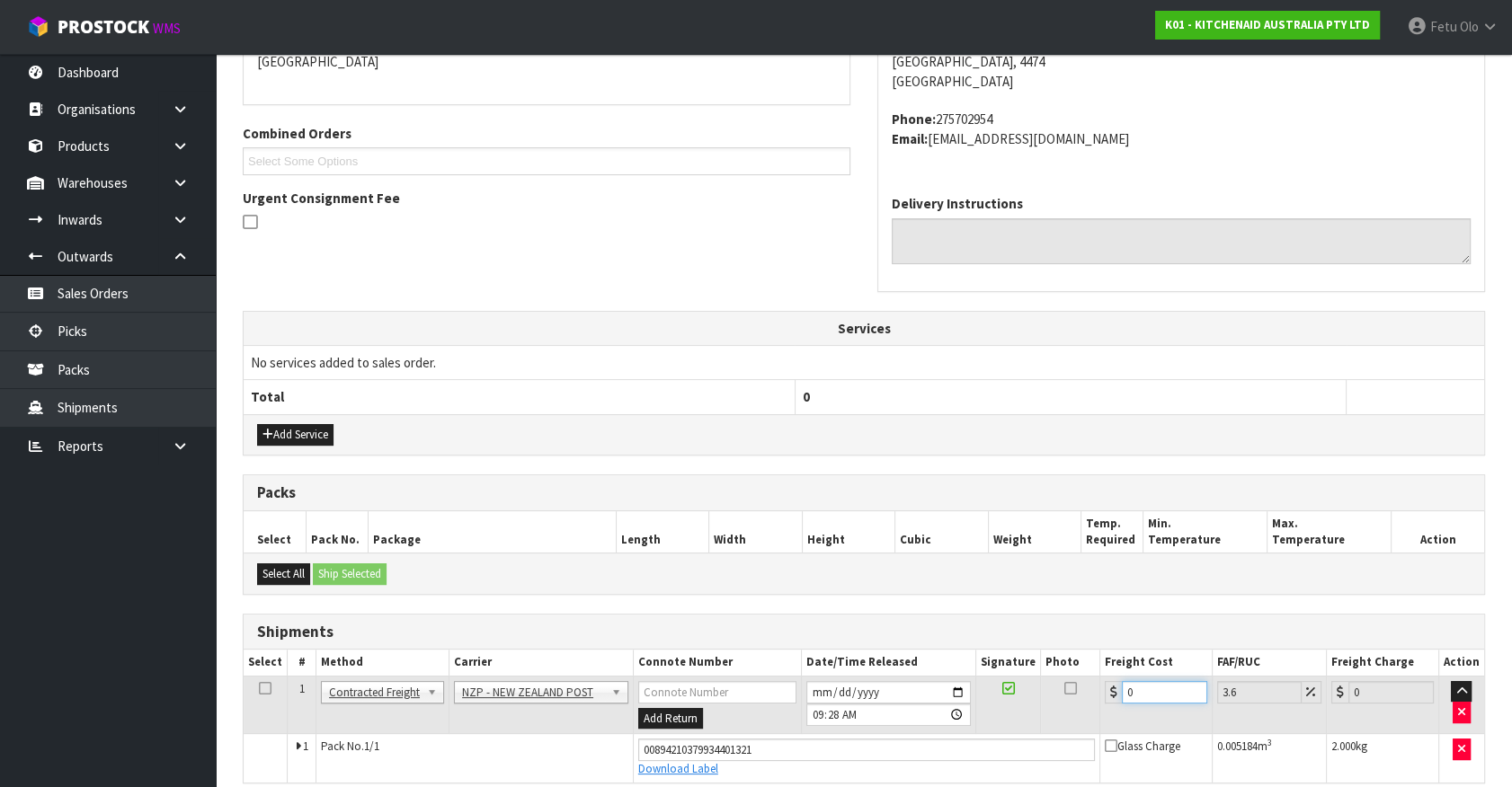 drag, startPoint x: 1159, startPoint y: 687, endPoint x: 861, endPoint y: 772, distance: 309.88546 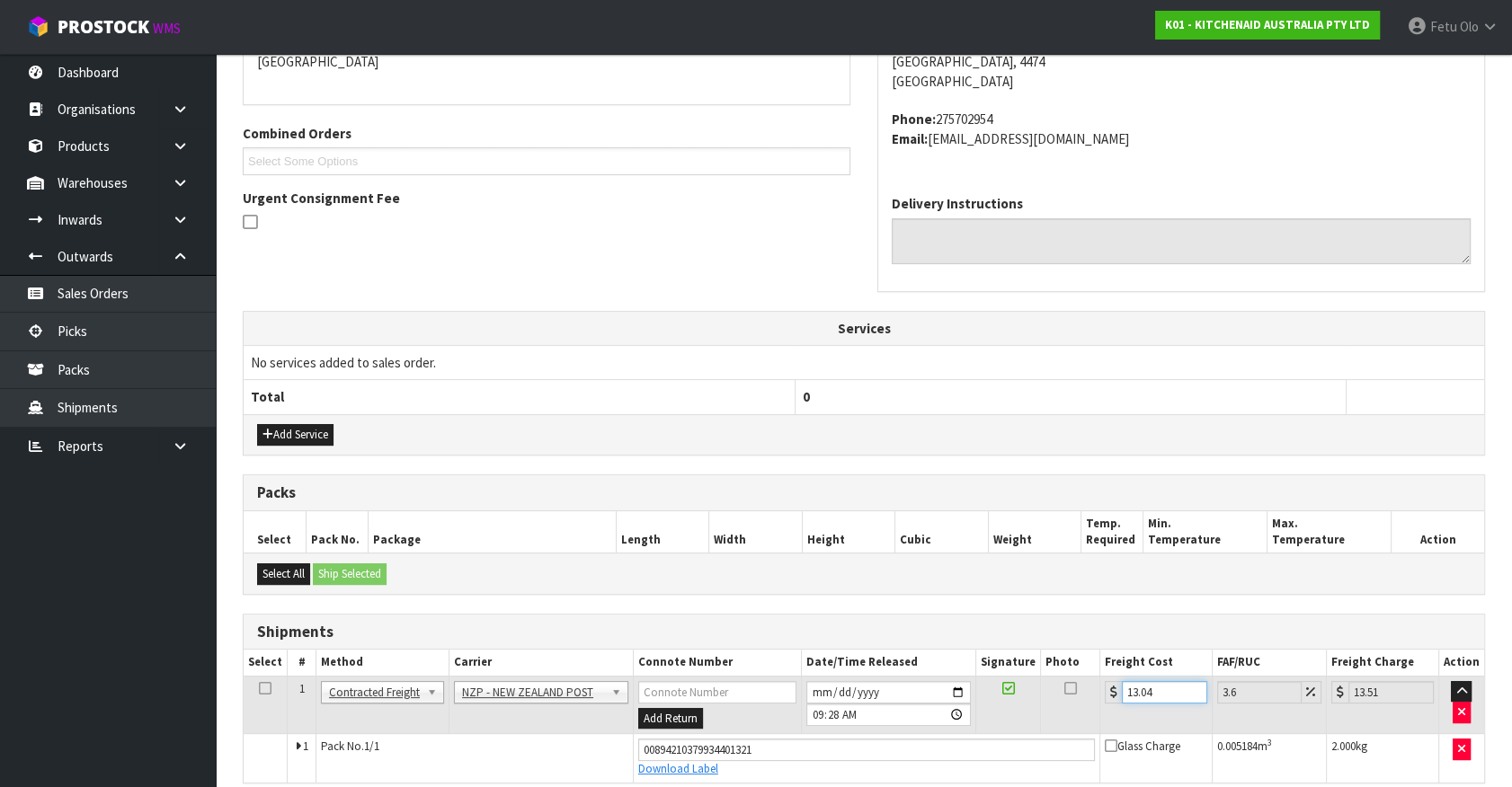 scroll, scrollTop: 485, scrollLeft: 0, axis: vertical 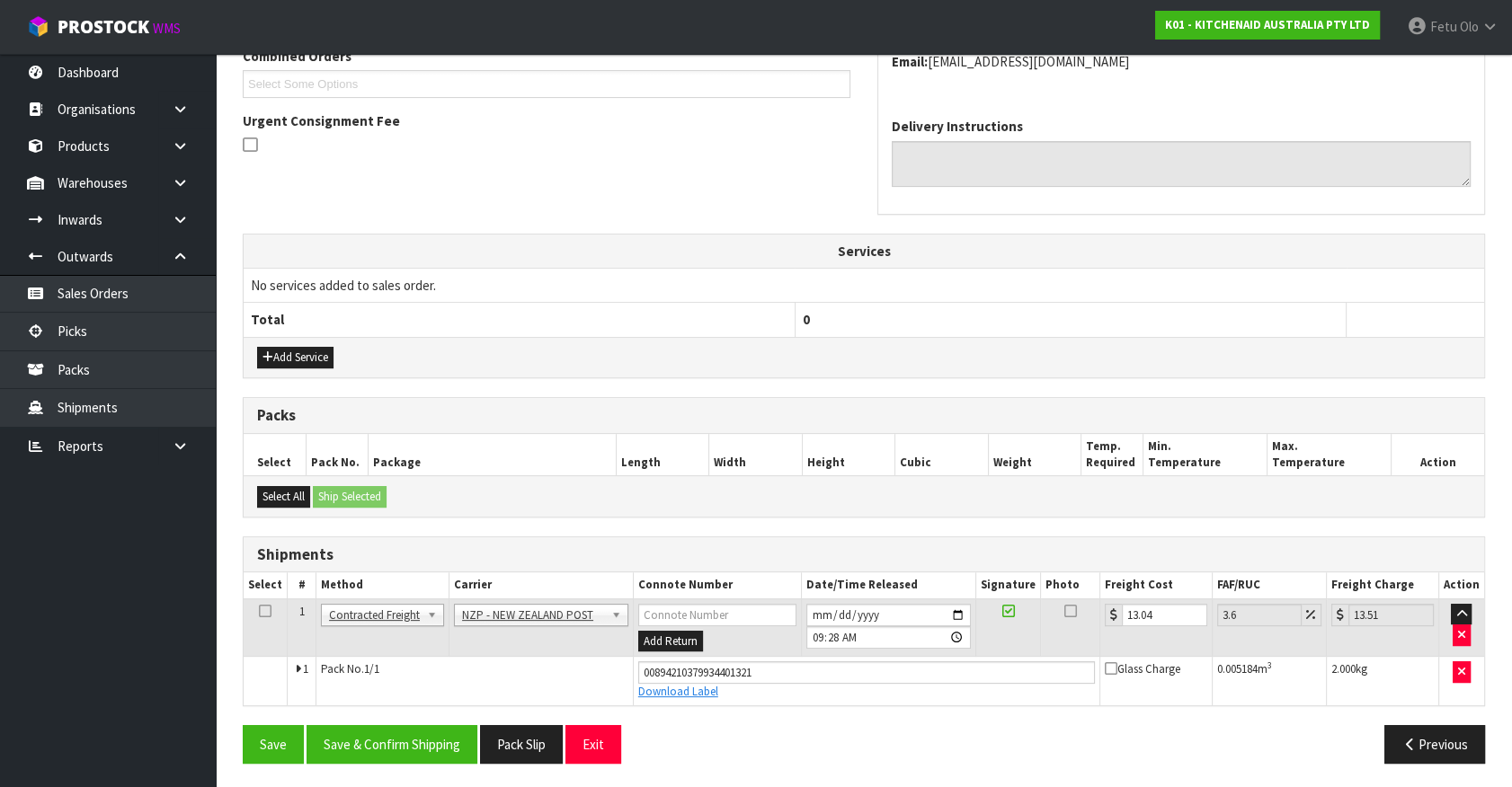 click on "From Address
CONTRACT WAREHOUSING & LOGISTICS 17 Allens Road East Tamaki Auckland
Combined Orders
K01-ORD0076914 K01-ORD0077083 K01-ORD0077085 K01-ORD0077111 K01-ORD0077178 K01-ORD0077213 K01-ORD0077215 K01-ORD0077216 K01-ORD0077218 K01-ORD0077221 K01-ORD0077222 K01-ORD0077224 K01-ORD0077225 K01-ORD0077226 K01-ORD0077229 K01-ORD0077231 K01-ORD0077232 K01-ORD0077233 K01-ORD0077234 K01-ORD0077235 K01-ORD0077252 K01-ORD0077254 K01-ORD0077255 K01-ORD0077258 K01-ORD0077259 K01-ORD0077260 K01-ORD0077262 K01-ORD0077263 K01-ORD0077264 K01-ORD0077265 K01-ORD0077266 K01-ORD0077267 K01-ORD0077268 K01-ORD0077269 K01-ORD0077270 K01-ORD0077271 K01-ORD0077272 K01-ORD0077273 K01-ORD0077274 K01-ORD0077275 K01-ORD0077276 K01-ORD0077277 K01-ORD0077278 K01-ORD0077279 K01-ORD0077280 K01-ORD0077281 K01-ORD0077282 K01-ORD0077283 K01-ORD0077284 K01-ORD0077285 K01-ORD0077286 K01-ORD0077287 K01-ORD0077288 K01-ORD0077289 K01-ORD0077290 K01-ORD0077291" at bounding box center [864, 322] 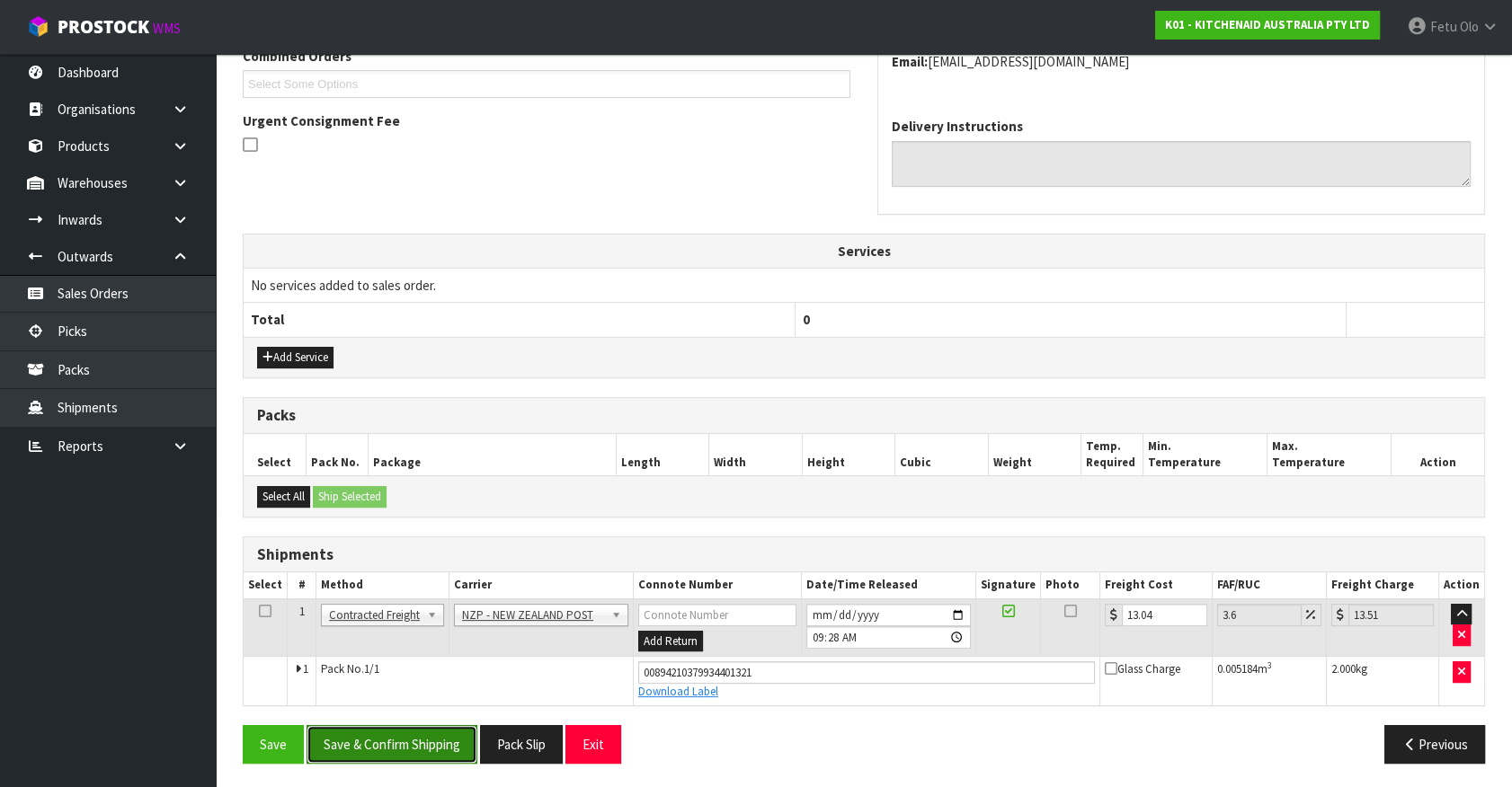 click on "Save & Confirm Shipping" at bounding box center (392, 744) 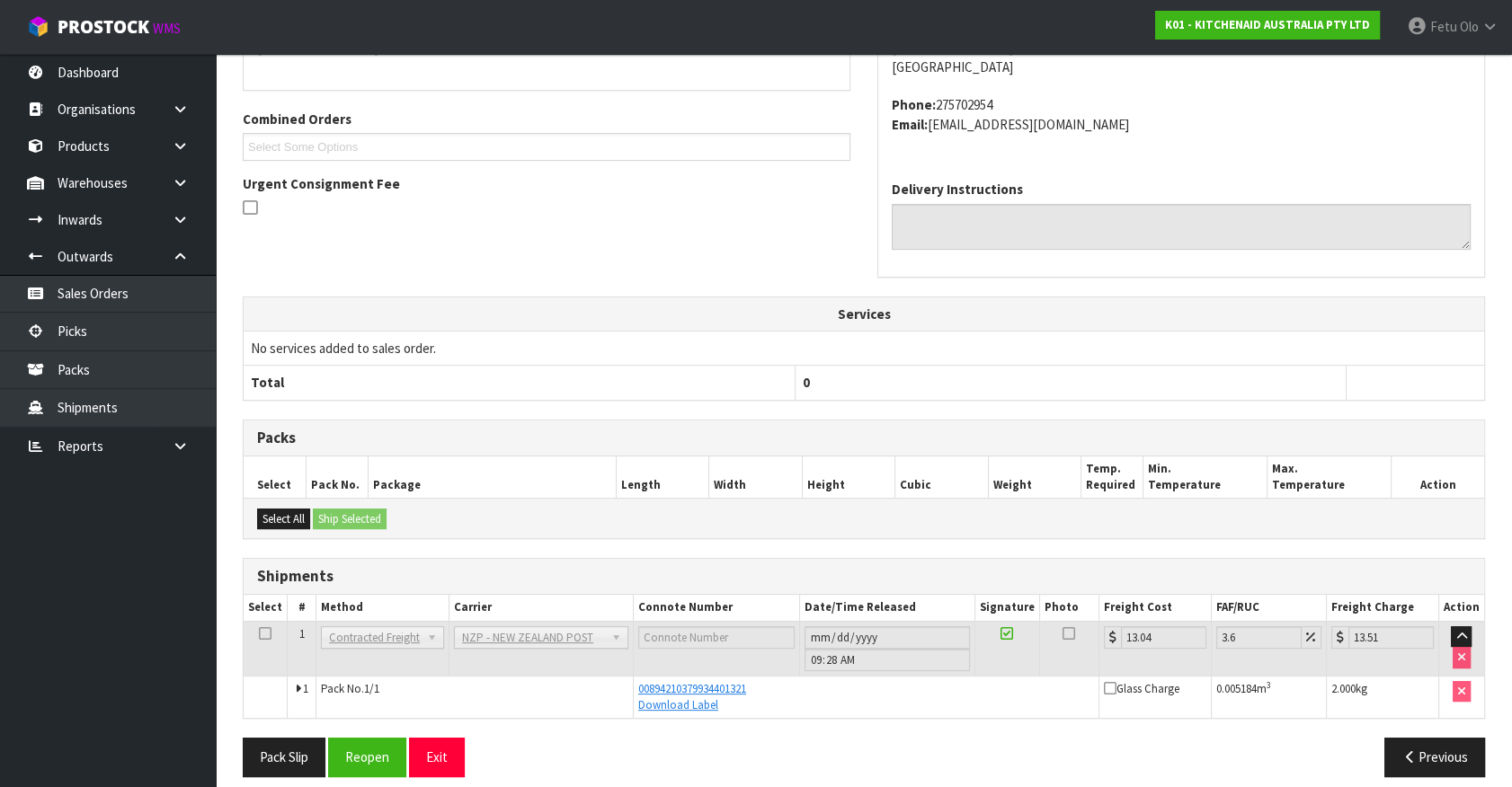 scroll, scrollTop: 436, scrollLeft: 0, axis: vertical 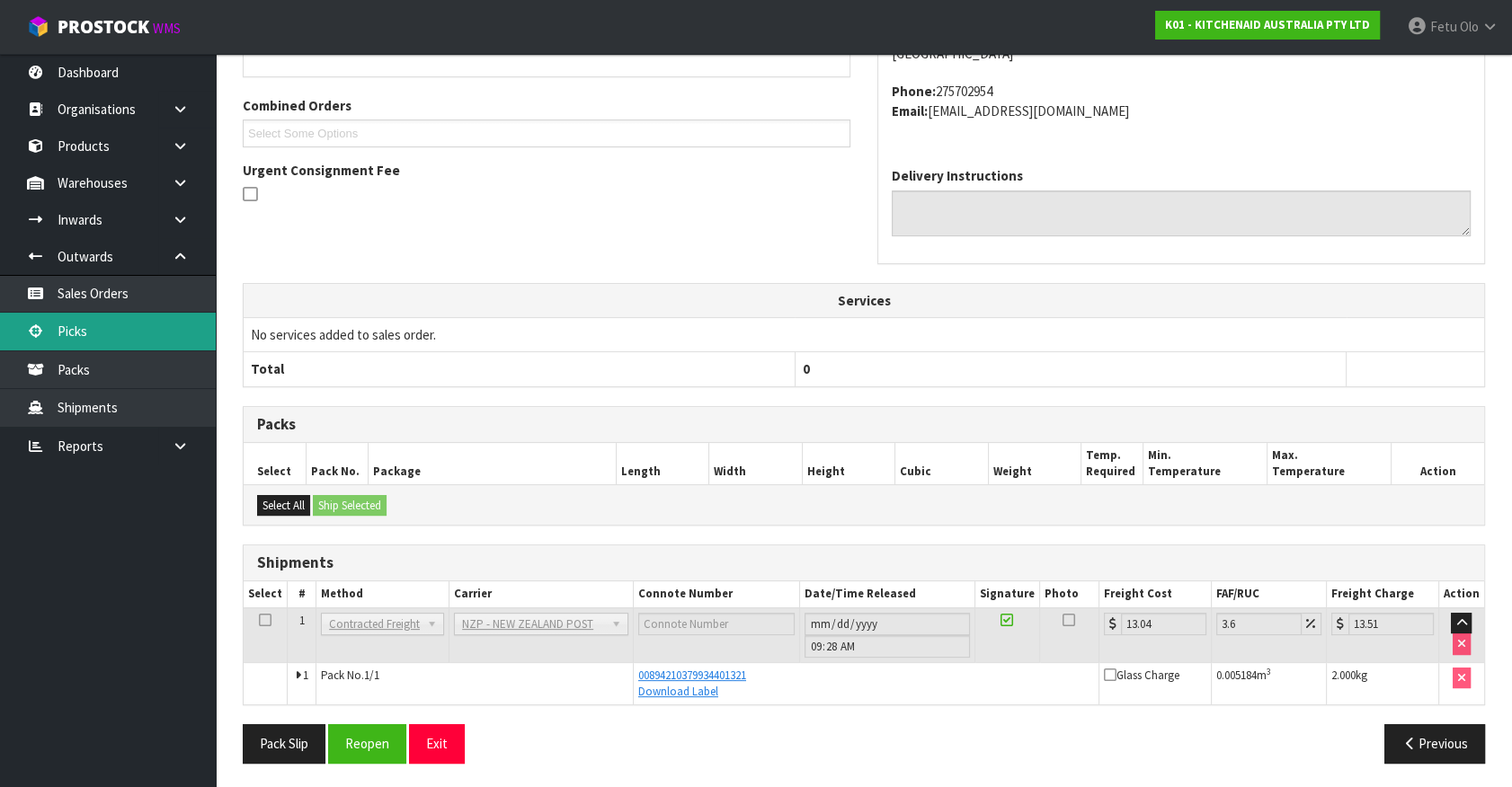 click on "Picks" at bounding box center (108, 331) 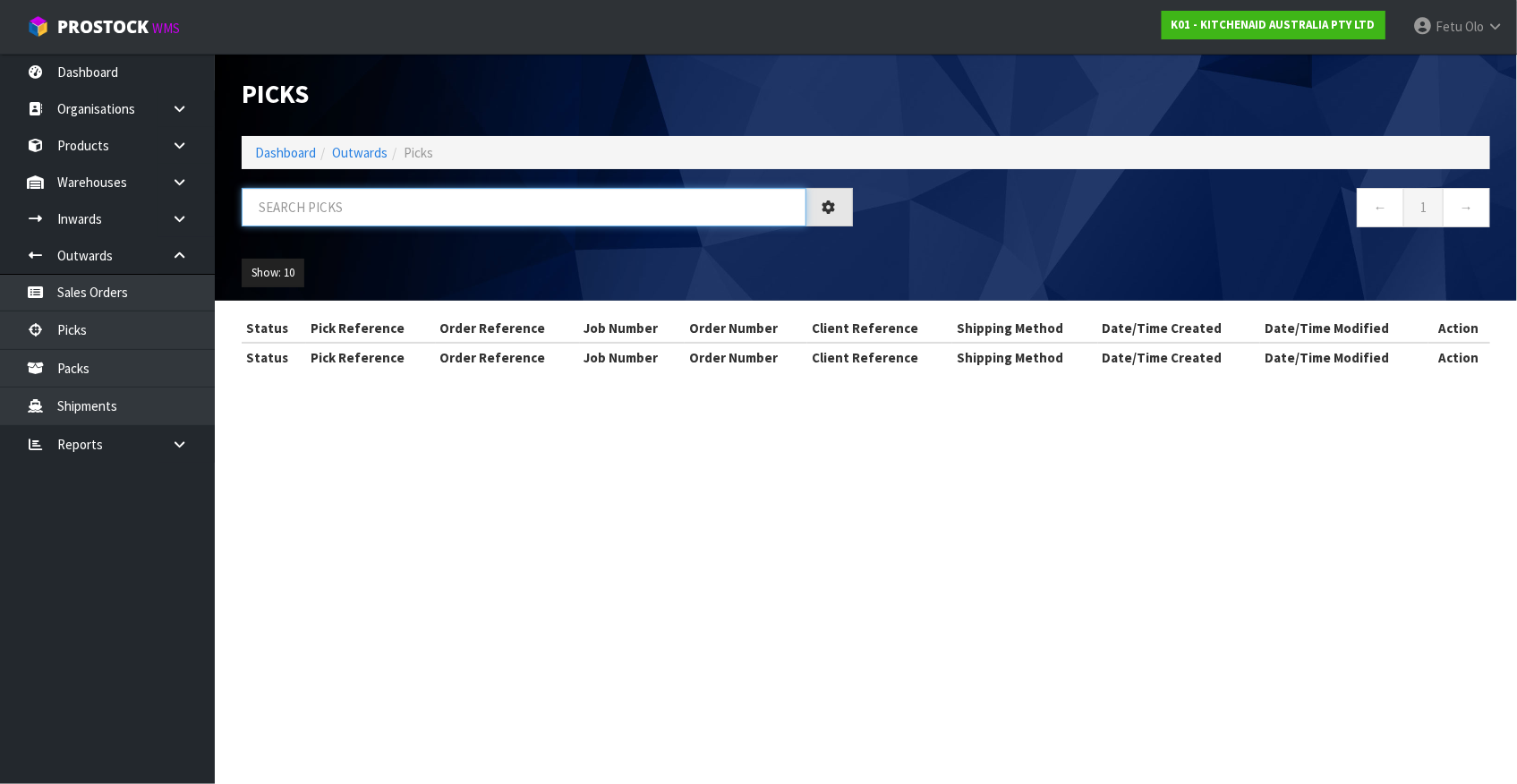 click at bounding box center [524, 207] 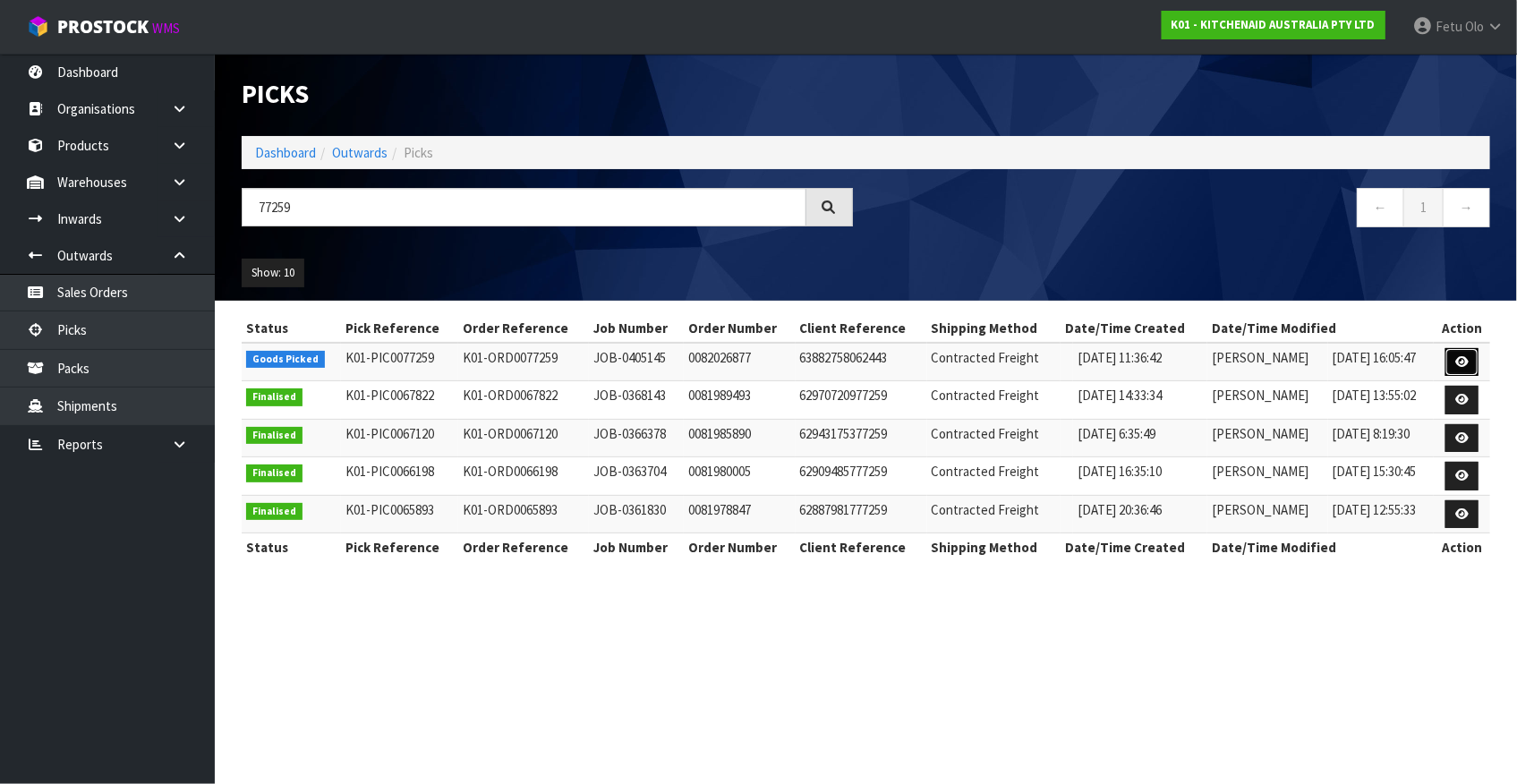 click at bounding box center (1462, 362) 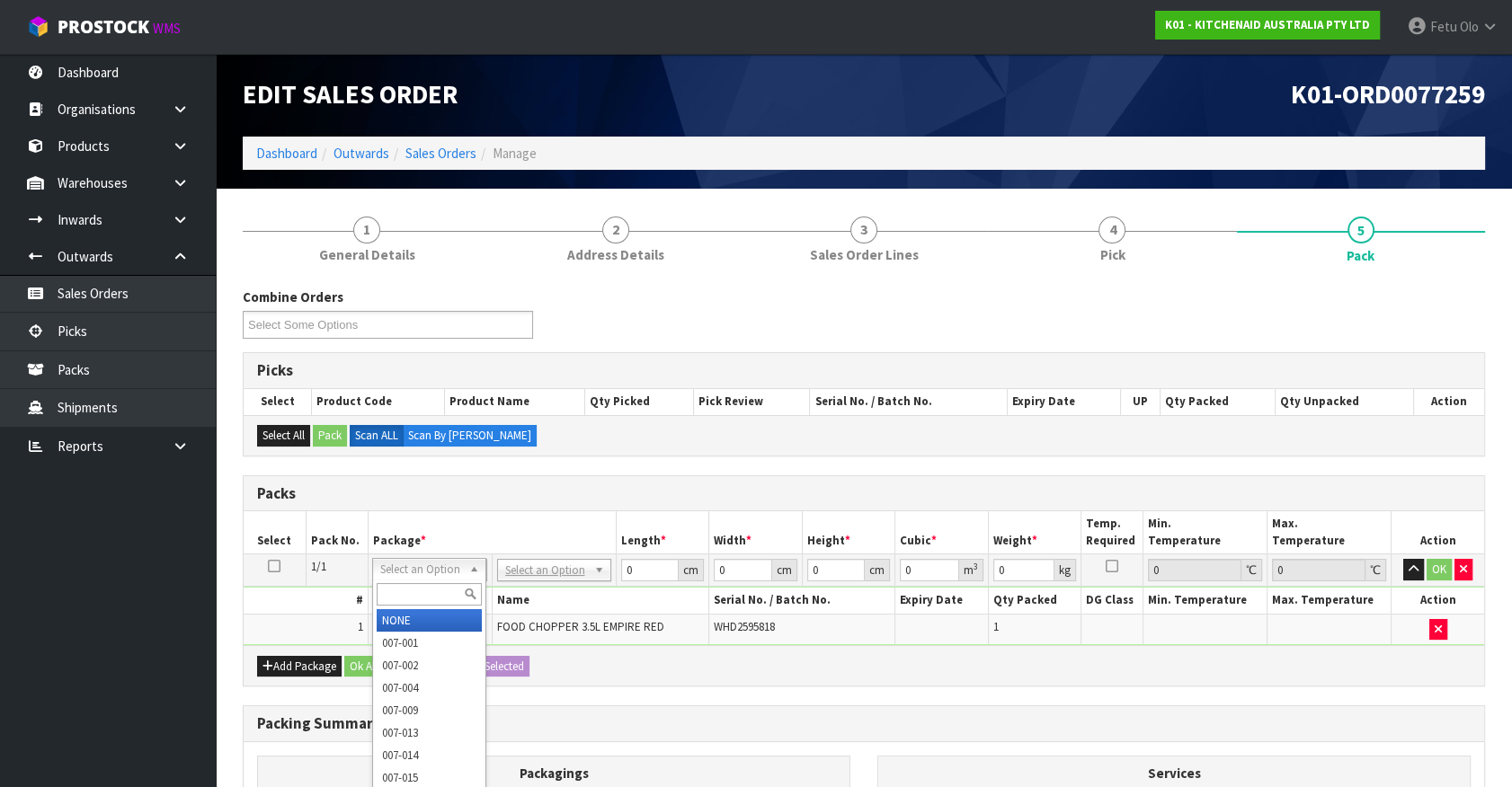 drag, startPoint x: 378, startPoint y: 561, endPoint x: 405, endPoint y: 569, distance: 28.160256 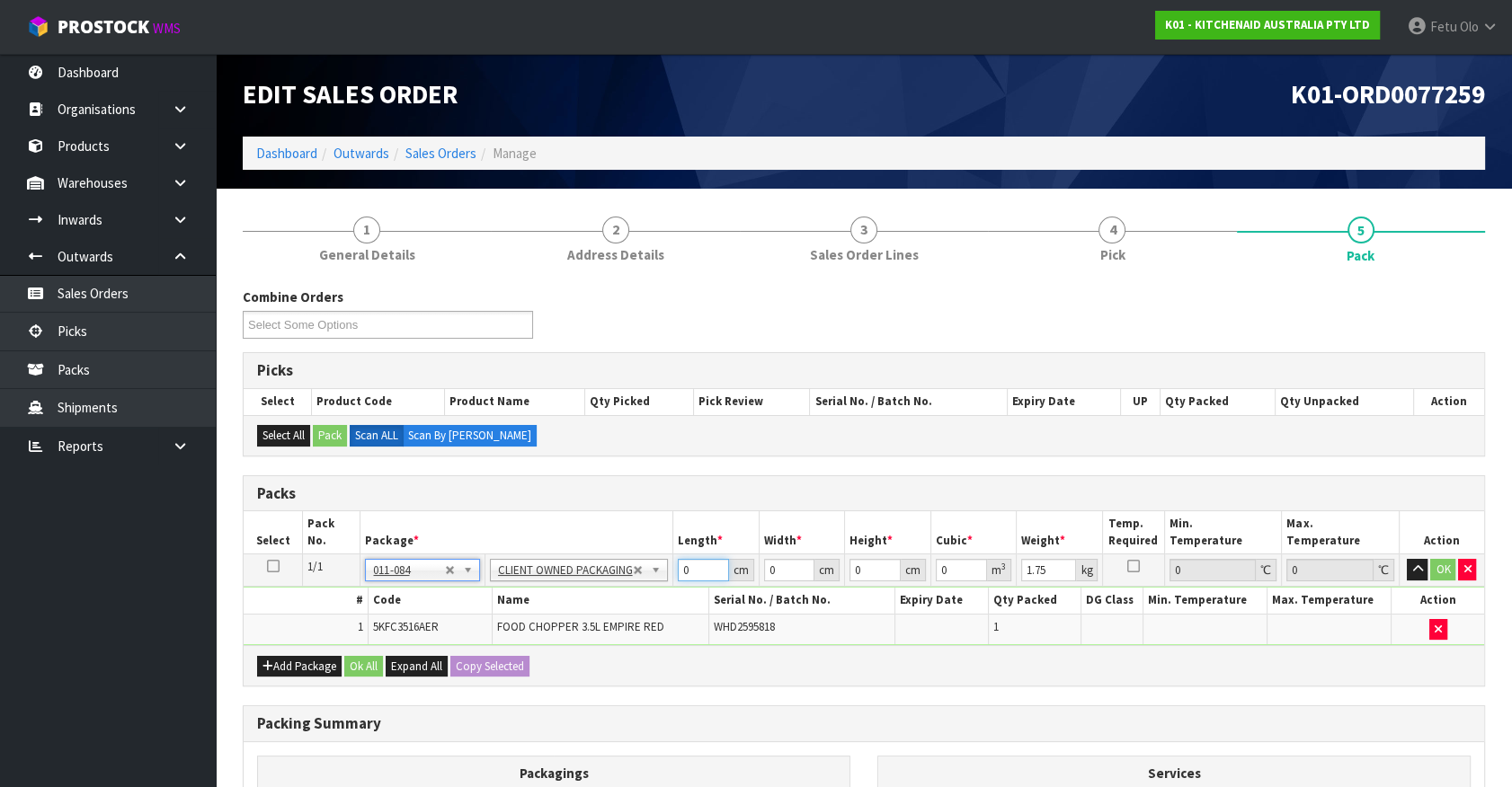 drag, startPoint x: 701, startPoint y: 575, endPoint x: 518, endPoint y: 635, distance: 192.58505 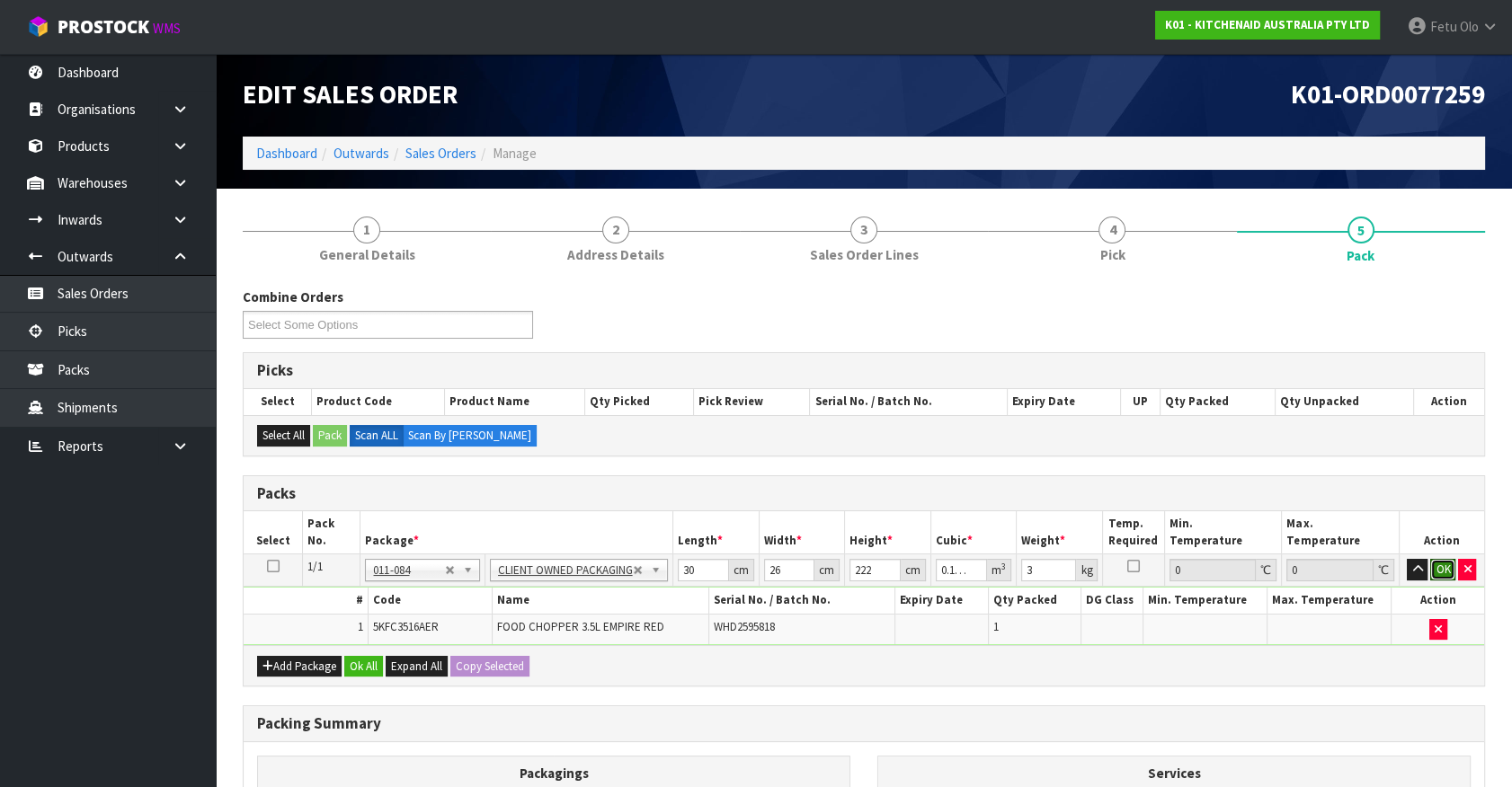 click on "OK" at bounding box center (1443, 570) 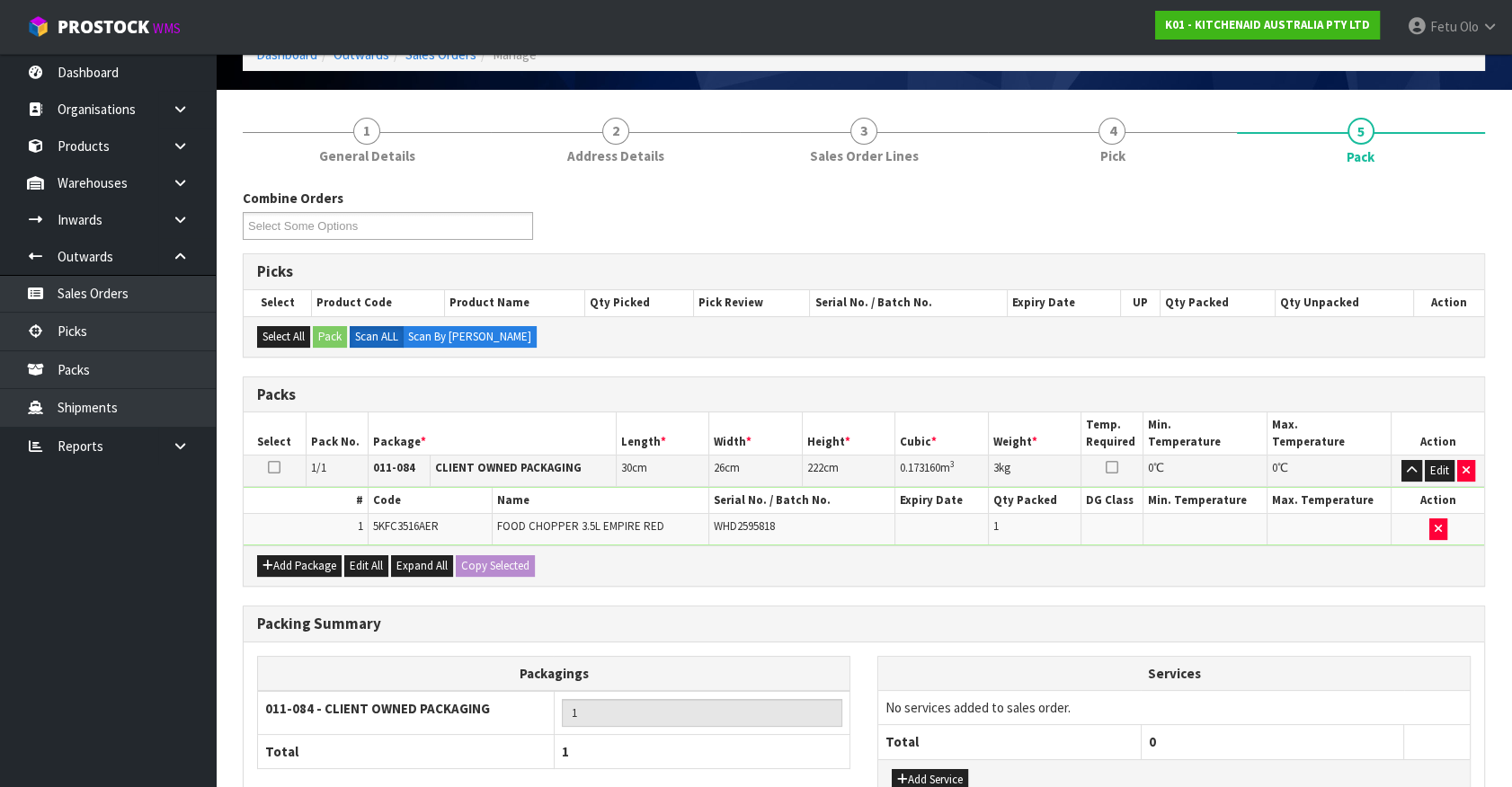 scroll, scrollTop: 234, scrollLeft: 0, axis: vertical 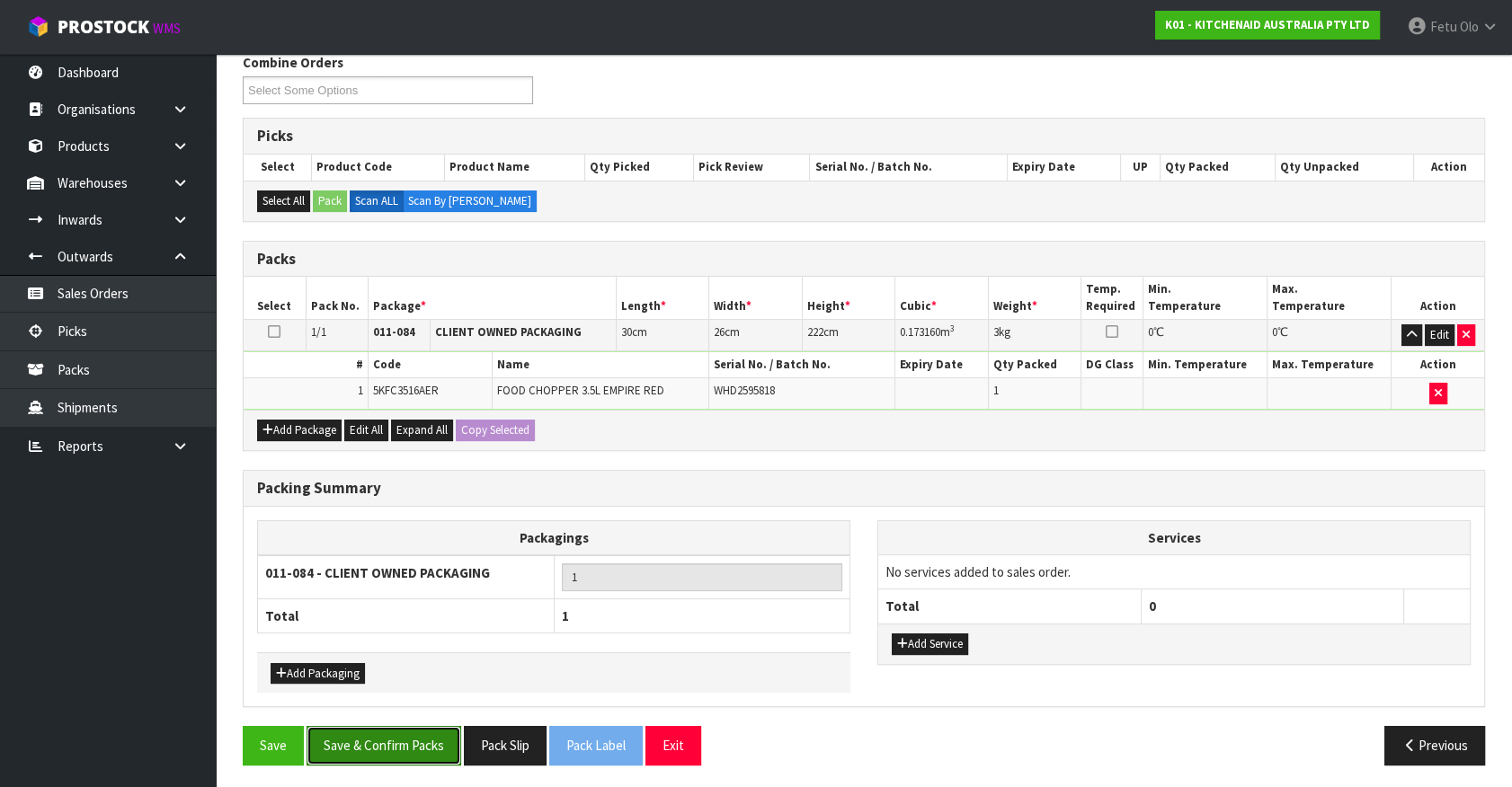 drag, startPoint x: 412, startPoint y: 738, endPoint x: 615, endPoint y: 741, distance: 203.02217 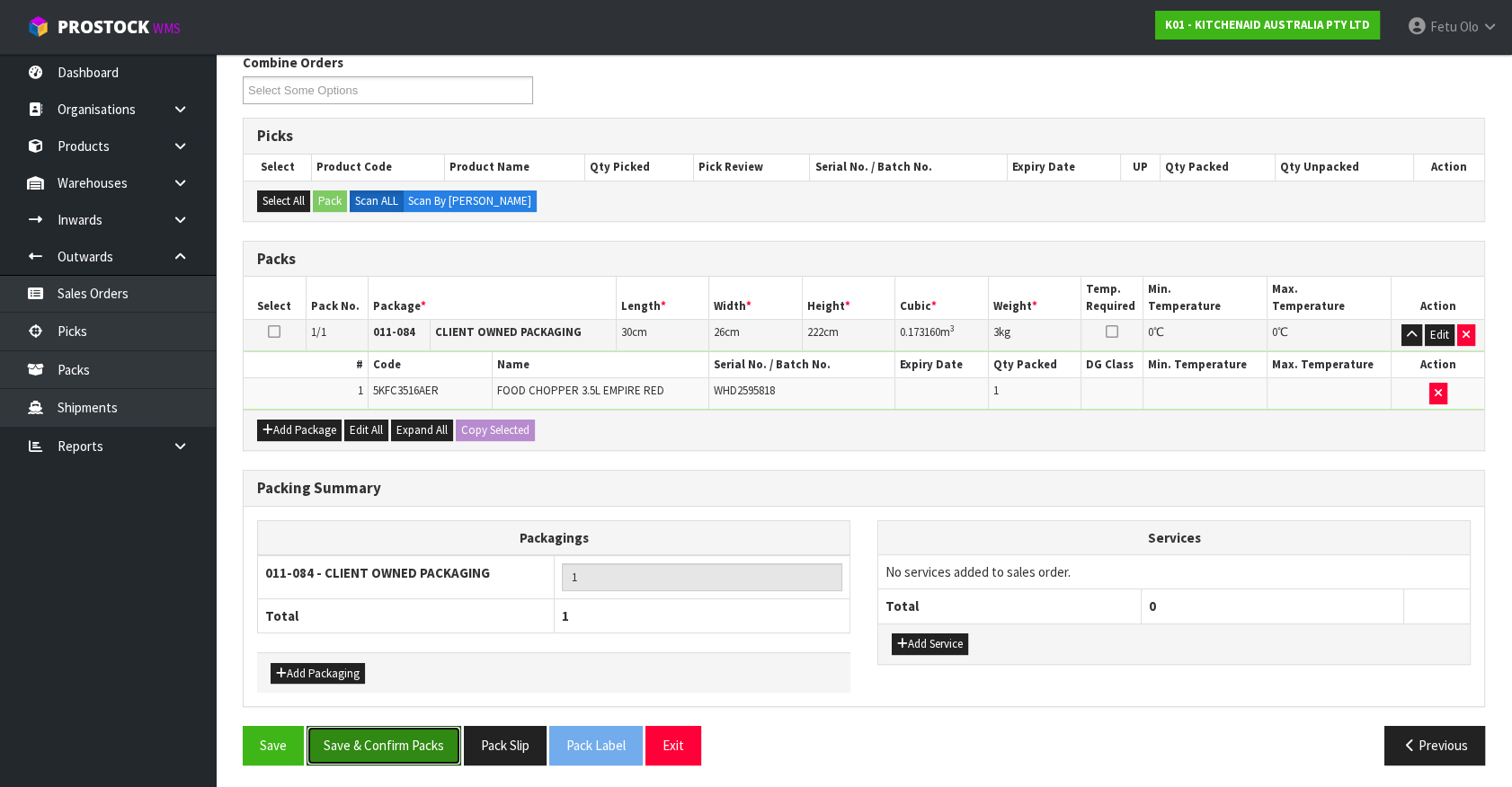 click on "Save & Confirm Packs" at bounding box center [384, 745] 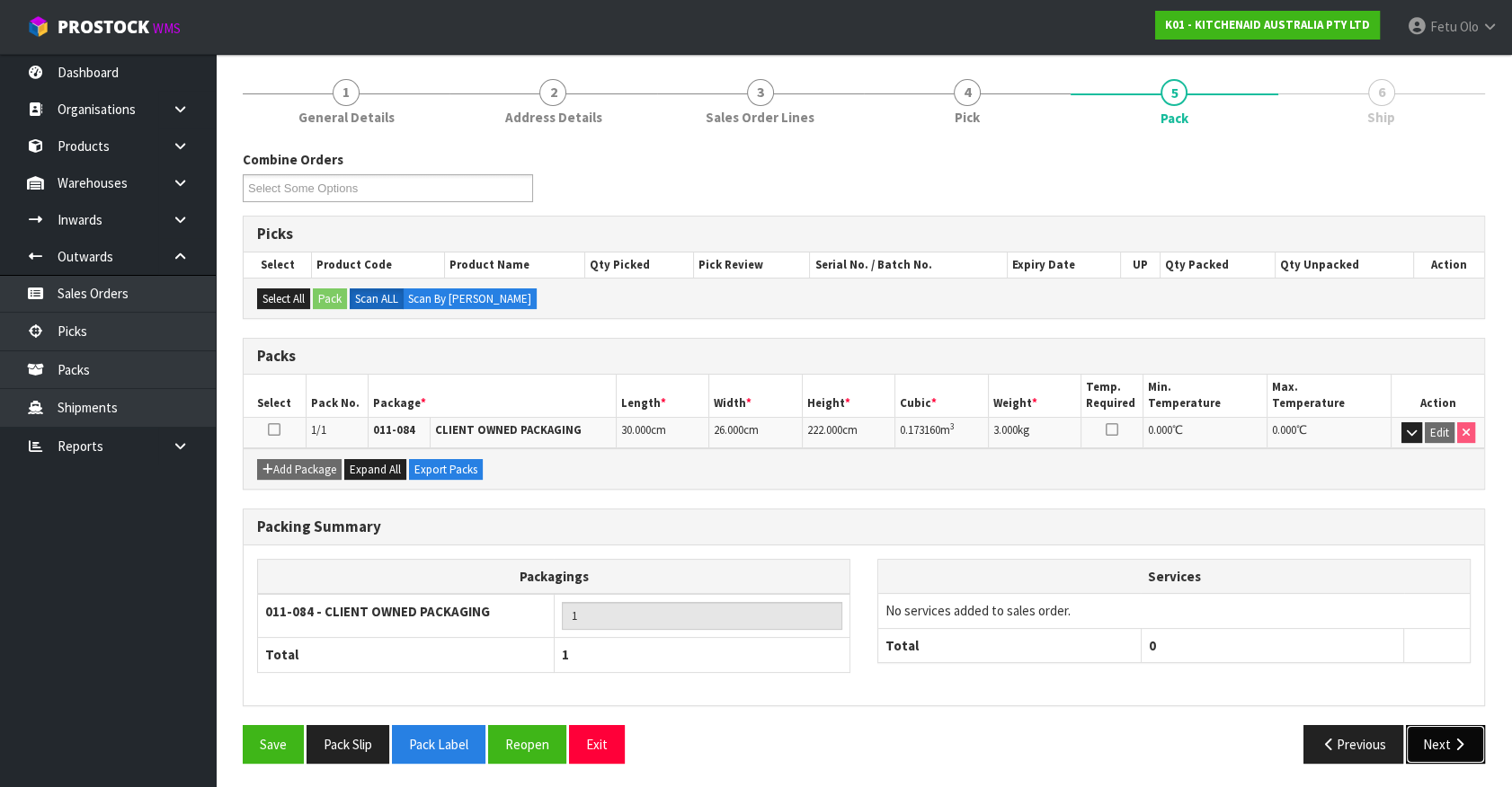 click on "Next" at bounding box center (1445, 744) 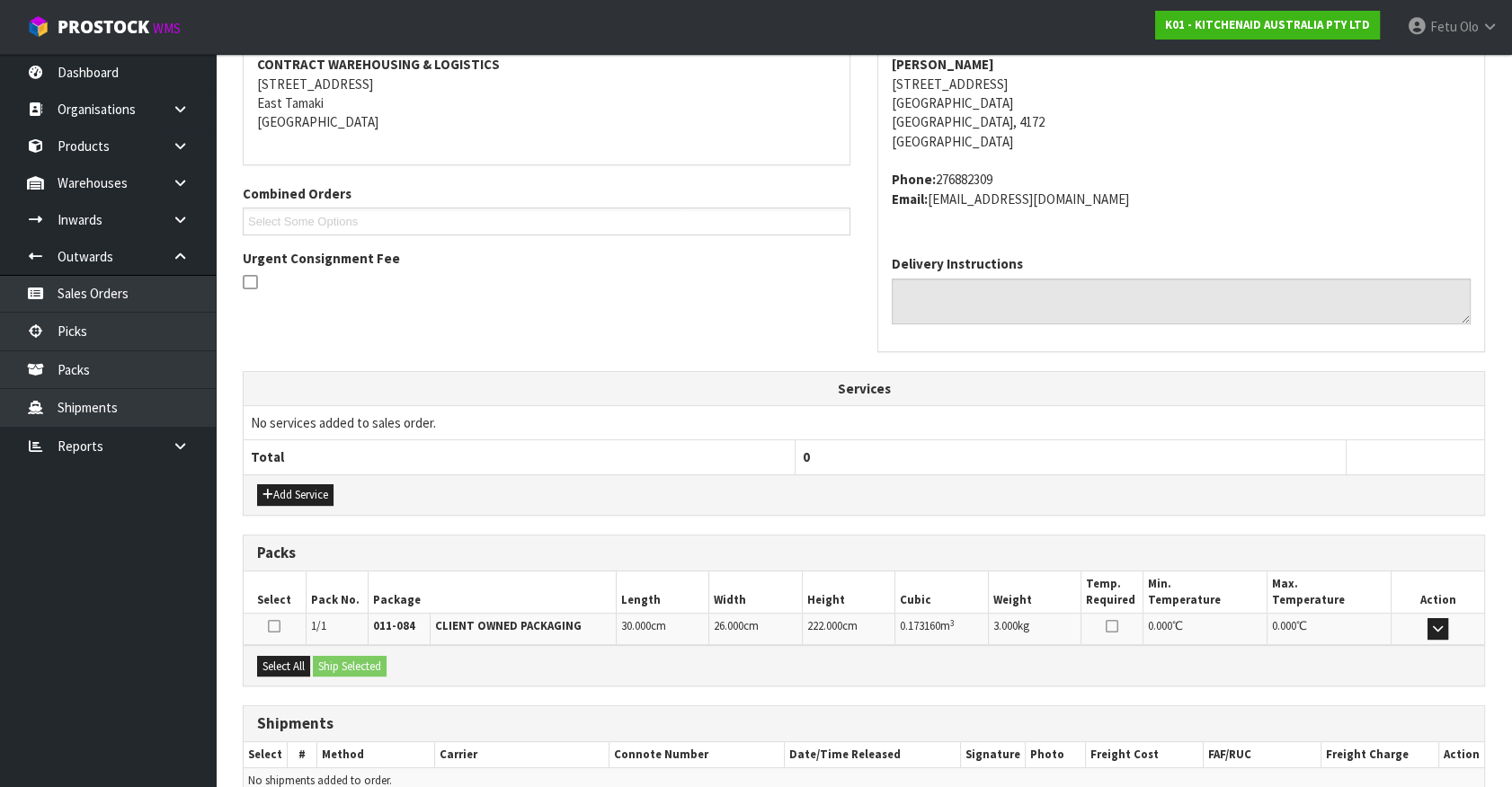scroll, scrollTop: 437, scrollLeft: 0, axis: vertical 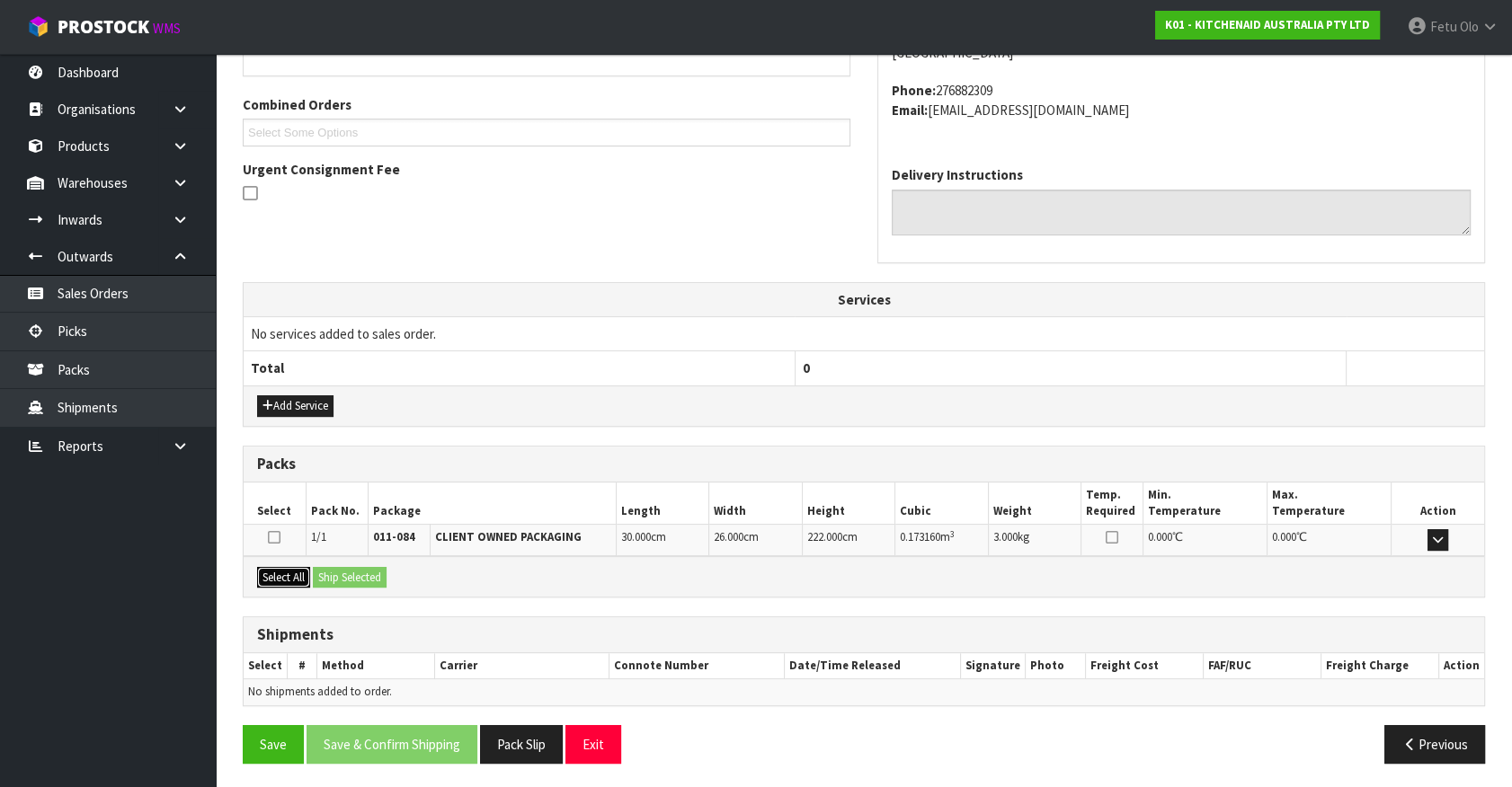 drag, startPoint x: 262, startPoint y: 565, endPoint x: 310, endPoint y: 565, distance: 48 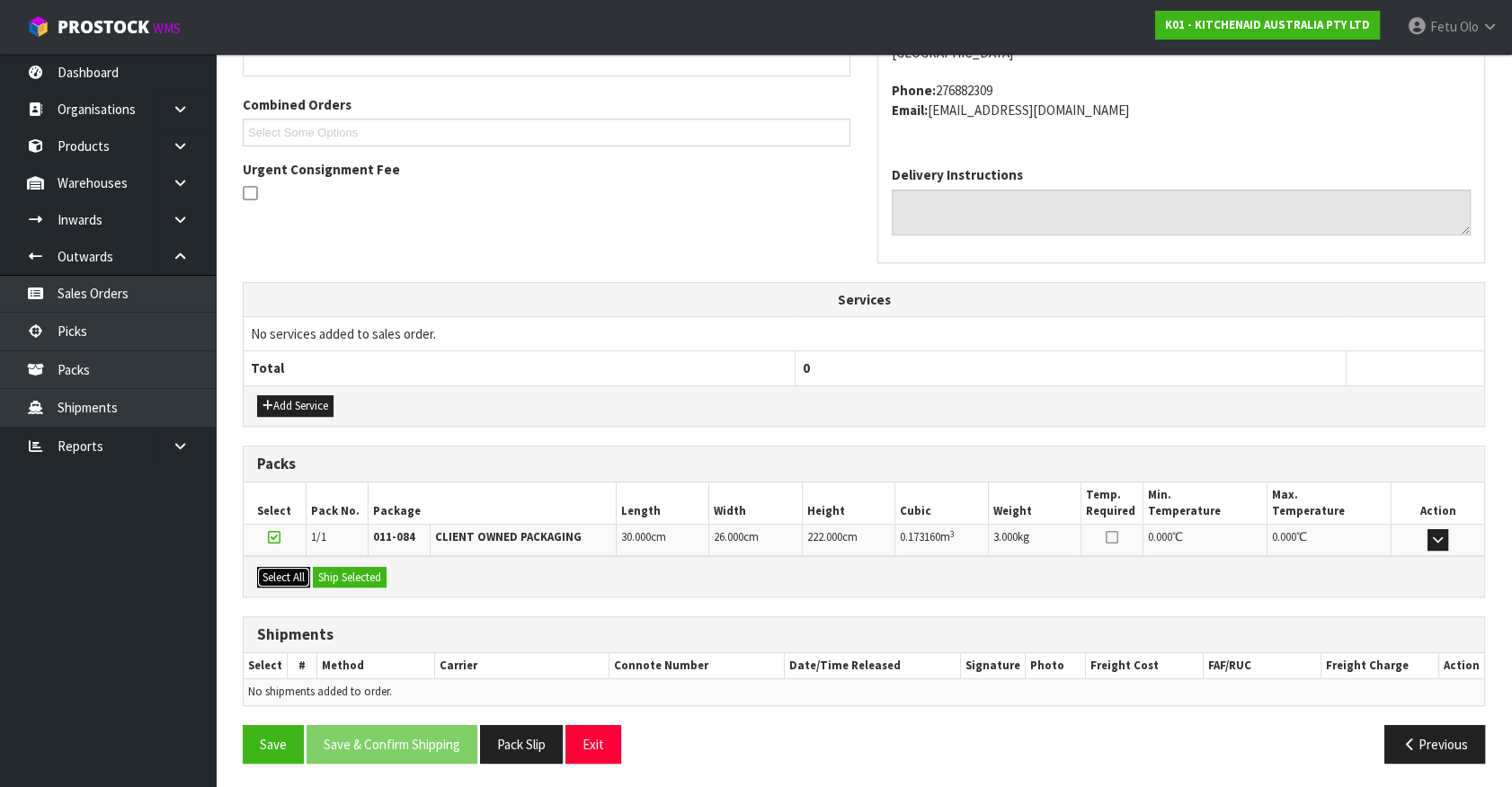 click on "Select All" at bounding box center (283, 578) 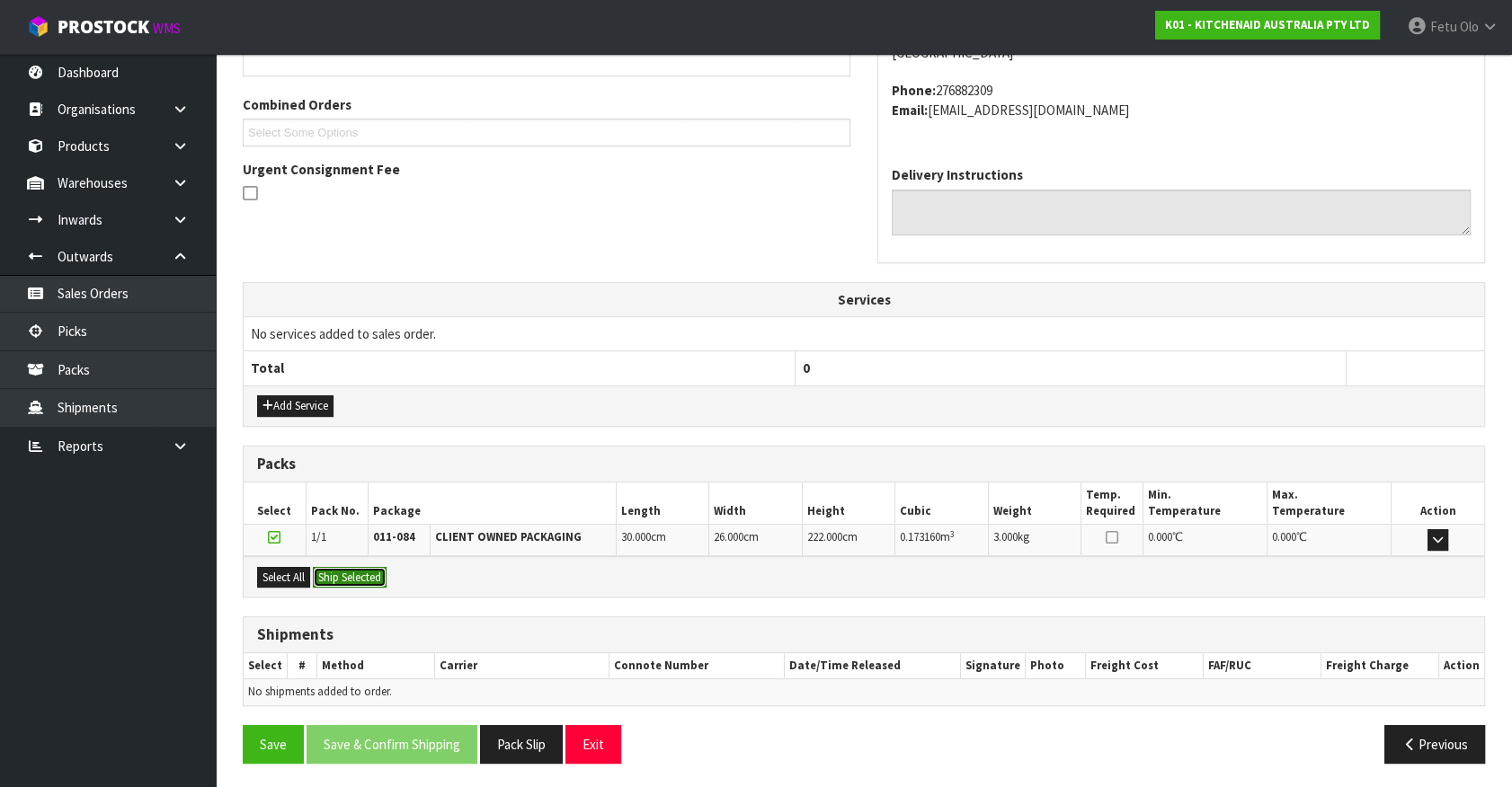 click on "Ship Selected" at bounding box center [350, 578] 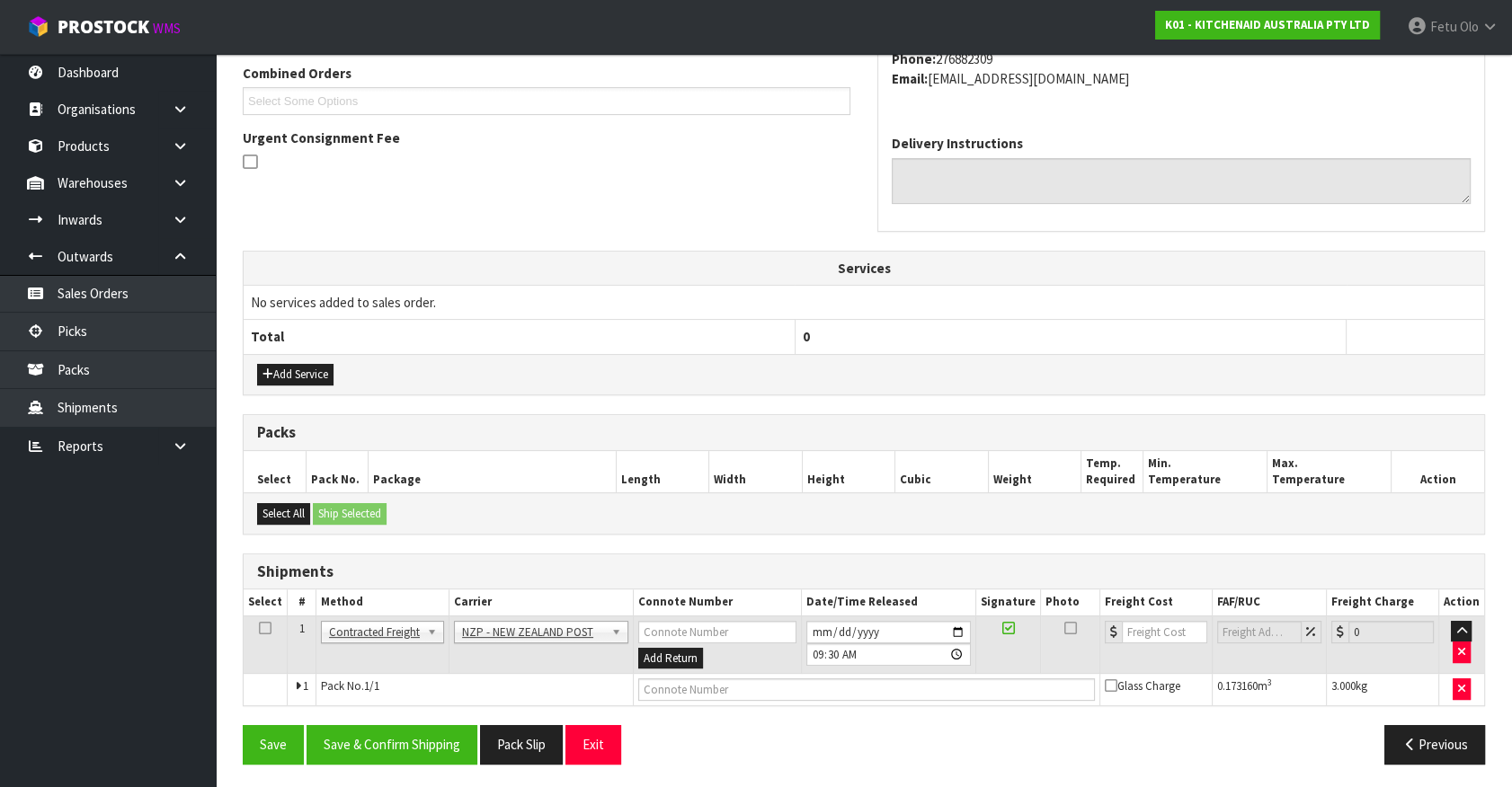click on "Save
Save & Confirm Shipping
Pack Slip
Exit
Previous" at bounding box center (864, 751) 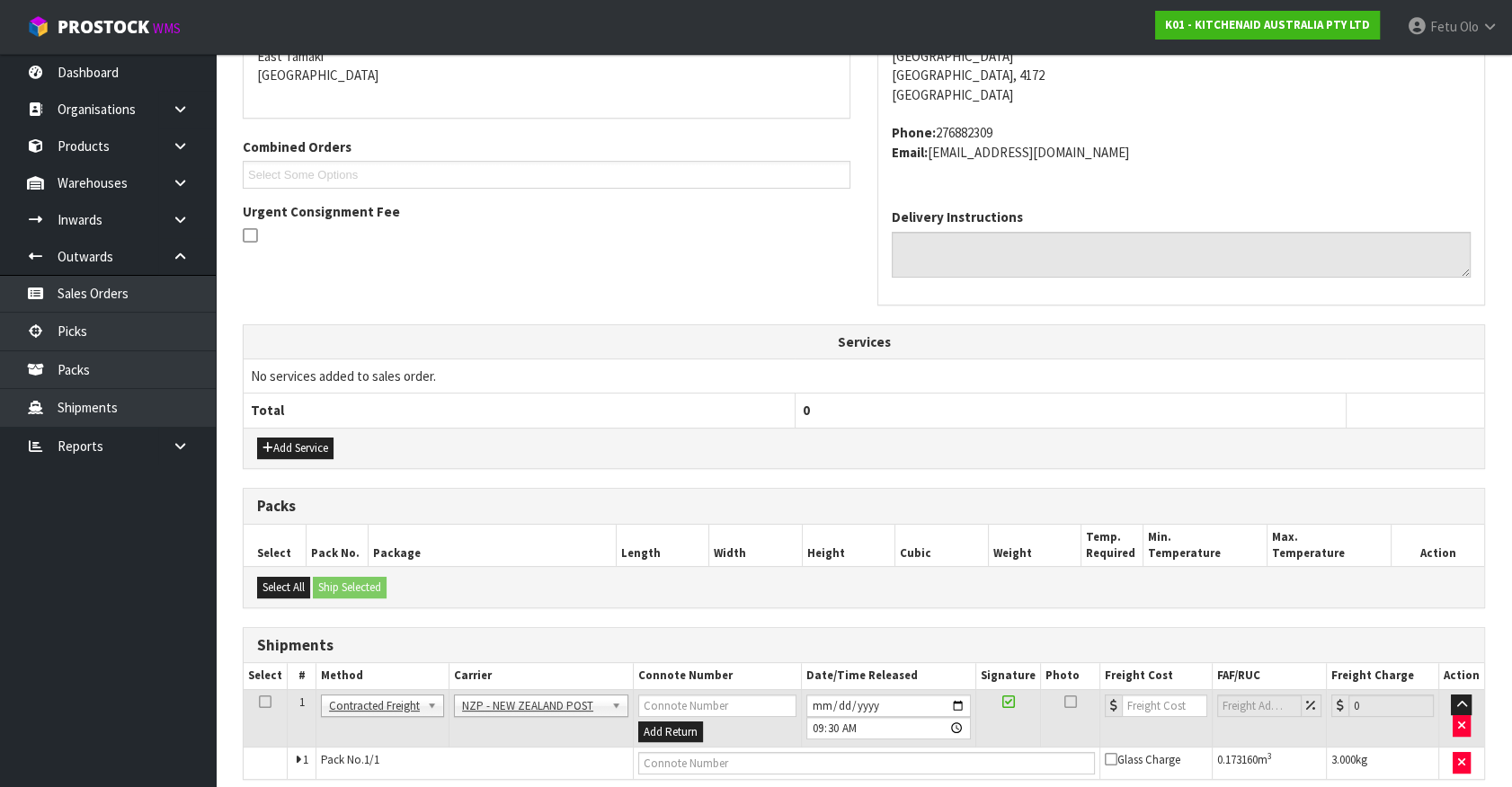 scroll, scrollTop: 468, scrollLeft: 0, axis: vertical 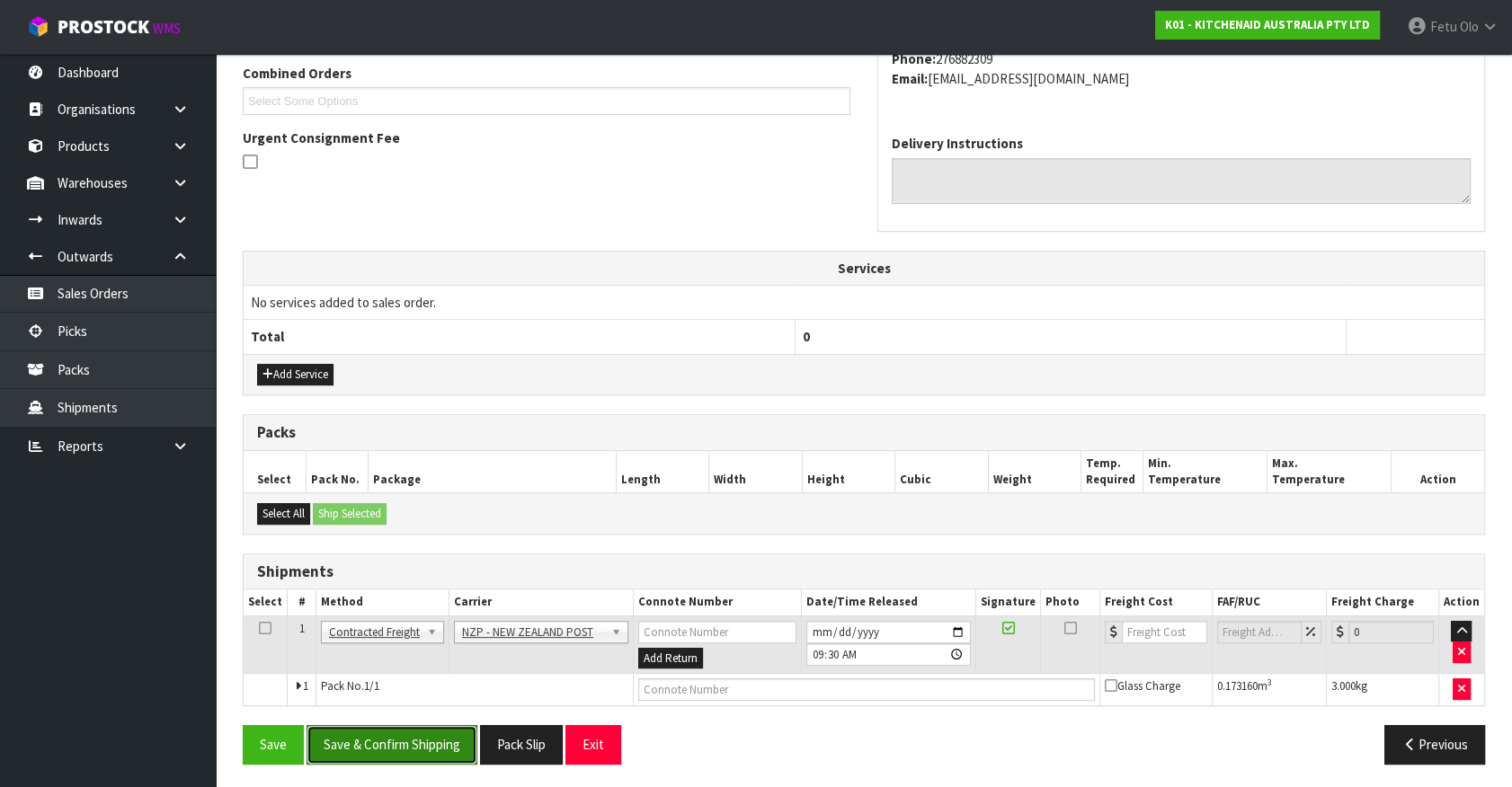 click on "Save & Confirm Shipping" at bounding box center (392, 744) 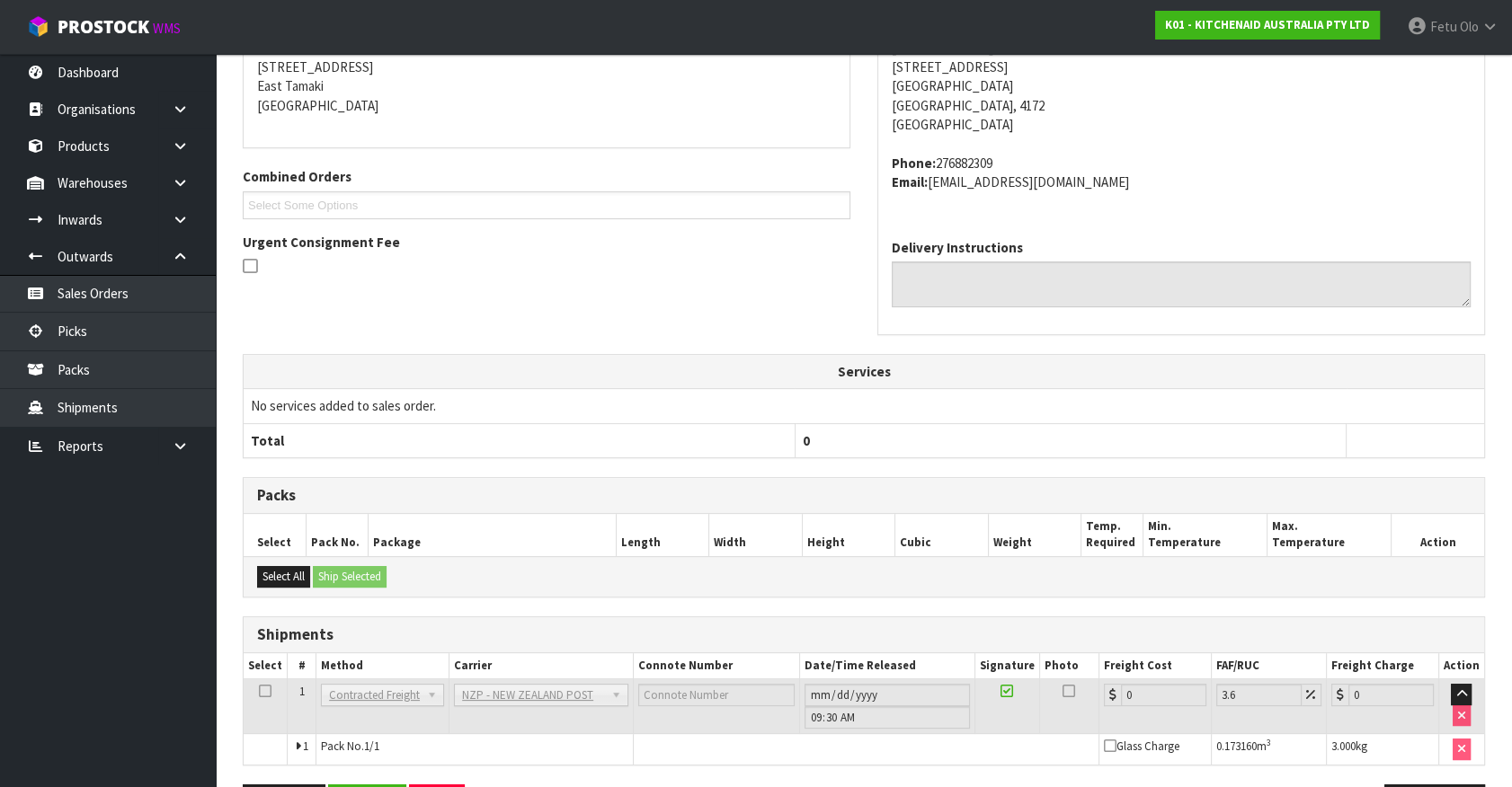 scroll, scrollTop: 443, scrollLeft: 0, axis: vertical 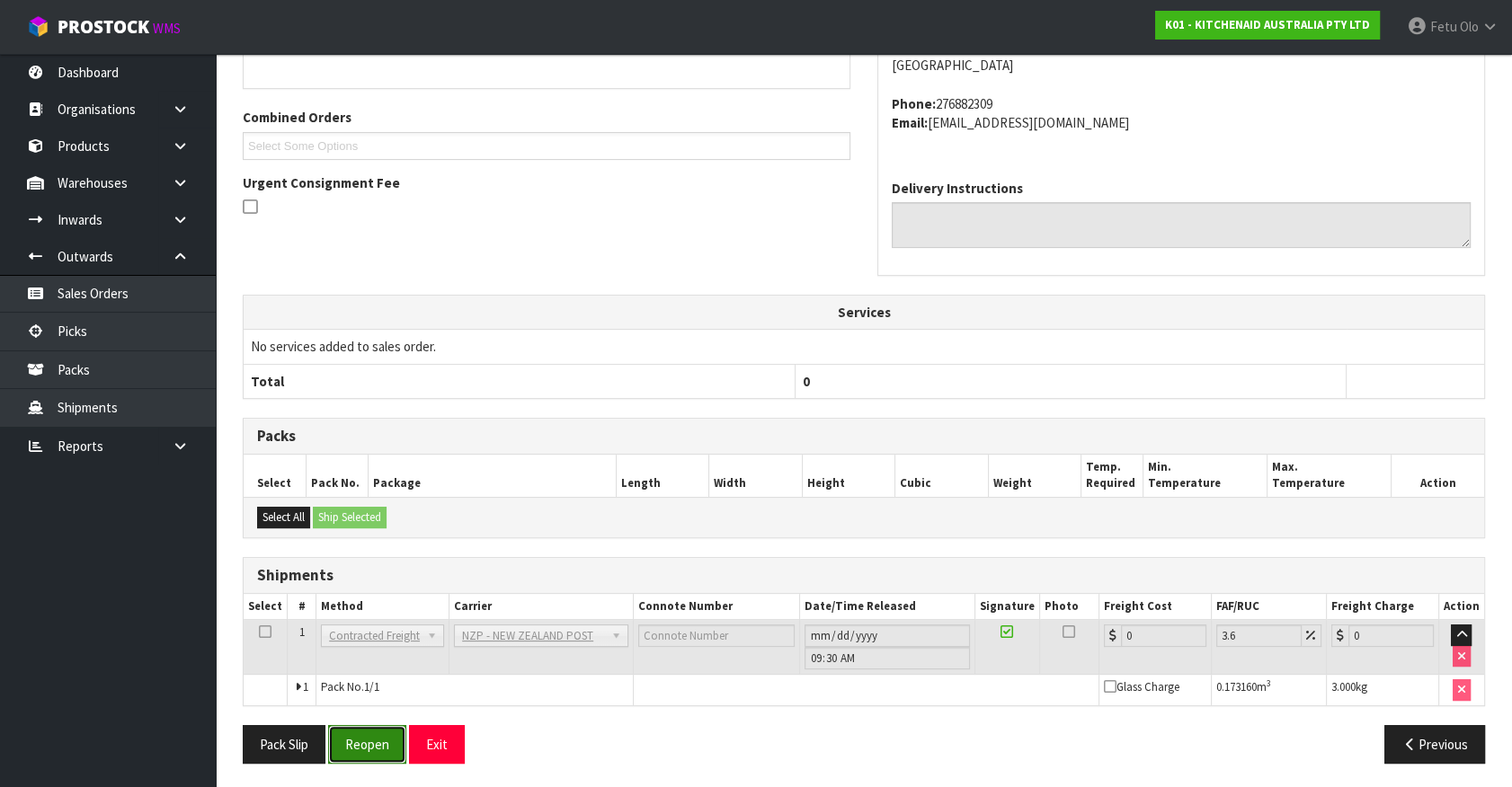 click on "Reopen" at bounding box center [367, 744] 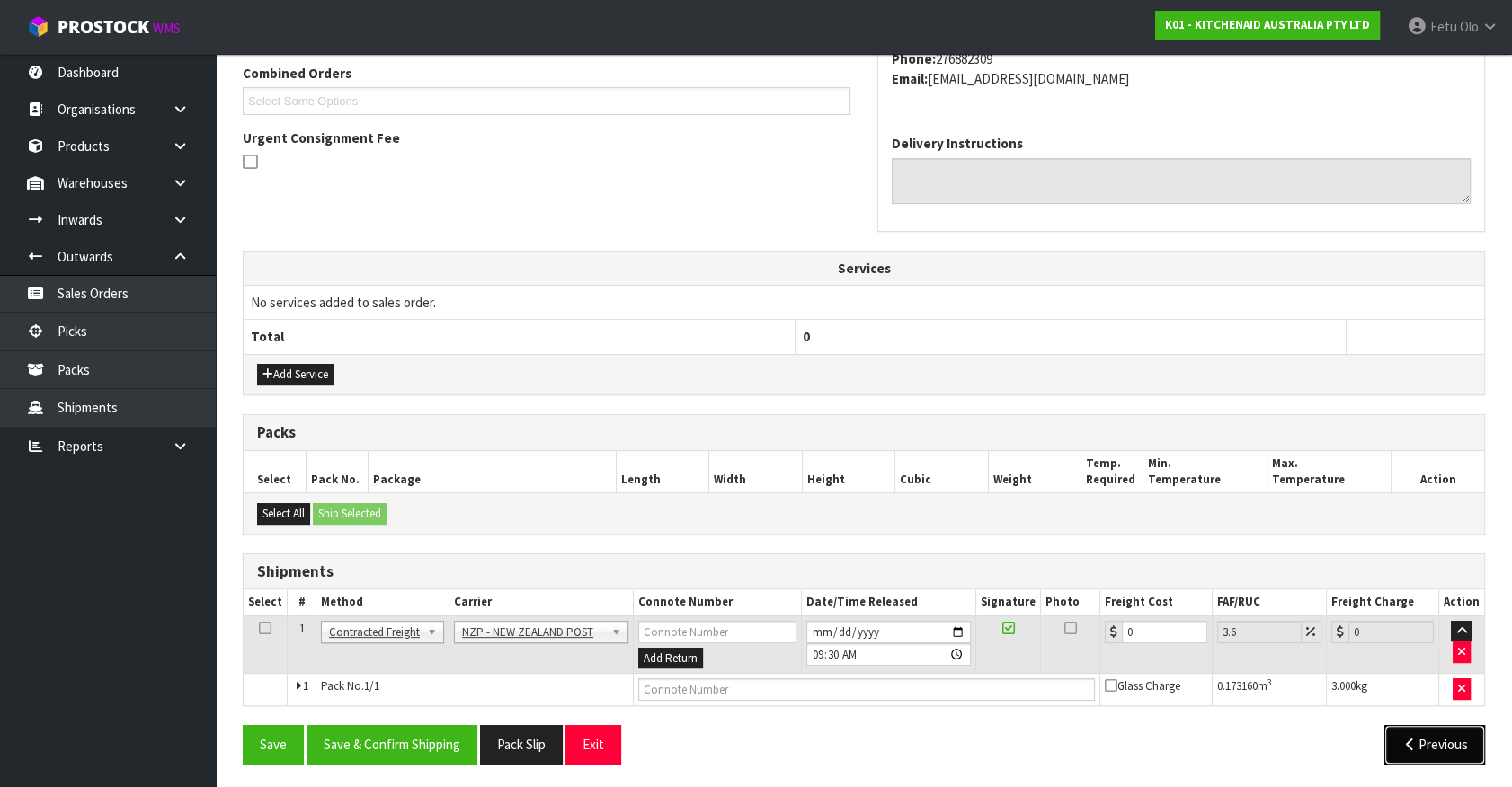 click at bounding box center (1410, 744) 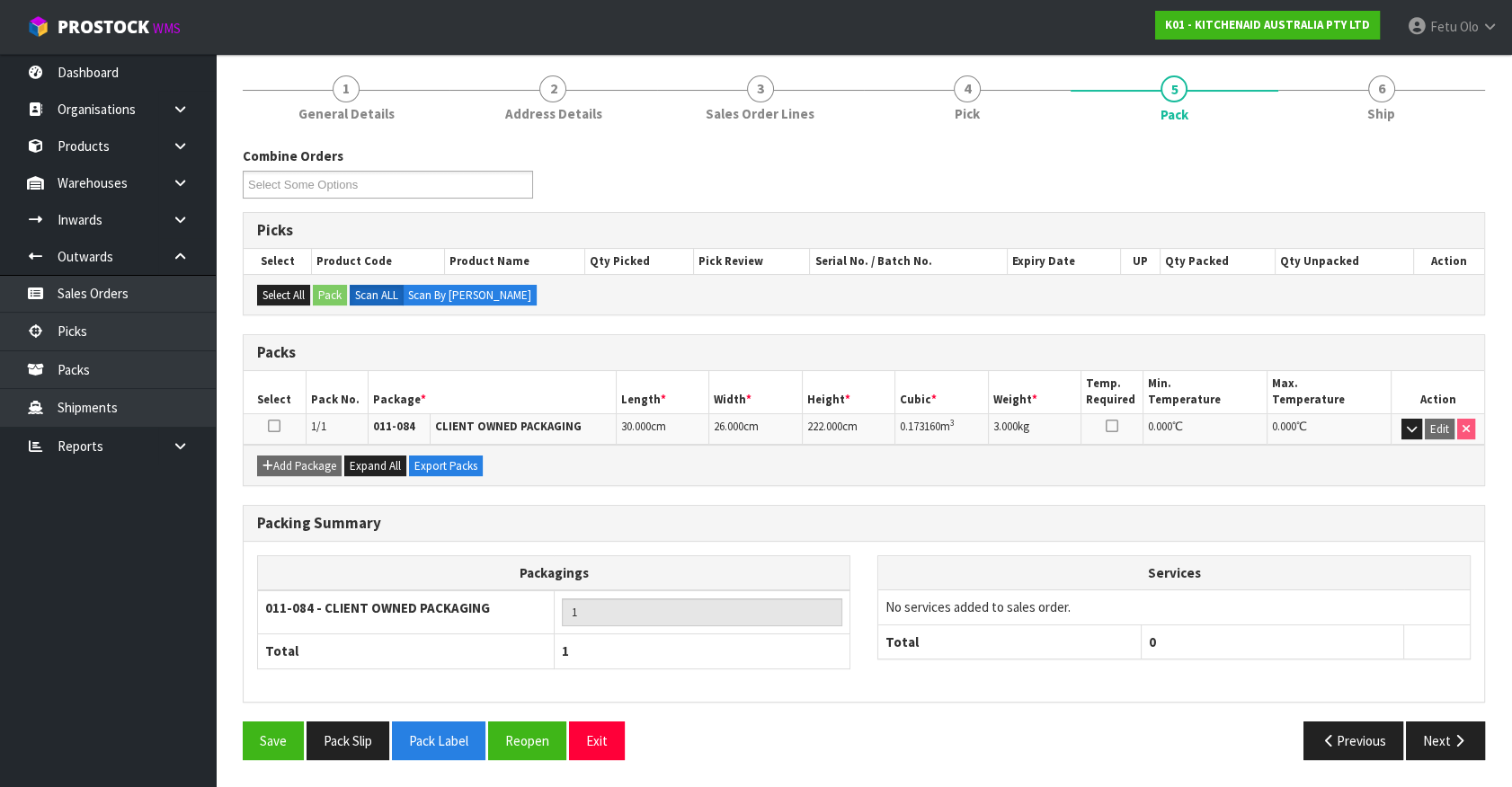 scroll, scrollTop: 202, scrollLeft: 0, axis: vertical 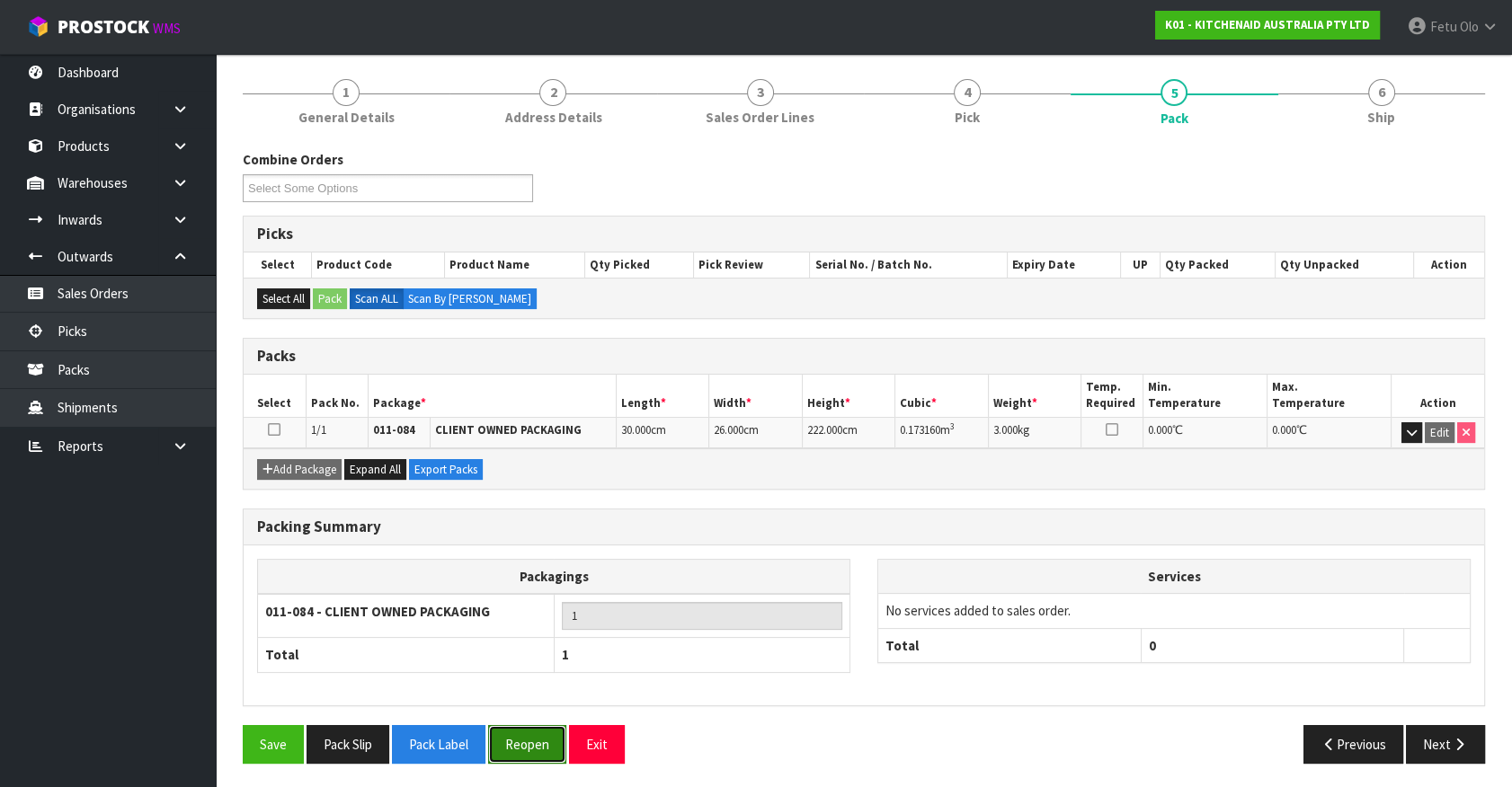click on "Reopen" at bounding box center (527, 744) 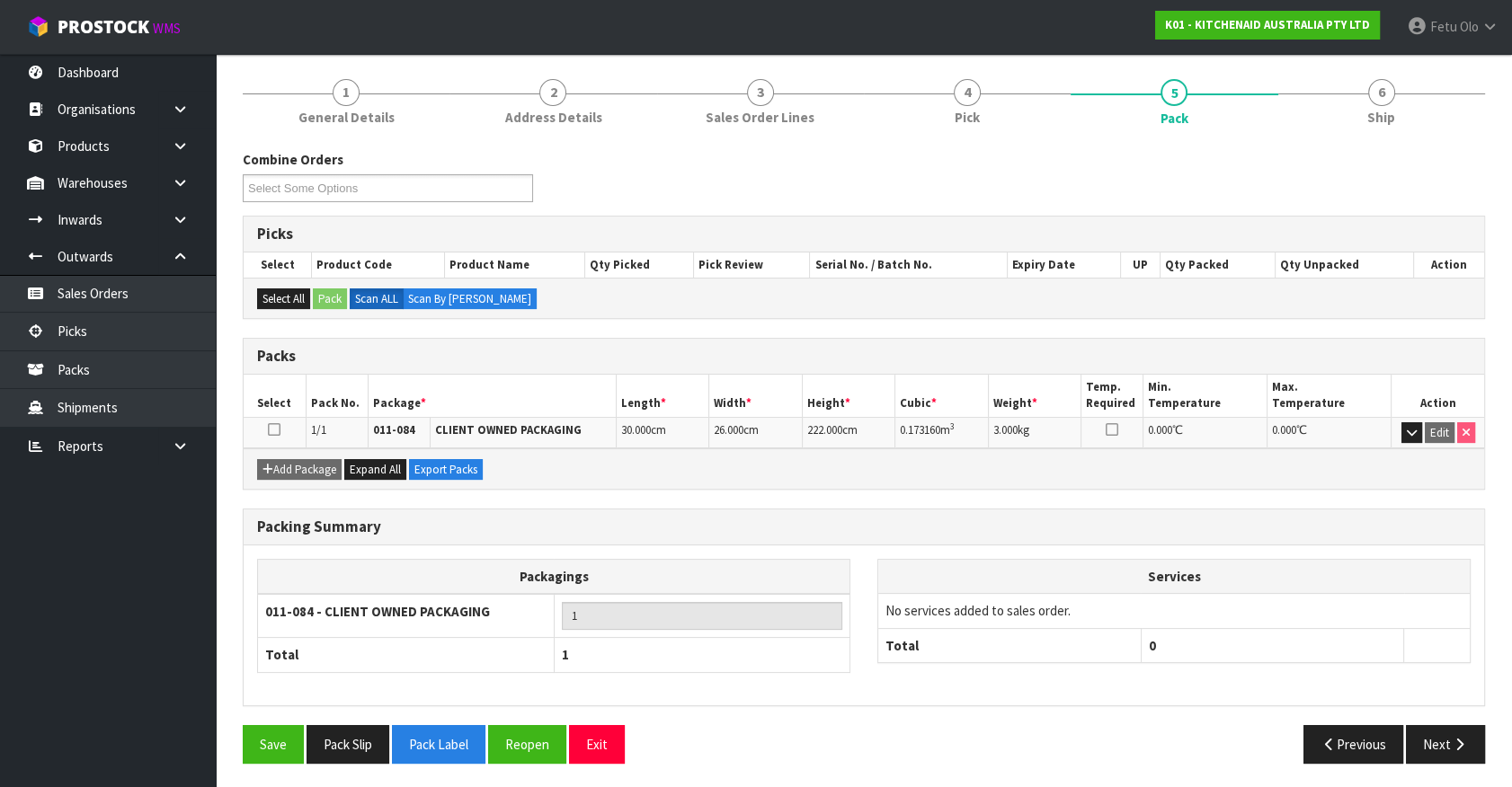 scroll, scrollTop: 0, scrollLeft: 0, axis: both 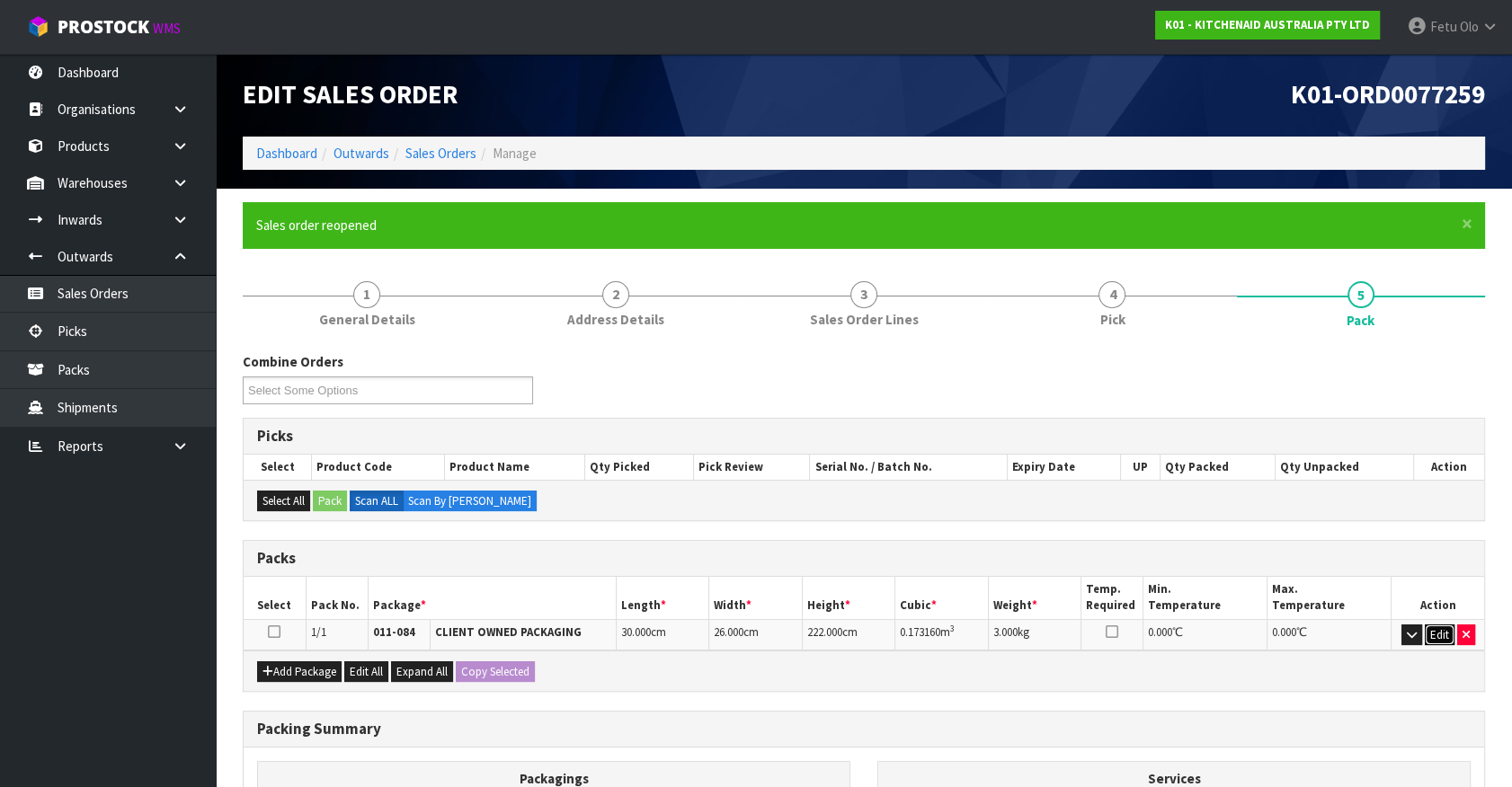 click on "Edit" at bounding box center [1439, 635] 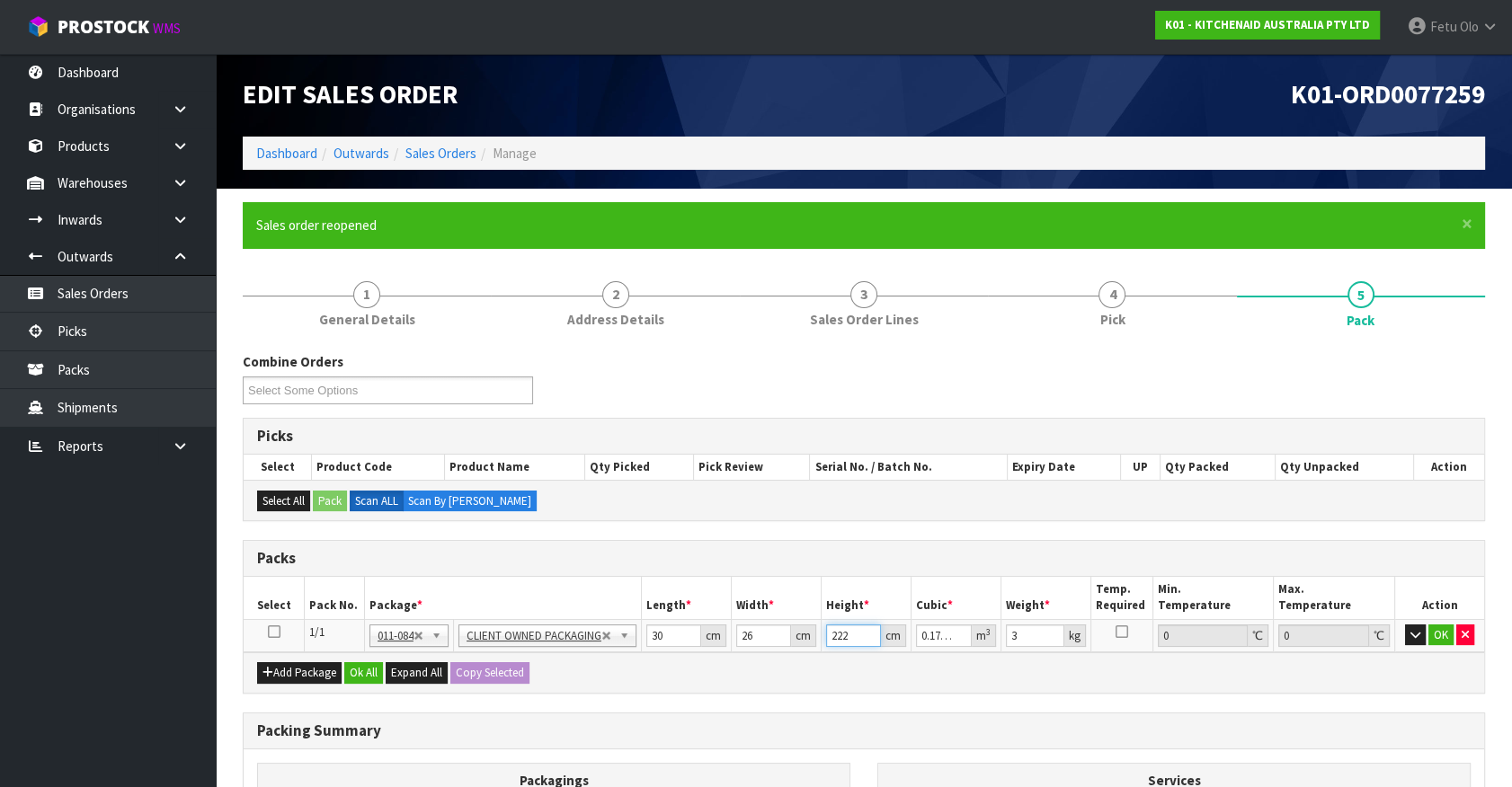 drag, startPoint x: 849, startPoint y: 637, endPoint x: 645, endPoint y: 693, distance: 211.54669 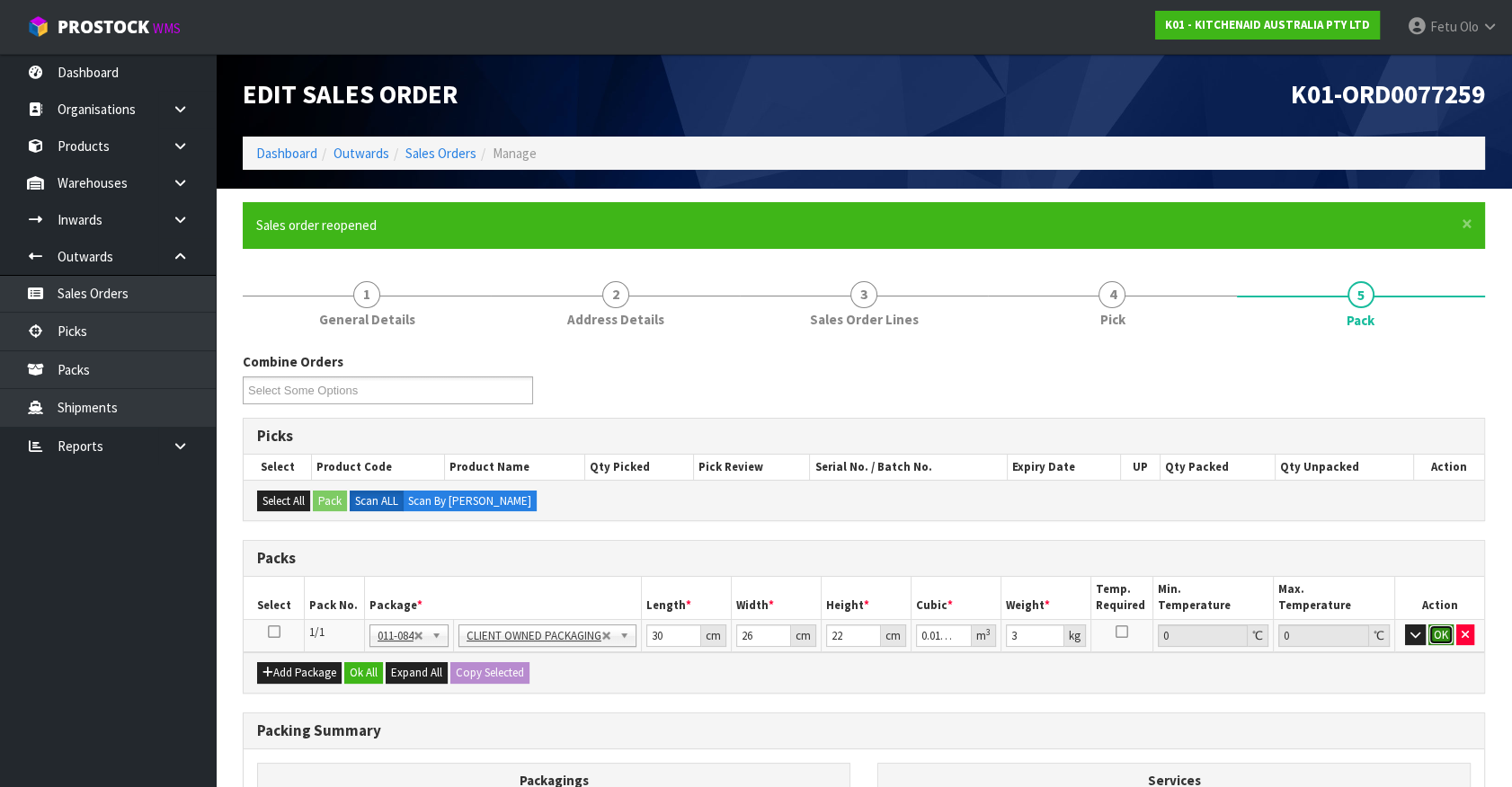click on "OK" at bounding box center [1441, 635] 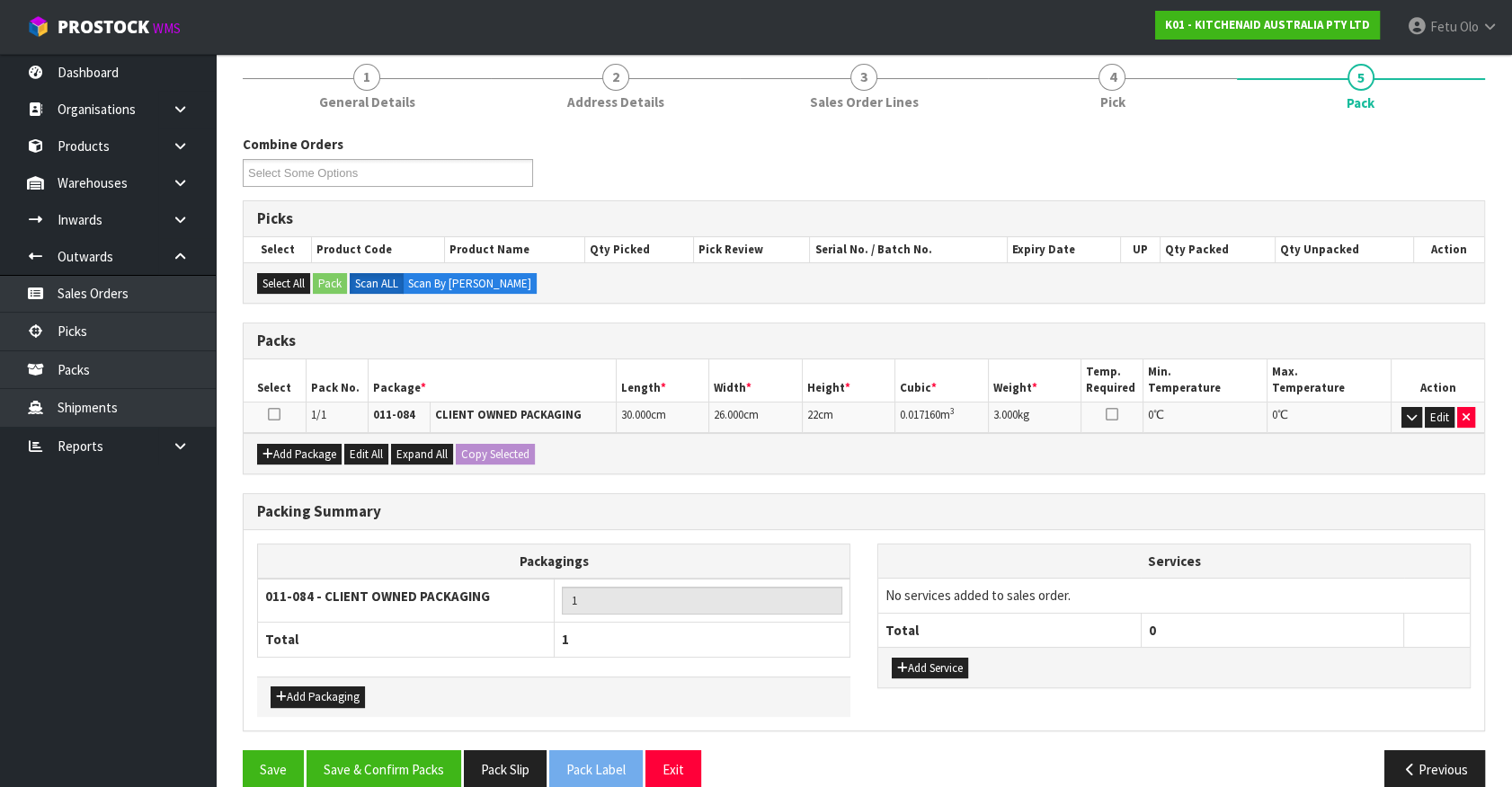scroll, scrollTop: 243, scrollLeft: 0, axis: vertical 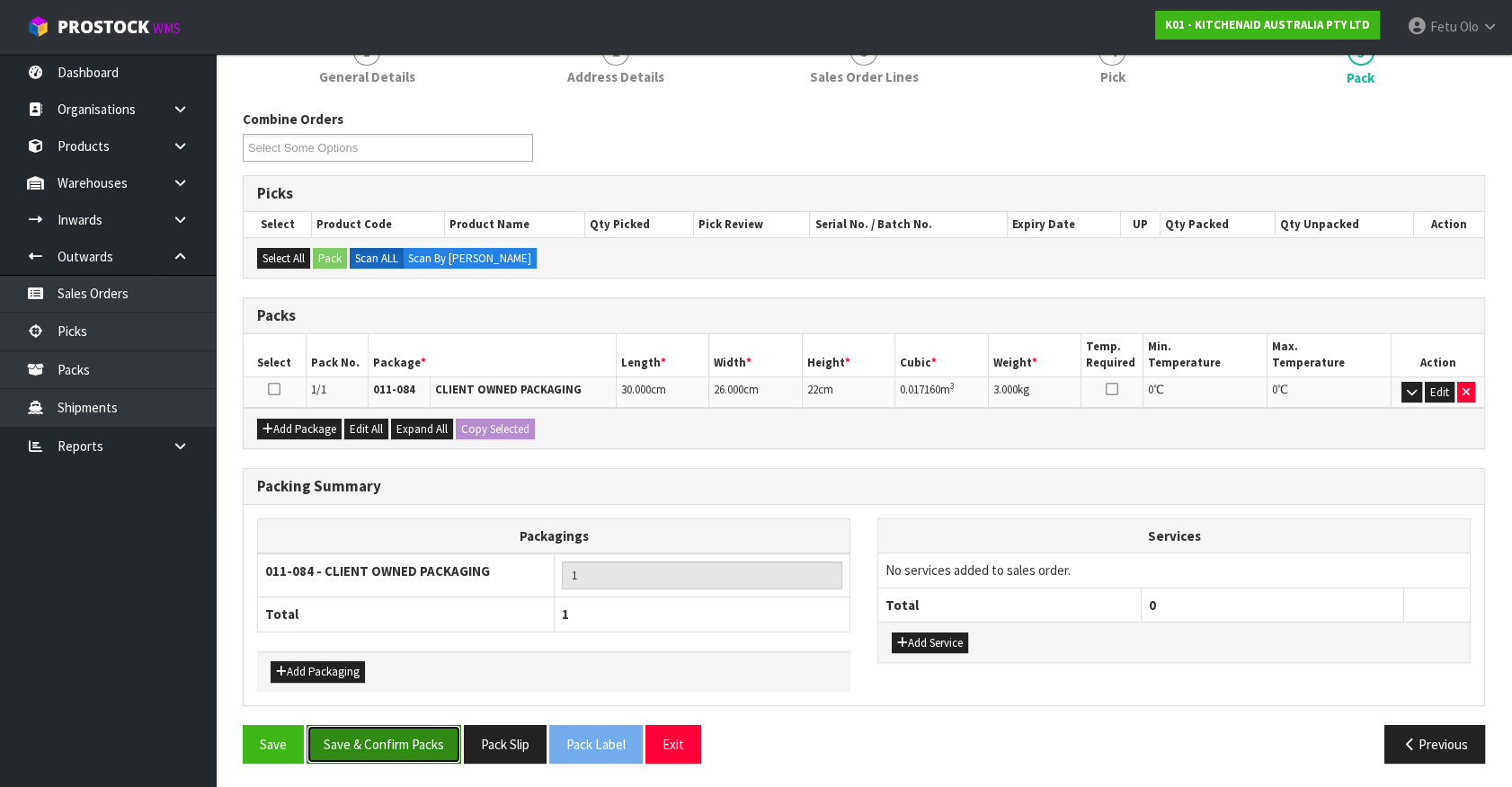 click on "Save & Confirm Packs" at bounding box center [384, 744] 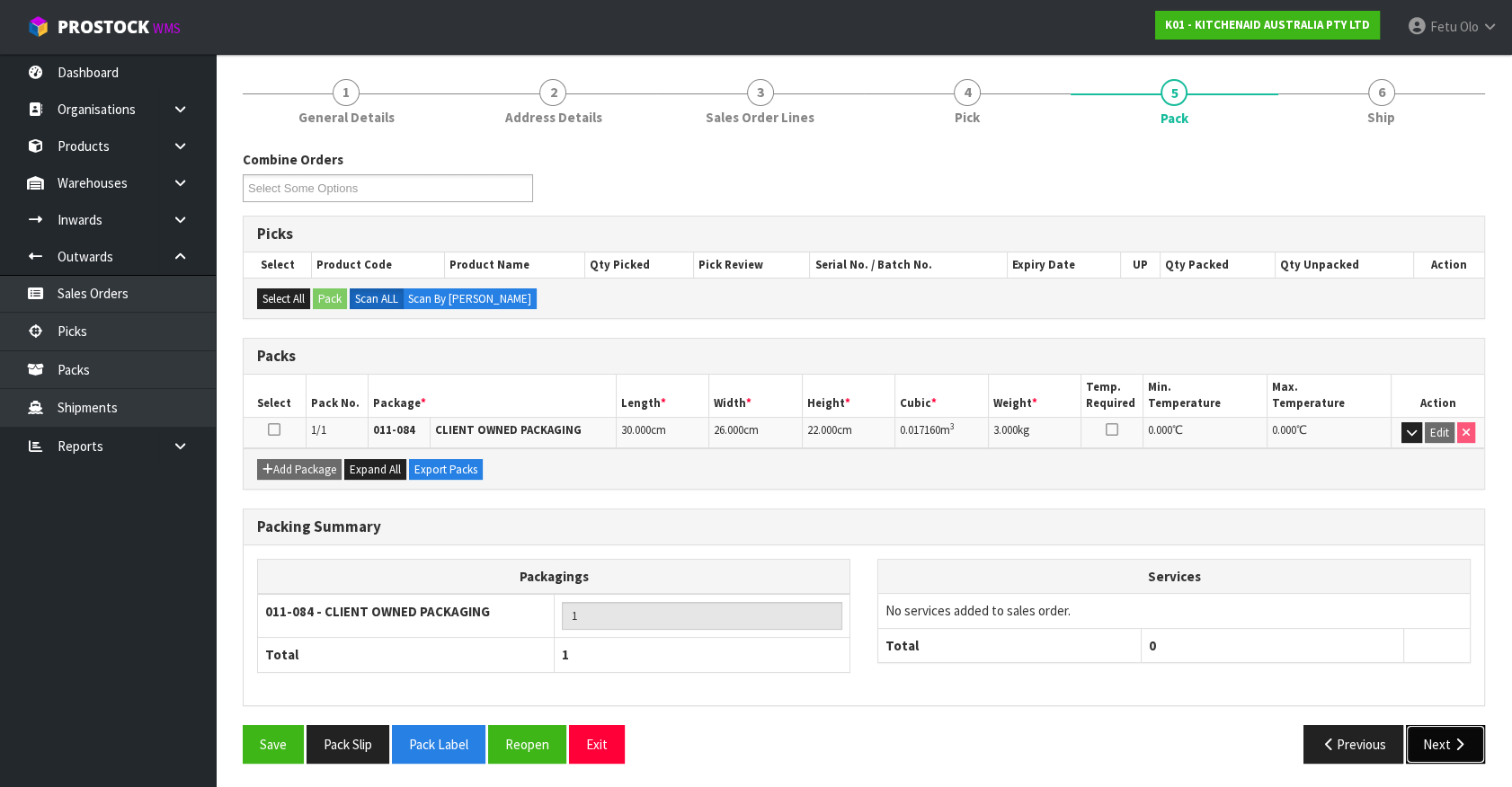 click at bounding box center (1459, 744) 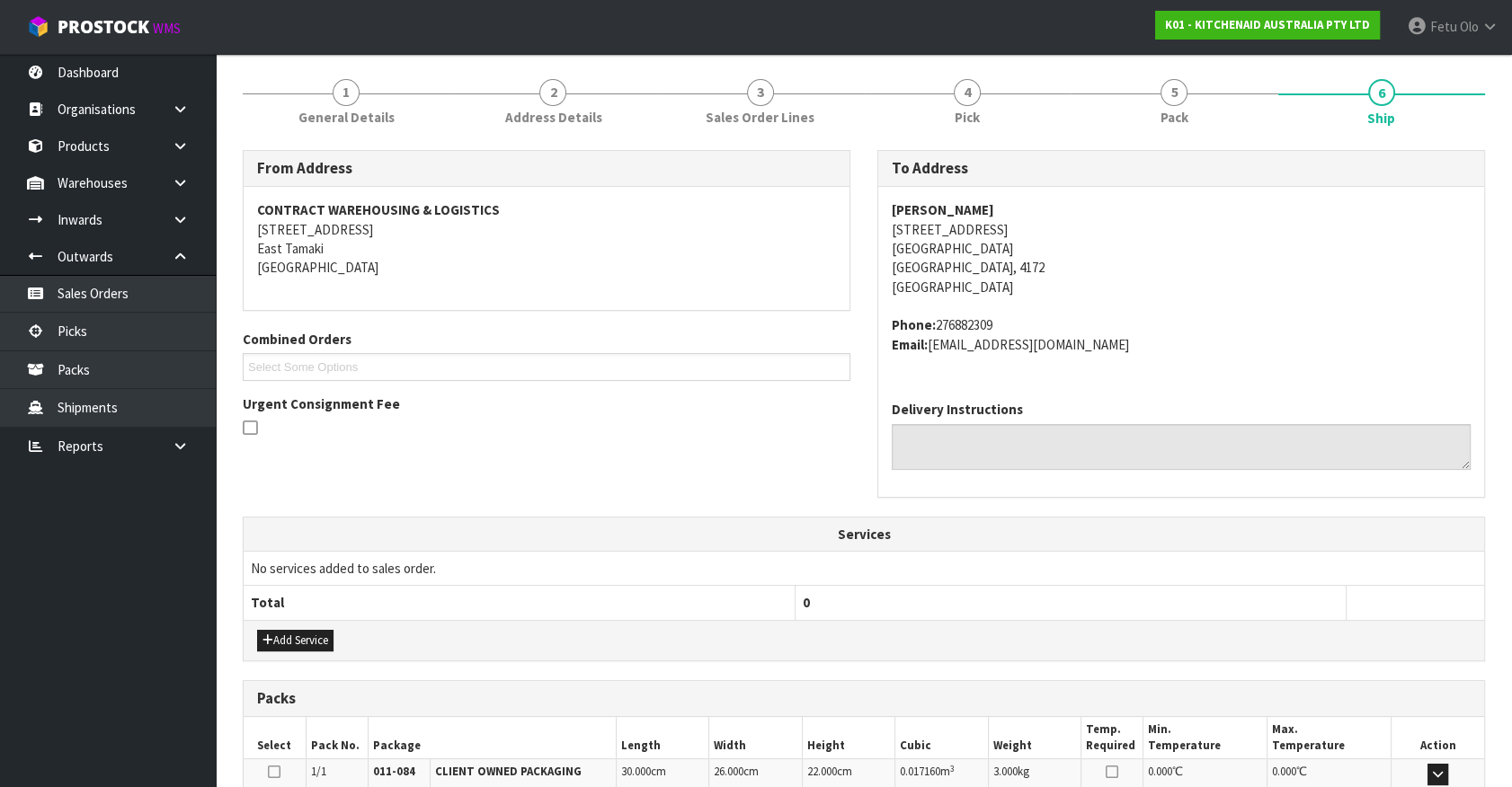 scroll, scrollTop: 437, scrollLeft: 0, axis: vertical 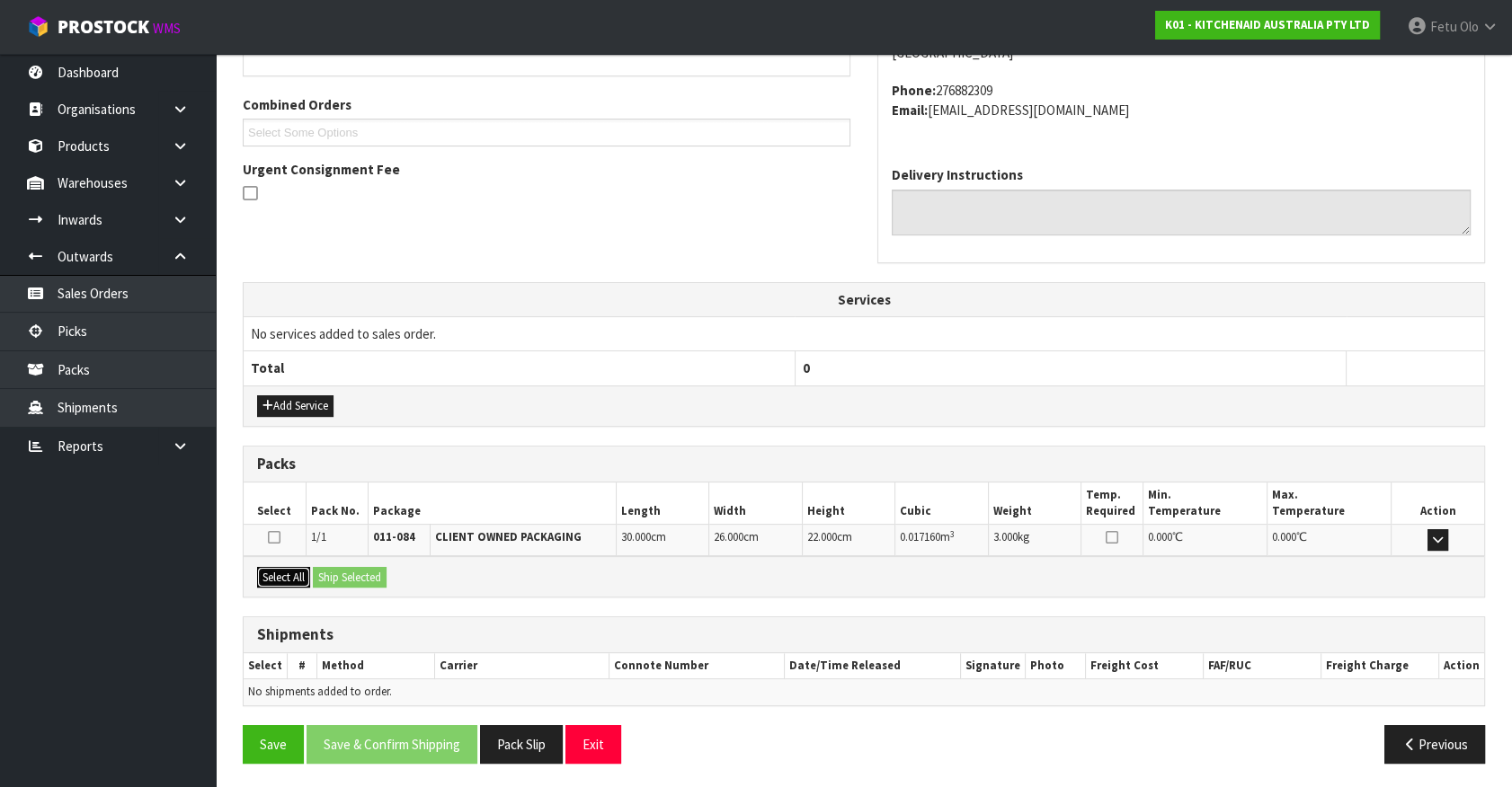 drag, startPoint x: 280, startPoint y: 573, endPoint x: 327, endPoint y: 569, distance: 47.169906 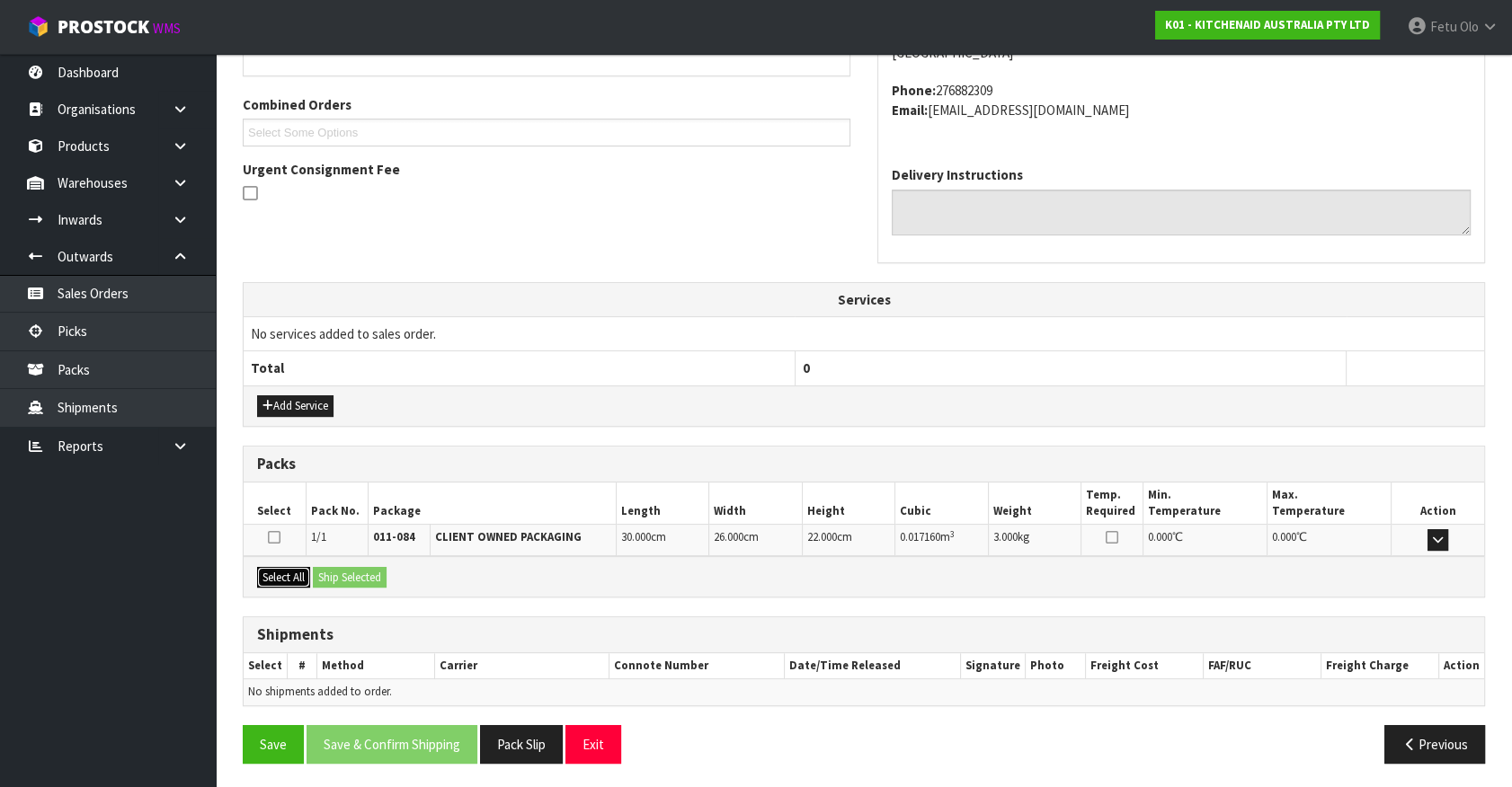click on "Select All" at bounding box center [283, 578] 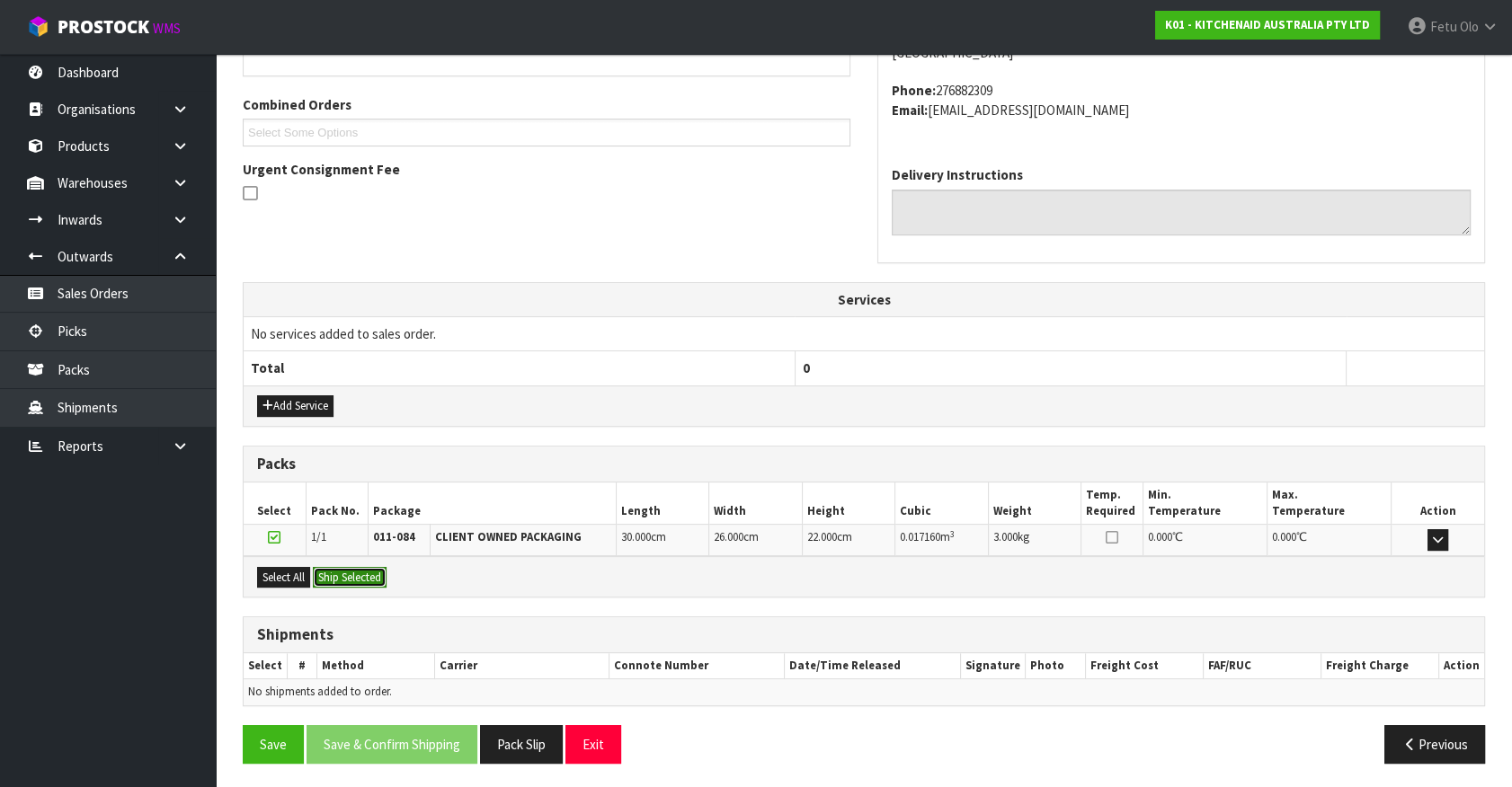 click on "Ship Selected" at bounding box center [350, 578] 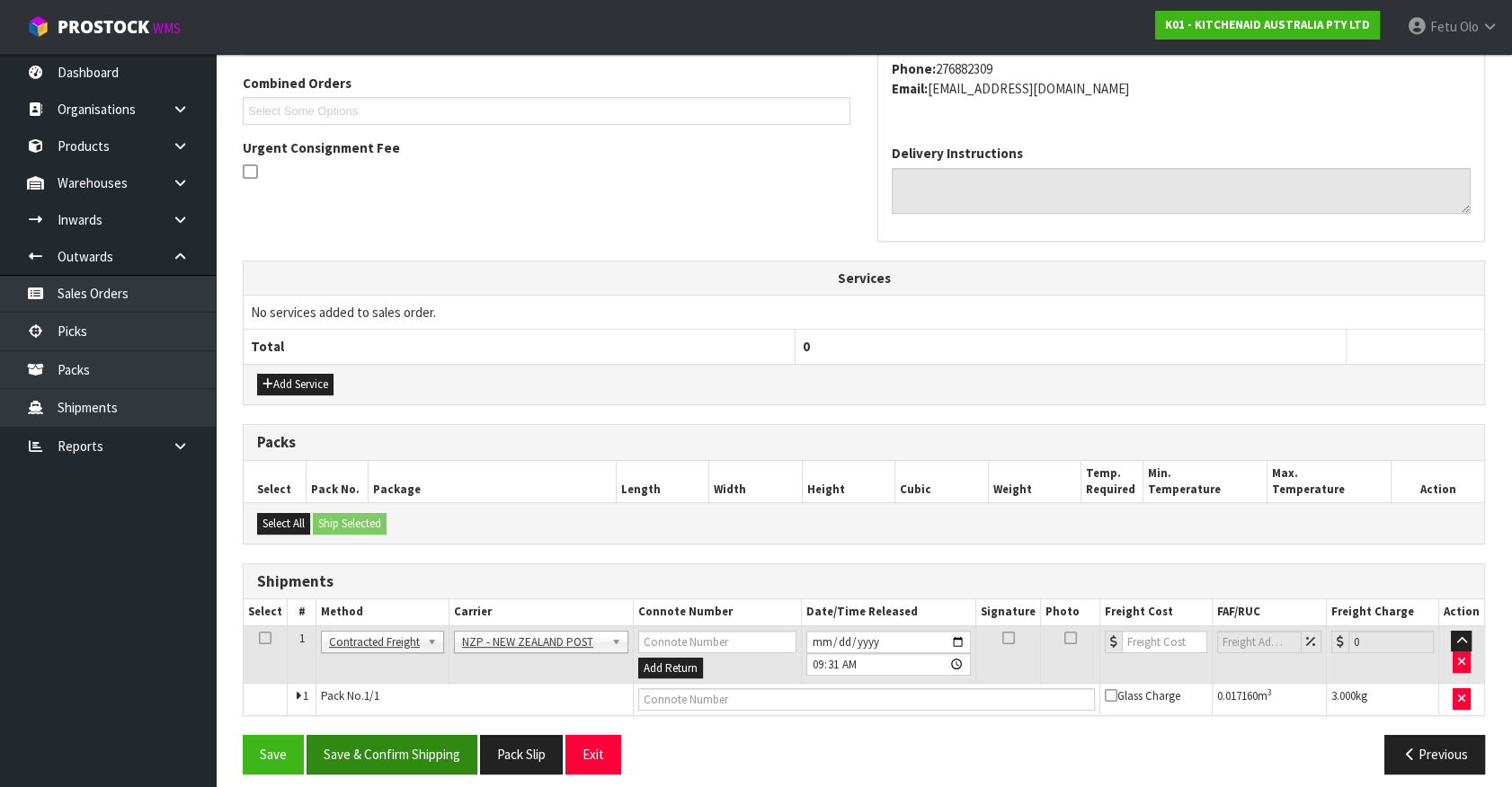 scroll, scrollTop: 468, scrollLeft: 0, axis: vertical 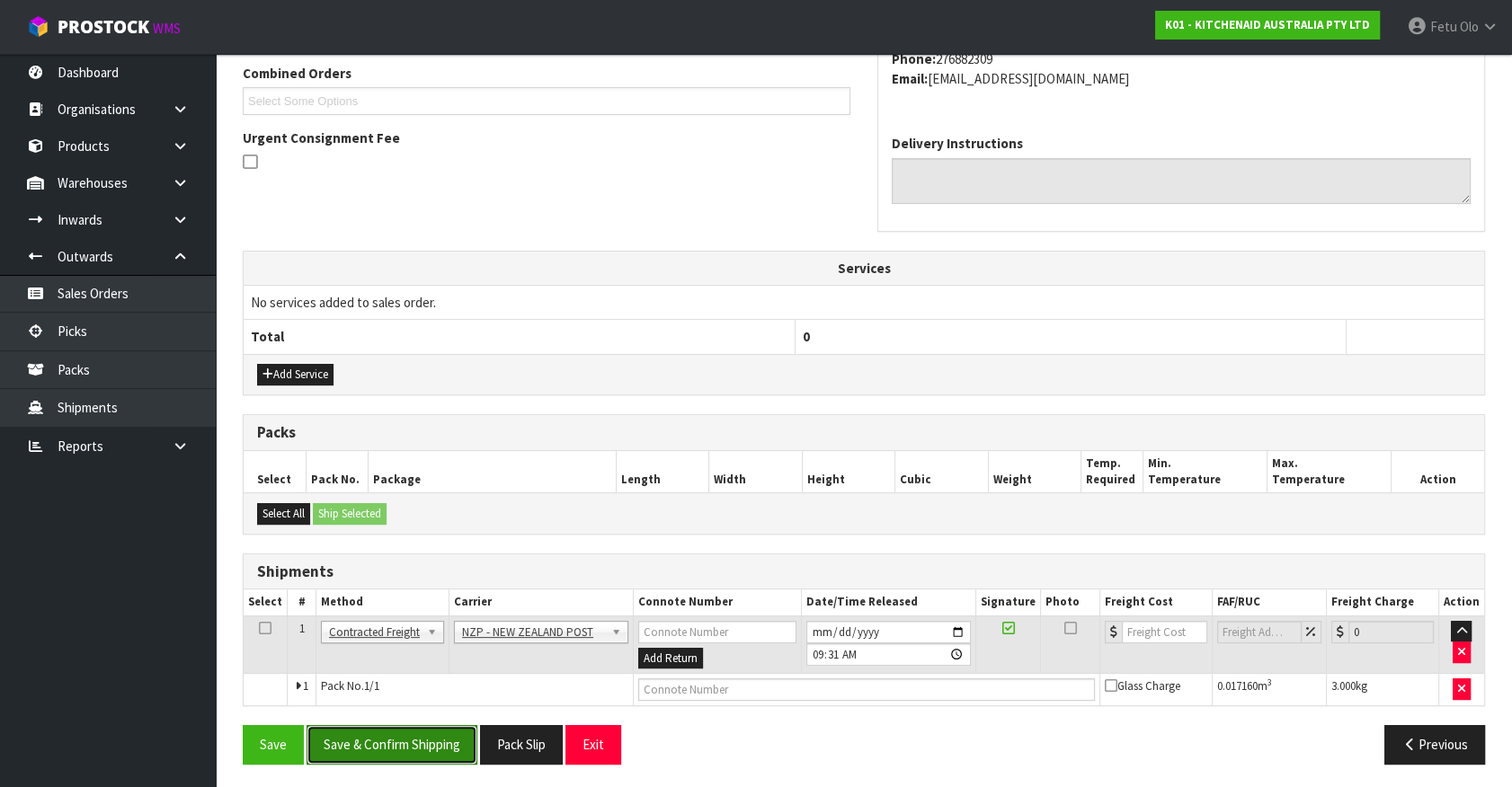 click on "Save & Confirm Shipping" at bounding box center [392, 744] 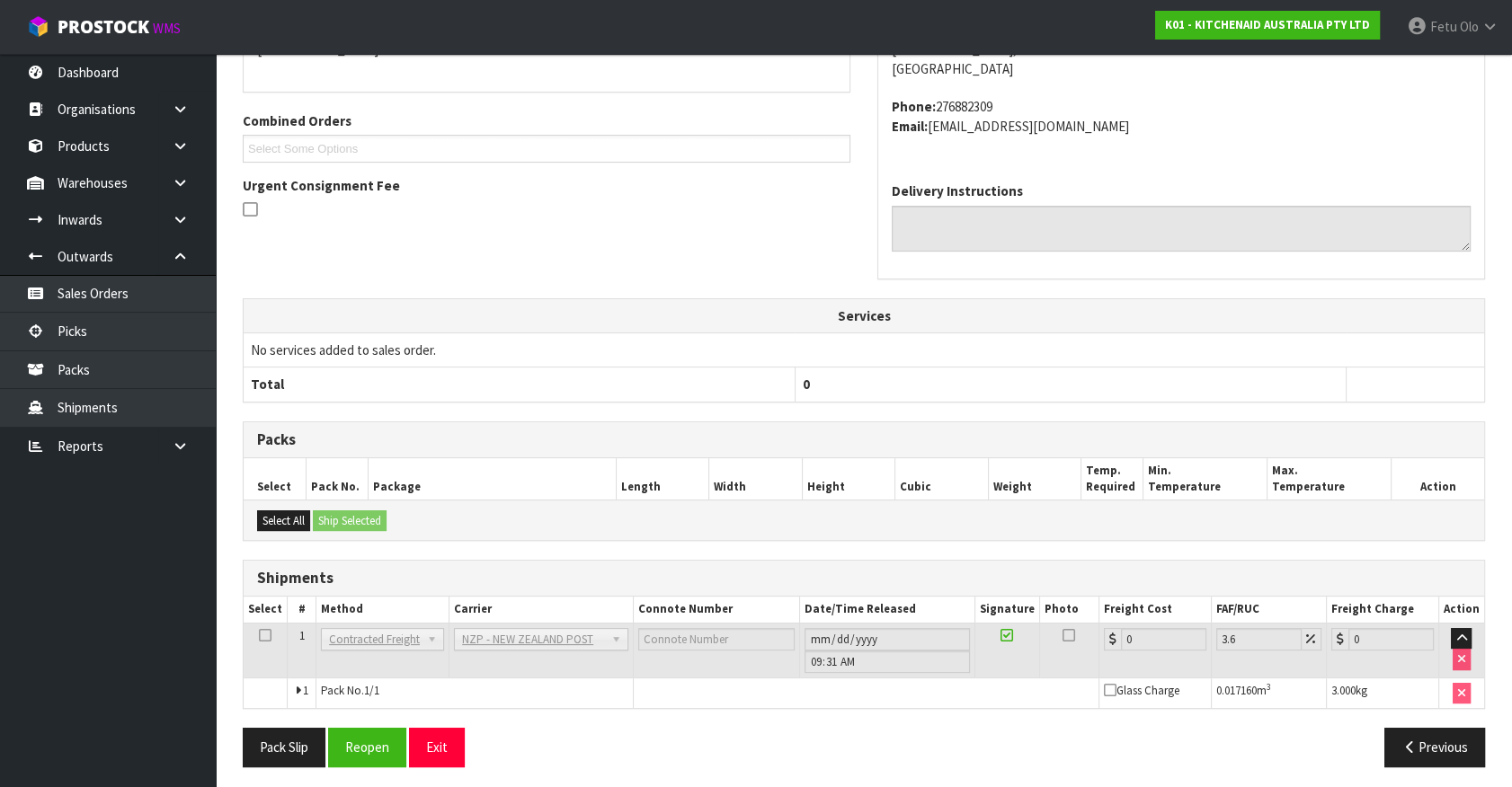 scroll, scrollTop: 423, scrollLeft: 0, axis: vertical 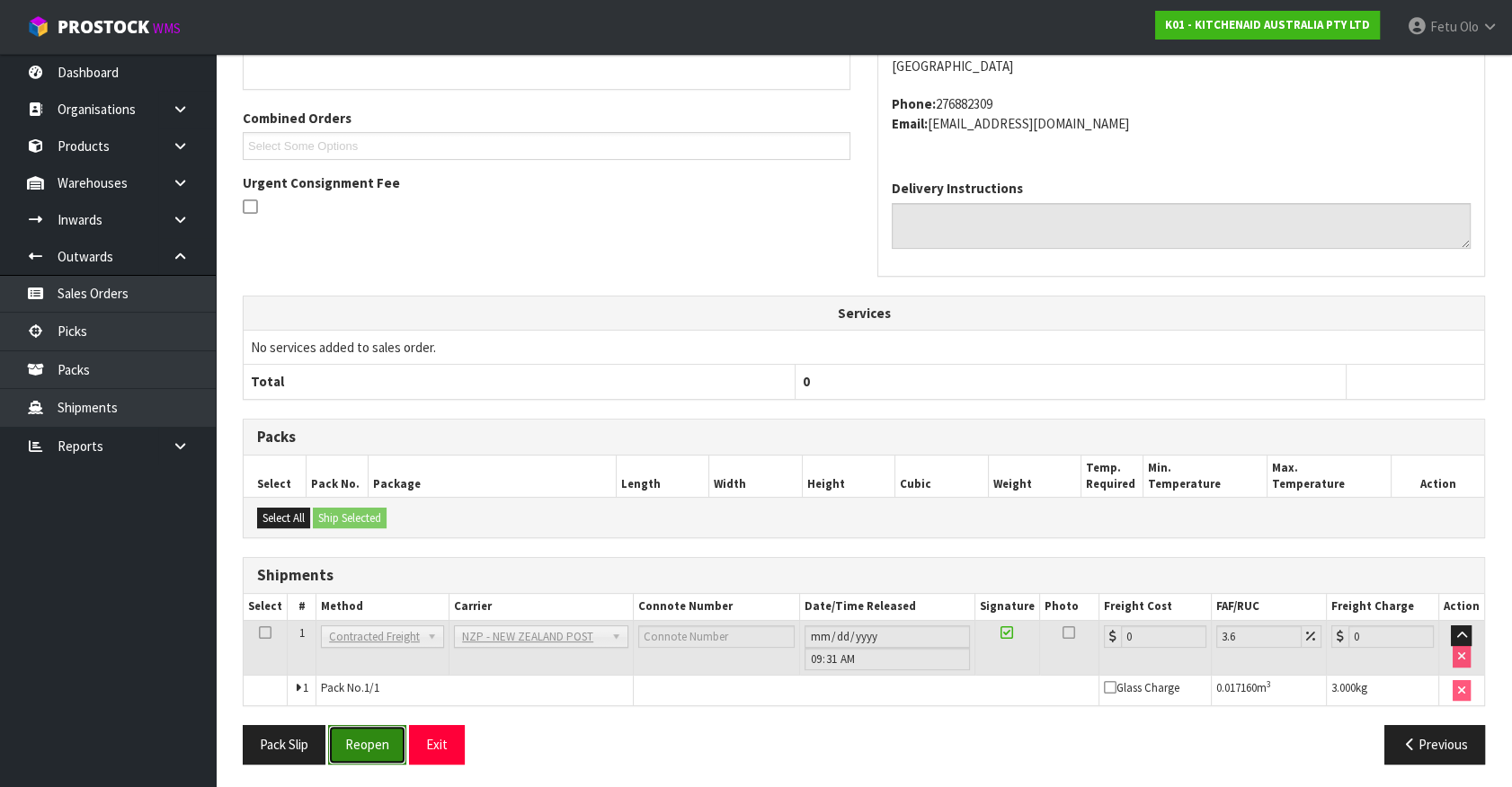 click on "Reopen" at bounding box center [367, 744] 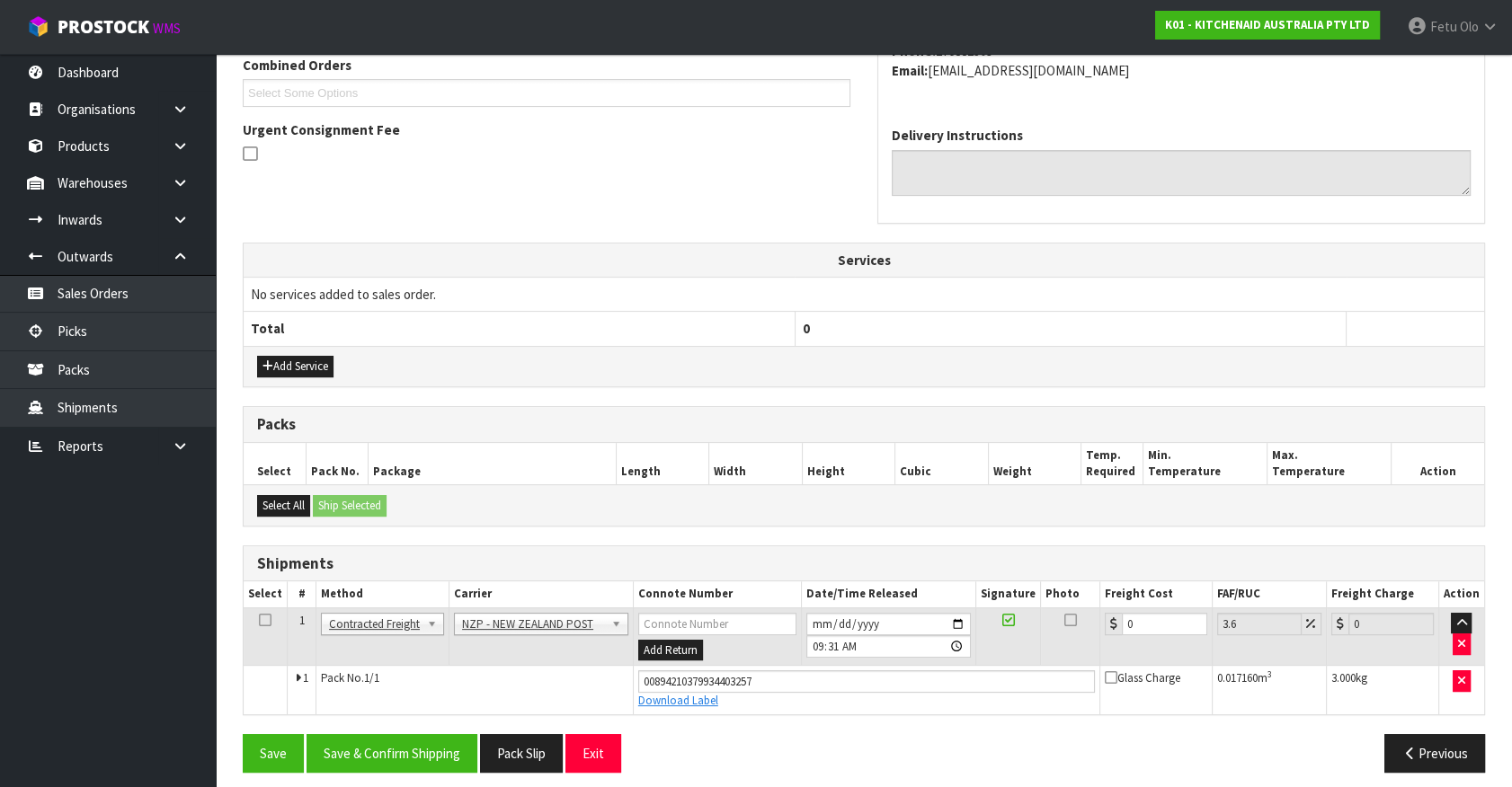 scroll, scrollTop: 485, scrollLeft: 0, axis: vertical 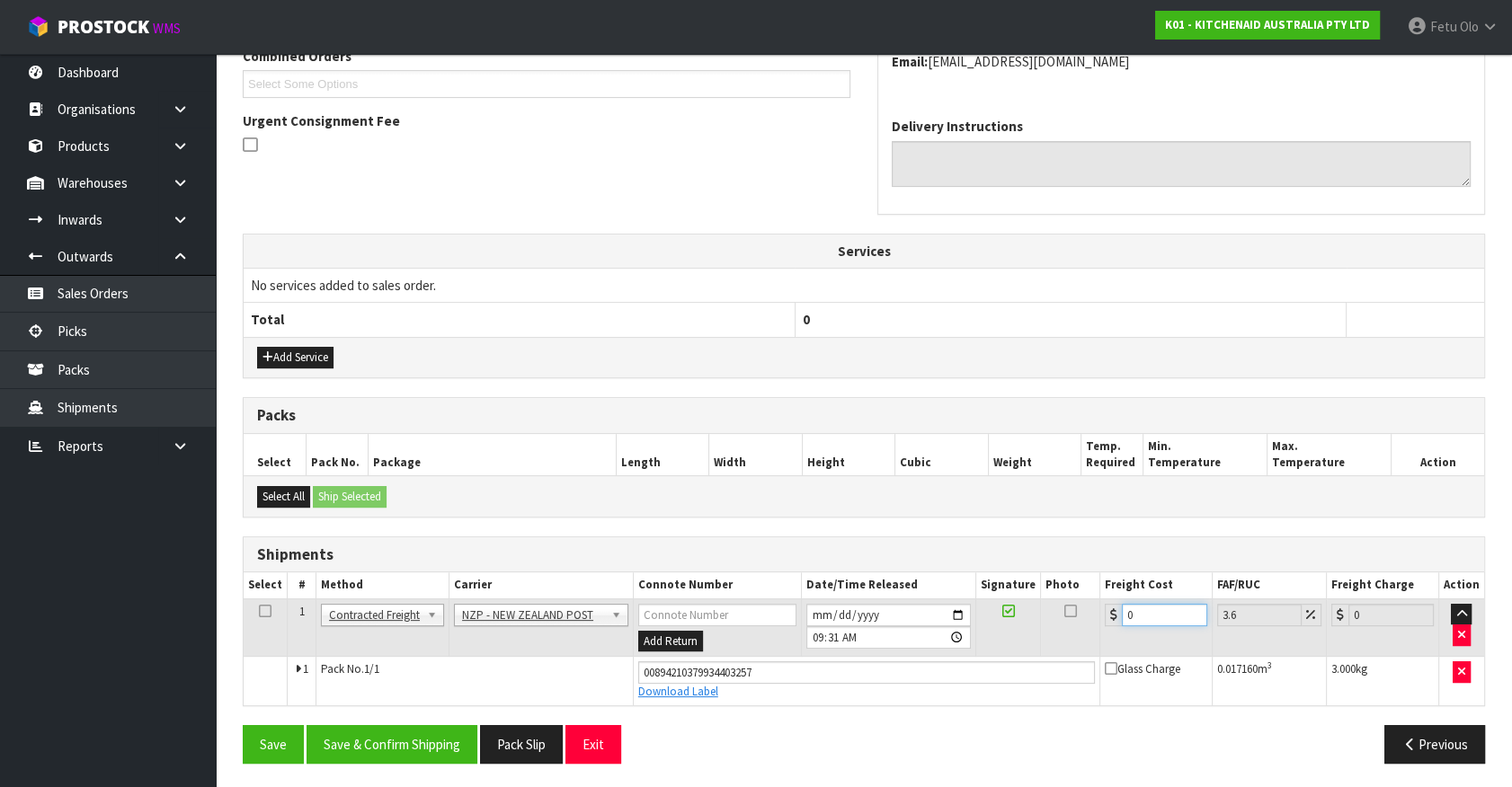 drag, startPoint x: 1126, startPoint y: 614, endPoint x: 955, endPoint y: 677, distance: 182.23611 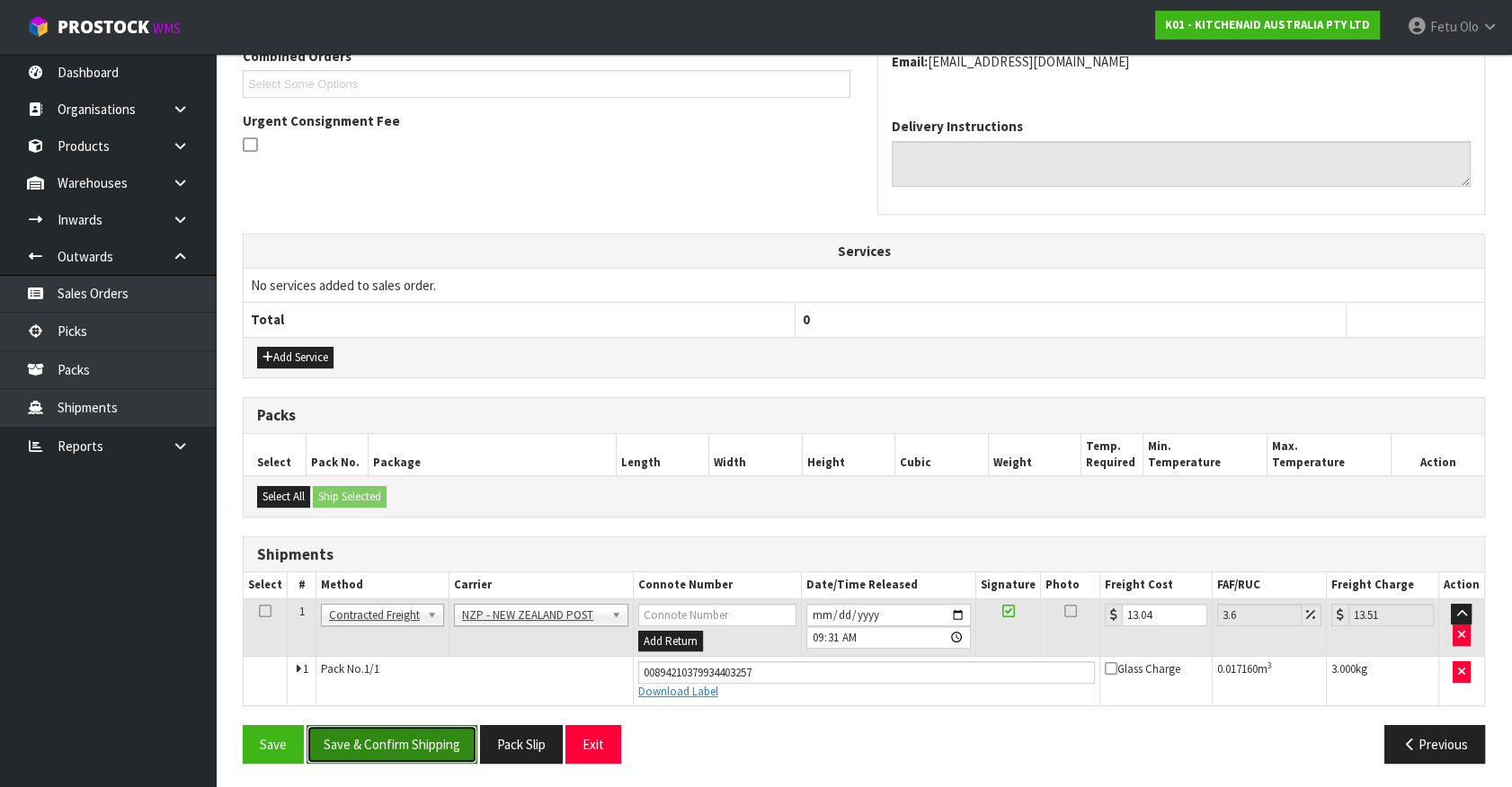 click on "Save & Confirm Shipping" at bounding box center [392, 744] 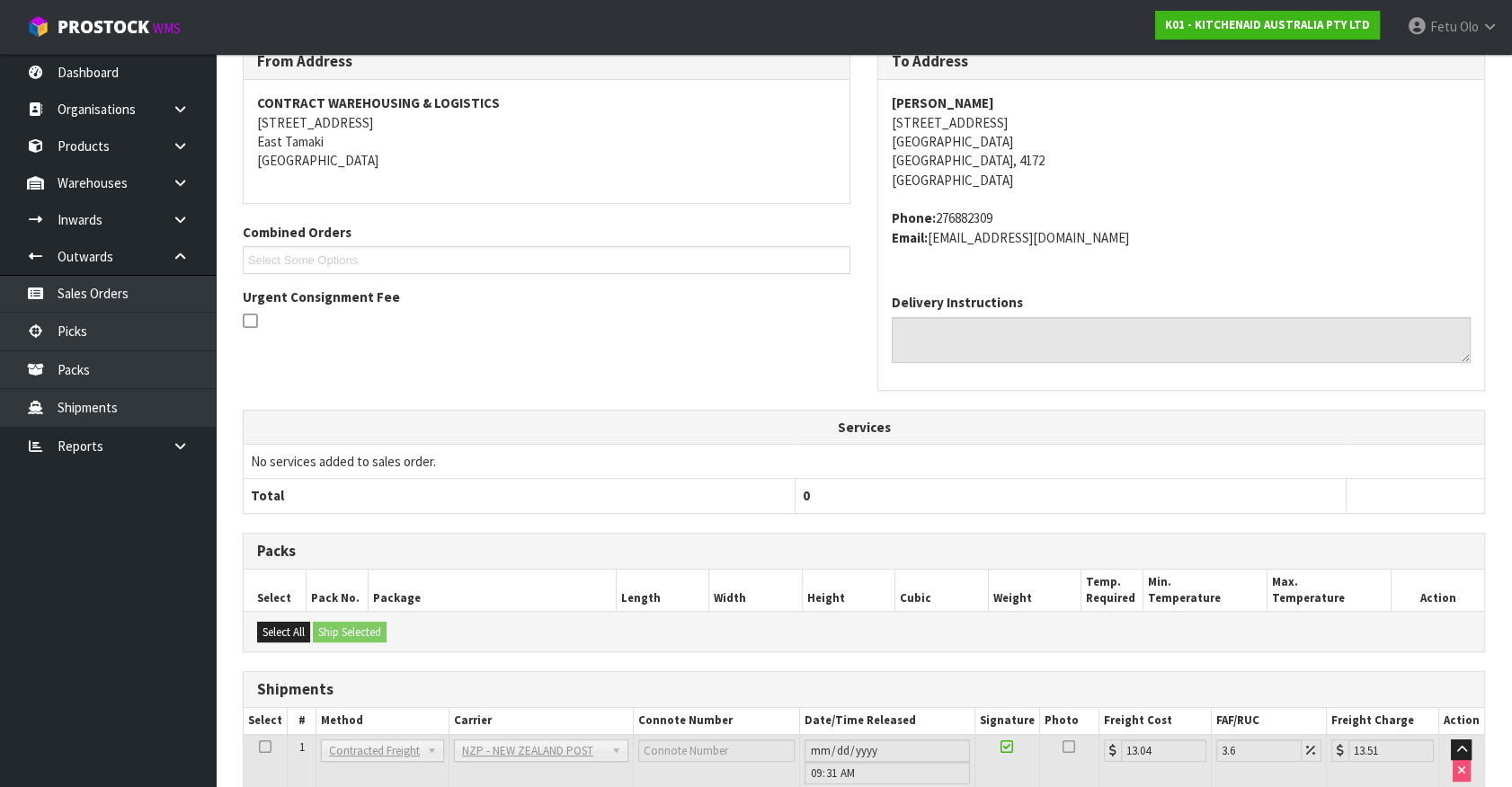 scroll, scrollTop: 436, scrollLeft: 0, axis: vertical 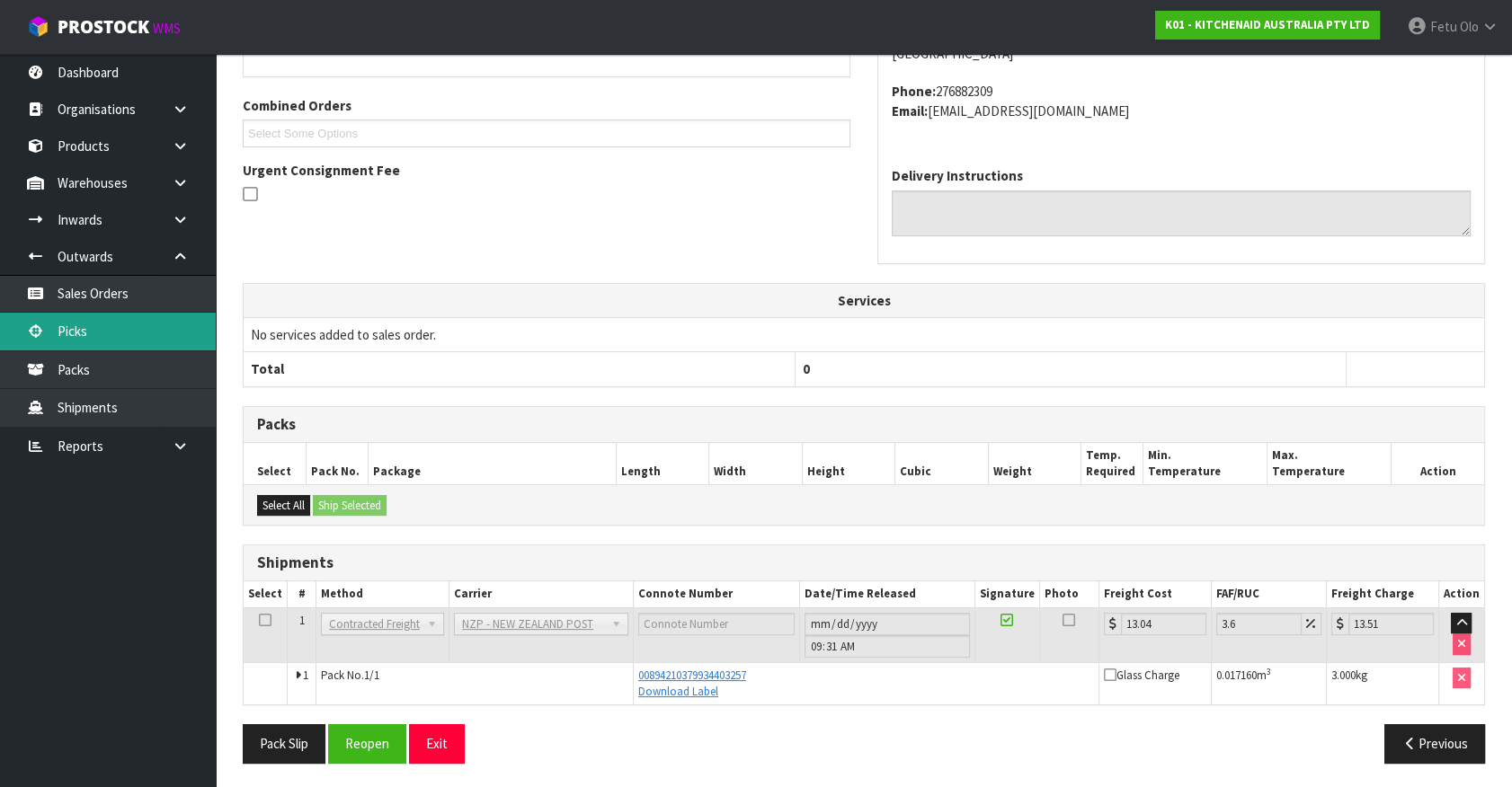 click on "Picks" at bounding box center (108, 331) 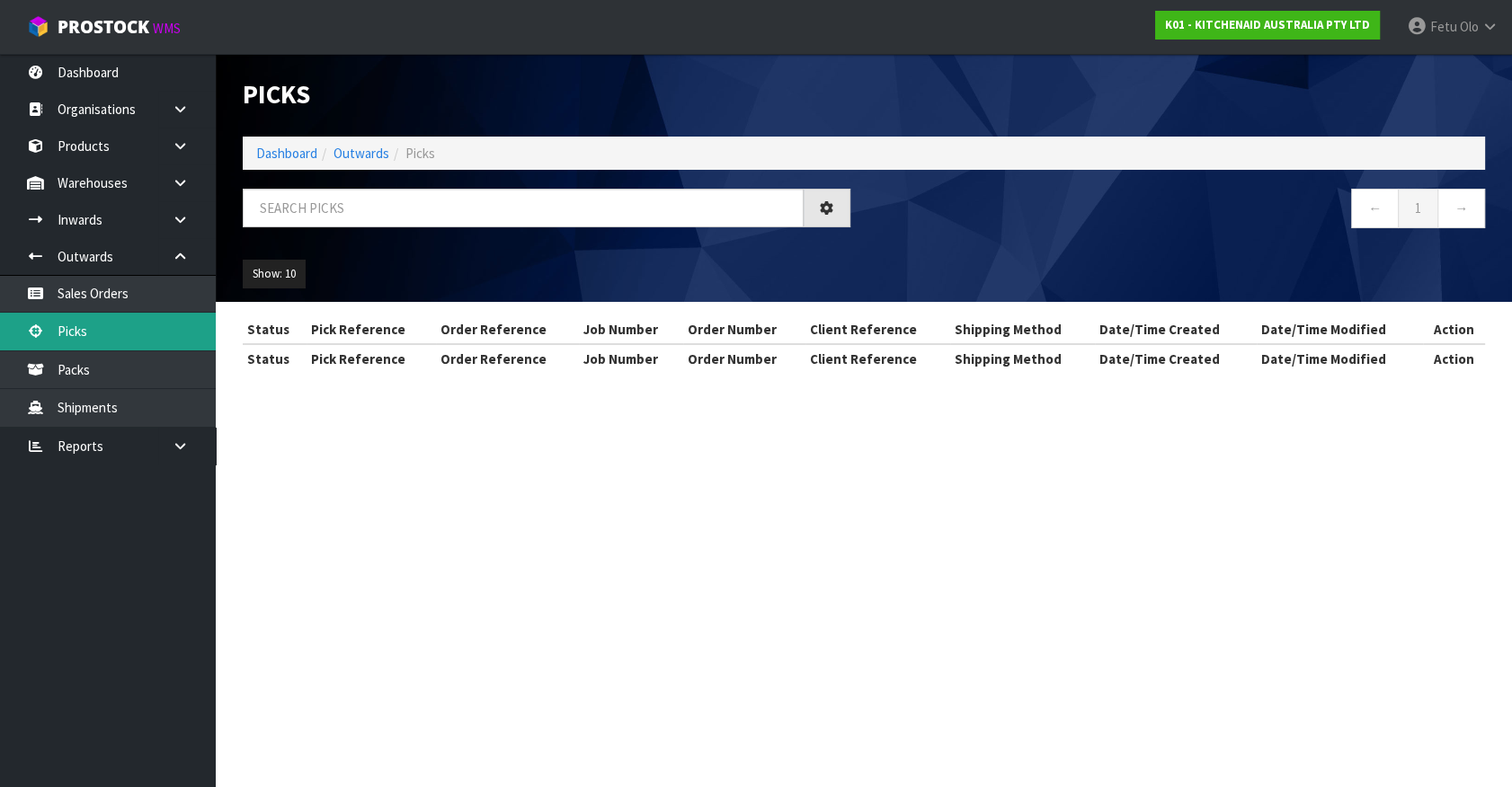 scroll, scrollTop: 0, scrollLeft: 0, axis: both 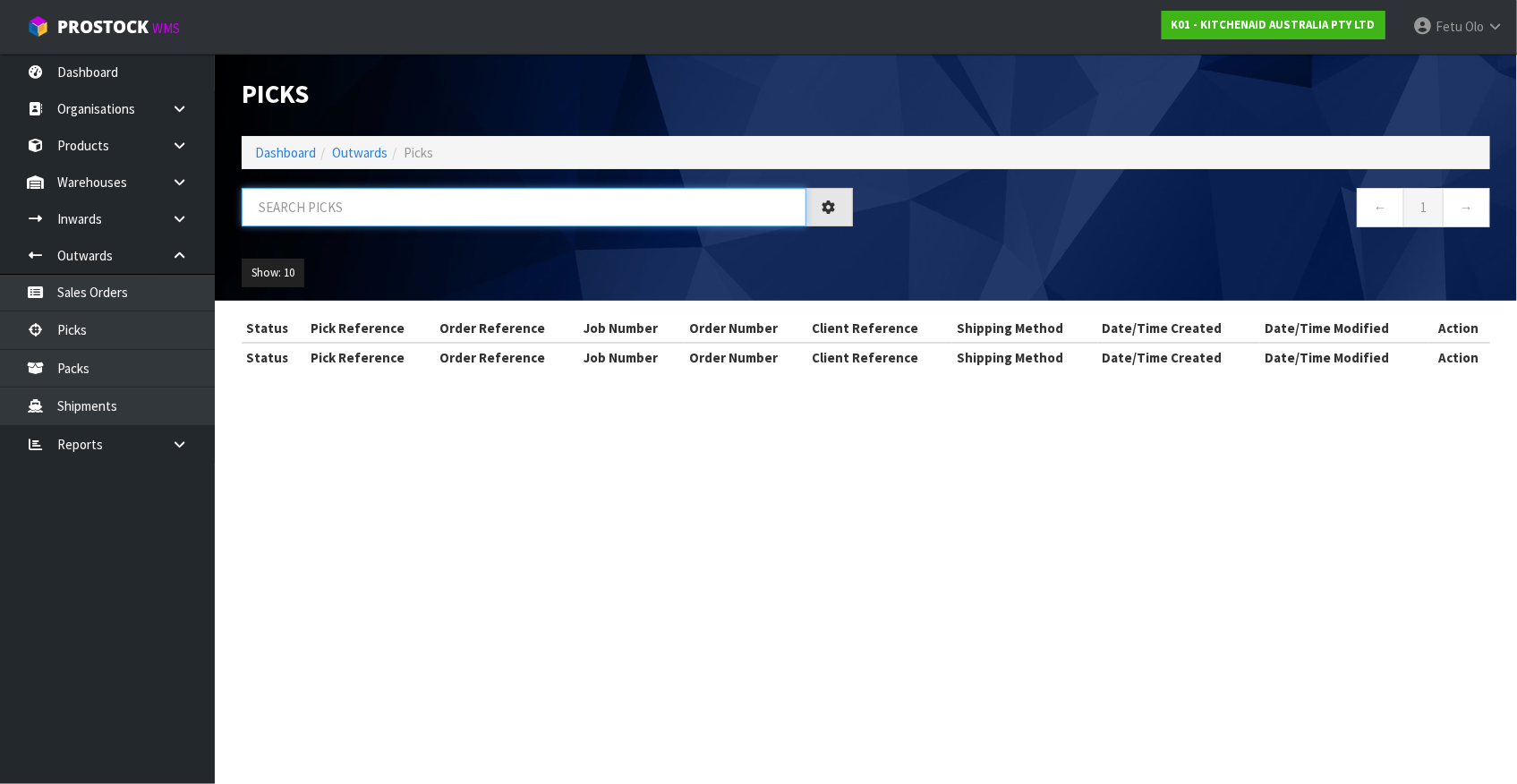 click at bounding box center [524, 207] 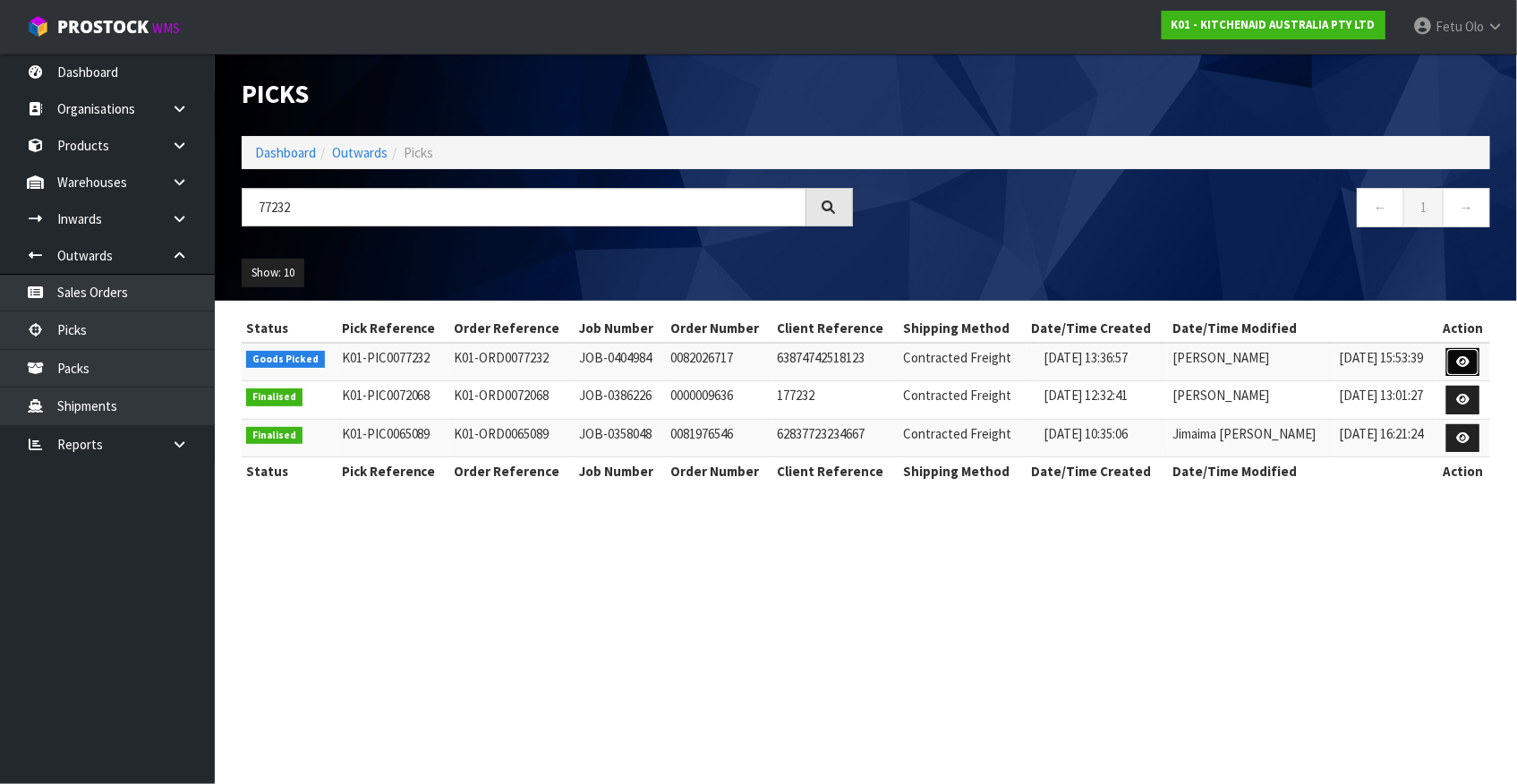 click at bounding box center (1462, 362) 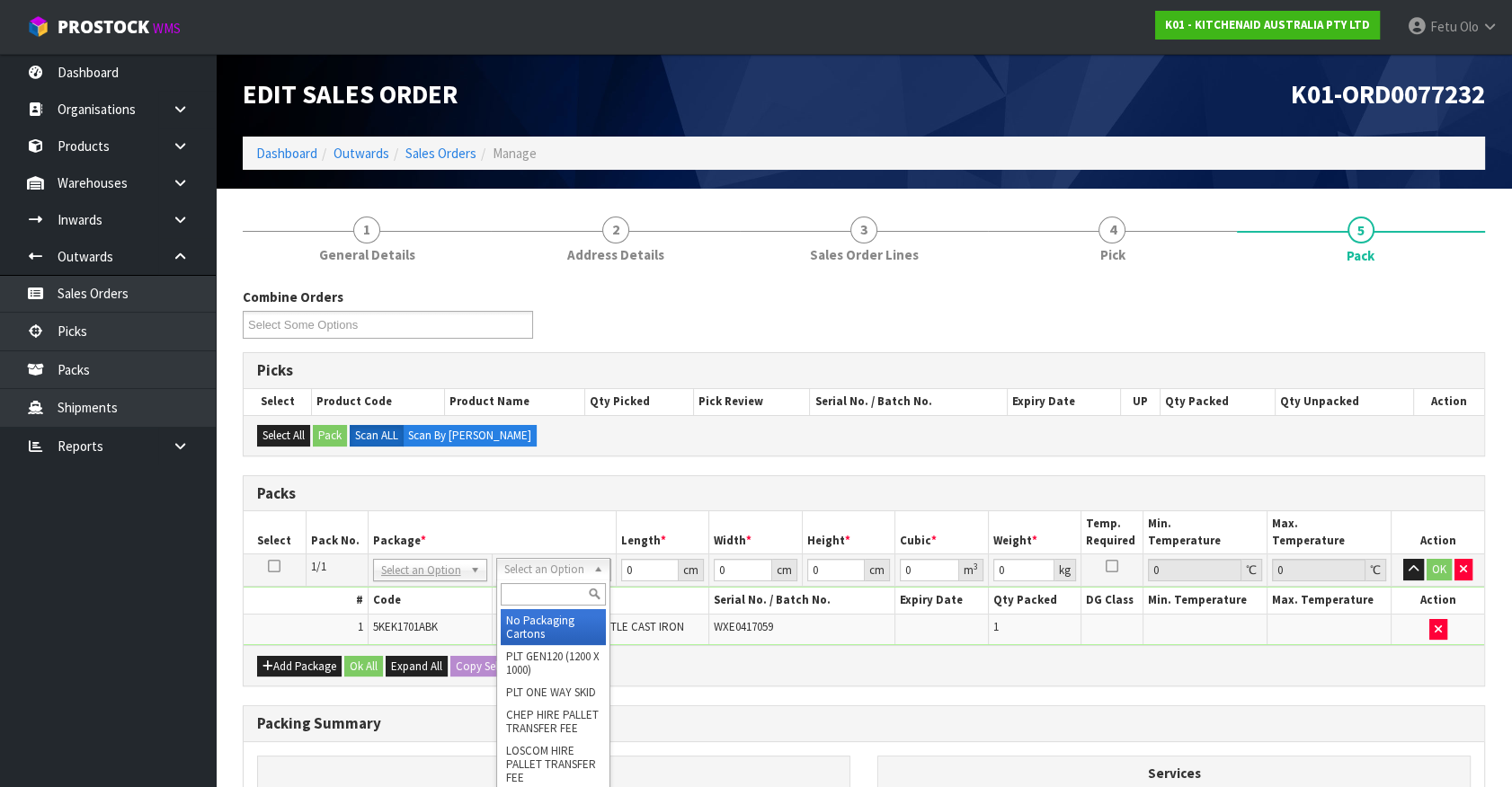 click at bounding box center [553, 594] 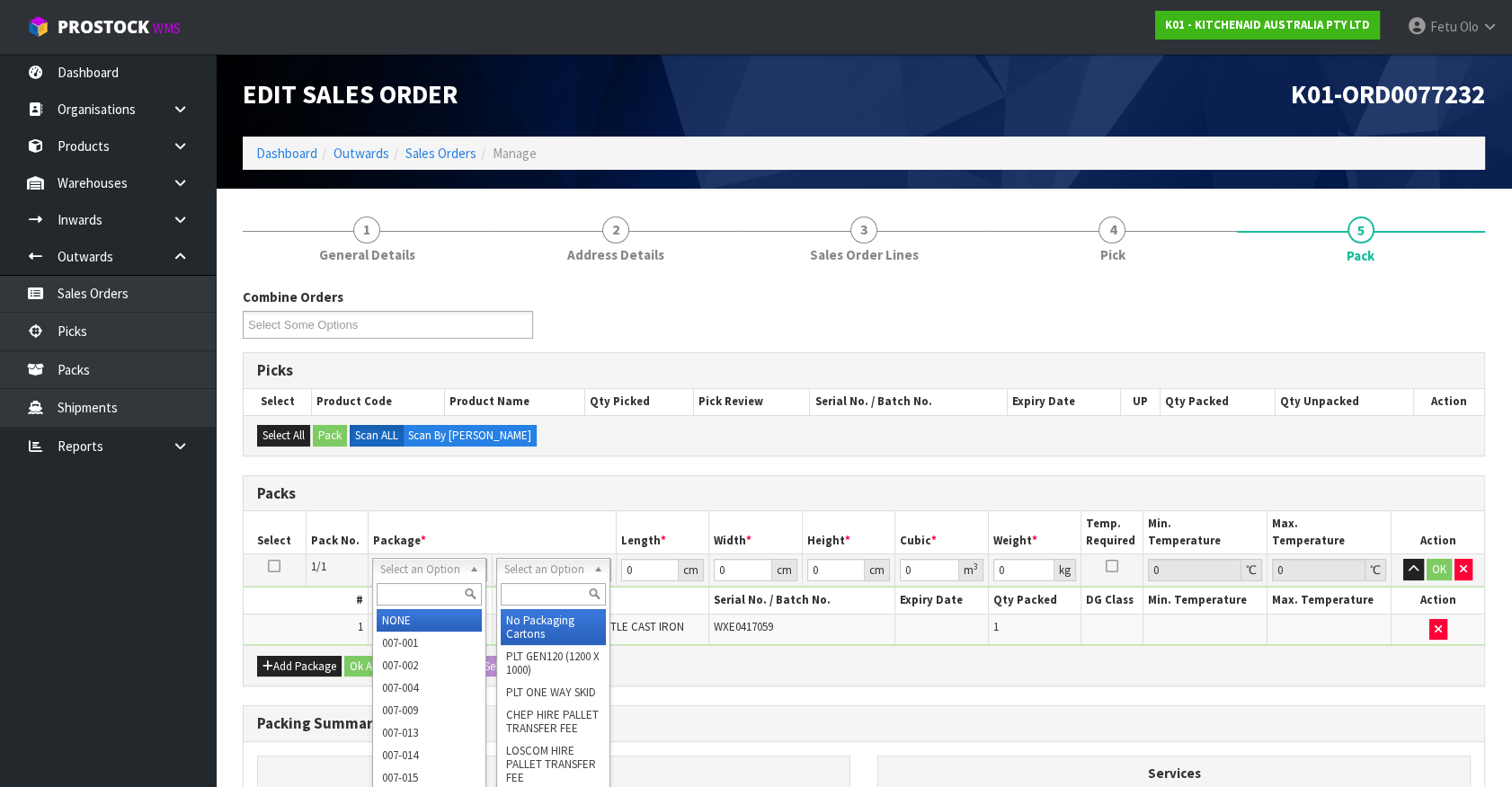 click at bounding box center [429, 594] 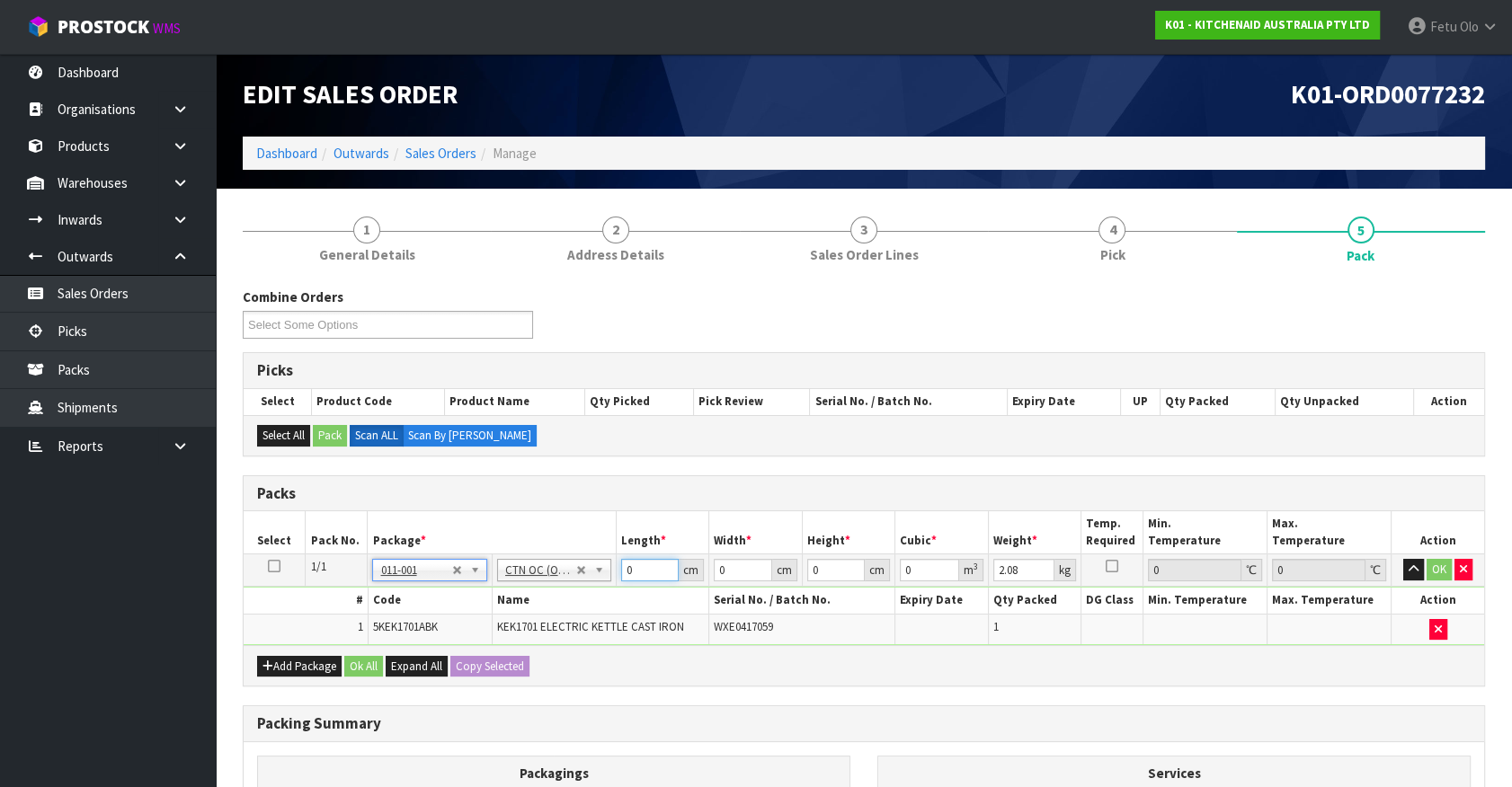 drag, startPoint x: 655, startPoint y: 569, endPoint x: 389, endPoint y: 634, distance: 273.82659 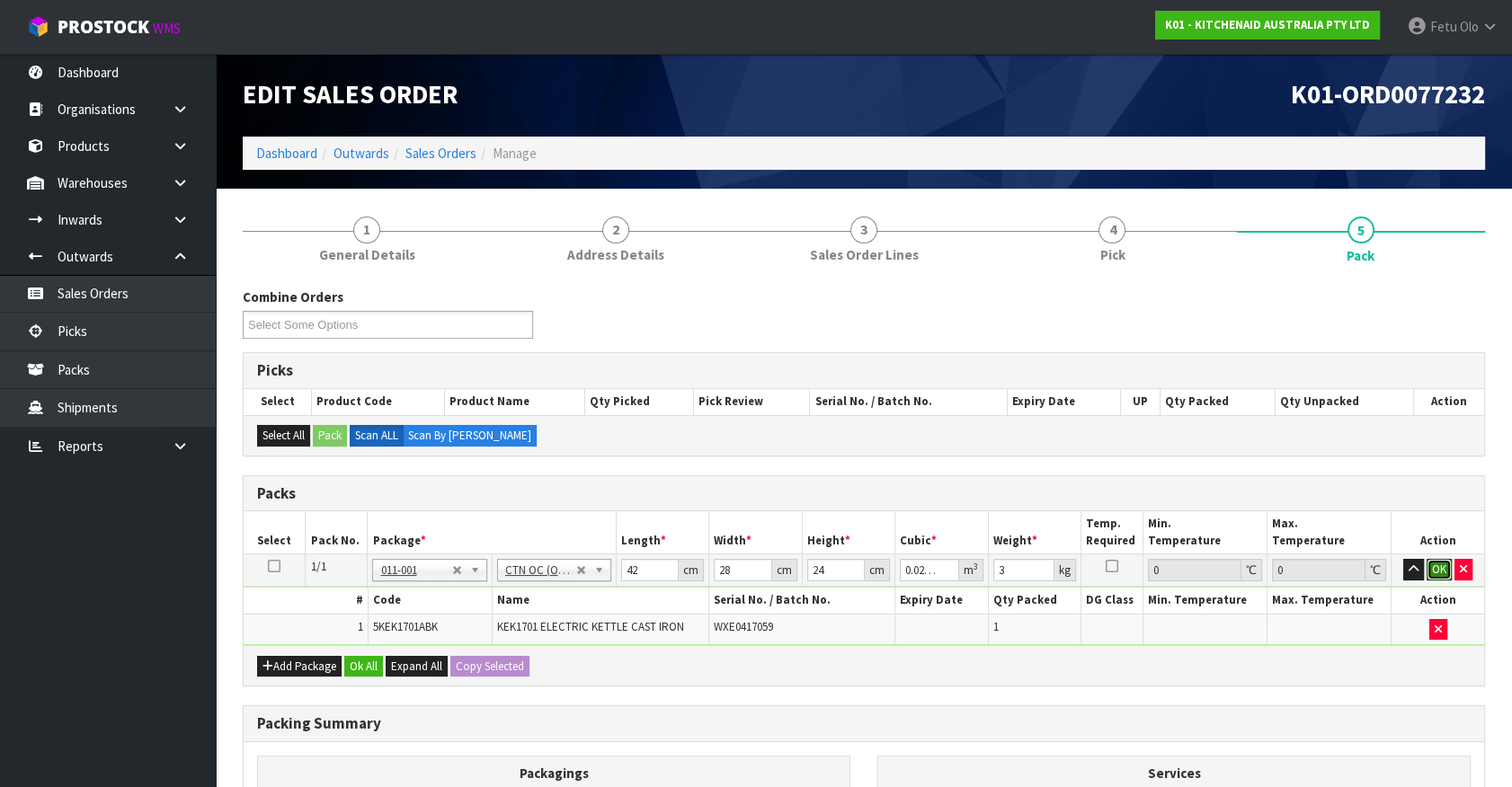 click on "OK" at bounding box center (1439, 570) 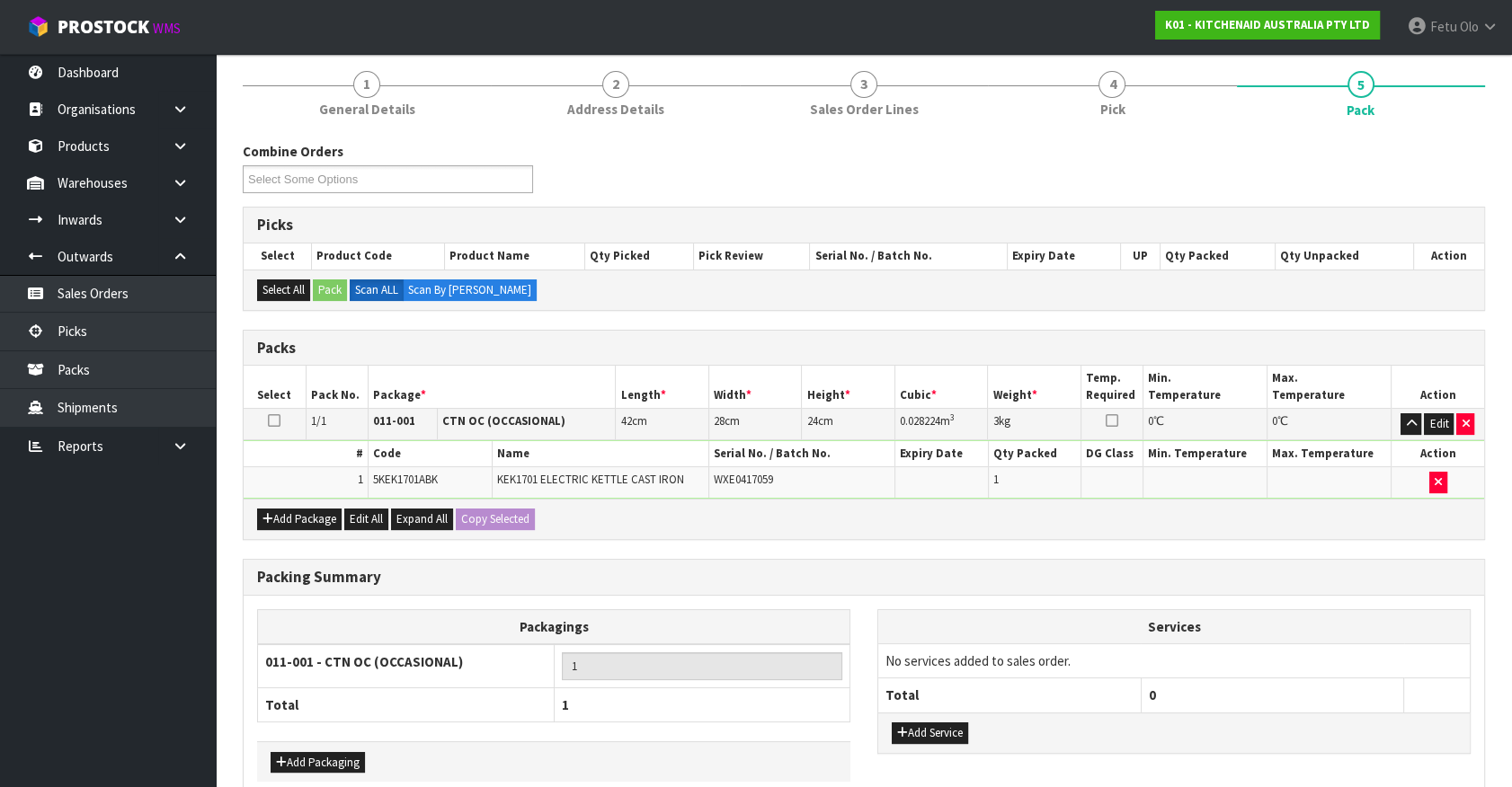 scroll, scrollTop: 234, scrollLeft: 0, axis: vertical 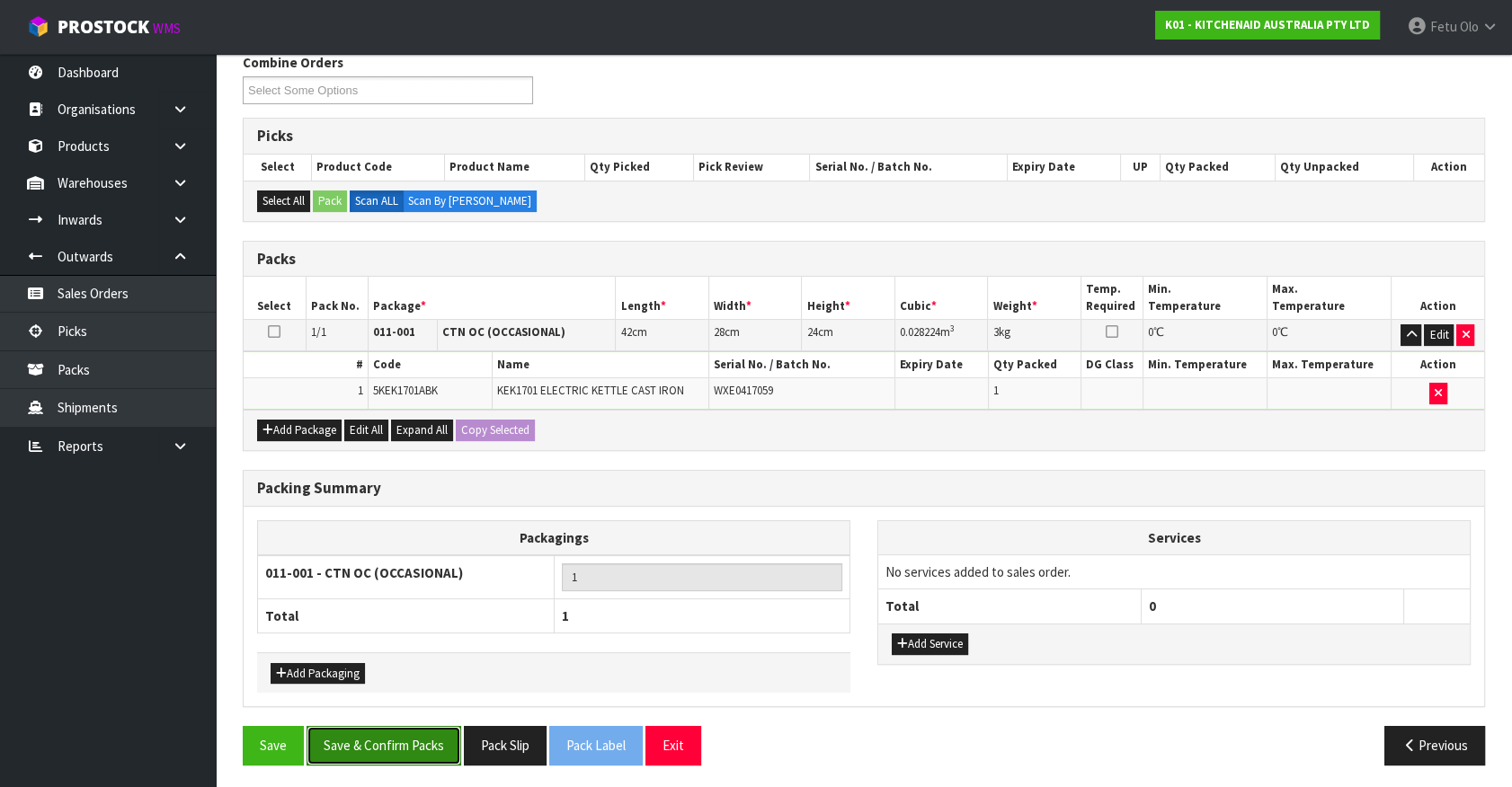 drag, startPoint x: 404, startPoint y: 747, endPoint x: 440, endPoint y: 747, distance: 36 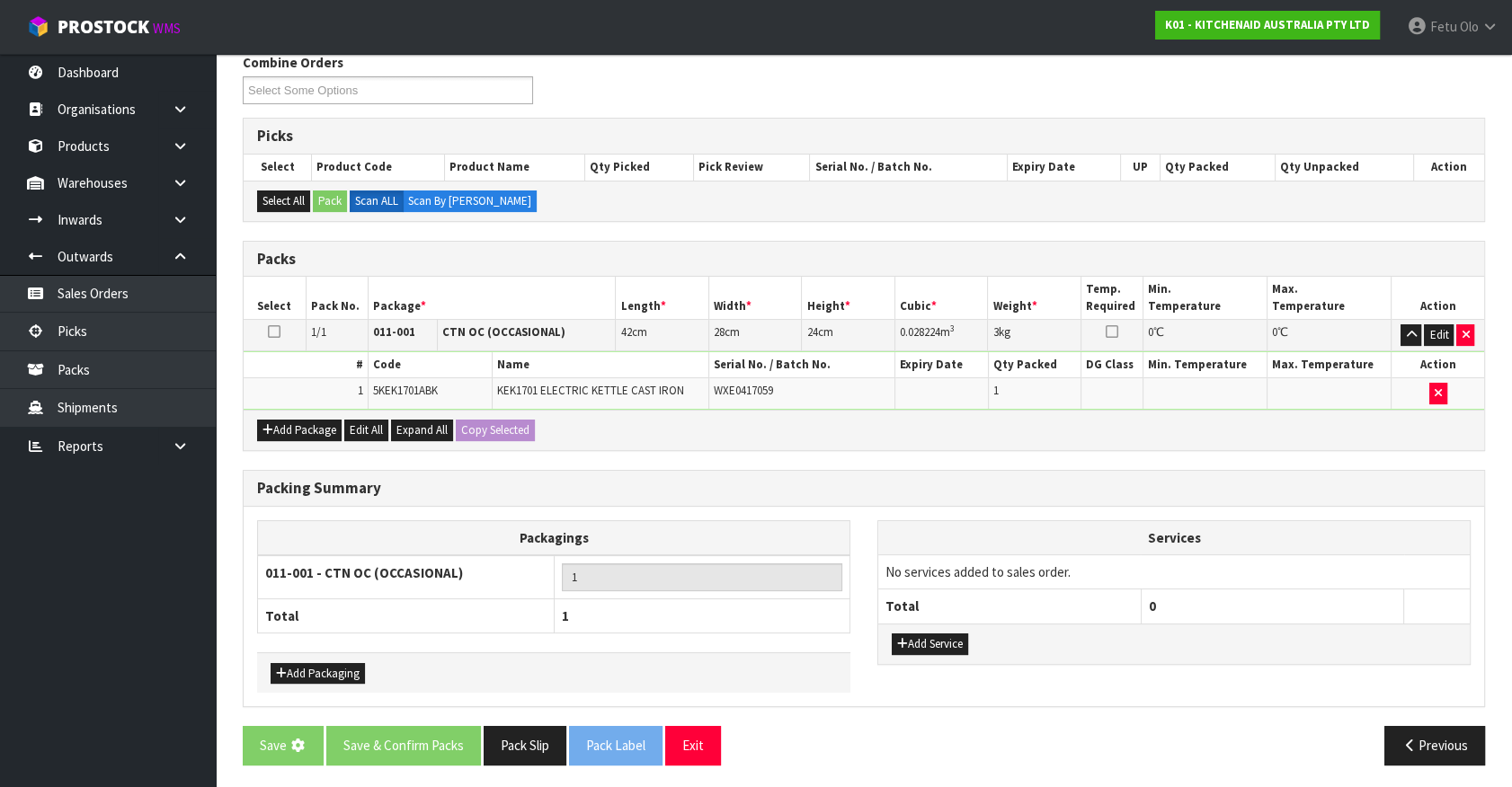 scroll, scrollTop: 0, scrollLeft: 0, axis: both 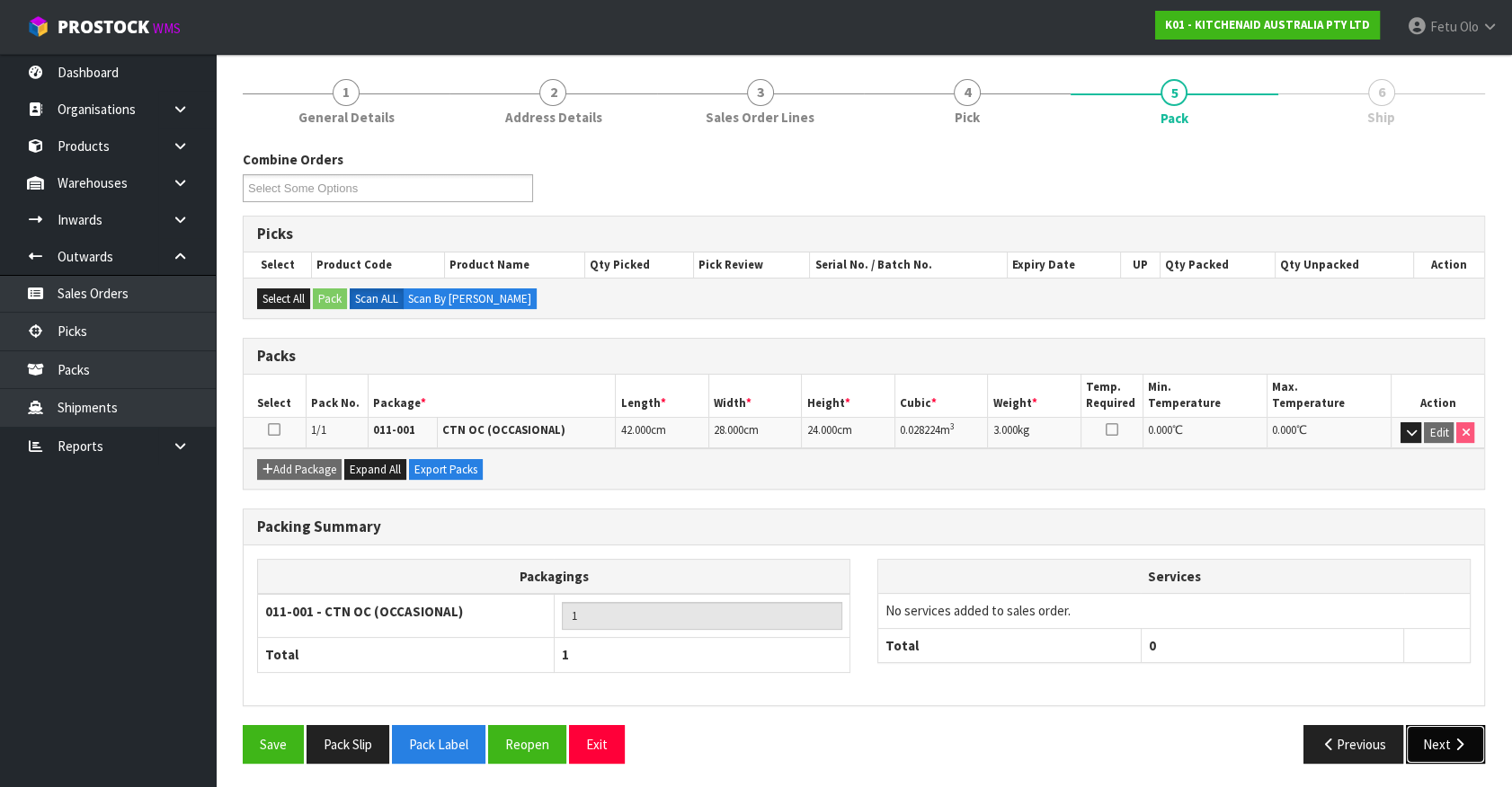 click on "Next" at bounding box center (1445, 744) 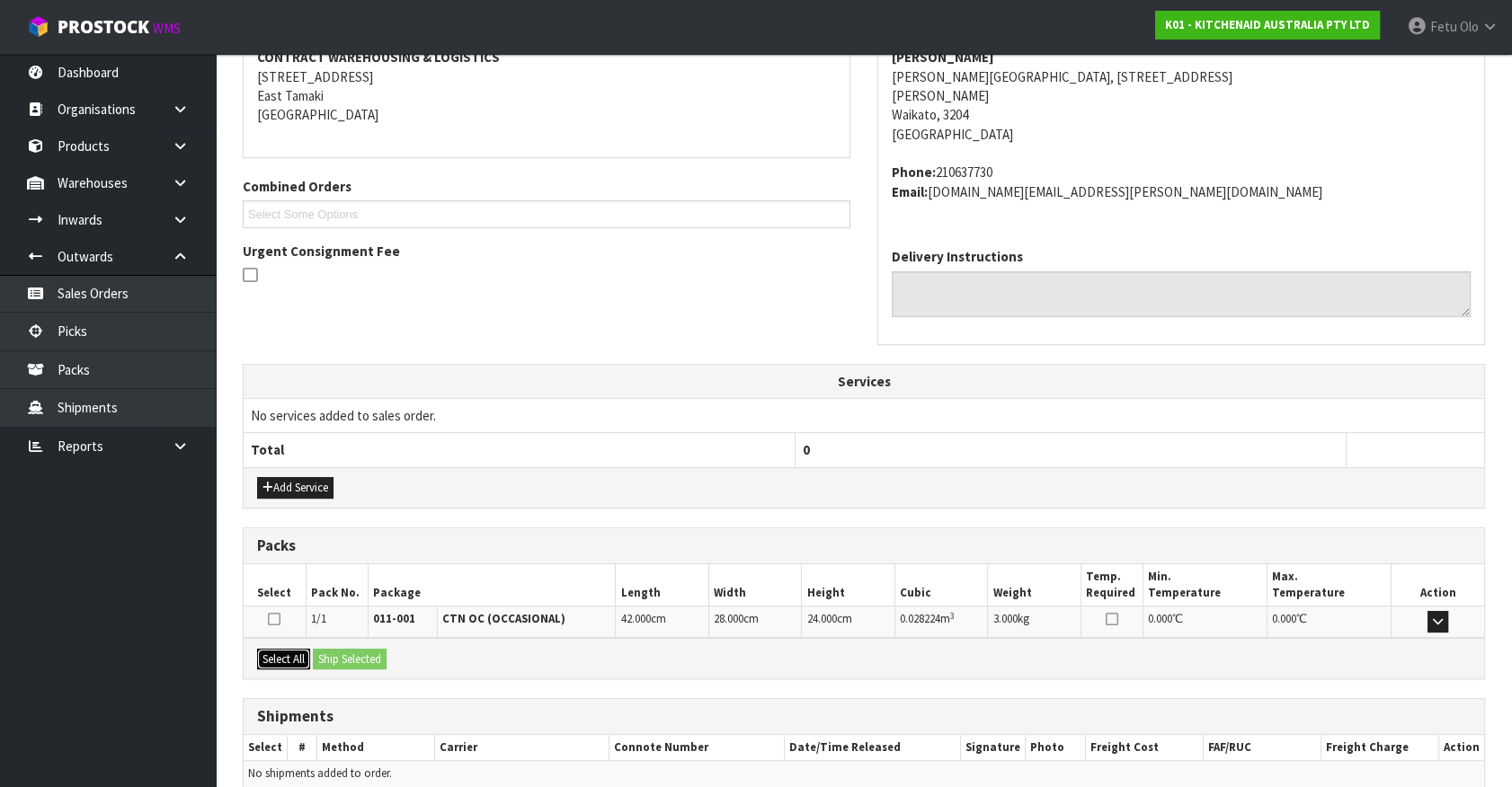 click on "Select All" at bounding box center [283, 659] 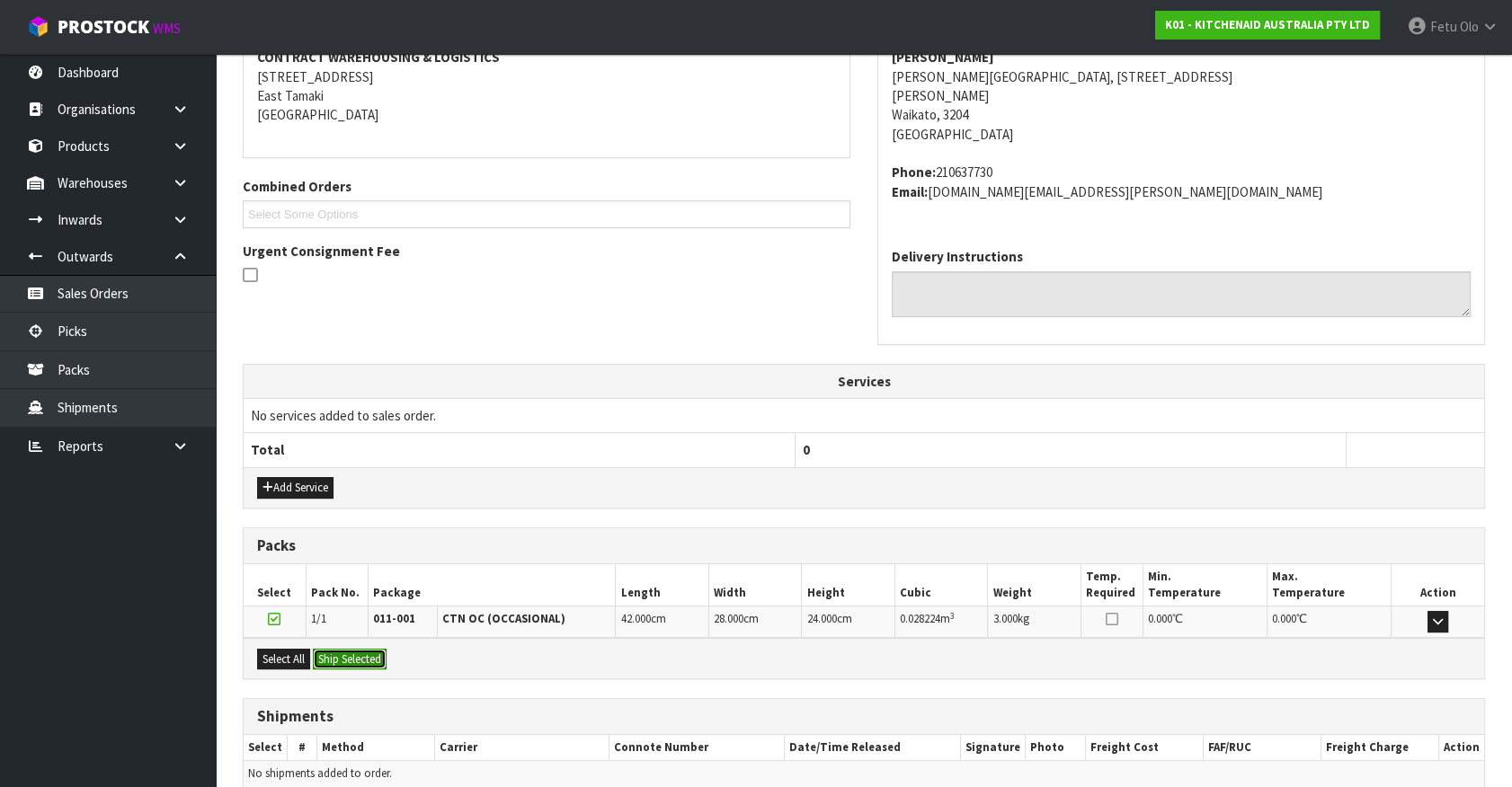 click on "Ship Selected" at bounding box center (350, 659) 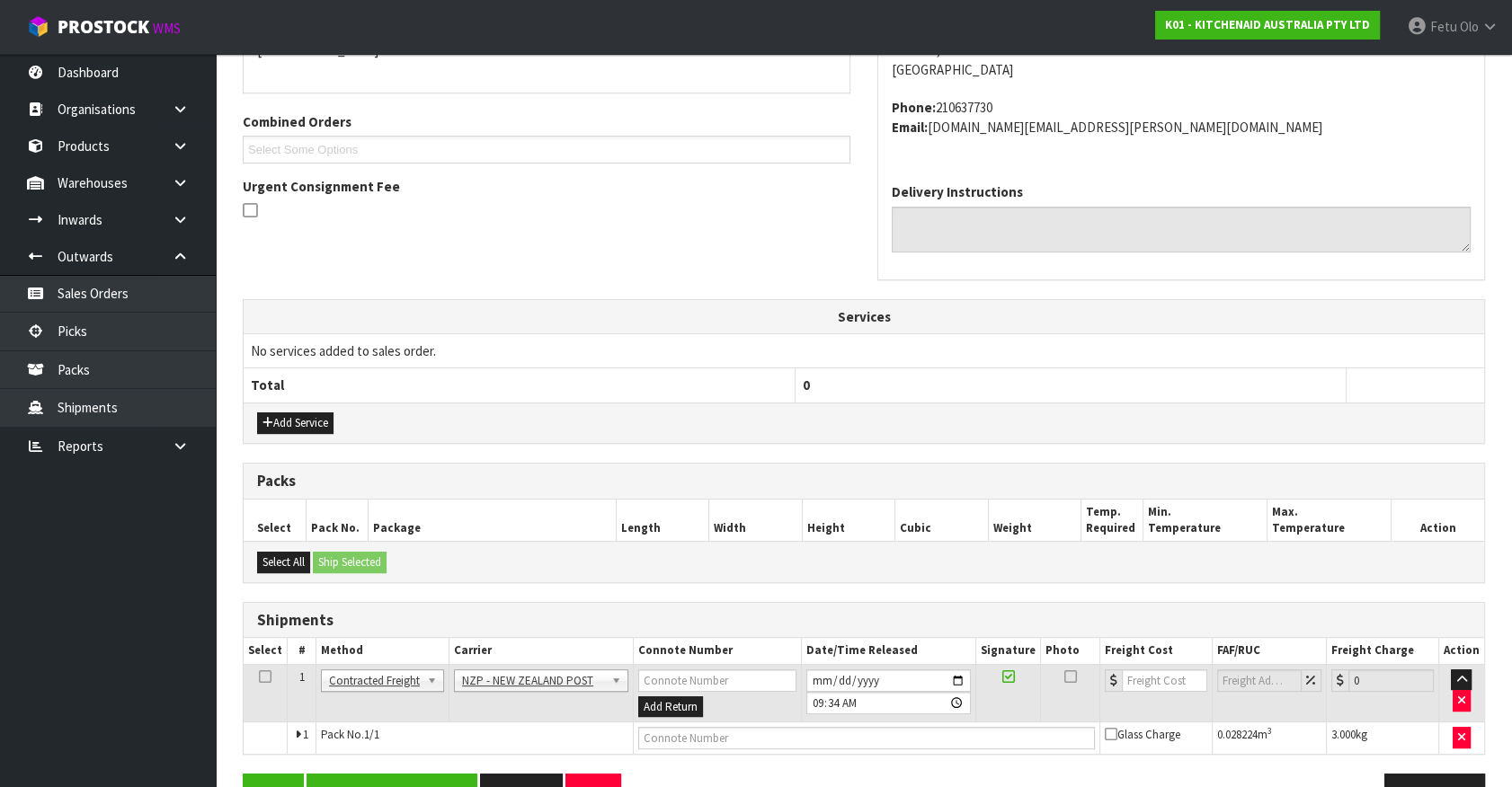 scroll, scrollTop: 468, scrollLeft: 0, axis: vertical 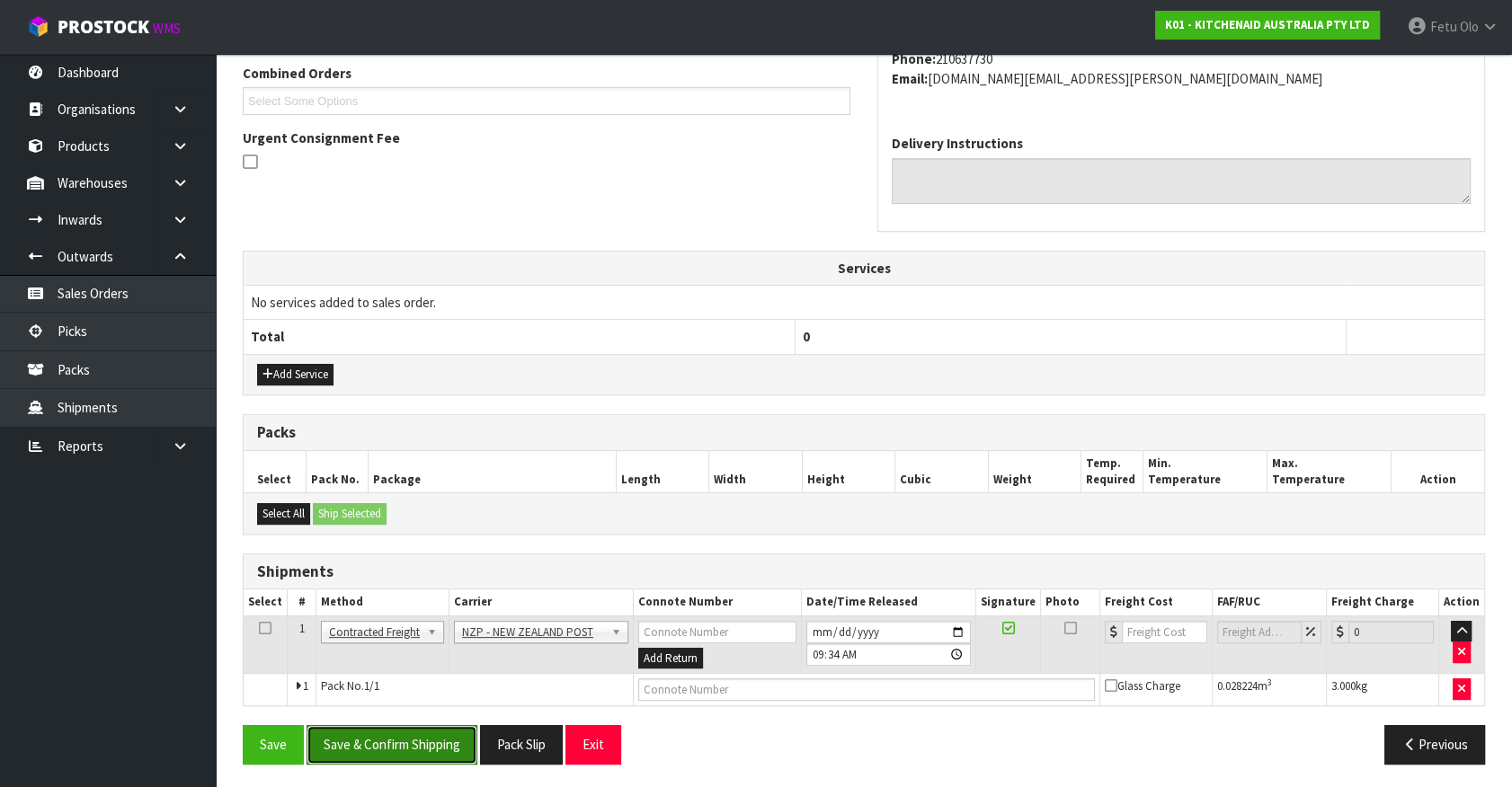 click on "Save & Confirm Shipping" at bounding box center [392, 744] 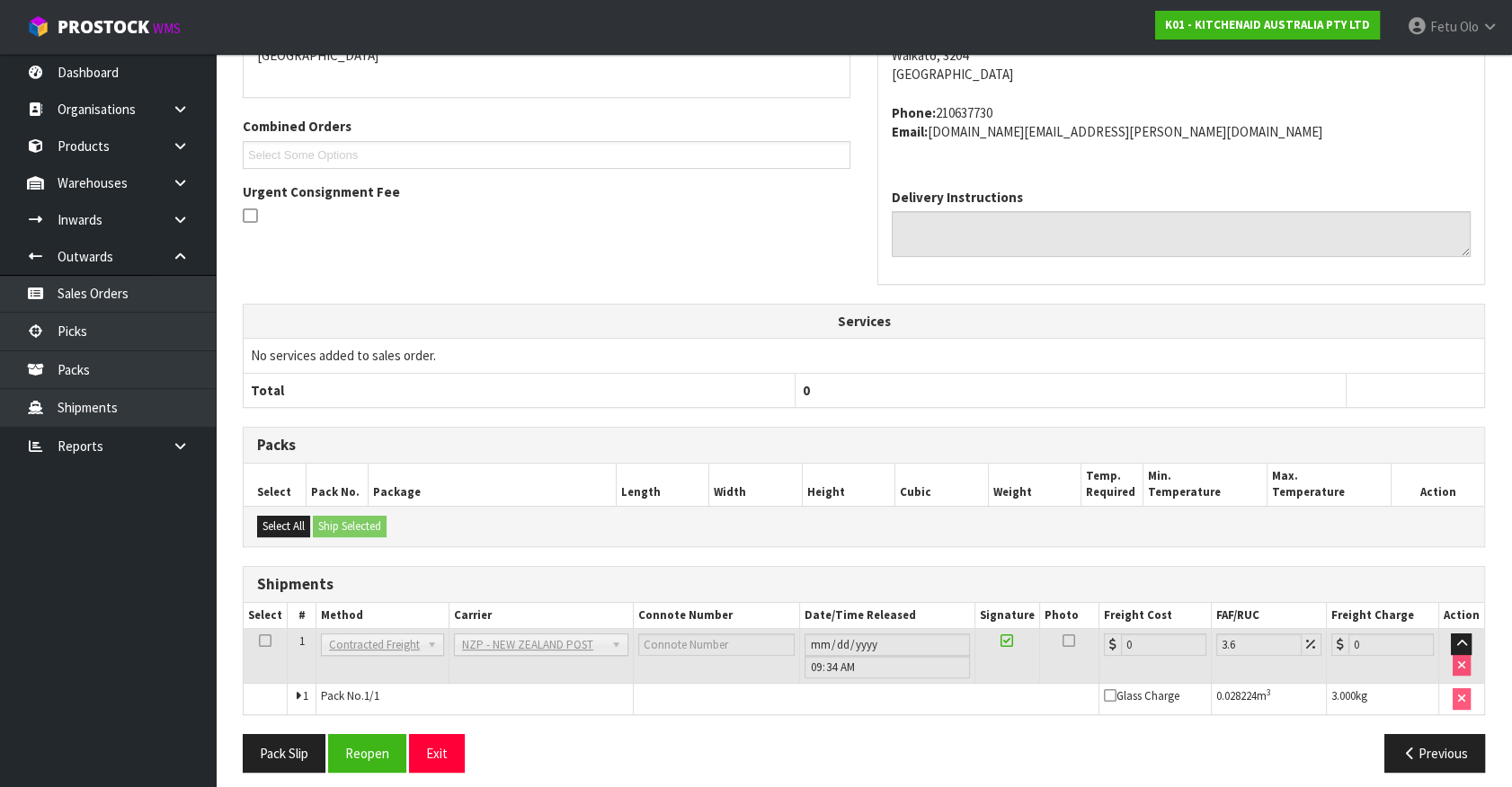 scroll, scrollTop: 443, scrollLeft: 0, axis: vertical 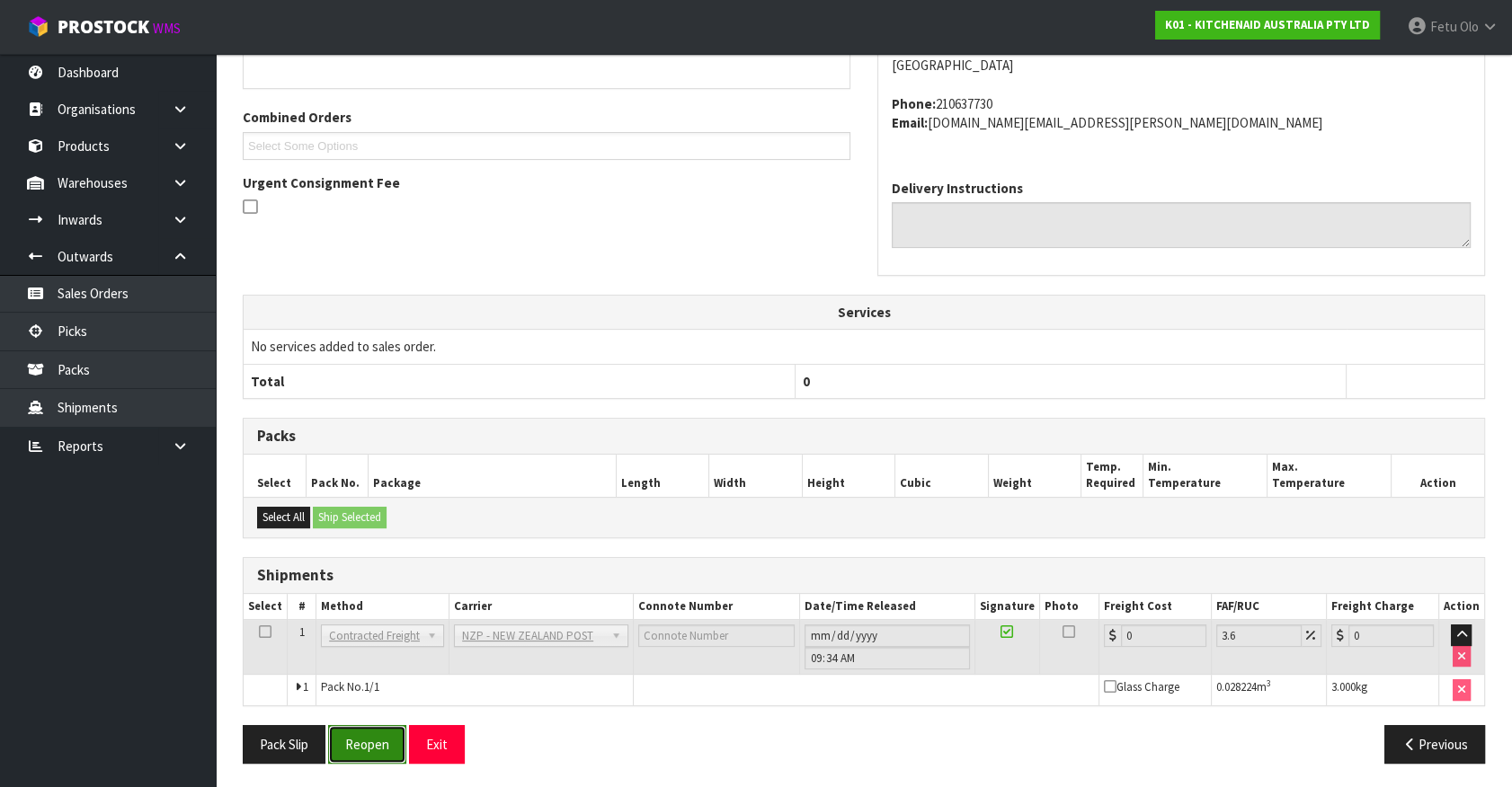 click on "Reopen" at bounding box center [367, 744] 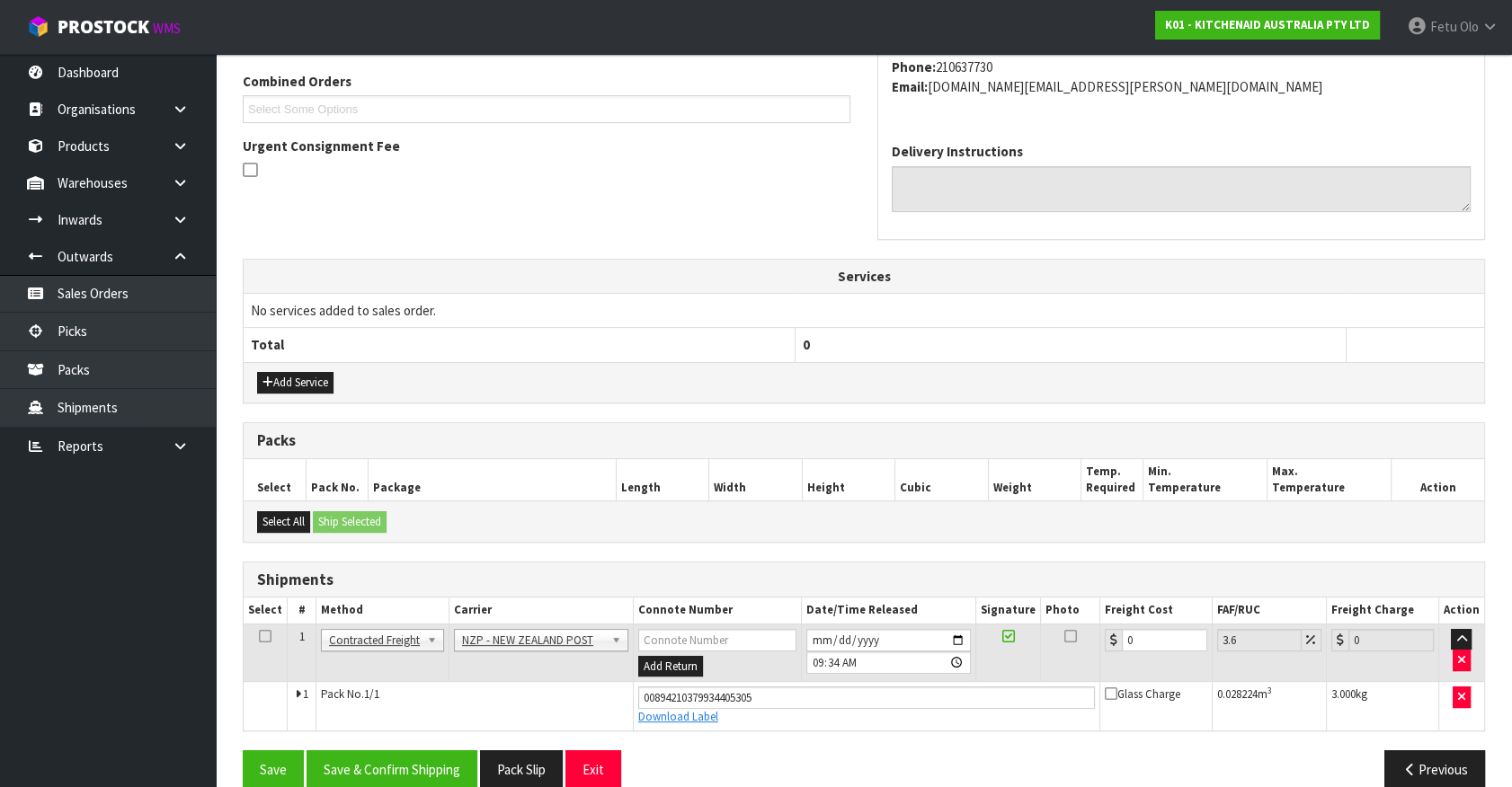 scroll, scrollTop: 485, scrollLeft: 0, axis: vertical 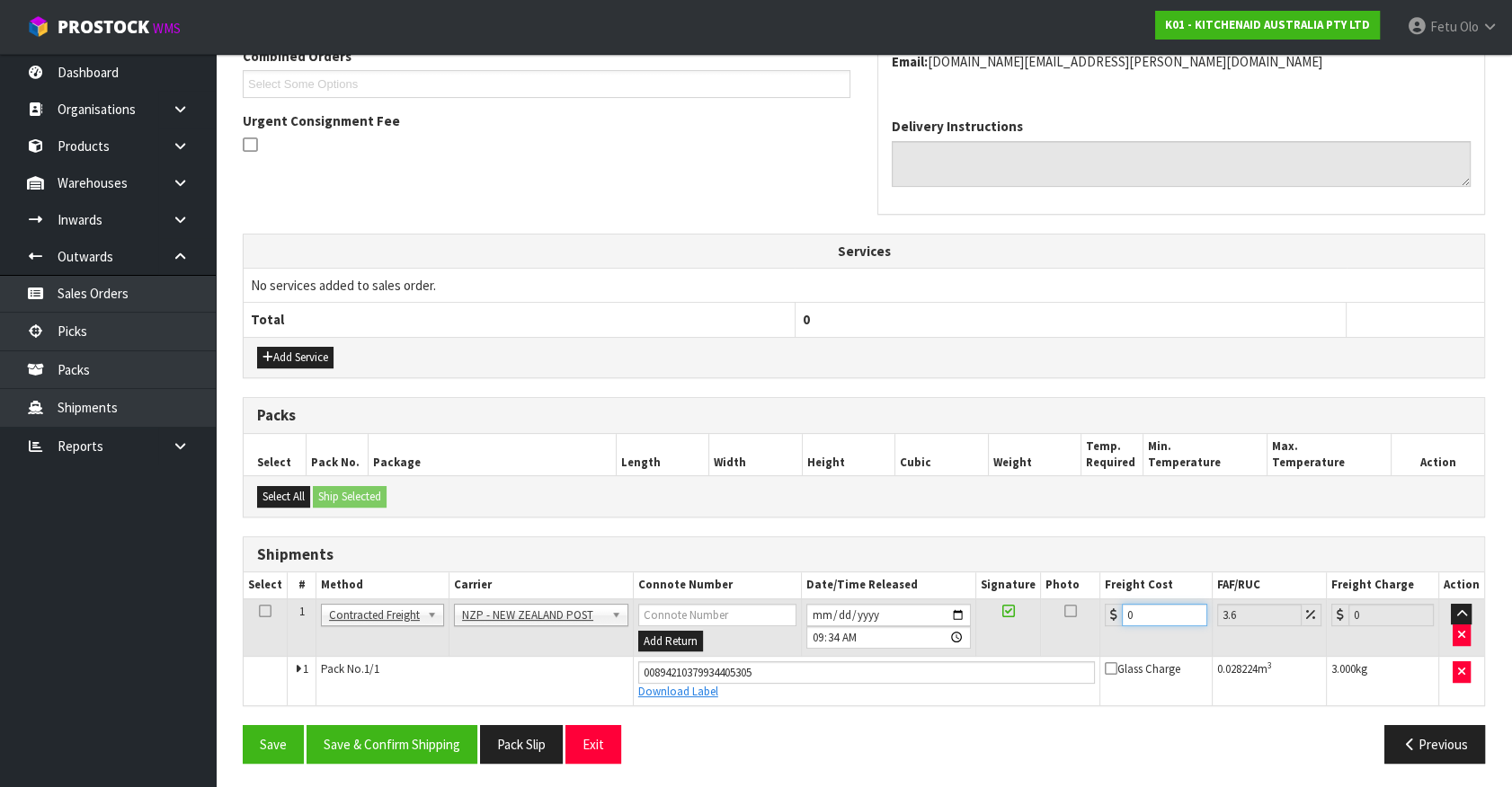 drag, startPoint x: 1046, startPoint y: 648, endPoint x: 759, endPoint y: 703, distance: 292.22252 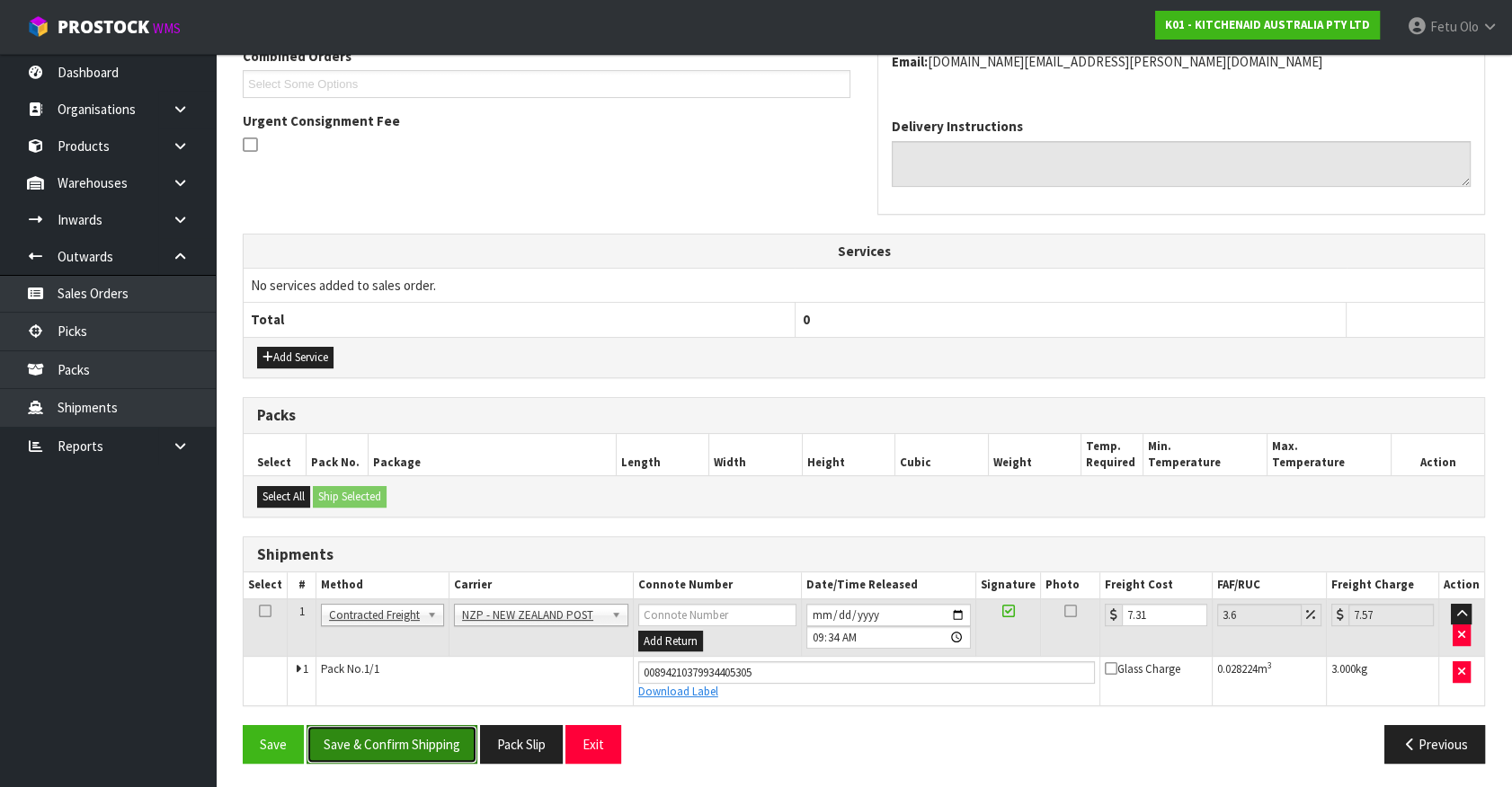 click on "Save & Confirm Shipping" at bounding box center [392, 744] 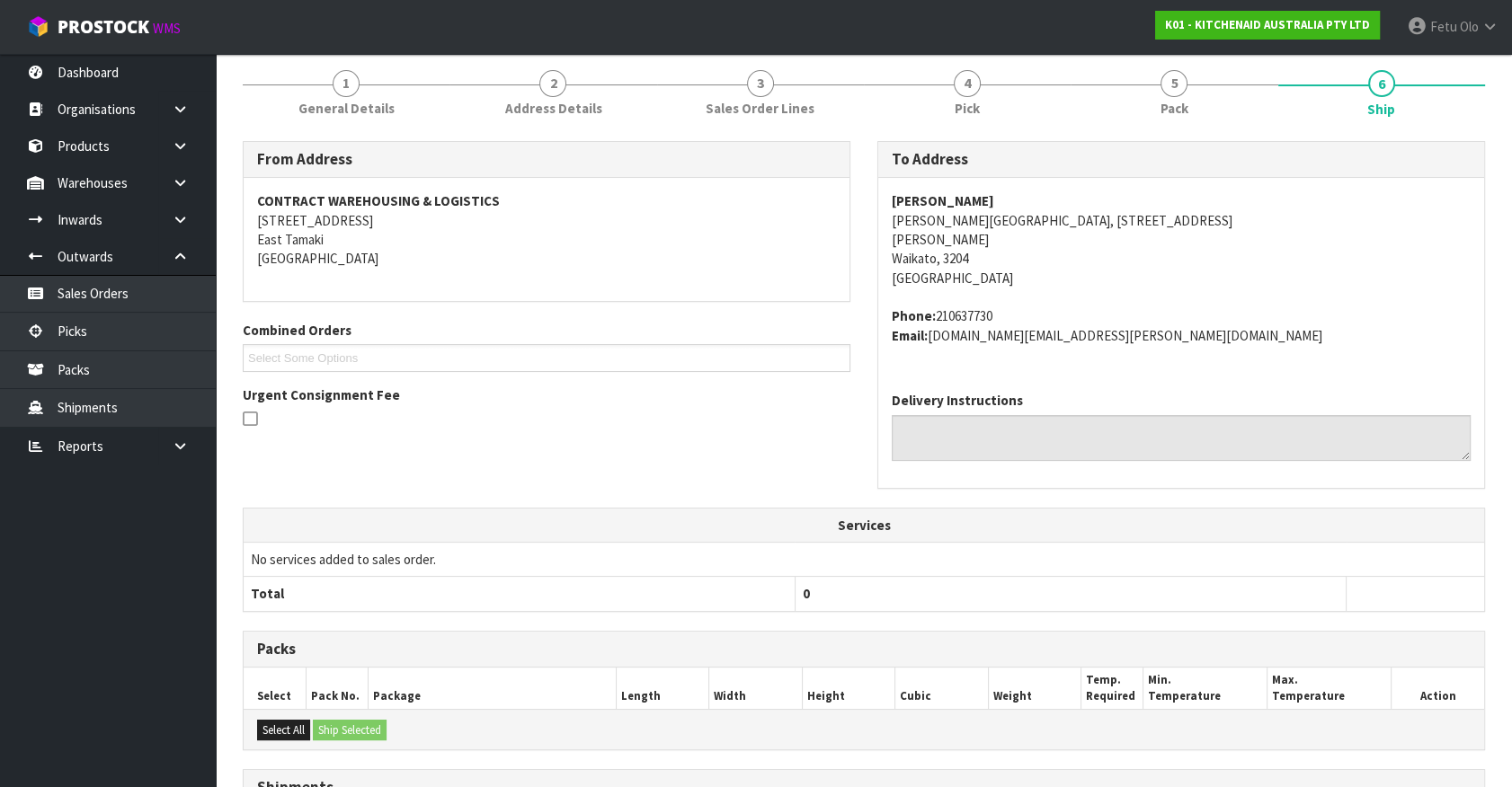 scroll, scrollTop: 436, scrollLeft: 0, axis: vertical 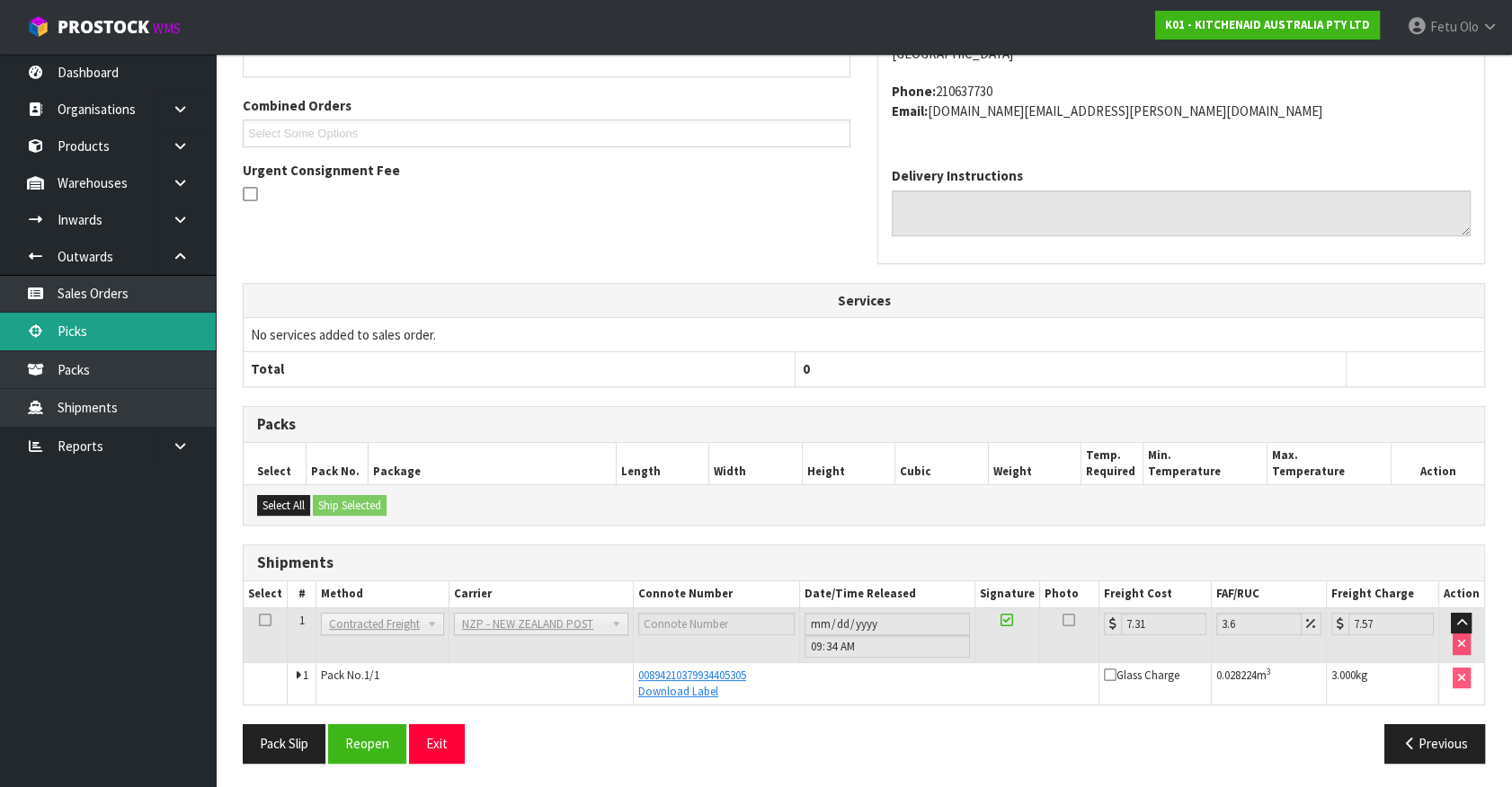click on "Picks" at bounding box center [108, 331] 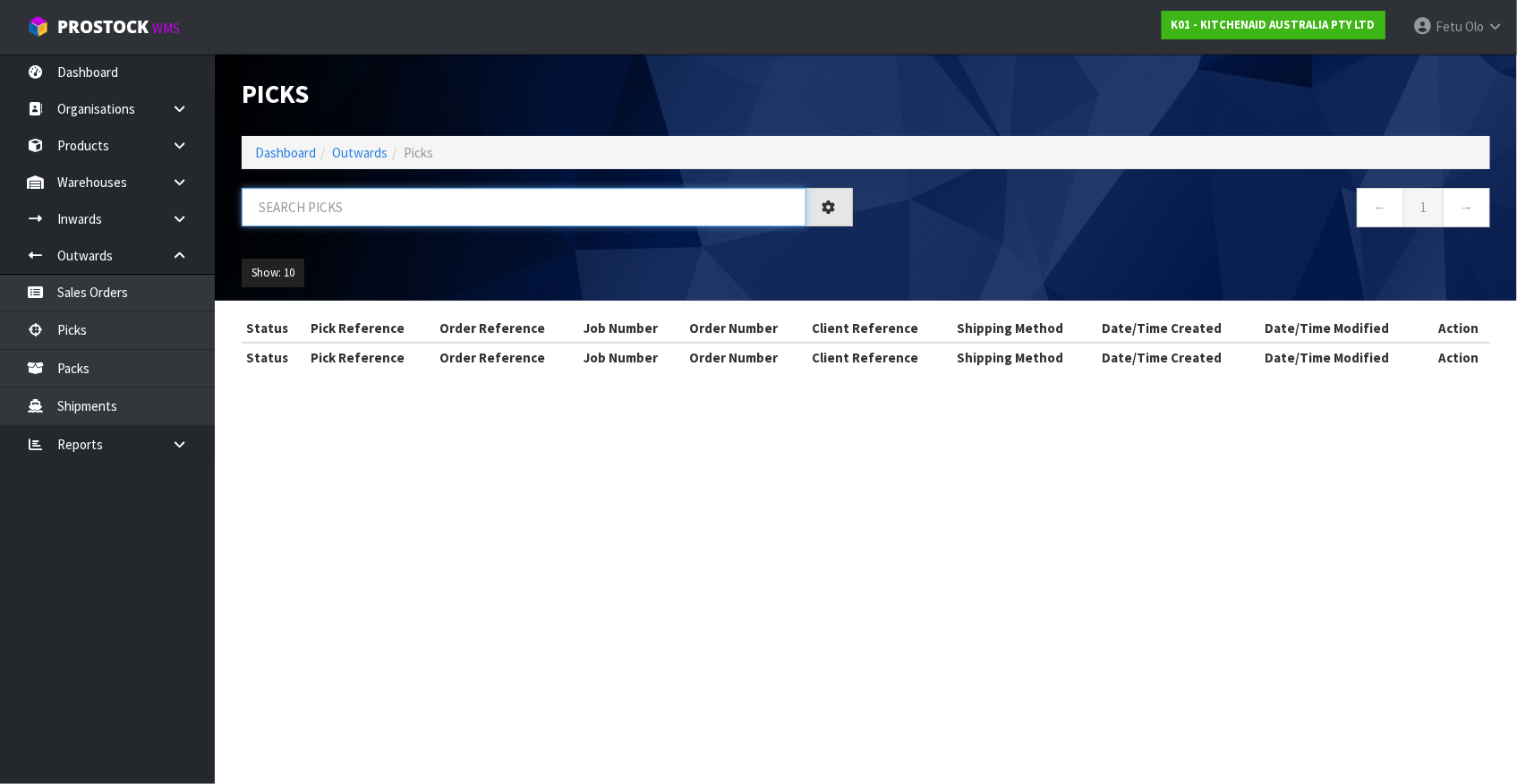 click at bounding box center (524, 207) 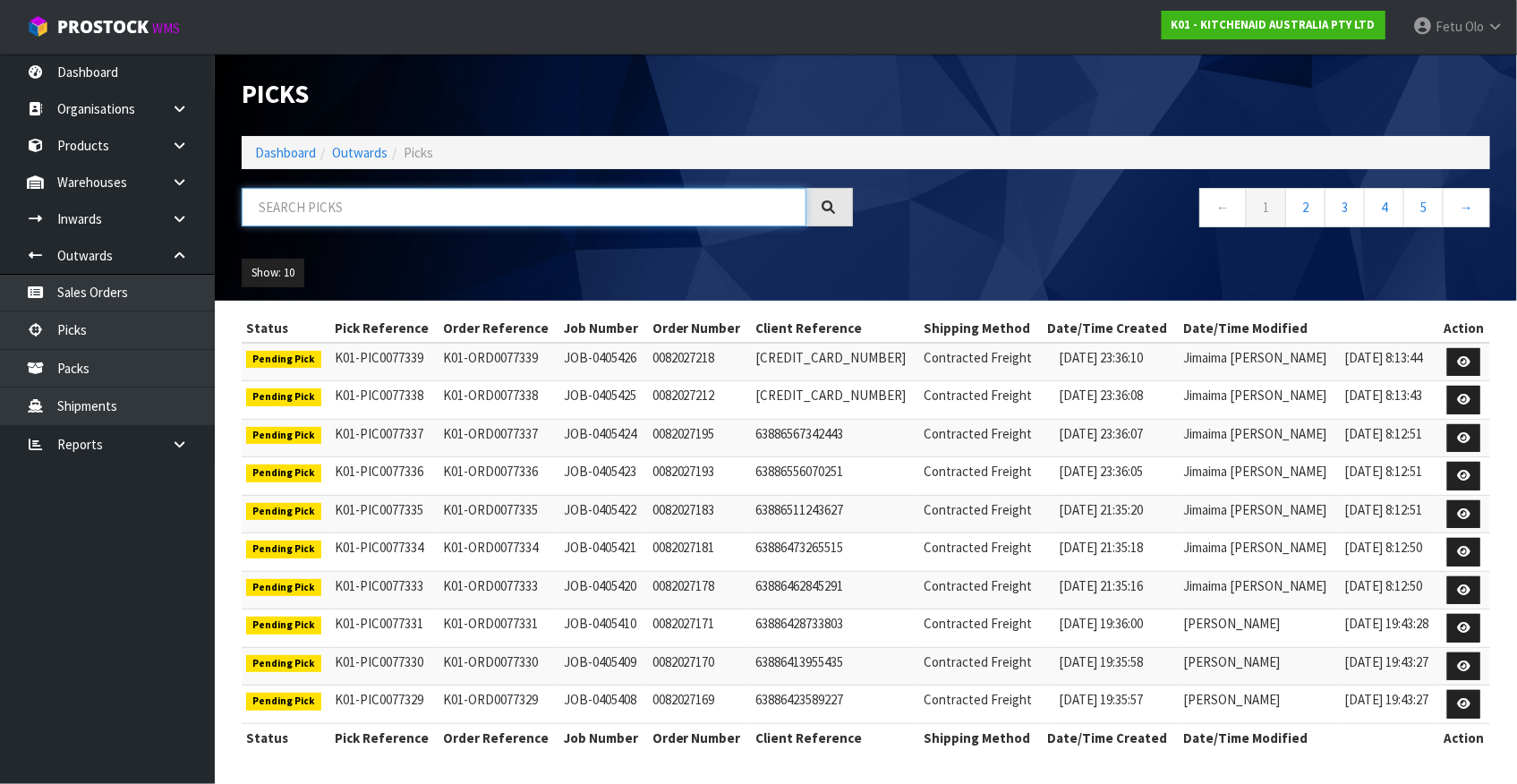 click at bounding box center [524, 207] 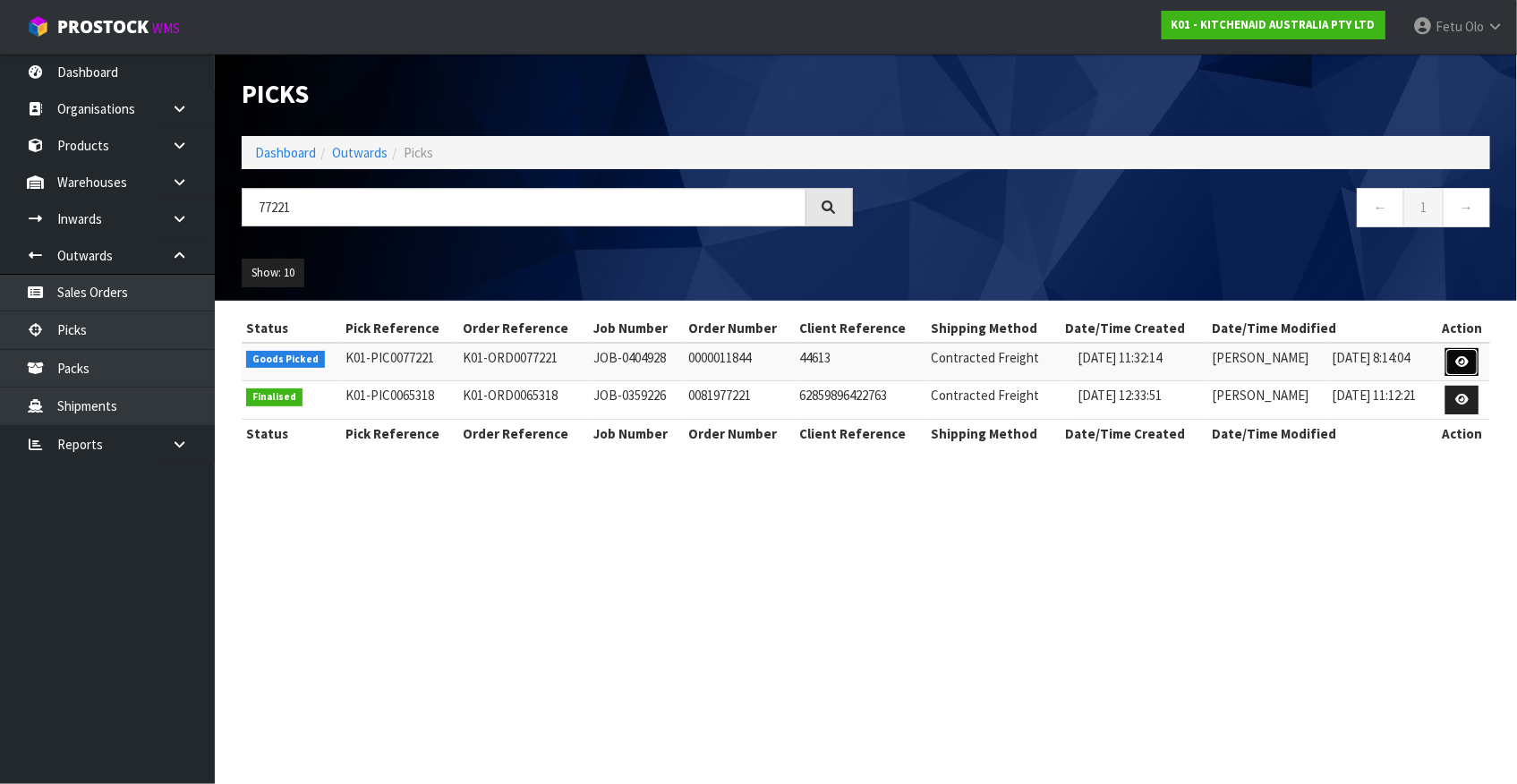 click at bounding box center [1462, 362] 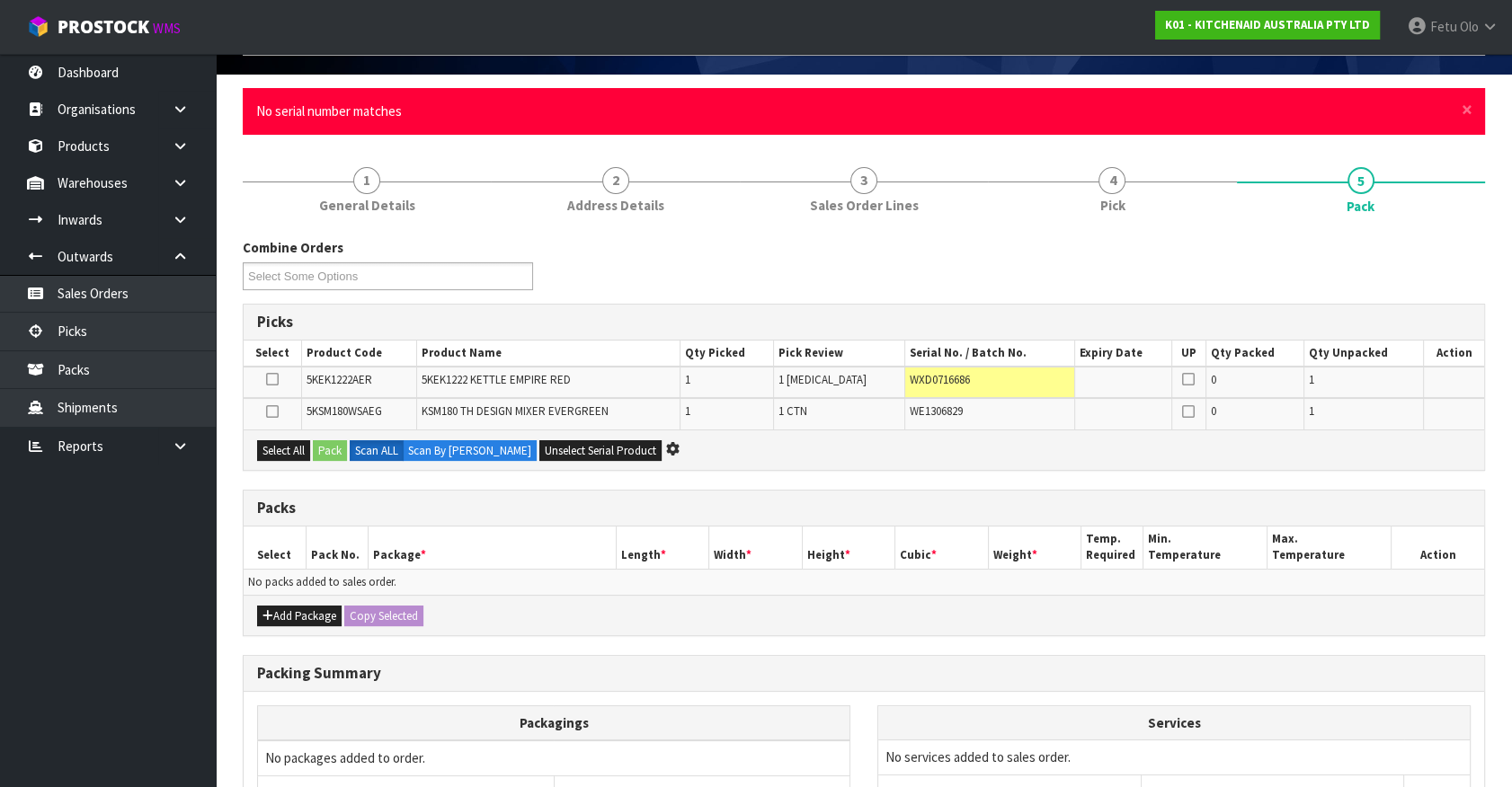 scroll, scrollTop: 0, scrollLeft: 0, axis: both 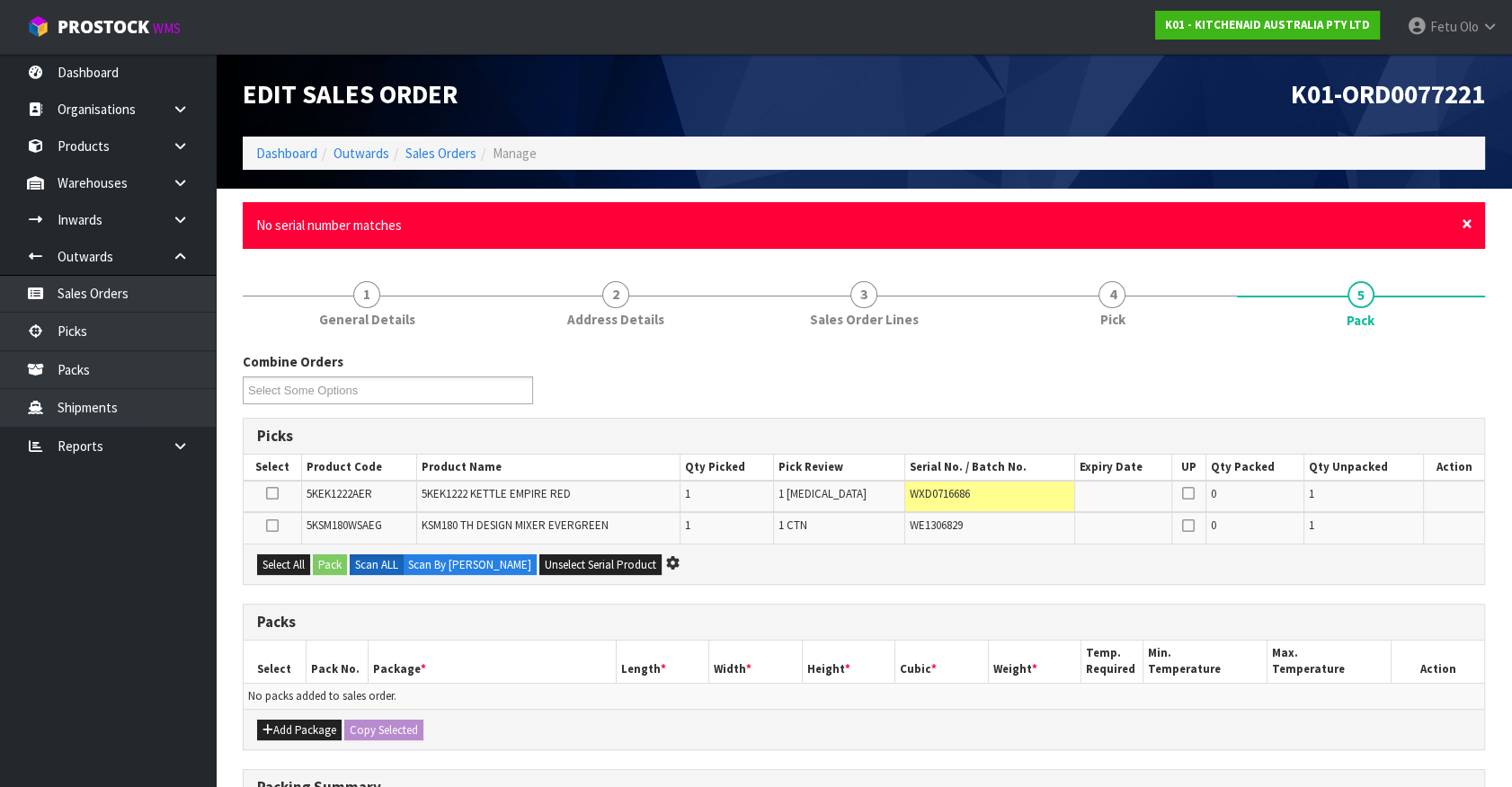 click on "×" at bounding box center [1467, 224] 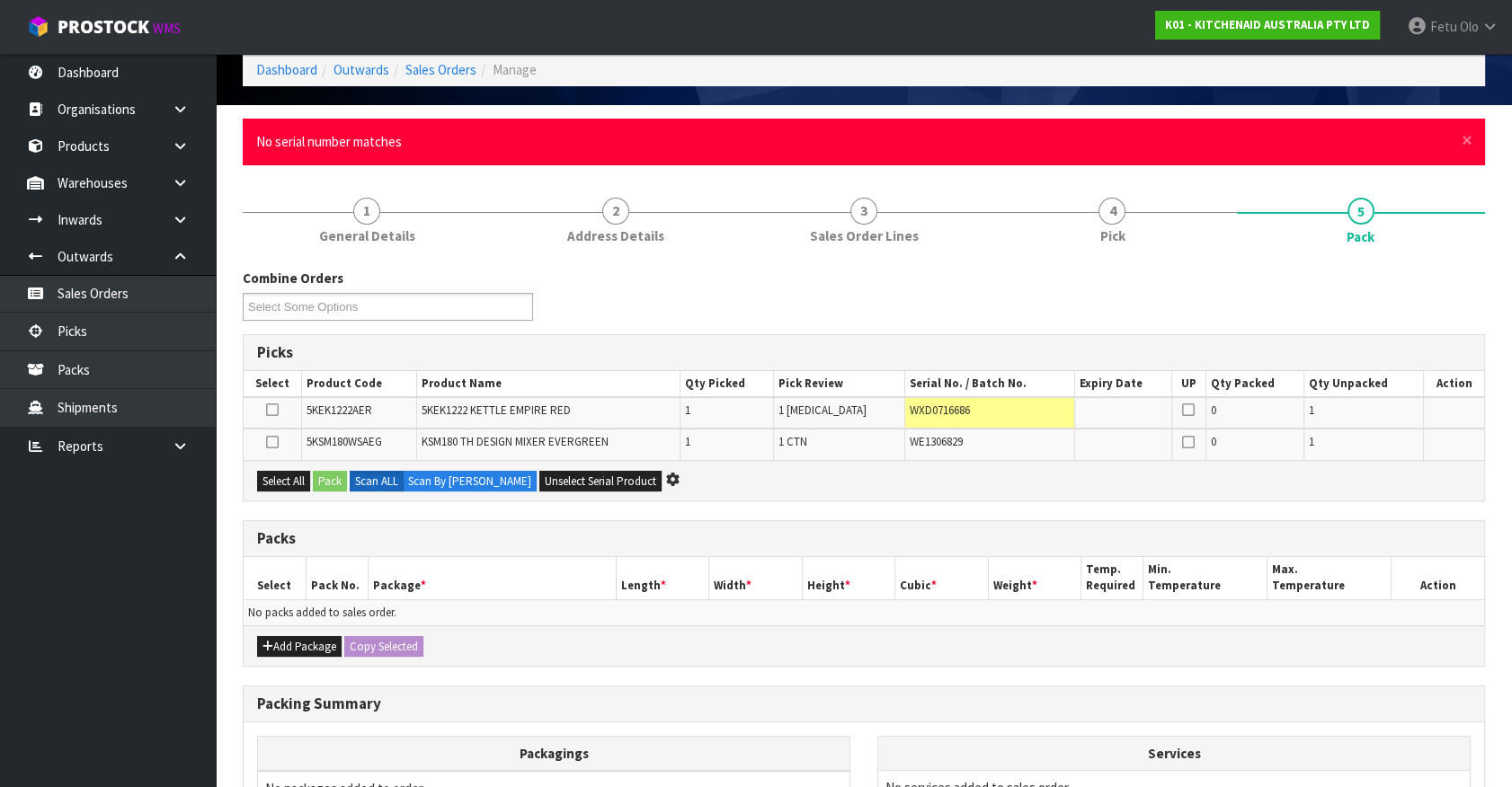 scroll, scrollTop: 0, scrollLeft: 0, axis: both 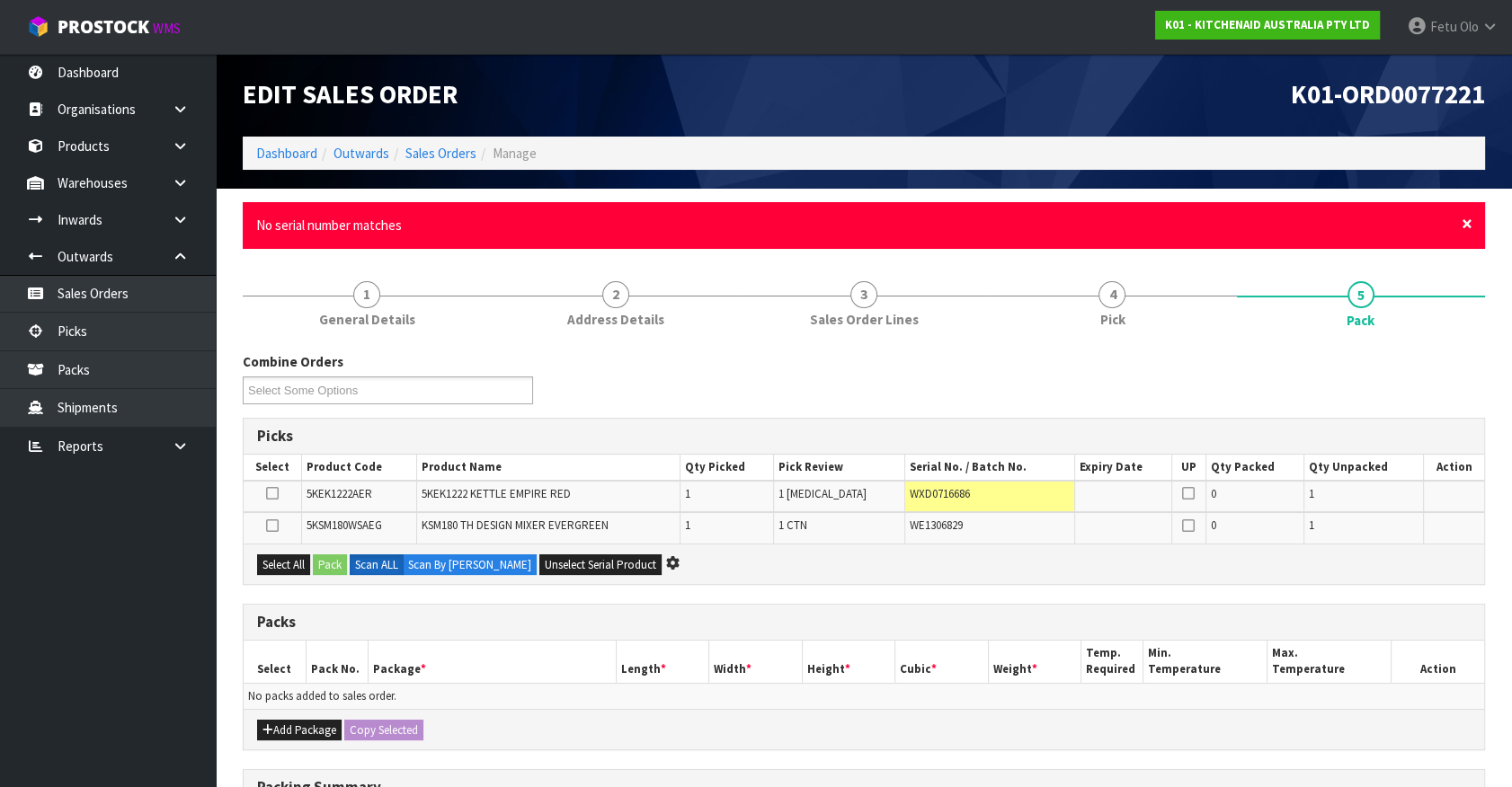 click on "×" at bounding box center (1467, 224) 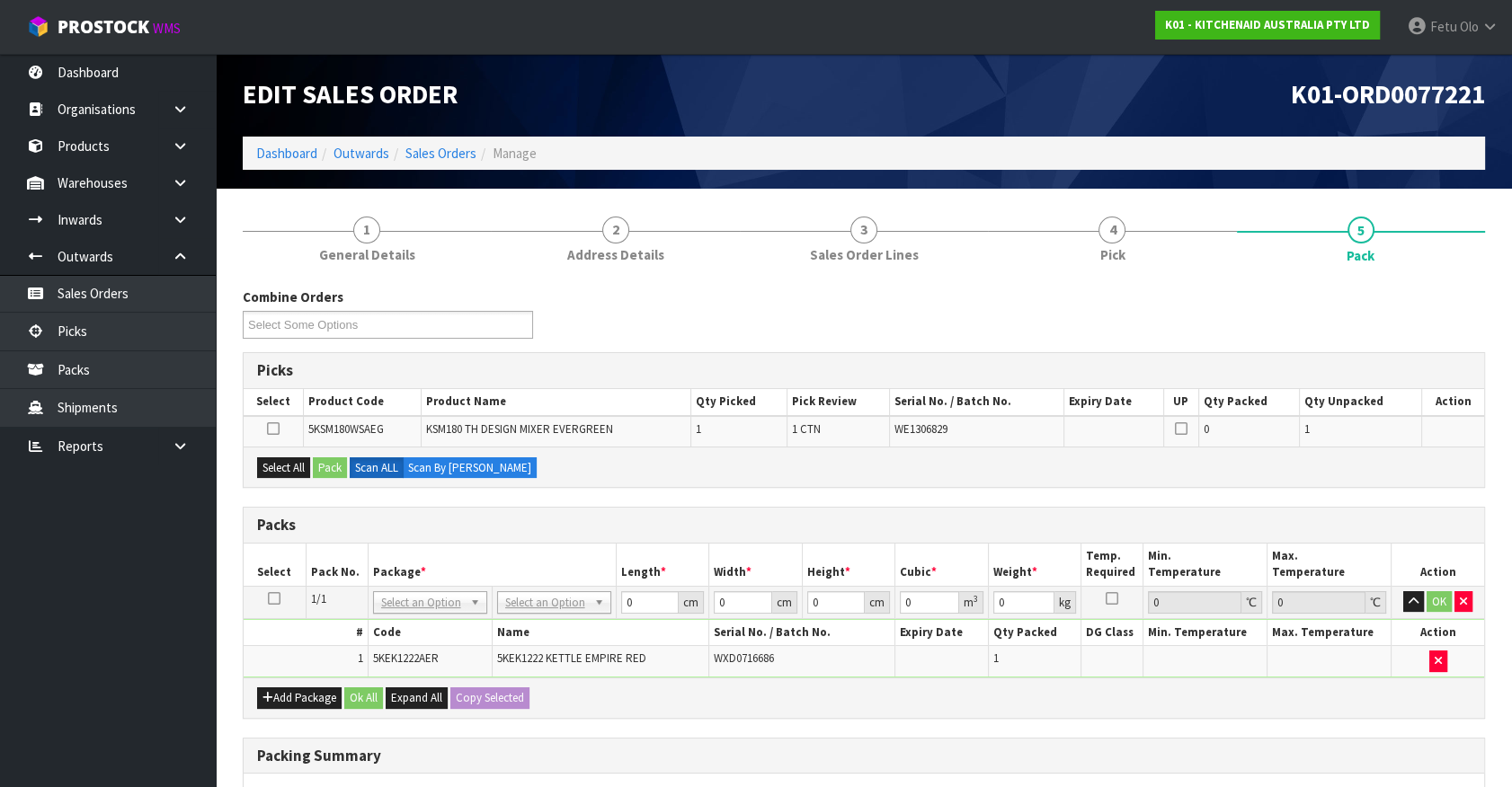 click on "Packs" at bounding box center (864, 526) 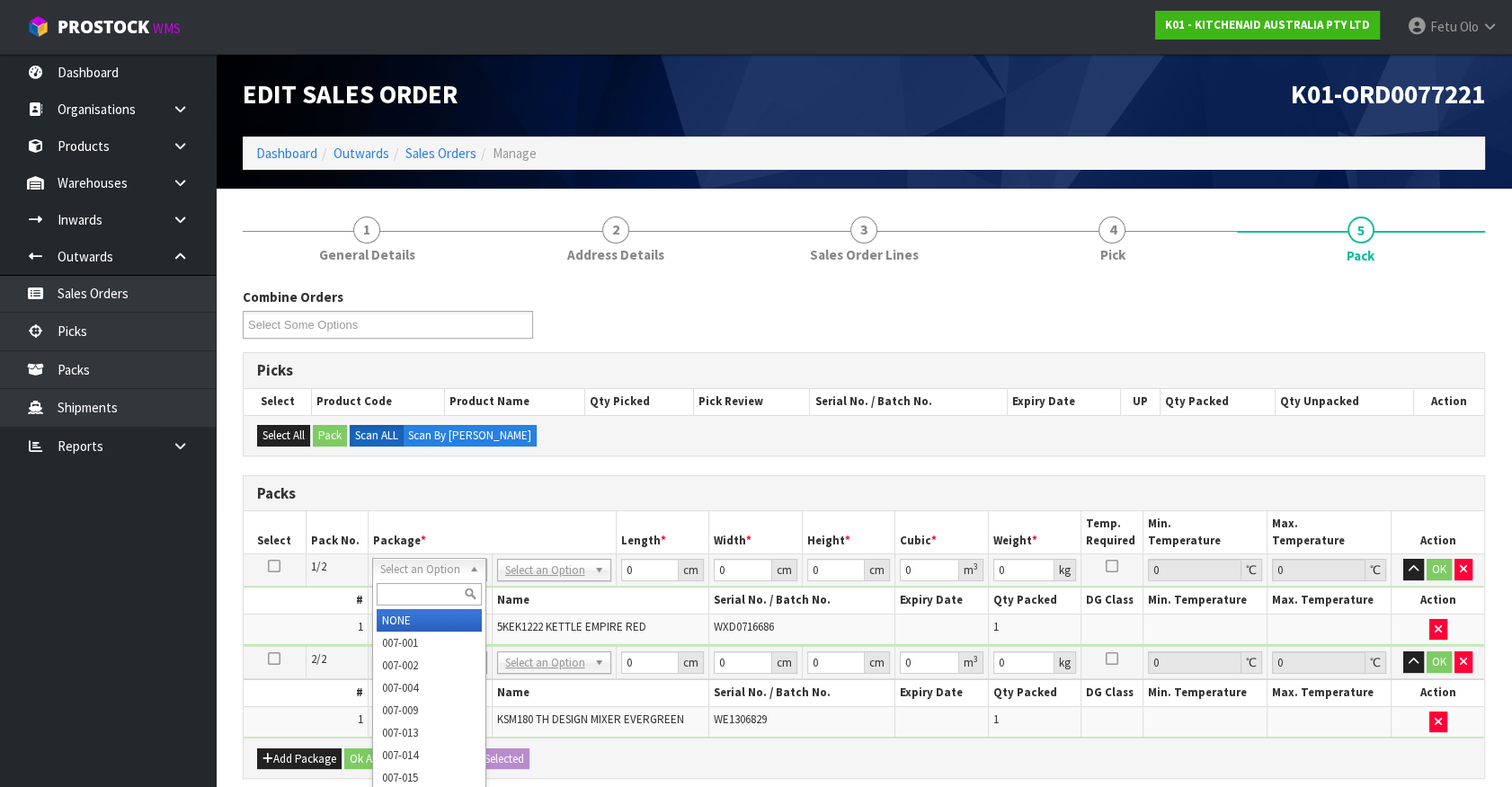 click at bounding box center (429, 594) 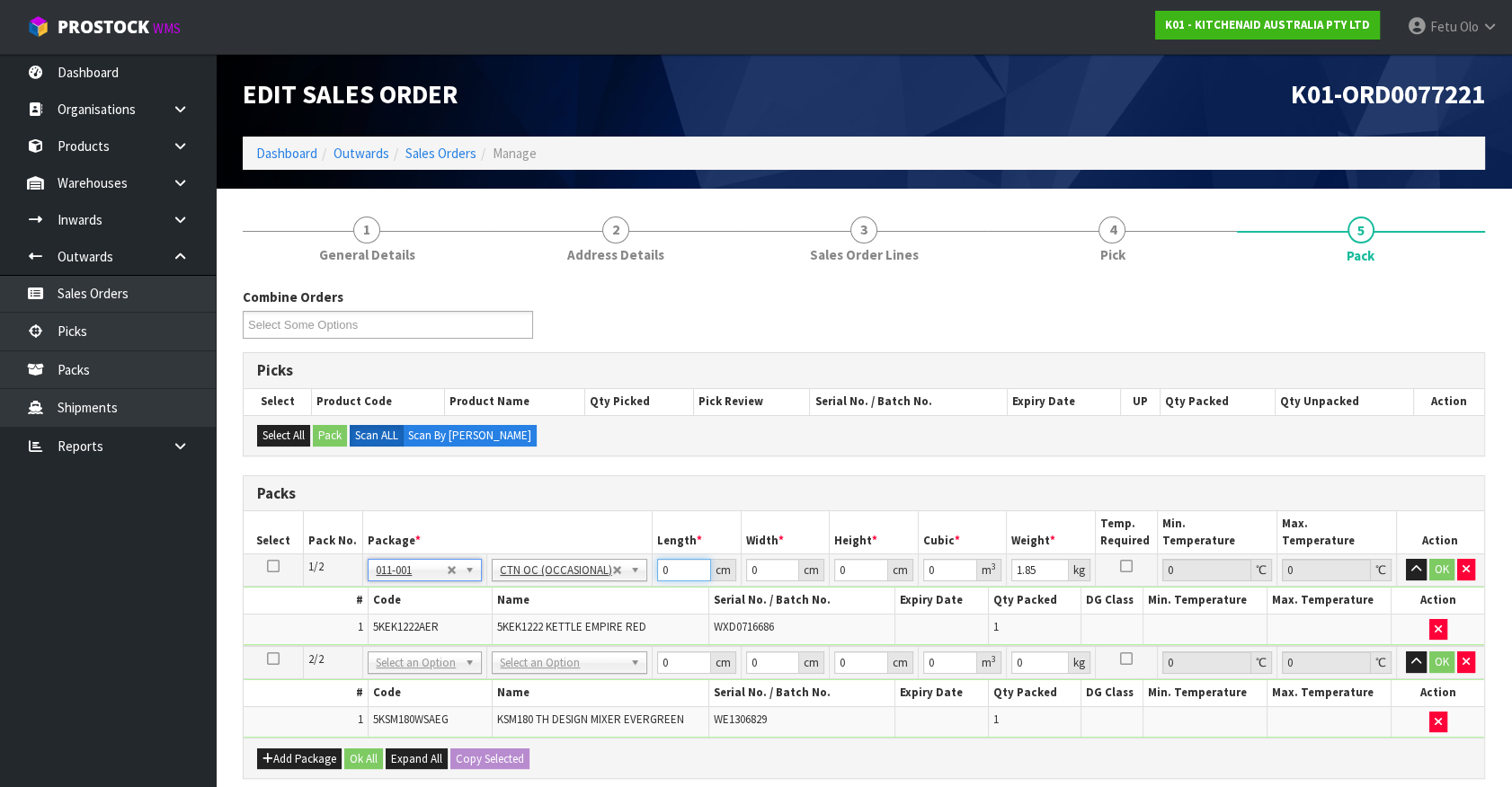 drag, startPoint x: 683, startPoint y: 577, endPoint x: 493, endPoint y: 627, distance: 196.46883 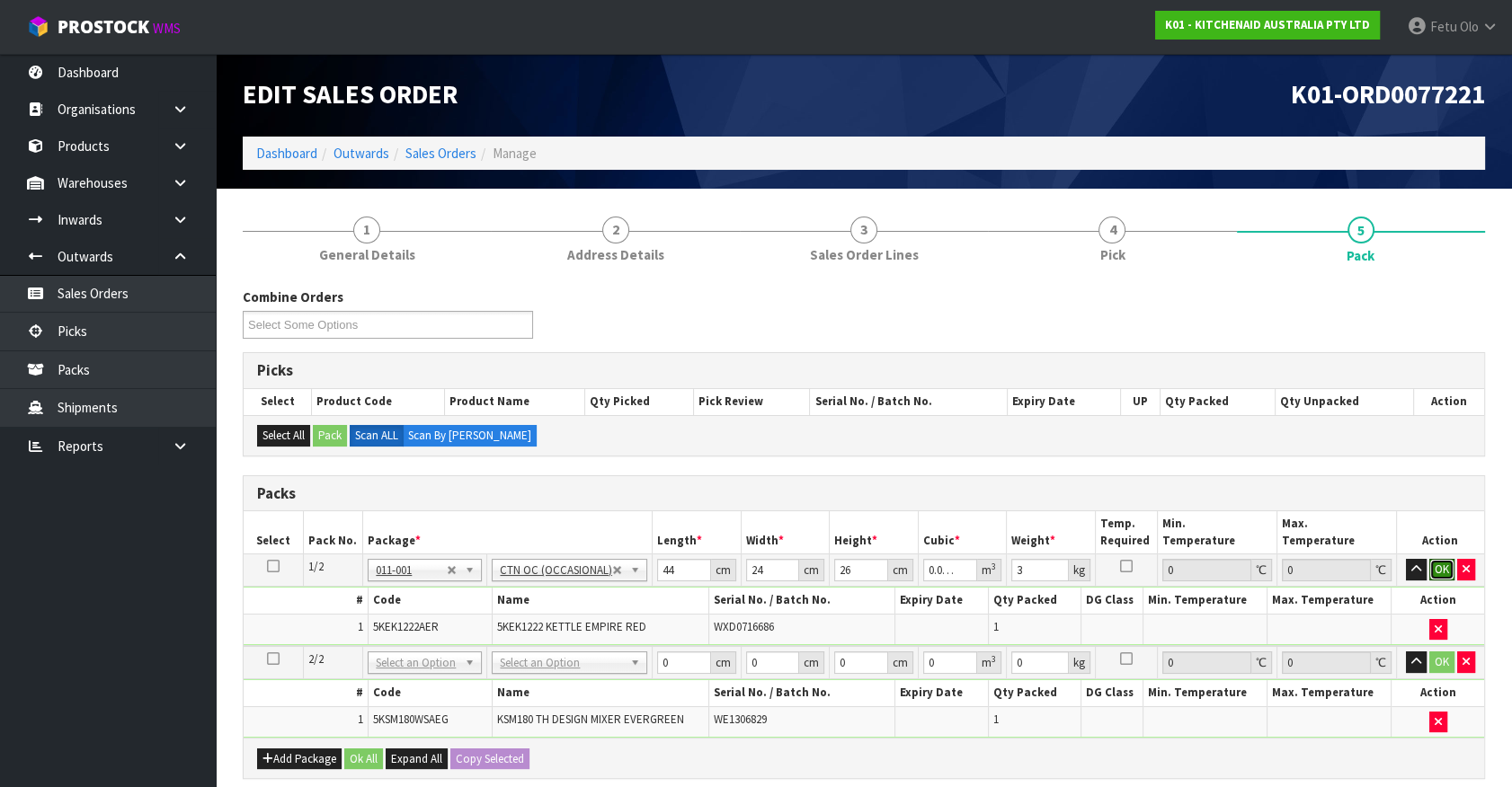 click on "OK" at bounding box center (1442, 570) 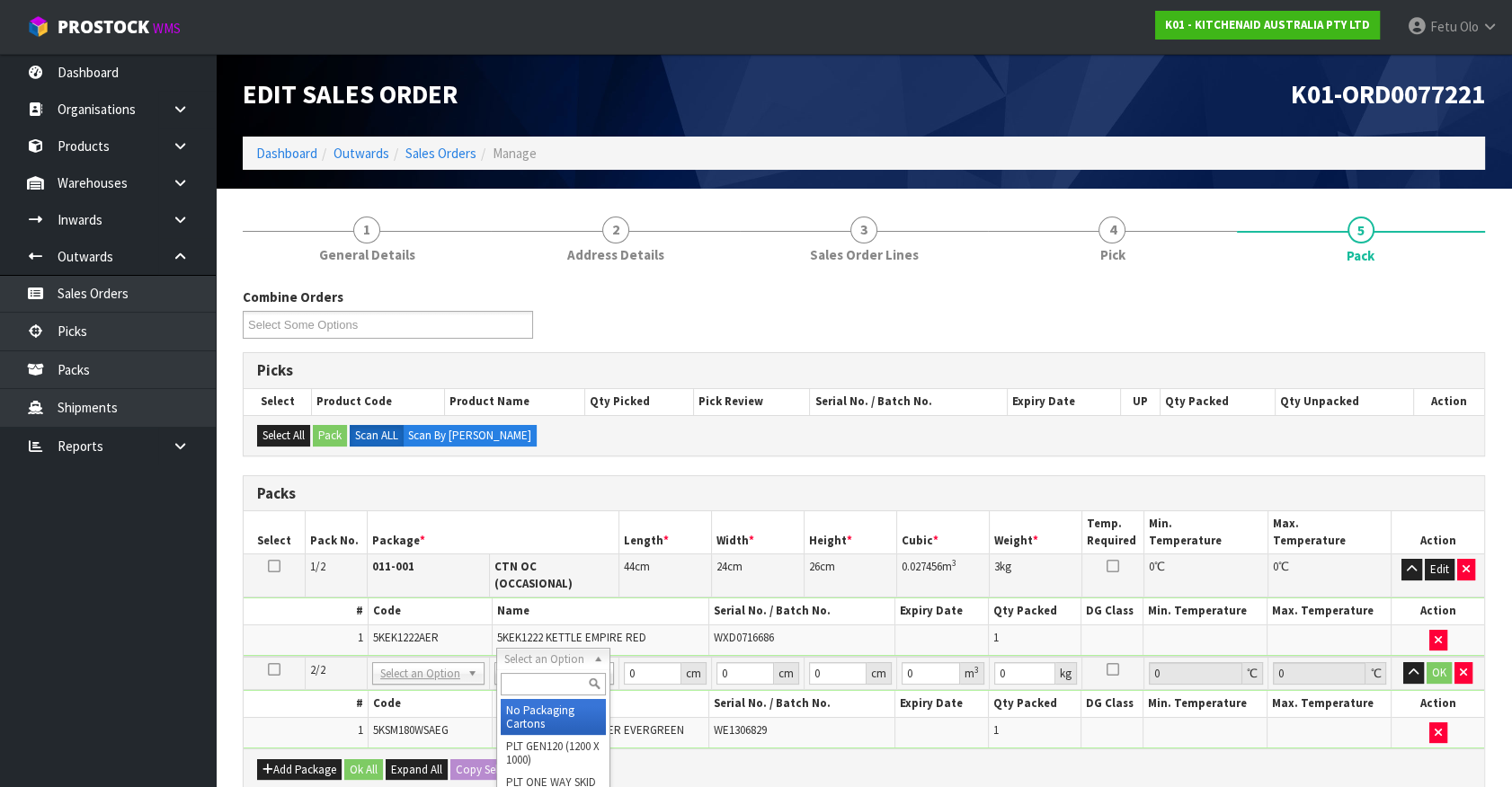 drag, startPoint x: 557, startPoint y: 719, endPoint x: 629, endPoint y: 656, distance: 95.67131 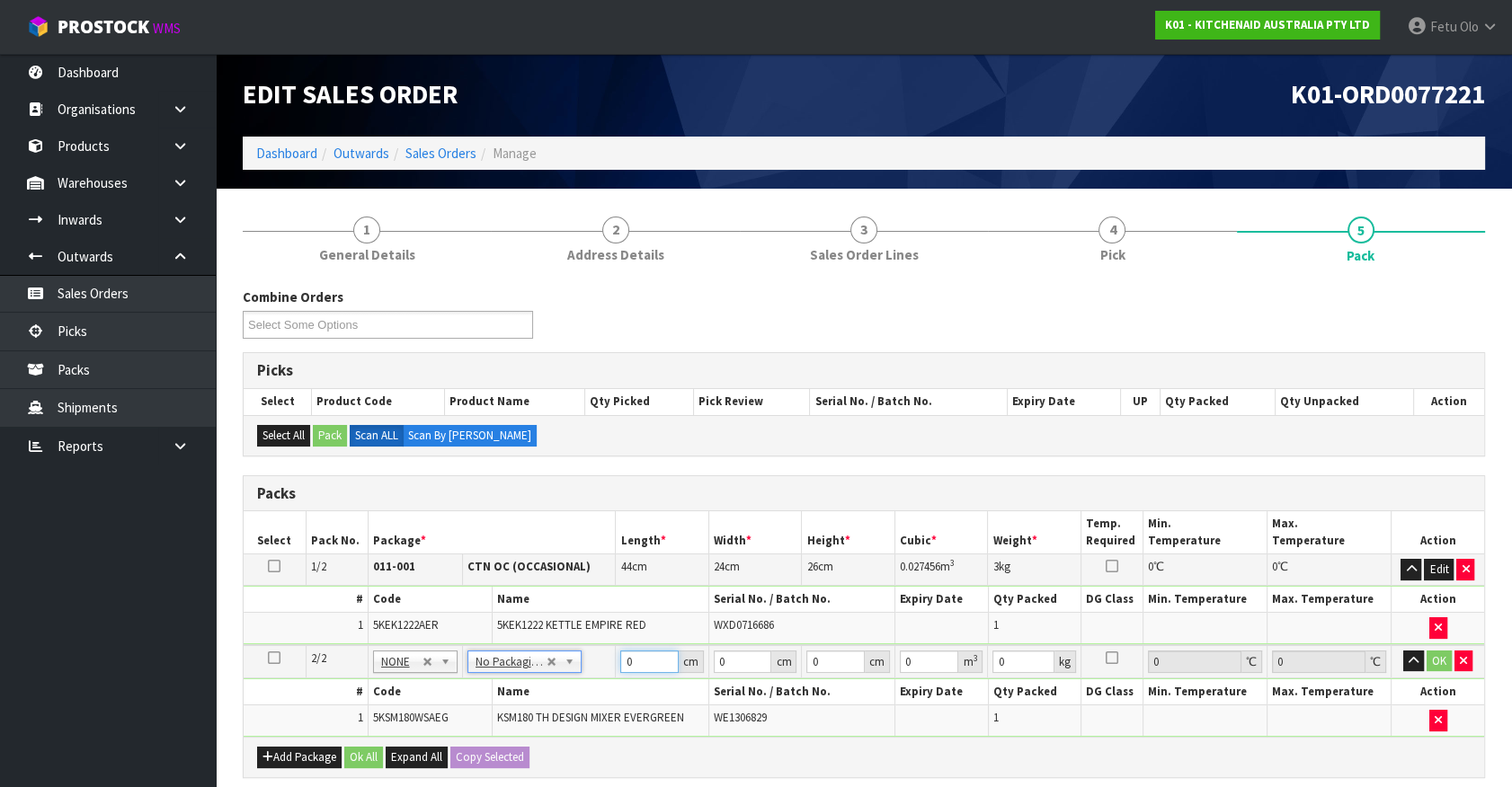 drag, startPoint x: 636, startPoint y: 659, endPoint x: 381, endPoint y: 703, distance: 258.7682 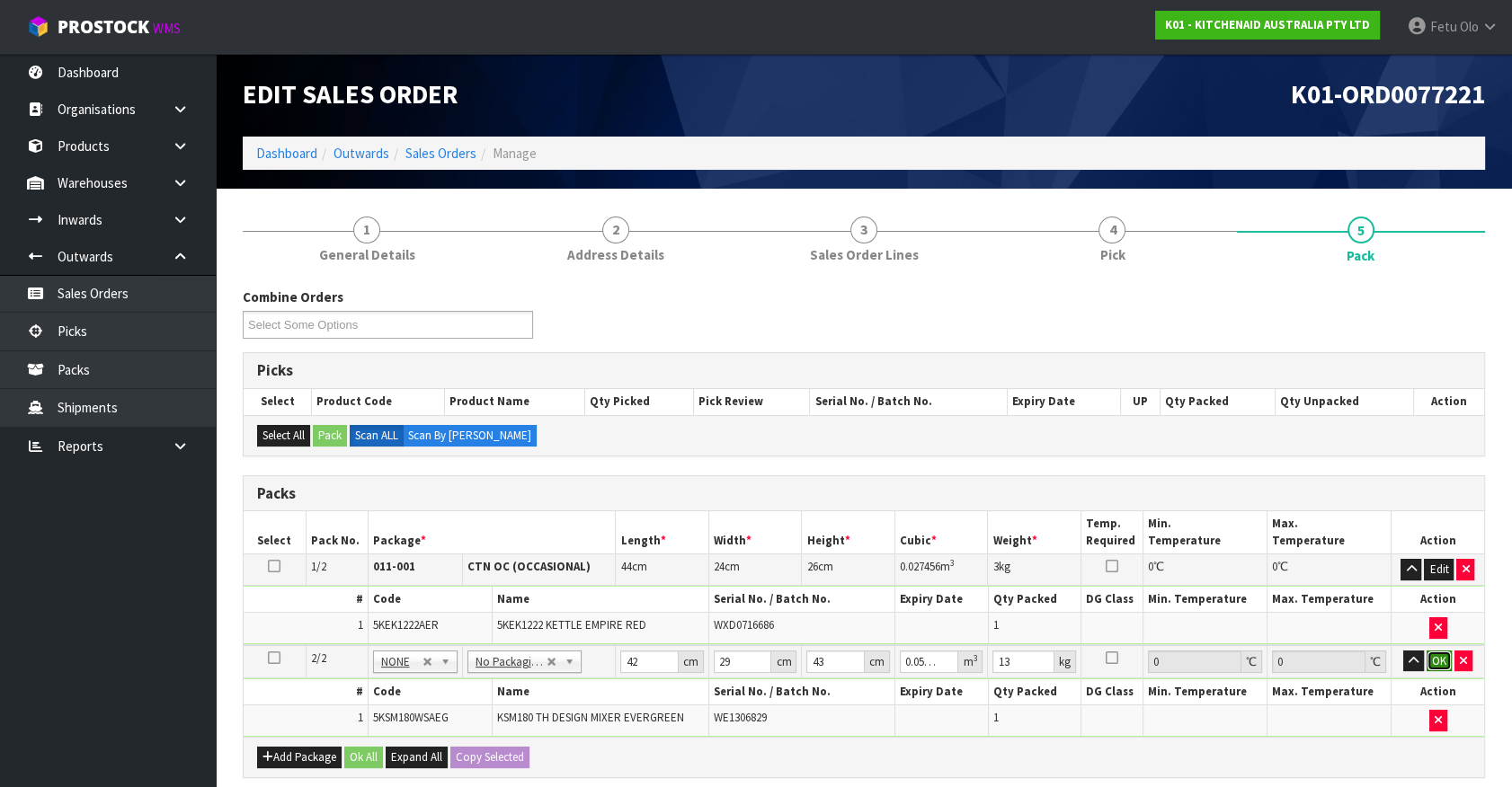 click on "OK" at bounding box center (1439, 661) 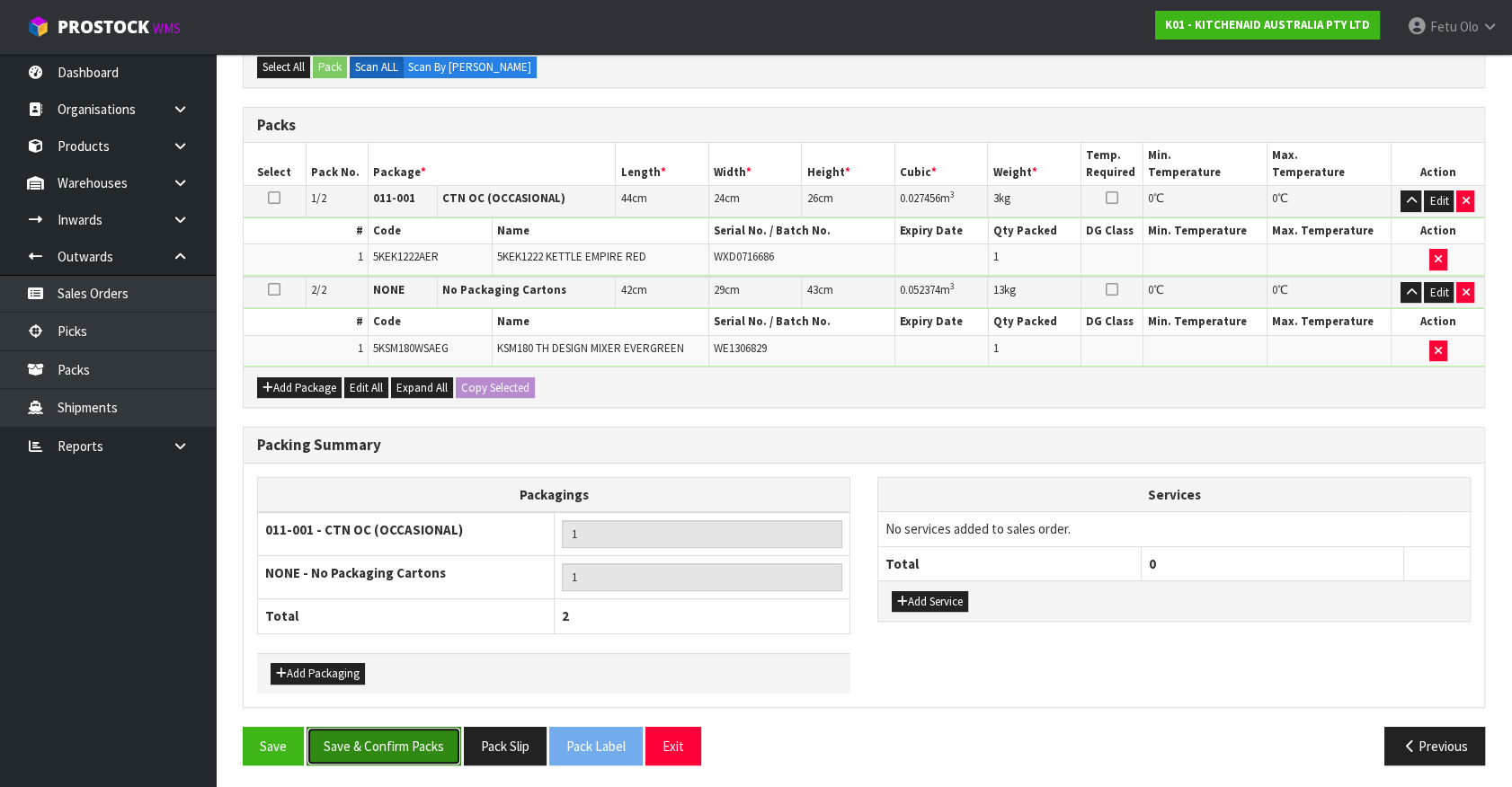 click on "Save & Confirm Packs" at bounding box center [384, 746] 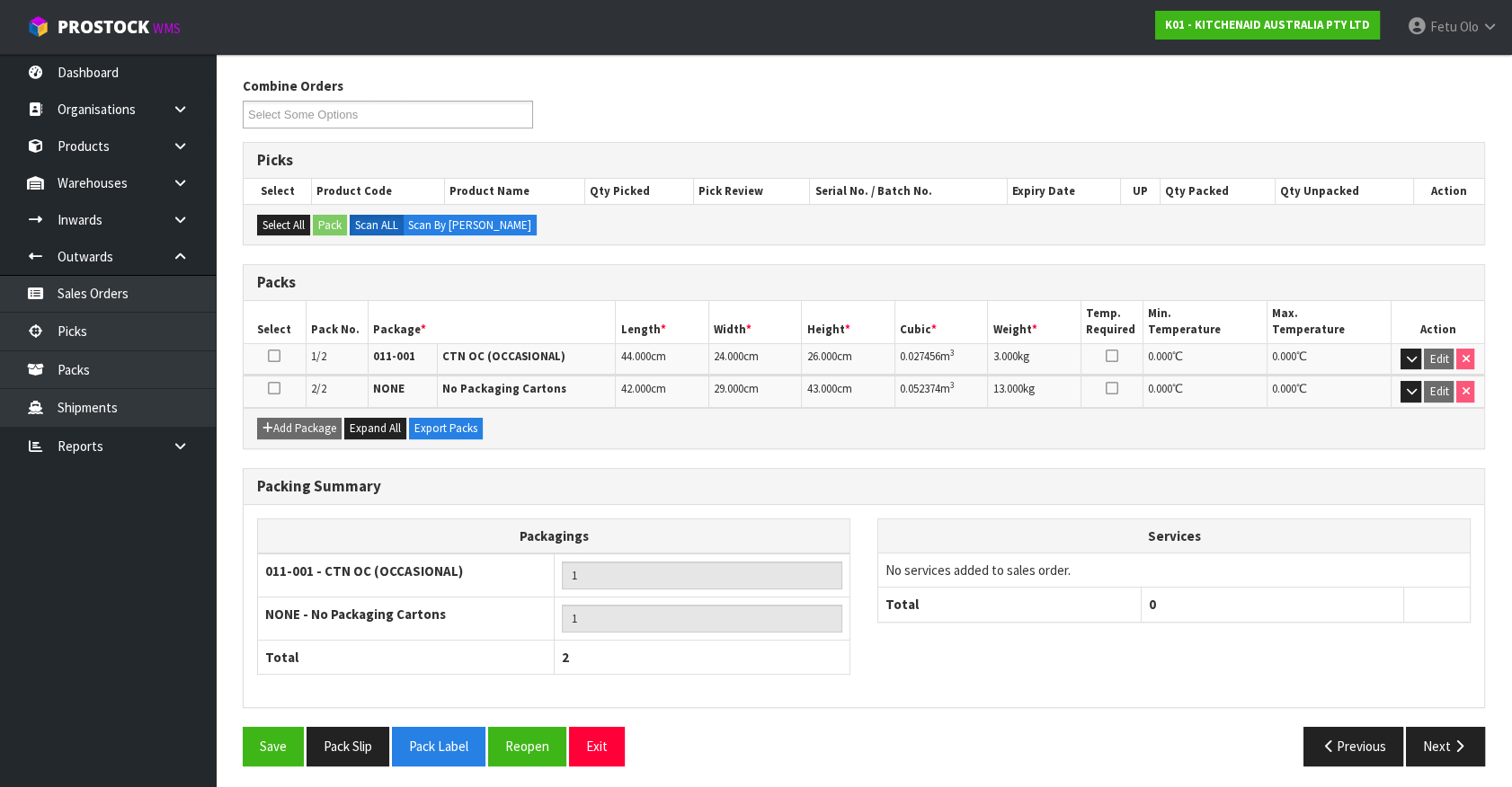 scroll, scrollTop: 278, scrollLeft: 0, axis: vertical 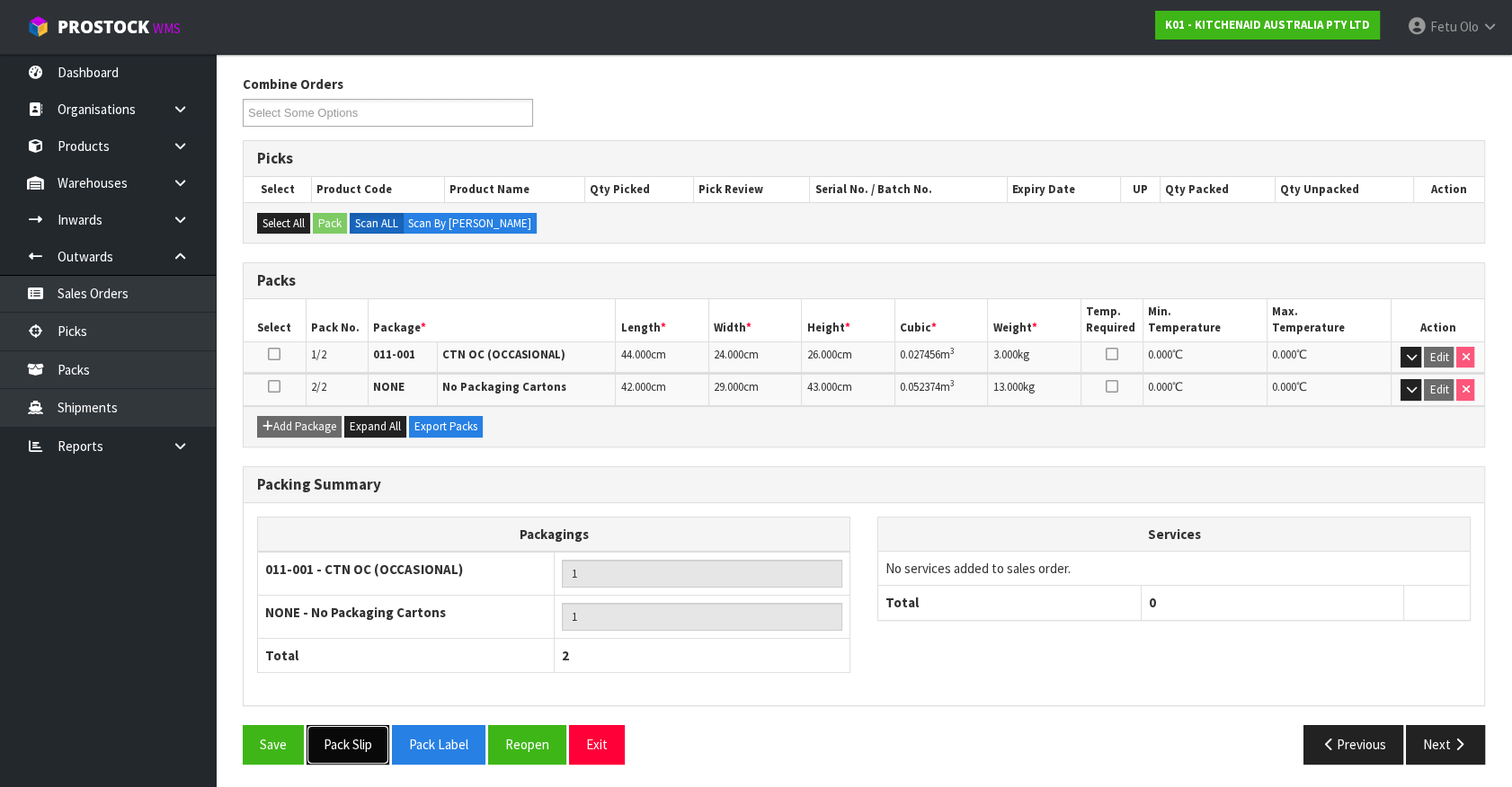 click on "Pack Slip" at bounding box center [348, 744] 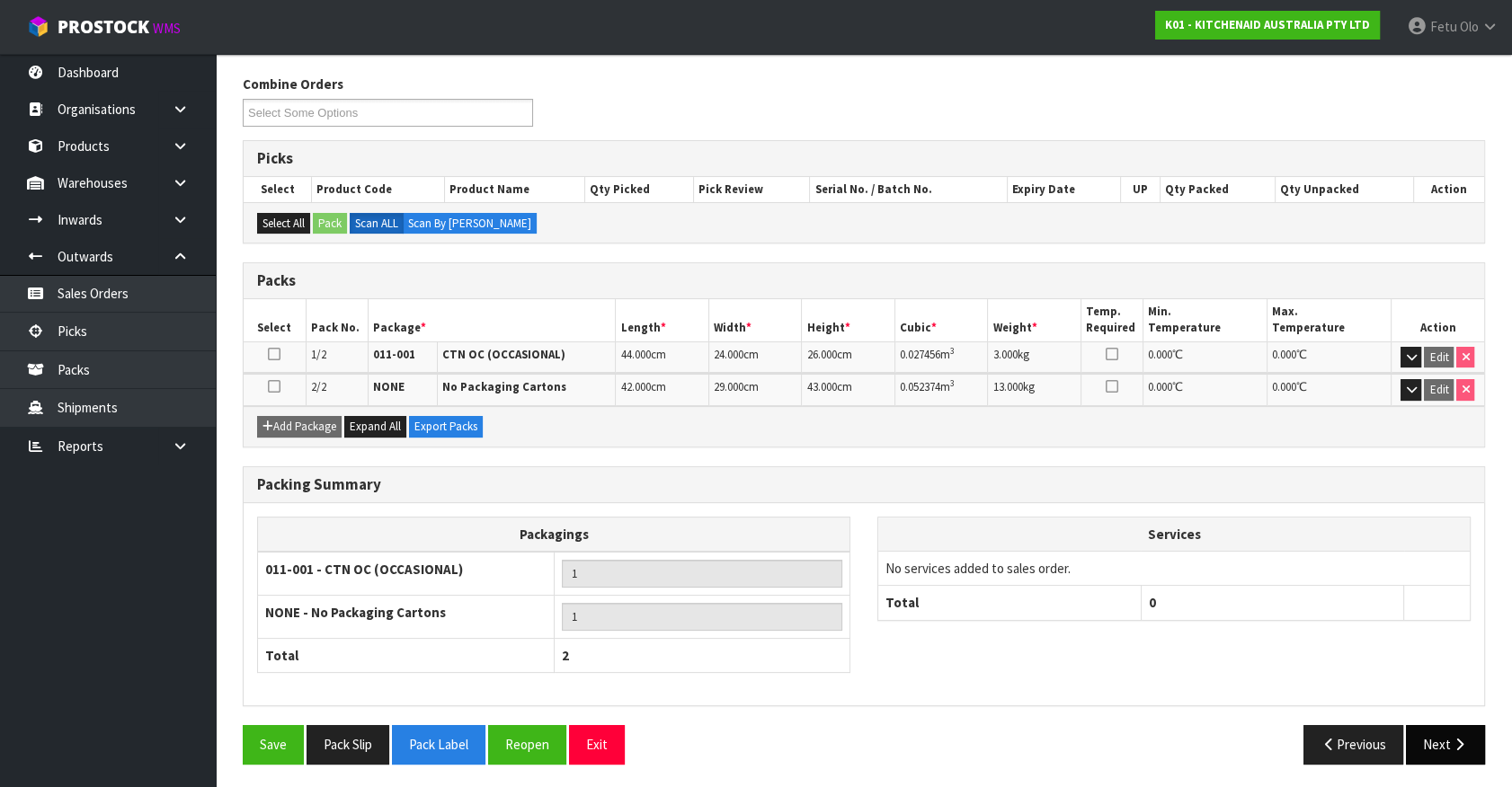 drag, startPoint x: 1509, startPoint y: 765, endPoint x: 1440, endPoint y: 751, distance: 70.40597 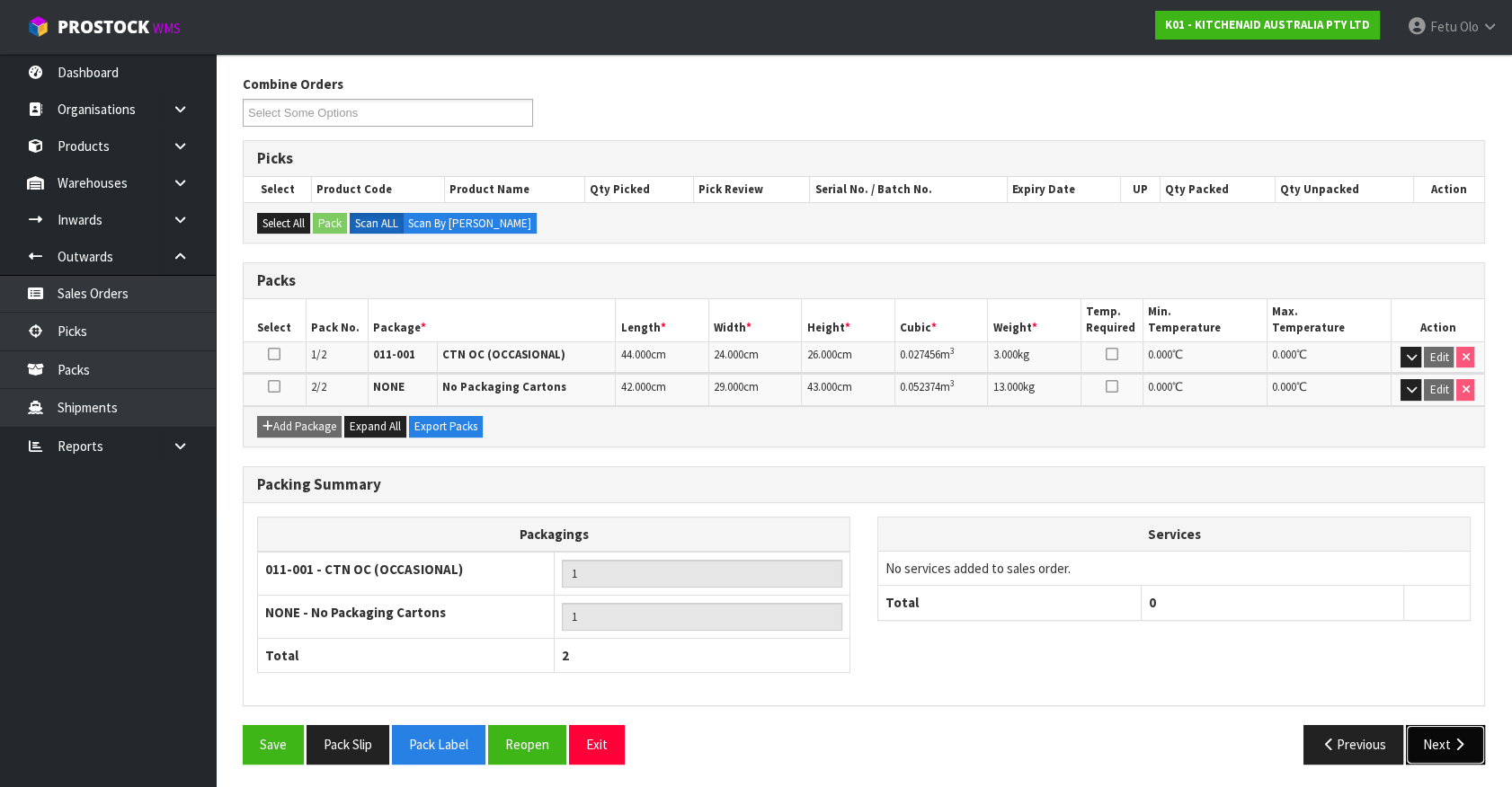 click on "Next" at bounding box center [1445, 744] 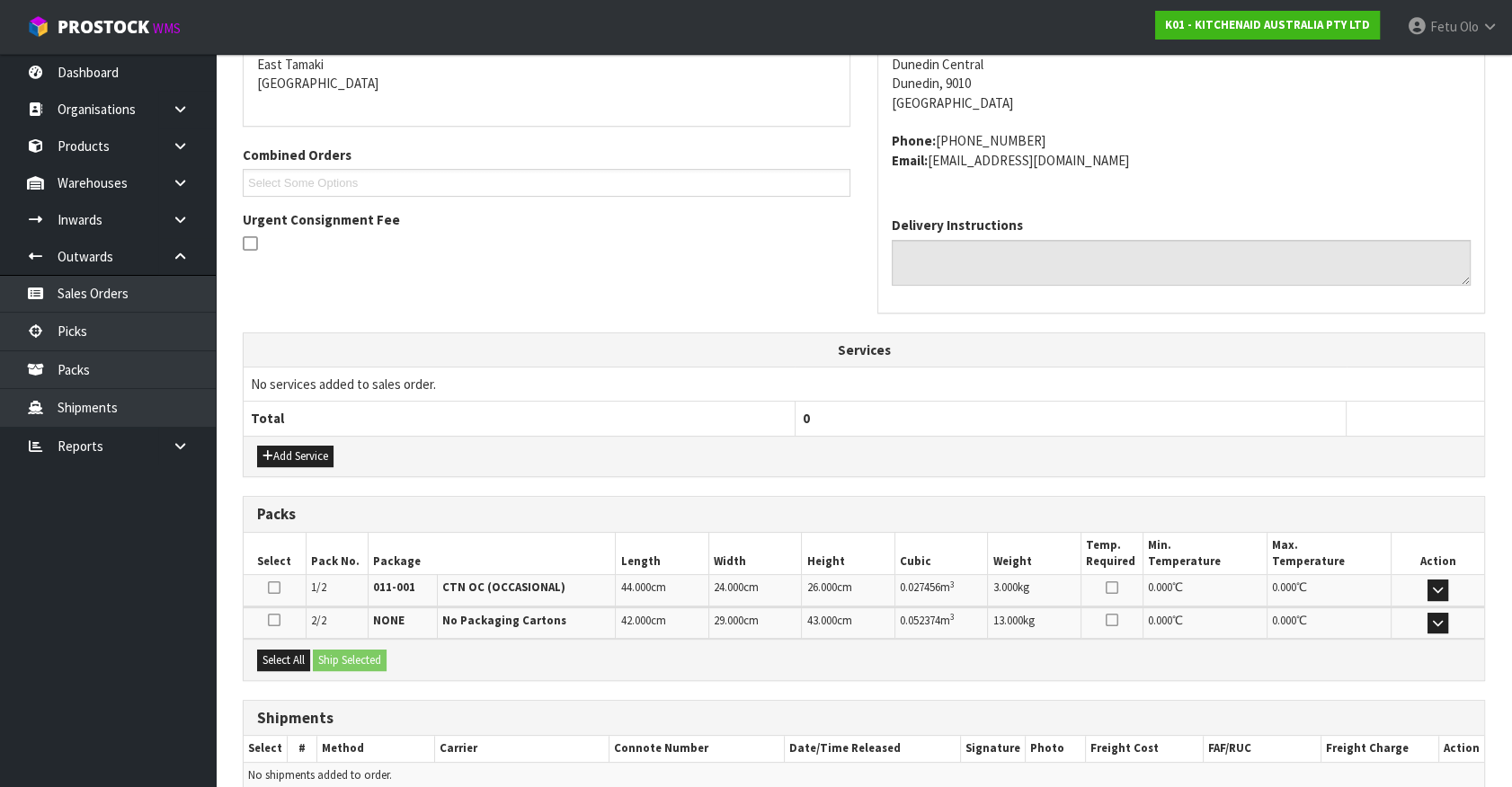 scroll, scrollTop: 468, scrollLeft: 0, axis: vertical 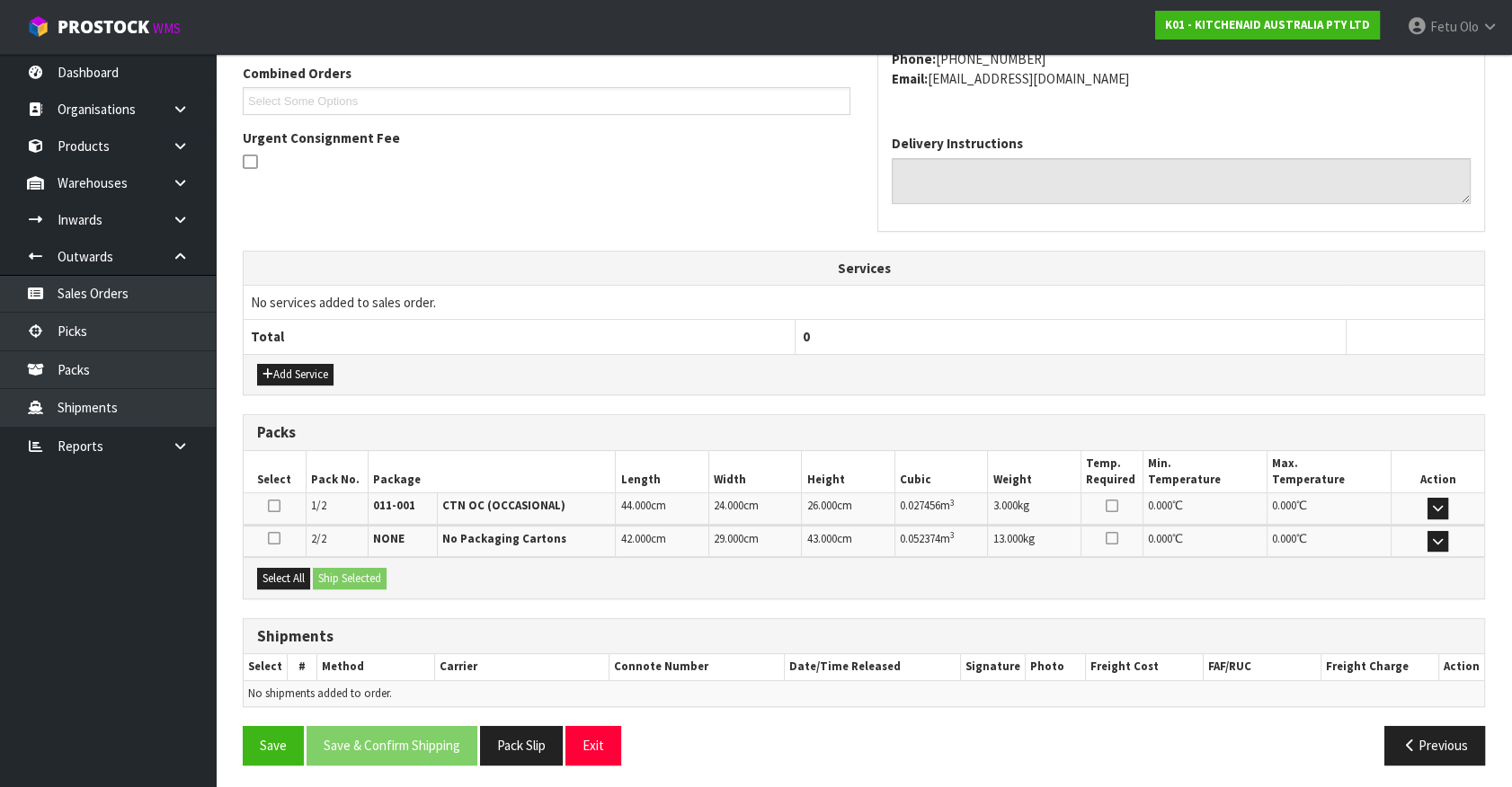 drag, startPoint x: 254, startPoint y: 576, endPoint x: 279, endPoint y: 566, distance: 26.92582 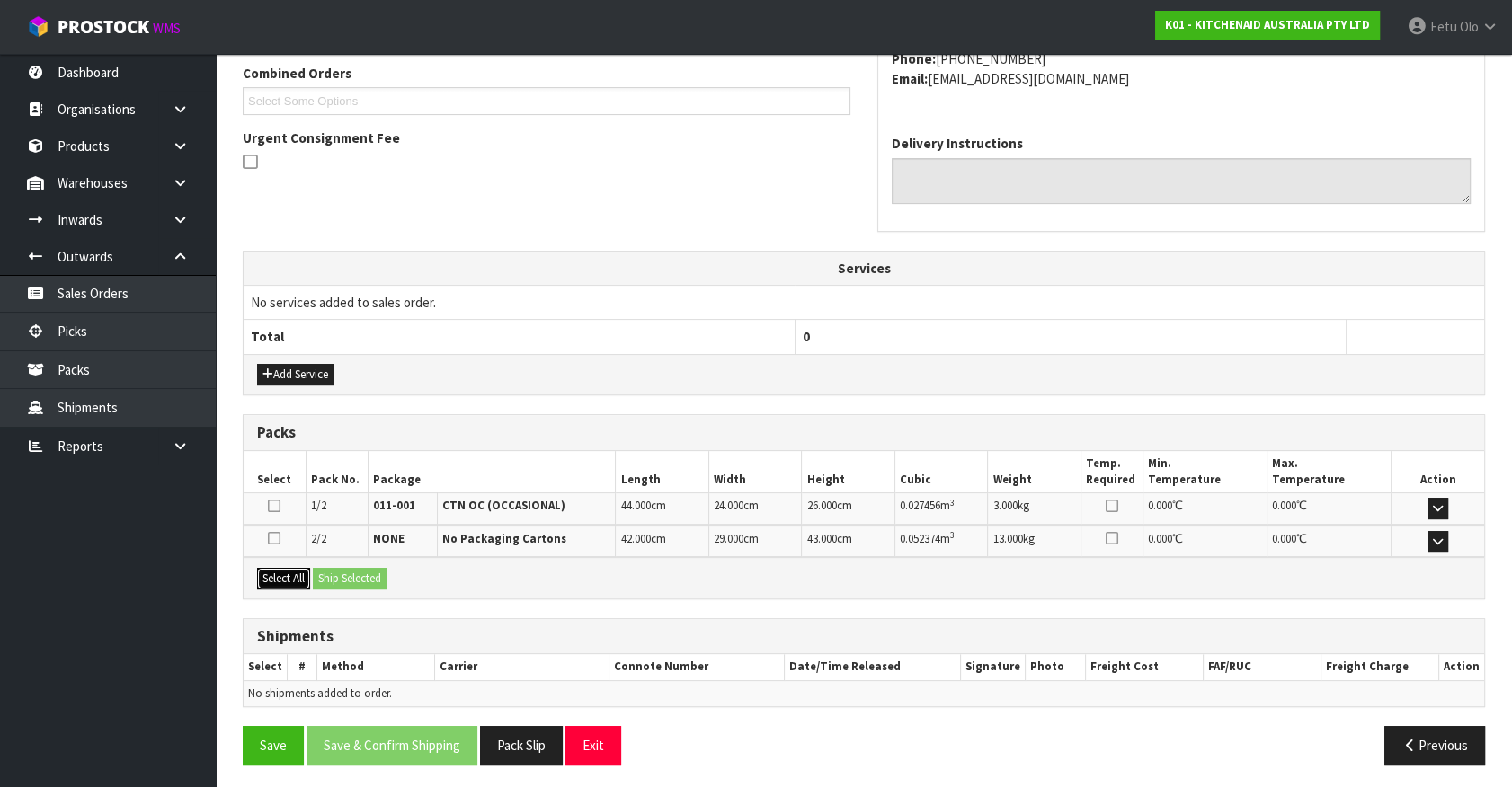 click on "Select All" at bounding box center (283, 579) 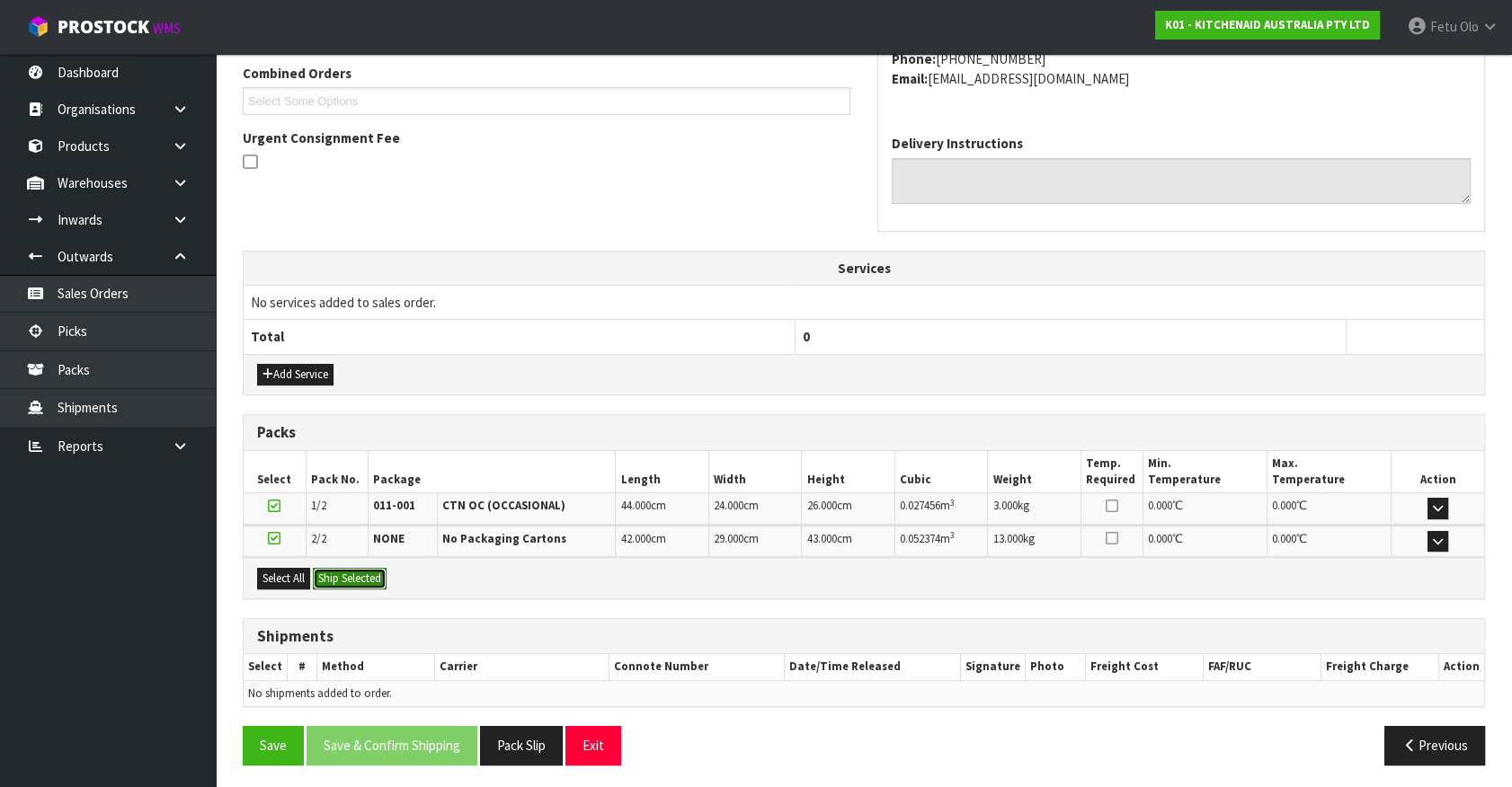 click on "Ship Selected" at bounding box center (350, 579) 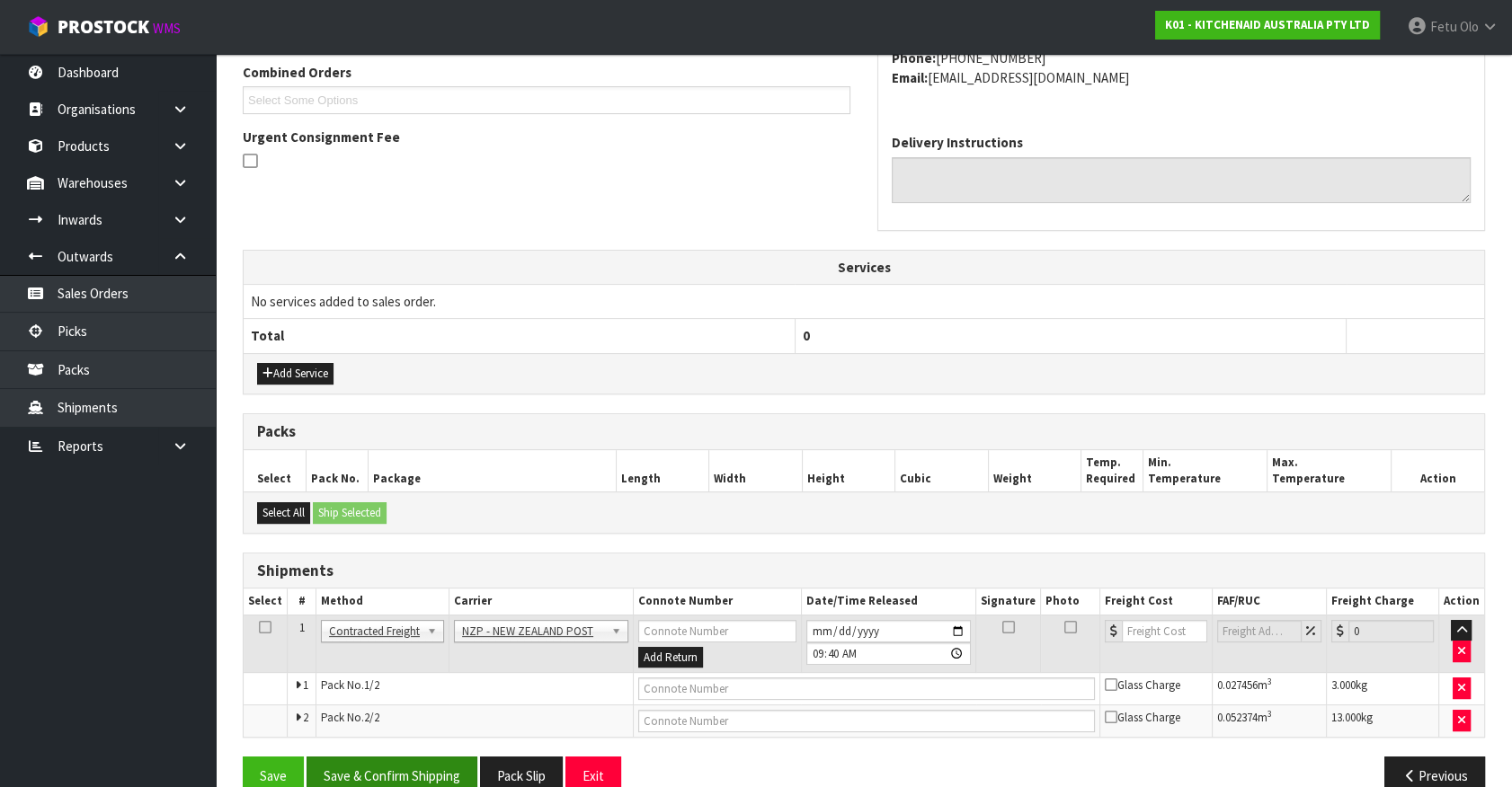 scroll, scrollTop: 500, scrollLeft: 0, axis: vertical 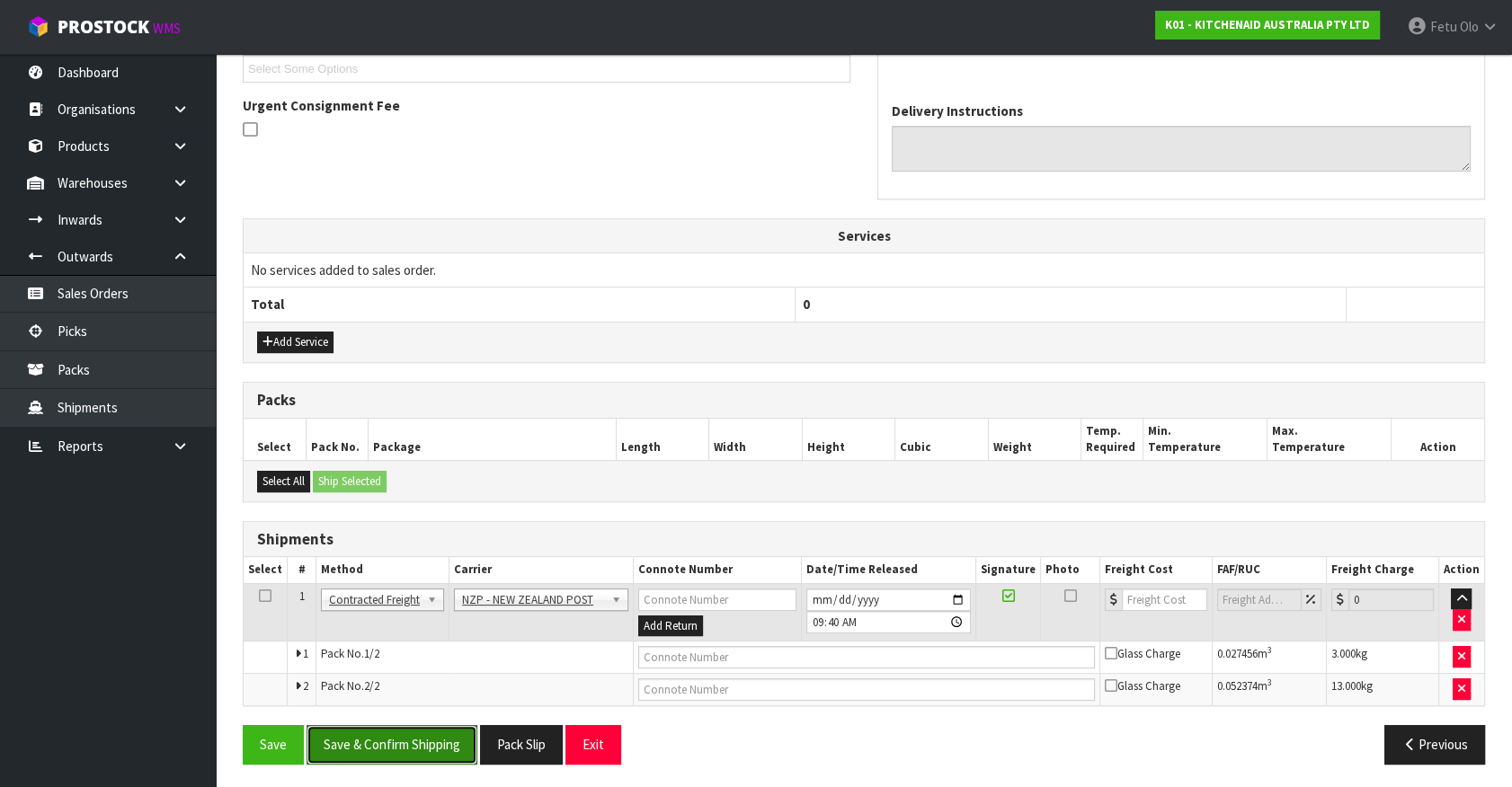drag, startPoint x: 417, startPoint y: 750, endPoint x: 408, endPoint y: 749, distance: 9.055385 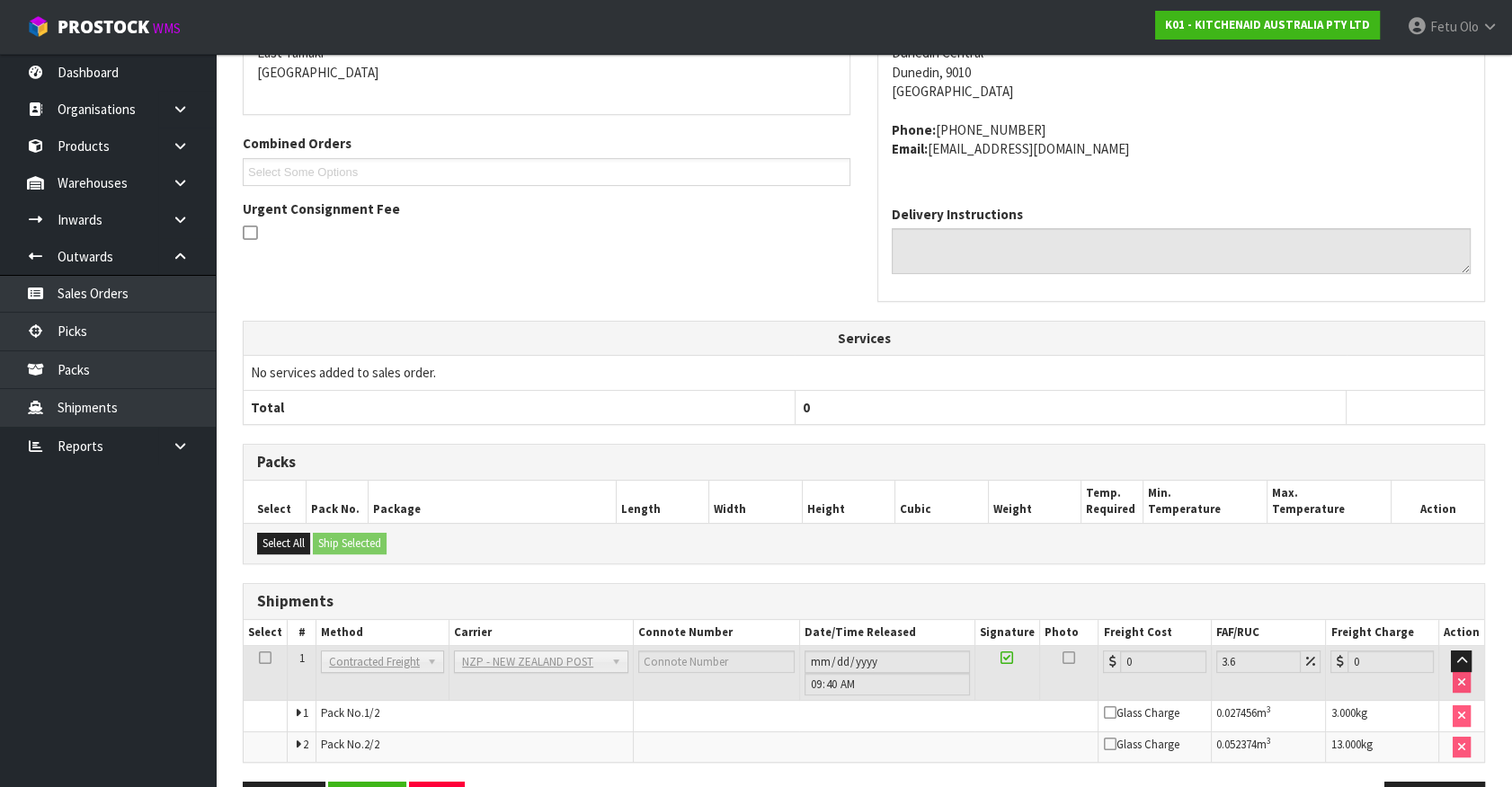 scroll, scrollTop: 474, scrollLeft: 0, axis: vertical 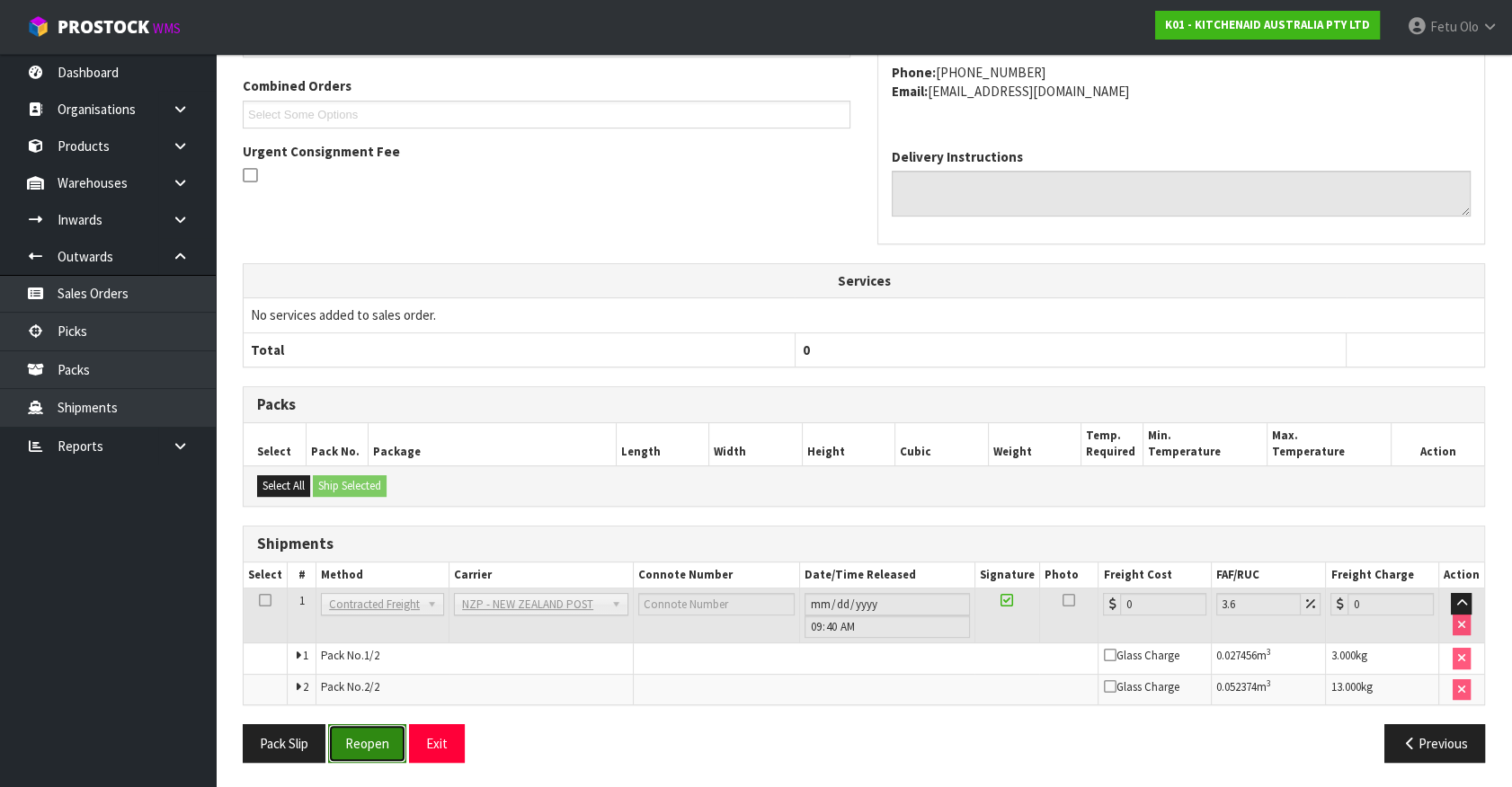 click on "Reopen" at bounding box center [367, 743] 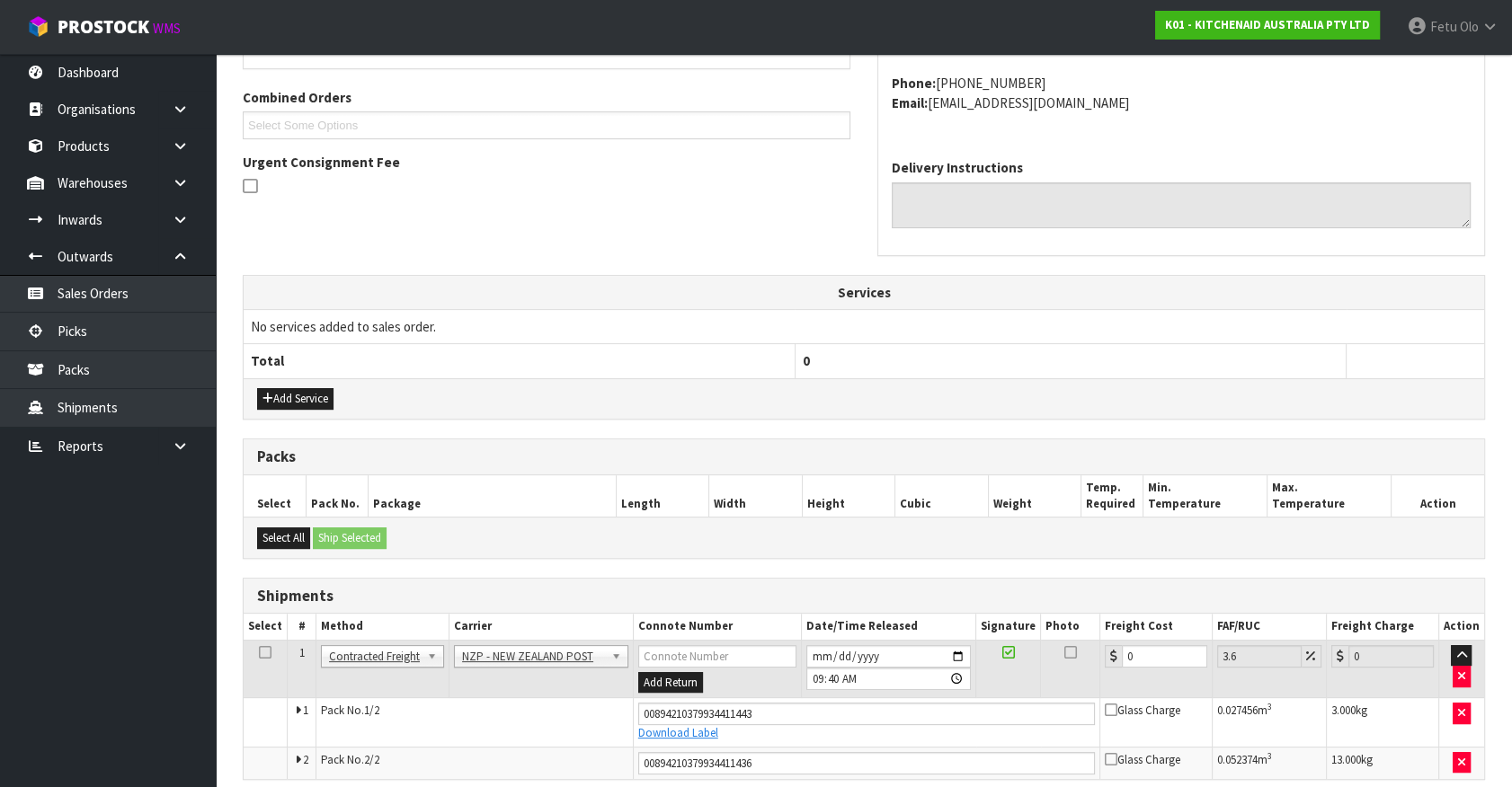 scroll, scrollTop: 455, scrollLeft: 0, axis: vertical 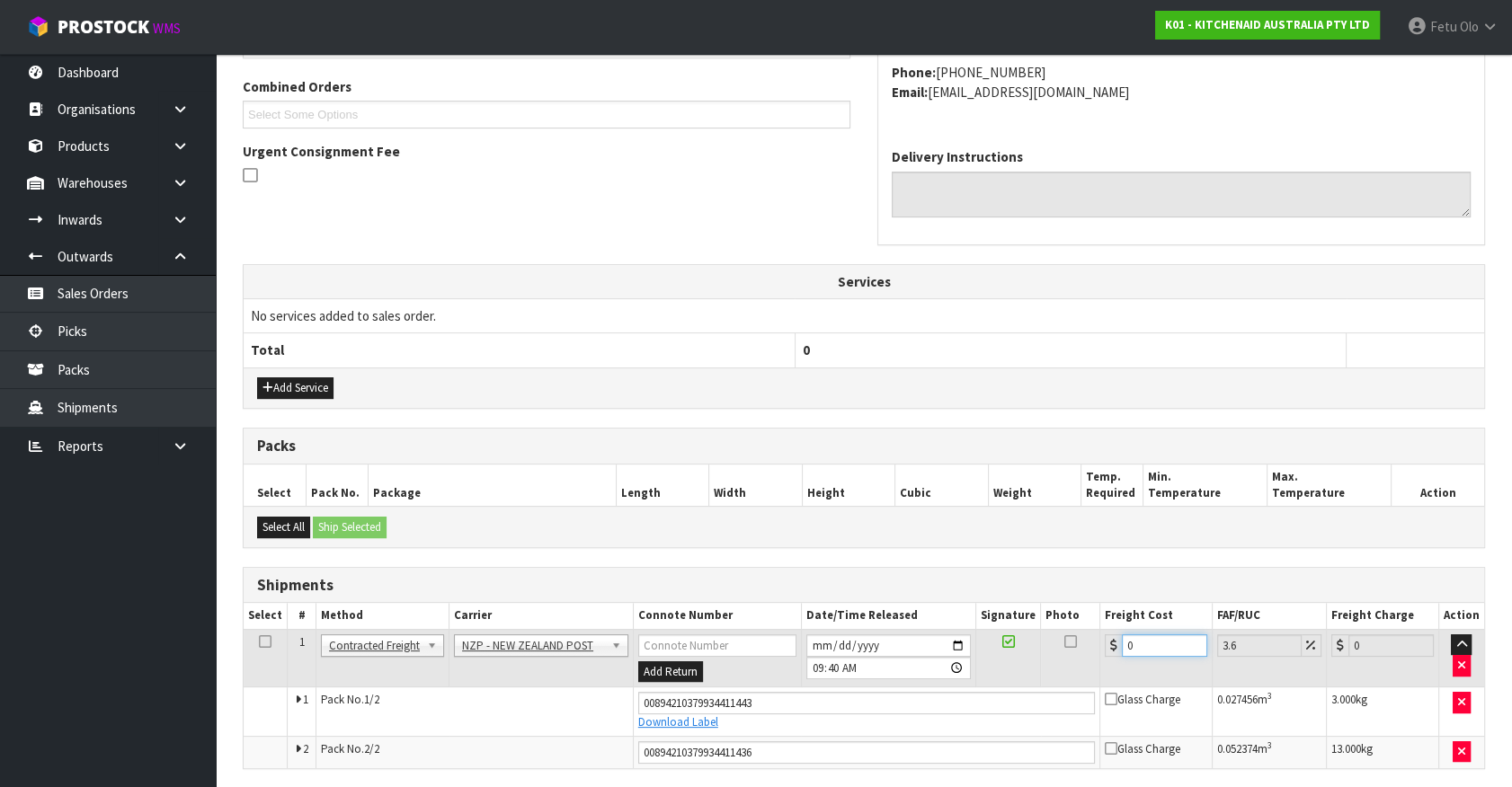 drag, startPoint x: 1151, startPoint y: 646, endPoint x: 562, endPoint y: 696, distance: 591.1184 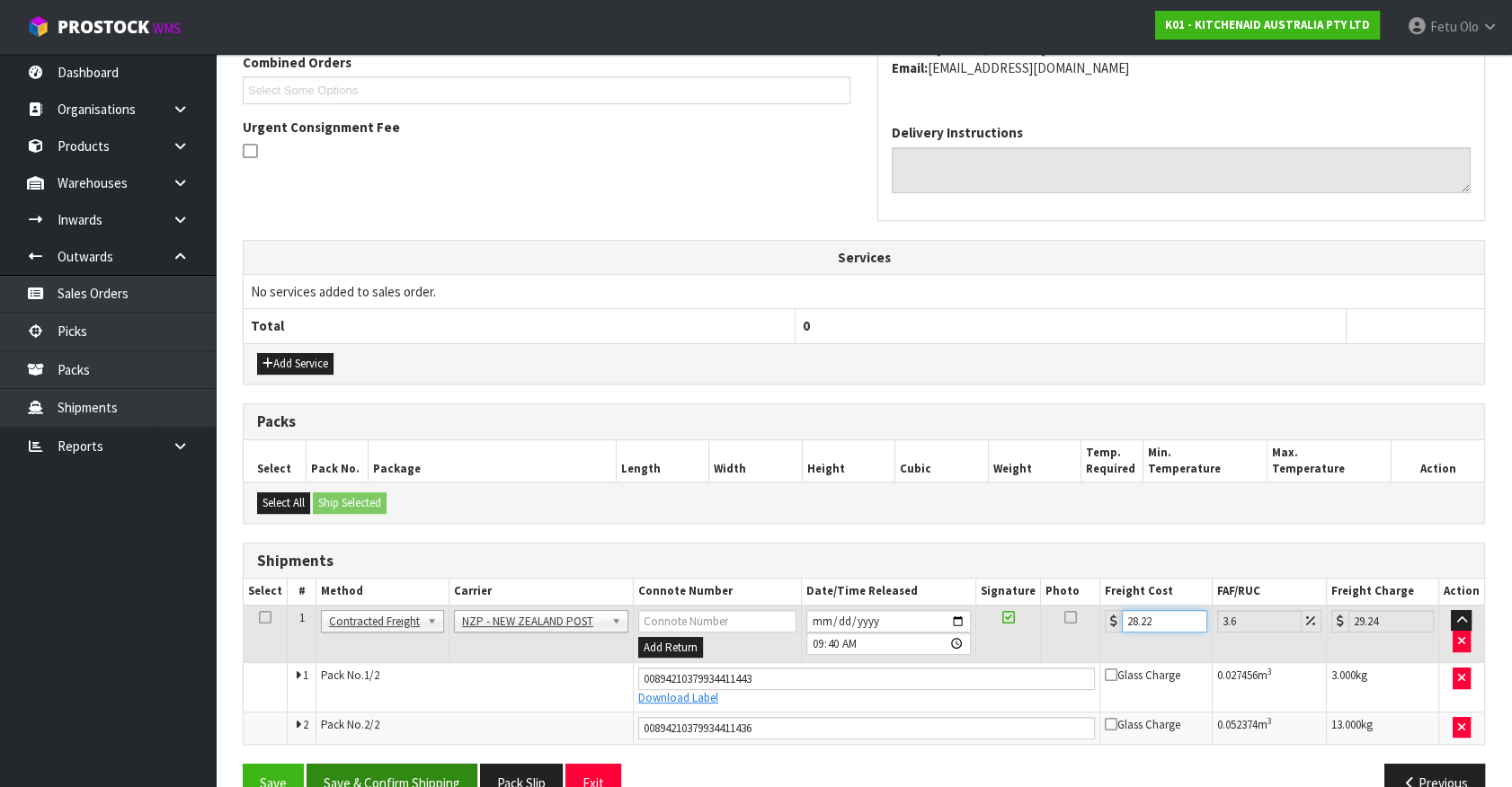 scroll, scrollTop: 517, scrollLeft: 0, axis: vertical 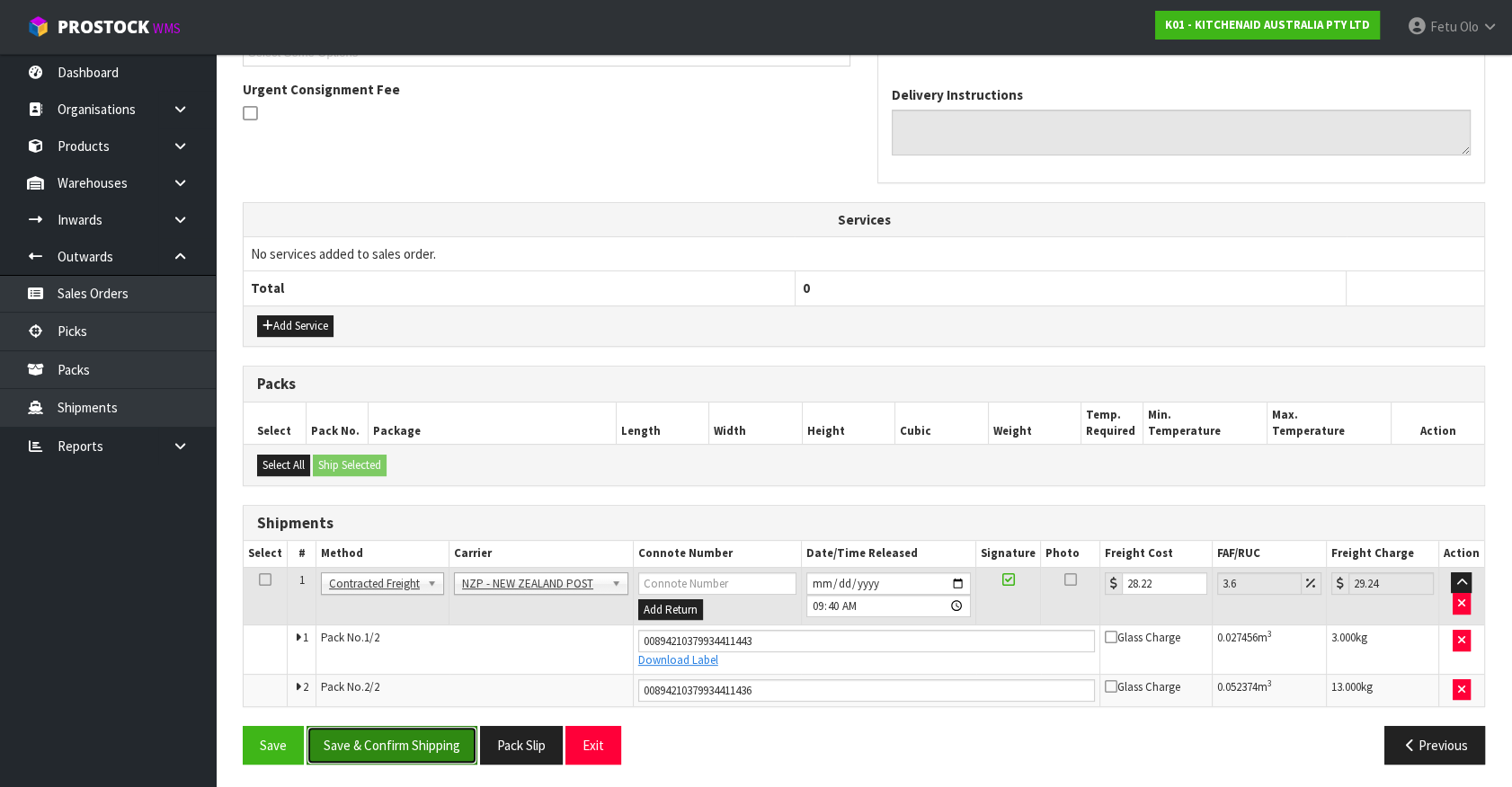 click on "Save & Confirm Shipping" at bounding box center [392, 745] 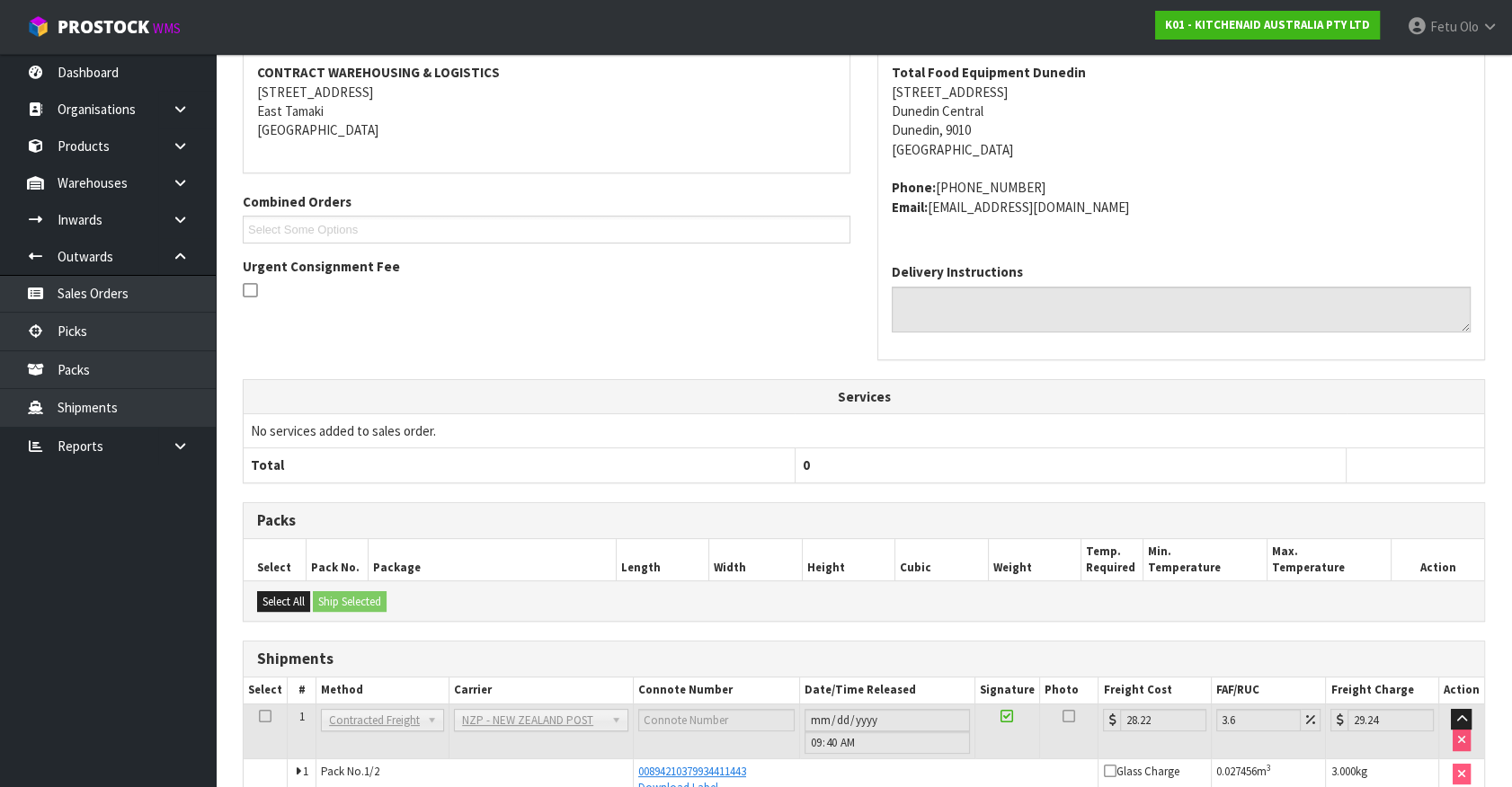 scroll, scrollTop: 467, scrollLeft: 0, axis: vertical 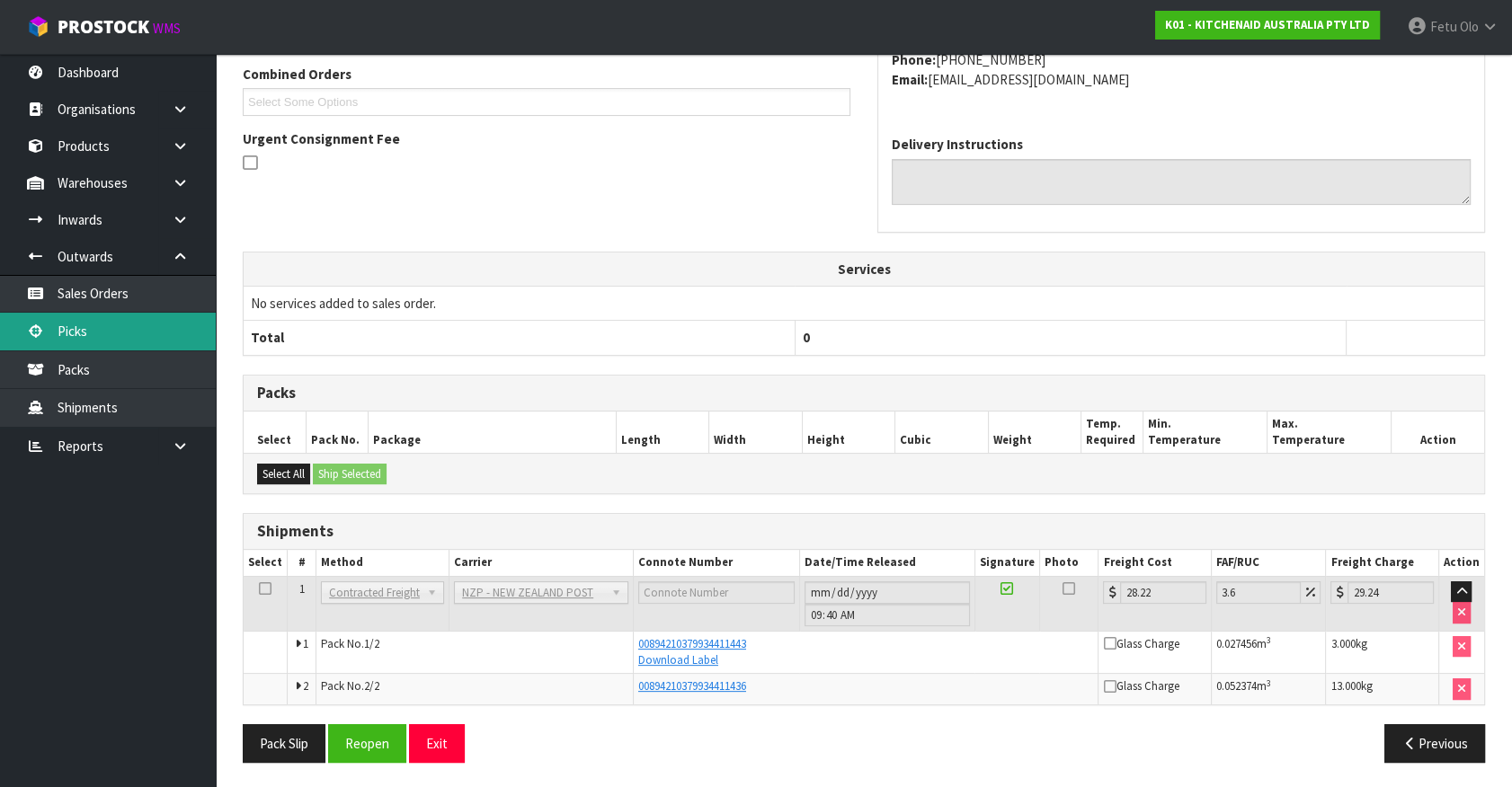 click on "Picks" at bounding box center [108, 331] 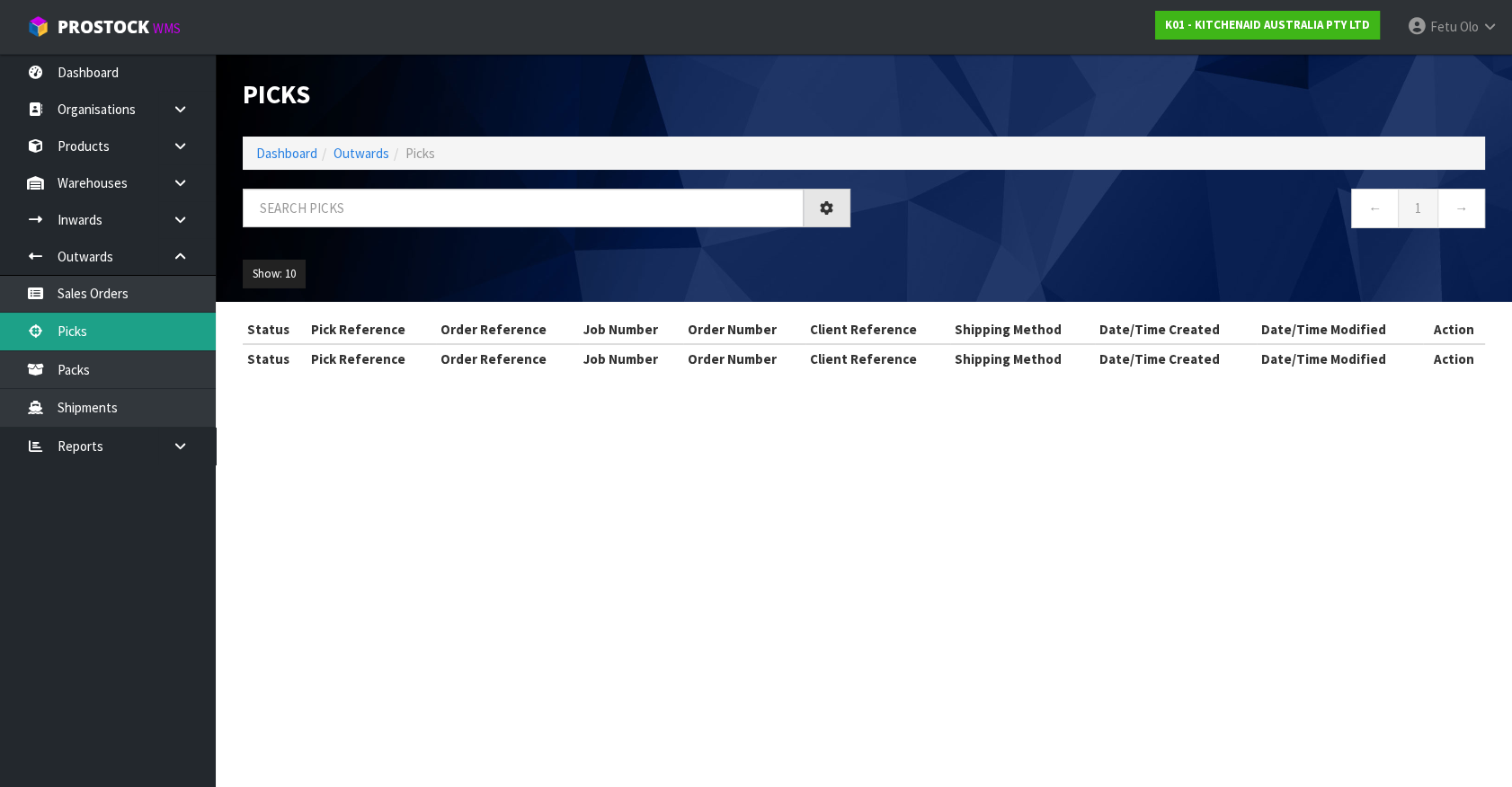 scroll, scrollTop: 0, scrollLeft: 0, axis: both 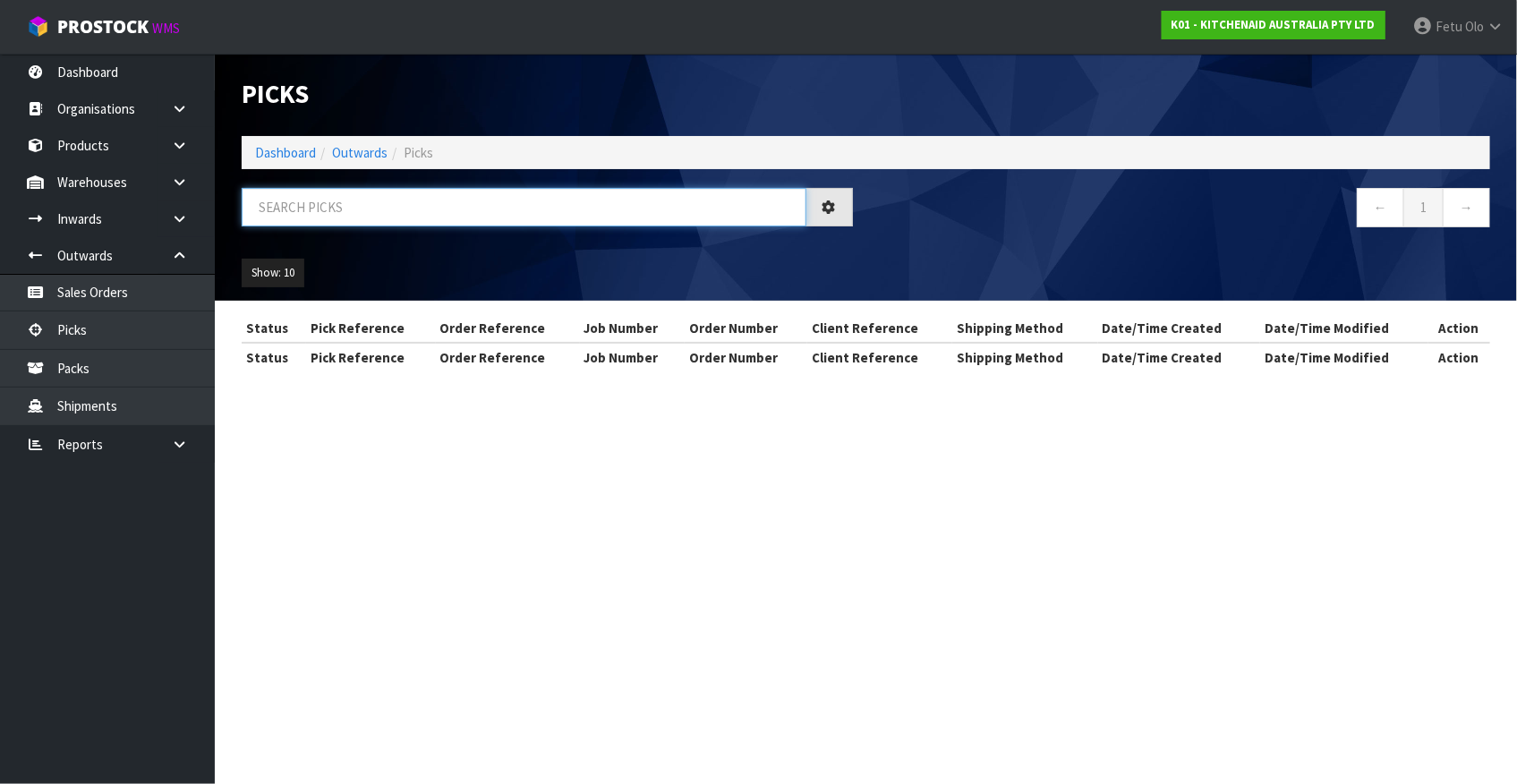 click at bounding box center [524, 207] 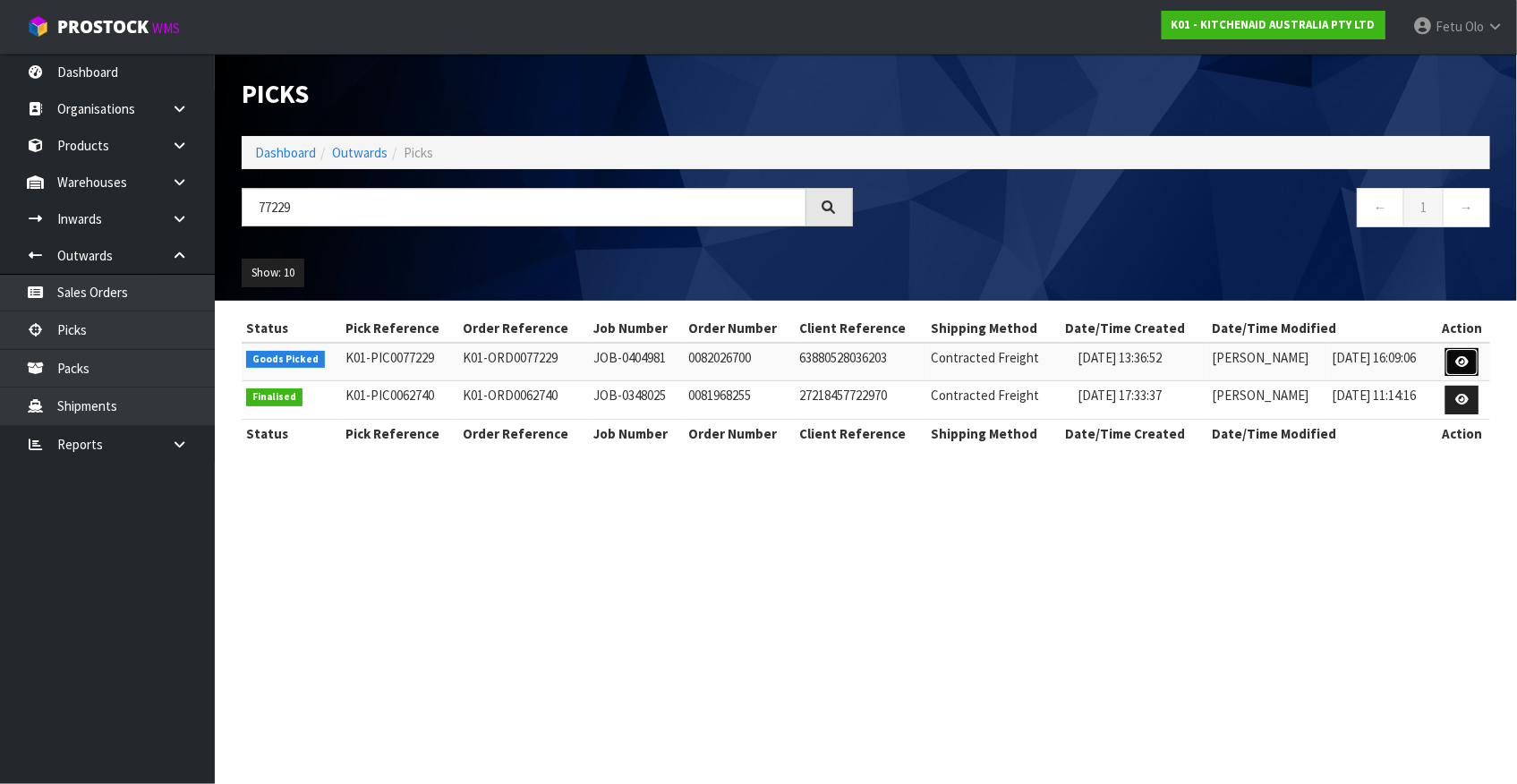 click at bounding box center (1462, 362) 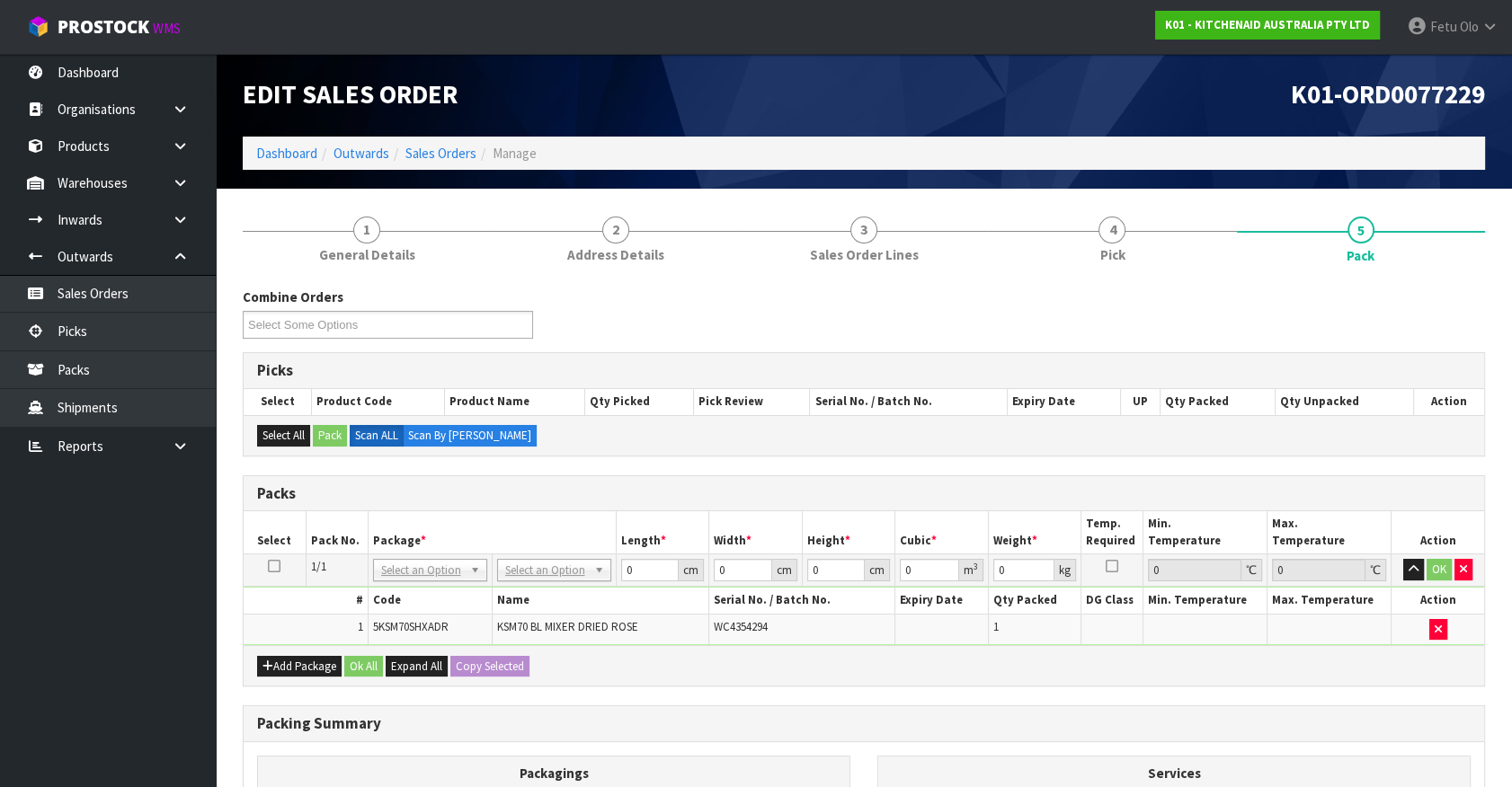 drag, startPoint x: 573, startPoint y: 577, endPoint x: 561, endPoint y: 600, distance: 25.942244 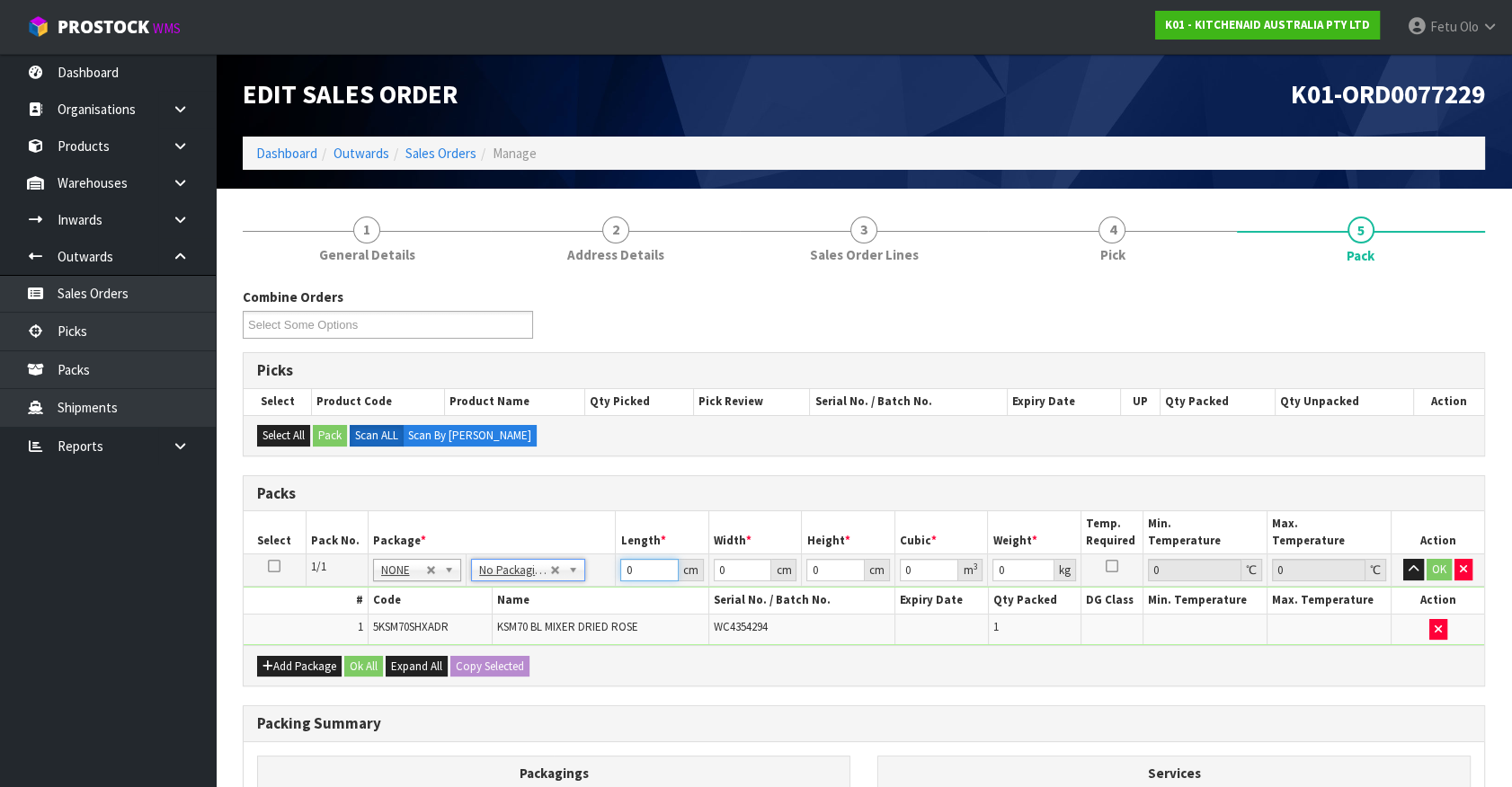 drag, startPoint x: 647, startPoint y: 569, endPoint x: 536, endPoint y: 598, distance: 114.72576 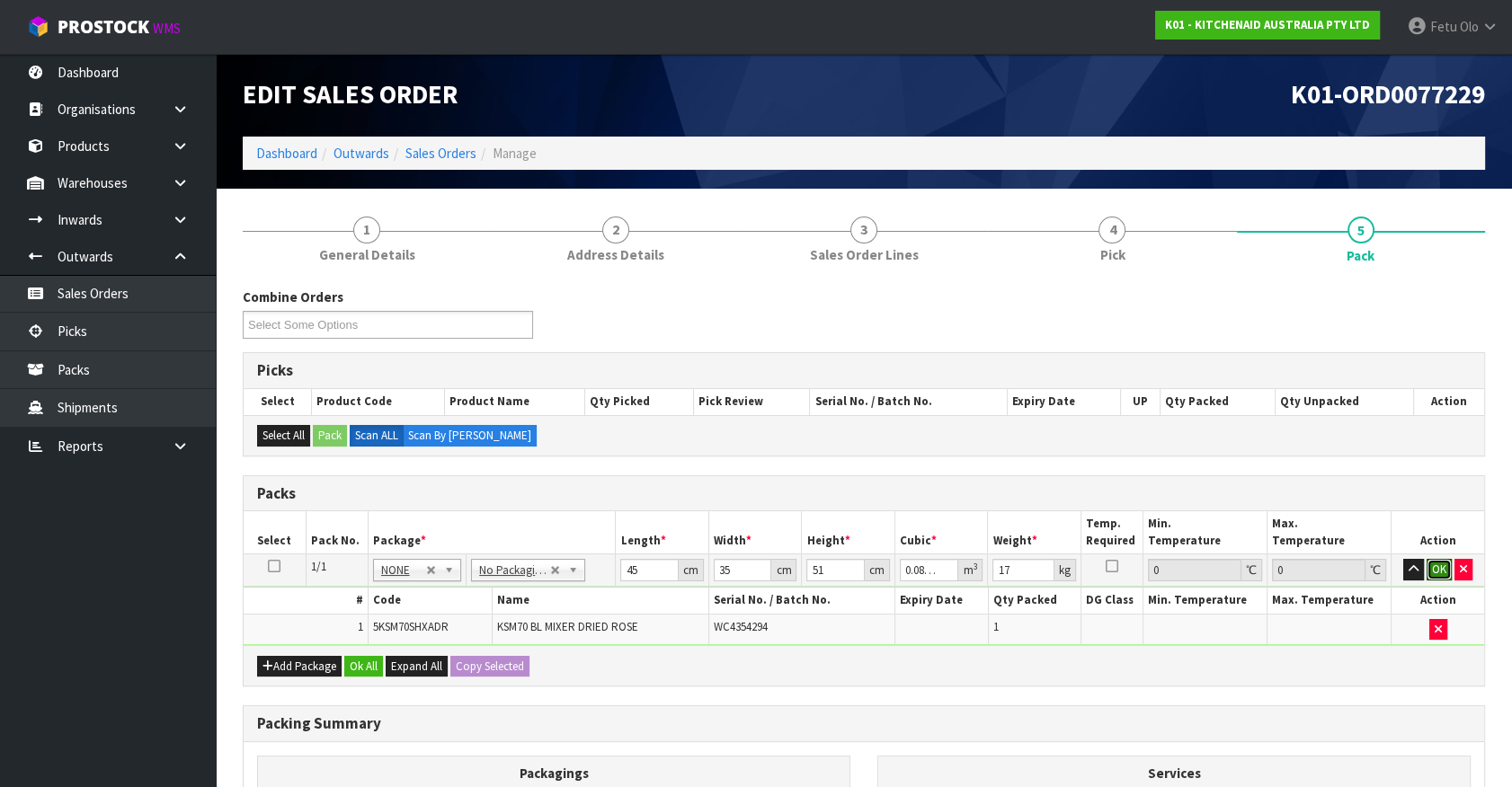 click on "OK" at bounding box center [1439, 570] 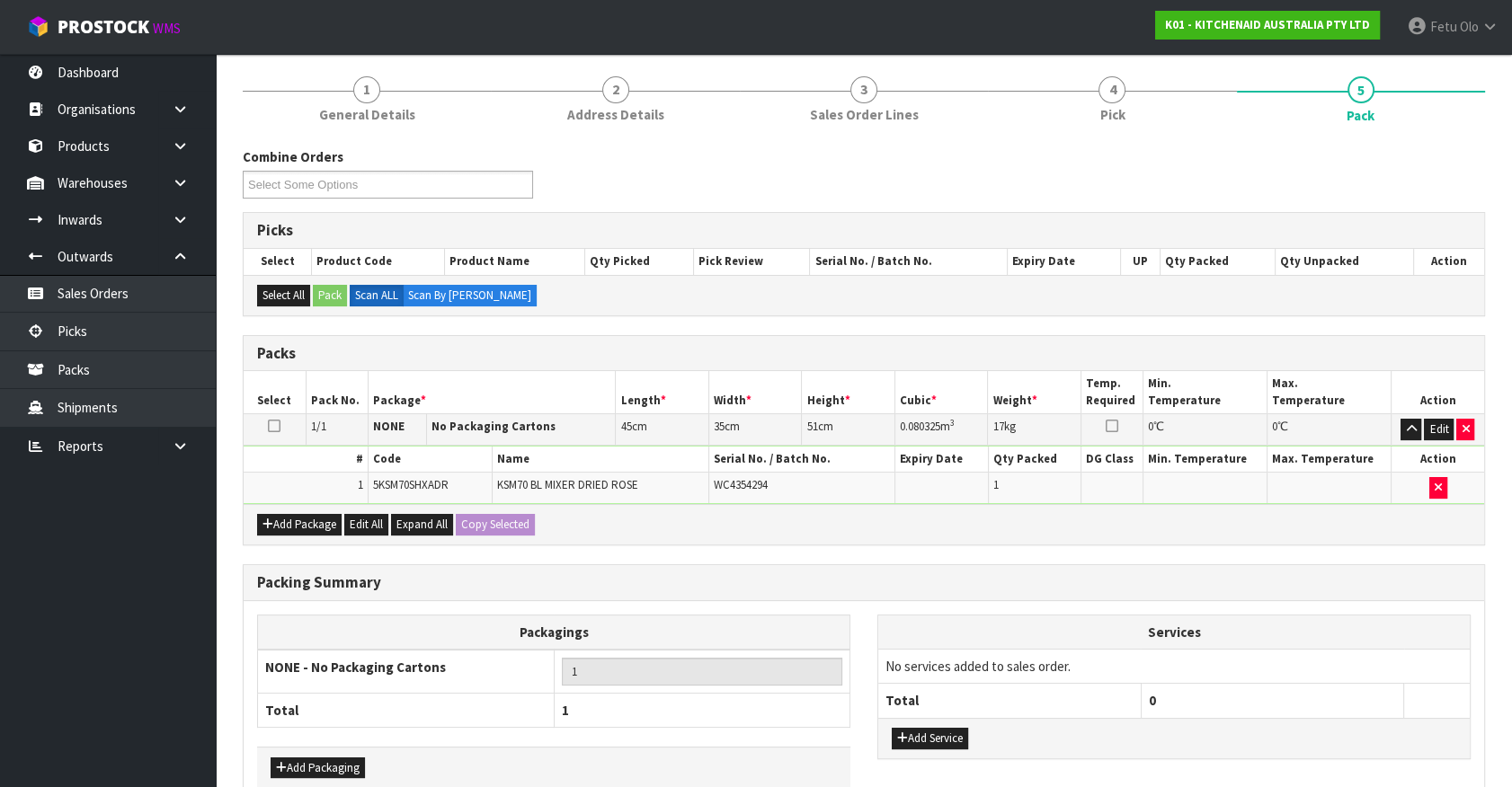 scroll, scrollTop: 234, scrollLeft: 0, axis: vertical 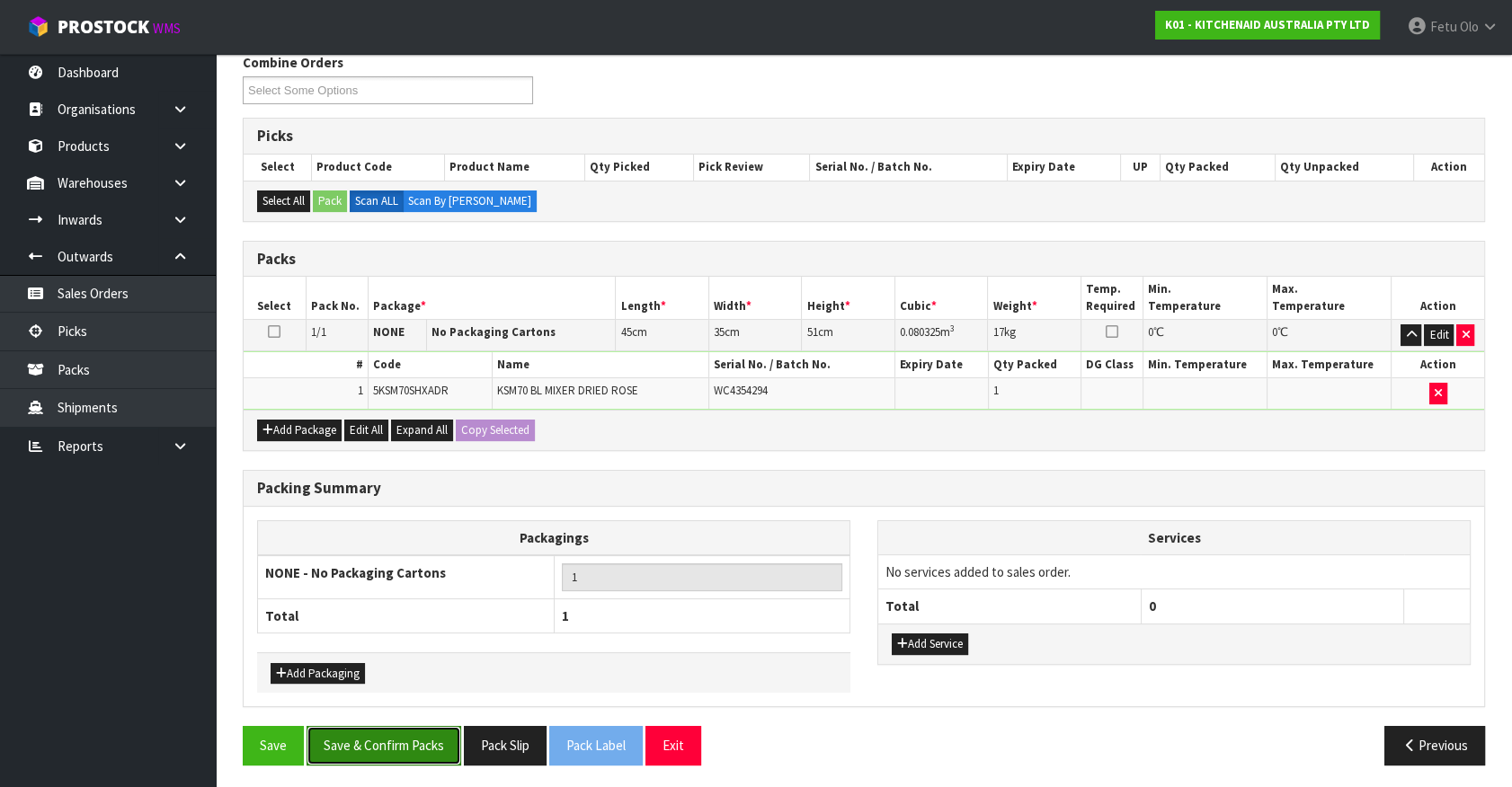 click on "Save & Confirm Packs" at bounding box center [384, 745] 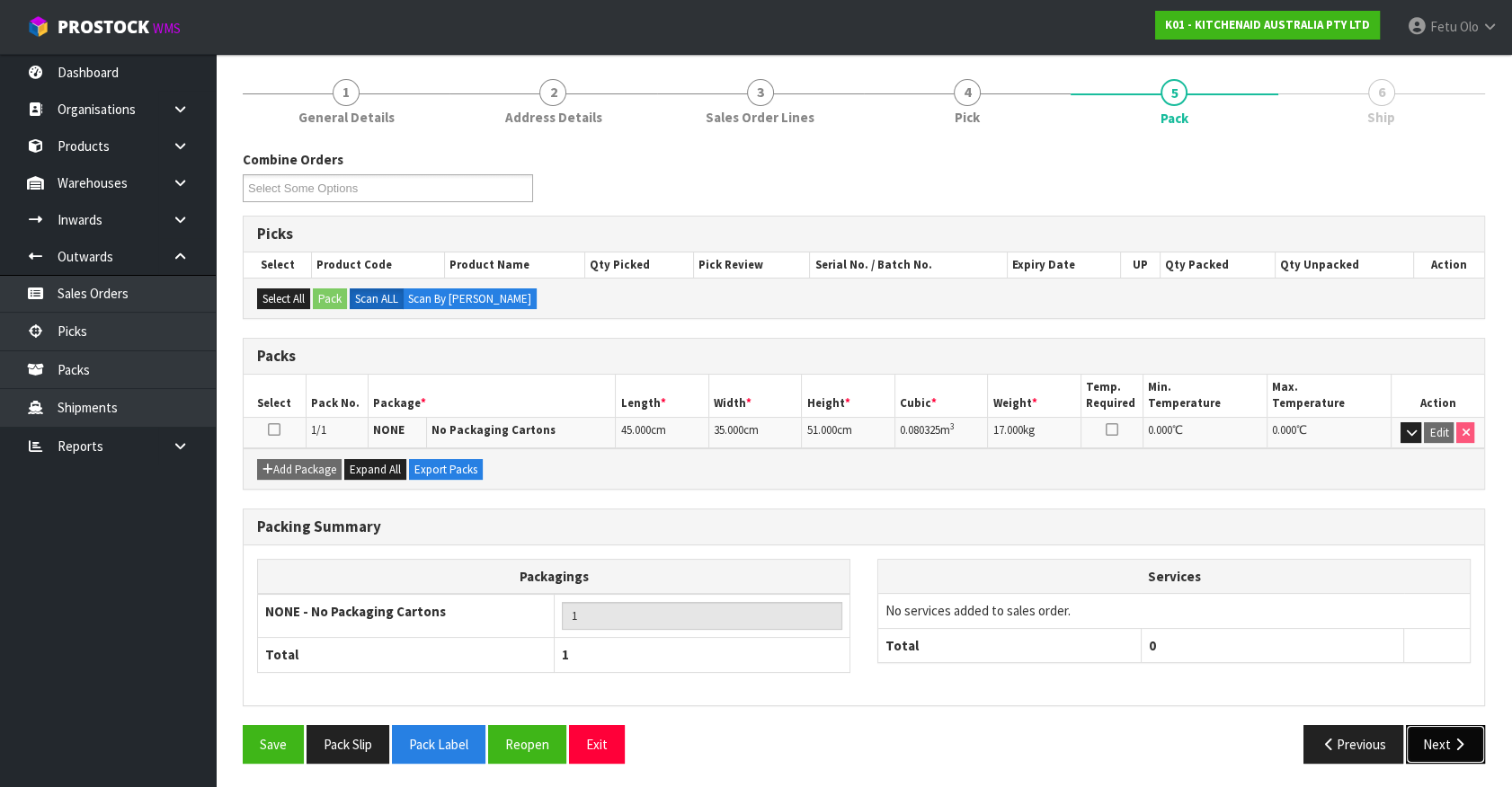 click on "Next" at bounding box center (1445, 744) 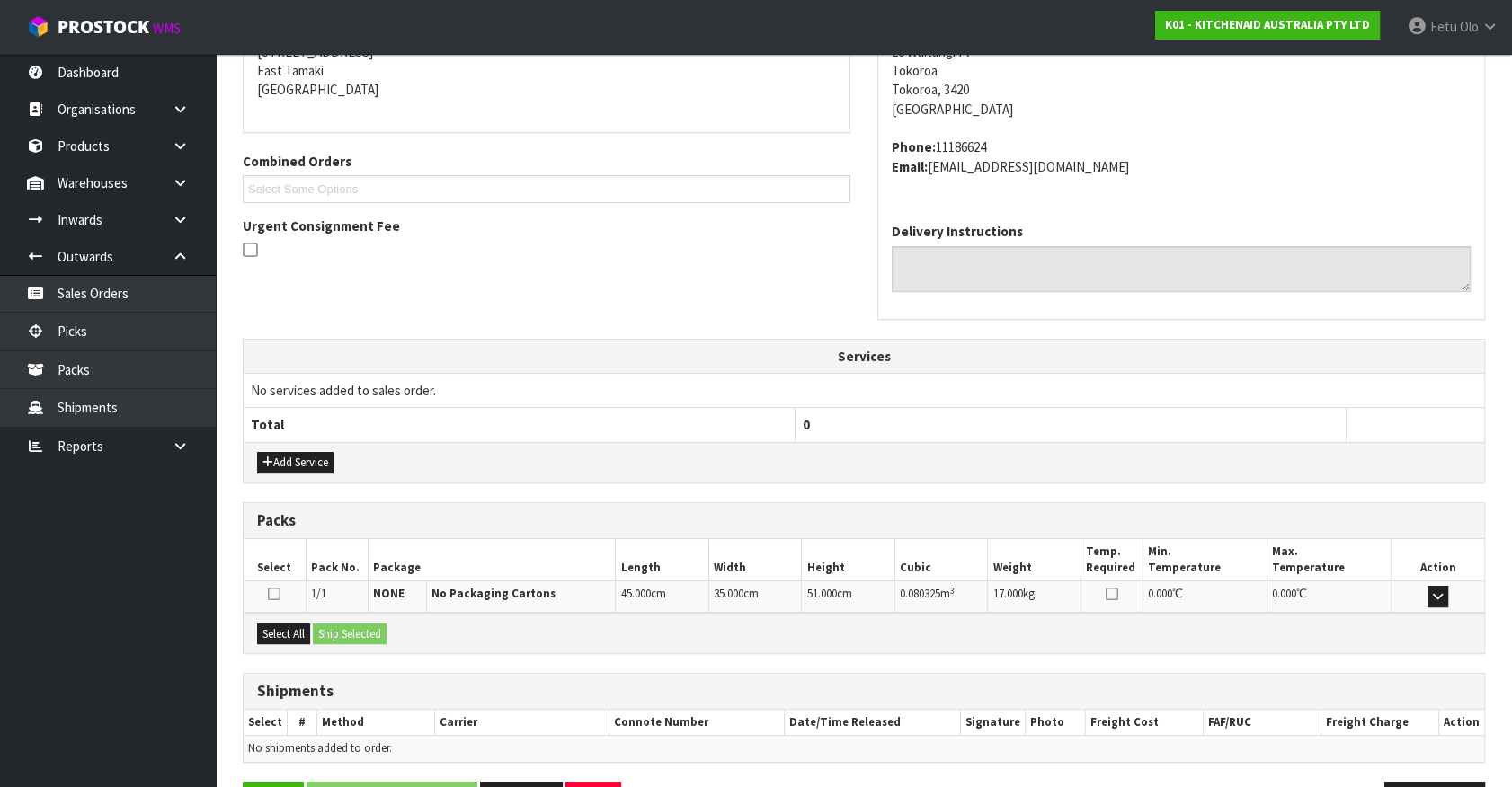 scroll, scrollTop: 437, scrollLeft: 0, axis: vertical 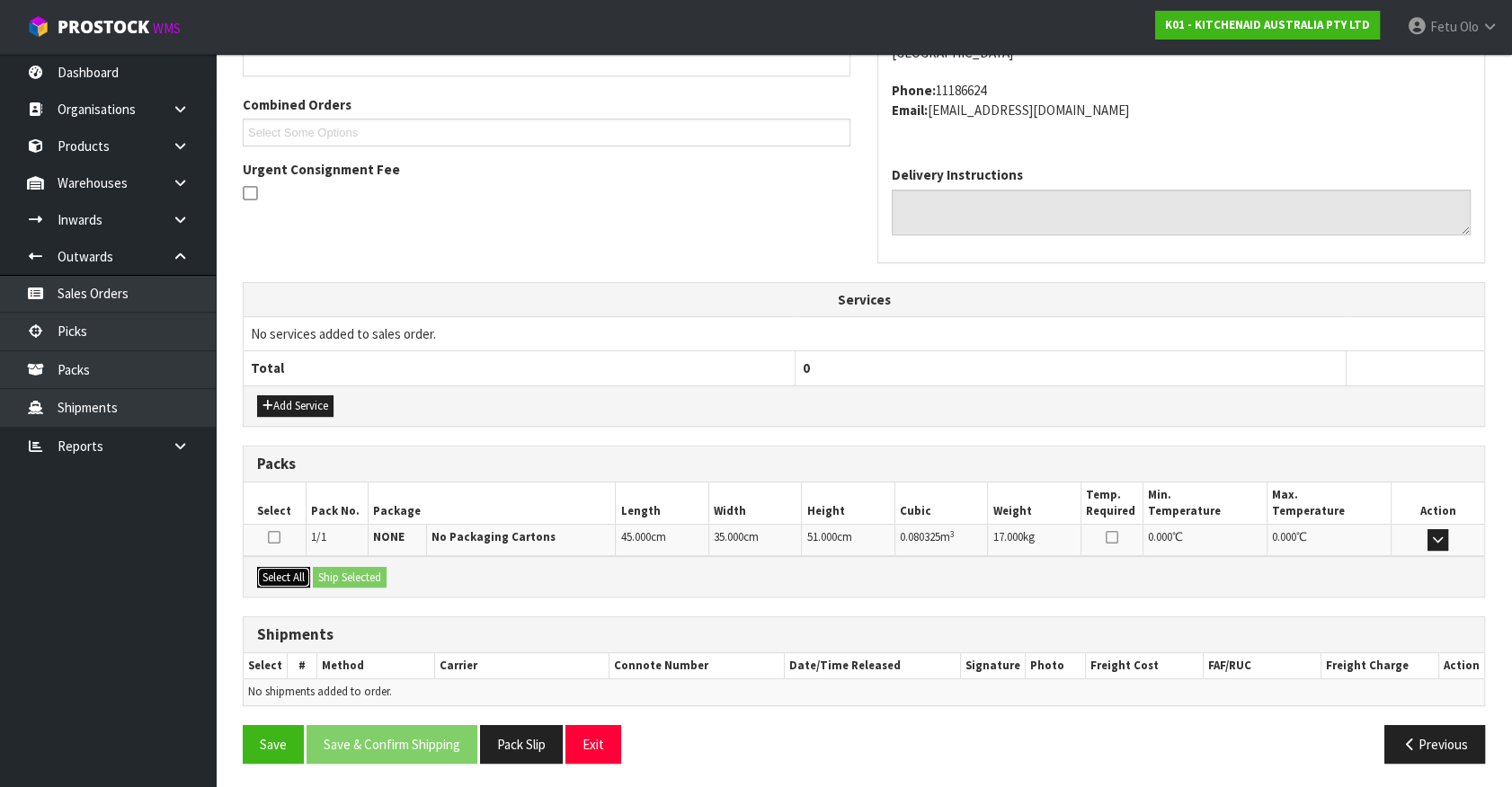 click on "Select All" at bounding box center (283, 578) 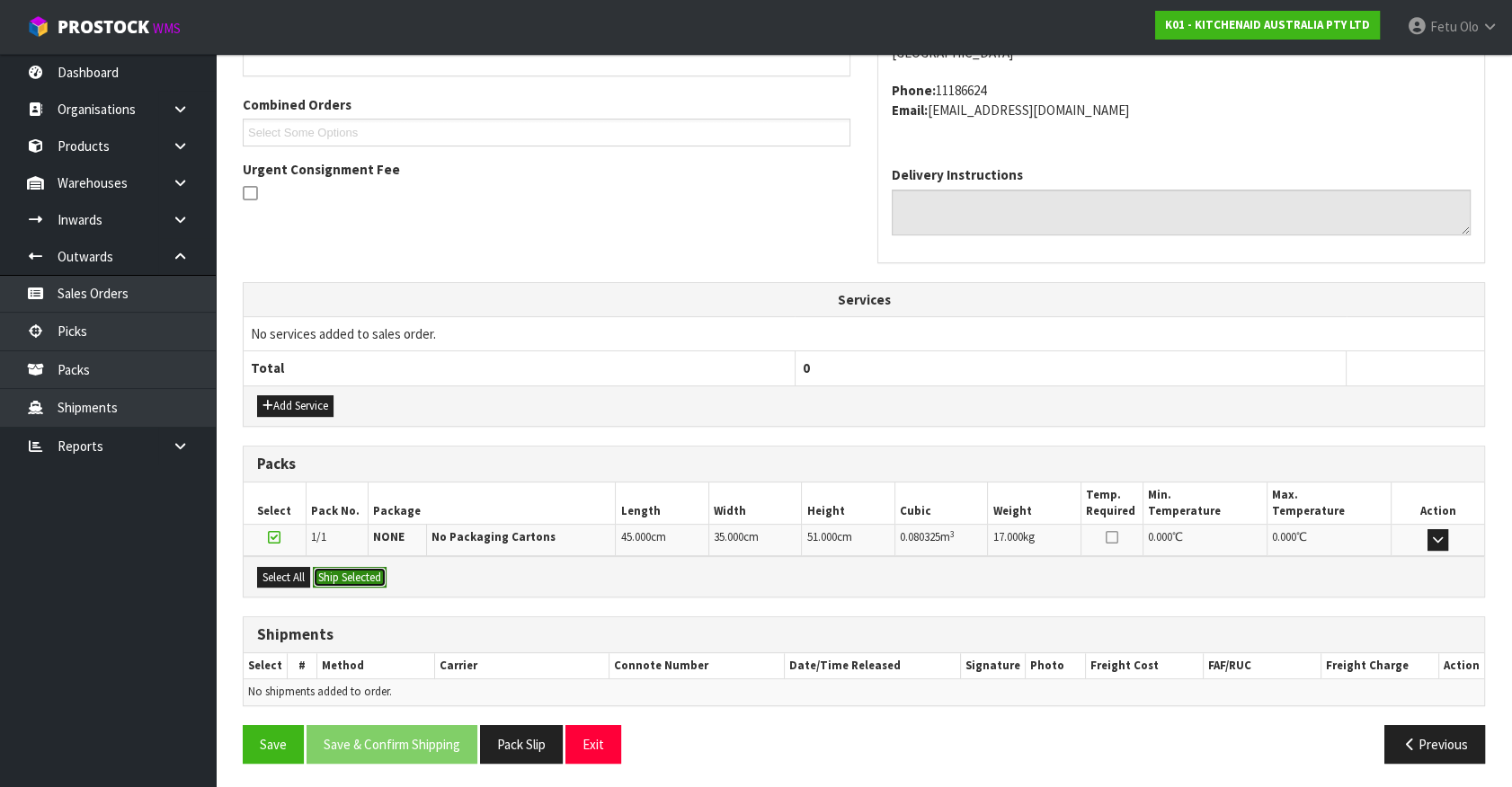 click on "Ship Selected" at bounding box center (350, 578) 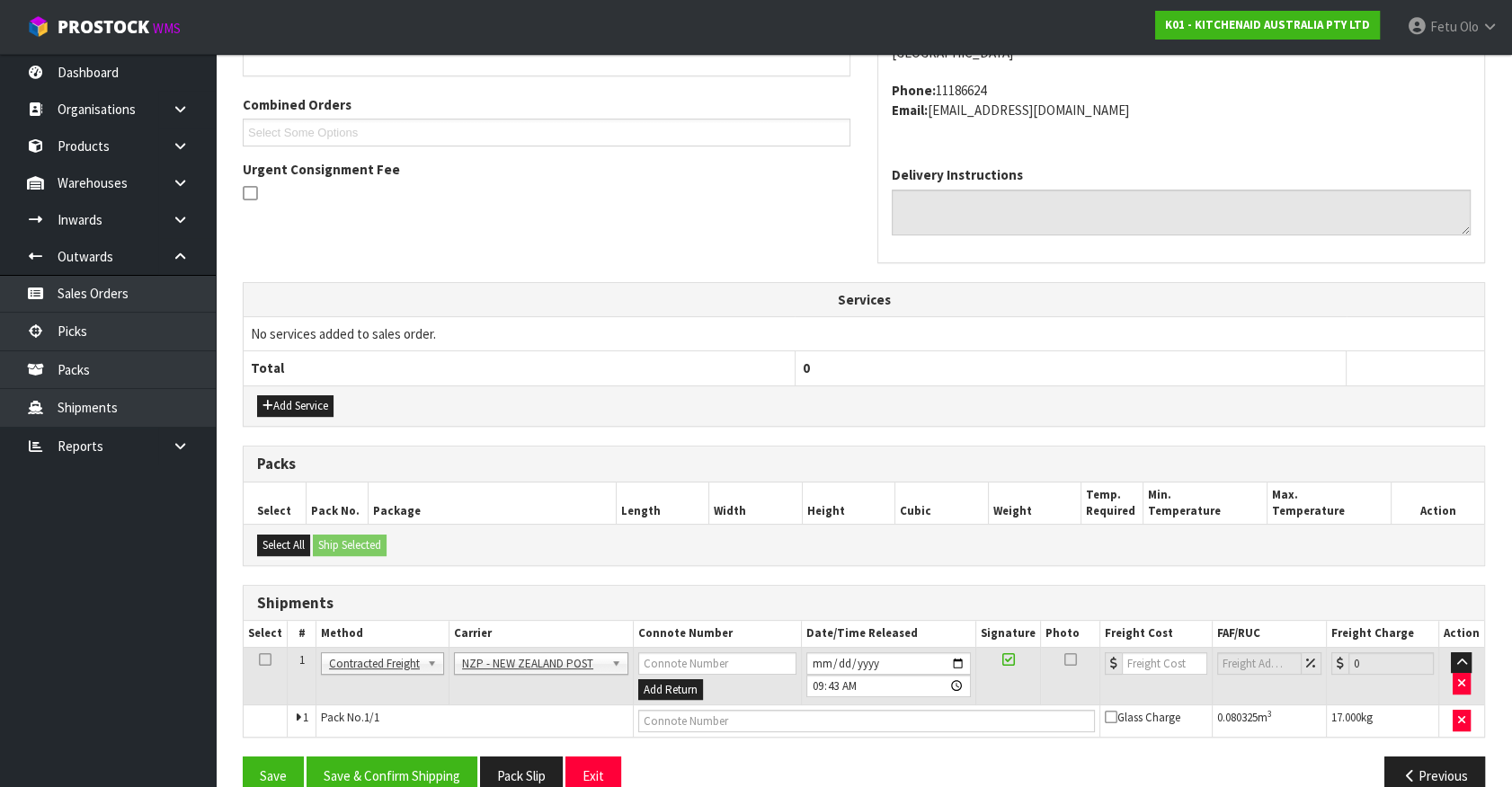 scroll, scrollTop: 468, scrollLeft: 0, axis: vertical 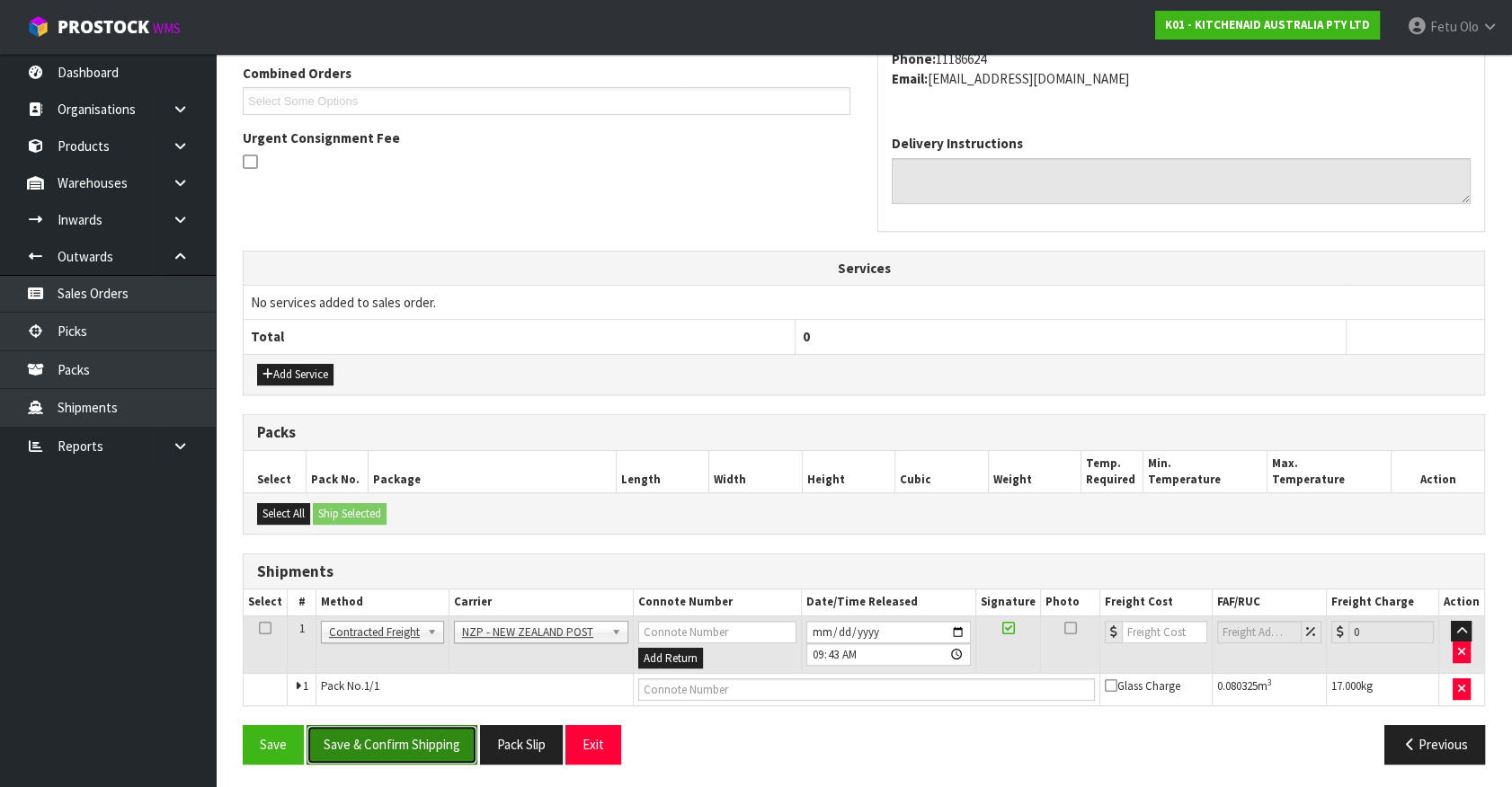 click on "Save & Confirm Shipping" at bounding box center (392, 744) 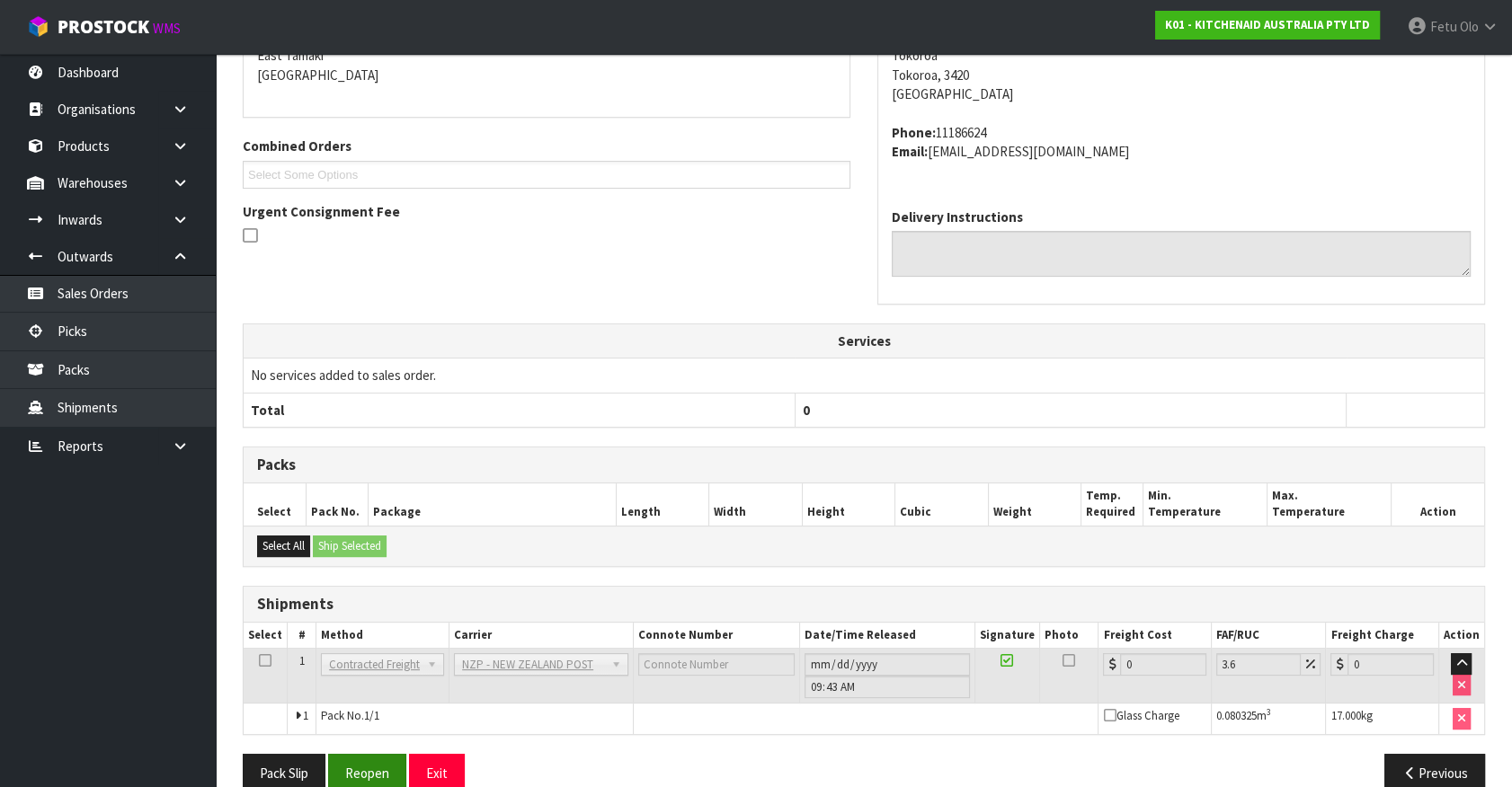 scroll, scrollTop: 443, scrollLeft: 0, axis: vertical 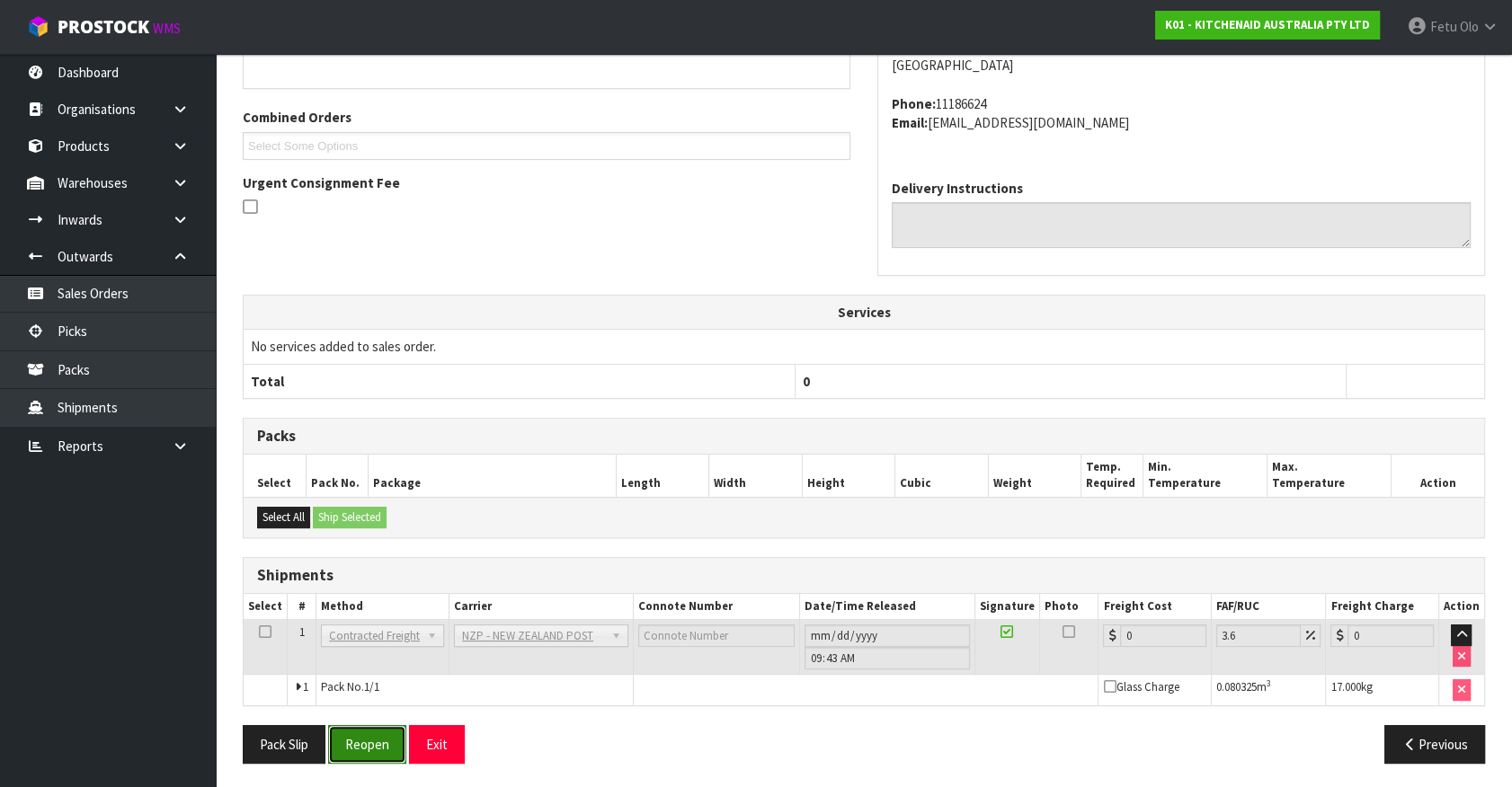 drag, startPoint x: 365, startPoint y: 751, endPoint x: 395, endPoint y: 751, distance: 30 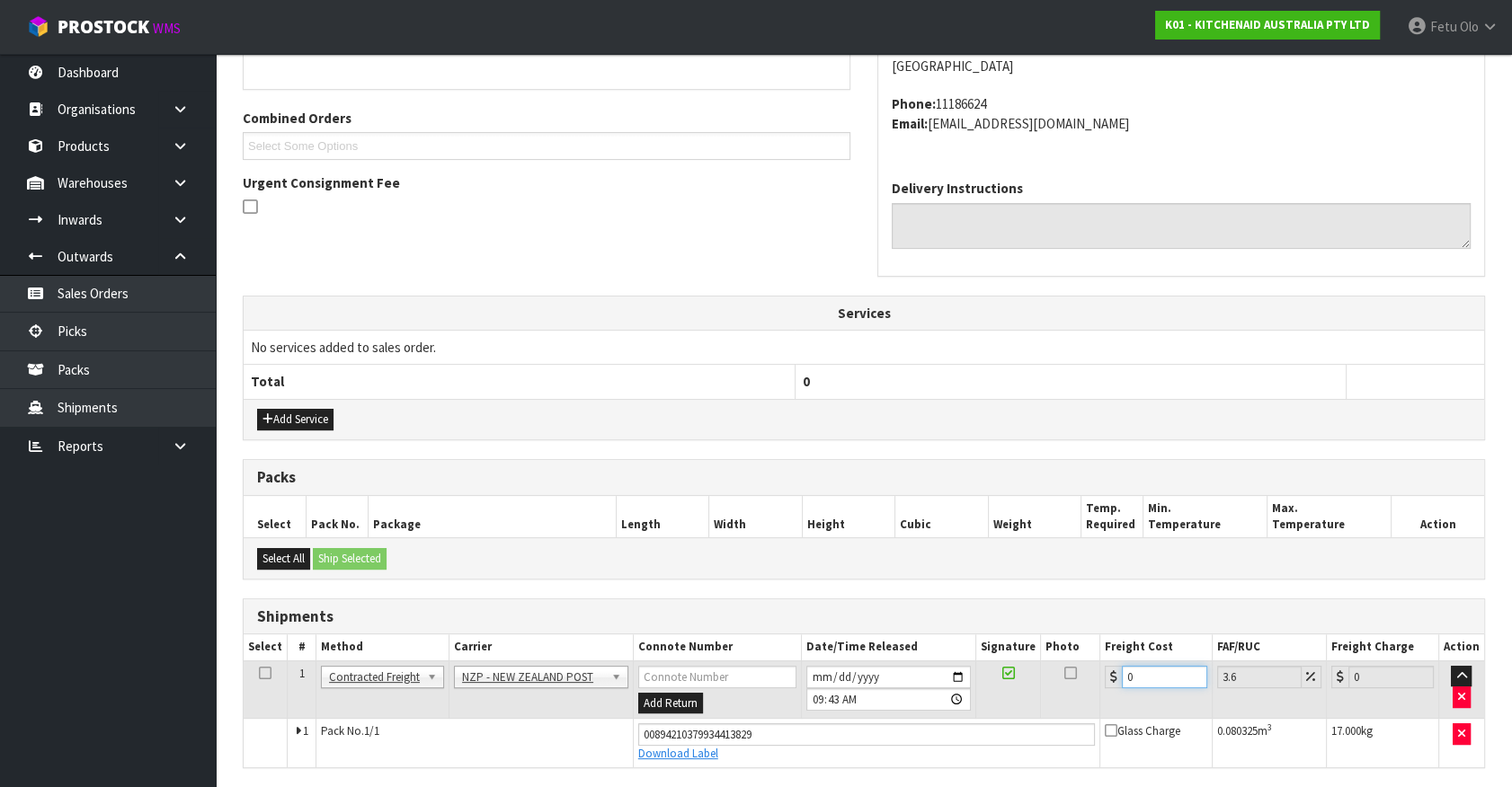 drag, startPoint x: 975, startPoint y: 724, endPoint x: 751, endPoint y: 781, distance: 231.13849 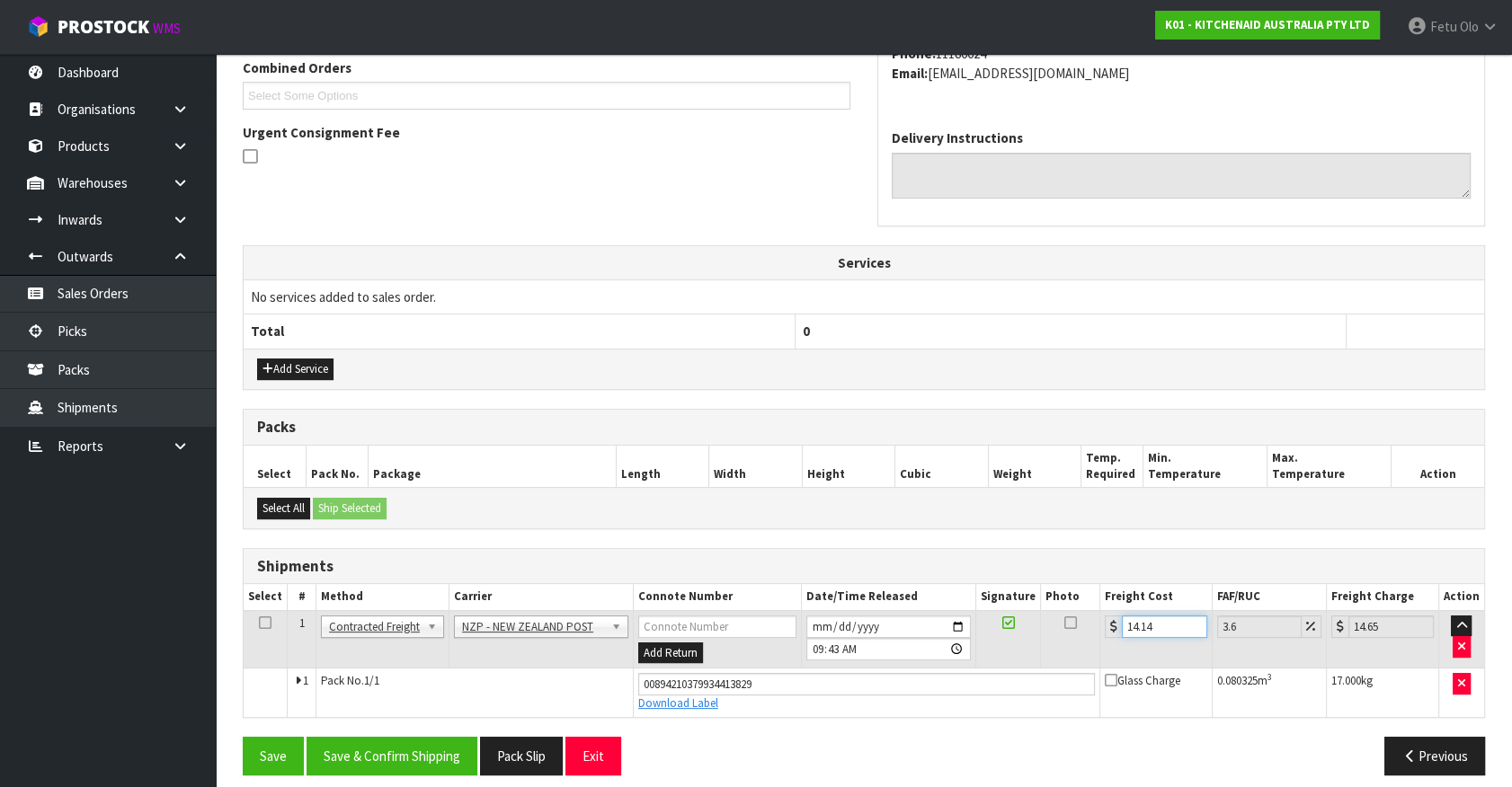 scroll, scrollTop: 485, scrollLeft: 0, axis: vertical 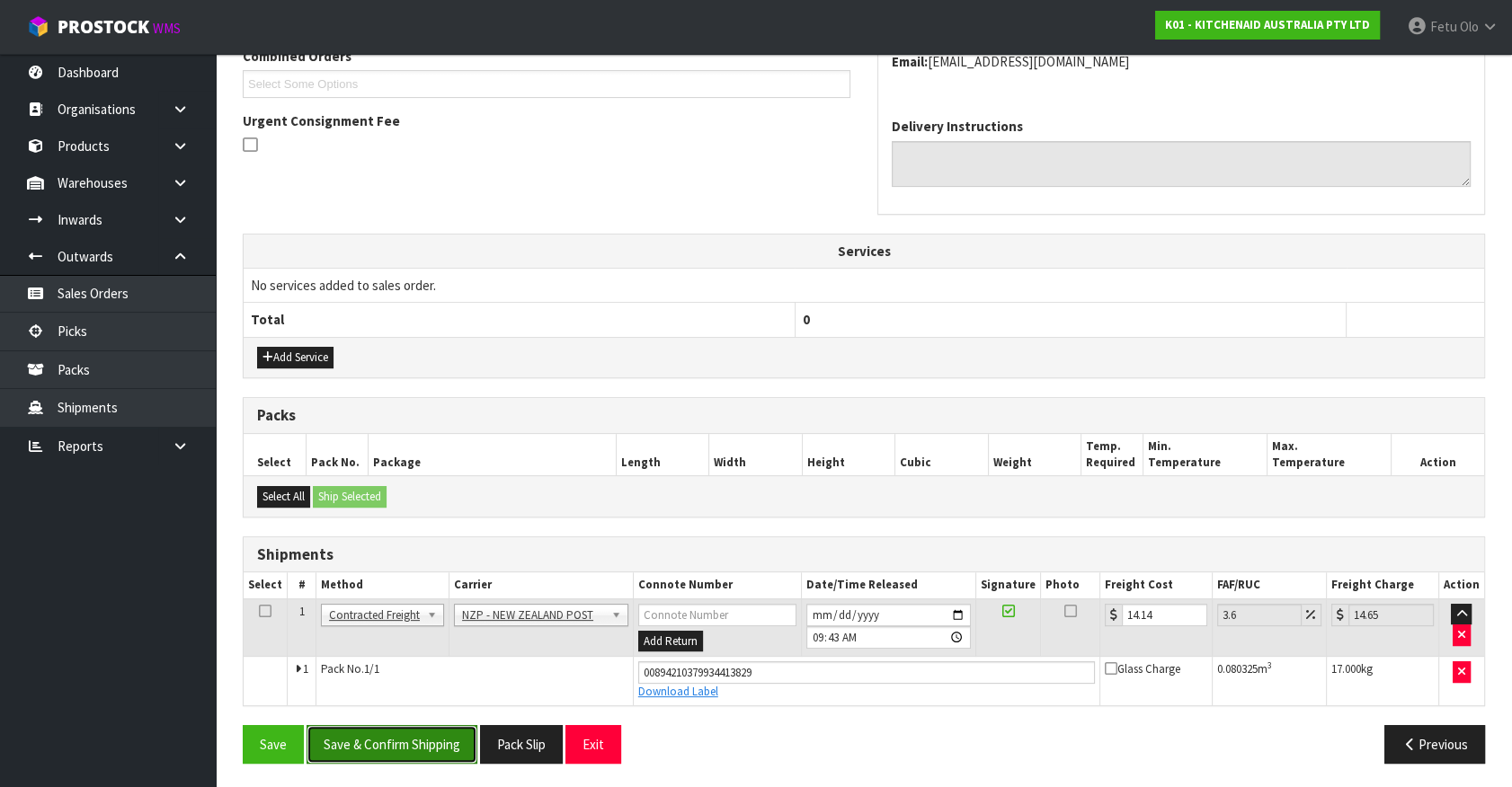 click on "Save & Confirm Shipping" at bounding box center [392, 744] 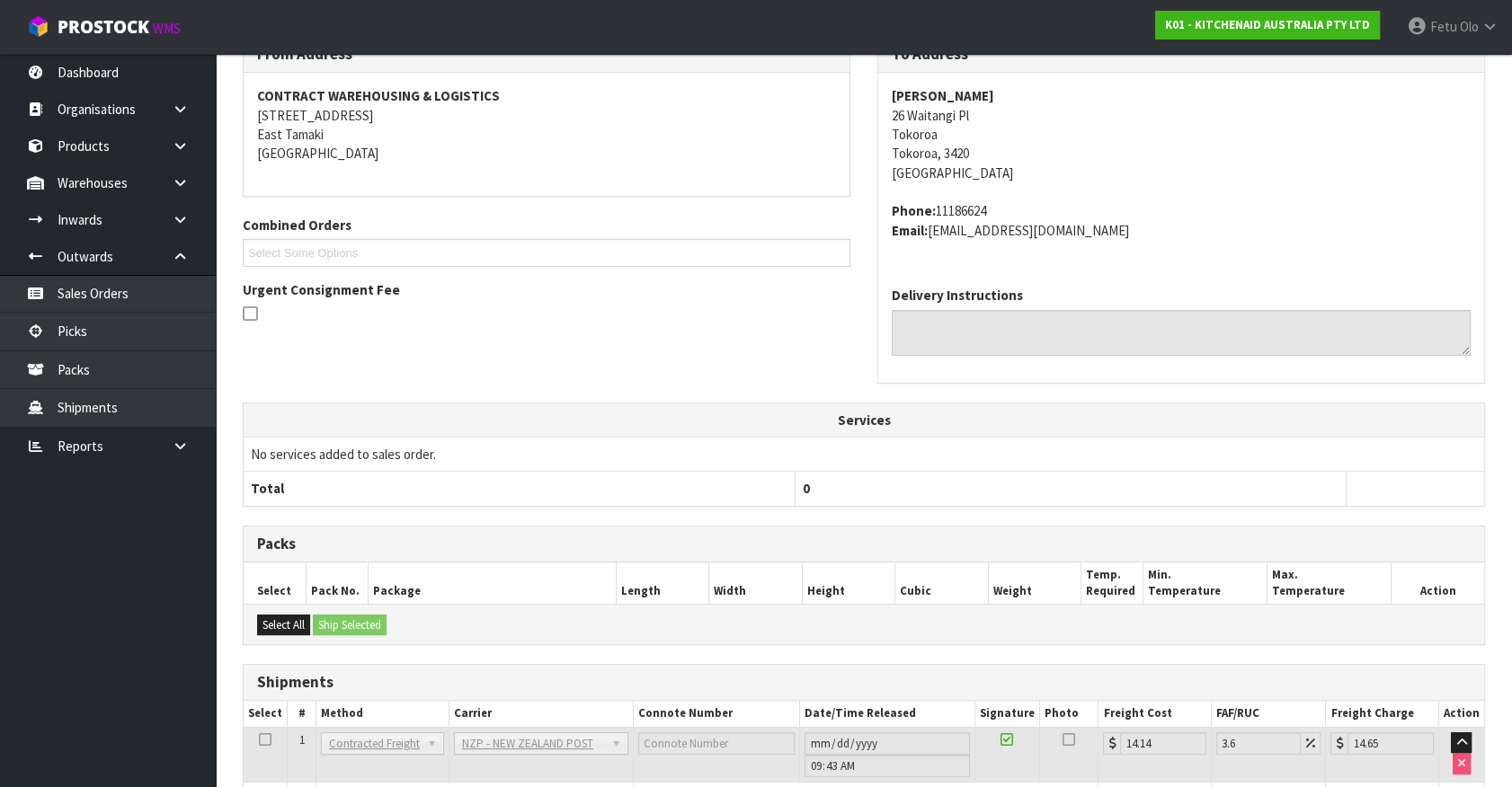 scroll, scrollTop: 436, scrollLeft: 0, axis: vertical 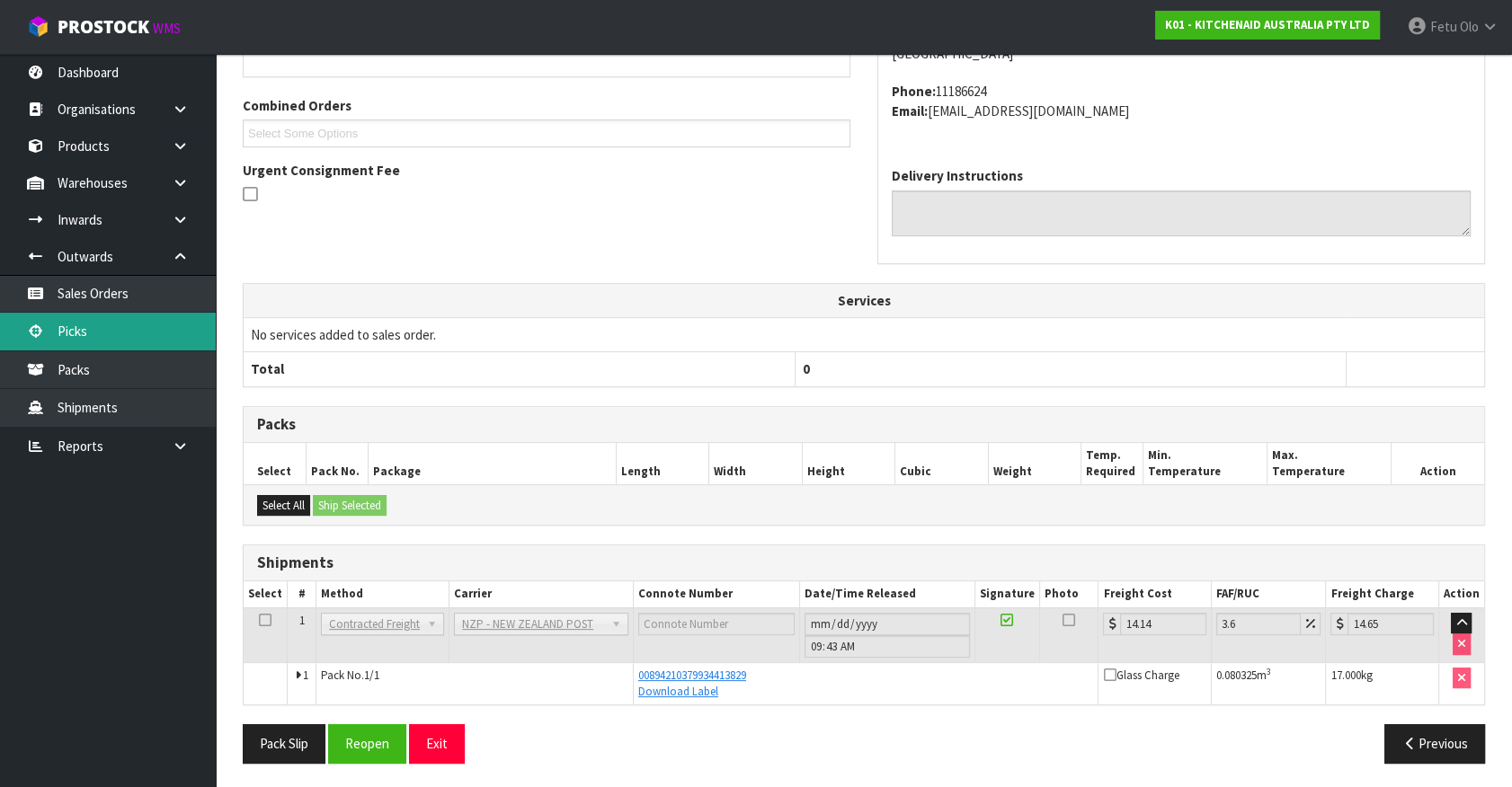 click on "Picks" at bounding box center (108, 331) 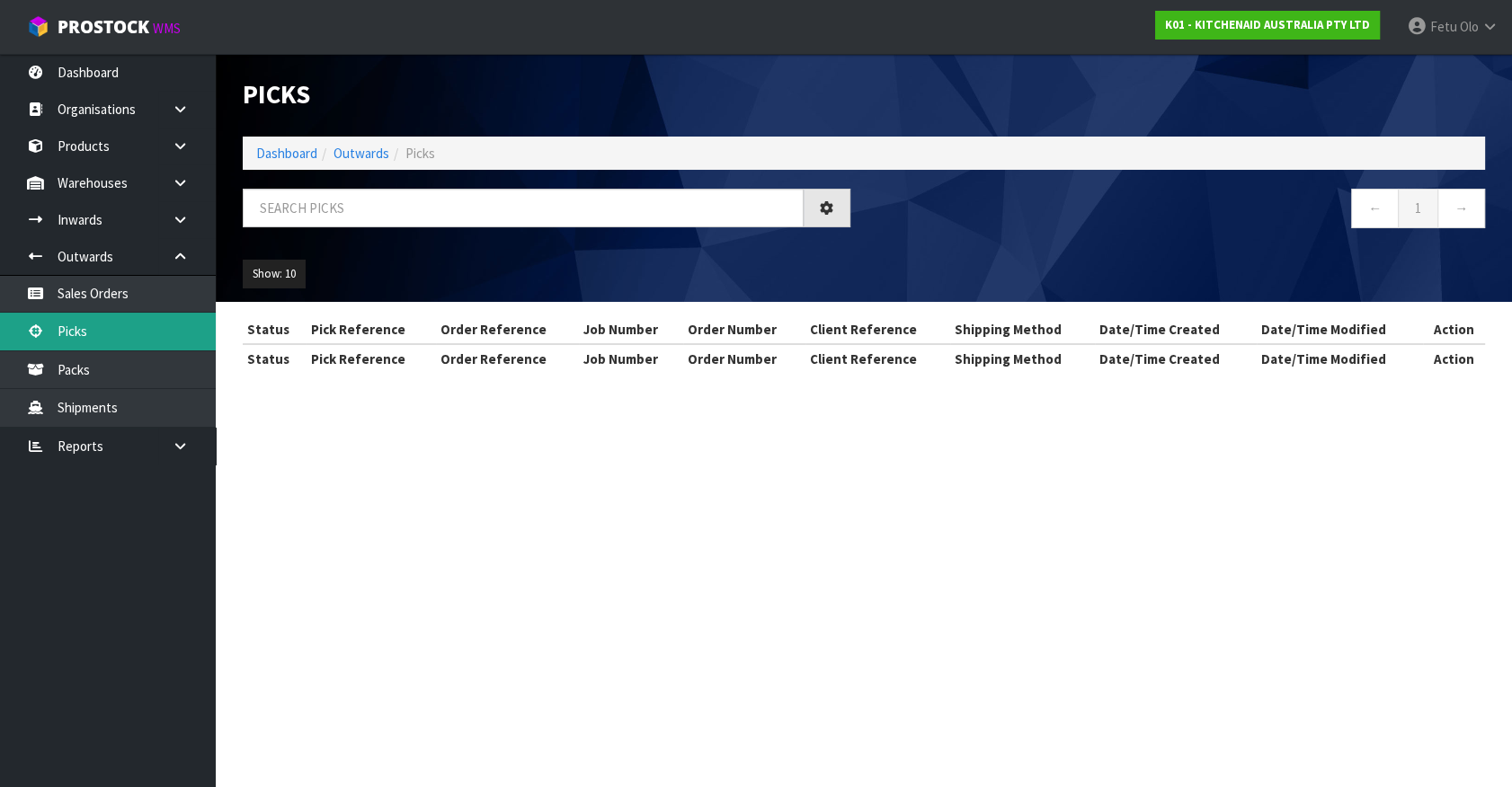 scroll, scrollTop: 0, scrollLeft: 0, axis: both 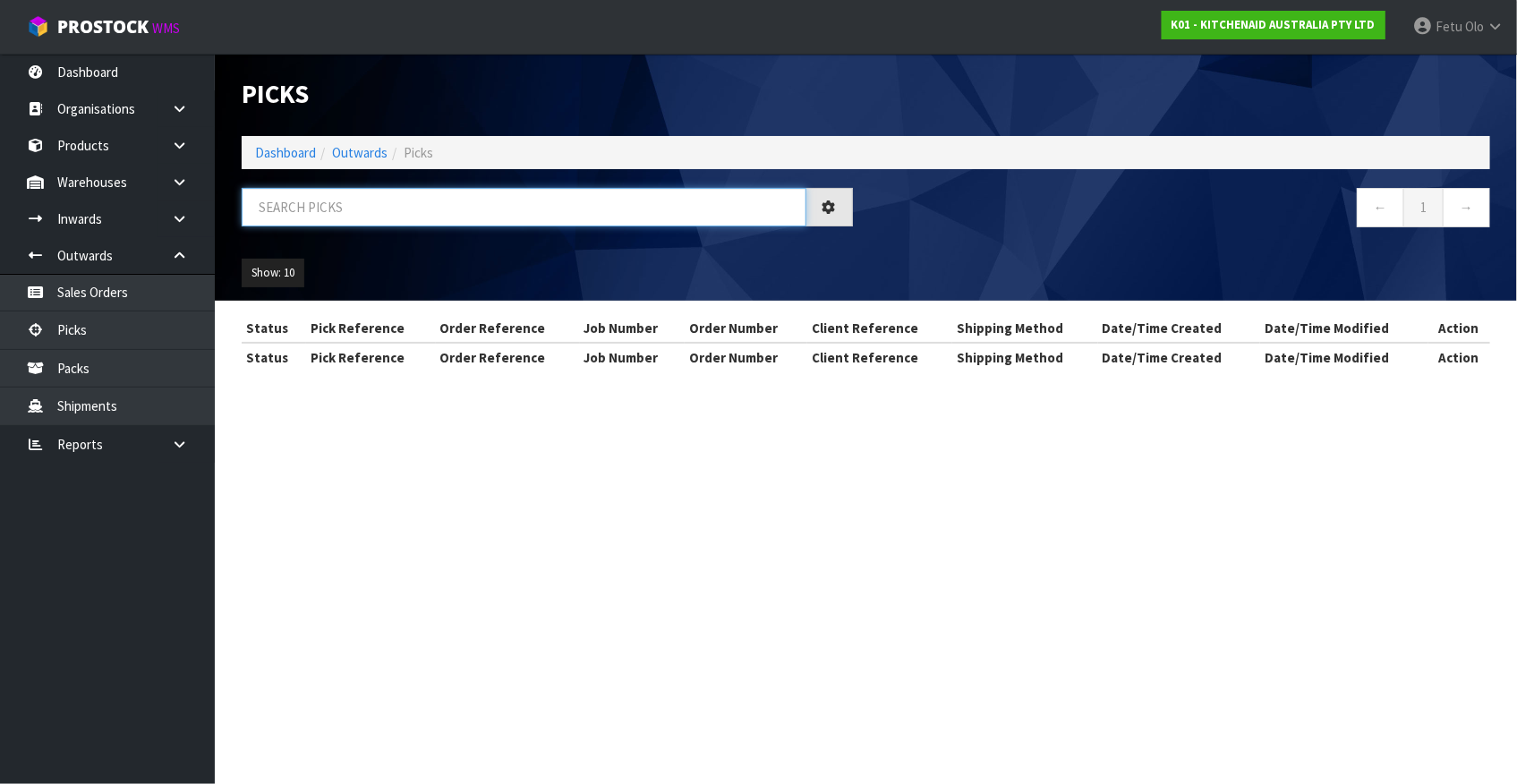 click at bounding box center [524, 207] 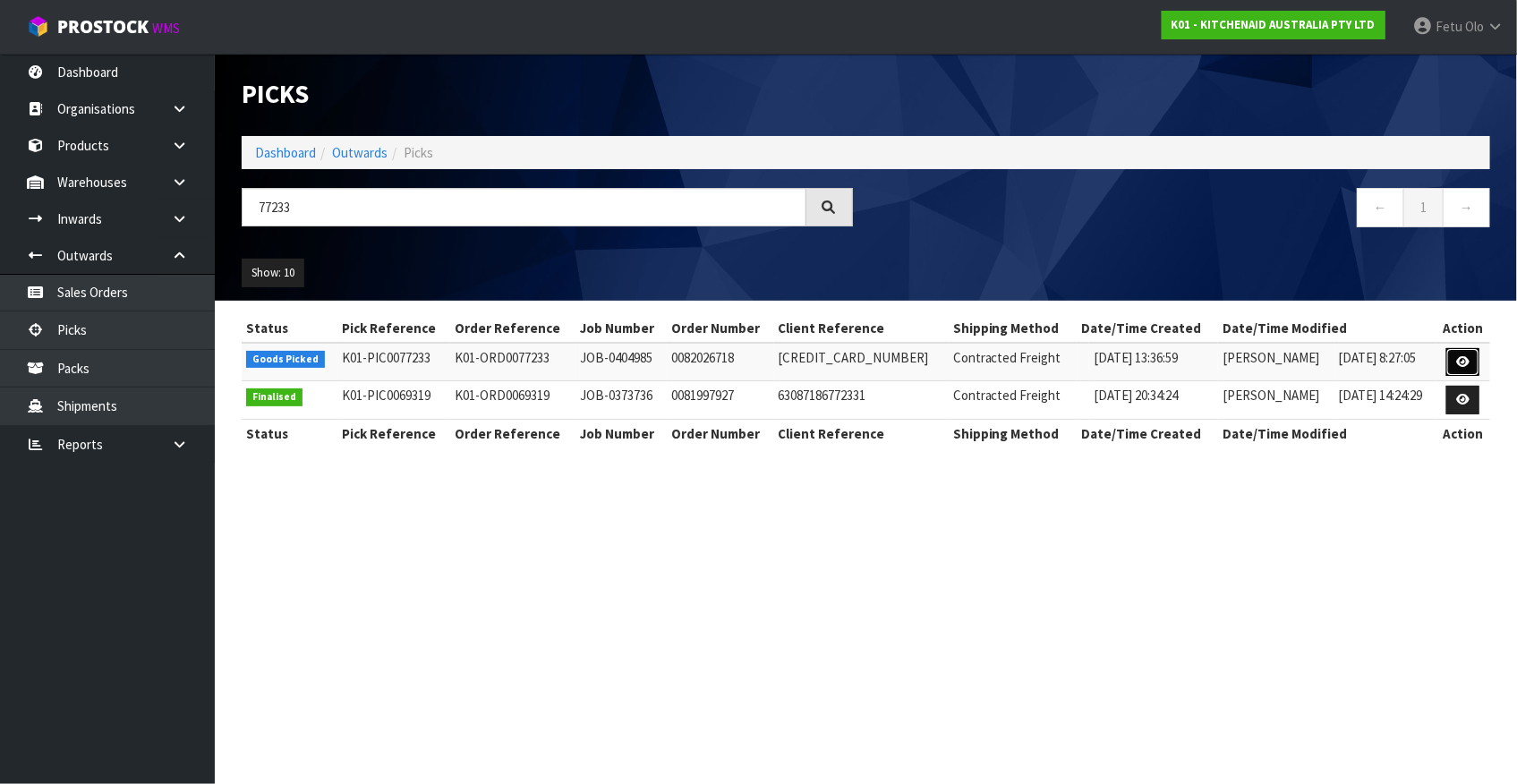 click at bounding box center (1462, 362) 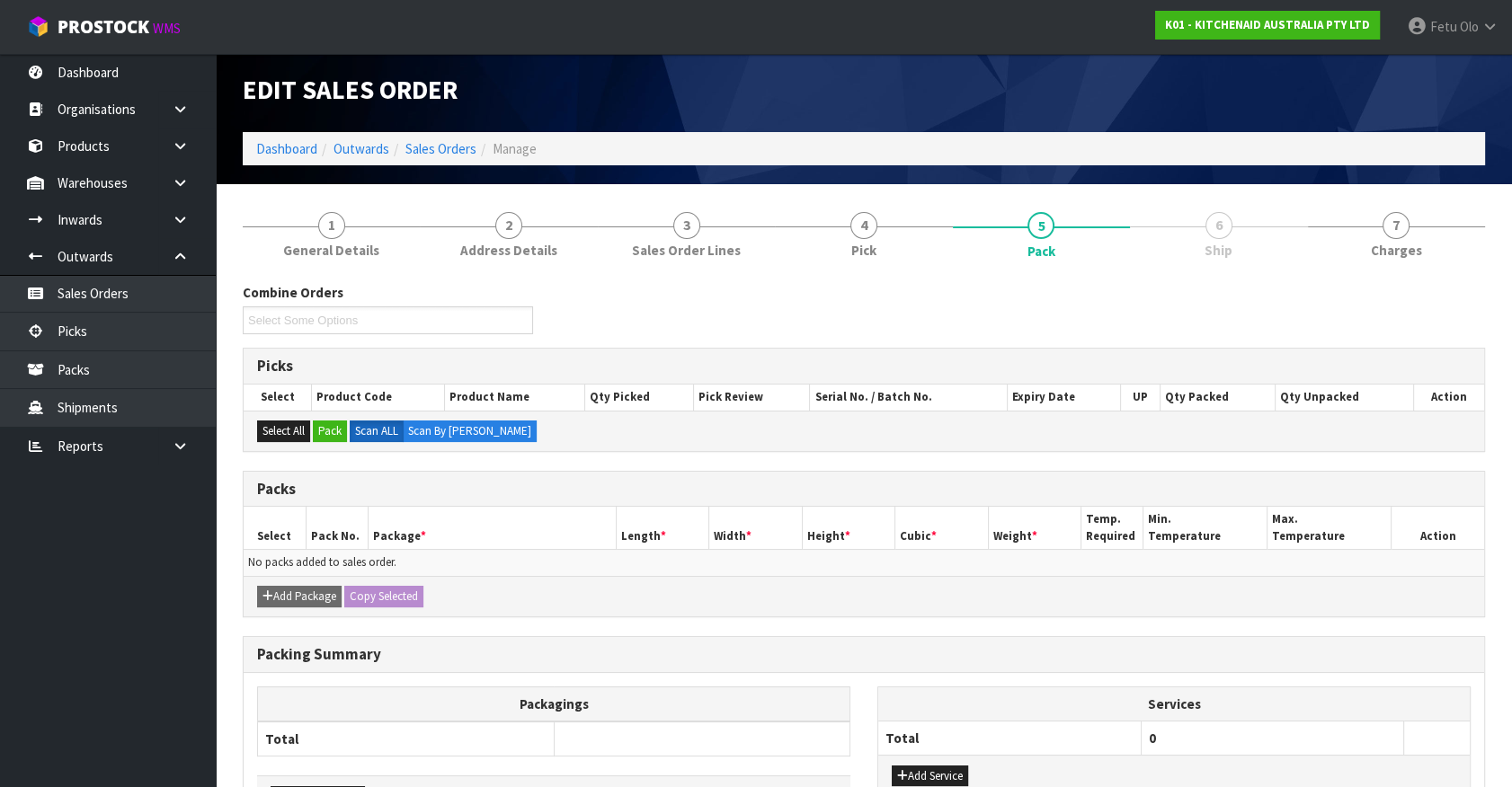 scroll, scrollTop: 128, scrollLeft: 0, axis: vertical 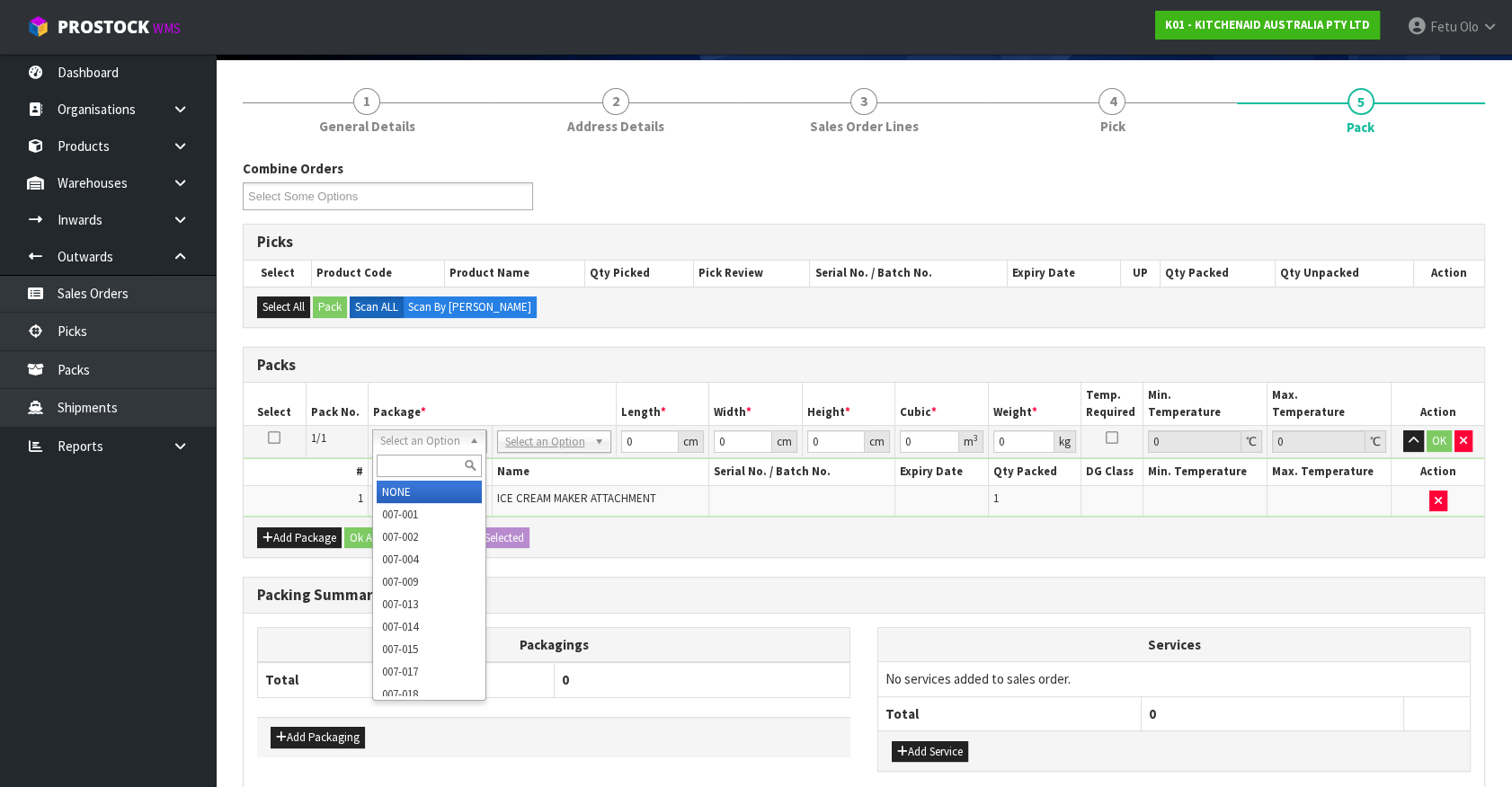 drag, startPoint x: 465, startPoint y: 430, endPoint x: 414, endPoint y: 482, distance: 72.835431 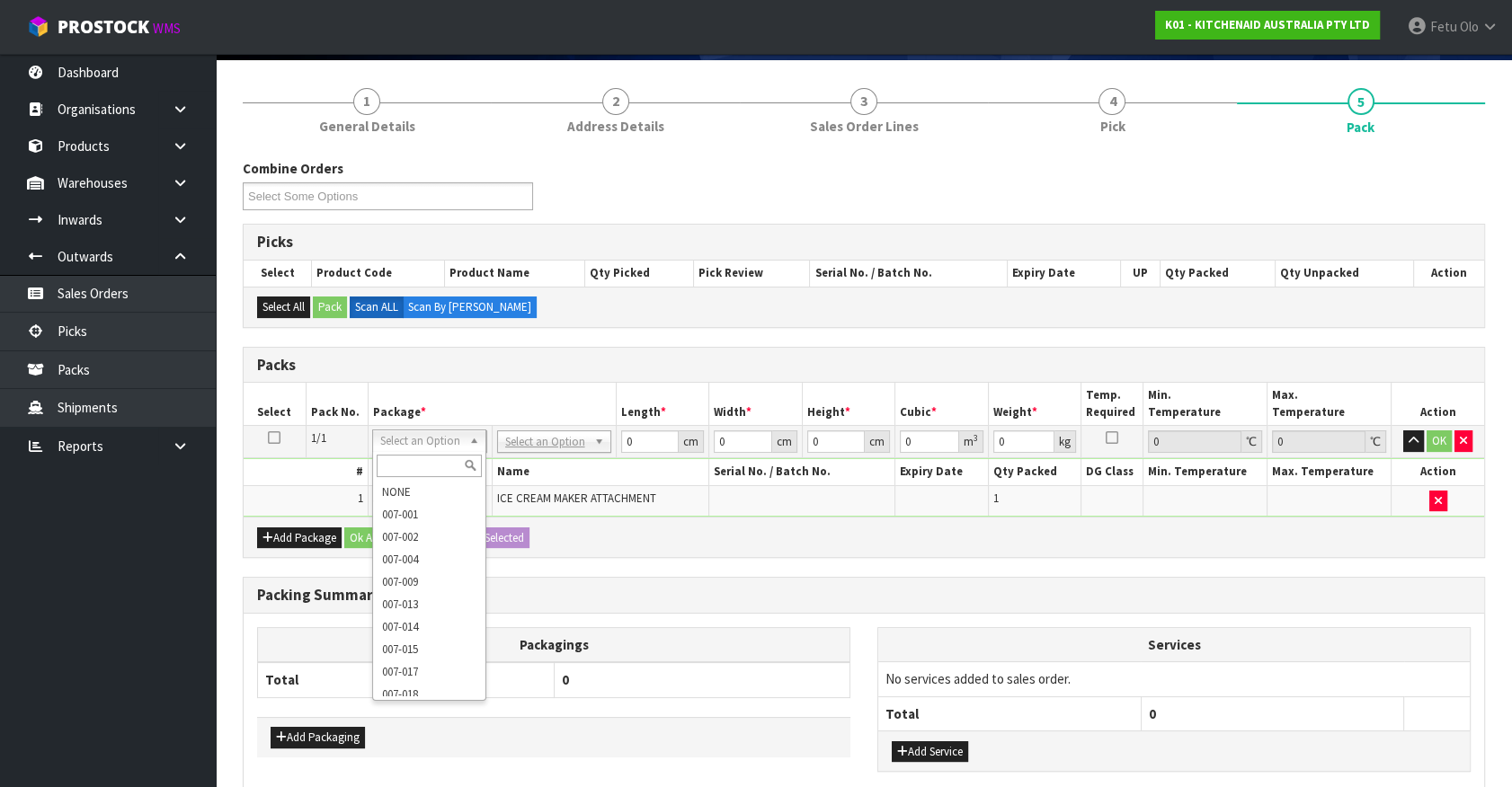 click at bounding box center (429, 465) 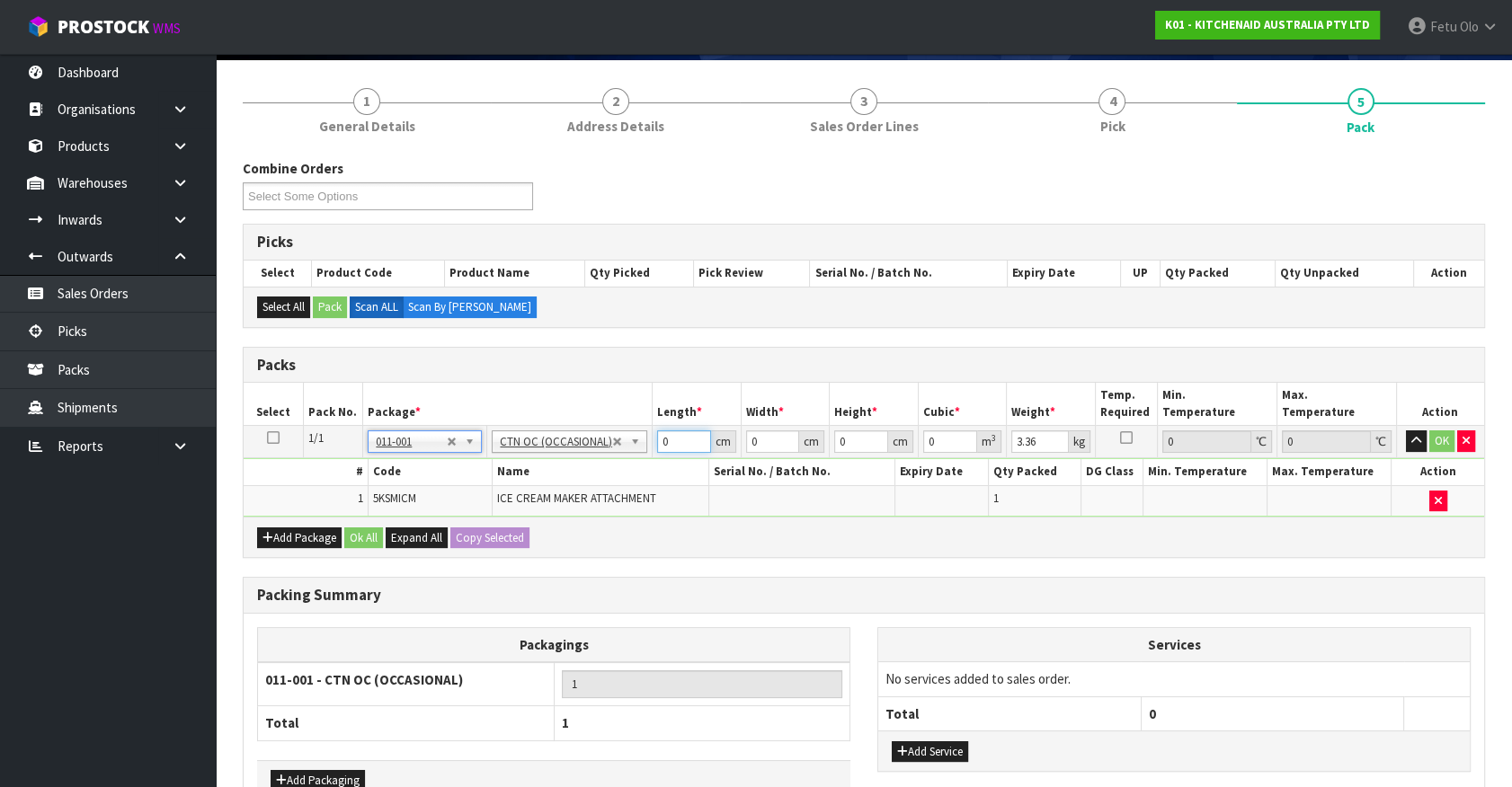 drag, startPoint x: 675, startPoint y: 440, endPoint x: 433, endPoint y: 518, distance: 254.25971 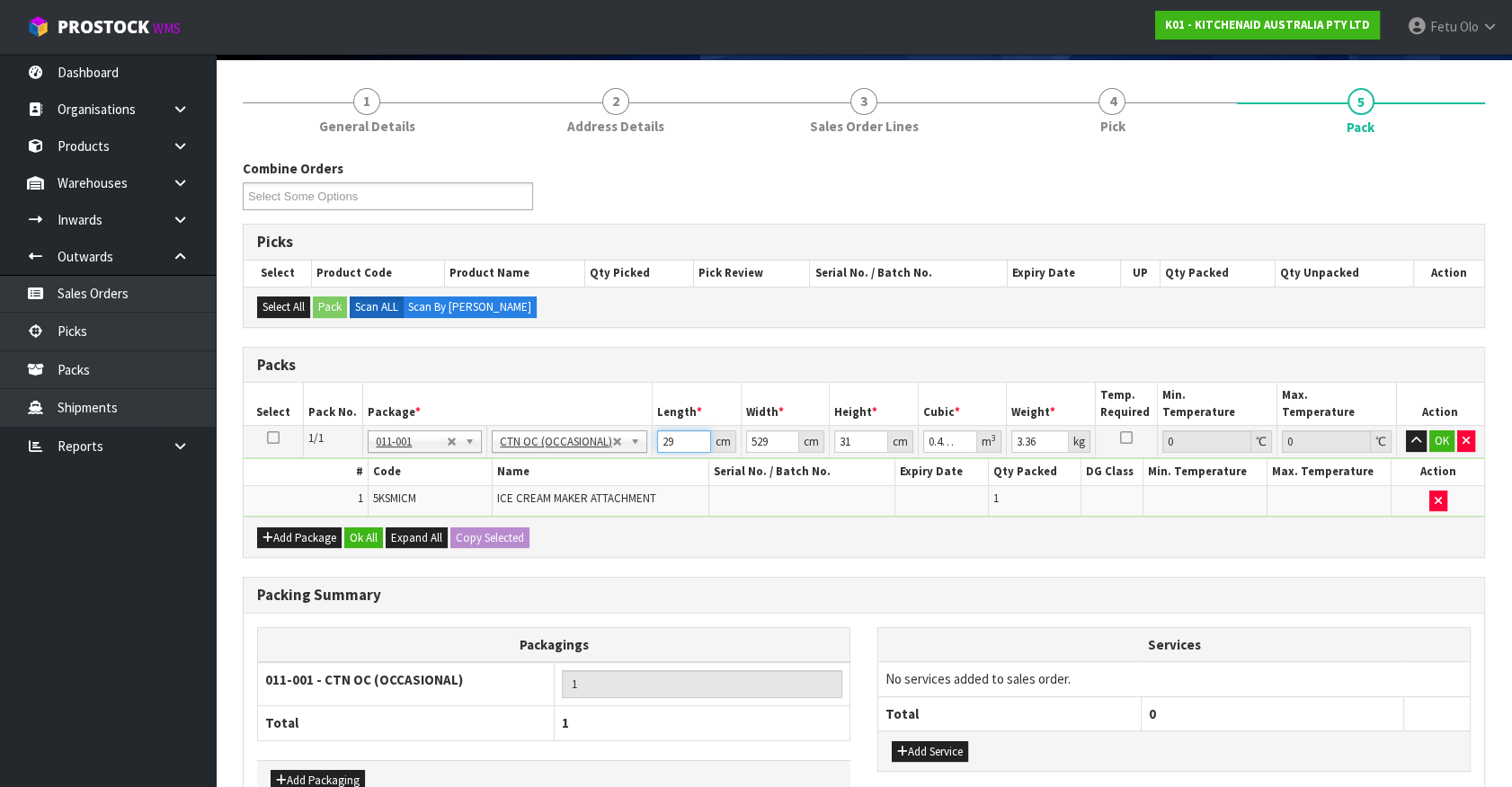 drag, startPoint x: 684, startPoint y: 442, endPoint x: 498, endPoint y: 492, distance: 192.60322 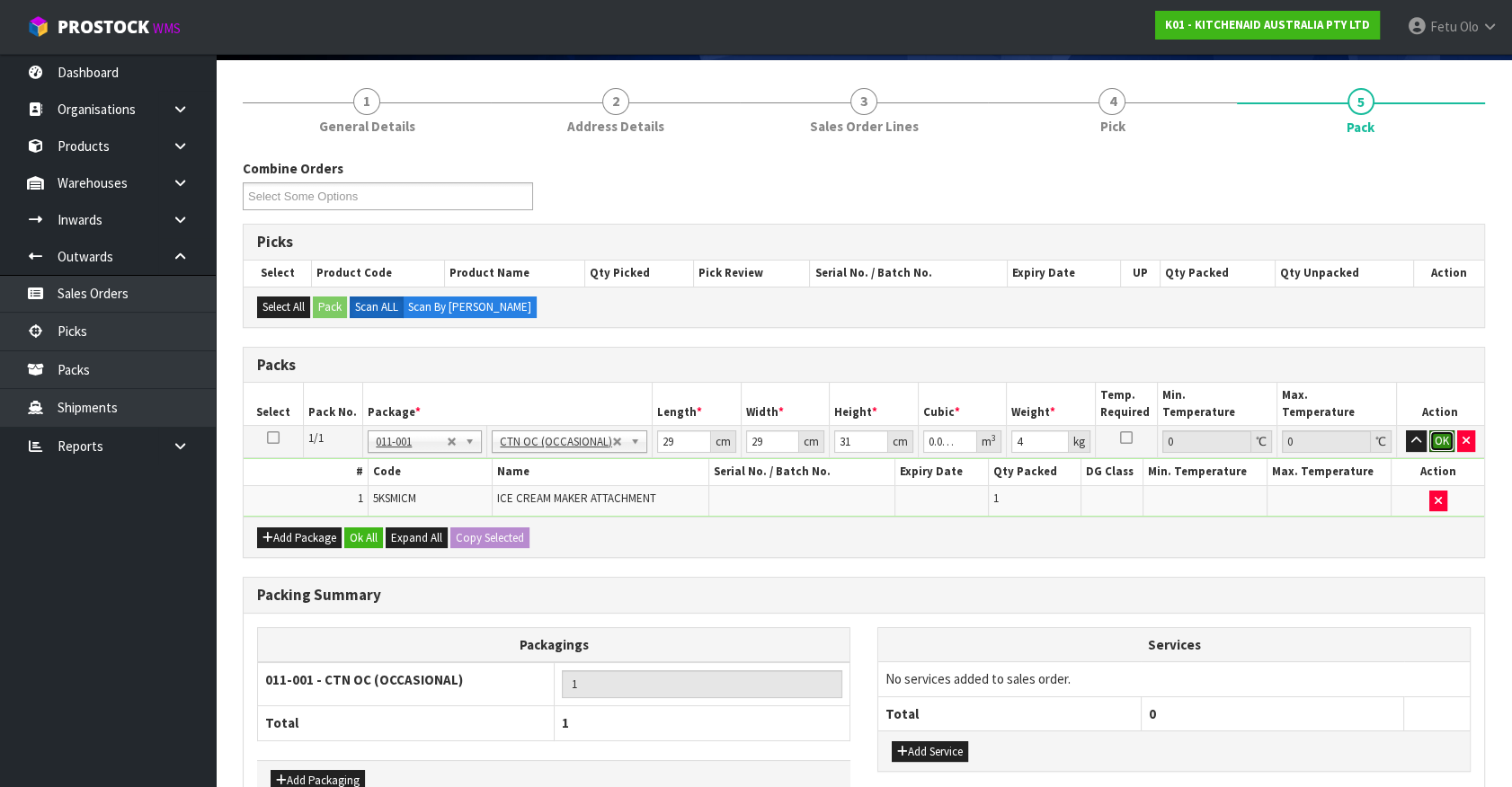 click on "OK" at bounding box center (1442, 441) 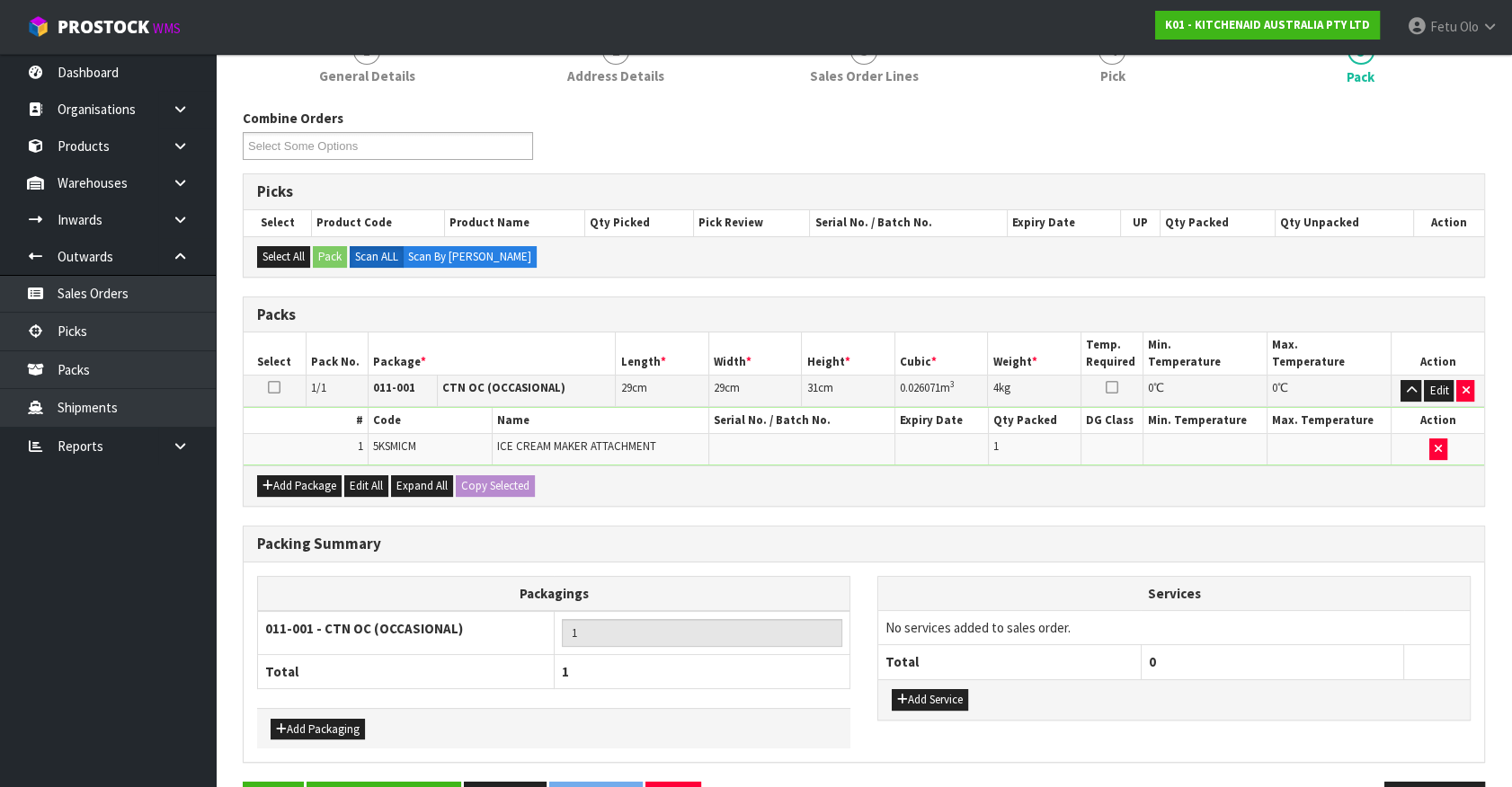 scroll, scrollTop: 234, scrollLeft: 0, axis: vertical 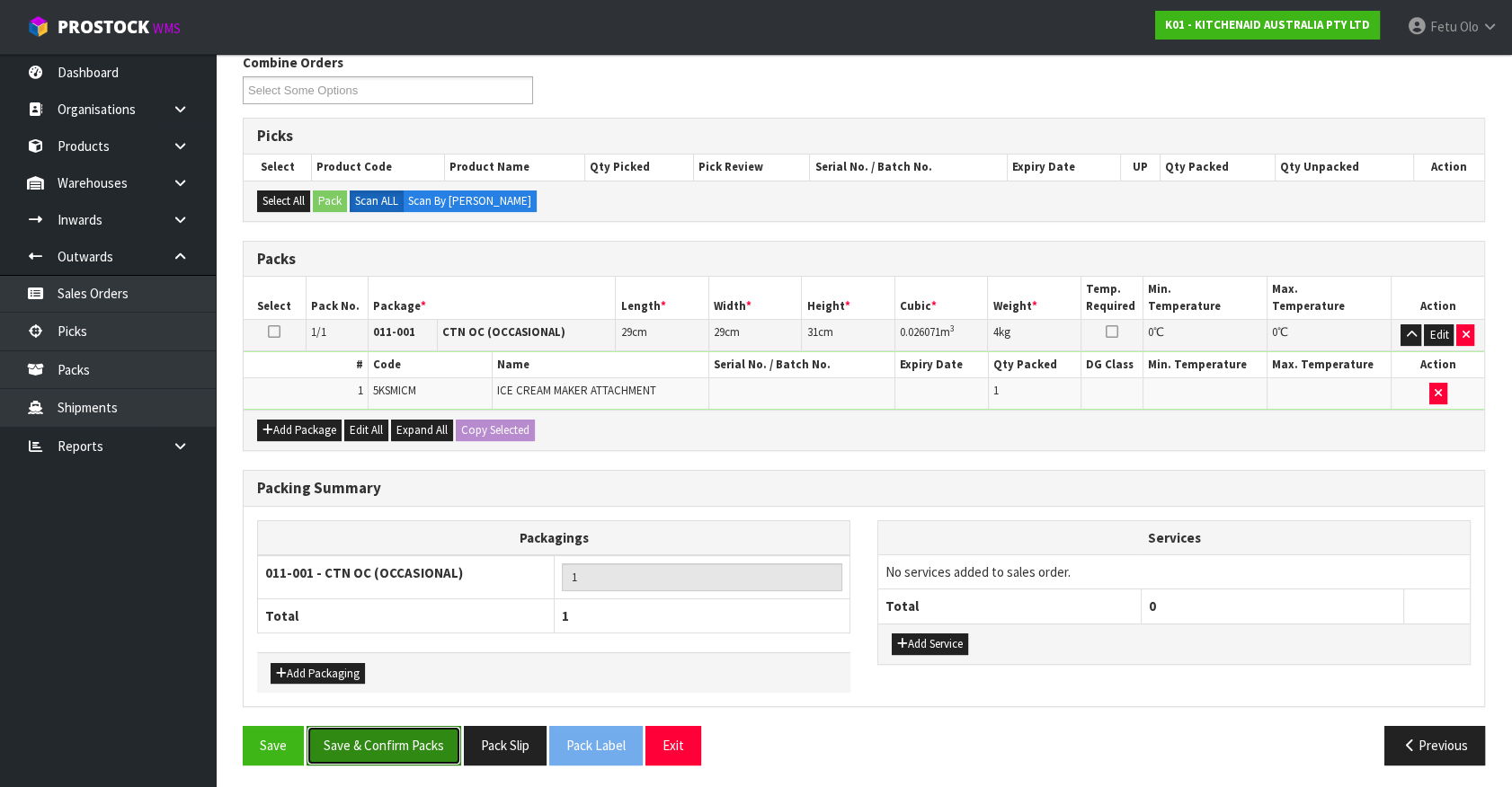 click on "Save & Confirm Packs" at bounding box center [384, 745] 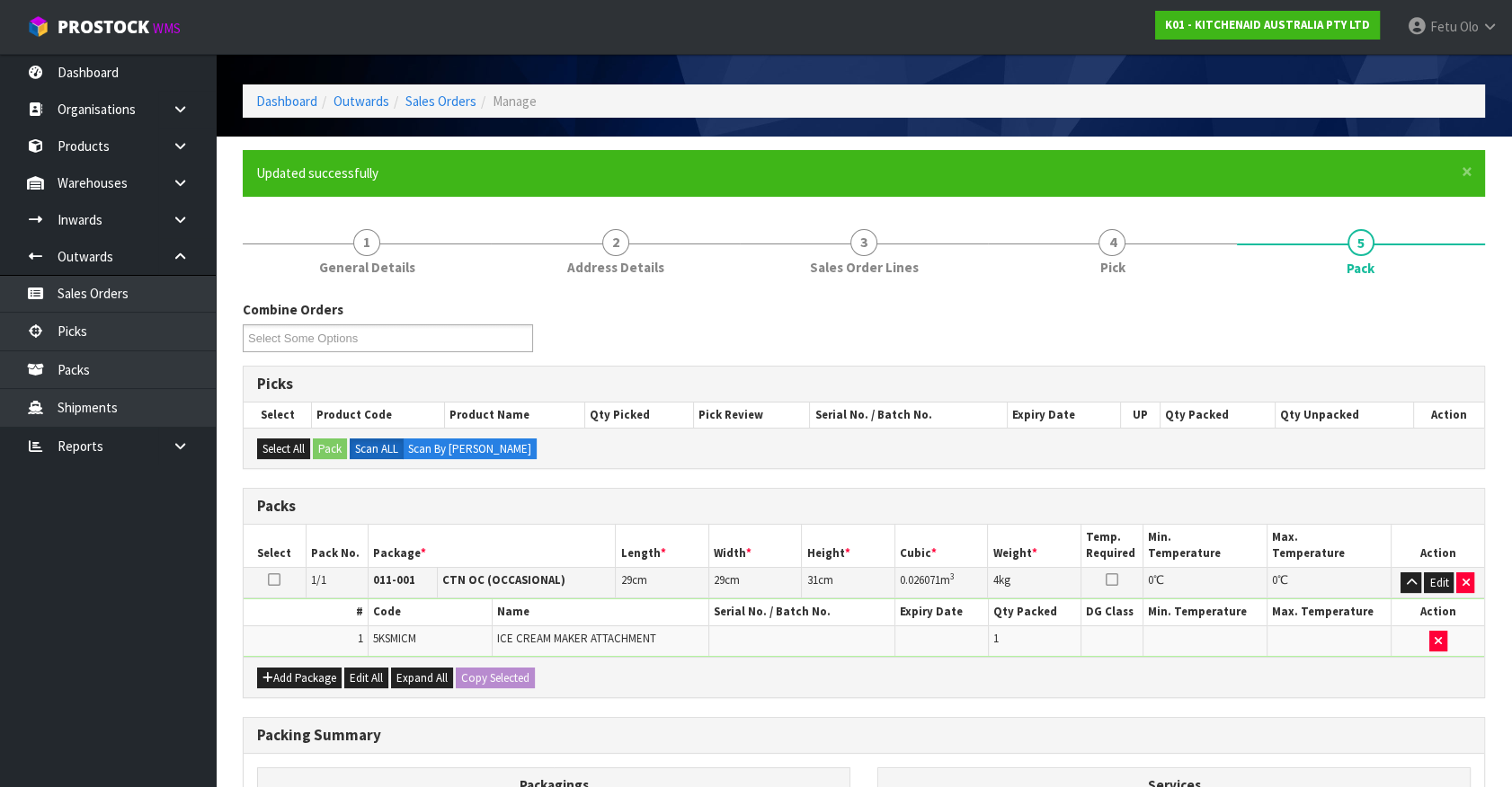scroll, scrollTop: 202, scrollLeft: 0, axis: vertical 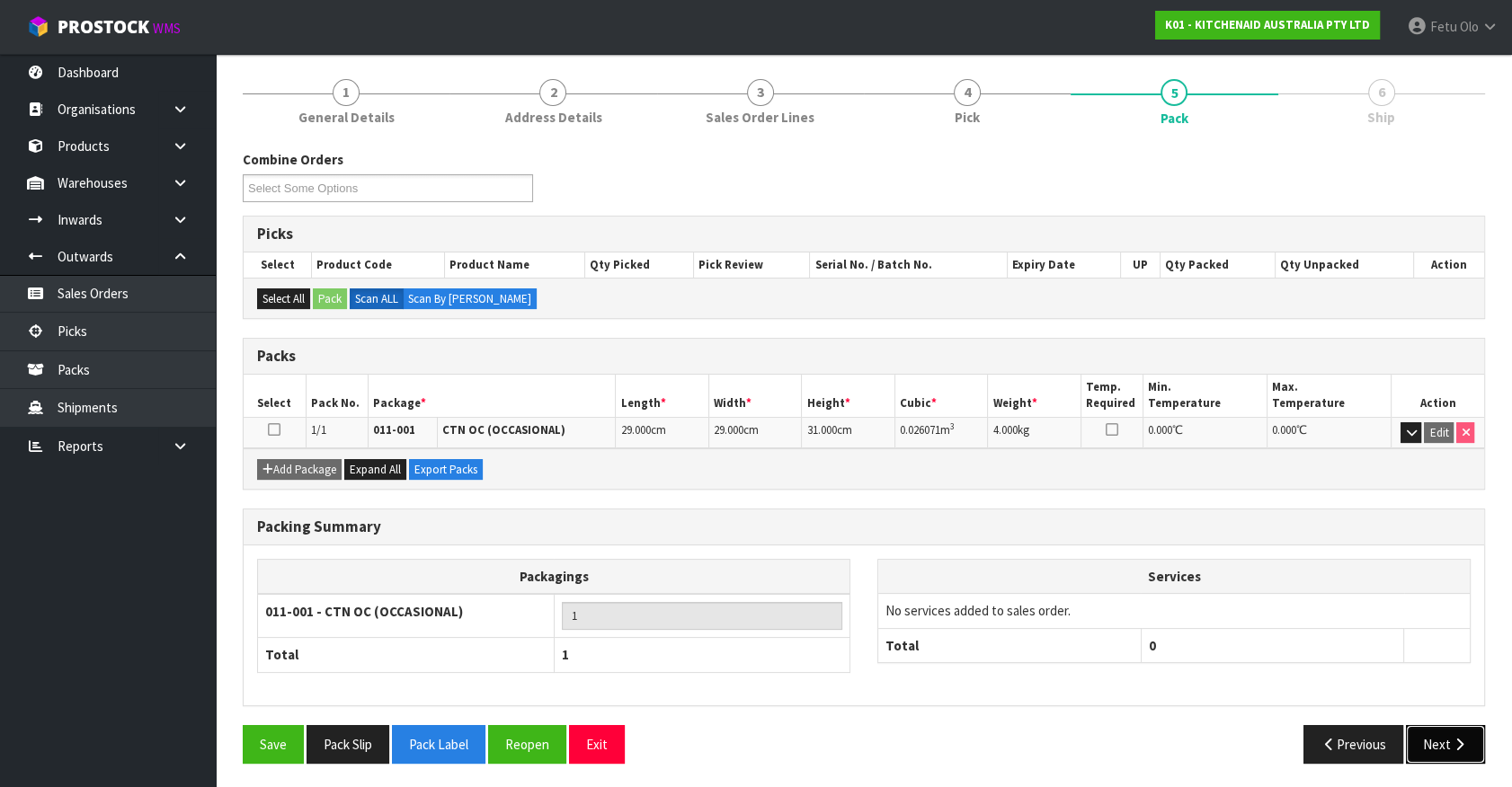 click on "Next" at bounding box center [1445, 744] 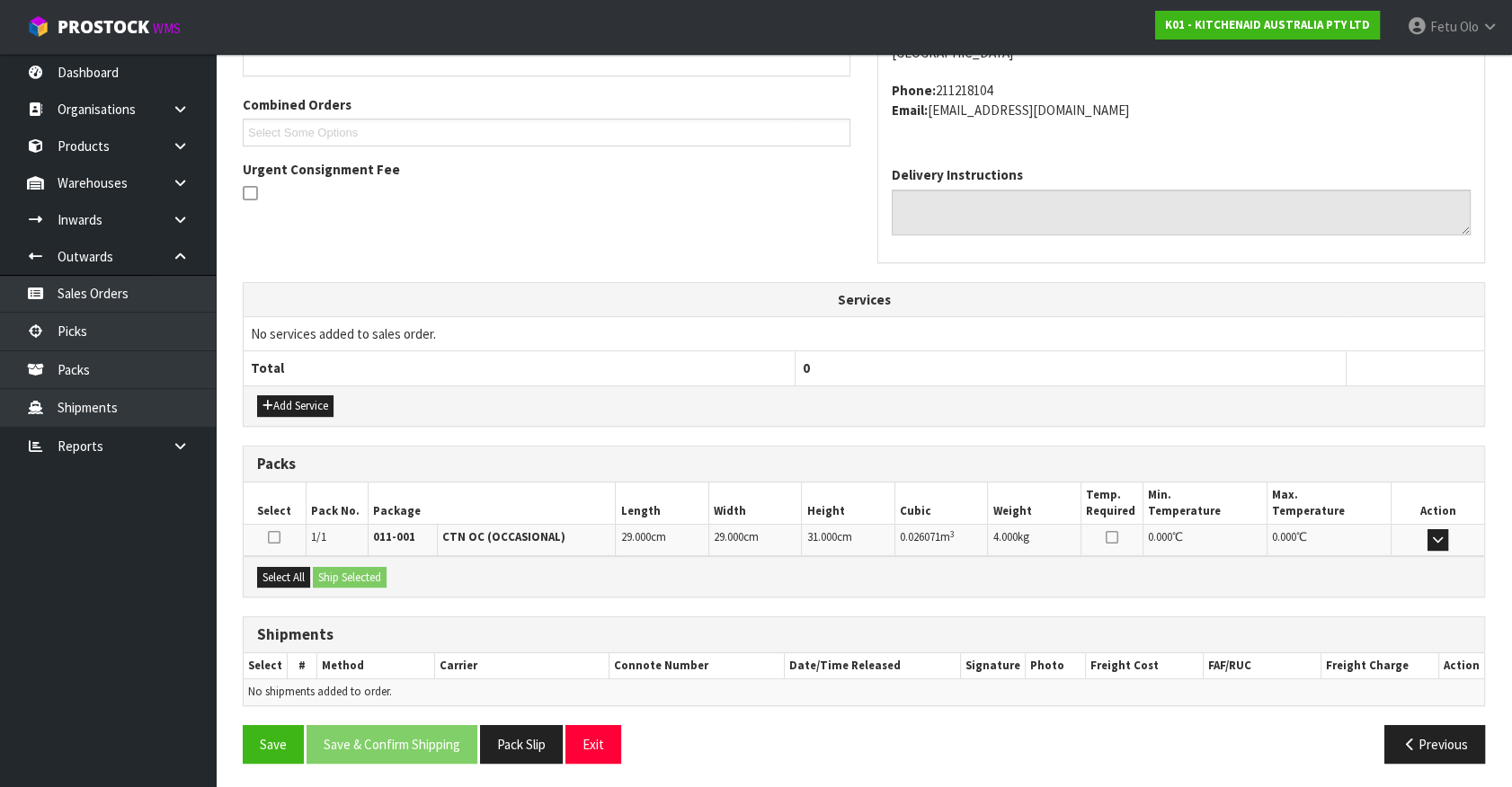 scroll, scrollTop: 355, scrollLeft: 0, axis: vertical 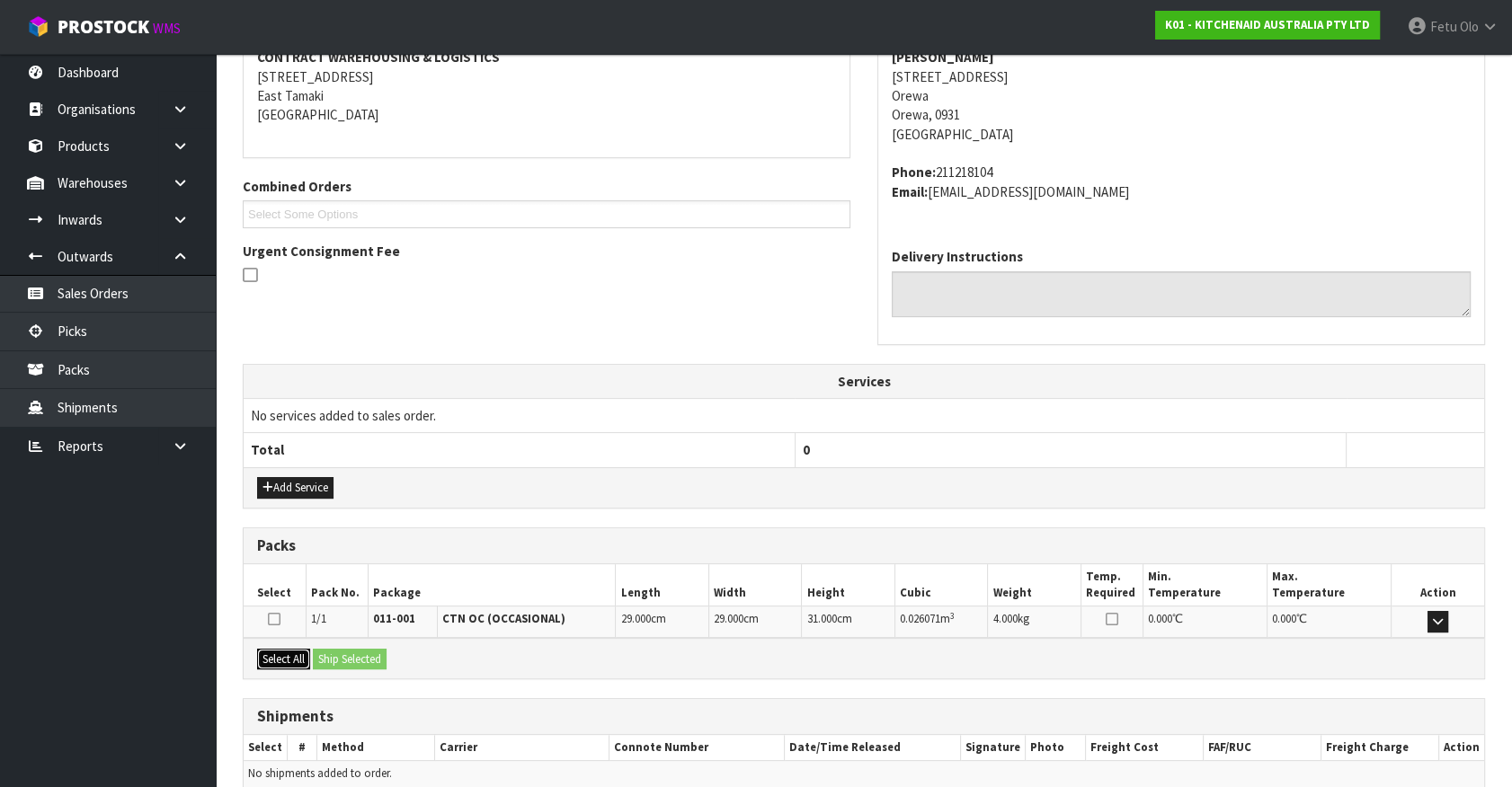 click on "Select All" at bounding box center [283, 659] 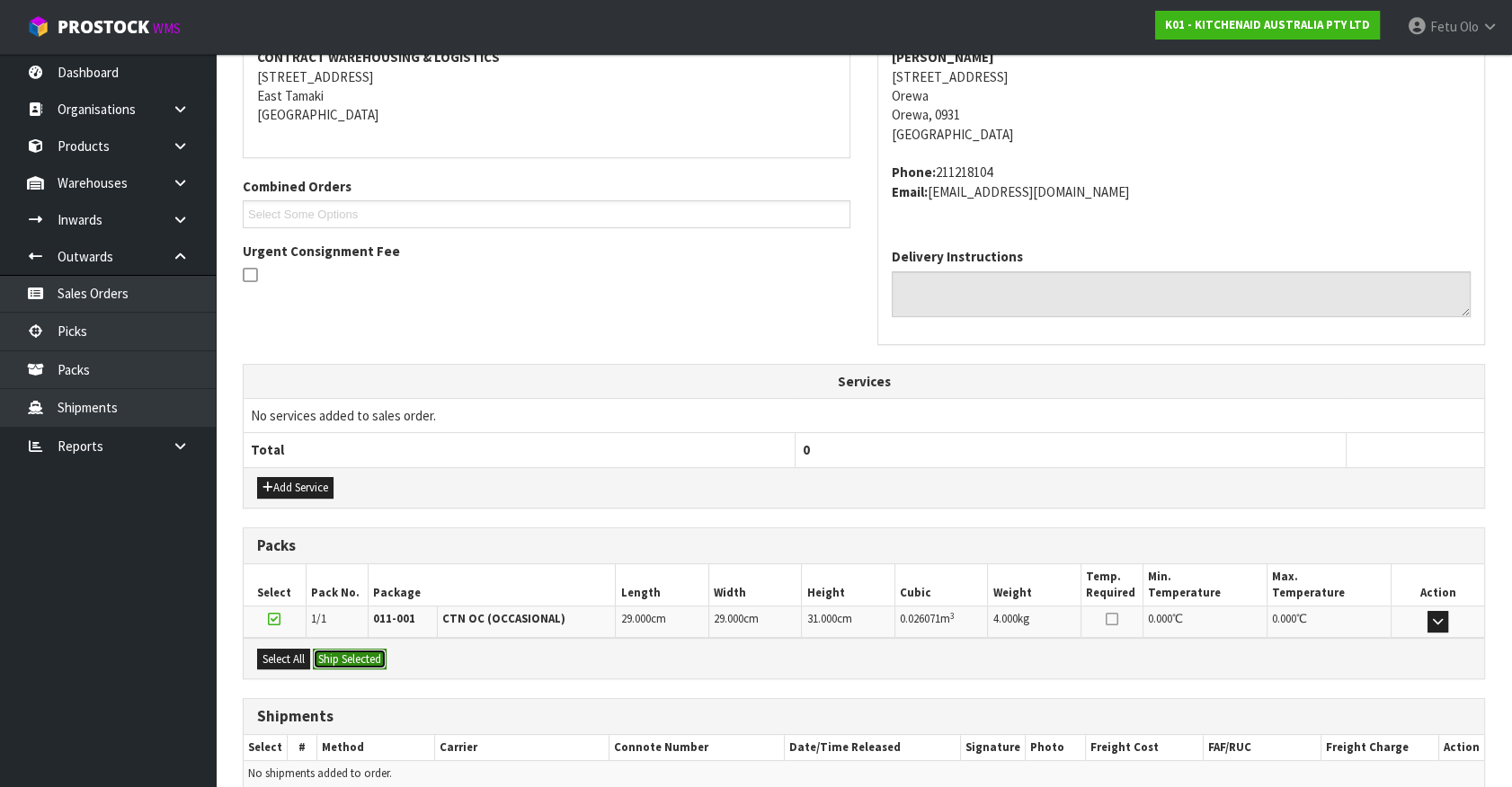 click on "Ship Selected" at bounding box center [350, 659] 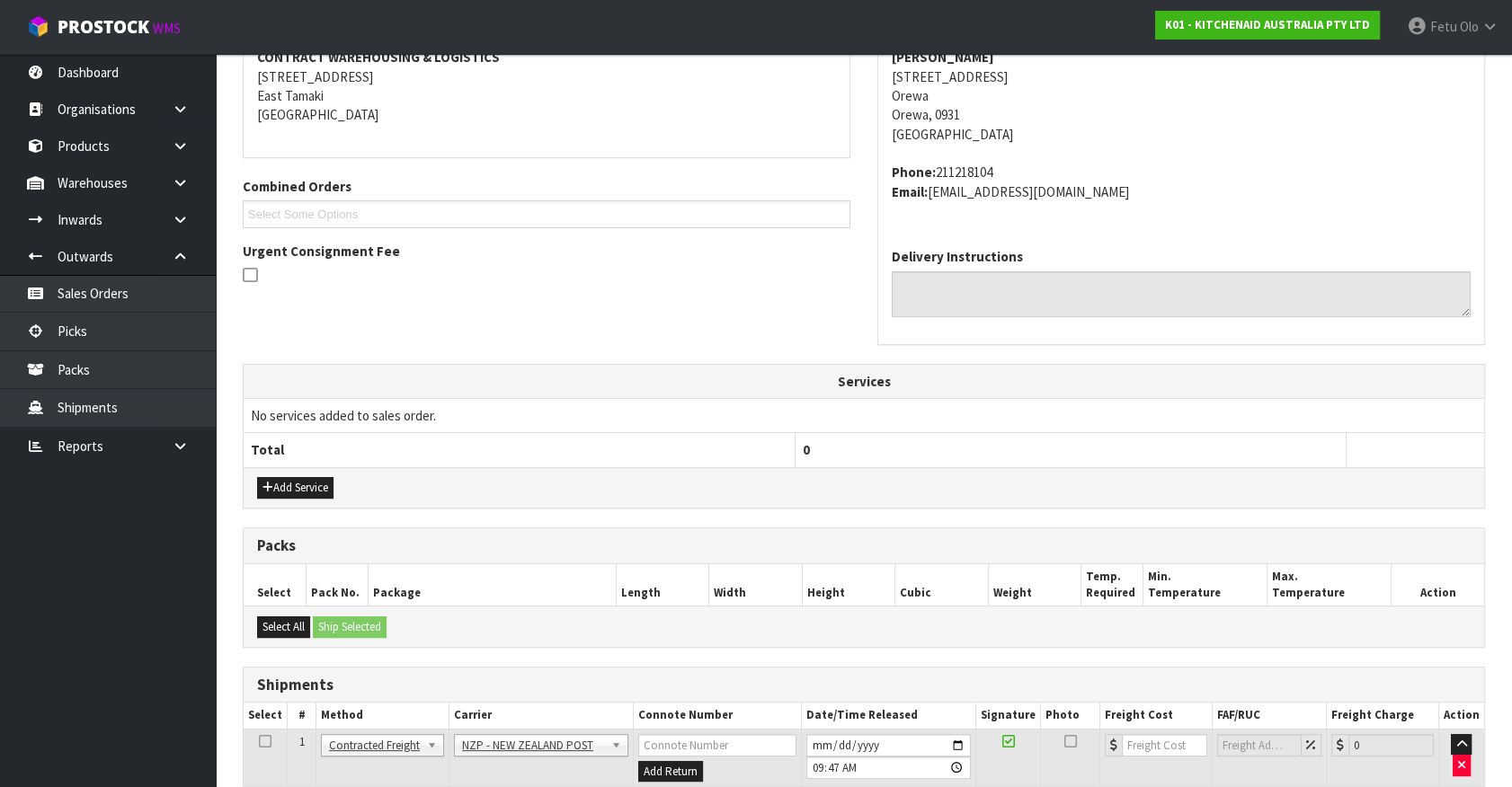 scroll, scrollTop: 468, scrollLeft: 0, axis: vertical 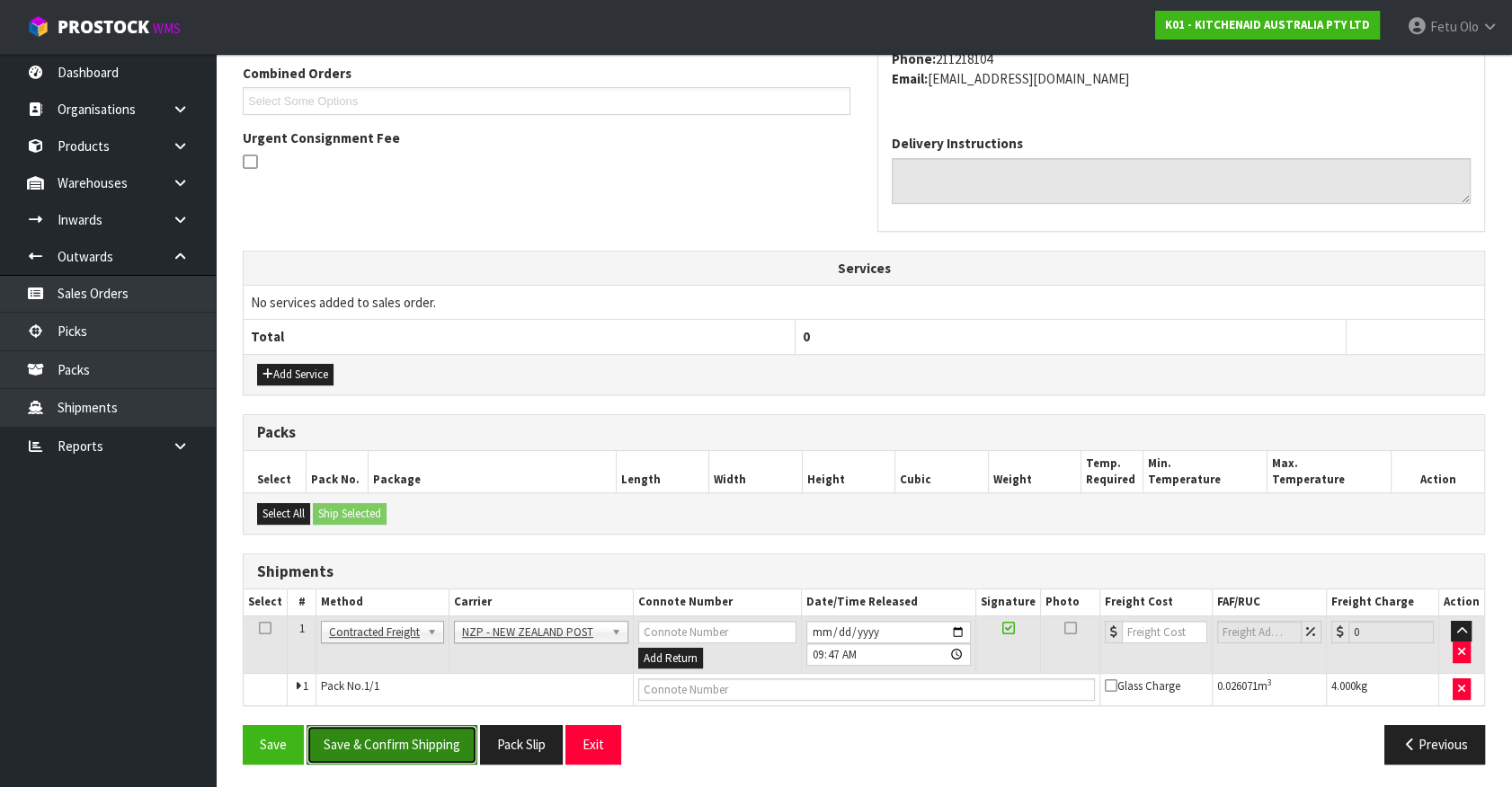 click on "Save & Confirm Shipping" at bounding box center (392, 744) 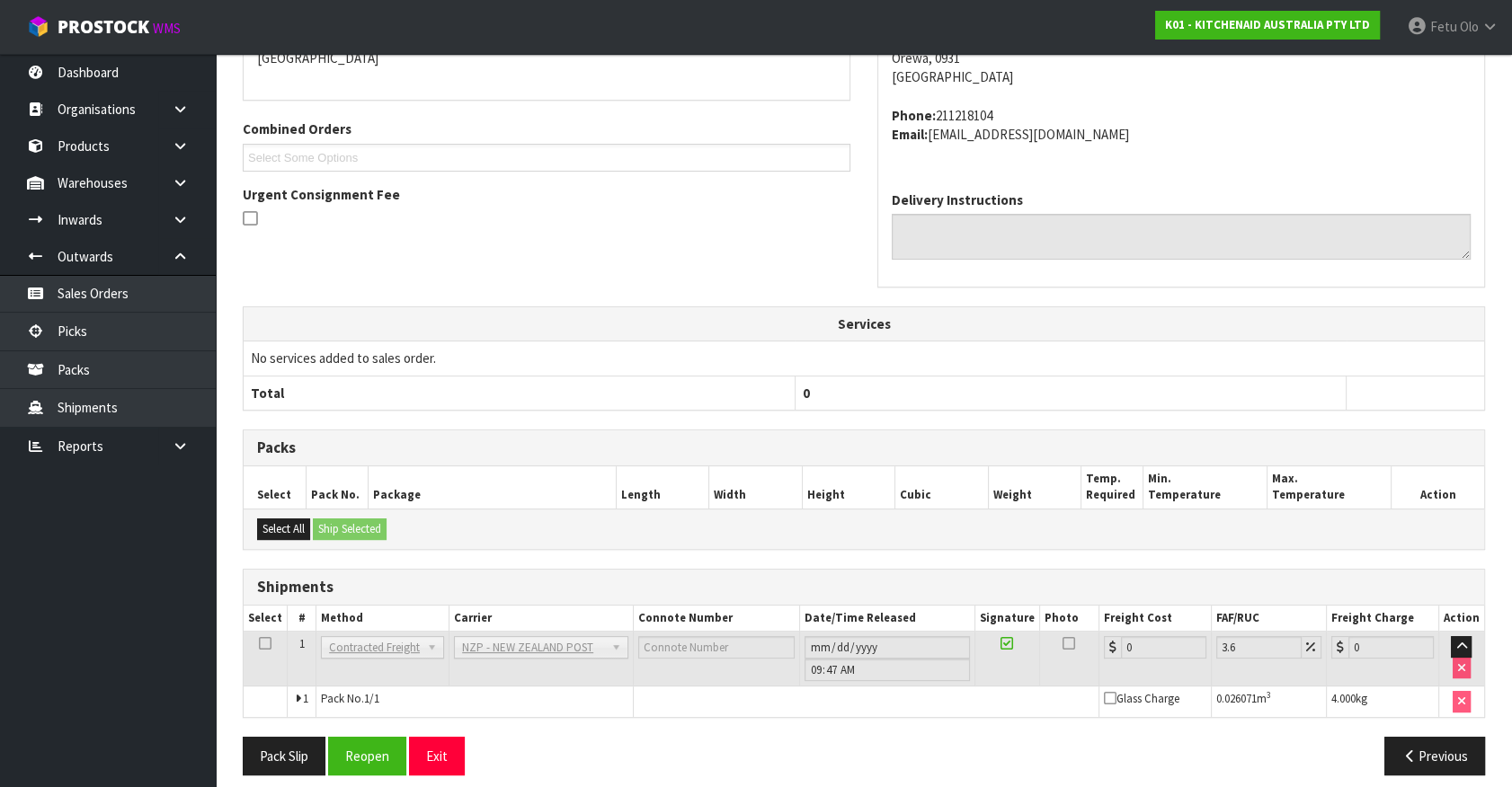 scroll, scrollTop: 443, scrollLeft: 0, axis: vertical 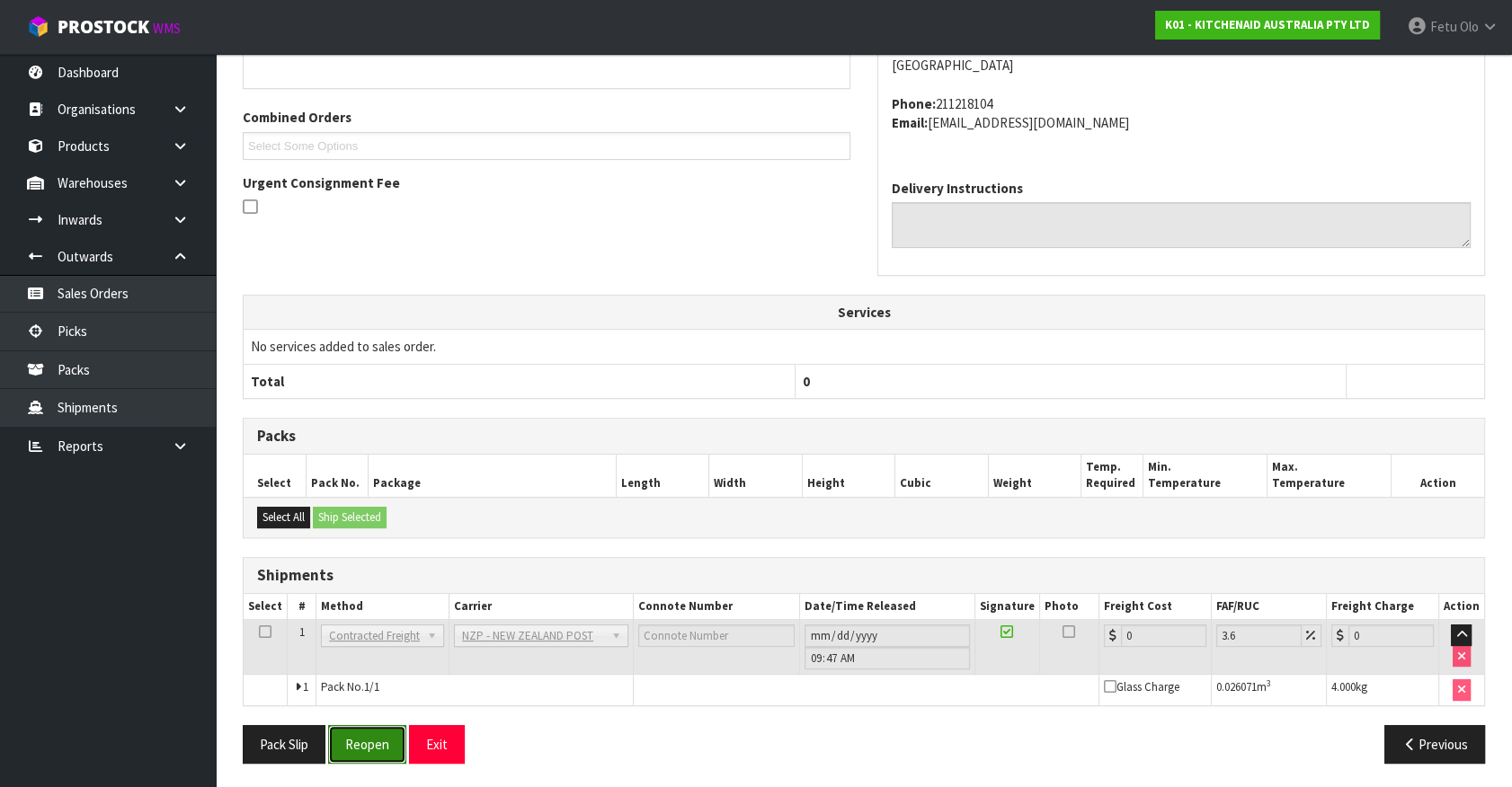 click on "Reopen" at bounding box center [367, 744] 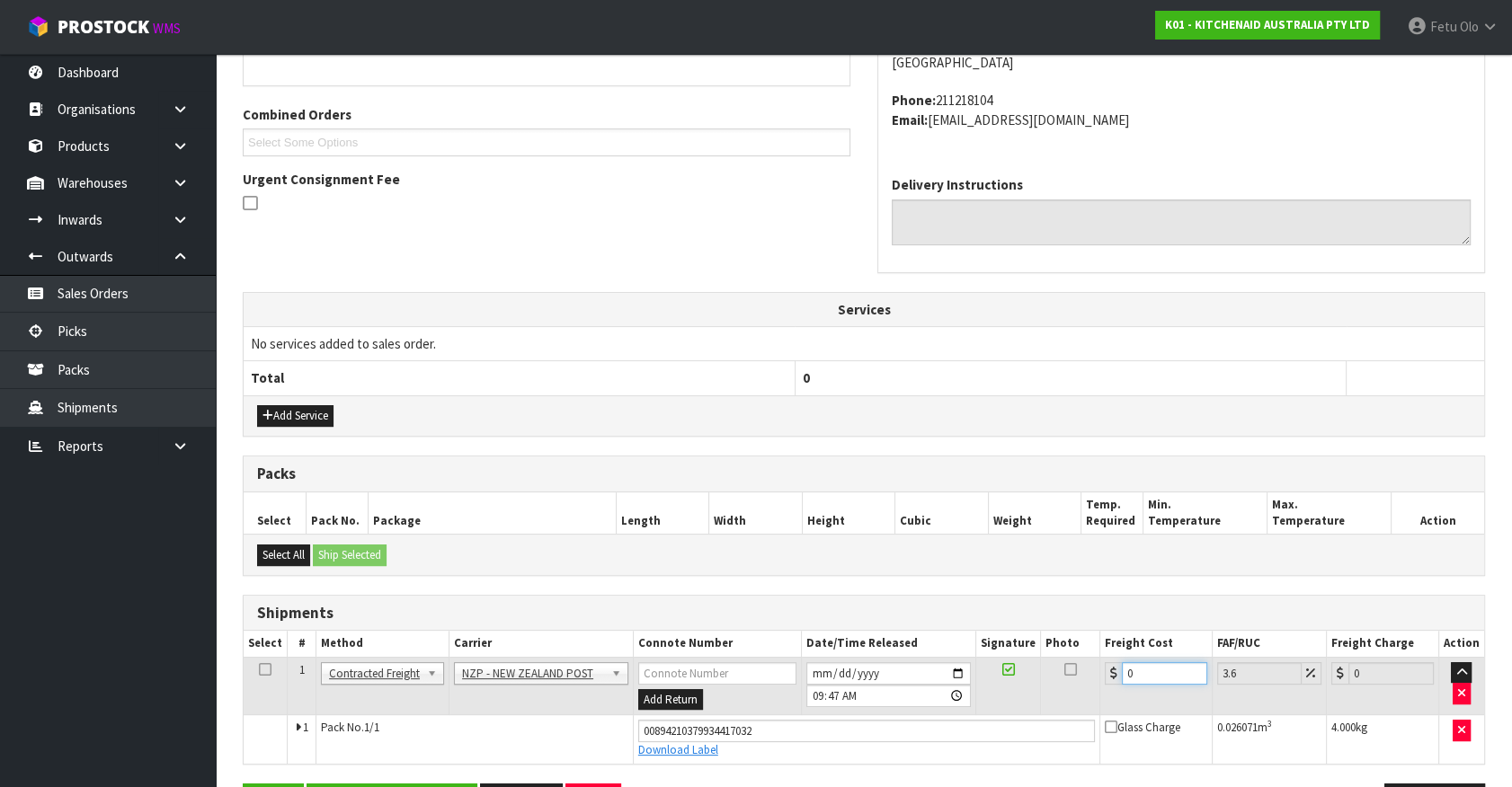 drag, startPoint x: 1152, startPoint y: 774, endPoint x: 943, endPoint y: 792, distance: 209.77369 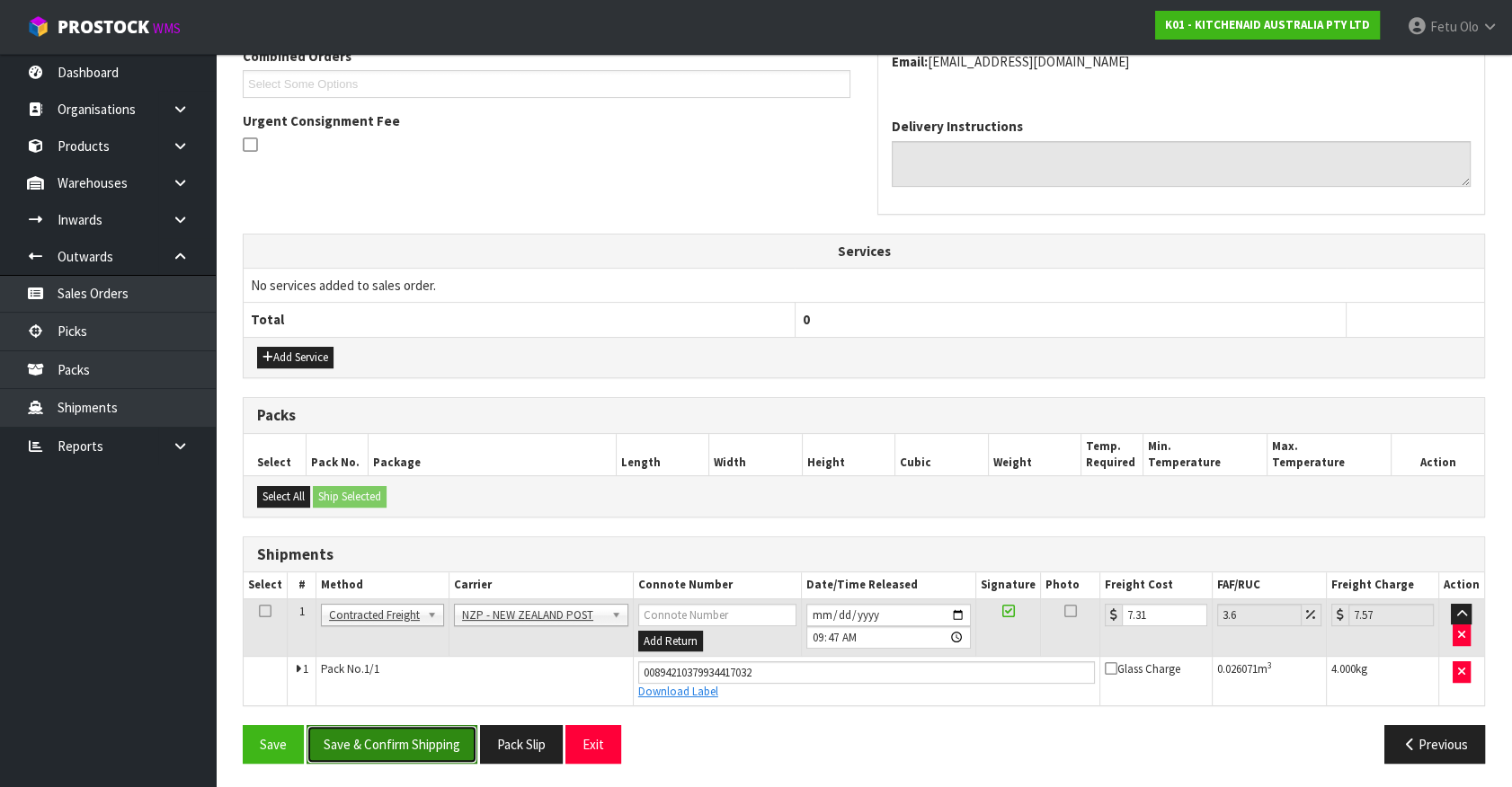 click on "Save & Confirm Shipping" at bounding box center [392, 744] 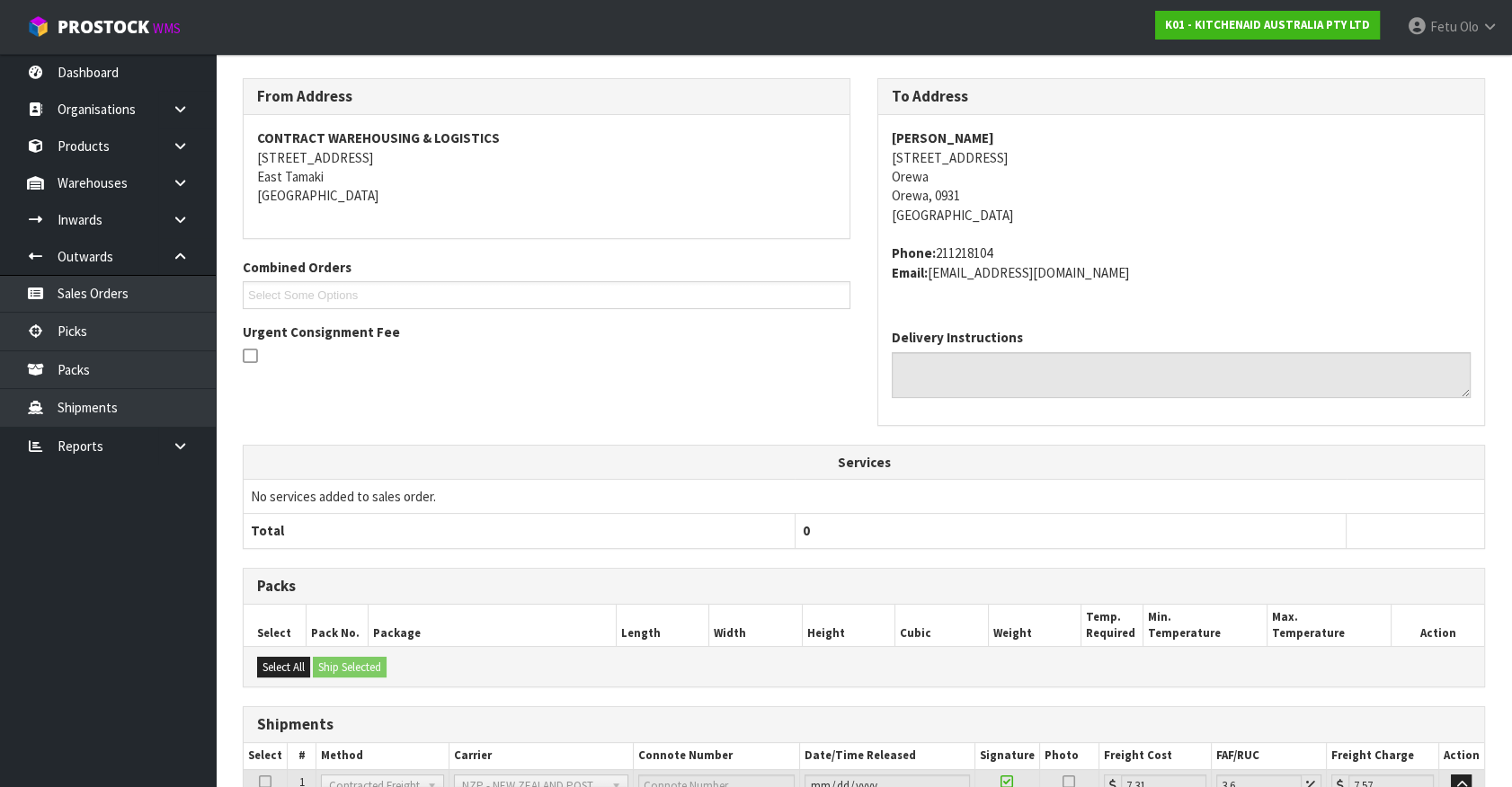 scroll, scrollTop: 436, scrollLeft: 0, axis: vertical 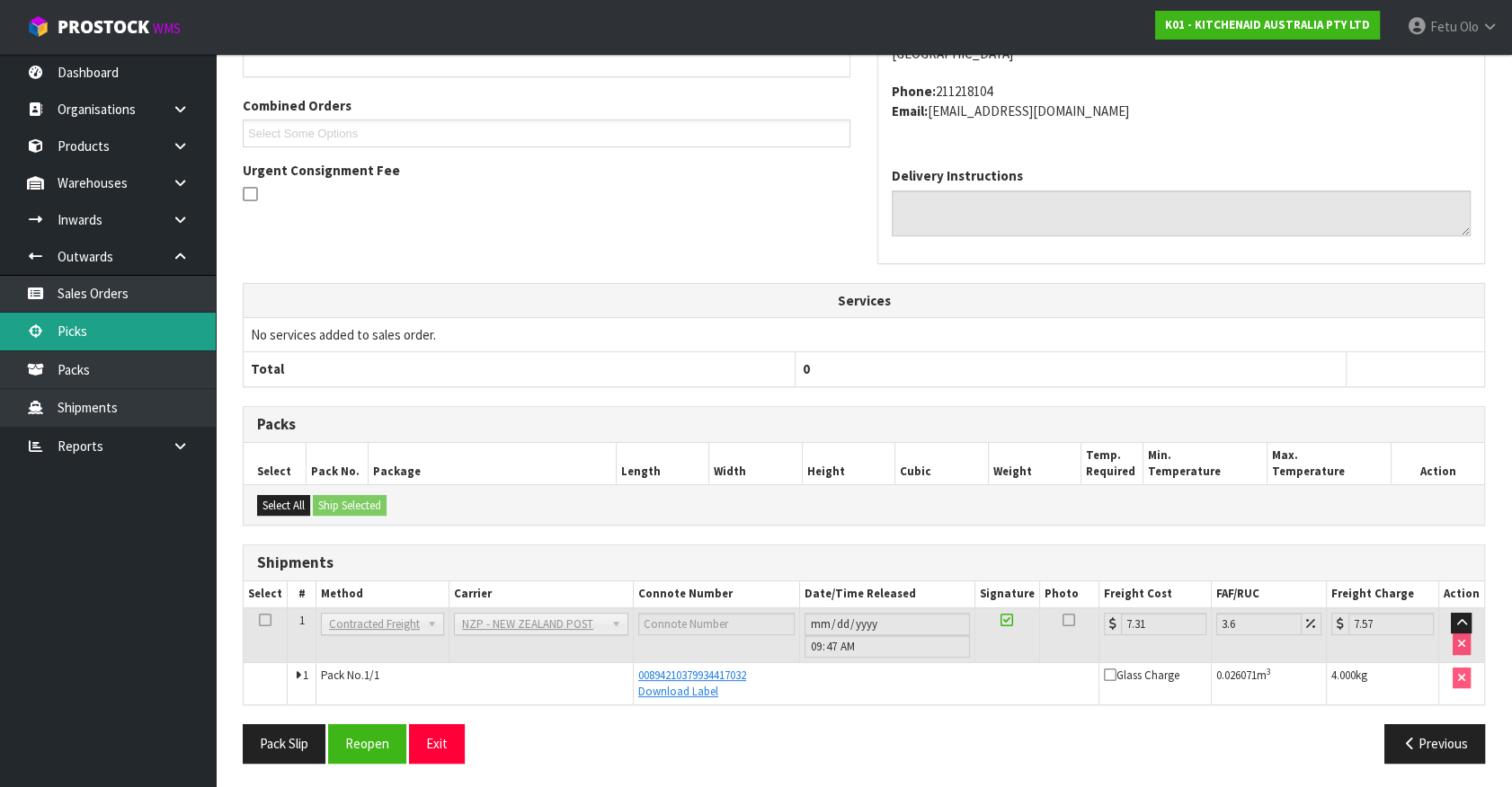 drag, startPoint x: 149, startPoint y: 329, endPoint x: 171, endPoint y: 336, distance: 23.086793 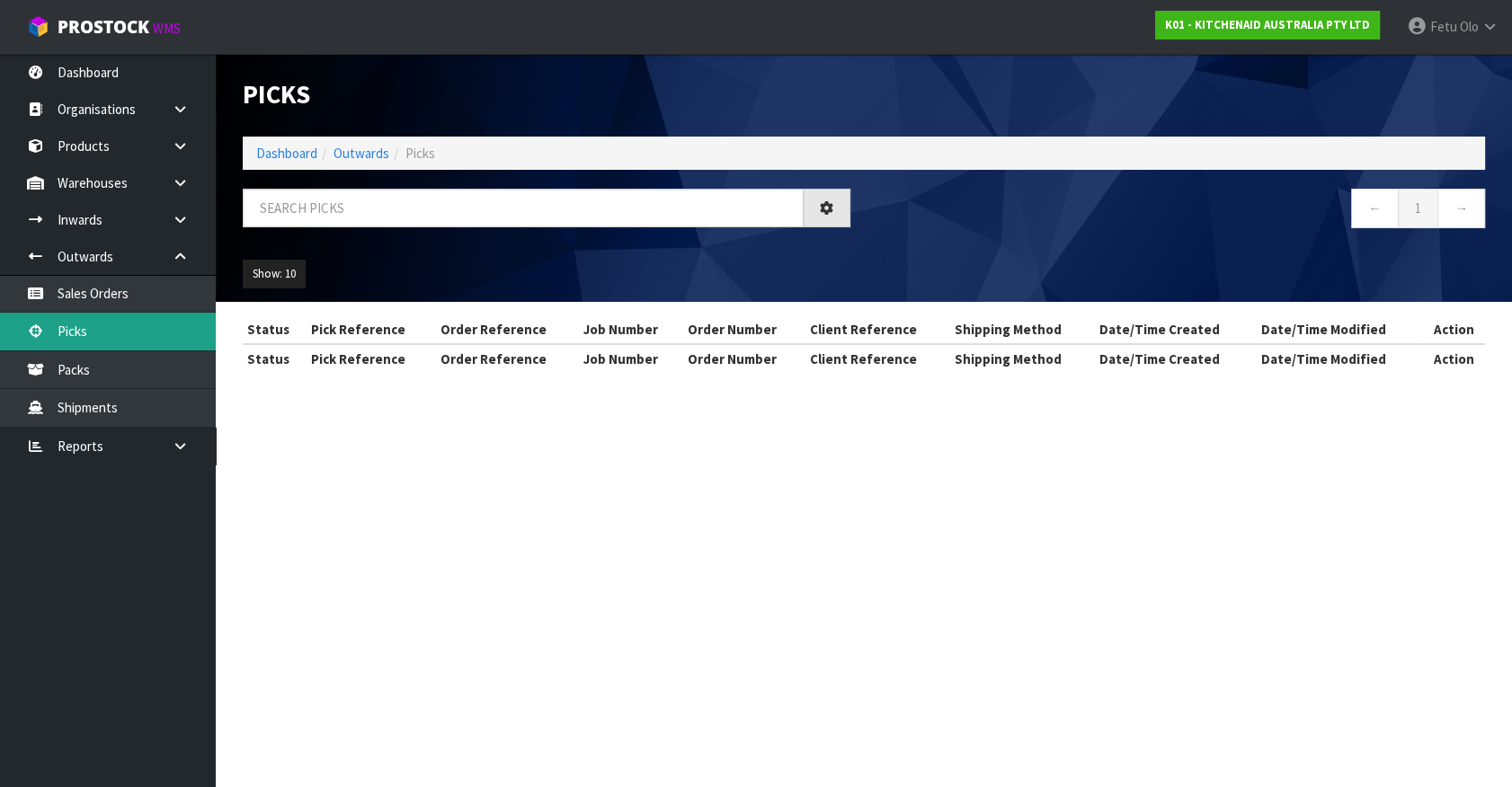 scroll, scrollTop: 0, scrollLeft: 0, axis: both 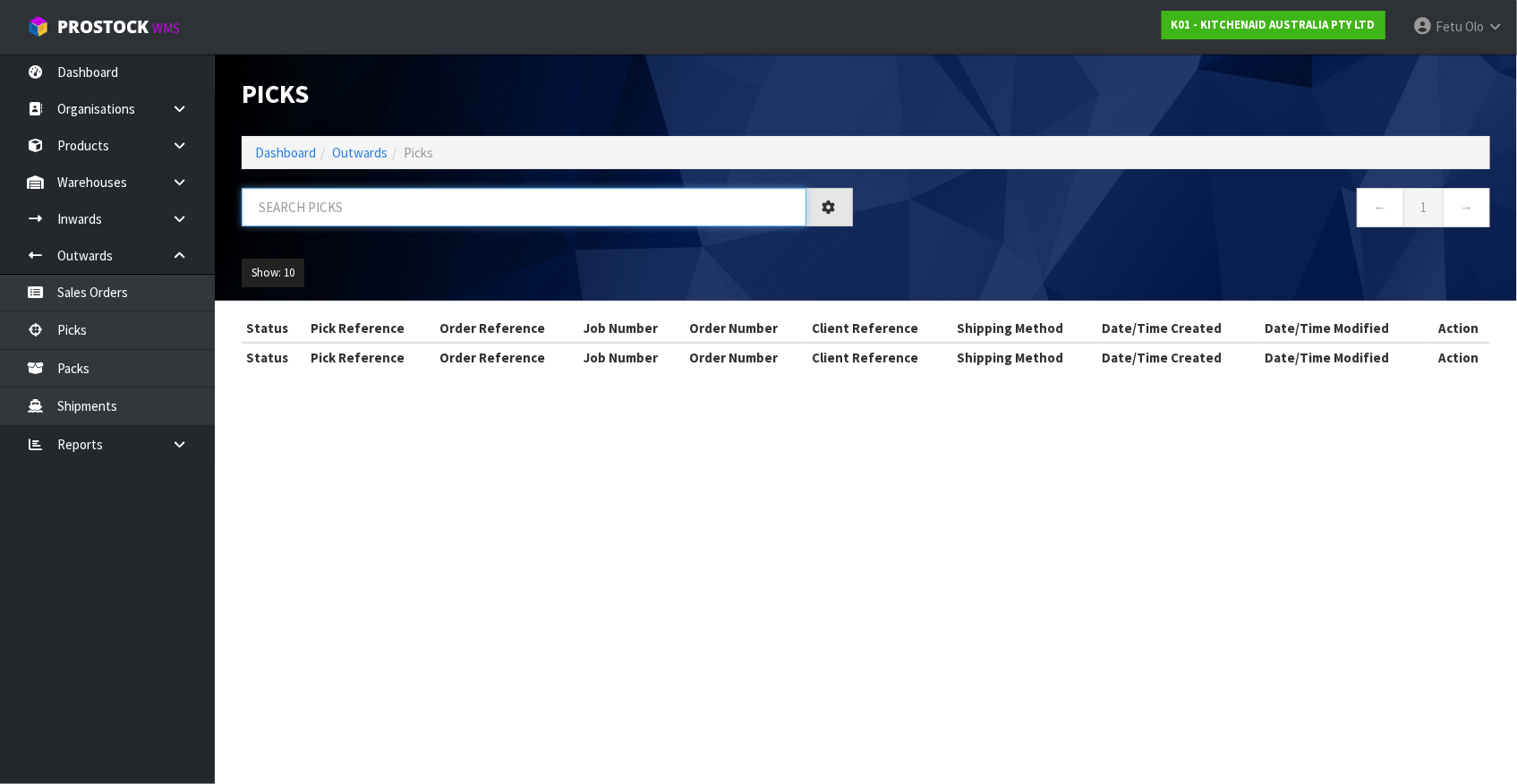 click at bounding box center (524, 207) 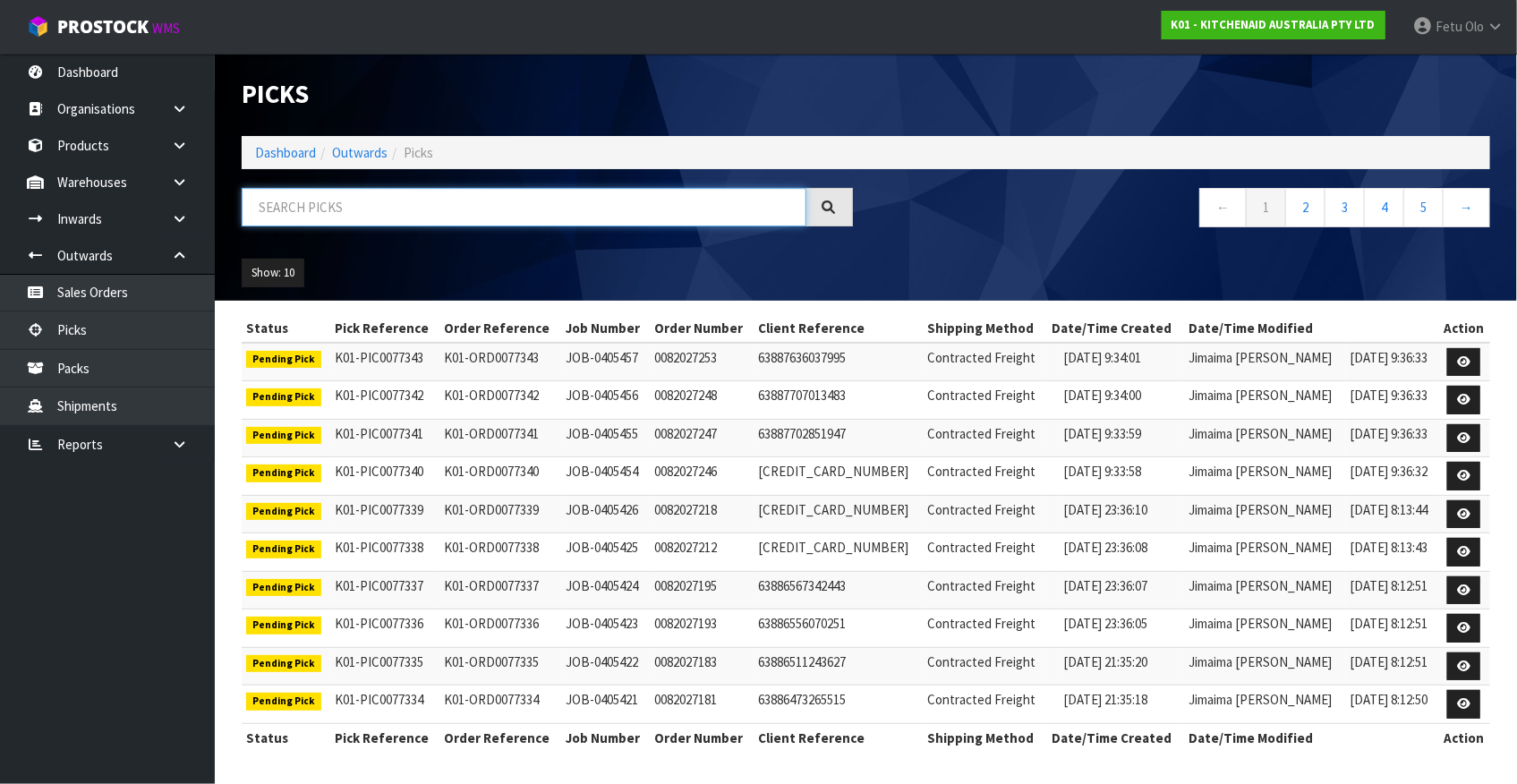 click at bounding box center (524, 207) 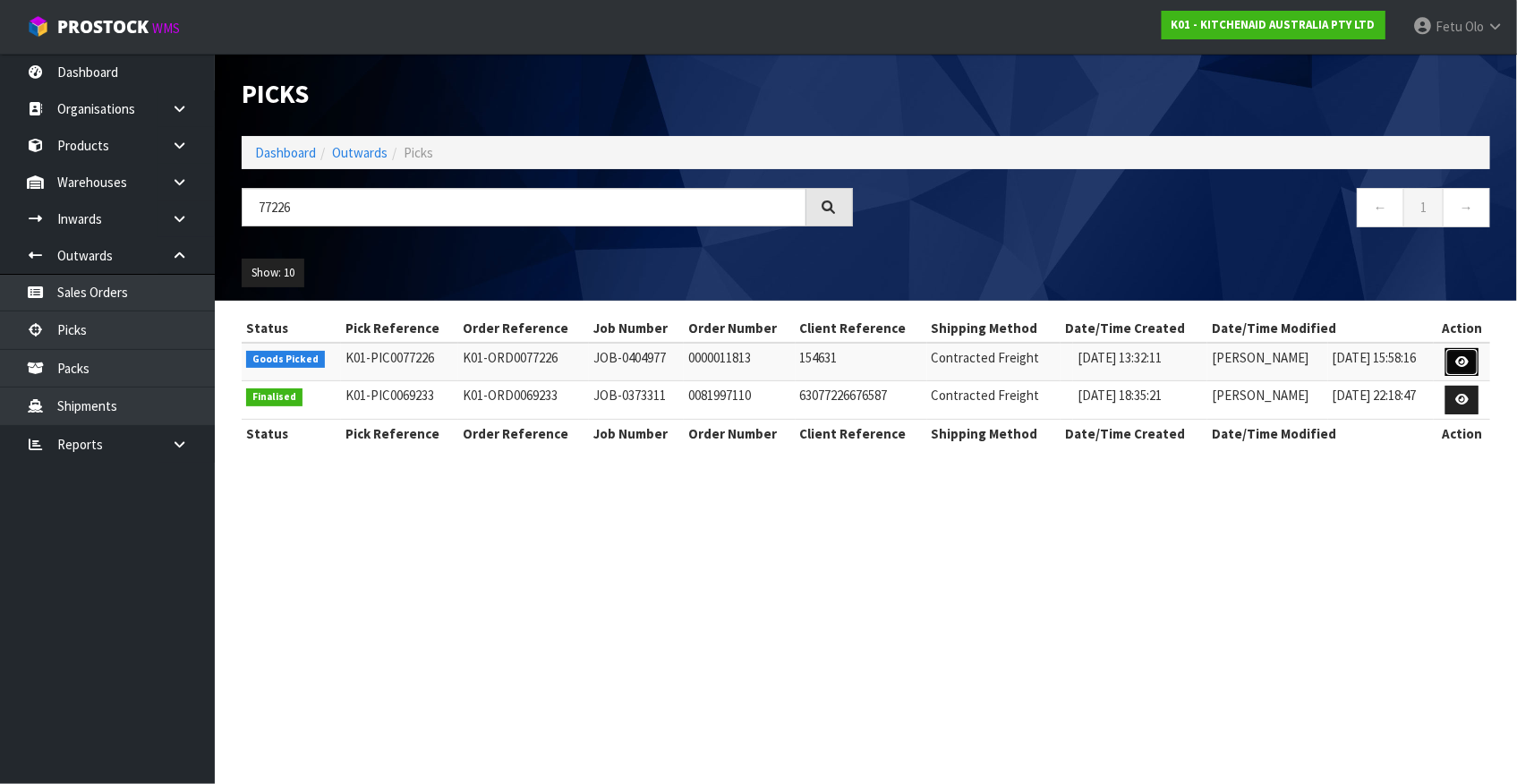 click at bounding box center [1462, 362] 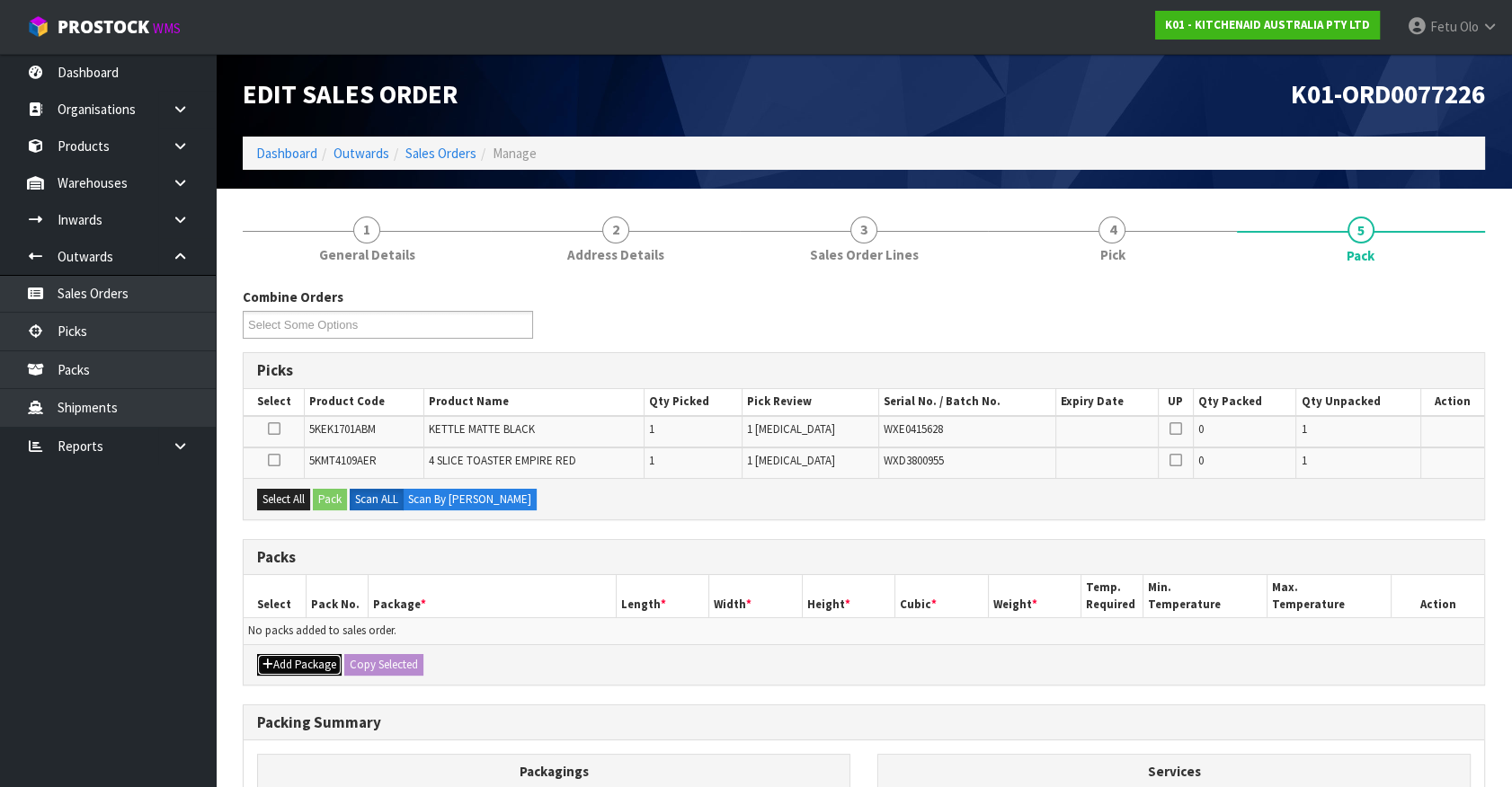click on "Add Package" at bounding box center [299, 665] 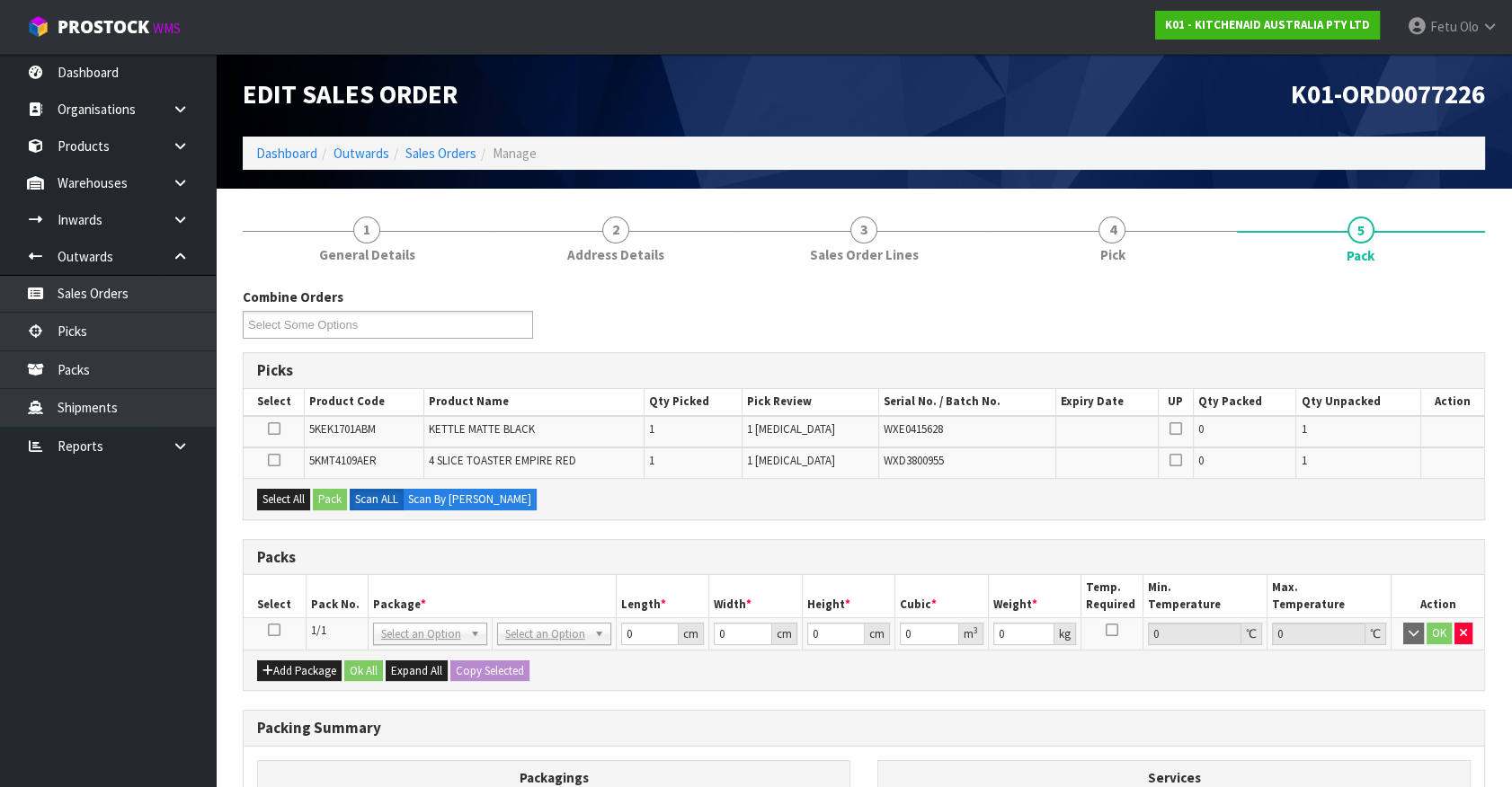 click at bounding box center (274, 630) 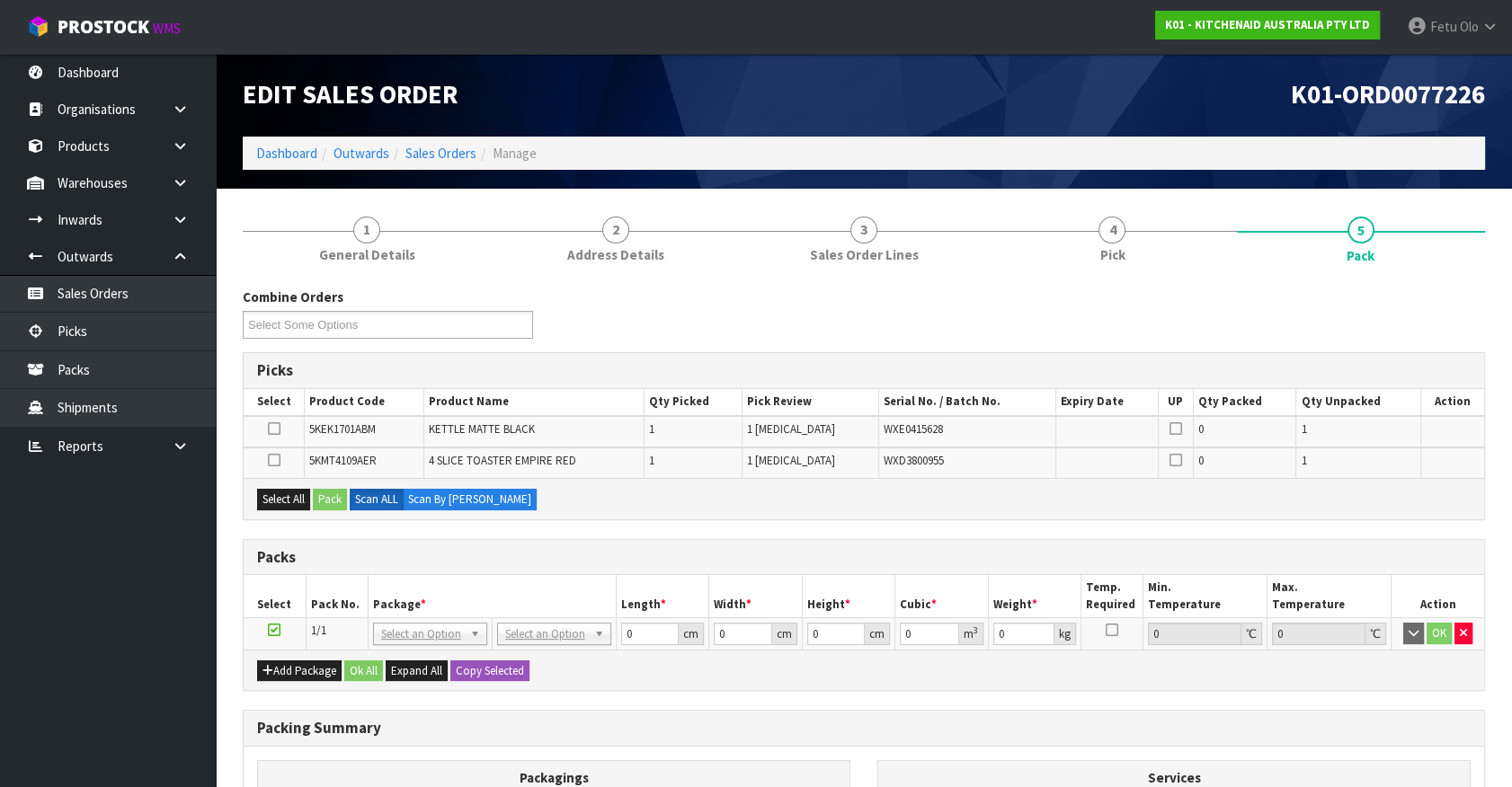 click on "Pack No." at bounding box center (336, 596) 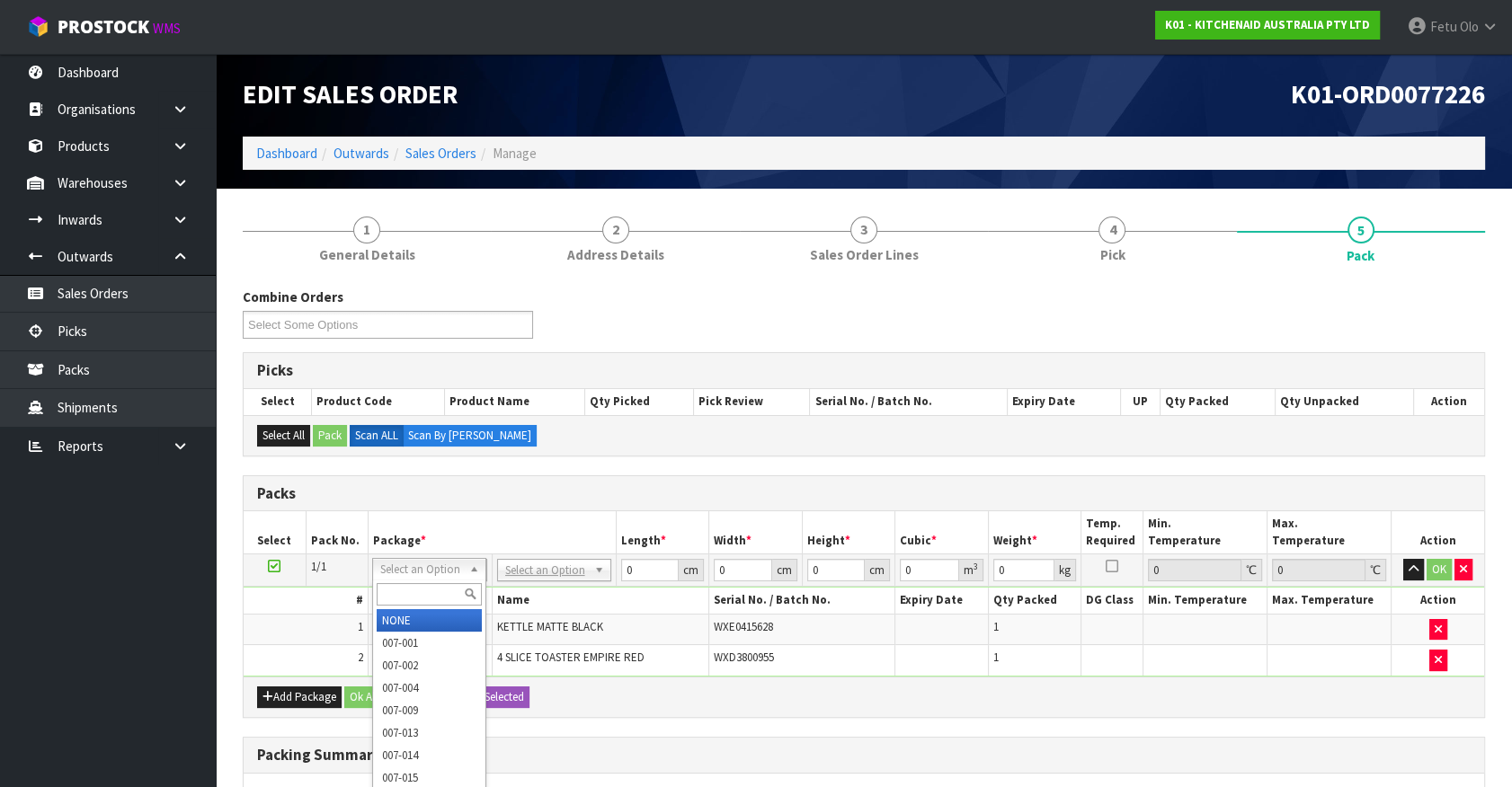 click at bounding box center [429, 594] 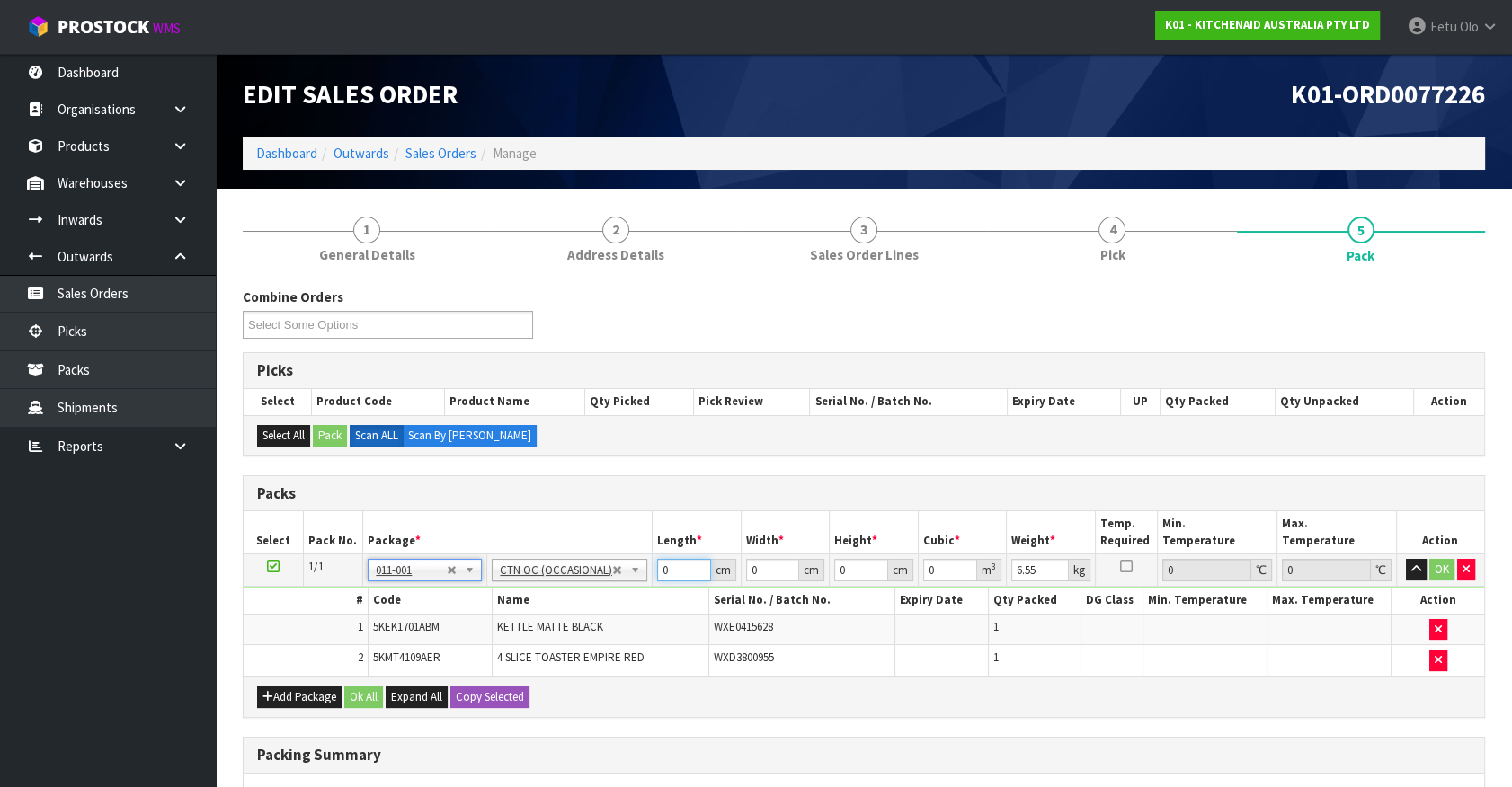 drag, startPoint x: 663, startPoint y: 577, endPoint x: 508, endPoint y: 641, distance: 167.69317 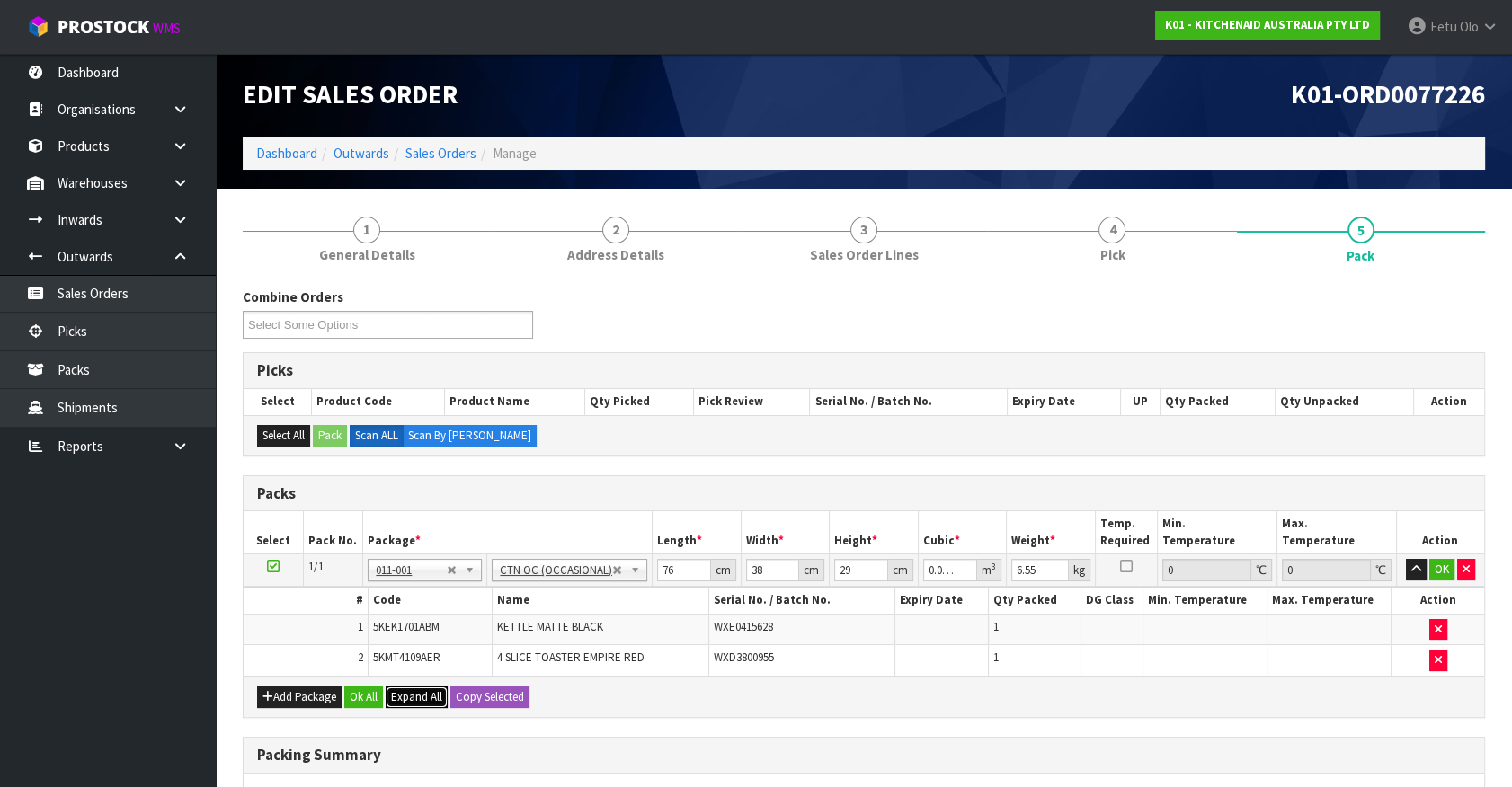 click on "Expand All" at bounding box center [416, 697] 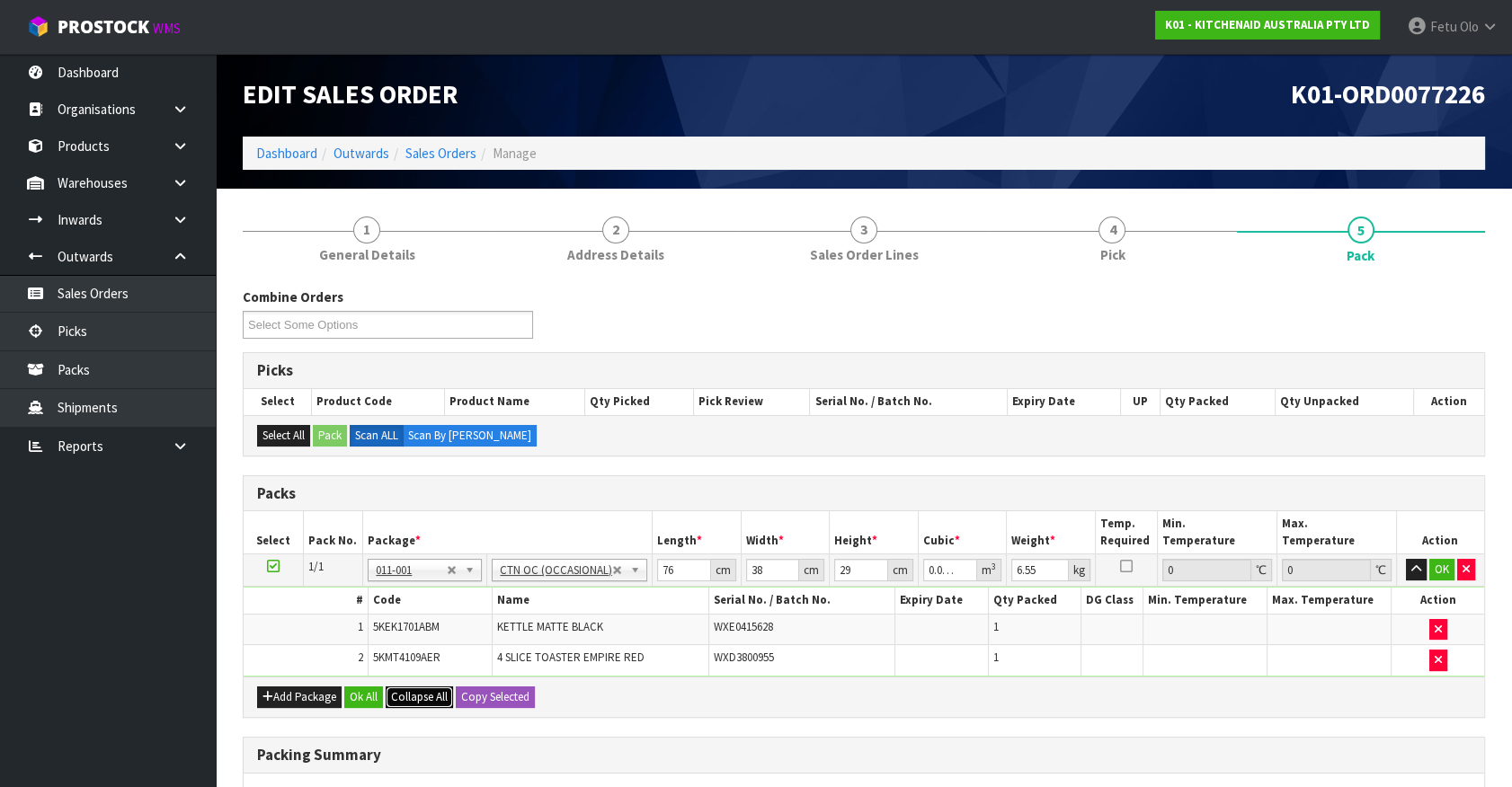 scroll, scrollTop: 267, scrollLeft: 0, axis: vertical 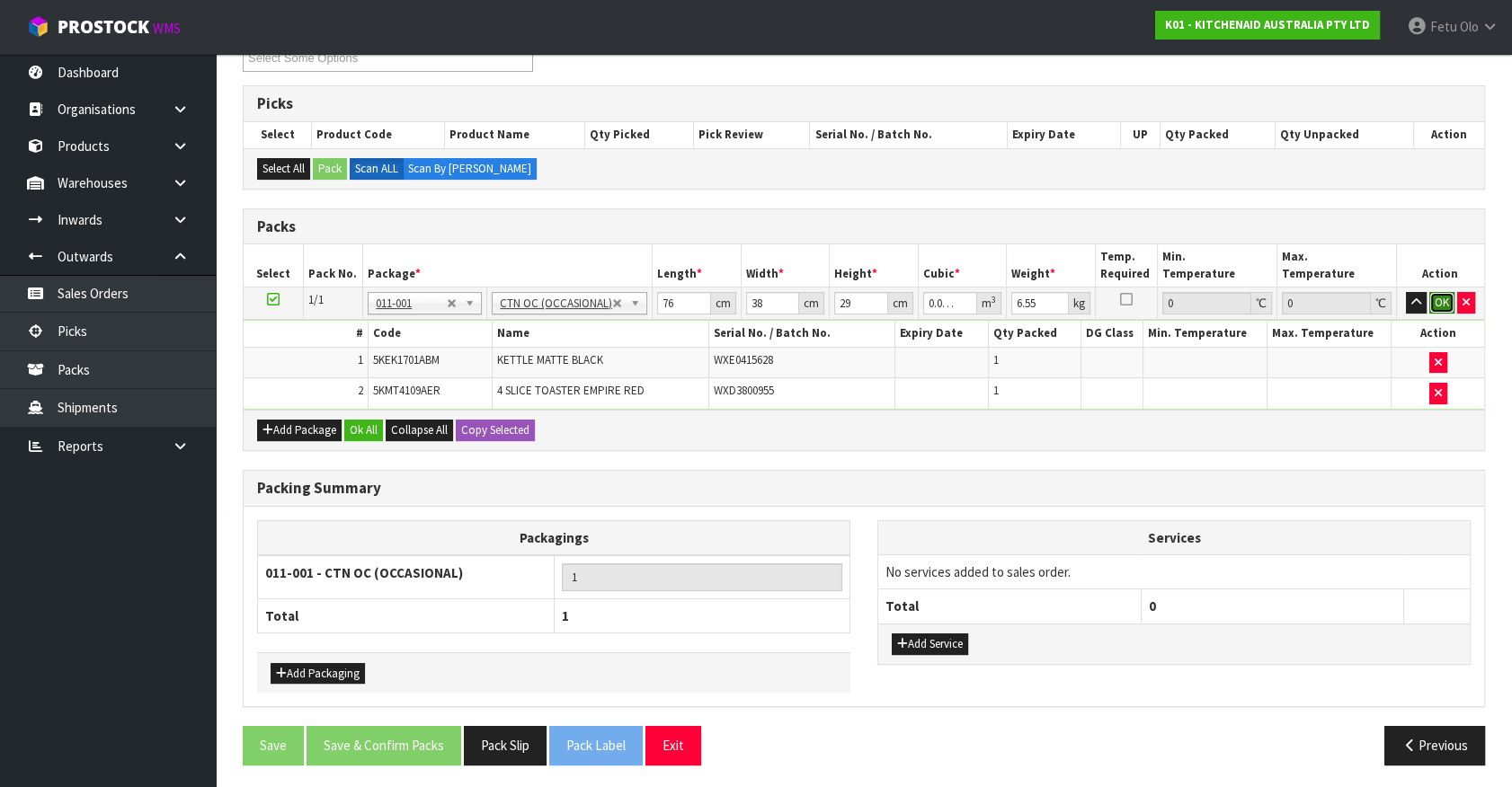 click on "OK" at bounding box center [1442, 303] 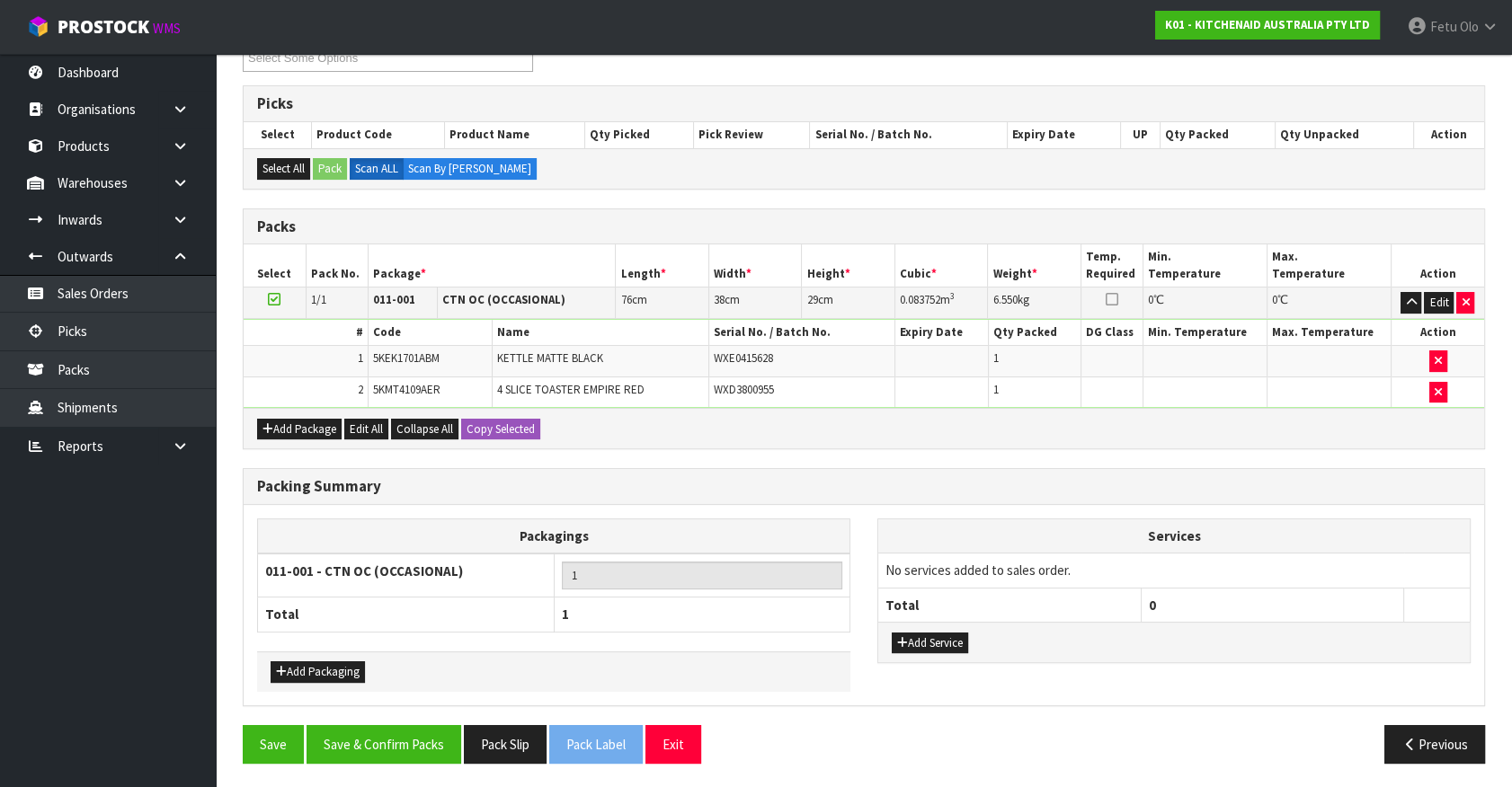 scroll, scrollTop: 265, scrollLeft: 0, axis: vertical 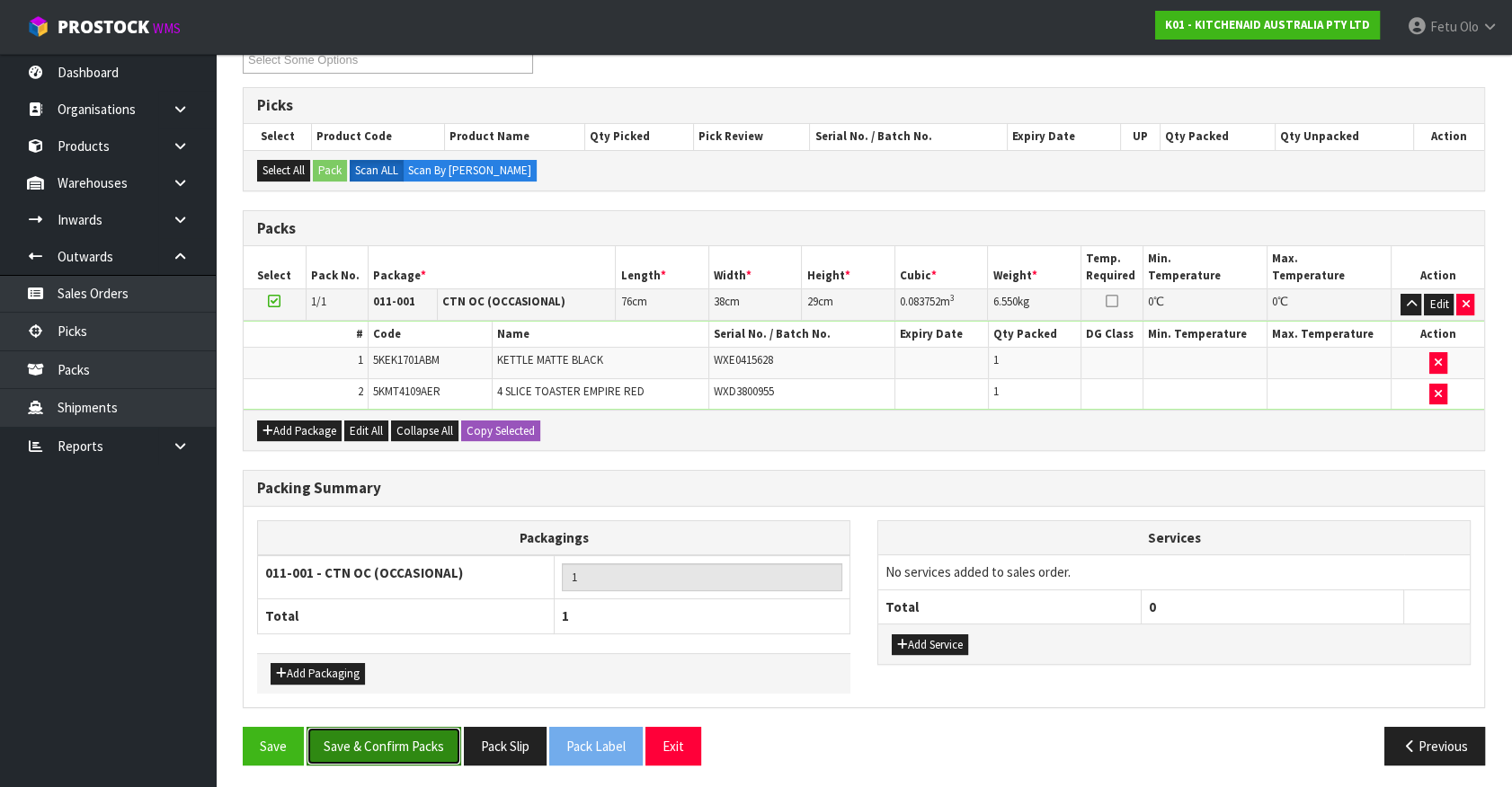 click on "Save & Confirm Packs" at bounding box center (384, 746) 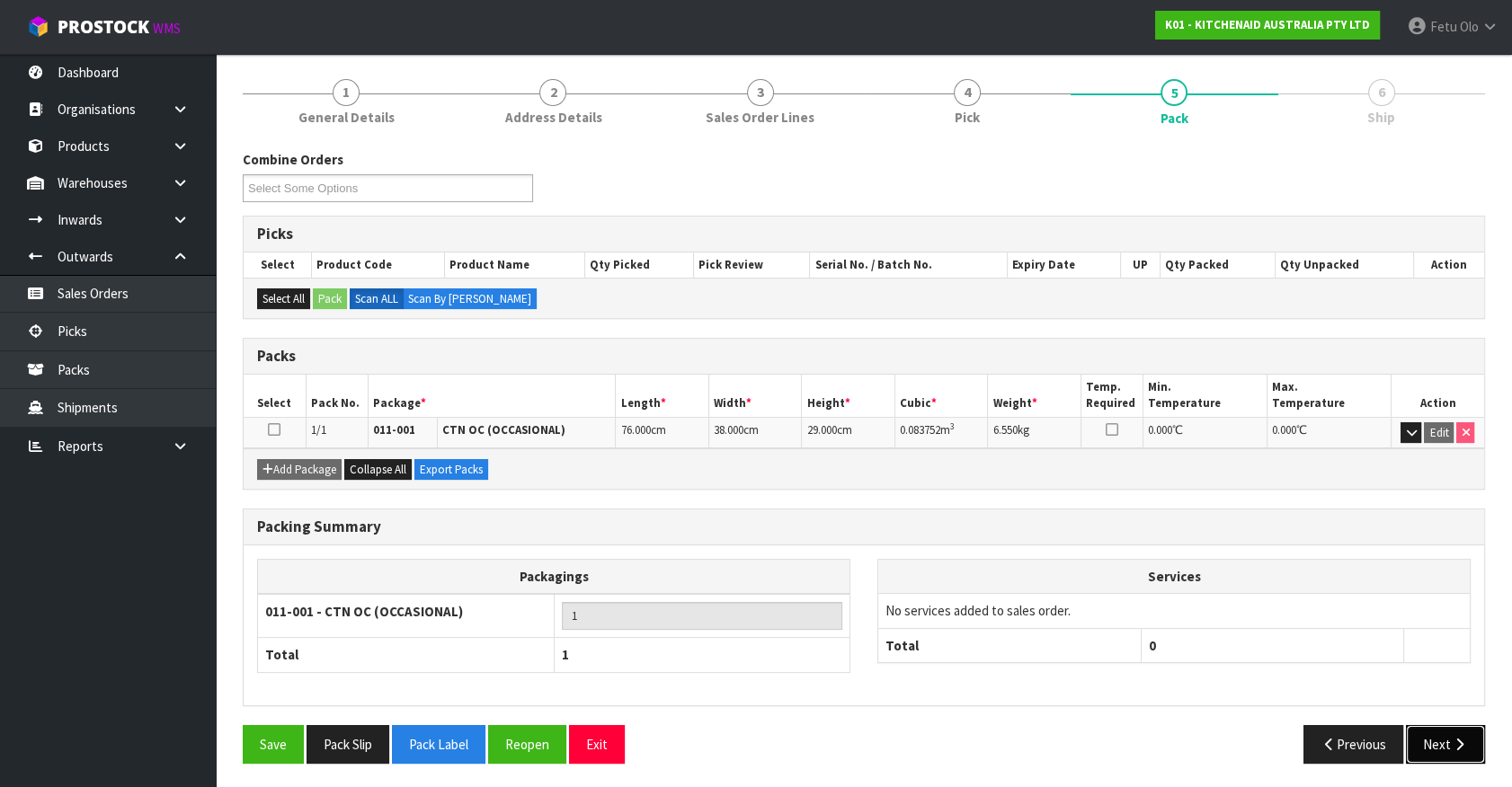 click on "Next" at bounding box center [1445, 744] 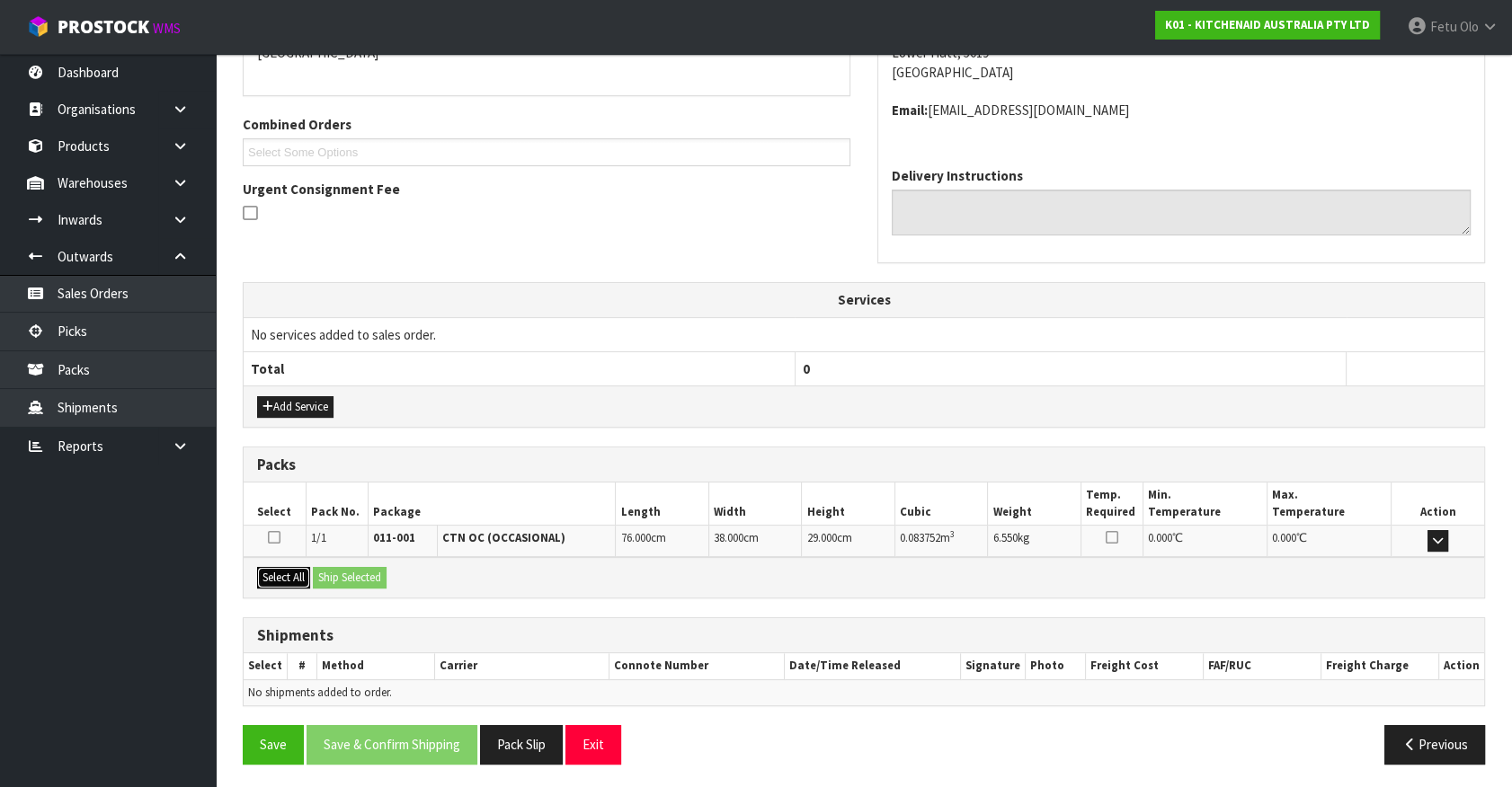 drag, startPoint x: 290, startPoint y: 579, endPoint x: 331, endPoint y: 579, distance: 41 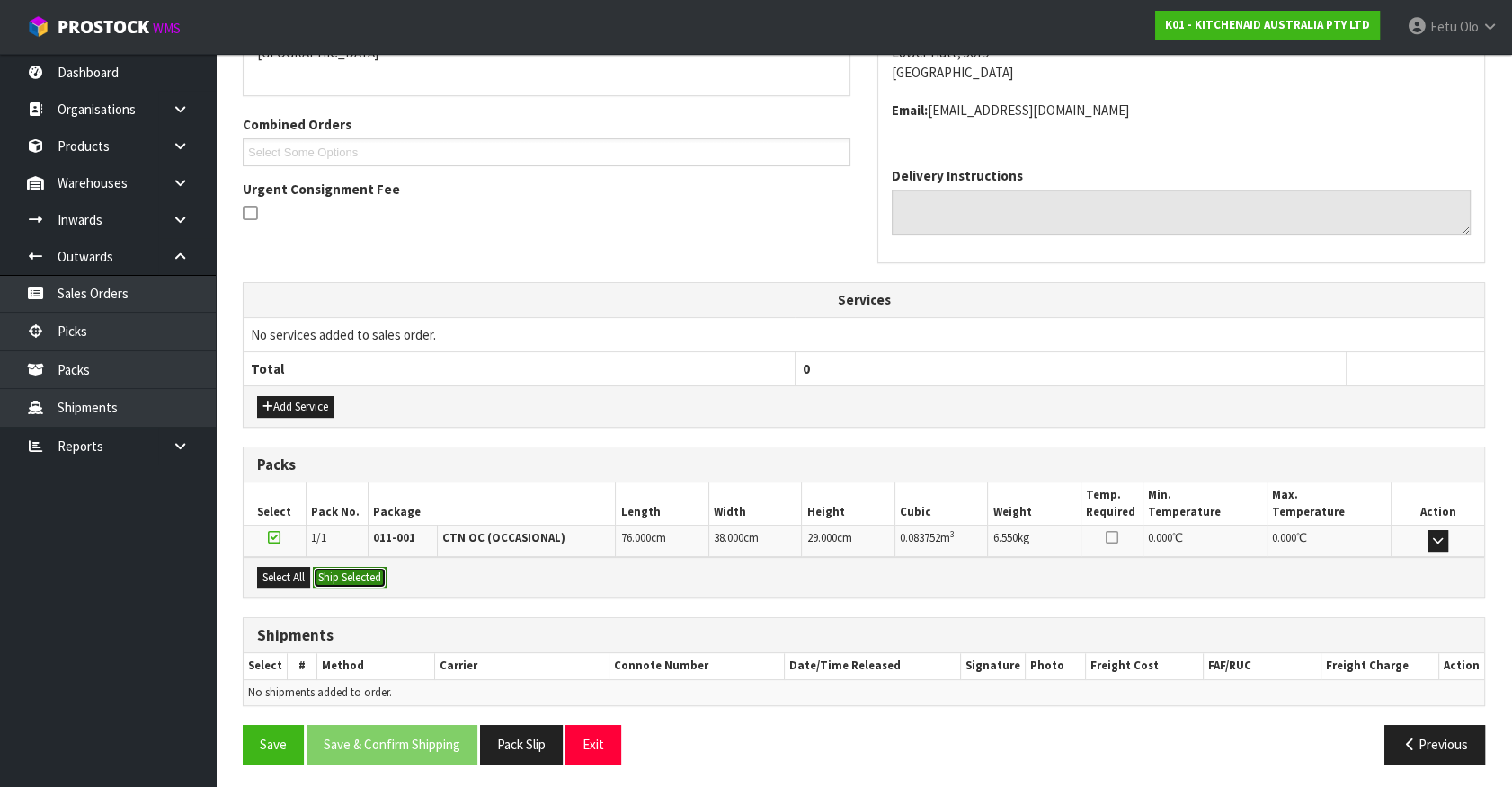 click on "Ship Selected" at bounding box center (350, 578) 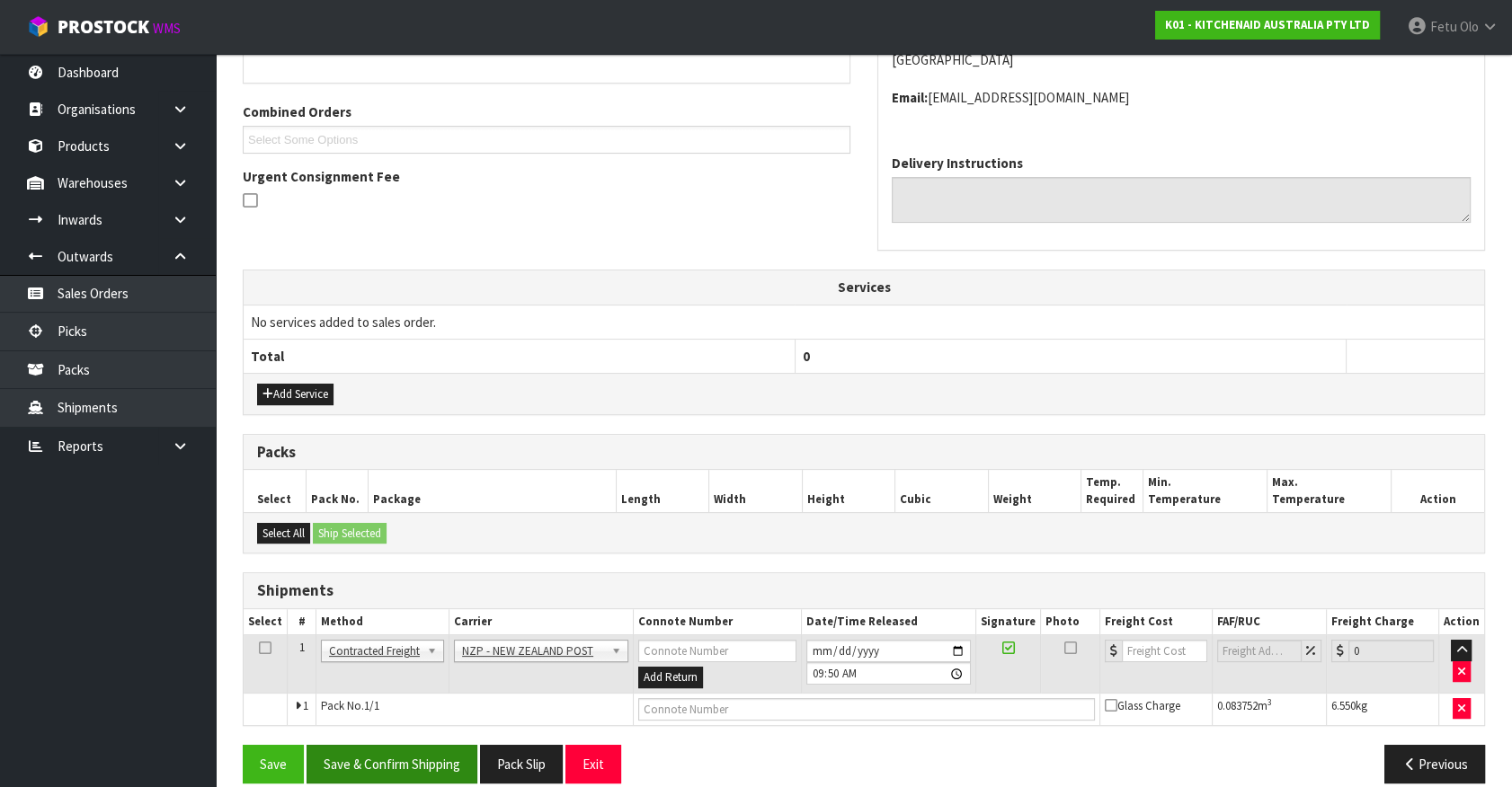 scroll, scrollTop: 449, scrollLeft: 0, axis: vertical 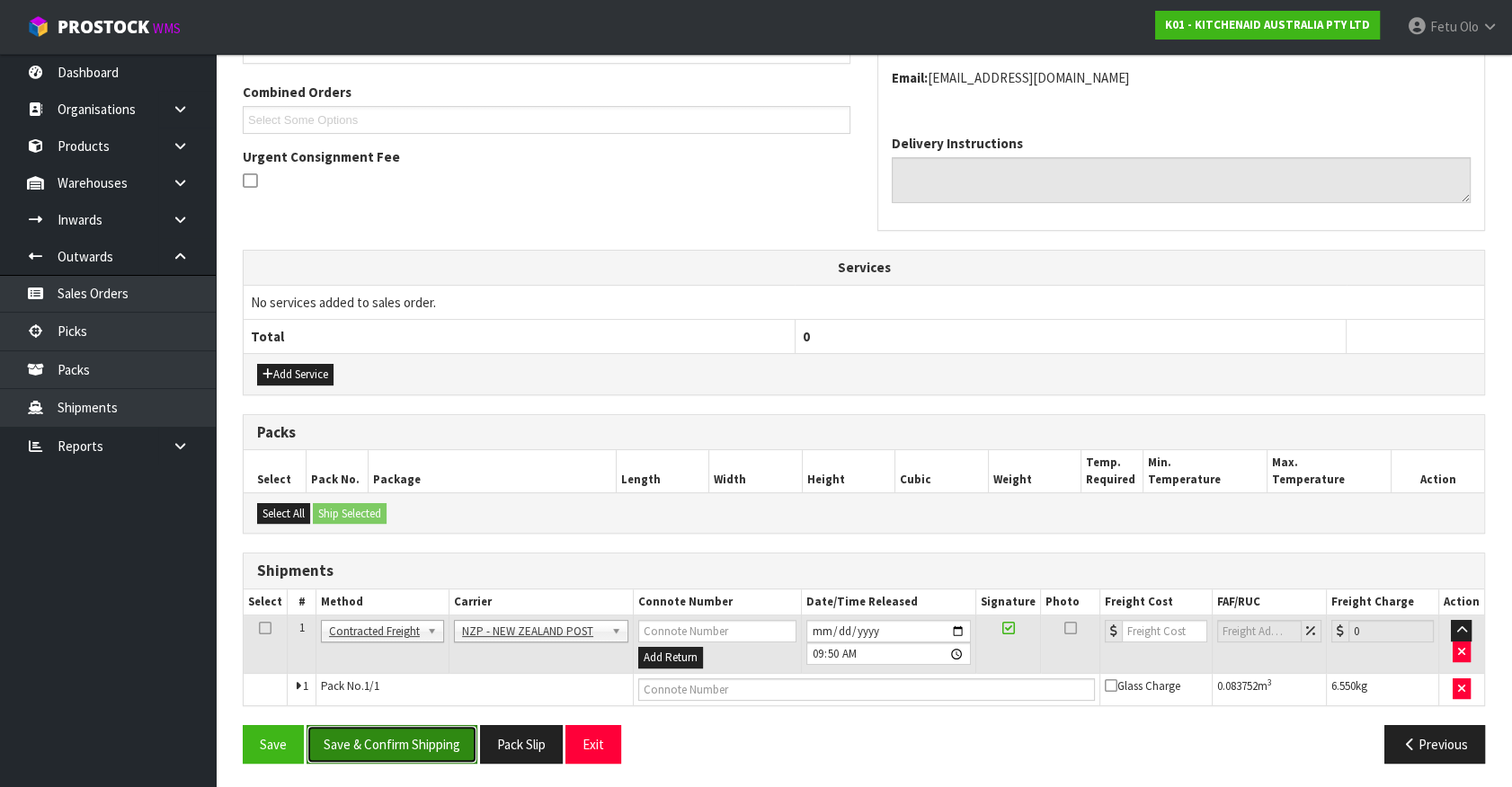 click on "Save & Confirm Shipping" at bounding box center [392, 744] 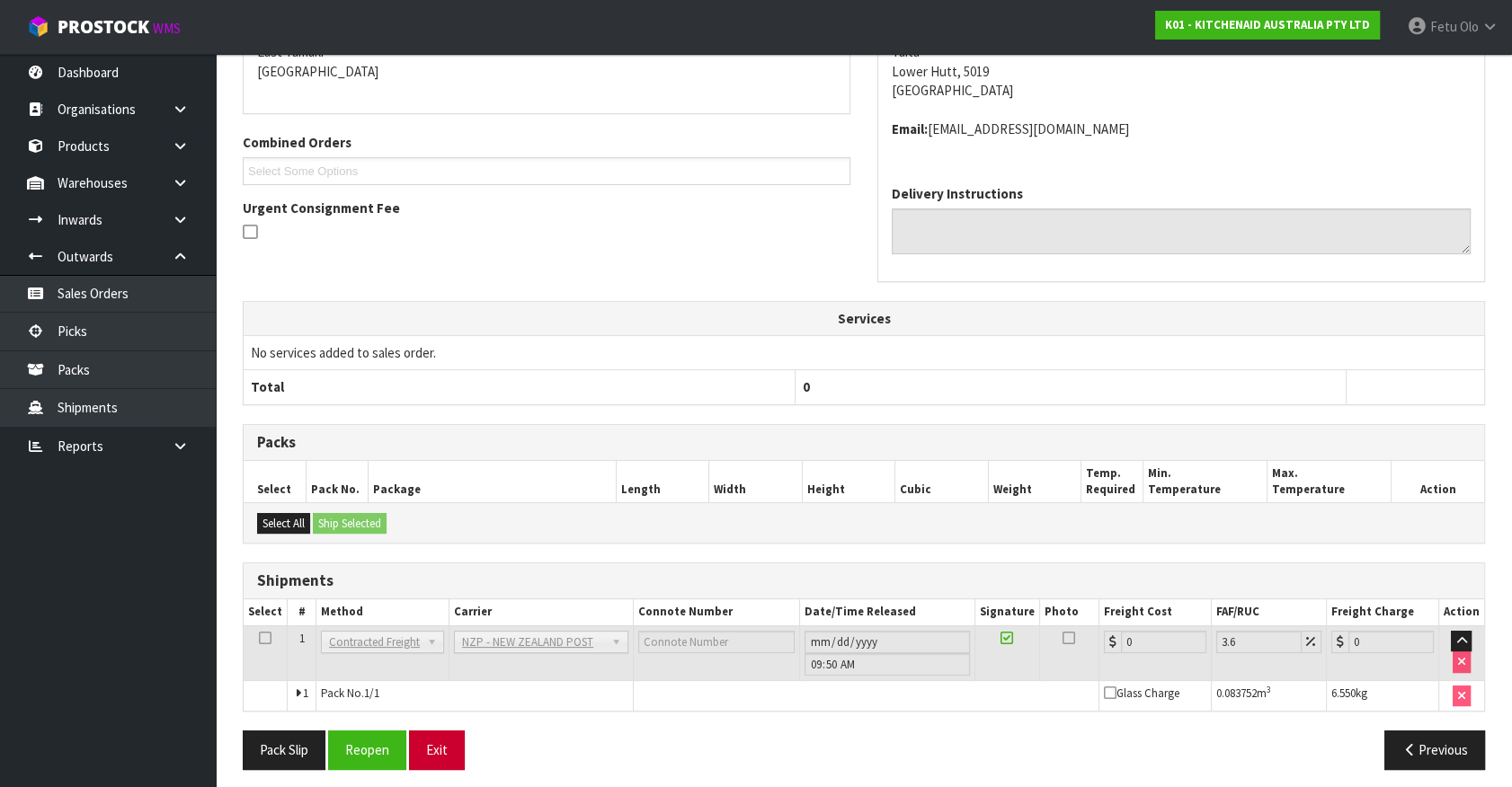 scroll, scrollTop: 423, scrollLeft: 0, axis: vertical 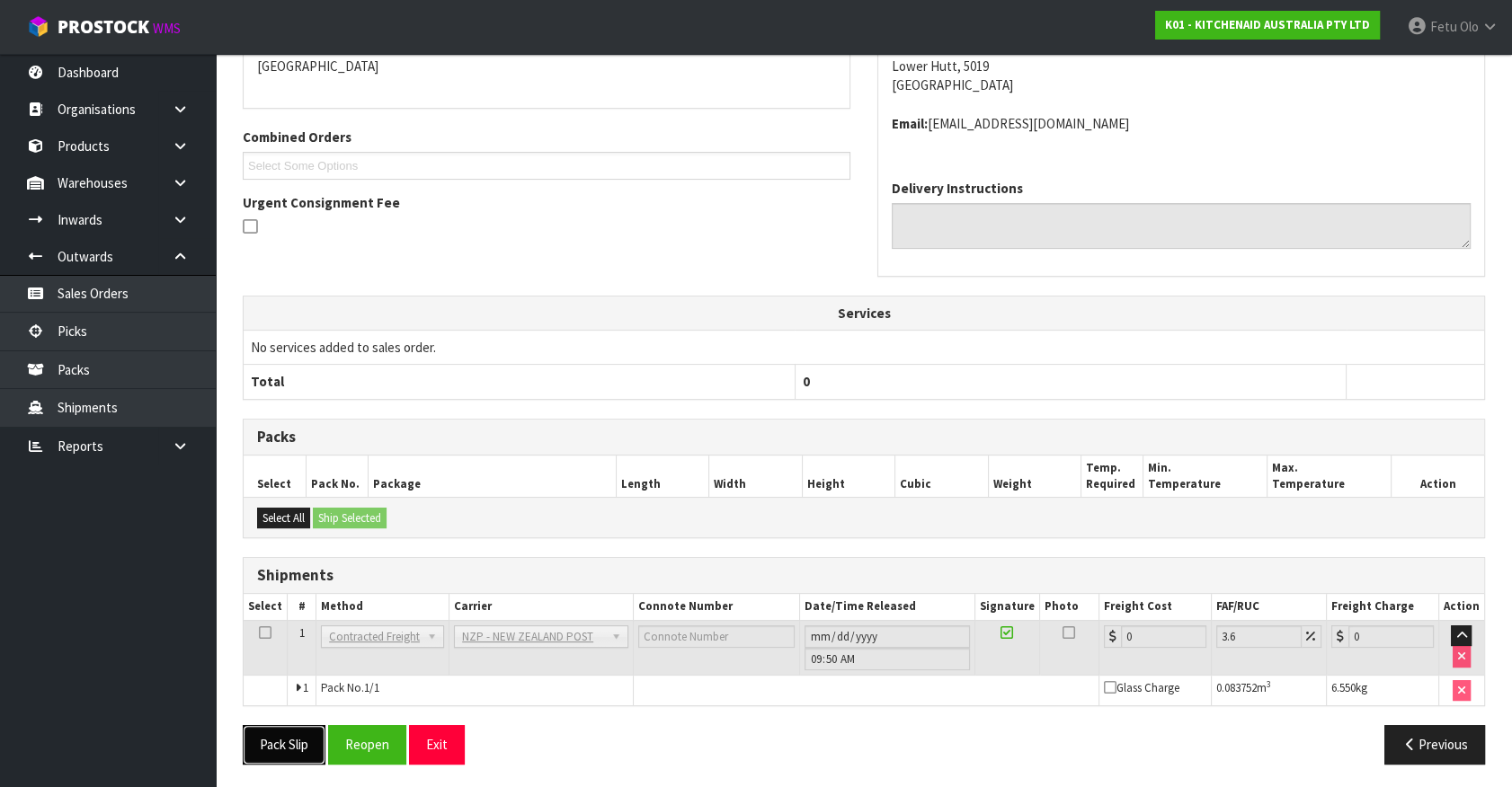 click on "Pack Slip" at bounding box center [284, 744] 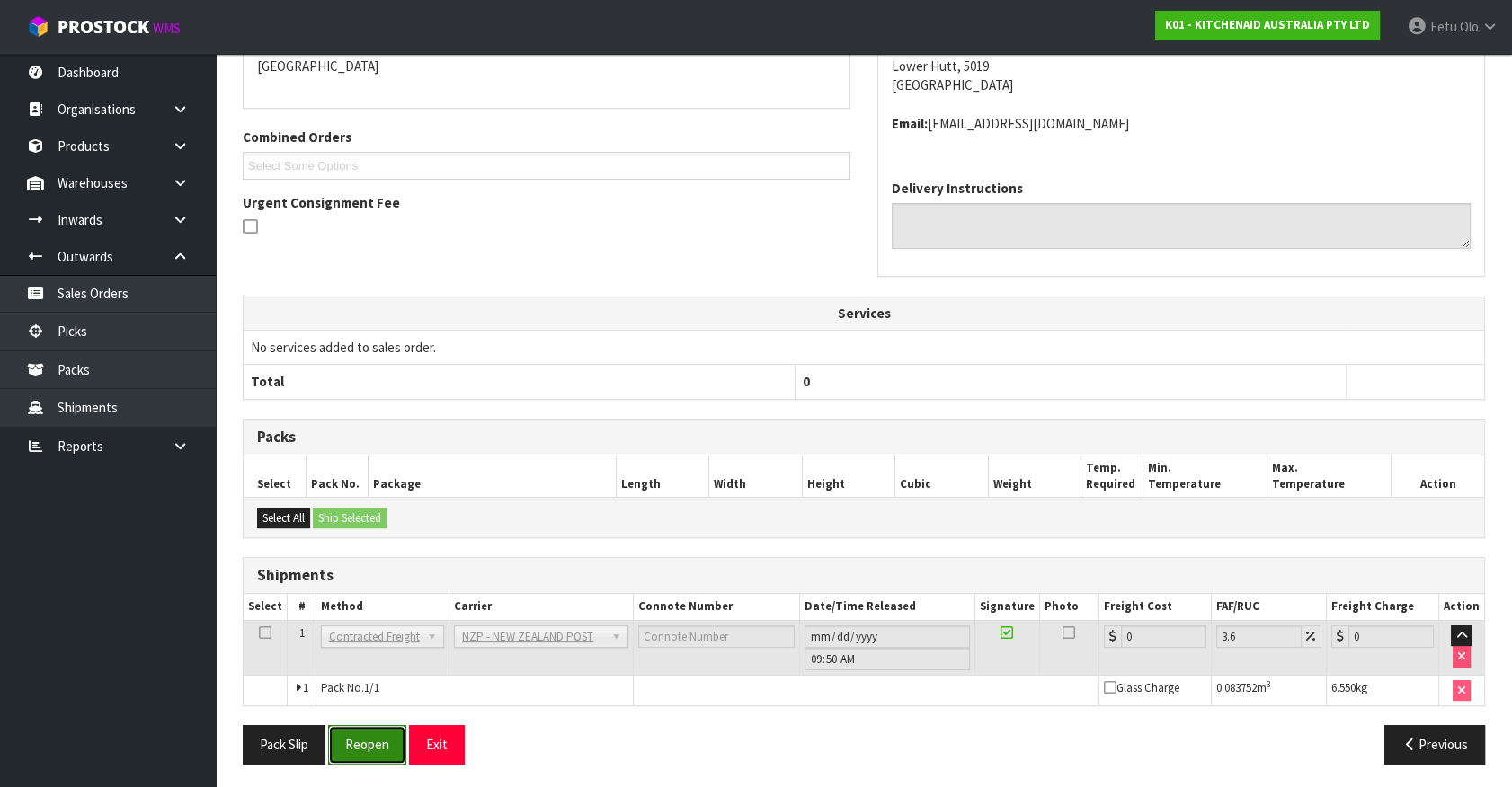 click on "Reopen" at bounding box center [367, 744] 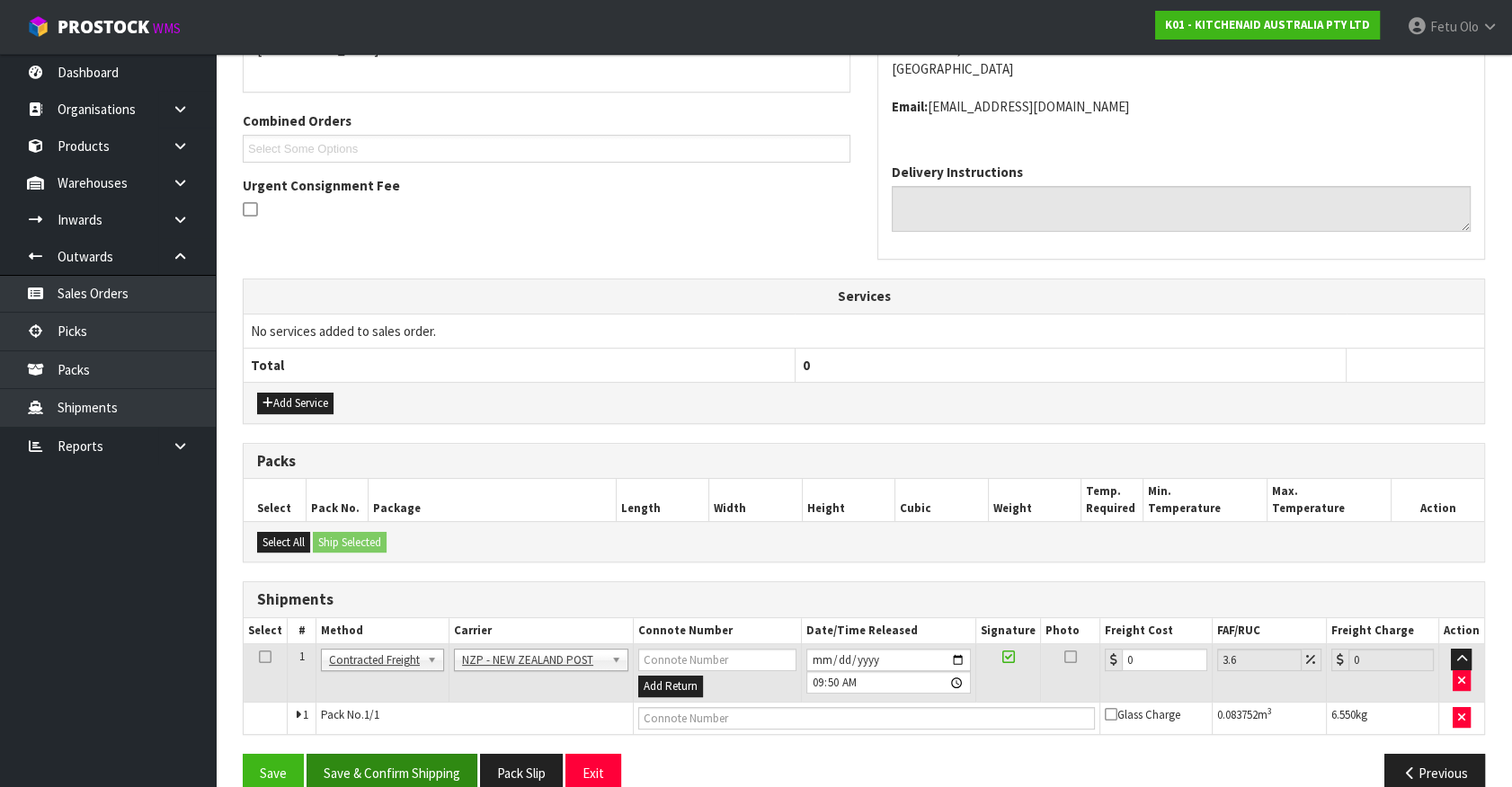 scroll, scrollTop: 449, scrollLeft: 0, axis: vertical 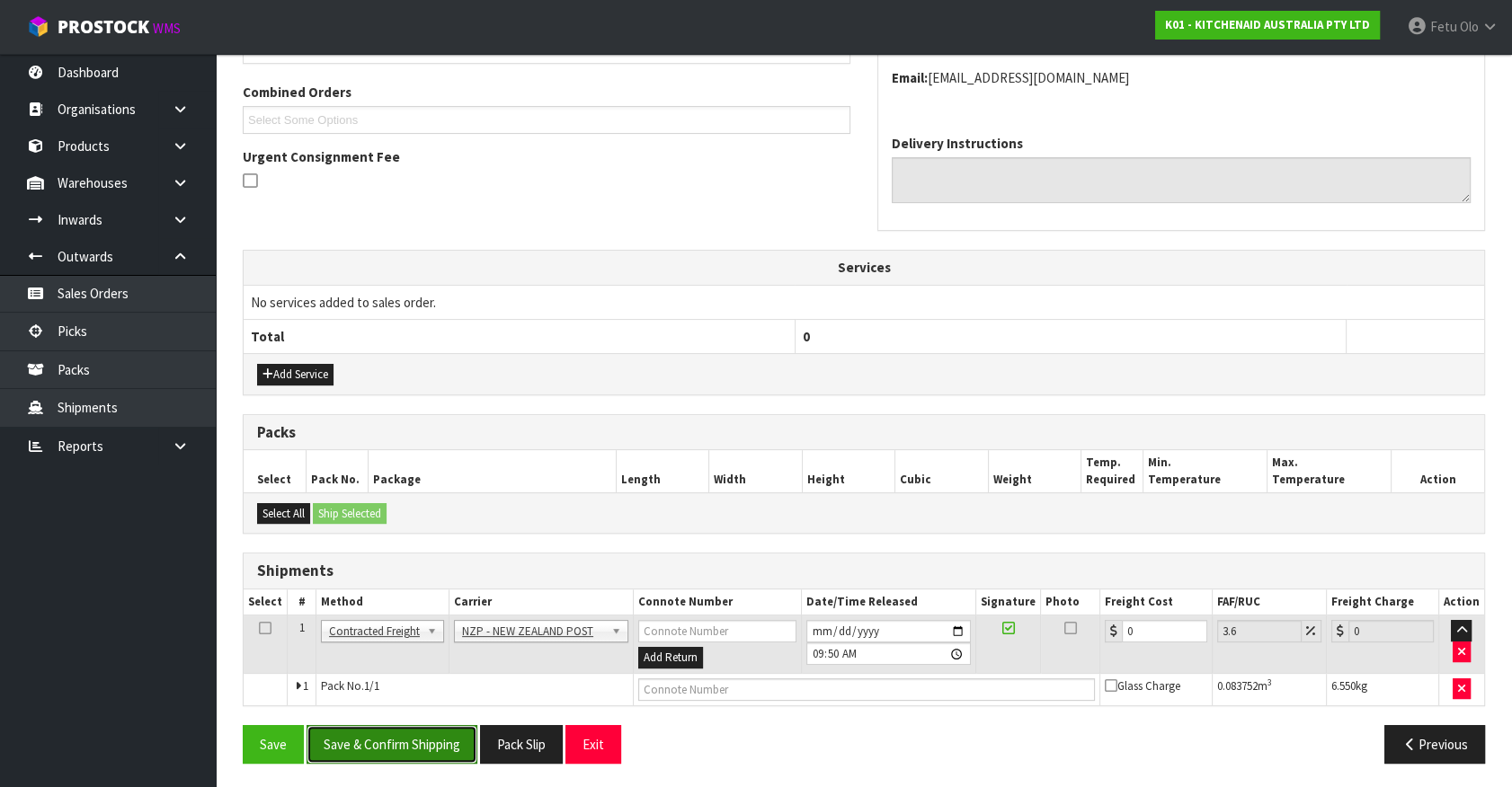click on "Save & Confirm Shipping" at bounding box center [392, 744] 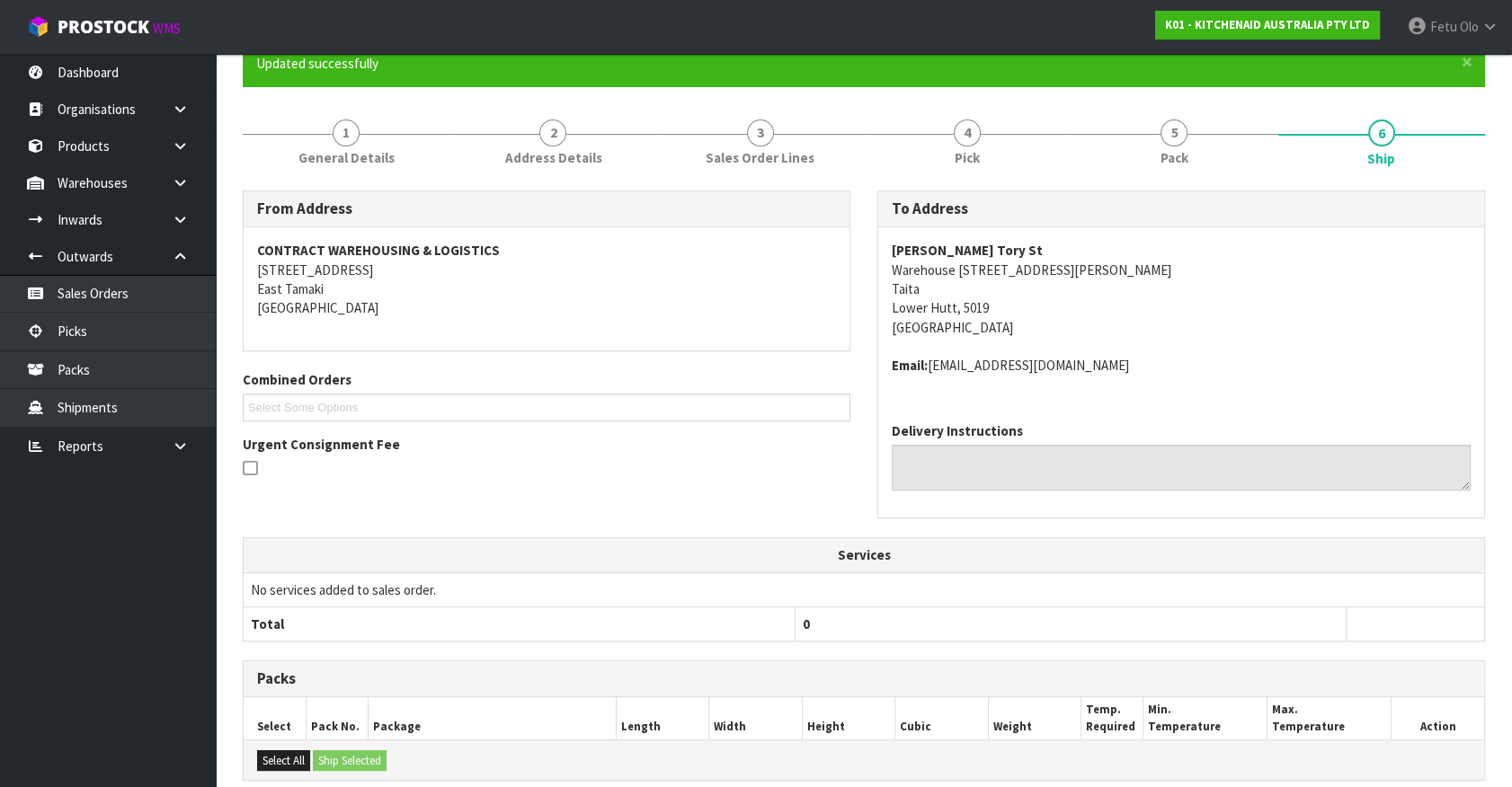scroll, scrollTop: 404, scrollLeft: 0, axis: vertical 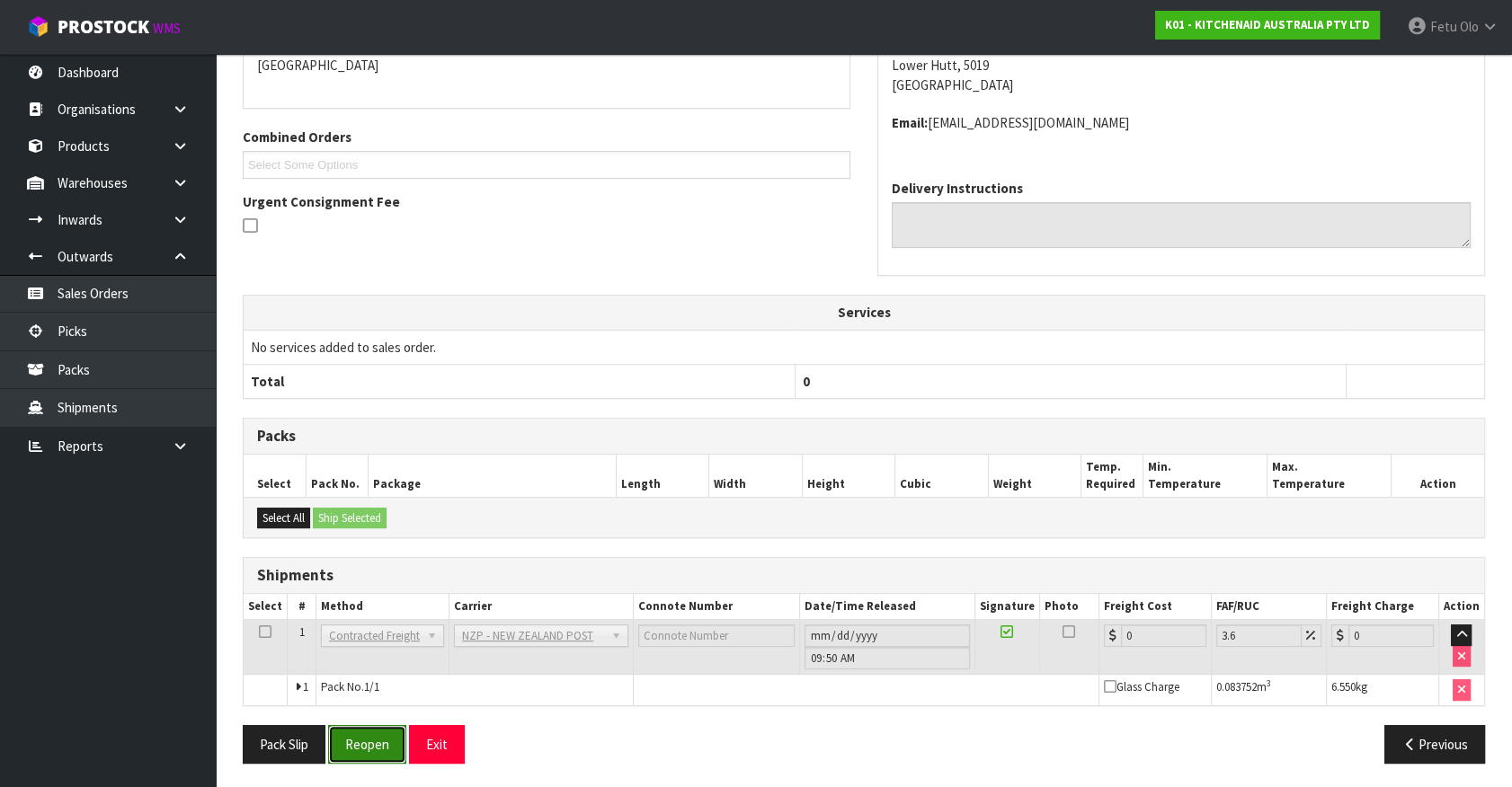 click on "Reopen" at bounding box center (367, 744) 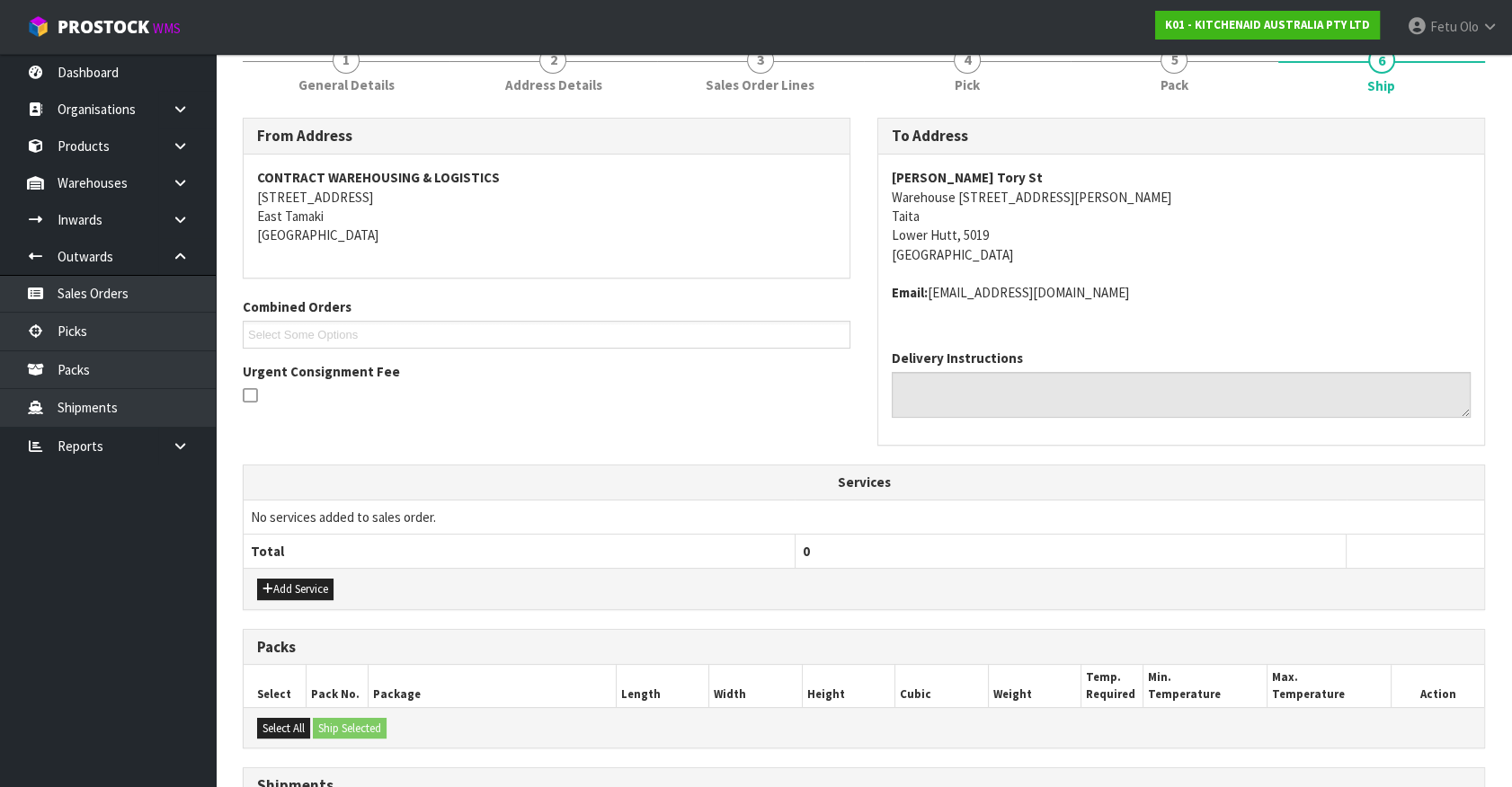 scroll, scrollTop: 465, scrollLeft: 0, axis: vertical 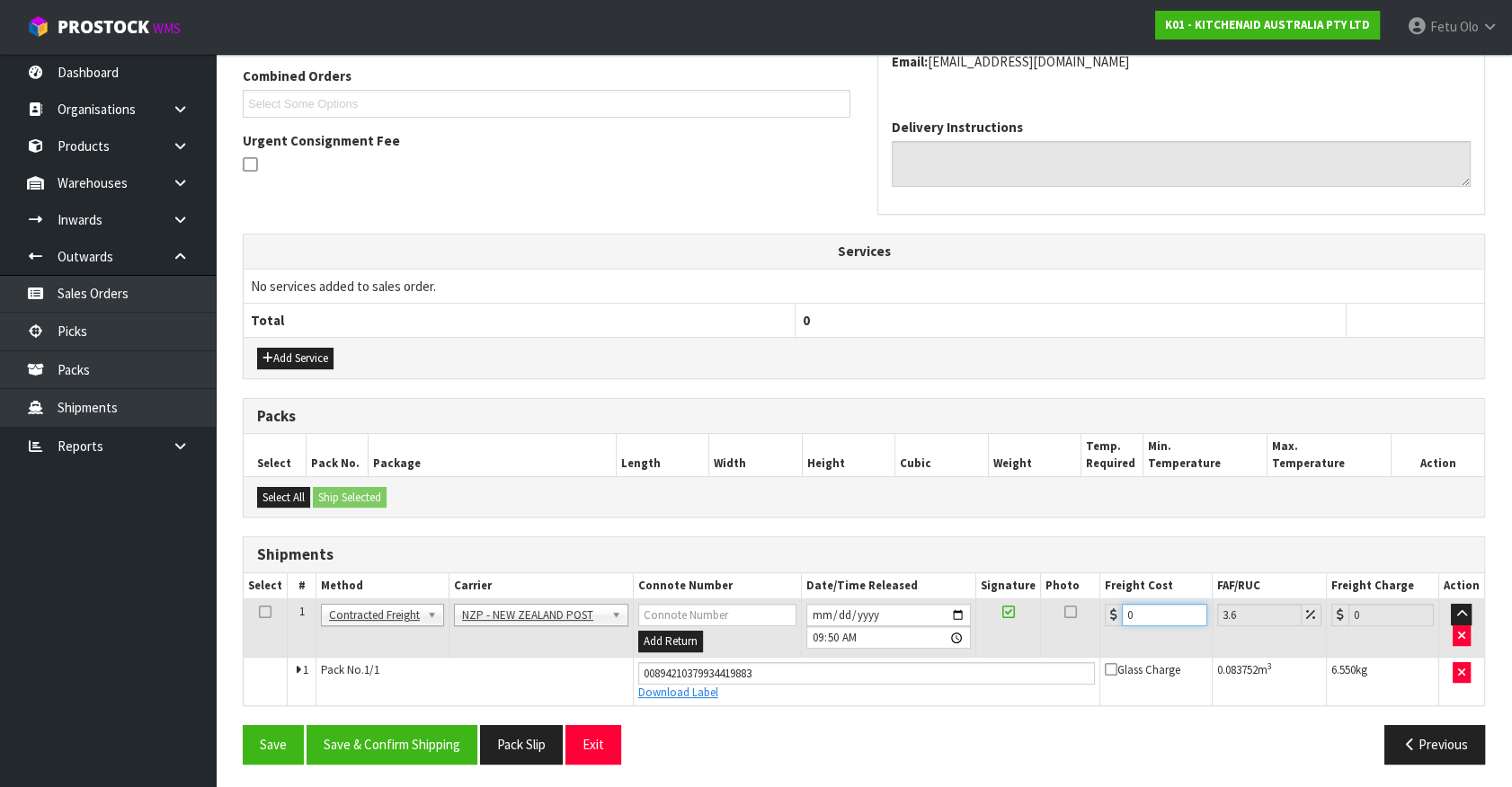 drag, startPoint x: 1038, startPoint y: 649, endPoint x: 817, endPoint y: 701, distance: 227.03524 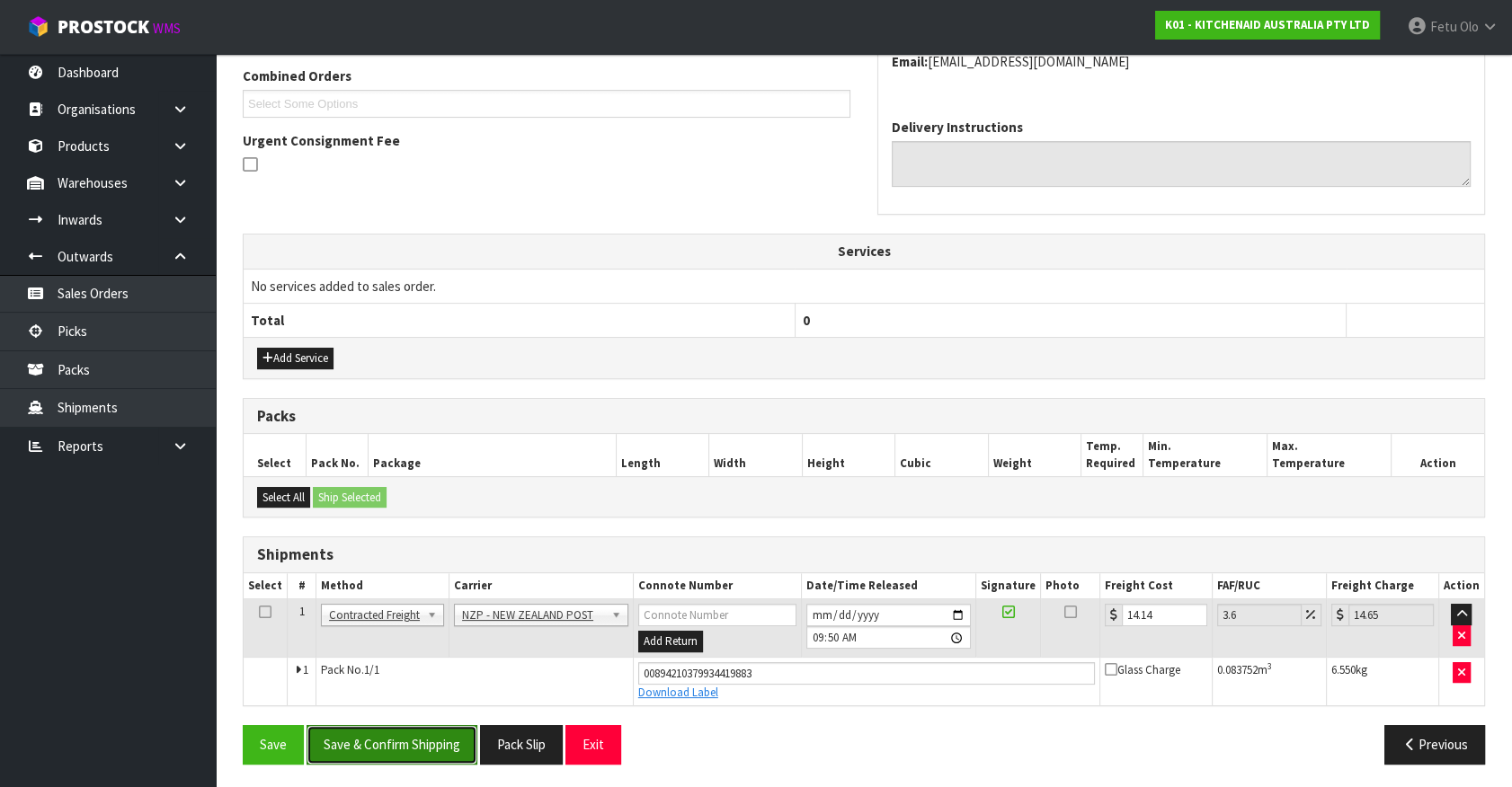 click on "Save & Confirm Shipping" at bounding box center [392, 744] 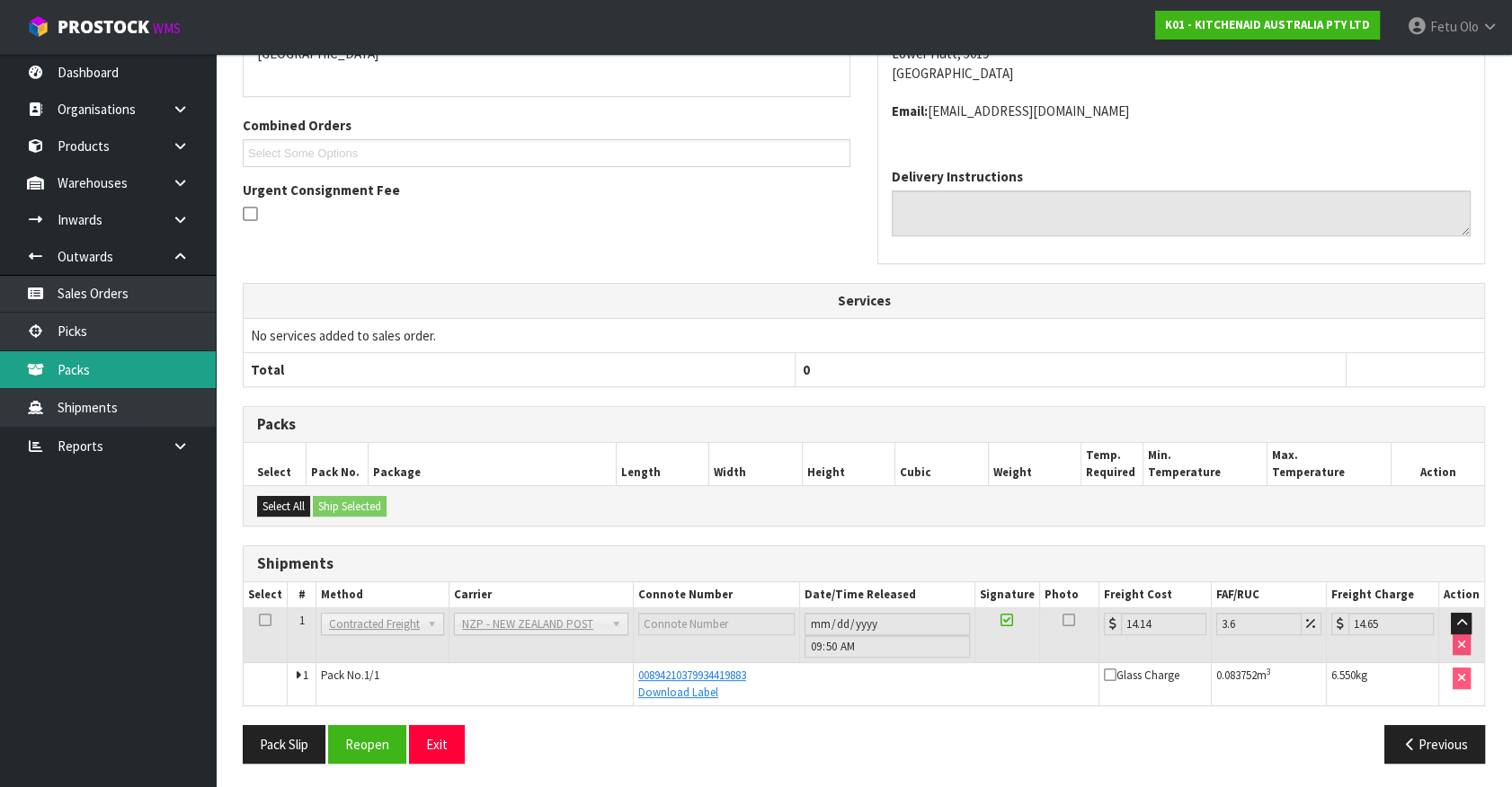 scroll, scrollTop: 417, scrollLeft: 0, axis: vertical 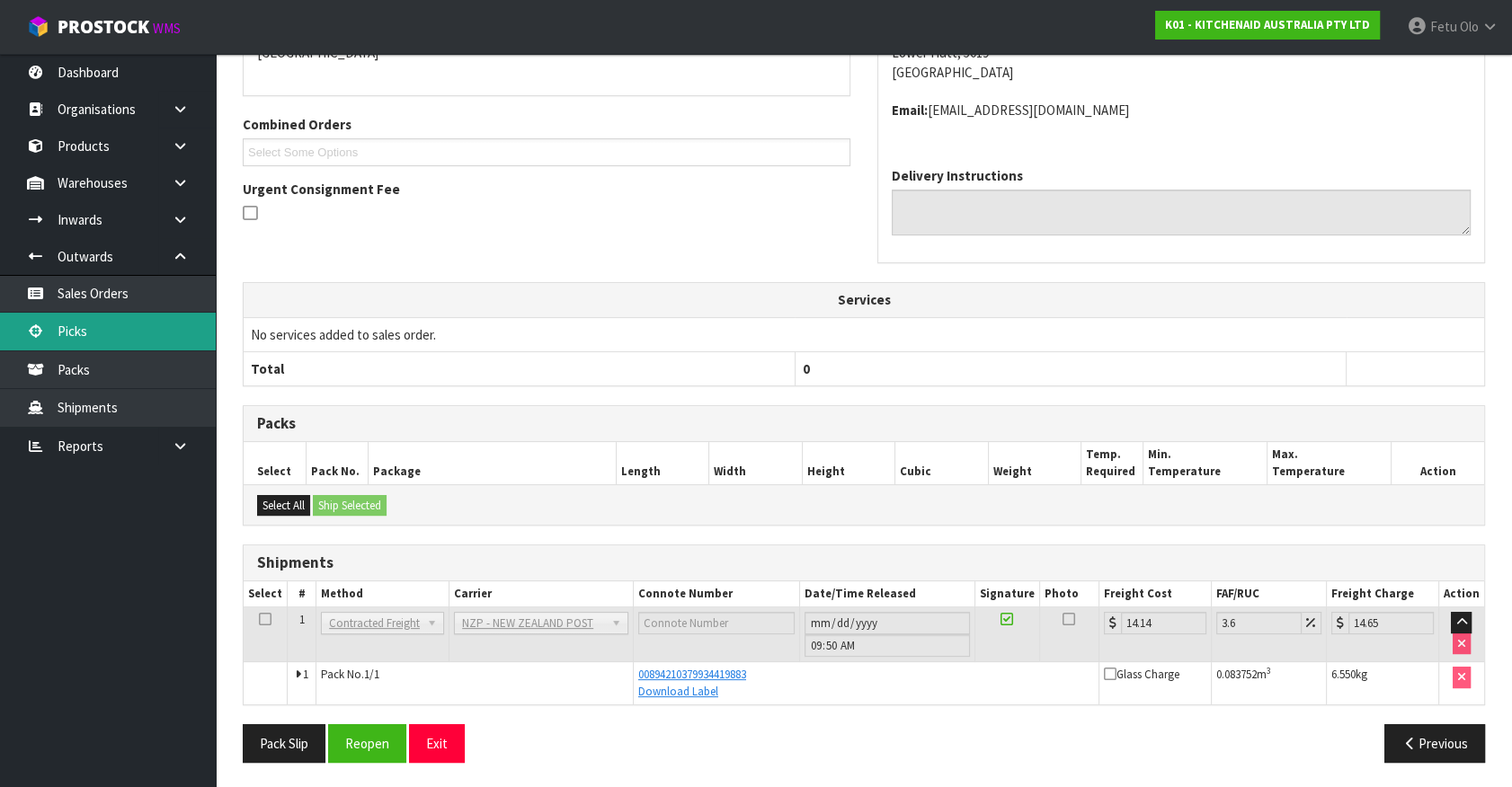 click on "Picks" at bounding box center [108, 331] 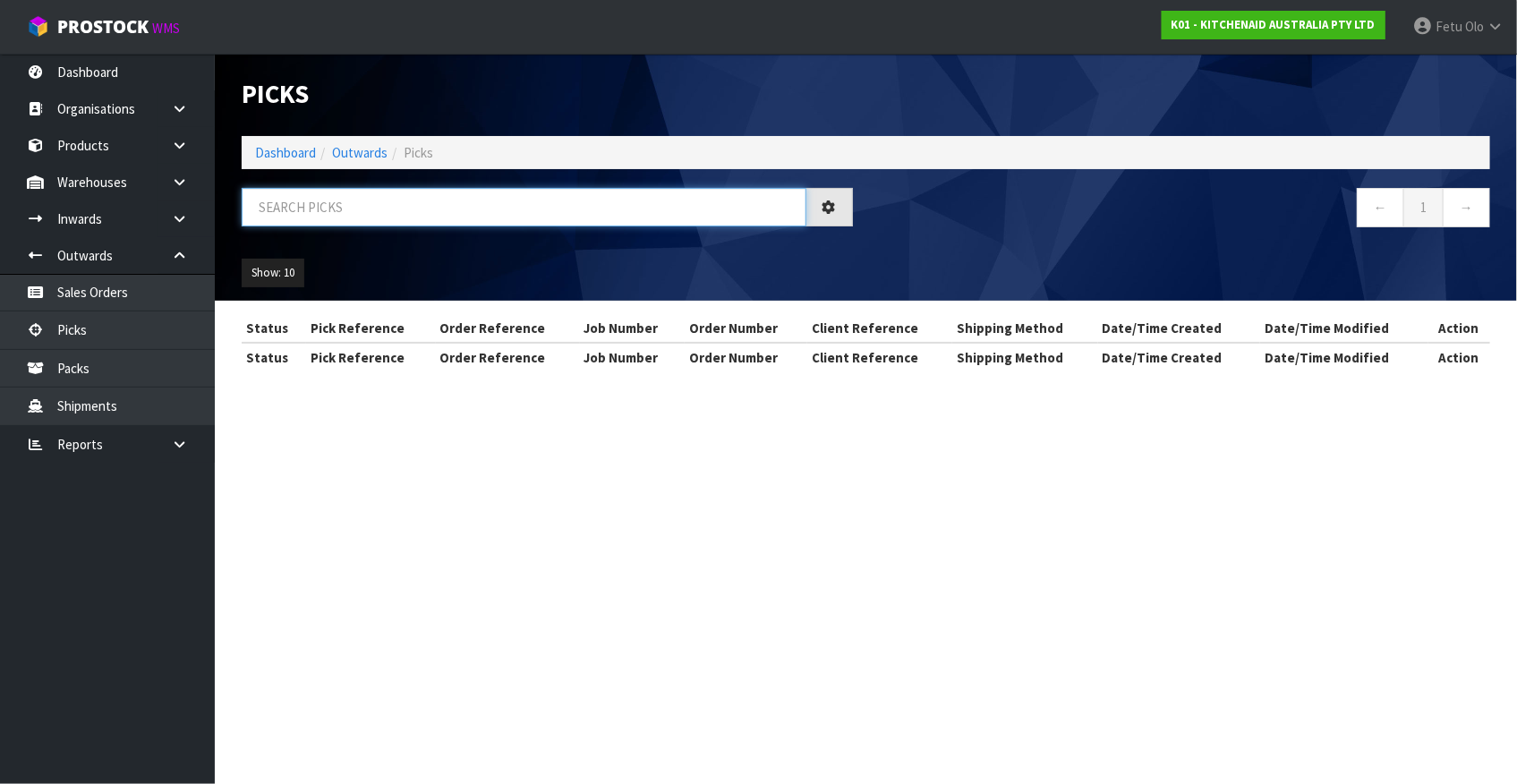 click at bounding box center (524, 207) 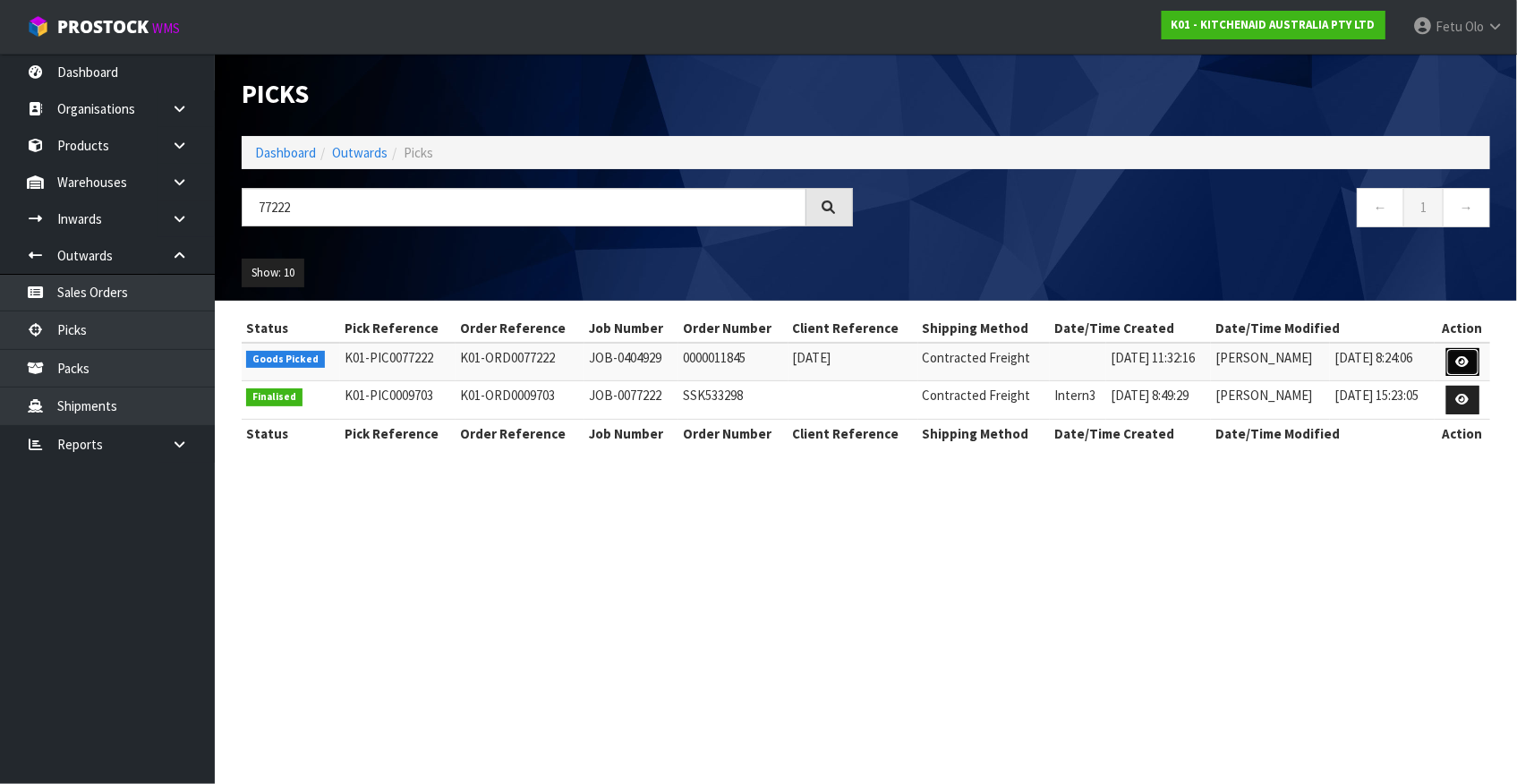 click at bounding box center [1462, 362] 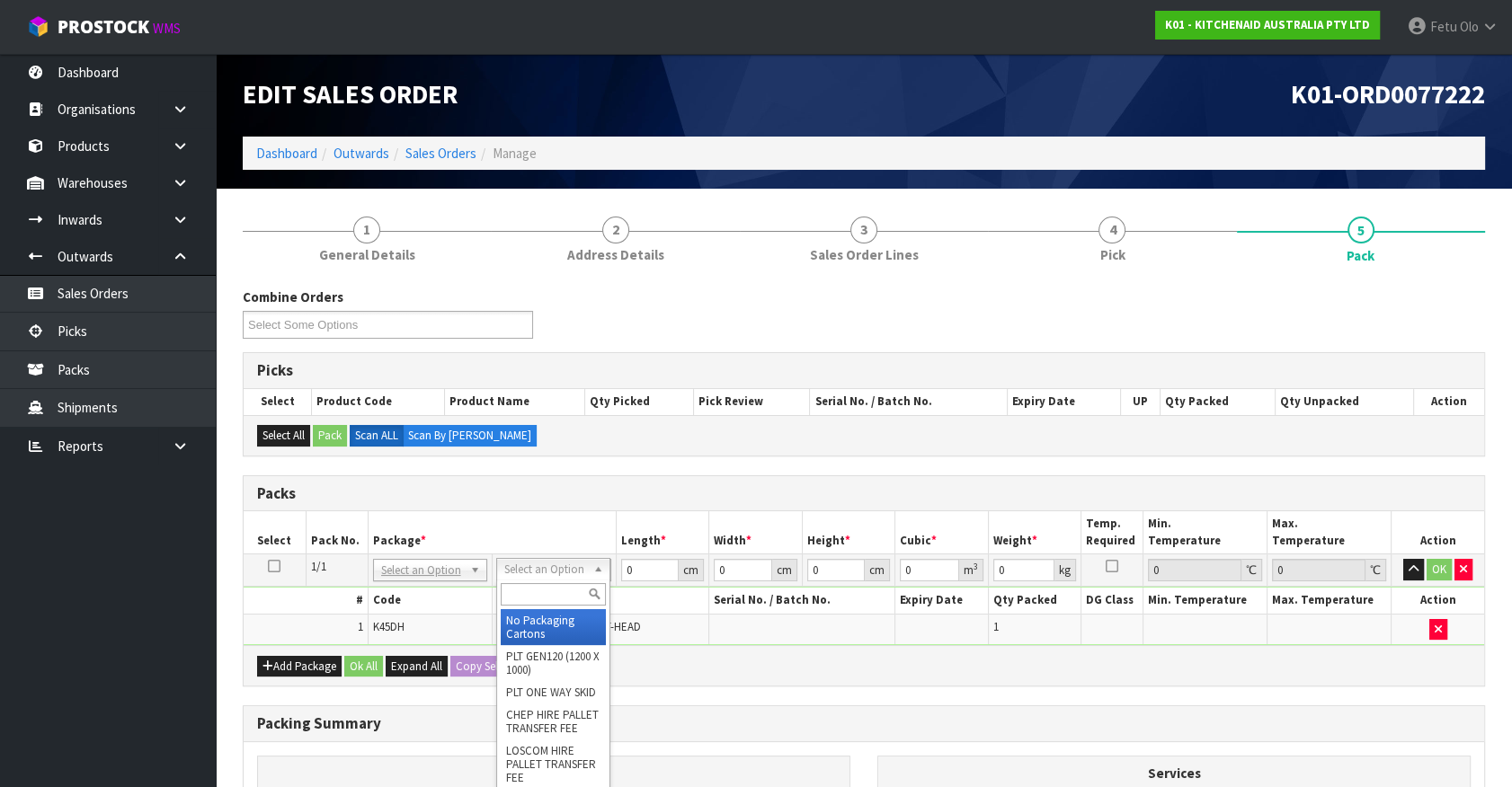 click at bounding box center [553, 594] 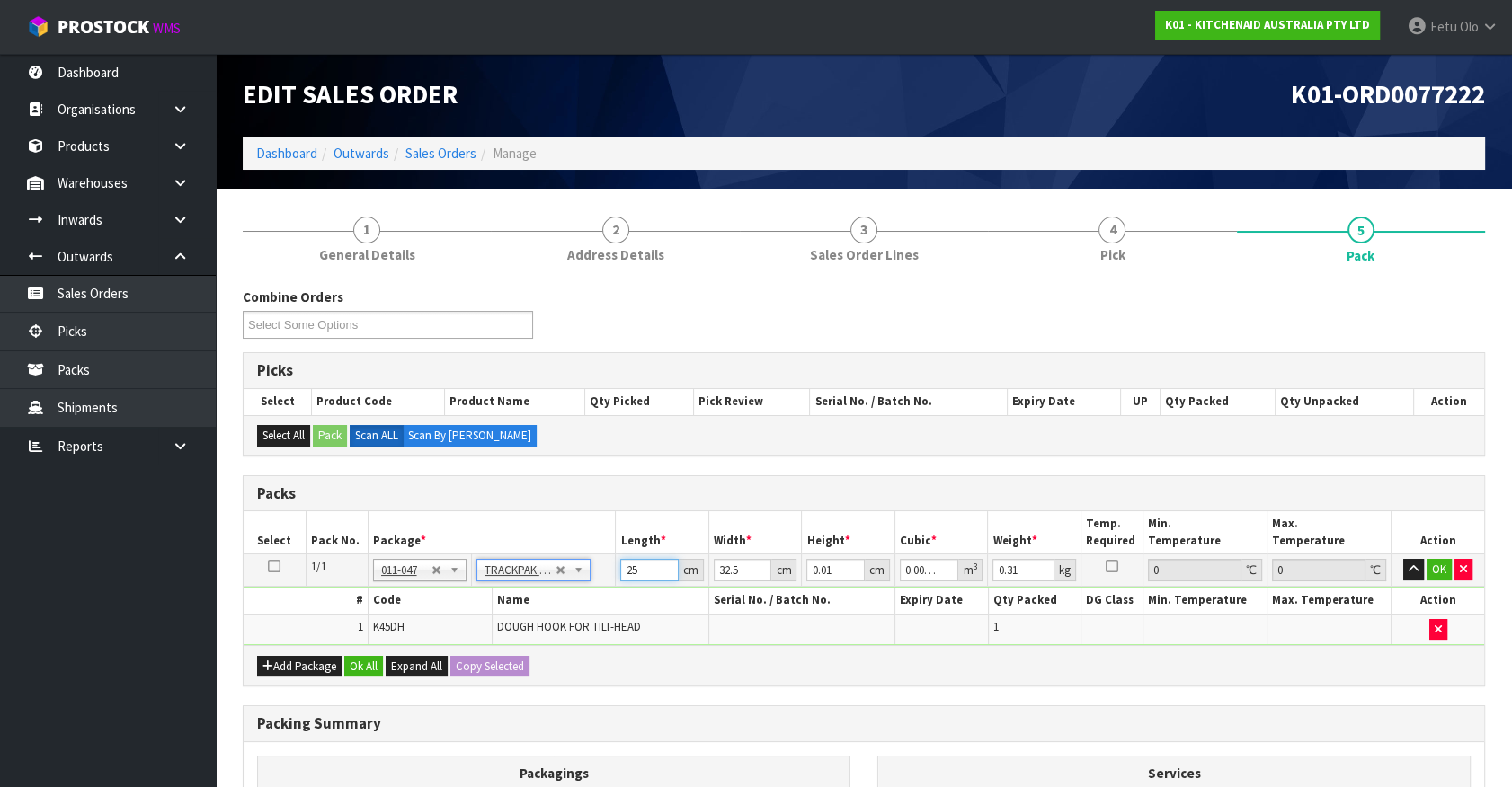 drag, startPoint x: 617, startPoint y: 578, endPoint x: 454, endPoint y: 631, distance: 171.40012 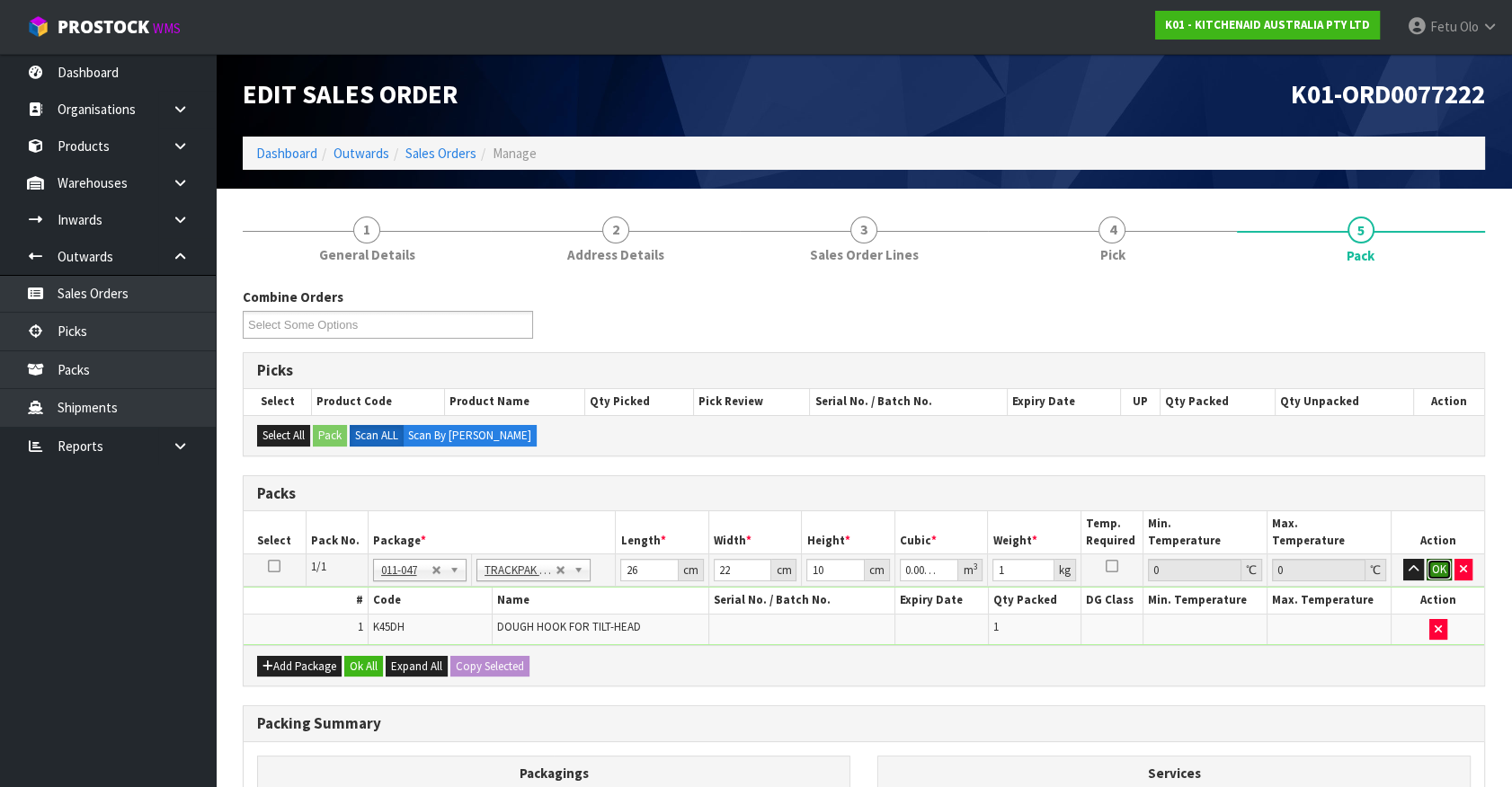 click on "OK" at bounding box center [1439, 570] 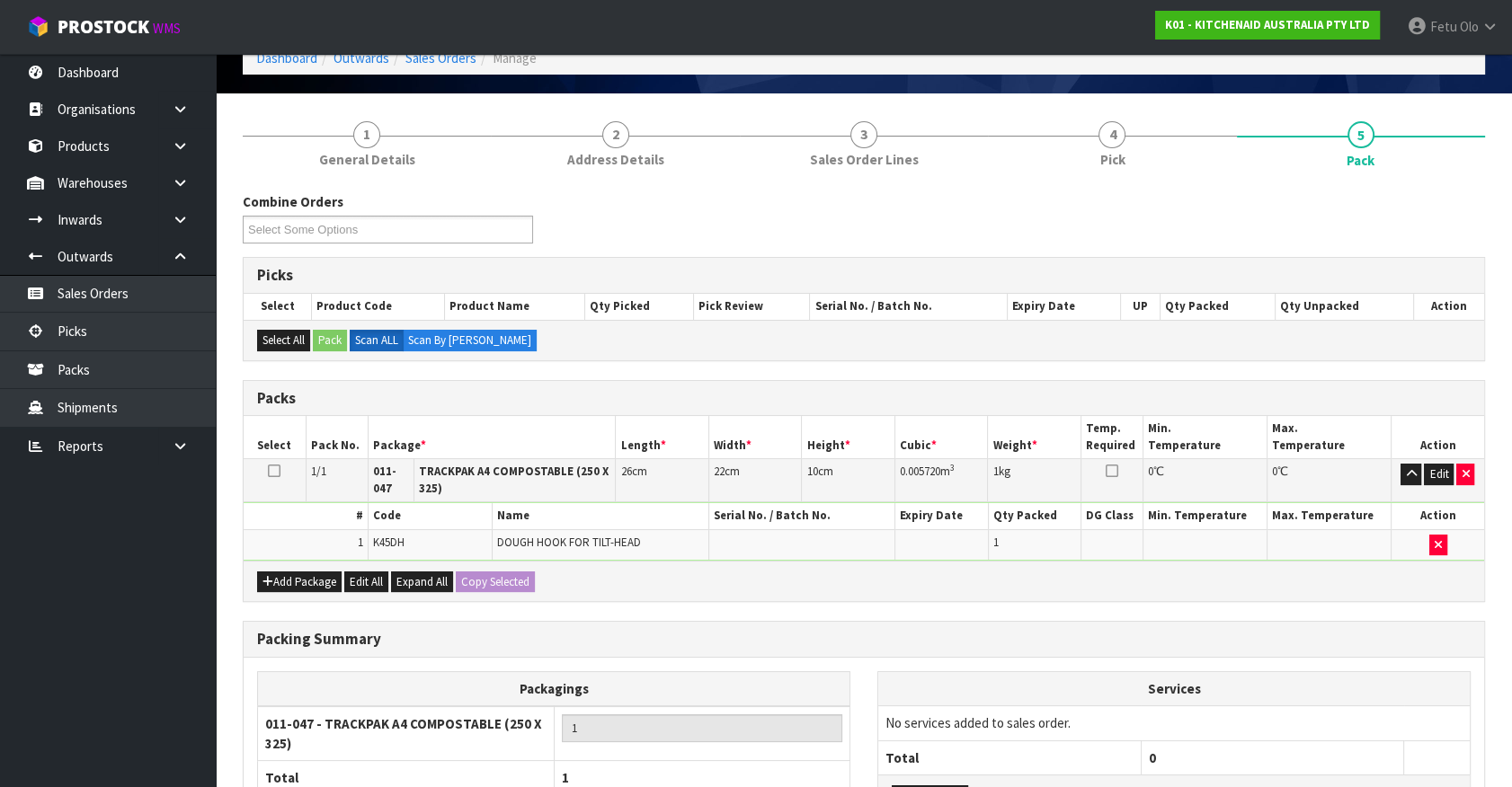 scroll, scrollTop: 258, scrollLeft: 0, axis: vertical 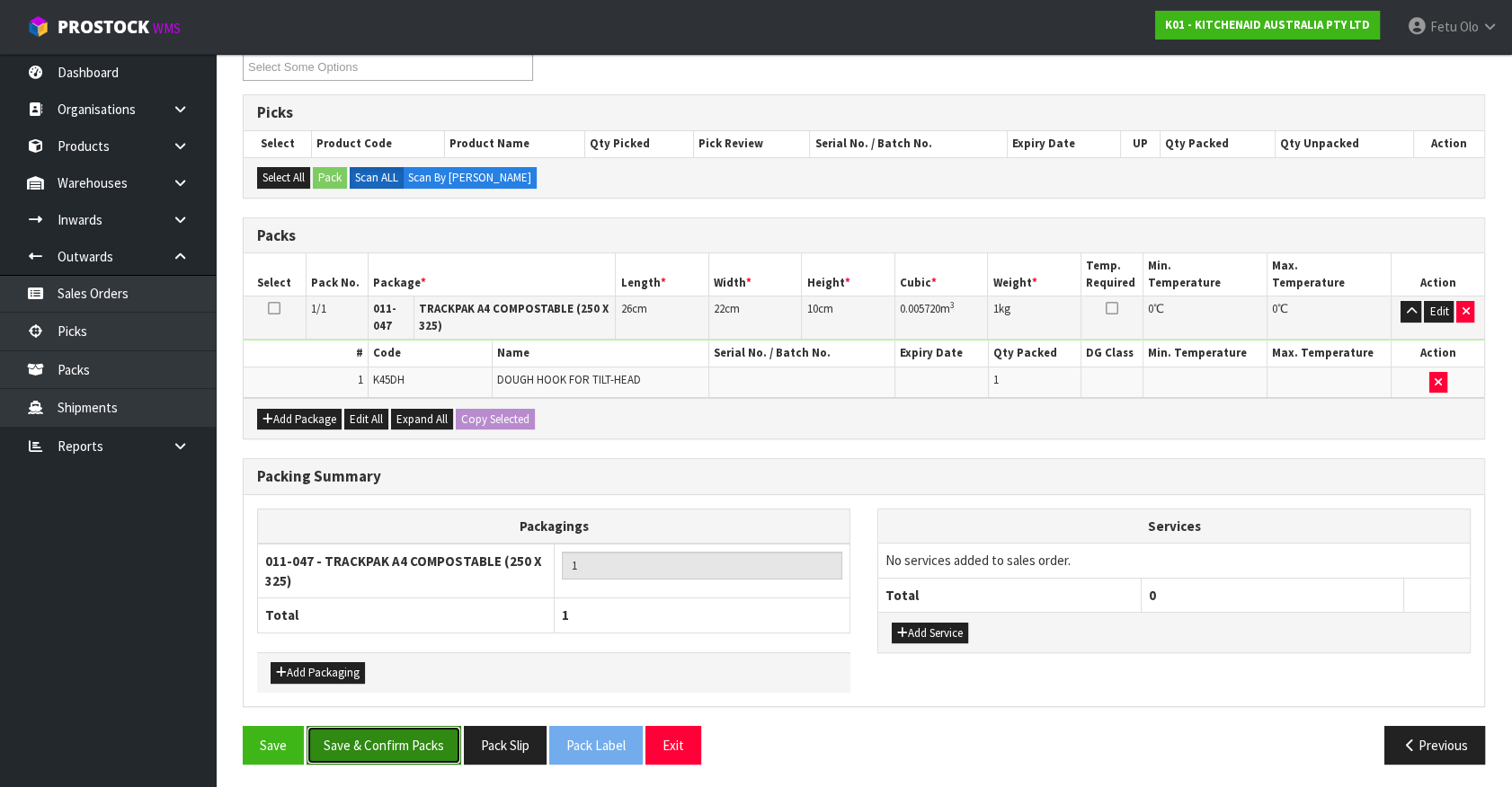click on "Save & Confirm Packs" at bounding box center (384, 745) 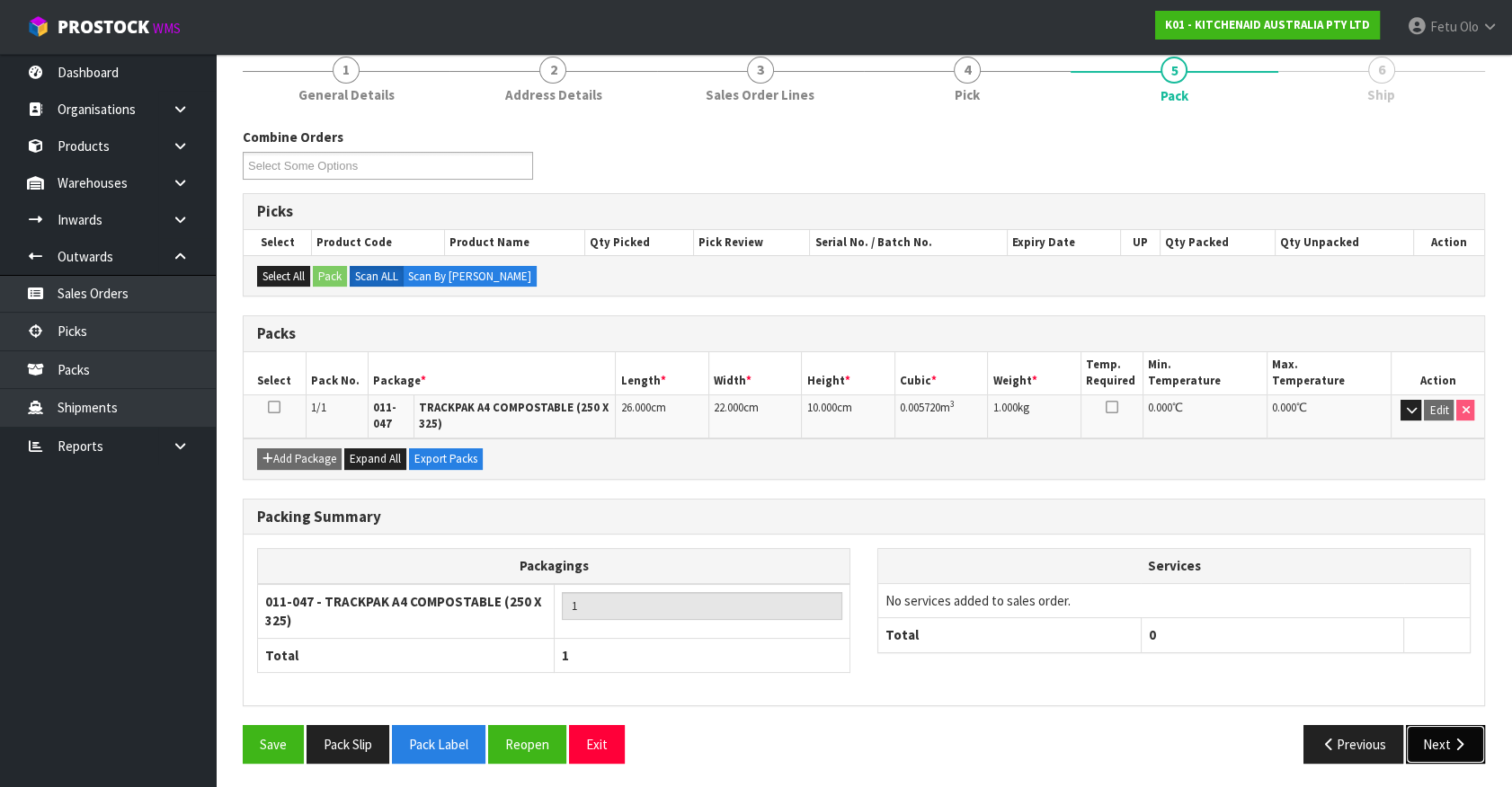 click on "Next" at bounding box center [1445, 744] 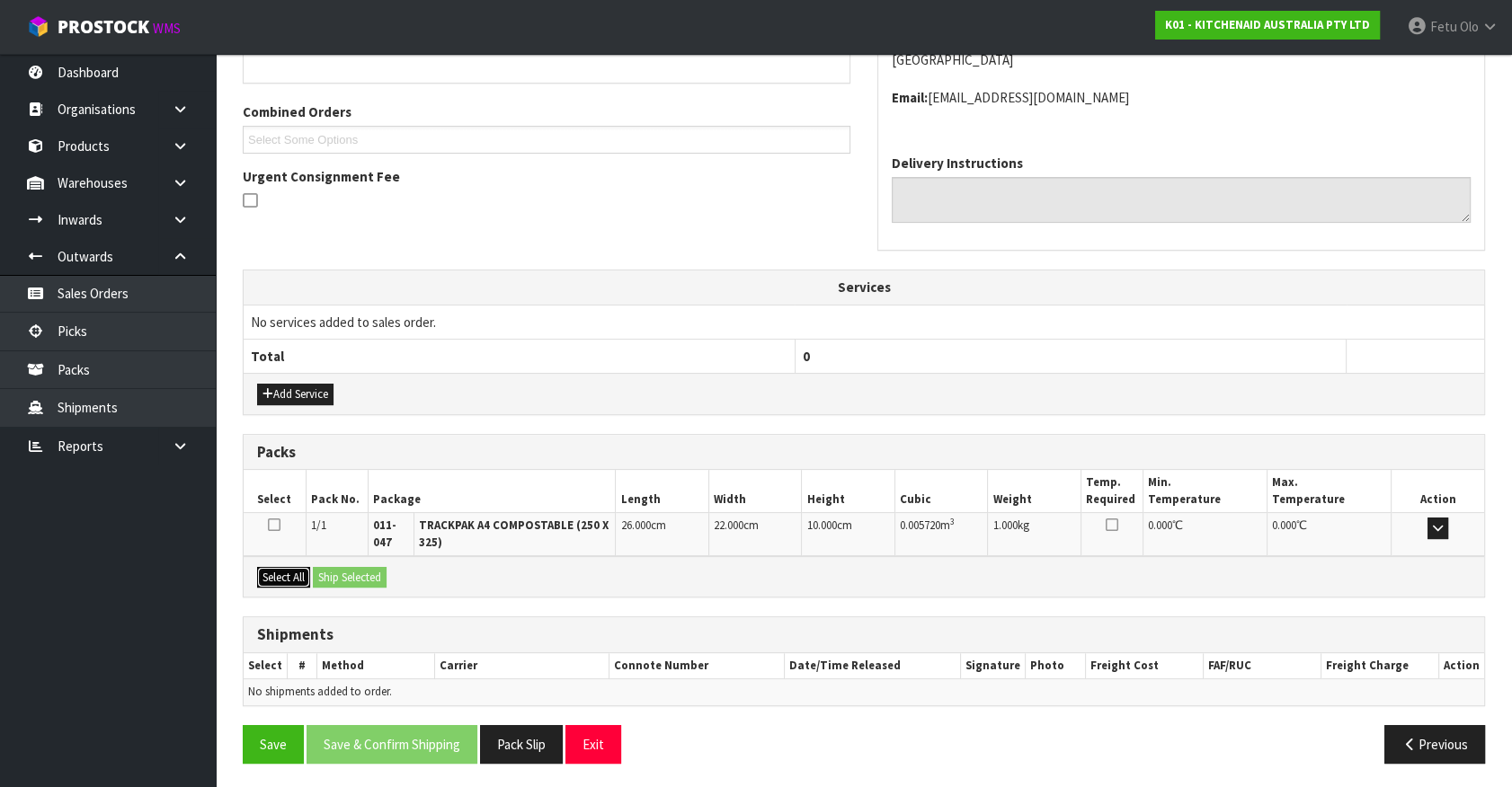 drag, startPoint x: 279, startPoint y: 570, endPoint x: 327, endPoint y: 570, distance: 48 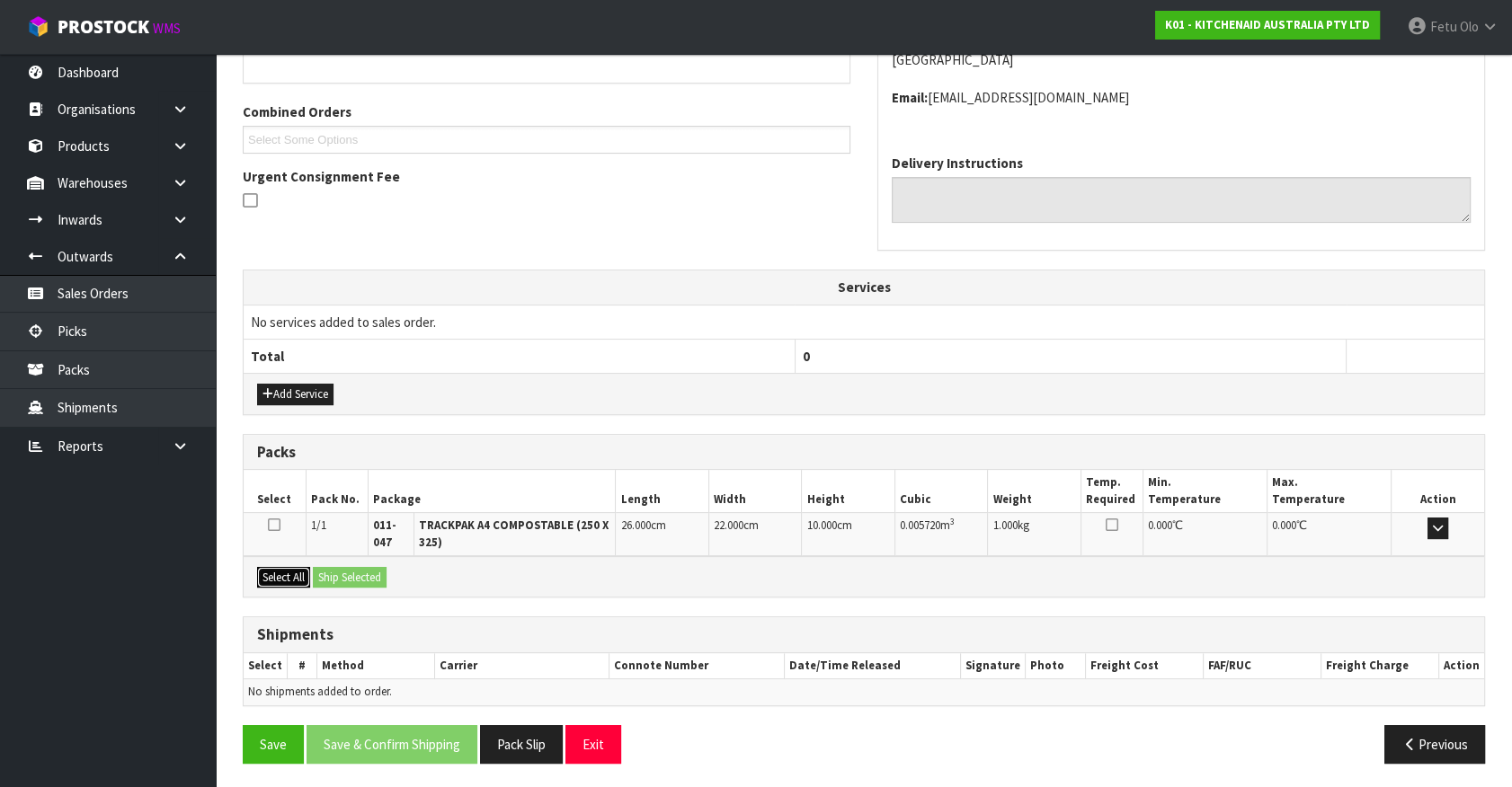 click on "Select All" at bounding box center [283, 578] 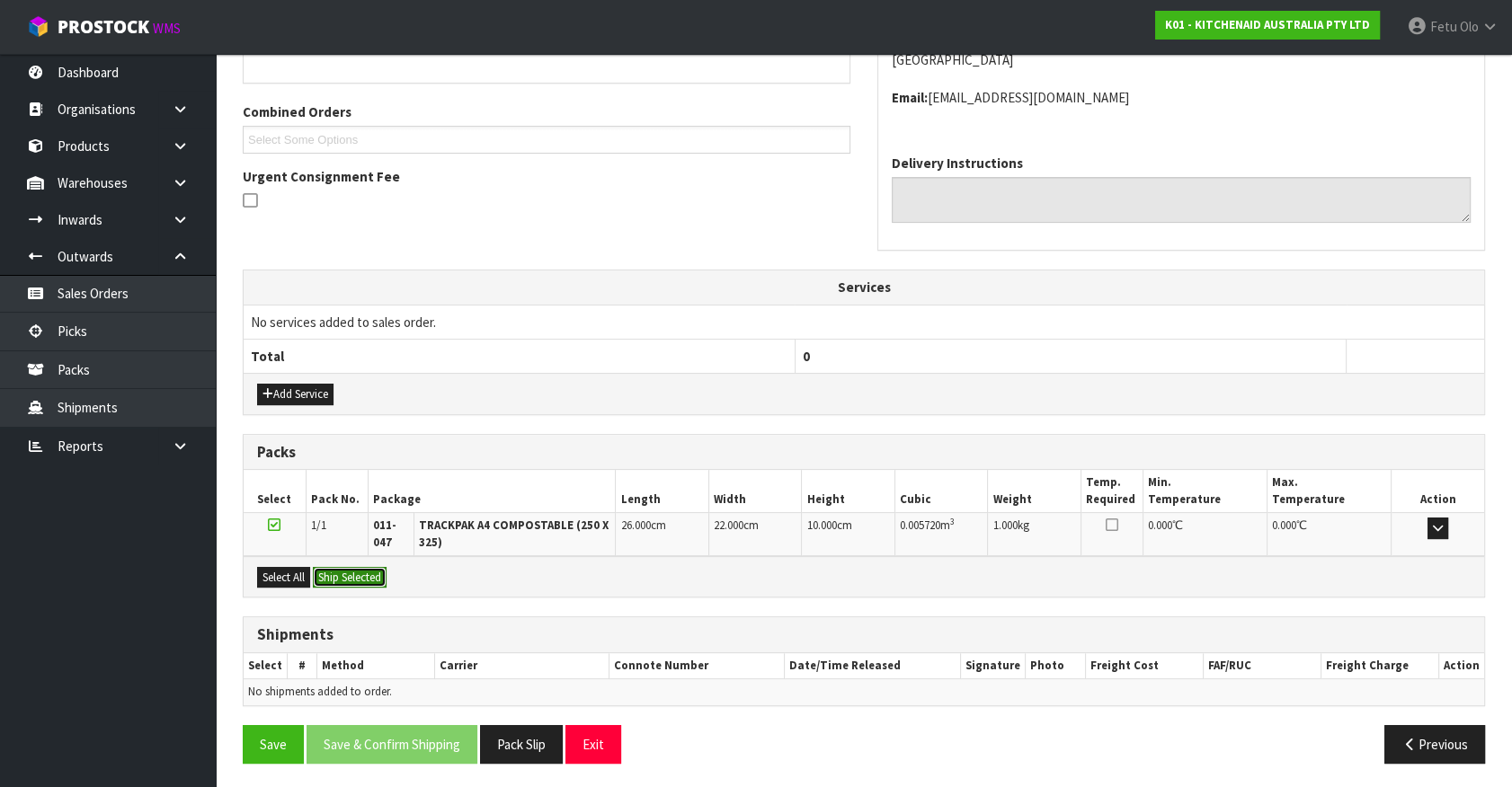 click on "Ship Selected" at bounding box center [350, 578] 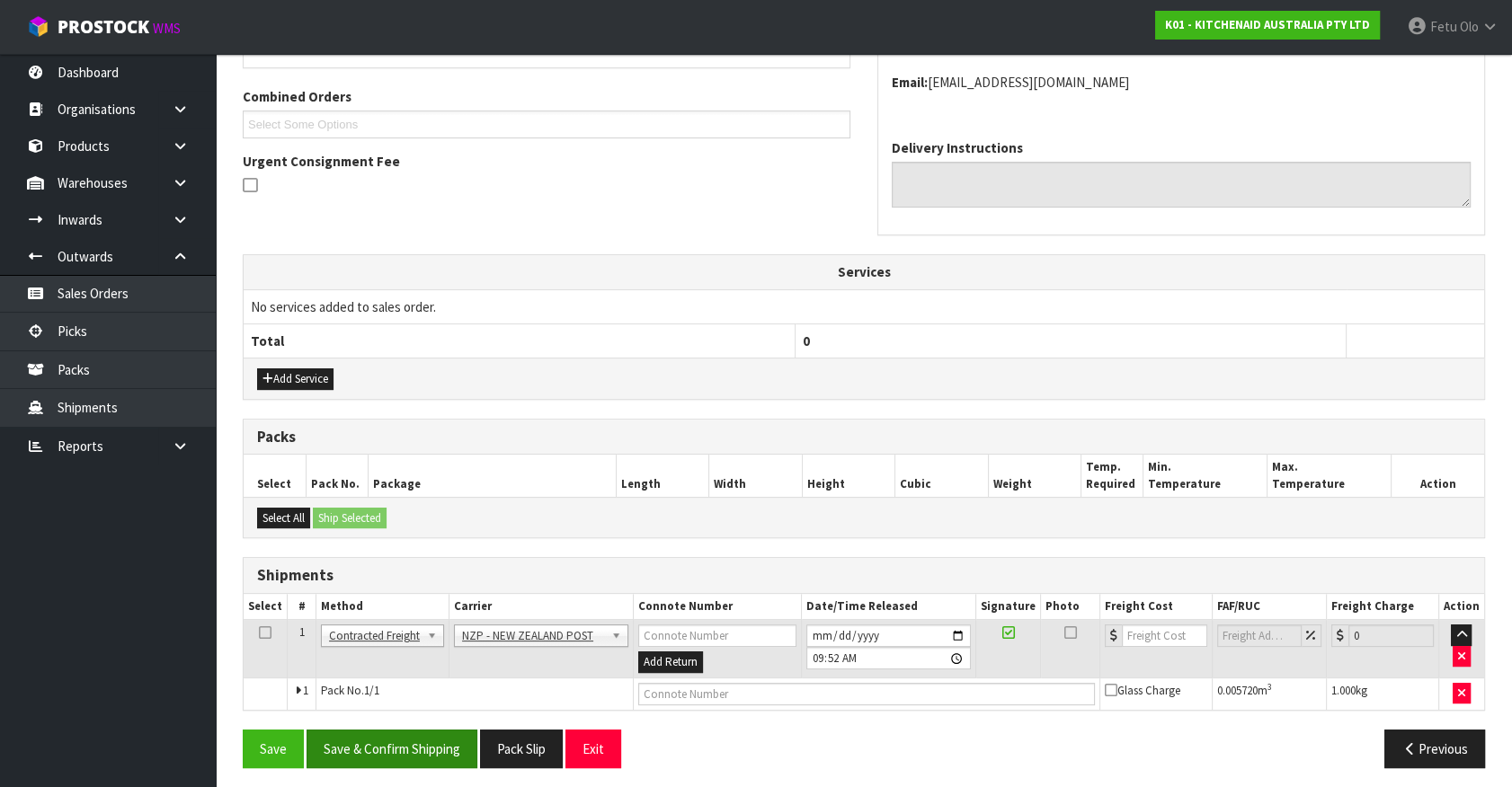 scroll, scrollTop: 449, scrollLeft: 0, axis: vertical 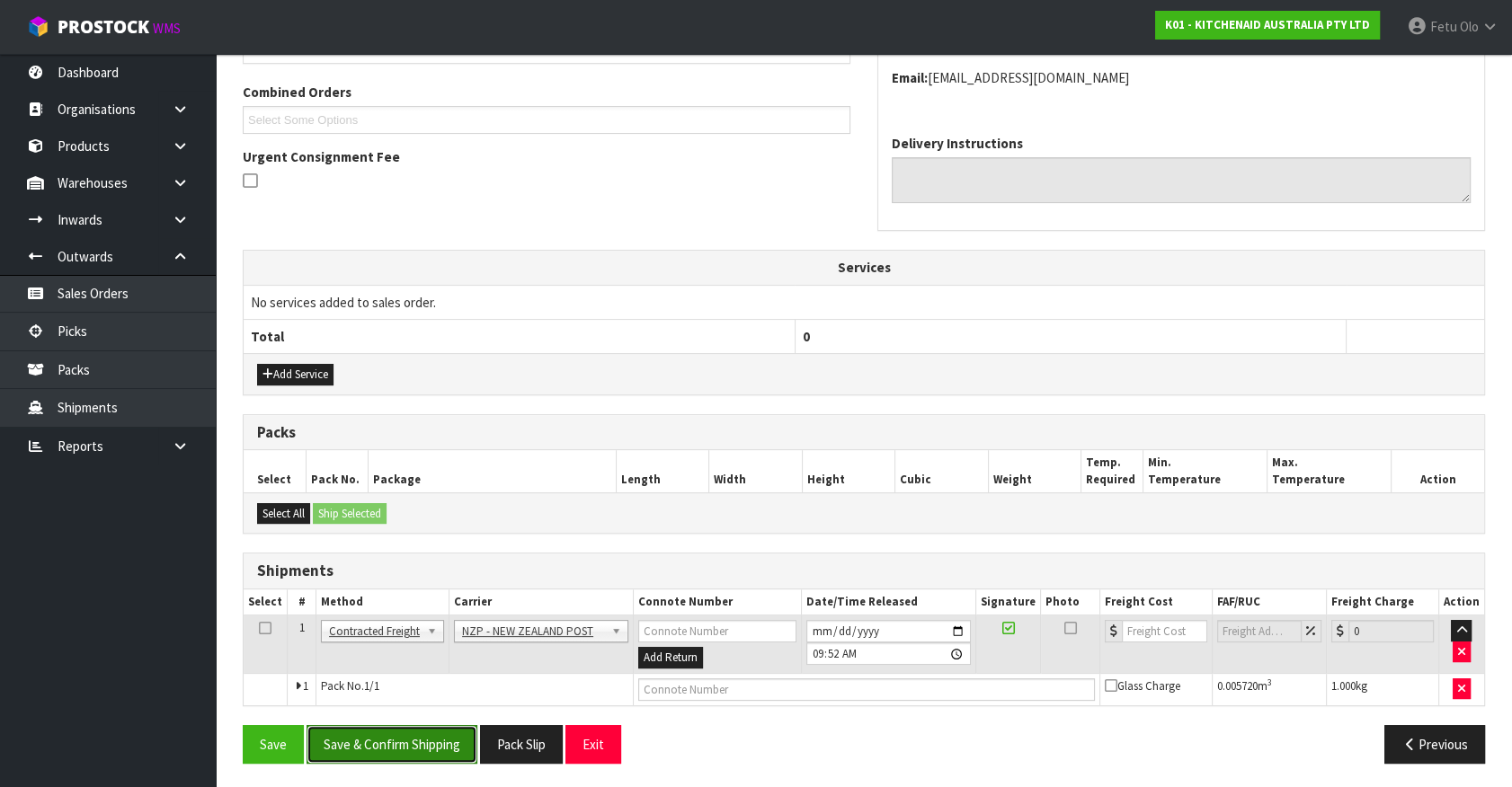 click on "Save & Confirm Shipping" at bounding box center (392, 744) 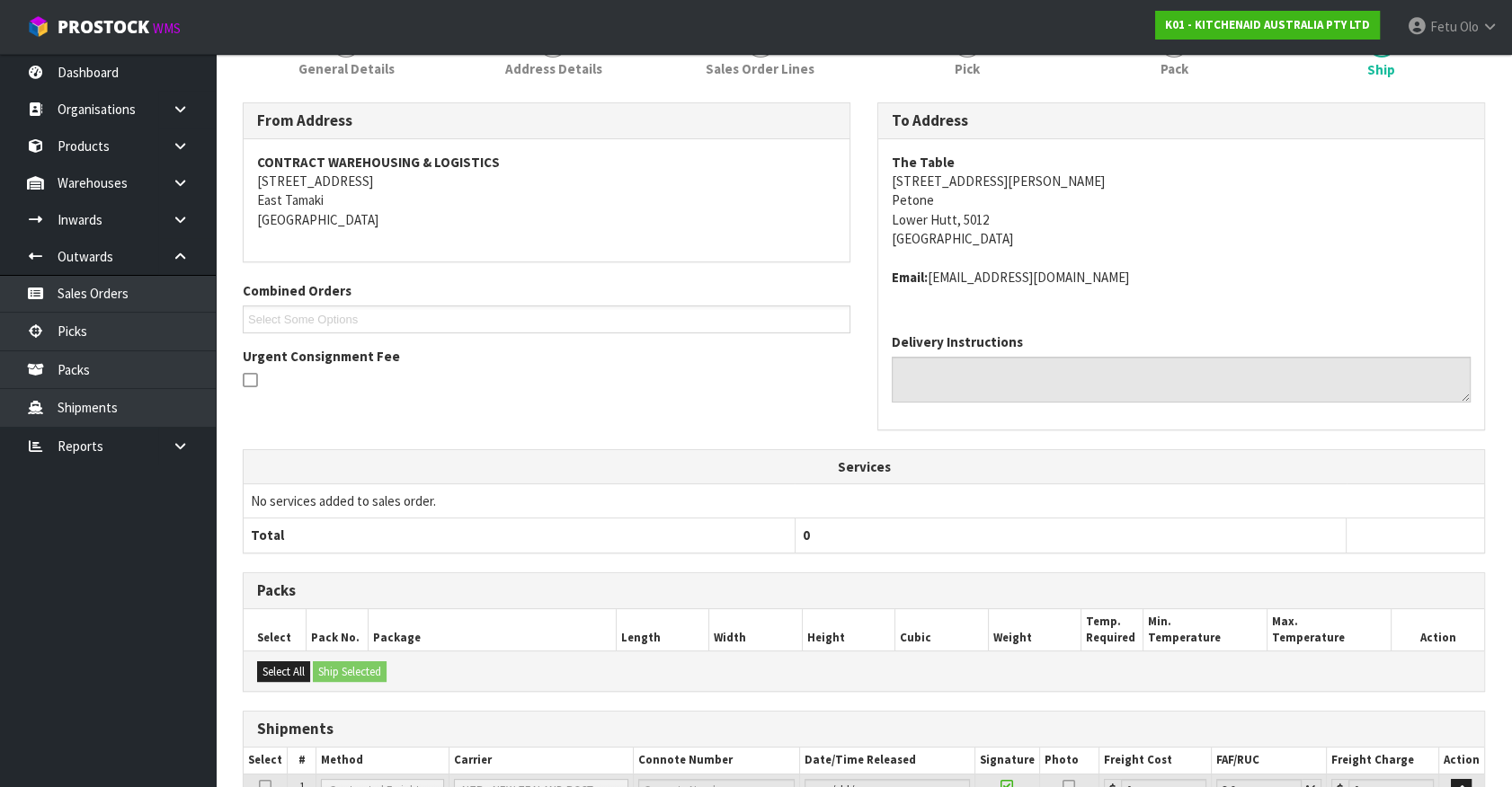 scroll, scrollTop: 423, scrollLeft: 0, axis: vertical 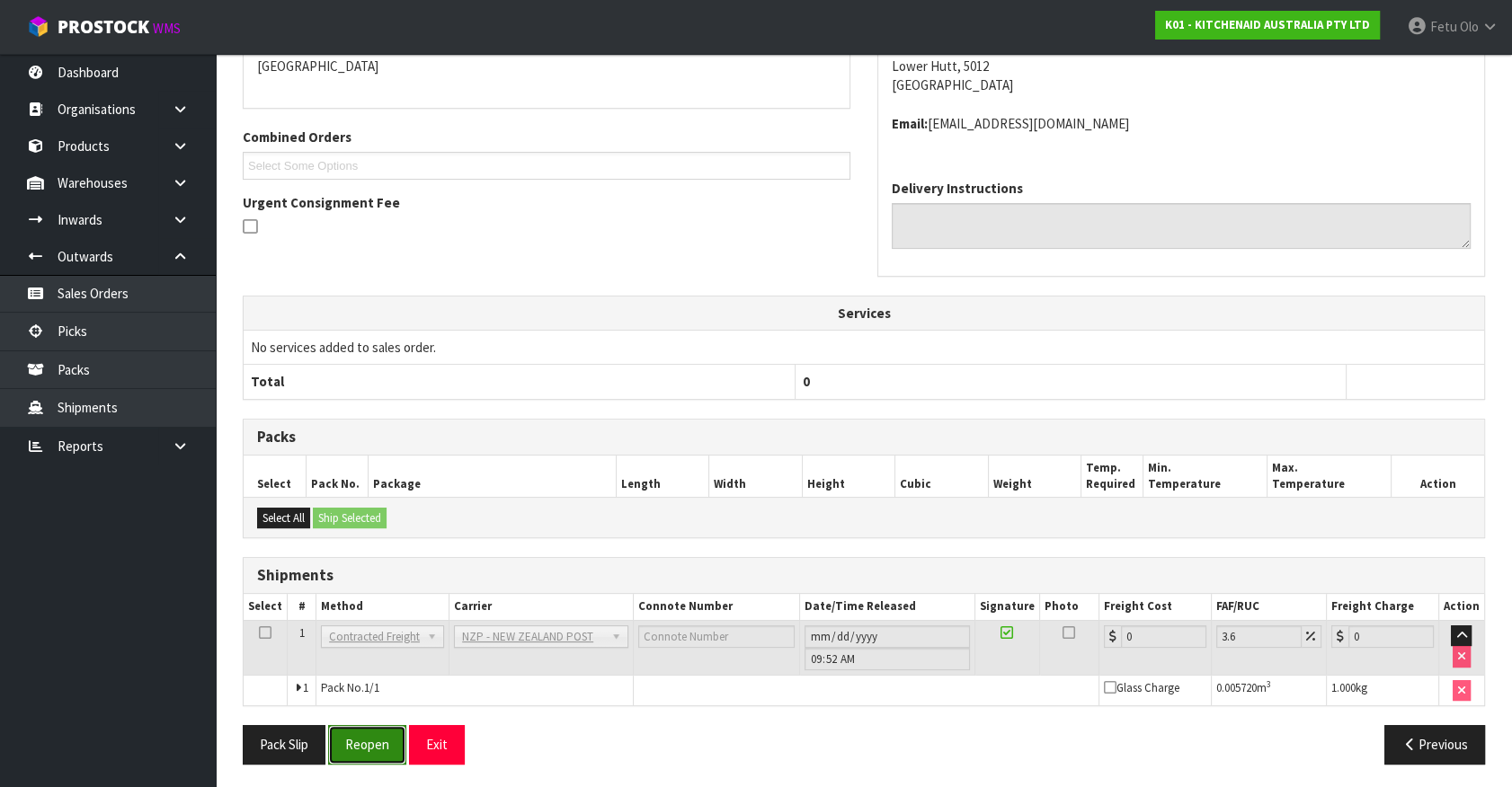 drag, startPoint x: 360, startPoint y: 746, endPoint x: 361, endPoint y: 737, distance: 9.055385 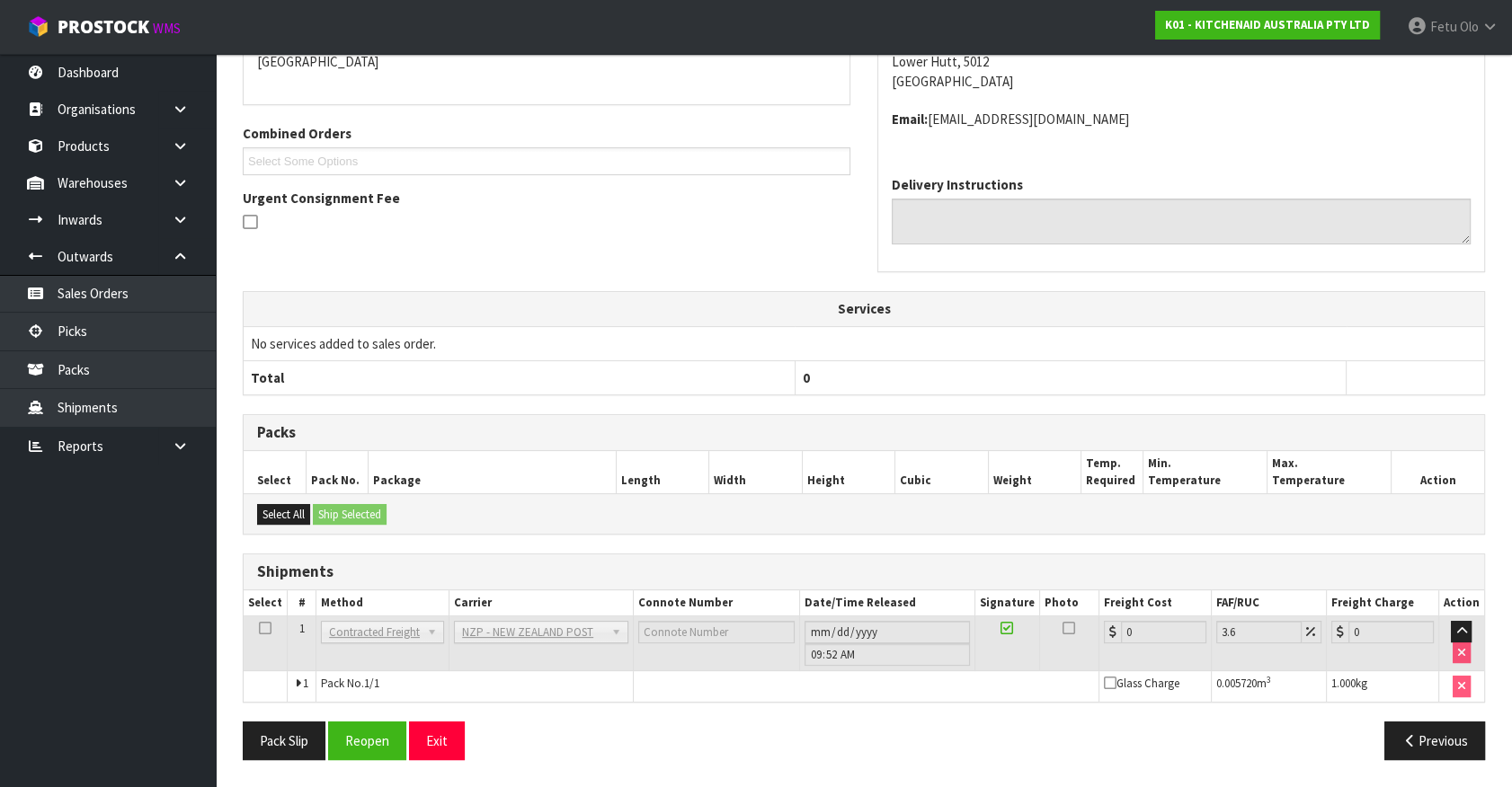scroll, scrollTop: 0, scrollLeft: 0, axis: both 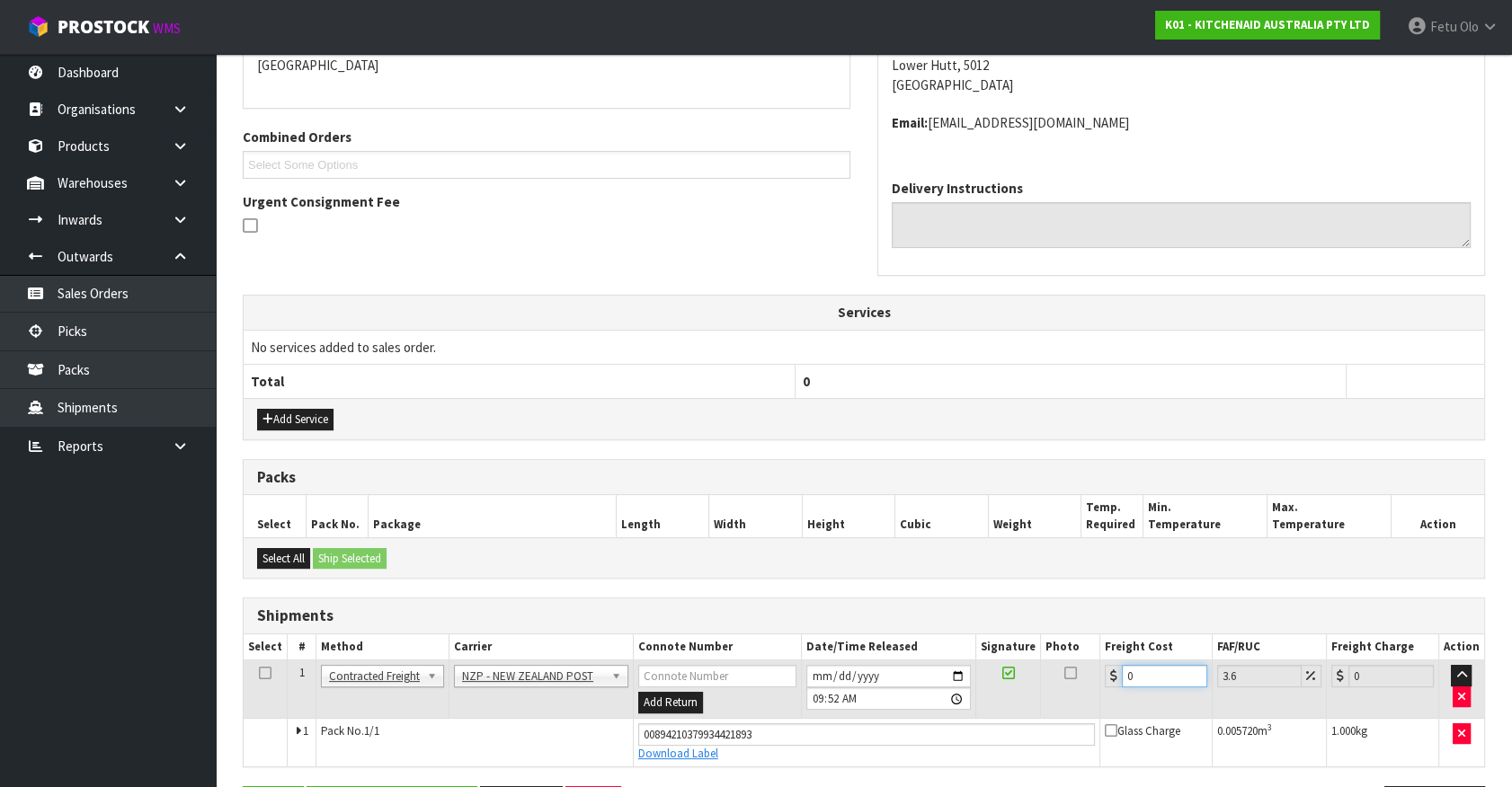 drag, startPoint x: 1152, startPoint y: 673, endPoint x: 687, endPoint y: 779, distance: 476.9287 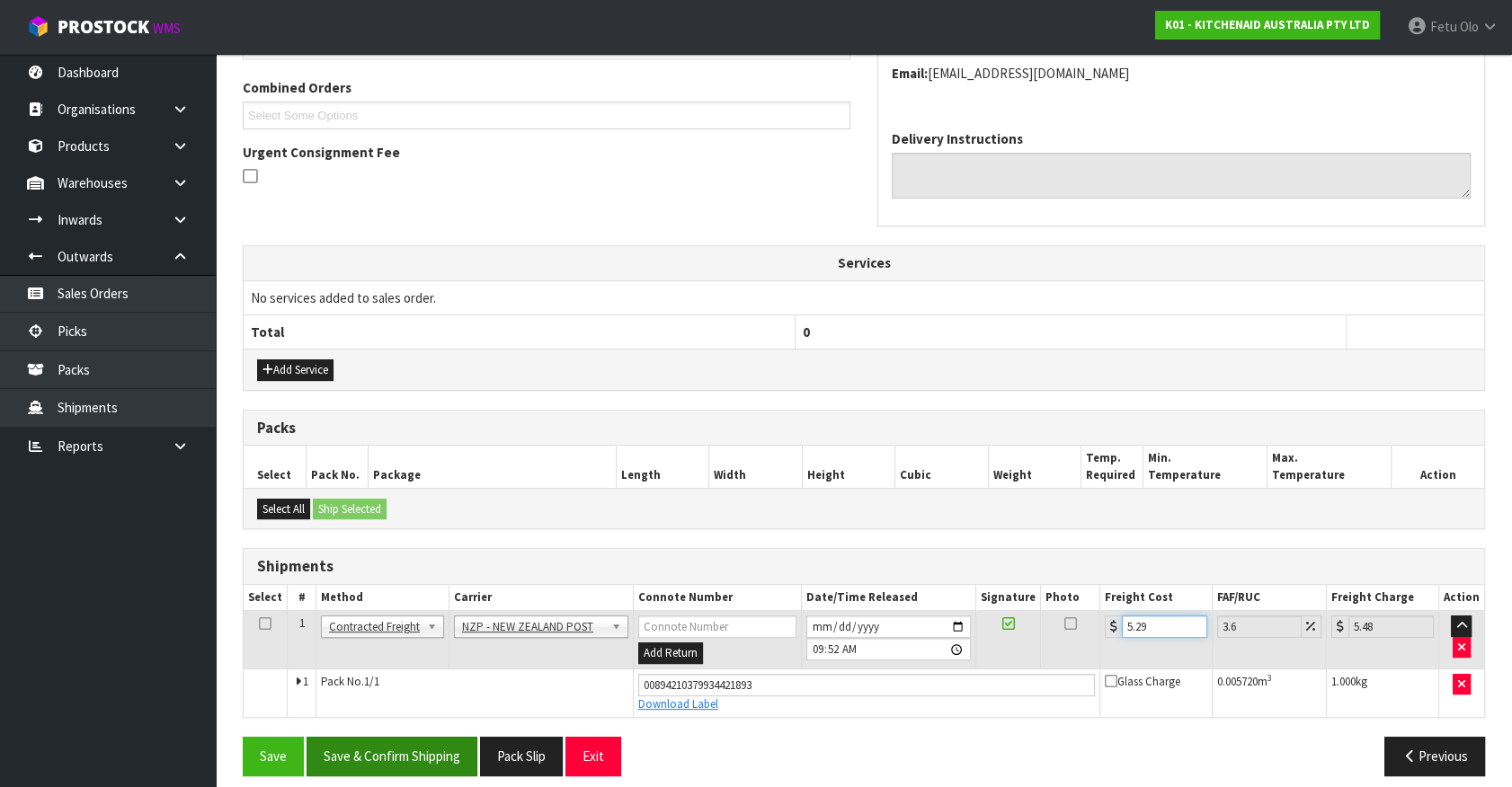 scroll, scrollTop: 465, scrollLeft: 0, axis: vertical 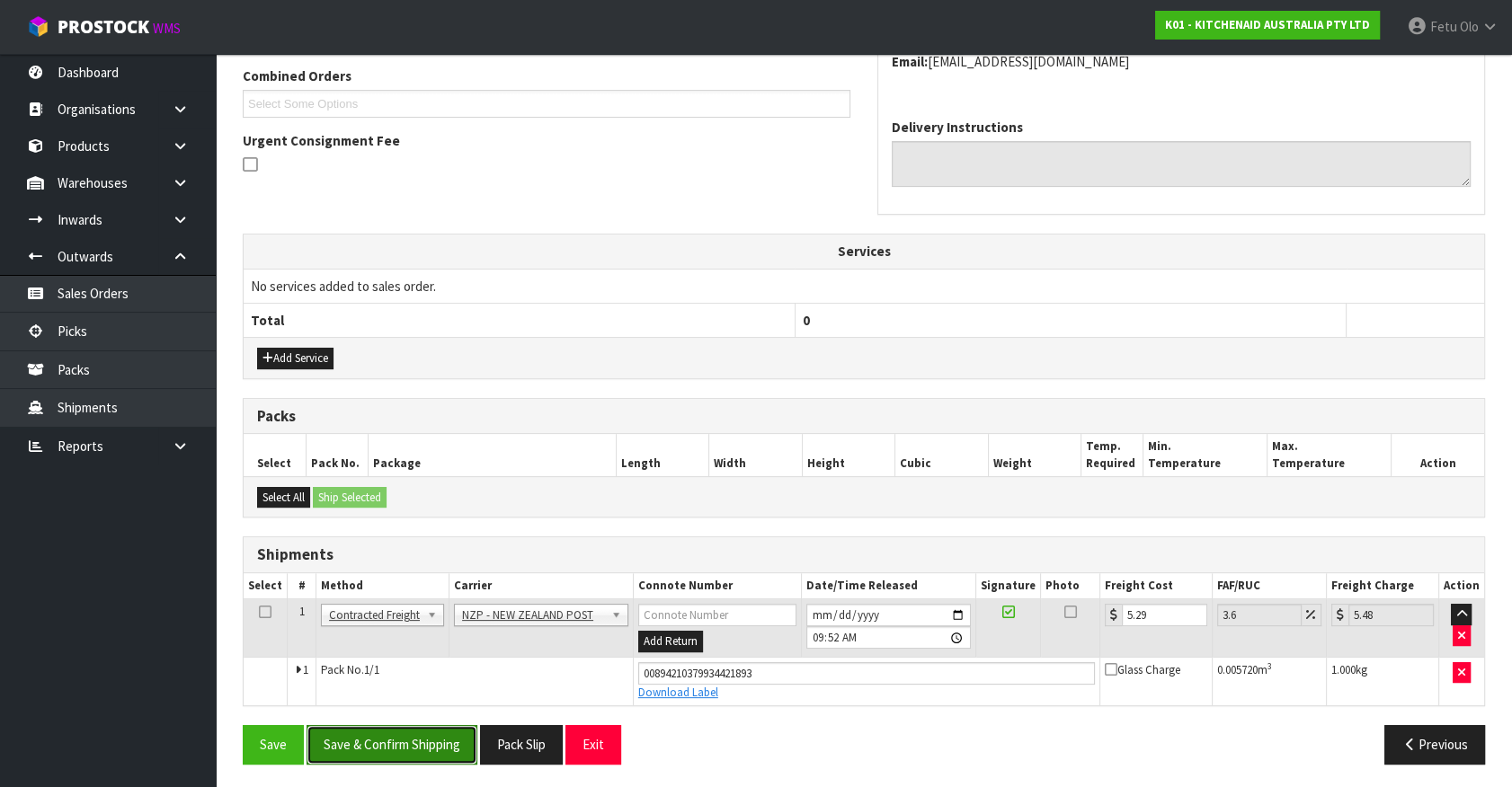 click on "Save & Confirm Shipping" at bounding box center [392, 744] 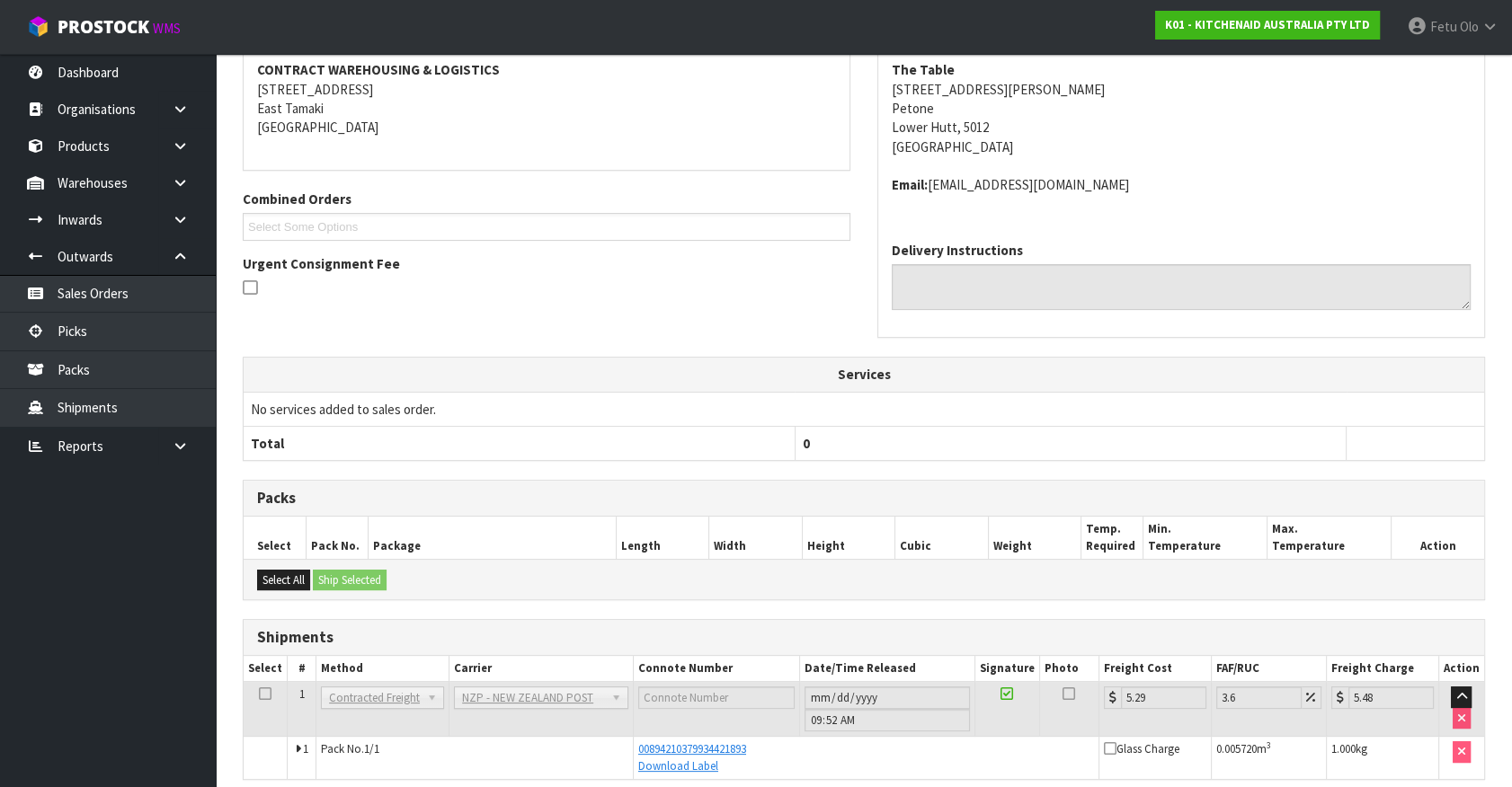 scroll, scrollTop: 335, scrollLeft: 0, axis: vertical 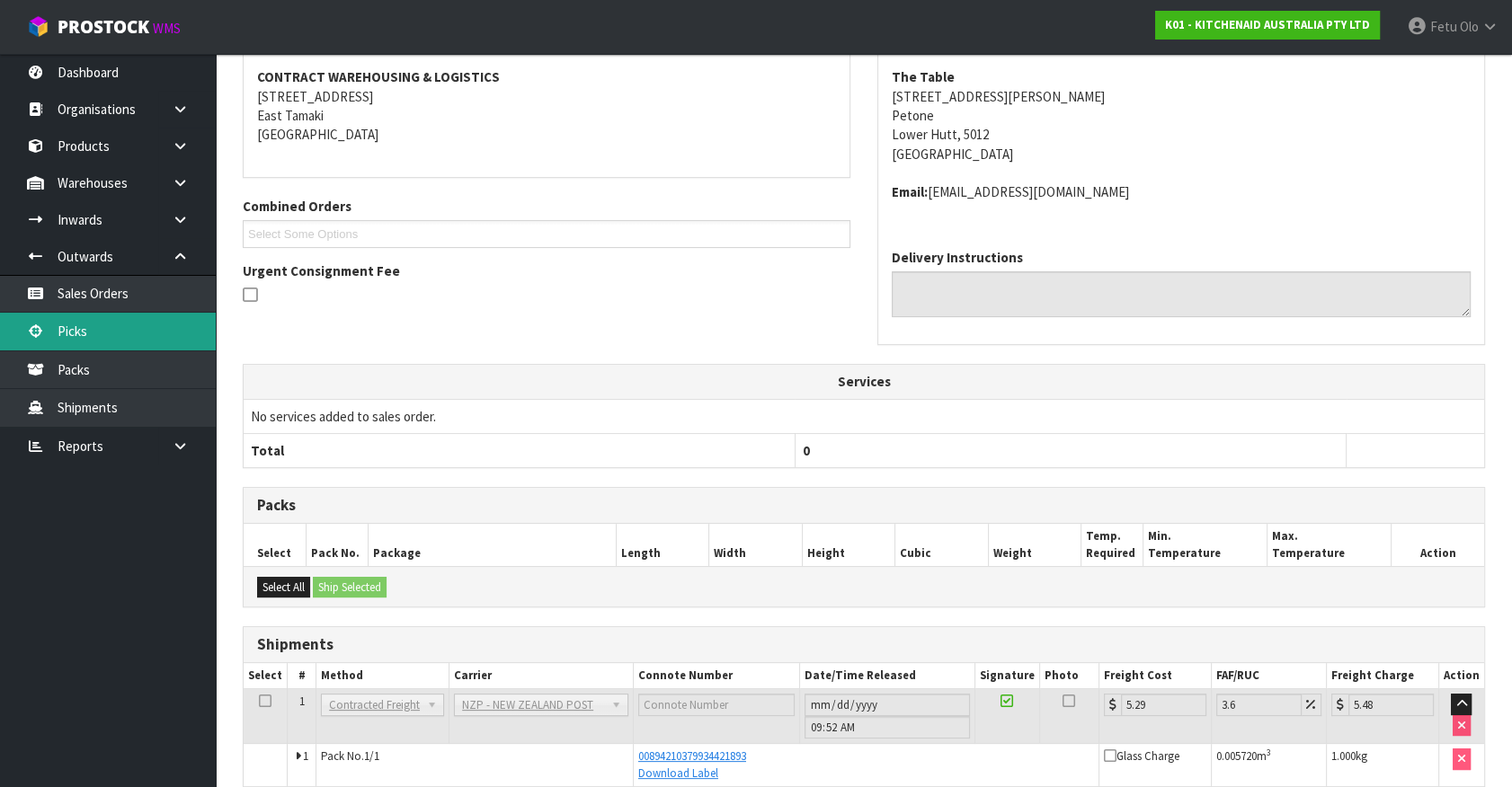 click on "Picks" at bounding box center (108, 331) 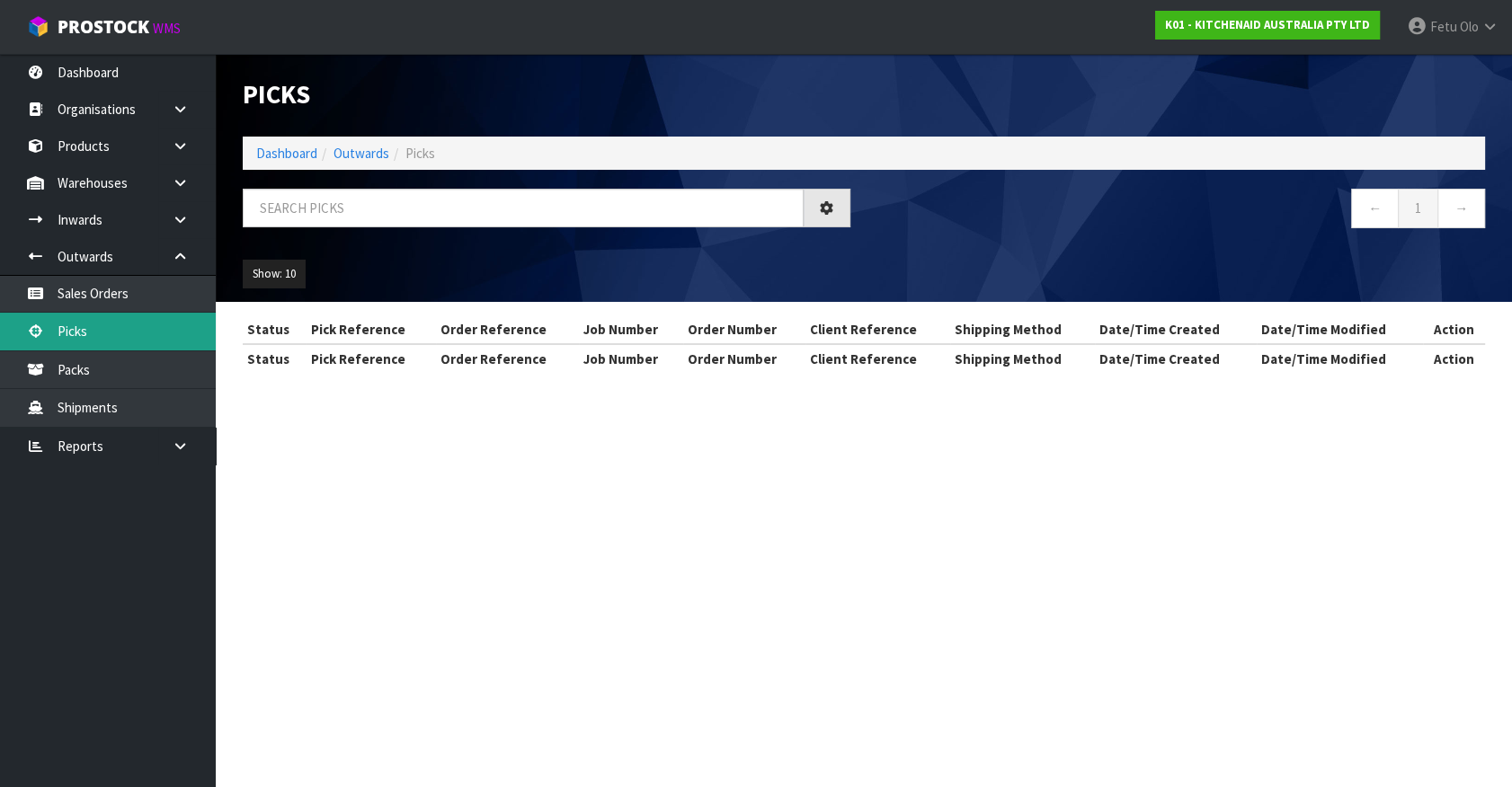 scroll, scrollTop: 0, scrollLeft: 0, axis: both 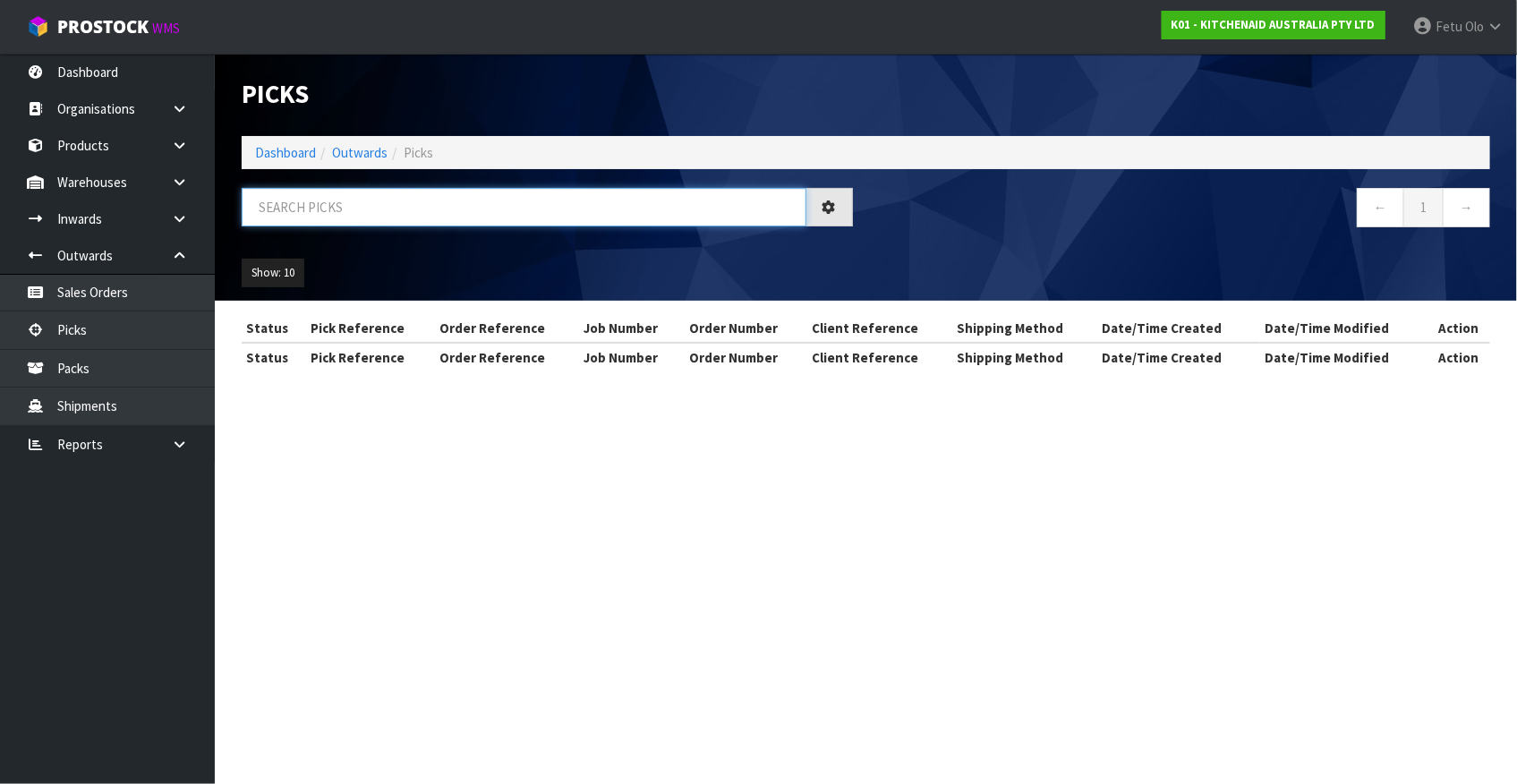 click at bounding box center [524, 207] 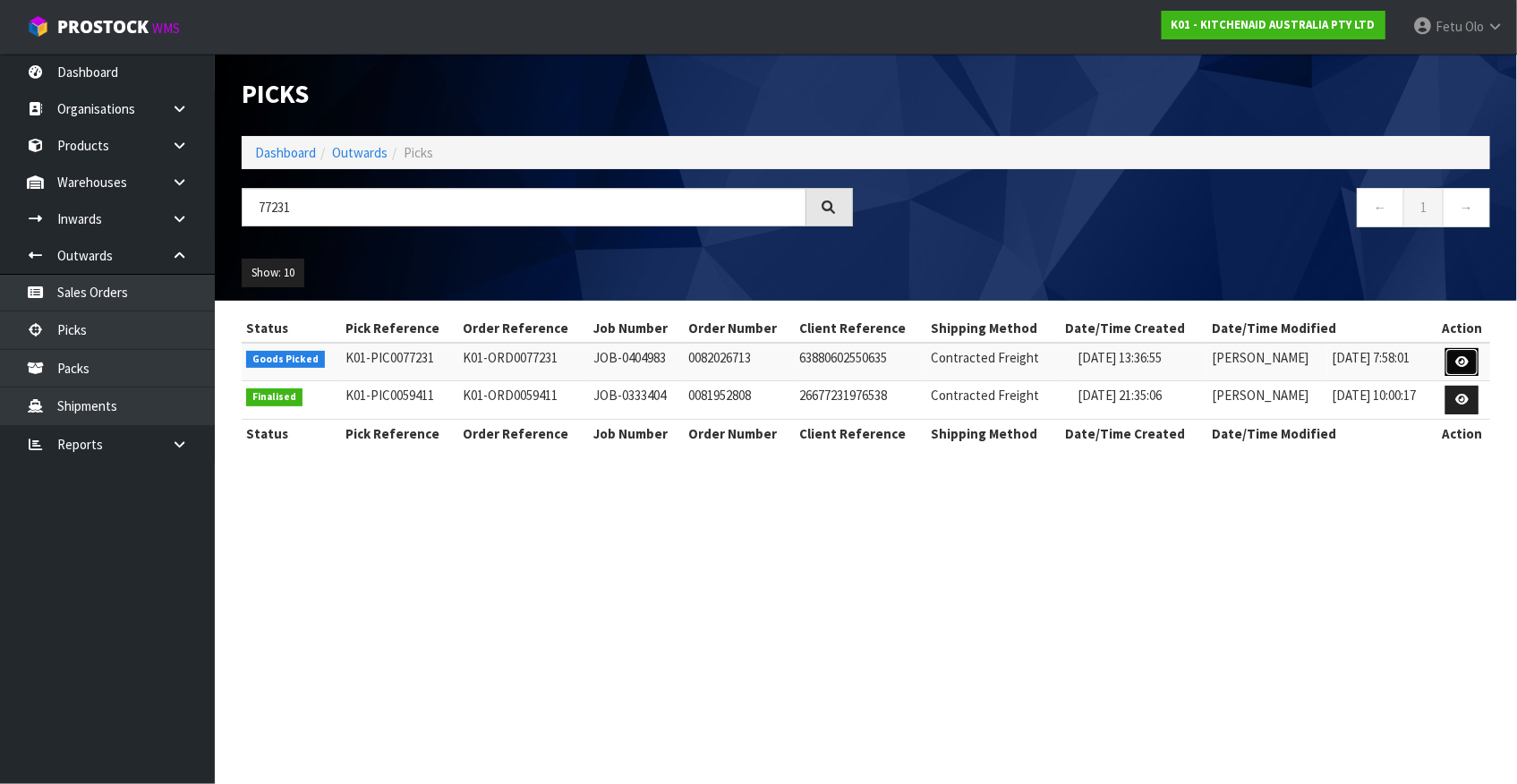 click at bounding box center [1462, 362] 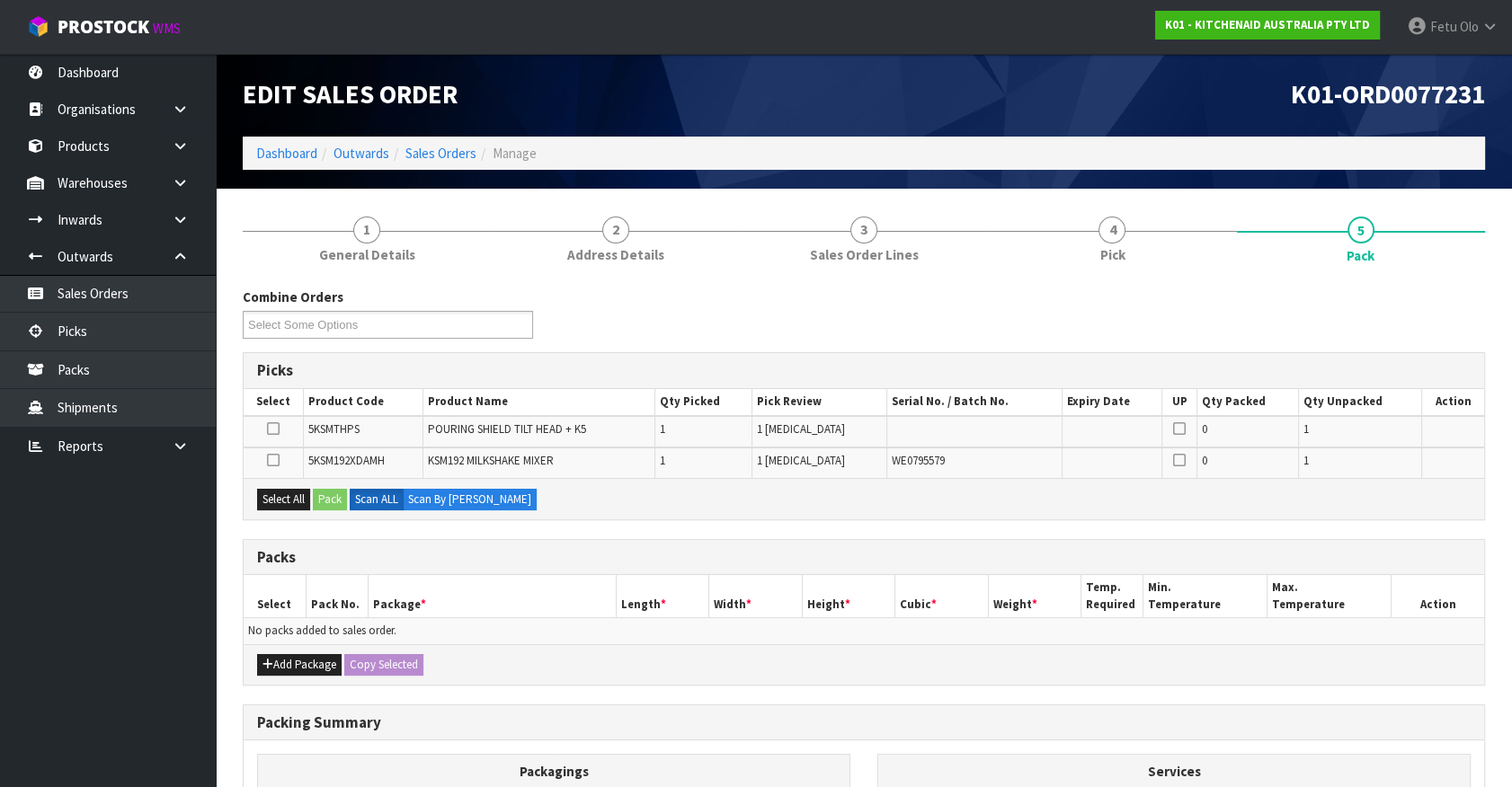 click on "Add Package
Copy Selected" at bounding box center [864, 664] 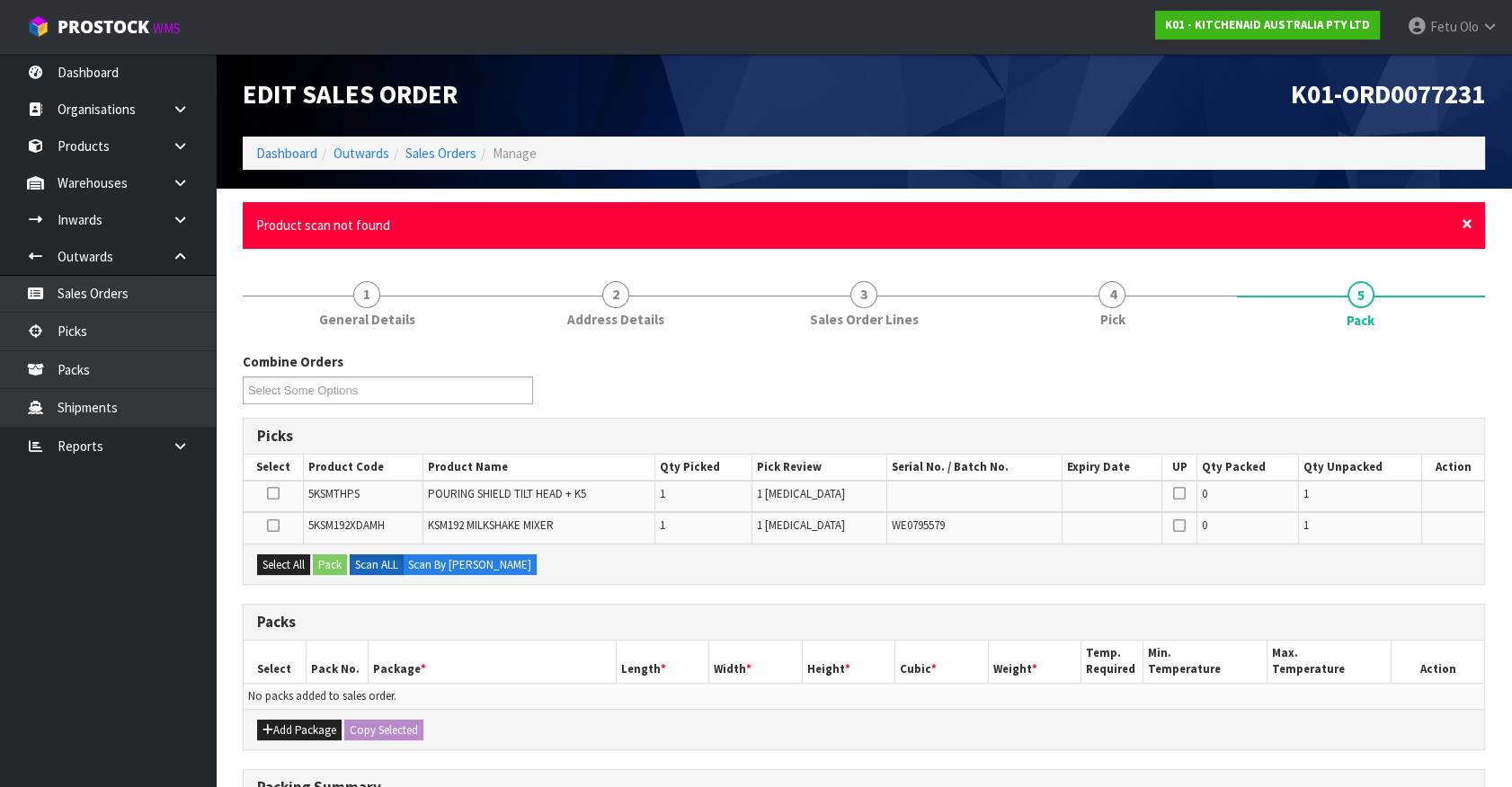 click on "×" at bounding box center (1467, 224) 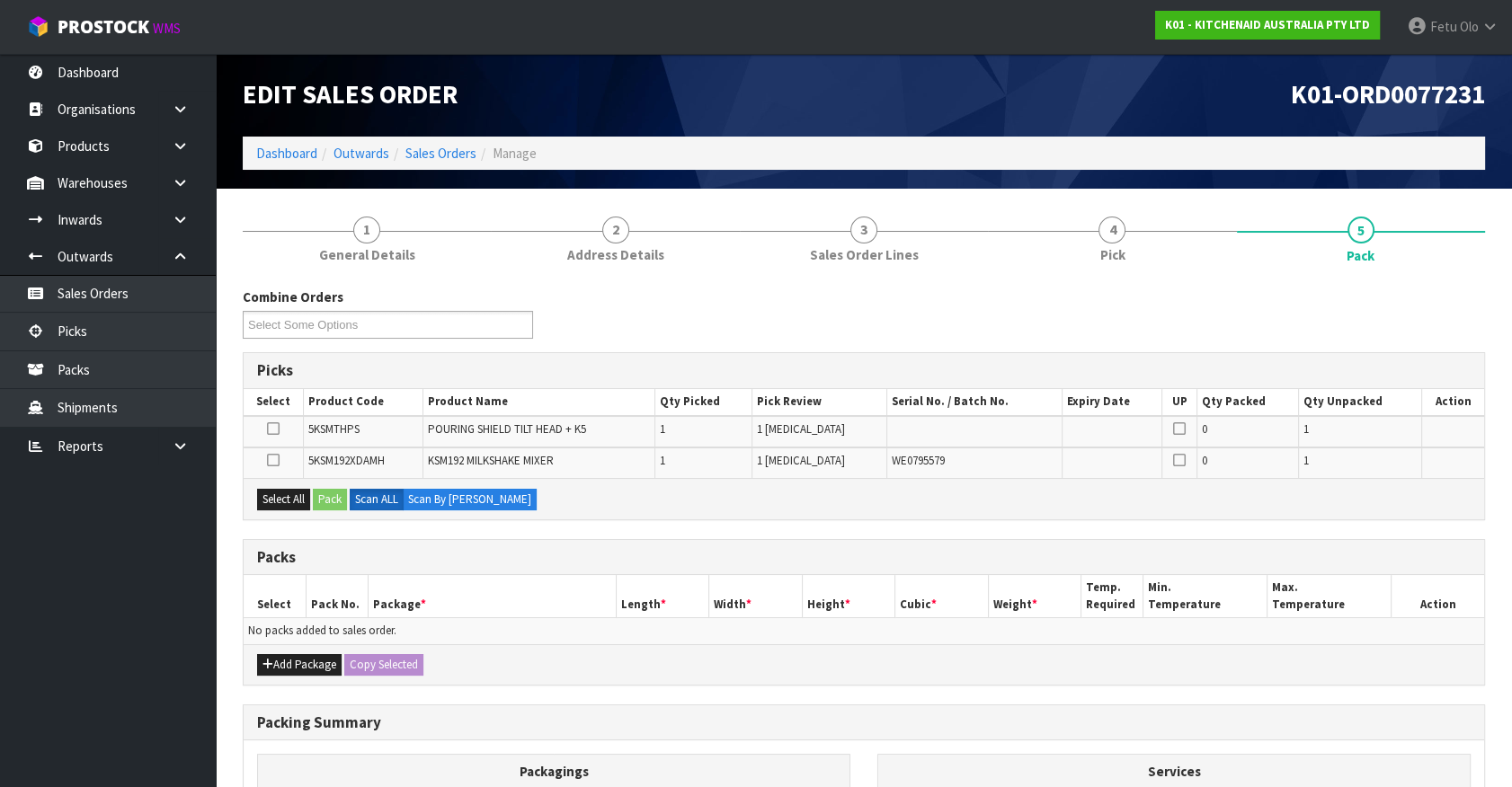click at bounding box center [273, 429] 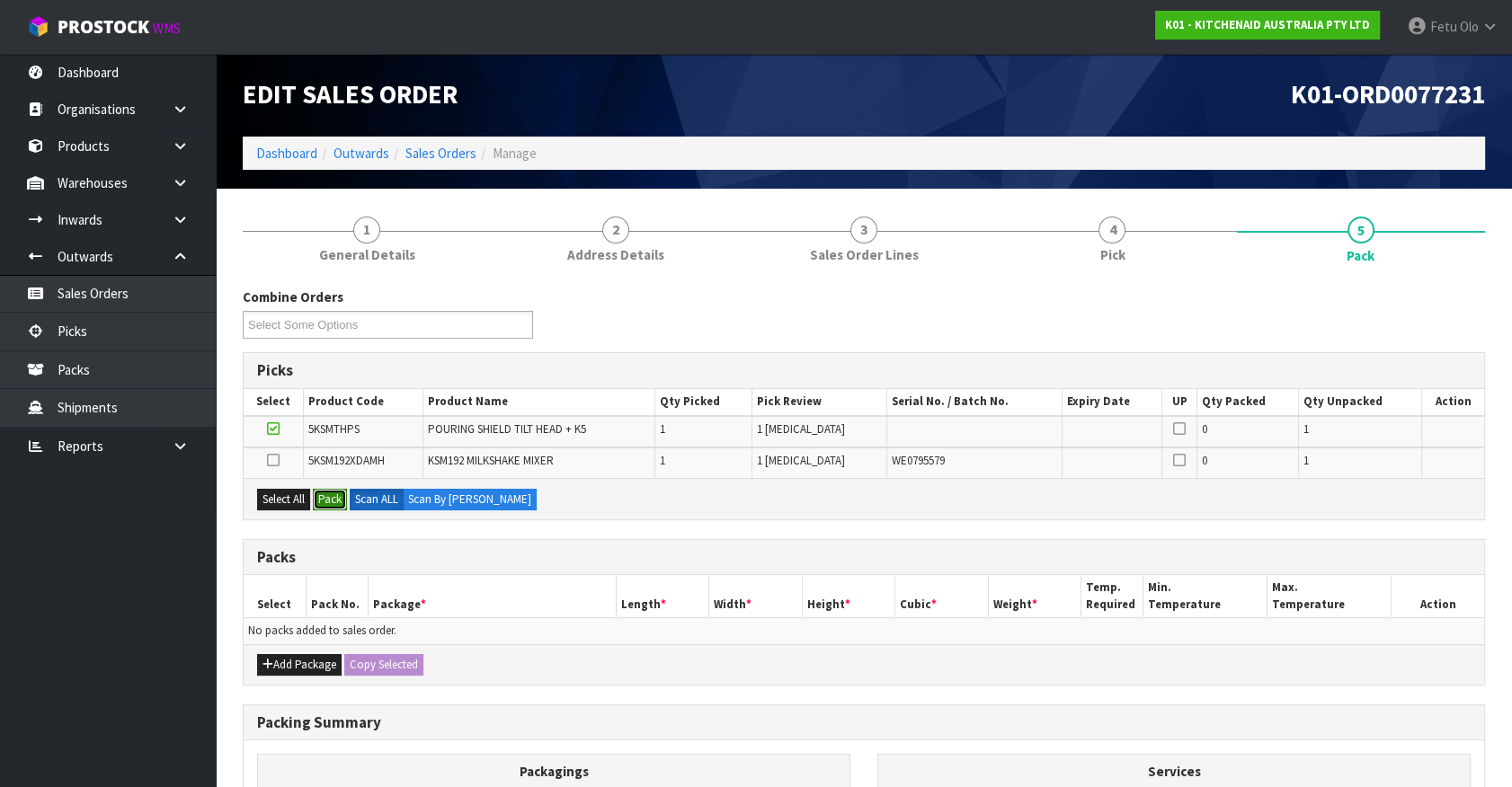 click on "Pack" at bounding box center [330, 500] 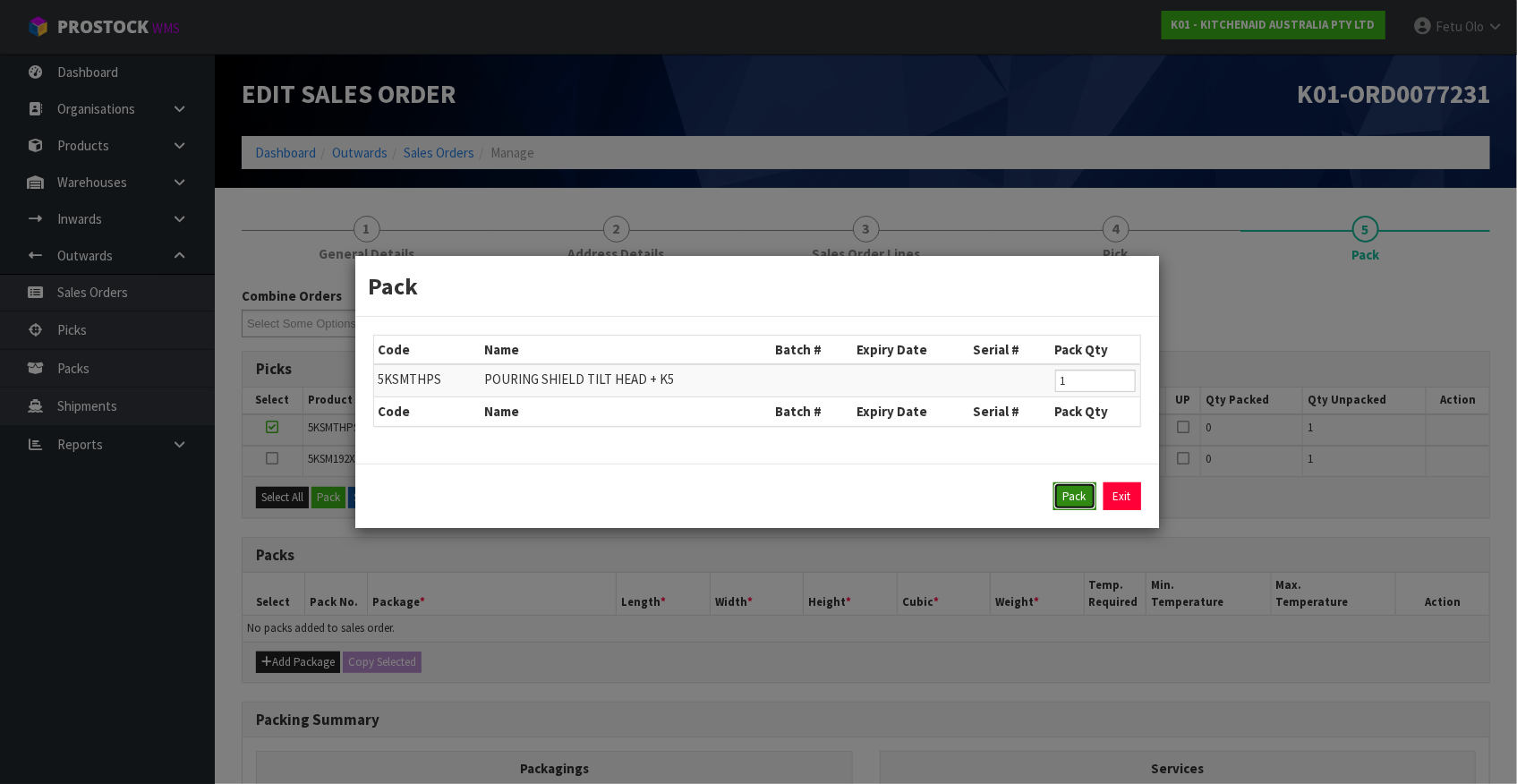 click on "Pack" at bounding box center (1075, 497) 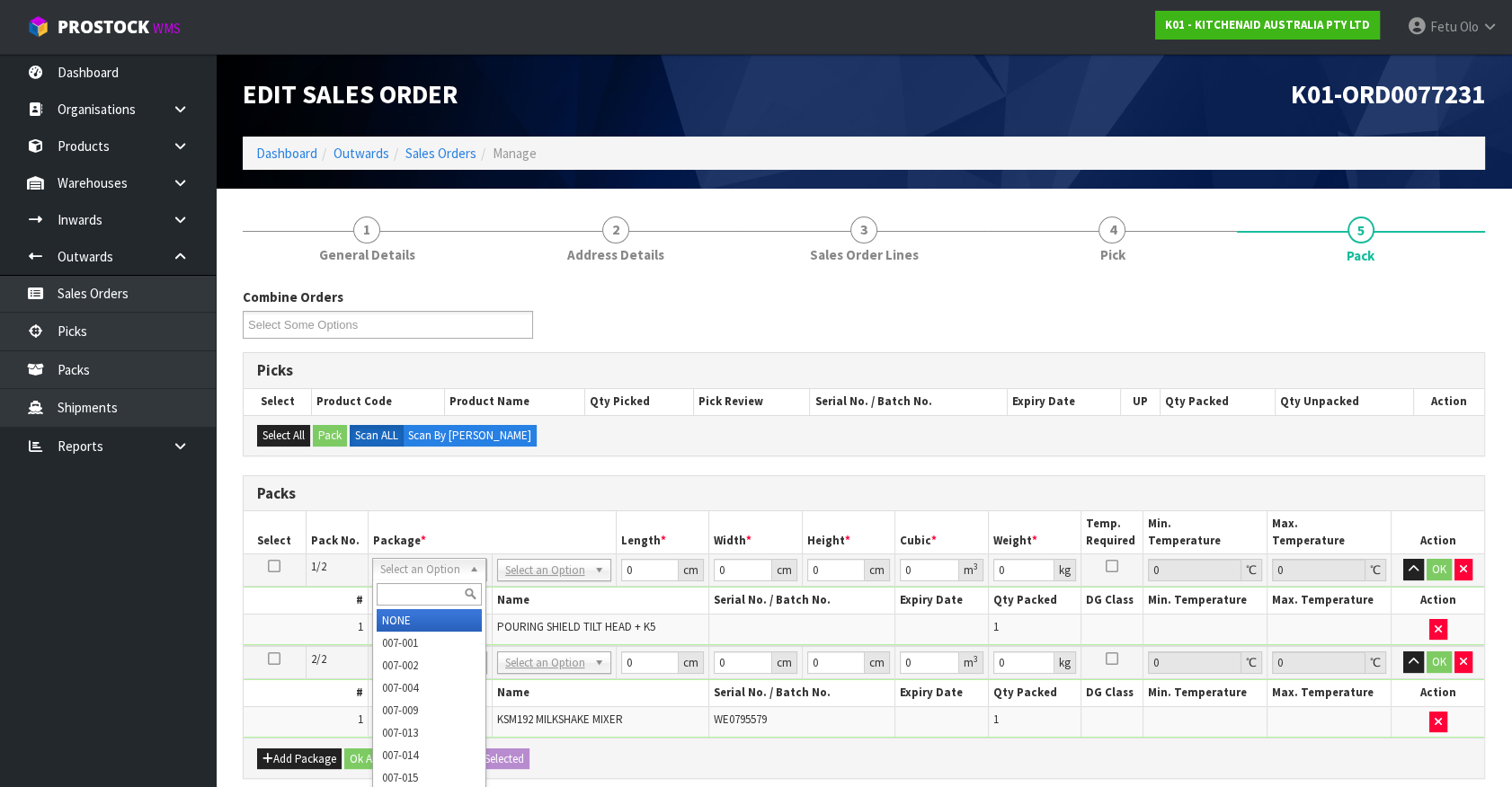 click at bounding box center (429, 594) 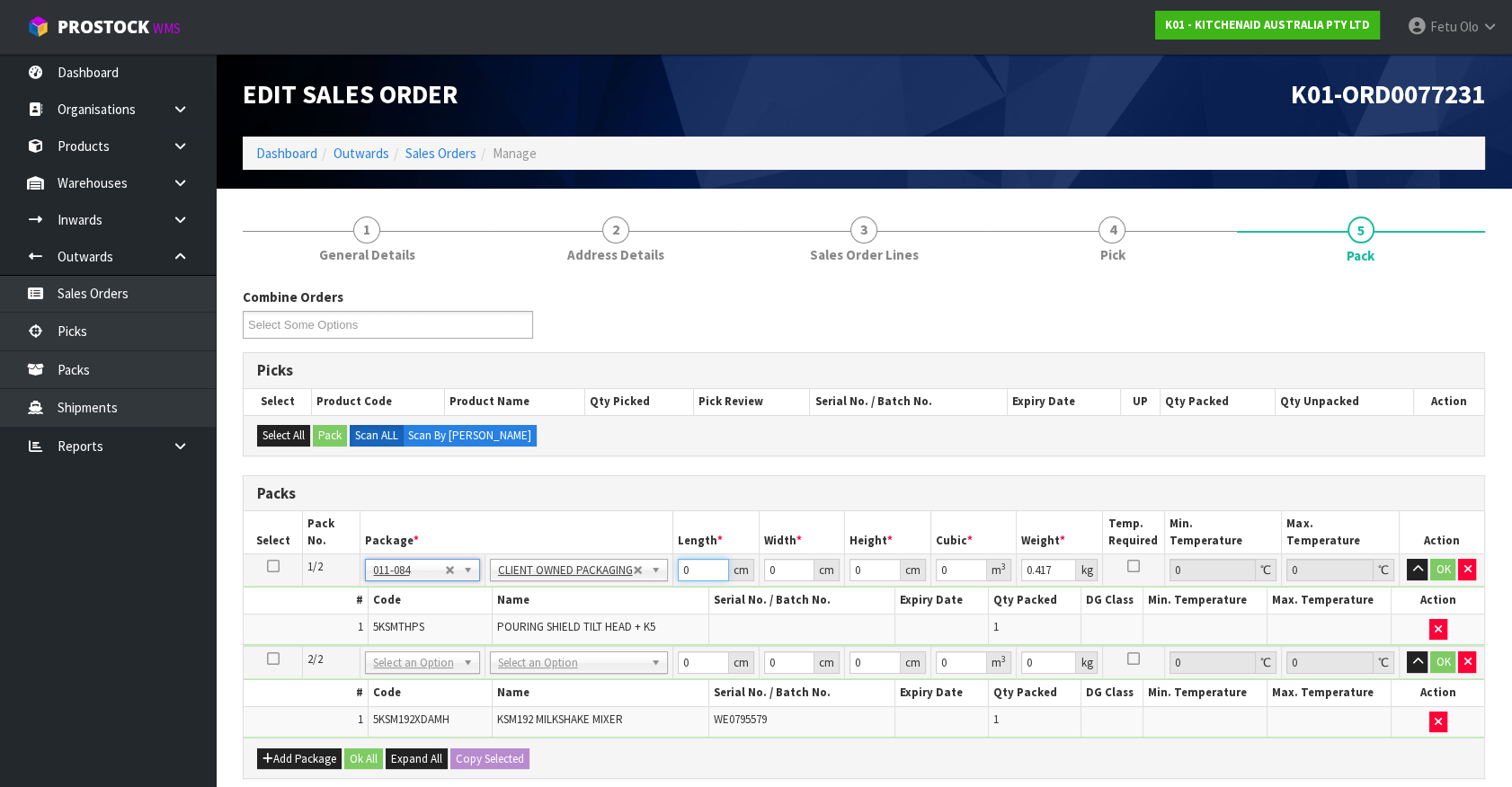 drag, startPoint x: 692, startPoint y: 568, endPoint x: 571, endPoint y: 603, distance: 125.96031 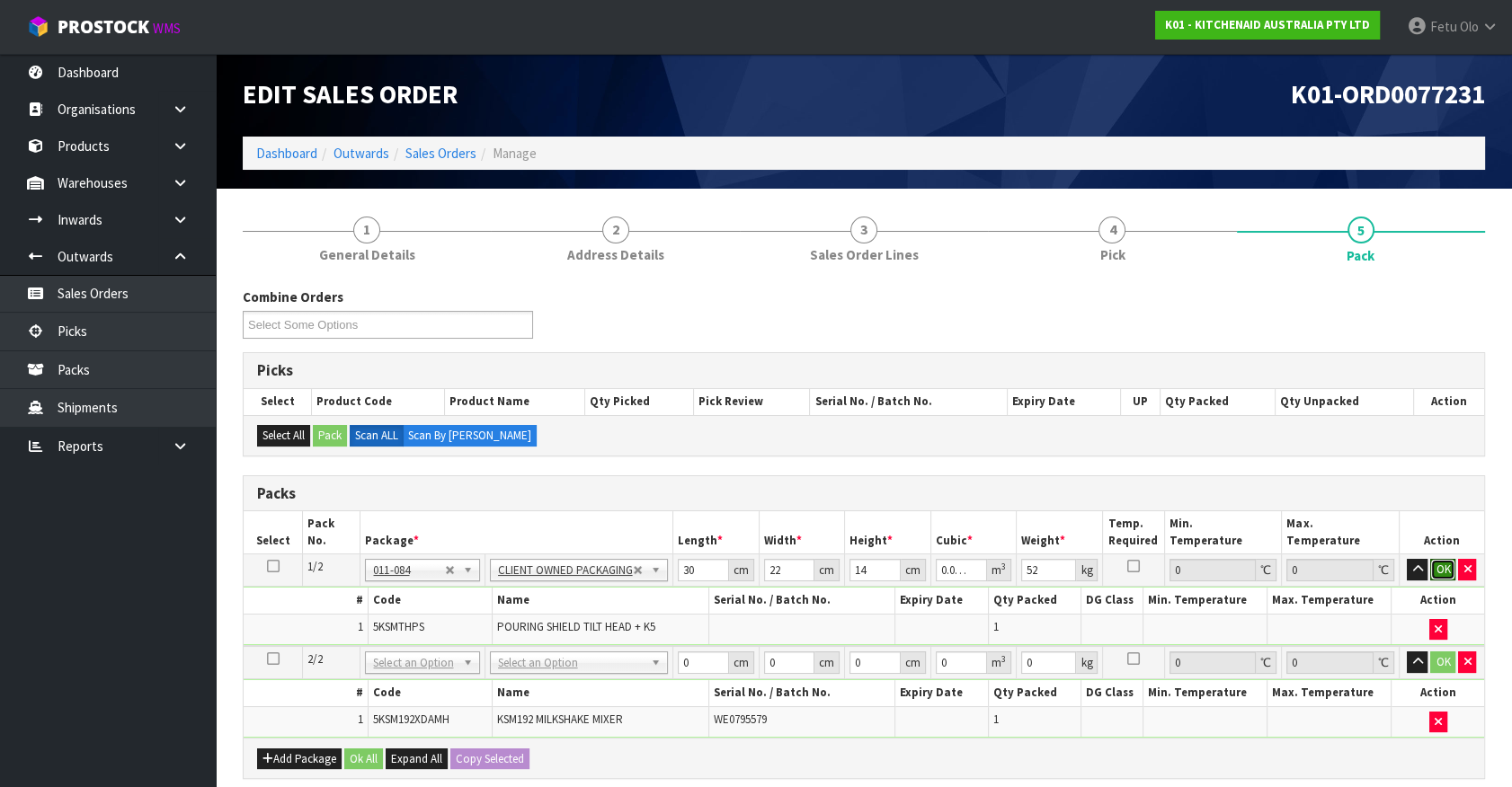 click on "OK" at bounding box center (1443, 570) 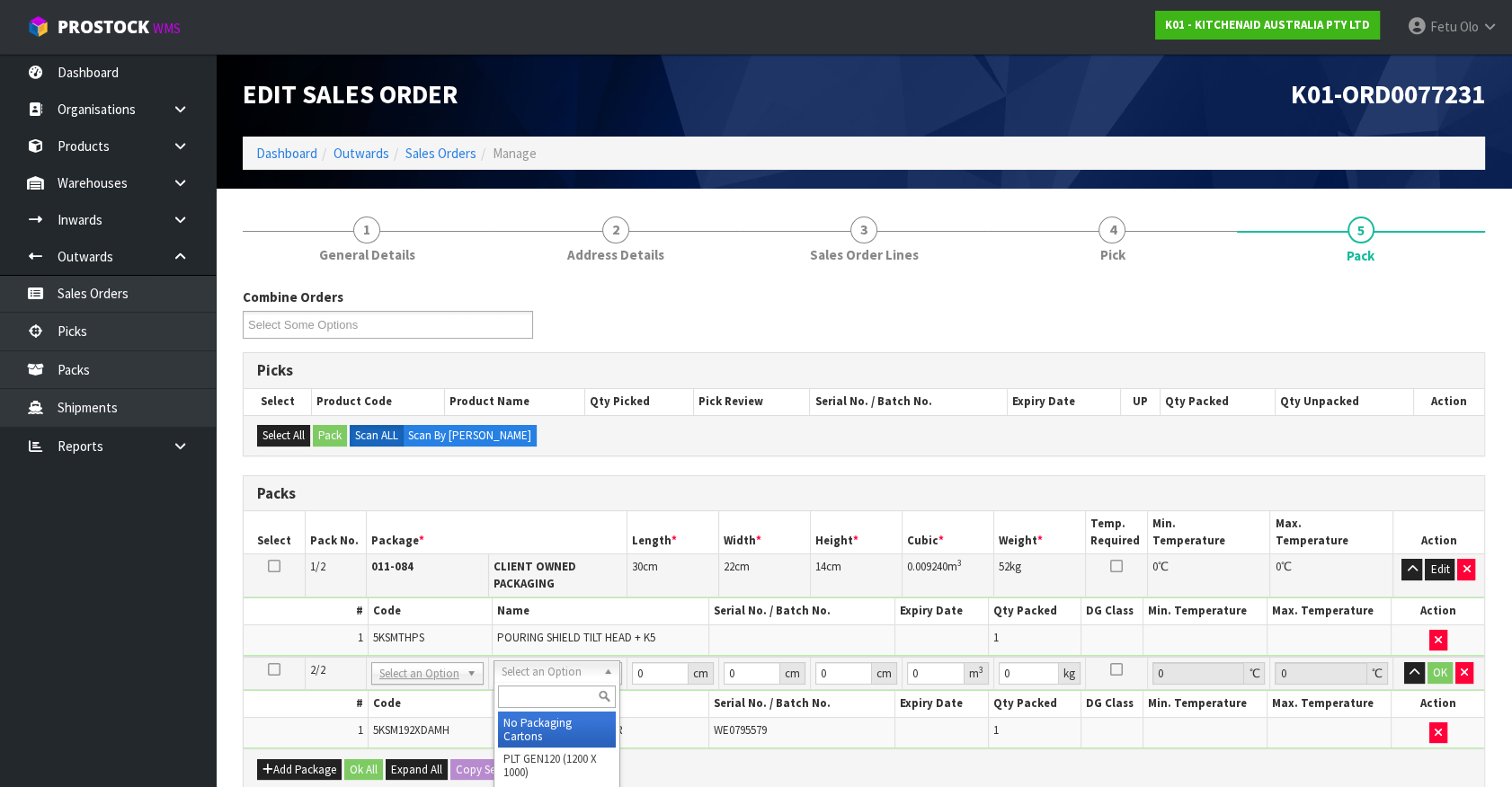 drag, startPoint x: 581, startPoint y: 677, endPoint x: 567, endPoint y: 704, distance: 30.41381 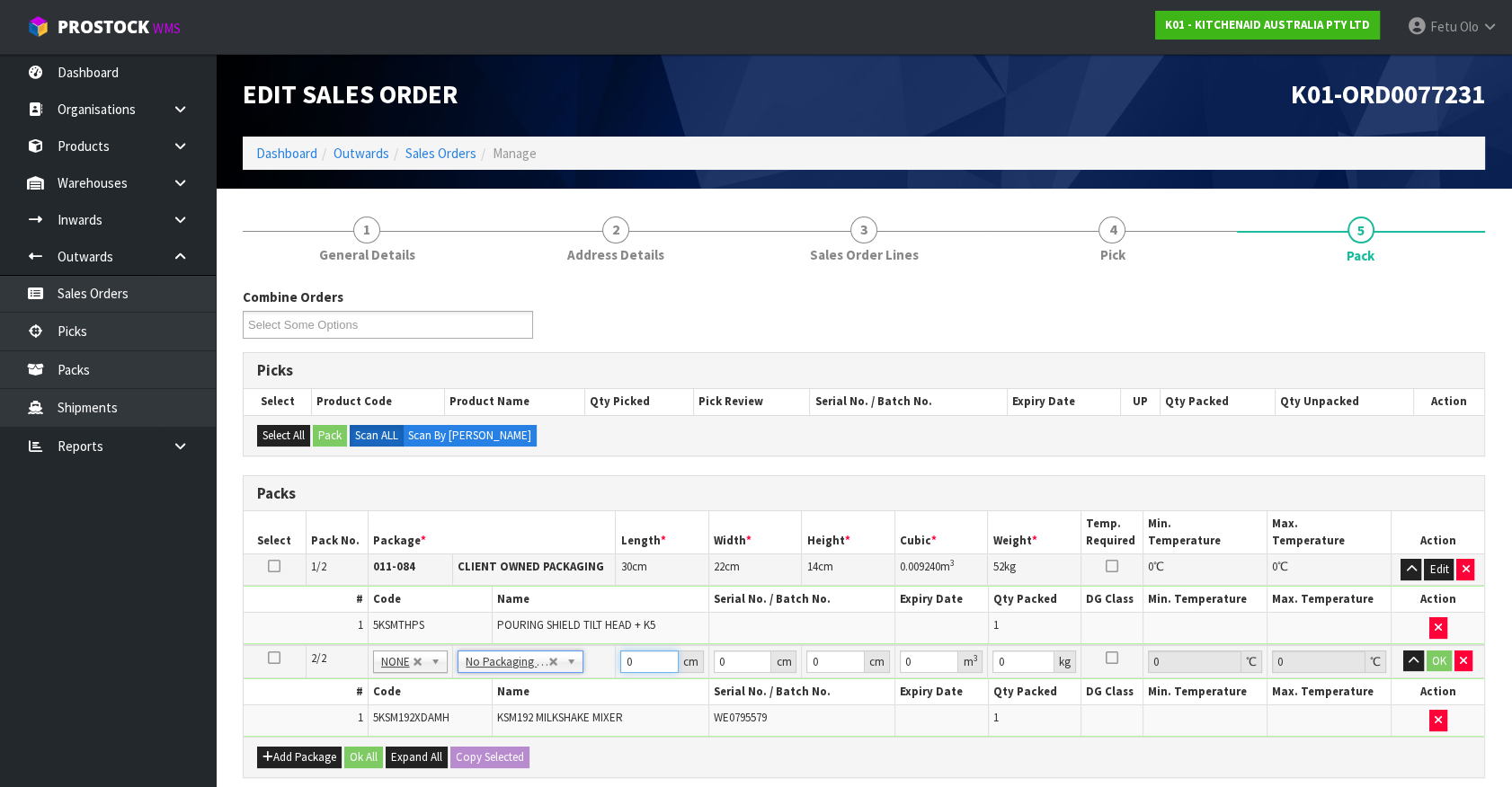 drag, startPoint x: 603, startPoint y: 677, endPoint x: 395, endPoint y: 704, distance: 209.74508 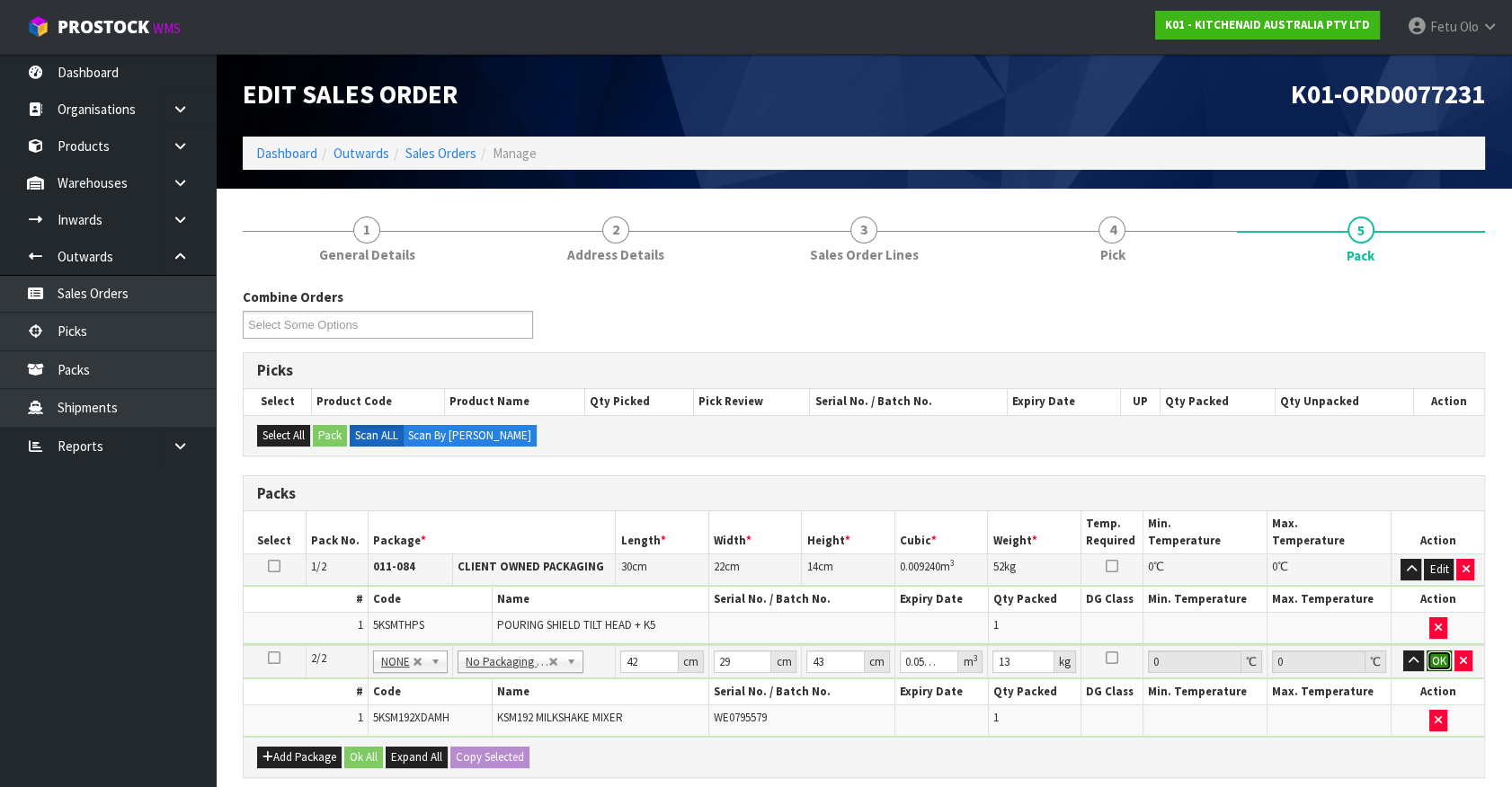 click on "OK" at bounding box center [1439, 661] 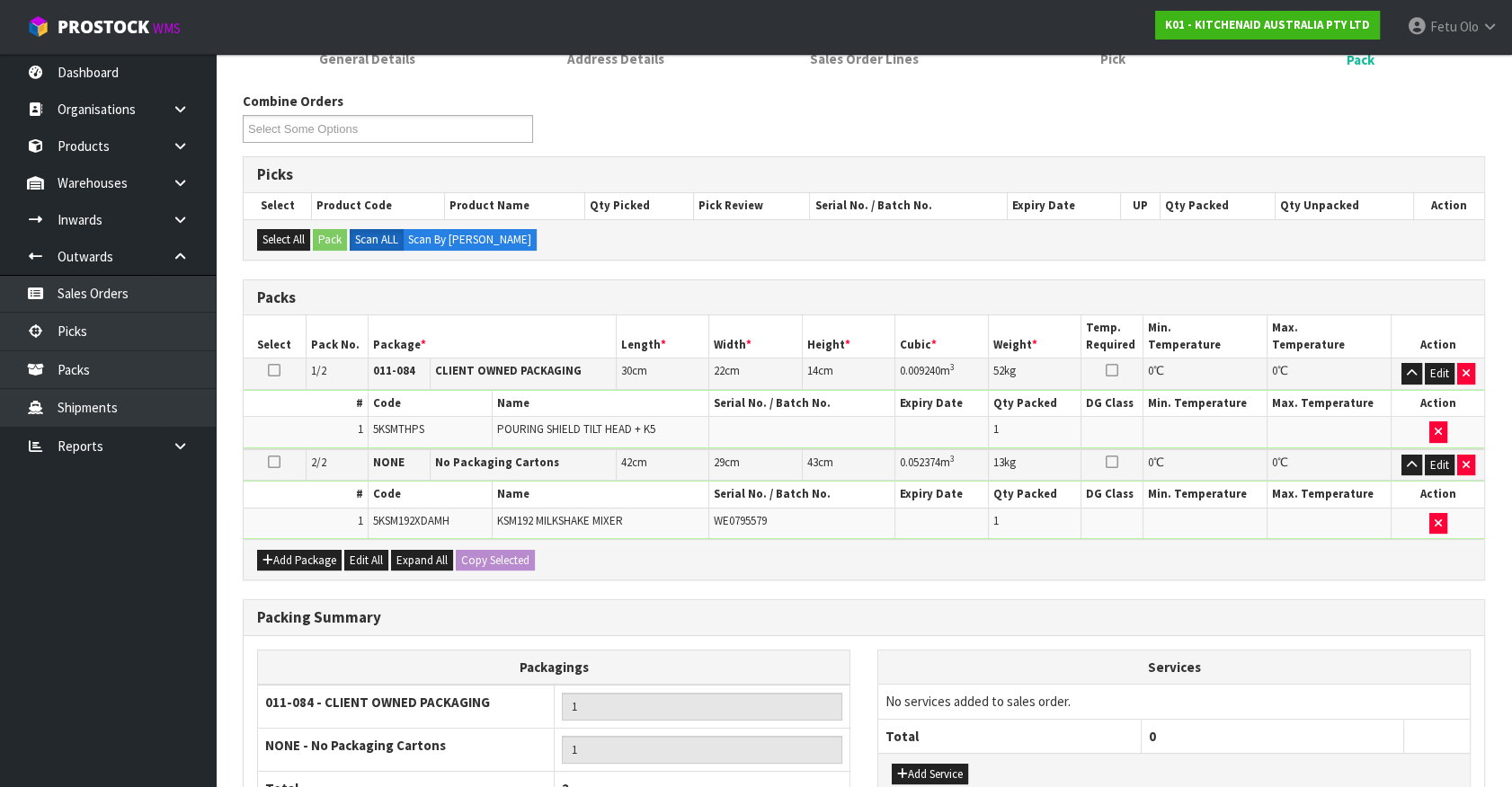 scroll, scrollTop: 368, scrollLeft: 0, axis: vertical 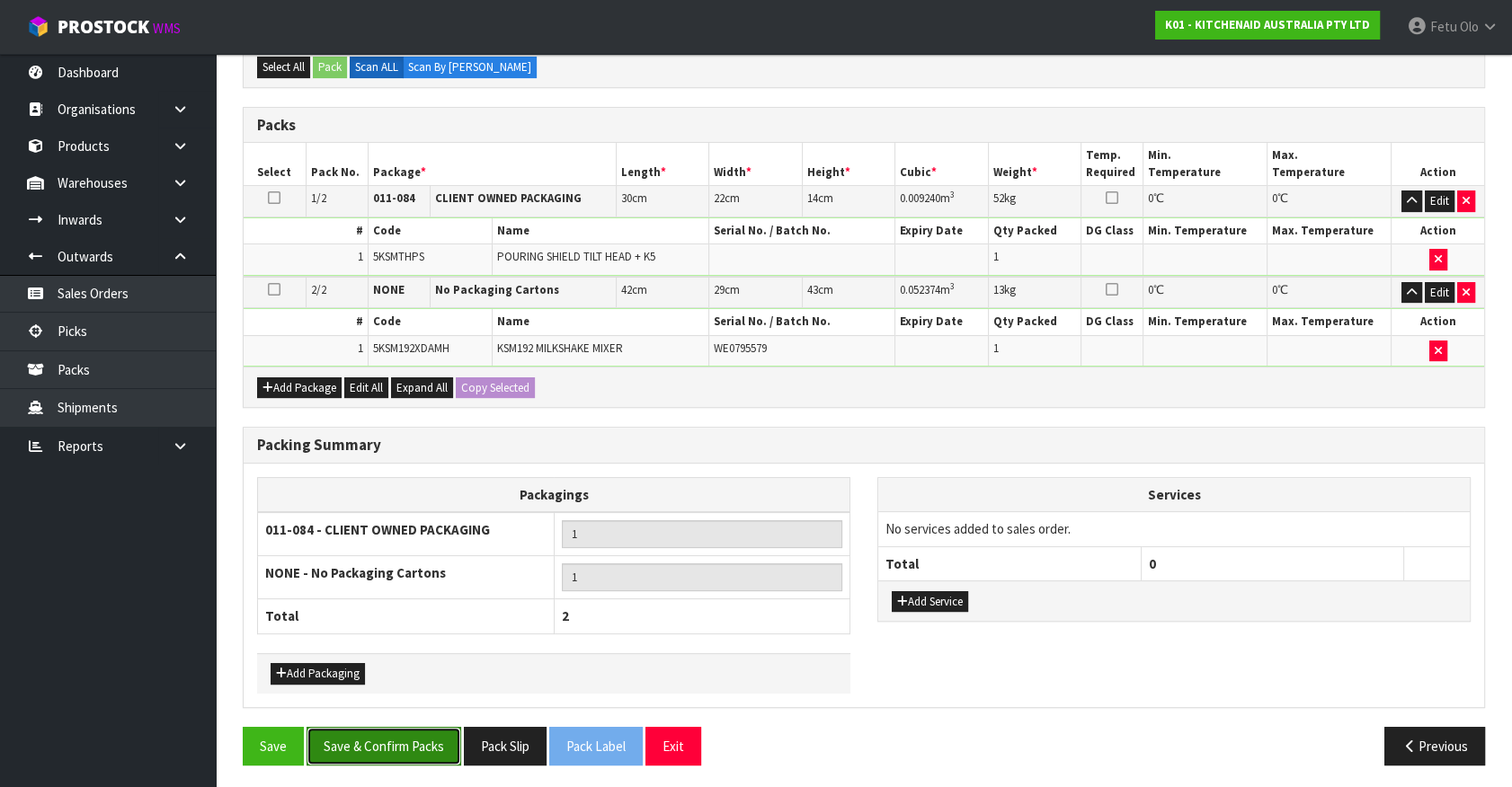 click on "Save & Confirm Packs" at bounding box center [384, 746] 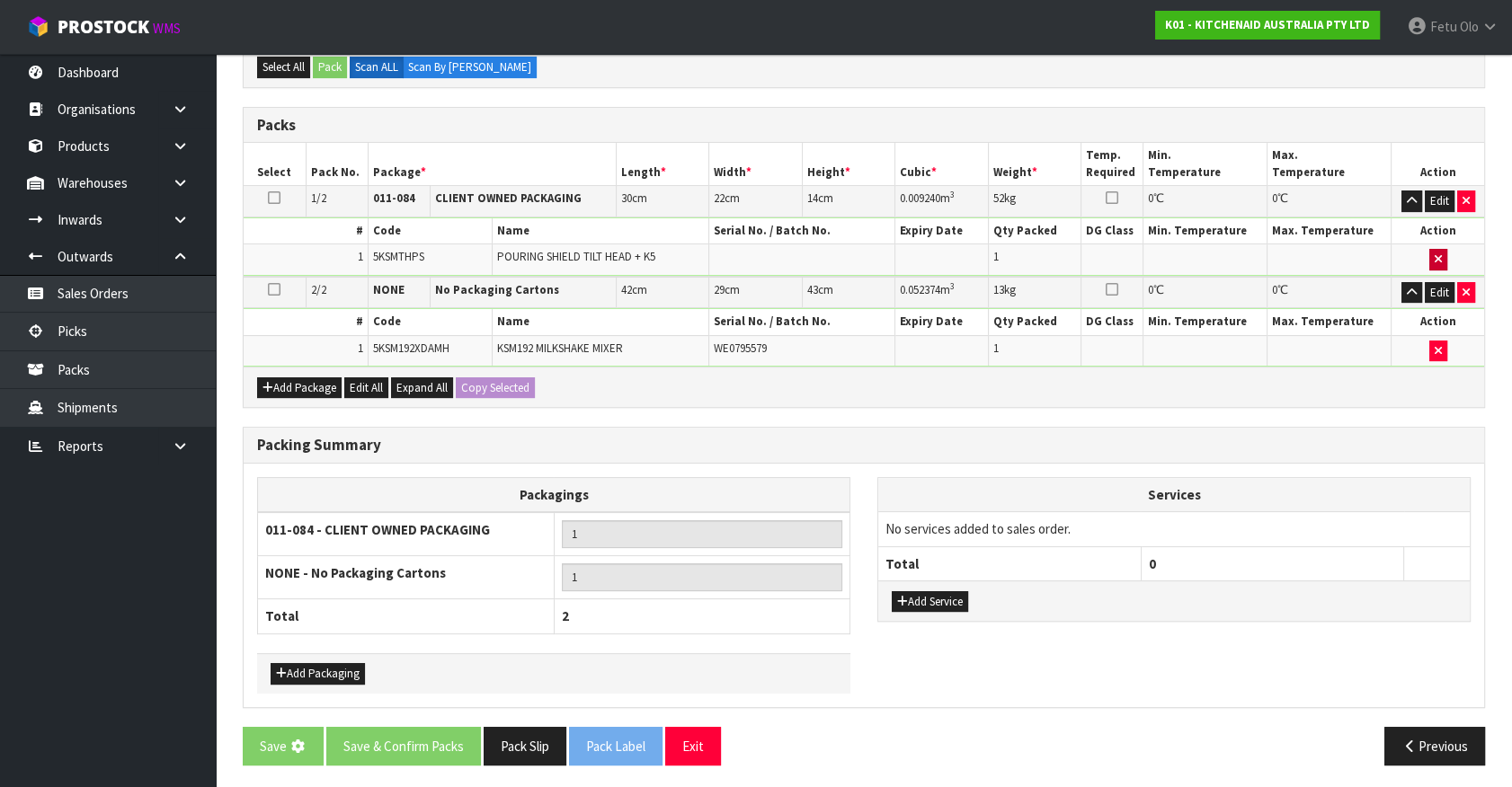 scroll, scrollTop: 0, scrollLeft: 0, axis: both 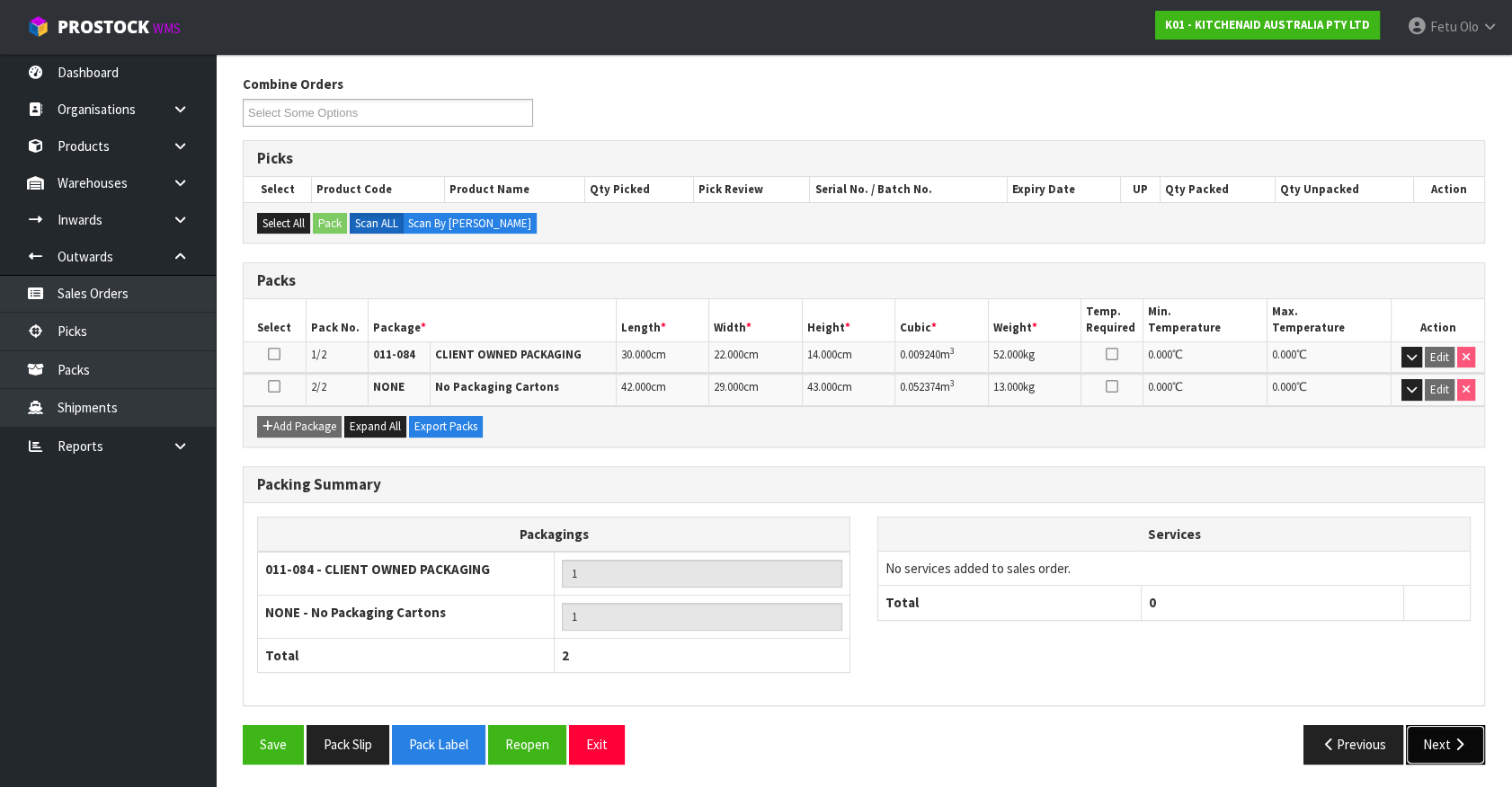 click on "Next" at bounding box center (1445, 744) 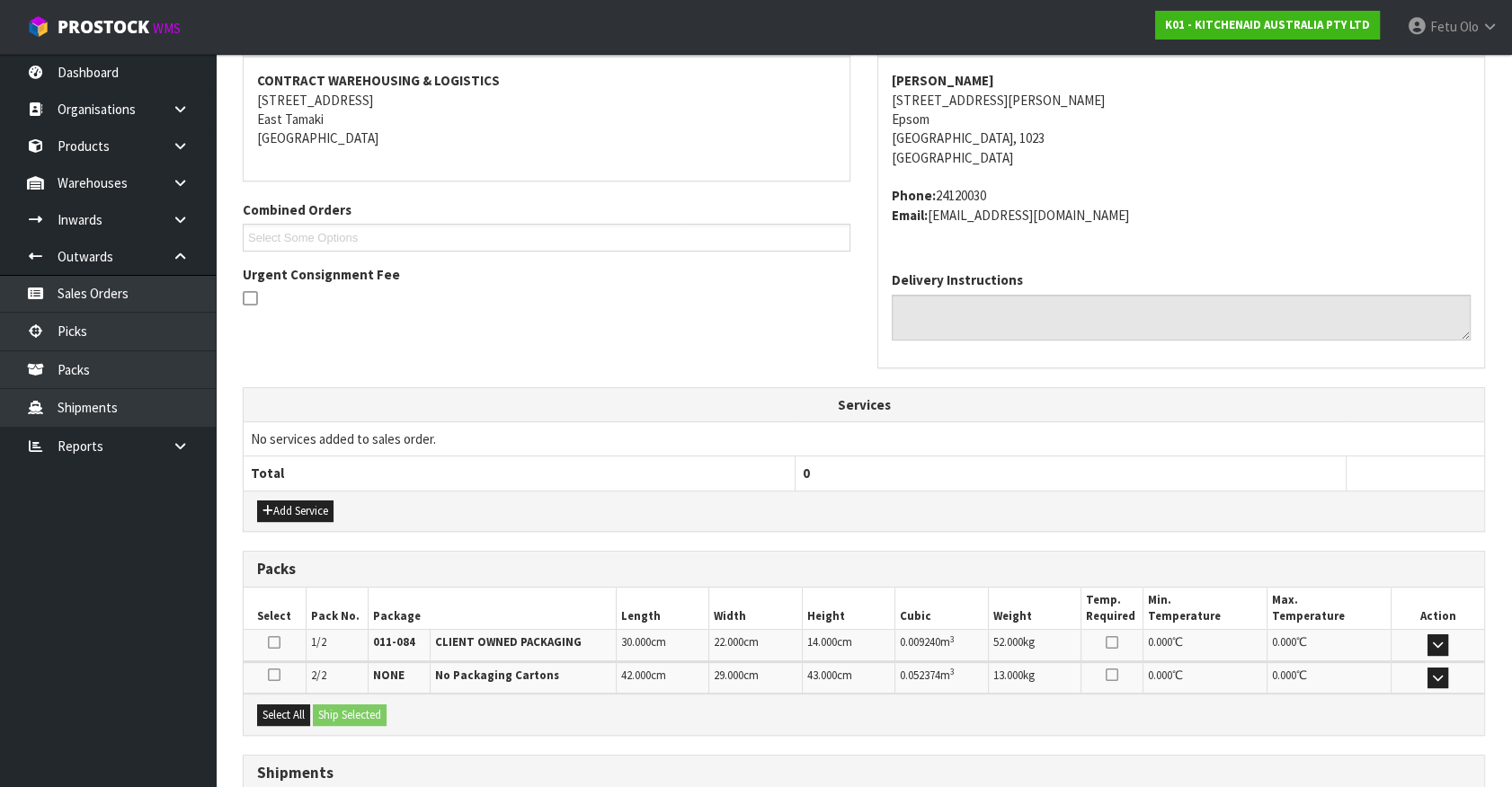 scroll, scrollTop: 468, scrollLeft: 0, axis: vertical 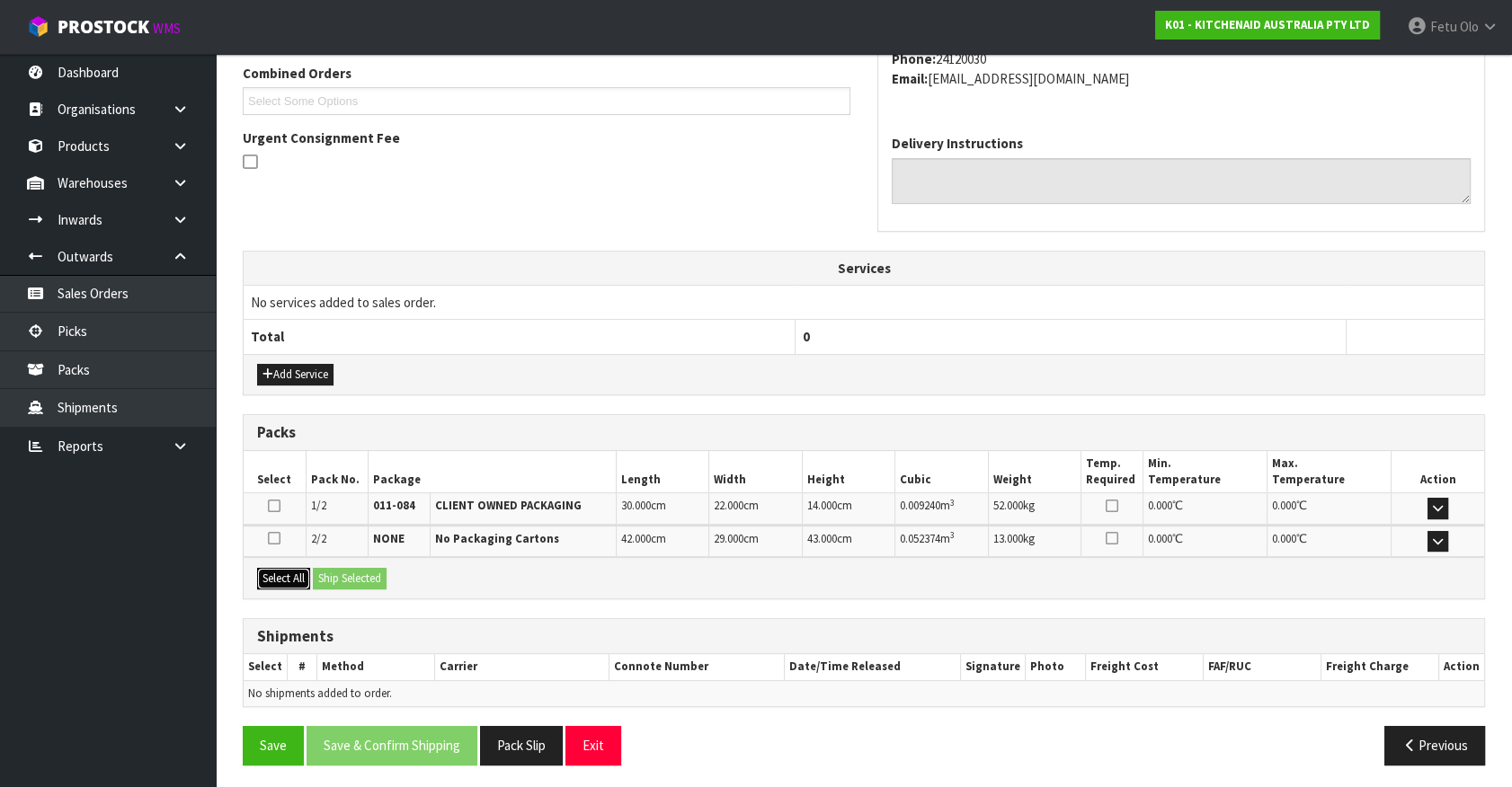 click on "Select All" at bounding box center (283, 579) 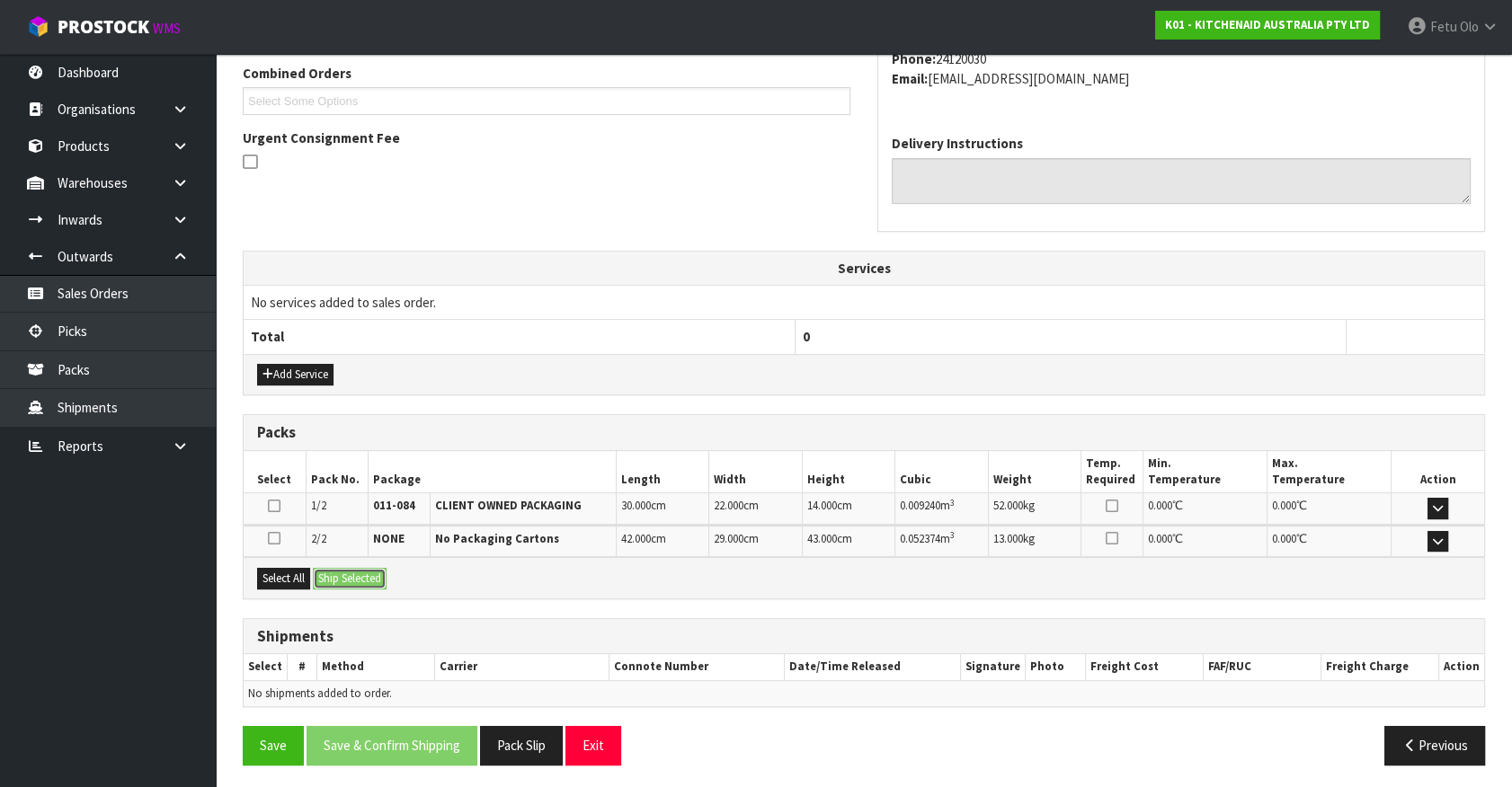 click on "Ship Selected" at bounding box center (350, 579) 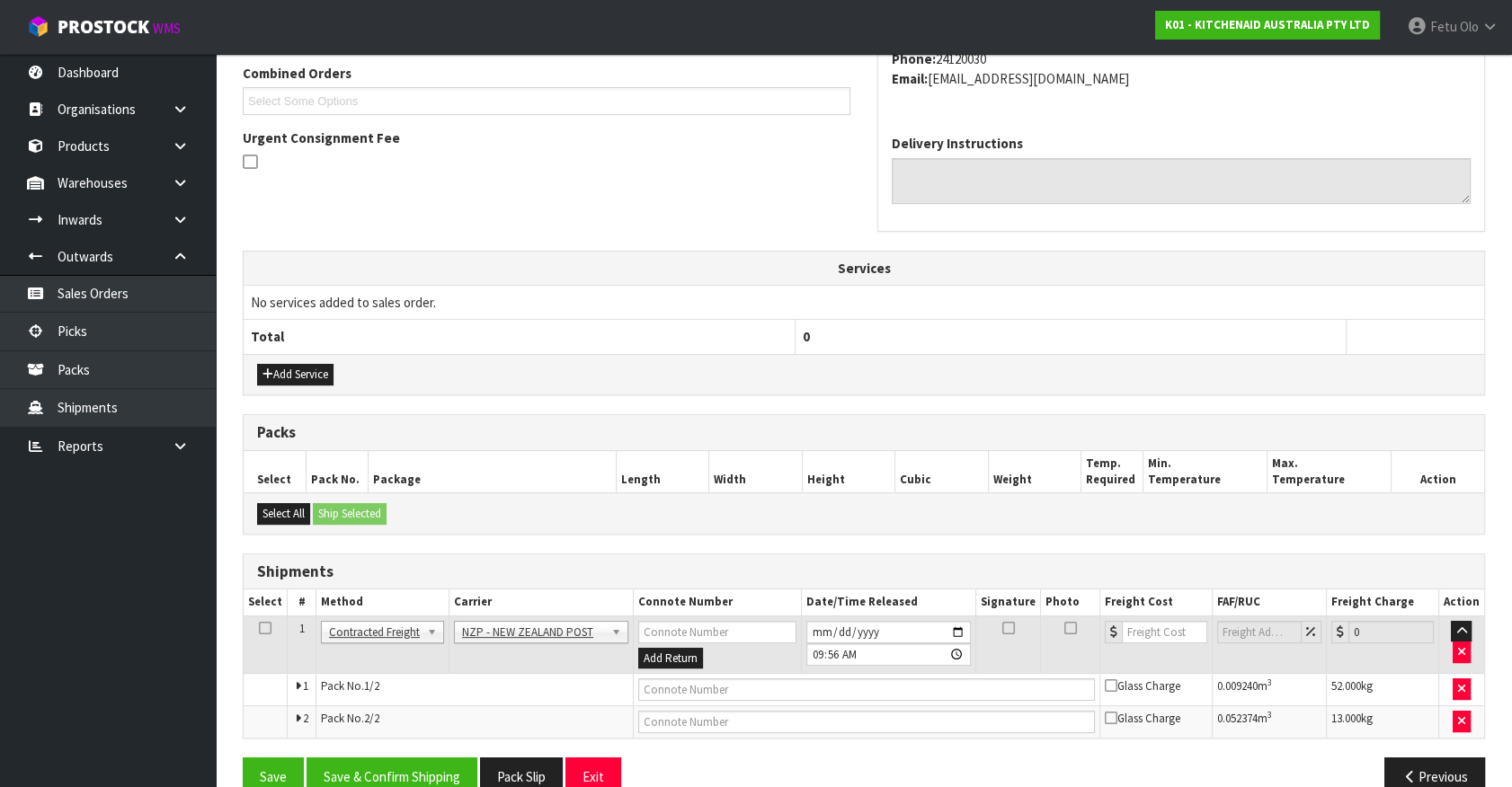 click on "Shipments" at bounding box center (864, 571) 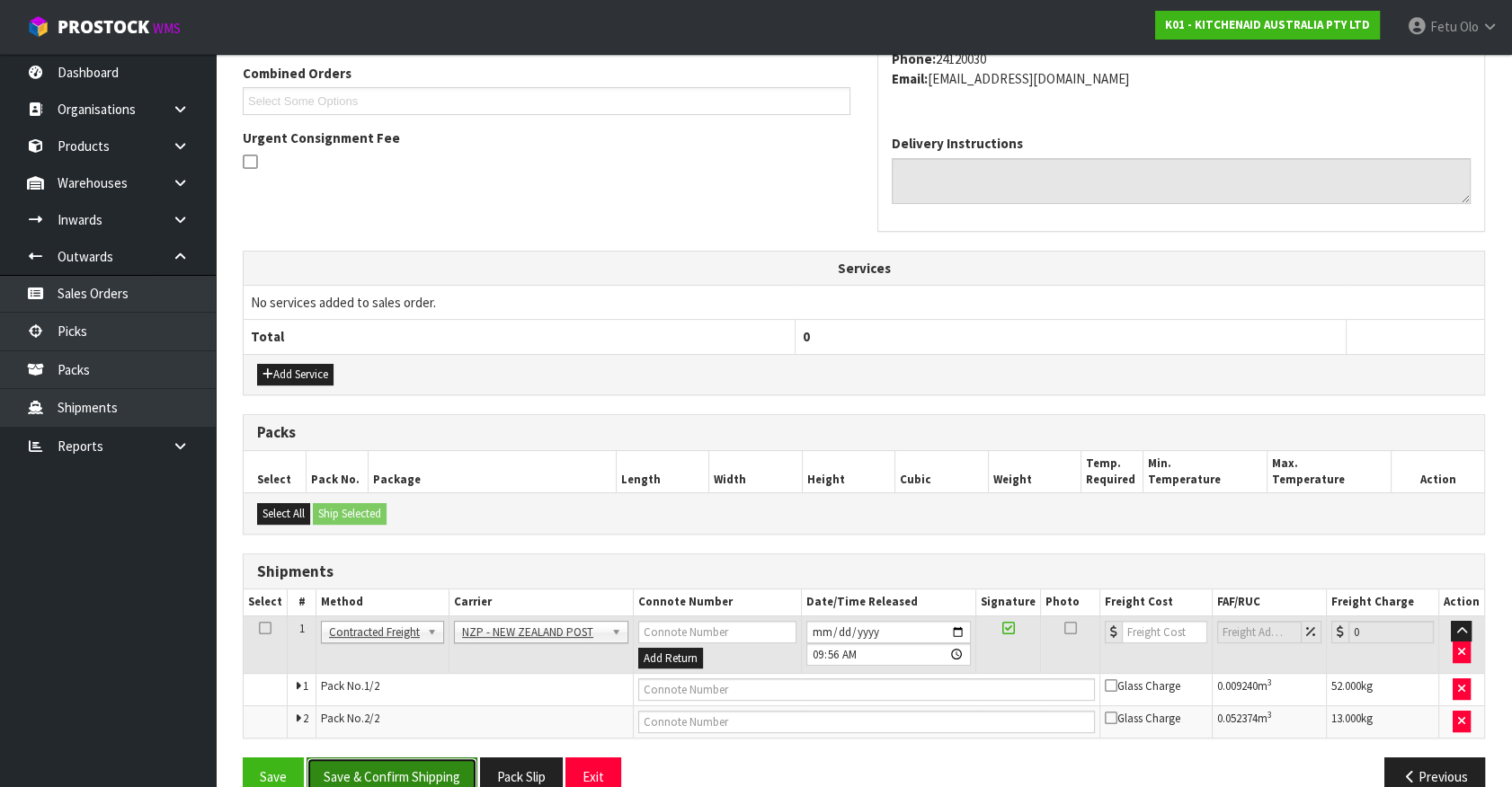 click on "Save & Confirm Shipping" at bounding box center [392, 776] 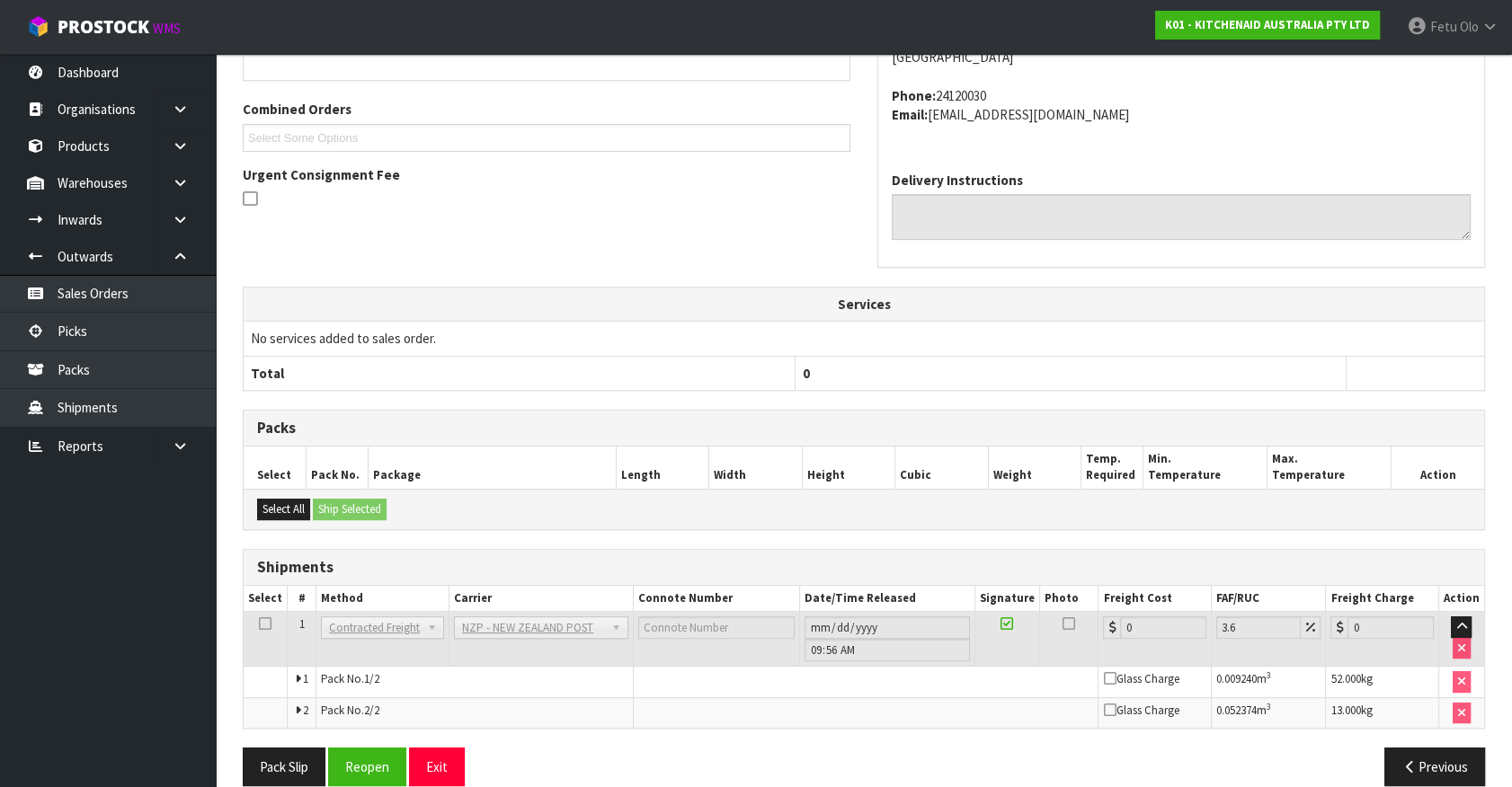 scroll, scrollTop: 474, scrollLeft: 0, axis: vertical 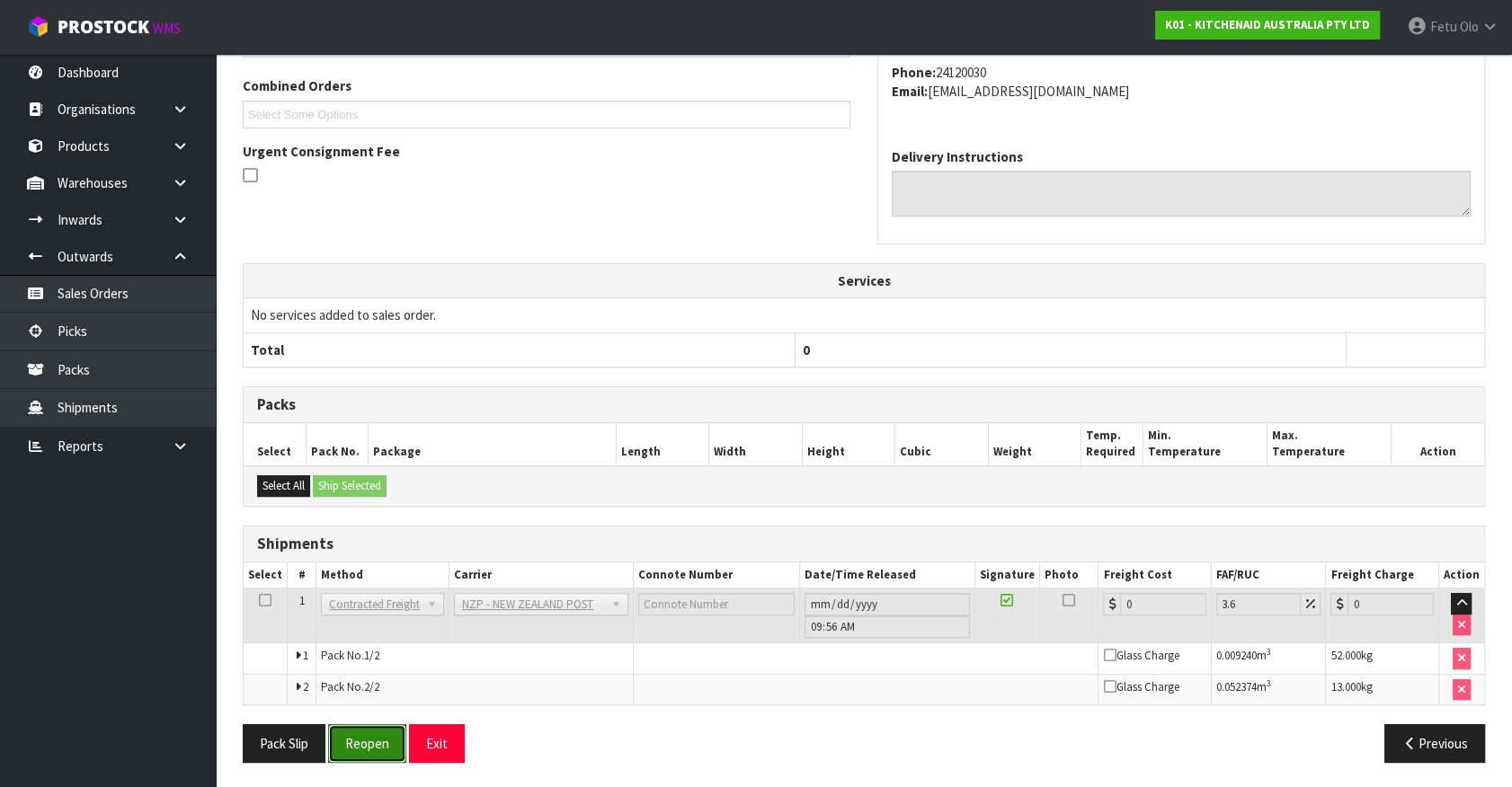 click on "Reopen" at bounding box center [367, 743] 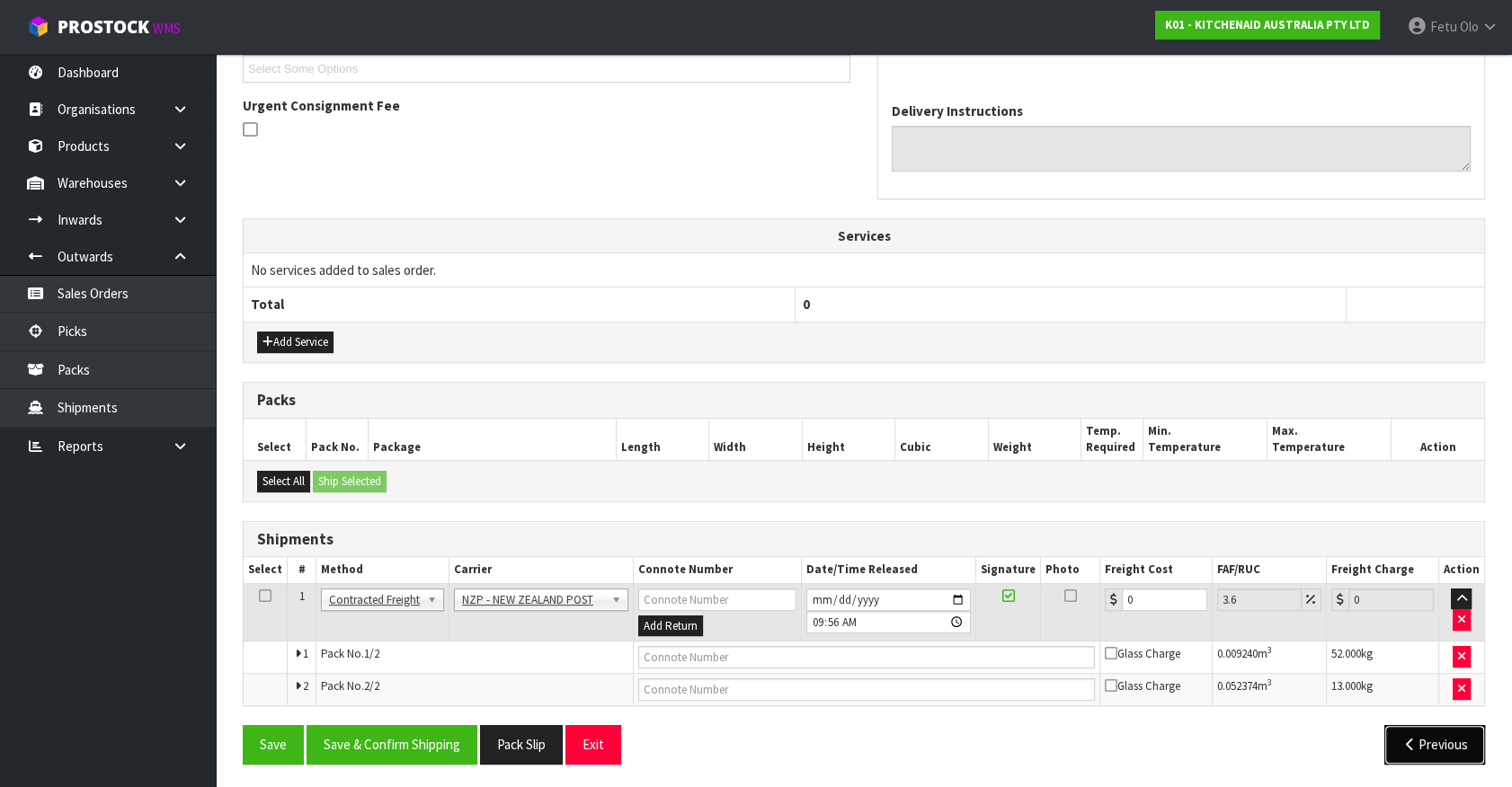 click on "Previous" at bounding box center (1435, 744) 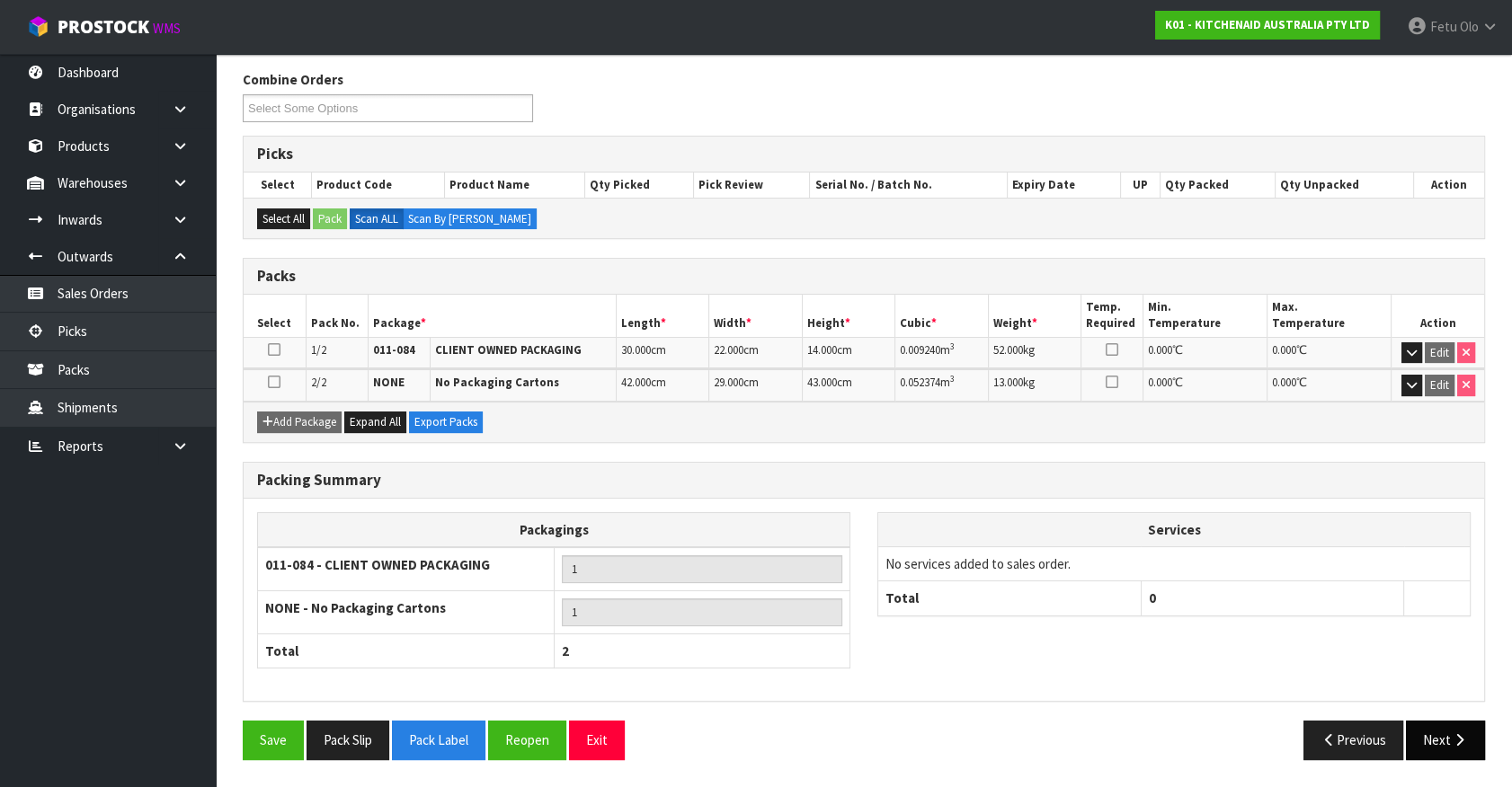 scroll, scrollTop: 278, scrollLeft: 0, axis: vertical 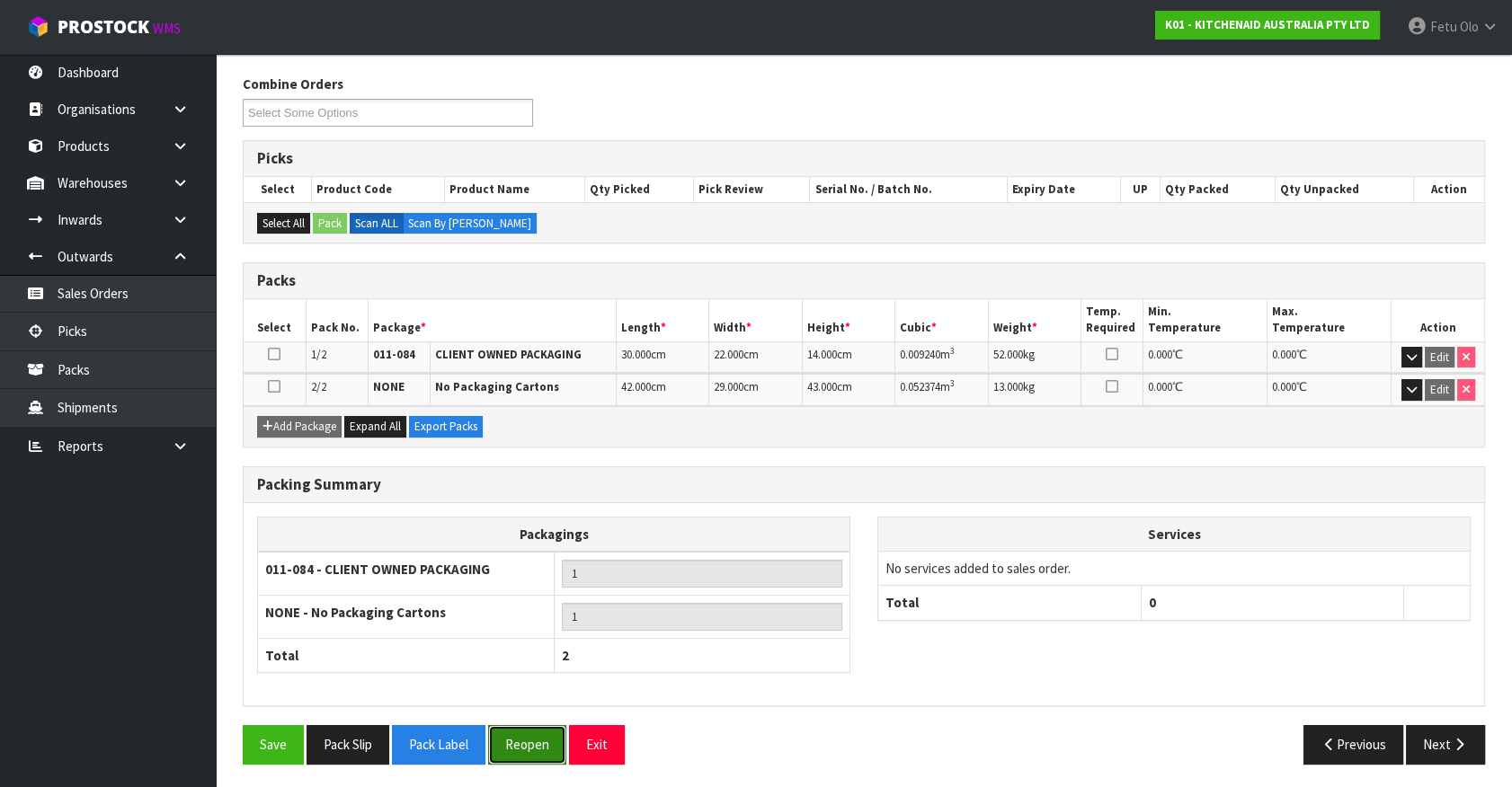 click on "Reopen" at bounding box center [527, 744] 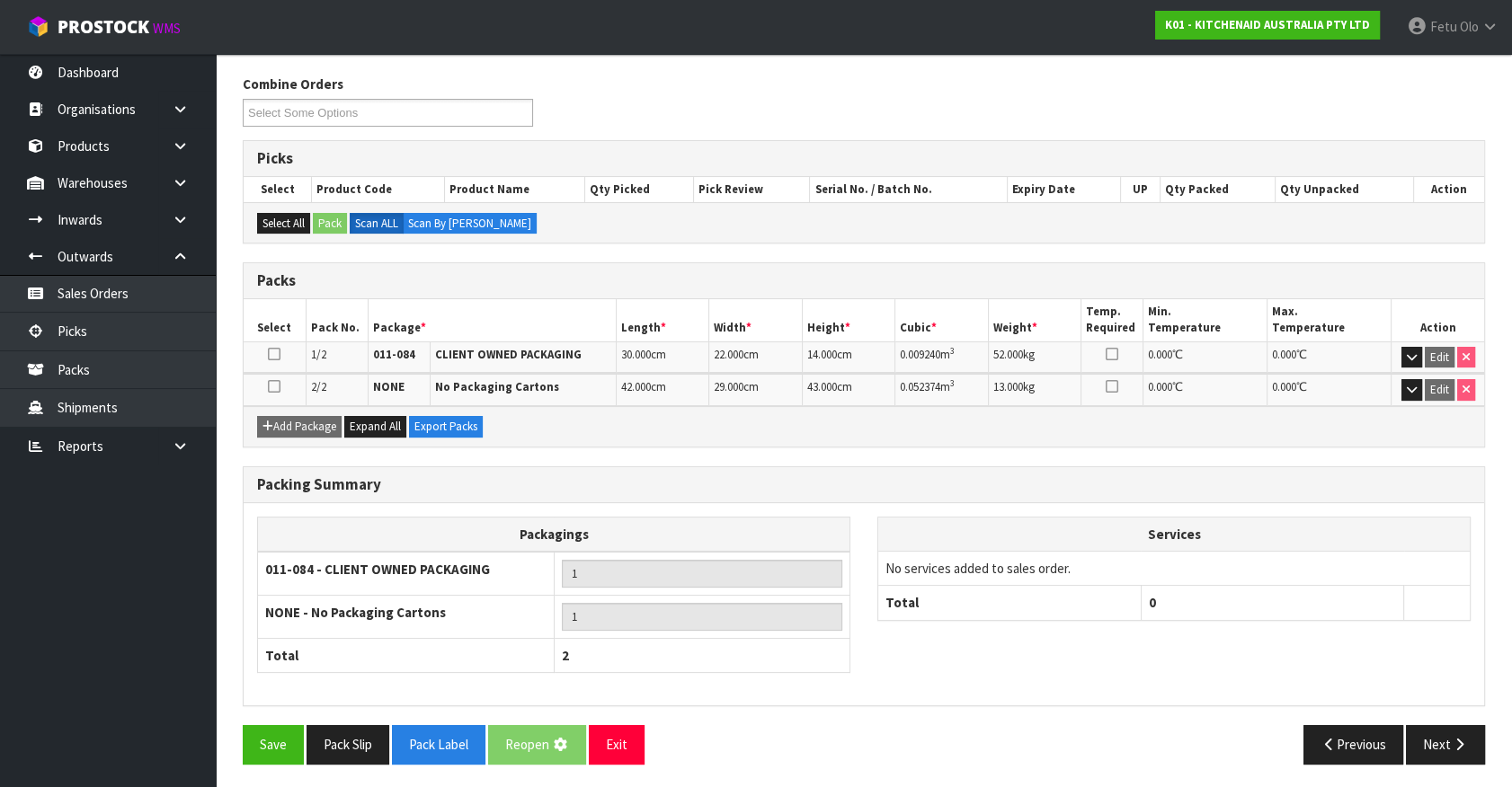 scroll, scrollTop: 0, scrollLeft: 0, axis: both 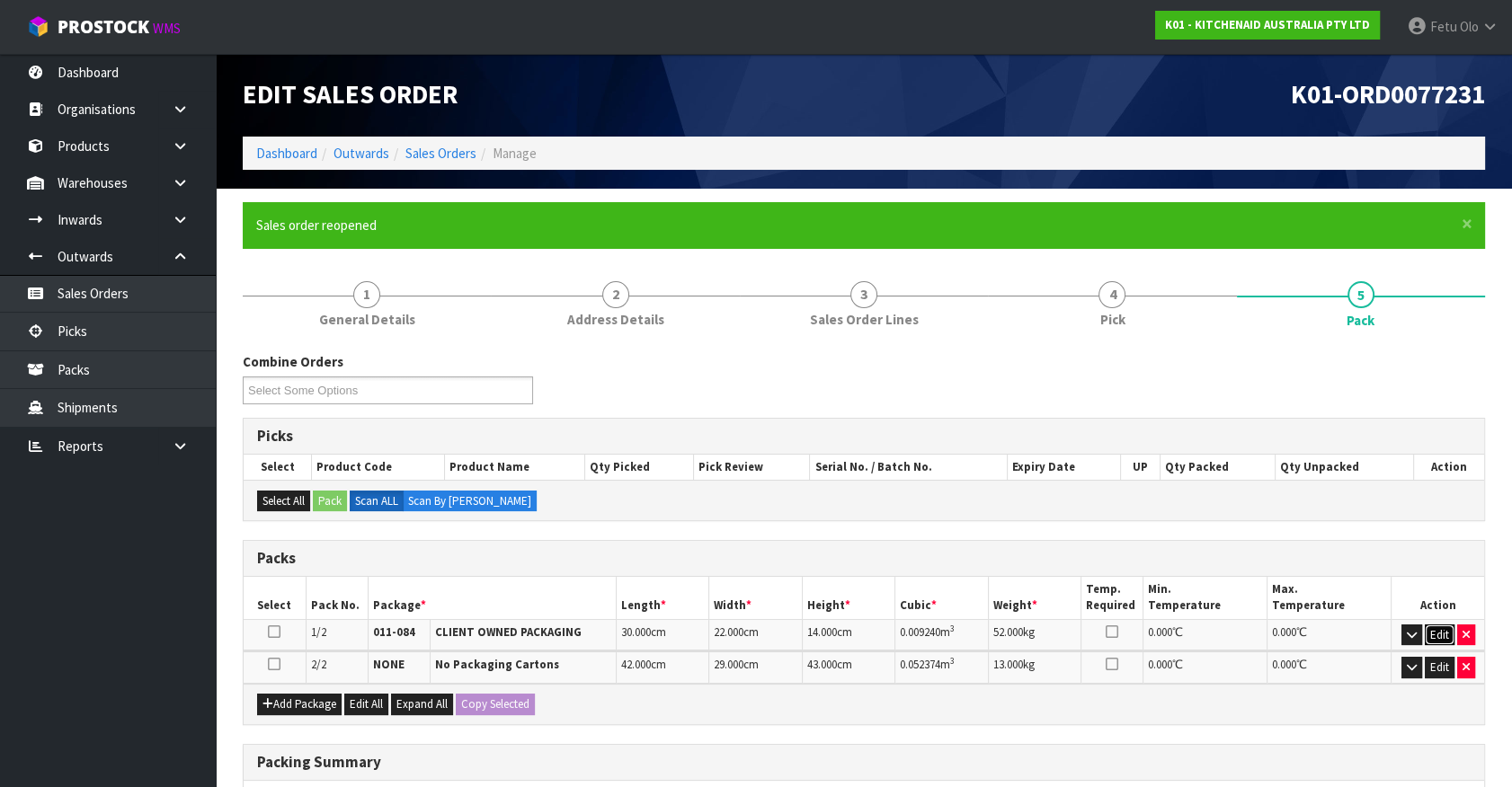 click on "Edit" at bounding box center [1439, 635] 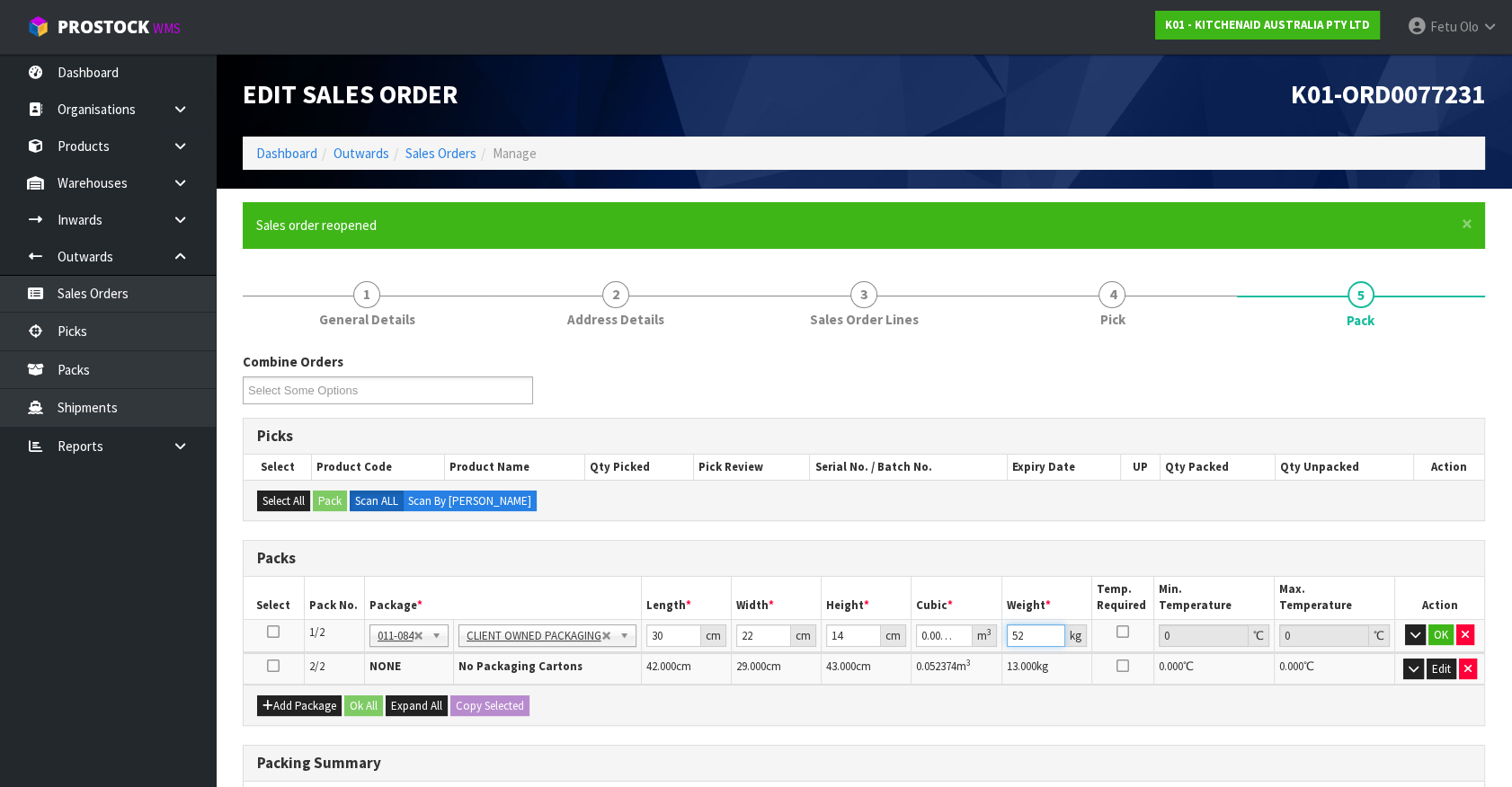 drag, startPoint x: 898, startPoint y: 671, endPoint x: 817, endPoint y: 685, distance: 82.20097 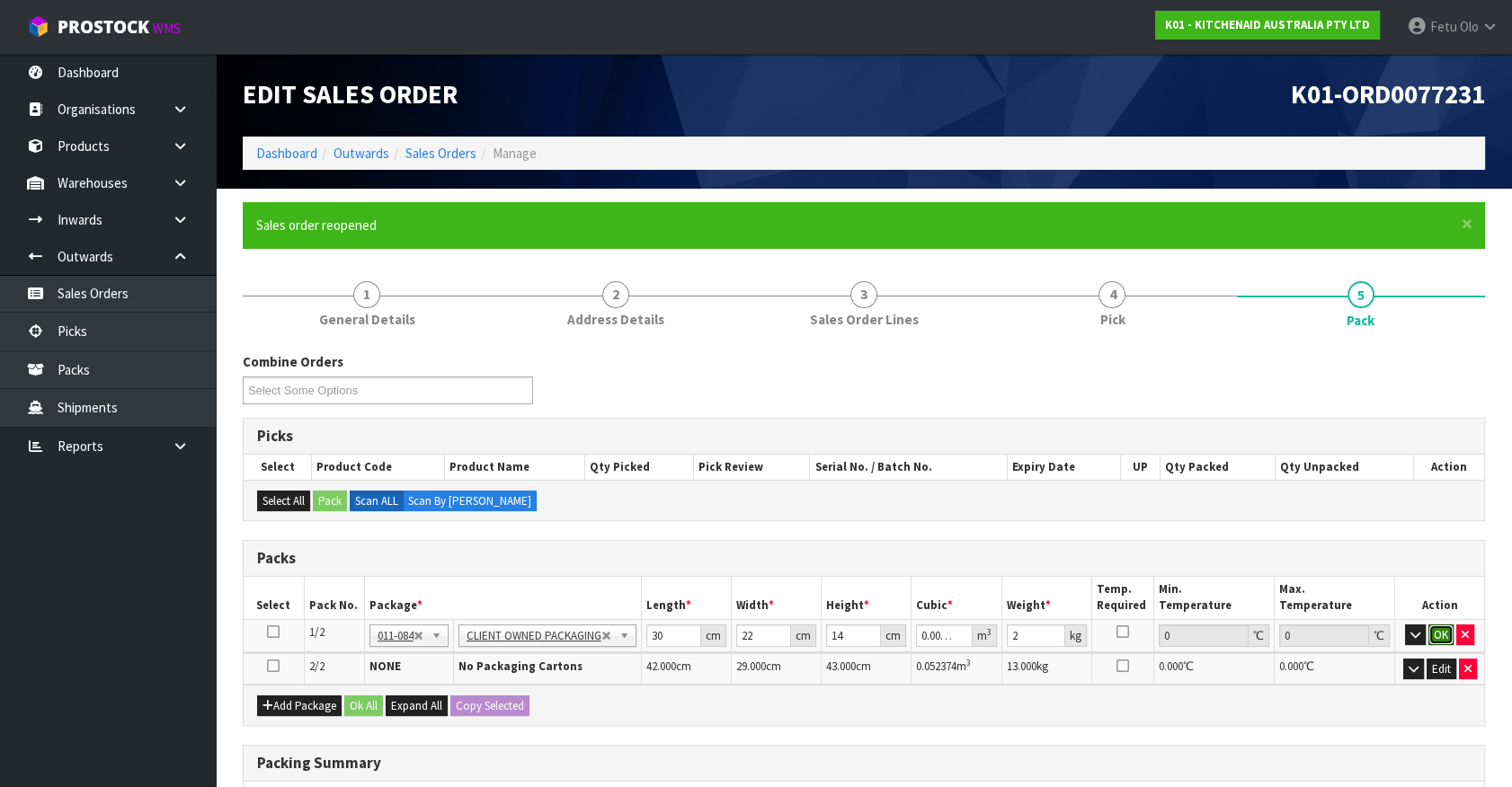 click on "OK" at bounding box center (1441, 635) 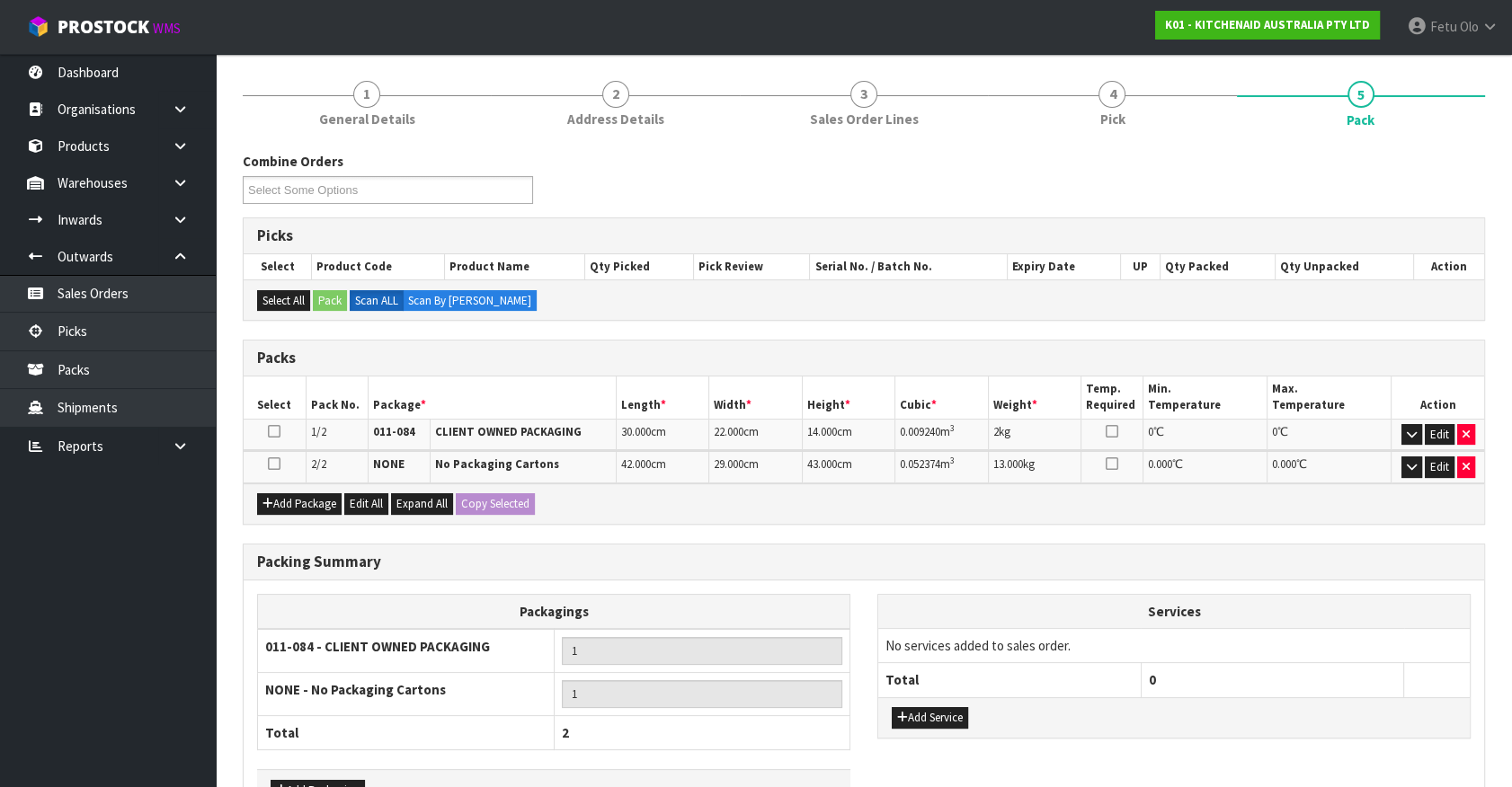 scroll, scrollTop: 317, scrollLeft: 0, axis: vertical 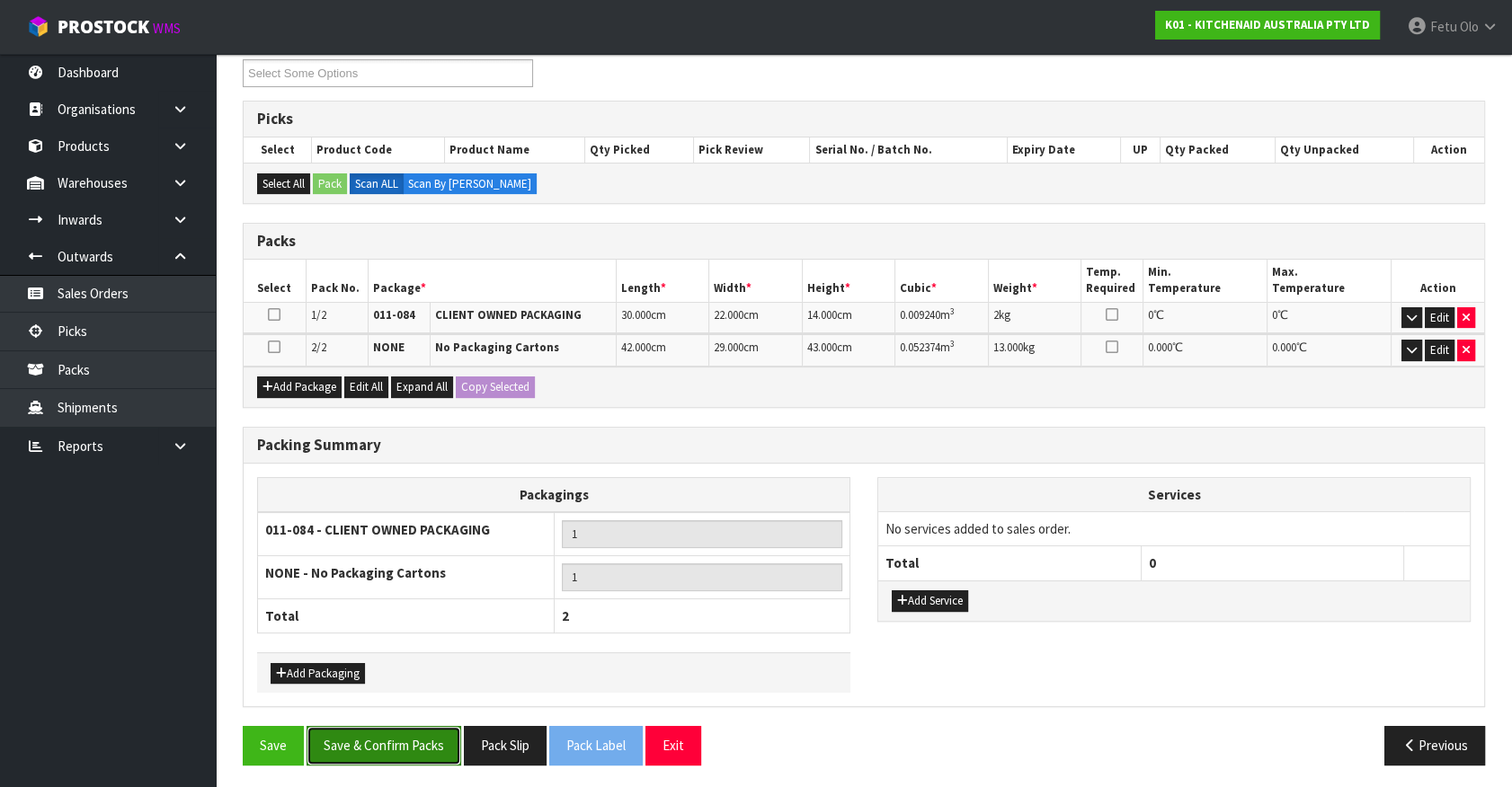 click on "Save & Confirm Packs" at bounding box center [384, 745] 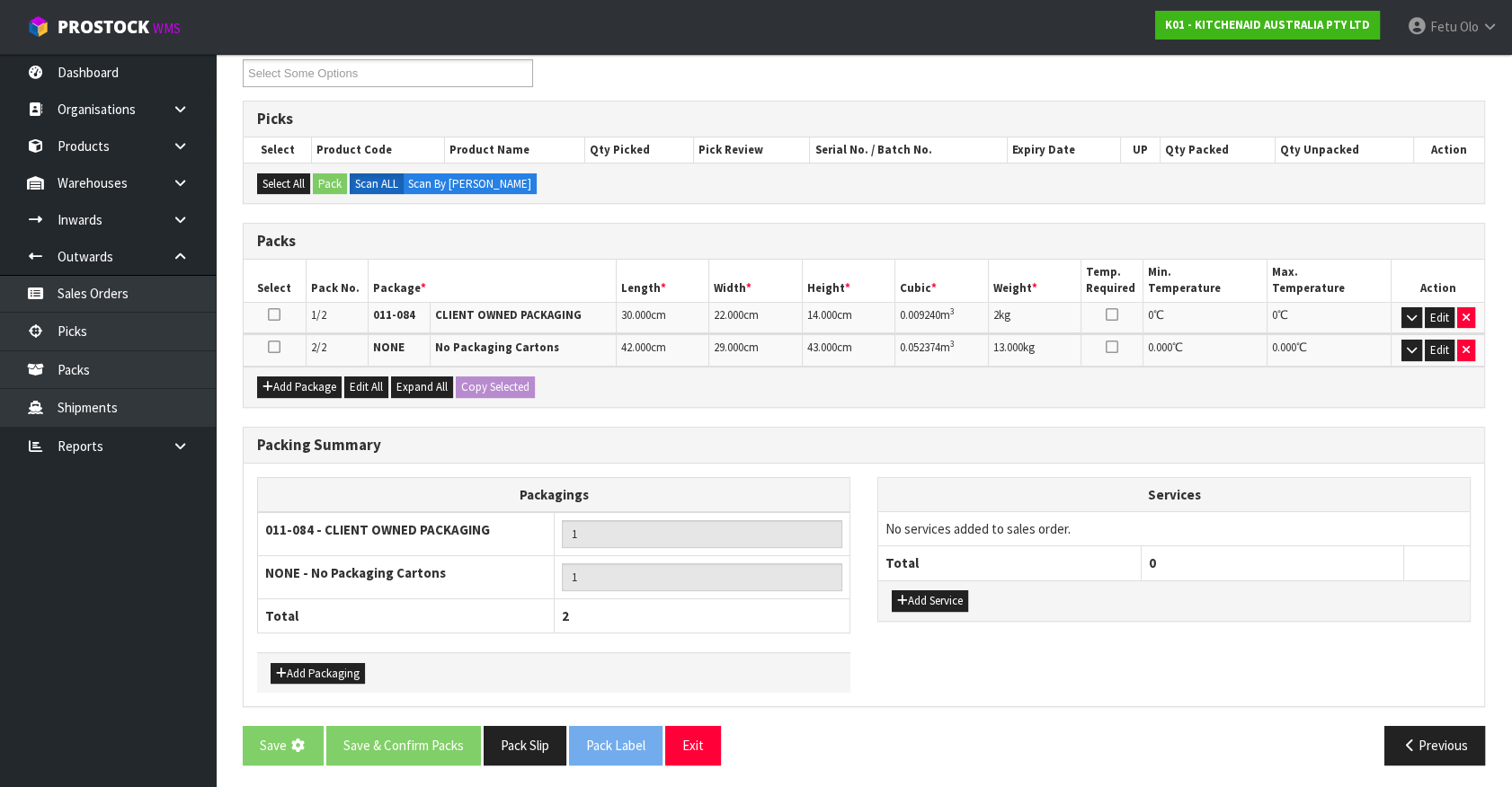 scroll, scrollTop: 0, scrollLeft: 0, axis: both 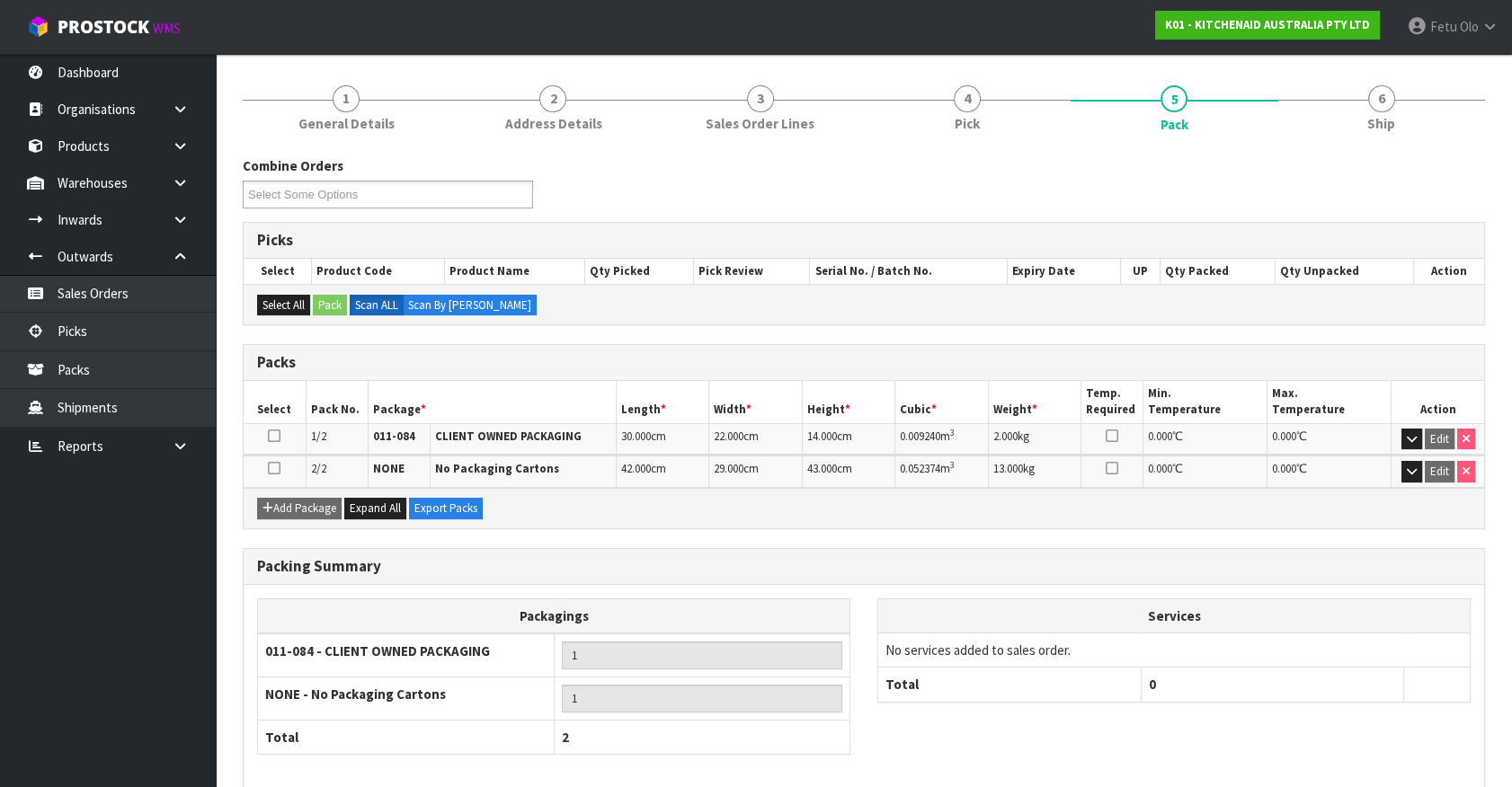 click on "Packagings
011-084 - CLIENT OWNED PACKAGING
1
NONE - No Packaging Cartons
1
Total
2
Services
No services added to sales order.
Total
0" at bounding box center (864, 686) 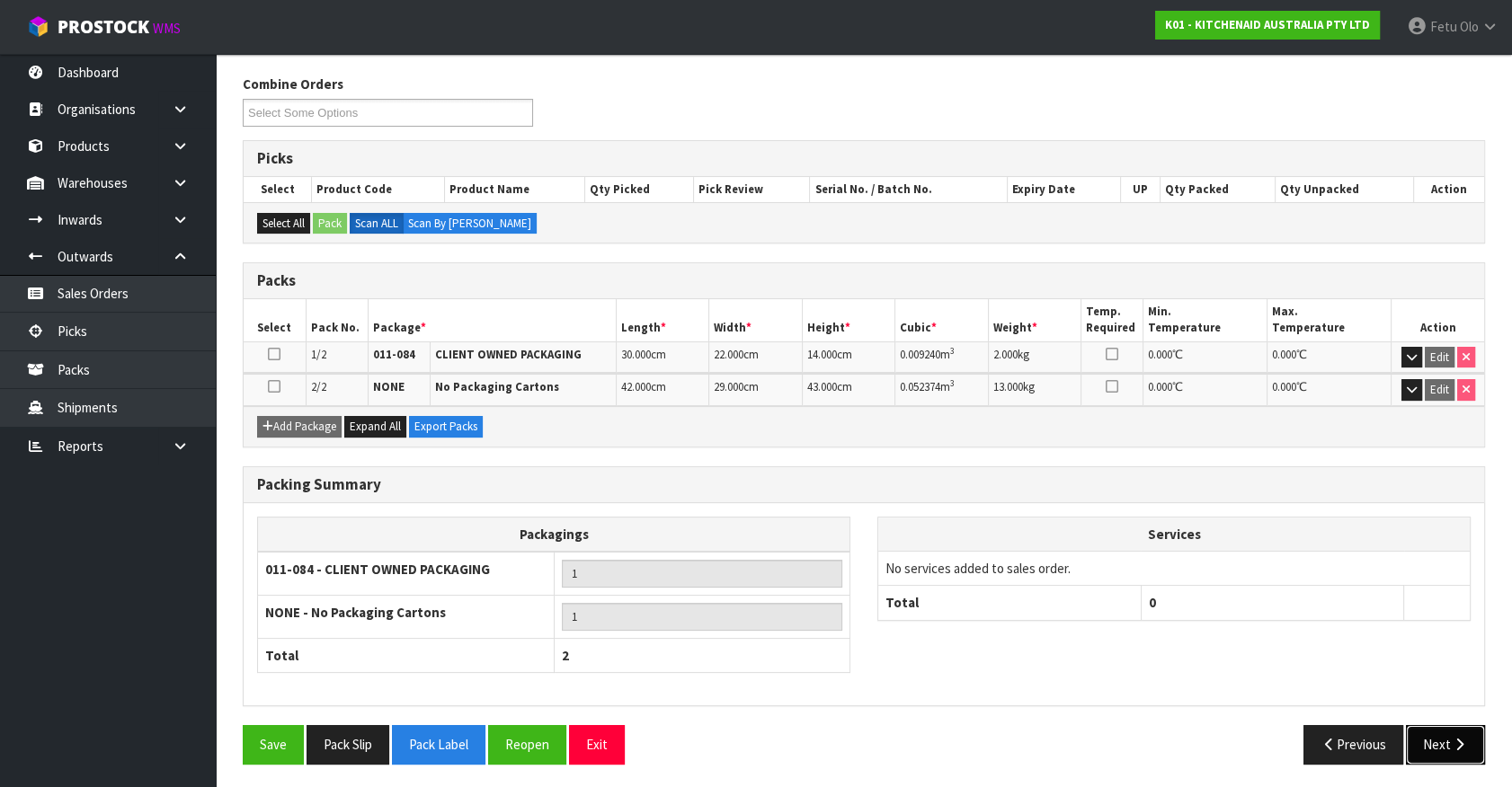 click on "Next" at bounding box center (1445, 744) 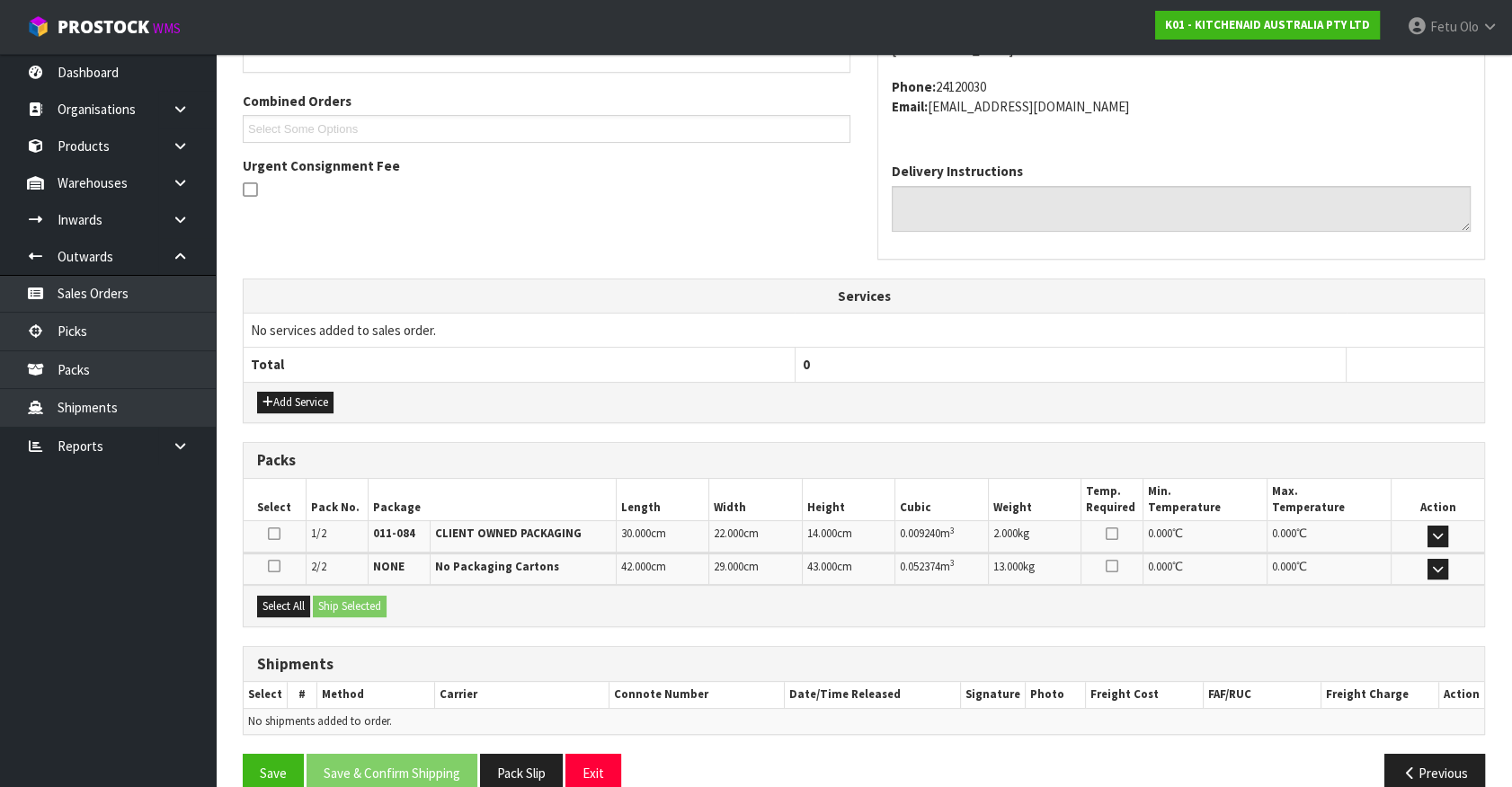 scroll, scrollTop: 468, scrollLeft: 0, axis: vertical 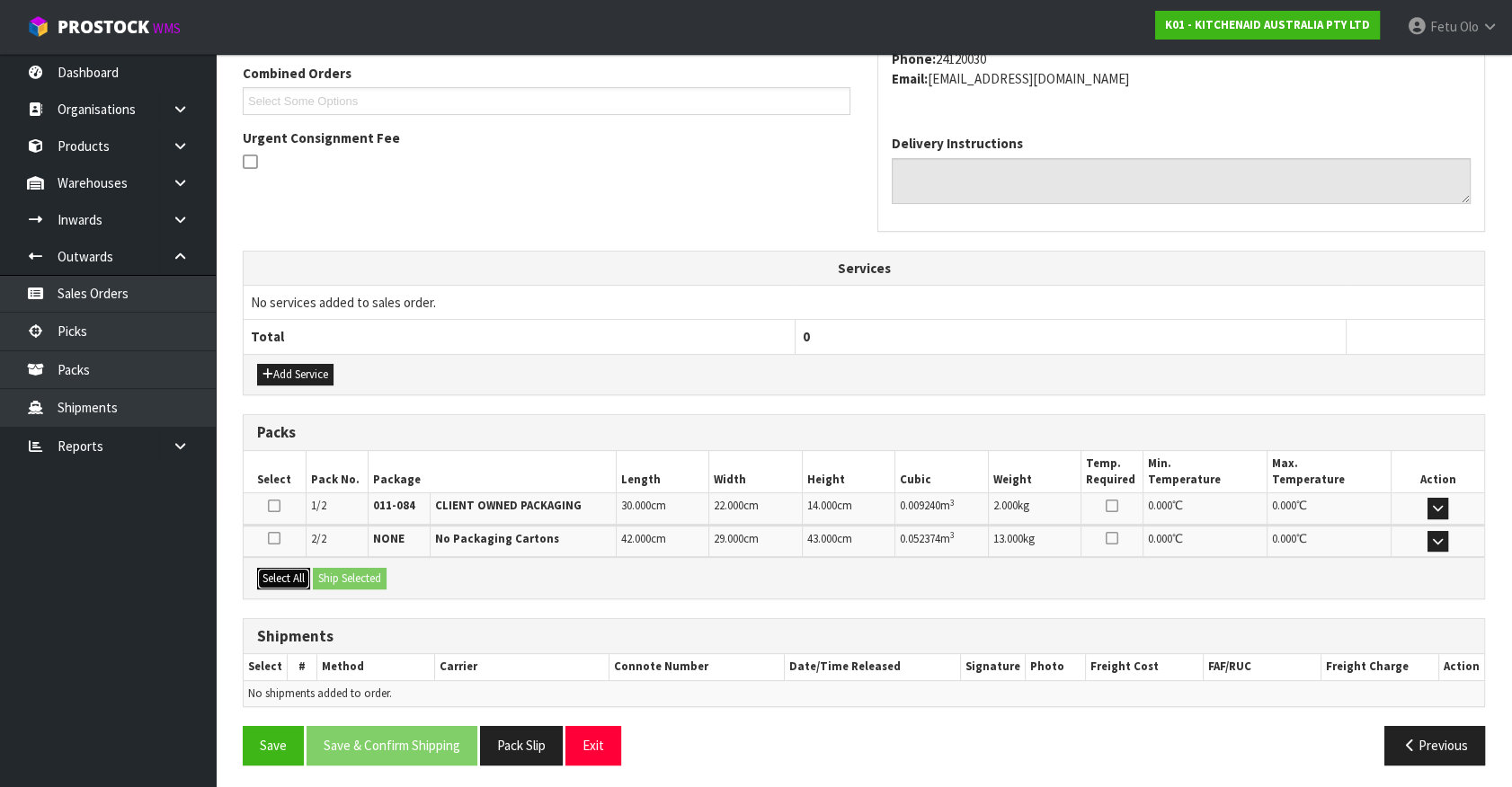 click on "Select All" at bounding box center [283, 579] 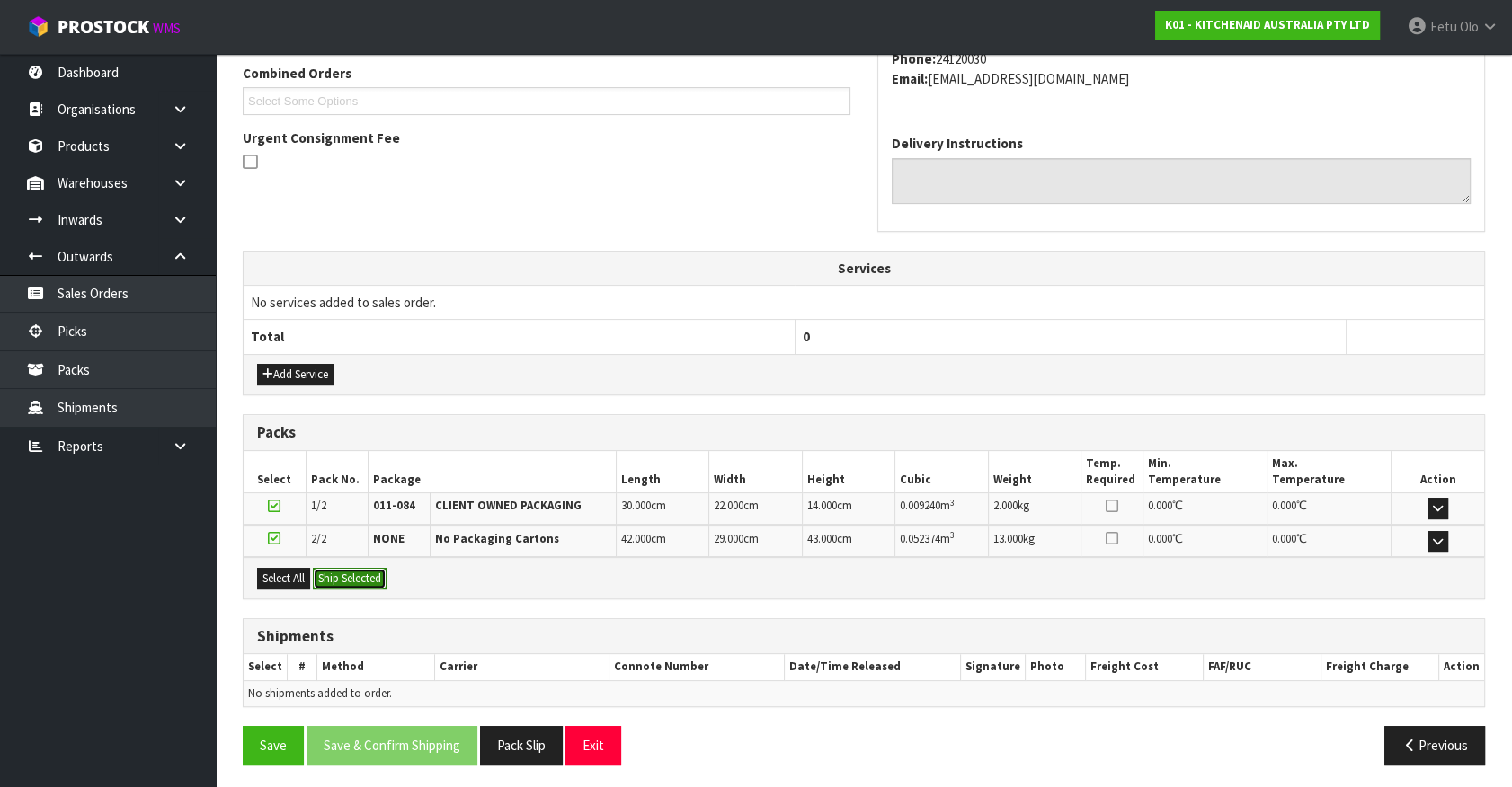 click on "Ship Selected" at bounding box center (350, 579) 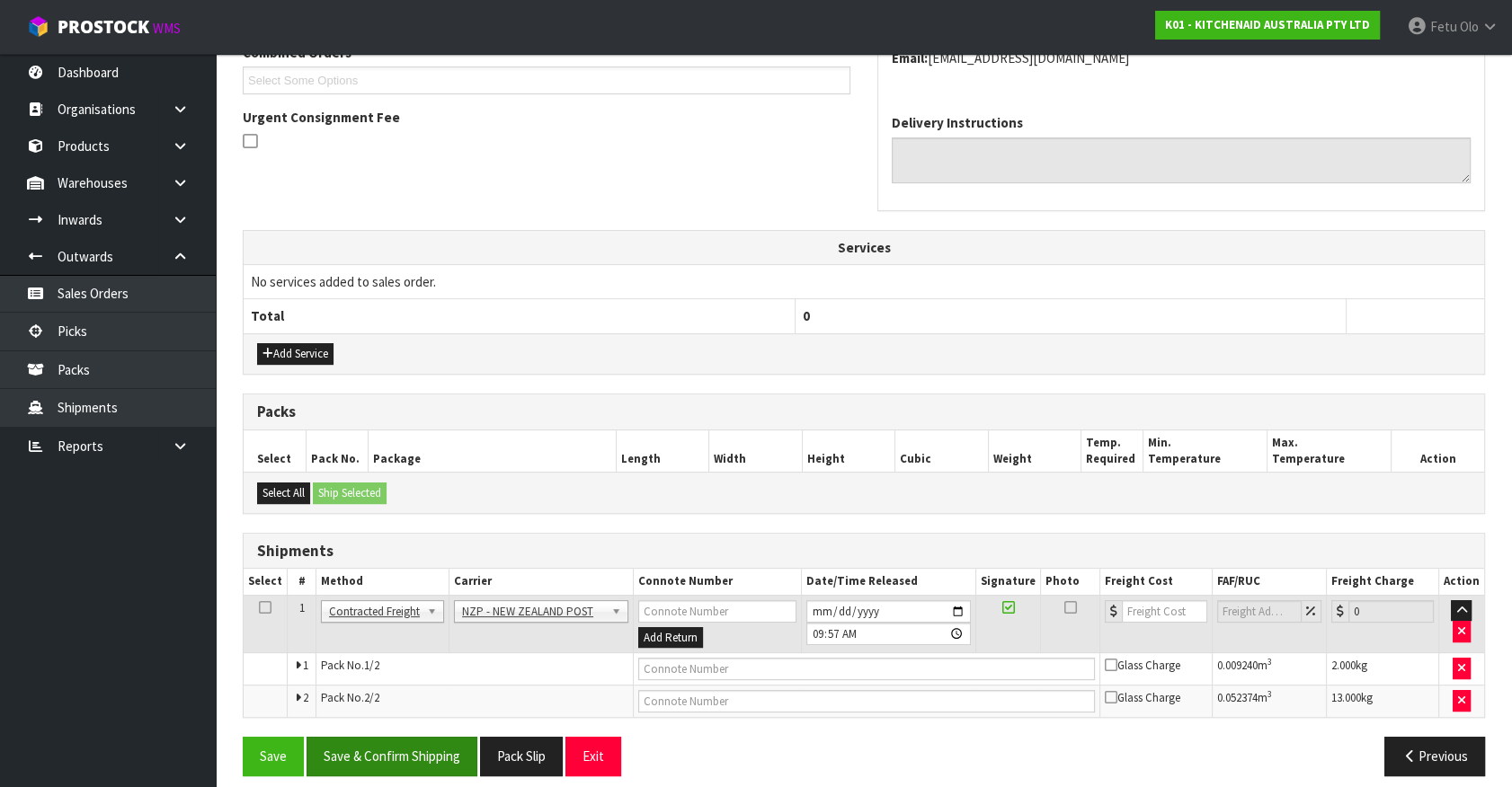 scroll, scrollTop: 500, scrollLeft: 0, axis: vertical 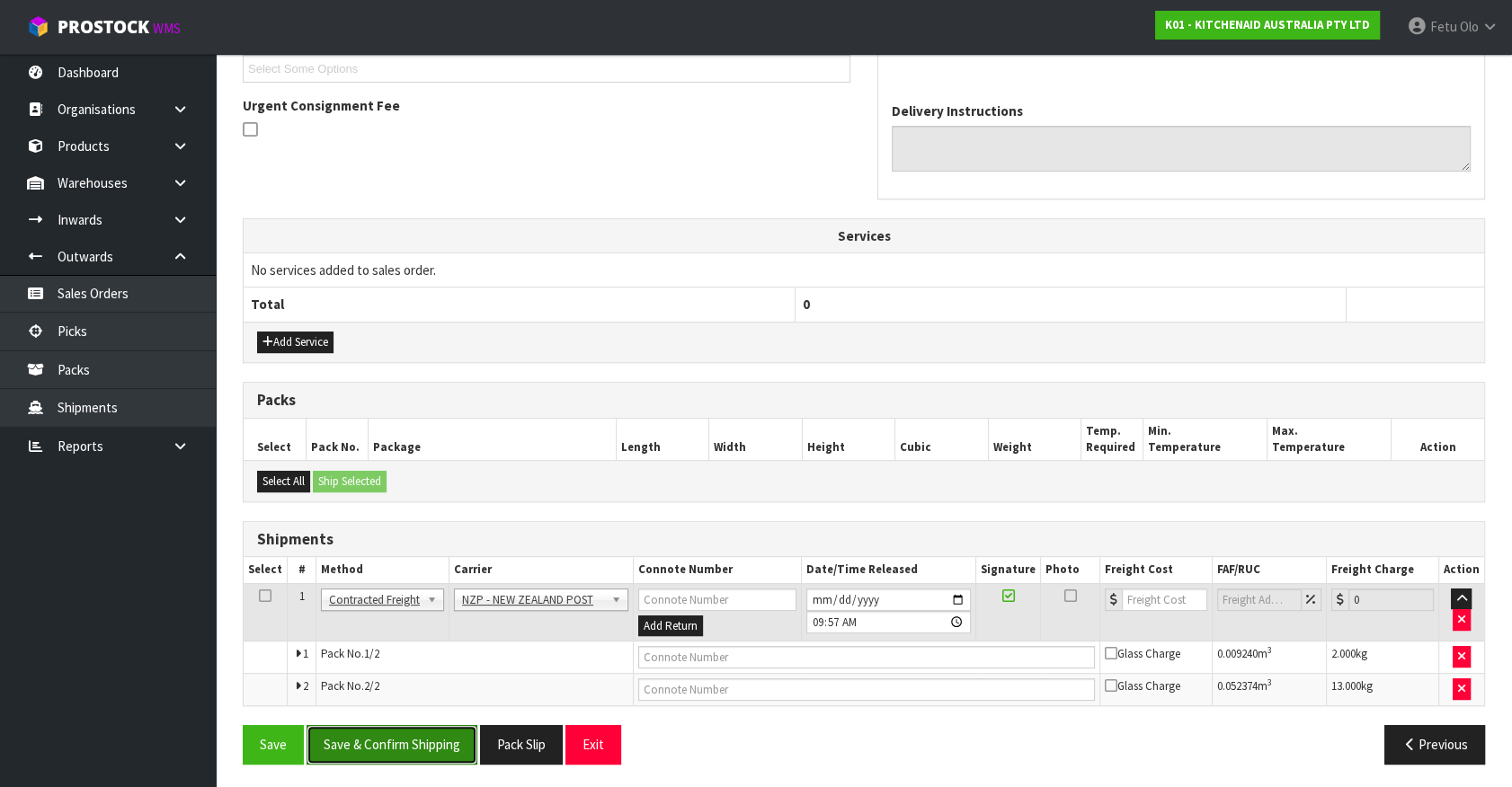 click on "Save & Confirm Shipping" at bounding box center [392, 744] 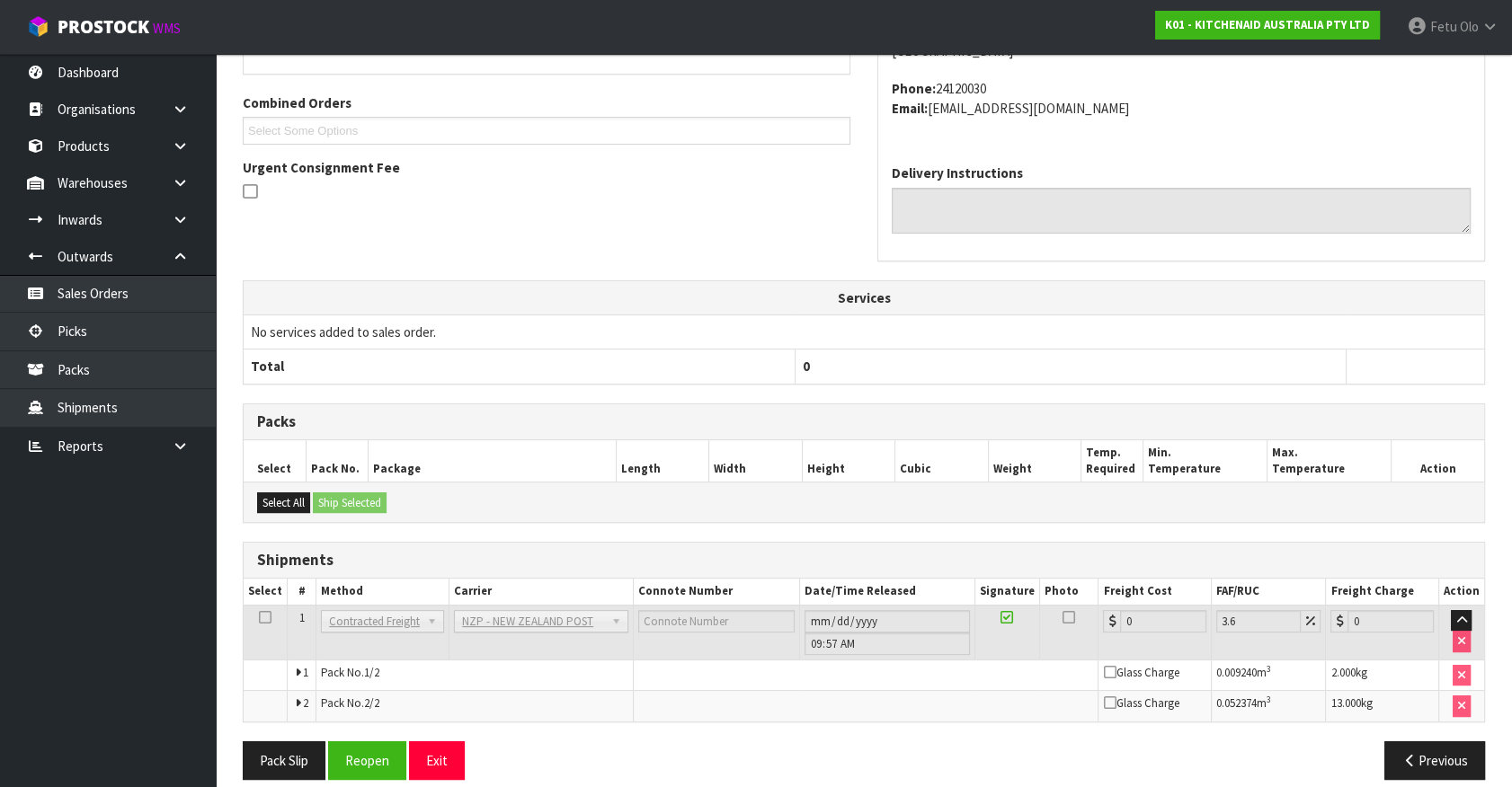 scroll, scrollTop: 455, scrollLeft: 0, axis: vertical 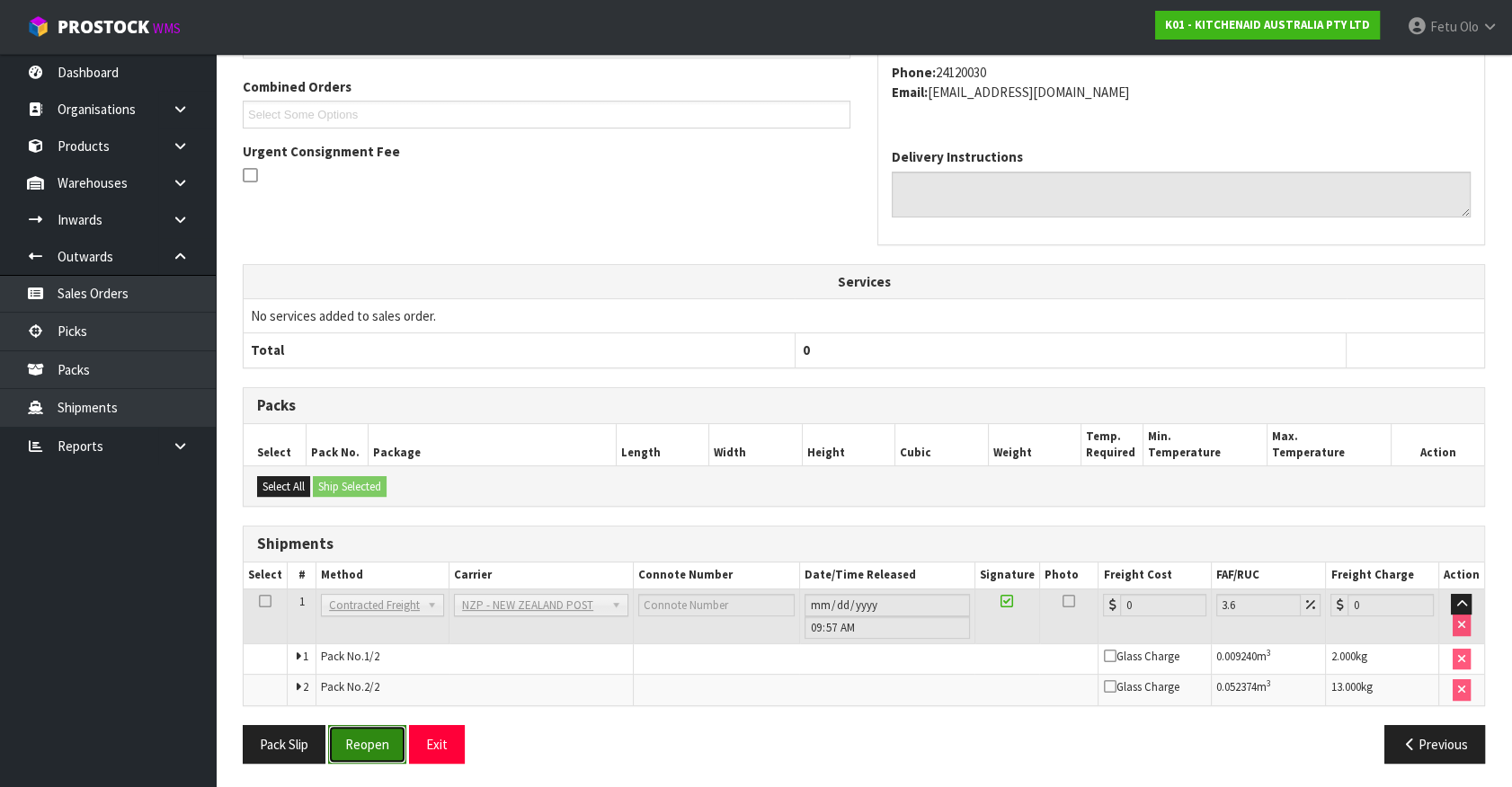 click on "Reopen" at bounding box center [367, 744] 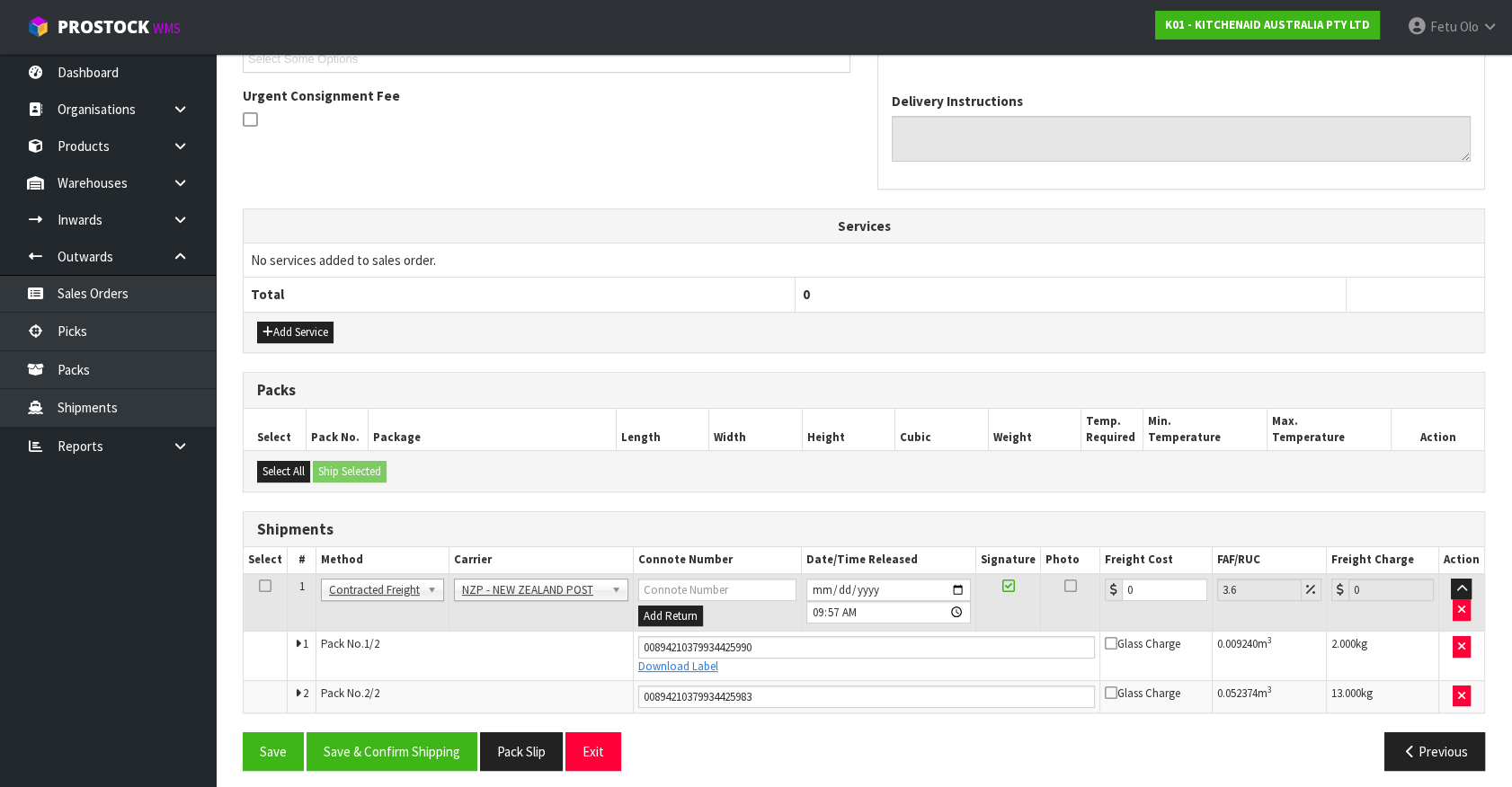 scroll, scrollTop: 517, scrollLeft: 0, axis: vertical 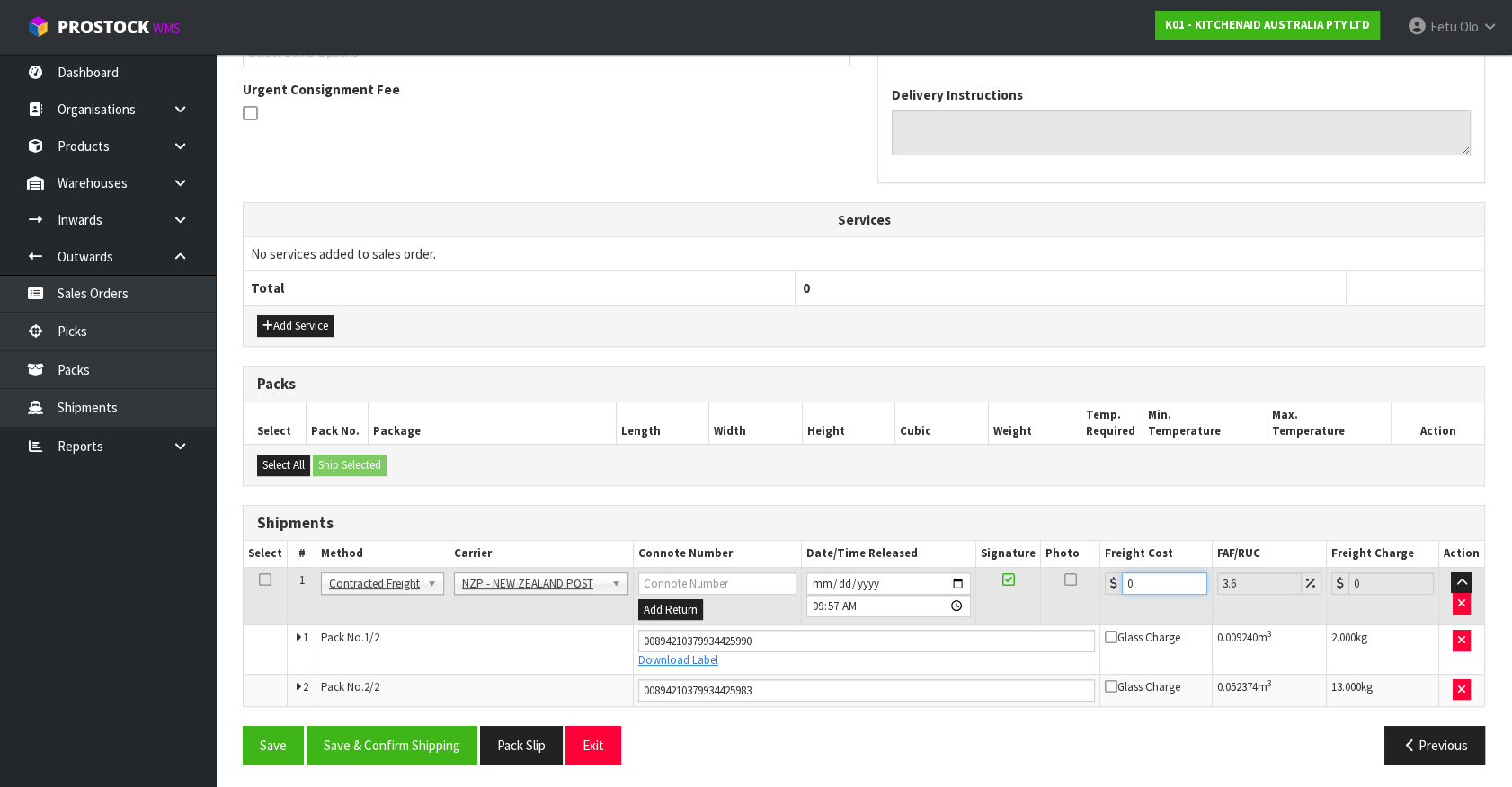 drag, startPoint x: 1151, startPoint y: 581, endPoint x: 649, endPoint y: 638, distance: 505.22569 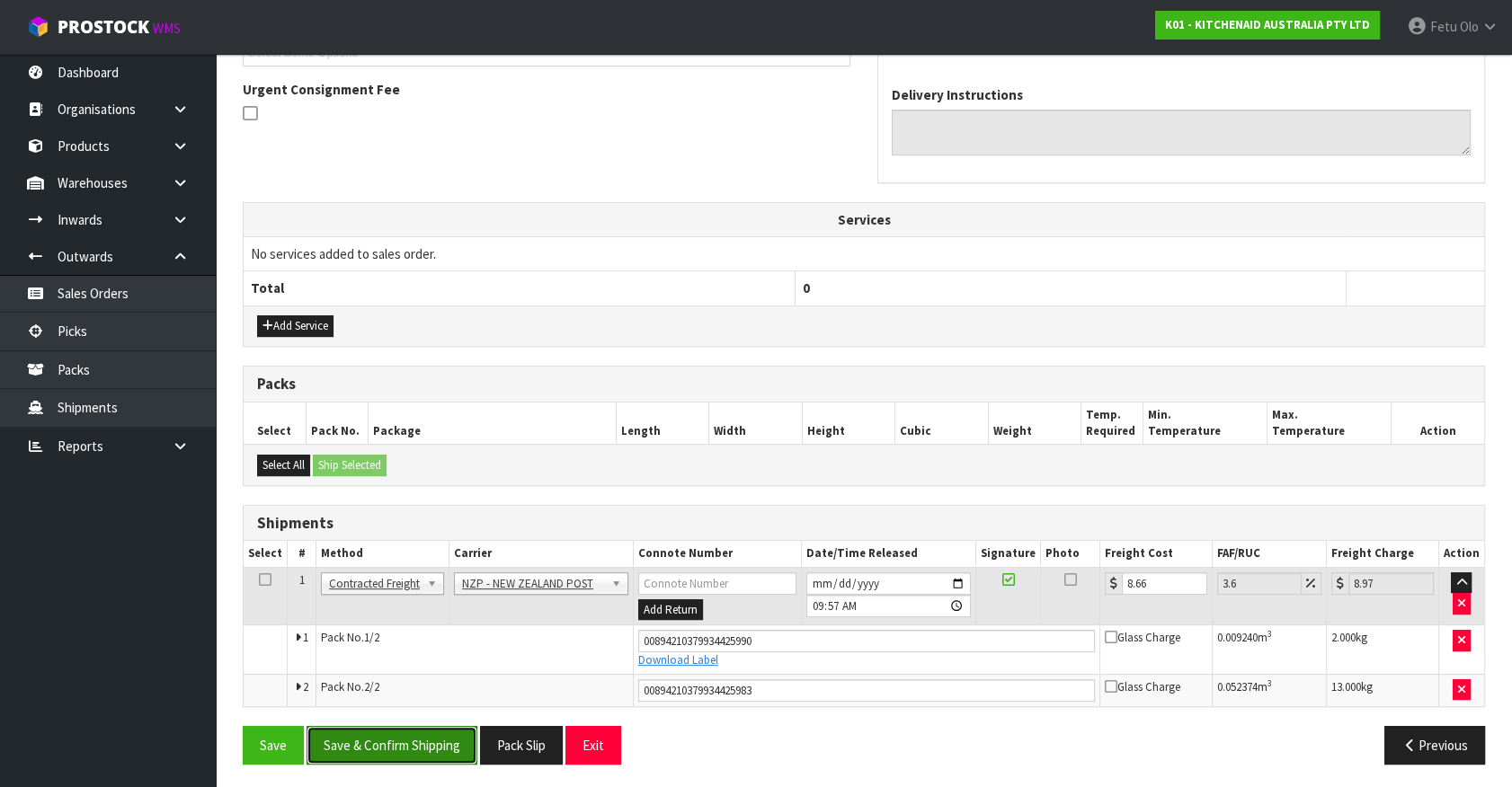 click on "Save & Confirm Shipping" at bounding box center [392, 745] 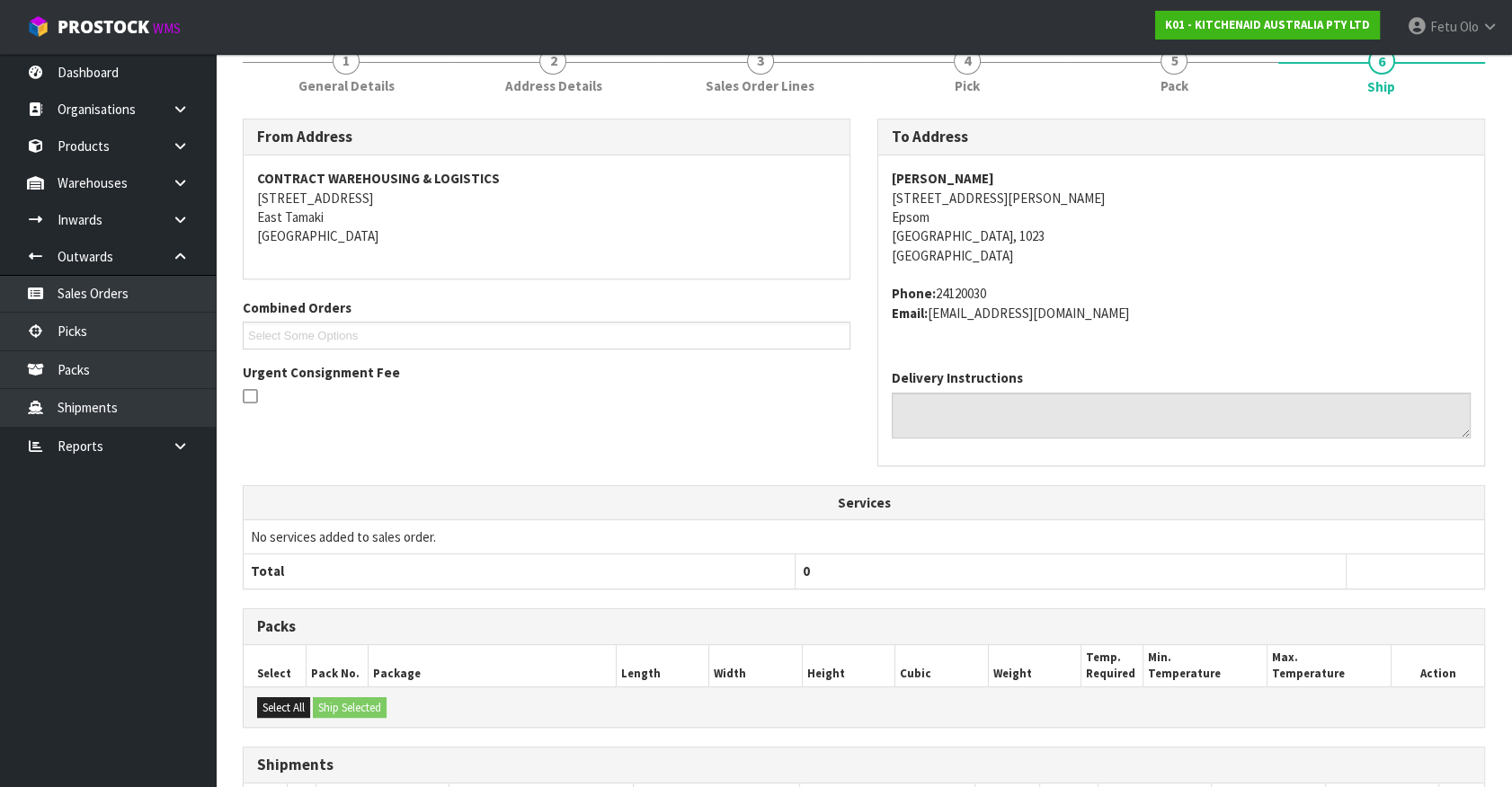 scroll, scrollTop: 467, scrollLeft: 0, axis: vertical 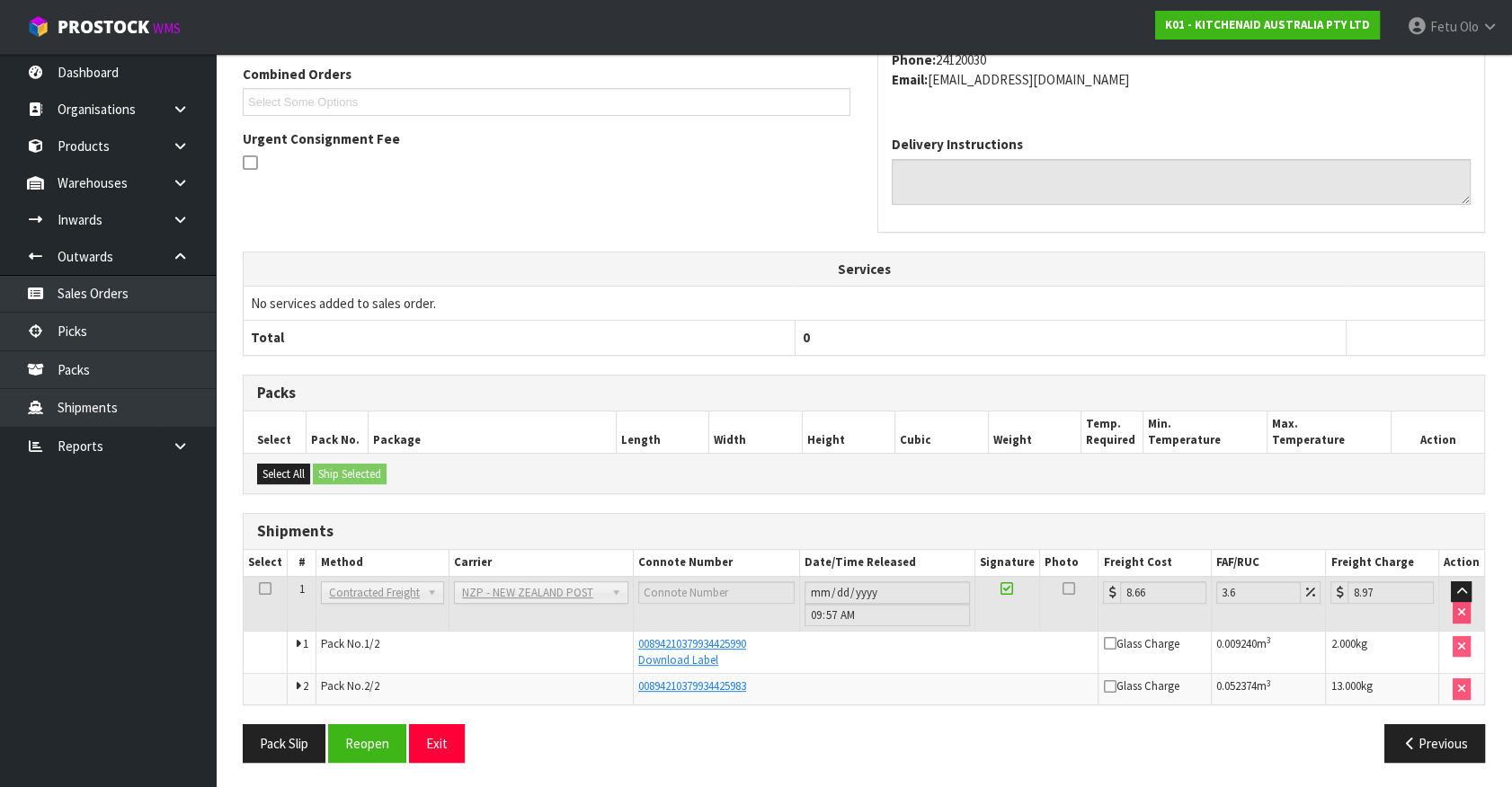 click on "00894210379934425990" at bounding box center [866, 644] 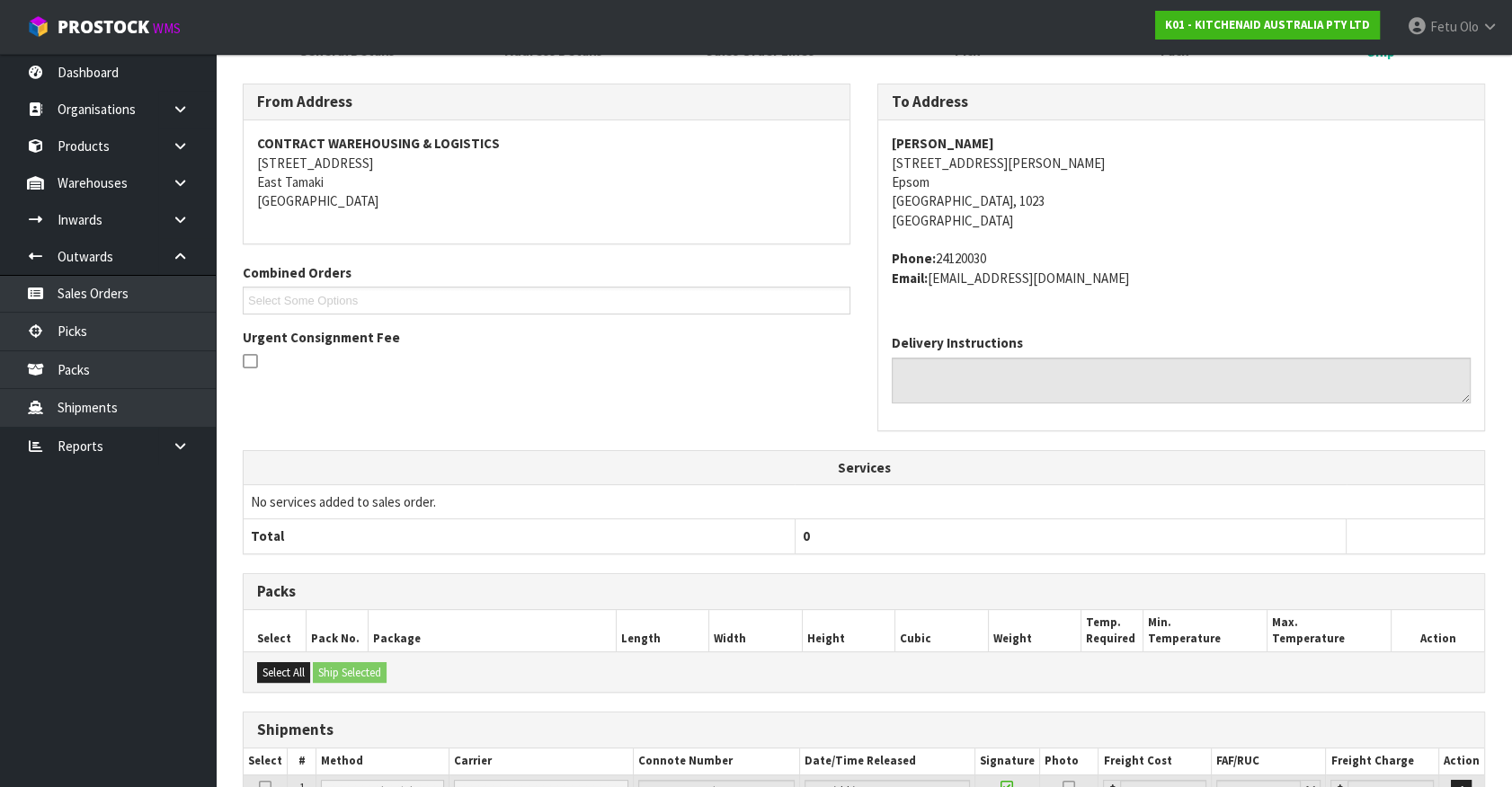 scroll, scrollTop: 222, scrollLeft: 0, axis: vertical 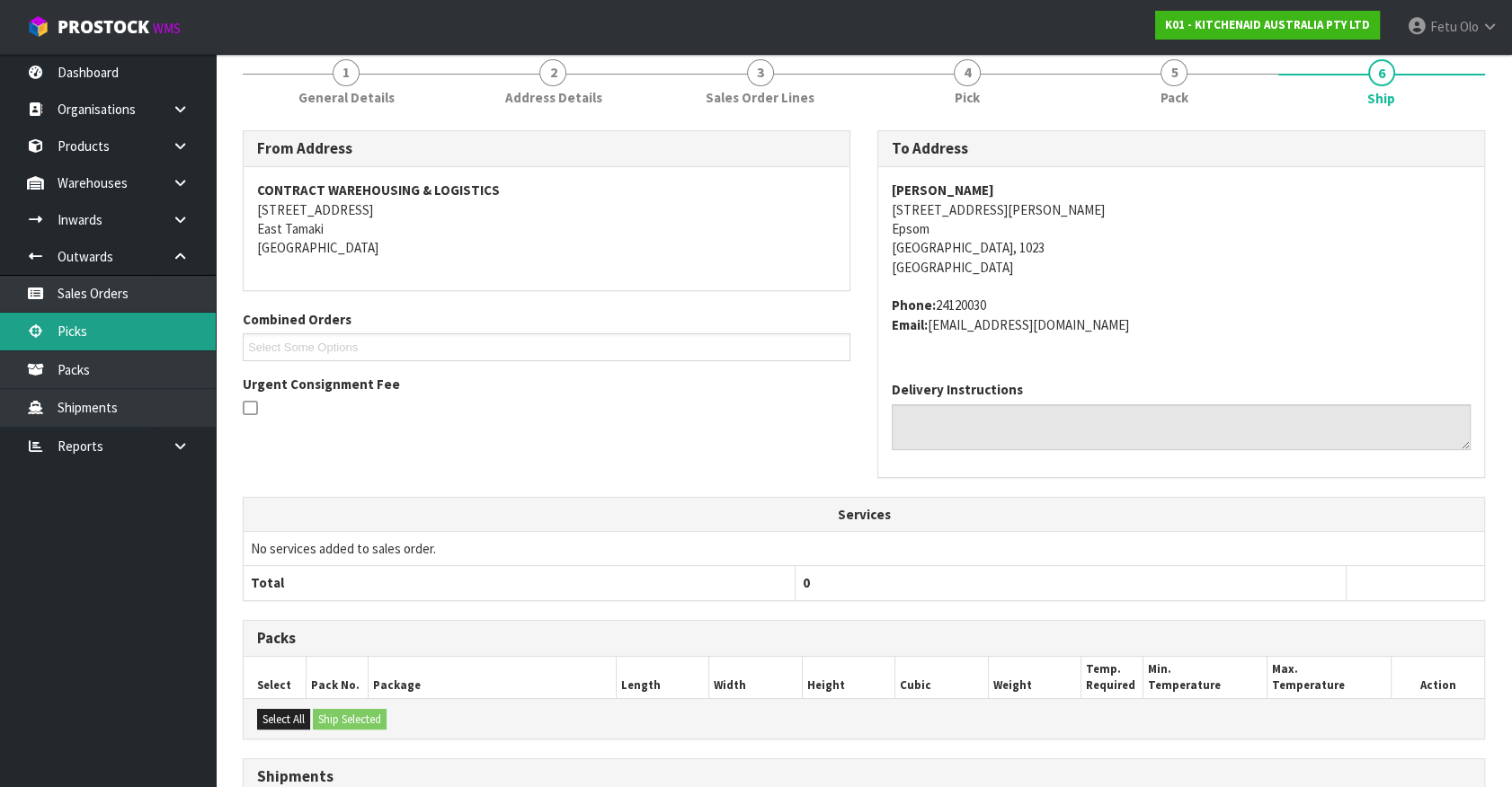click on "Picks" at bounding box center [108, 331] 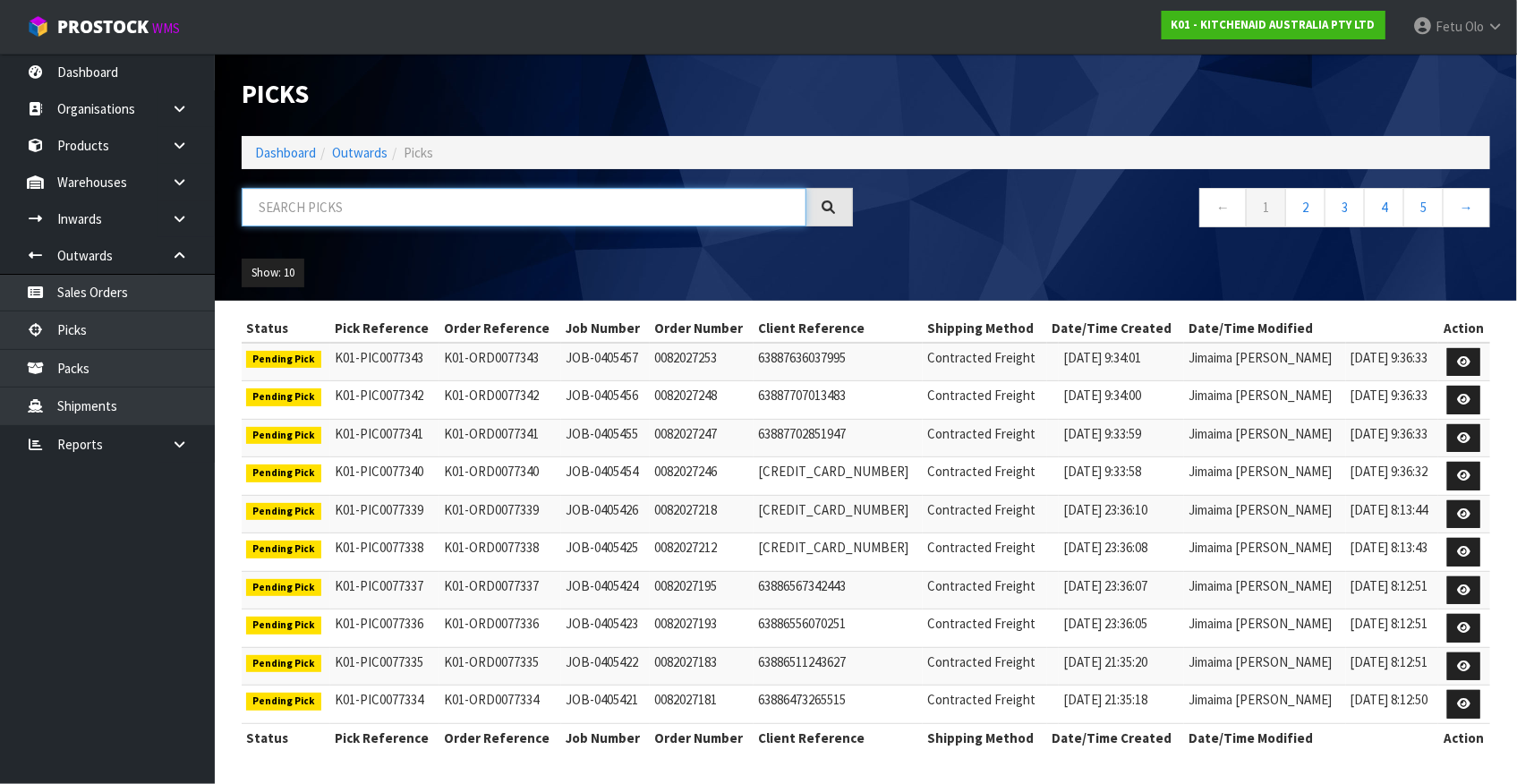 click at bounding box center (524, 207) 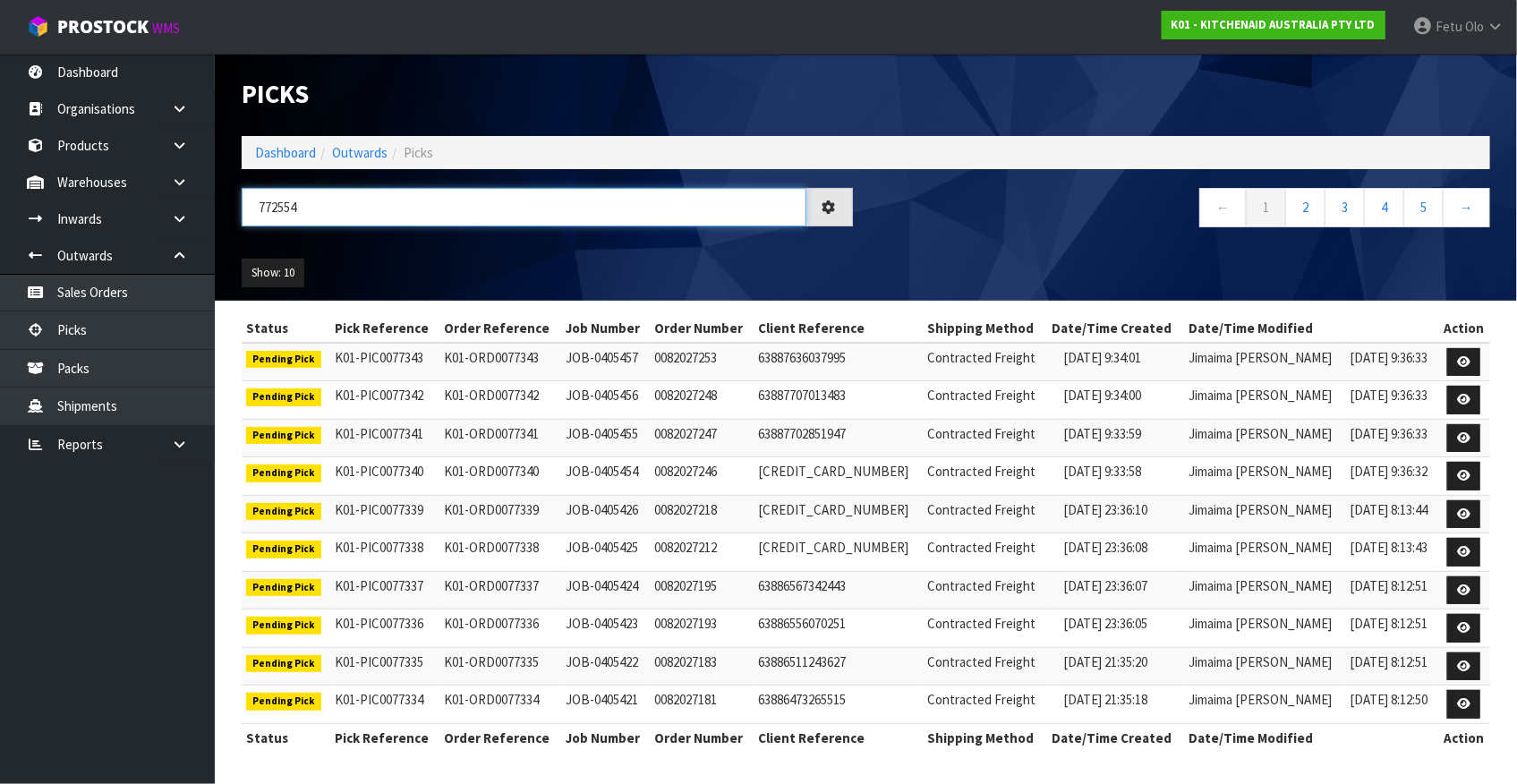 click on "772554" at bounding box center (524, 207) 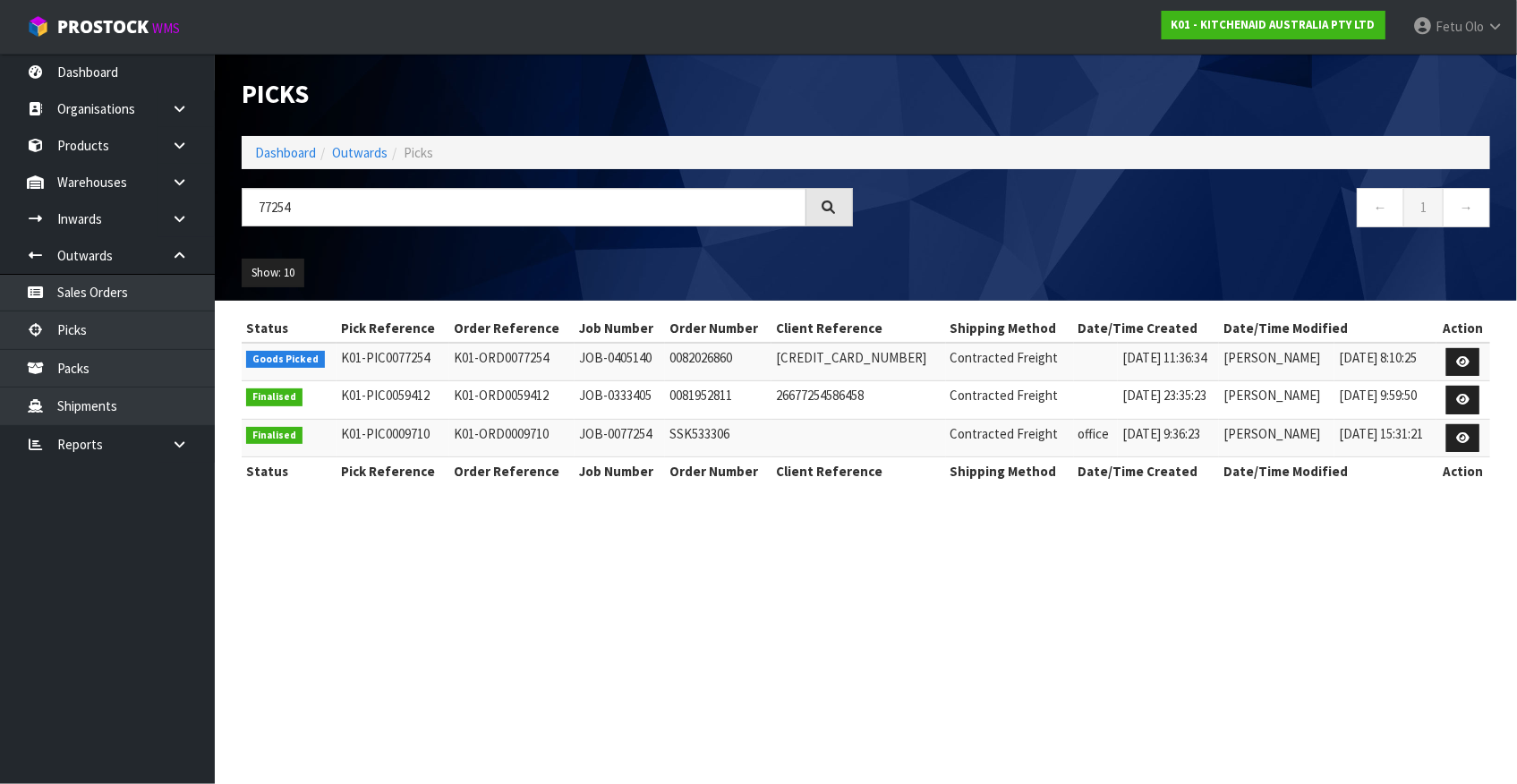 click on "Status
Pick Reference
Order Reference
Job Number
Order Number
Client Reference
Shipping Method
Date/Time Created
Date/Time Modified
Action
Goods Picked
K01-PIC0077254
K01-ORD0077254
JOB-0405140
0082026860
63882659266923
Contracted Freight
29/07/2025 11:36:34
Polly Paraha
31/07/2025 8:10:25
Finalised
K01-PIC0059412
K01-ORD0059412
JOB-0333405
0081952811
26677254586458" at bounding box center [865, 409] 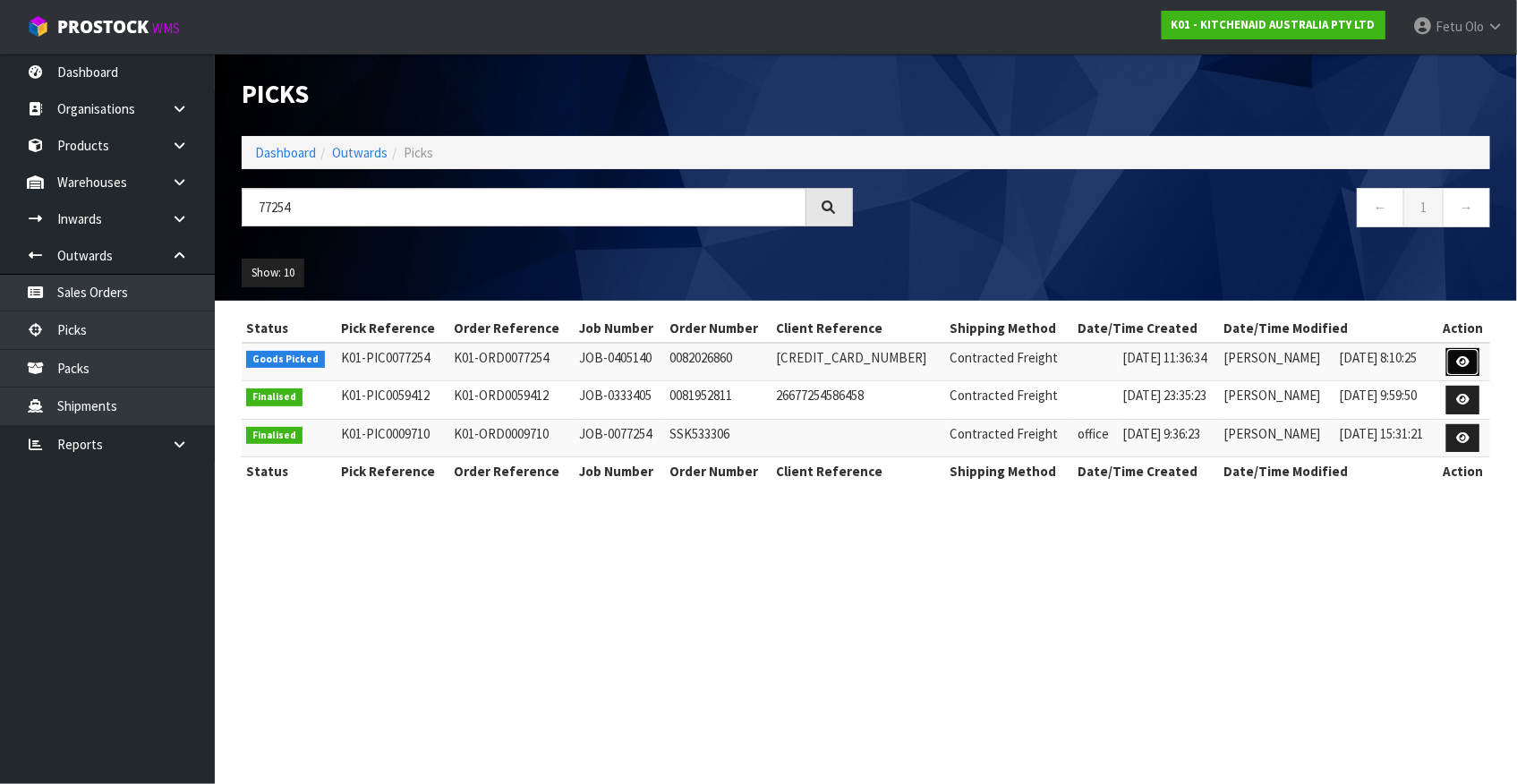 click at bounding box center (1462, 362) 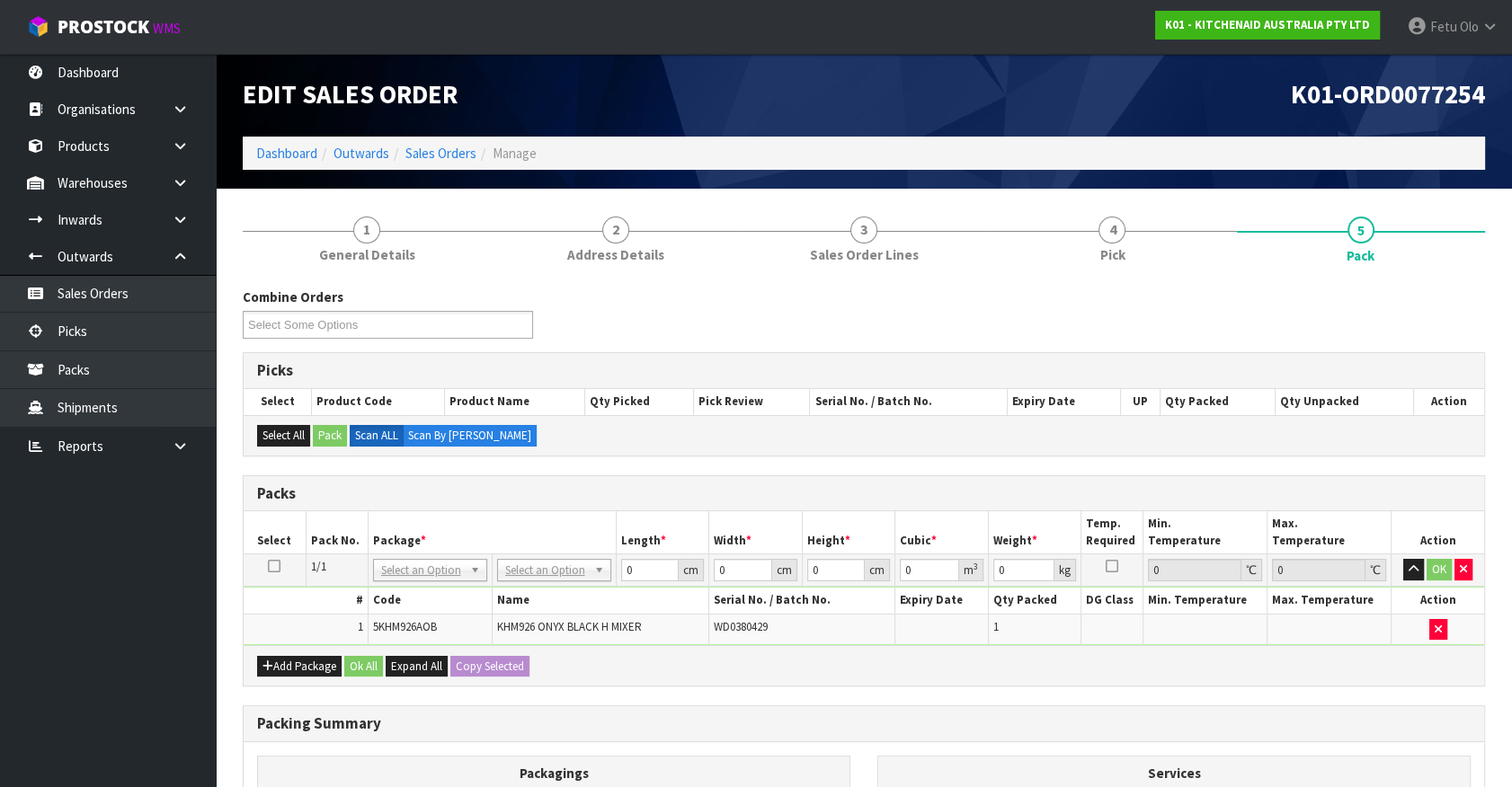 drag, startPoint x: 1079, startPoint y: 703, endPoint x: 632, endPoint y: 579, distance: 463.8804 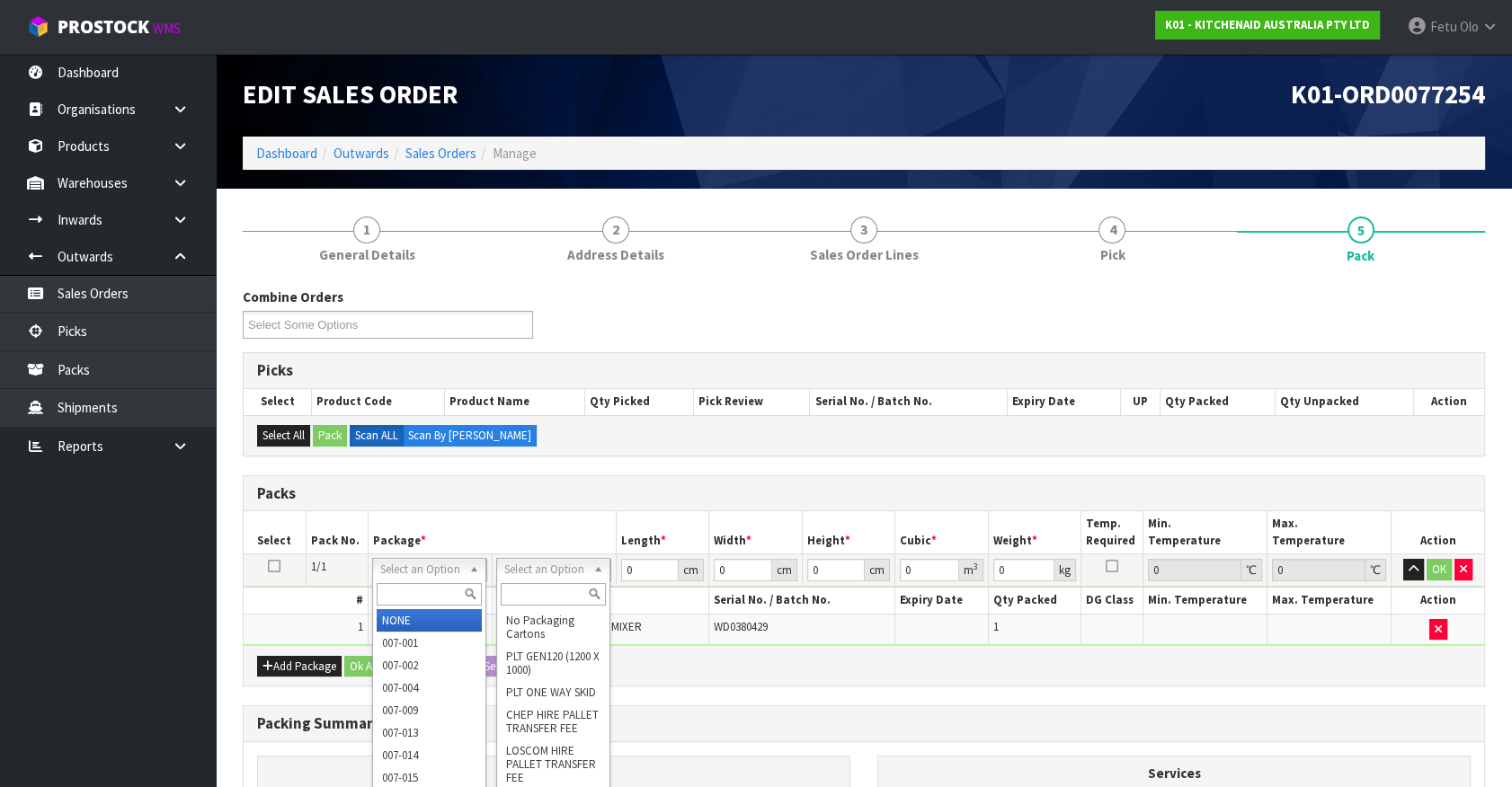 drag, startPoint x: 431, startPoint y: 575, endPoint x: 422, endPoint y: 588, distance: 15.811388 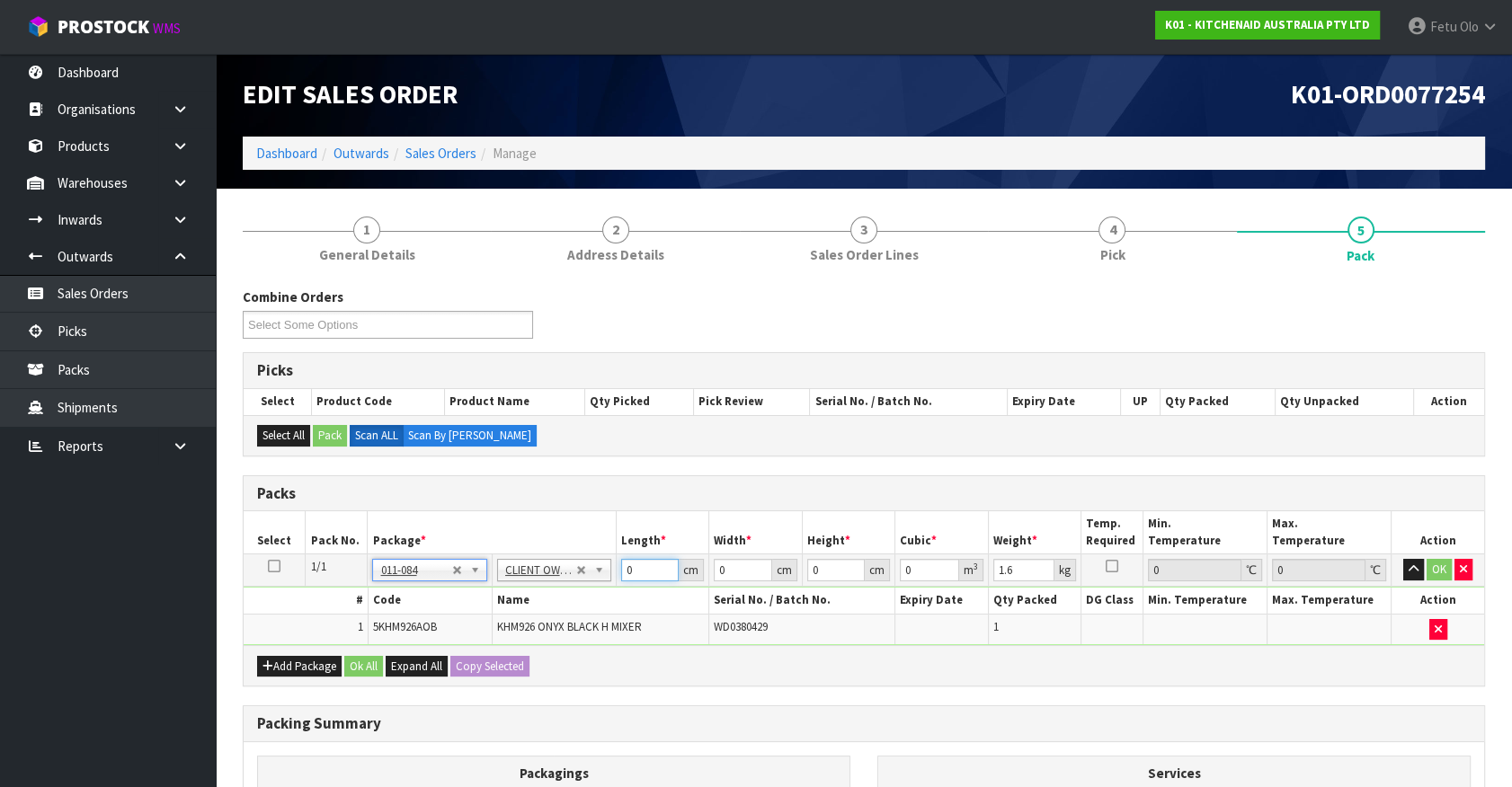 drag, startPoint x: 646, startPoint y: 566, endPoint x: 529, endPoint y: 611, distance: 125.35549 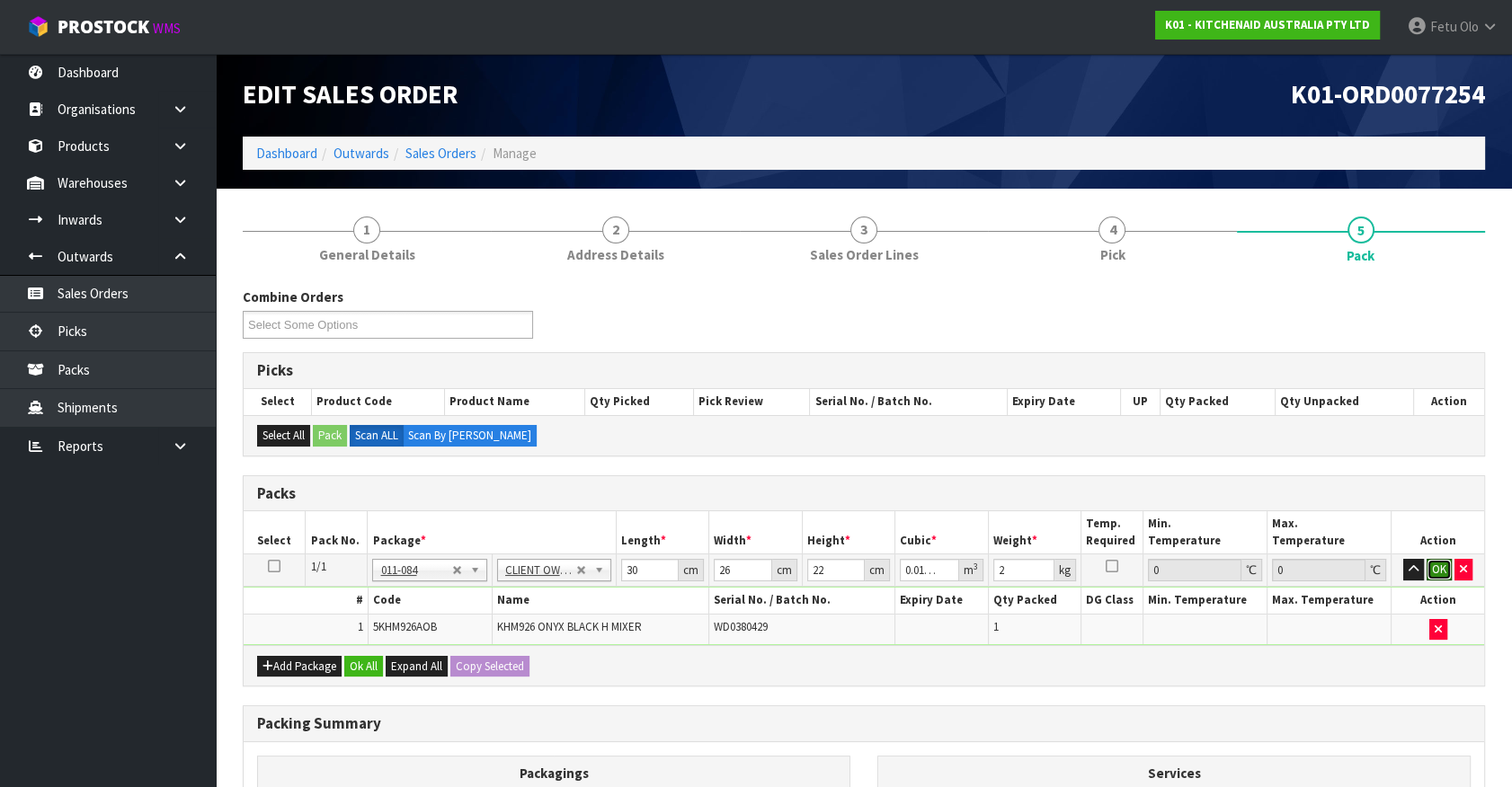 click on "OK" at bounding box center (1439, 570) 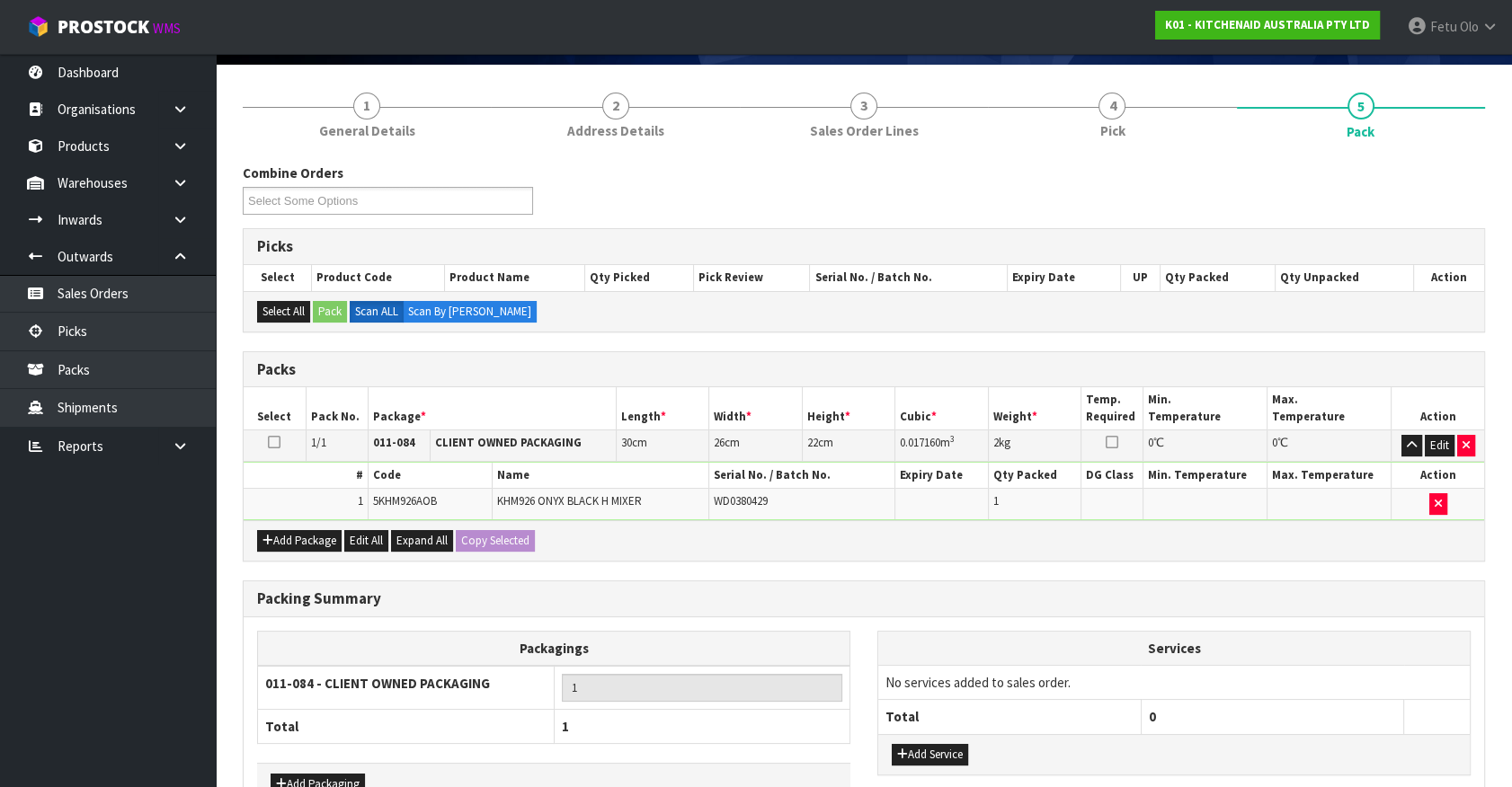 scroll, scrollTop: 234, scrollLeft: 0, axis: vertical 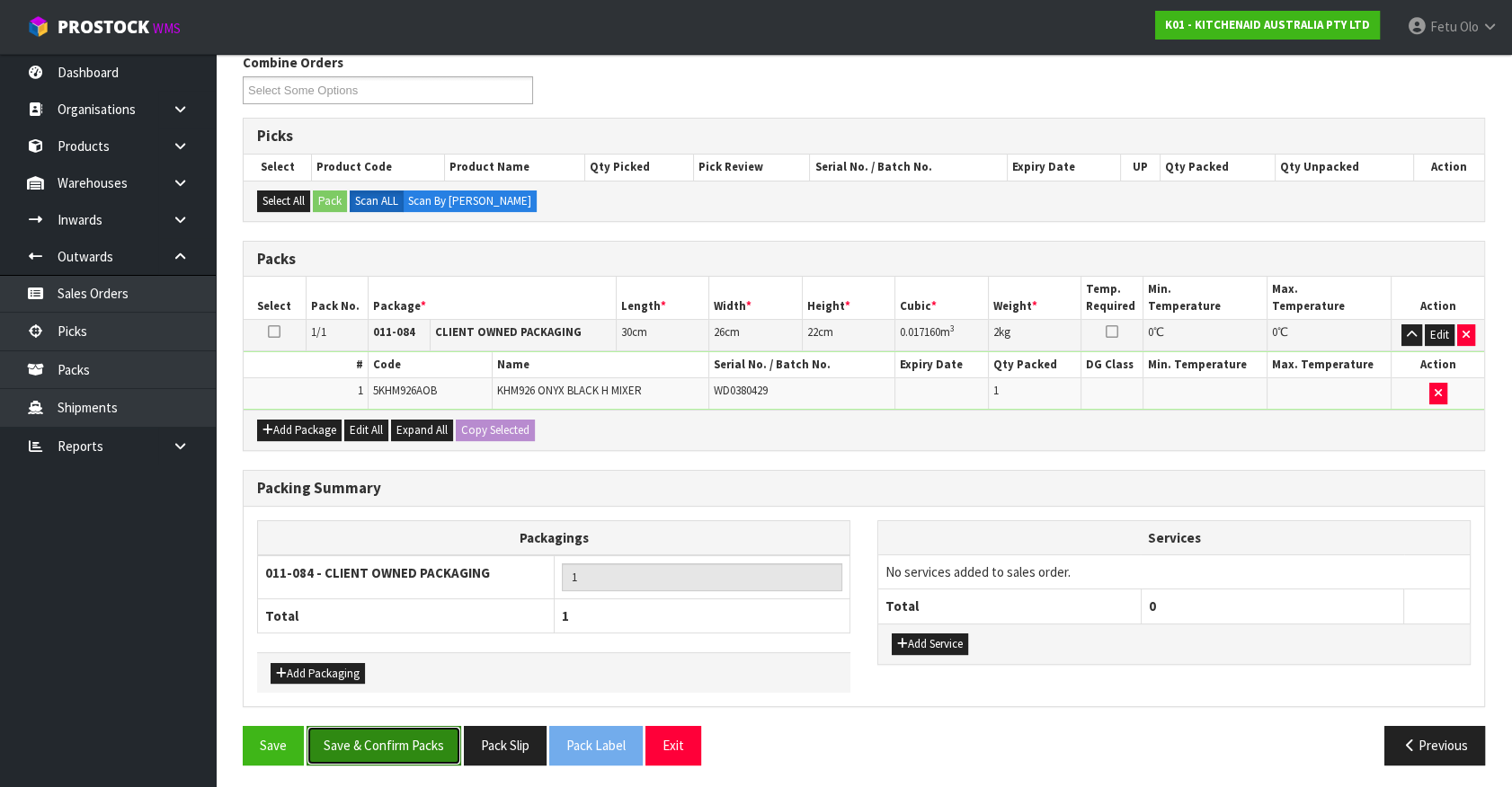 click on "Save & Confirm Packs" at bounding box center (384, 745) 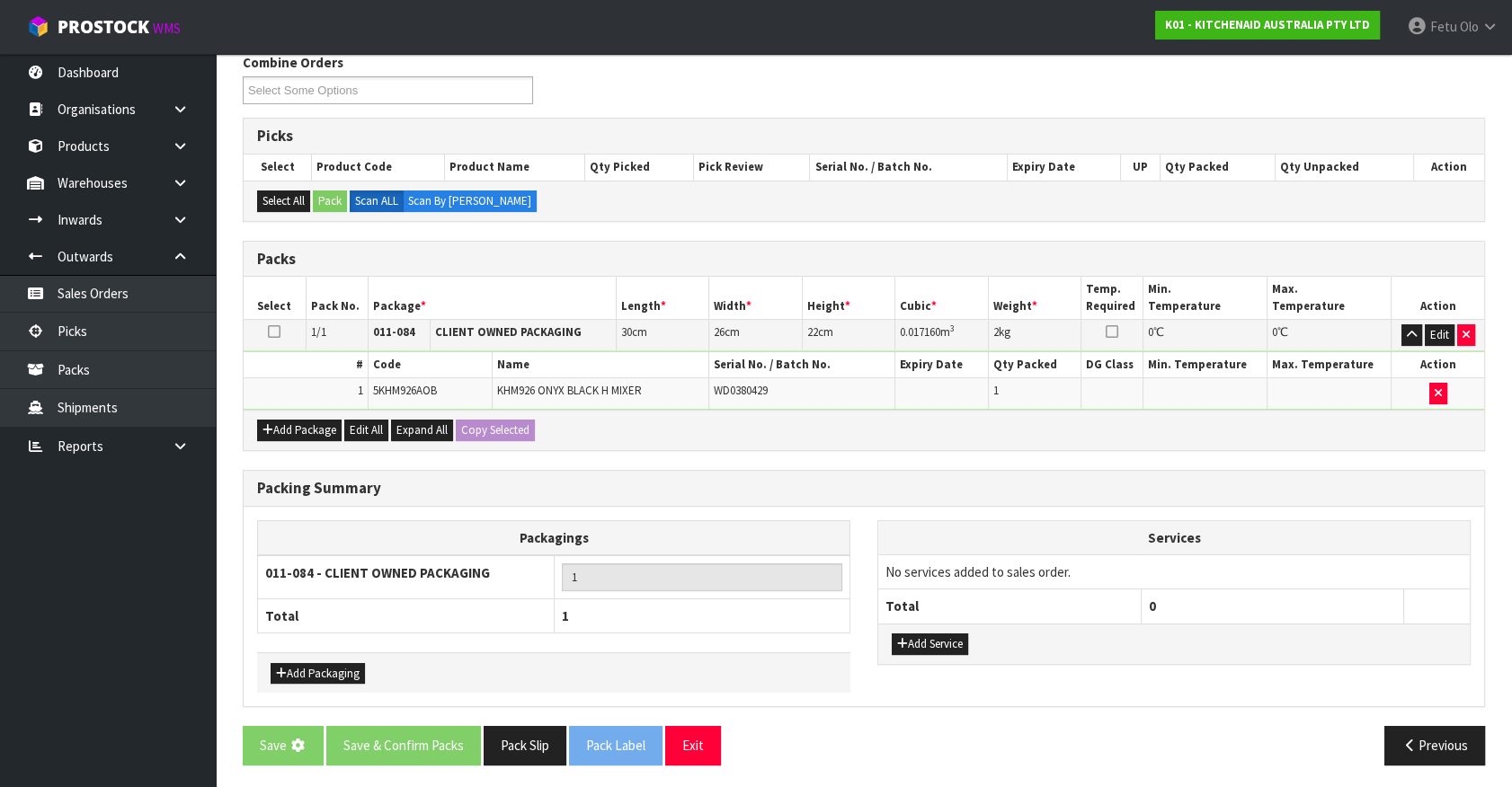 scroll, scrollTop: 0, scrollLeft: 0, axis: both 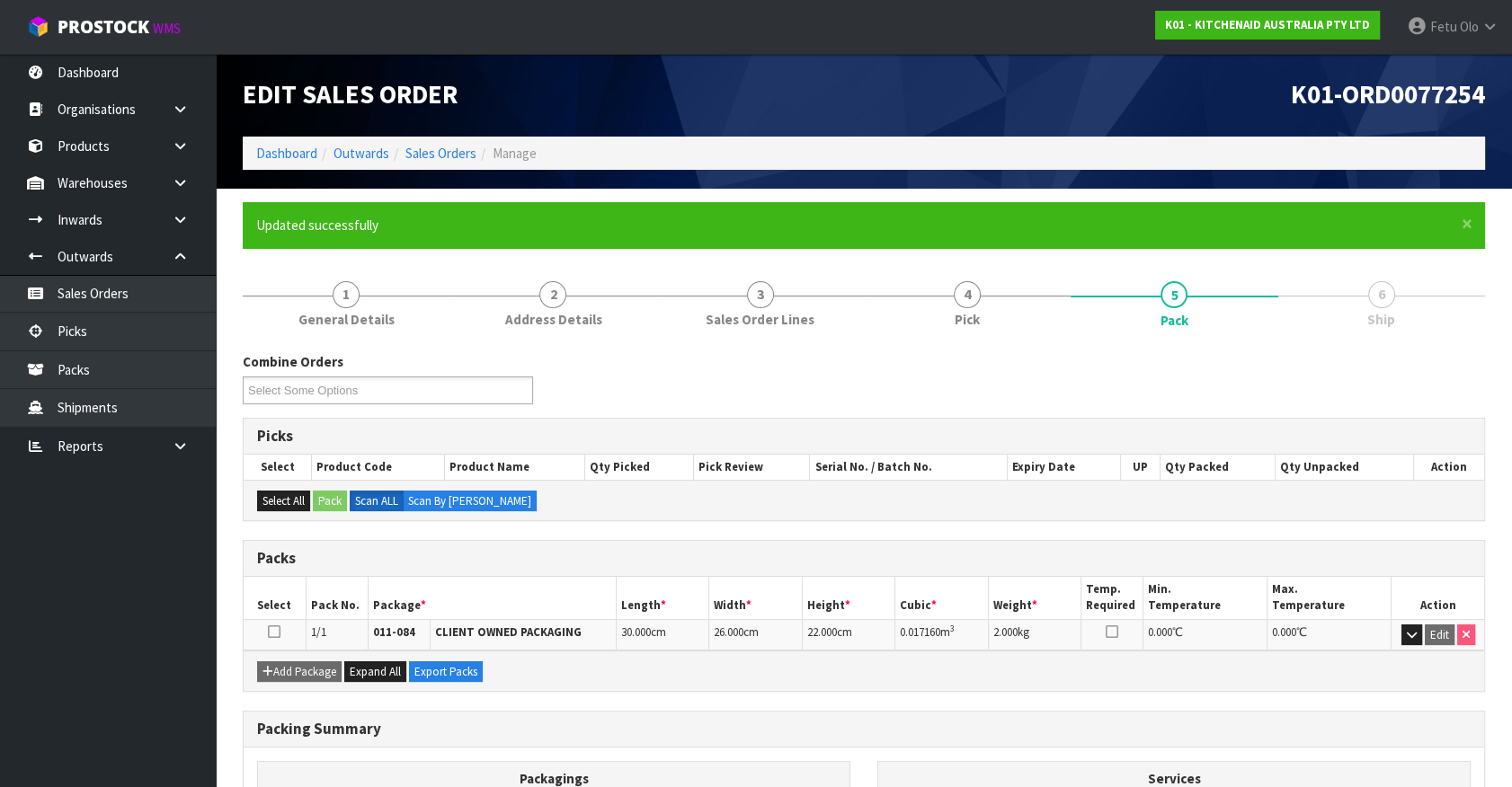 click on "Packing Summary" at bounding box center (864, 729) 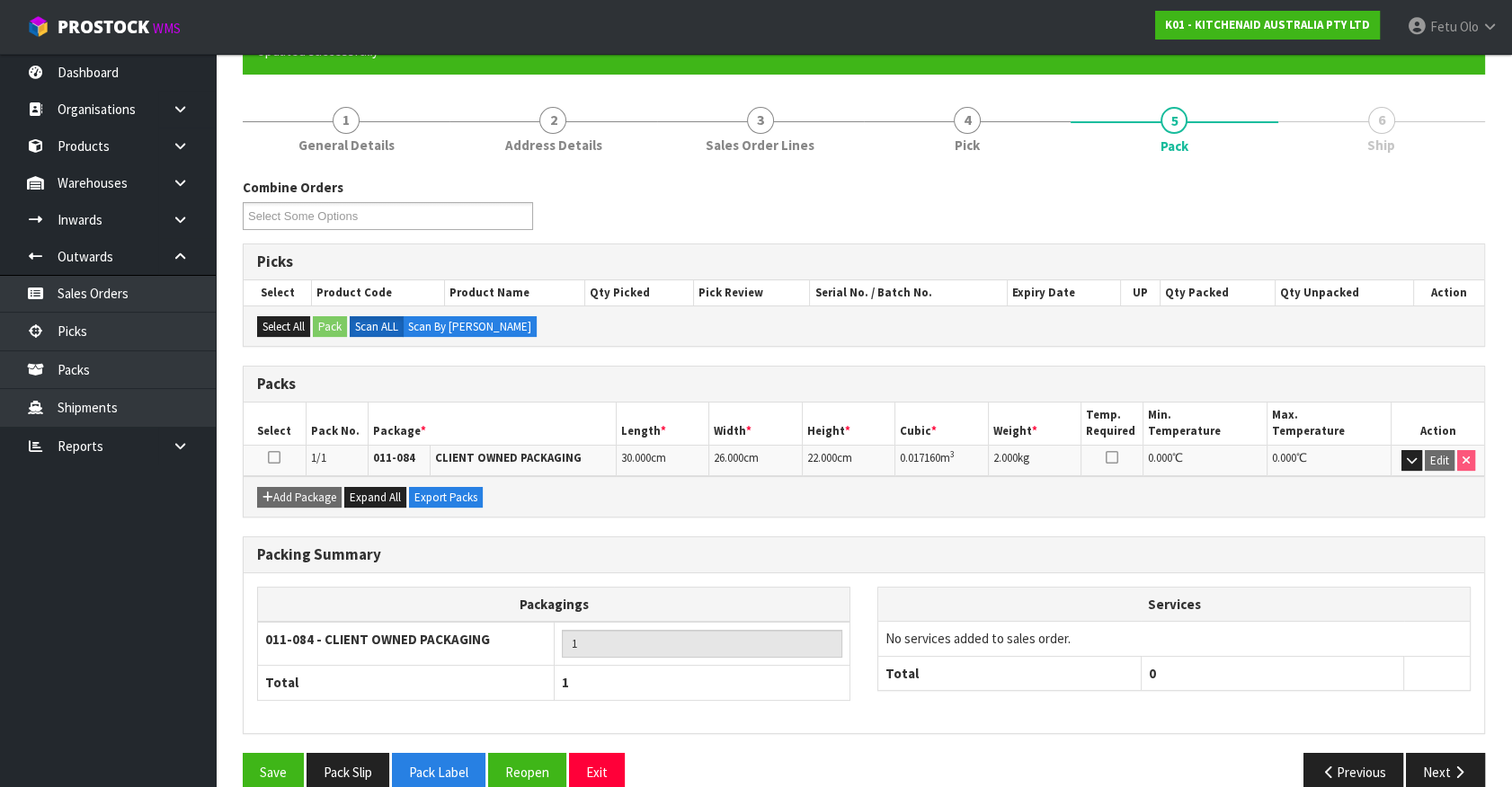 scroll, scrollTop: 202, scrollLeft: 0, axis: vertical 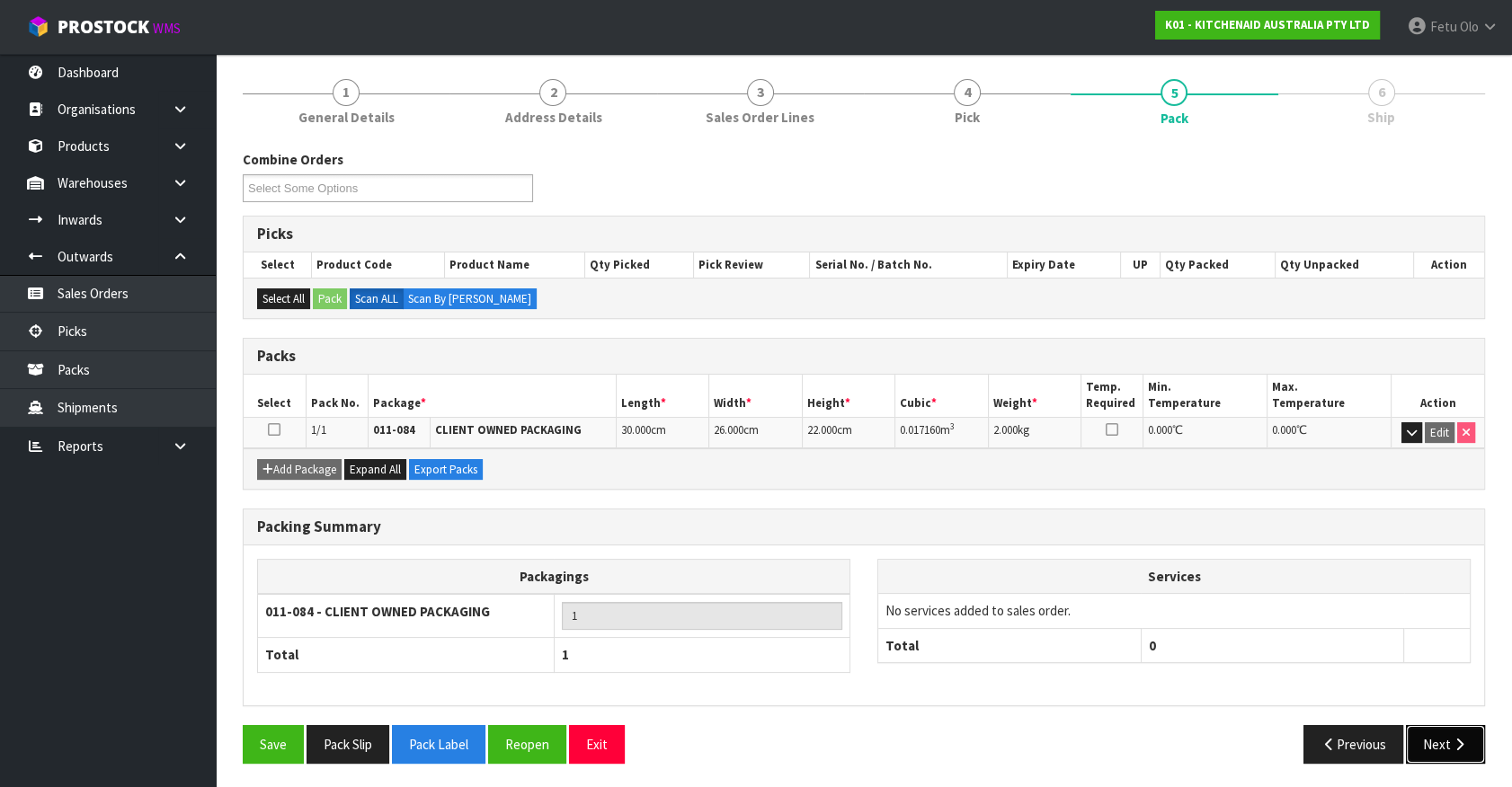 click on "Next" at bounding box center [1445, 744] 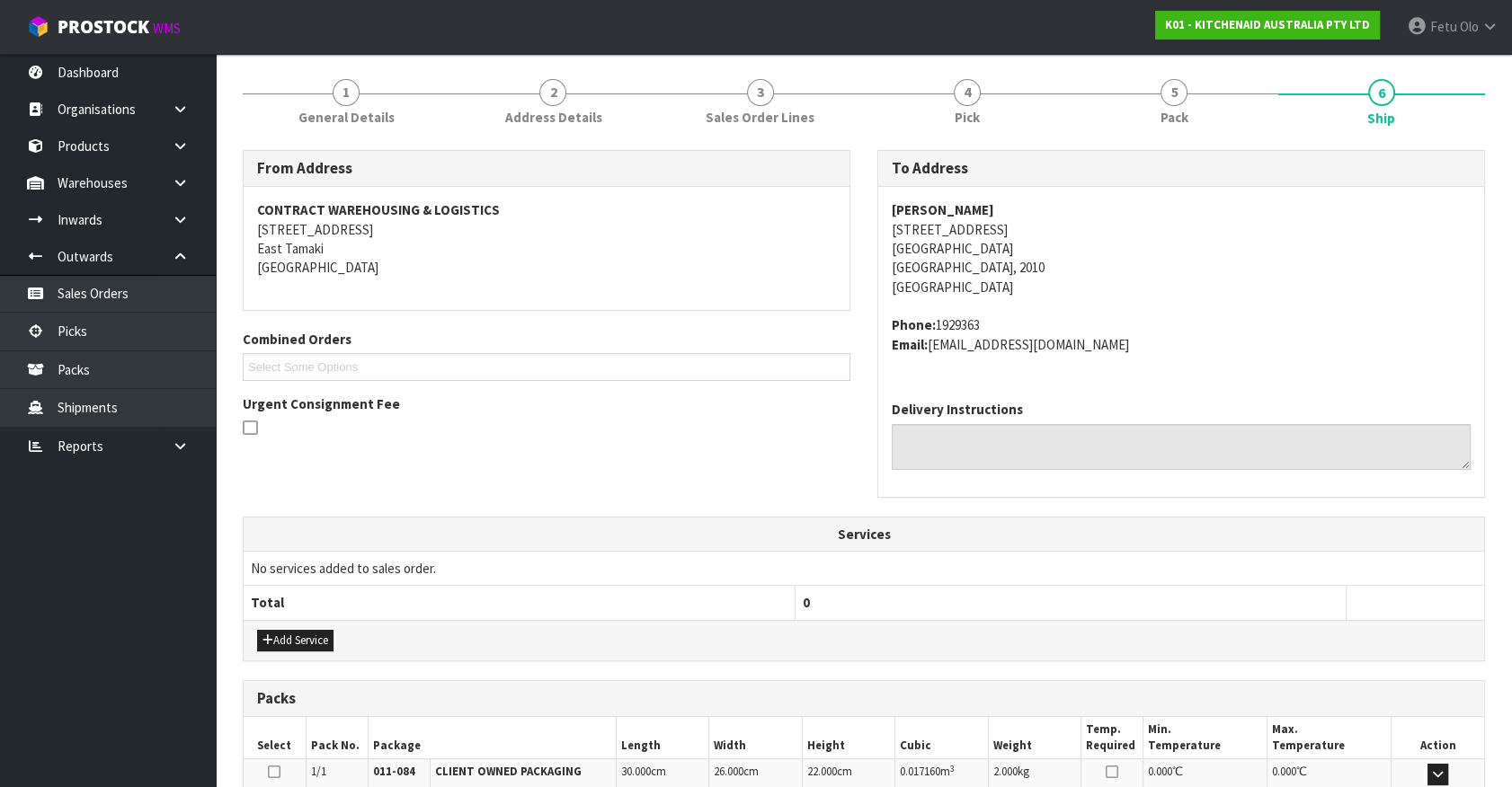 scroll, scrollTop: 437, scrollLeft: 0, axis: vertical 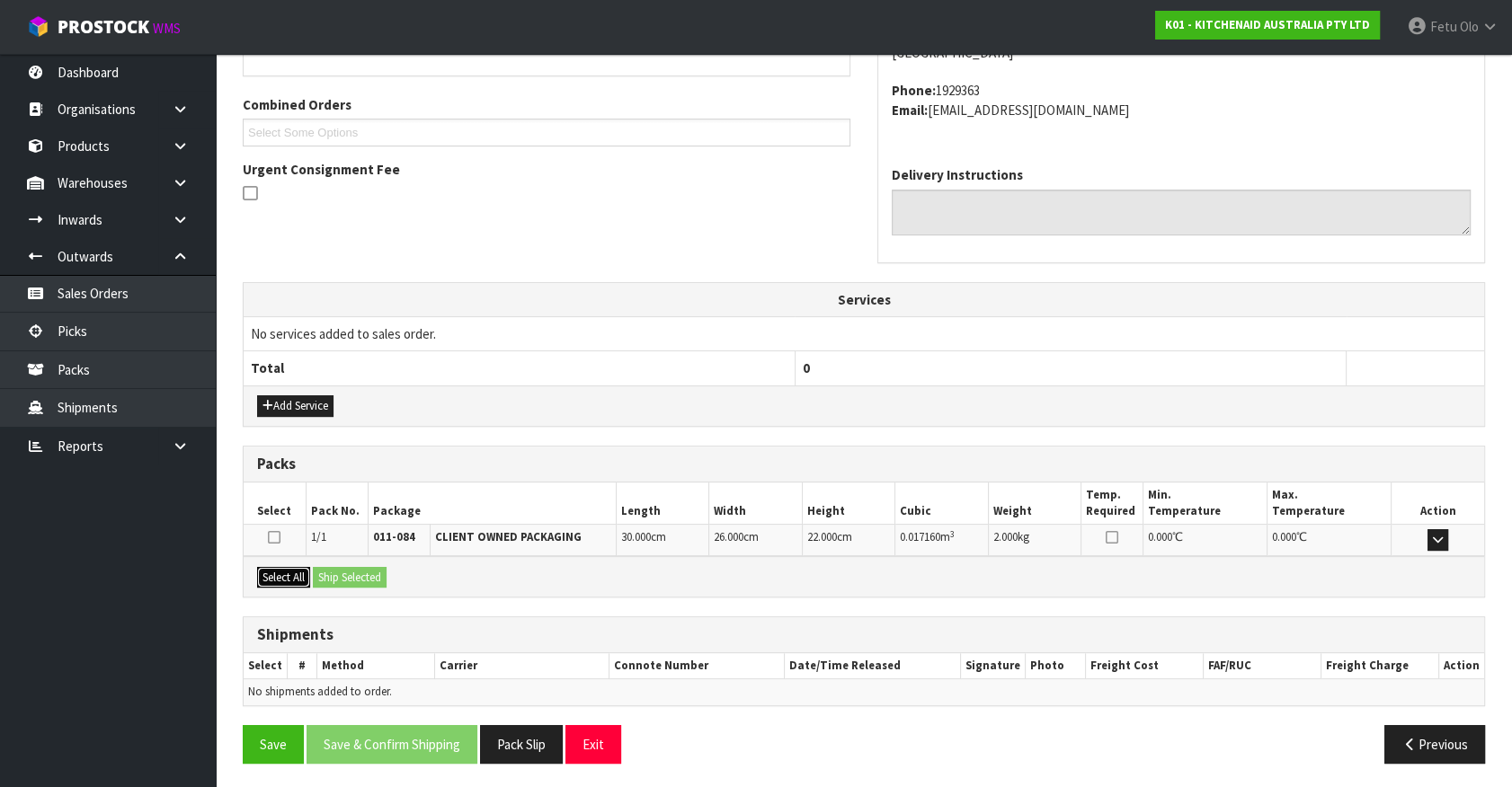 click on "Select All" at bounding box center [283, 578] 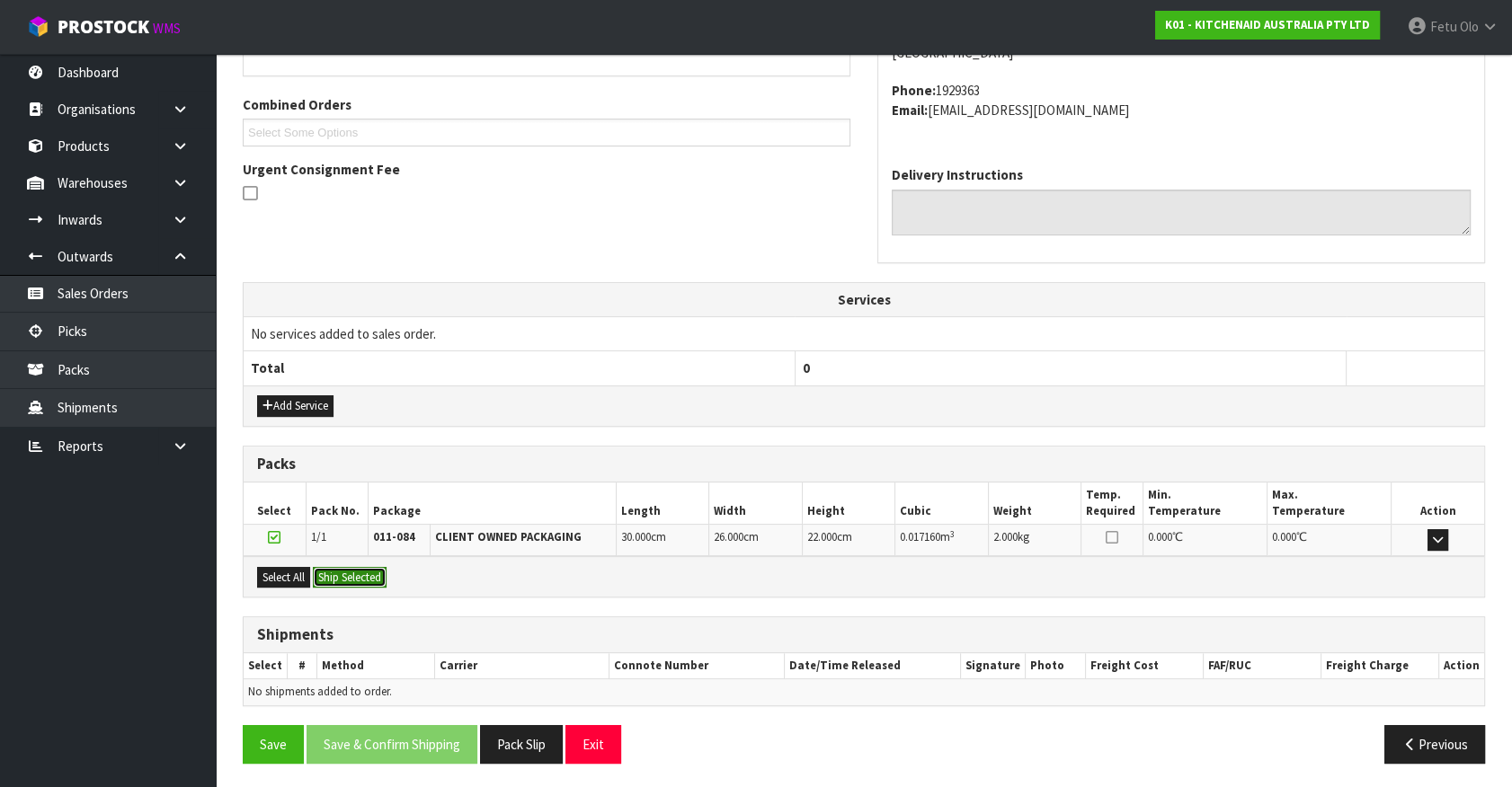 click on "Ship Selected" at bounding box center [350, 578] 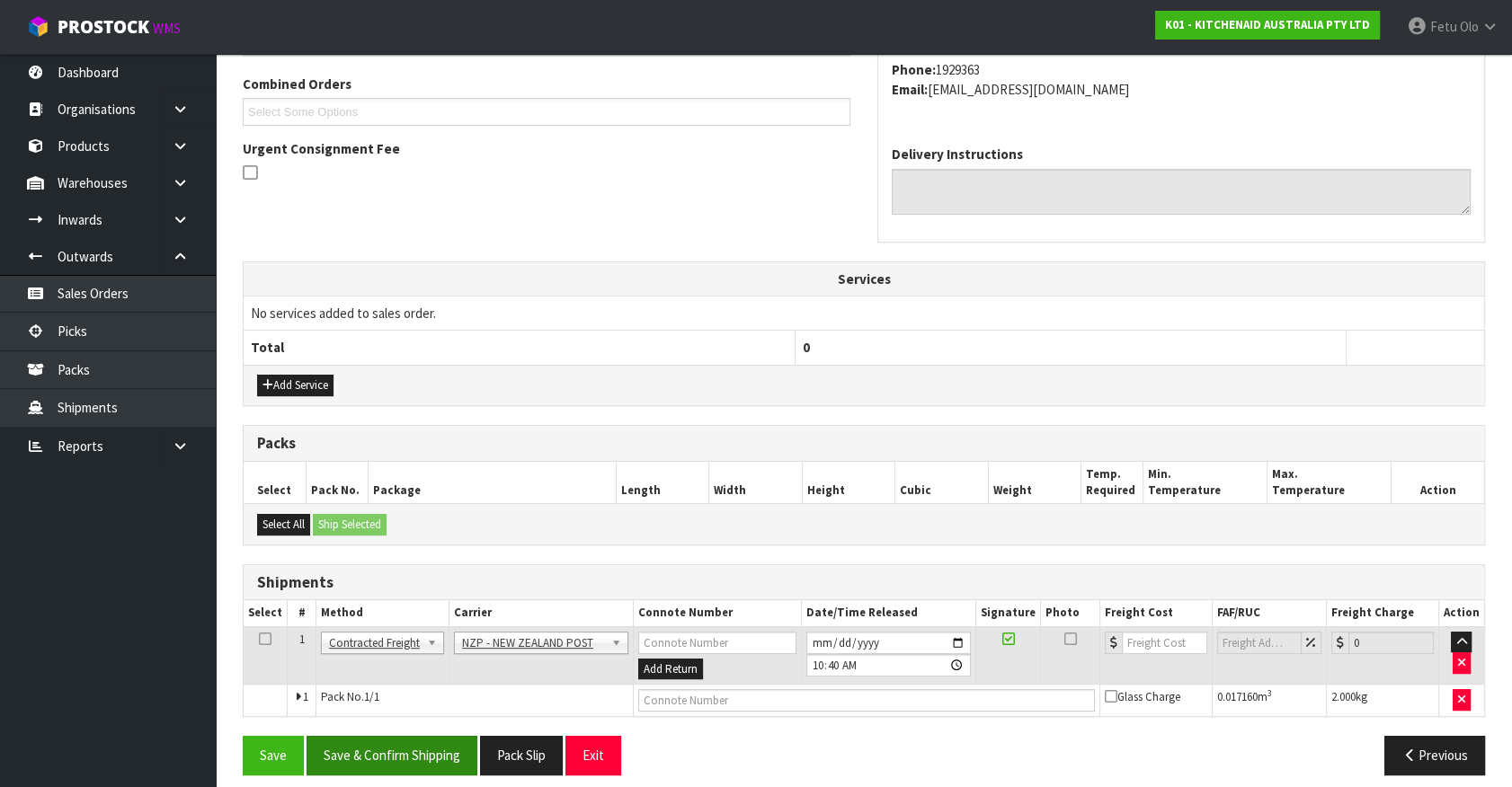 scroll, scrollTop: 468, scrollLeft: 0, axis: vertical 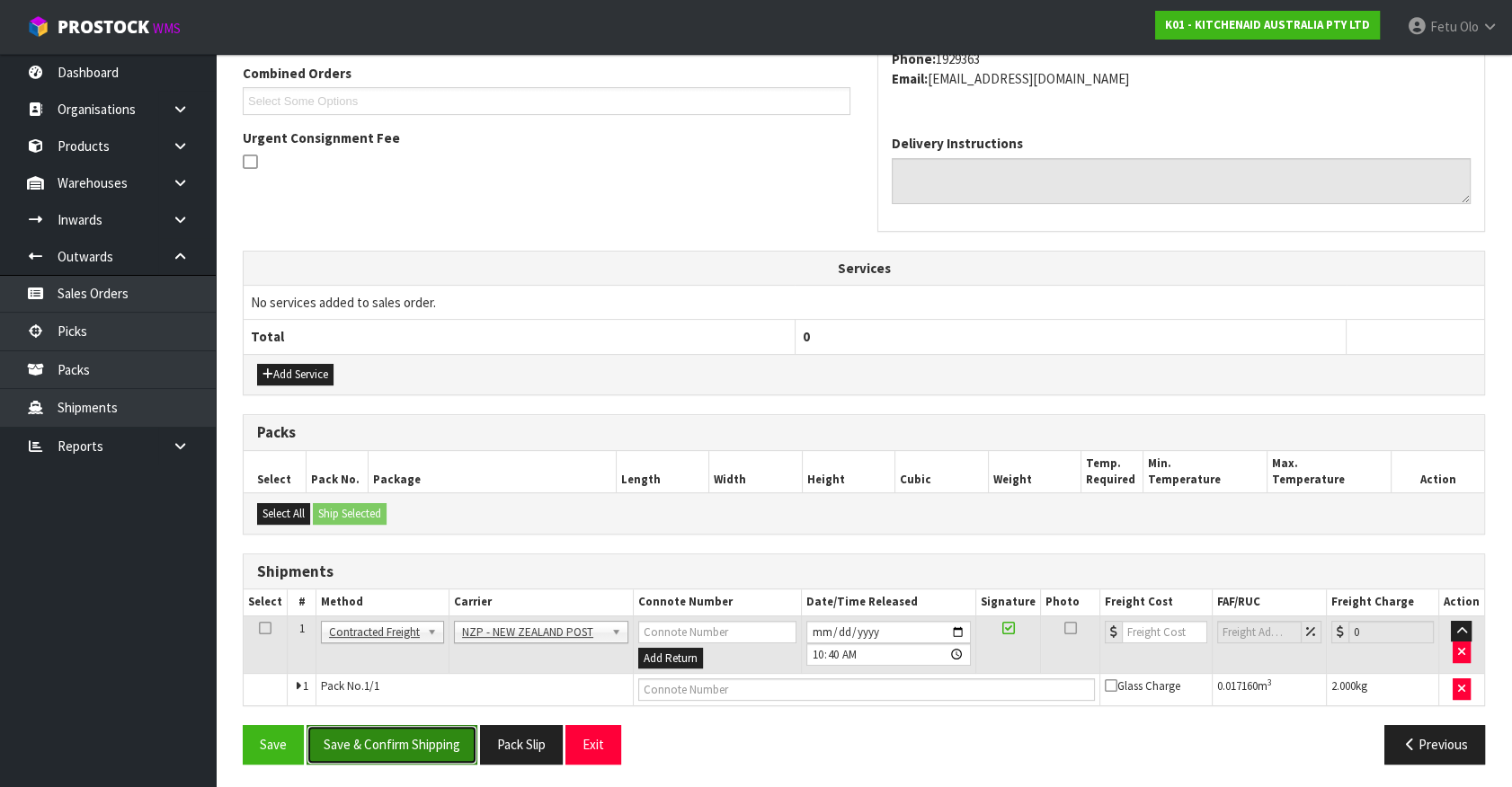 click on "Save & Confirm Shipping" at bounding box center (392, 744) 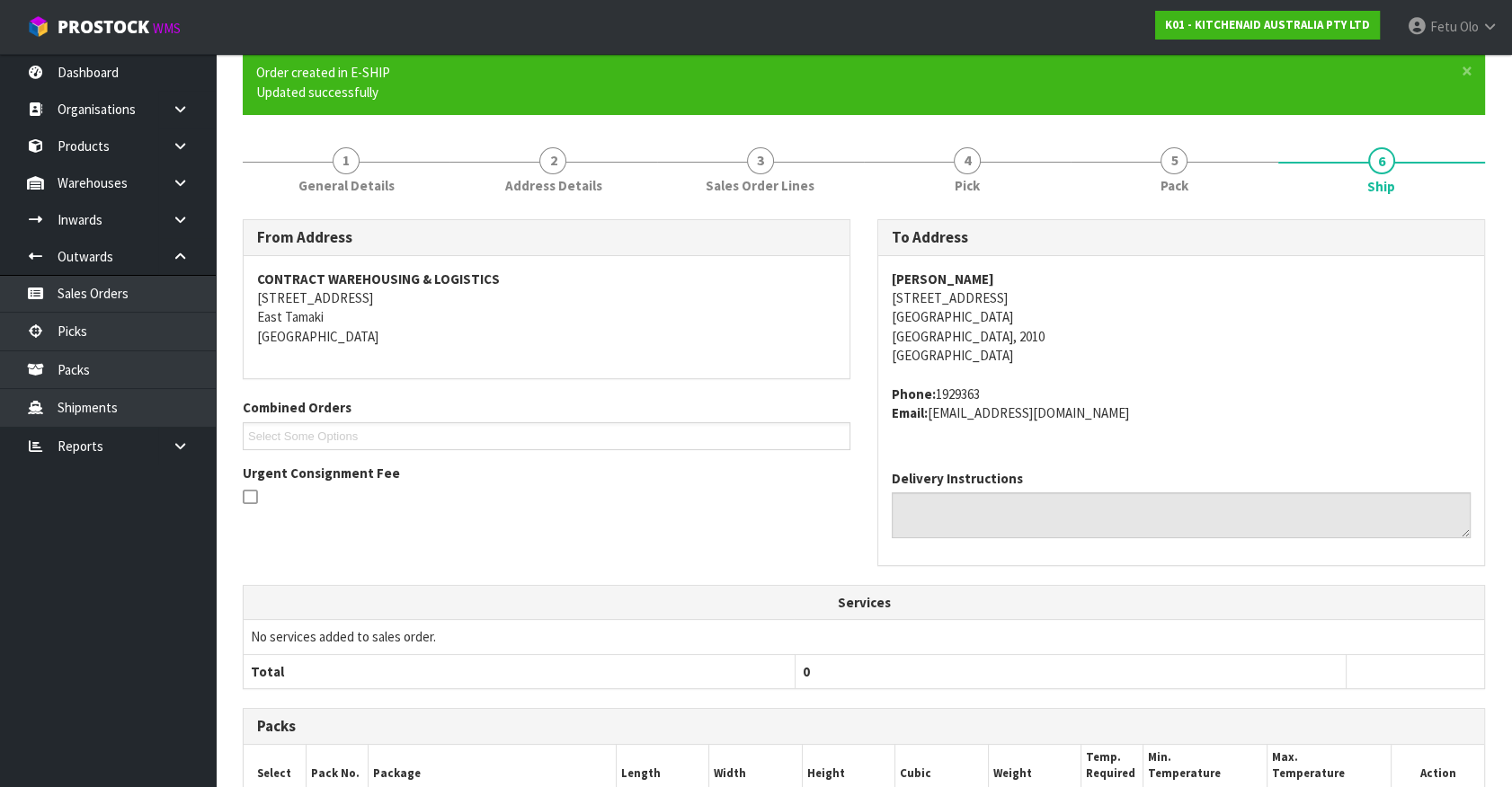 scroll, scrollTop: 443, scrollLeft: 0, axis: vertical 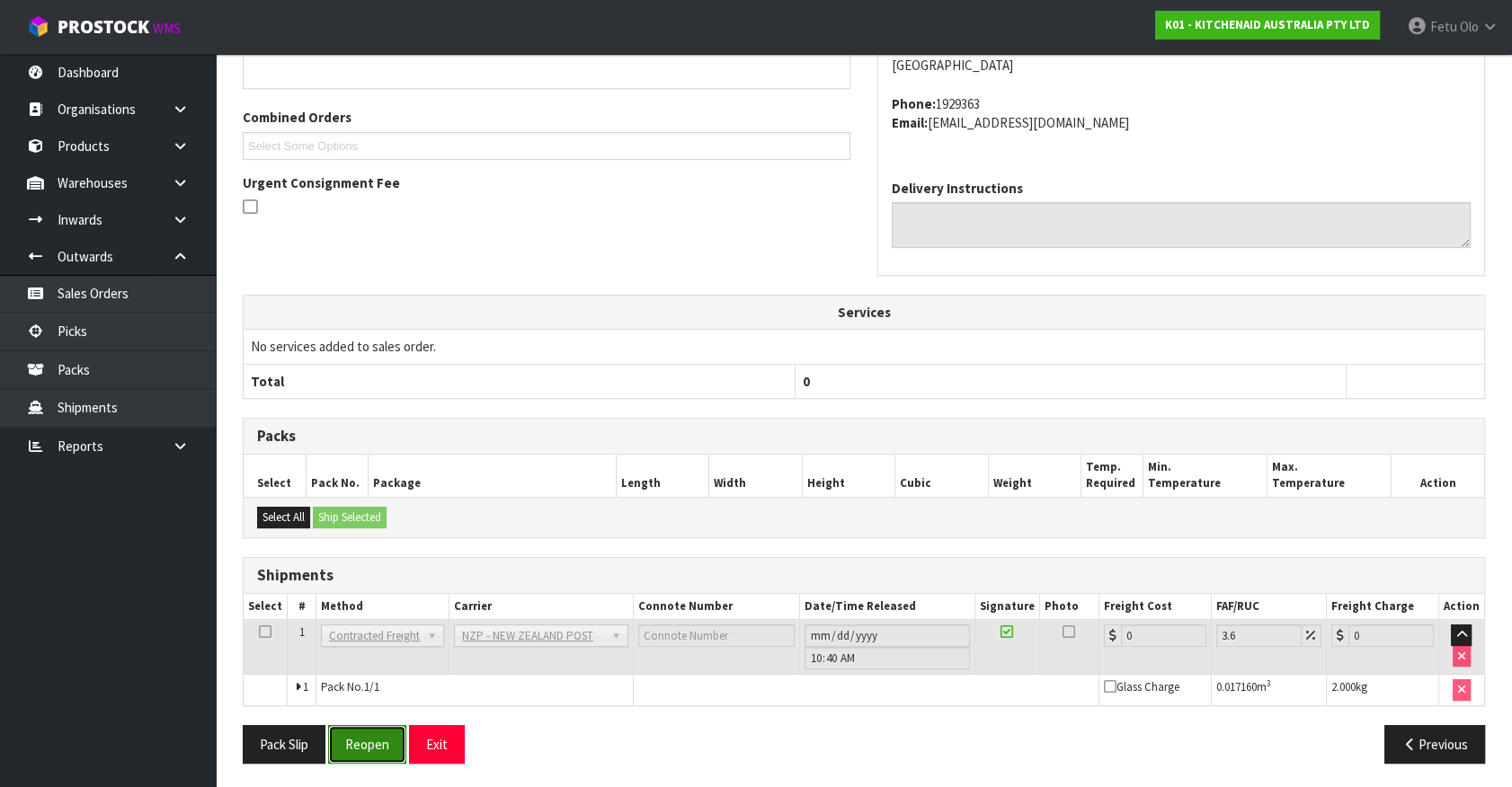 click on "Reopen" at bounding box center [367, 744] 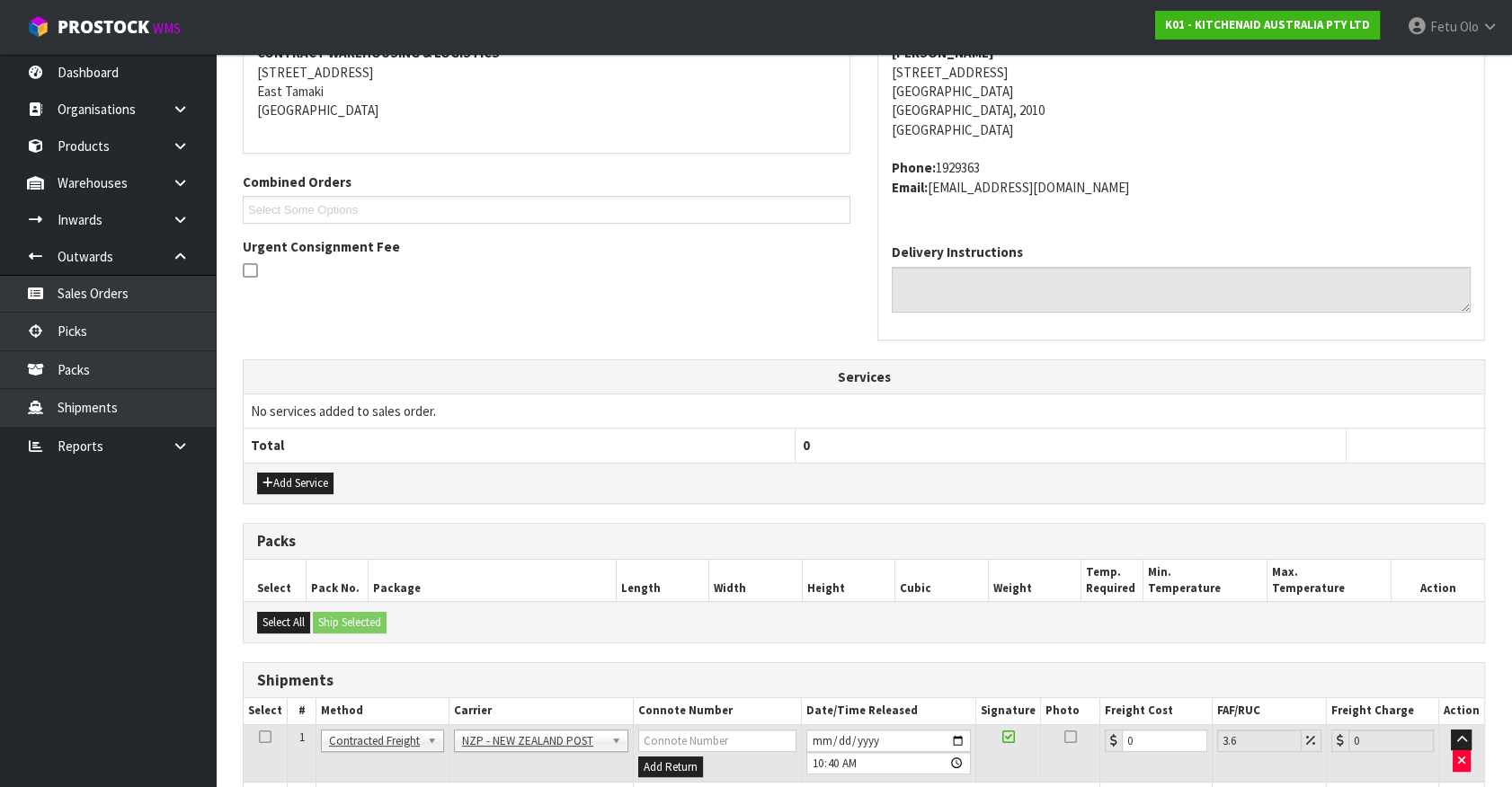 scroll, scrollTop: 485, scrollLeft: 0, axis: vertical 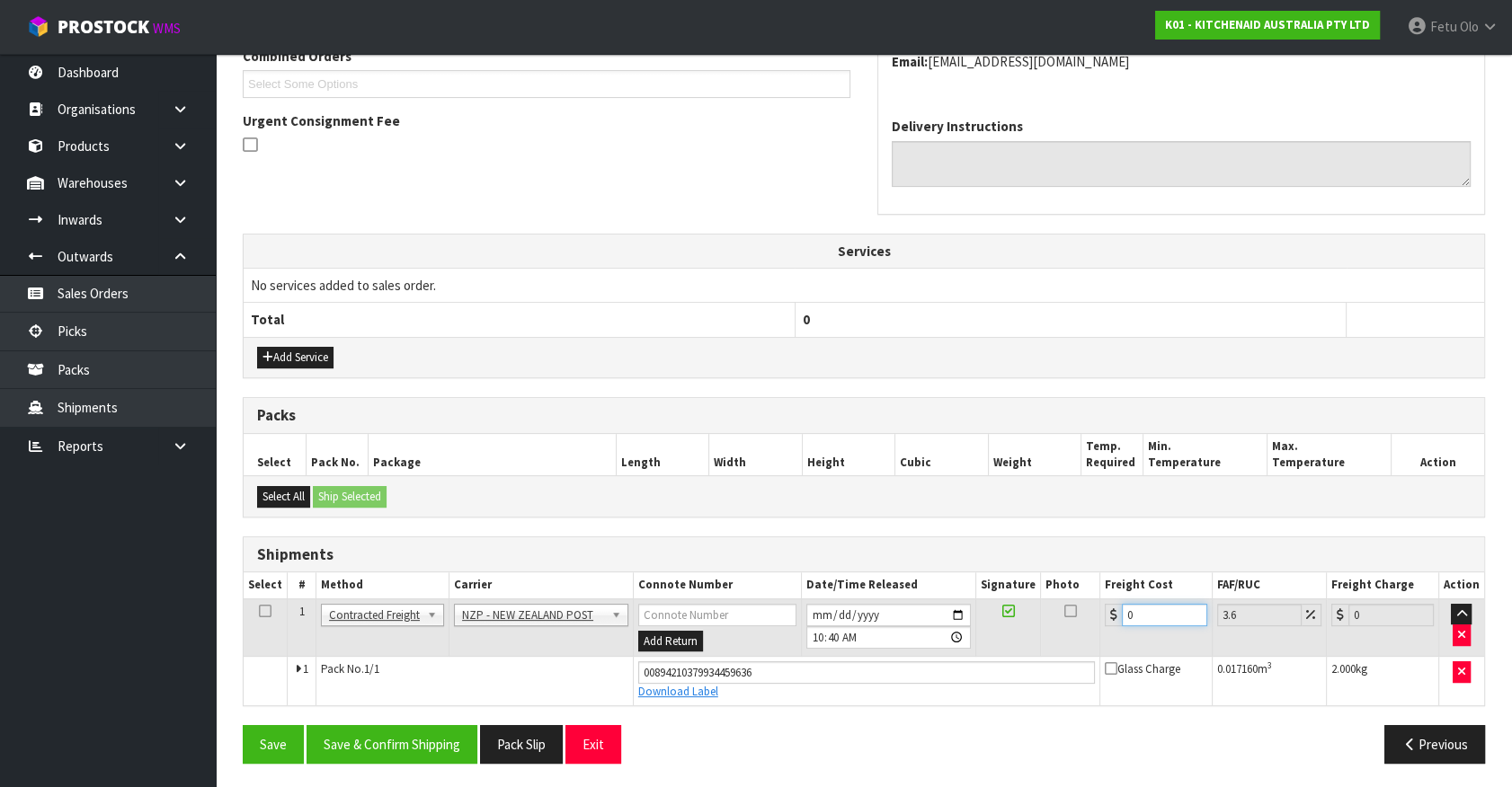 drag, startPoint x: 1025, startPoint y: 656, endPoint x: 1001, endPoint y: 661, distance: 24.515301 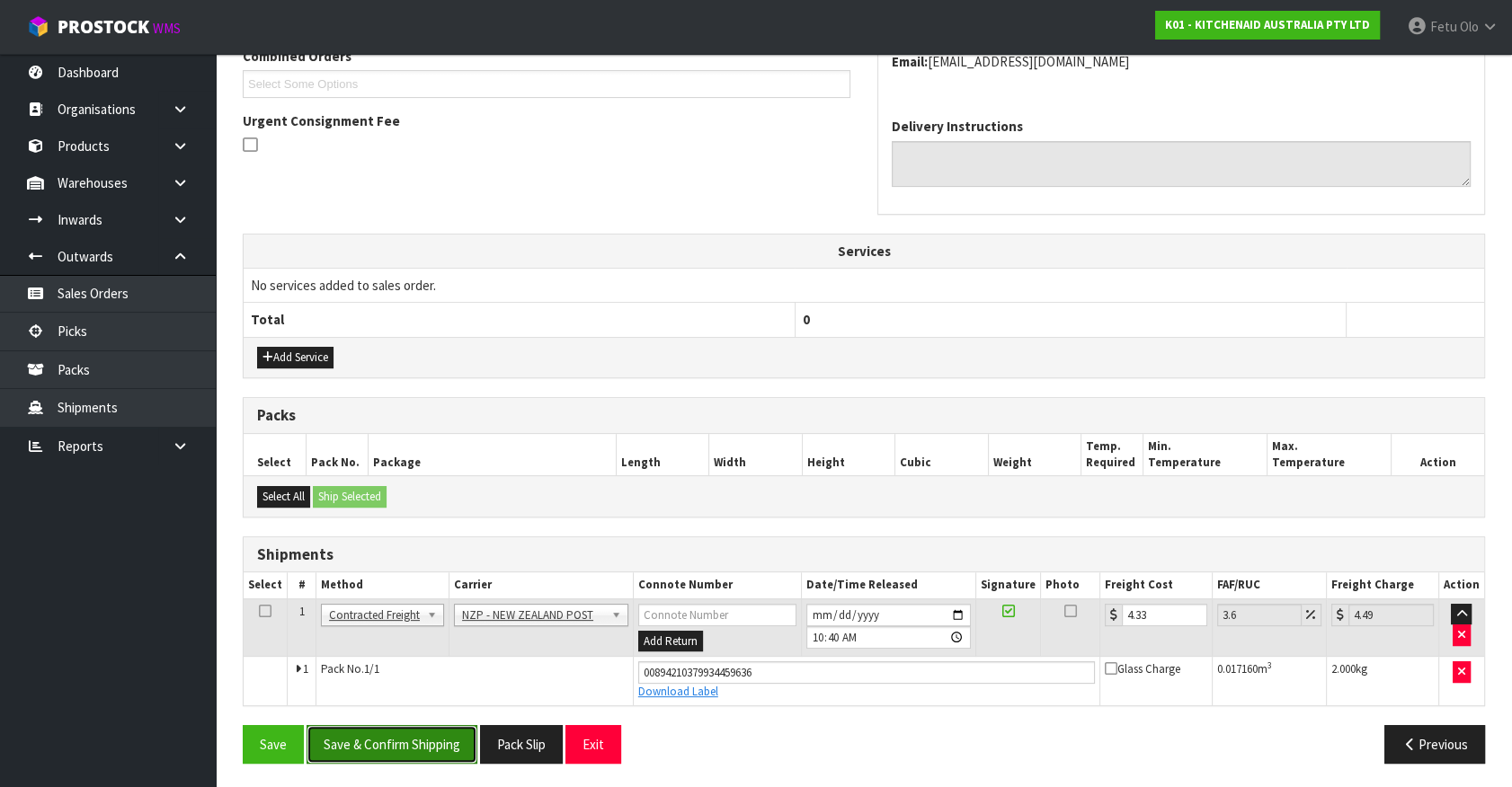 click on "Save & Confirm Shipping" at bounding box center (392, 744) 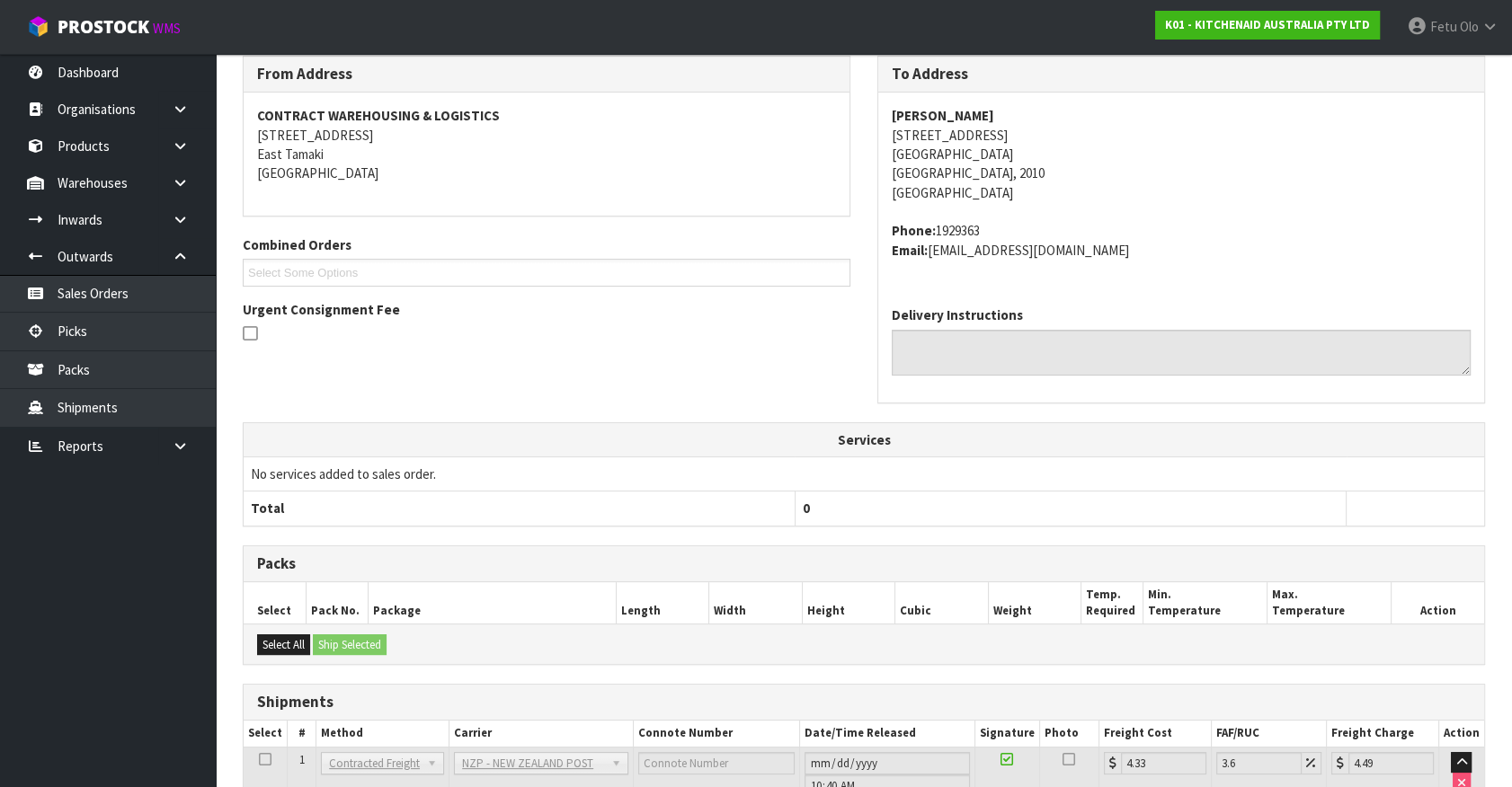 scroll, scrollTop: 436, scrollLeft: 0, axis: vertical 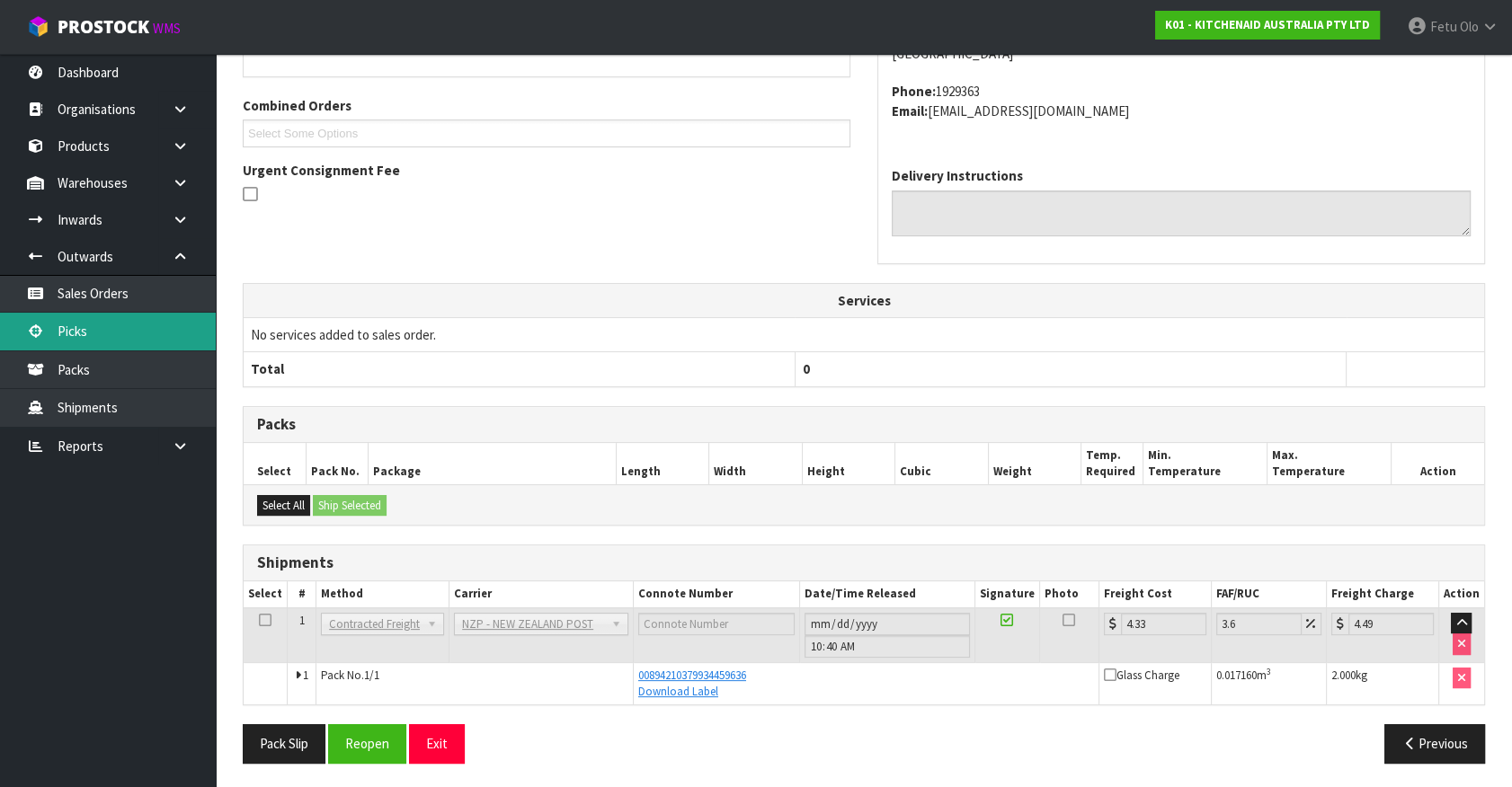 click on "Picks" at bounding box center (108, 331) 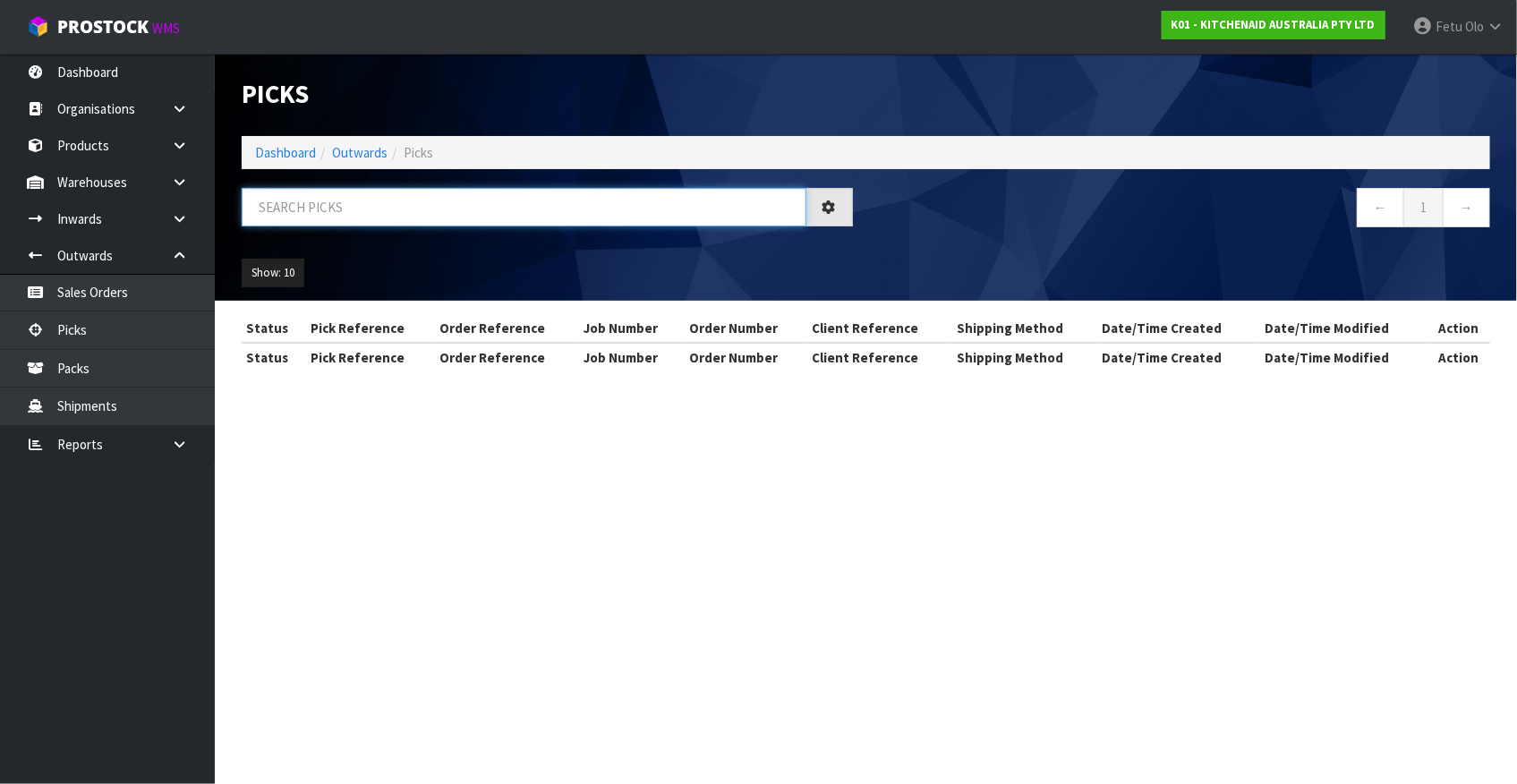 click at bounding box center [524, 207] 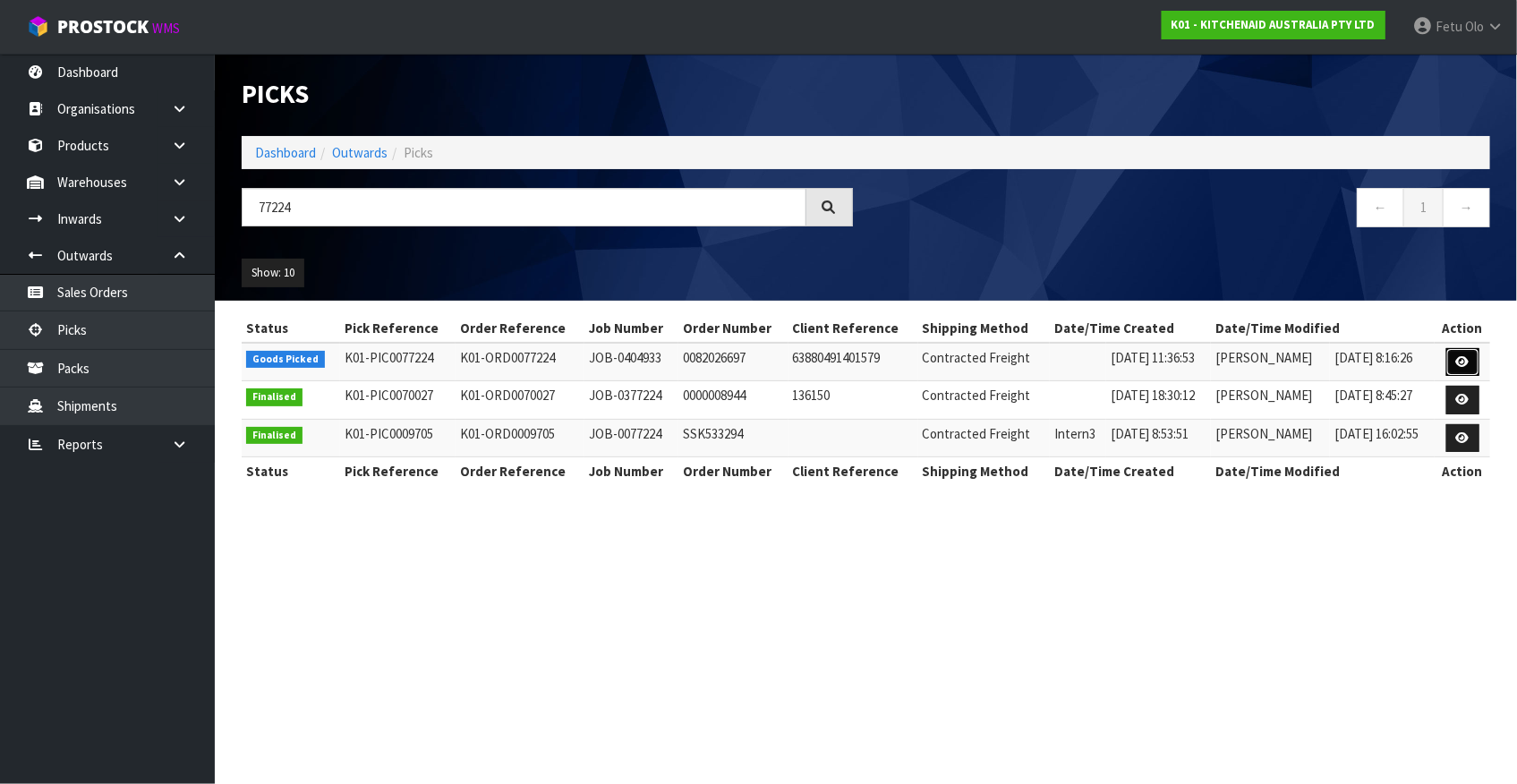 click at bounding box center [1462, 362] 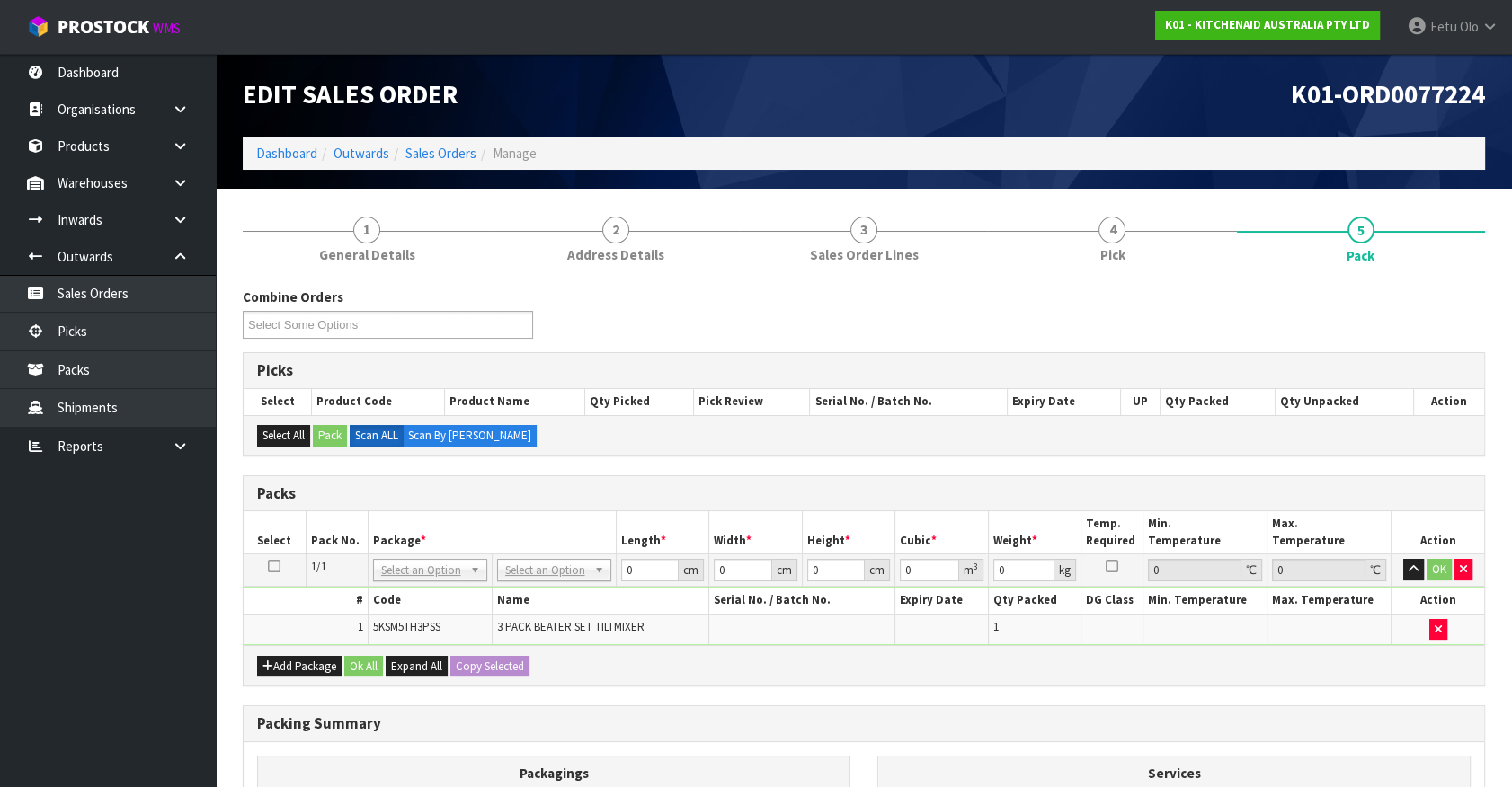 click on "Package  *" at bounding box center (492, 532) 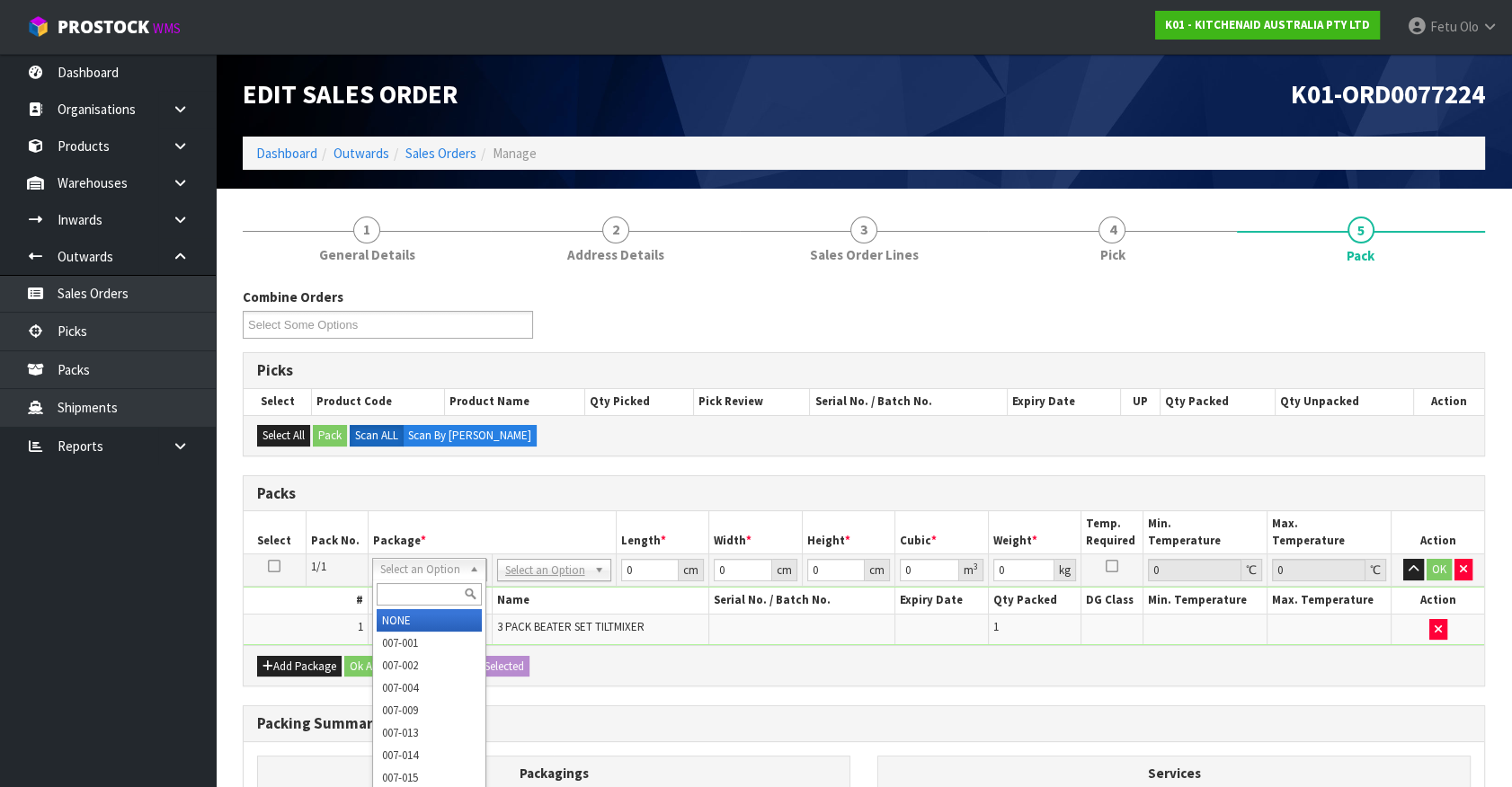 drag, startPoint x: 425, startPoint y: 596, endPoint x: 434, endPoint y: 595, distance: 9.055385 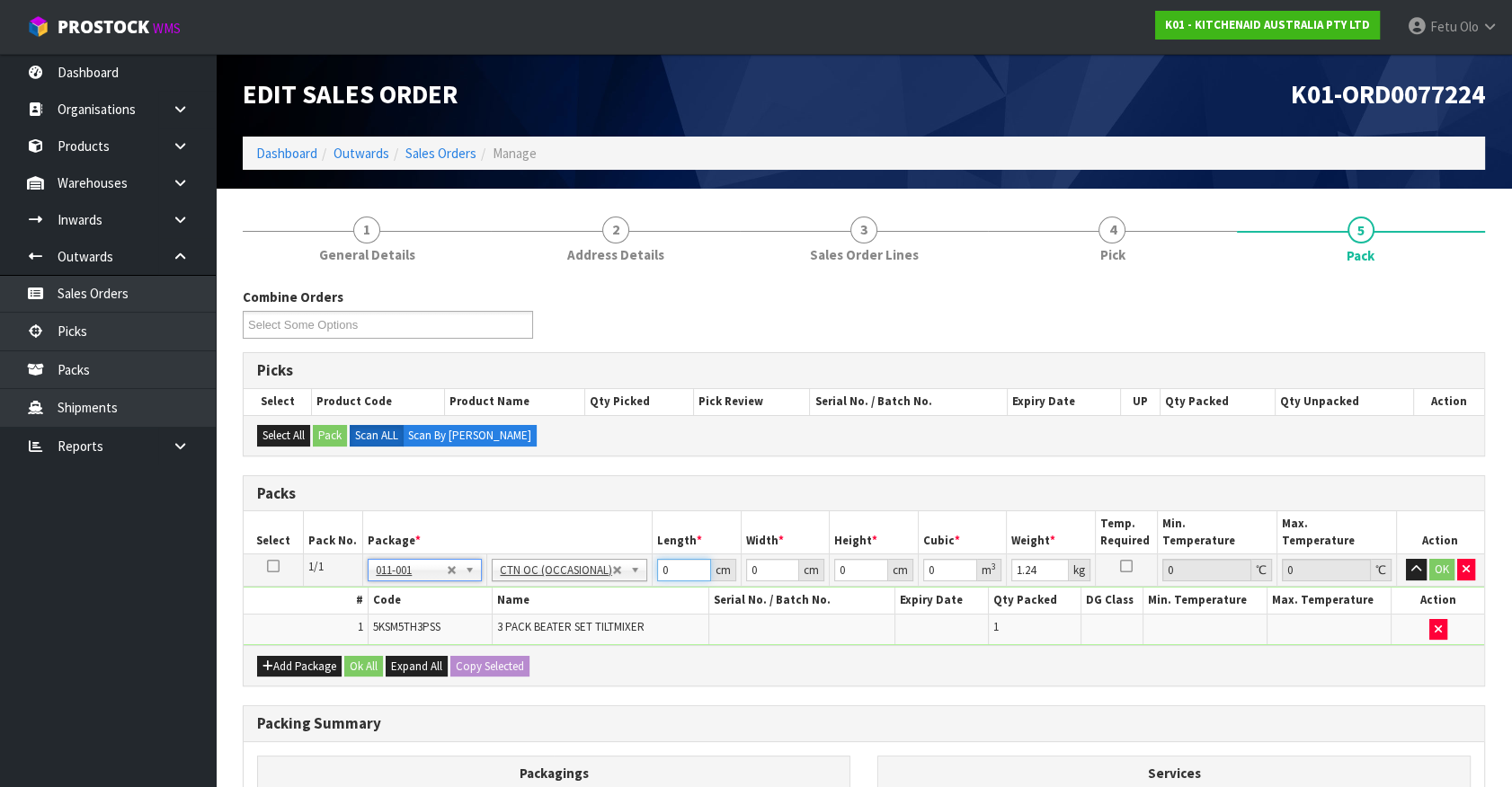 click on "0" at bounding box center [684, 570] 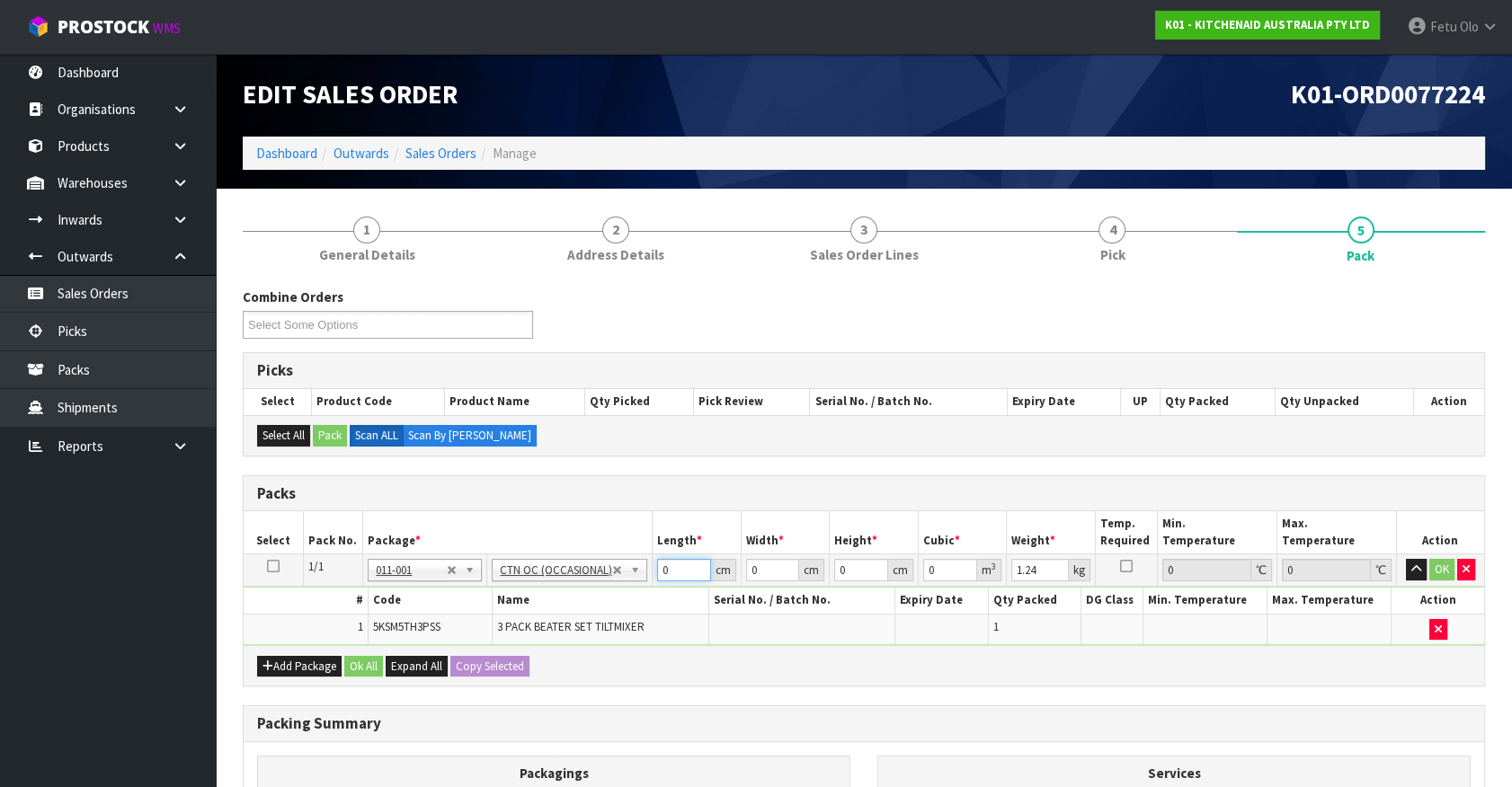 drag, startPoint x: 673, startPoint y: 575, endPoint x: 567, endPoint y: 595, distance: 107.870292 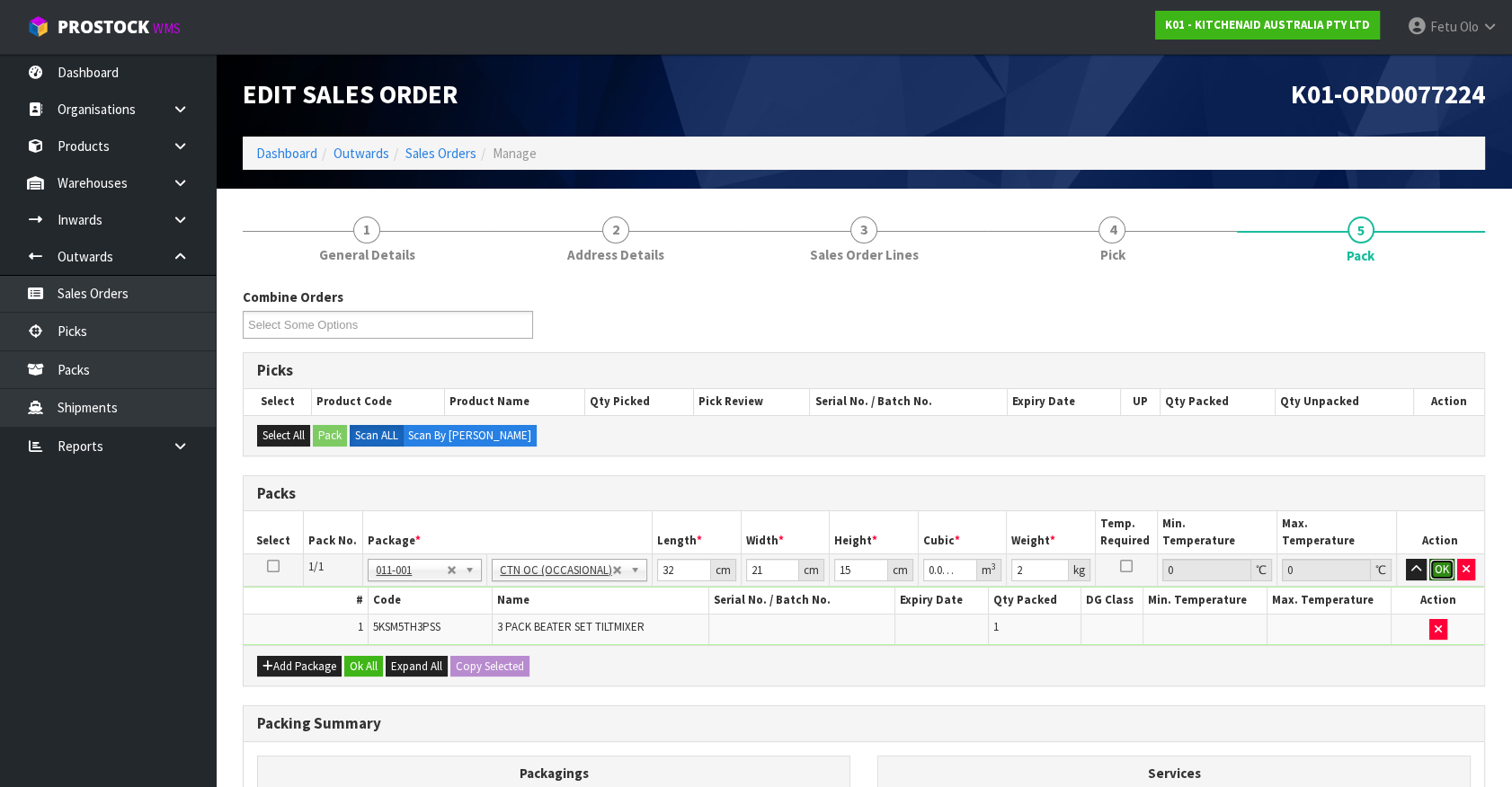 click on "OK" at bounding box center [1442, 570] 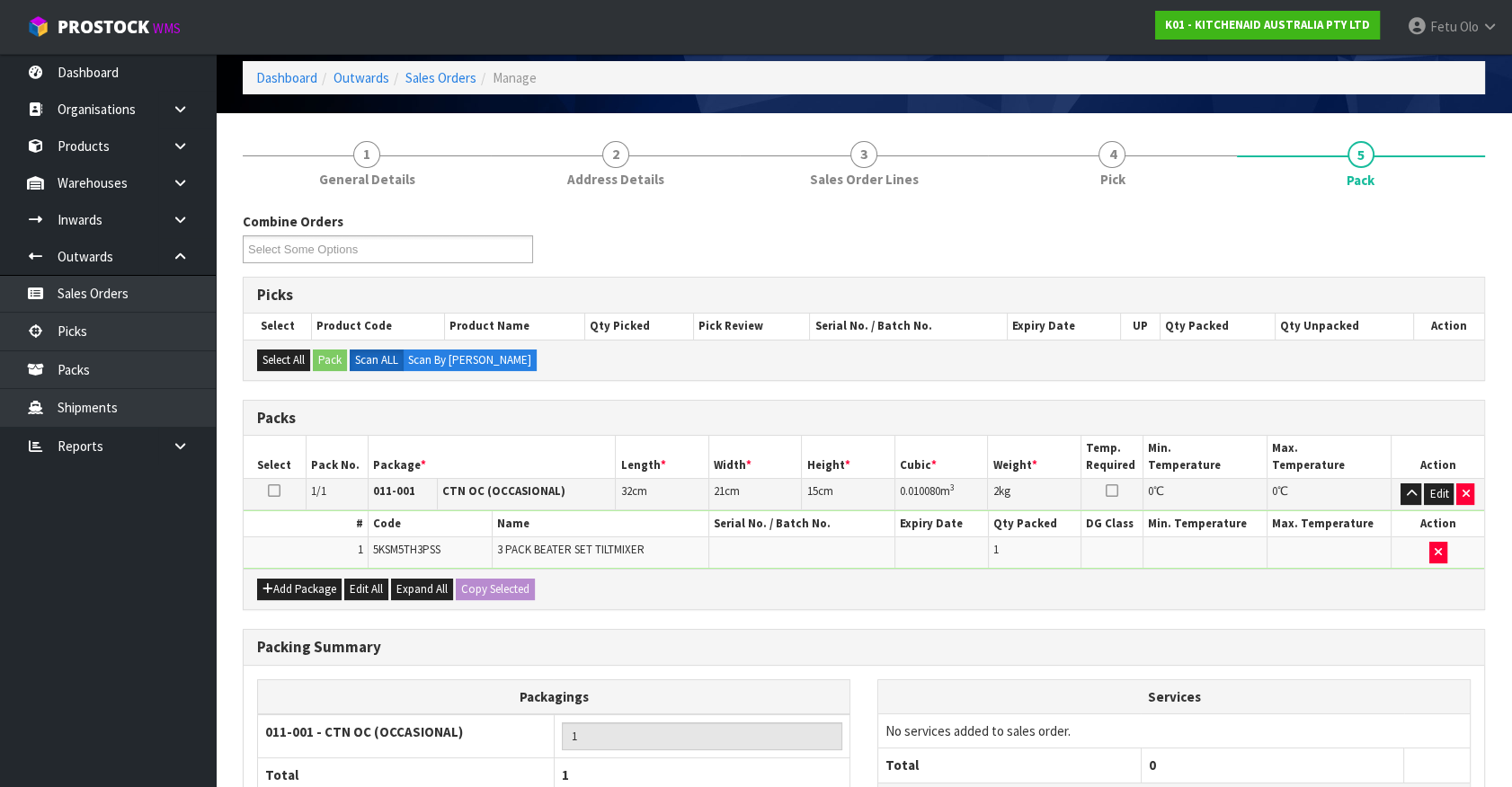 scroll, scrollTop: 234, scrollLeft: 0, axis: vertical 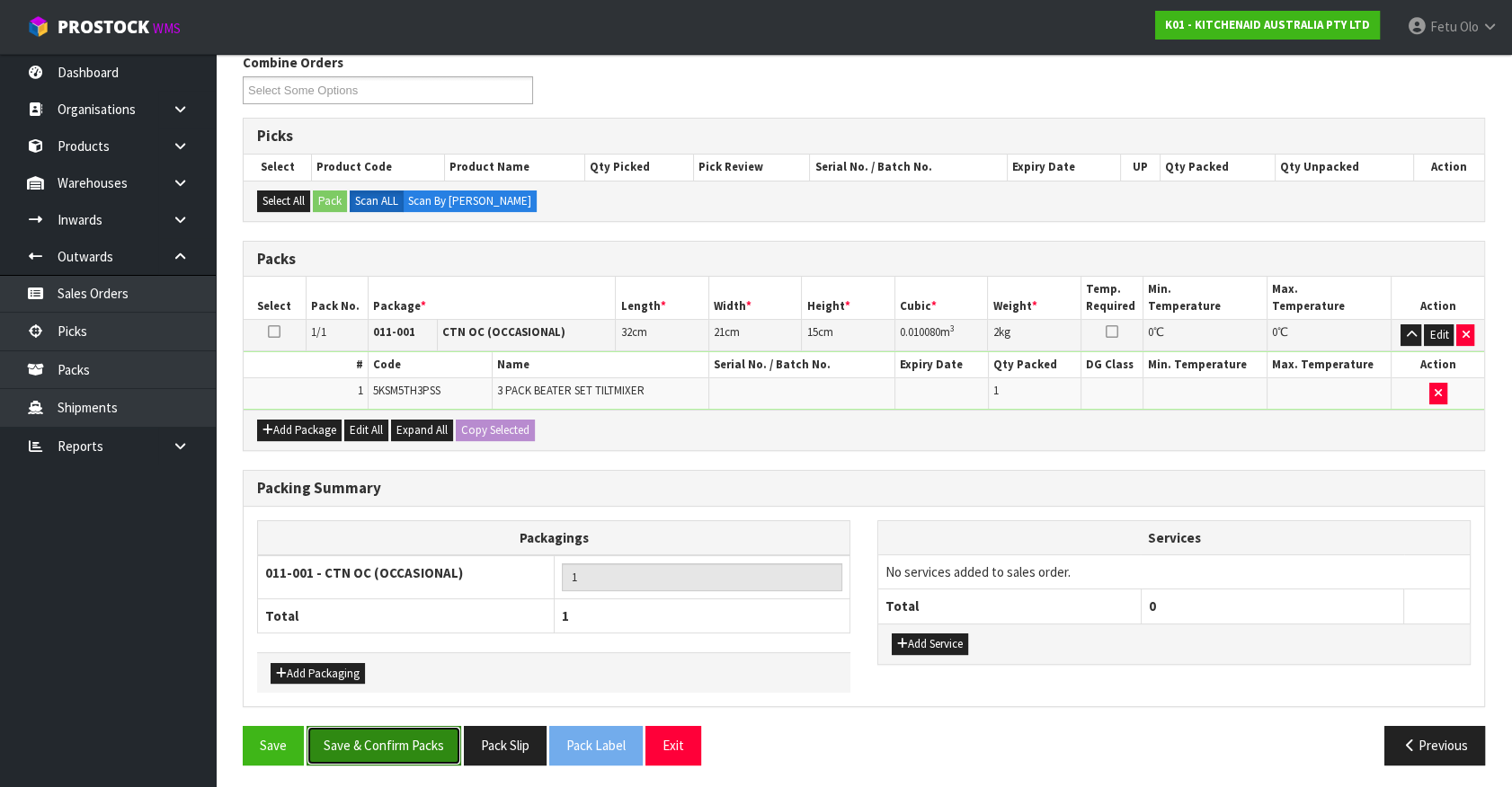 click on "Save & Confirm Packs" at bounding box center [384, 745] 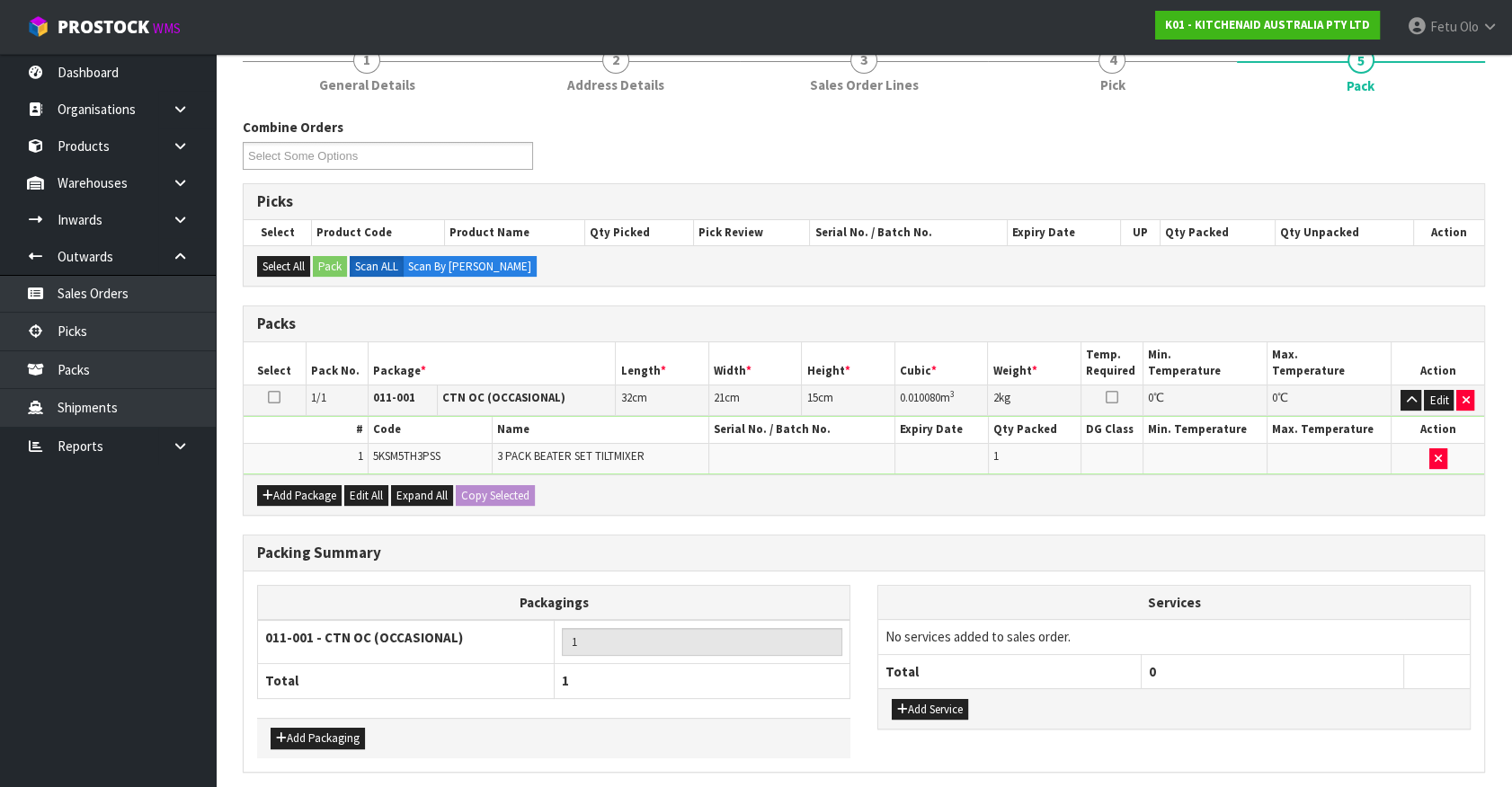 scroll, scrollTop: 0, scrollLeft: 0, axis: both 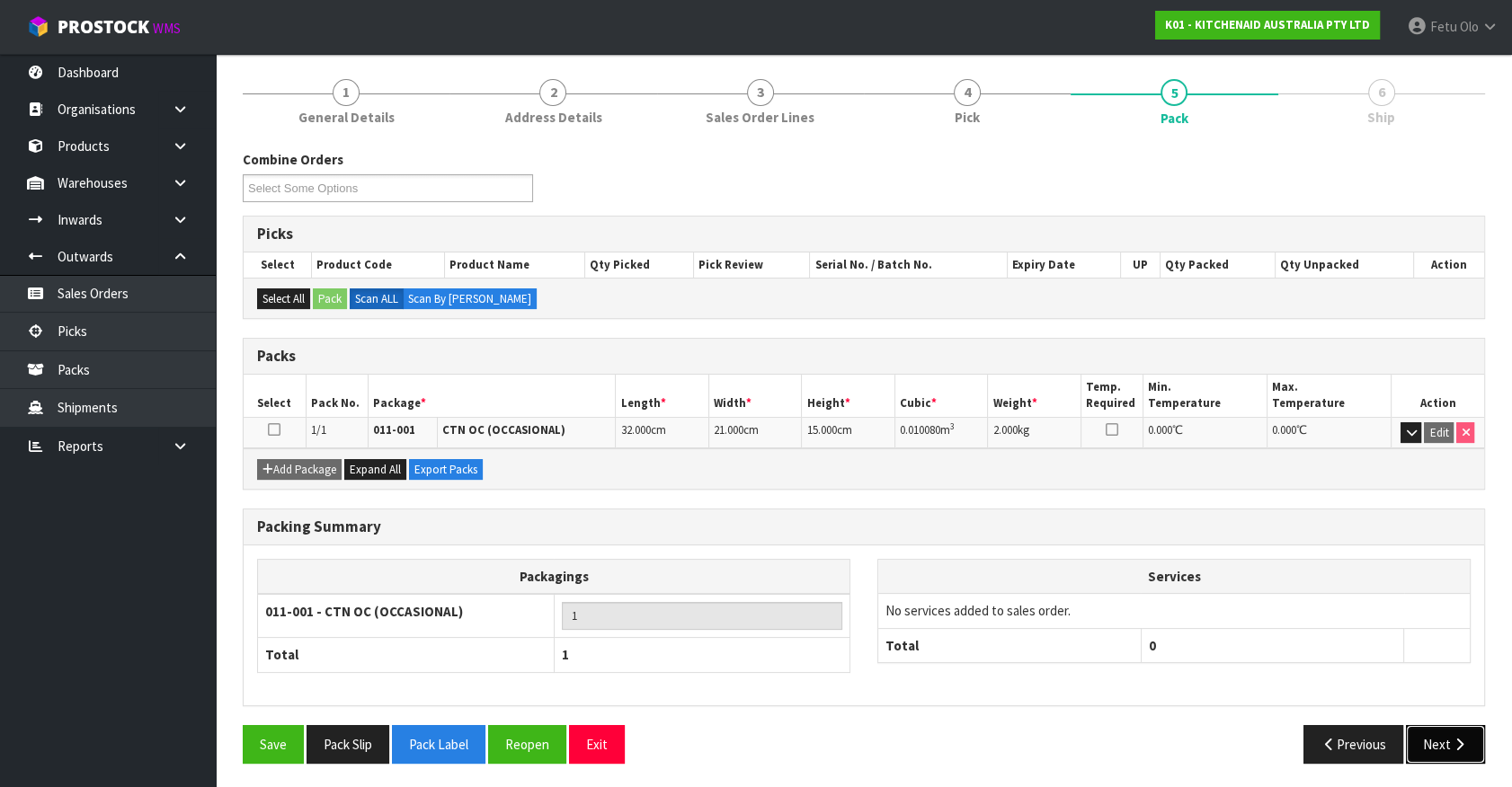 click on "Next" at bounding box center (1445, 744) 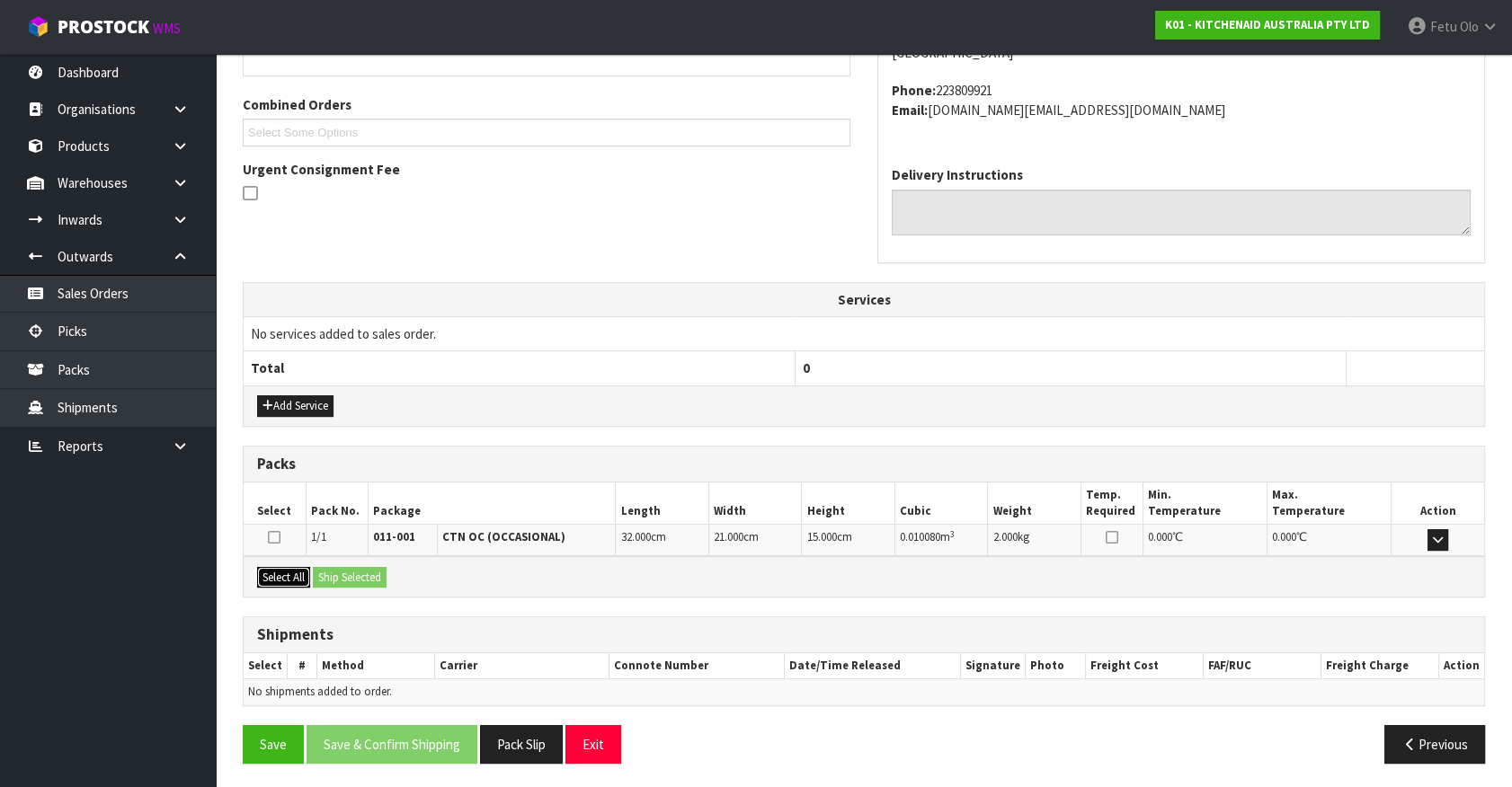 click on "Select All" at bounding box center (283, 578) 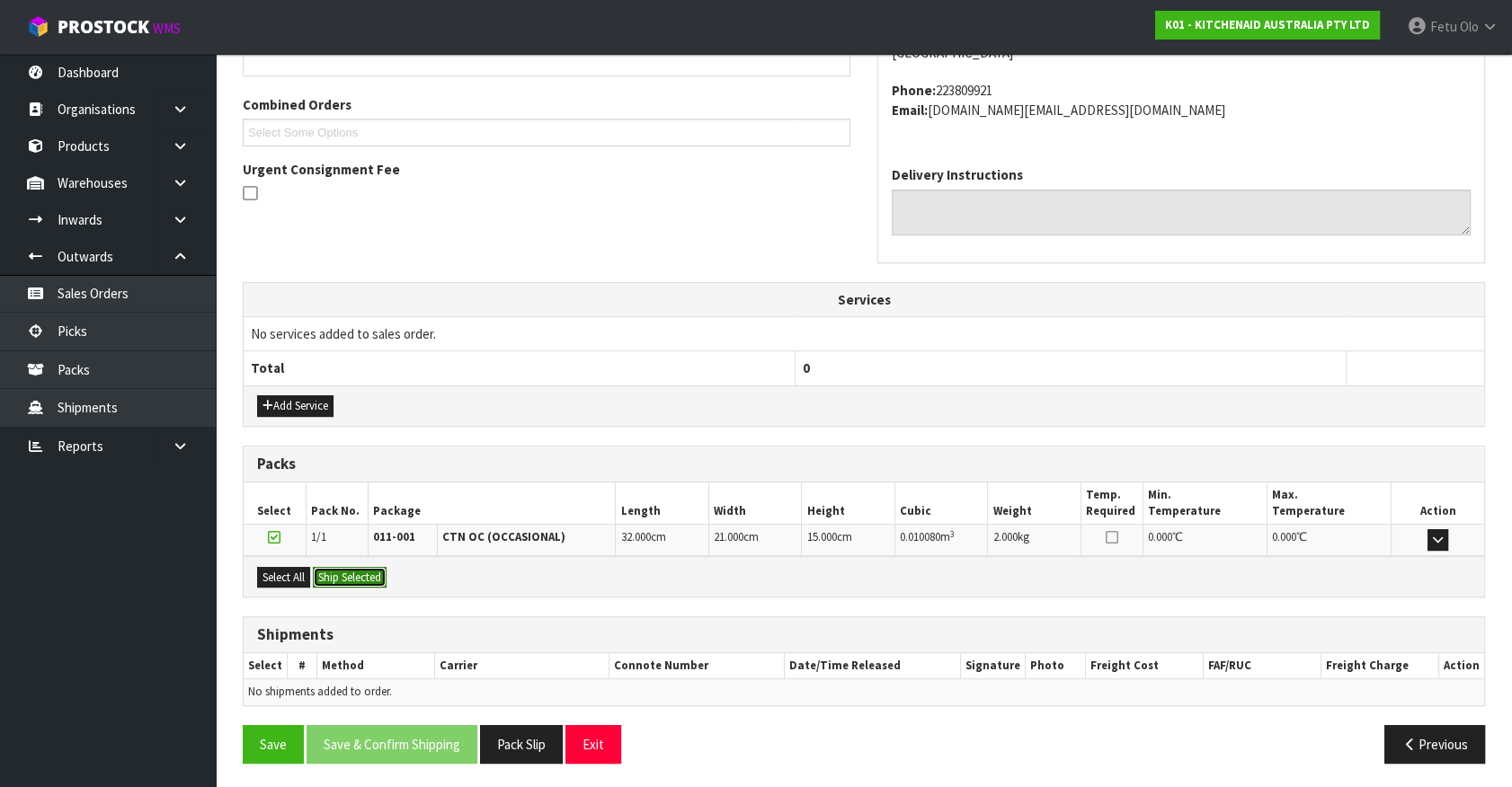 click on "Ship Selected" at bounding box center [350, 578] 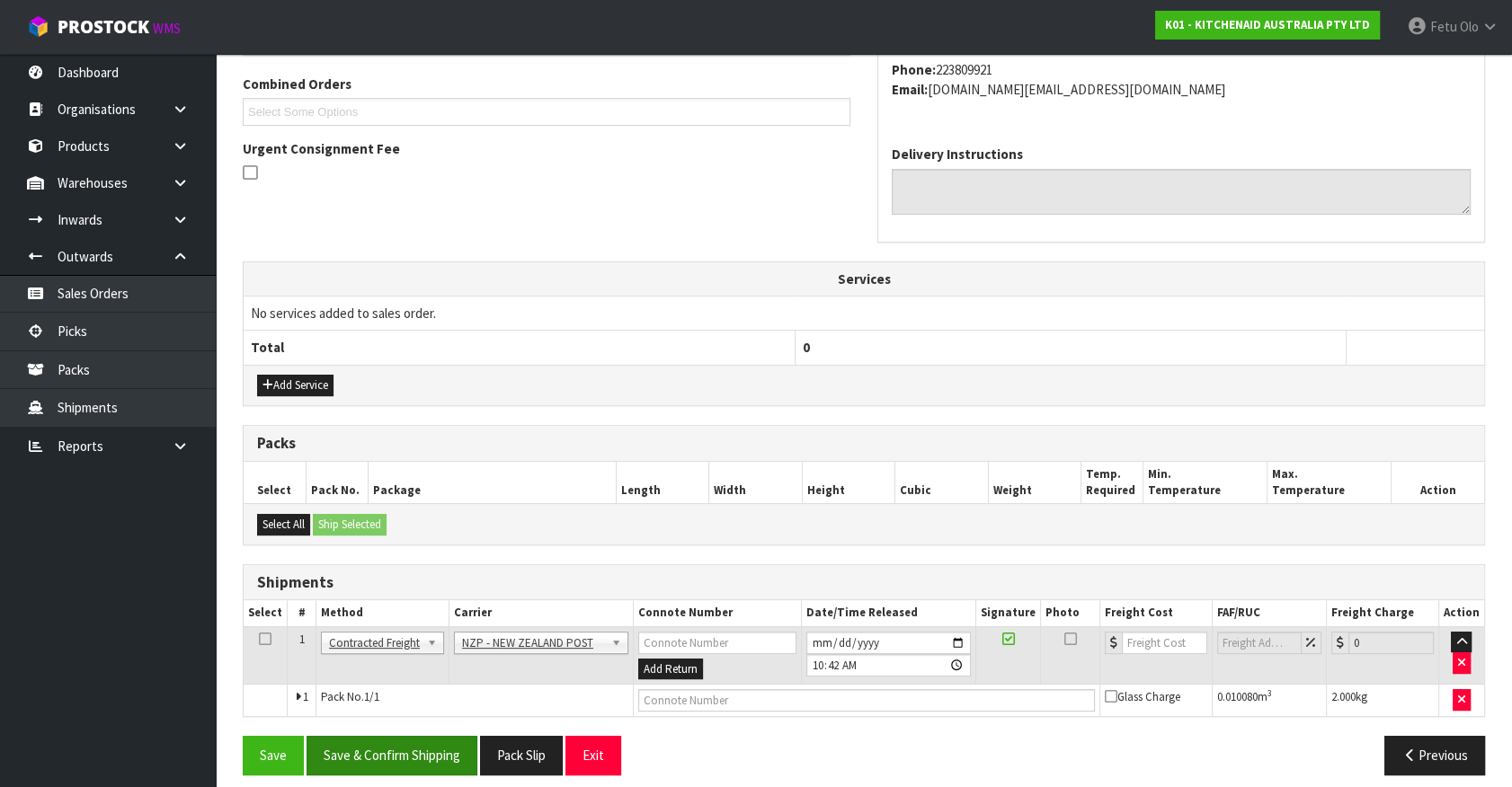 scroll, scrollTop: 468, scrollLeft: 0, axis: vertical 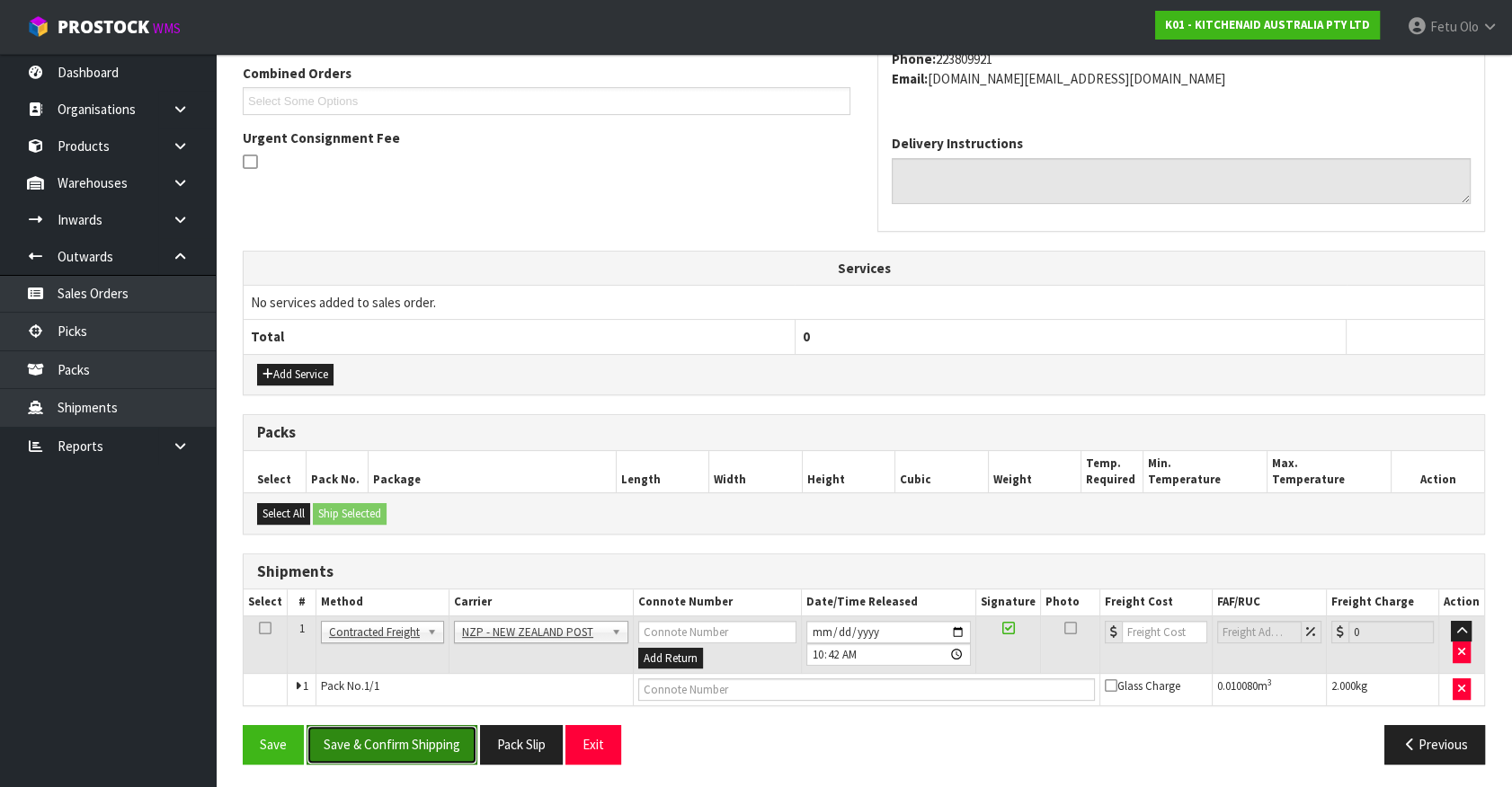 click on "Save & Confirm Shipping" at bounding box center [392, 744] 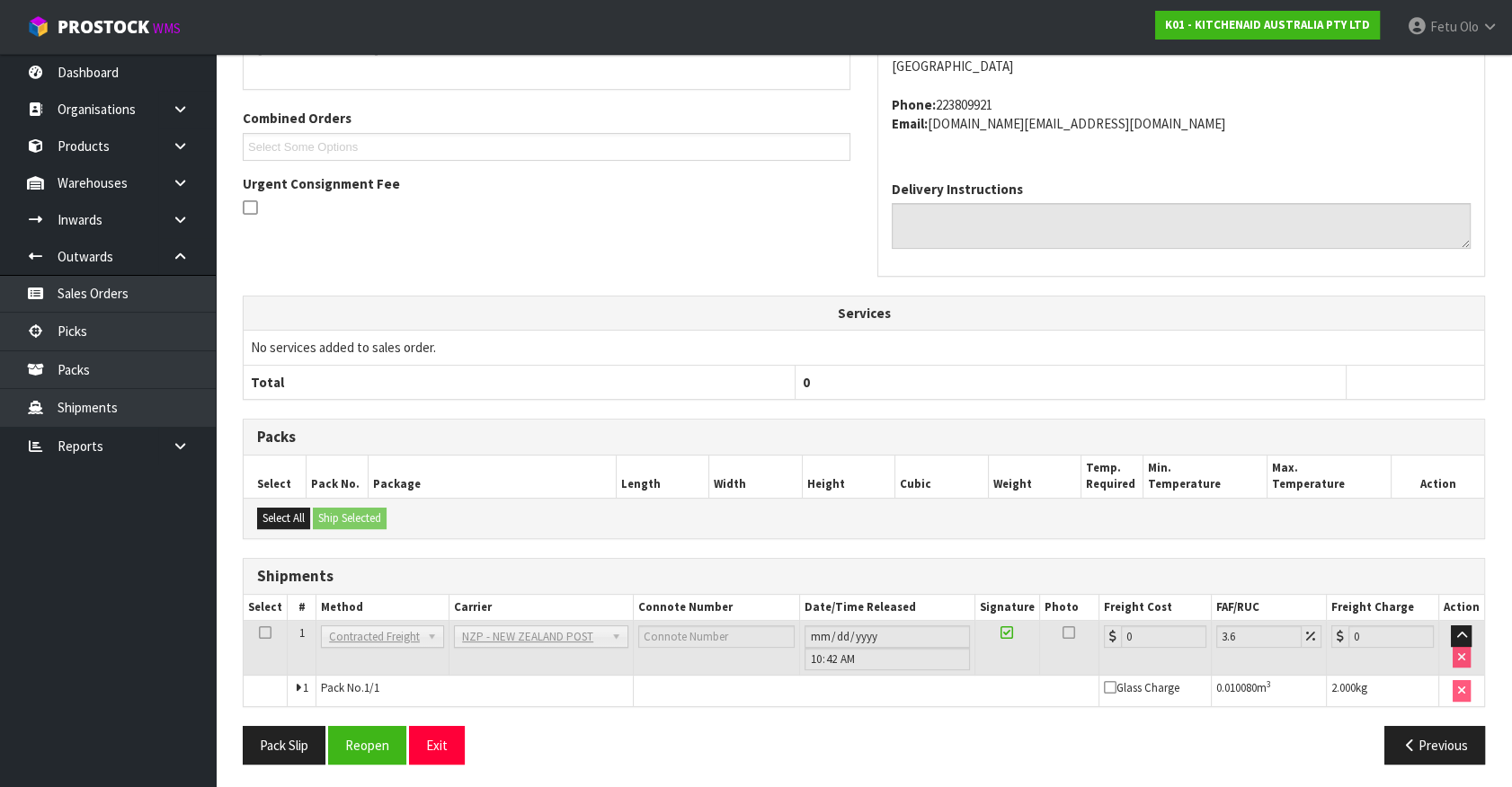 scroll, scrollTop: 443, scrollLeft: 0, axis: vertical 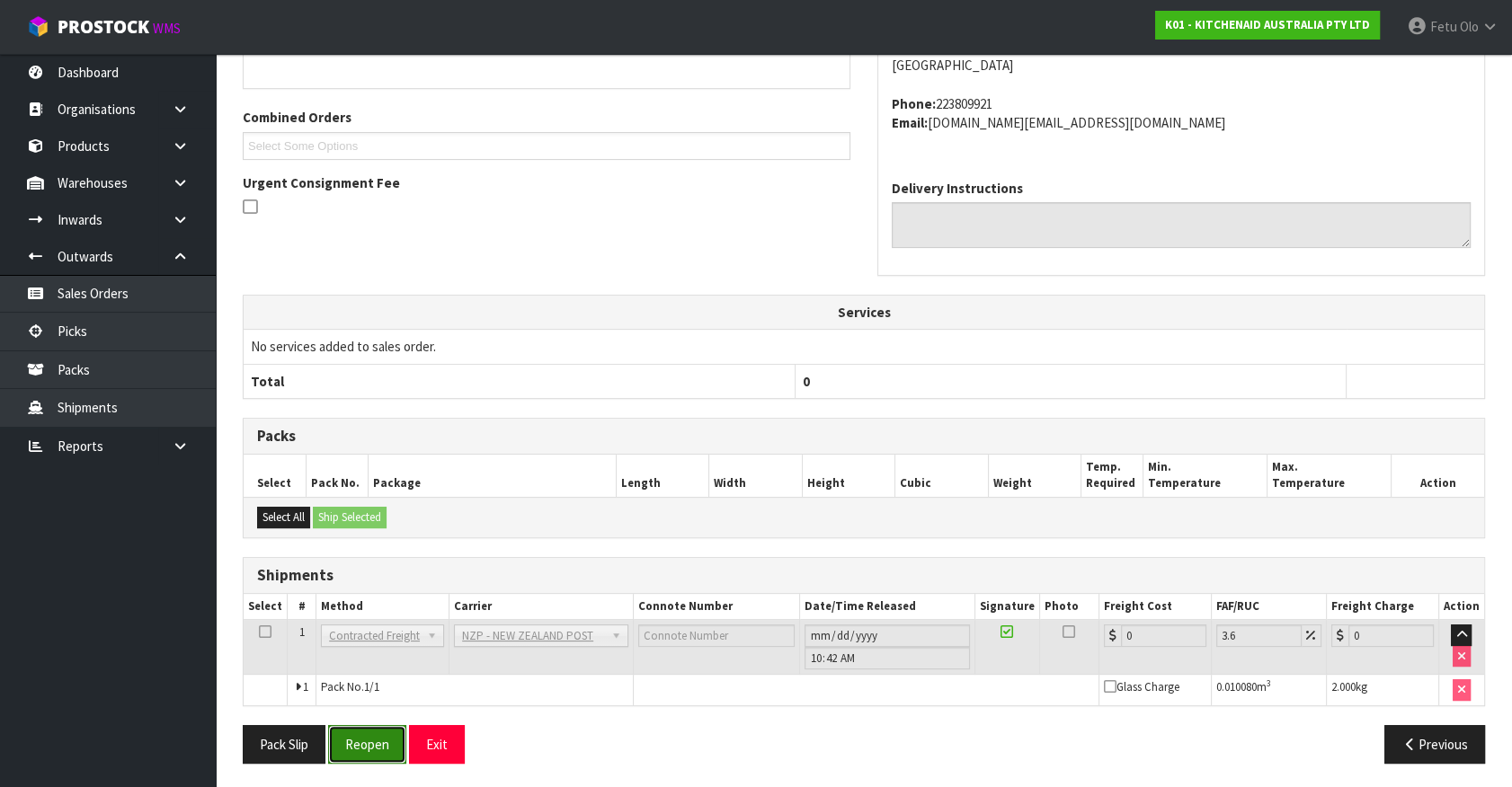 click on "Reopen" at bounding box center (367, 744) 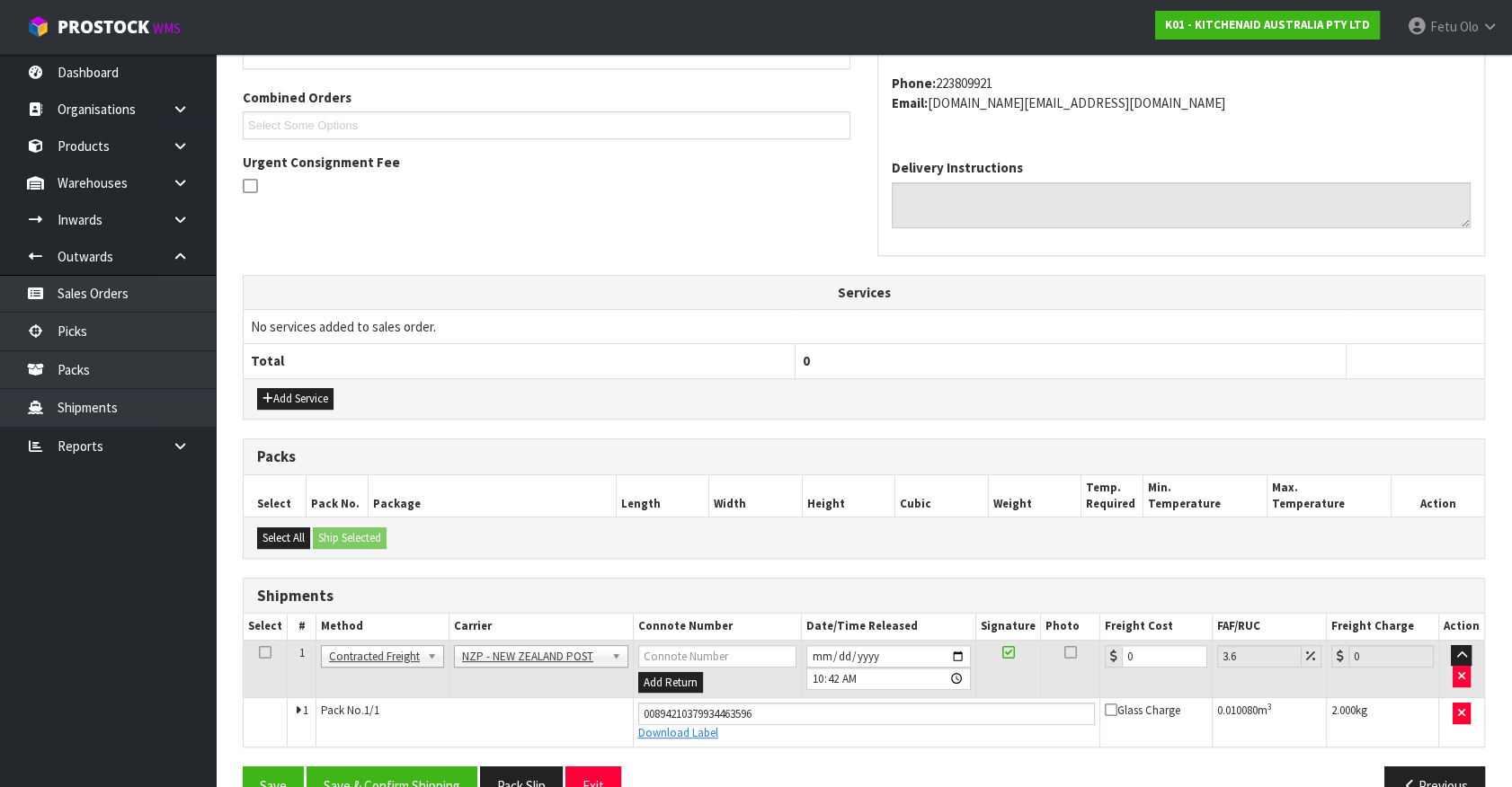 scroll, scrollTop: 485, scrollLeft: 0, axis: vertical 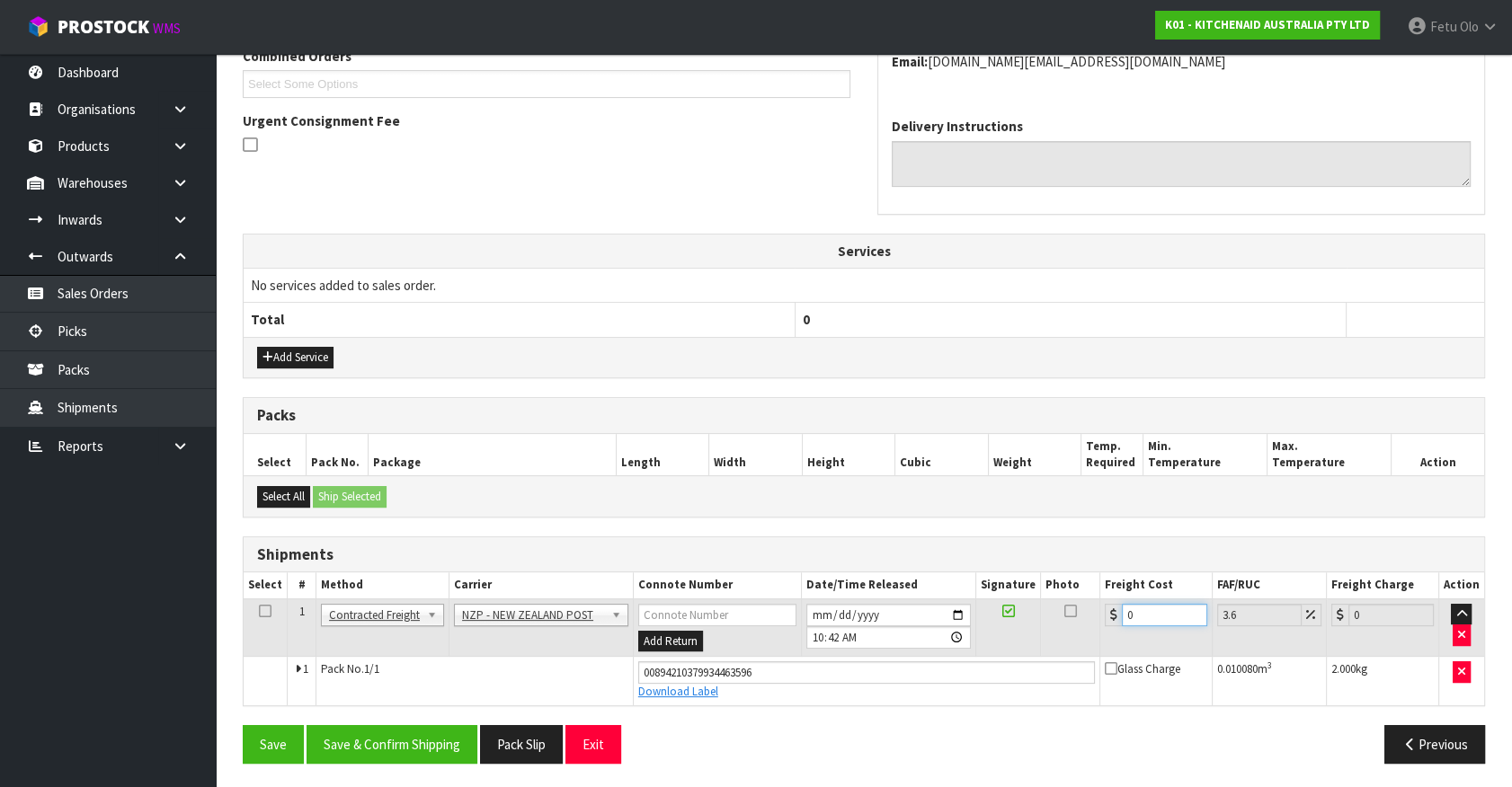 drag, startPoint x: 1151, startPoint y: 611, endPoint x: 689, endPoint y: 737, distance: 478.87368 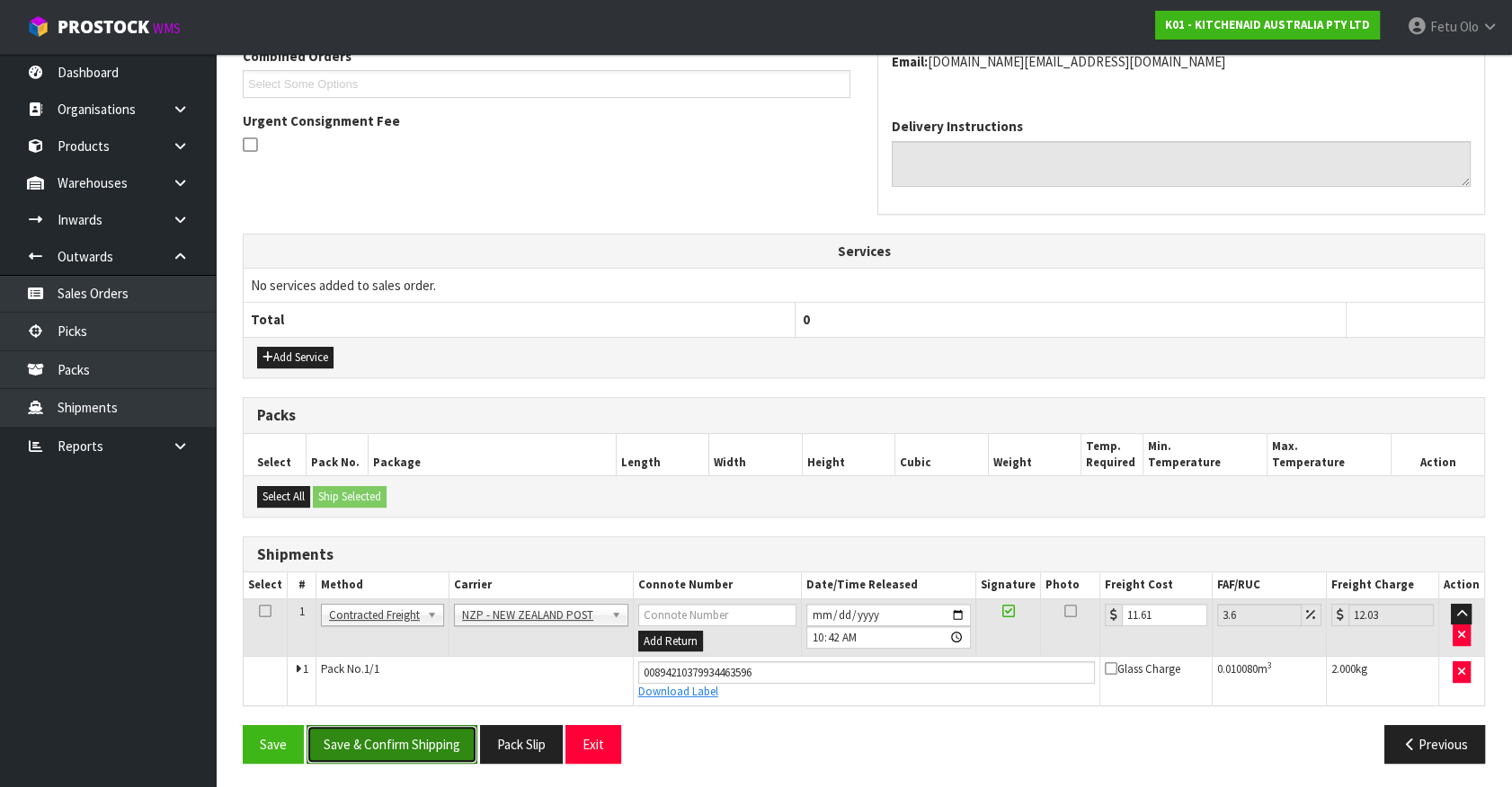 click on "Save & Confirm Shipping" at bounding box center (392, 744) 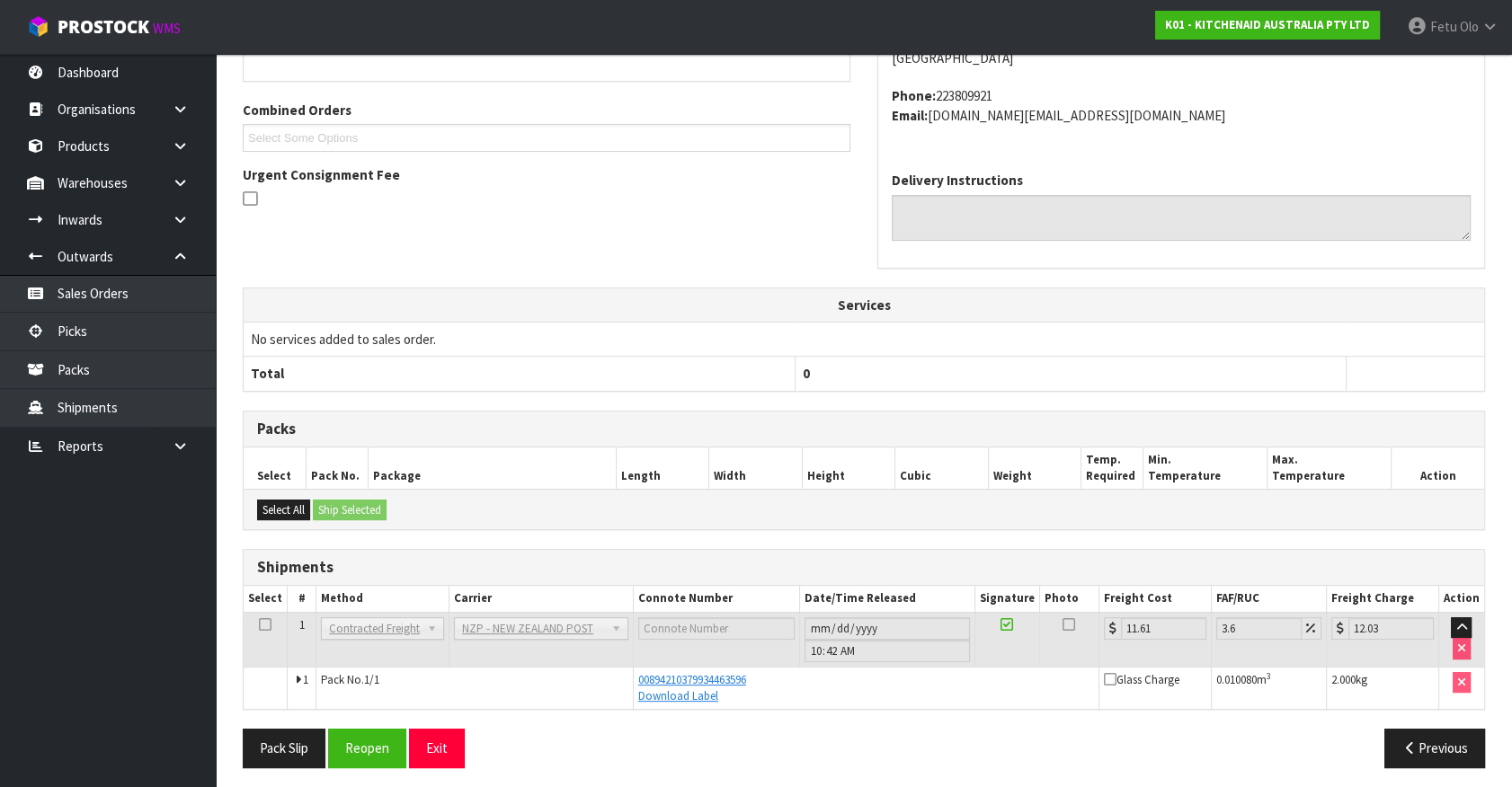 scroll, scrollTop: 354, scrollLeft: 0, axis: vertical 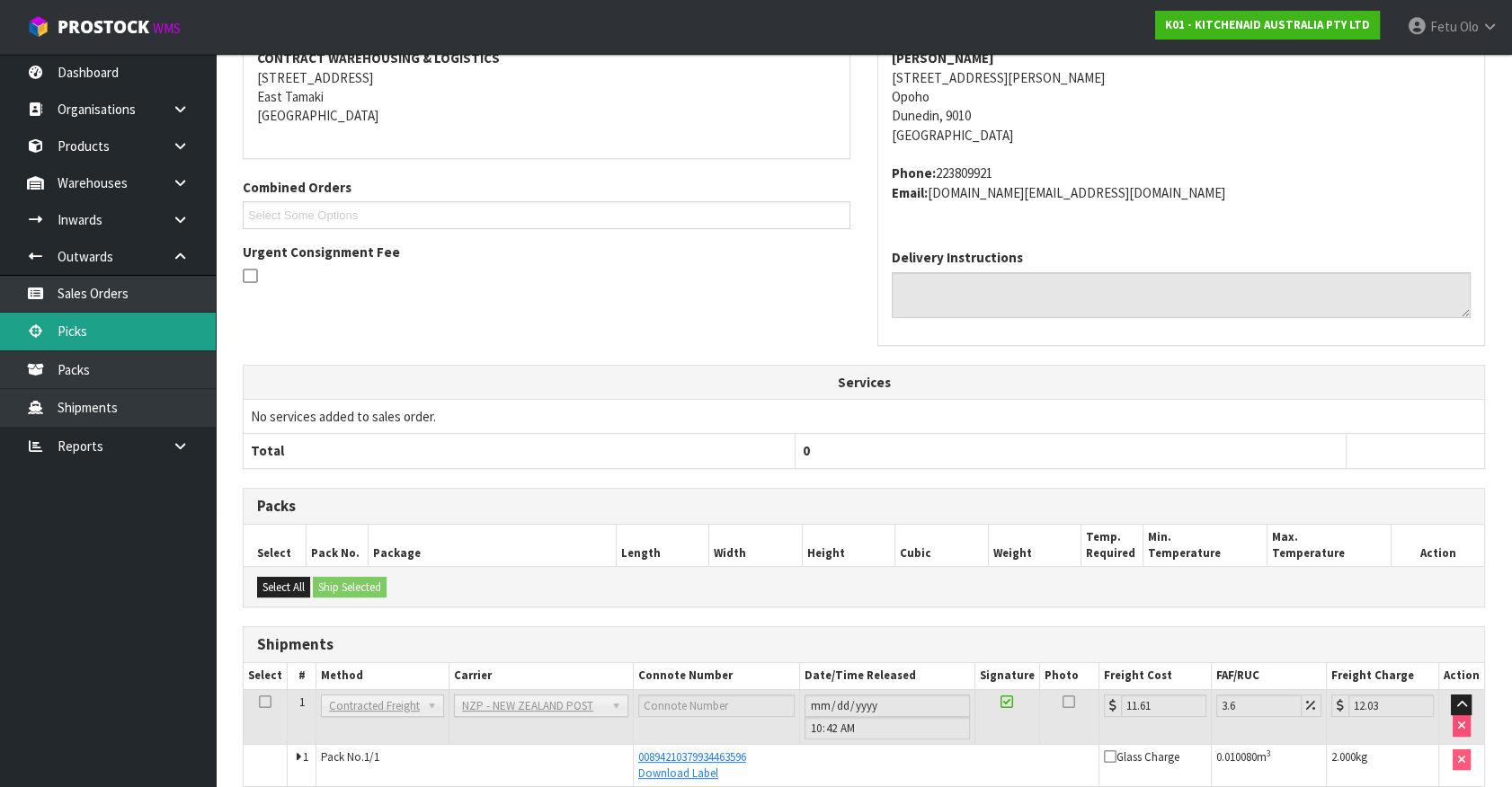 click on "Picks" at bounding box center (108, 331) 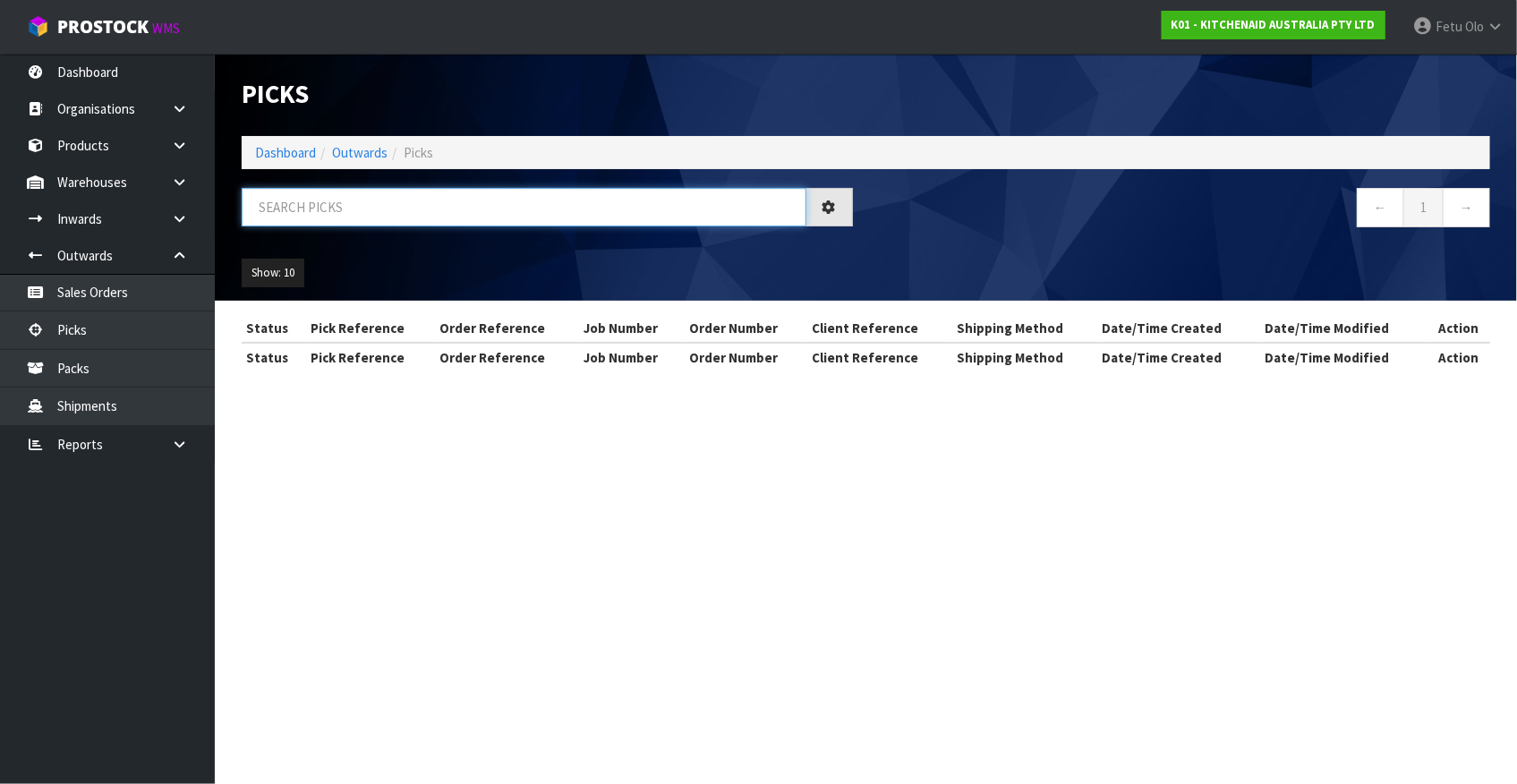 click at bounding box center (524, 207) 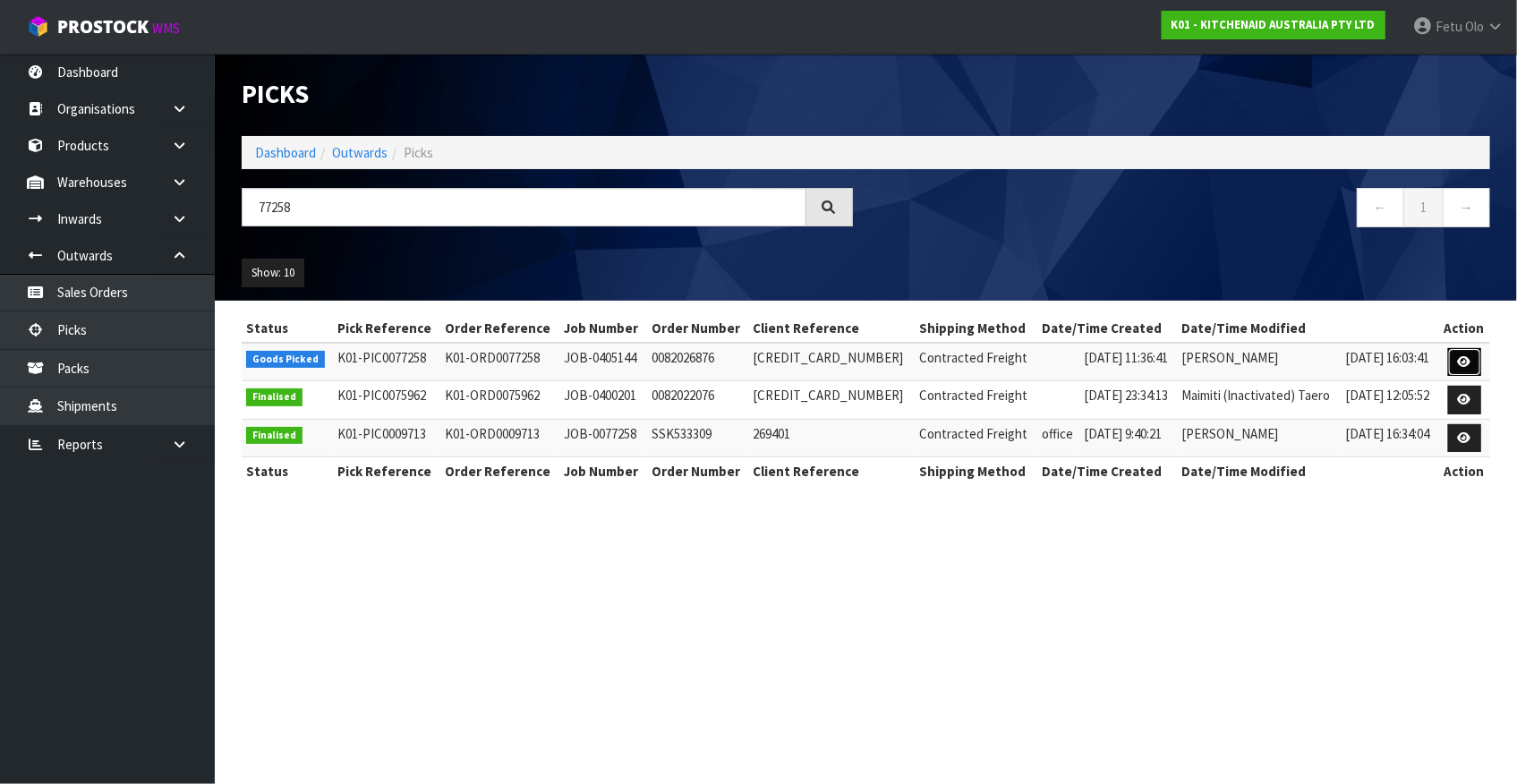 click at bounding box center [1464, 362] 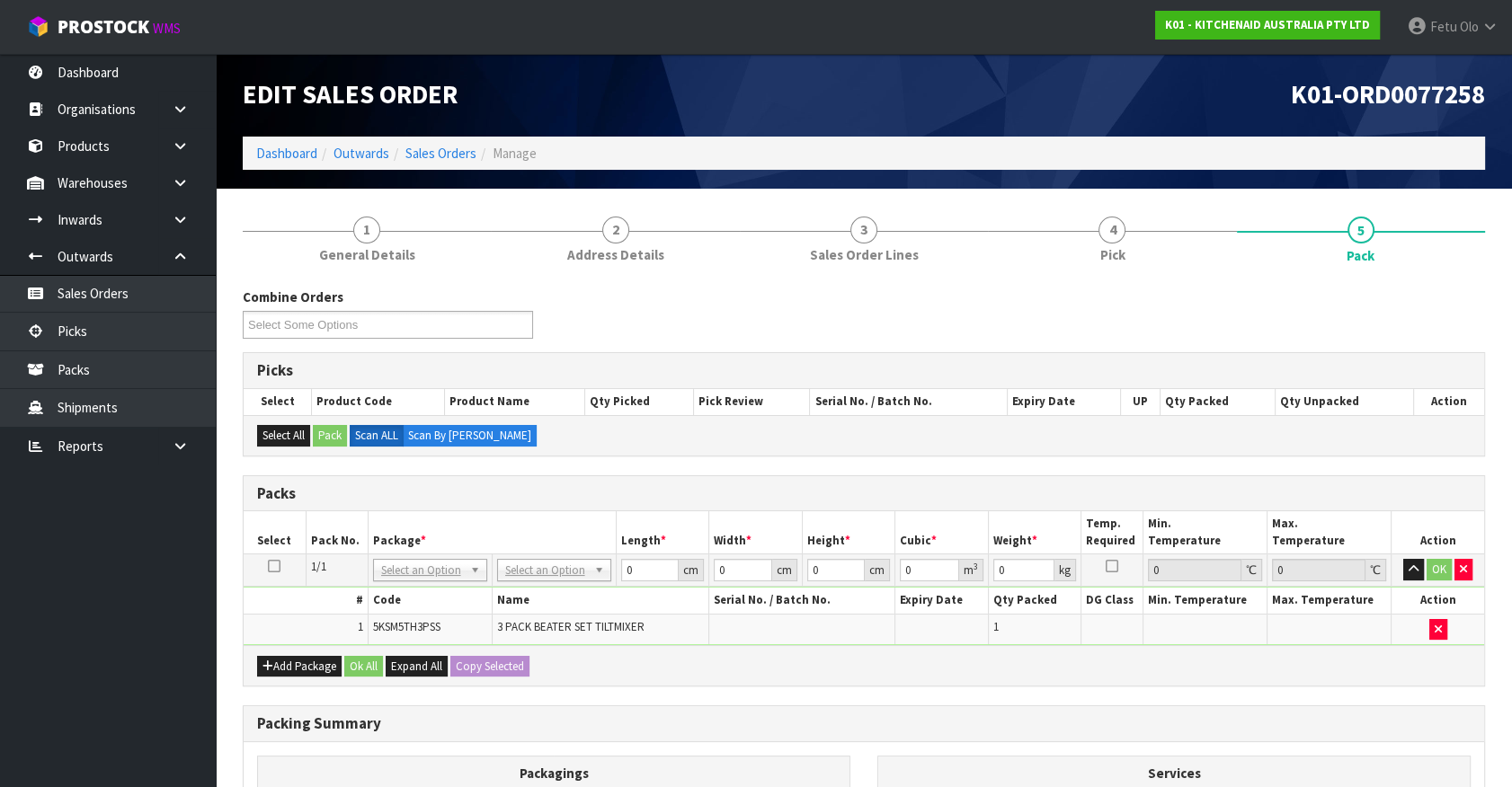 drag, startPoint x: 443, startPoint y: 571, endPoint x: 431, endPoint y: 602, distance: 33.24154 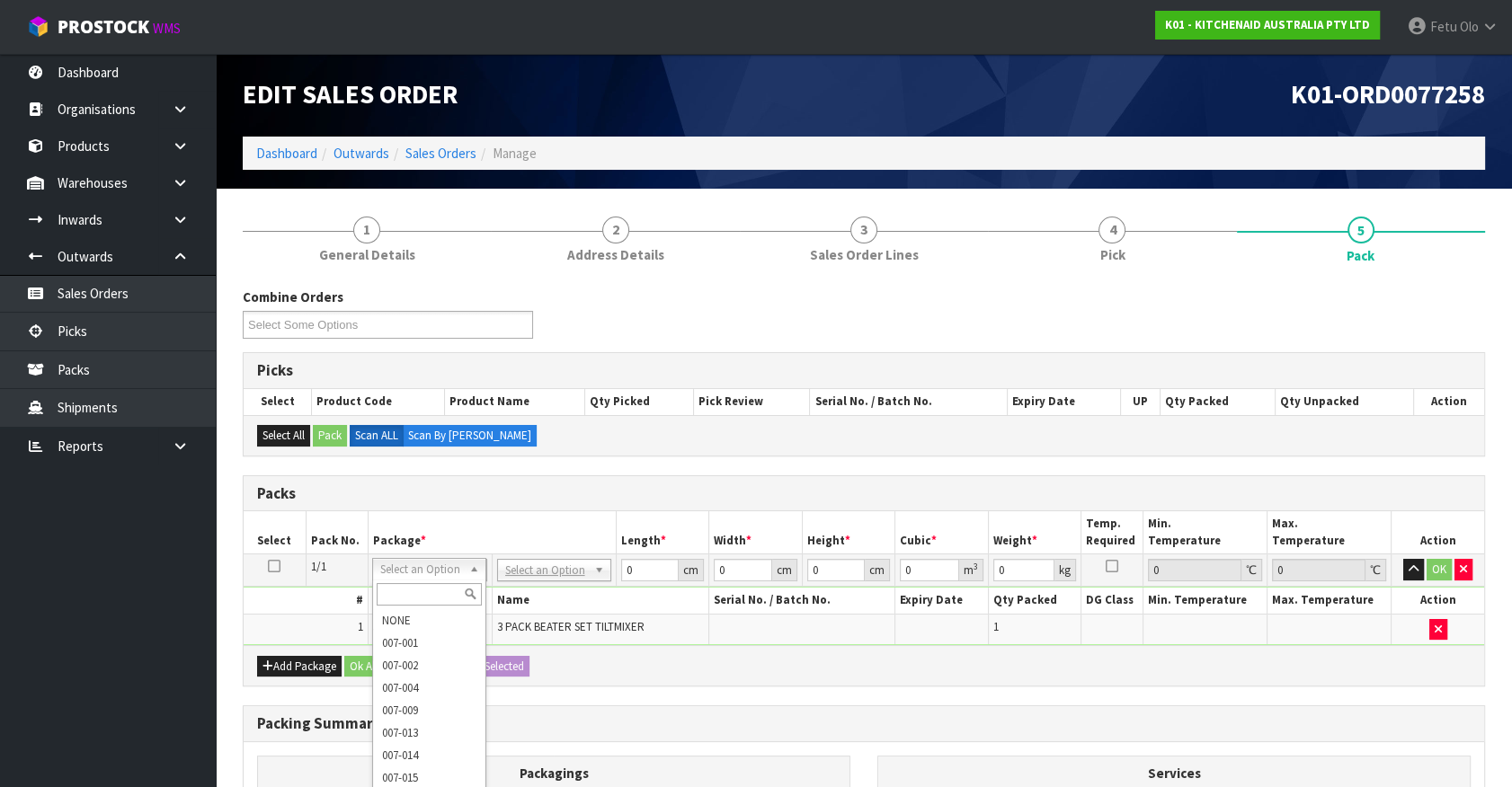 drag, startPoint x: 424, startPoint y: 597, endPoint x: 413, endPoint y: 587, distance: 14.866069 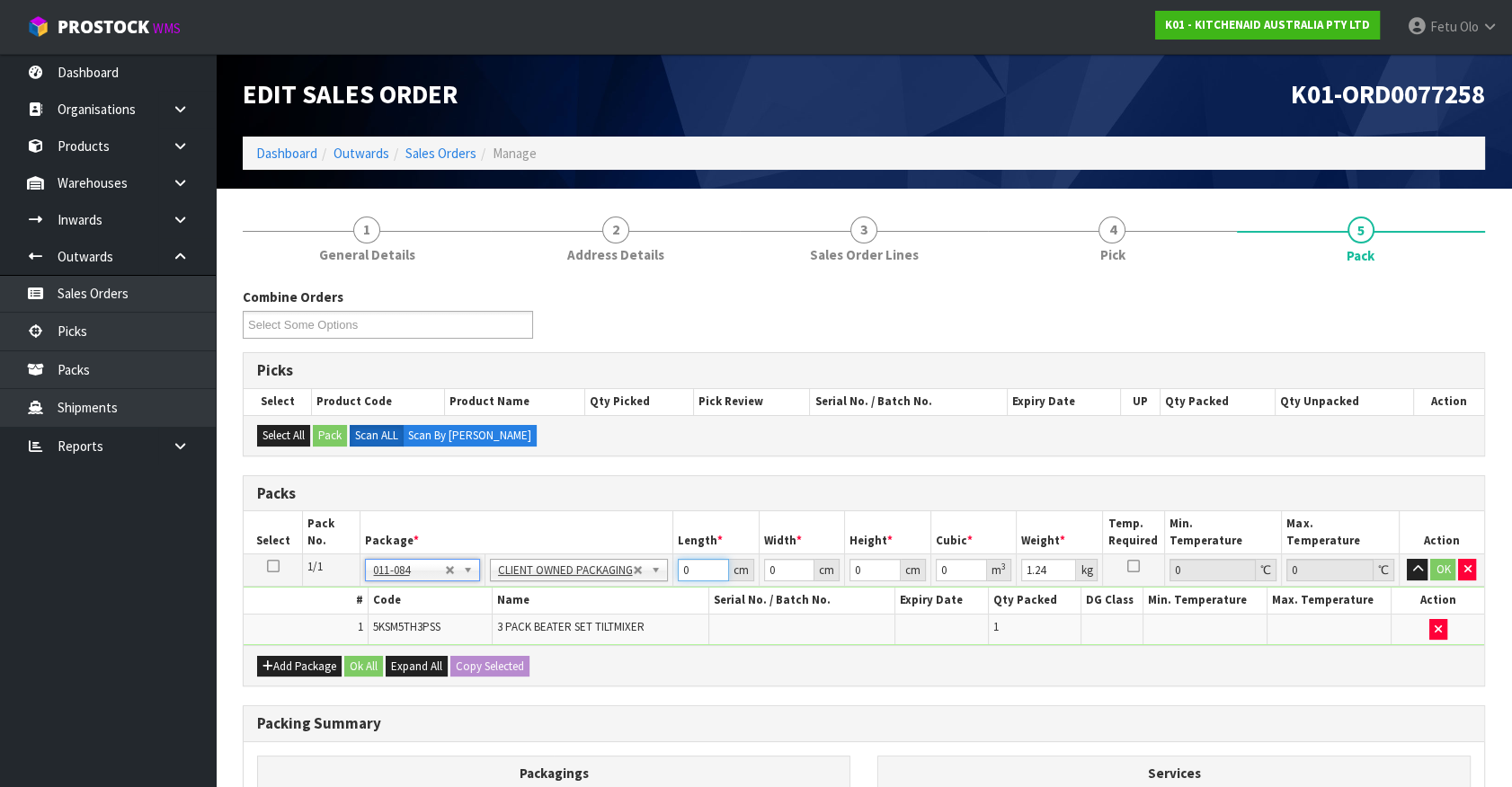 drag, startPoint x: 692, startPoint y: 570, endPoint x: 232, endPoint y: 729, distance: 486.7042 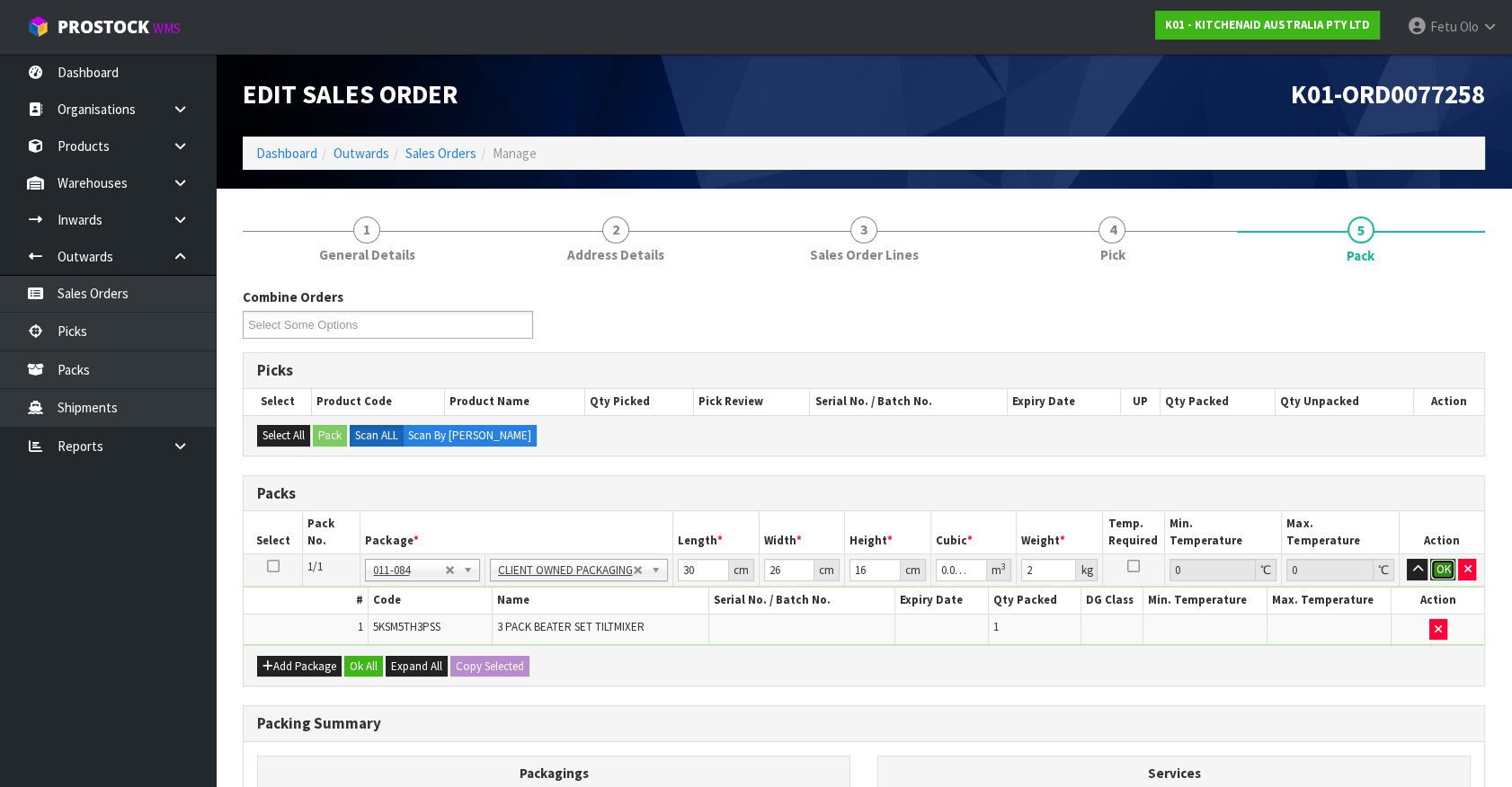 click on "OK" at bounding box center [1443, 570] 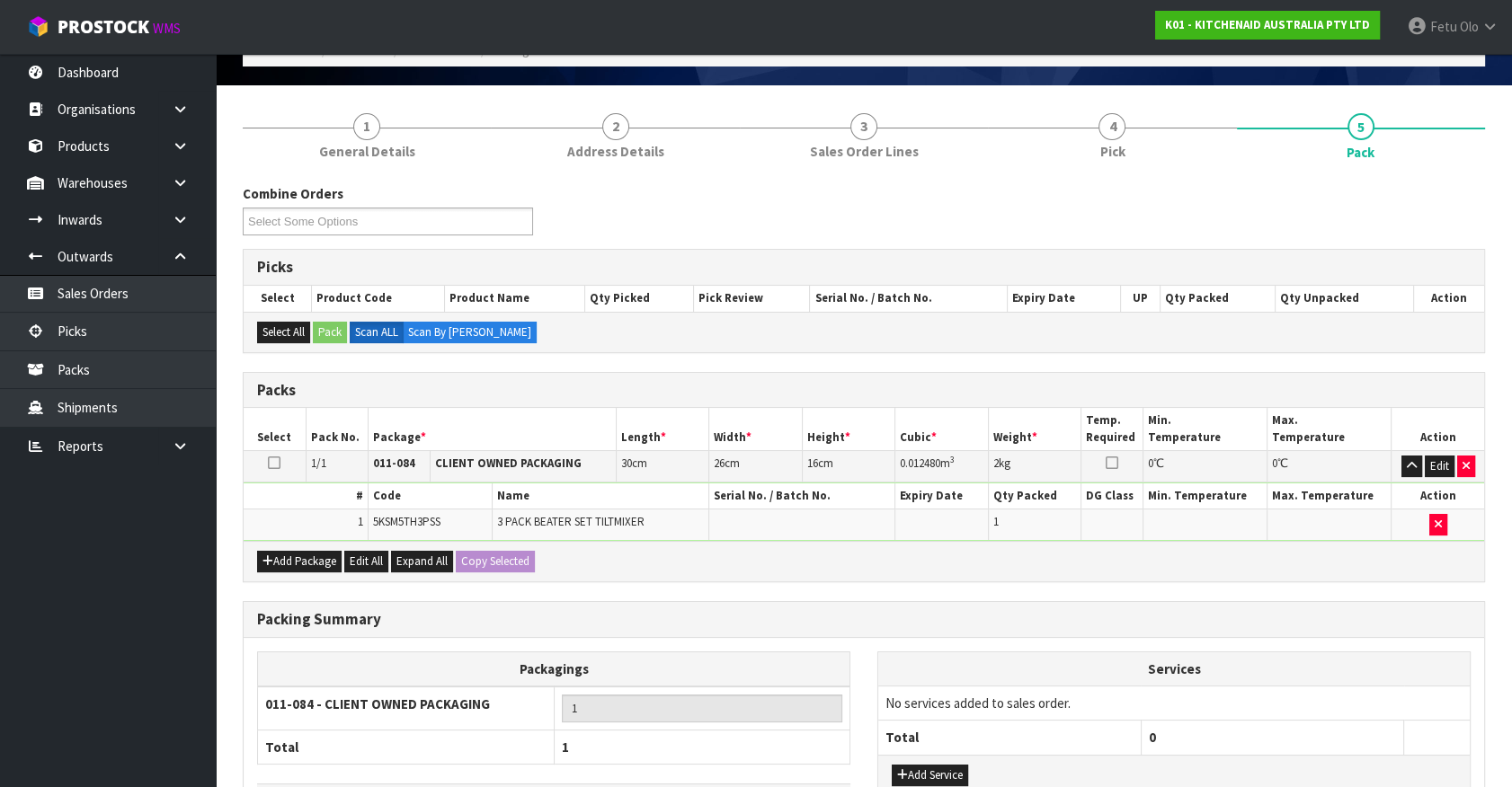 scroll, scrollTop: 234, scrollLeft: 0, axis: vertical 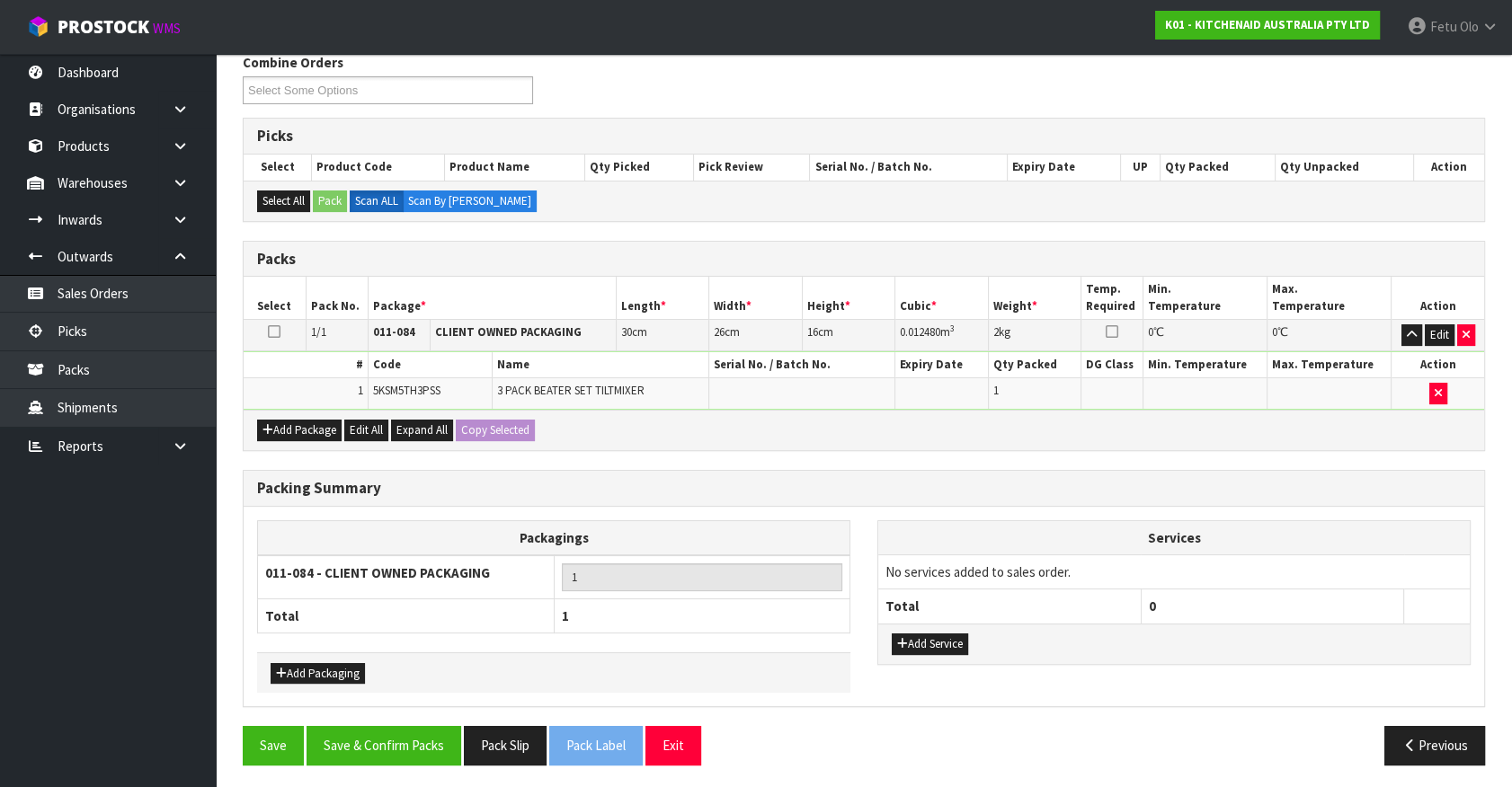 click on "Packing Summary
Packagings
011-084 - CLIENT OWNED PACKAGING
1
Total
1
Add Packaging
Services
No services added to sales order.
Total
0" at bounding box center [864, 598] 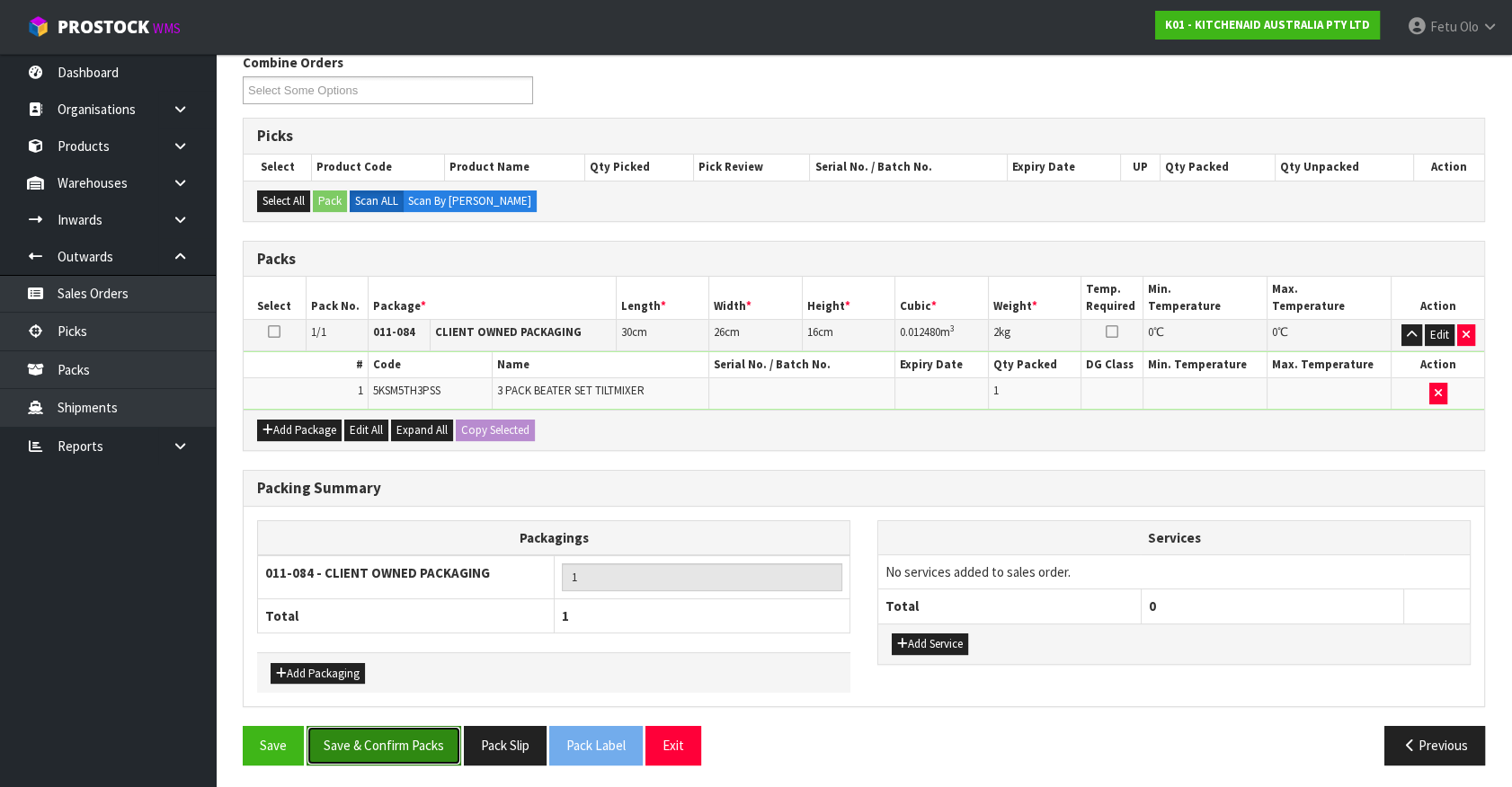 click on "Save & Confirm Packs" at bounding box center (384, 745) 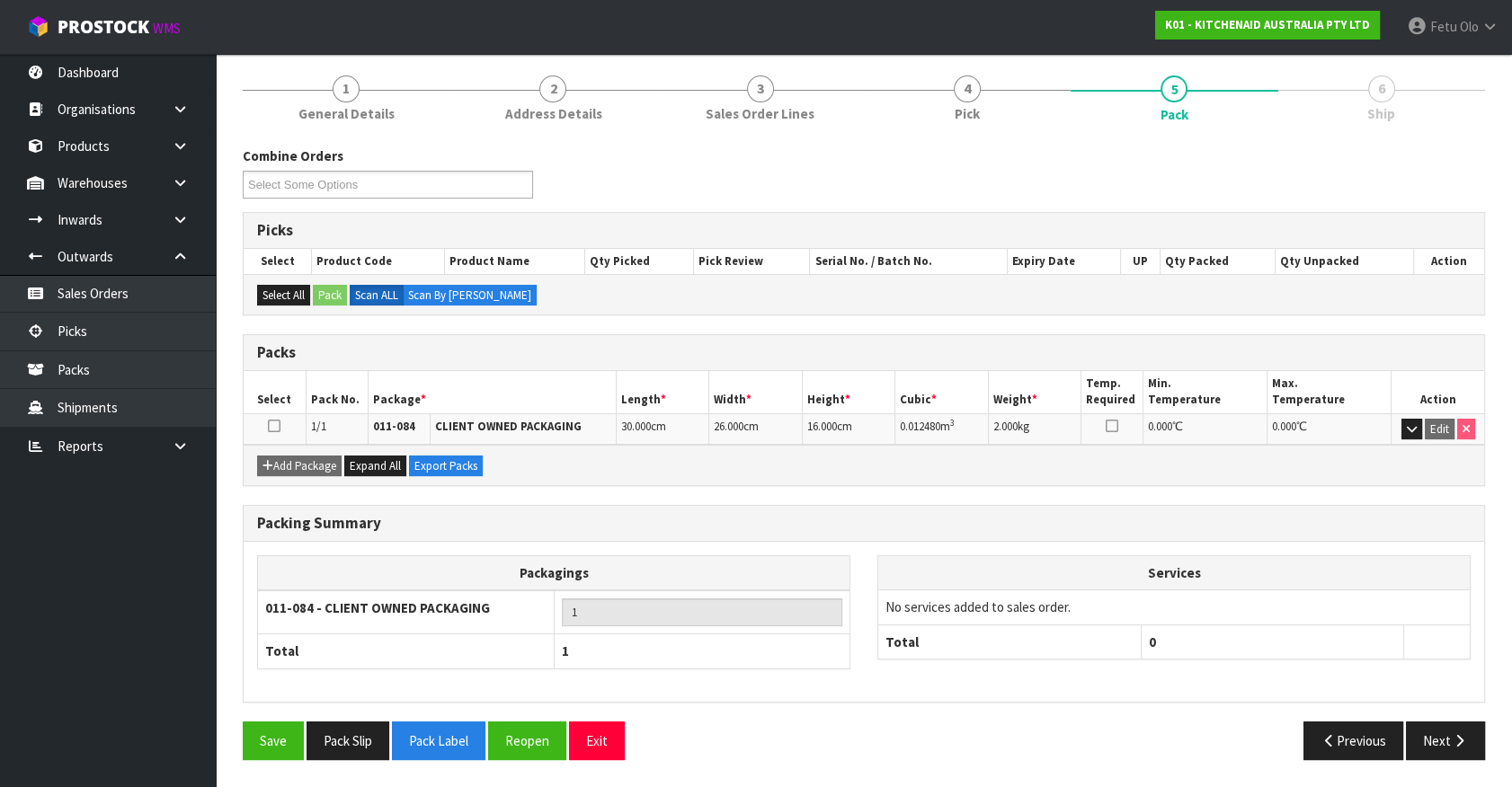 scroll, scrollTop: 202, scrollLeft: 0, axis: vertical 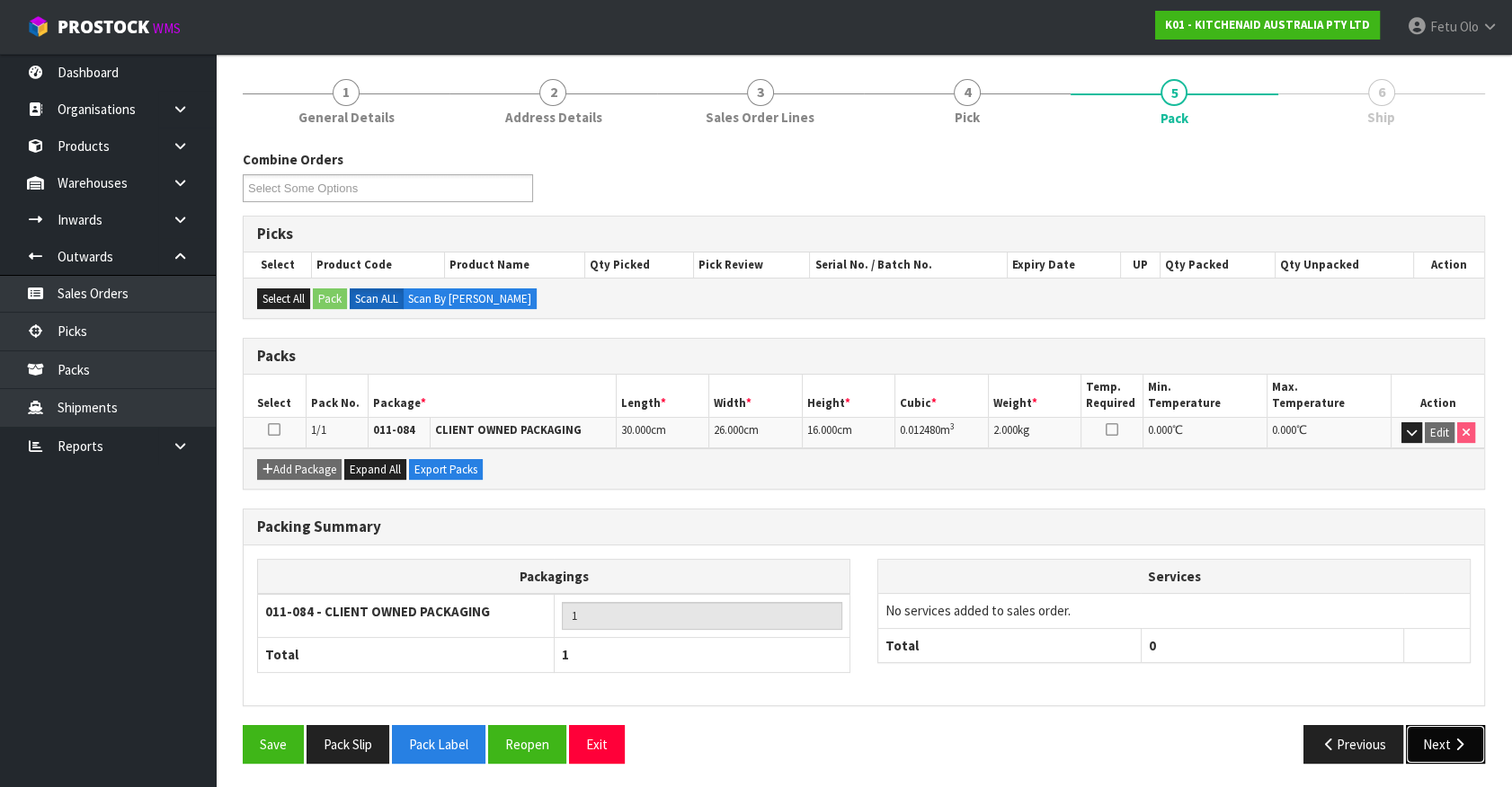 click on "Next" at bounding box center (1445, 744) 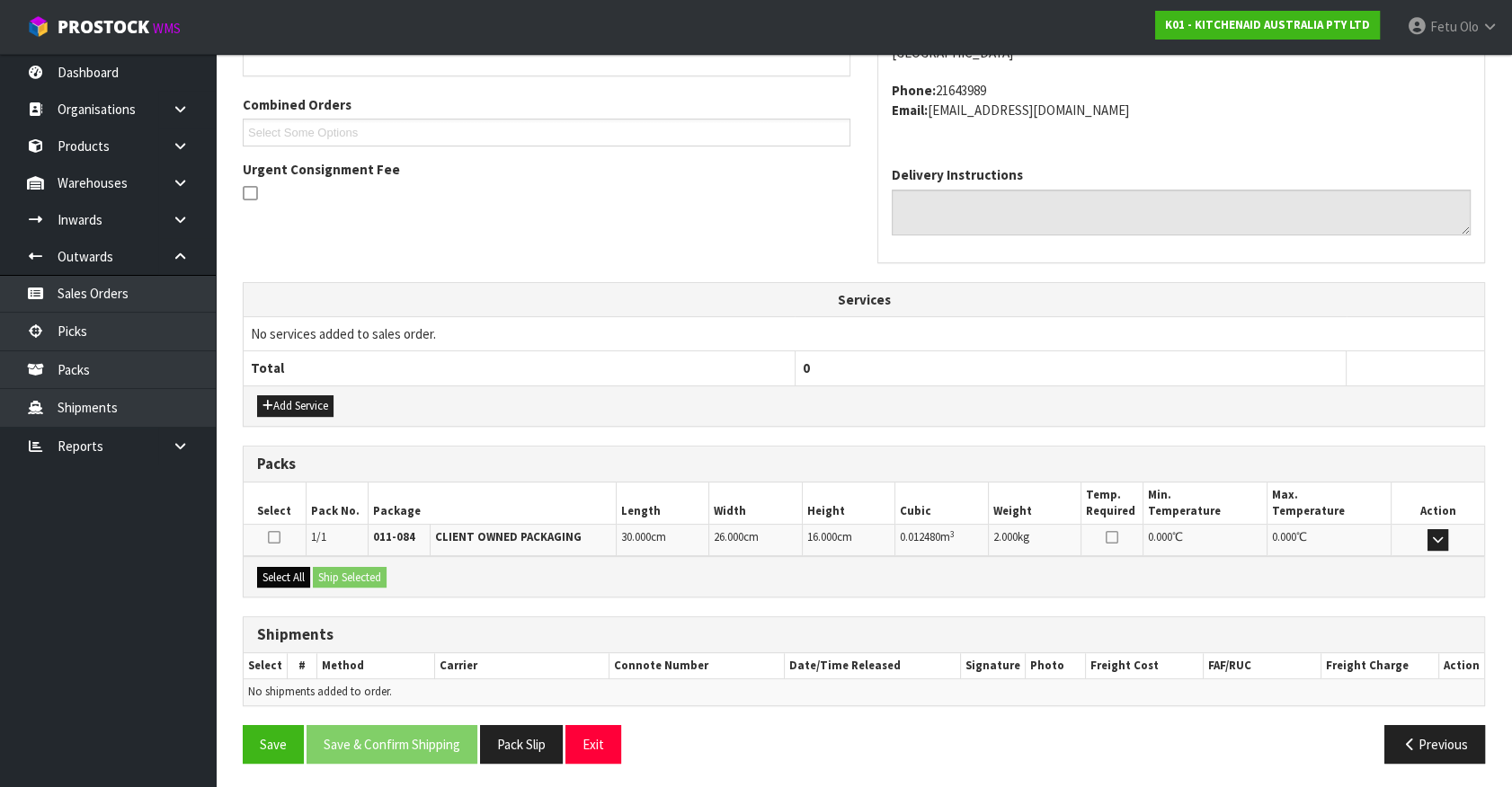 scroll, scrollTop: 355, scrollLeft: 0, axis: vertical 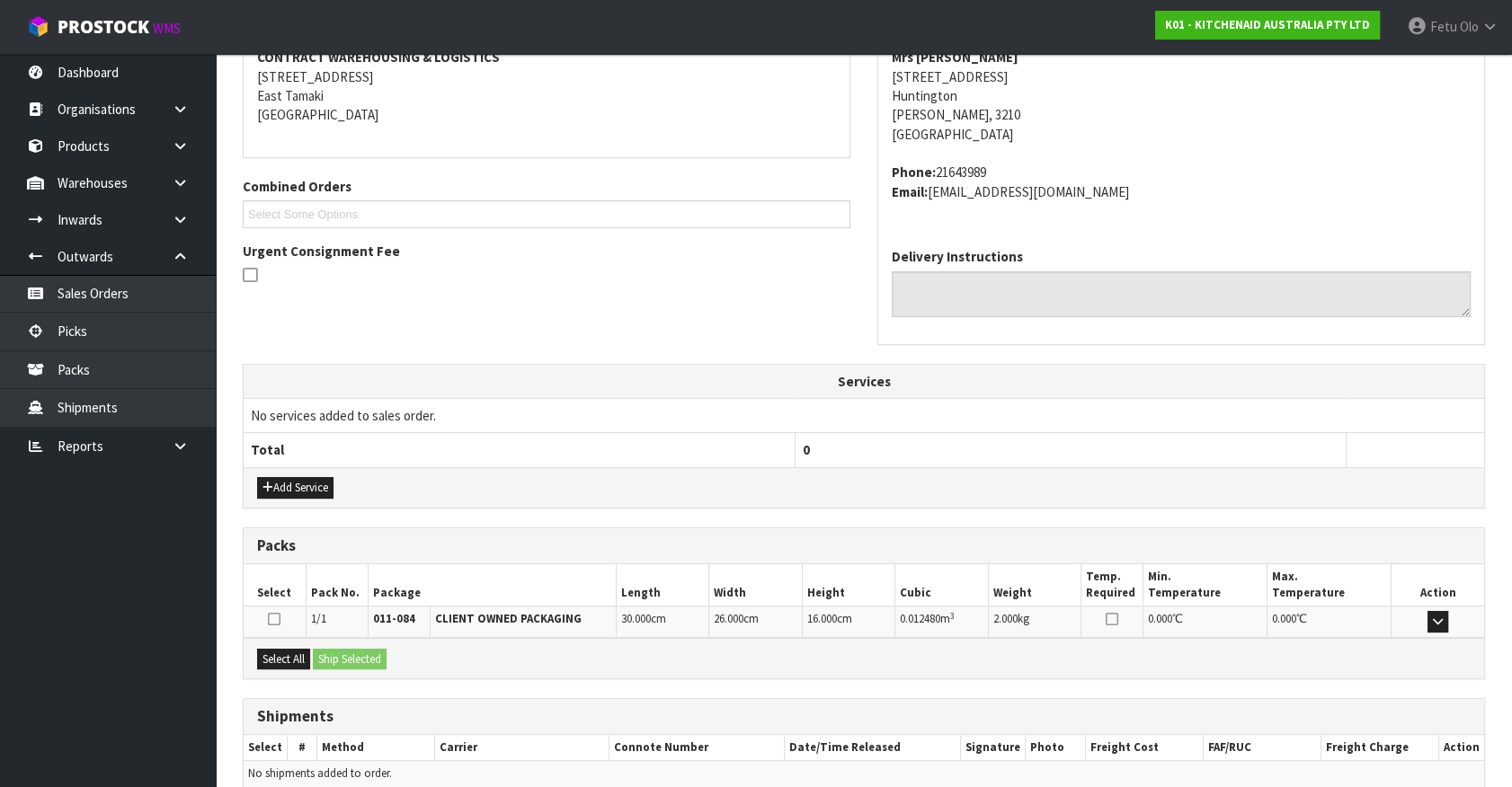 click on "Select All
Ship Selected" at bounding box center (864, 658) 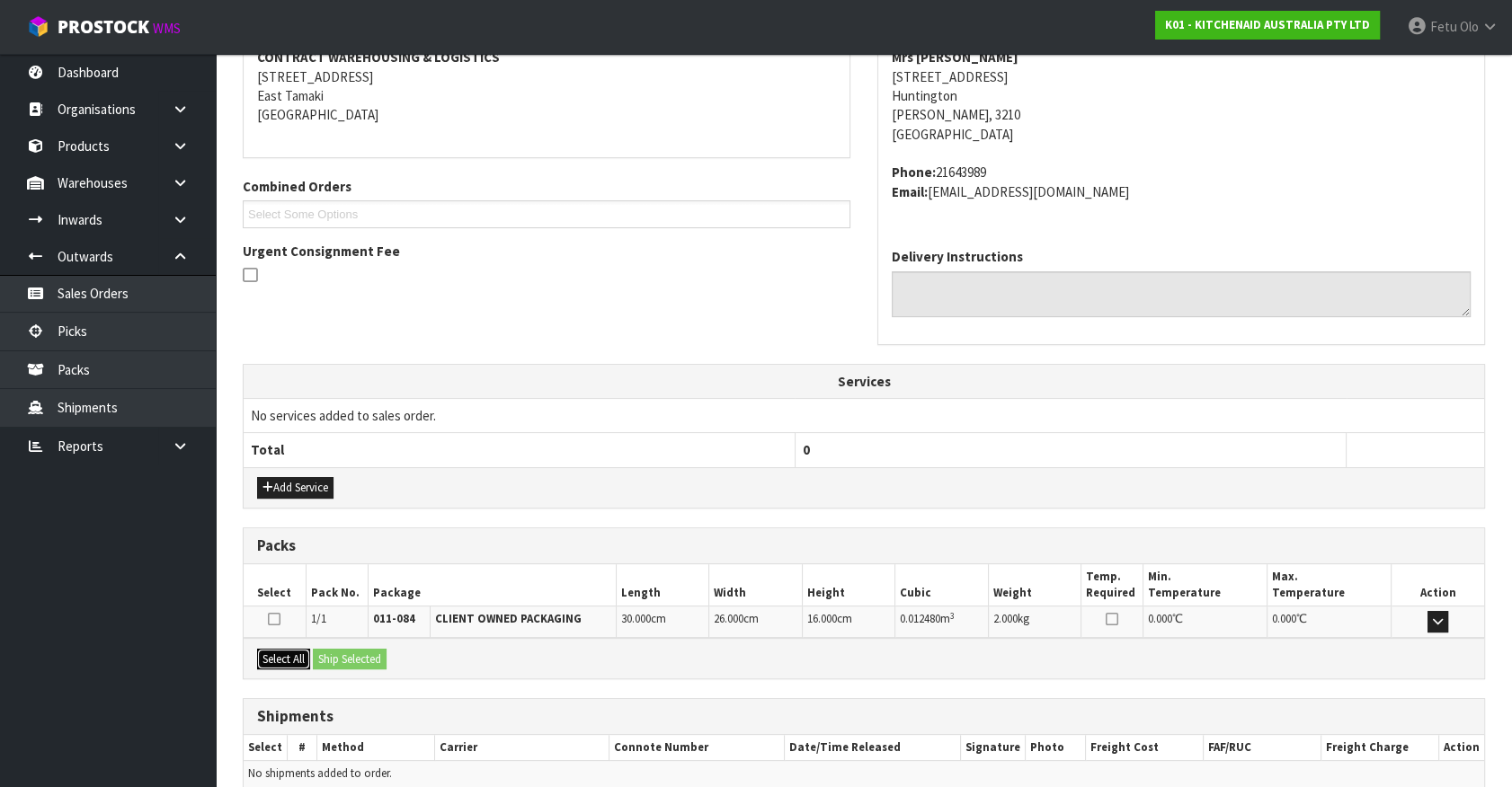 click on "Select All" at bounding box center (283, 659) 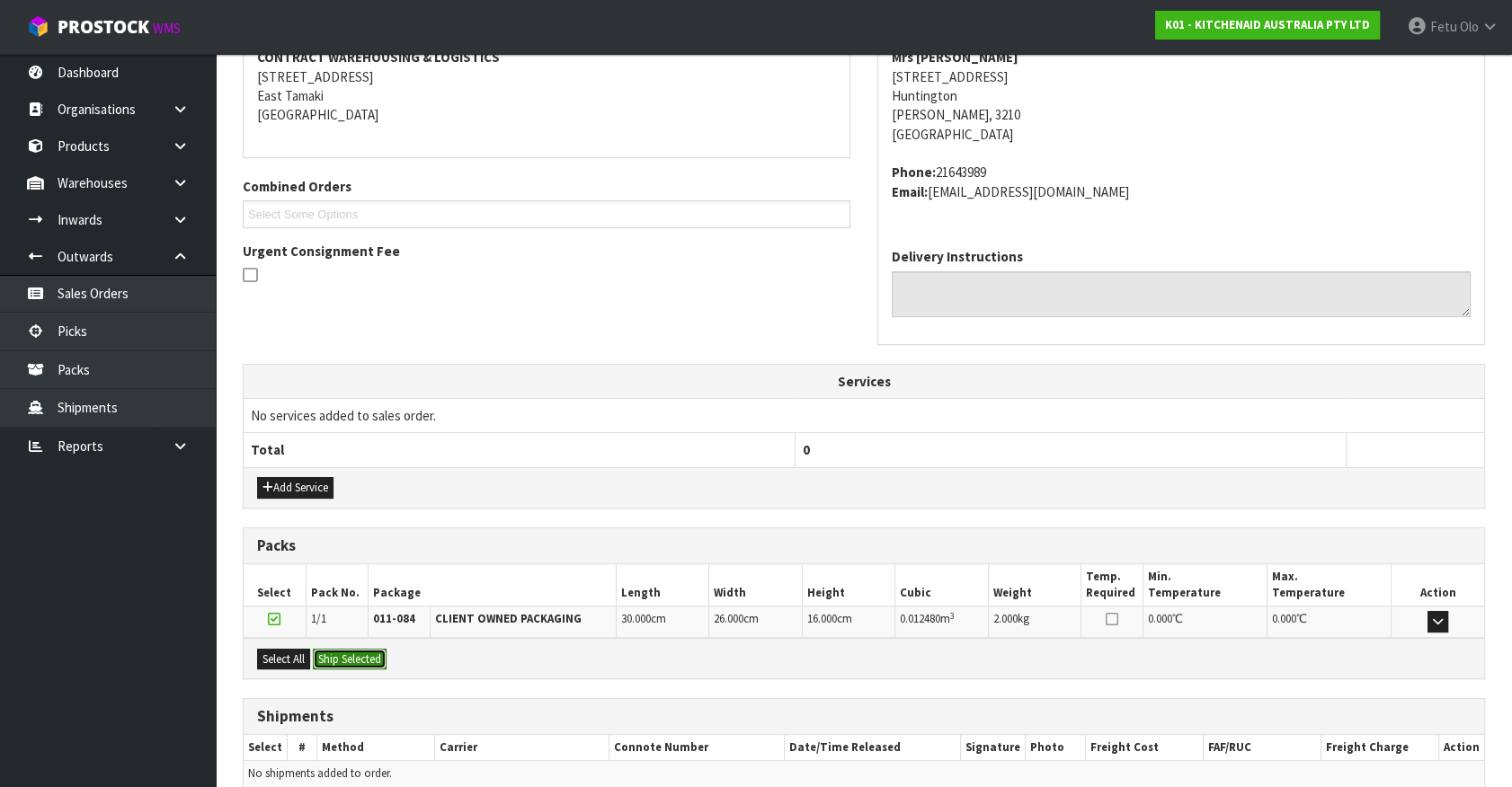 click on "Ship Selected" at bounding box center [350, 659] 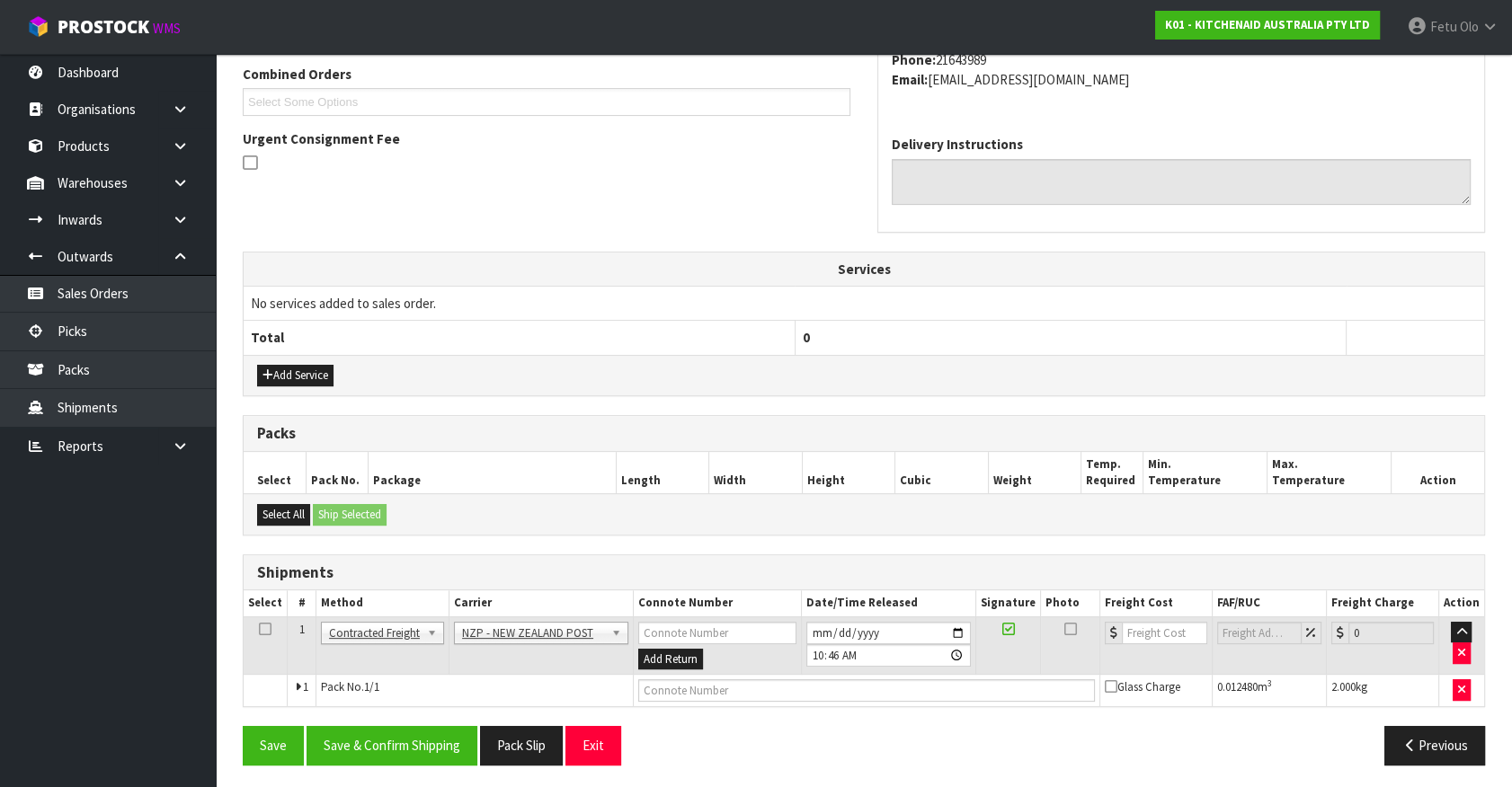 scroll, scrollTop: 468, scrollLeft: 0, axis: vertical 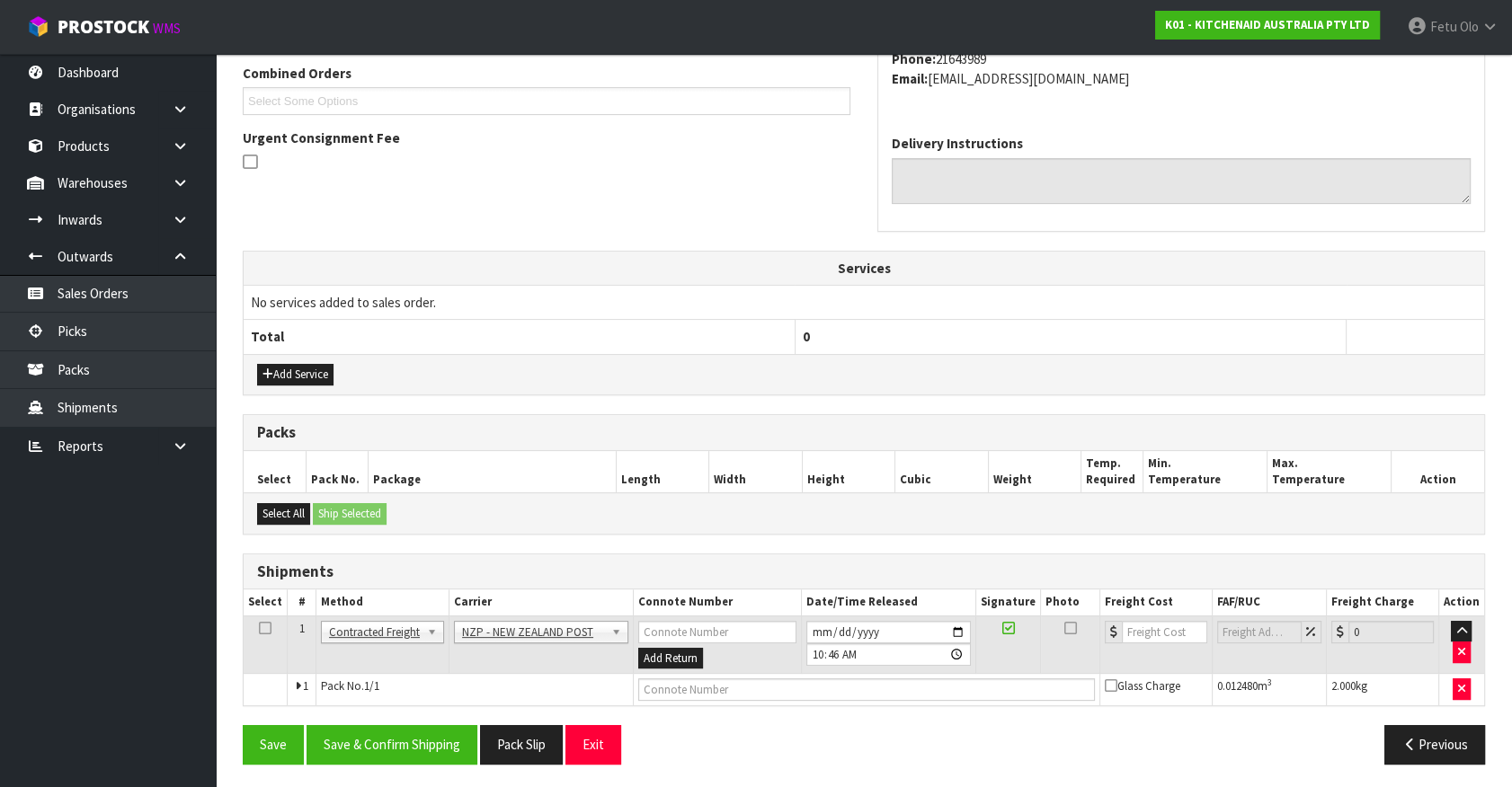 click on "Save
Save & Confirm Shipping
Pack Slip
Exit
Previous" at bounding box center [864, 751] 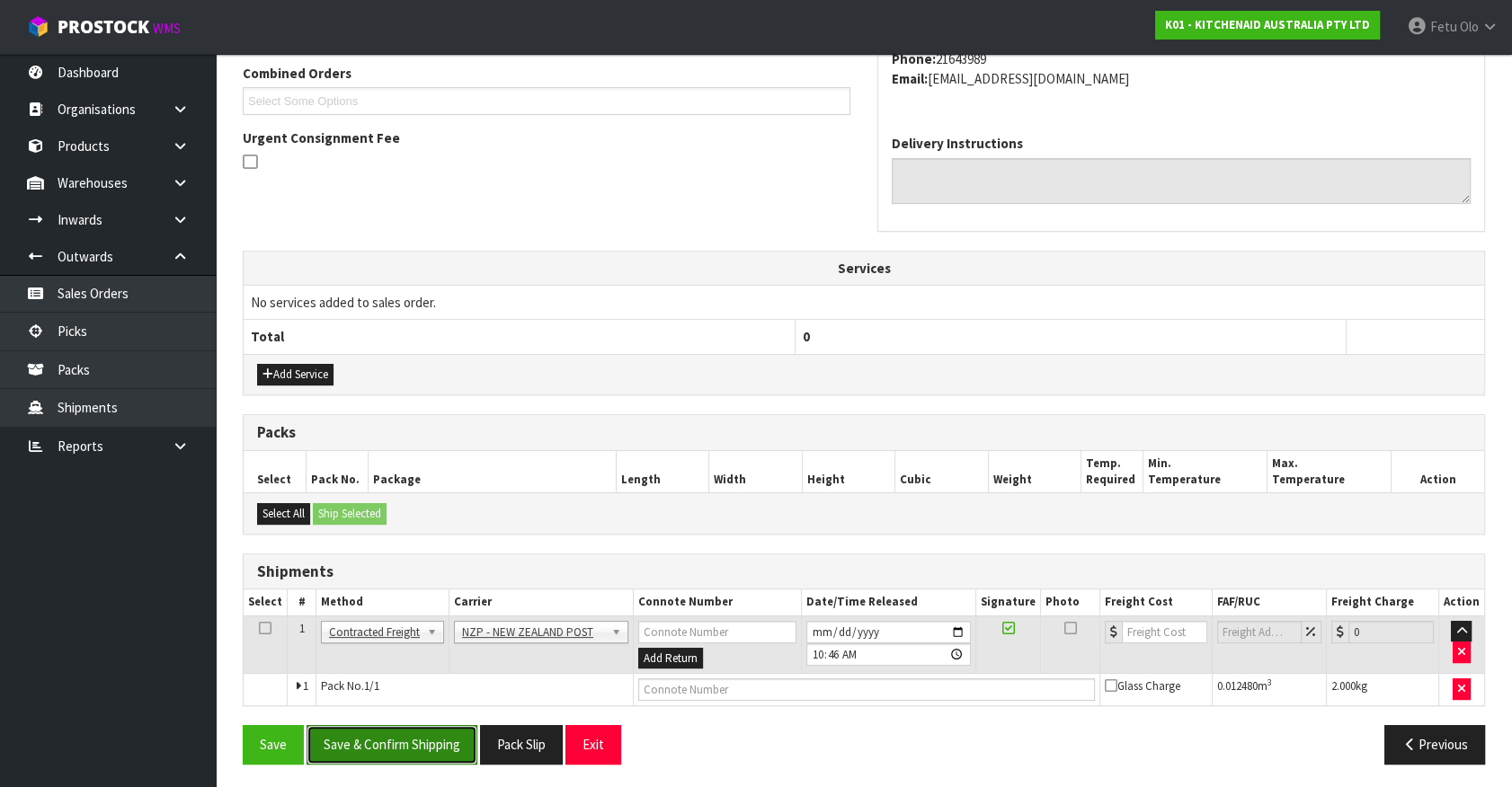 click on "Save & Confirm Shipping" at bounding box center (392, 744) 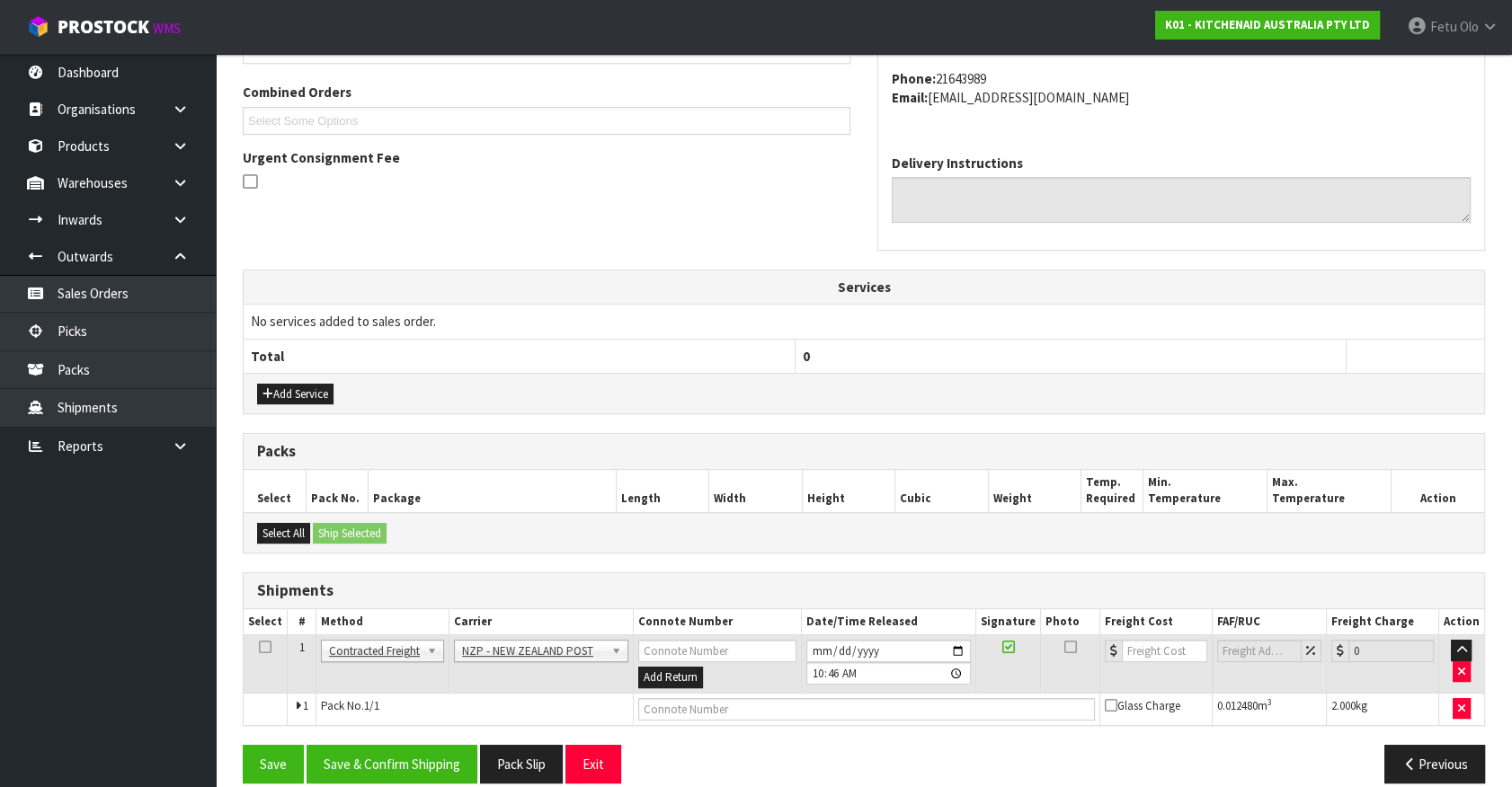 scroll, scrollTop: 0, scrollLeft: 0, axis: both 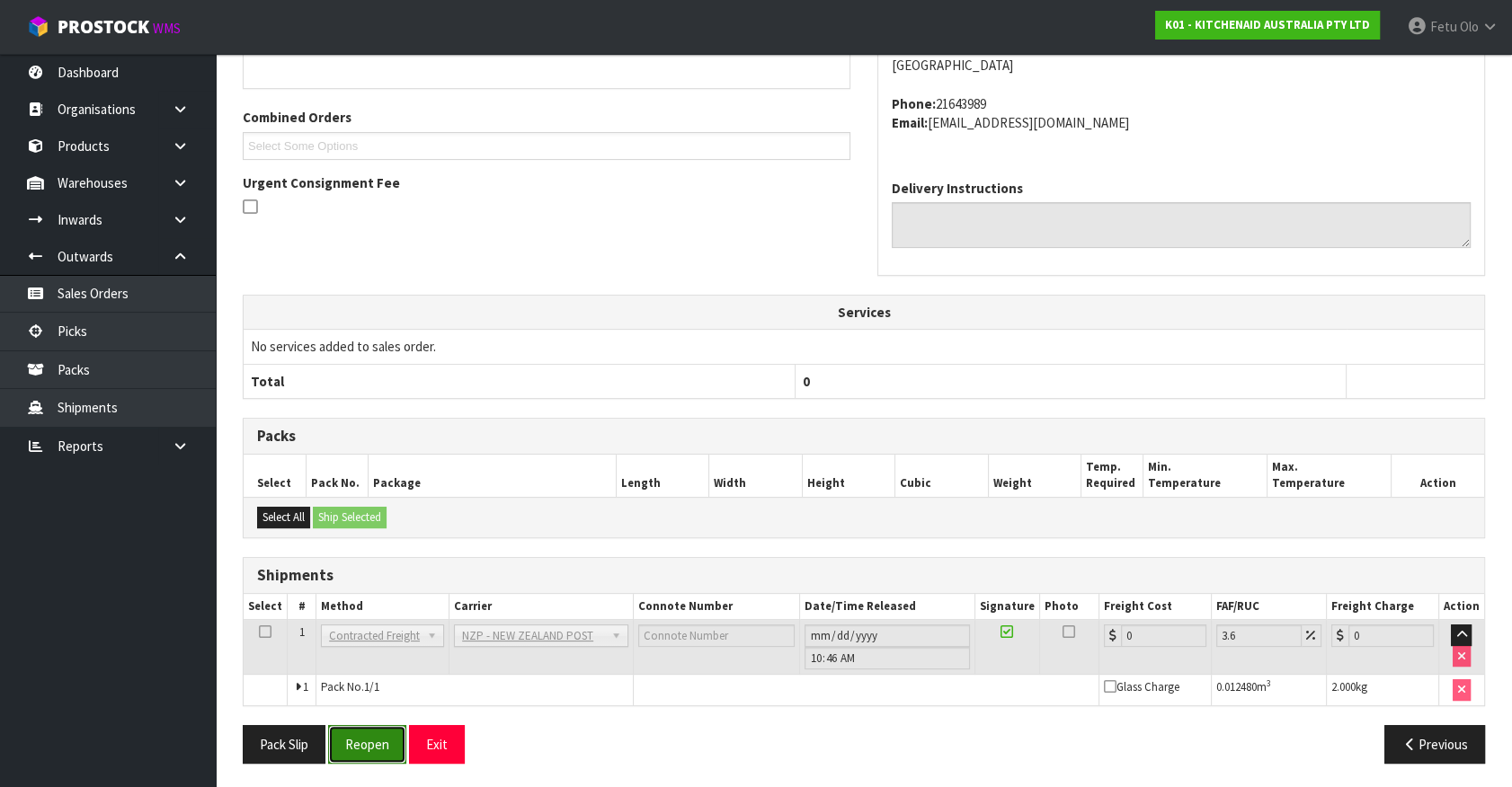 click on "Reopen" at bounding box center (367, 744) 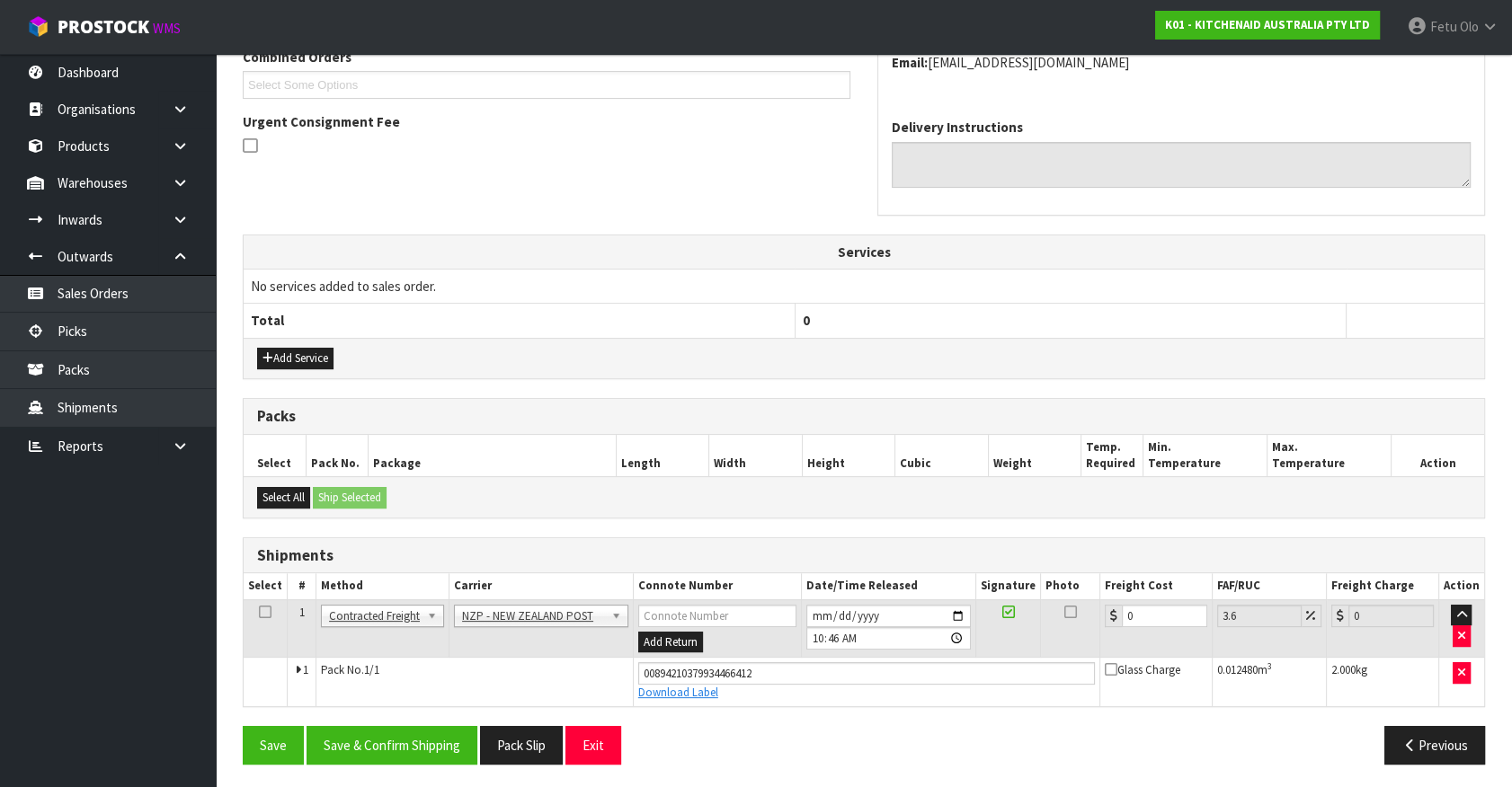 scroll, scrollTop: 485, scrollLeft: 0, axis: vertical 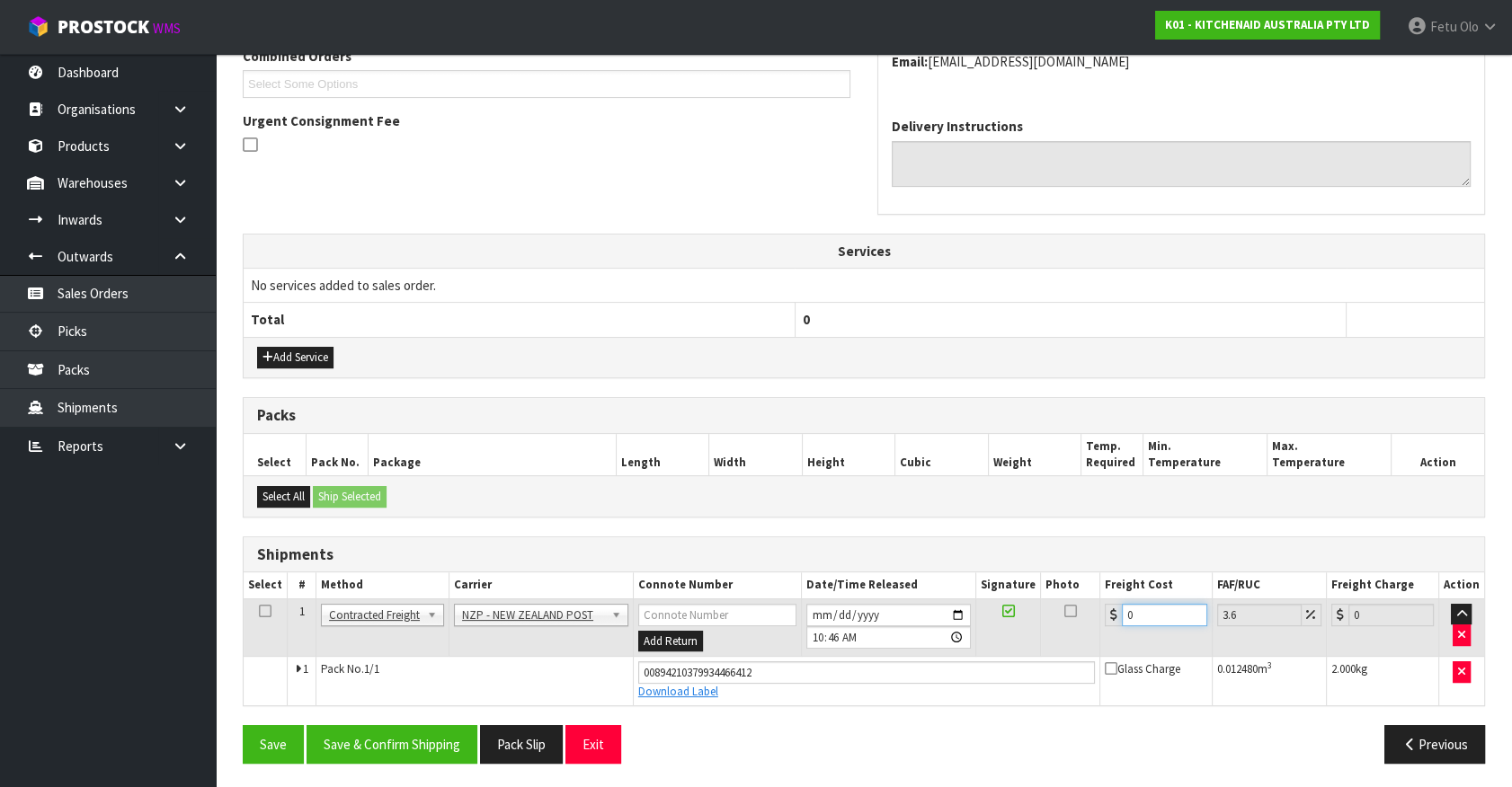drag, startPoint x: 947, startPoint y: 653, endPoint x: 723, endPoint y: 699, distance: 228.67444 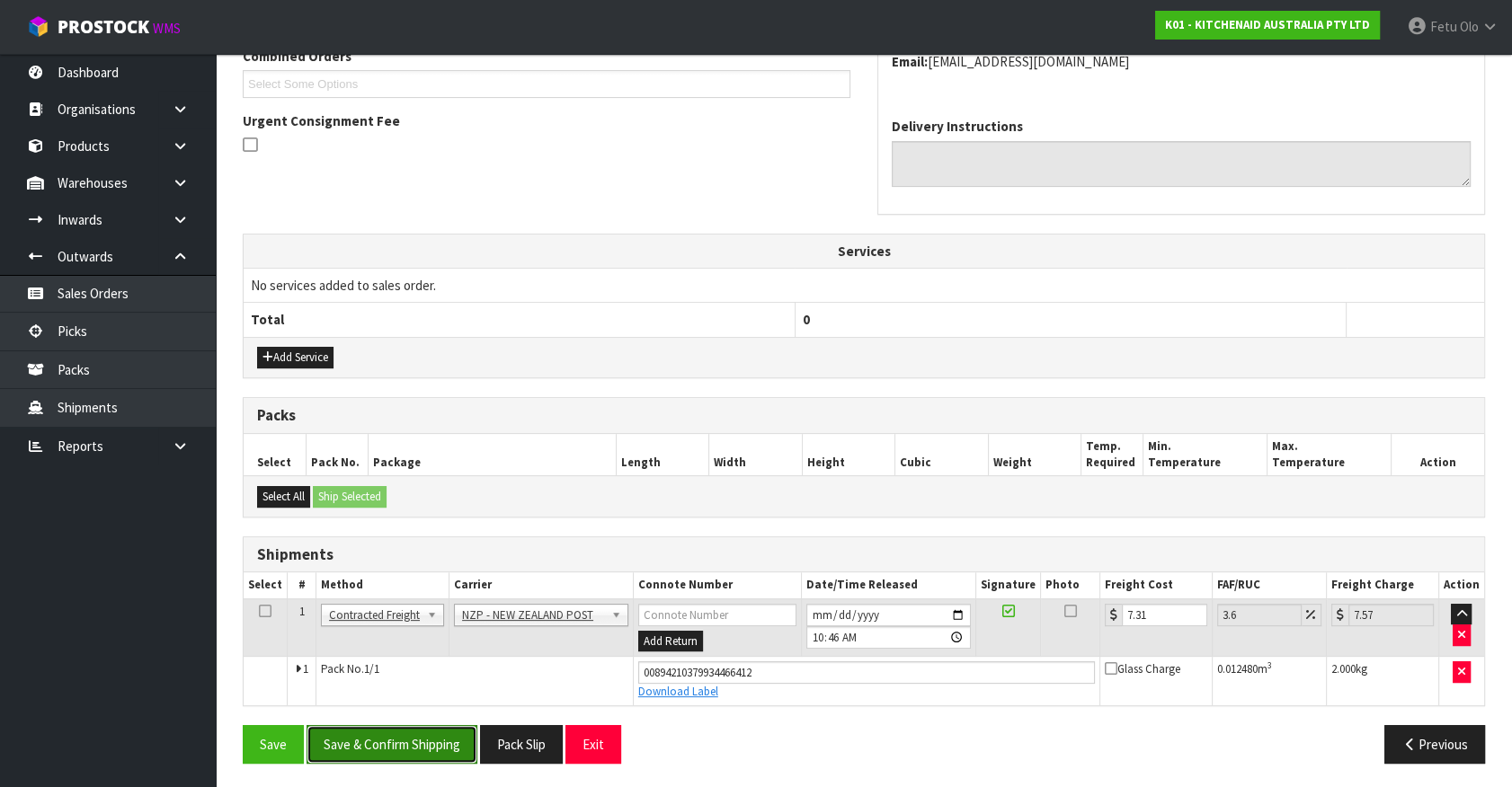 click on "Save & Confirm Shipping" at bounding box center (392, 744) 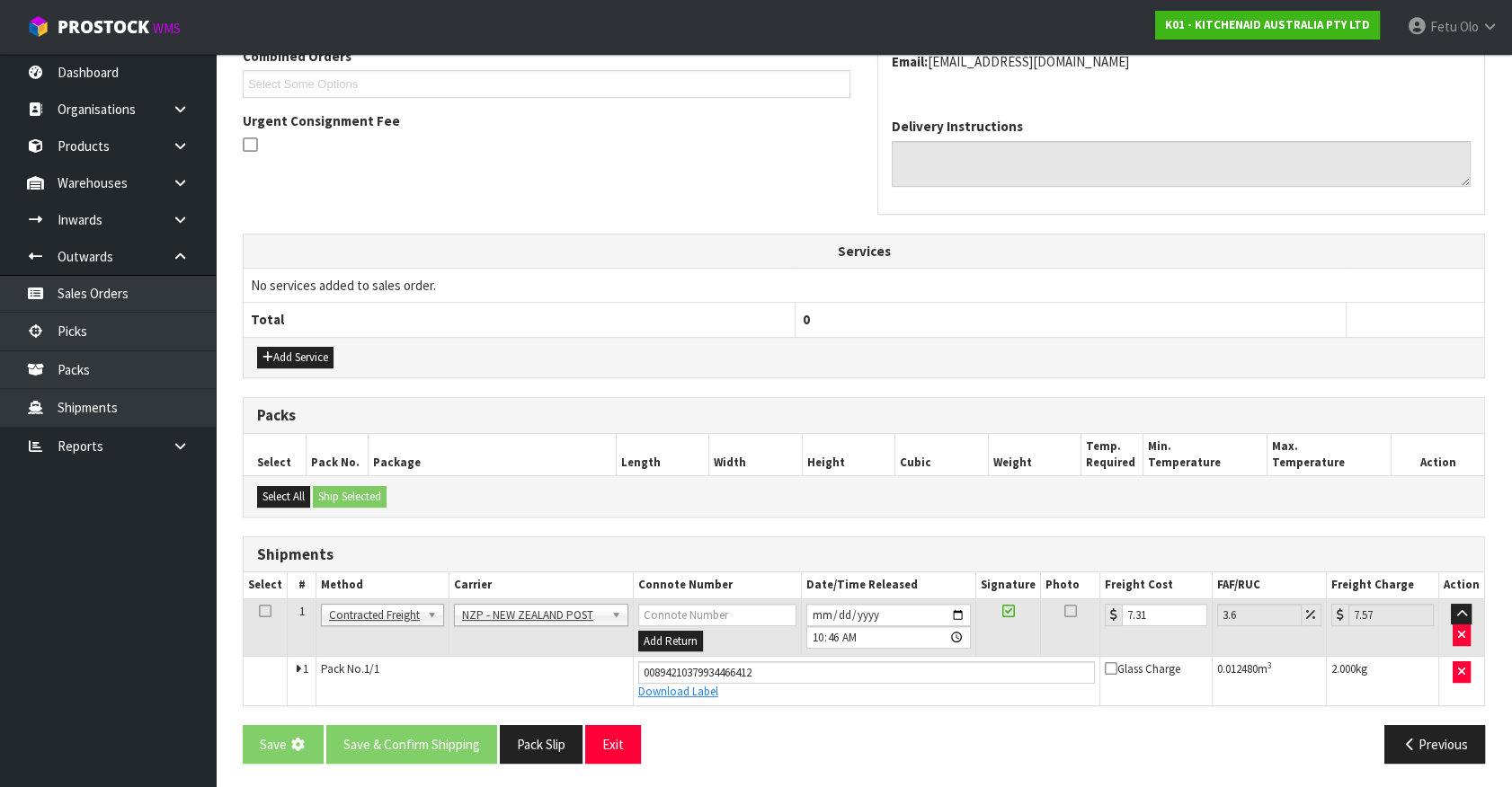 scroll, scrollTop: 0, scrollLeft: 0, axis: both 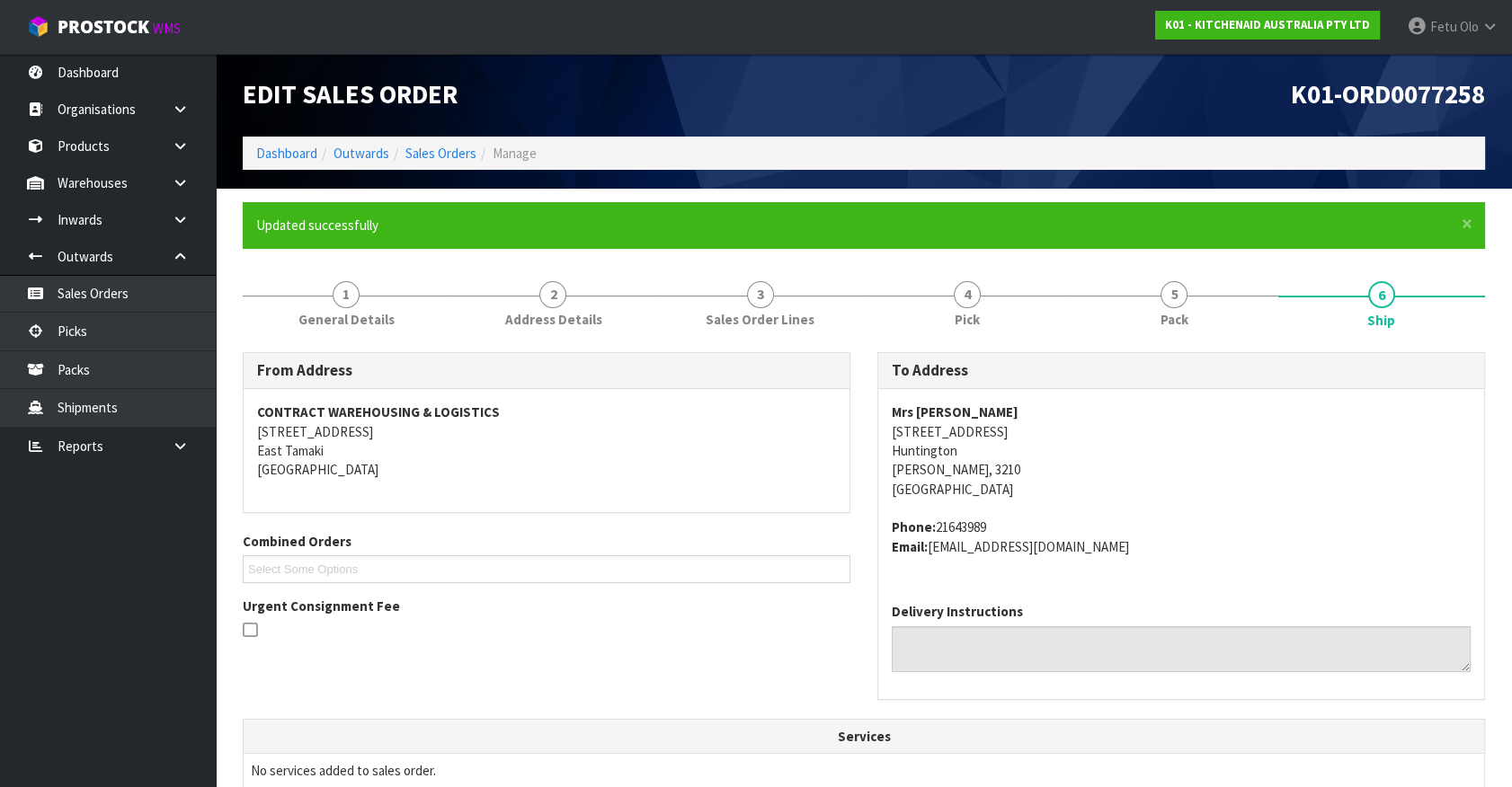 drag, startPoint x: 1300, startPoint y: 543, endPoint x: 1314, endPoint y: 553, distance: 17 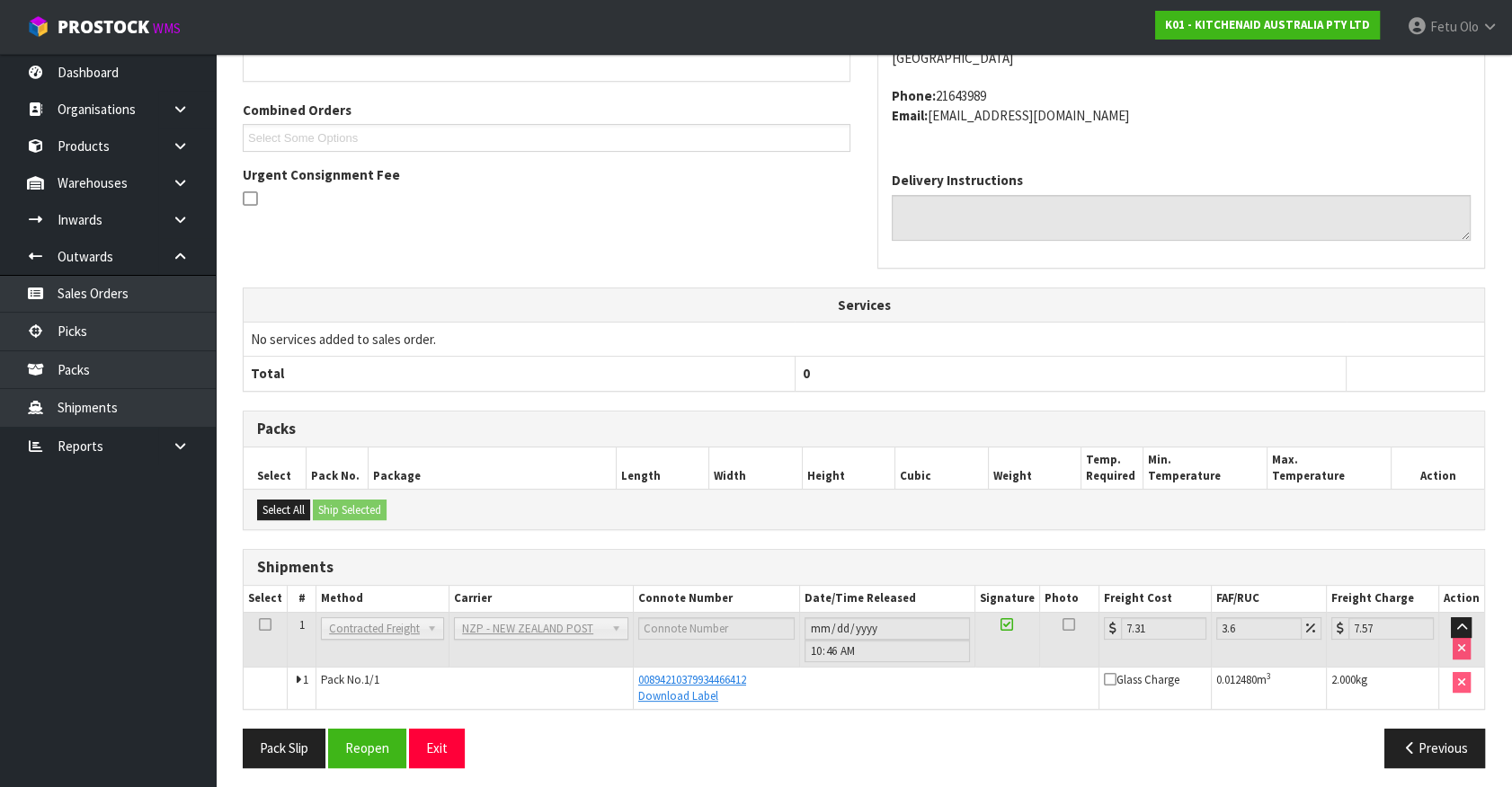 scroll, scrollTop: 436, scrollLeft: 0, axis: vertical 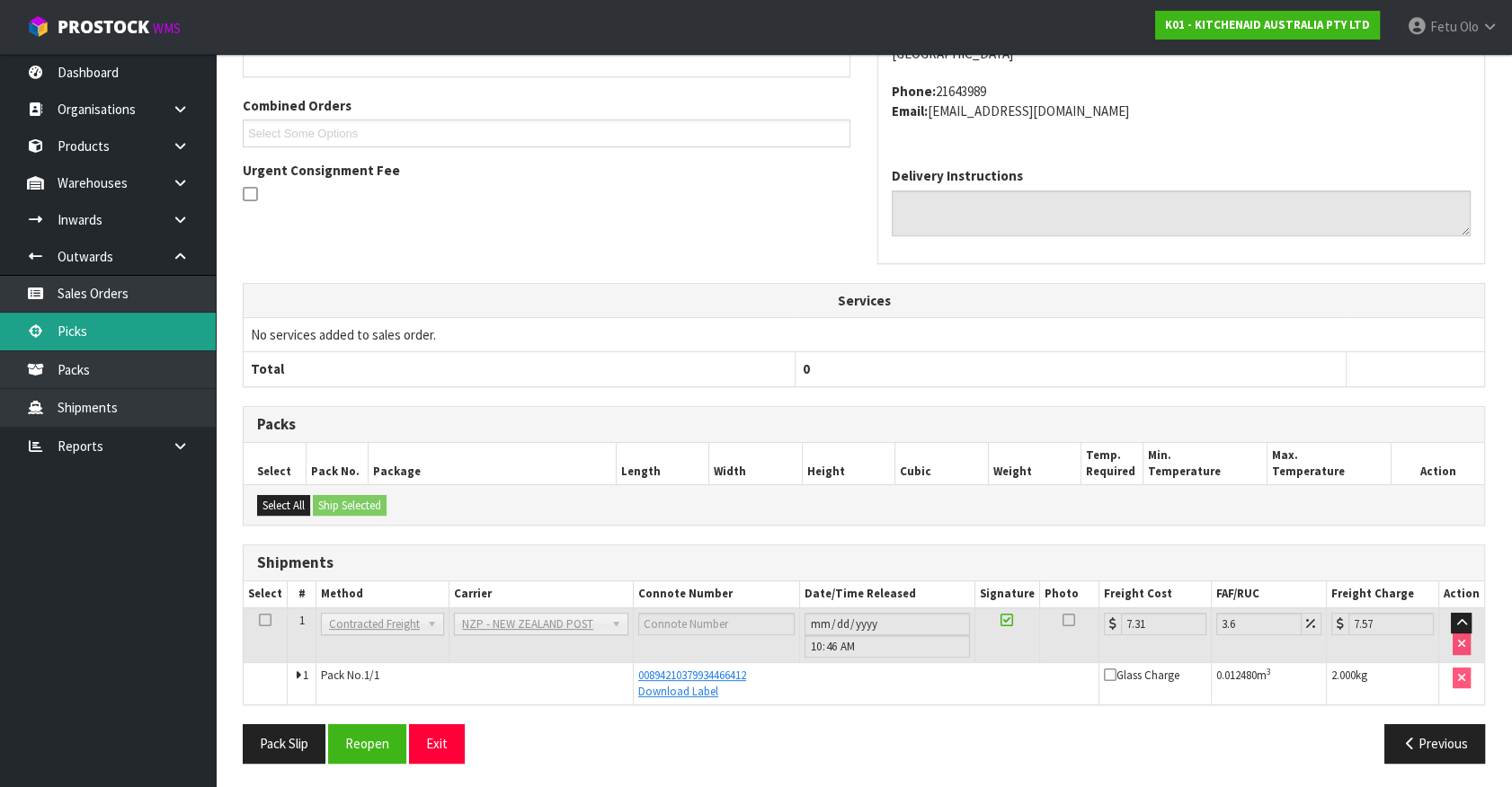 click on "Picks" at bounding box center [108, 331] 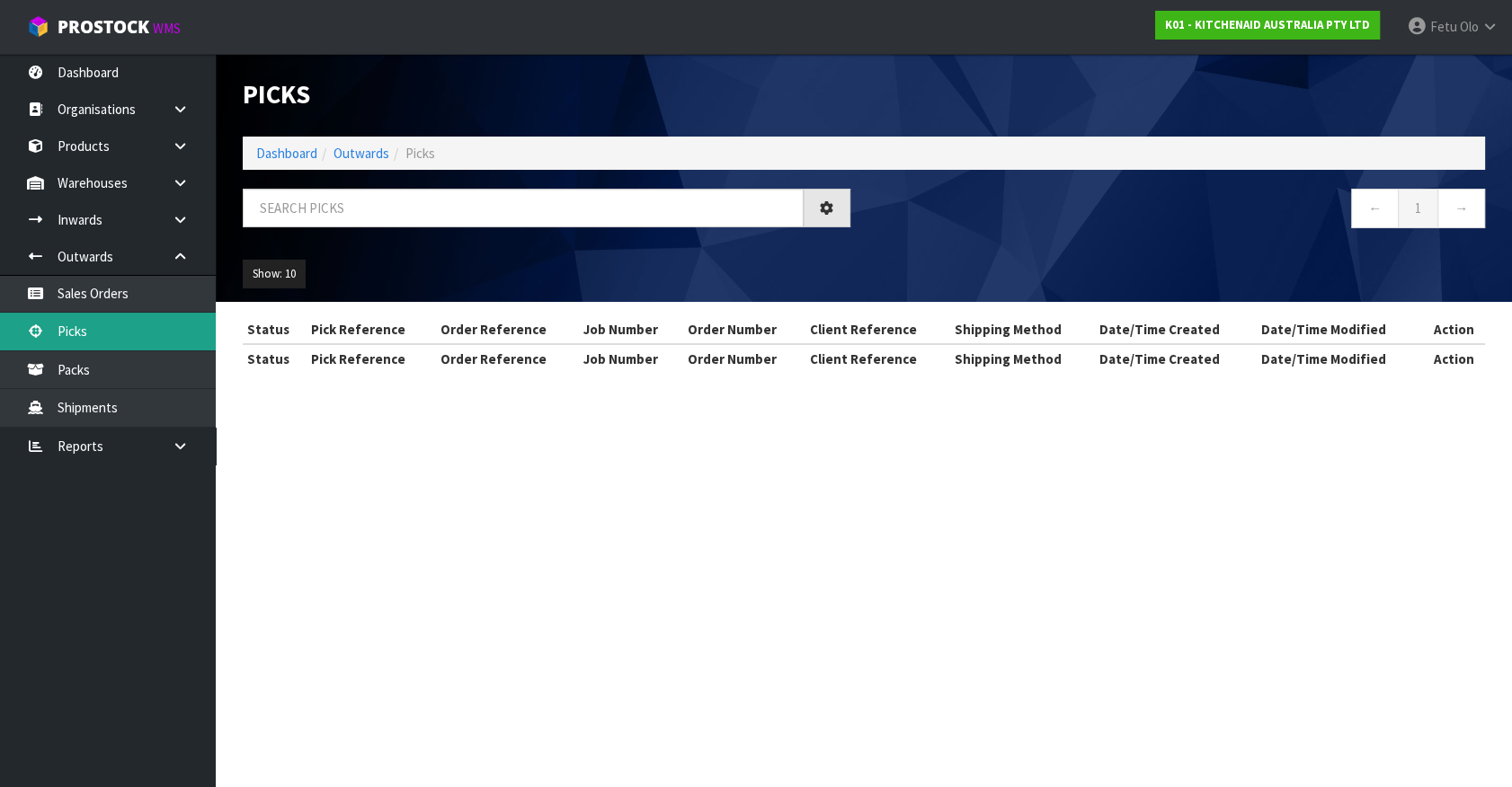 scroll, scrollTop: 0, scrollLeft: 0, axis: both 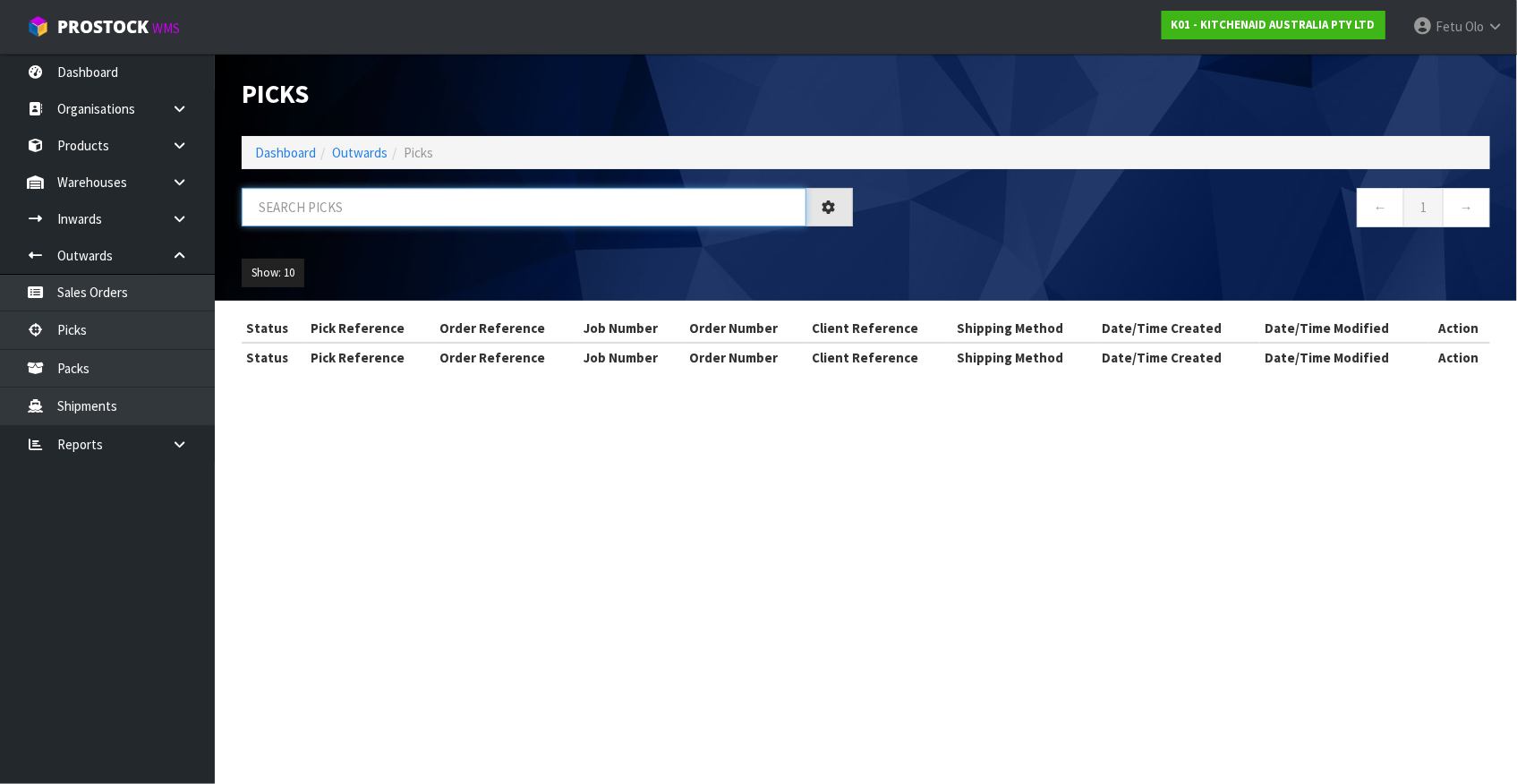 click at bounding box center [524, 207] 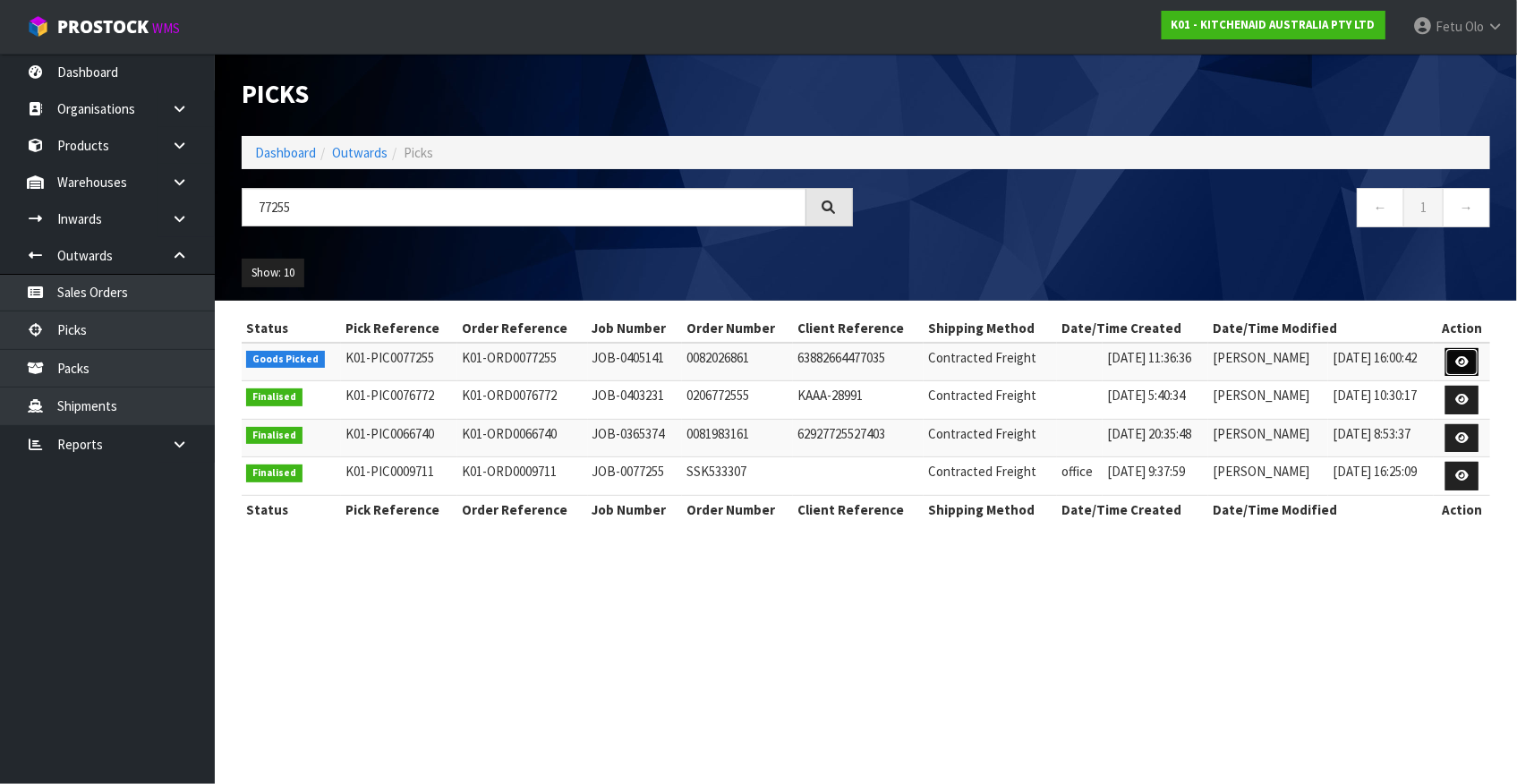click at bounding box center (1462, 362) 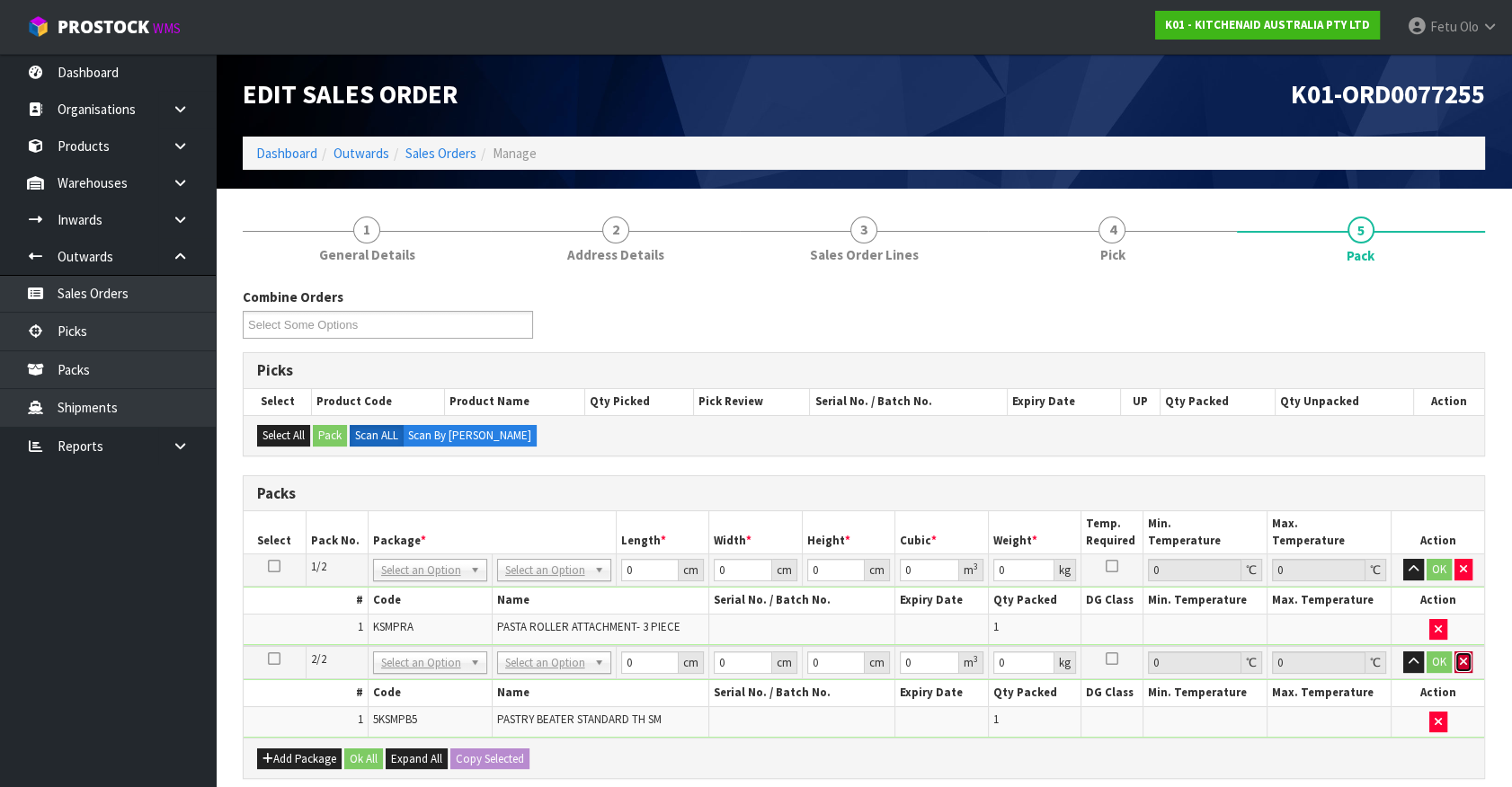 click at bounding box center [1463, 662] 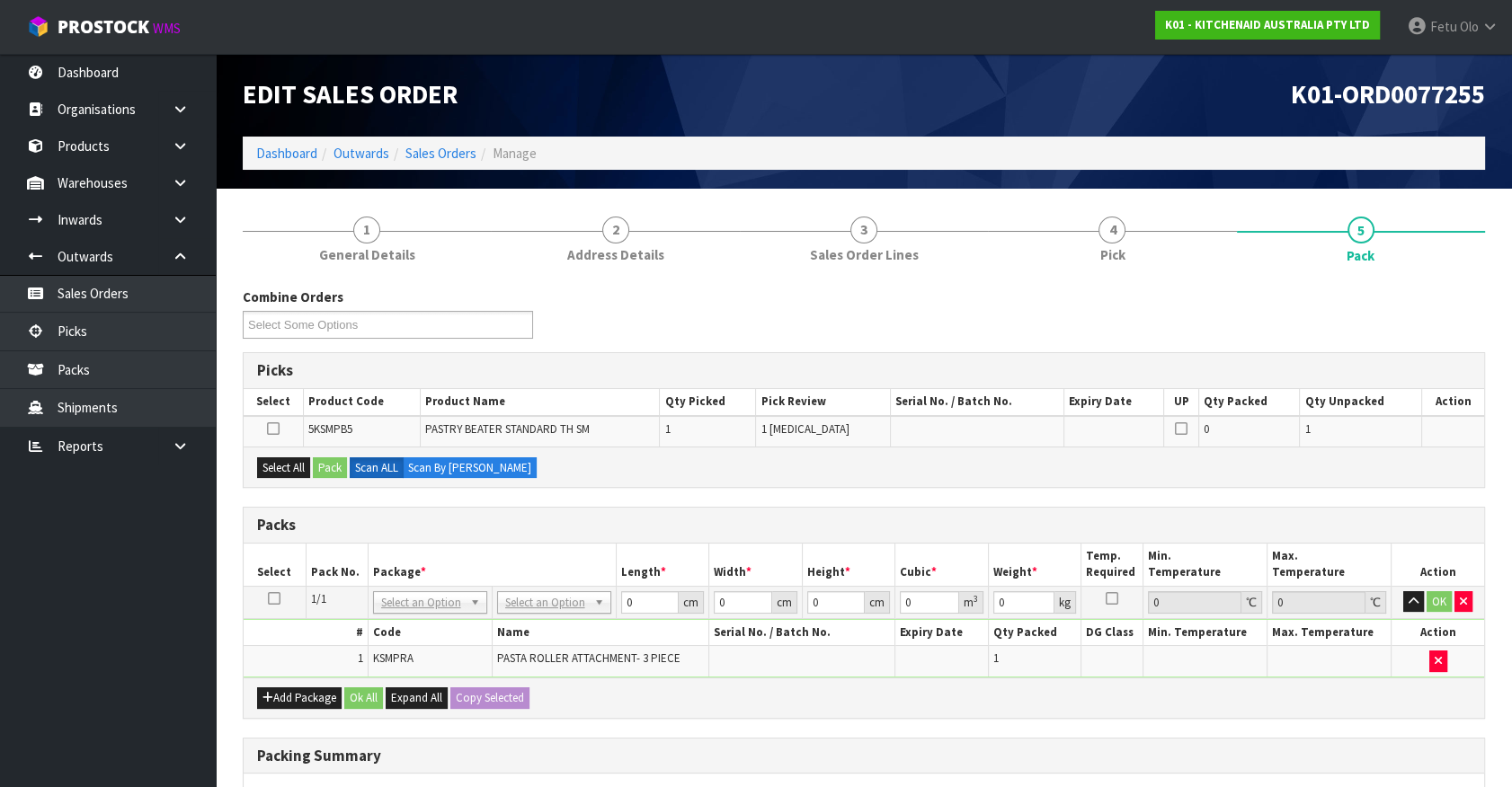 drag, startPoint x: 556, startPoint y: 588, endPoint x: 552, endPoint y: 618, distance: 30.26549 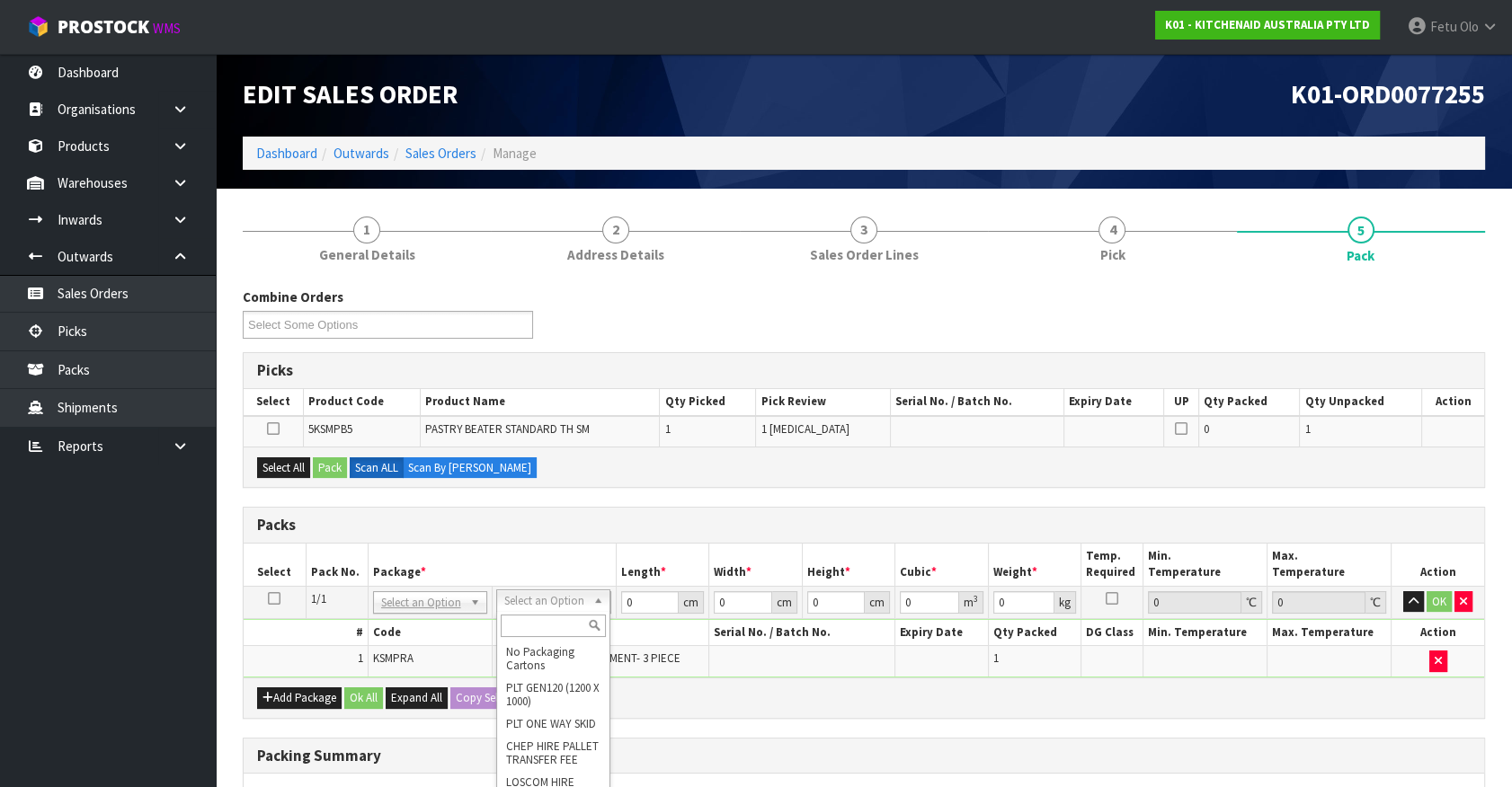 click on "NONE 007-001 007-002 007-004 007-009 007-013 007-014 007-015 007-017 007-018 007-019 007-021 007-022 007-023 007-024 010-016 010-017 010-018 010-019 011-001 011-002 011-003 011-004 011-005 011-006 011-007 011-008 011-009 011-010 011-011 011-012 011-013 011-014 011-015 011-016 011-017 011-018 011-019 011-020 011-021 011-022 011-023 011-025 011-026 011-027 011-028 011-029 011-030 011-031 011-032 011-033 011-034 011-035 011-036 011-037 011-038 011-039 011-040 011-041 011-042 011-043 011-044 011-045 011-046 011-047 011-048 011-049 011-050 011-051 011-052 011-053 011-054 011-055 011-056 011-057 011-058 011-059 011-060 011-061 011-062 011-063 011-064 011-065 011-066 011-067 011-068 011-070 011-072 011-073 011-074 011-075 011-076 011-077 011-078 011-079 011-080 011-081 011-082 011-083 011-084
Select an Option" at bounding box center [430, 602] 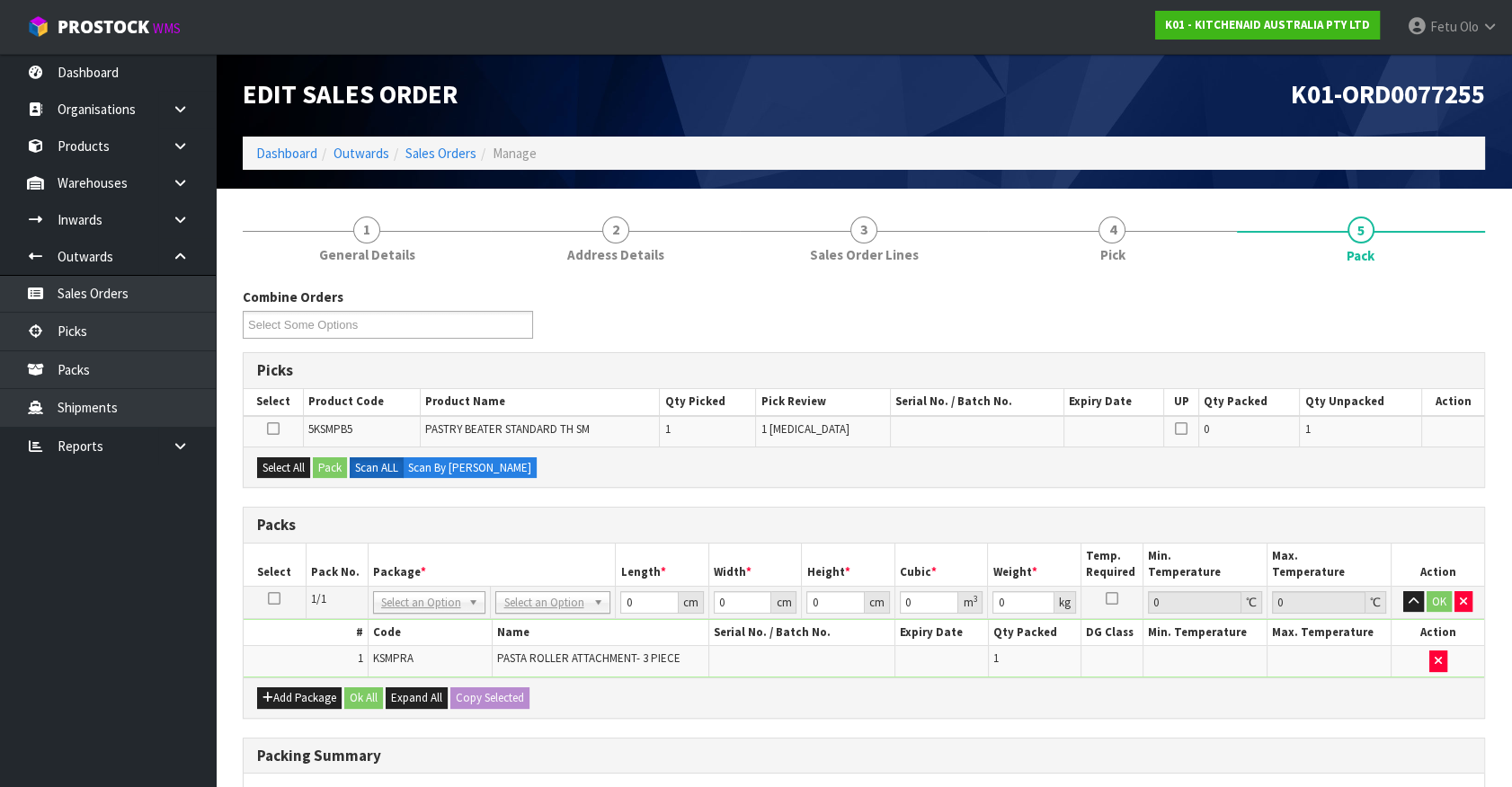 drag, startPoint x: 398, startPoint y: 597, endPoint x: 398, endPoint y: 626, distance: 29 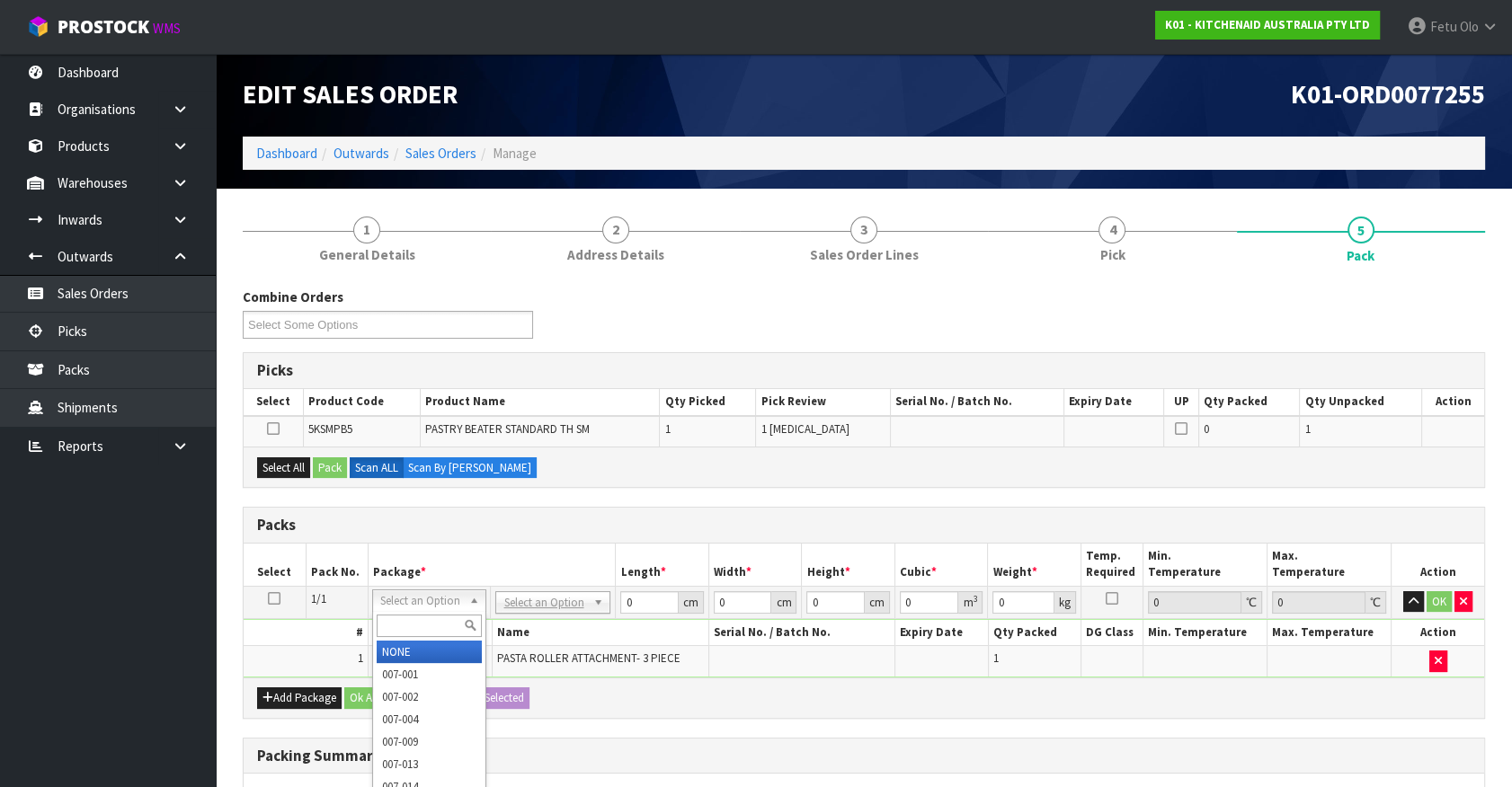click at bounding box center [429, 625] 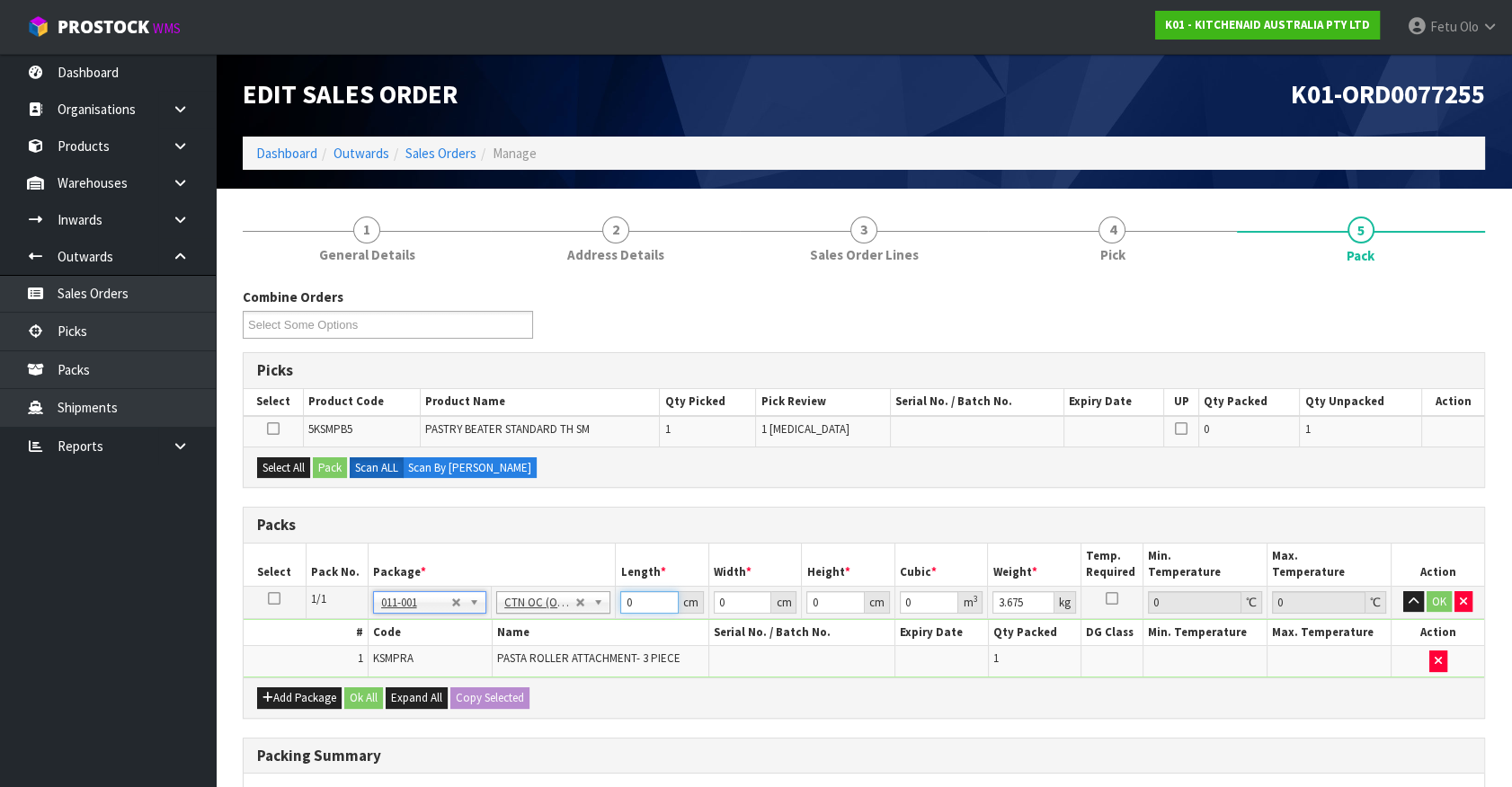 drag, startPoint x: 568, startPoint y: 632, endPoint x: 539, endPoint y: 617, distance: 32.64966 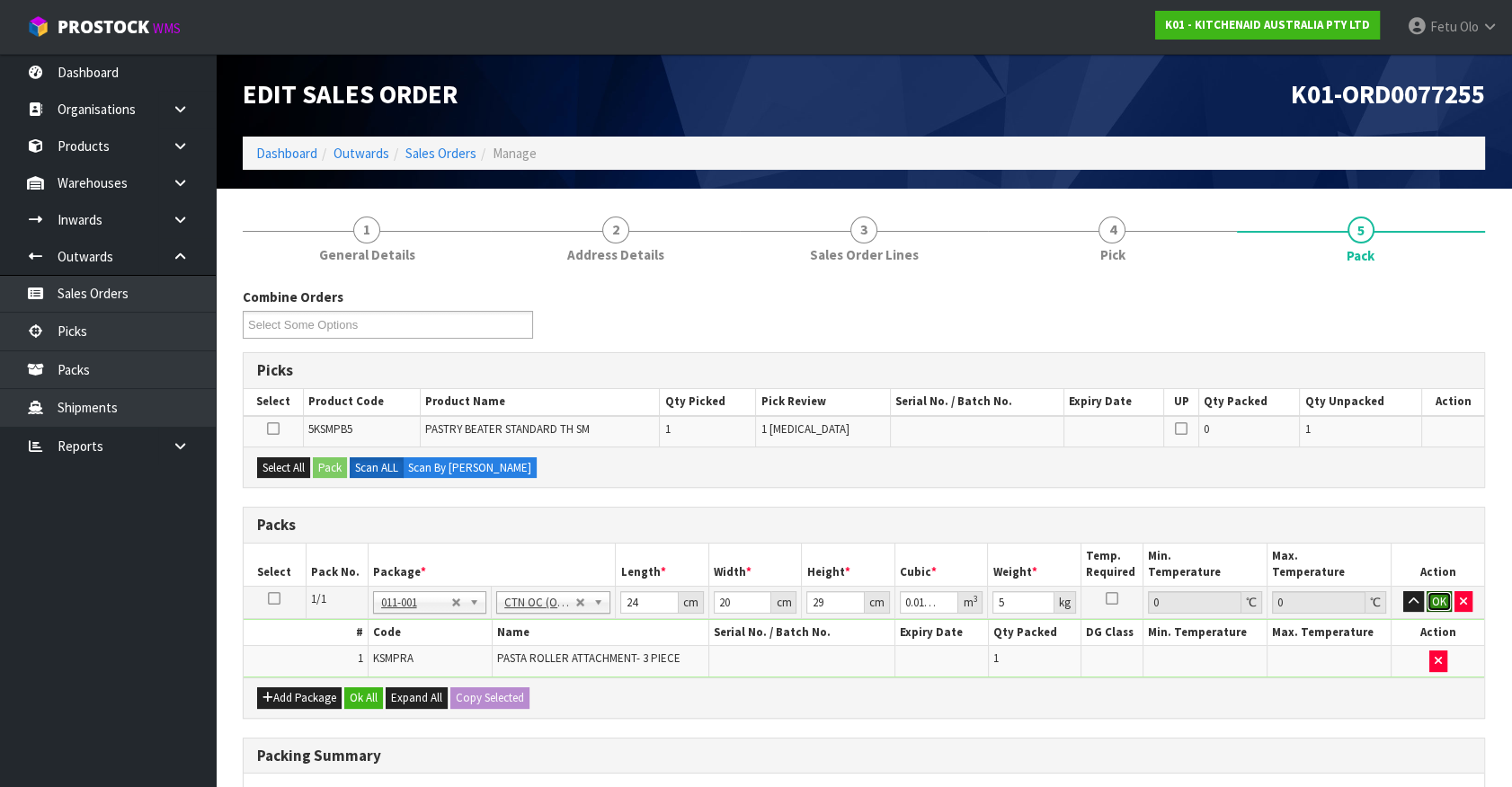 click on "OK" at bounding box center [1439, 602] 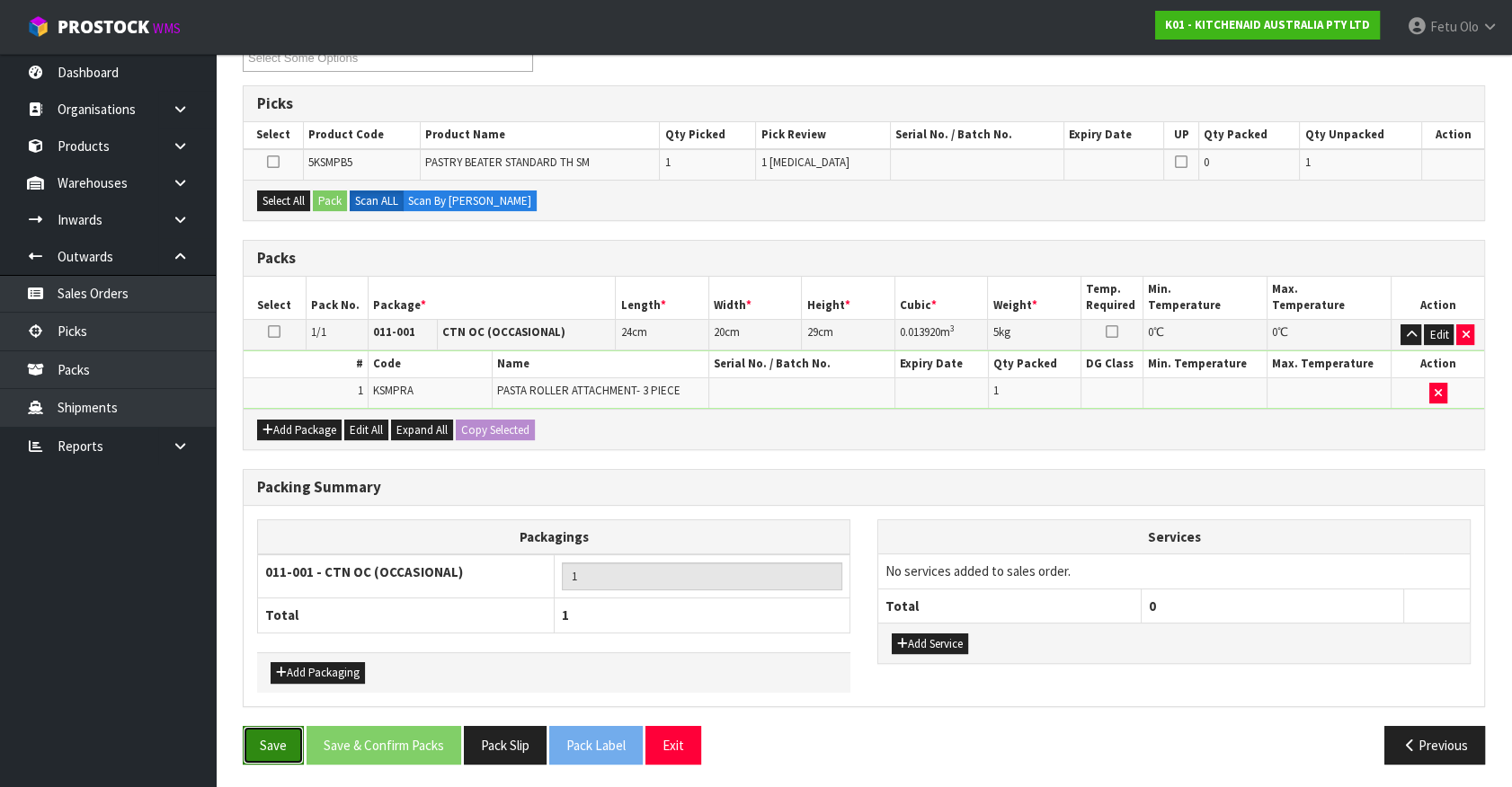 click on "Save" at bounding box center (273, 745) 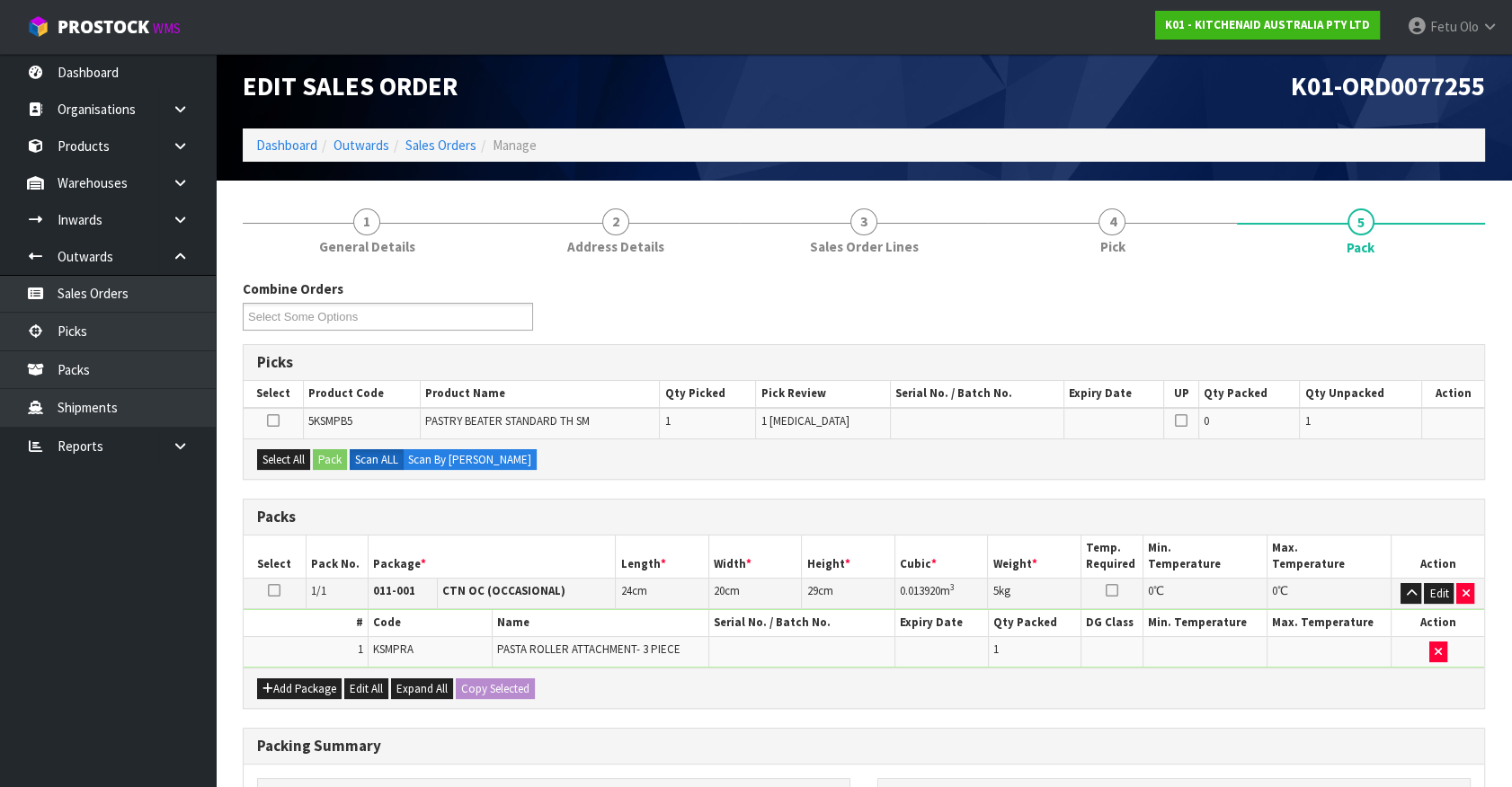 scroll, scrollTop: 0, scrollLeft: 0, axis: both 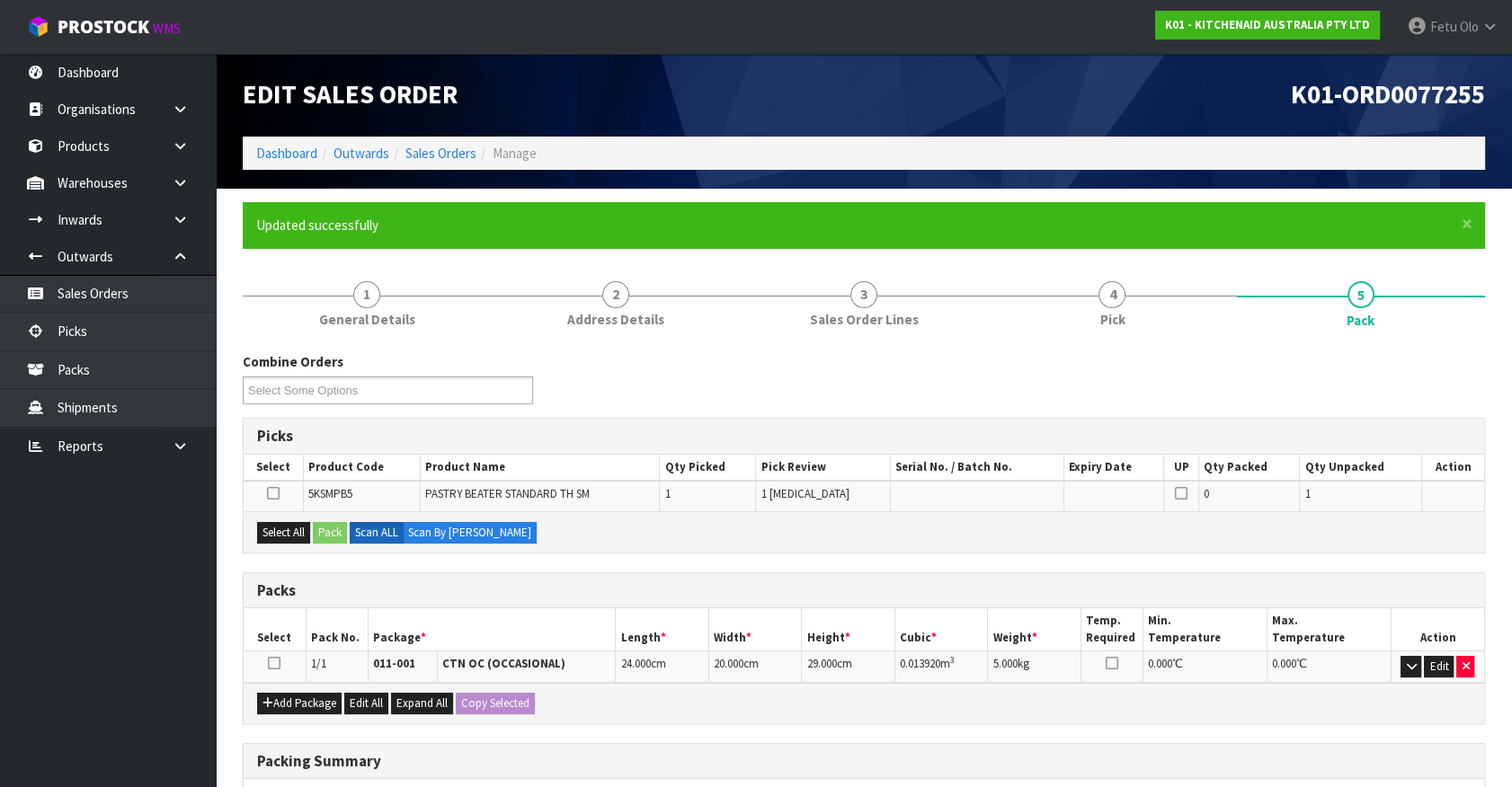 click at bounding box center [274, 663] 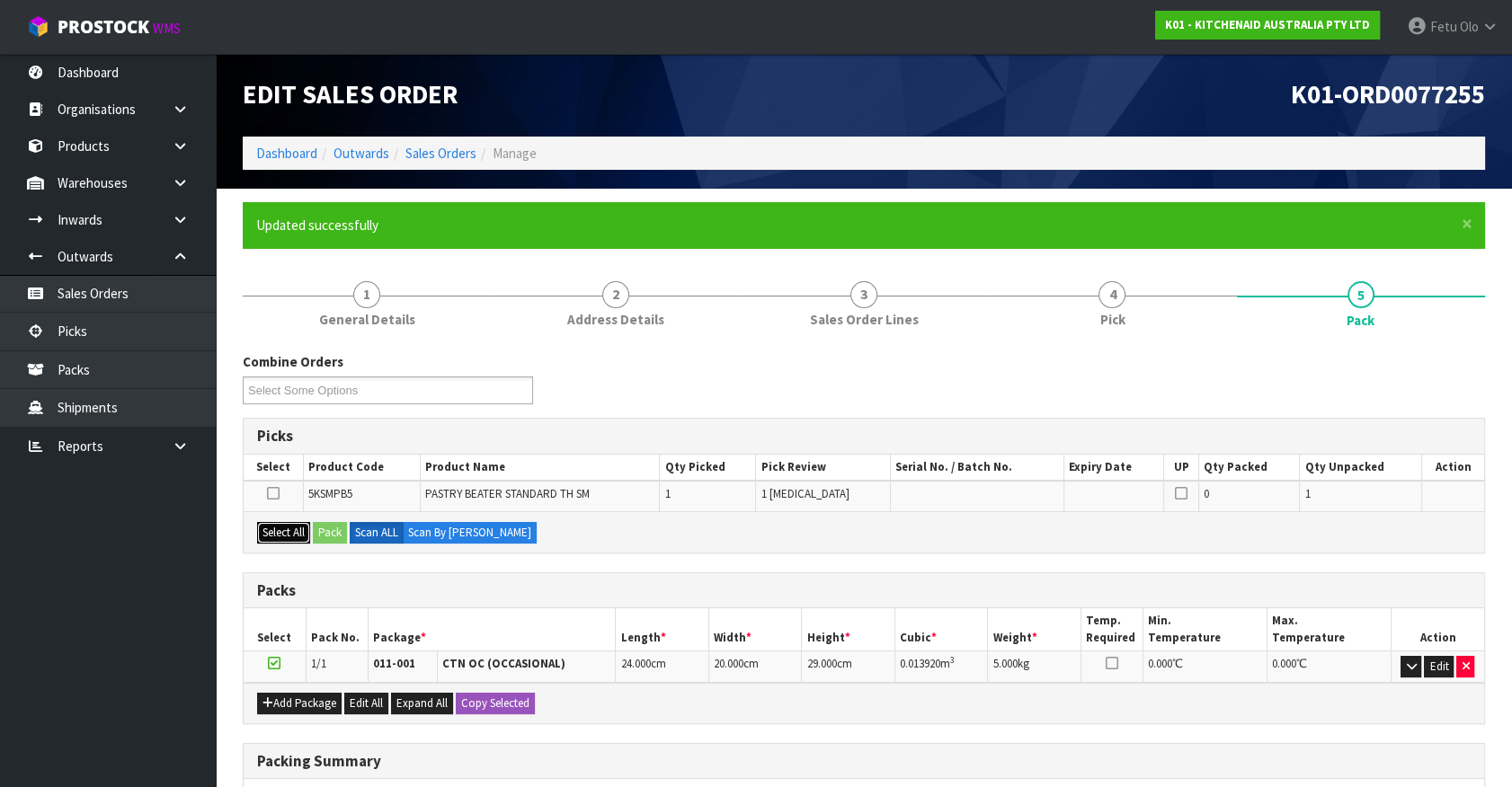 click on "Select All" at bounding box center (283, 533) 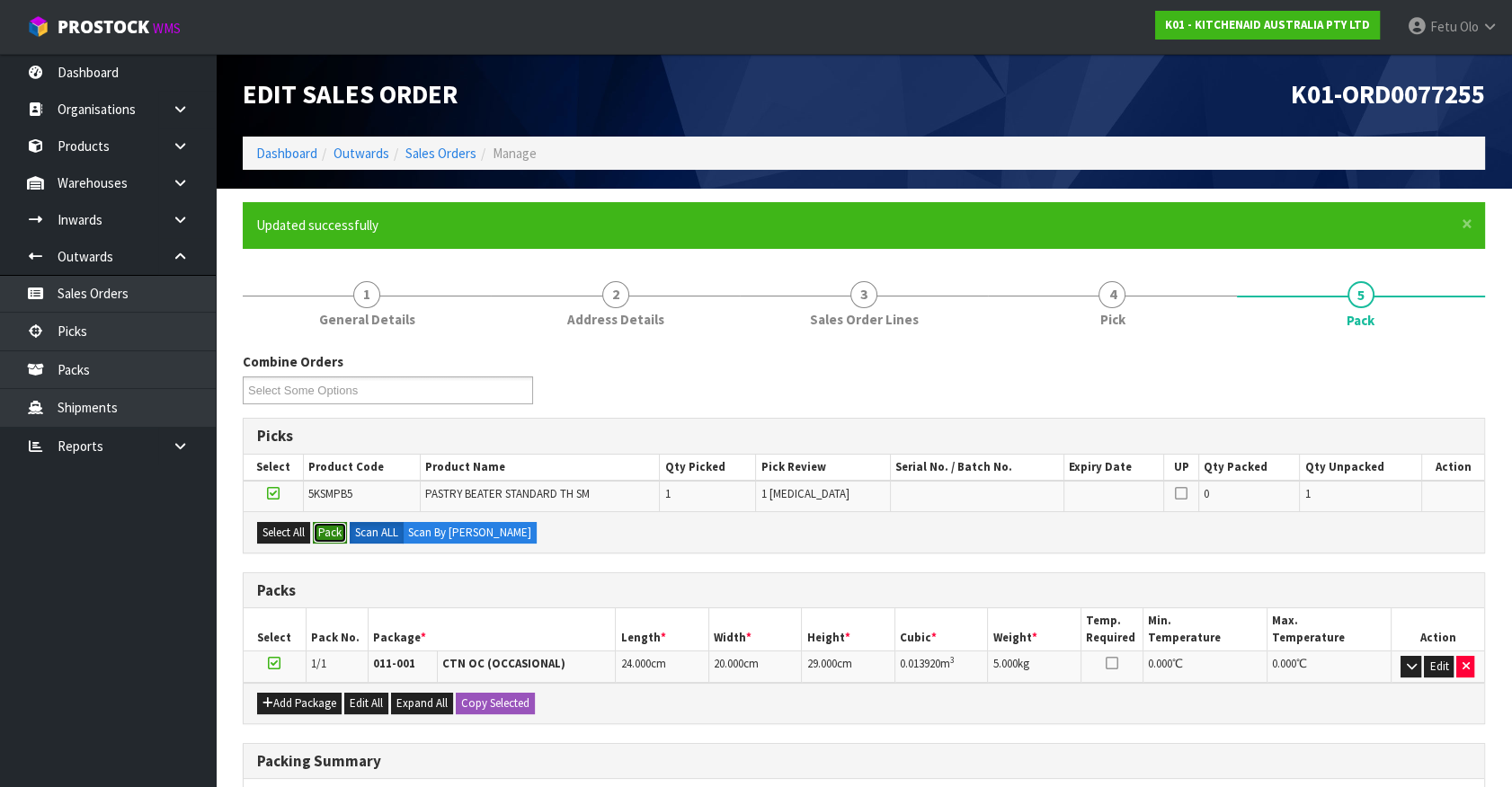 click on "Pack" at bounding box center [330, 533] 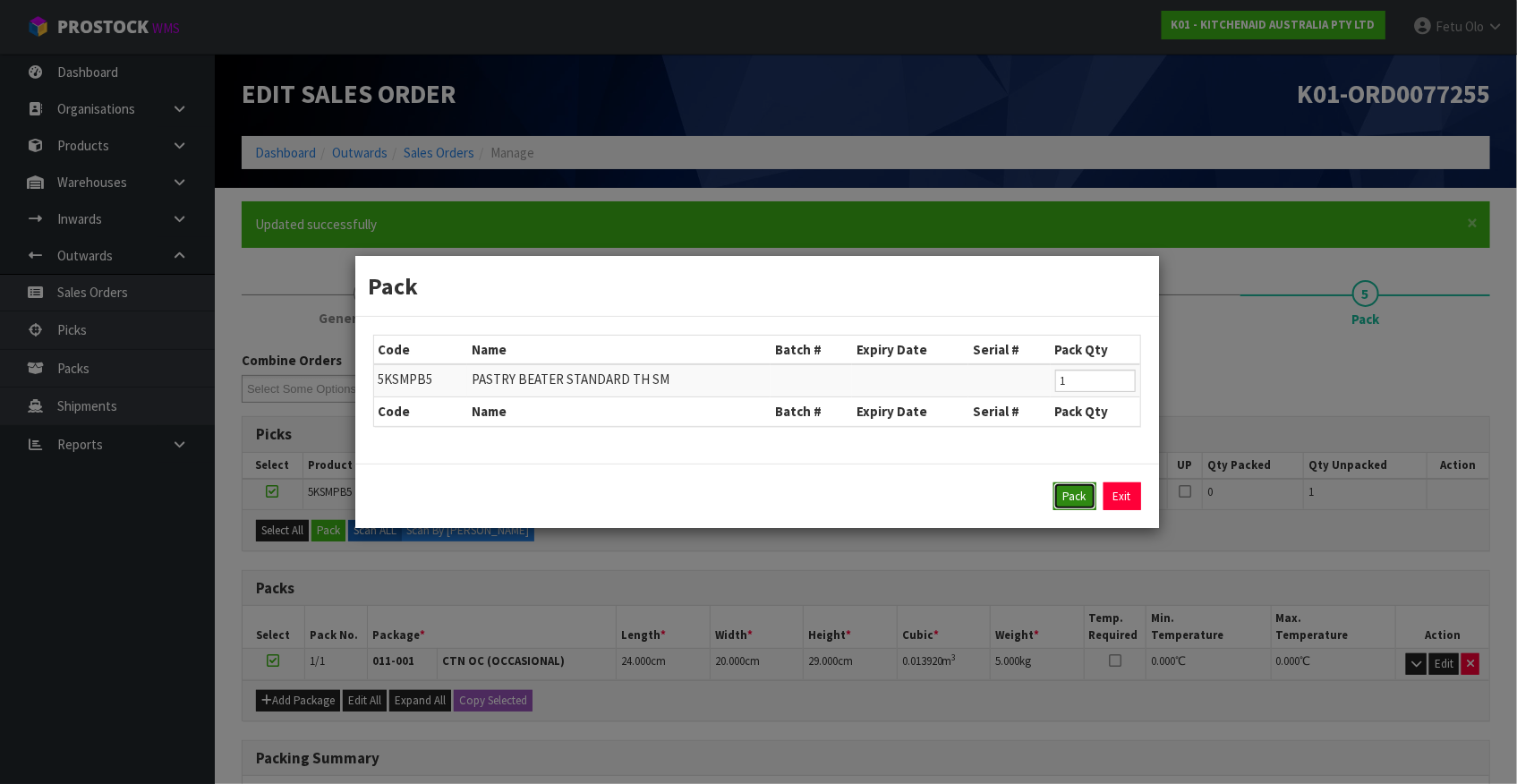 click on "Pack" at bounding box center [1075, 497] 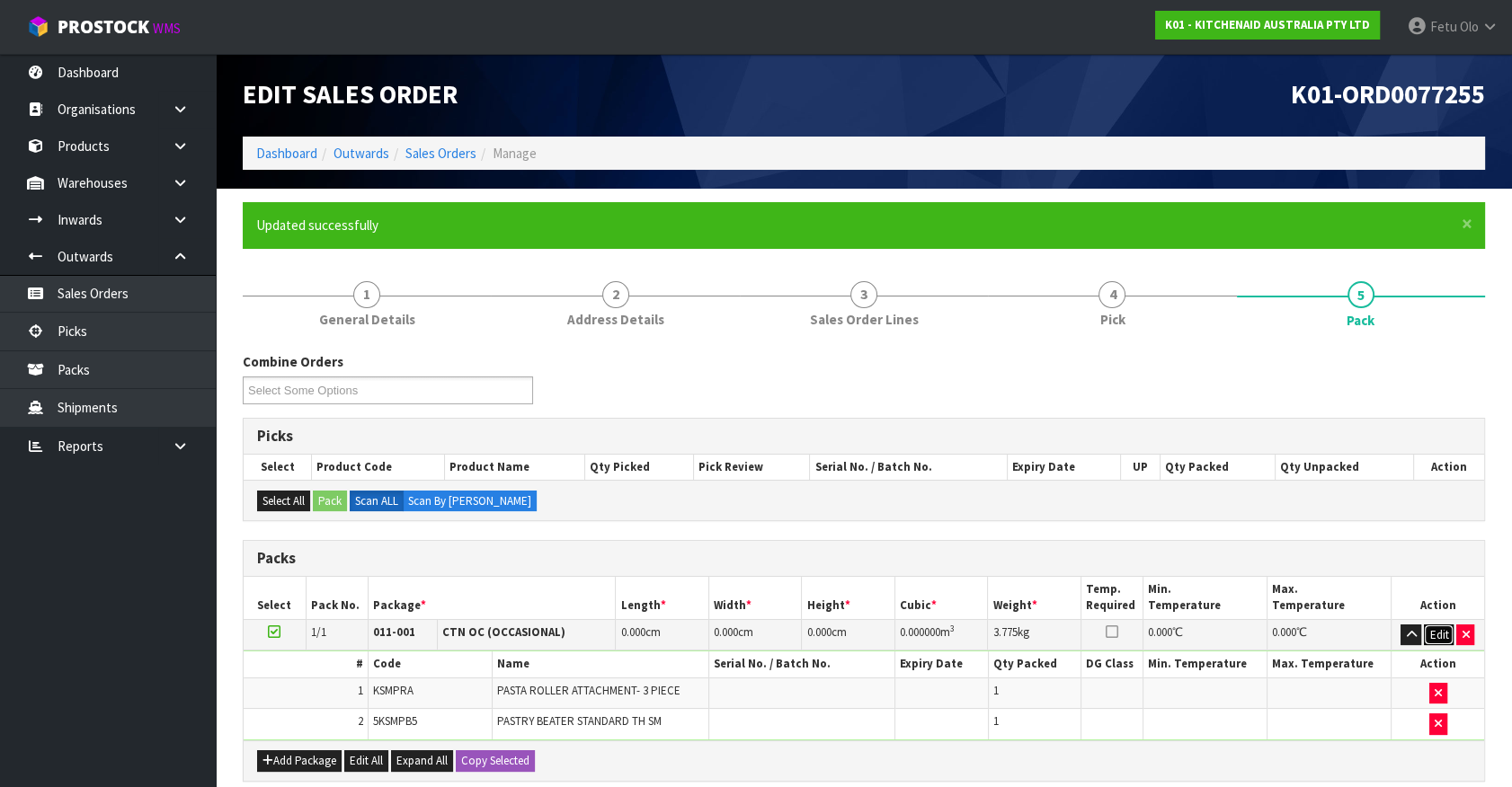 click on "Edit" at bounding box center [1438, 635] 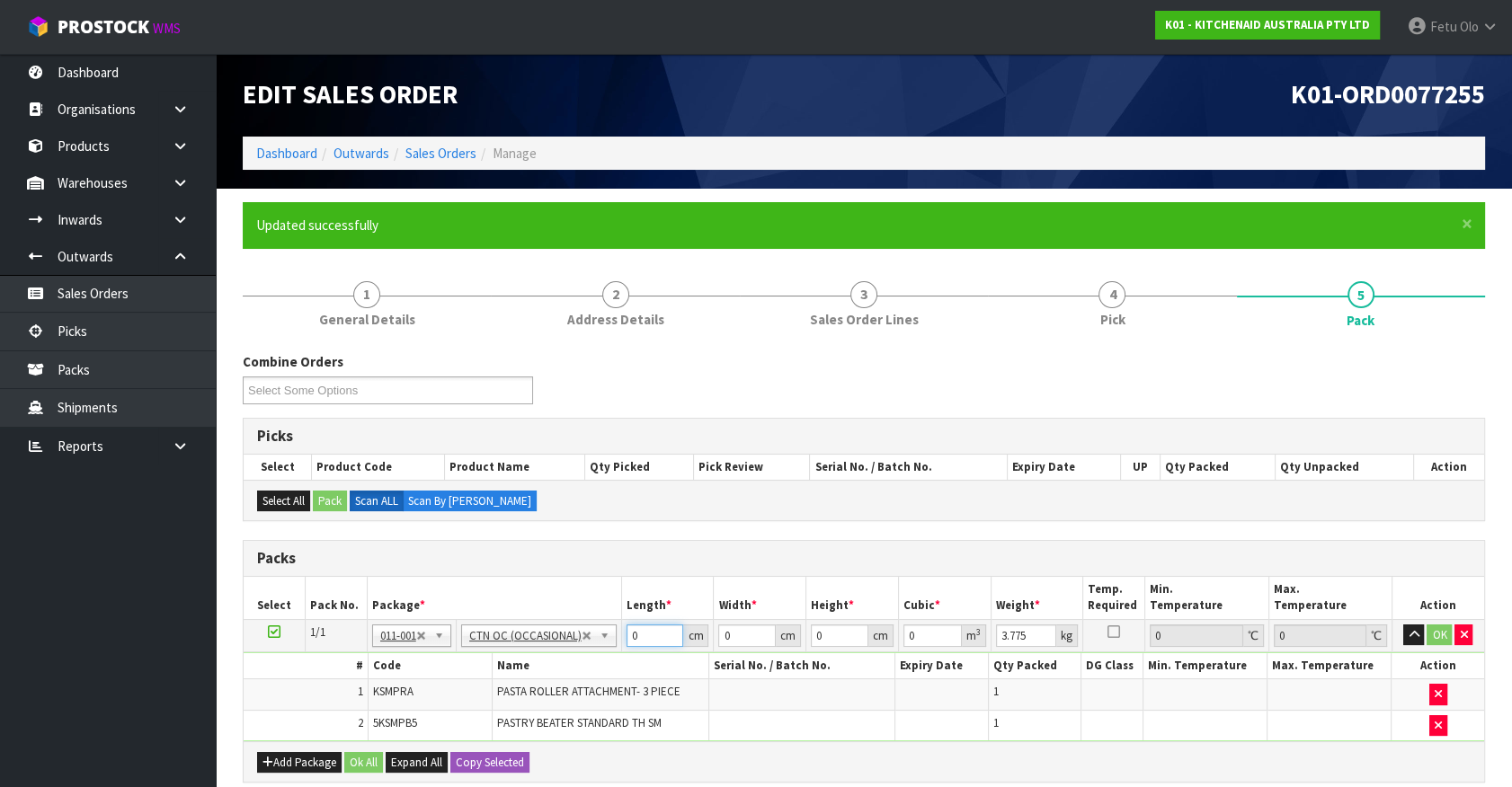 drag, startPoint x: 654, startPoint y: 638, endPoint x: 120, endPoint y: 719, distance: 540.10832 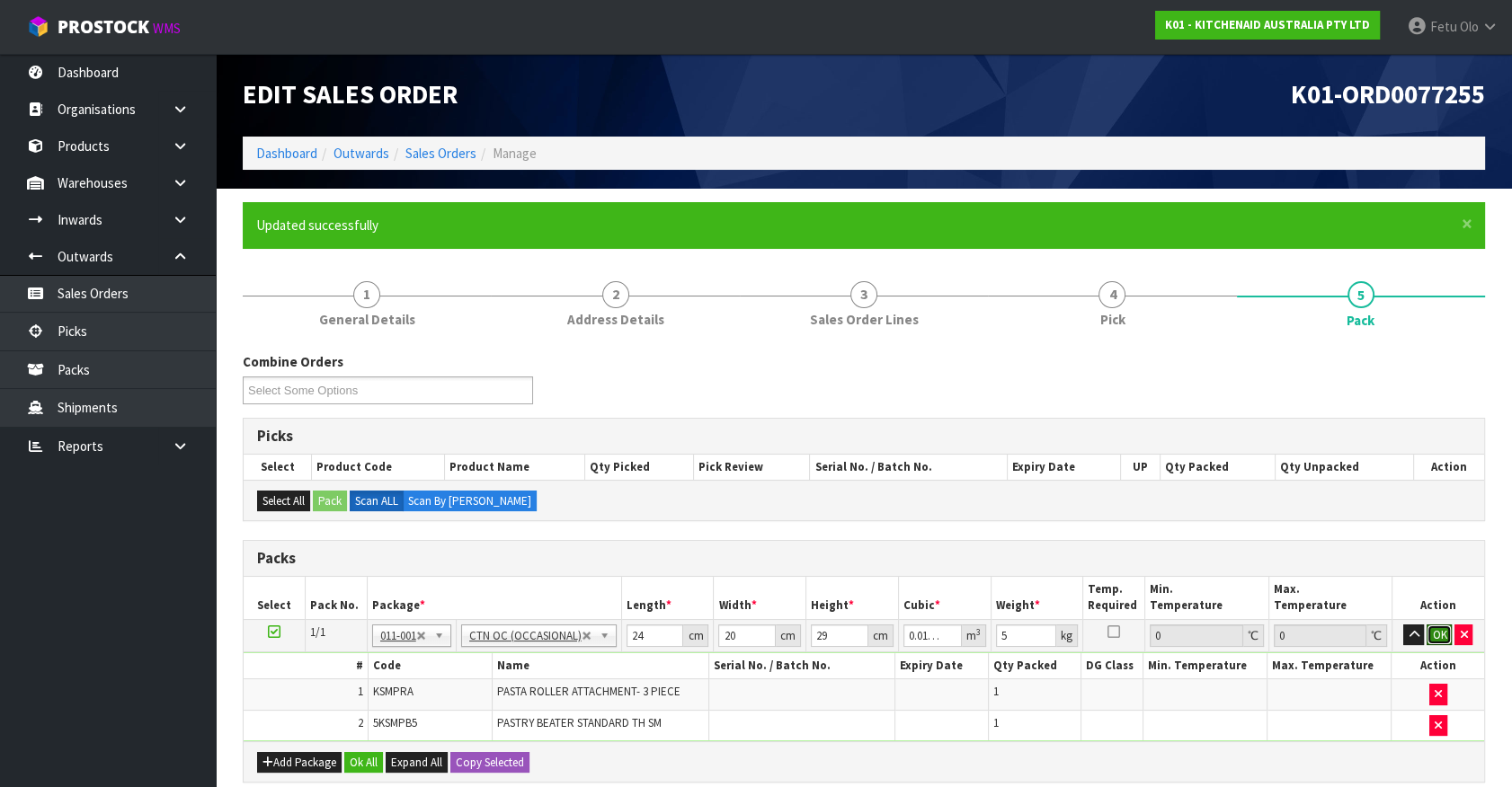 click on "OK" at bounding box center [1439, 635] 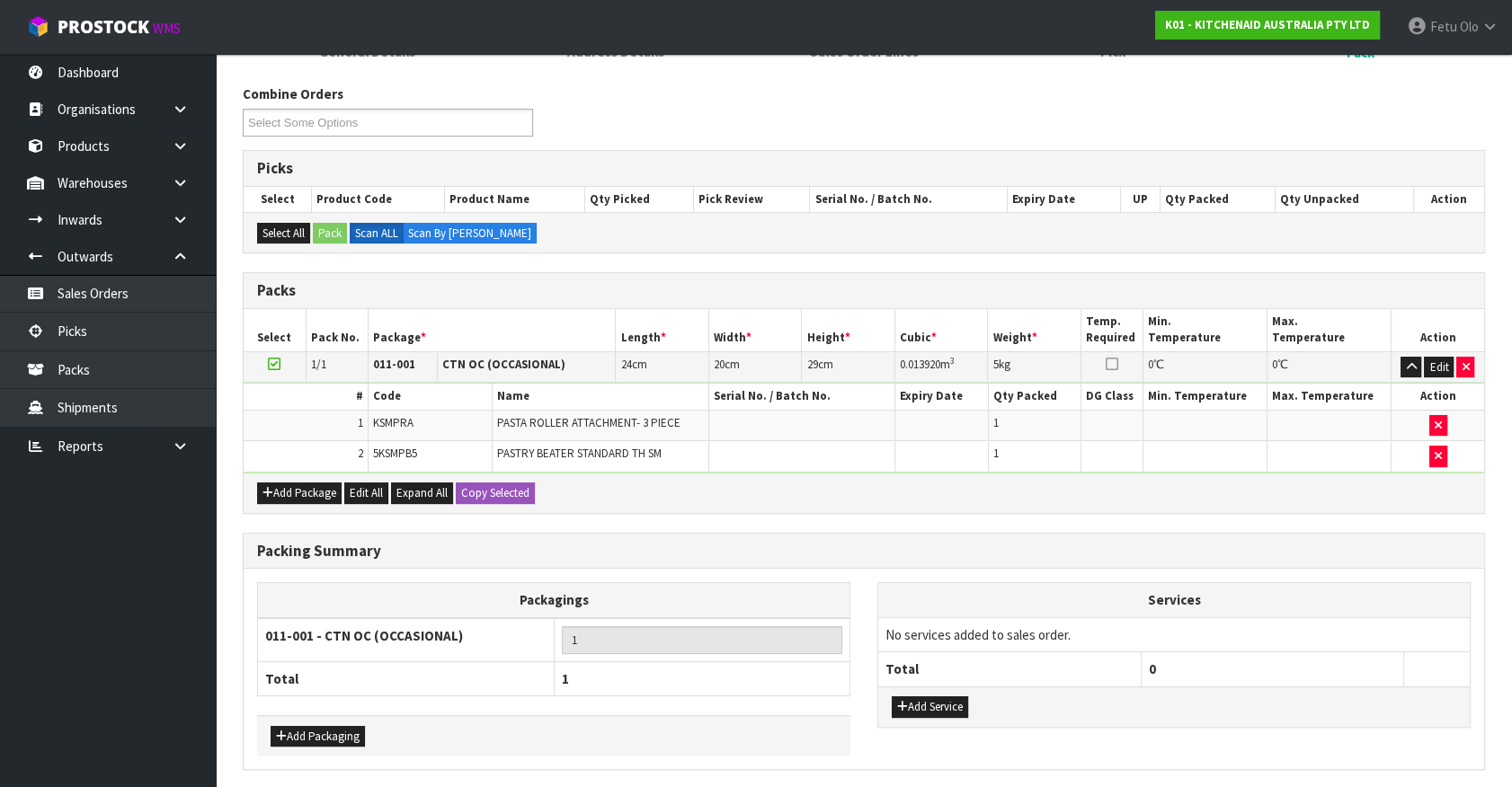 scroll, scrollTop: 331, scrollLeft: 0, axis: vertical 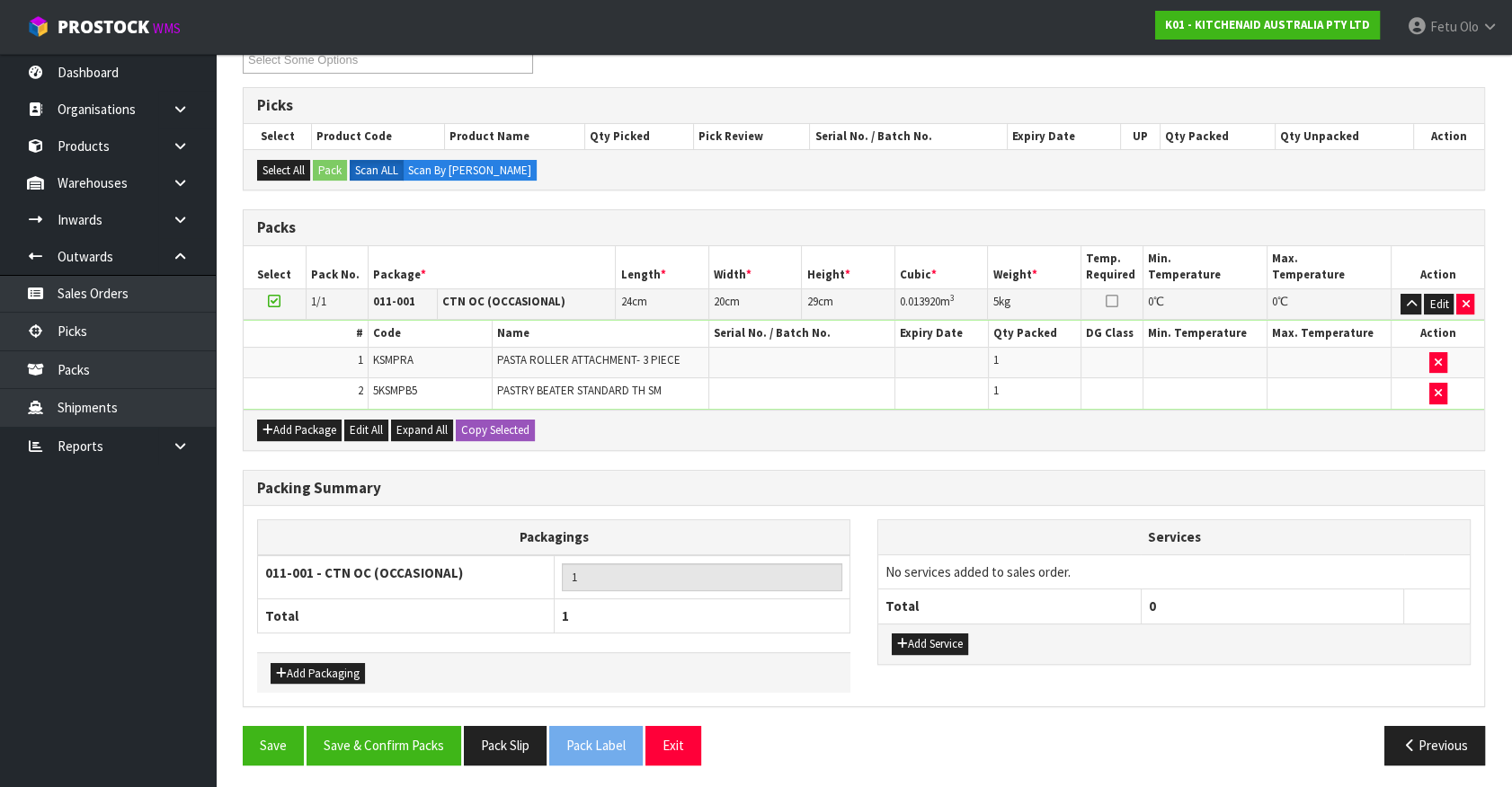 click on "Packing Summary
Packagings
011-001 - CTN OC (OCCASIONAL)
1
Total
1
Add Packaging
Services
No services added to sales order.
Total
0" at bounding box center [864, 598] 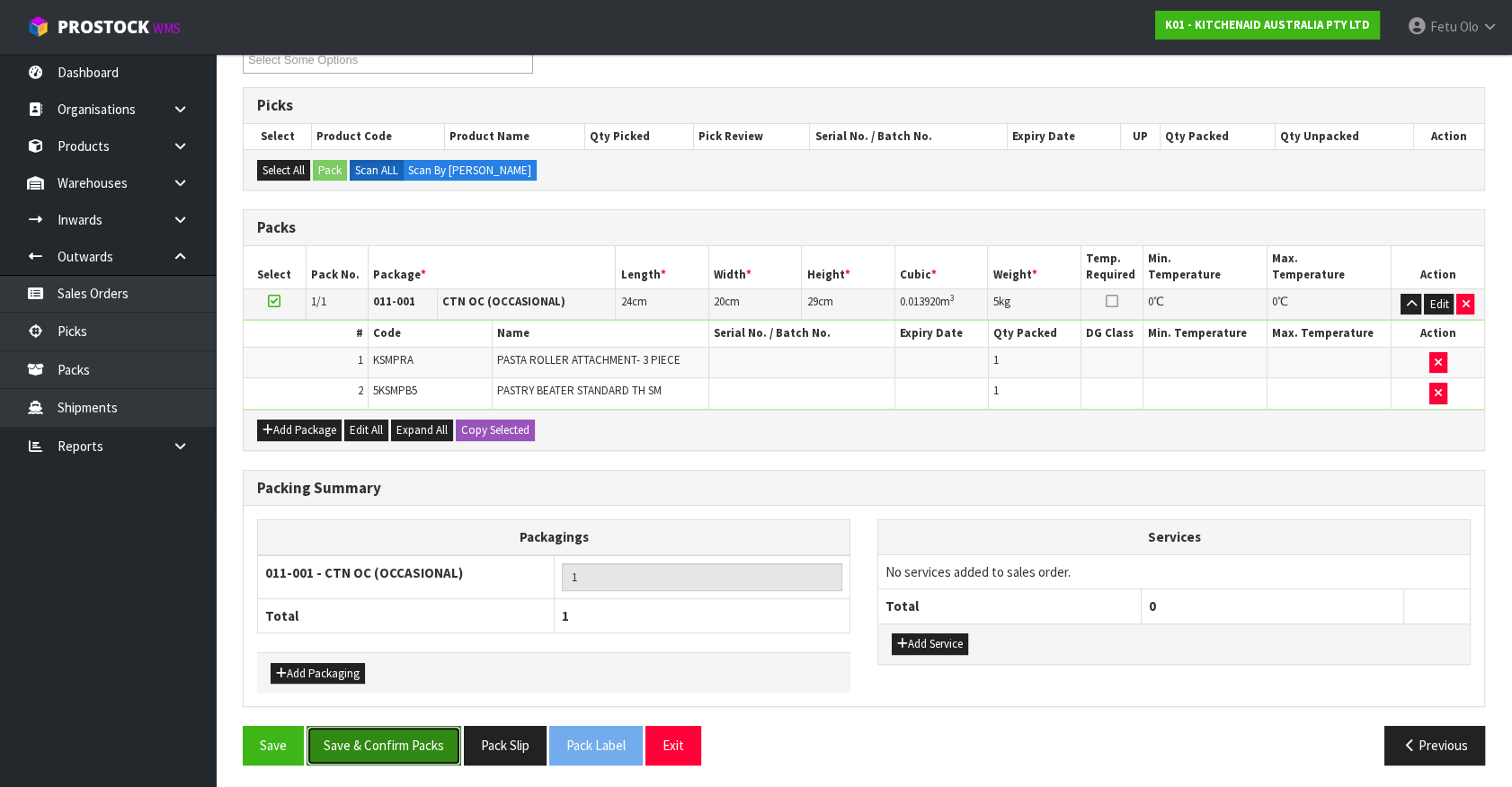 click on "Save & Confirm Packs" at bounding box center [384, 745] 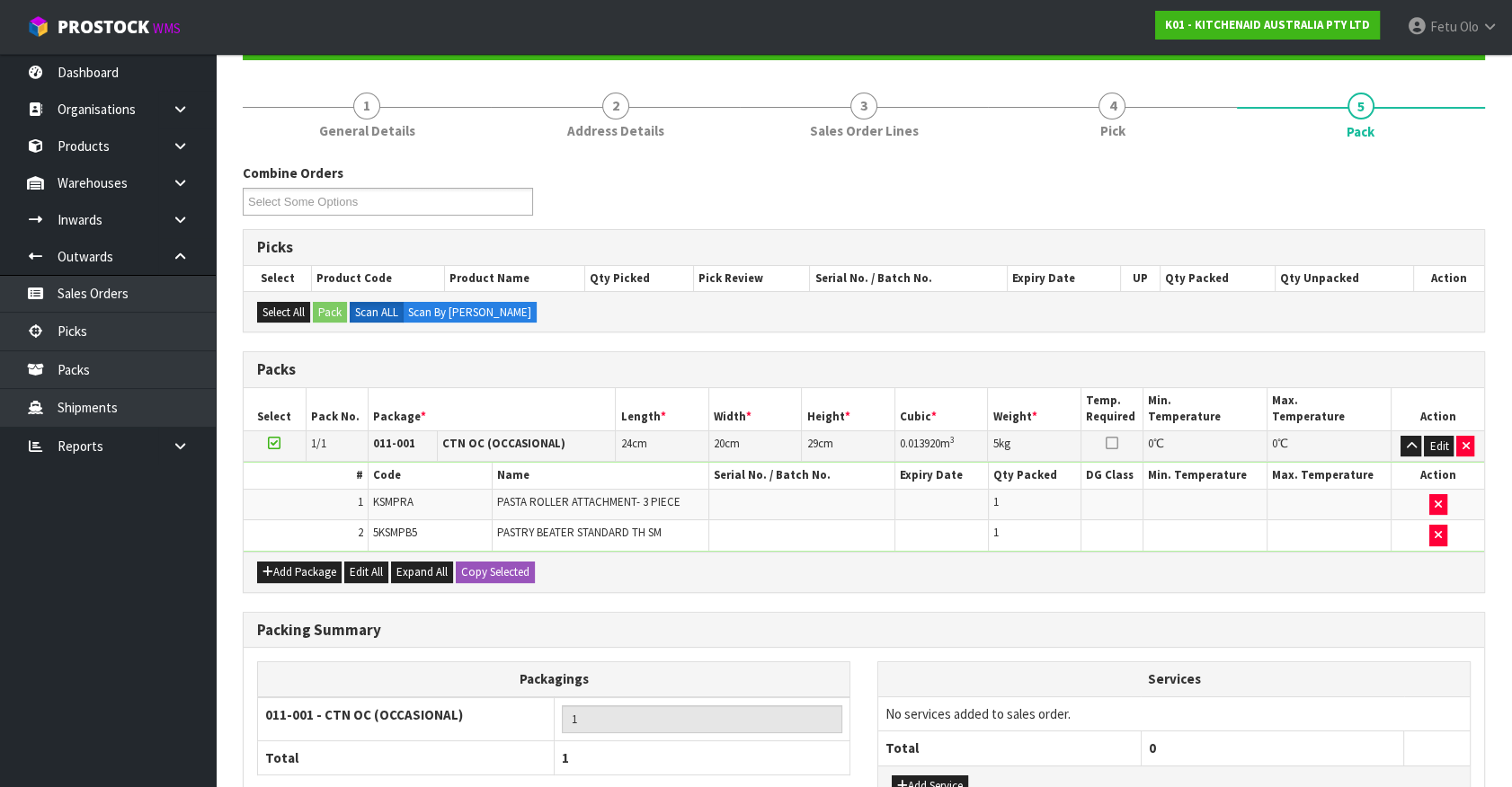 scroll, scrollTop: 202, scrollLeft: 0, axis: vertical 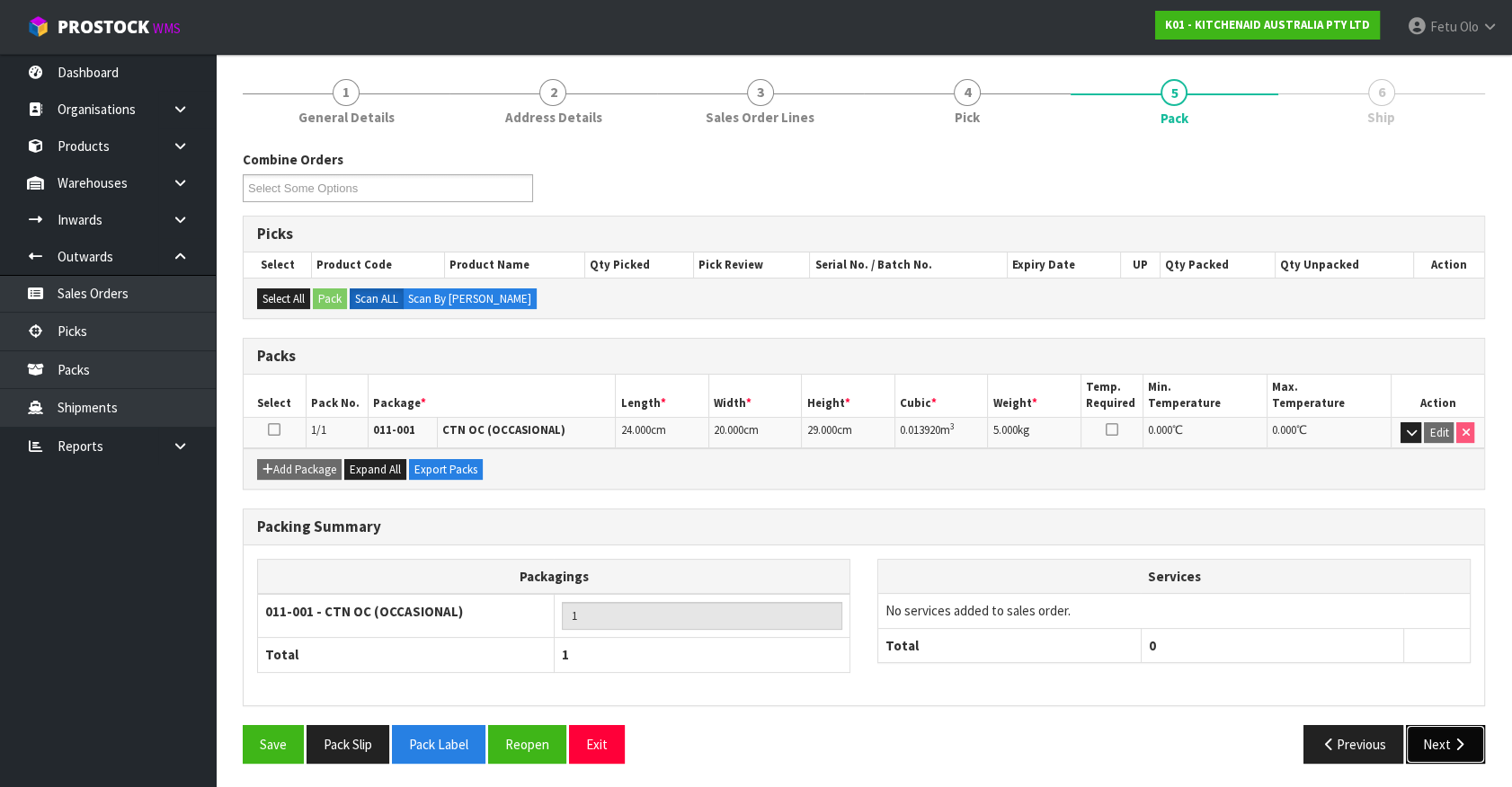 click at bounding box center (1459, 744) 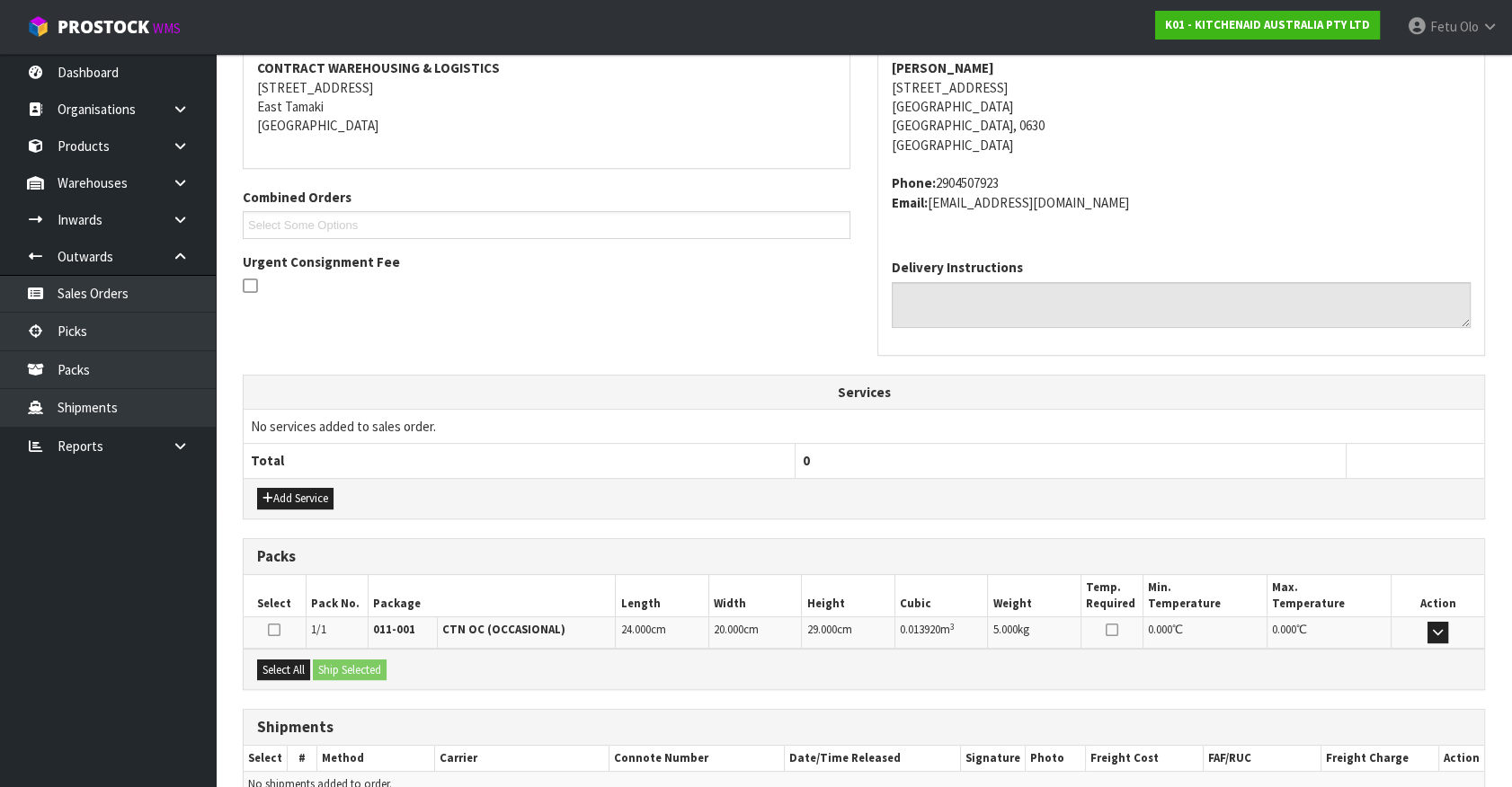 scroll, scrollTop: 437, scrollLeft: 0, axis: vertical 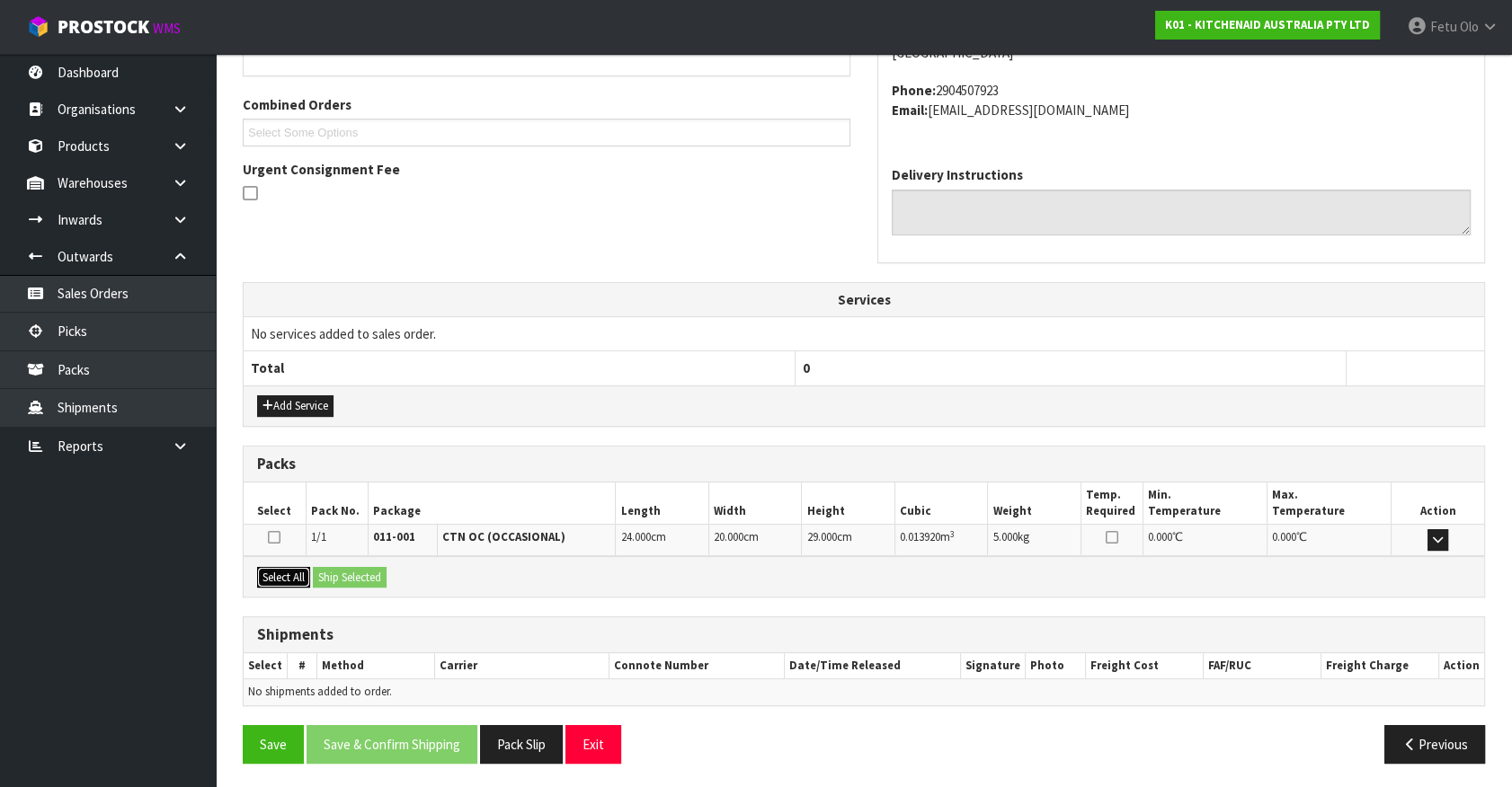 drag, startPoint x: 297, startPoint y: 567, endPoint x: 316, endPoint y: 567, distance: 19 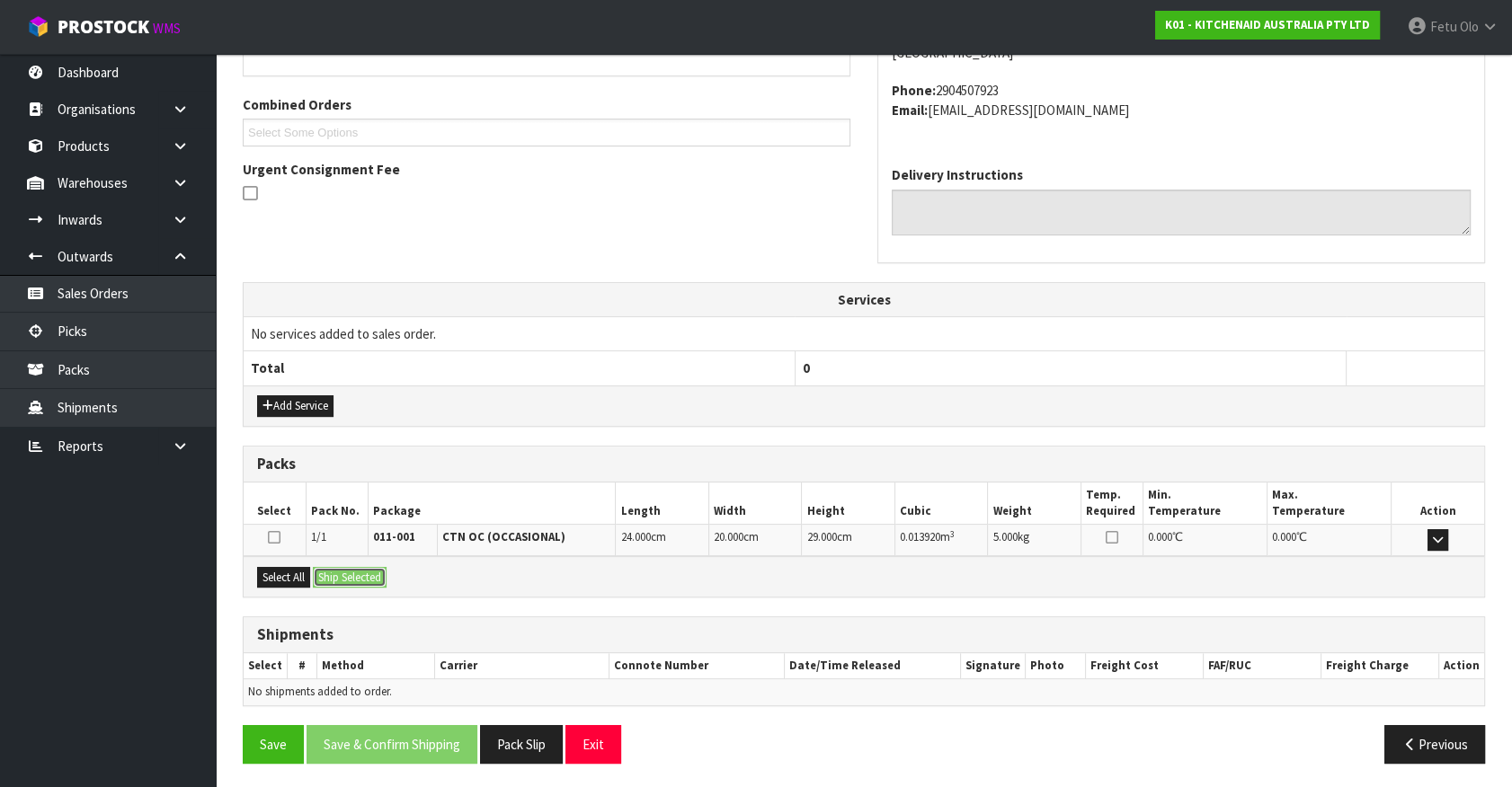 click on "Ship Selected" at bounding box center [350, 578] 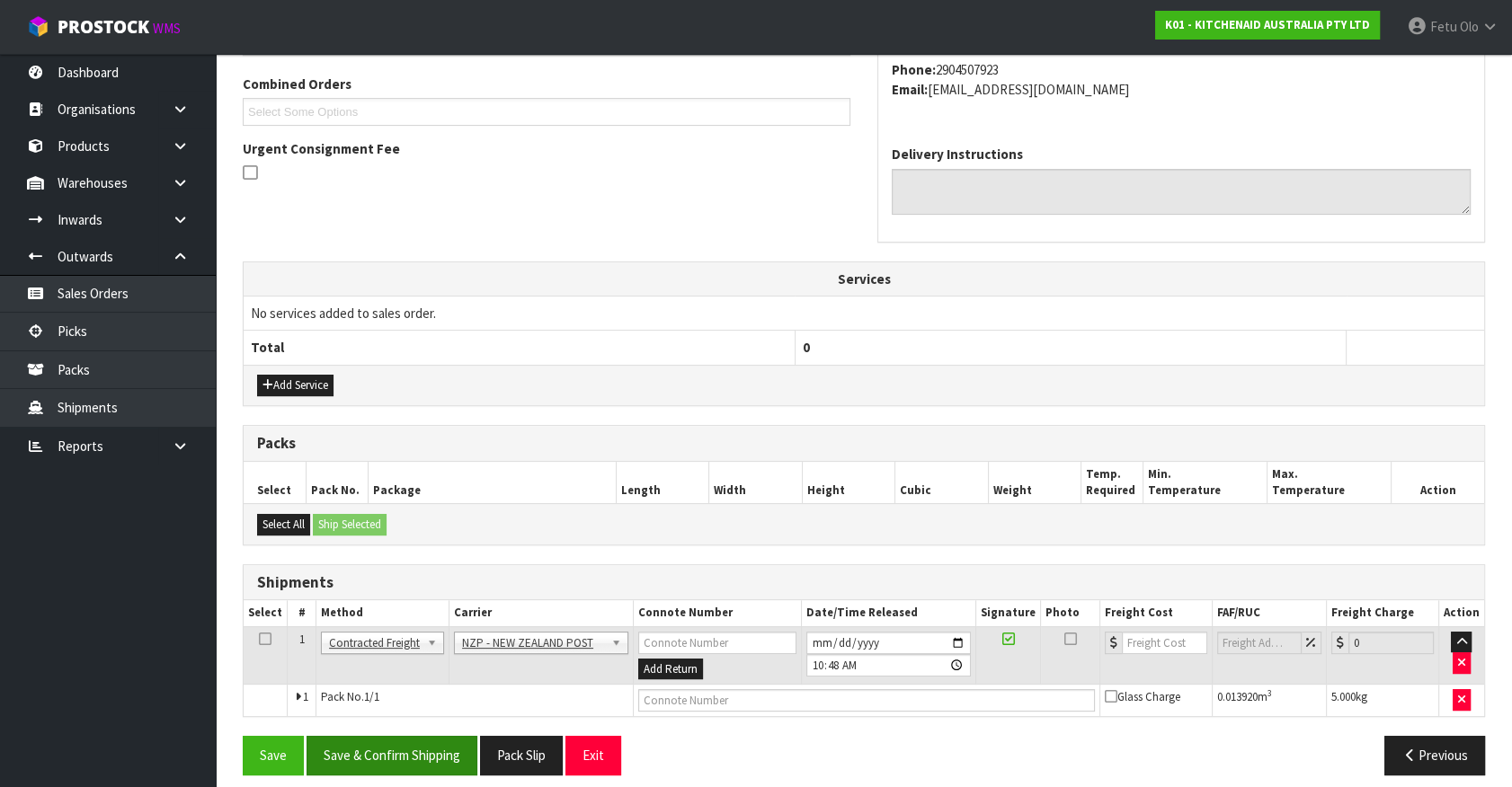 scroll, scrollTop: 468, scrollLeft: 0, axis: vertical 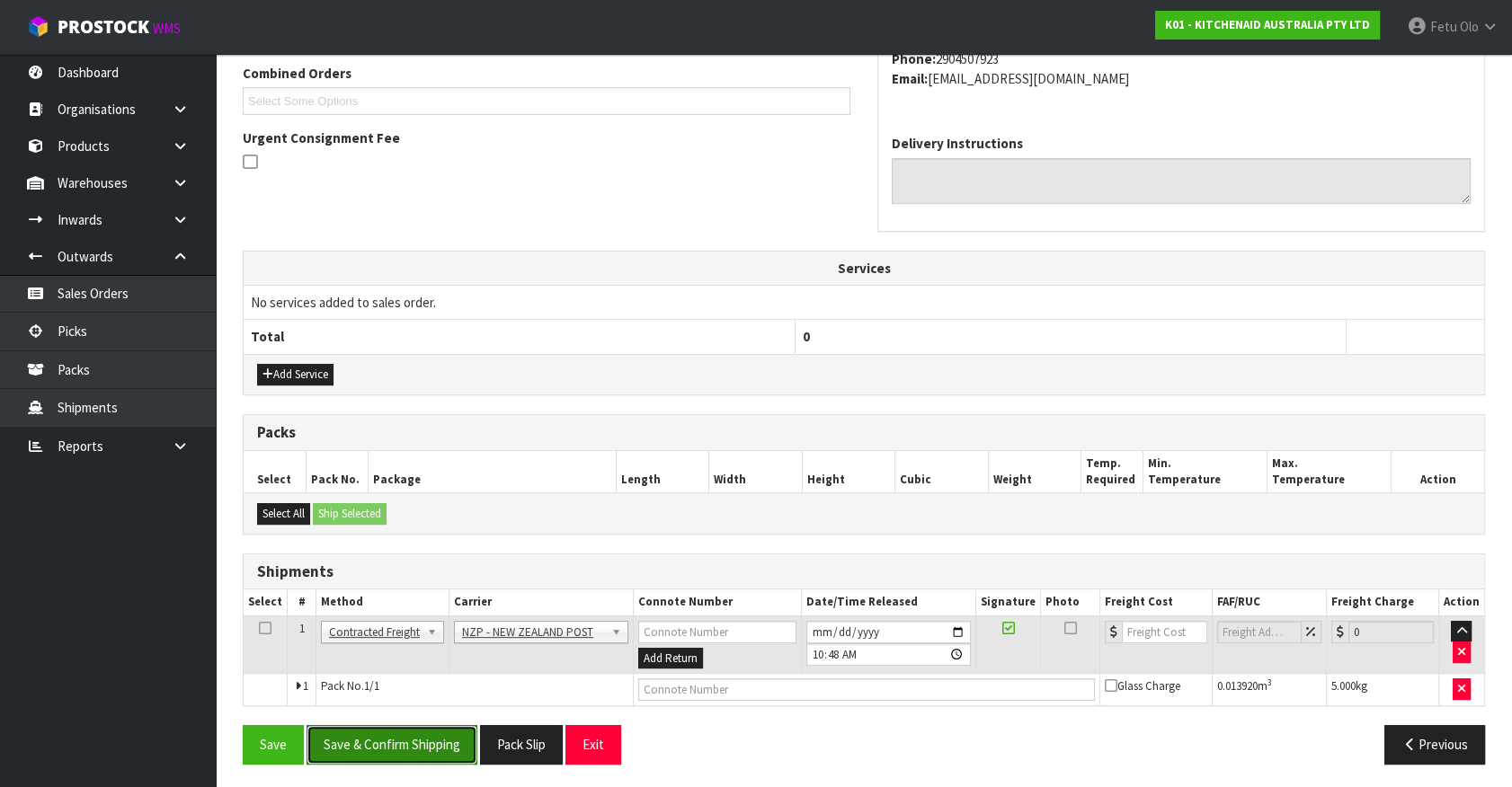 click on "Save & Confirm Shipping" at bounding box center (392, 744) 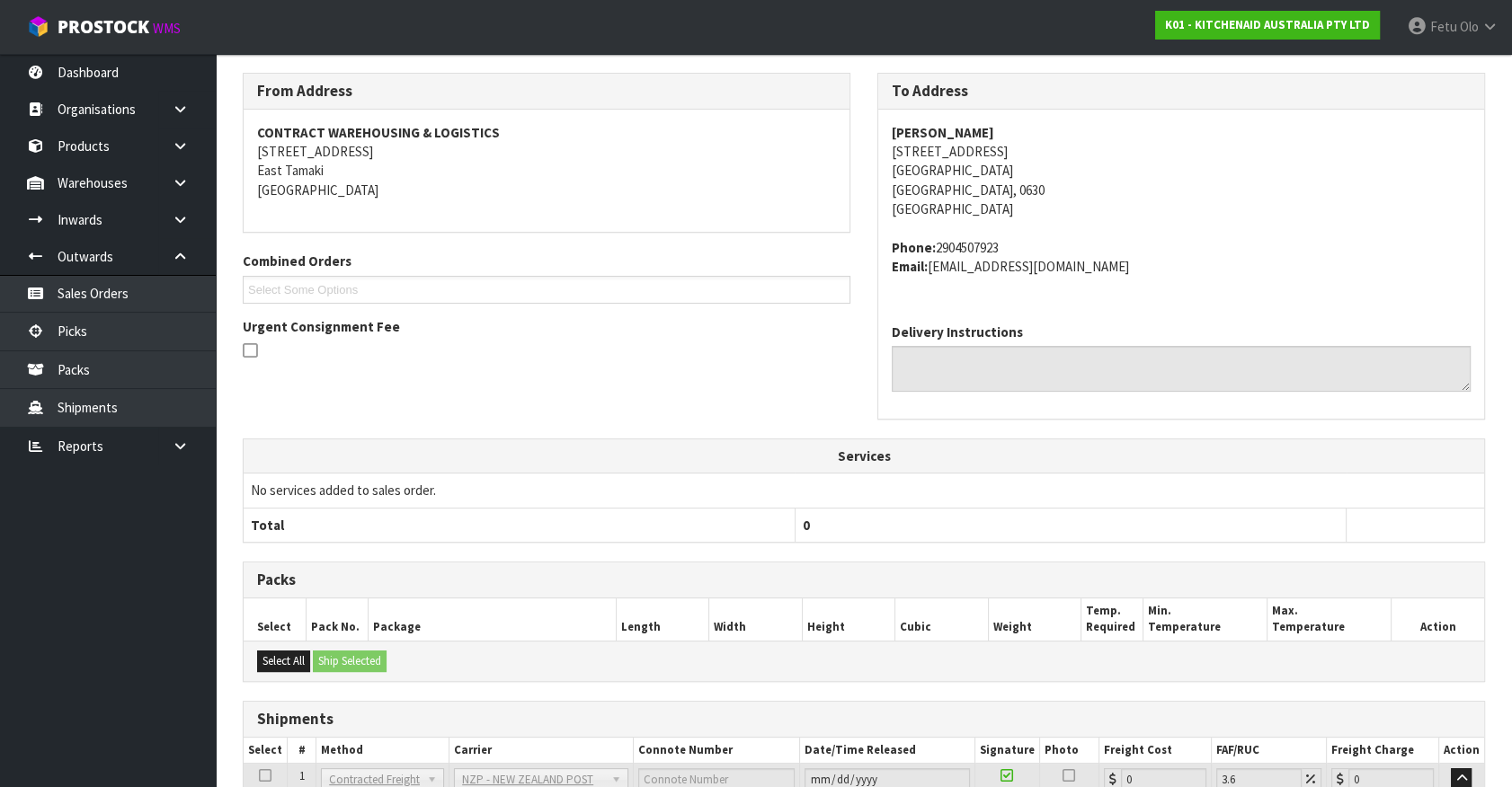 scroll, scrollTop: 443, scrollLeft: 0, axis: vertical 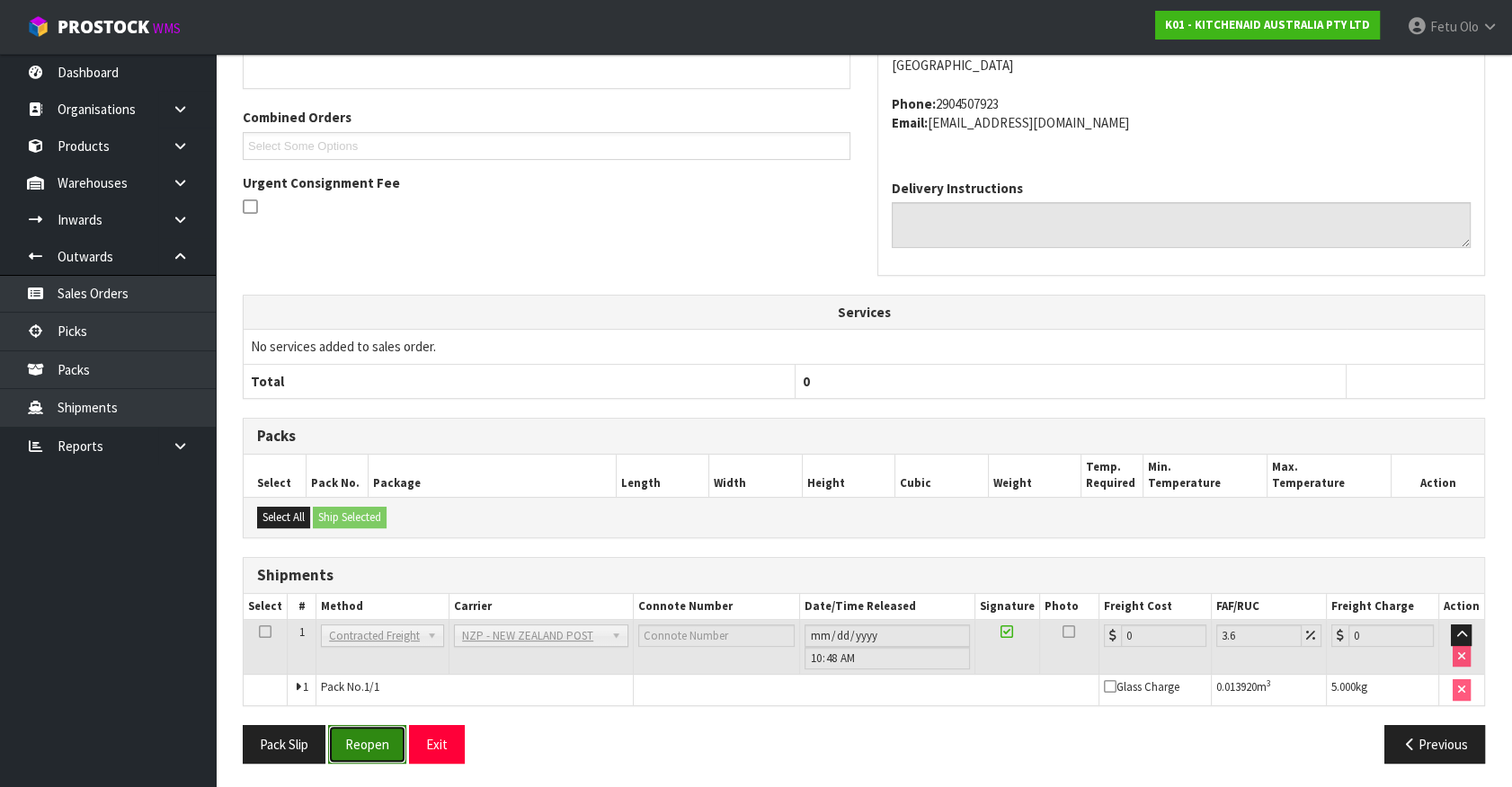 click on "Reopen" at bounding box center [367, 744] 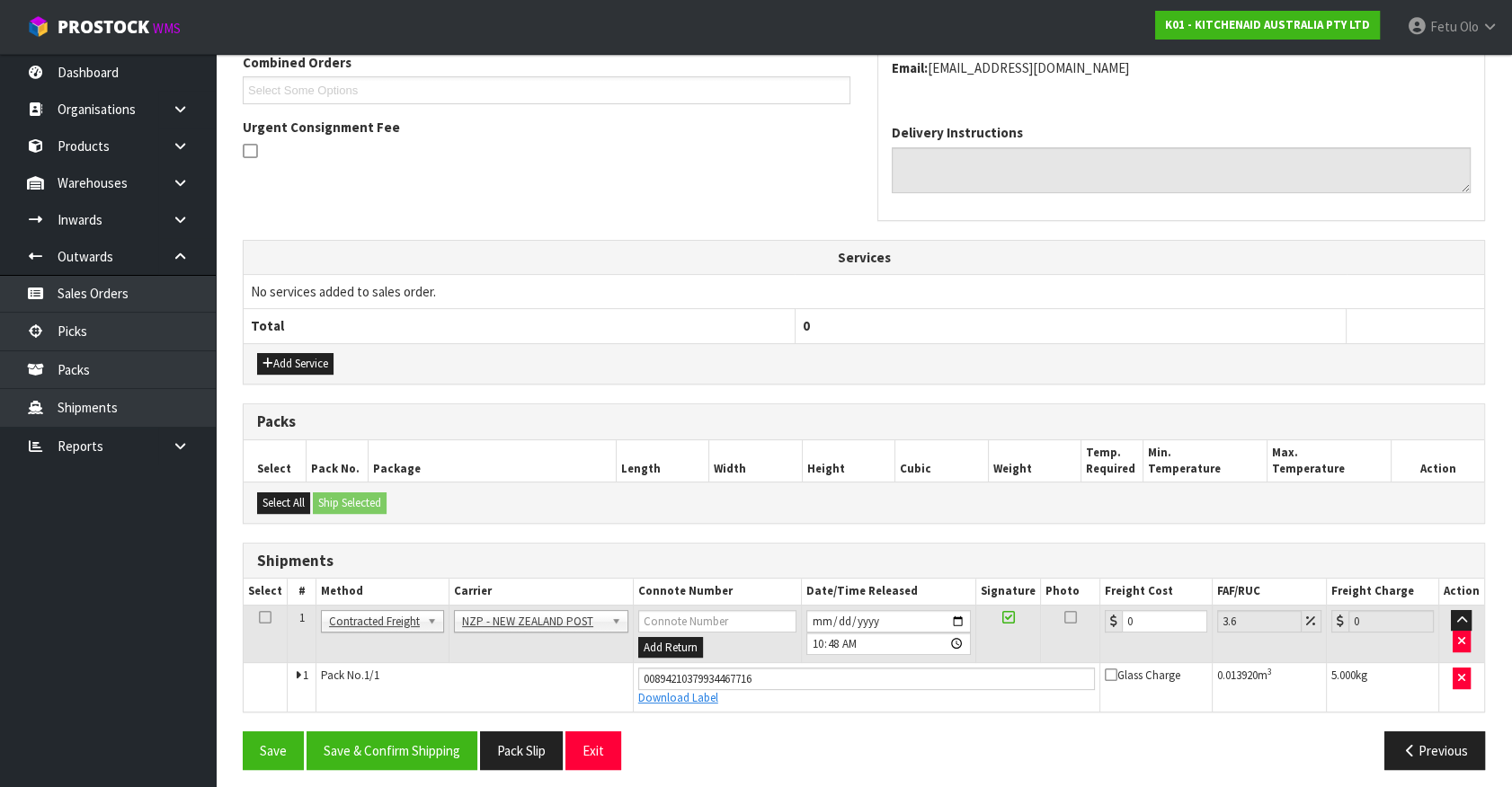 scroll, scrollTop: 485, scrollLeft: 0, axis: vertical 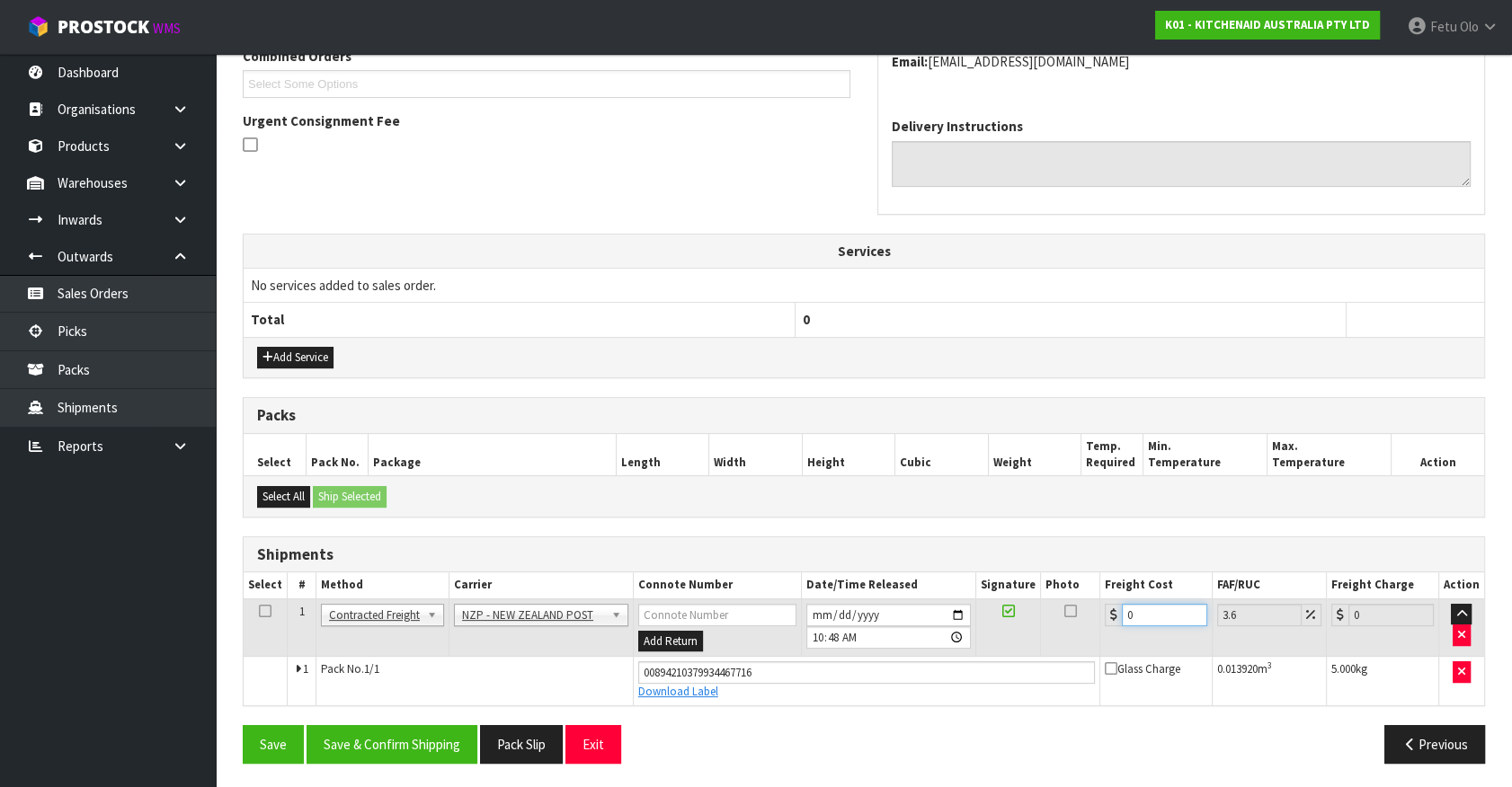 drag, startPoint x: 998, startPoint y: 642, endPoint x: 311, endPoint y: 712, distance: 690.557 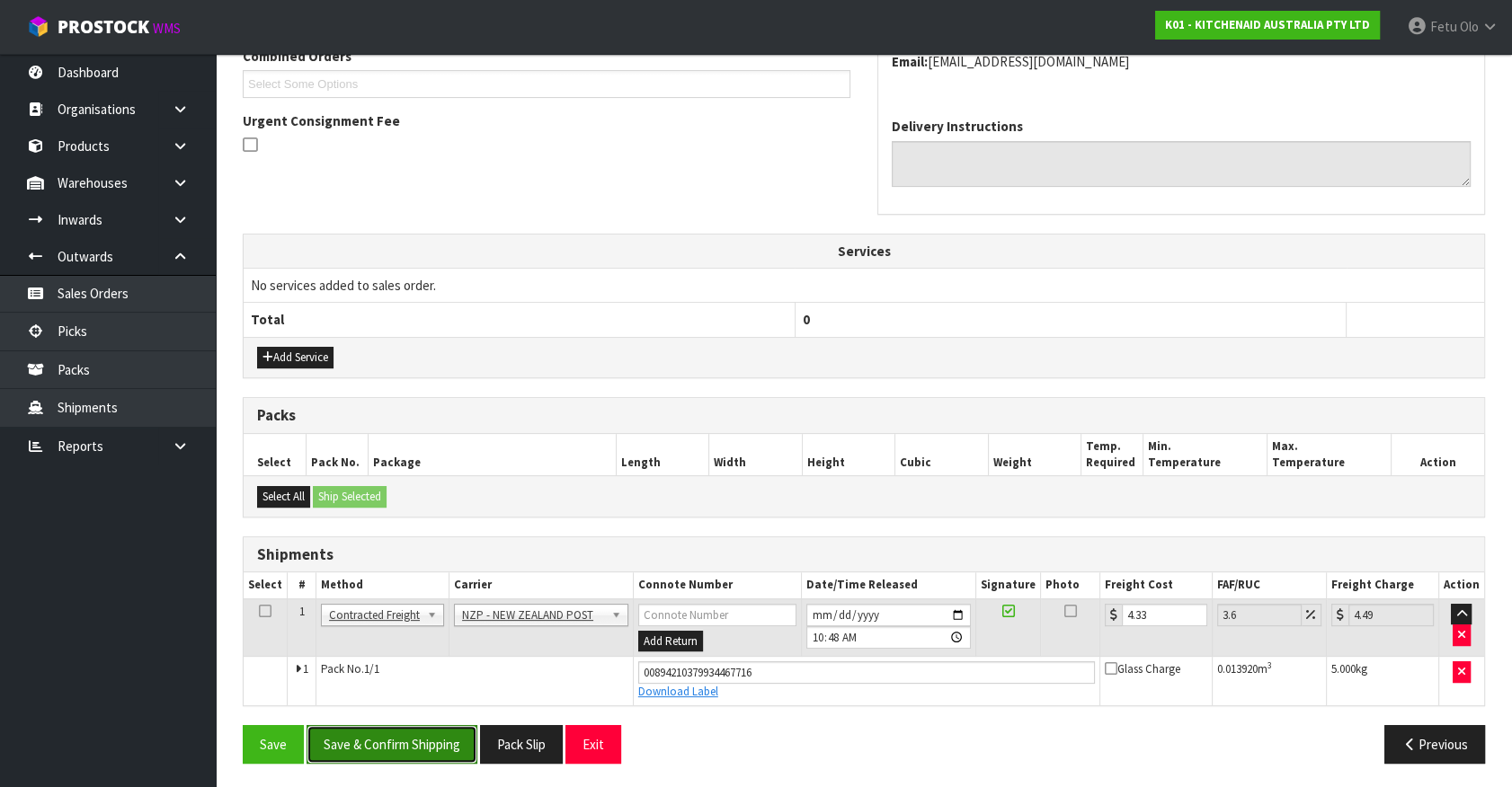 click on "Save & Confirm Shipping" at bounding box center (392, 744) 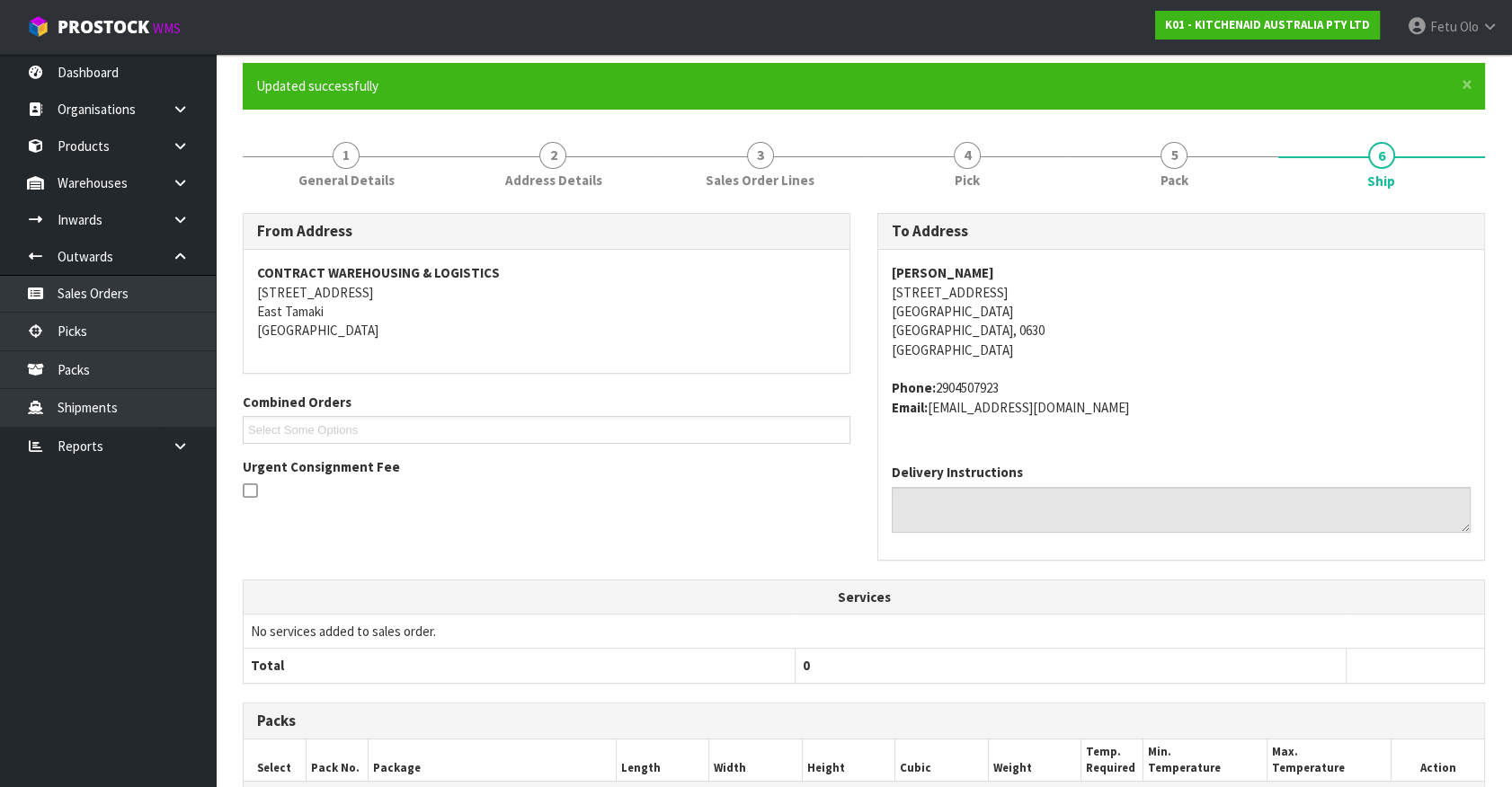 scroll, scrollTop: 436, scrollLeft: 0, axis: vertical 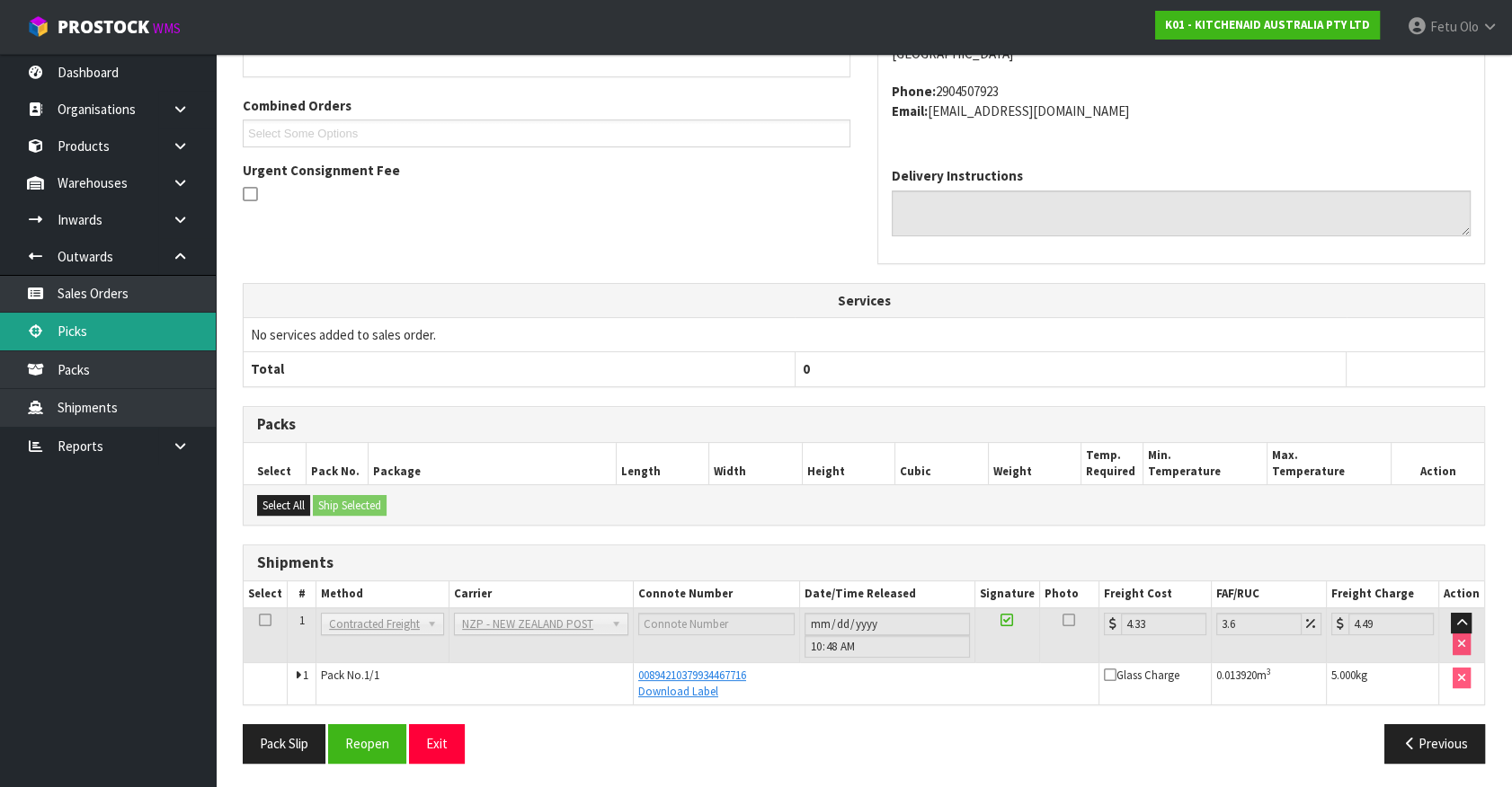 click on "Picks" at bounding box center [108, 331] 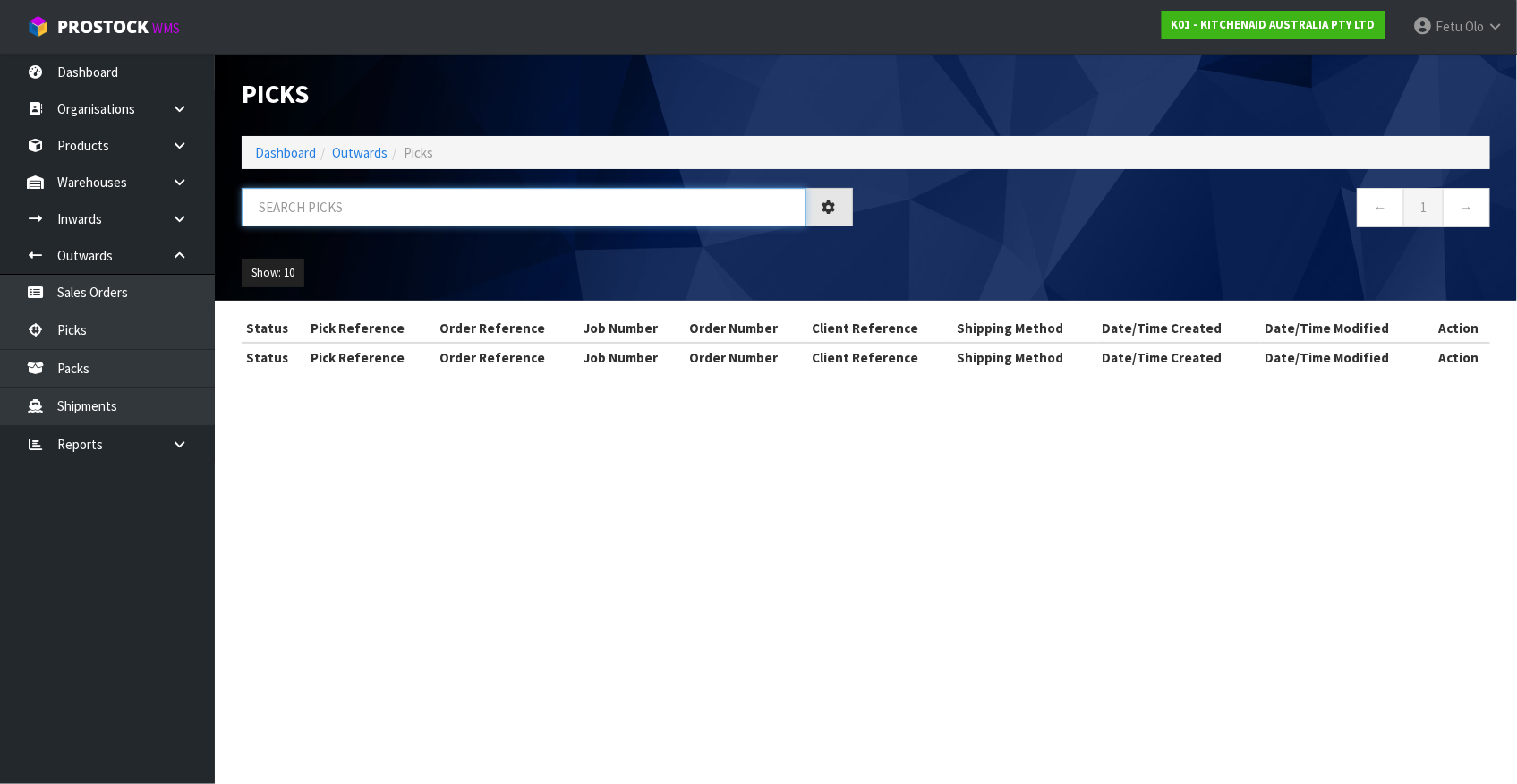 click at bounding box center (524, 207) 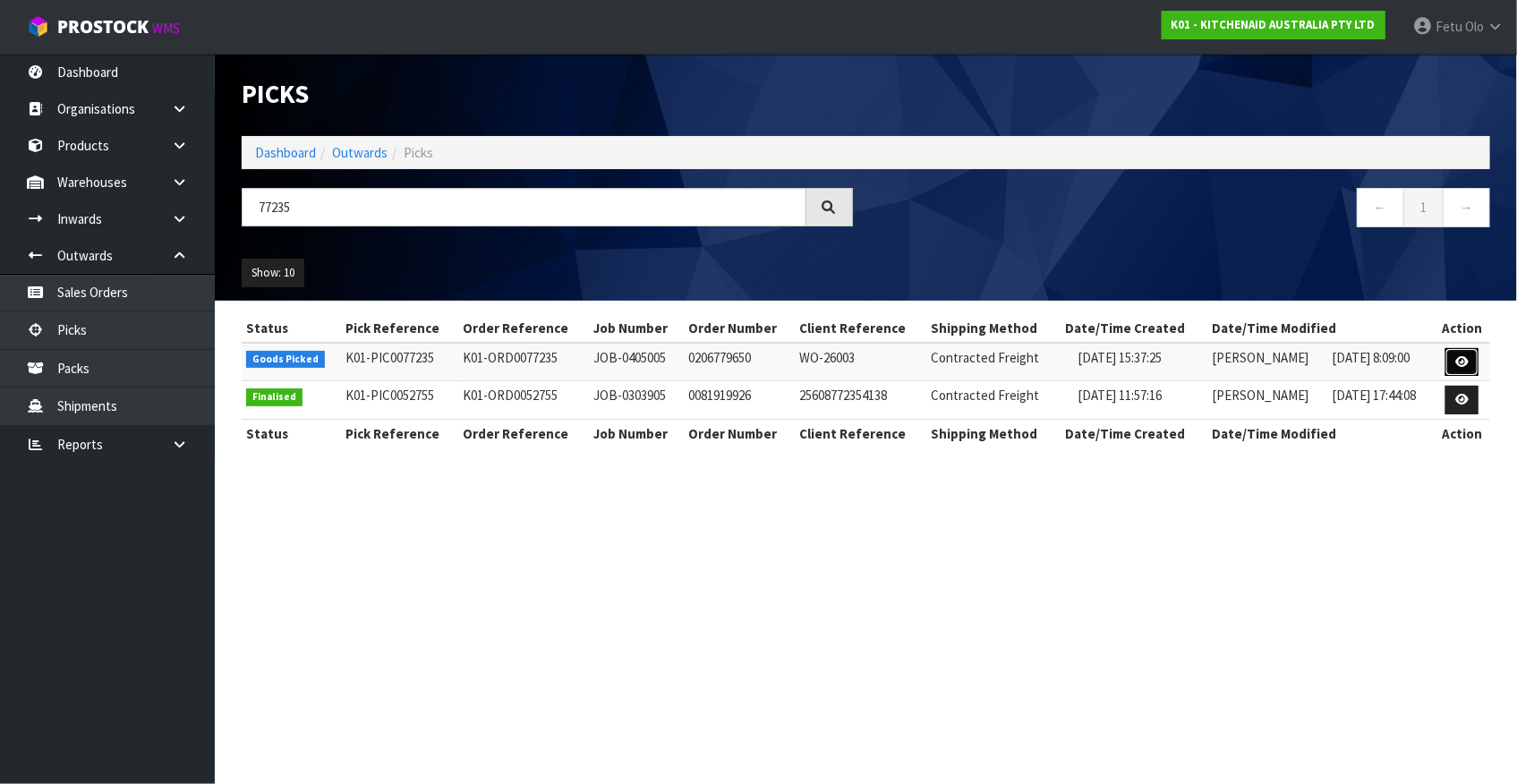 click at bounding box center (1462, 362) 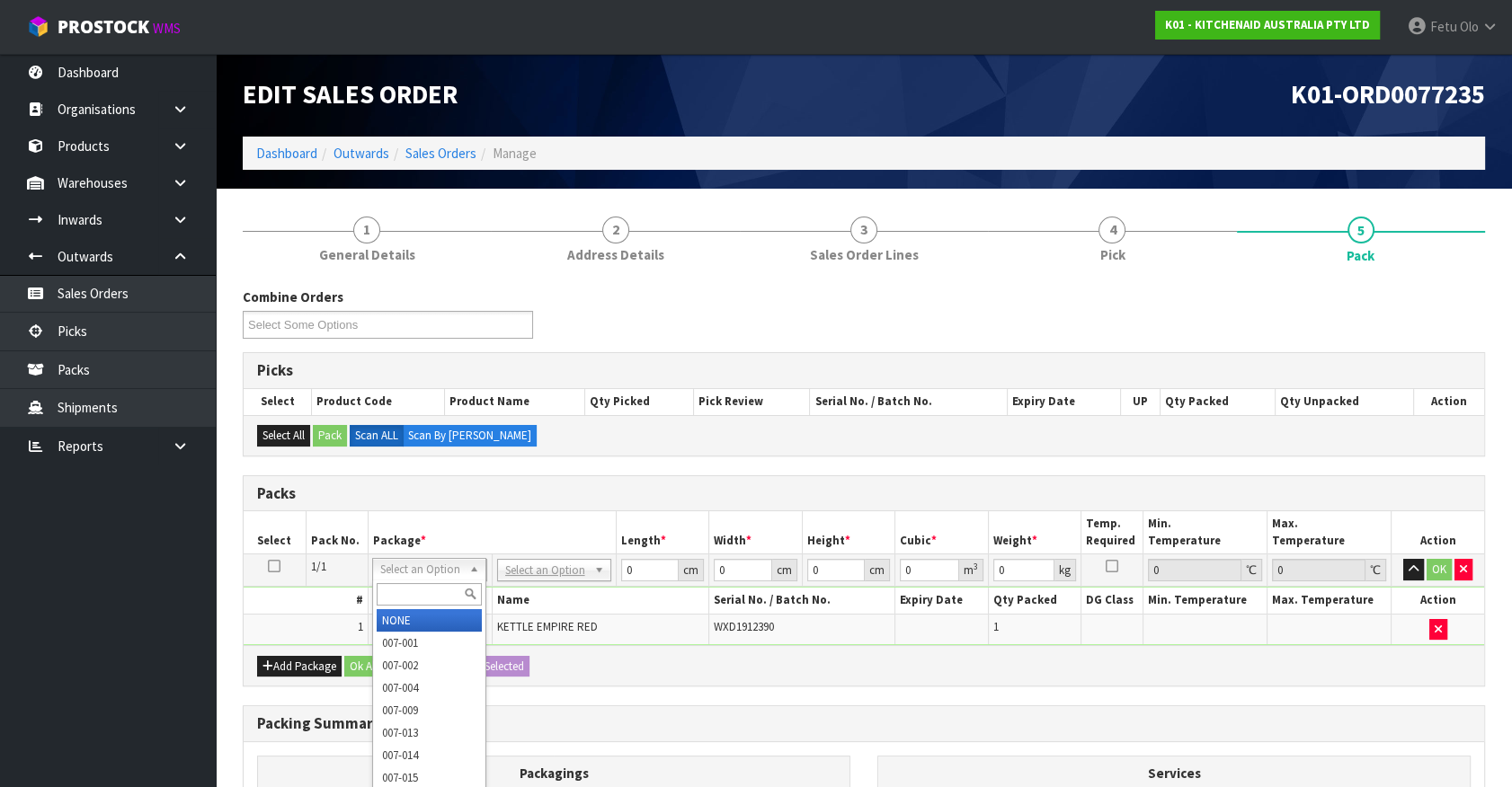 drag, startPoint x: 424, startPoint y: 569, endPoint x: 424, endPoint y: 592, distance: 23 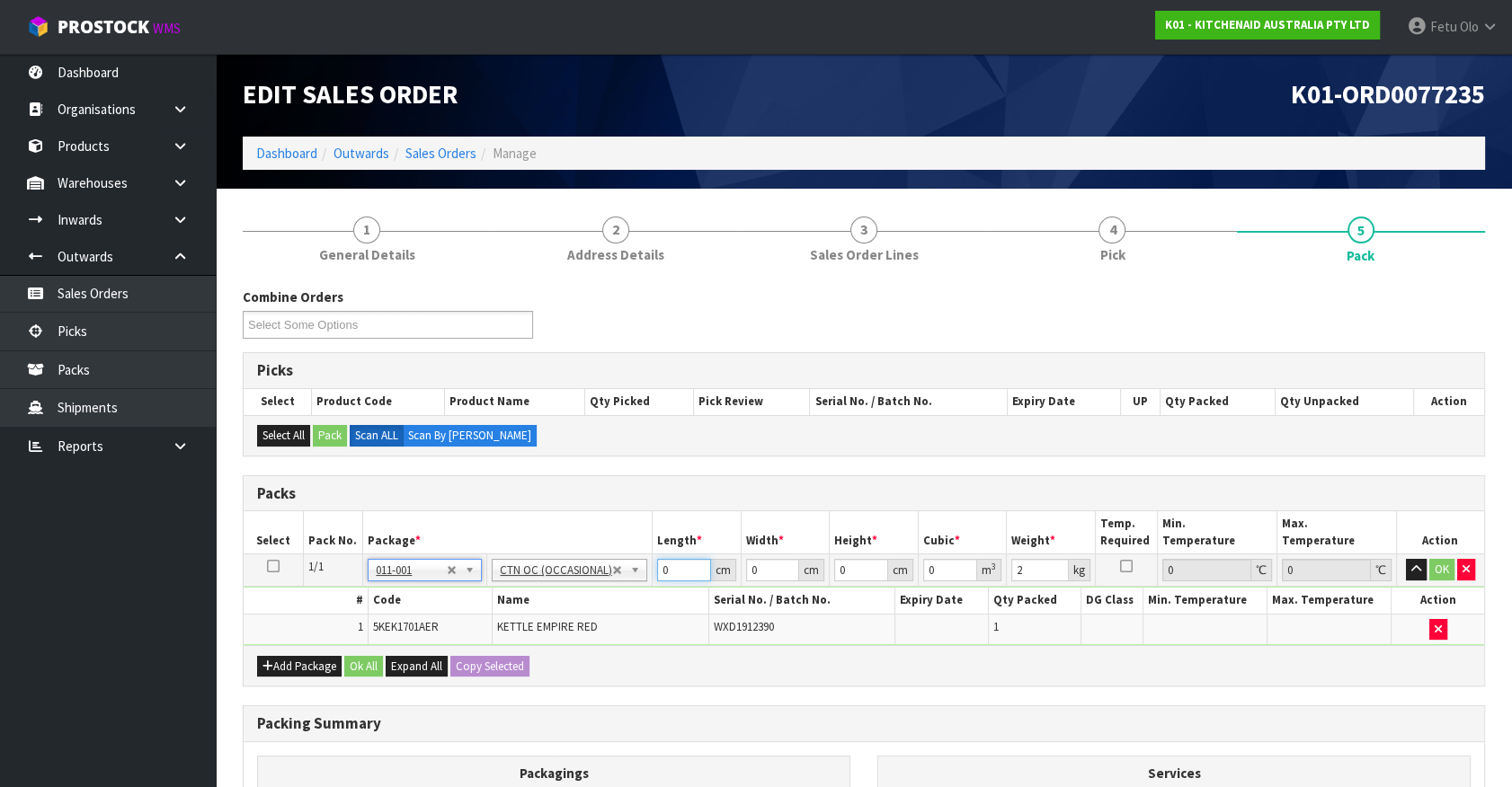drag, startPoint x: 680, startPoint y: 574, endPoint x: 443, endPoint y: 631, distance: 243.75808 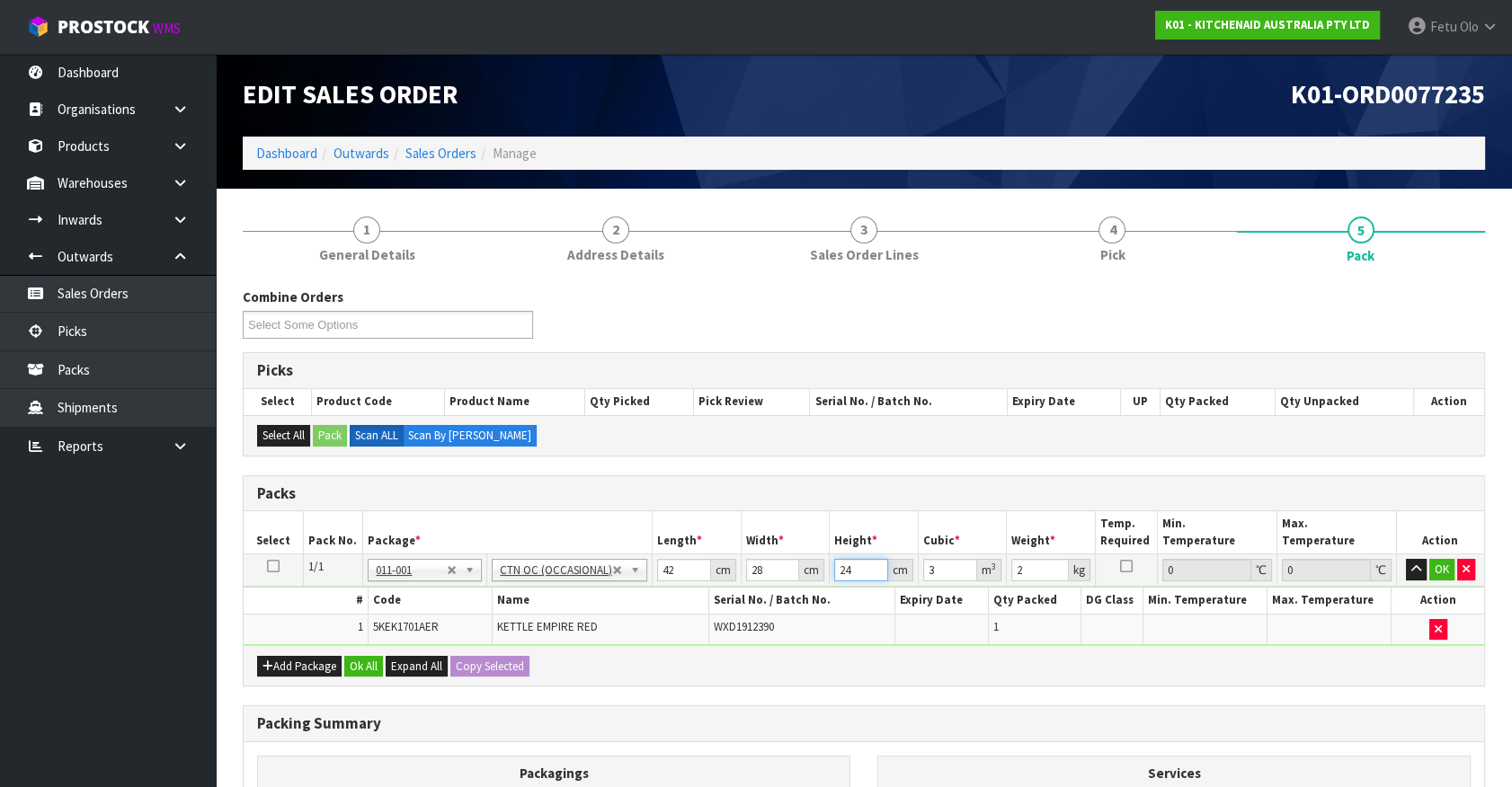 drag, startPoint x: 854, startPoint y: 572, endPoint x: 698, endPoint y: 616, distance: 162.0864 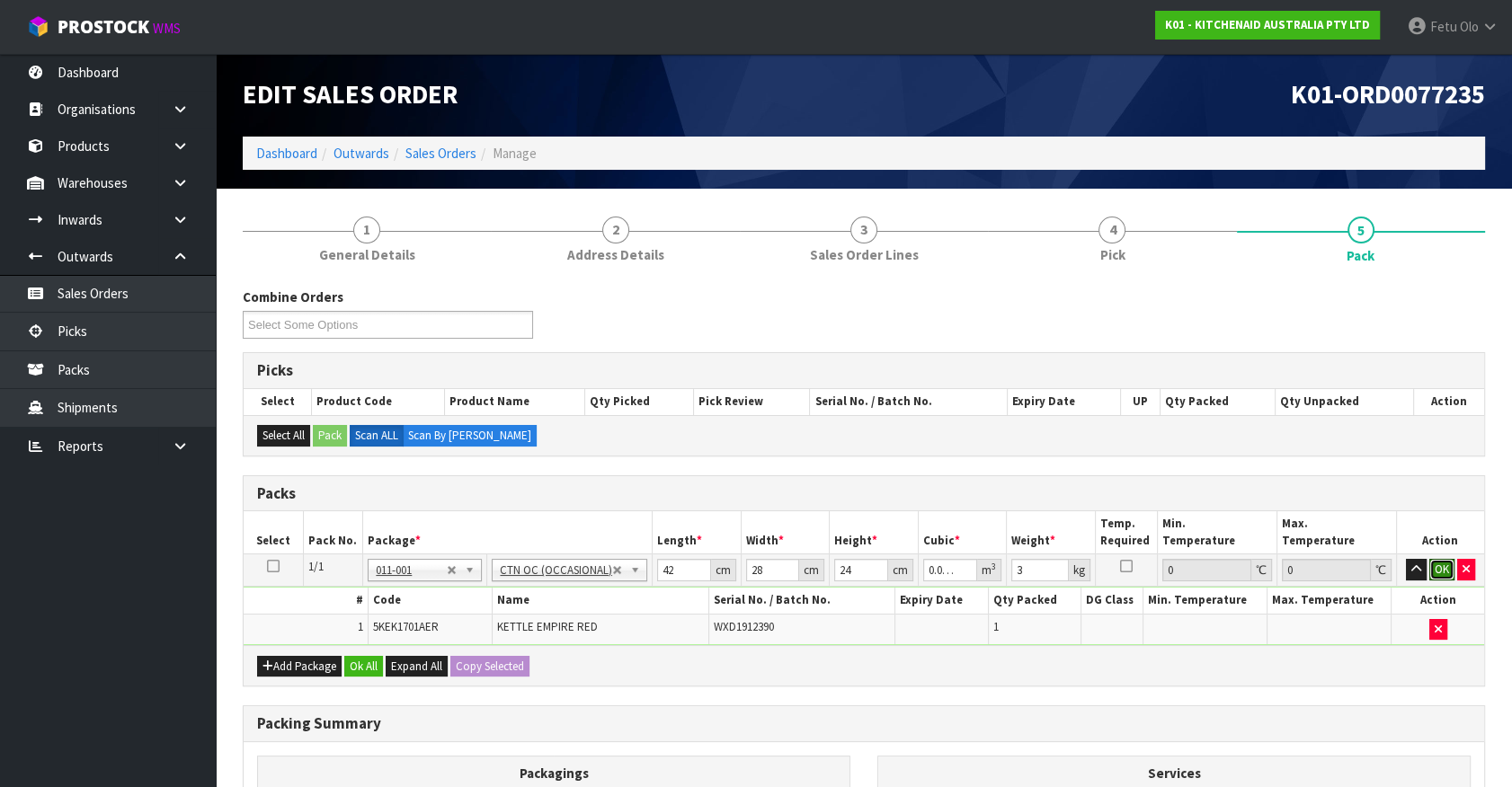 click on "OK" at bounding box center (1442, 570) 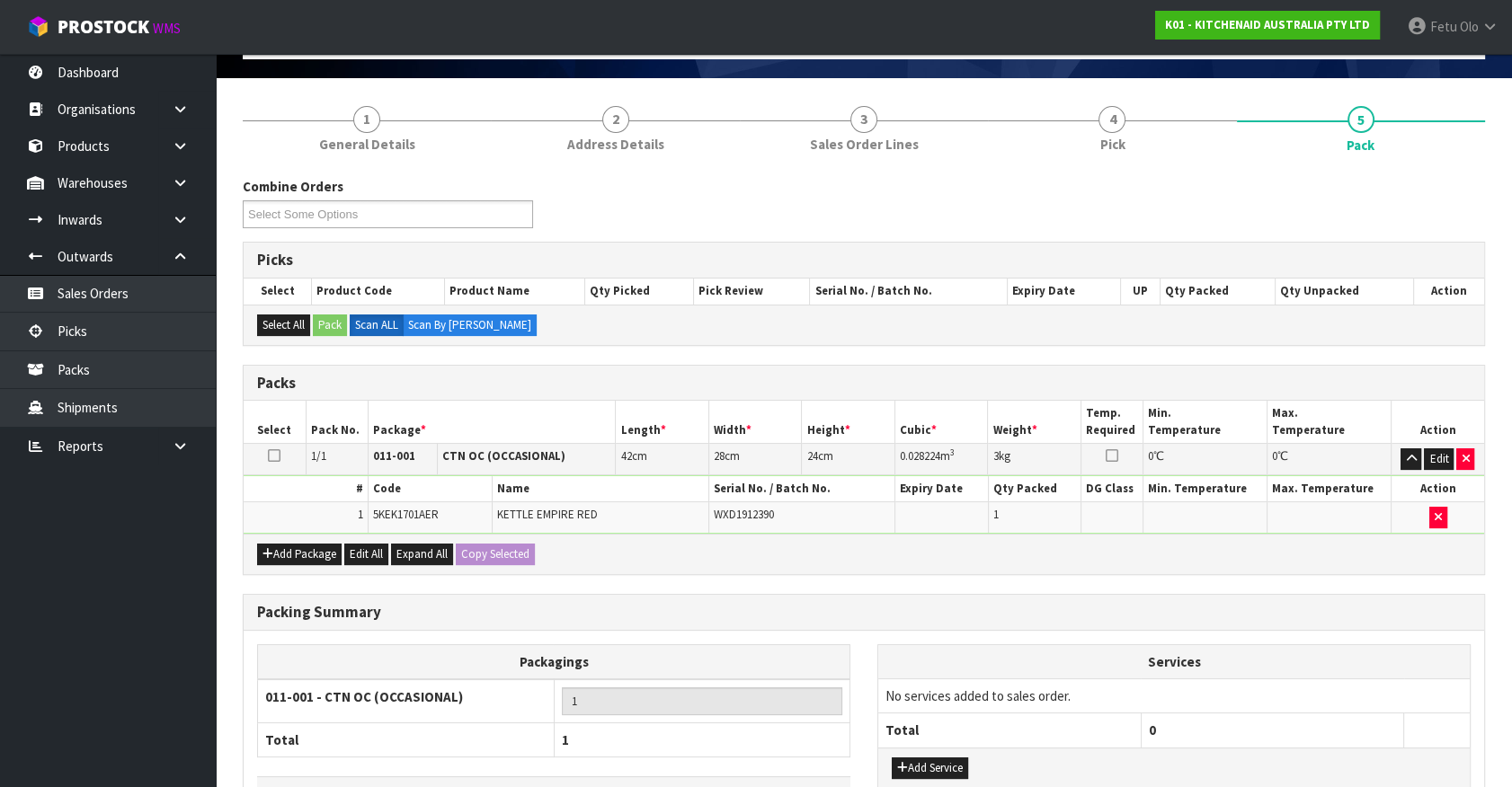 scroll, scrollTop: 234, scrollLeft: 0, axis: vertical 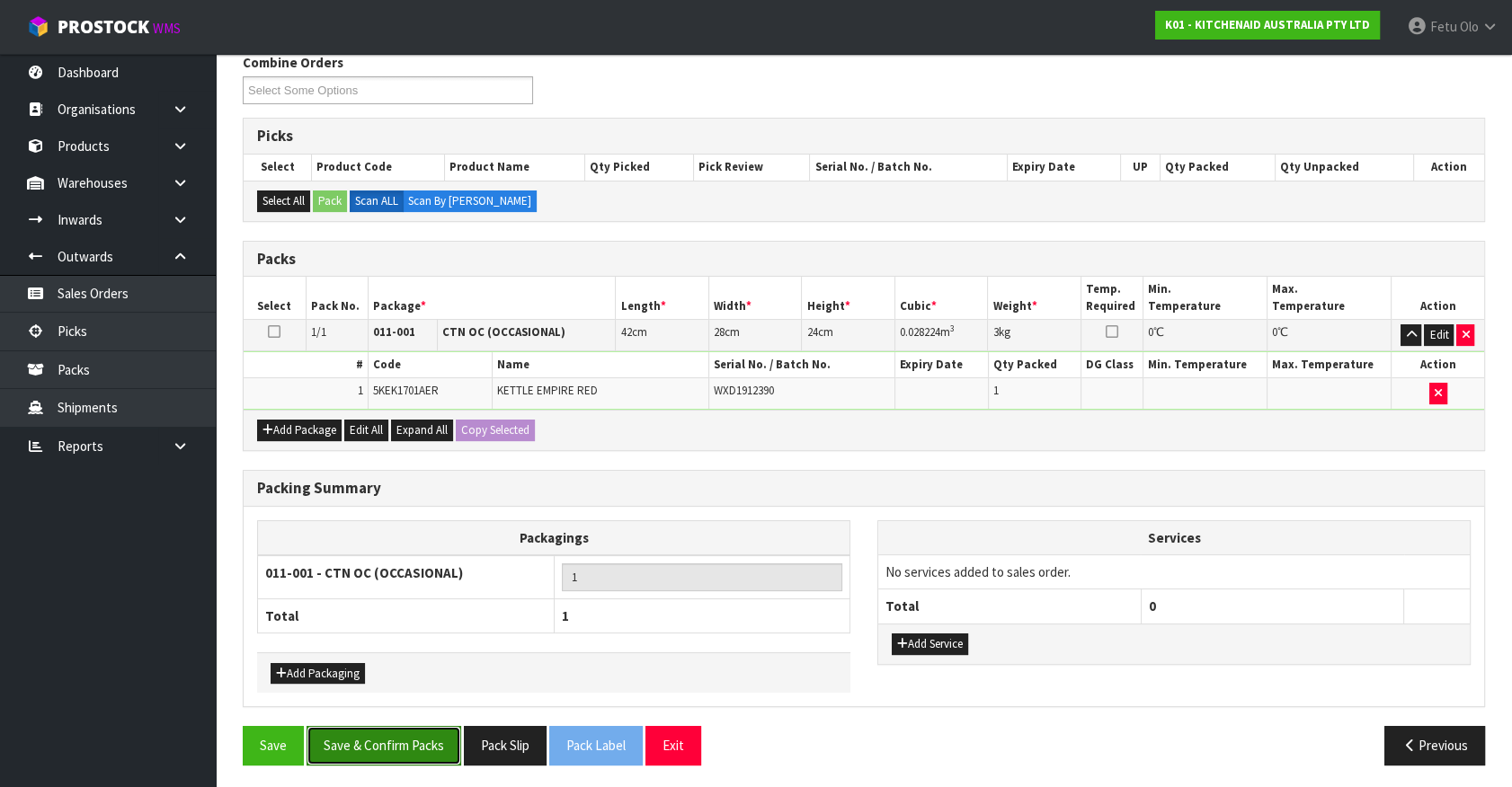 click on "Save & Confirm Packs" at bounding box center [384, 745] 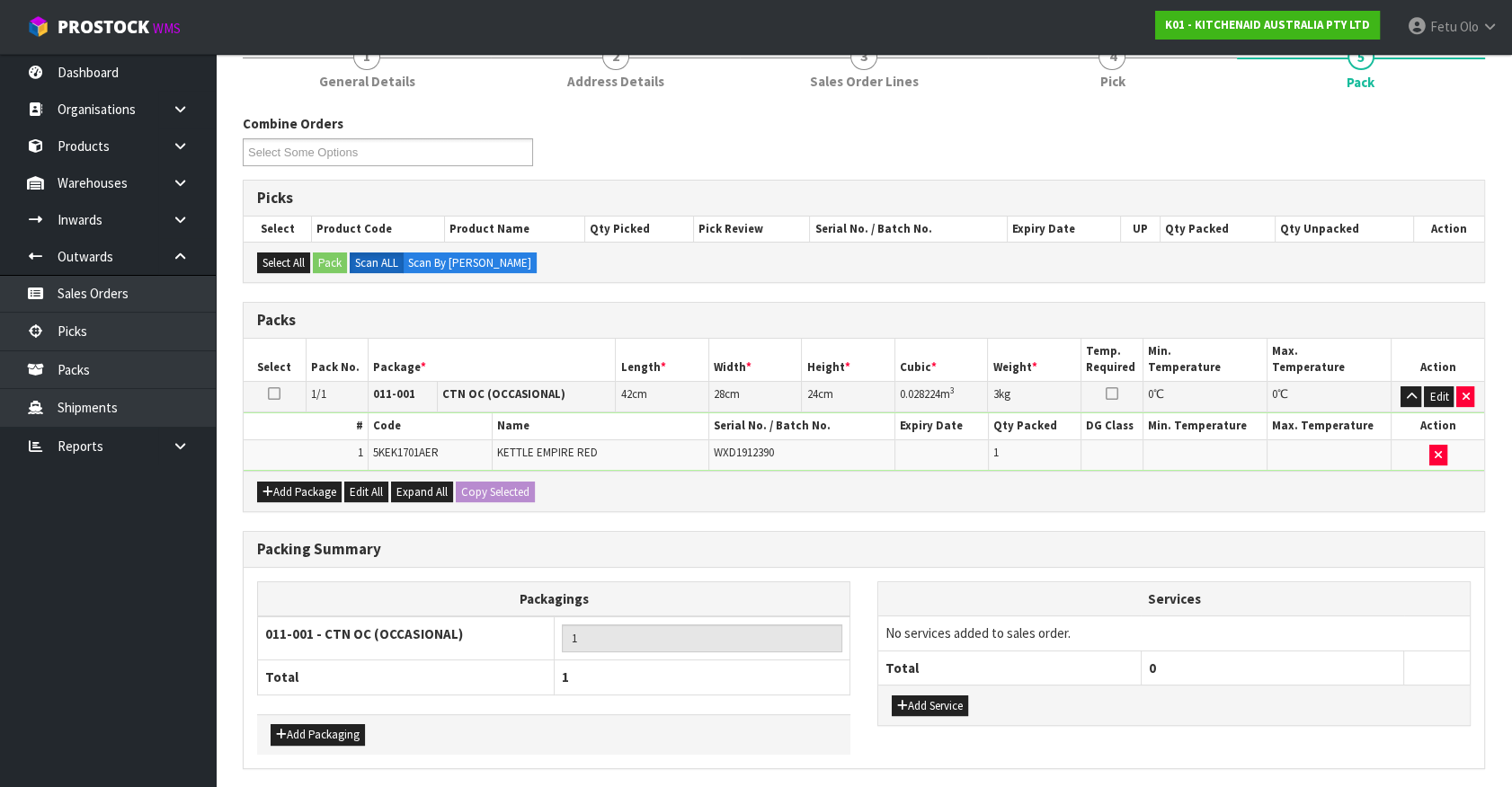 scroll, scrollTop: 202, scrollLeft: 0, axis: vertical 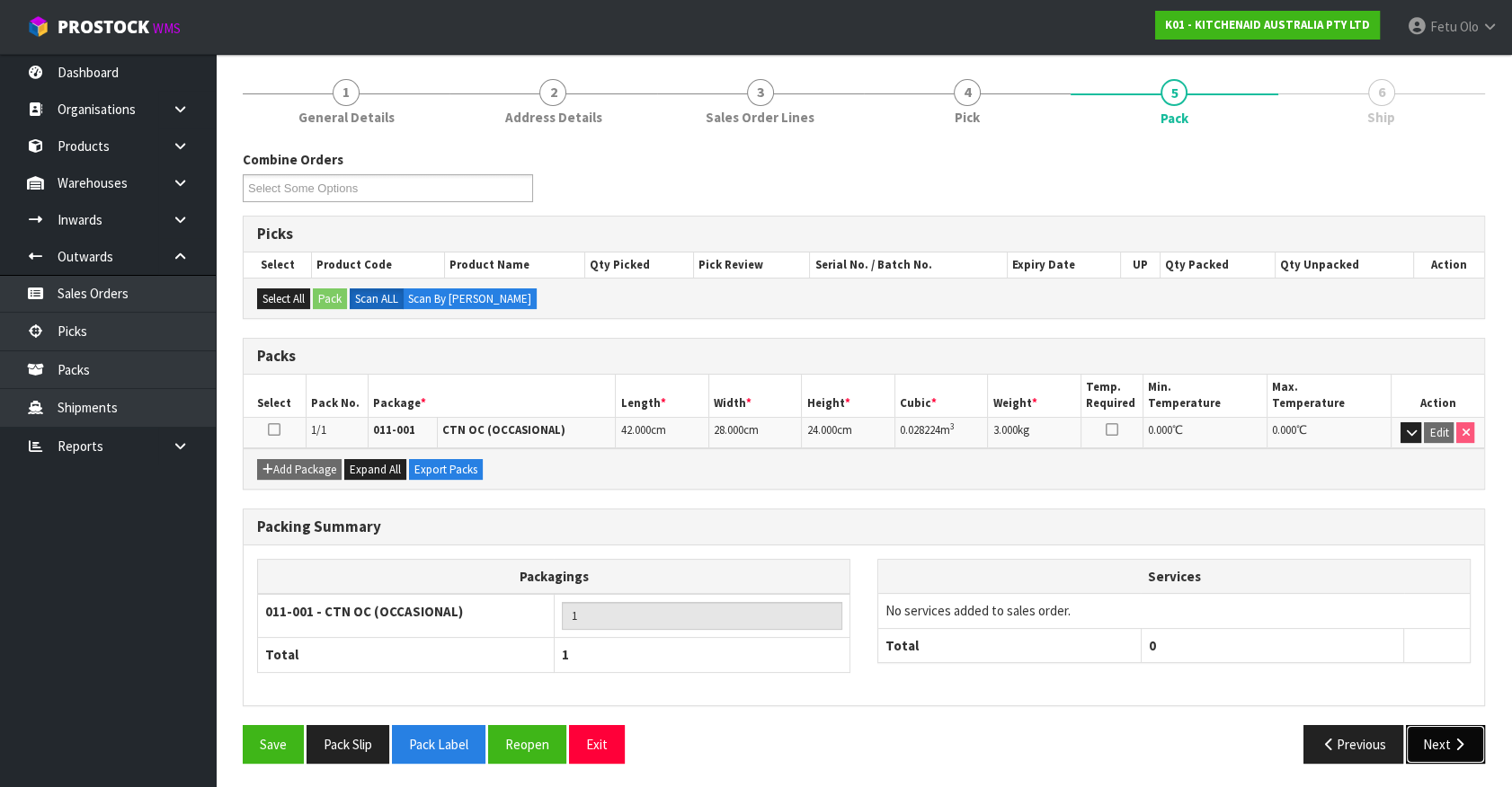 click on "Next" at bounding box center [1445, 744] 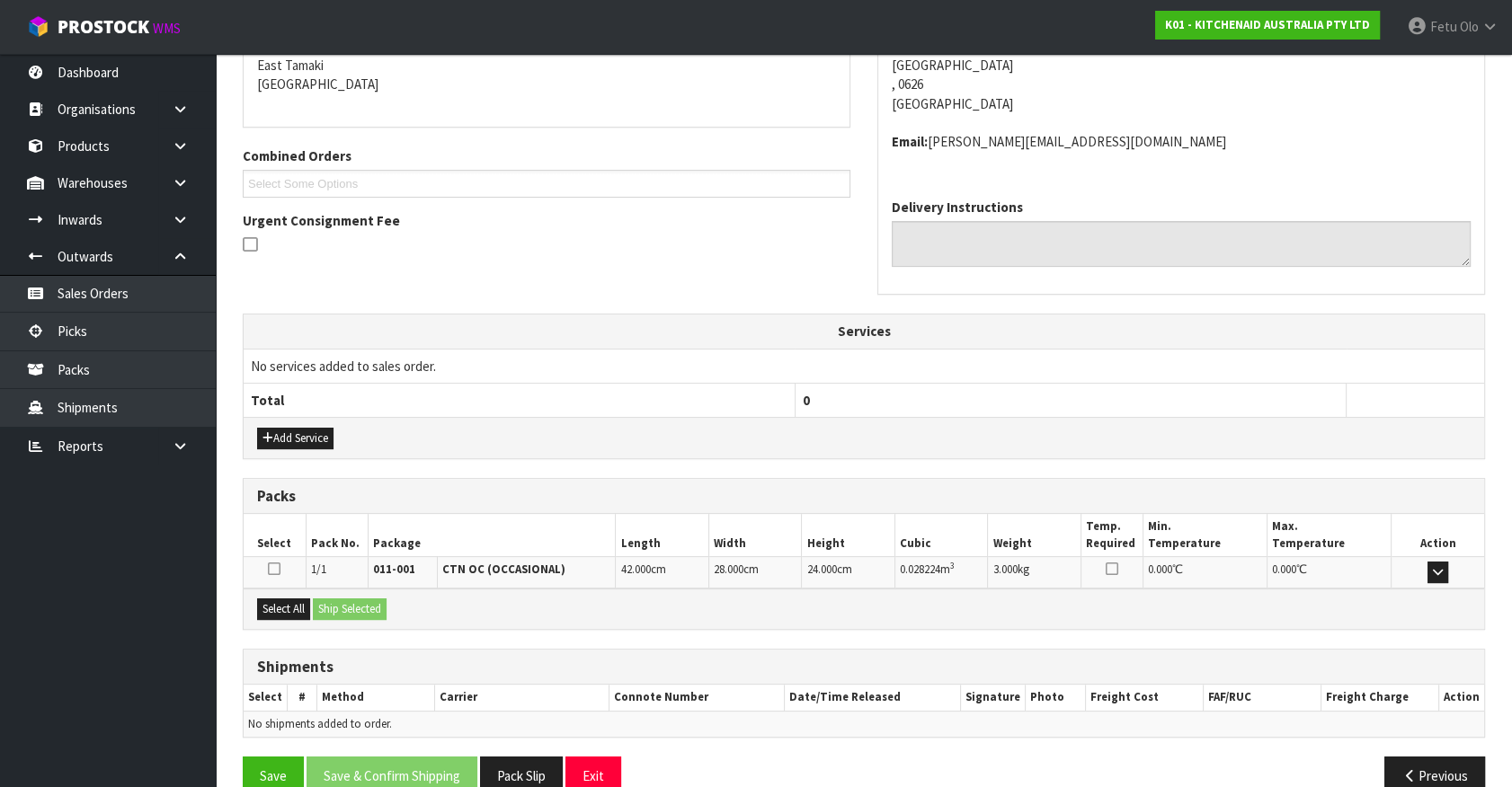 scroll, scrollTop: 417, scrollLeft: 0, axis: vertical 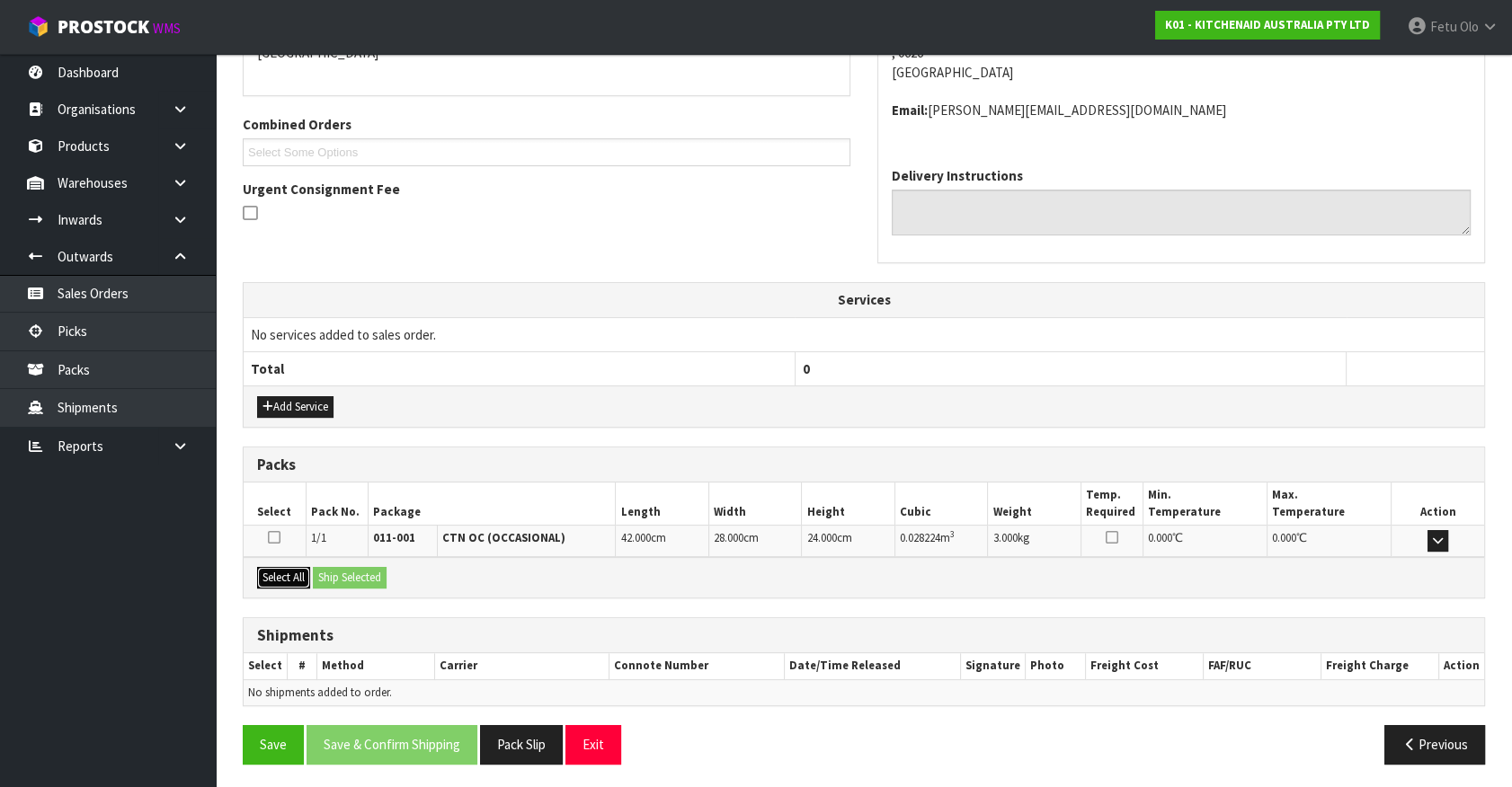 drag, startPoint x: 307, startPoint y: 579, endPoint x: 351, endPoint y: 577, distance: 44.04543 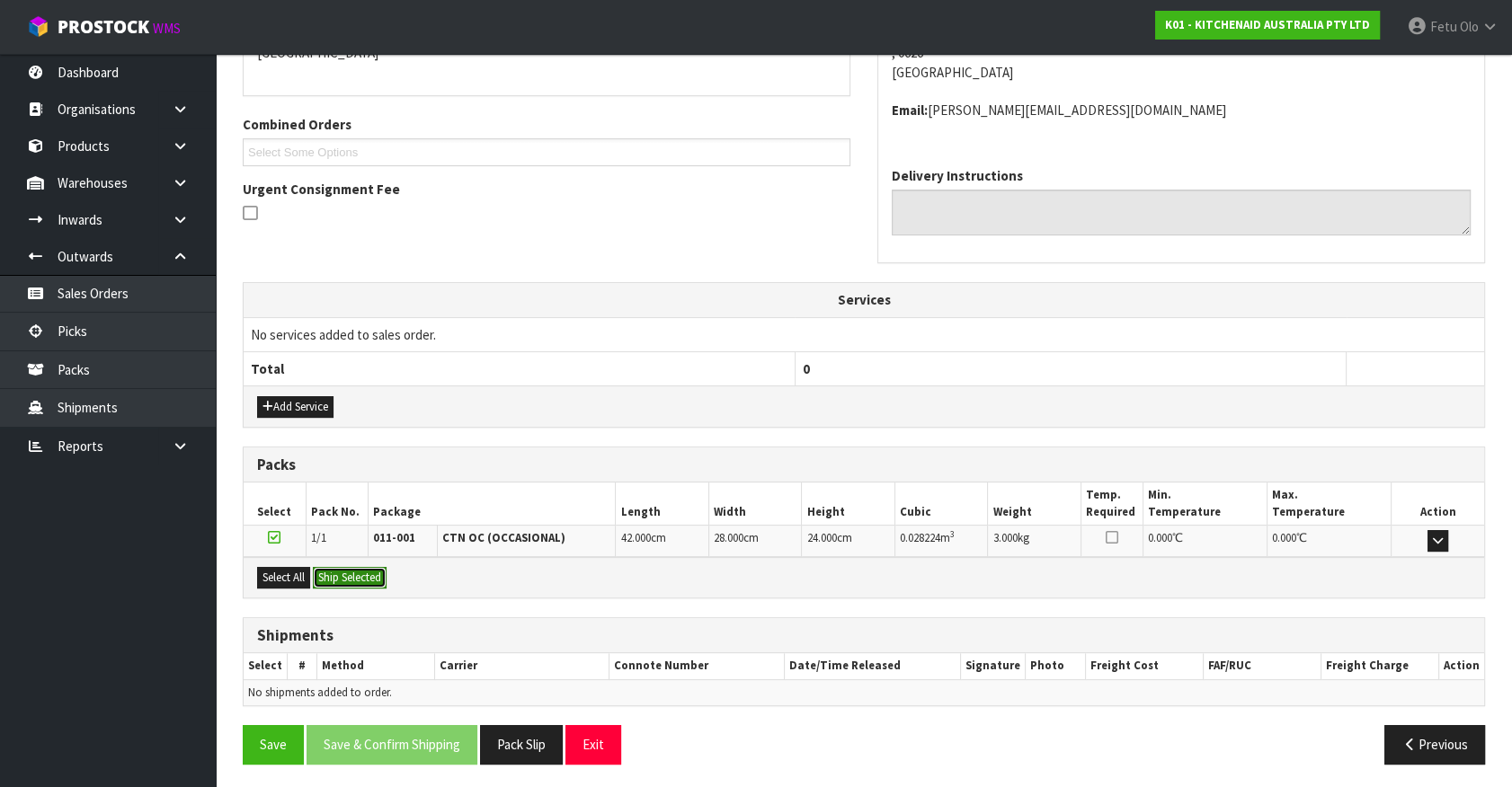 click on "Ship Selected" at bounding box center [350, 578] 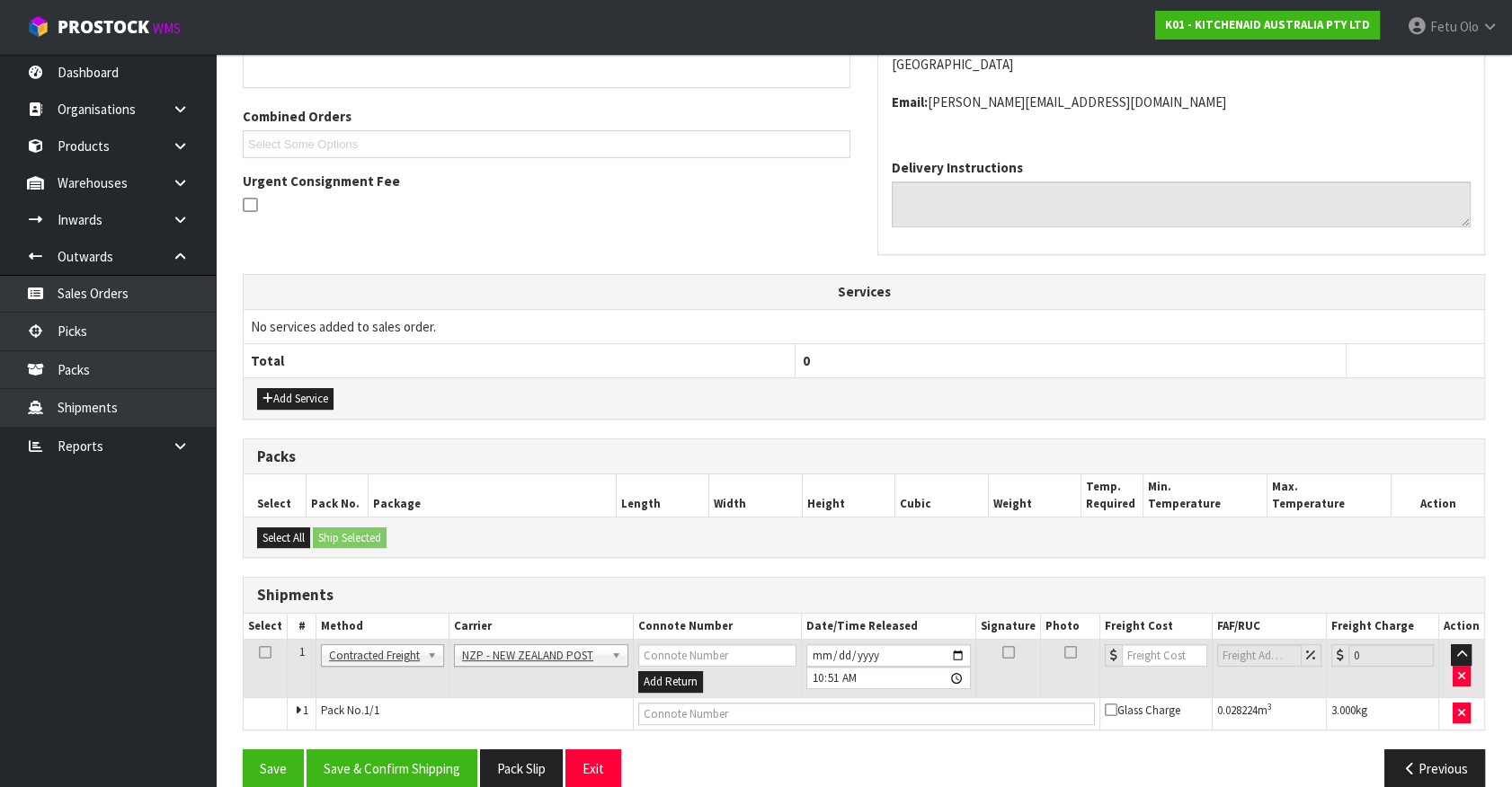 scroll, scrollTop: 449, scrollLeft: 0, axis: vertical 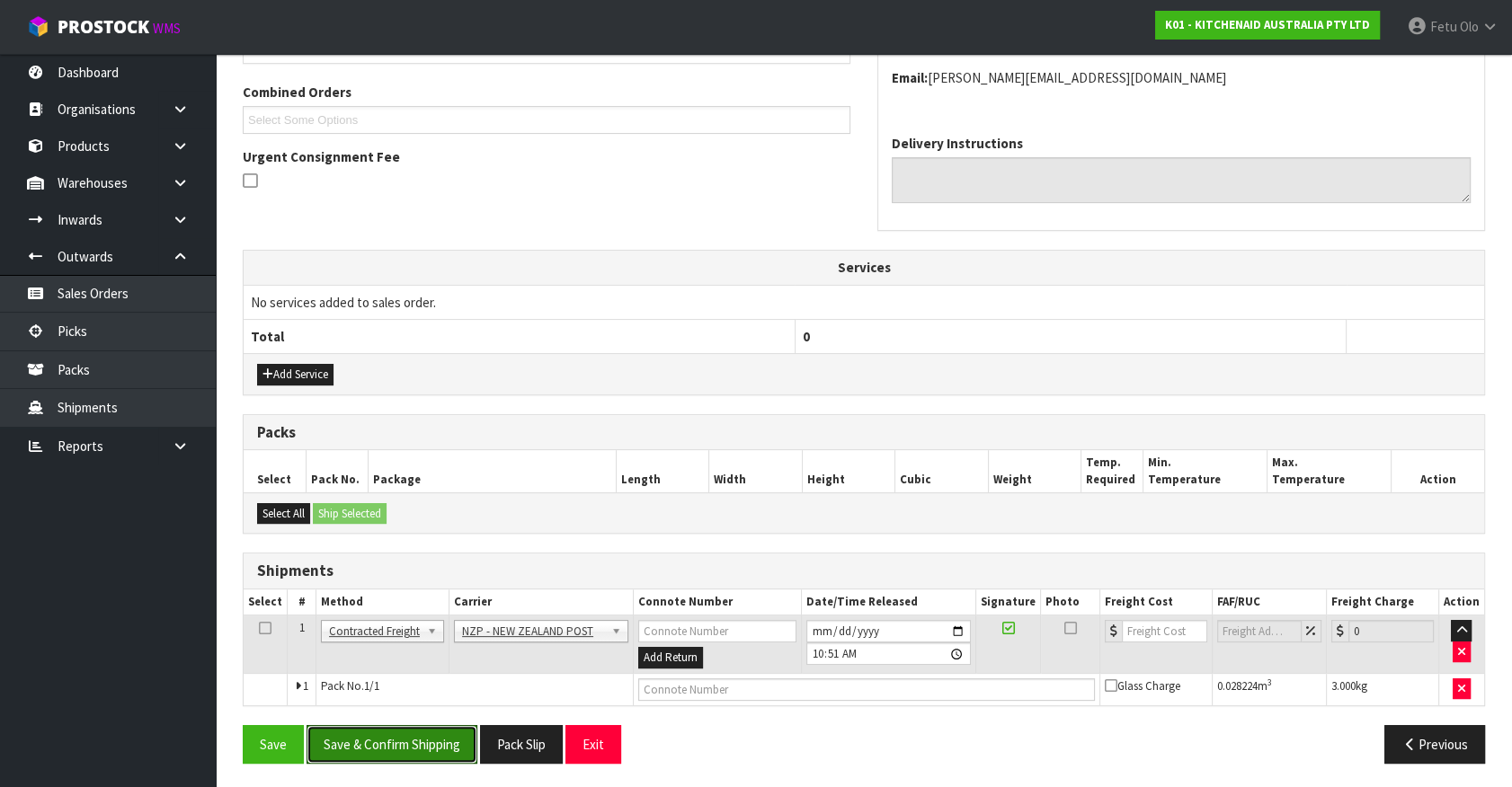 click on "Save & Confirm Shipping" at bounding box center [392, 744] 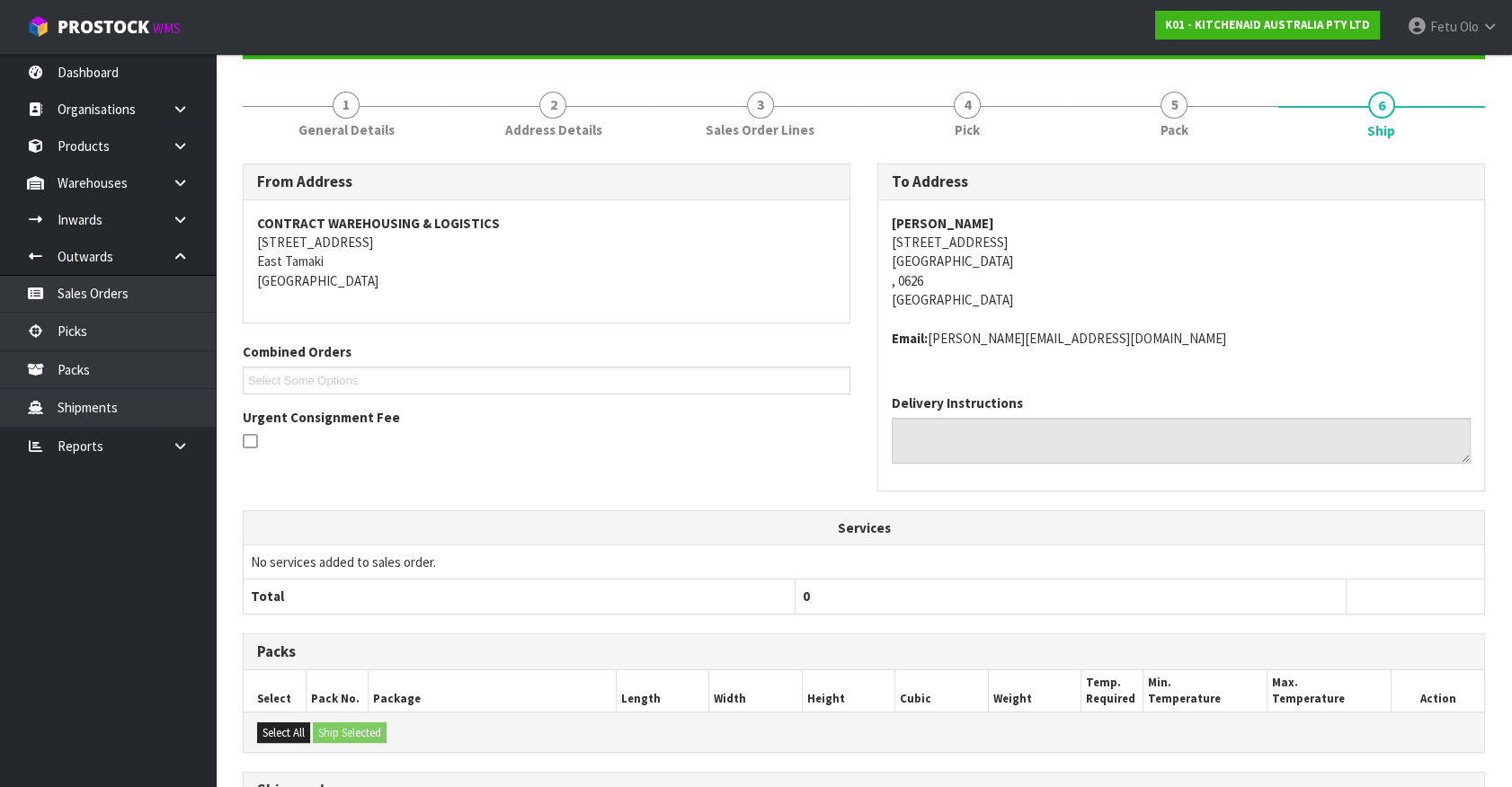 scroll, scrollTop: 423, scrollLeft: 0, axis: vertical 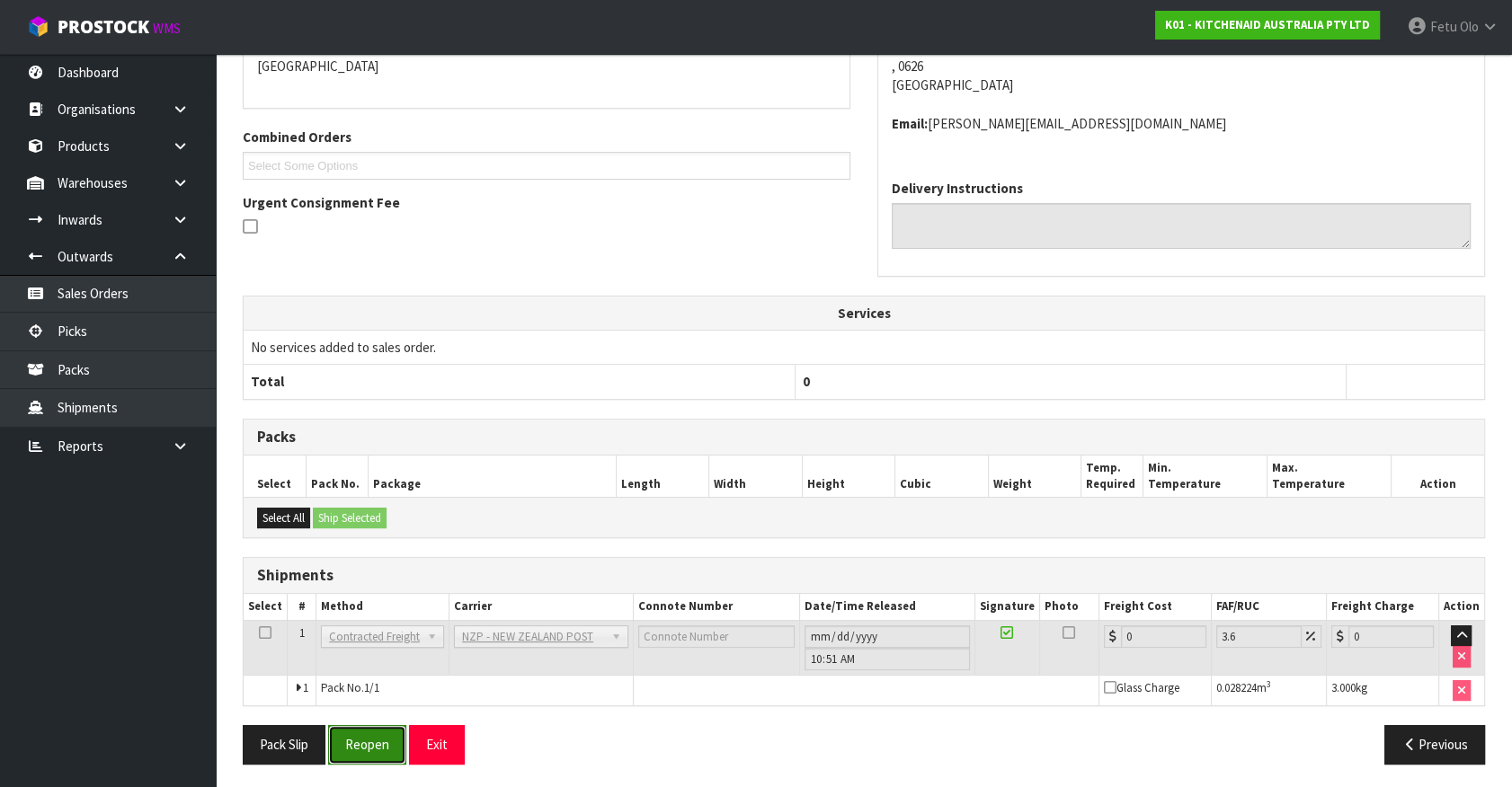 click on "Reopen" at bounding box center [367, 744] 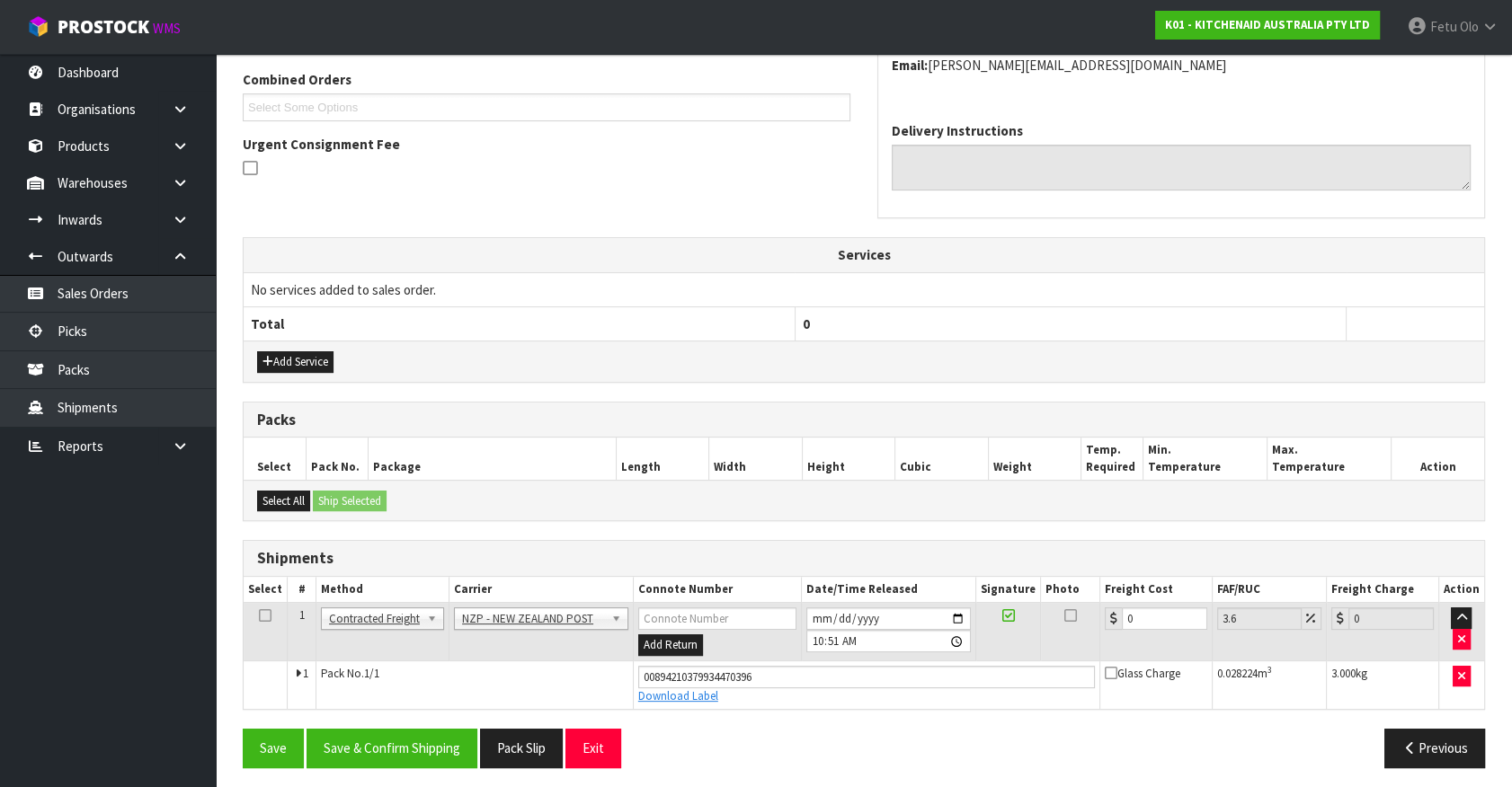 scroll, scrollTop: 465, scrollLeft: 0, axis: vertical 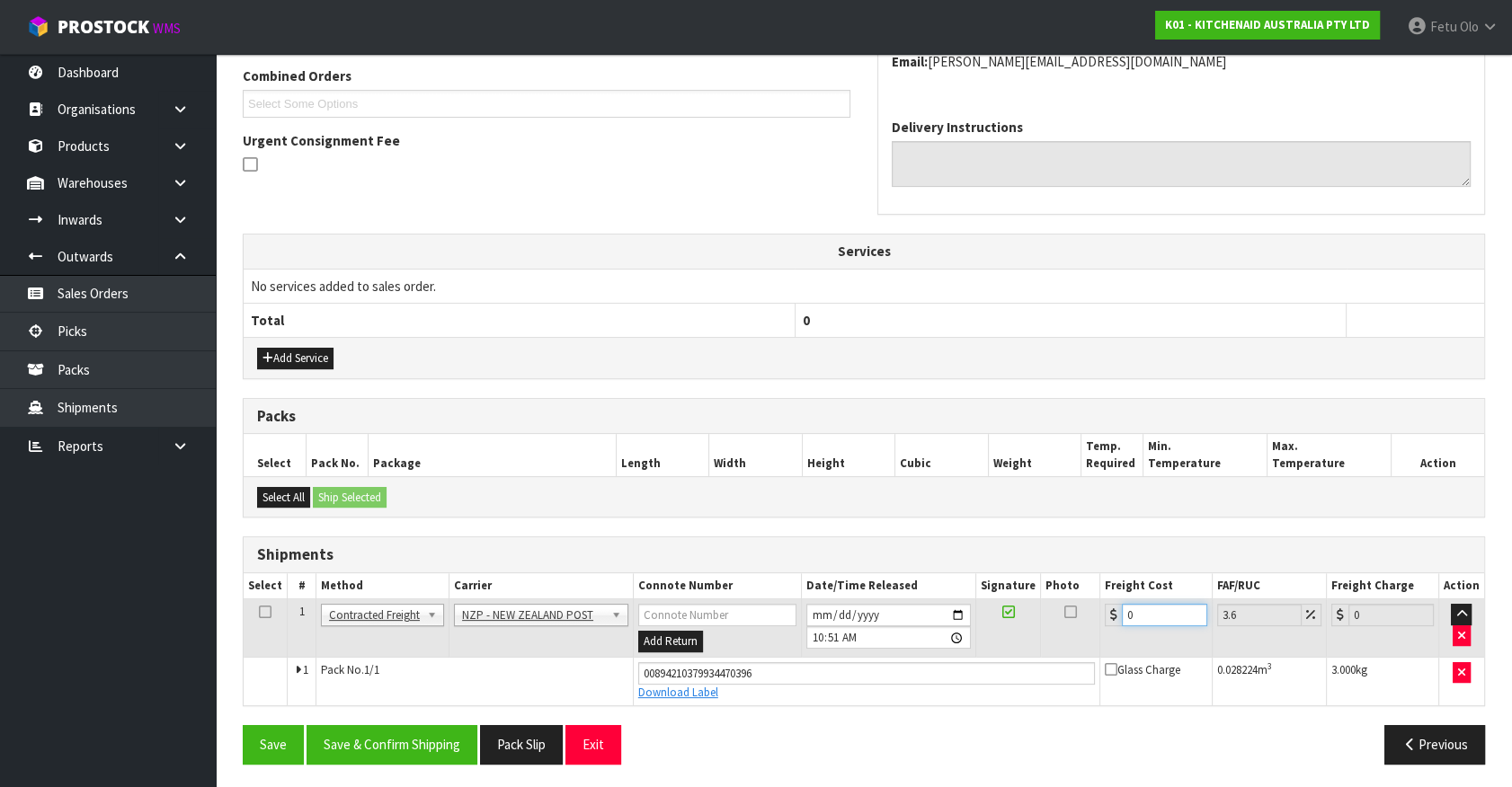 drag, startPoint x: 1126, startPoint y: 619, endPoint x: 837, endPoint y: 693, distance: 298.324 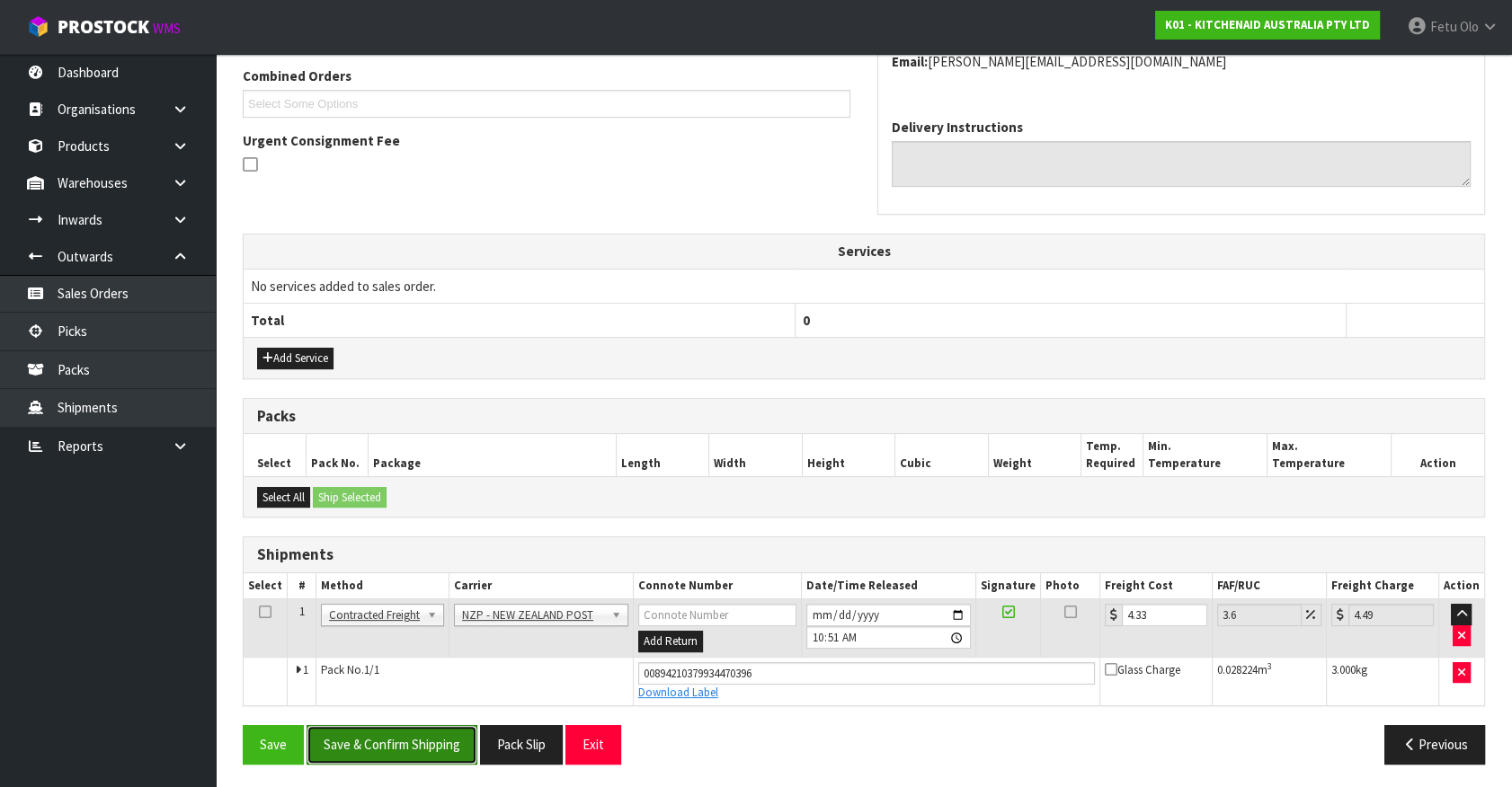 click on "Save & Confirm Shipping" at bounding box center (392, 744) 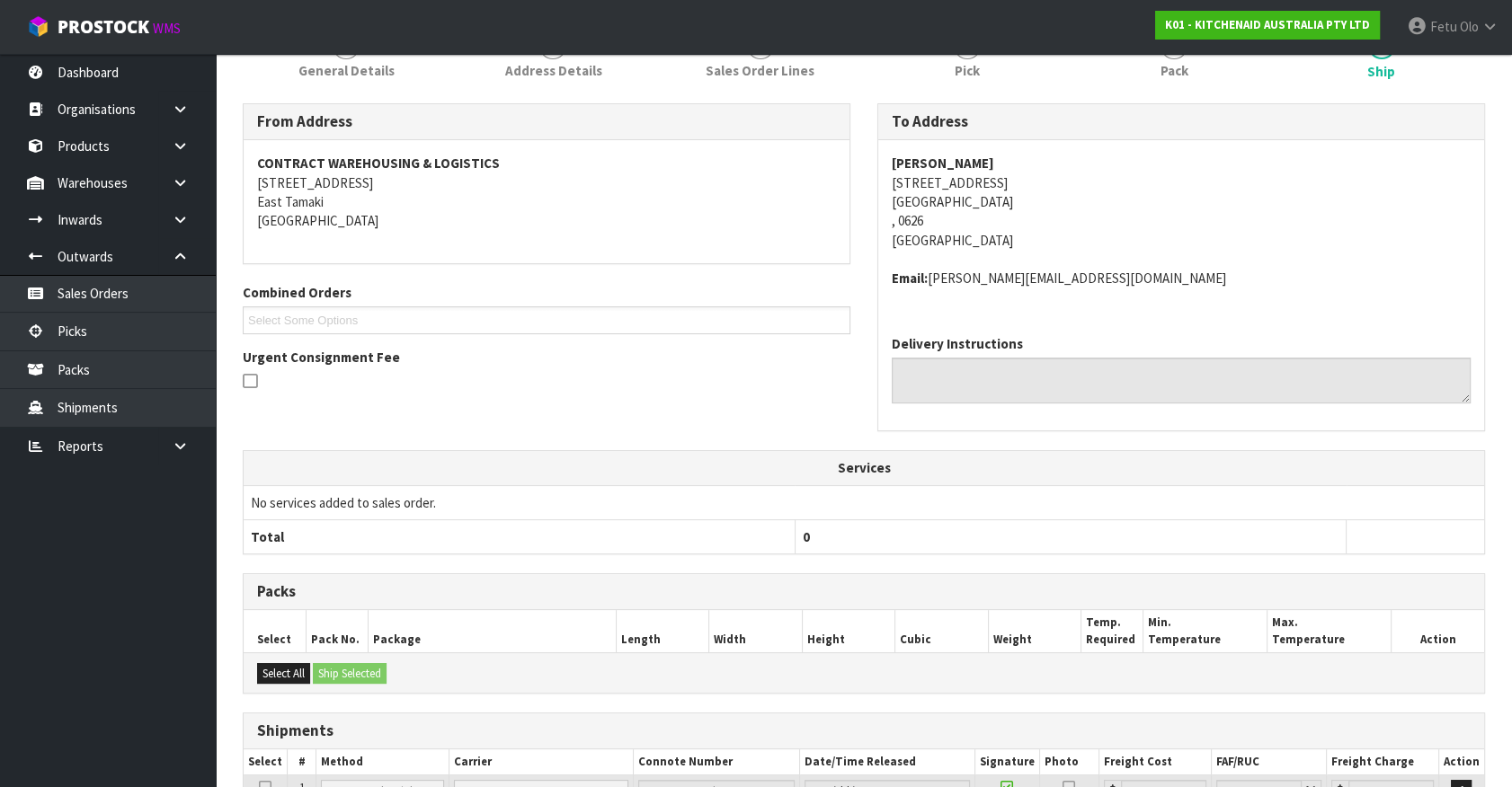 scroll, scrollTop: 417, scrollLeft: 0, axis: vertical 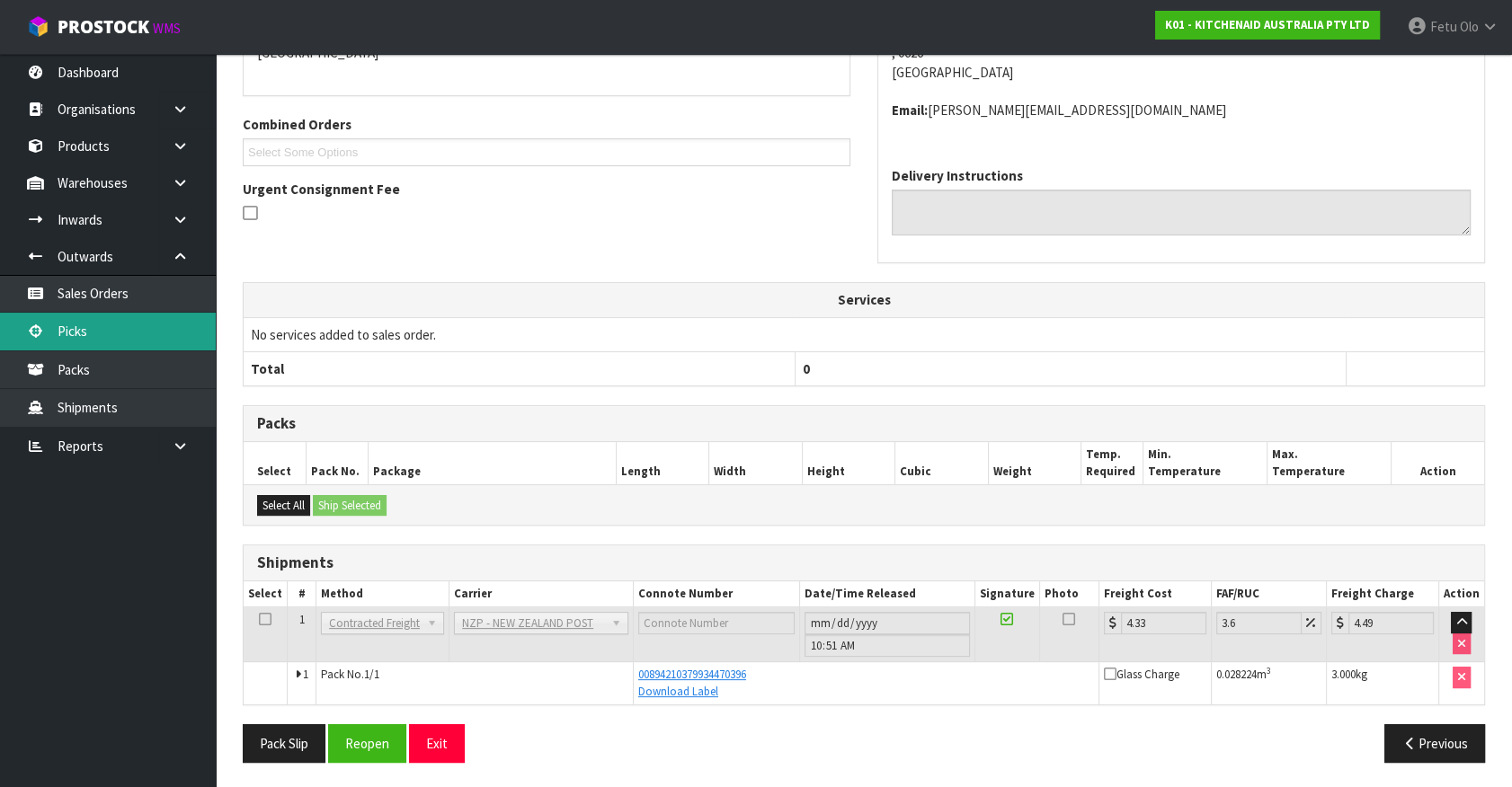 click on "Picks" at bounding box center (108, 331) 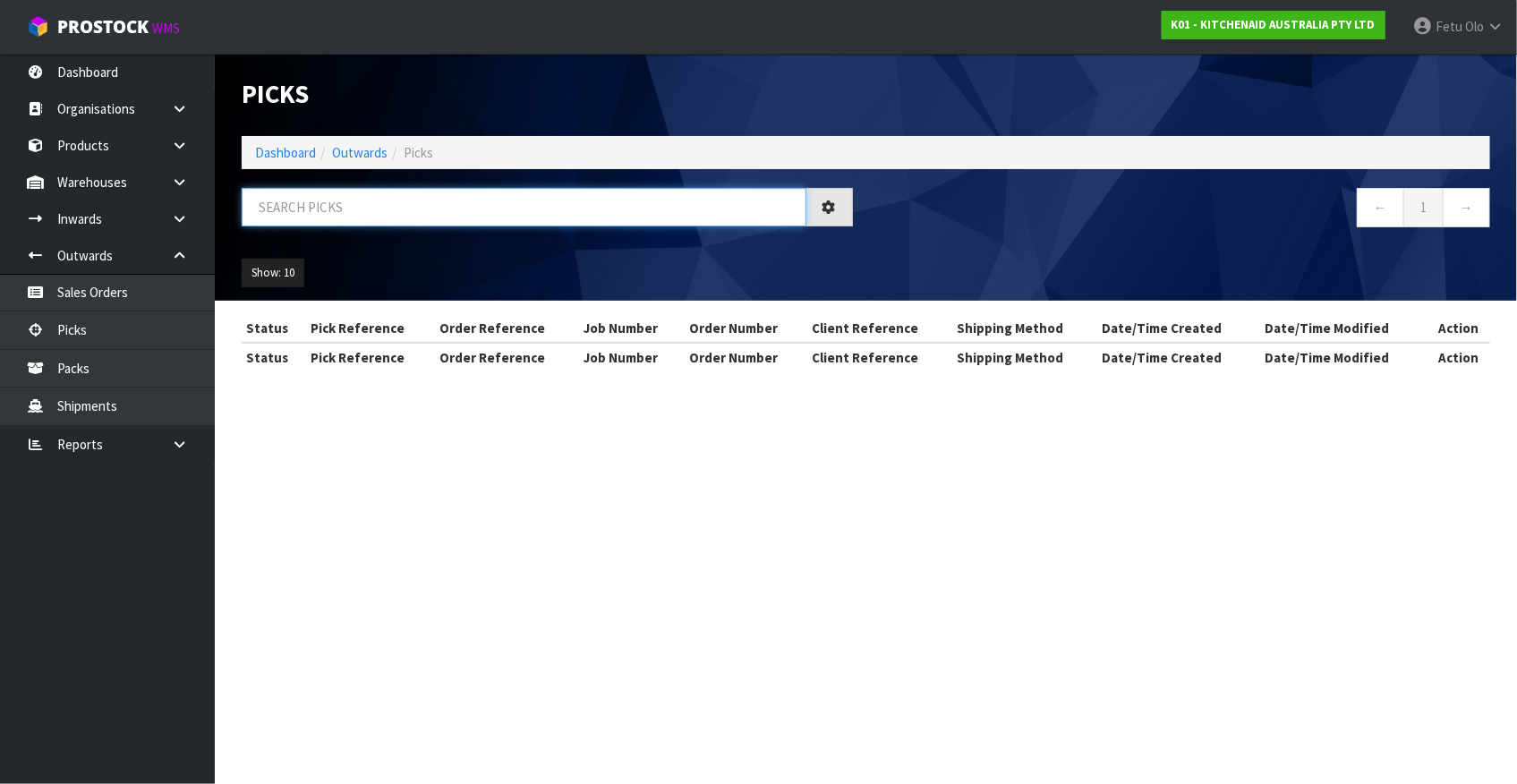 click at bounding box center (524, 207) 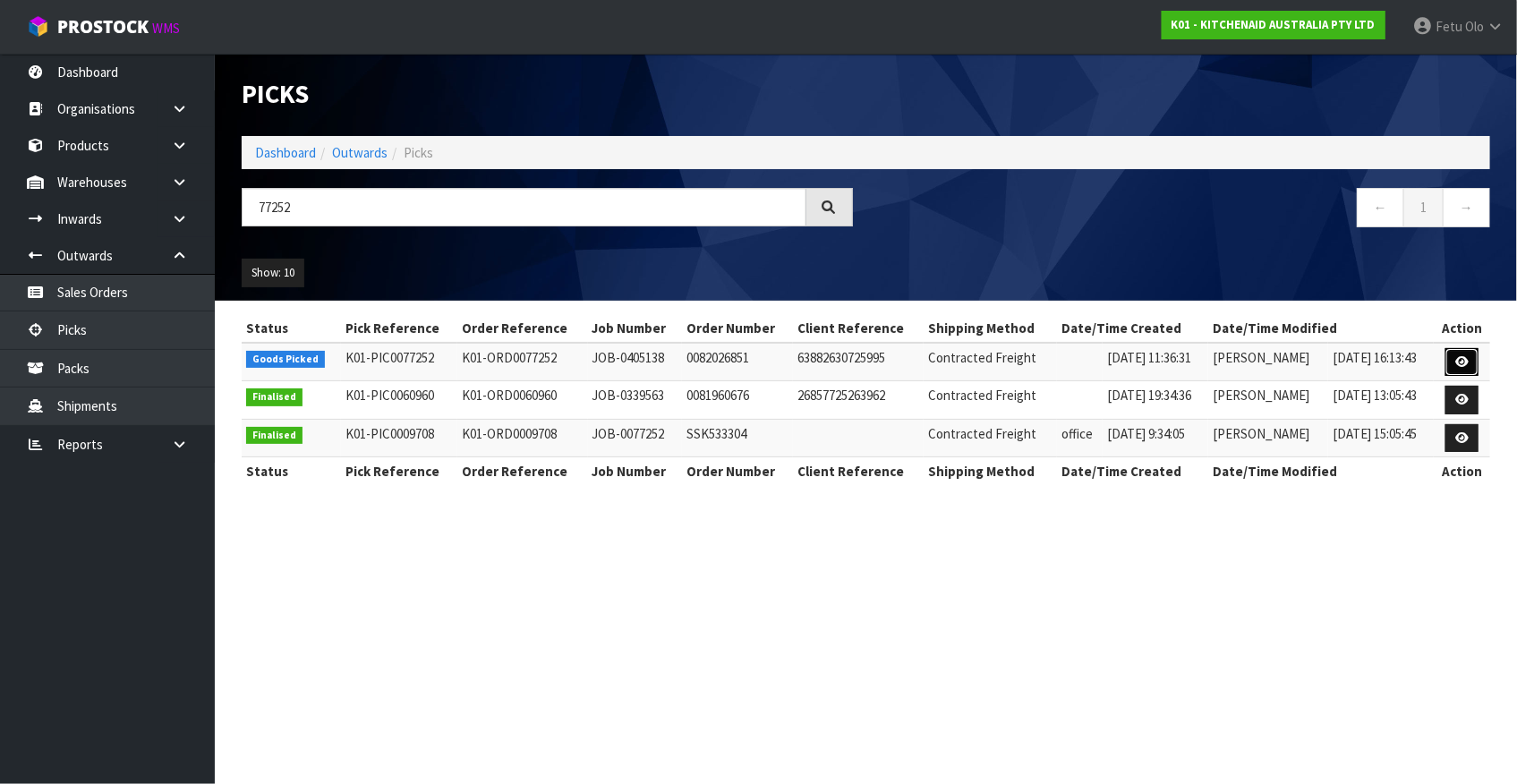 click at bounding box center [1462, 362] 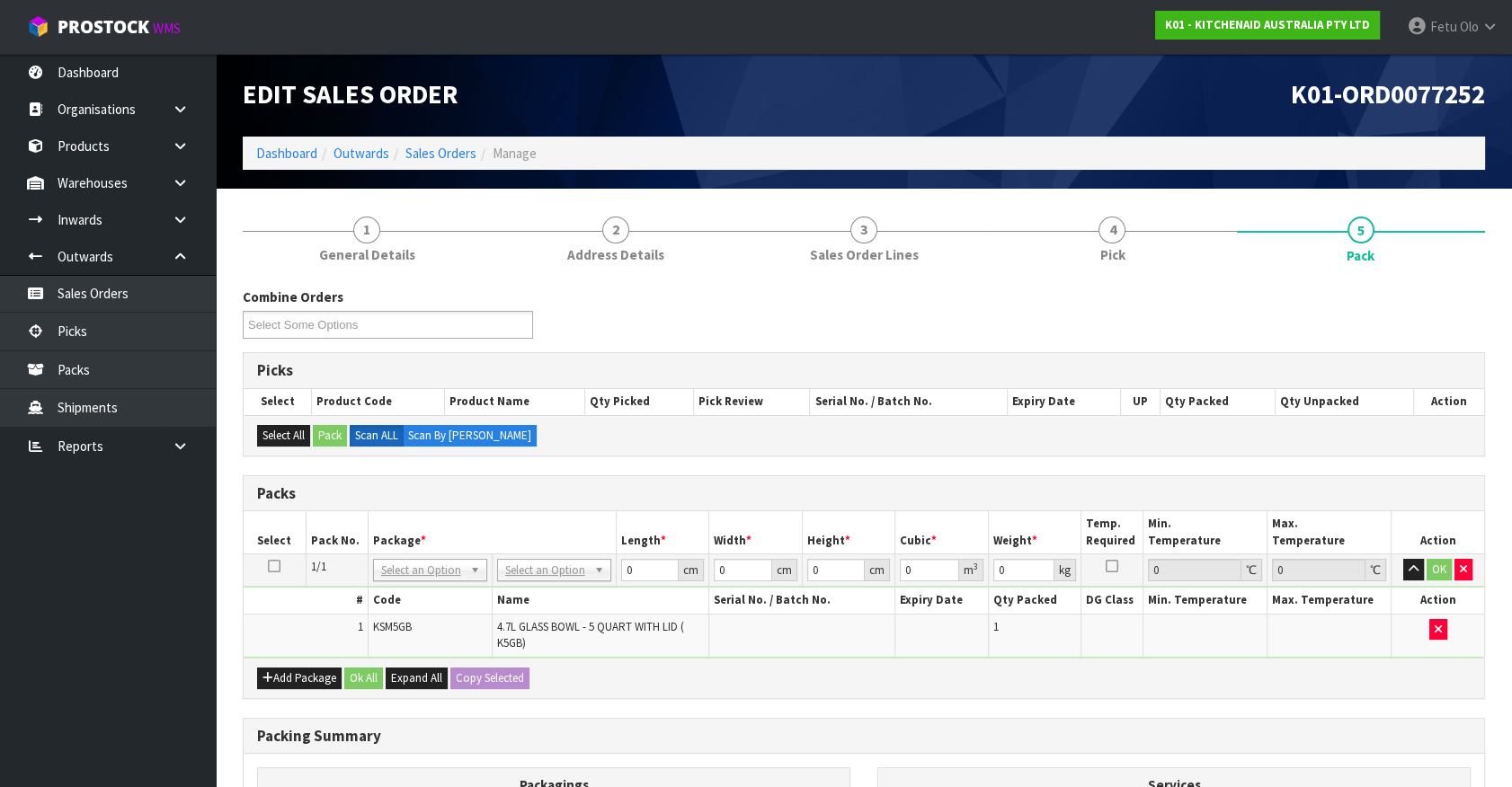 drag, startPoint x: 423, startPoint y: 567, endPoint x: 422, endPoint y: 606, distance: 39.01282 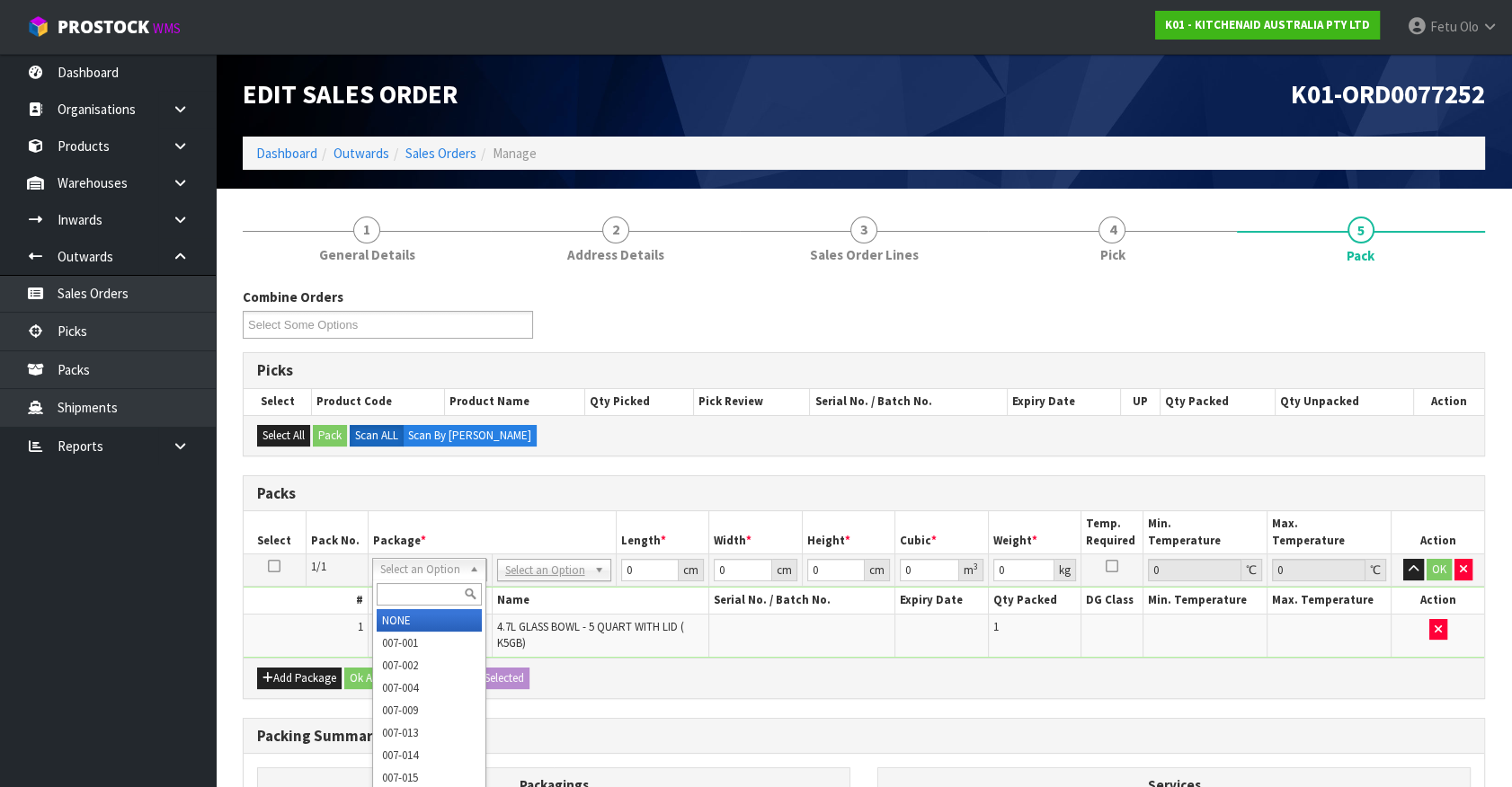 drag, startPoint x: 422, startPoint y: 611, endPoint x: 539, endPoint y: 597, distance: 117.83463 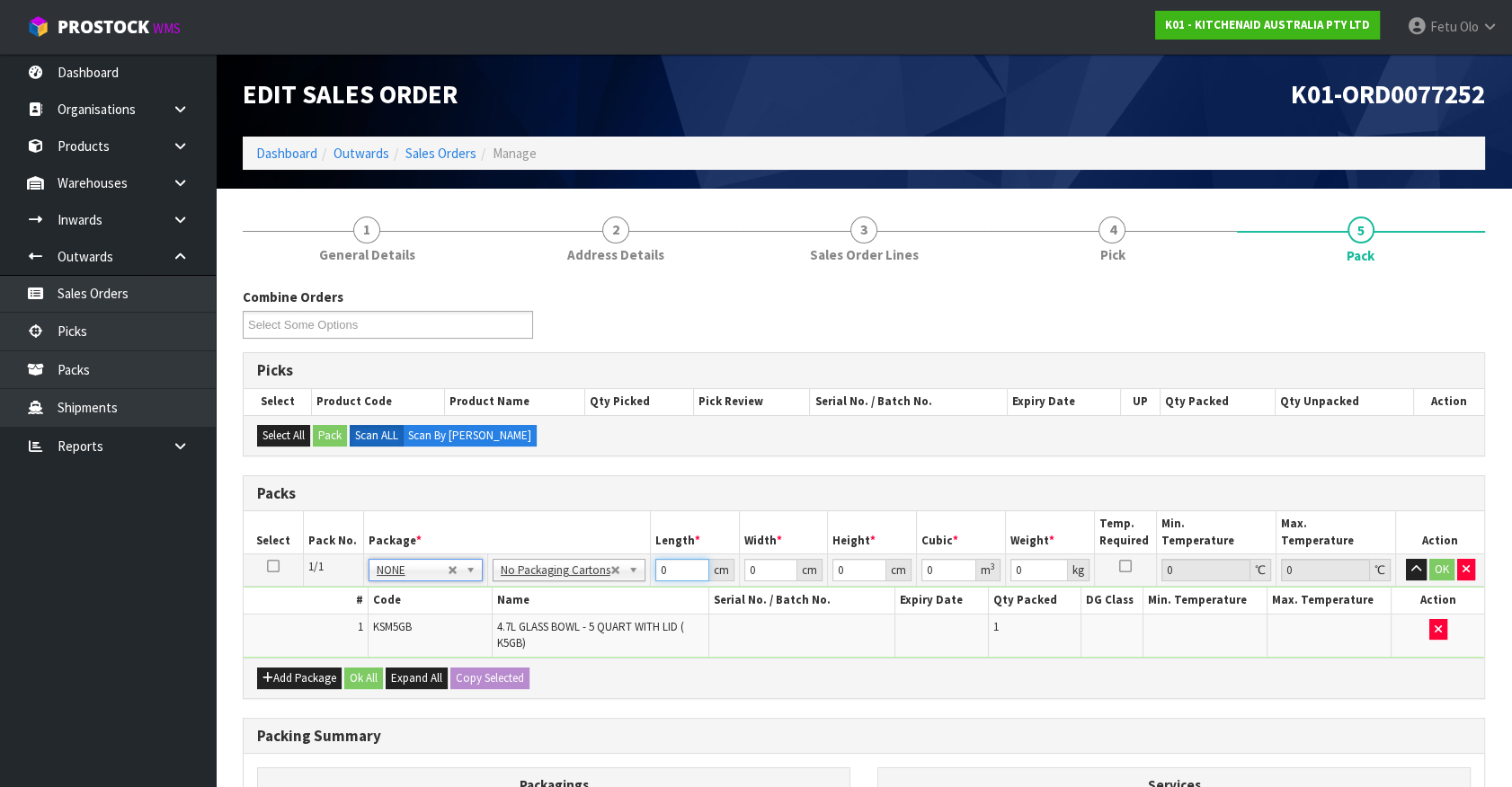 click on "Packs
Select
Pack No.
Package  *
Length  *
Width  *
Height  *
Cubic  *
Weight  *
Temp. Required
Min.  Temperature
Max.  Temperature
Action
1/1
NONE 007-001 007-002 007-004 007-009 007-013 007-014 007-015 007-017 007-018 007-019 007-021 007-022 007-023 007-024 010-016 010-017 010-018 010-019 011-001 011-002 011-003 011-004 011-005 011-006 011-007 011-008 011-009 011-010 011-011 011-012 011-013 011-014 011-015 011-016 011-017 011-018 011-019 011-020 011-021 011-022 011-023 011-025 011-026 011-027 011-028 011-029 011-030 011-031 011-032 011-033 011-034 011-035 011-036 011-037 011-038 011-039 011-040 011-041 011-042 011-043 011-044 011-045 011-046 011-047 011-048 011-049 011-050 011-051 011-052 011-053 011-054 011-055 011-056 011-057 011-058 011-059 011-060 011-061 011-062 011-063 011-064 011-065 011-066 011-067" at bounding box center (864, 587) 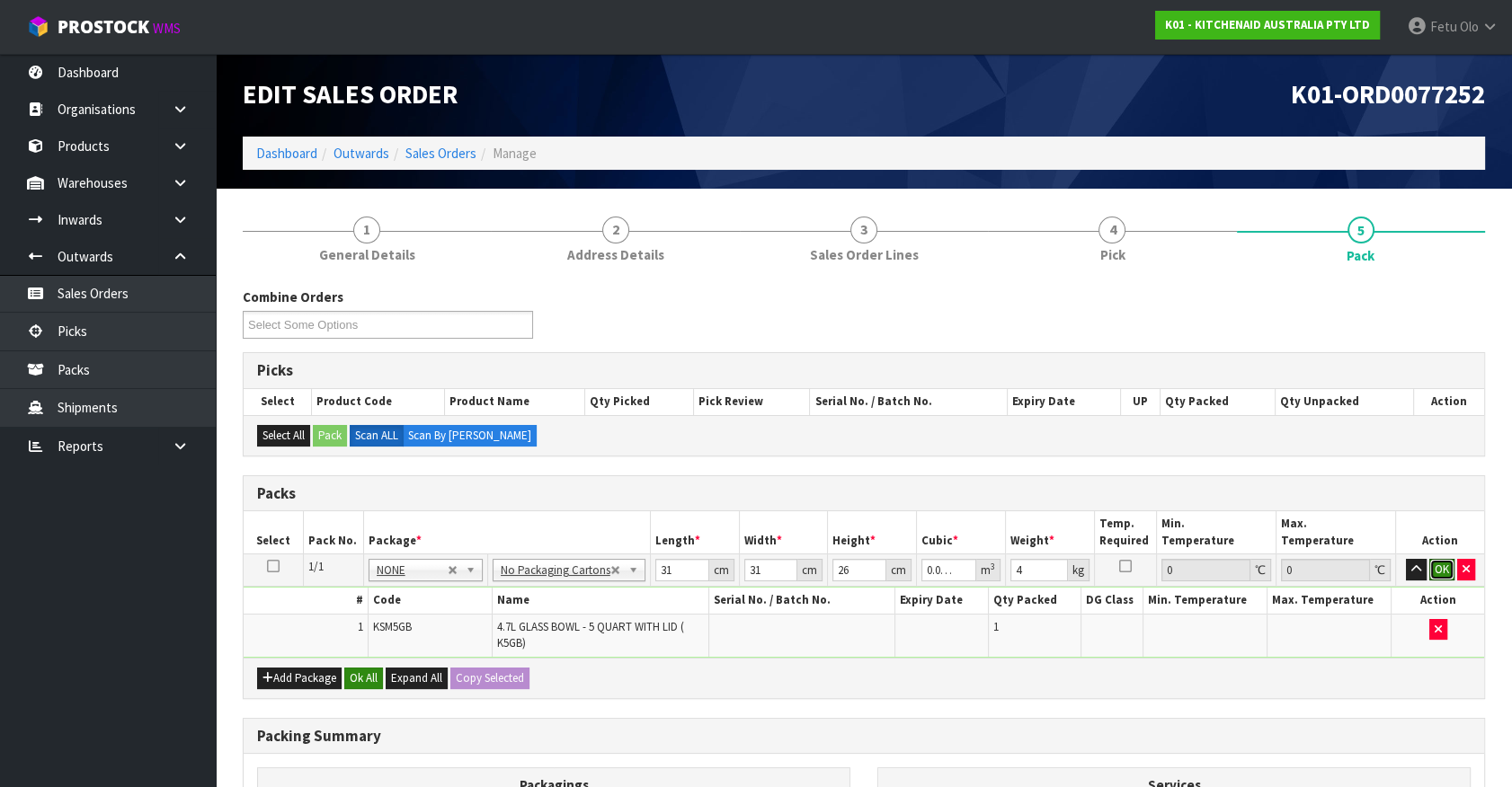 click on "OK" at bounding box center [1442, 570] 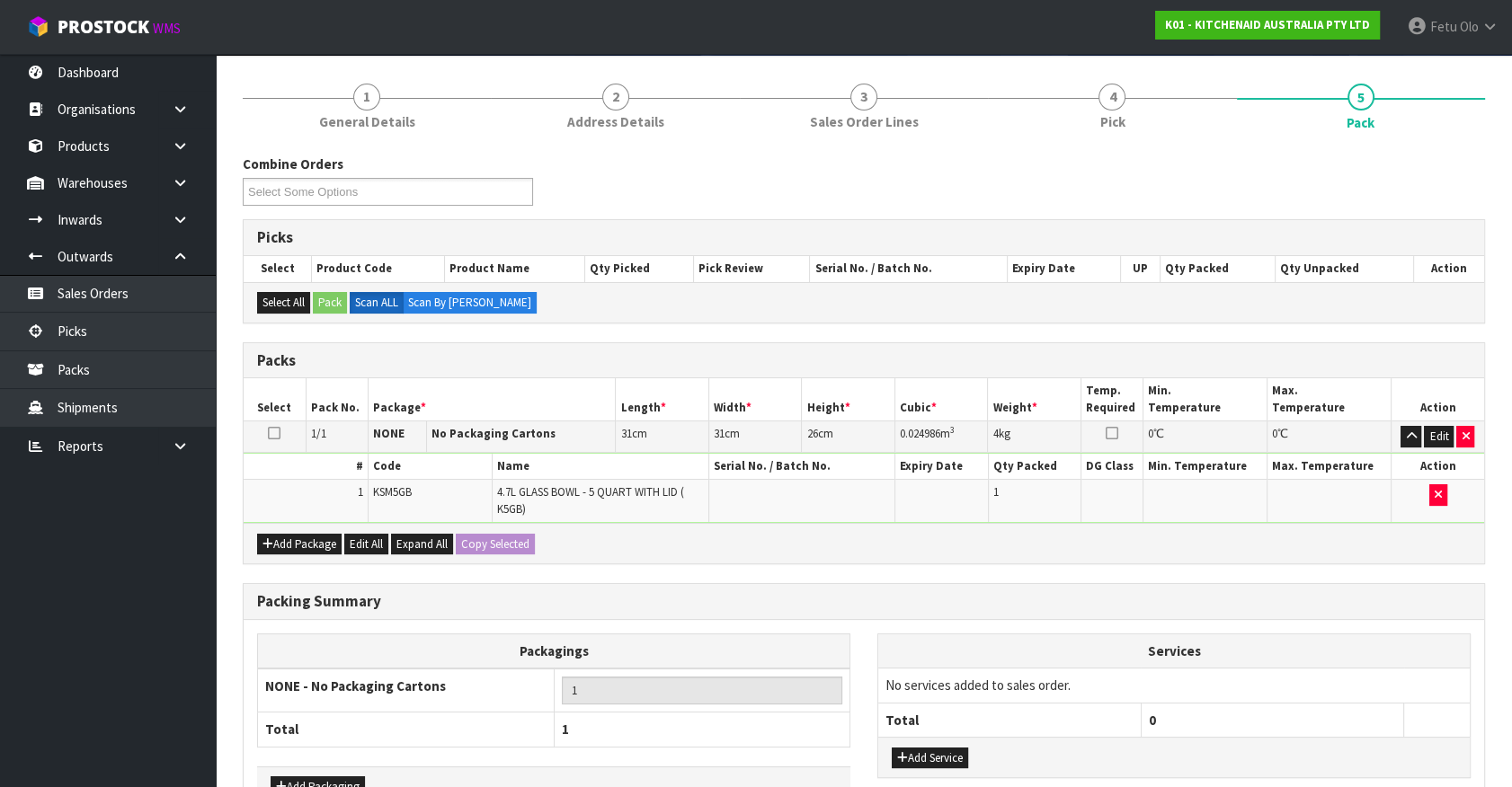scroll, scrollTop: 247, scrollLeft: 0, axis: vertical 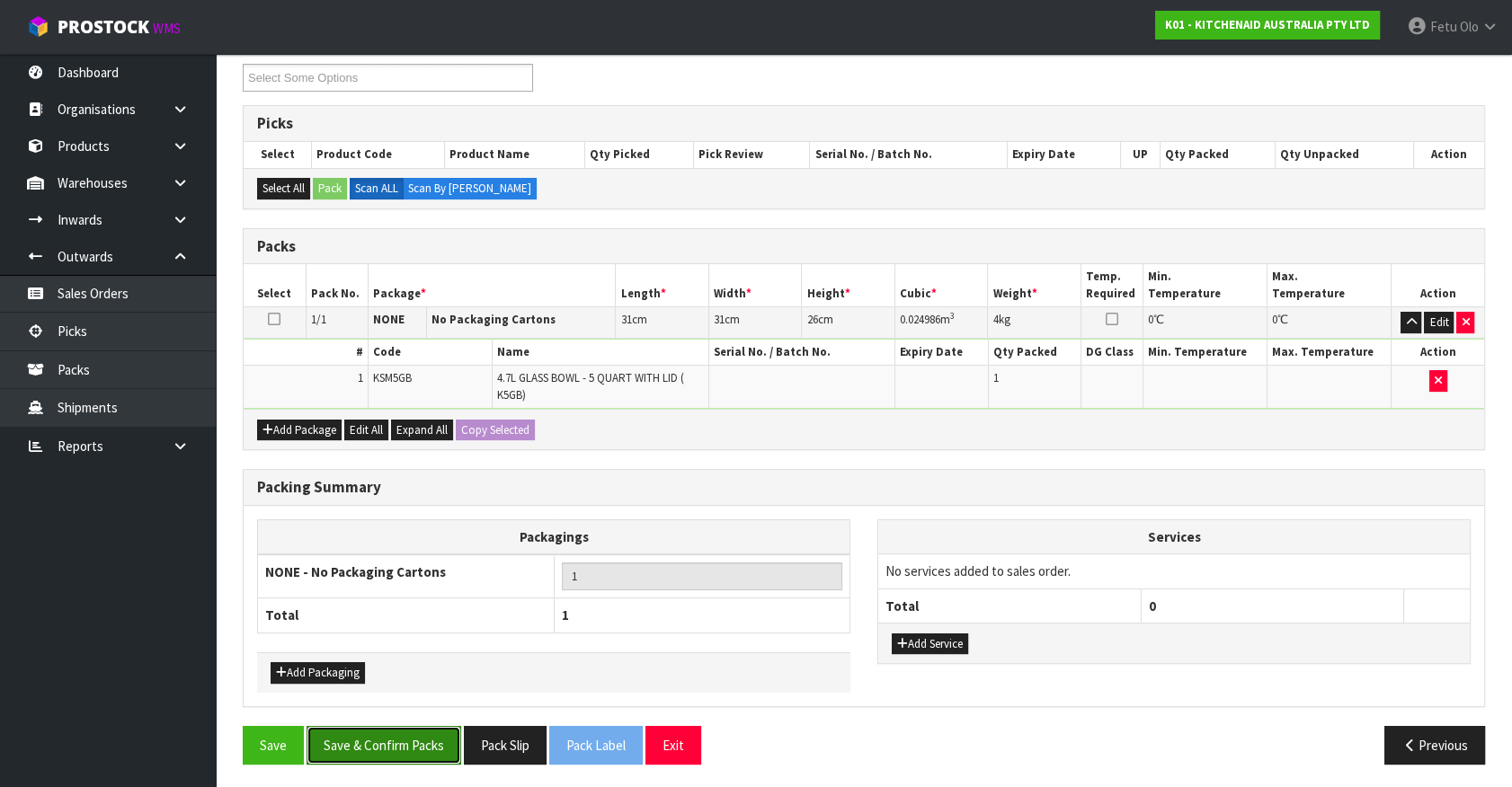 click on "Save & Confirm Packs" at bounding box center (384, 745) 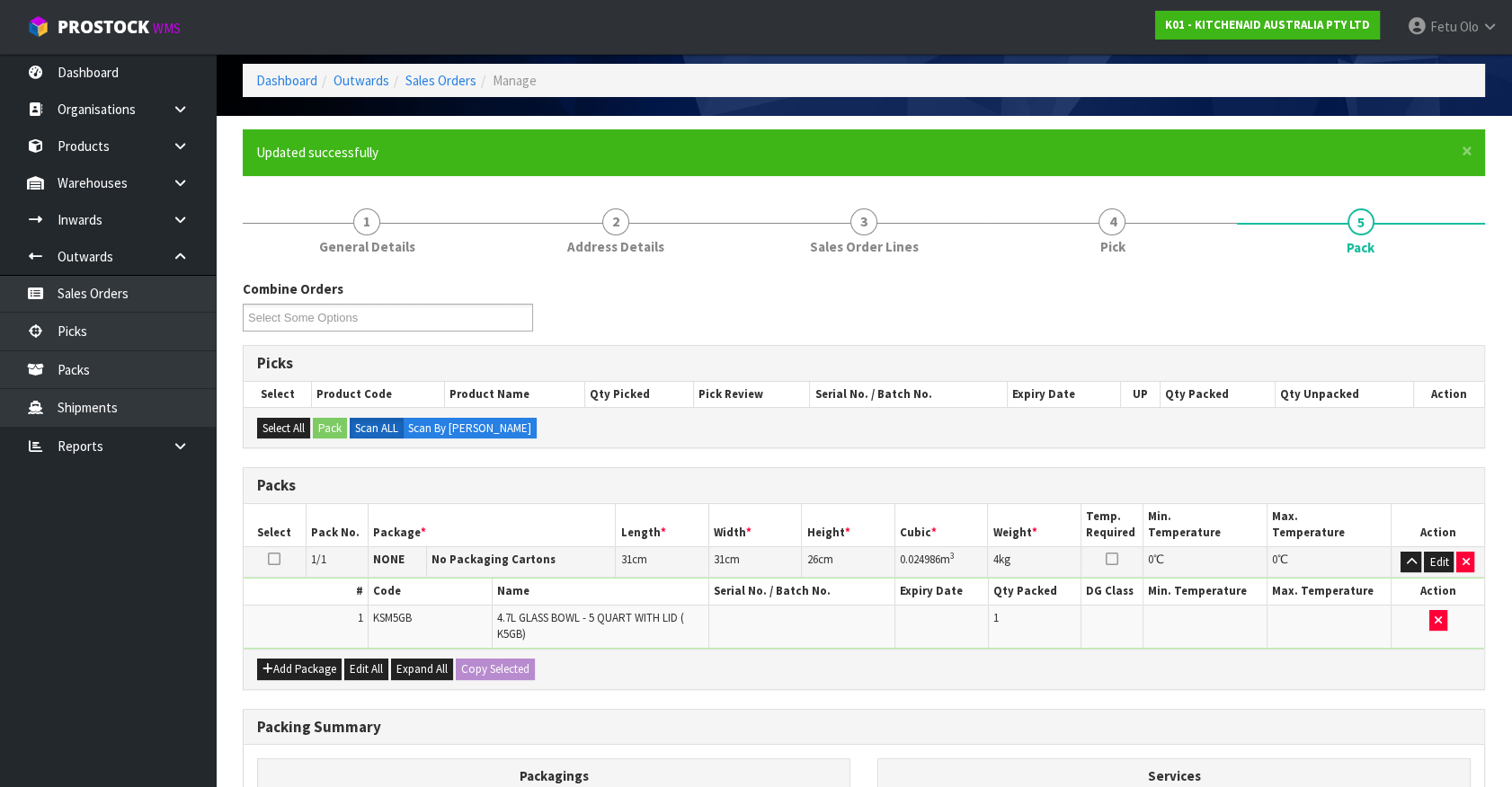 scroll, scrollTop: 202, scrollLeft: 0, axis: vertical 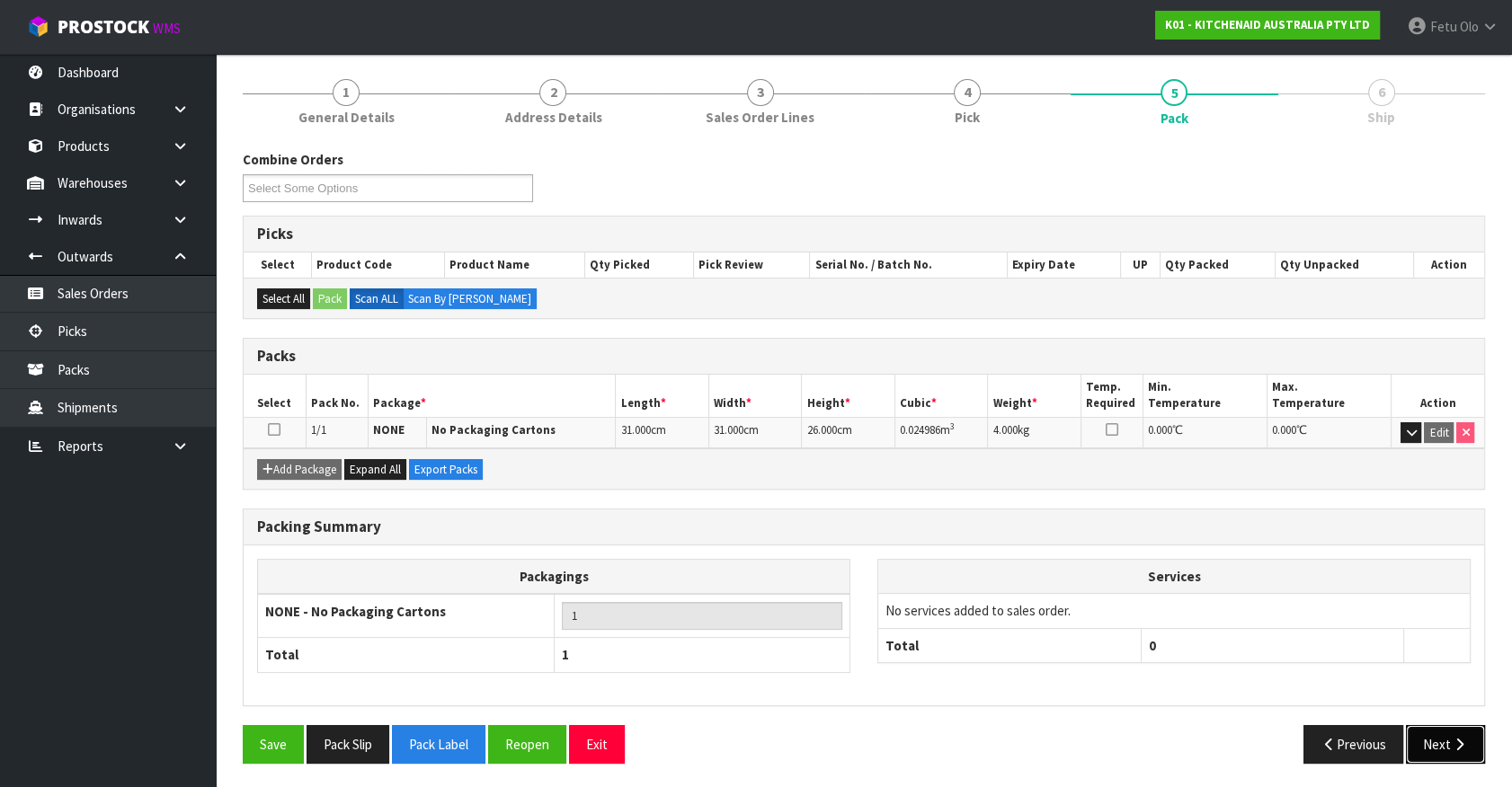 click on "Next" at bounding box center (1445, 744) 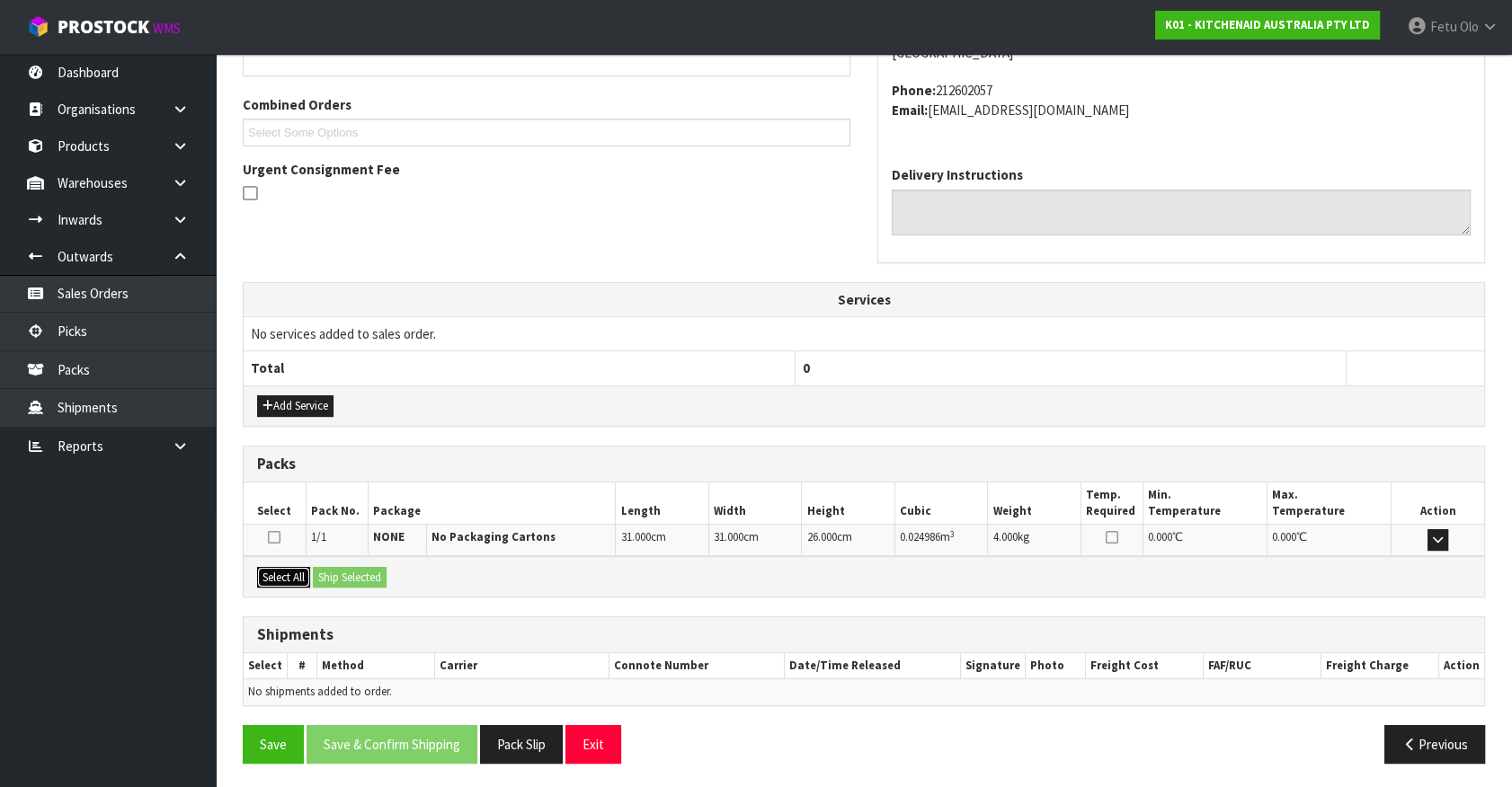 drag, startPoint x: 296, startPoint y: 572, endPoint x: 368, endPoint y: 571, distance: 72.00694 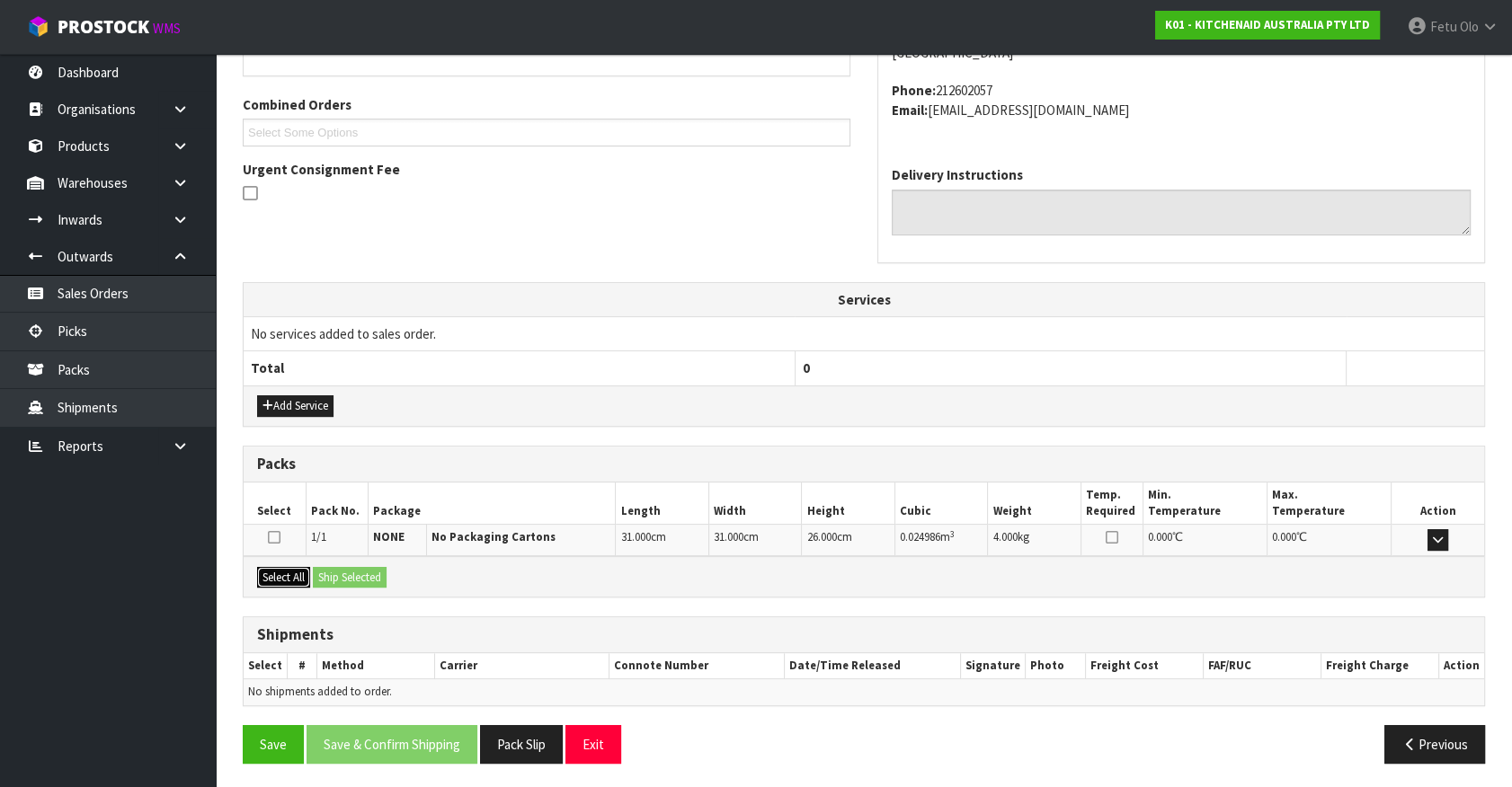 click on "Select All" at bounding box center (283, 578) 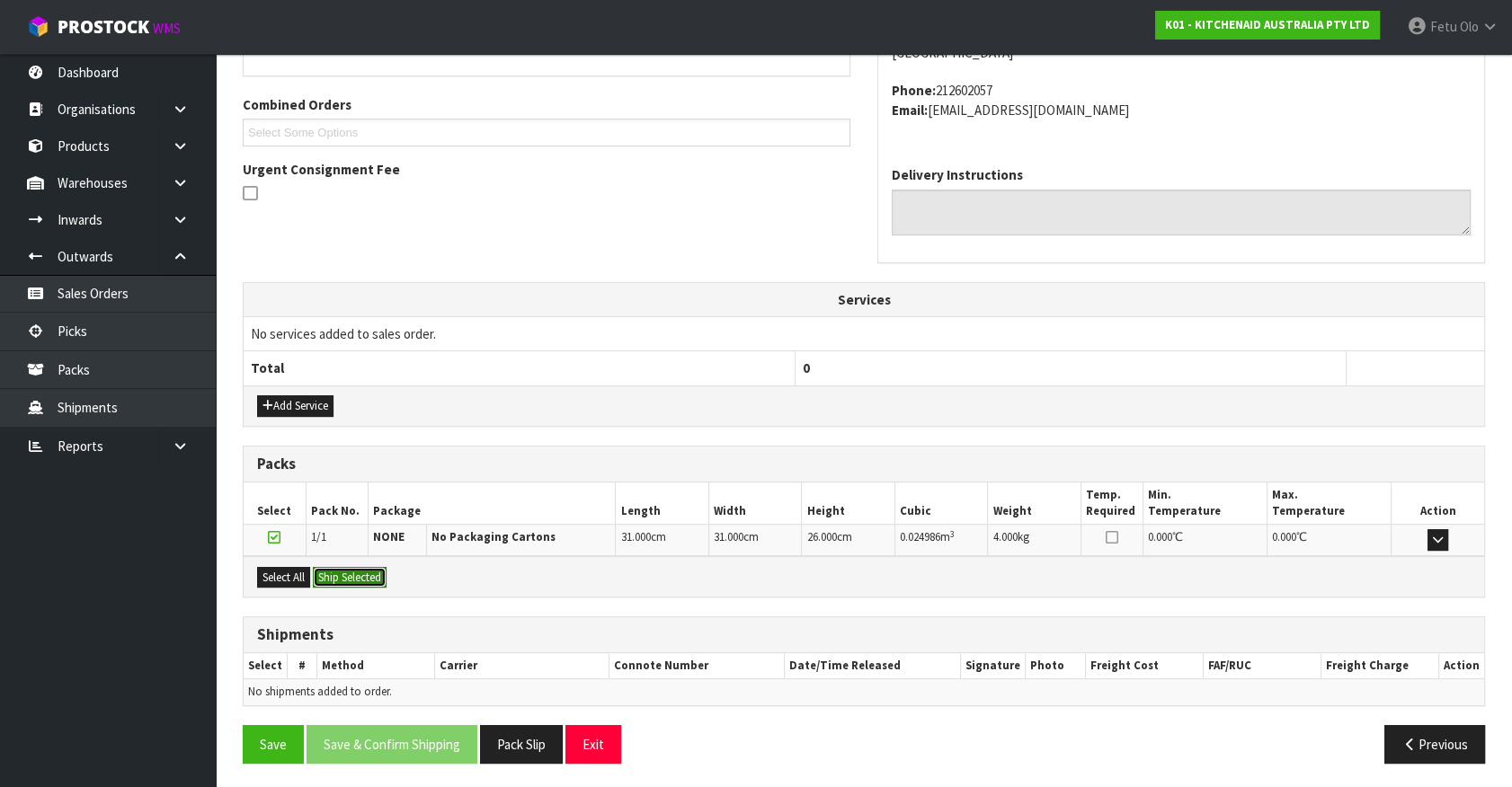 click on "Ship Selected" at bounding box center (350, 578) 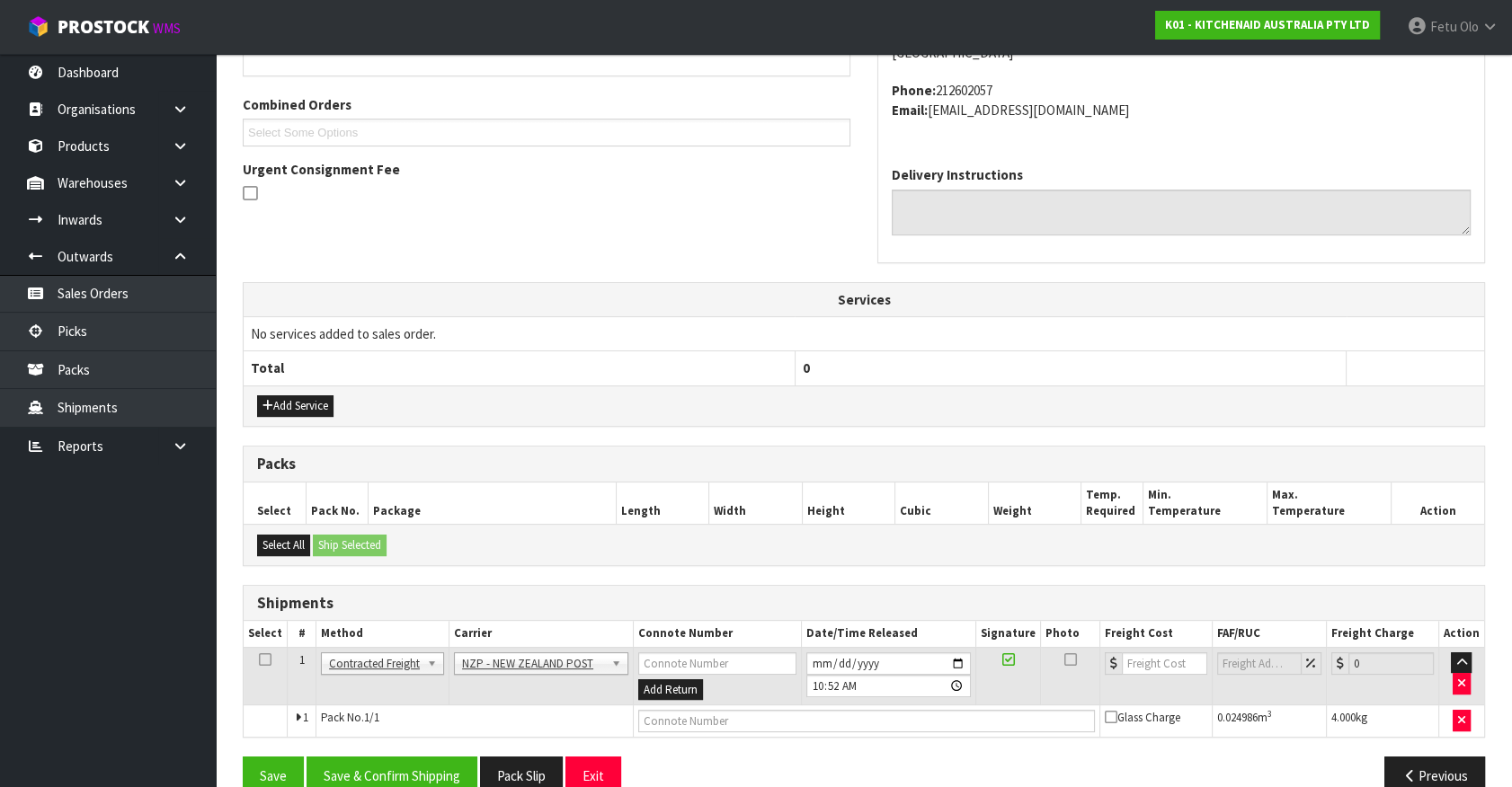 scroll, scrollTop: 468, scrollLeft: 0, axis: vertical 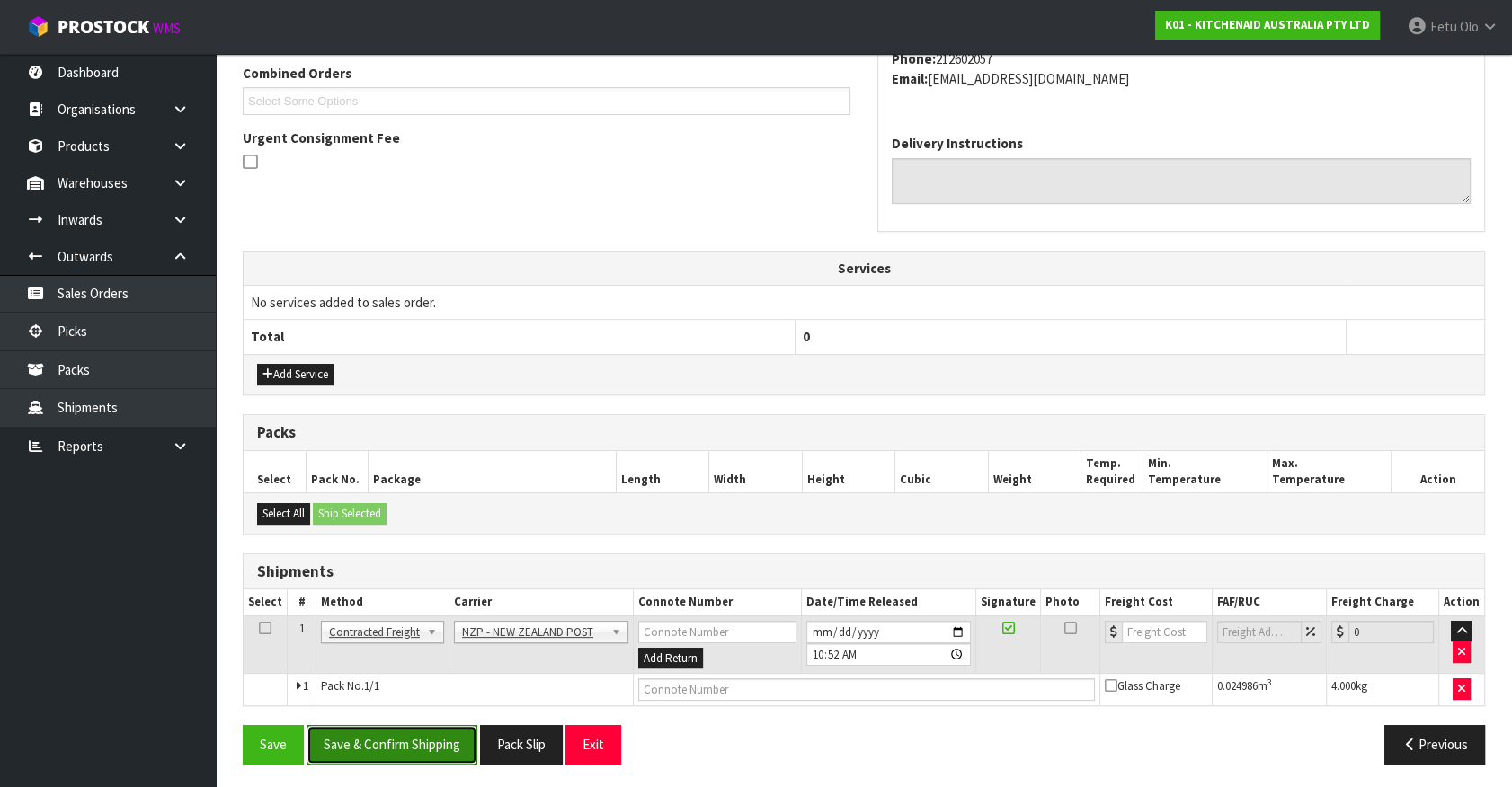 click on "Save & Confirm Shipping" at bounding box center (392, 744) 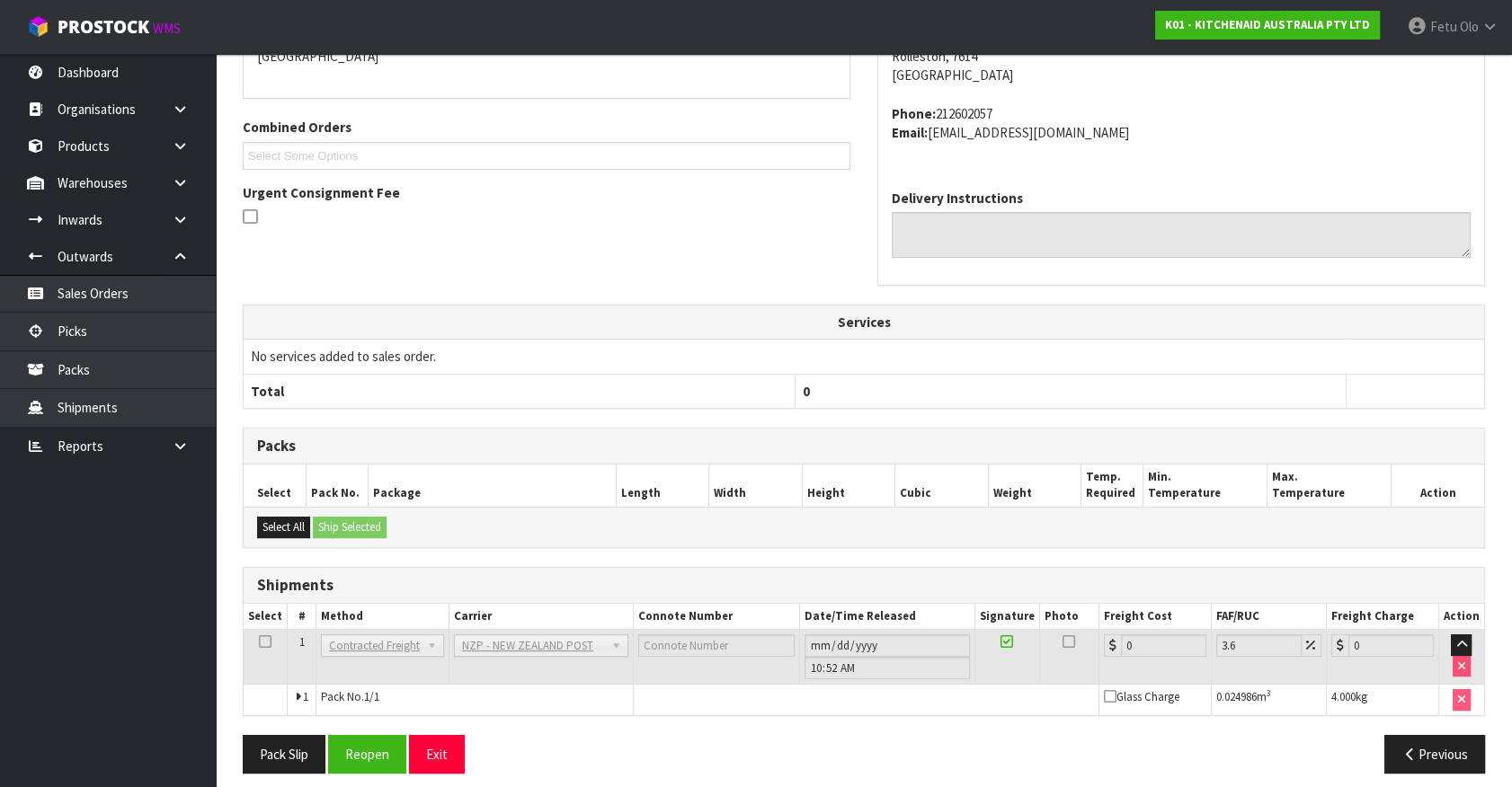 scroll, scrollTop: 443, scrollLeft: 0, axis: vertical 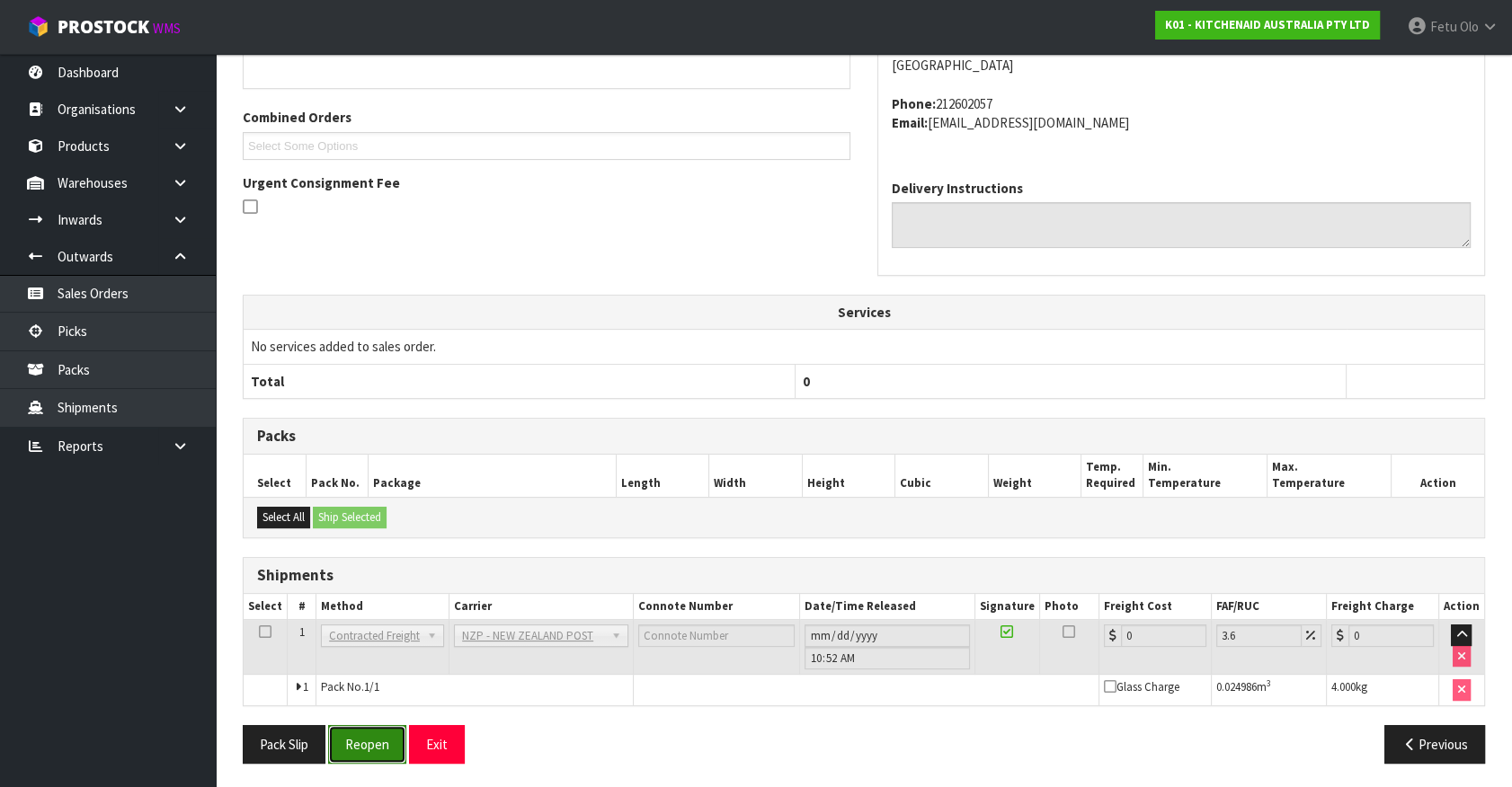 click on "Reopen" at bounding box center [367, 744] 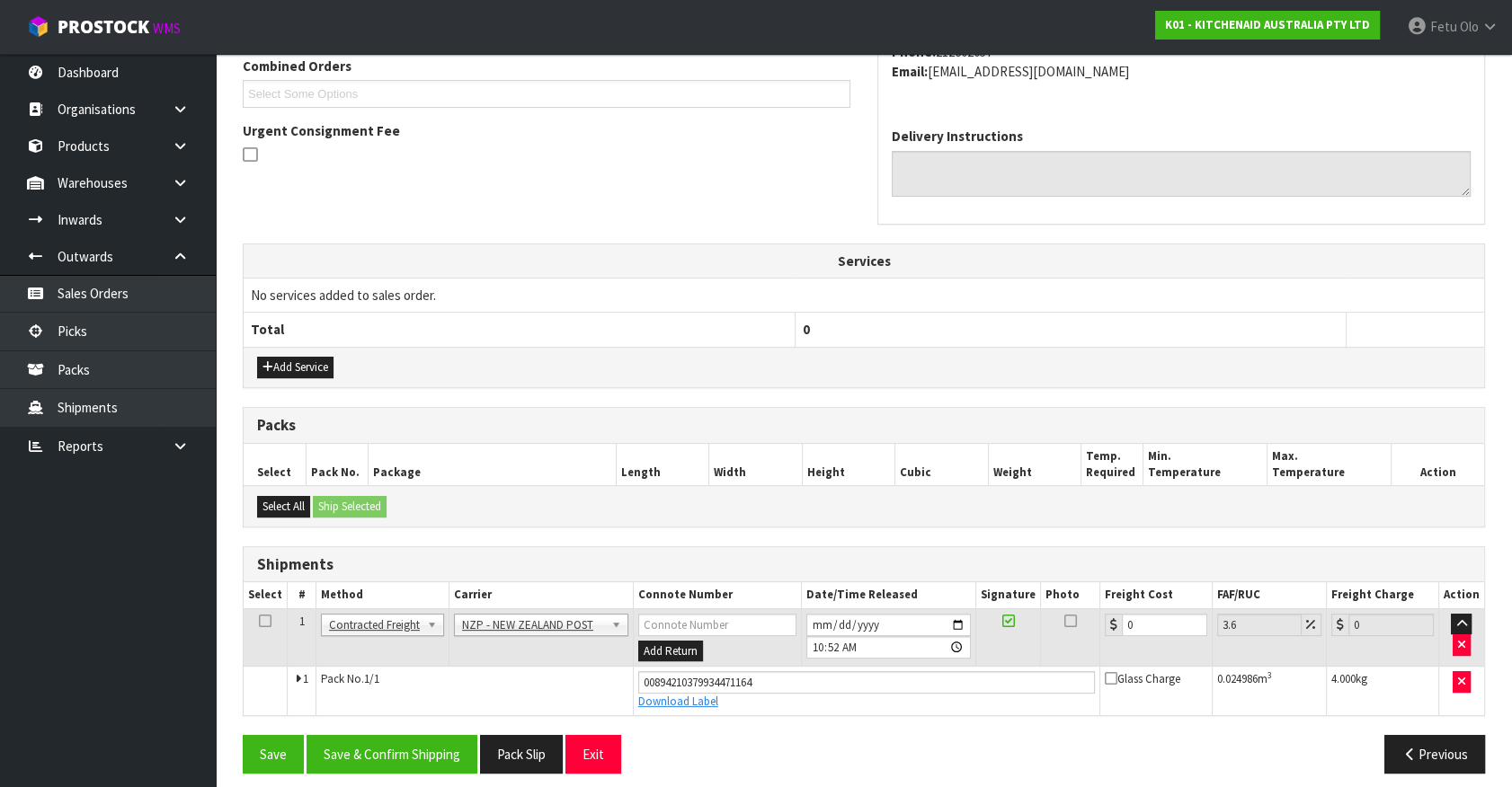 scroll, scrollTop: 485, scrollLeft: 0, axis: vertical 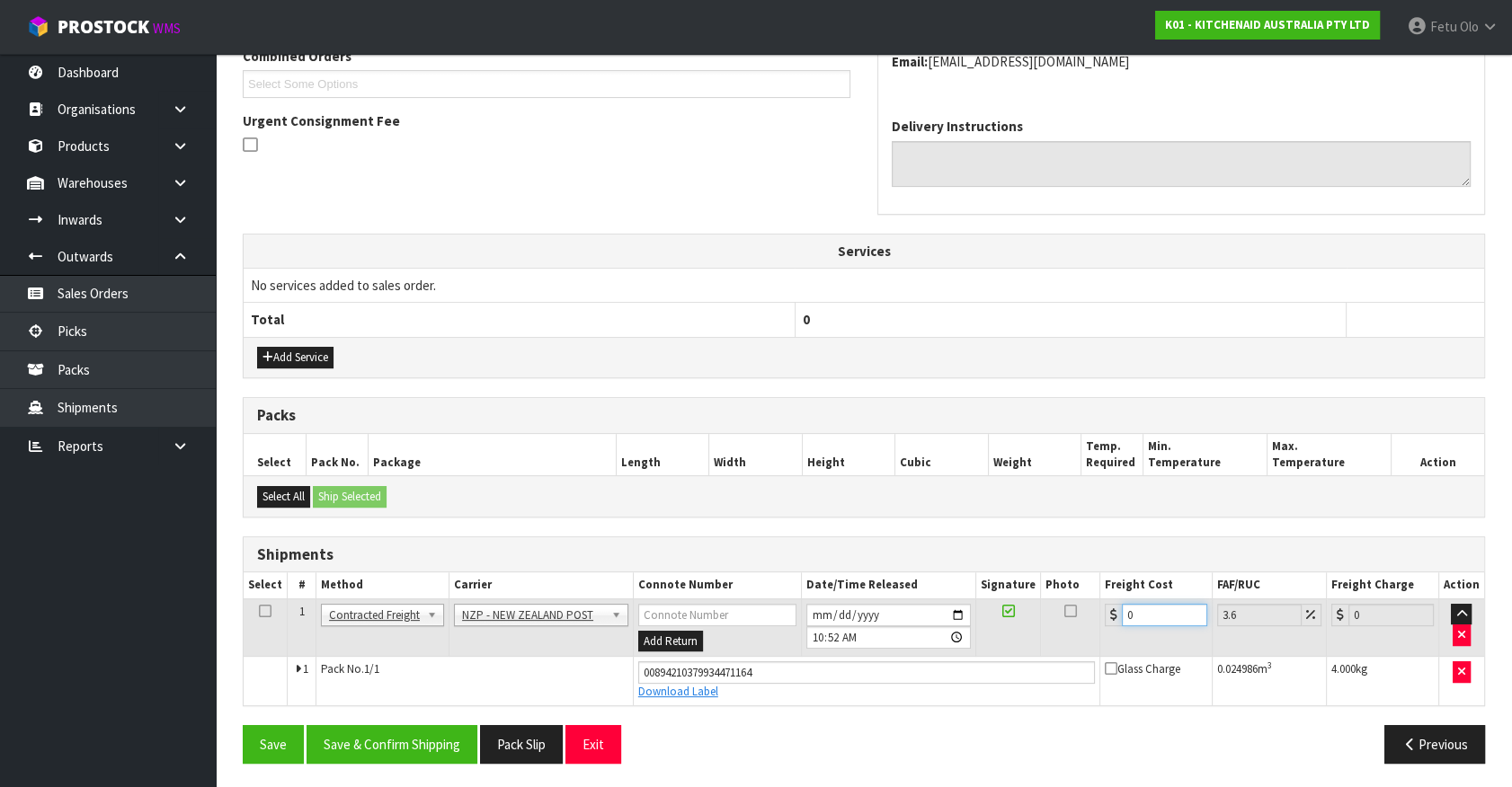 drag, startPoint x: 1139, startPoint y: 615, endPoint x: 684, endPoint y: 703, distance: 463.4318 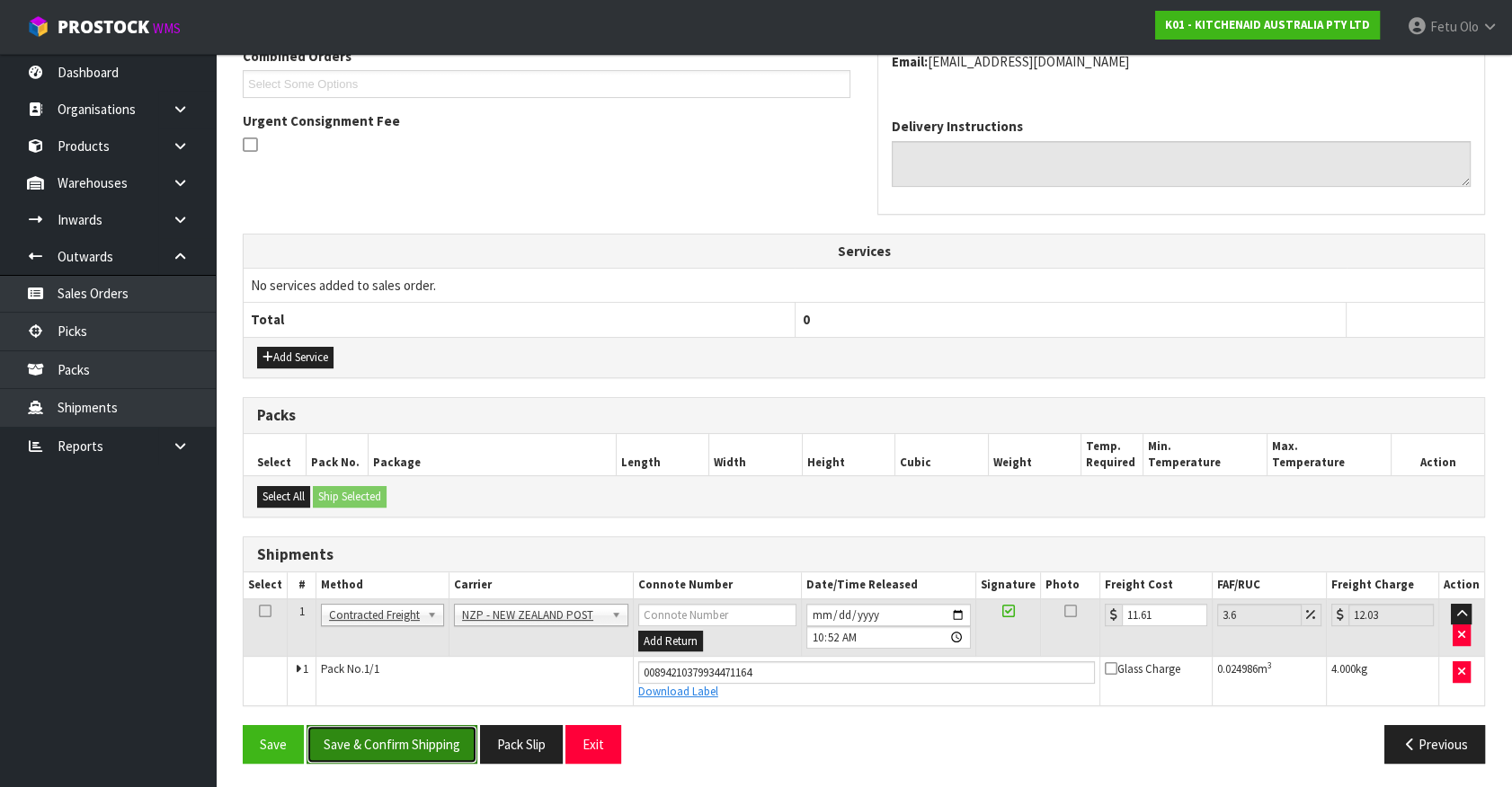 click on "Save & Confirm Shipping" at bounding box center (392, 744) 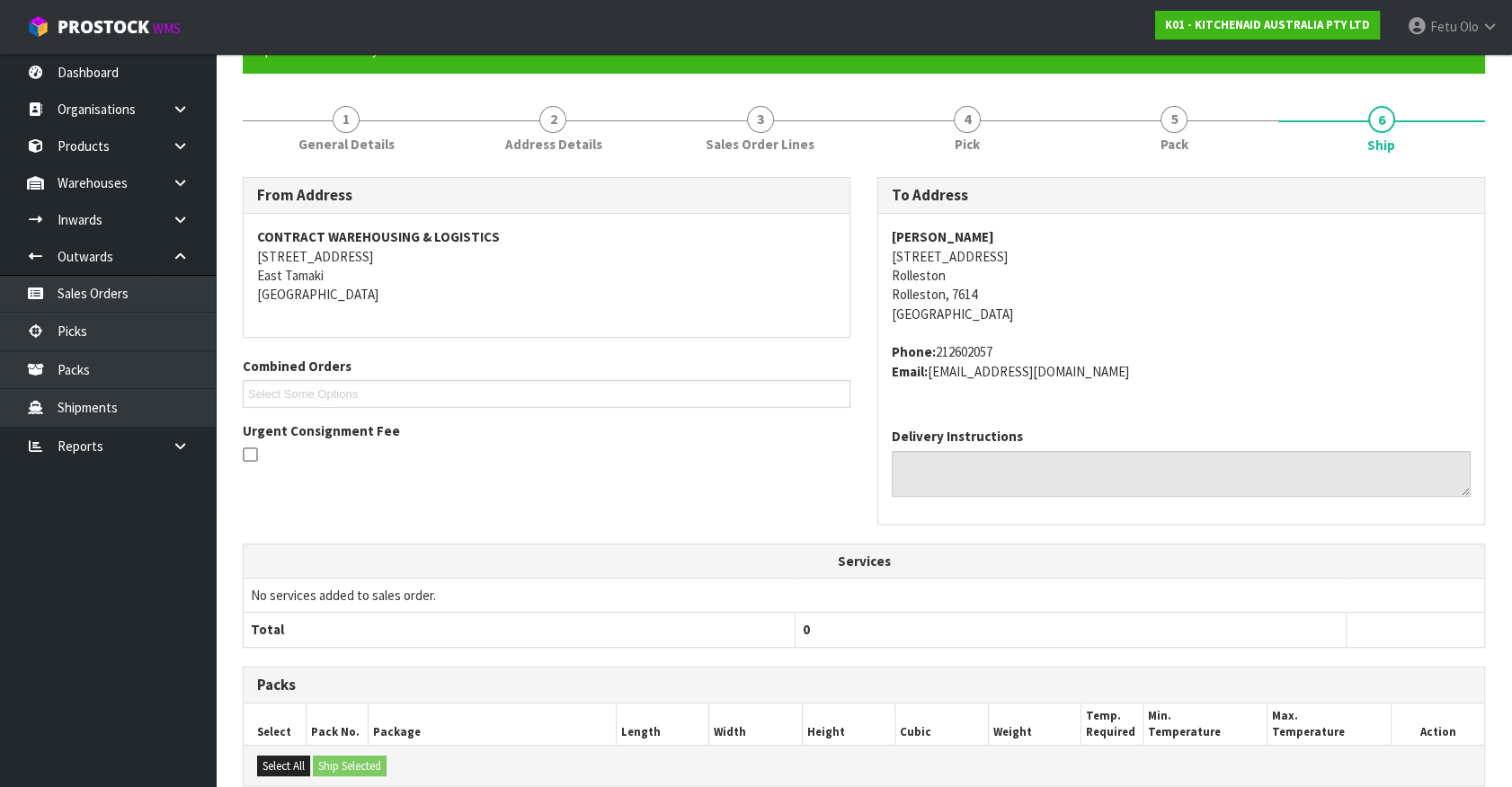scroll, scrollTop: 436, scrollLeft: 0, axis: vertical 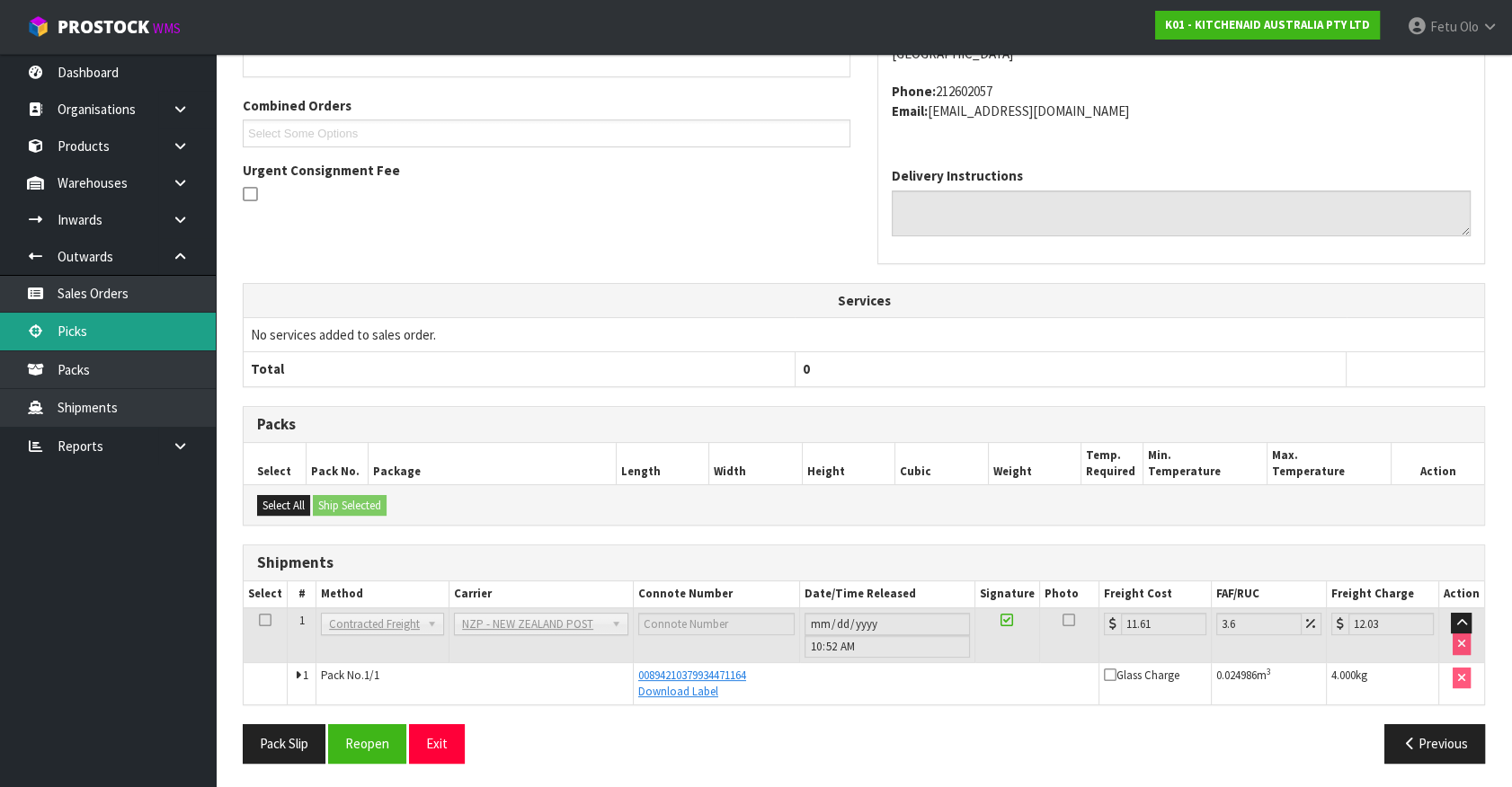 click on "Picks" at bounding box center [108, 331] 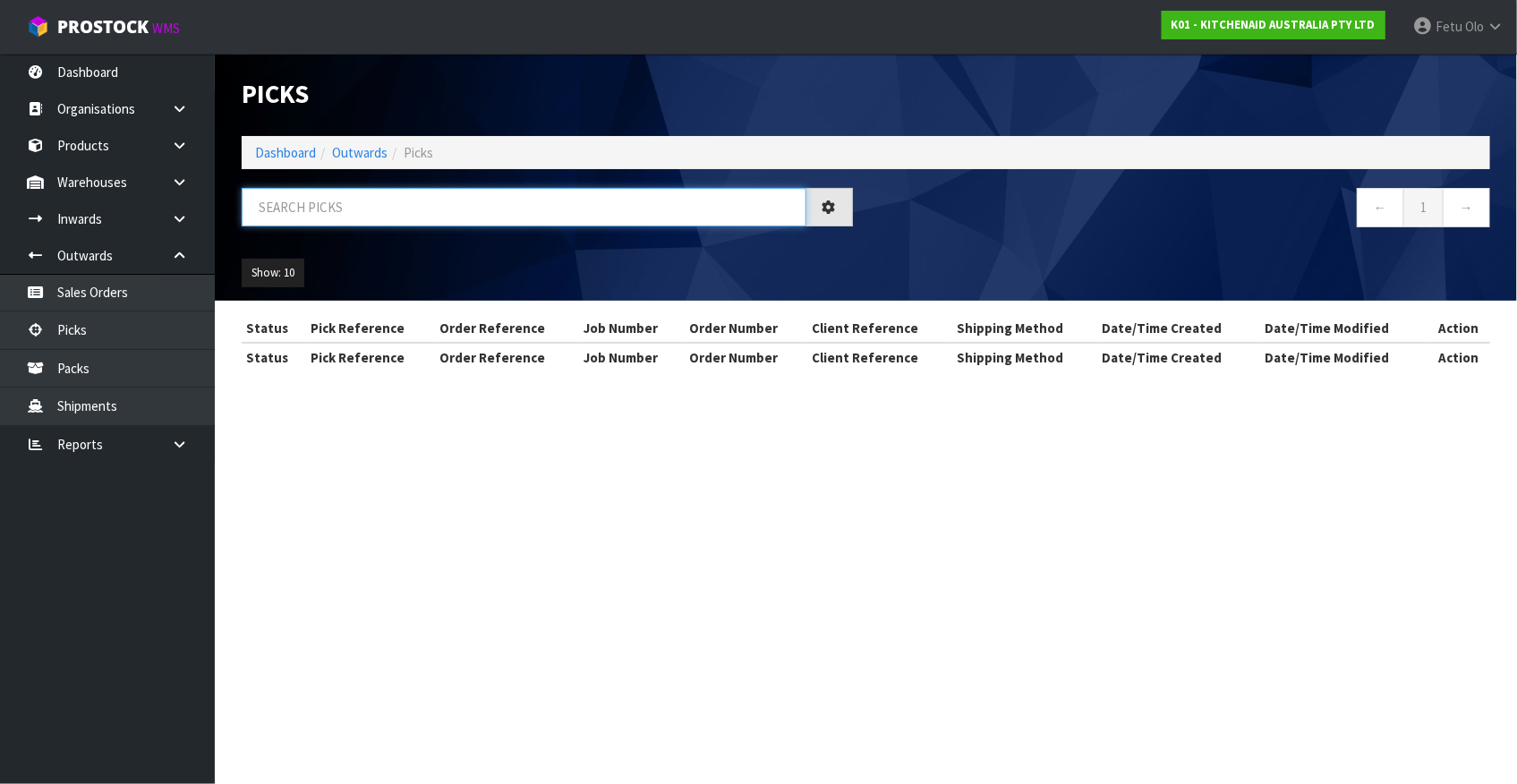 click at bounding box center [524, 207] 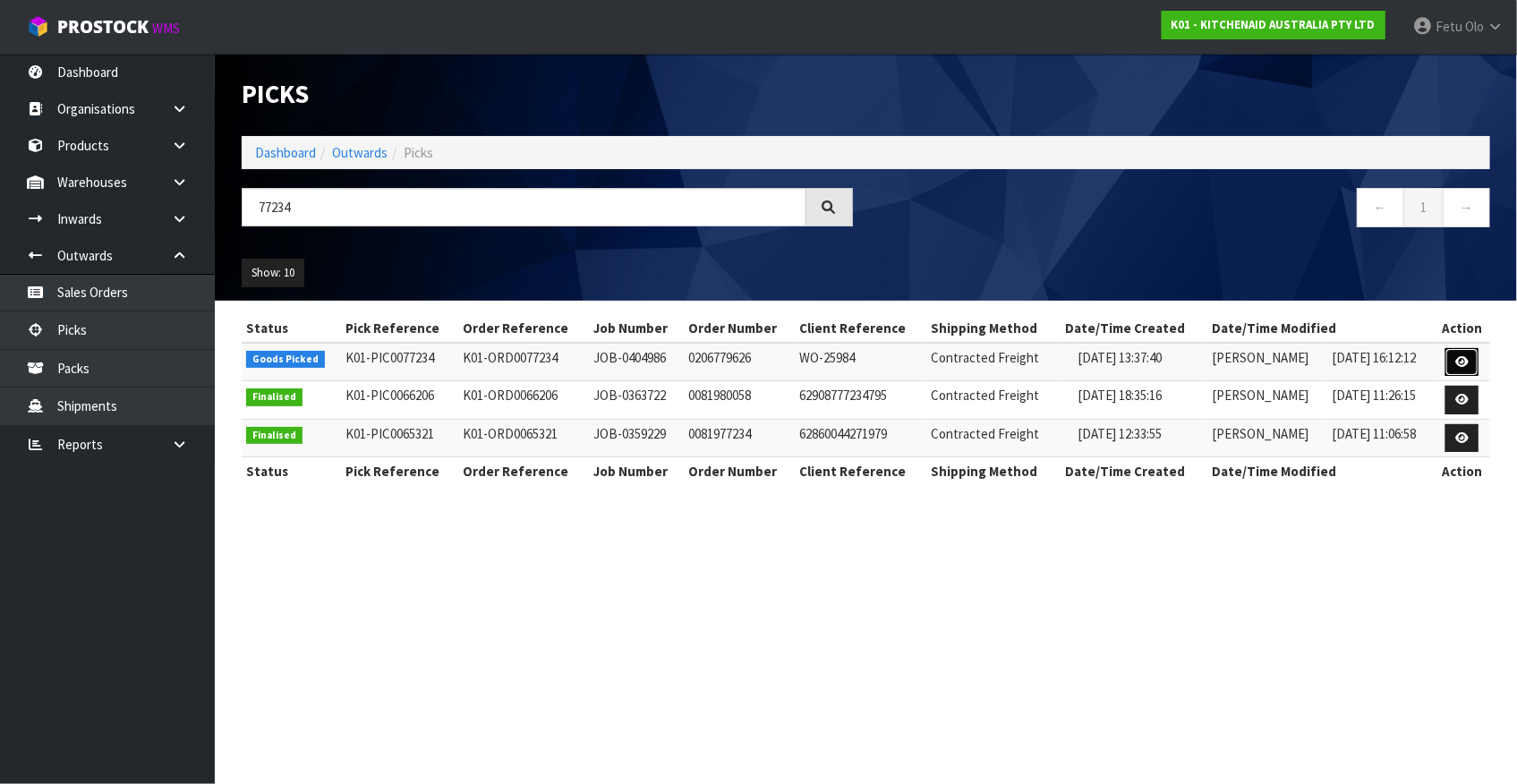 click at bounding box center (1462, 362) 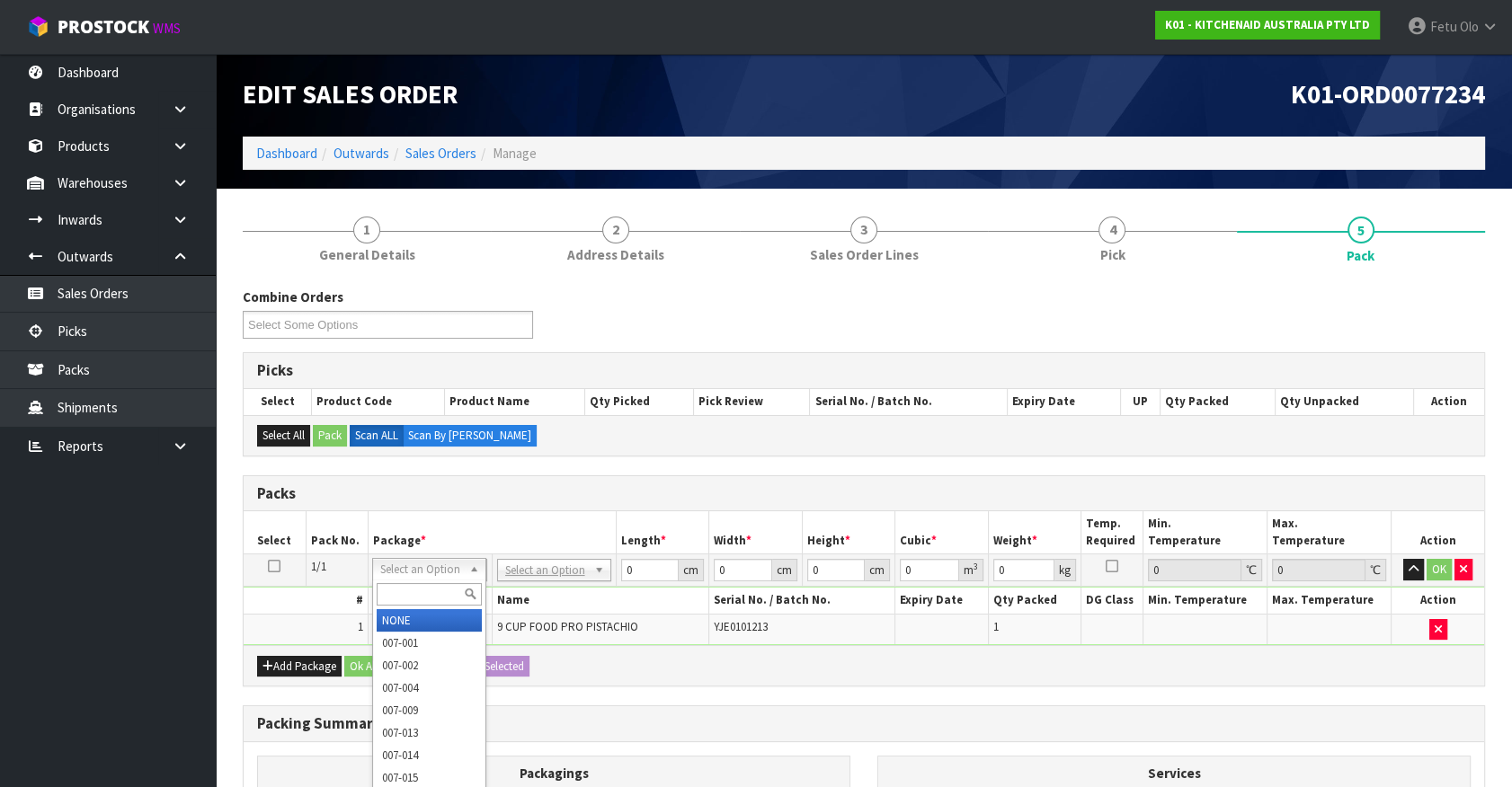 click at bounding box center [429, 594] 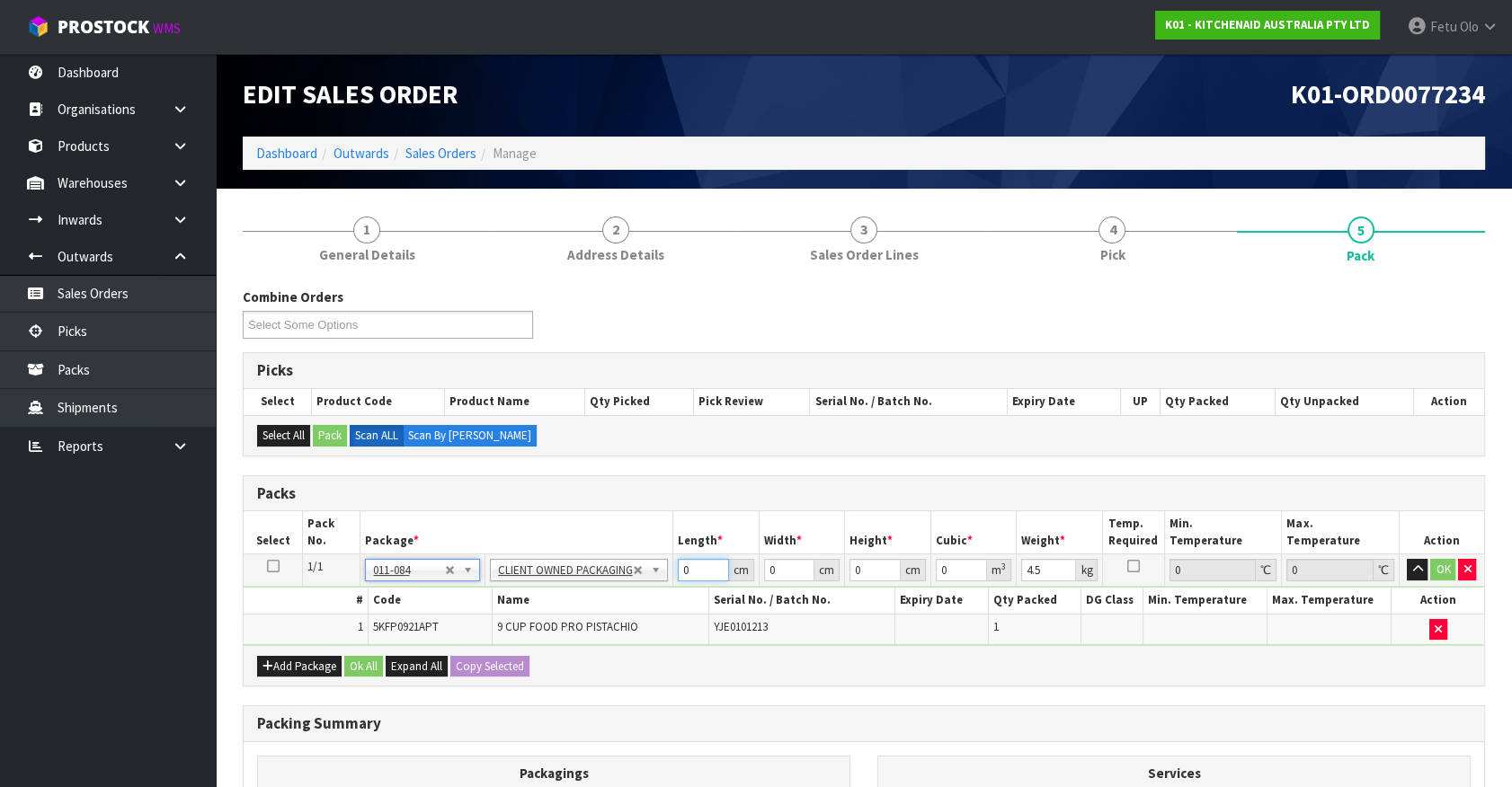 drag, startPoint x: 673, startPoint y: 578, endPoint x: 498, endPoint y: 617, distance: 179.29306 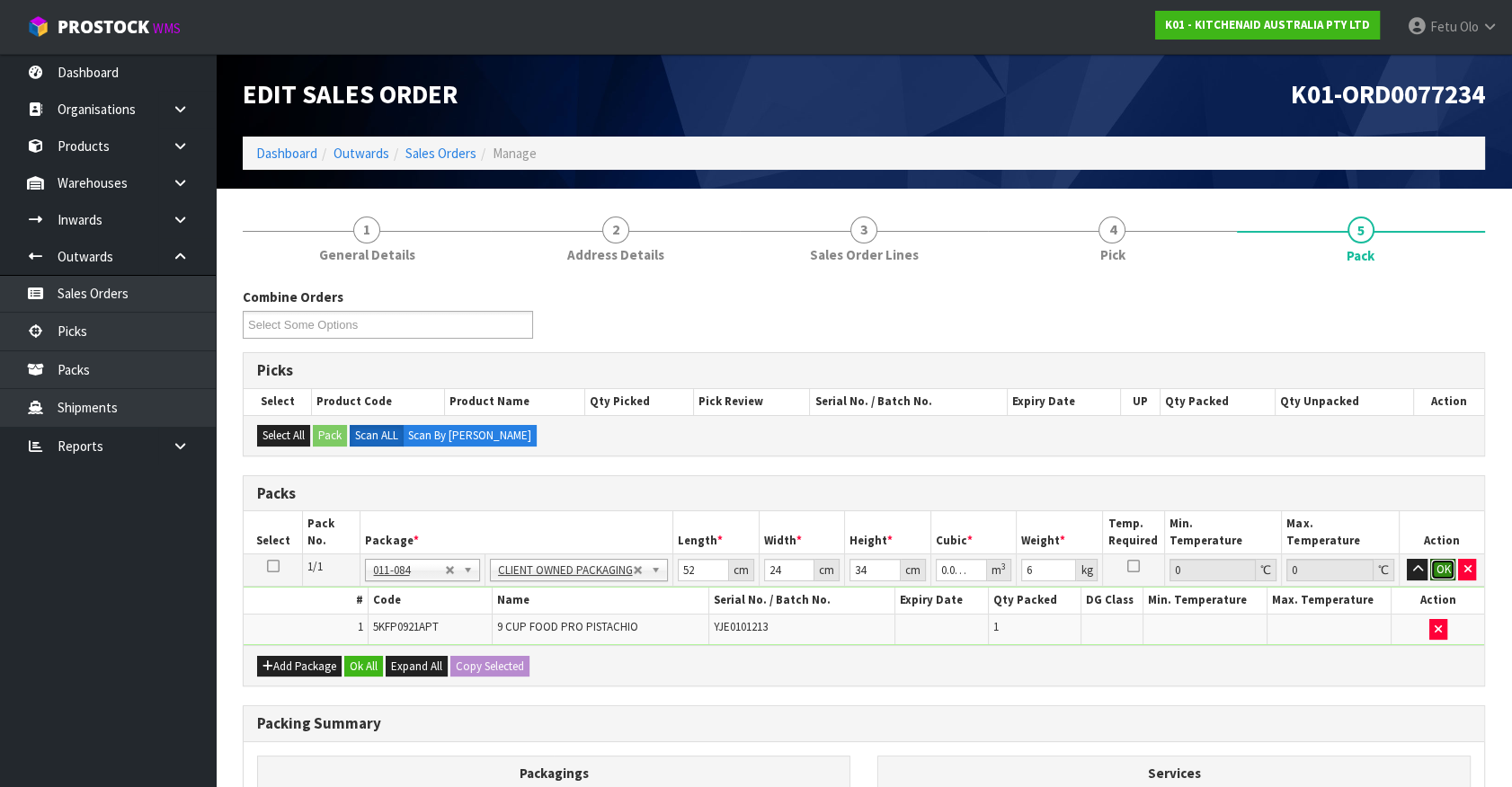 click on "OK" at bounding box center (1443, 570) 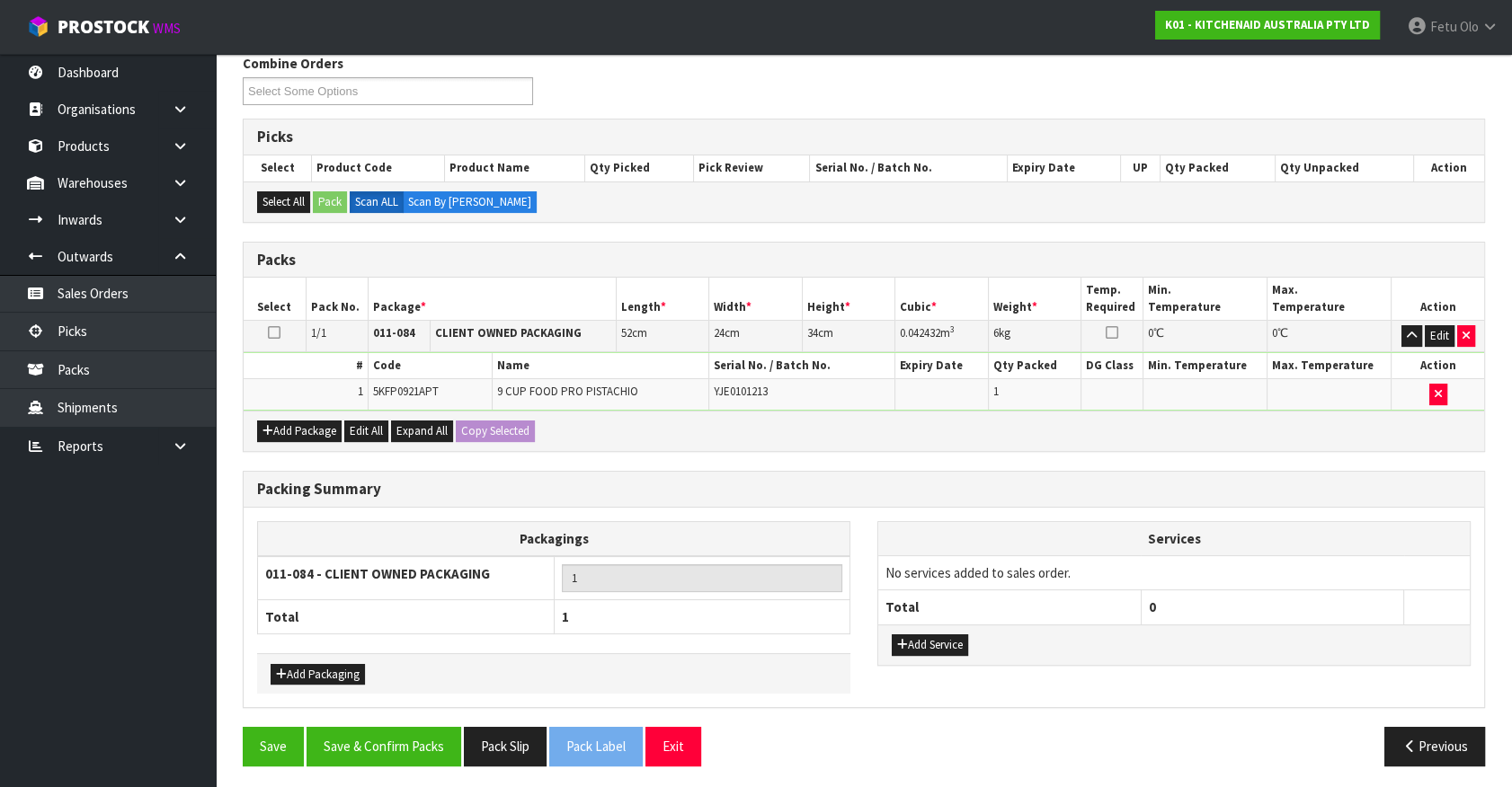 scroll, scrollTop: 234, scrollLeft: 0, axis: vertical 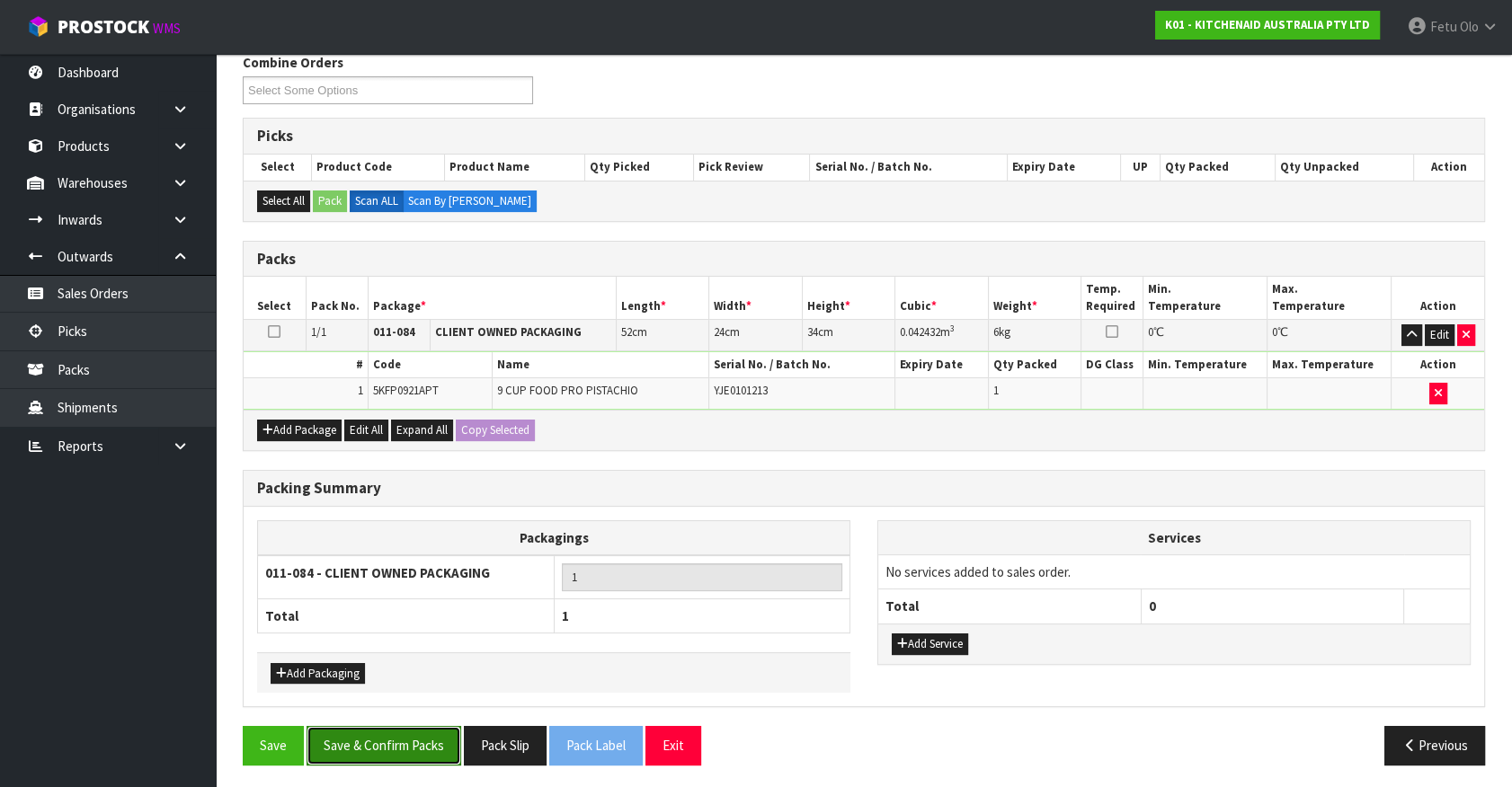 click on "Save & Confirm Packs" at bounding box center (384, 745) 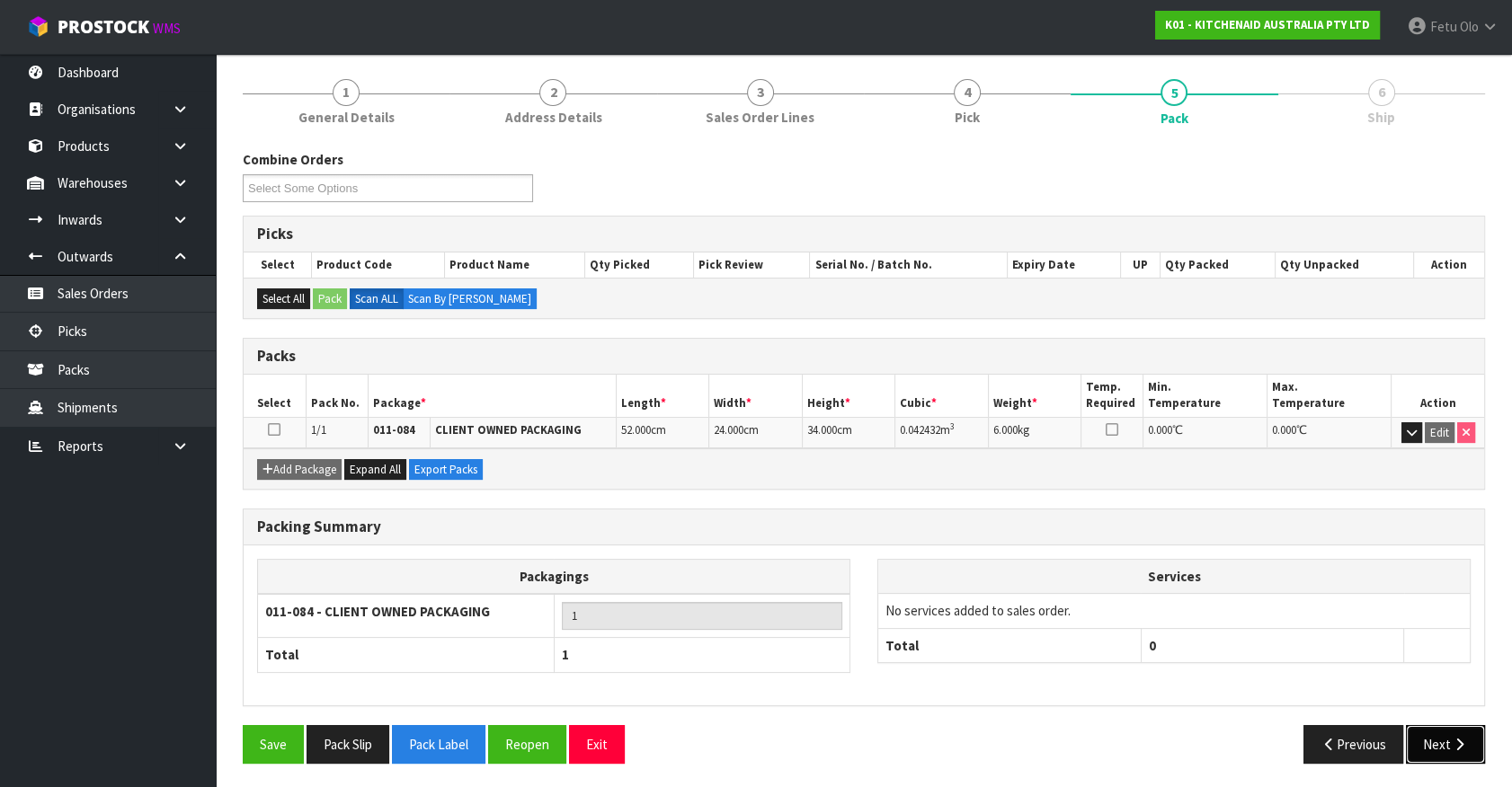 click at bounding box center (1459, 744) 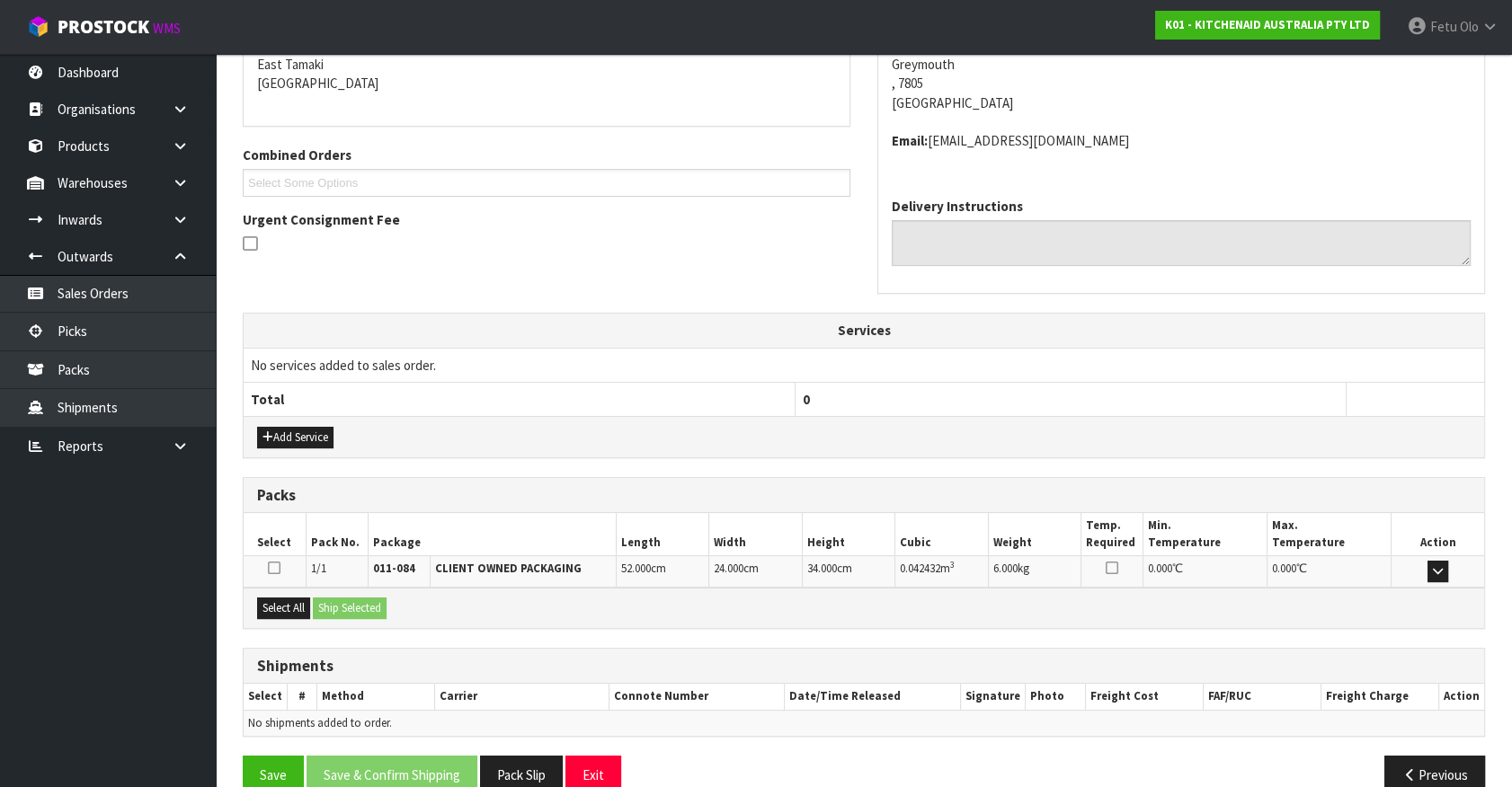 scroll, scrollTop: 417, scrollLeft: 0, axis: vertical 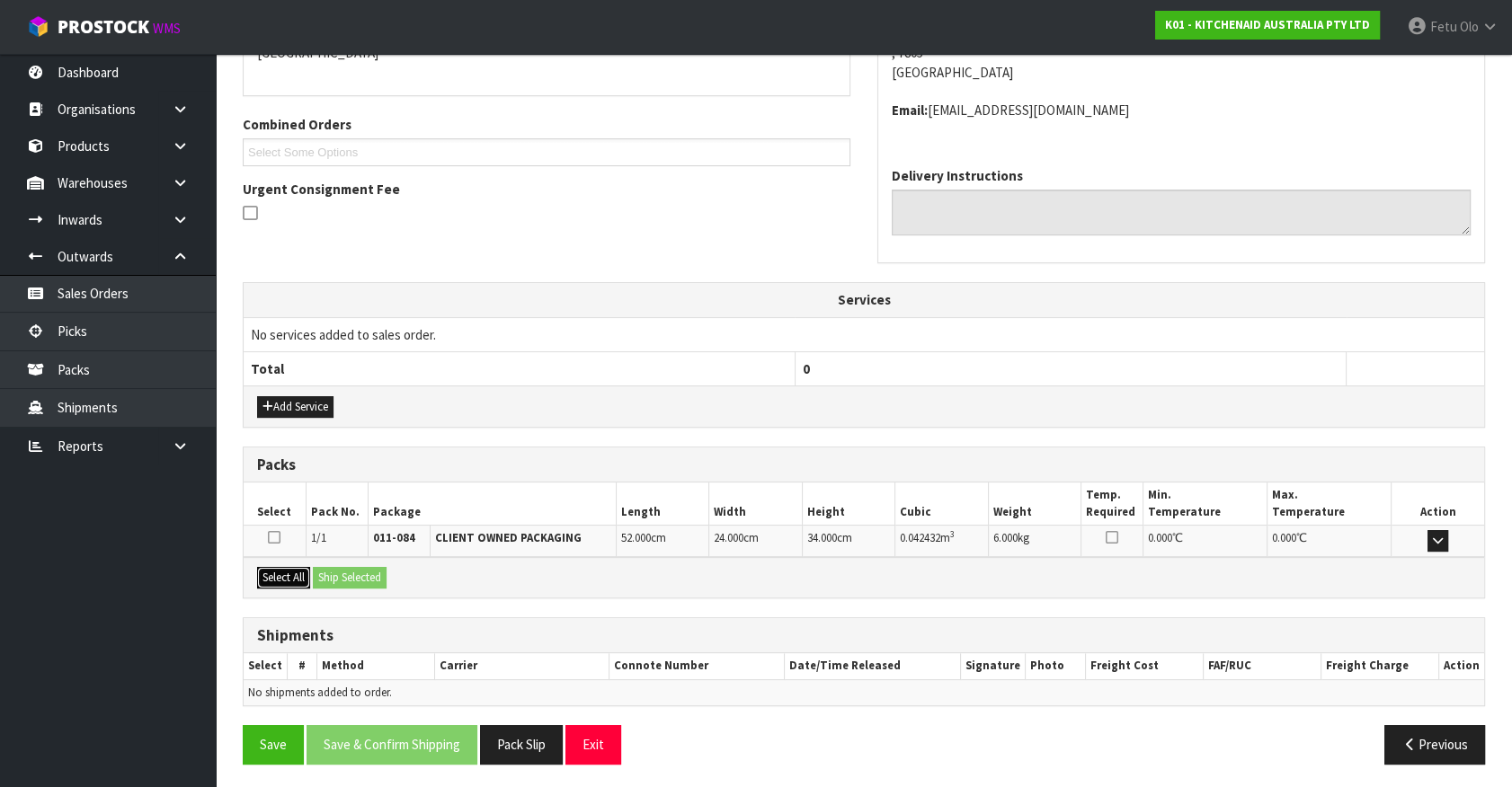drag, startPoint x: 274, startPoint y: 564, endPoint x: 307, endPoint y: 566, distance: 33.060551 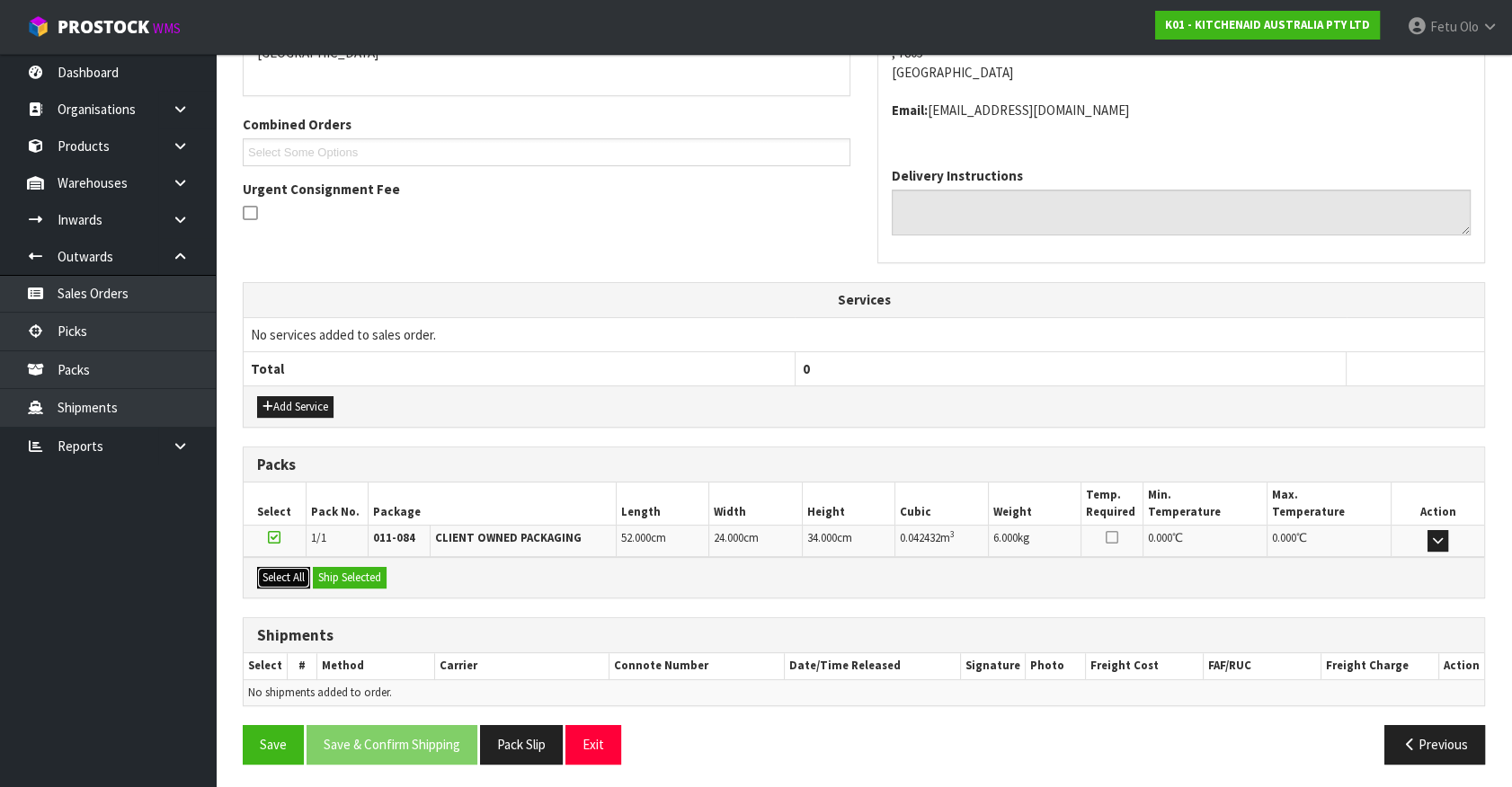 click on "Select All" at bounding box center (283, 578) 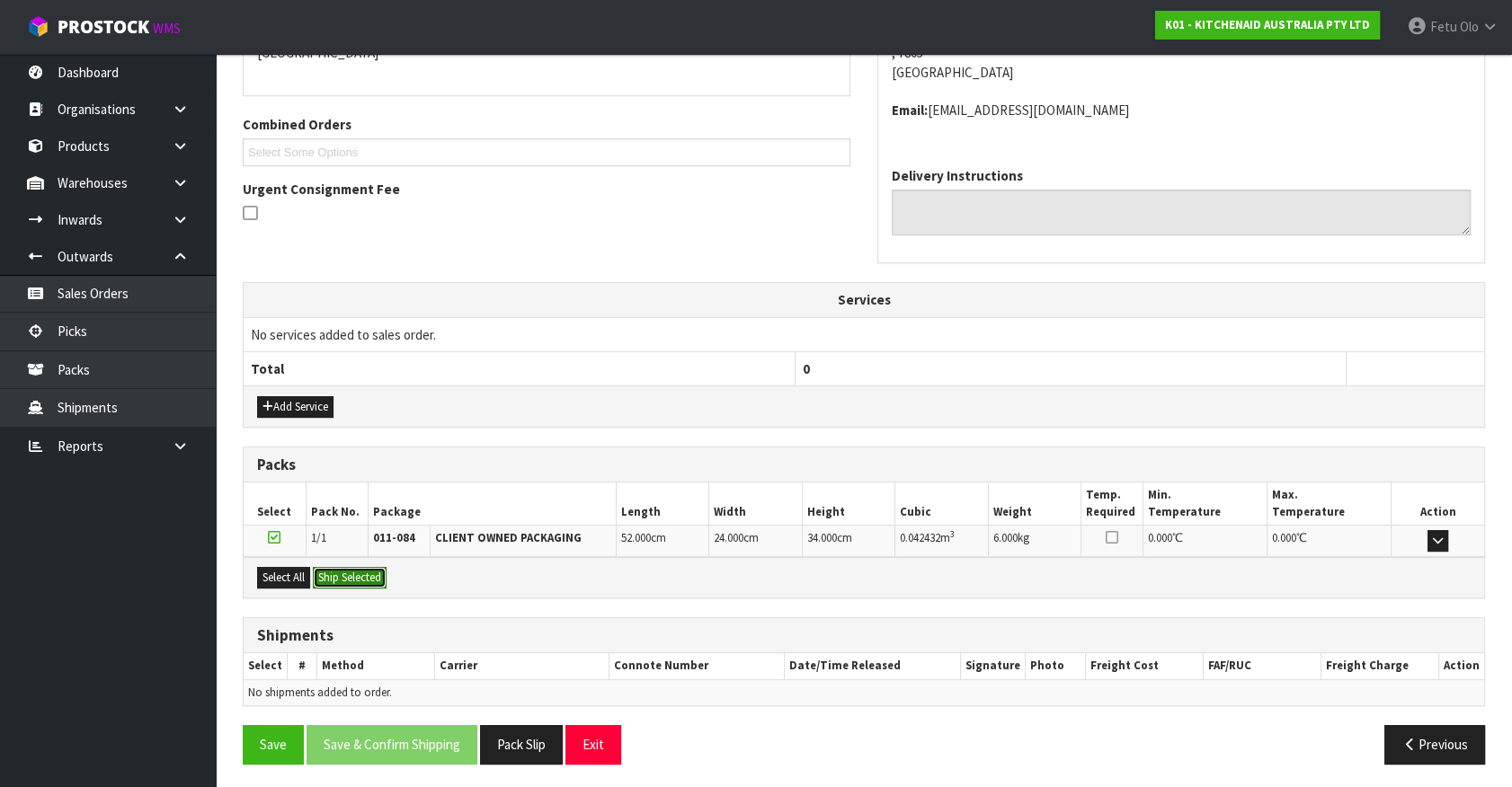 click on "Ship Selected" at bounding box center [350, 578] 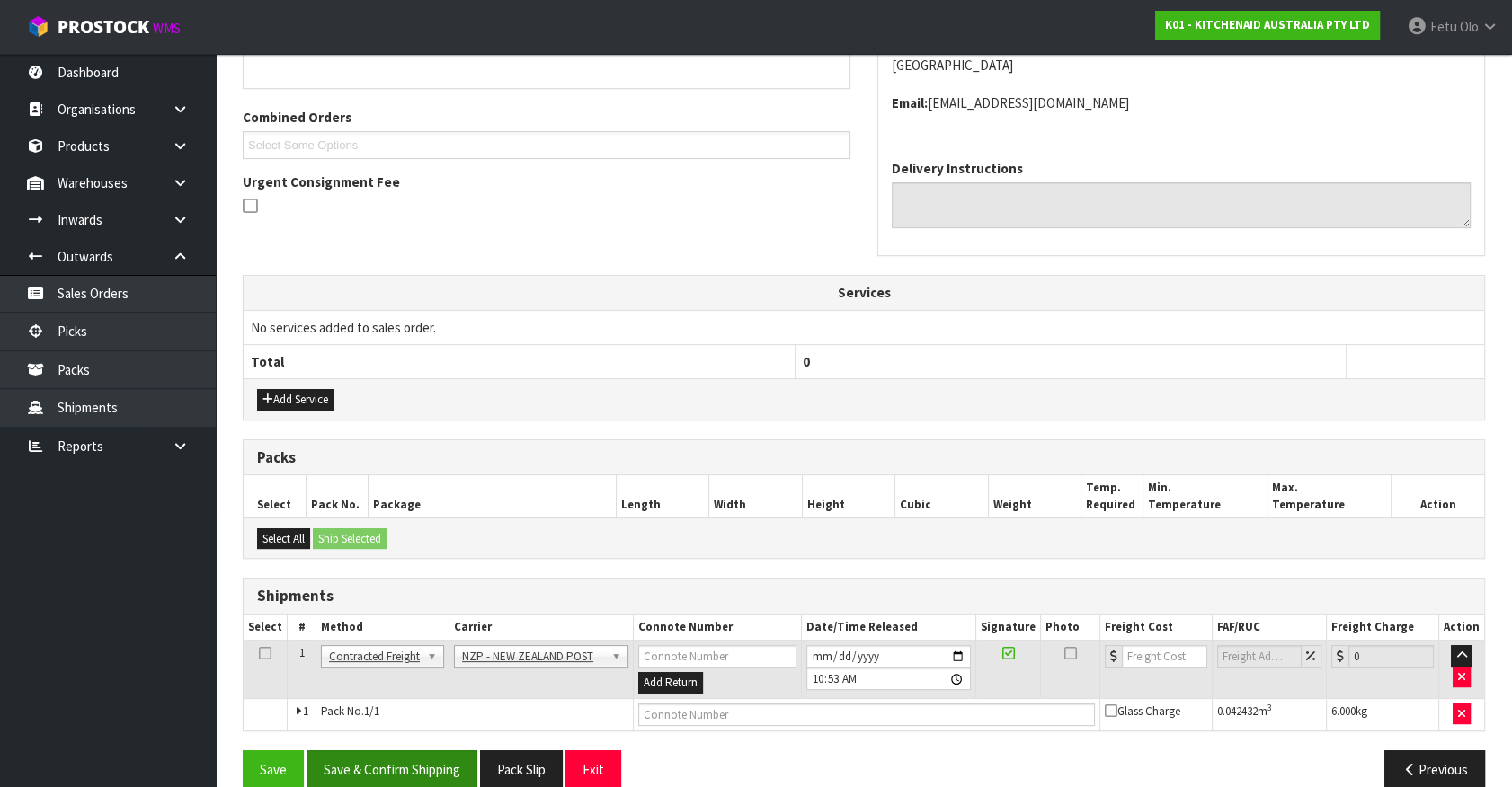 scroll, scrollTop: 449, scrollLeft: 0, axis: vertical 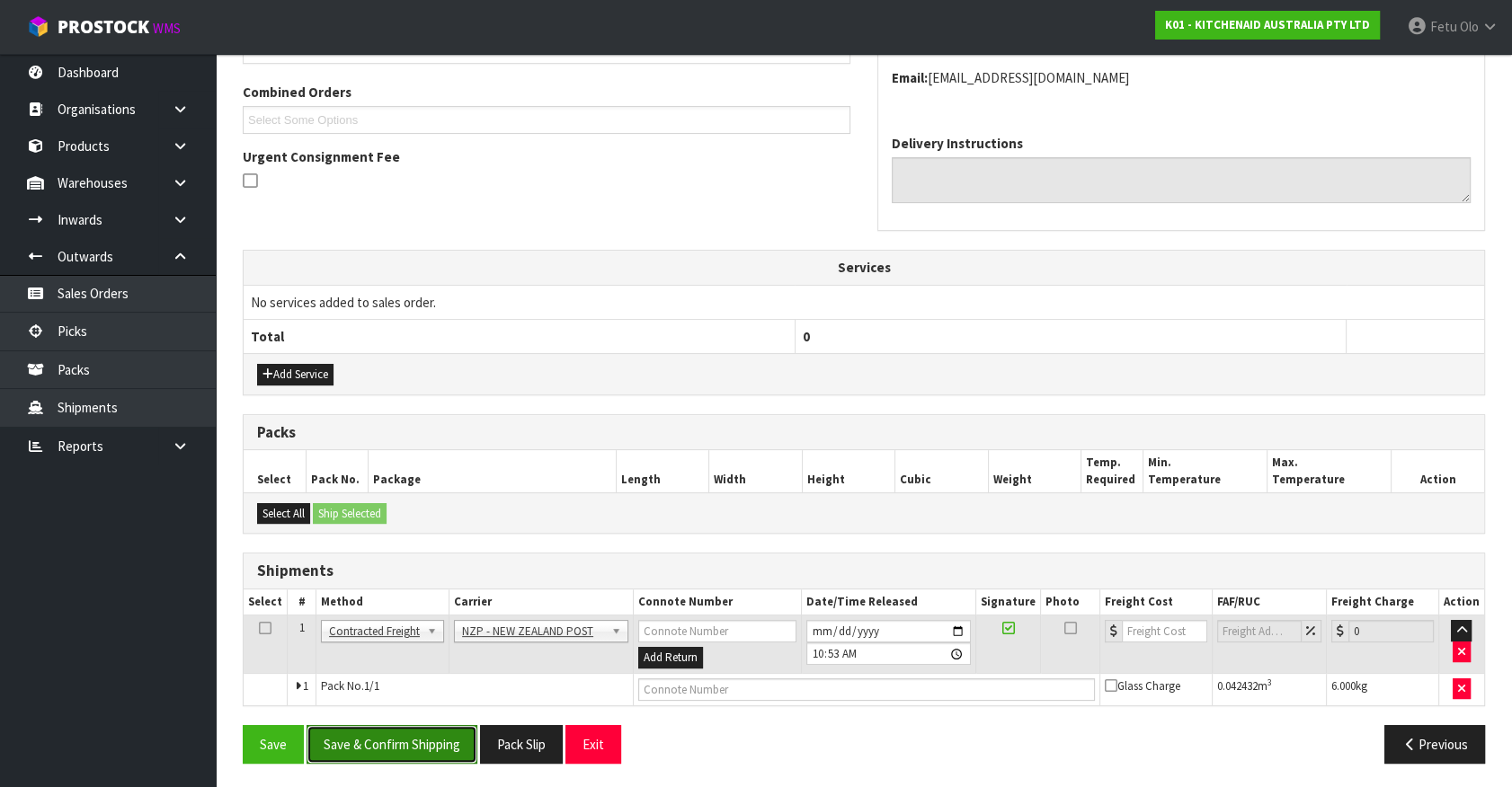 click on "Save & Confirm Shipping" at bounding box center [392, 744] 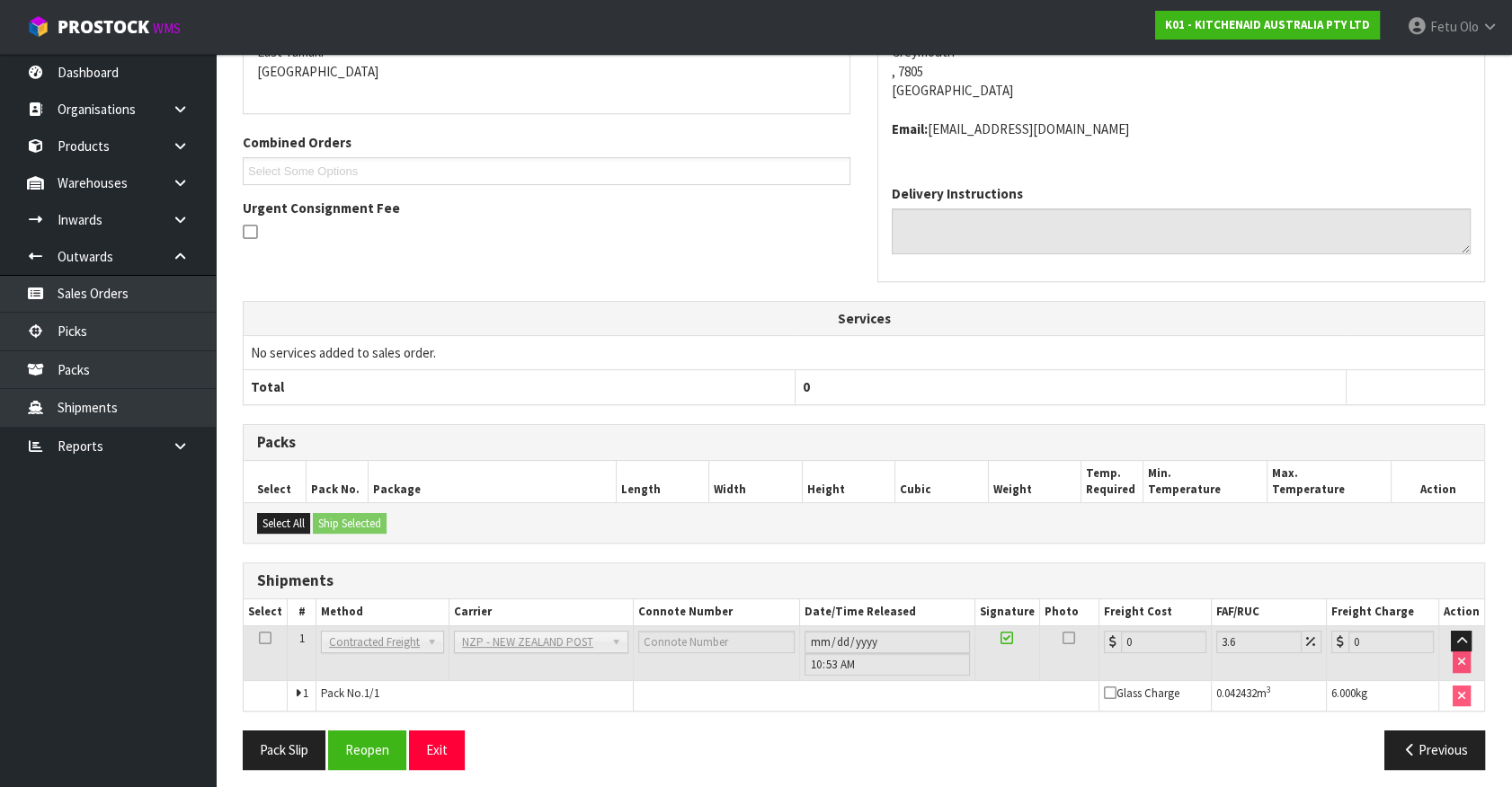 scroll, scrollTop: 423, scrollLeft: 0, axis: vertical 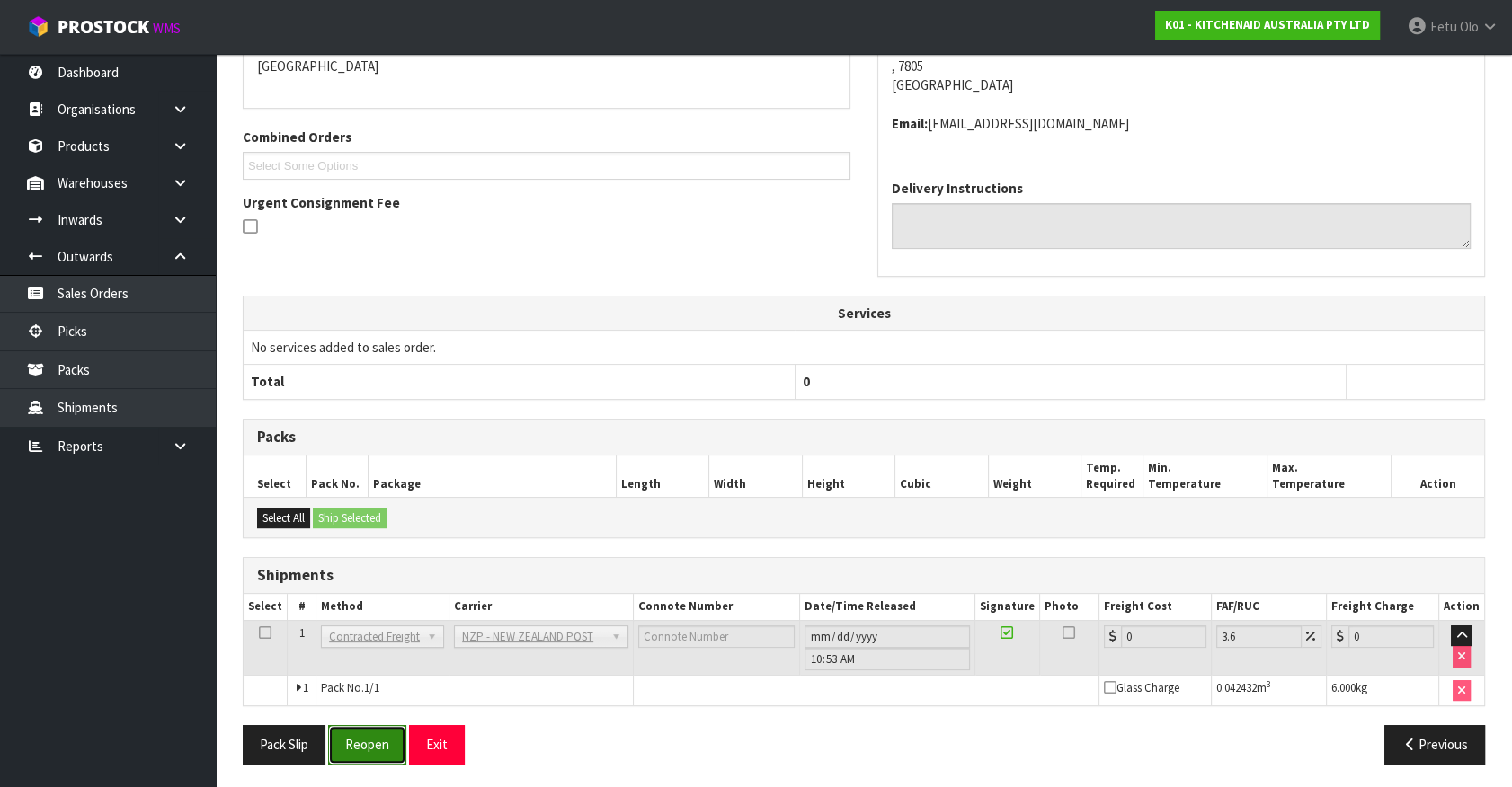 click on "Reopen" at bounding box center (367, 744) 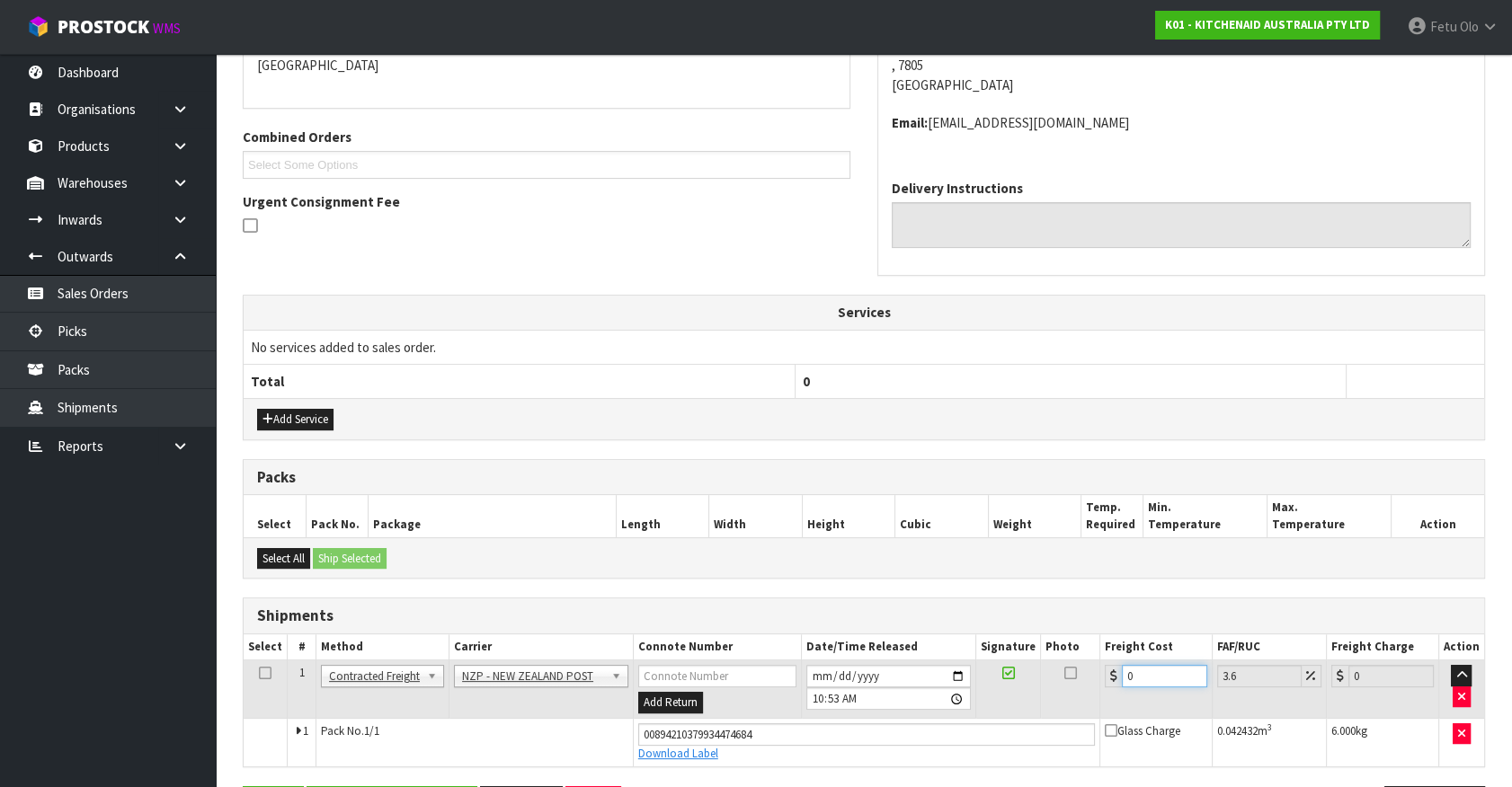 drag, startPoint x: 1146, startPoint y: 673, endPoint x: 317, endPoint y: 822, distance: 842.2838 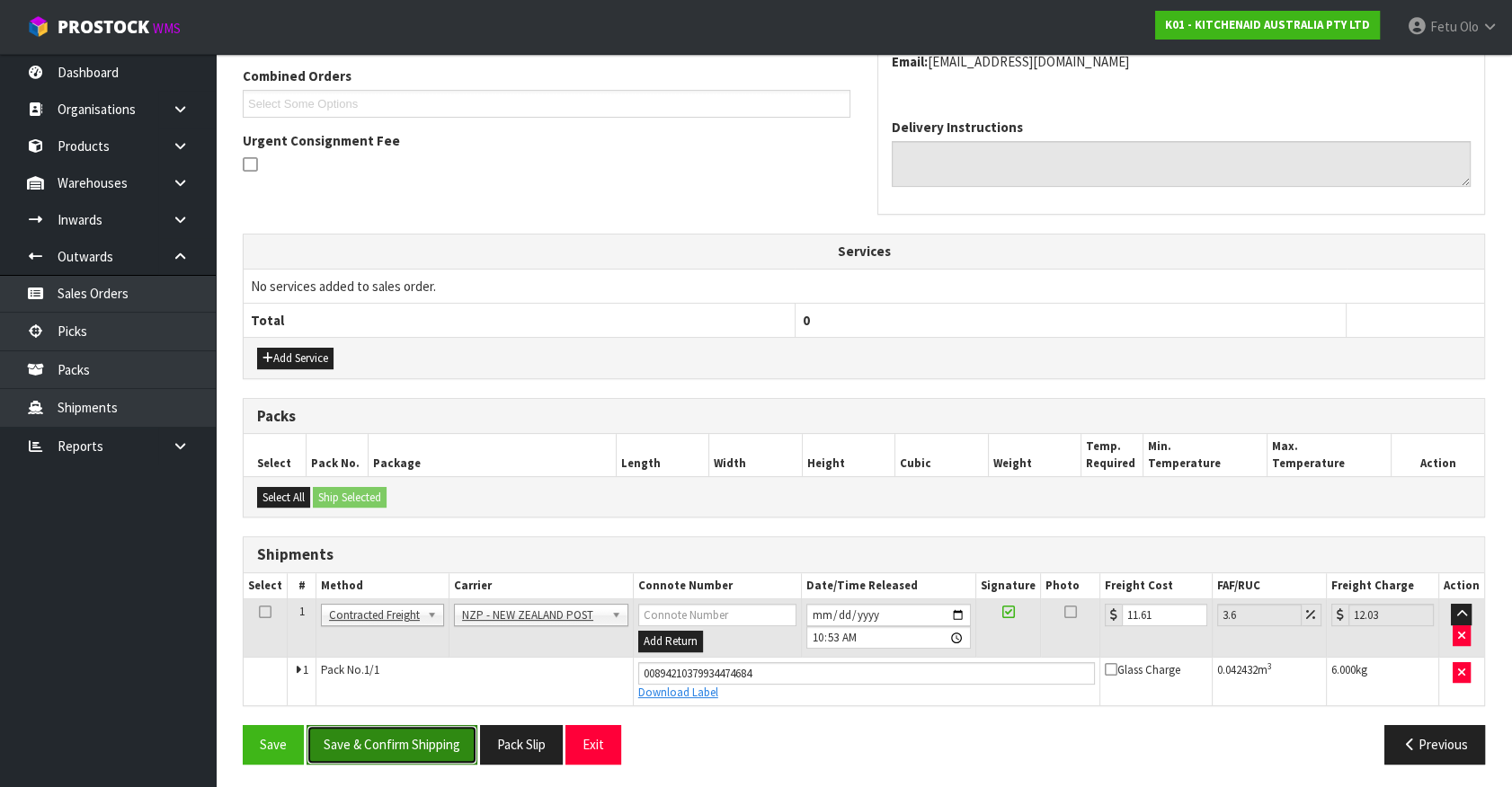 click on "Save & Confirm Shipping" at bounding box center [392, 744] 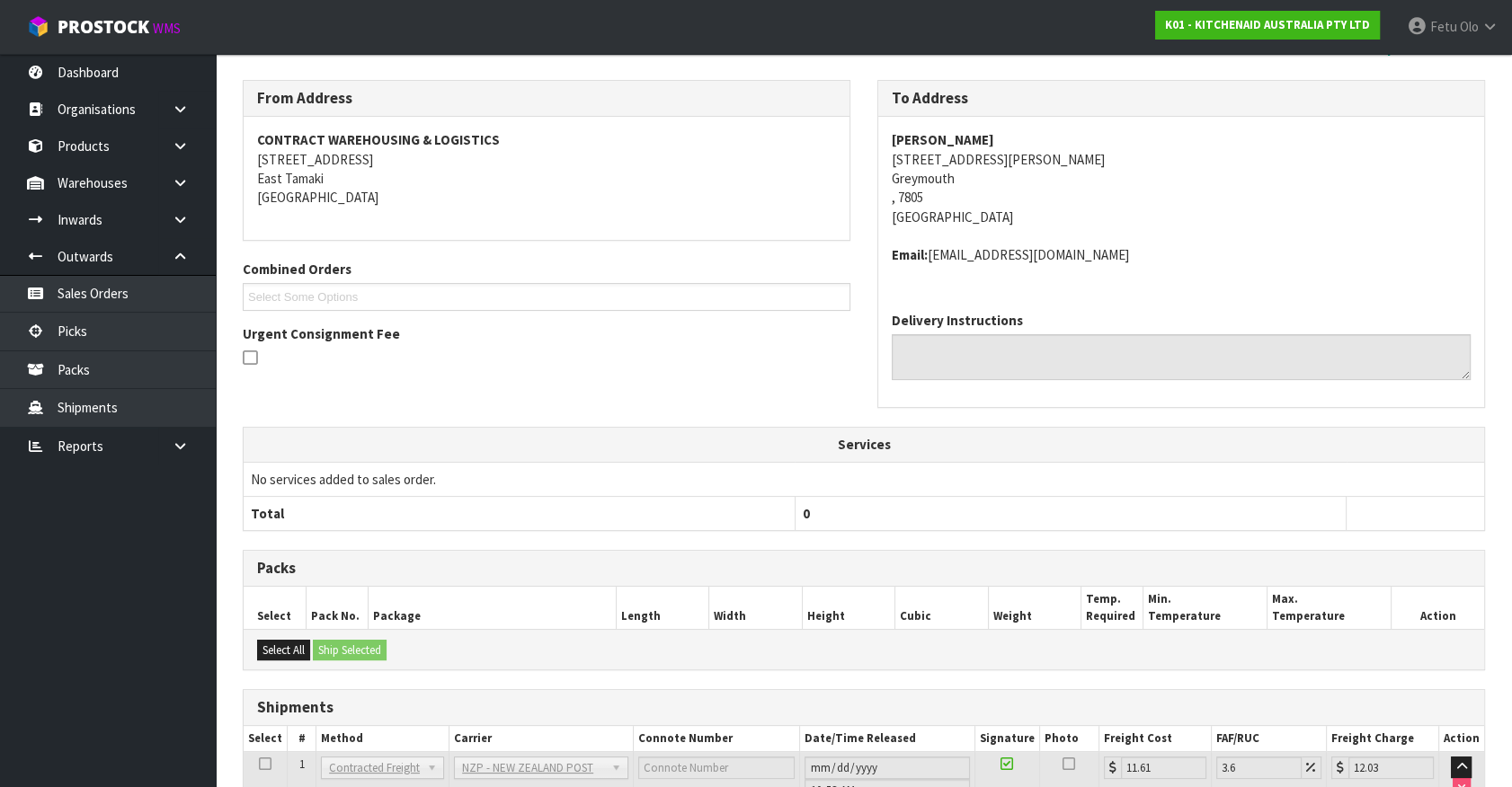 scroll, scrollTop: 417, scrollLeft: 0, axis: vertical 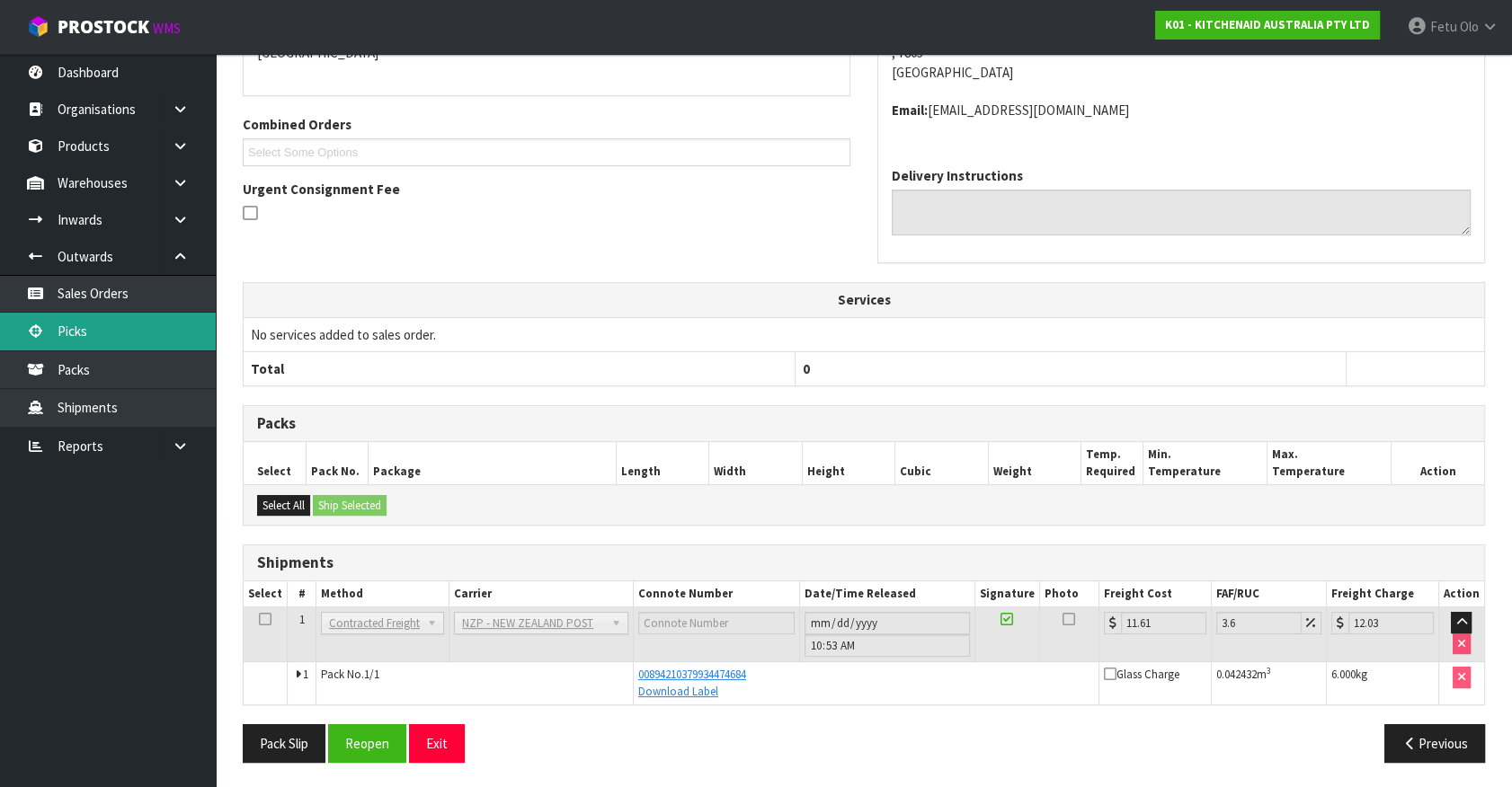 click on "Picks" at bounding box center (108, 331) 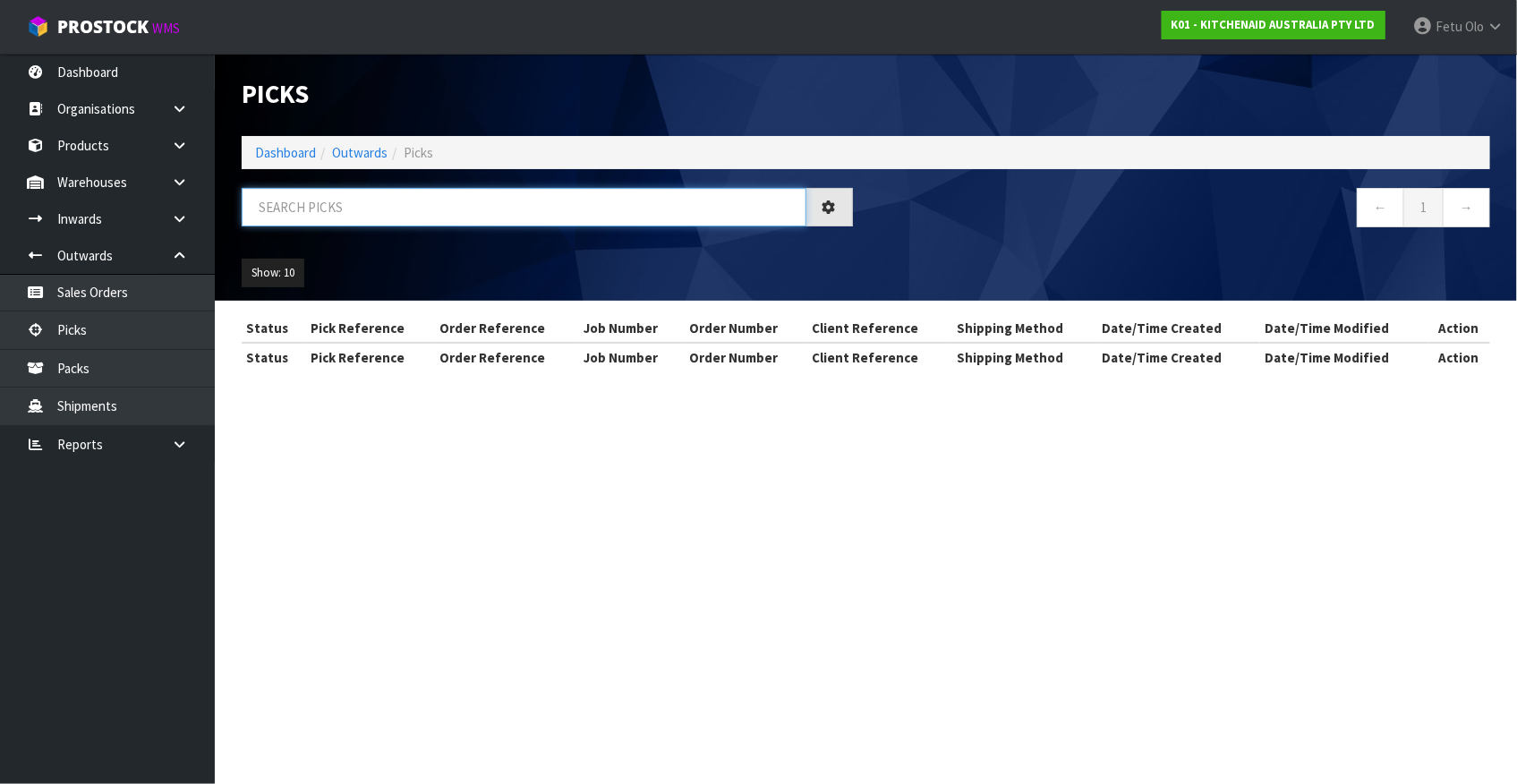 click at bounding box center [524, 207] 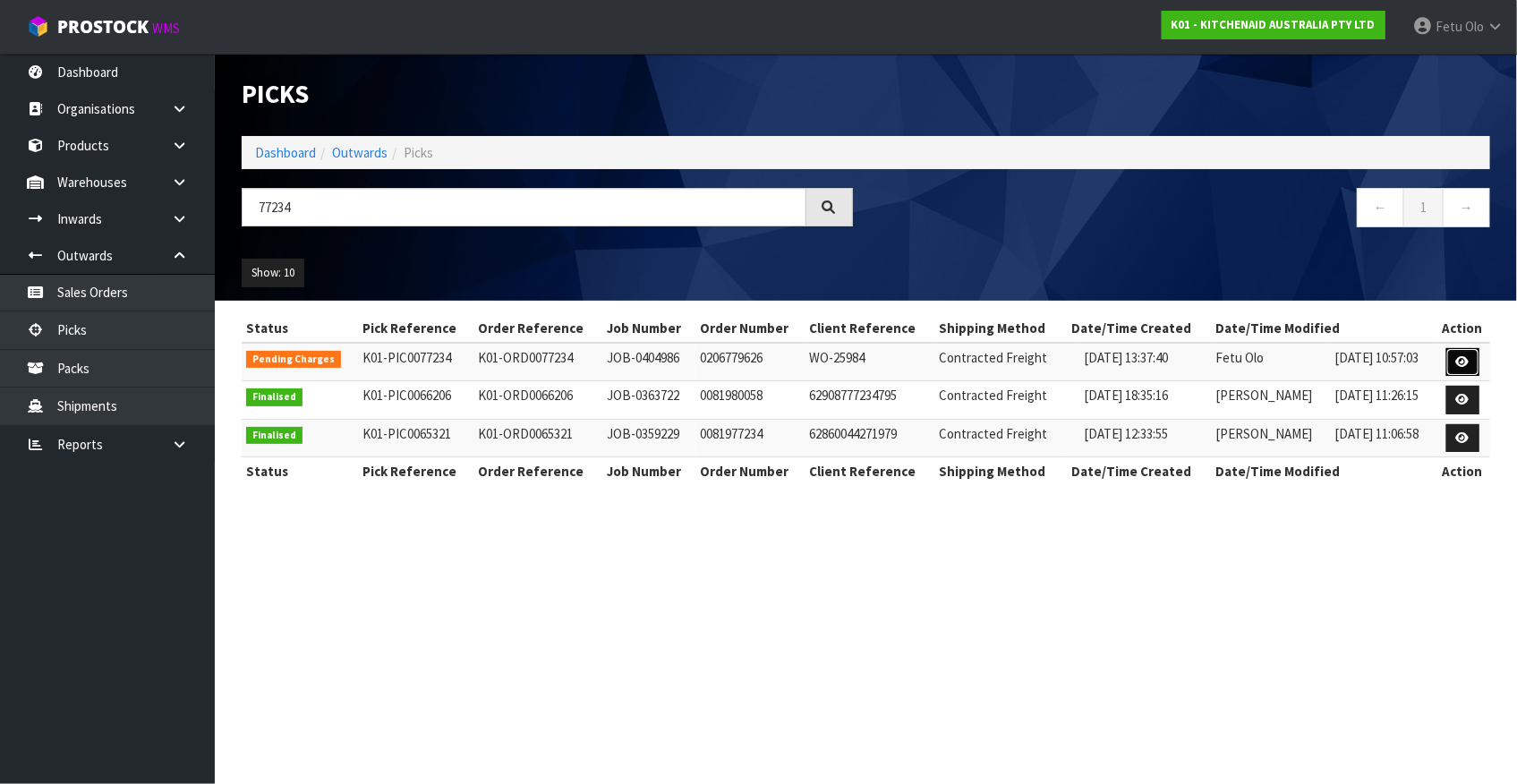 click at bounding box center [1462, 362] 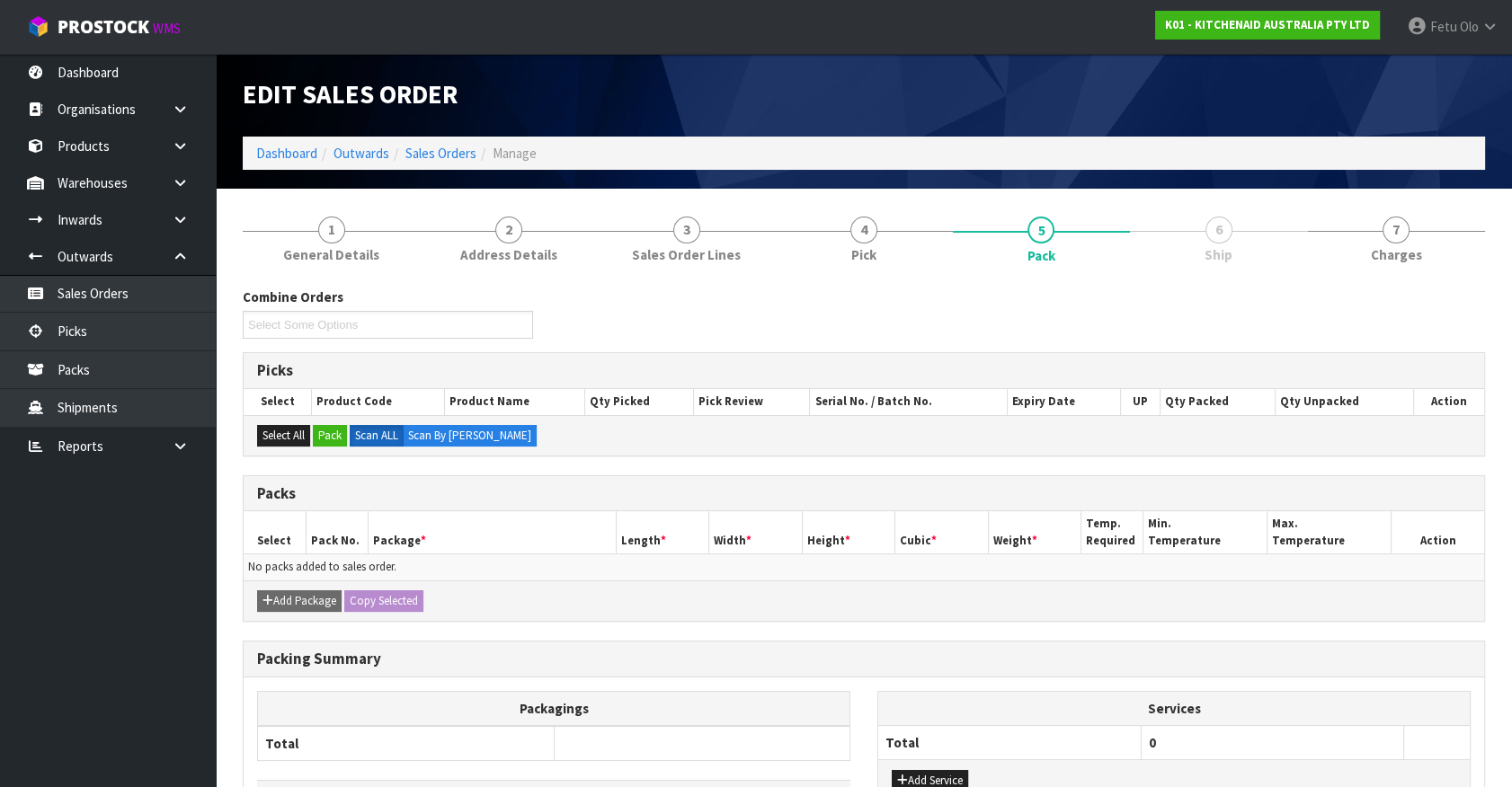click on "6
Ship" at bounding box center [1218, 237] 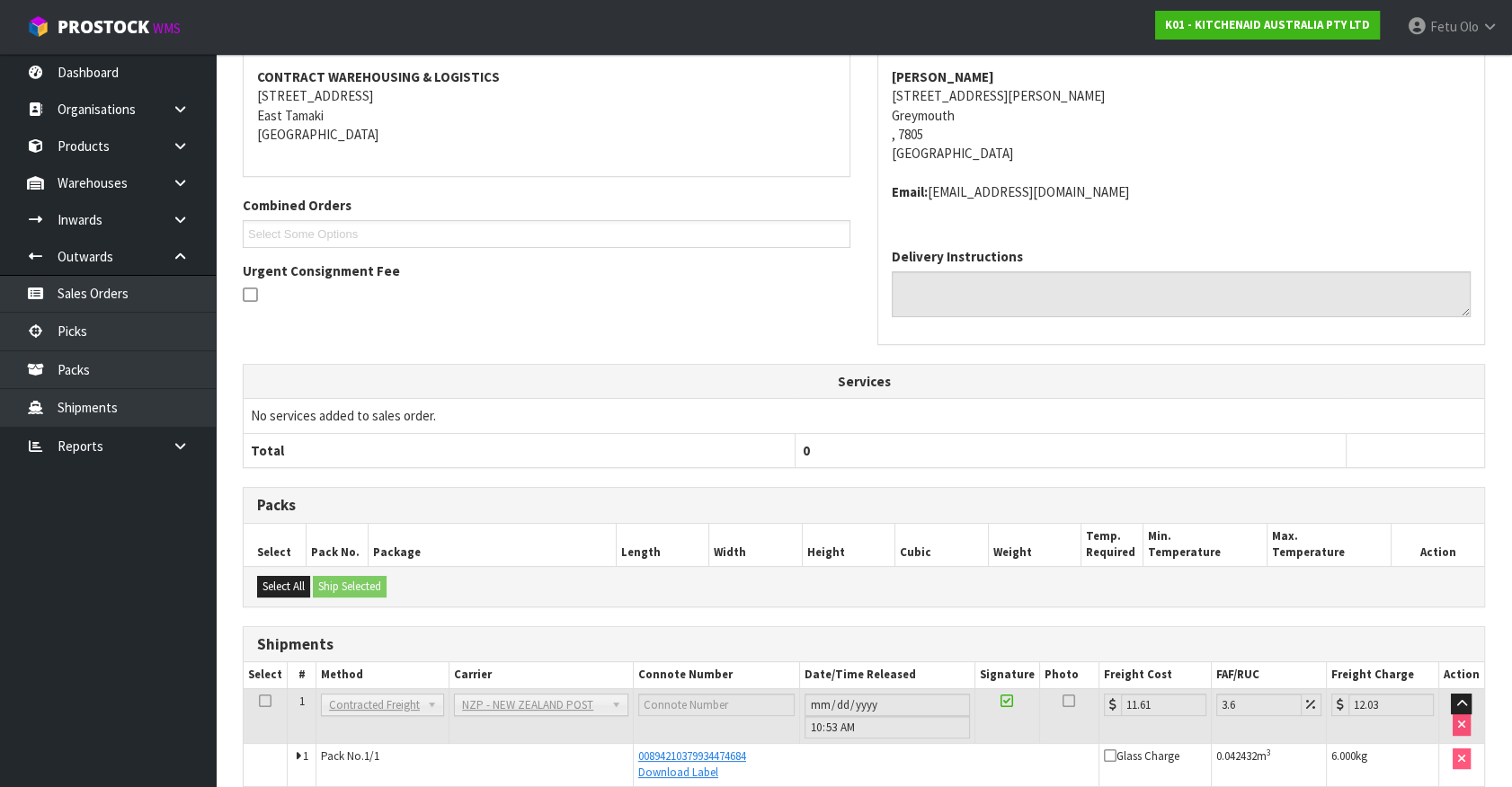 scroll, scrollTop: 351, scrollLeft: 0, axis: vertical 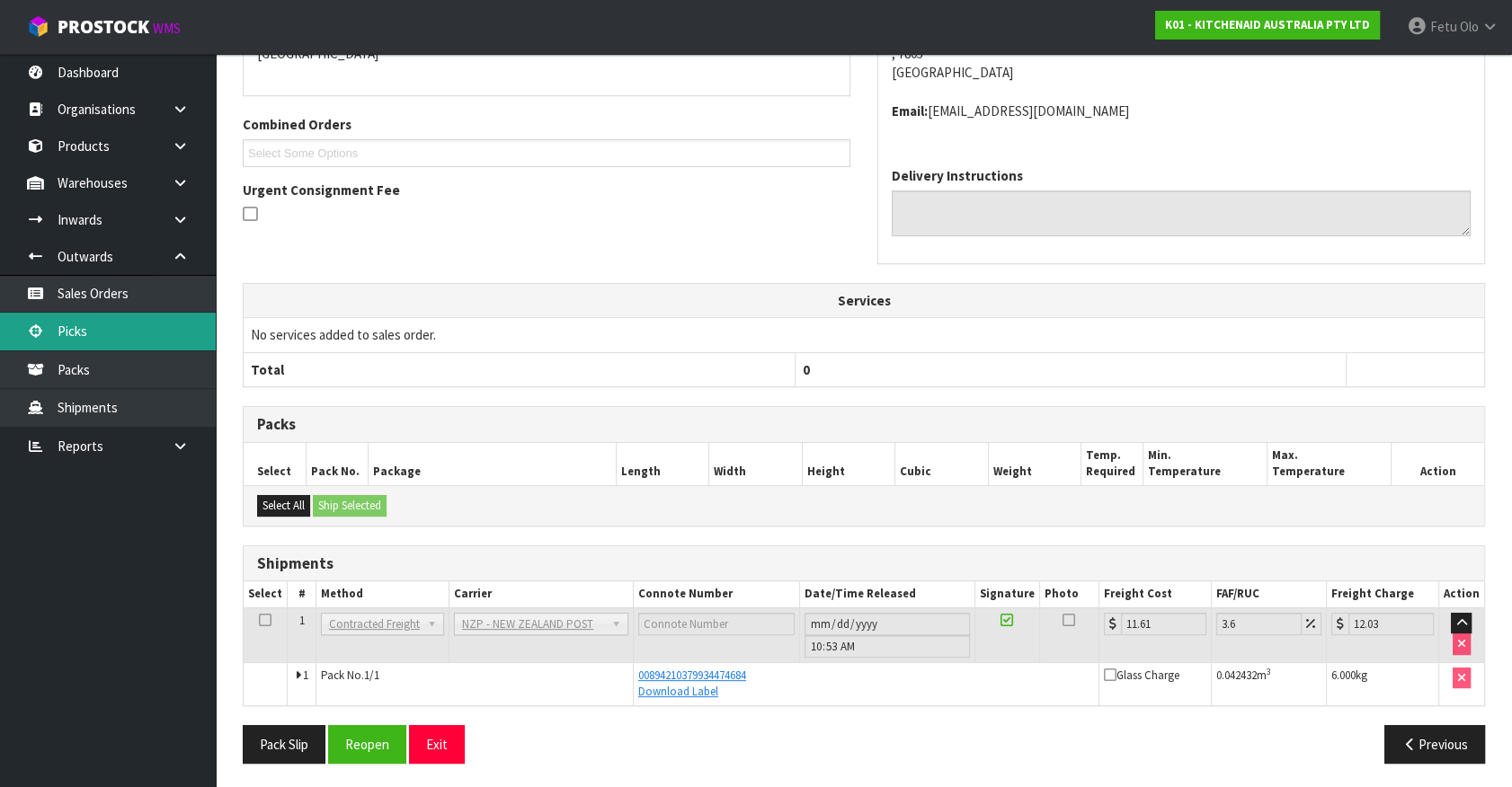 click on "Picks" at bounding box center [108, 331] 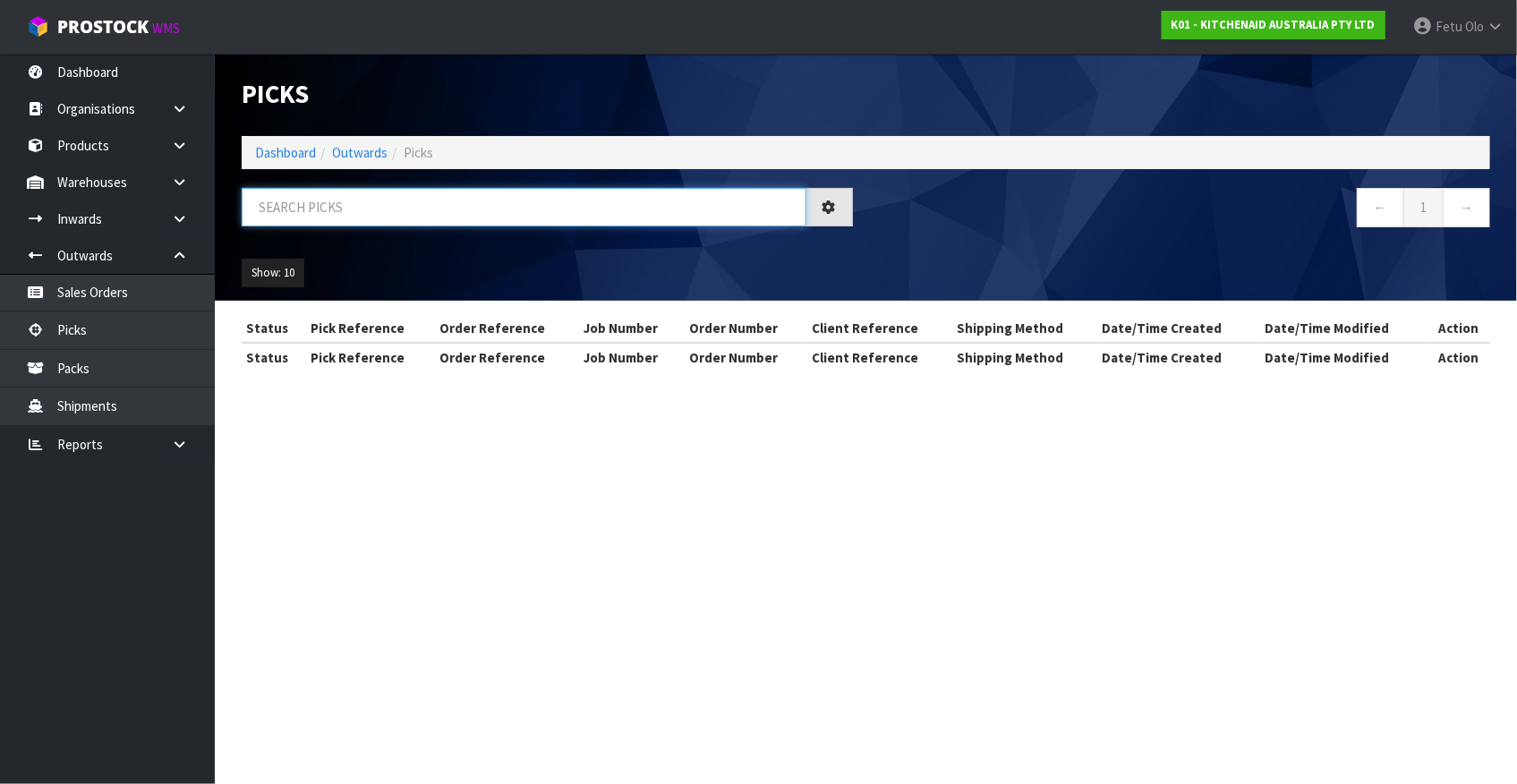 click at bounding box center (524, 207) 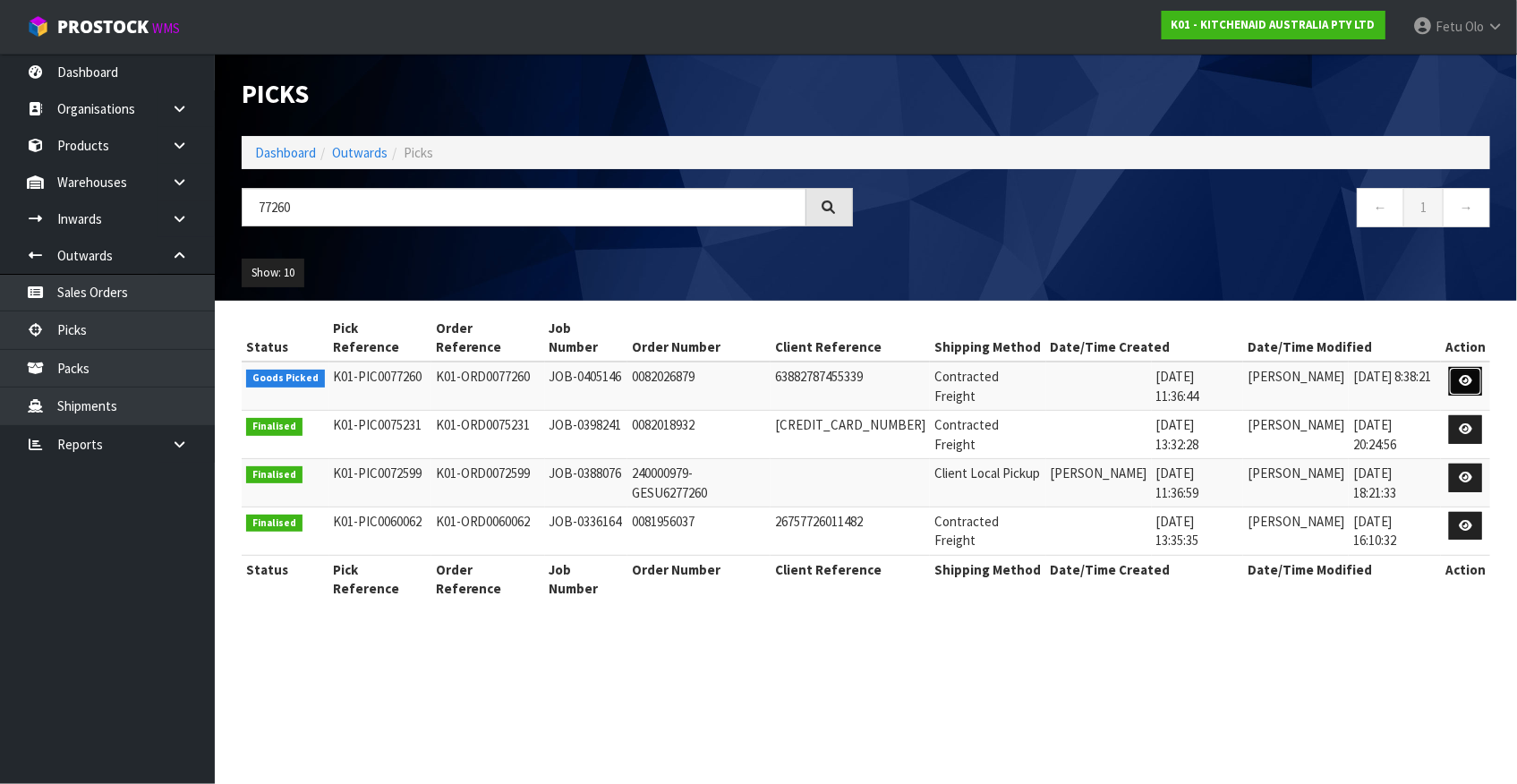 click at bounding box center [1465, 380] 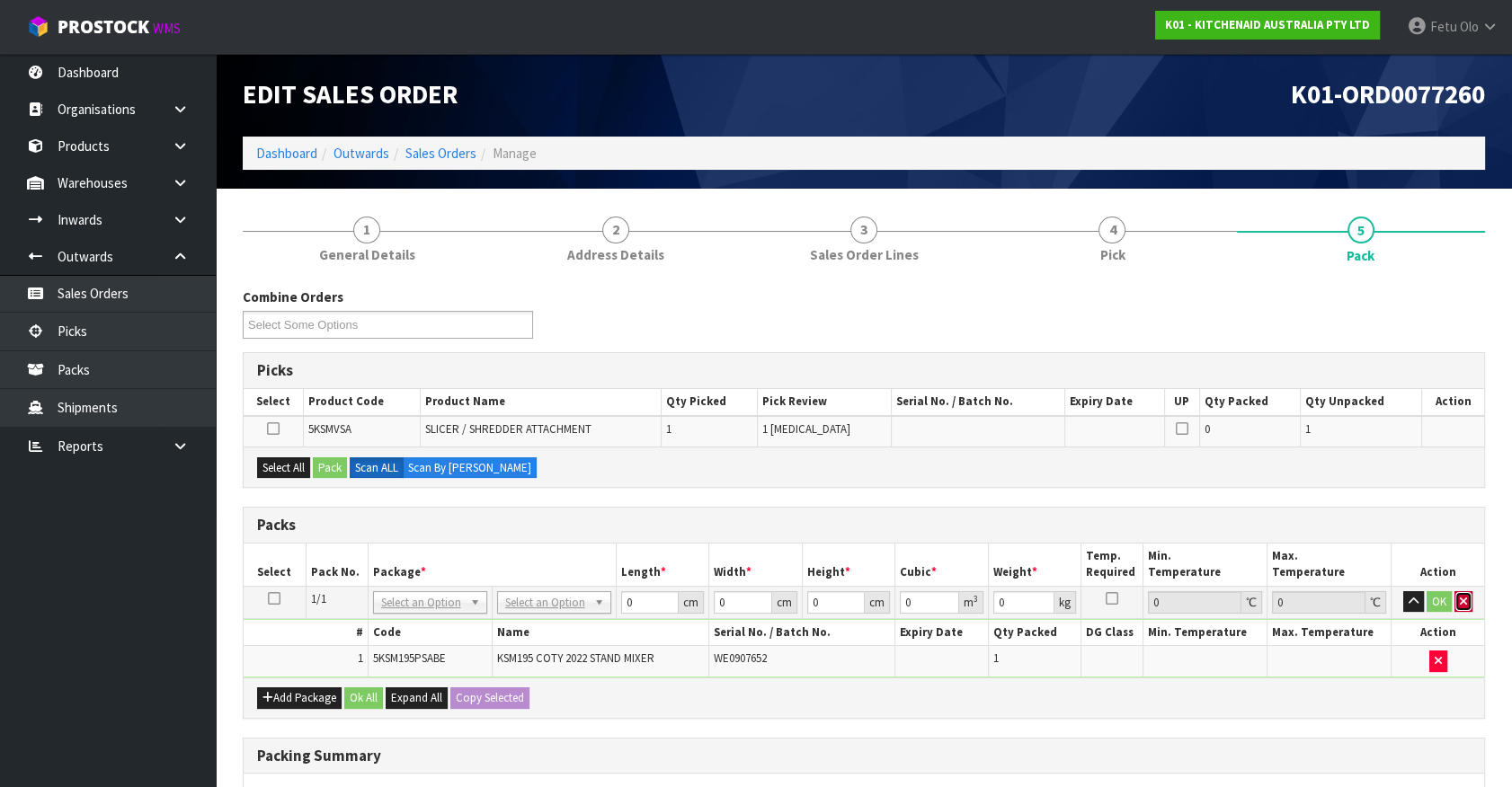 click at bounding box center [1463, 602] 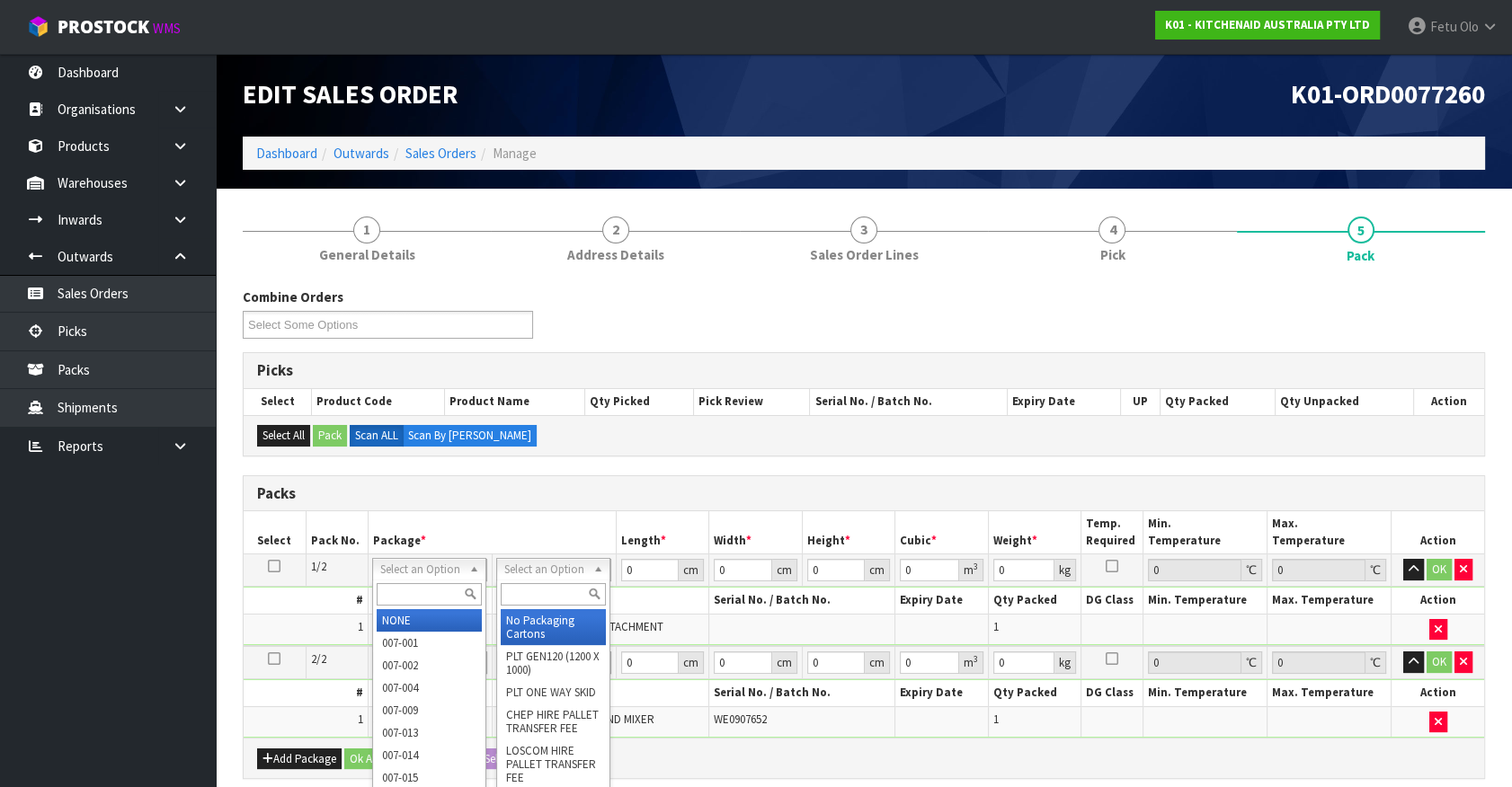 click at bounding box center [429, 594] 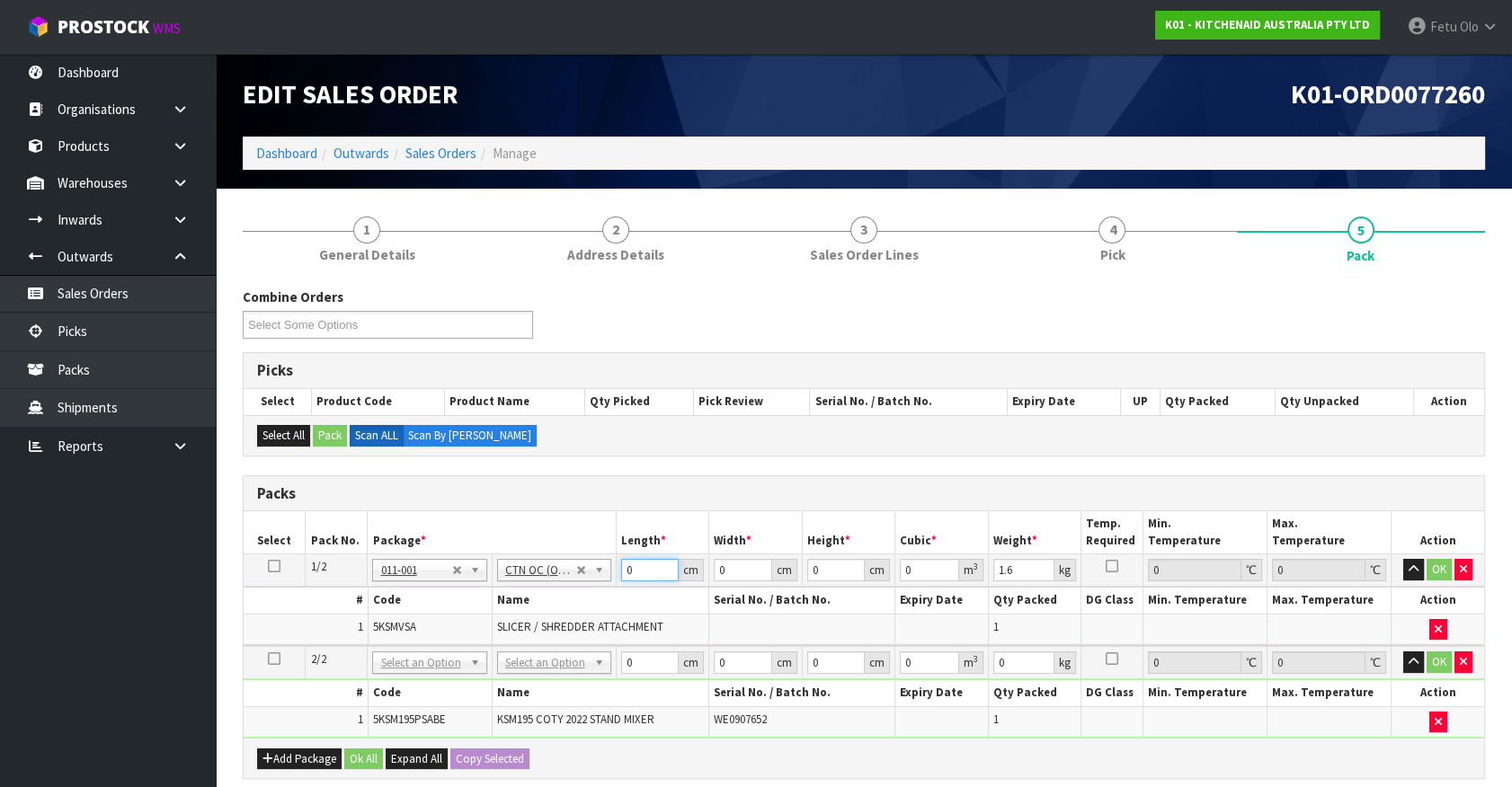 drag, startPoint x: 638, startPoint y: 574, endPoint x: 401, endPoint y: 638, distance: 245.48931 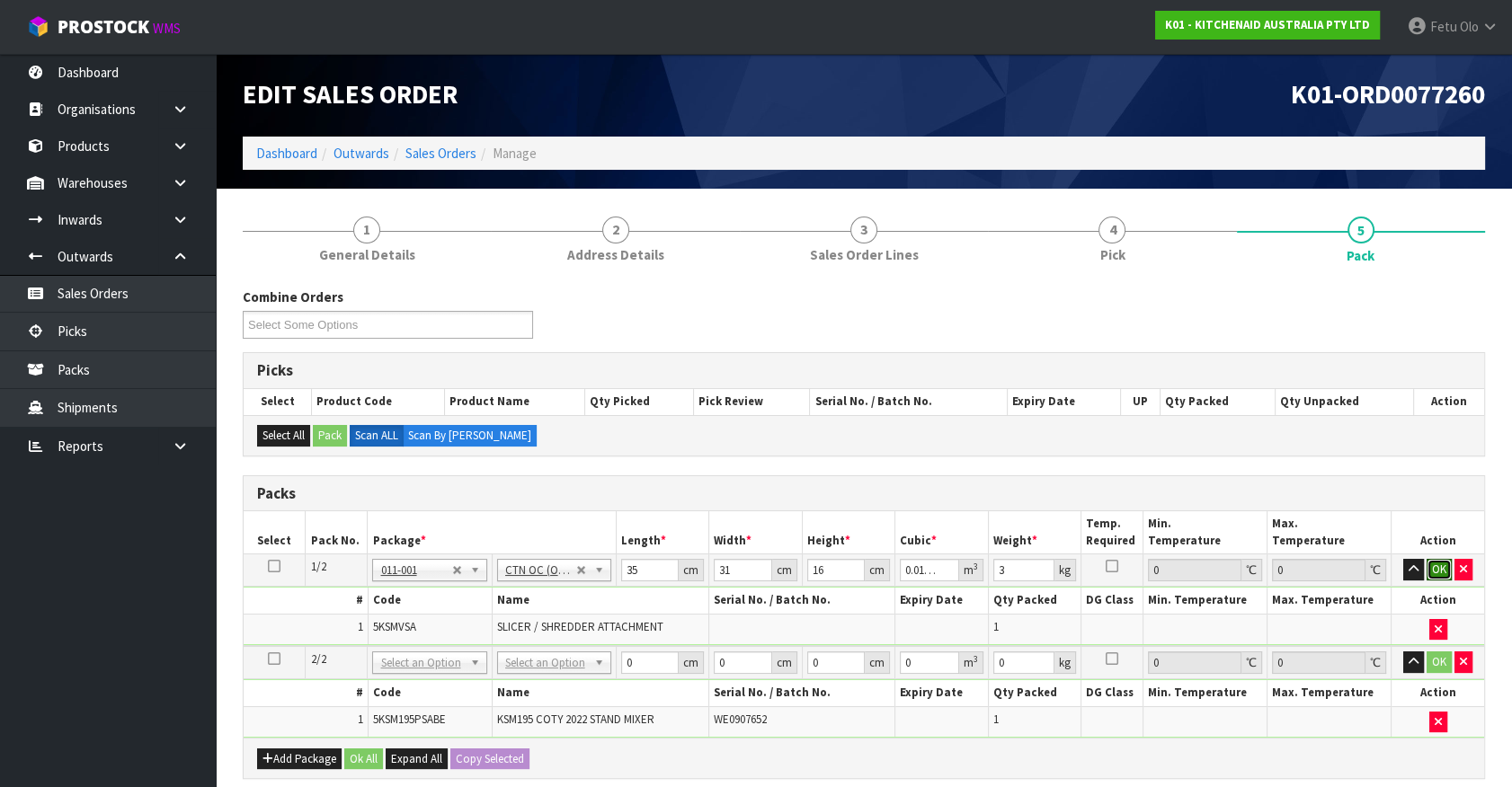 click on "OK" at bounding box center (1439, 570) 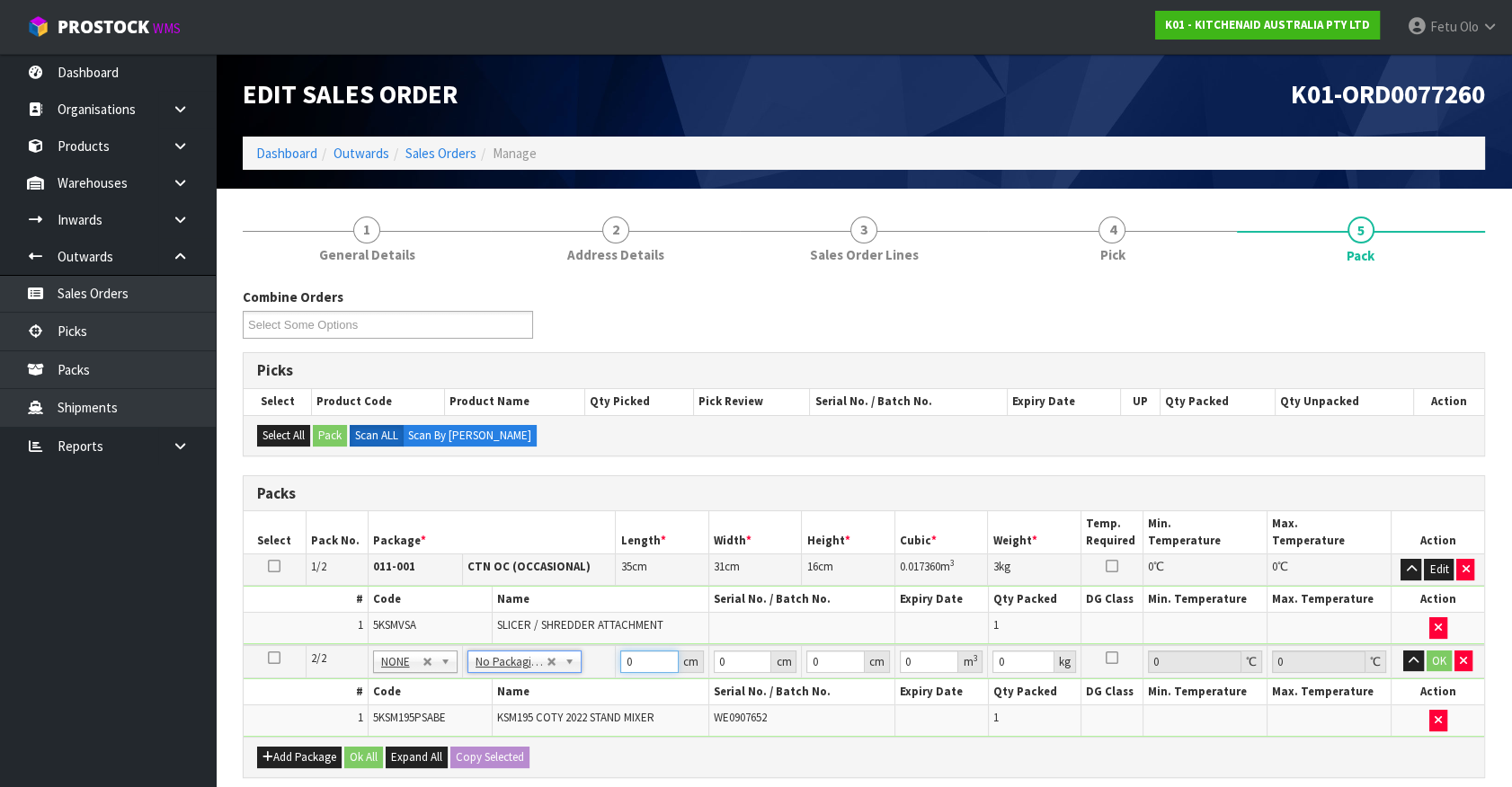 drag, startPoint x: 632, startPoint y: 659, endPoint x: 457, endPoint y: 719, distance: 185 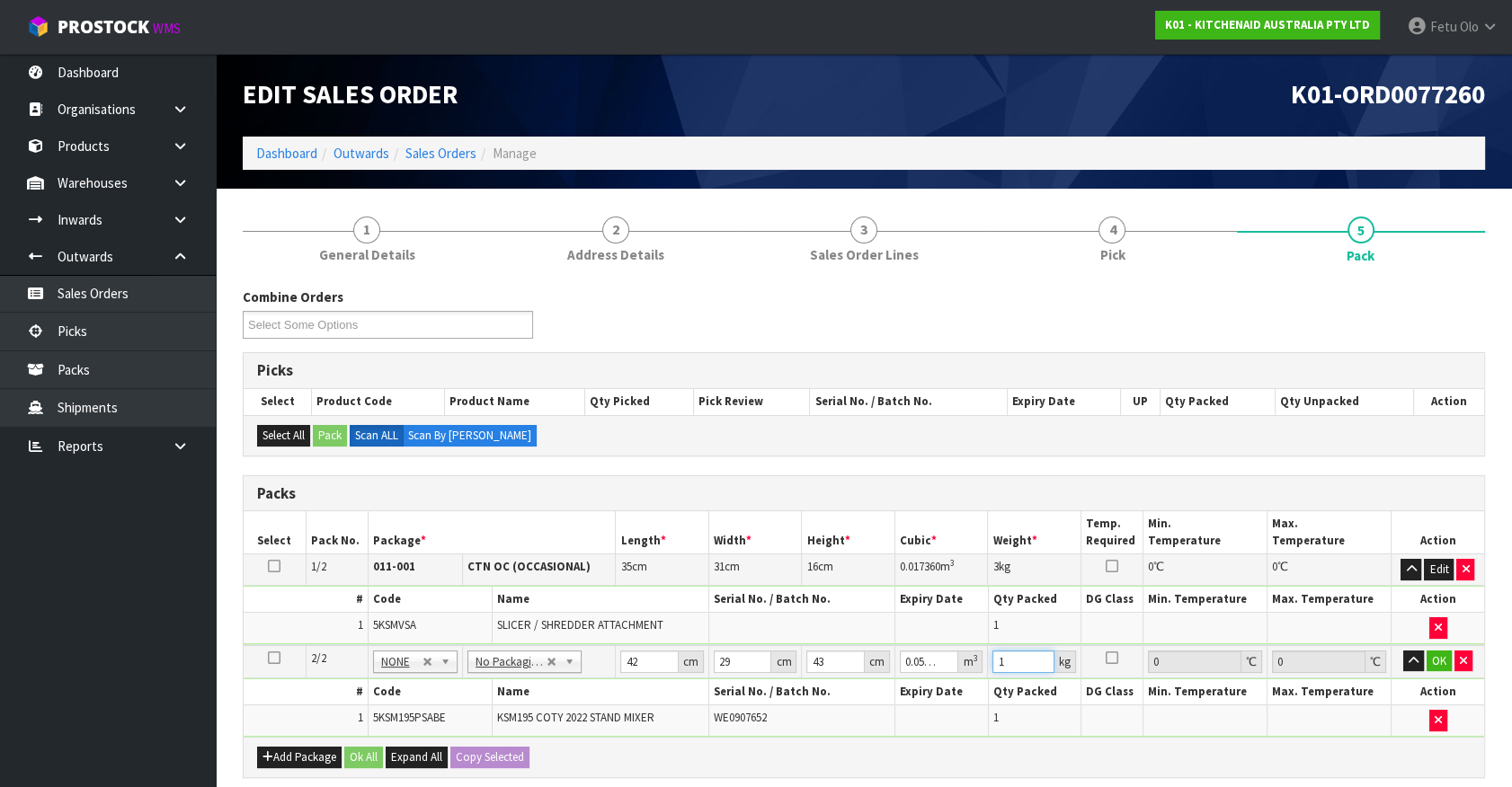 click on "1" at bounding box center (1023, 661) 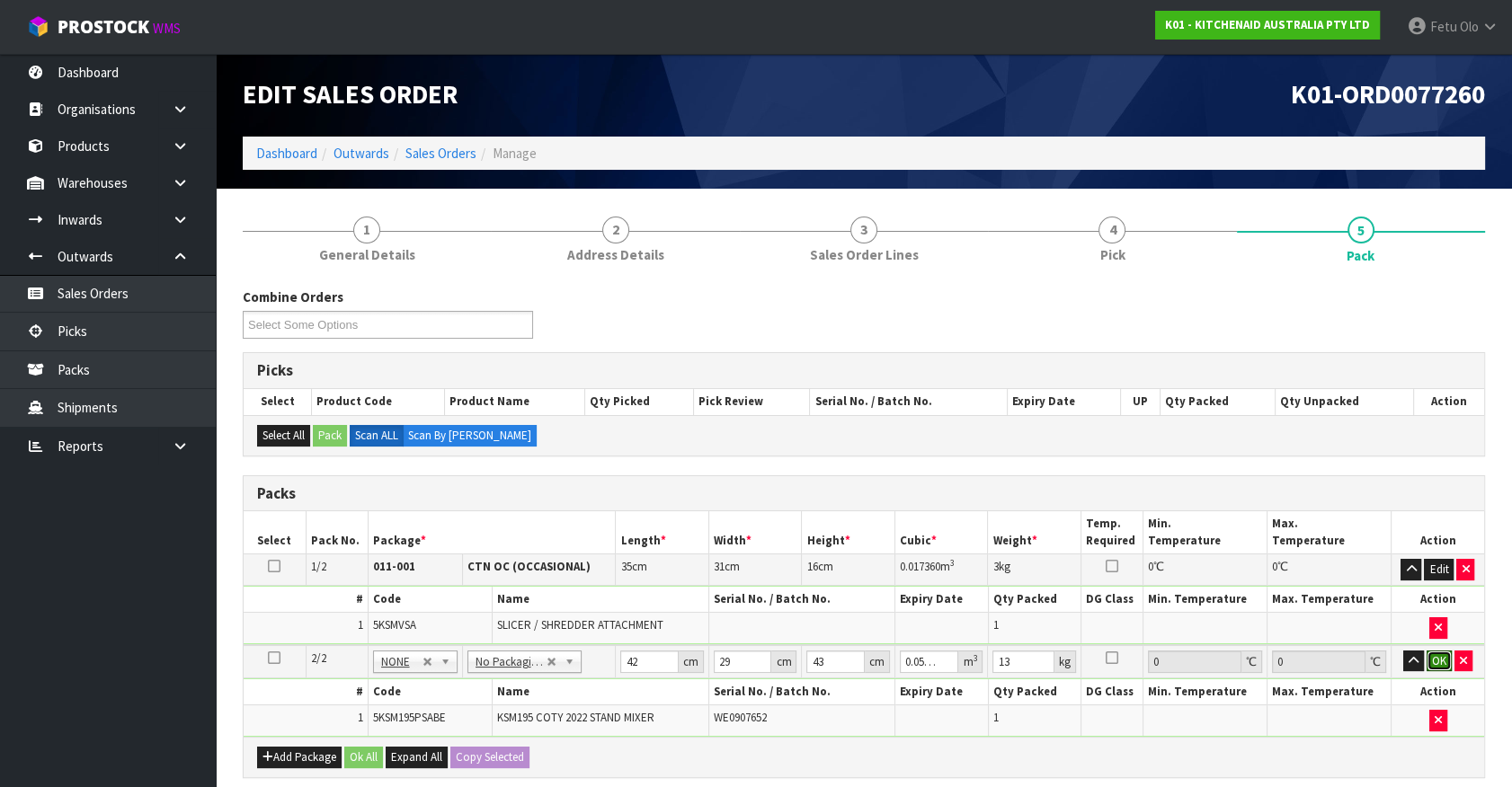 click on "OK" at bounding box center (1439, 661) 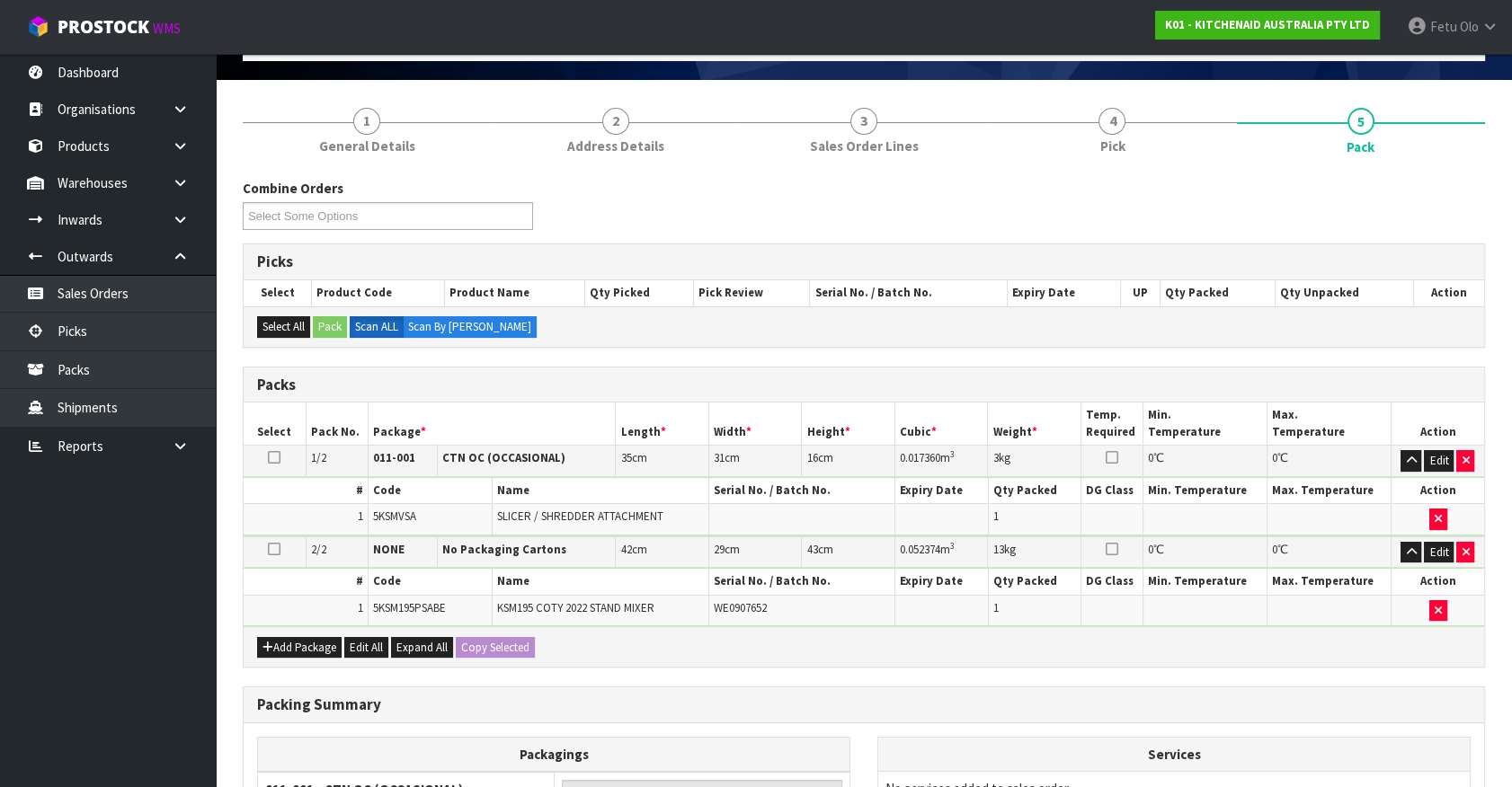 scroll, scrollTop: 368, scrollLeft: 0, axis: vertical 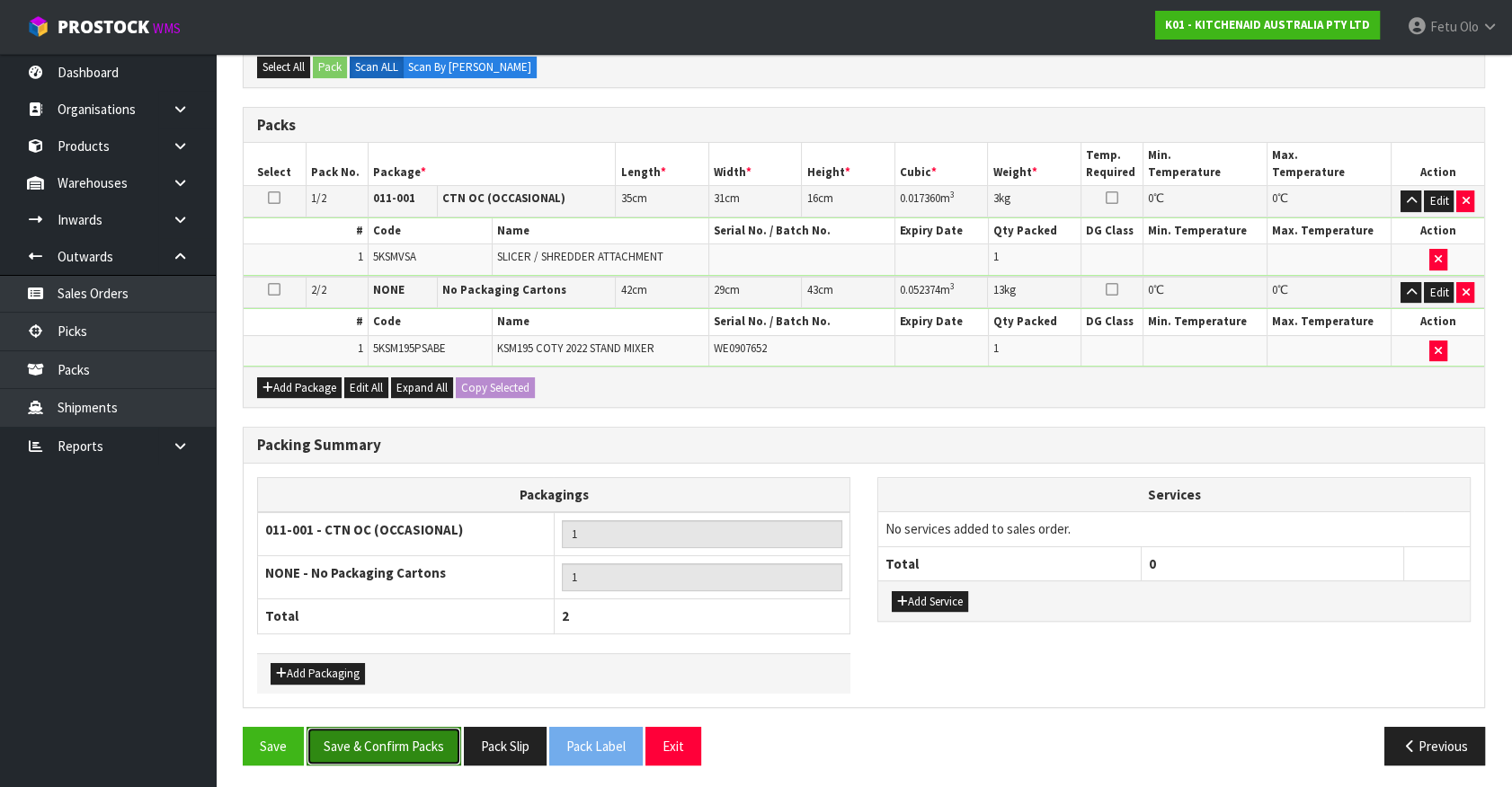 click on "Save & Confirm Packs" at bounding box center [384, 746] 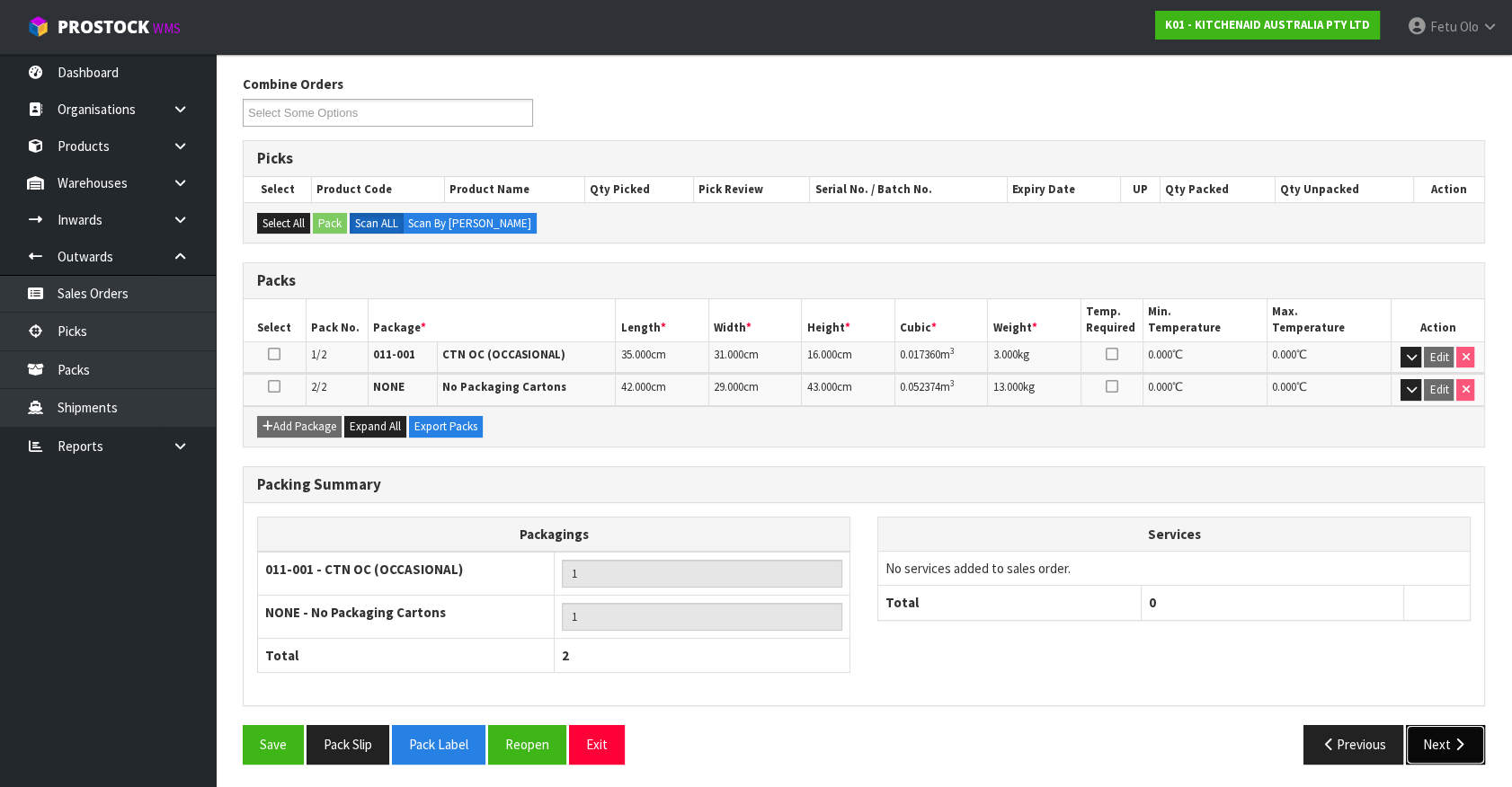 click at bounding box center (1459, 744) 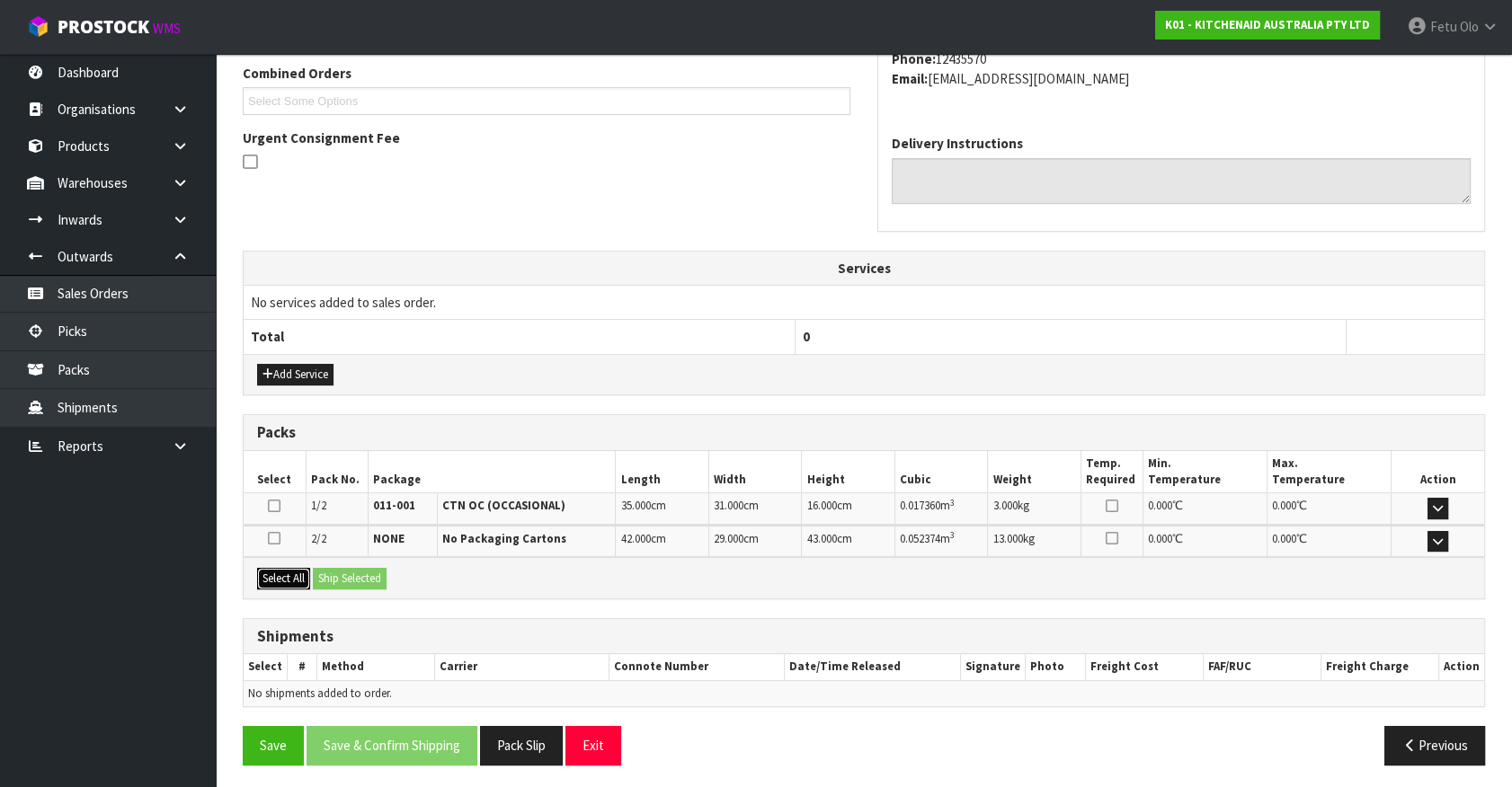 click on "Select All" at bounding box center [283, 579] 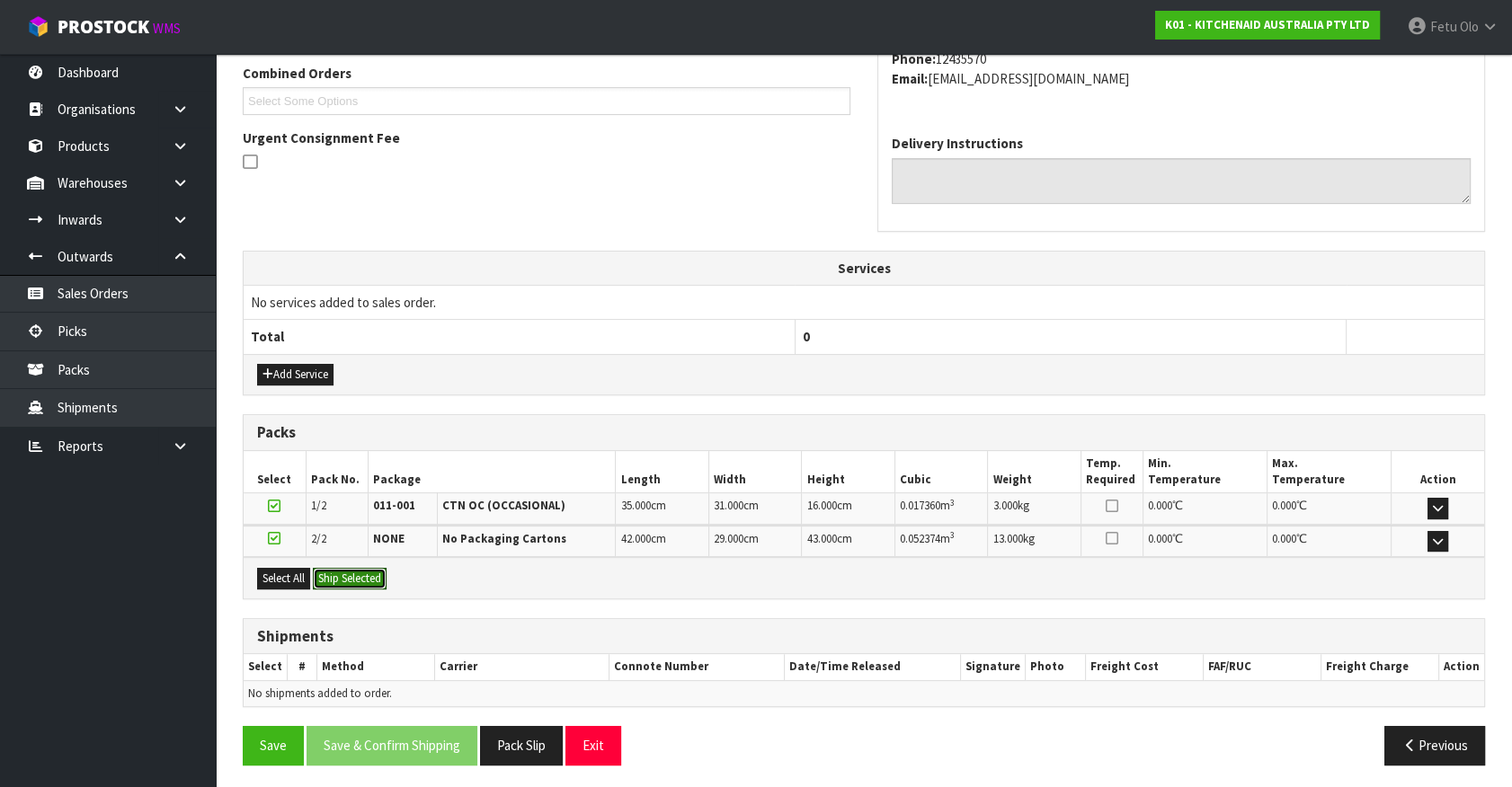 drag, startPoint x: 329, startPoint y: 568, endPoint x: 337, endPoint y: 597, distance: 30.08322 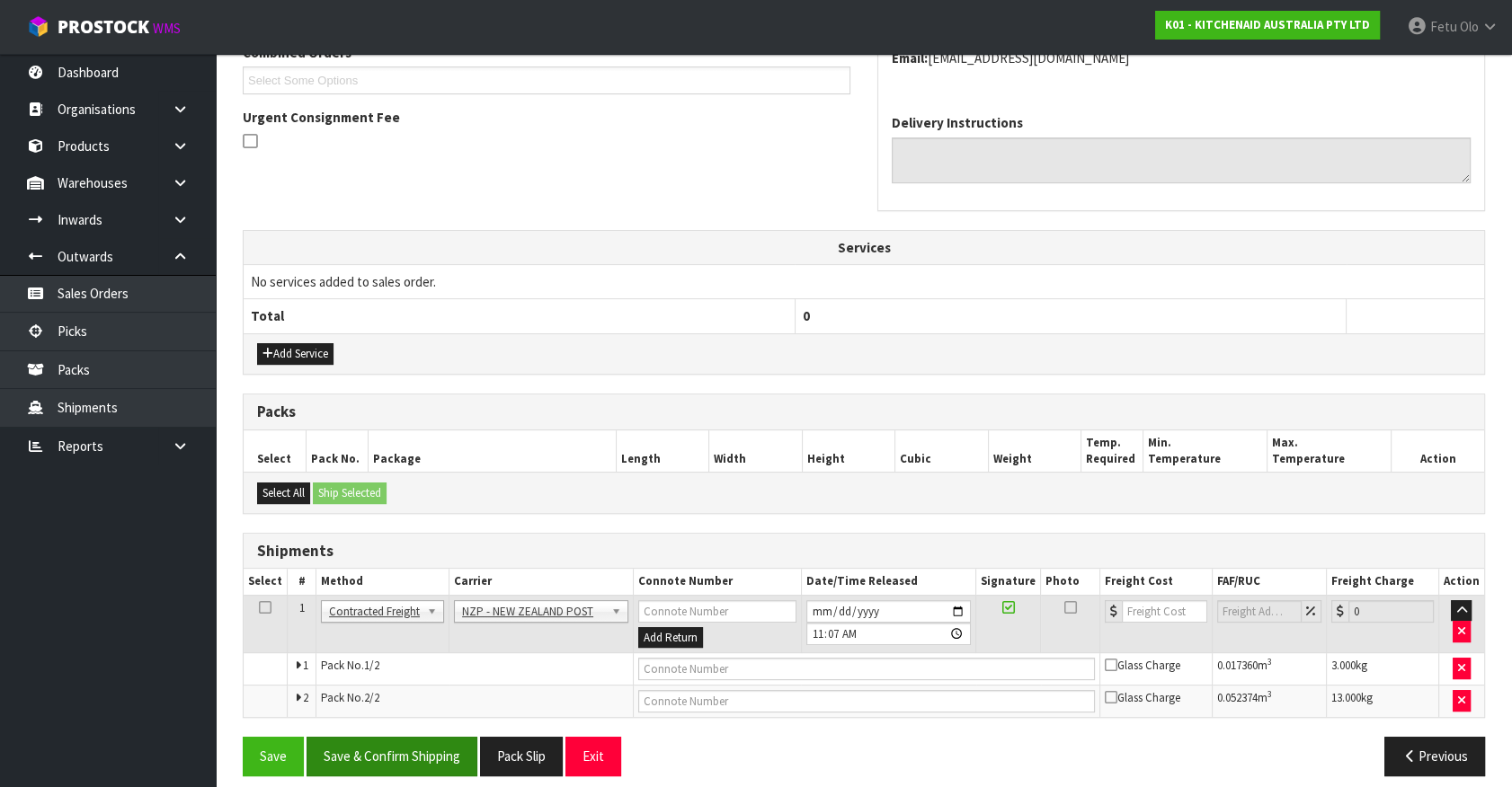 scroll, scrollTop: 500, scrollLeft: 0, axis: vertical 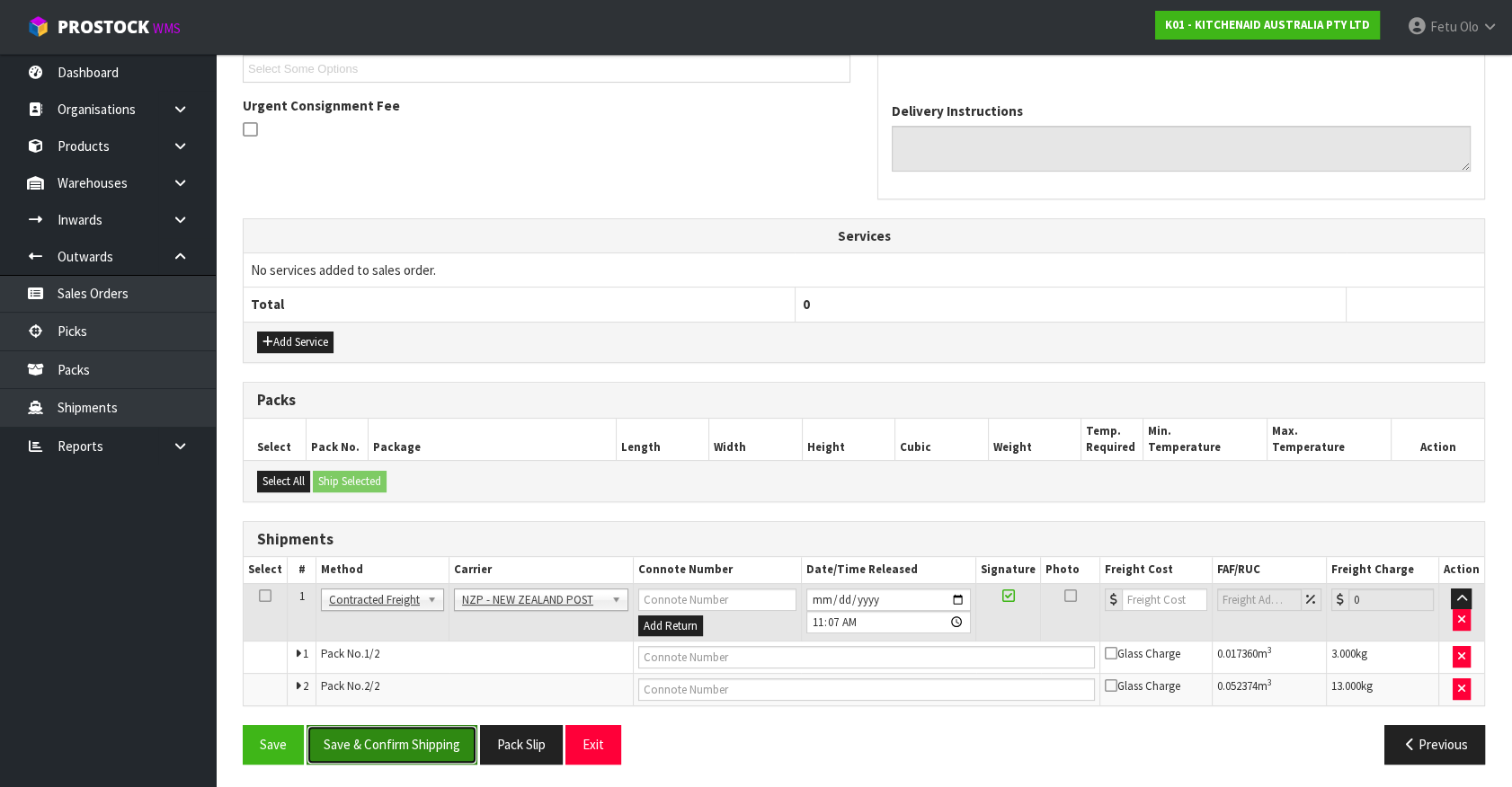 click on "Save & Confirm Shipping" at bounding box center [392, 744] 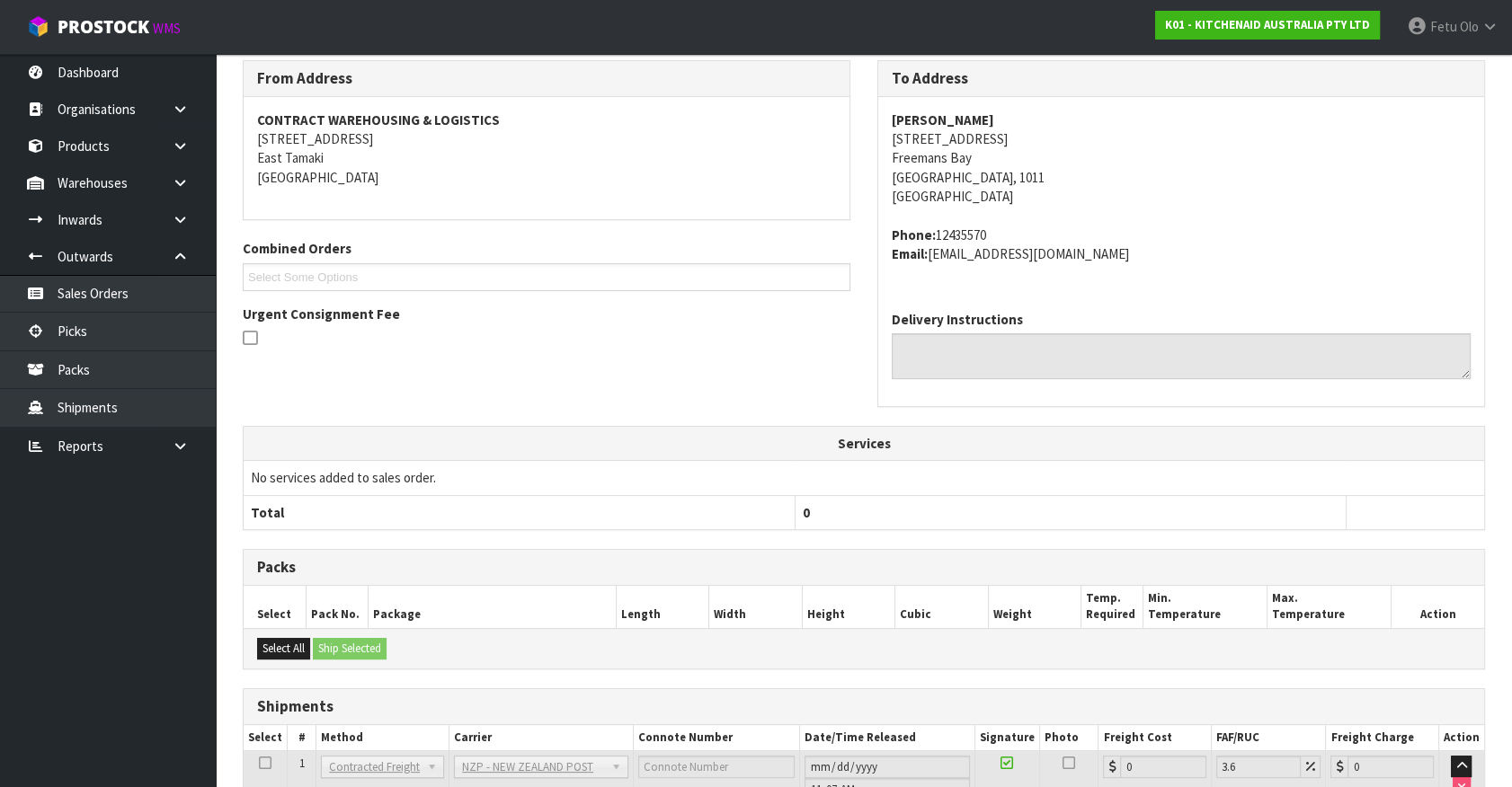 scroll, scrollTop: 474, scrollLeft: 0, axis: vertical 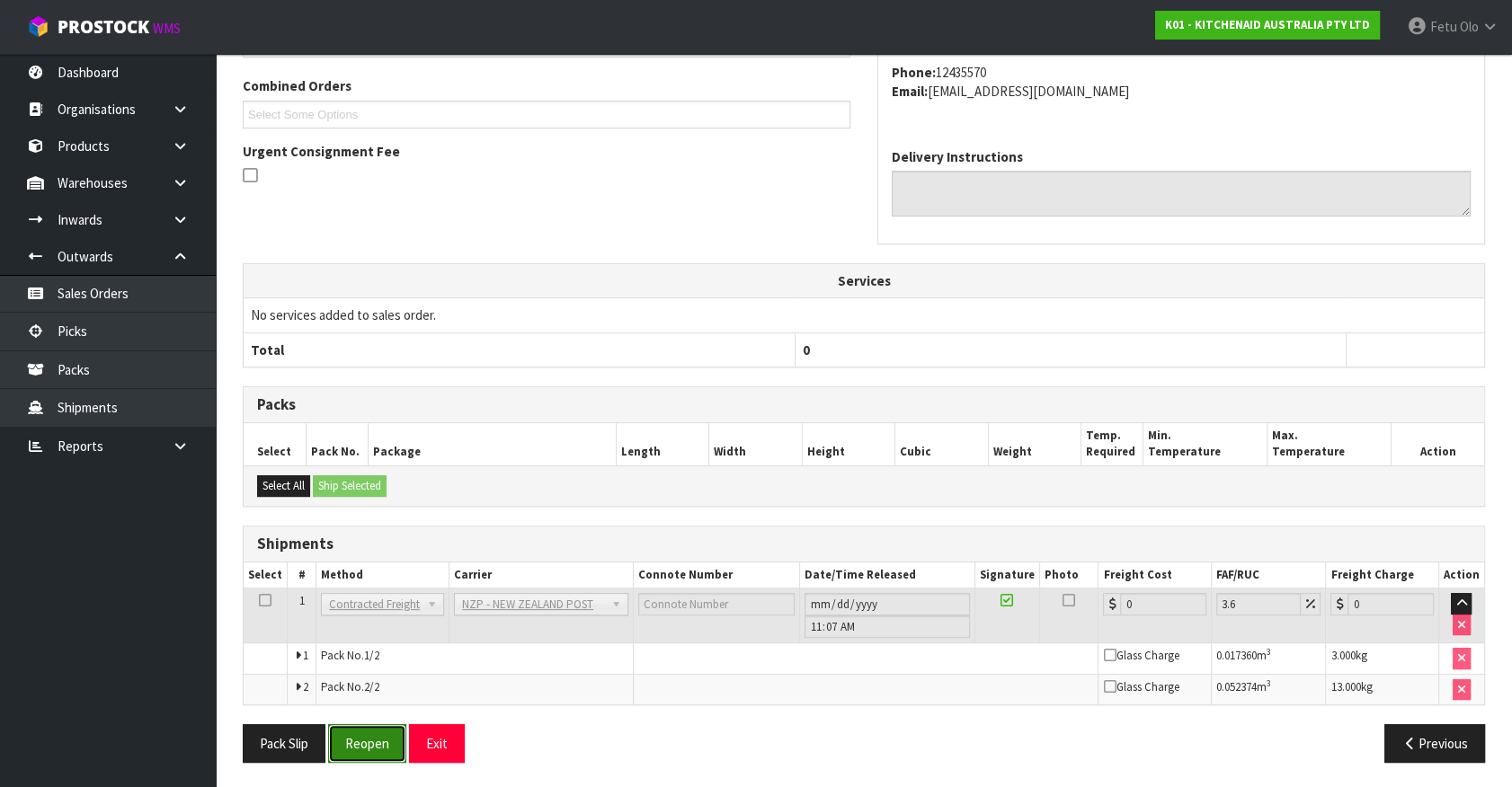 drag, startPoint x: 369, startPoint y: 735, endPoint x: 362, endPoint y: 721, distance: 15.652476 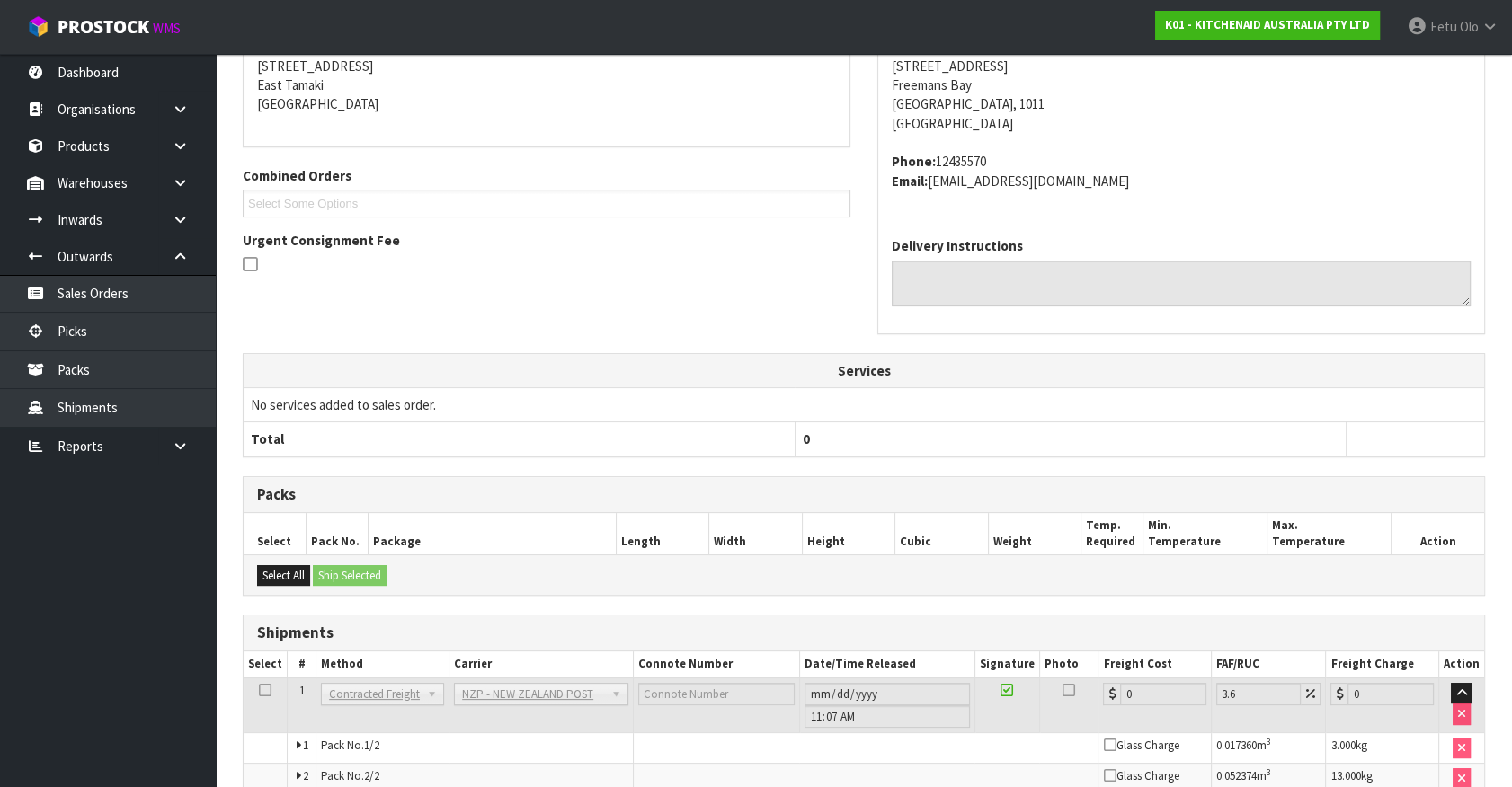 scroll, scrollTop: 455, scrollLeft: 0, axis: vertical 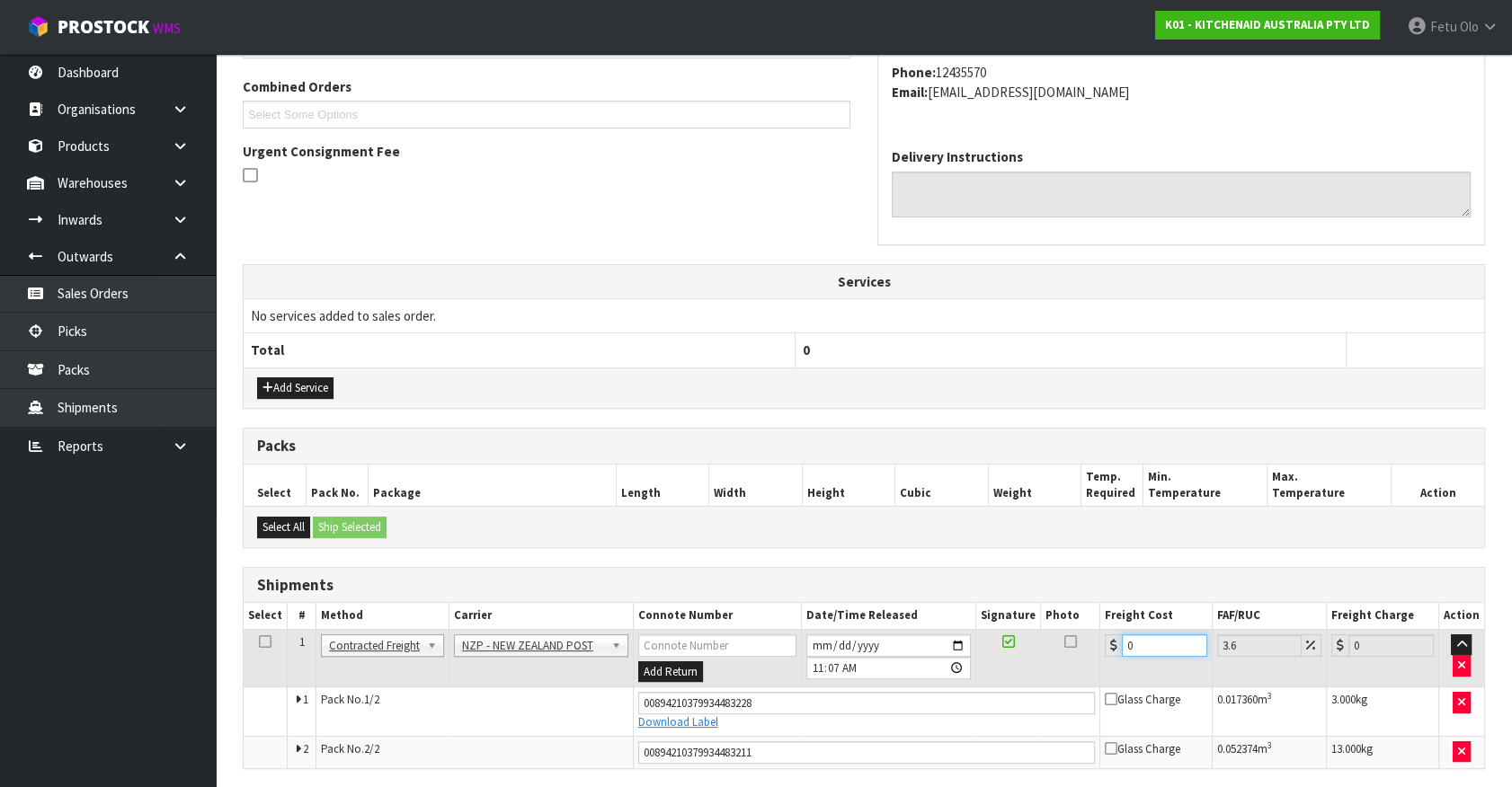 click on "1
Client Local Pickup Customer Local Pickup Company Freight Contracted Freight Client Organised Freight
Contracted Freight
ANGEL - ANGEL TRANSPORT CONROY - CONROY REMOVALS DEAEXPAKL - DEADLINE EXPRESS COURIERS DHL COURIER - DHL COURIER FAS - ARAMEX (NEW ZEALAND) FEDEX WORLD SERVICE CENTER - FEDEX WORLD SERVICE CENTER FLUIDEX - FLUIDEX TRANSPORT LTD FREIGHT PLUS - FREIGHT PLUS LTD G05 - GO LOGISTICS (NZ) LTD KIWI EXP - KIWI EXPRESS COURIERS M2H - MAINFREIGHT 2 HOME CONWLA14 MAIN STREAM - MAINSTREAM MAINFREIGHT PORT - MAINFREIGHT PORT OPERATIONS (CONWL88) MFL - MAINFREIGHT TRANSPORT LTD -CONWLA NZCOURETM - NZ COURIERS NZP - NEW ZEALAND POST NZP INT - NEW ZEALAND POST INTERNATIONAL ONS - ON SEND OPZEELAND TRANSPORT - OPZEELAND TRANSPORT PBC - NZ POST - PBT COURIERS ACCOUNT PBT - PBT TRANSPORT LTD PRODUCE - THE PRODUCE CONNECTION ROADWAYS TRANSPORT - ROADWAYS TRANSPORT" at bounding box center [864, 698] 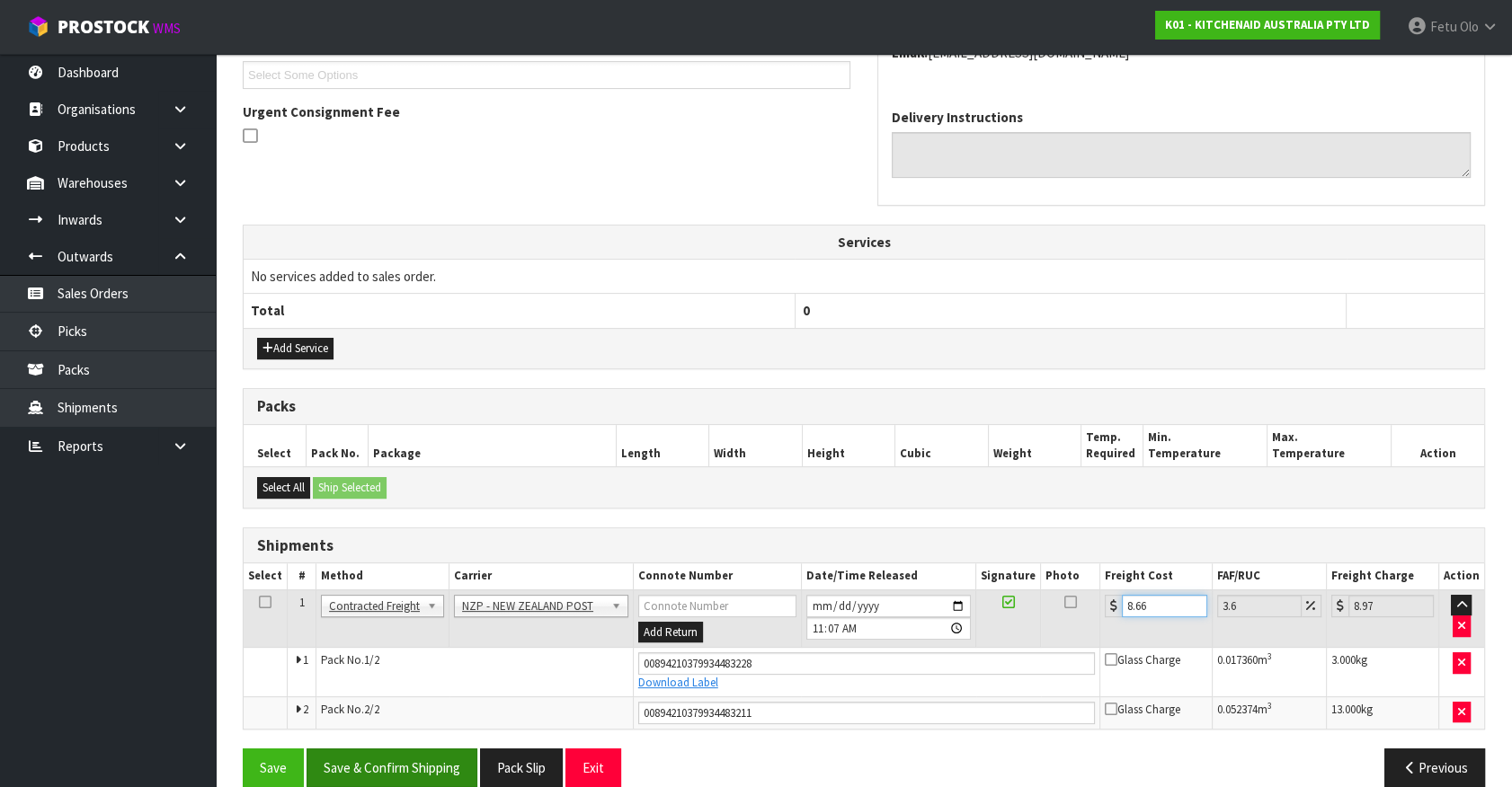 scroll, scrollTop: 517, scrollLeft: 0, axis: vertical 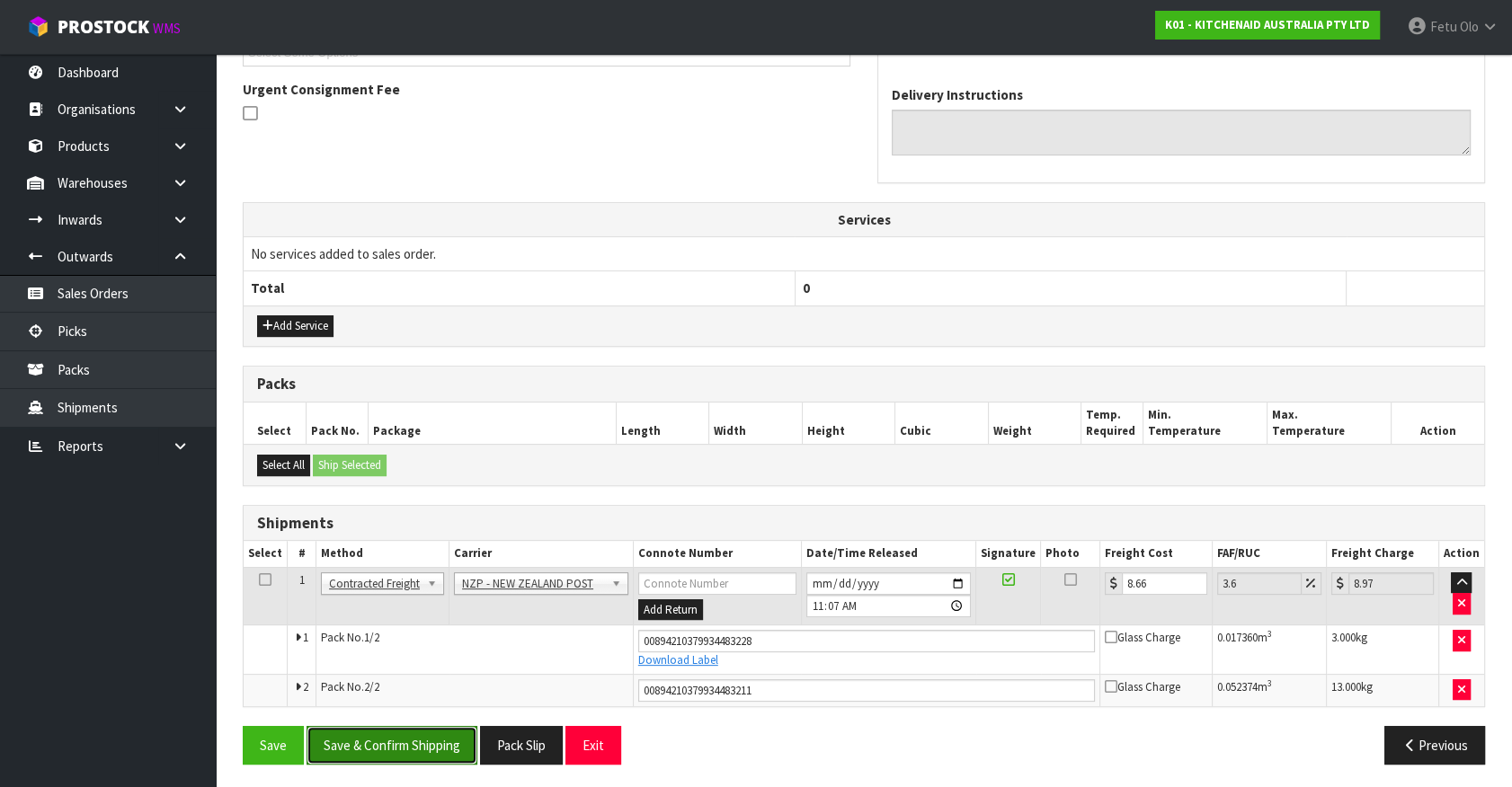 click on "Save & Confirm Shipping" at bounding box center (392, 745) 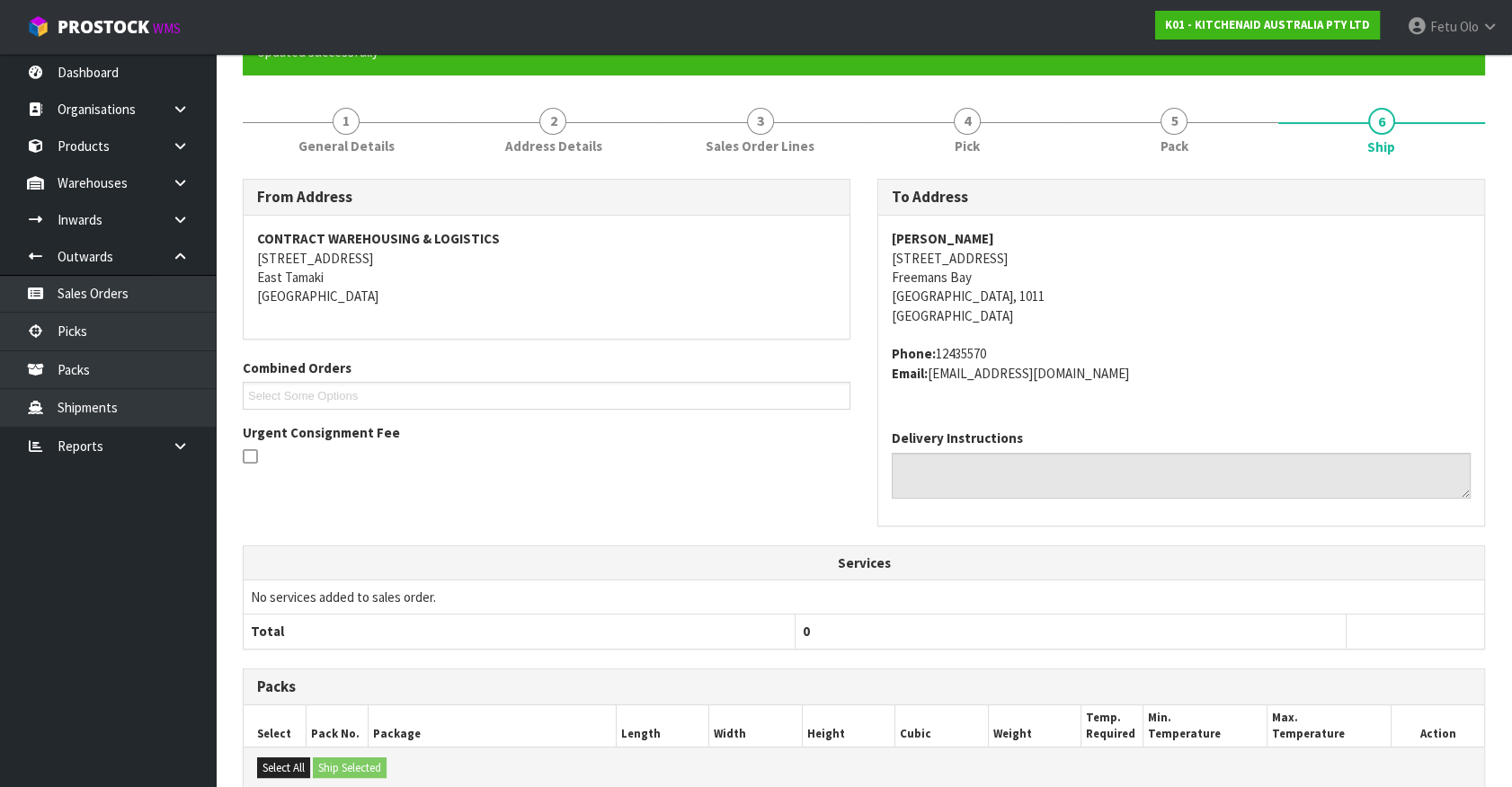 scroll, scrollTop: 0, scrollLeft: 0, axis: both 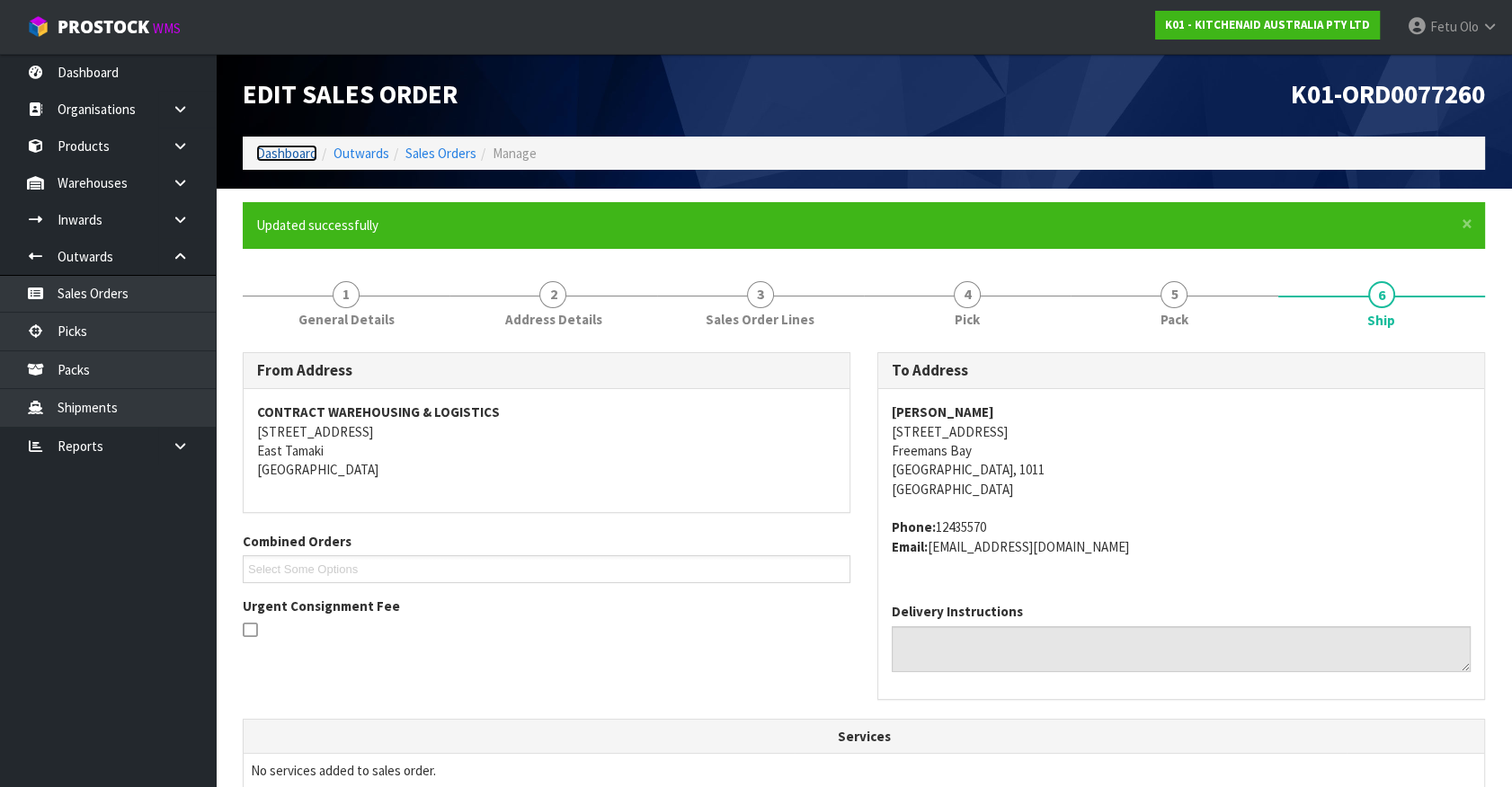 click on "Dashboard" at bounding box center (287, 153) 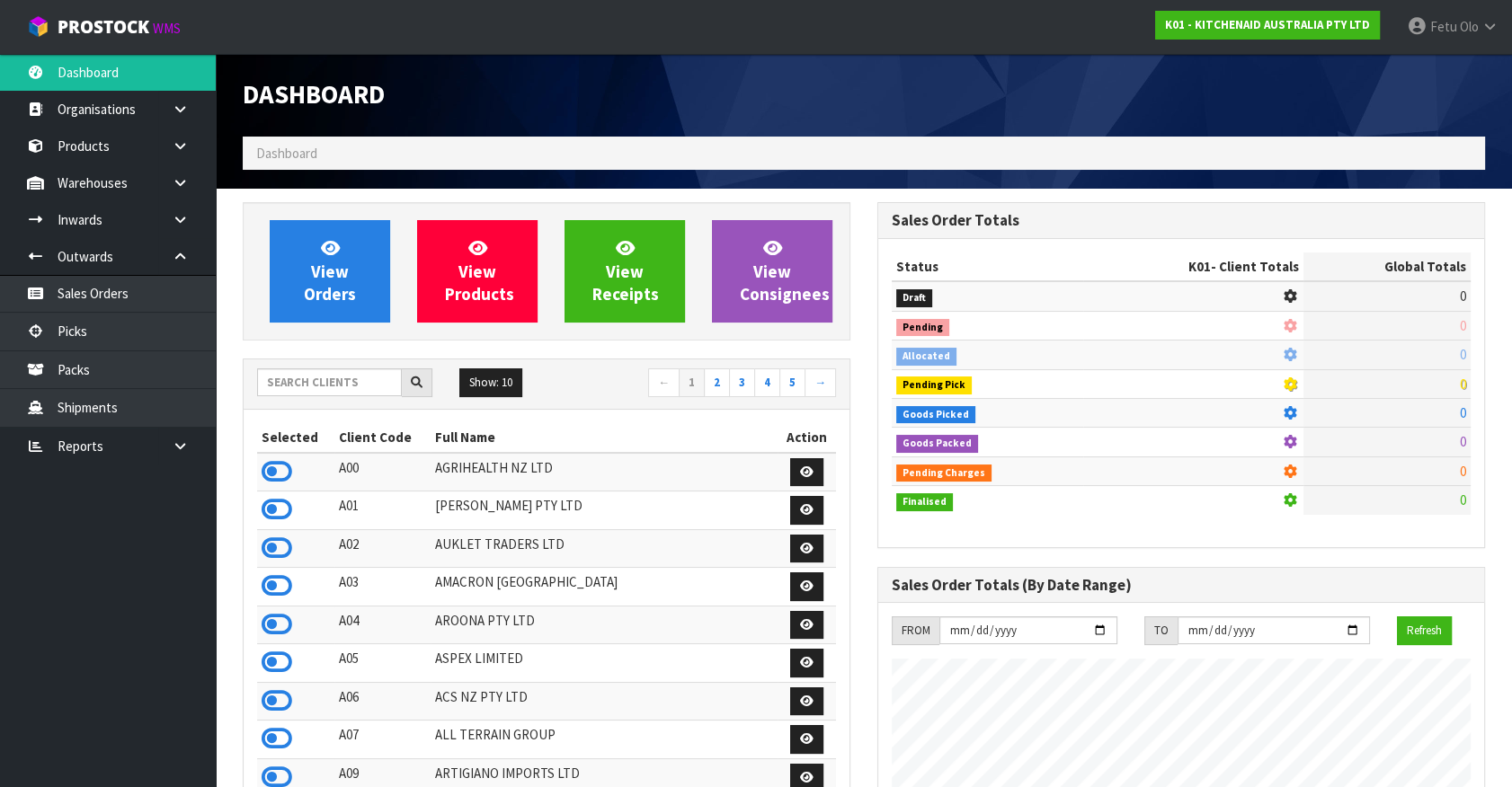 scroll, scrollTop: 897283, scrollLeft: 898294, axis: both 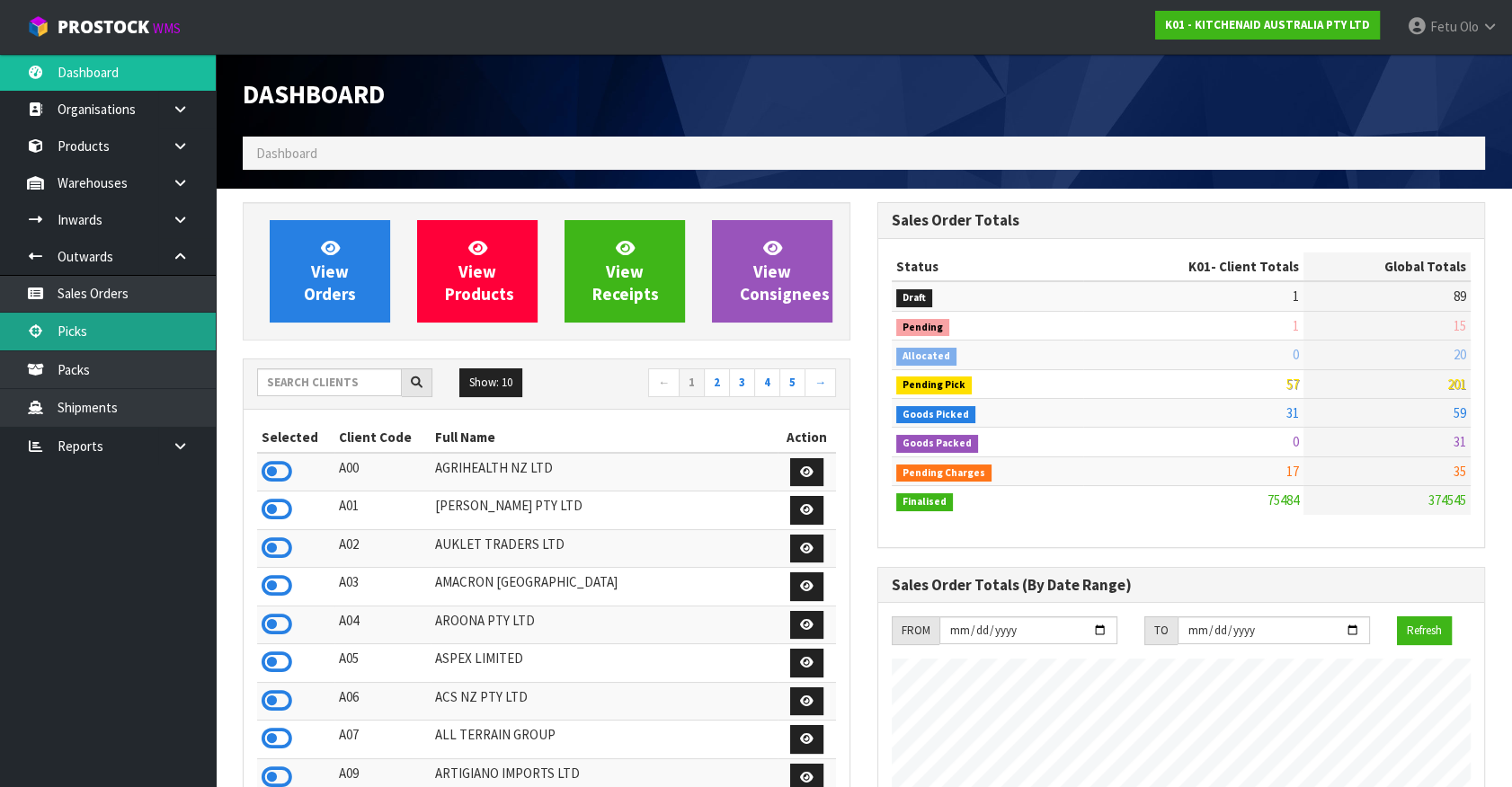 click on "Picks" at bounding box center [108, 331] 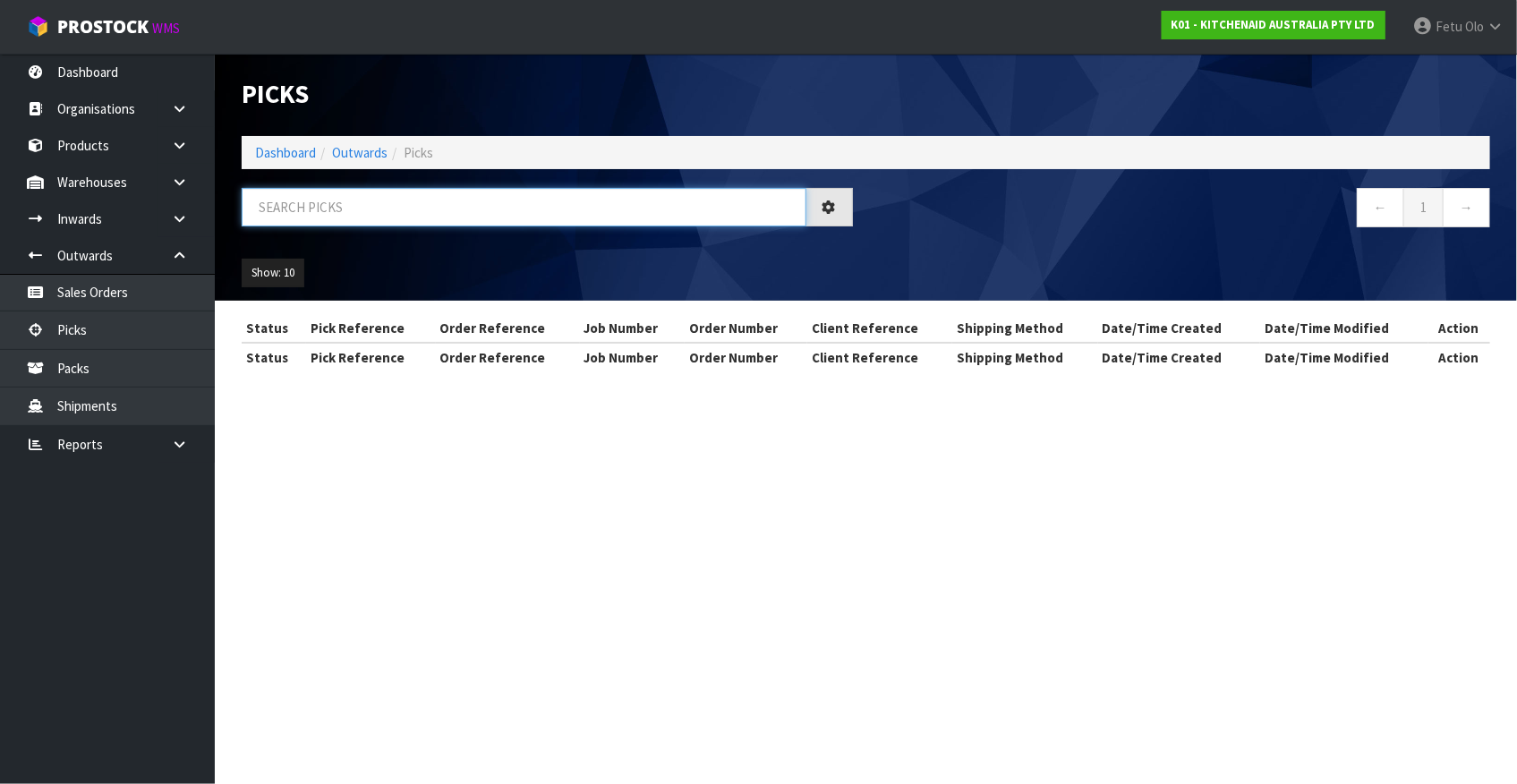 click at bounding box center (524, 207) 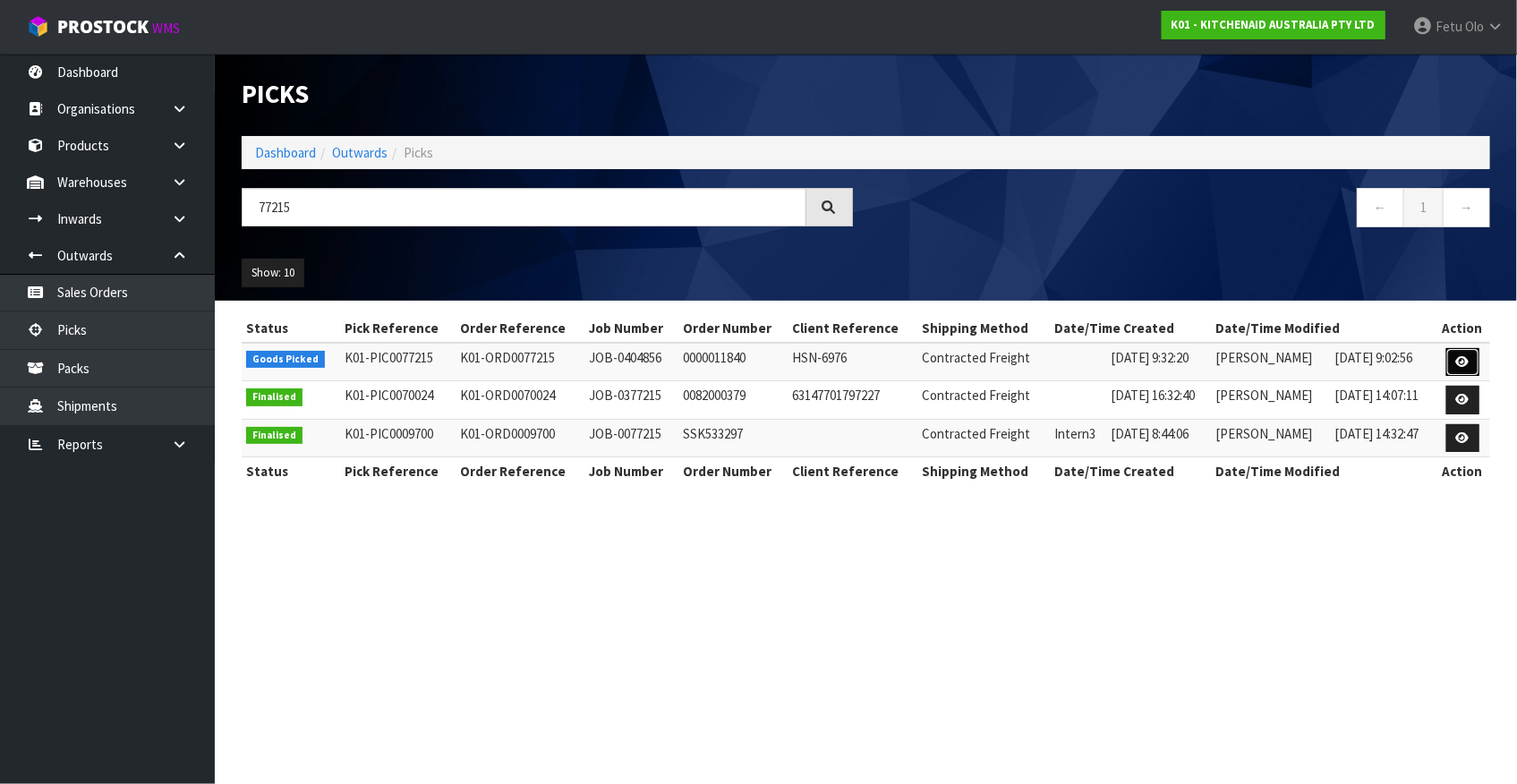 click at bounding box center (1462, 362) 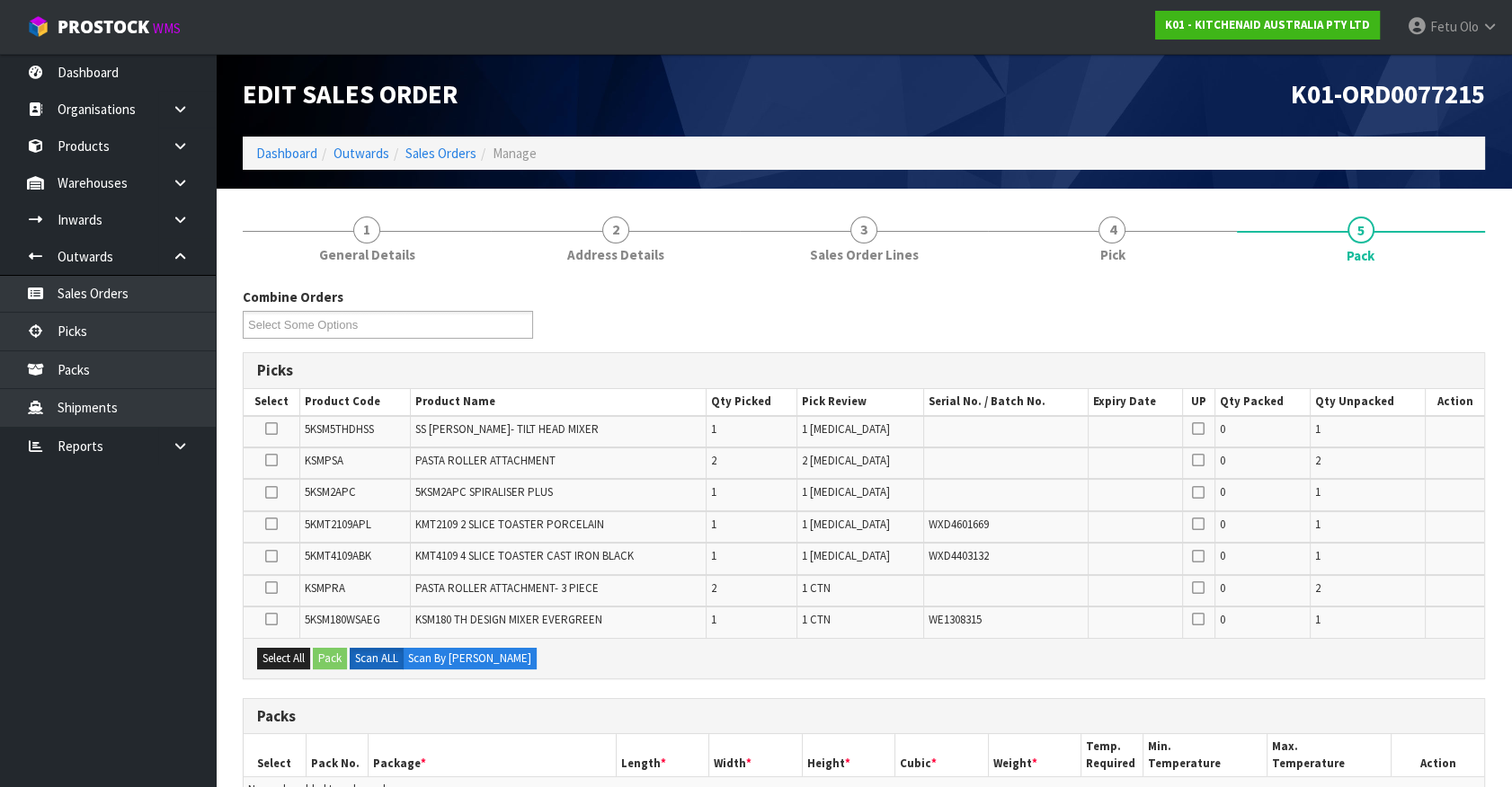 click at bounding box center [271, 588] 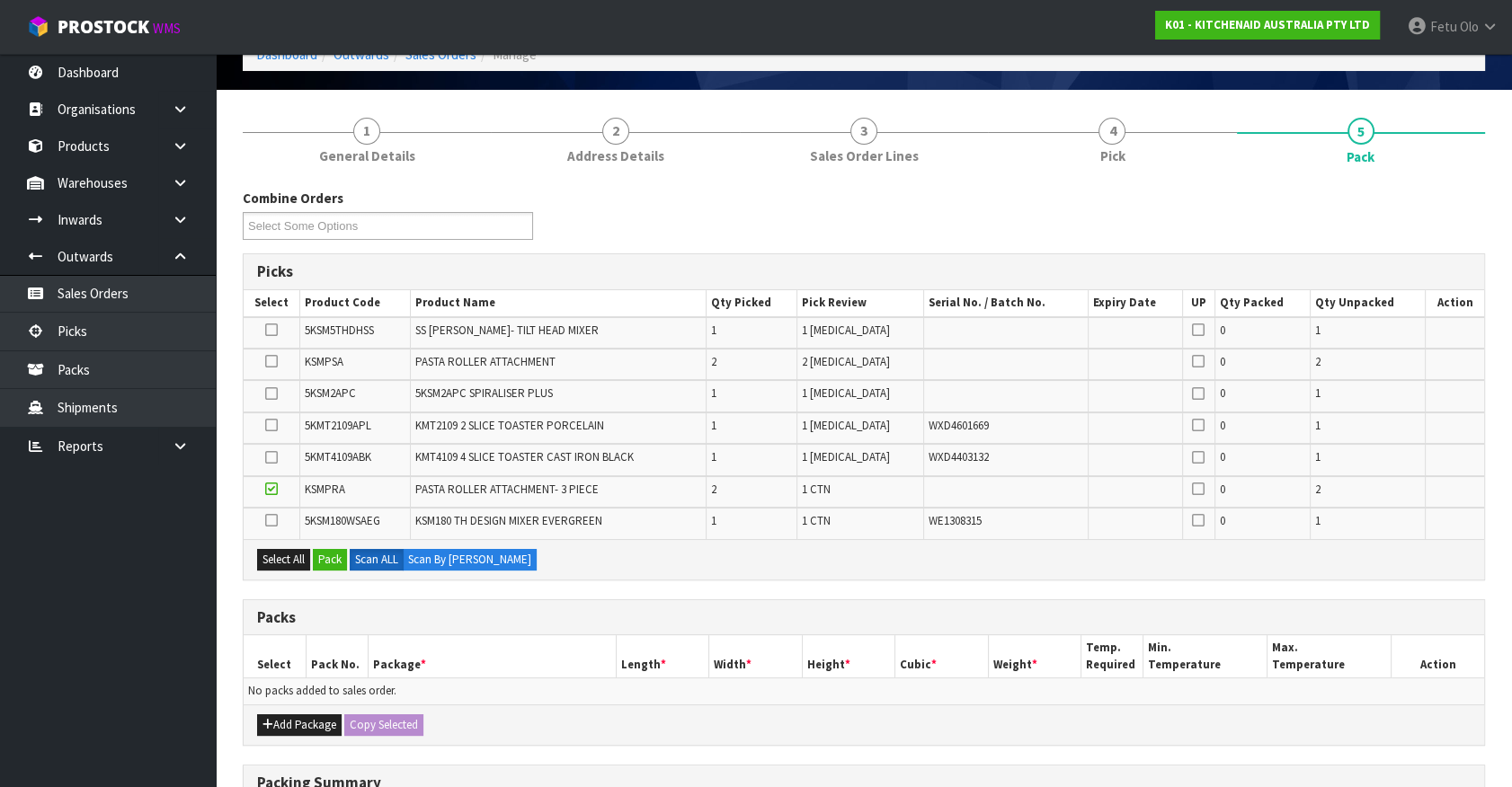 scroll, scrollTop: 244, scrollLeft: 0, axis: vertical 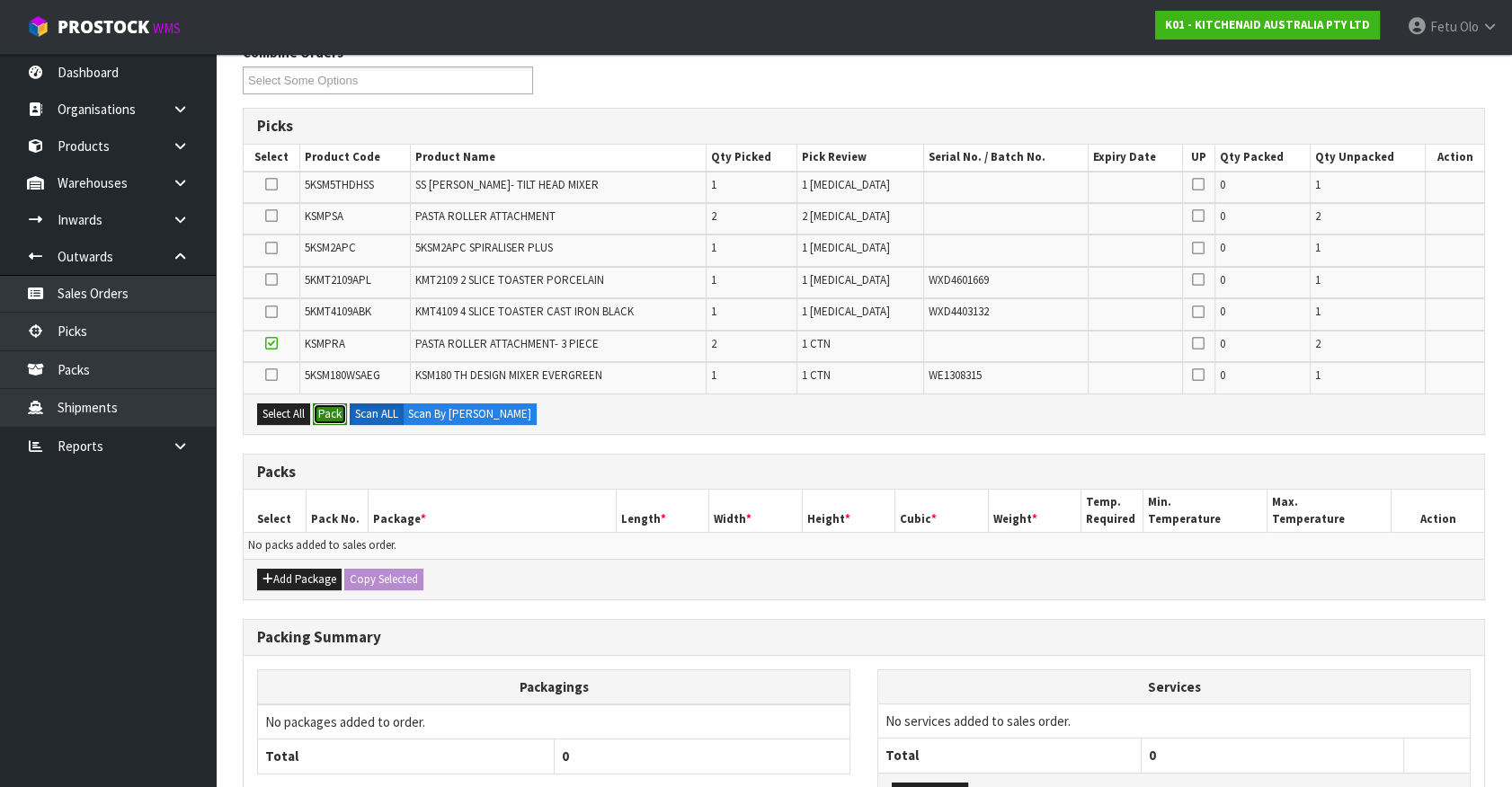 click on "Pack" at bounding box center (330, 414) 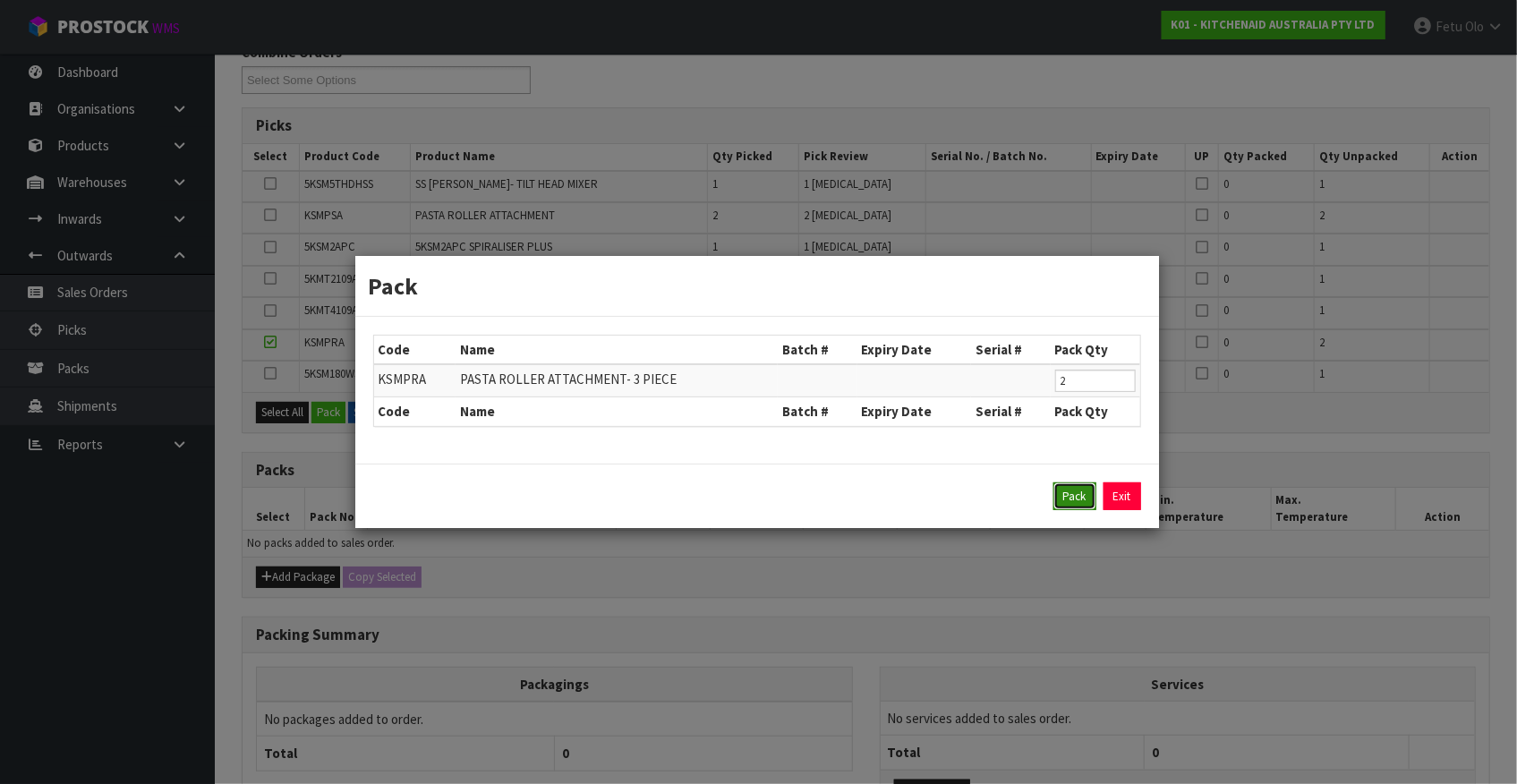 click on "Pack" at bounding box center [1075, 497] 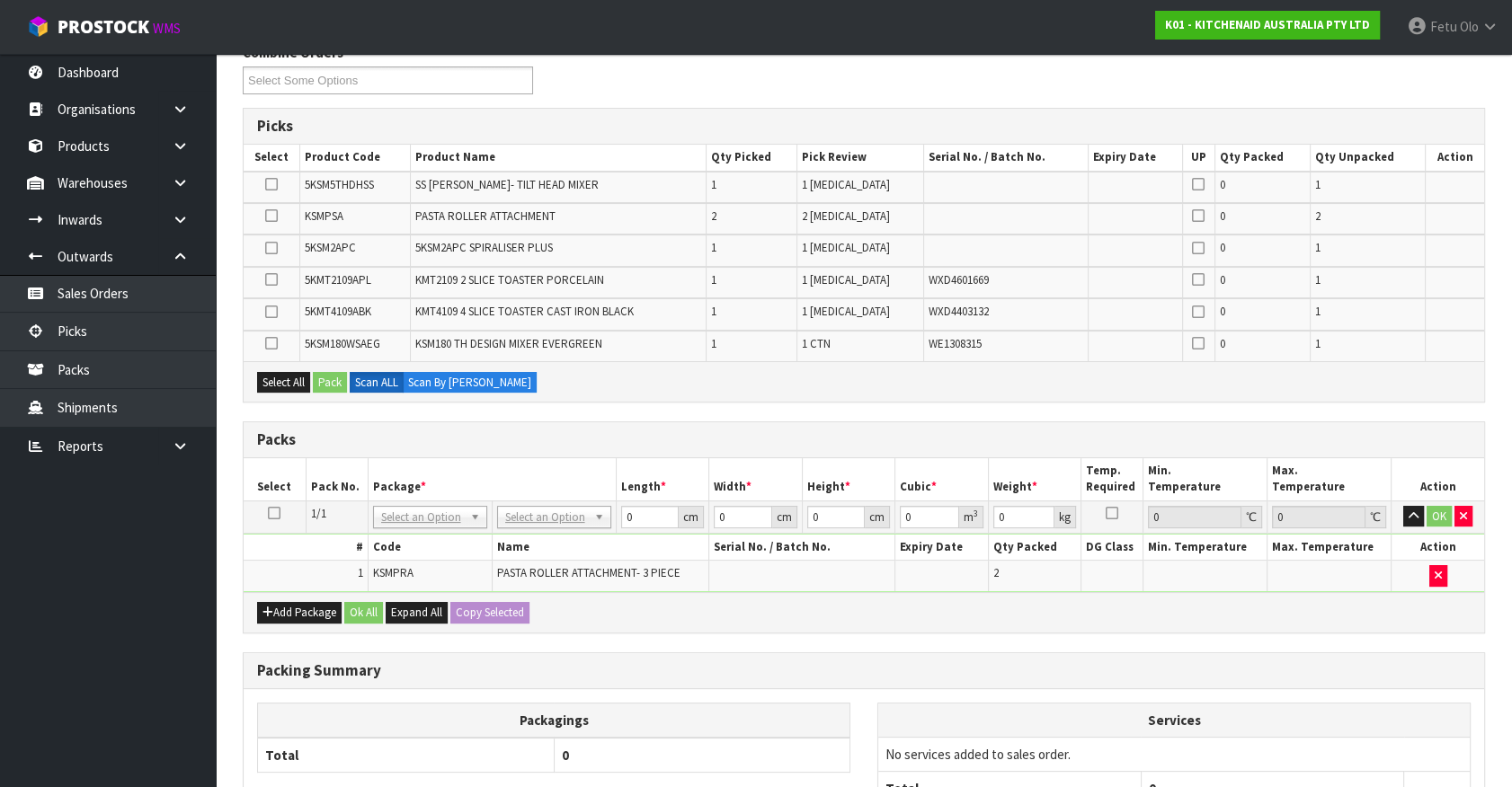 click on "Packing Summary" at bounding box center [864, 670] 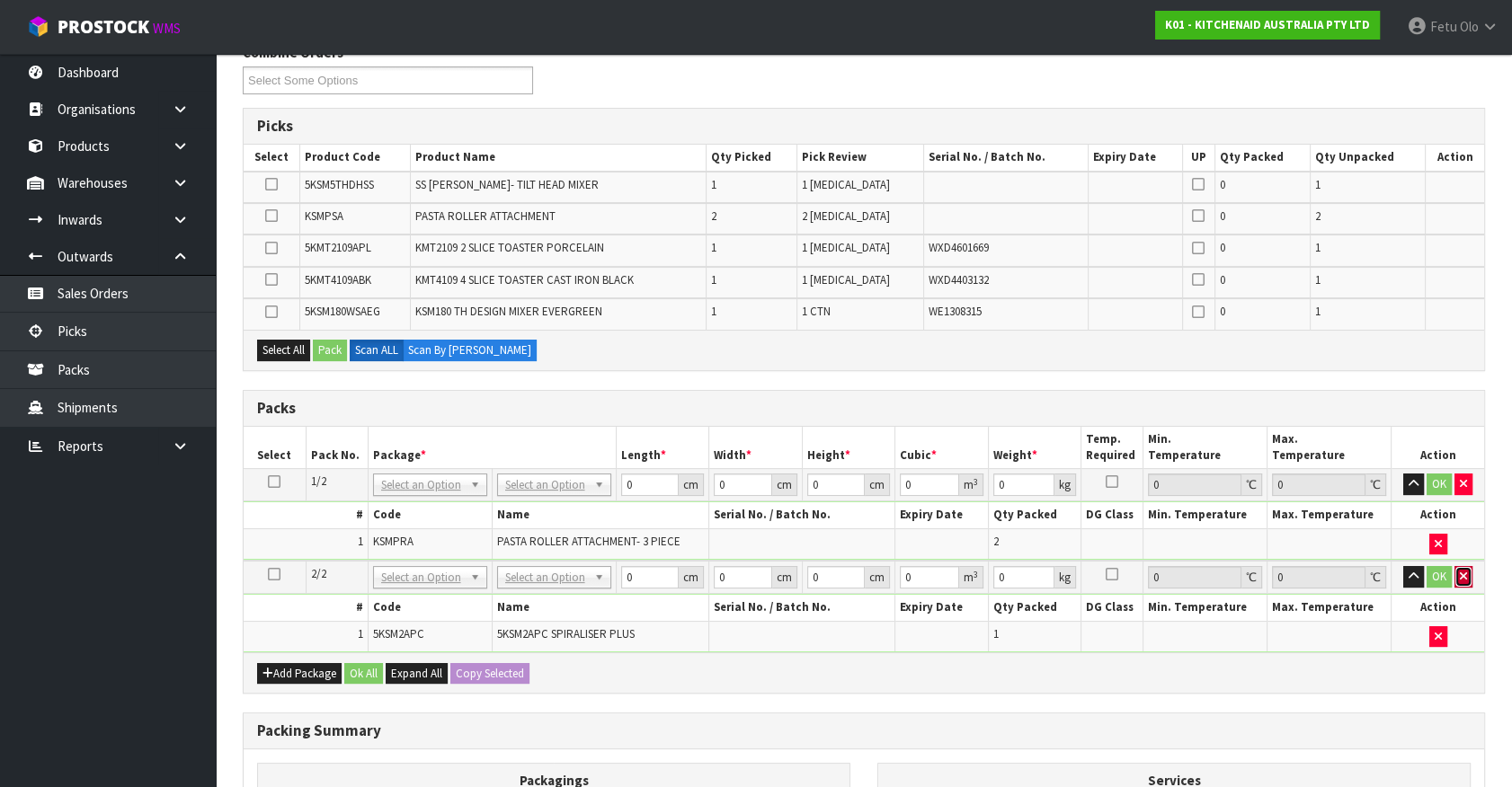 click at bounding box center (1463, 576) 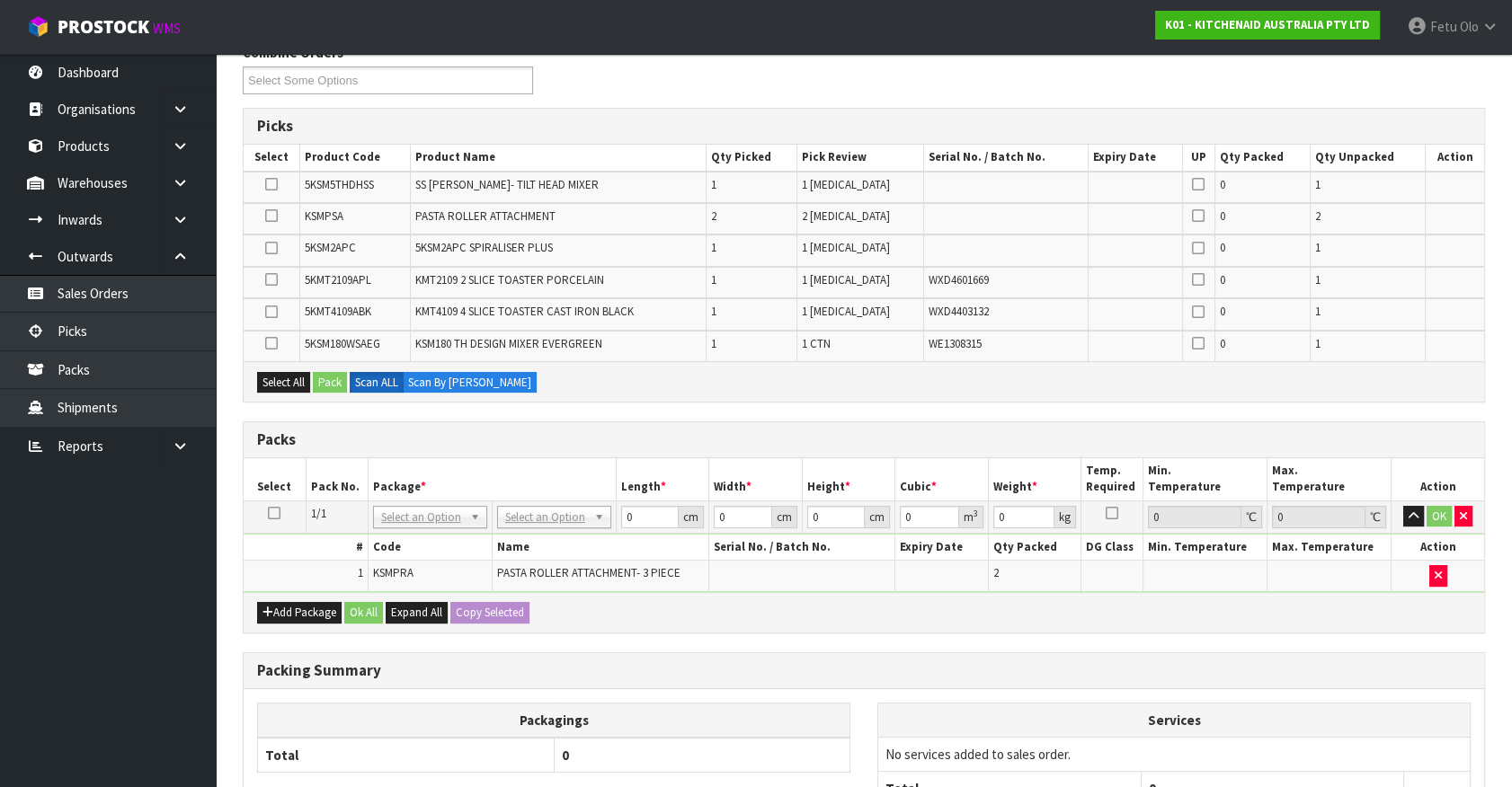 click at bounding box center [274, 513] 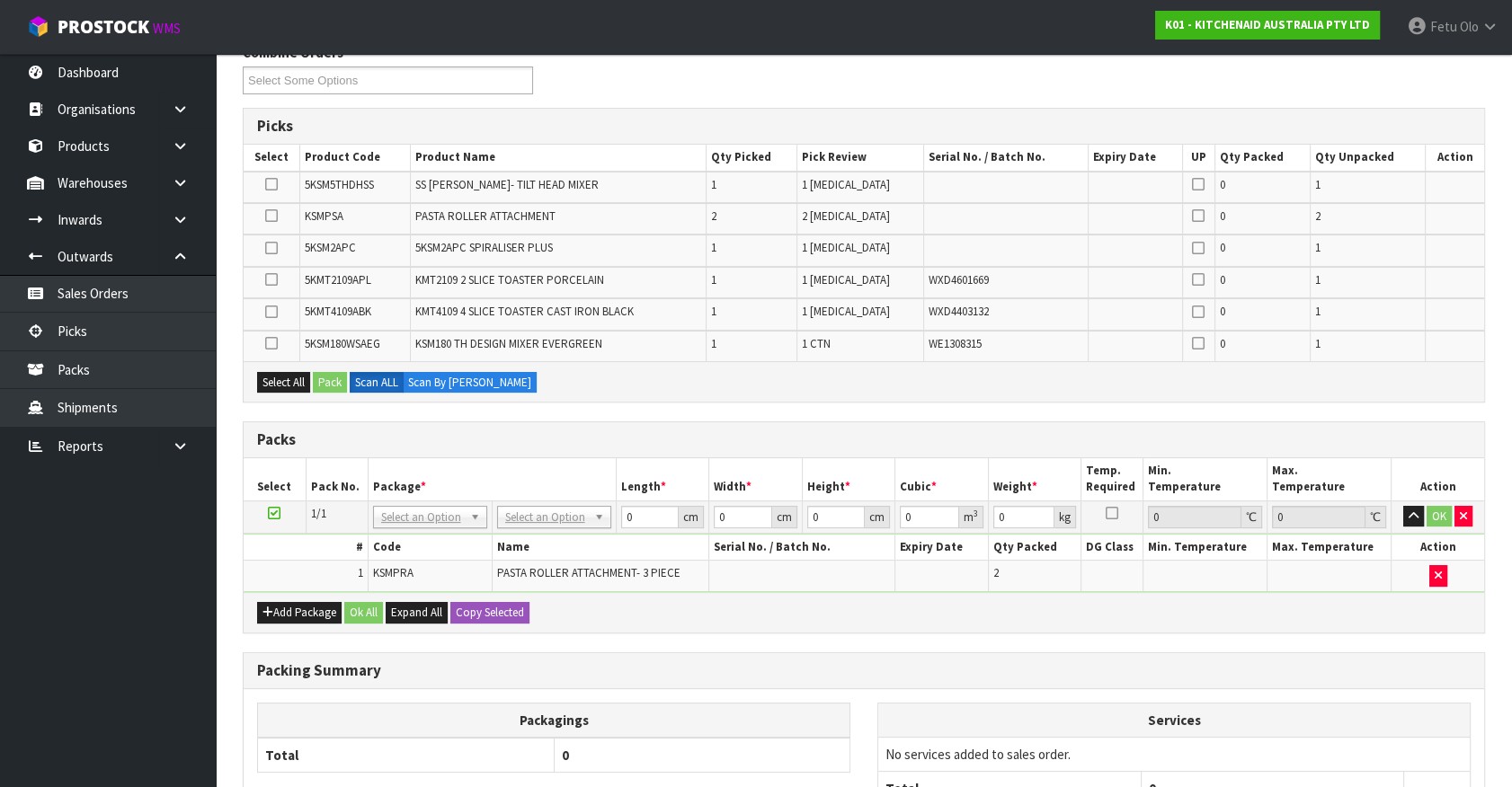click on "Dashboard
Organisations
Clients
Consignees
Carriers
Products
Categories
Serial Numbers
Kitsets
Packagings
Warehouses
Locations
Inventories
Adjustments
Transfers
Stocktakes
Supplies" at bounding box center [108, 420] 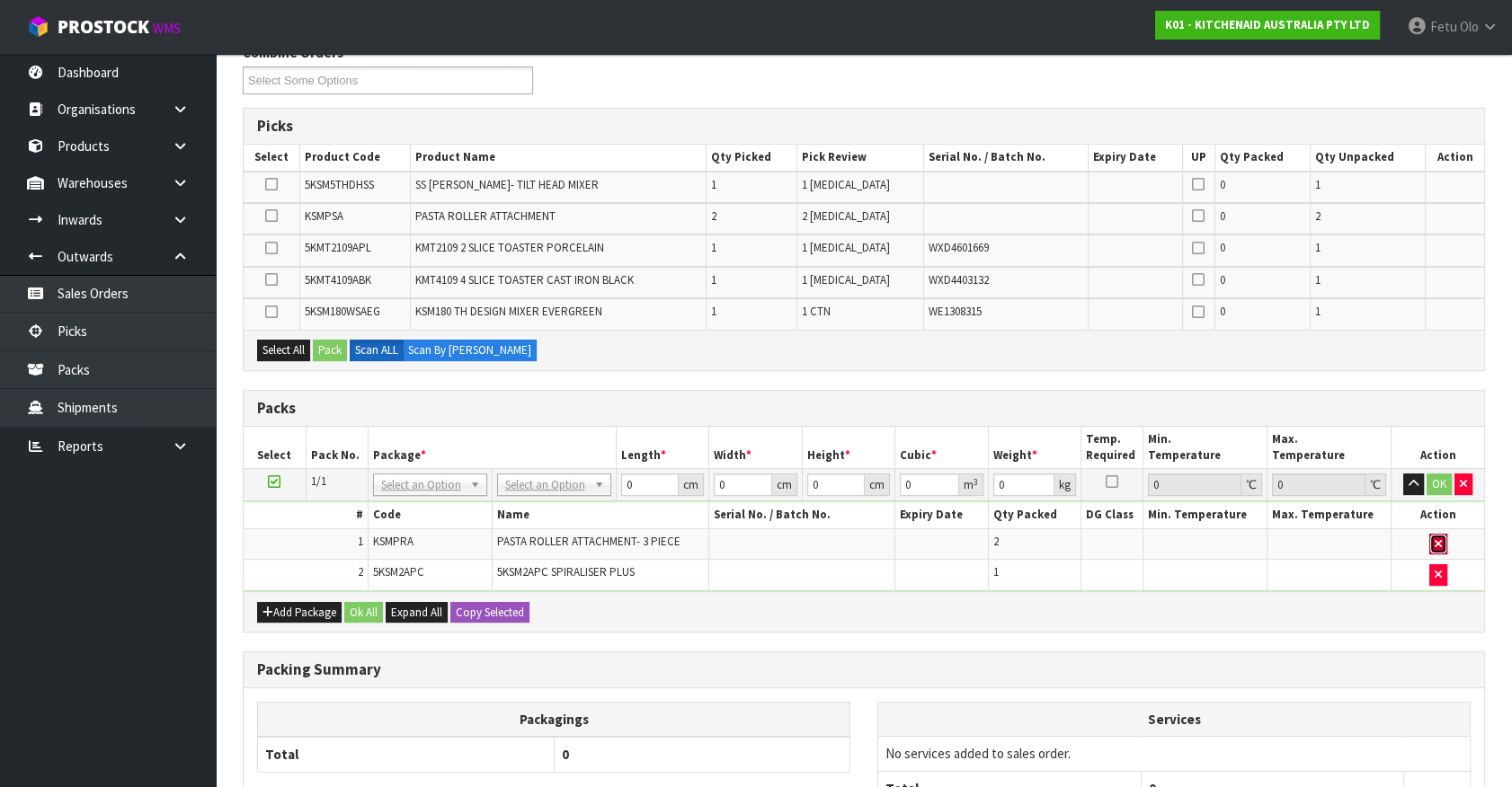 click at bounding box center [1438, 544] 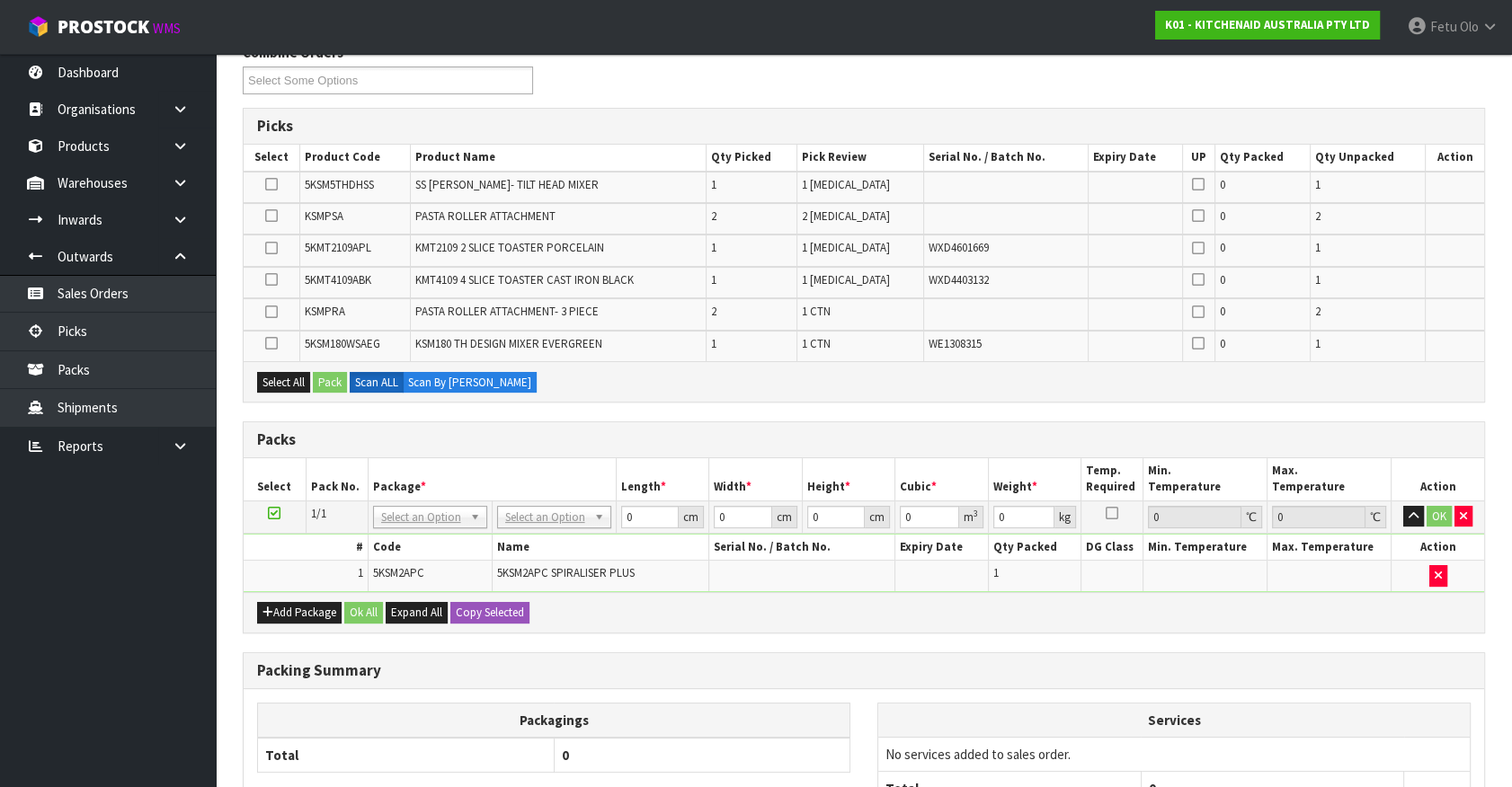 click on "Dashboard
Organisations
Clients
Consignees
Carriers
Products
Categories
Serial Numbers
Kitsets
Packagings
Warehouses
Locations
Inventories
Adjustments
Transfers
Stocktakes
Supplies" at bounding box center (108, 420) 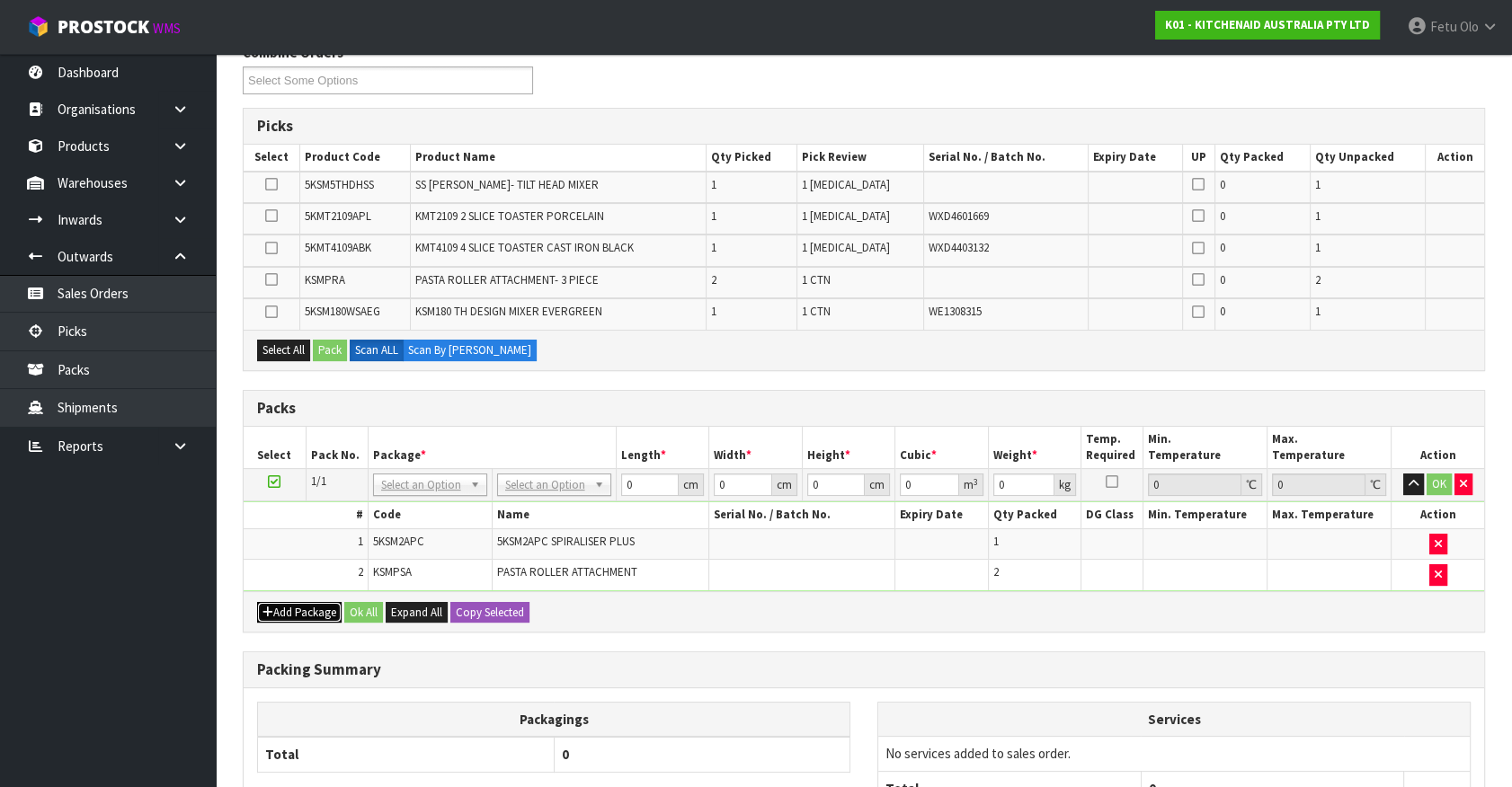 click on "Add Package" at bounding box center (299, 613) 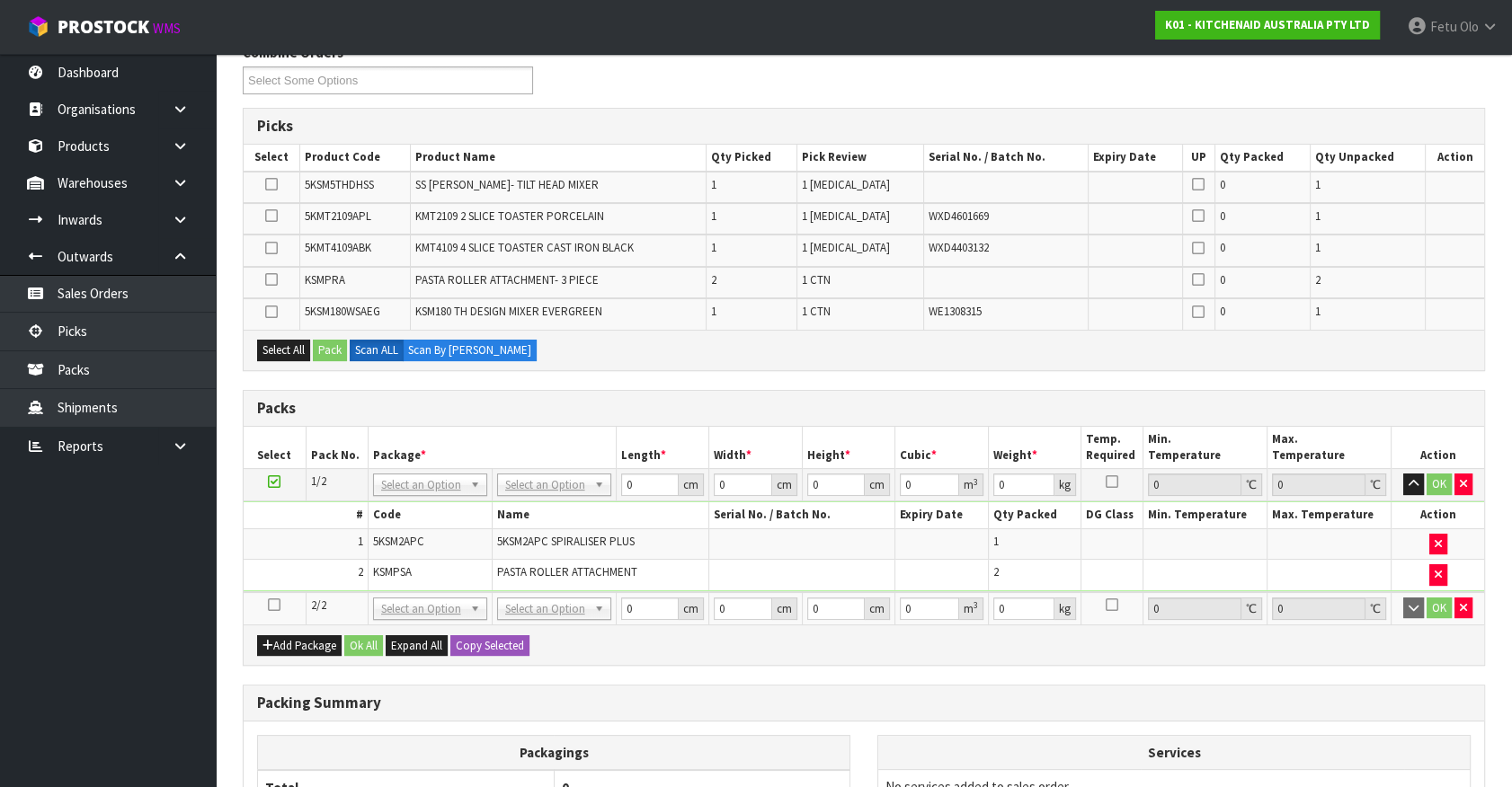 click at bounding box center (274, 605) 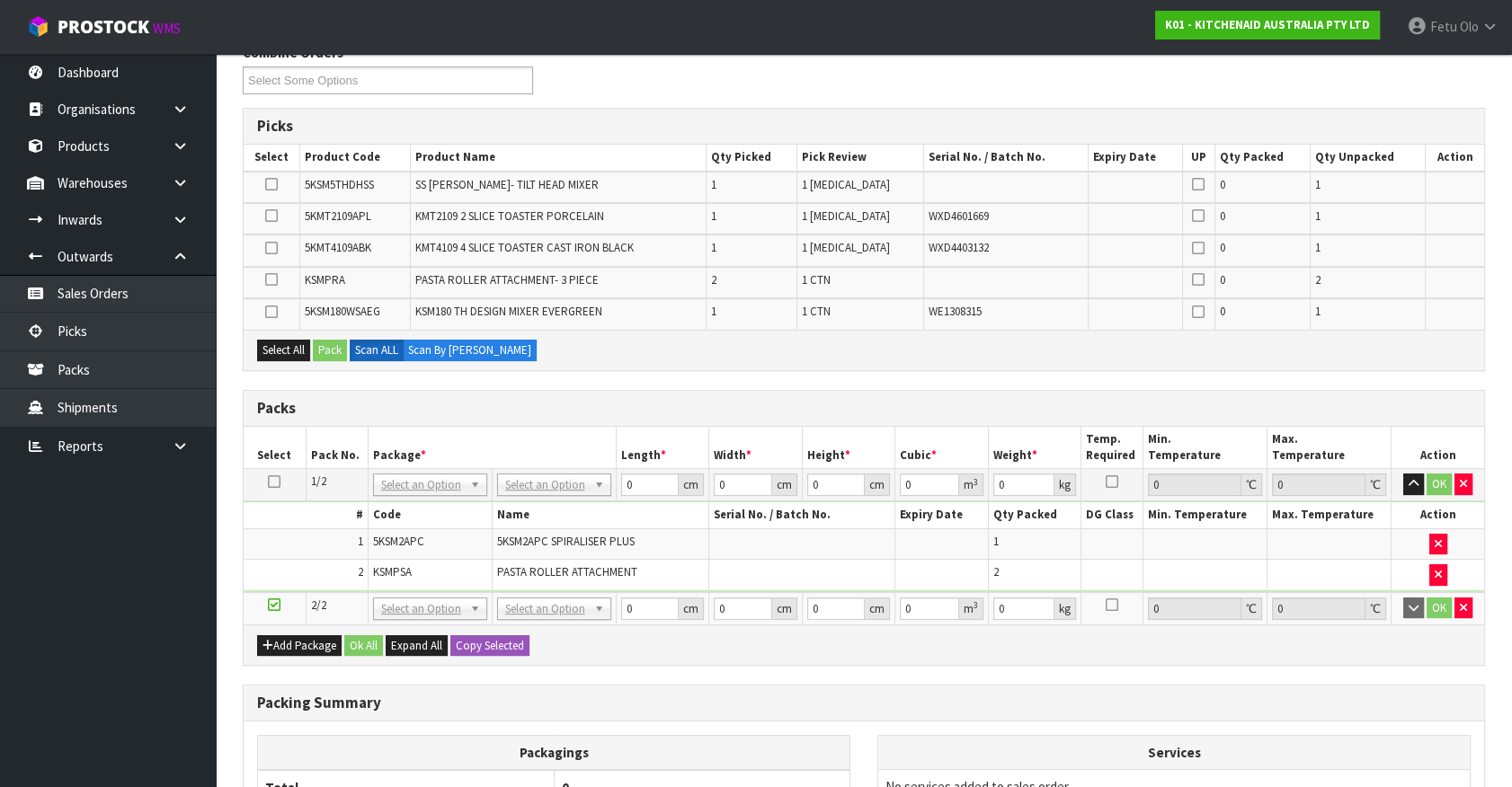 click at bounding box center (271, 282) 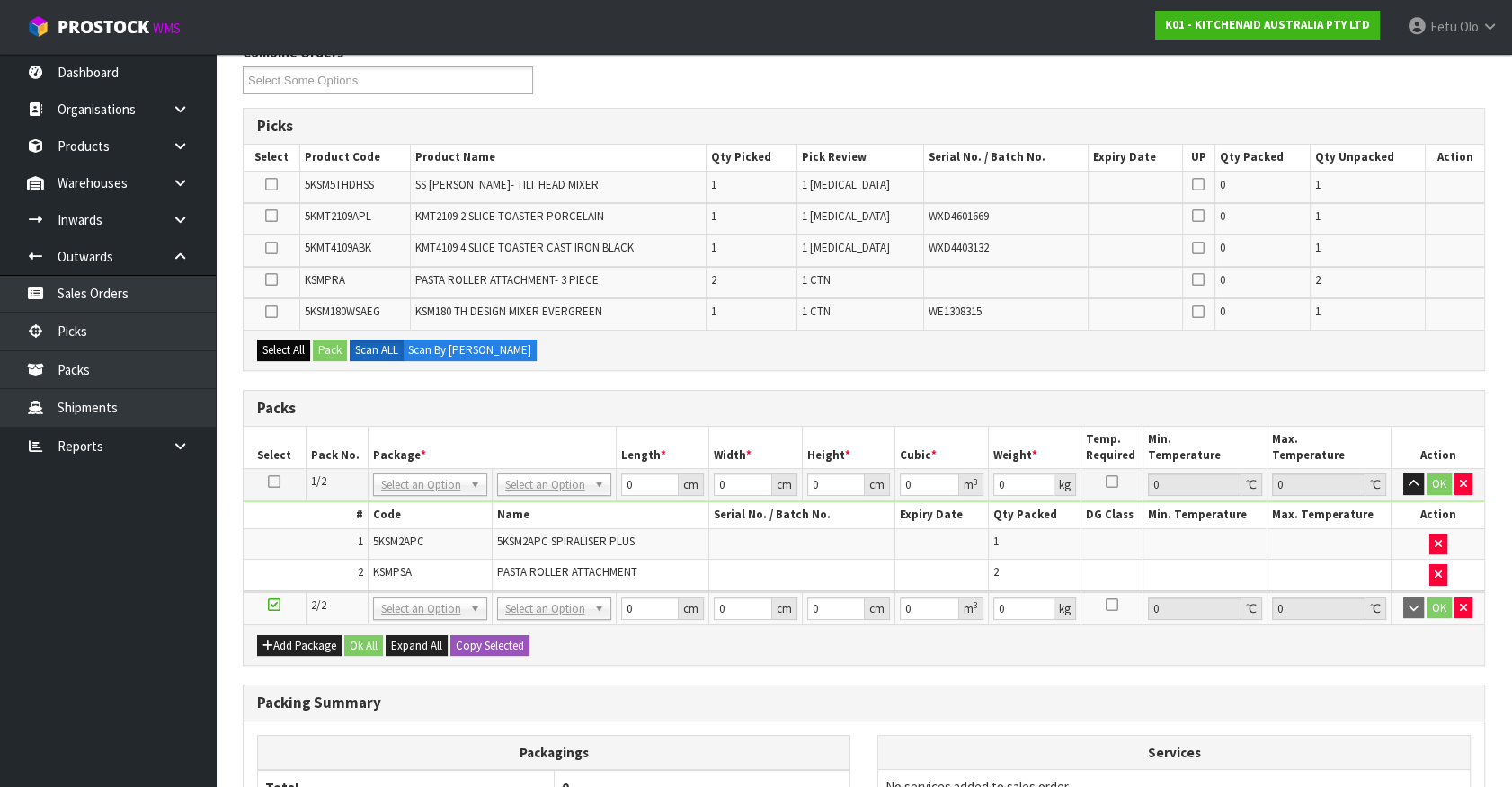 drag, startPoint x: 270, startPoint y: 270, endPoint x: 311, endPoint y: 342, distance: 82.8553 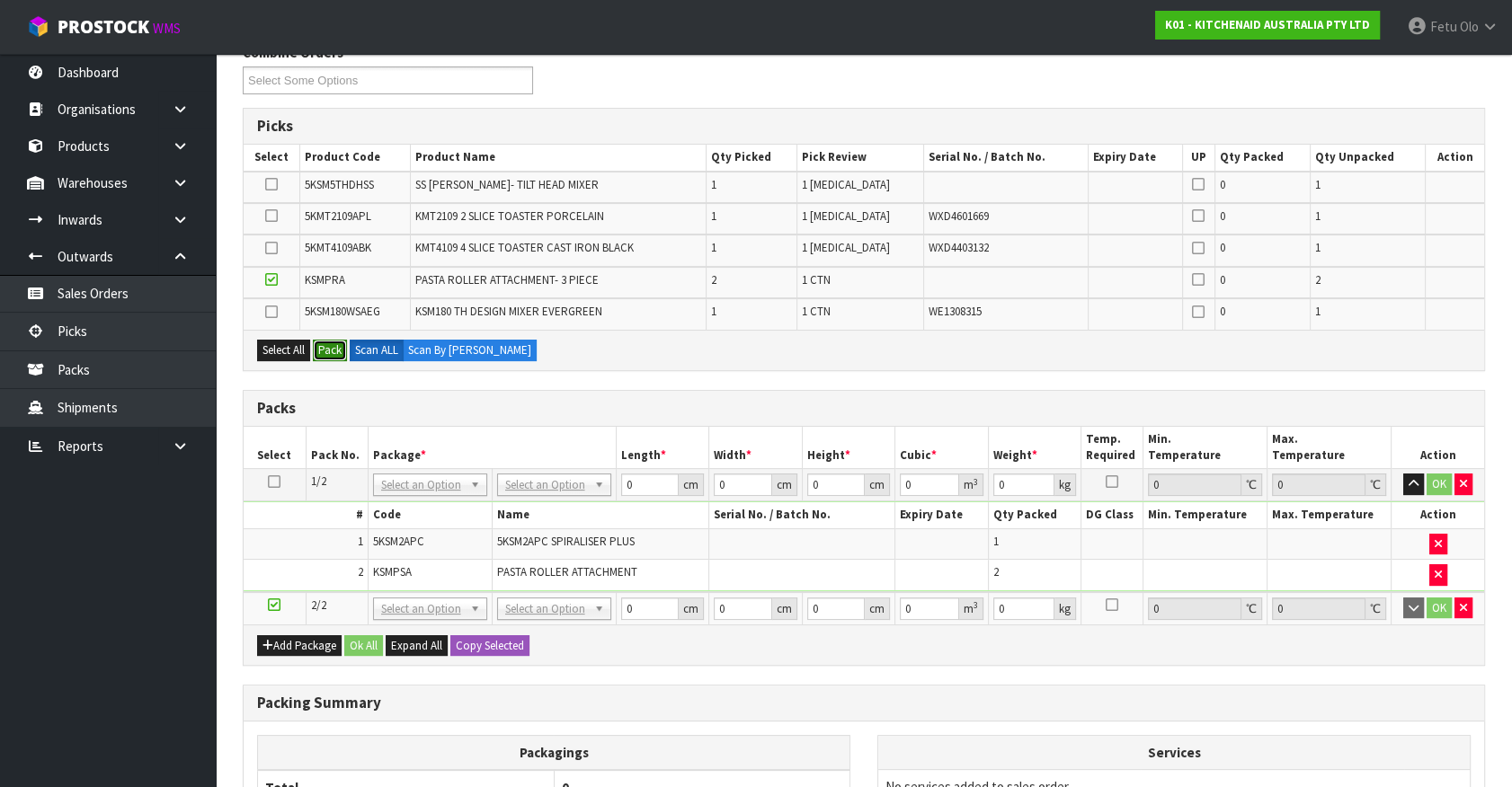 click on "Pack" at bounding box center (330, 350) 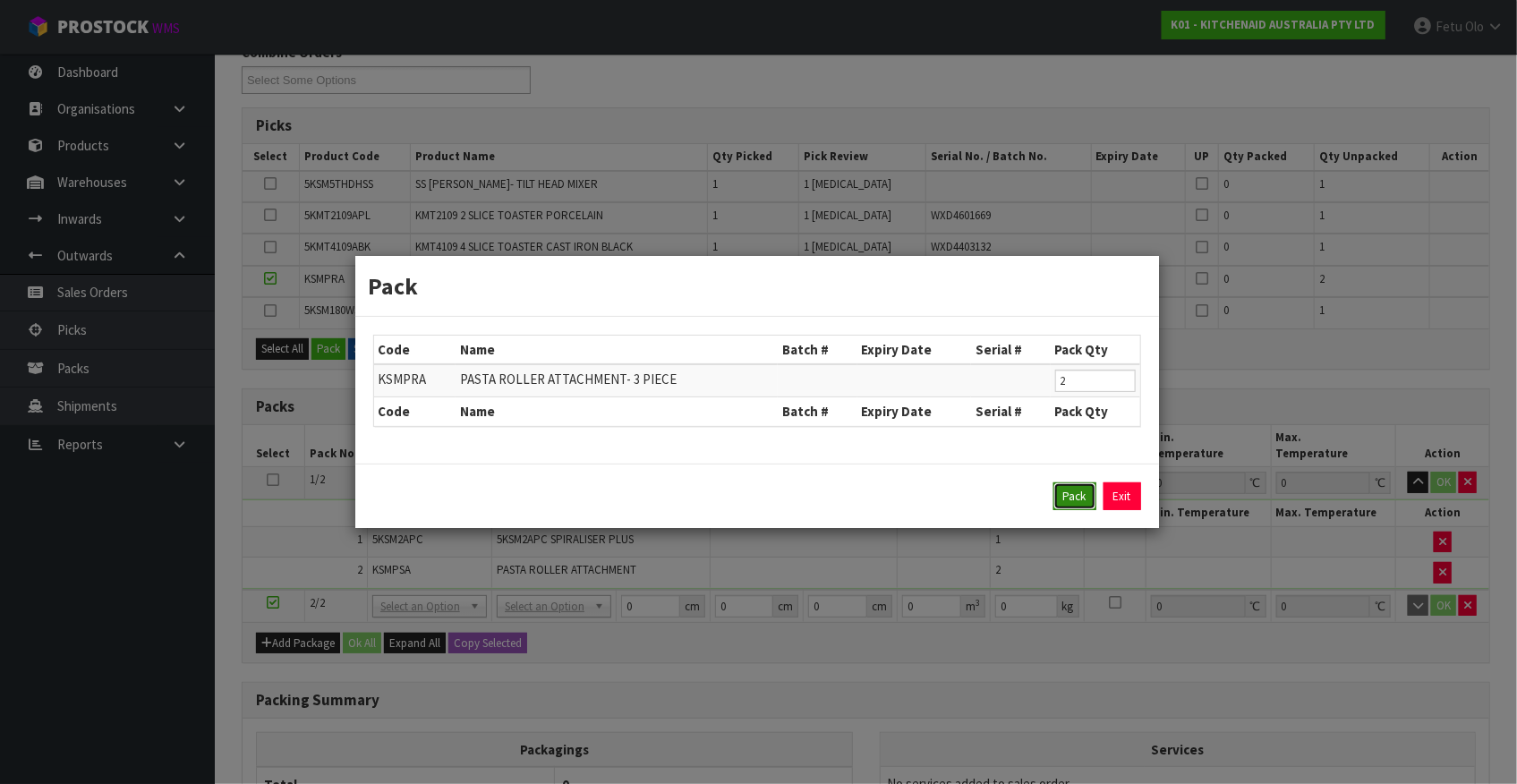 click on "Pack" at bounding box center (1075, 497) 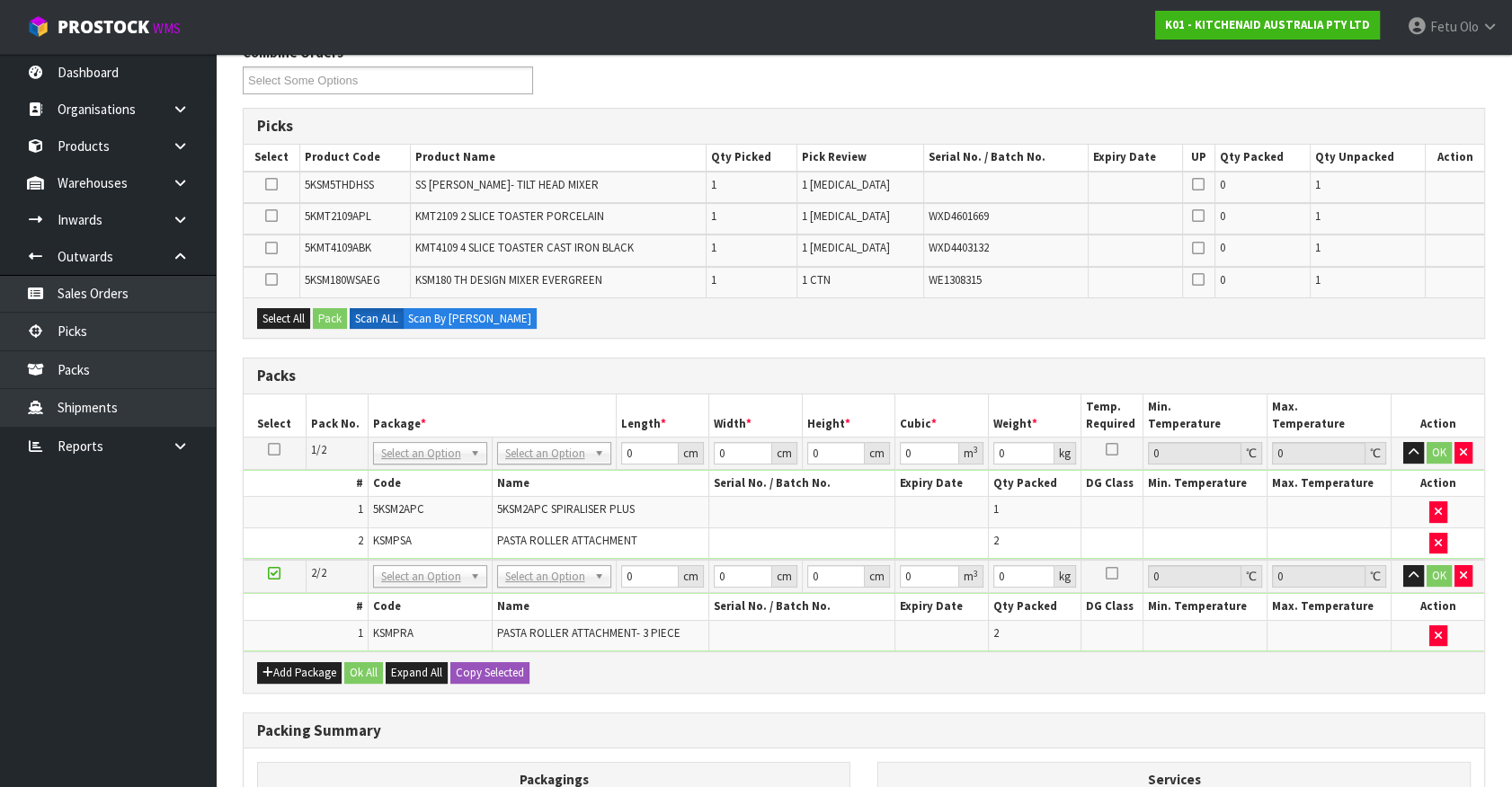 click on "Package  *" at bounding box center (492, 415) 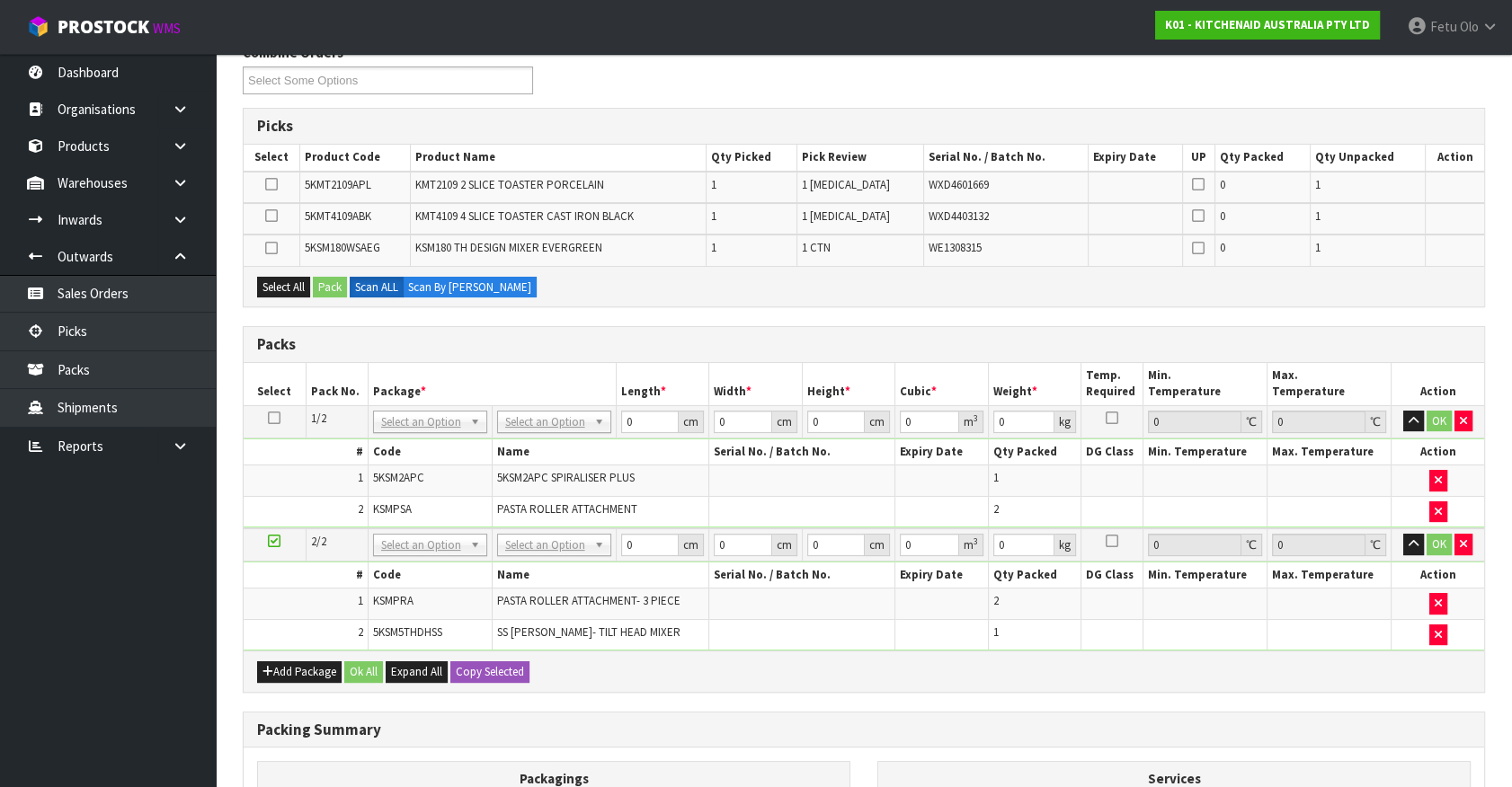 click at bounding box center (274, 541) 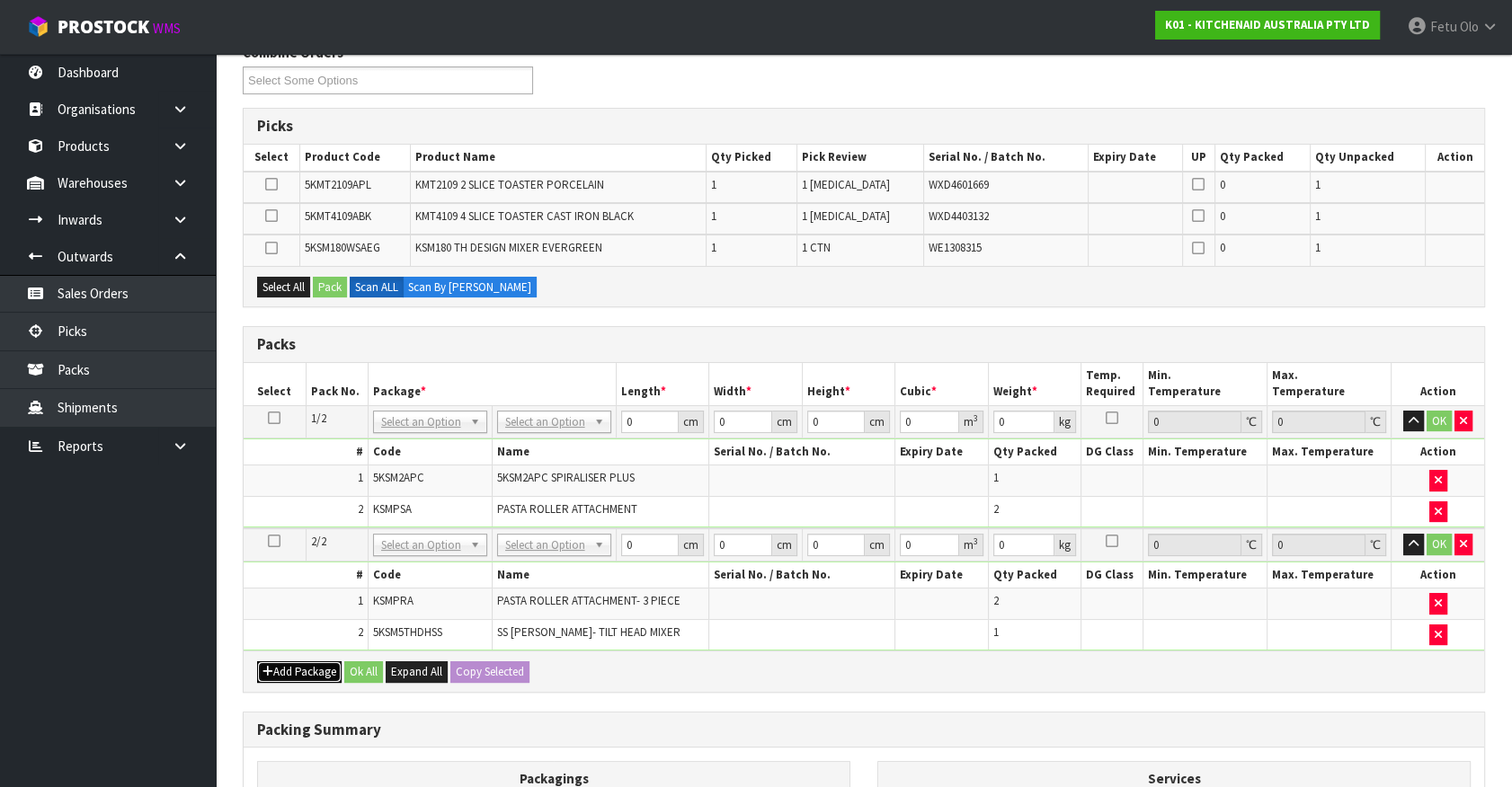 click on "Add Package" at bounding box center (299, 672) 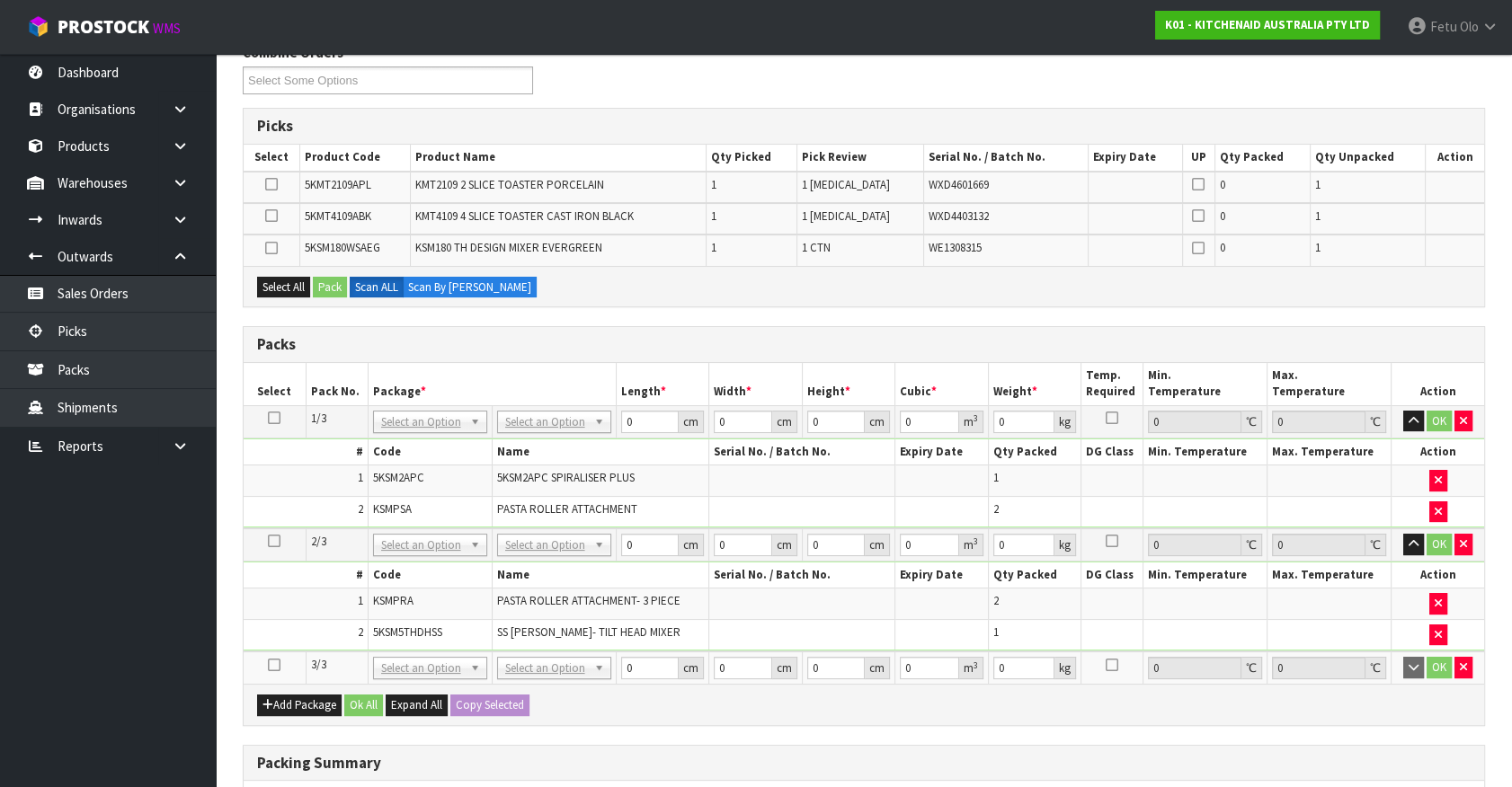 click at bounding box center [274, 665] 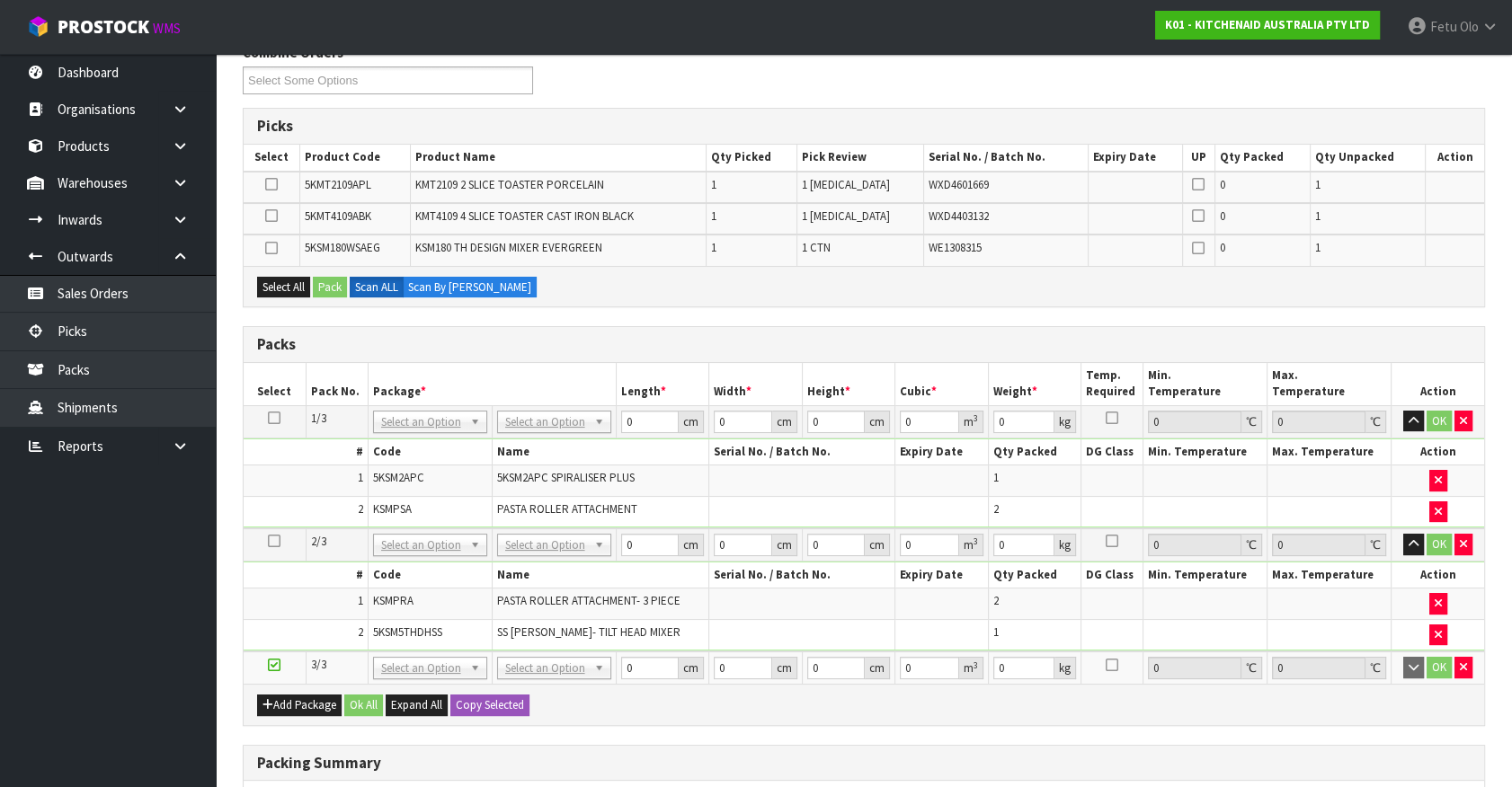 drag, startPoint x: 30, startPoint y: 701, endPoint x: 17, endPoint y: 612, distance: 89.944 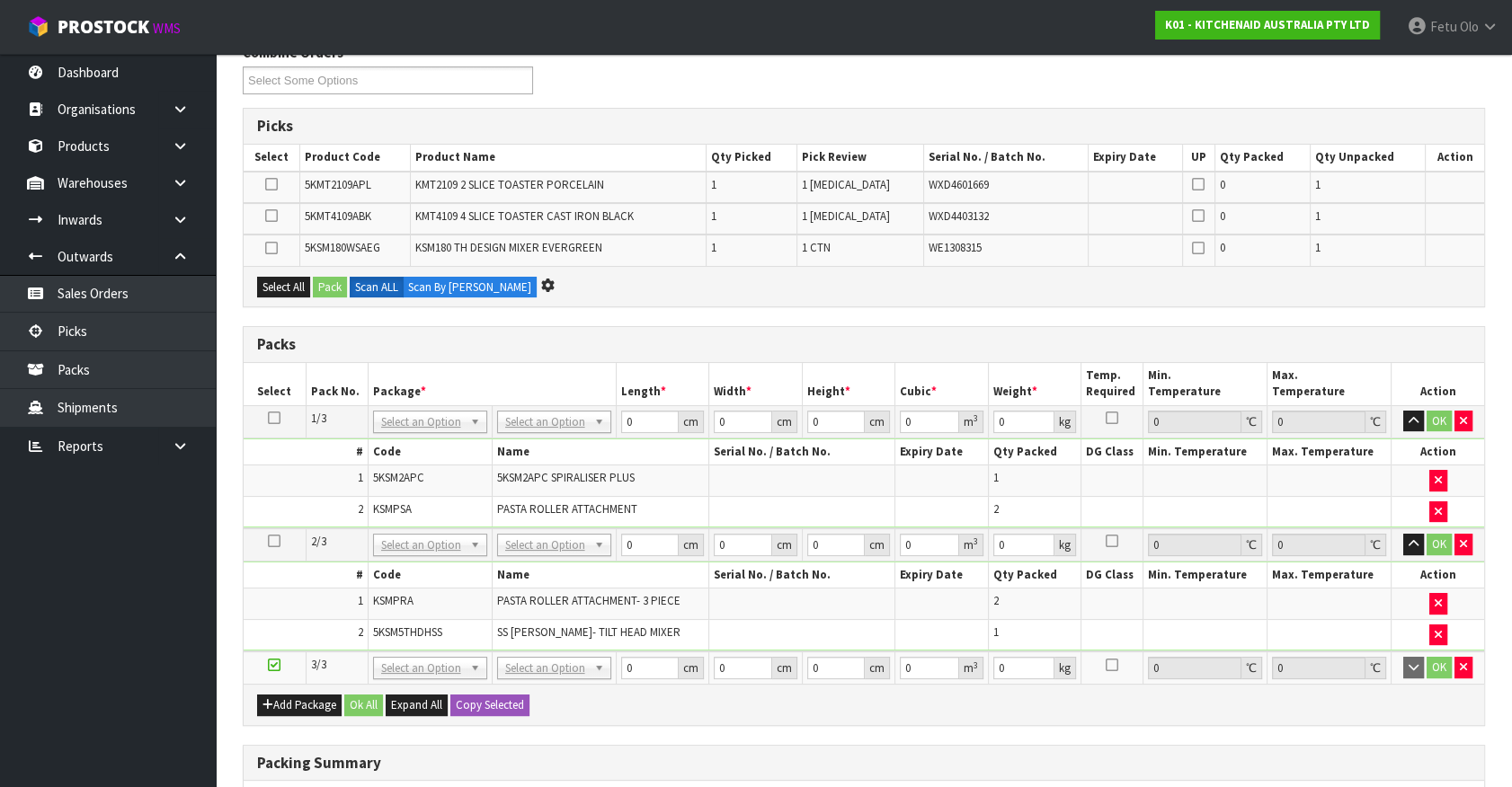 scroll, scrollTop: 0, scrollLeft: 0, axis: both 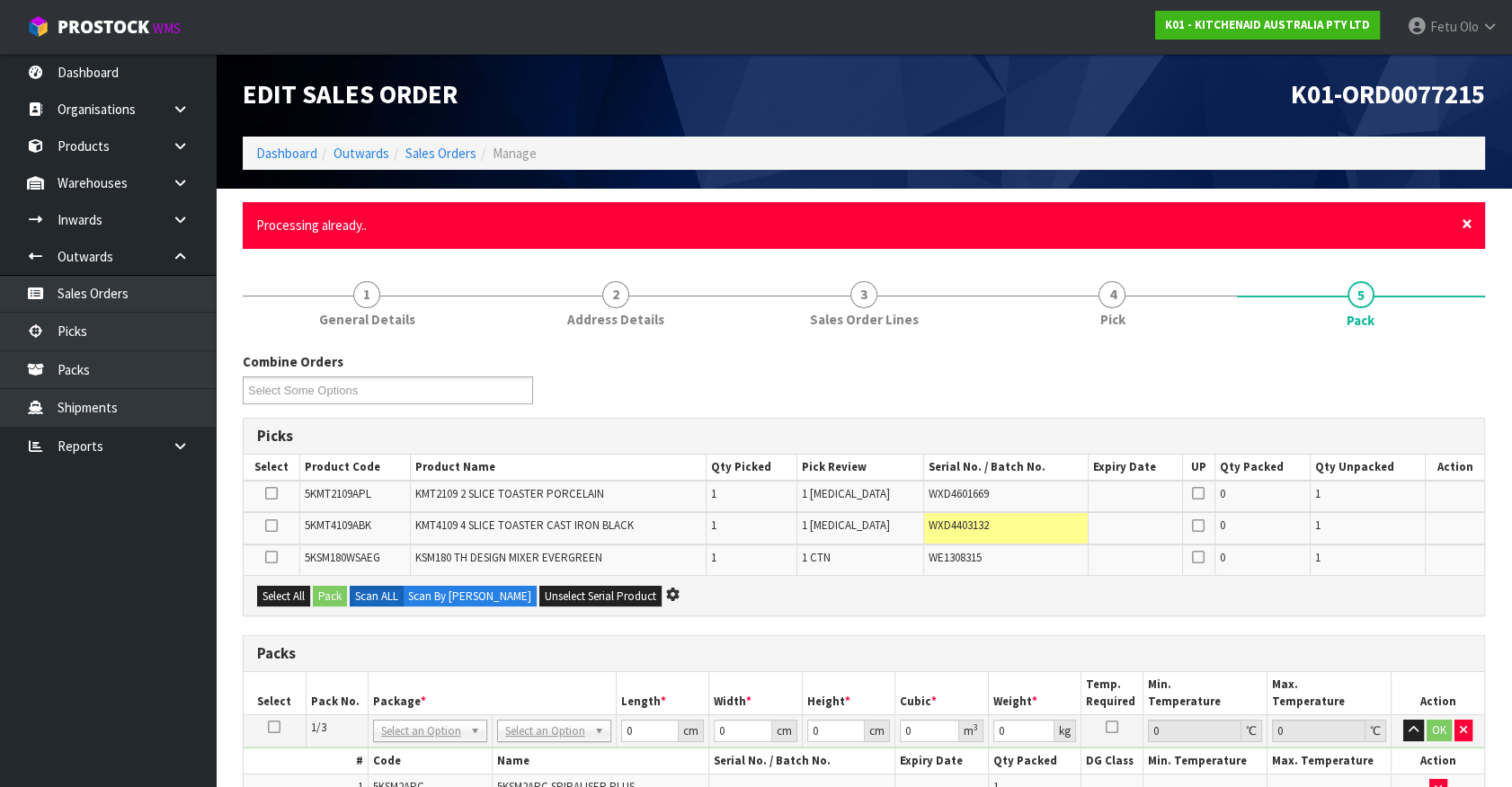 click on "×" at bounding box center [1467, 224] 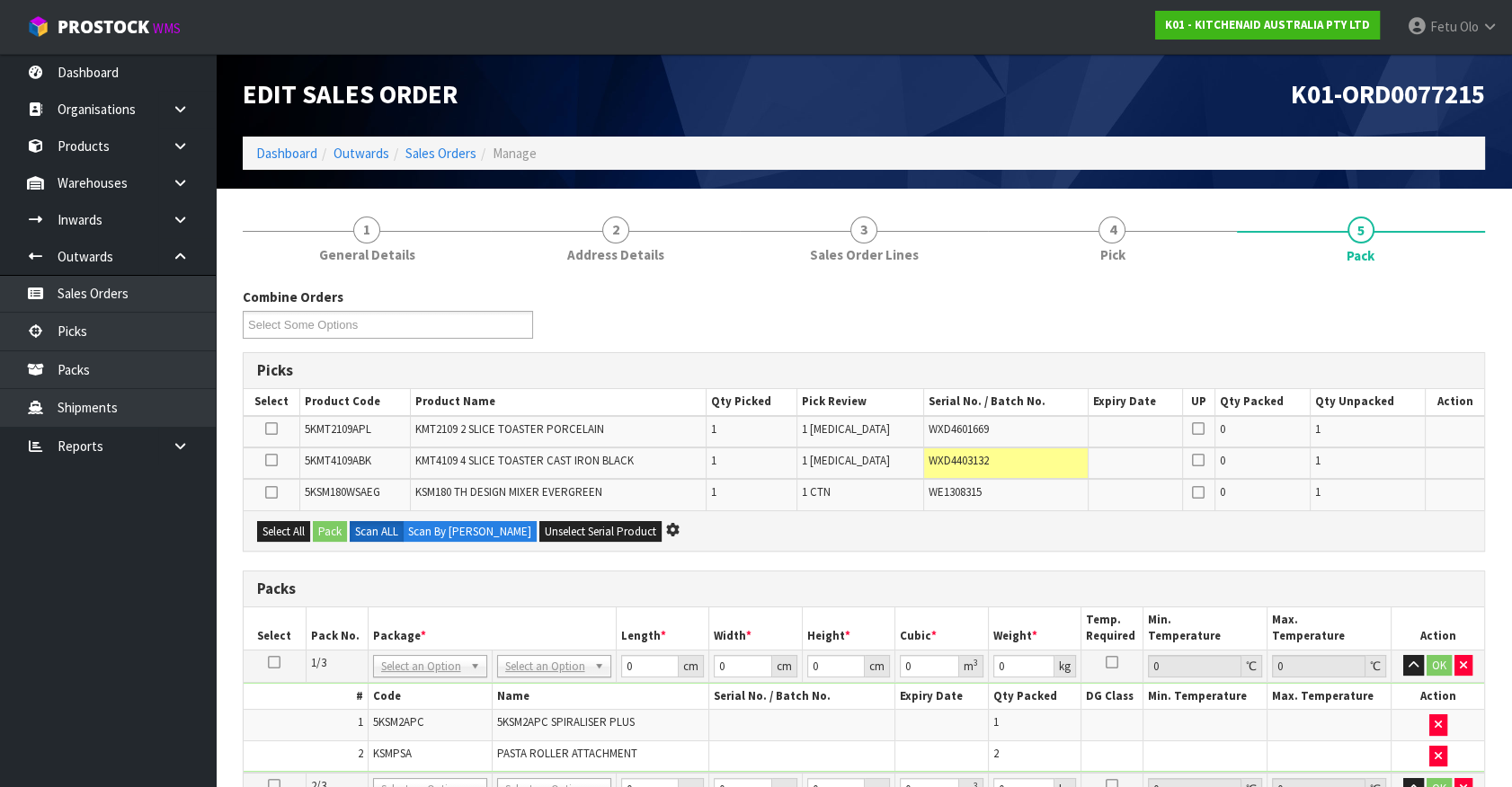 click on "Picks
Select
Product Code
Product Name
Qty Picked
Pick Review
Serial No. / Batch No.
Expiry Date
UP
Qty Packed
Qty Unpacked
Action
5KSM5THDHSS
SS DOUGH HOOK- TILT HEAD MIXER
1
1 PCE
1
0
KSMPSA
PASTA  ROLLER ATTACHMENT
2
2 PCE
2
0" at bounding box center (864, 452) 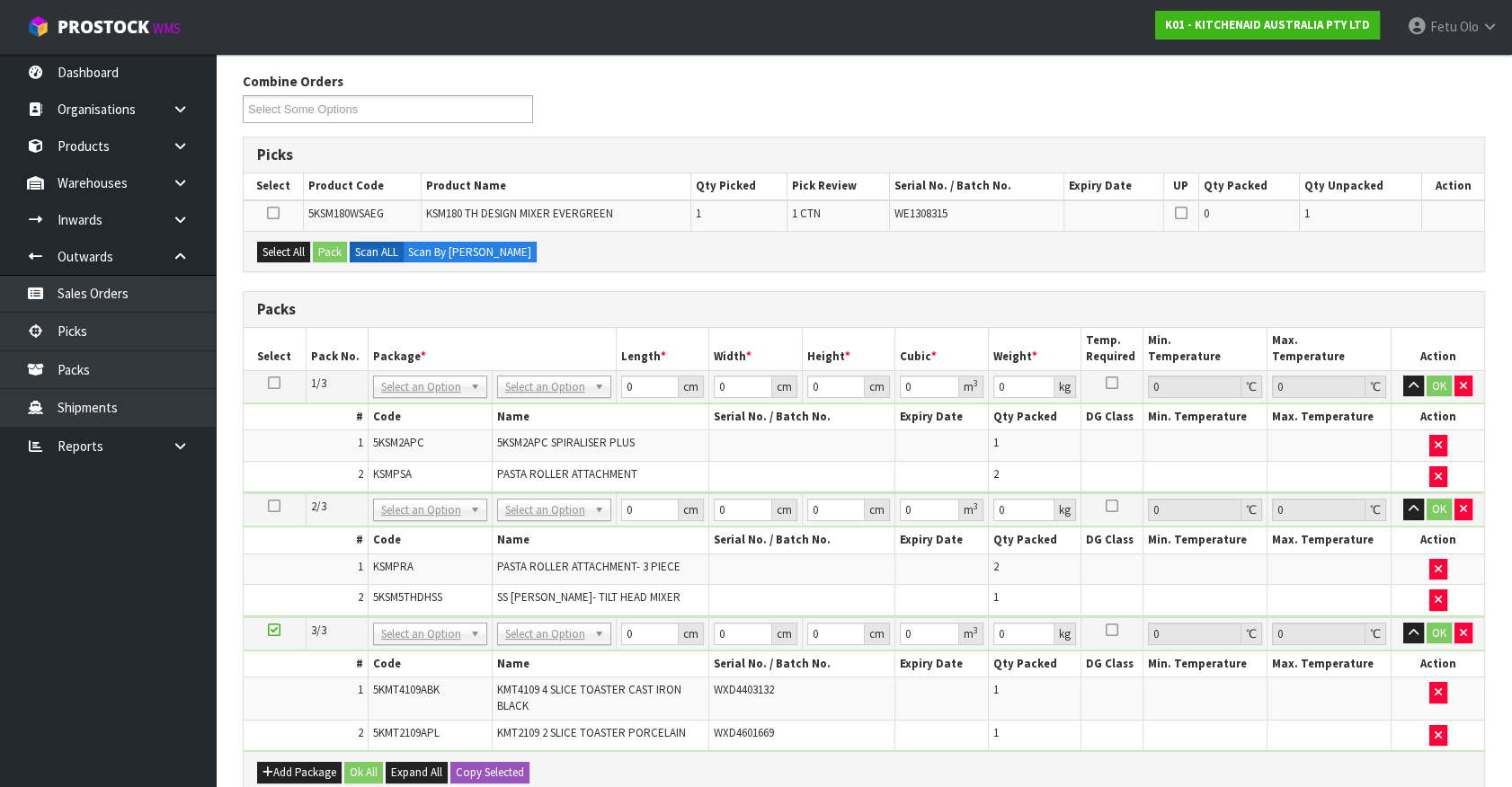 scroll, scrollTop: 546, scrollLeft: 0, axis: vertical 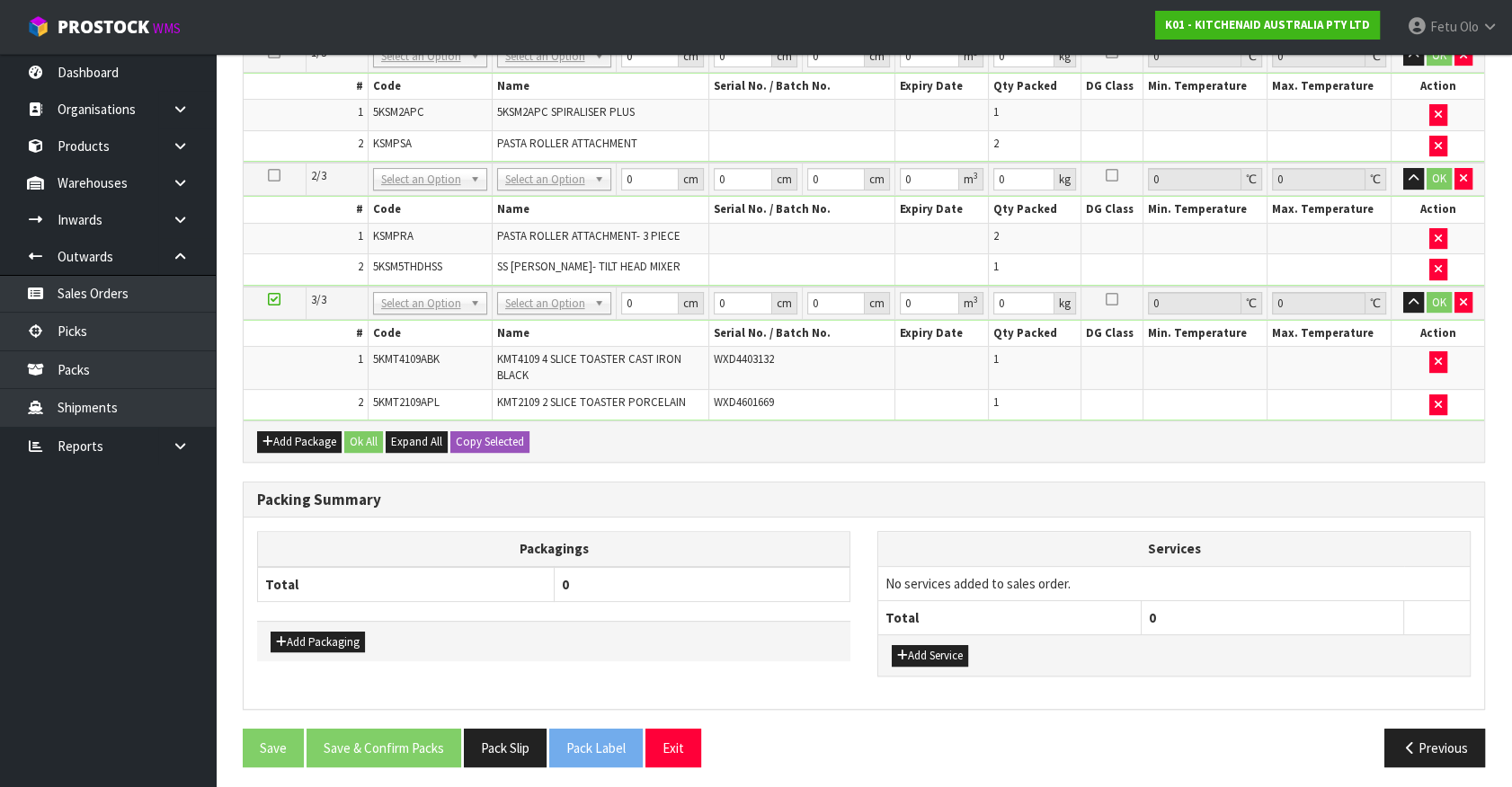 click at bounding box center [274, 299] 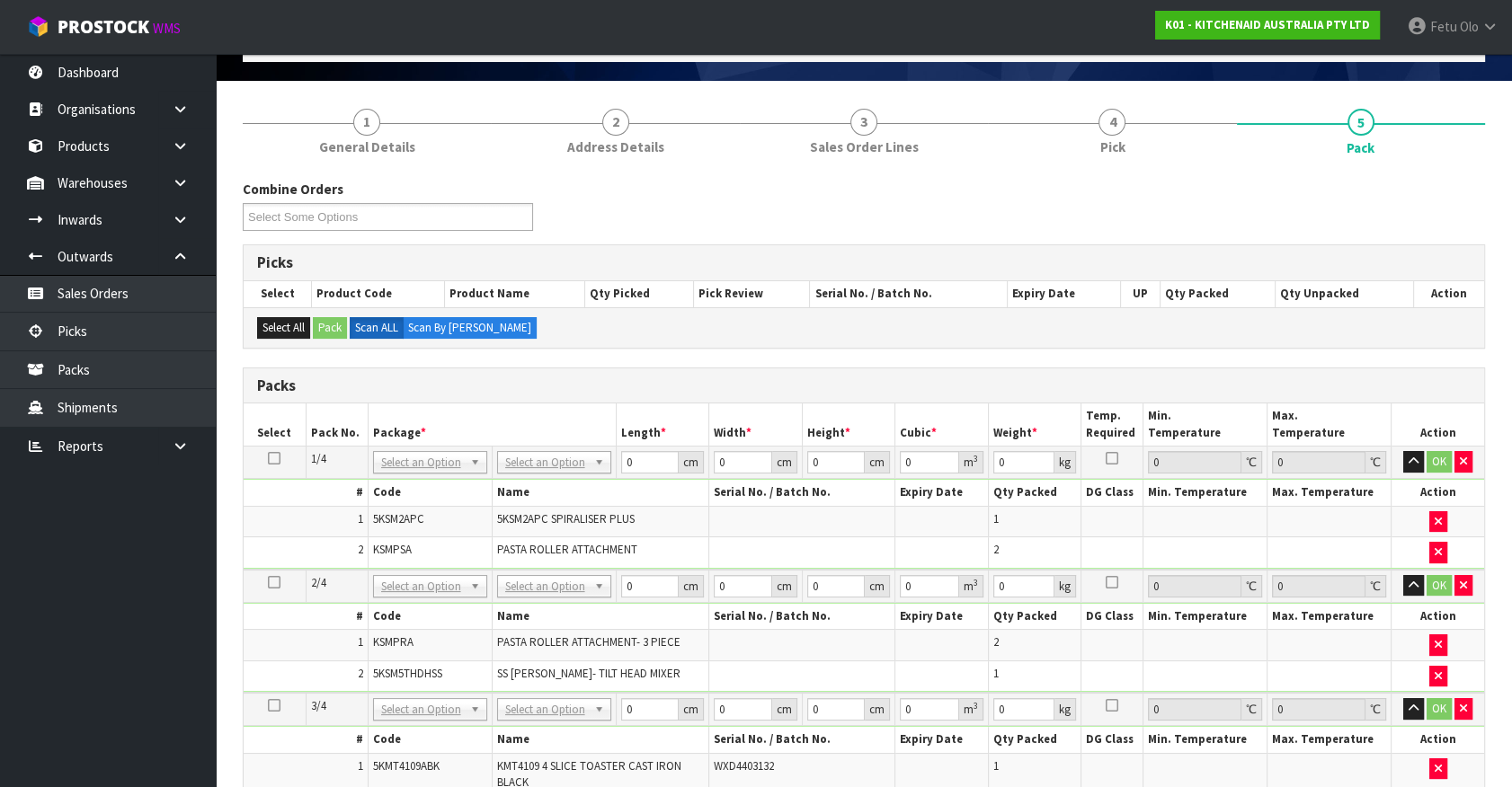 scroll, scrollTop: 106, scrollLeft: 0, axis: vertical 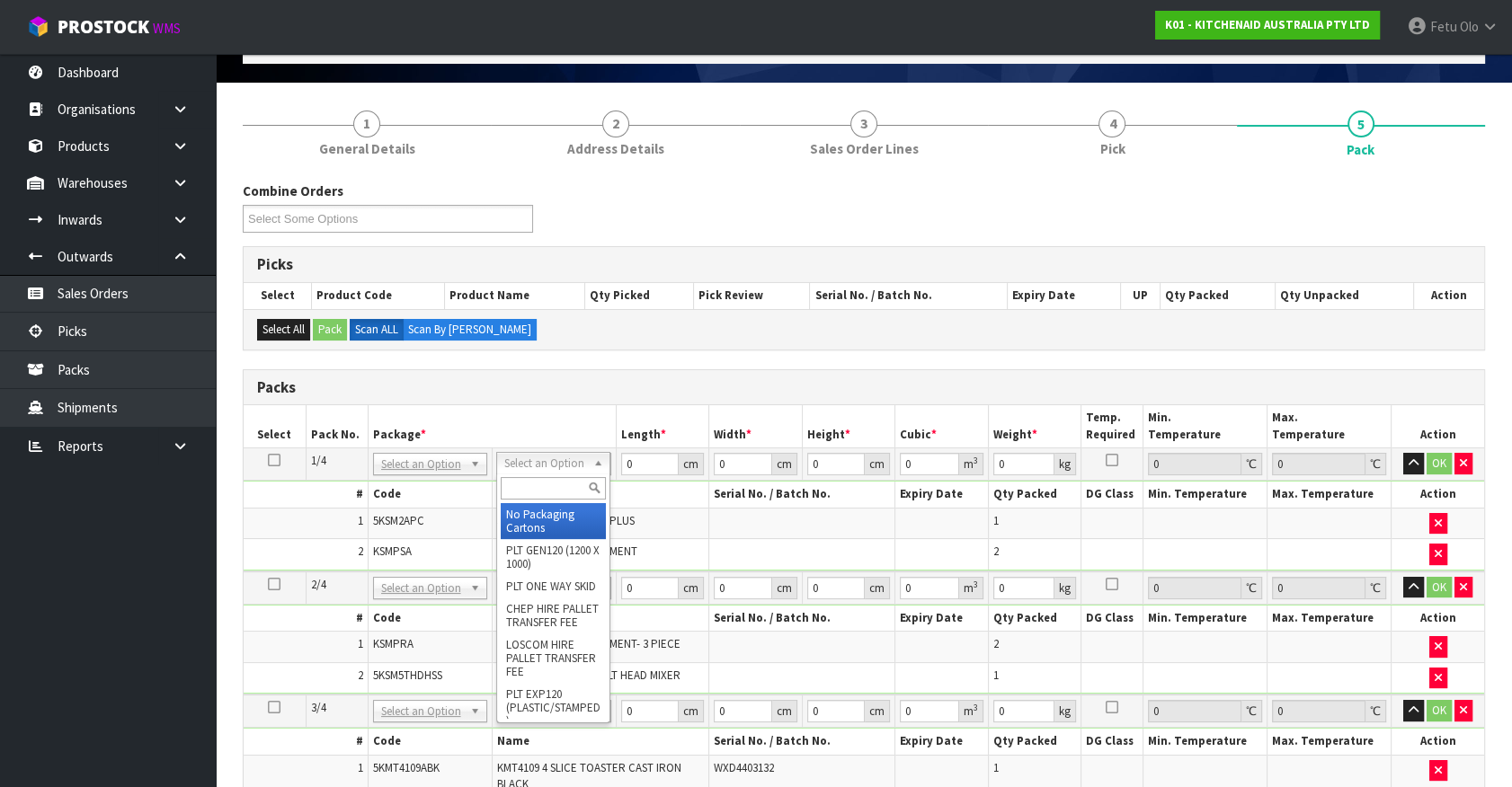 drag, startPoint x: 524, startPoint y: 464, endPoint x: 530, endPoint y: 535, distance: 71.25307 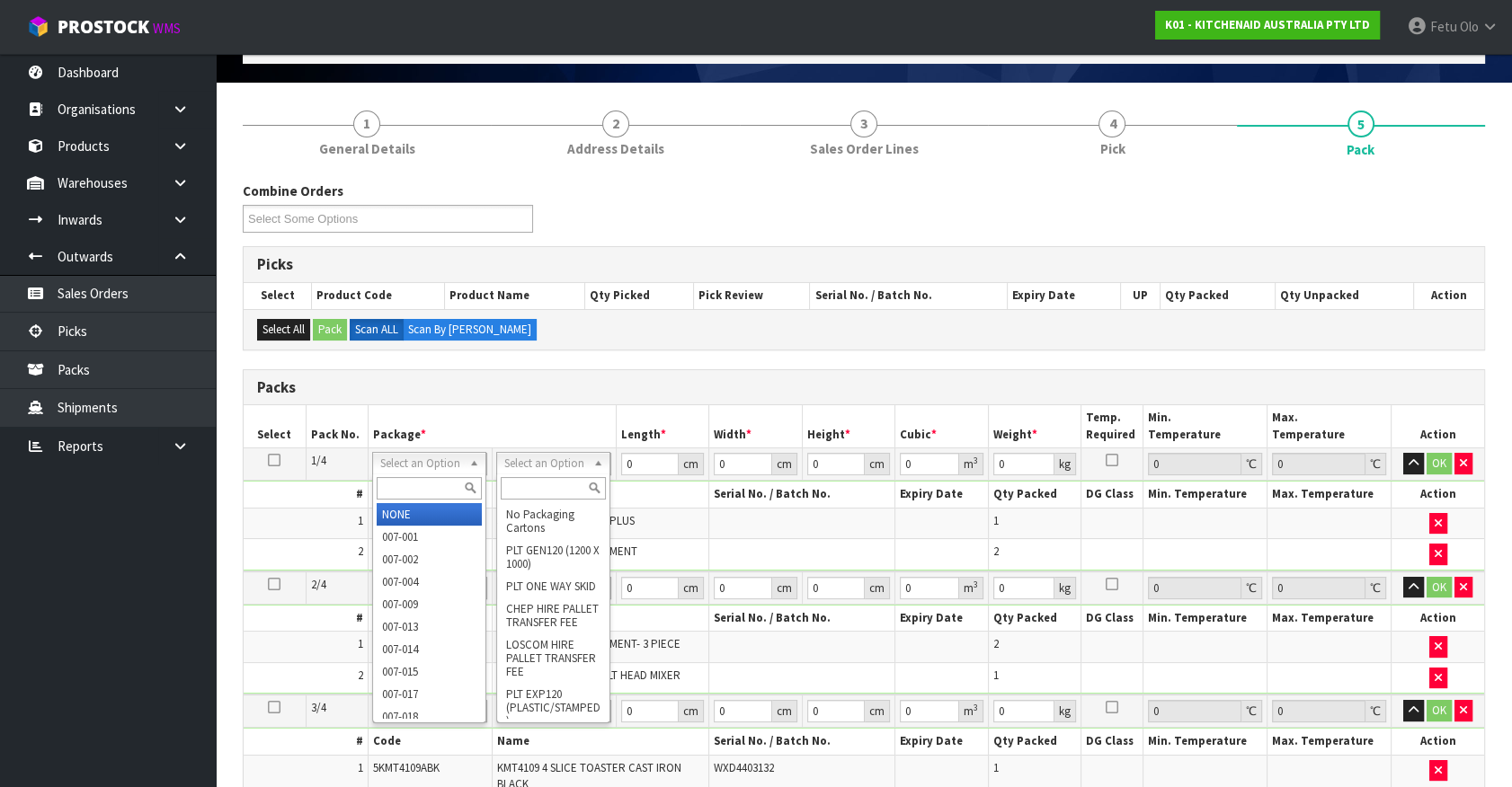 drag, startPoint x: 454, startPoint y: 467, endPoint x: 436, endPoint y: 481, distance: 23 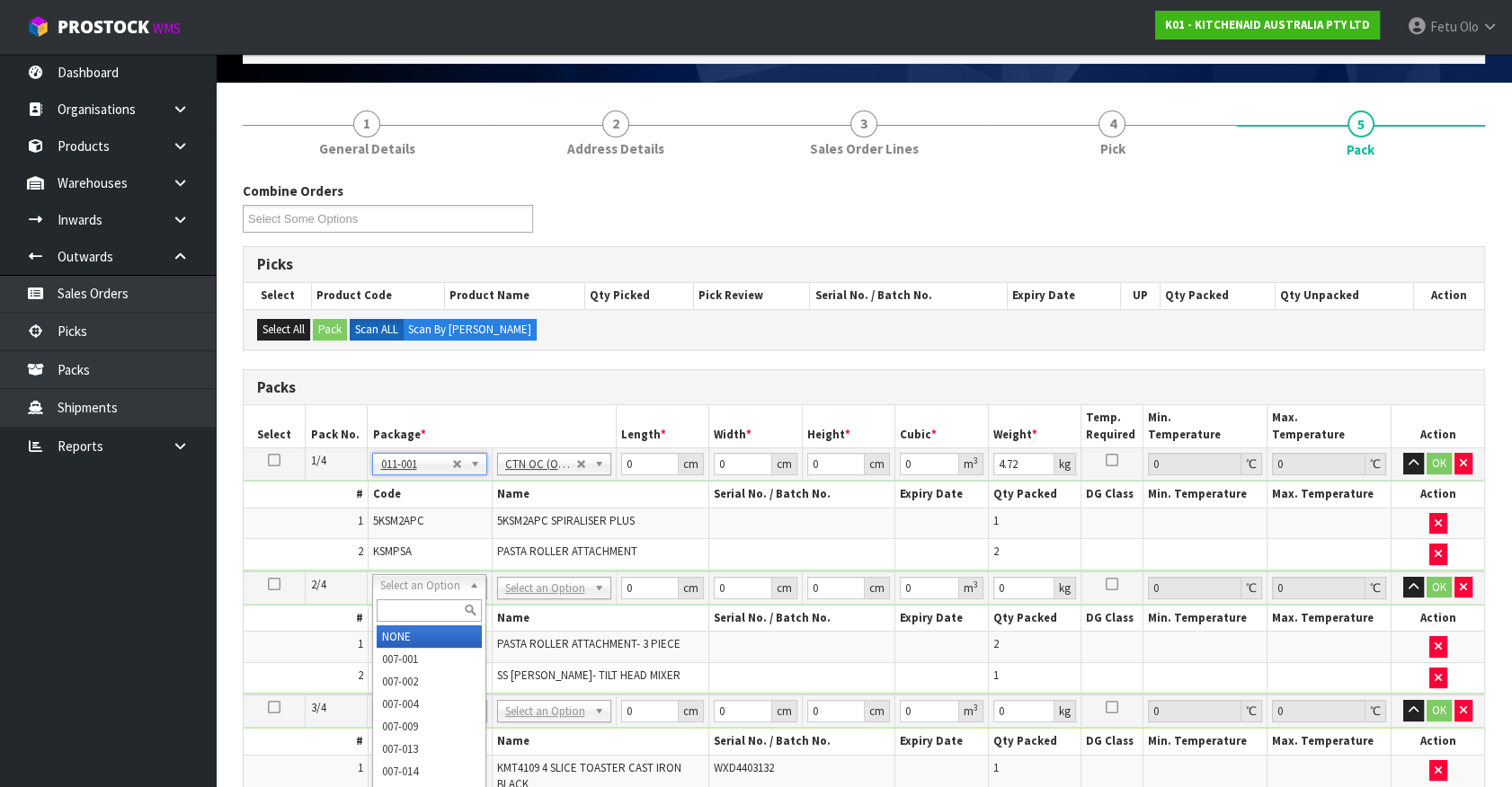 drag, startPoint x: 428, startPoint y: 594, endPoint x: 408, endPoint y: 631, distance: 42.05948 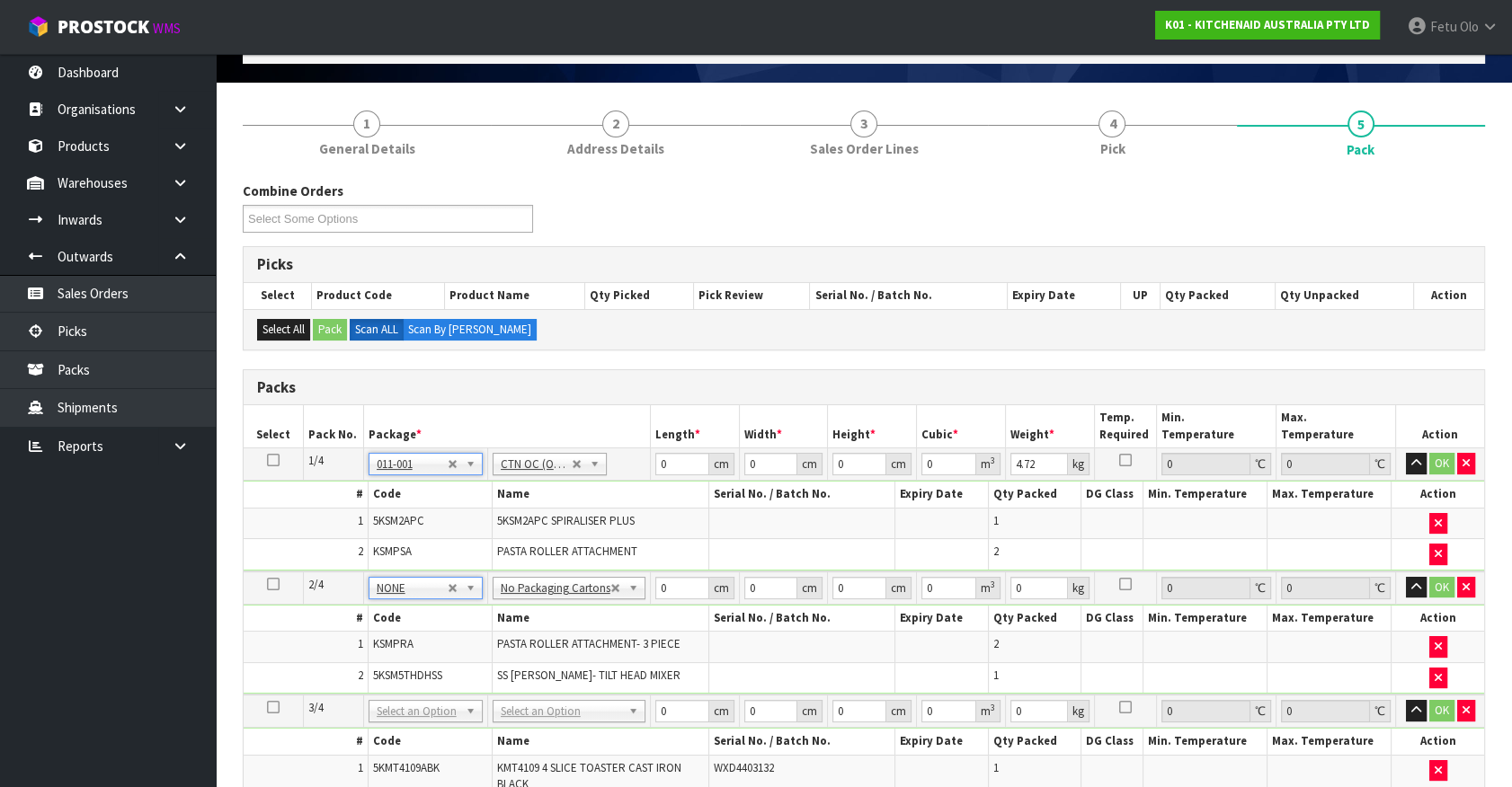 drag, startPoint x: 415, startPoint y: 591, endPoint x: 405, endPoint y: 611, distance: 22.36068 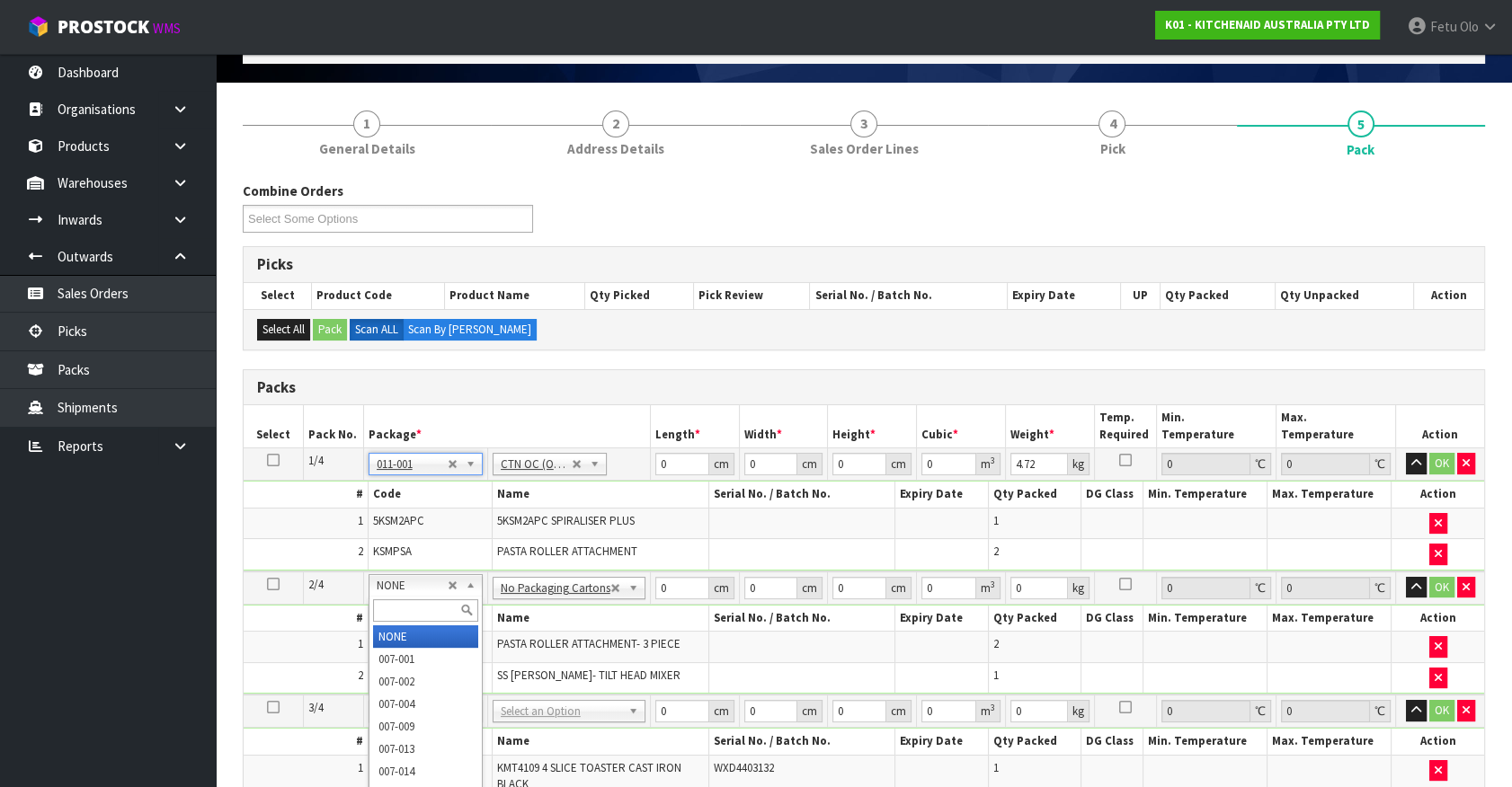 drag, startPoint x: 404, startPoint y: 613, endPoint x: 404, endPoint y: 591, distance: 22 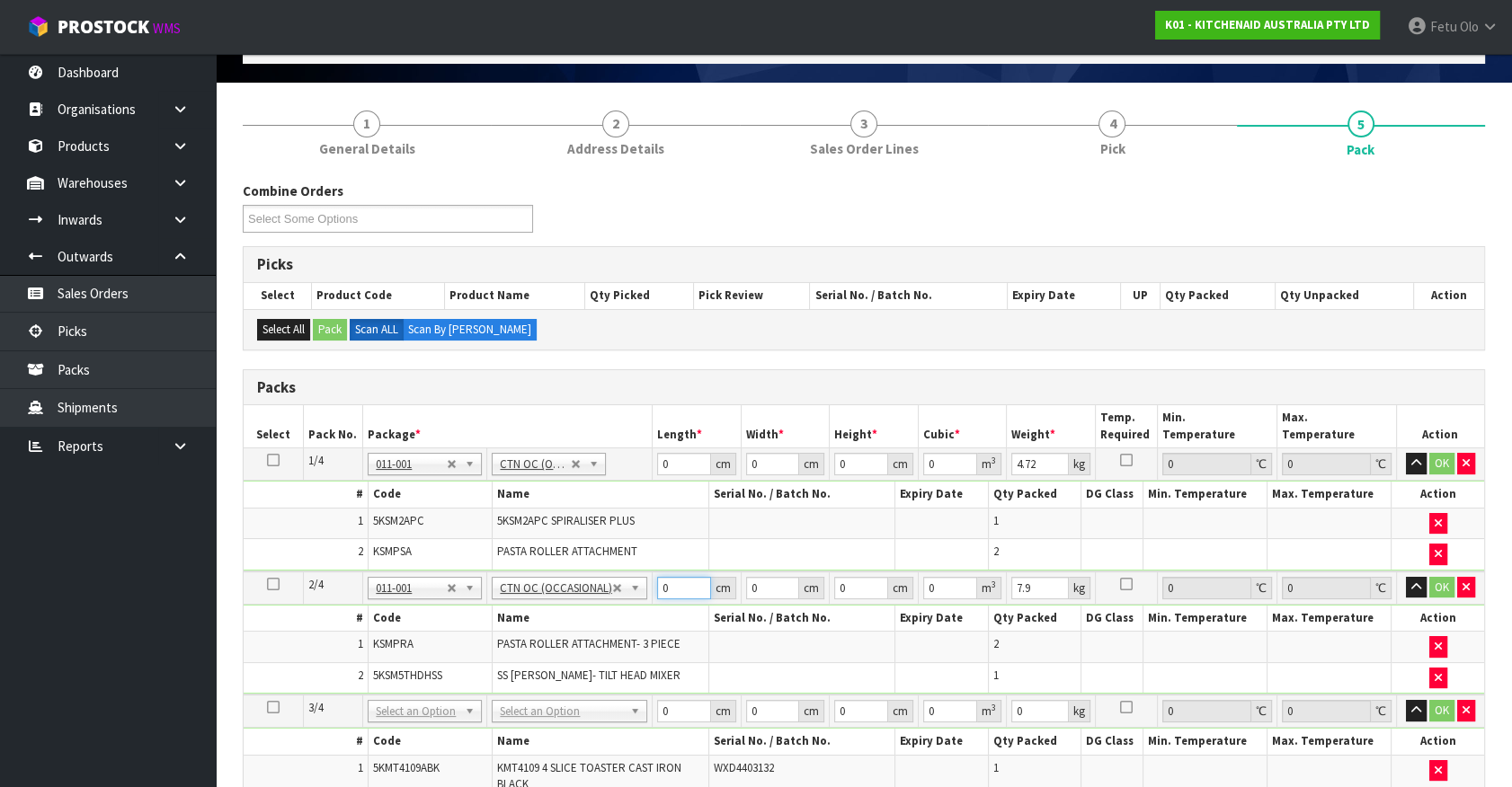 drag, startPoint x: 674, startPoint y: 585, endPoint x: 538, endPoint y: 624, distance: 141.48145 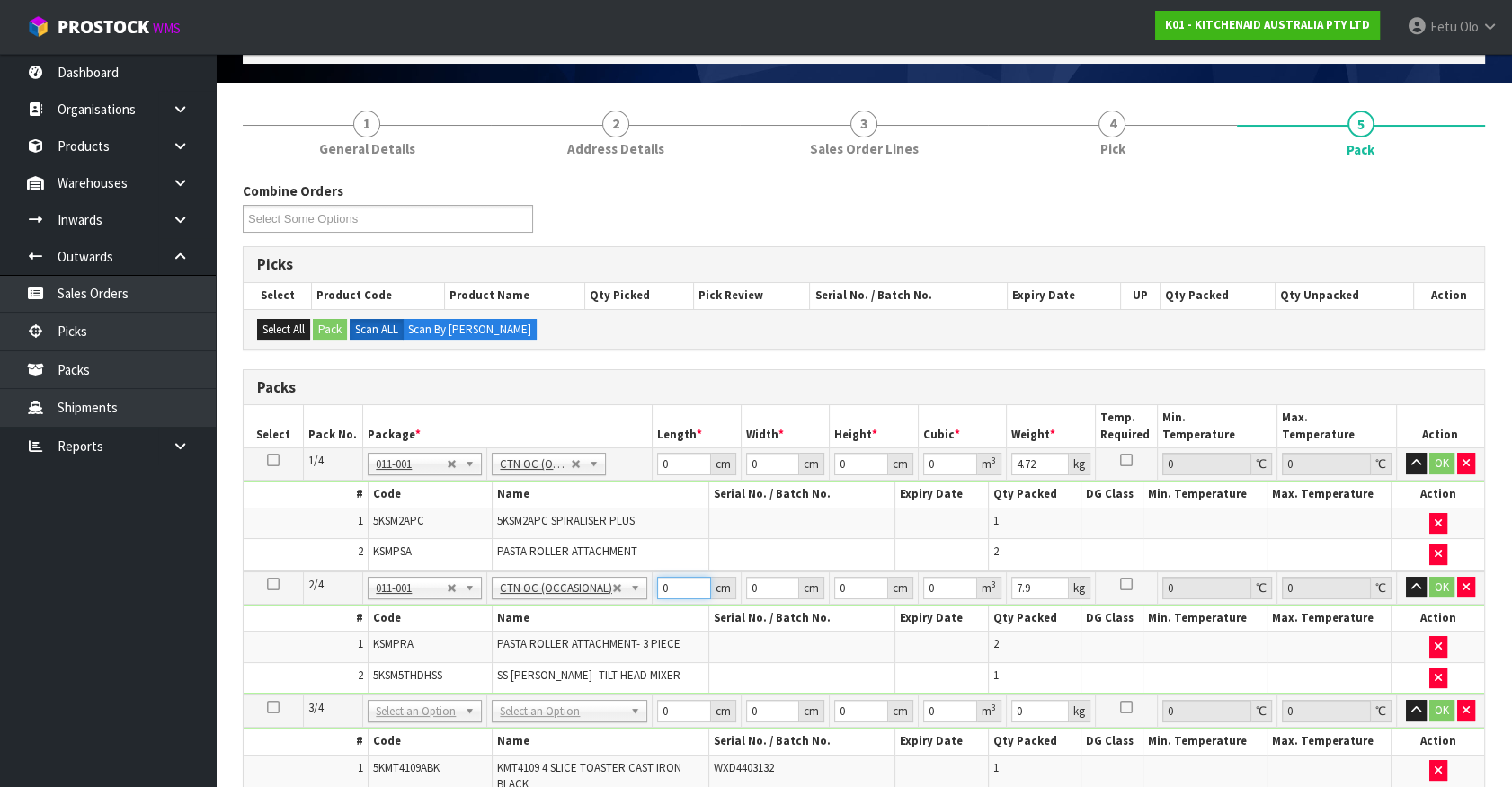 click on "2/4
NONE 007-001 007-002 007-004 007-009 007-013 007-014 007-015 007-017 007-018 007-019 007-021 007-022 007-023 007-024 010-016 010-017 010-018 010-019 011-001 011-002 011-003 011-004 011-005 011-006 011-007 011-008 011-009 011-010 011-011 011-012 011-013 011-014 011-015 011-016 011-017 011-018 011-019 011-020 011-021 011-022 011-023 011-025 011-026 011-027 011-028 011-029 011-030 011-031 011-032 011-033 011-034 011-035 011-036 011-037 011-038 011-039 011-040 011-041 011-042 011-043 011-044 011-045 011-046 011-047 011-048 011-049 011-050 011-051 011-052 011-053 011-054 011-055 011-056 011-057 011-058 011-059 011-060 011-061 011-062 011-063 011-064 011-065 011-066 011-067 011-068 011-070 011-072 011-073 011-074 011-075 011-076 011-077 011-078 011-079 011-080 011-081 011-082 011-083 011-084
011-001
011- 001 011- 002 011- 003 011- 004 011- 005 011- 006 011- 007 011- 008 011- 009 011- 010 011- 011 011- 012 011- 013 011- 014 011-" at bounding box center (864, 632) 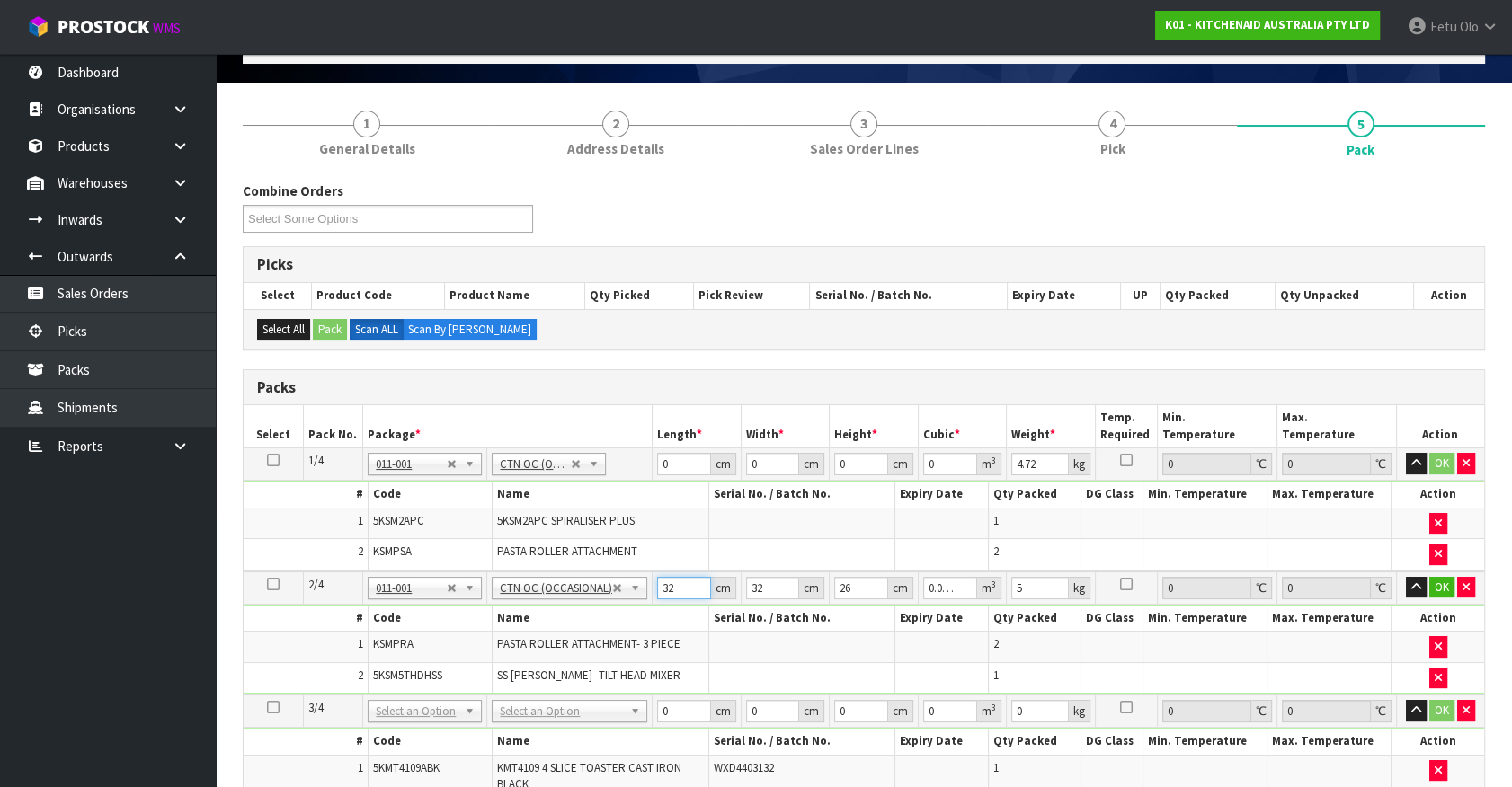 drag, startPoint x: 675, startPoint y: 585, endPoint x: 565, endPoint y: 615, distance: 114.01754 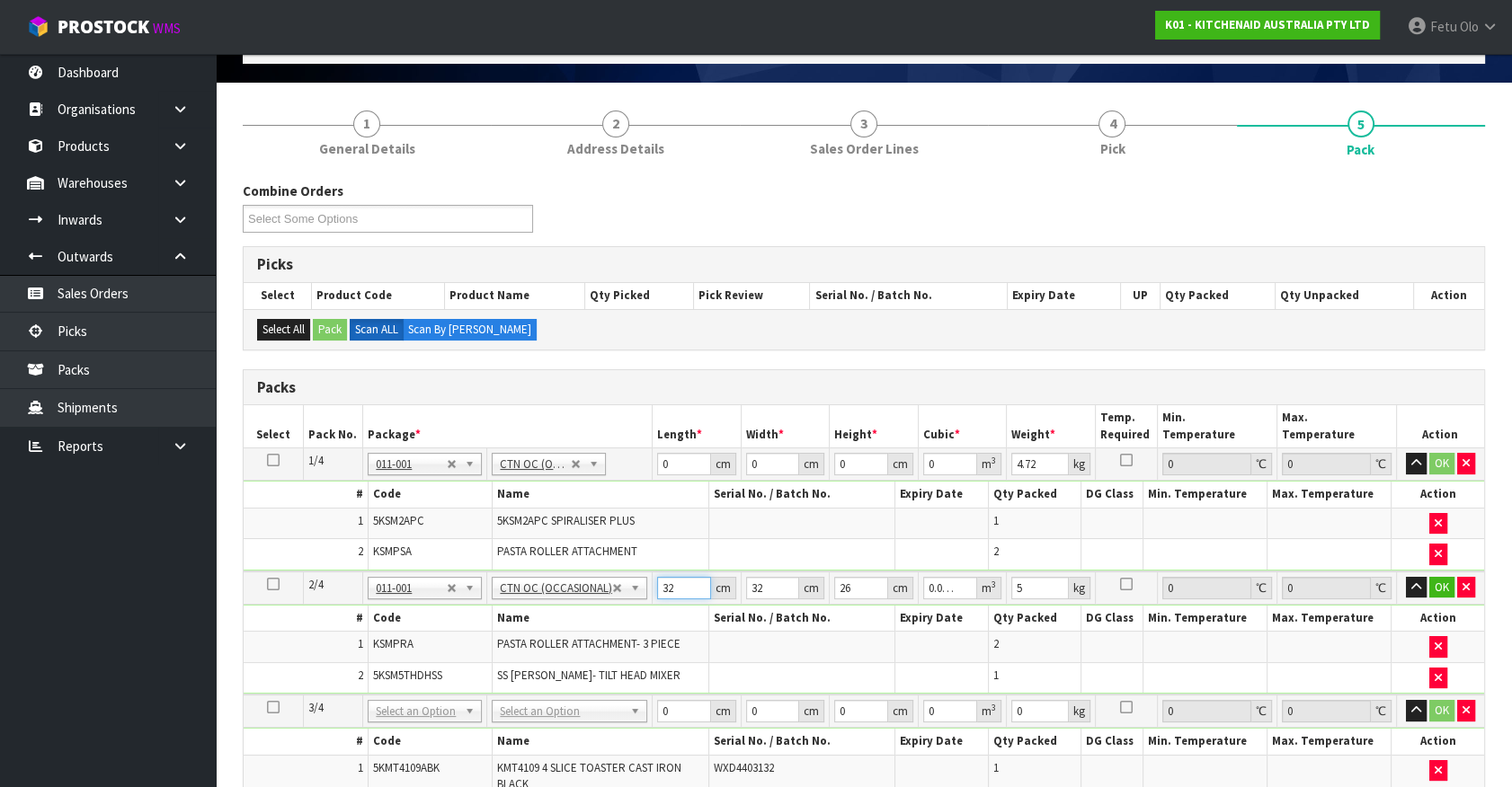 click on "2/4
NONE 007-001 007-002 007-004 007-009 007-013 007-014 007-015 007-017 007-018 007-019 007-021 007-022 007-023 007-024 010-016 010-017 010-018 010-019 011-001 011-002 011-003 011-004 011-005 011-006 011-007 011-008 011-009 011-010 011-011 011-012 011-013 011-014 011-015 011-016 011-017 011-018 011-019 011-020 011-021 011-022 011-023 011-025 011-026 011-027 011-028 011-029 011-030 011-031 011-032 011-033 011-034 011-035 011-036 011-037 011-038 011-039 011-040 011-041 011-042 011-043 011-044 011-045 011-046 011-047 011-048 011-049 011-050 011-051 011-052 011-053 011-054 011-055 011-056 011-057 011-058 011-059 011-060 011-061 011-062 011-063 011-064 011-065 011-066 011-067 011-068 011-070 011-072 011-073 011-074 011-075 011-076 011-077 011-078 011-079 011-080 011-081 011-082 011-083 011-084
011-001
011- 001 011- 002 011- 003 011- 004 011- 005 011- 006 011- 007 011- 008 011- 009 011- 010 011- 011 011- 012 011- 013 011- 014 011-" at bounding box center [864, 632] 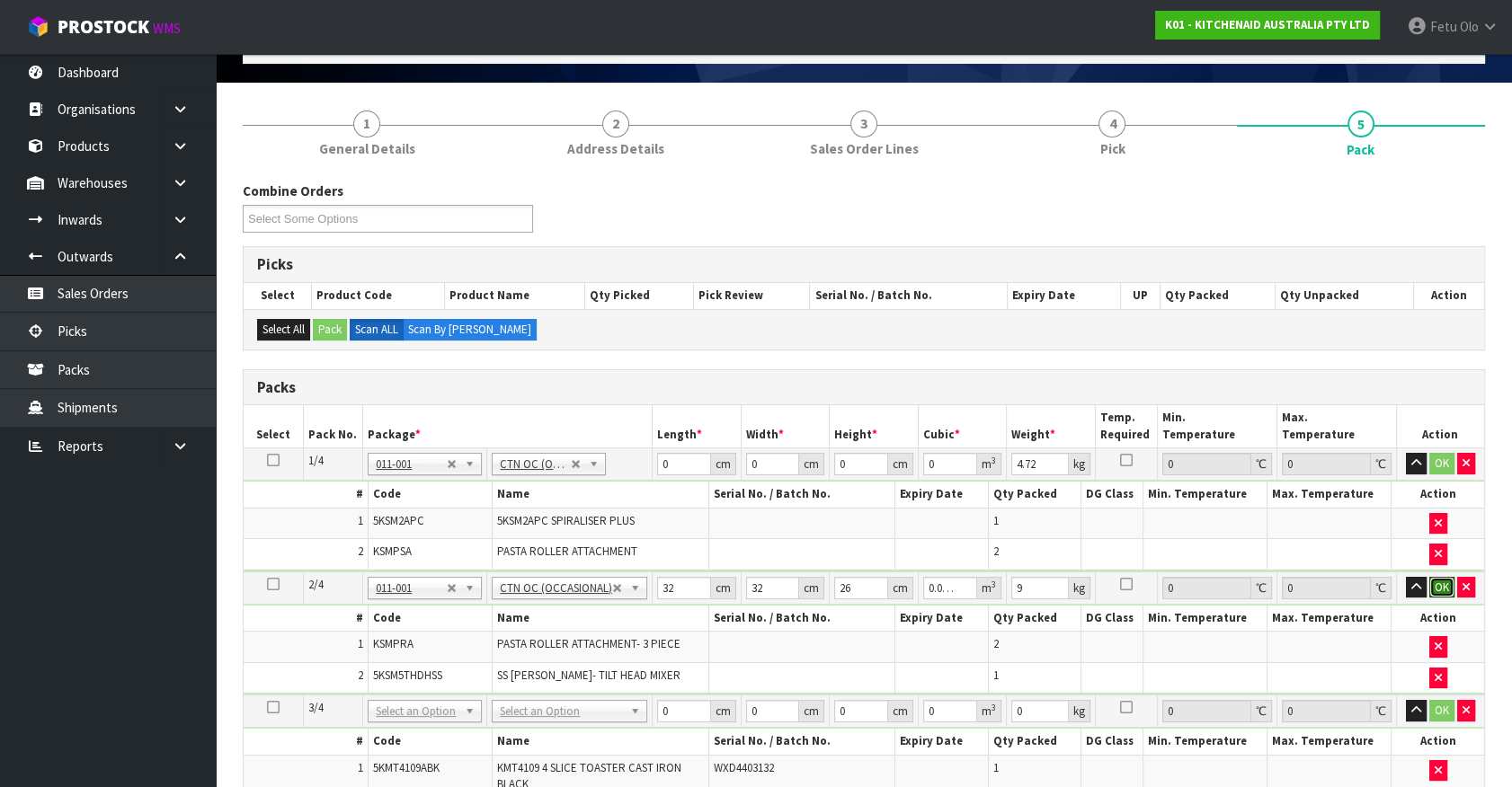 click on "OK" at bounding box center (1442, 588) 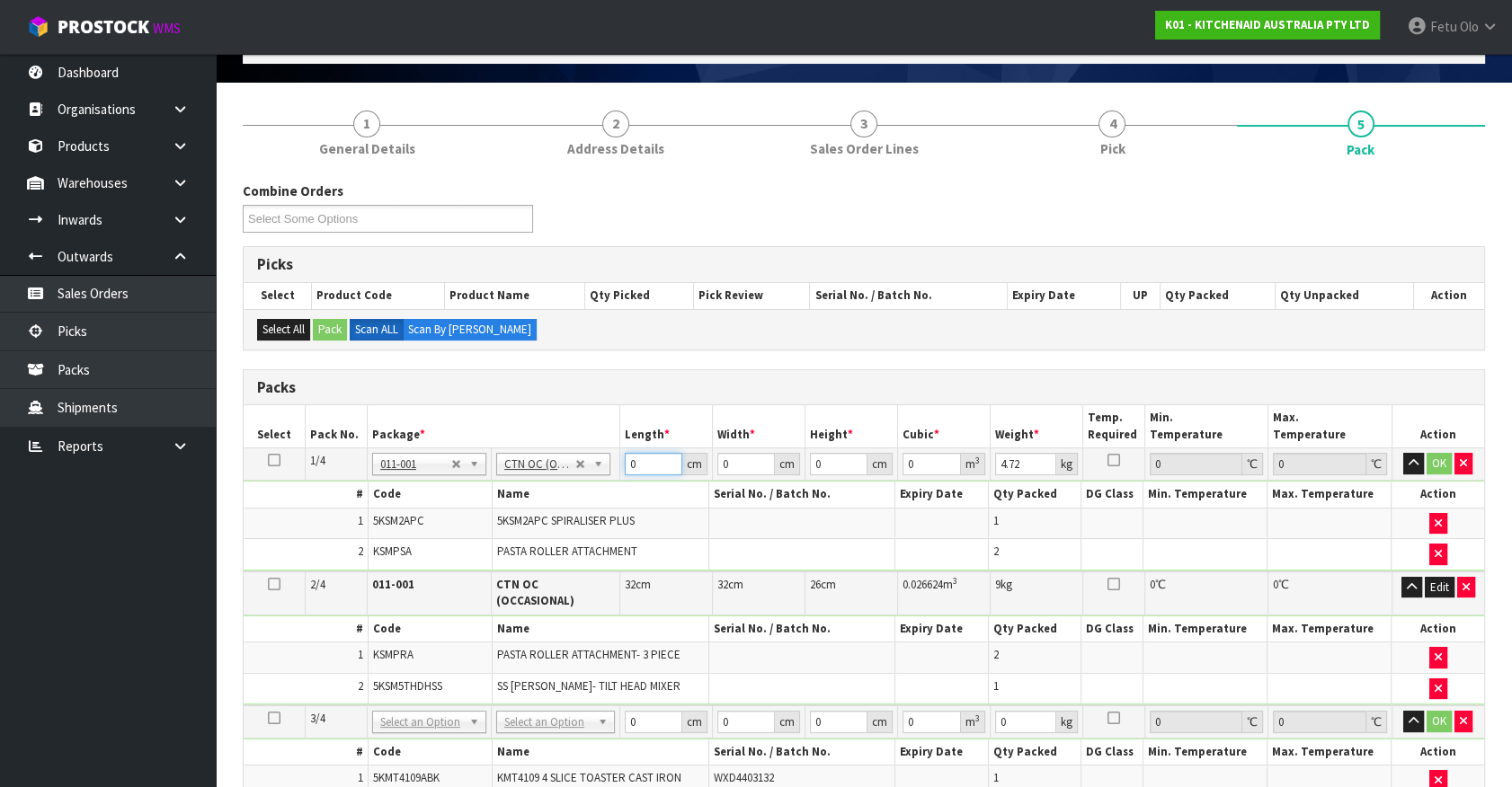 drag, startPoint x: 638, startPoint y: 467, endPoint x: 506, endPoint y: 490, distance: 133.9888 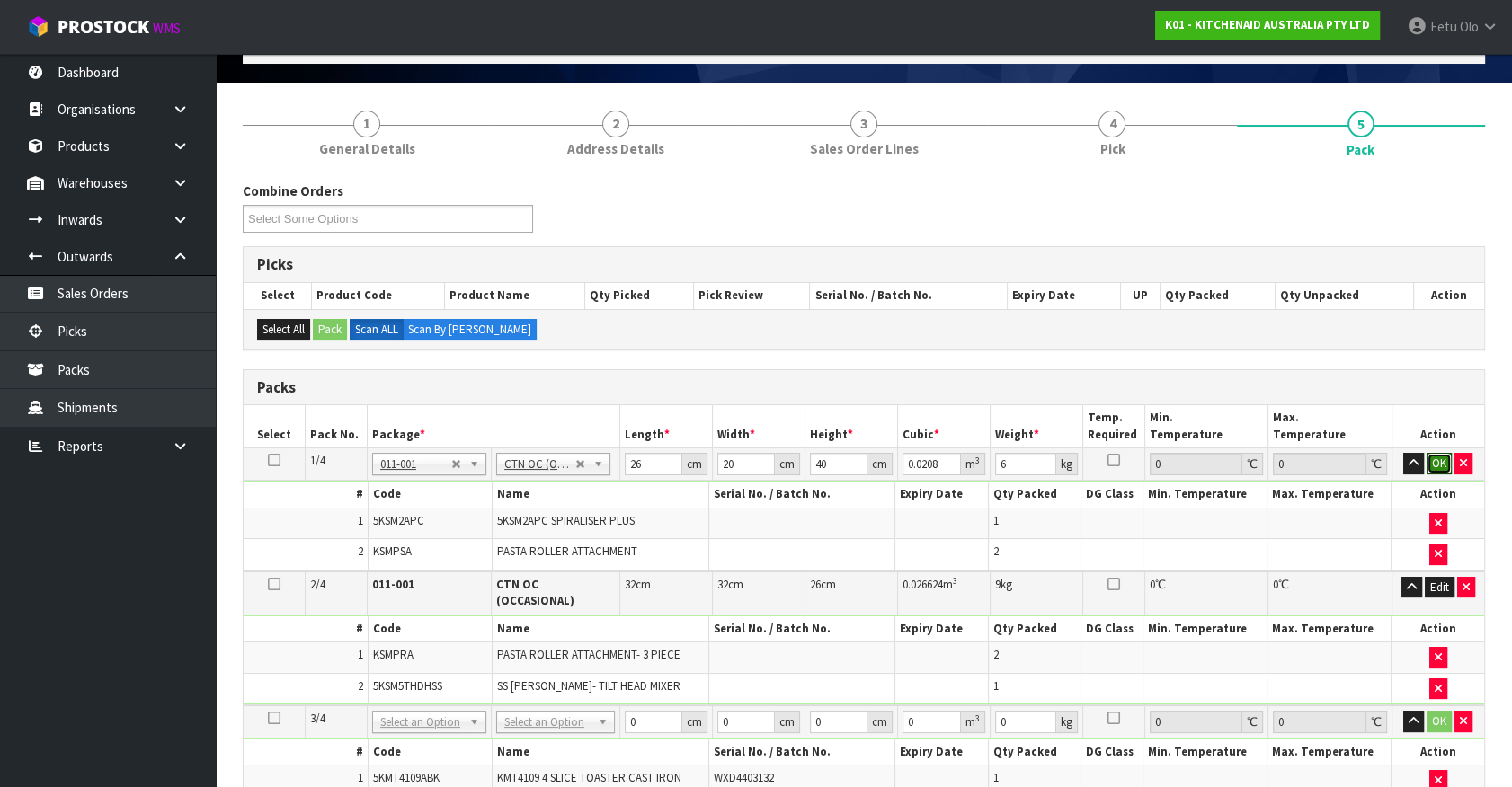click on "OK" at bounding box center (1439, 464) 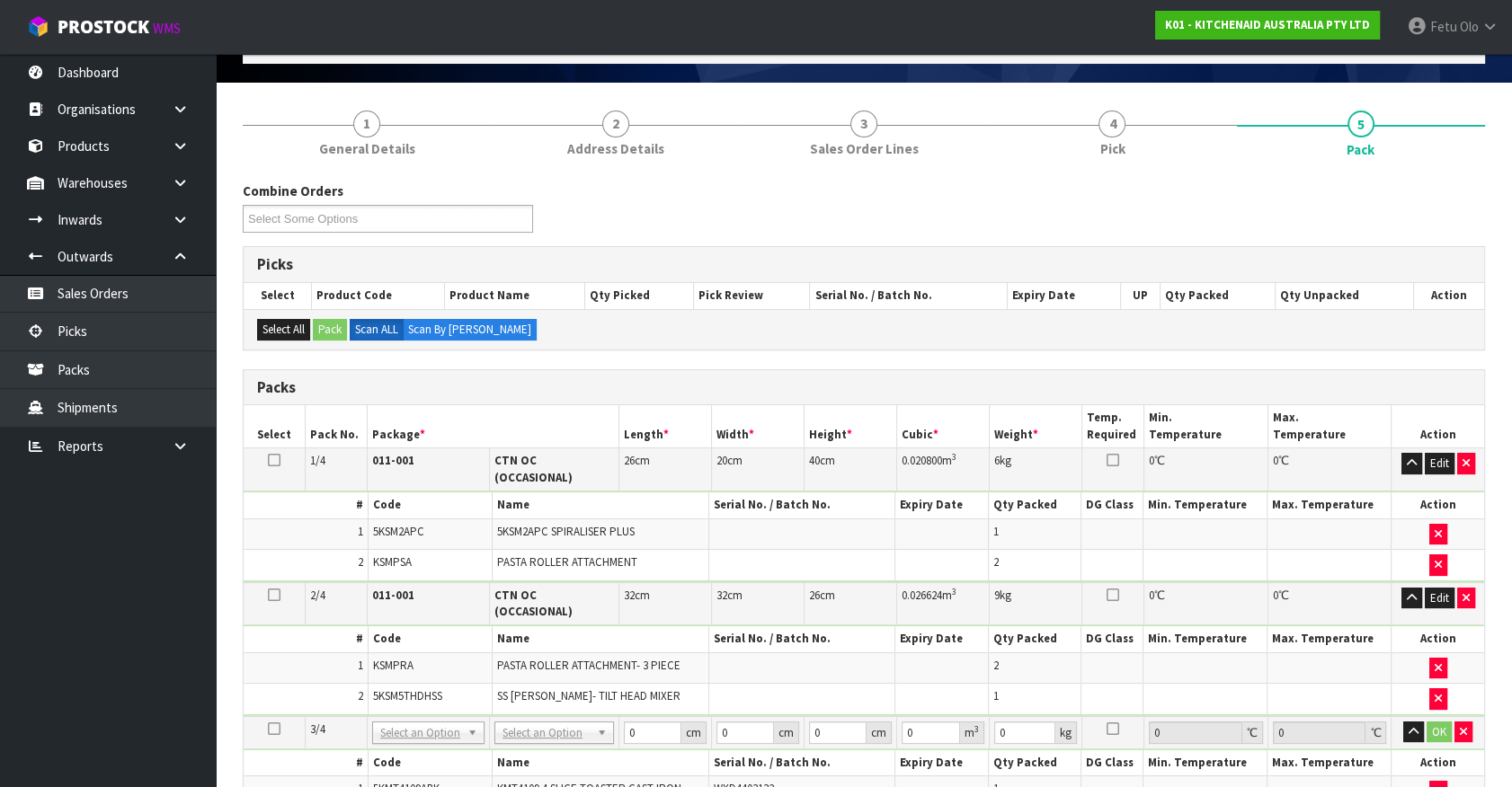scroll, scrollTop: 514, scrollLeft: 0, axis: vertical 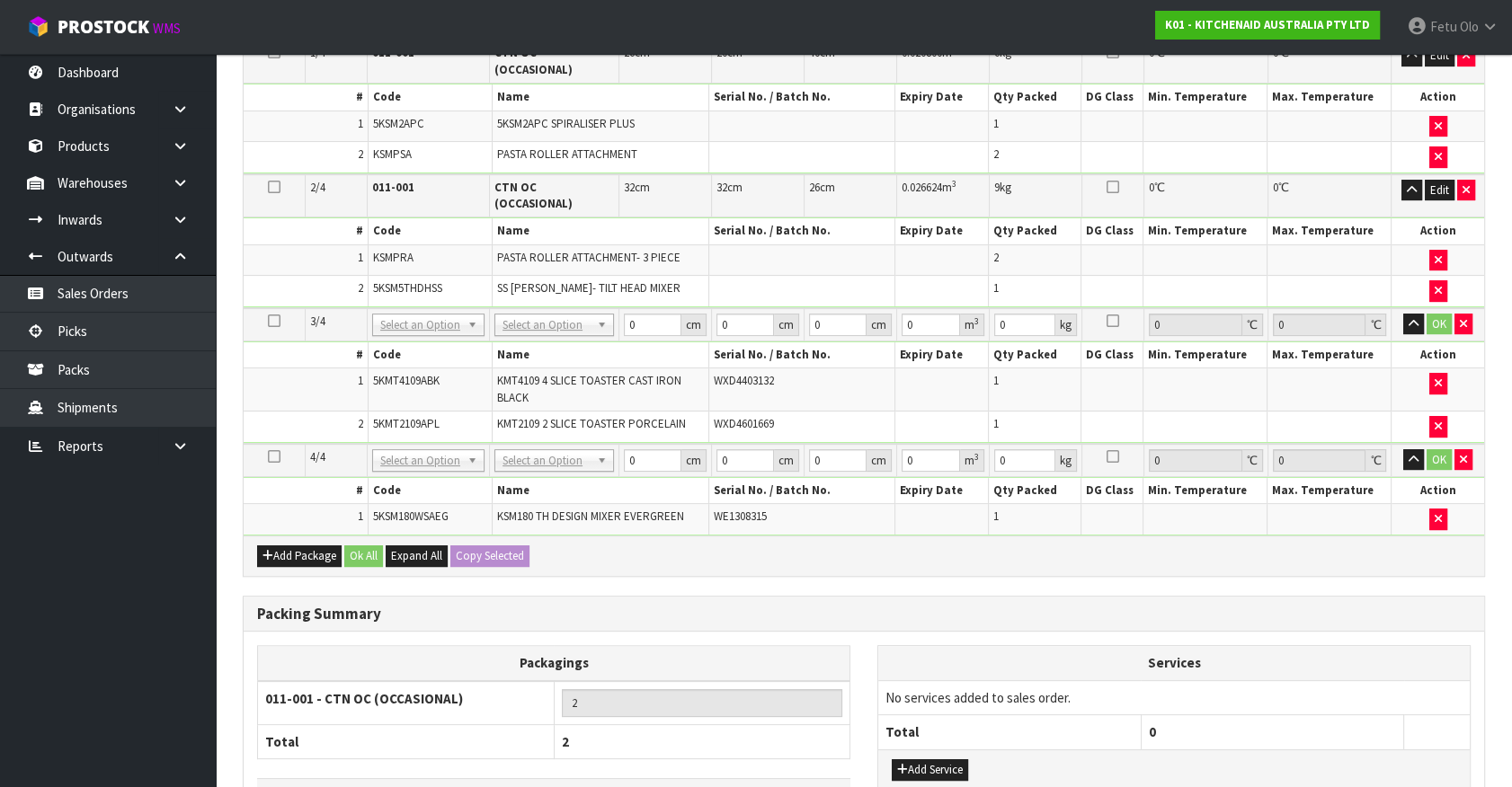 drag, startPoint x: 530, startPoint y: 311, endPoint x: 536, endPoint y: 323, distance: 13.4164079 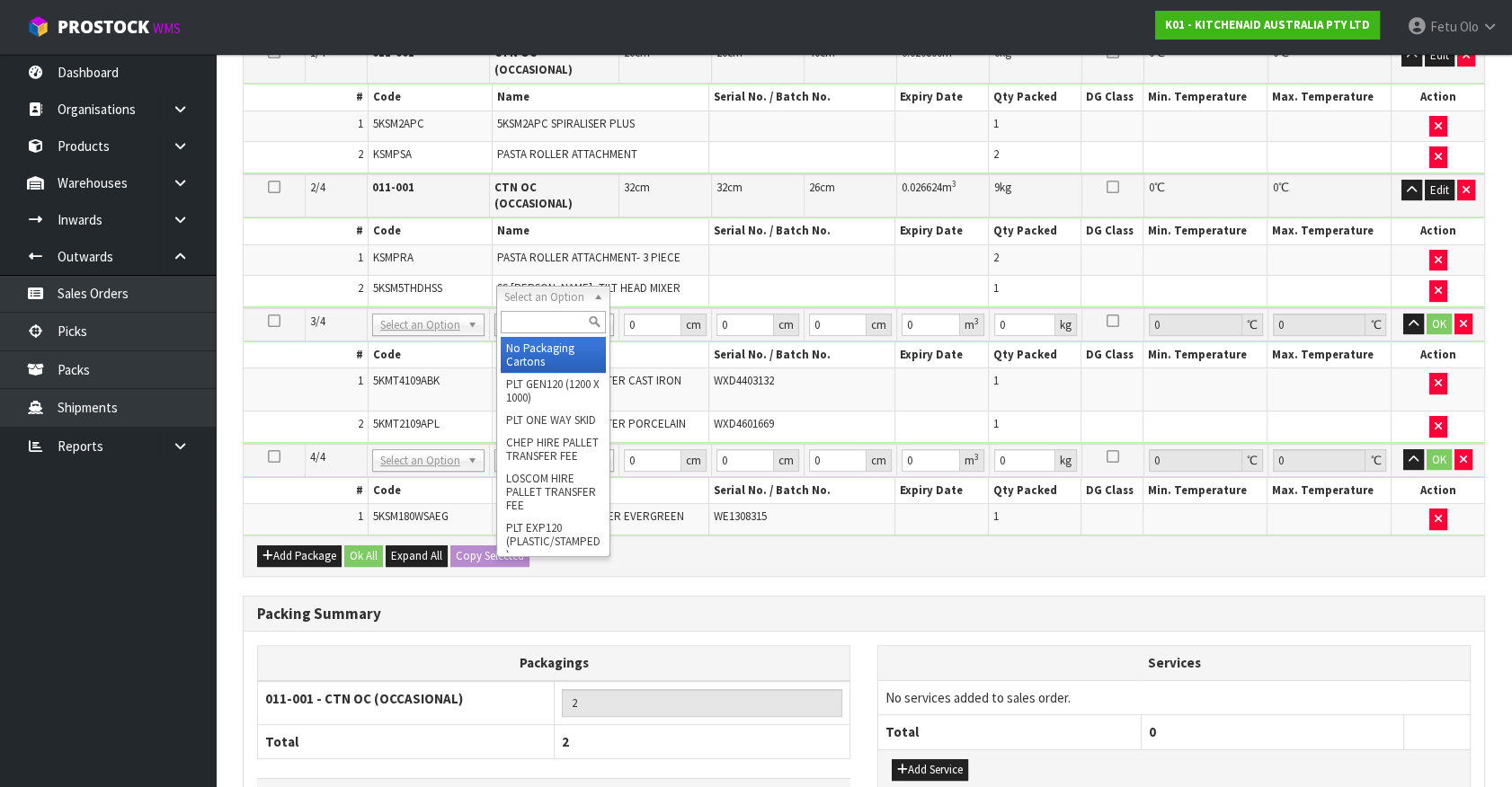 drag, startPoint x: 402, startPoint y: 299, endPoint x: 402, endPoint y: 321, distance: 22 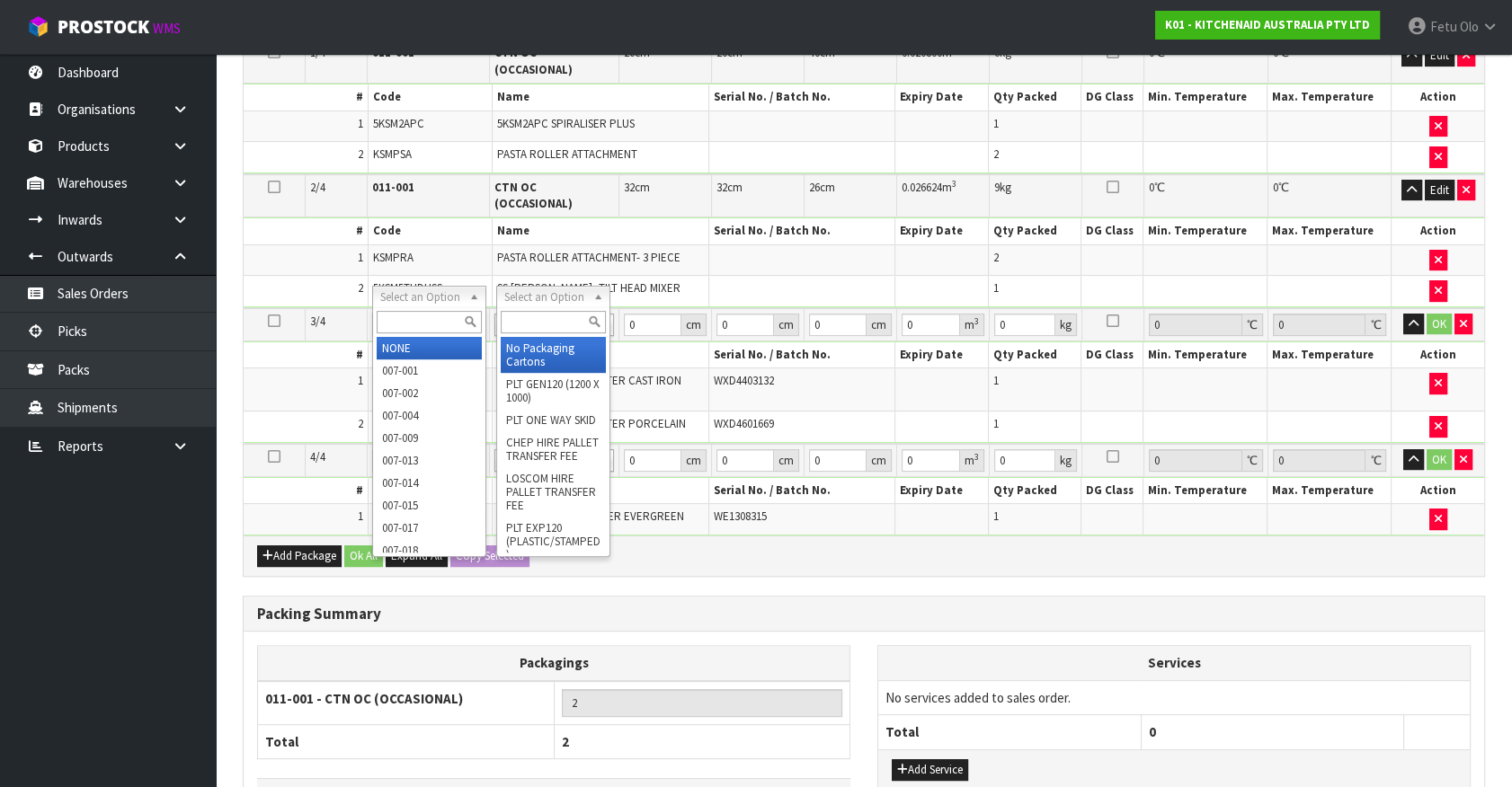 click at bounding box center [429, 322] 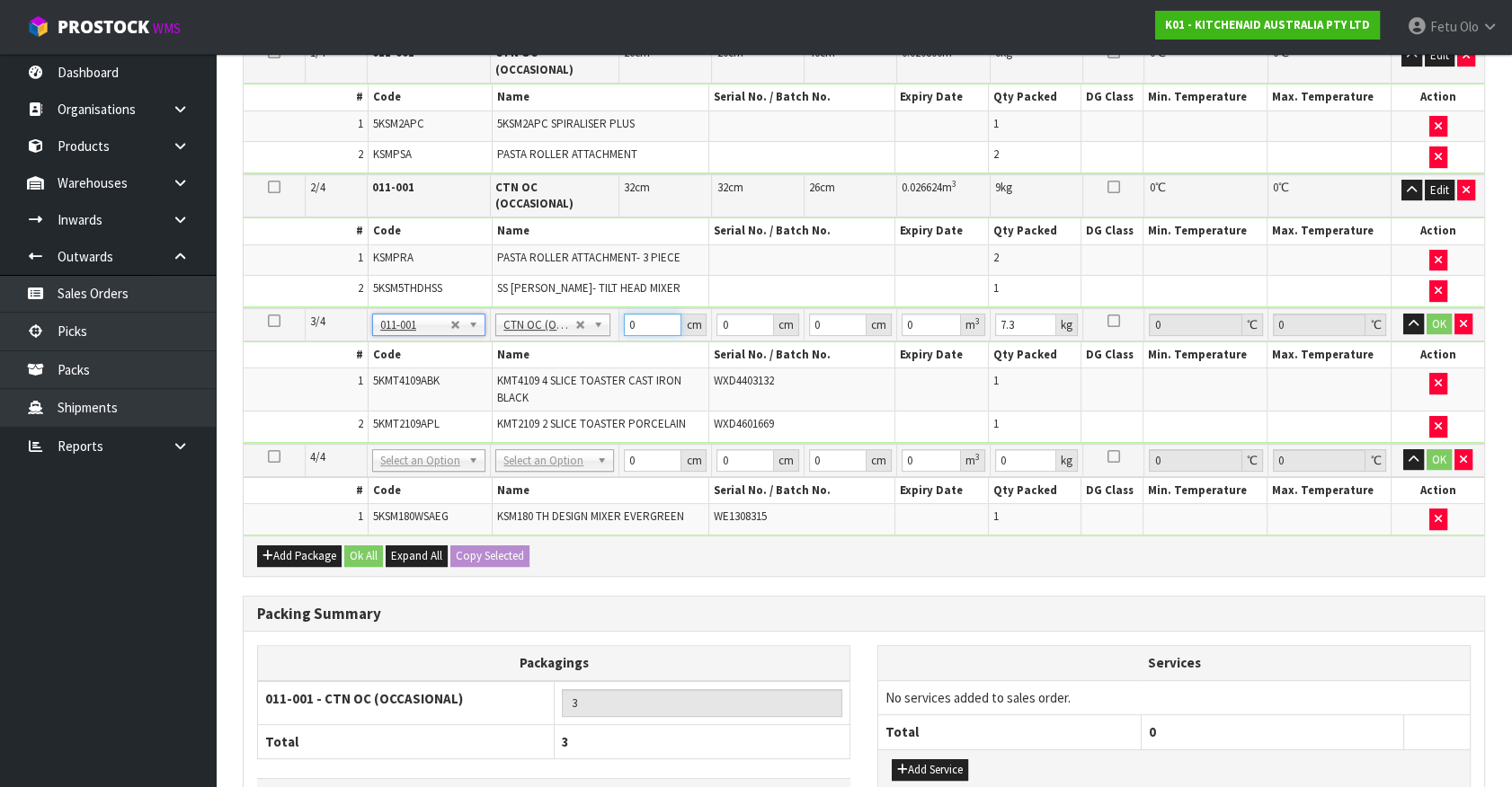 drag, startPoint x: 640, startPoint y: 293, endPoint x: 476, endPoint y: 358, distance: 176.41145 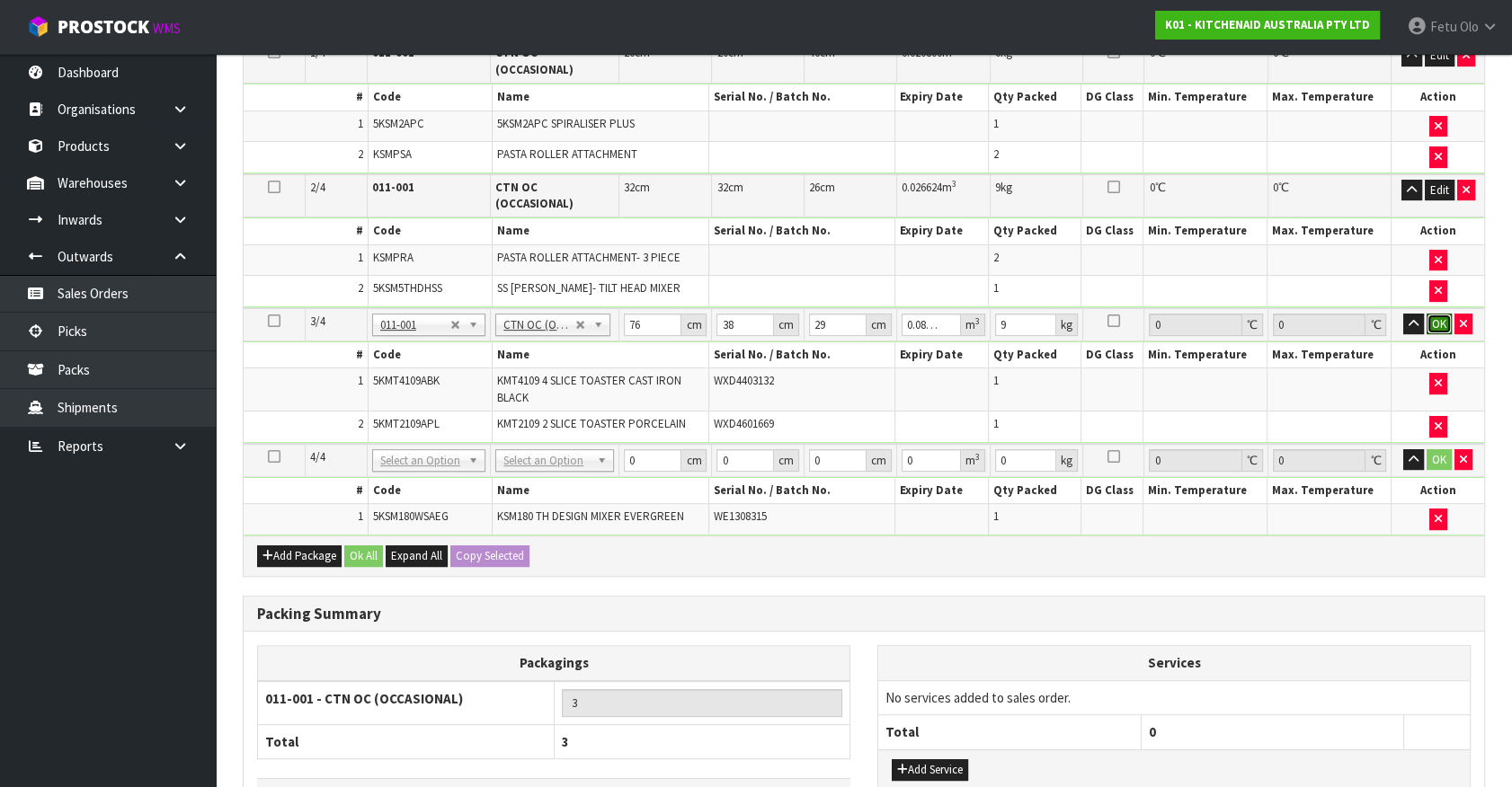 click on "OK" at bounding box center (1439, 324) 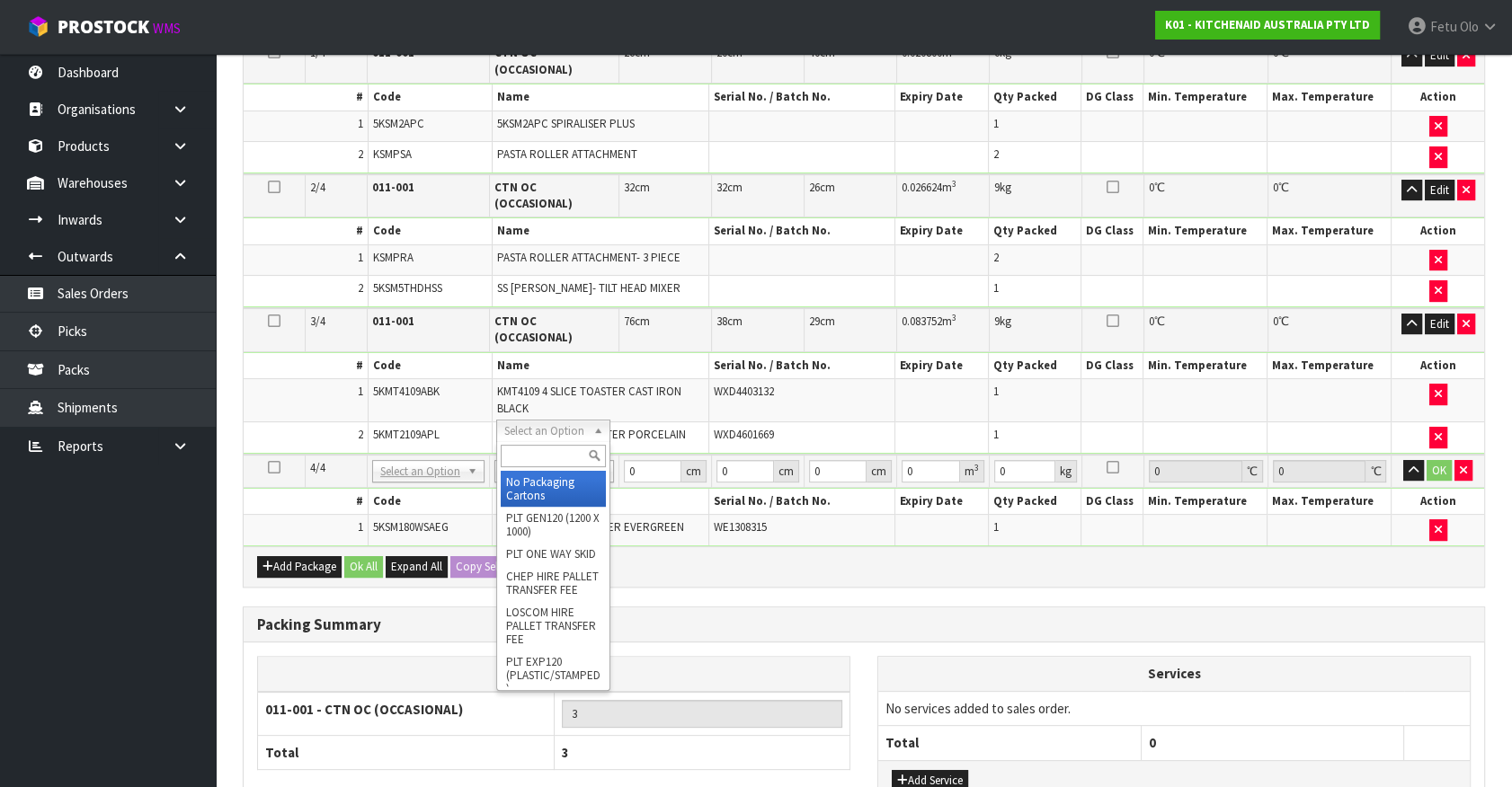 drag, startPoint x: 546, startPoint y: 480, endPoint x: 593, endPoint y: 460, distance: 51.078371 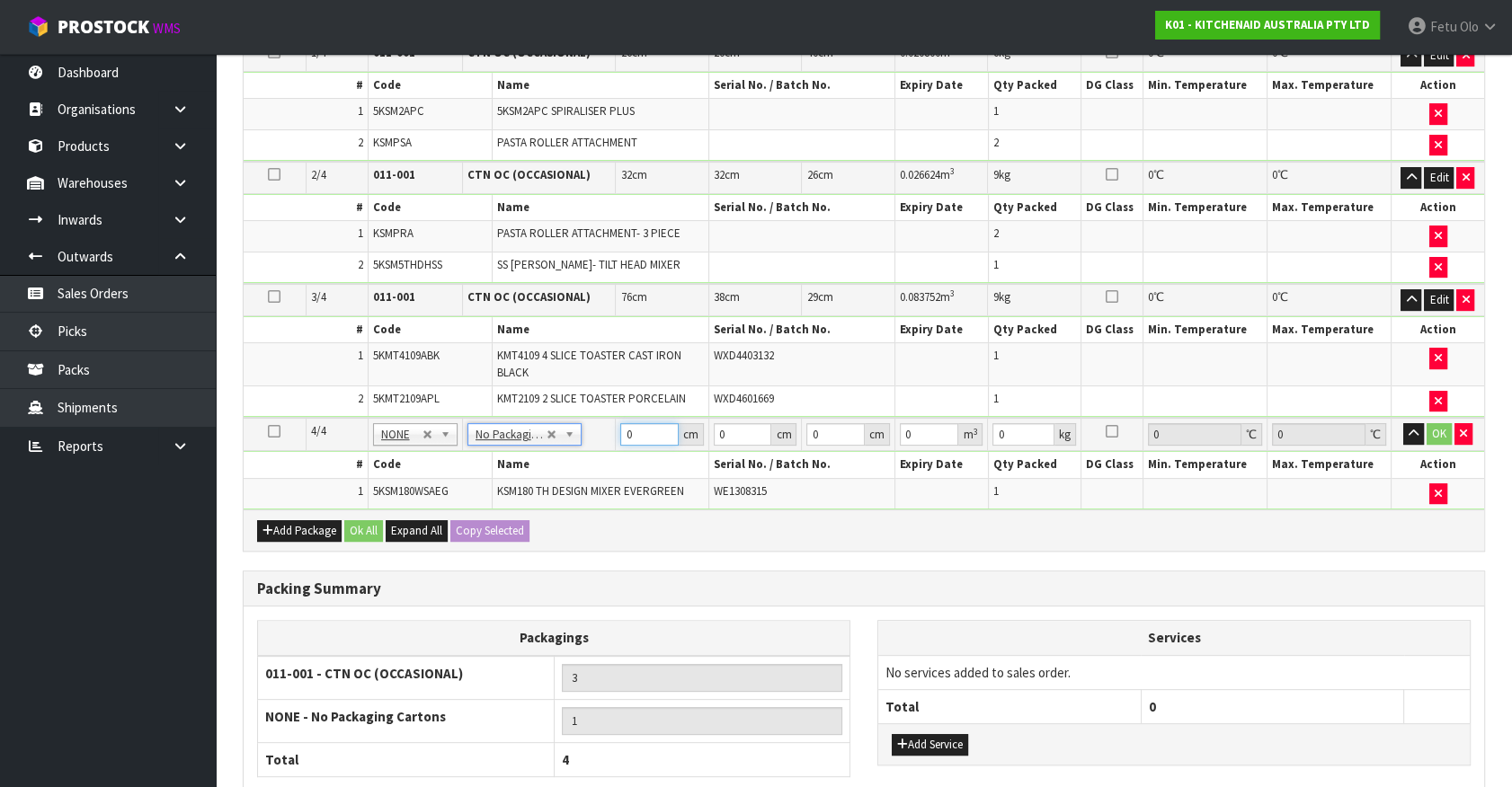 drag, startPoint x: 634, startPoint y: 428, endPoint x: 509, endPoint y: 480, distance: 135.3846 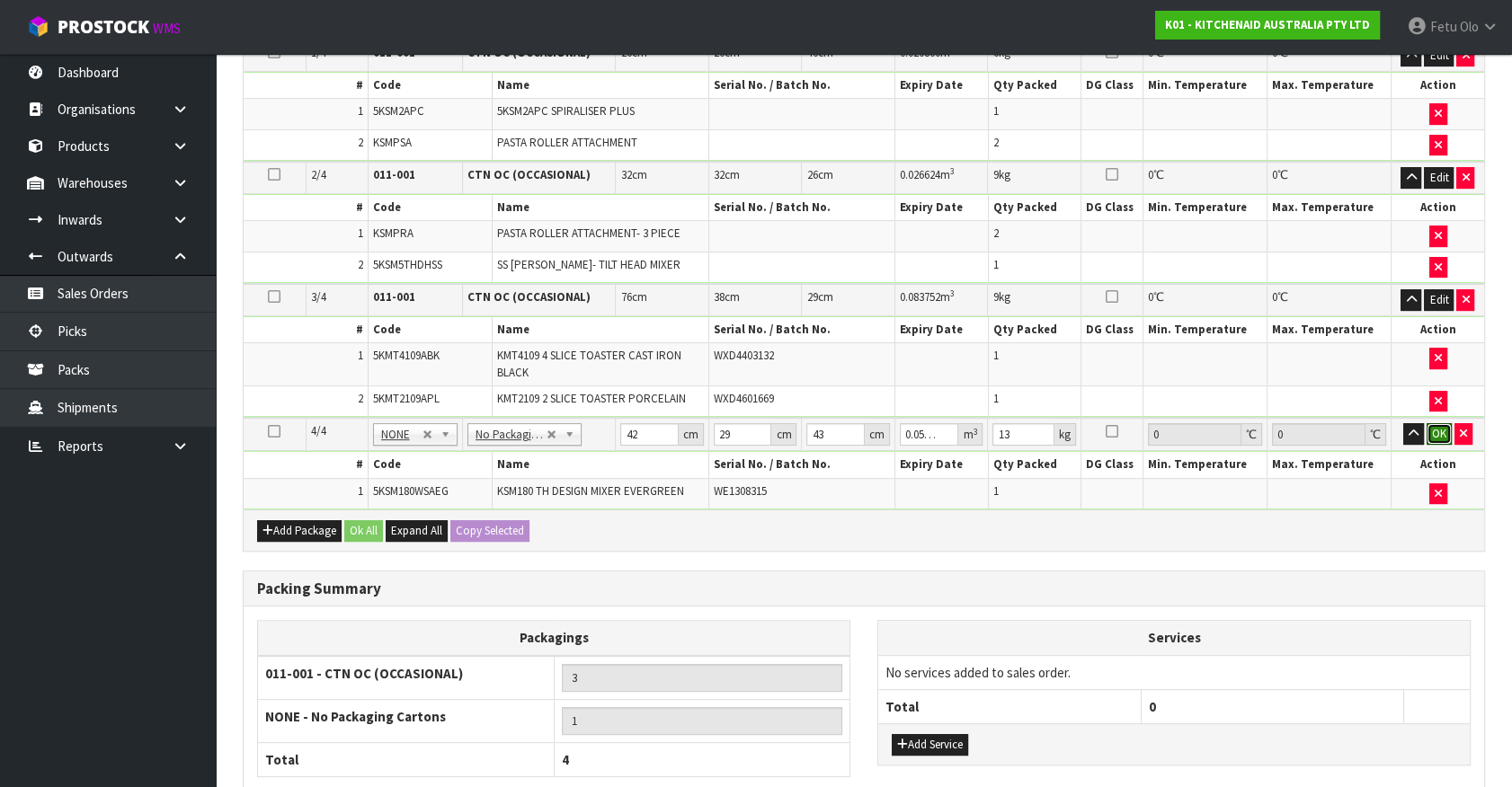 click on "OK" at bounding box center [1439, 434] 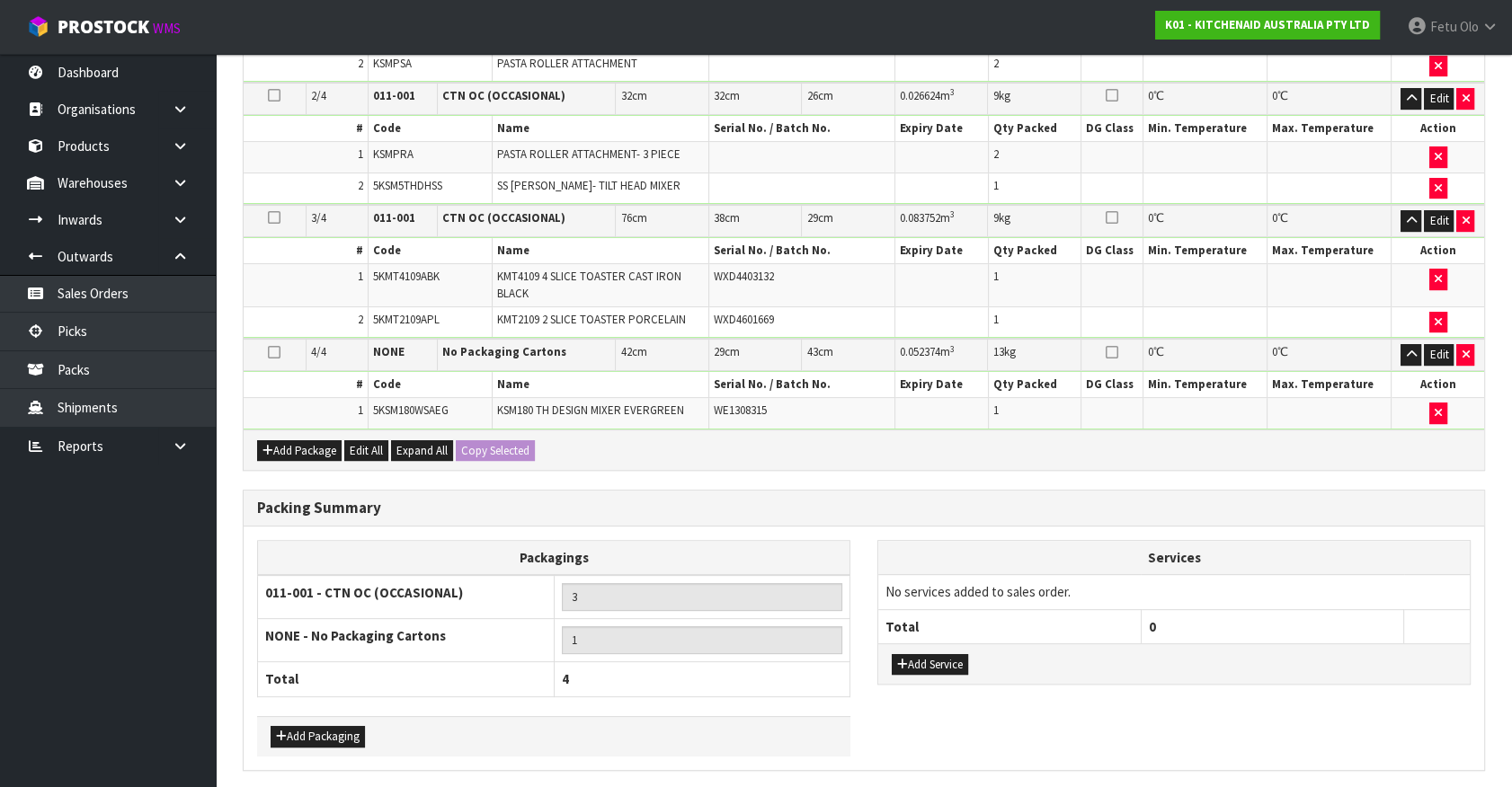 scroll, scrollTop: 653, scrollLeft: 0, axis: vertical 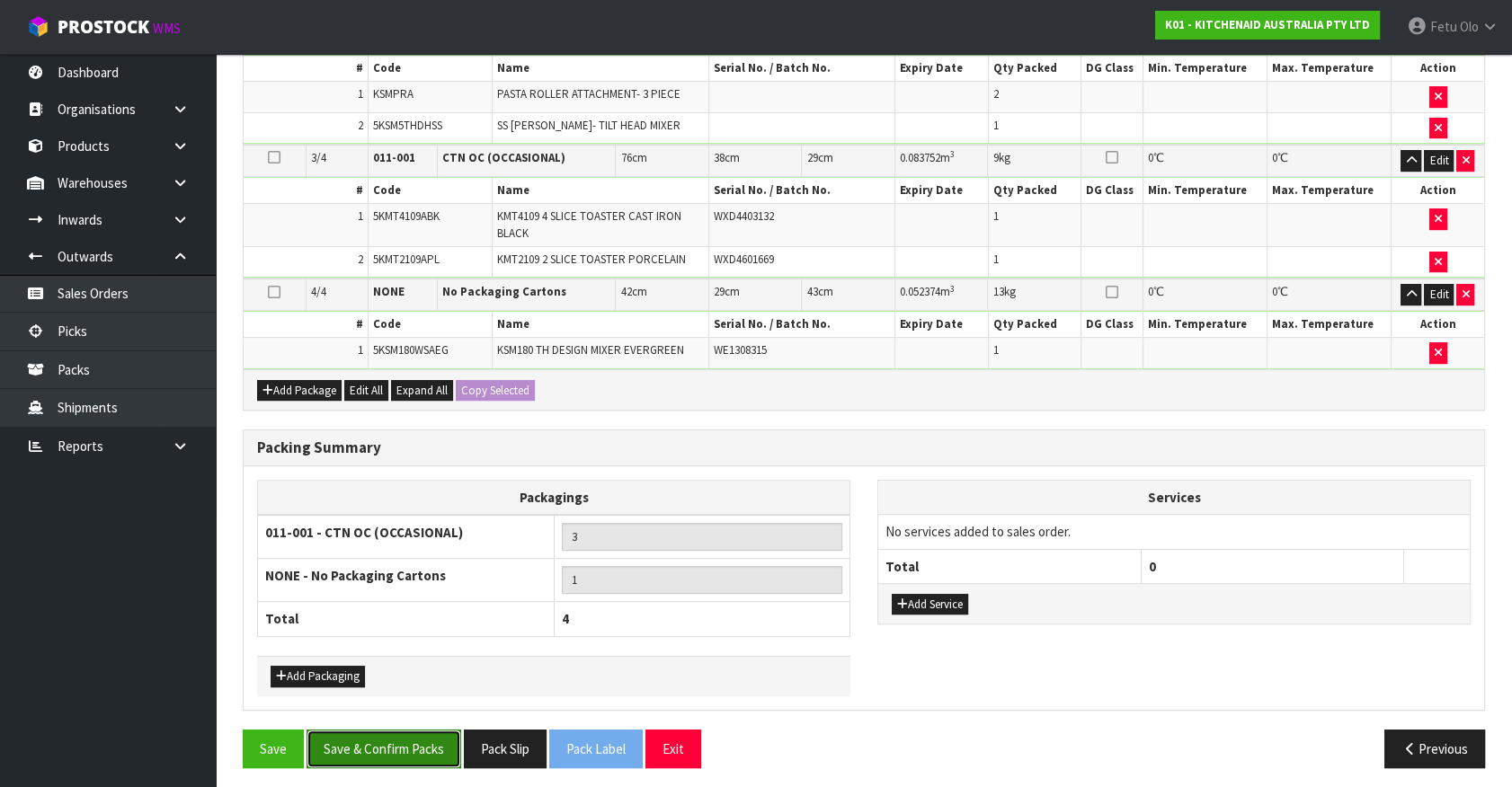 click on "Save & Confirm Packs" at bounding box center (384, 748) 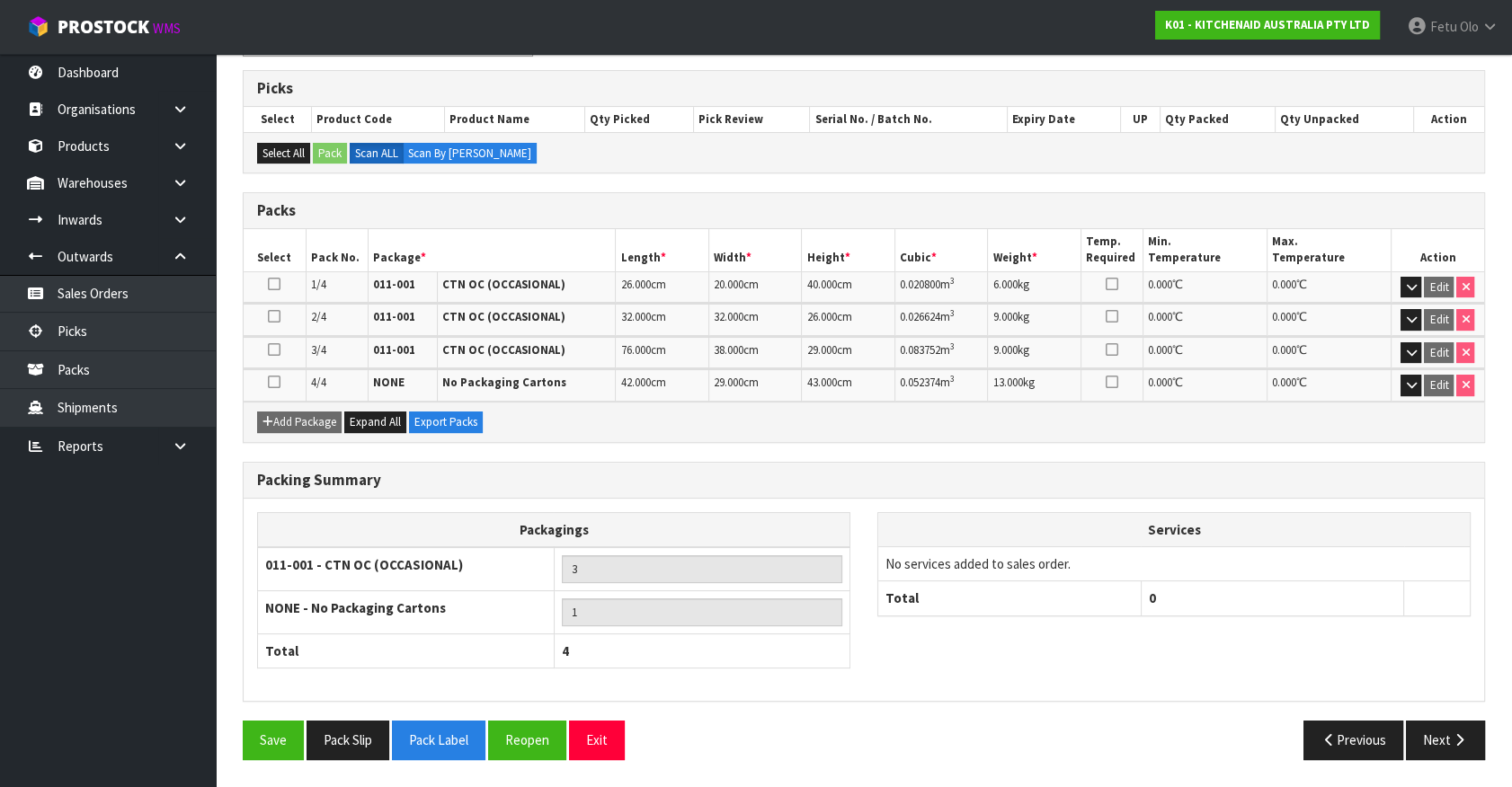scroll, scrollTop: 342, scrollLeft: 0, axis: vertical 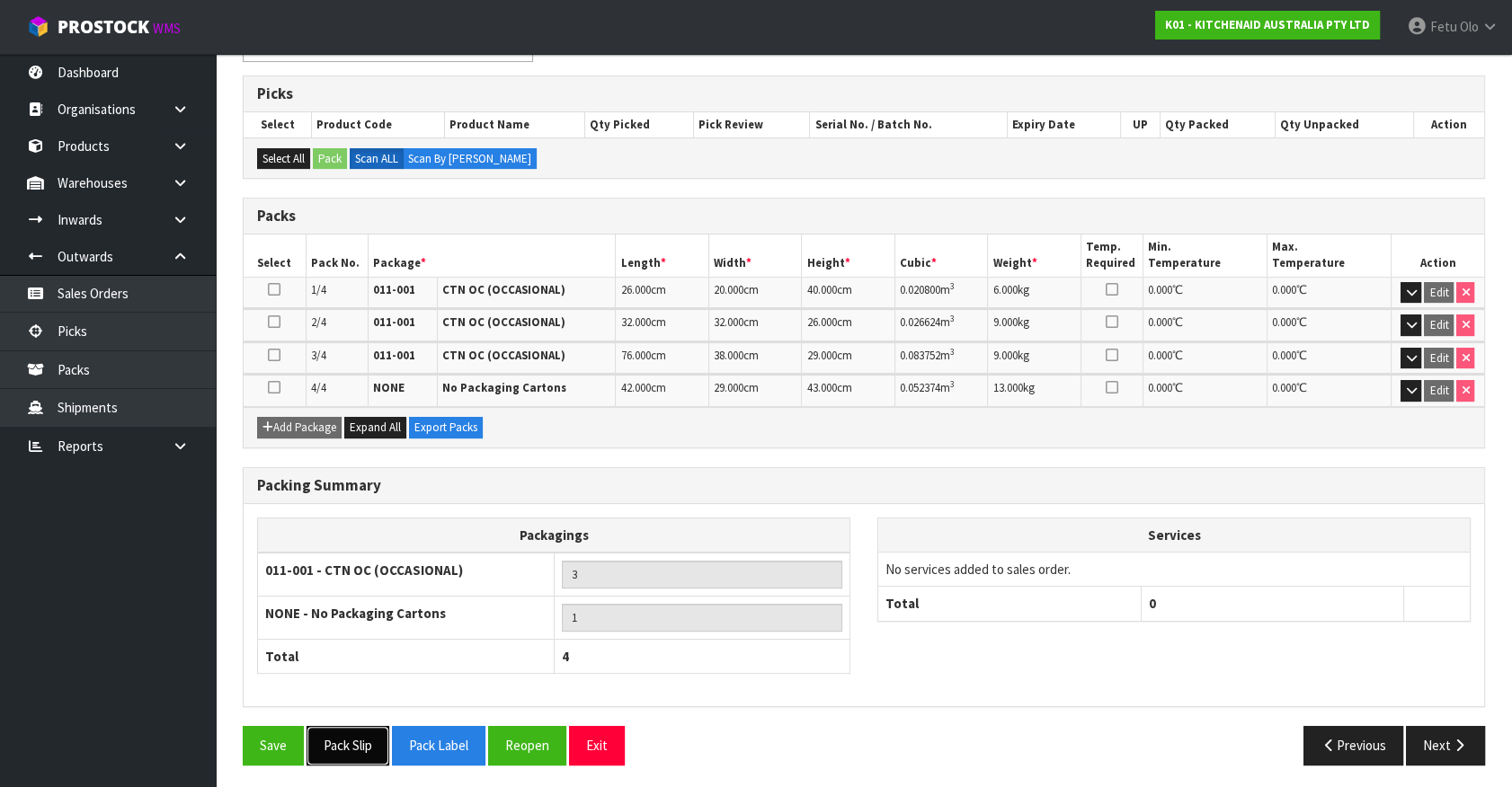 click on "Pack Slip" at bounding box center [348, 745] 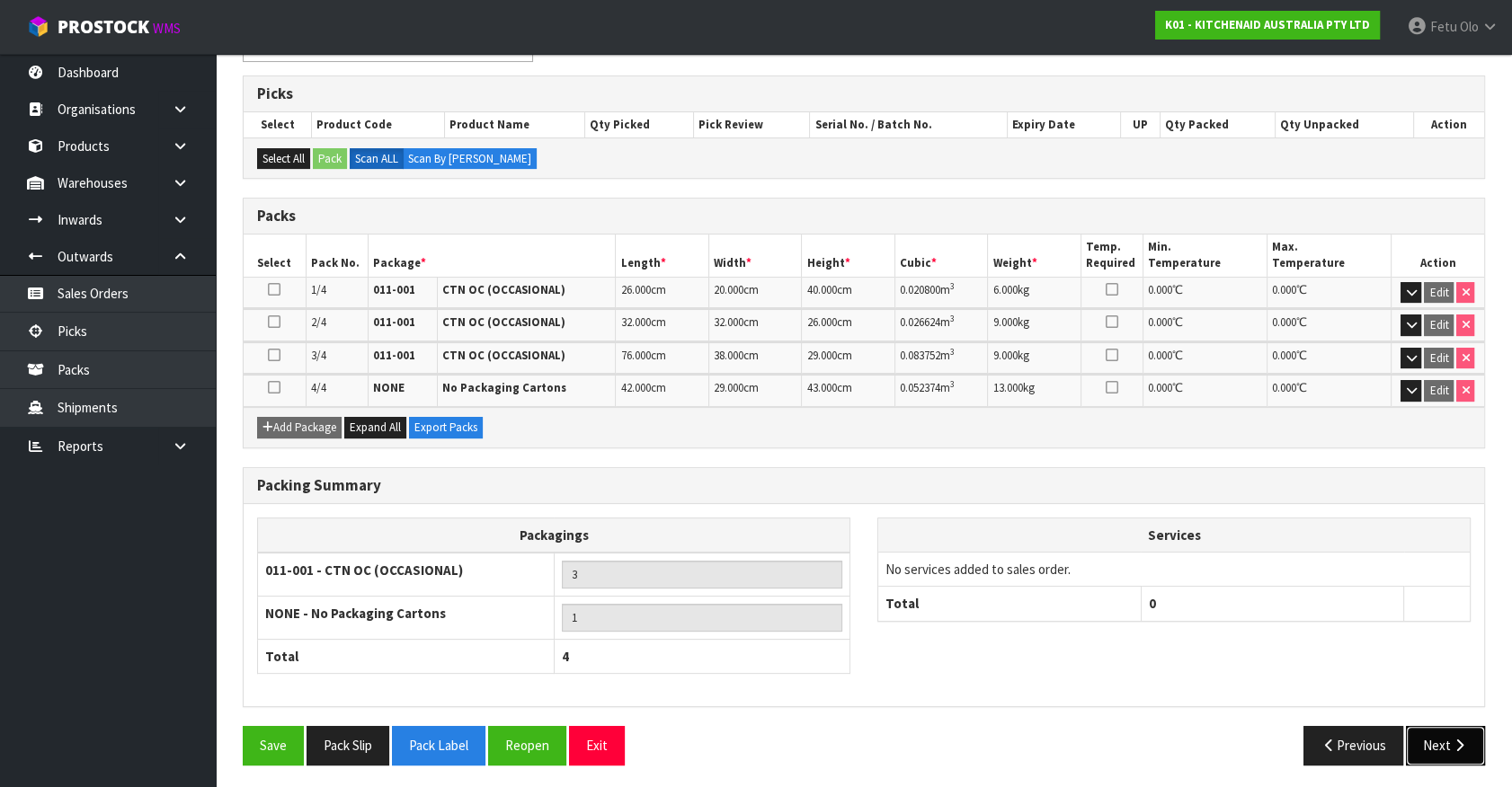 click on "Next" at bounding box center (1445, 745) 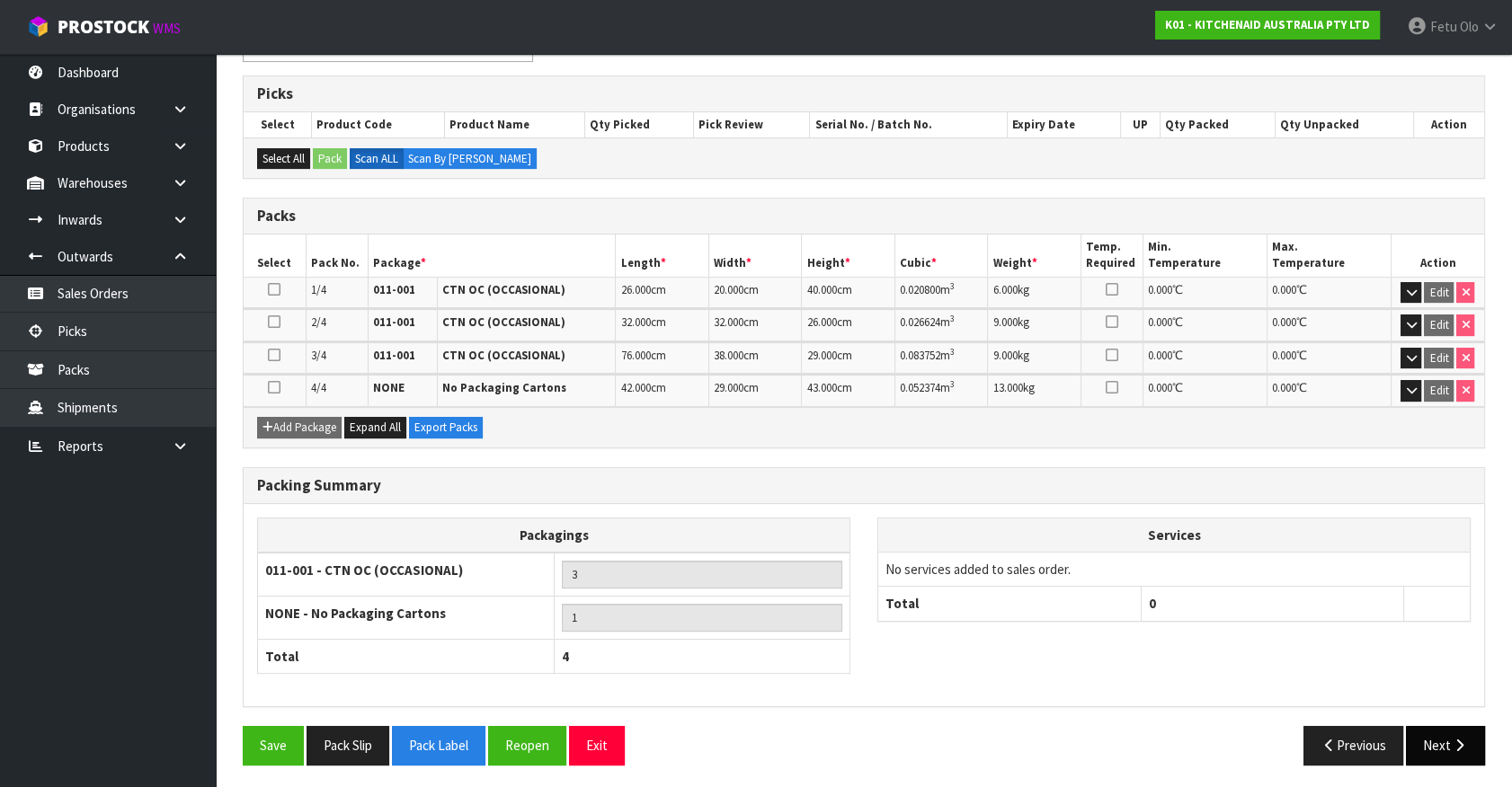 scroll, scrollTop: 0, scrollLeft: 0, axis: both 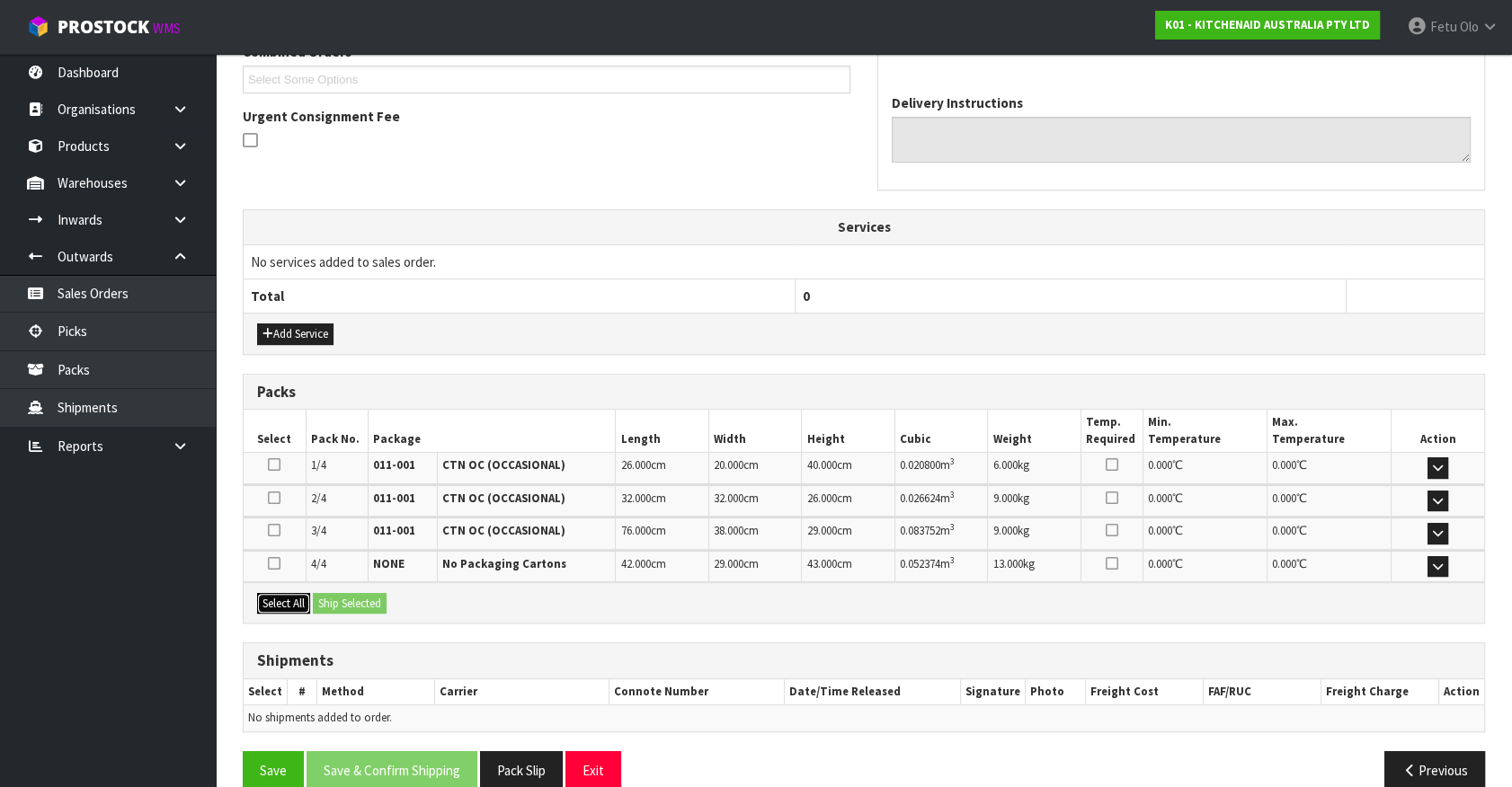 click on "Select All" at bounding box center [283, 604] 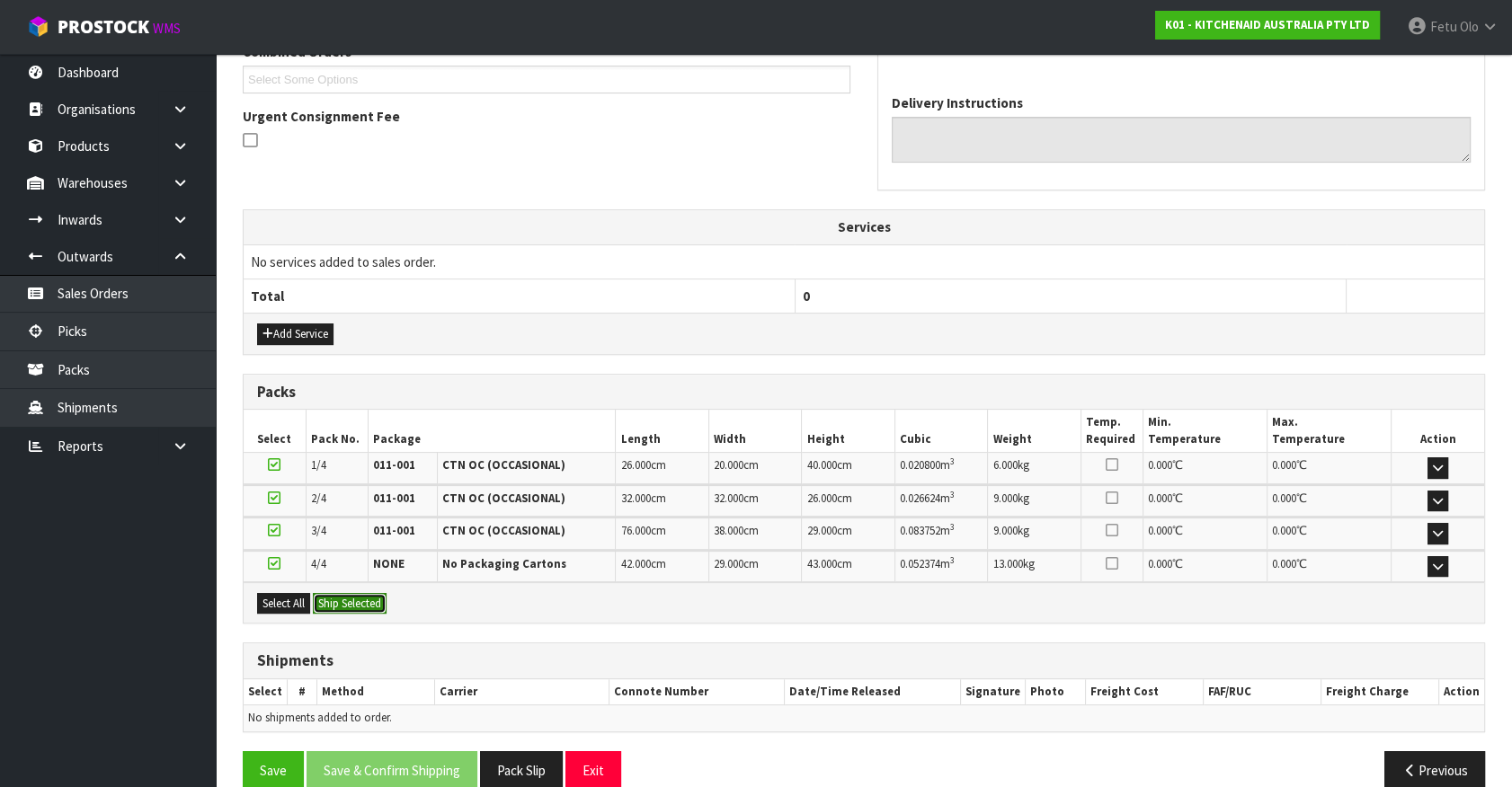 click on "Ship Selected" at bounding box center [350, 604] 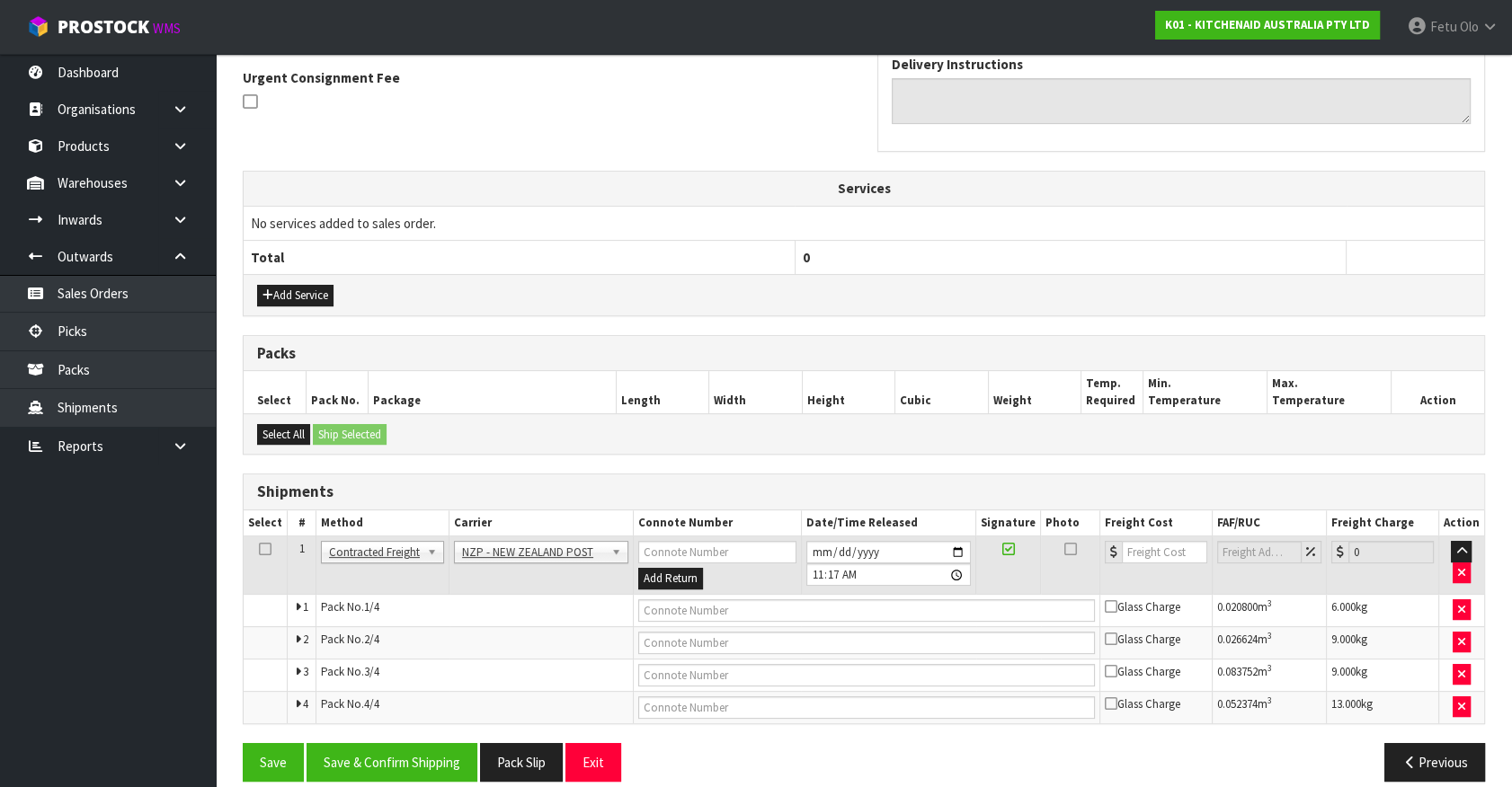 scroll, scrollTop: 546, scrollLeft: 0, axis: vertical 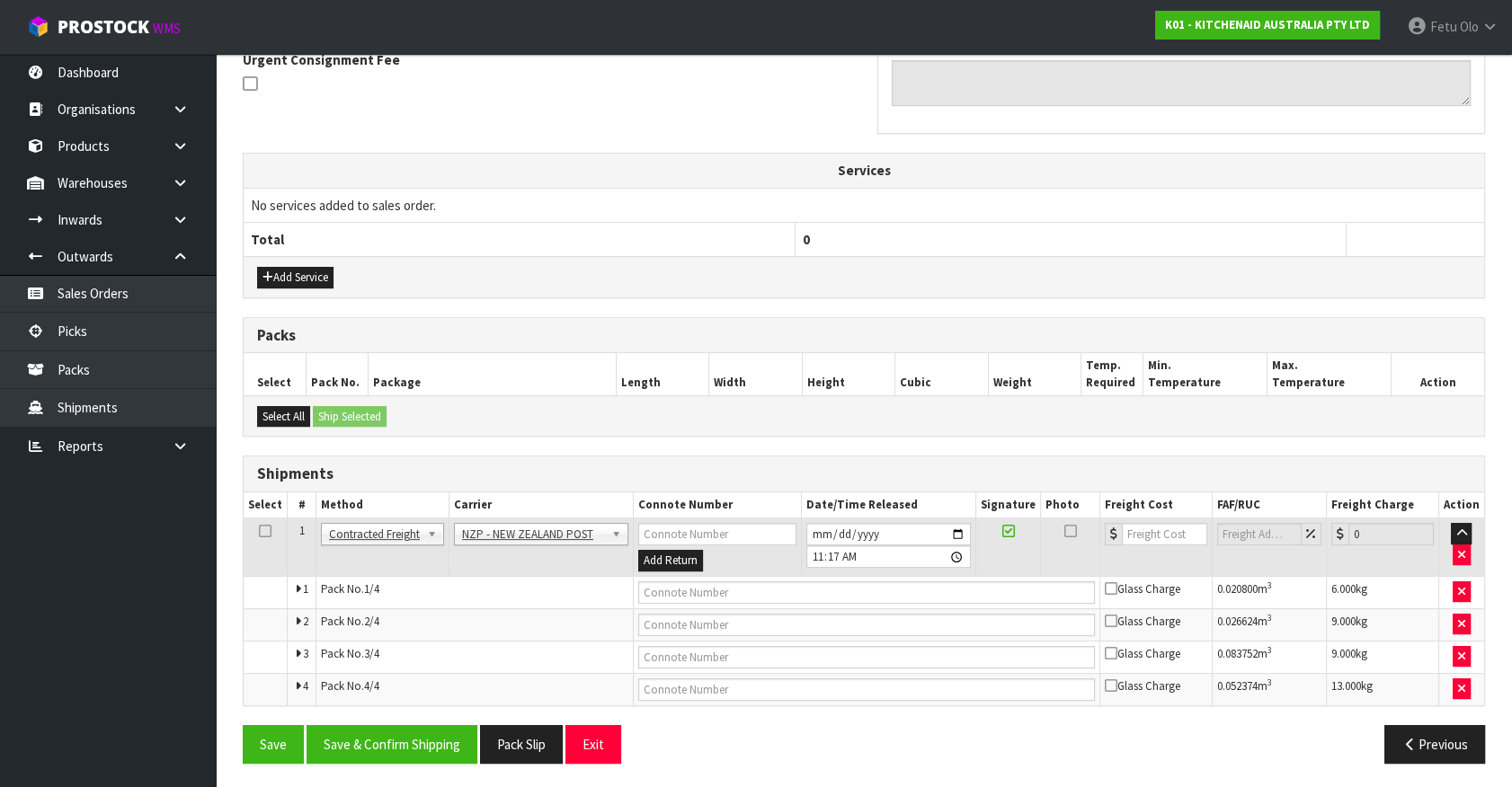 click on "From Address
CONTRACT WAREHOUSING & LOGISTICS 17 Allens Road East Tamaki Auckland
Combined Orders
K01-ORD0076914 K01-ORD0077111 K01-ORD0077178 K01-ORD0077213 K01-ORD0077215 K01-ORD0077216 K01-ORD0077218 K01-ORD0077262 K01-ORD0077263 K01-ORD0077264 K01-ORD0077265 K01-ORD0077266 K01-ORD0077267 K01-ORD0077268 K01-ORD0077269 K01-ORD0077270 K01-ORD0077271 K01-ORD0077272 K01-ORD0077273 K01-ORD0077274 K01-ORD0077275 K01-ORD0077276 K01-ORD0077277 K01-ORD0077278 K01-ORD0077279 K01-ORD0077280 K01-ORD0077281 K01-ORD0077282 K01-ORD0077283 K01-ORD0077284 K01-ORD0077285 K01-ORD0077286 K01-ORD0077287 K01-ORD0077288 K01-ORD0077289 K01-ORD0077290 K01-ORD0077291 K01-ORD0077292 K01-ORD0077293 K01-ORD0077294 K01-ORD0077295 K01-ORD0077296 K01-ORD0077297 K01-ORD0077298 K01-ORD0077299 K01-ORD0077300 K01-ORD0077301 K01-ORD0077302 K01-ORD0077303 K01-ORD0077304 K01-ORD0077305 K01-ORD0077306 K01-ORD0077307 K01-ORD0077308 K01-ORD0077309 K01-ORD0077310" at bounding box center [864, 291] 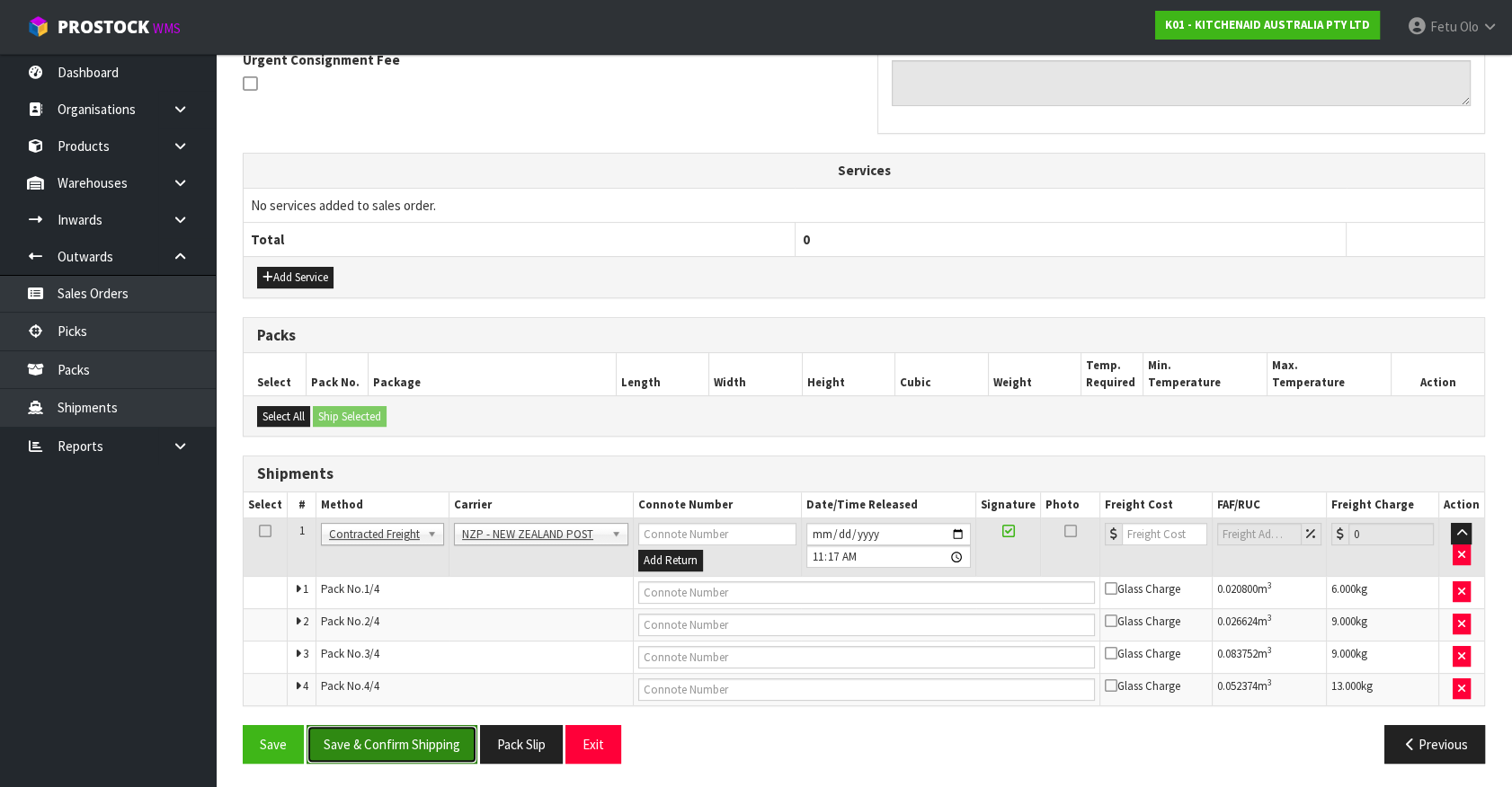 click on "Save & Confirm Shipping" at bounding box center [392, 744] 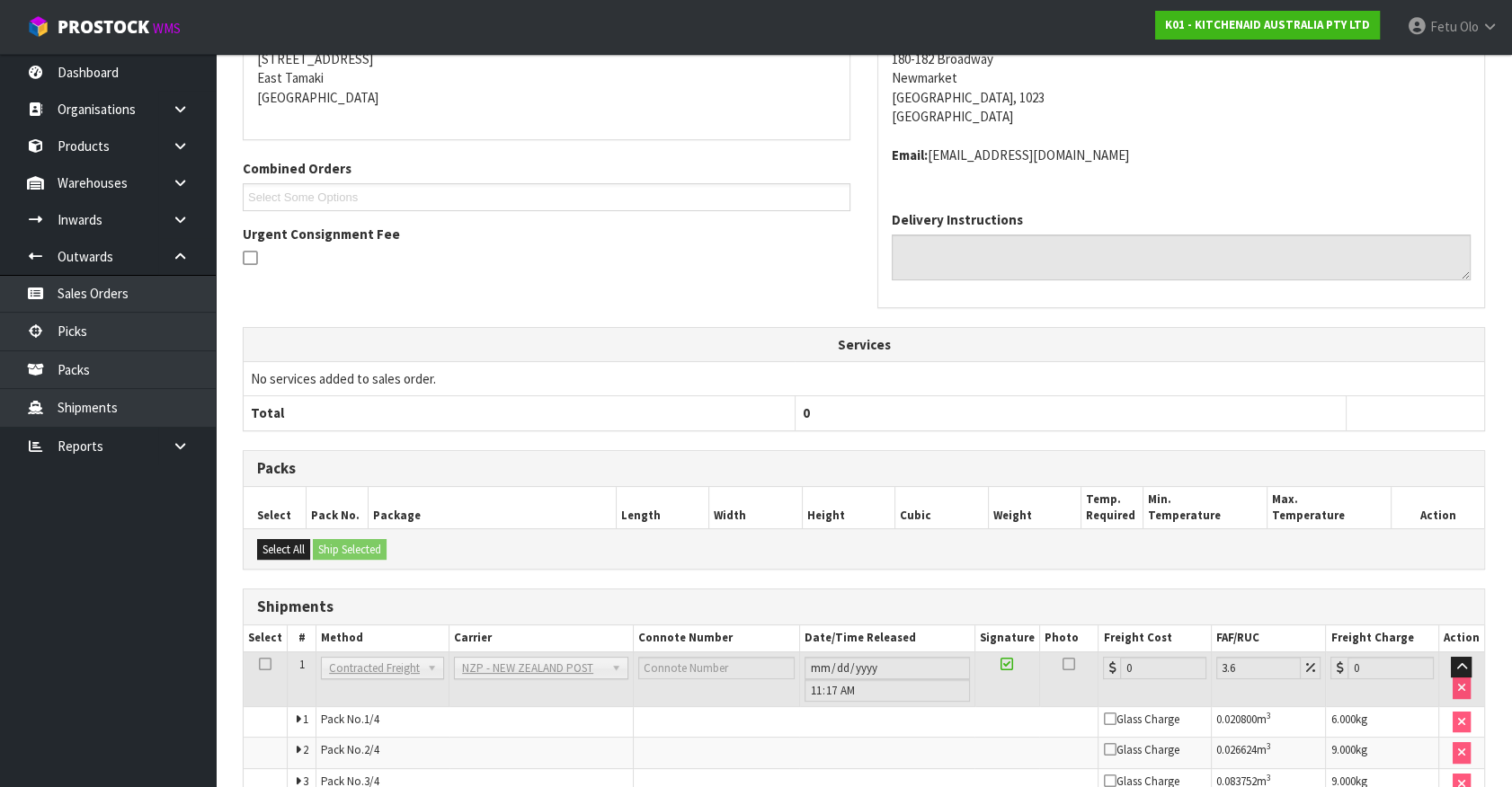 scroll, scrollTop: 516, scrollLeft: 0, axis: vertical 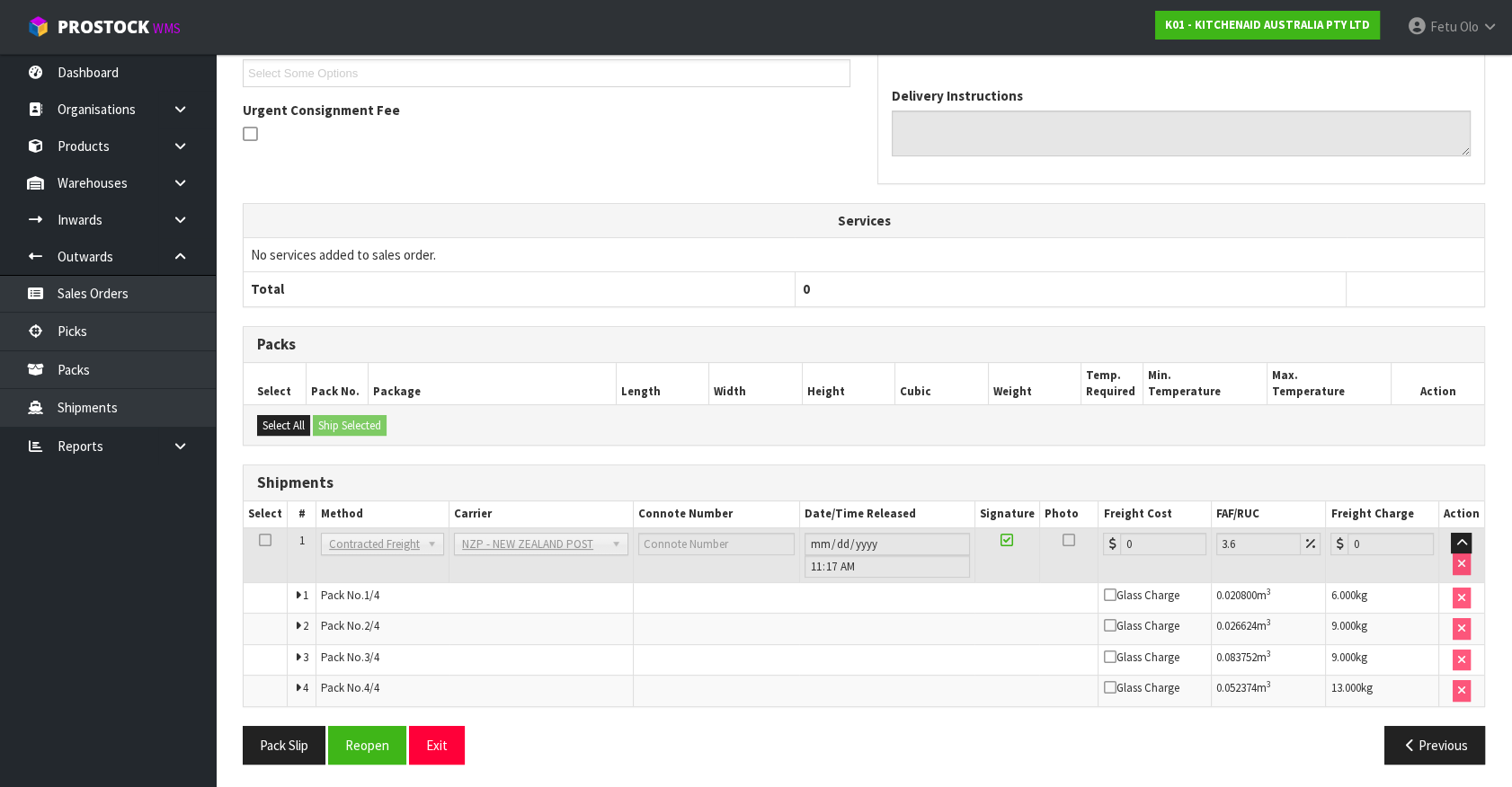 drag, startPoint x: 1203, startPoint y: 216, endPoint x: 1018, endPoint y: 550, distance: 381.81278 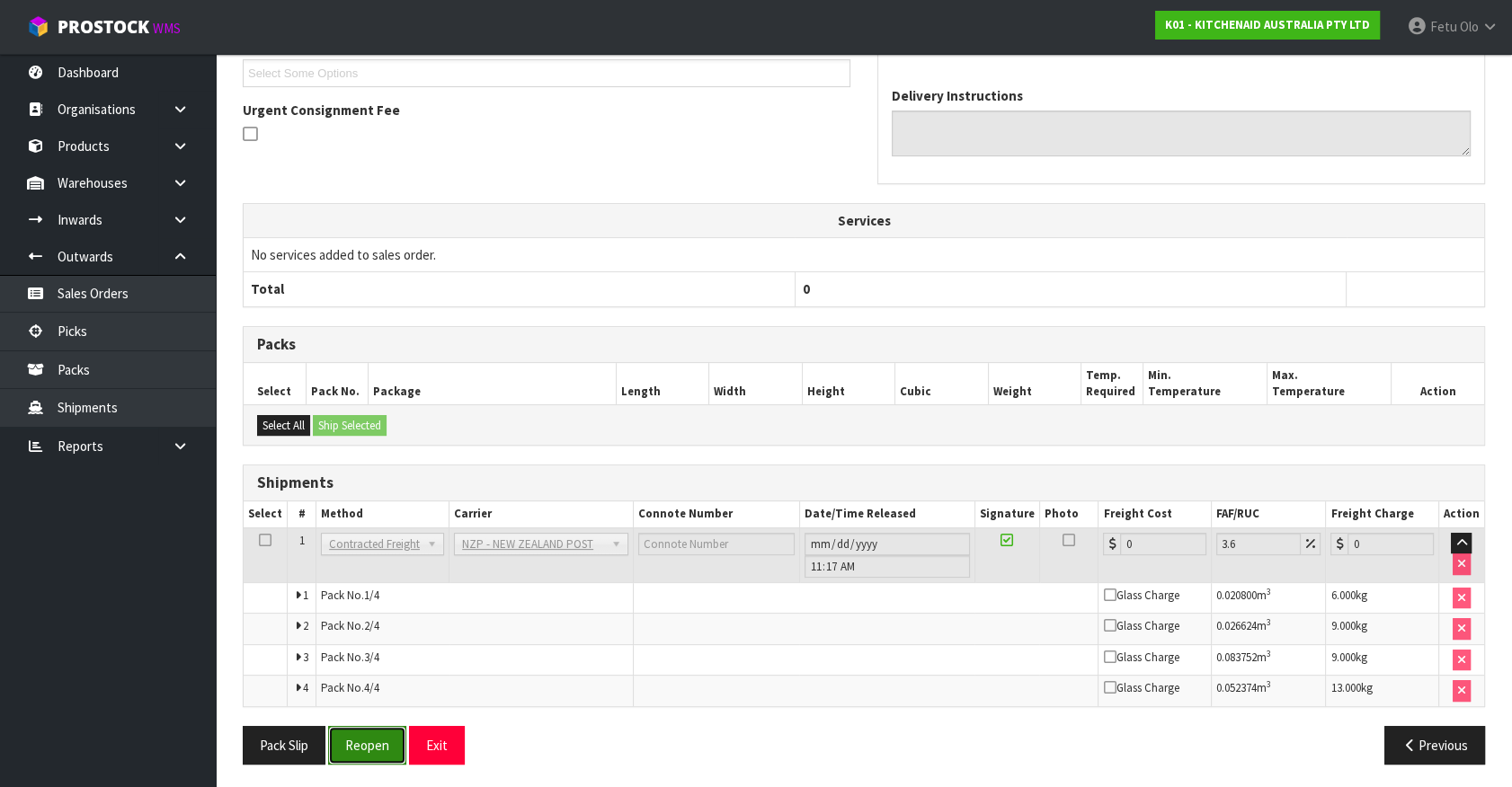 click on "Reopen" at bounding box center [367, 745] 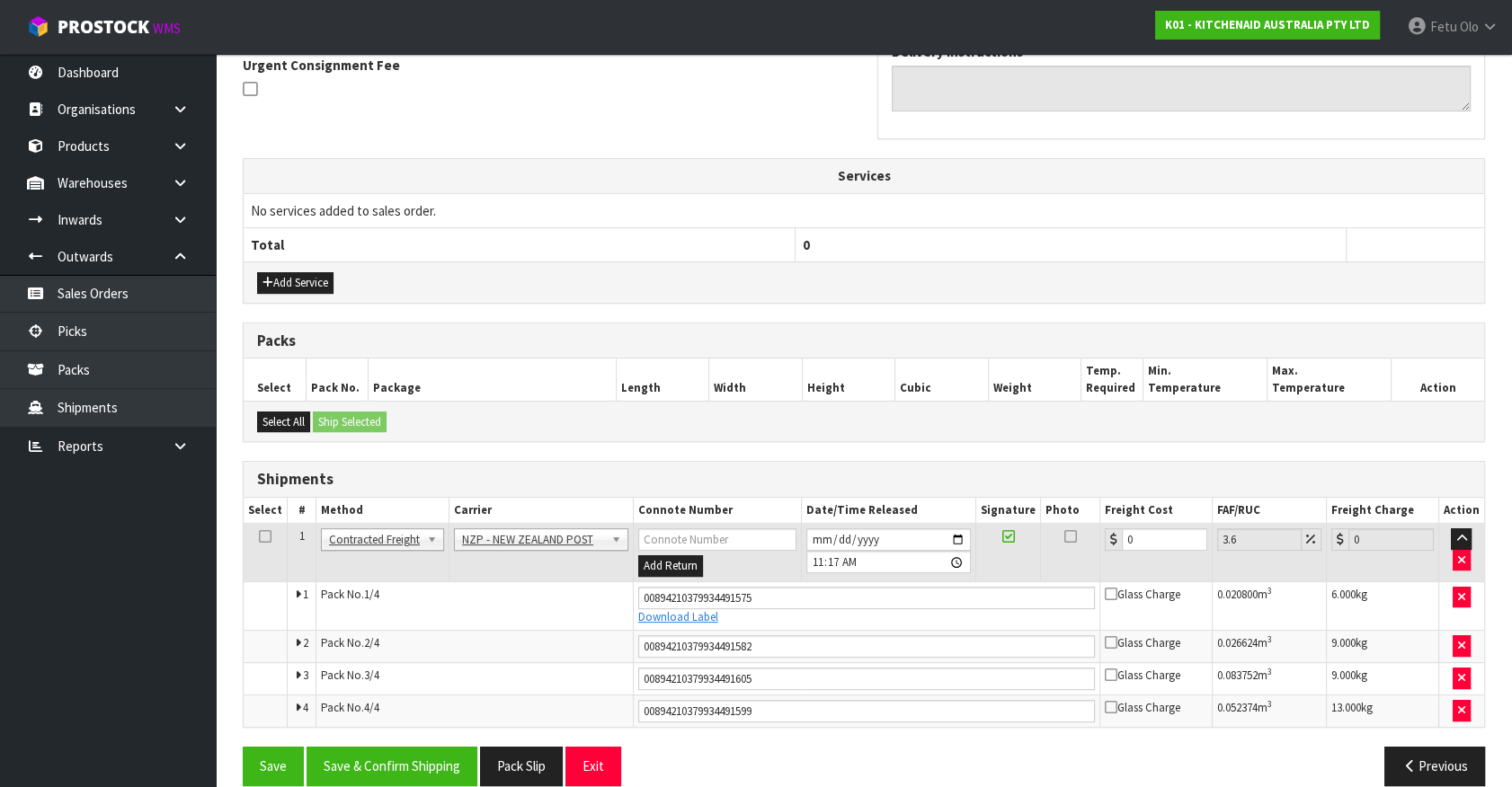 scroll, scrollTop: 562, scrollLeft: 0, axis: vertical 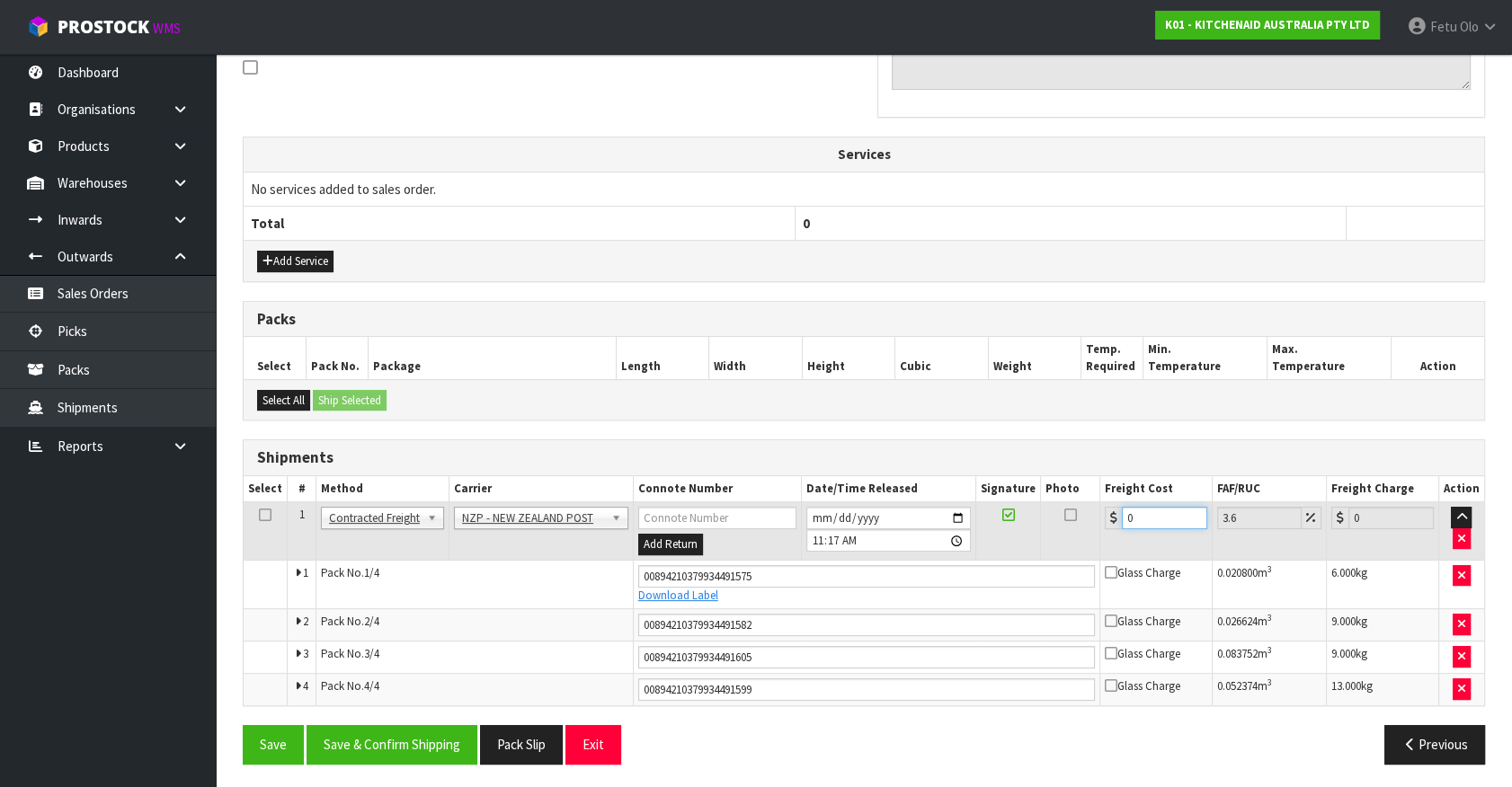 drag, startPoint x: 1141, startPoint y: 503, endPoint x: 956, endPoint y: 591, distance: 204.86337 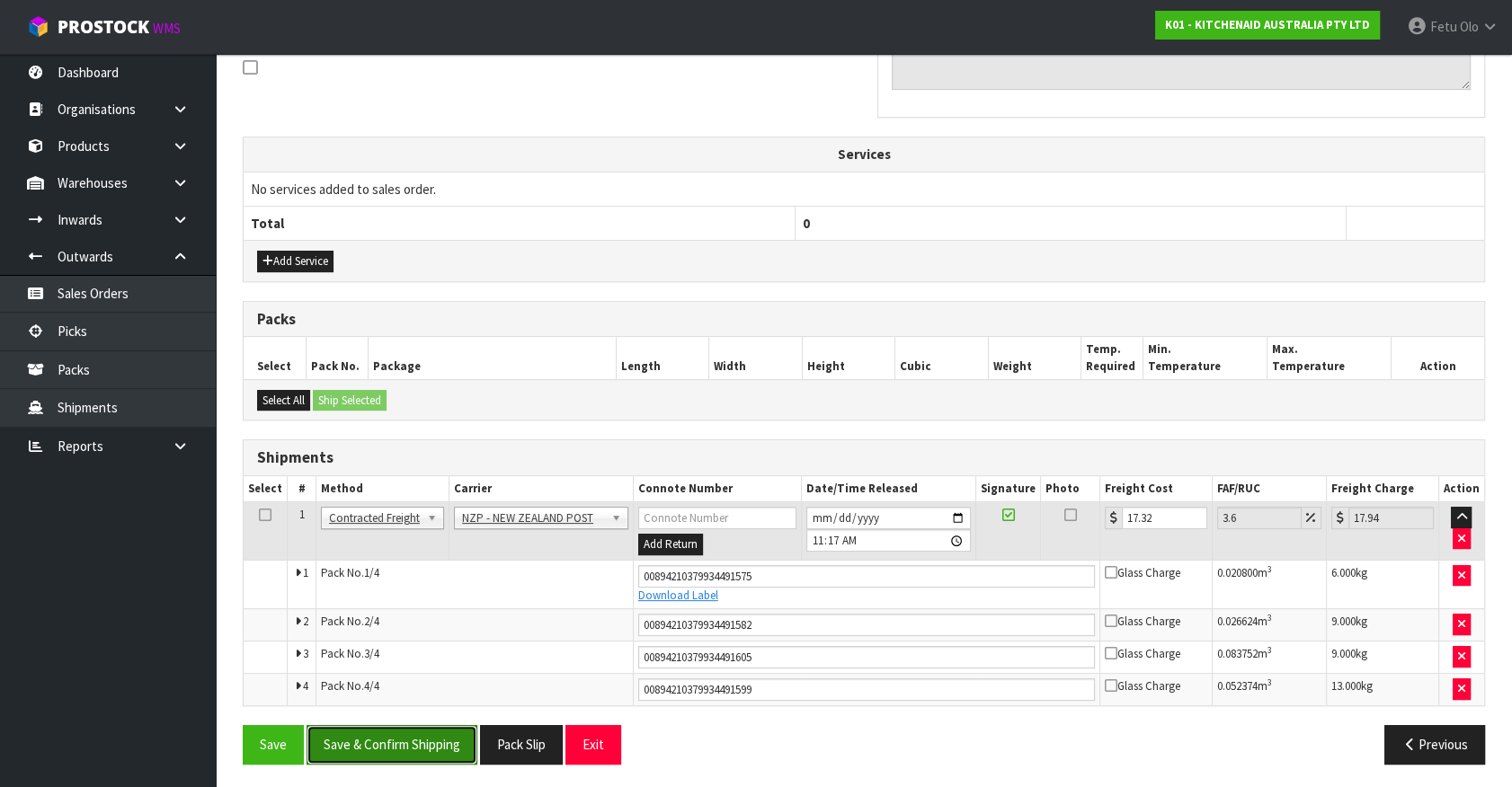 click on "Save & Confirm Shipping" at bounding box center [392, 744] 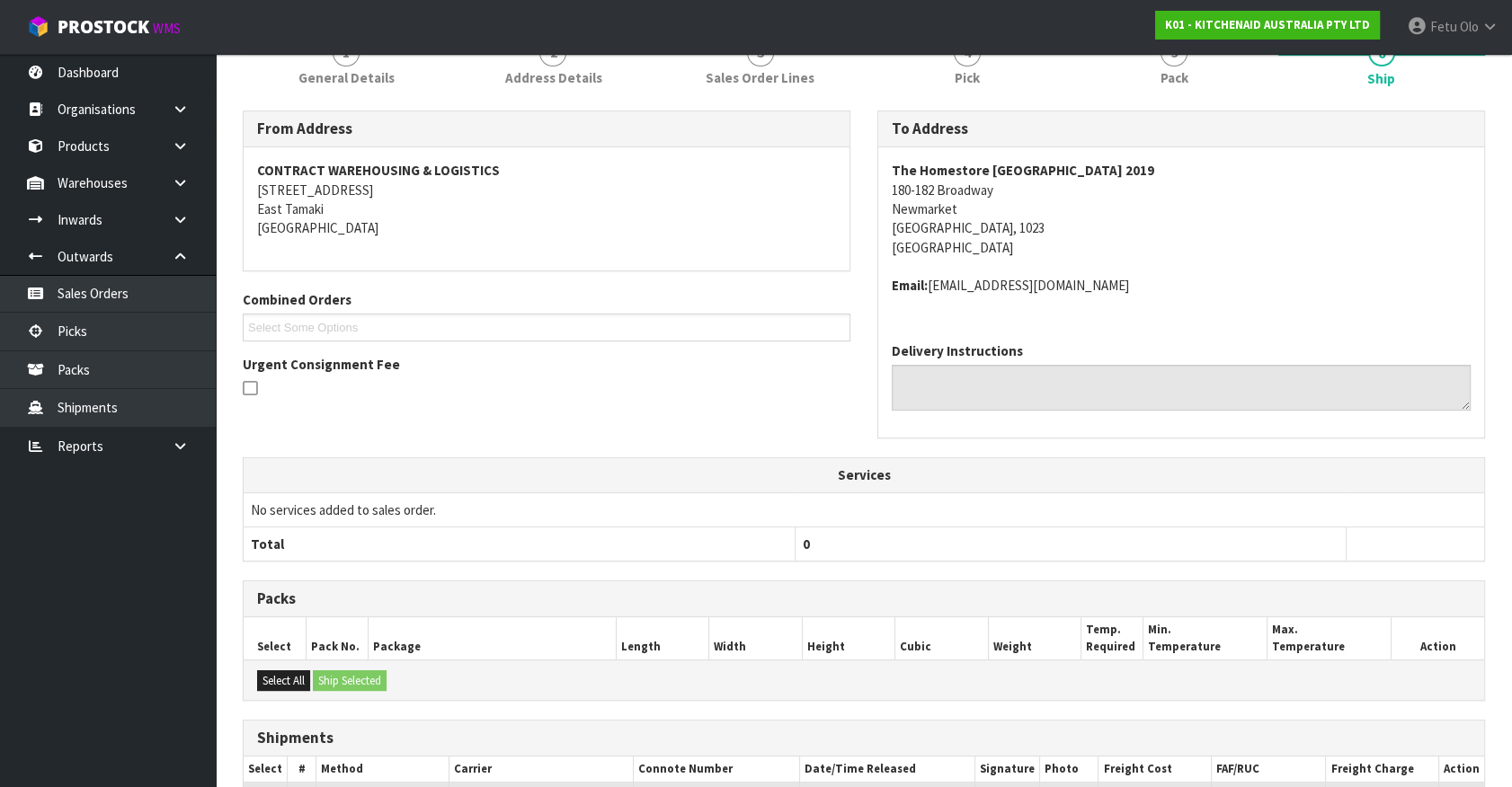 scroll, scrollTop: 509, scrollLeft: 0, axis: vertical 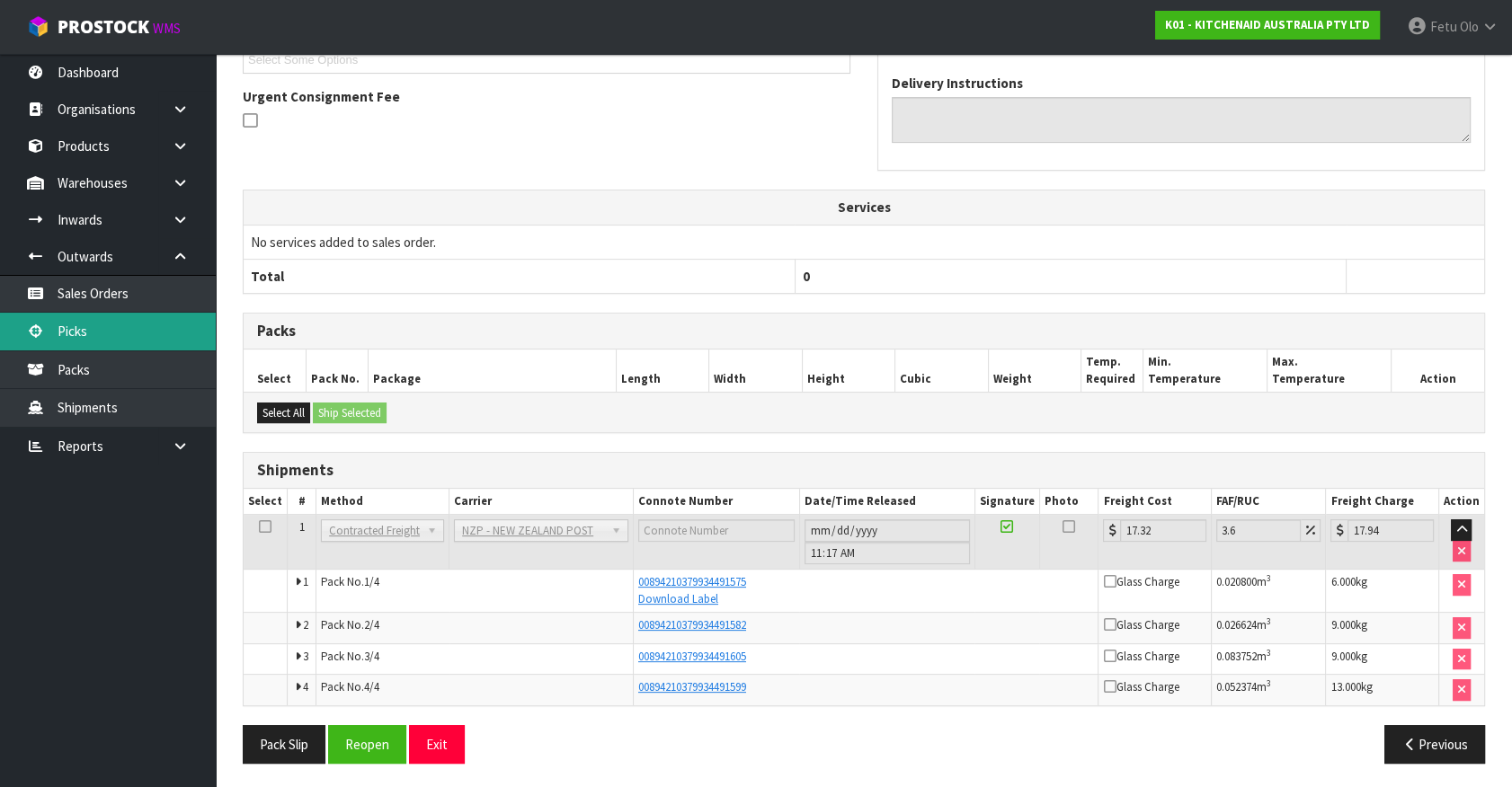 click on "Picks" at bounding box center [108, 331] 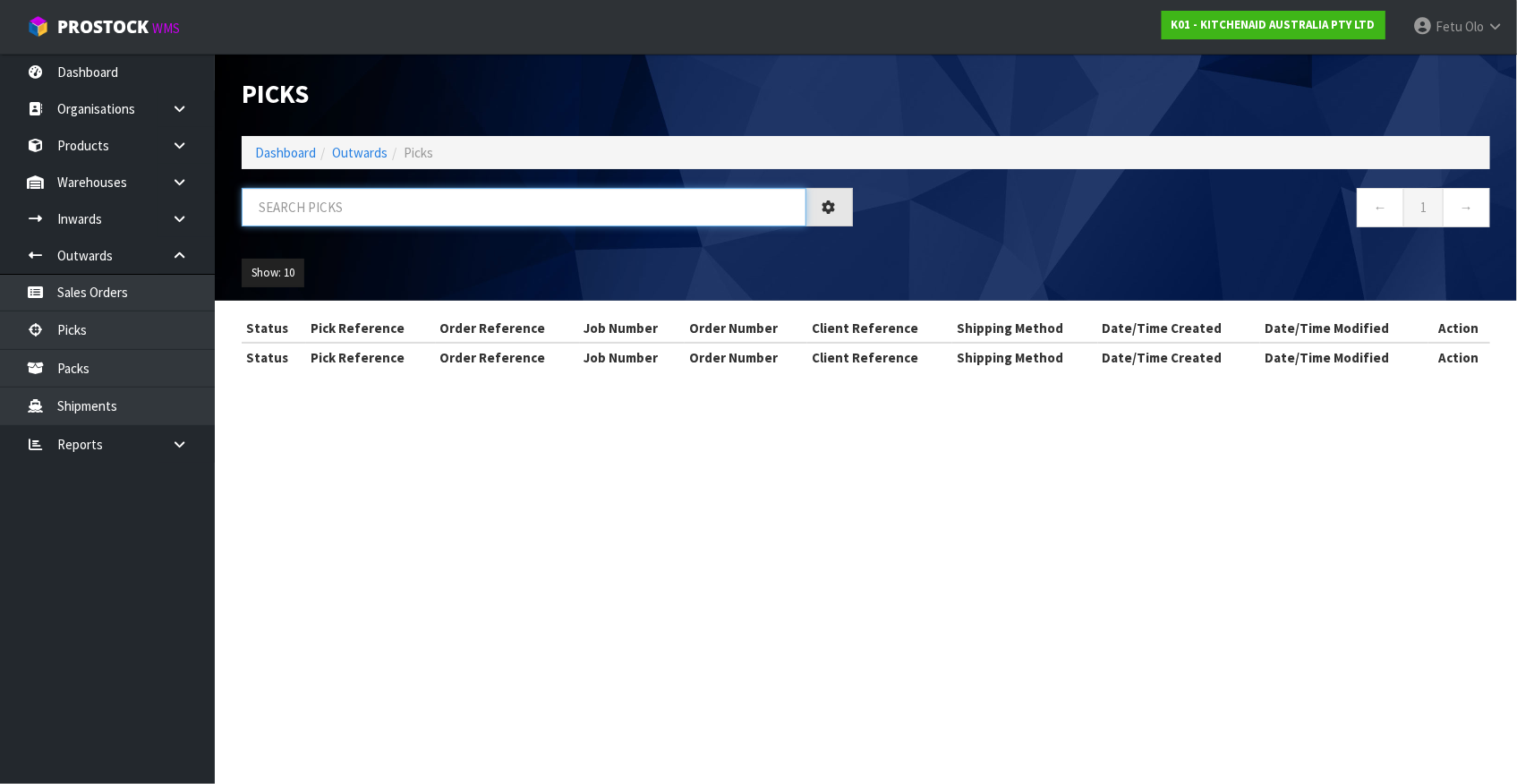 click at bounding box center (524, 207) 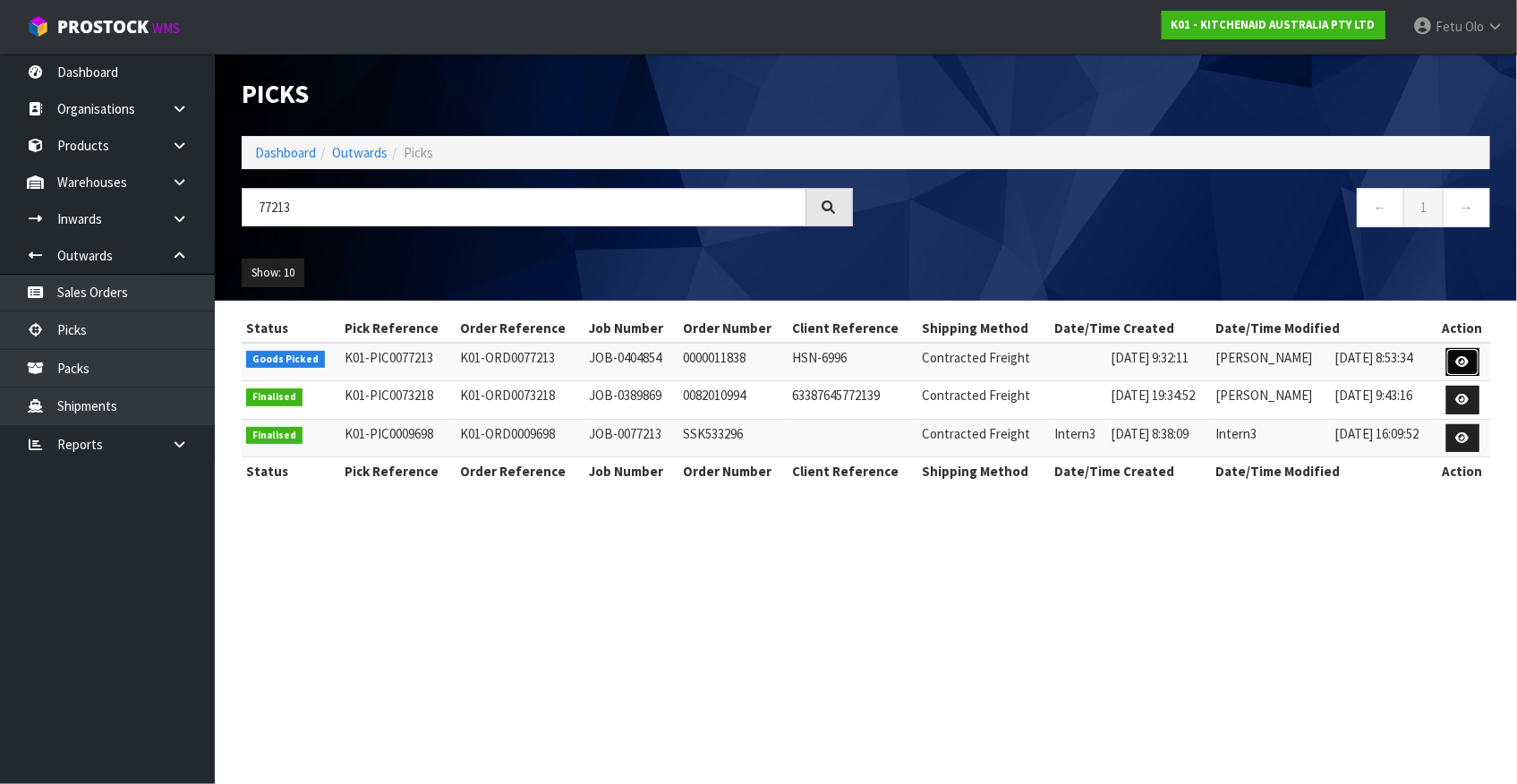 click at bounding box center [1462, 362] 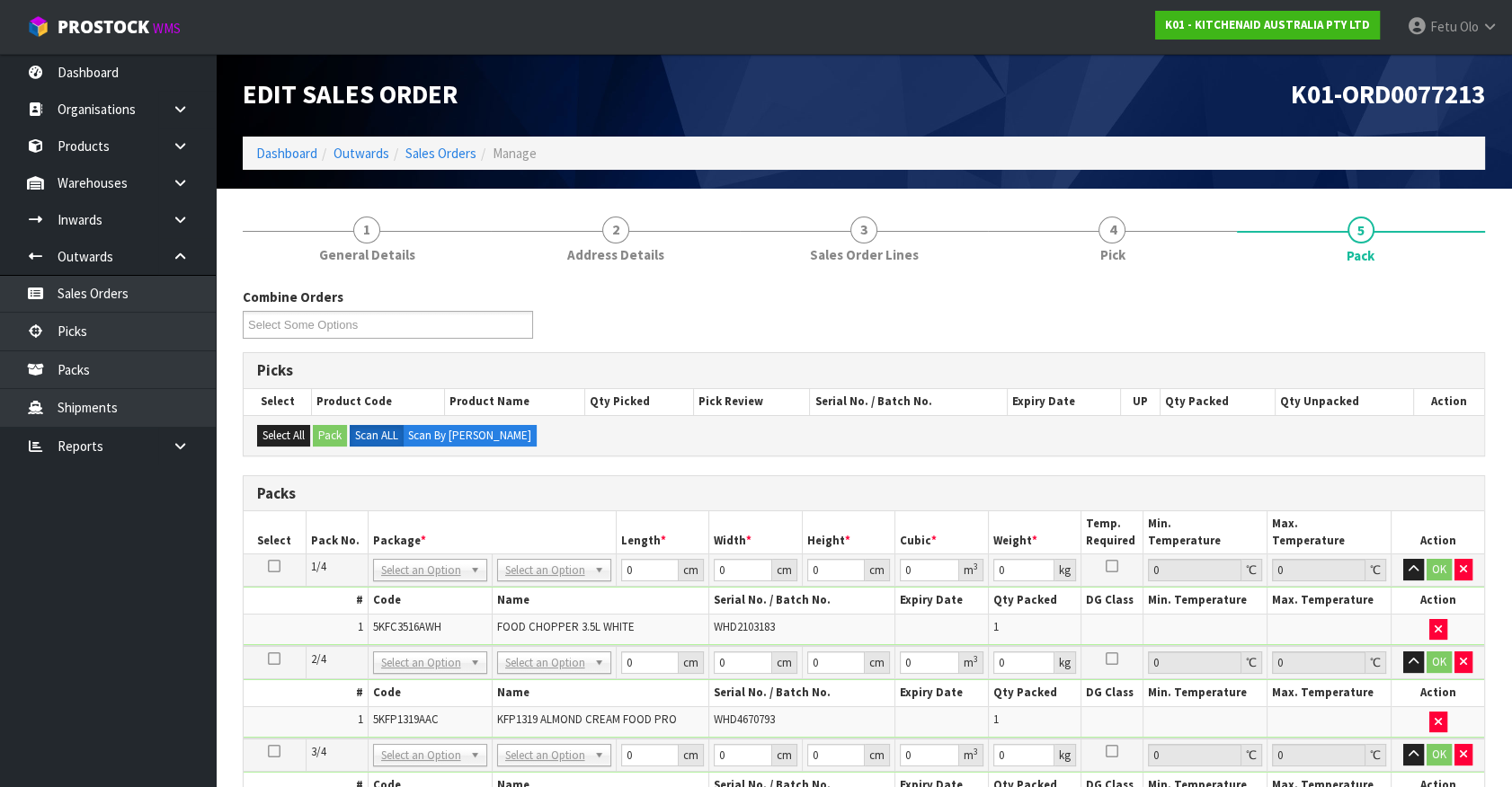 drag, startPoint x: 452, startPoint y: 562, endPoint x: 431, endPoint y: 596, distance: 39.962482 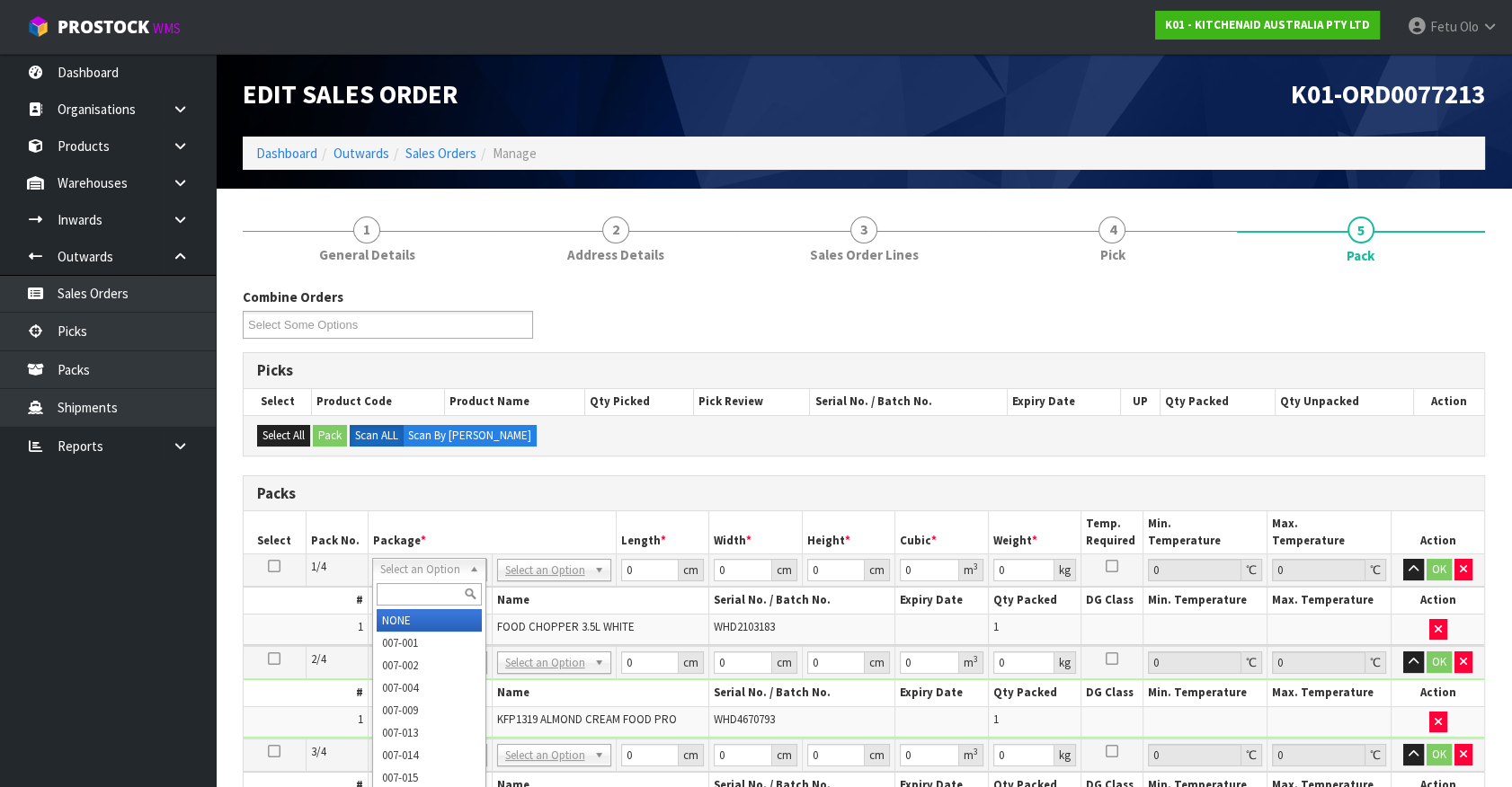 click at bounding box center (429, 594) 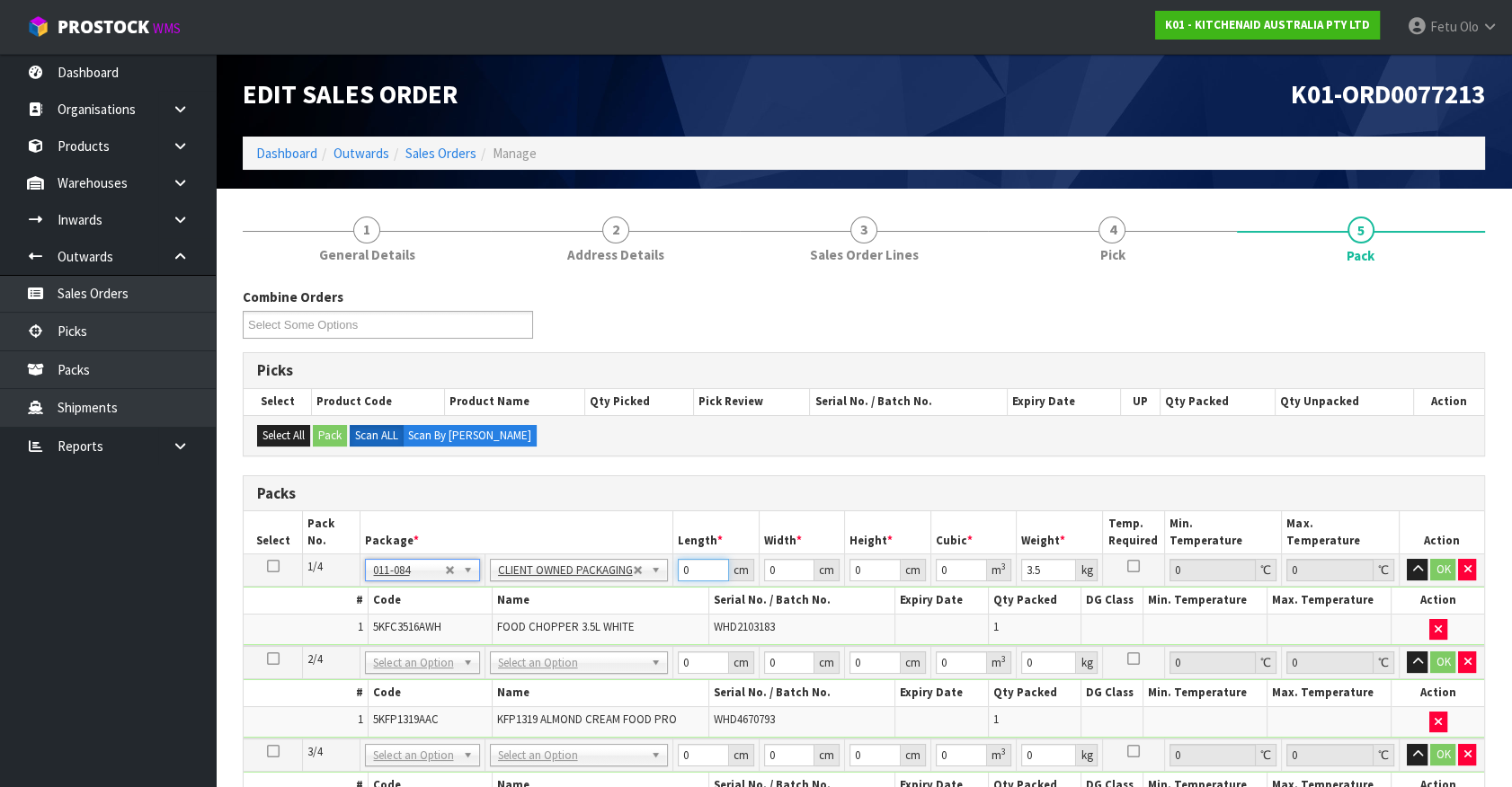 drag, startPoint x: 693, startPoint y: 570, endPoint x: 342, endPoint y: 647, distance: 359.34663 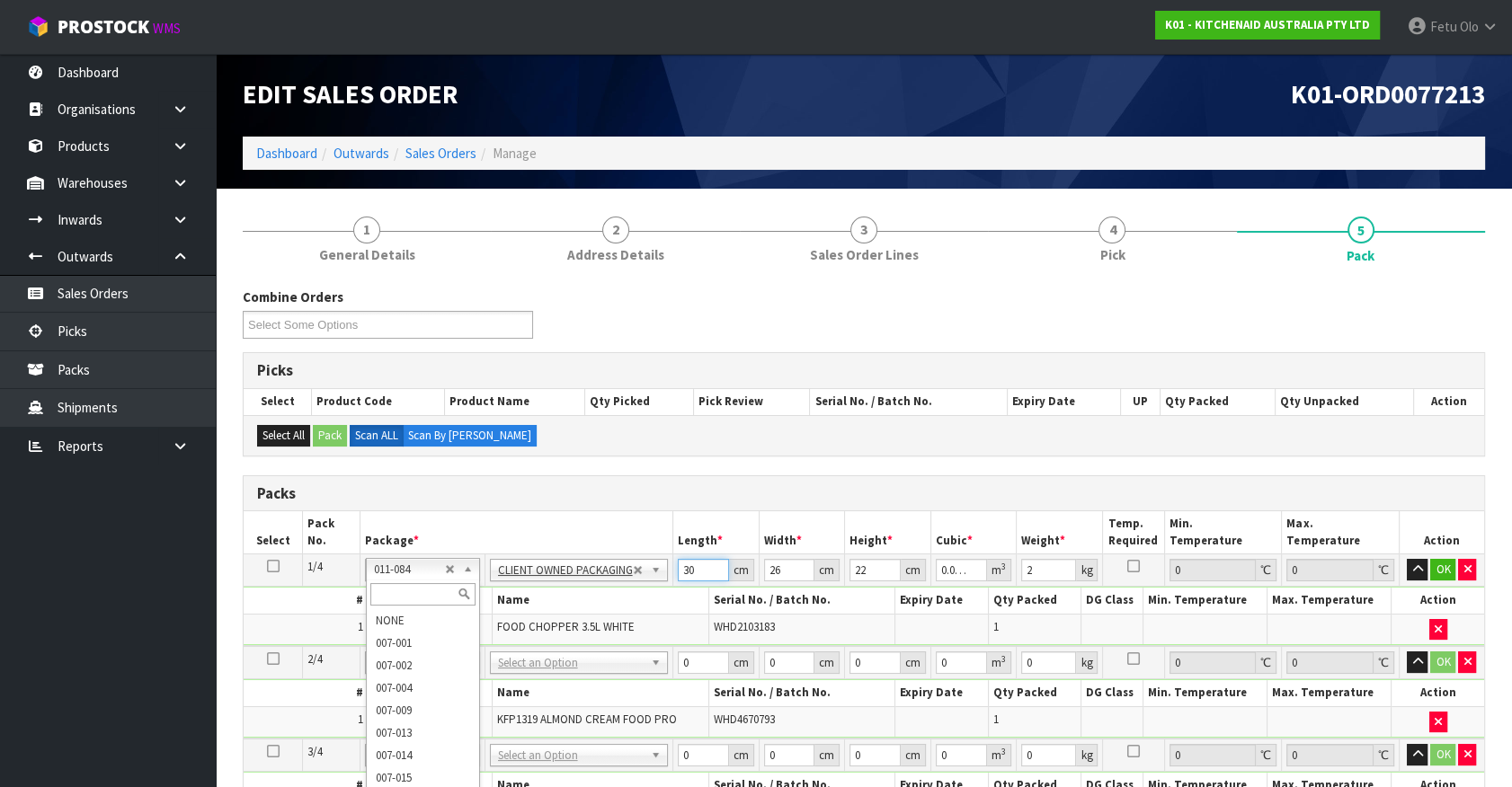 click on "30" at bounding box center (703, 570) 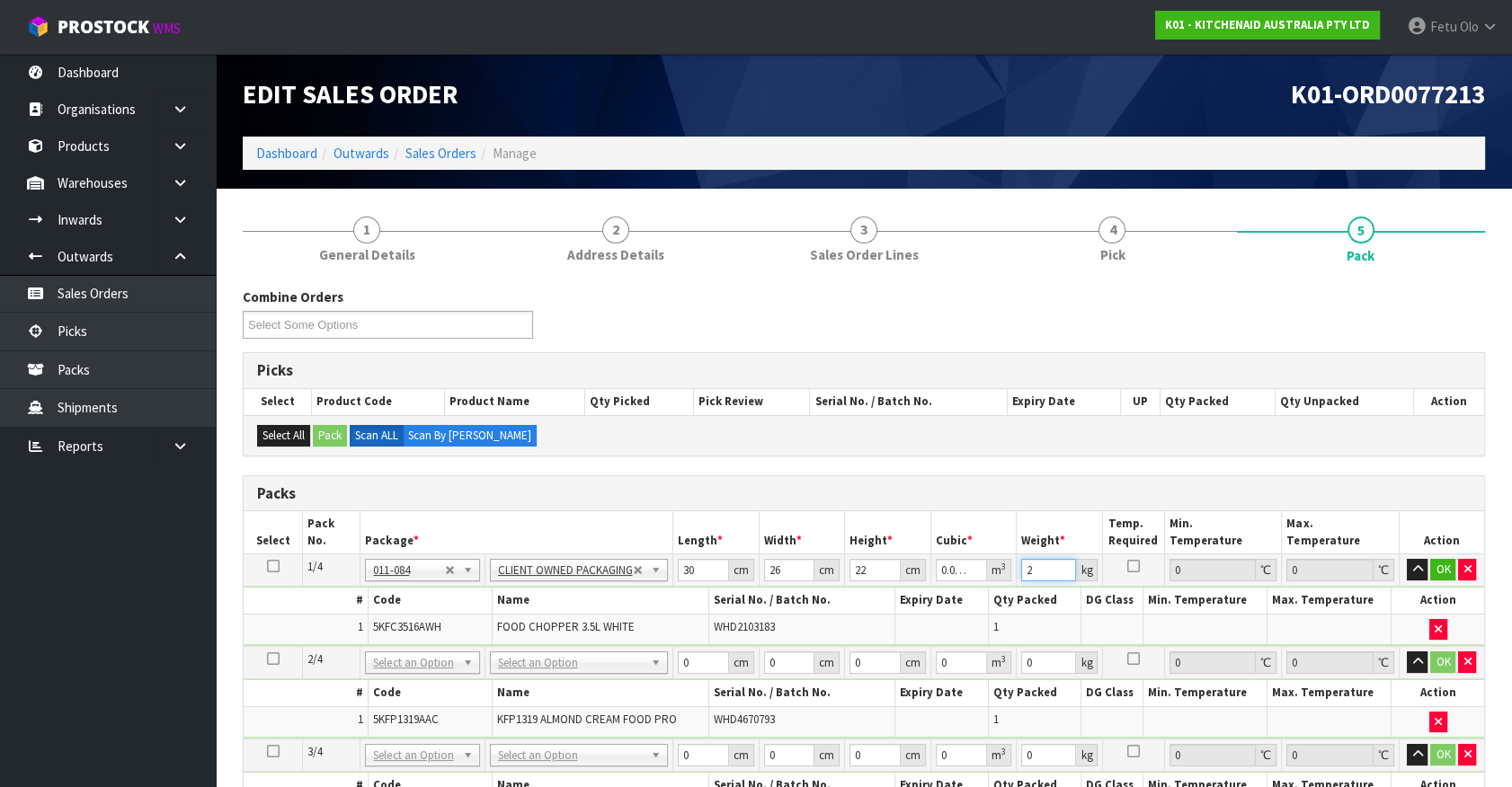 drag, startPoint x: 1044, startPoint y: 567, endPoint x: 963, endPoint y: 591, distance: 84.48077 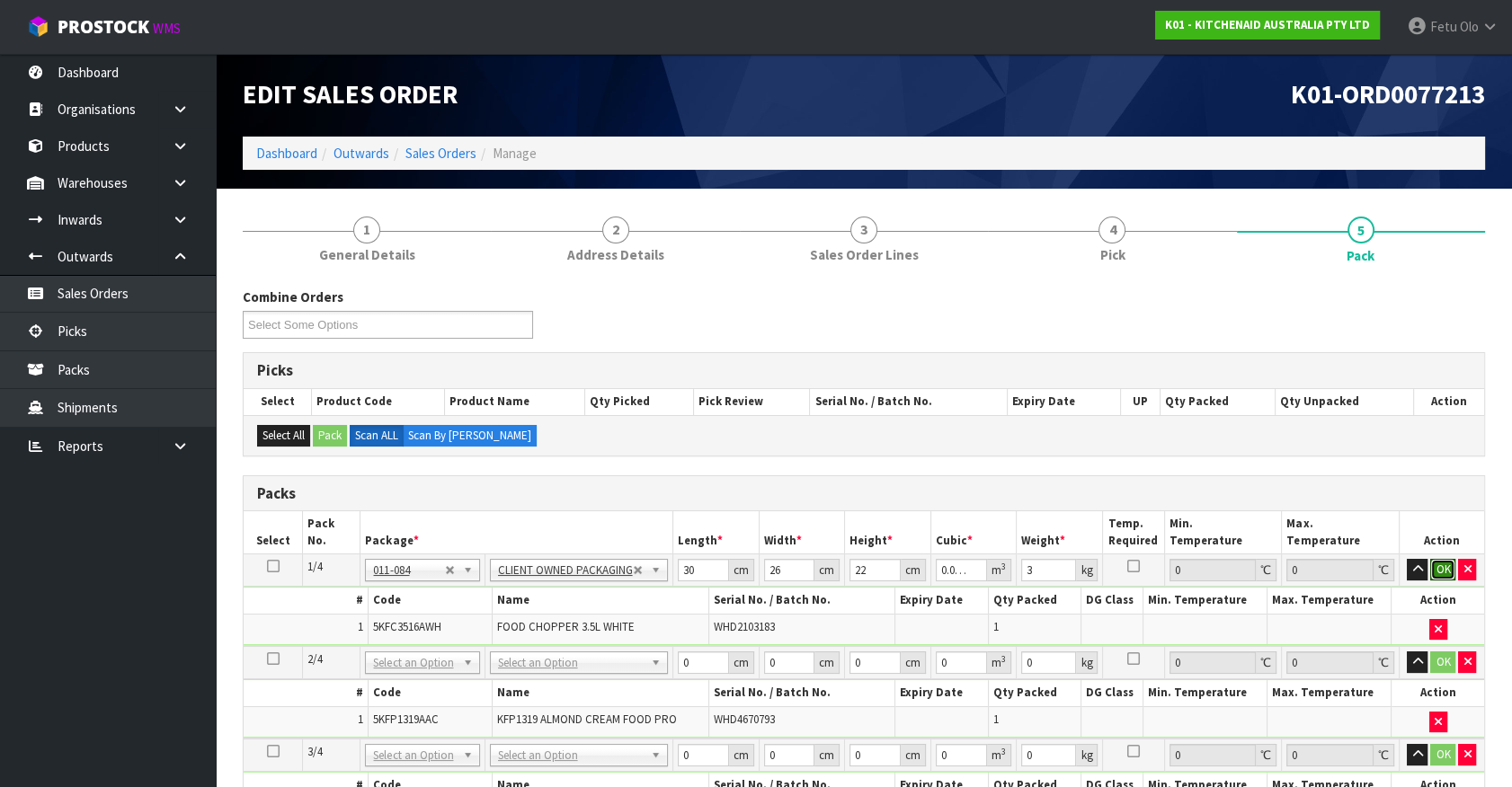 click on "OK" at bounding box center (1443, 570) 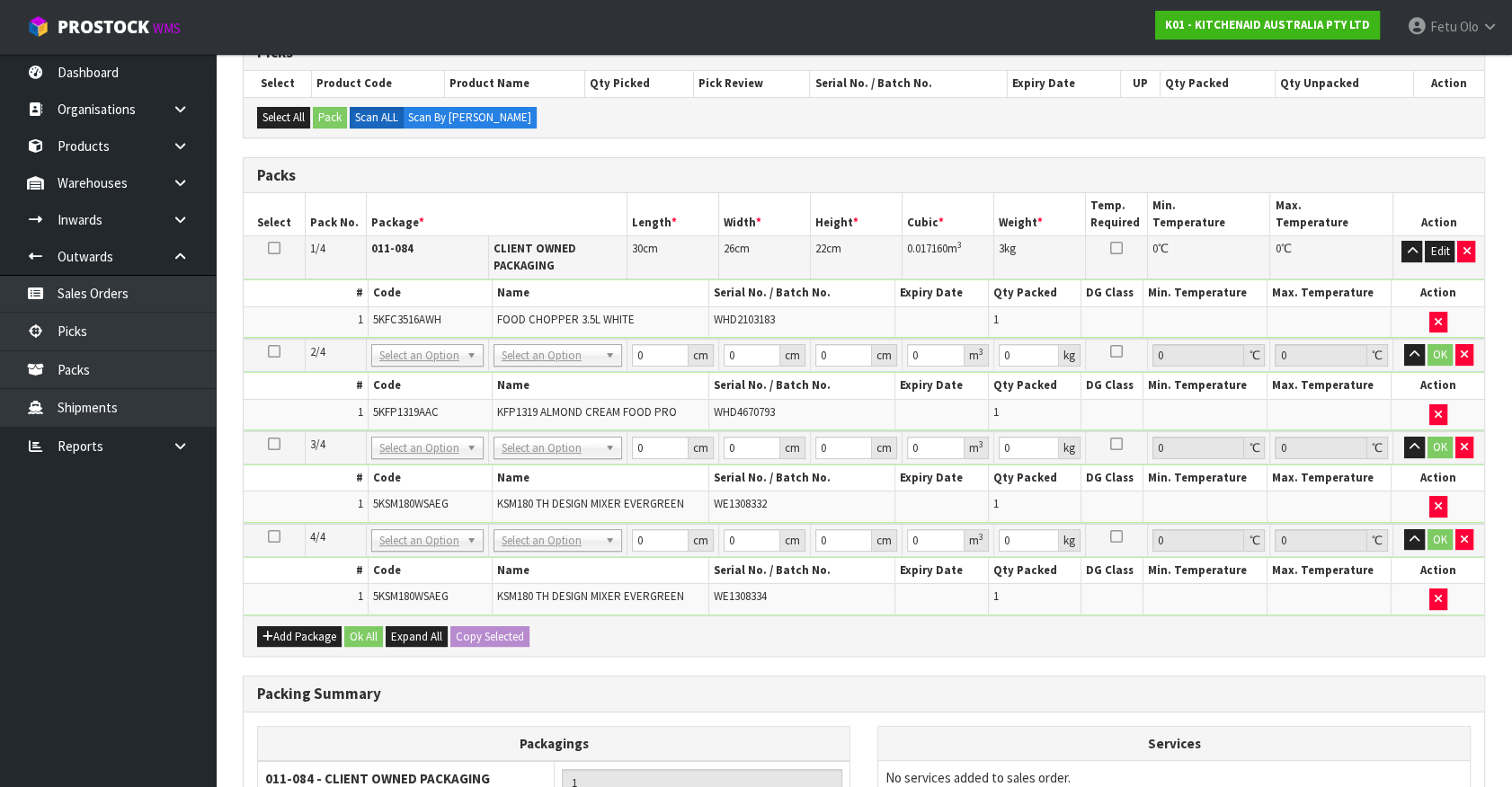 scroll, scrollTop: 326, scrollLeft: 0, axis: vertical 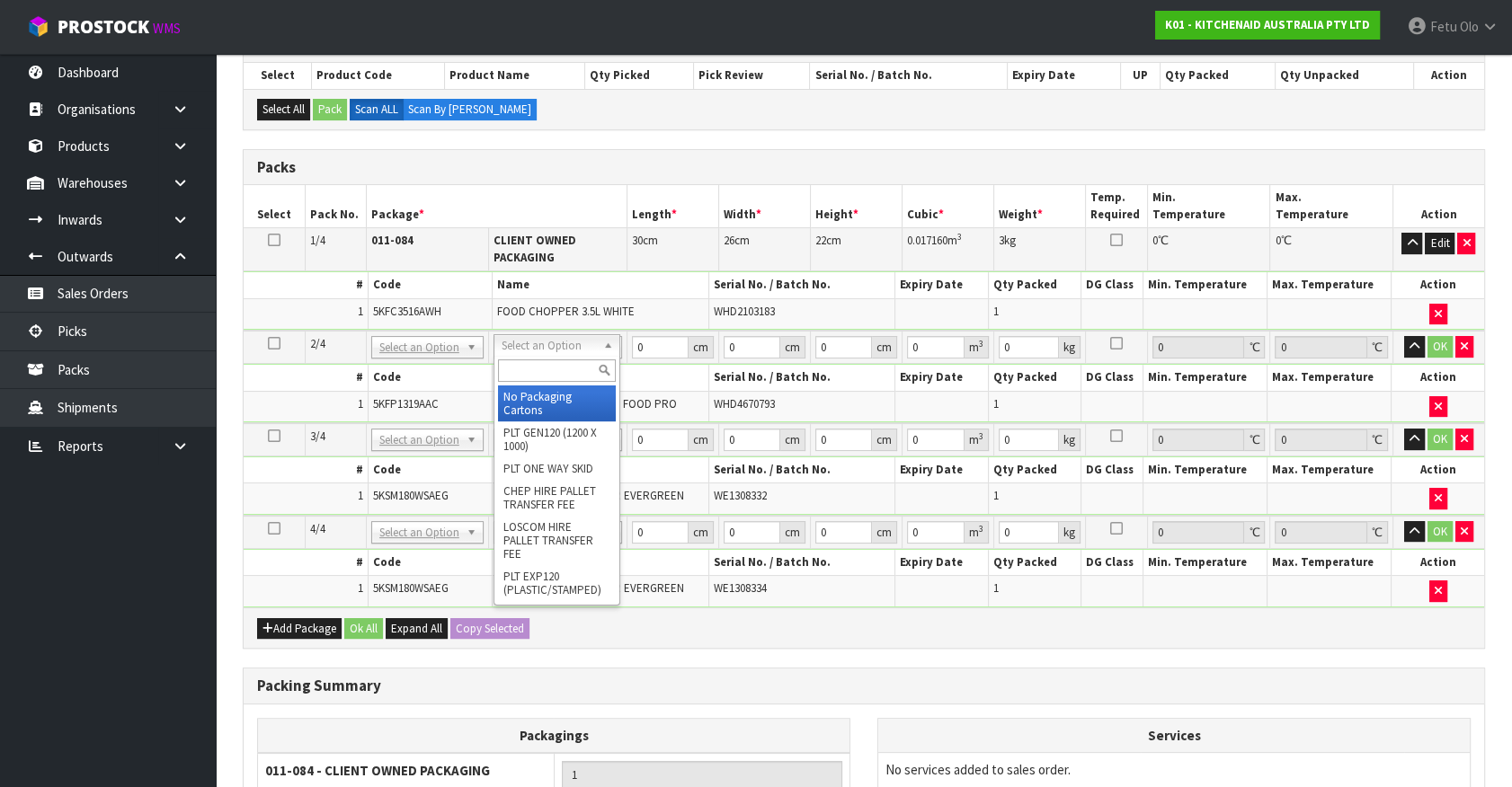 drag, startPoint x: 565, startPoint y: 387, endPoint x: 566, endPoint y: 408, distance: 21.023796 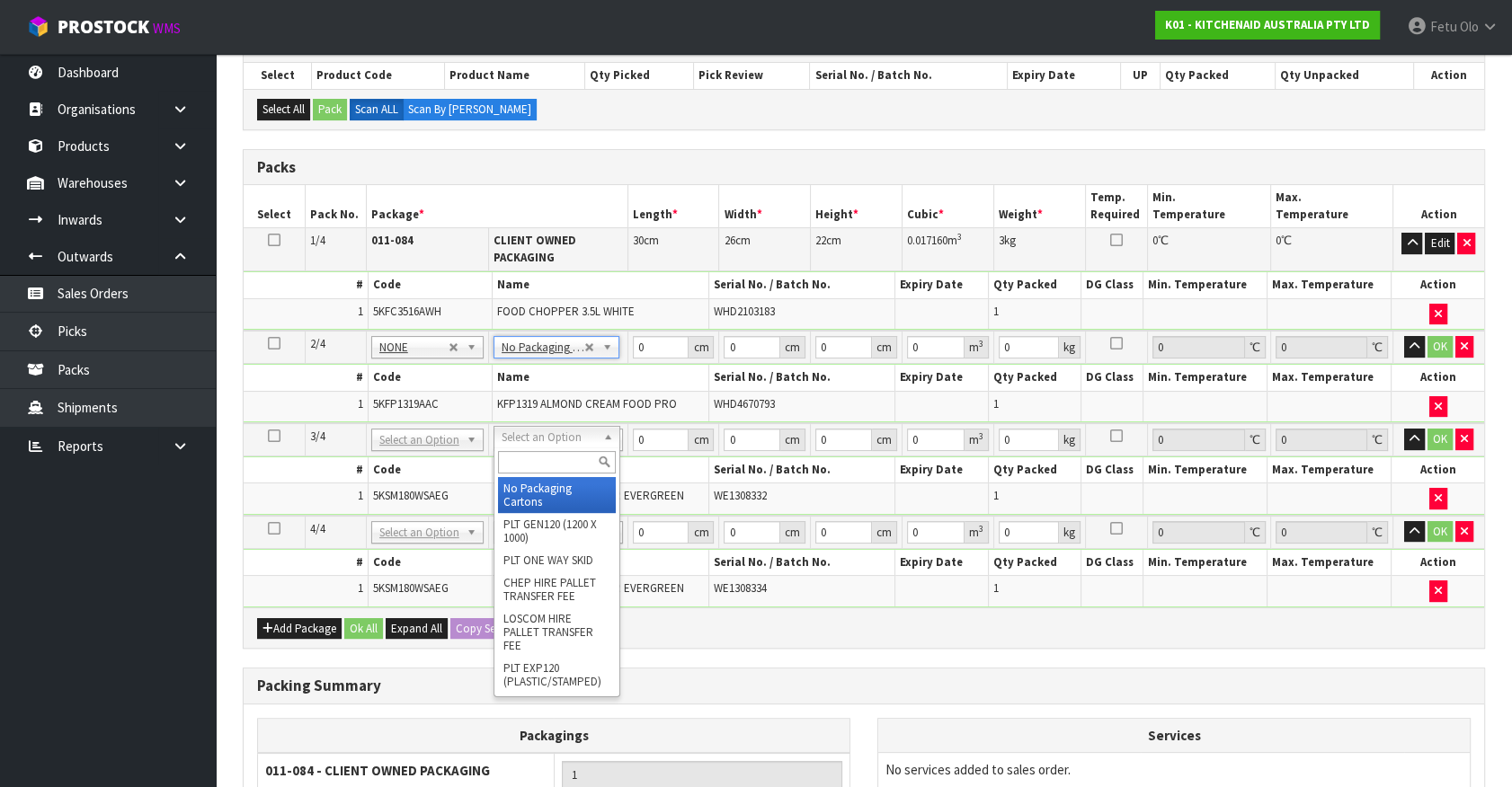 drag, startPoint x: 557, startPoint y: 441, endPoint x: 553, endPoint y: 483, distance: 42.19005 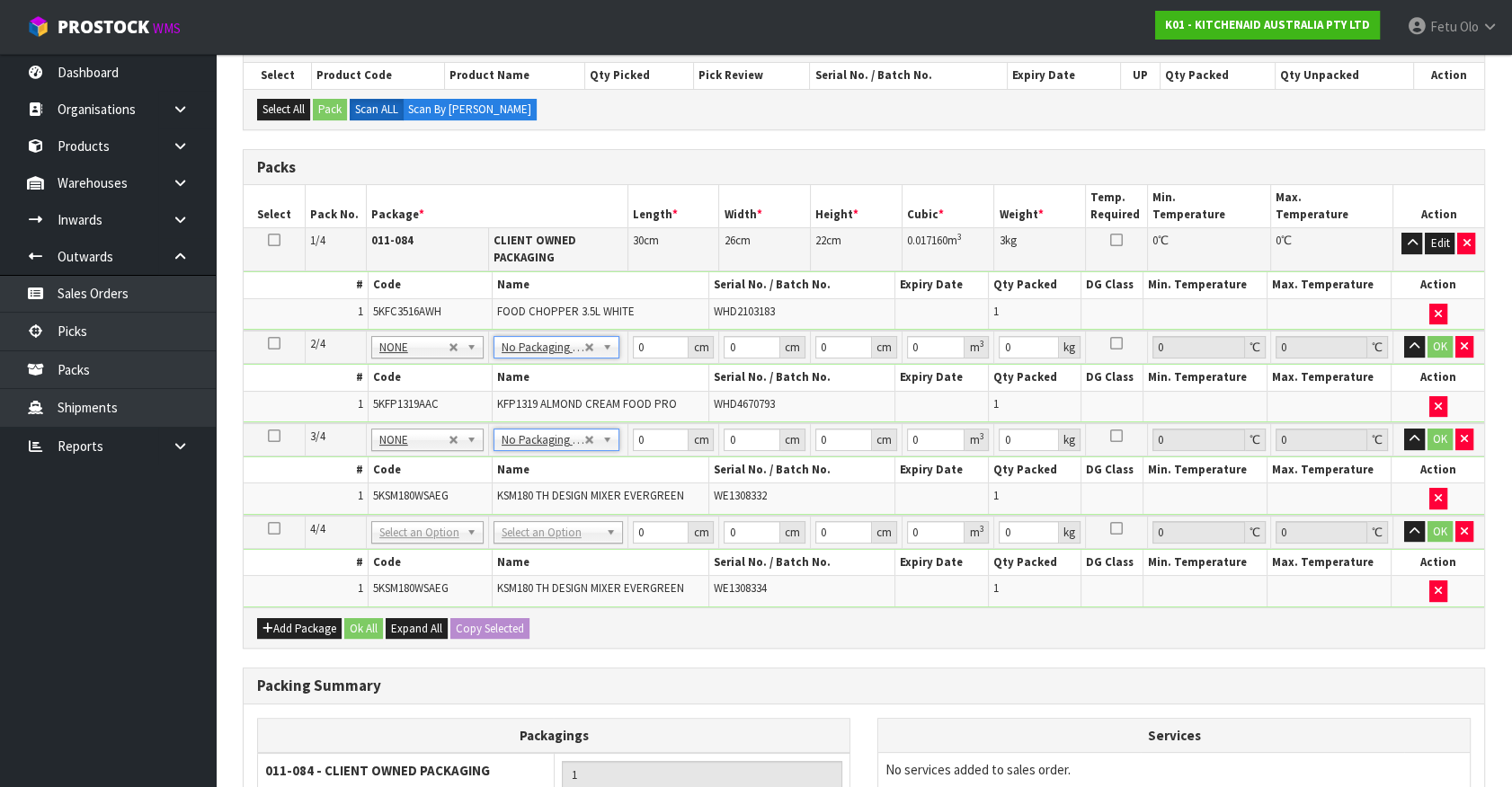 drag, startPoint x: 556, startPoint y: 537, endPoint x: 555, endPoint y: 563, distance: 26.019224 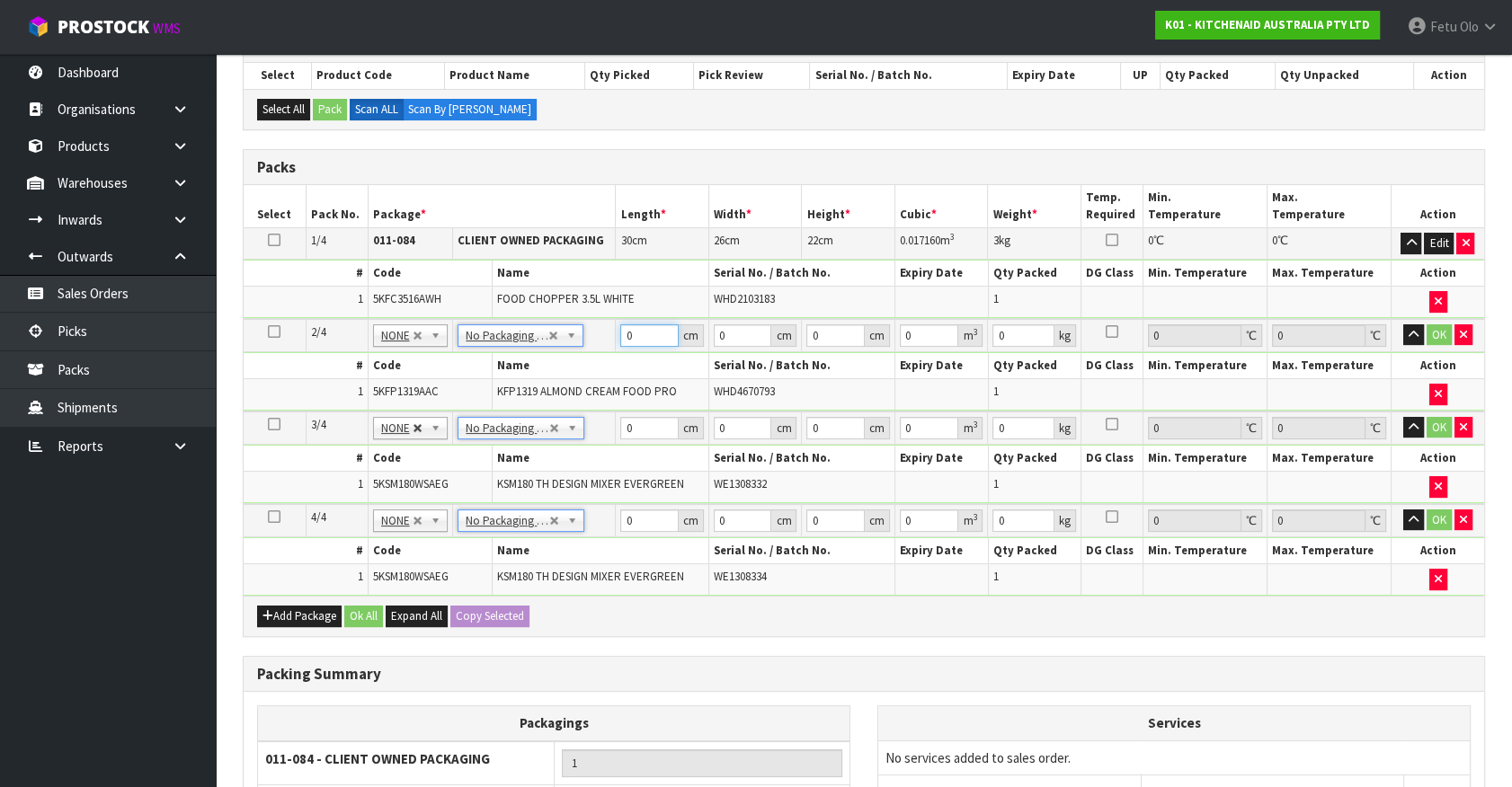 drag, startPoint x: 648, startPoint y: 328, endPoint x: 423, endPoint y: 421, distance: 243.4625 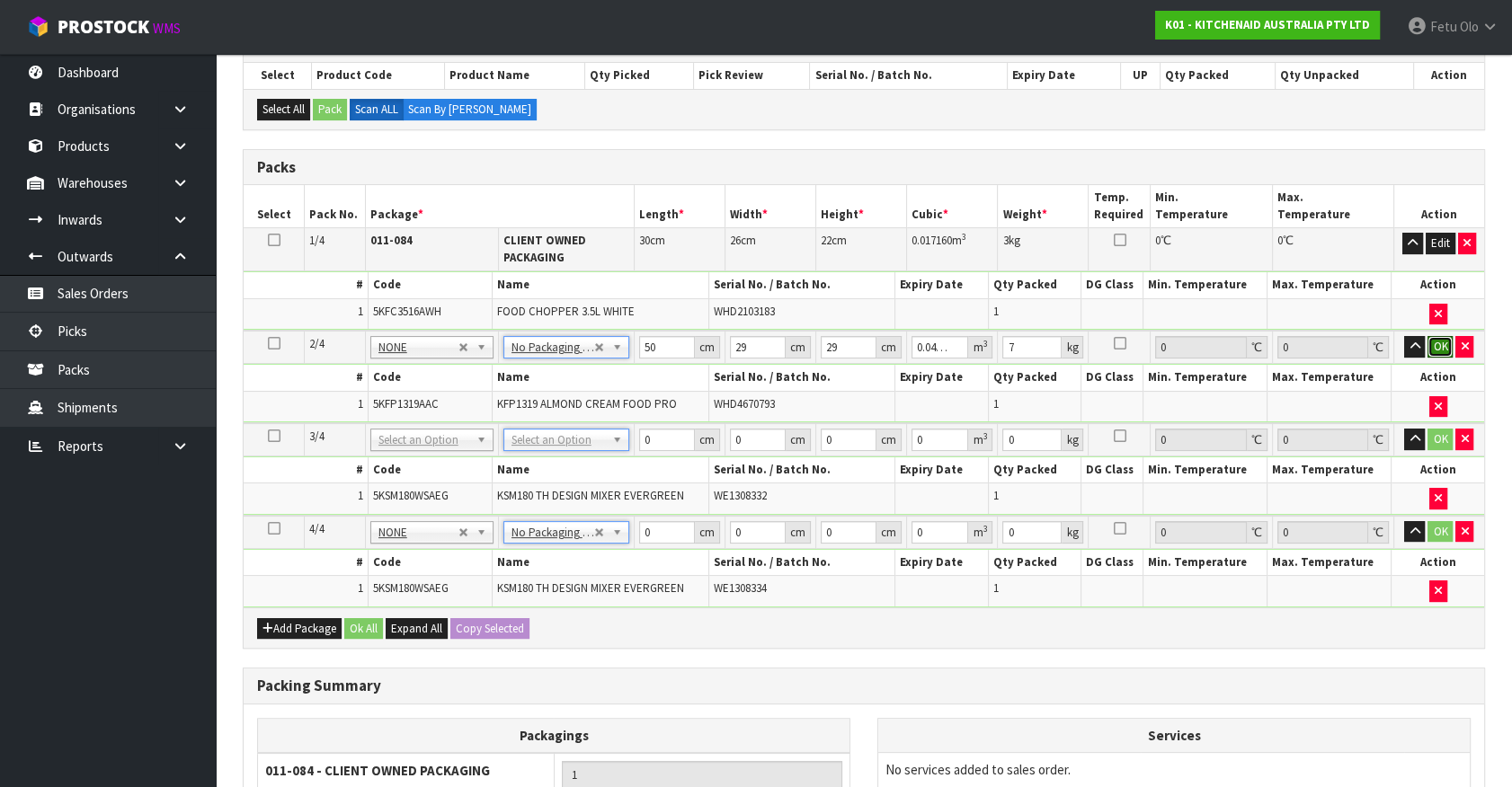 click on "OK" at bounding box center (1440, 347) 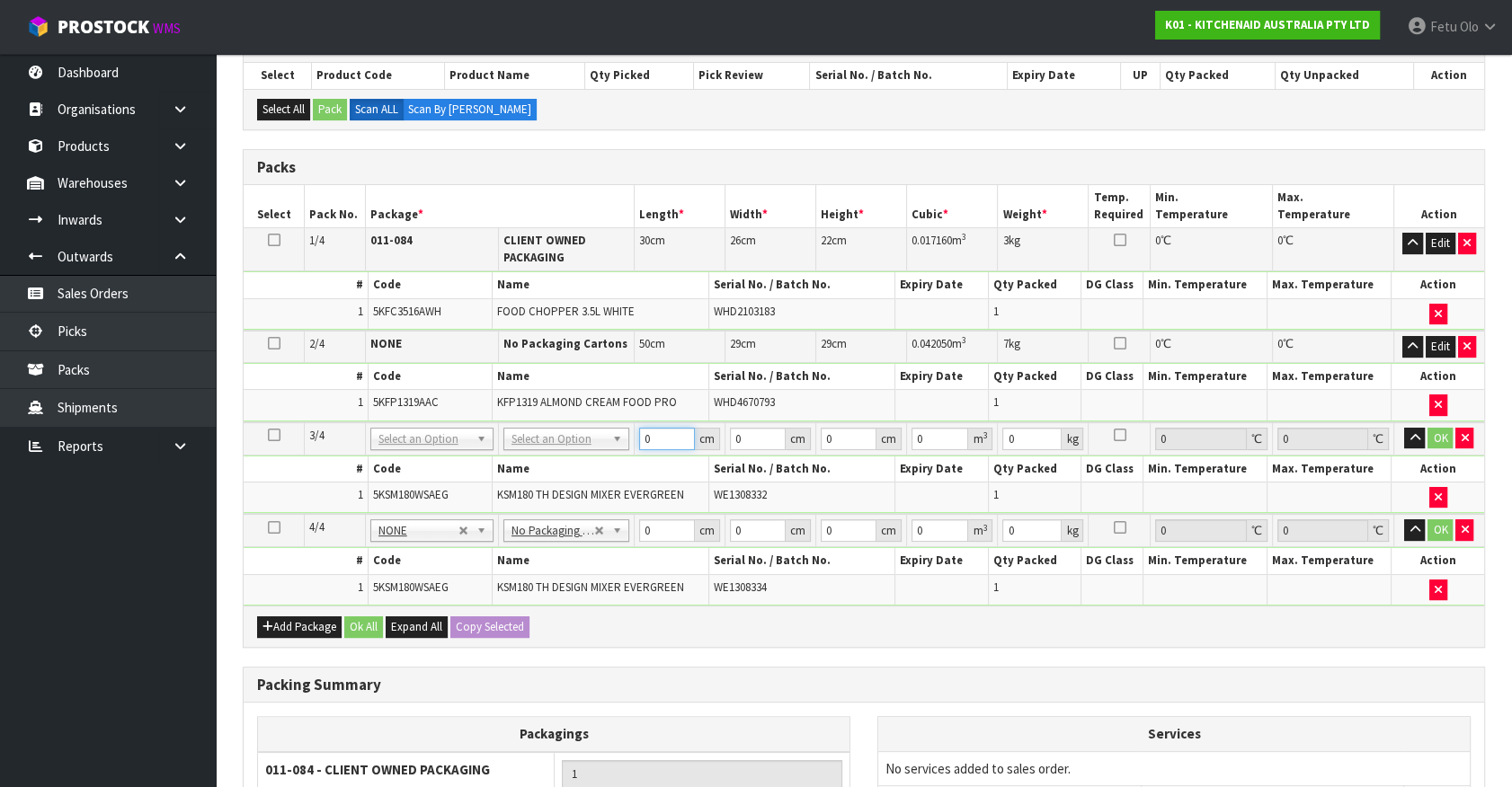 drag, startPoint x: 546, startPoint y: 440, endPoint x: 550, endPoint y: 473, distance: 33.24154 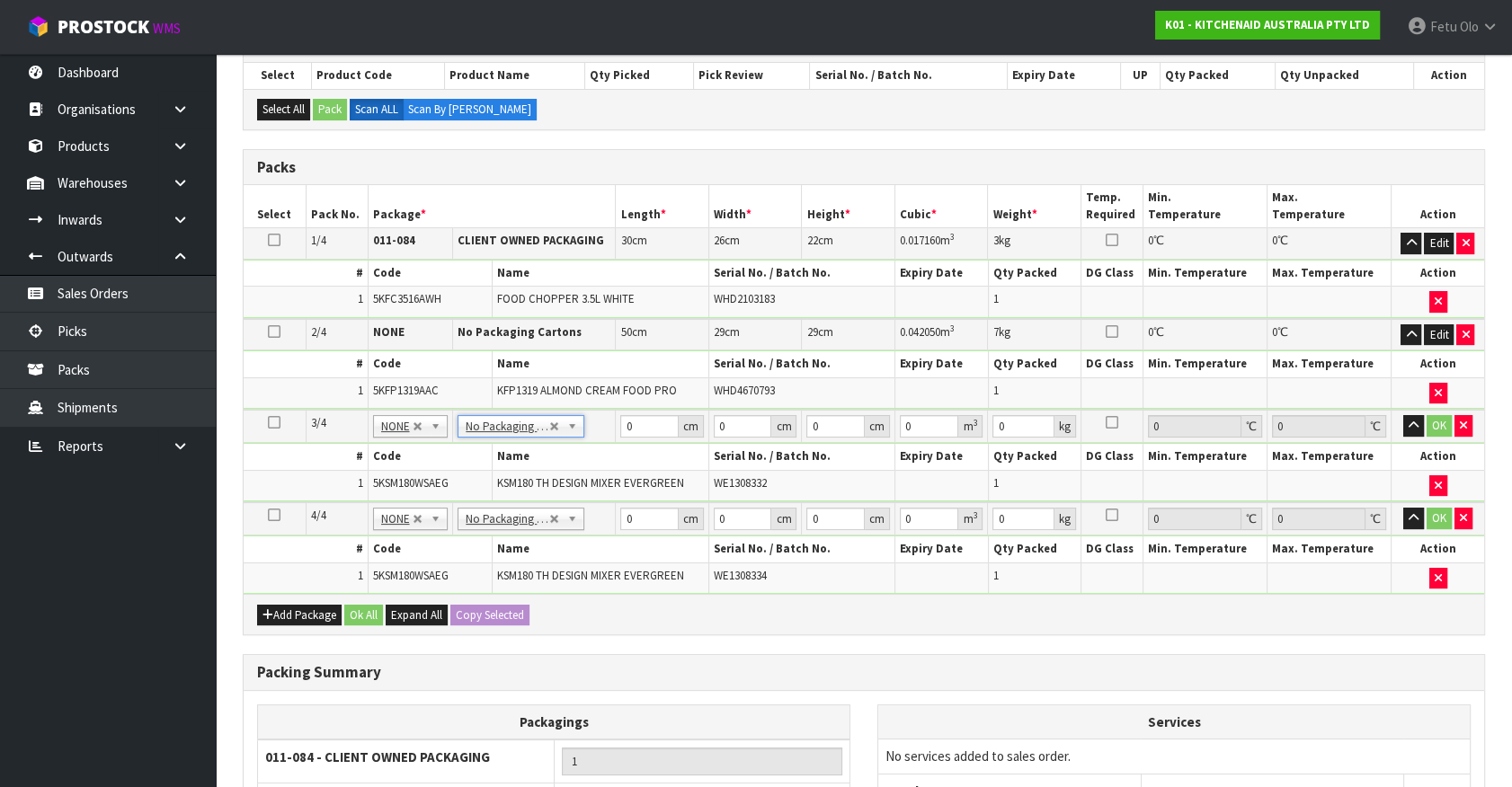 drag, startPoint x: 562, startPoint y: 508, endPoint x: 565, endPoint y: 521, distance: 13.3416641 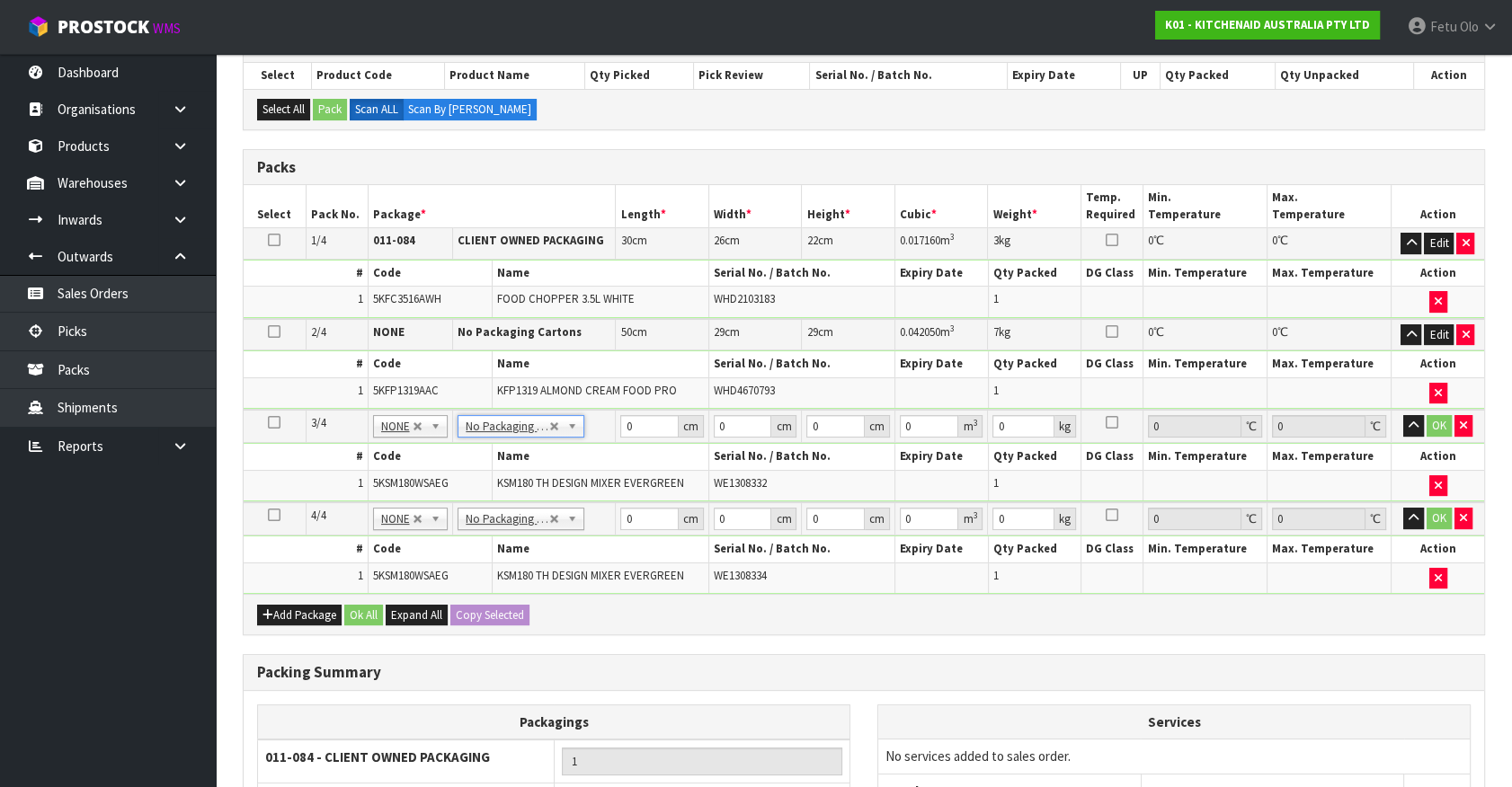 click on "No Packaging Cartons" at bounding box center (520, 518) 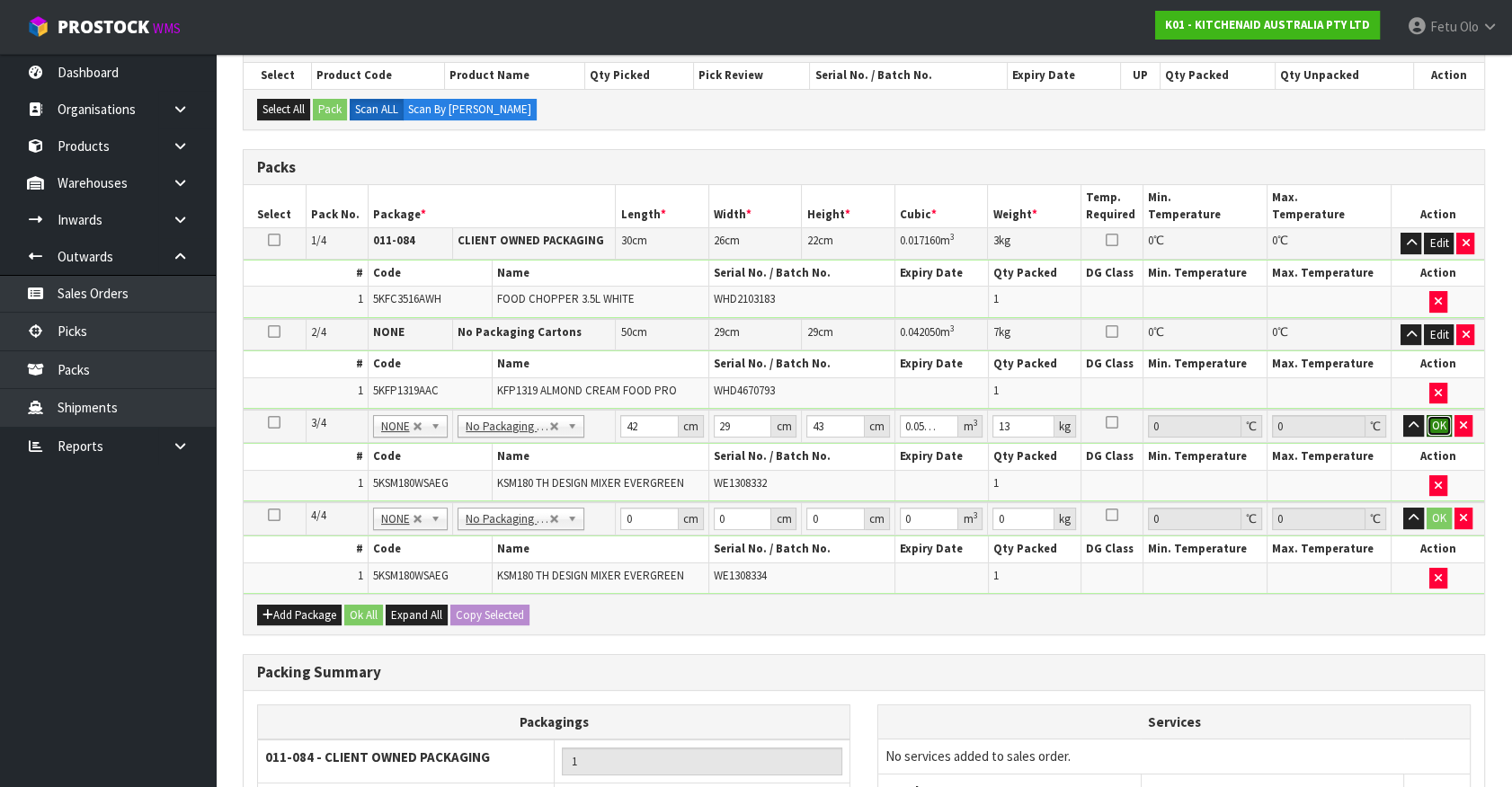 click on "OK" at bounding box center (1439, 426) 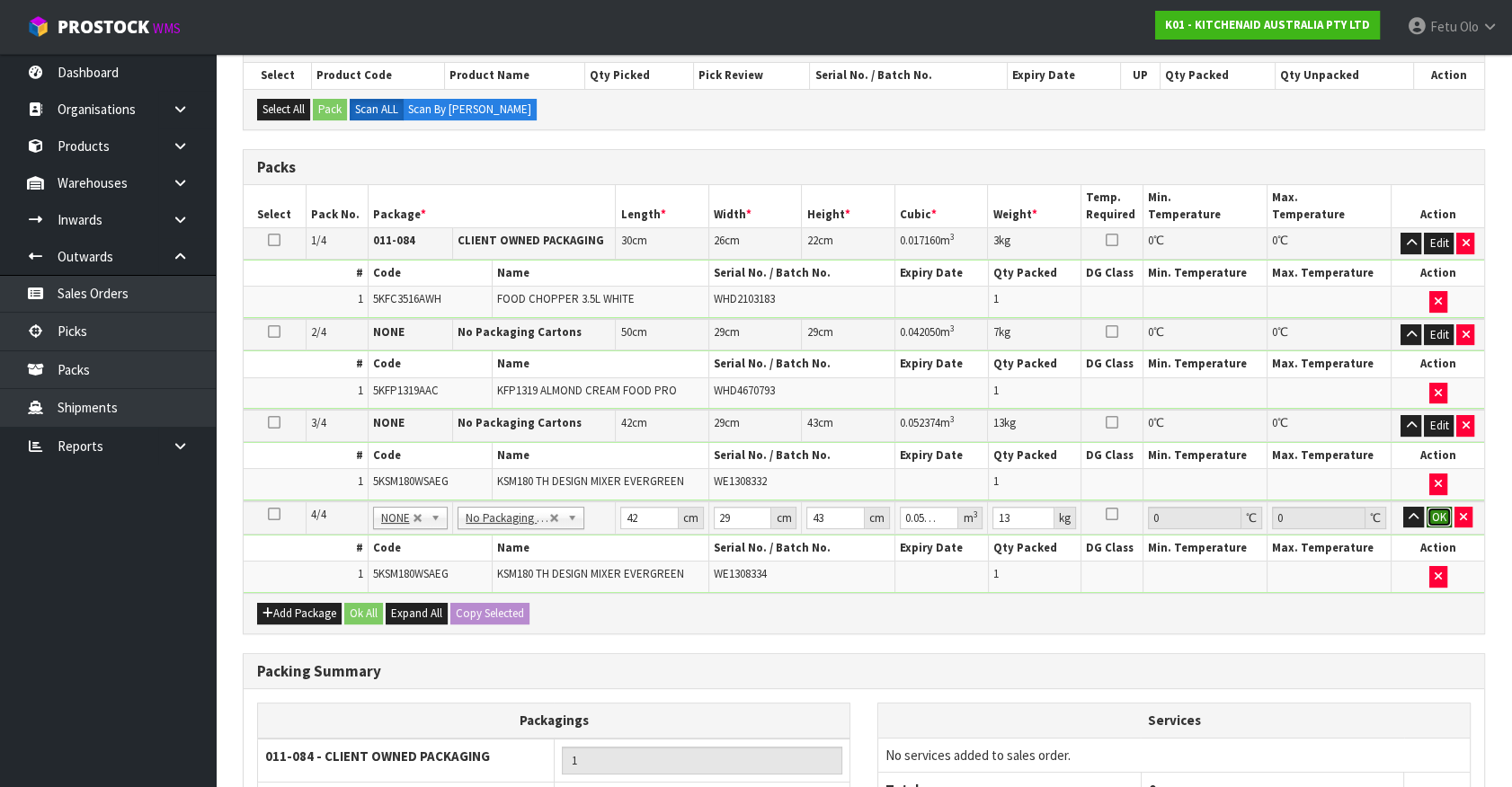 click on "OK" at bounding box center [1439, 517] 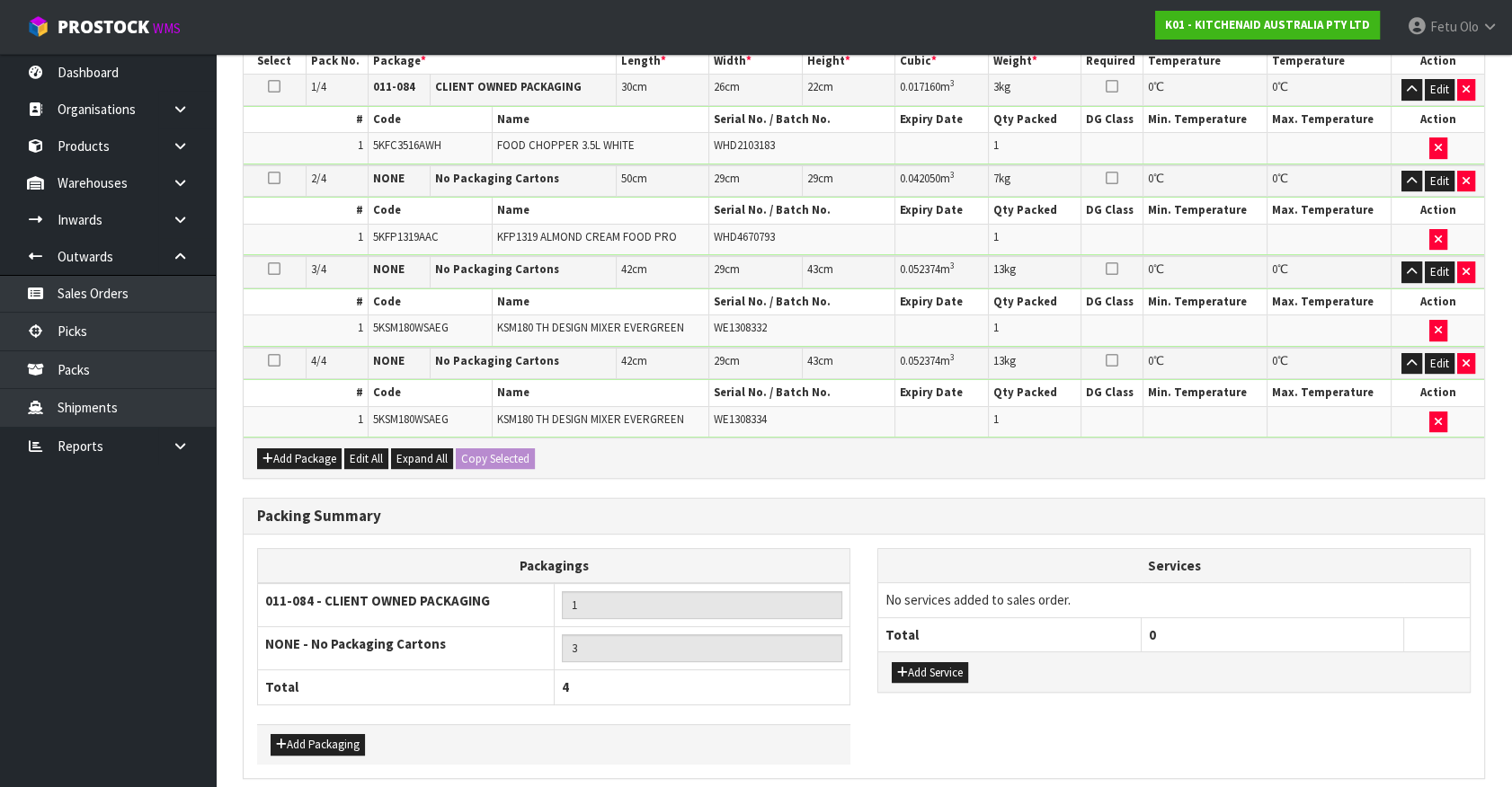 scroll, scrollTop: 548, scrollLeft: 0, axis: vertical 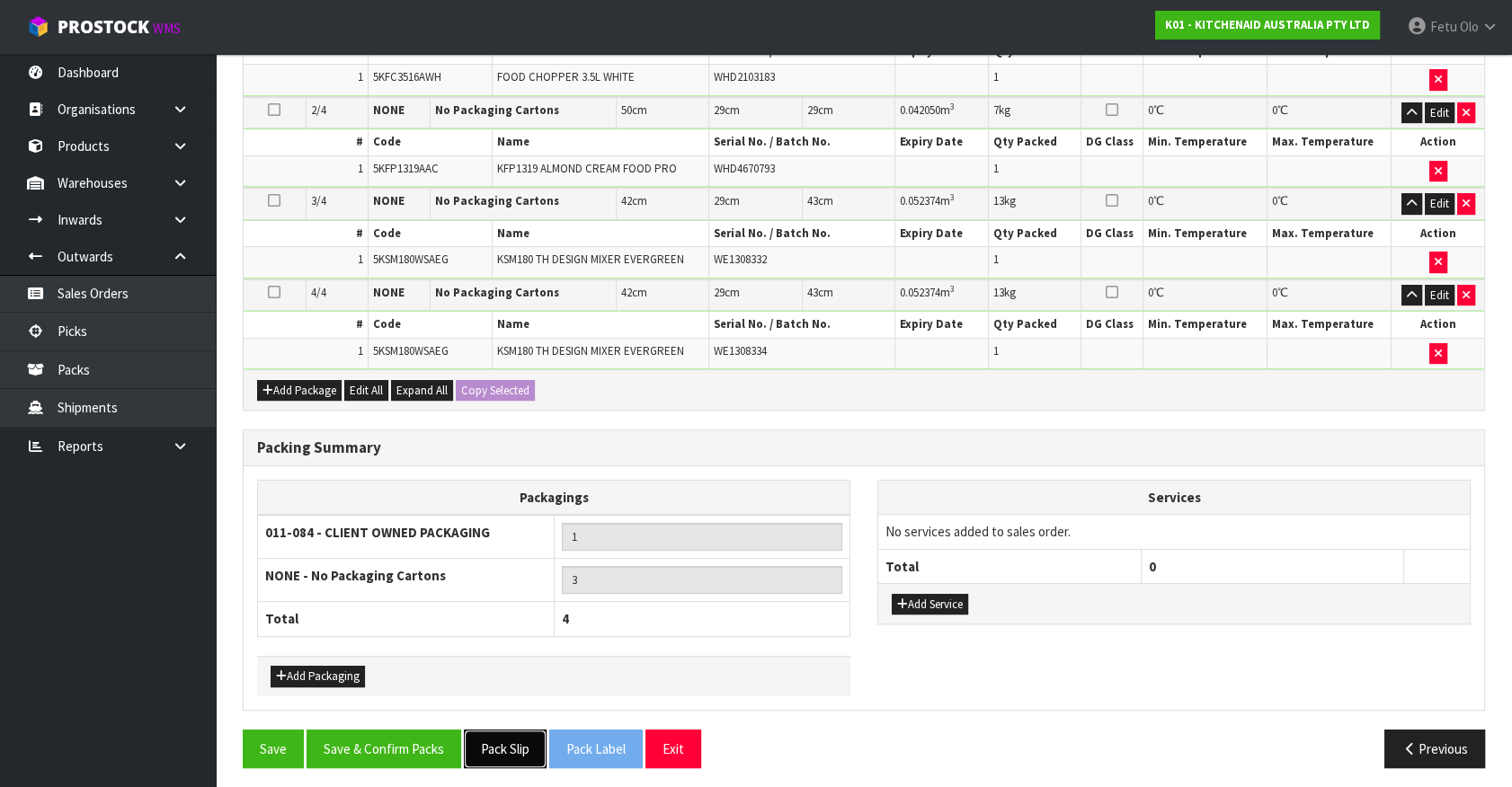 click on "Pack Slip" at bounding box center (505, 748) 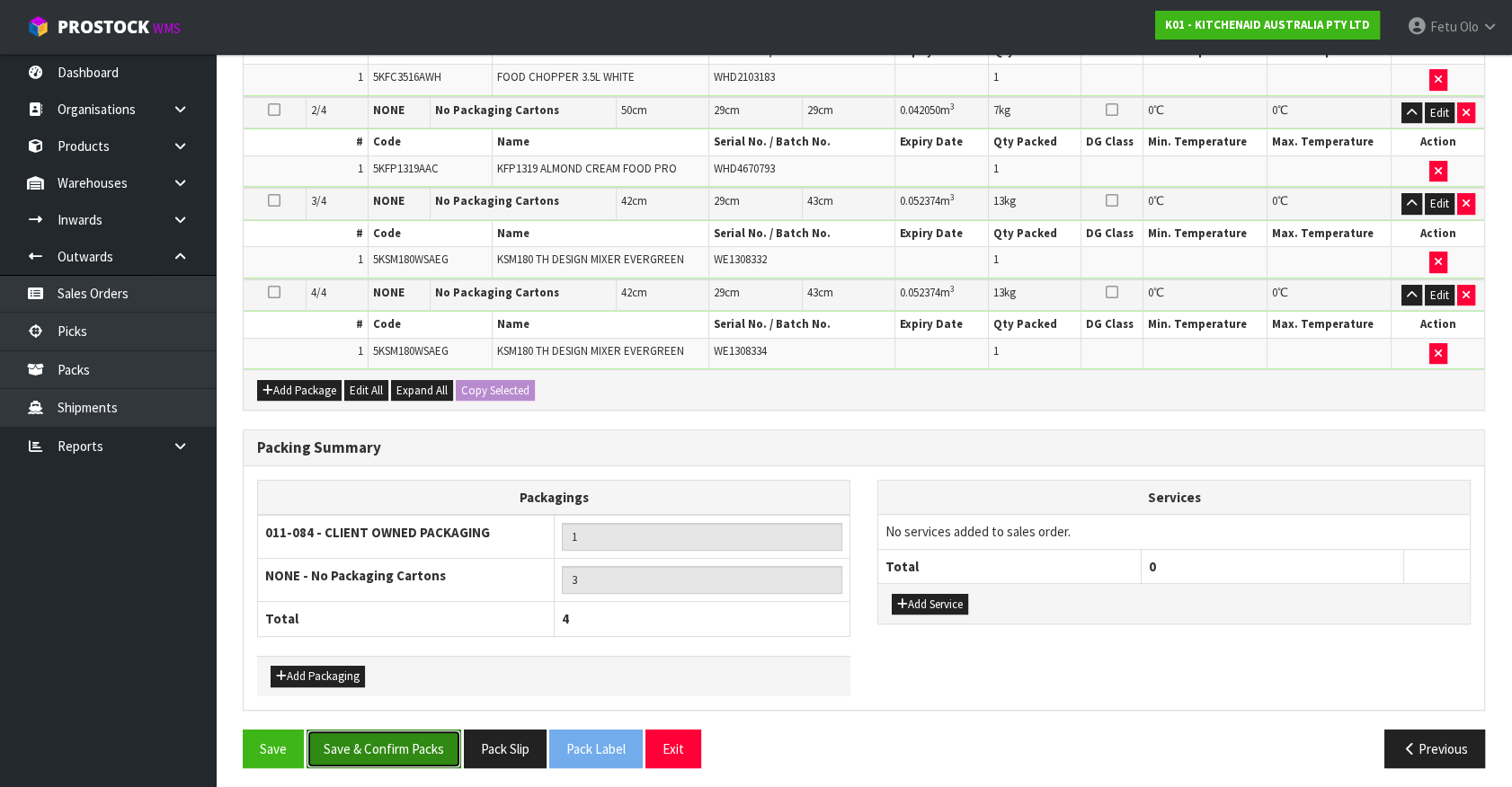click on "Save & Confirm Packs" at bounding box center [384, 748] 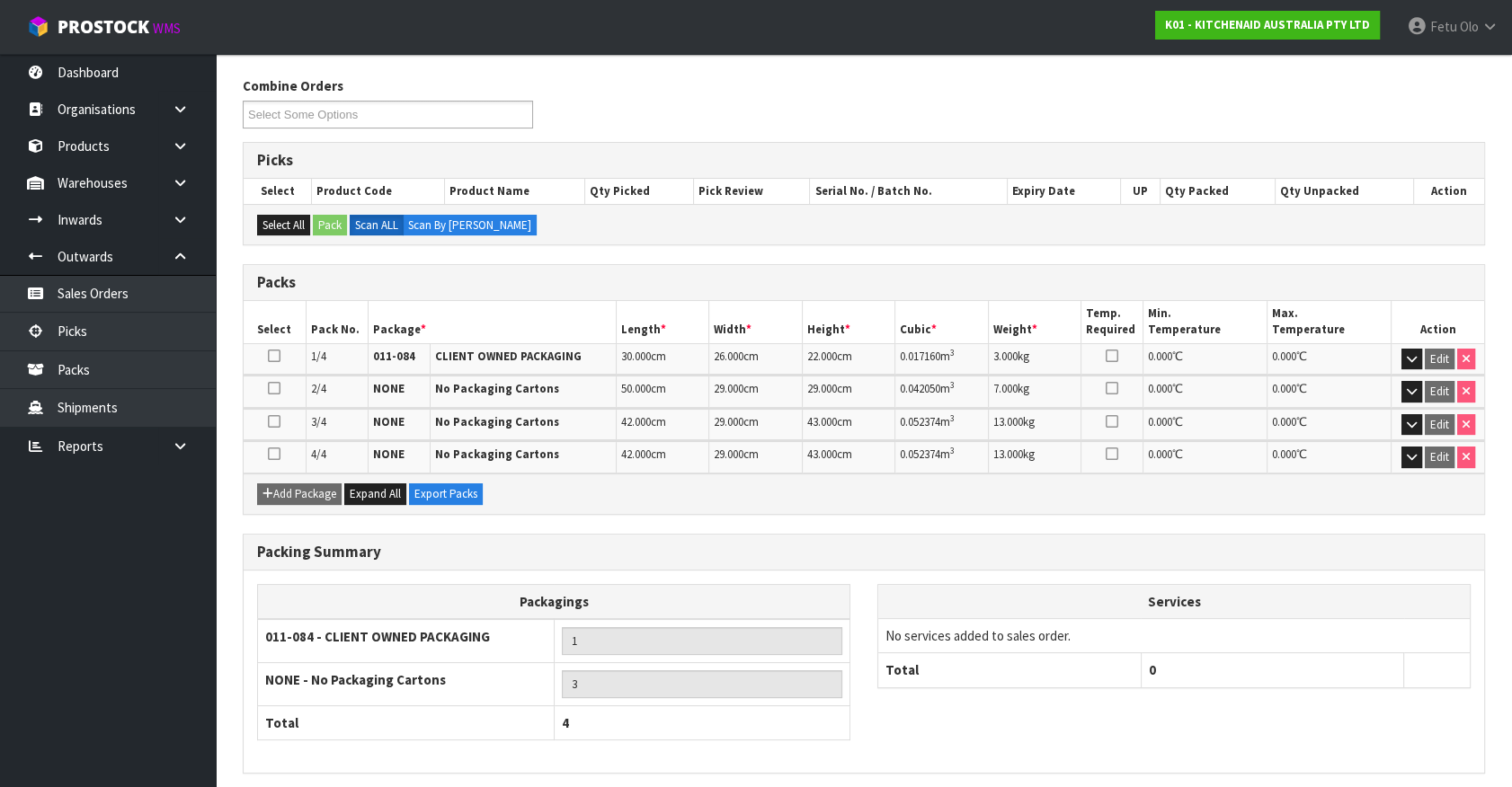 scroll, scrollTop: 342, scrollLeft: 0, axis: vertical 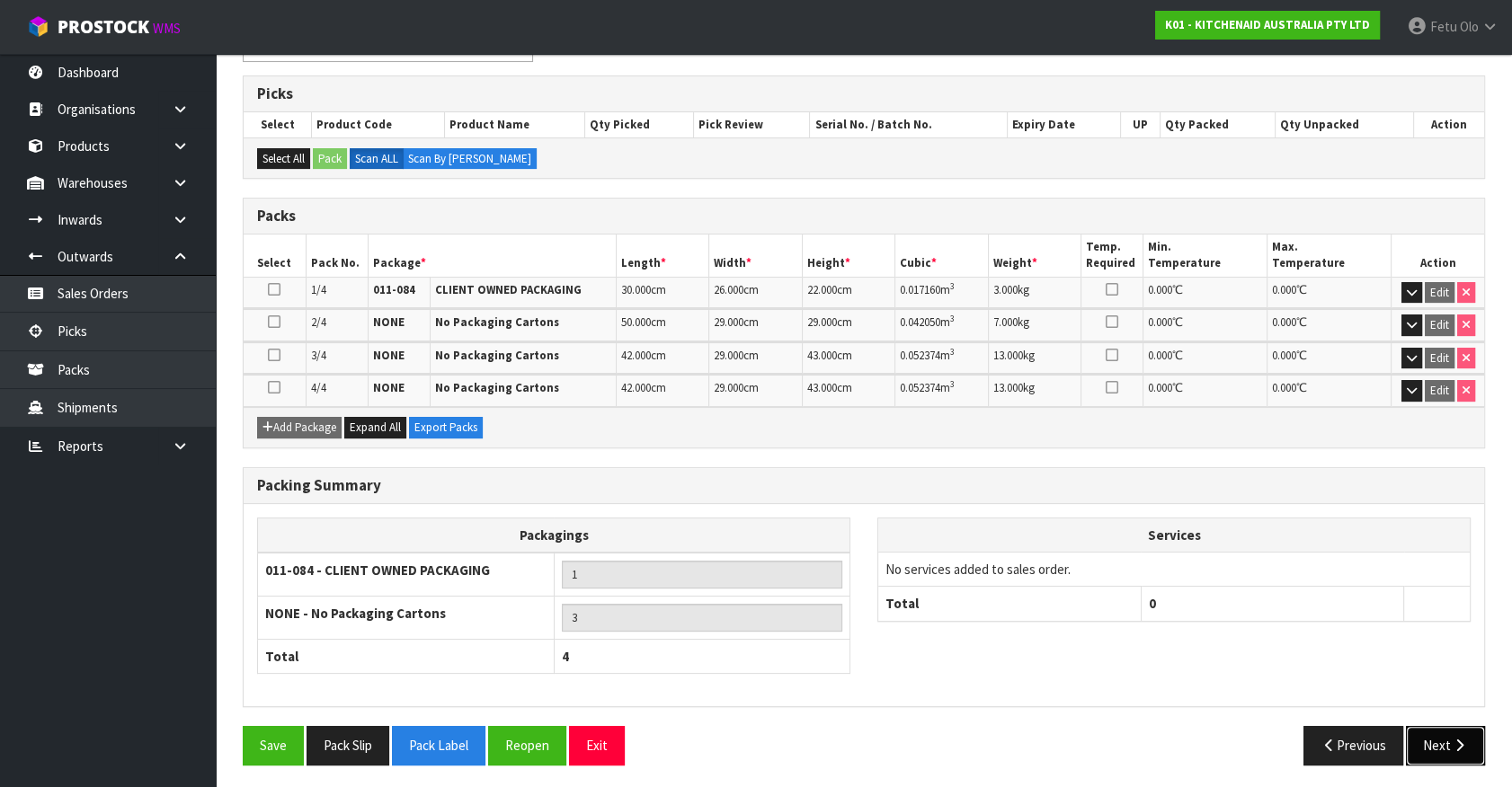 click at bounding box center (1459, 745) 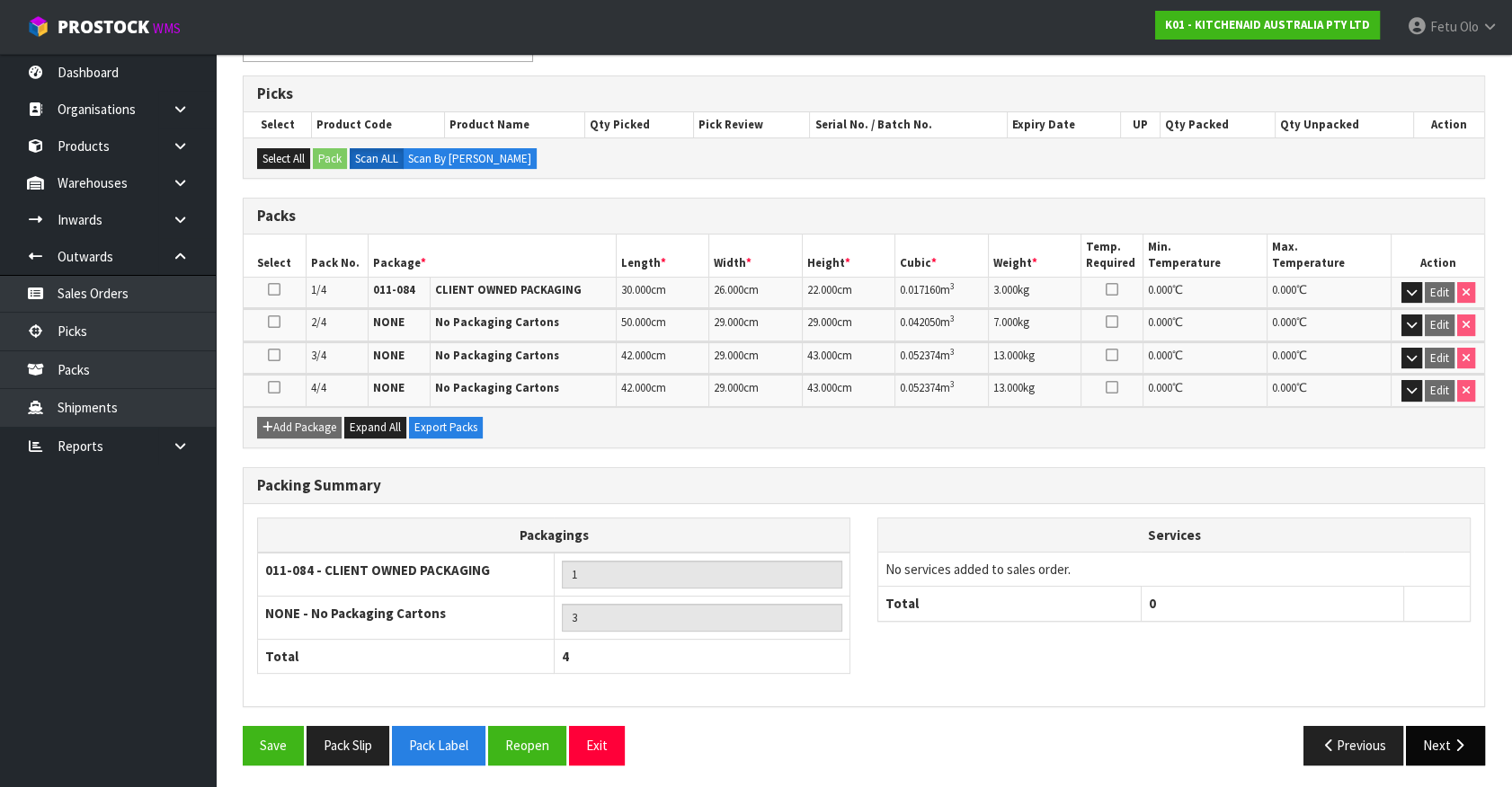 scroll, scrollTop: 0, scrollLeft: 0, axis: both 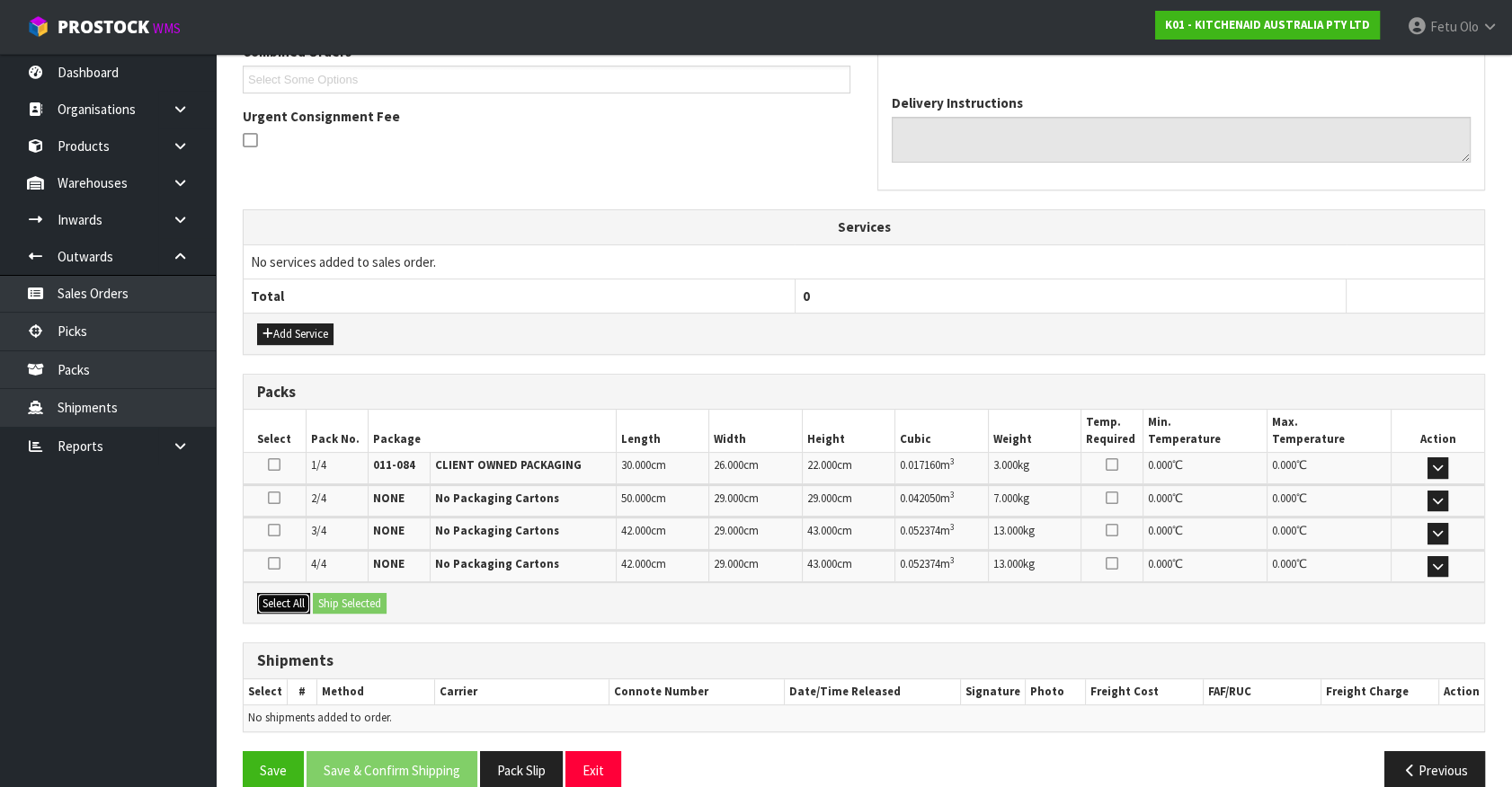 click on "Select All" at bounding box center [283, 604] 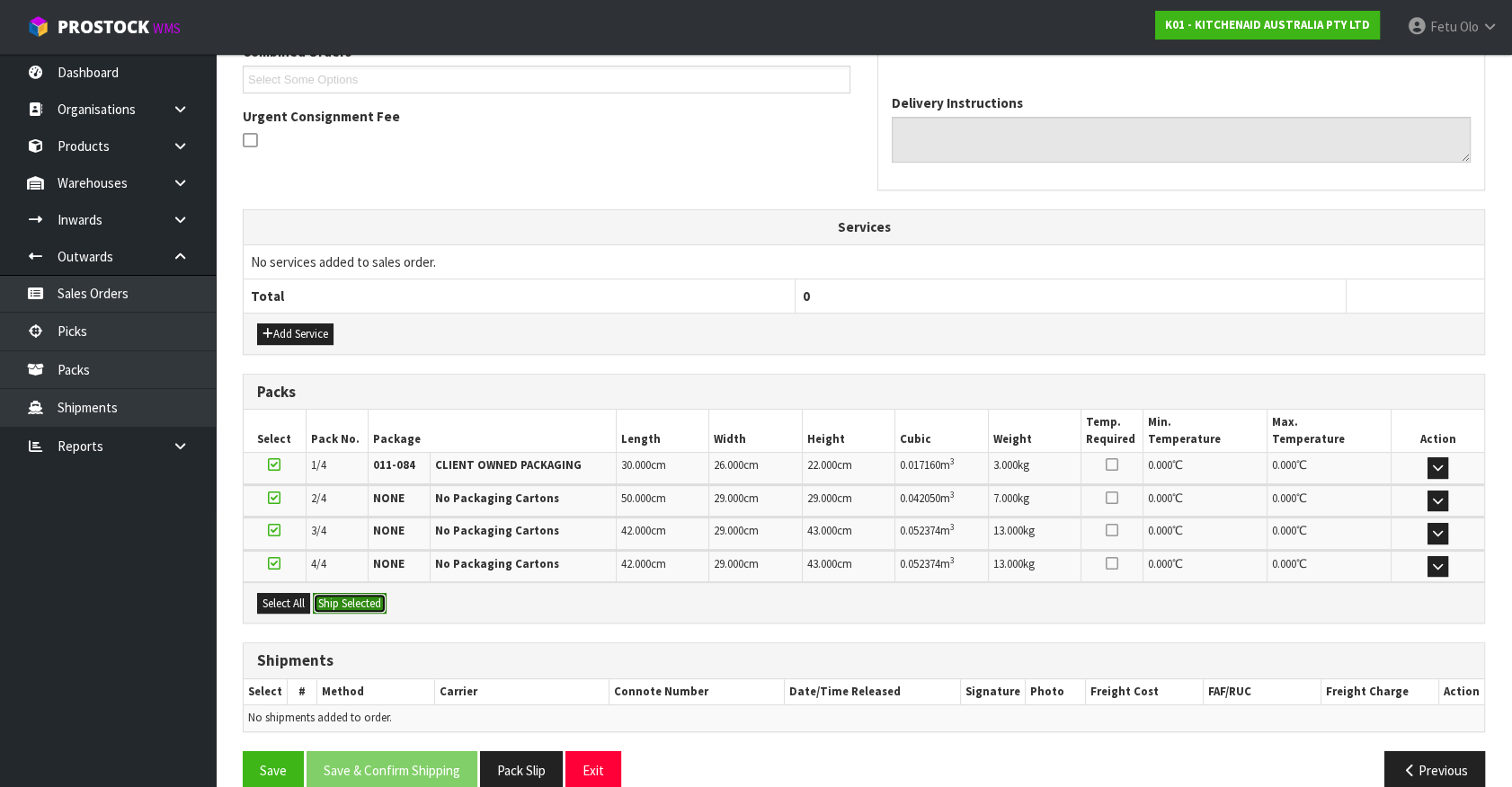 click on "Ship Selected" at bounding box center (350, 604) 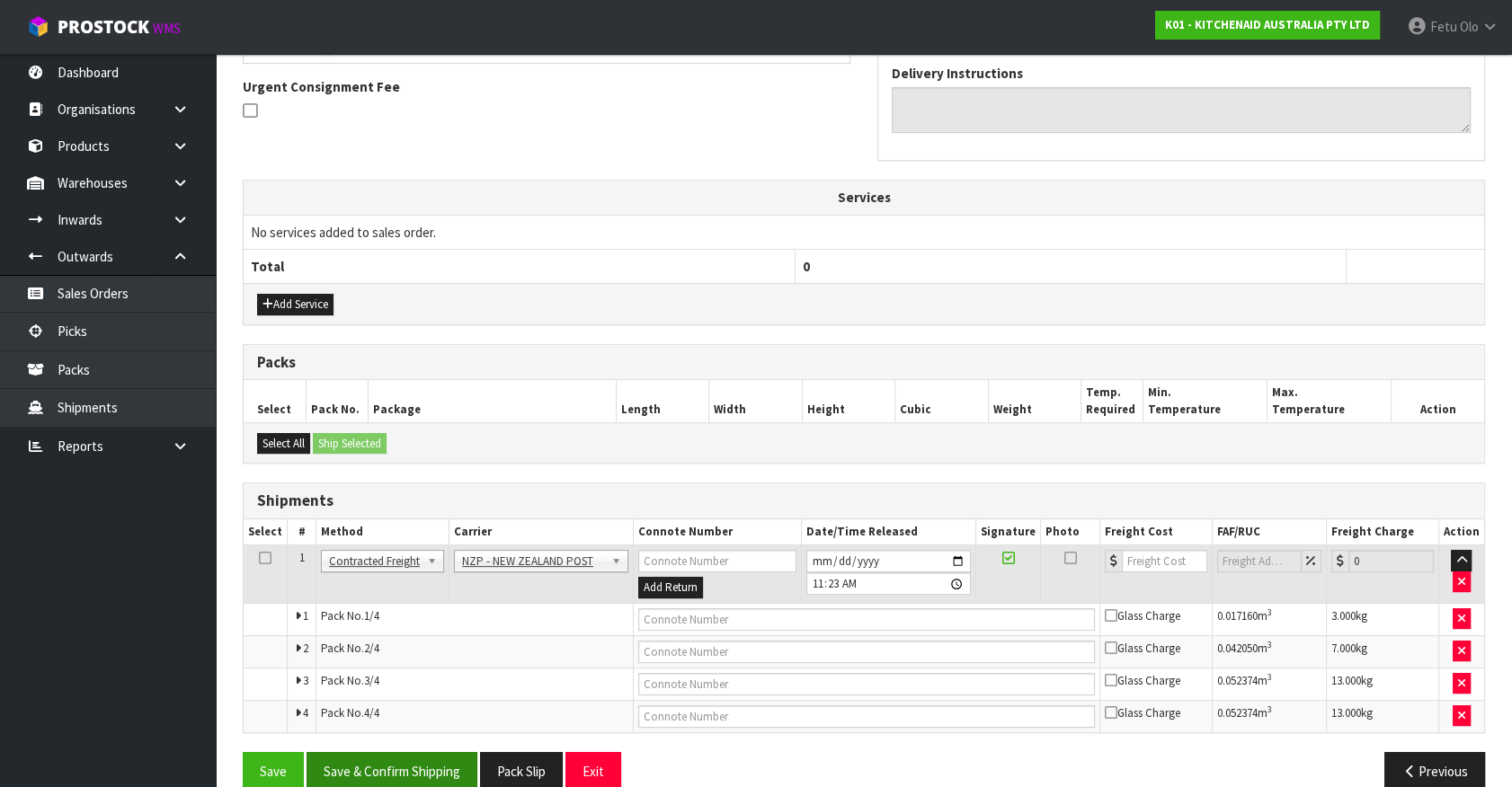 scroll, scrollTop: 546, scrollLeft: 0, axis: vertical 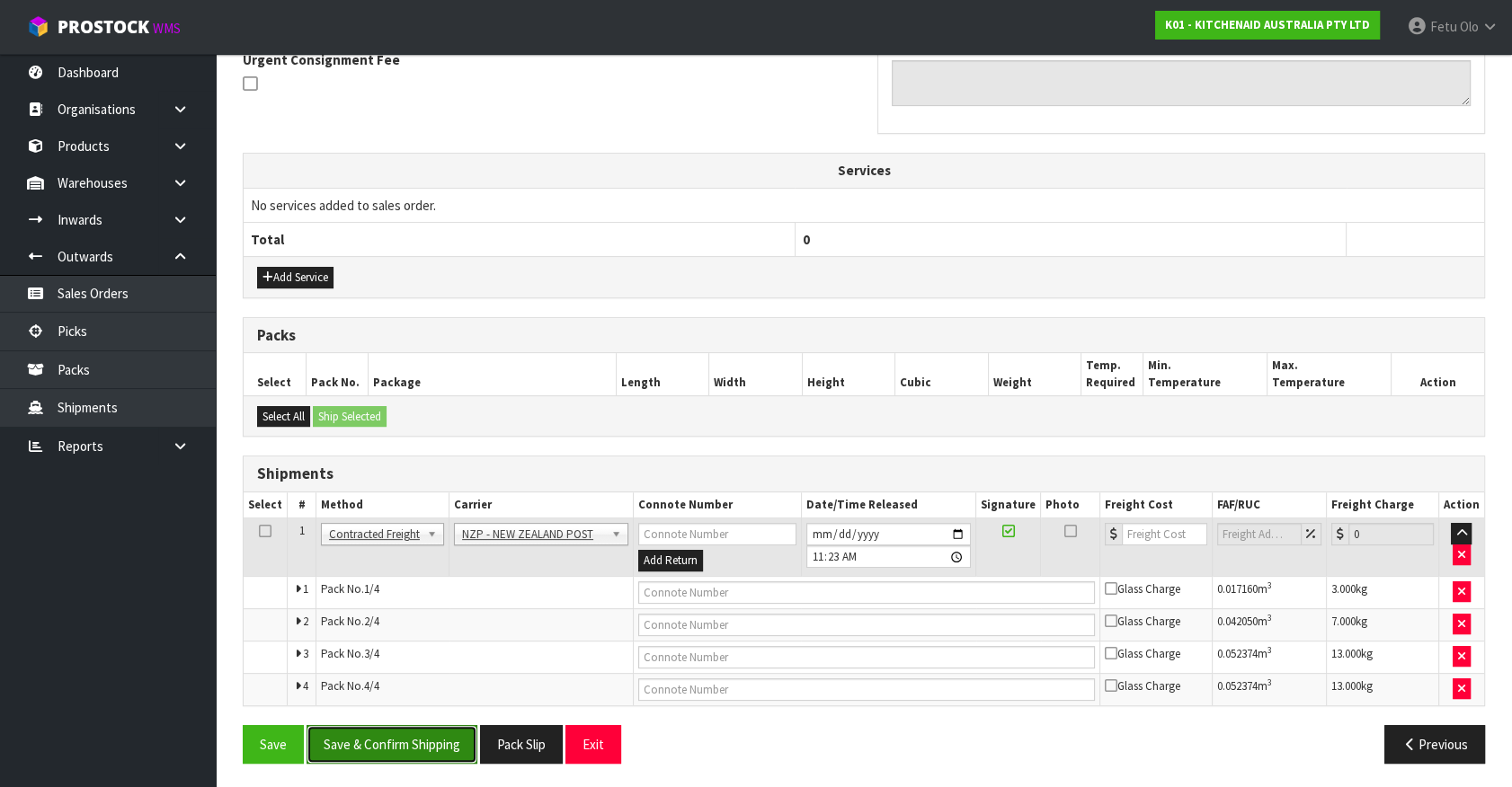 click on "Save & Confirm Shipping" at bounding box center [392, 744] 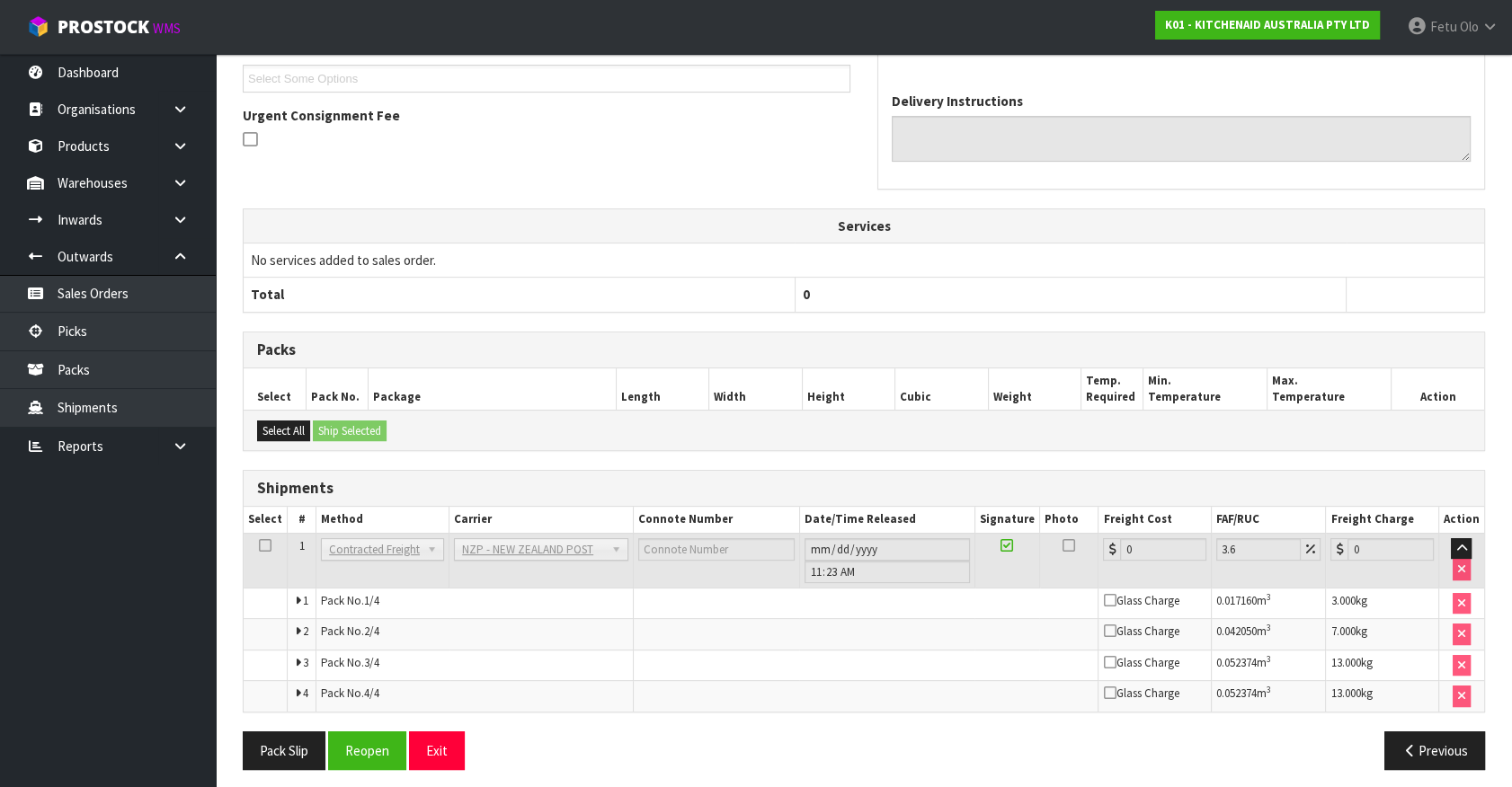 scroll, scrollTop: 516, scrollLeft: 0, axis: vertical 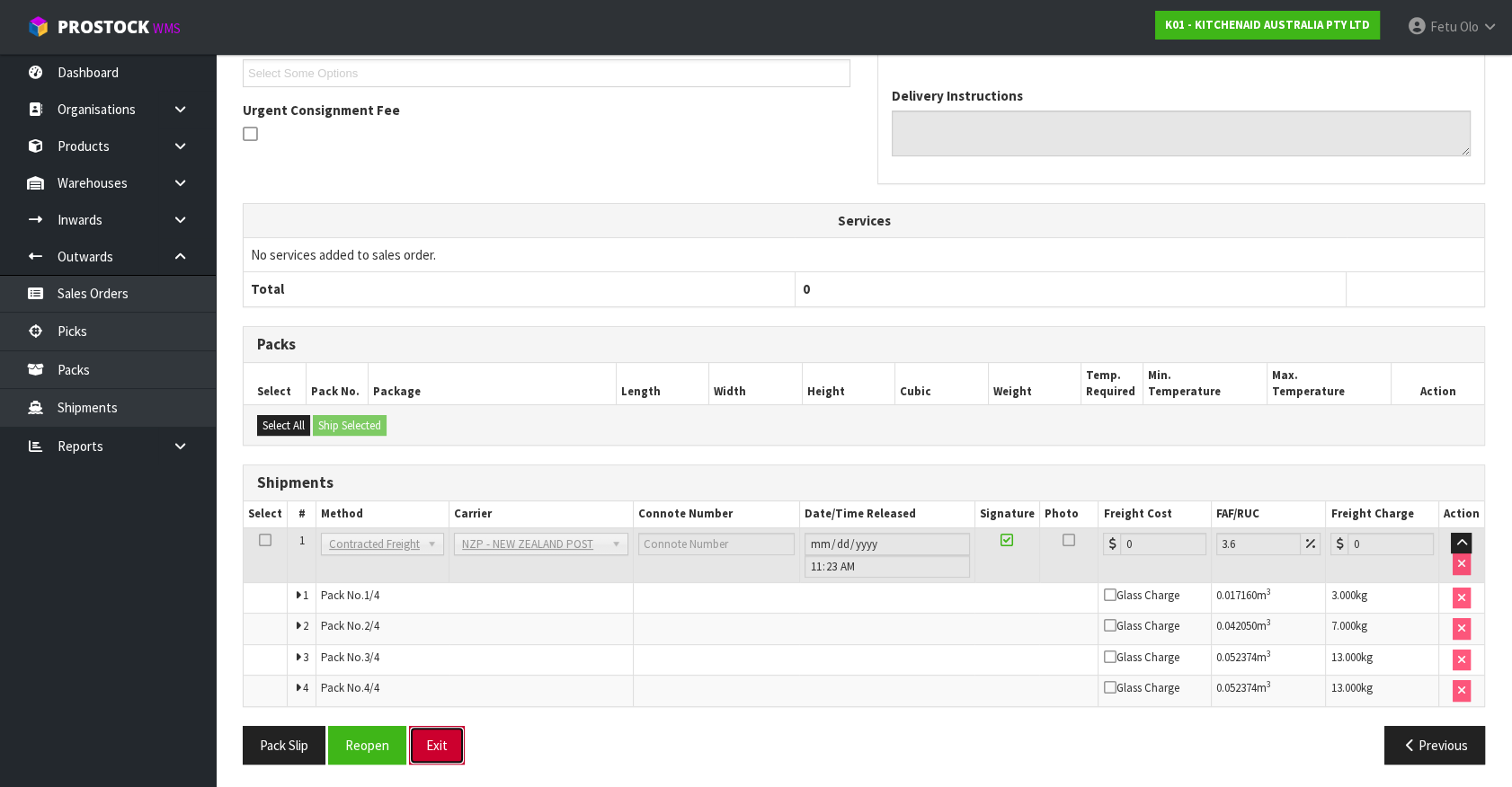 click on "Exit" at bounding box center [437, 745] 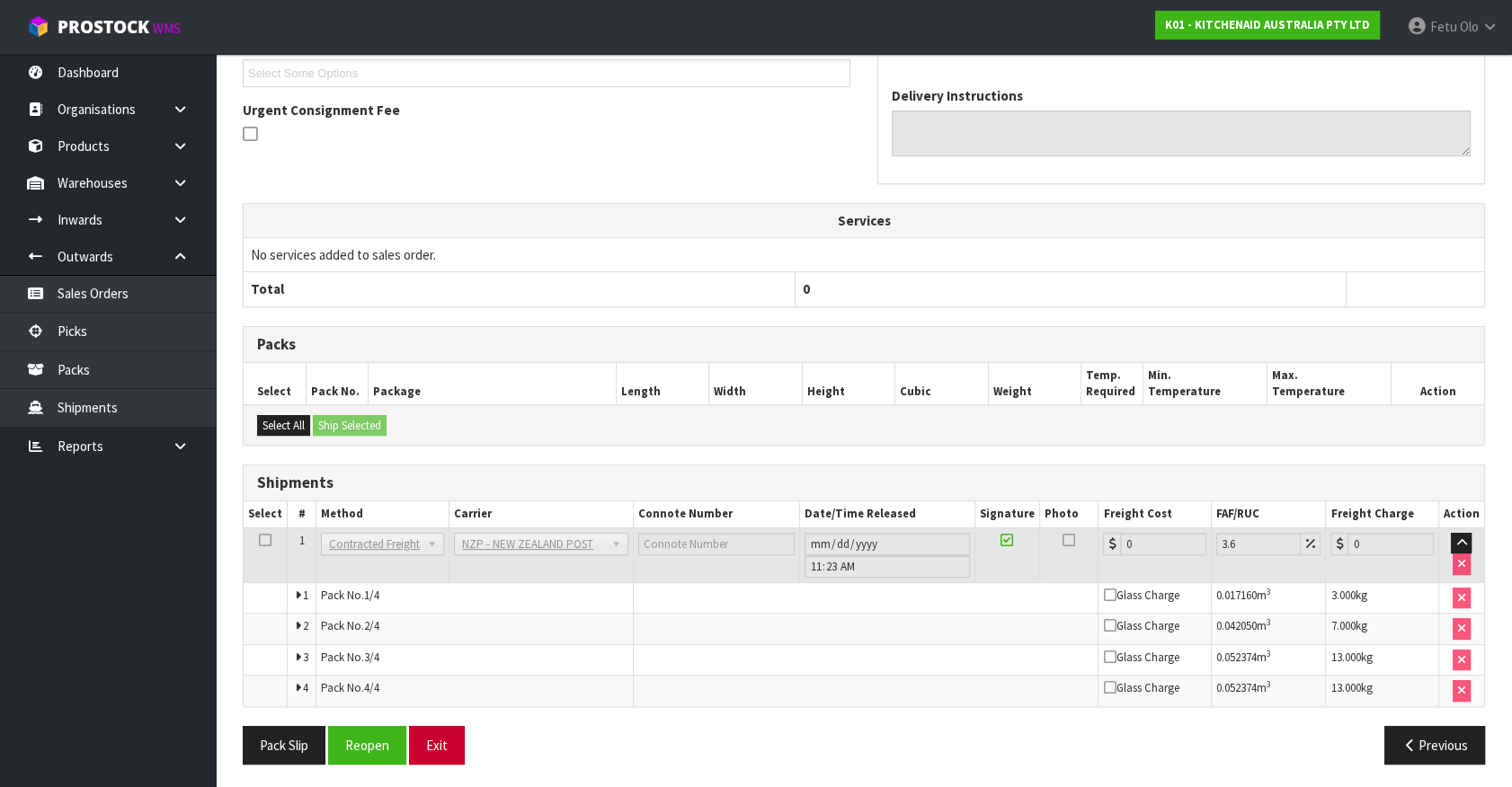 scroll, scrollTop: 0, scrollLeft: 0, axis: both 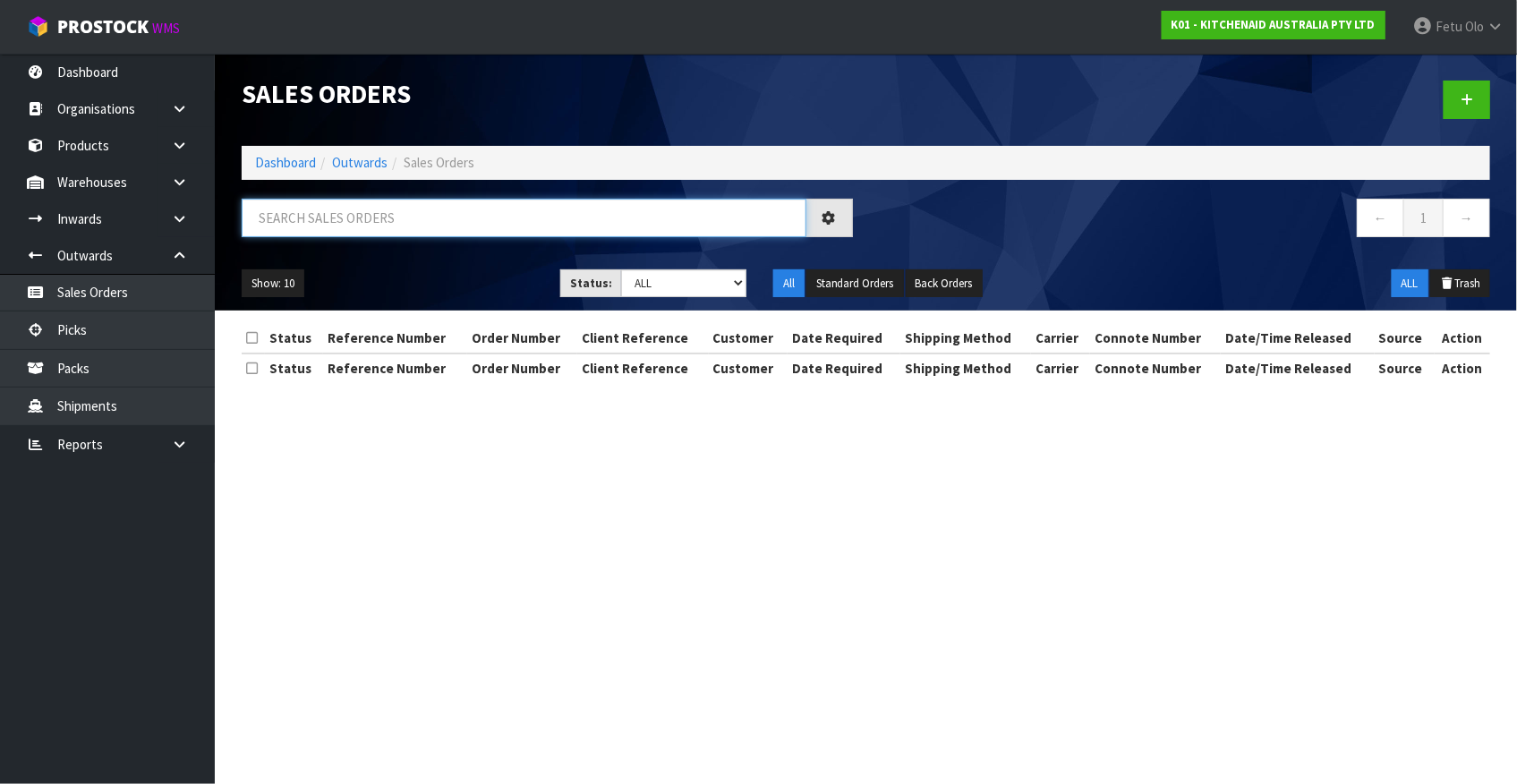 click at bounding box center (524, 217) 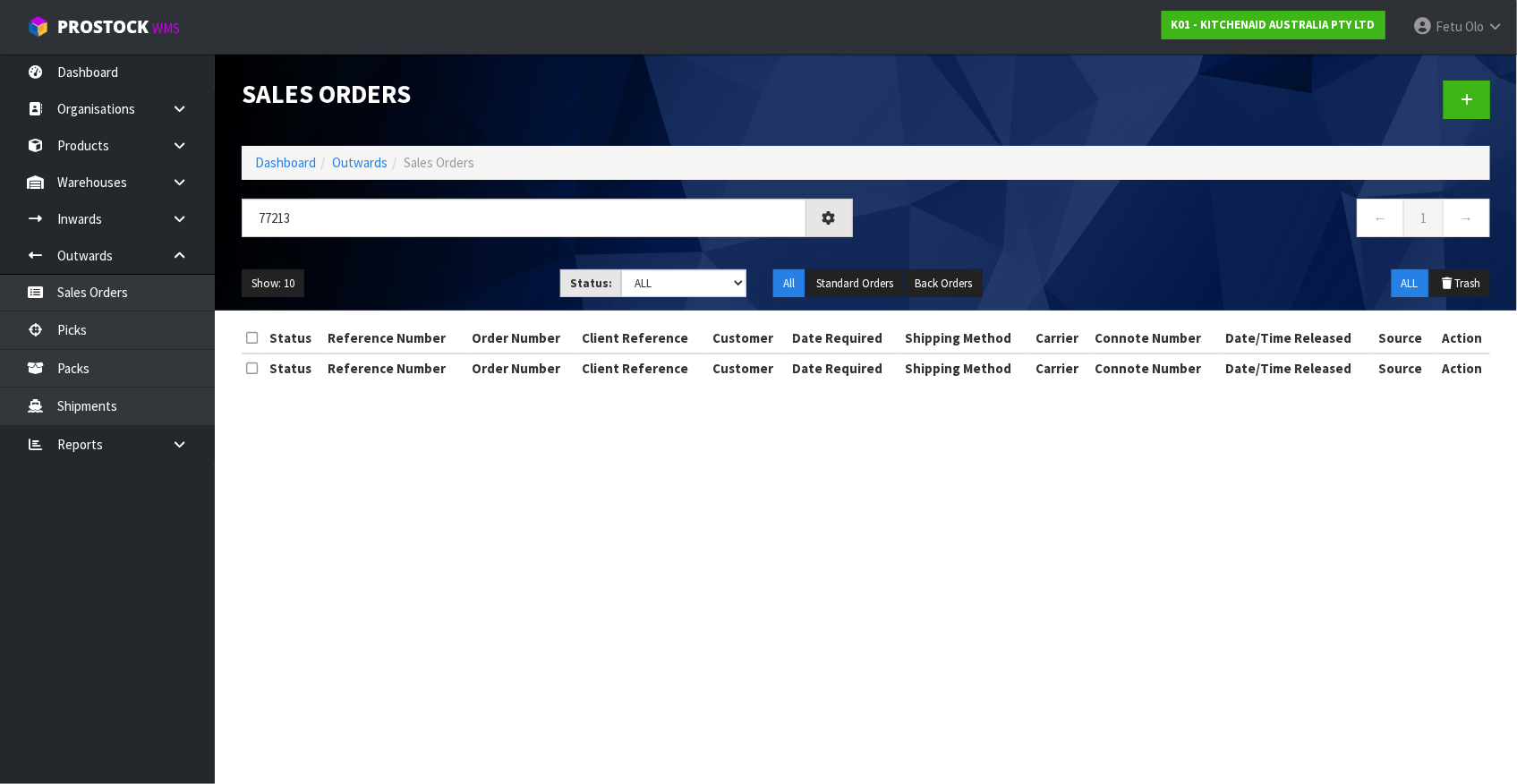 click on "Sales Orders
Dashboard Outwards Sales Orders
77213
←
1
→
Show: 10
5
10
25
50
Status:
Draft Pending Allocated Pending Pick Goods Picked Goods Packed Pending Charges Finalised Cancelled Review ALL
All
Standard Orders
Back Orders
ALL
Trash
Status" at bounding box center [758, 392] 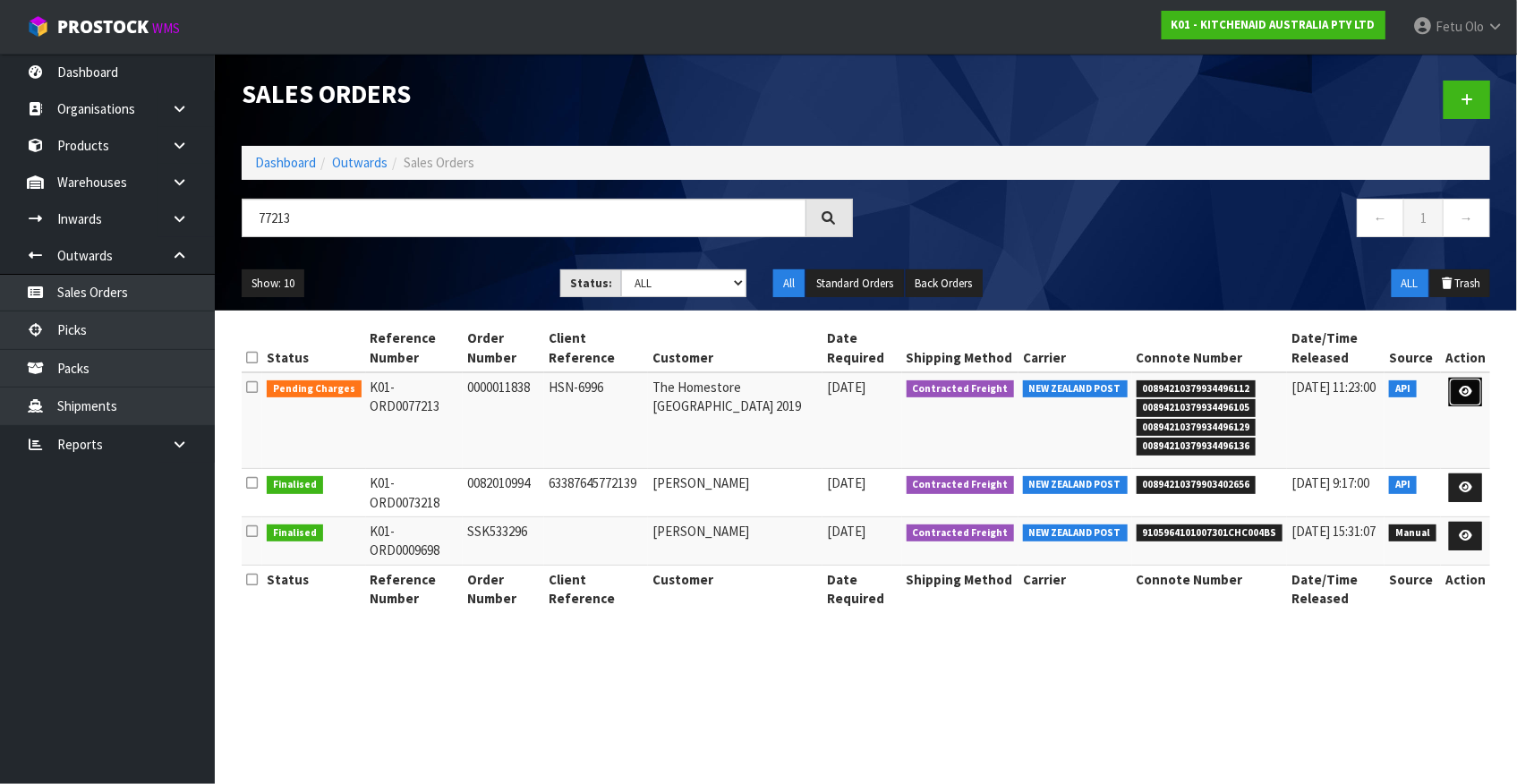 click at bounding box center [1465, 391] 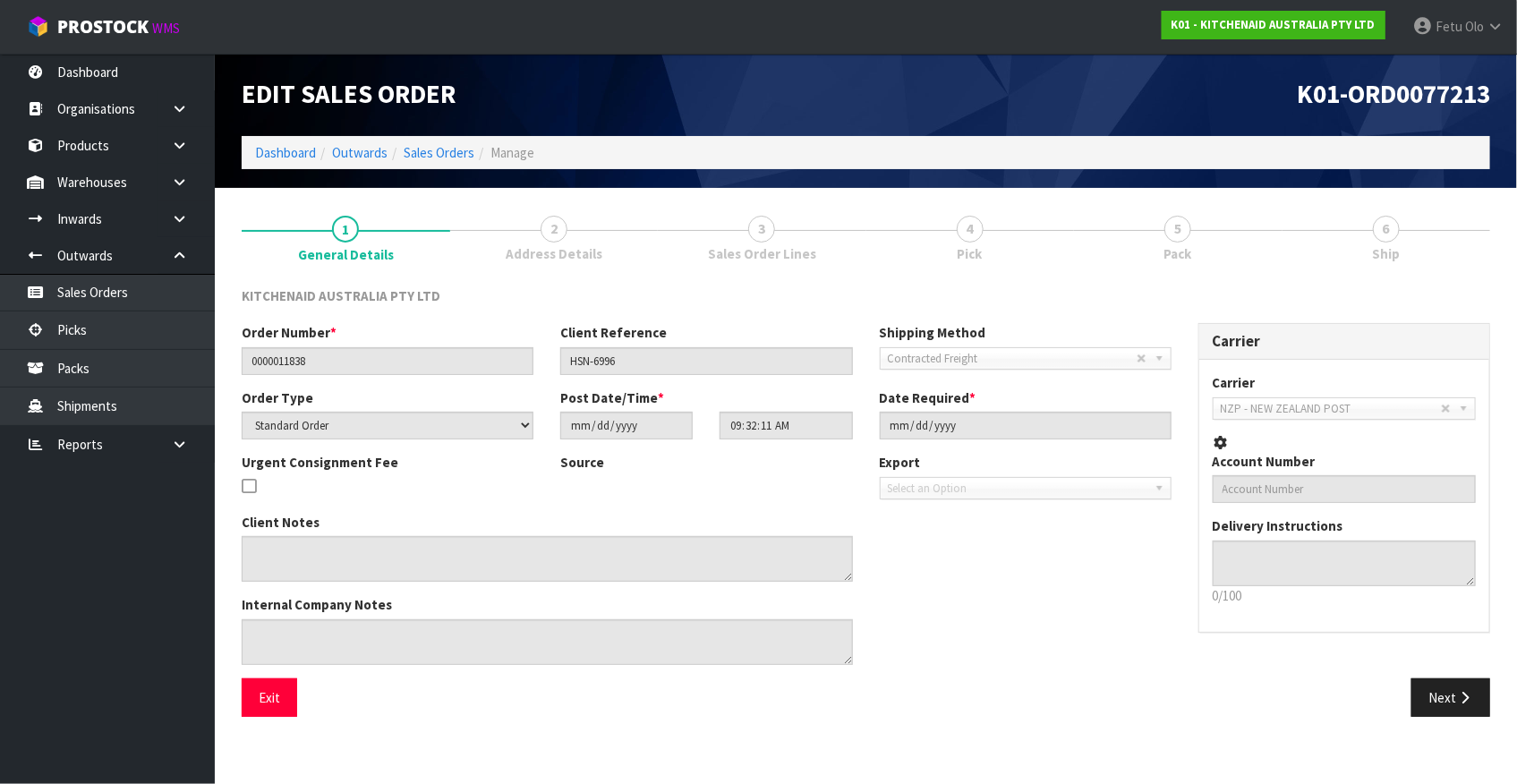 click on "6
Ship" at bounding box center [1386, 236] 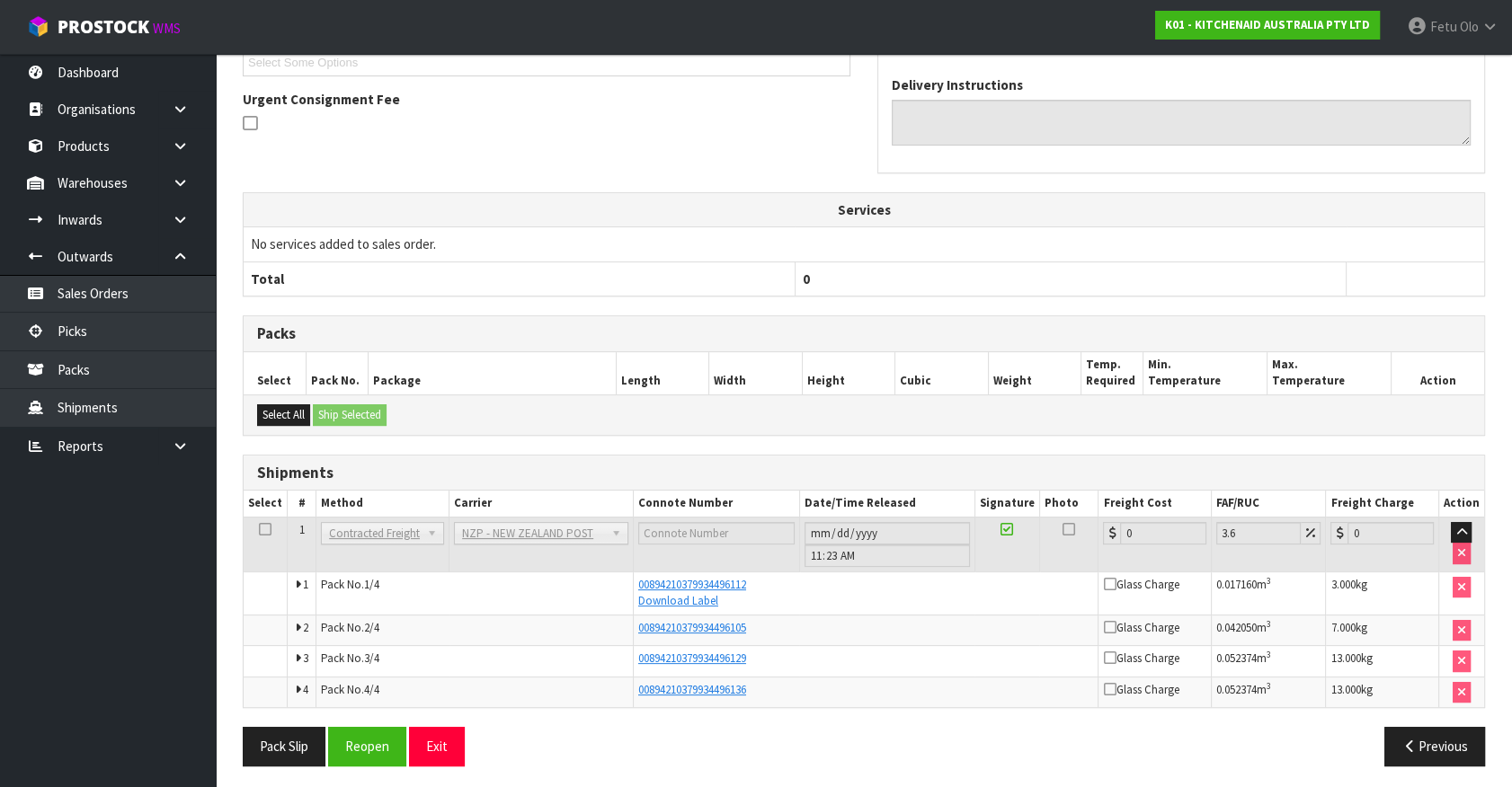 scroll, scrollTop: 444, scrollLeft: 0, axis: vertical 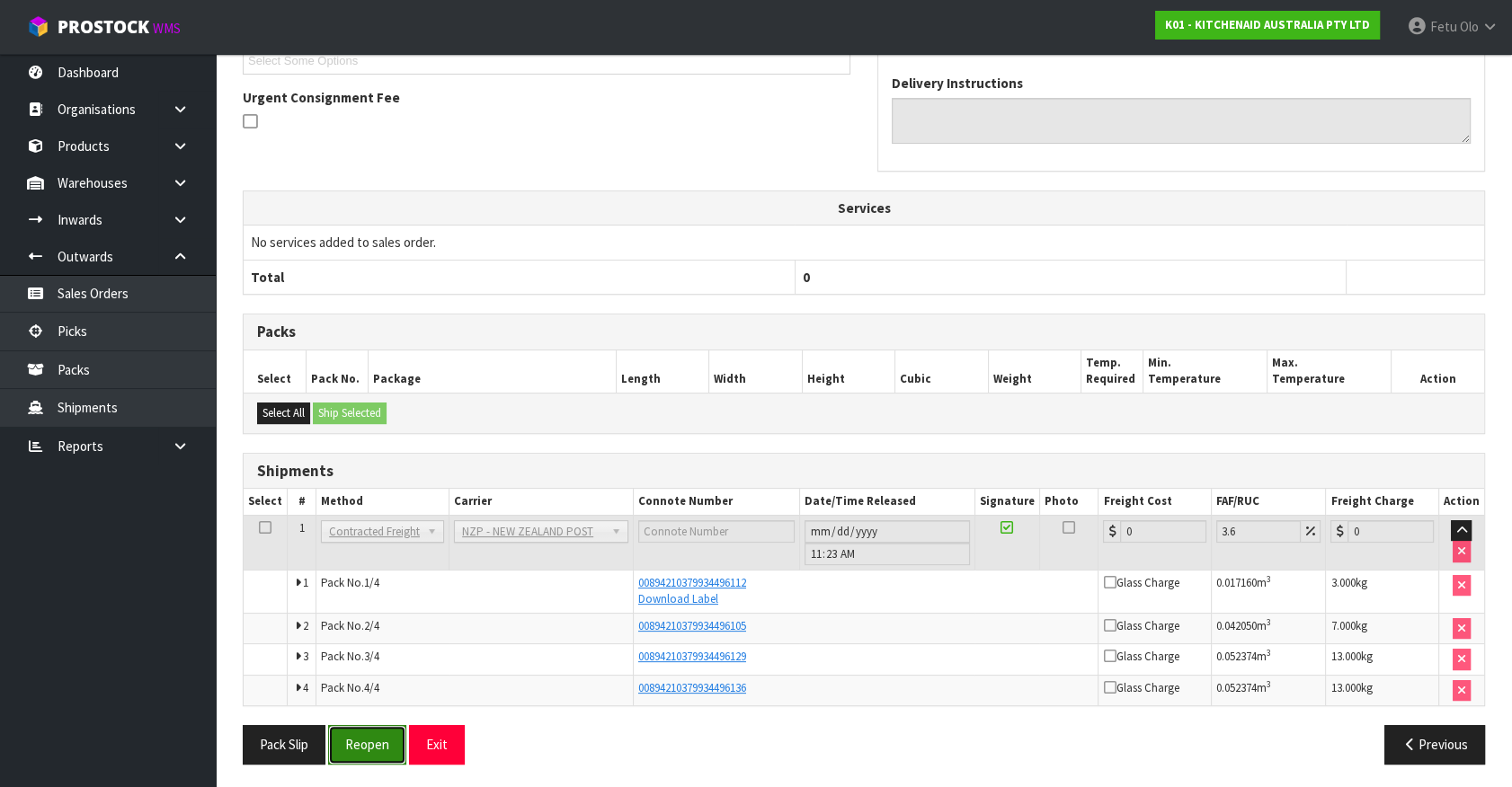 click on "Reopen" at bounding box center (367, 744) 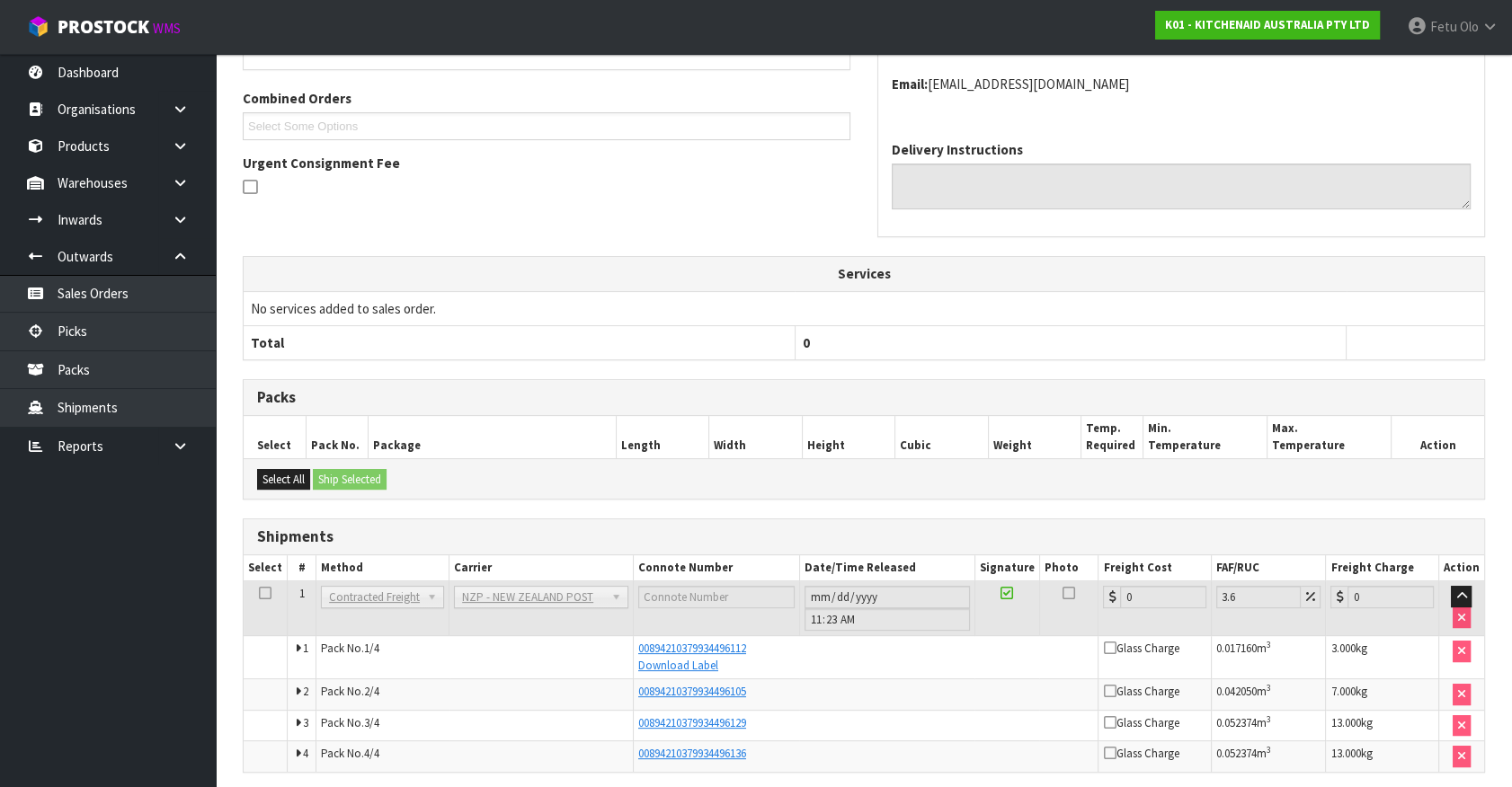 scroll, scrollTop: 509, scrollLeft: 0, axis: vertical 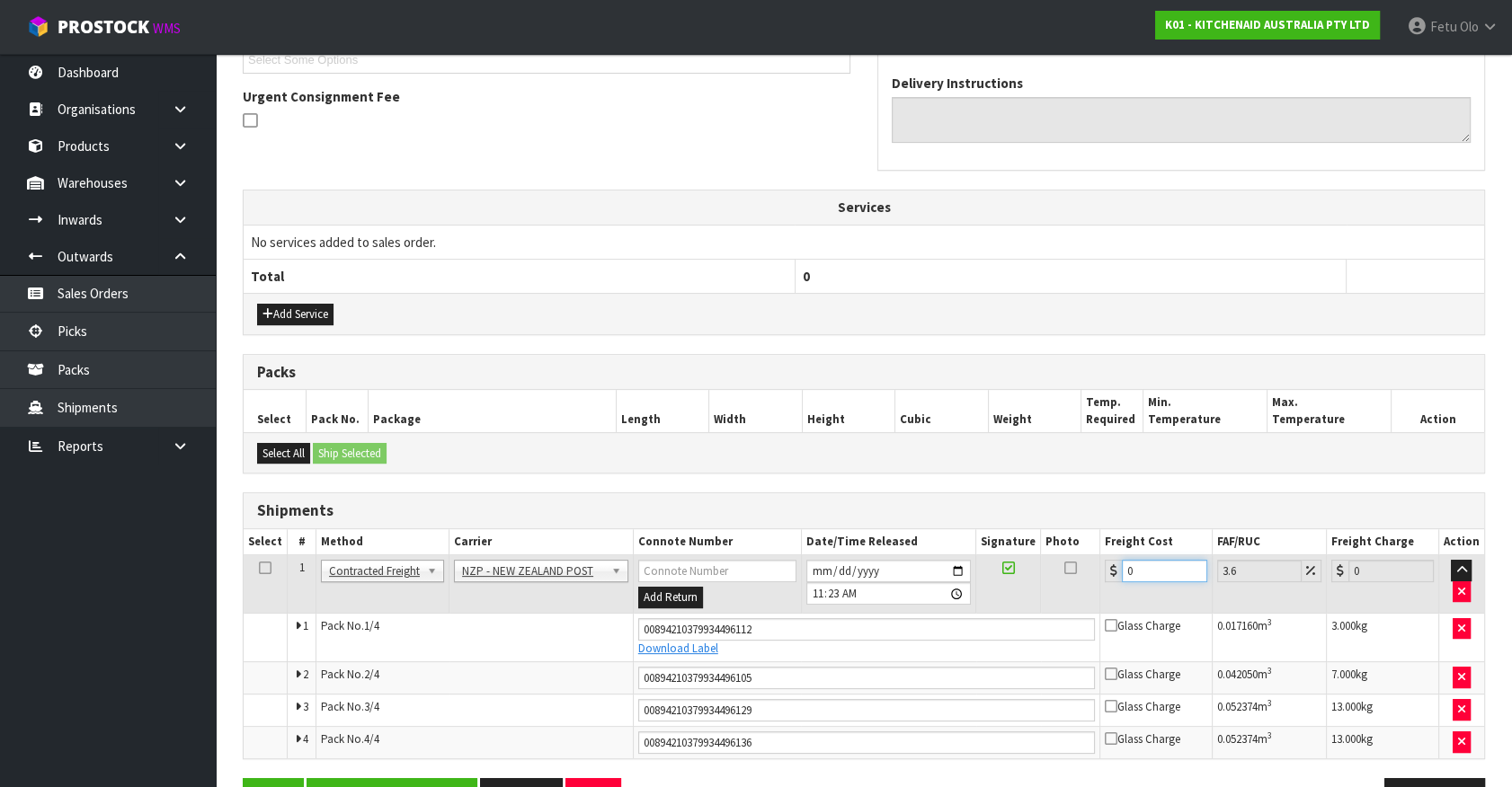 drag, startPoint x: 1162, startPoint y: 562, endPoint x: 529, endPoint y: 653, distance: 639.5076 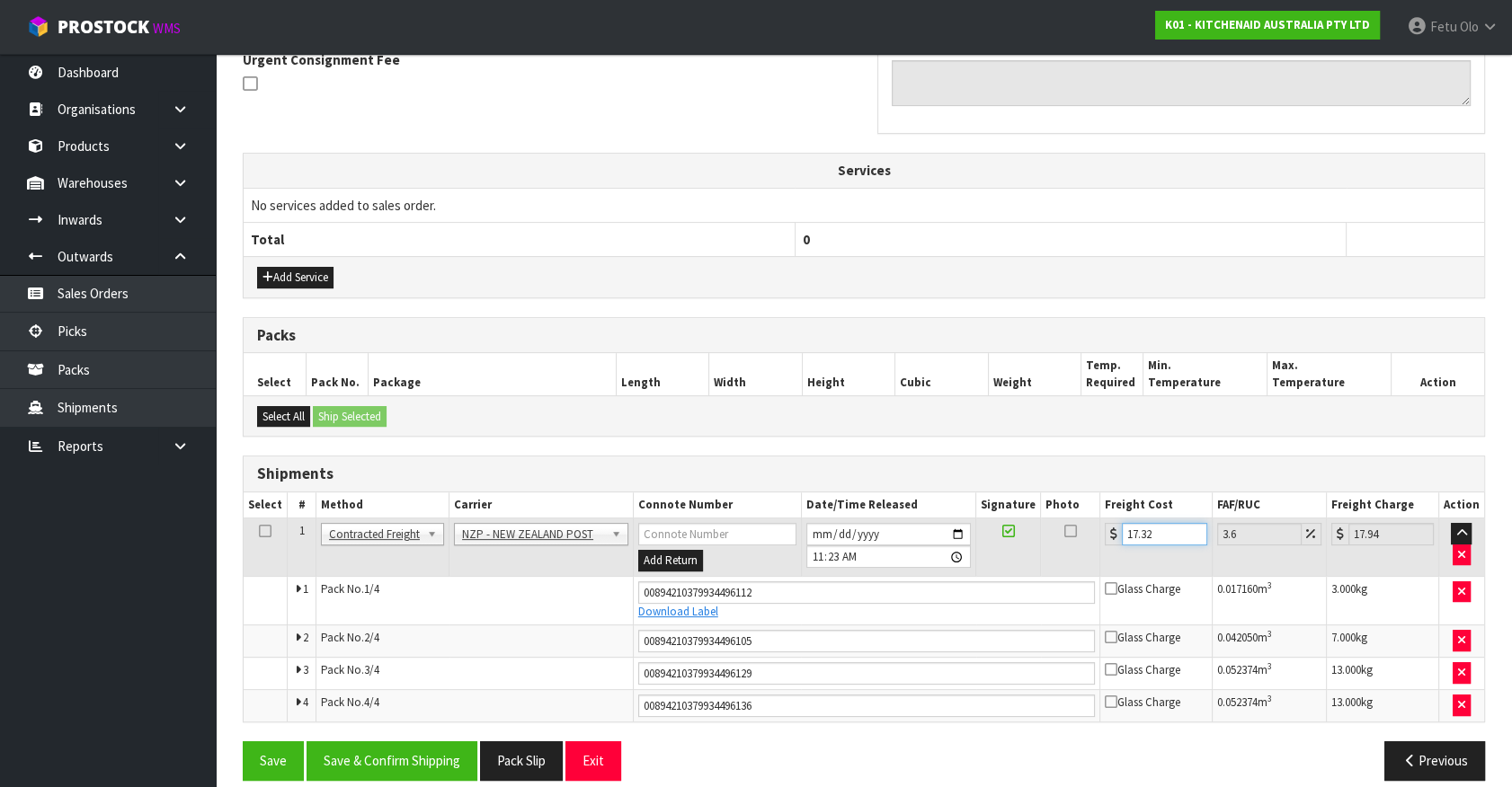 scroll, scrollTop: 562, scrollLeft: 0, axis: vertical 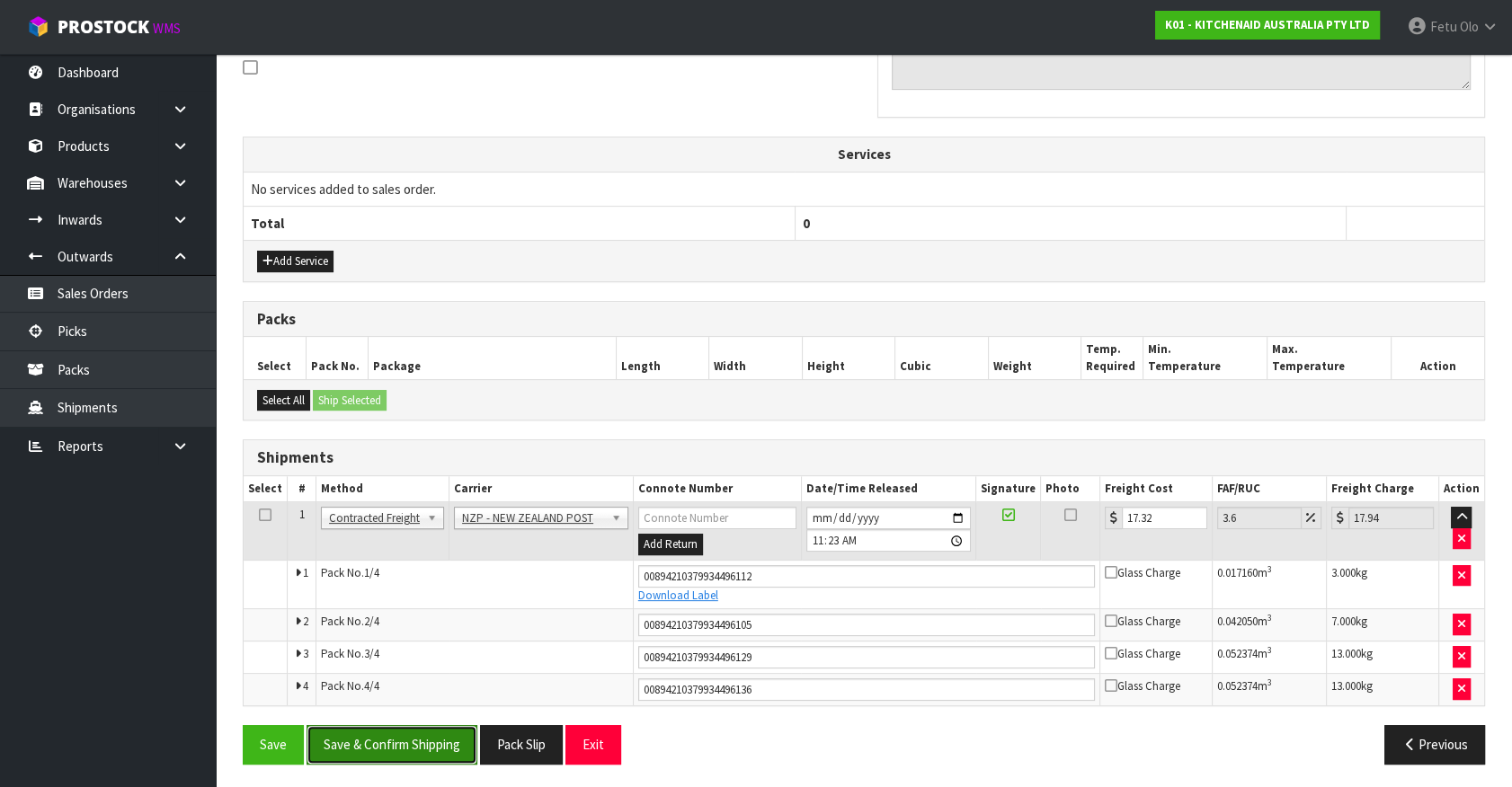 click on "Save & Confirm Shipping" at bounding box center [392, 744] 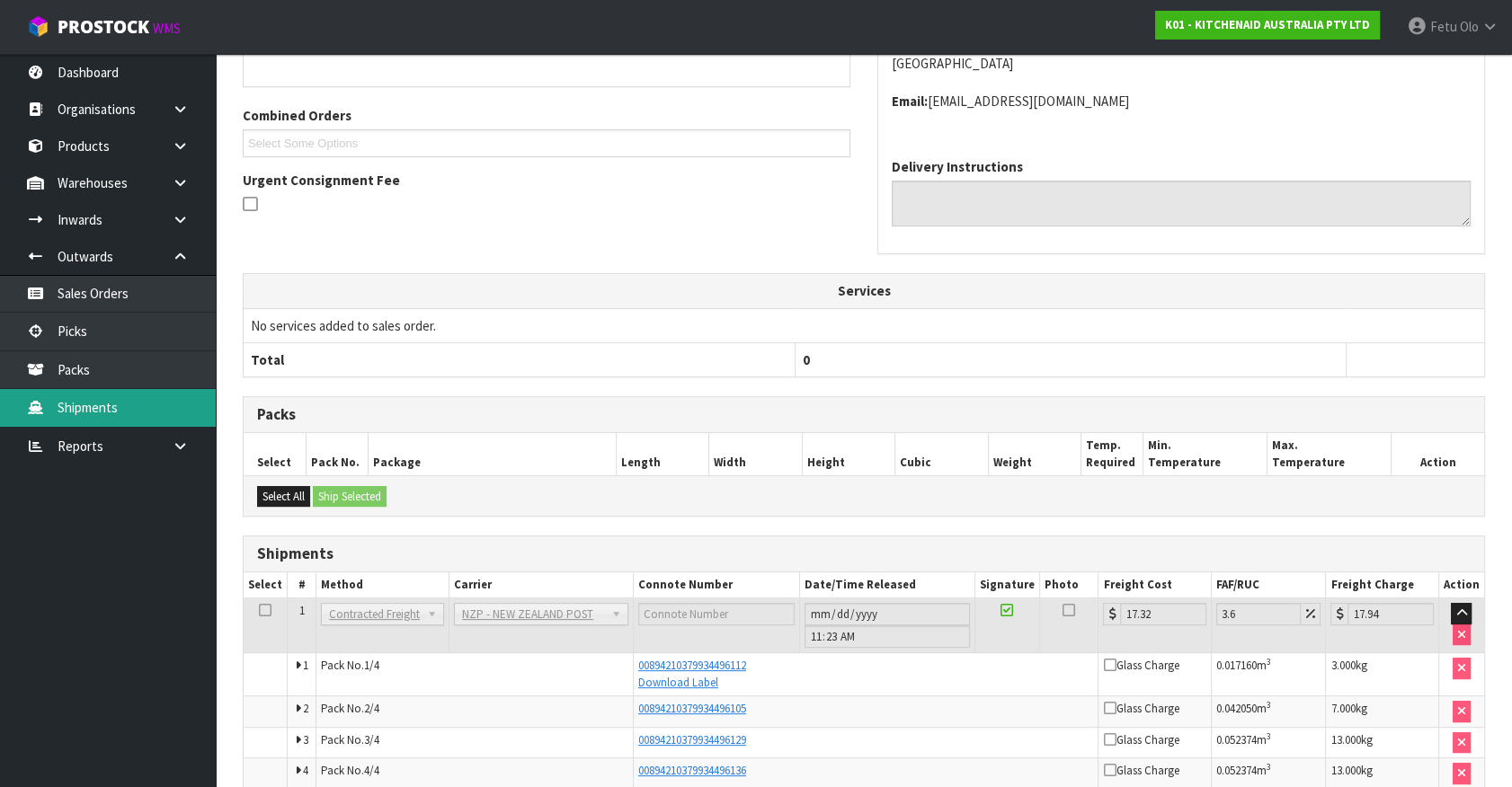 scroll, scrollTop: 346, scrollLeft: 0, axis: vertical 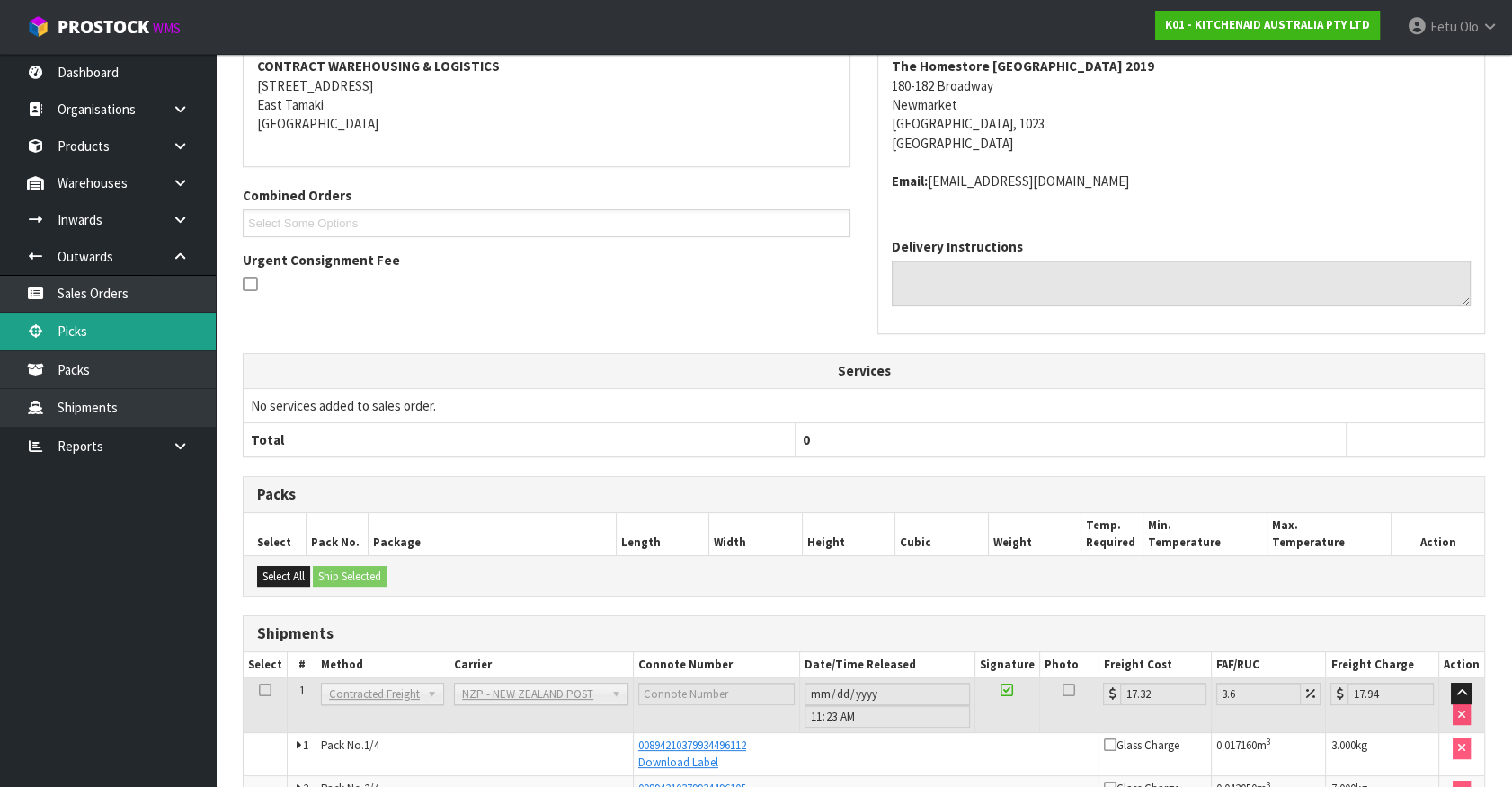 click on "Picks" at bounding box center [108, 331] 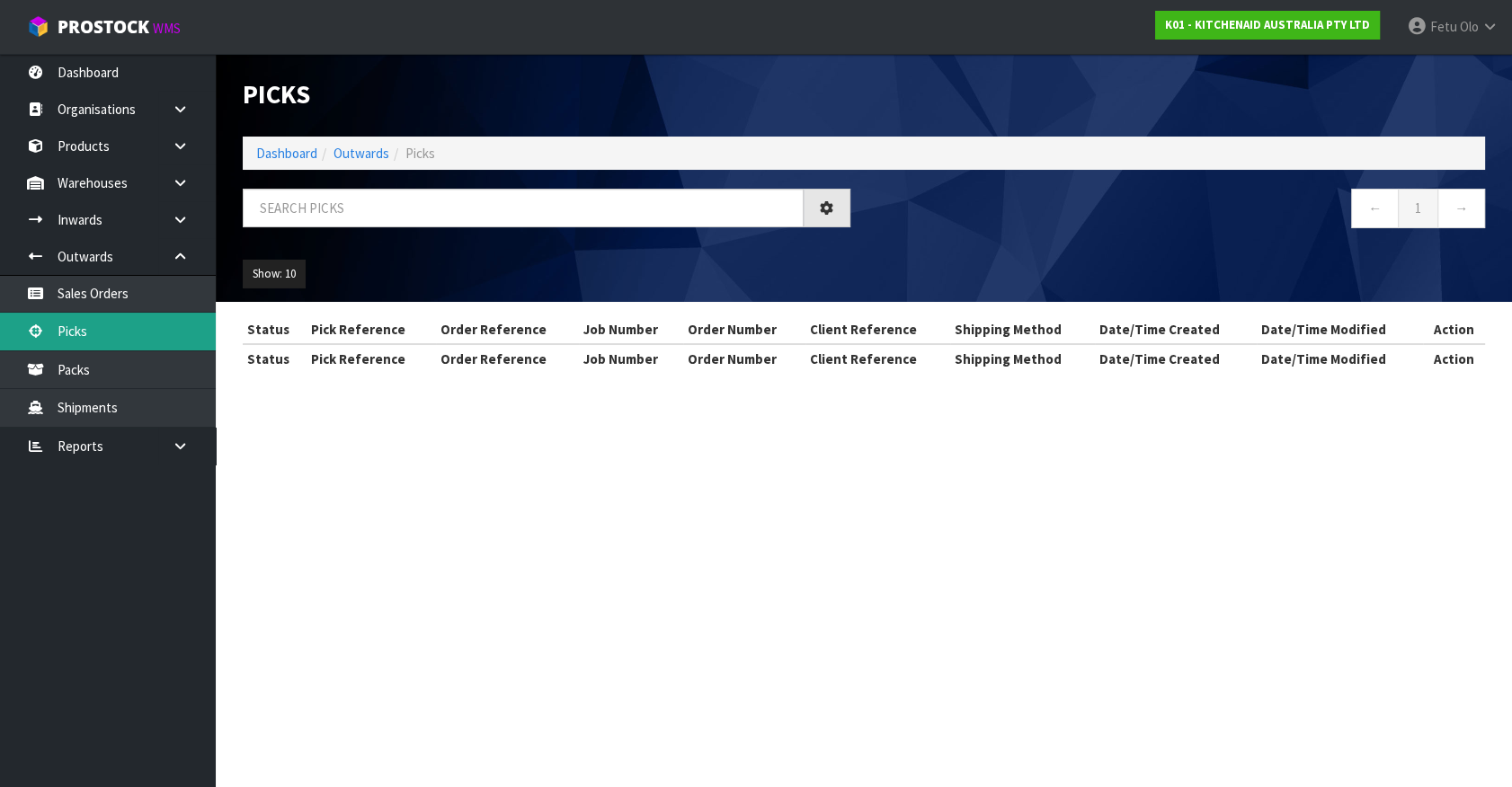 scroll, scrollTop: 0, scrollLeft: 0, axis: both 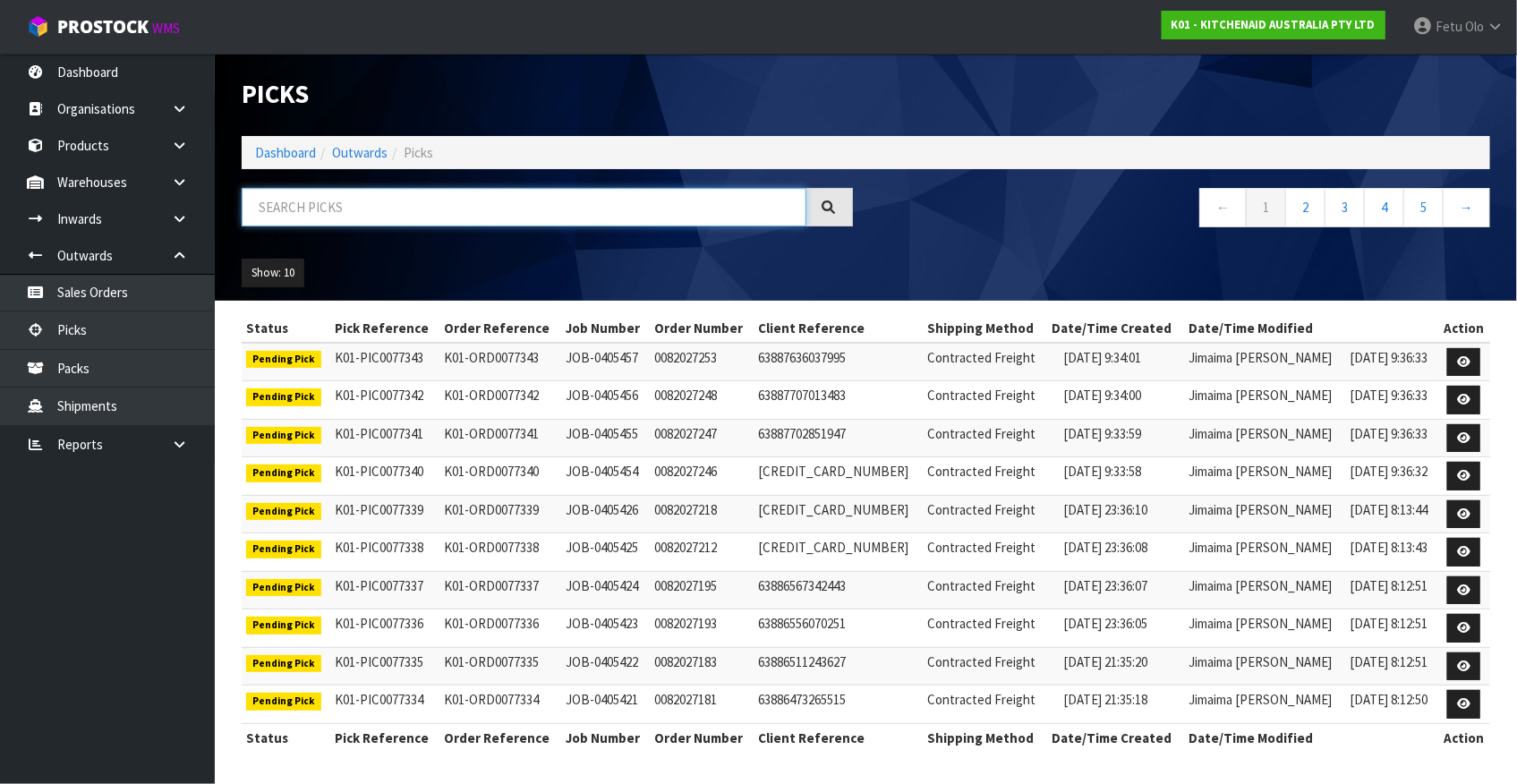 click at bounding box center (524, 207) 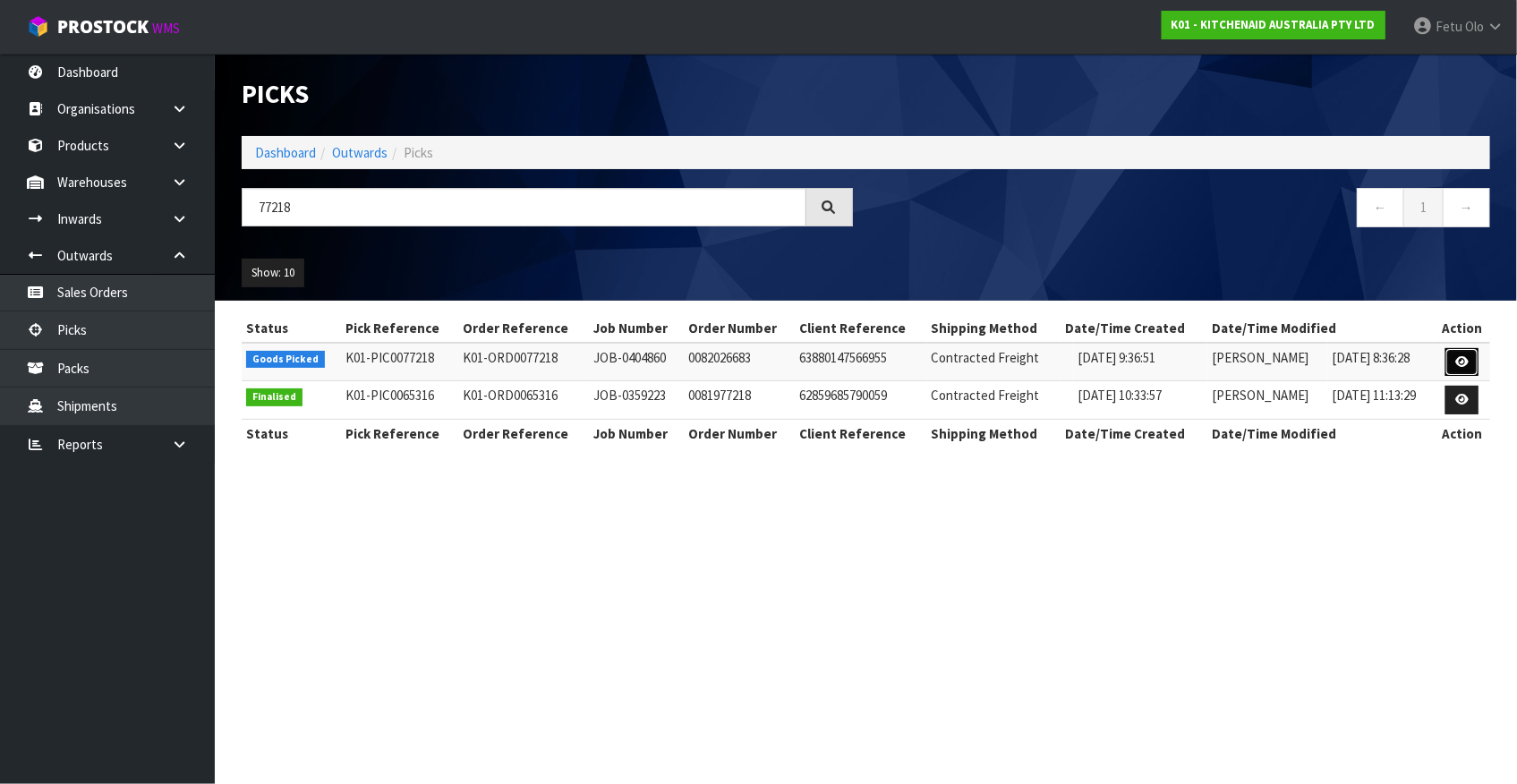 click at bounding box center (1462, 362) 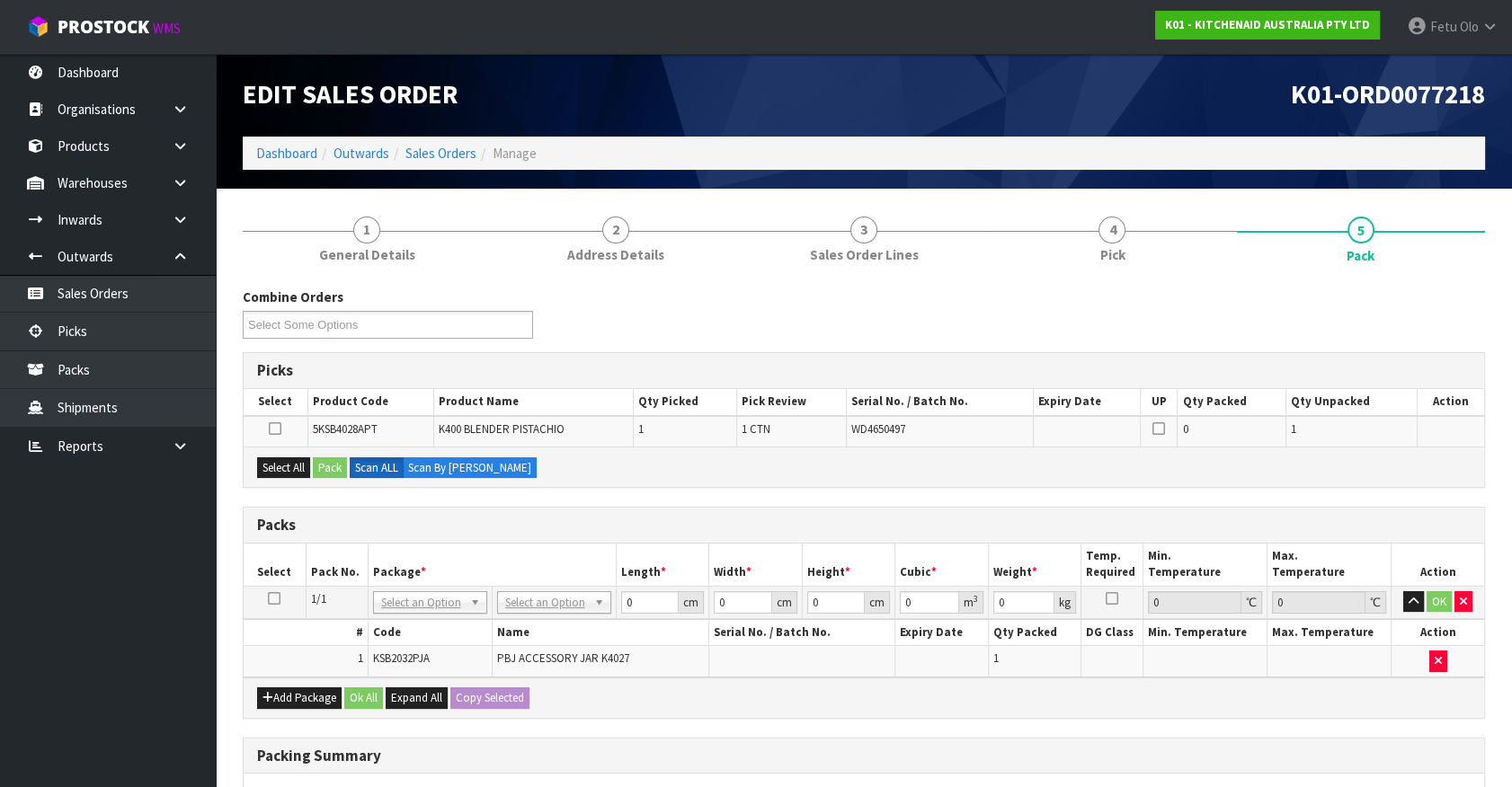 click on "Combine Orders
K01-ORD0076914 K01-ORD0077111 K01-ORD0077178 K01-ORD0077216 K01-ORD0077218 K01-ORD0077262 K01-ORD0077263 K01-ORD0077264 K01-ORD0077265 K01-ORD0077266 K01-ORD0077267 K01-ORD0077268 K01-ORD0077269 K01-ORD0077270 K01-ORD0077271 K01-ORD0077272 K01-ORD0077273 K01-ORD0077274 K01-ORD0077275 K01-ORD0077276 K01-ORD0077277 K01-ORD0077278 K01-ORD0077279 K01-ORD0077280 K01-ORD0077281 K01-ORD0077282 K01-ORD0077283 K01-ORD0077284 K01-ORD0077285 K01-ORD0077286 K01-ORD0077287 K01-ORD0077288 K01-ORD0077289 K01-ORD0077290 K01-ORD0077291 K01-ORD0077292 K01-ORD0077293 K01-ORD0077294 K01-ORD0077295 K01-ORD0077296 K01-ORD0077297 K01-ORD0077298 K01-ORD0077299 K01-ORD0077300 K01-ORD0077301 K01-ORD0077302 K01-ORD0077303 K01-ORD0077304 K01-ORD0077305 K01-ORD0077306 K01-ORD0077307 K01-ORD0077308 K01-ORD0077309 K01-ORD0077310 K01-ORD0077311 K01-ORD0077312 K01-ORD0077313 K01-ORD0077314 K01-ORD0077315 K01-ORD0077316 K01-ORD0077317 K01-ORD0077318 K01-ORD0077319 K01-ORD0077320 K01-ORD0077321 K01-ORD0077322" at bounding box center (864, 662) 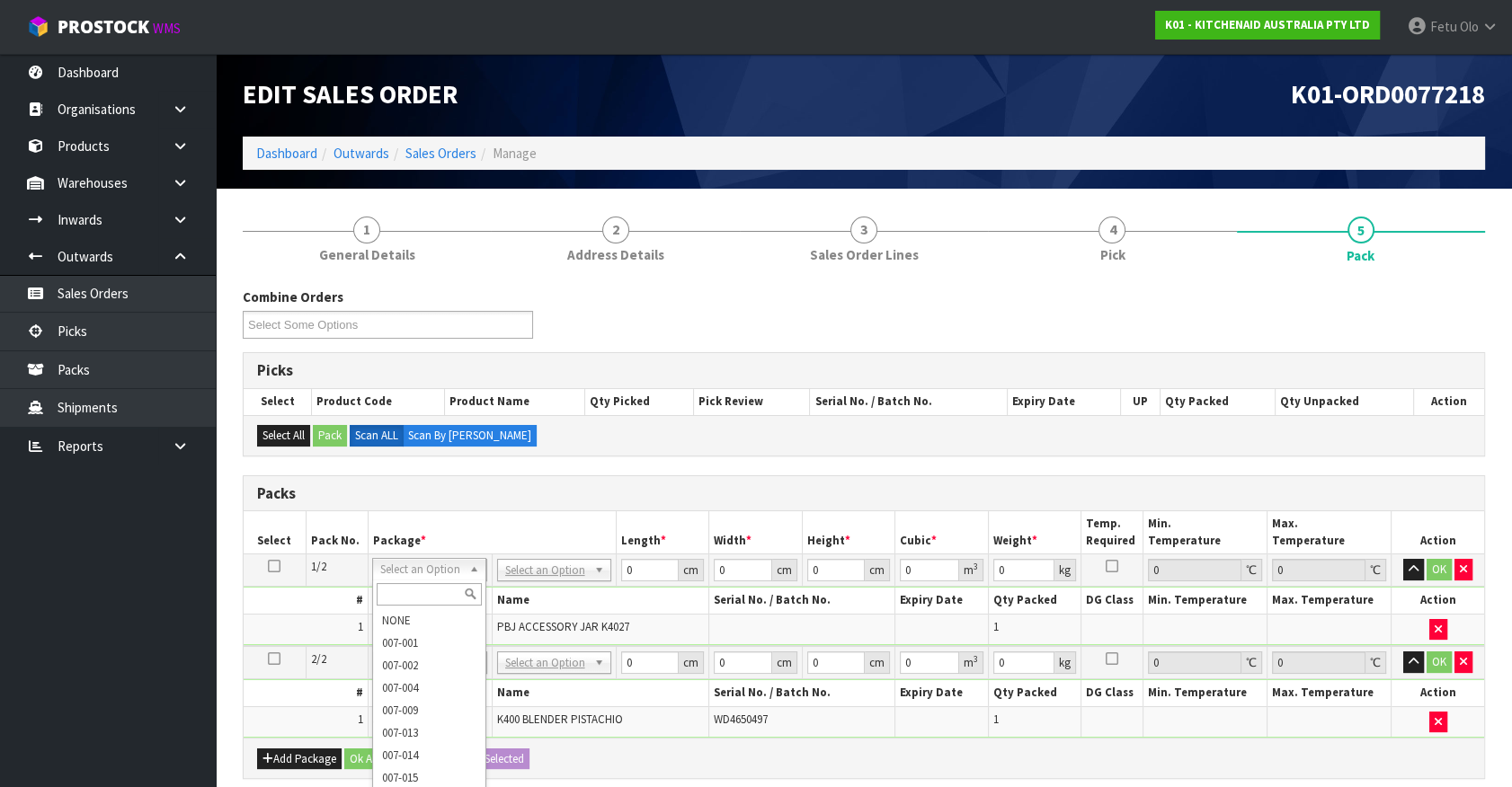 click at bounding box center [429, 594] 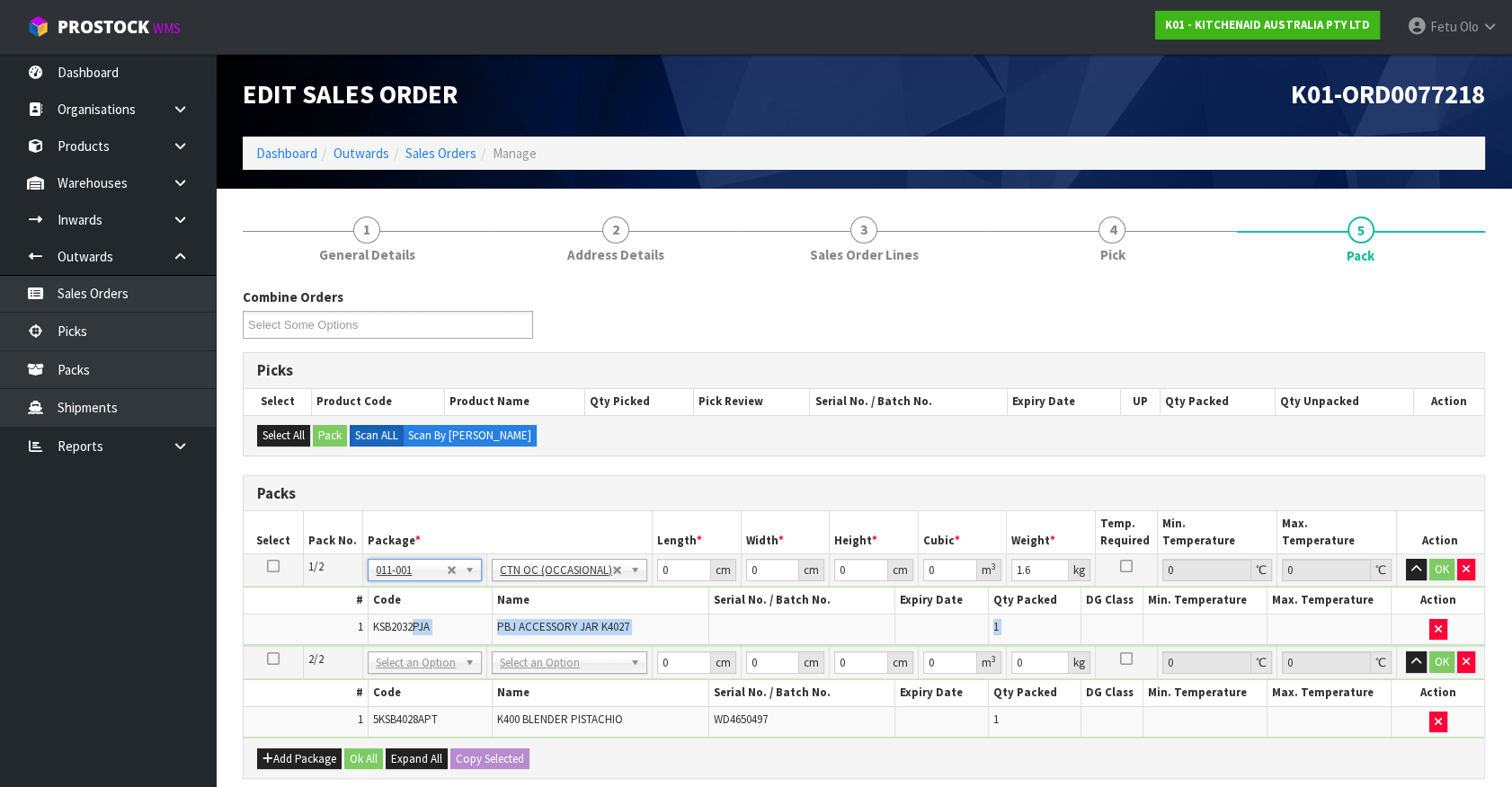 drag, startPoint x: 252, startPoint y: 651, endPoint x: 804, endPoint y: 621, distance: 552.8146 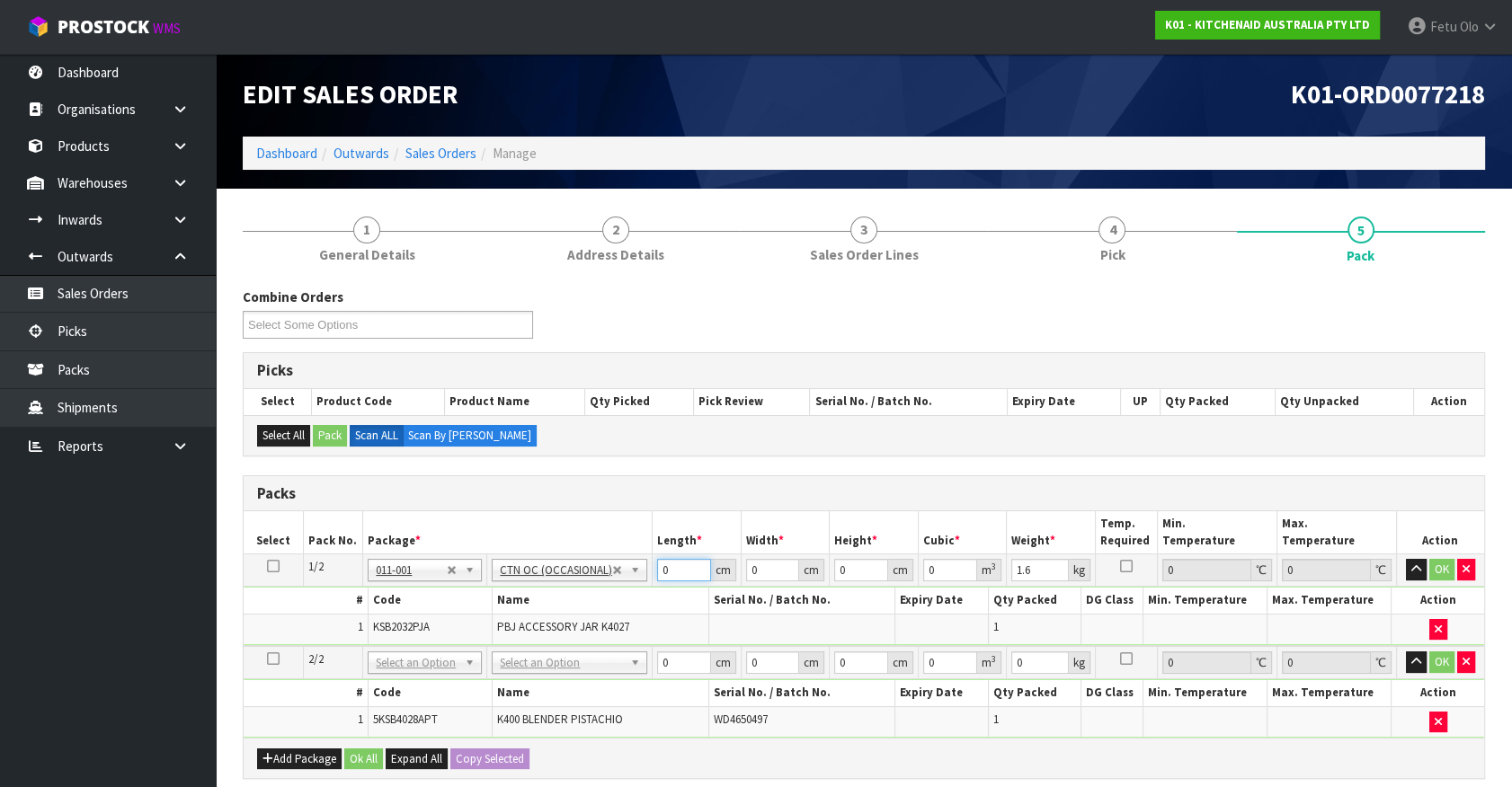 drag, startPoint x: 670, startPoint y: 572, endPoint x: 487, endPoint y: 634, distance: 193.21749 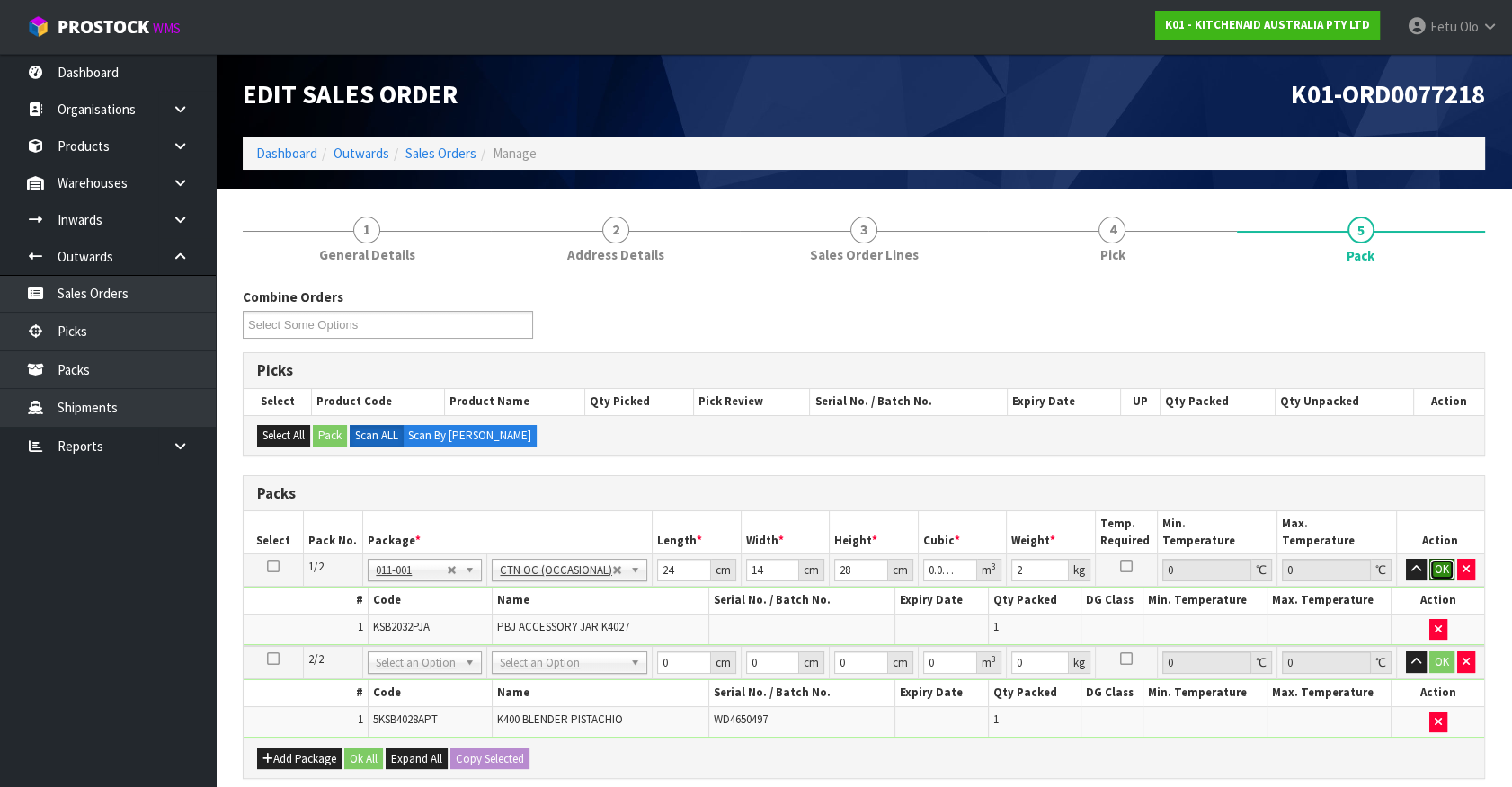 click on "OK" at bounding box center (1442, 570) 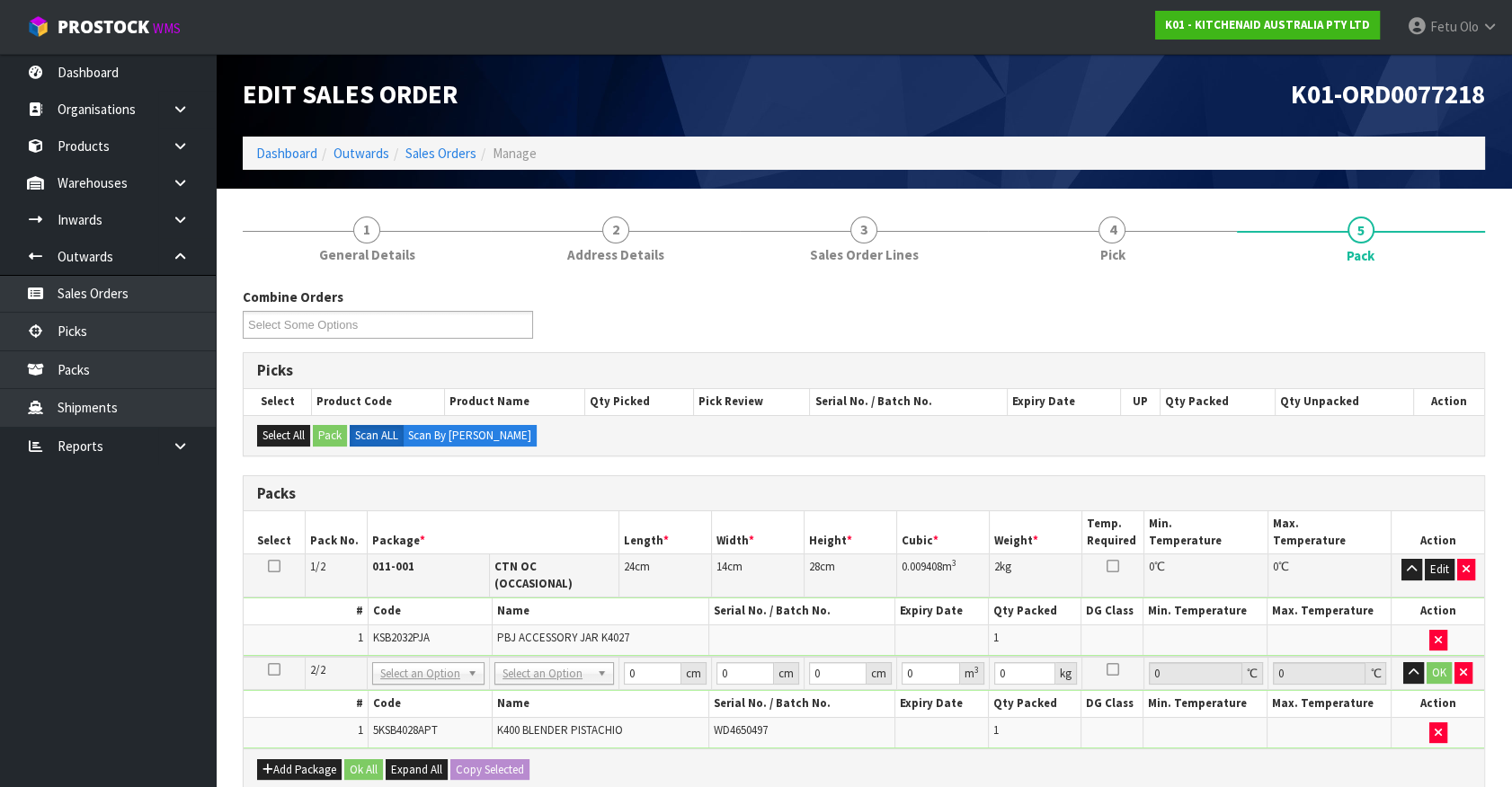 drag, startPoint x: 548, startPoint y: 650, endPoint x: 556, endPoint y: 668, distance: 19.697716 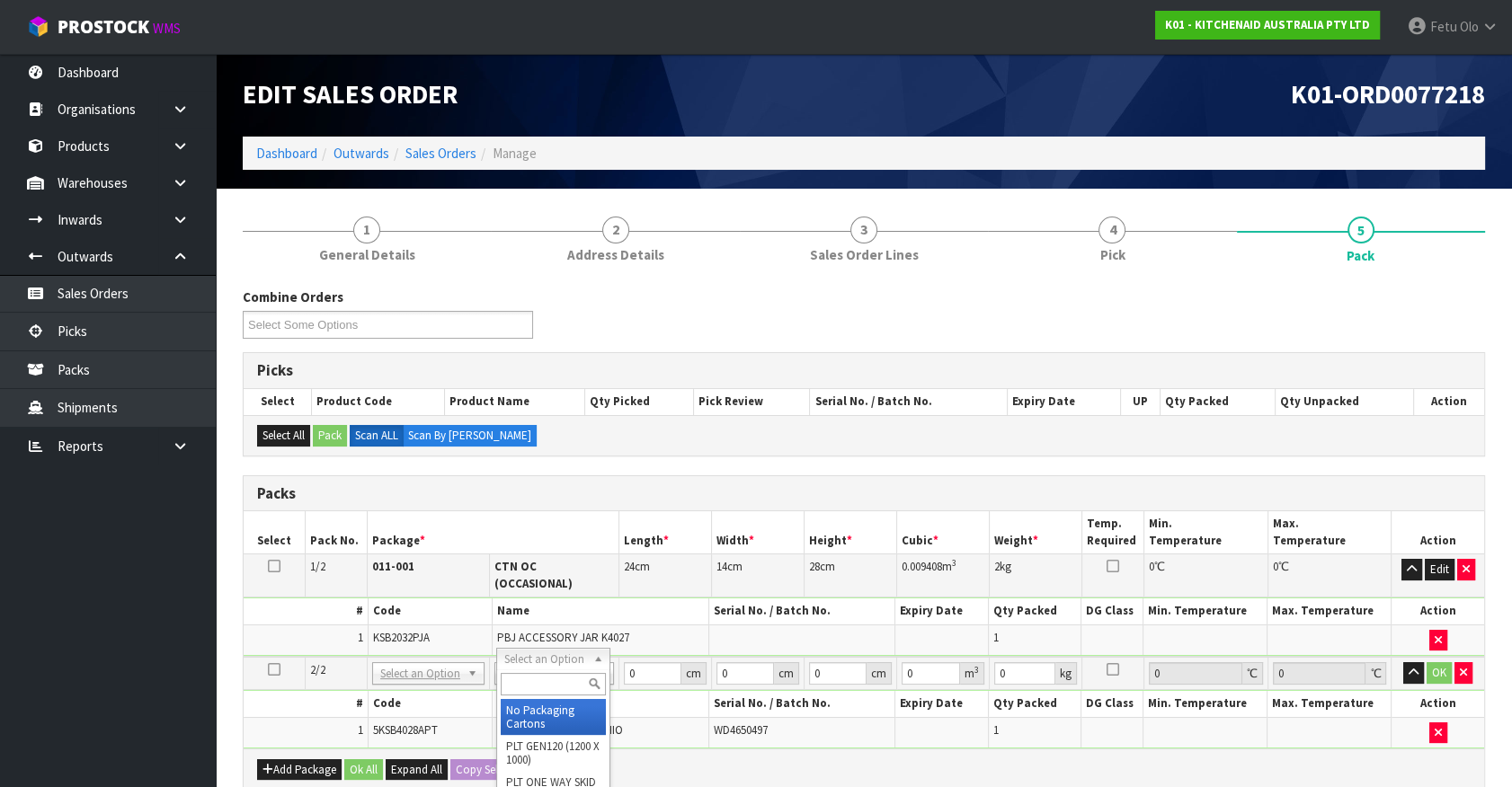 drag, startPoint x: 571, startPoint y: 717, endPoint x: 620, endPoint y: 670, distance: 67.896981 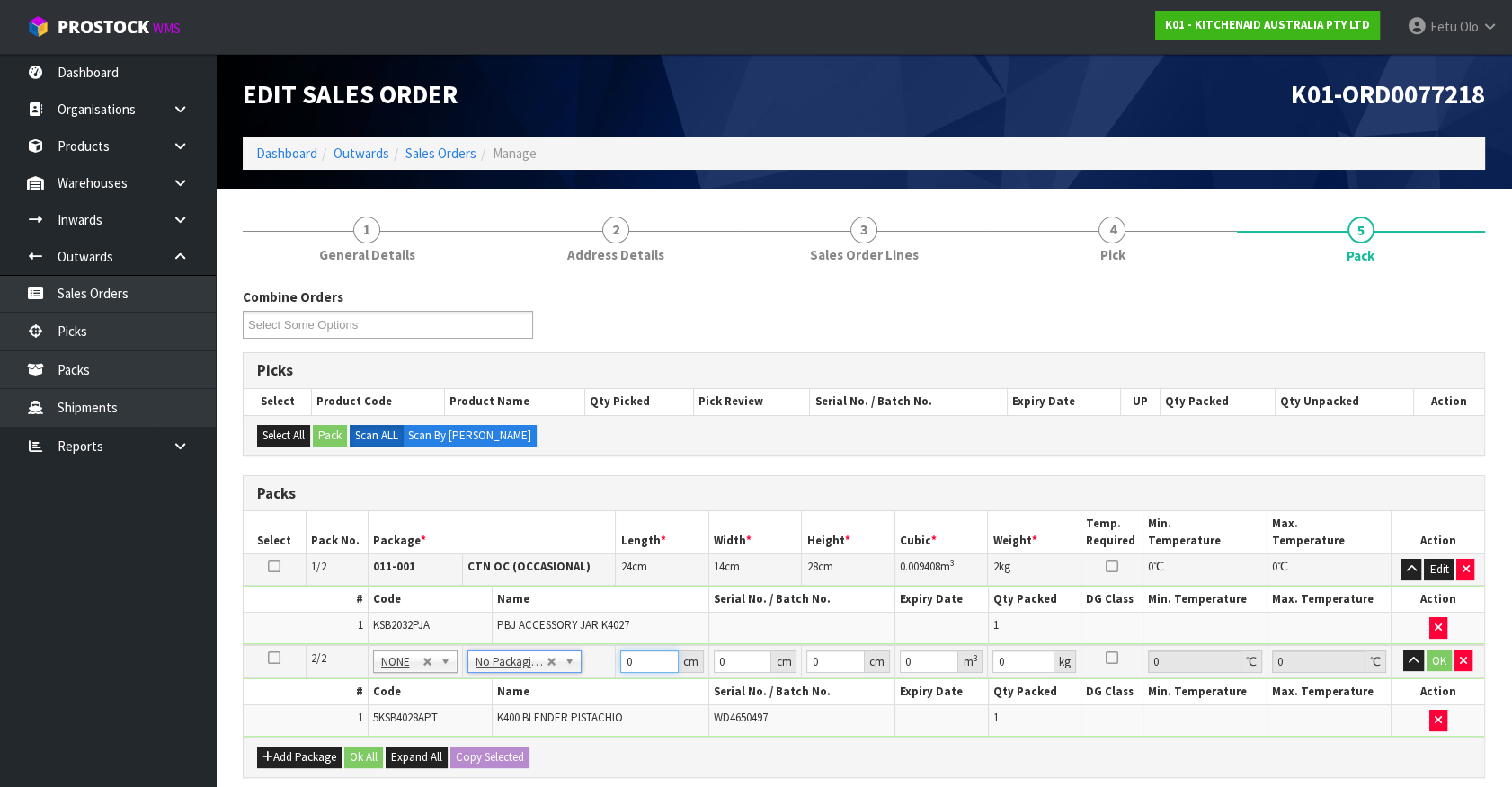 drag, startPoint x: 647, startPoint y: 667, endPoint x: 494, endPoint y: 691, distance: 154.87091 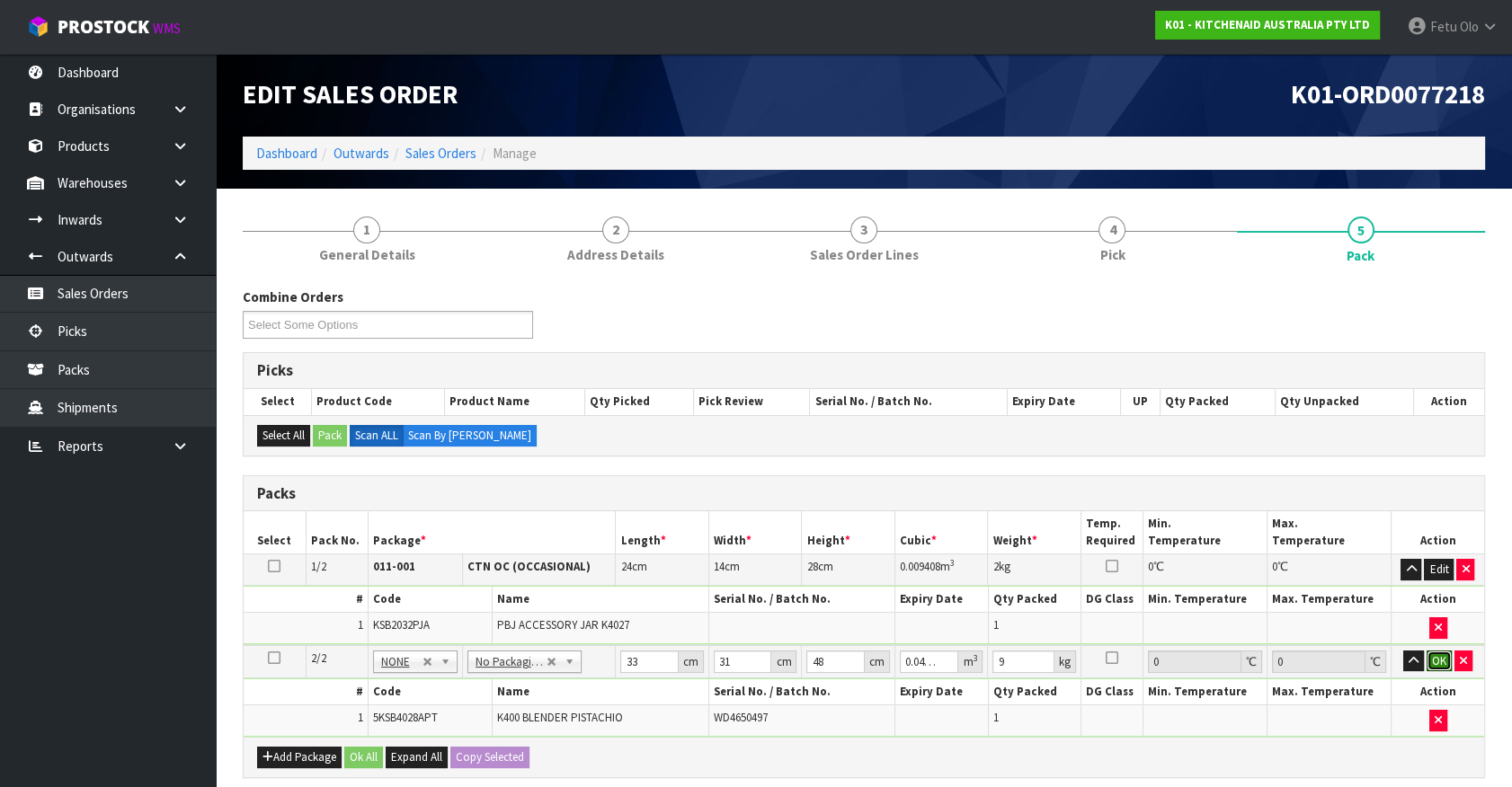 click on "OK" at bounding box center (1439, 661) 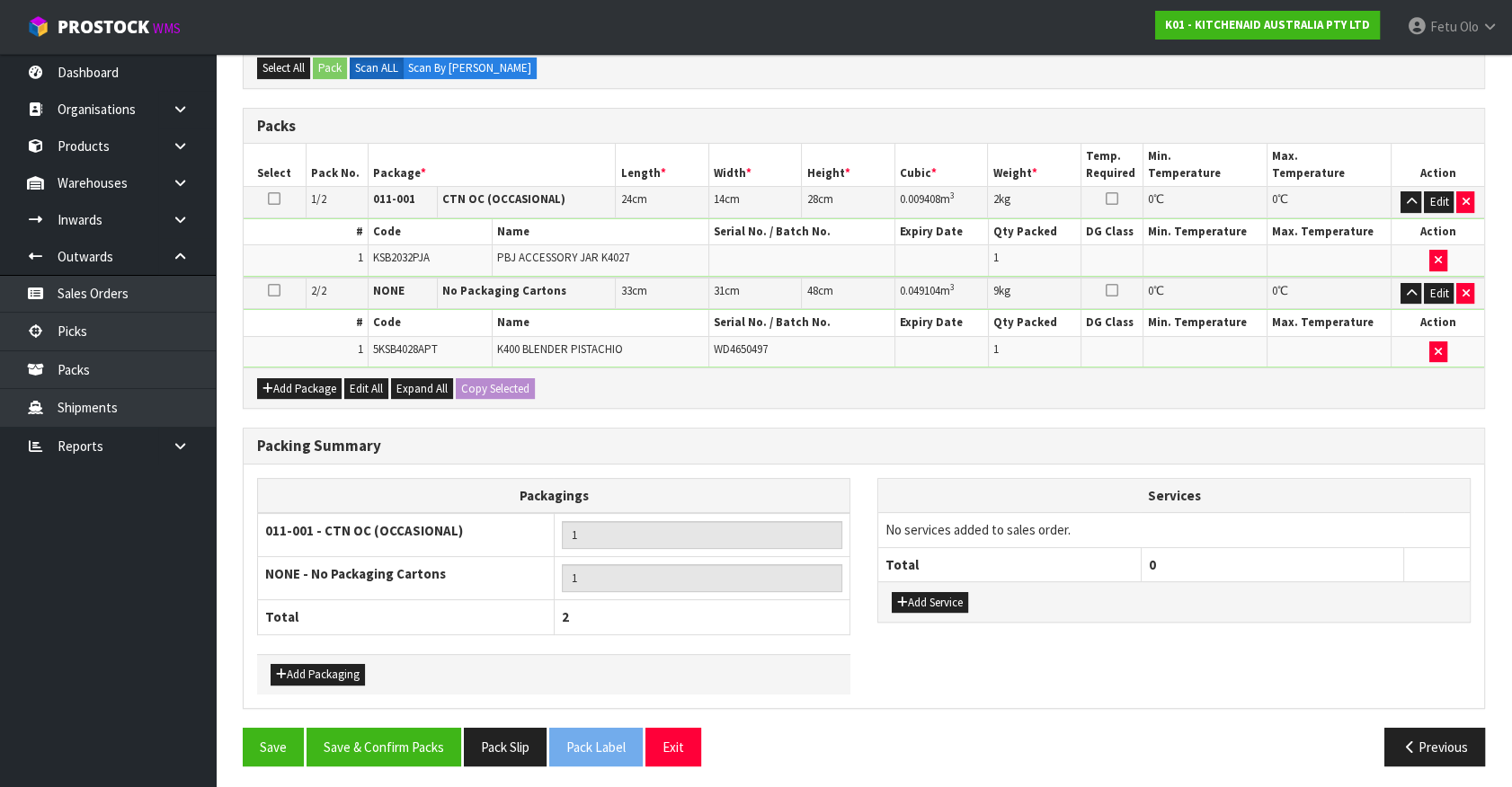 scroll, scrollTop: 368, scrollLeft: 0, axis: vertical 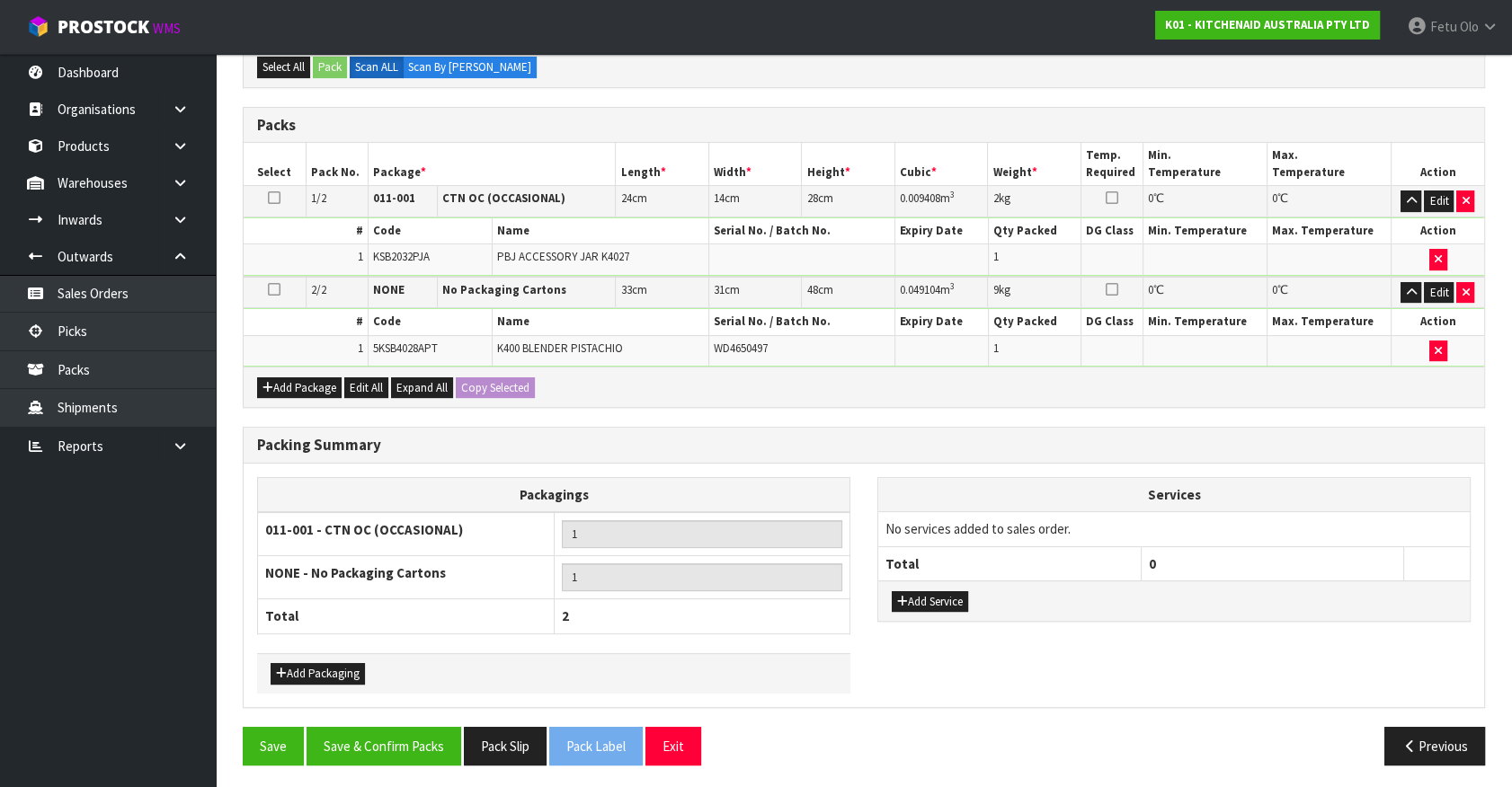 click on "Save
Save & Confirm Packs
Pack Slip
Pack Label
Exit
Previous" at bounding box center (864, 753) 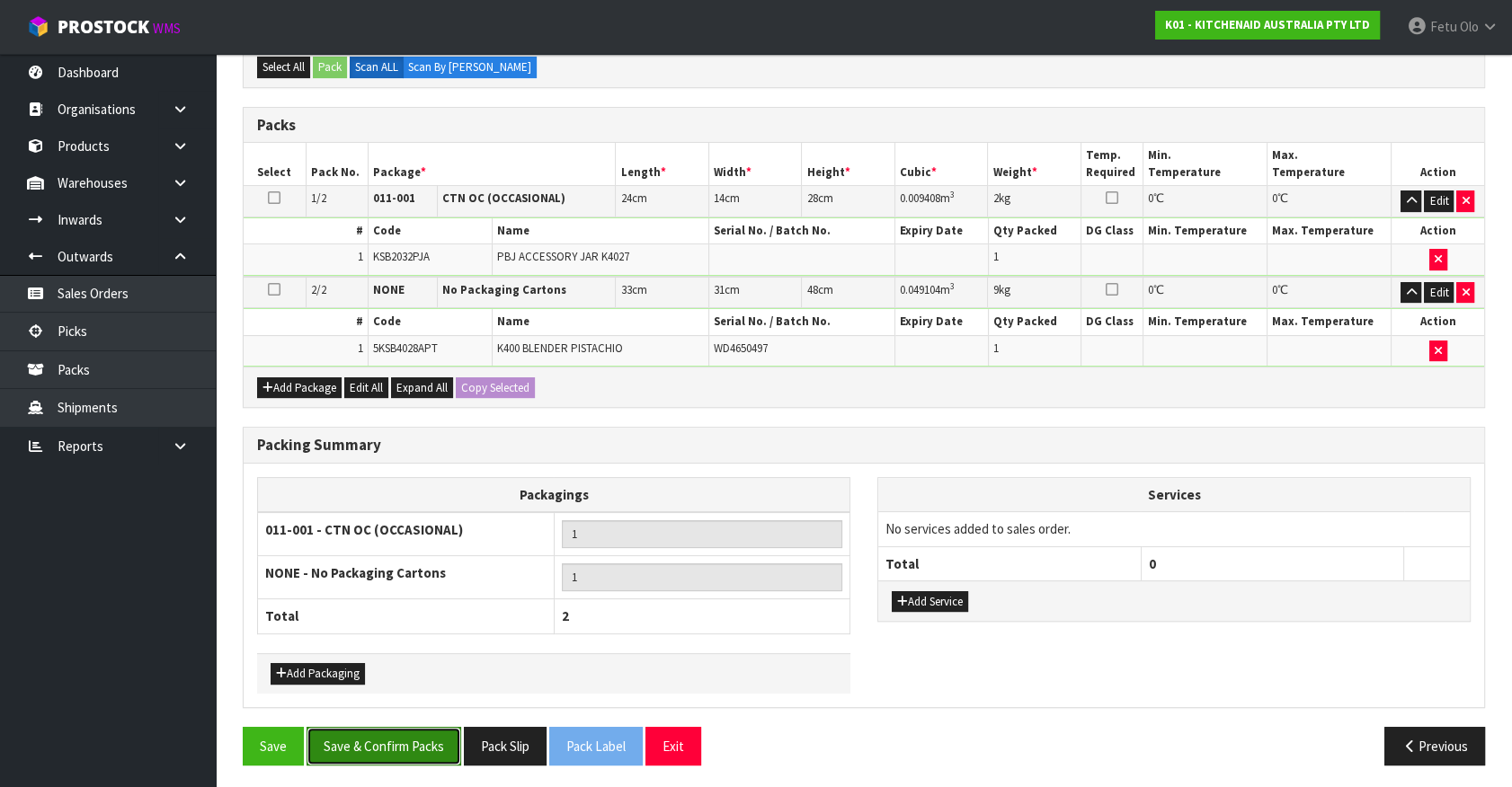 click on "Save & Confirm Packs" at bounding box center (384, 746) 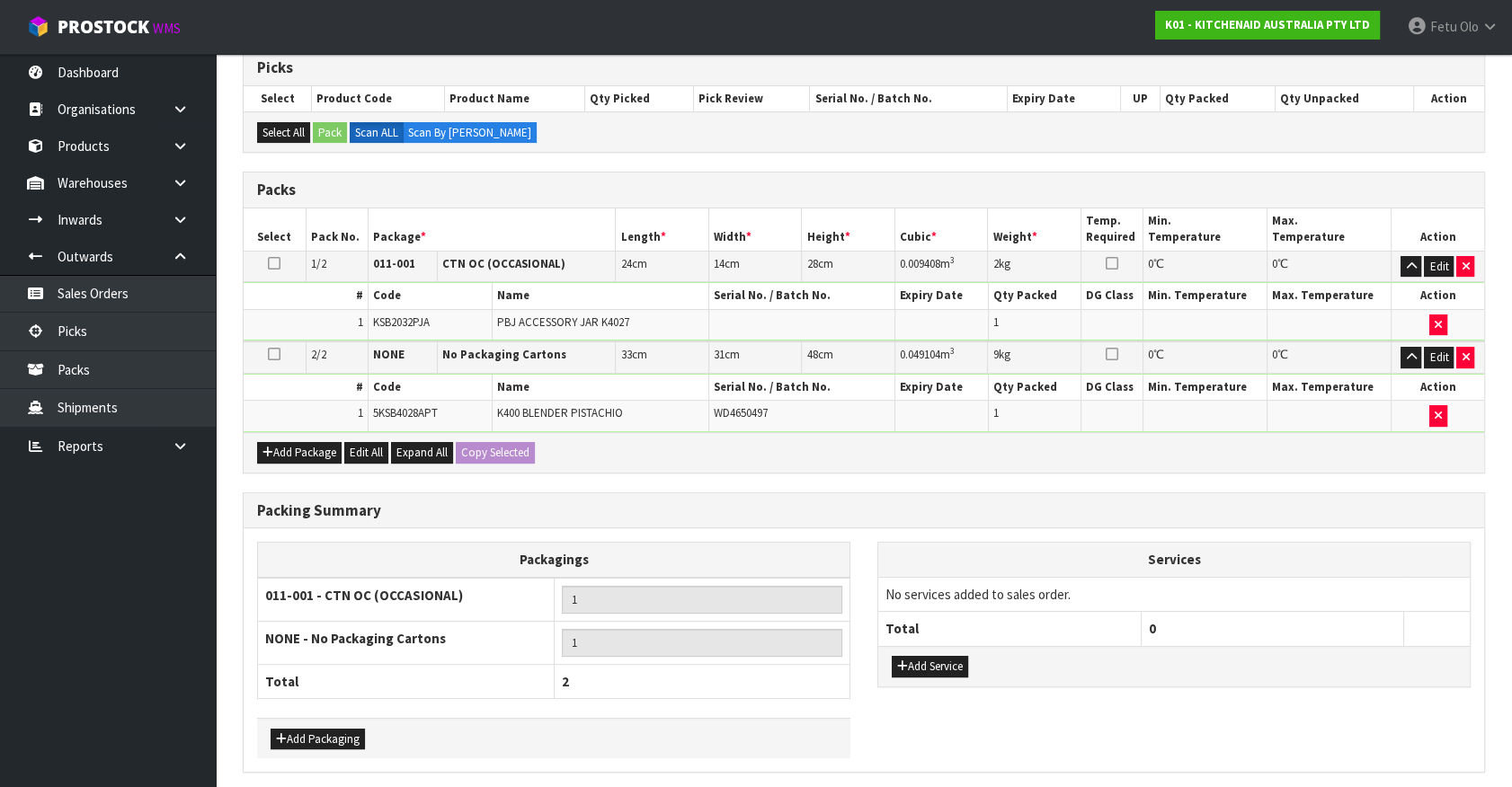 scroll, scrollTop: 0, scrollLeft: 0, axis: both 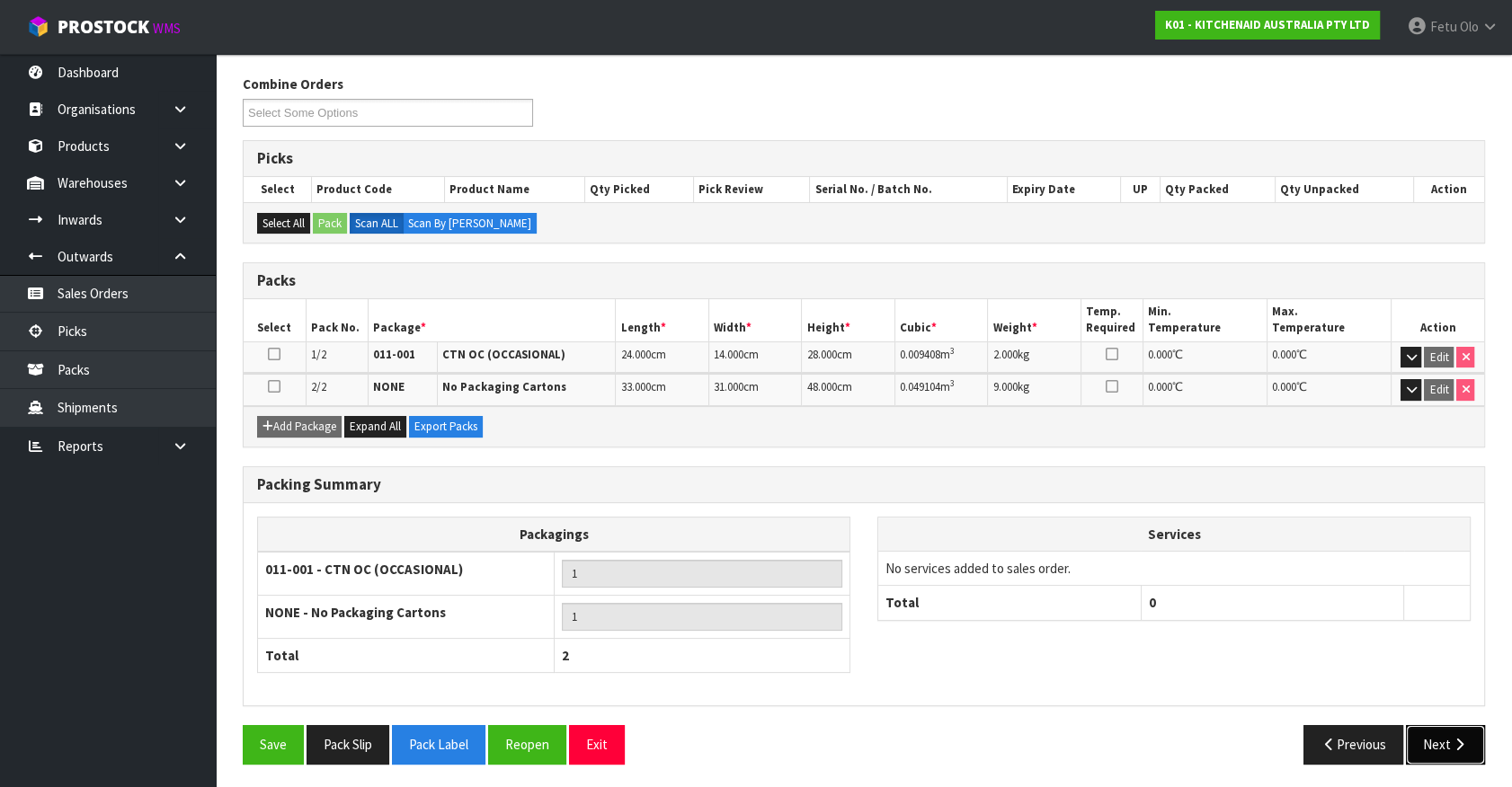 click on "Next" at bounding box center (1445, 744) 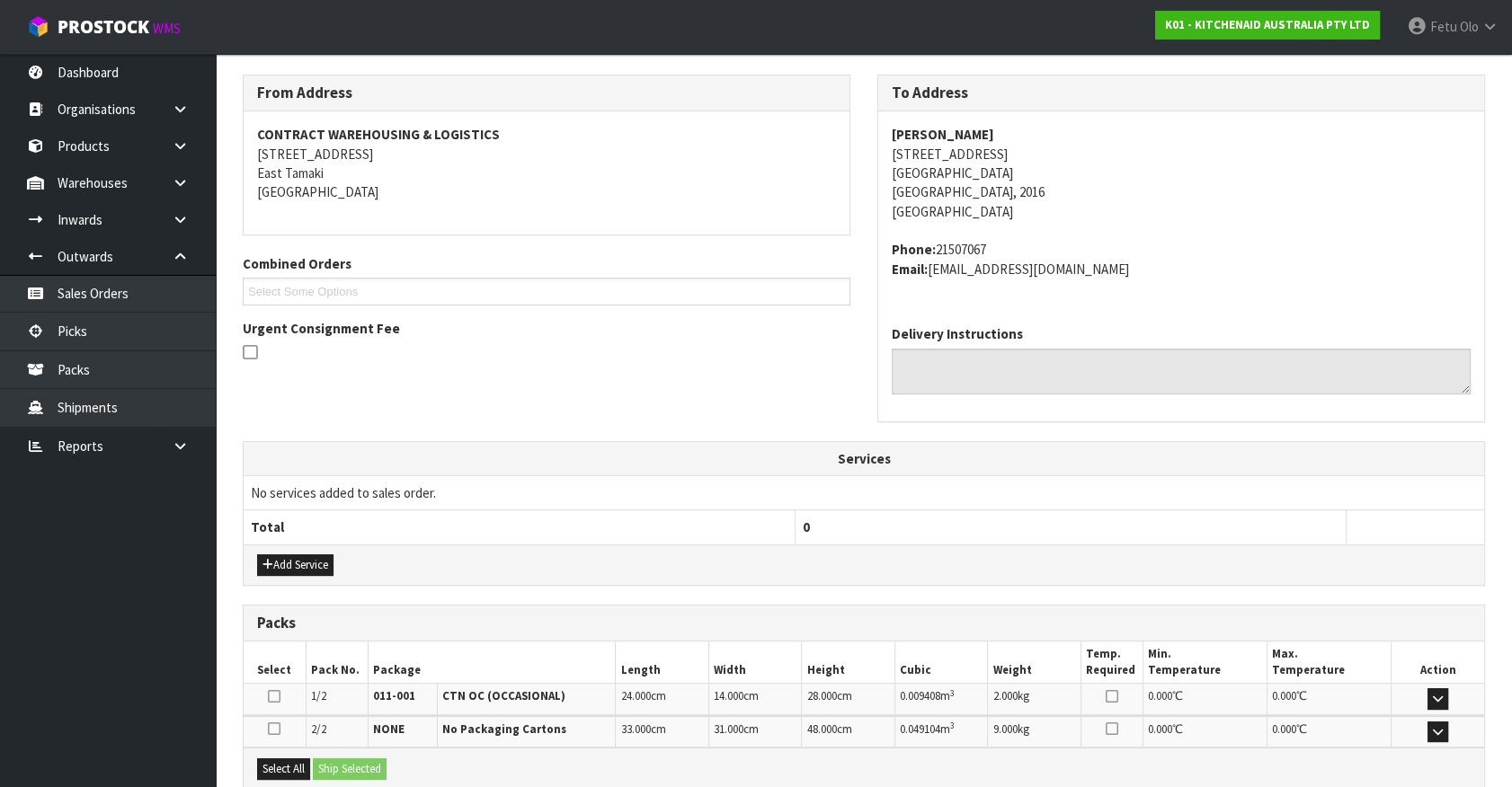 scroll, scrollTop: 468, scrollLeft: 0, axis: vertical 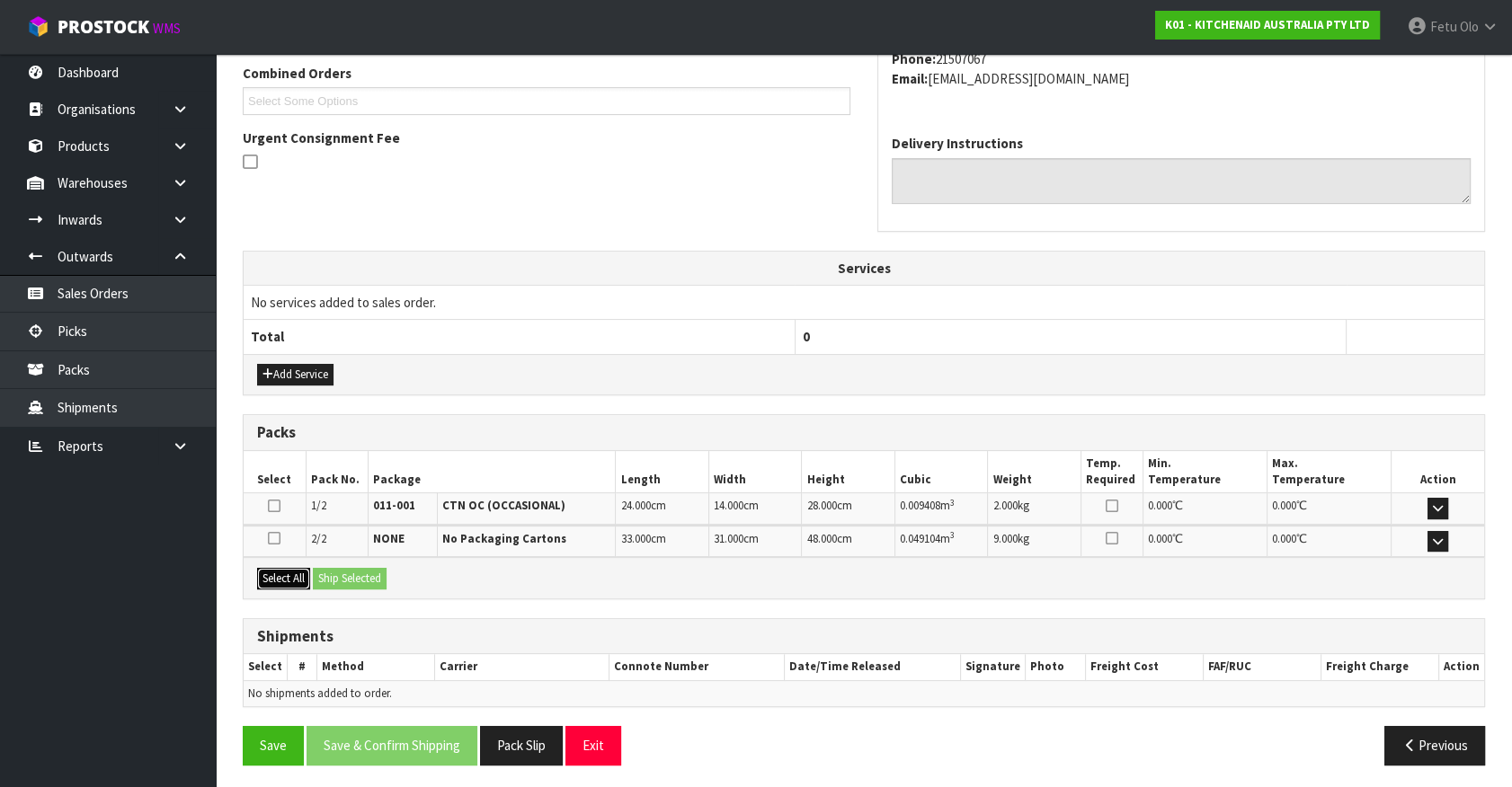 drag, startPoint x: 284, startPoint y: 572, endPoint x: 346, endPoint y: 573, distance: 62.00806 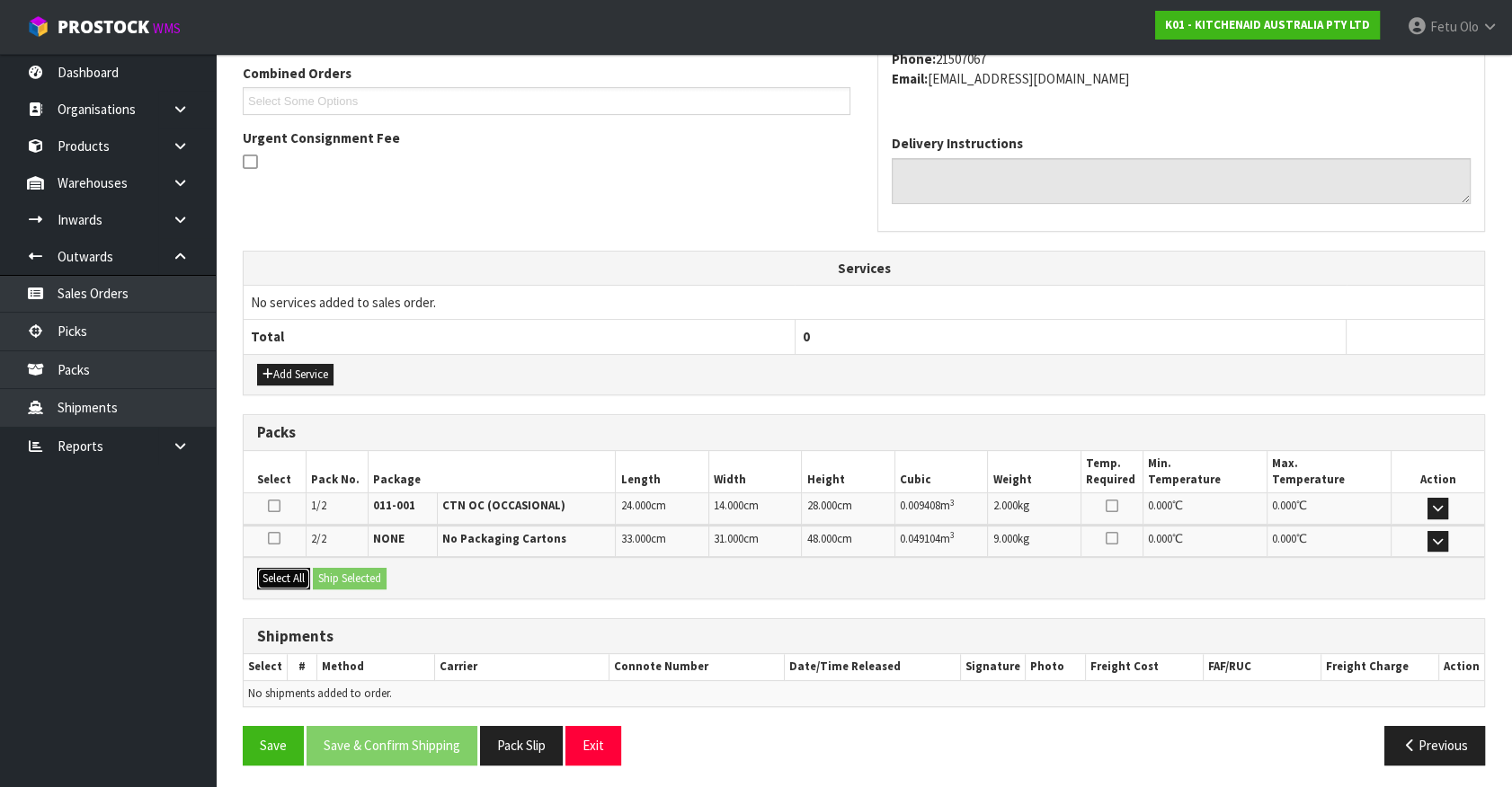 click on "Select All" at bounding box center [283, 579] 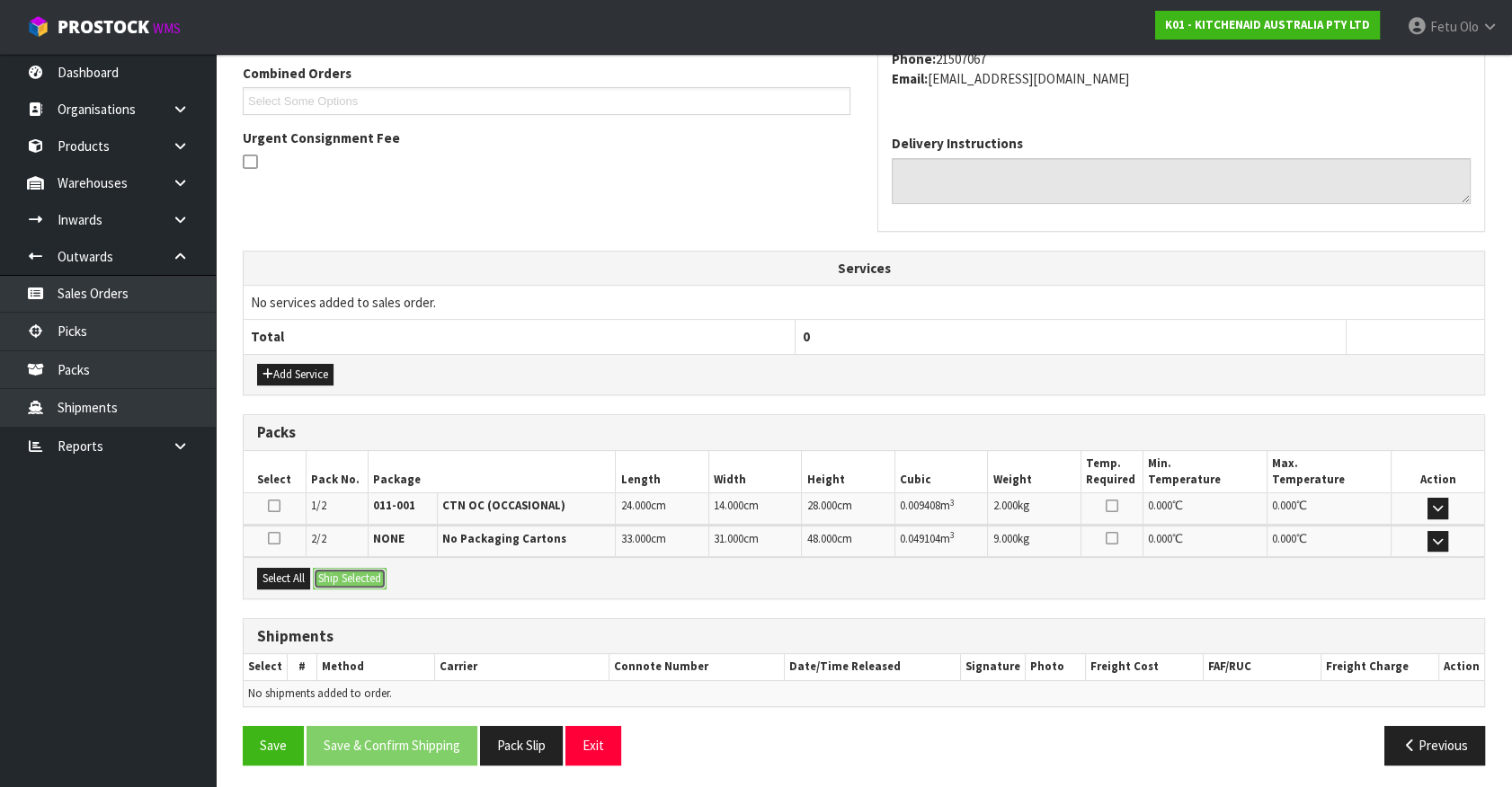 click on "Ship Selected" at bounding box center [350, 579] 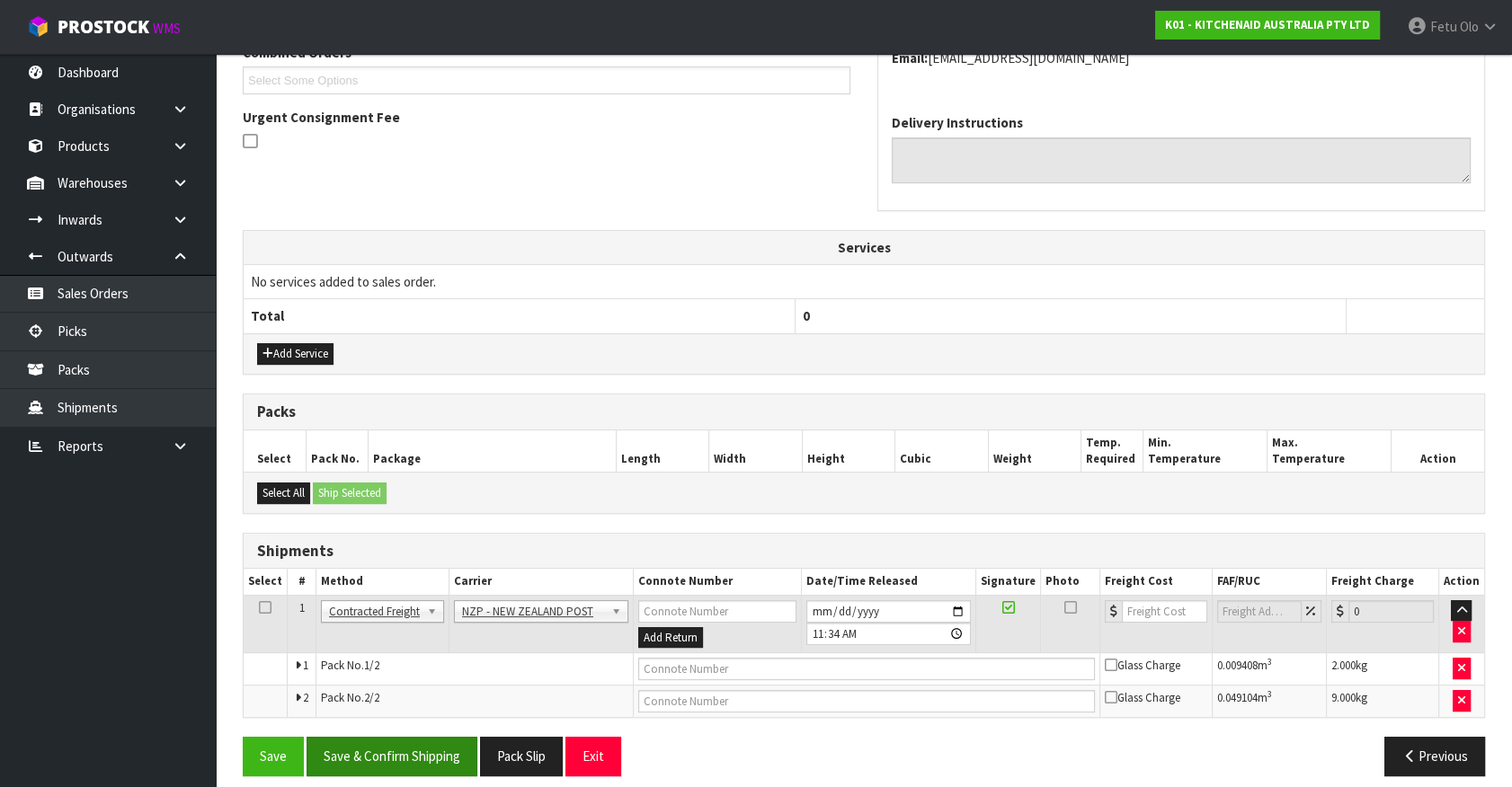 scroll, scrollTop: 500, scrollLeft: 0, axis: vertical 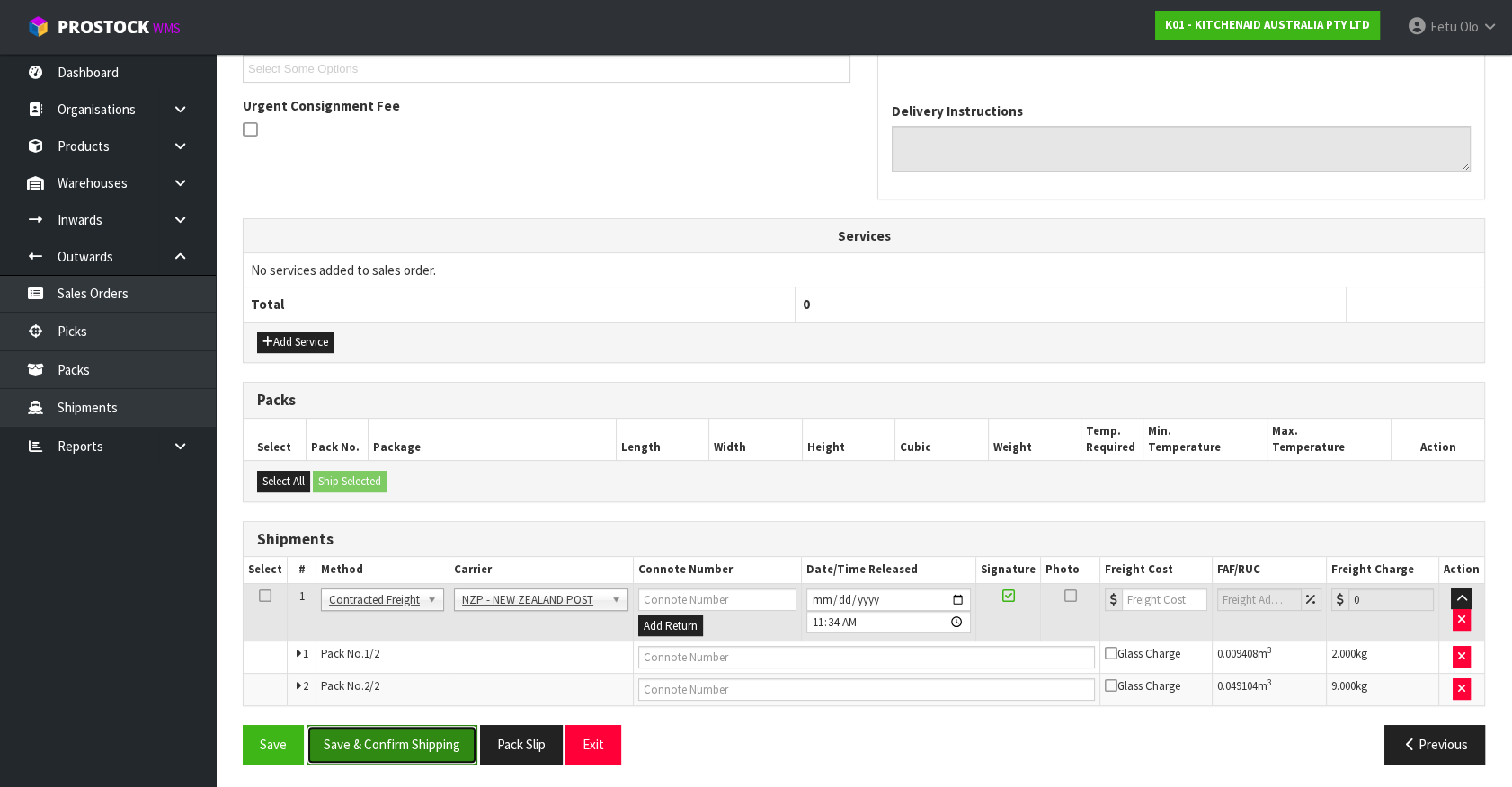 click on "Save & Confirm Shipping" at bounding box center (392, 744) 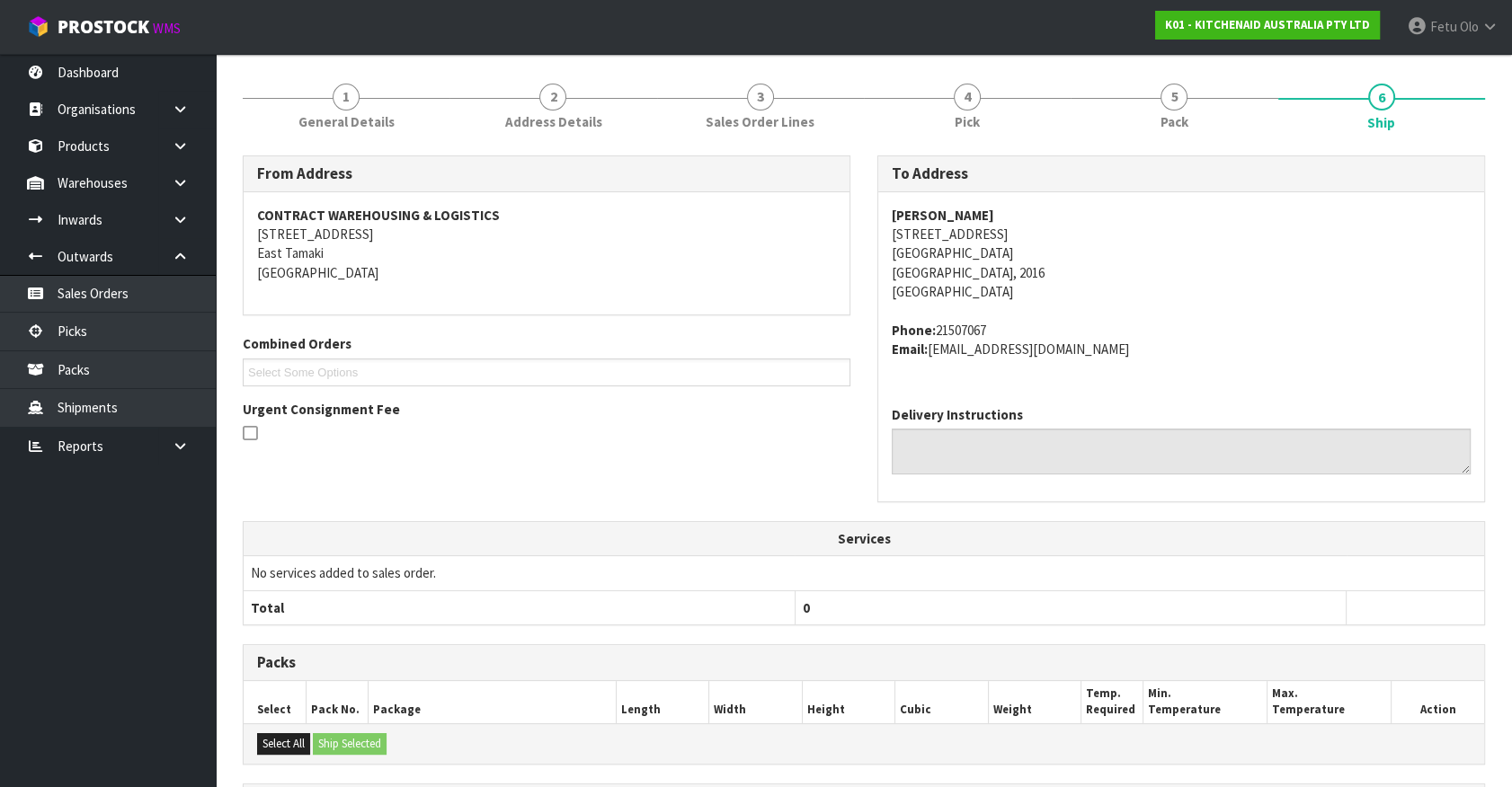 scroll, scrollTop: 474, scrollLeft: 0, axis: vertical 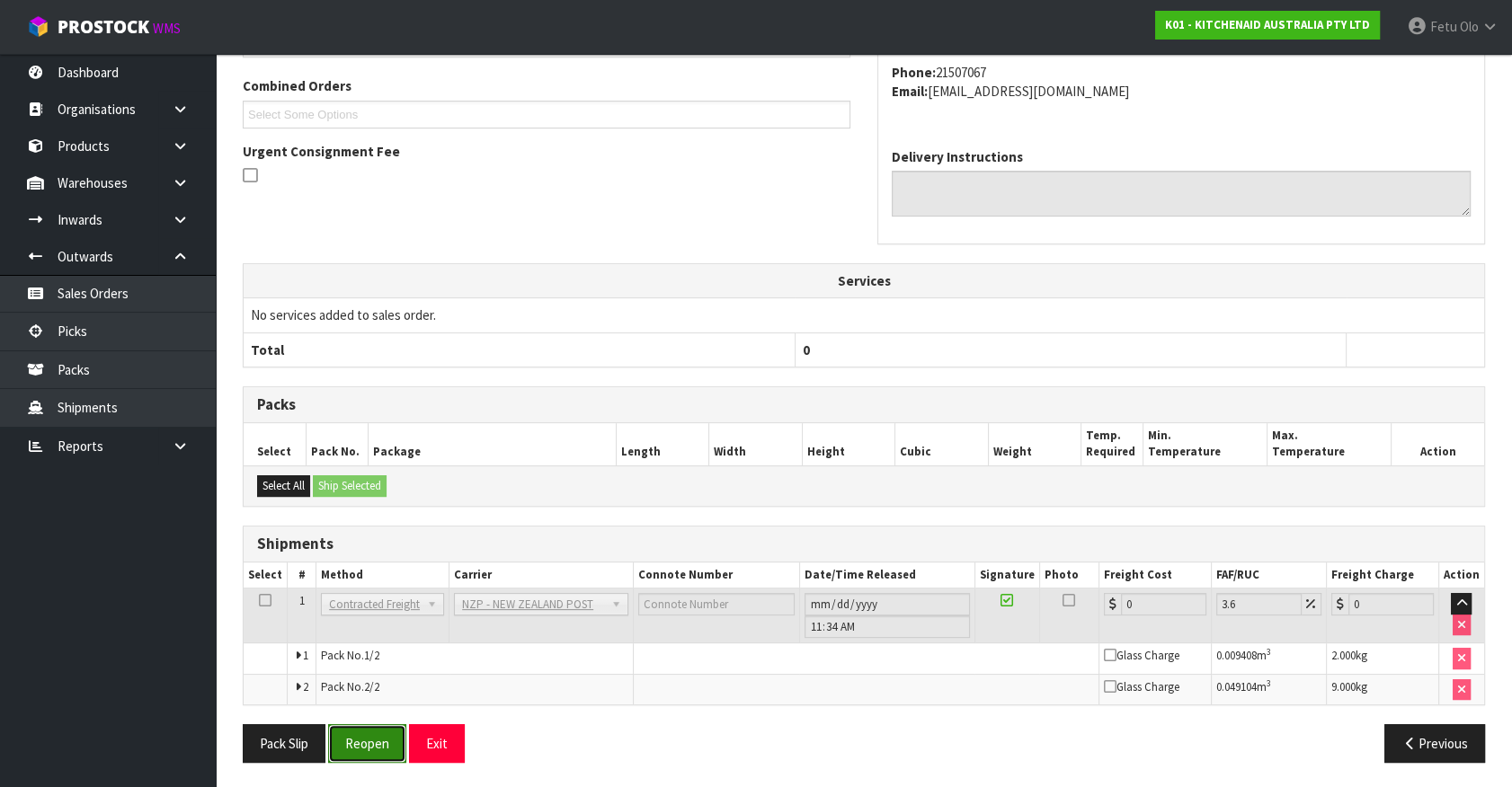 click on "Reopen" at bounding box center [367, 743] 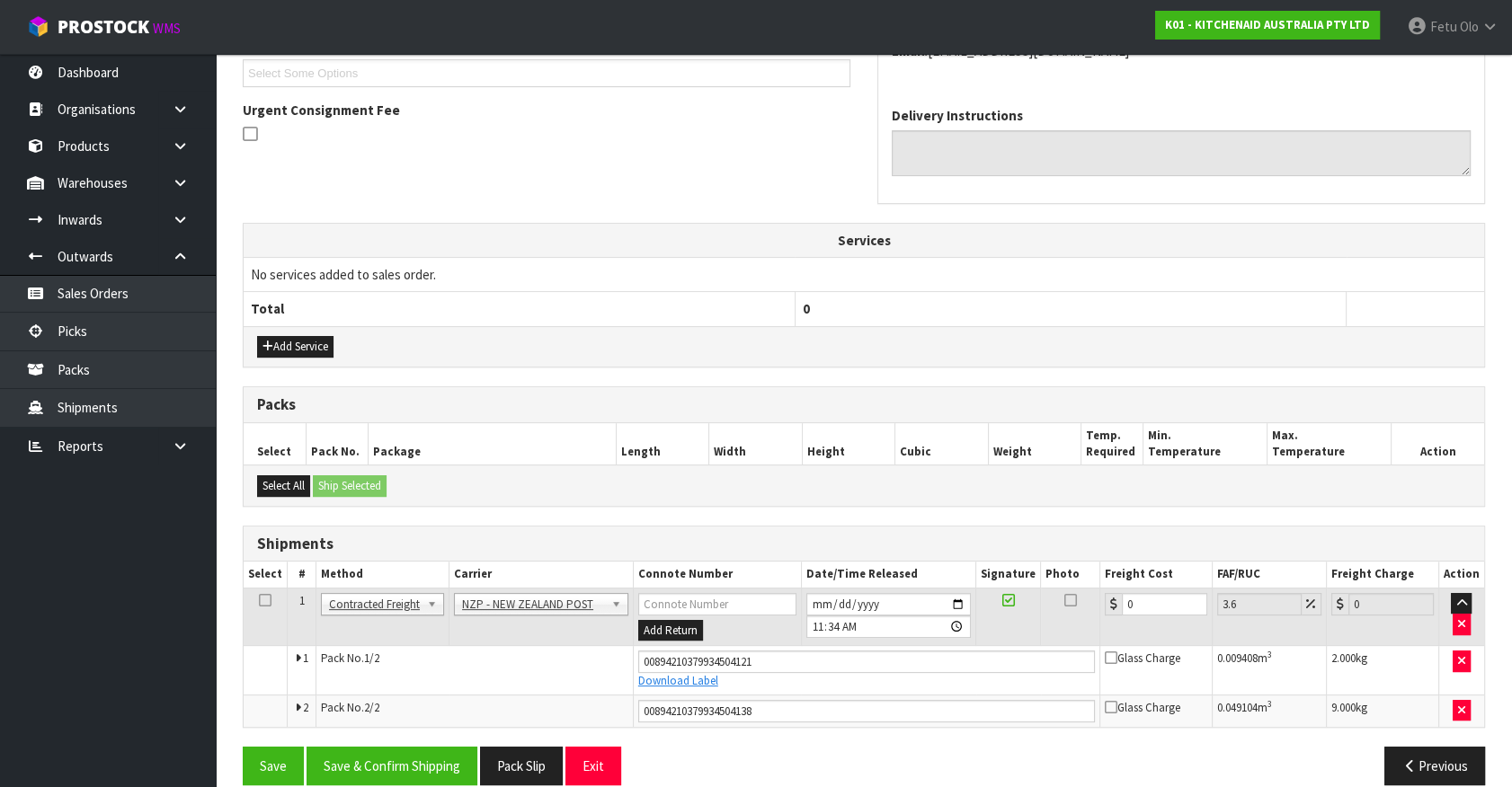 scroll, scrollTop: 517, scrollLeft: 0, axis: vertical 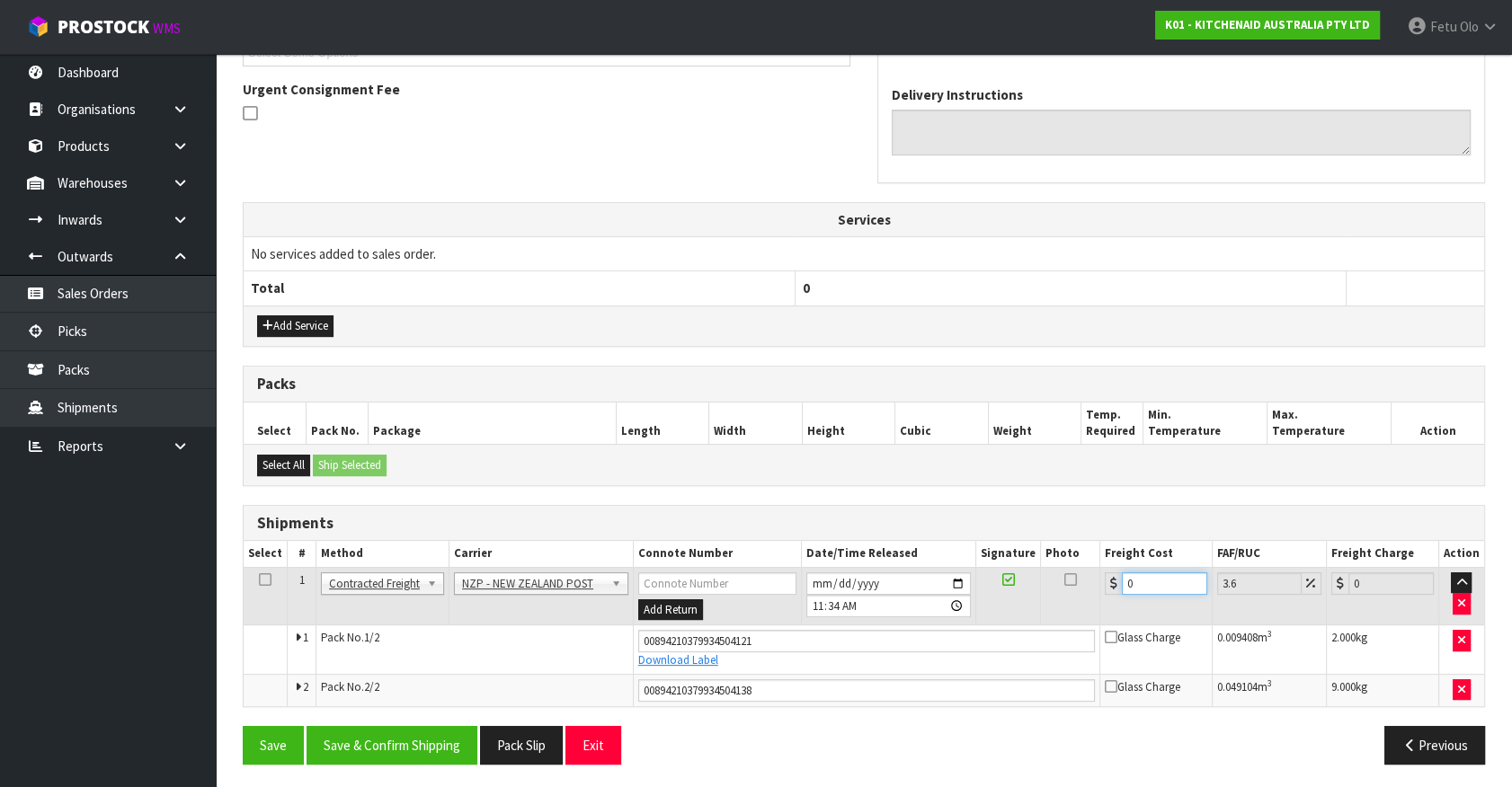 drag, startPoint x: 1160, startPoint y: 575, endPoint x: 812, endPoint y: 614, distance: 350.17853 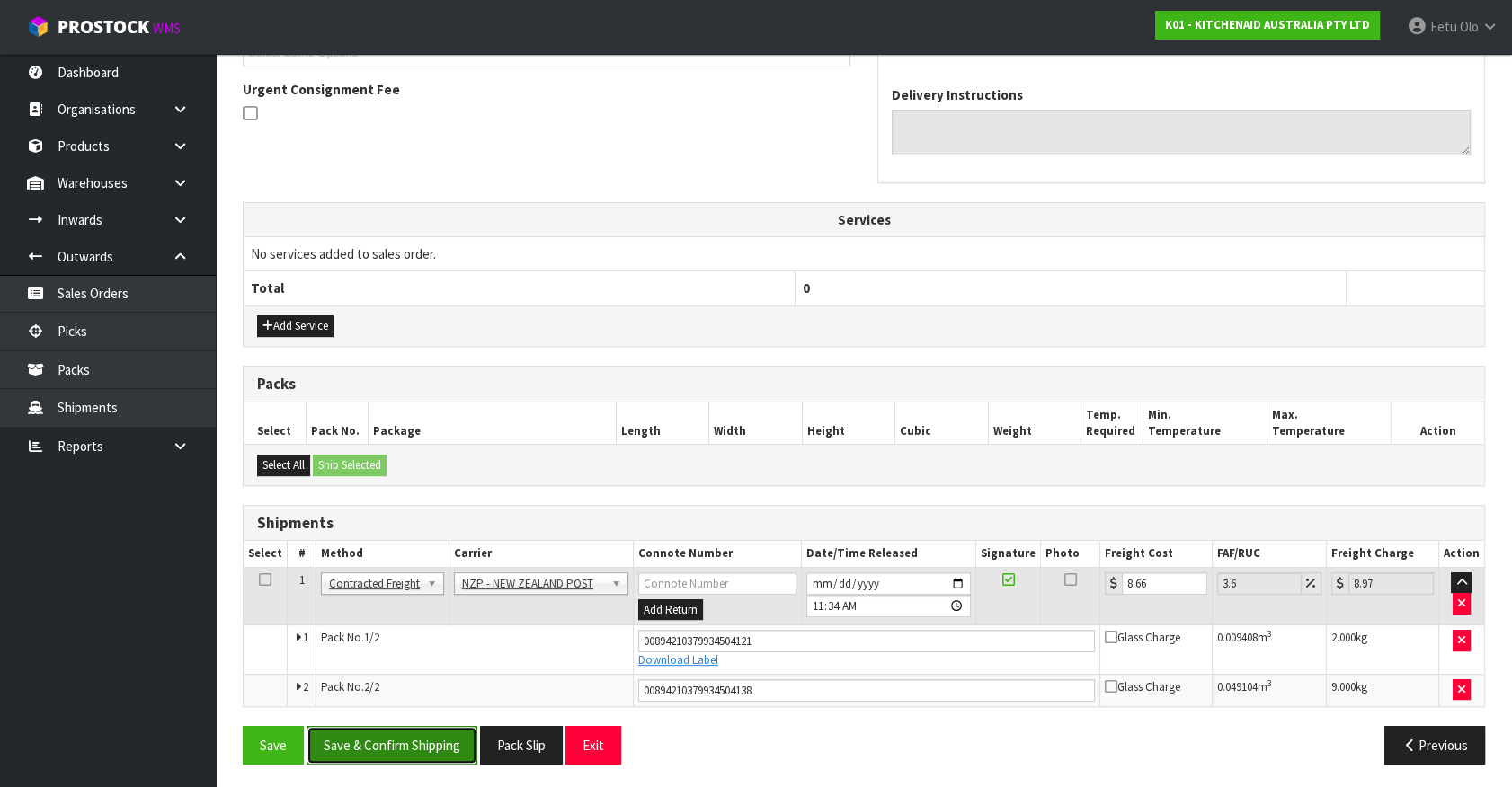 click on "Save & Confirm Shipping" at bounding box center (392, 745) 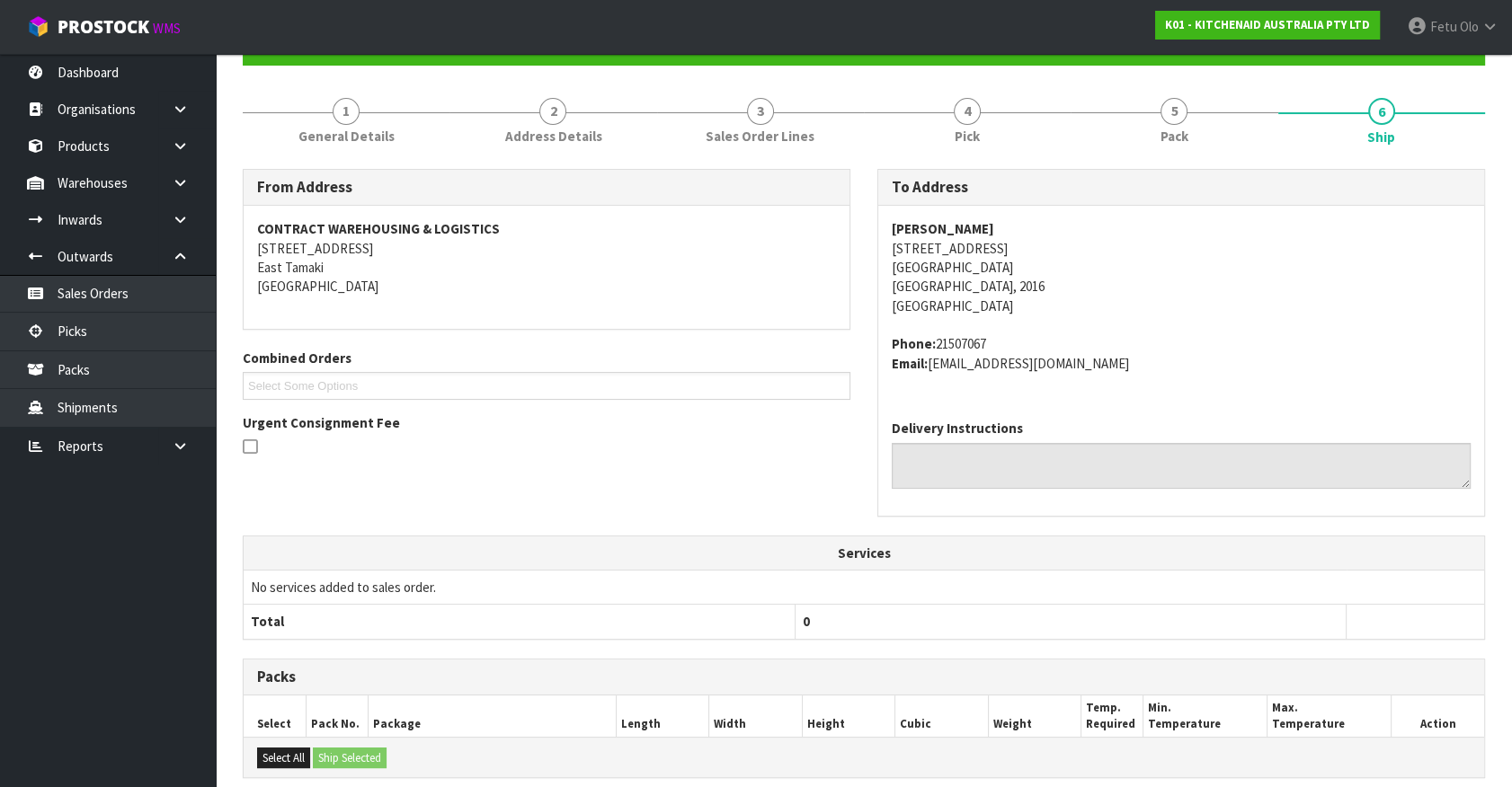 scroll, scrollTop: 326, scrollLeft: 0, axis: vertical 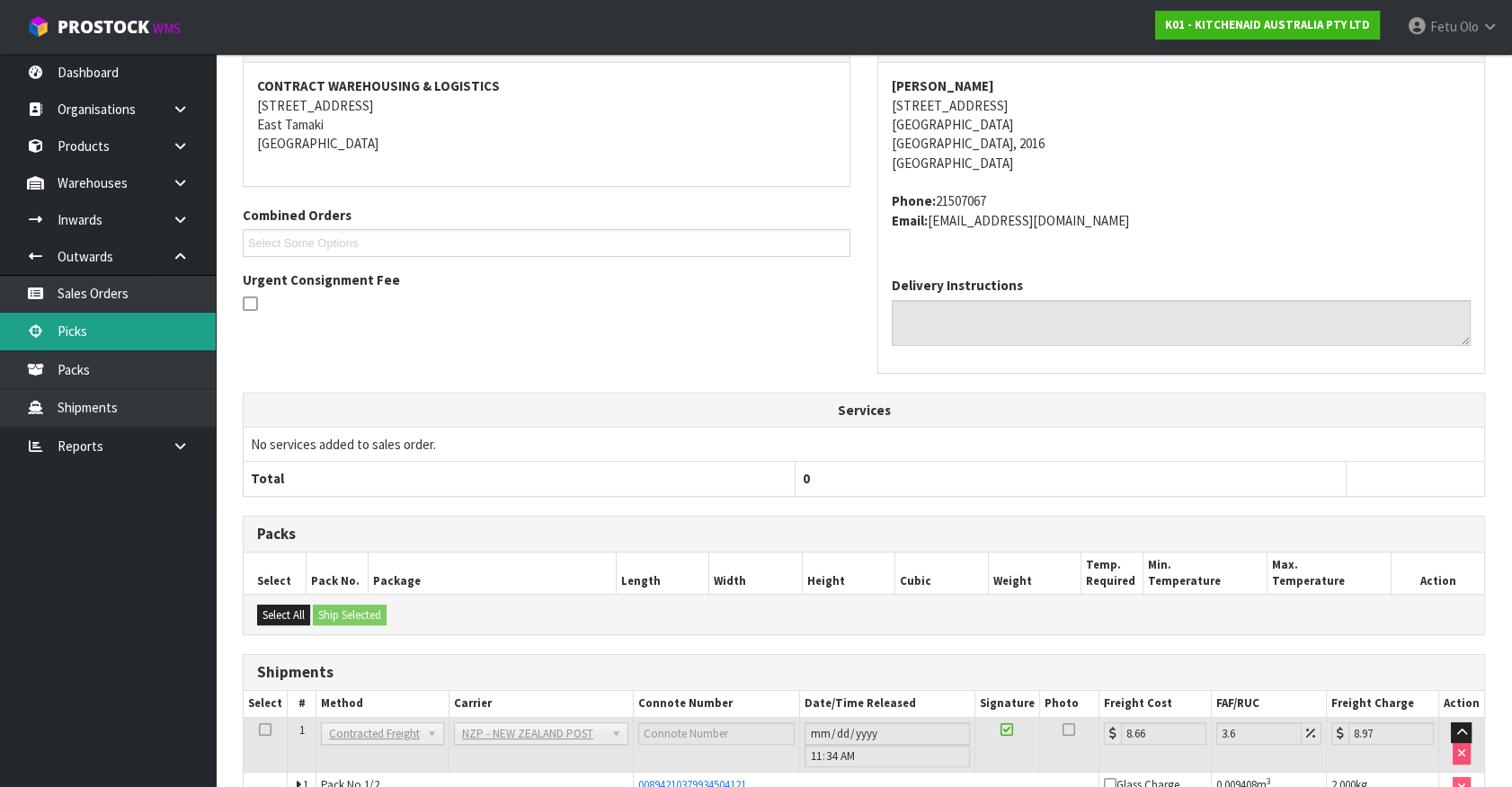 click on "Picks" at bounding box center (108, 331) 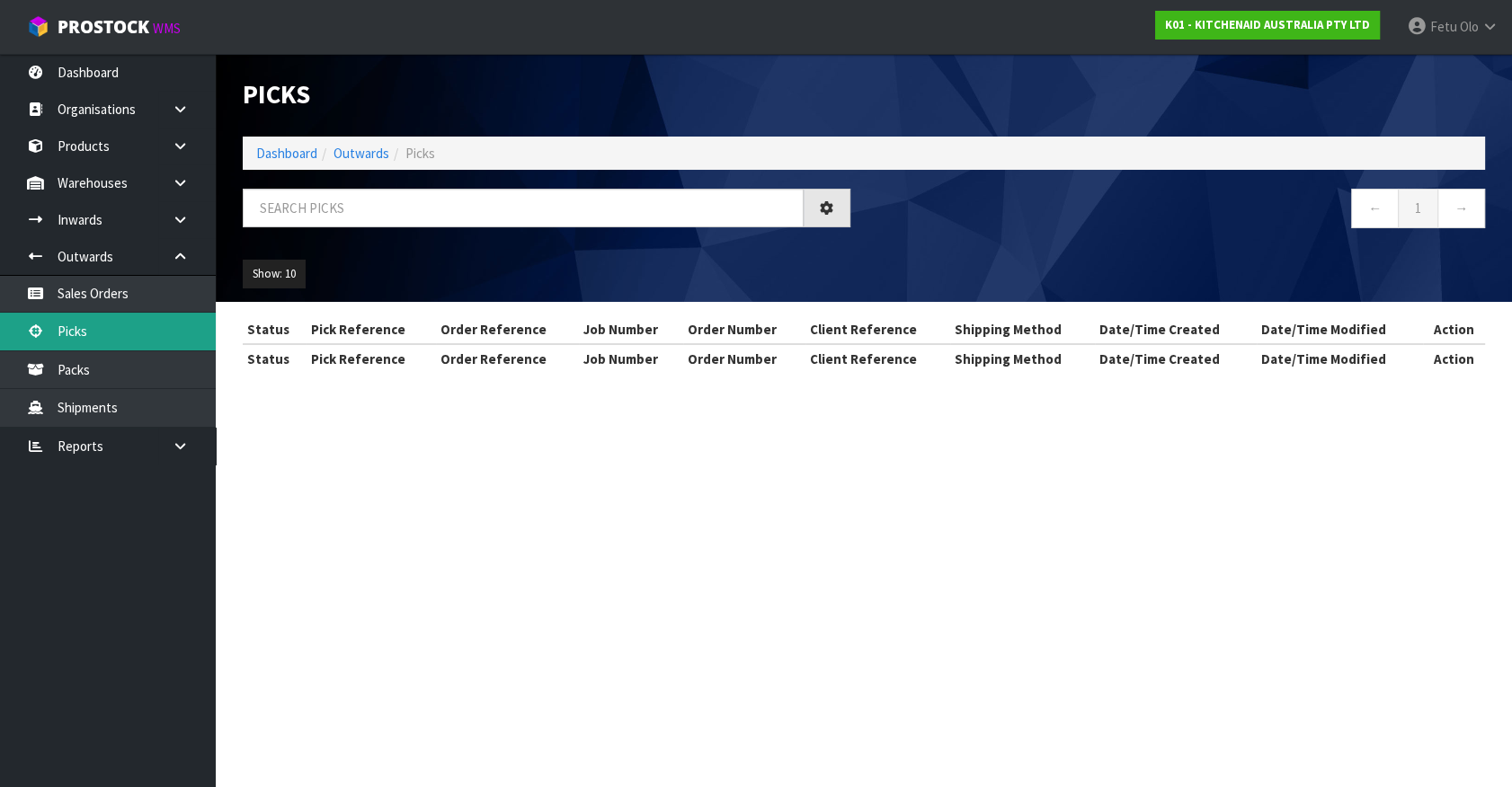 scroll, scrollTop: 0, scrollLeft: 0, axis: both 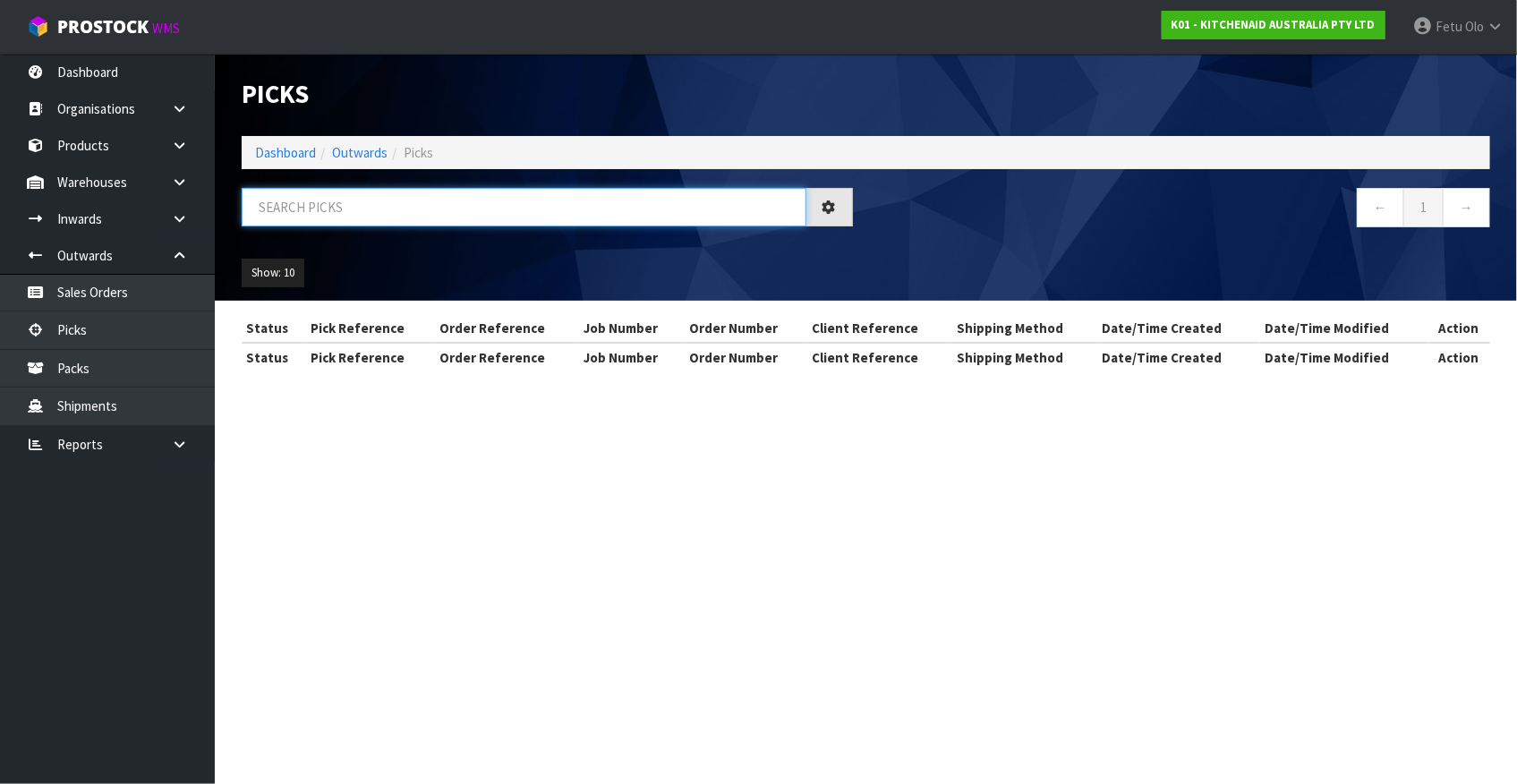 click at bounding box center (524, 207) 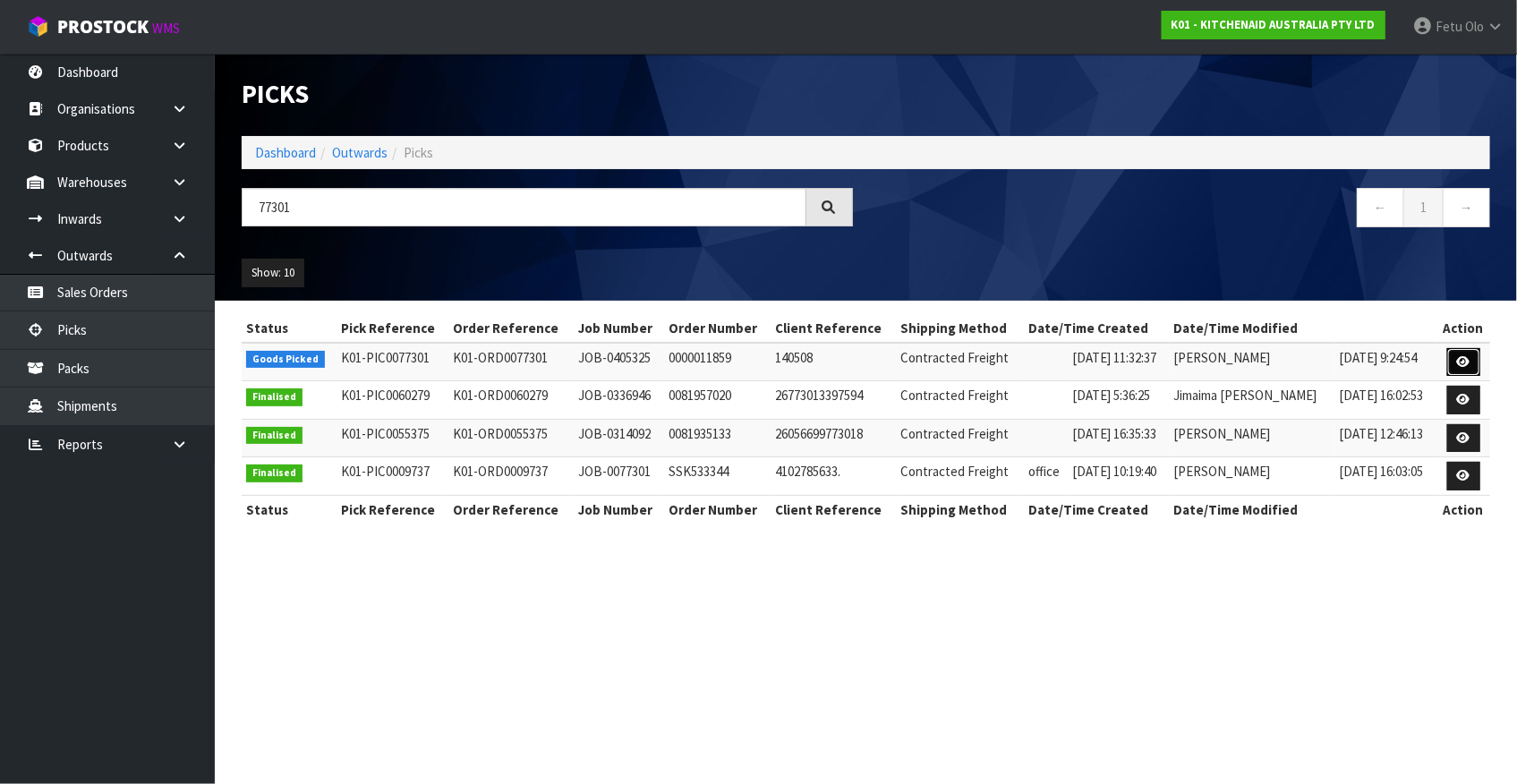 click at bounding box center [1463, 362] 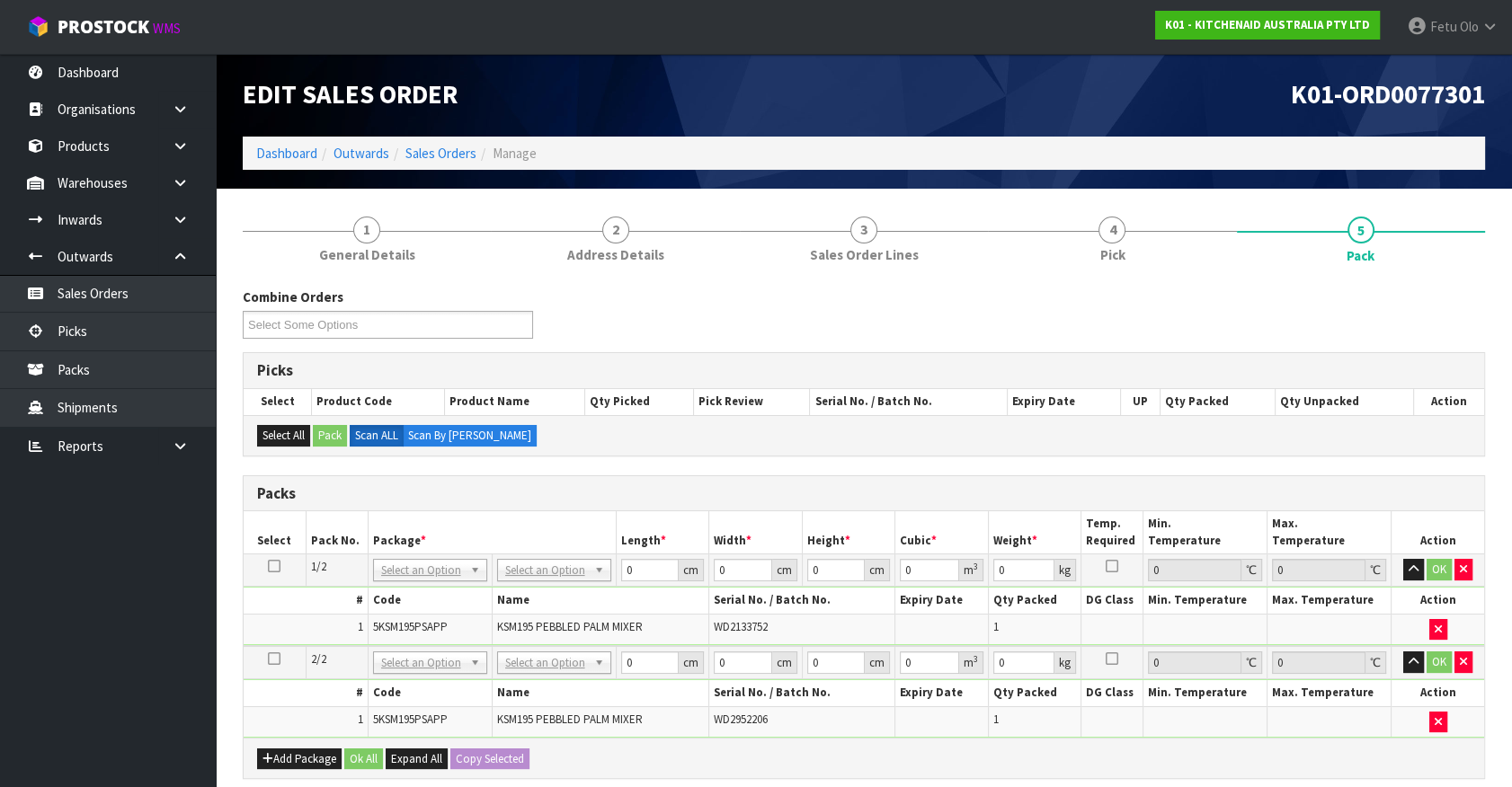 click at bounding box center [274, 566] 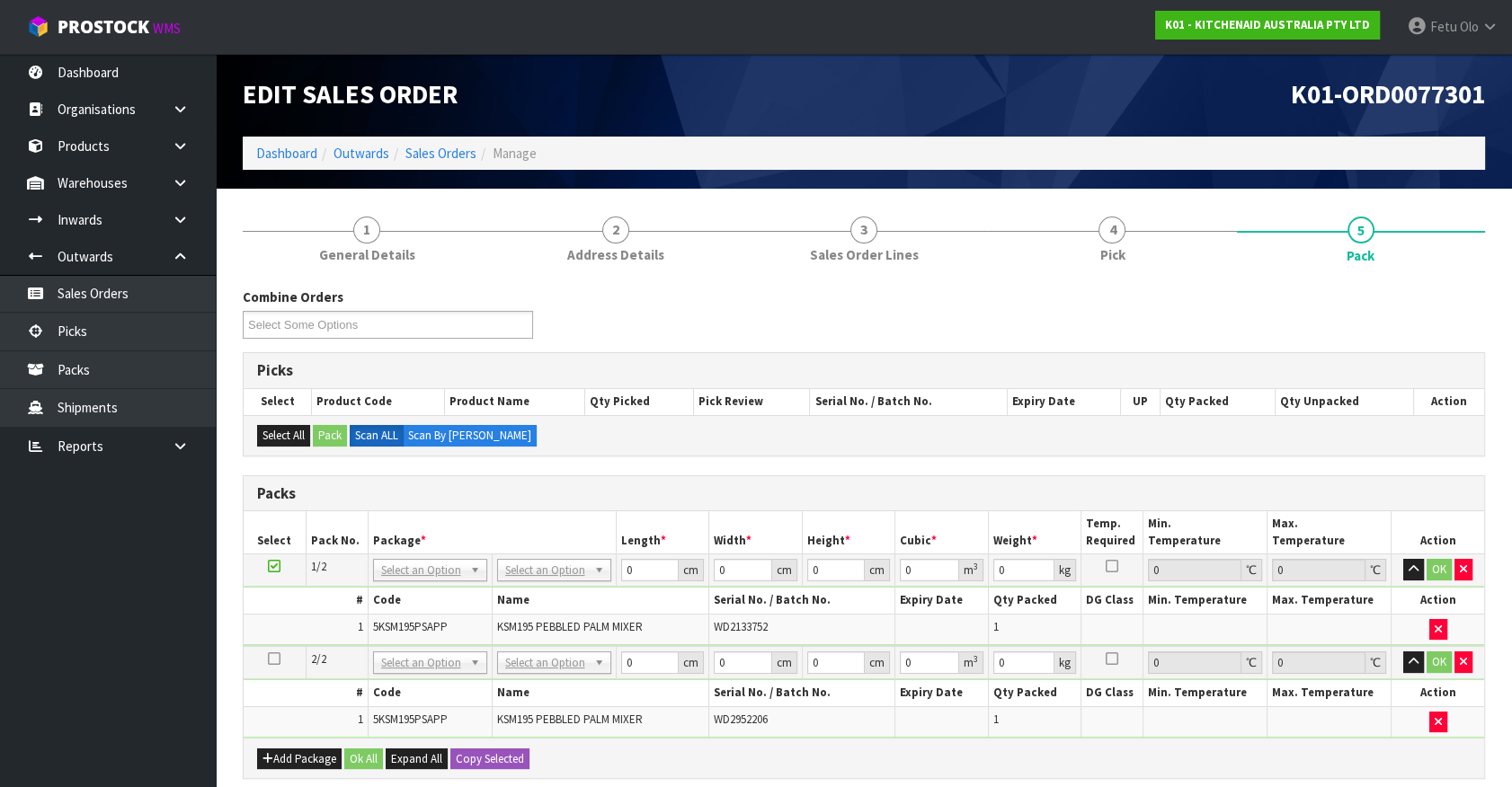 click on "Package  *" at bounding box center [492, 532] 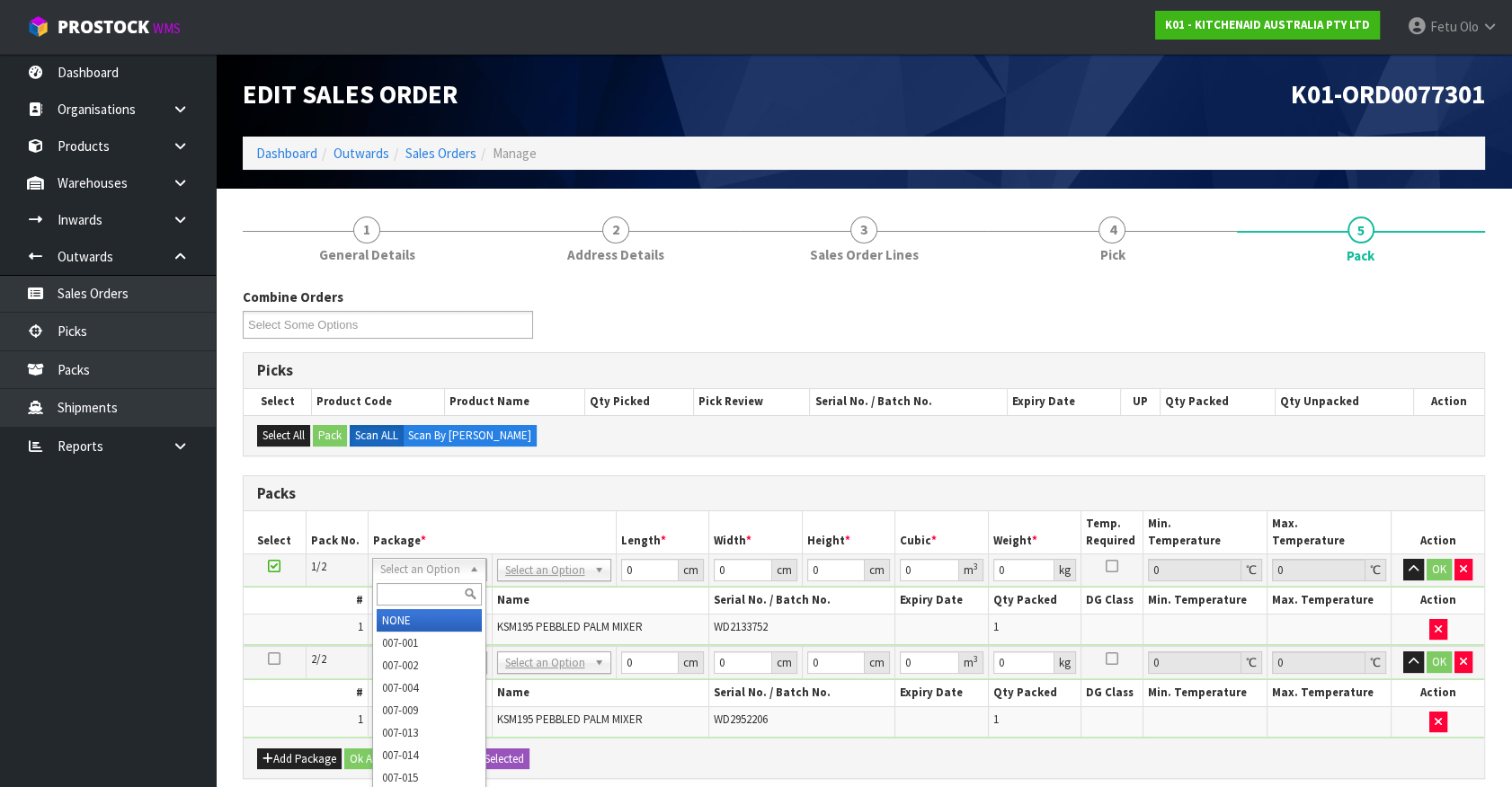 drag, startPoint x: 412, startPoint y: 570, endPoint x: 418, endPoint y: 611, distance: 41.4367 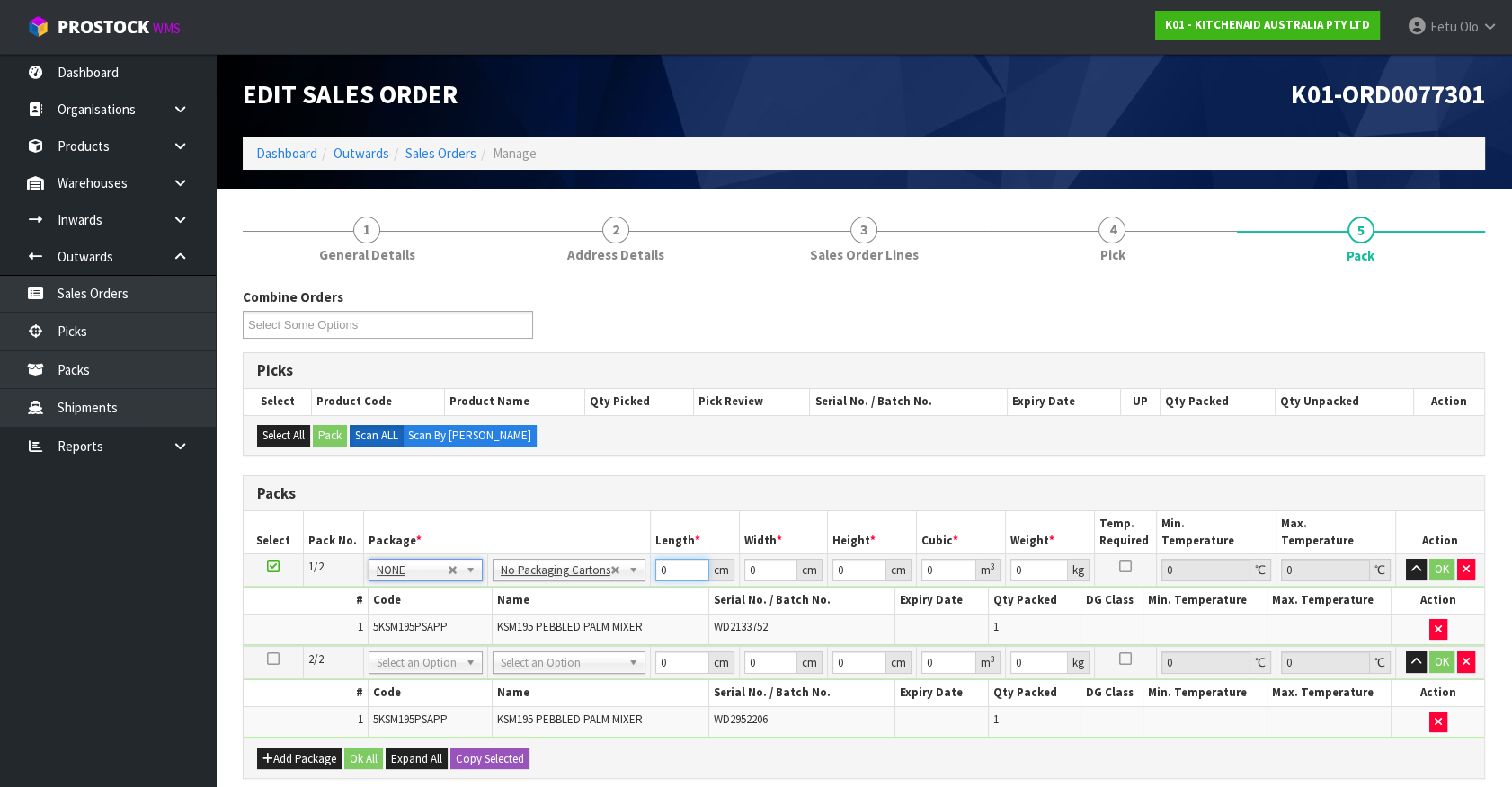 drag, startPoint x: 669, startPoint y: 567, endPoint x: 582, endPoint y: 618, distance: 100.846418 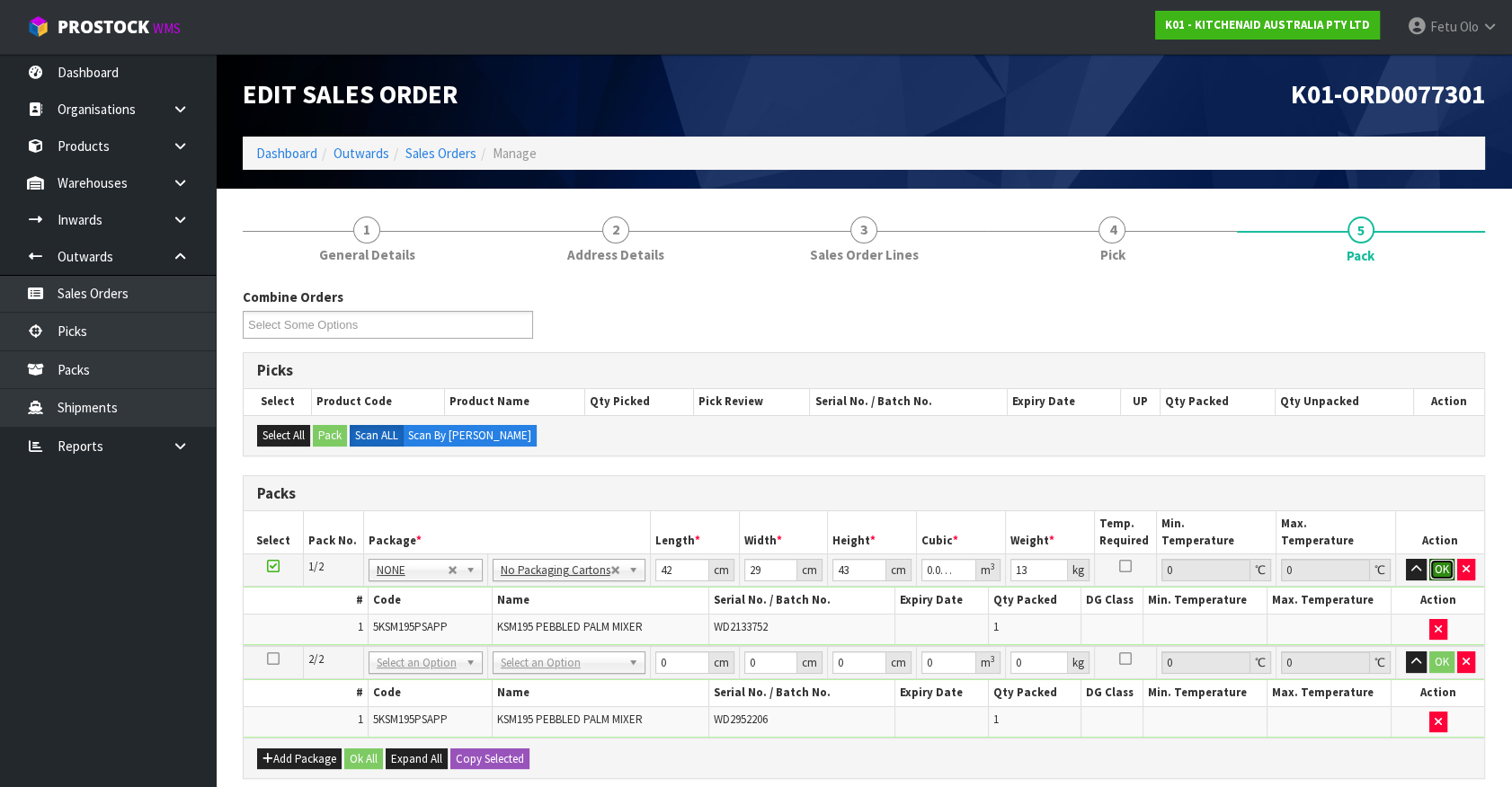 click on "OK" at bounding box center [1442, 570] 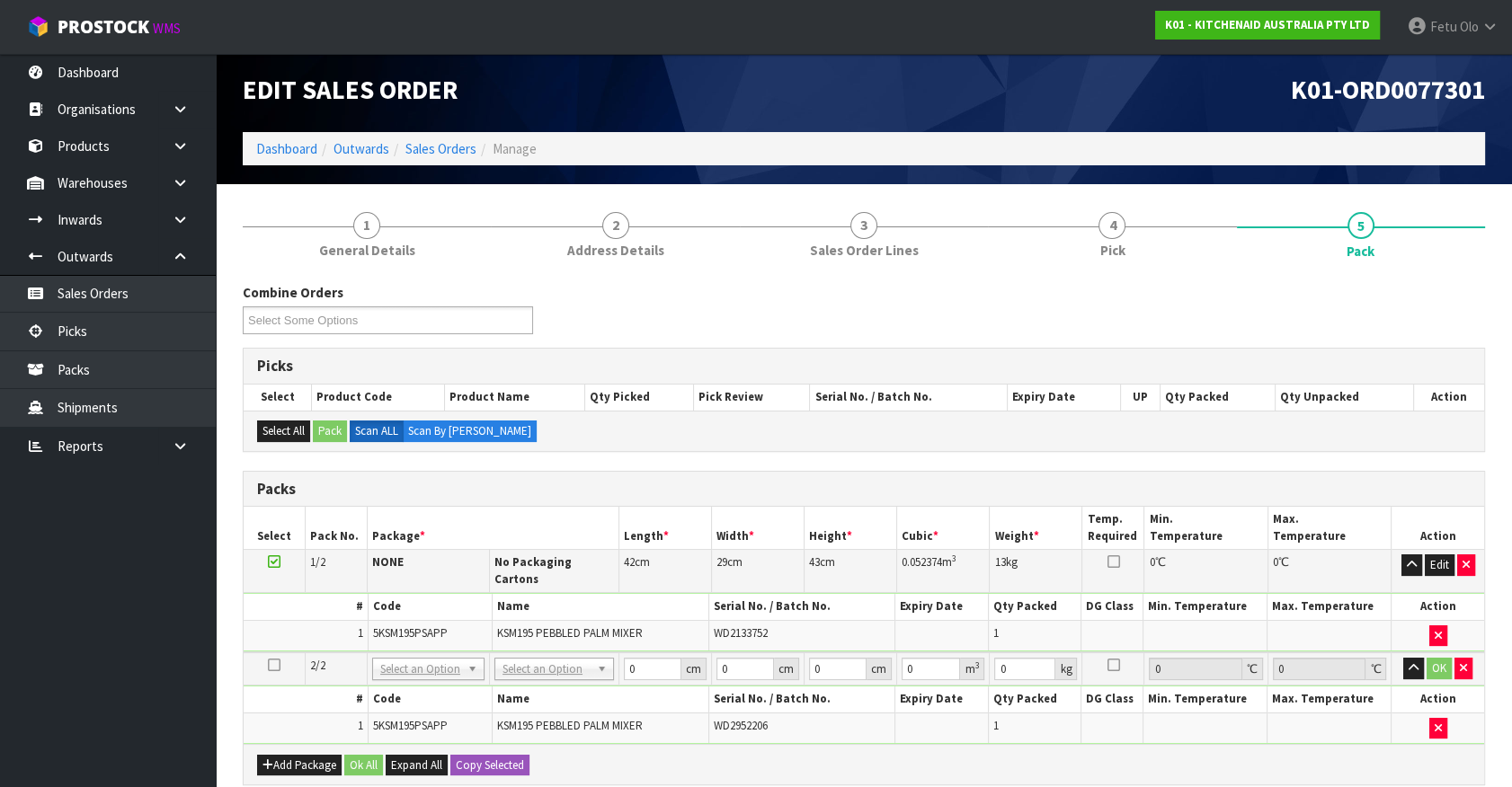 scroll, scrollTop: 81, scrollLeft: 0, axis: vertical 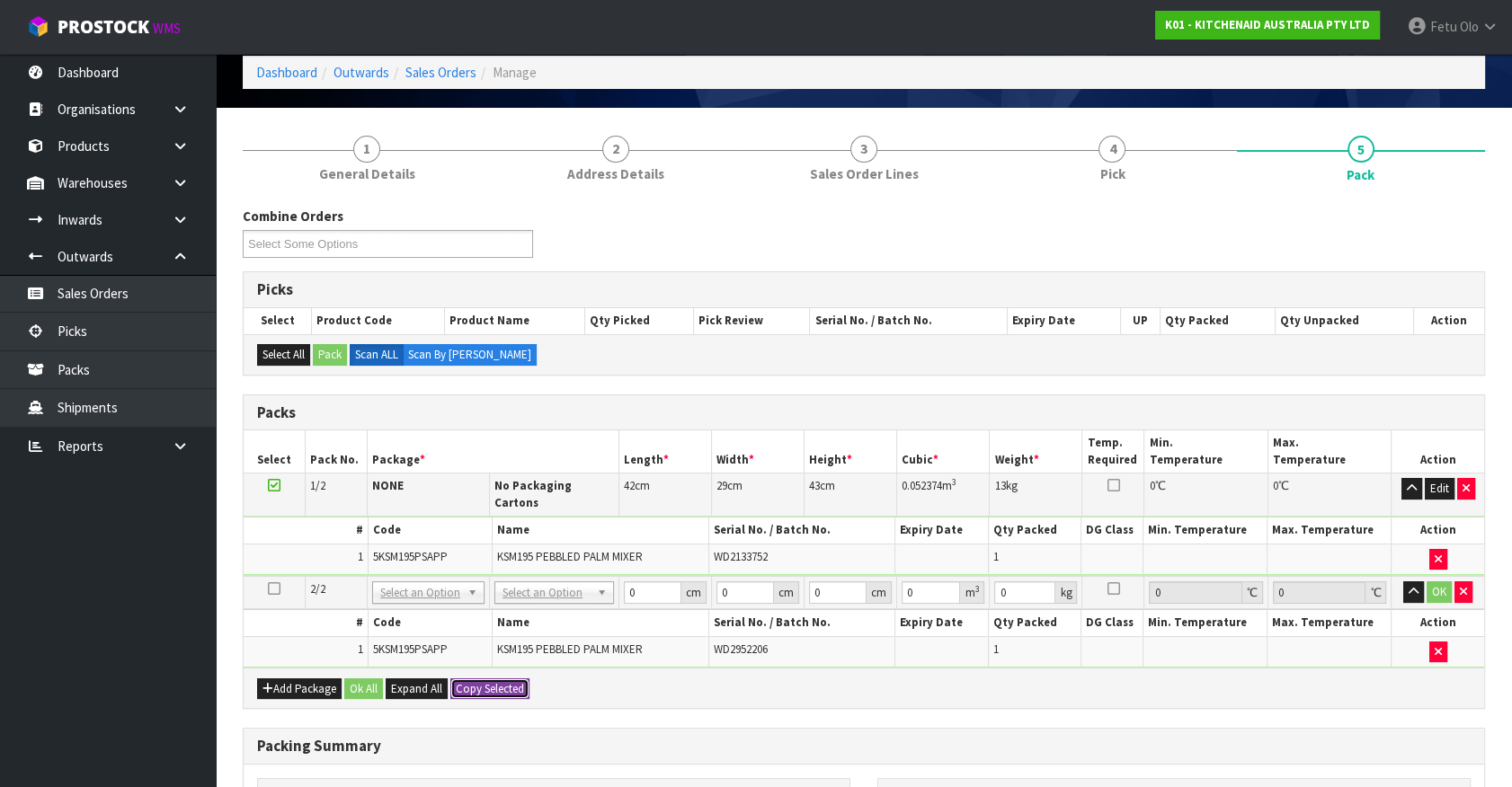 click on "Copy Selected" at bounding box center (490, 689) 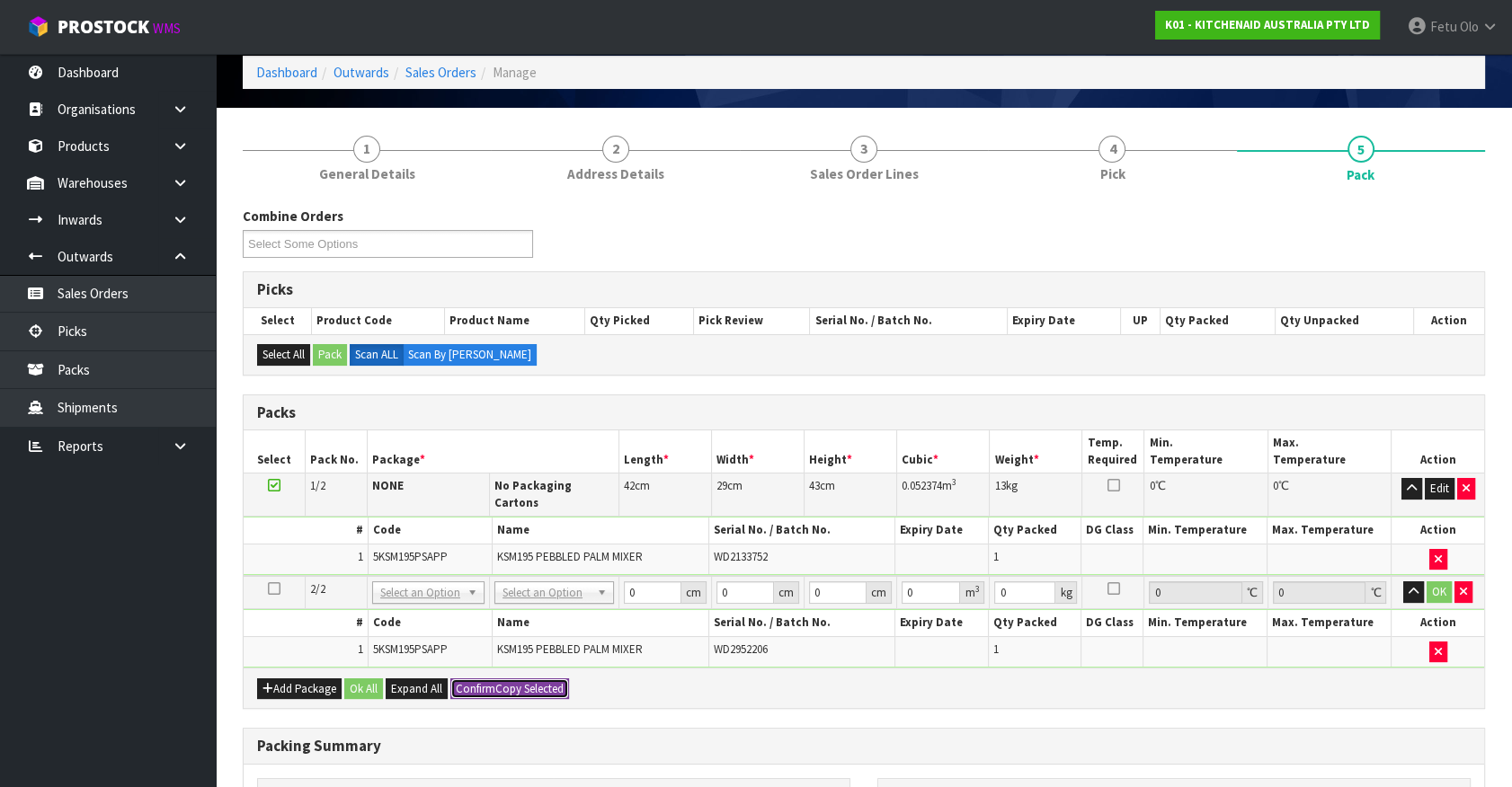 click on "Confirm  Copy Selected" at bounding box center (510, 689) 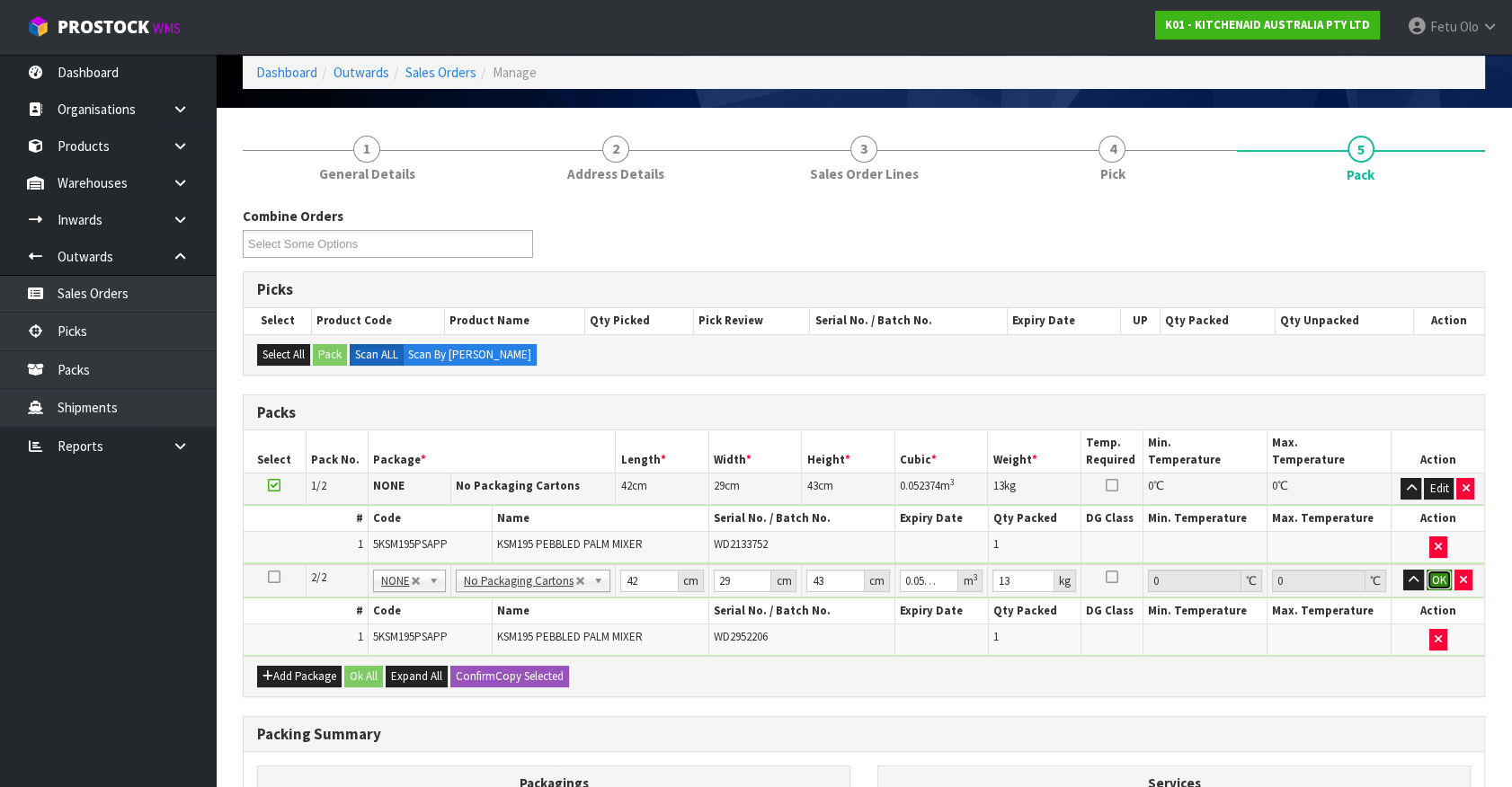 click on "OK" at bounding box center [1439, 580] 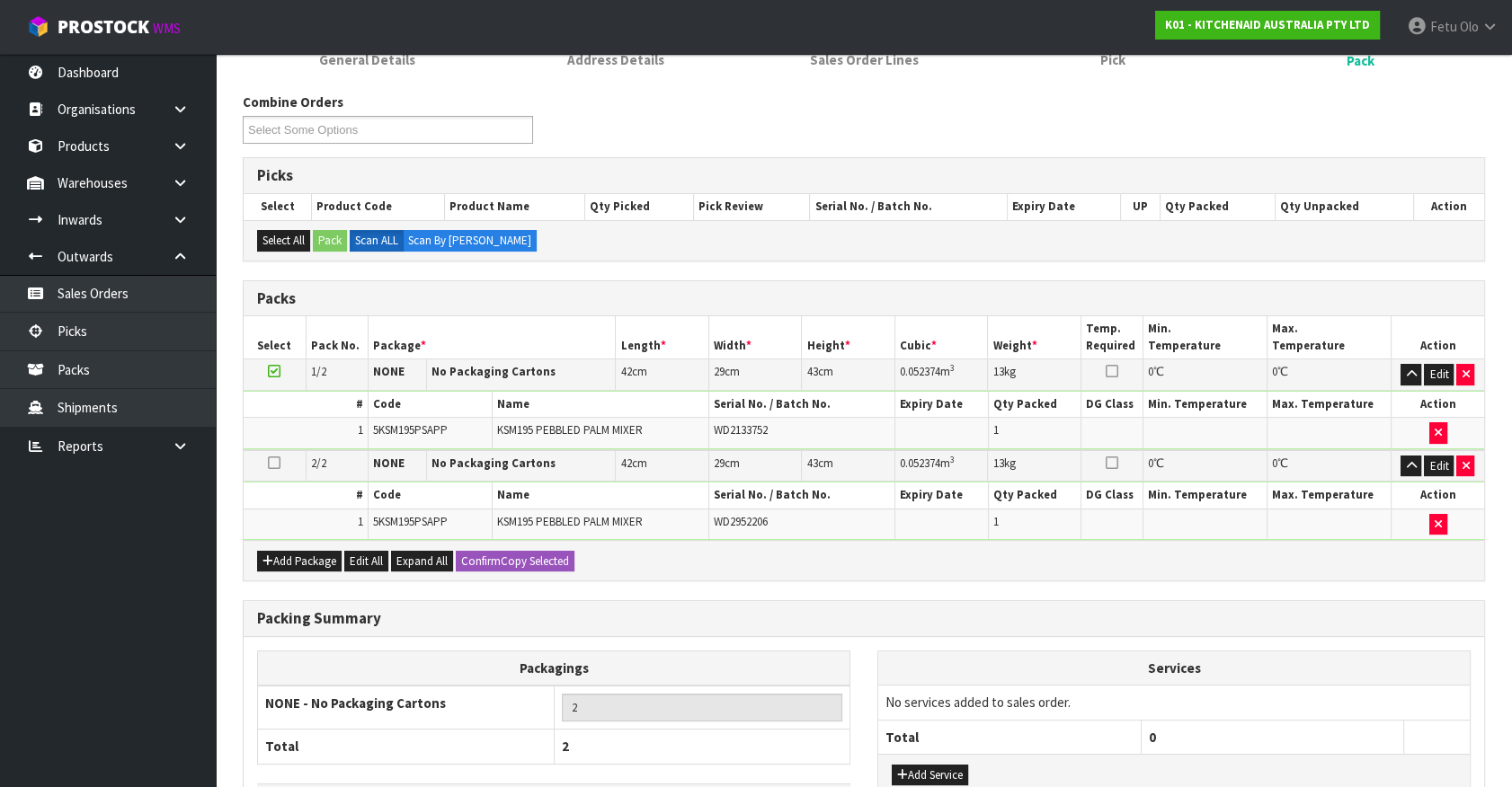 scroll, scrollTop: 324, scrollLeft: 0, axis: vertical 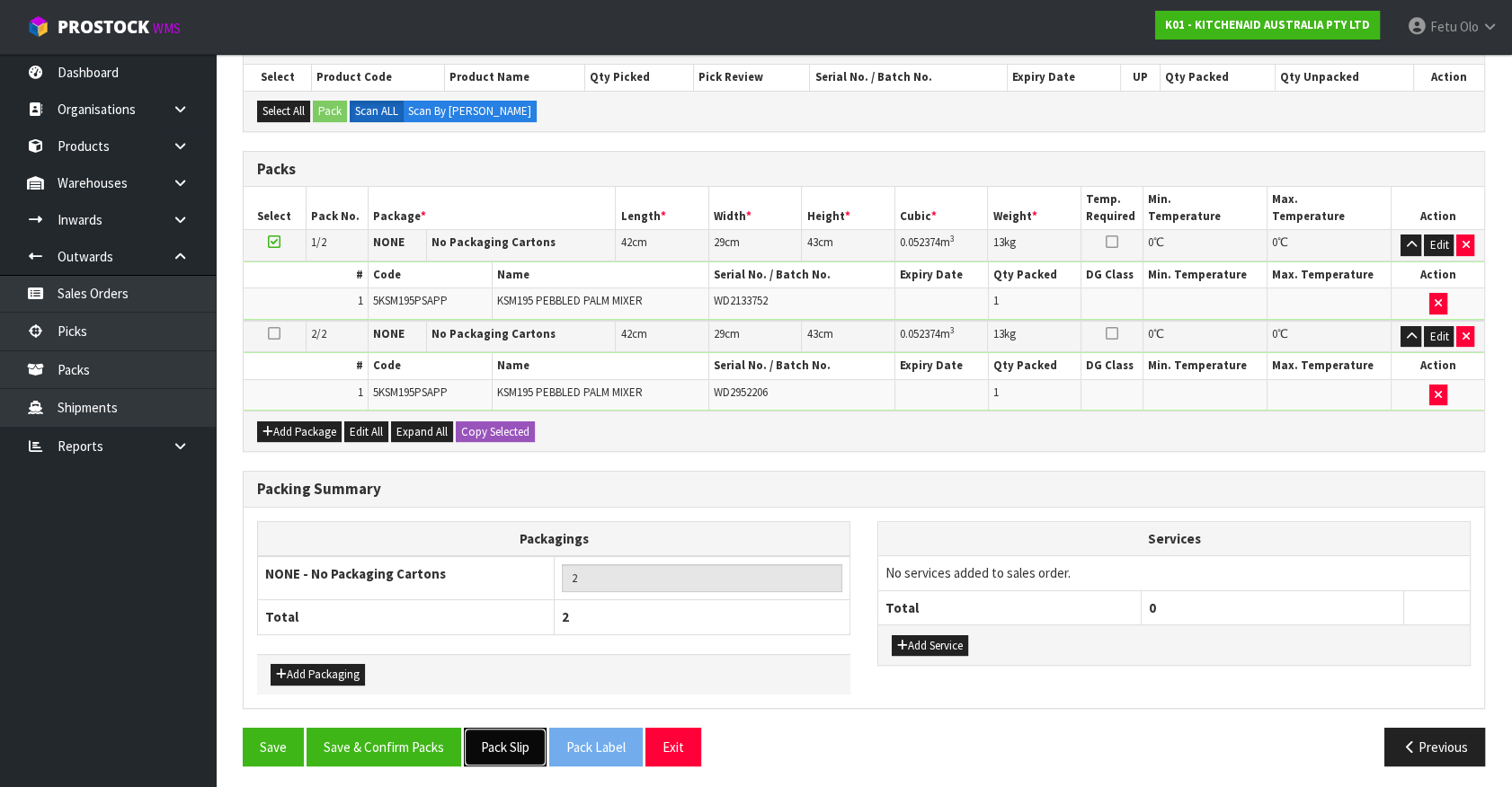 click on "Pack Slip" at bounding box center (505, 747) 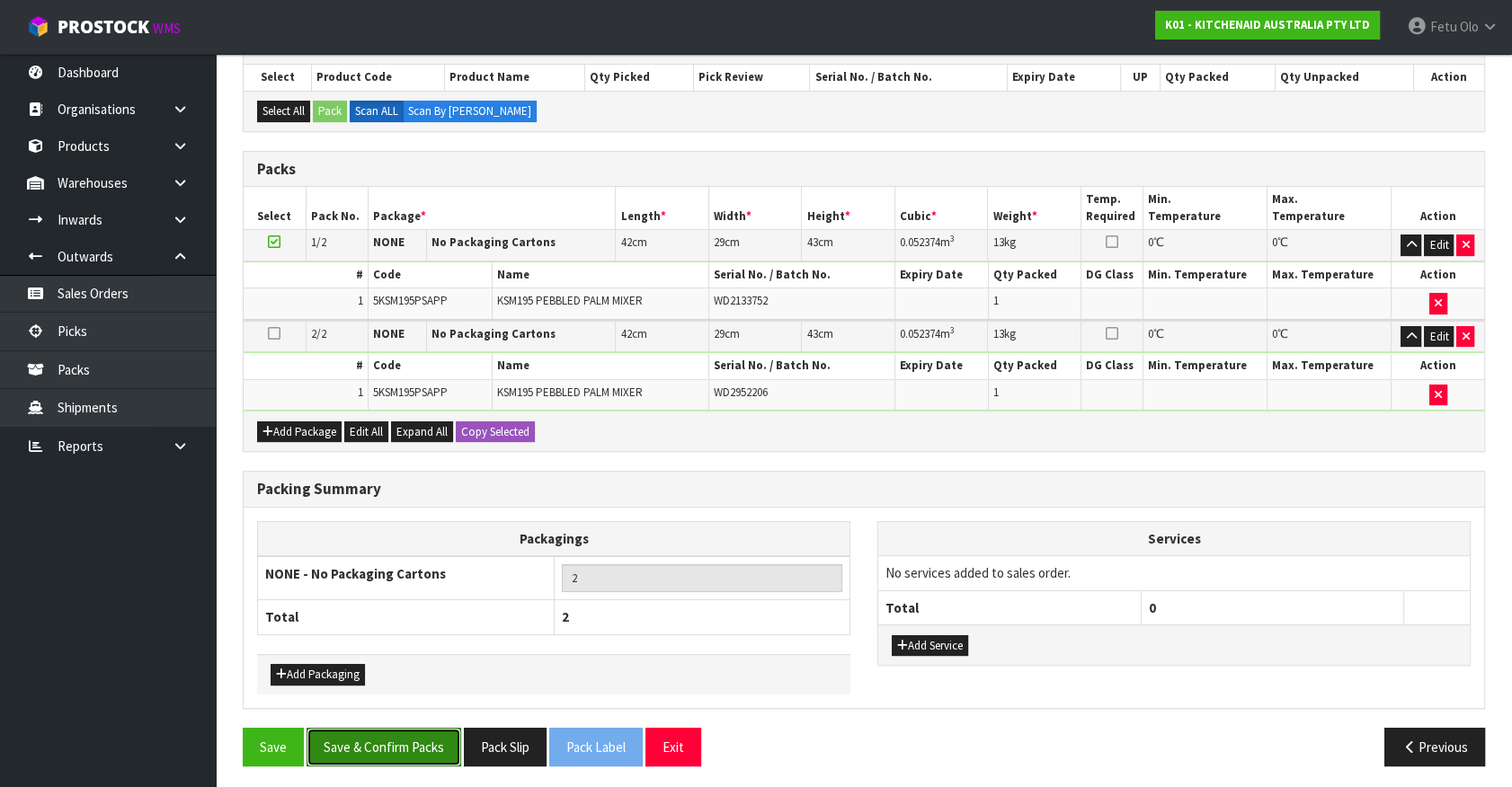 click on "Save & Confirm Packs" at bounding box center (384, 747) 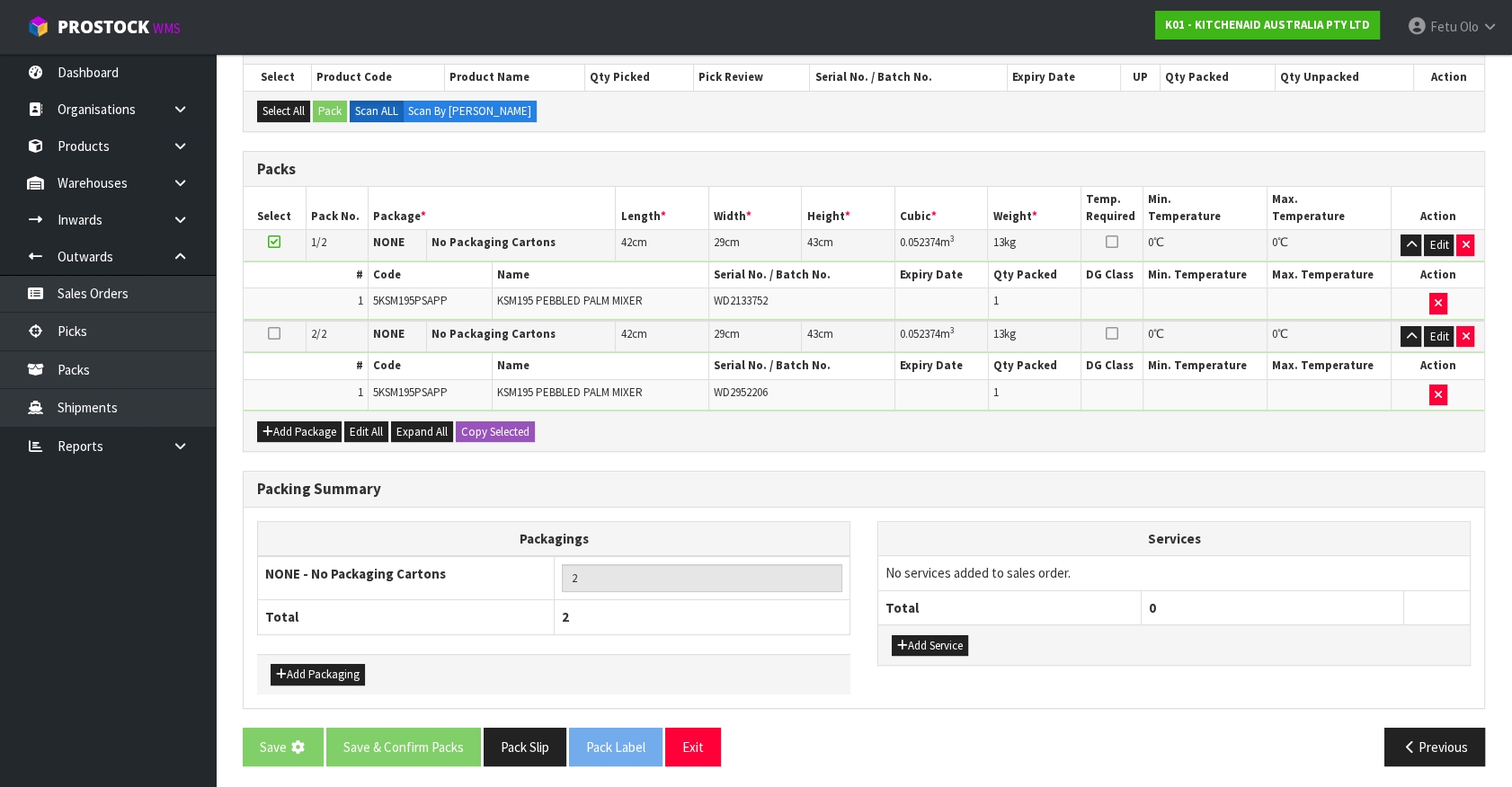 scroll, scrollTop: 0, scrollLeft: 0, axis: both 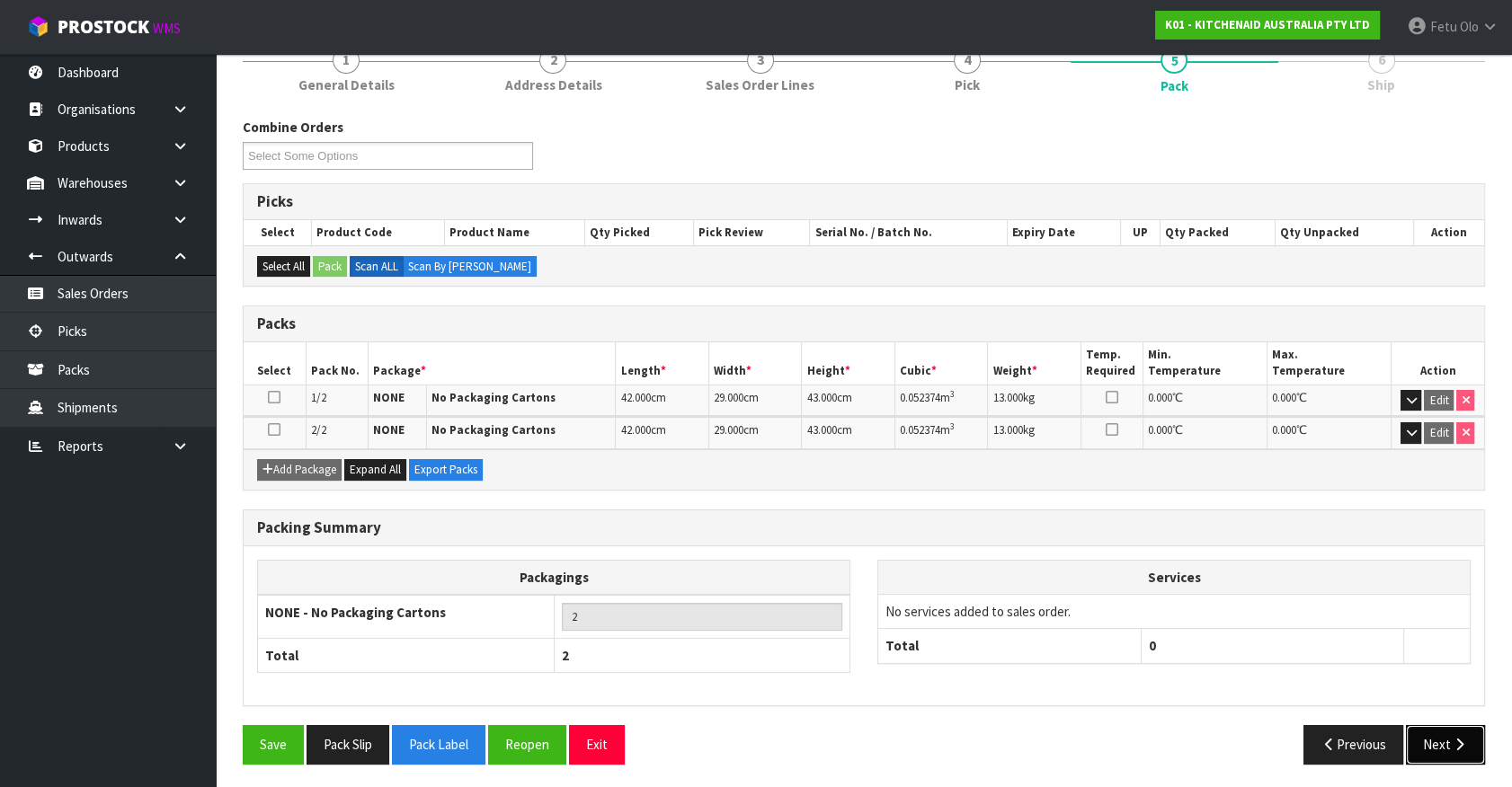 click on "Next" at bounding box center [1445, 744] 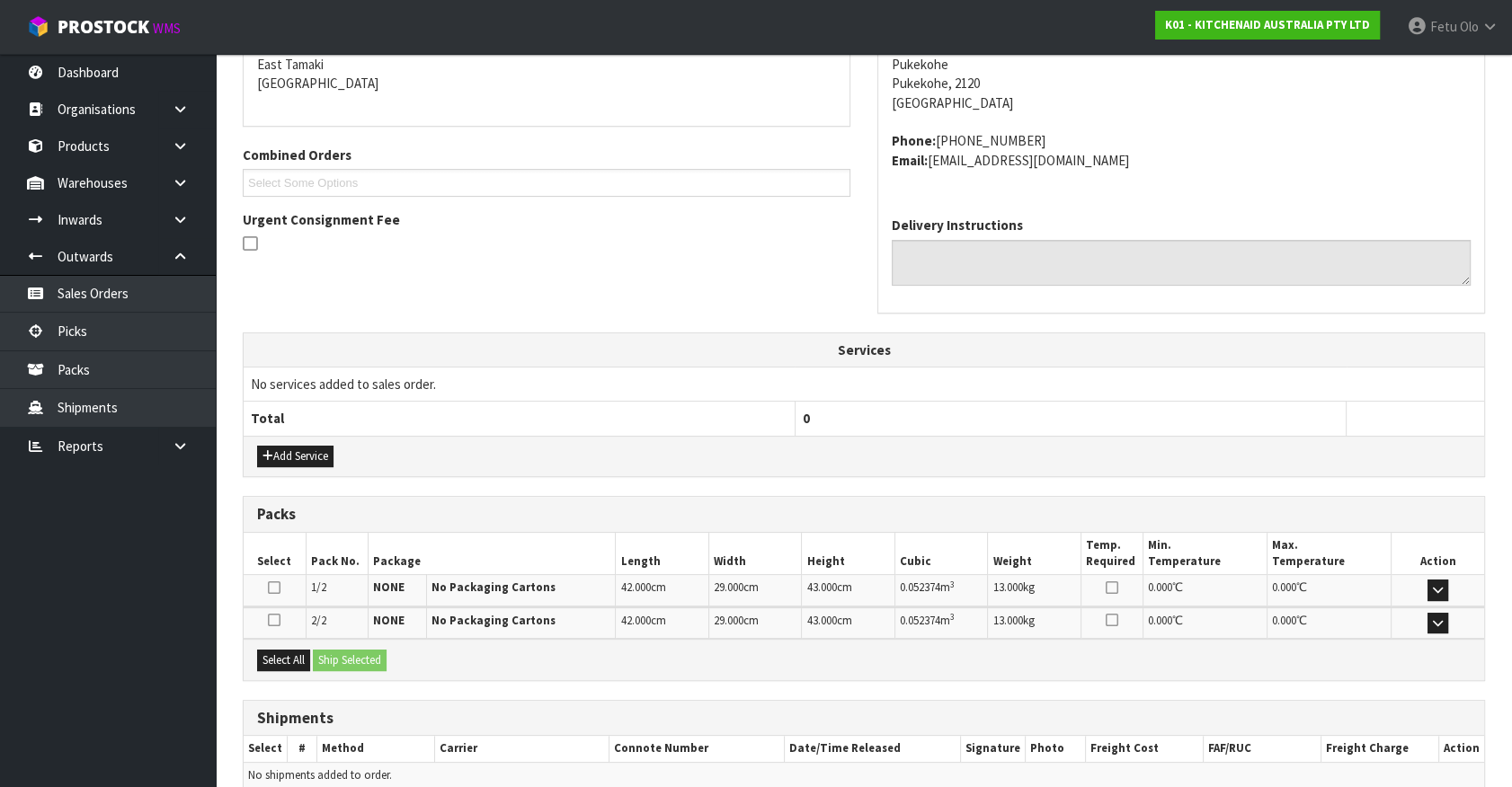 scroll, scrollTop: 468, scrollLeft: 0, axis: vertical 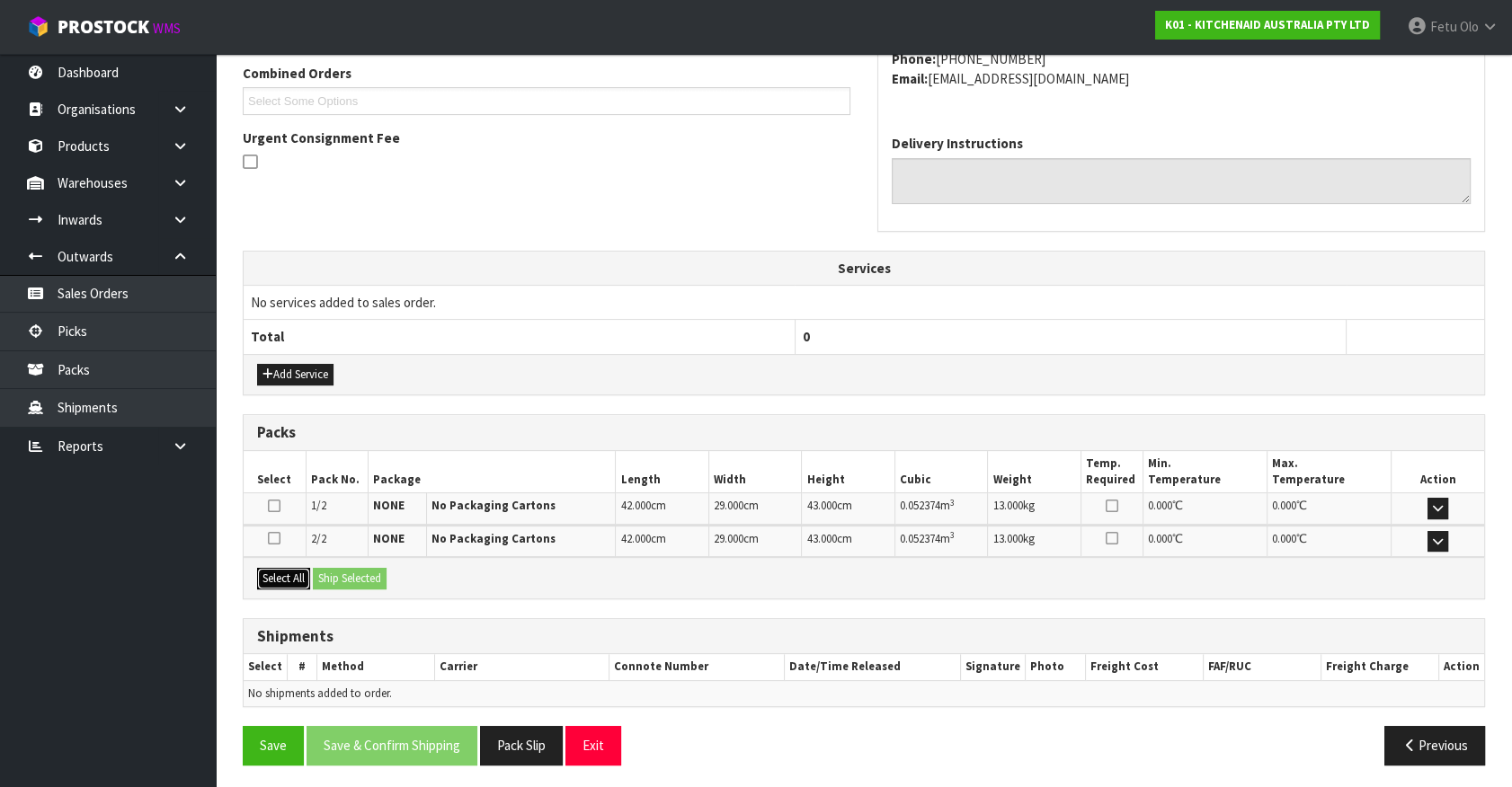 drag, startPoint x: 287, startPoint y: 570, endPoint x: 364, endPoint y: 575, distance: 77.162167 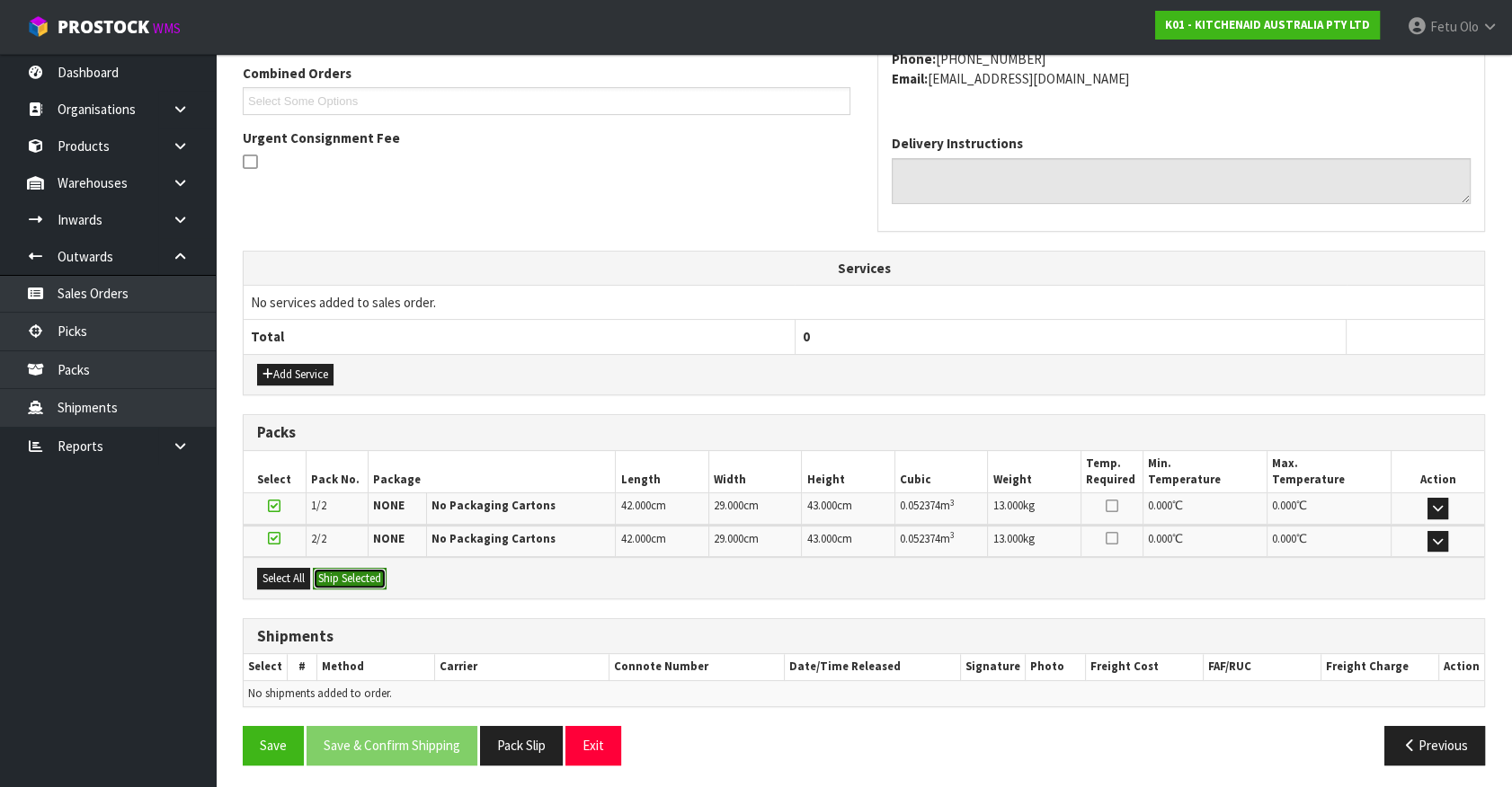 click on "Ship Selected" at bounding box center [350, 579] 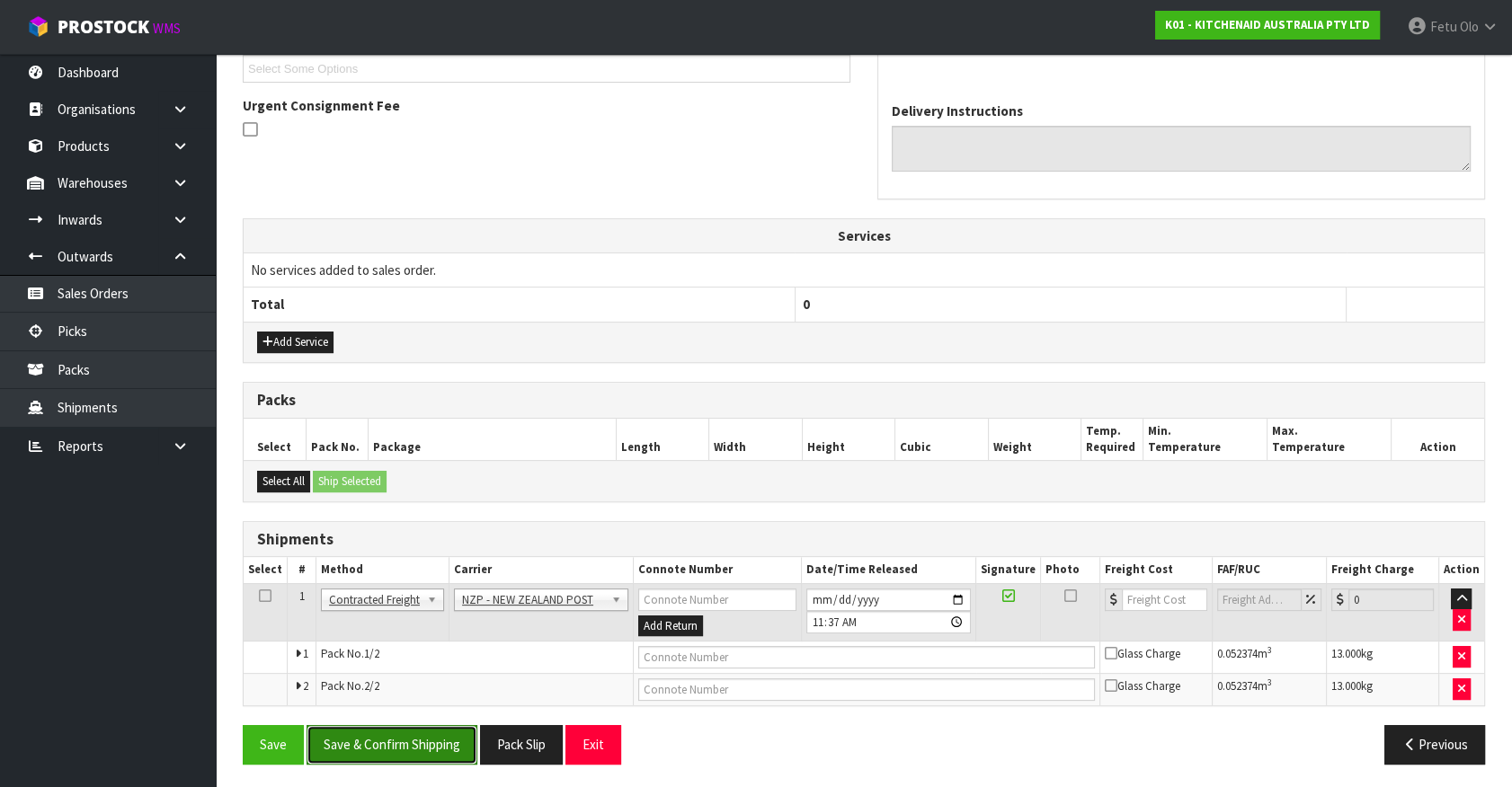 click on "Save & Confirm Shipping" at bounding box center [392, 744] 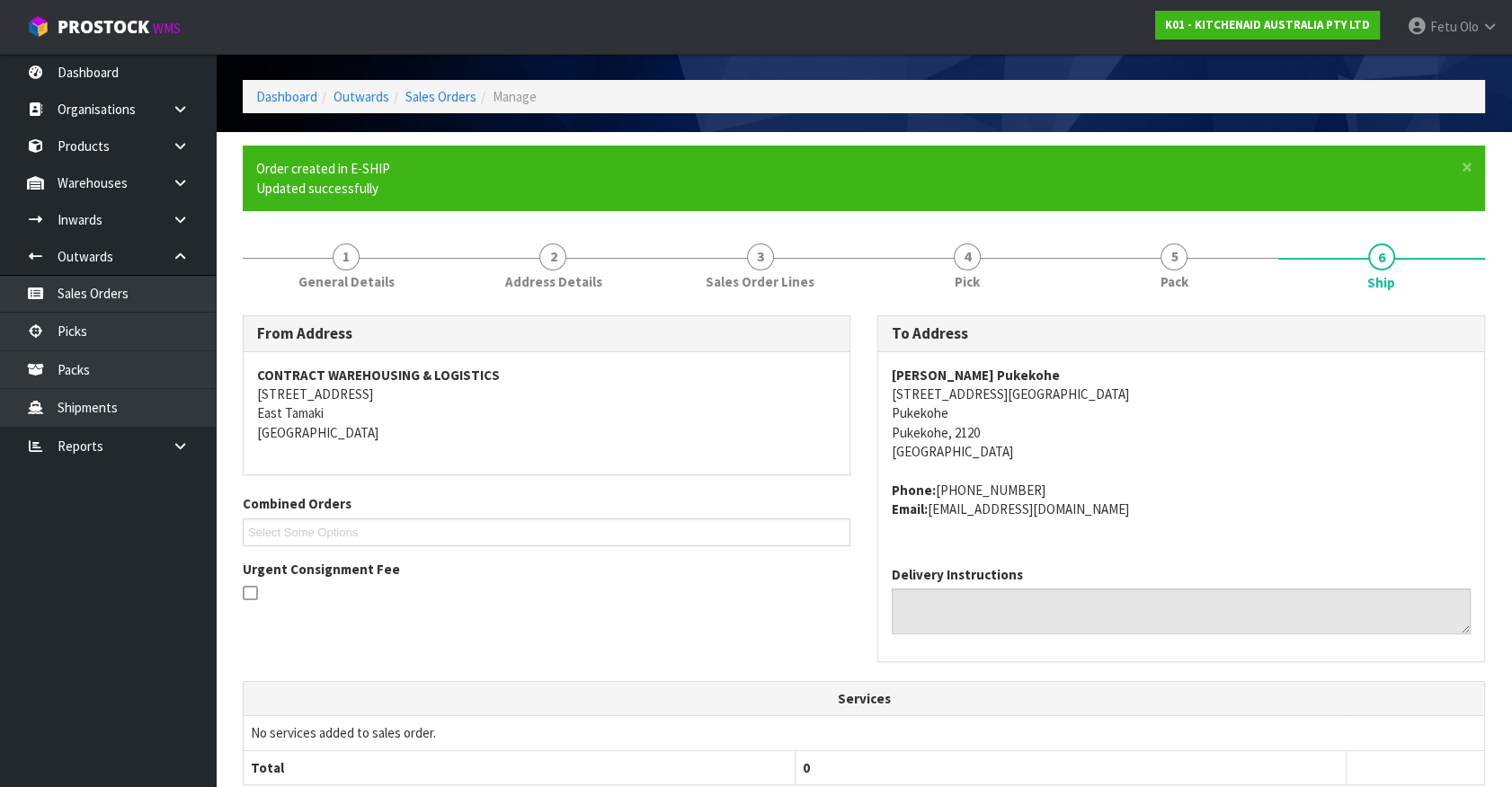 scroll, scrollTop: 474, scrollLeft: 0, axis: vertical 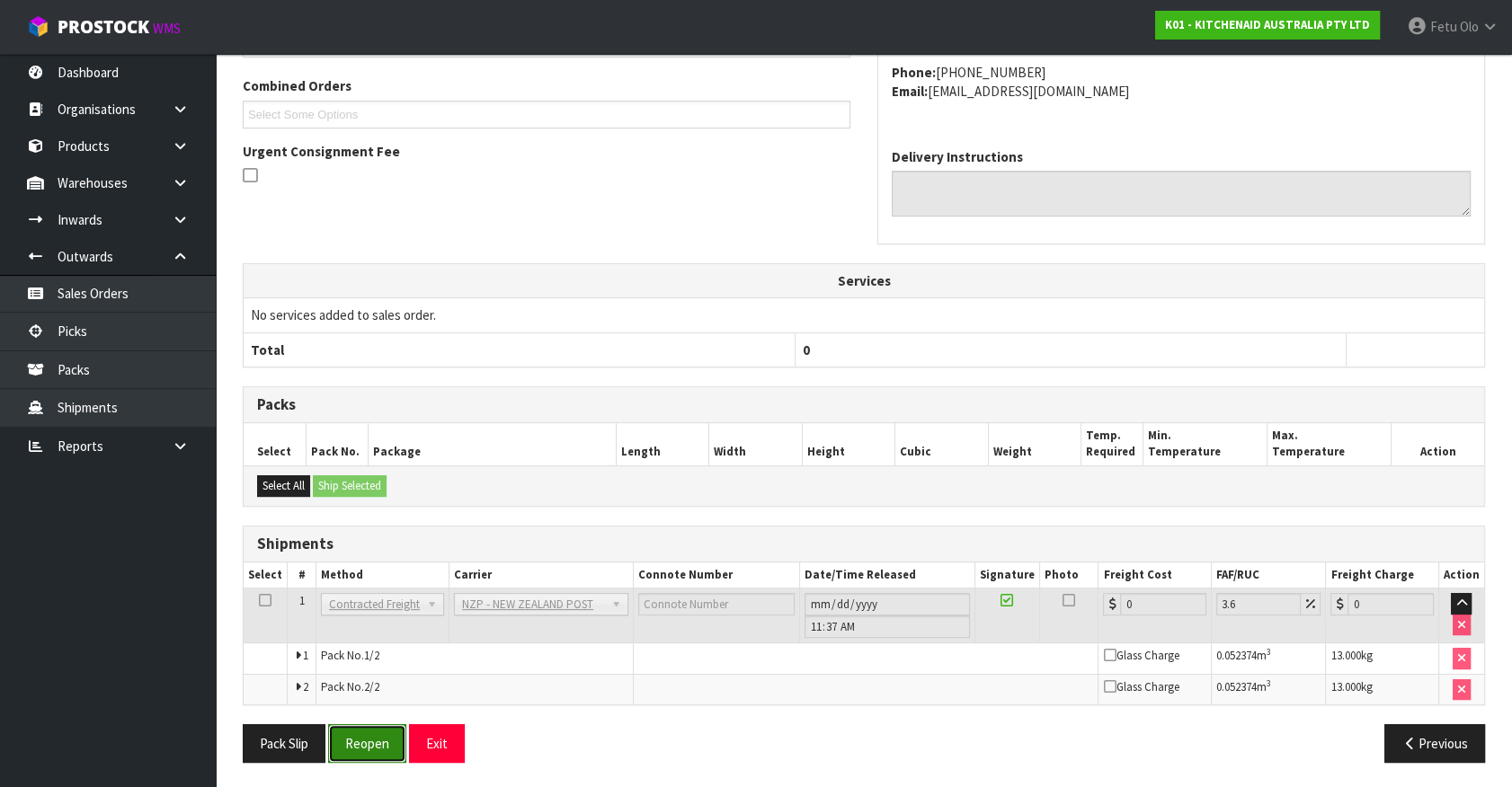 click on "Reopen" at bounding box center (367, 743) 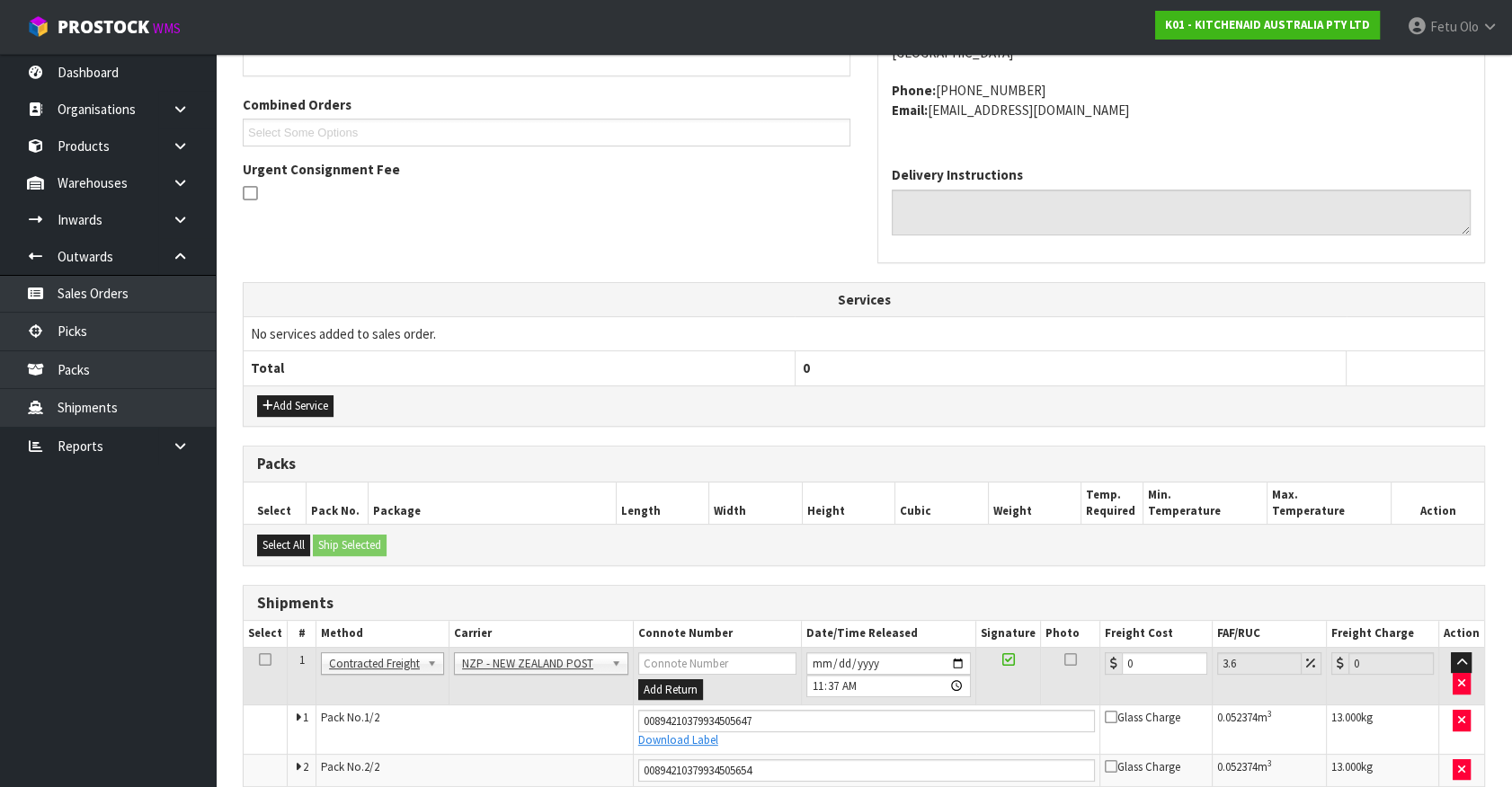 scroll, scrollTop: 517, scrollLeft: 0, axis: vertical 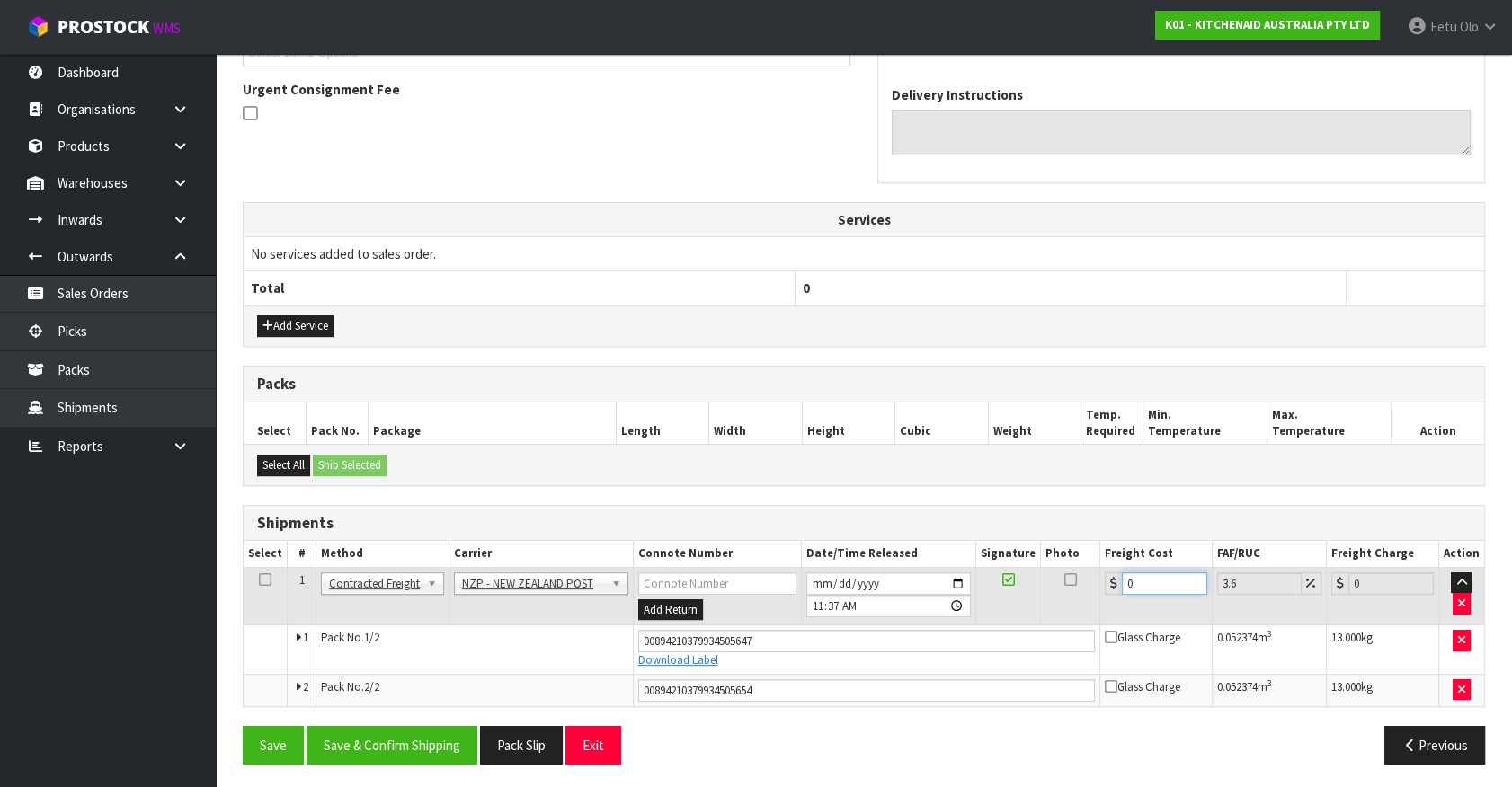 drag, startPoint x: 1118, startPoint y: 597, endPoint x: 746, endPoint y: 650, distance: 375.75657 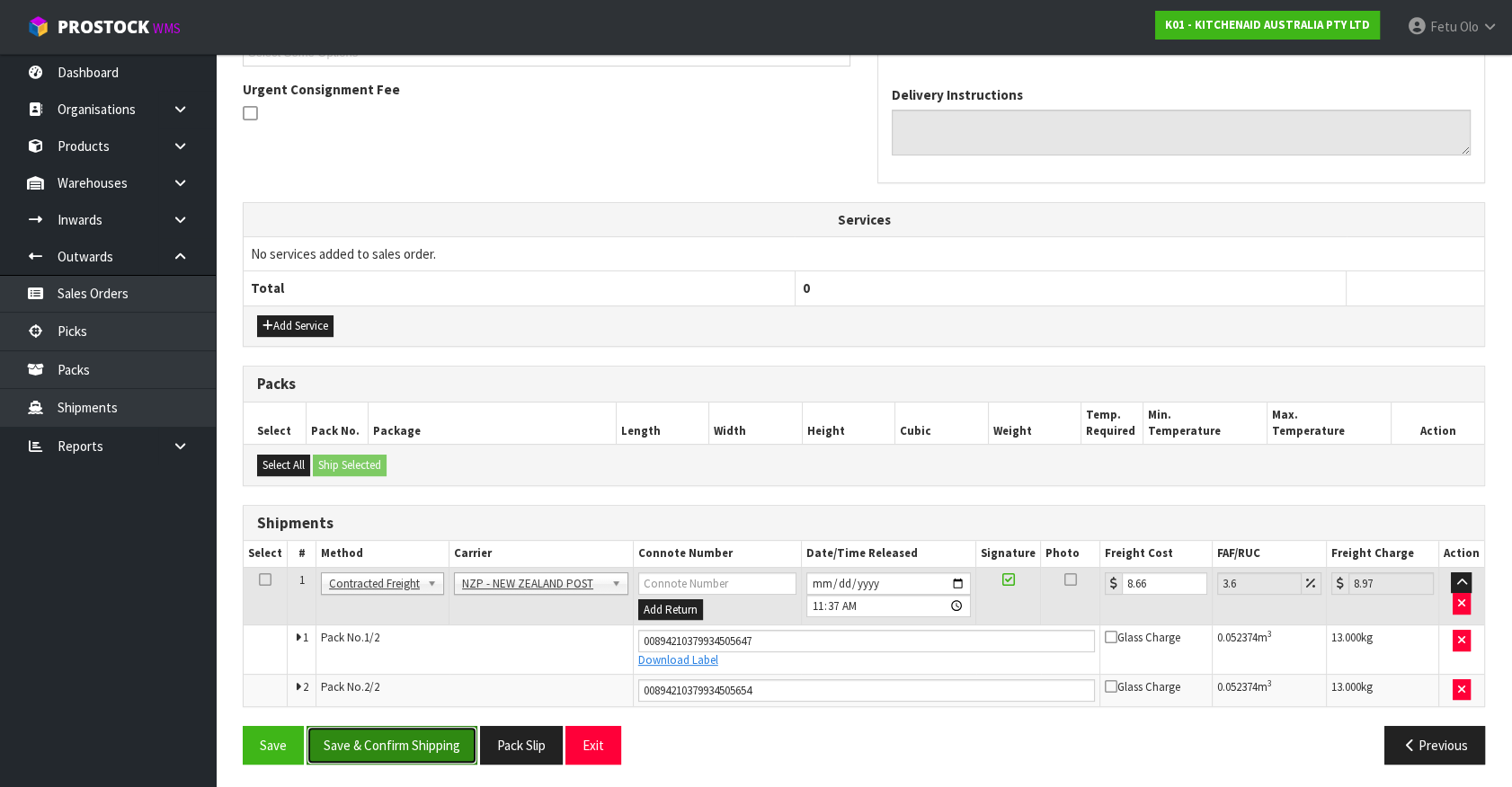 click on "Save & Confirm Shipping" at bounding box center (392, 745) 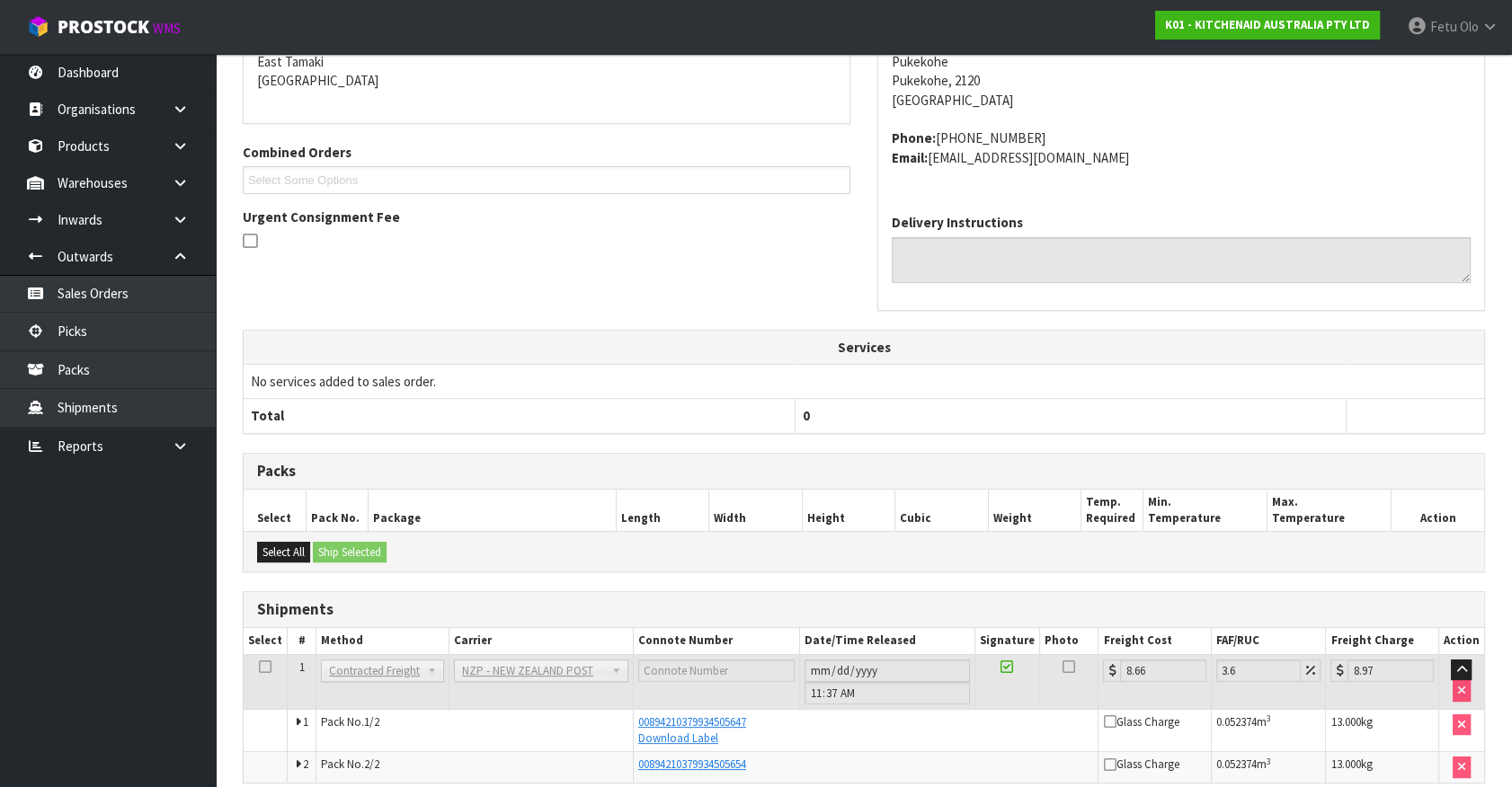 scroll, scrollTop: 467, scrollLeft: 0, axis: vertical 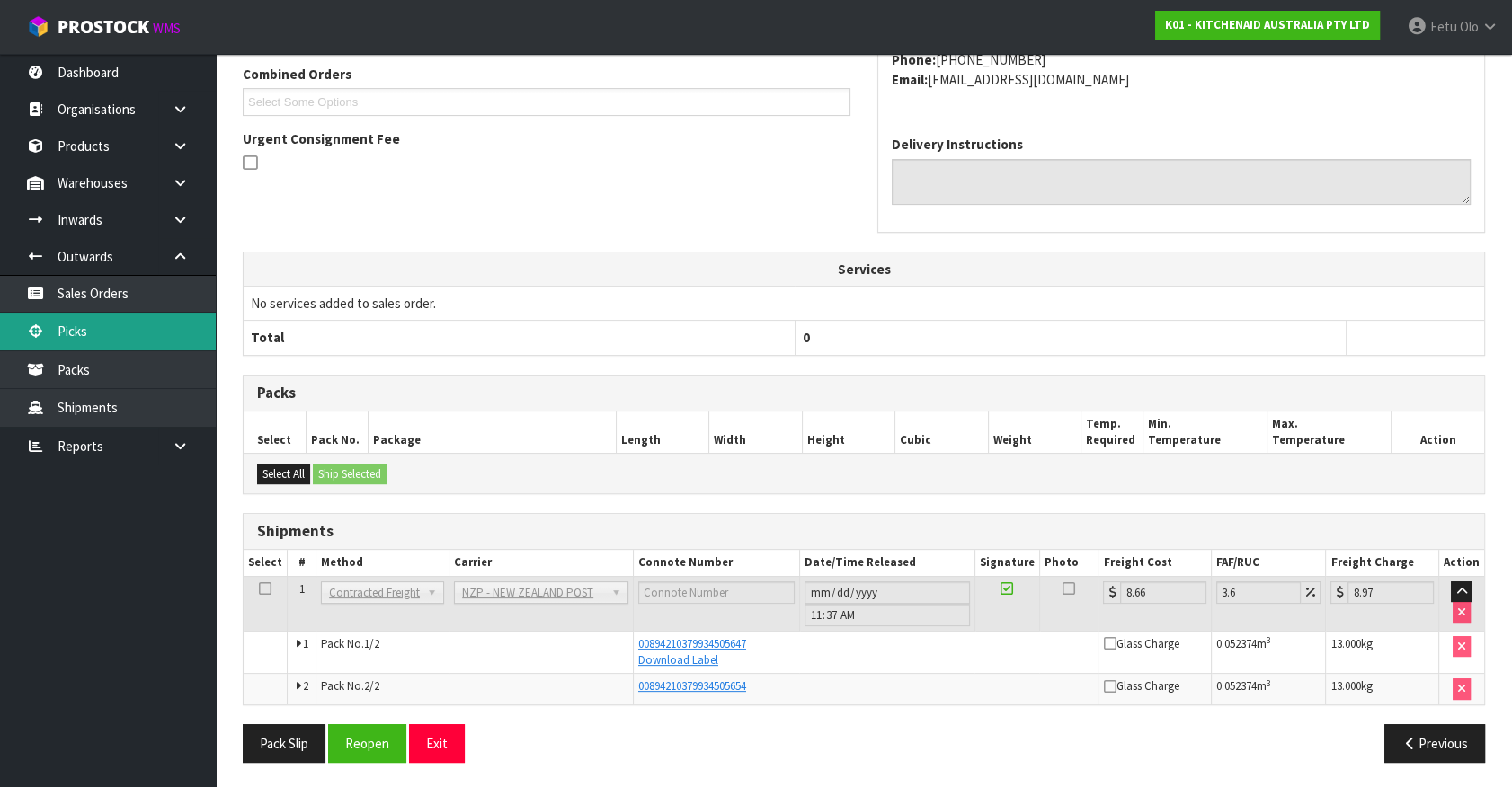 click on "Picks" at bounding box center (108, 331) 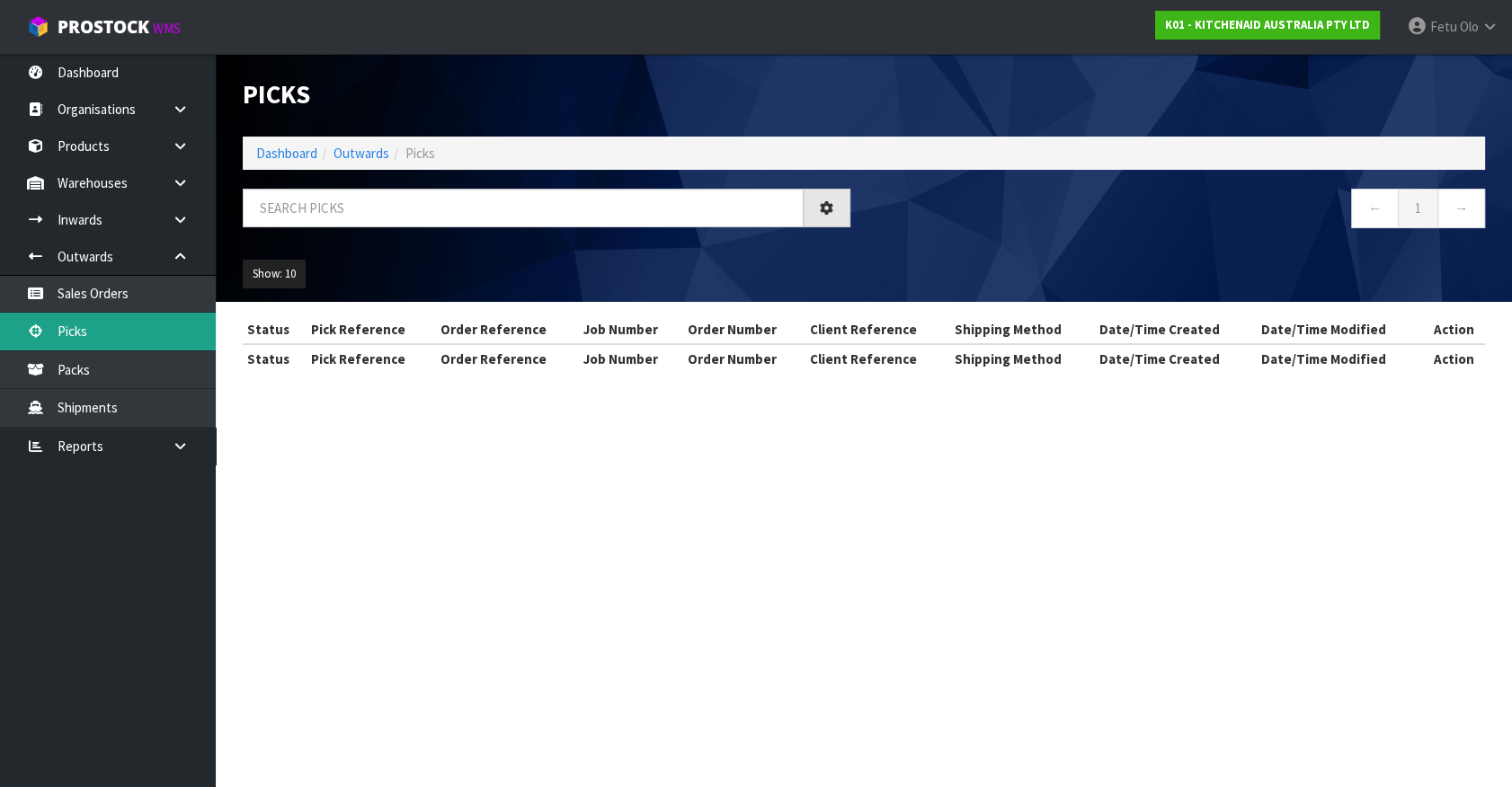 scroll, scrollTop: 0, scrollLeft: 0, axis: both 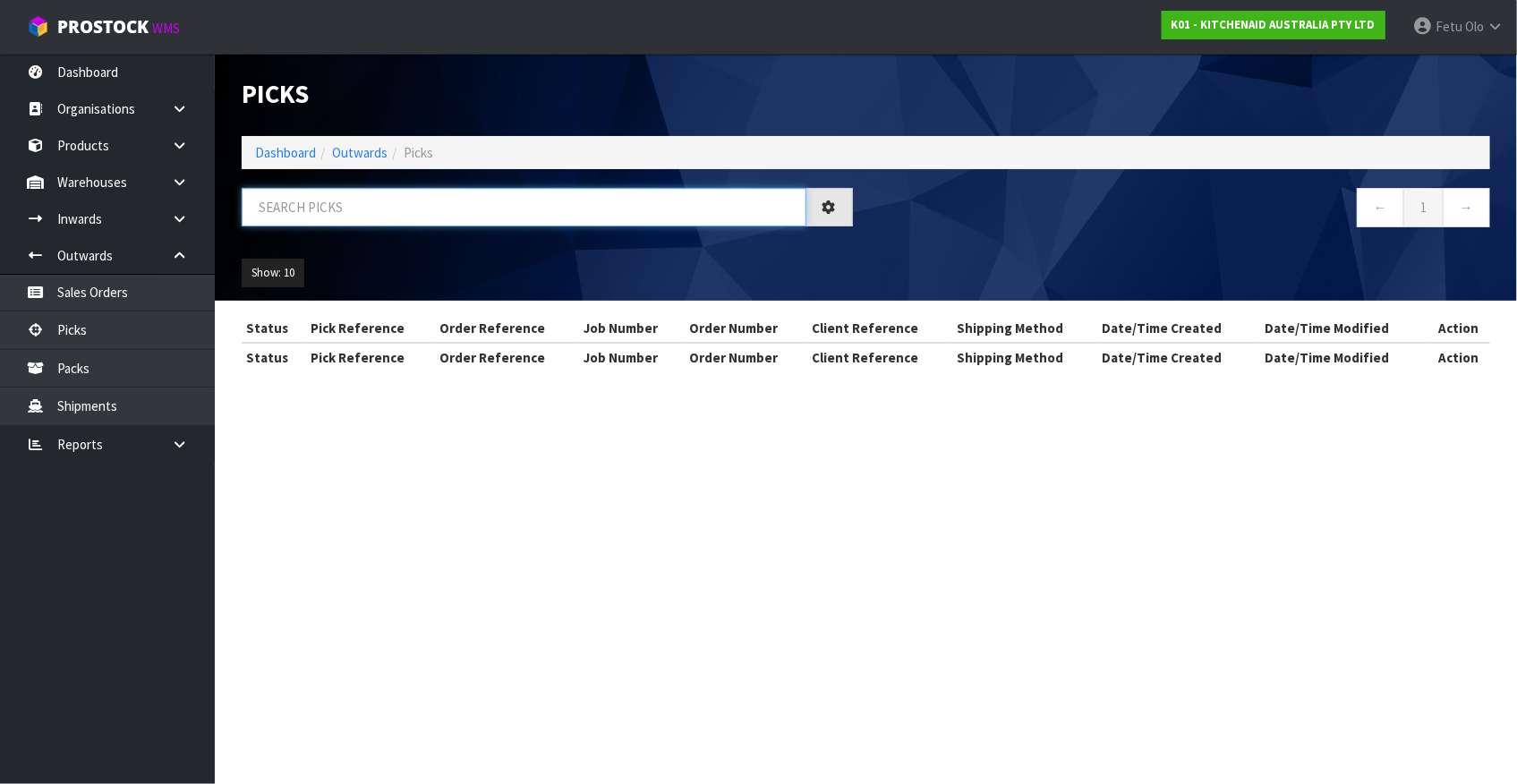 click at bounding box center [524, 207] 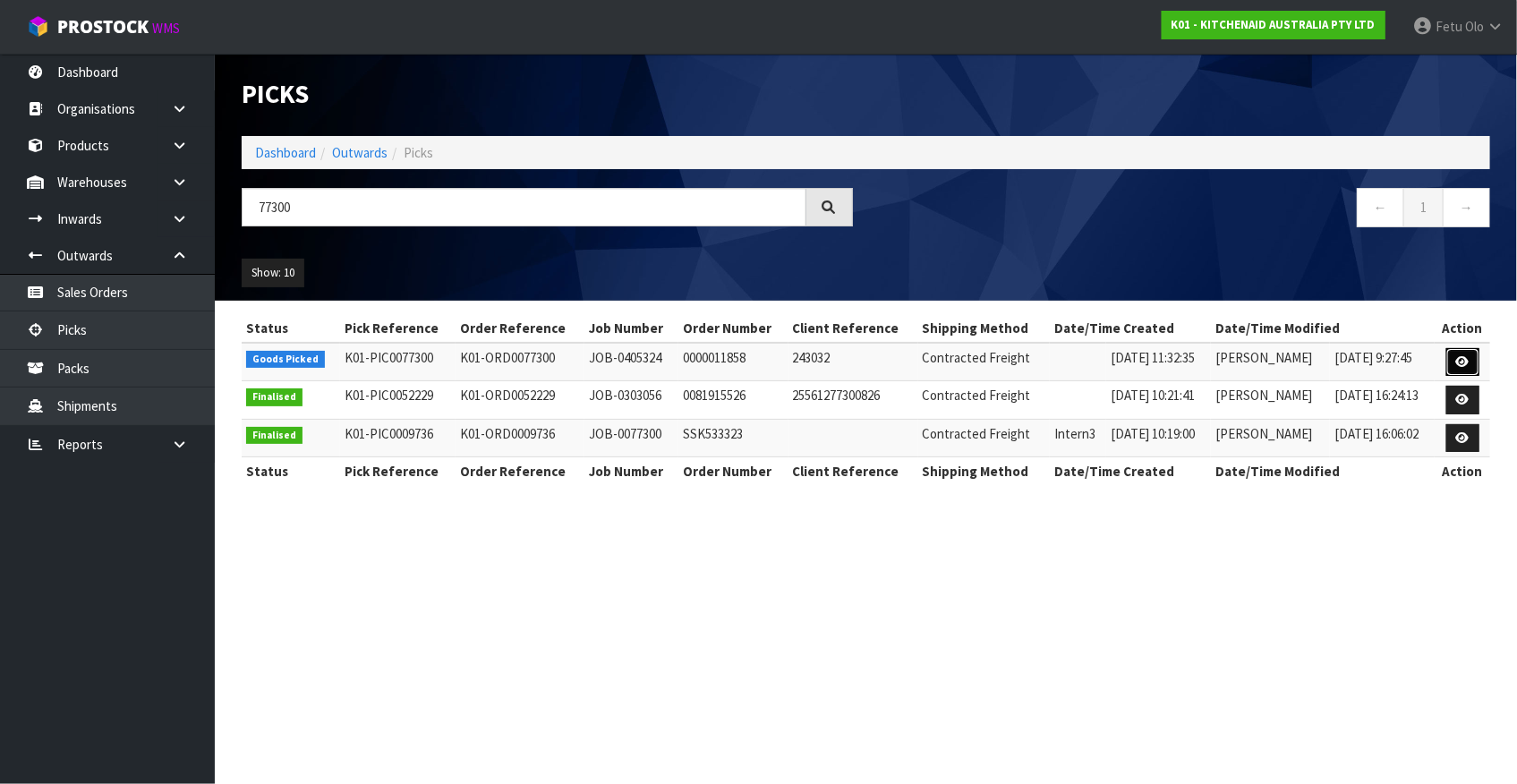 click at bounding box center (1462, 362) 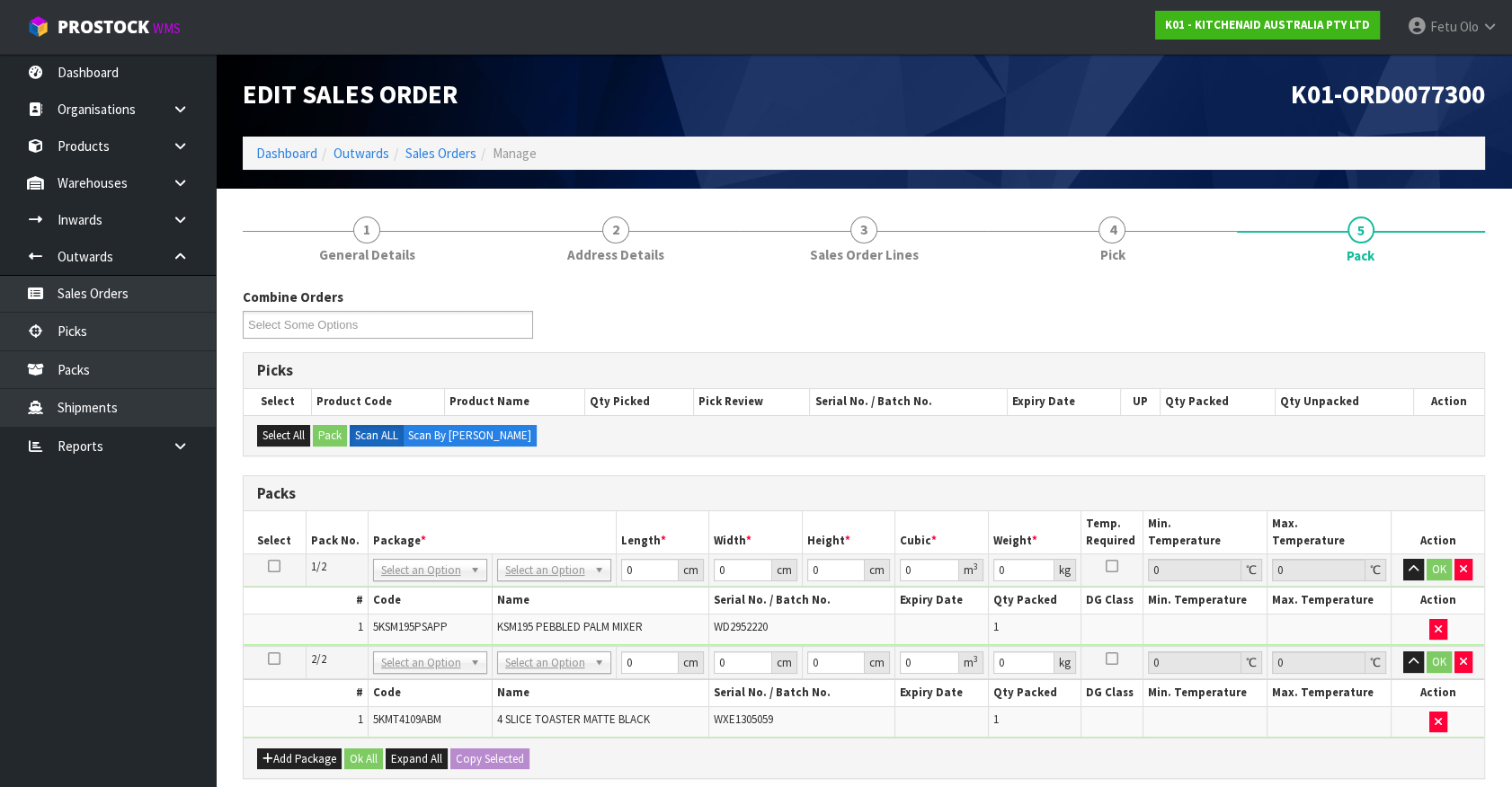 click on "No Packaging Cartons PLT GEN120 (1200 X 1000) PLT ONE WAY SKID CHEP HIRE PALLET TRANSFER FEE LOSCOM HIRE PALLET TRANSFER FEE PLT EXP120 (PLASTIC/STAMPED) PLT BESPOKE PLT UNIFORM RETURNABLE CWL PALLET PLT TUFF1000 (1000 X 450) PLT VAL400 (400 X 400) RETURNABLE CLIENT PALLET PLT OLP 915 (915 X 465) PLT OLP 580 (580 X 400) CHEP HIRE PALLET ACCOUNT FEE PER WEEK OUTWARD HDLG FCL 20FT LOOSE STOCK BASE RATE OUTWARD HDLG FCL 40FT LOOSE STOCK BASE RATE OUTWARD HDLG FCL 20FT PALLET ONLY BASE RATE OUTWARD HDLG FCL 40FT PALLET ONLY BASE RATE CTN OC (OCCASIONAL) CTN0 - (000-0NI) 190 X 150 X 155 CTN00 - (000-00NI) 154 X 142 X 102 CTN1 - (000-01NI) 255 X 205 X 150 CTN2 - (000-02NI) 250 X 250 X 200 CTN3 - (000-03NI) 340 X 255 X 305 CTN4 - (000-04NI) 405 X 255 X 255 CTN5 - (000-05NI) 430 X 330 X 255 CTN6 - (000-06NI) 455 X 305 X 305 CTN7 - (000-07NI) 455 X 455 X 350 CTN8 - (000-08NI) 510 X 380 X 280 CTN9 - (000-09NI) 510 X 380 X 585 CTN9 AC30C - (000-9NI30C) 511 X 380 X 585 CTN10 - (000-10NI) 610 X 290 X 290 PLYBOARD" at bounding box center (554, 570) 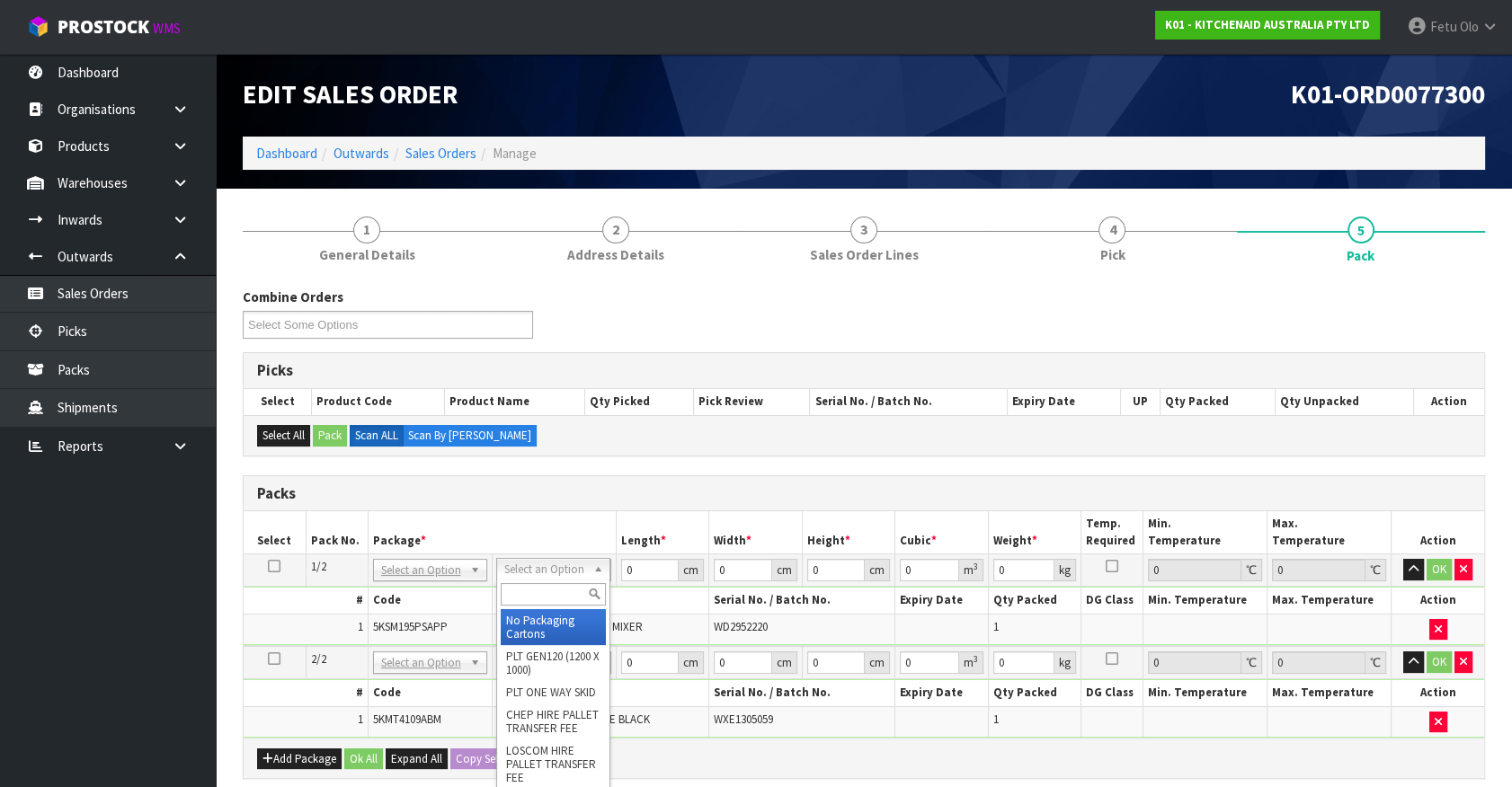 drag, startPoint x: 557, startPoint y: 566, endPoint x: 555, endPoint y: 613, distance: 47.042534 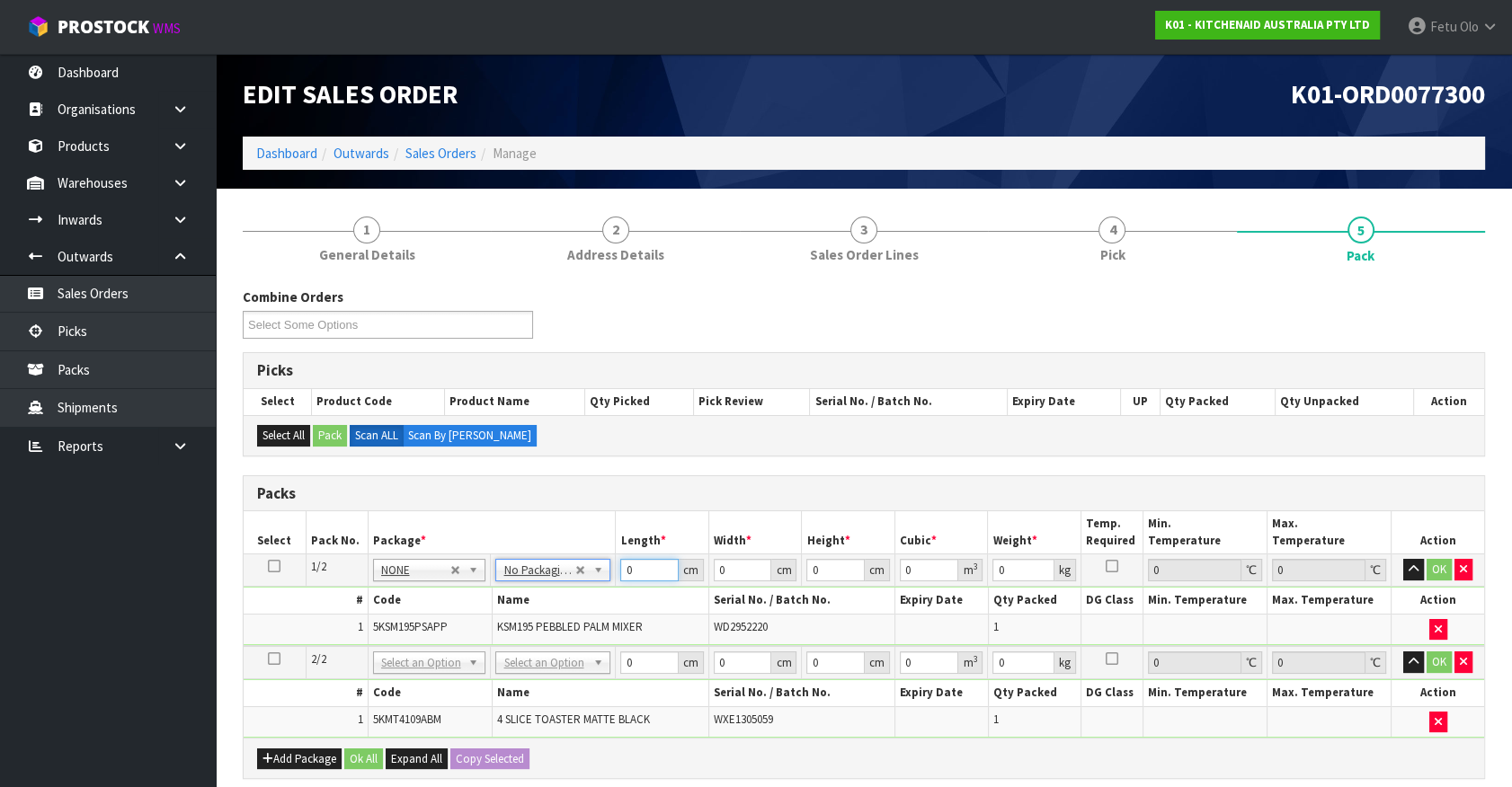 drag, startPoint x: 637, startPoint y: 568, endPoint x: 524, endPoint y: 613, distance: 121.6306 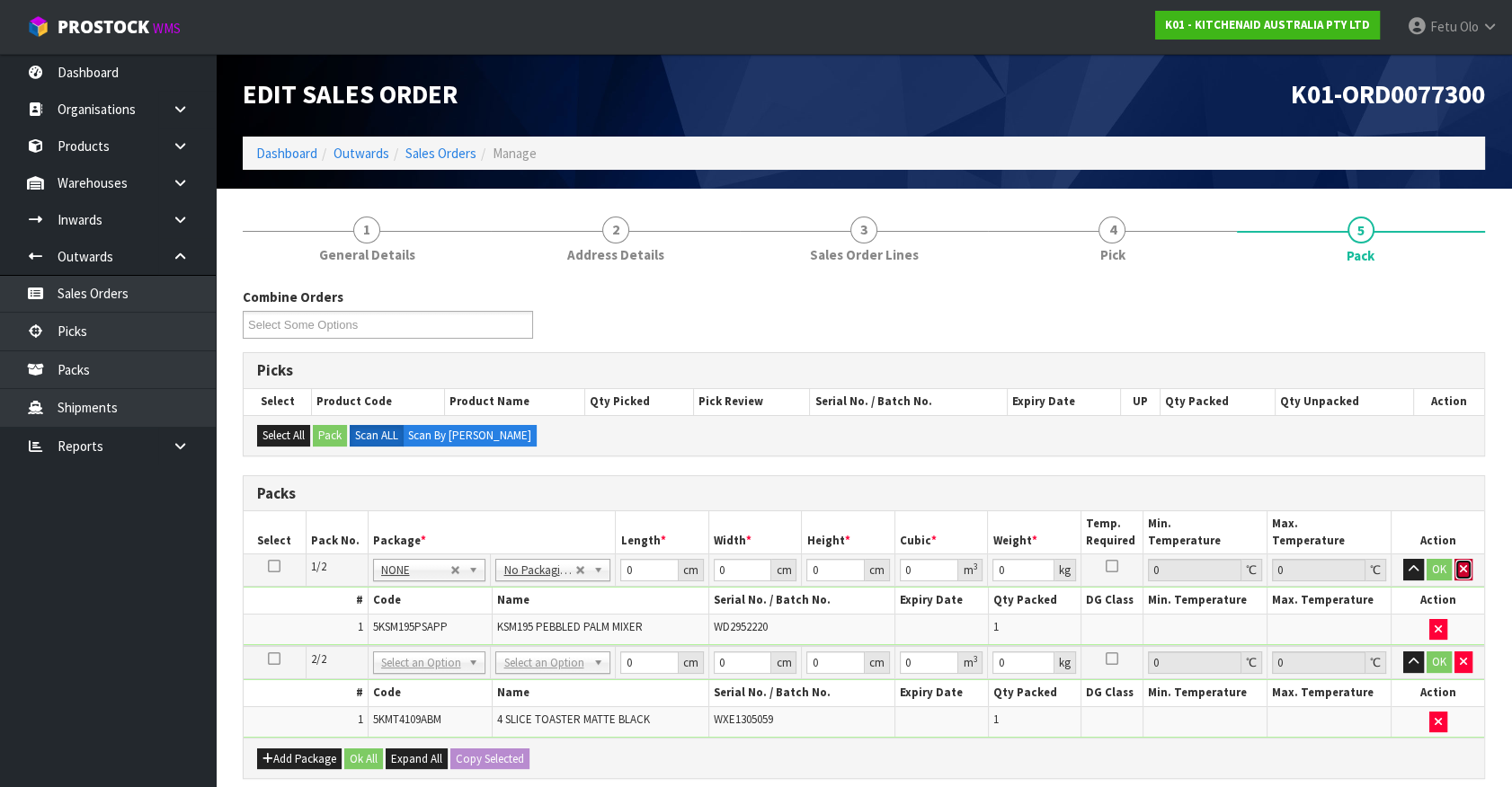 click at bounding box center [1463, 569] 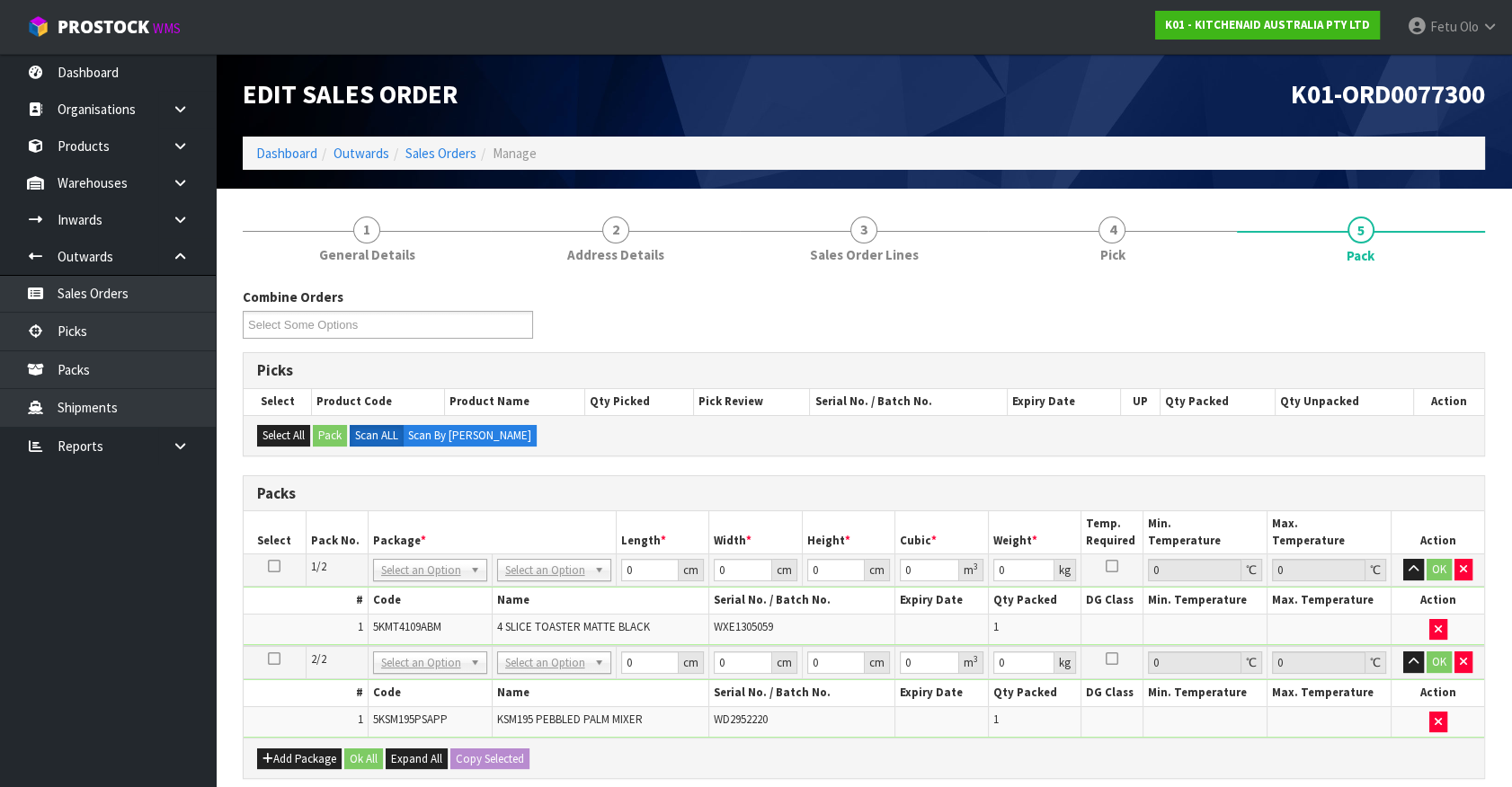drag, startPoint x: 387, startPoint y: 560, endPoint x: 410, endPoint y: 569, distance: 24.698178 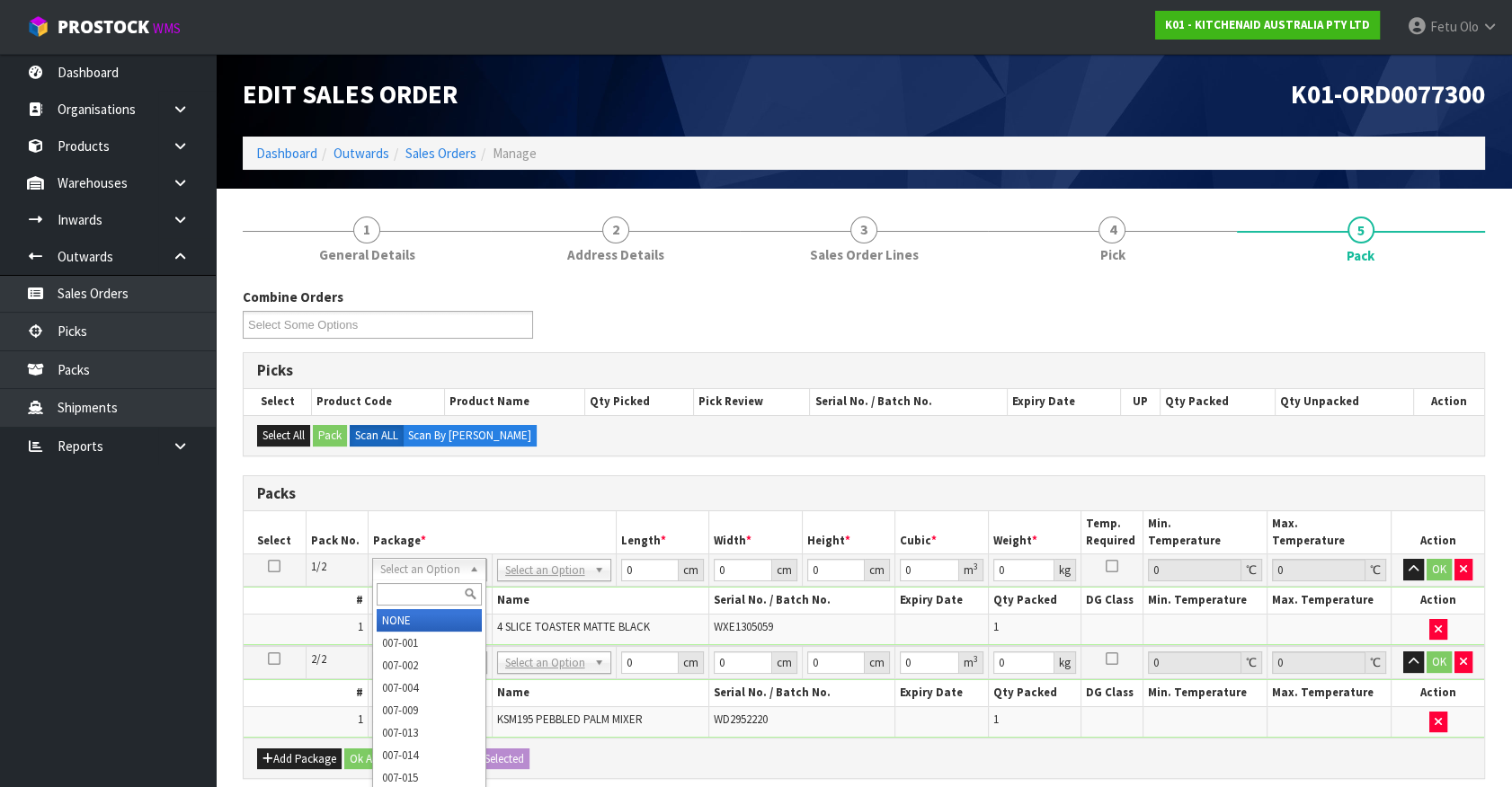 click at bounding box center (429, 594) 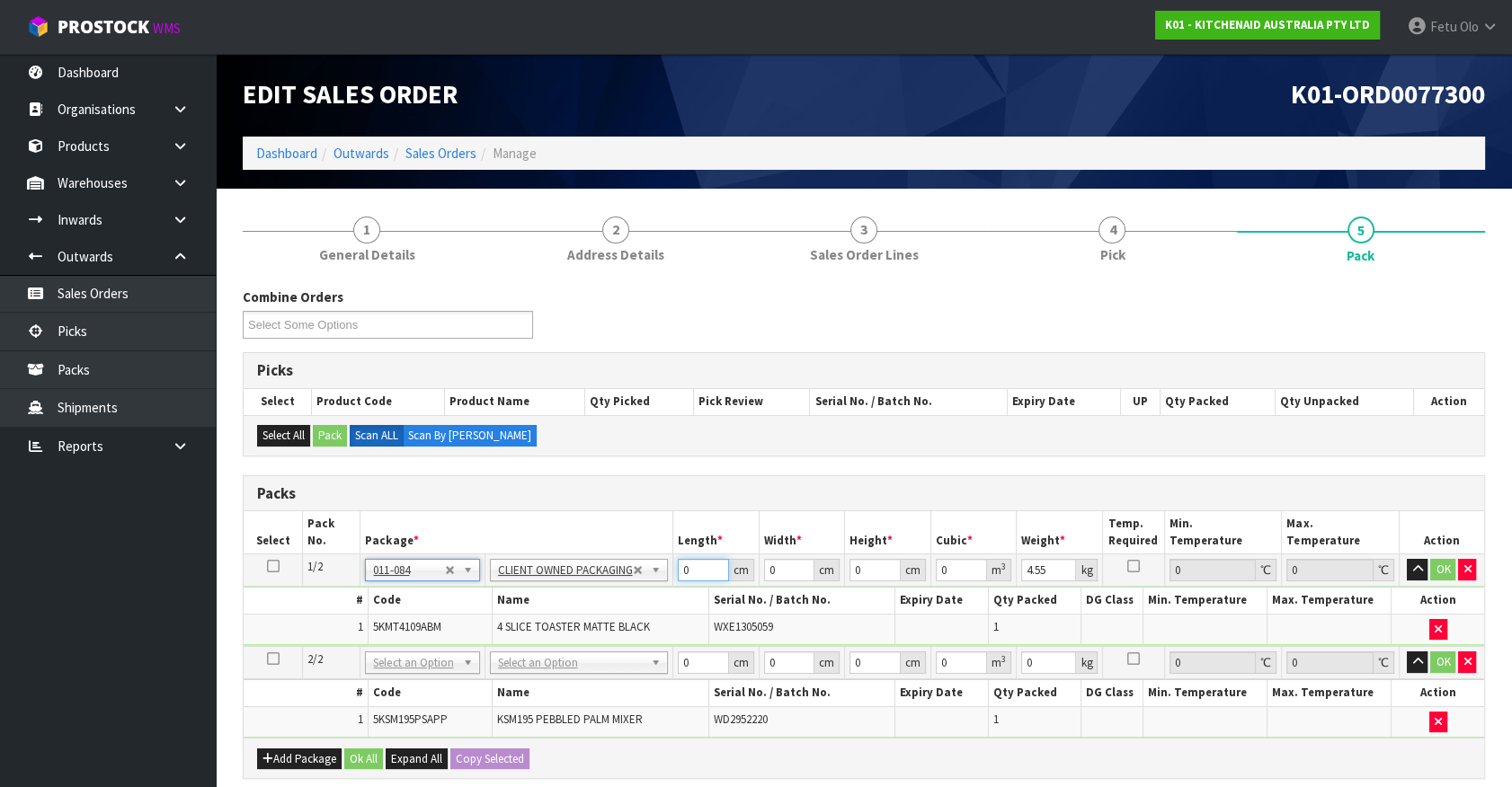 drag, startPoint x: 689, startPoint y: 571, endPoint x: 407, endPoint y: 626, distance: 287.3134 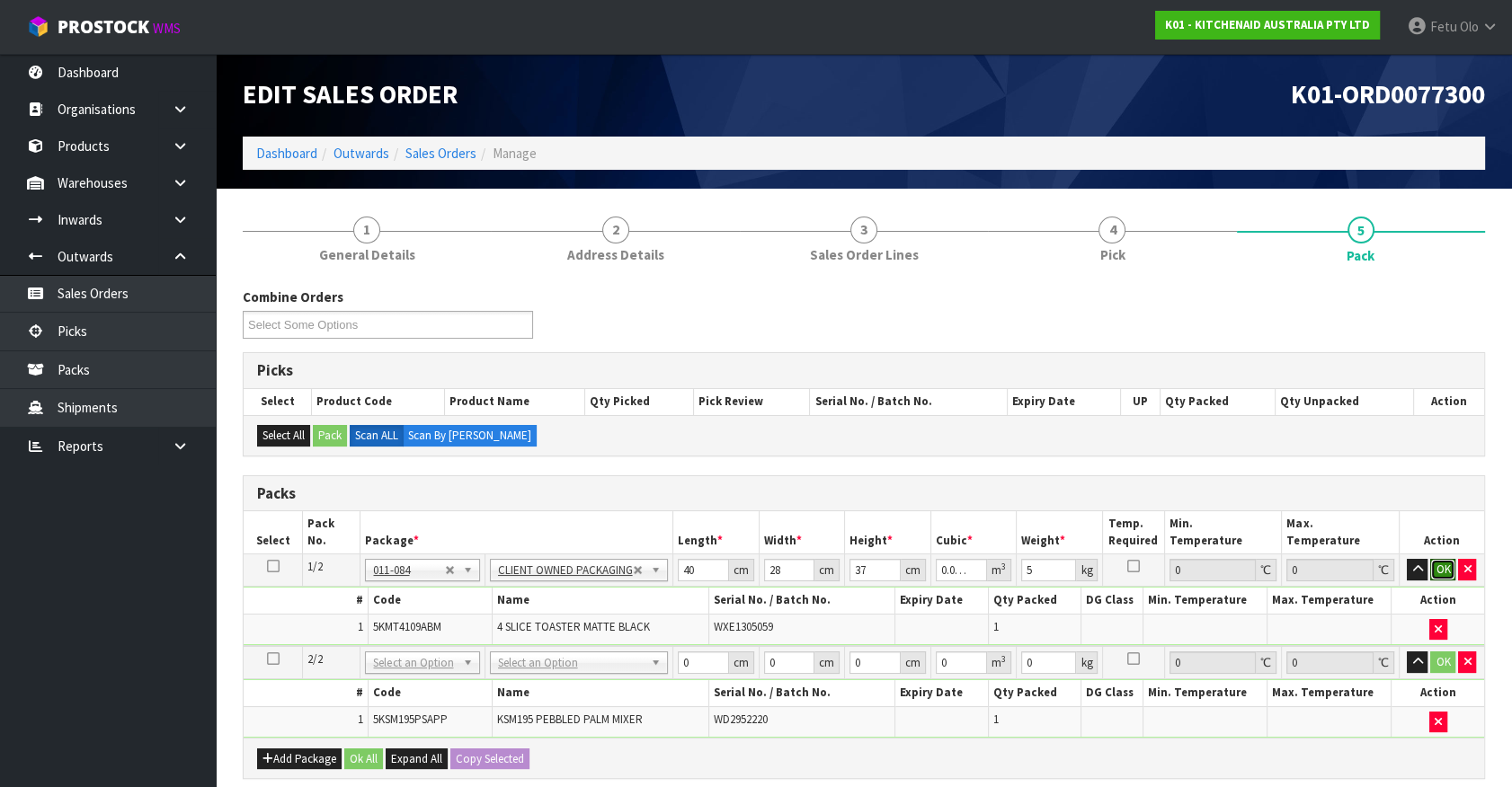 click on "OK" at bounding box center (1443, 570) 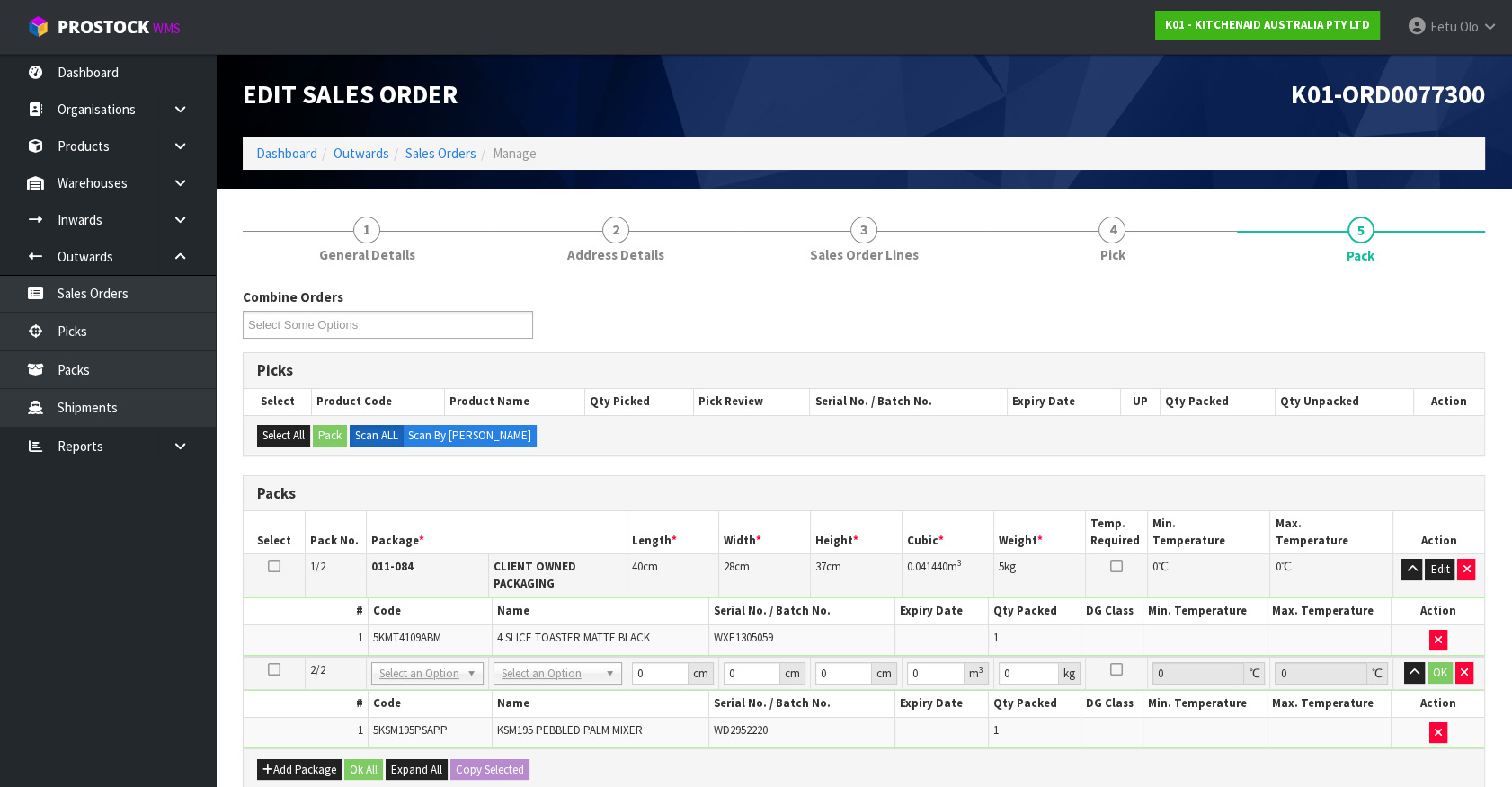 drag, startPoint x: 592, startPoint y: 674, endPoint x: 590, endPoint y: 688, distance: 14.14214 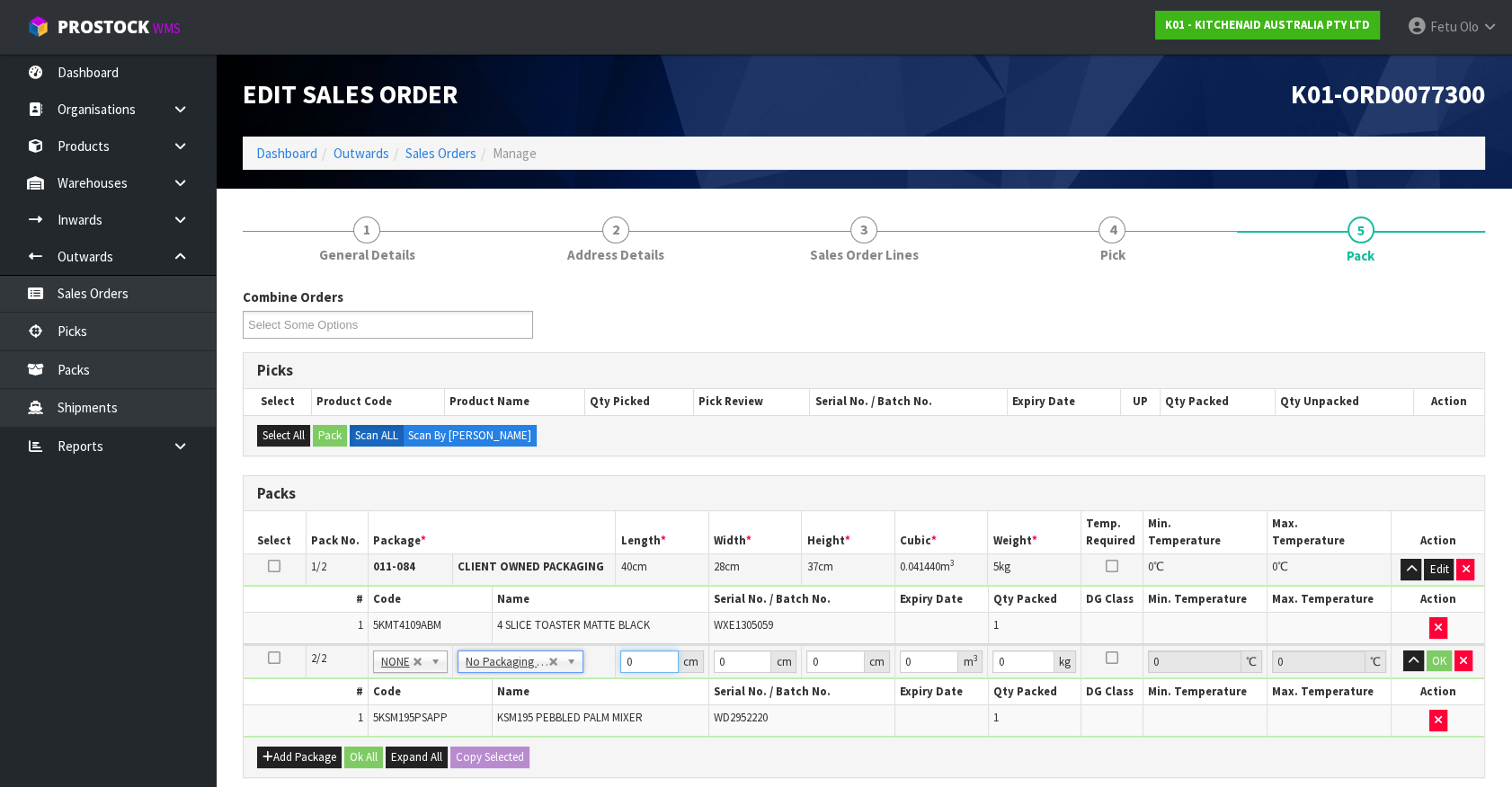 drag, startPoint x: 625, startPoint y: 666, endPoint x: 509, endPoint y: 700, distance: 120.88011 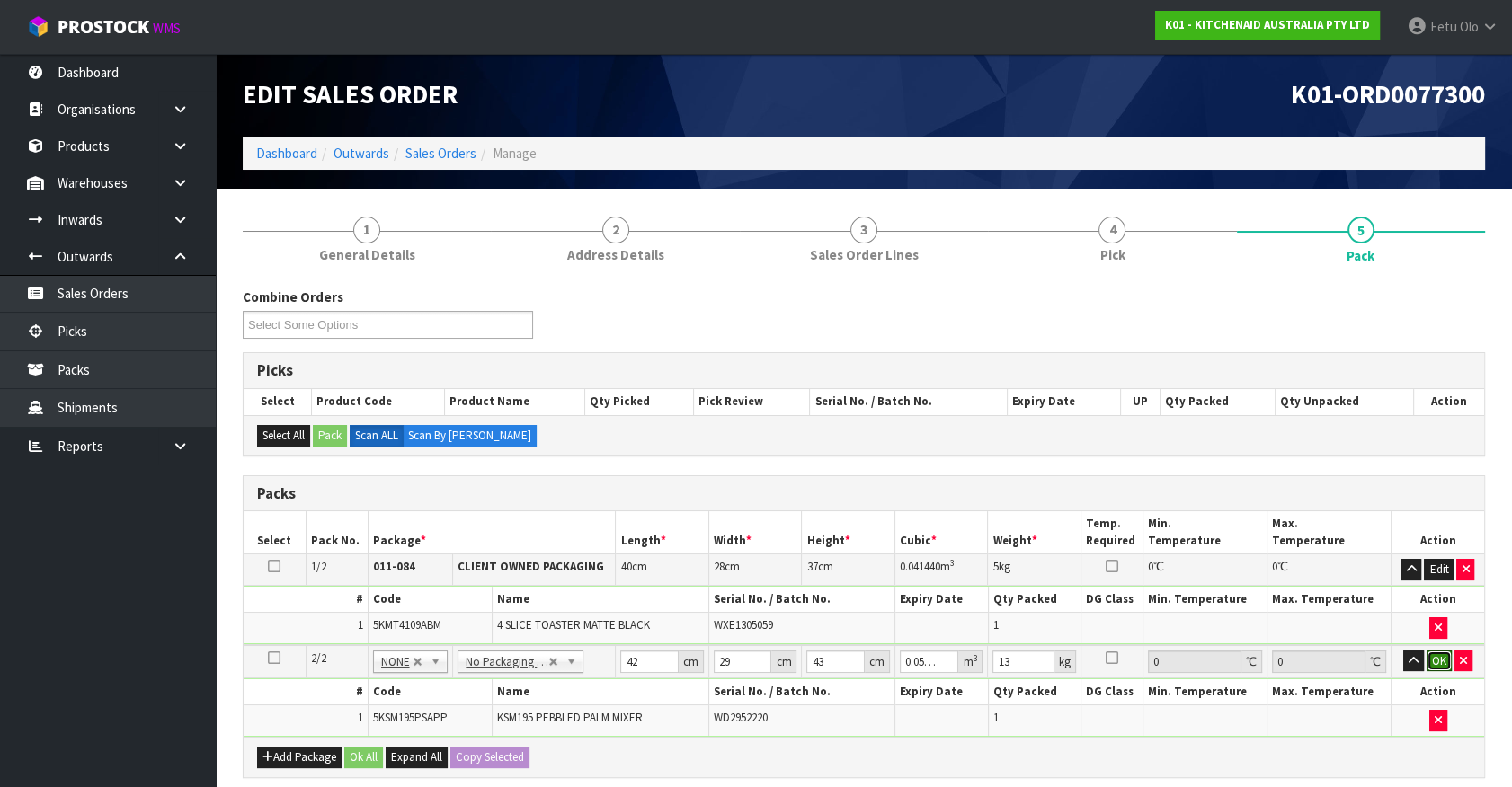 click on "OK" at bounding box center (1439, 661) 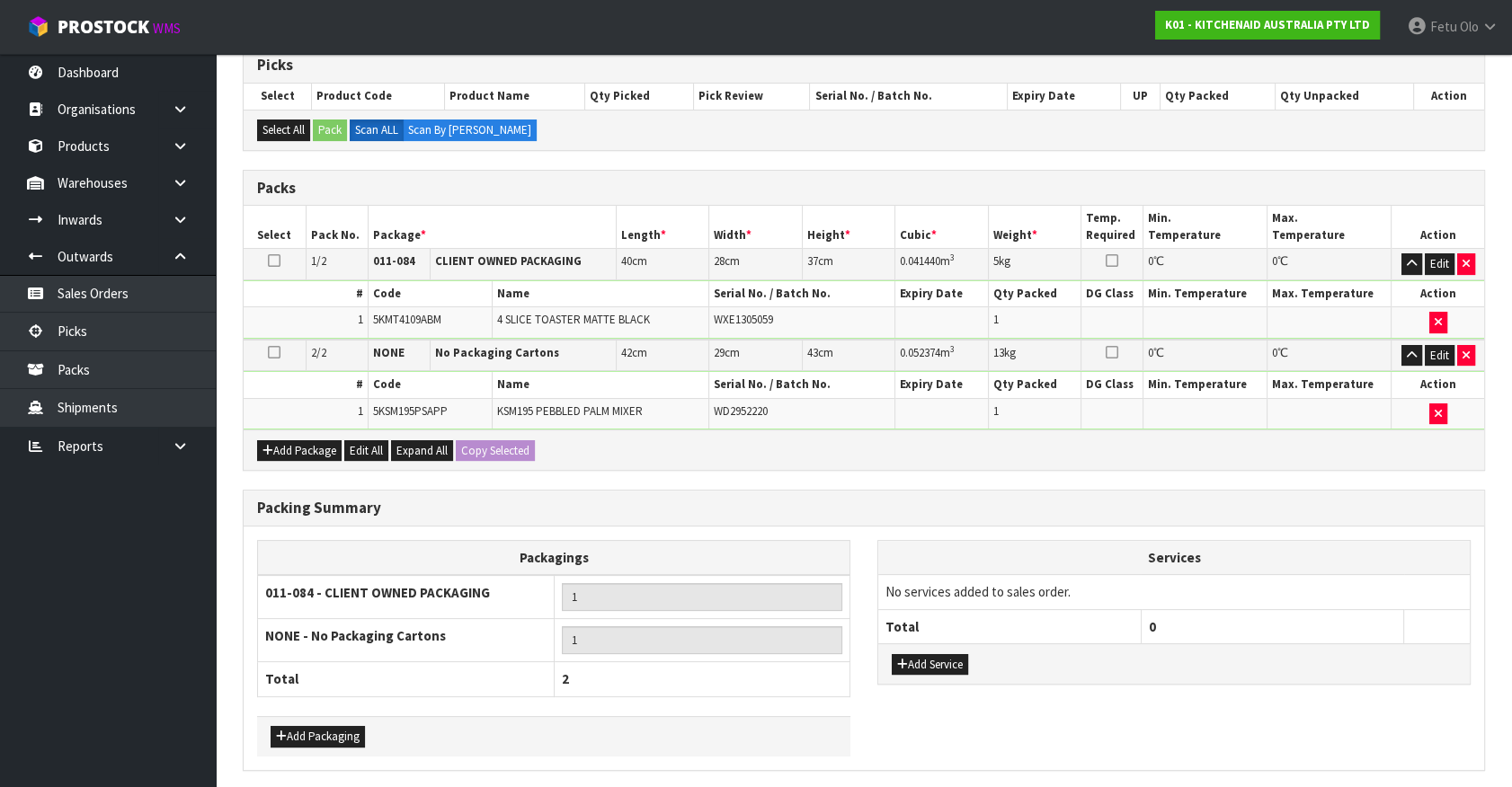scroll, scrollTop: 368, scrollLeft: 0, axis: vertical 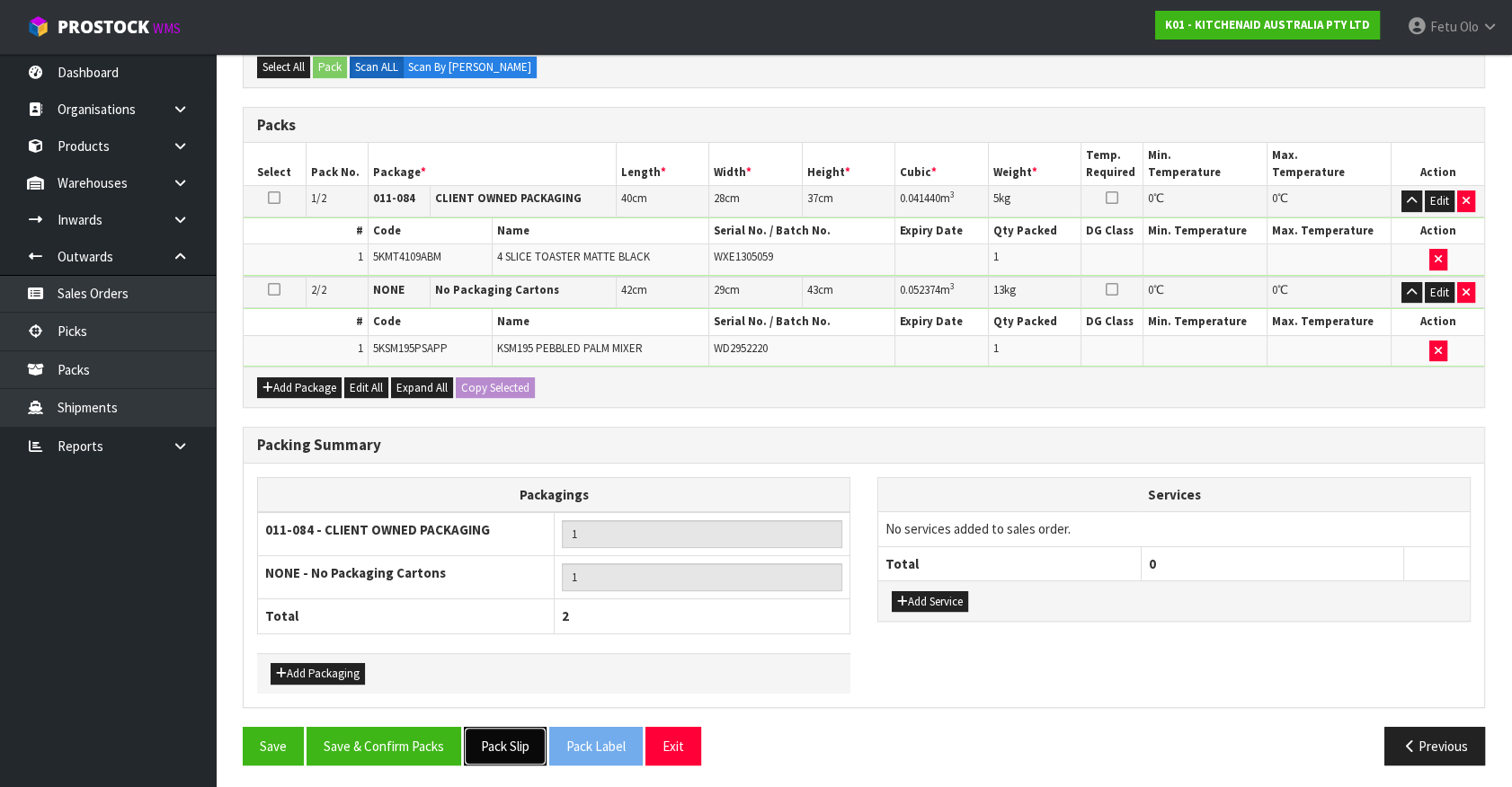 click on "Pack Slip" at bounding box center [505, 746] 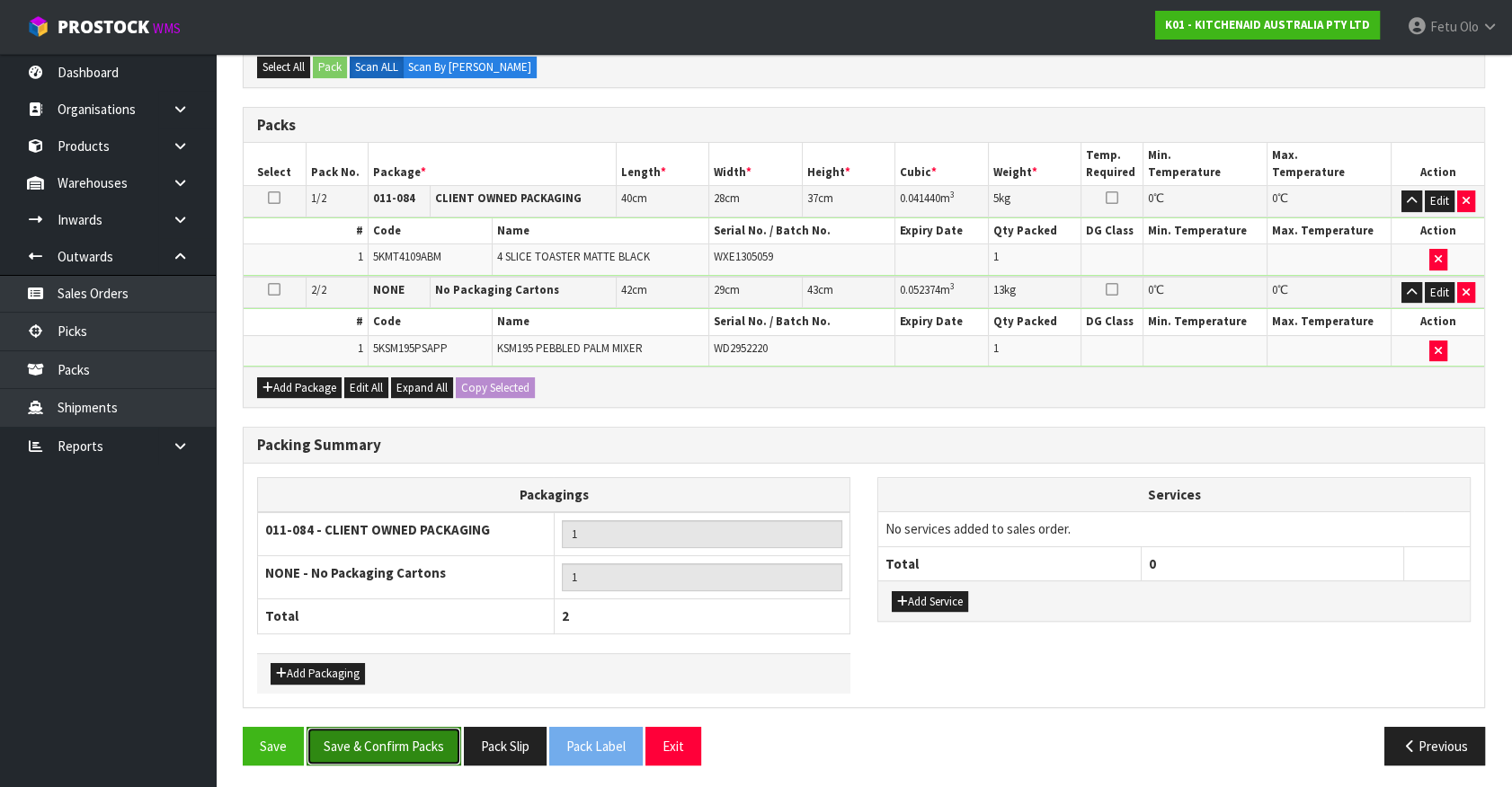 click on "Save & Confirm Packs" at bounding box center [384, 746] 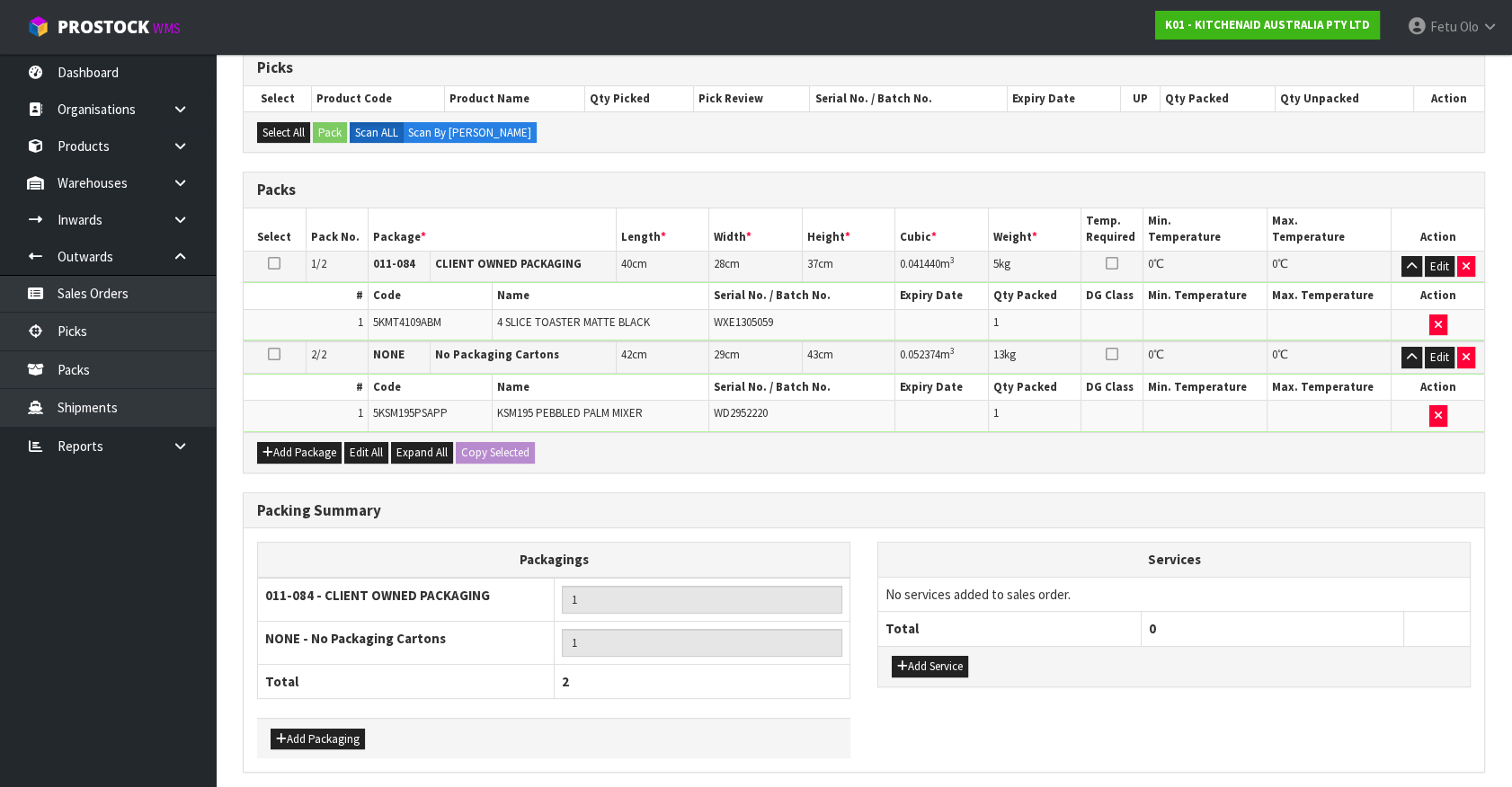scroll, scrollTop: 0, scrollLeft: 0, axis: both 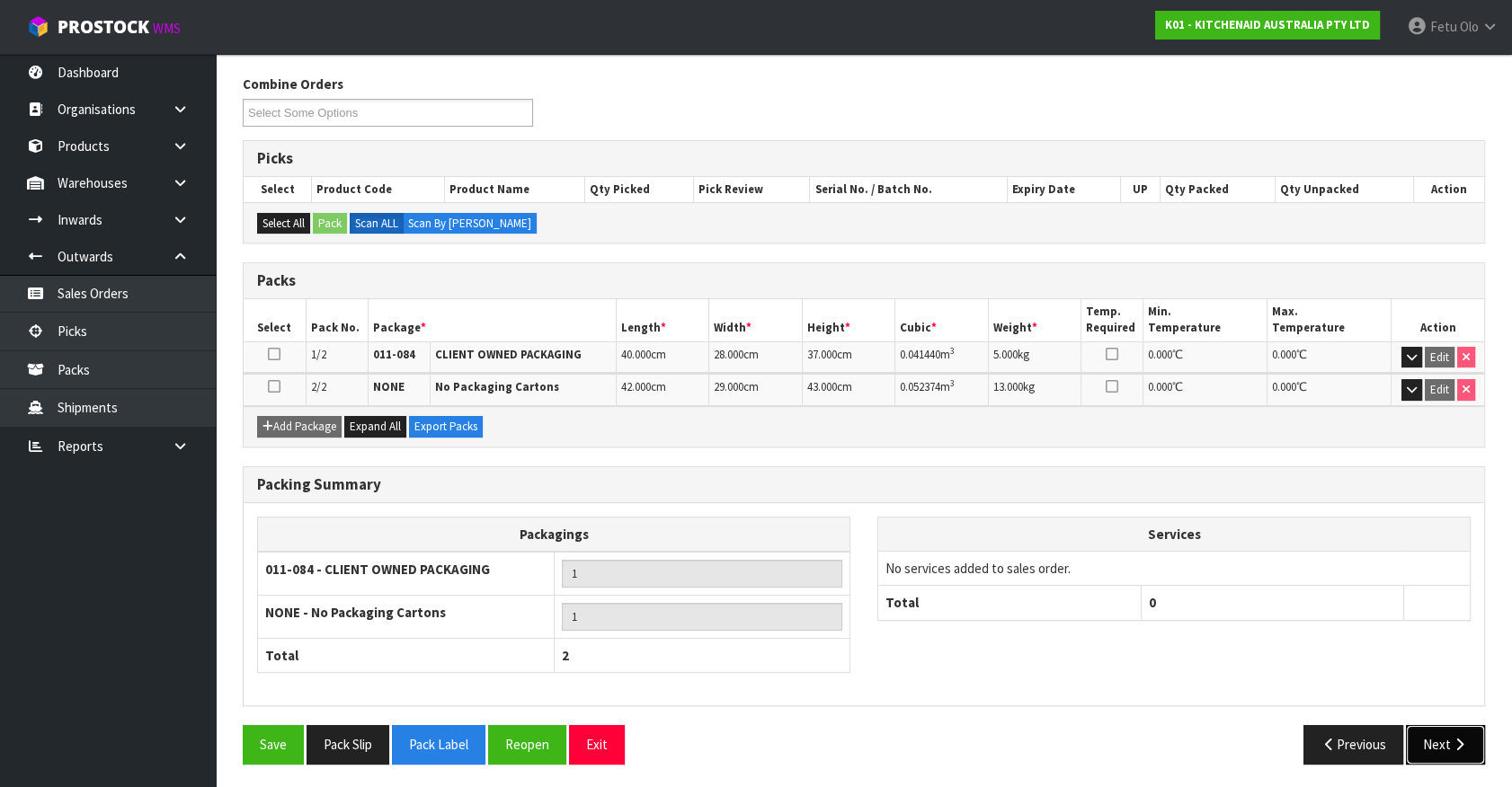 click at bounding box center [1459, 744] 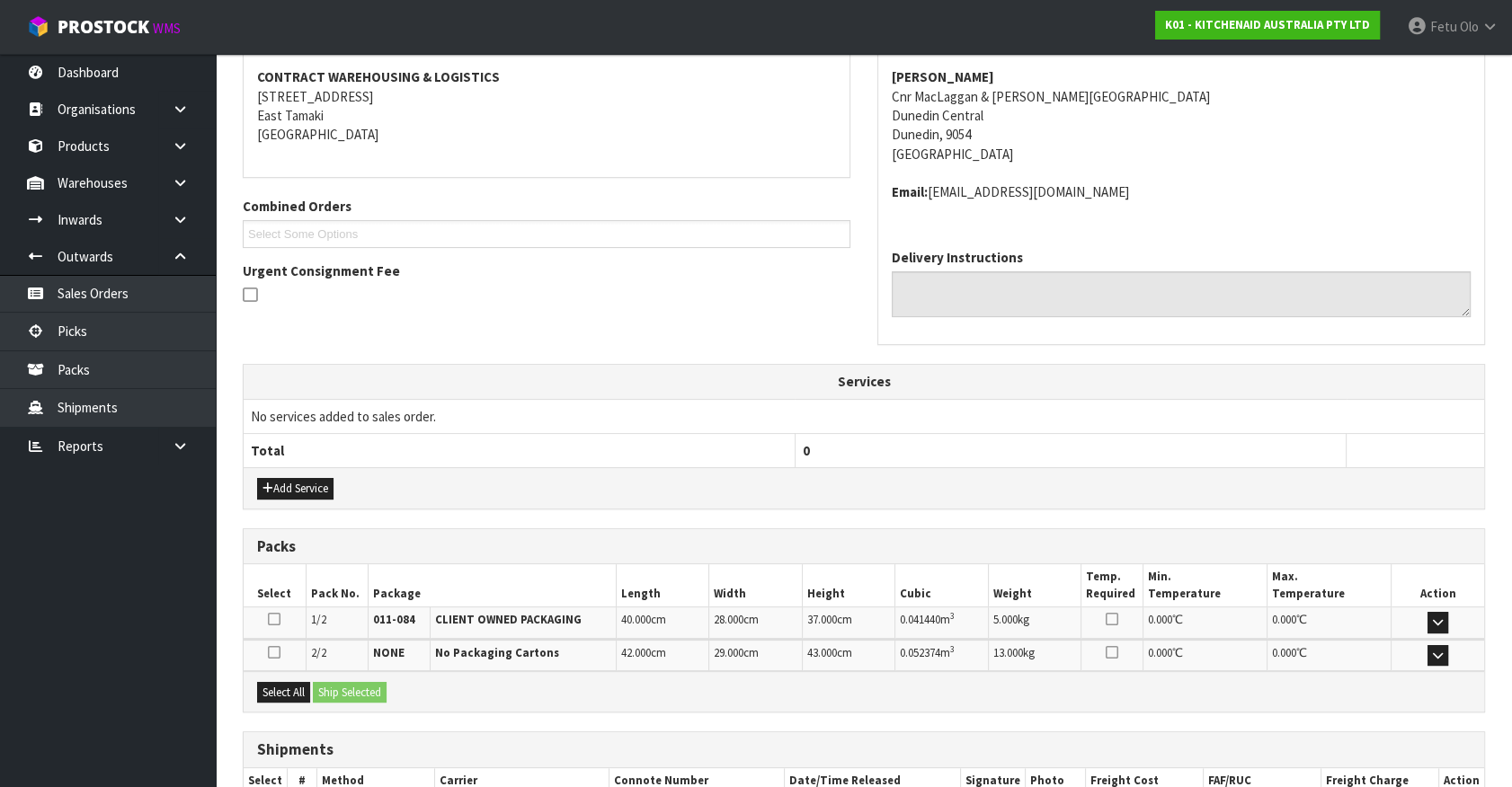 scroll, scrollTop: 449, scrollLeft: 0, axis: vertical 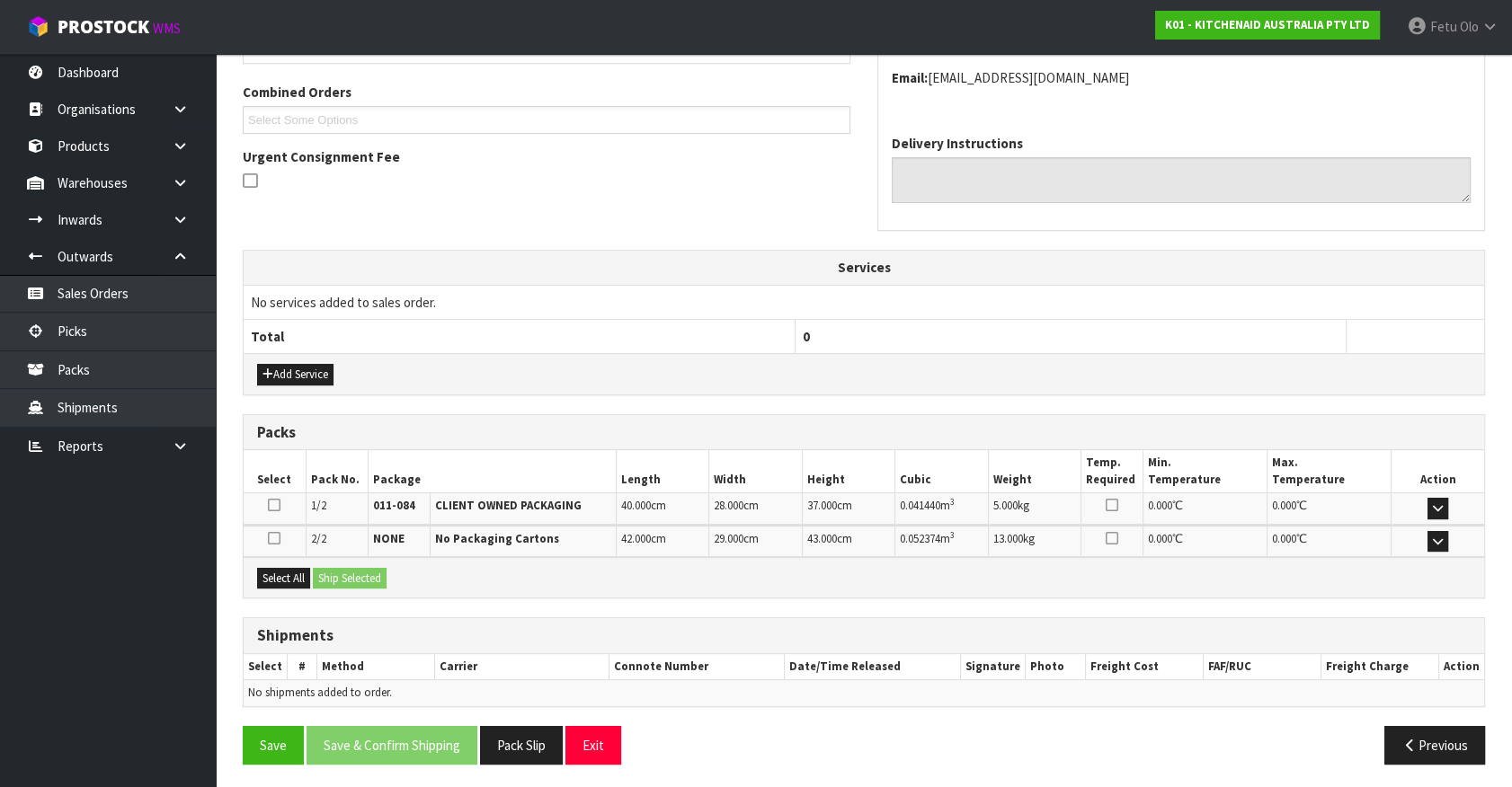 drag, startPoint x: 305, startPoint y: 557, endPoint x: 322, endPoint y: 577, distance: 26.248809 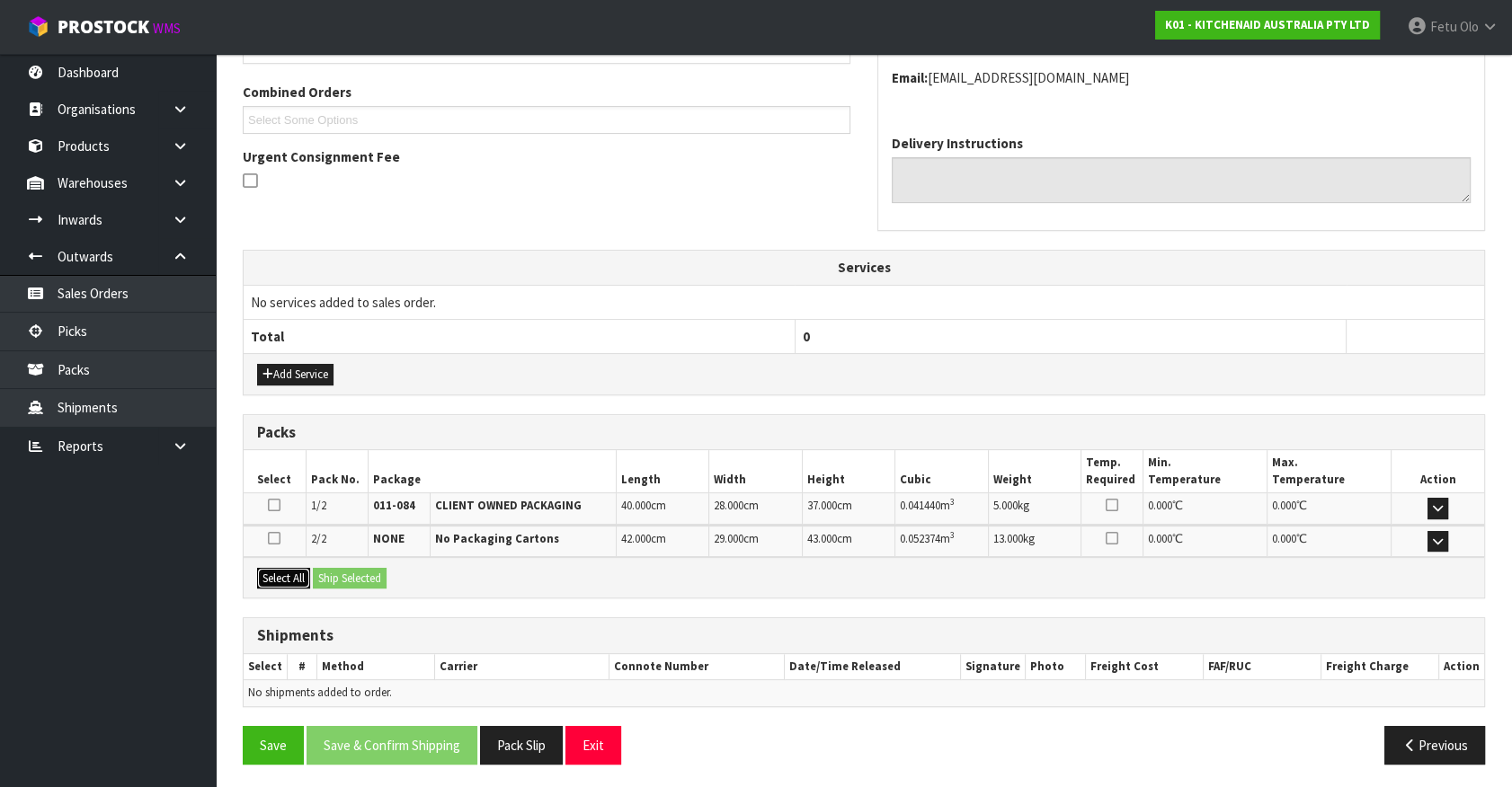 click on "Select All" at bounding box center (283, 579) 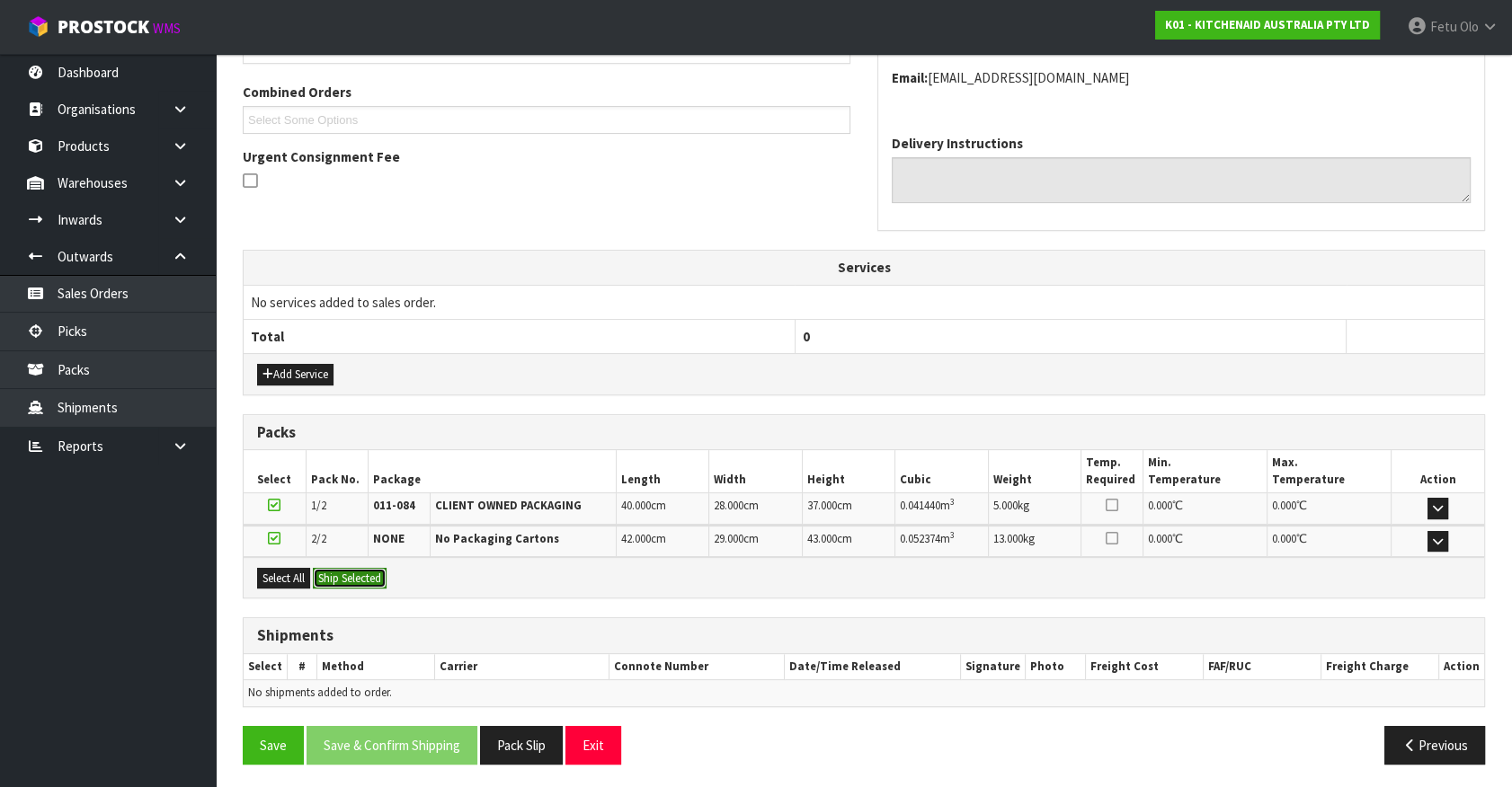 click on "Ship Selected" at bounding box center (350, 579) 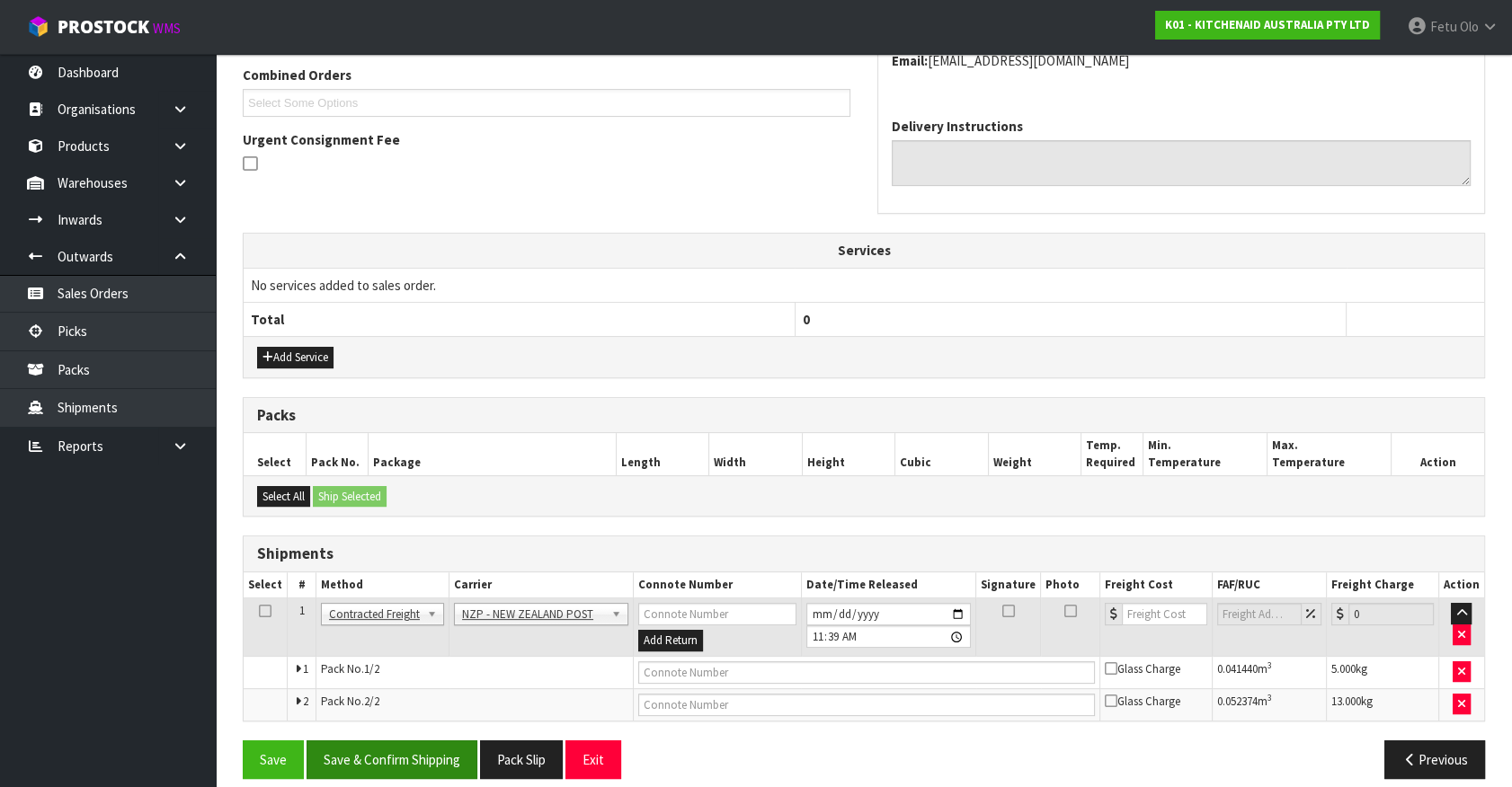 scroll, scrollTop: 482, scrollLeft: 0, axis: vertical 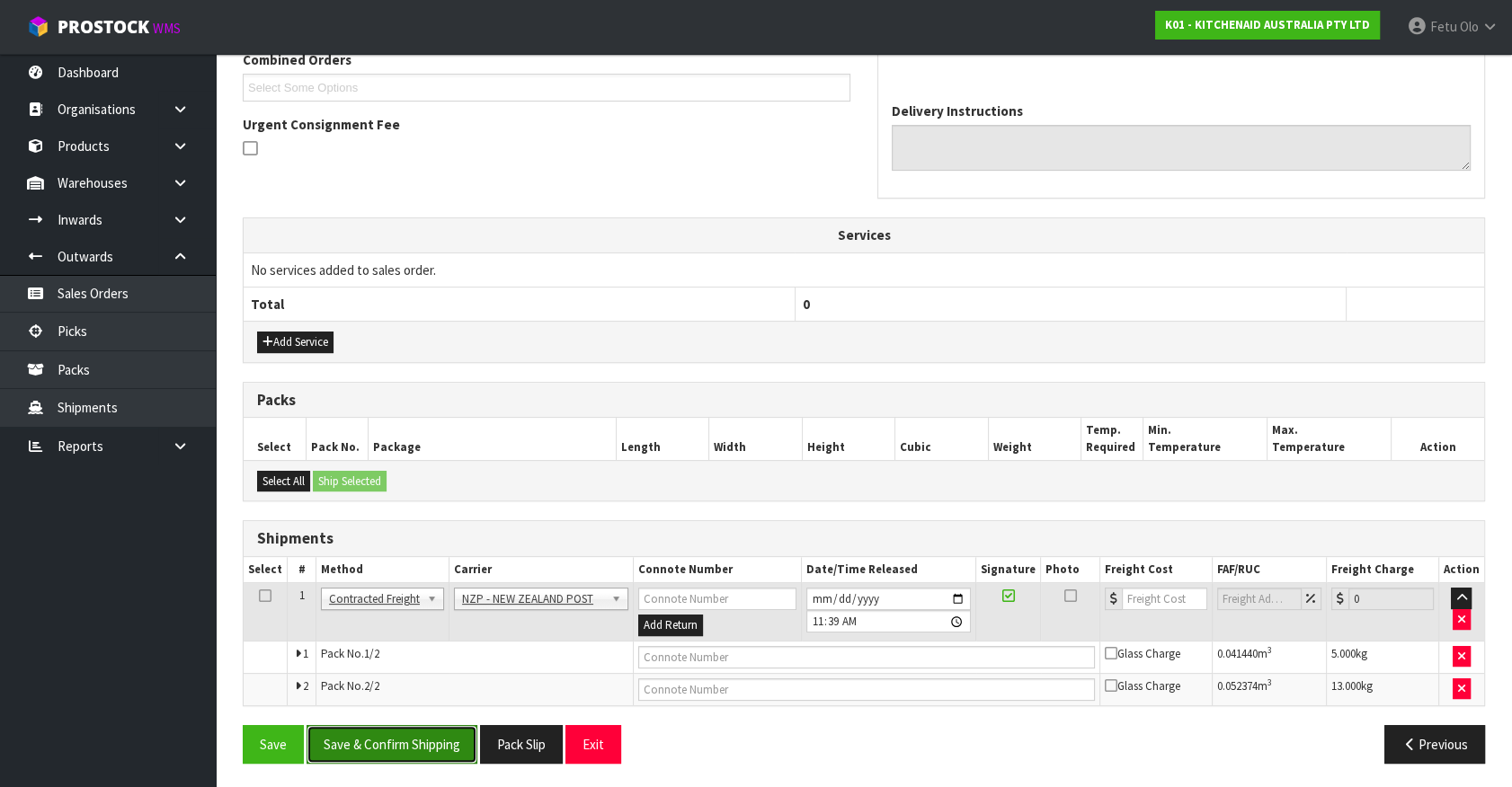 click on "Save & Confirm Shipping" at bounding box center [392, 744] 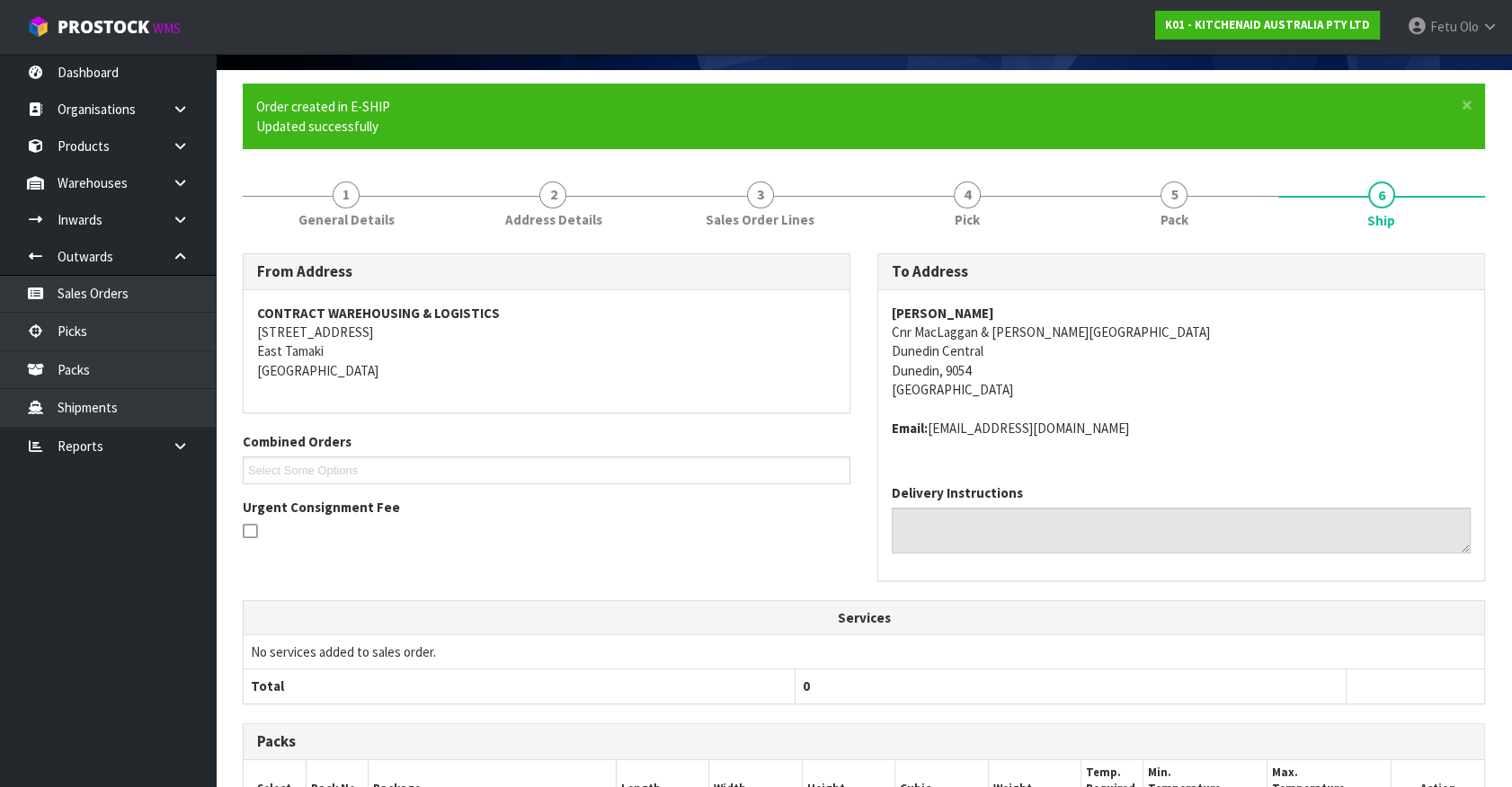 scroll, scrollTop: 455, scrollLeft: 0, axis: vertical 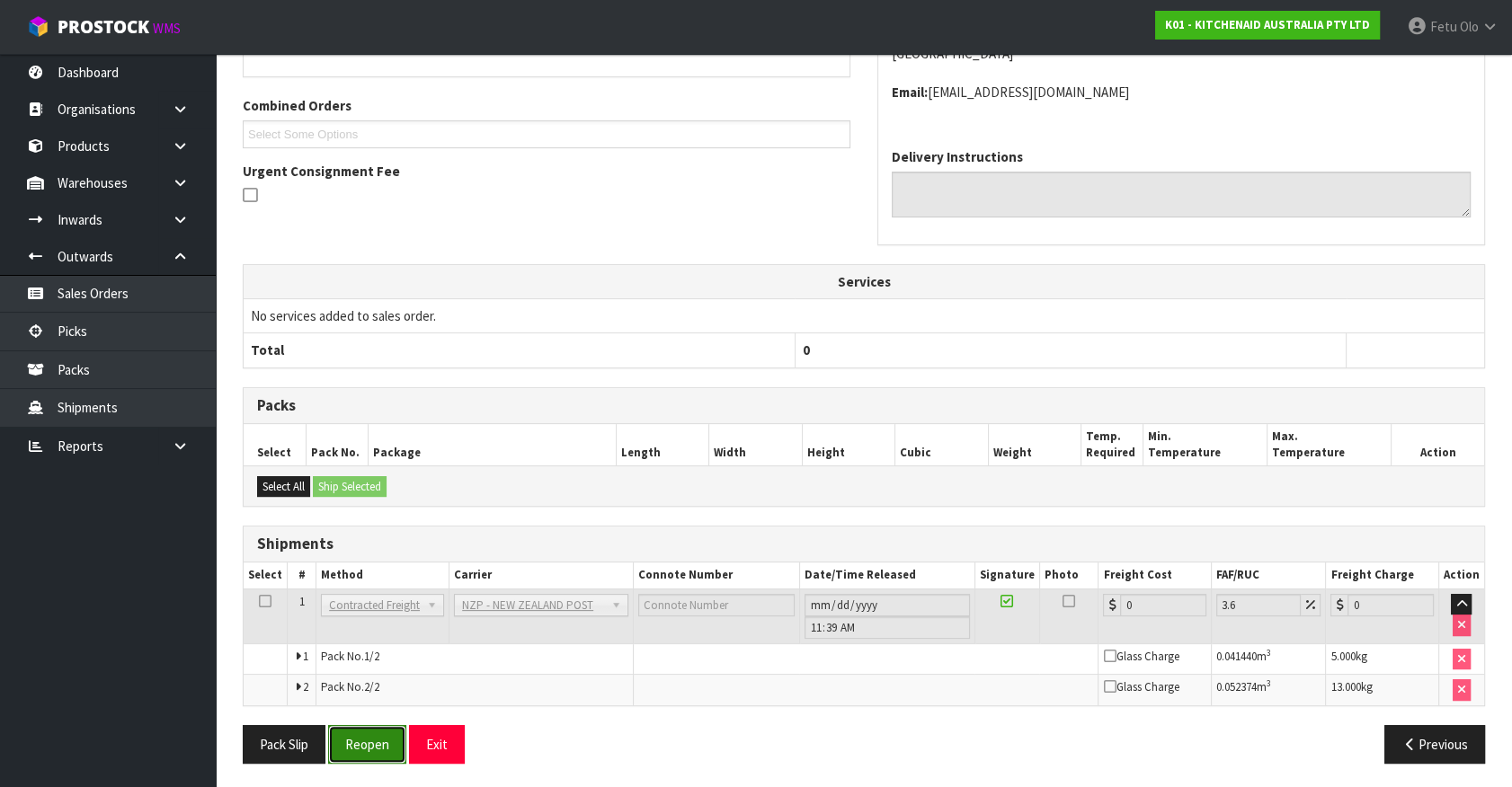 click on "Reopen" at bounding box center [367, 744] 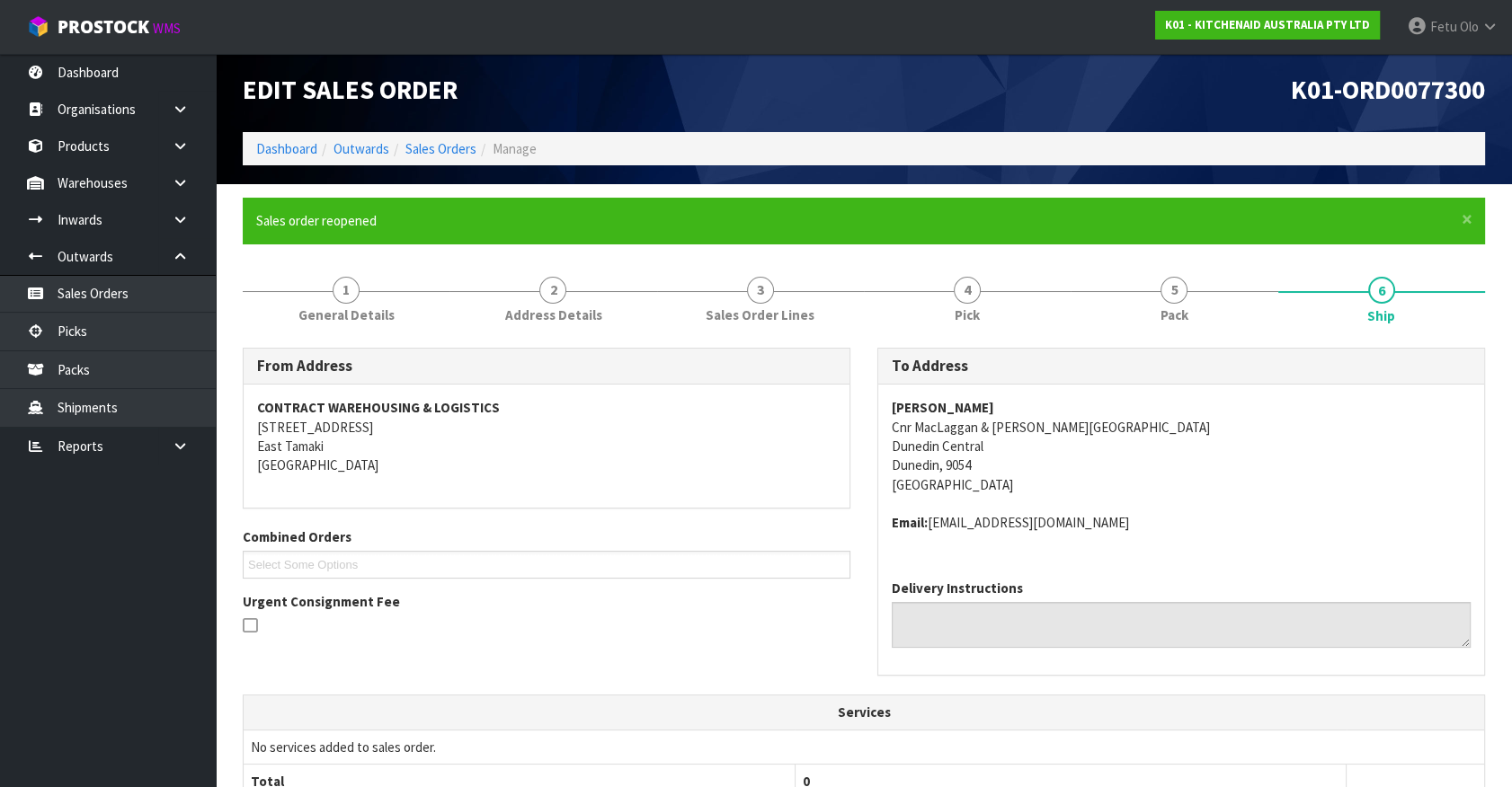 scroll, scrollTop: 326, scrollLeft: 0, axis: vertical 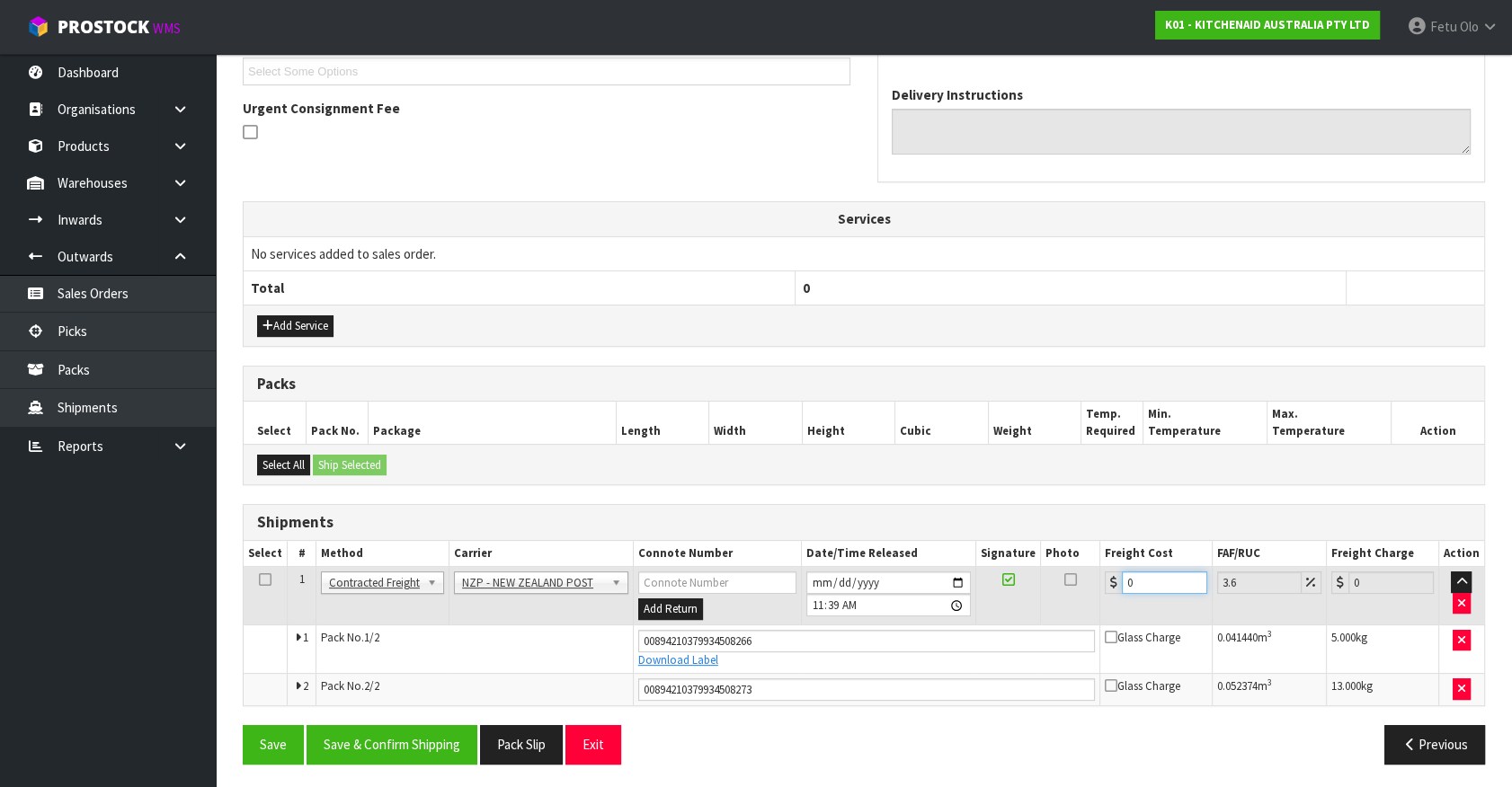 drag, startPoint x: 1161, startPoint y: 749, endPoint x: 944, endPoint y: 799, distance: 222.68588 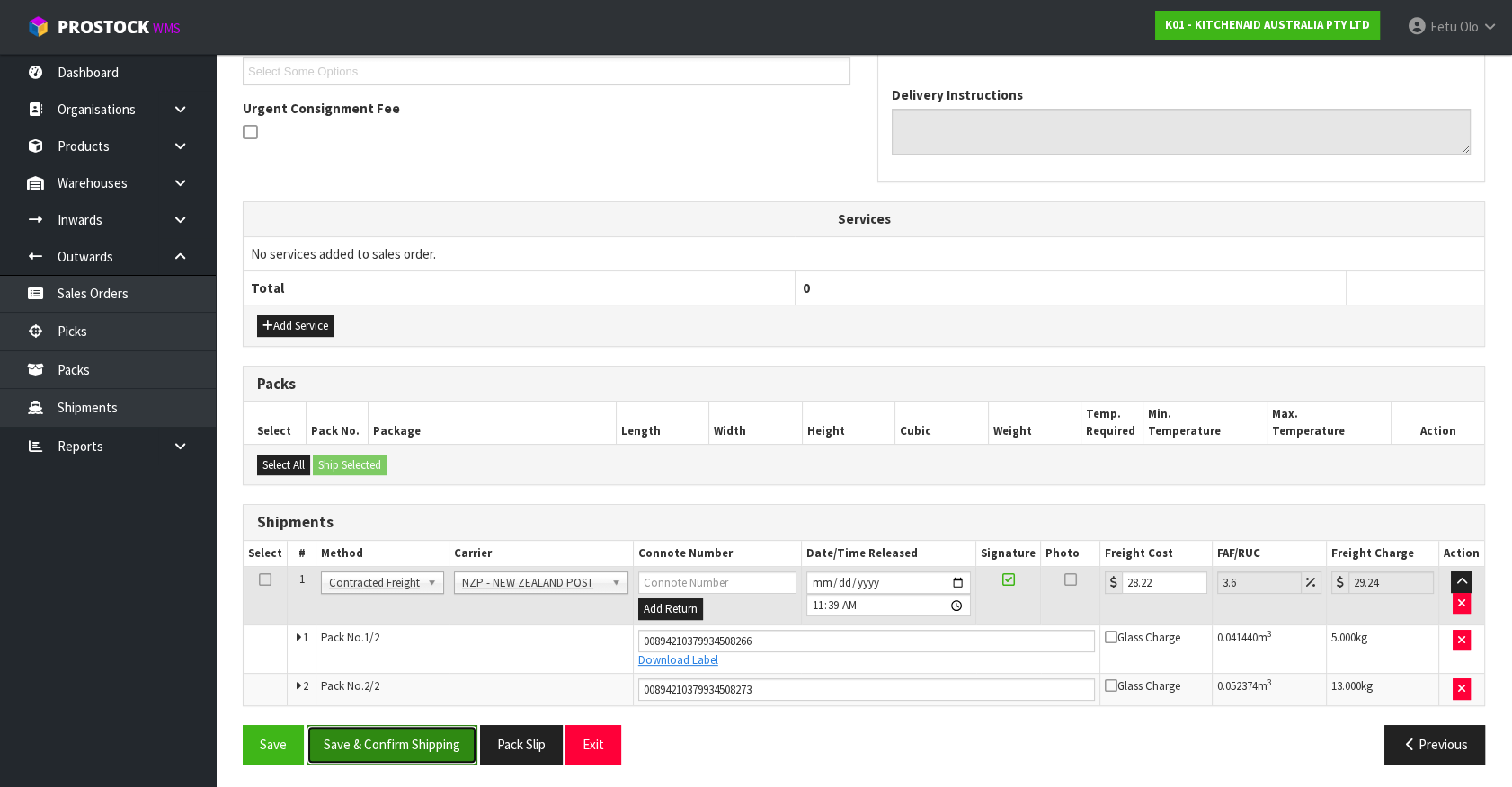 click on "Save & Confirm Shipping" at bounding box center (392, 744) 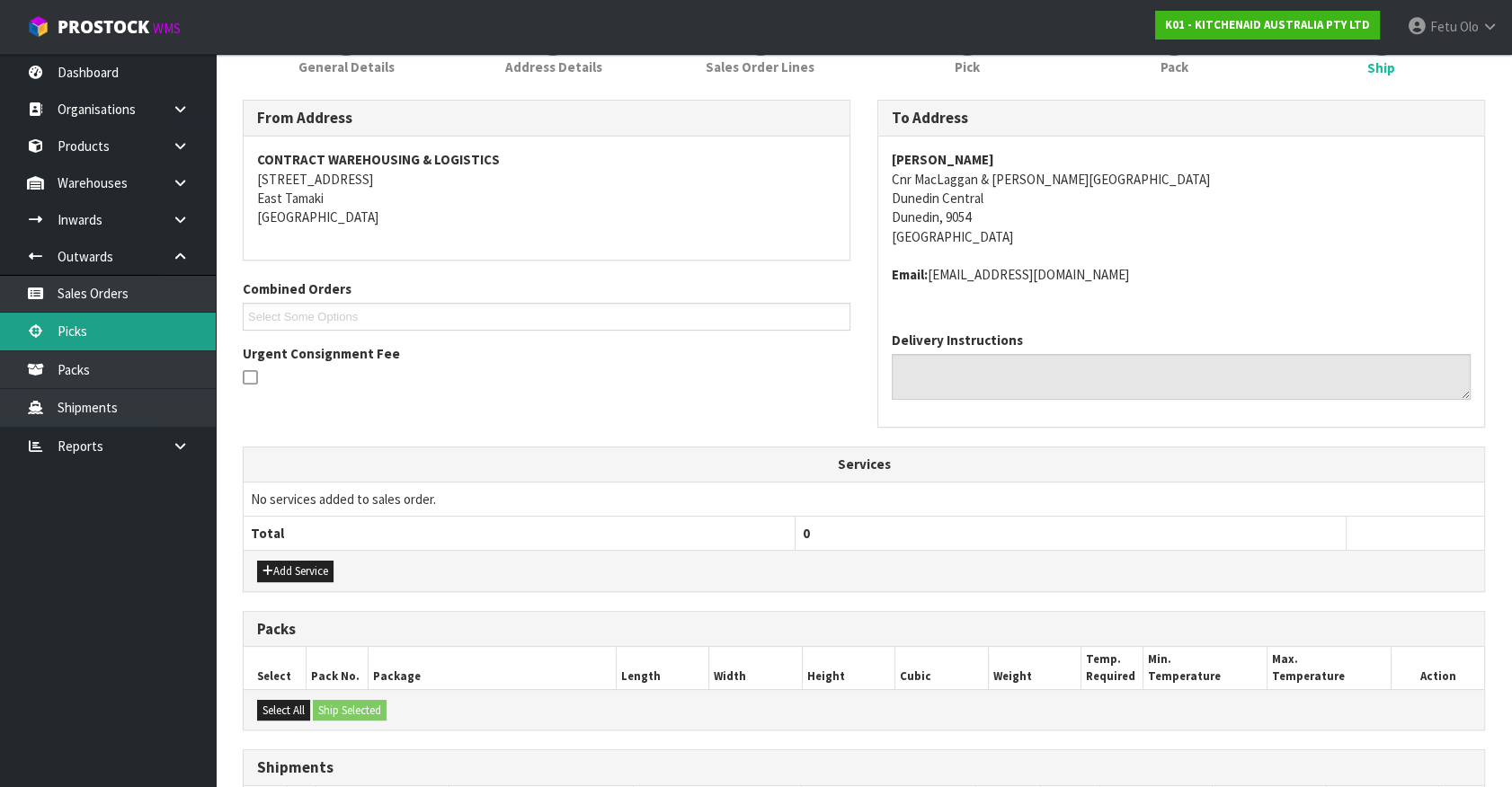 scroll, scrollTop: 0, scrollLeft: 0, axis: both 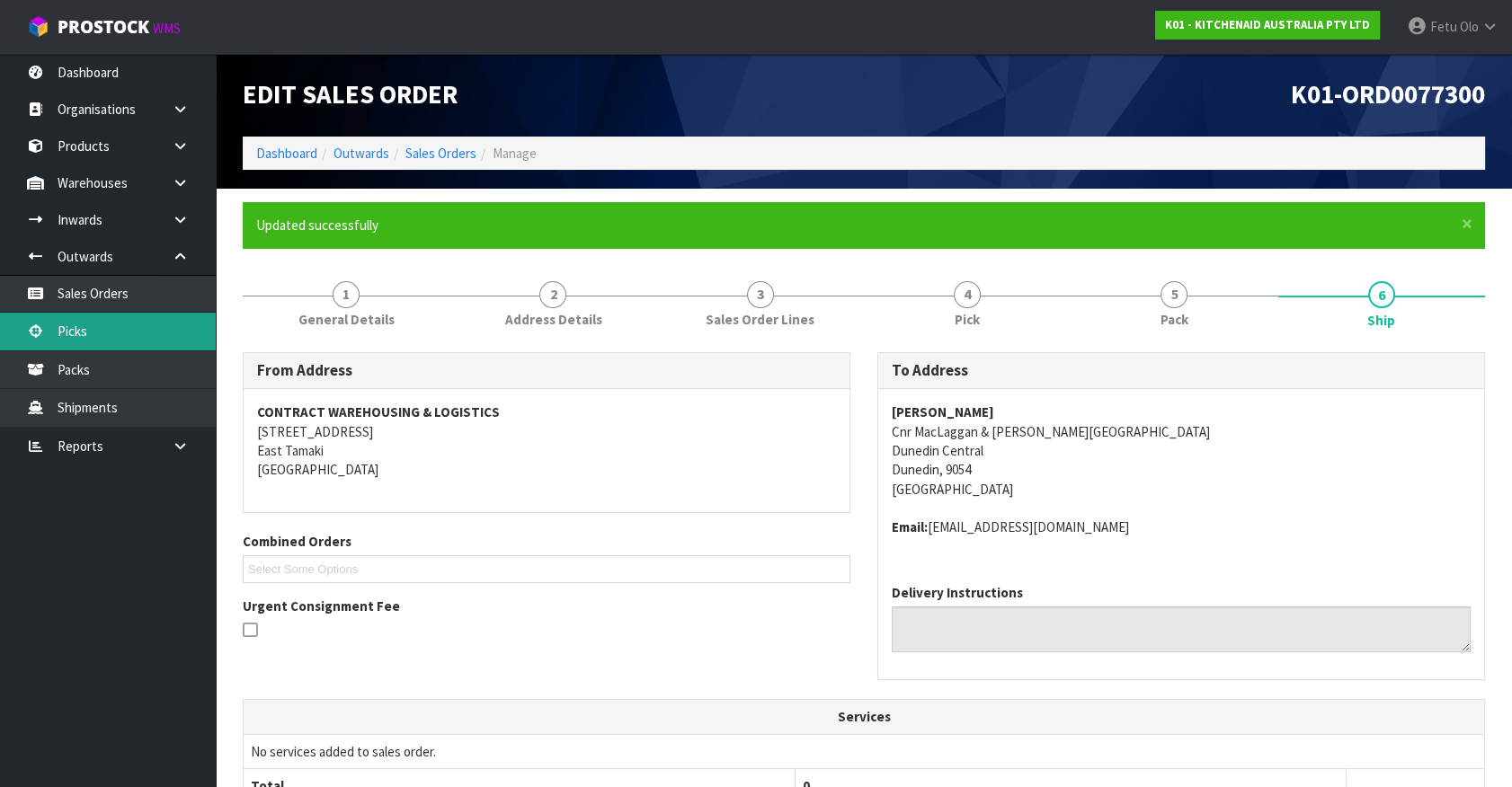 click on "Picks" at bounding box center [108, 331] 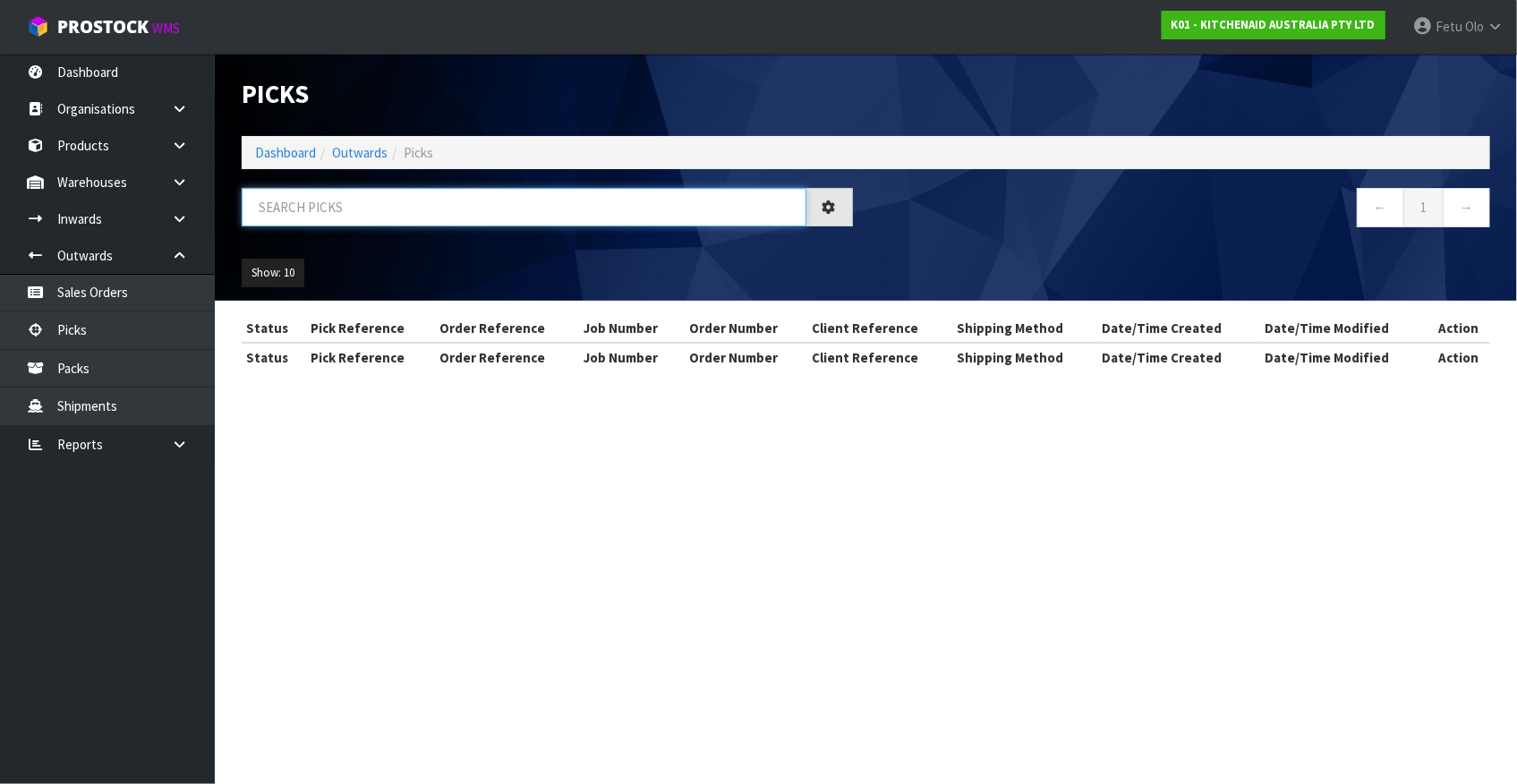 click at bounding box center [524, 207] 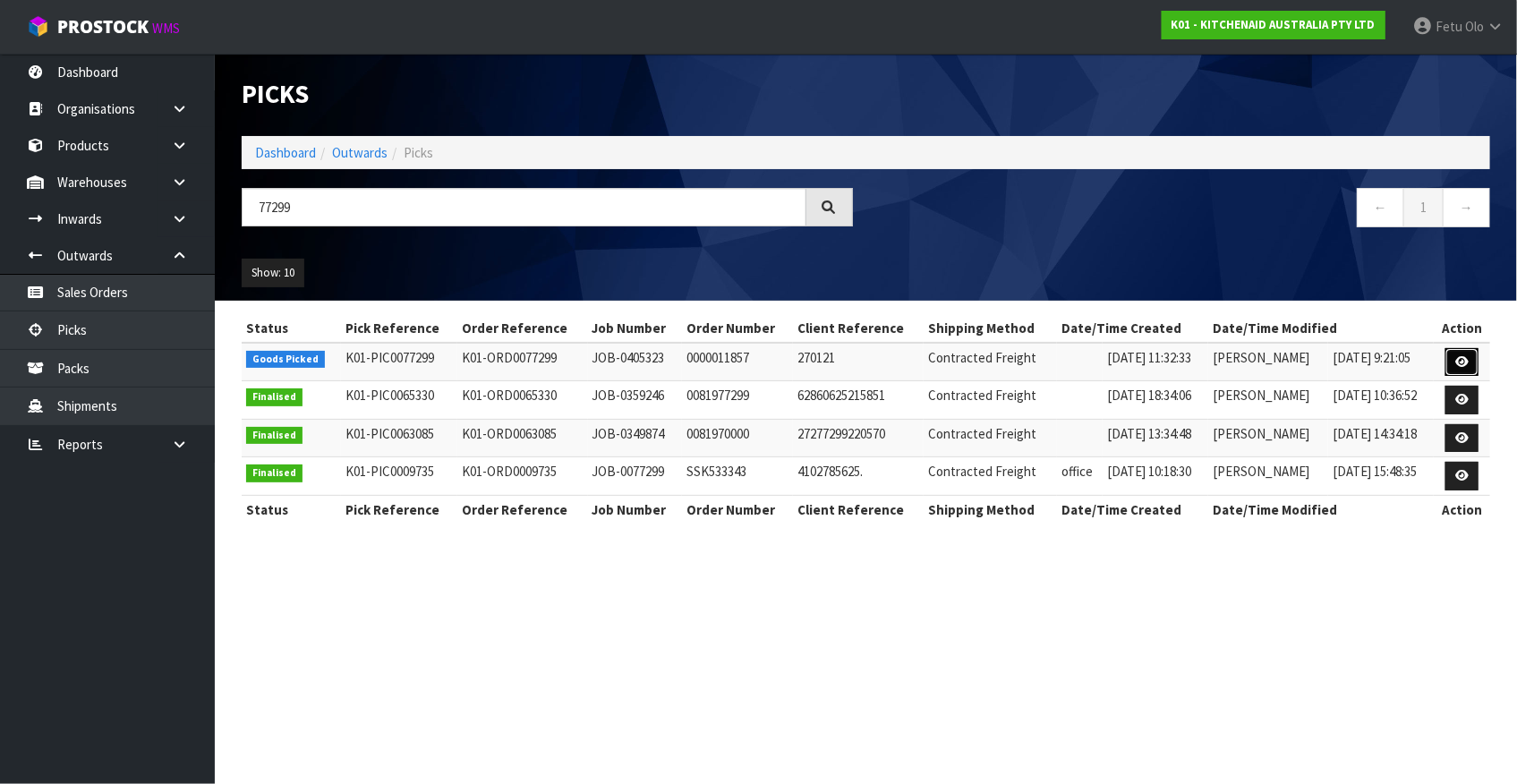 click at bounding box center [1462, 362] 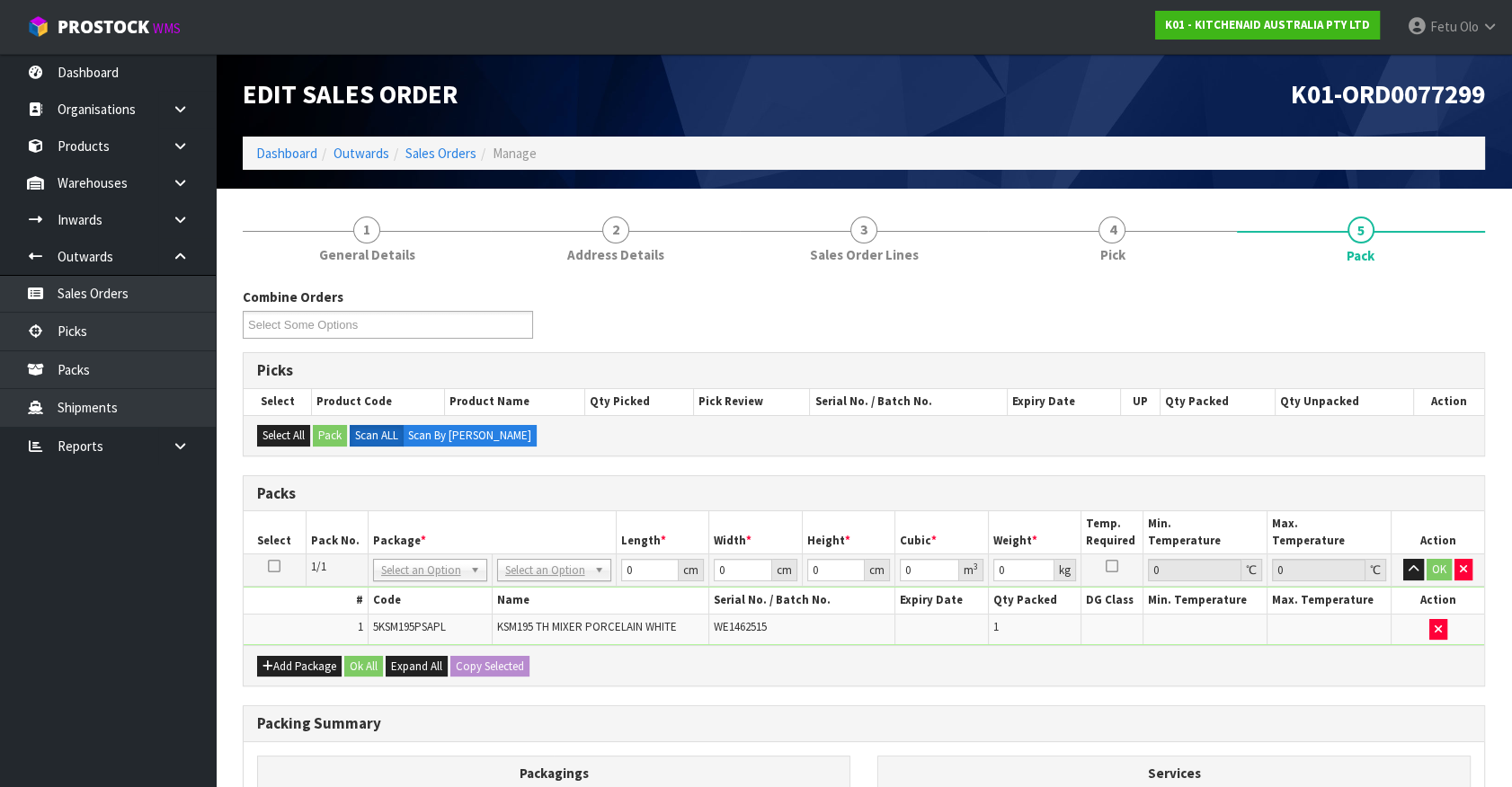 drag, startPoint x: 525, startPoint y: 564, endPoint x: 529, endPoint y: 604, distance: 40.199502 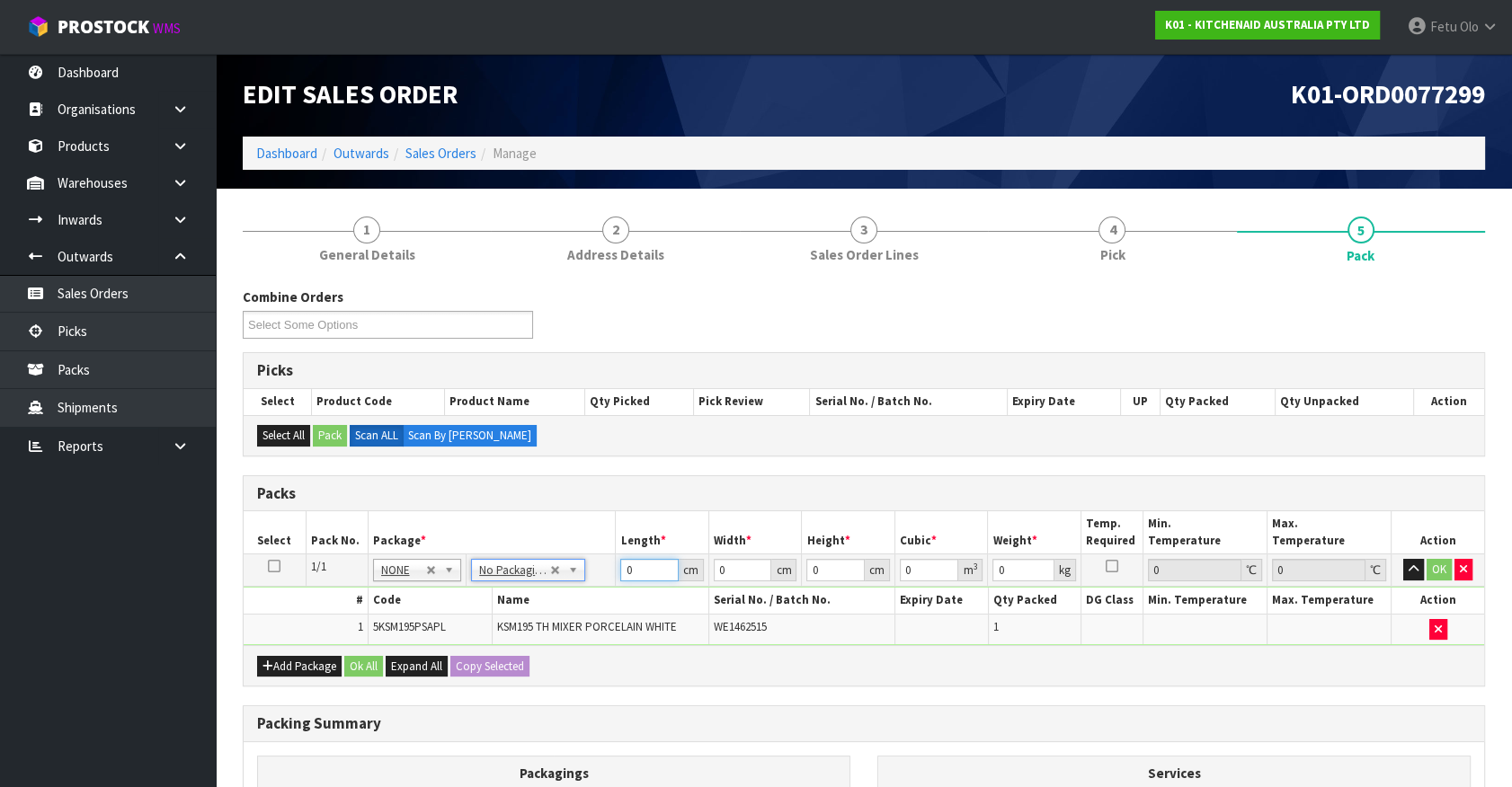 click on "1/1
NONE 007-001 007-002 007-004 007-009 007-013 007-014 007-015 007-017 007-018 007-019 007-021 007-022 007-023 007-024 010-016 010-017 010-018 010-019 011-001 011-002 011-003 011-004 011-005 011-006 011-007 011-008 011-009 011-010 011-011 011-012 011-013 011-014 011-015 011-016 011-017 011-018 011-019 011-020 011-021 011-022 011-023 011-025 011-026 011-027 011-028 011-029 011-030 011-031 011-032 011-033 011-034 011-035 011-036 011-037 011-038 011-039 011-040 011-041 011-042 011-043 011-044 011-045 011-046 011-047 011-048 011-049 011-050 011-051 011-052 011-053 011-054 011-055 011-056 011-057 011-058 011-059 011-060 011-061 011-062 011-063 011-064 011-065 011-066 011-067 011-068 011-070 011-072 011-073 011-074 011-075 011-076 011-077 011-078 011-079 011-080 011-081 011-082 011-083 011-084
NONE
No Packaging Cartons PLT GEN120 (1200 X 1000) PLT ONE WAY SKID CHEP HIRE PALLET TRANSFER FEE PLT EXP120 (PLASTIC/STAMPED)" at bounding box center (864, 599) 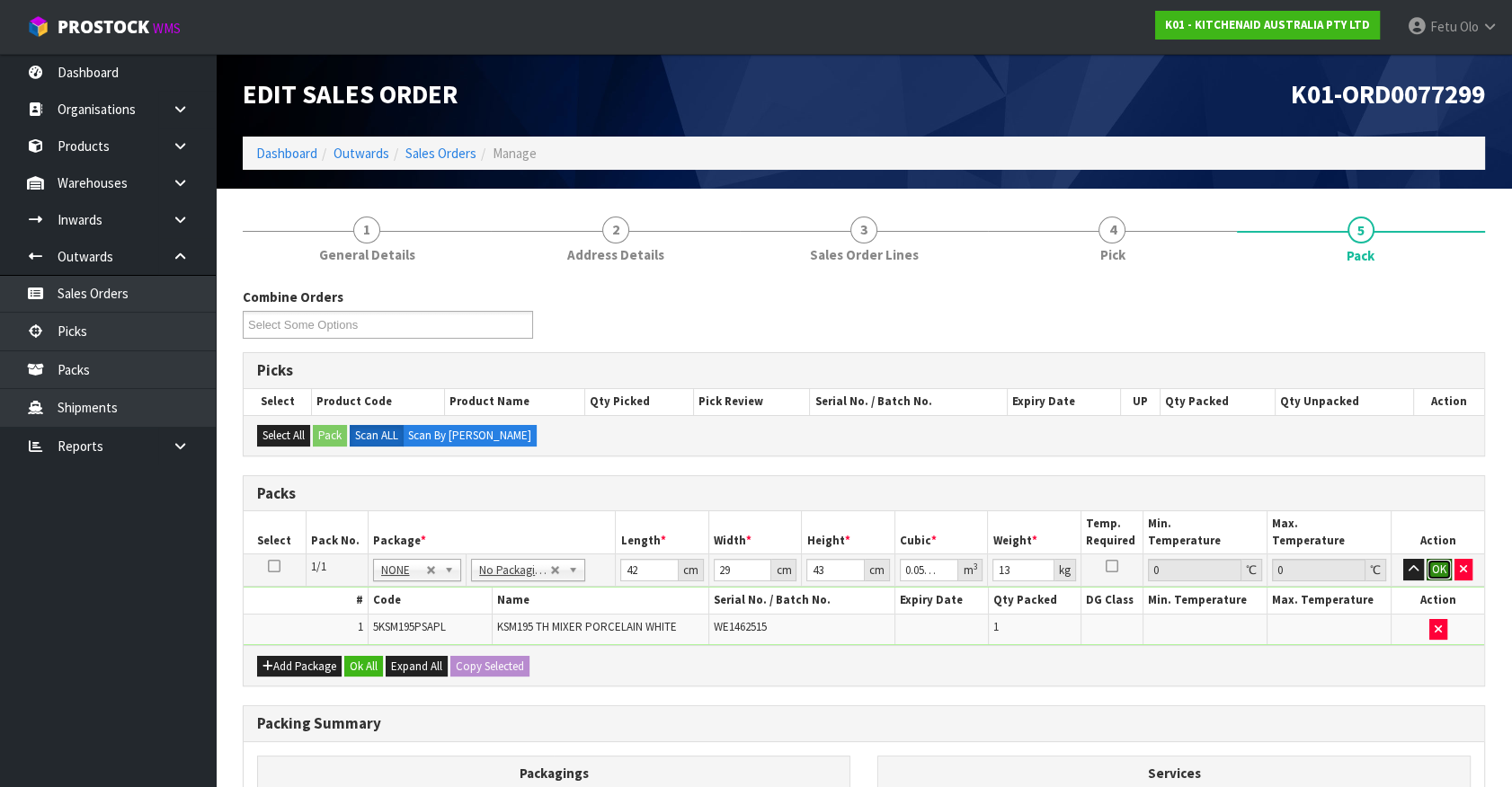 click on "OK" at bounding box center [1439, 570] 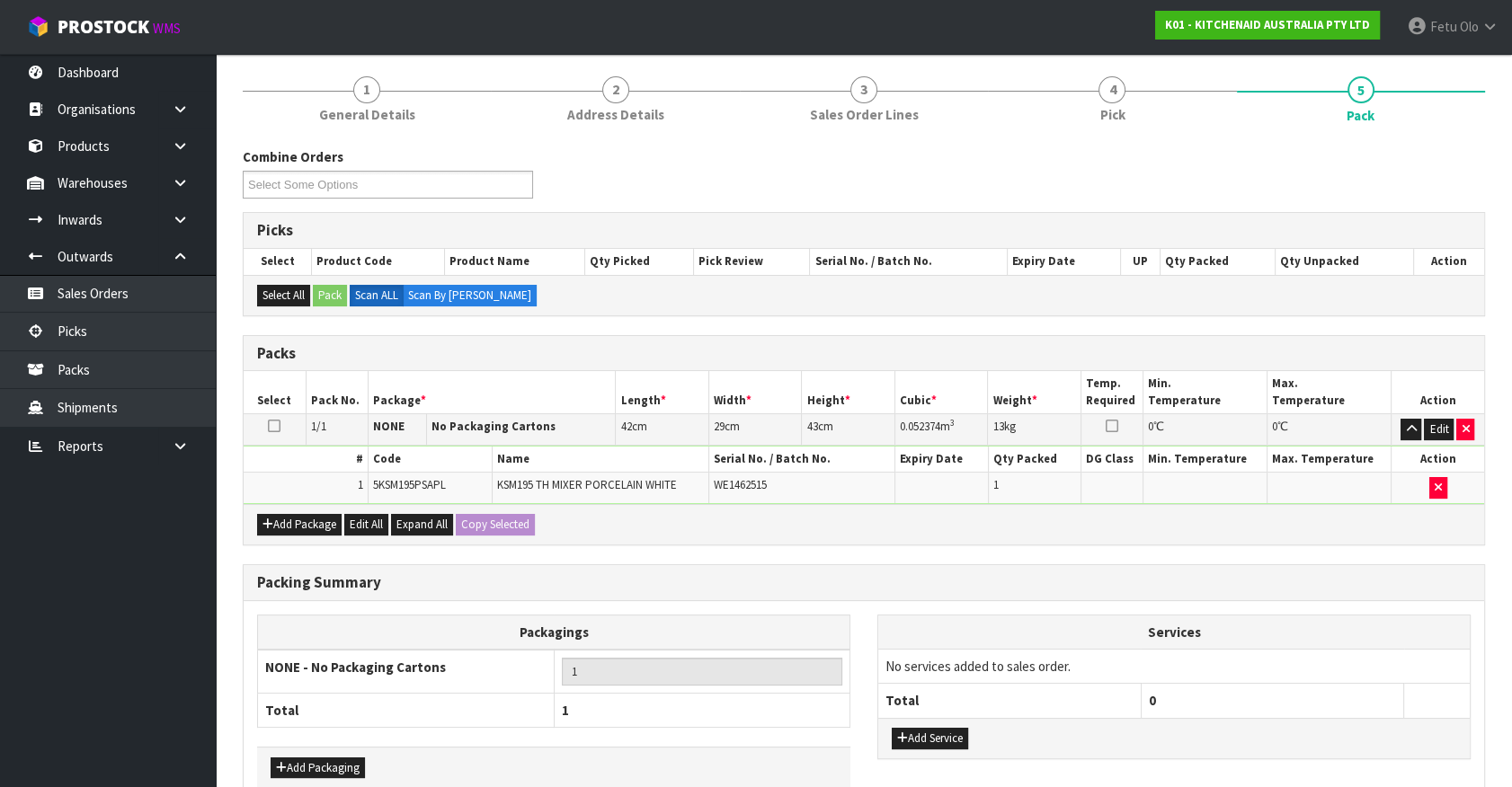 scroll, scrollTop: 234, scrollLeft: 0, axis: vertical 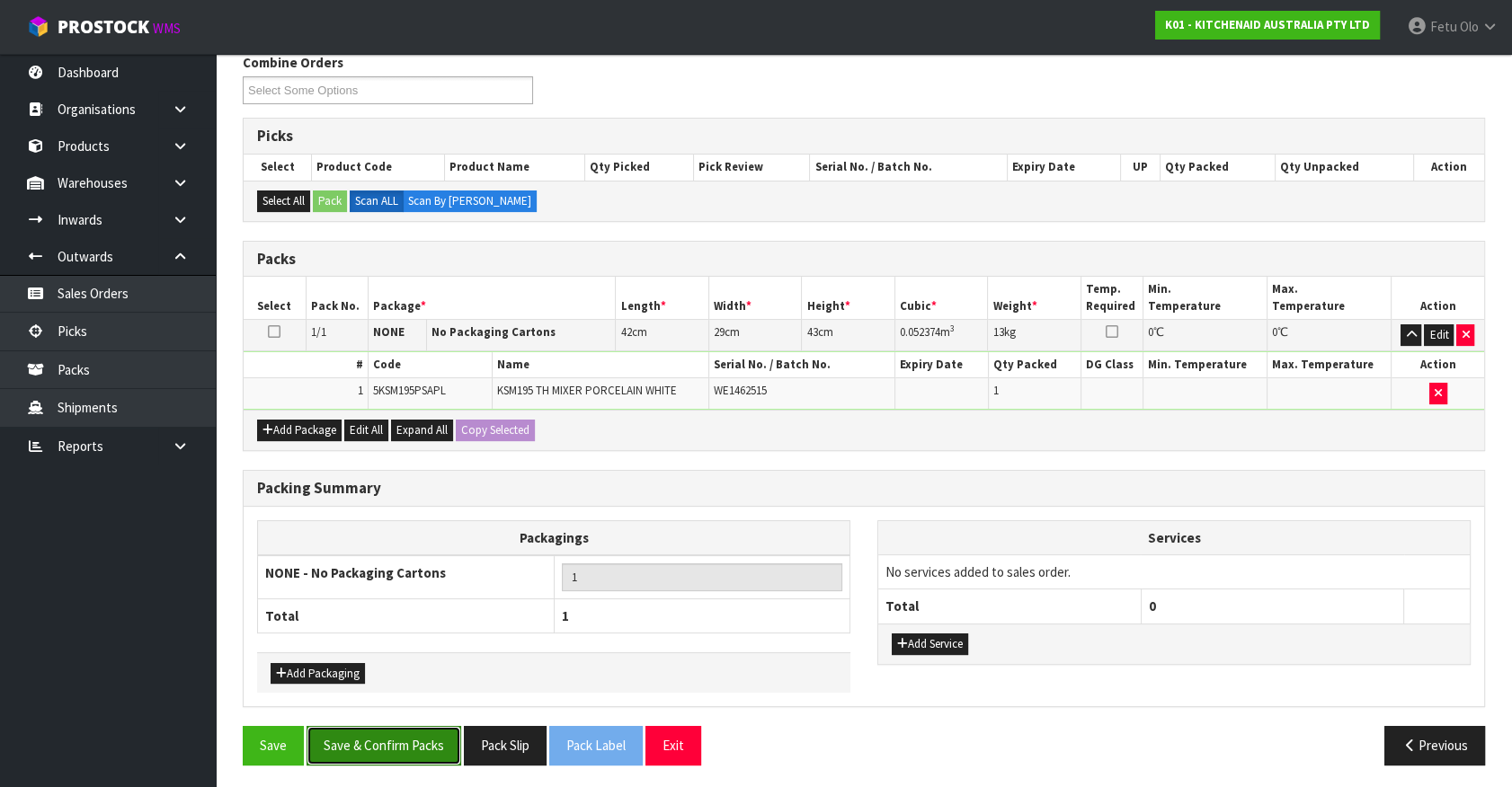click on "Save & Confirm Packs" at bounding box center (384, 745) 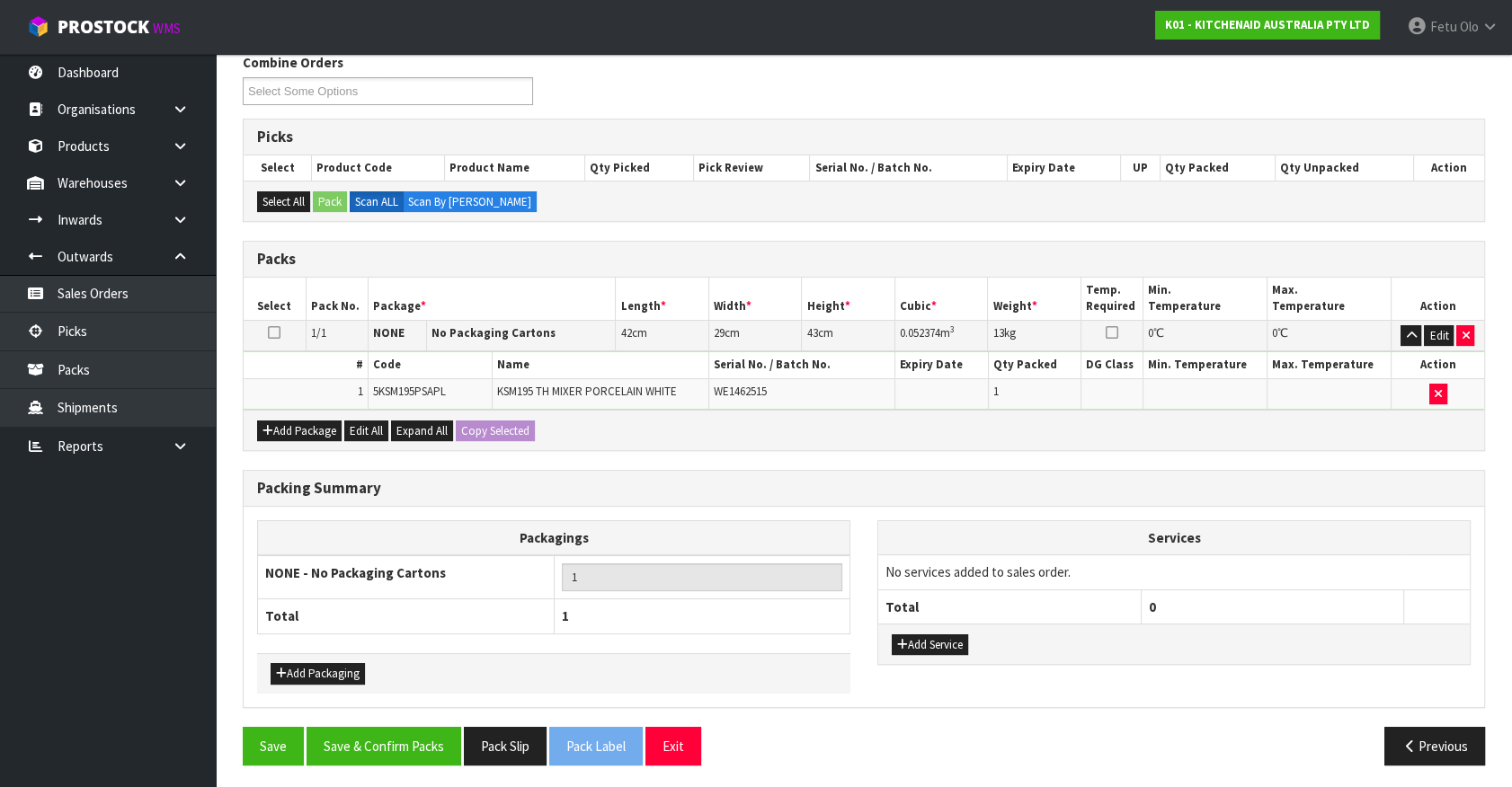 scroll, scrollTop: 202, scrollLeft: 0, axis: vertical 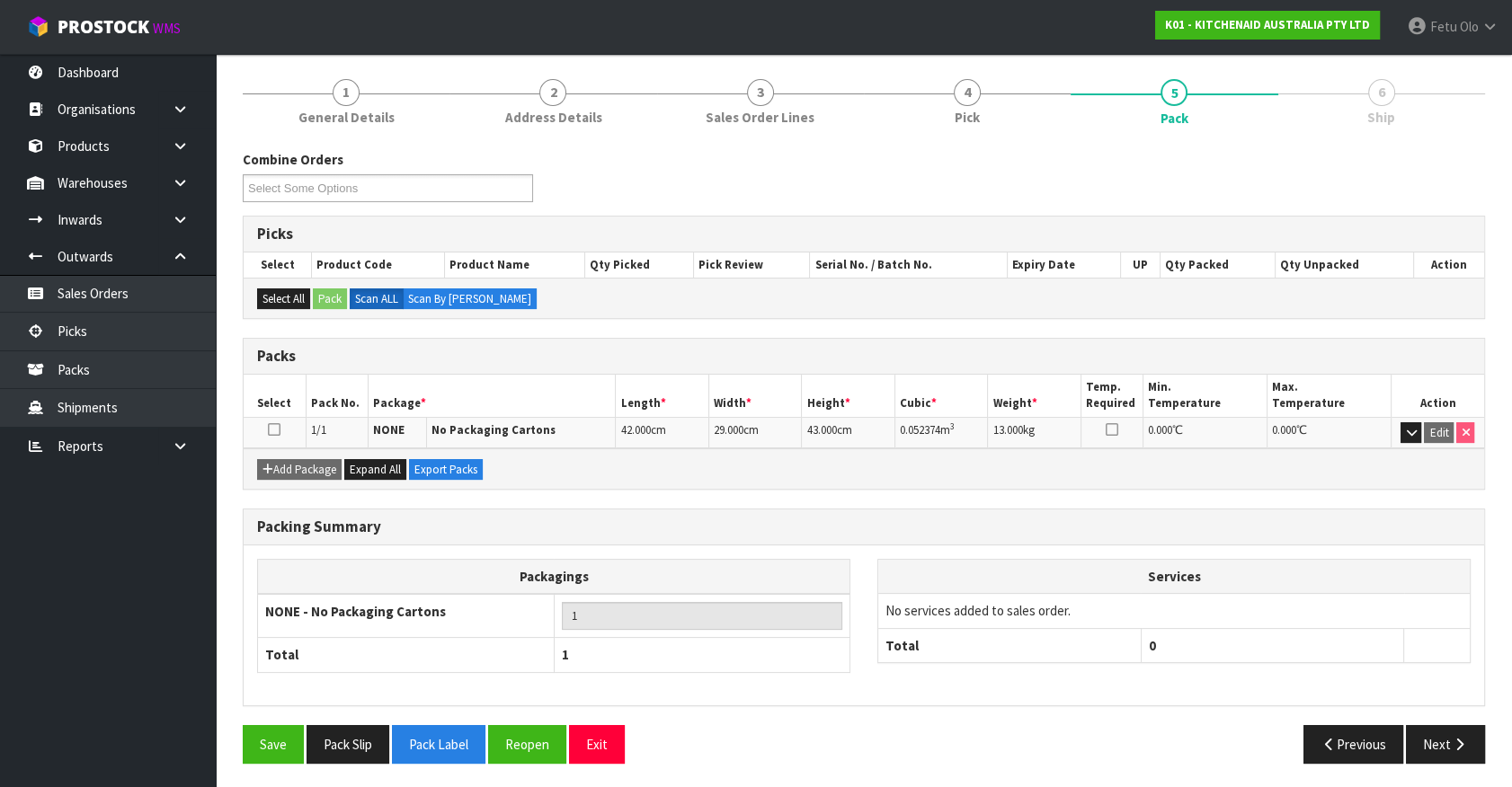 click on "Packing Summary
Packagings
NONE - No Packaging Cartons
1
Total
1
Services
No services added to sales order.
Total
0" at bounding box center (864, 616) 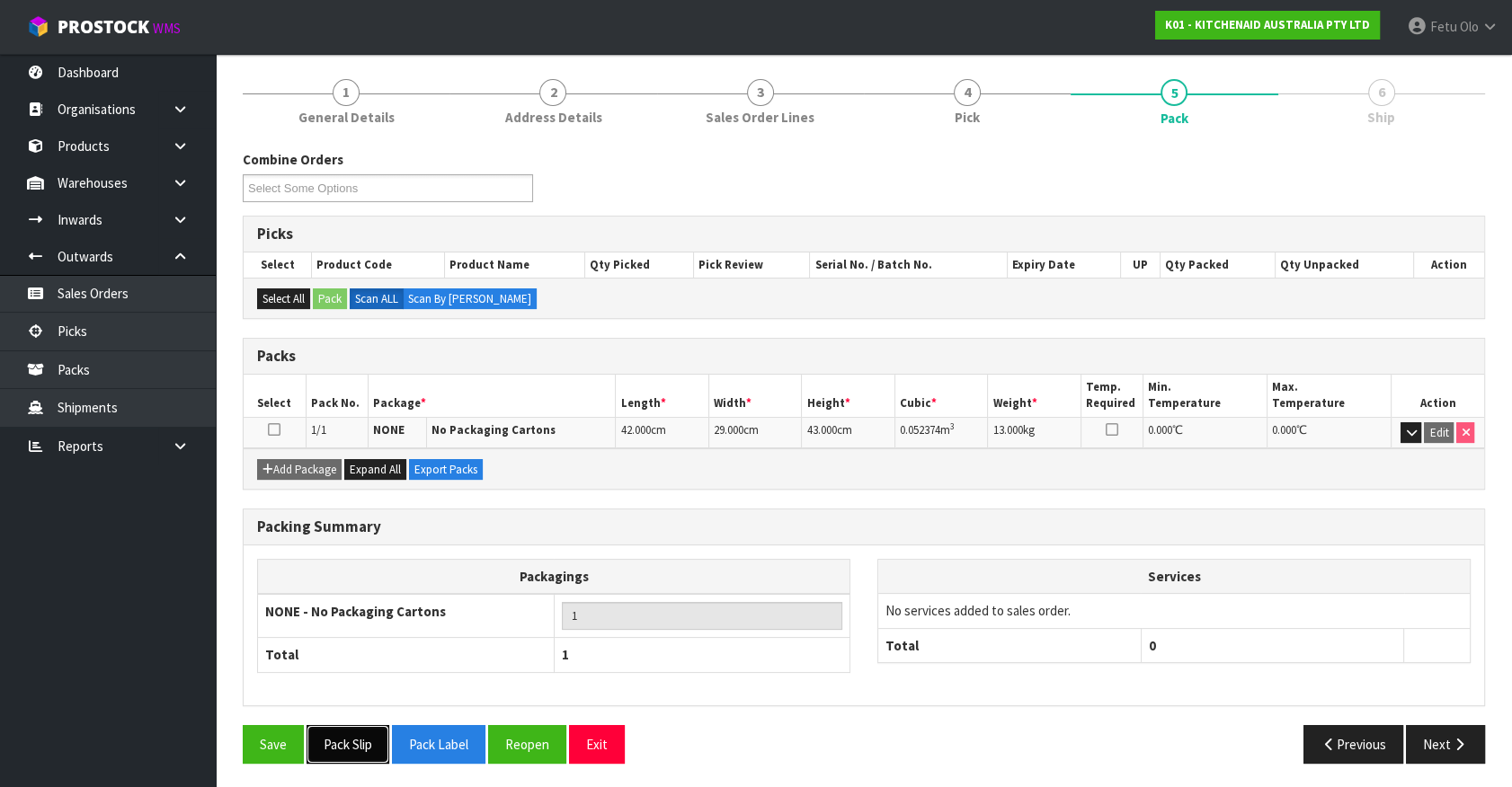 click on "Pack Slip" at bounding box center (348, 744) 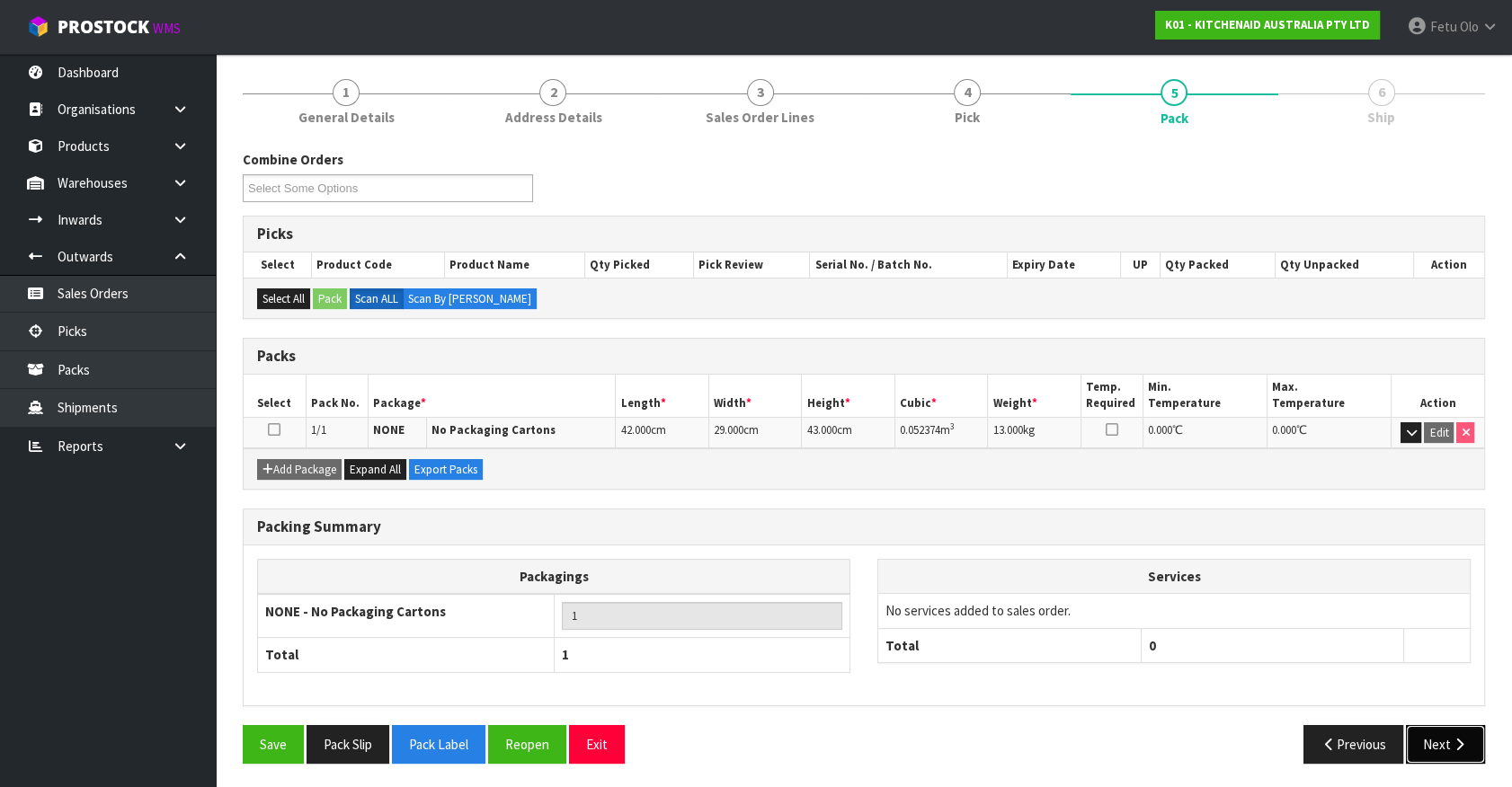 click on "Next" at bounding box center [1445, 744] 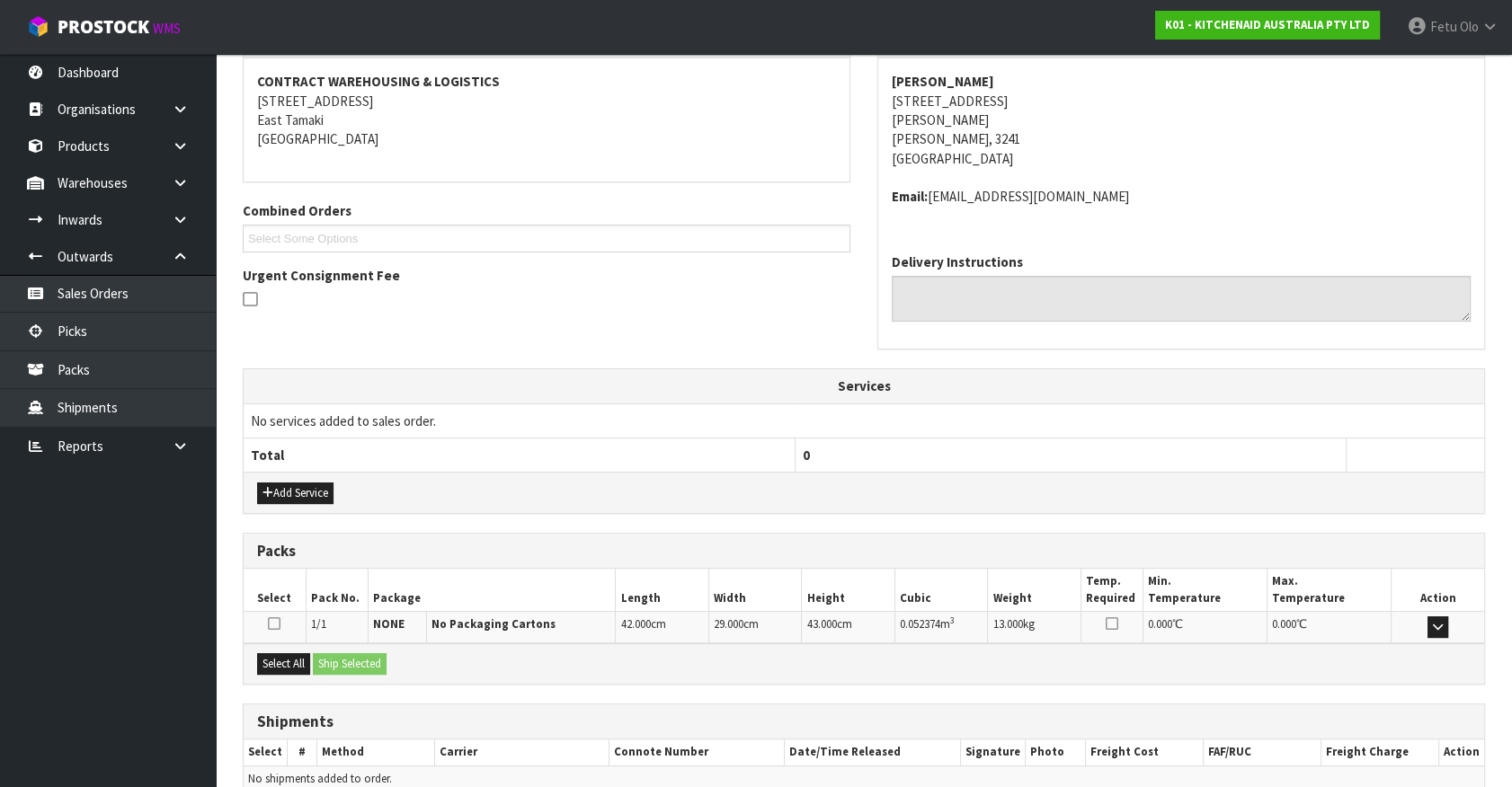 scroll, scrollTop: 417, scrollLeft: 0, axis: vertical 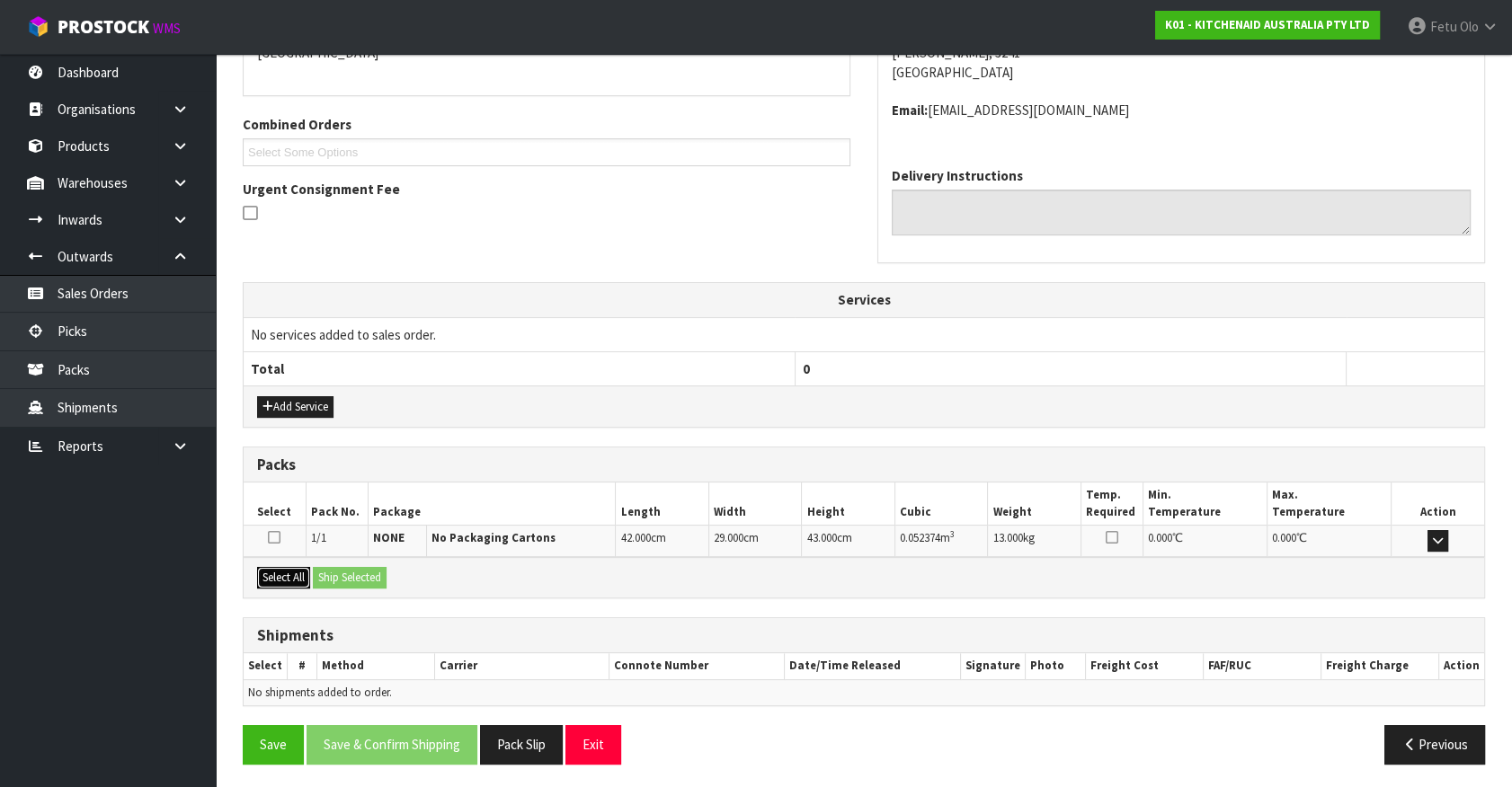 click on "Select All" at bounding box center (283, 578) 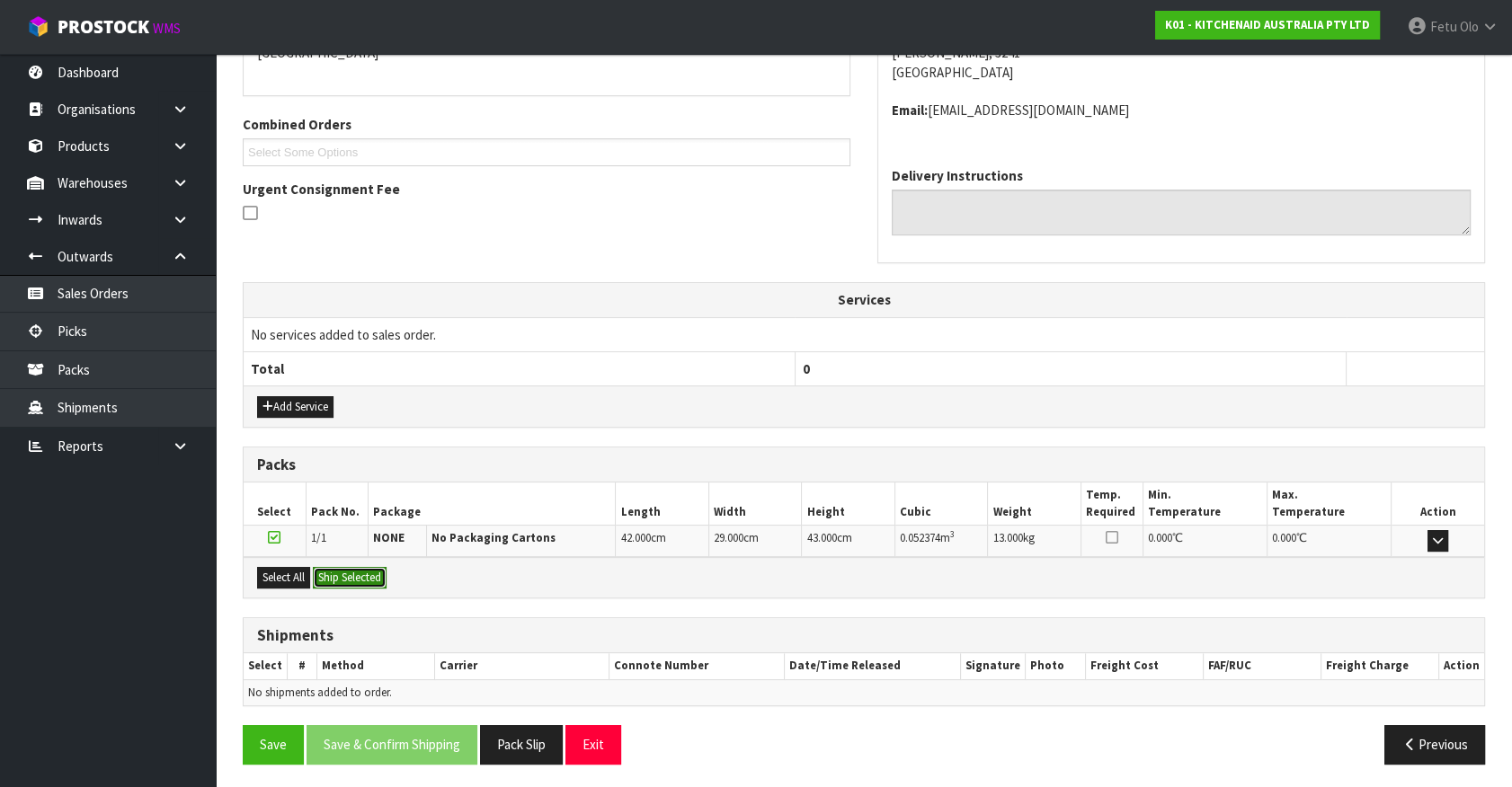 click on "Ship Selected" at bounding box center (350, 578) 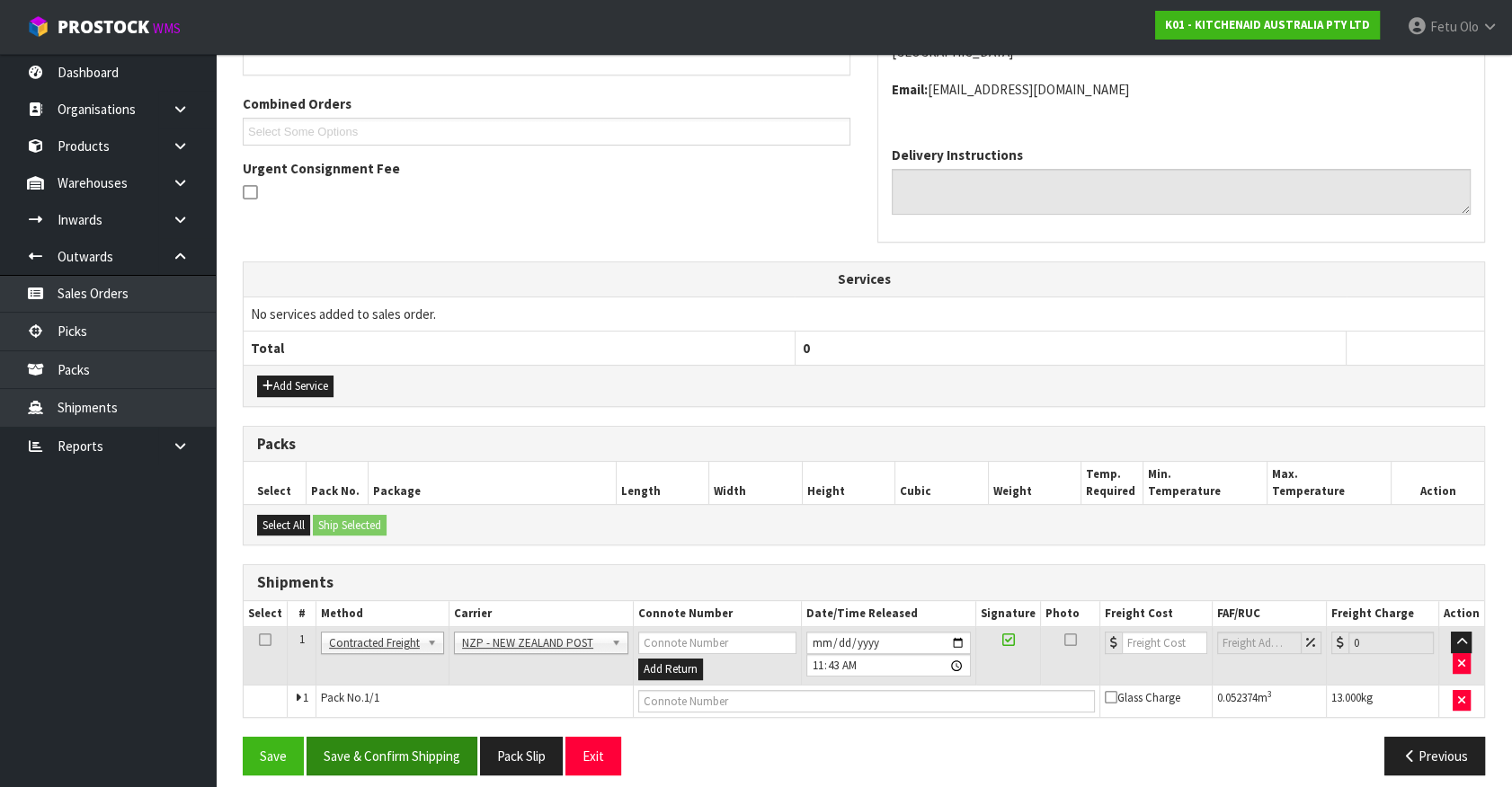 scroll, scrollTop: 449, scrollLeft: 0, axis: vertical 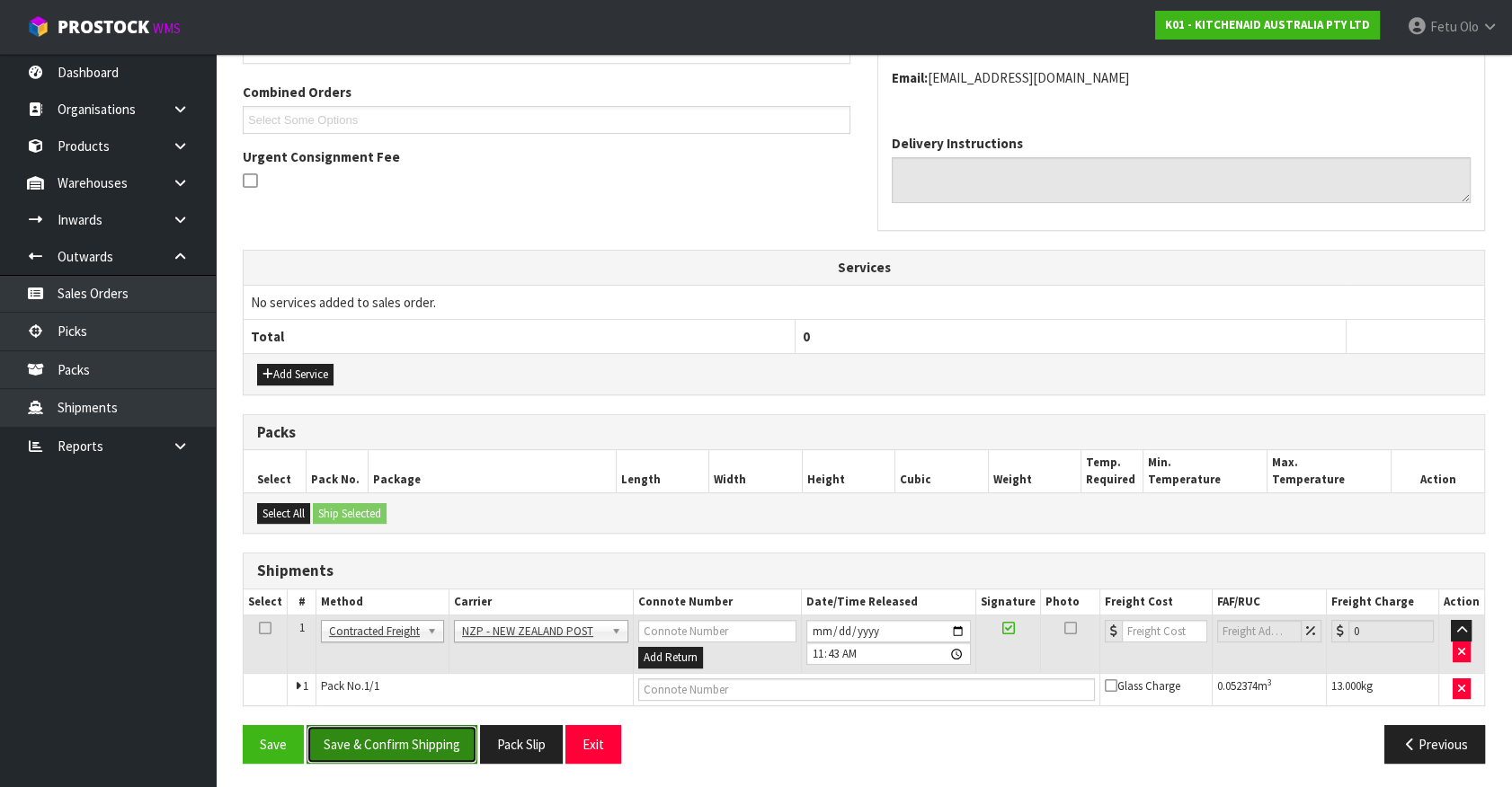 click on "Save & Confirm Shipping" at bounding box center (392, 744) 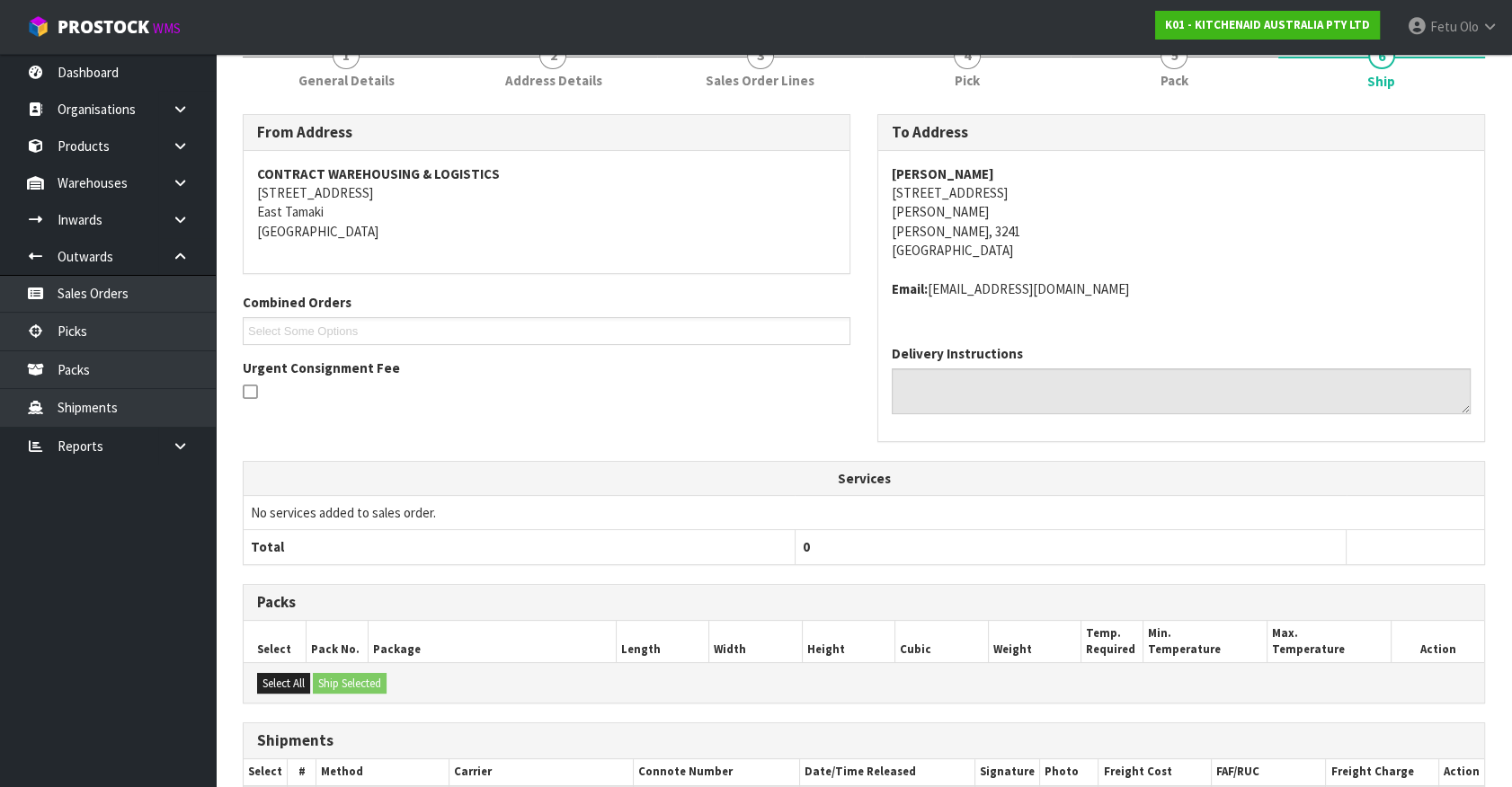 scroll, scrollTop: 423, scrollLeft: 0, axis: vertical 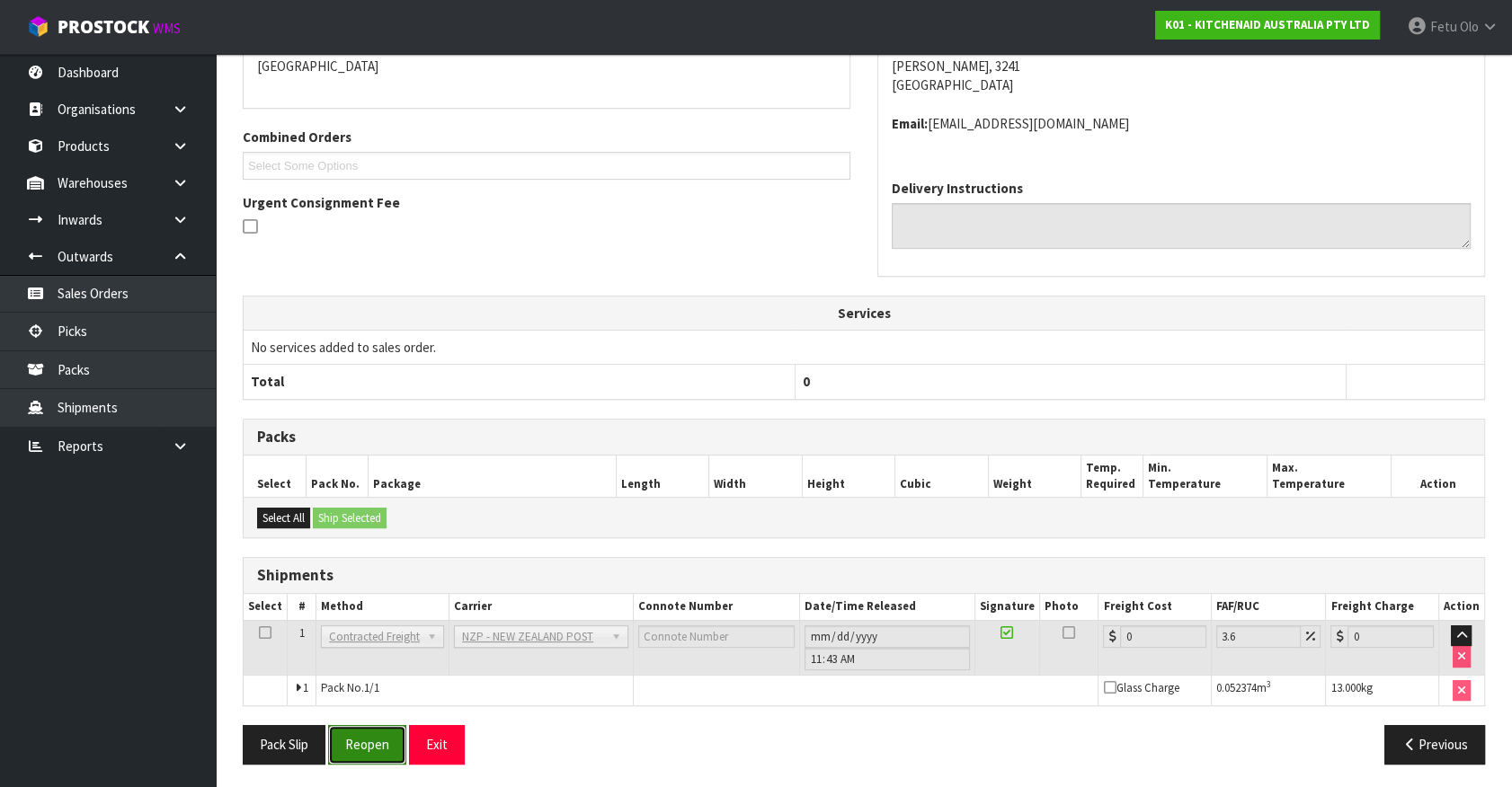 click on "Reopen" at bounding box center [367, 744] 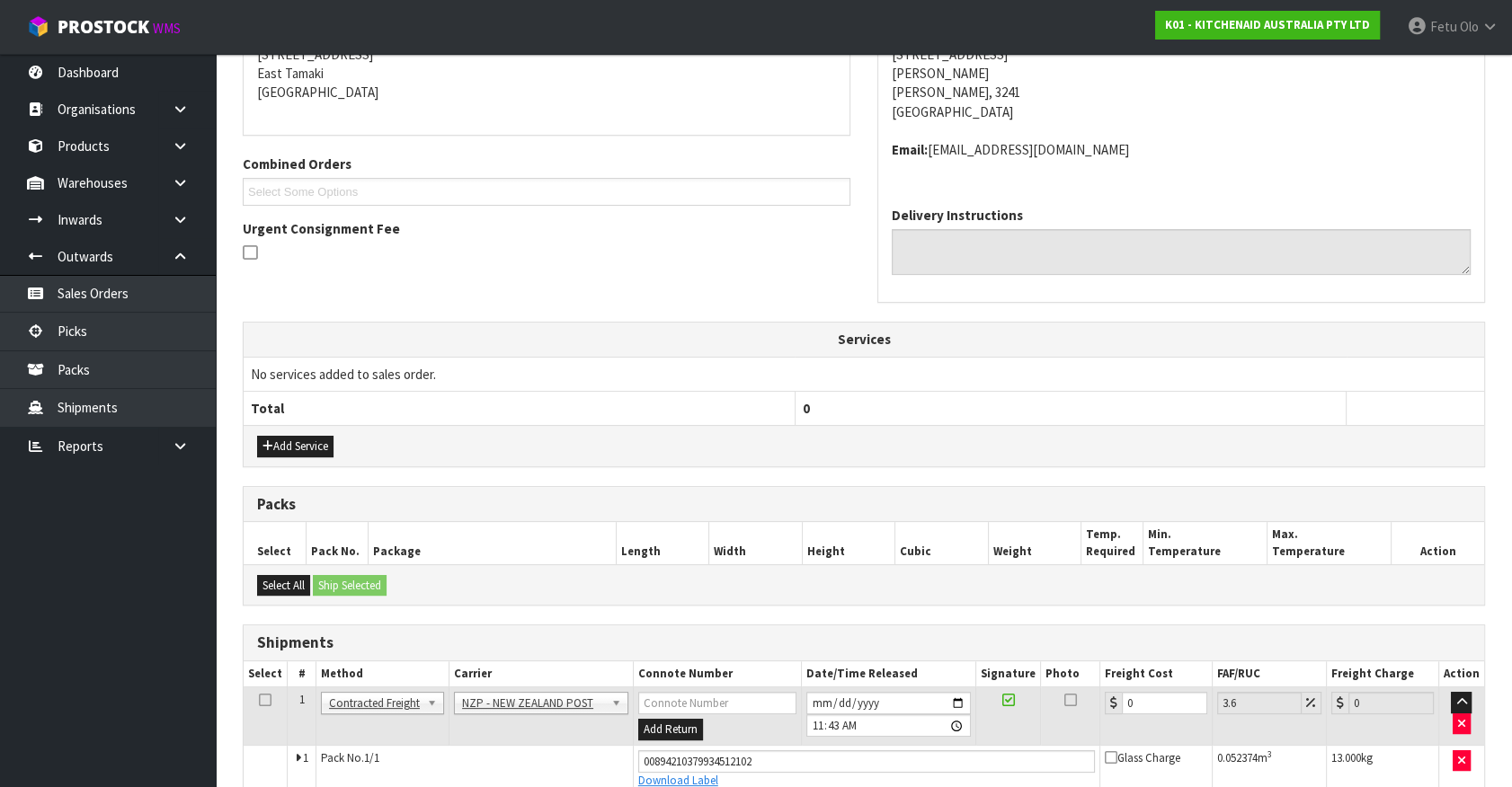 scroll, scrollTop: 404, scrollLeft: 0, axis: vertical 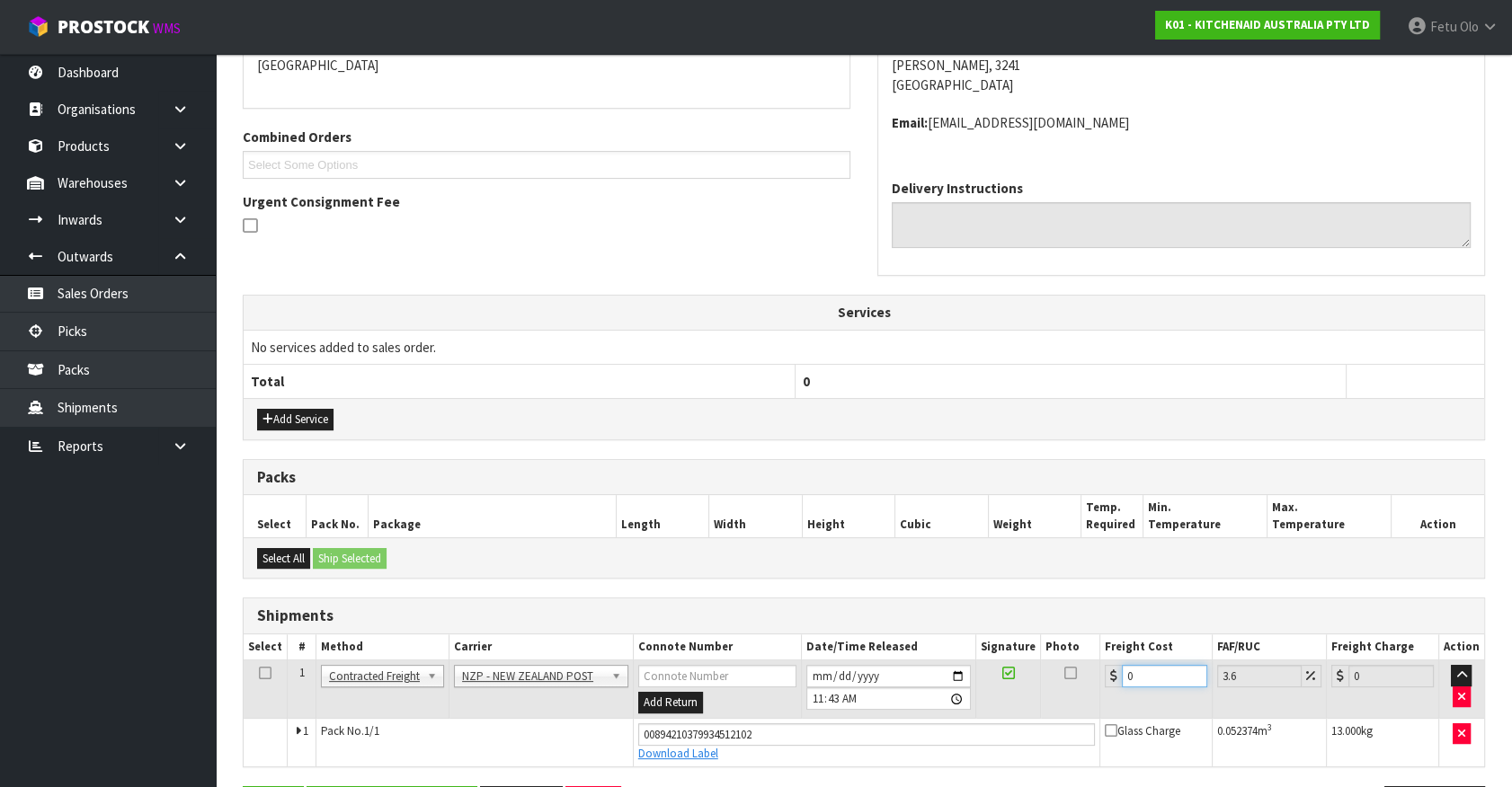 drag, startPoint x: 1034, startPoint y: 687, endPoint x: 808, endPoint y: 716, distance: 227.85302 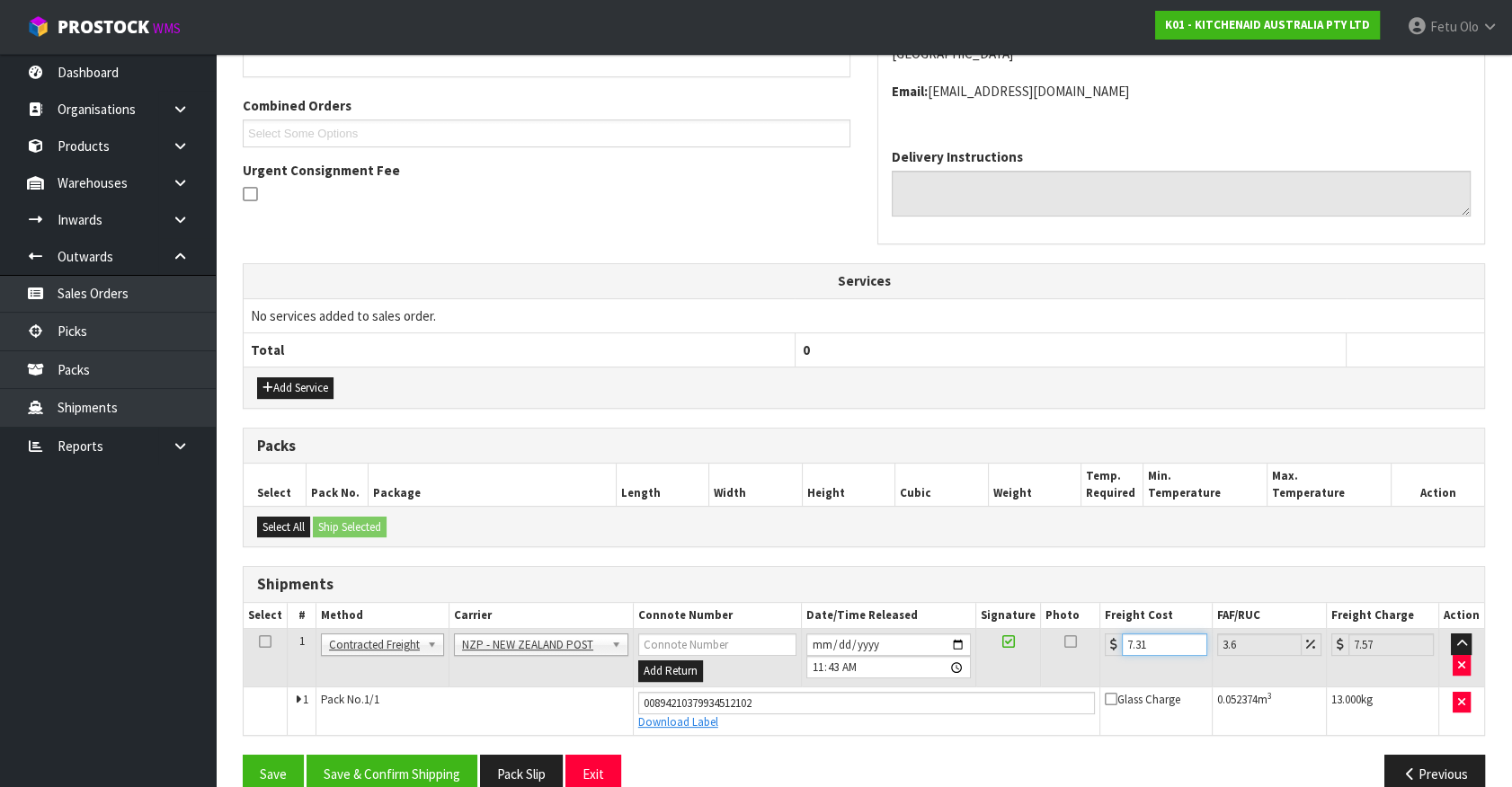 scroll, scrollTop: 465, scrollLeft: 0, axis: vertical 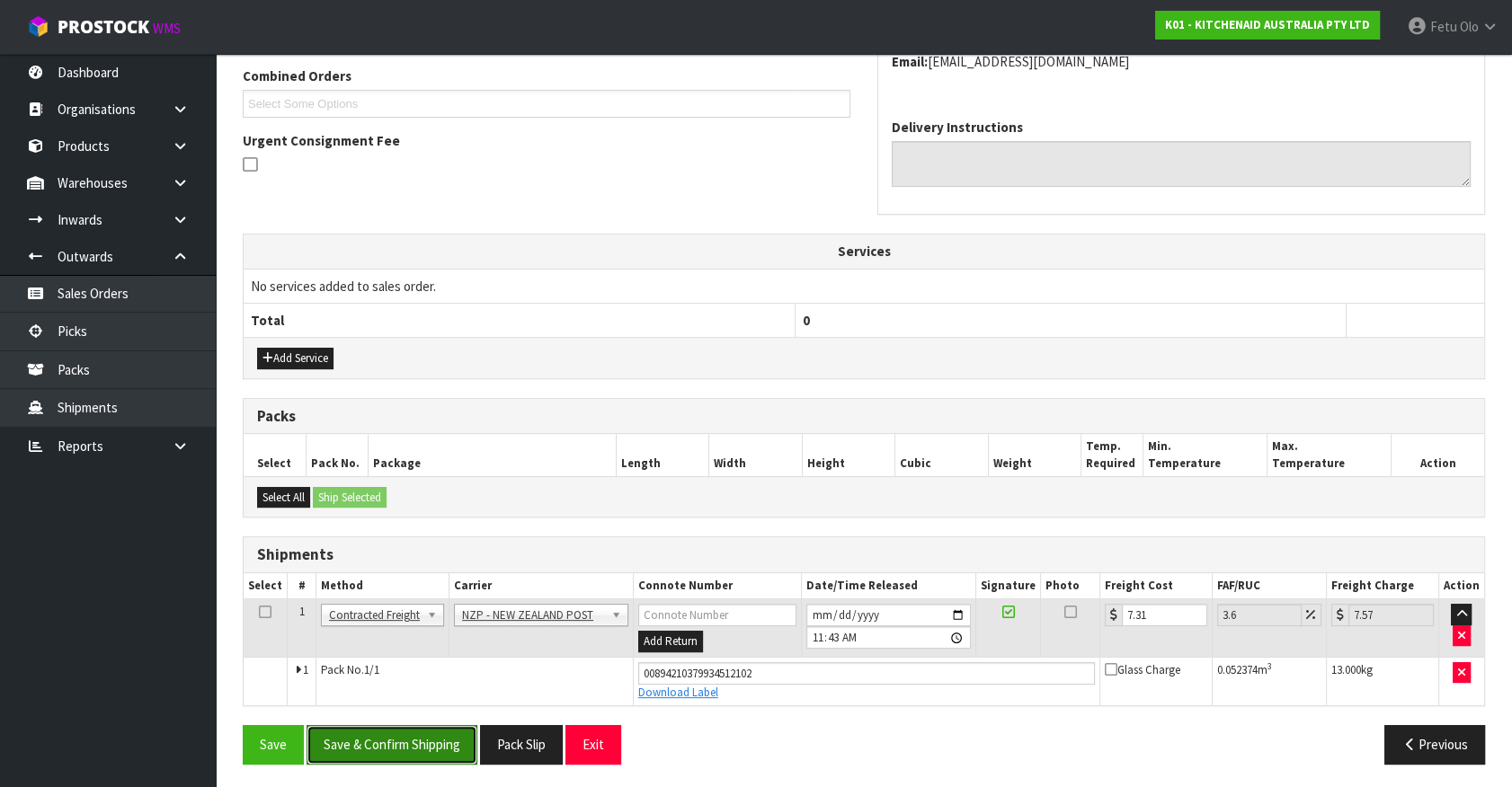click on "Save & Confirm Shipping" at bounding box center [392, 744] 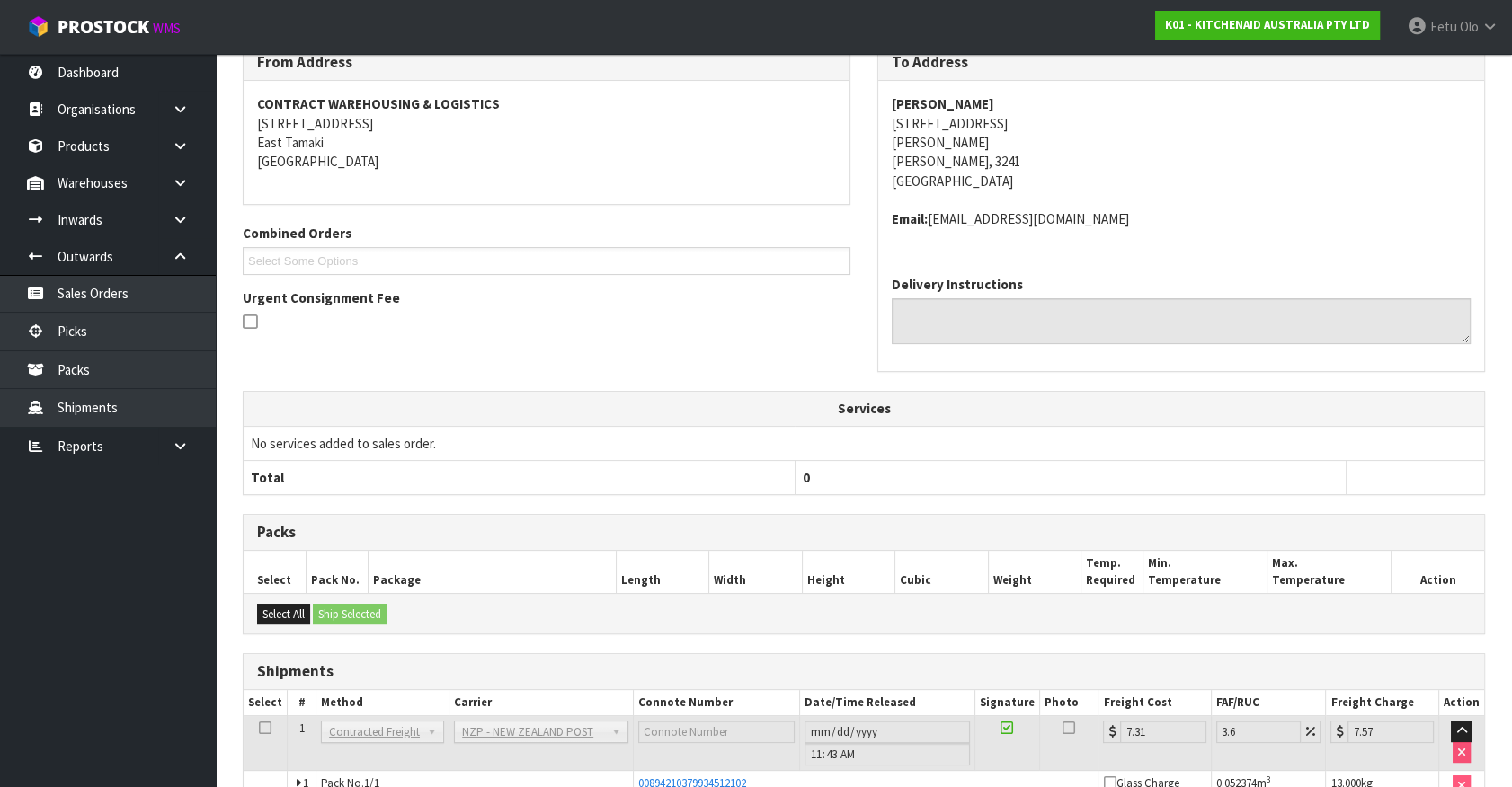 scroll, scrollTop: 417, scrollLeft: 0, axis: vertical 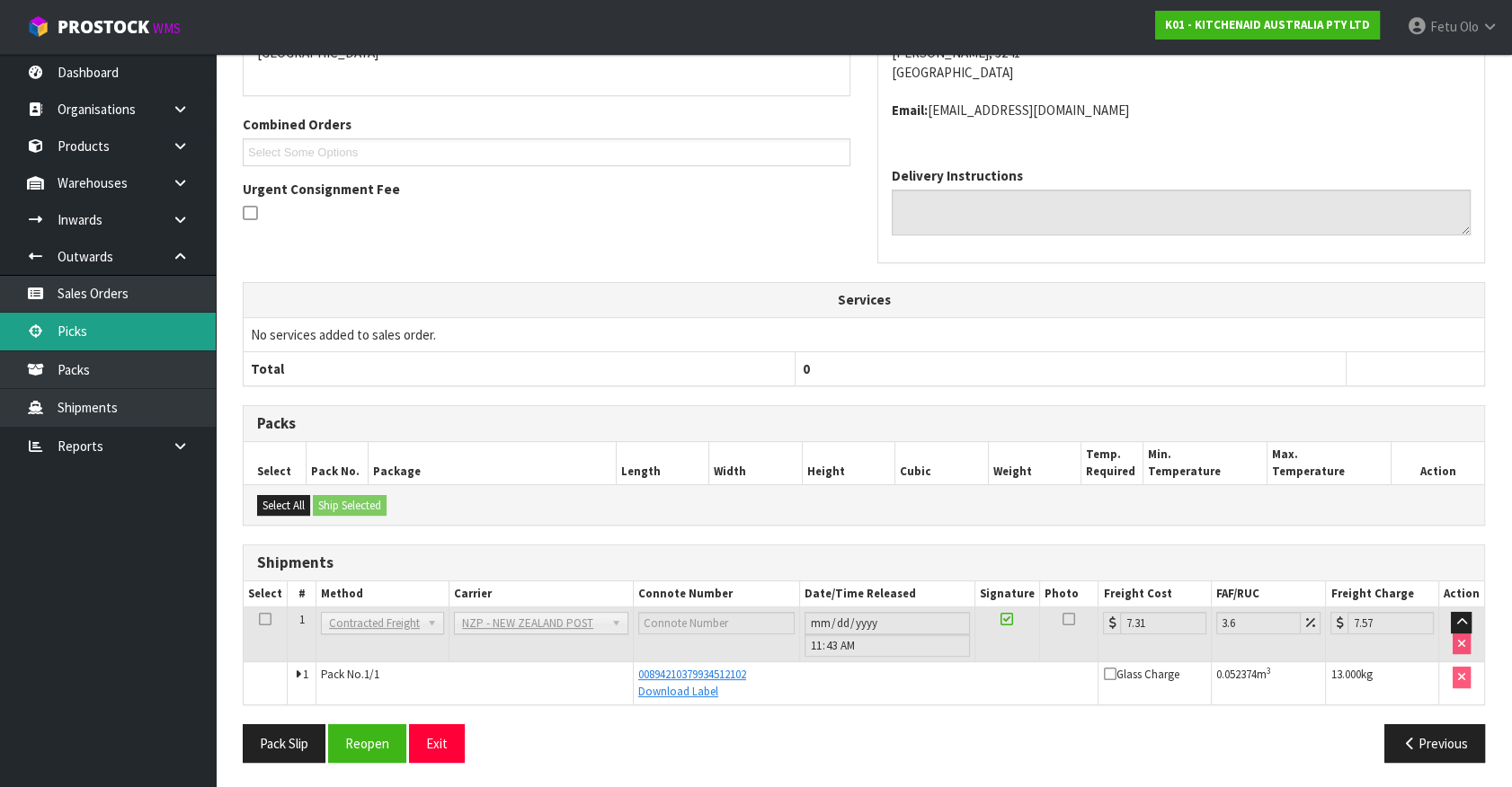 click on "Picks" at bounding box center [108, 331] 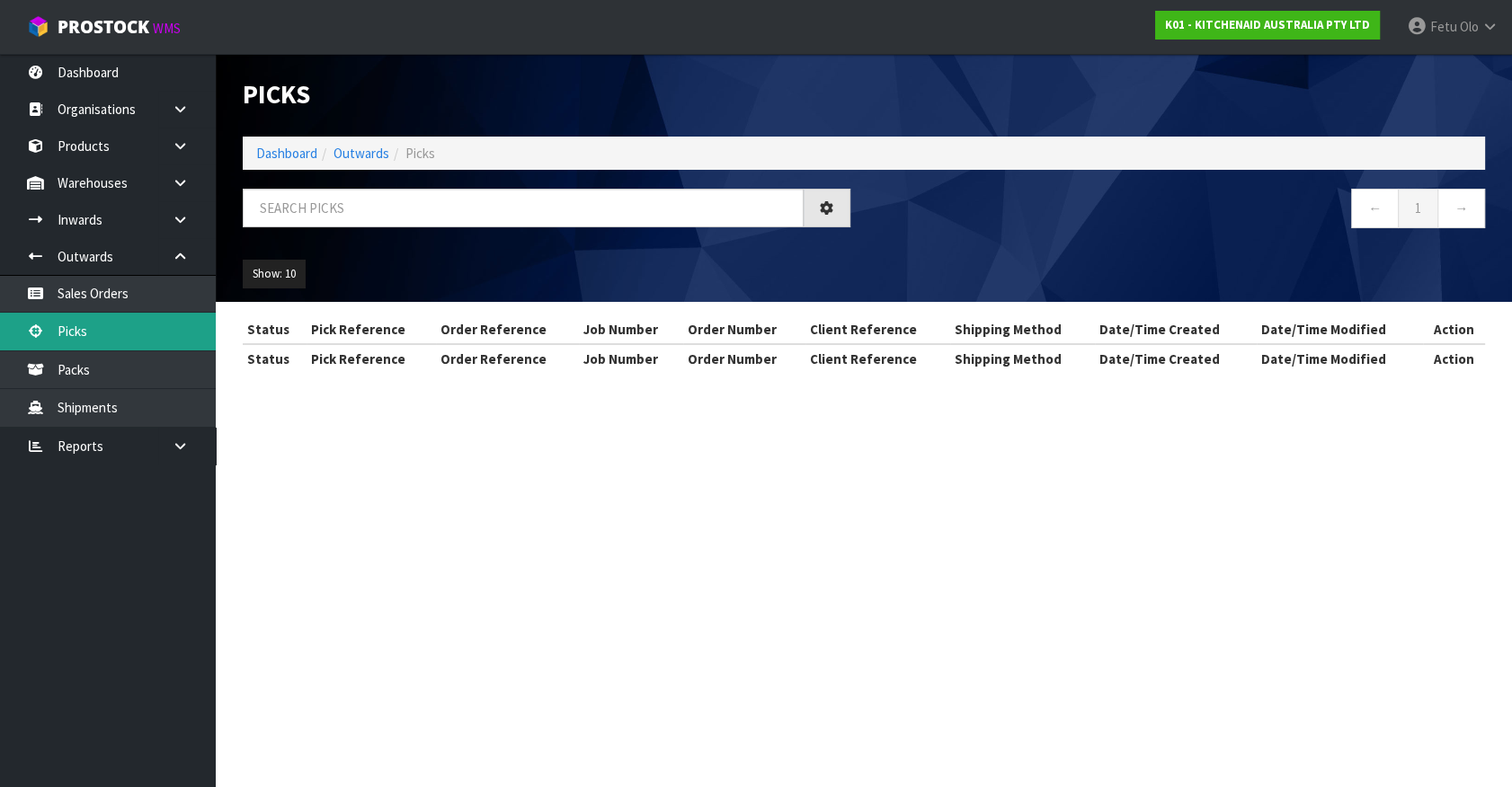 scroll, scrollTop: 0, scrollLeft: 0, axis: both 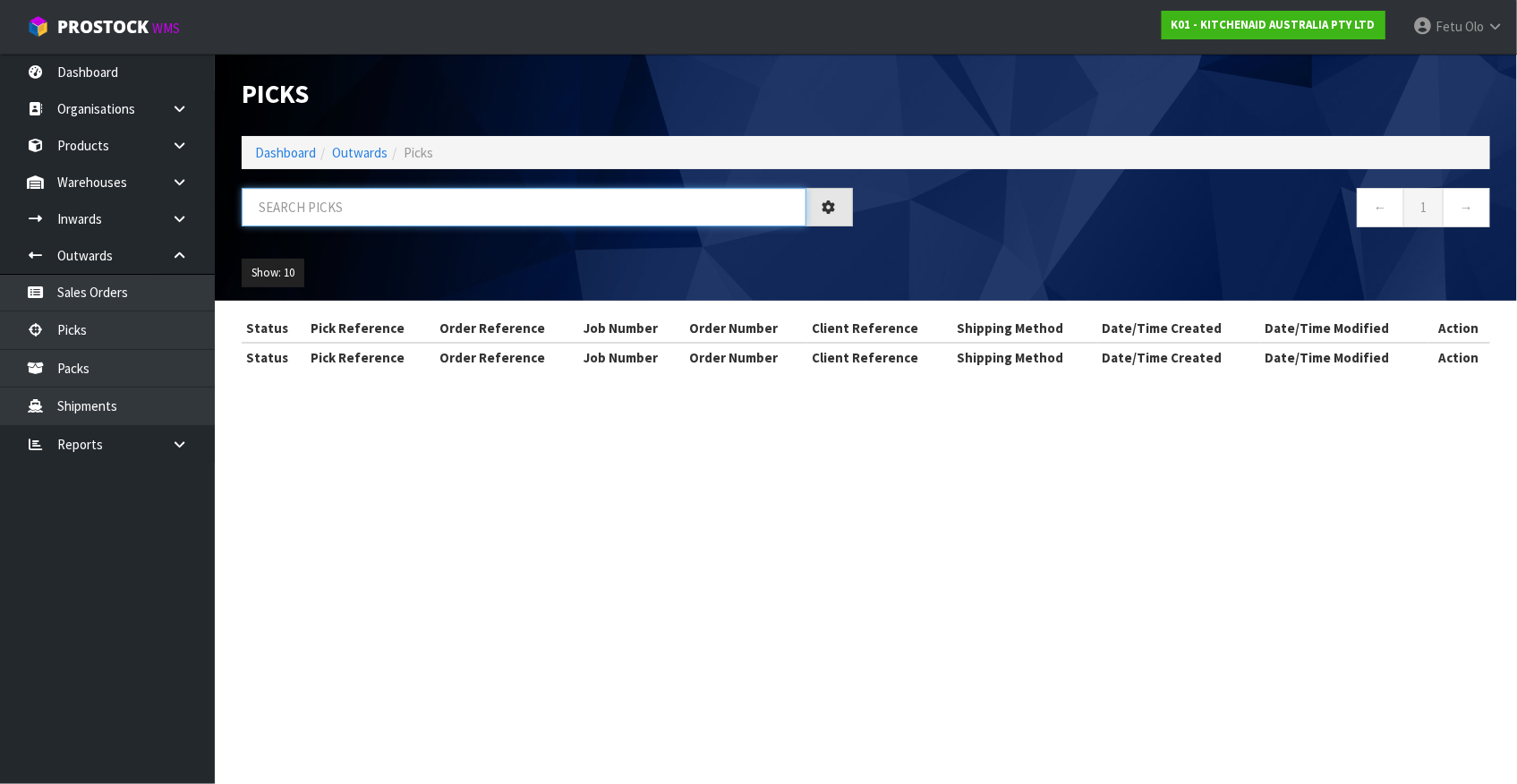 click at bounding box center [524, 207] 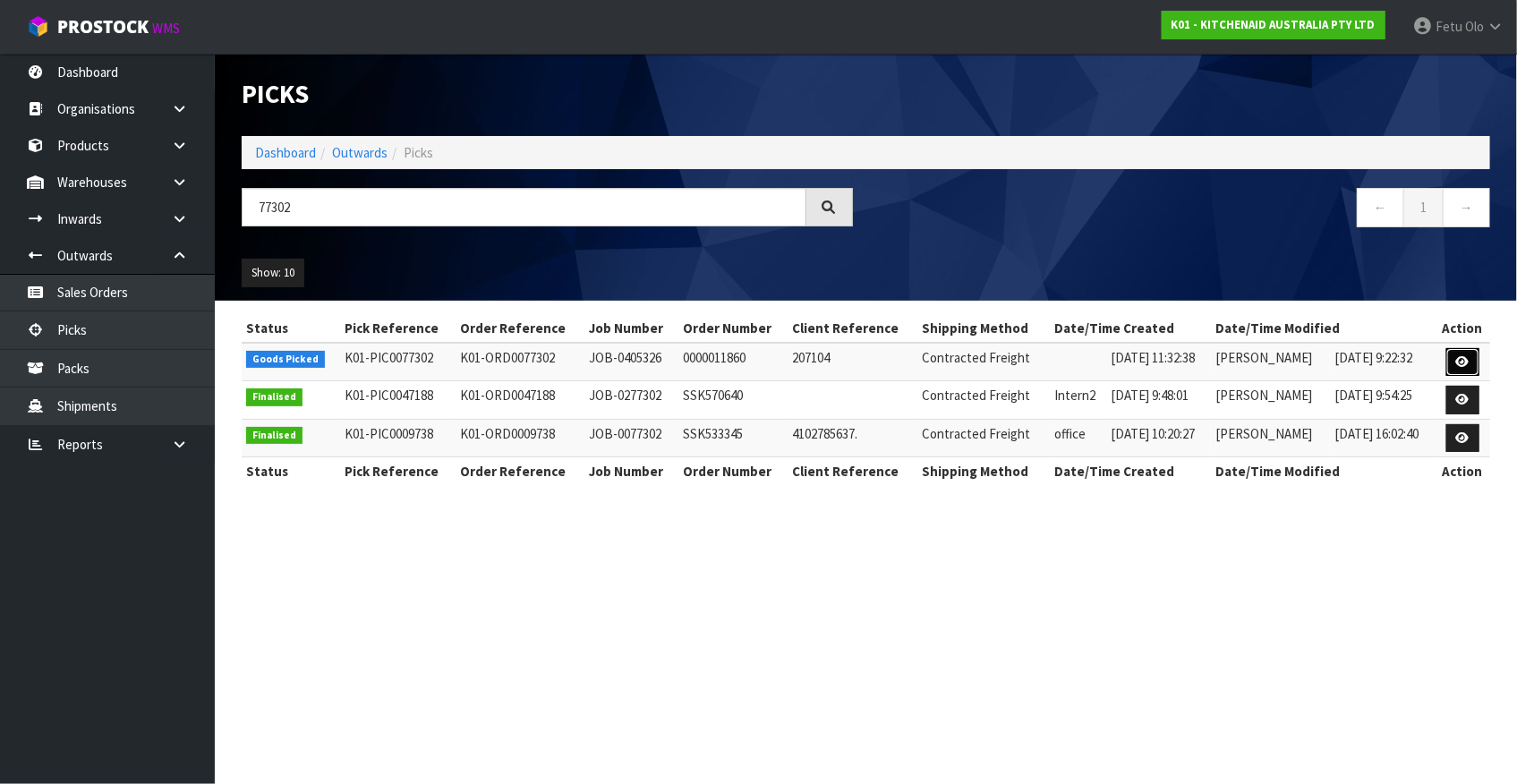 click at bounding box center (1462, 362) 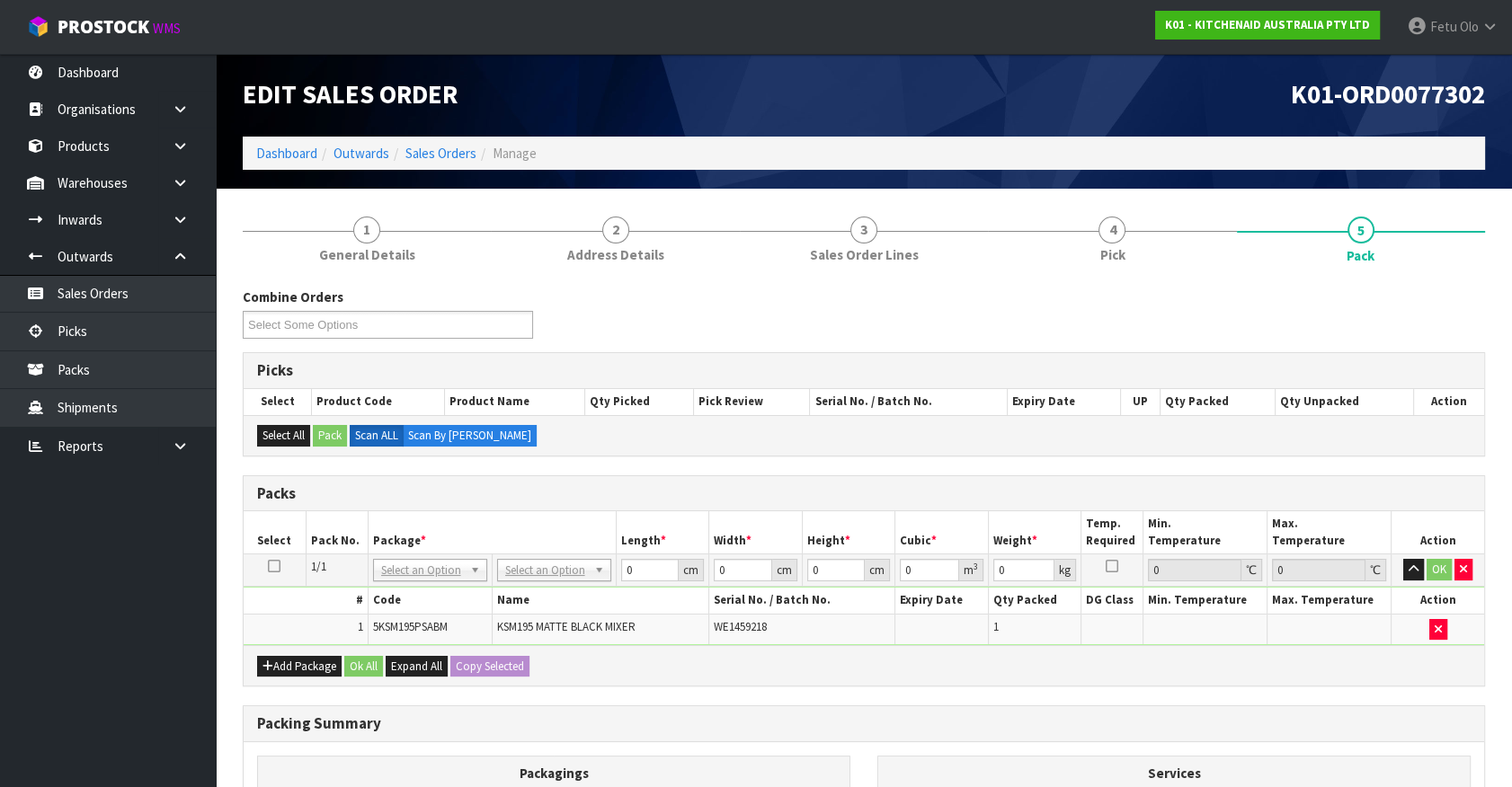 click on "1/1
NONE 007-001 007-002 007-004 007-009 007-013 007-014 007-015 007-017 007-018 007-019 007-021 007-022 007-023 007-024 010-016 010-017 010-018 010-019 011-001 011-002 011-003 011-004 011-005 011-006 011-007 011-008 011-009 011-010 011-011 011-012 011-013 011-014 011-015 011-016 011-017 011-018 011-019 011-020 011-021 011-022 011-023 011-025 011-026 011-027 011-028 011-029 011-030 011-031 011-032 011-033 011-034 011-035 011-036 011-037 011-038 011-039 011-040 011-041 011-042 011-043 011-044 011-045 011-046 011-047 011-048 011-049 011-050 011-051 011-052 011-053 011-054 011-055 011-056 011-057 011-058 011-059 011-060 011-061 011-062 011-063 011-064 011-065 011-066 011-067 011-068 011-070 011-072 011-073 011-074 011-075 011-076 011-077 011-078 011-079 011-080 011-081 011-082 011-083 011-084
Select an Option
No Packaging Cartons PLT GEN120 (1200 X 1000) PLT ONE WAY SKID CHEP HIRE PALLET TRANSFER FEE PLT BESPOKE" at bounding box center (864, 599) 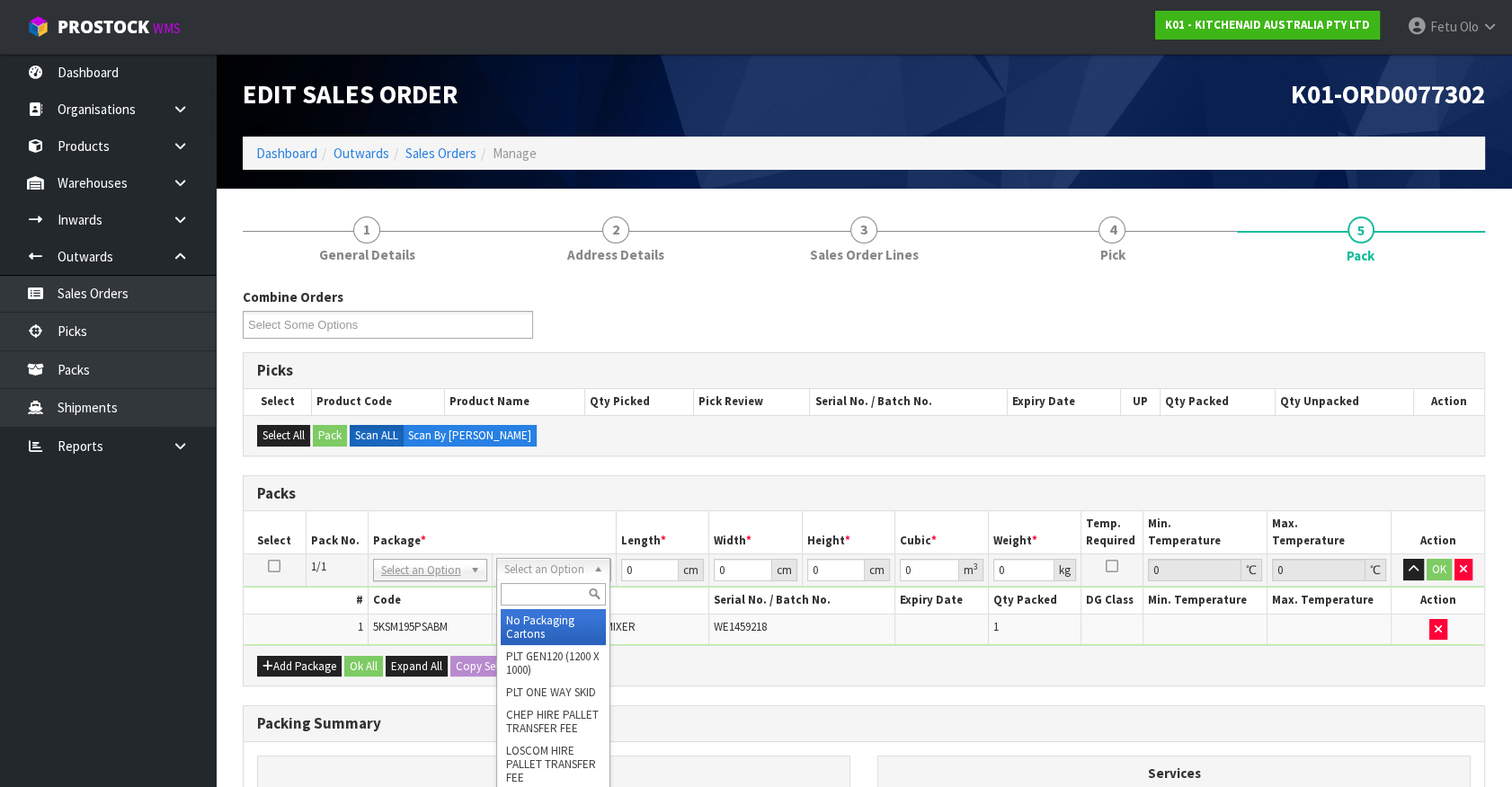 drag, startPoint x: 539, startPoint y: 604, endPoint x: 580, endPoint y: 604, distance: 41 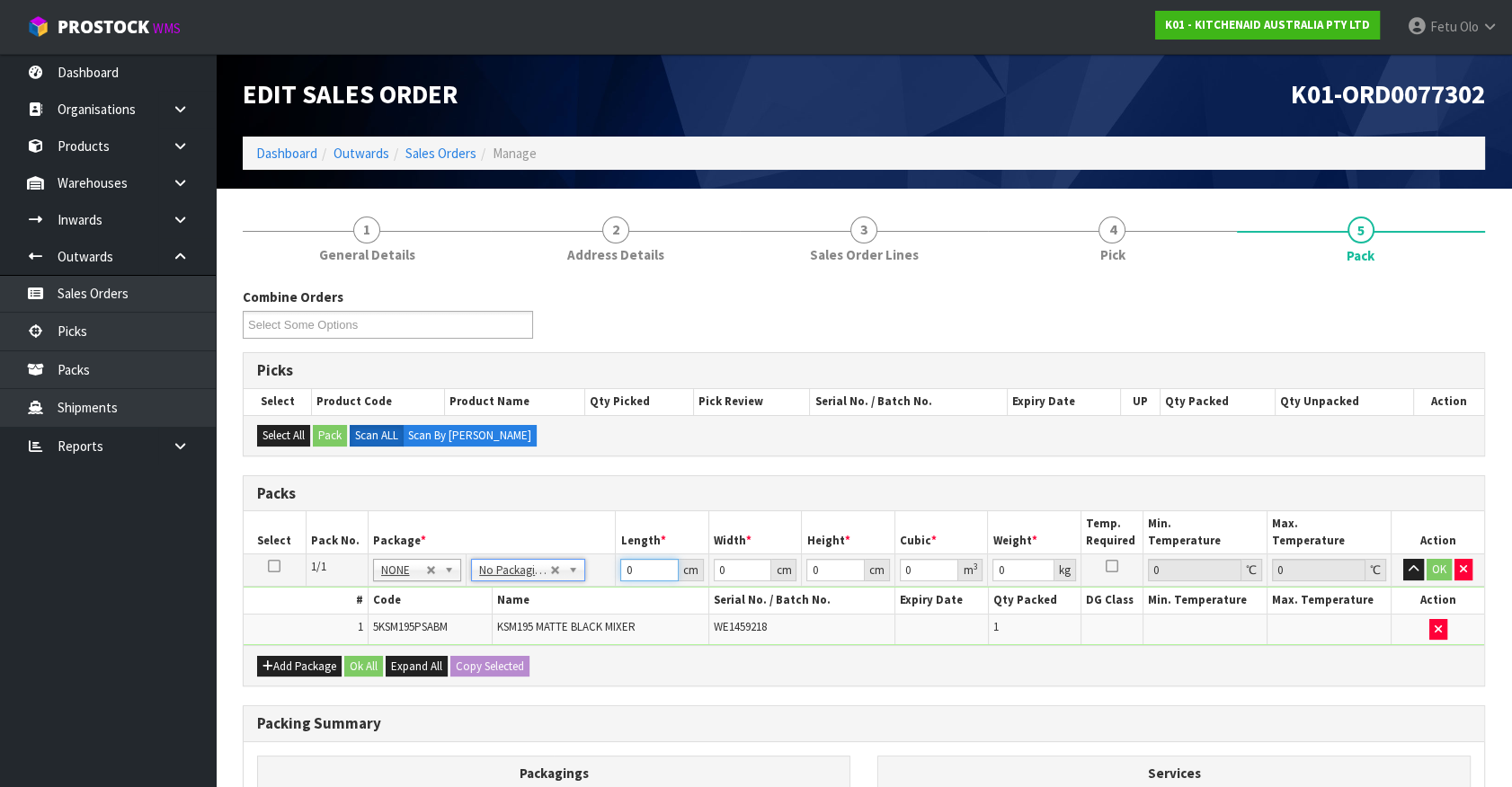 drag, startPoint x: 641, startPoint y: 570, endPoint x: 512, endPoint y: 606, distance: 133.92909 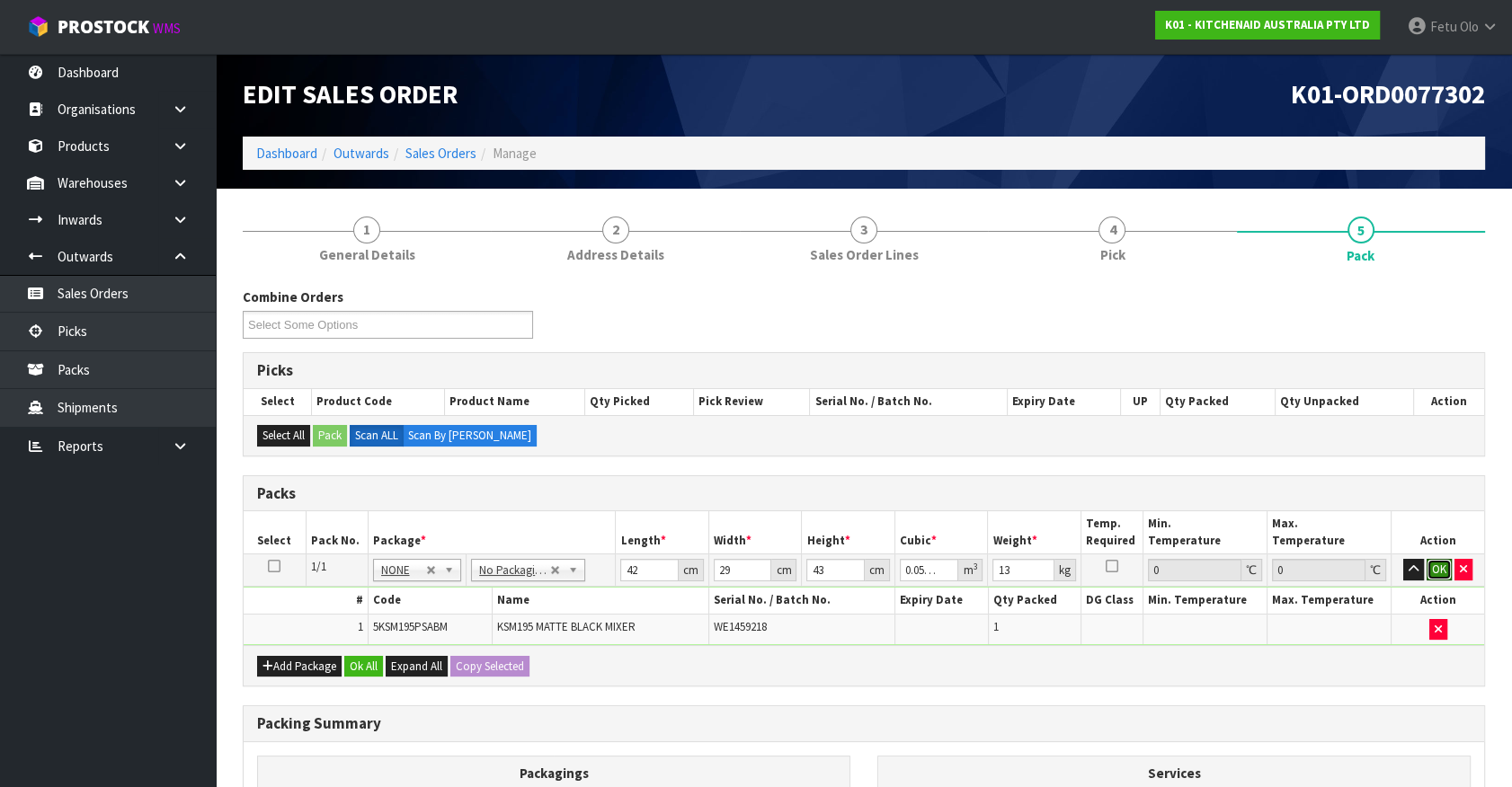 click on "OK" at bounding box center (1439, 570) 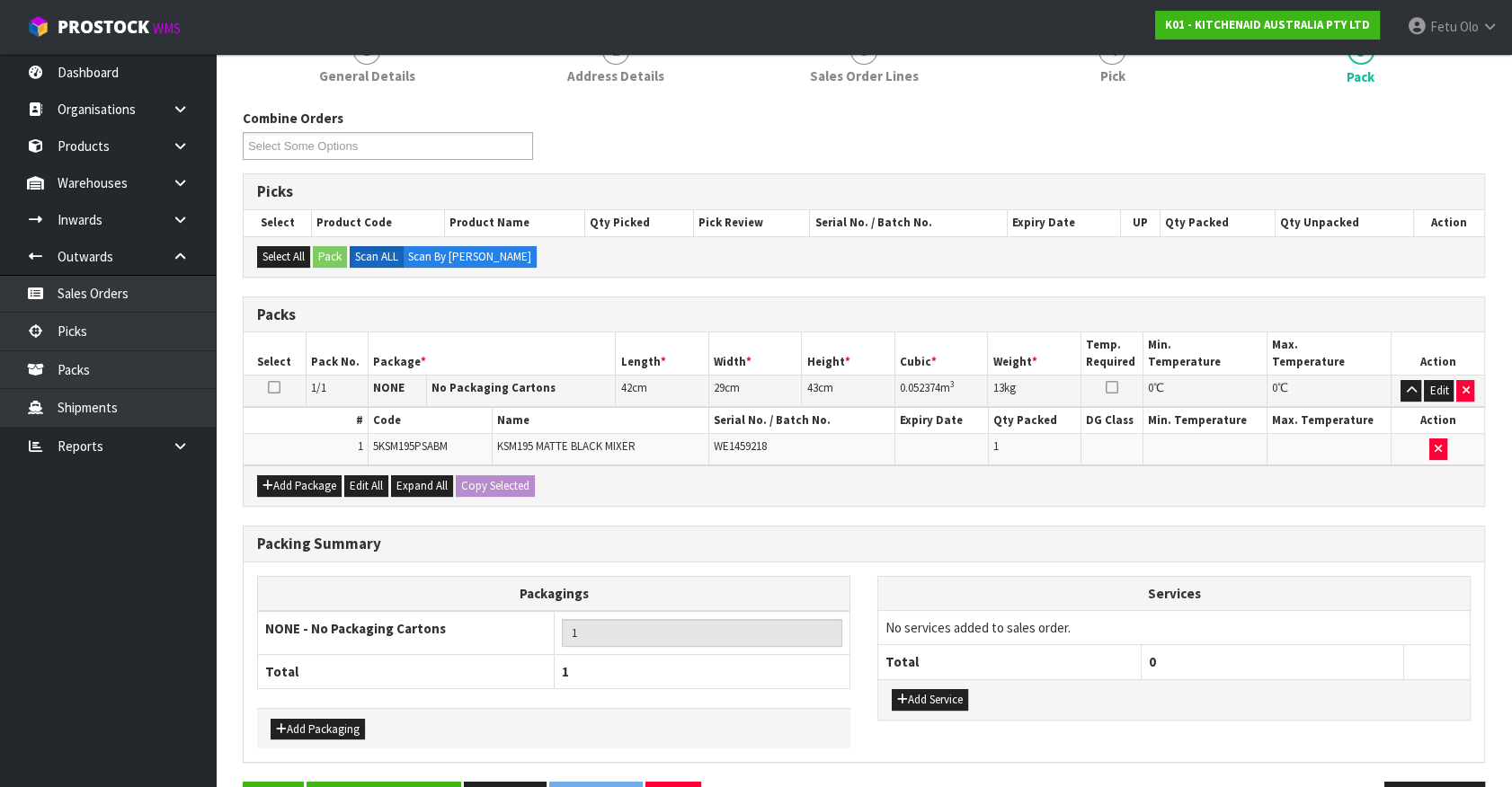 scroll, scrollTop: 234, scrollLeft: 0, axis: vertical 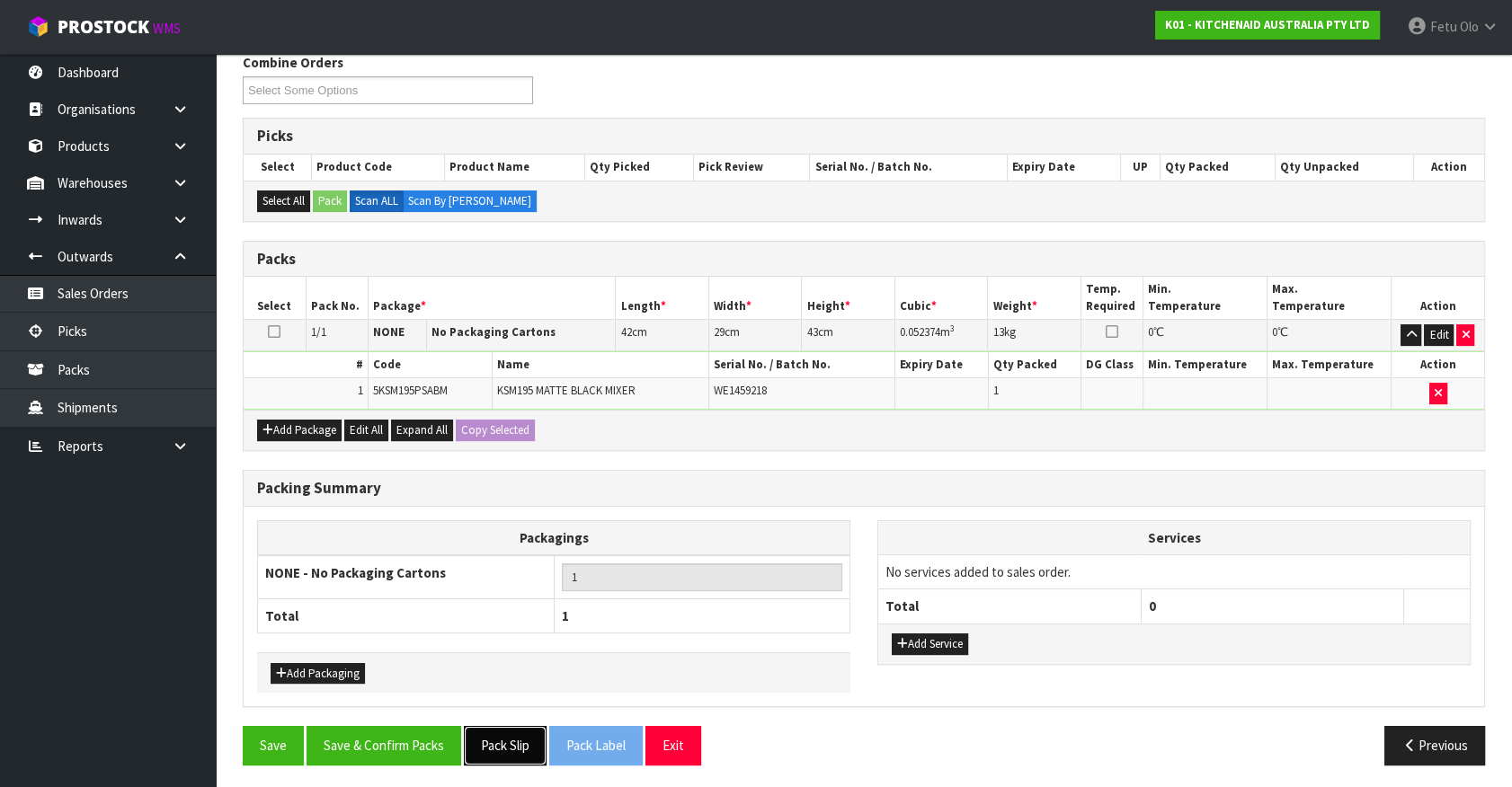 click on "Pack Slip" at bounding box center (505, 745) 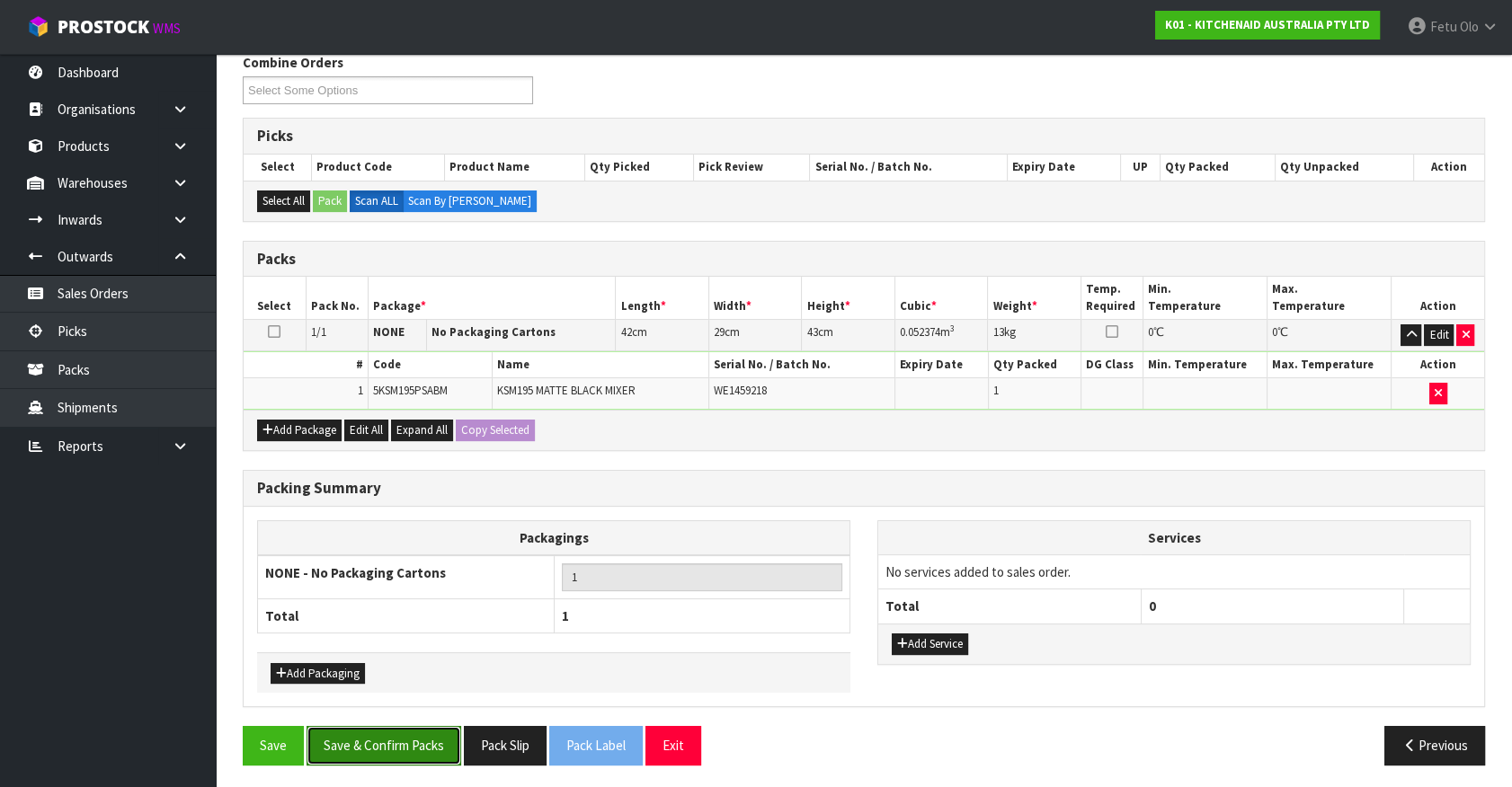 click on "Save & Confirm Packs" at bounding box center [384, 745] 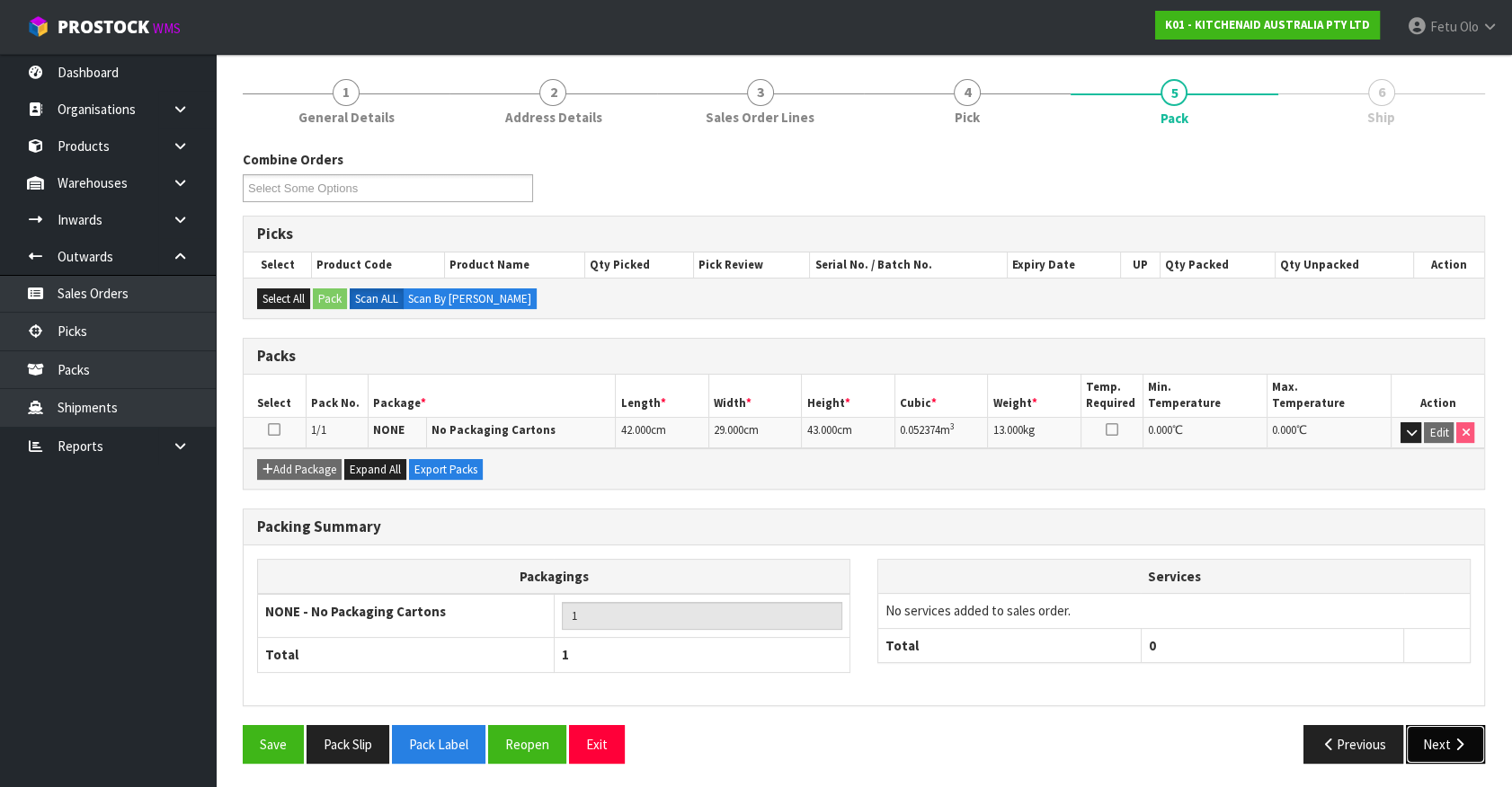 click on "Next" at bounding box center (1445, 744) 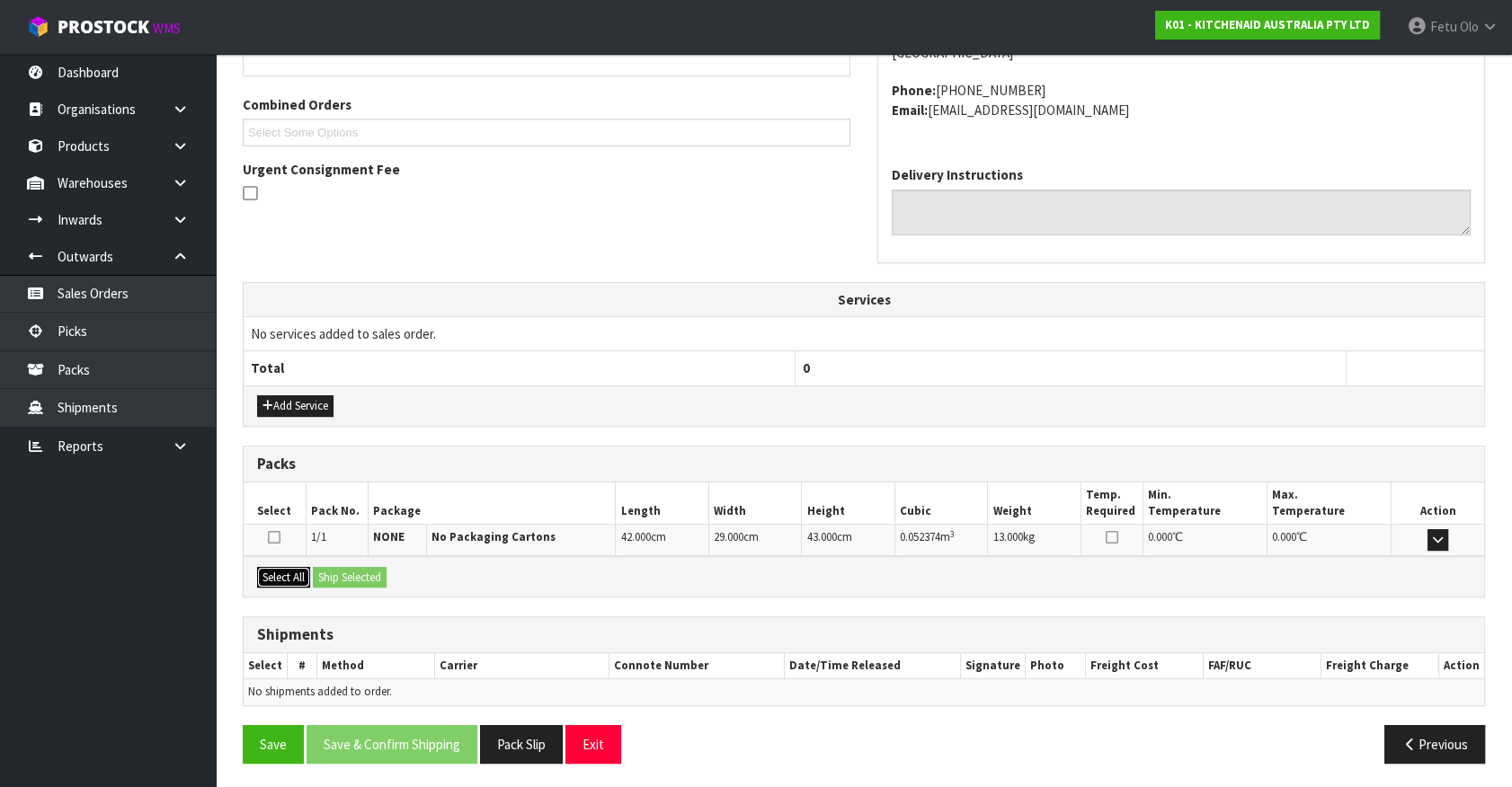 click on "Select All" at bounding box center [283, 578] 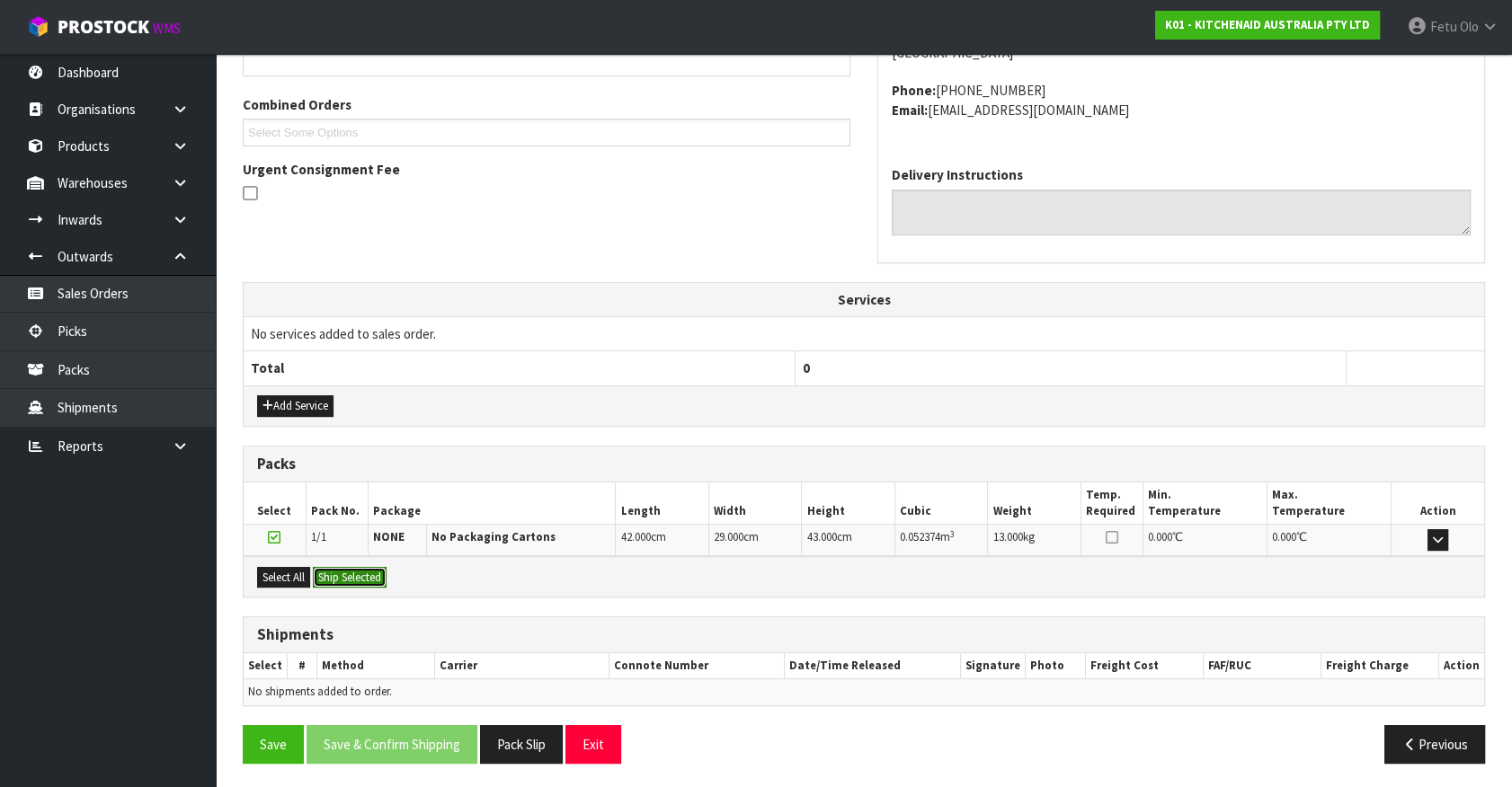 click on "Ship Selected" at bounding box center (350, 578) 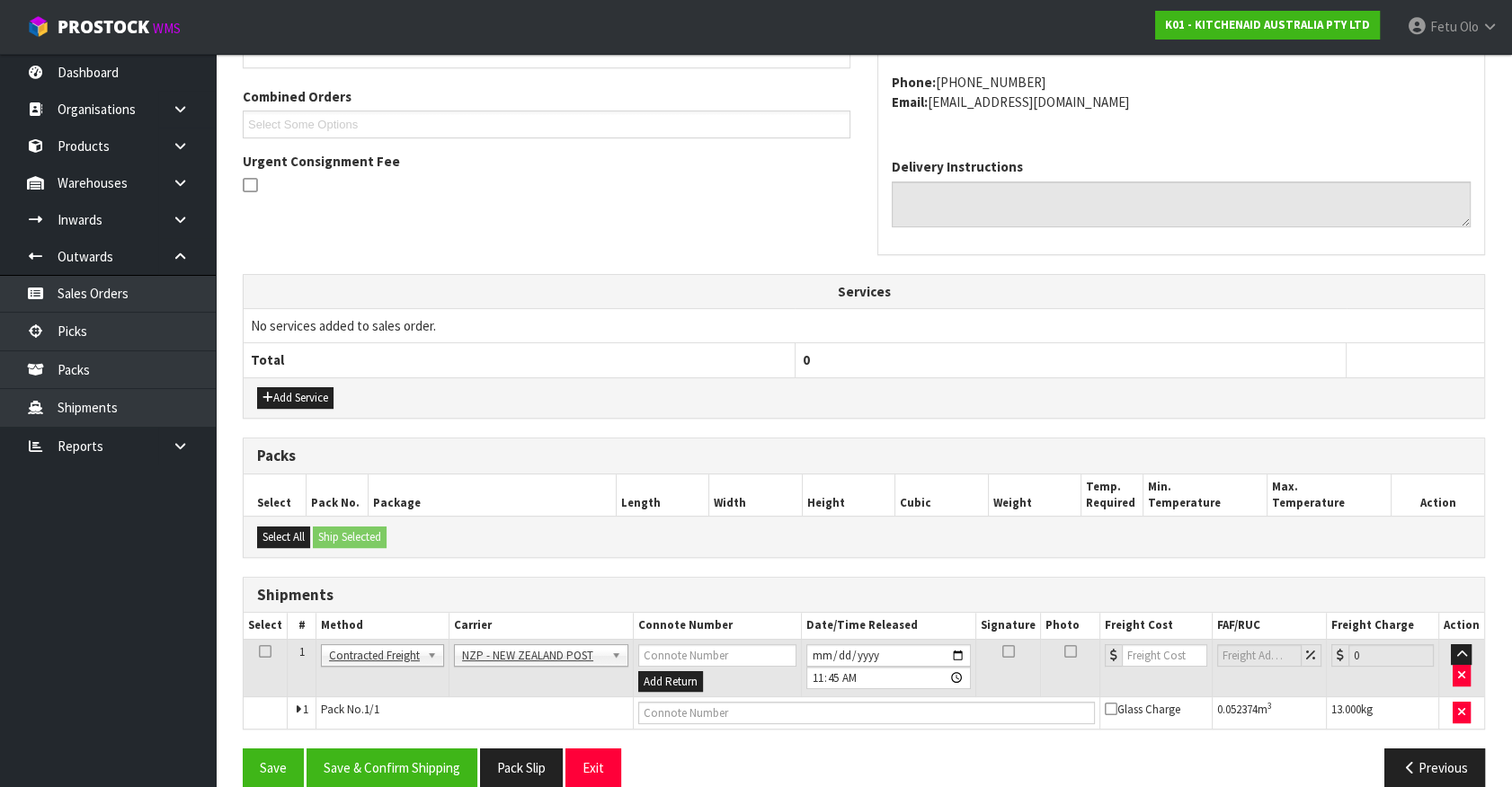 scroll, scrollTop: 468, scrollLeft: 0, axis: vertical 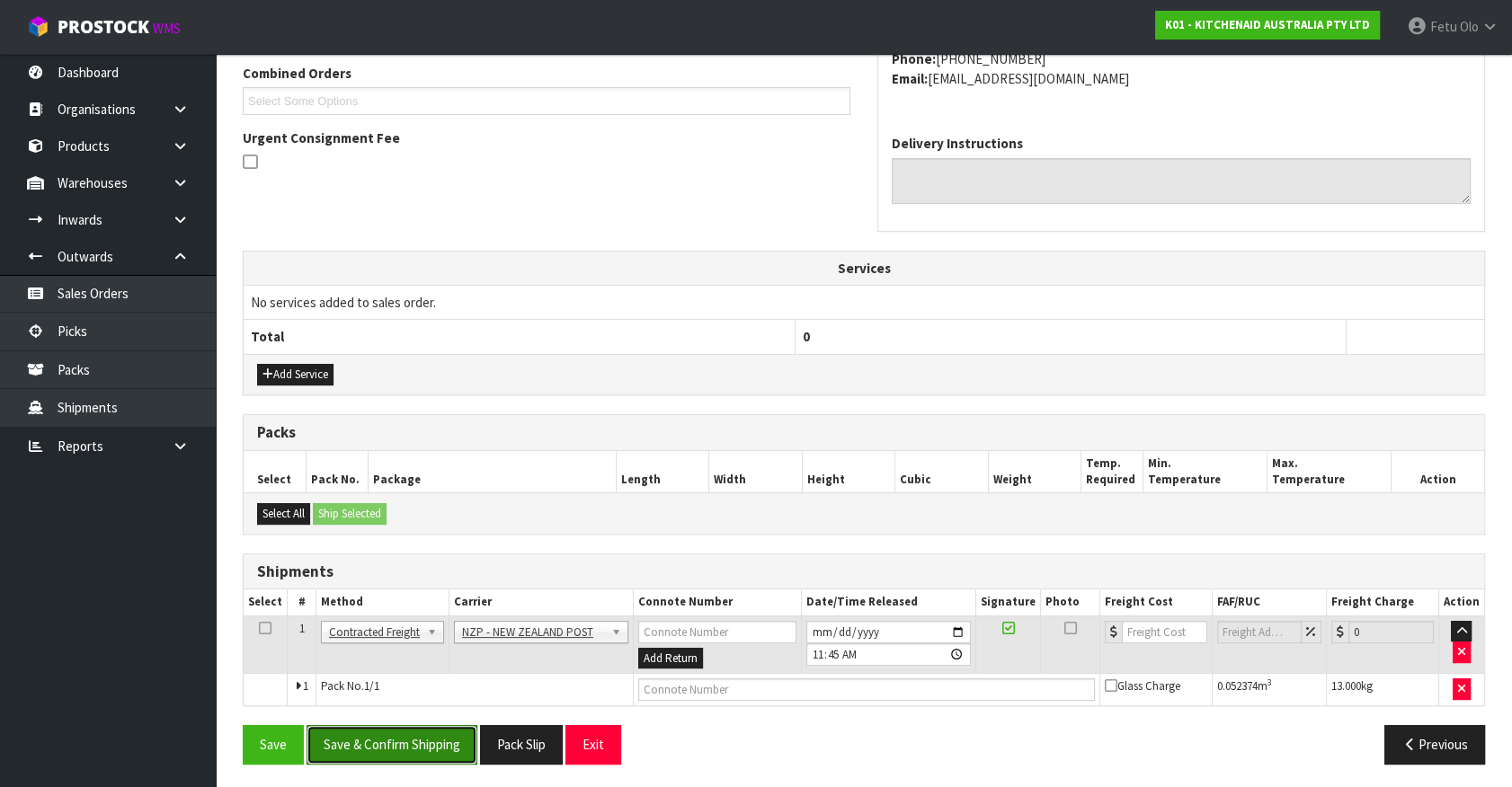 click on "Save & Confirm Shipping" at bounding box center (392, 744) 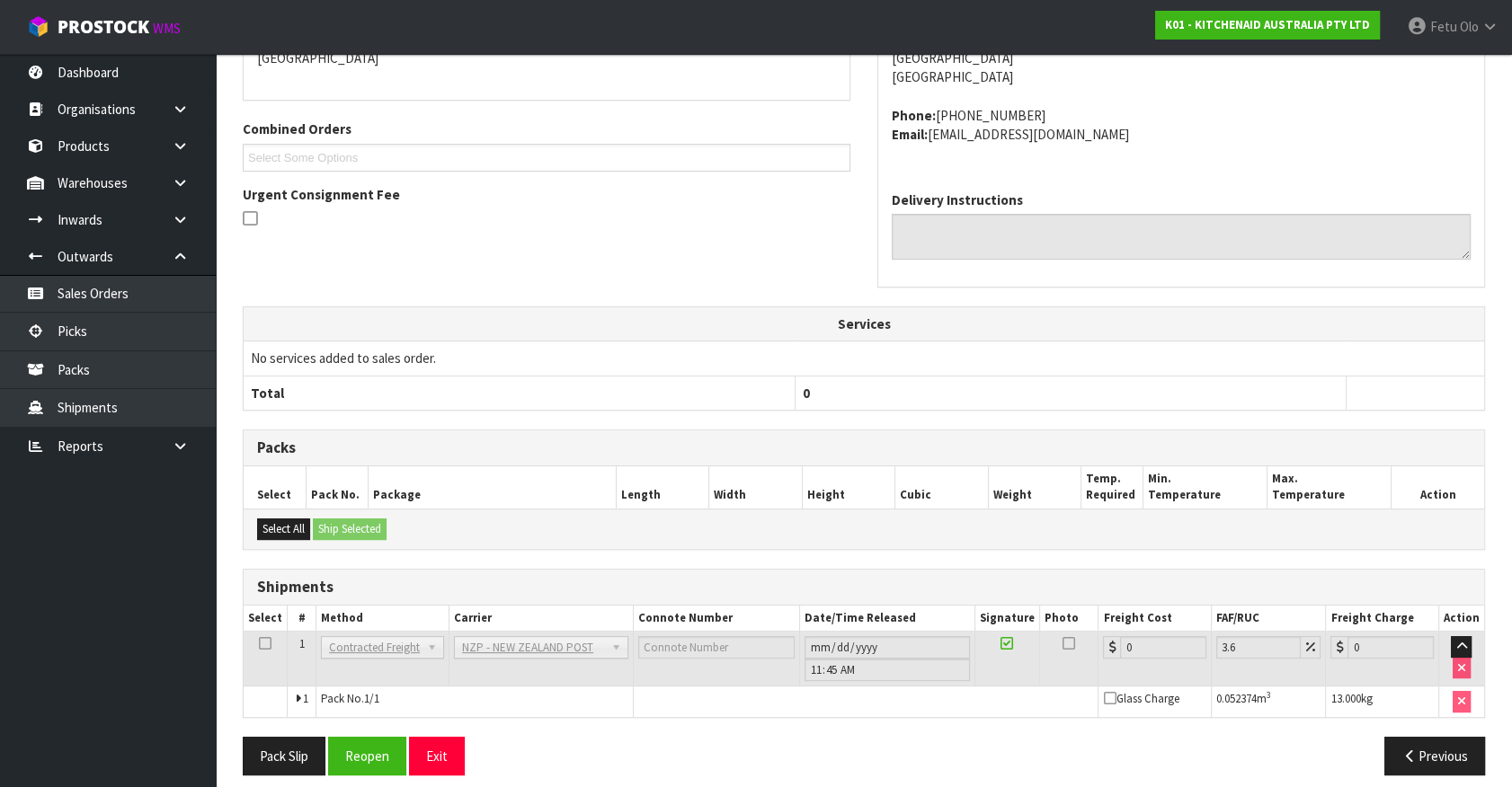 scroll, scrollTop: 443, scrollLeft: 0, axis: vertical 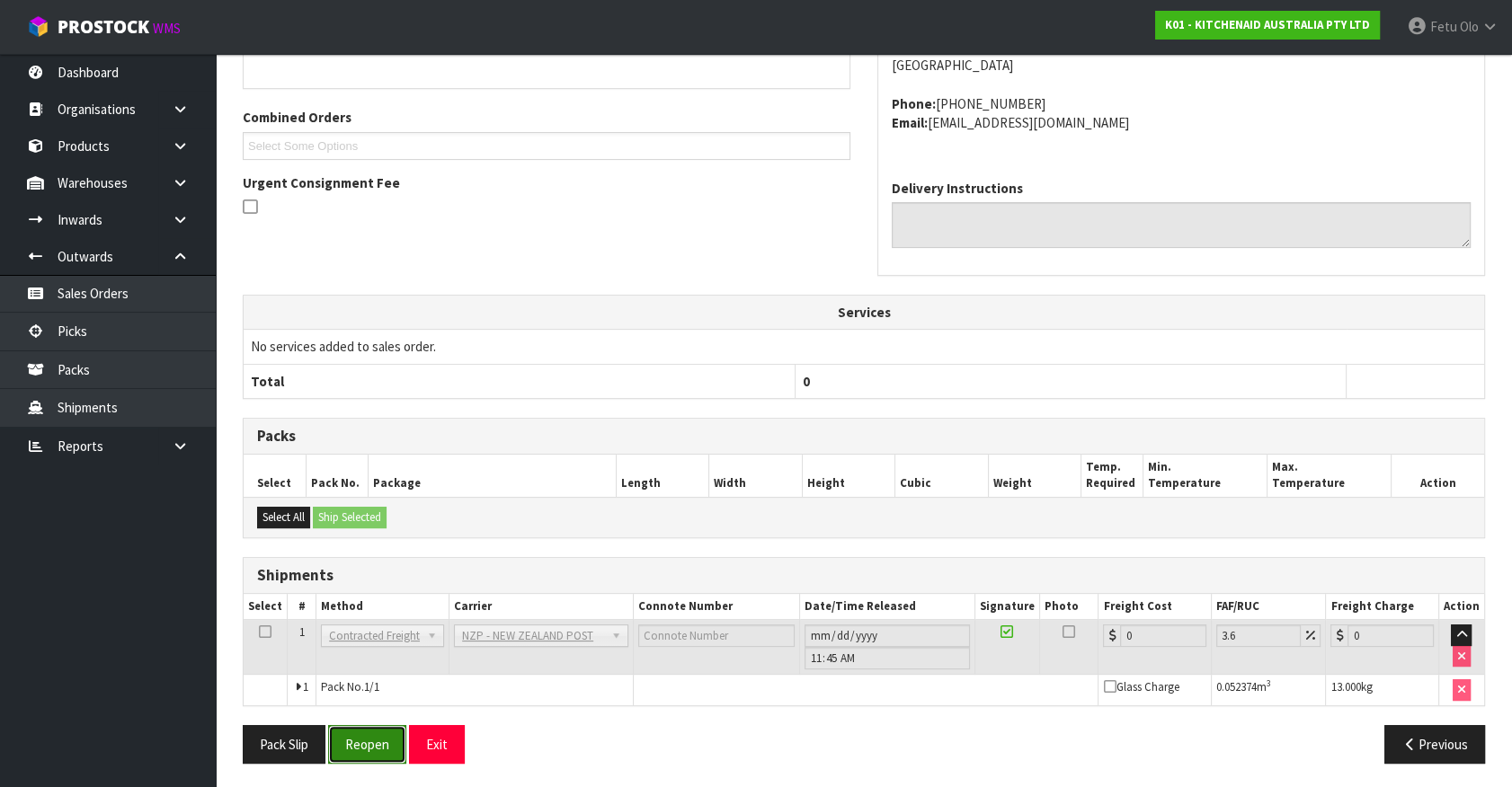 click on "Reopen" at bounding box center [367, 744] 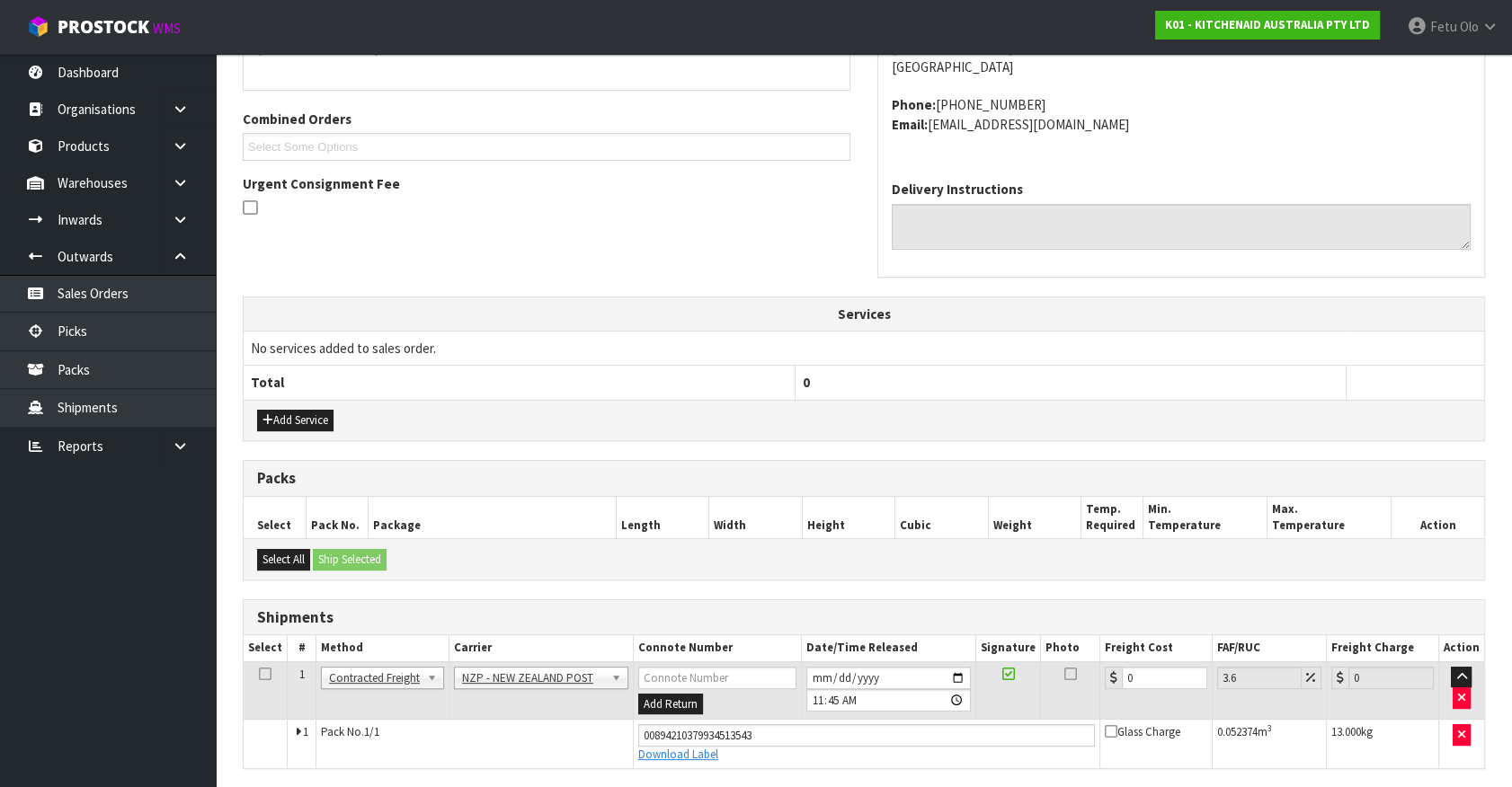 scroll, scrollTop: 423, scrollLeft: 0, axis: vertical 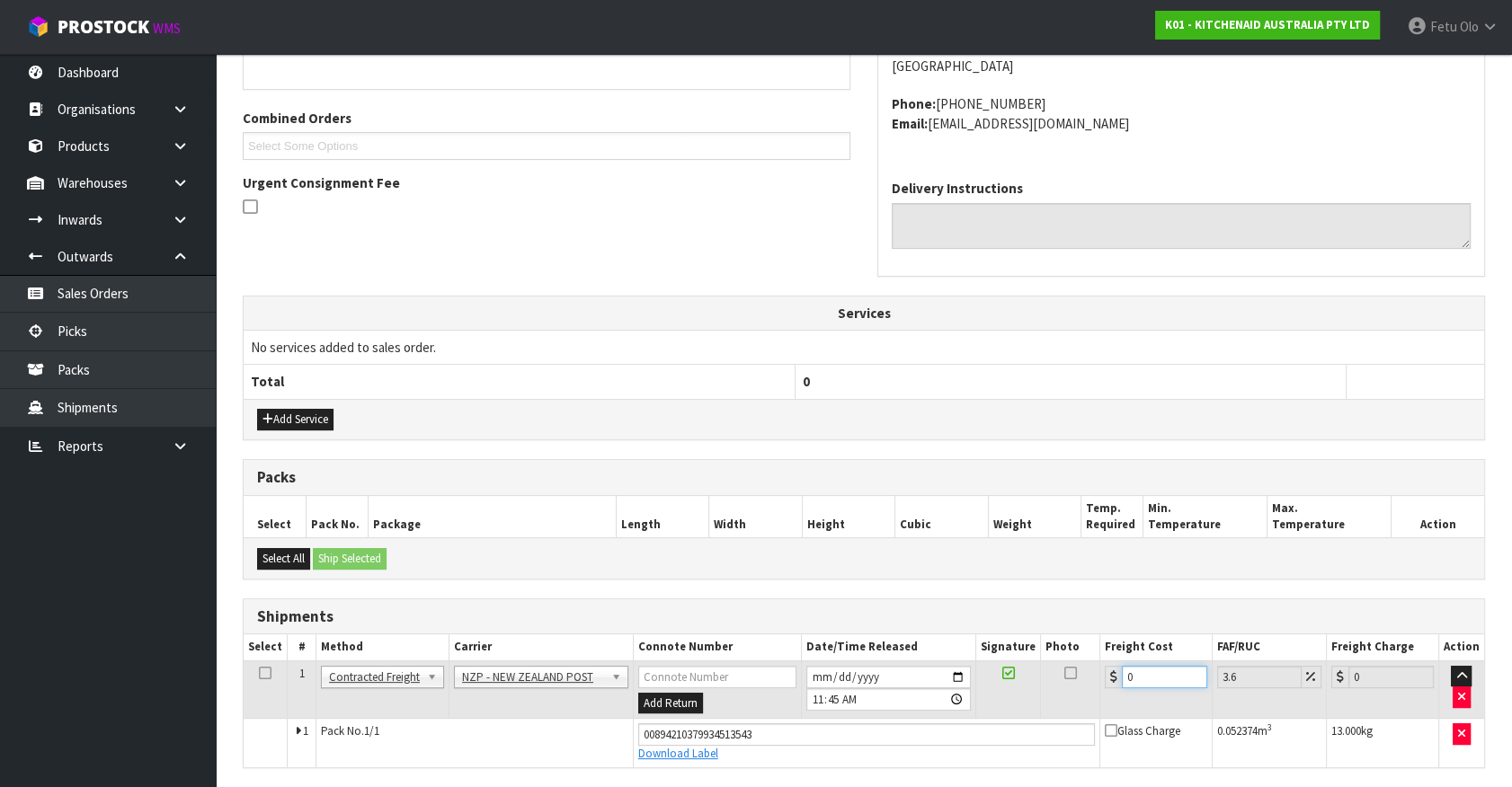 drag, startPoint x: 900, startPoint y: 719, endPoint x: 839, endPoint y: 728, distance: 61.66036 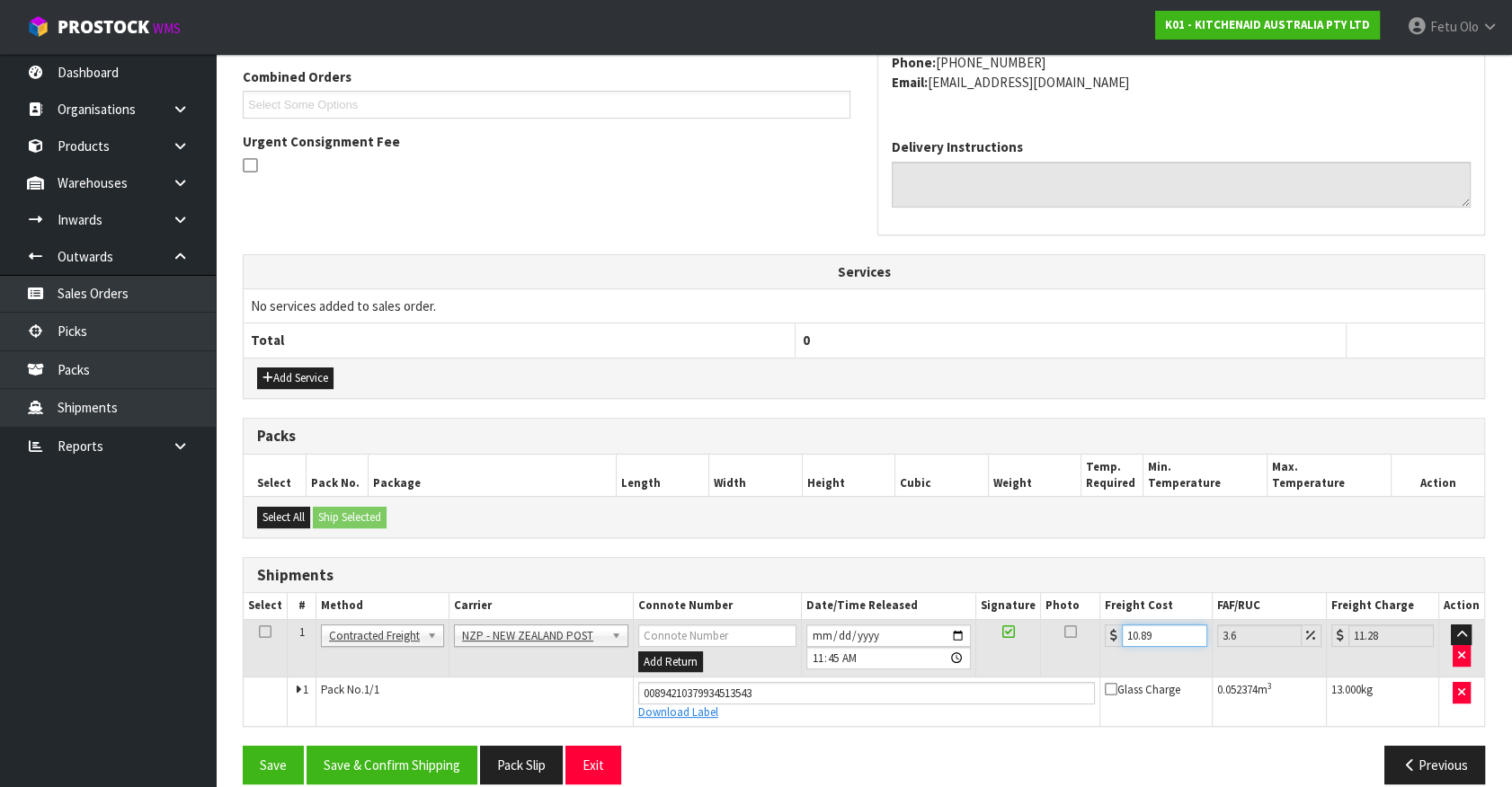 scroll, scrollTop: 485, scrollLeft: 0, axis: vertical 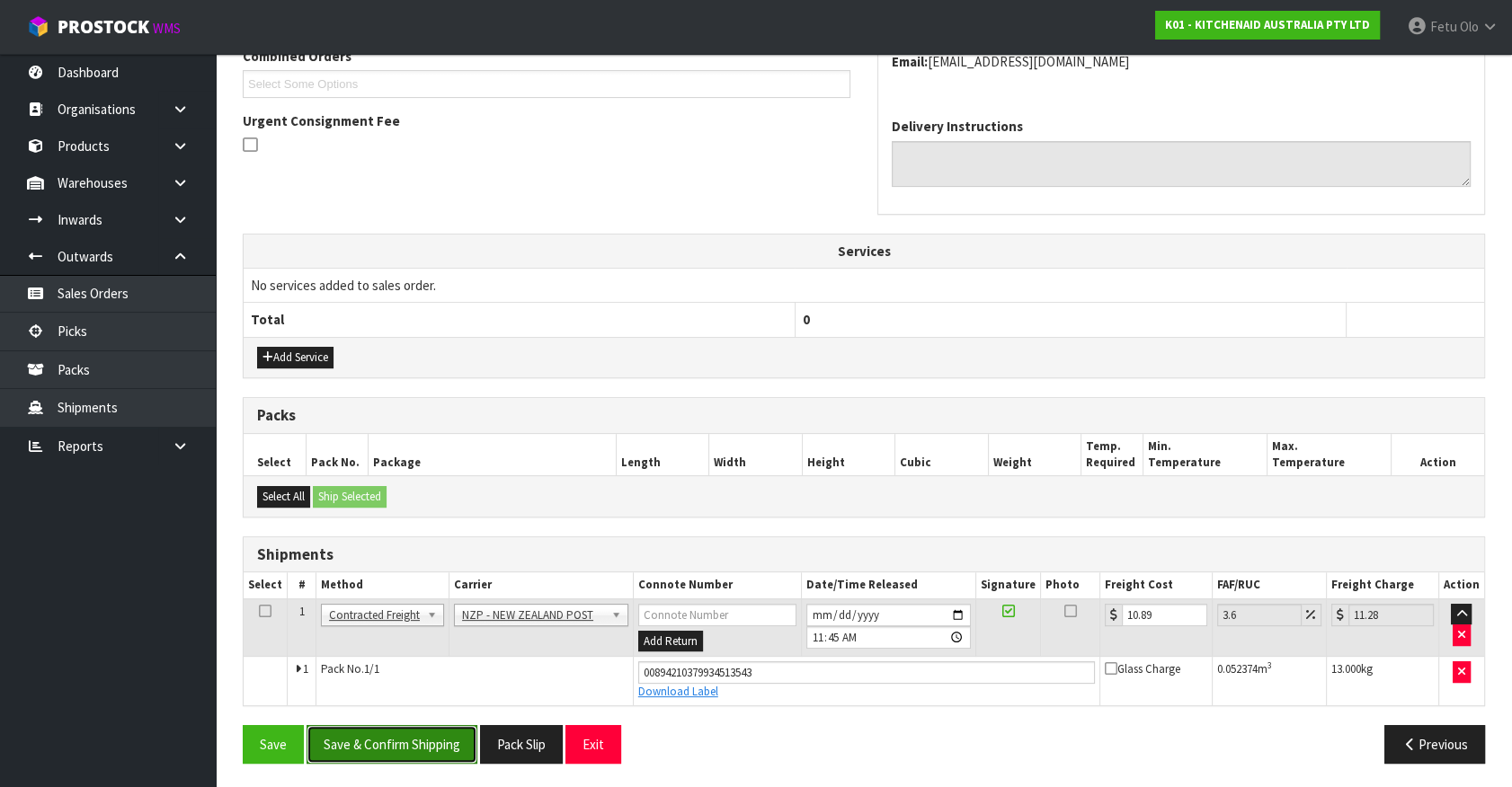 click on "Save & Confirm Shipping" at bounding box center [392, 744] 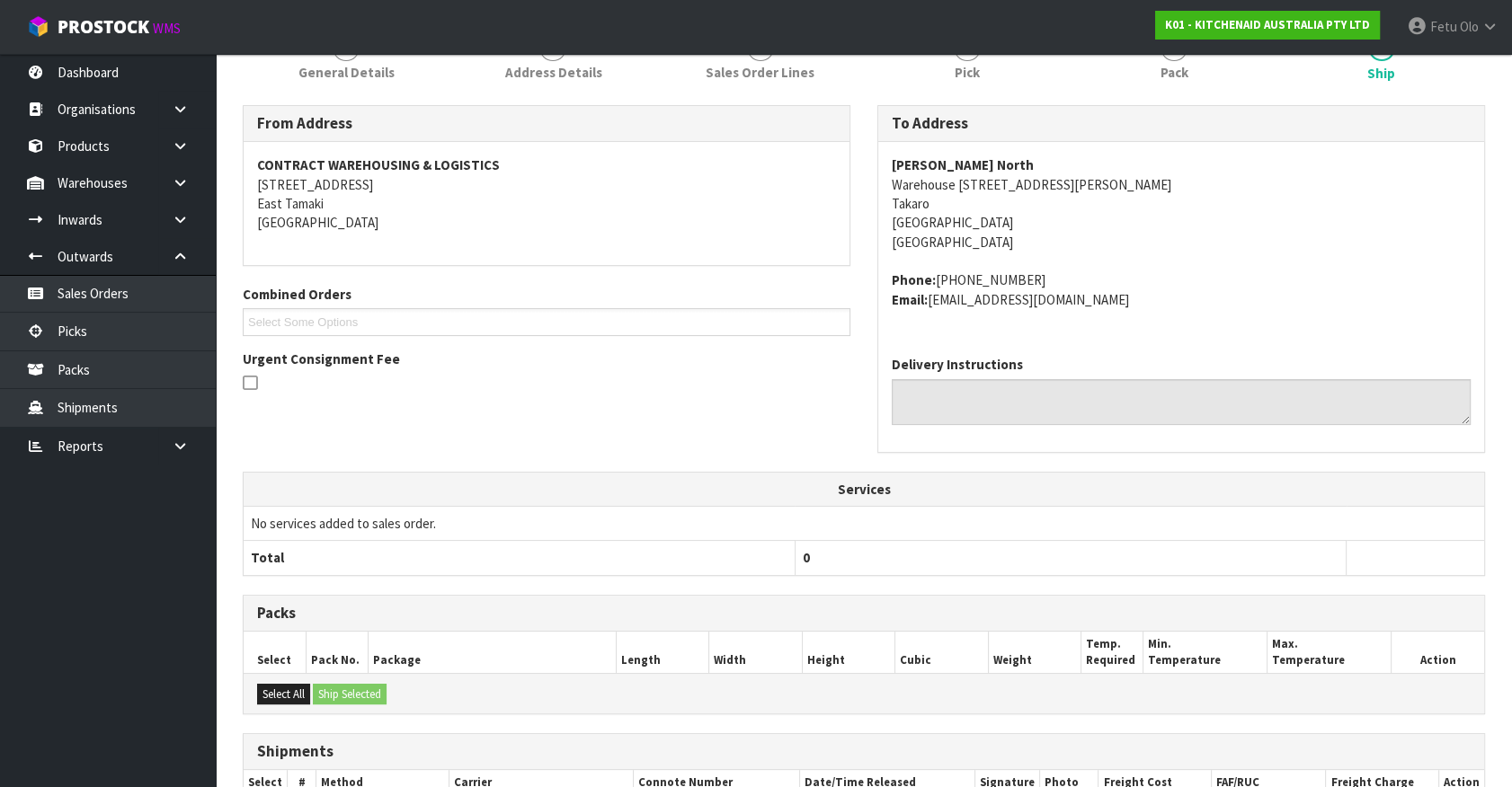 scroll, scrollTop: 436, scrollLeft: 0, axis: vertical 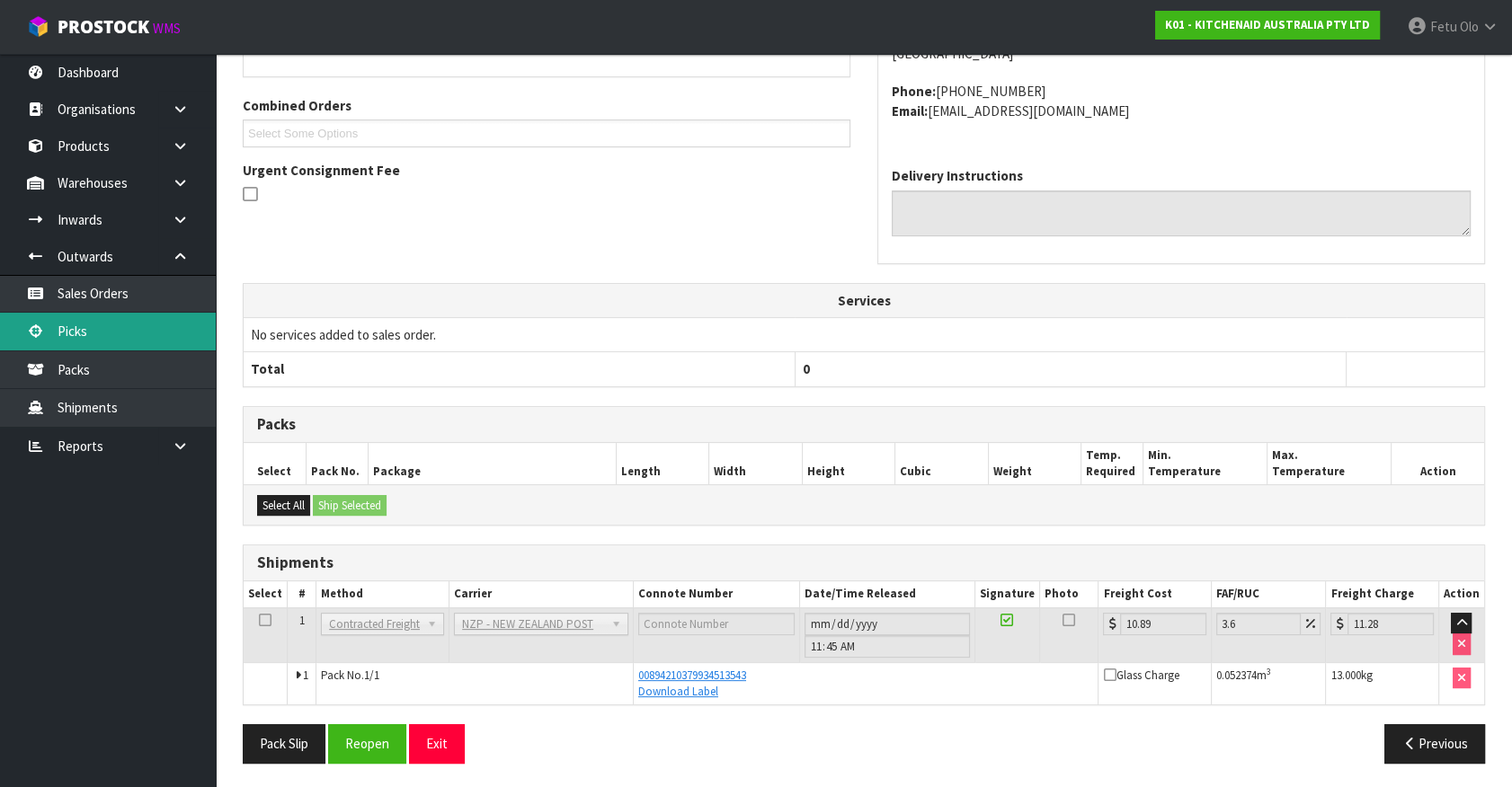 click on "Picks" at bounding box center (108, 331) 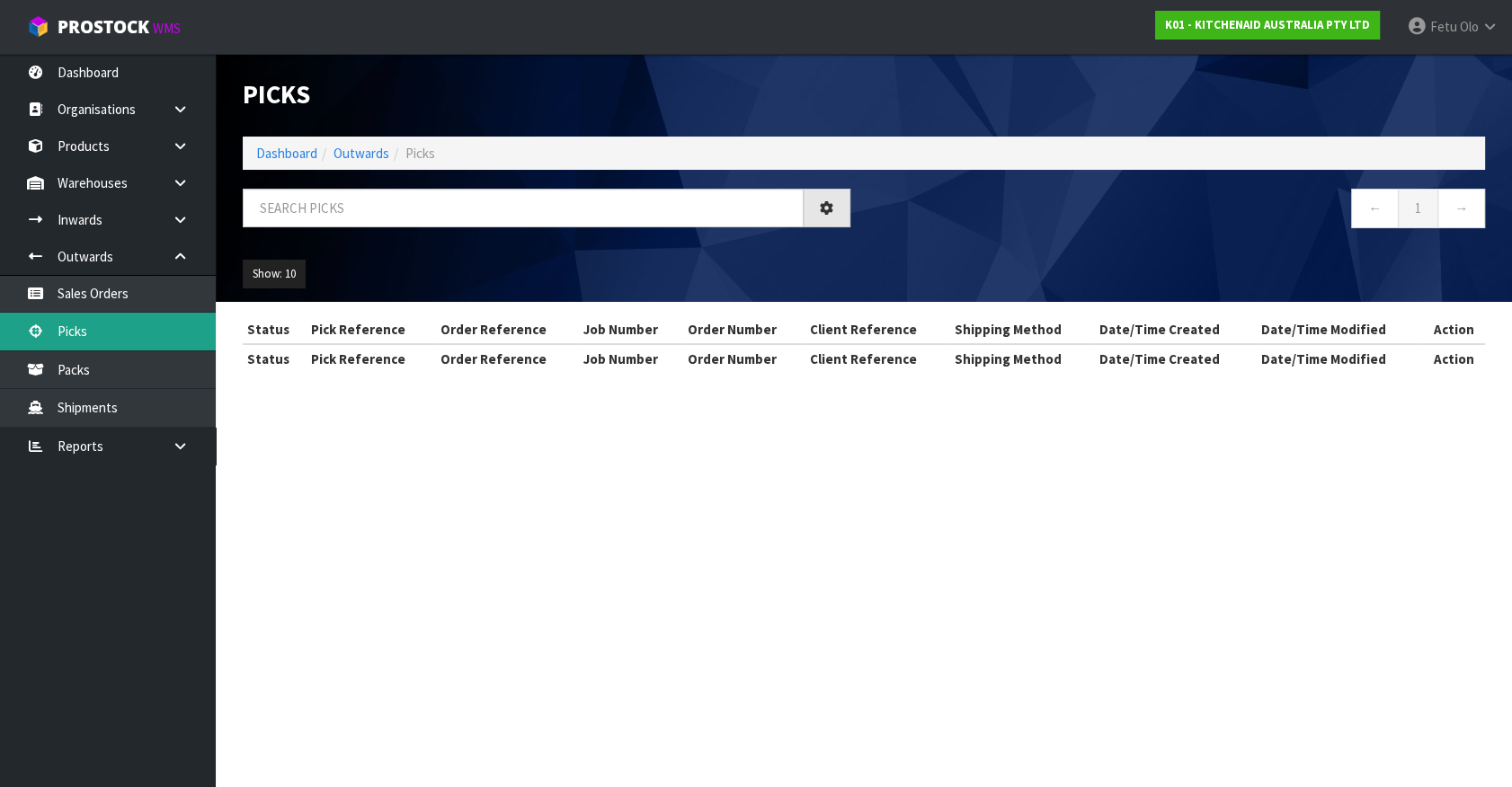 scroll, scrollTop: 0, scrollLeft: 0, axis: both 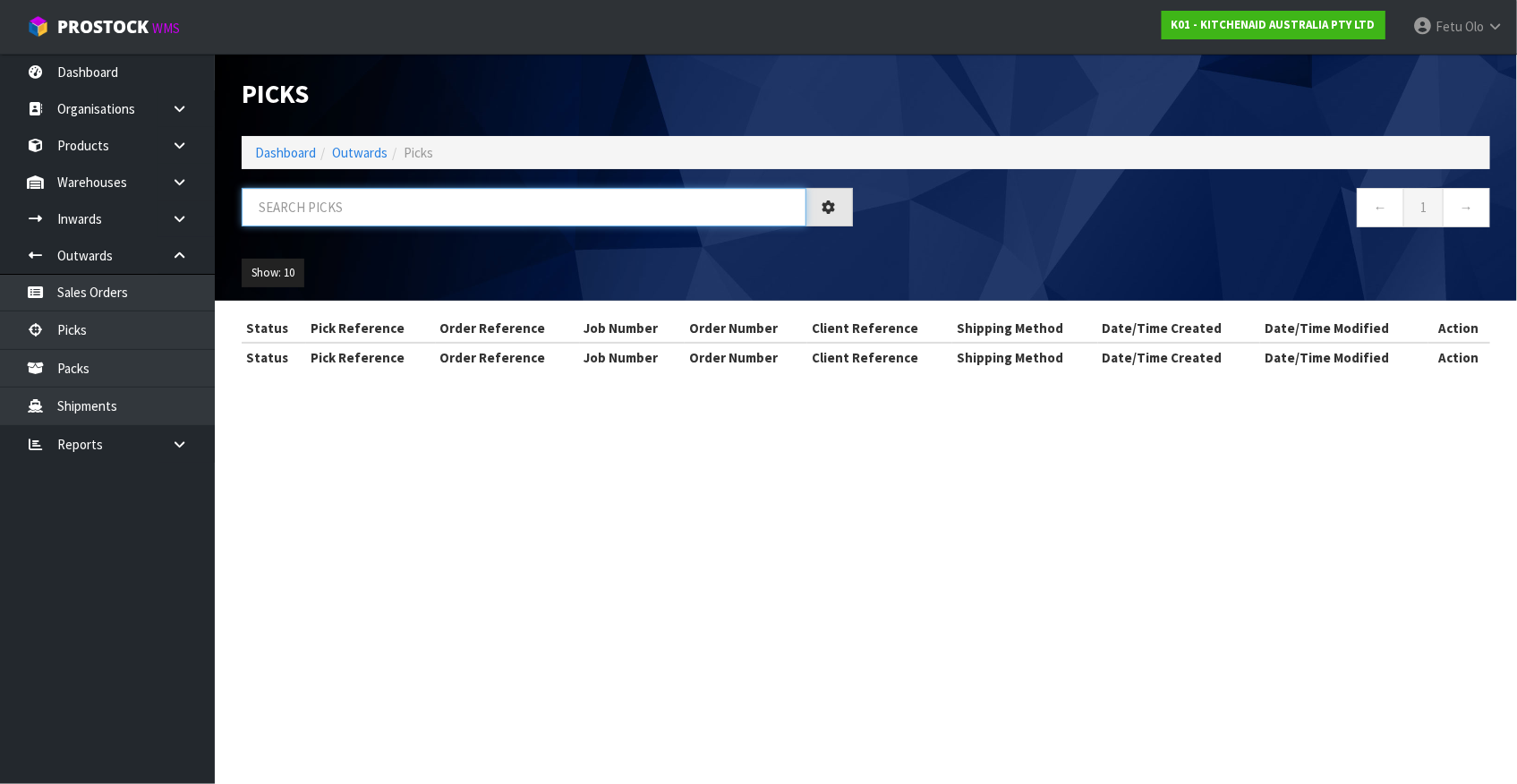 click at bounding box center [524, 207] 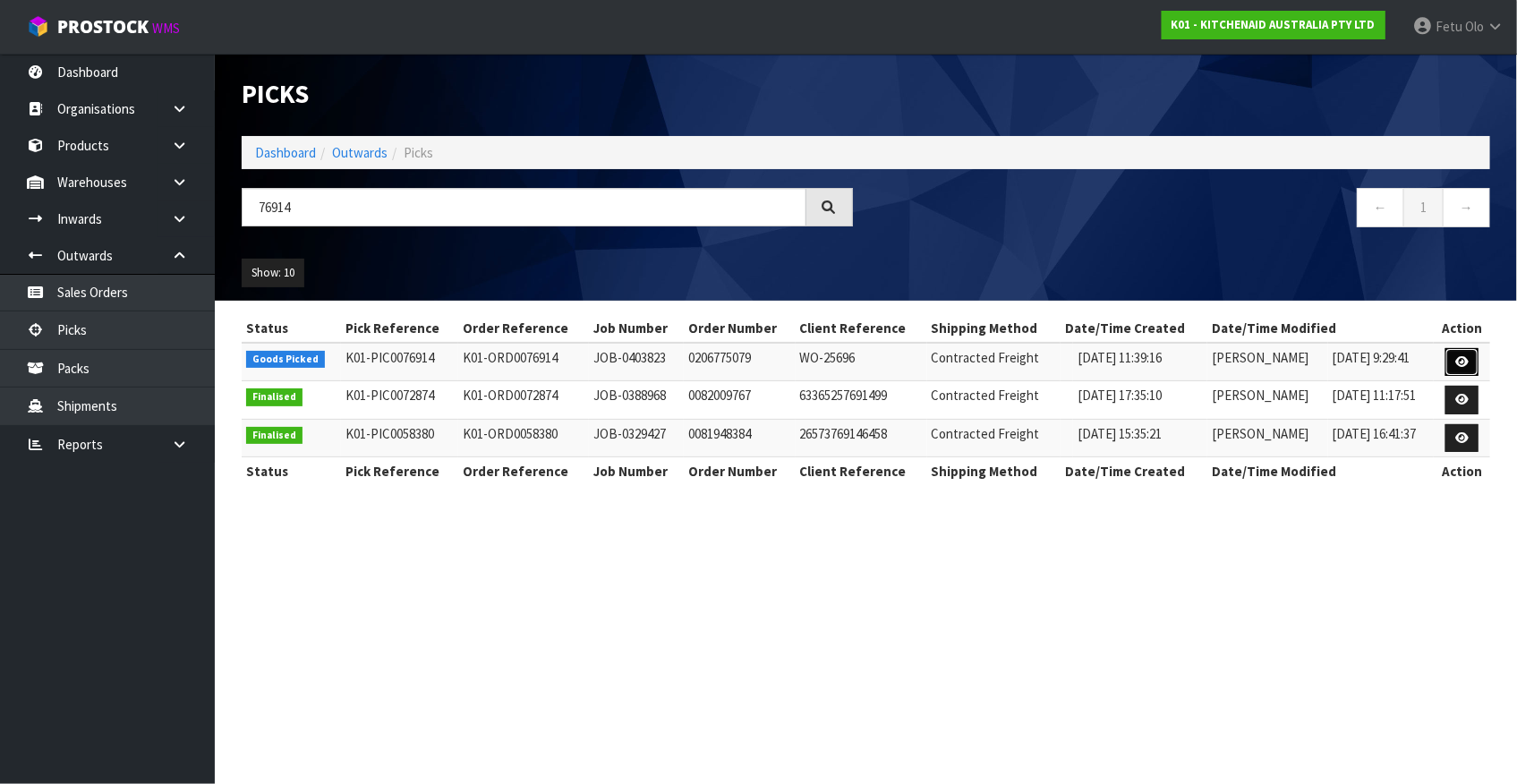 click at bounding box center (1462, 362) 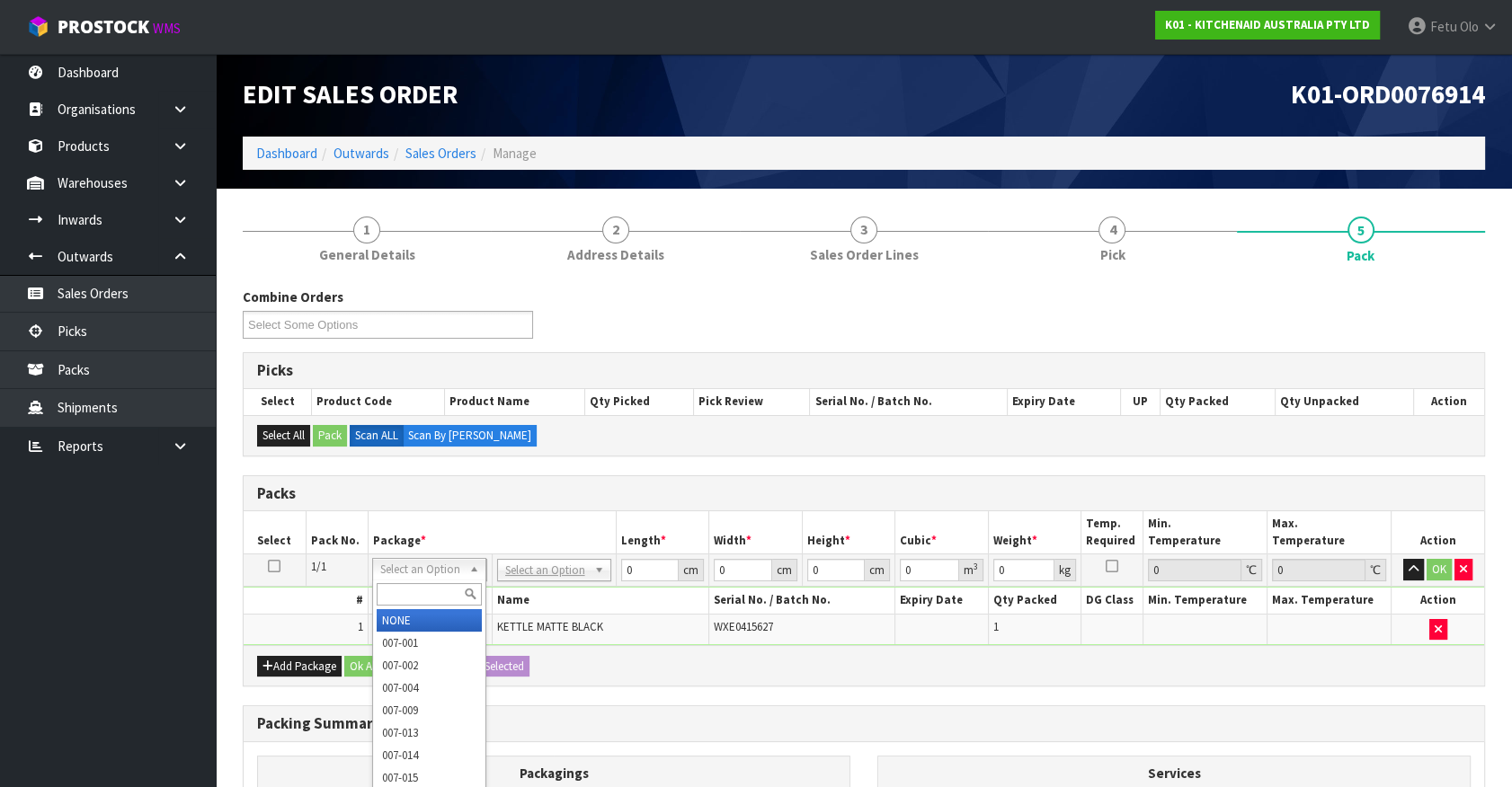 drag, startPoint x: 404, startPoint y: 566, endPoint x: 402, endPoint y: 605, distance: 39.051248 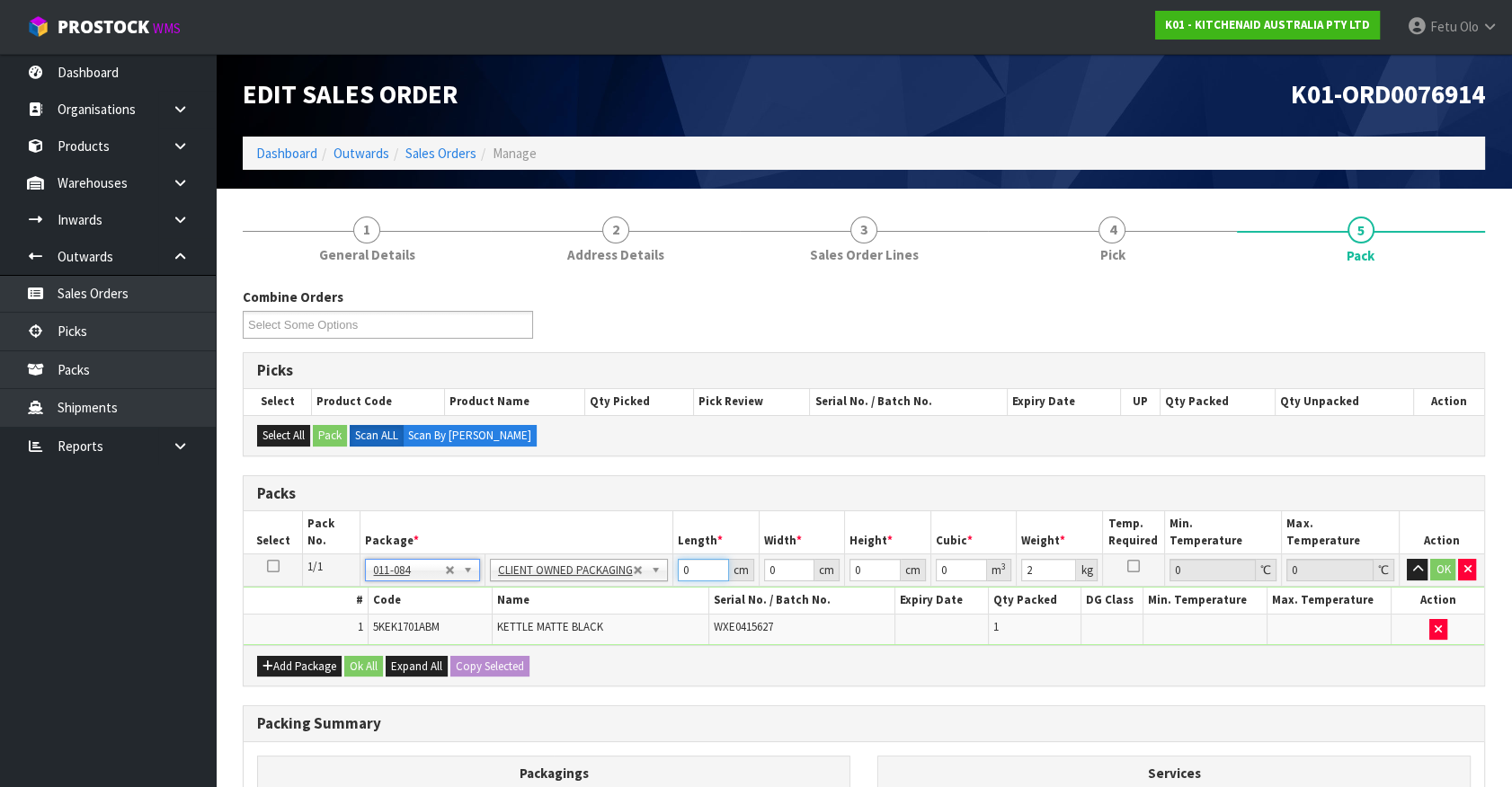 drag, startPoint x: 560, startPoint y: 601, endPoint x: 545, endPoint y: 599, distance: 15.132746 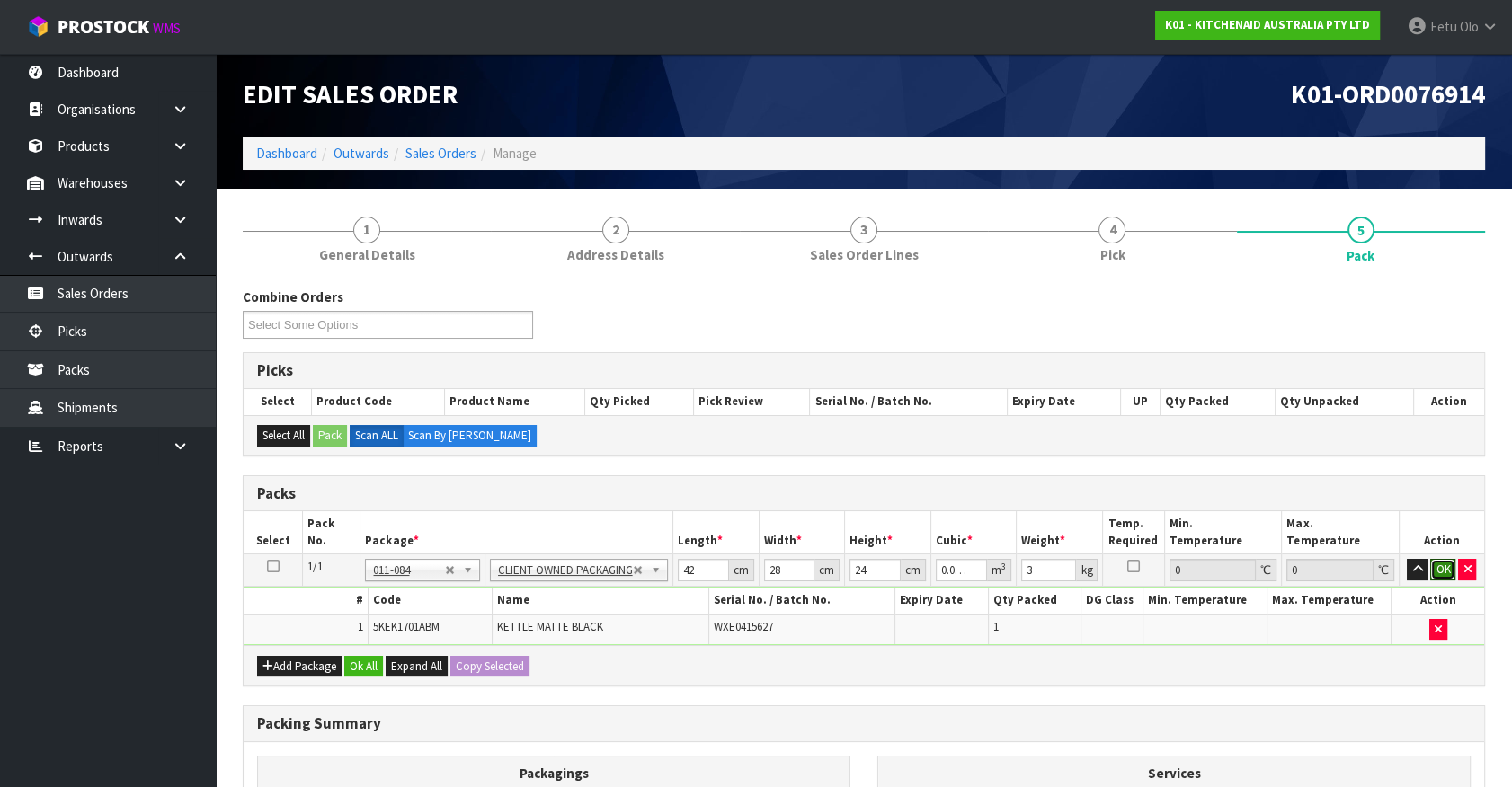 click on "OK" at bounding box center (1443, 570) 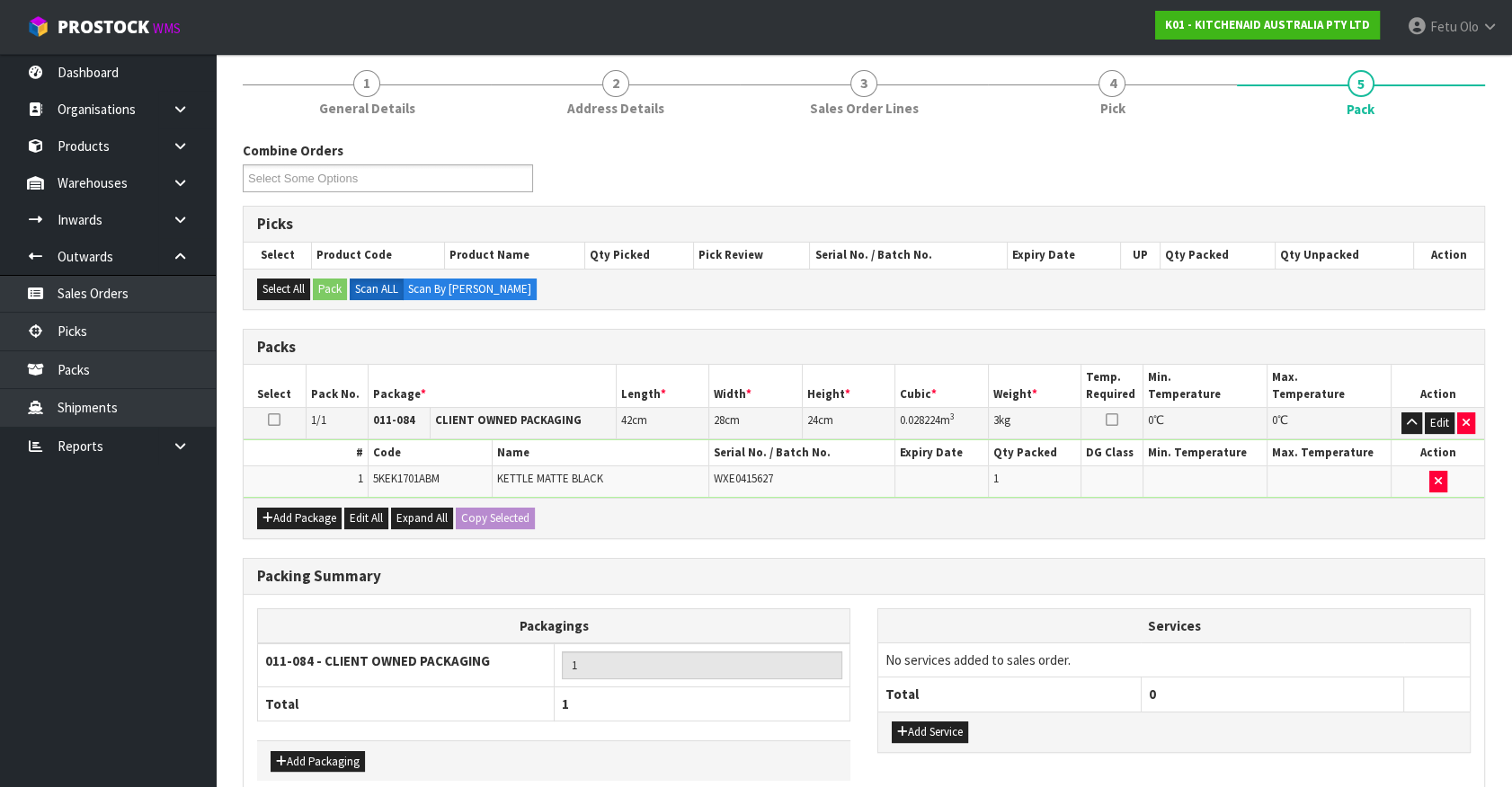 scroll, scrollTop: 234, scrollLeft: 0, axis: vertical 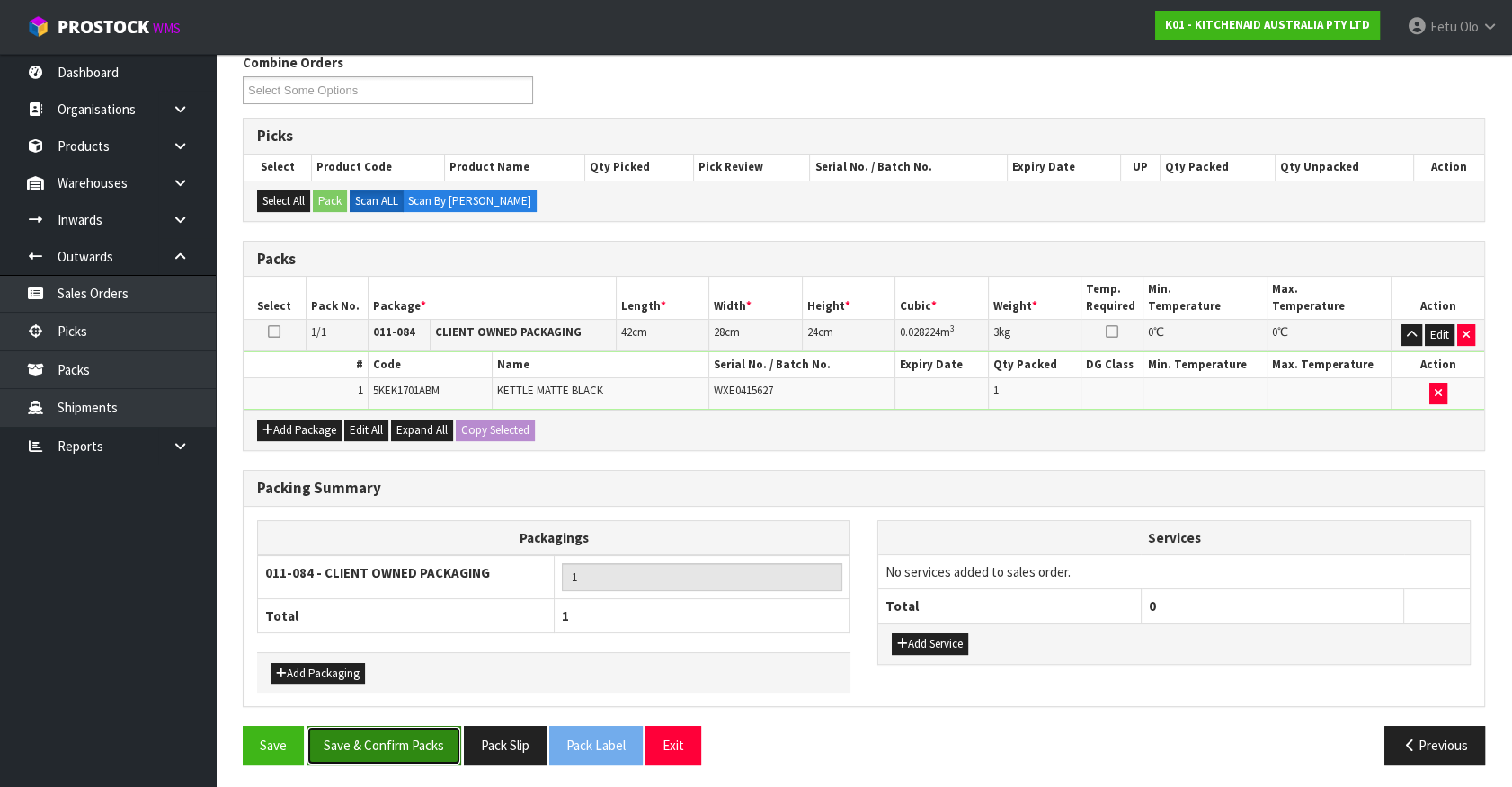 click on "Save & Confirm Packs" at bounding box center (384, 745) 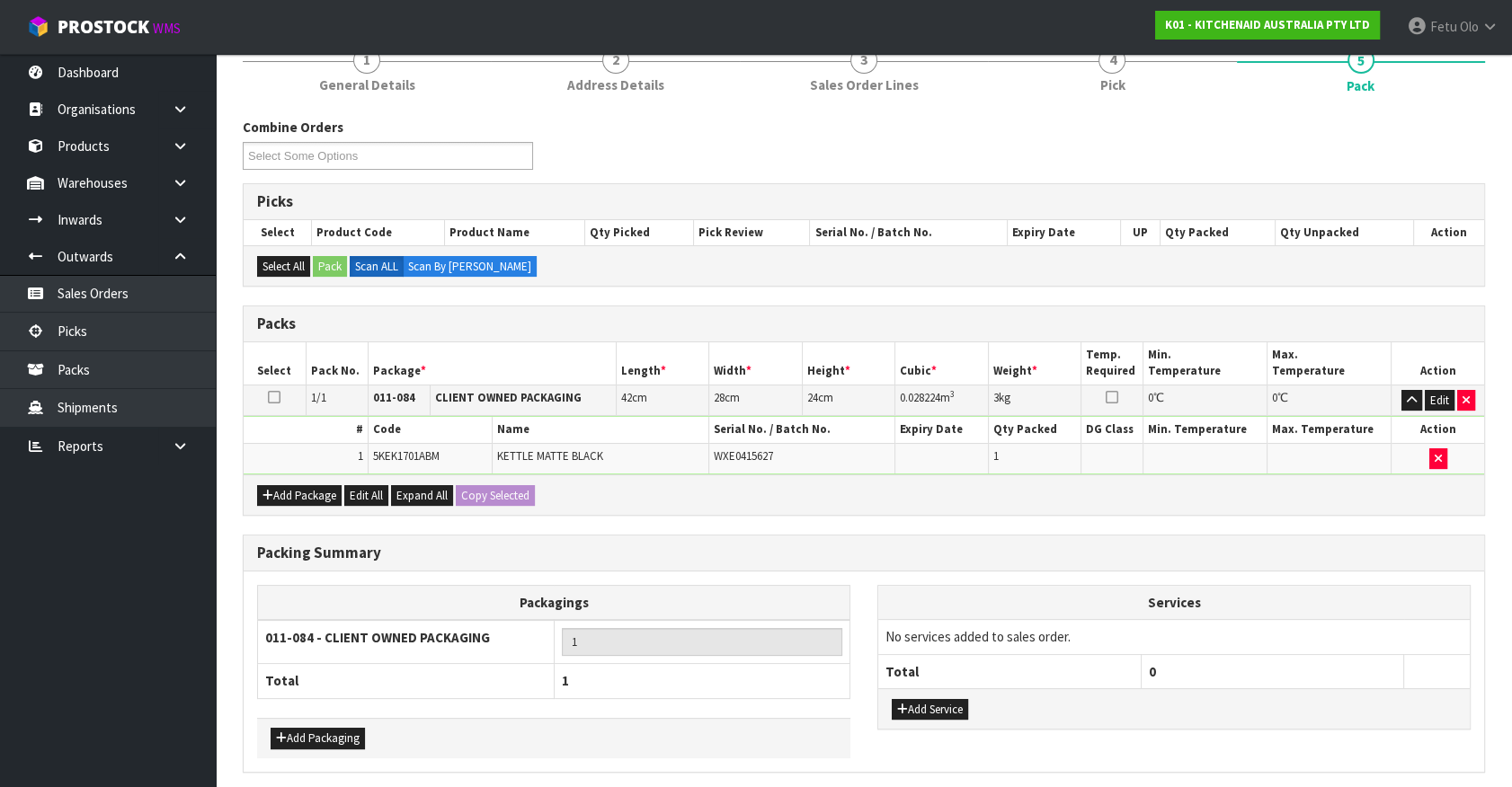 scroll, scrollTop: 0, scrollLeft: 0, axis: both 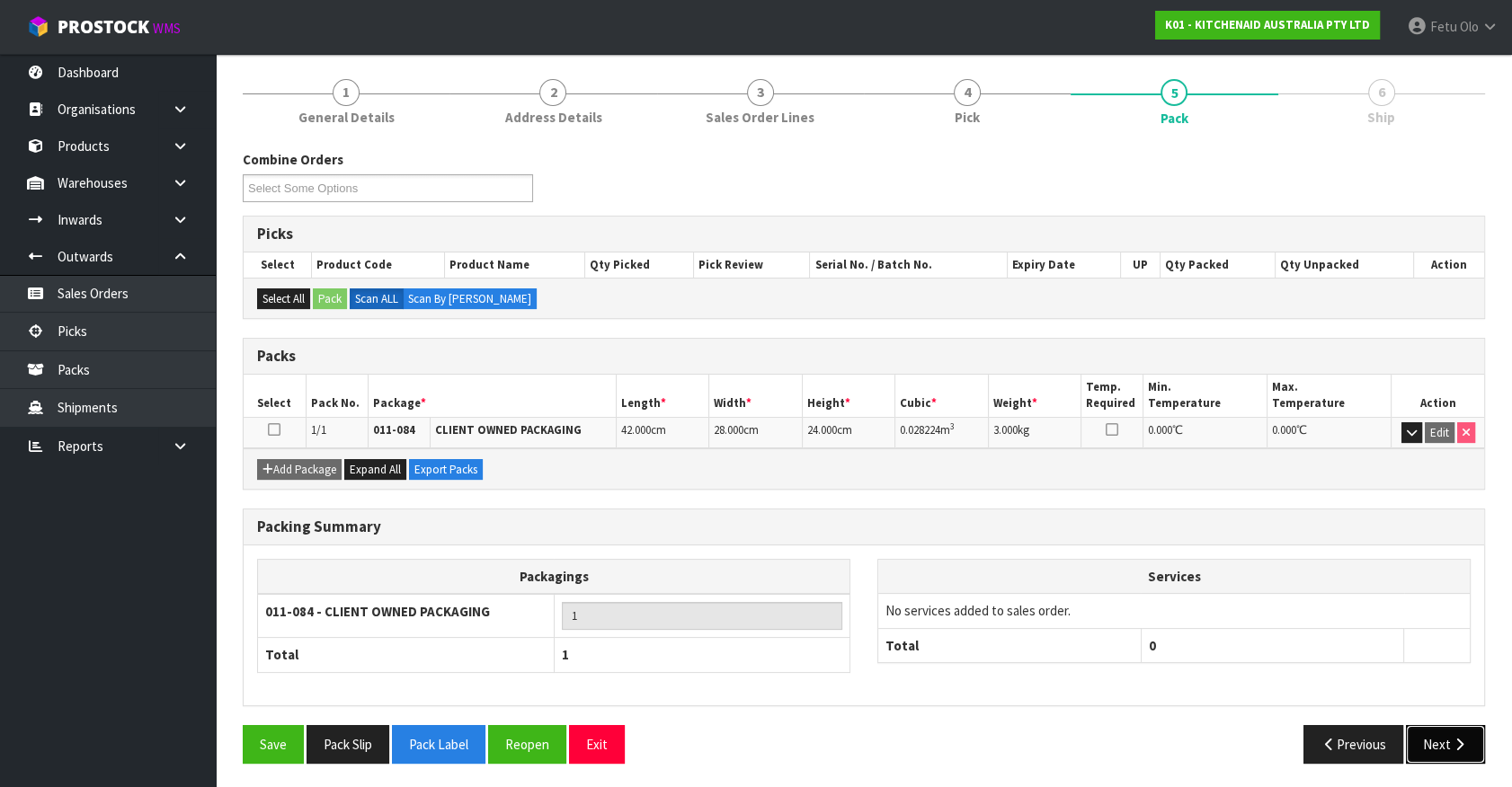 click on "Next" at bounding box center (1445, 744) 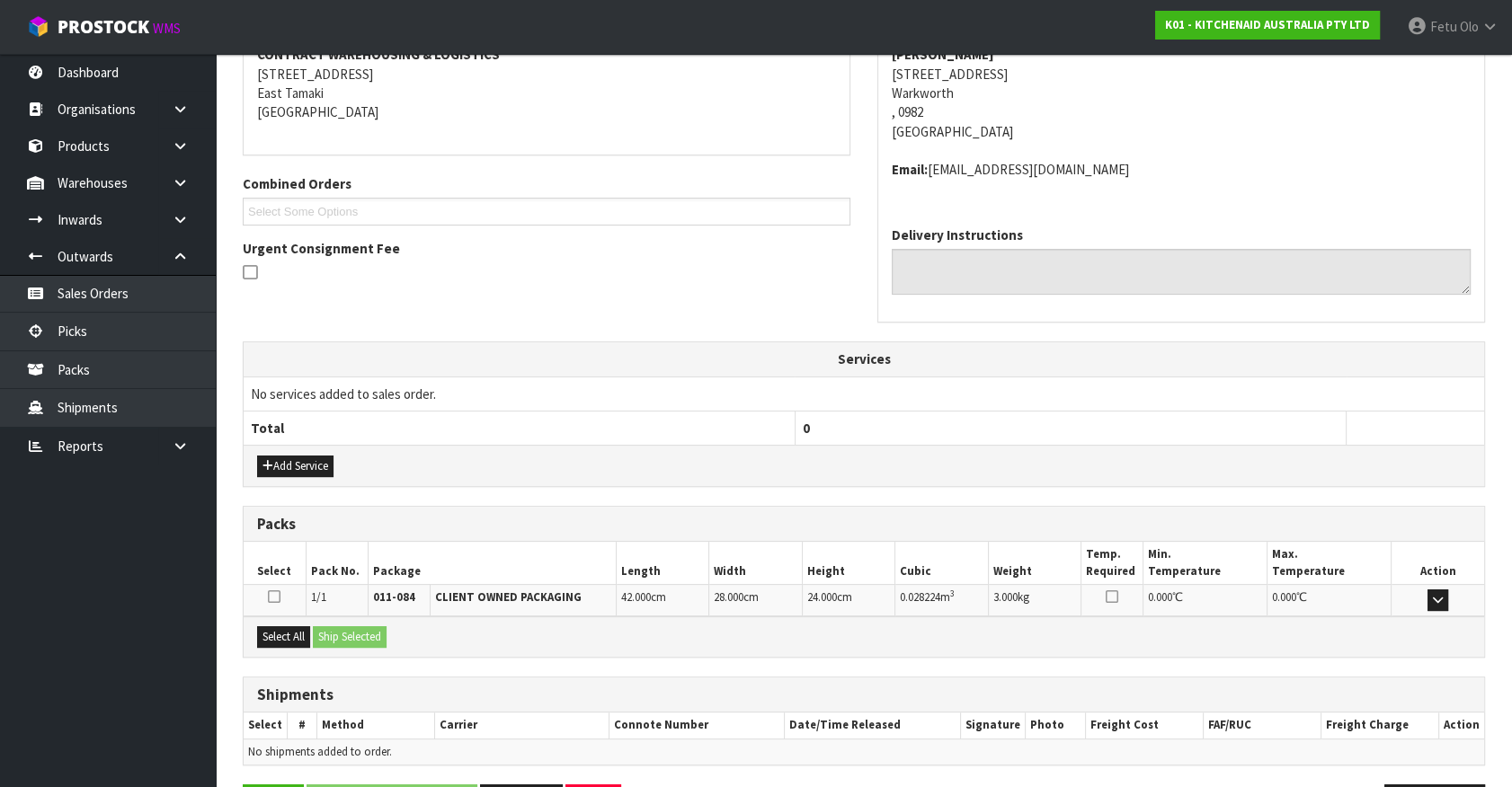 scroll, scrollTop: 417, scrollLeft: 0, axis: vertical 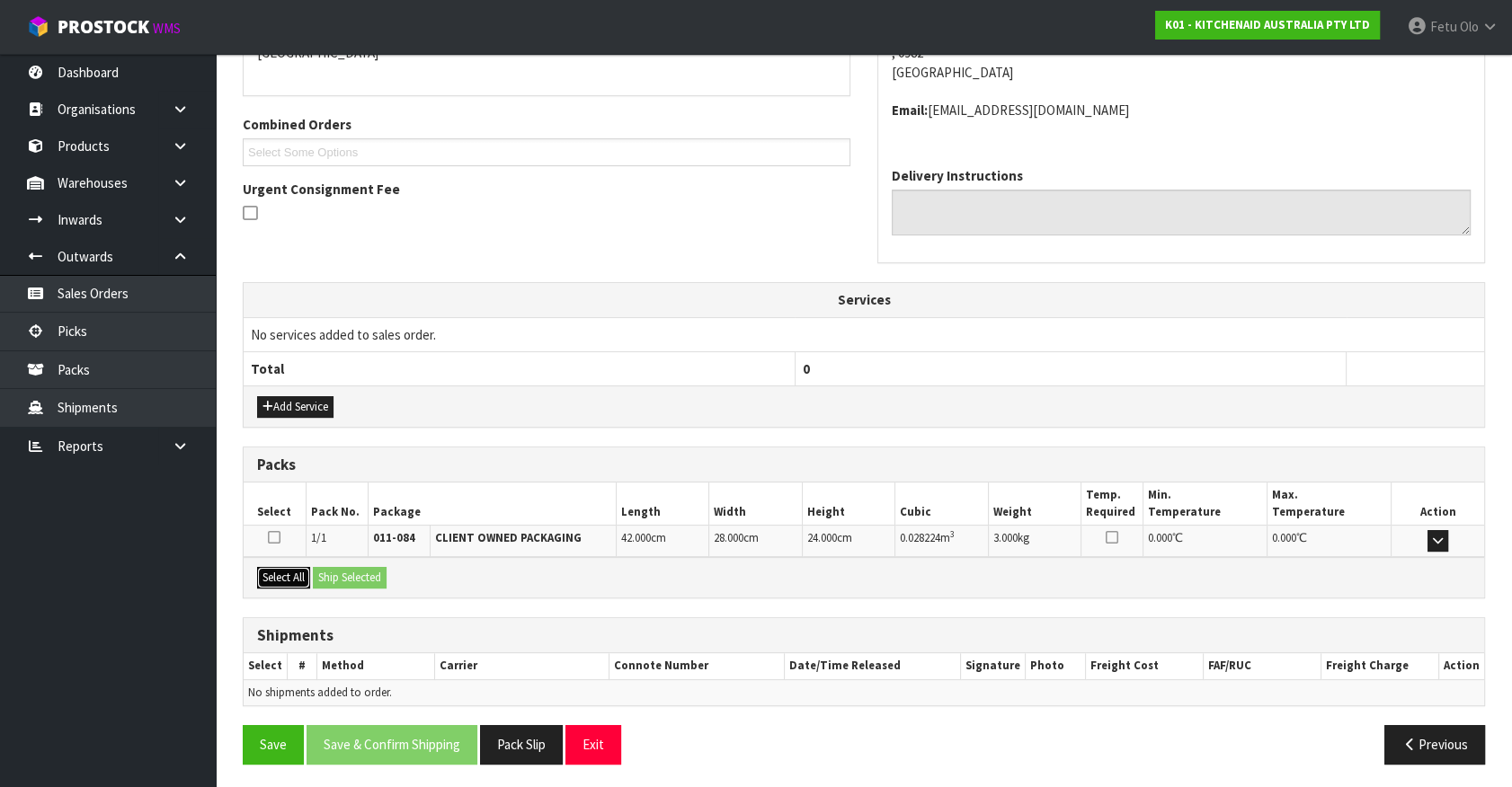 drag, startPoint x: 295, startPoint y: 578, endPoint x: 360, endPoint y: 570, distance: 65.490457 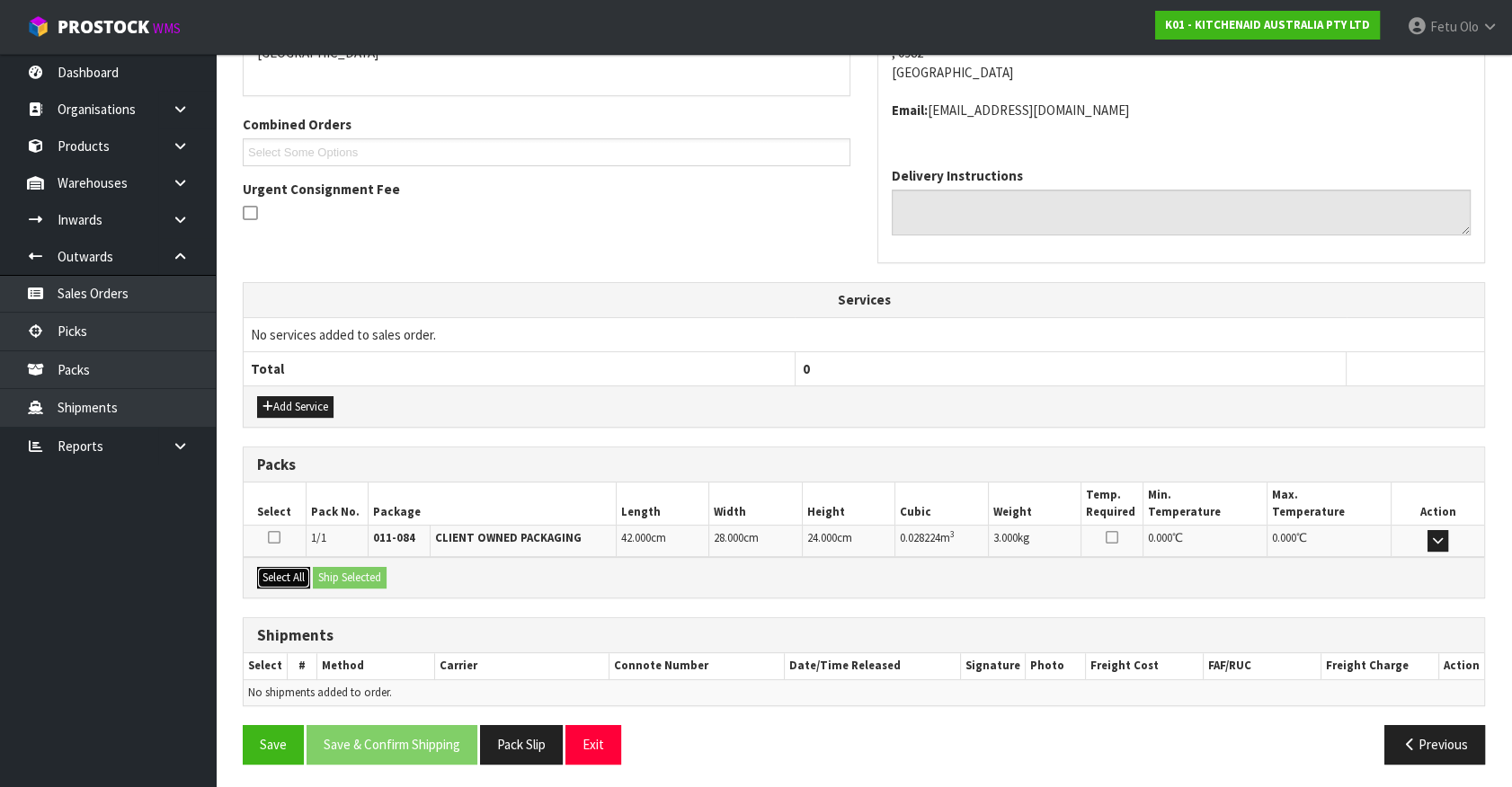 click on "Select All" at bounding box center (283, 578) 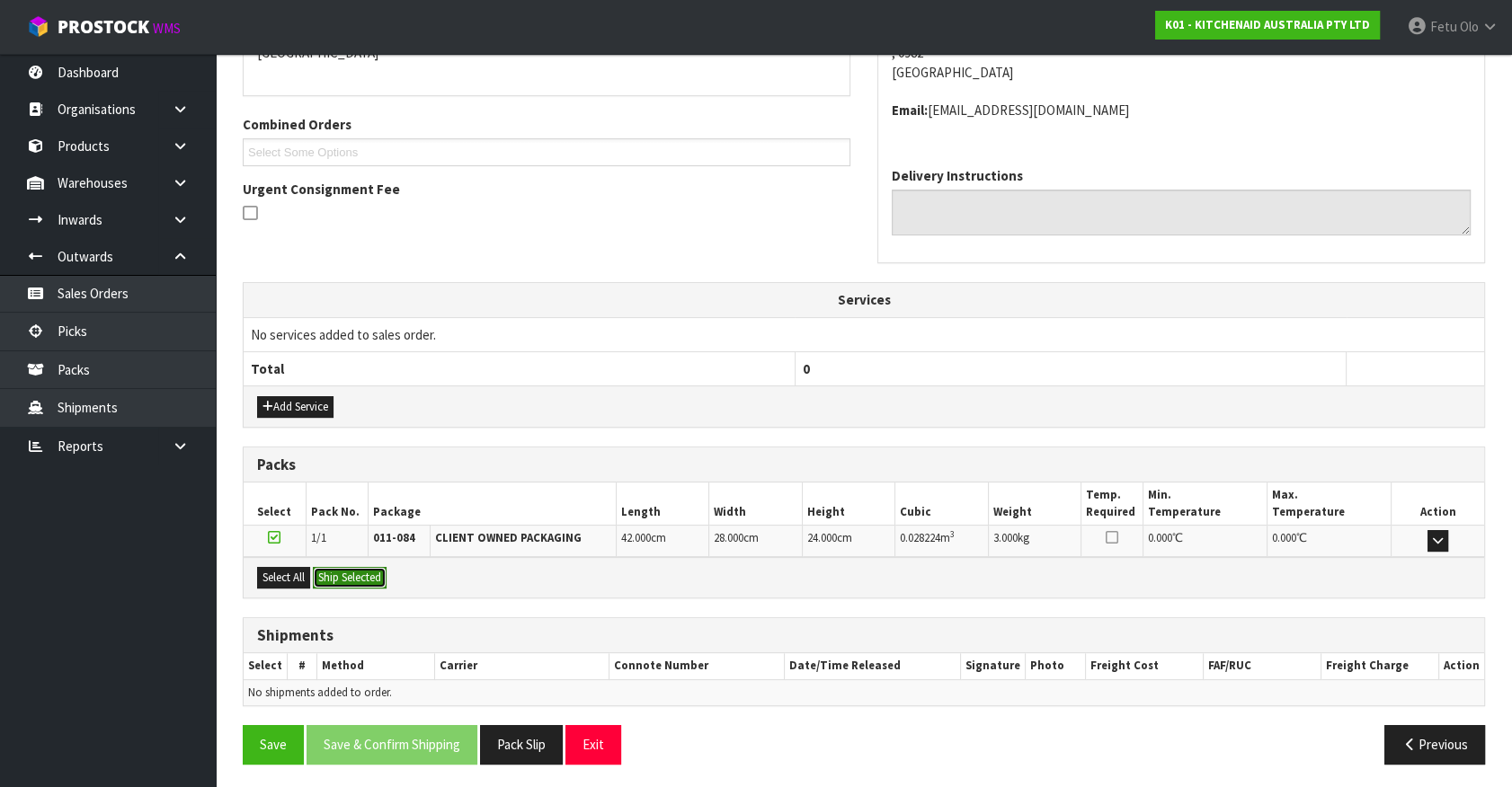click on "Ship Selected" at bounding box center (350, 578) 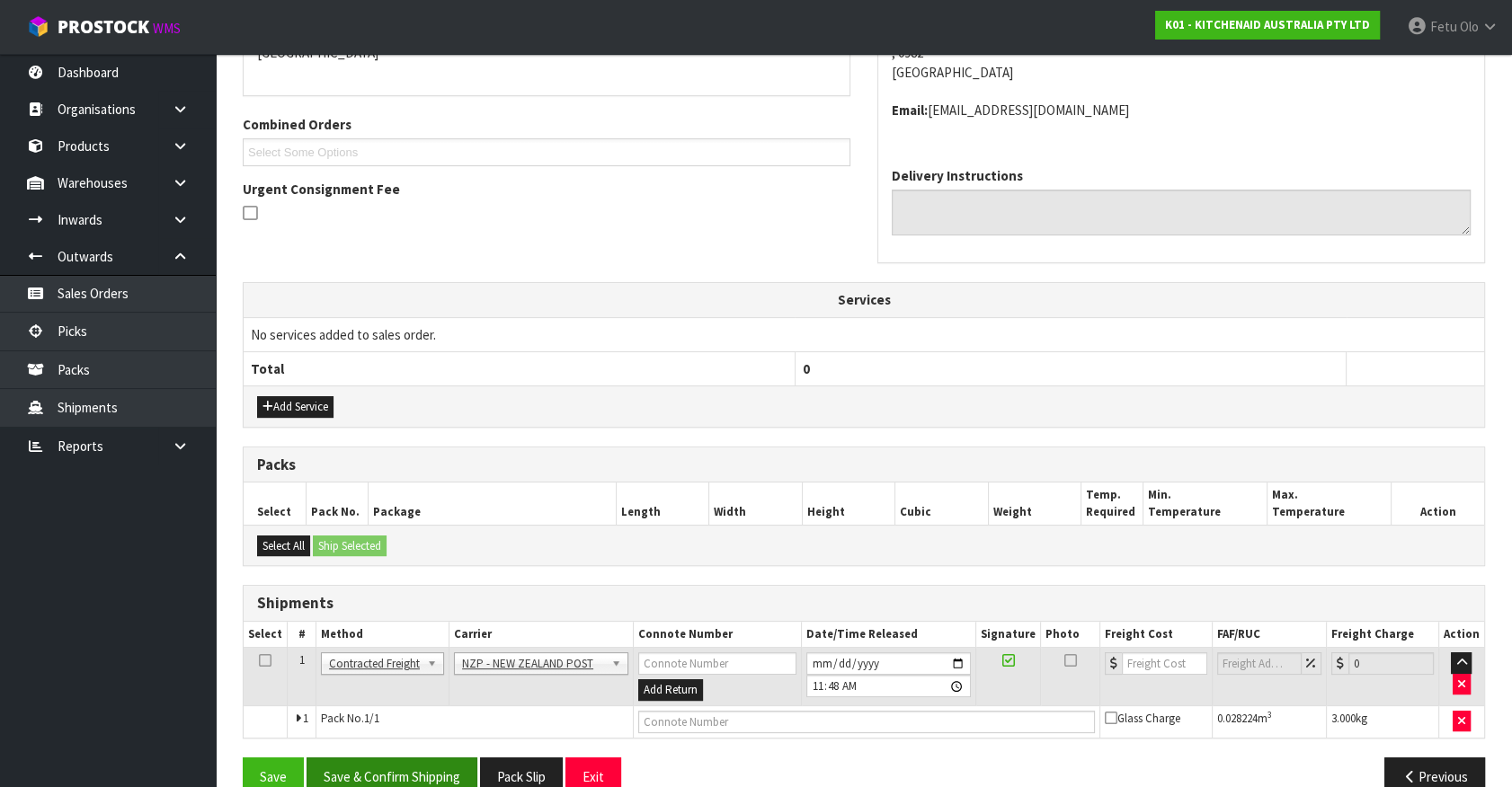 scroll, scrollTop: 449, scrollLeft: 0, axis: vertical 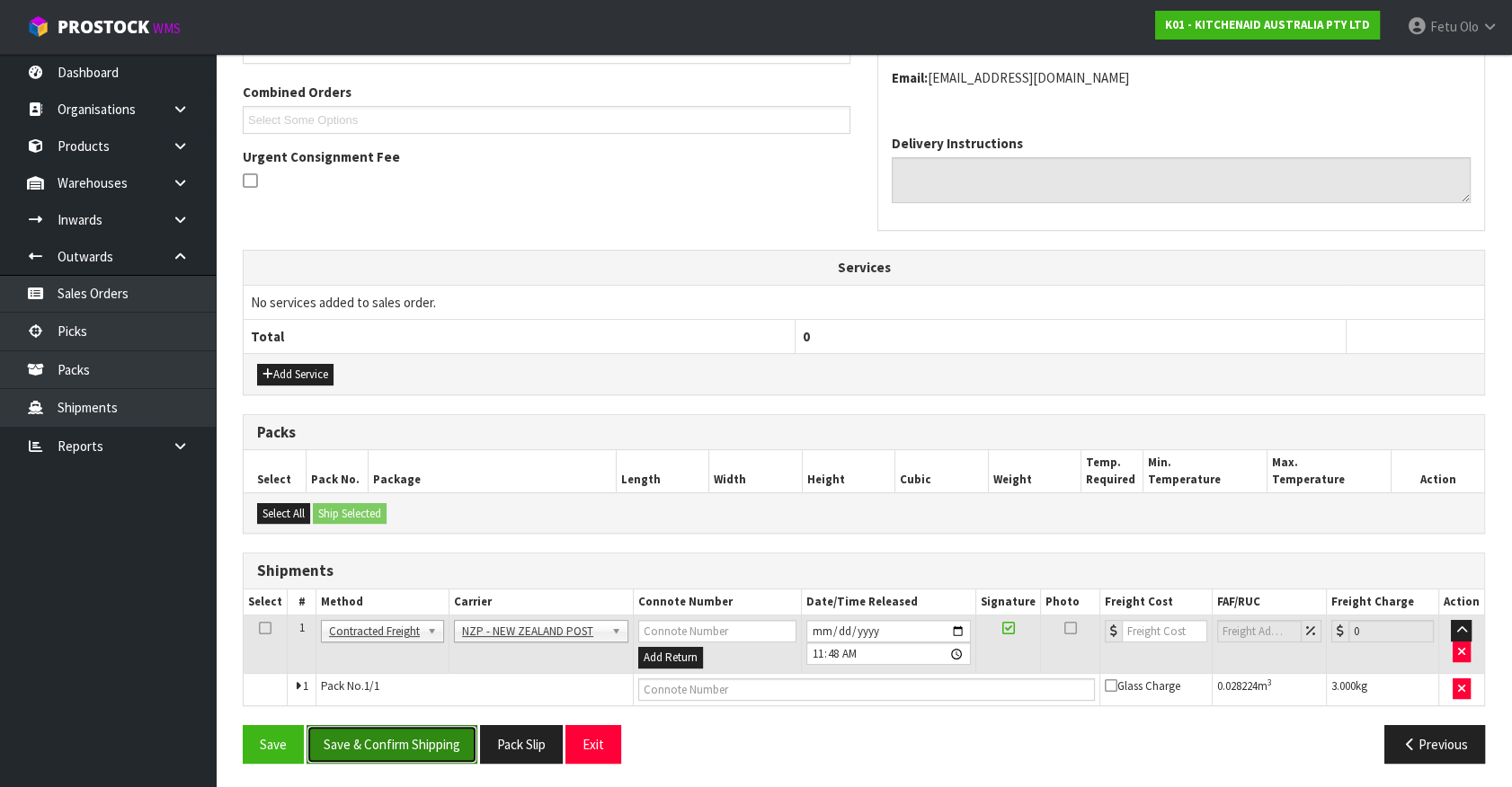 click on "Save & Confirm Shipping" at bounding box center (392, 744) 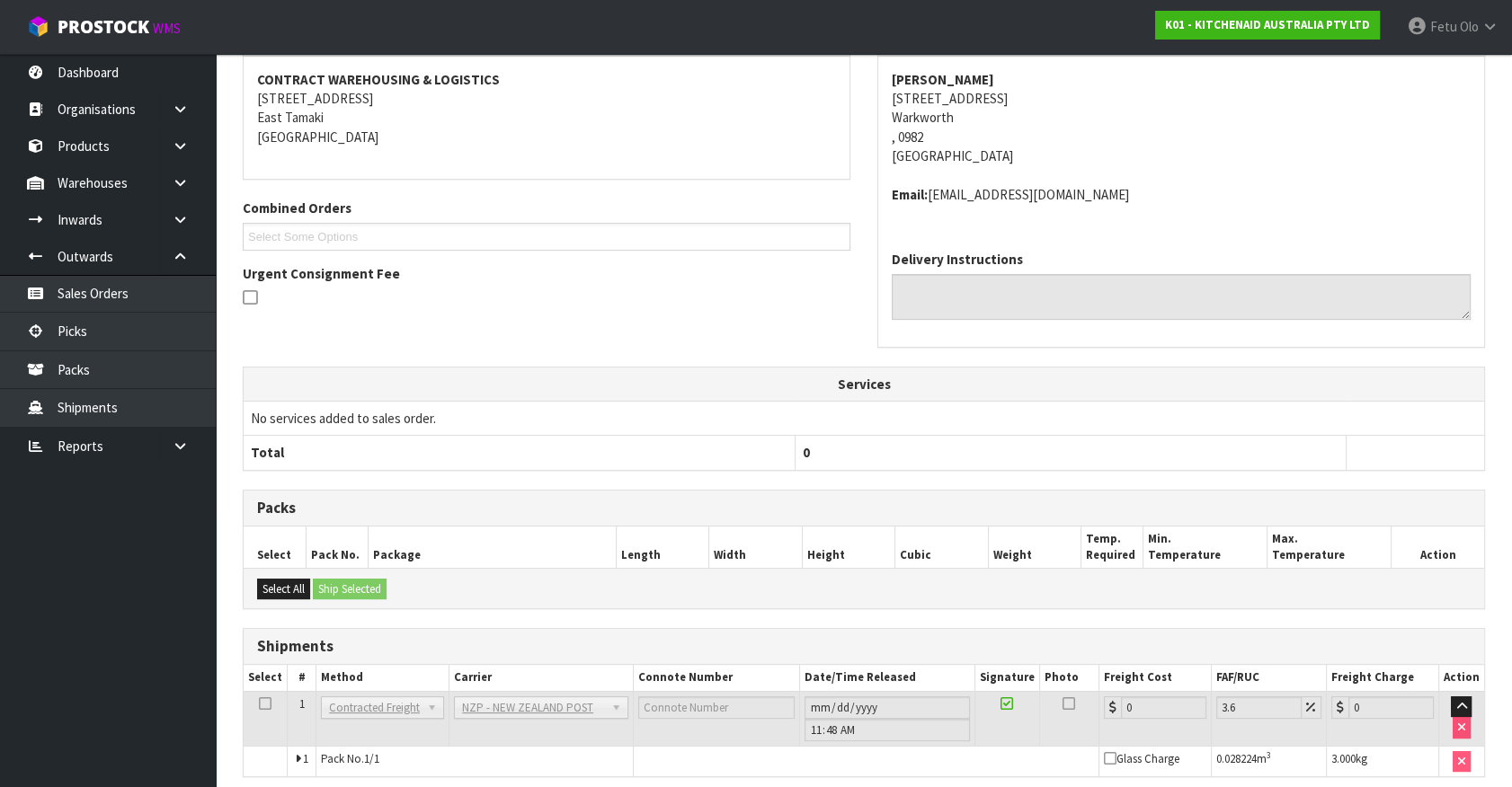scroll, scrollTop: 423, scrollLeft: 0, axis: vertical 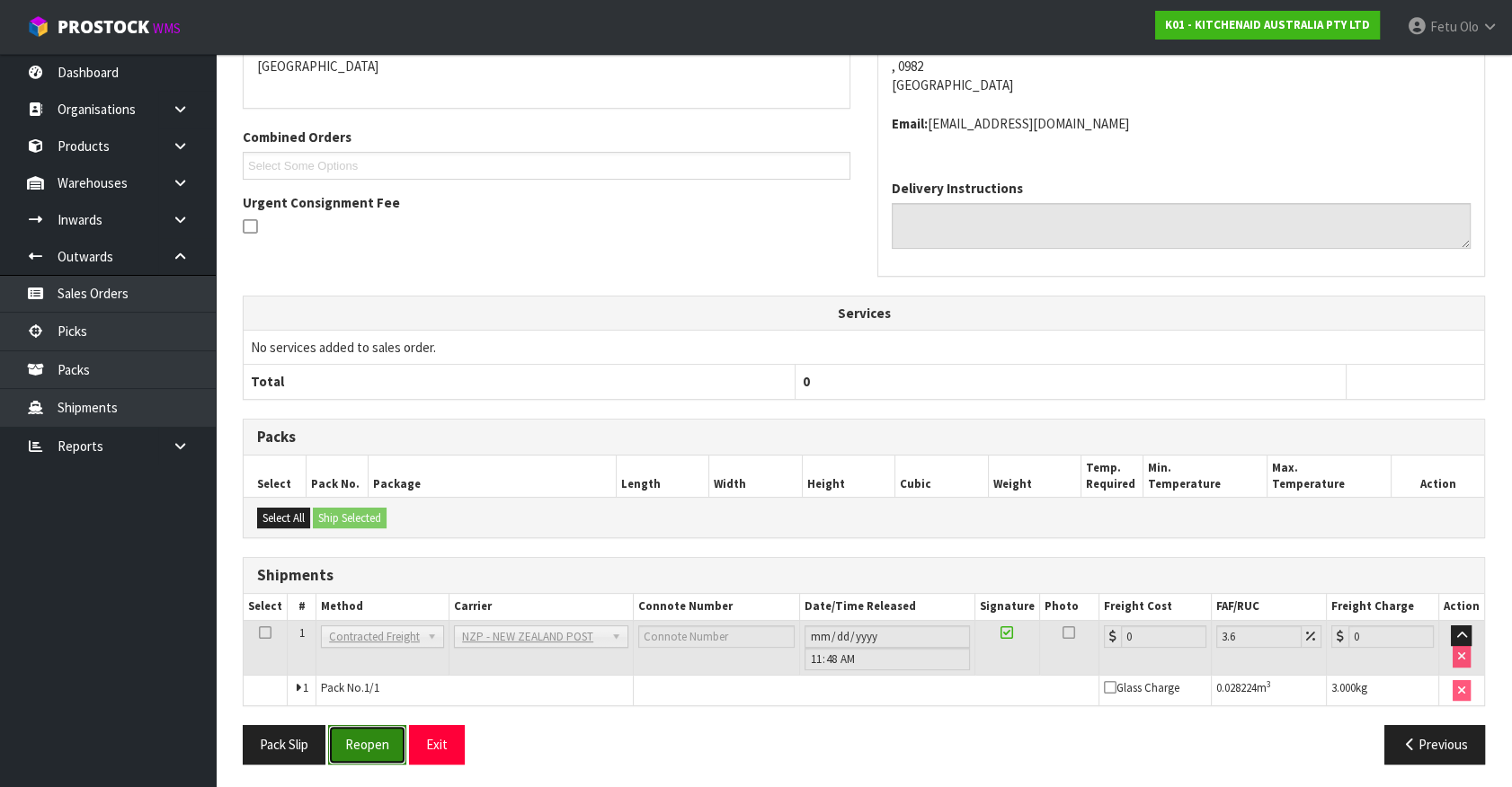 click on "Reopen" at bounding box center [367, 744] 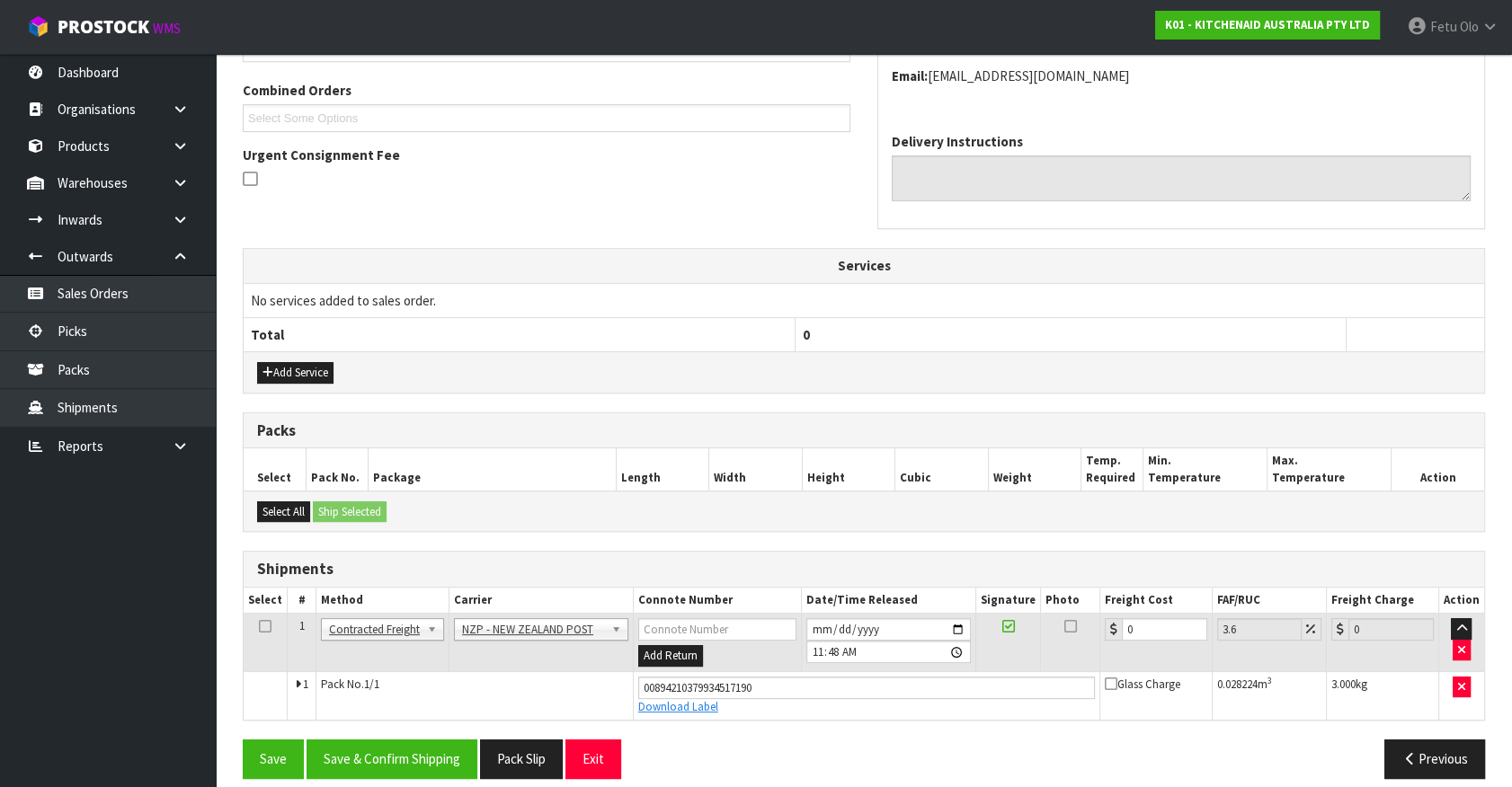 scroll, scrollTop: 465, scrollLeft: 0, axis: vertical 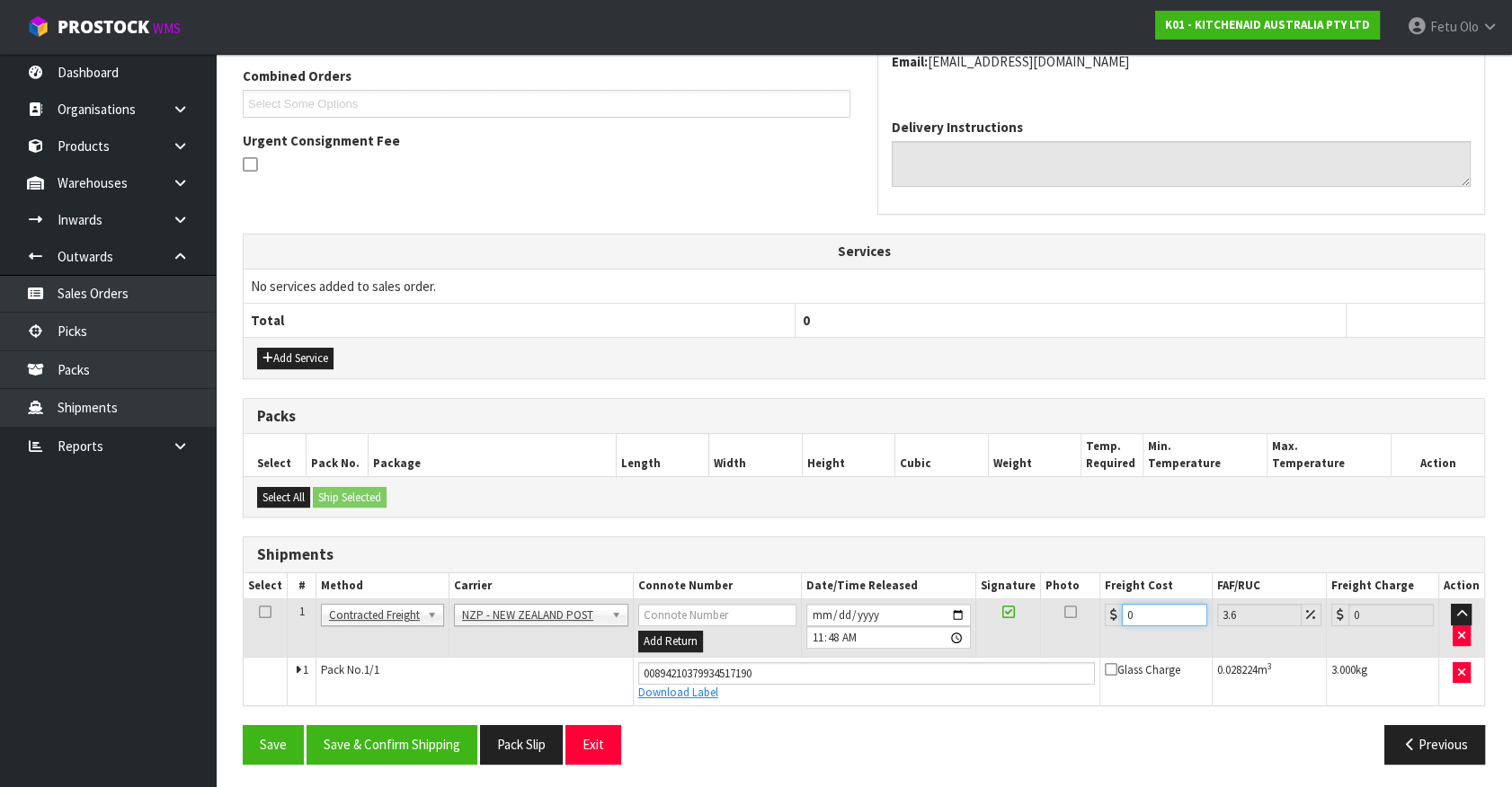 drag, startPoint x: 1067, startPoint y: 632, endPoint x: 990, endPoint y: 660, distance: 81.932899 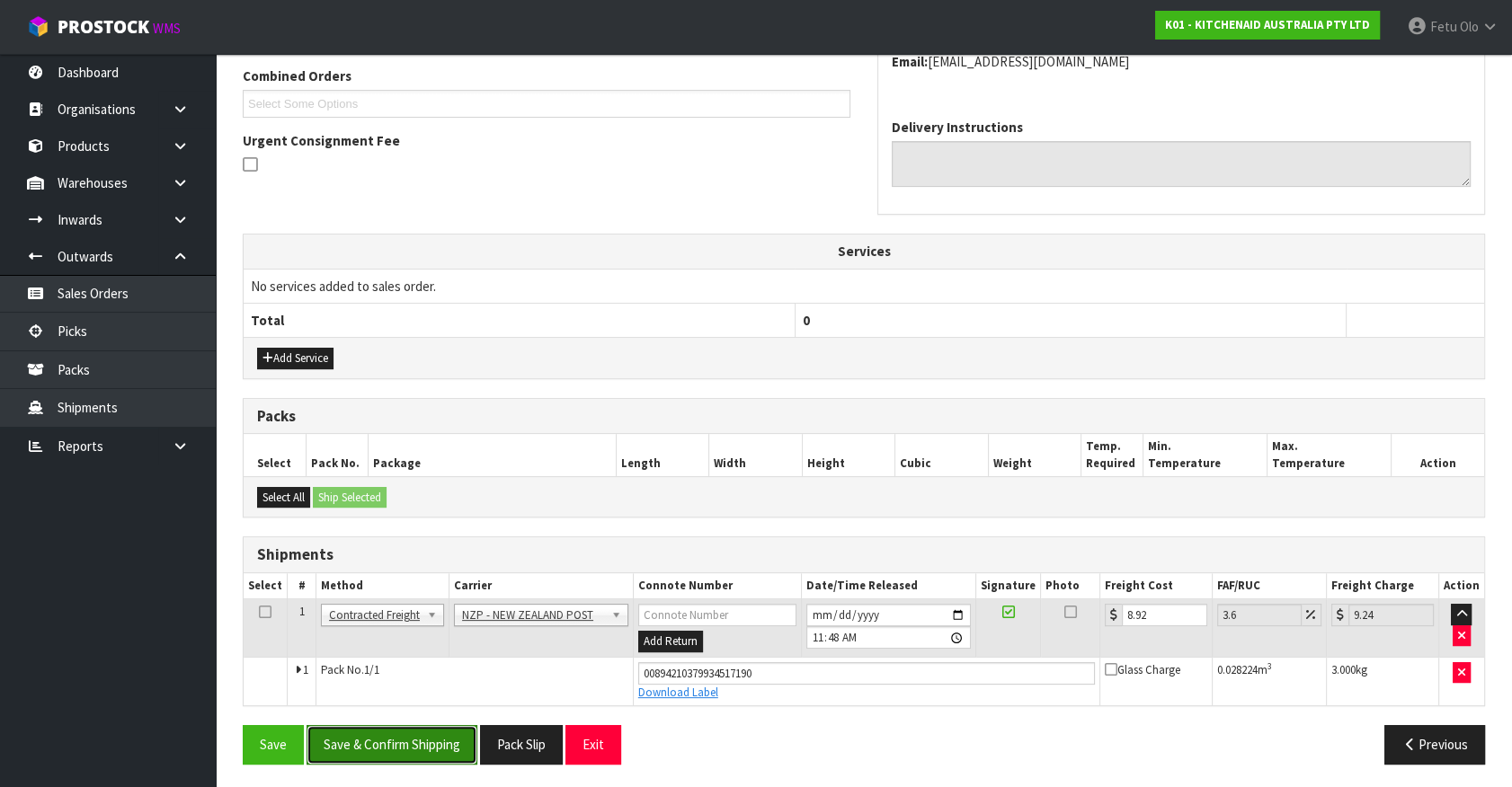 click on "Save & Confirm Shipping" at bounding box center (392, 744) 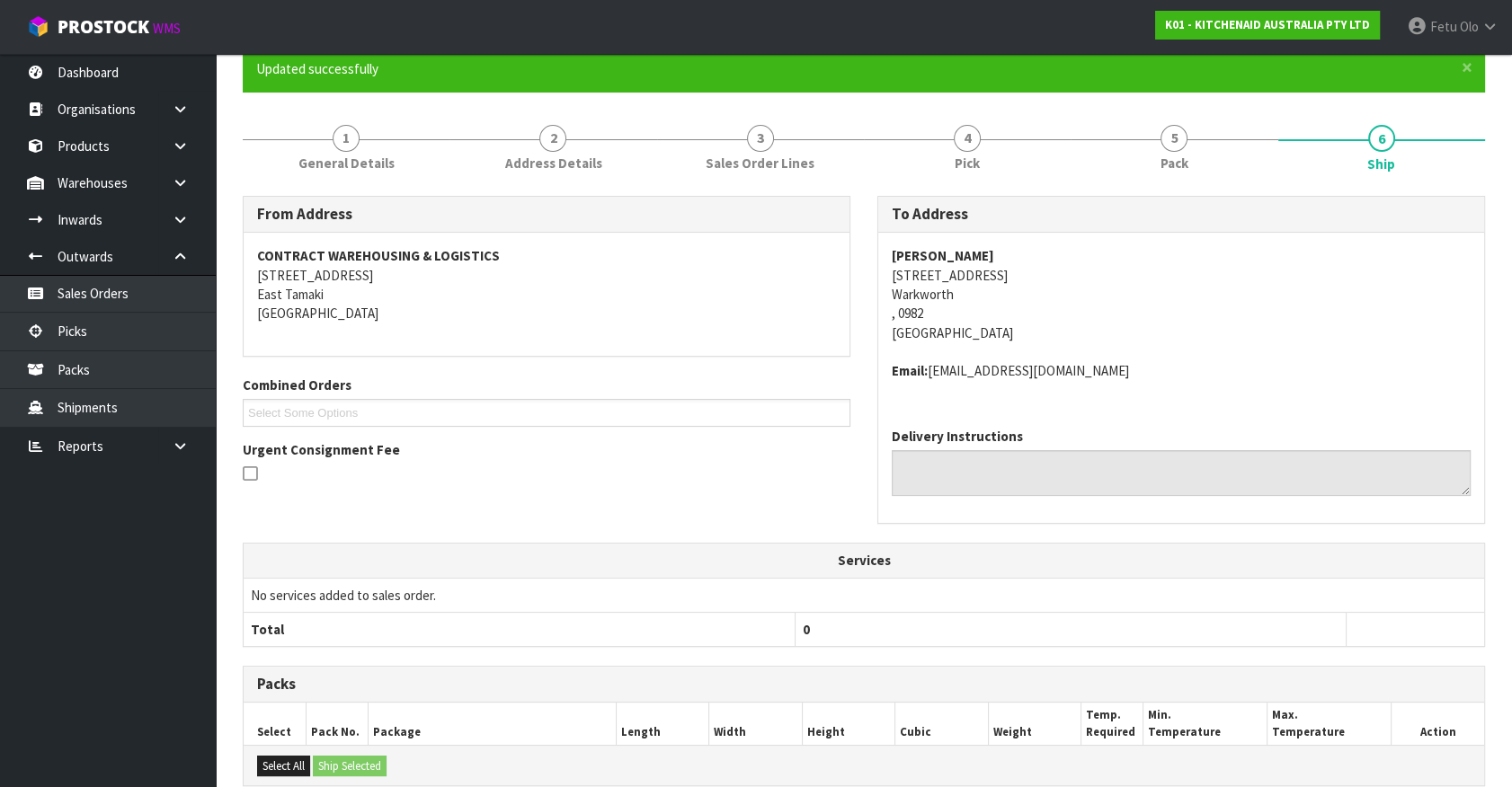 scroll, scrollTop: 244, scrollLeft: 0, axis: vertical 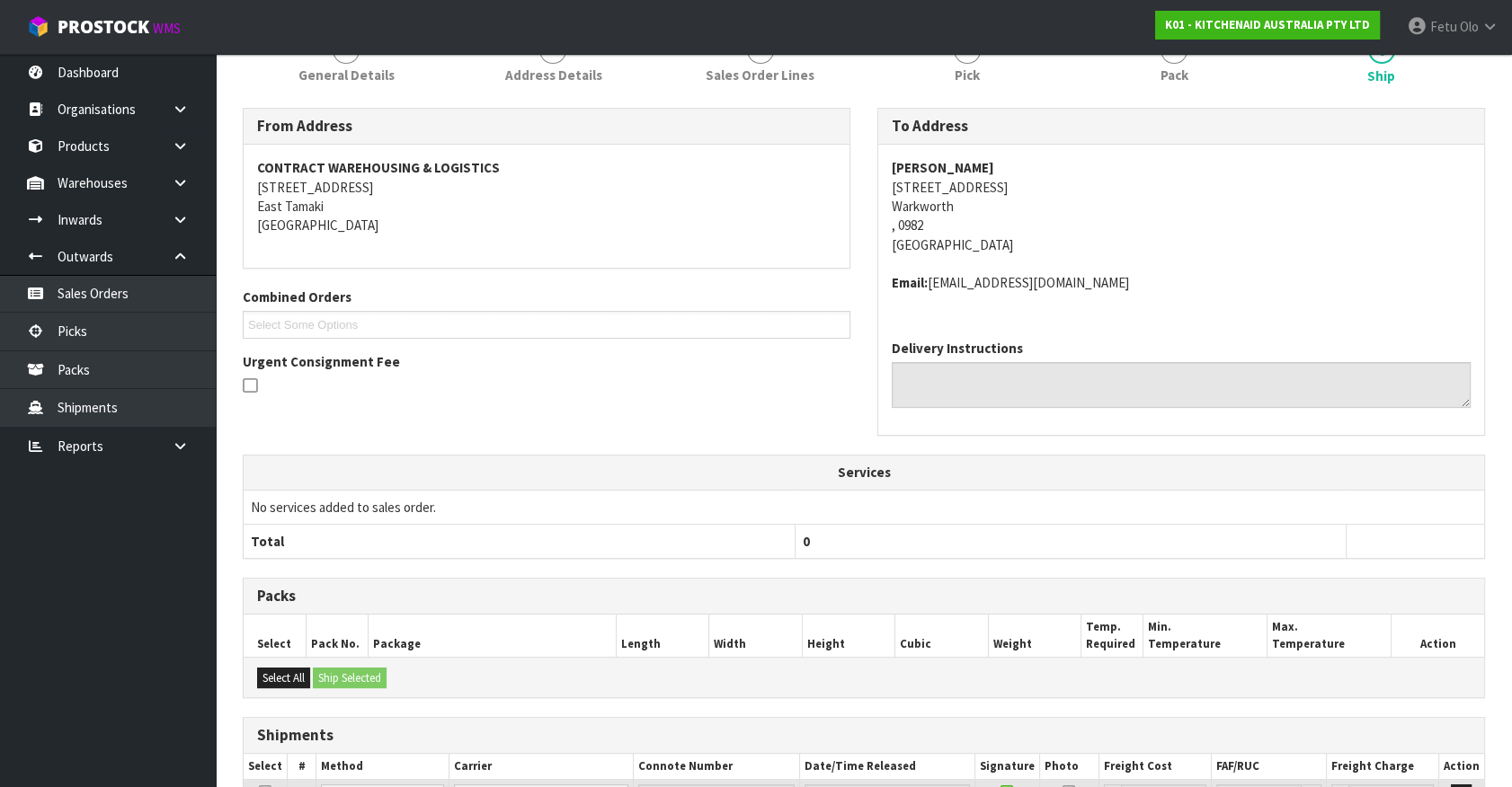 drag, startPoint x: 1307, startPoint y: 546, endPoint x: 1229, endPoint y: 506, distance: 87.65843 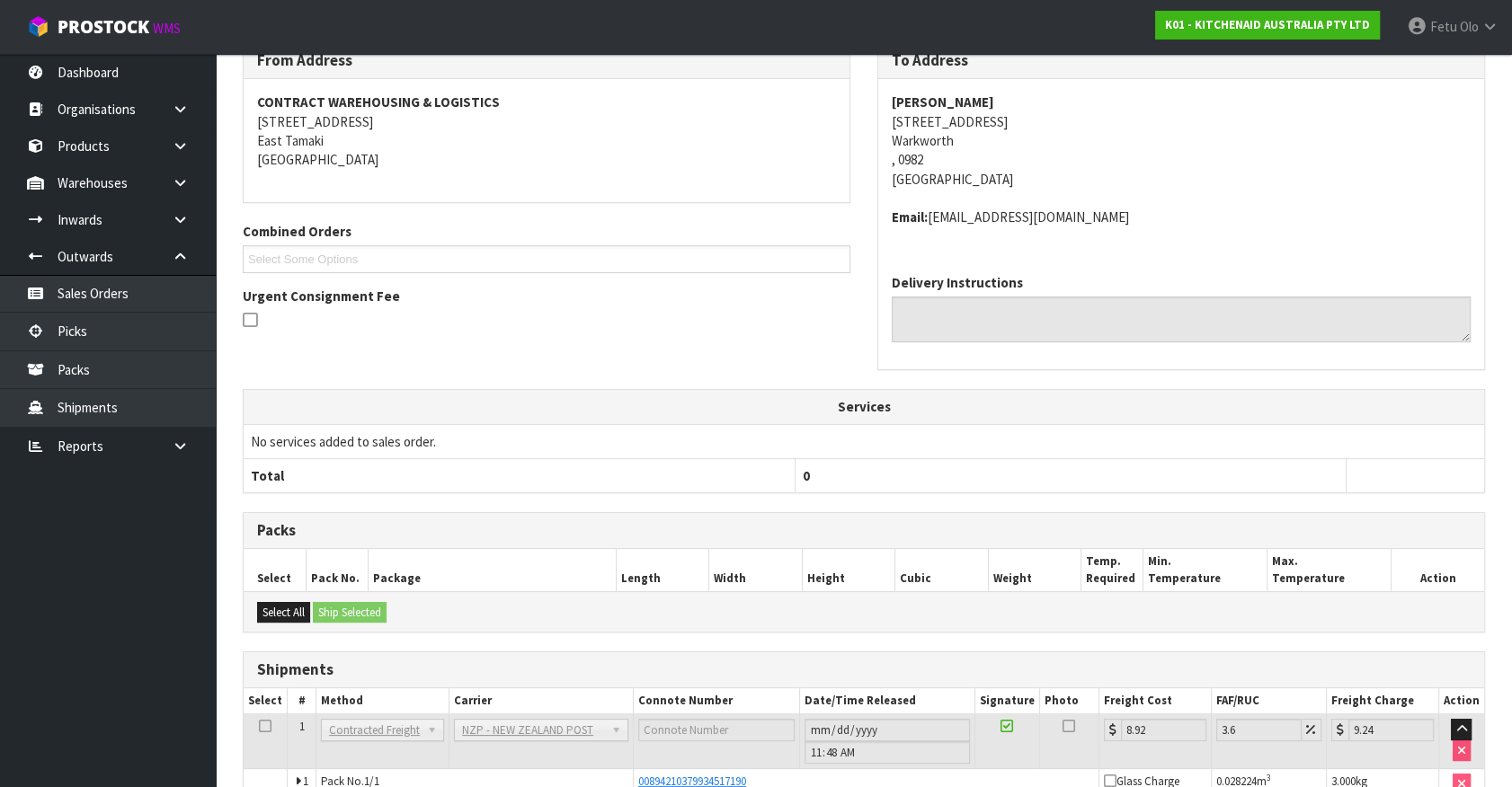 scroll, scrollTop: 417, scrollLeft: 0, axis: vertical 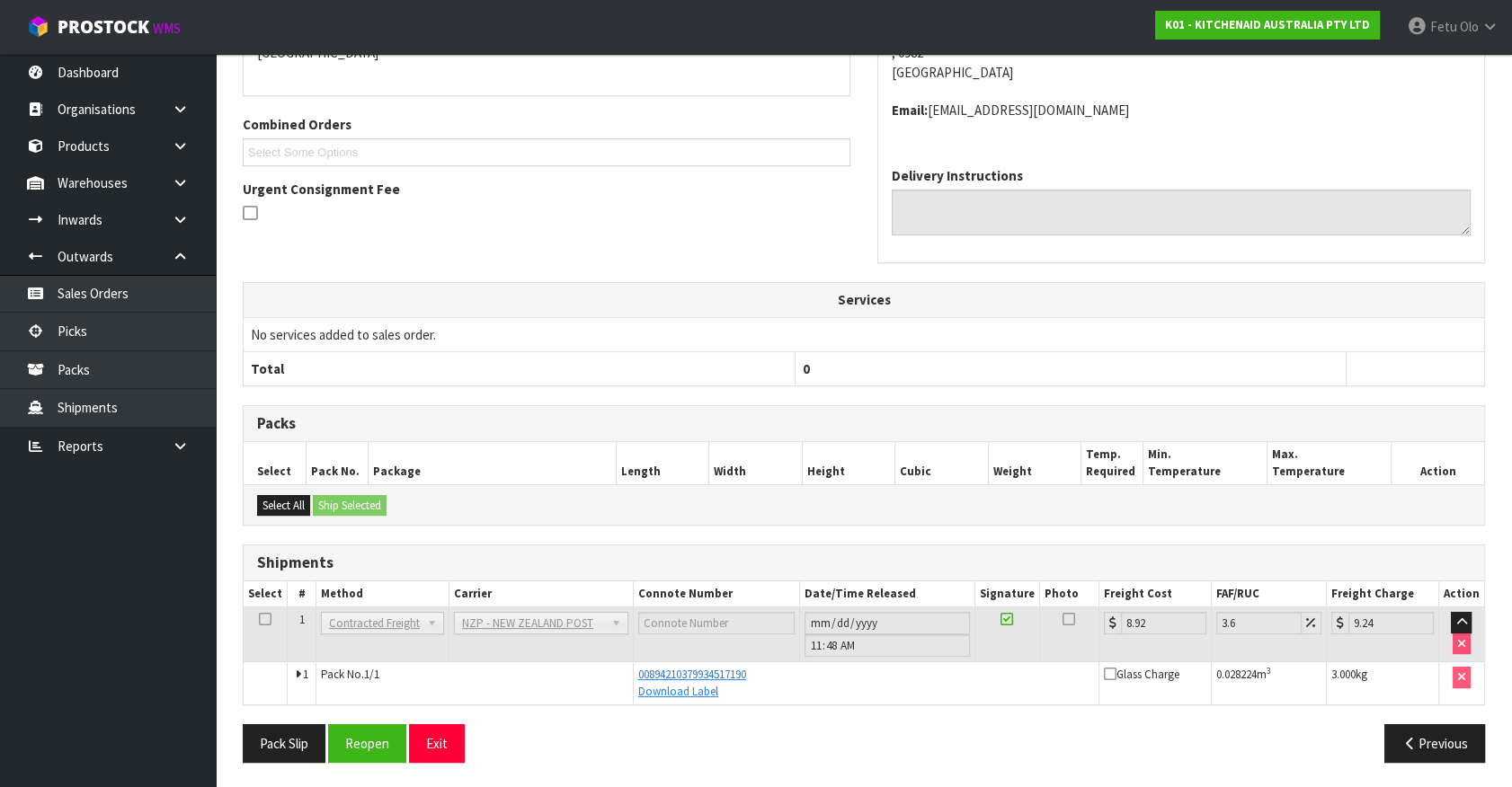 click on "No services added to sales order." at bounding box center (864, 334) 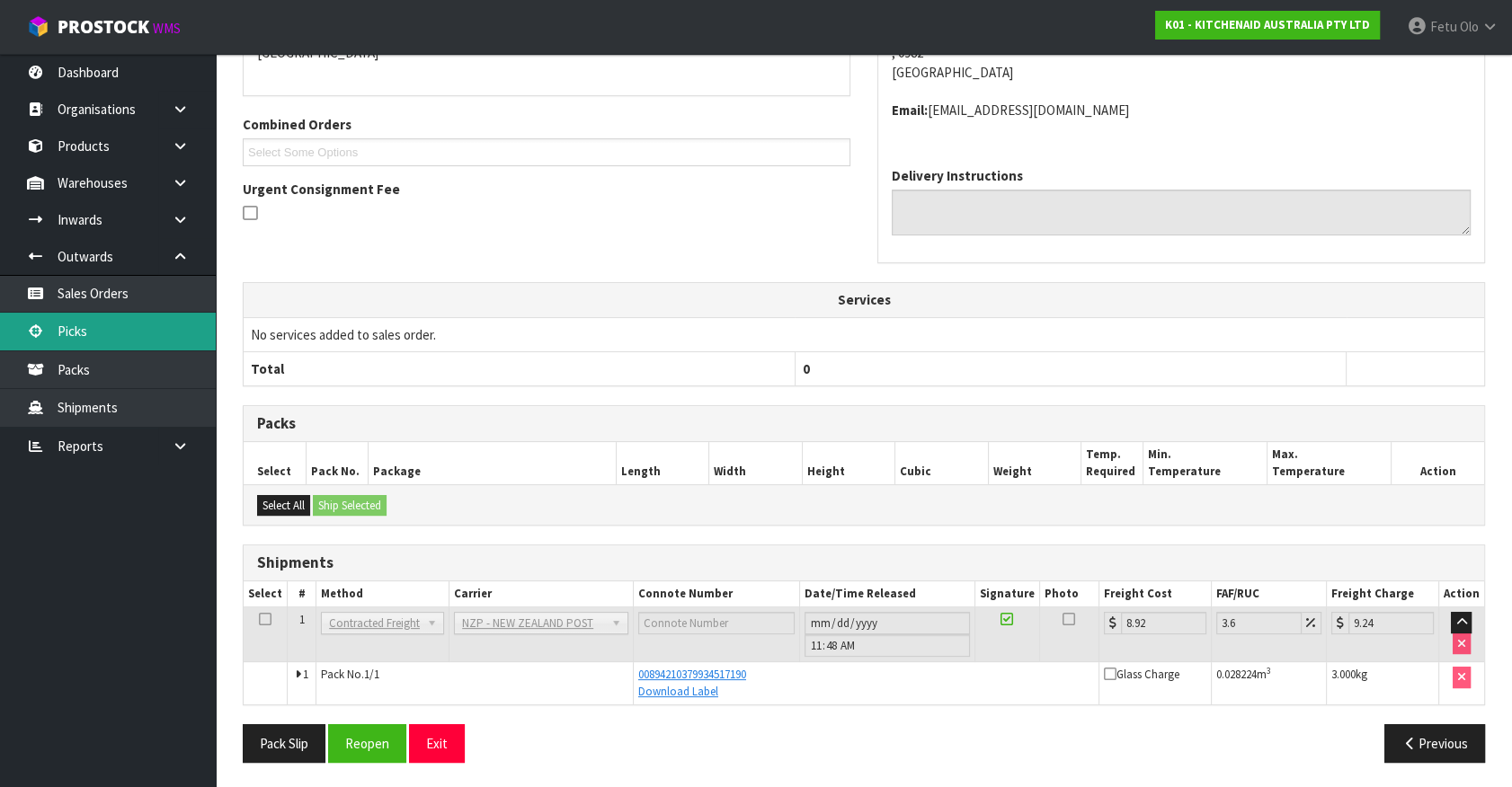 click on "Picks" at bounding box center [108, 331] 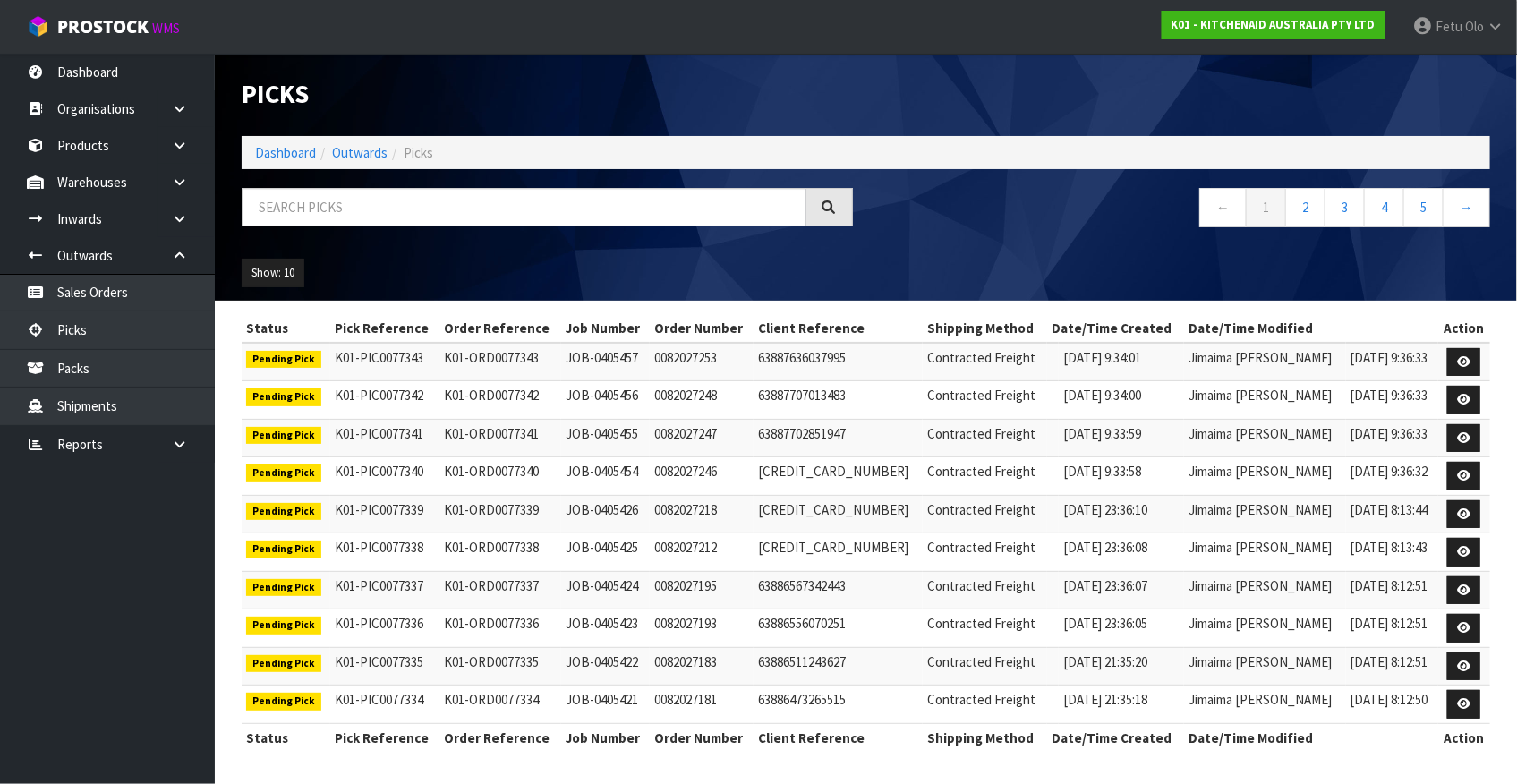 drag, startPoint x: 961, startPoint y: 250, endPoint x: 933, endPoint y: 251, distance: 28.01785 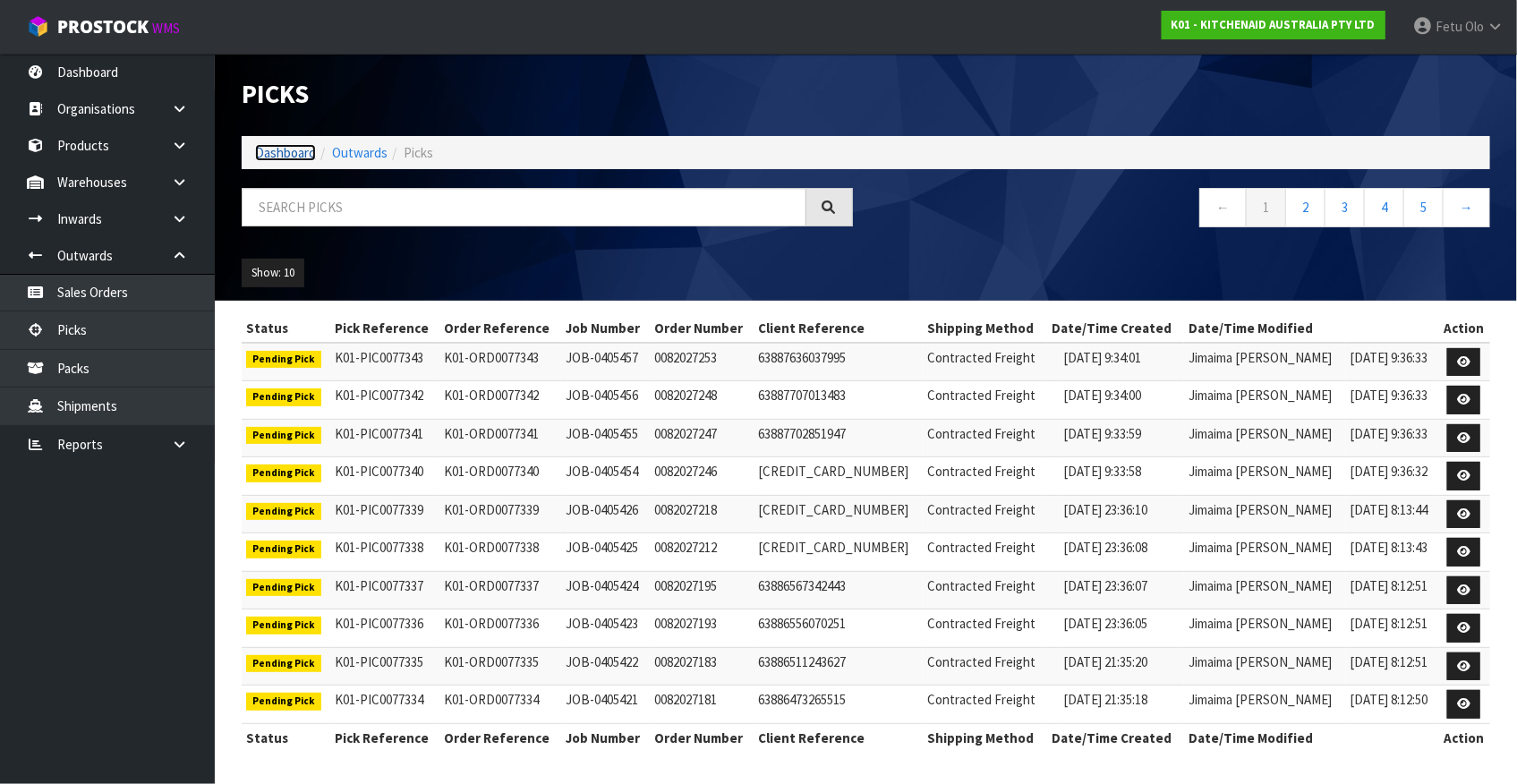 drag, startPoint x: 433, startPoint y: 217, endPoint x: 289, endPoint y: 153, distance: 157.5817 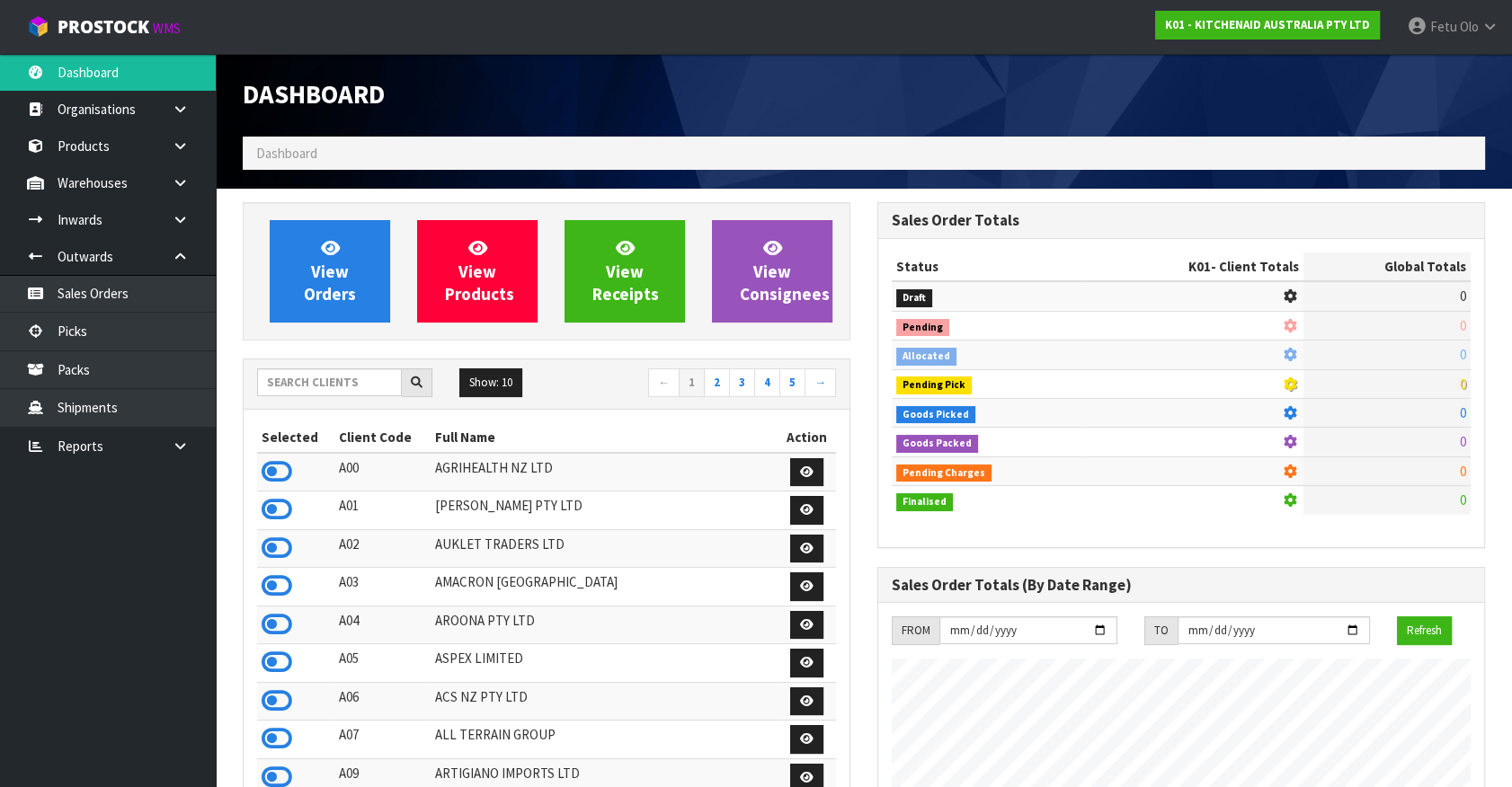 scroll, scrollTop: 897283, scrollLeft: 898294, axis: both 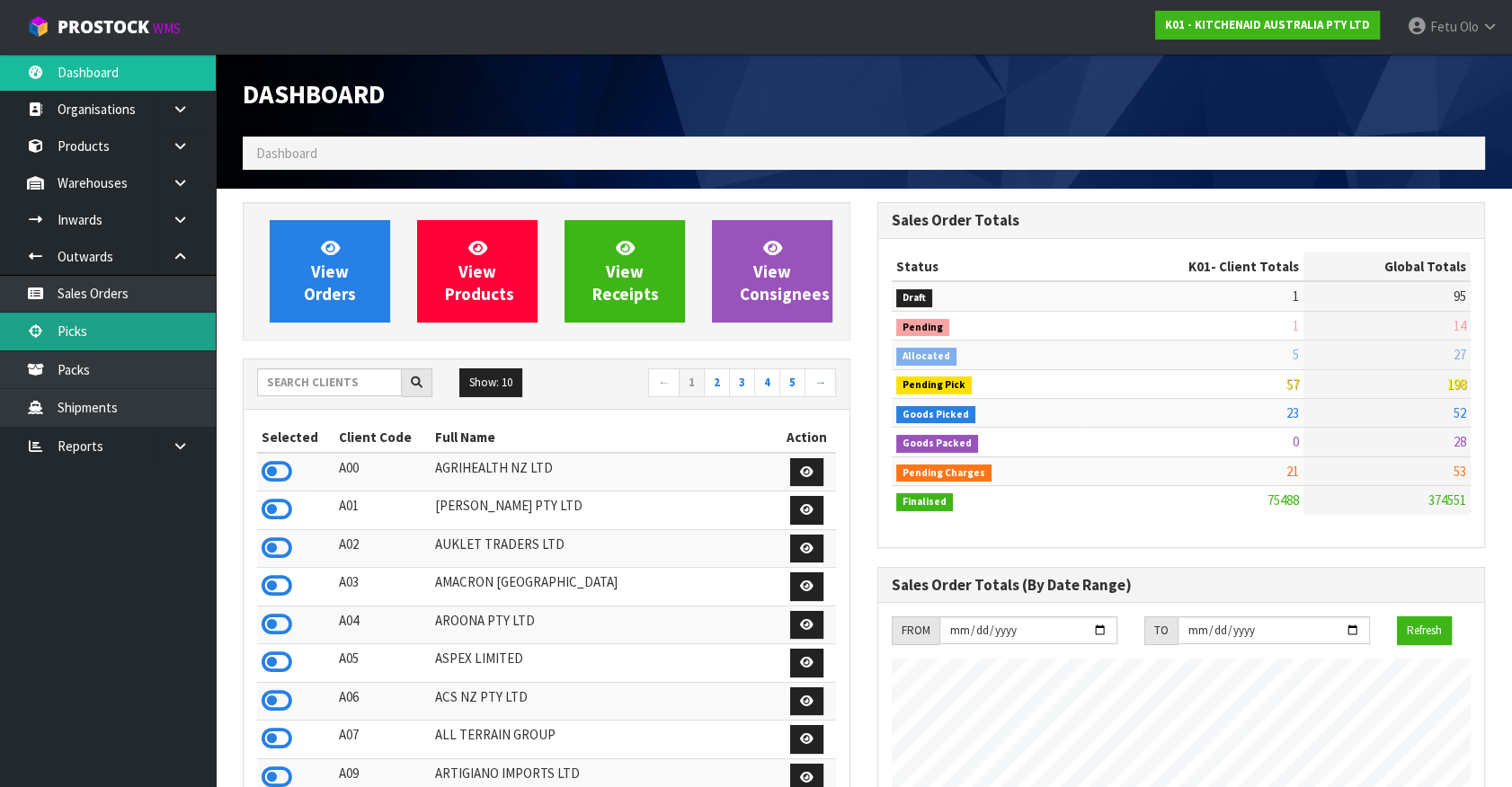 click on "Picks" at bounding box center [108, 331] 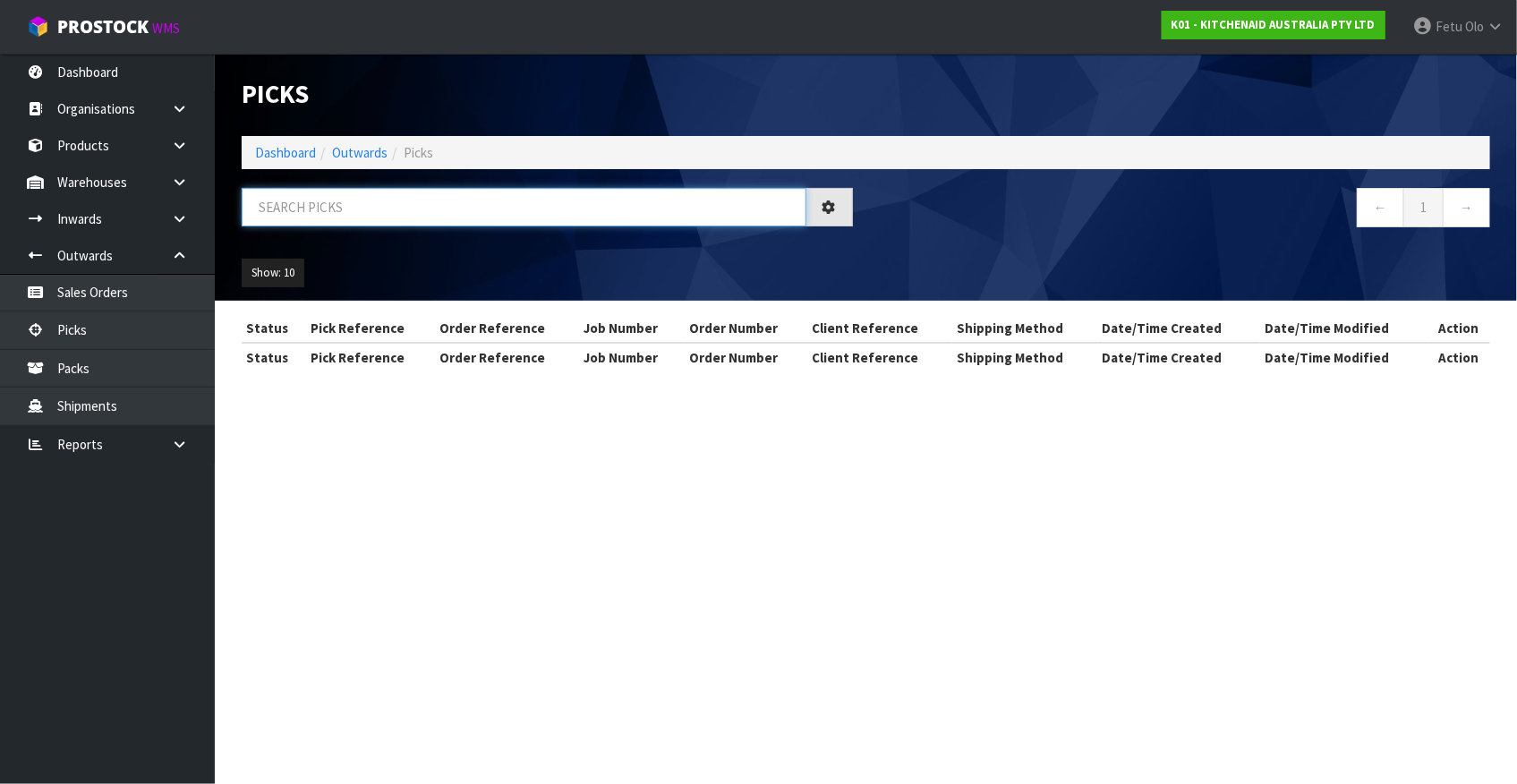 click at bounding box center [524, 207] 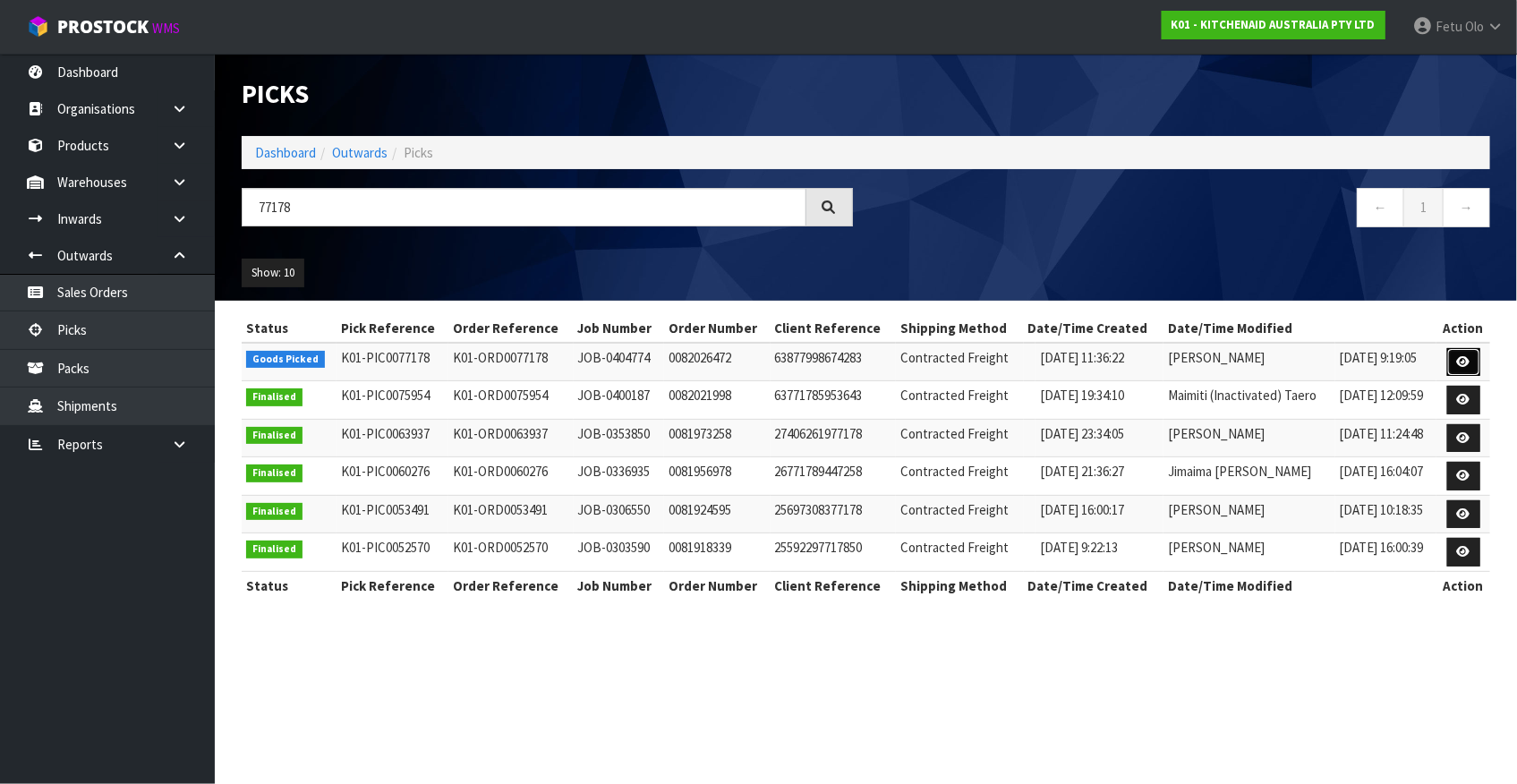 click at bounding box center [1463, 362] 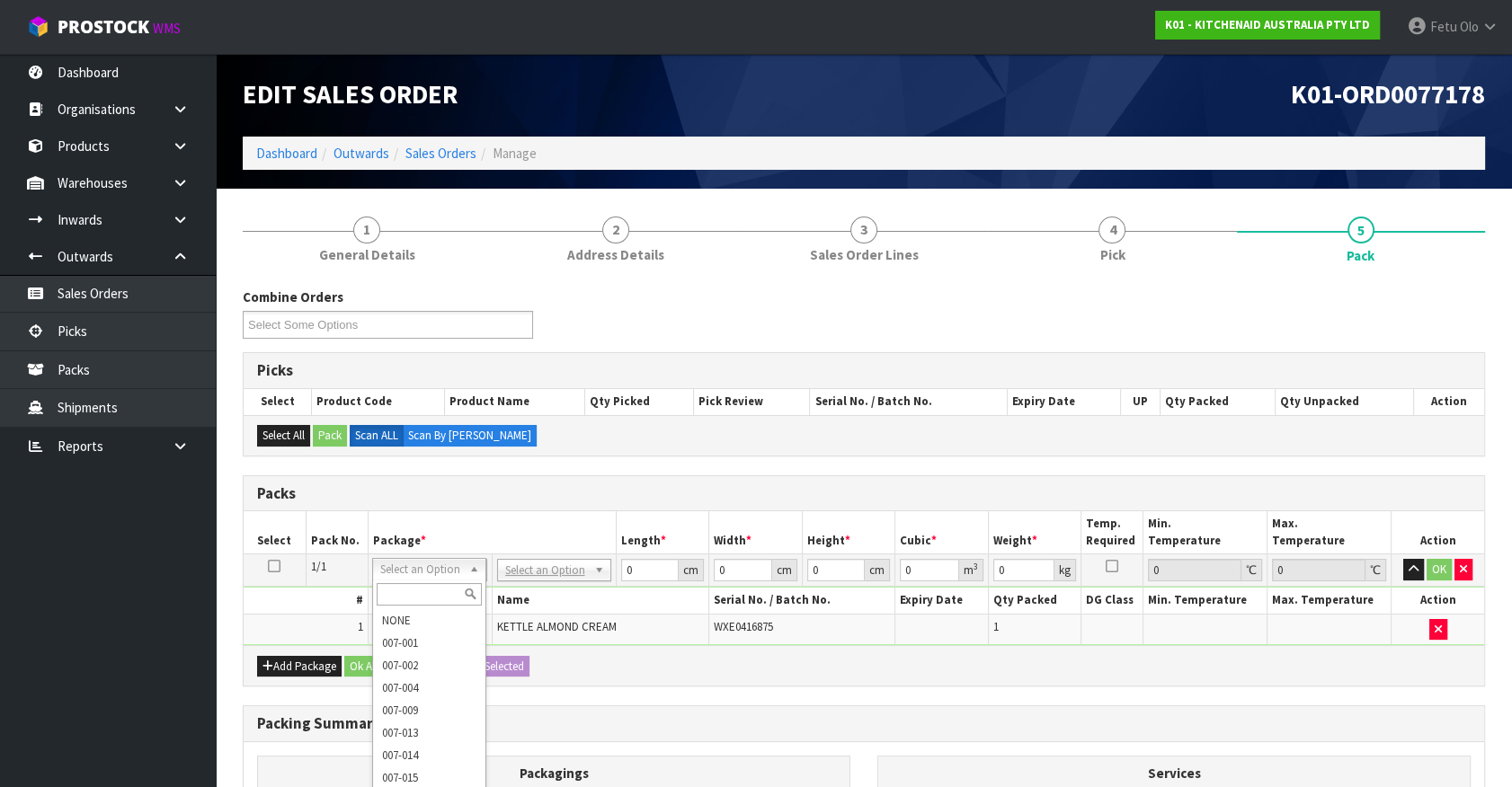 click at bounding box center [429, 594] 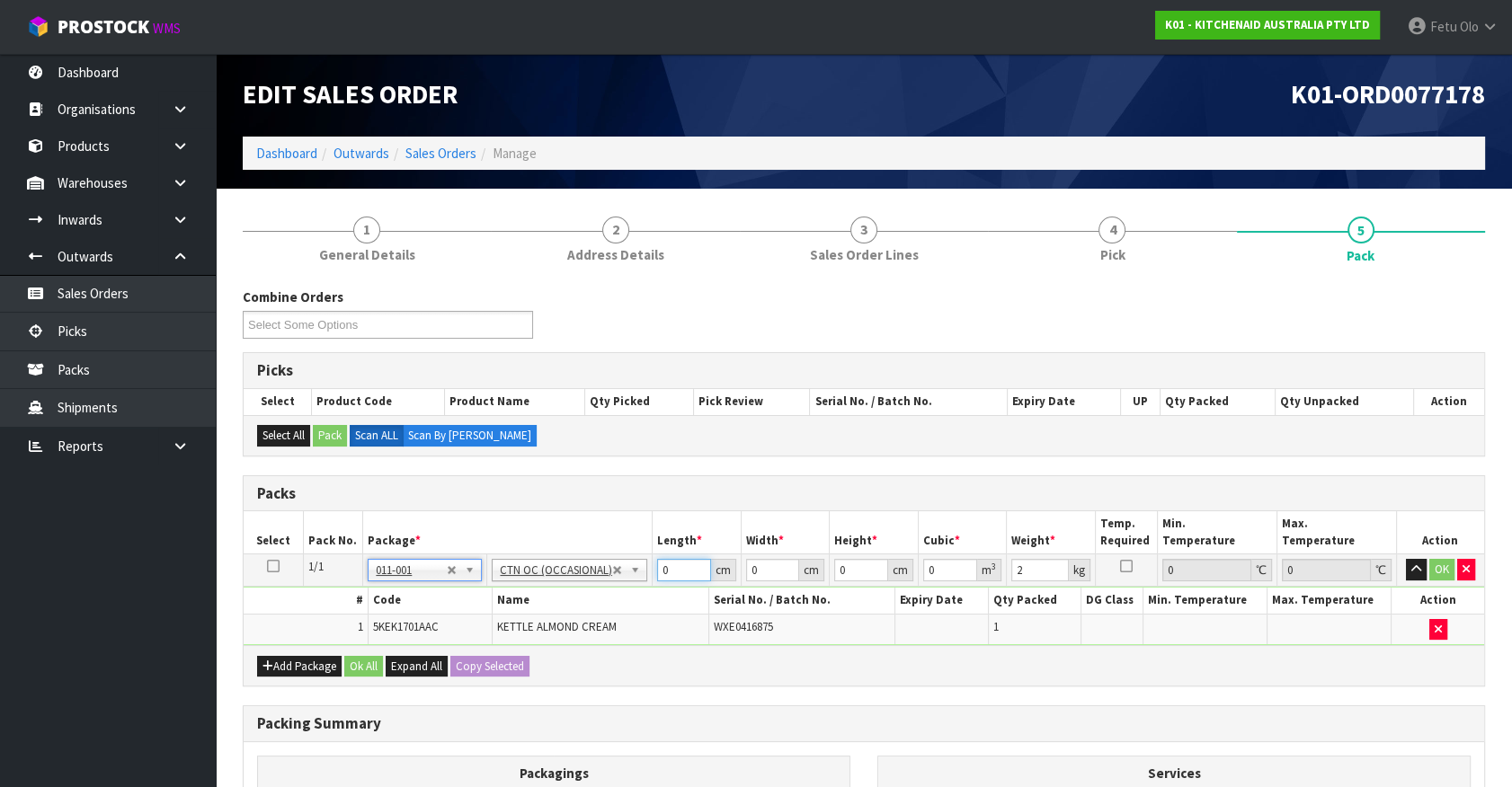drag, startPoint x: 593, startPoint y: 610, endPoint x: 531, endPoint y: 644, distance: 70.71068 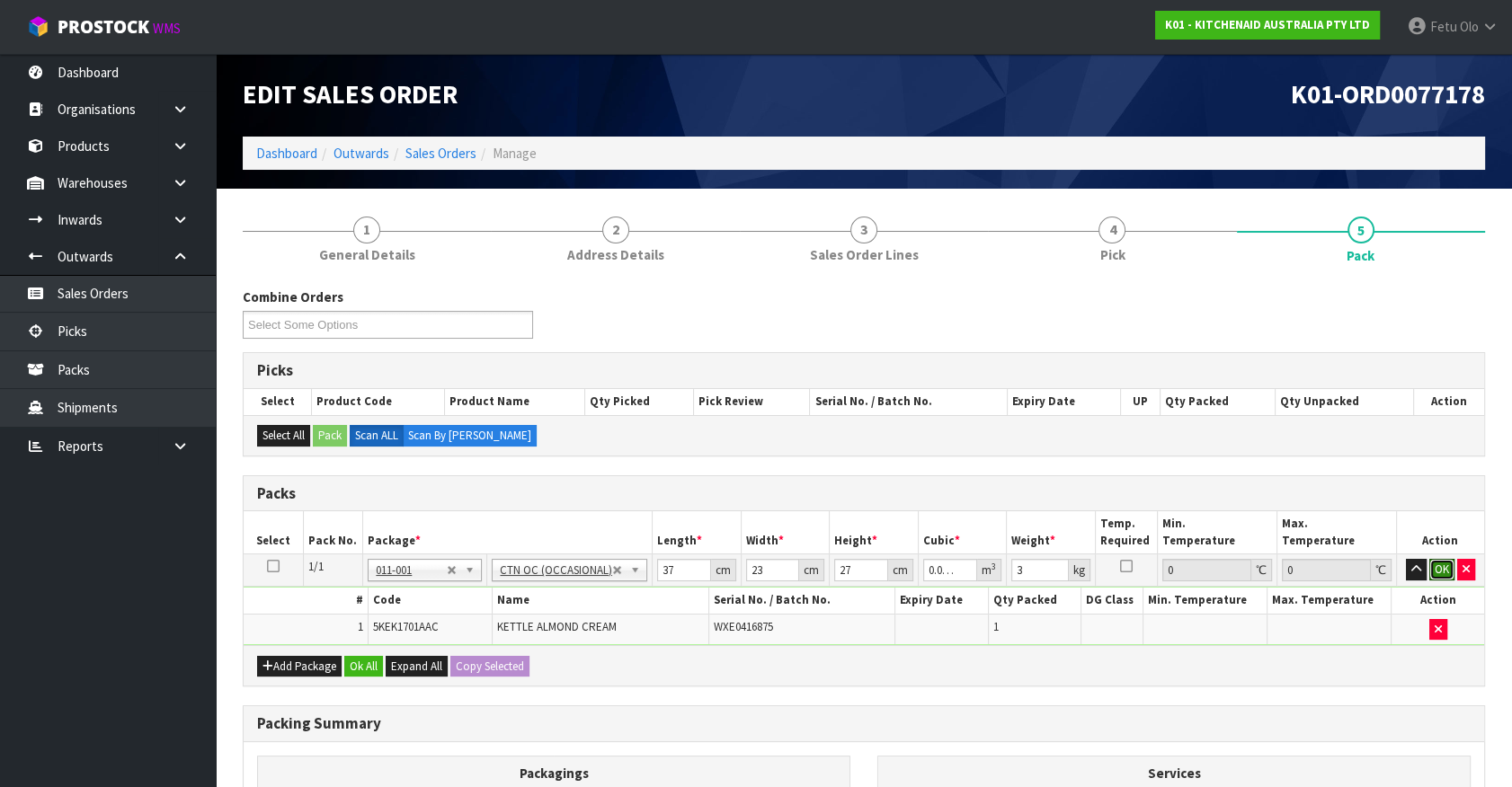 click on "OK" at bounding box center [1442, 570] 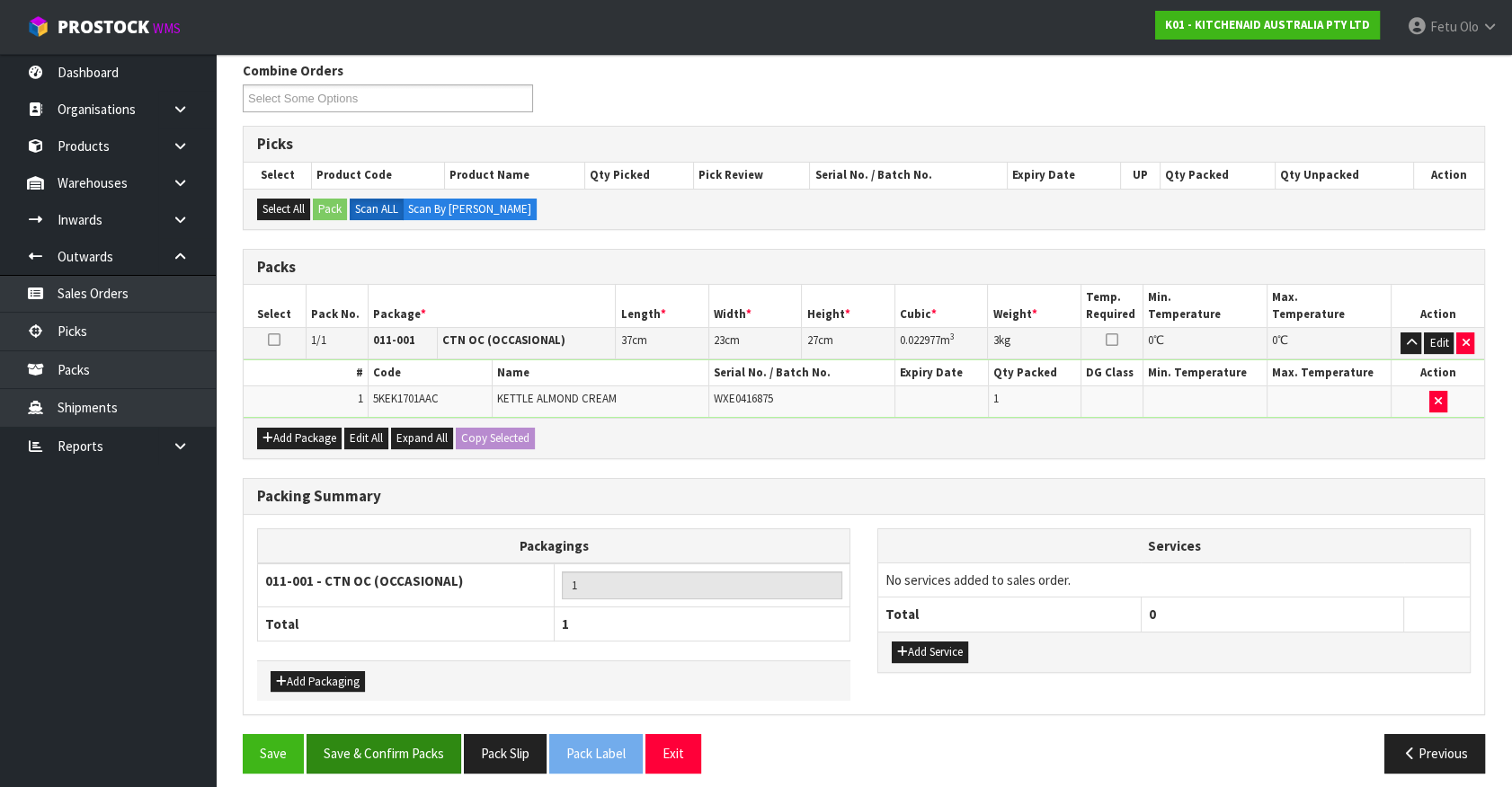 scroll, scrollTop: 234, scrollLeft: 0, axis: vertical 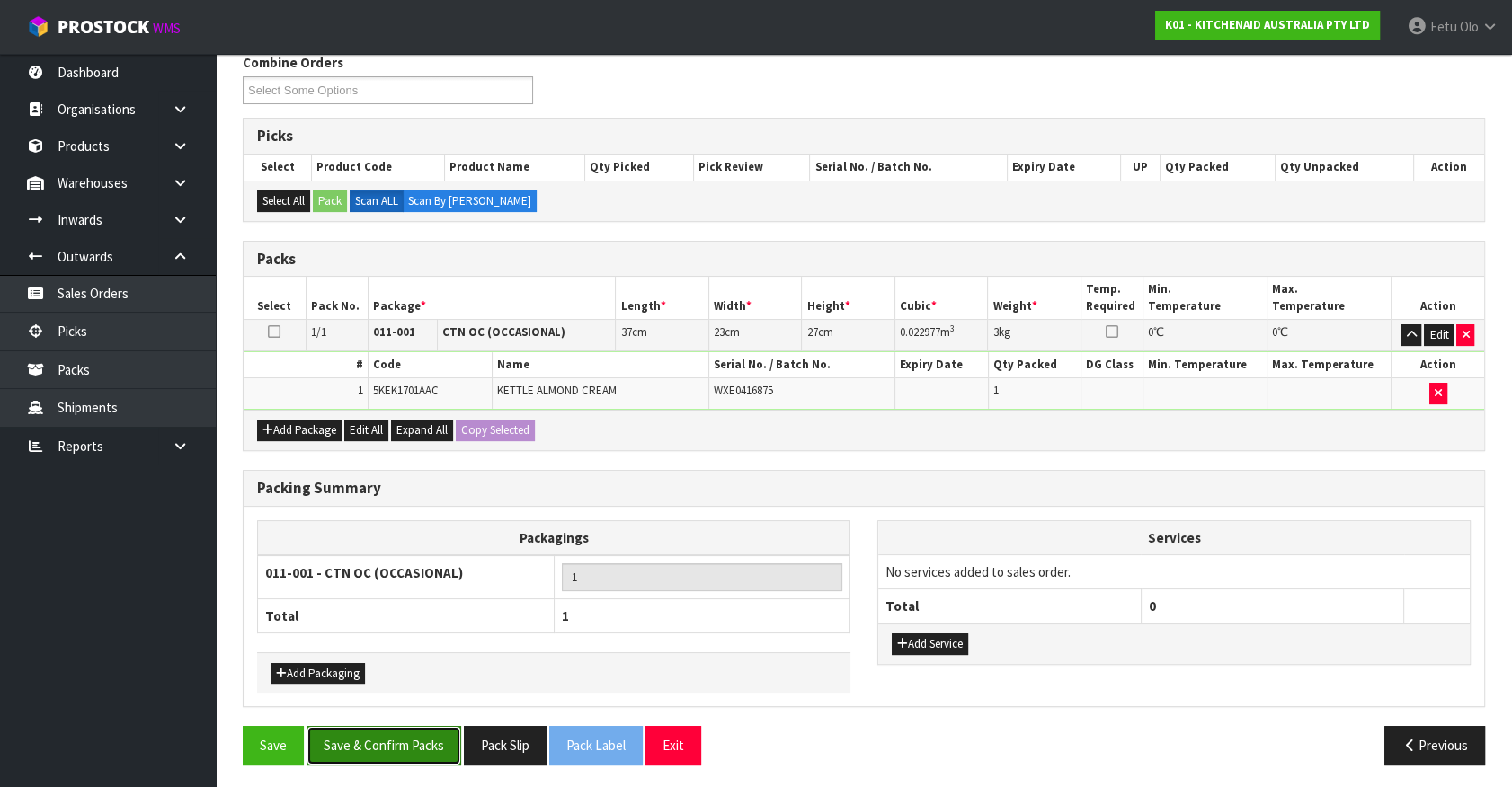 click on "Save & Confirm Packs" at bounding box center (384, 745) 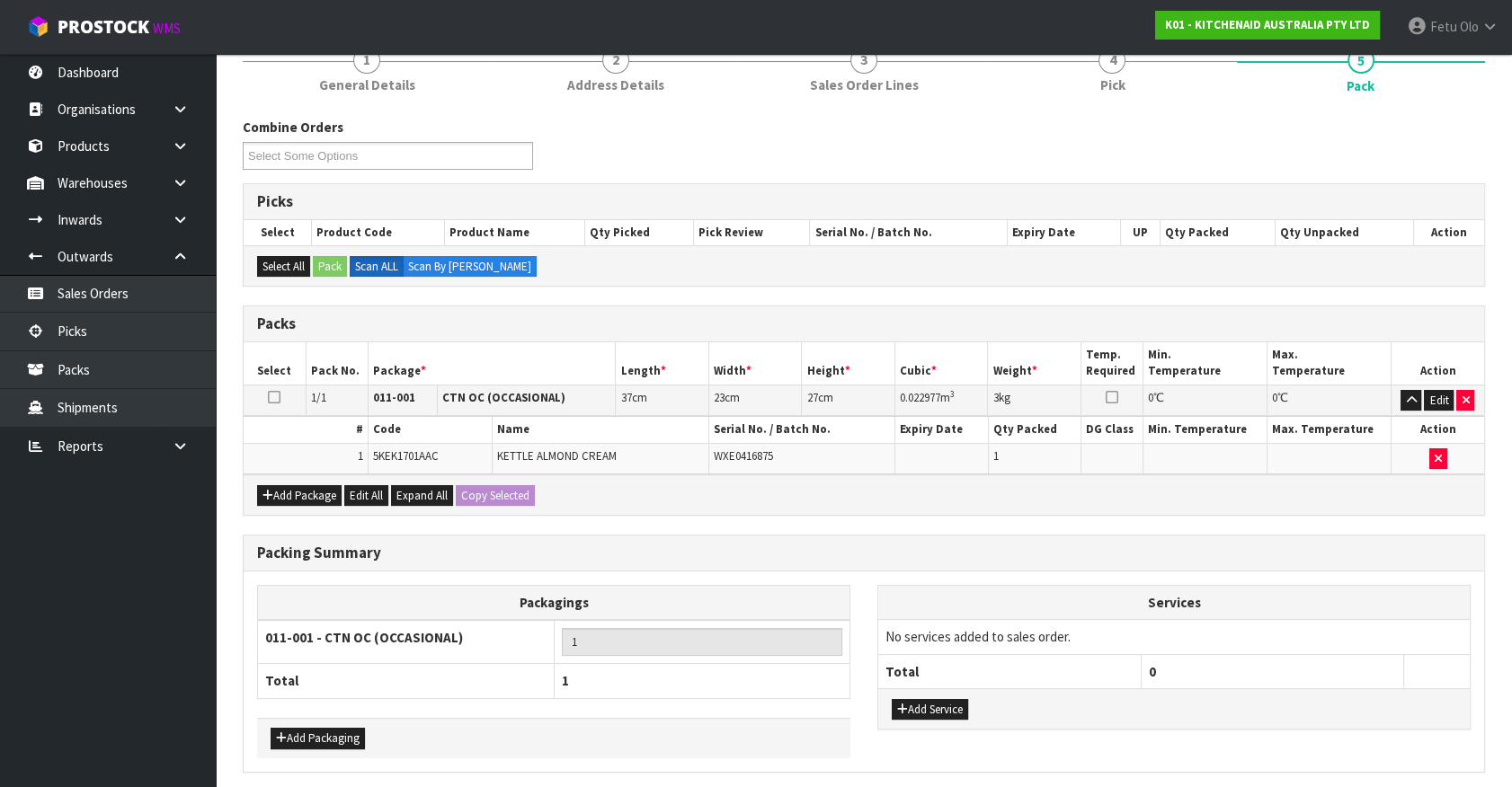 scroll, scrollTop: 0, scrollLeft: 0, axis: both 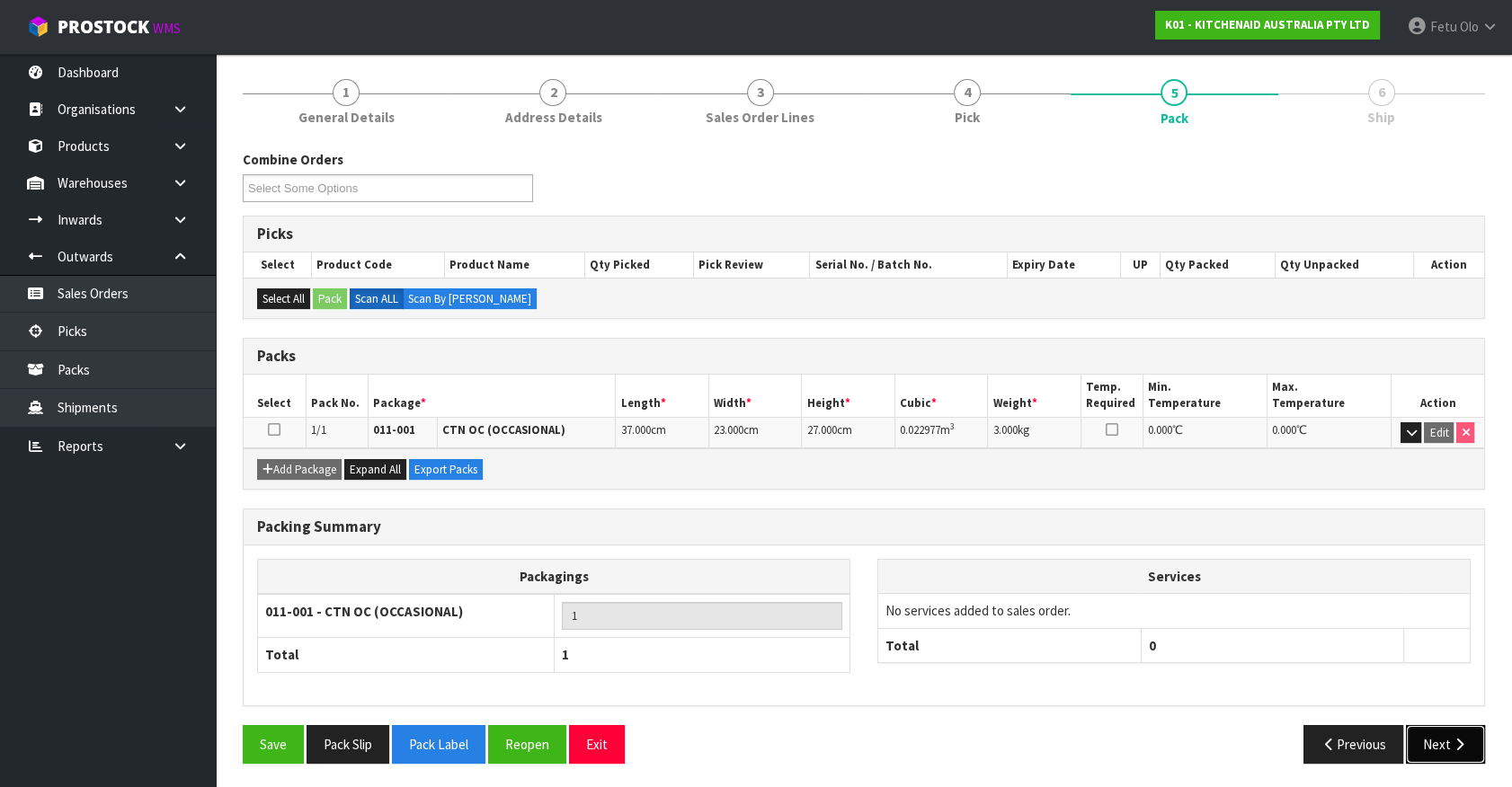 click on "Next" at bounding box center [1445, 744] 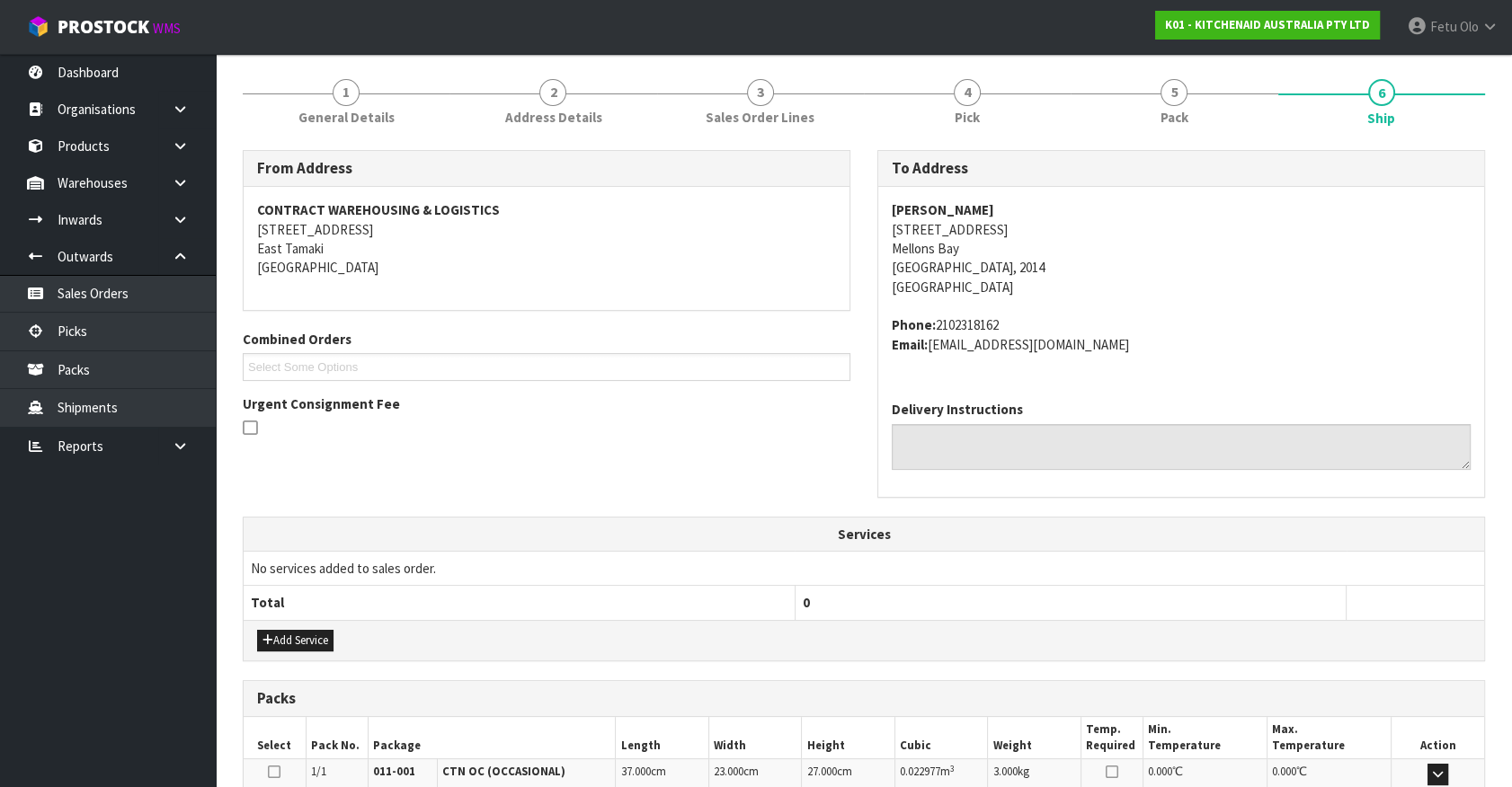 scroll, scrollTop: 437, scrollLeft: 0, axis: vertical 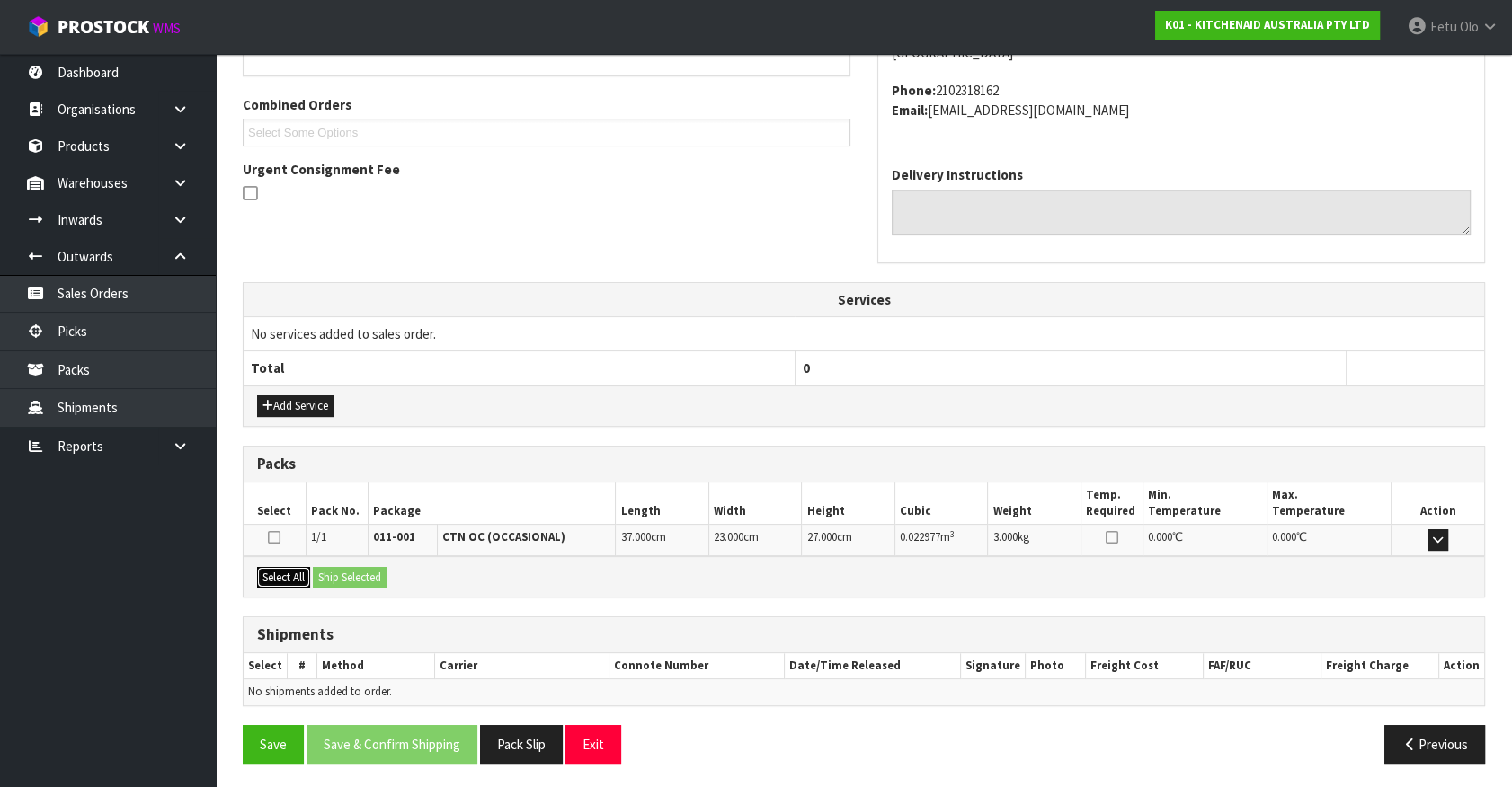 click on "Select All" at bounding box center (283, 578) 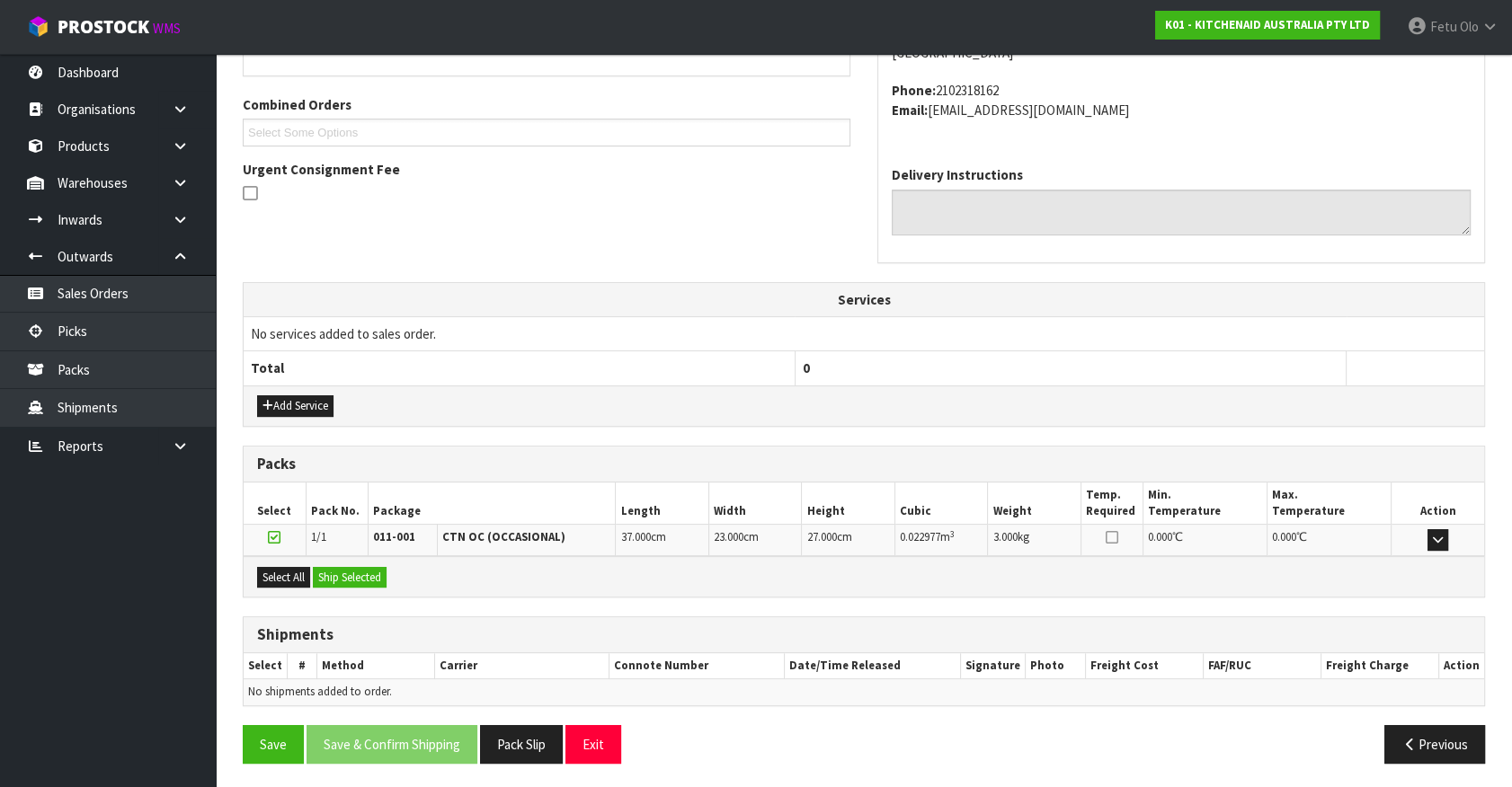 click on "Select All
Ship Selected" at bounding box center (864, 576) 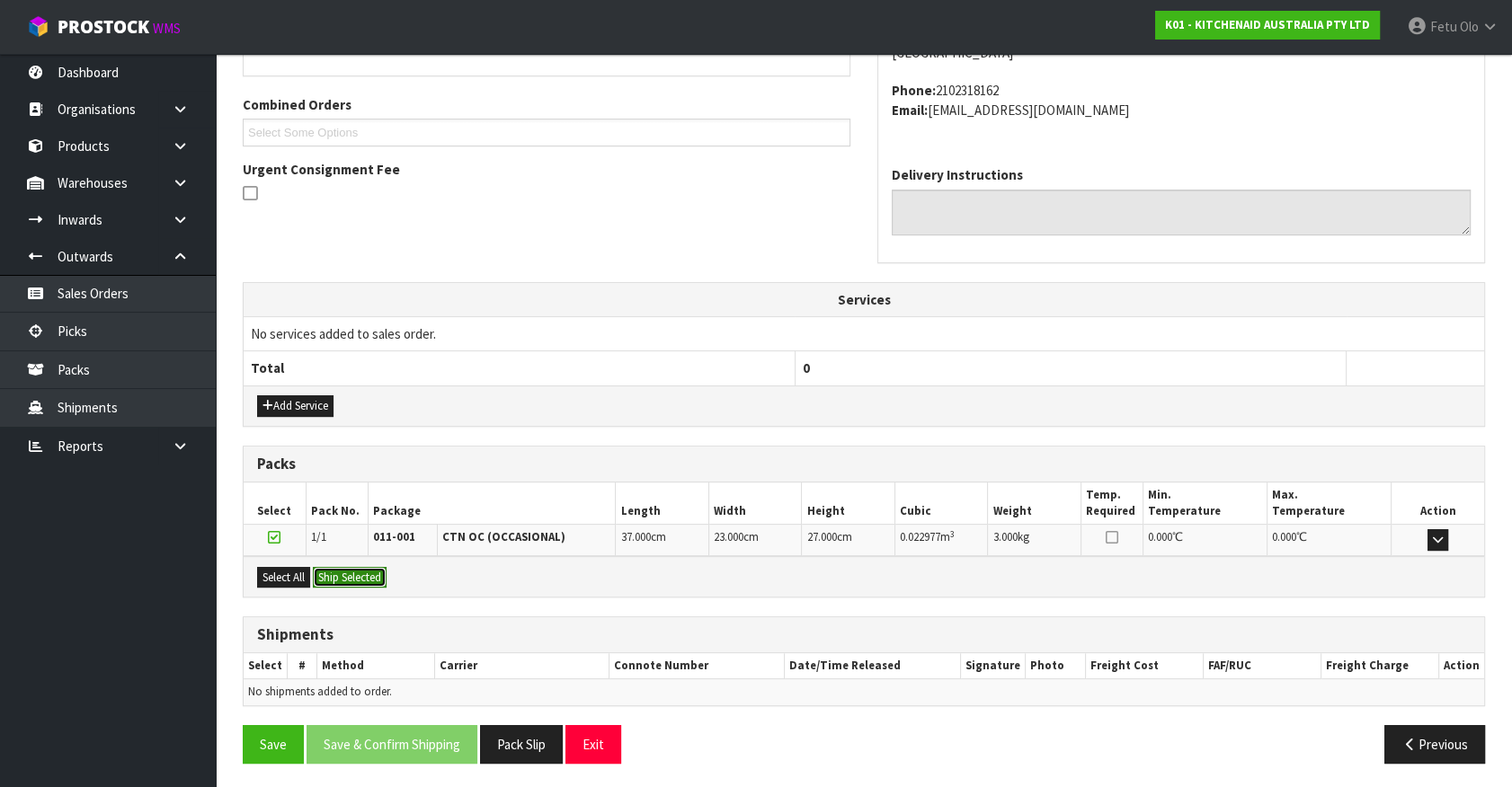 click on "Ship Selected" at bounding box center [350, 578] 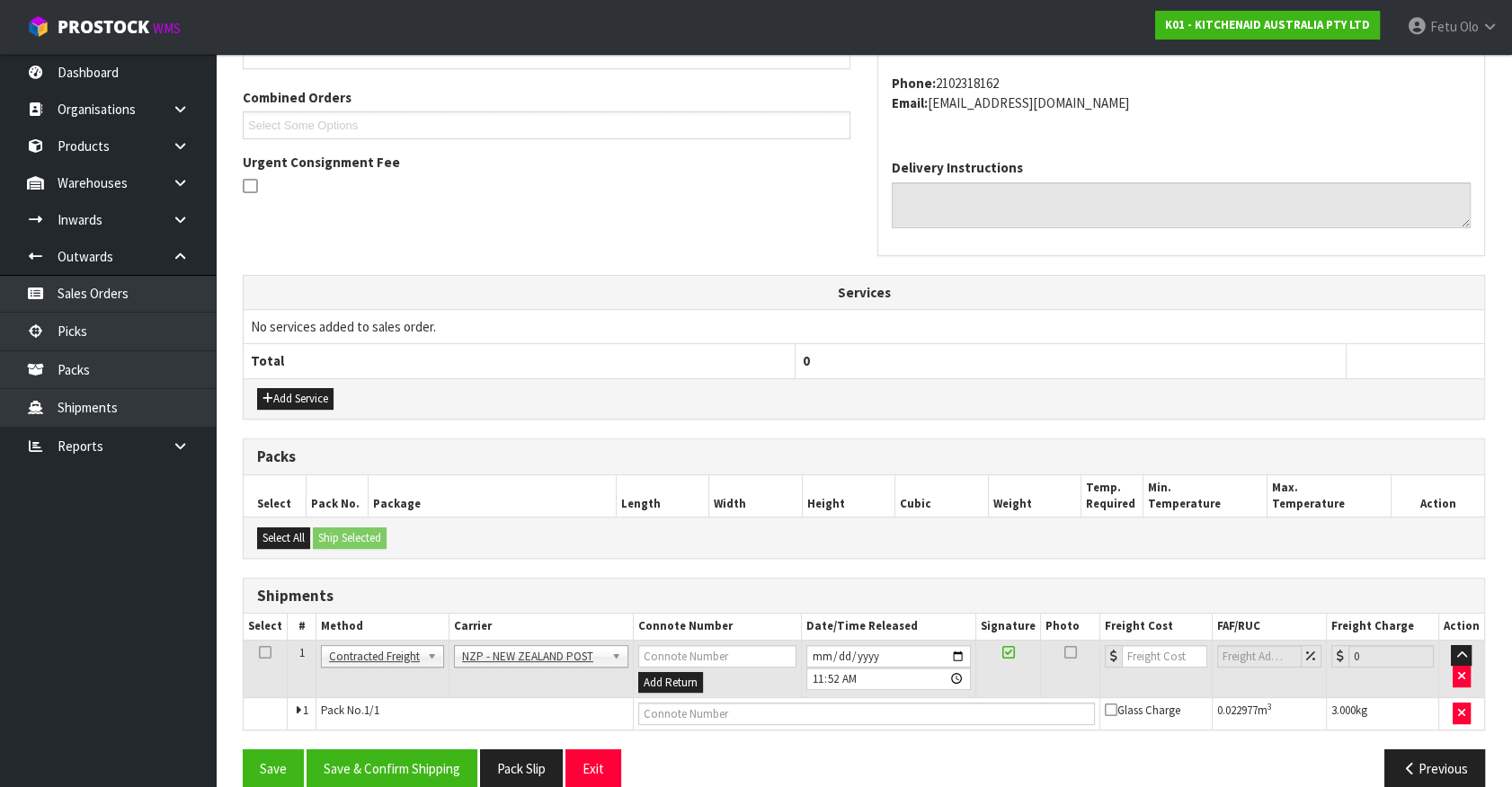 scroll, scrollTop: 468, scrollLeft: 0, axis: vertical 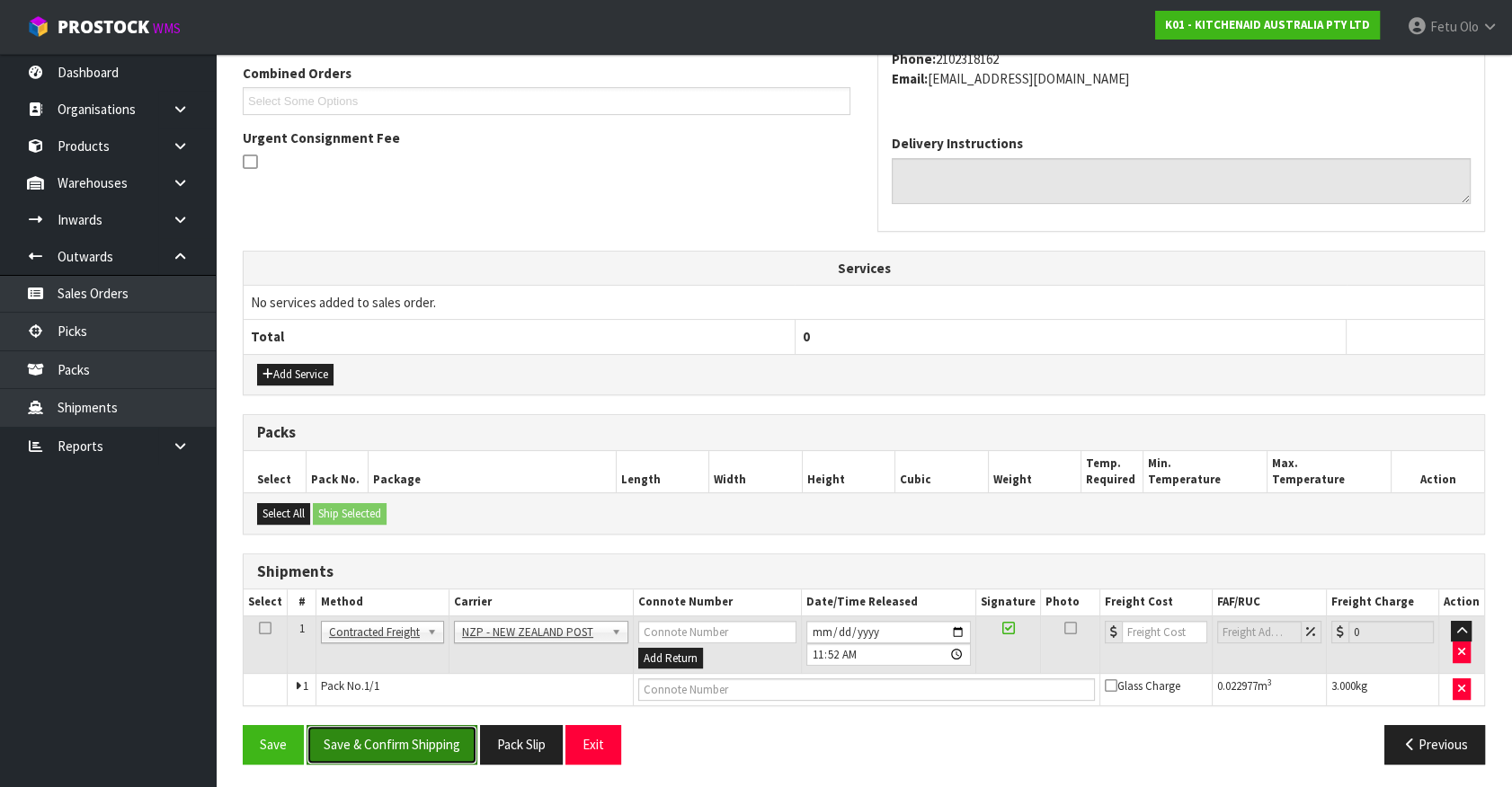 click on "Save & Confirm Shipping" at bounding box center [392, 744] 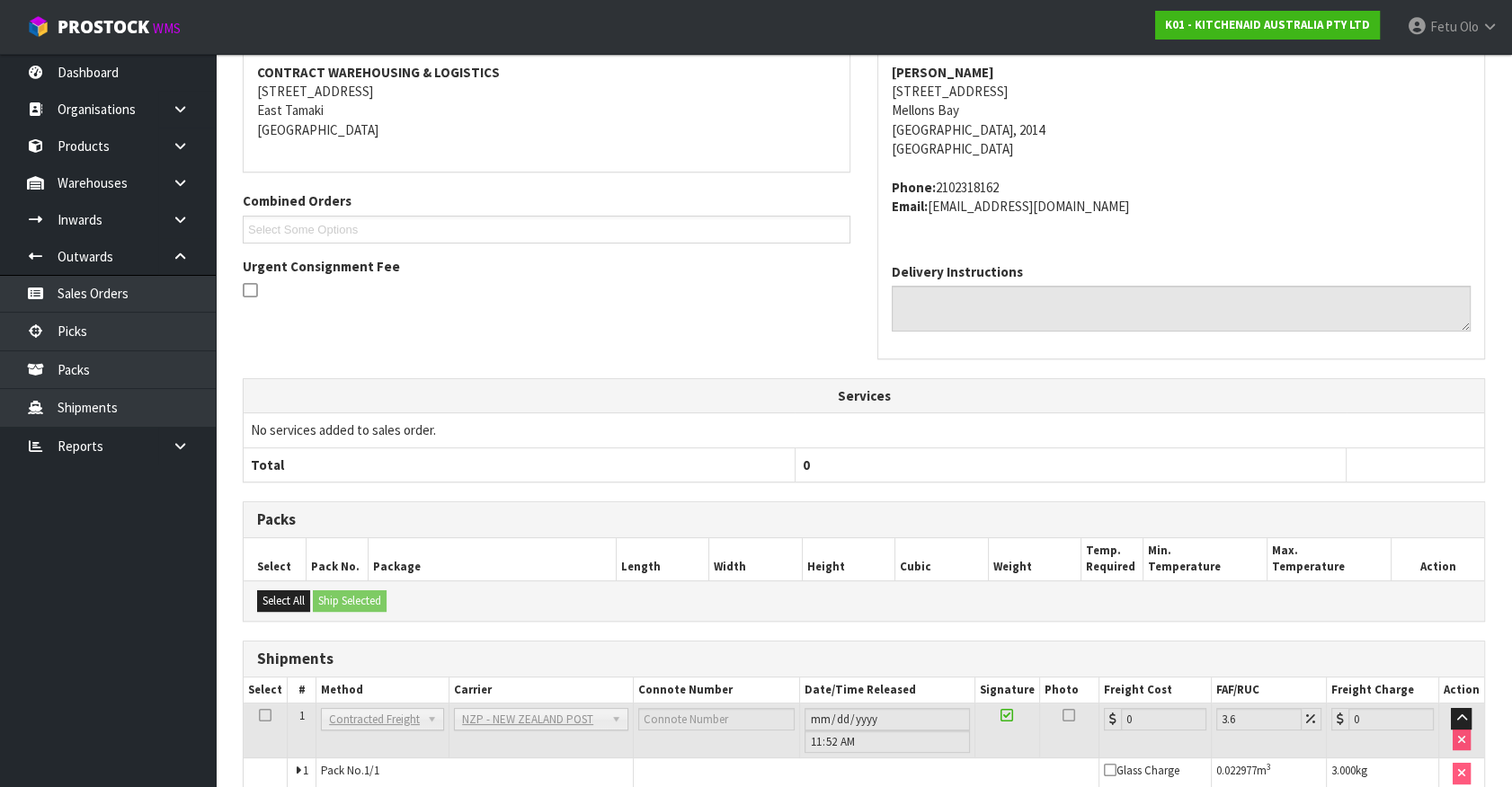 scroll, scrollTop: 443, scrollLeft: 0, axis: vertical 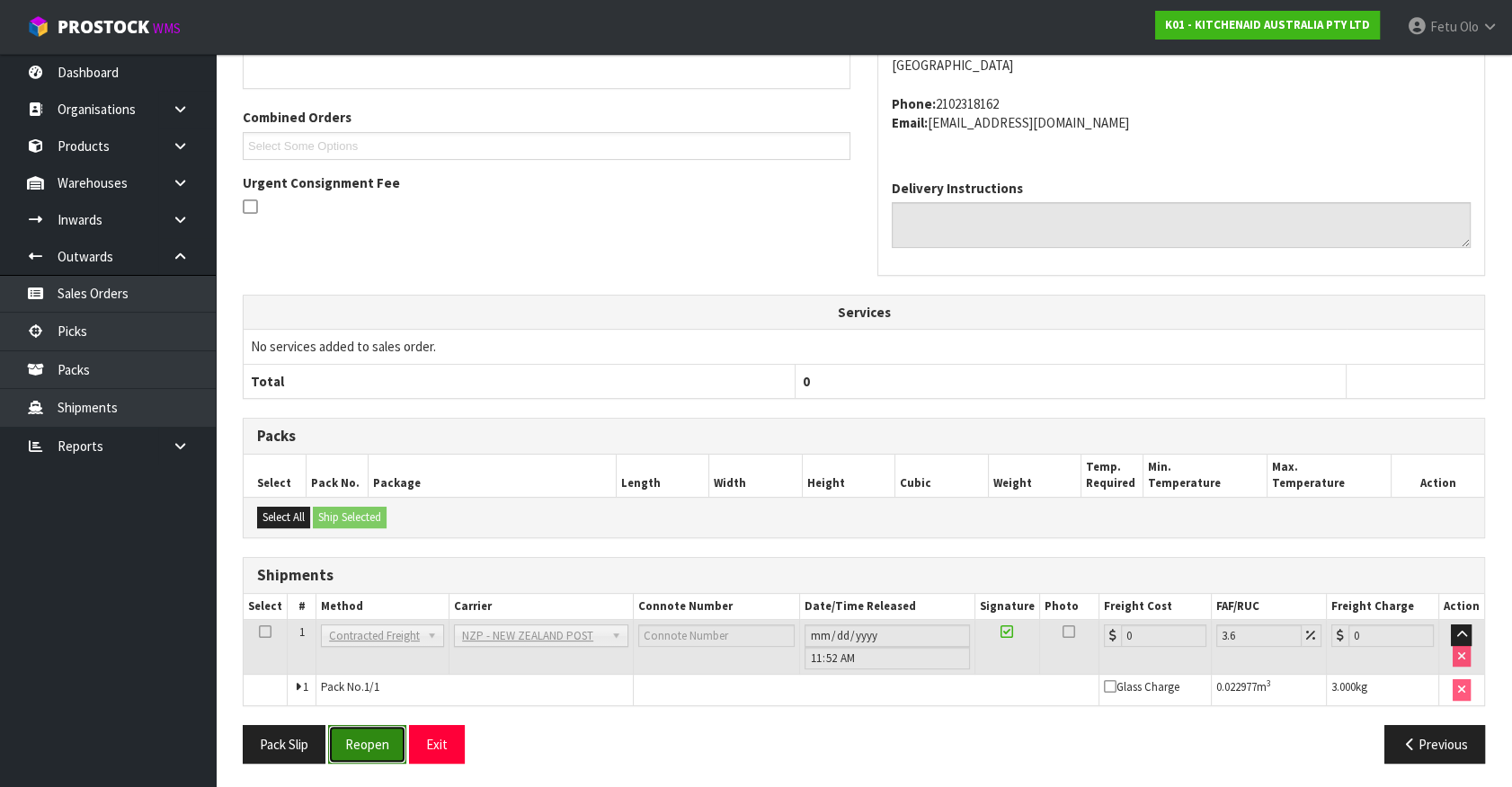 click on "Reopen" at bounding box center (367, 744) 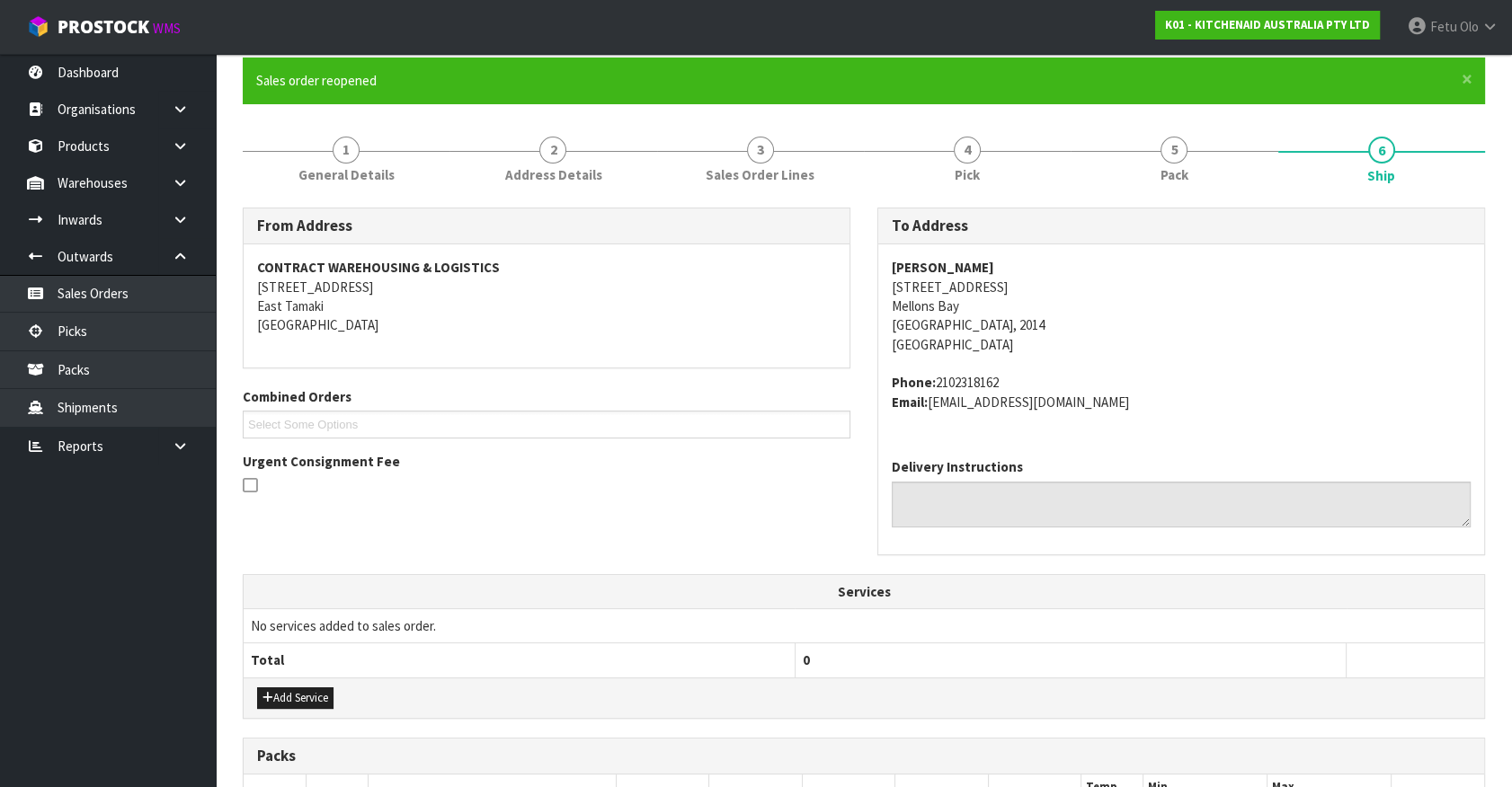scroll, scrollTop: 485, scrollLeft: 0, axis: vertical 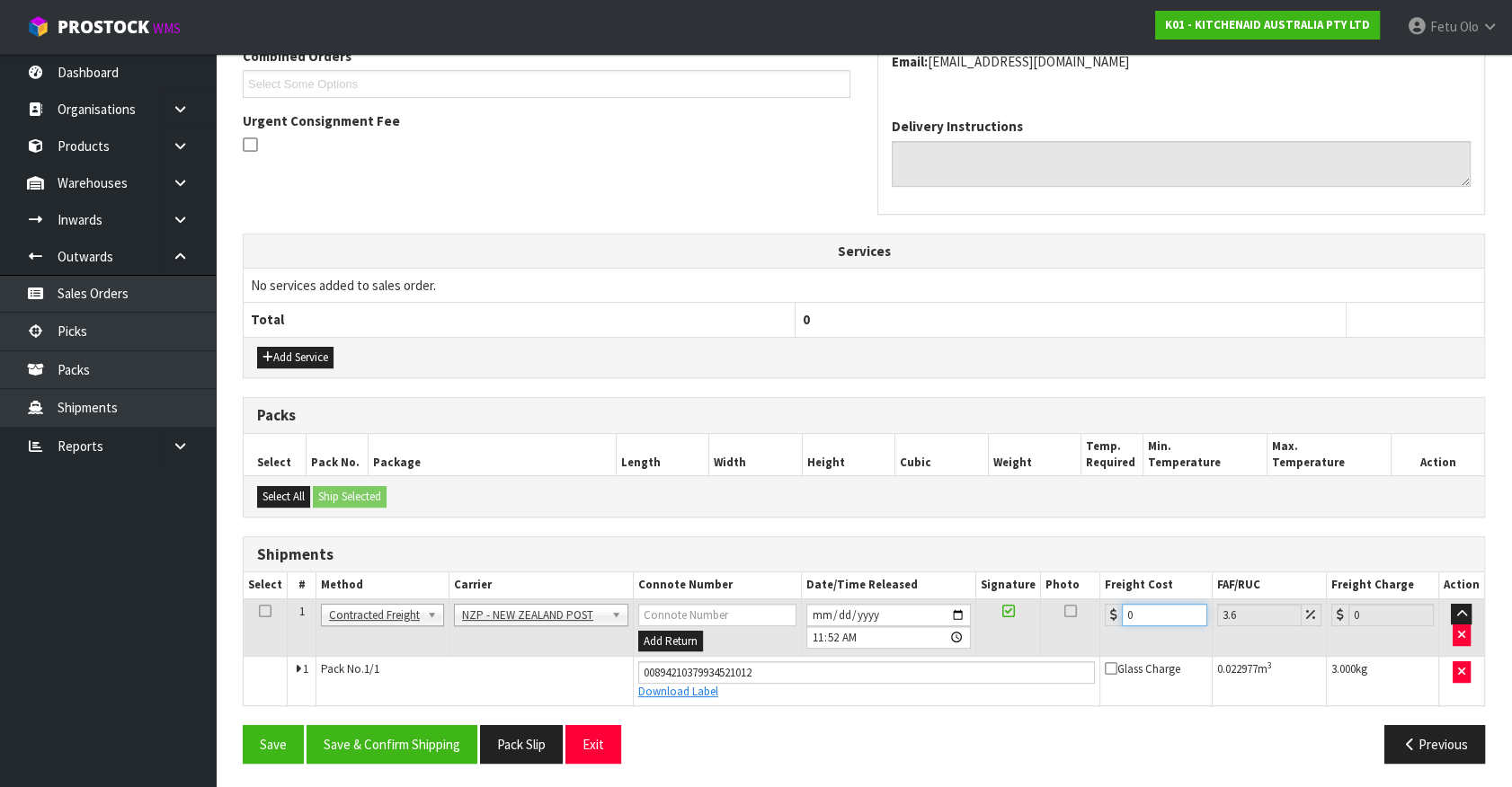 drag, startPoint x: 1152, startPoint y: 601, endPoint x: 969, endPoint y: 645, distance: 188.2153 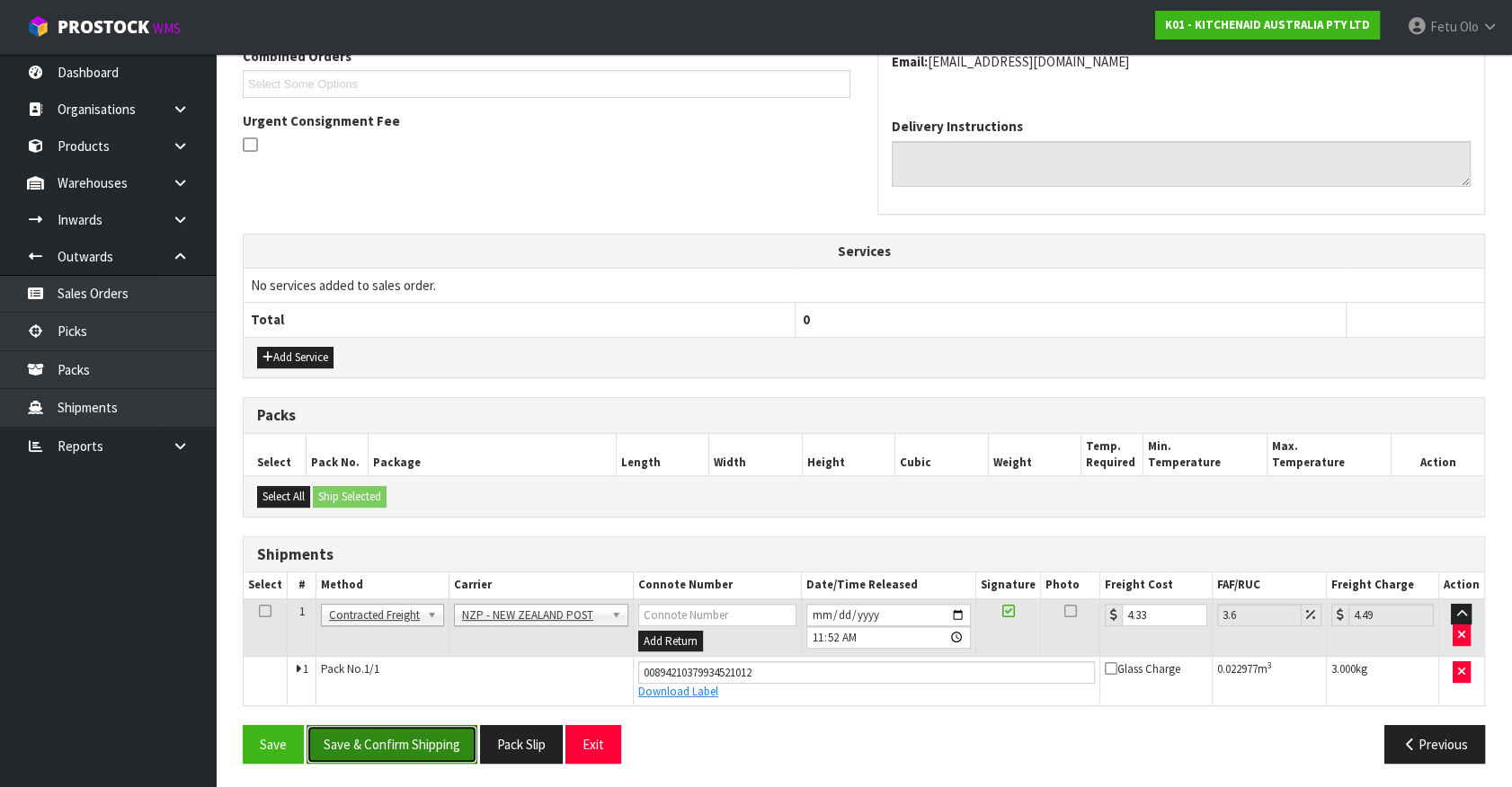 click on "Save & Confirm Shipping" at bounding box center [392, 744] 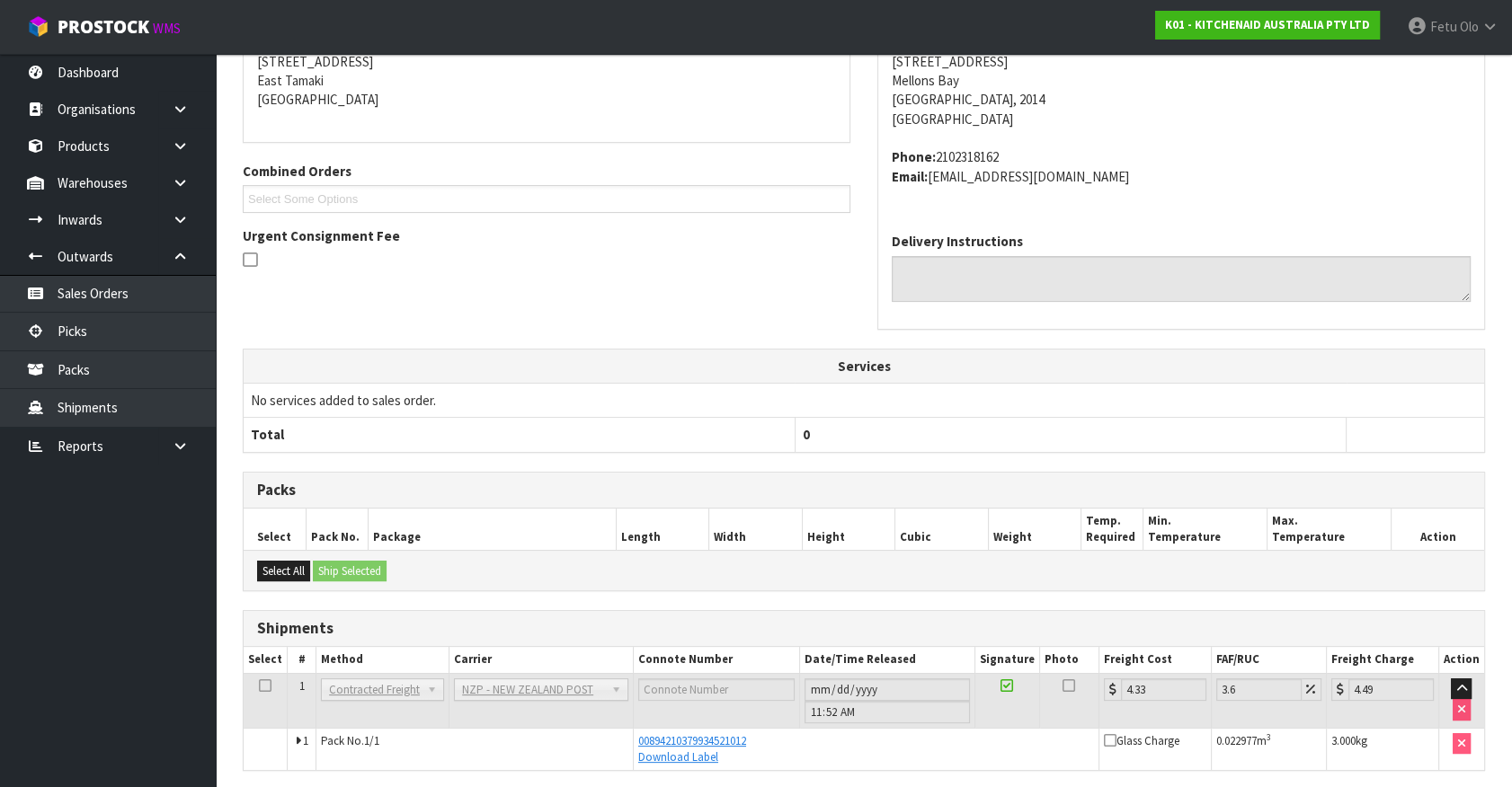 scroll, scrollTop: 436, scrollLeft: 0, axis: vertical 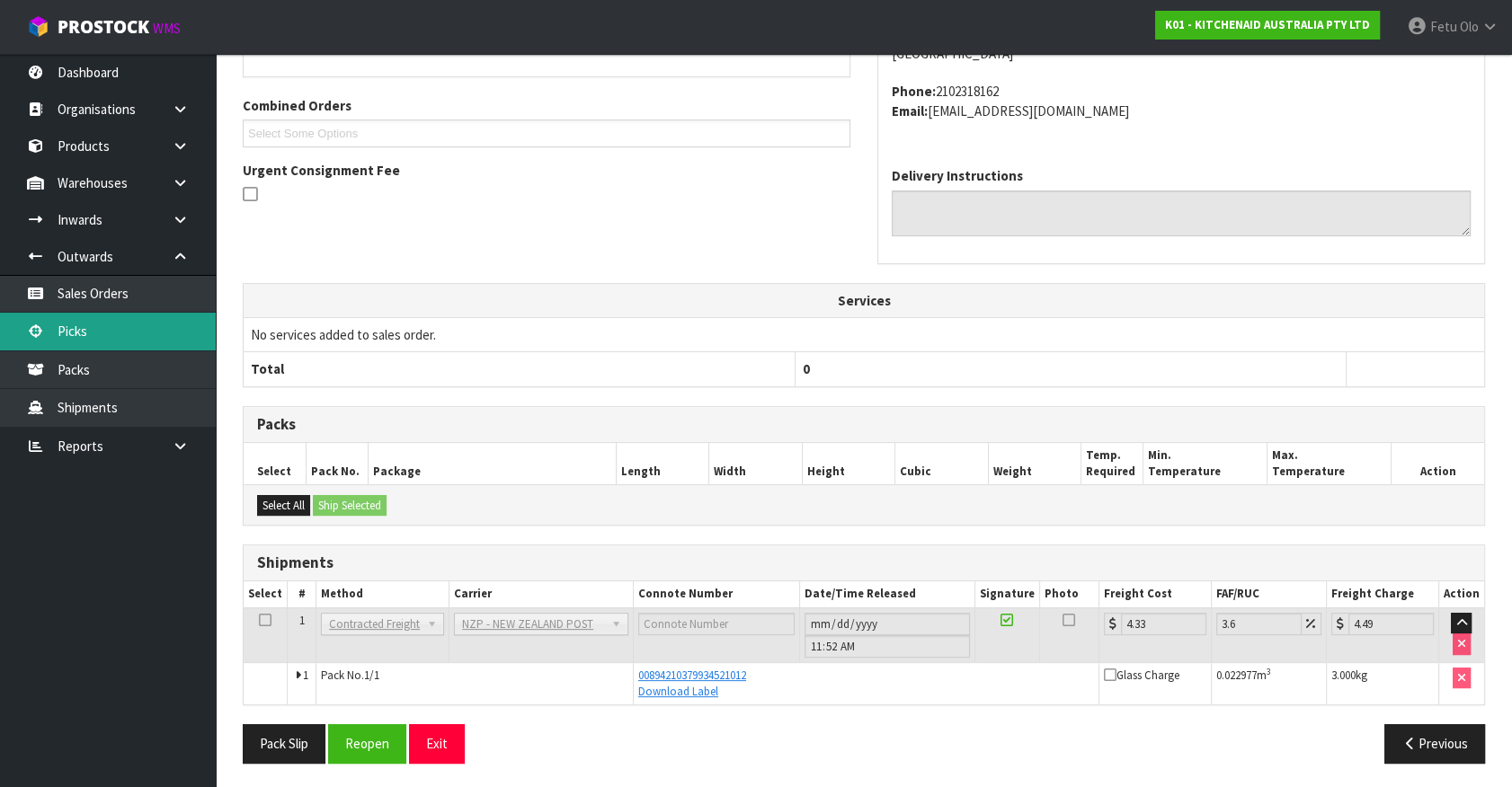 click on "Picks" at bounding box center (108, 331) 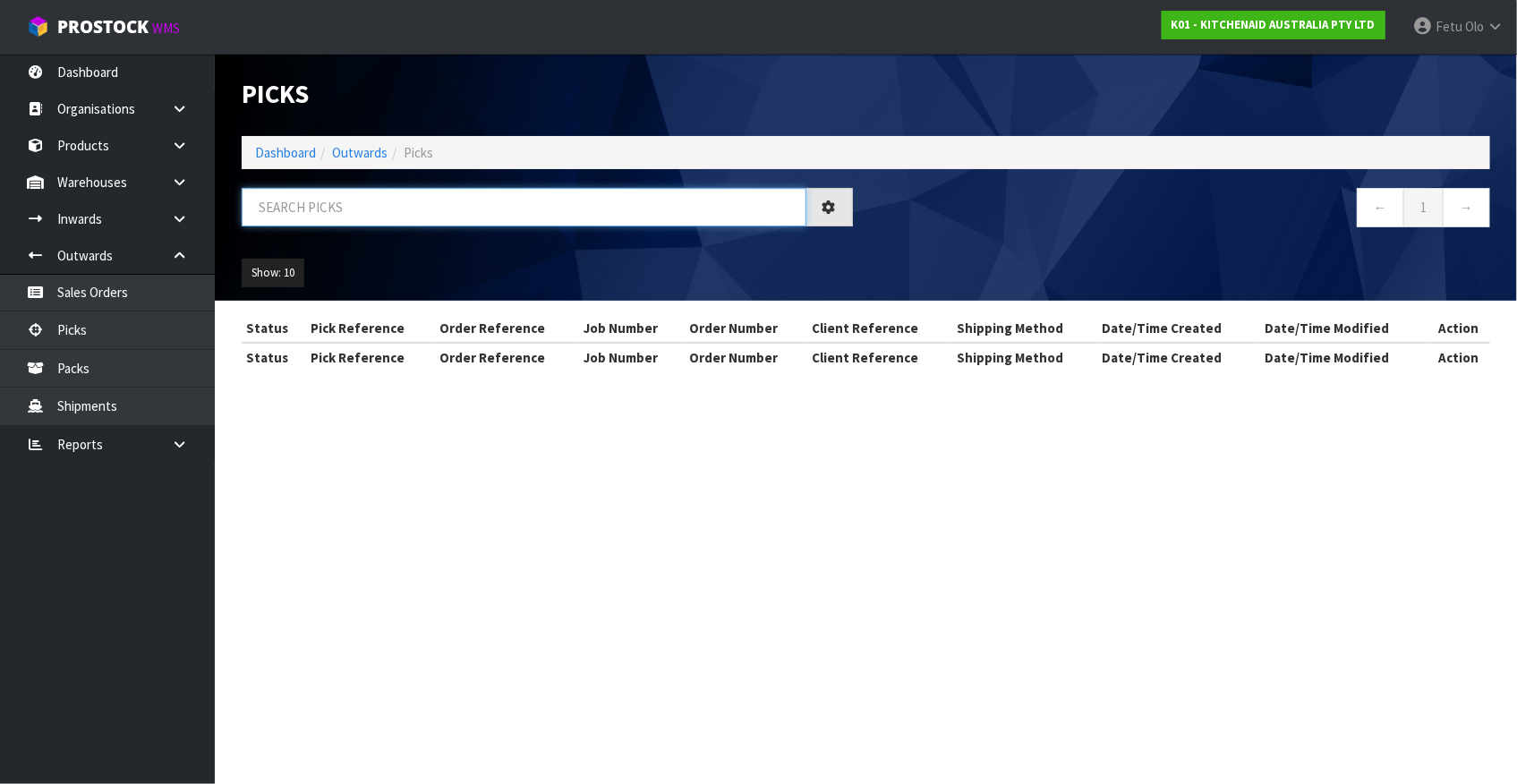 click at bounding box center (524, 207) 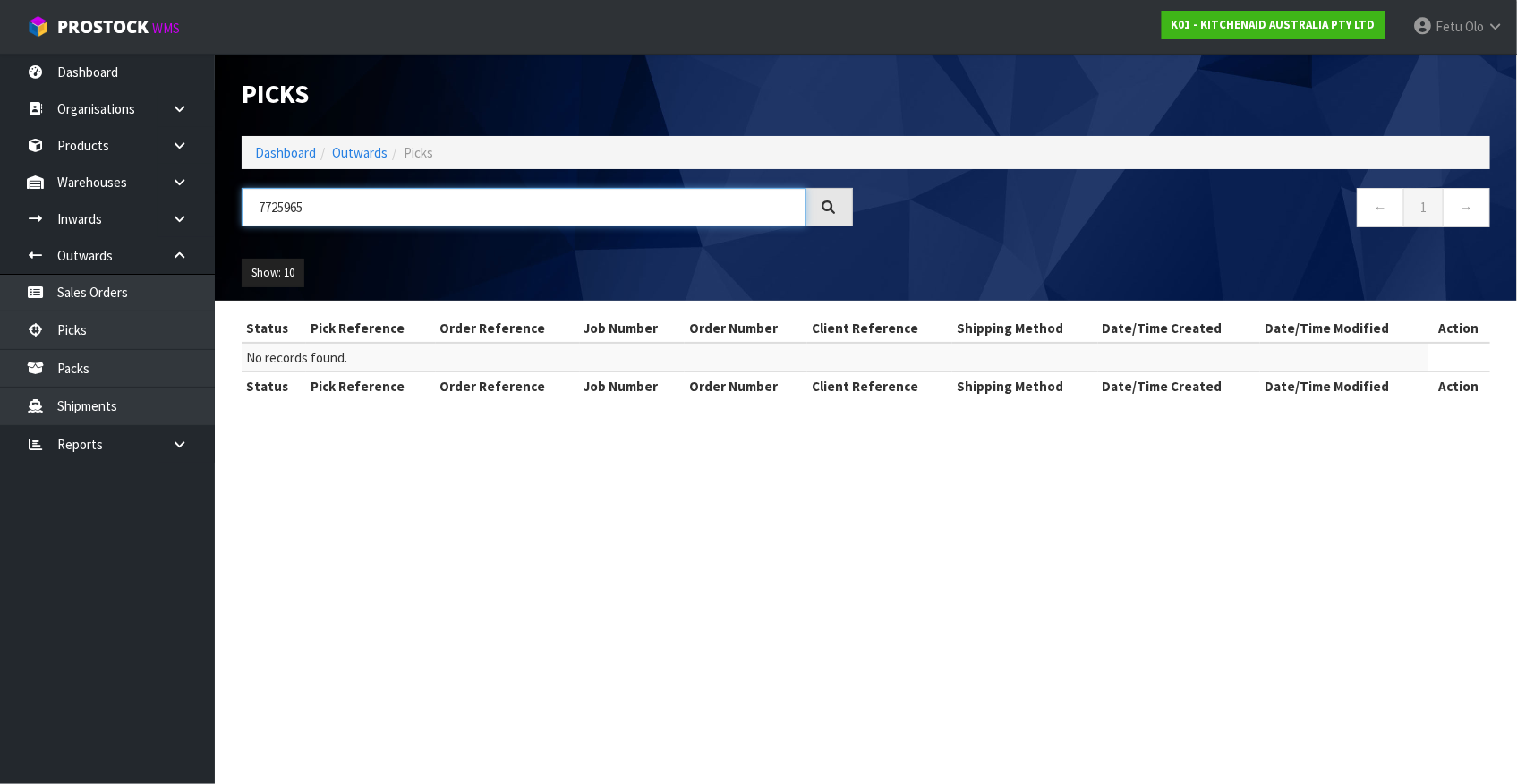 click on "7725965" at bounding box center (524, 207) 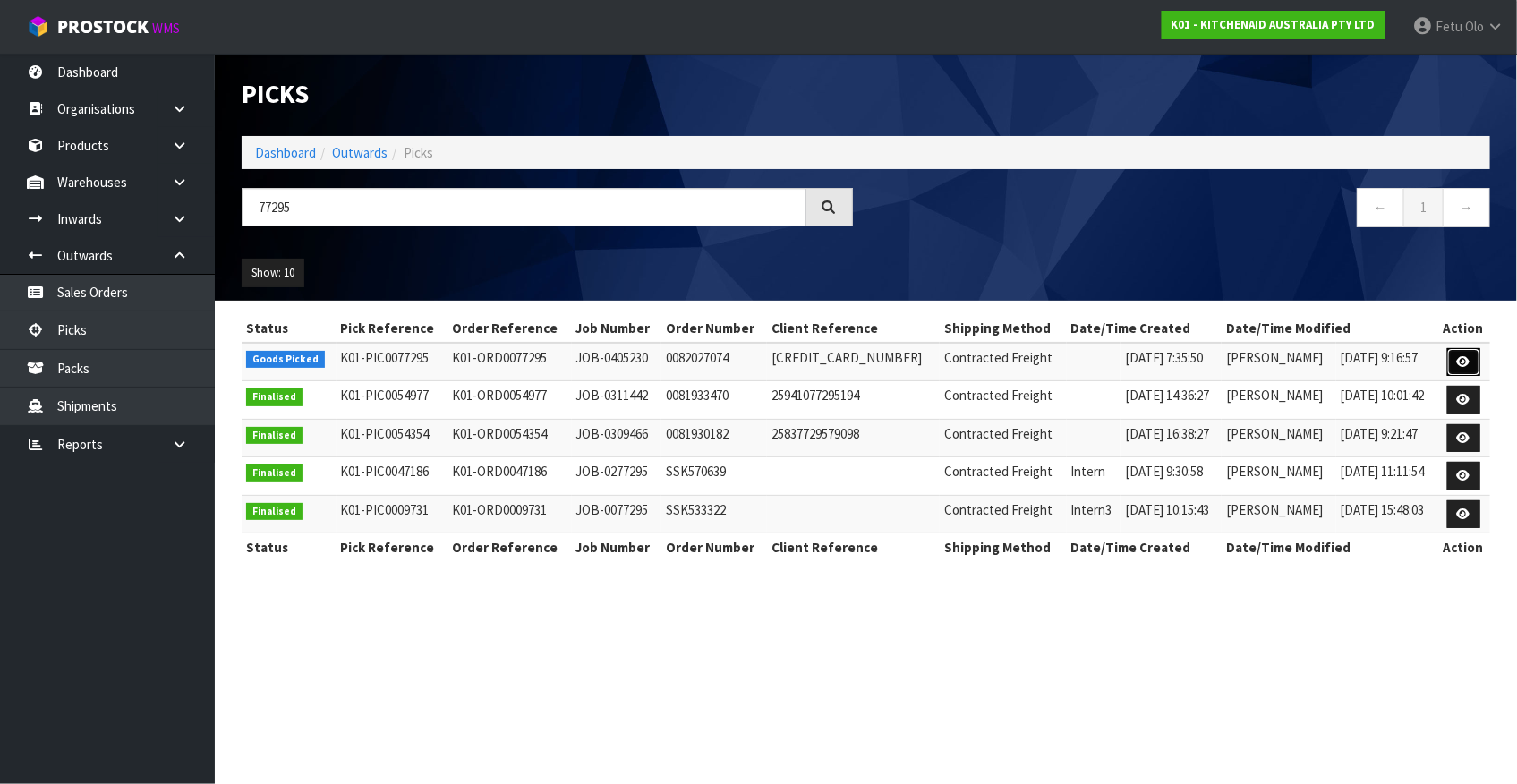 click at bounding box center [1463, 362] 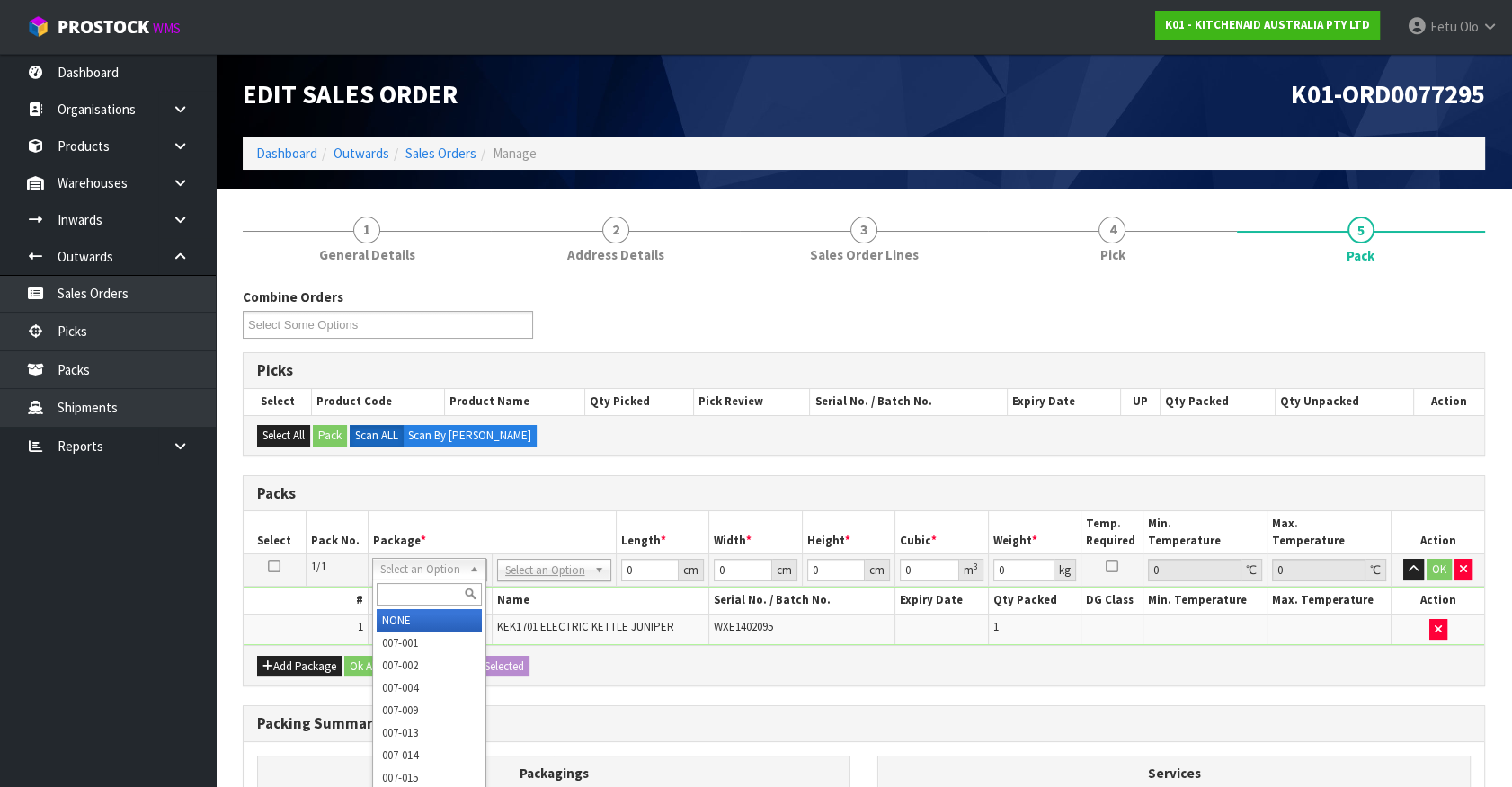 drag, startPoint x: 428, startPoint y: 599, endPoint x: 414, endPoint y: 584, distance: 20.518285 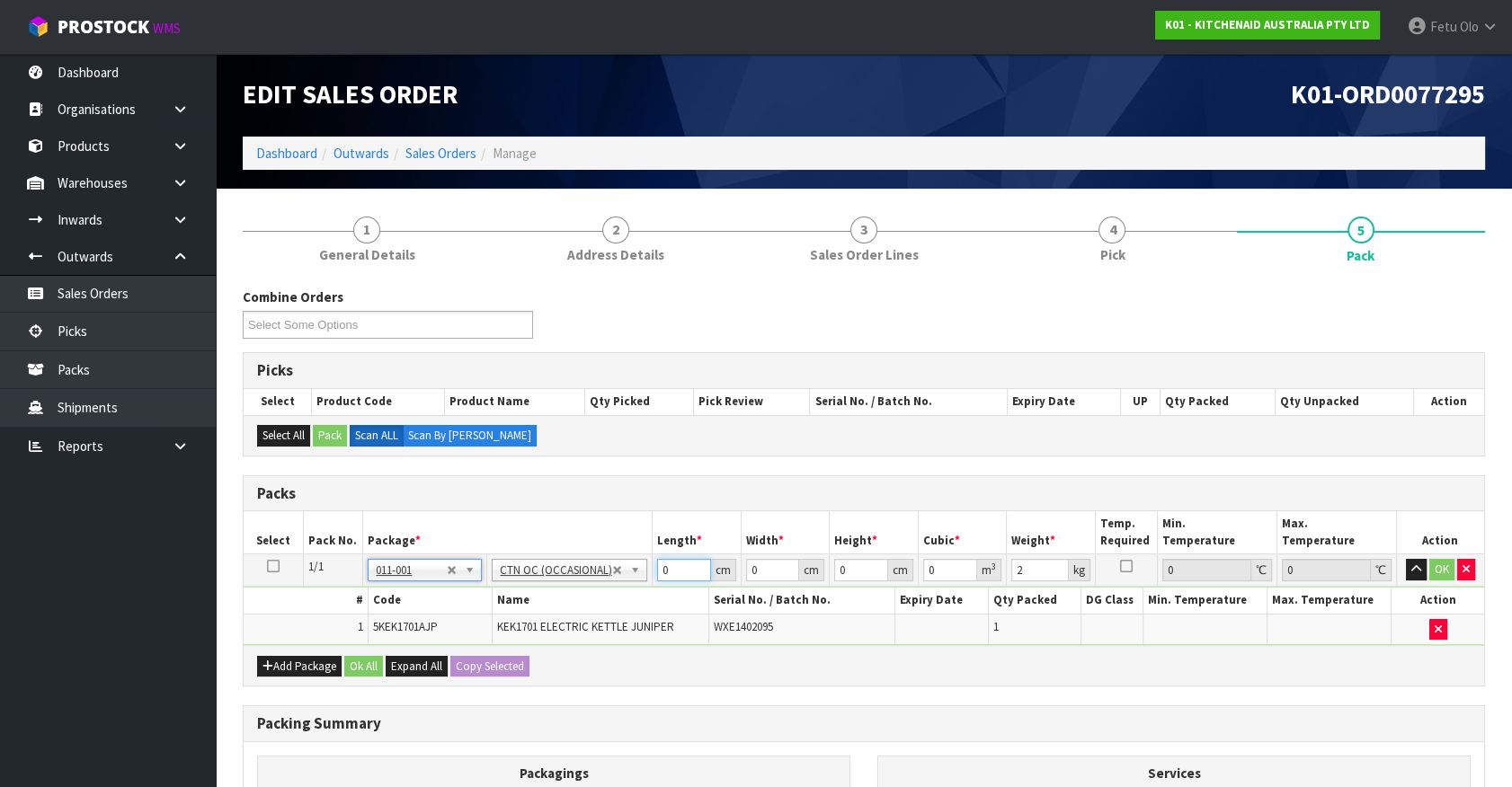 drag, startPoint x: 671, startPoint y: 570, endPoint x: 471, endPoint y: 633, distance: 209.68786 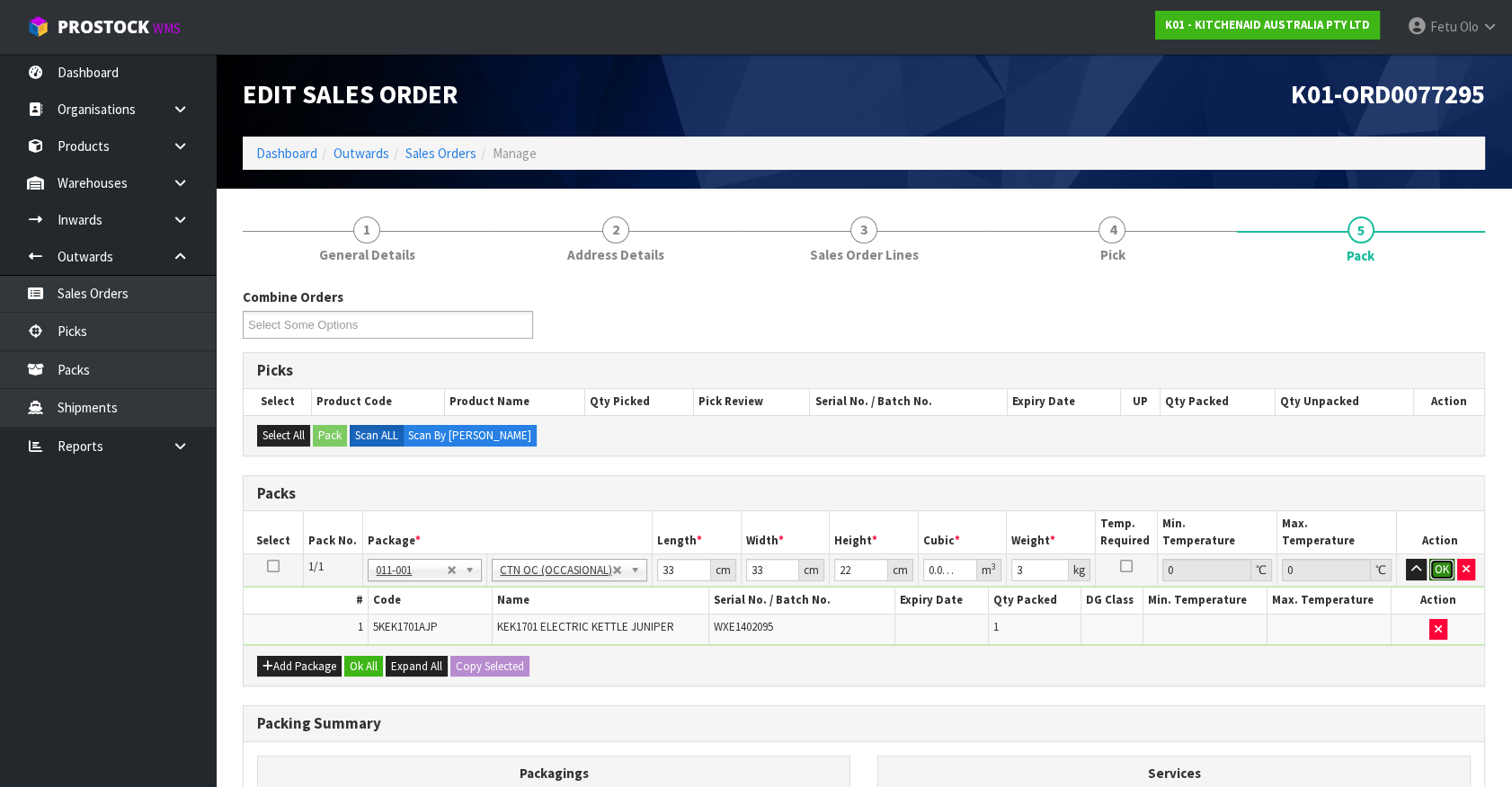 click on "OK" at bounding box center (1442, 570) 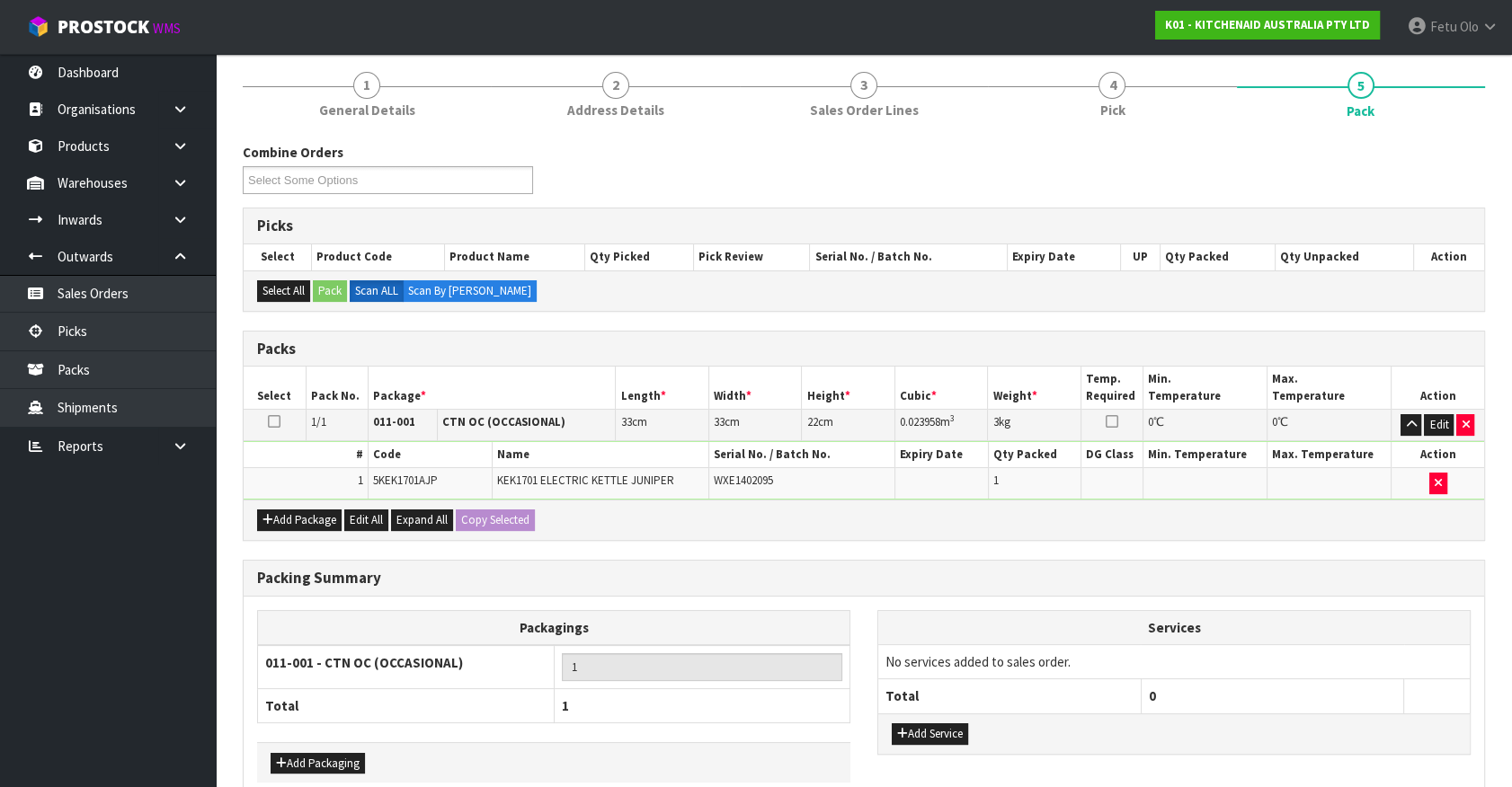 scroll, scrollTop: 234, scrollLeft: 0, axis: vertical 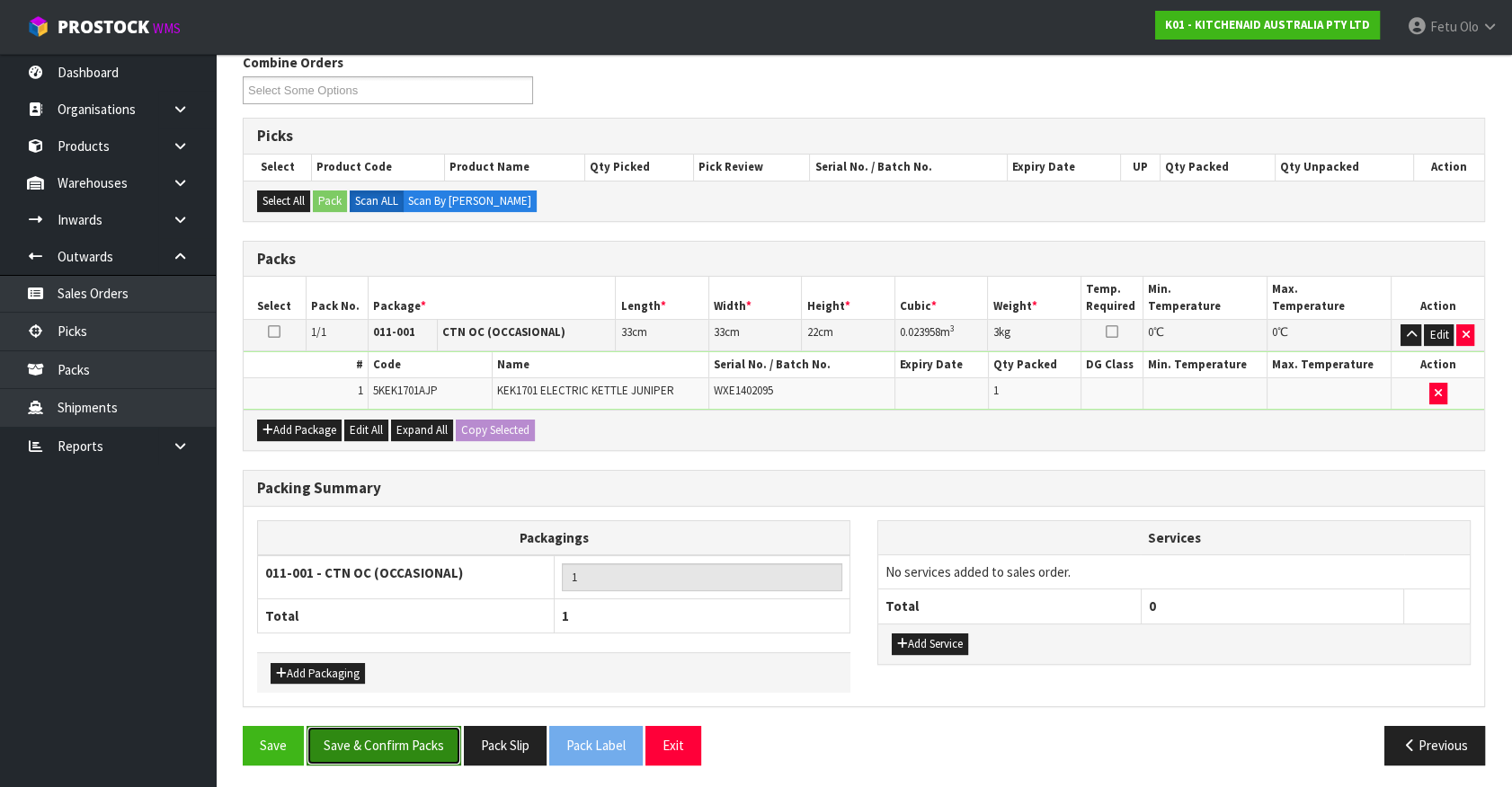 click on "Save & Confirm Packs" at bounding box center (384, 745) 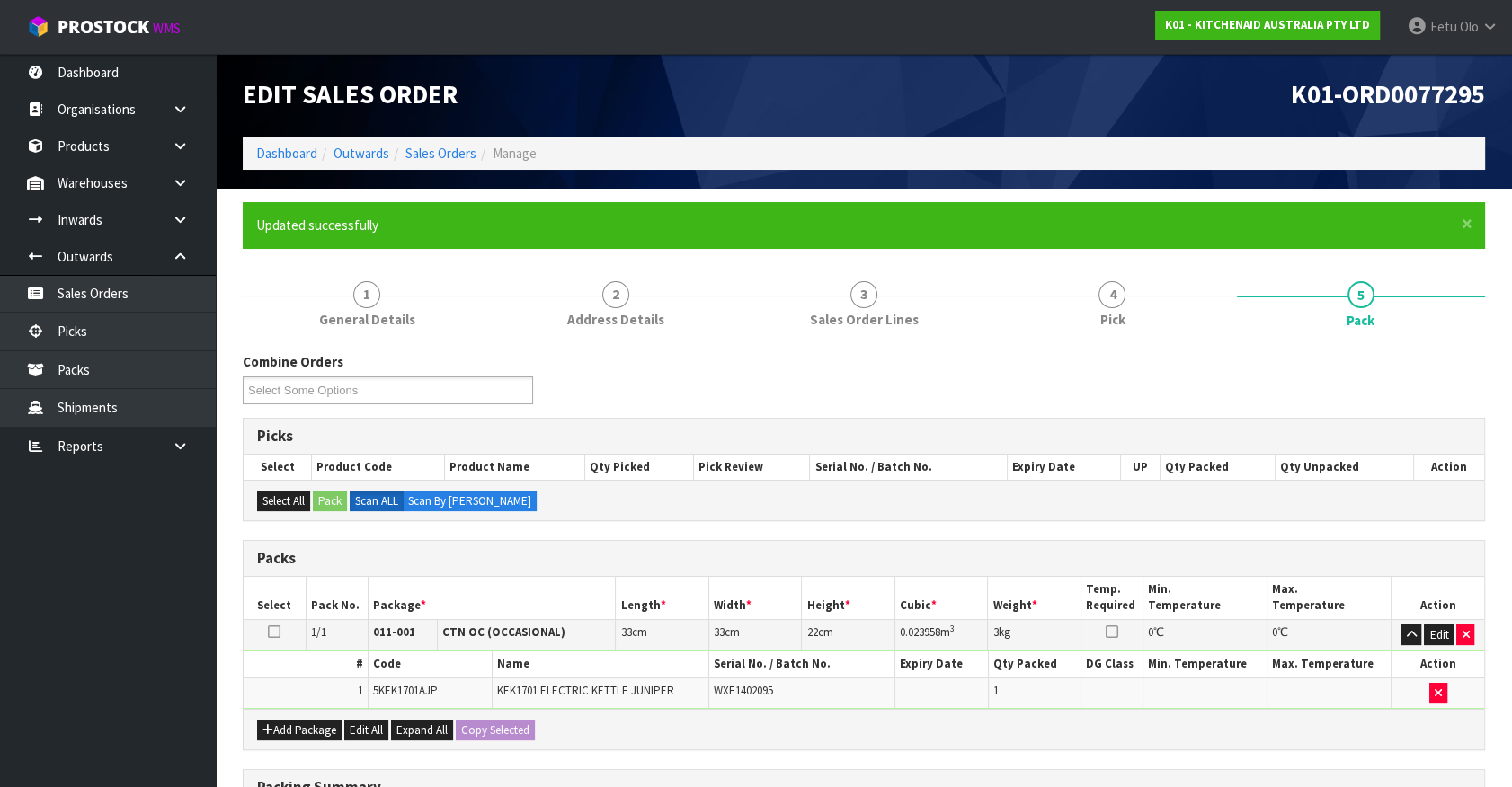scroll, scrollTop: 202, scrollLeft: 0, axis: vertical 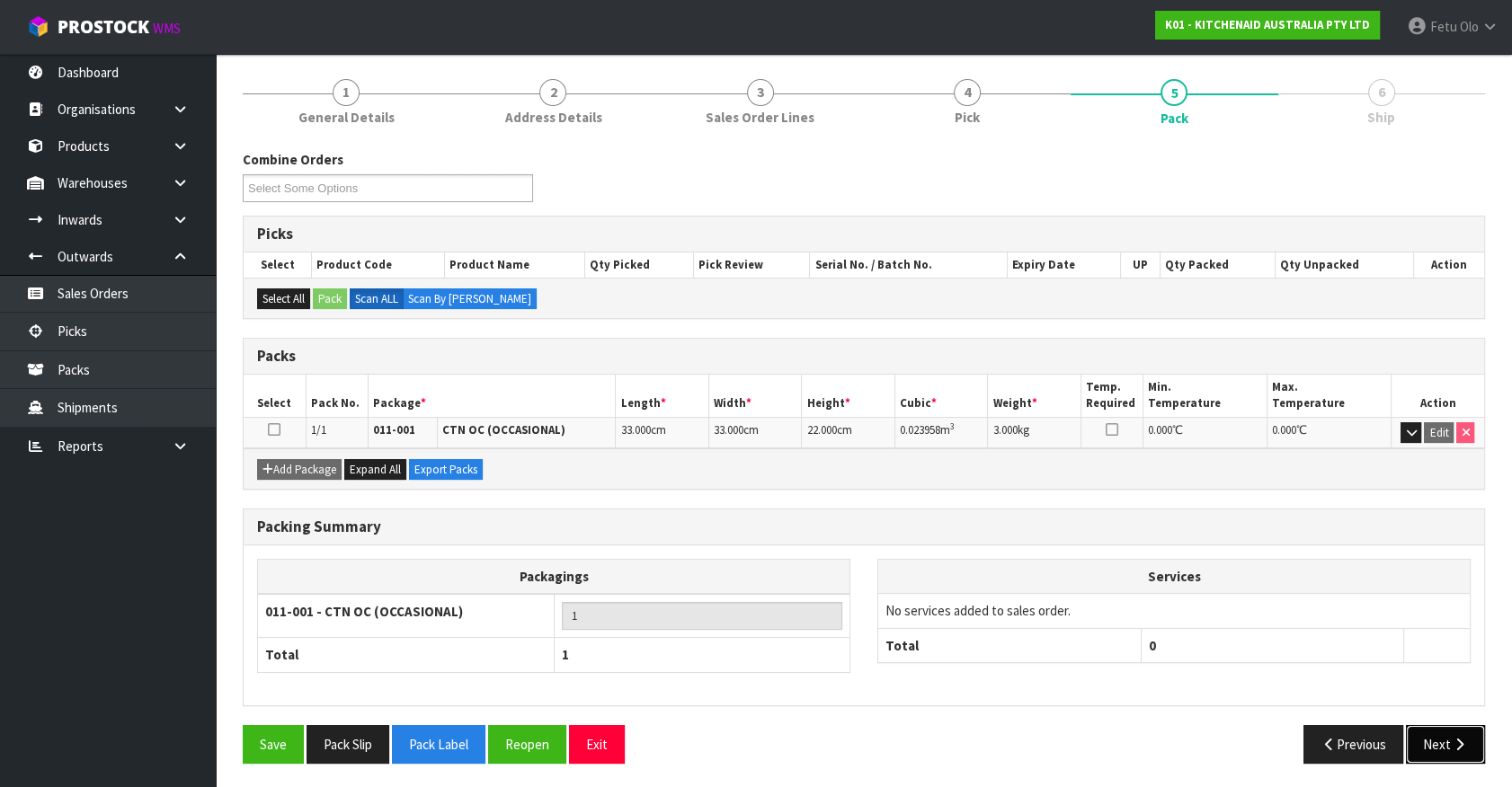 click on "Next" at bounding box center (1445, 744) 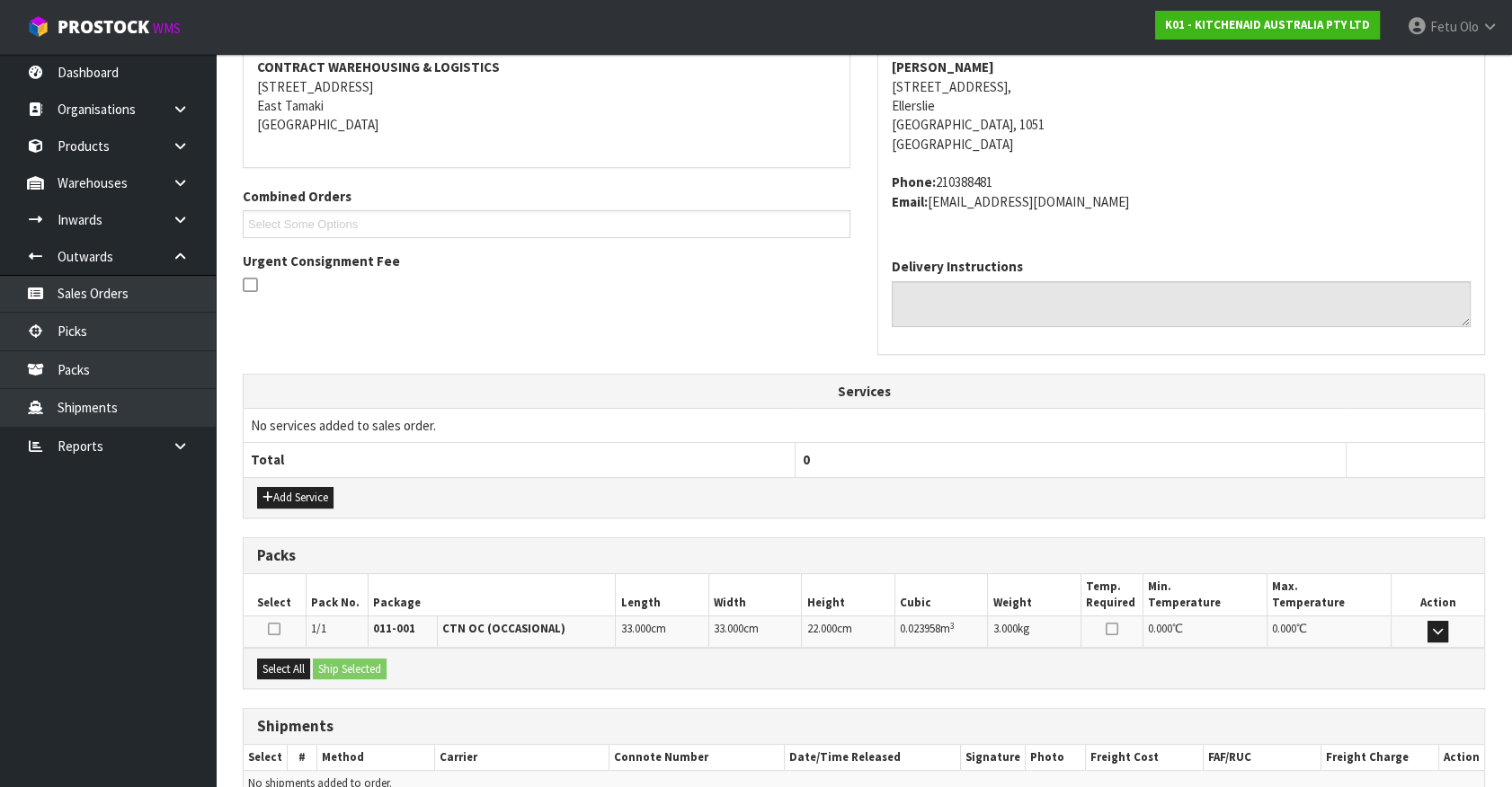 scroll, scrollTop: 437, scrollLeft: 0, axis: vertical 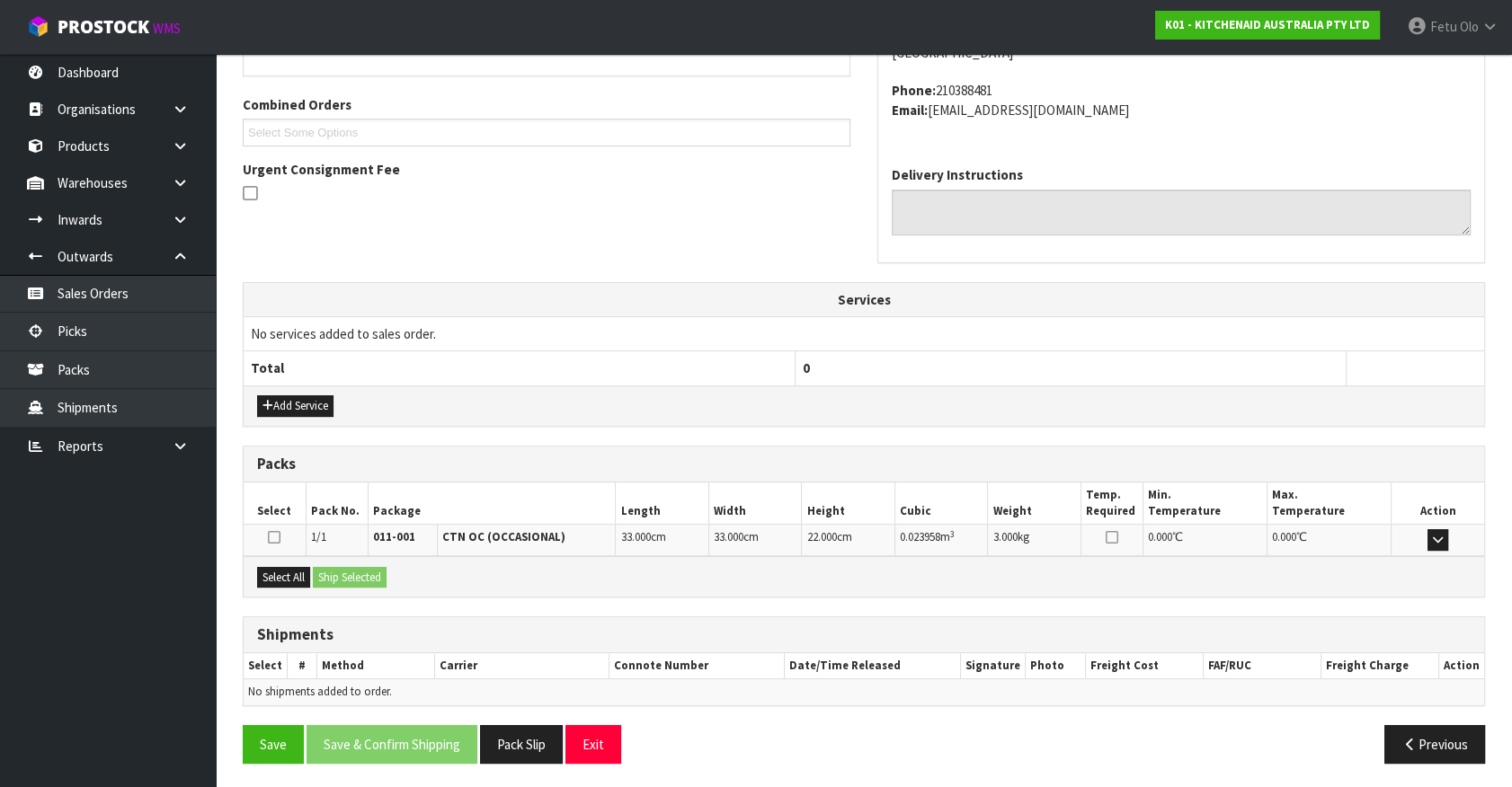 drag, startPoint x: 268, startPoint y: 557, endPoint x: 275, endPoint y: 567, distance: 12.206556 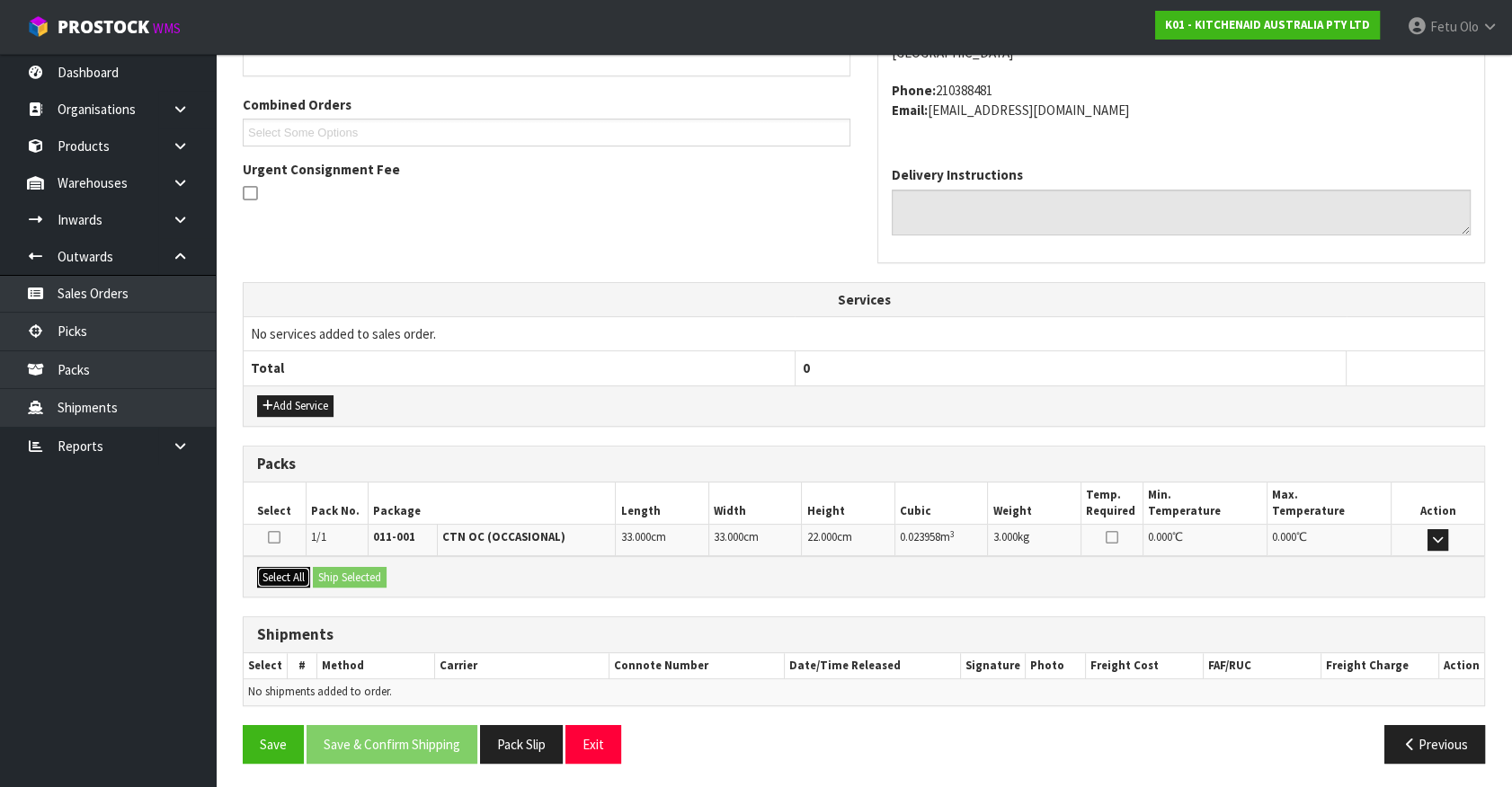 click on "Select All" at bounding box center [283, 578] 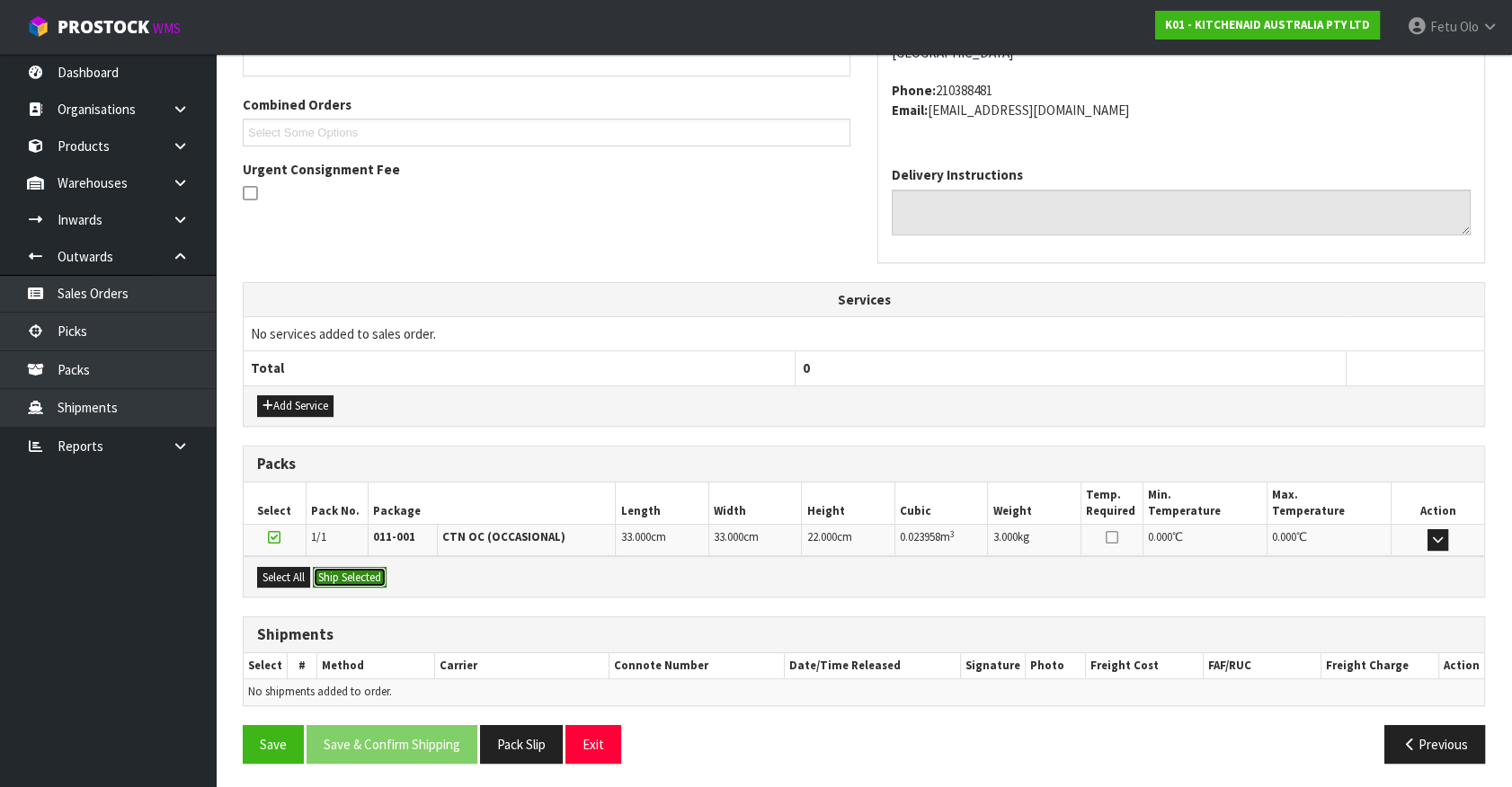 click on "Ship Selected" at bounding box center [350, 578] 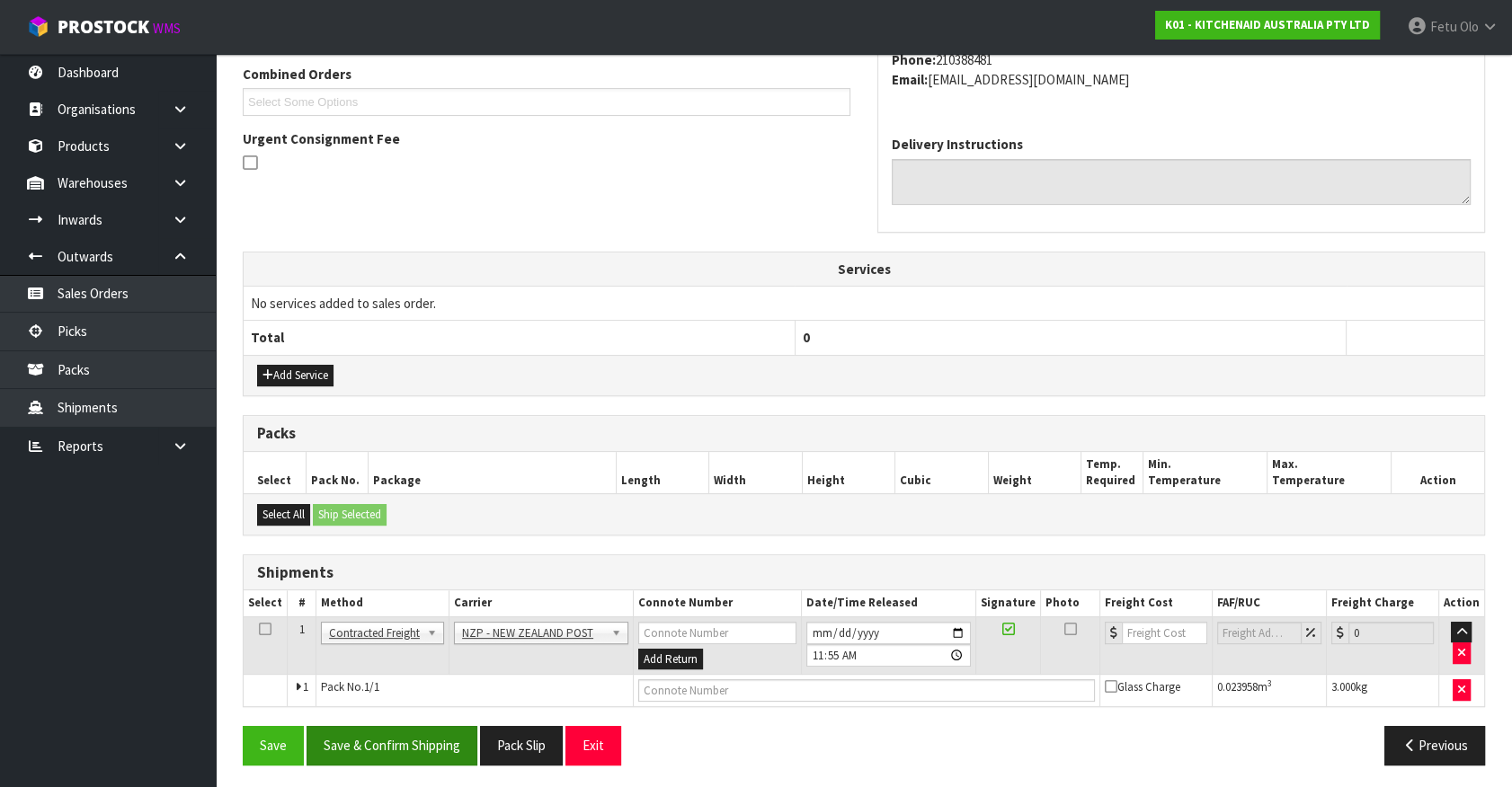 scroll, scrollTop: 468, scrollLeft: 0, axis: vertical 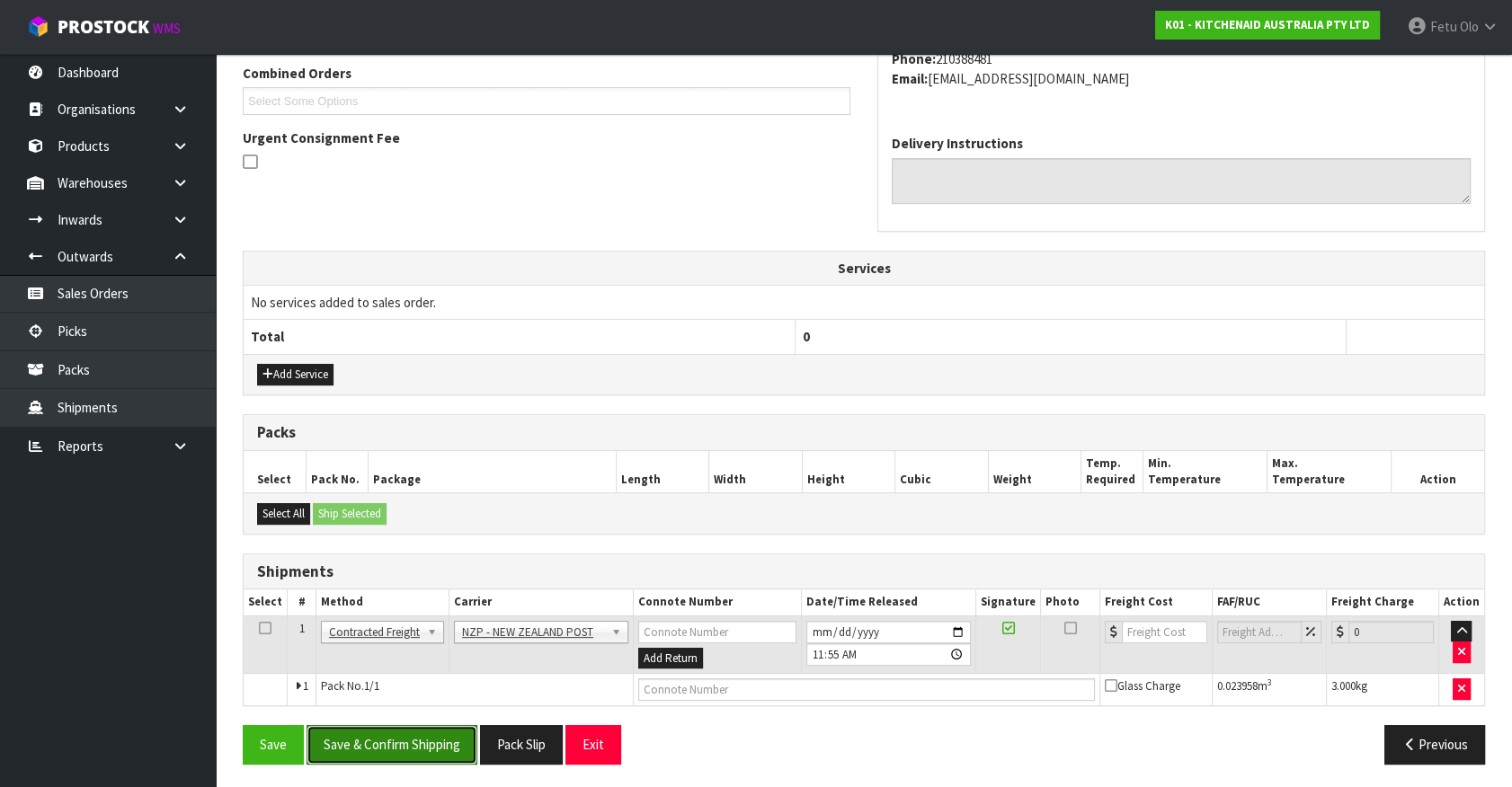 click on "Save & Confirm Shipping" at bounding box center [392, 744] 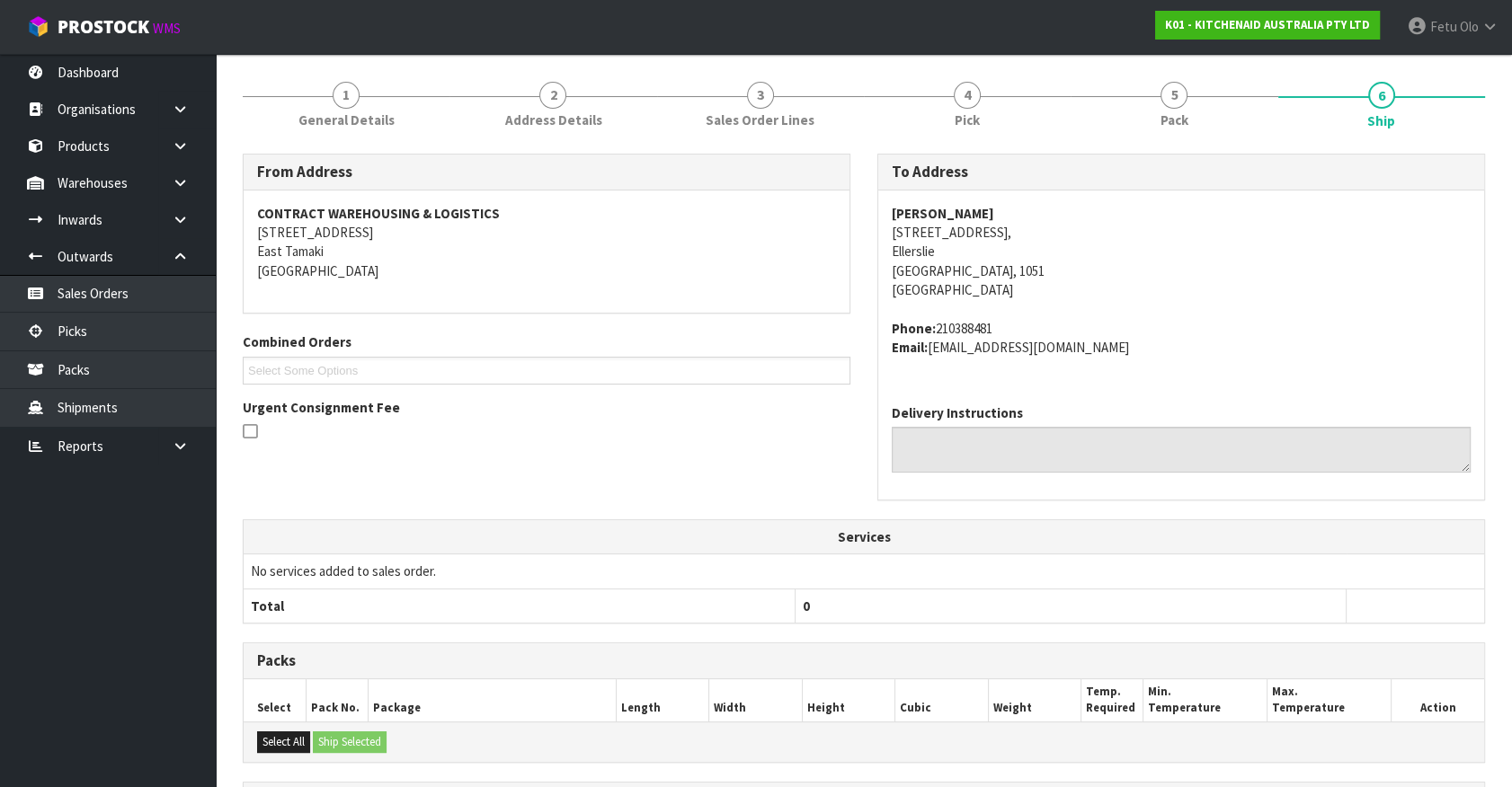 scroll, scrollTop: 443, scrollLeft: 0, axis: vertical 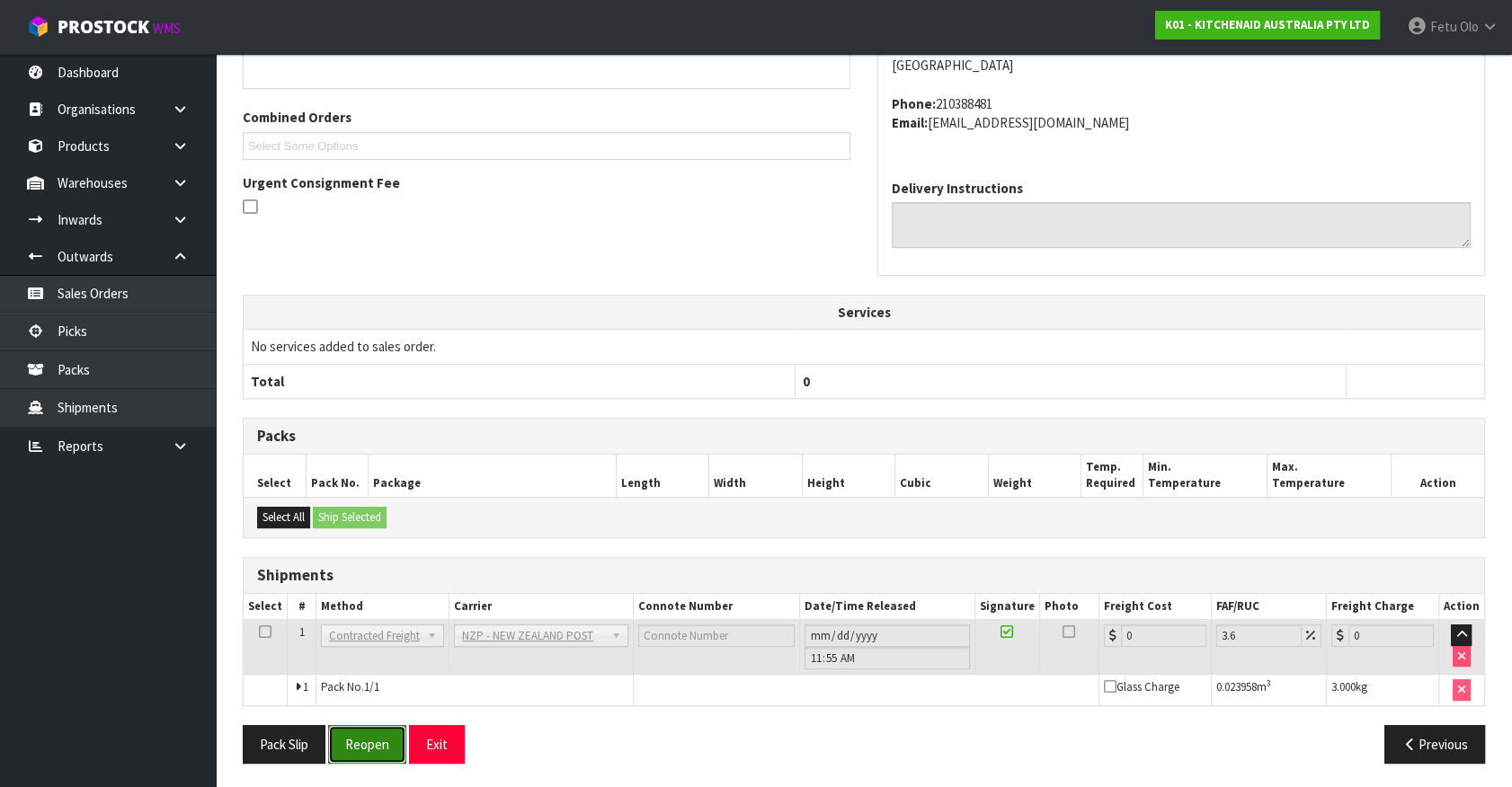 click on "Reopen" at bounding box center (367, 744) 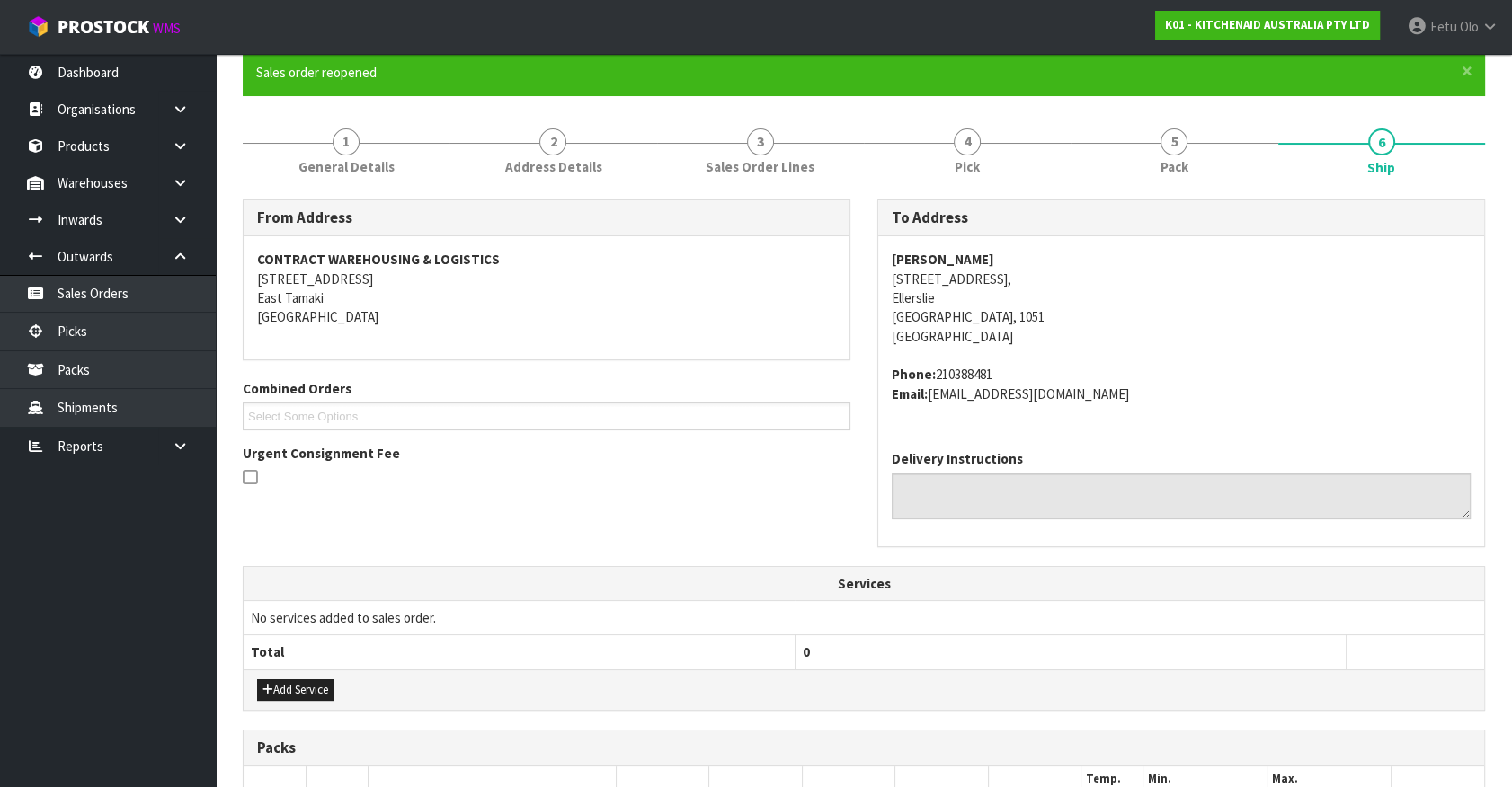 scroll, scrollTop: 485, scrollLeft: 0, axis: vertical 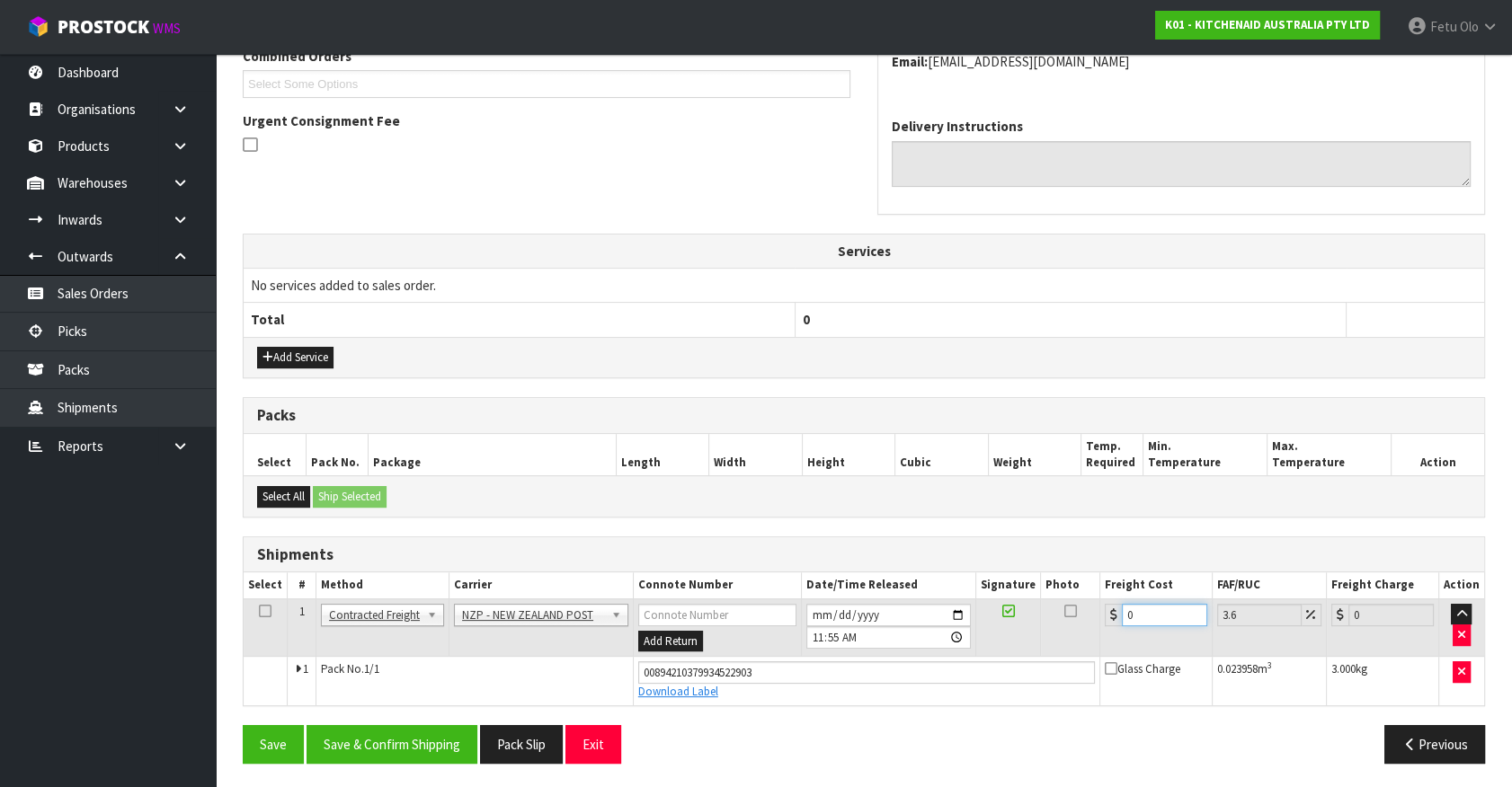 drag, startPoint x: 1148, startPoint y: 618, endPoint x: 855, endPoint y: 667, distance: 297.06902 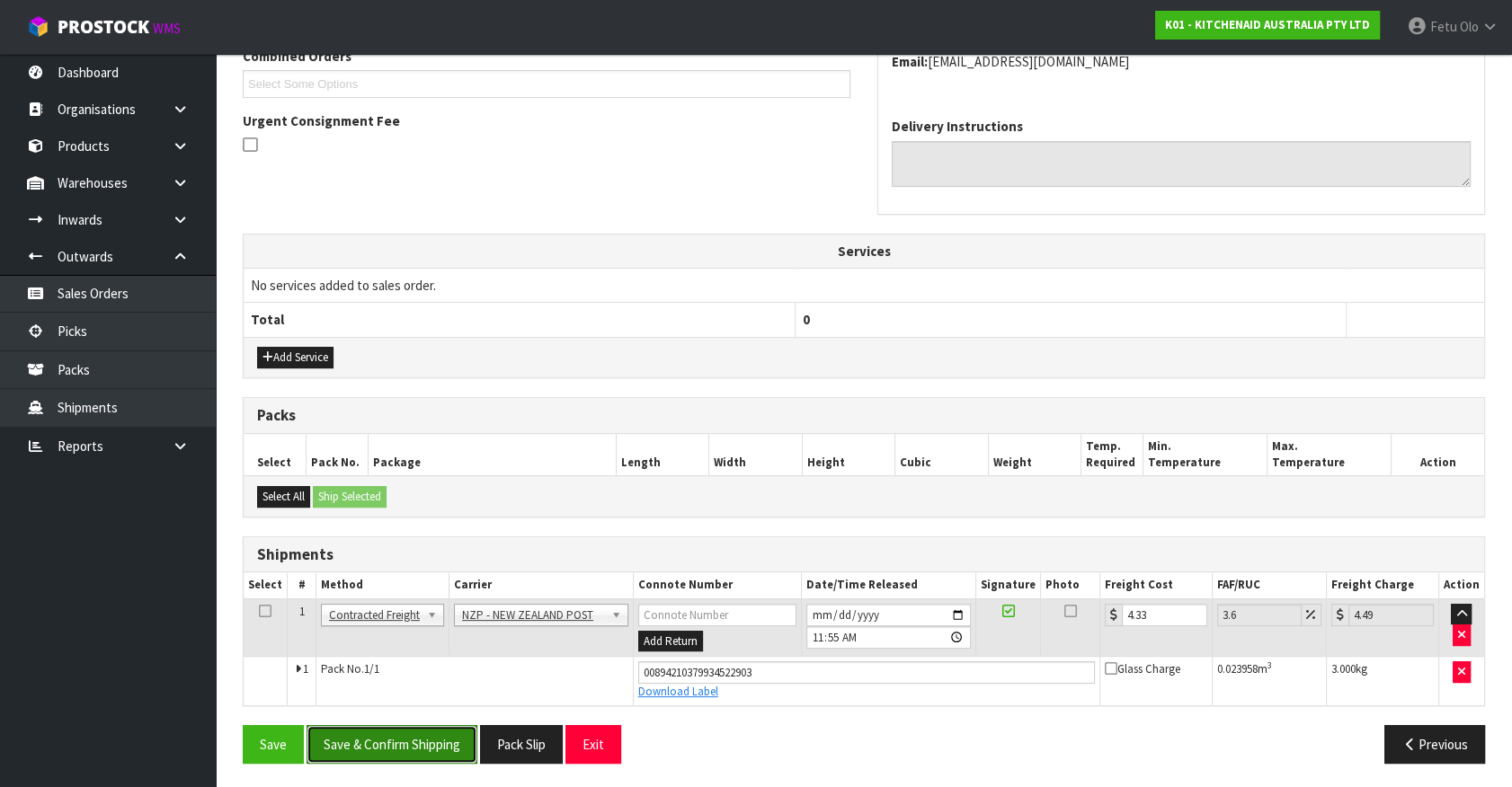 click on "Save & Confirm Shipping" at bounding box center [392, 744] 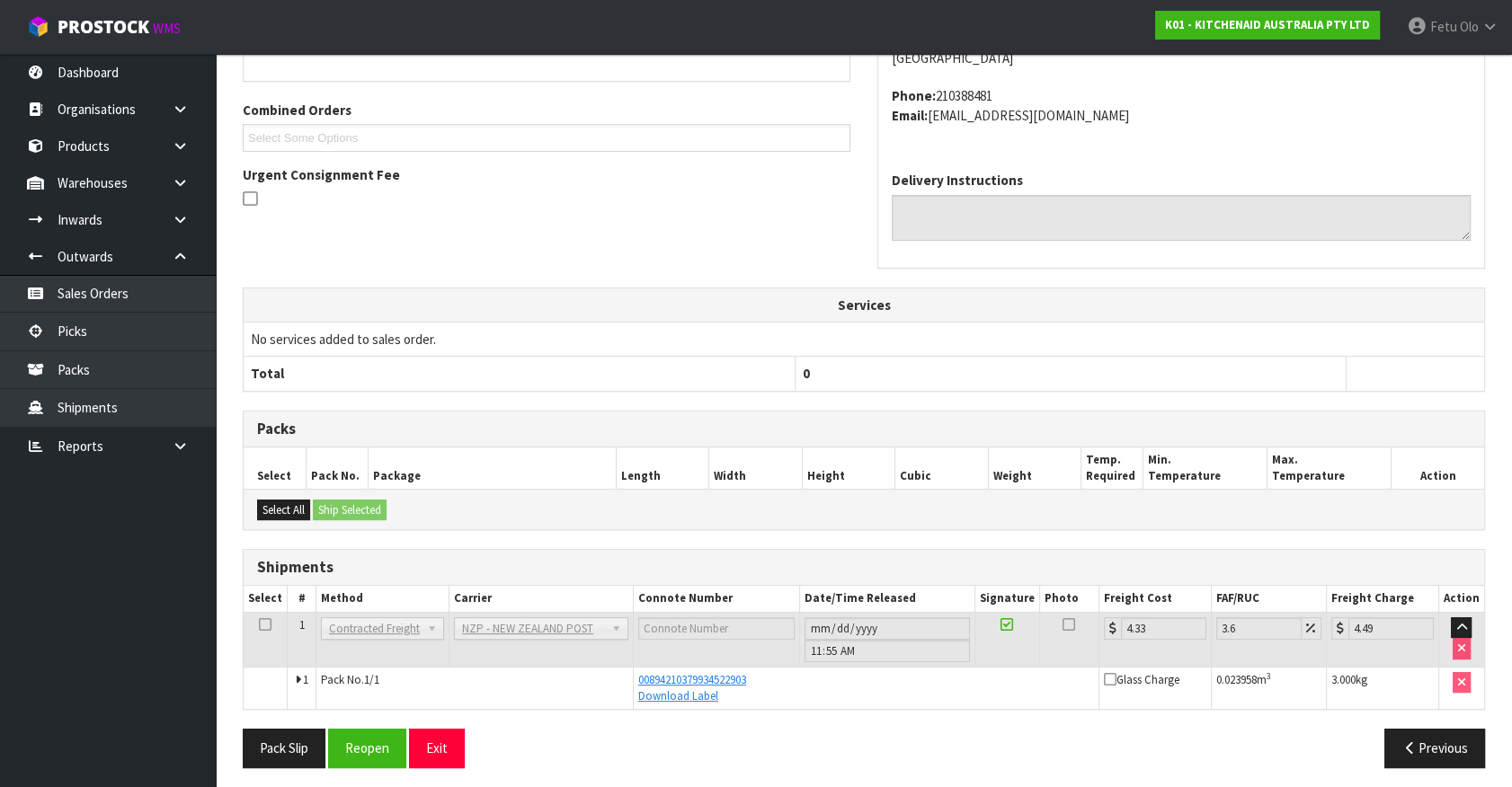scroll, scrollTop: 436, scrollLeft: 0, axis: vertical 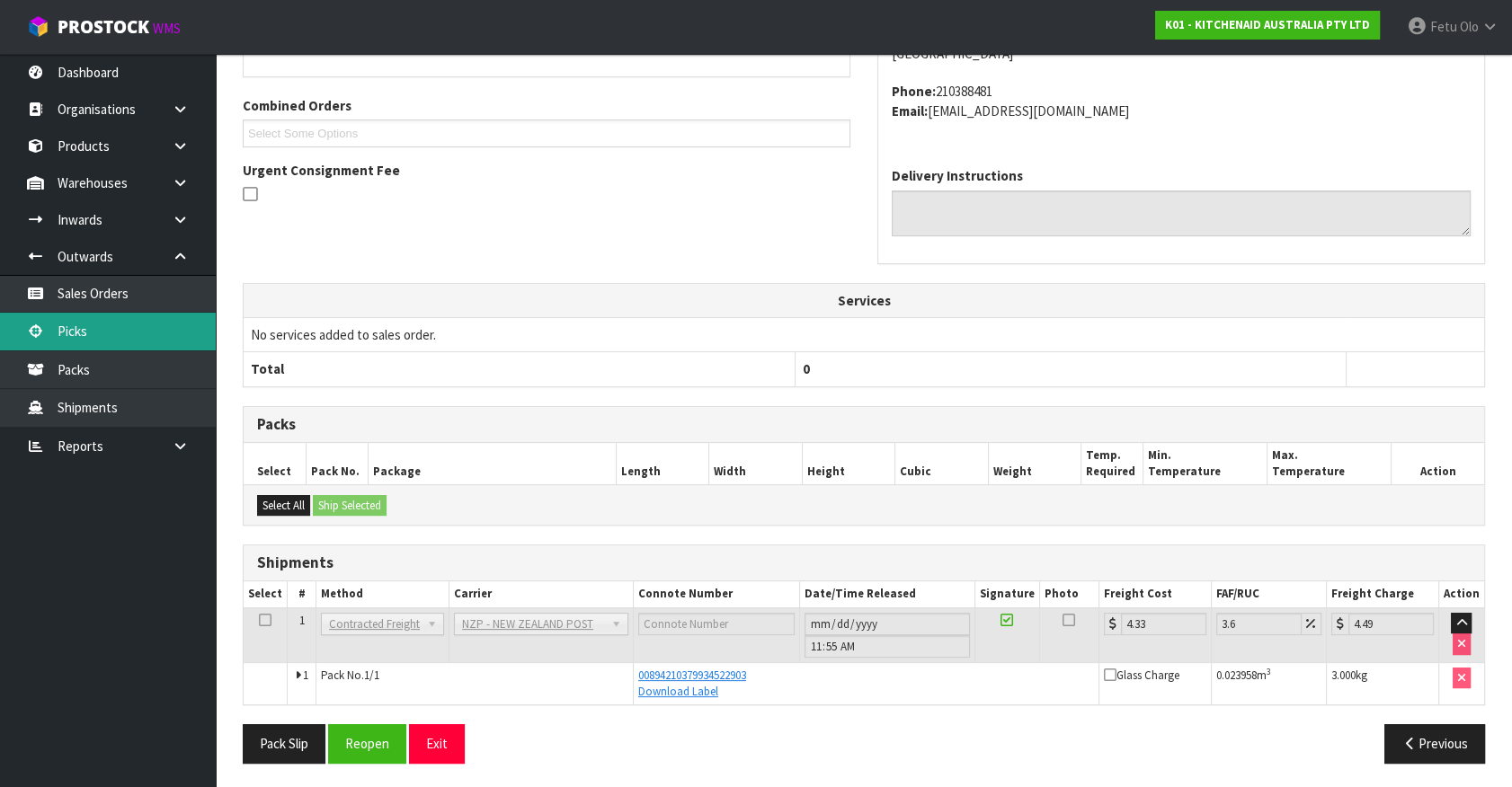 click on "Picks" at bounding box center [108, 331] 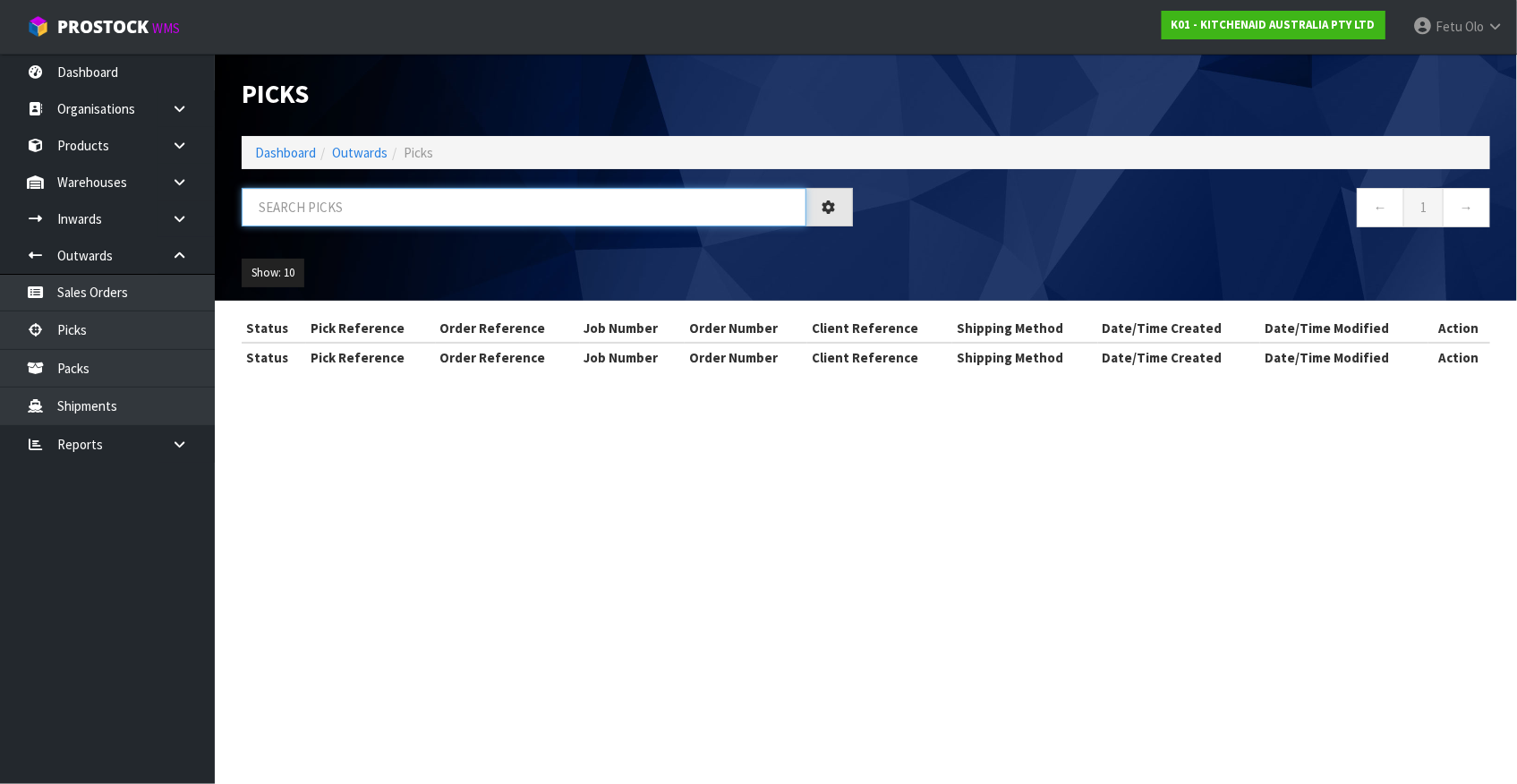 click at bounding box center (524, 207) 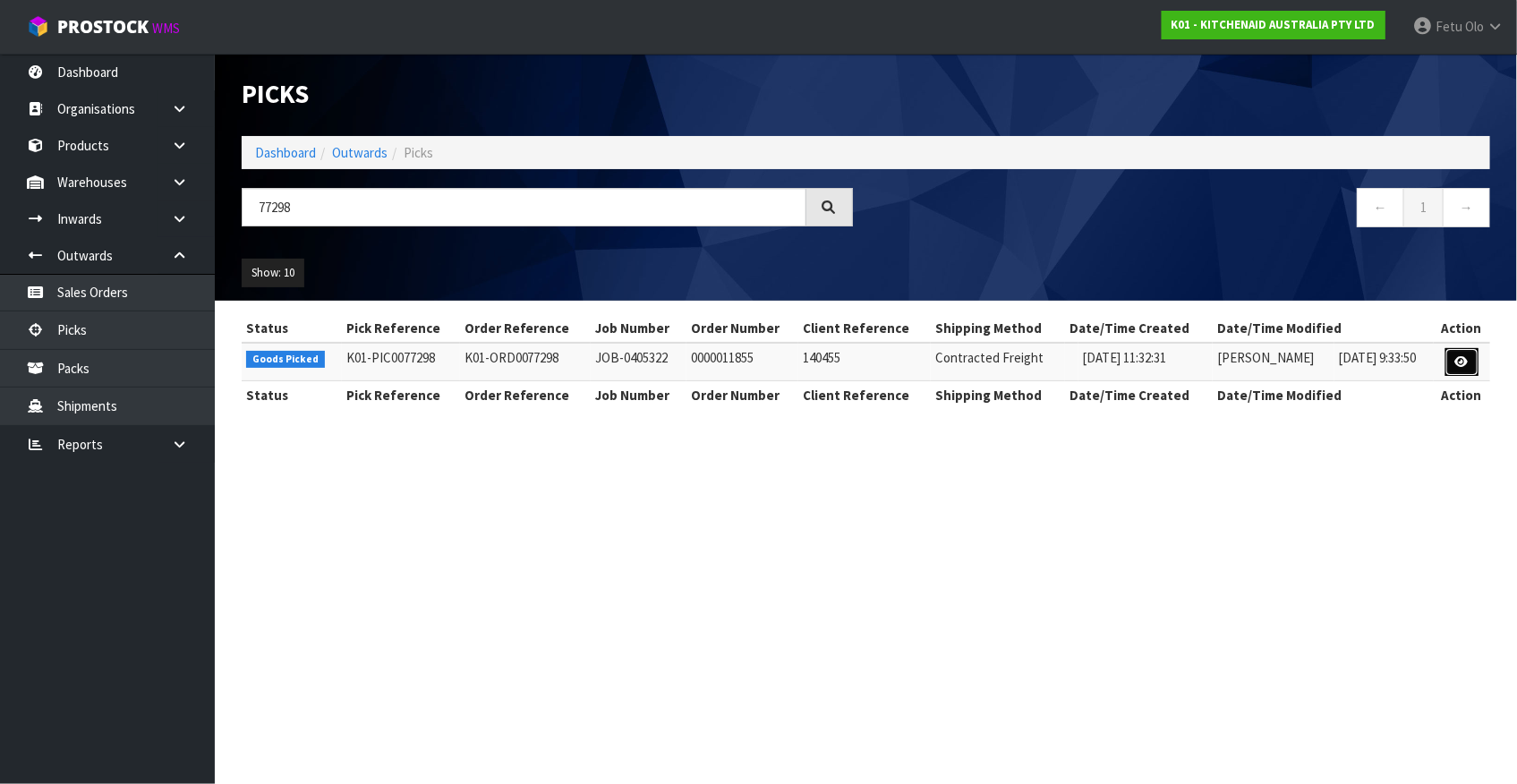 click at bounding box center [1462, 362] 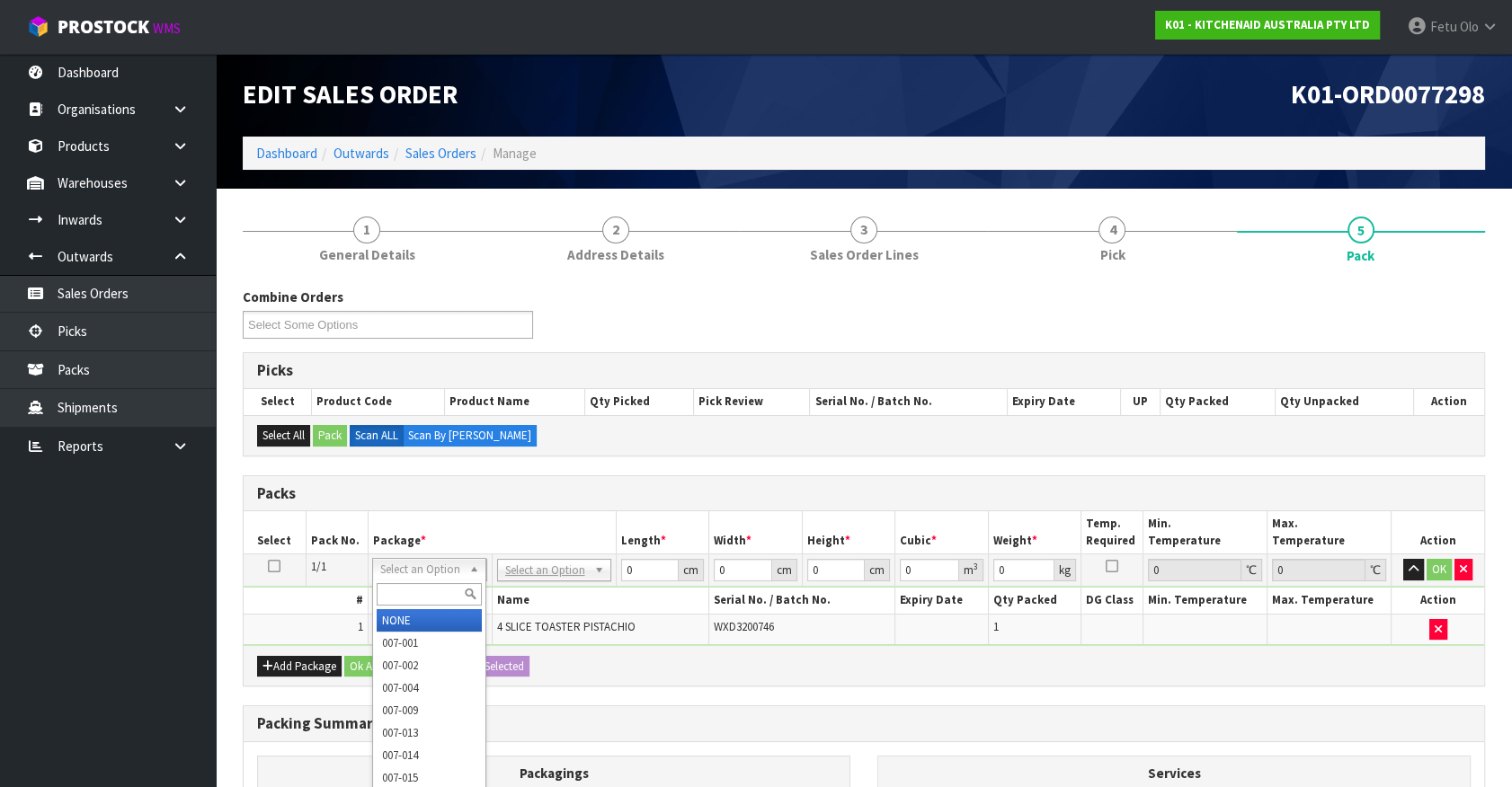 drag, startPoint x: 440, startPoint y: 582, endPoint x: 449, endPoint y: 551, distance: 32.28002 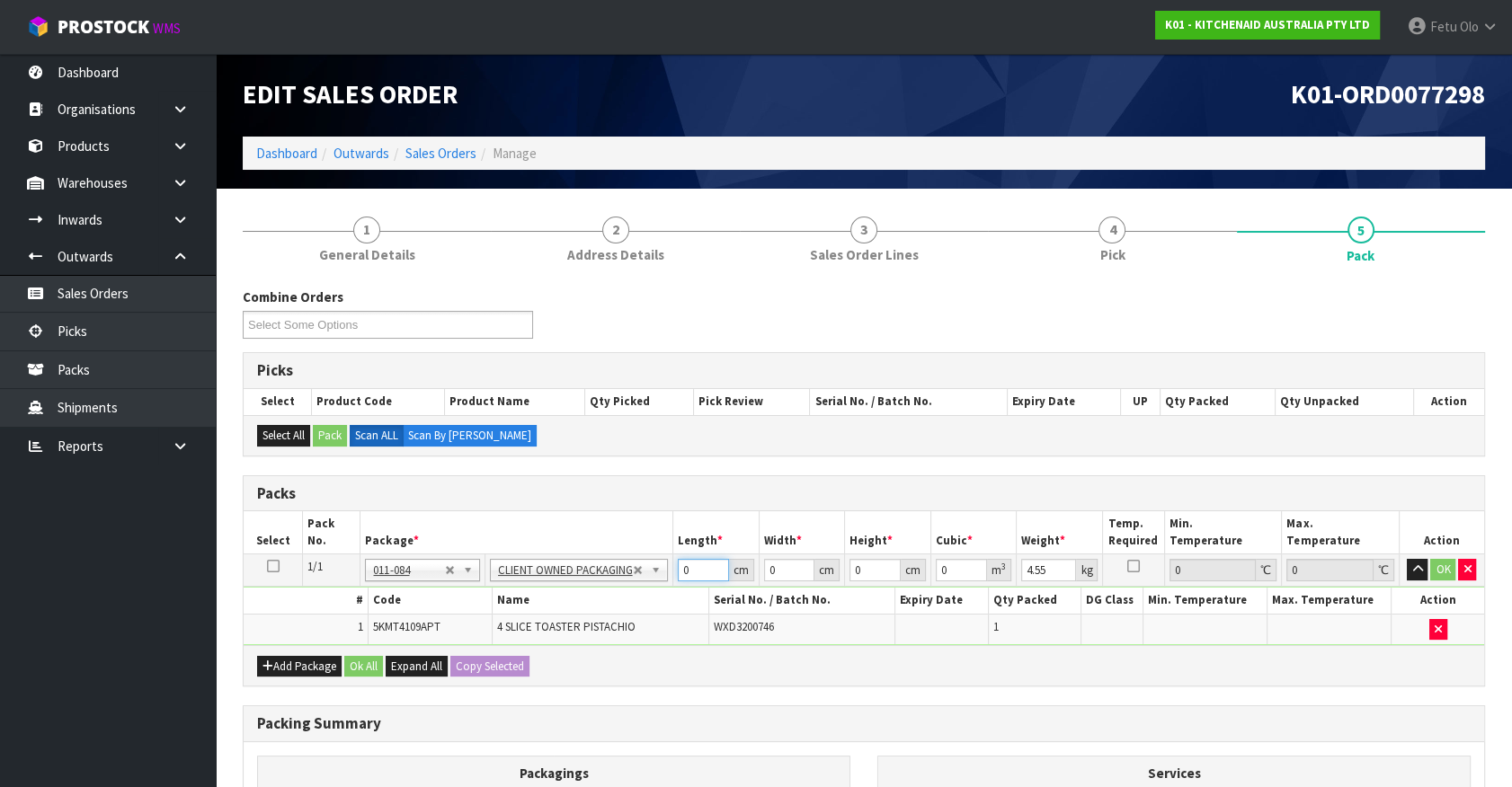 drag, startPoint x: 688, startPoint y: 563, endPoint x: 511, endPoint y: 608, distance: 182.63078 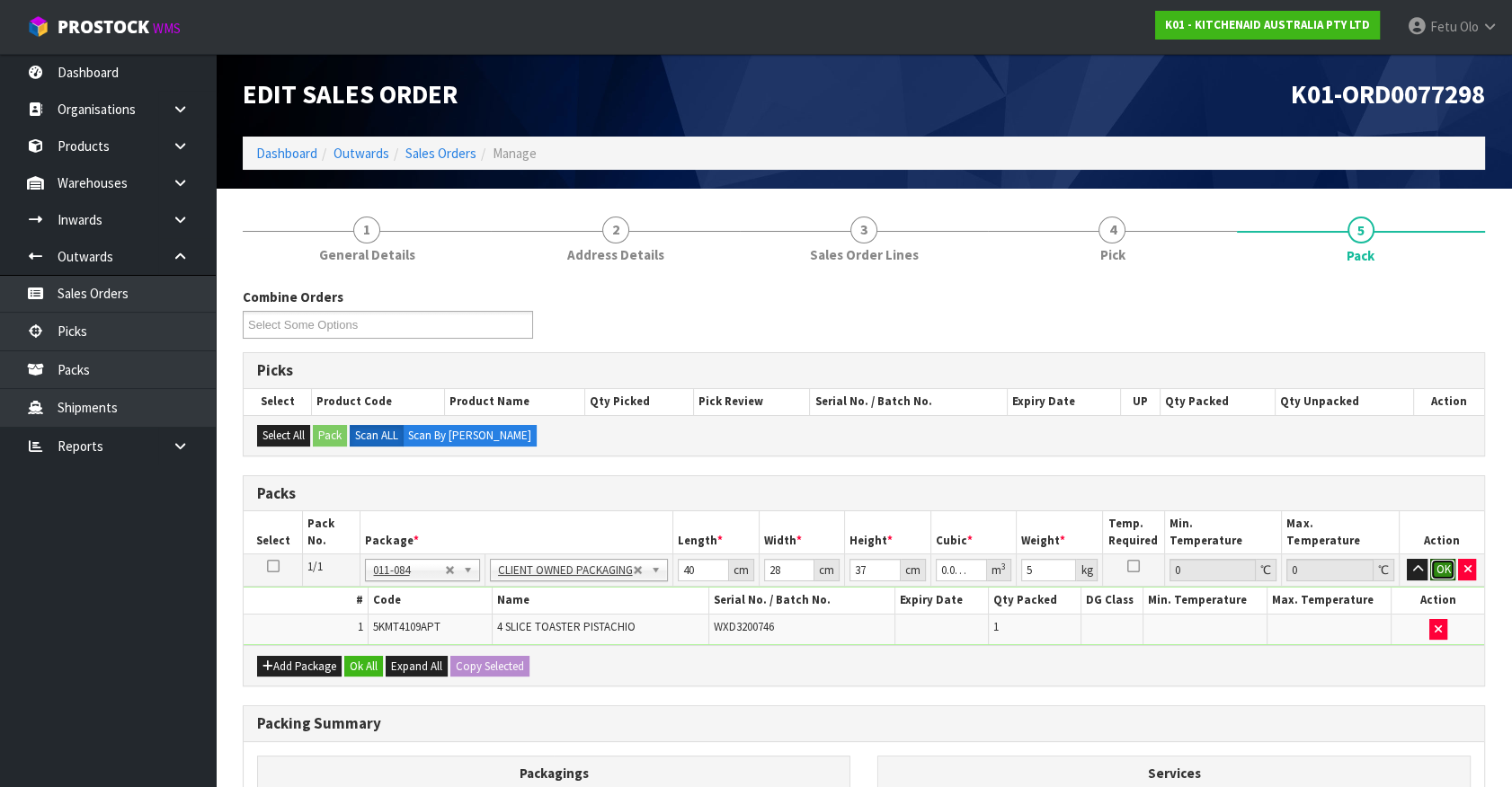 click on "OK" at bounding box center [1443, 570] 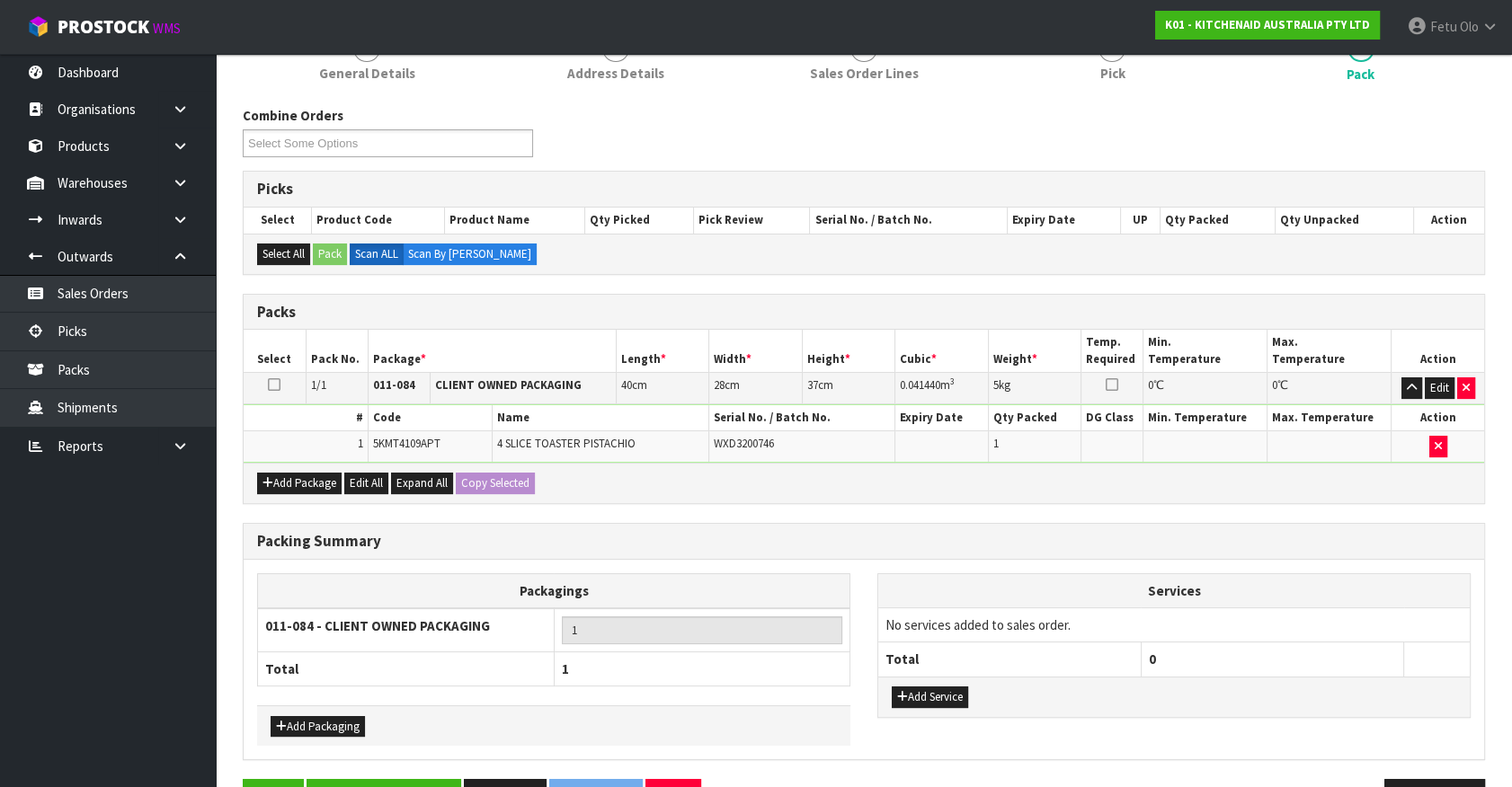 scroll, scrollTop: 234, scrollLeft: 0, axis: vertical 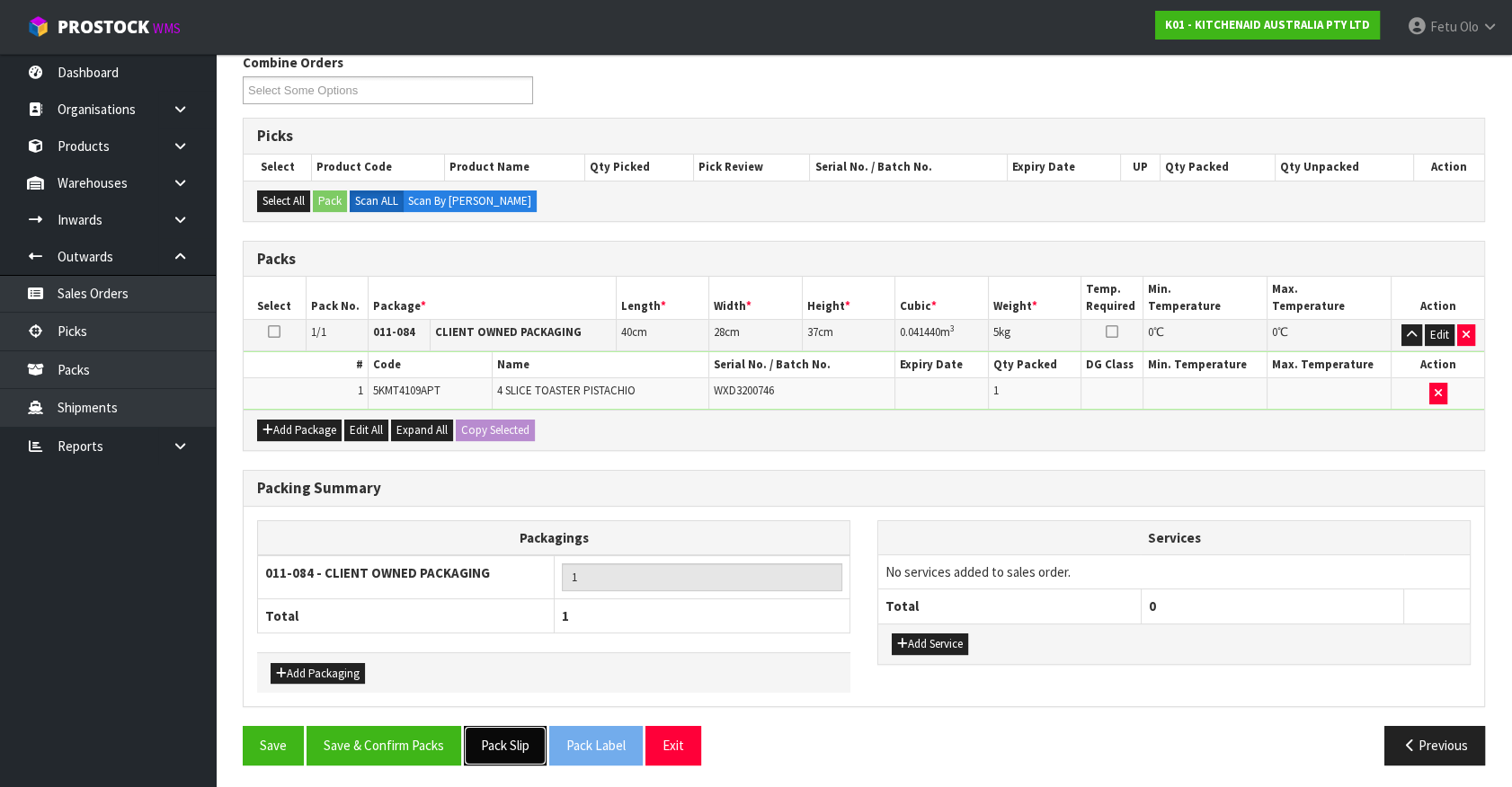 click on "Pack Slip" at bounding box center (505, 745) 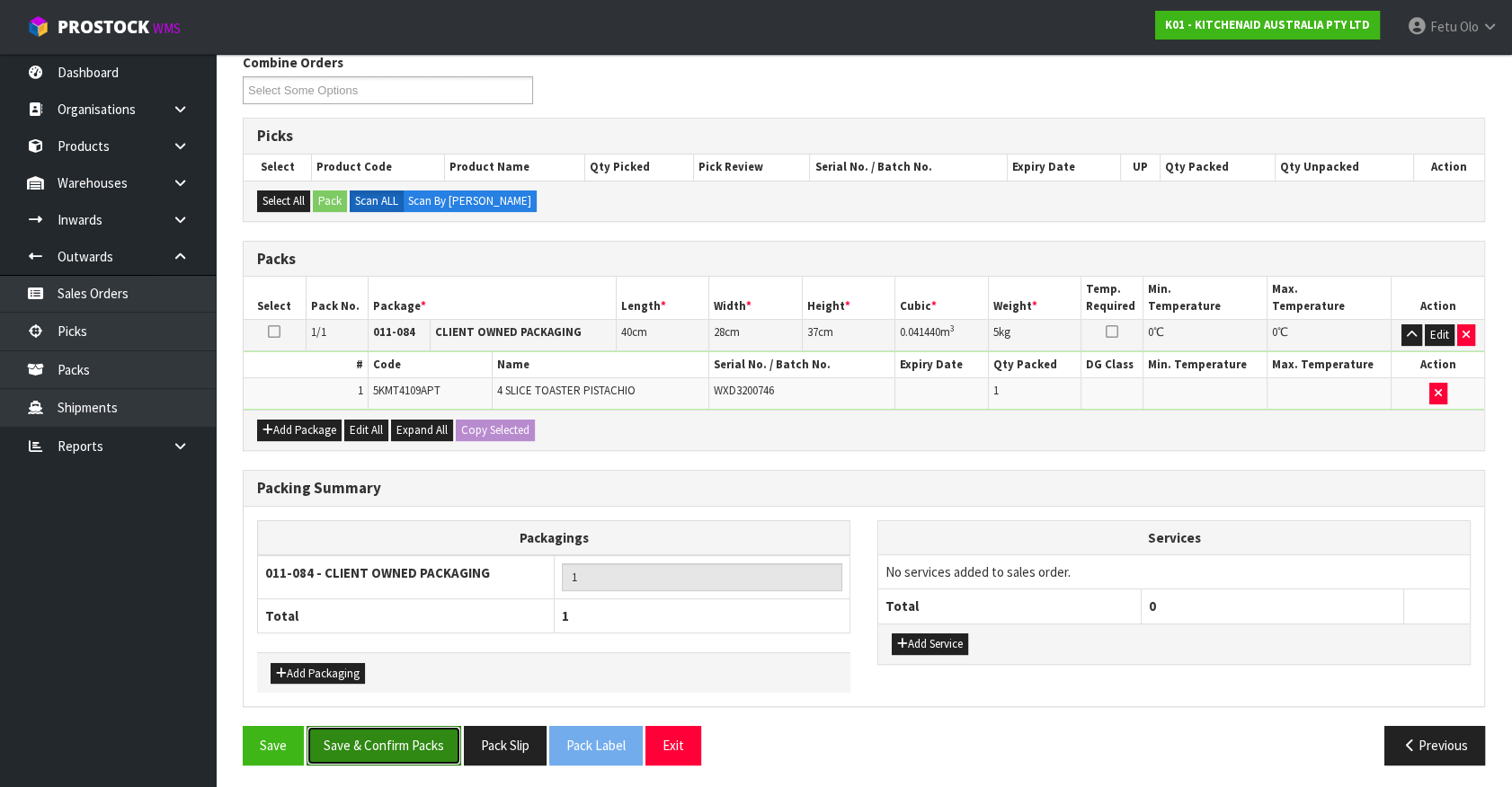 click on "Save & Confirm Packs" at bounding box center (384, 745) 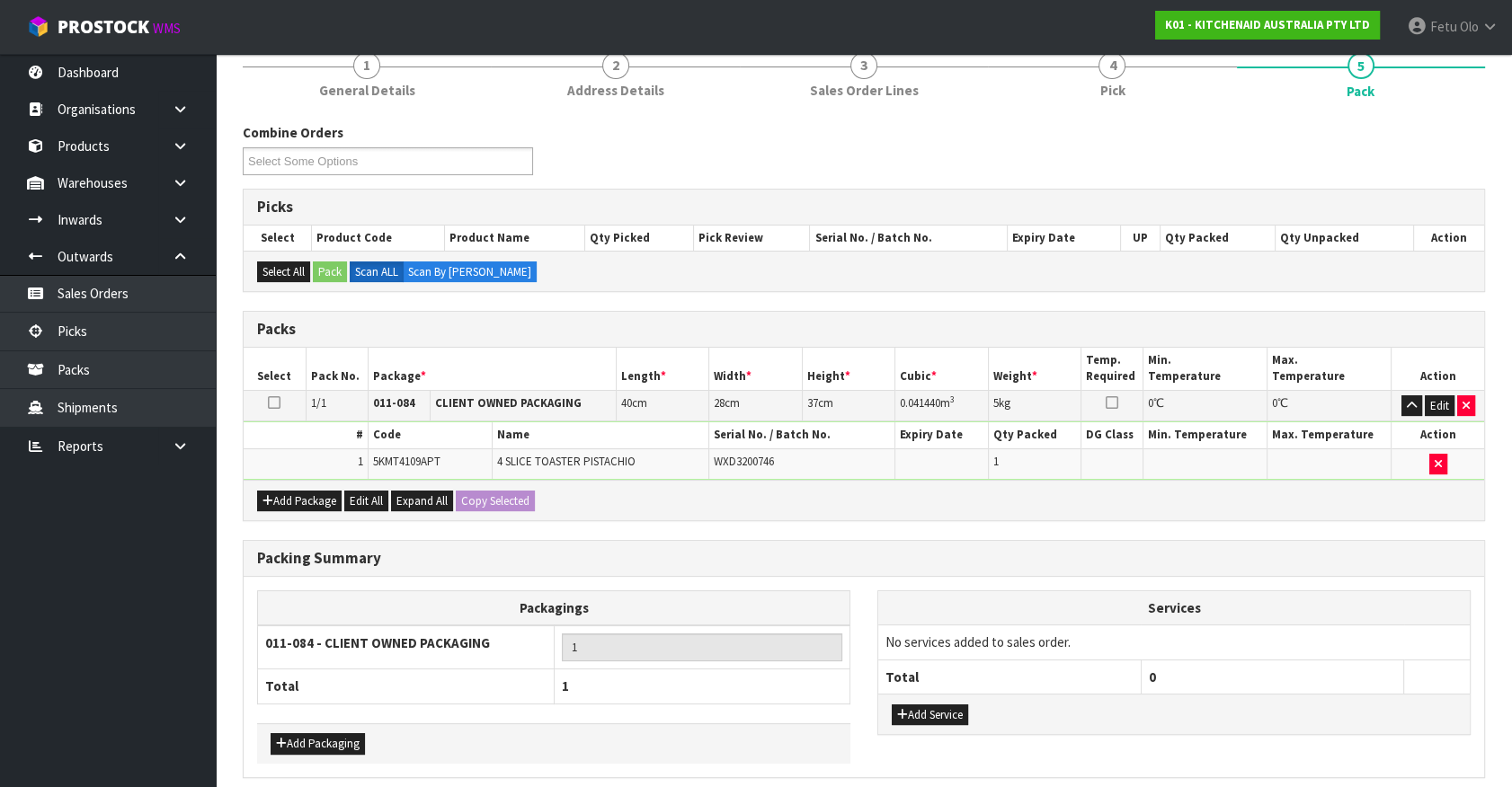 scroll, scrollTop: 202, scrollLeft: 0, axis: vertical 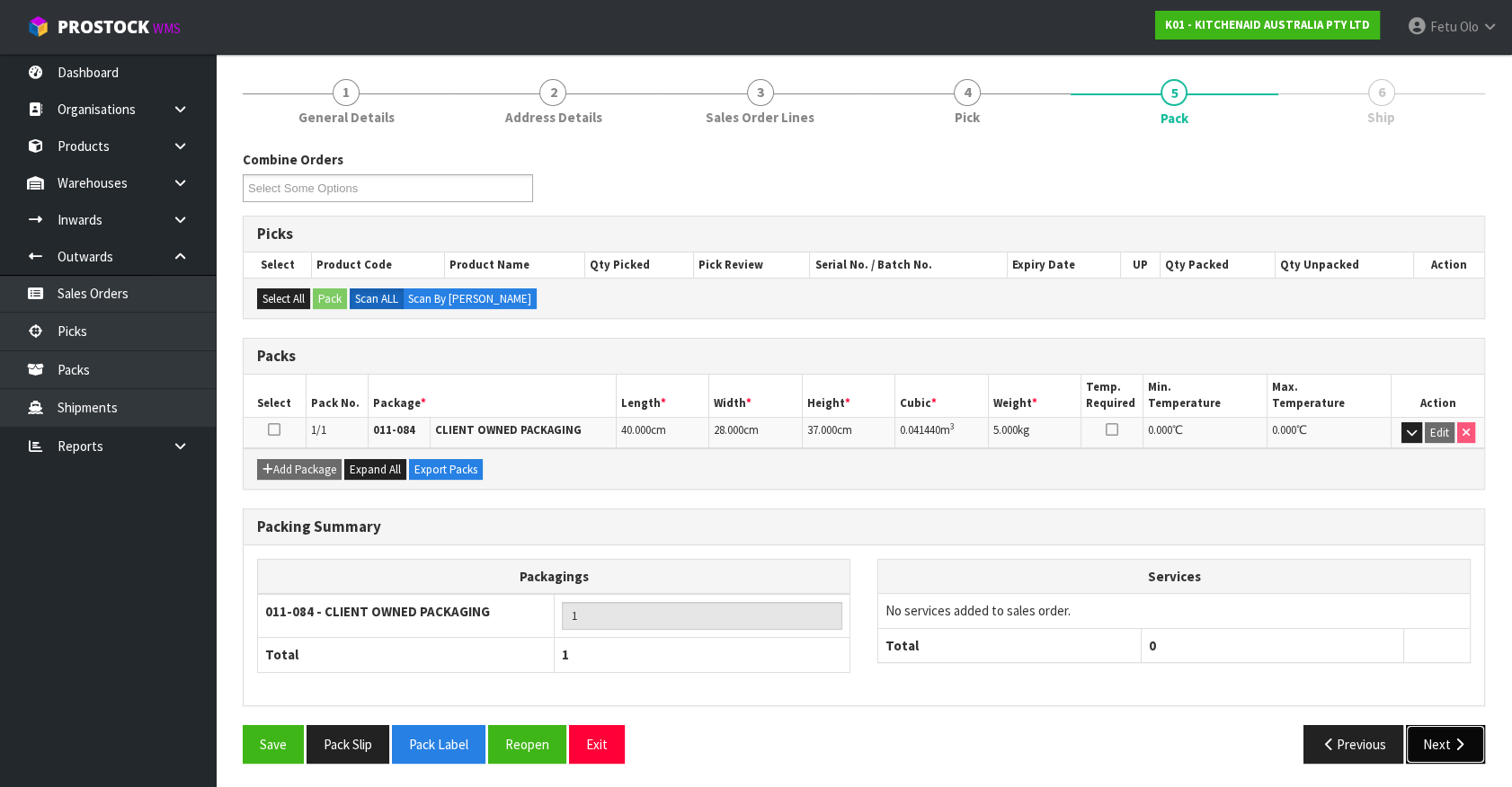 click on "Next" at bounding box center [1445, 744] 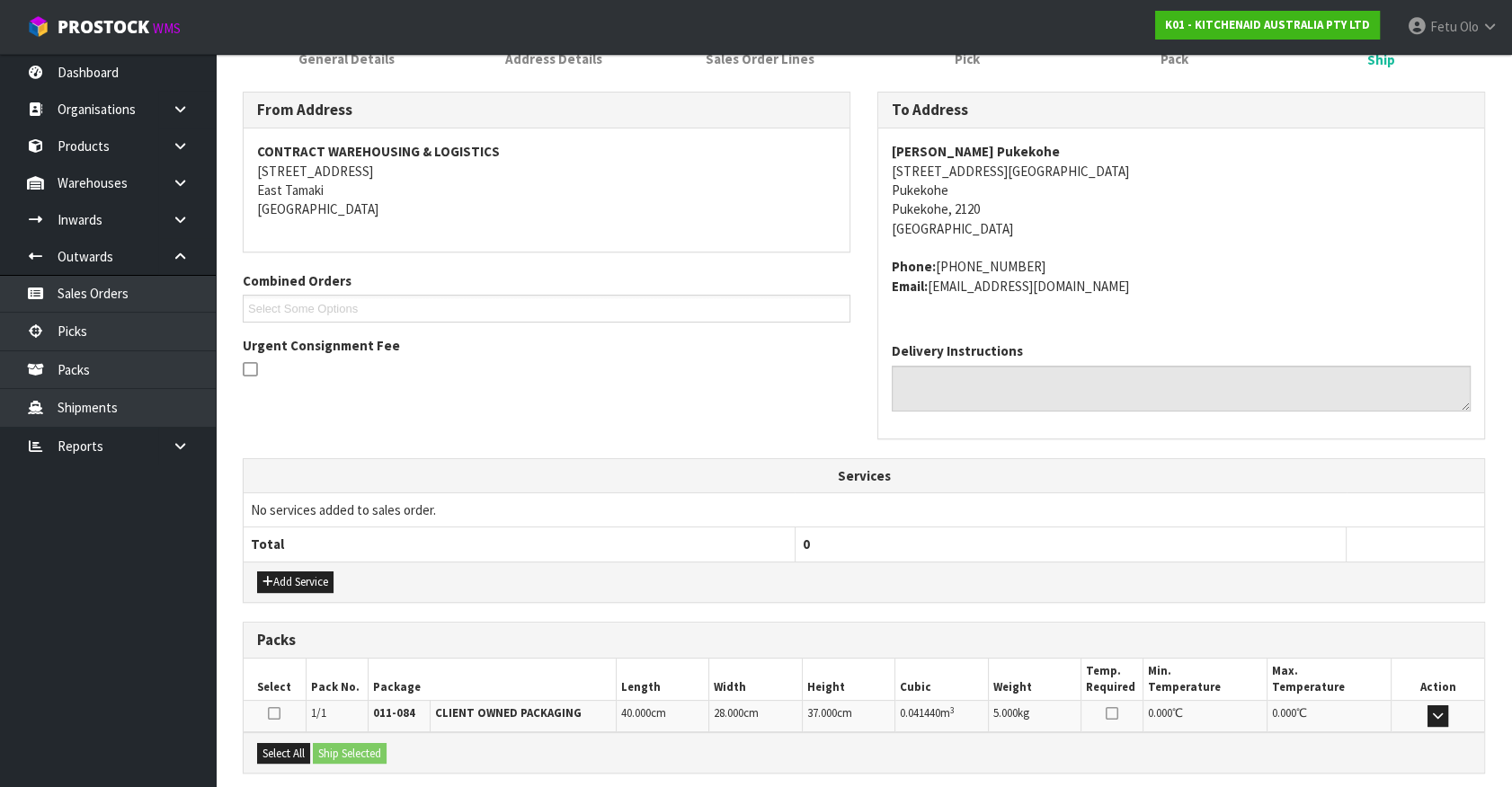 scroll, scrollTop: 437, scrollLeft: 0, axis: vertical 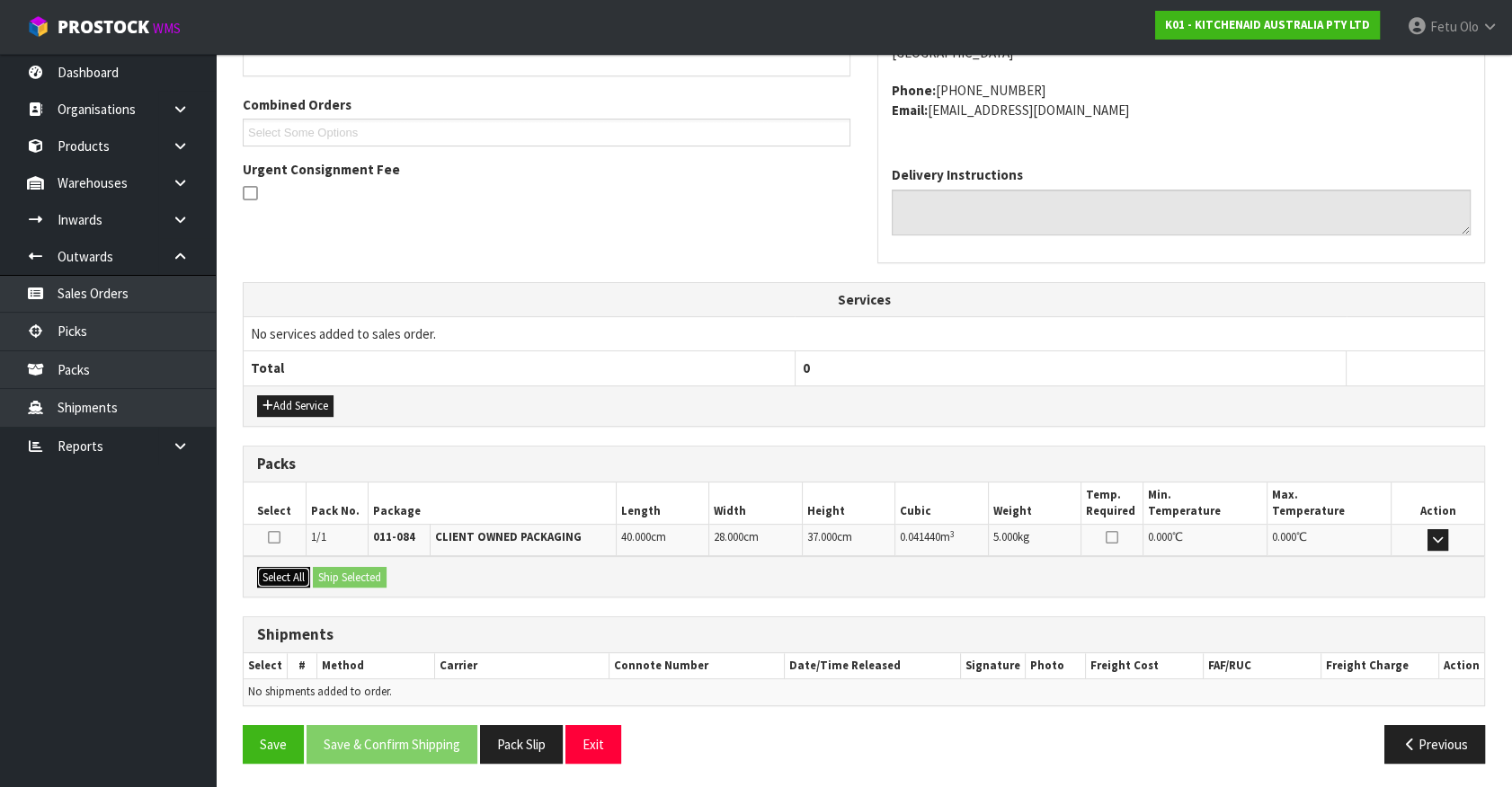 click on "Select All" at bounding box center (283, 578) 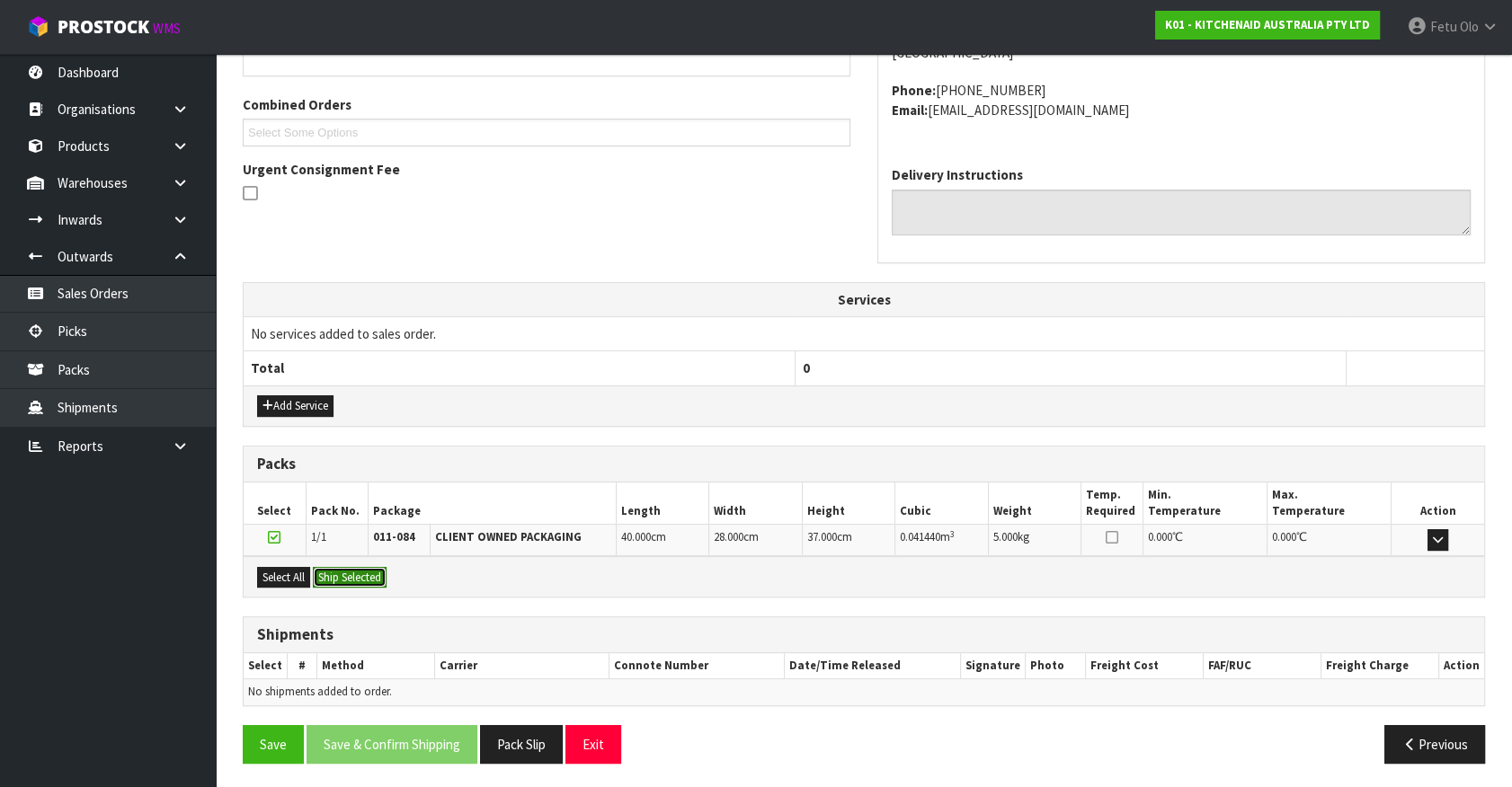 click on "Ship Selected" at bounding box center [350, 578] 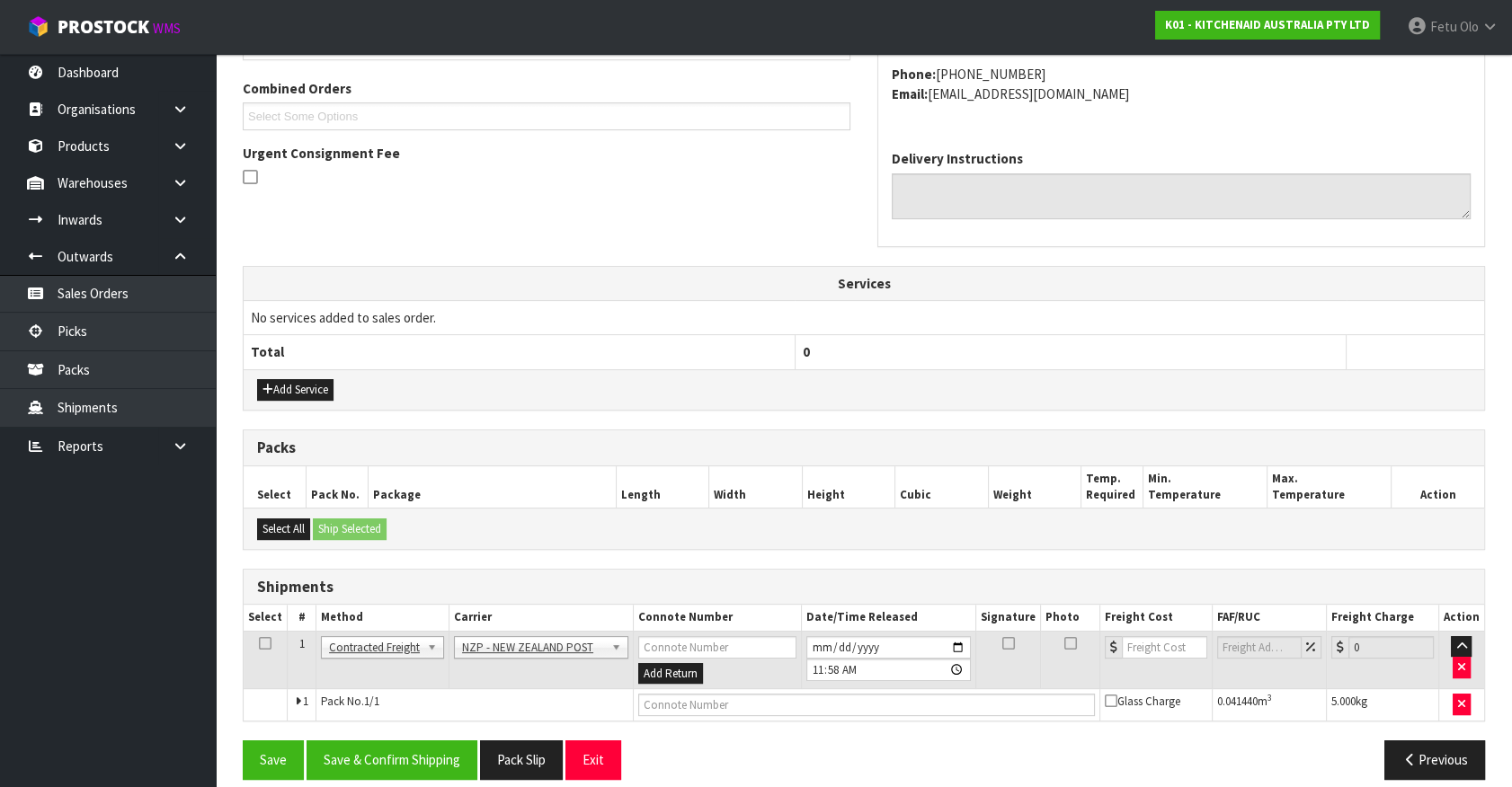scroll, scrollTop: 468, scrollLeft: 0, axis: vertical 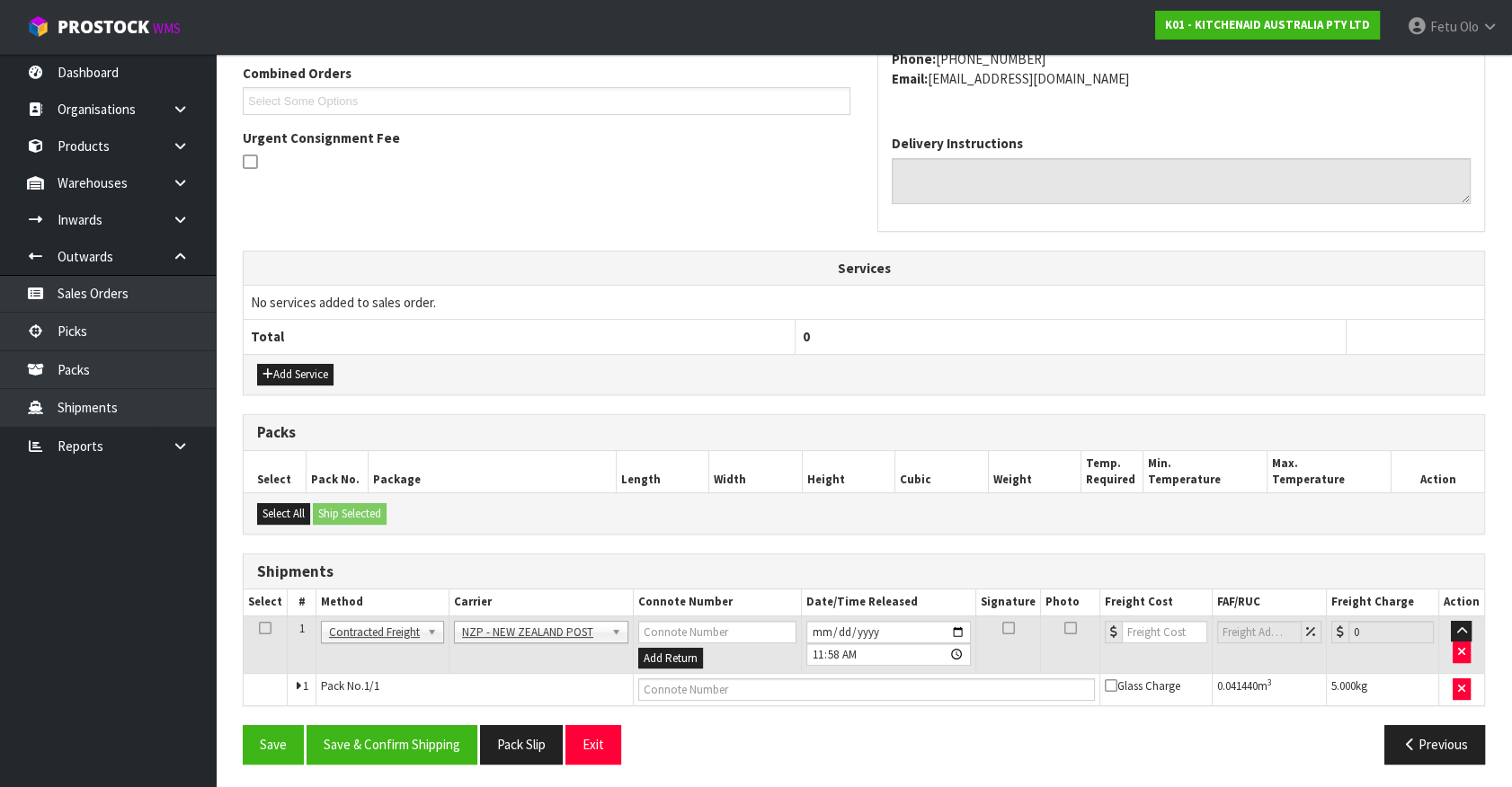 click on "From Address
CONTRACT WAREHOUSING & LOGISTICS 17 Allens Road East Tamaki Auckland
Combined Orders
K01-ORD0077111 K01-ORD0077216 K01-ORD0077262 K01-ORD0077263 K01-ORD0077264 K01-ORD0077265 K01-ORD0077266 K01-ORD0077267 K01-ORD0077268 K01-ORD0077269 K01-ORD0077270 K01-ORD0077271 K01-ORD0077272 K01-ORD0077273 K01-ORD0077274 K01-ORD0077275 K01-ORD0077276 K01-ORD0077277 K01-ORD0077278 K01-ORD0077279 K01-ORD0077280 K01-ORD0077281 K01-ORD0077282 K01-ORD0077283 K01-ORD0077284 K01-ORD0077285 K01-ORD0077286 K01-ORD0077287 K01-ORD0077288 K01-ORD0077289 K01-ORD0077290 K01-ORD0077291 K01-ORD0077292 K01-ORD0077293 K01-ORD0077294 K01-ORD0077296 K01-ORD0077297 K01-ORD0077298 K01-ORD0077303 K01-ORD0077304 K01-ORD0077305 K01-ORD0077306 K01-ORD0077307 K01-ORD0077308 K01-ORD0077309 K01-ORD0077310 K01-ORD0077311 K01-ORD0077312 K01-ORD0077313 K01-ORD0077314 K01-ORD0077315 K01-ORD0077316 K01-ORD0077317 K01-ORD0077318 K01-ORD0077319 K01-ORD0077320" at bounding box center (864, 331) 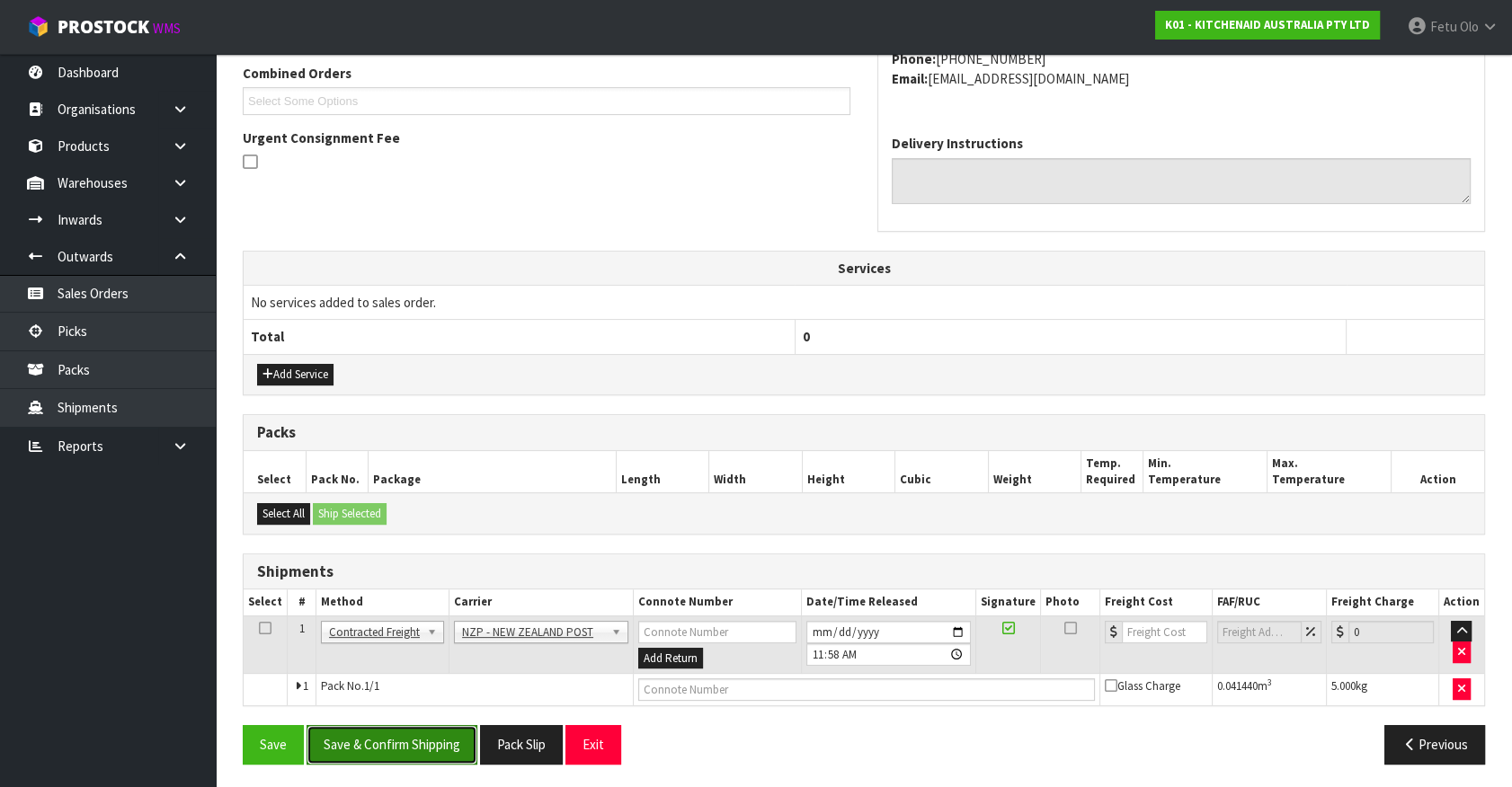 click on "Save & Confirm Shipping" at bounding box center [392, 744] 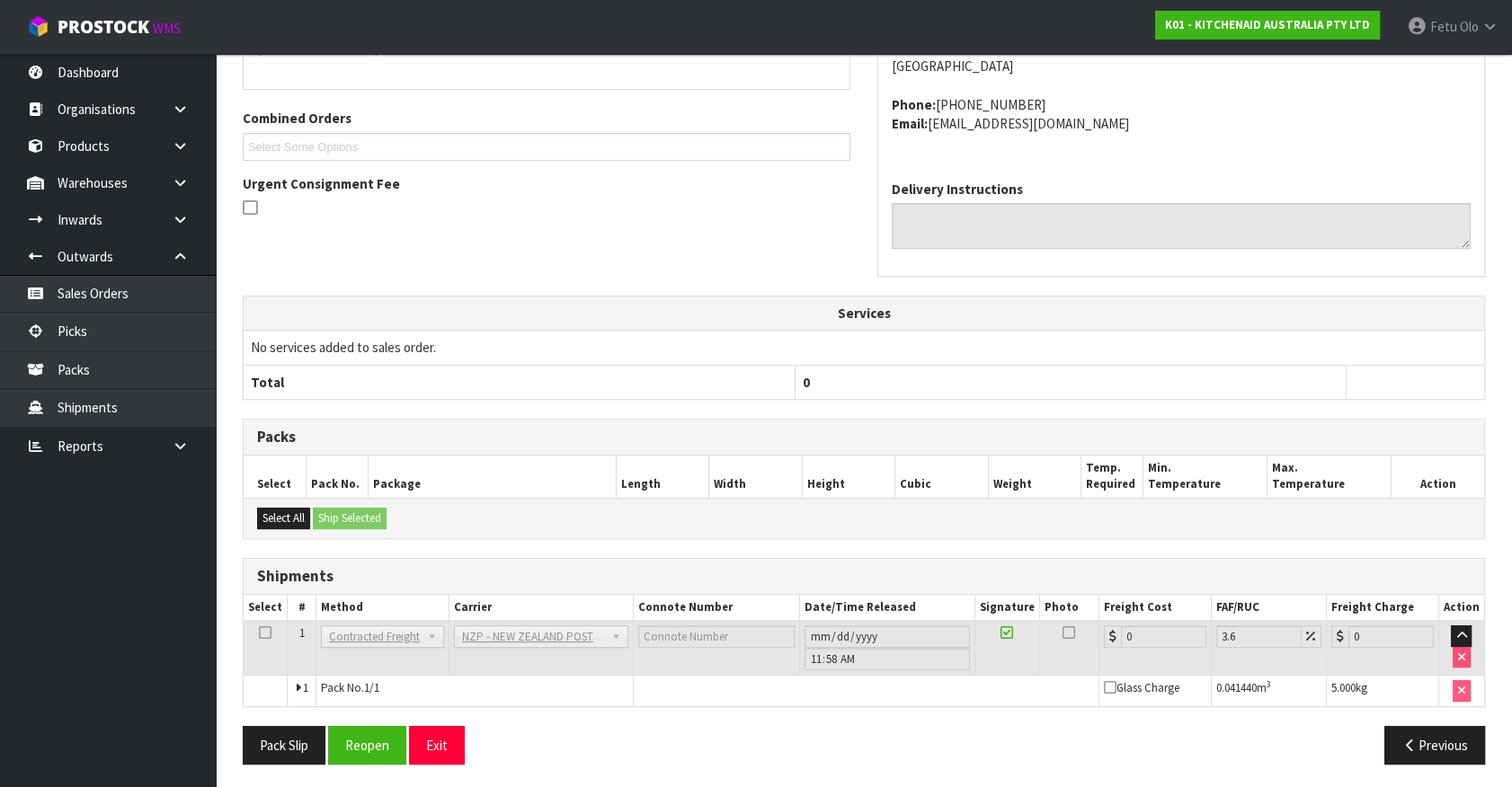 scroll, scrollTop: 443, scrollLeft: 0, axis: vertical 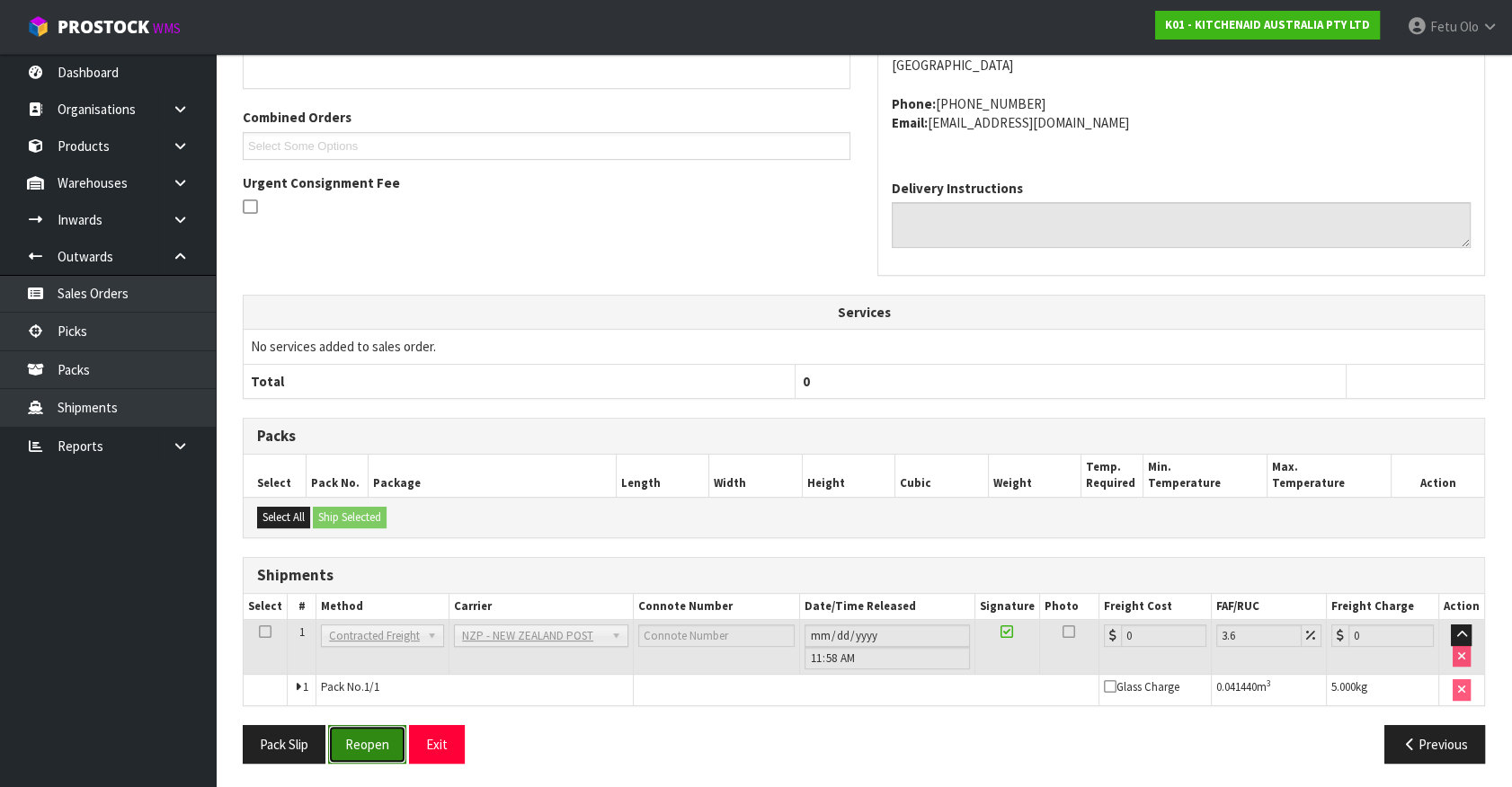 click on "Reopen" at bounding box center [367, 744] 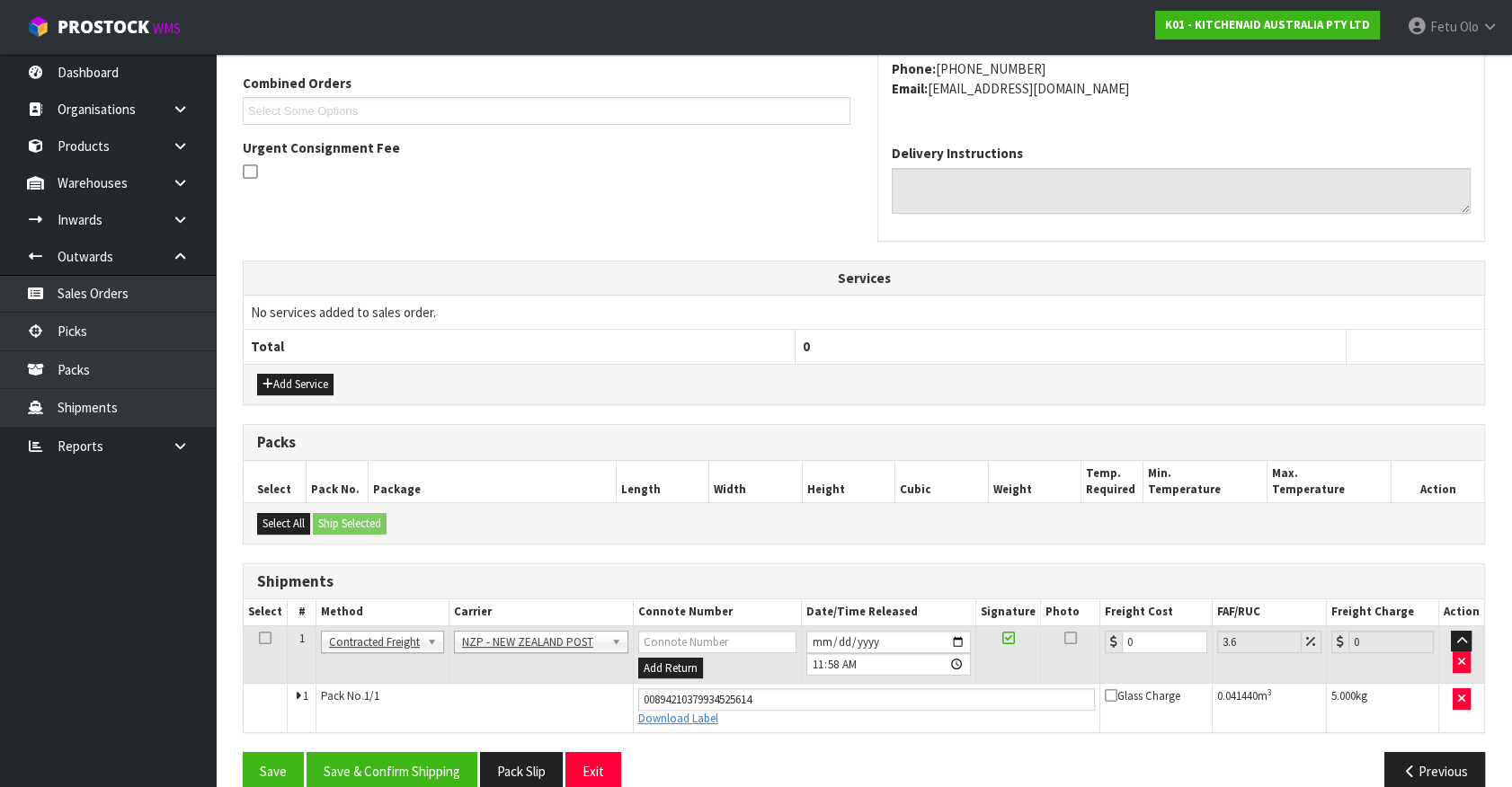 scroll, scrollTop: 485, scrollLeft: 0, axis: vertical 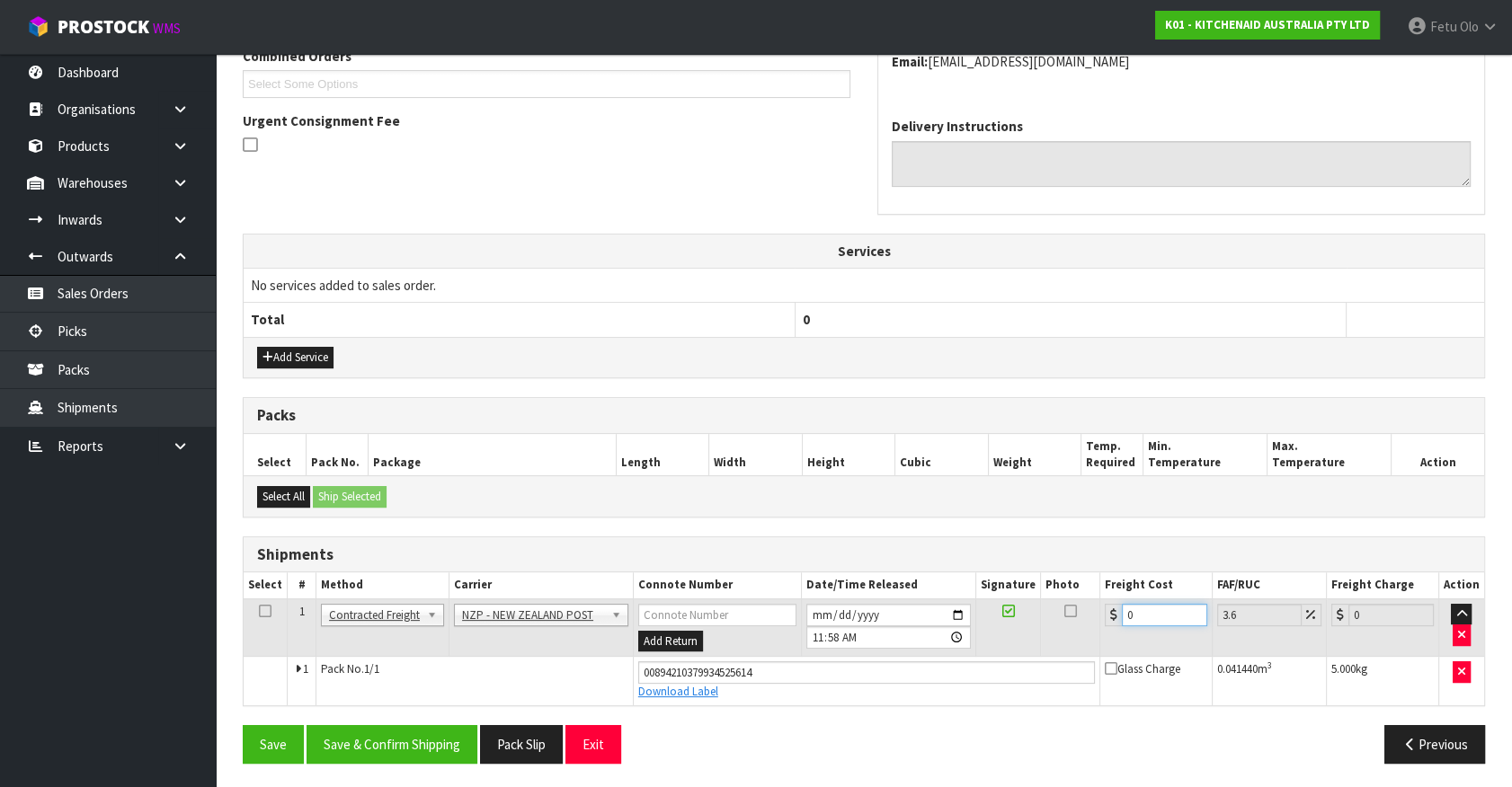 drag, startPoint x: 1126, startPoint y: 619, endPoint x: 869, endPoint y: 655, distance: 259.50915 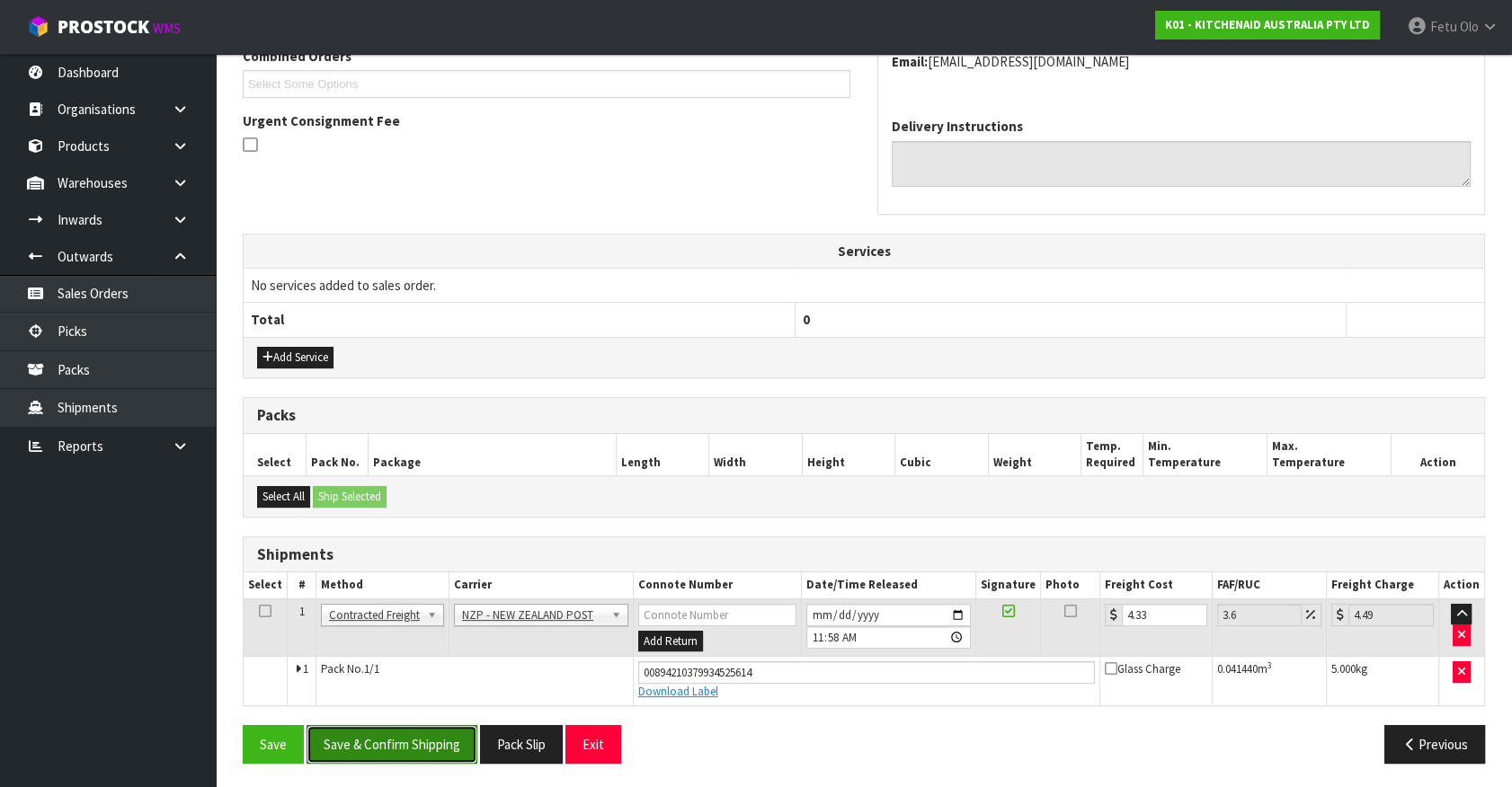 click on "Save & Confirm Shipping" at bounding box center (392, 744) 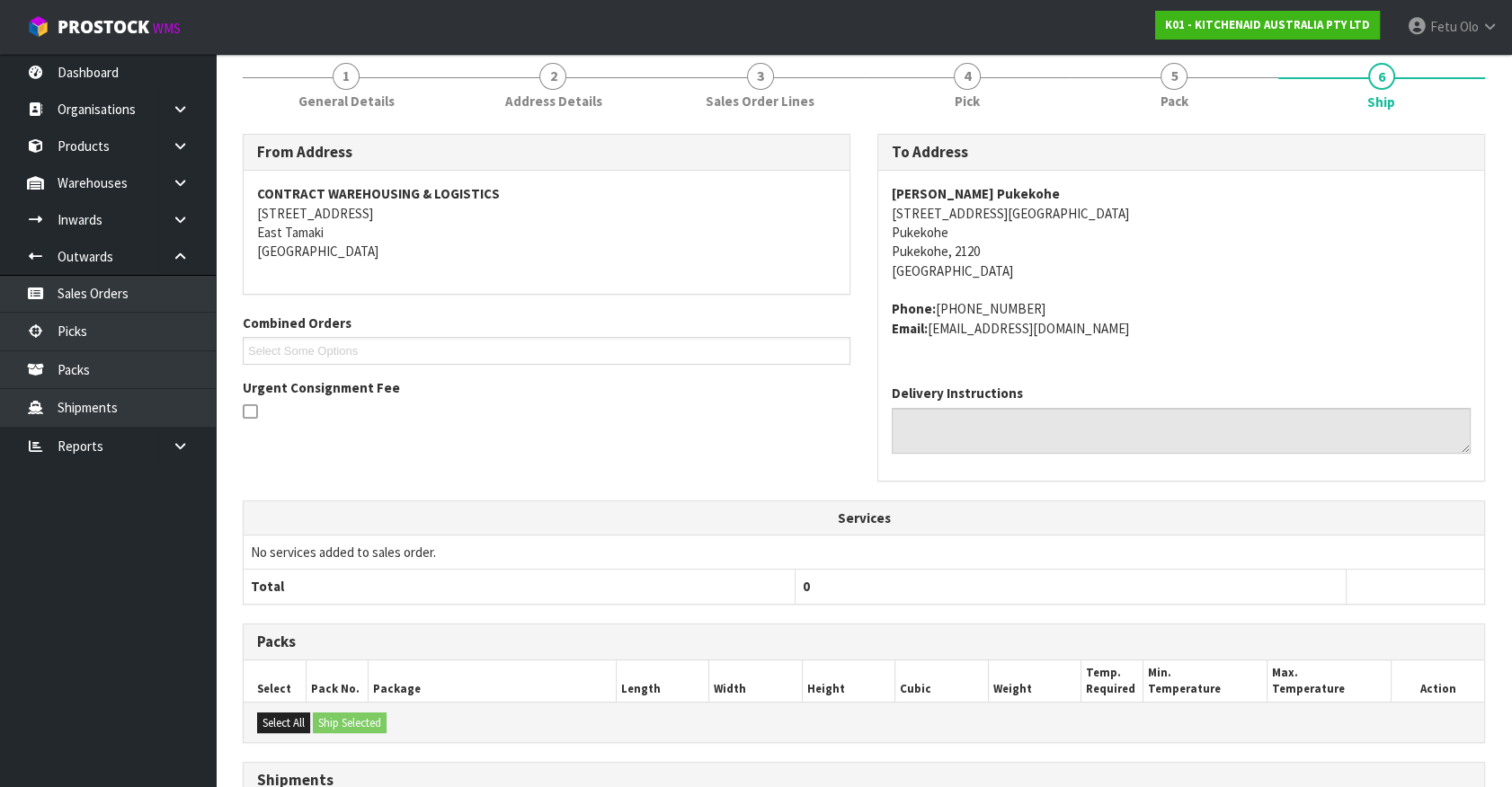 scroll, scrollTop: 0, scrollLeft: 0, axis: both 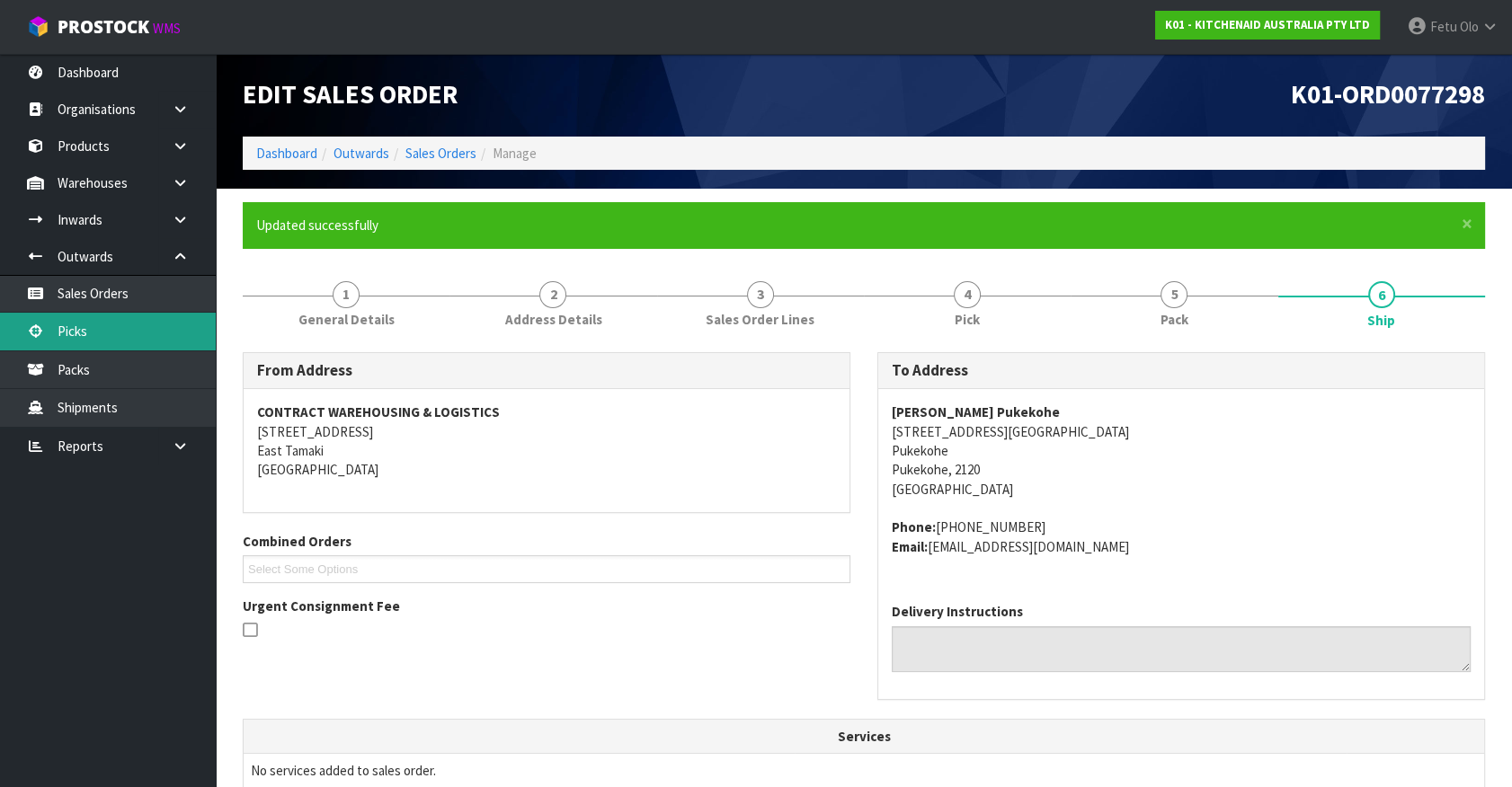click on "Picks" at bounding box center (108, 331) 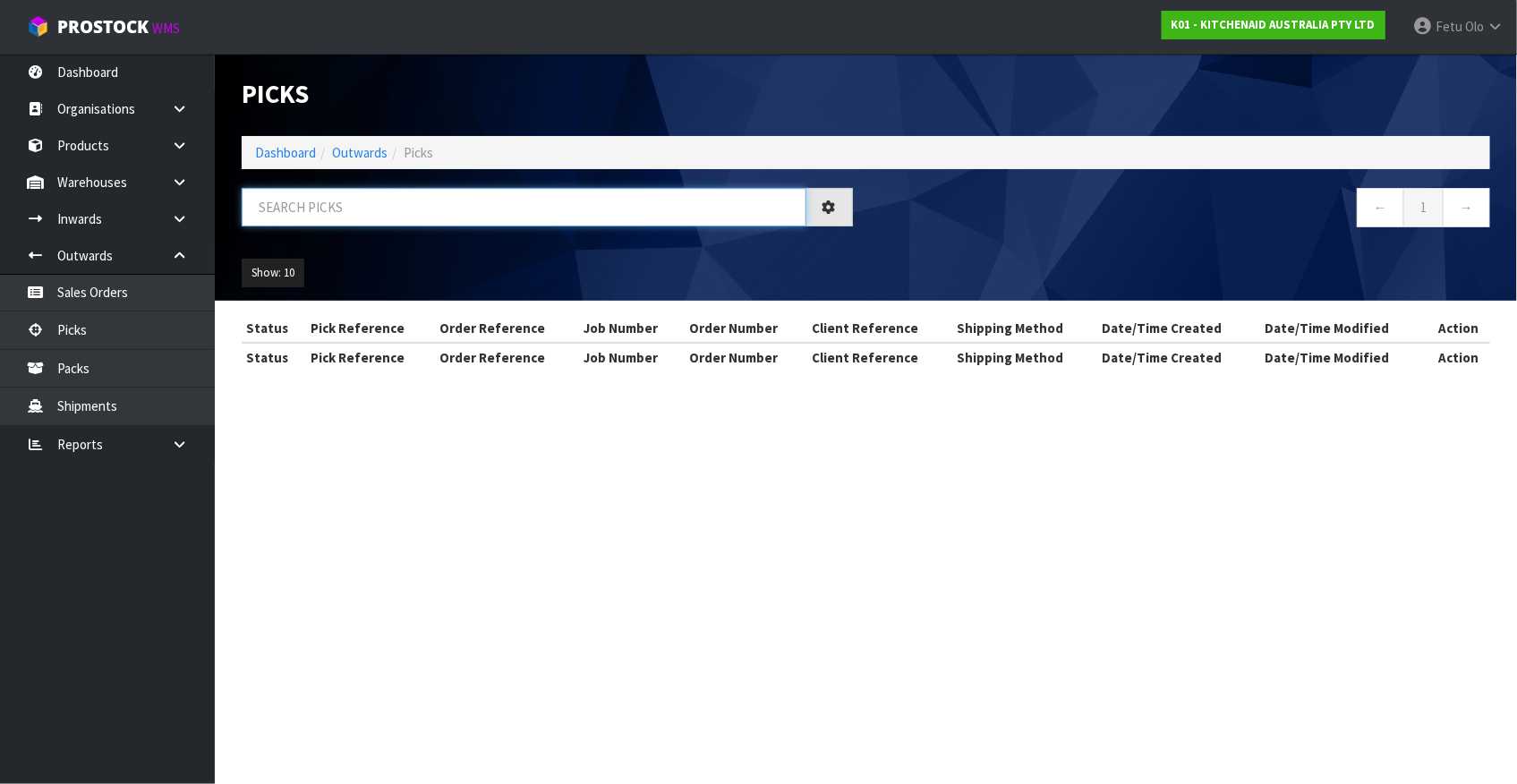 click at bounding box center (524, 207) 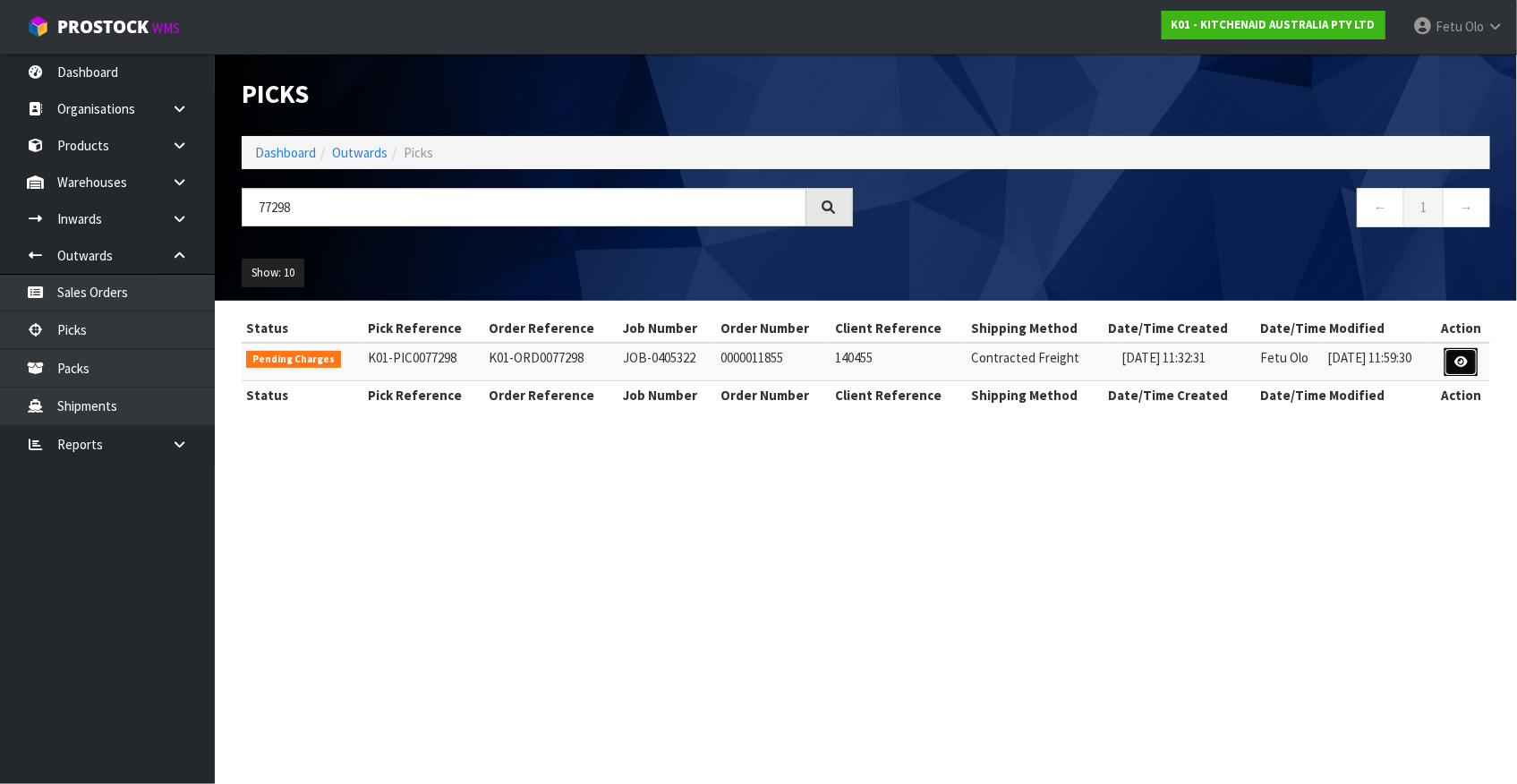 click at bounding box center [1461, 362] 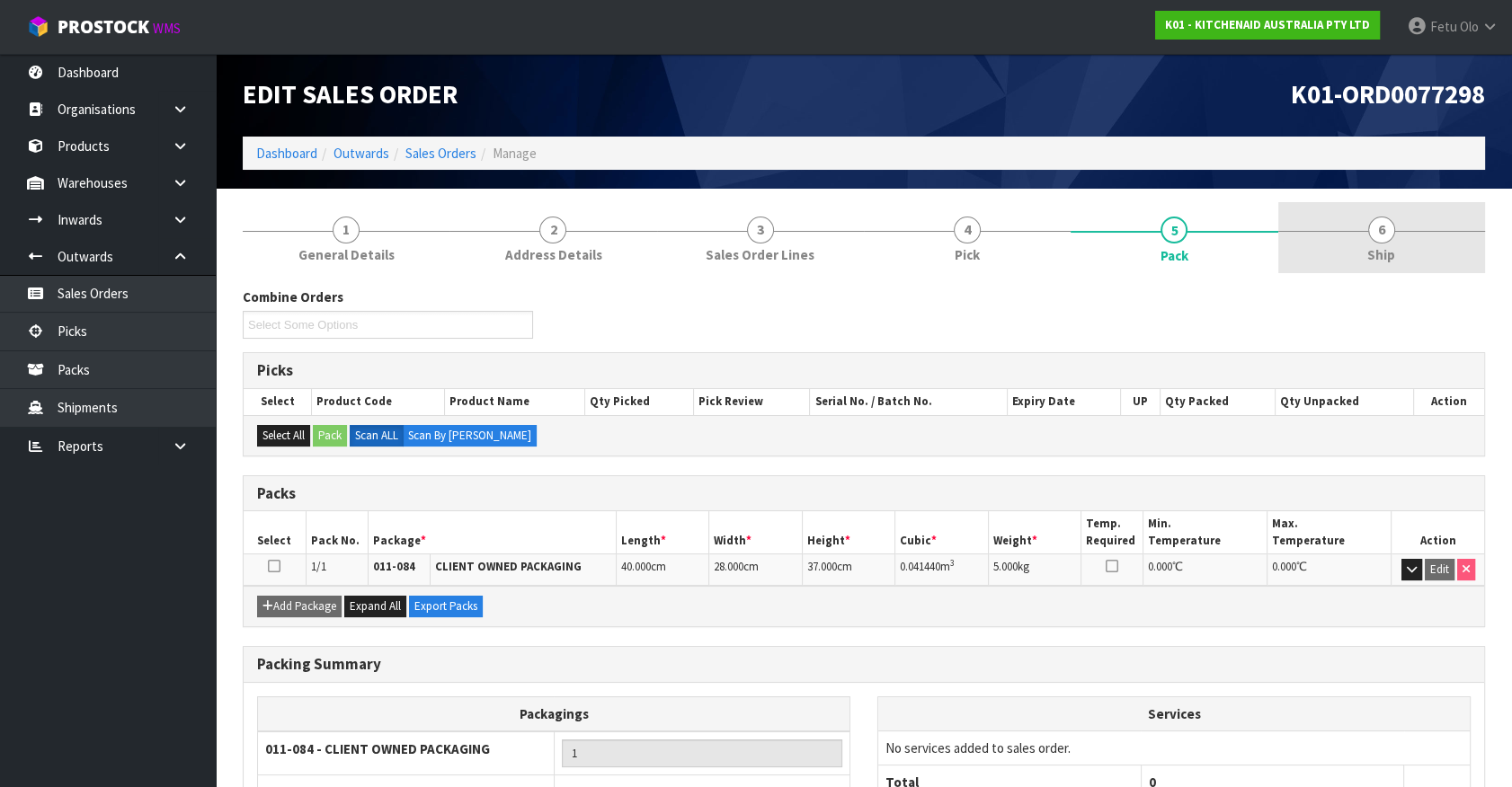 click on "6
Ship" at bounding box center (1382, 237) 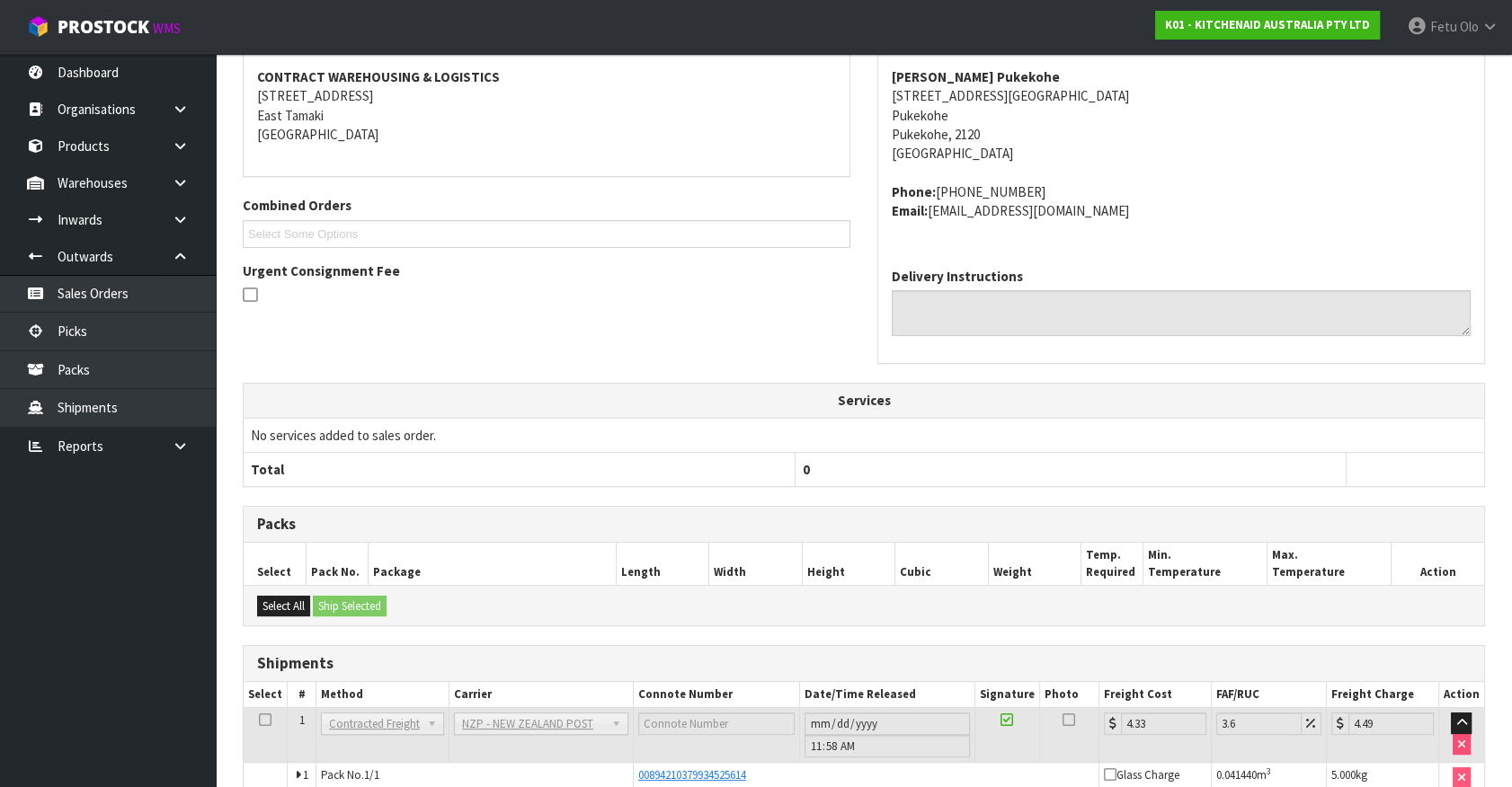 scroll, scrollTop: 371, scrollLeft: 0, axis: vertical 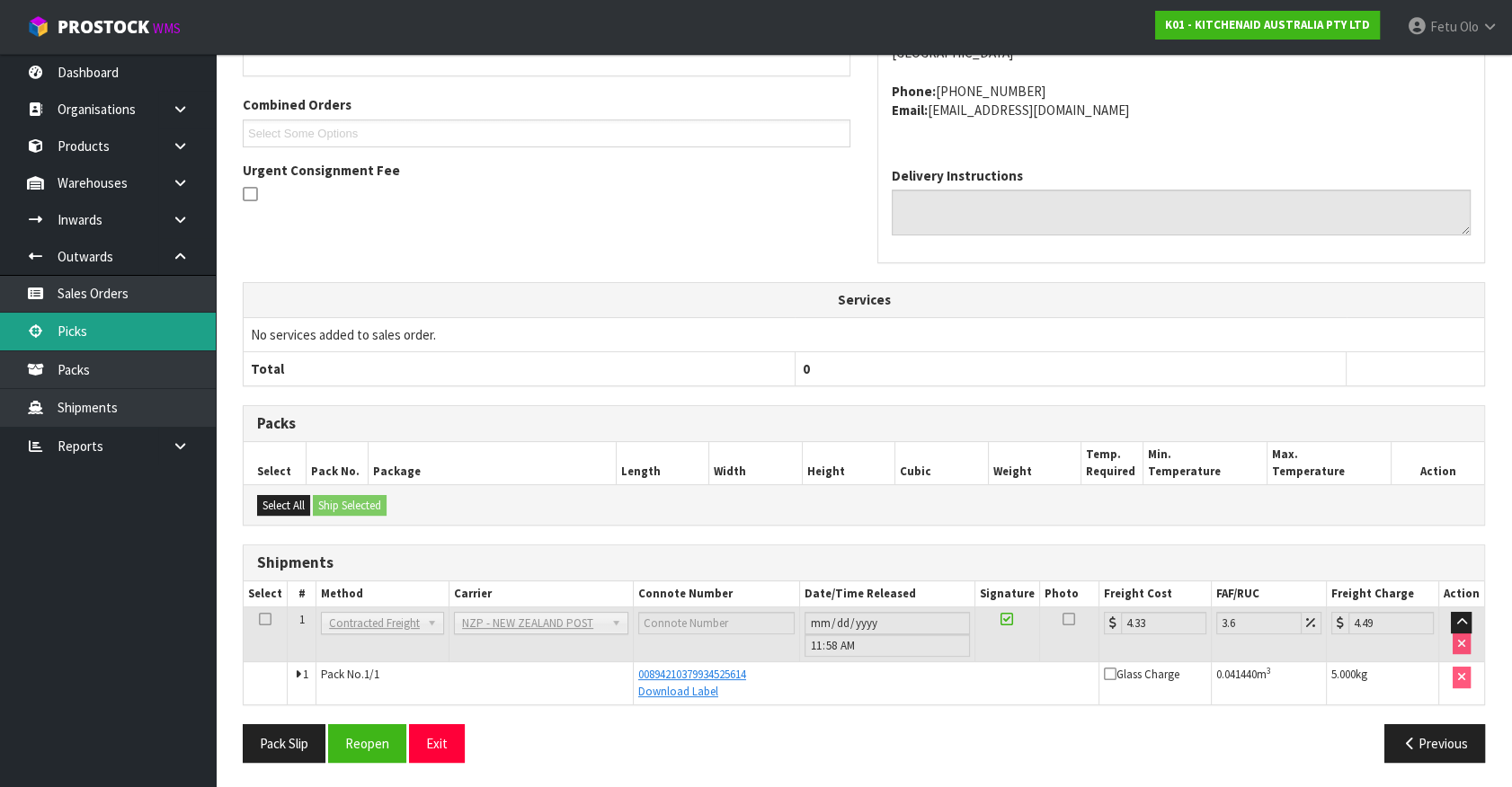 click on "Picks" at bounding box center (108, 331) 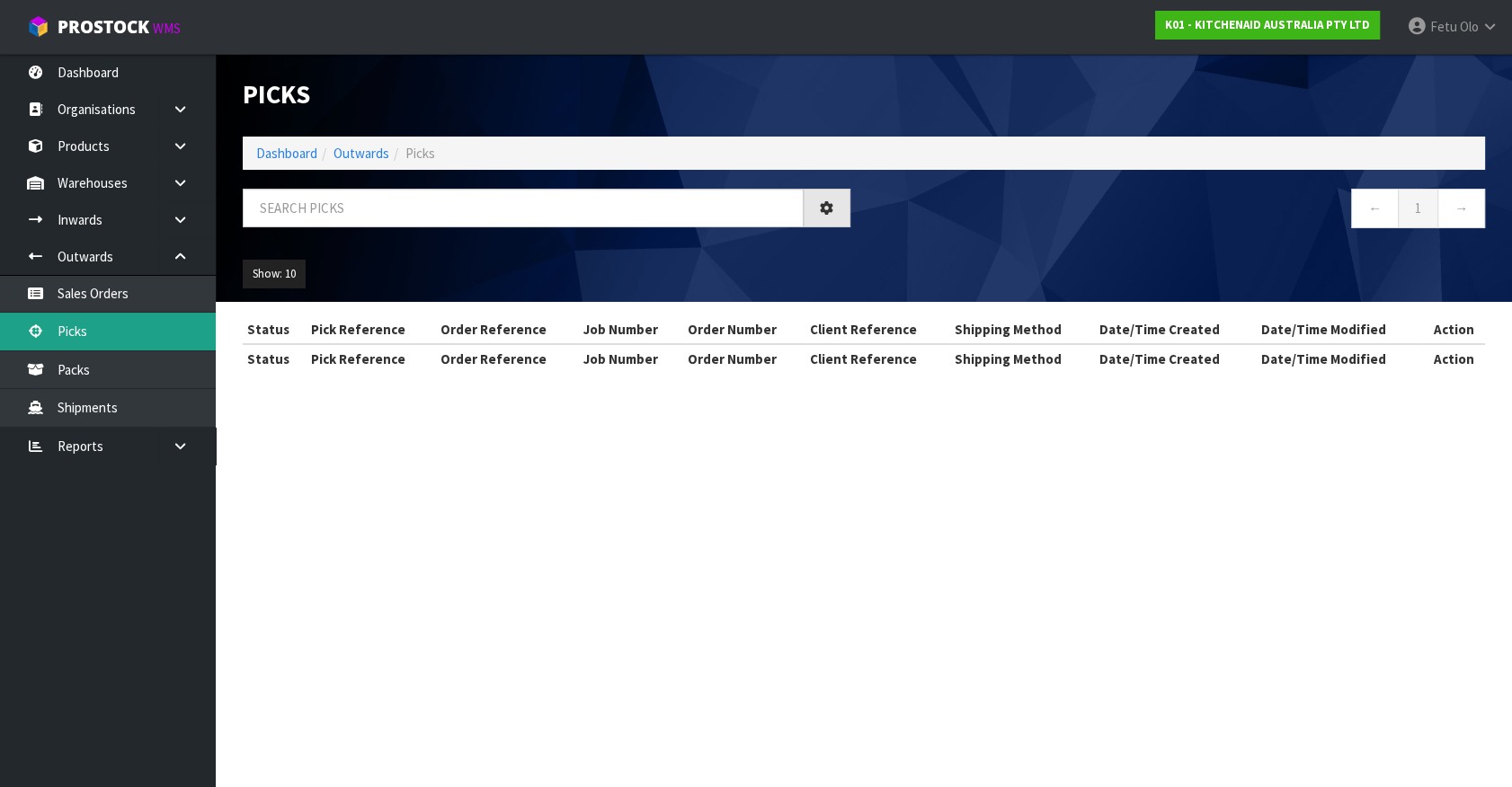 scroll, scrollTop: 0, scrollLeft: 0, axis: both 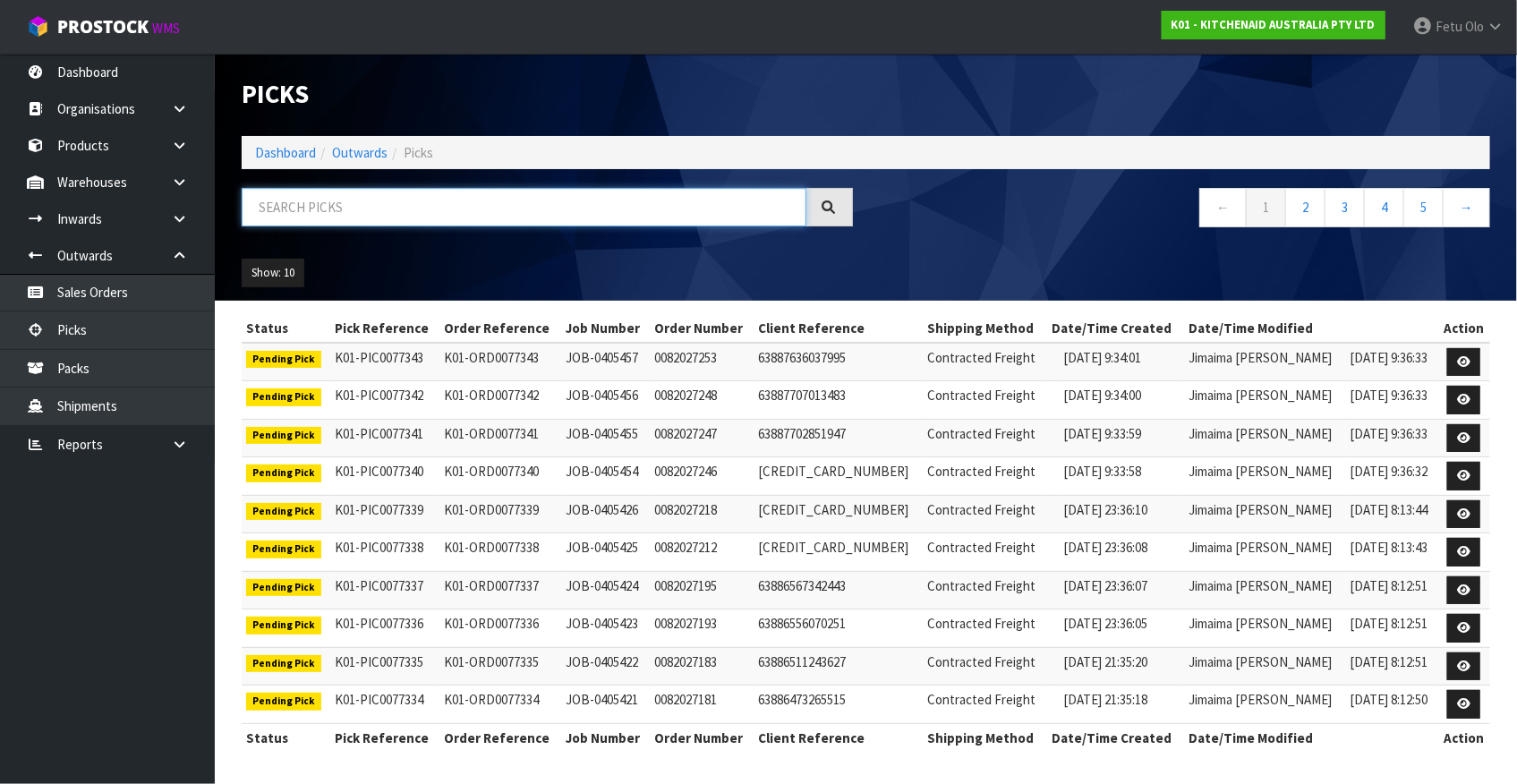 click at bounding box center (524, 207) 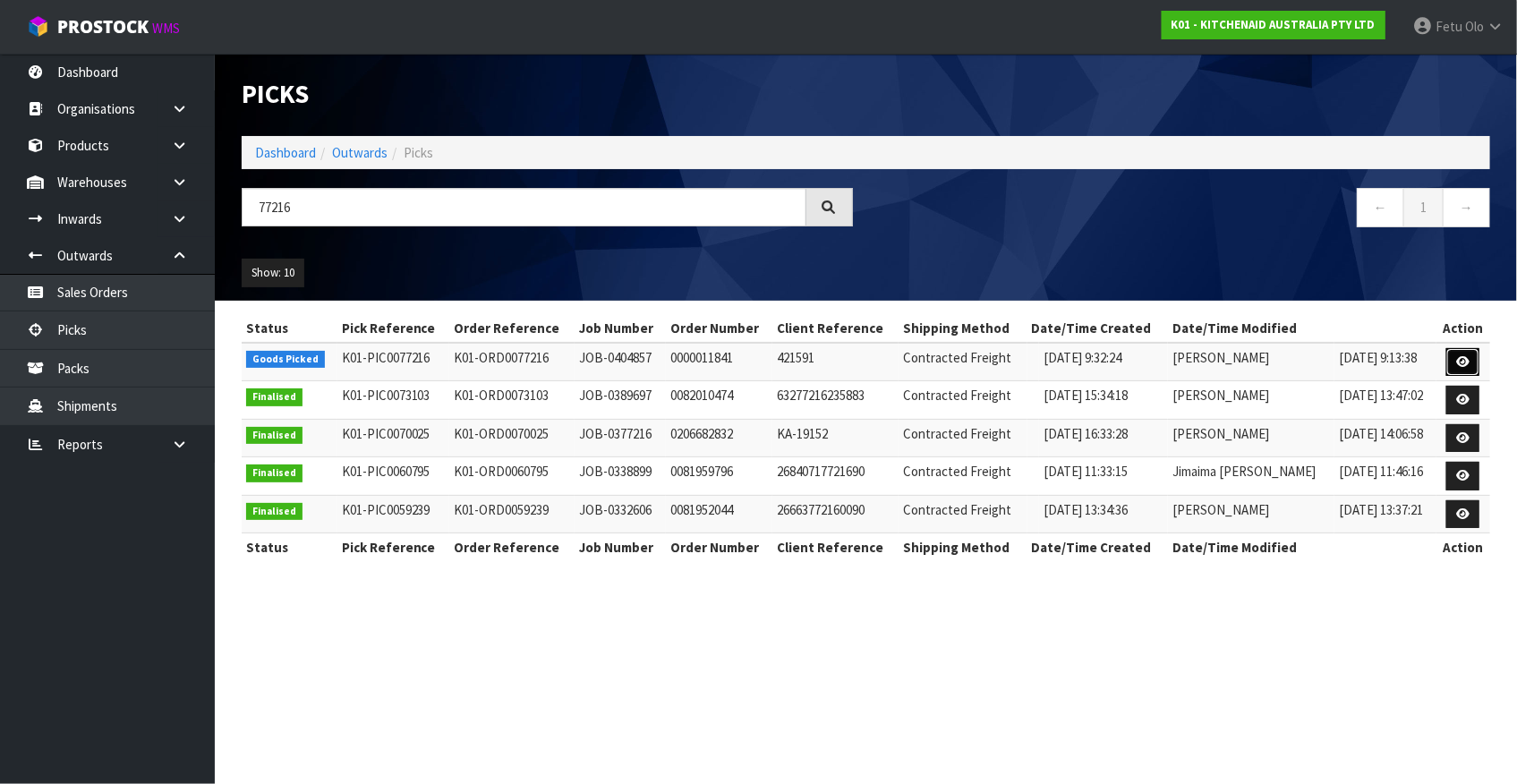 click at bounding box center [1462, 362] 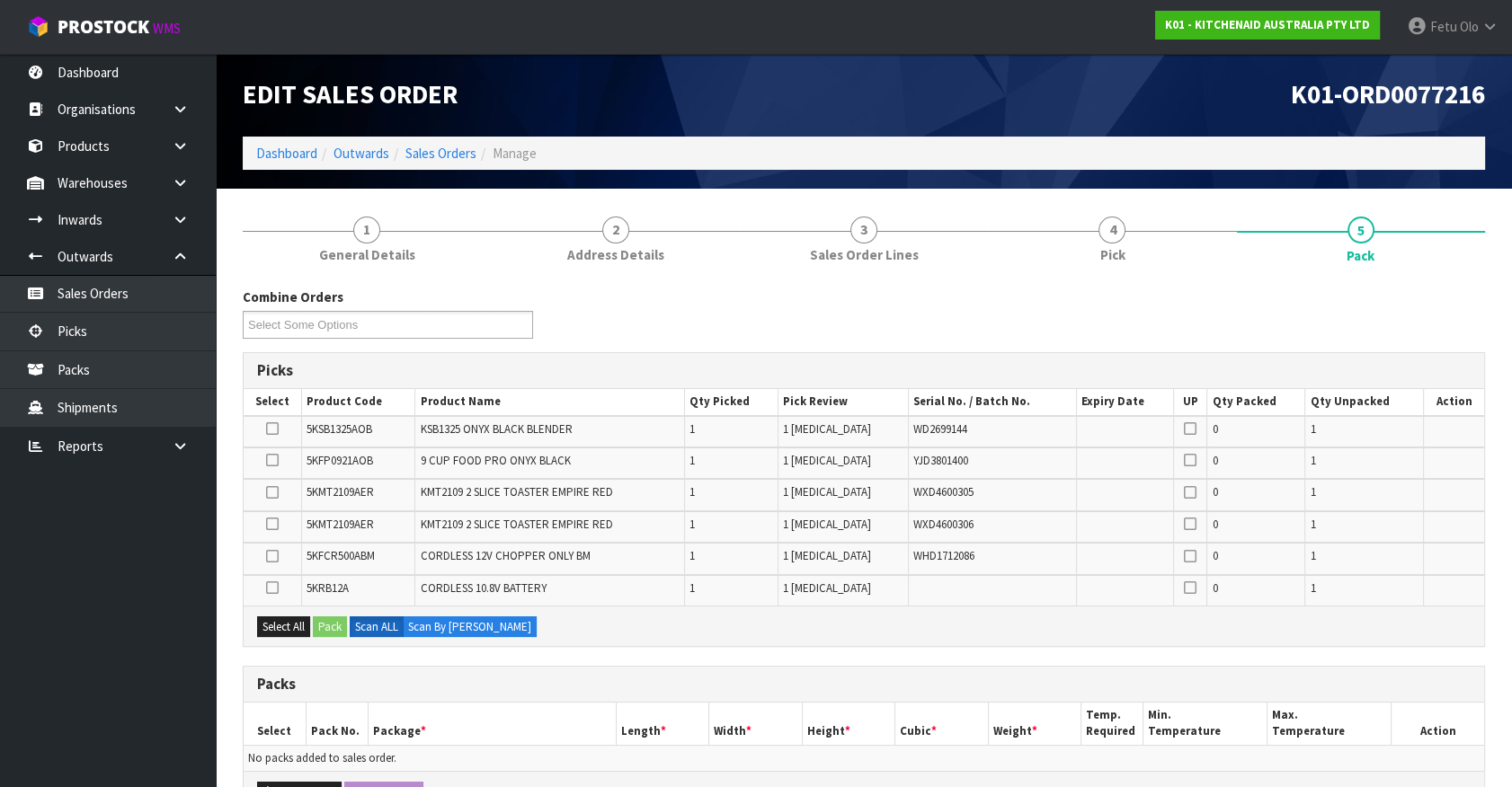 scroll, scrollTop: 81, scrollLeft: 0, axis: vertical 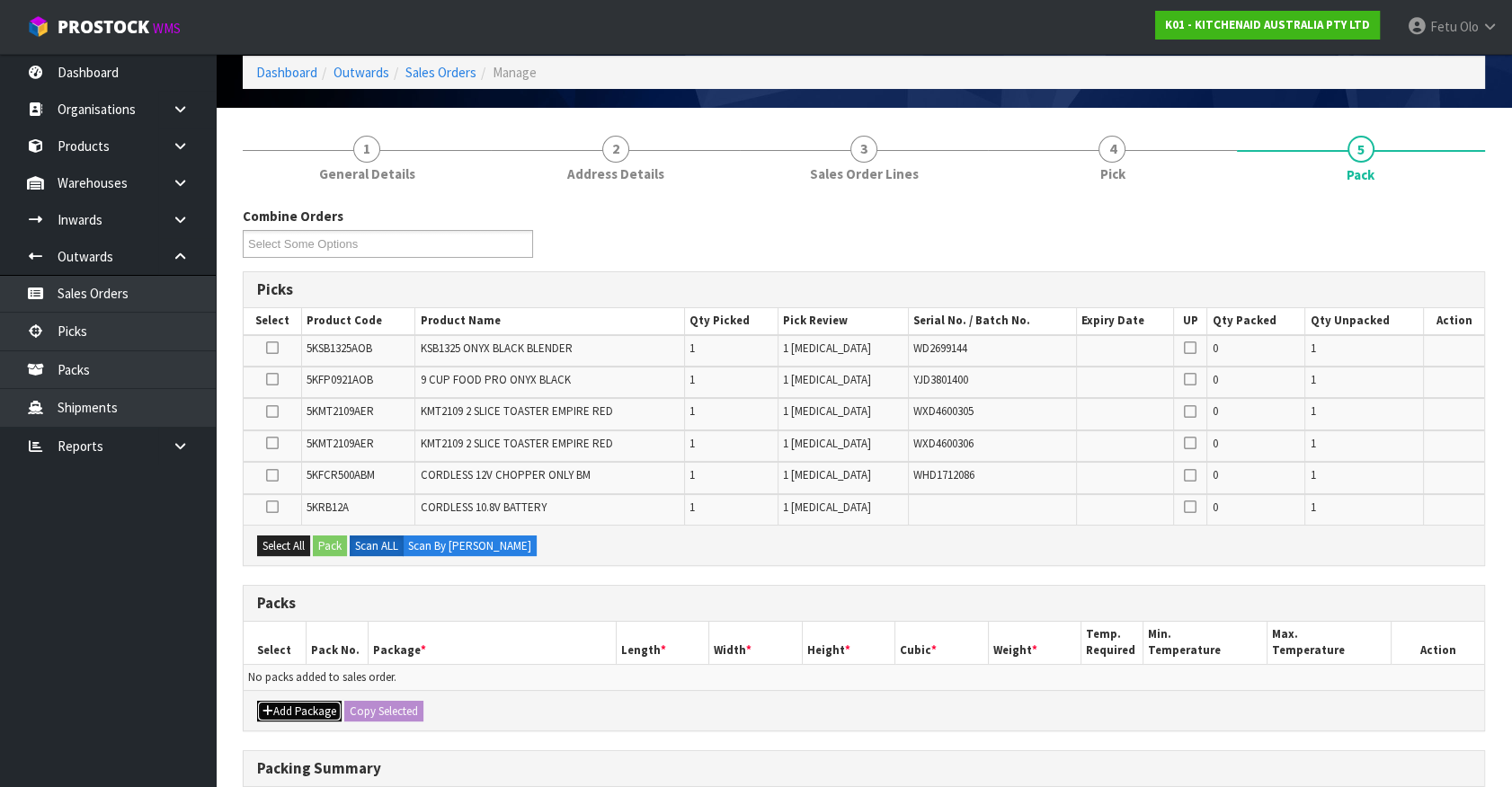 click on "Add Package" at bounding box center [299, 712] 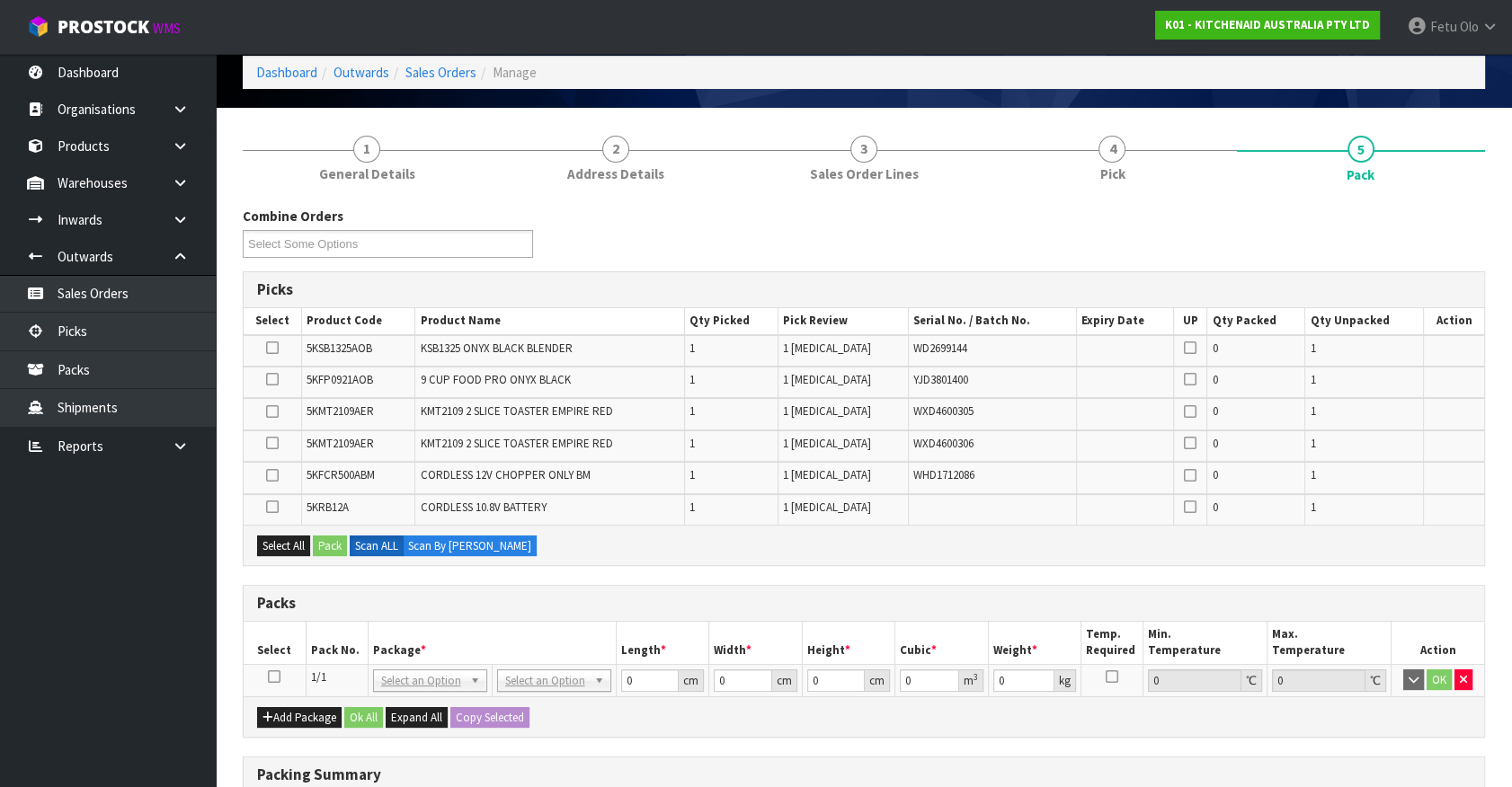 click at bounding box center (274, 680) 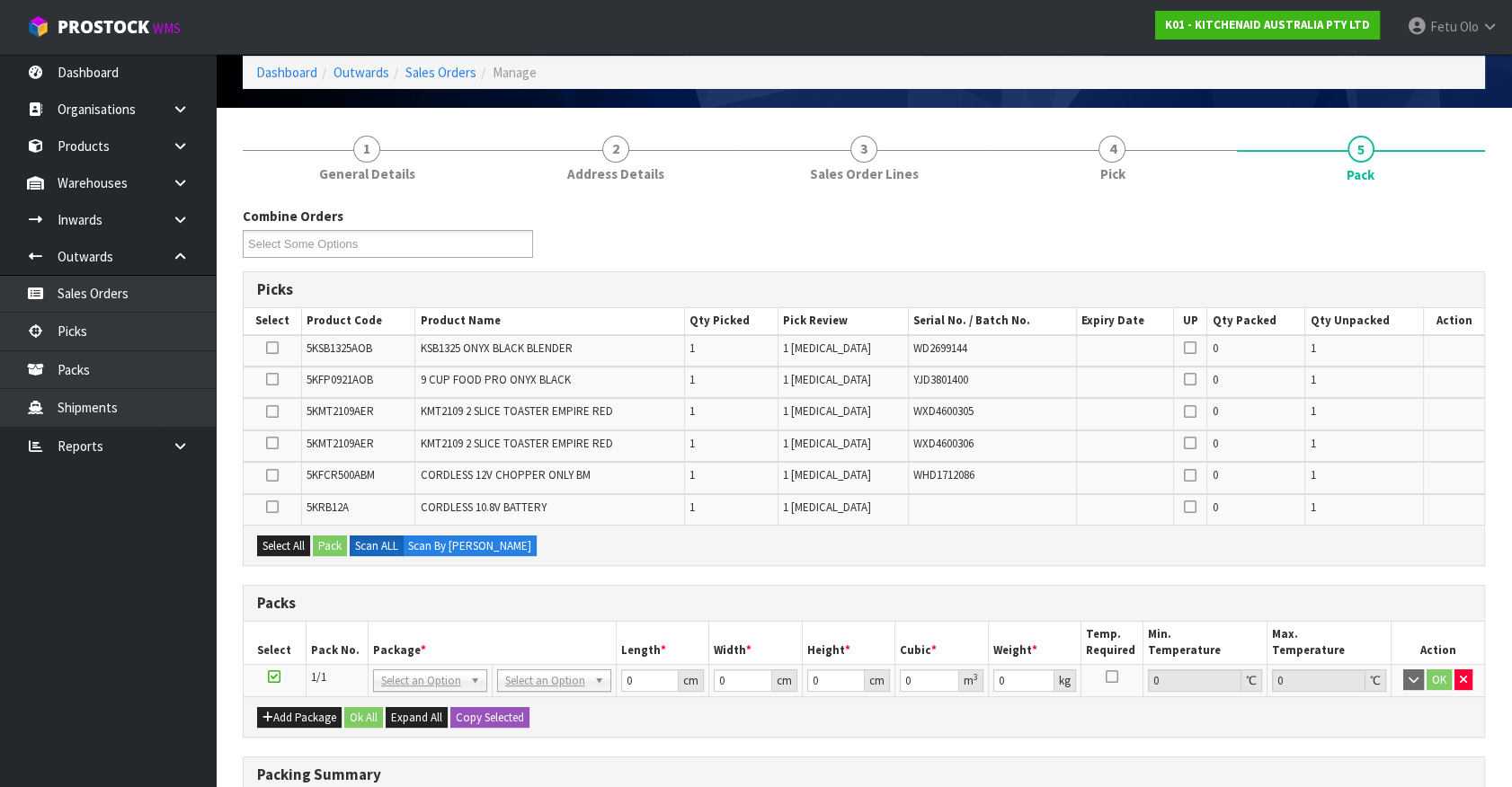 click on "Package  *" at bounding box center (492, 642) 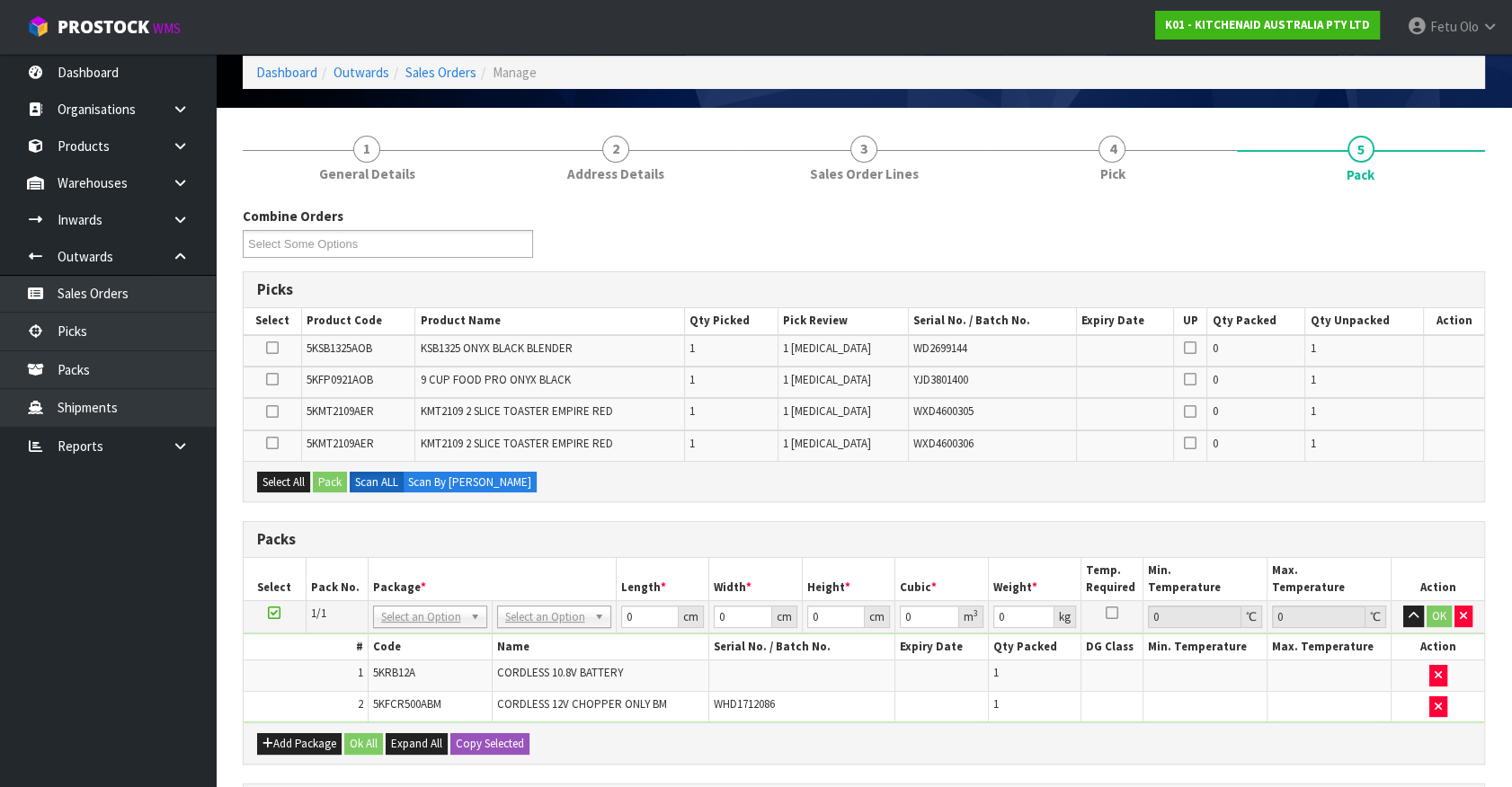 click at bounding box center (274, 613) 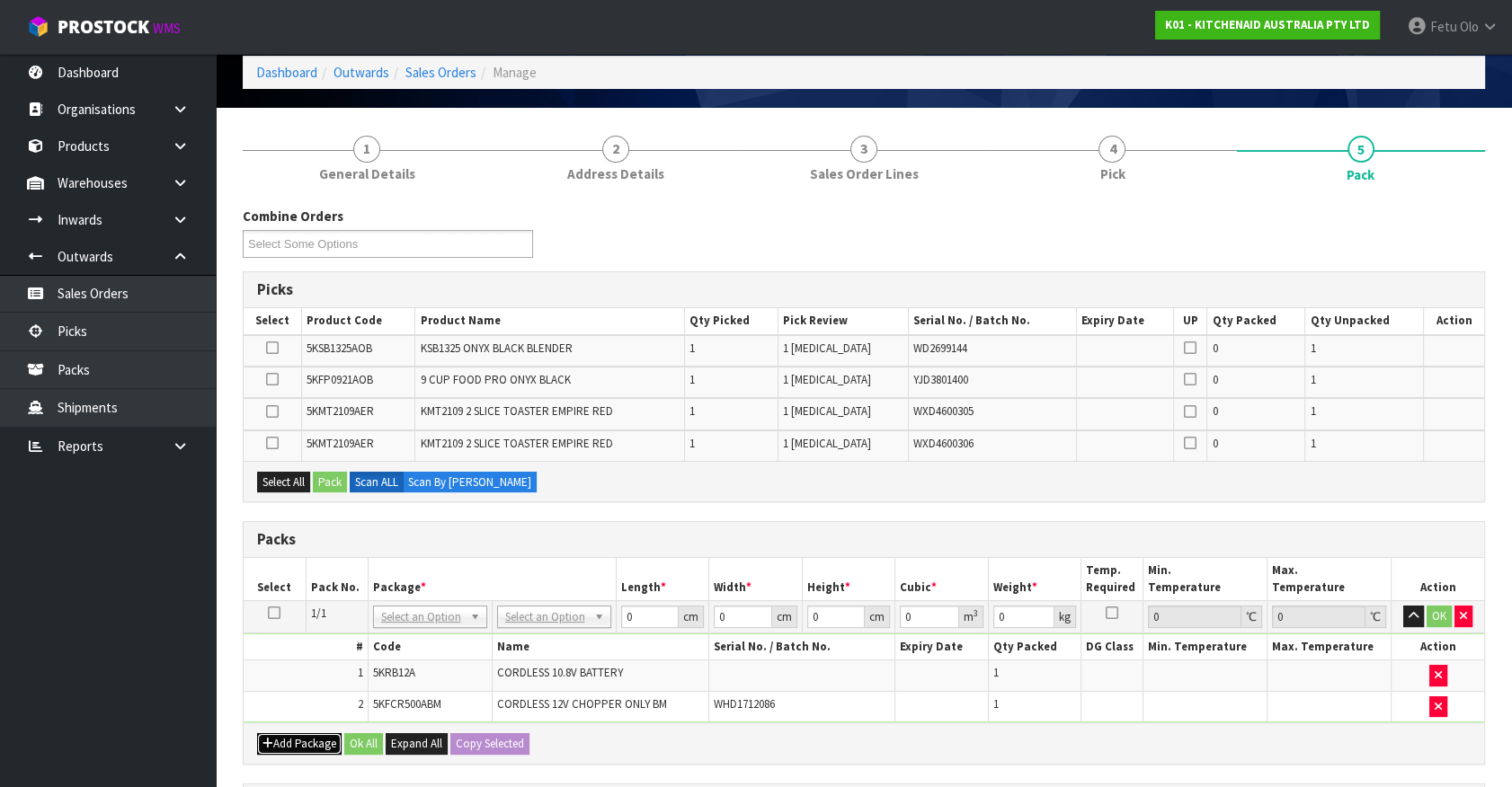 click on "Add Package" at bounding box center [299, 744] 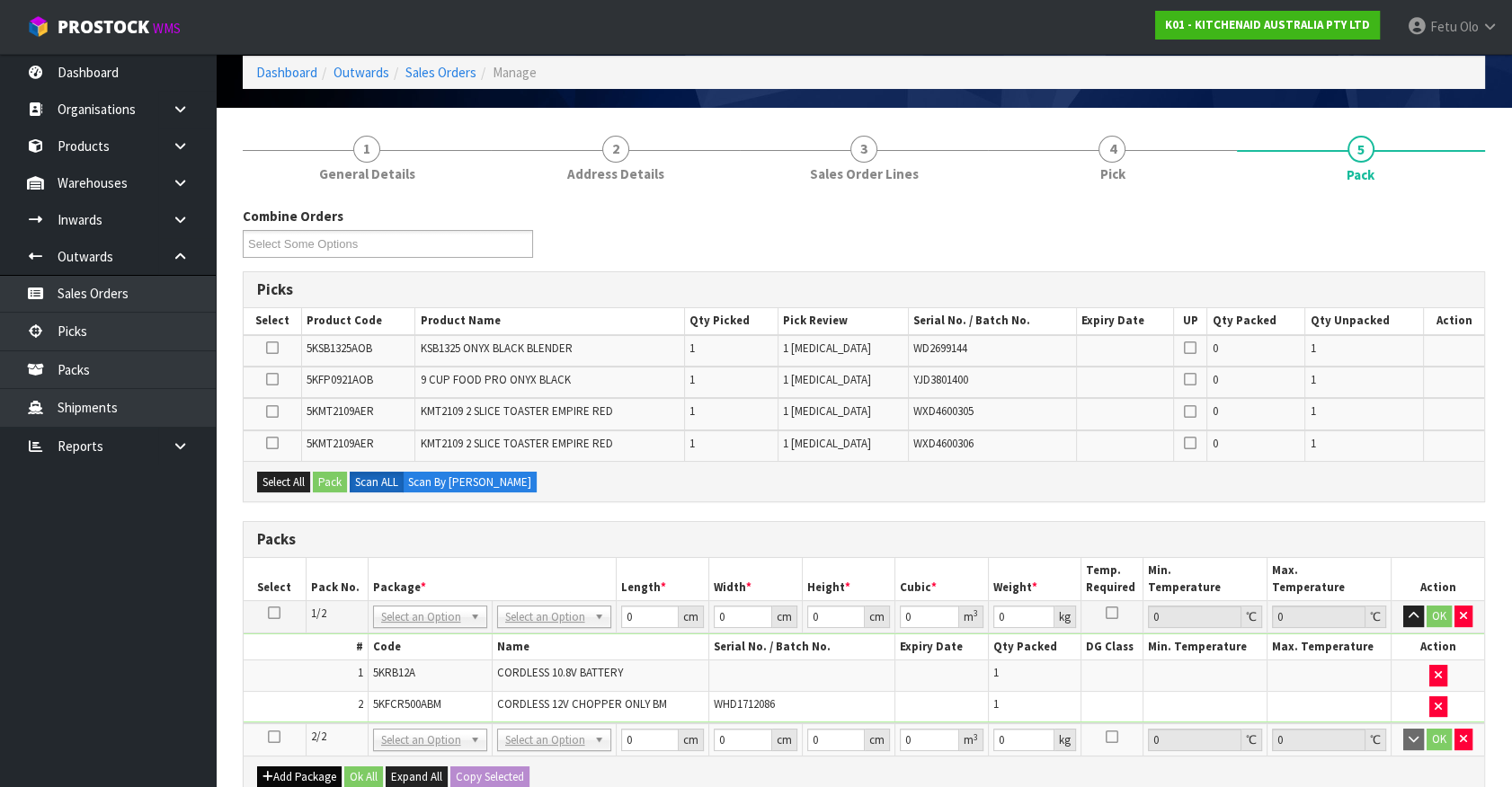 click at bounding box center [274, 737] 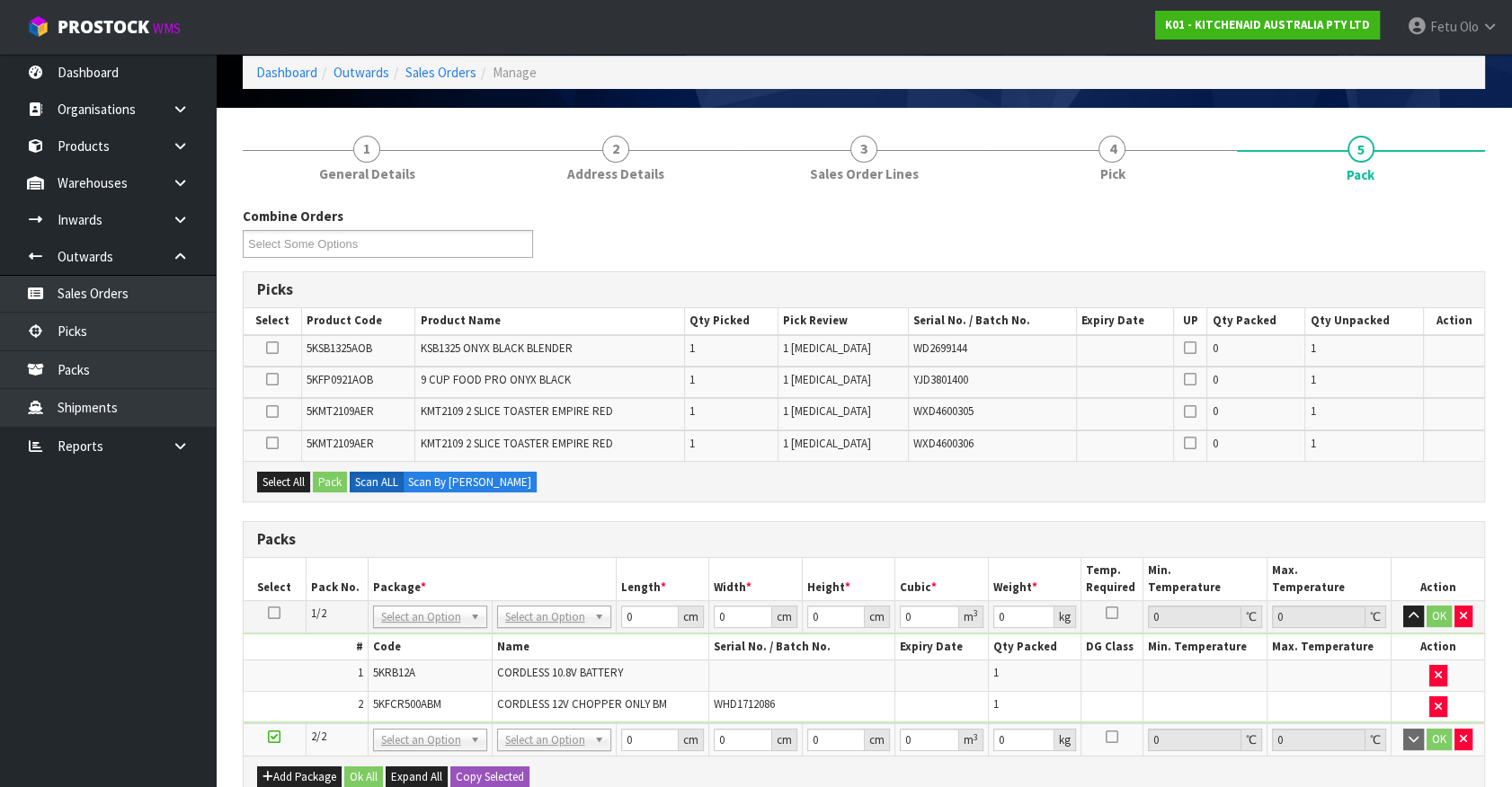 click on "Dashboard
Organisations
Clients
Consignees
Carriers
Products
Categories
Serial Numbers
Kitsets
Packagings
Warehouses
Locations
Inventories
Adjustments
Transfers
Stocktakes
Supplies" at bounding box center (108, 420) 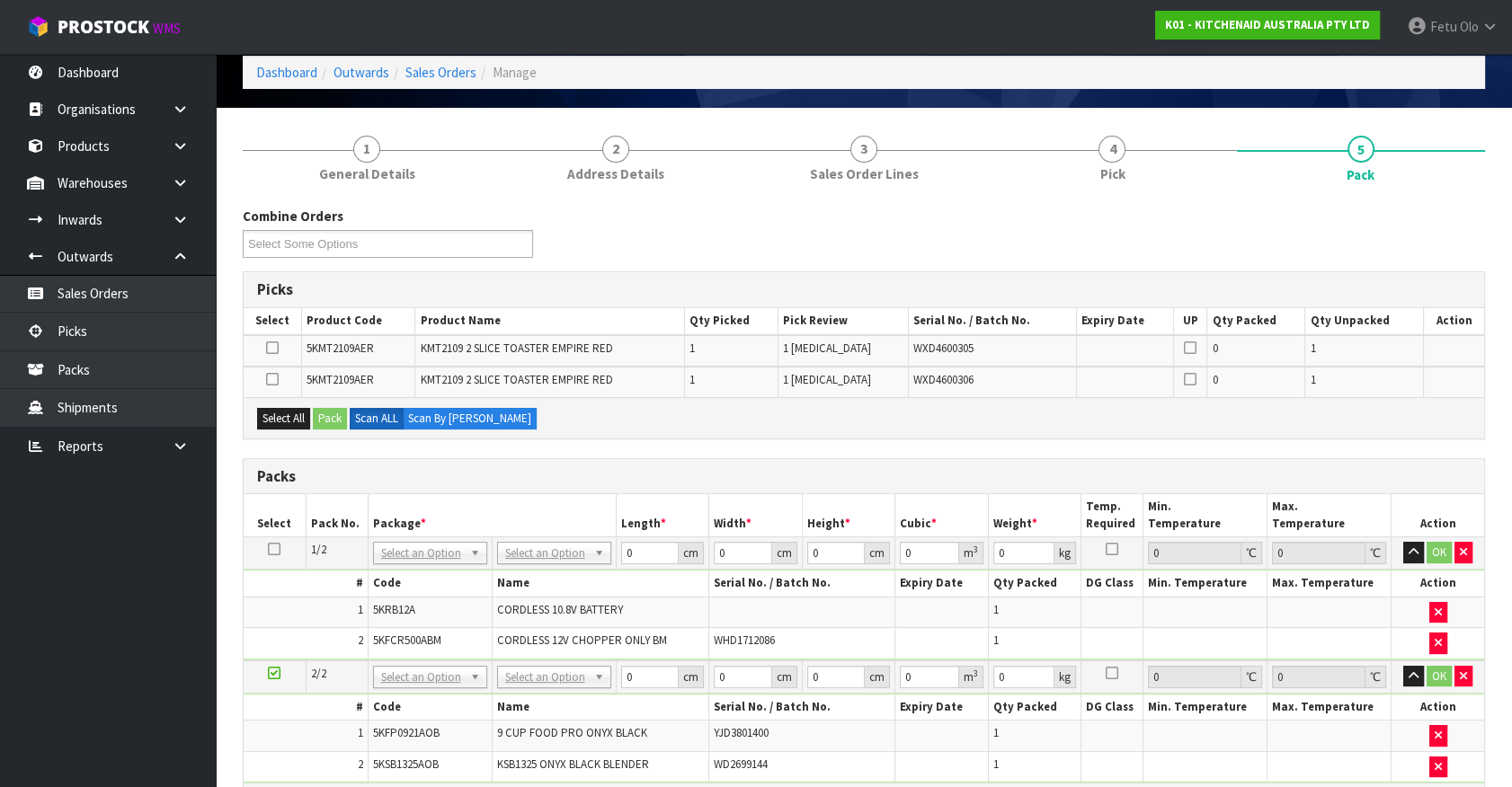 click at bounding box center (274, 673) 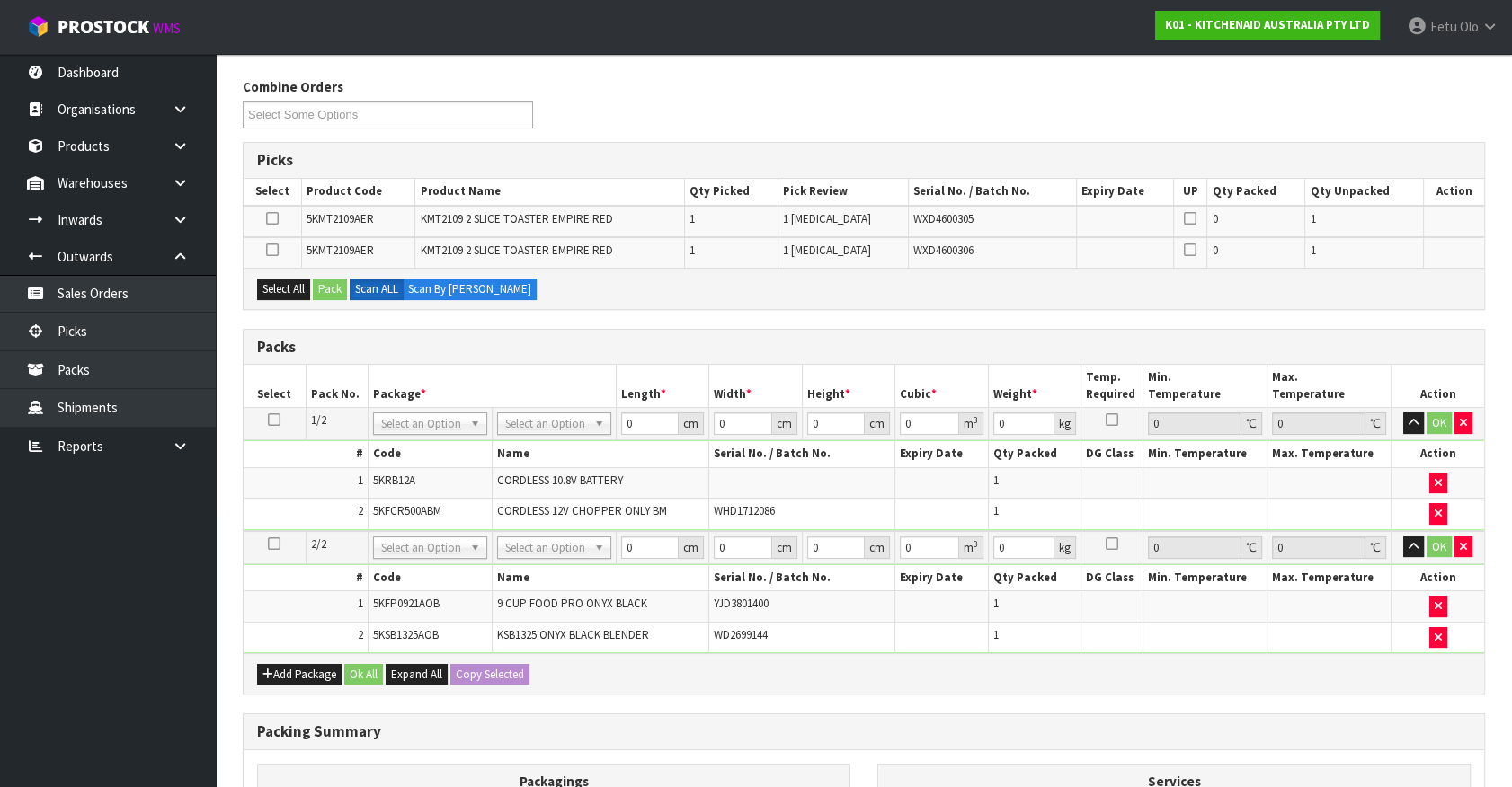 scroll, scrollTop: 443, scrollLeft: 0, axis: vertical 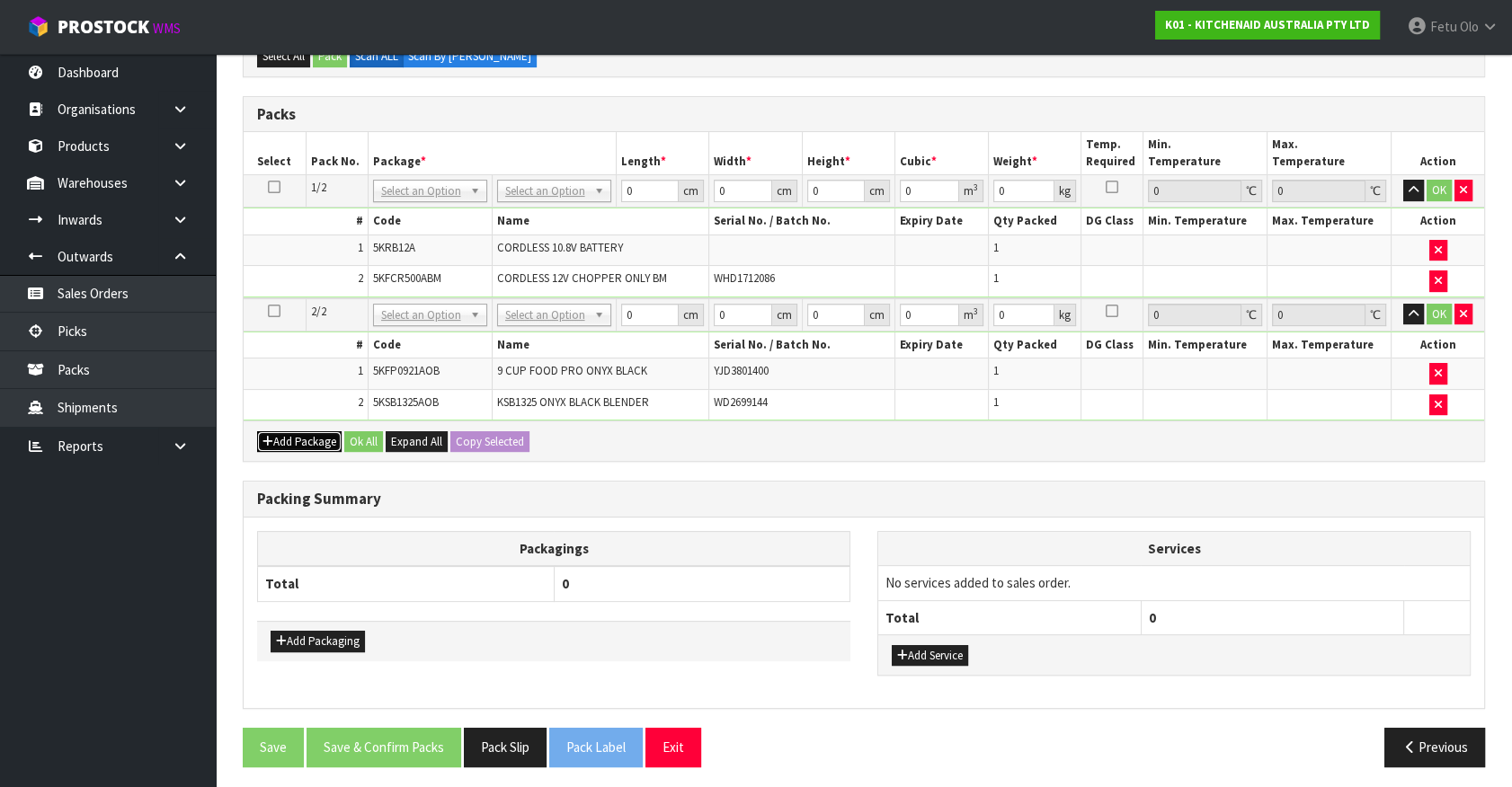 click on "Add Package" at bounding box center (299, 442) 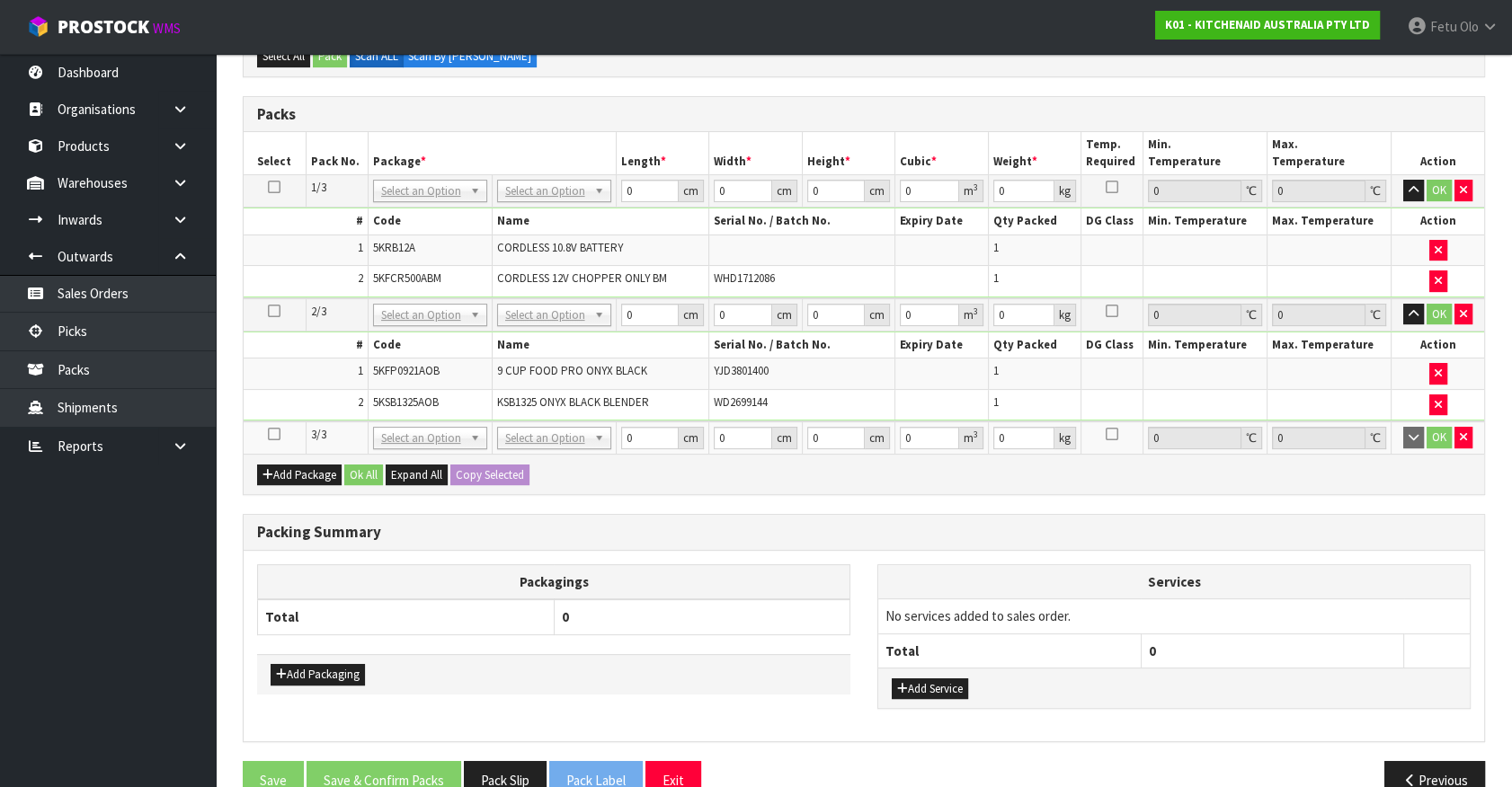 drag, startPoint x: 281, startPoint y: 428, endPoint x: 102, endPoint y: 670, distance: 301.00664 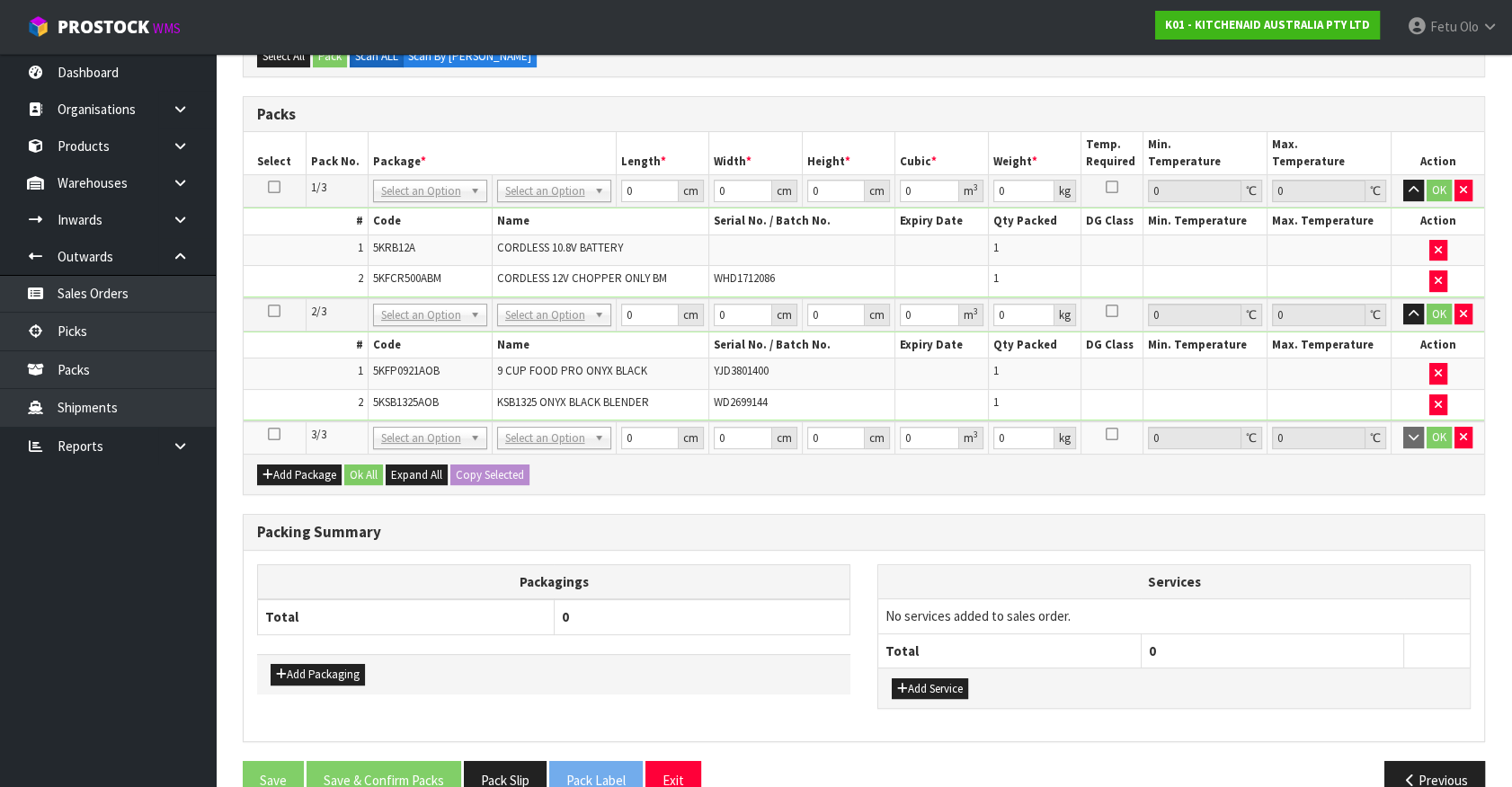click at bounding box center (274, 438) 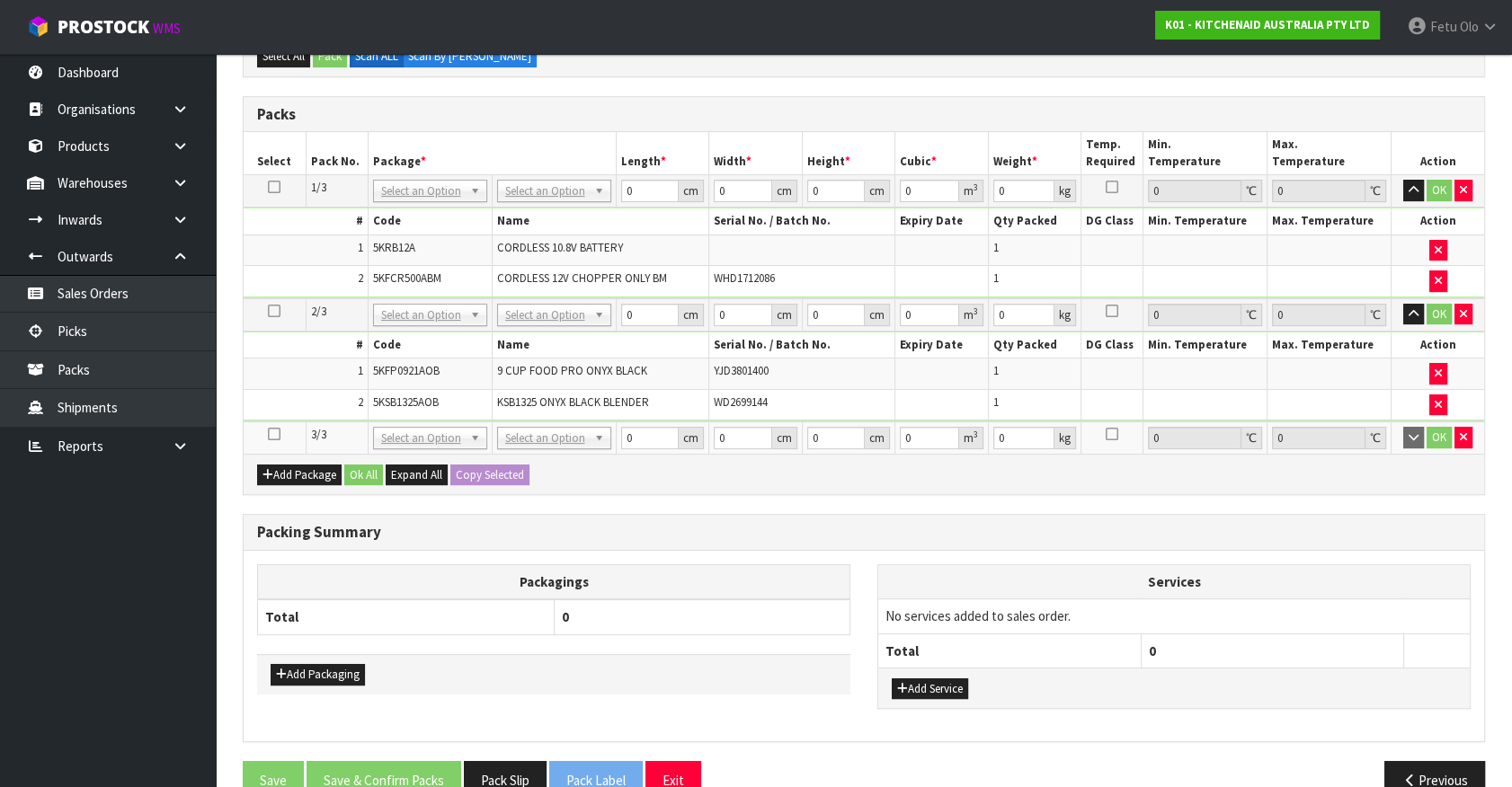 click at bounding box center (274, 434) 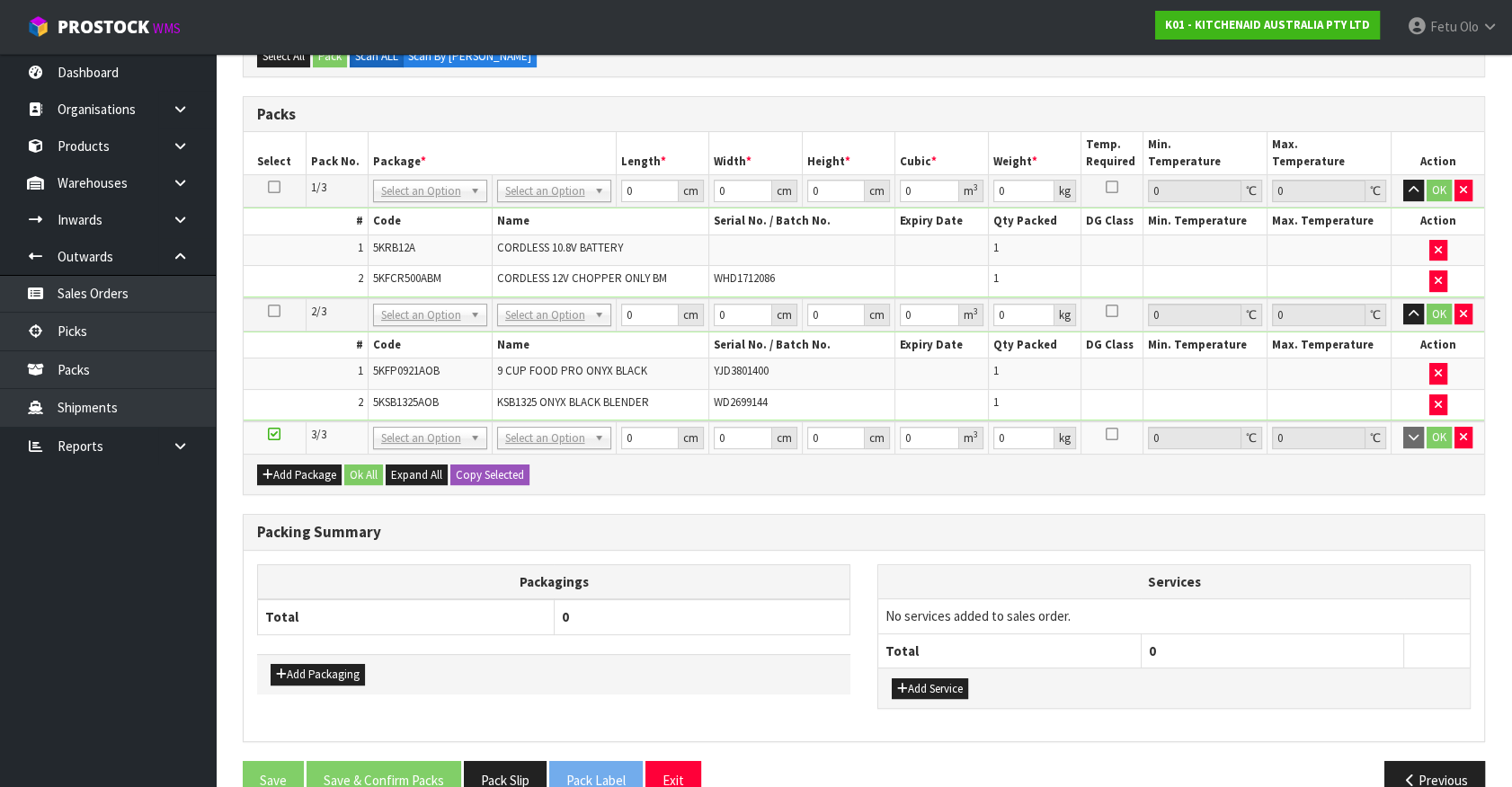 click on "Dashboard
Organisations
Clients
Consignees
Carriers
Products
Categories
Serial Numbers
Kitsets
Packagings
Warehouses
Locations
Inventories
Adjustments
Transfers
Stocktakes
Supplies" at bounding box center (108, 420) 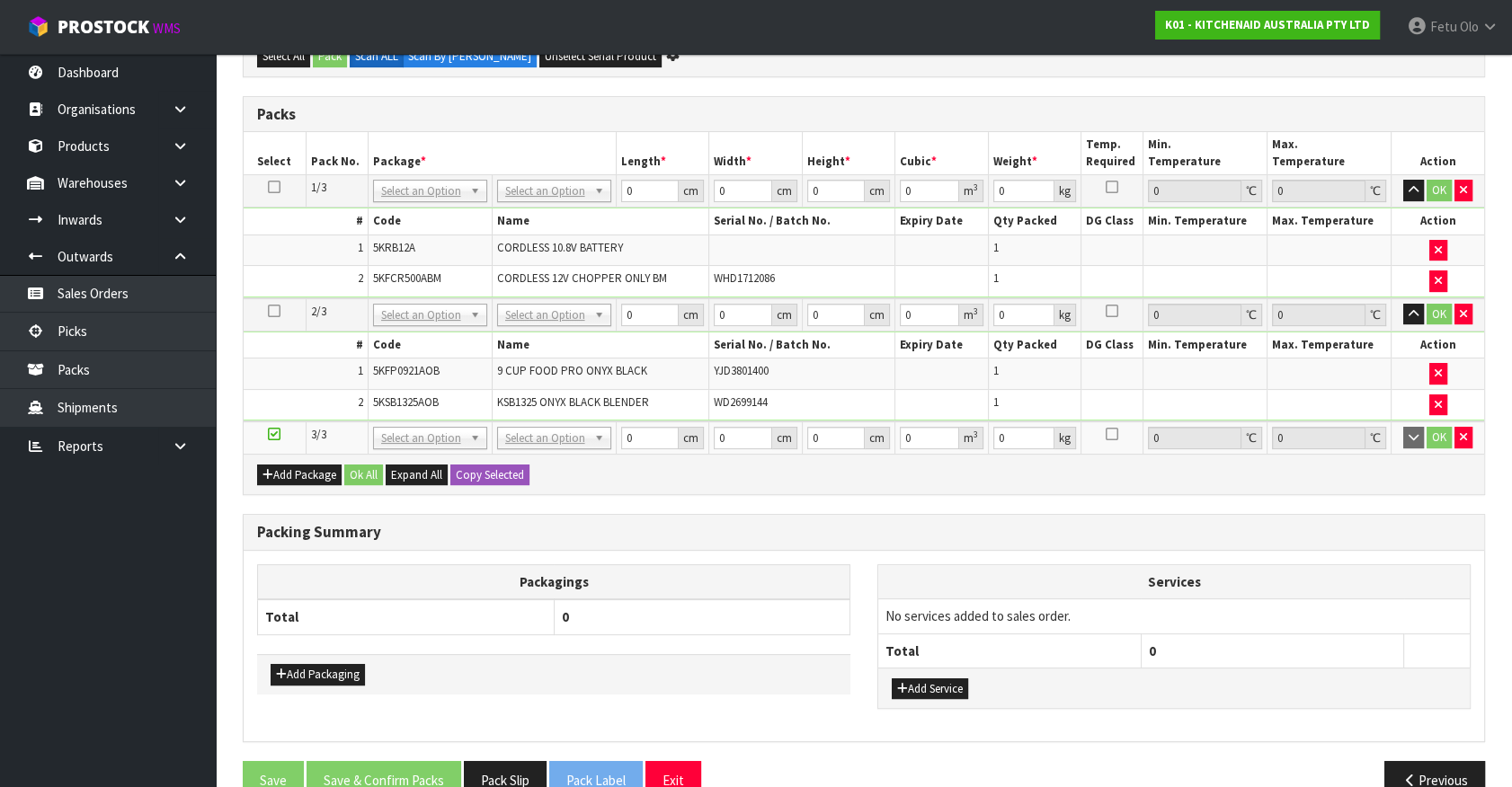 scroll, scrollTop: 411, scrollLeft: 0, axis: vertical 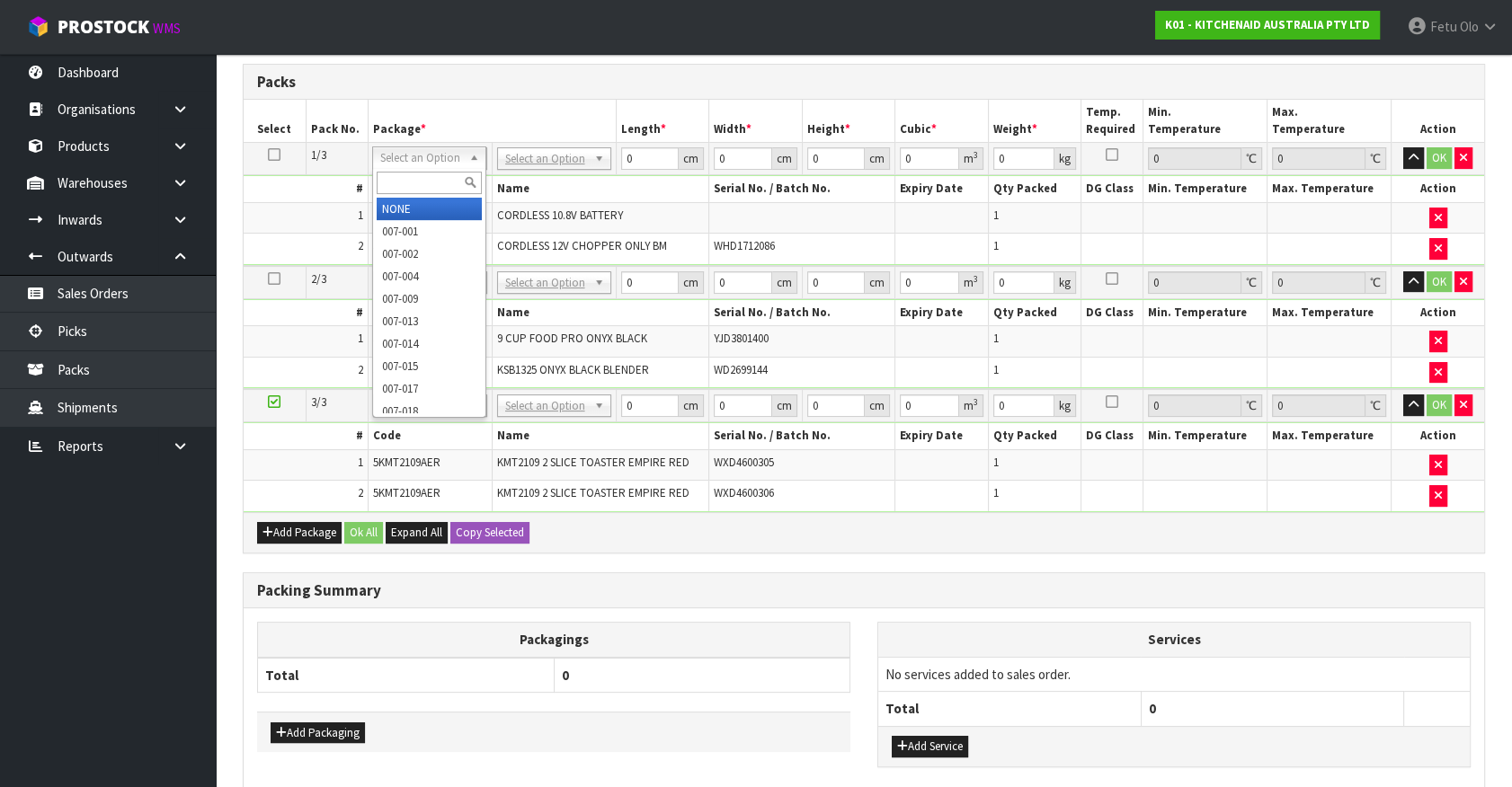 click at bounding box center [429, 182] 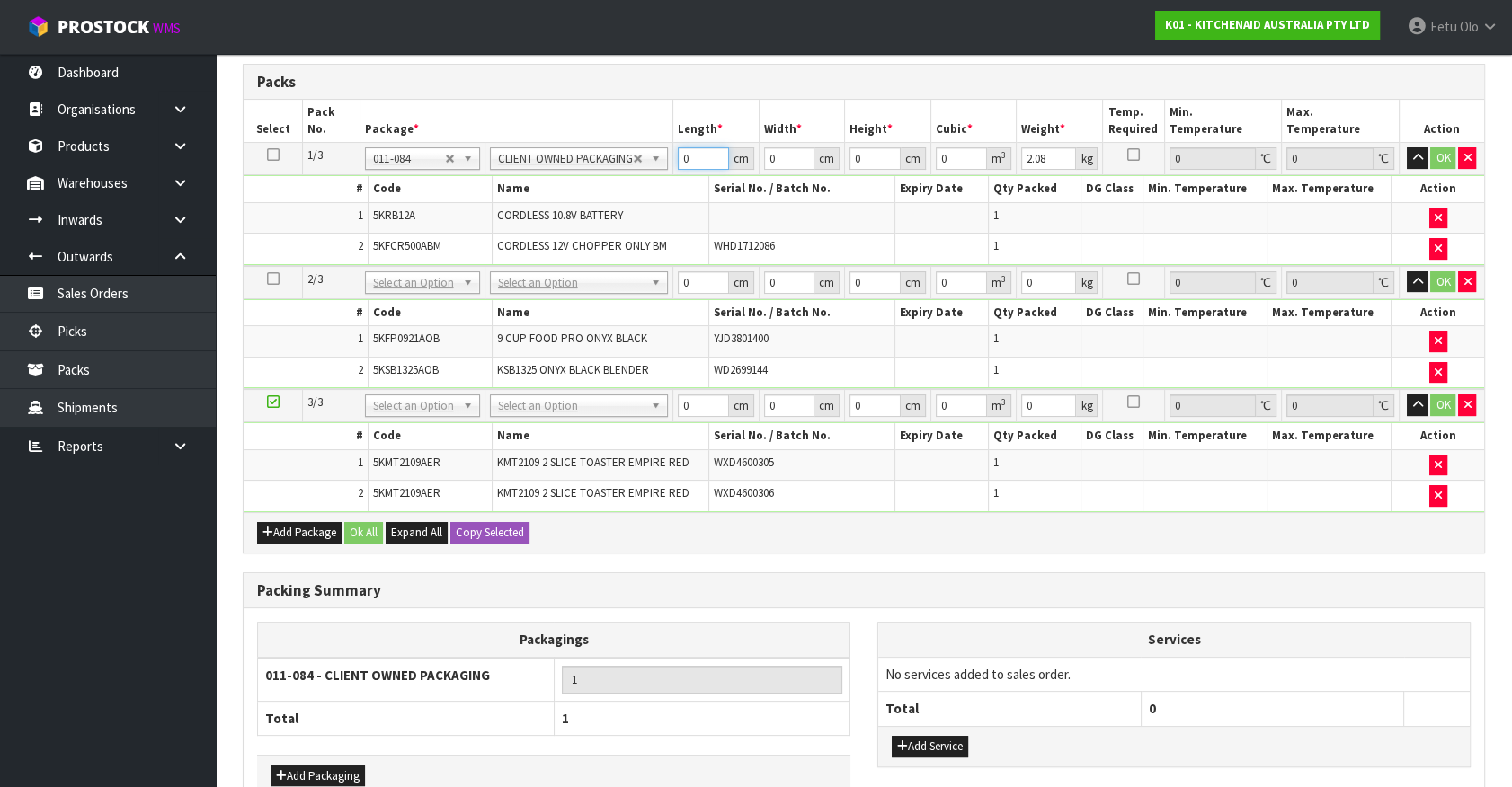drag, startPoint x: 701, startPoint y: 153, endPoint x: 483, endPoint y: 243, distance: 235.84741 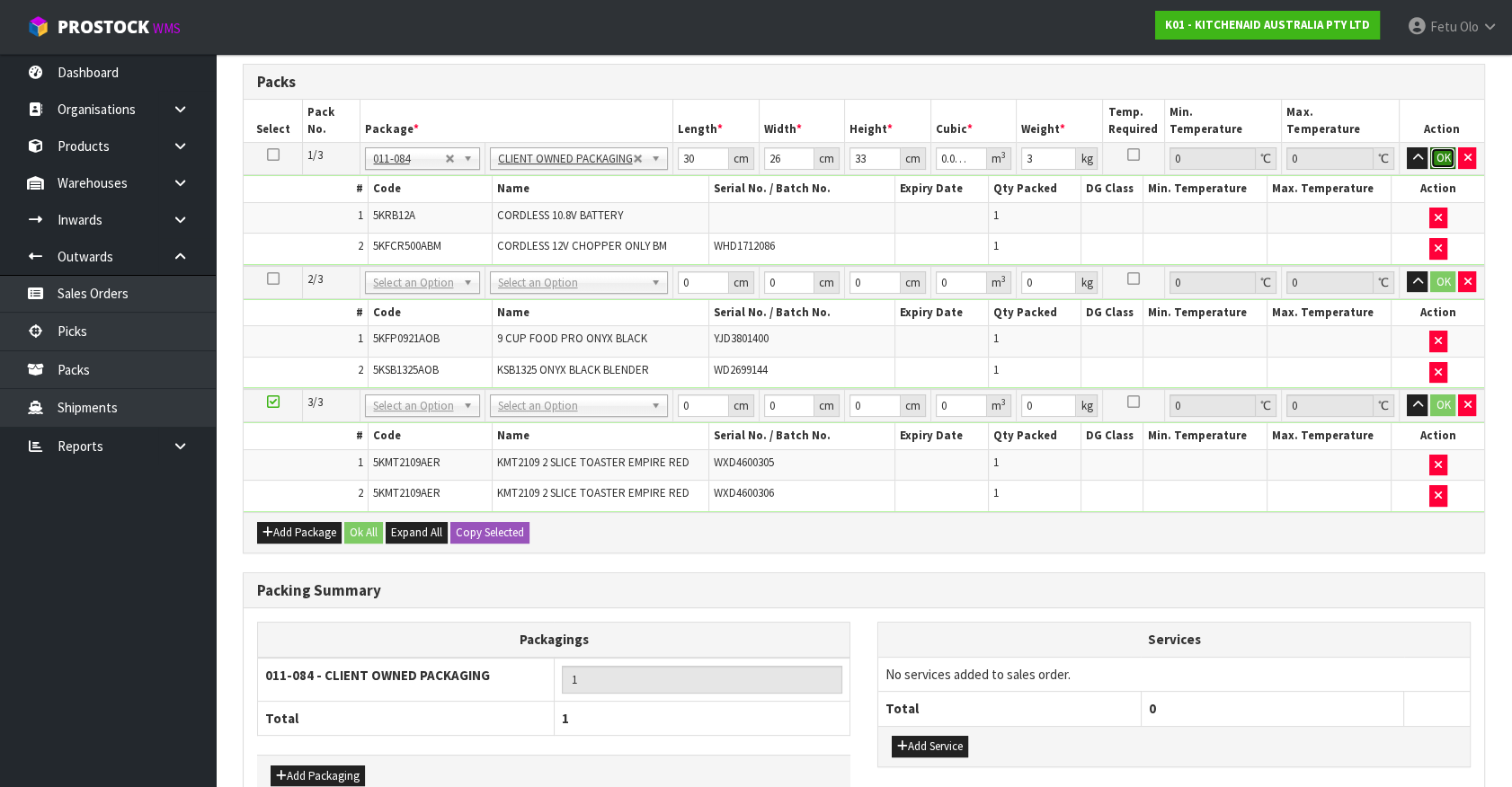 click on "OK" at bounding box center [1443, 158] 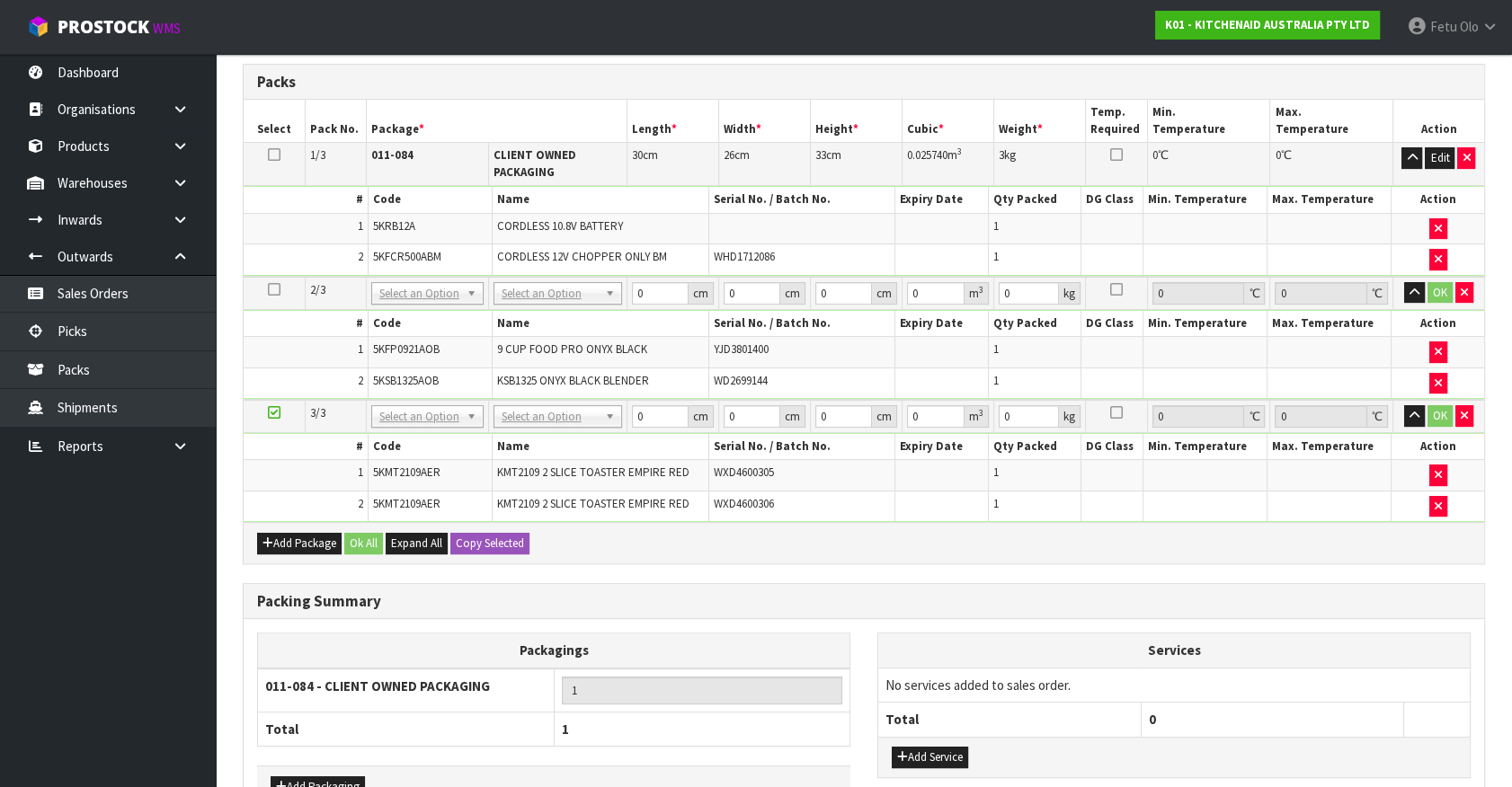 drag, startPoint x: 538, startPoint y: 296, endPoint x: 541, endPoint y: 323, distance: 27.166155 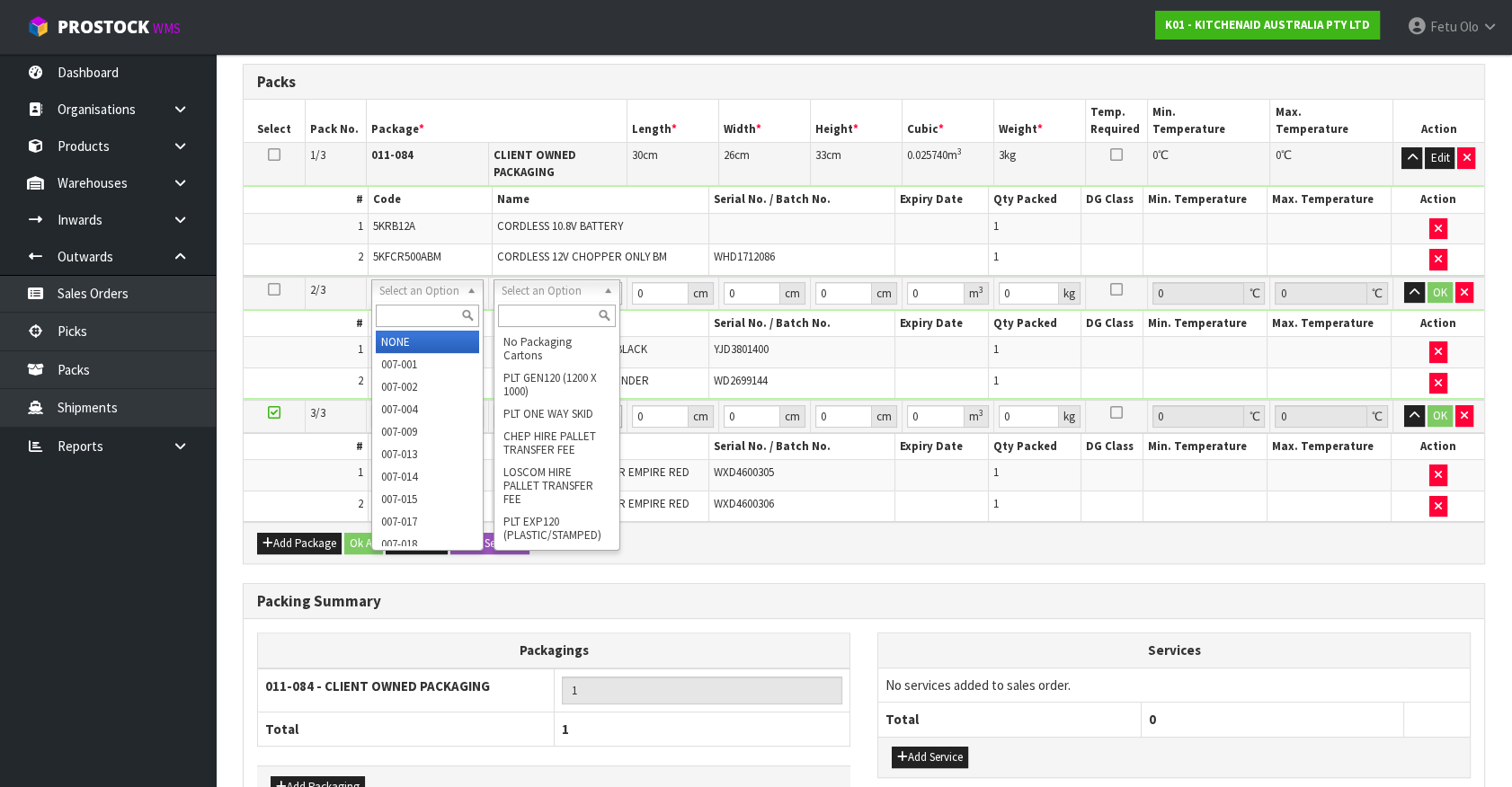 drag, startPoint x: 414, startPoint y: 280, endPoint x: 416, endPoint y: 305, distance: 25.079872 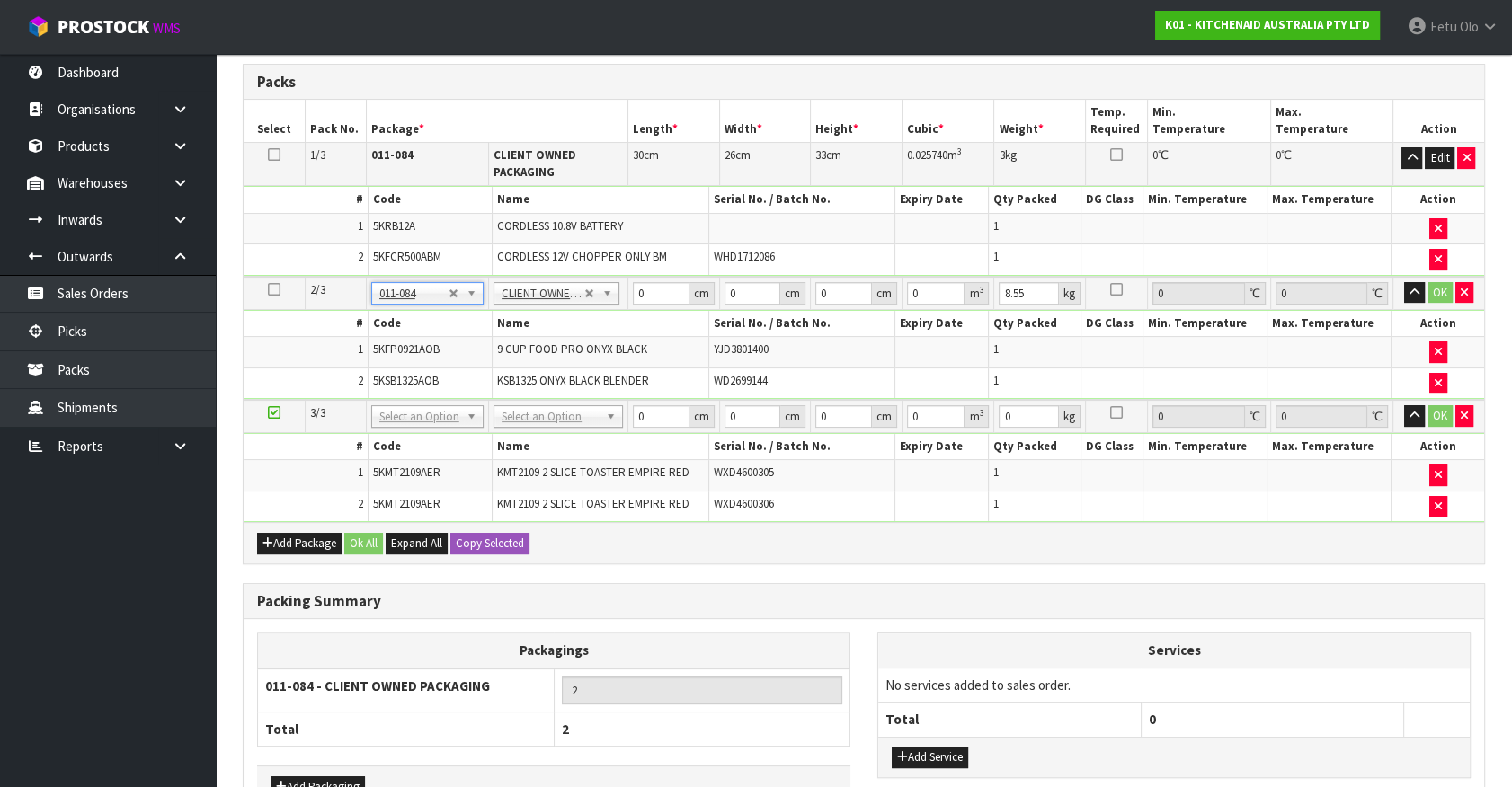 drag, startPoint x: 431, startPoint y: 413, endPoint x: 423, endPoint y: 448, distance: 35.902646 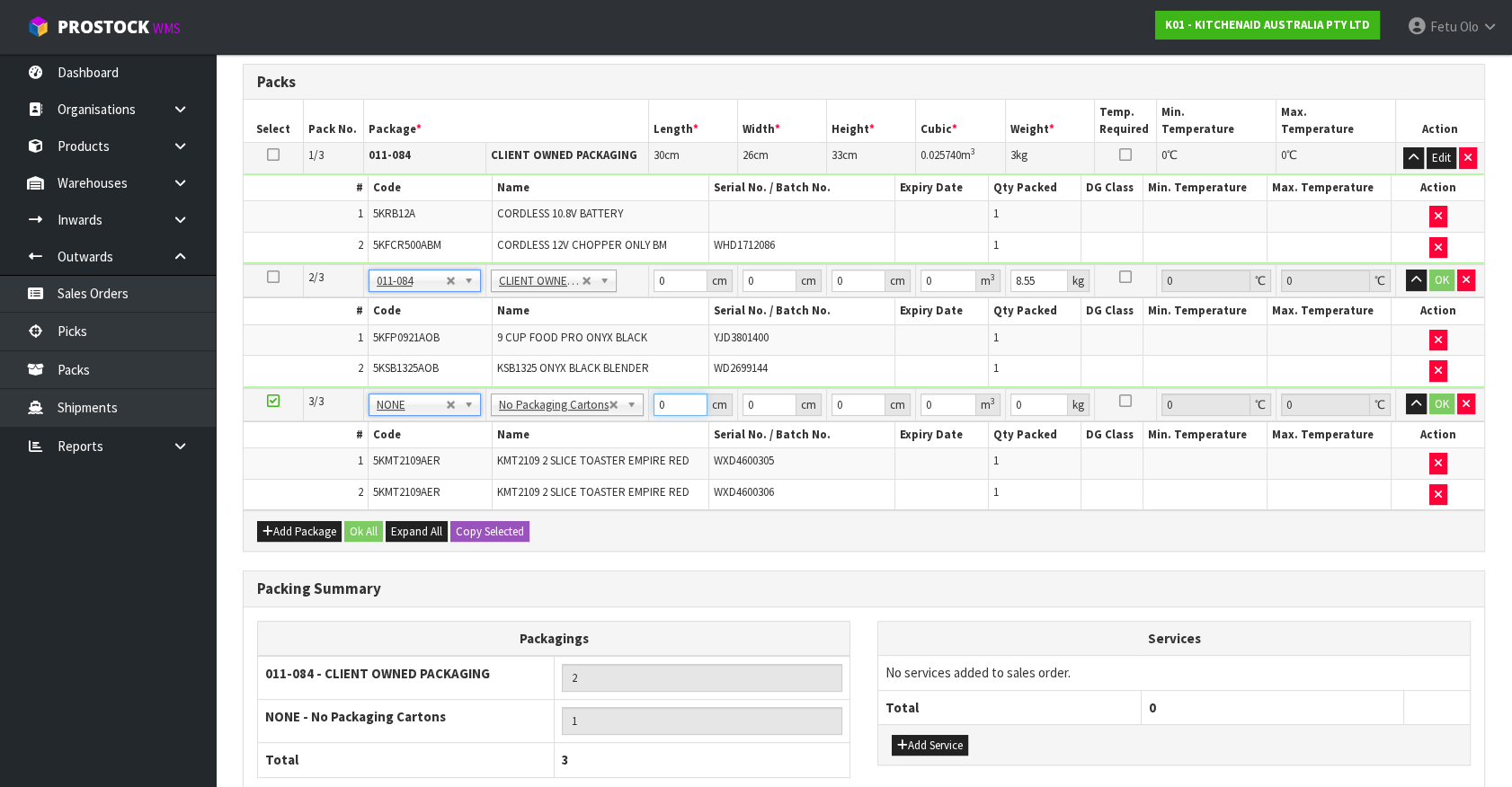 drag, startPoint x: 612, startPoint y: 421, endPoint x: 496, endPoint y: 437, distance: 117.09825 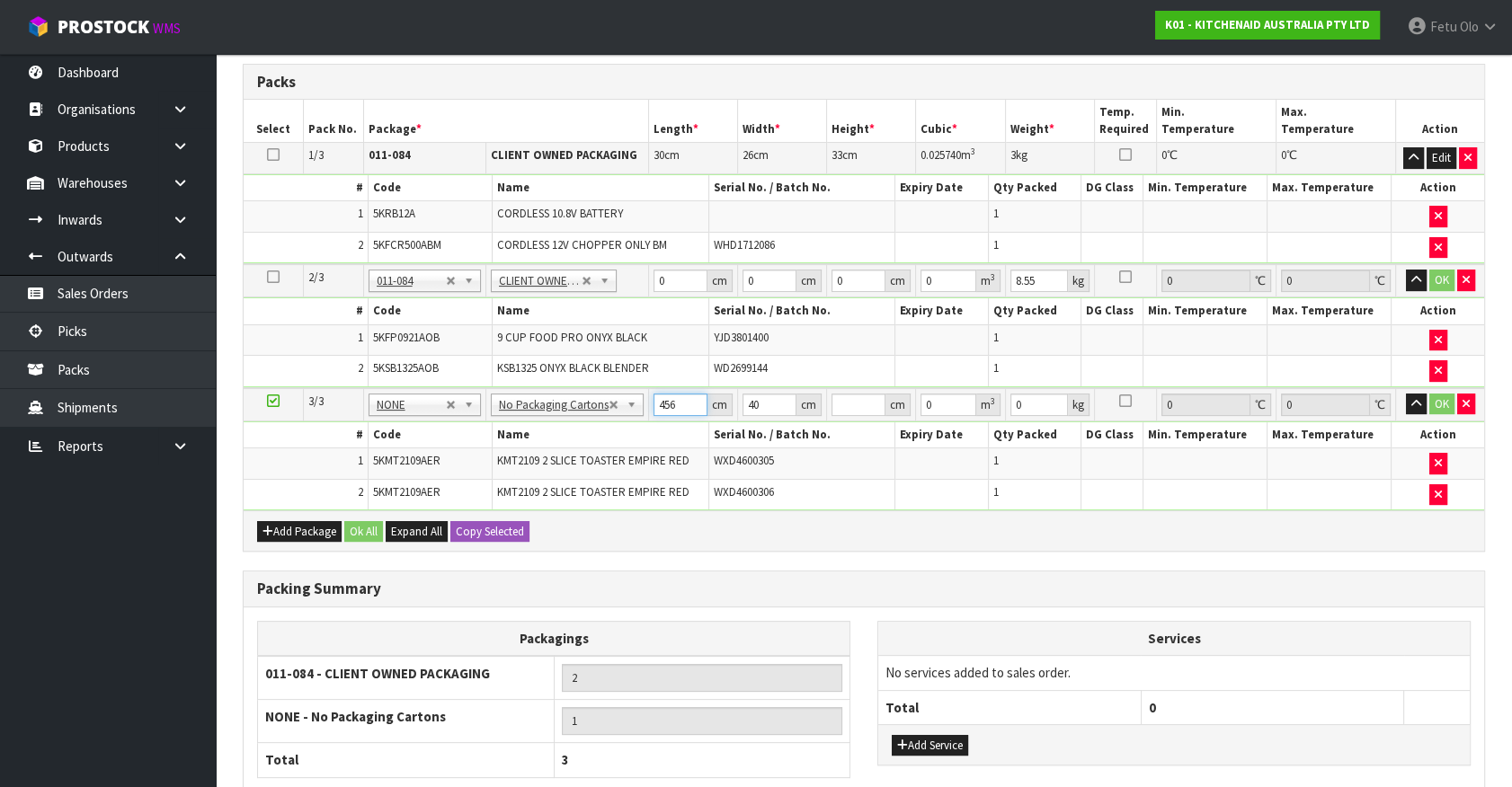 drag, startPoint x: 673, startPoint y: 402, endPoint x: 406, endPoint y: 449, distance: 271.1051 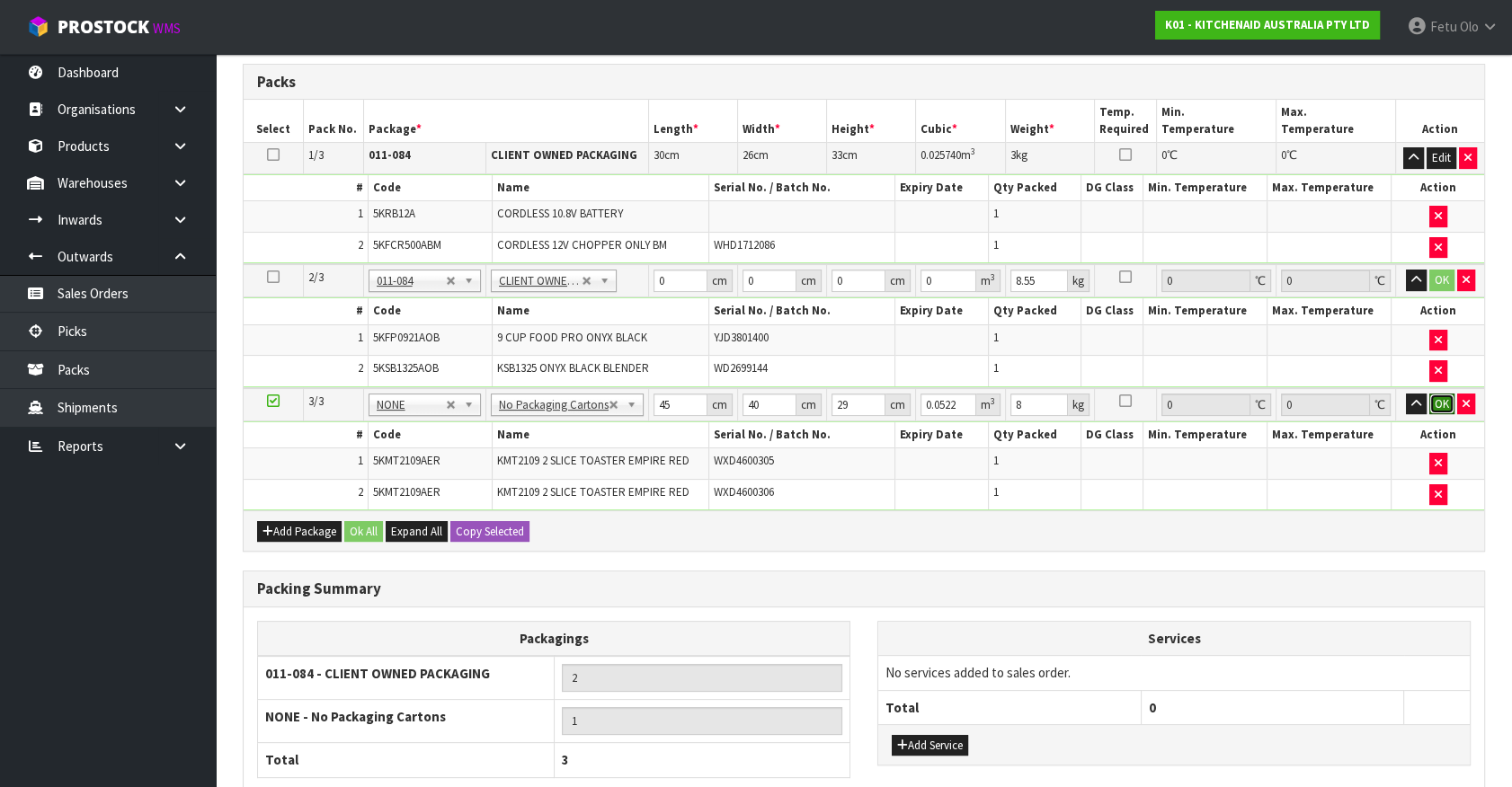 click on "OK" at bounding box center (1442, 404) 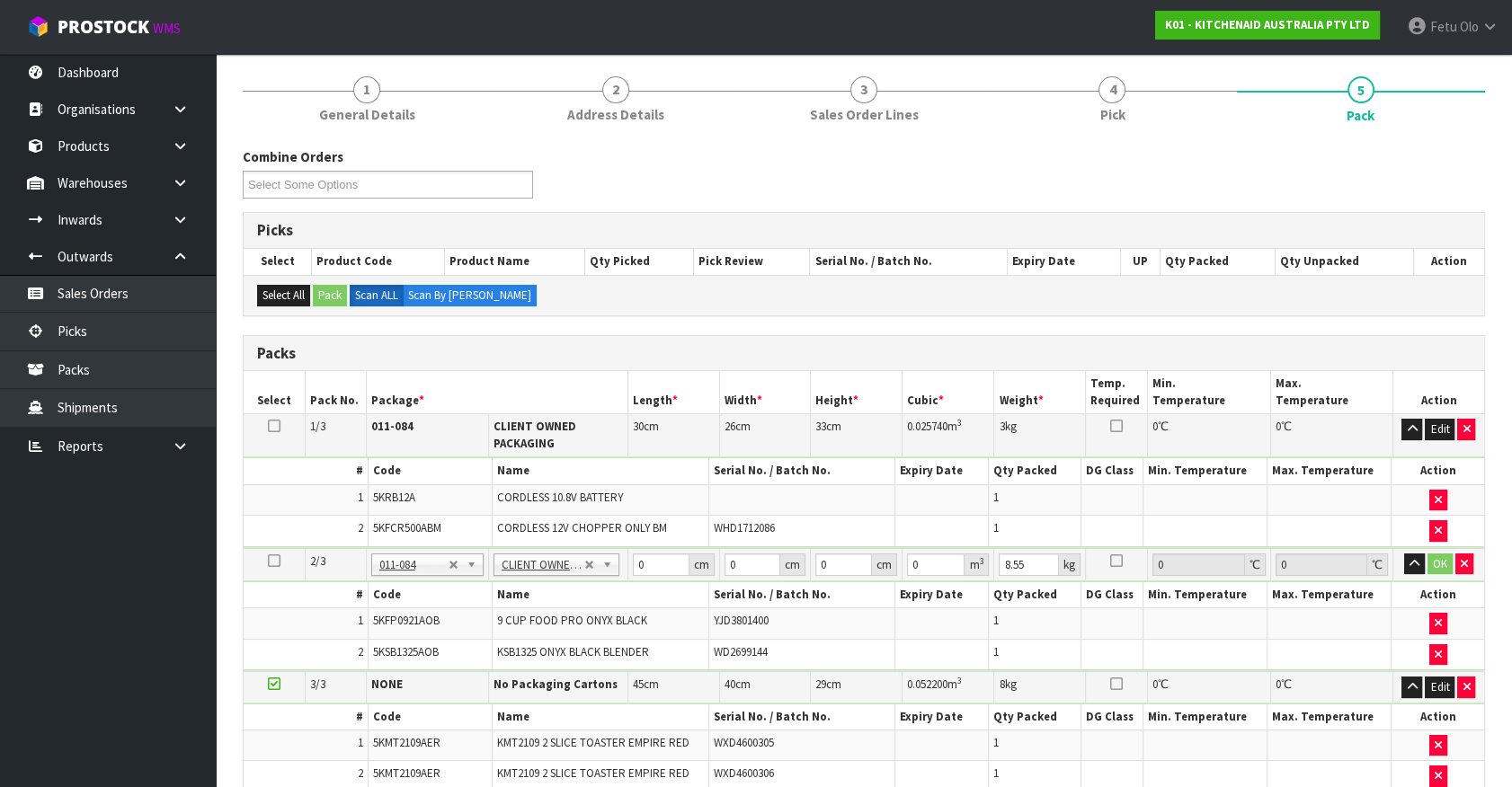 scroll, scrollTop: 84, scrollLeft: 0, axis: vertical 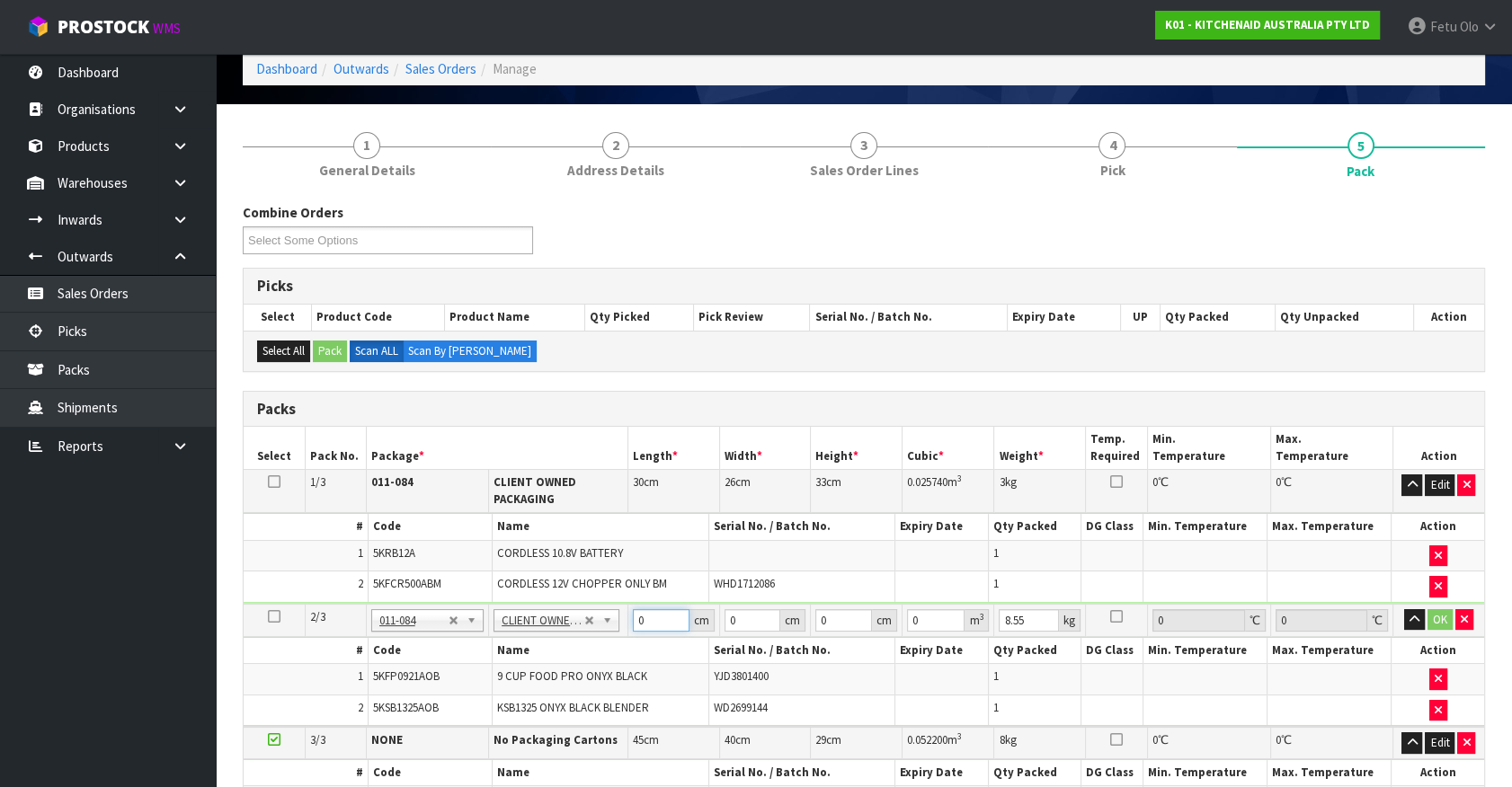 drag, startPoint x: 639, startPoint y: 613, endPoint x: 373, endPoint y: 620, distance: 266.0921 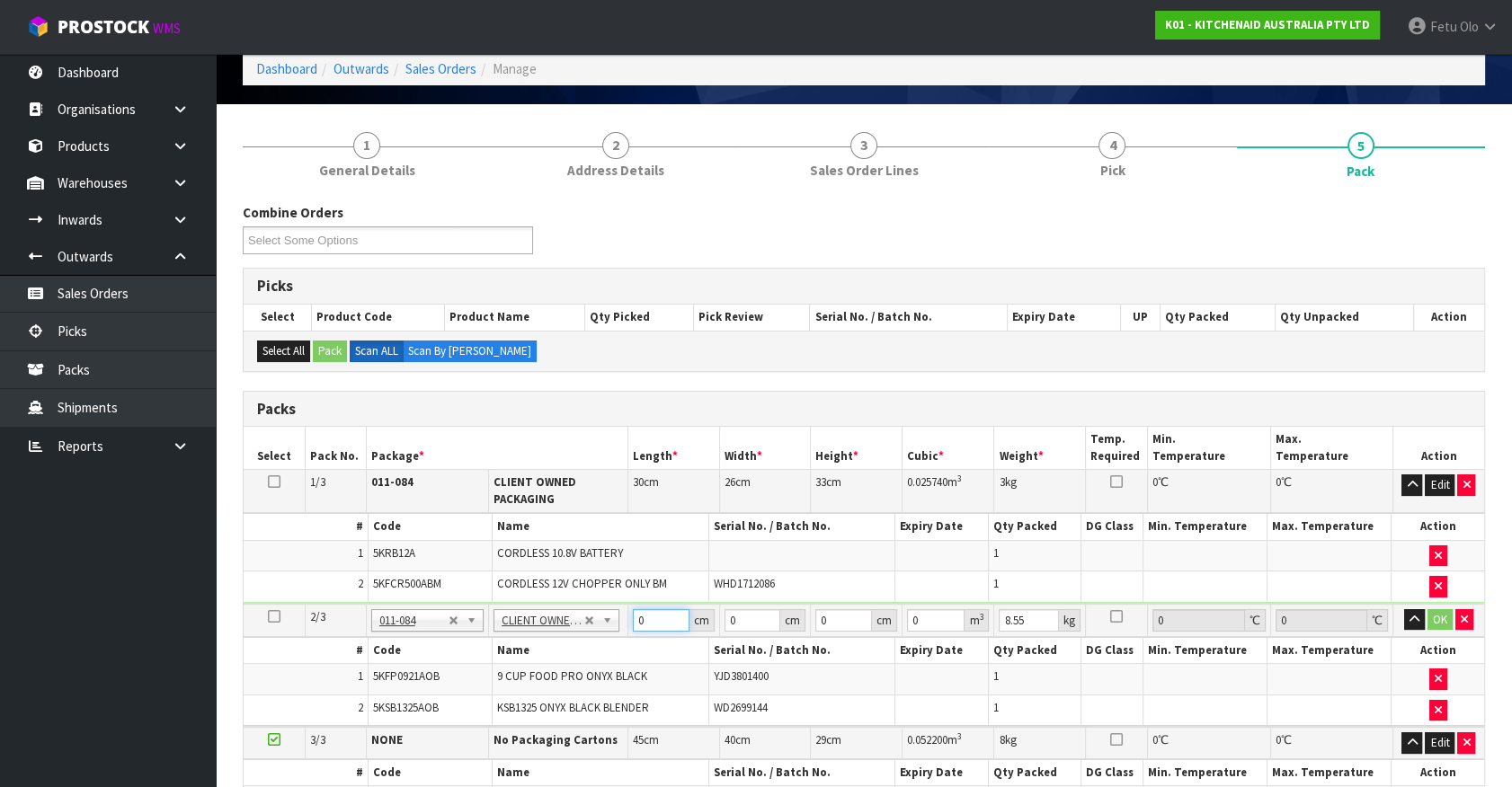 click on "2/3
NONE 007-001 007-002 007-004 007-009 007-013 007-014 007-015 007-017 007-018 007-019 007-021 007-022 007-023 007-024 010-016 010-017 010-018 010-019 011-001 011-002 011-003 011-004 011-005 011-006 011-007 011-008 011-009 011-010 011-011 011-012 011-013 011-014 011-015 011-016 011-017 011-018 011-019 011-020 011-021 011-022 011-023 011-025 011-026 011-027 011-028 011-029 011-030 011-031 011-032 011-033 011-034 011-035 011-036 011-037 011-038 011-039 011-040 011-041 011-042 011-043 011-044 011-045 011-046 011-047 011-048 011-049 011-050 011-051 011-052 011-053 011-054 011-055 011-056 011-057 011-058 011-059 011-060 011-061 011-062 011-063 011-064 011-065 011-066 011-067 011-068 011-070 011-072 011-073 011-074 011-075 011-076 011-077 011-078 011-079 011-080 011-081 011-082 011-083 011-084
011-084
011-084
No Packaging Cartons PLT GEN120 (1200 X 1000) PLT ONE WAY SKID CHEP HIRE PALLET TRANSFER FEE PLT BESPOKE" at bounding box center [864, 665] 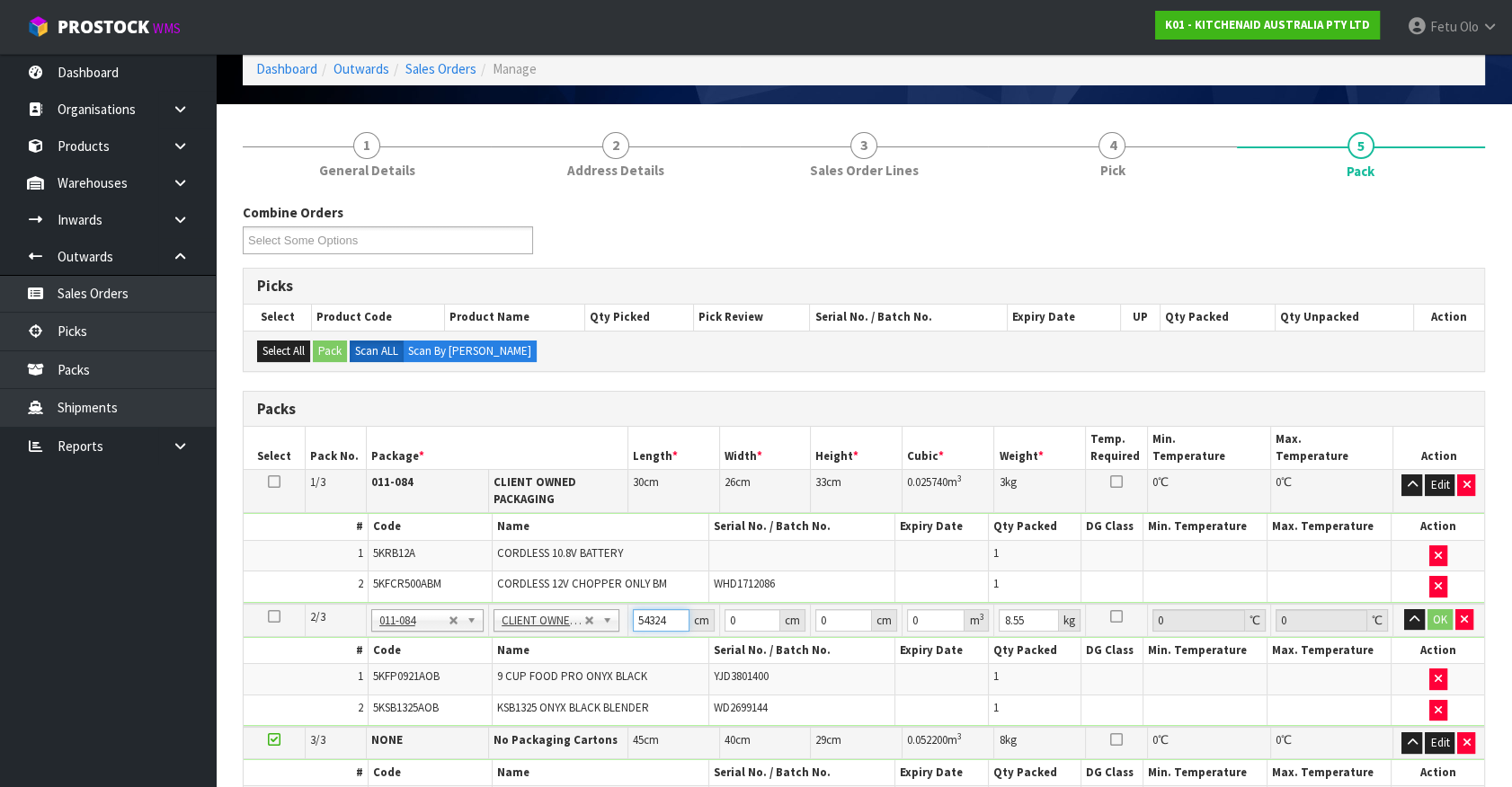 scroll, scrollTop: 0, scrollLeft: 0, axis: both 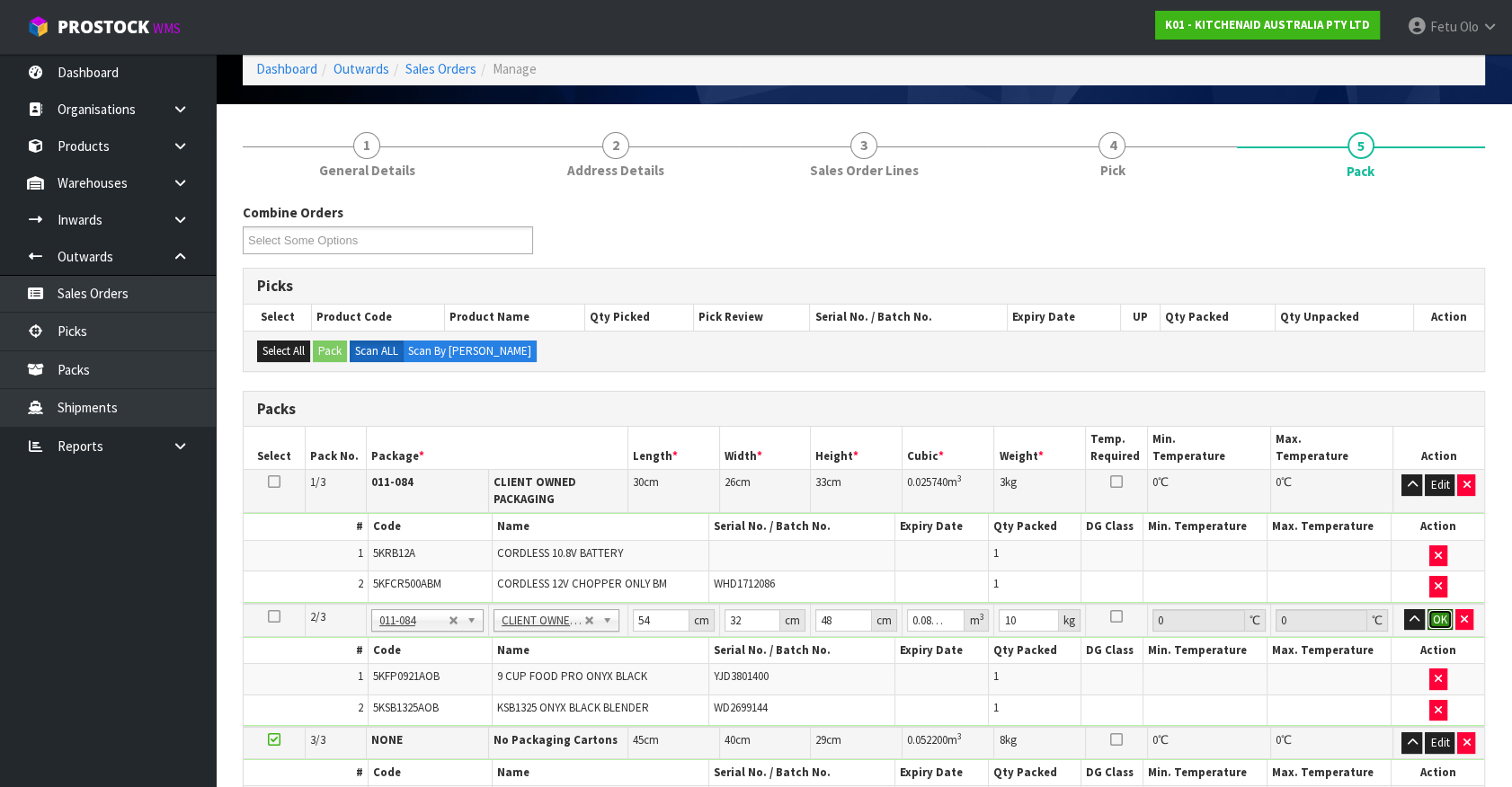 click on "OK" at bounding box center [1440, 620] 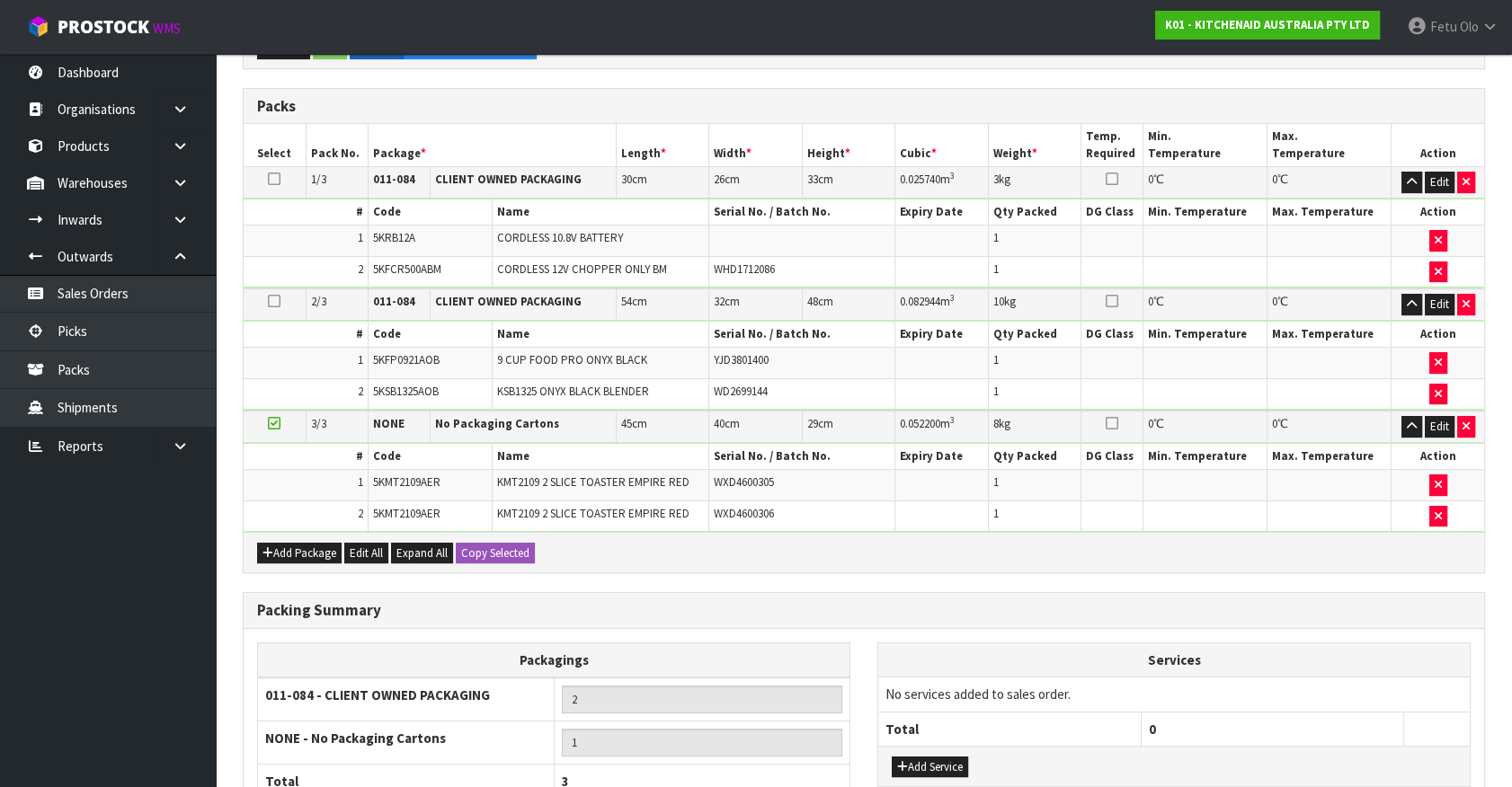 scroll, scrollTop: 551, scrollLeft: 0, axis: vertical 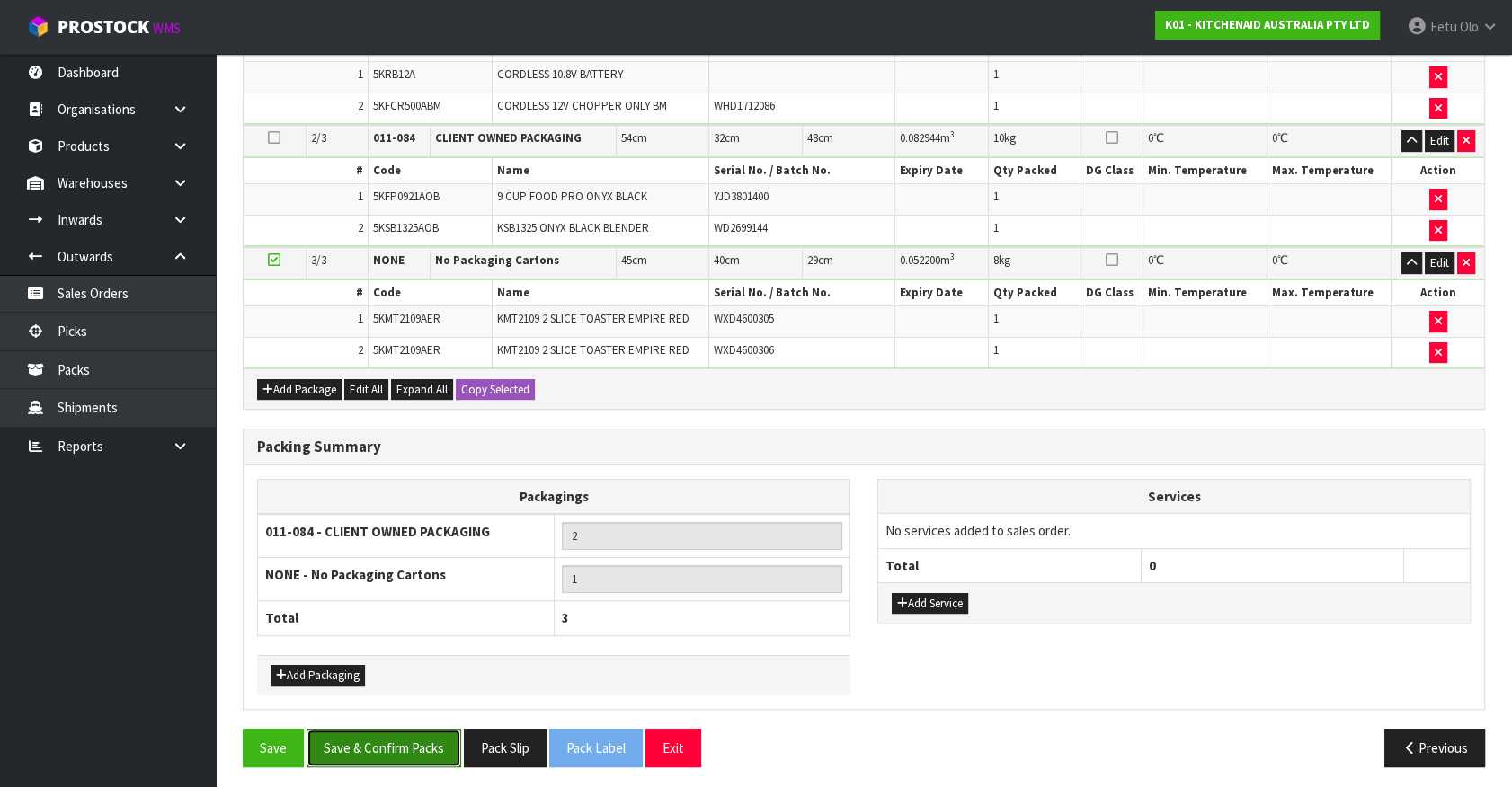 click on "Save & Confirm Packs" at bounding box center [384, 747] 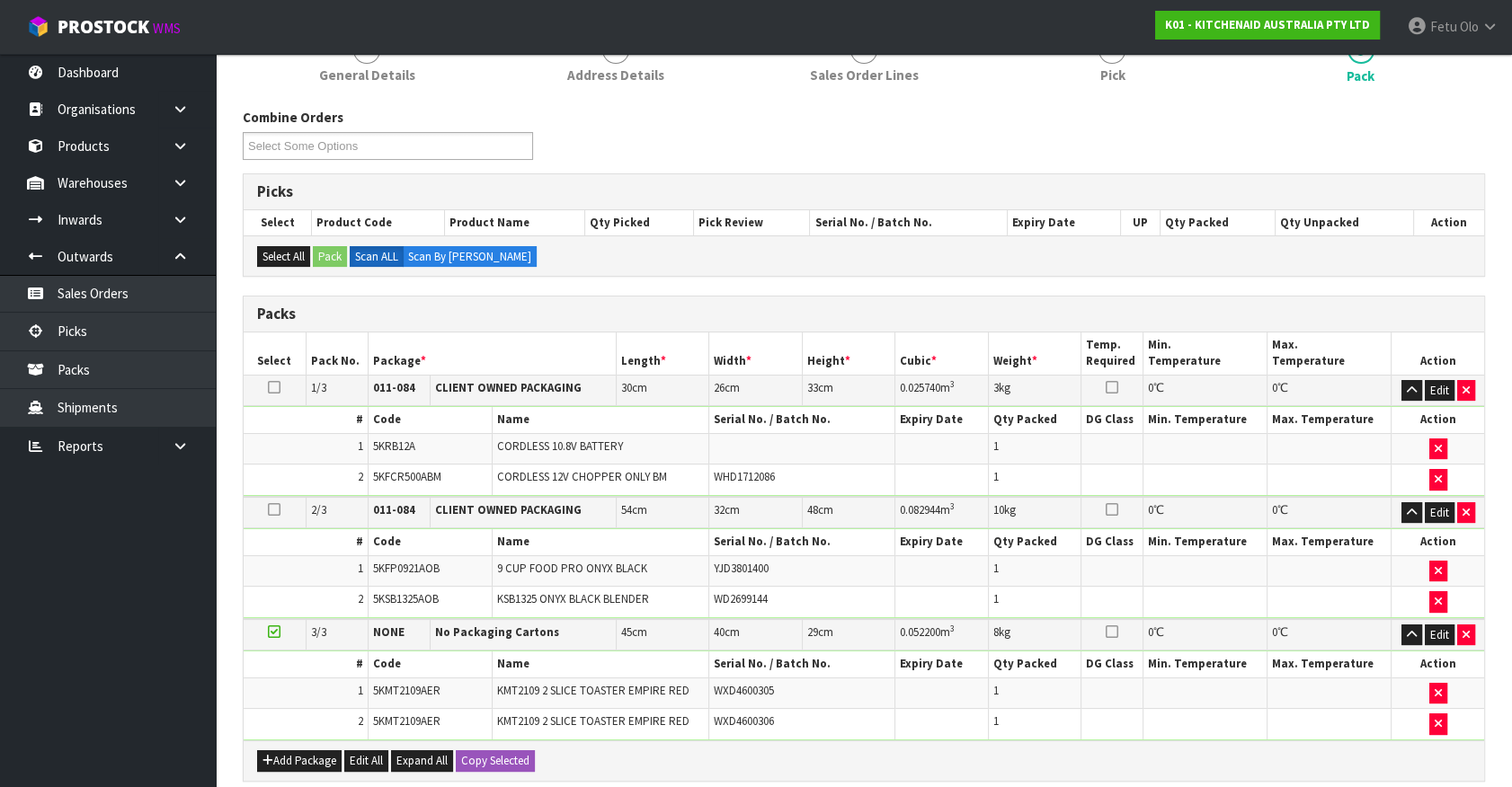 scroll, scrollTop: 310, scrollLeft: 0, axis: vertical 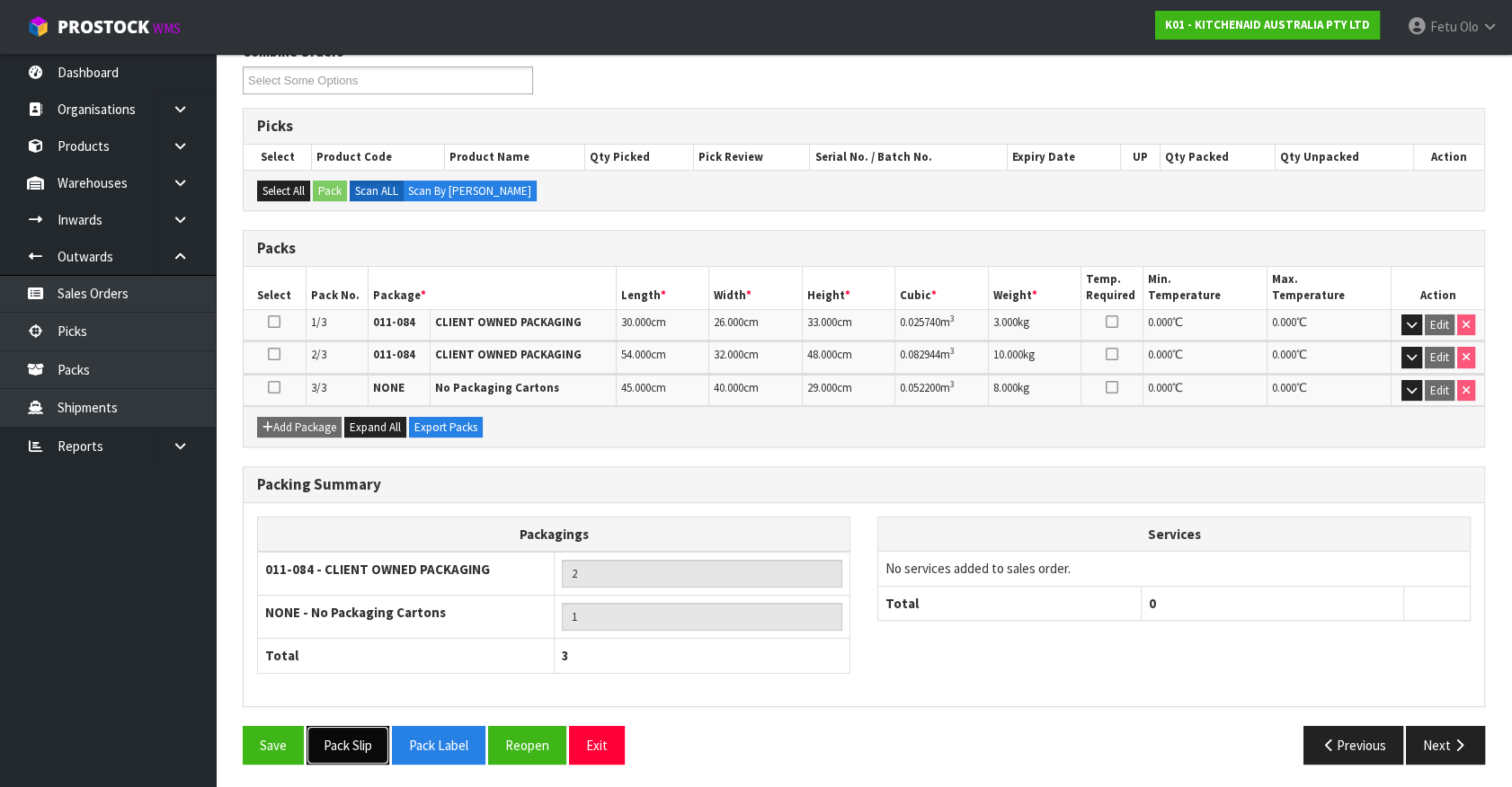 click on "Pack Slip" at bounding box center [348, 745] 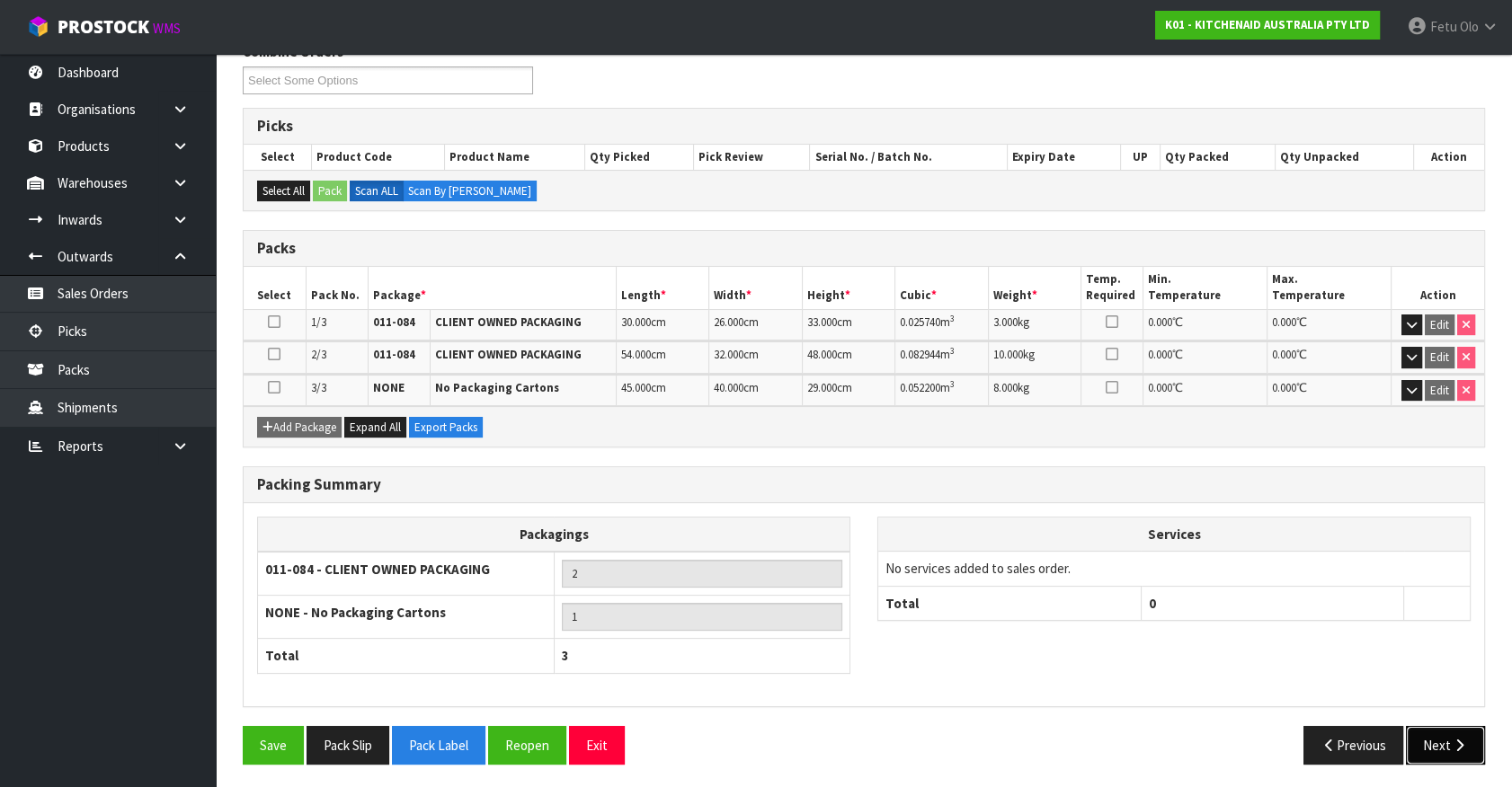 click on "Next" at bounding box center (1445, 745) 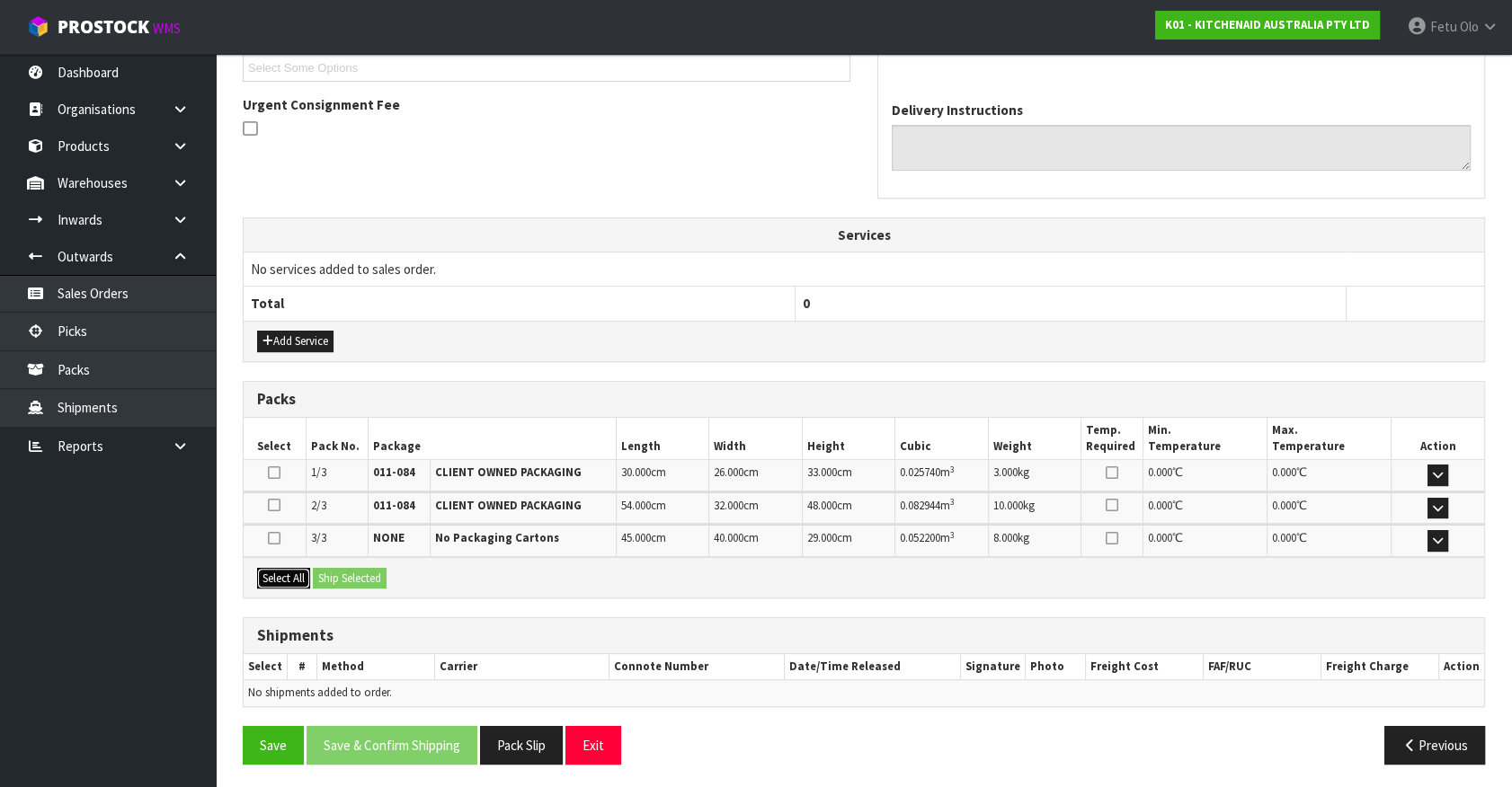 drag, startPoint x: 292, startPoint y: 575, endPoint x: 377, endPoint y: 580, distance: 85.14693 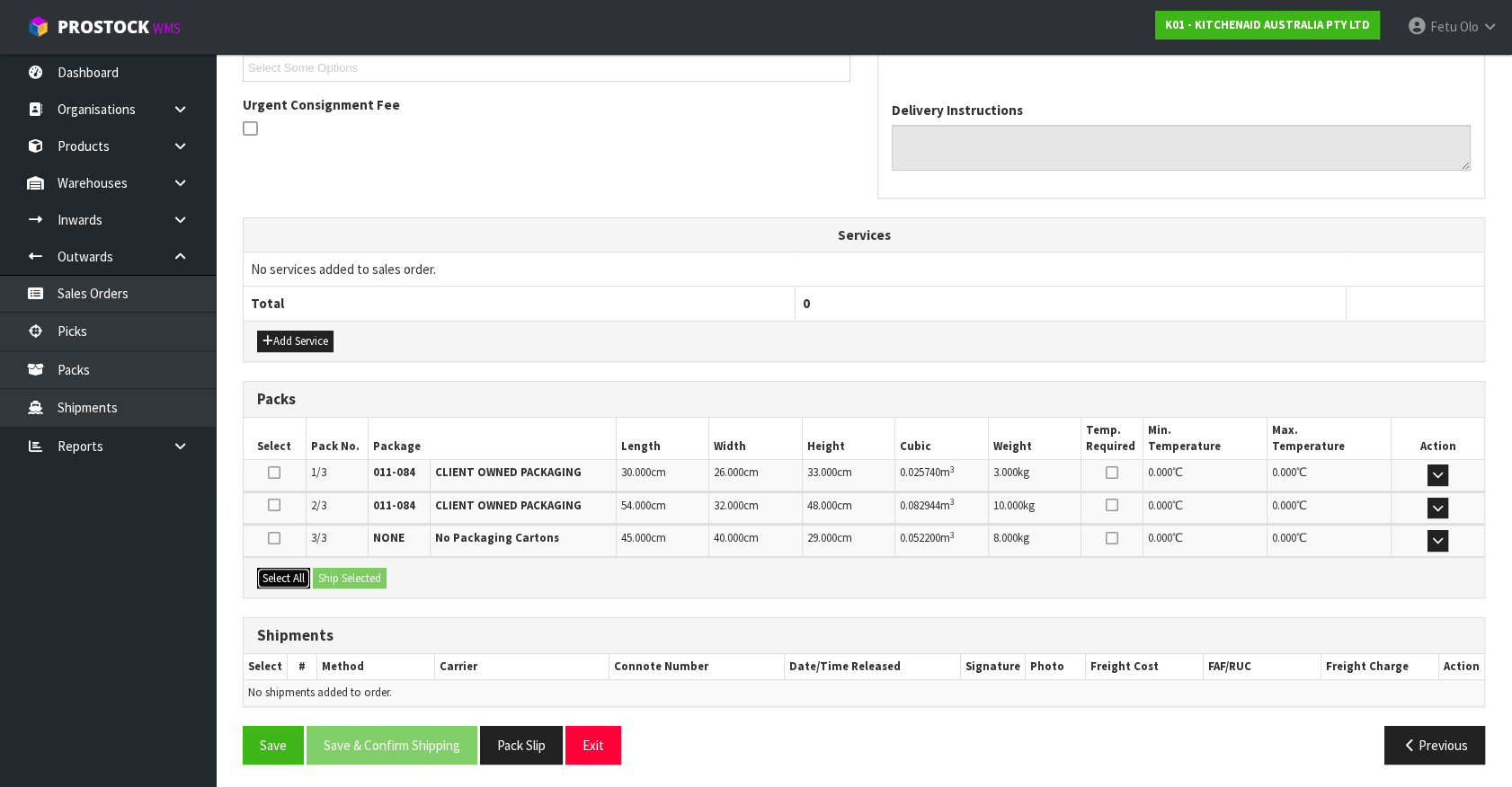 click on "Select All" at bounding box center (283, 579) 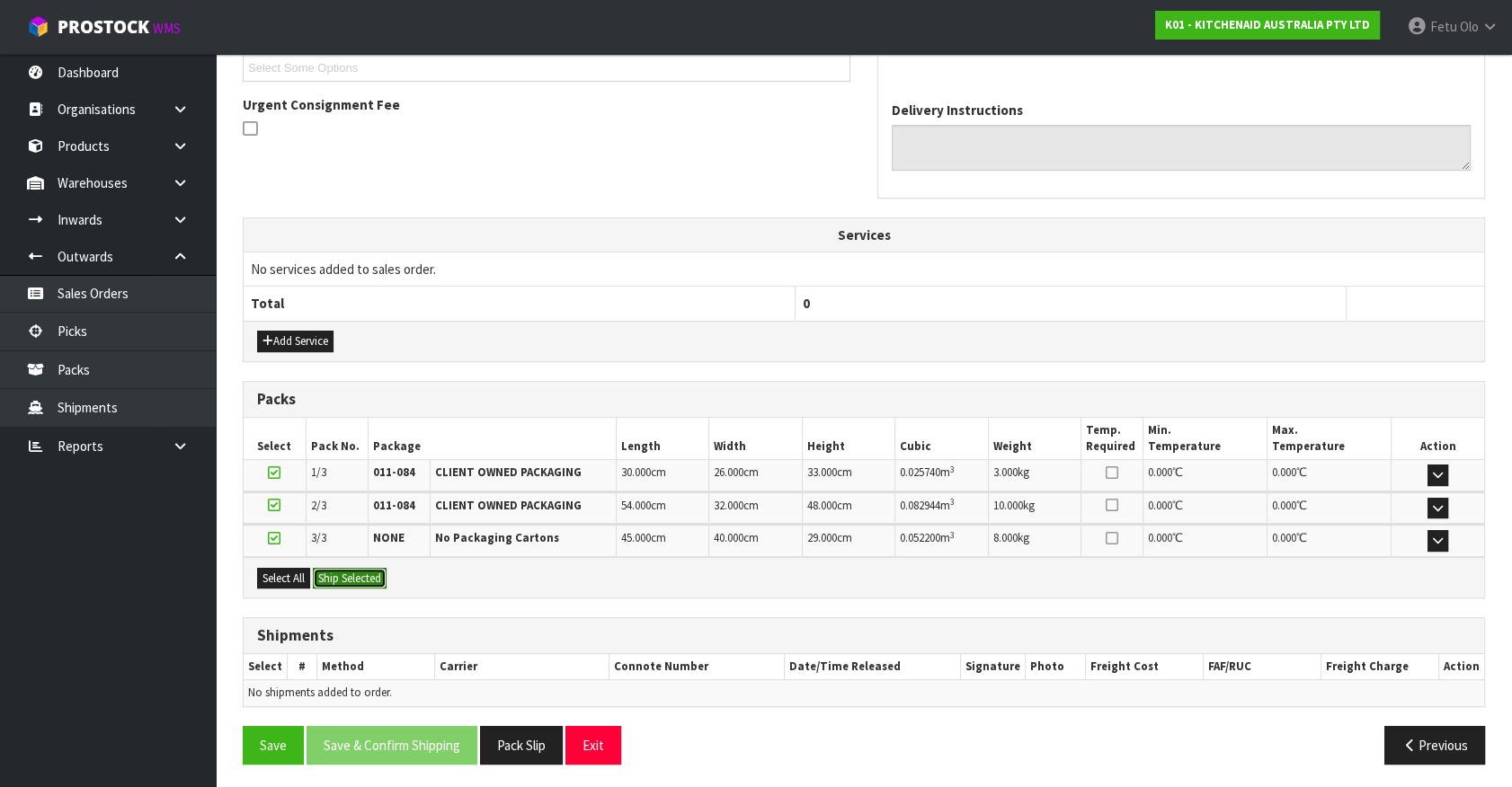 click on "Ship Selected" at bounding box center [350, 579] 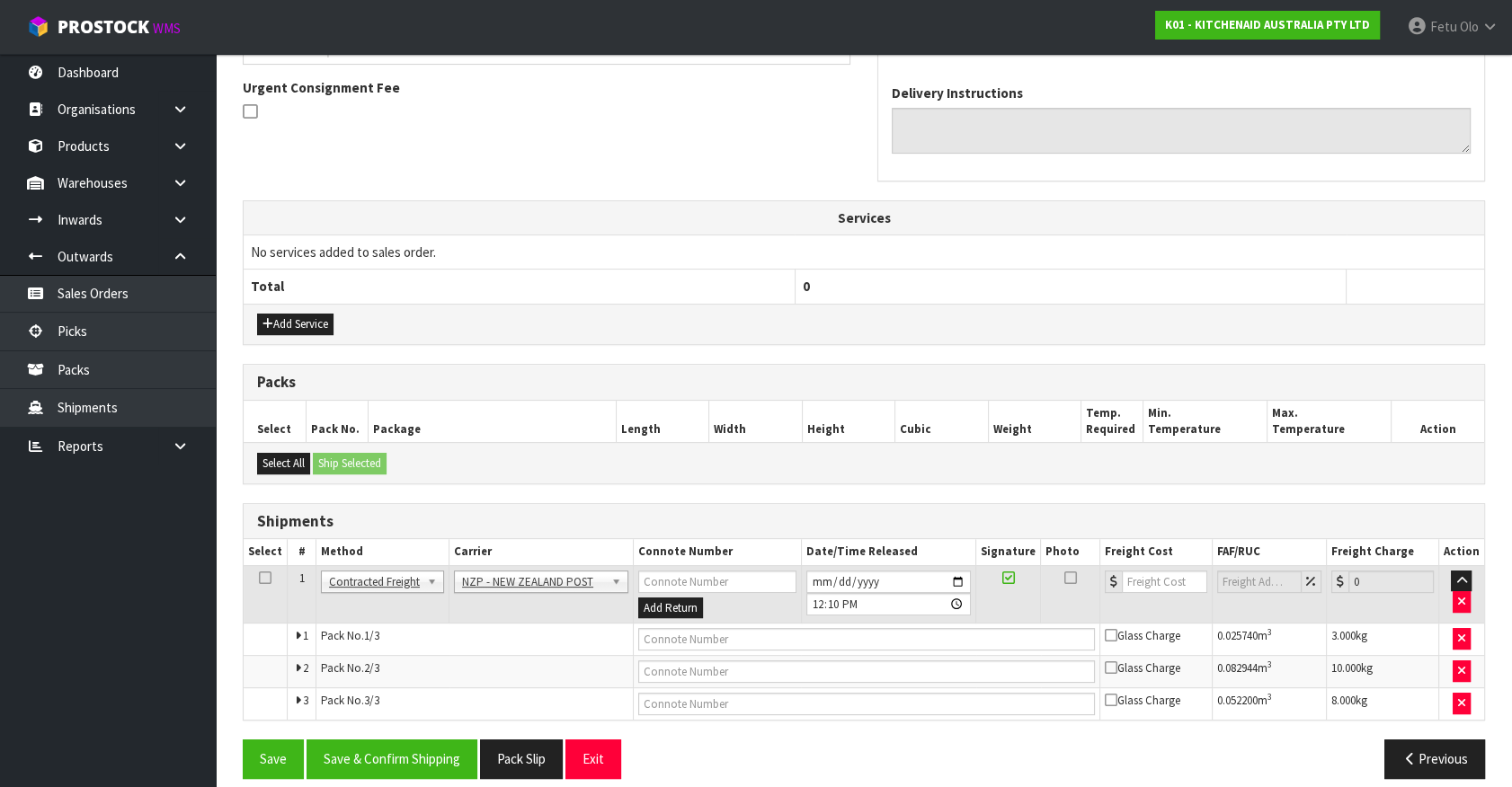 scroll, scrollTop: 533, scrollLeft: 0, axis: vertical 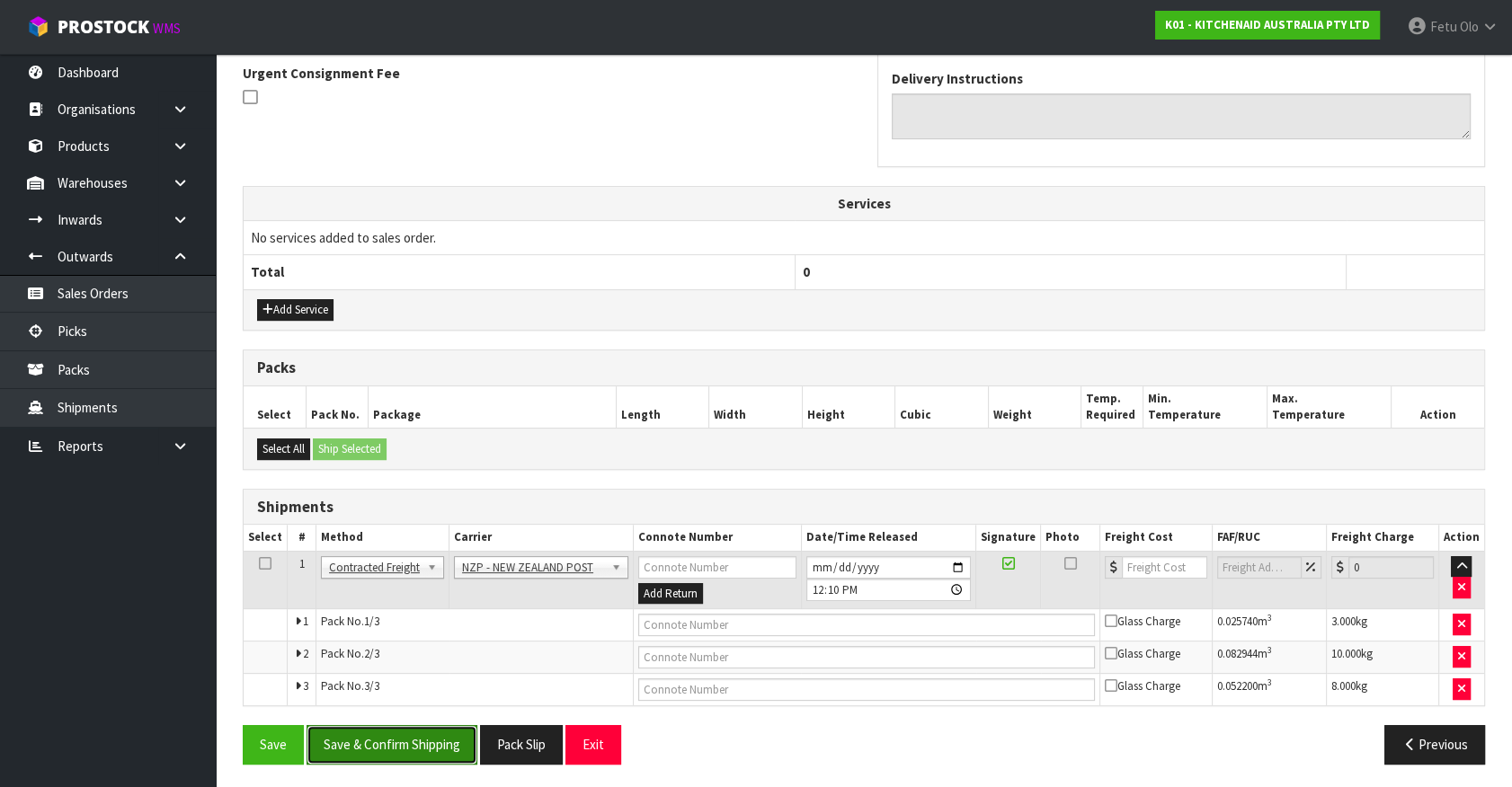 click on "Save & Confirm Shipping" at bounding box center (392, 744) 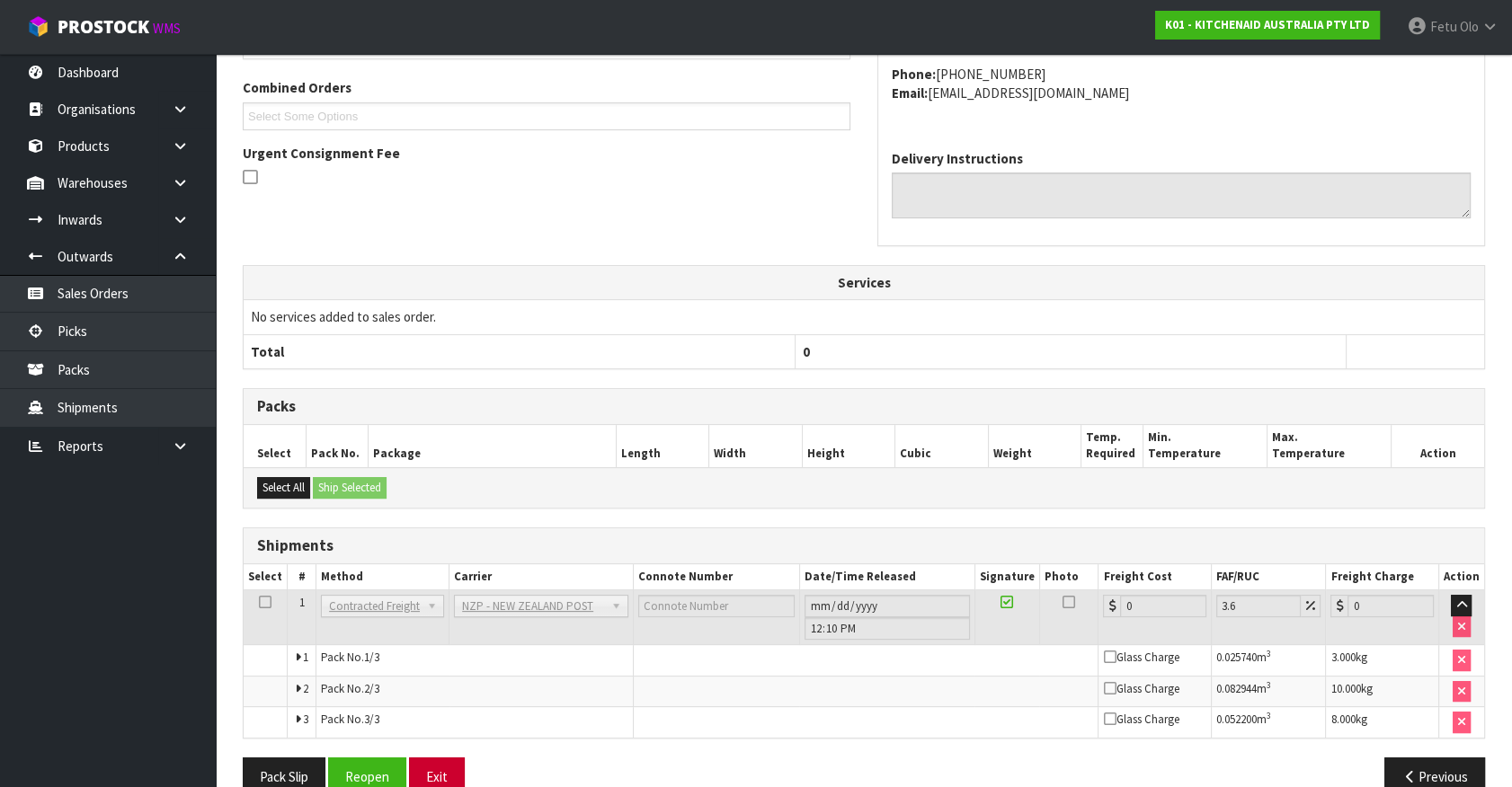 scroll, scrollTop: 504, scrollLeft: 0, axis: vertical 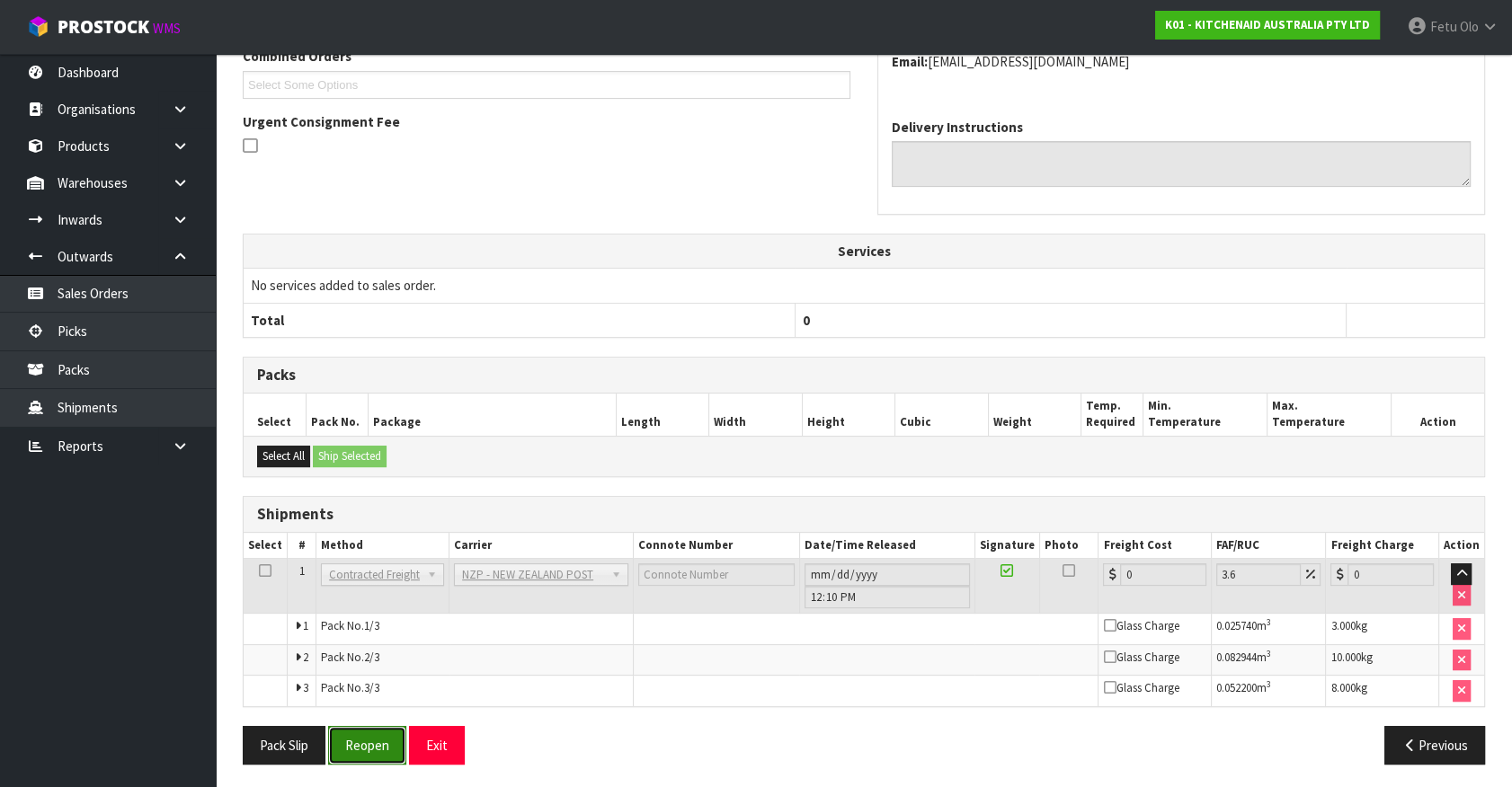 click on "Reopen" at bounding box center [367, 745] 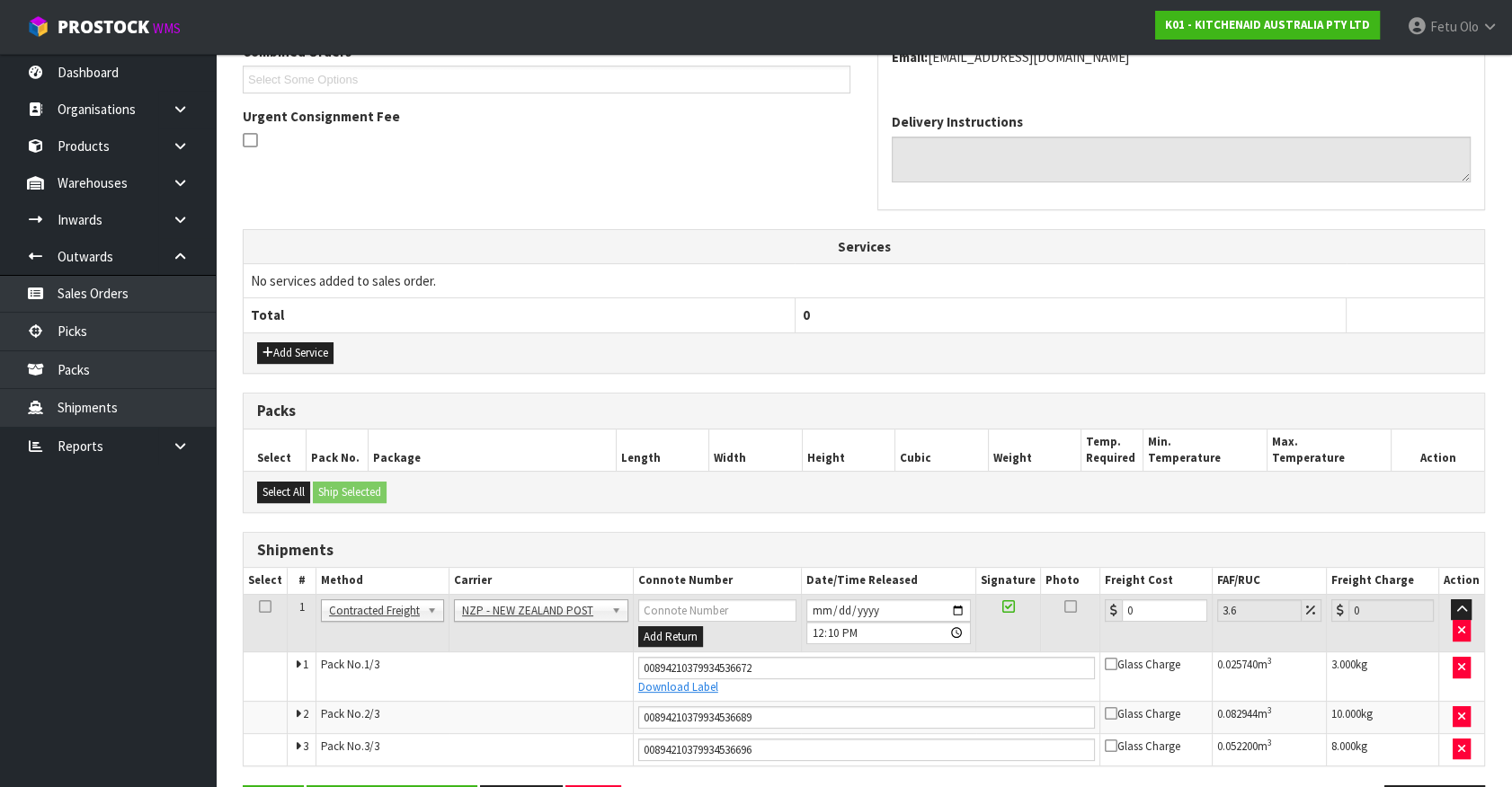 scroll, scrollTop: 549, scrollLeft: 0, axis: vertical 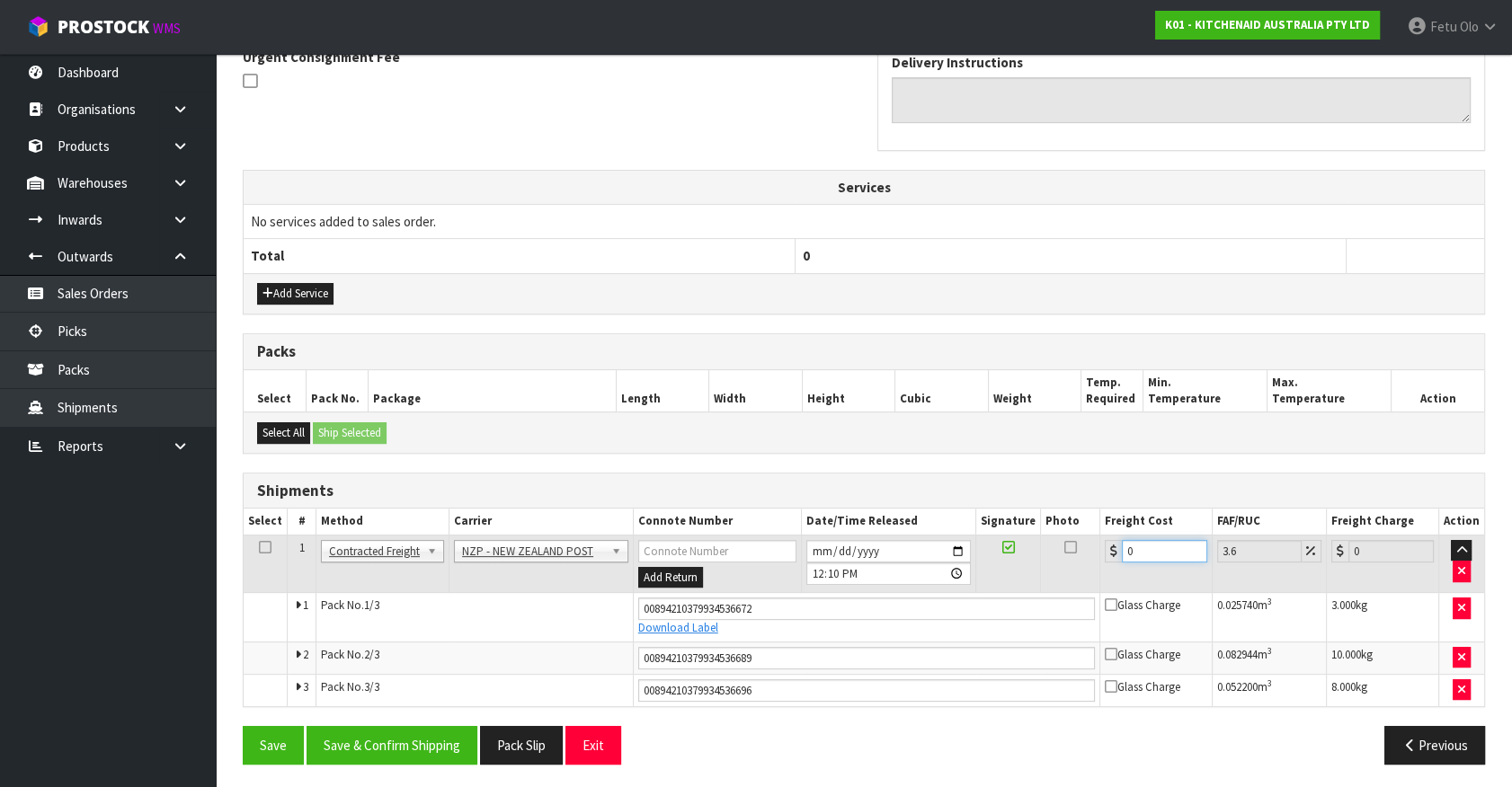 drag, startPoint x: 1160, startPoint y: 542, endPoint x: 948, endPoint y: 597, distance: 219.01826 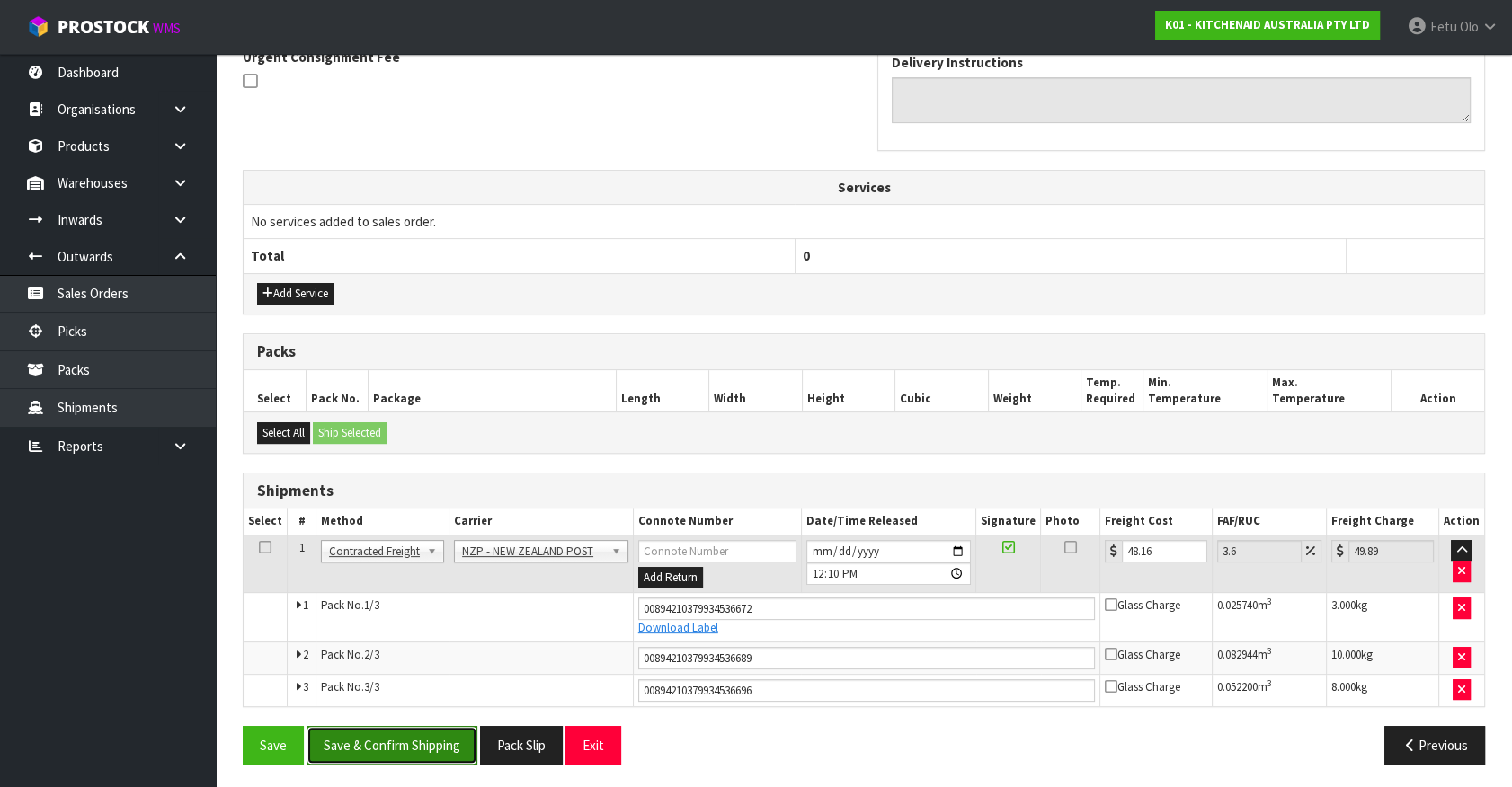 drag, startPoint x: 422, startPoint y: 738, endPoint x: 398, endPoint y: 718, distance: 31.240999 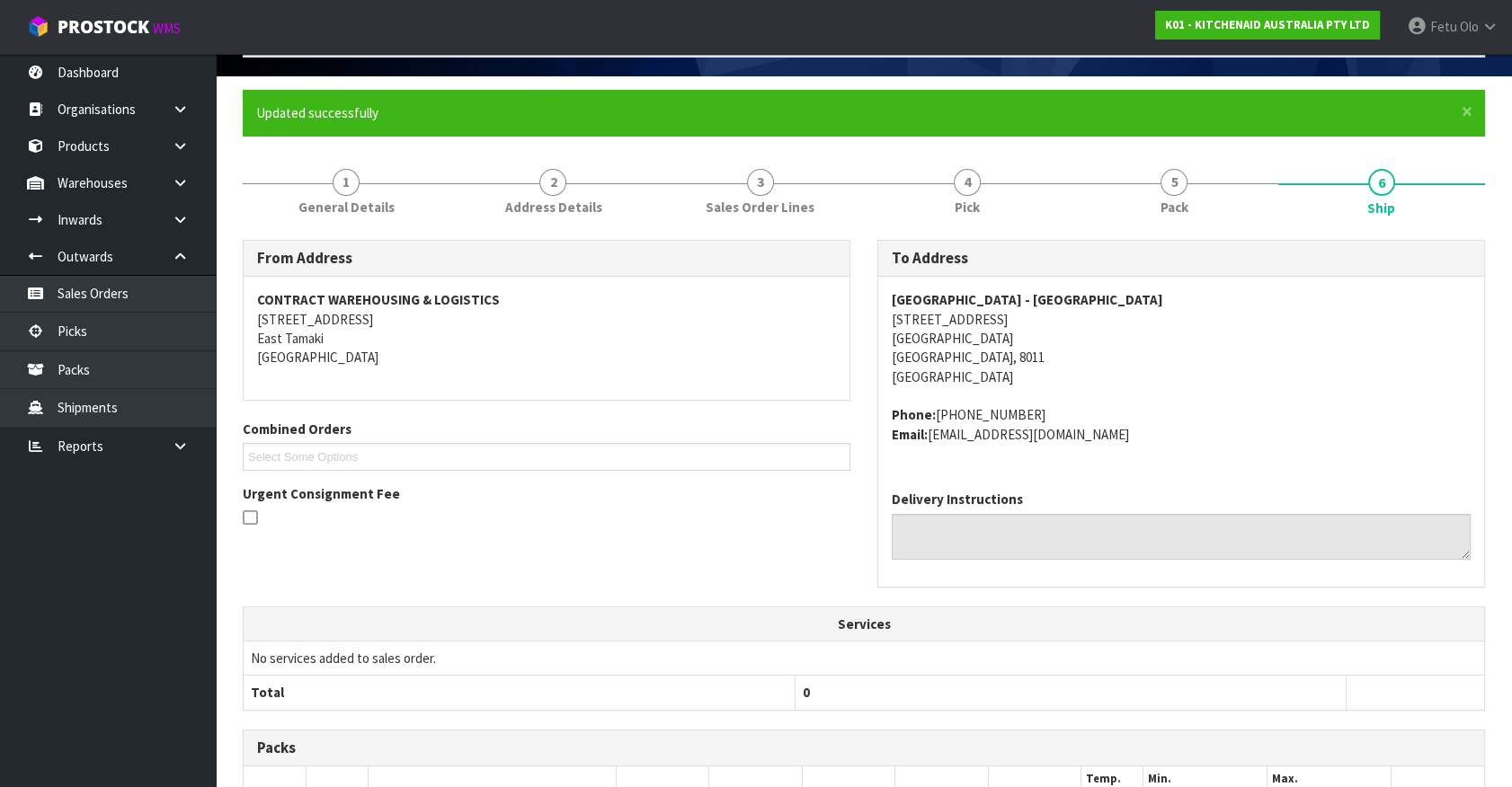 scroll, scrollTop: 0, scrollLeft: 0, axis: both 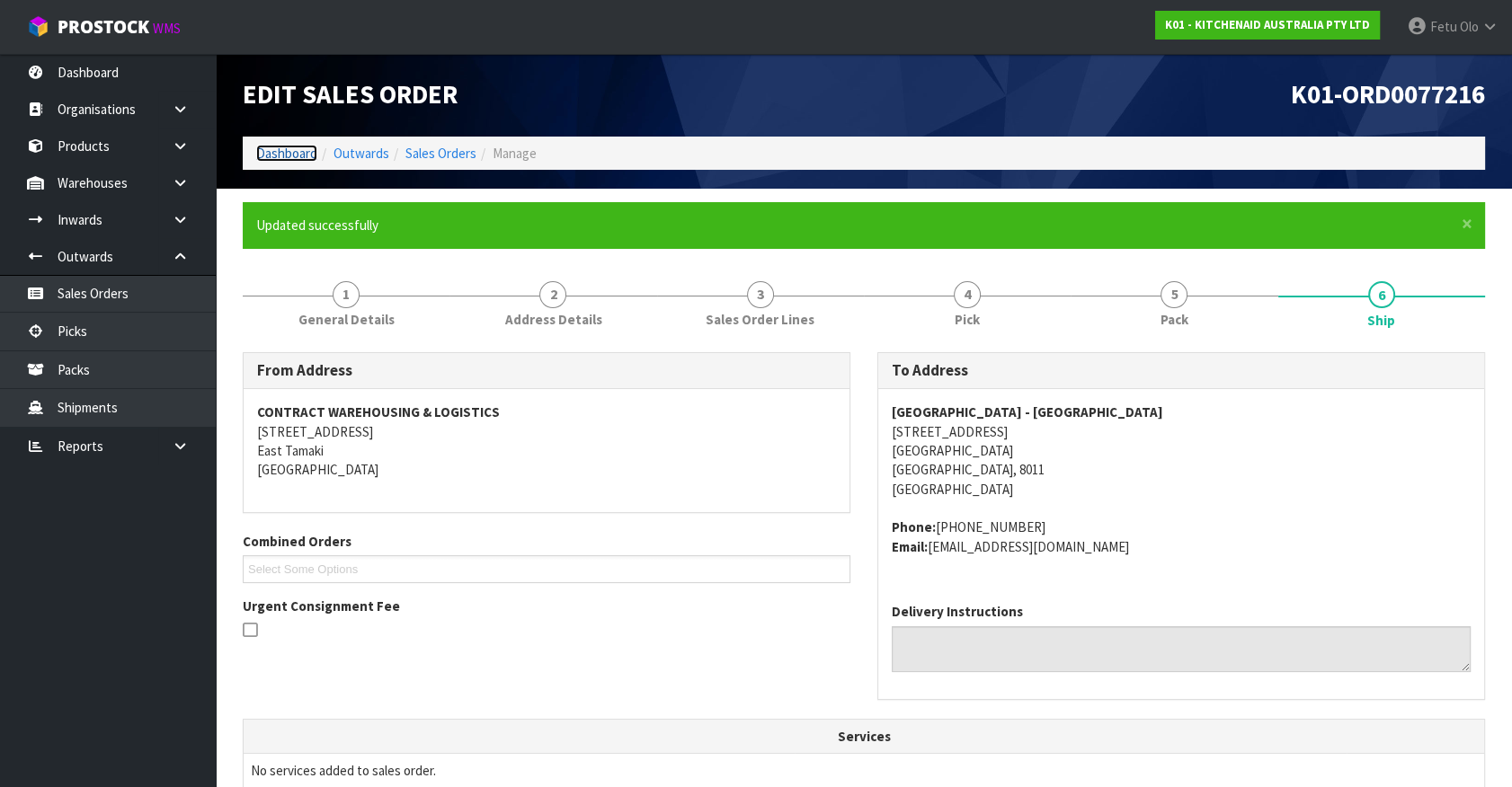 click on "Dashboard" at bounding box center (287, 153) 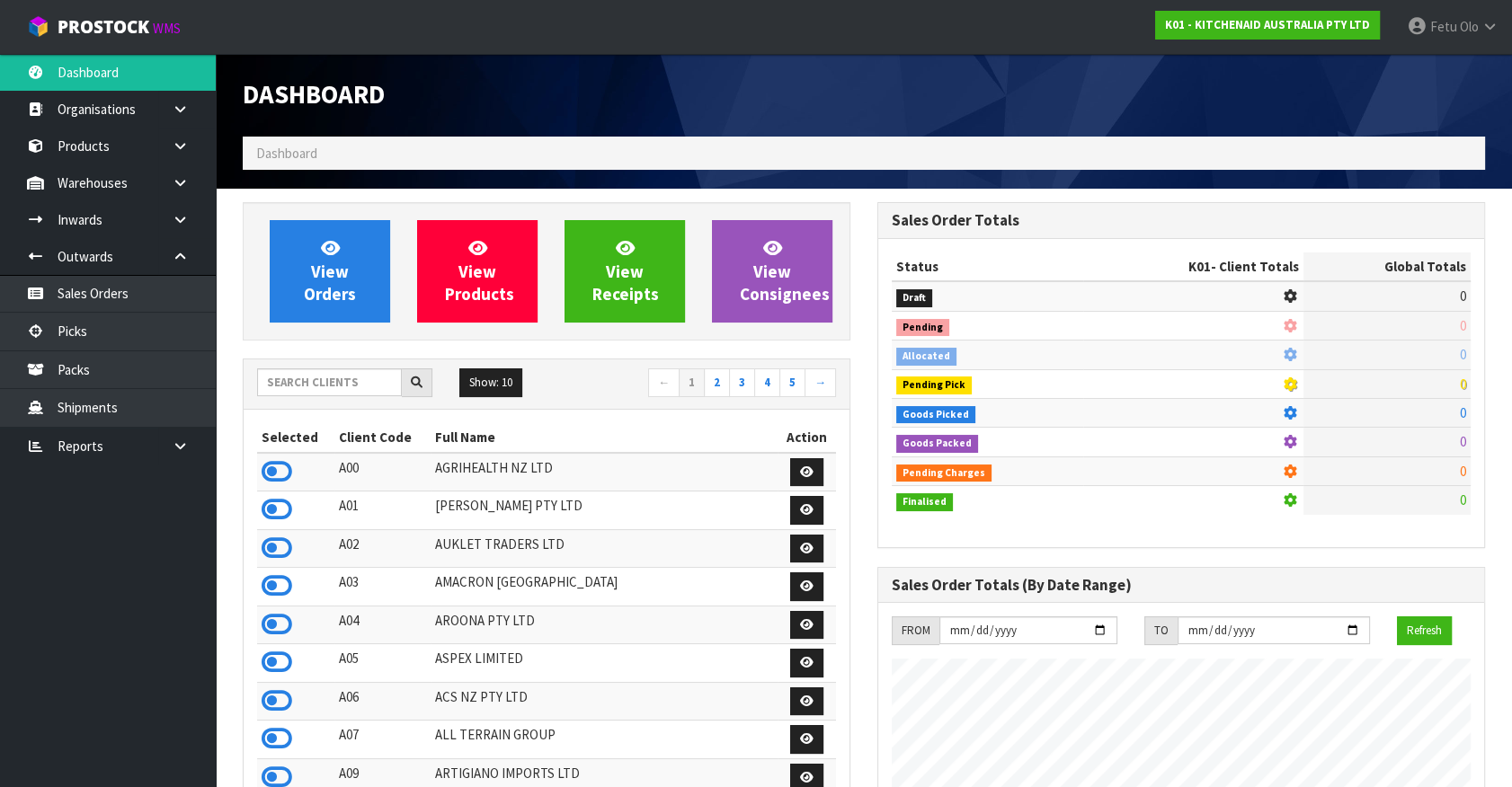 scroll, scrollTop: 897283, scrollLeft: 898294, axis: both 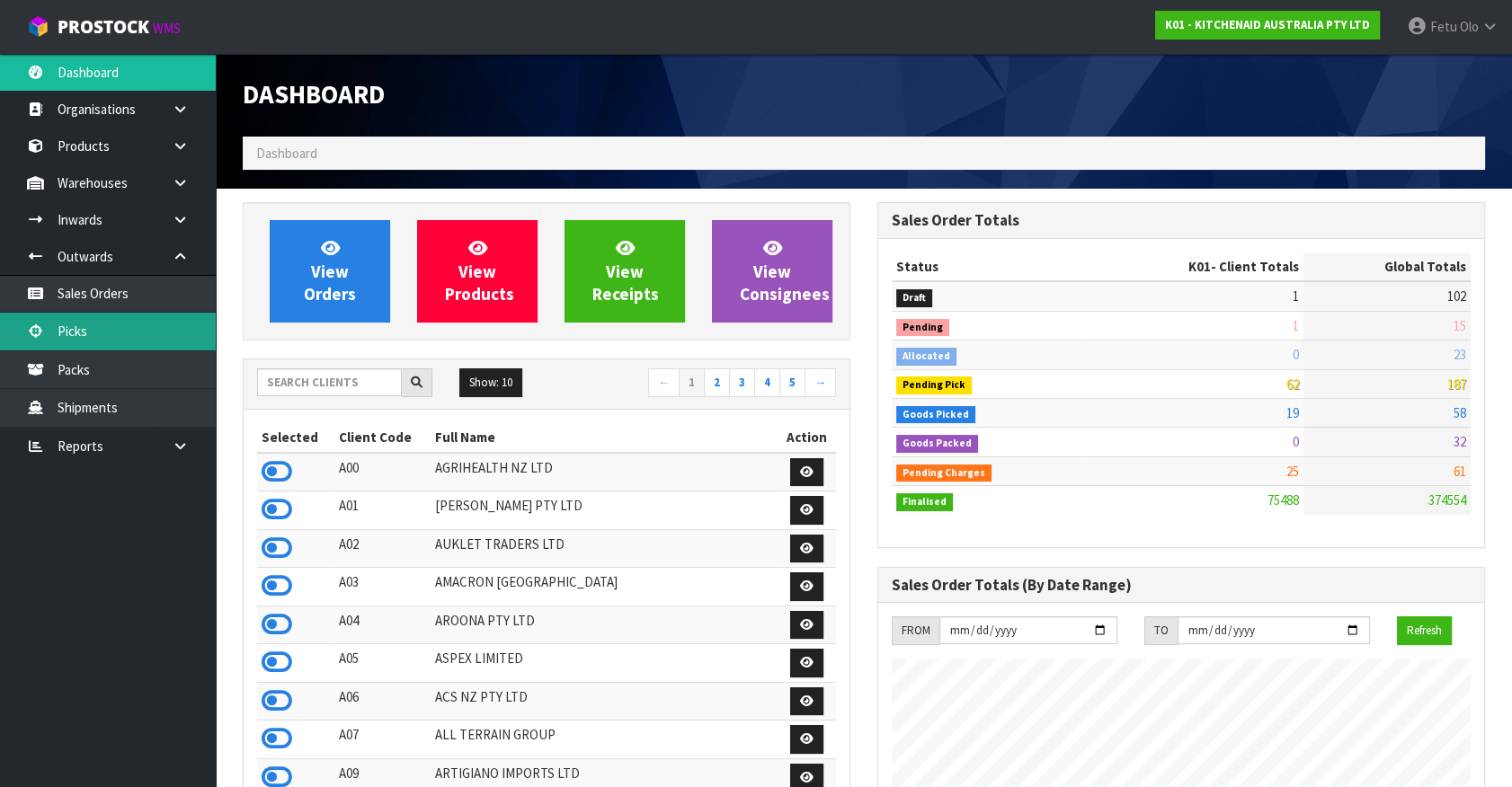 click on "Picks" at bounding box center [108, 331] 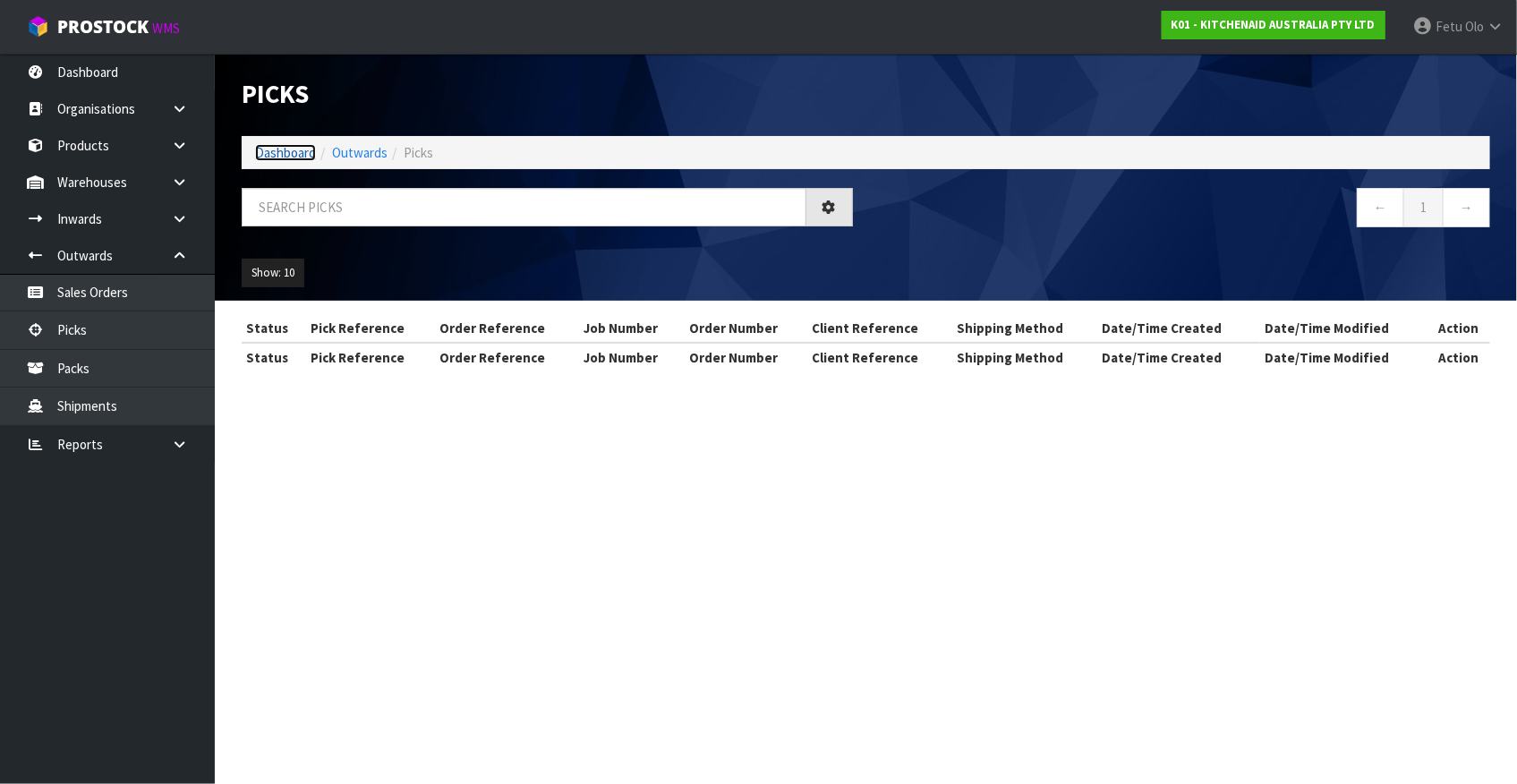click on "Dashboard" at bounding box center (286, 152) 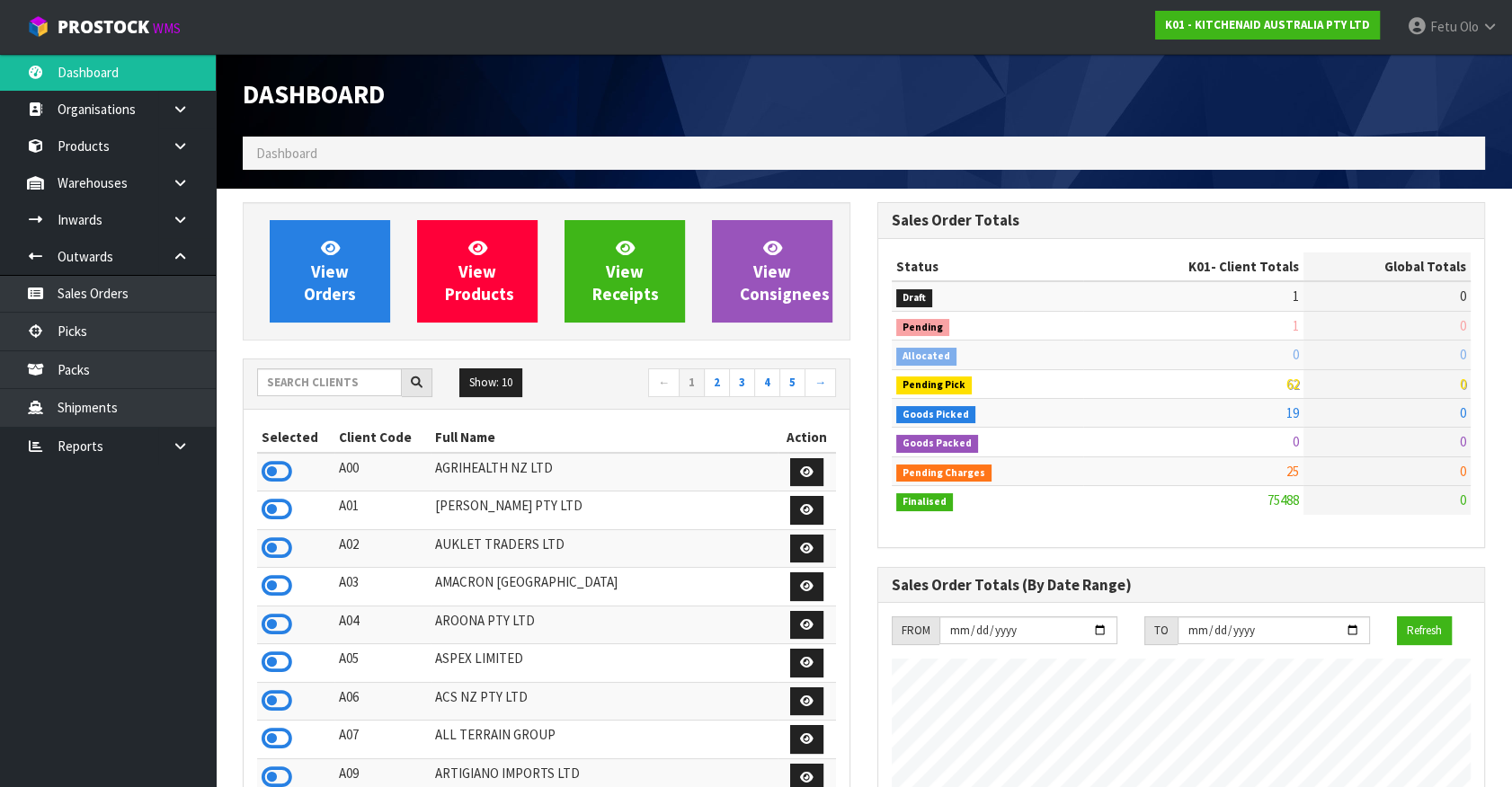scroll, scrollTop: 897043, scrollLeft: 898294, axis: both 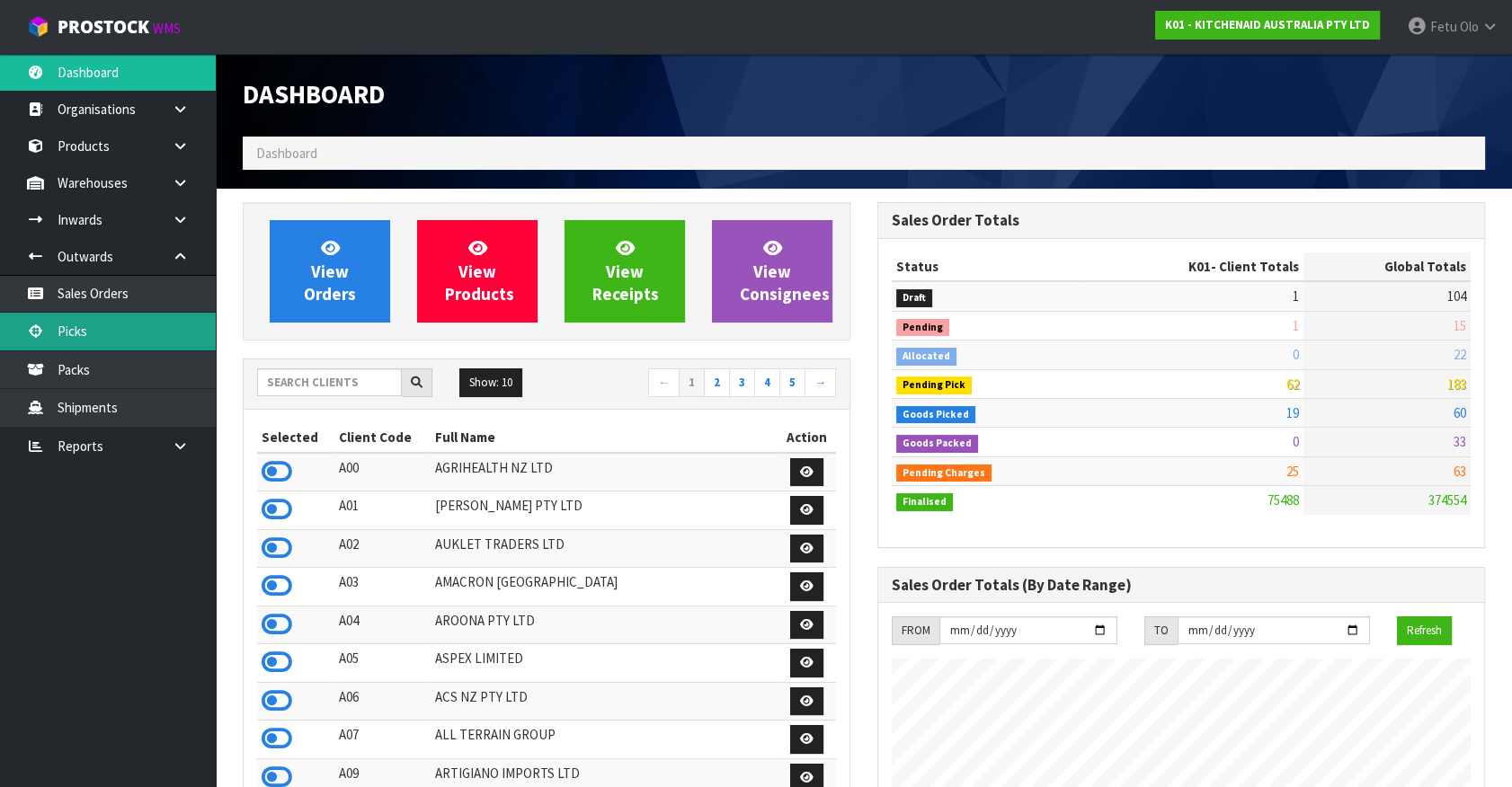click on "Picks" at bounding box center [108, 331] 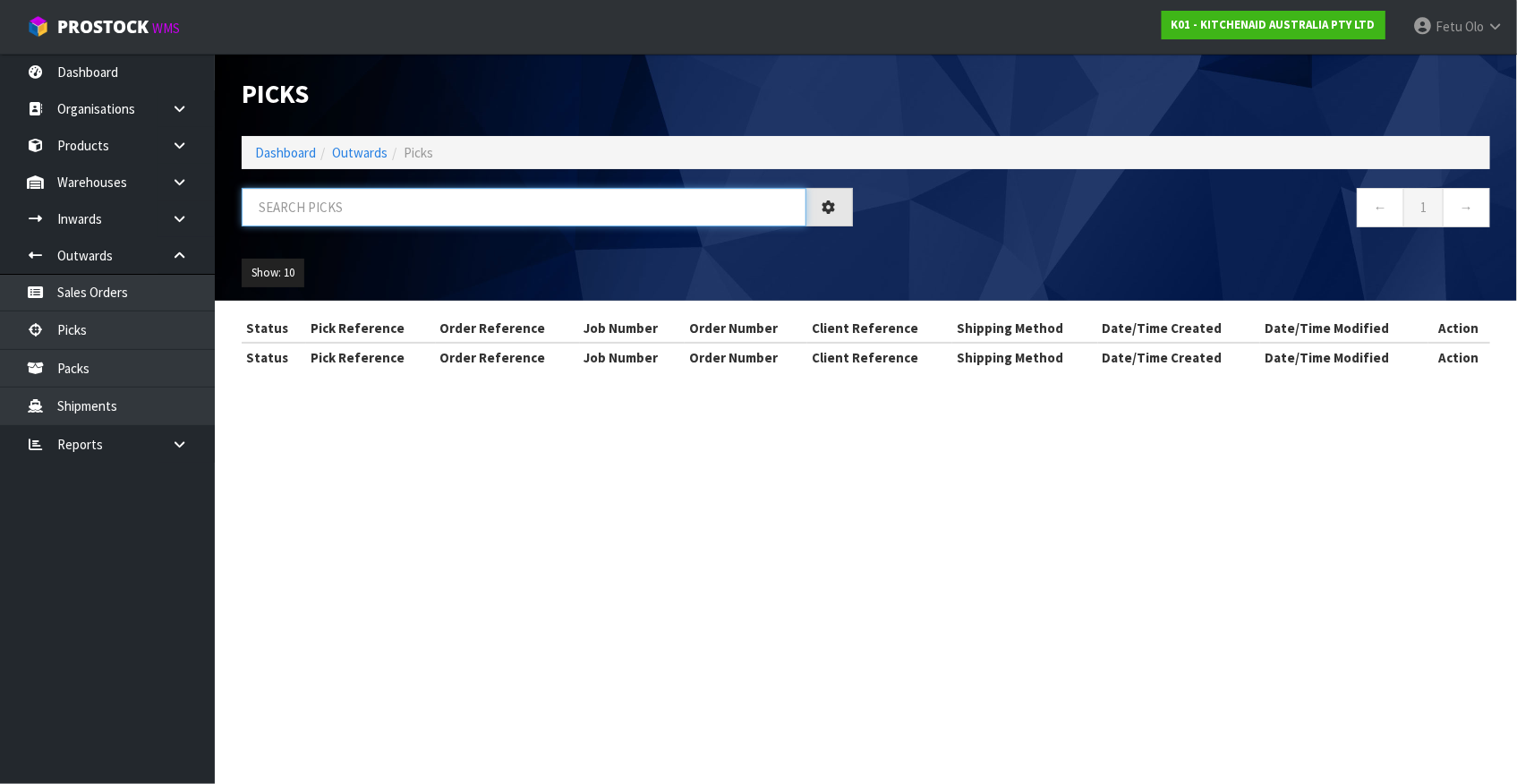 click at bounding box center [524, 207] 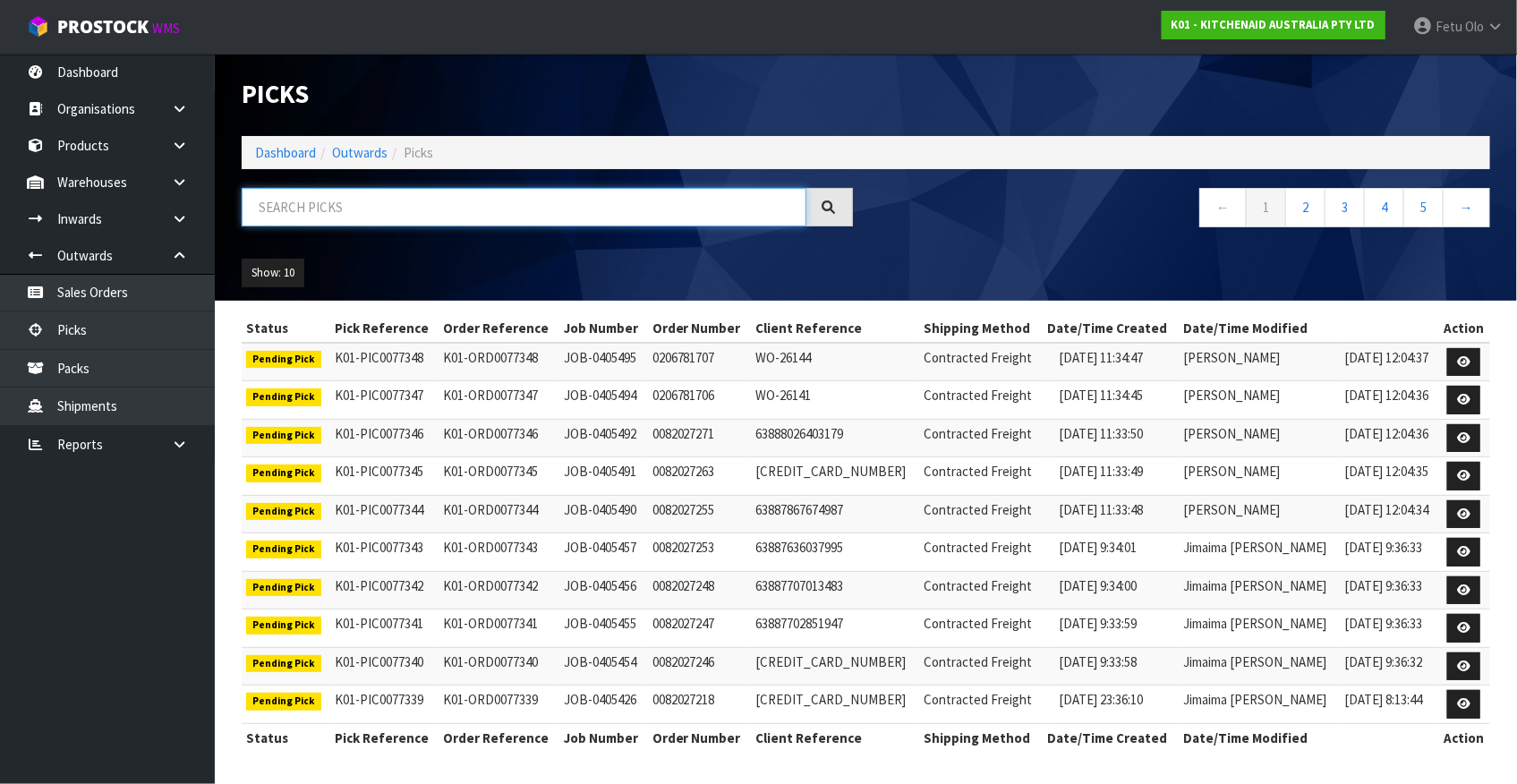 click at bounding box center (524, 207) 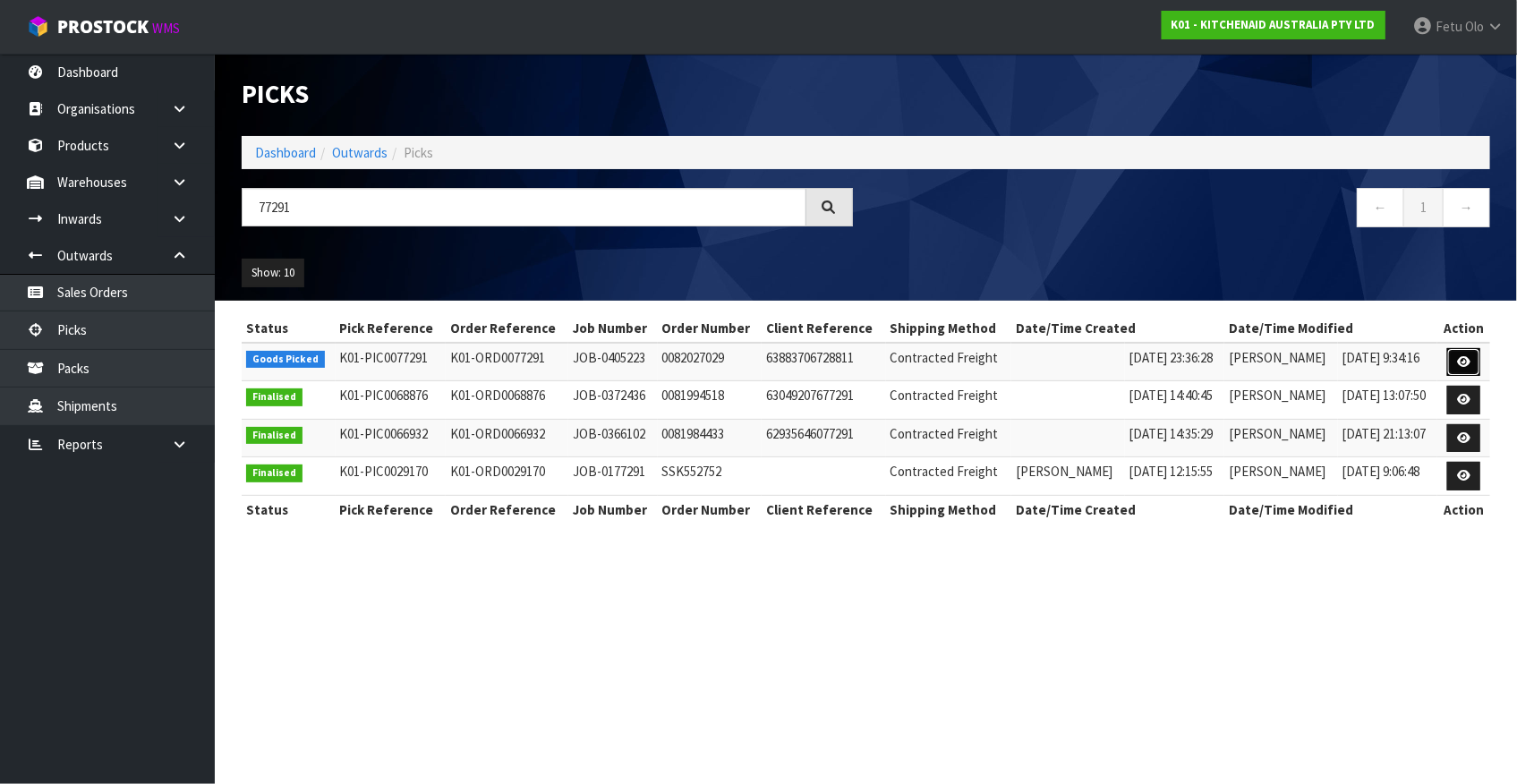 click at bounding box center (1463, 362) 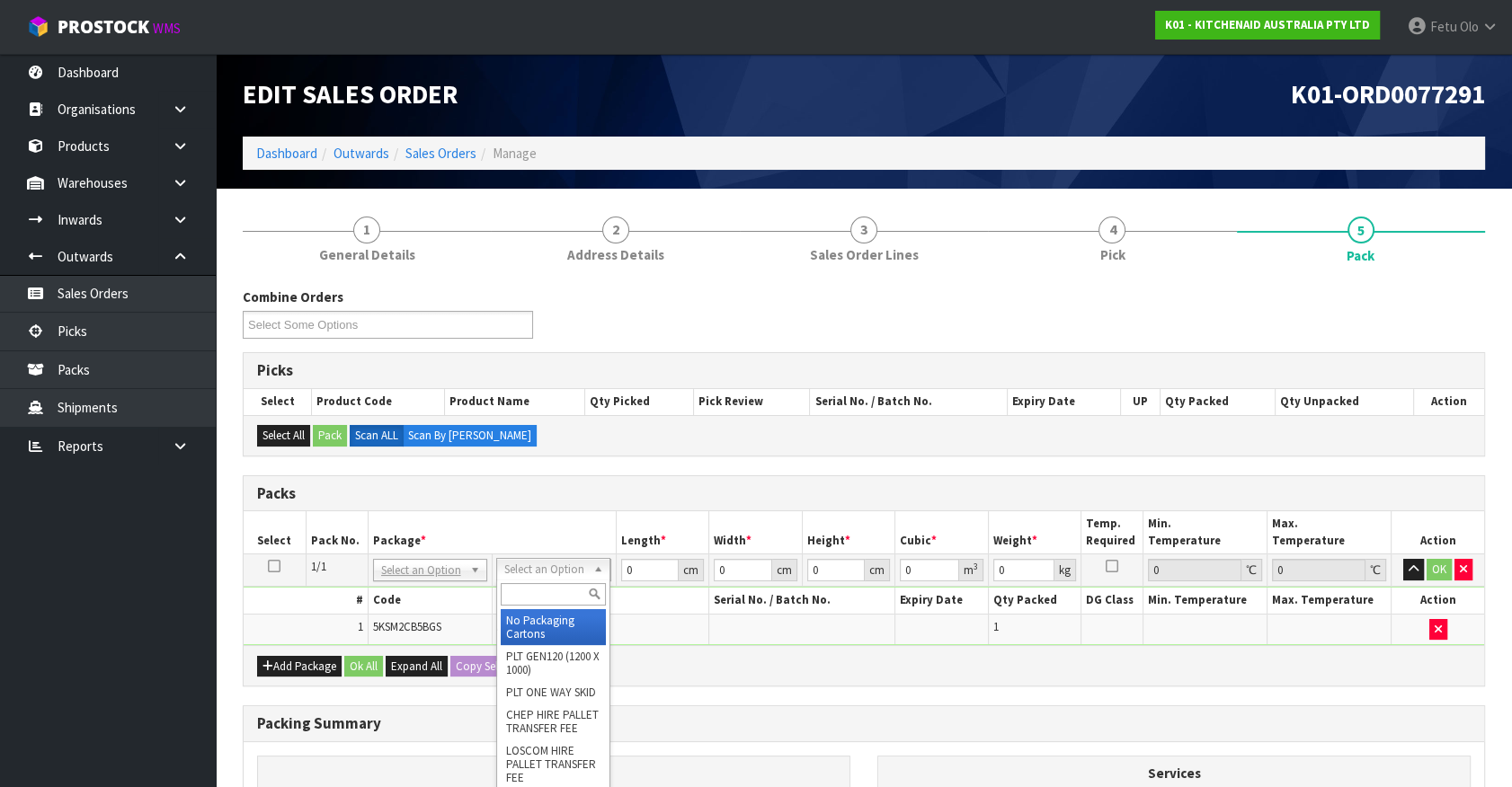 drag, startPoint x: 539, startPoint y: 564, endPoint x: 538, endPoint y: 618, distance: 54.009258 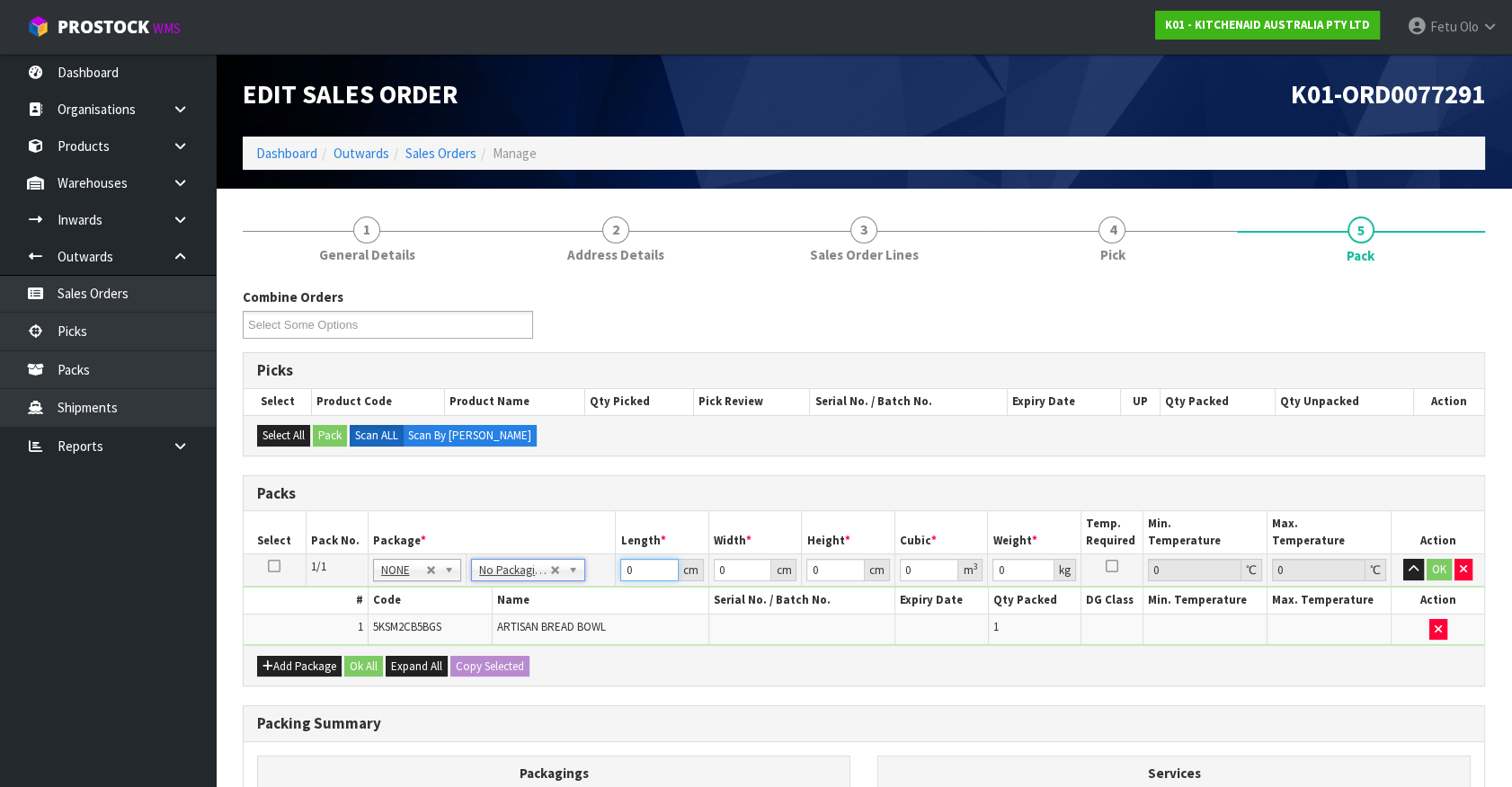 drag, startPoint x: 643, startPoint y: 577, endPoint x: 542, endPoint y: 601, distance: 103.8123 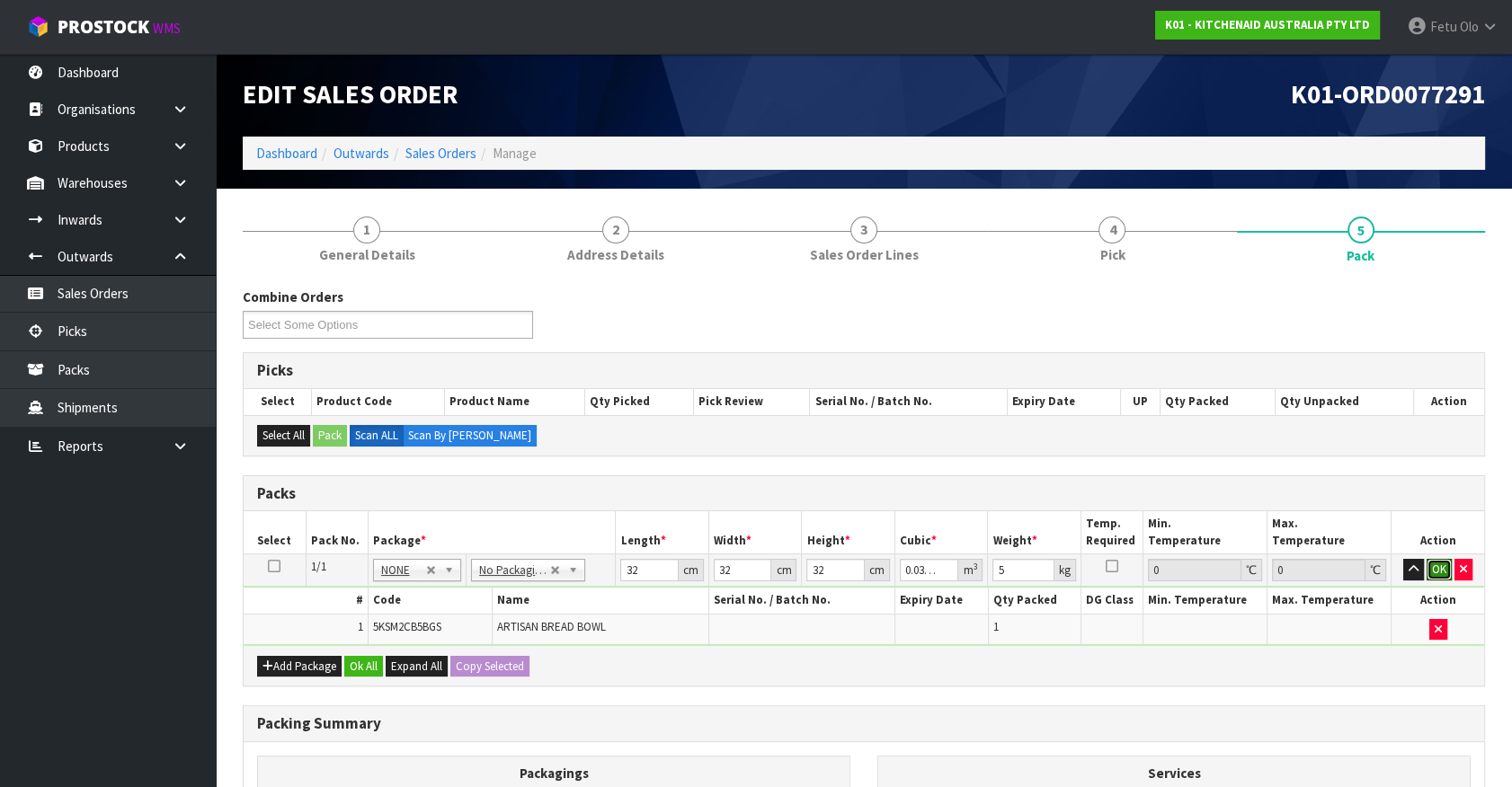 click on "OK" at bounding box center (1439, 570) 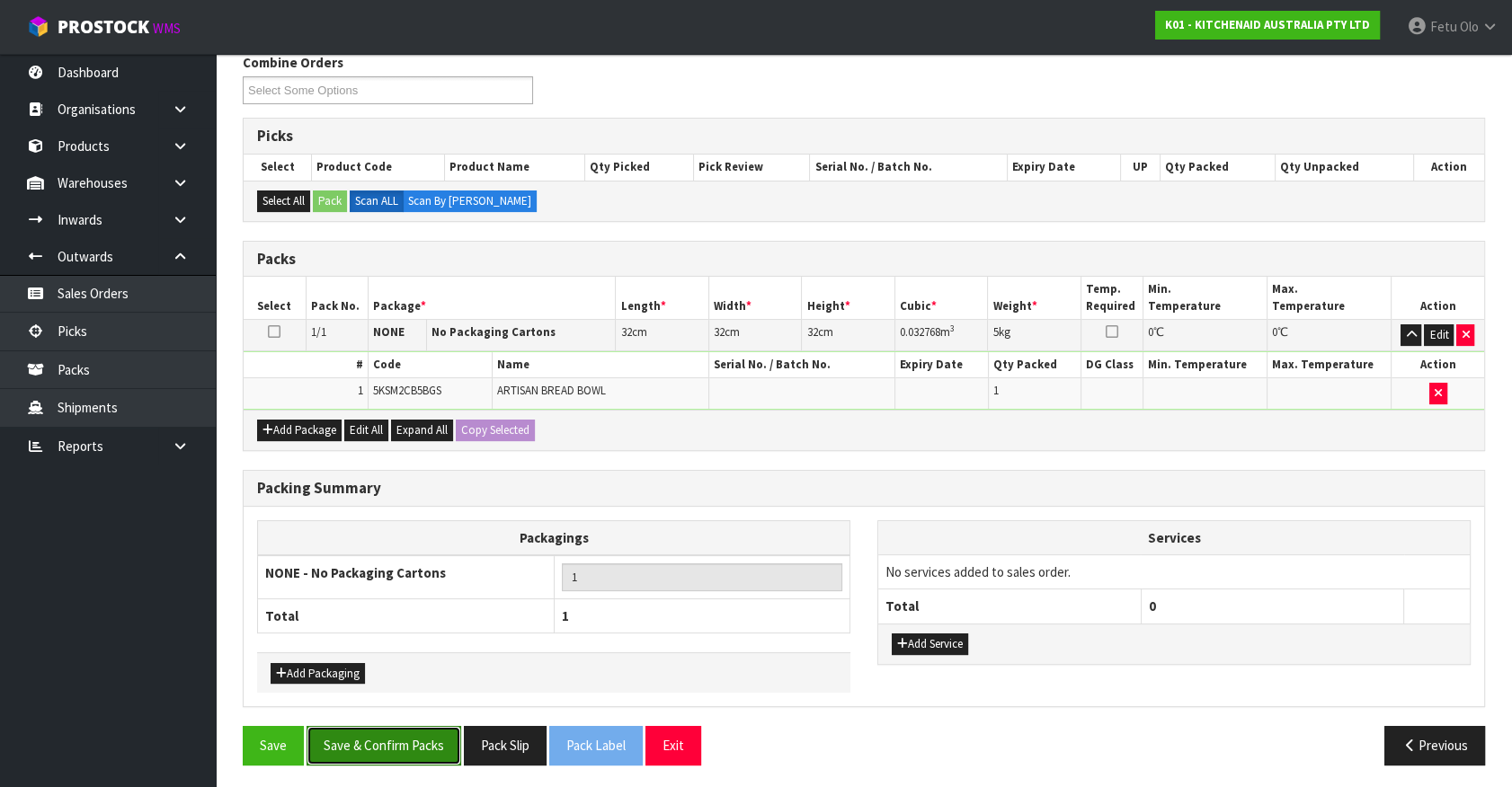 click on "Save & Confirm Packs" at bounding box center (384, 745) 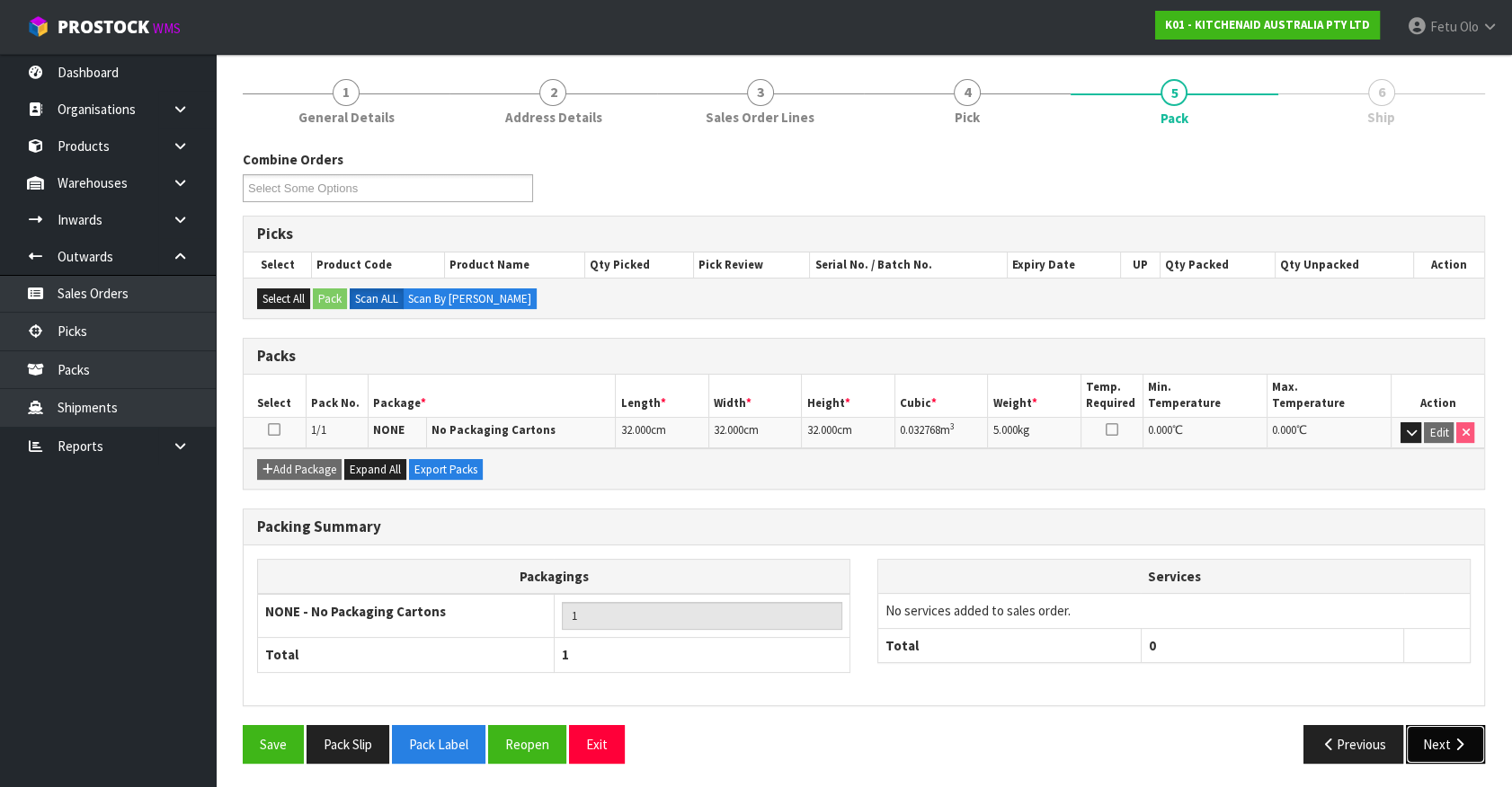 click at bounding box center (1459, 744) 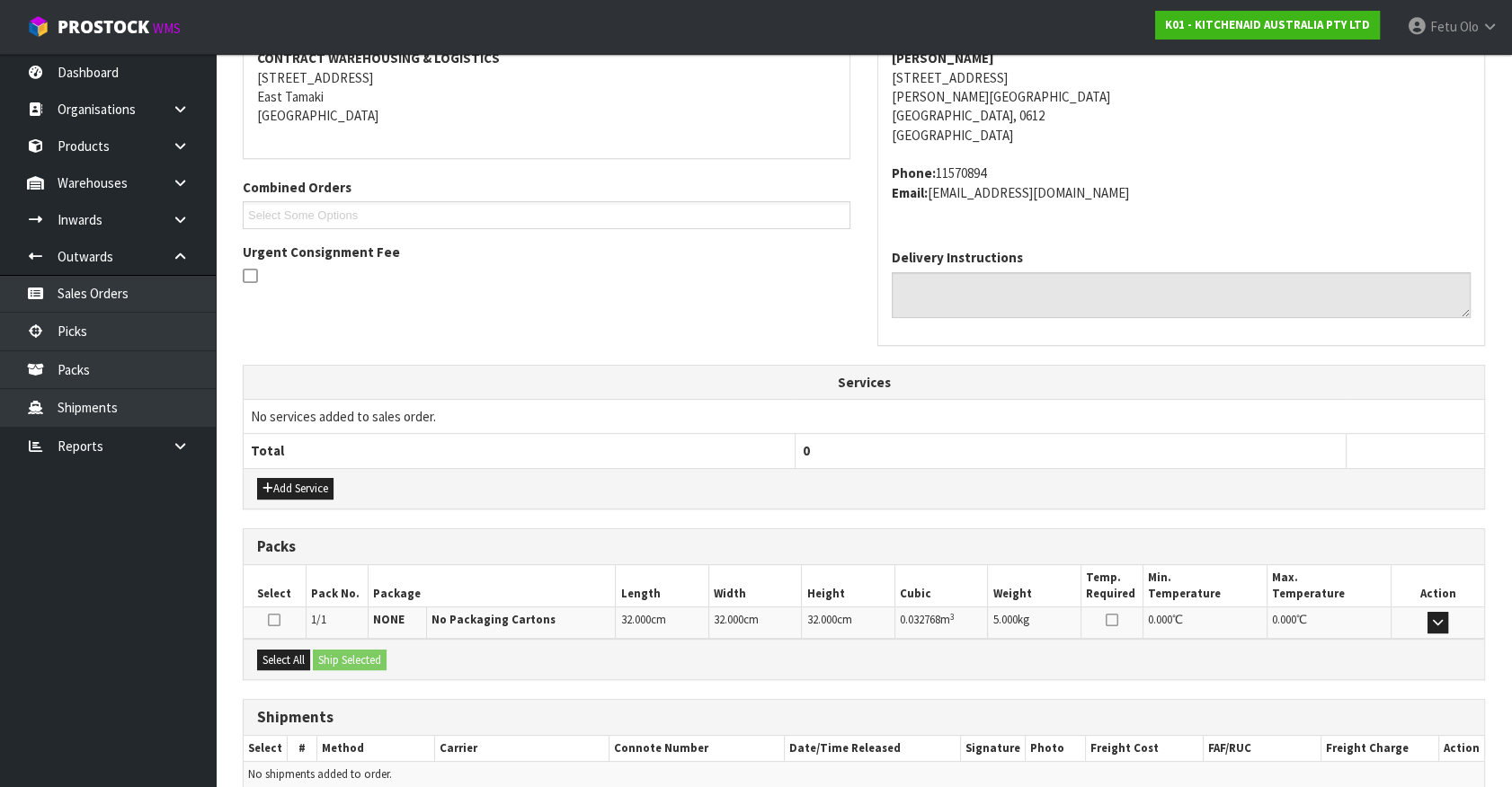 scroll, scrollTop: 437, scrollLeft: 0, axis: vertical 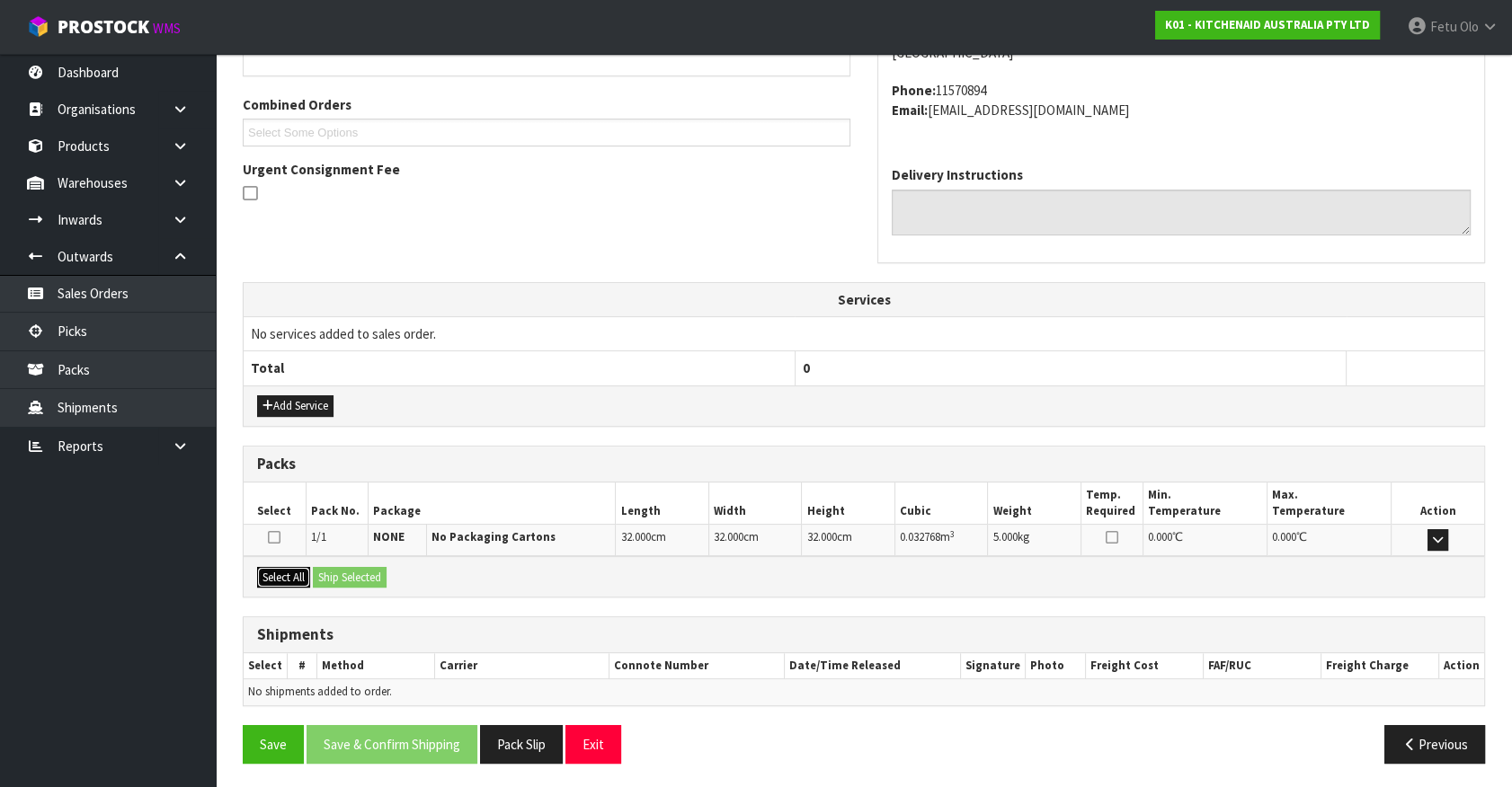 click on "Select All" at bounding box center (283, 578) 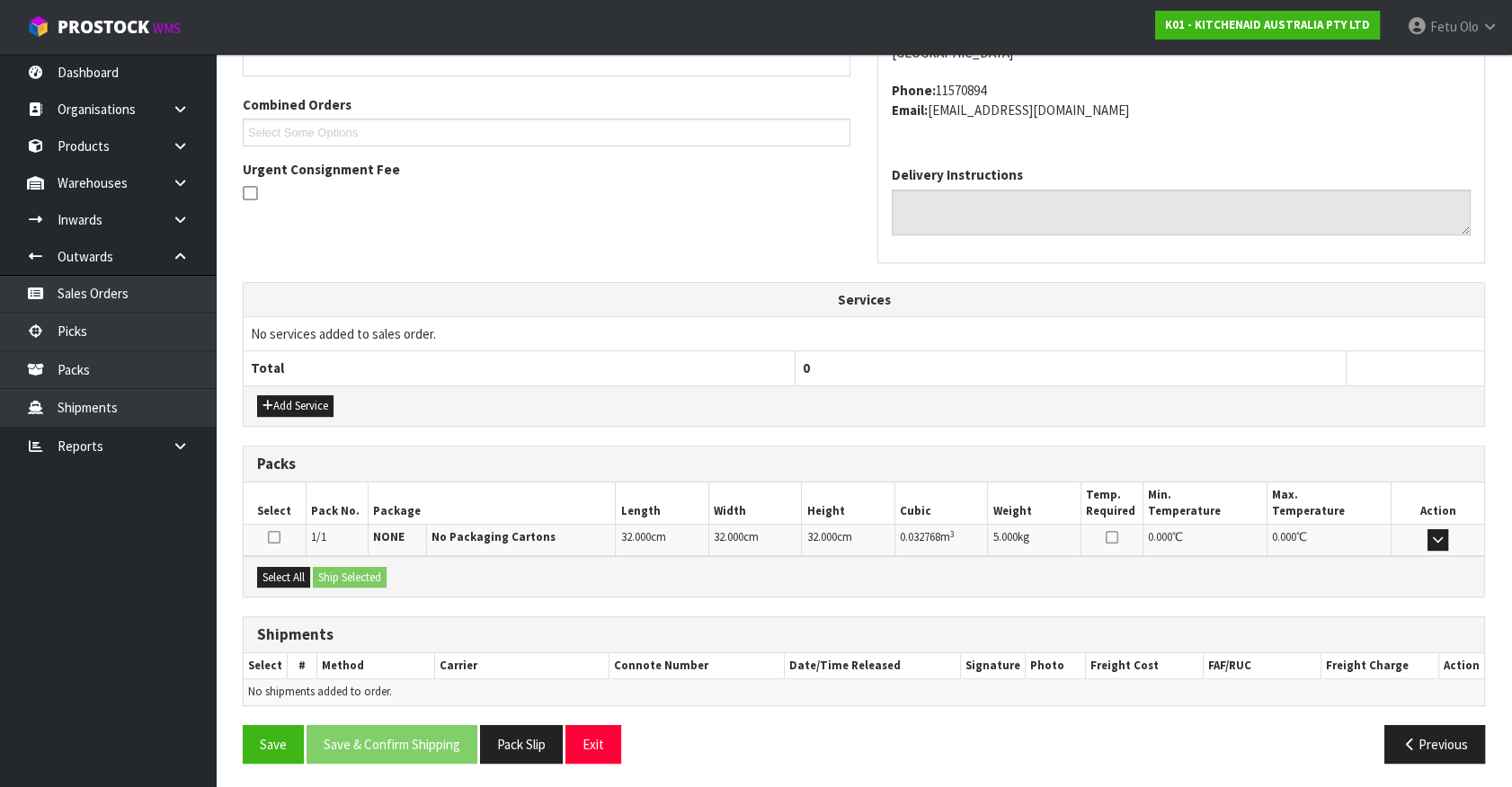 click on "Select All
Ship Selected" at bounding box center (864, 576) 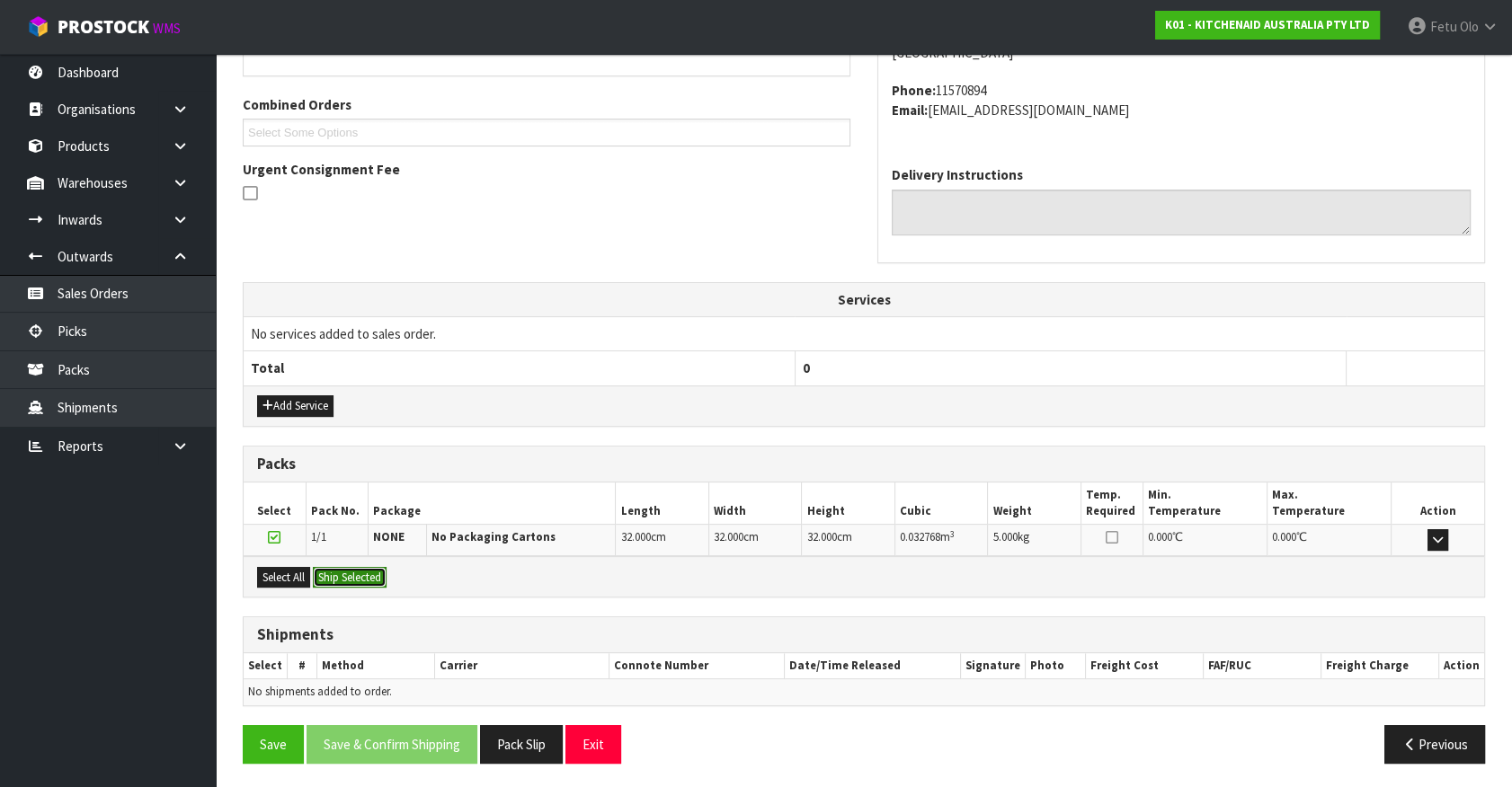 click on "Ship Selected" at bounding box center (350, 578) 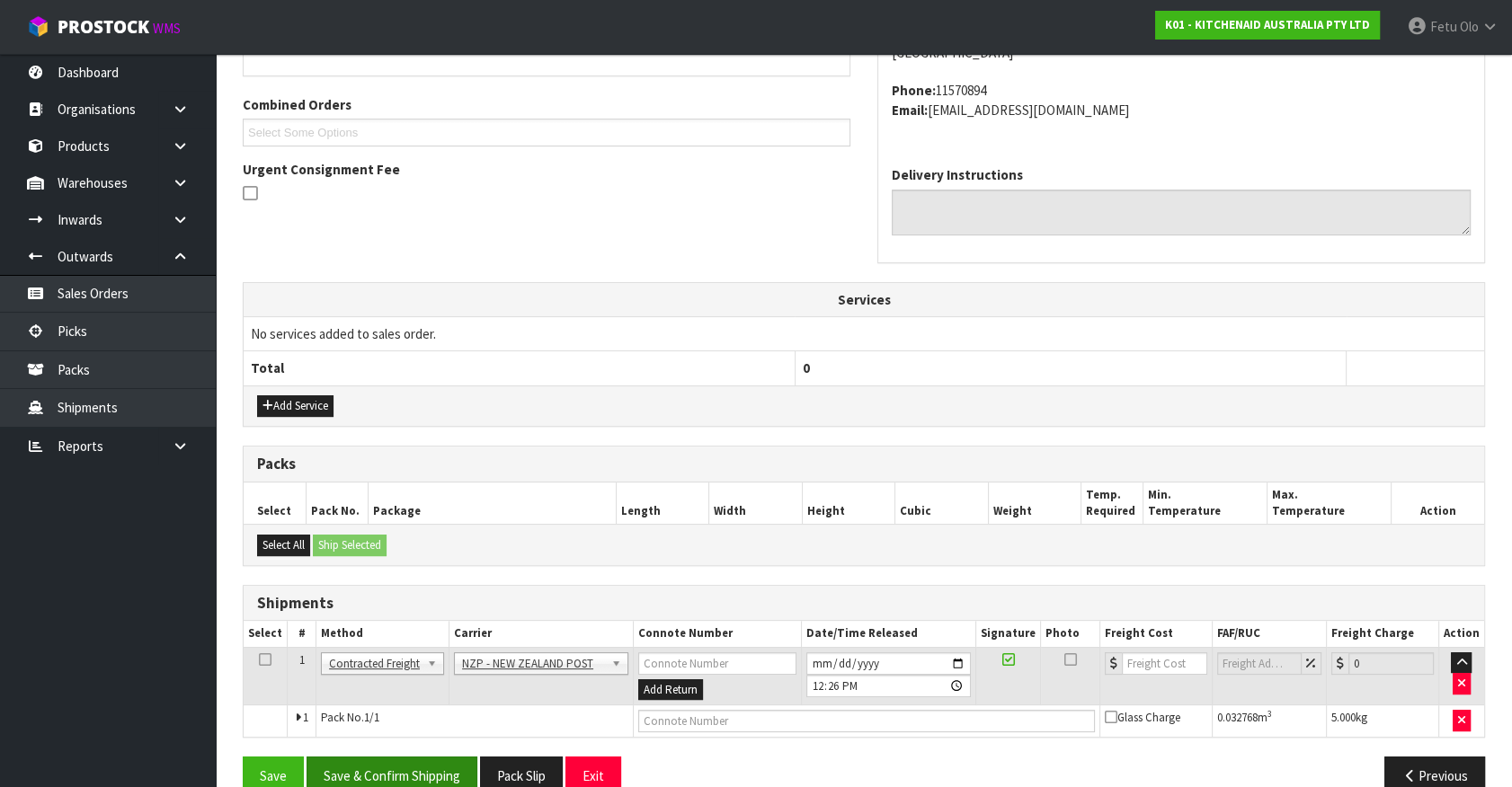 scroll, scrollTop: 468, scrollLeft: 0, axis: vertical 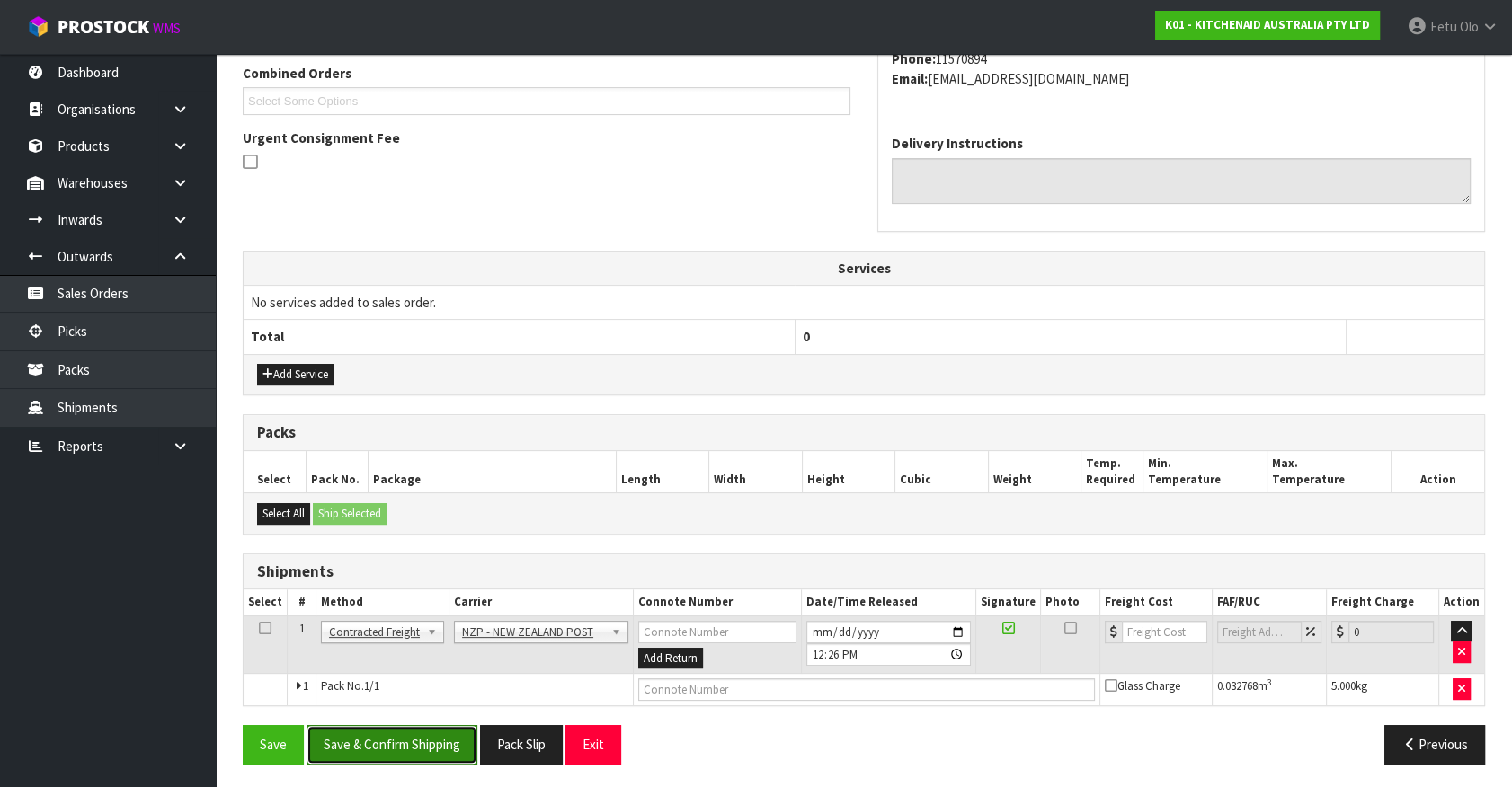 click on "Save & Confirm Shipping" at bounding box center [392, 744] 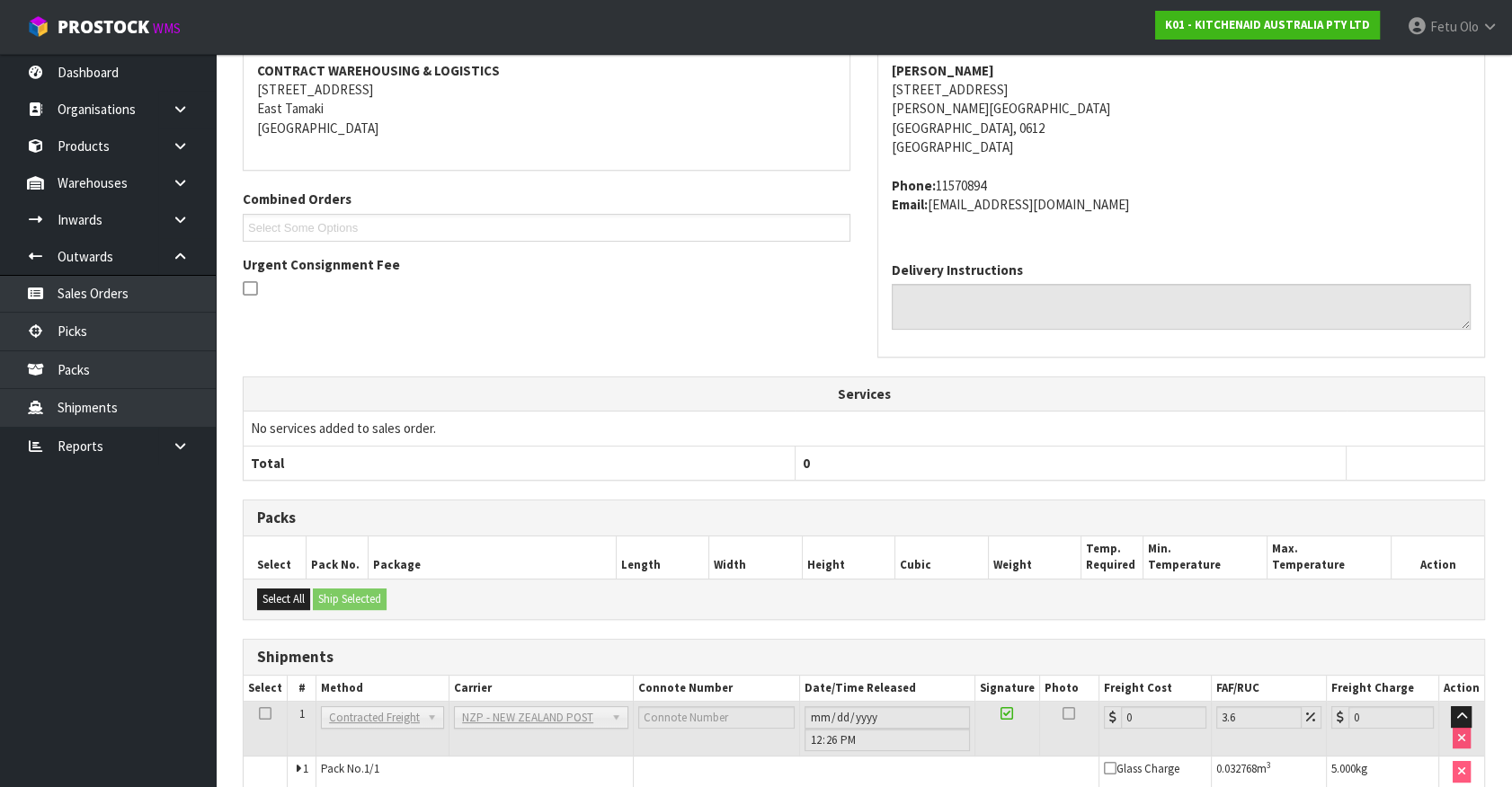 scroll, scrollTop: 443, scrollLeft: 0, axis: vertical 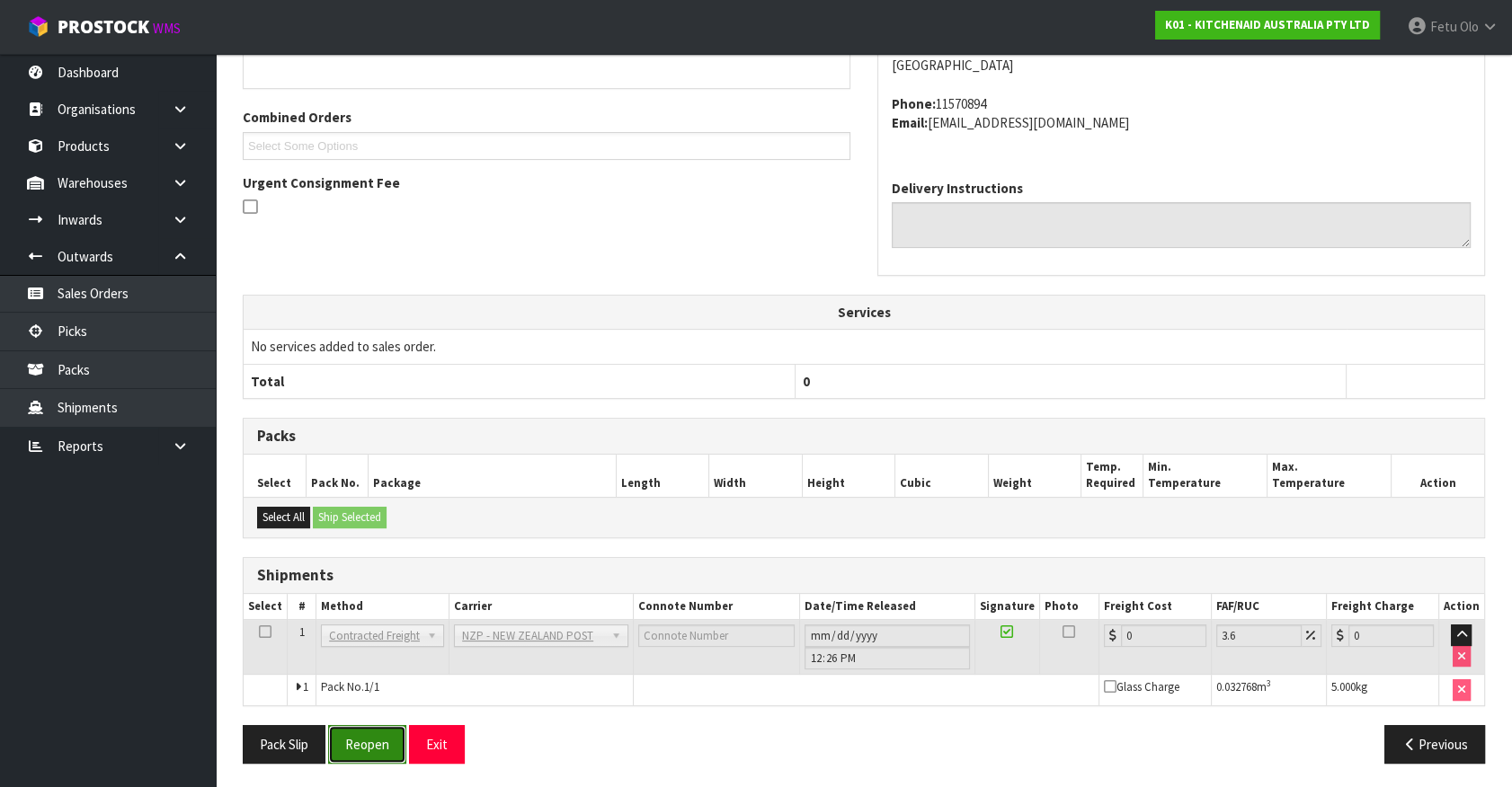 click on "Reopen" at bounding box center (367, 744) 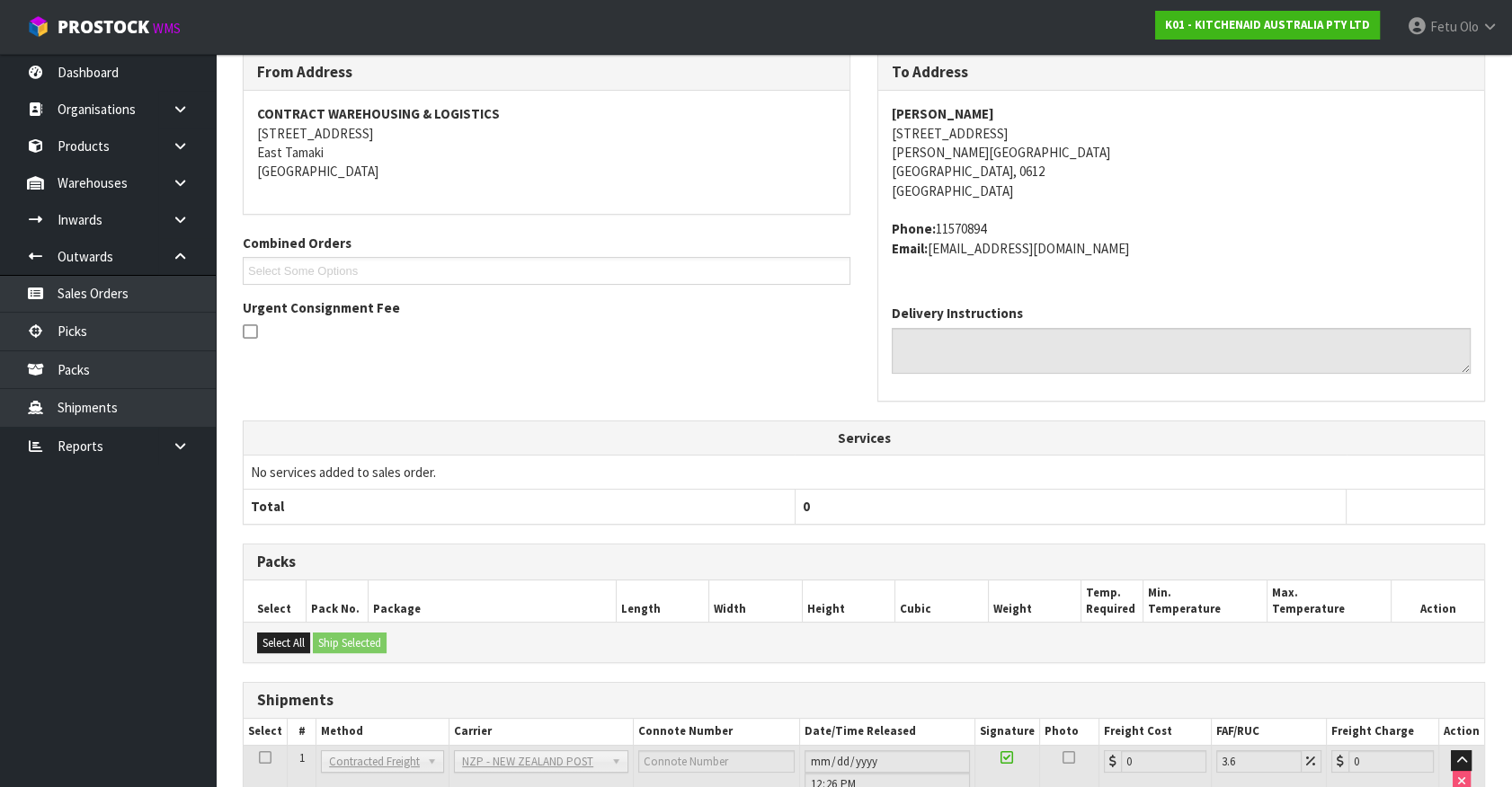 scroll, scrollTop: 423, scrollLeft: 0, axis: vertical 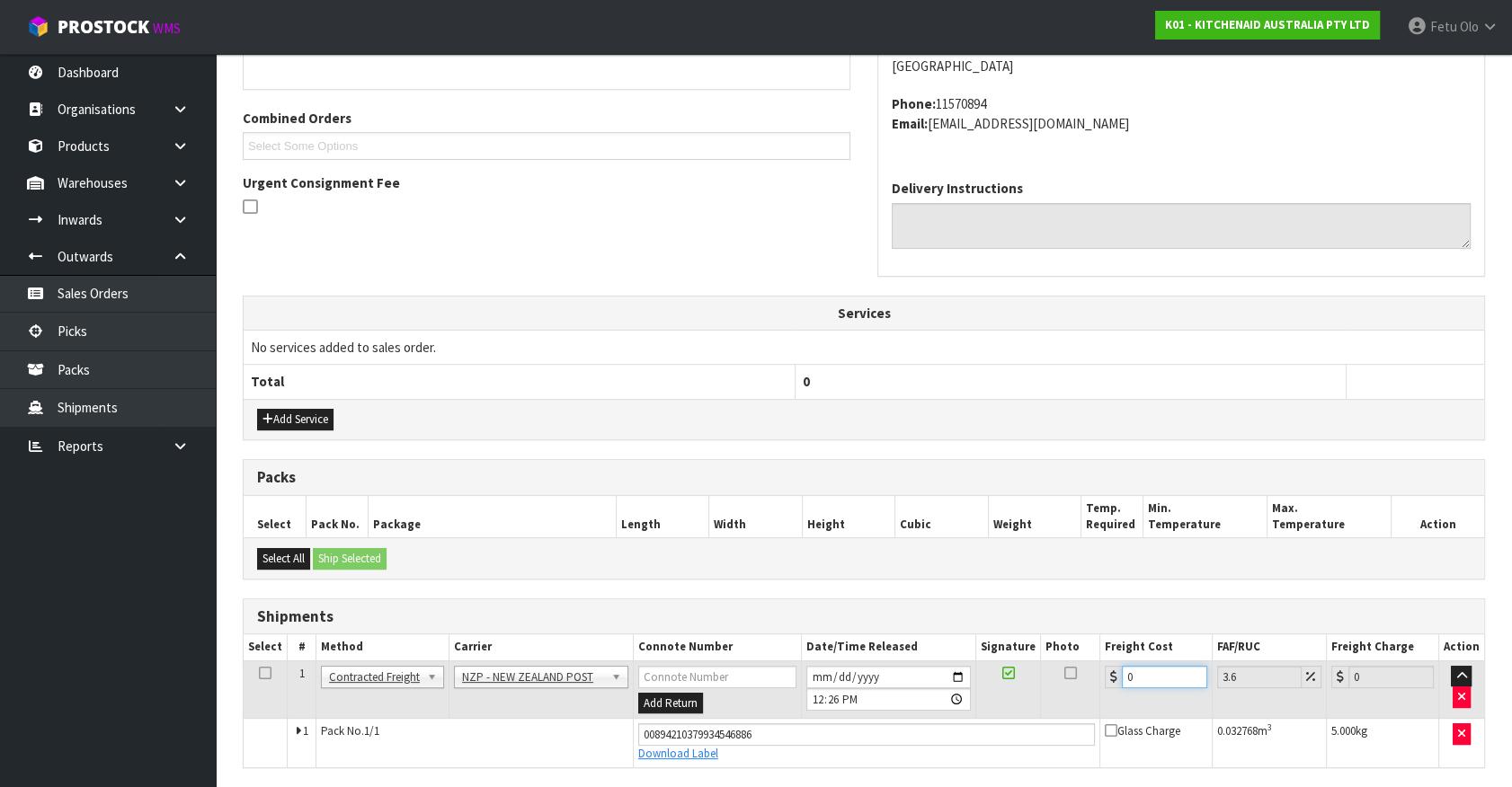 drag, startPoint x: 1142, startPoint y: 674, endPoint x: 860, endPoint y: 665, distance: 282.1436 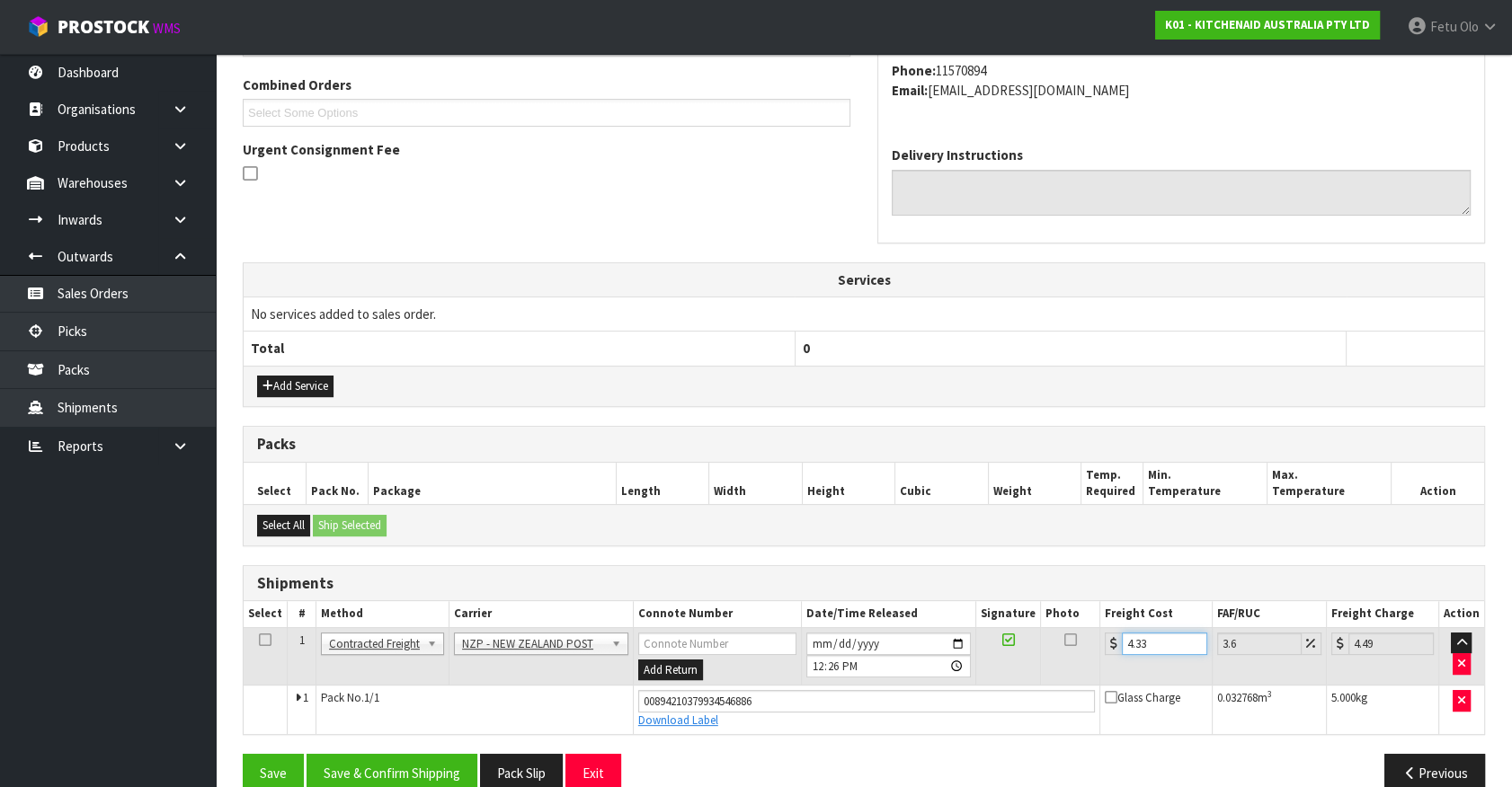 scroll, scrollTop: 485, scrollLeft: 0, axis: vertical 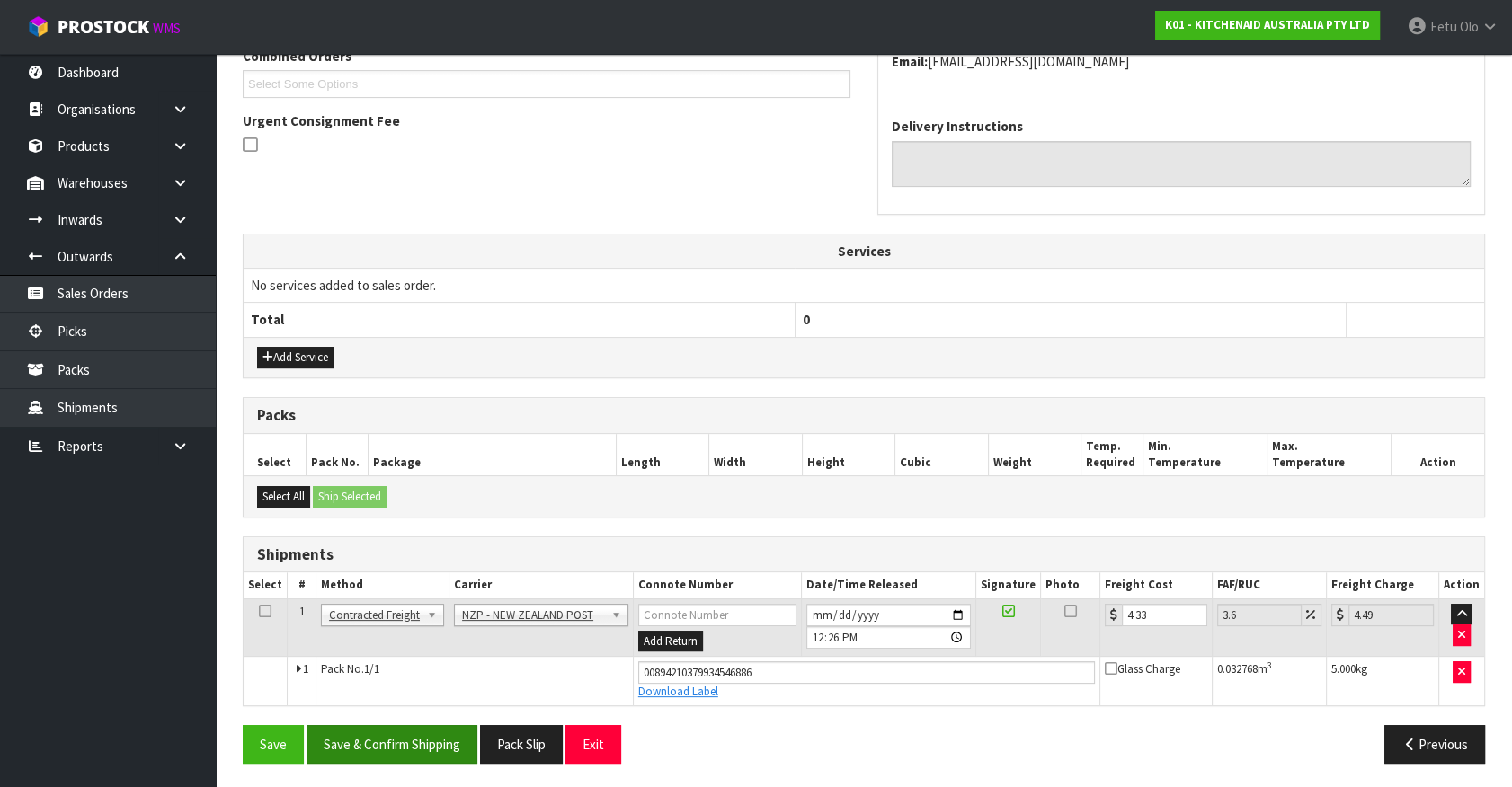 click on "From Address
CONTRACT WAREHOUSING & LOGISTICS 17 Allens Road East Tamaki Auckland
Combined Orders
K01-ORD0077111 K01-ORD0077262 K01-ORD0077263 K01-ORD0077264 K01-ORD0077265 K01-ORD0077266 K01-ORD0077267 K01-ORD0077268 K01-ORD0077269 K01-ORD0077270 K01-ORD0077271 K01-ORD0077272 K01-ORD0077273 K01-ORD0077274 K01-ORD0077275 K01-ORD0077276 K01-ORD0077277 K01-ORD0077278 K01-ORD0077279 K01-ORD0077280 K01-ORD0077281 K01-ORD0077282 K01-ORD0077283 K01-ORD0077284 K01-ORD0077285 K01-ORD0077286 K01-ORD0077287 K01-ORD0077288 K01-ORD0077289 K01-ORD0077290 K01-ORD0077291 K01-ORD0077292 K01-ORD0077293 K01-ORD0077294 K01-ORD0077296 K01-ORD0077297 K01-ORD0077303 K01-ORD0077304 K01-ORD0077305 K01-ORD0077306 K01-ORD0077307 K01-ORD0077308 K01-ORD0077309 K01-ORD0077310 K01-ORD0077311 K01-ORD0077312 K01-ORD0077313 K01-ORD0077314 K01-ORD0077315 K01-ORD0077316 K01-ORD0077317 K01-ORD0077318 K01-ORD0077319 K01-ORD0077320 K01-ORD0077321 K01-ORD0077322" at bounding box center (864, 322) 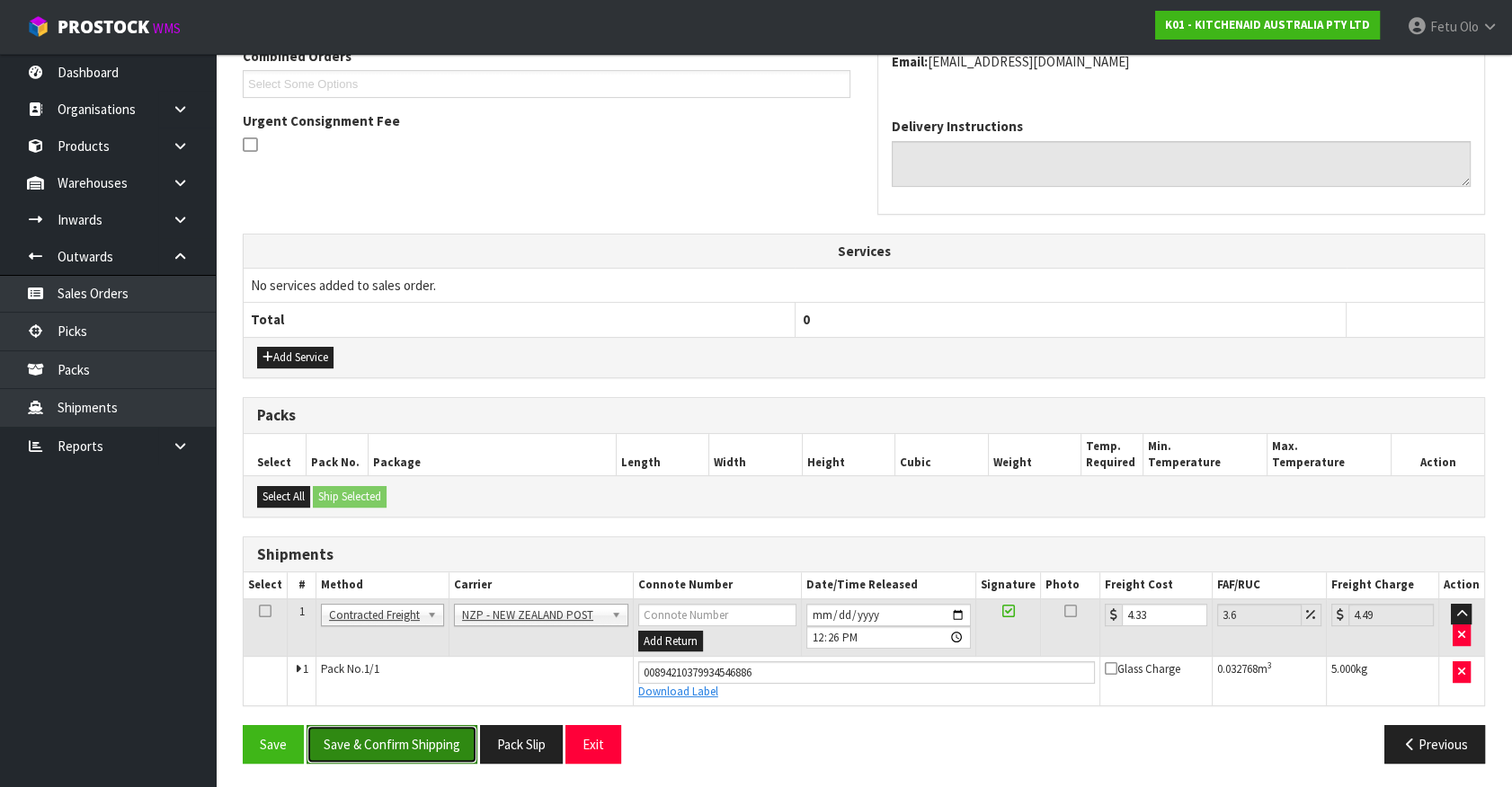 click on "Save & Confirm Shipping" at bounding box center (392, 744) 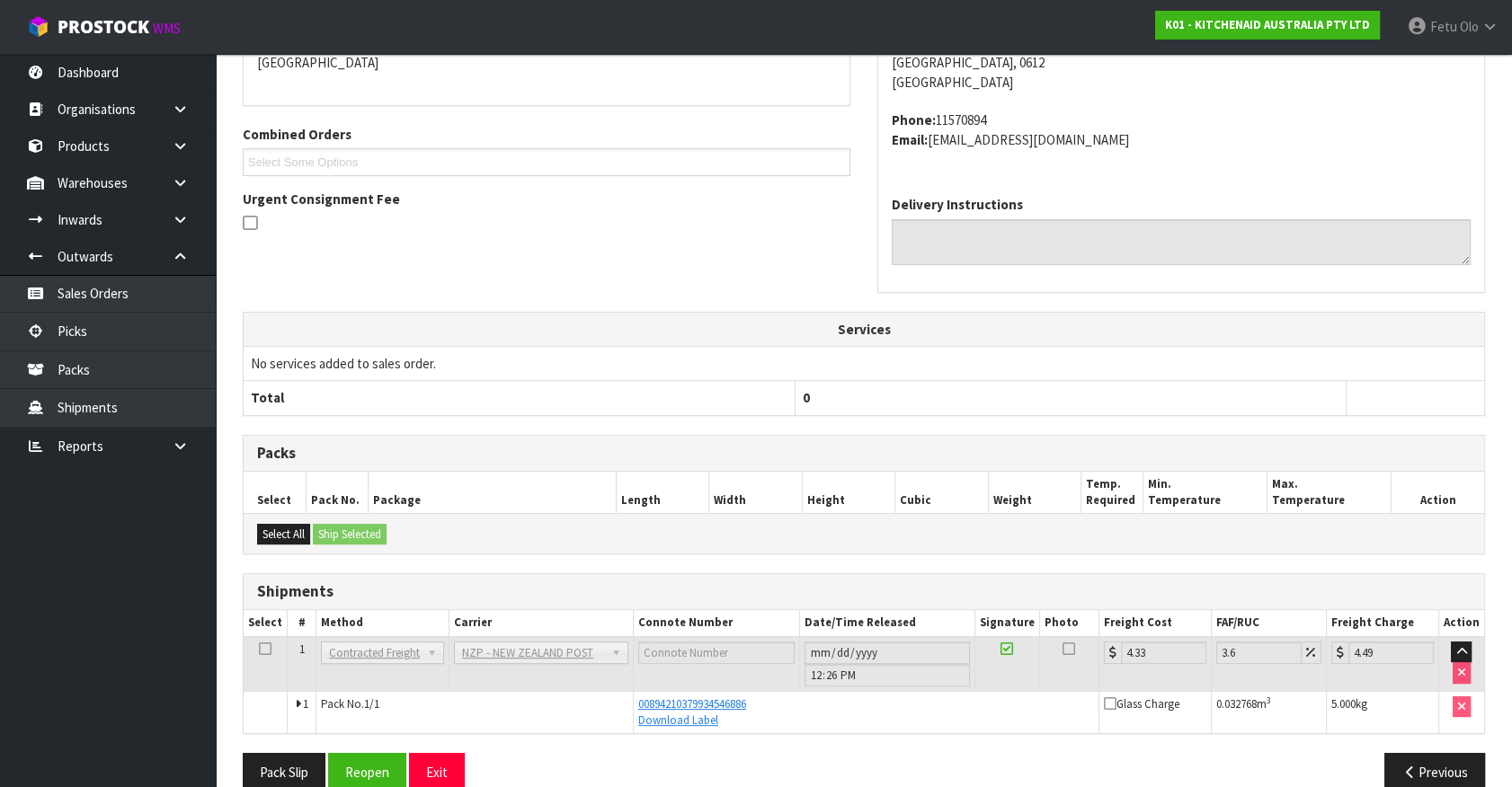 scroll, scrollTop: 408, scrollLeft: 0, axis: vertical 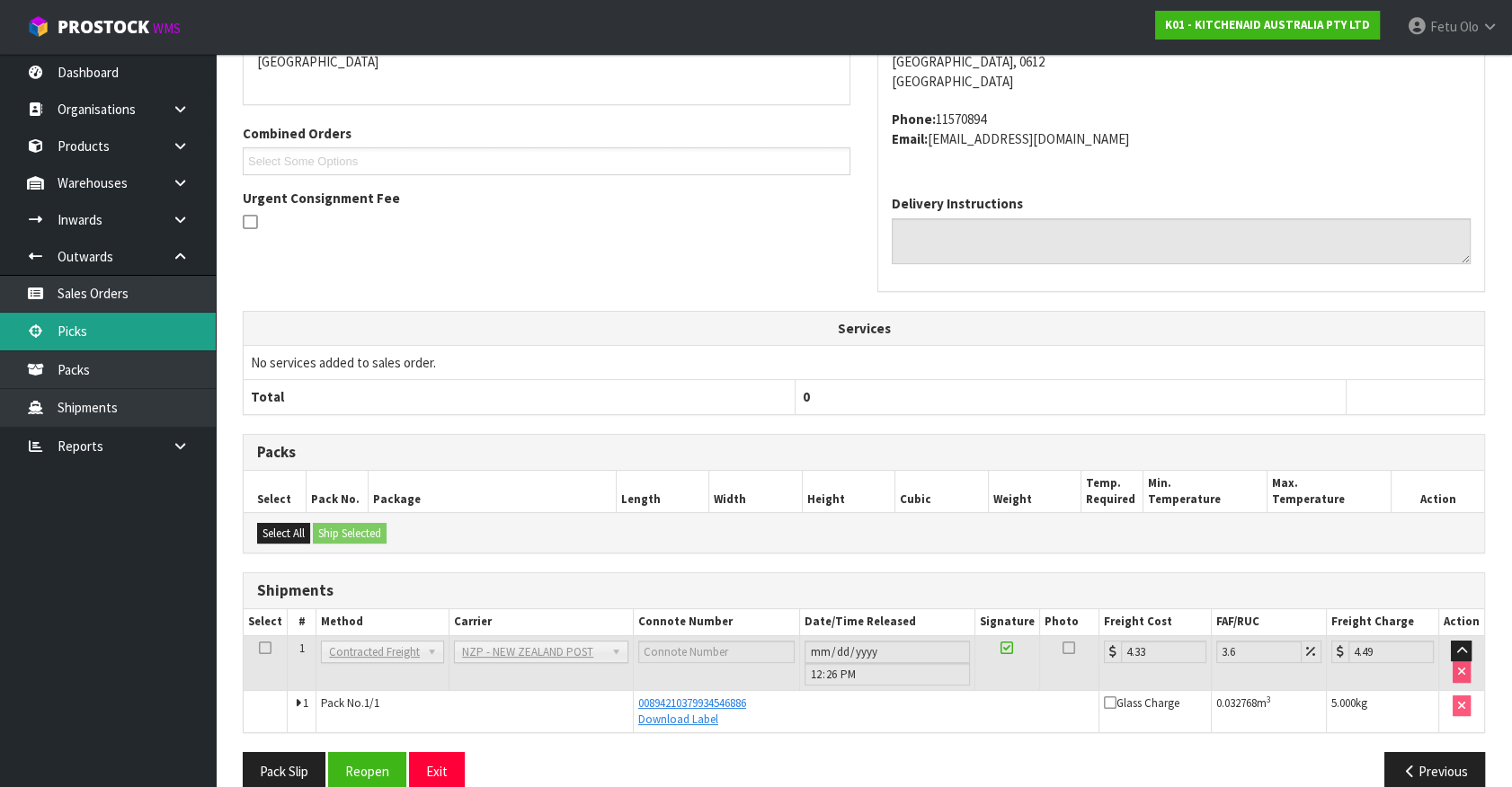 click on "Picks" at bounding box center [108, 331] 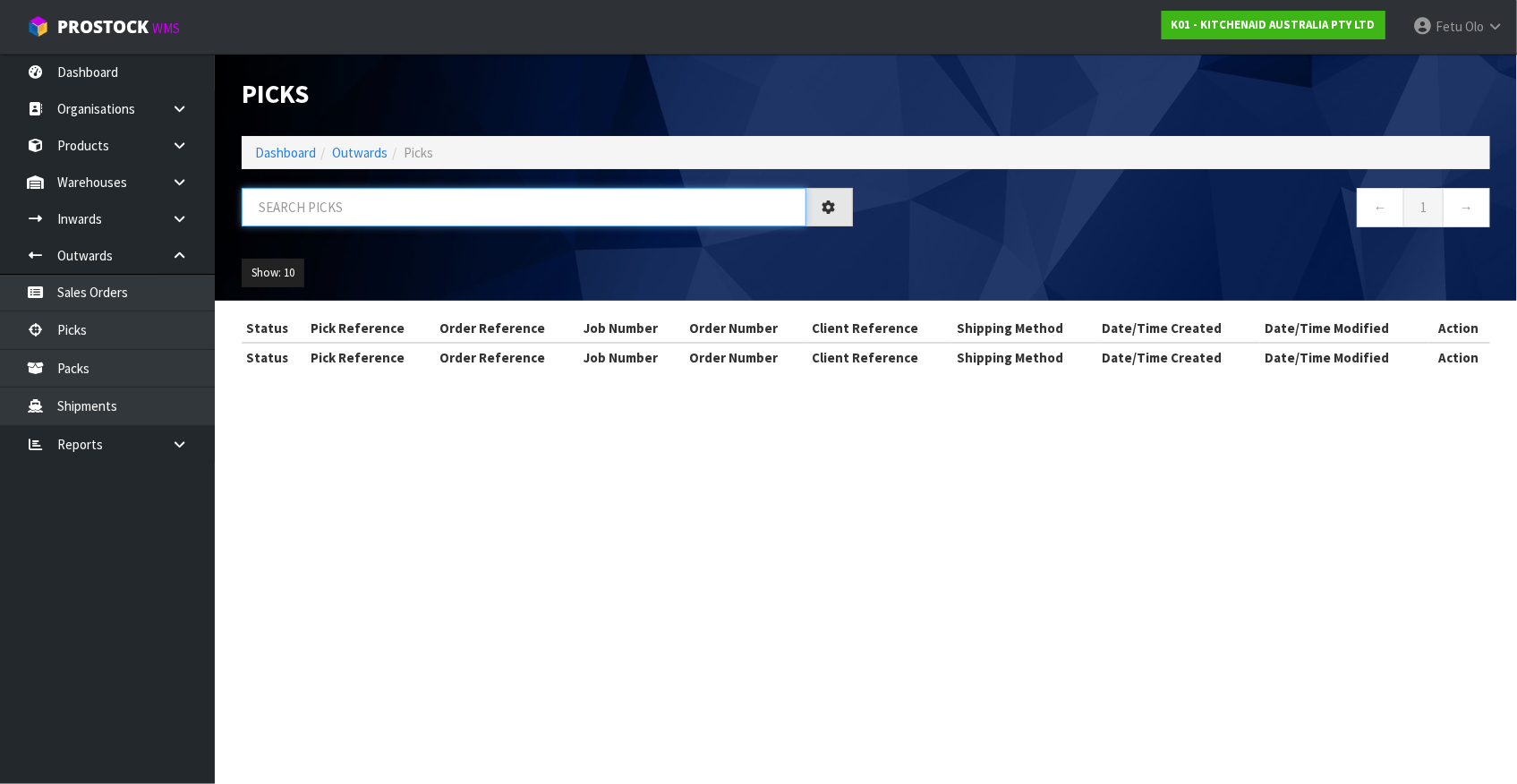 click at bounding box center [524, 207] 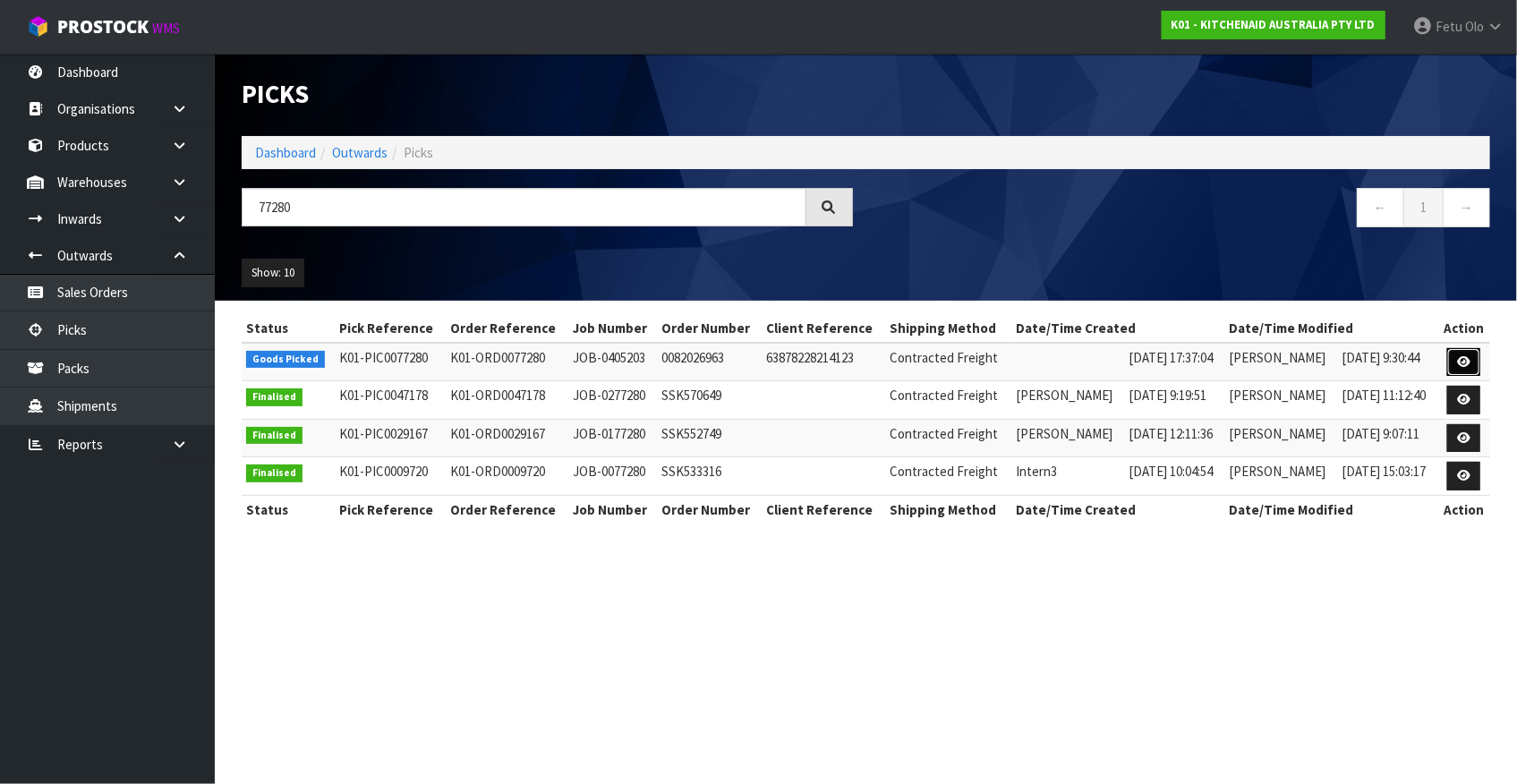 click at bounding box center (1463, 362) 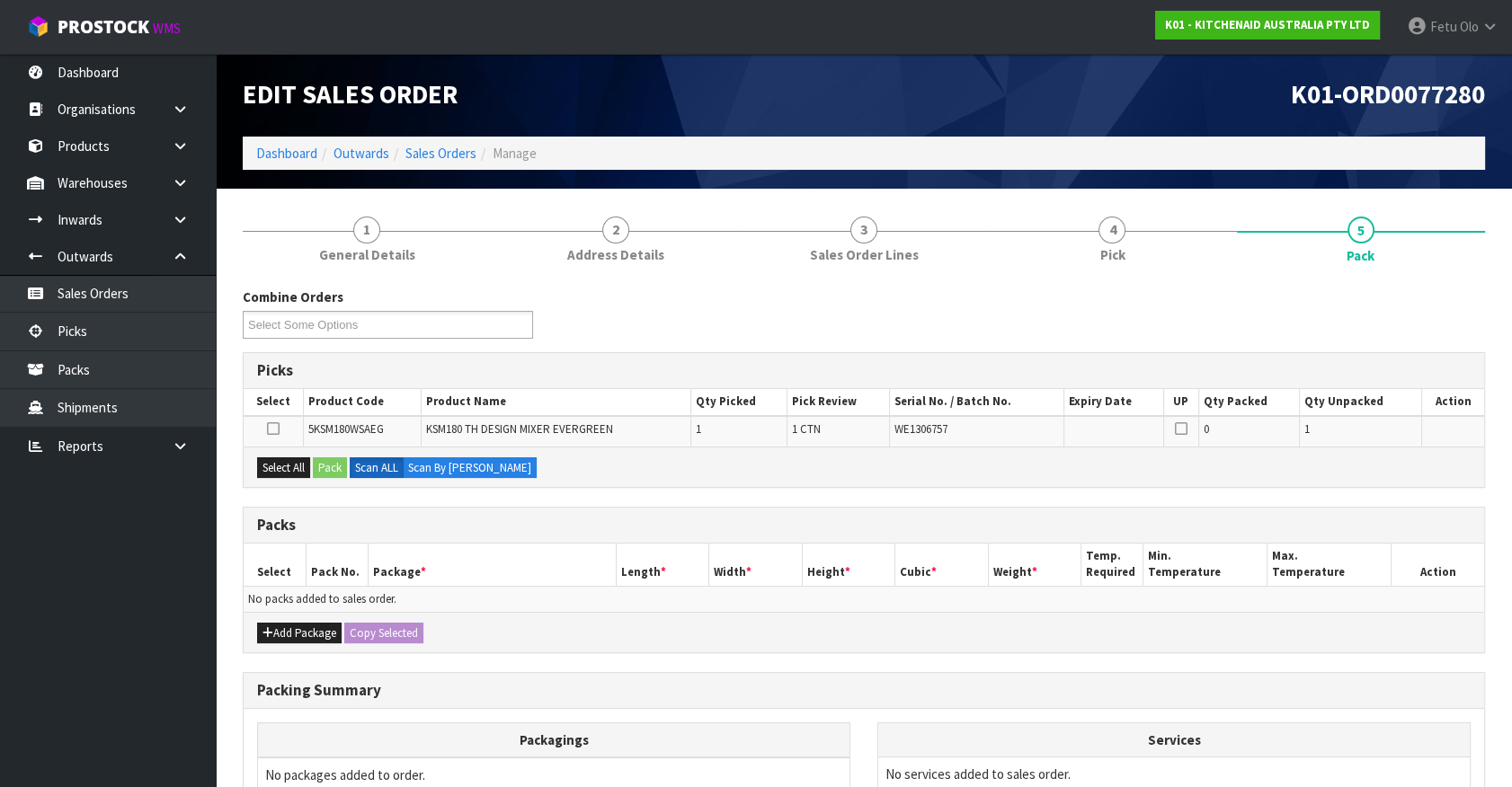 click on "Dashboard
Organisations
Clients
Consignees
Carriers
Products
Categories
Serial Numbers
Kitsets
Packagings
Warehouses
Locations
Inventories
Adjustments
Transfers
Stocktakes
Supplies" at bounding box center [108, 420] 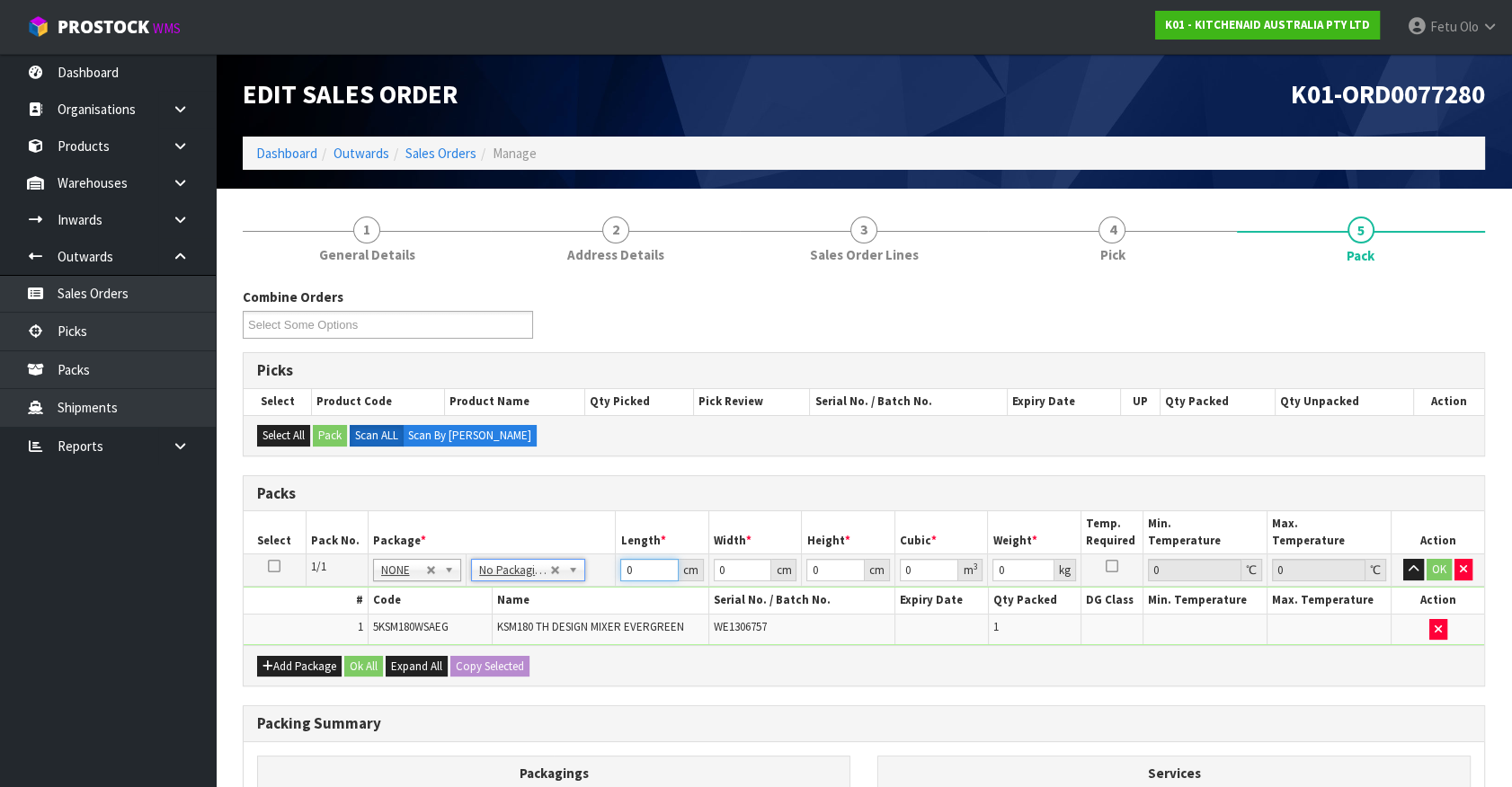 drag, startPoint x: 472, startPoint y: 641, endPoint x: 459, endPoint y: 647, distance: 14.317821 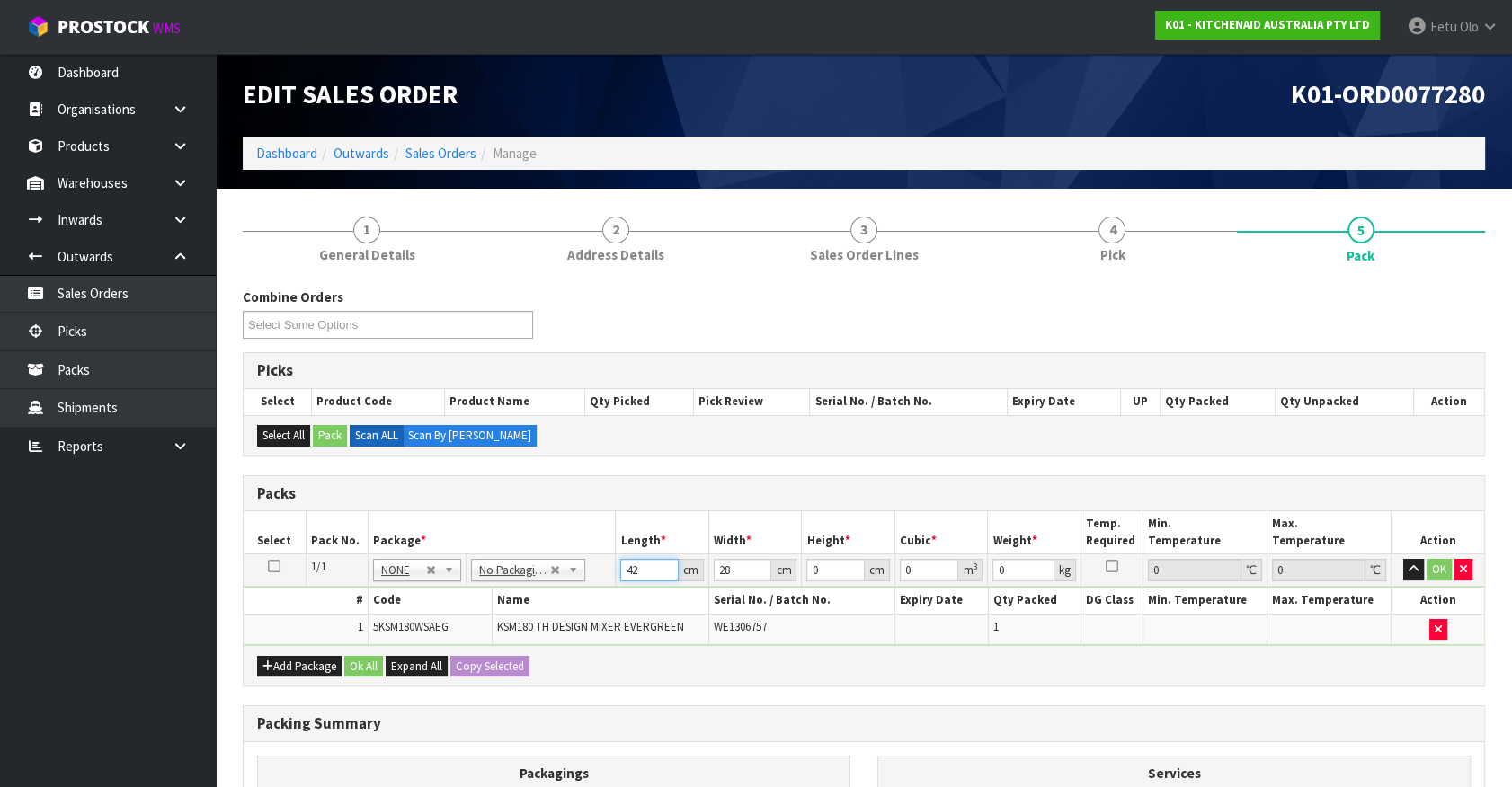 click on "42" at bounding box center (649, 570) 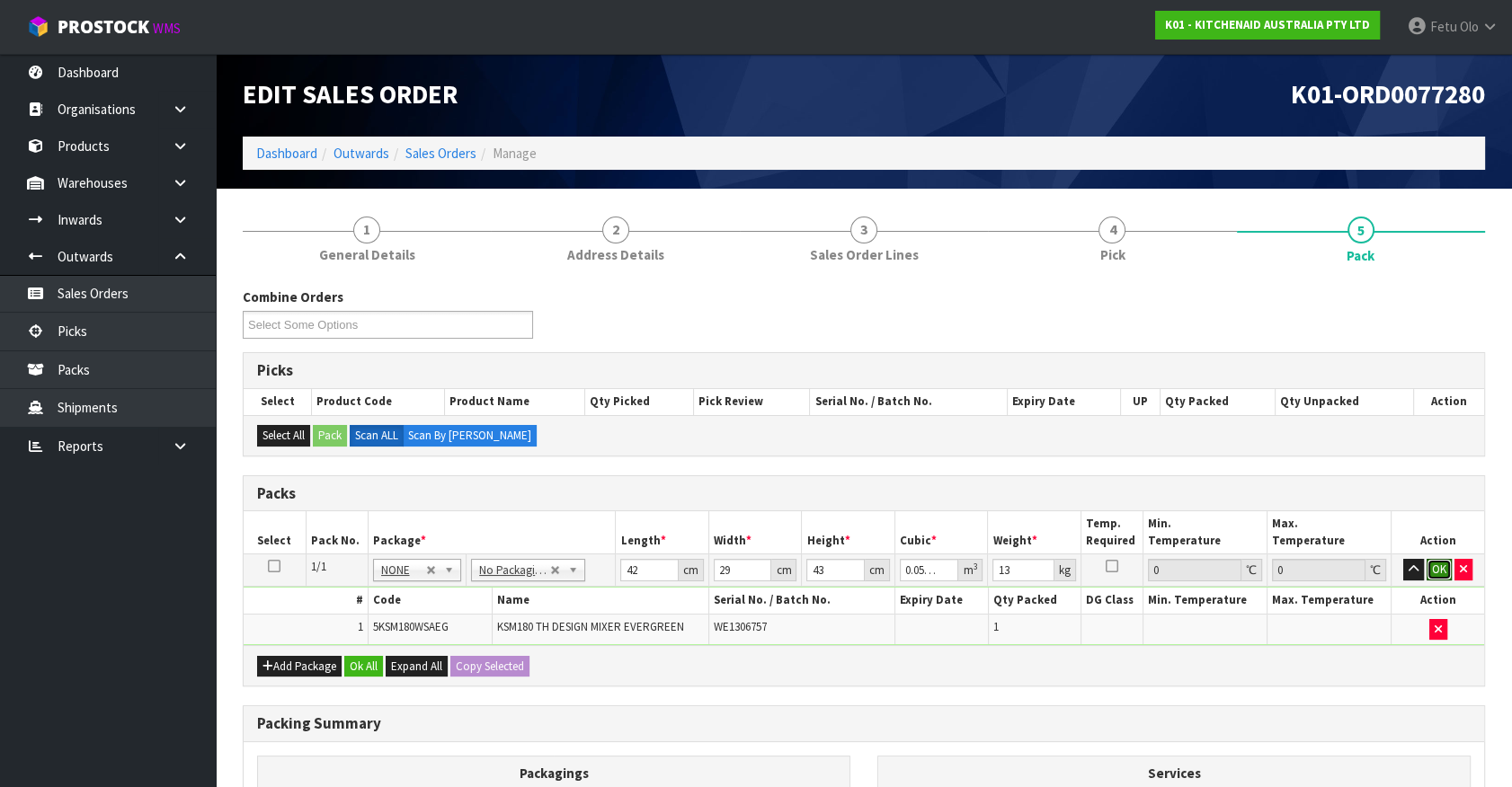 click on "OK" at bounding box center (1439, 570) 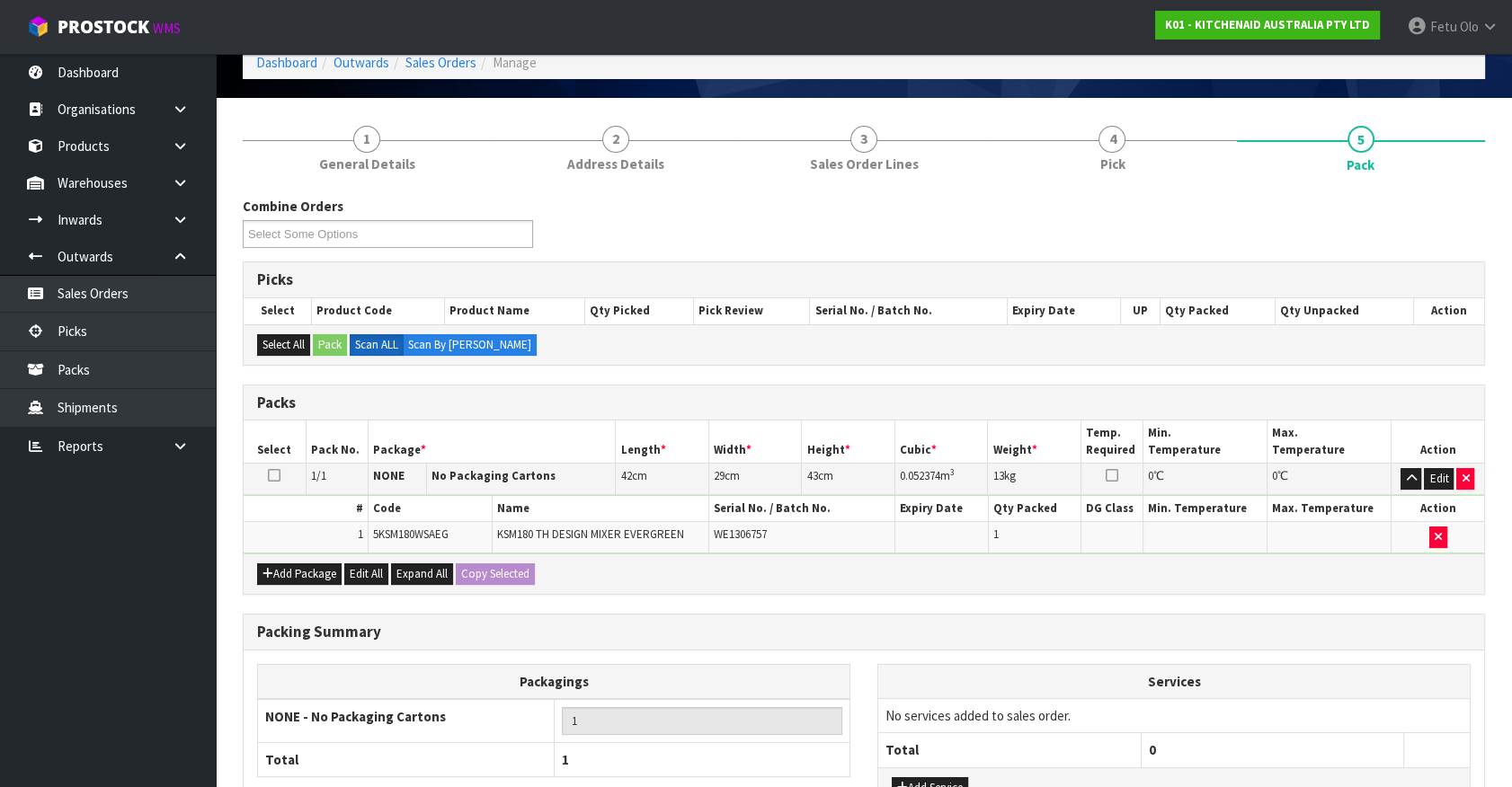 scroll, scrollTop: 234, scrollLeft: 0, axis: vertical 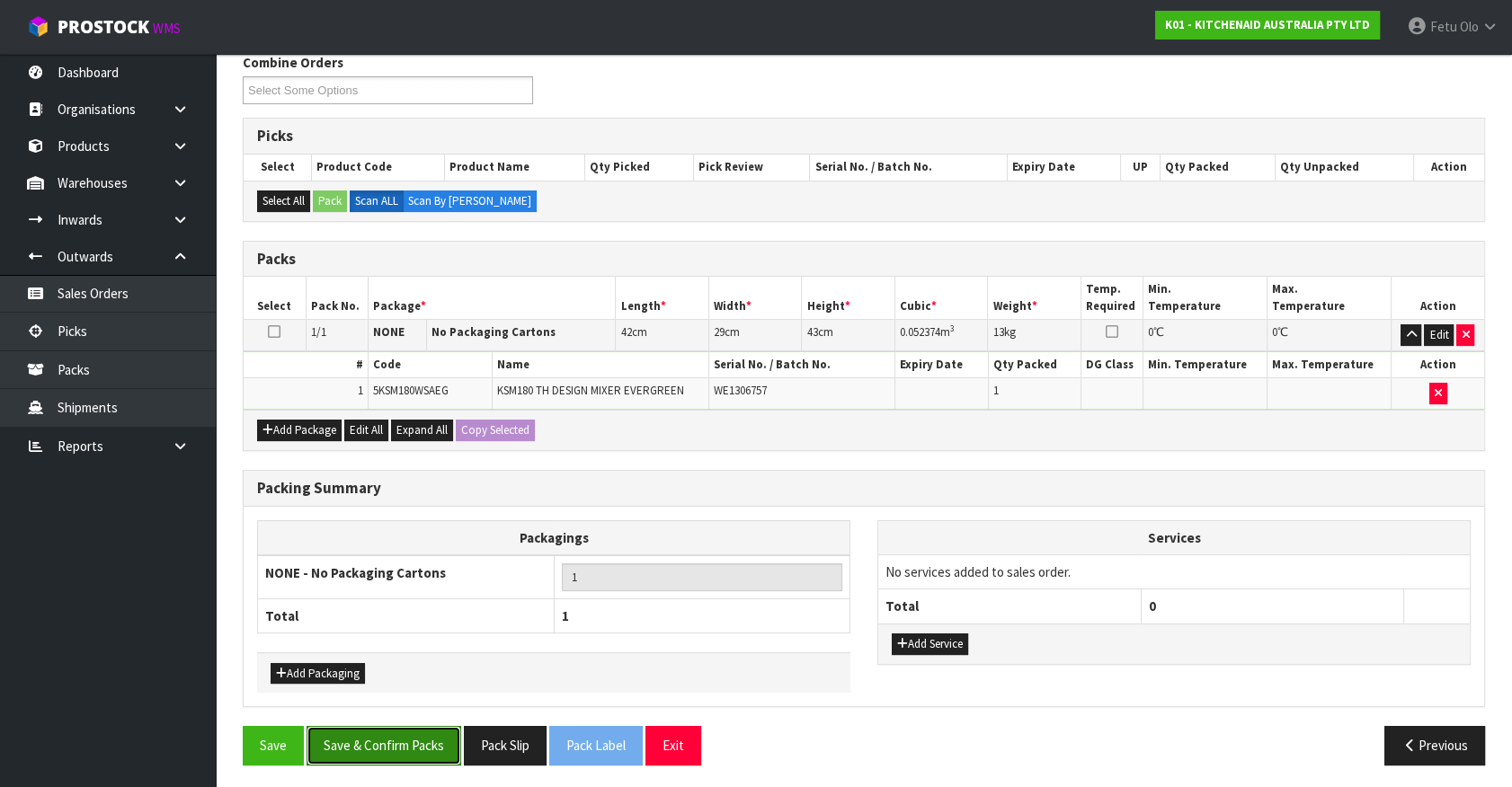 click on "Save & Confirm Packs" at bounding box center [384, 745] 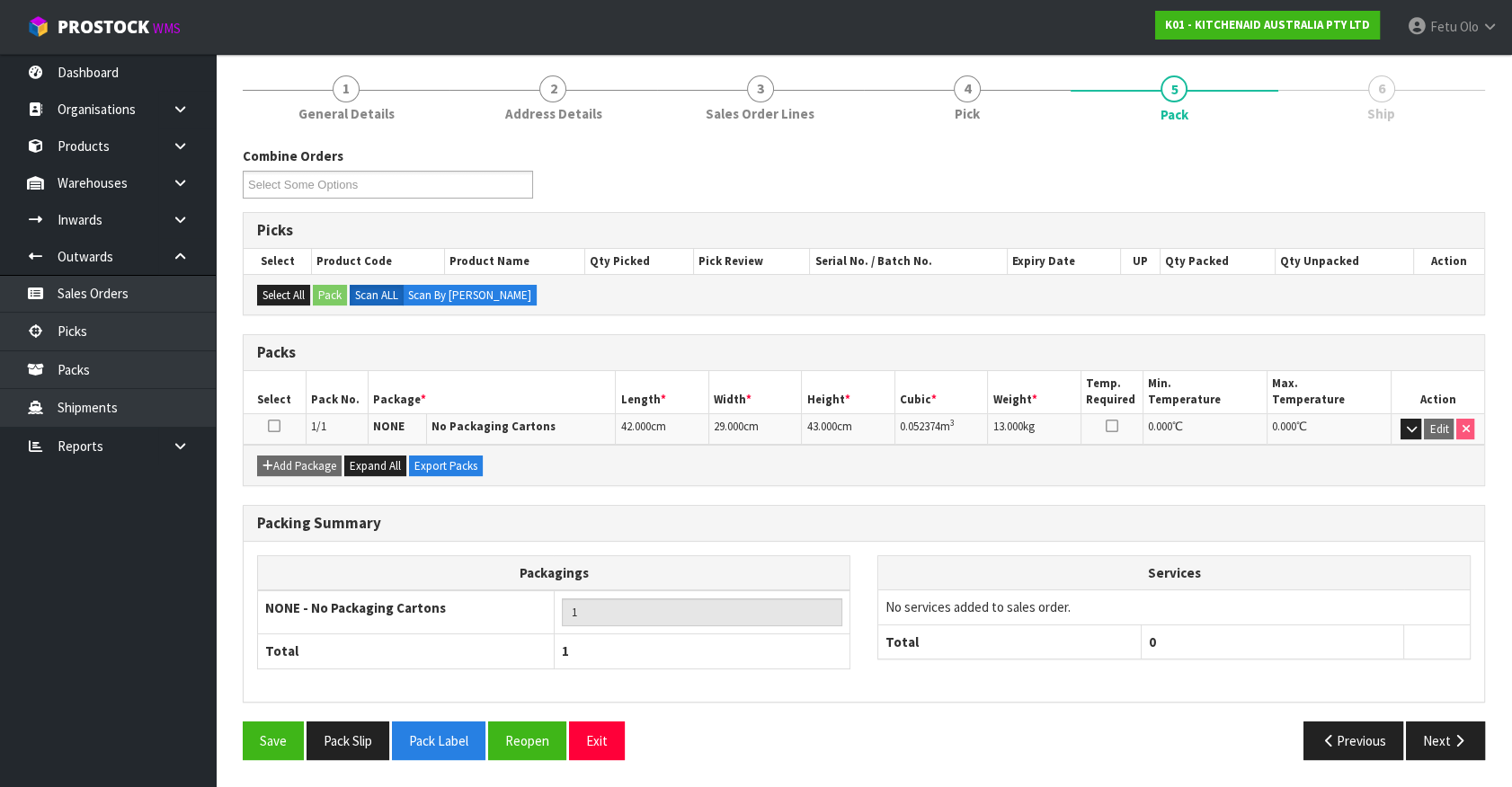 scroll, scrollTop: 202, scrollLeft: 0, axis: vertical 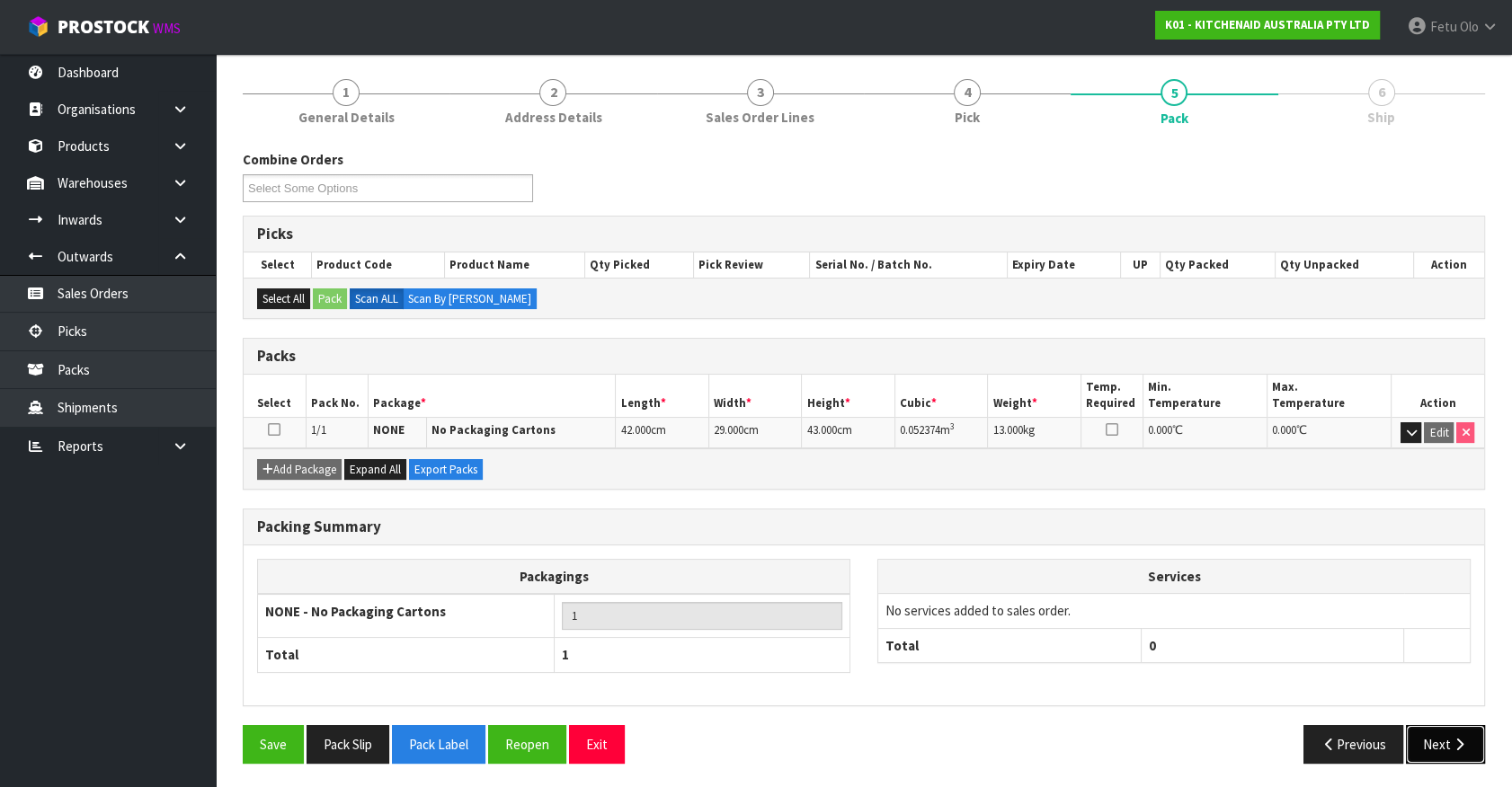 click on "Next" at bounding box center (1445, 744) 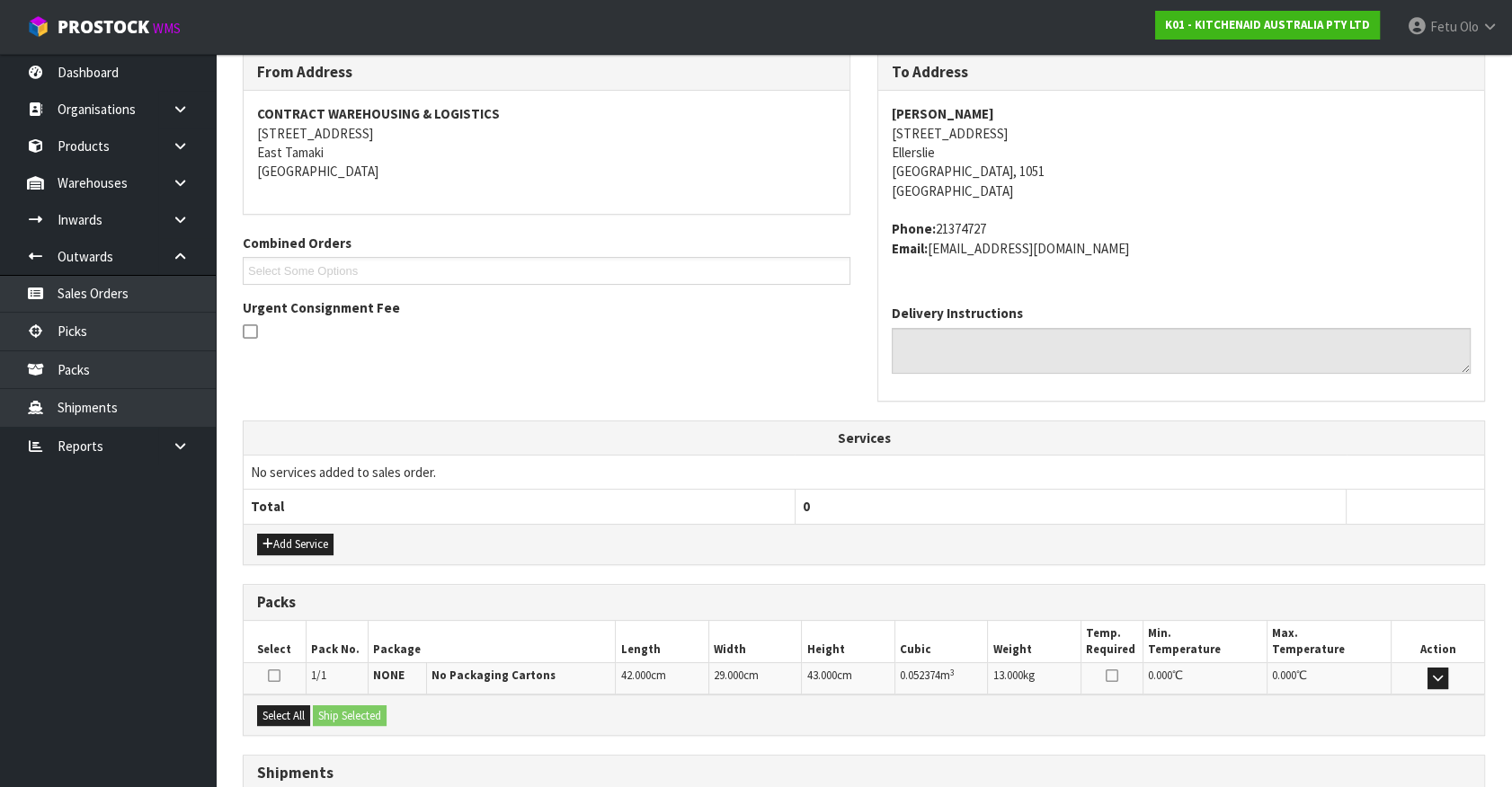 scroll, scrollTop: 437, scrollLeft: 0, axis: vertical 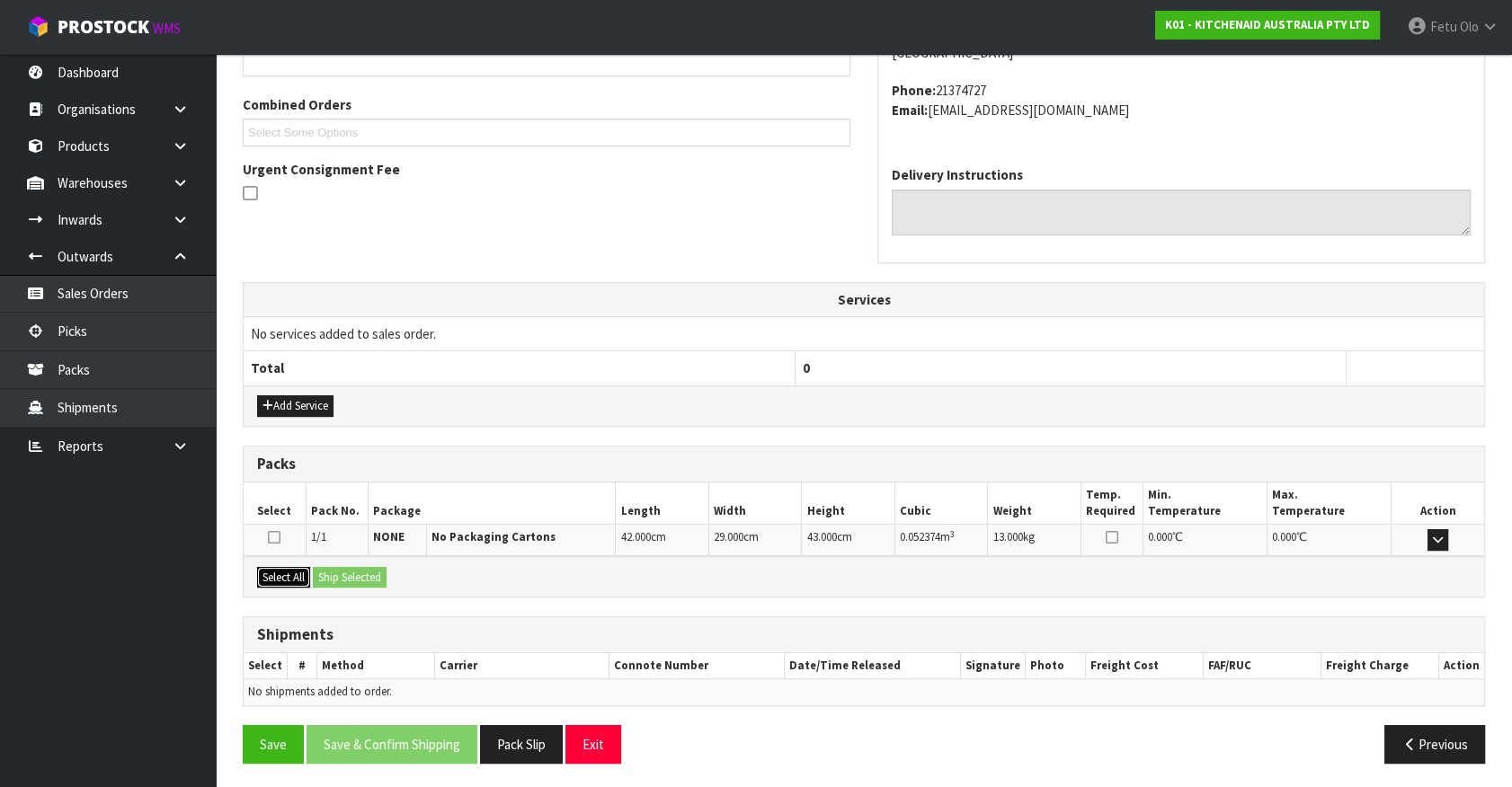 drag, startPoint x: 272, startPoint y: 572, endPoint x: 343, endPoint y: 574, distance: 71.028163 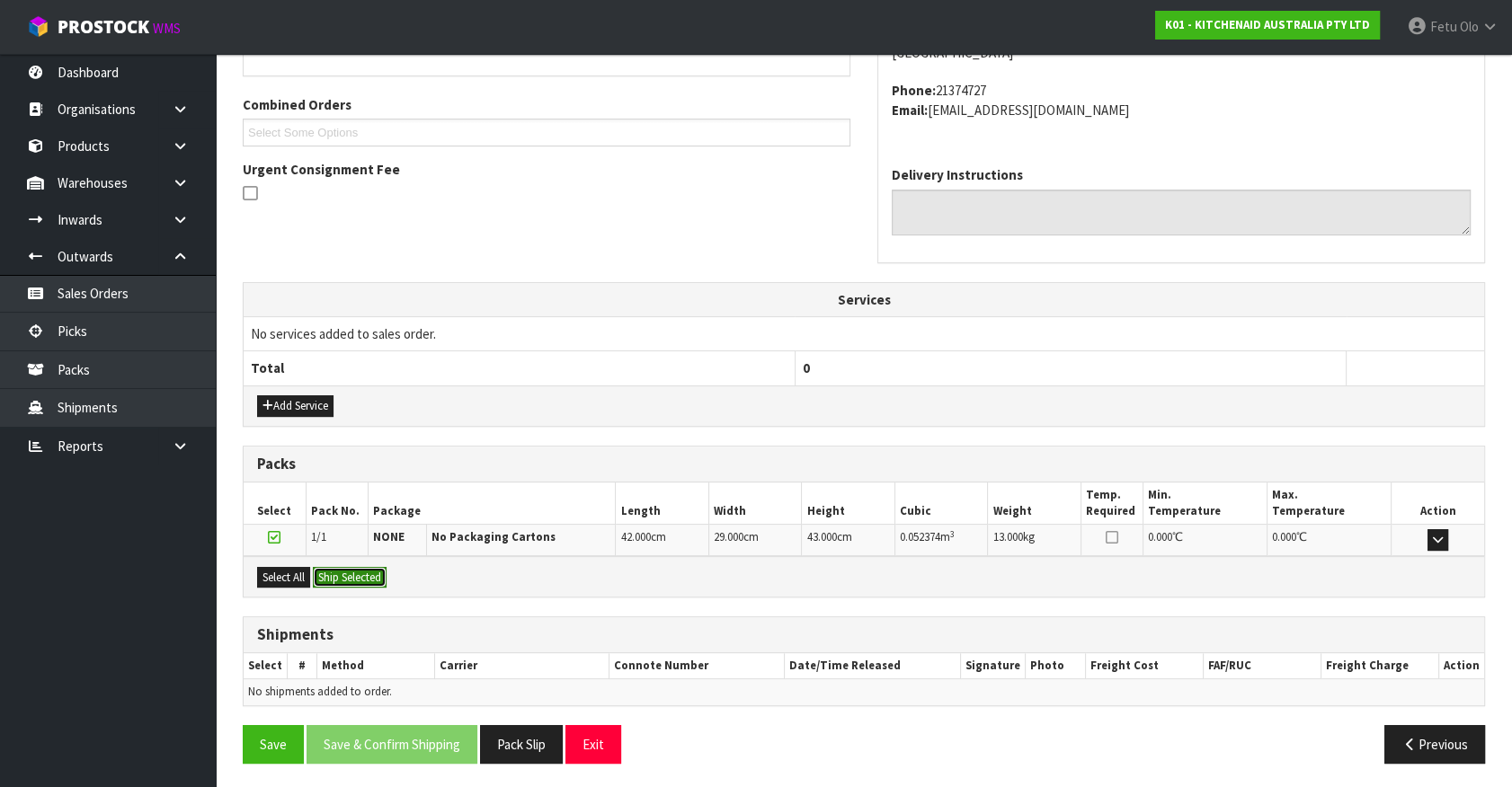 click on "Ship Selected" at bounding box center [350, 578] 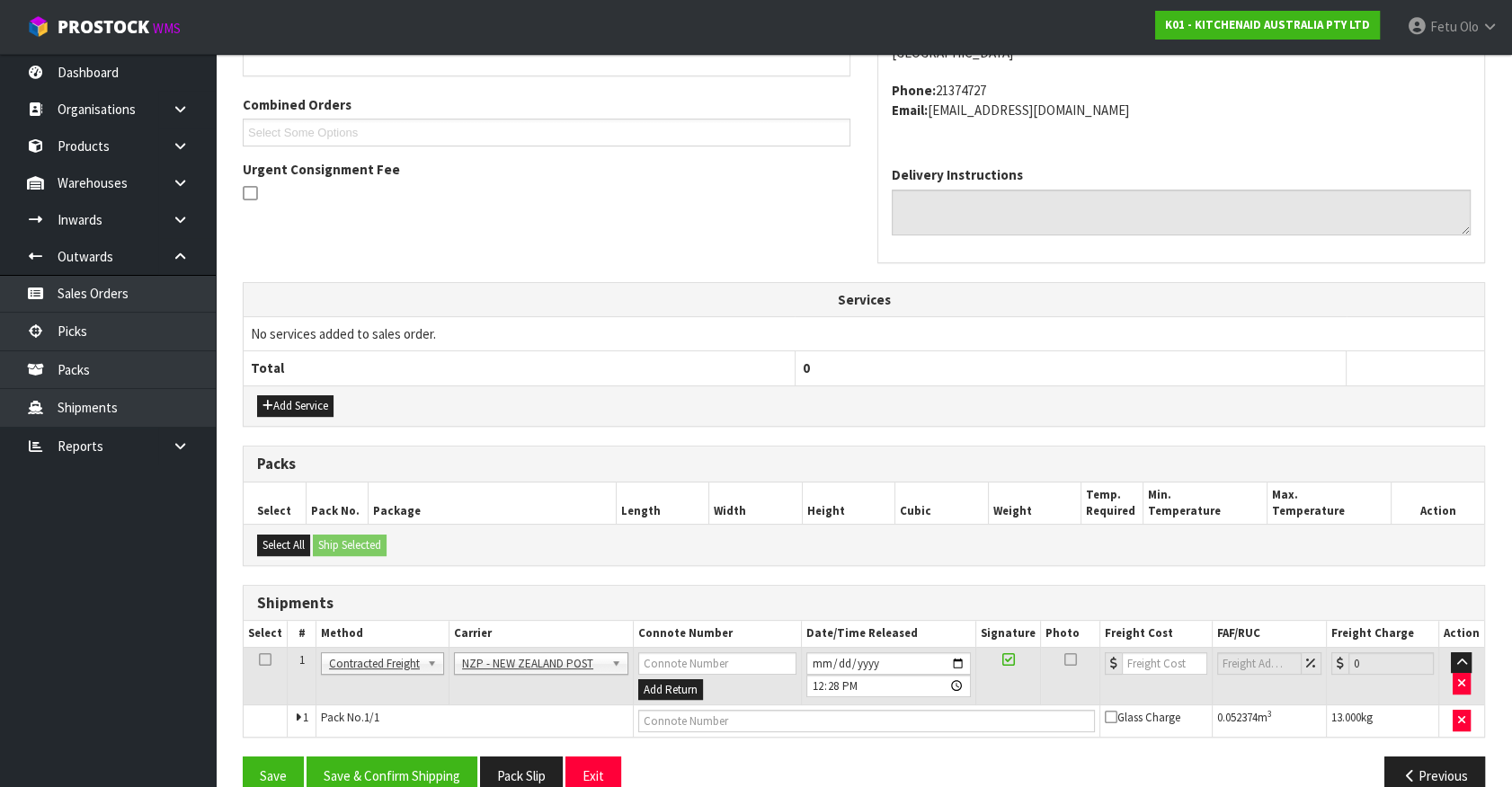 scroll, scrollTop: 468, scrollLeft: 0, axis: vertical 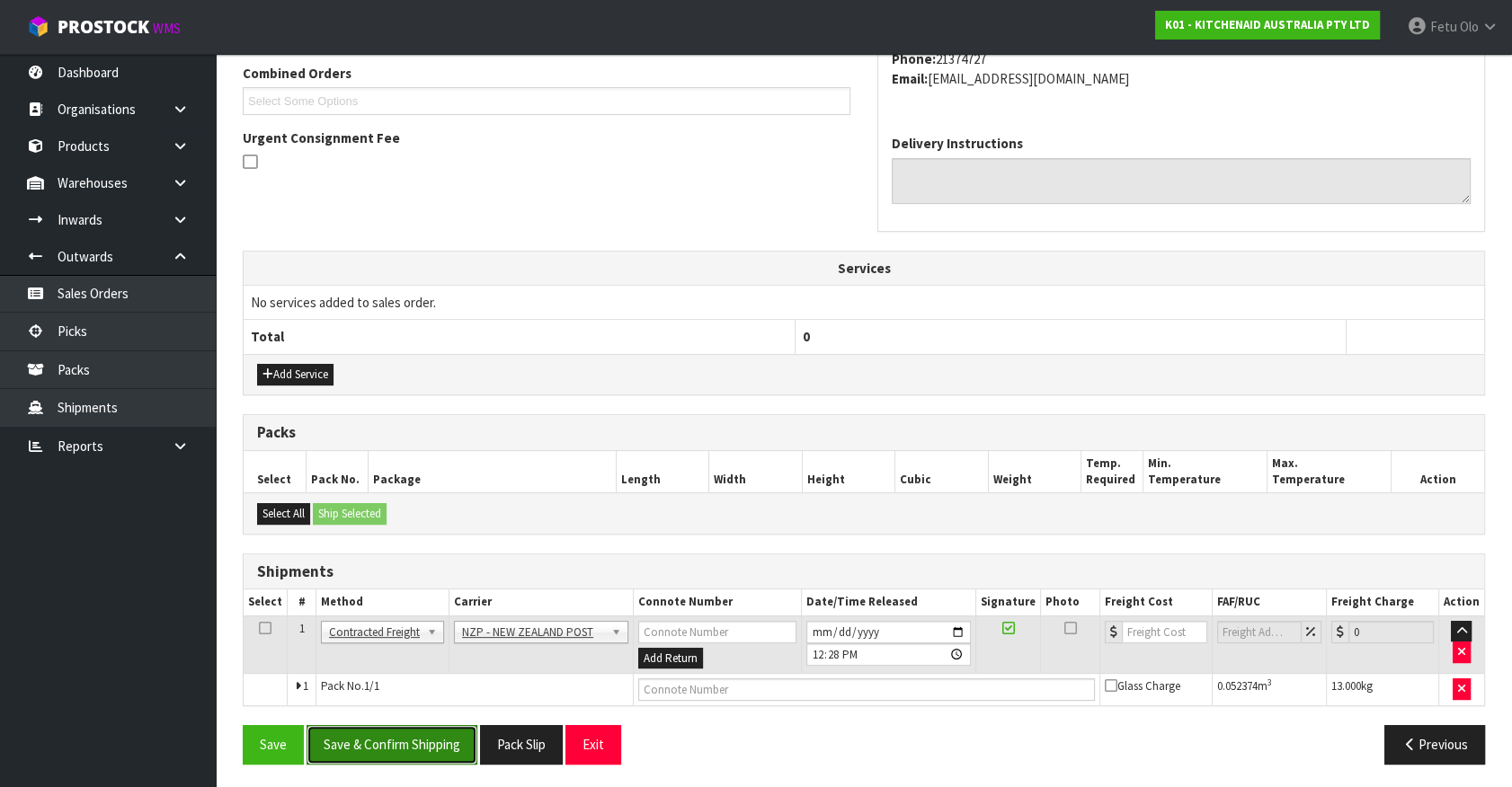 click on "Save & Confirm Shipping" at bounding box center [392, 744] 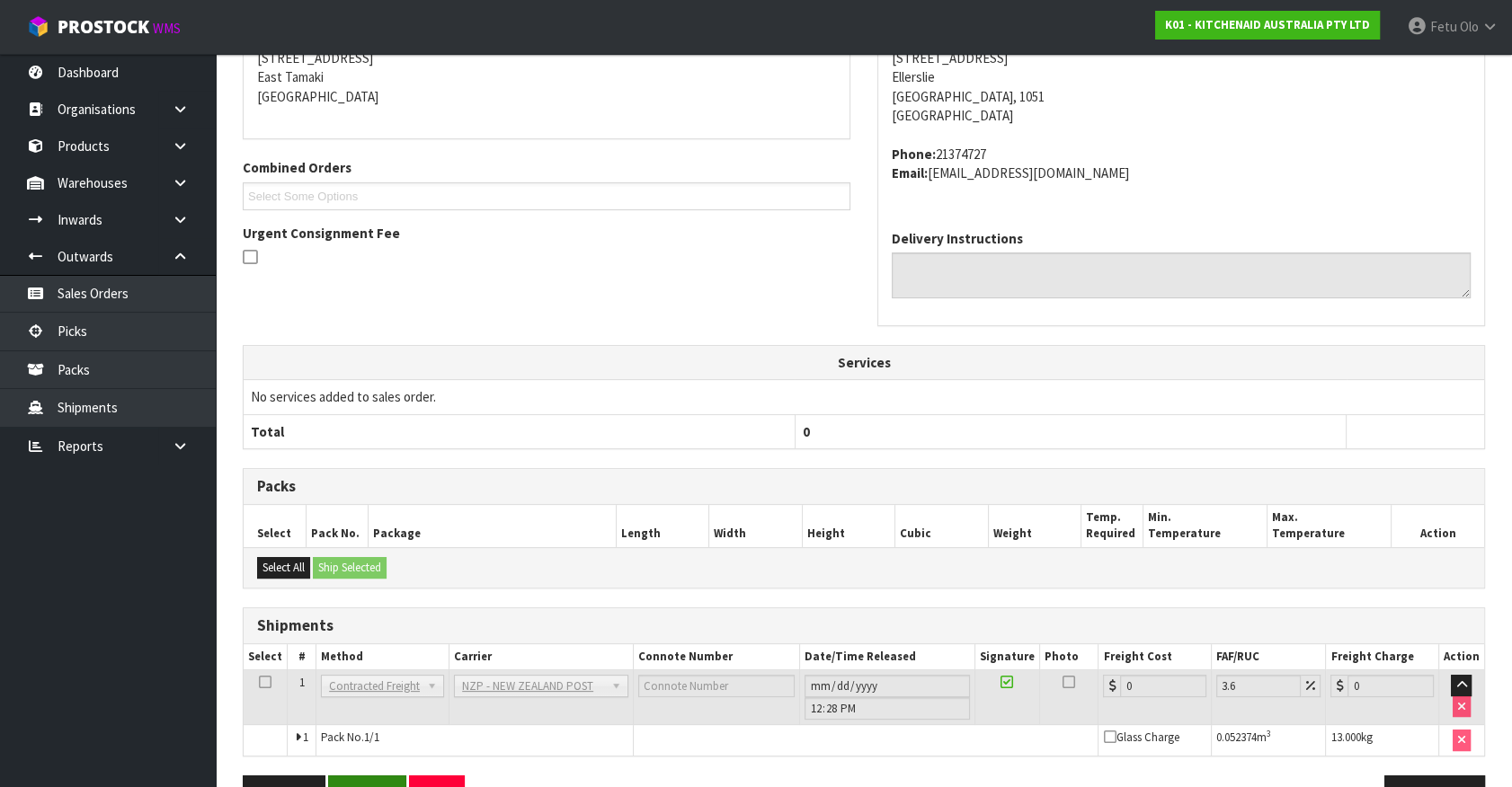 scroll, scrollTop: 443, scrollLeft: 0, axis: vertical 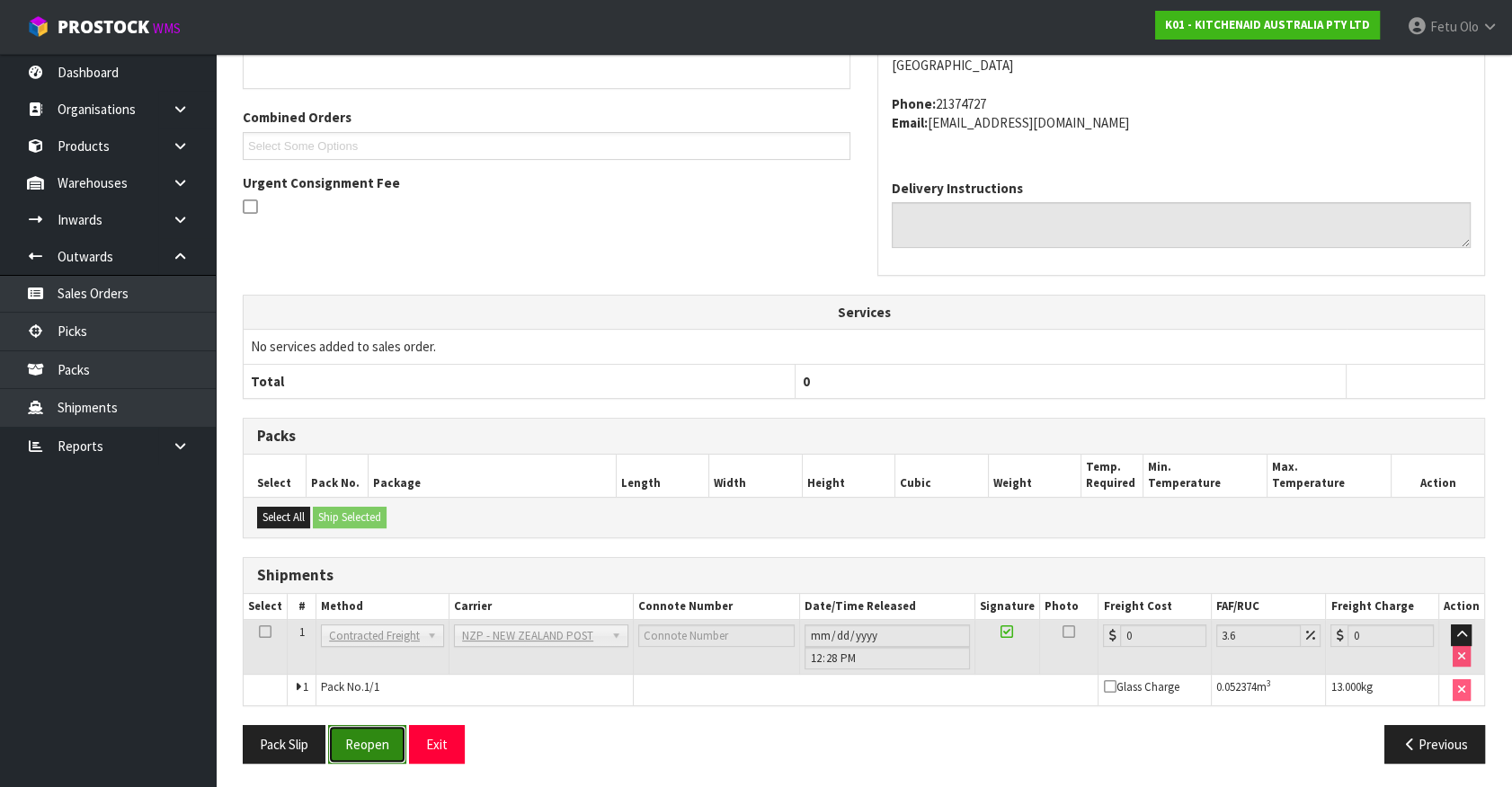 click on "Reopen" at bounding box center (367, 744) 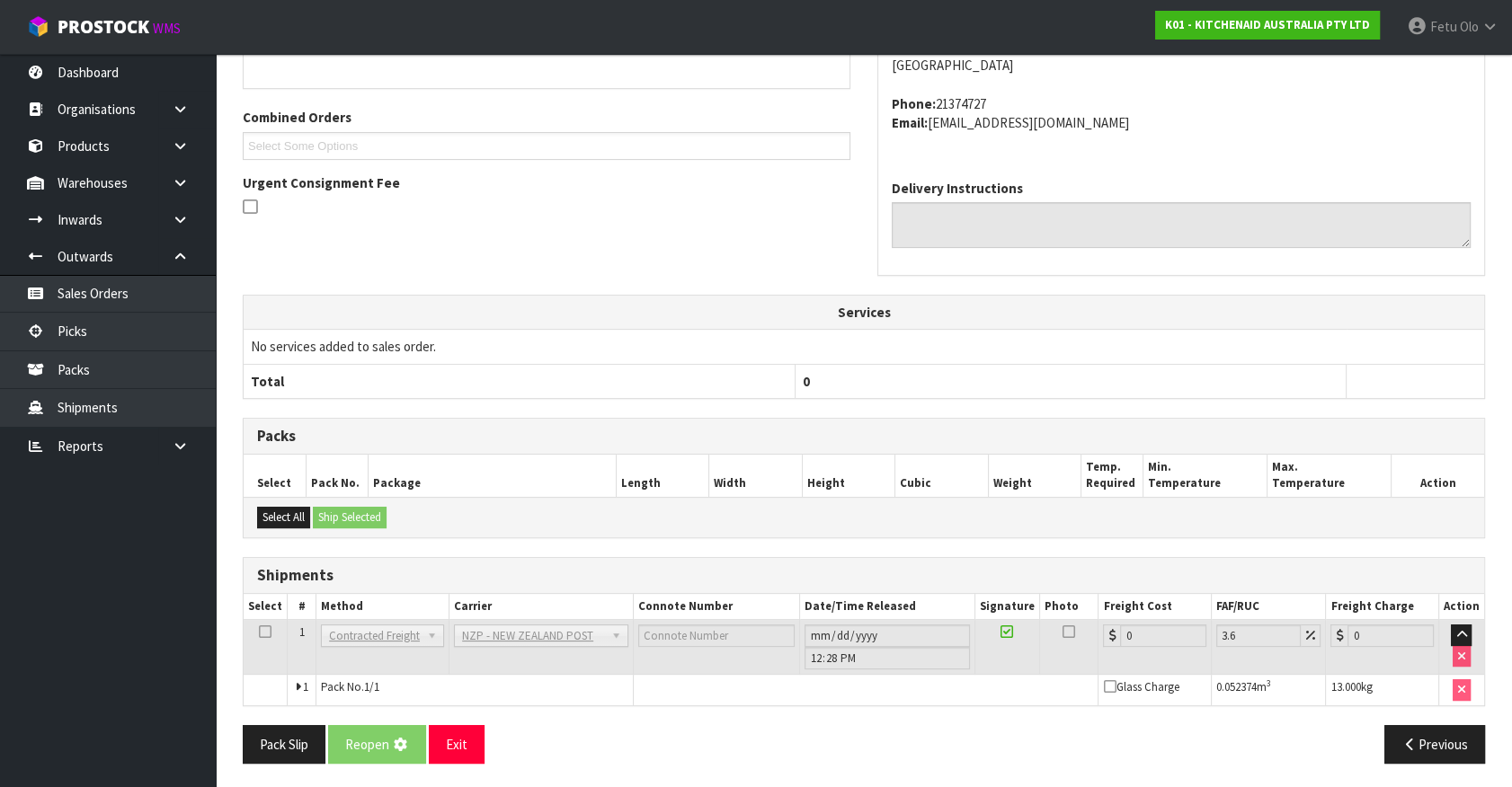 scroll, scrollTop: 0, scrollLeft: 0, axis: both 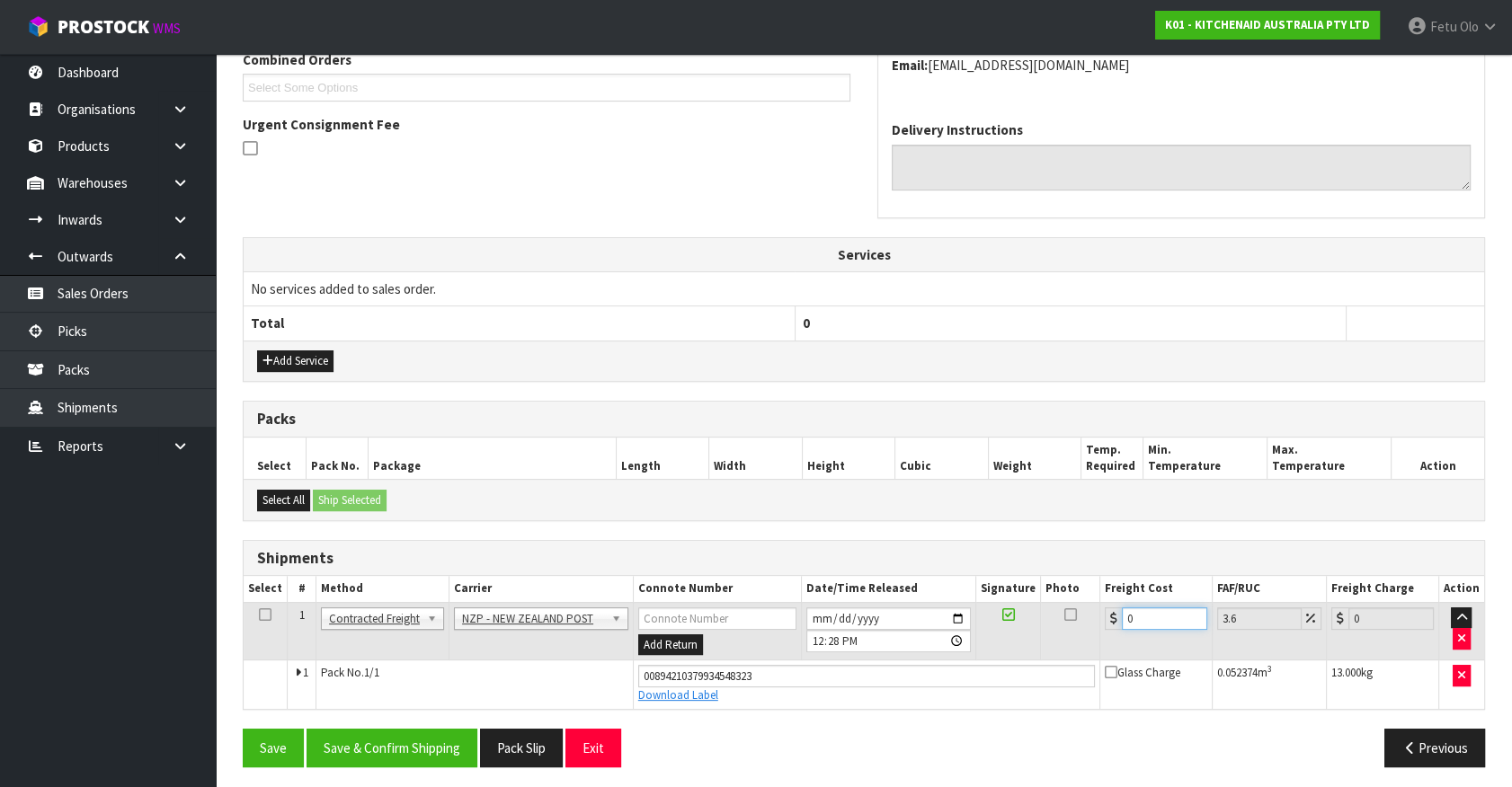 drag, startPoint x: 1160, startPoint y: 757, endPoint x: 938, endPoint y: 794, distance: 225.06221 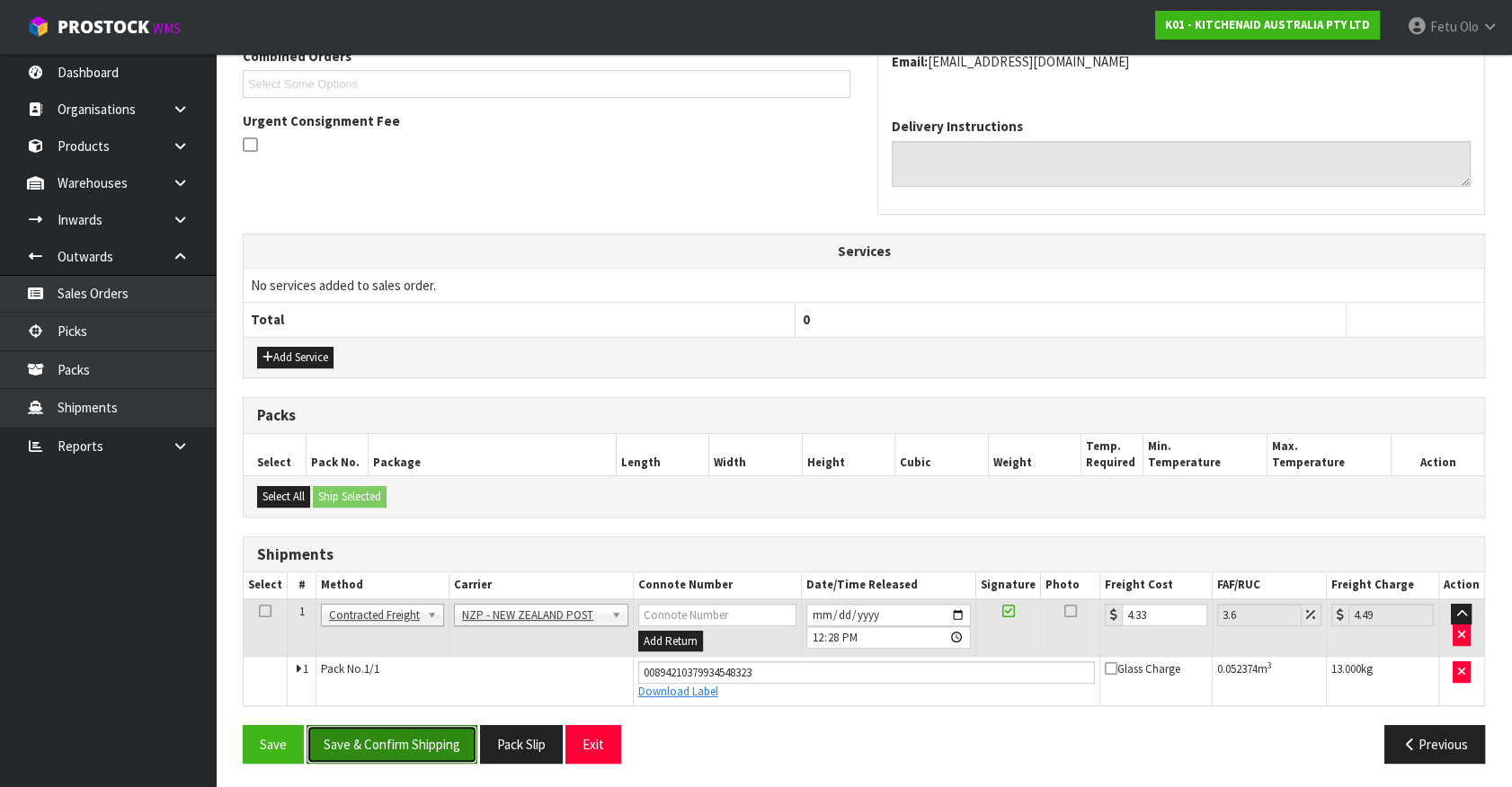 click on "Save & Confirm Shipping" at bounding box center [392, 744] 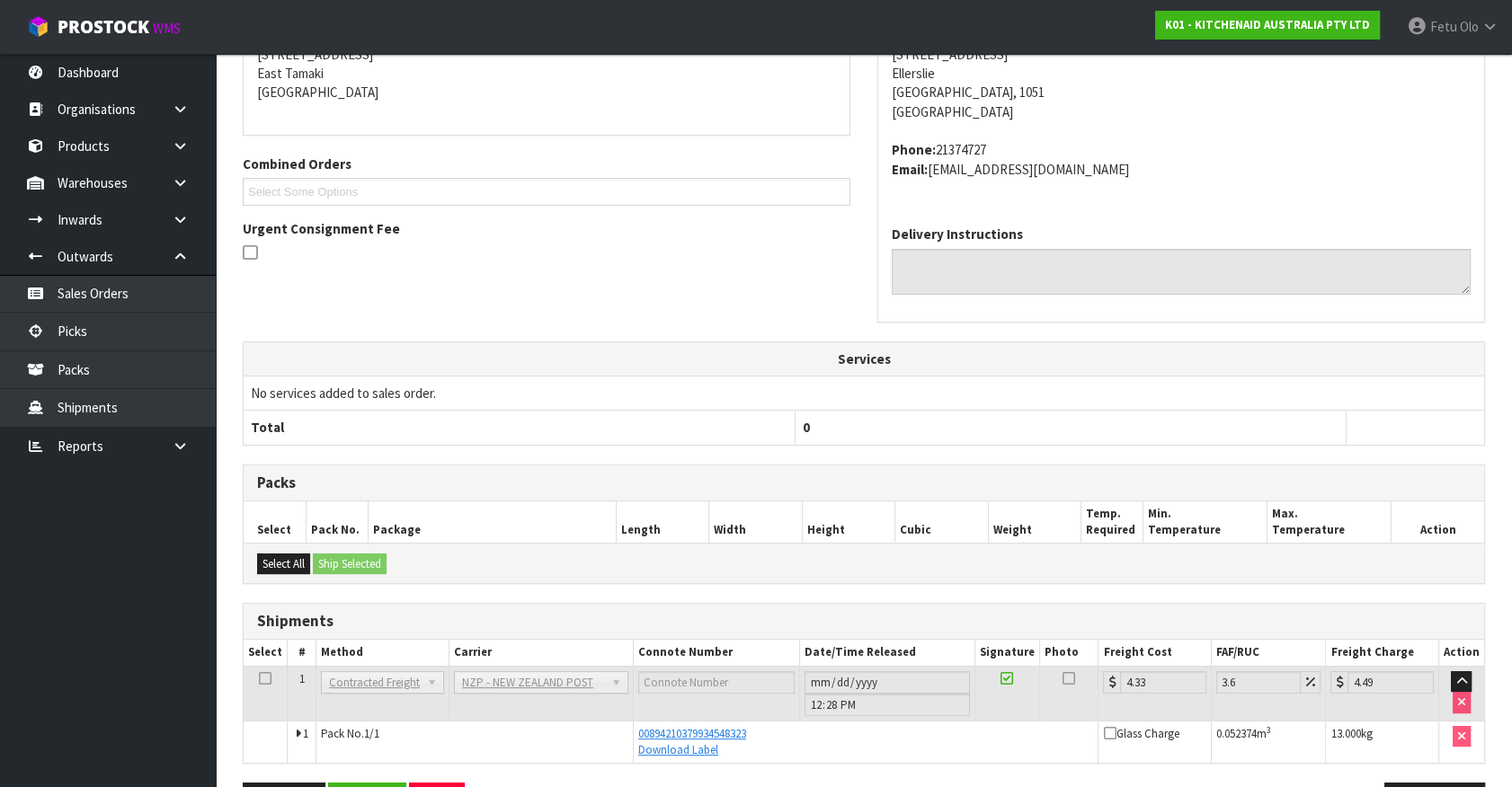 scroll, scrollTop: 436, scrollLeft: 0, axis: vertical 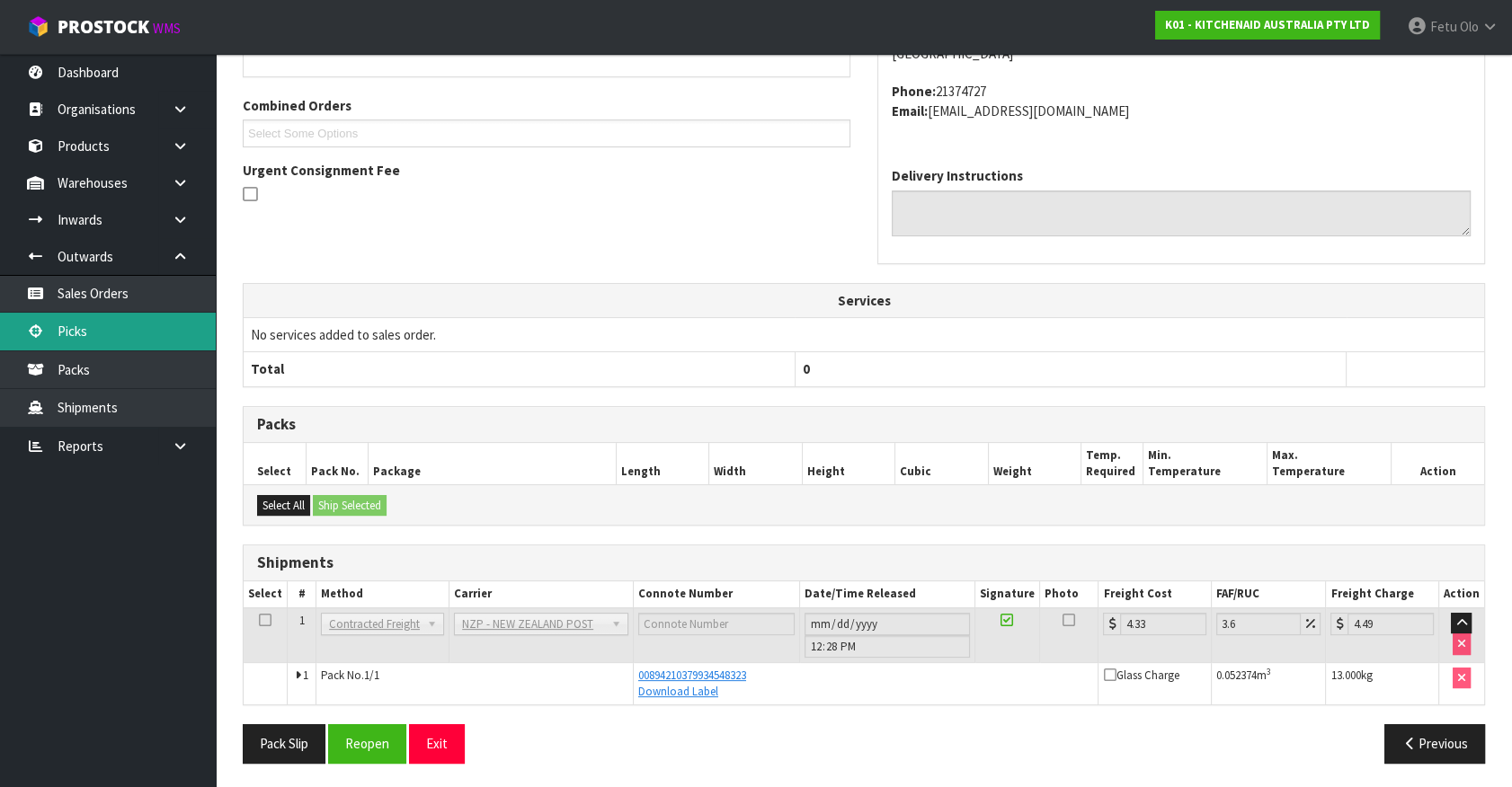 click on "Picks" at bounding box center (108, 331) 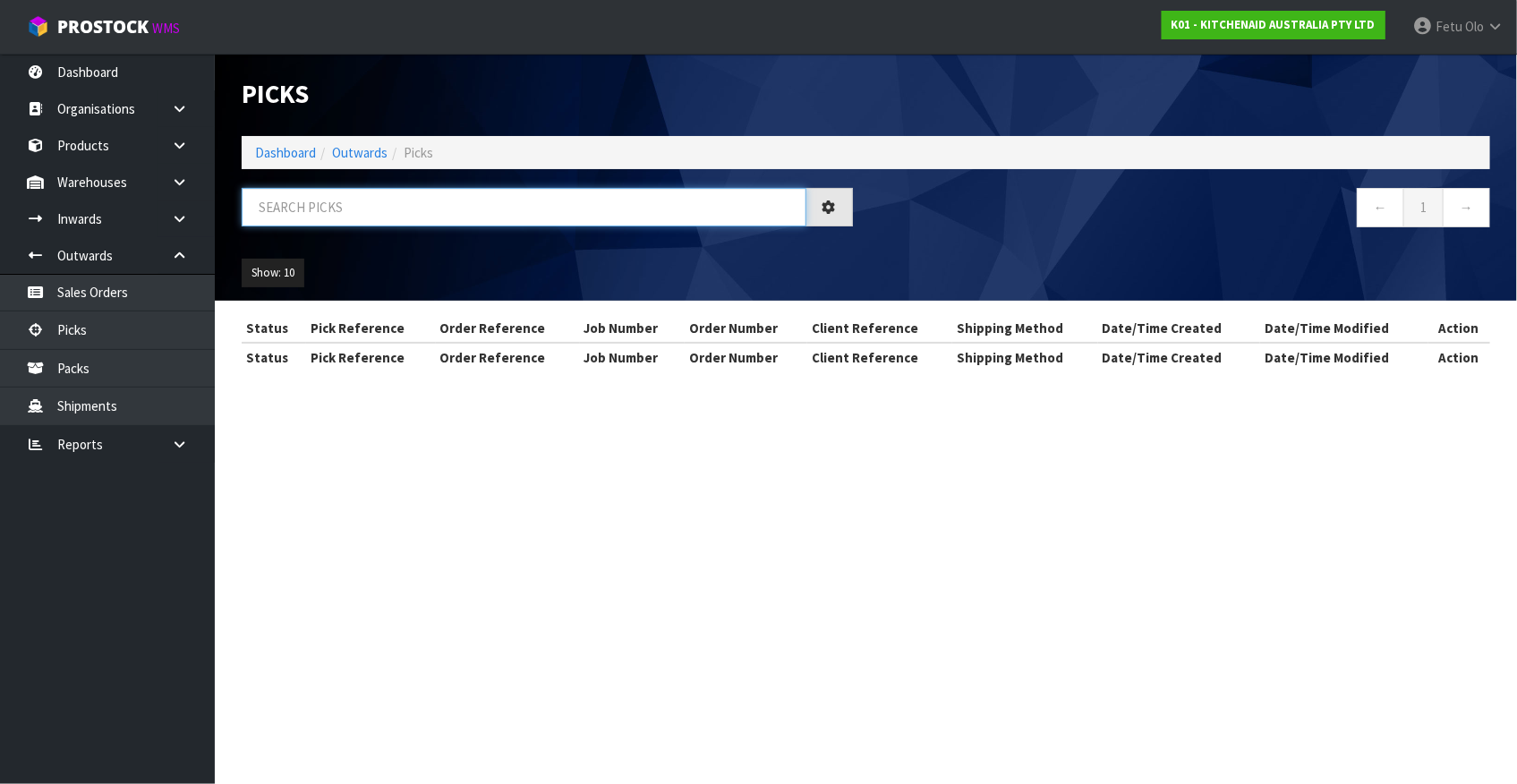 click at bounding box center [524, 207] 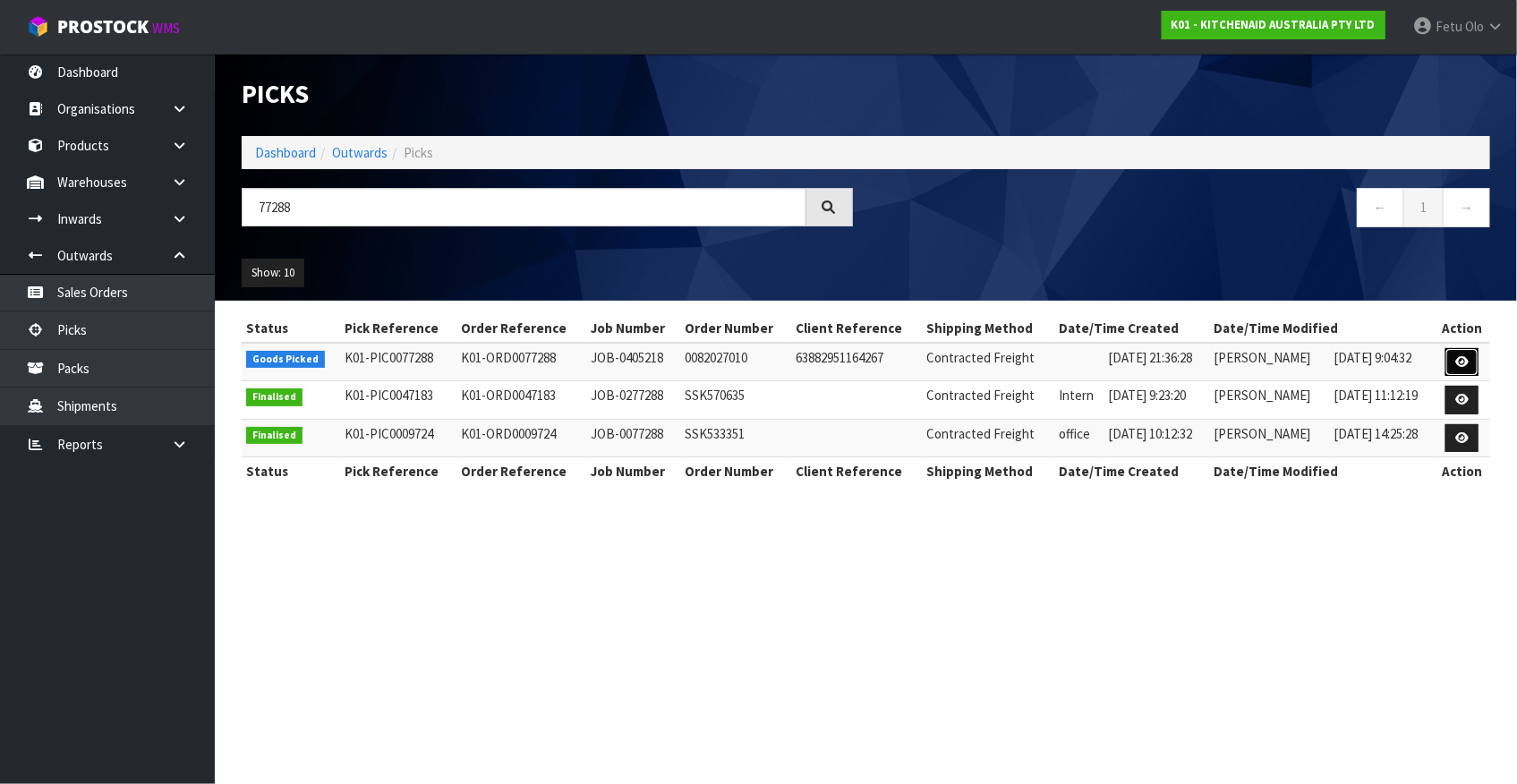 click at bounding box center (1462, 362) 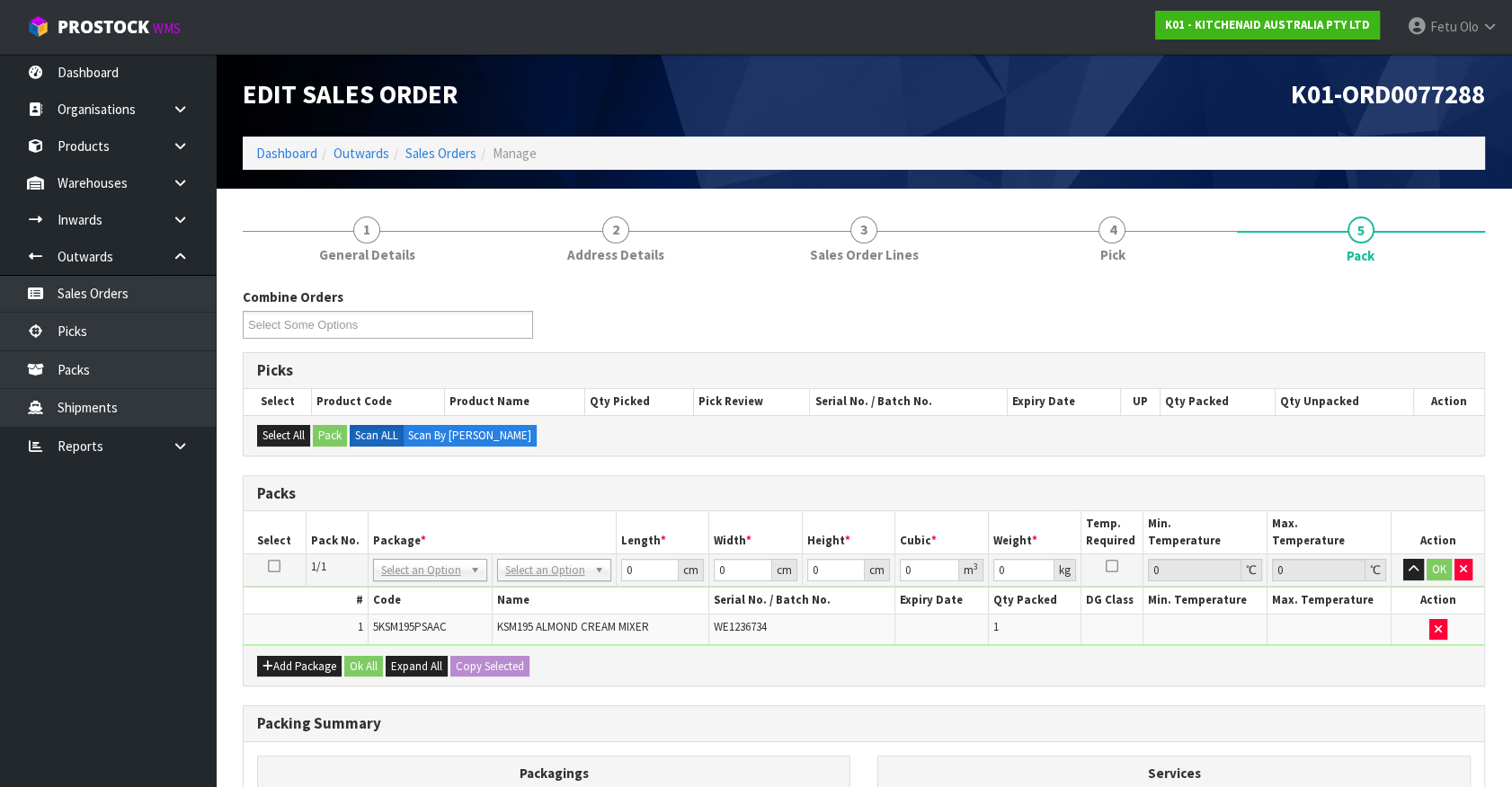click on "Package  *" at bounding box center [492, 532] 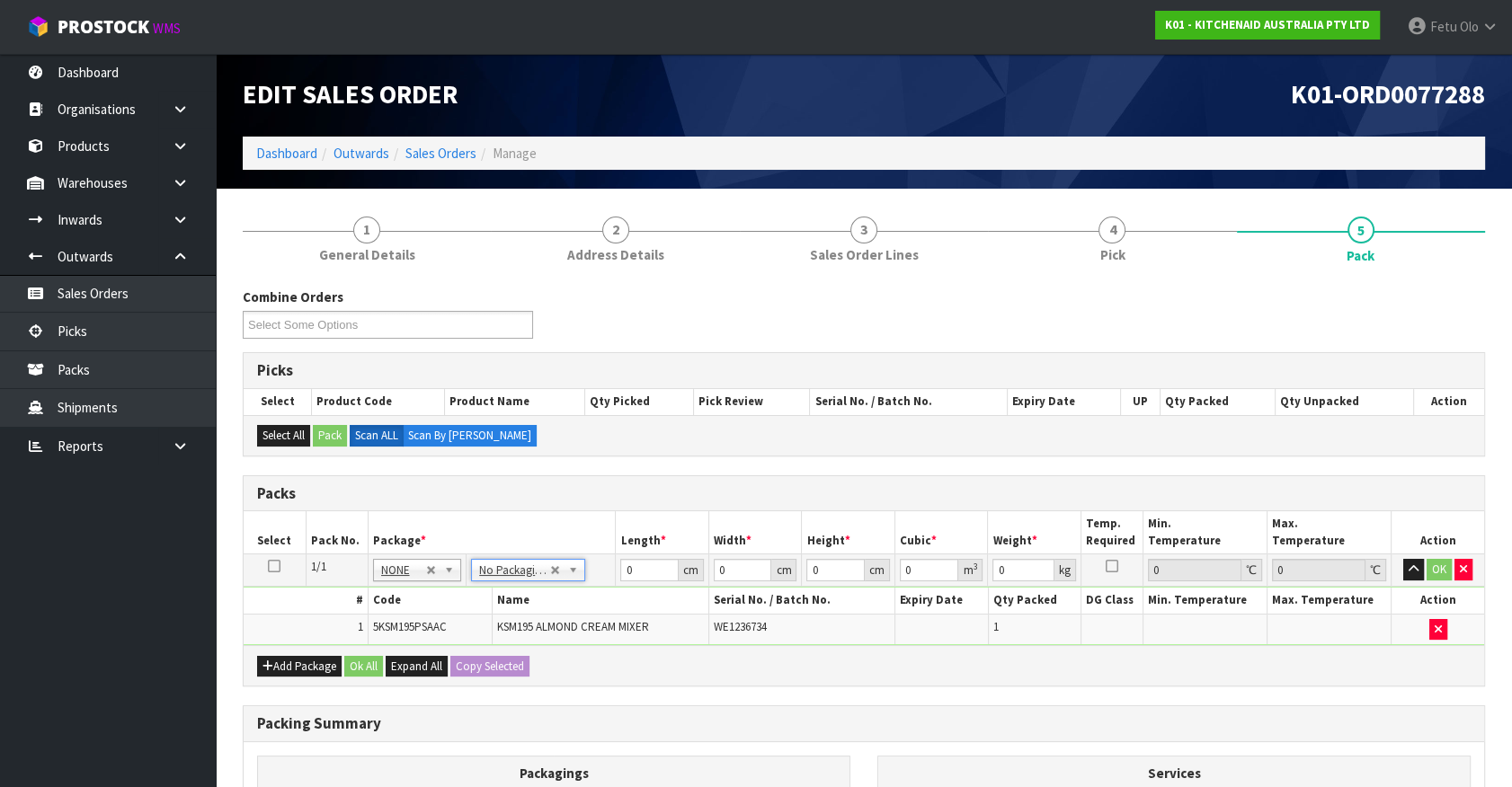 click on "KSM195 ALMOND CREAM MIXER" at bounding box center (600, 629) 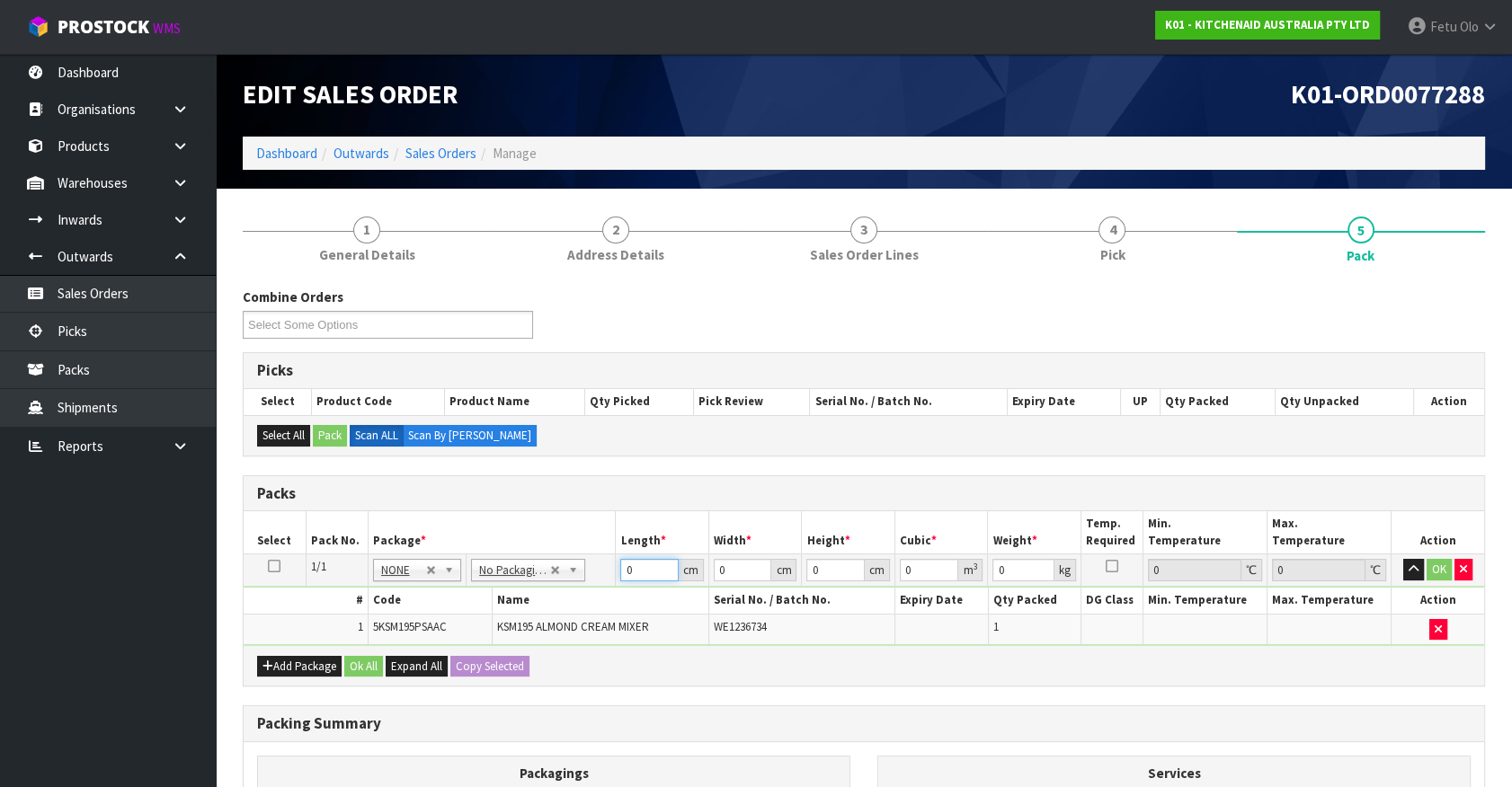 drag, startPoint x: 636, startPoint y: 570, endPoint x: 510, endPoint y: 602, distance: 130 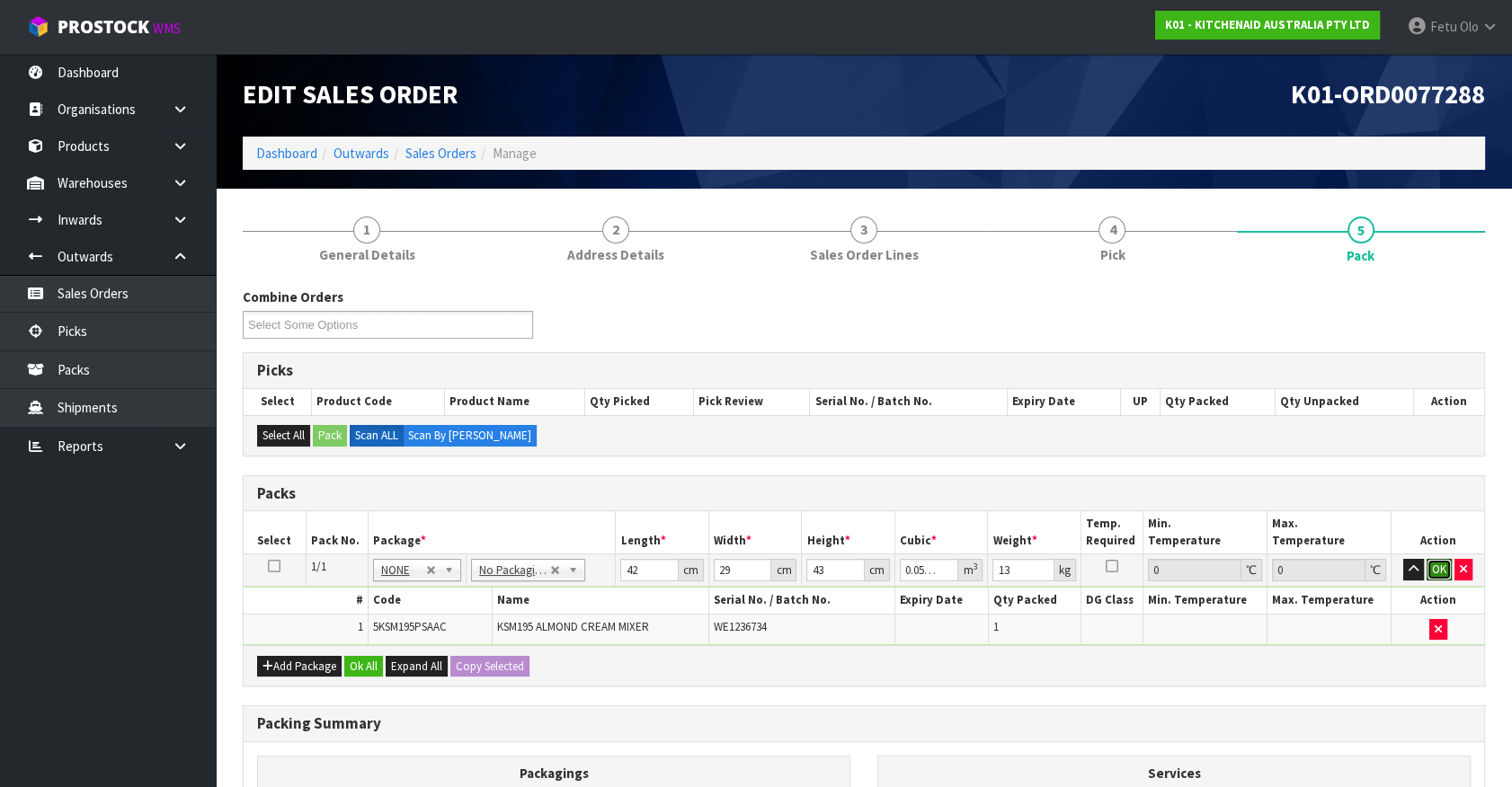 click on "OK" at bounding box center [1439, 570] 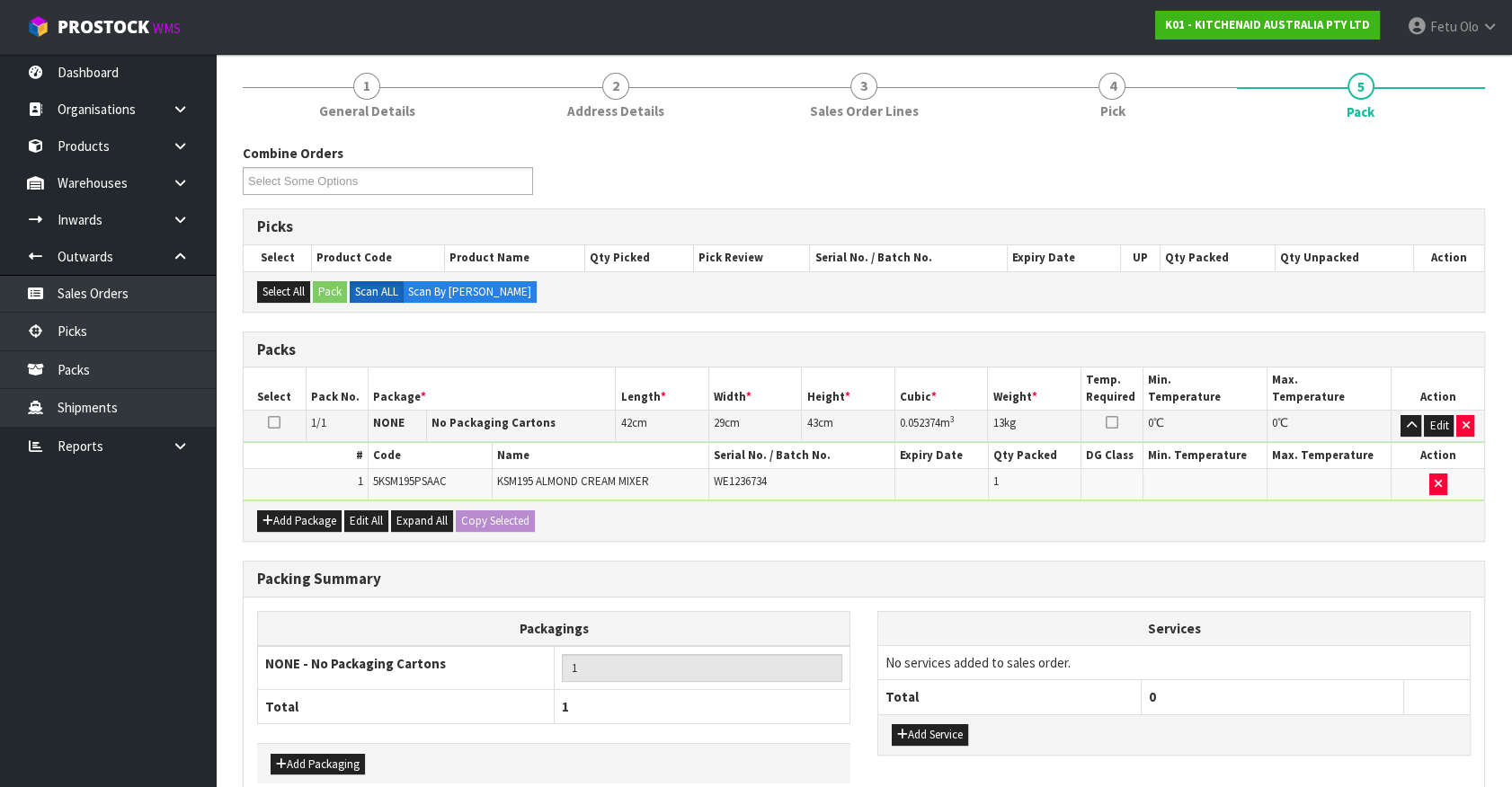 scroll, scrollTop: 234, scrollLeft: 0, axis: vertical 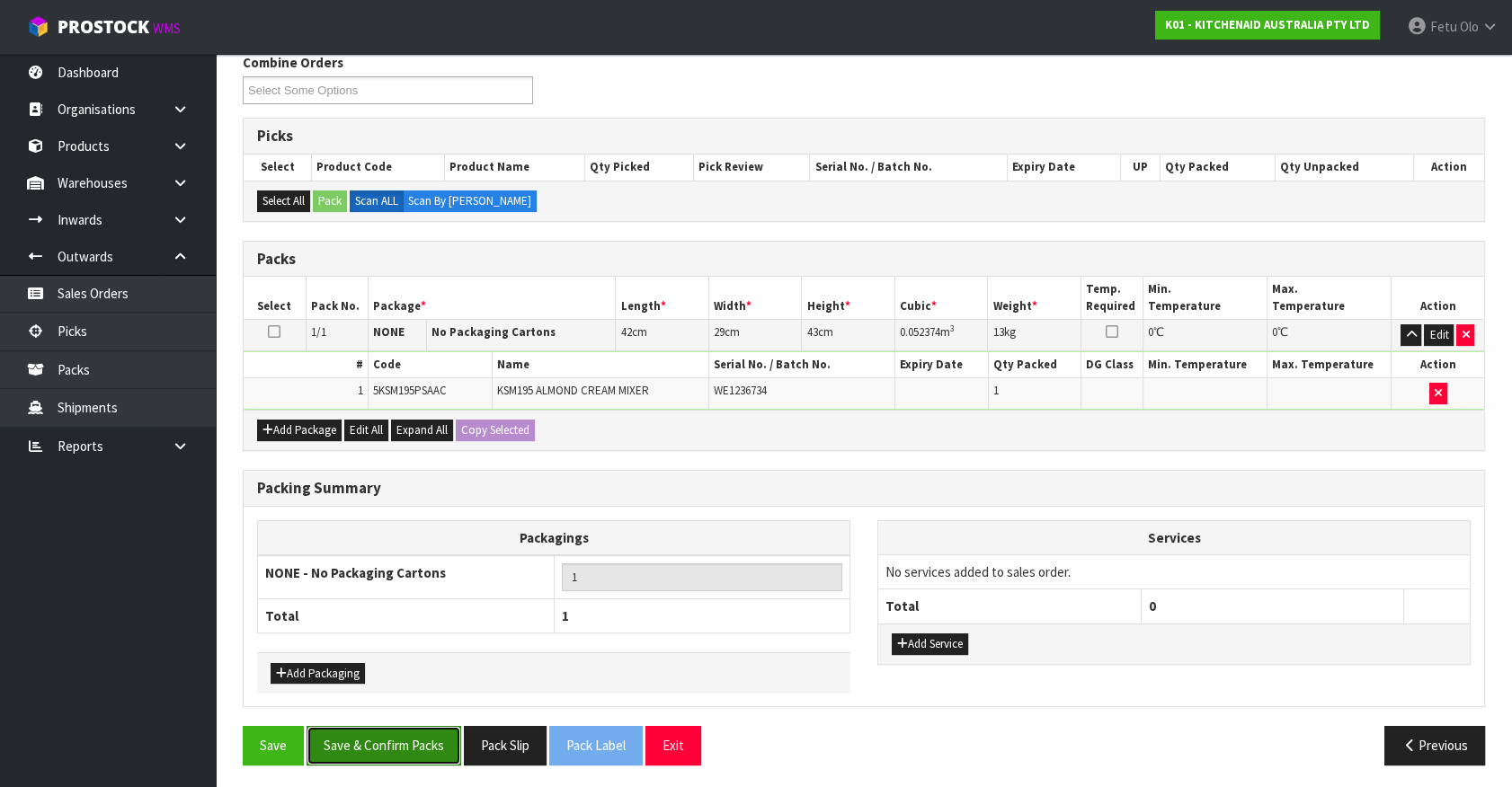 click on "Save & Confirm Packs" at bounding box center [384, 745] 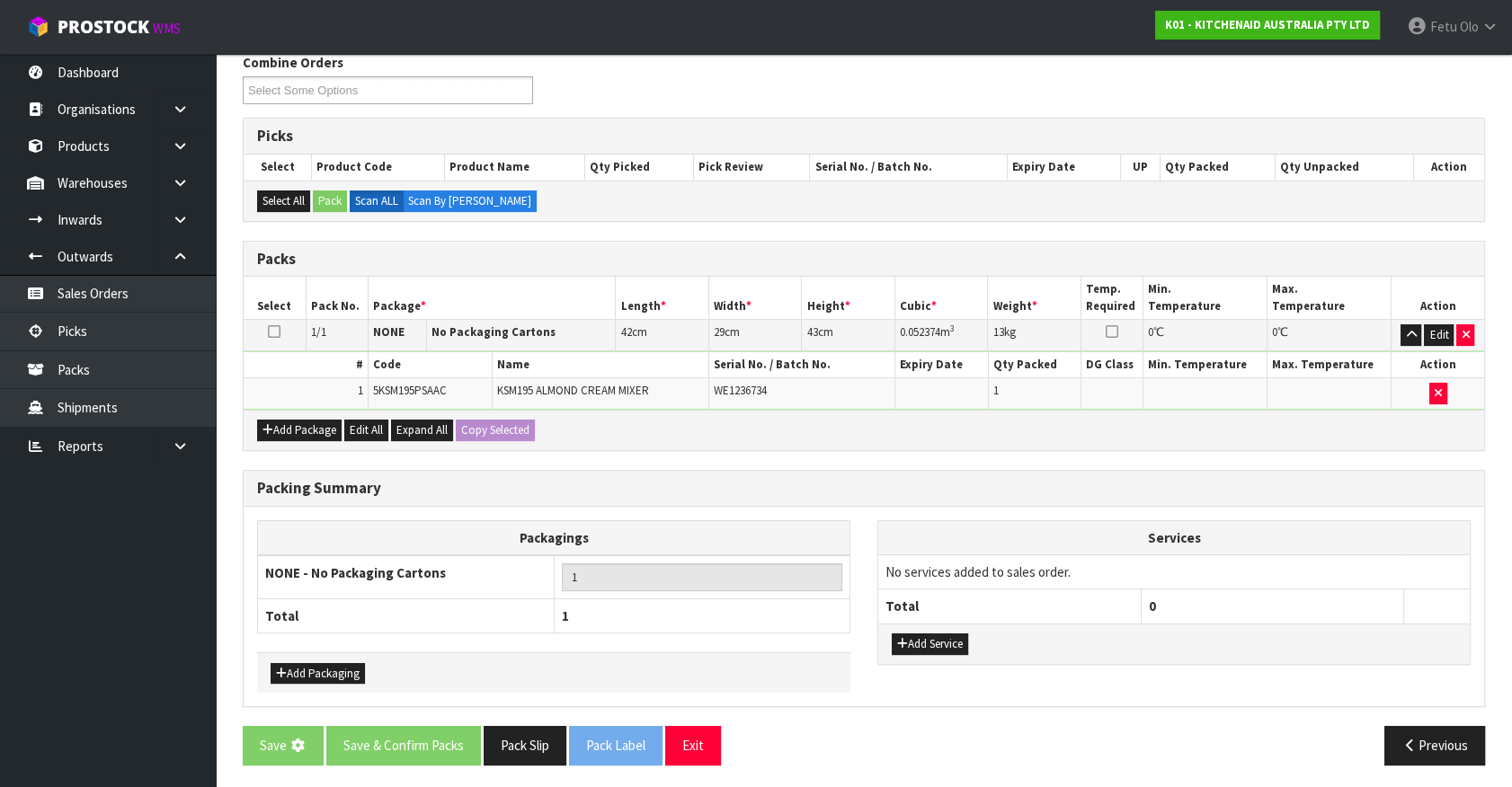 scroll, scrollTop: 0, scrollLeft: 0, axis: both 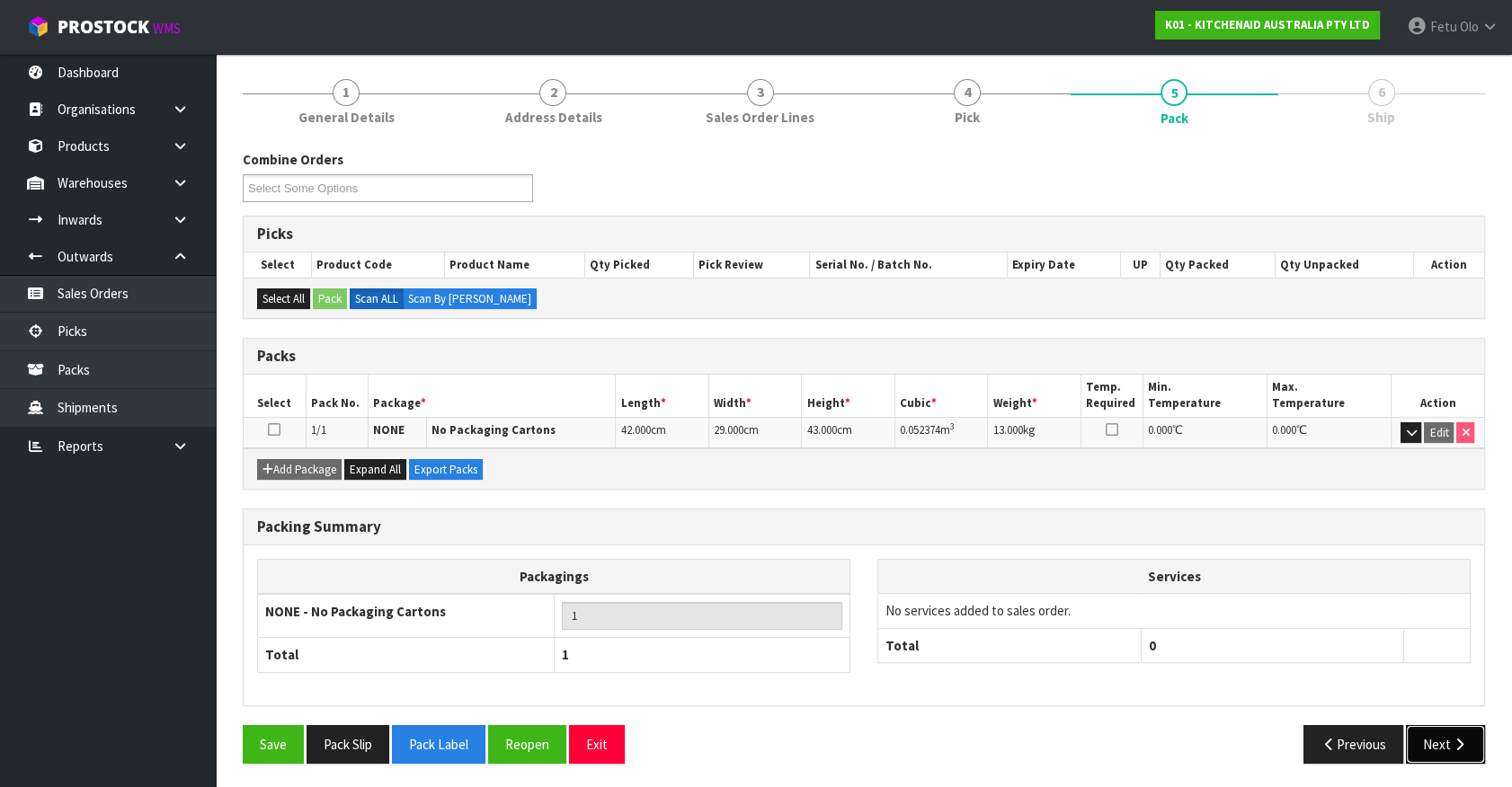 click on "Next" at bounding box center [1445, 744] 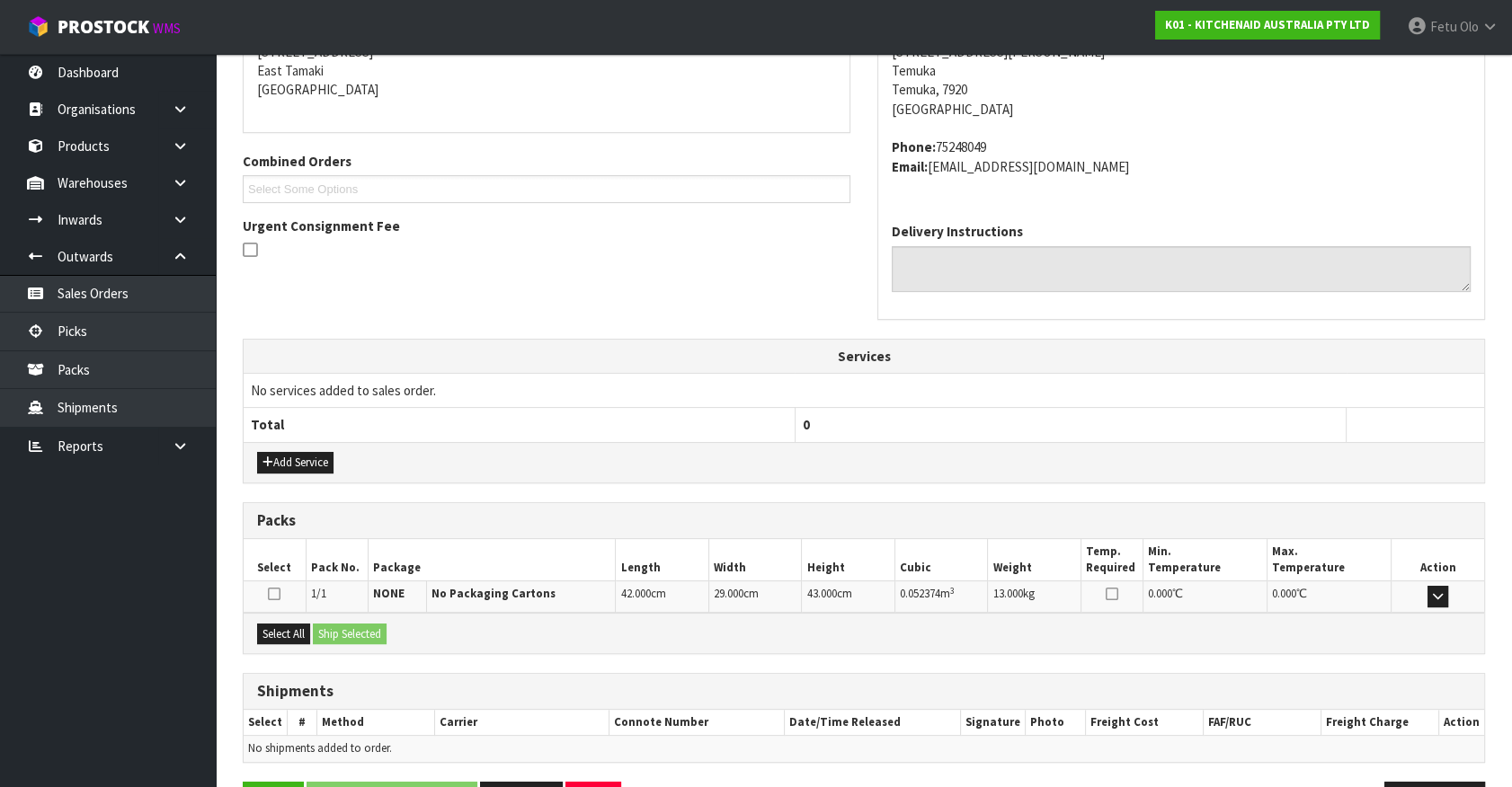scroll, scrollTop: 437, scrollLeft: 0, axis: vertical 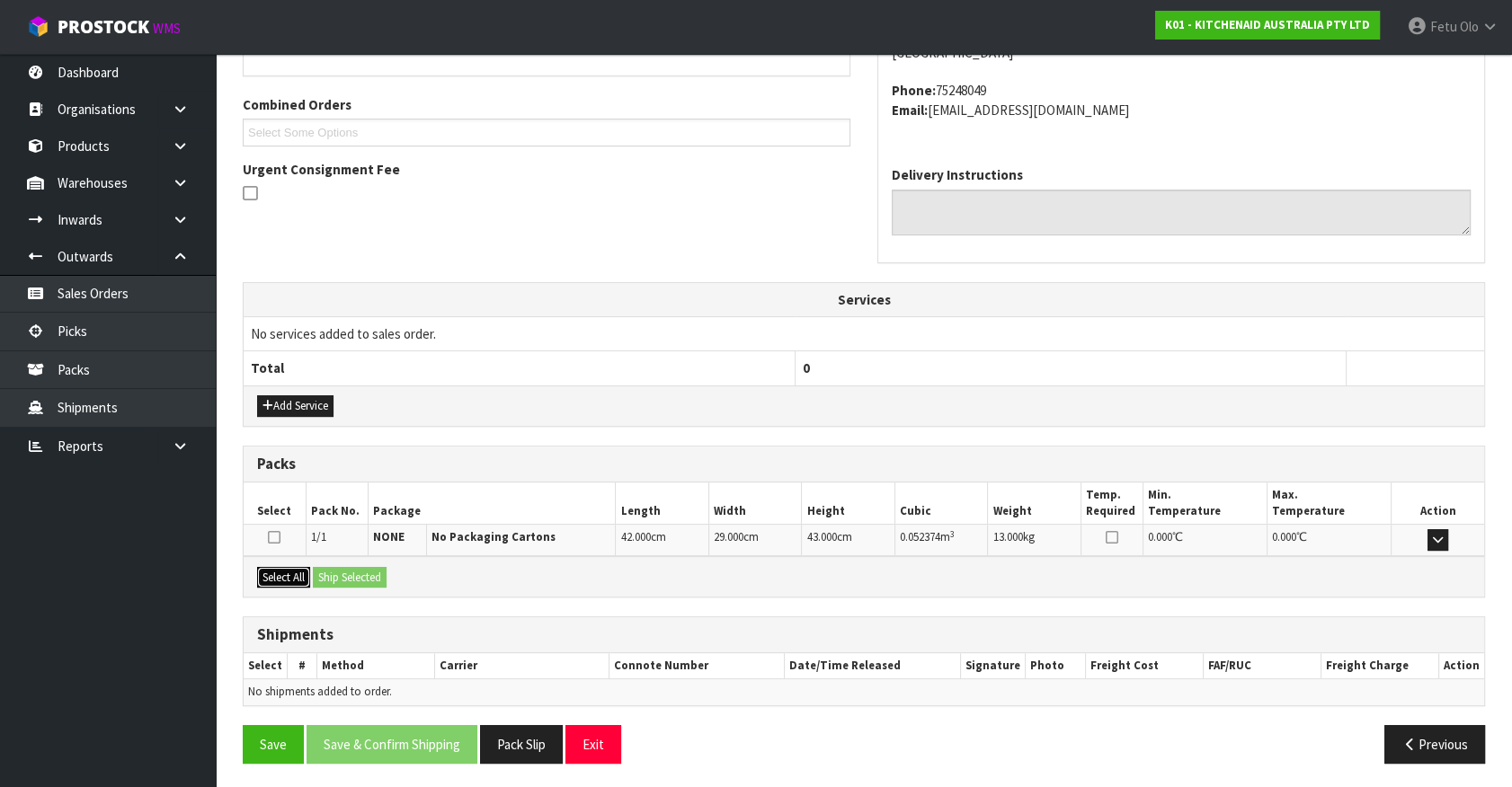 drag, startPoint x: 280, startPoint y: 575, endPoint x: 342, endPoint y: 572, distance: 62.072538 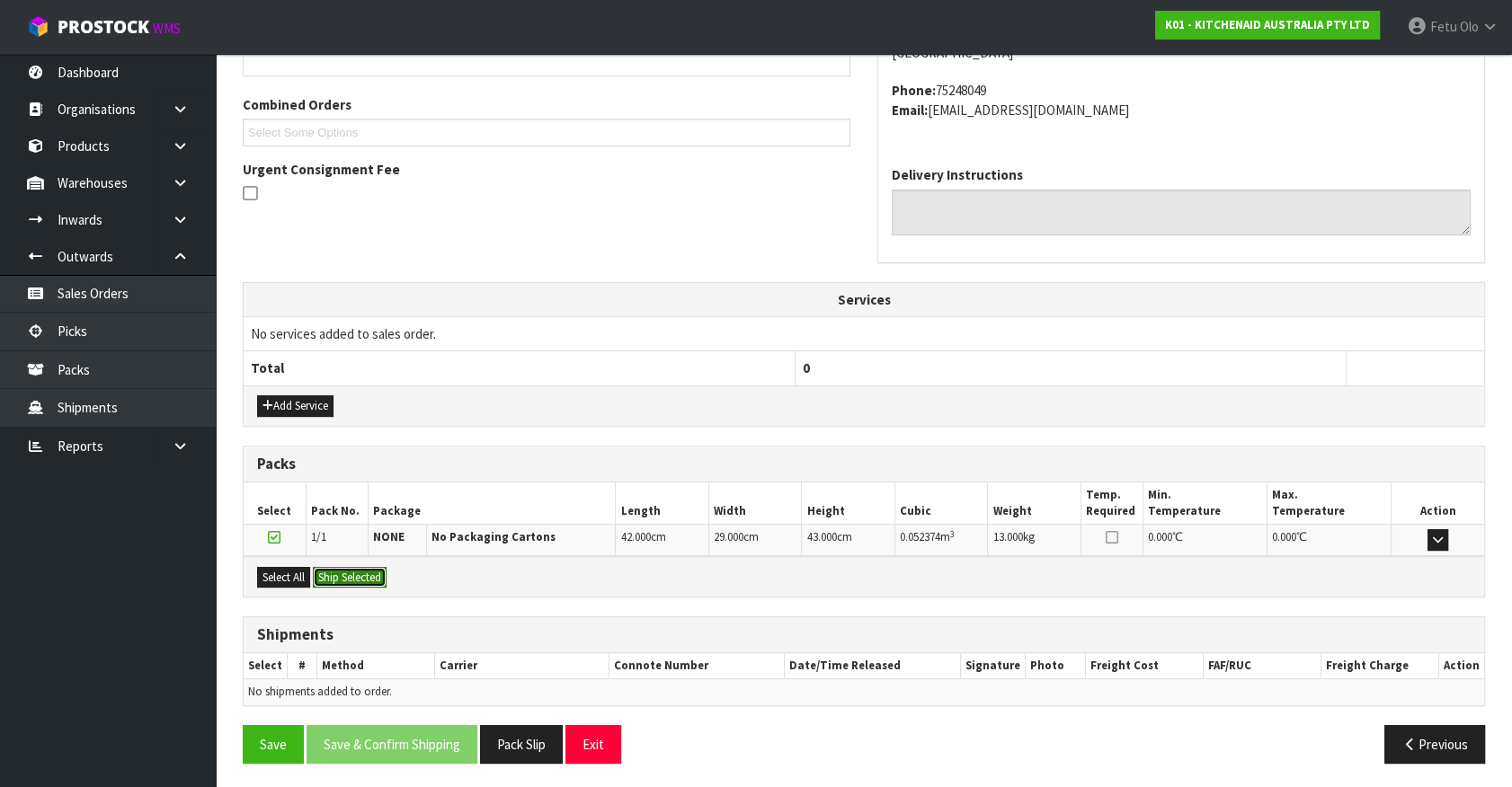 click on "Ship Selected" at bounding box center (350, 578) 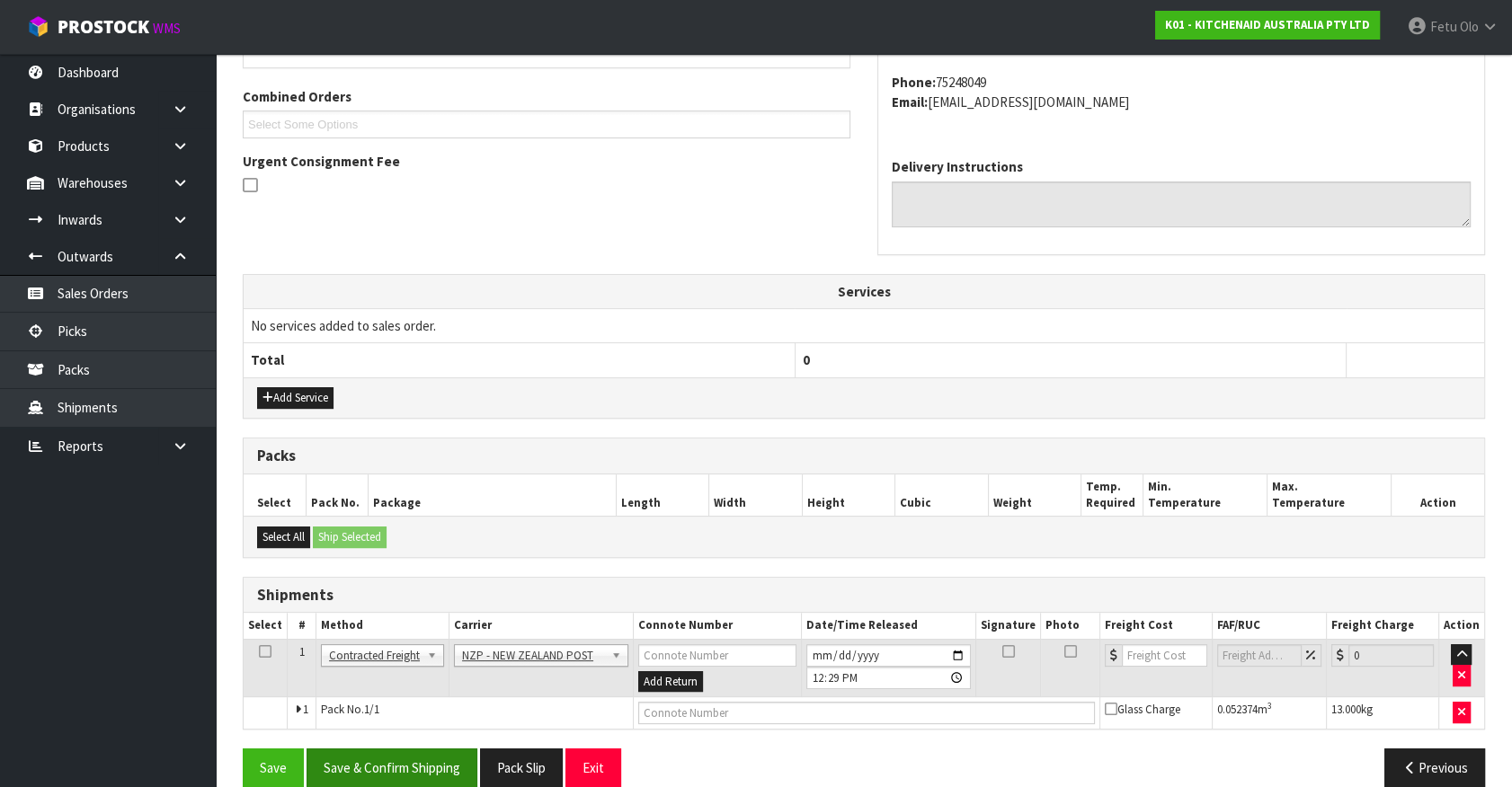 scroll, scrollTop: 468, scrollLeft: 0, axis: vertical 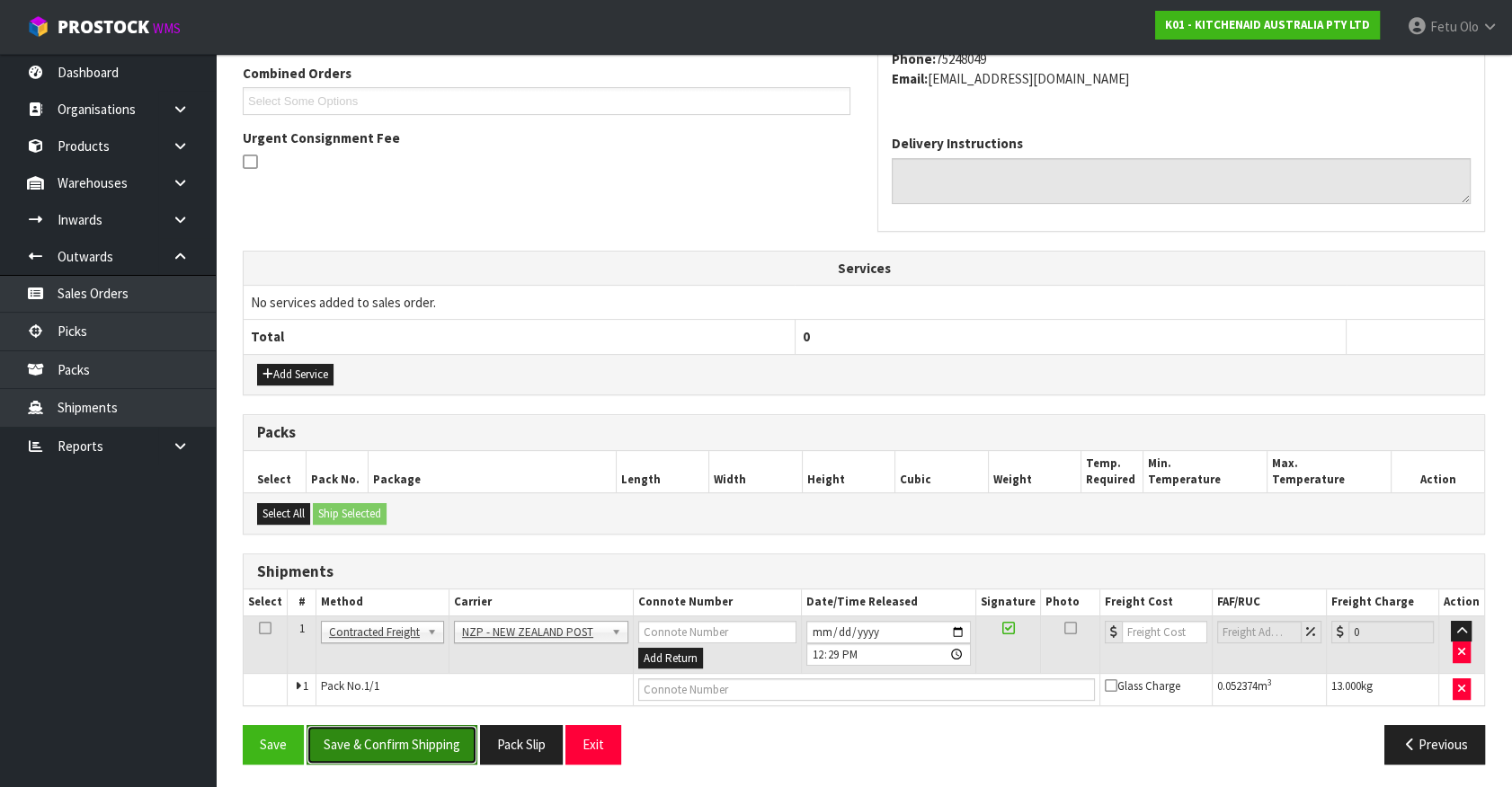 click on "Save & Confirm Shipping" at bounding box center [392, 744] 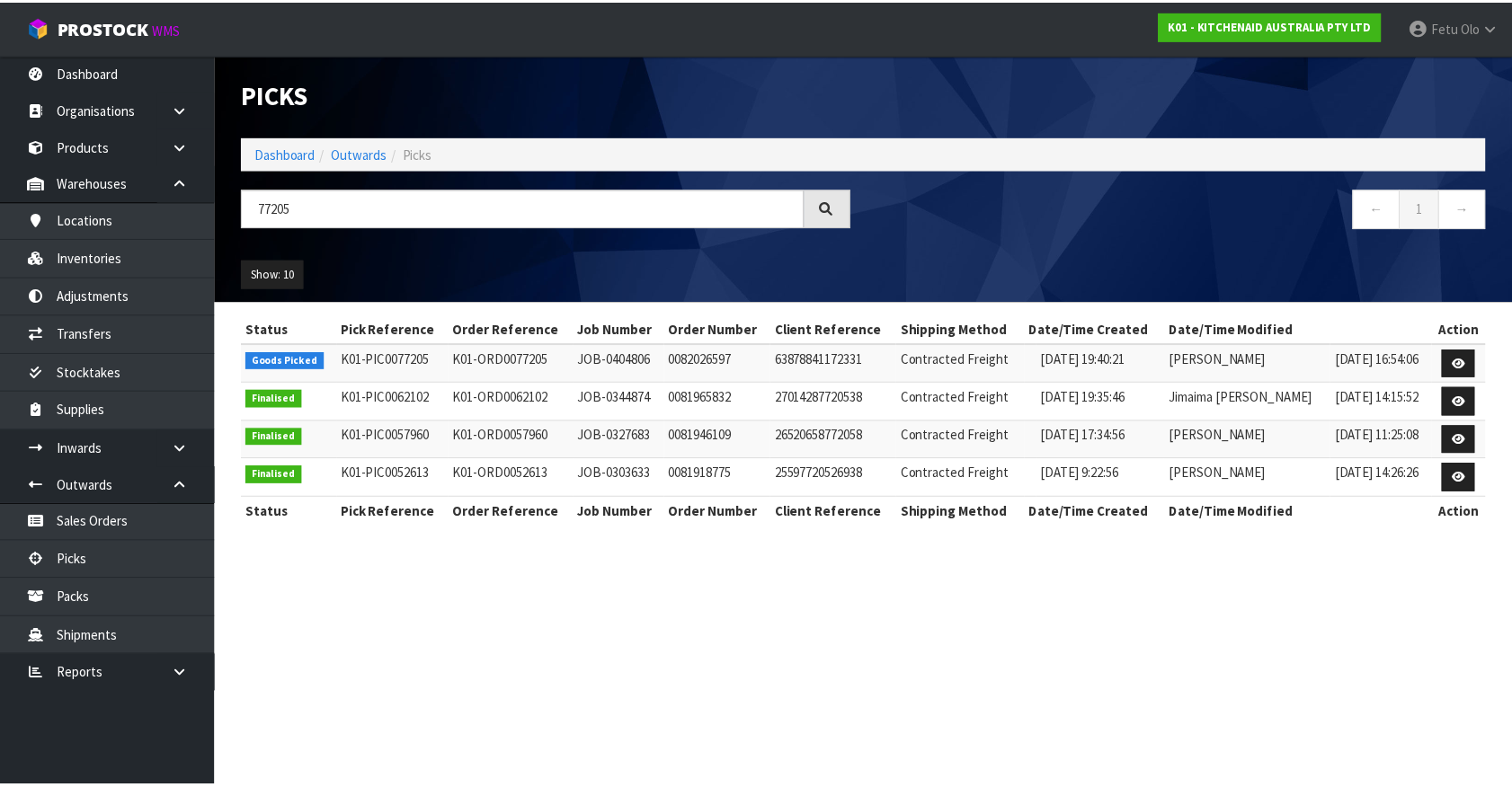 scroll, scrollTop: 0, scrollLeft: 0, axis: both 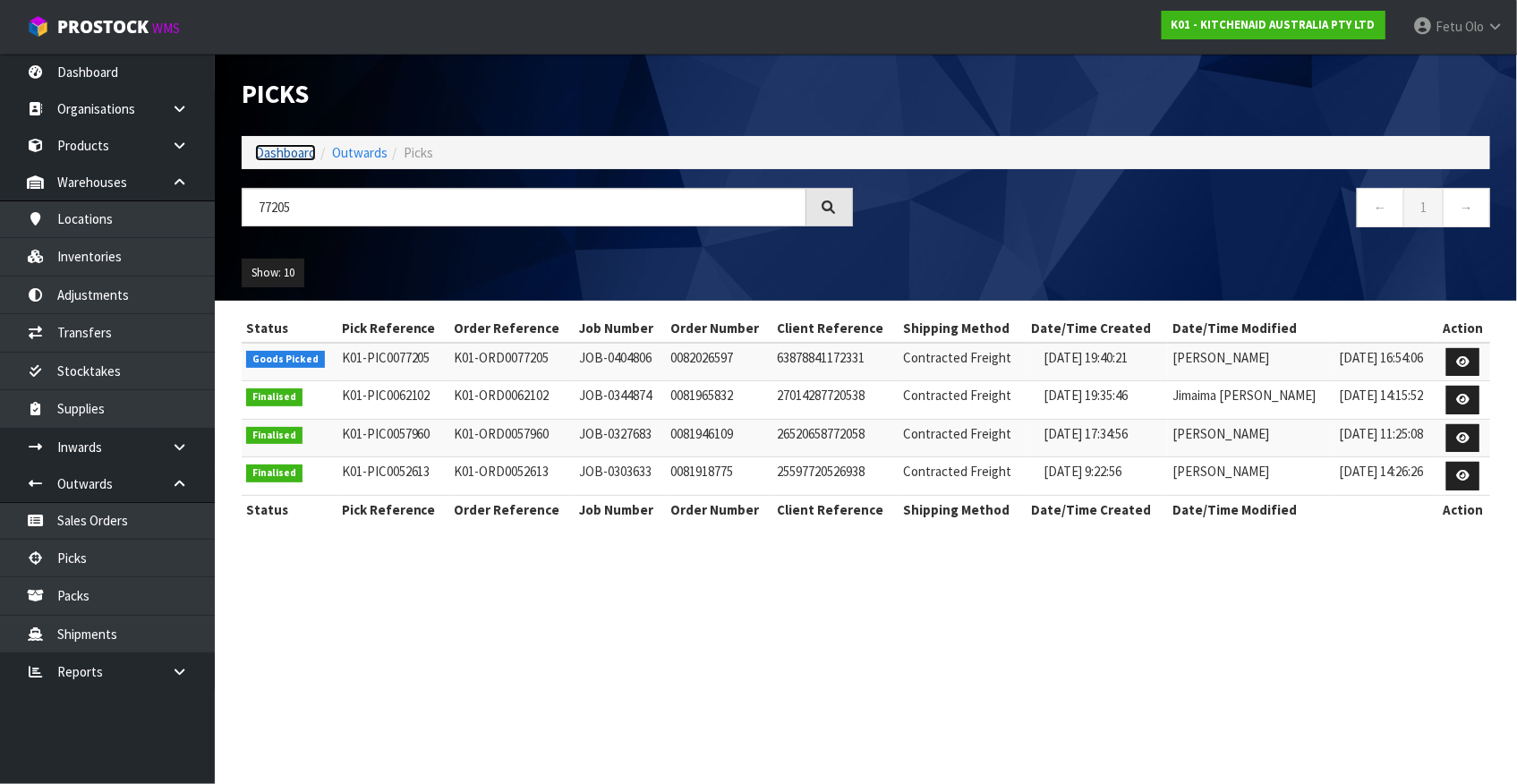 click on "Dashboard" at bounding box center (286, 152) 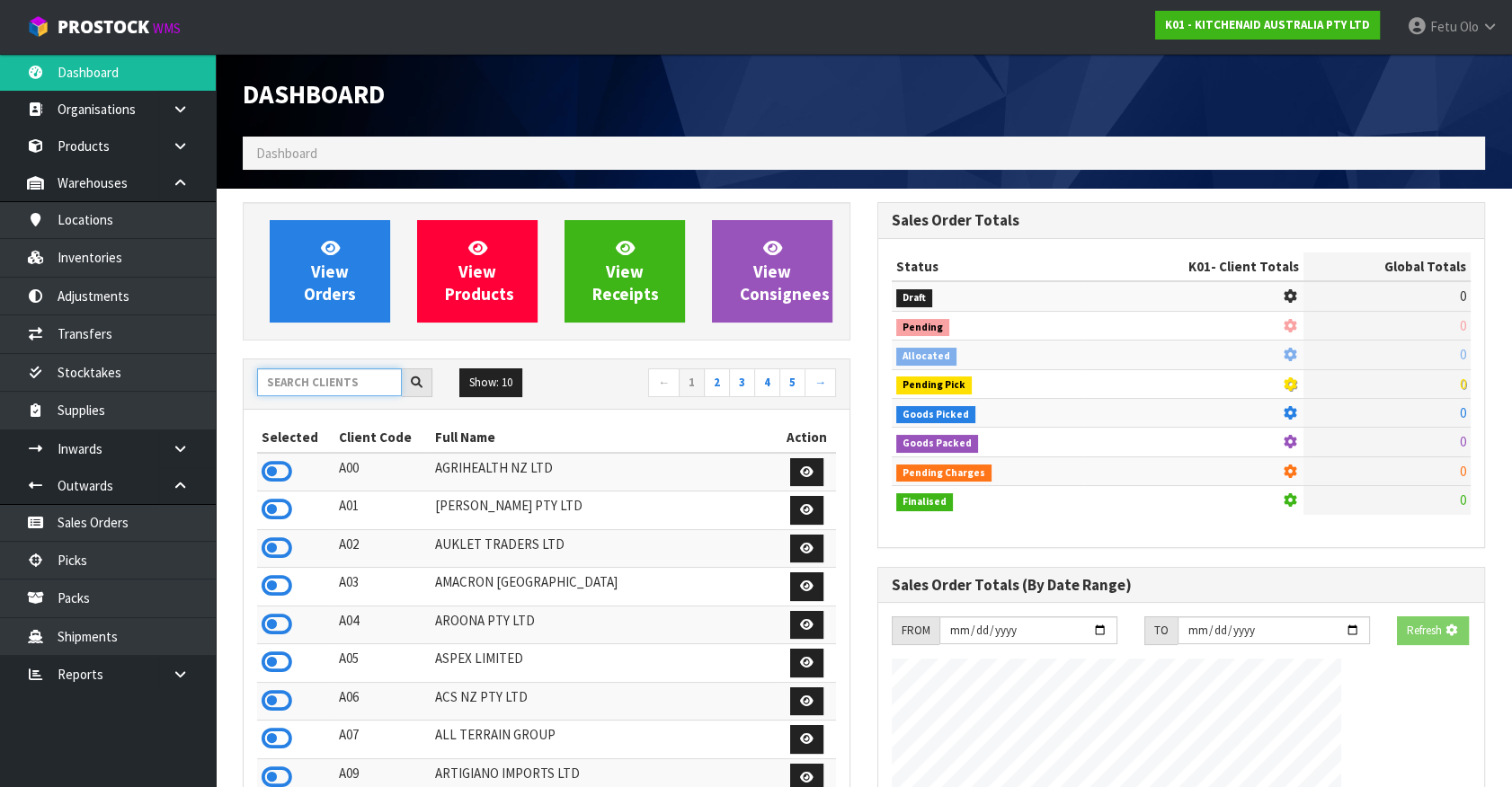 click at bounding box center (329, 382) 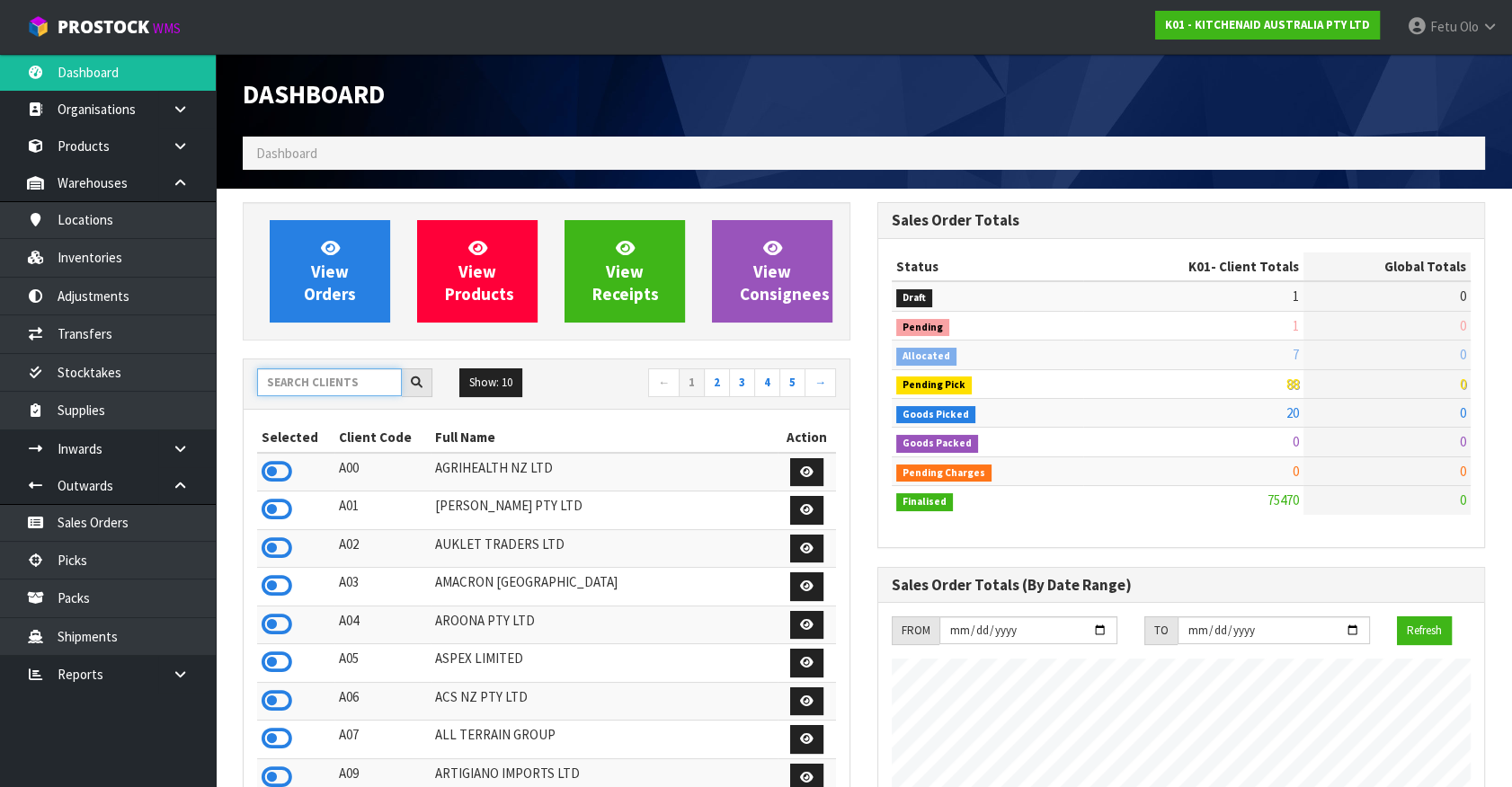 scroll, scrollTop: 897043, scrollLeft: 898294, axis: both 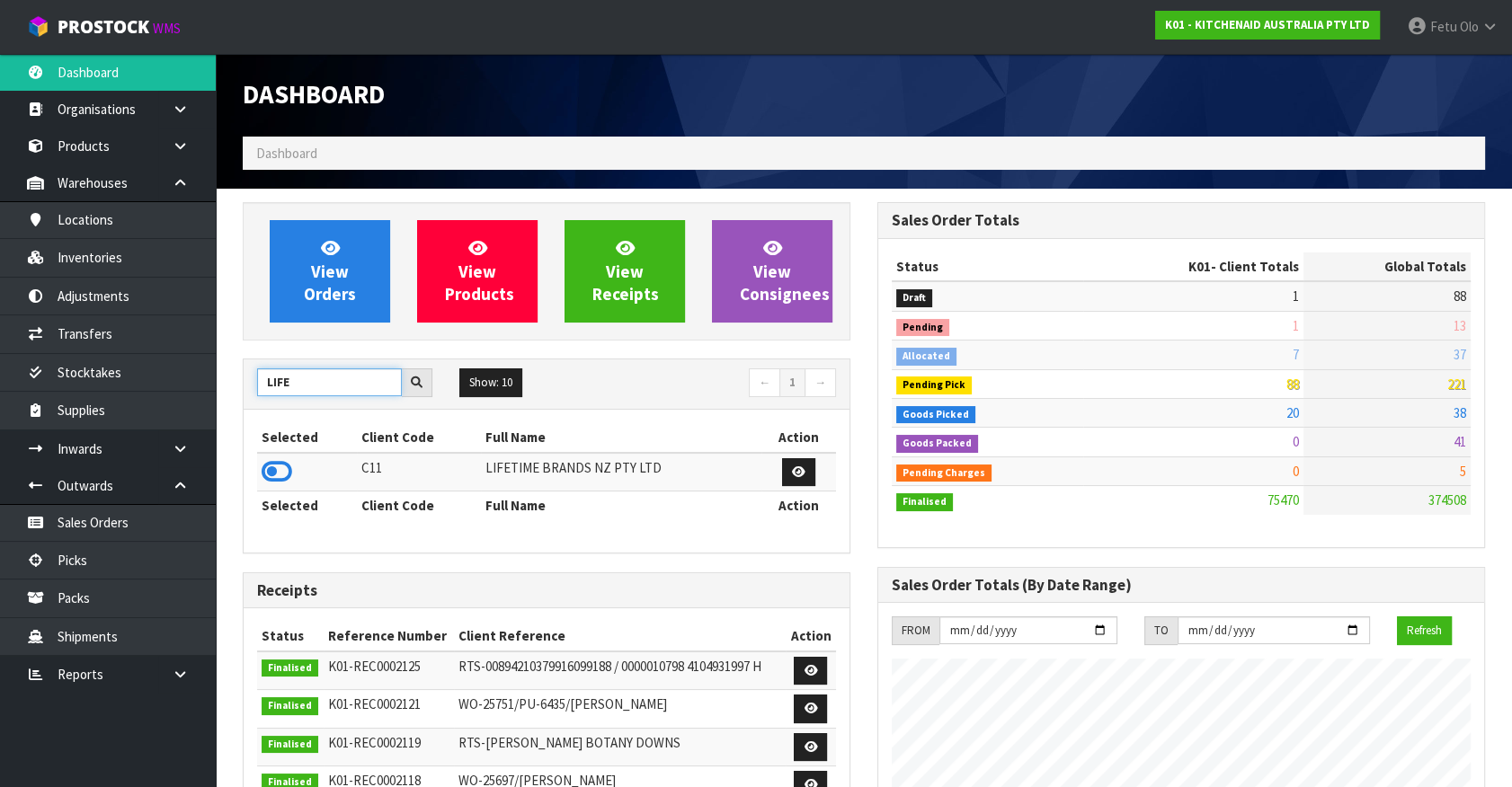 type on "LIFE" 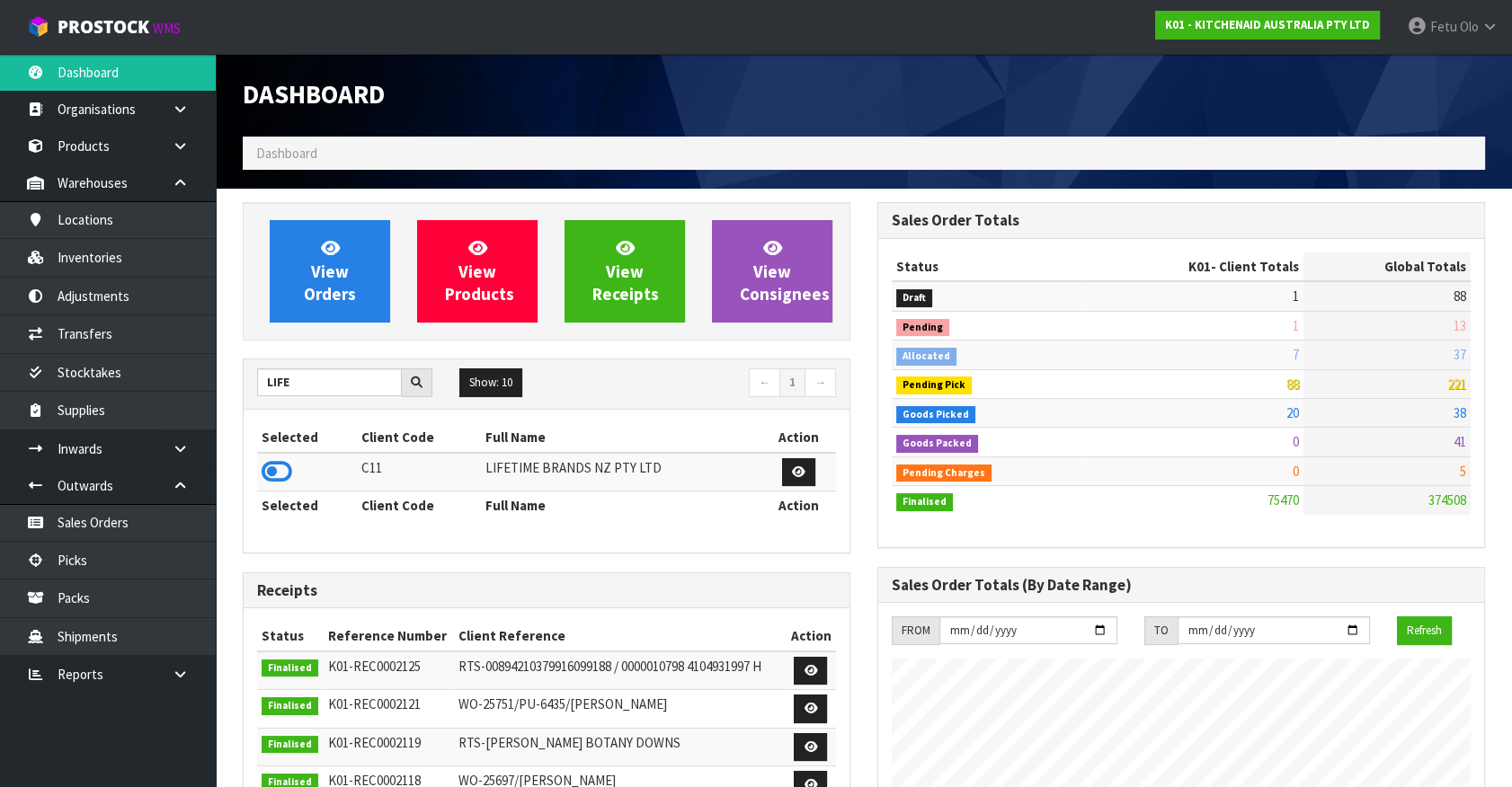click at bounding box center (307, 472) 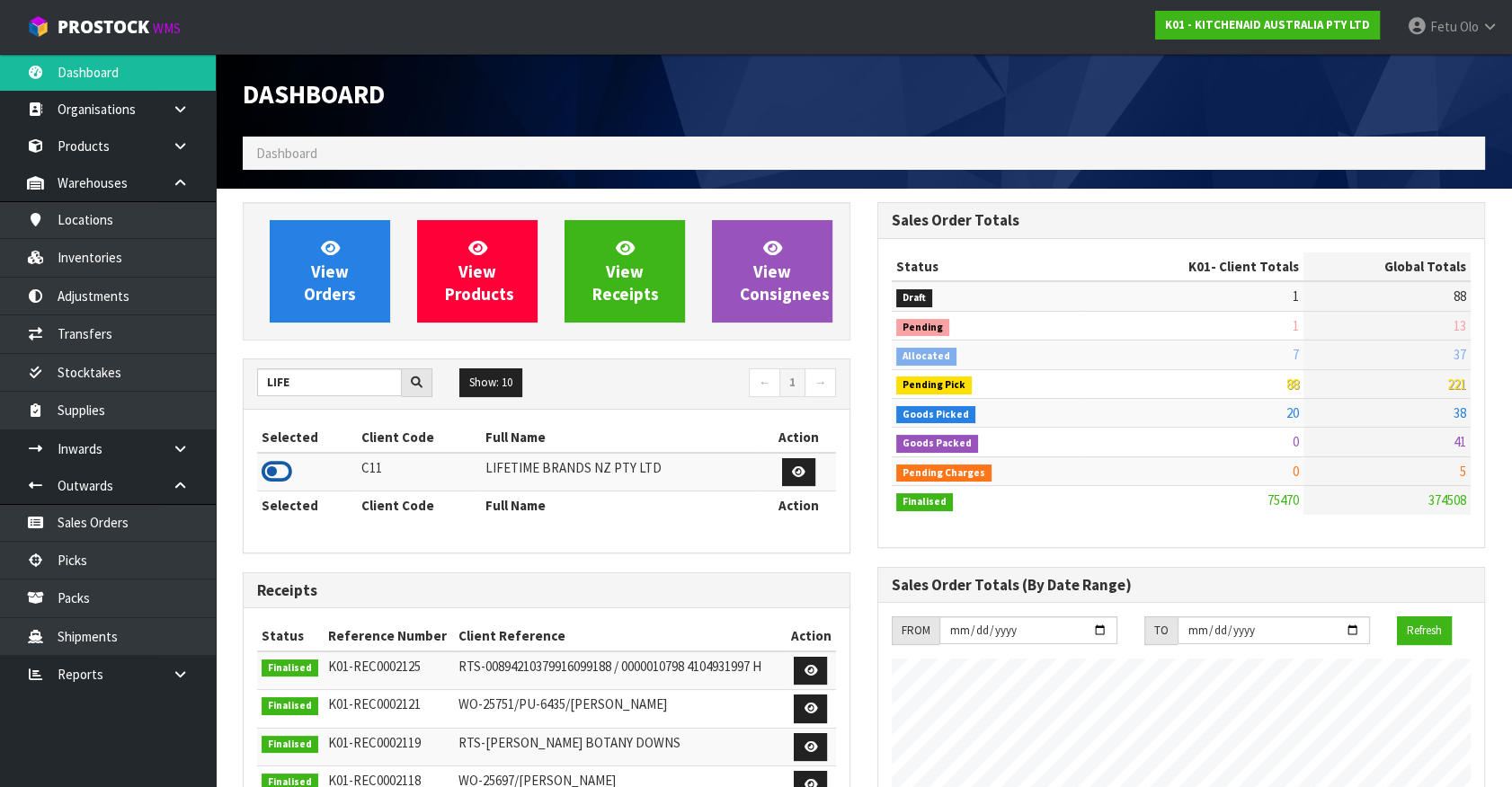 click at bounding box center (277, 472) 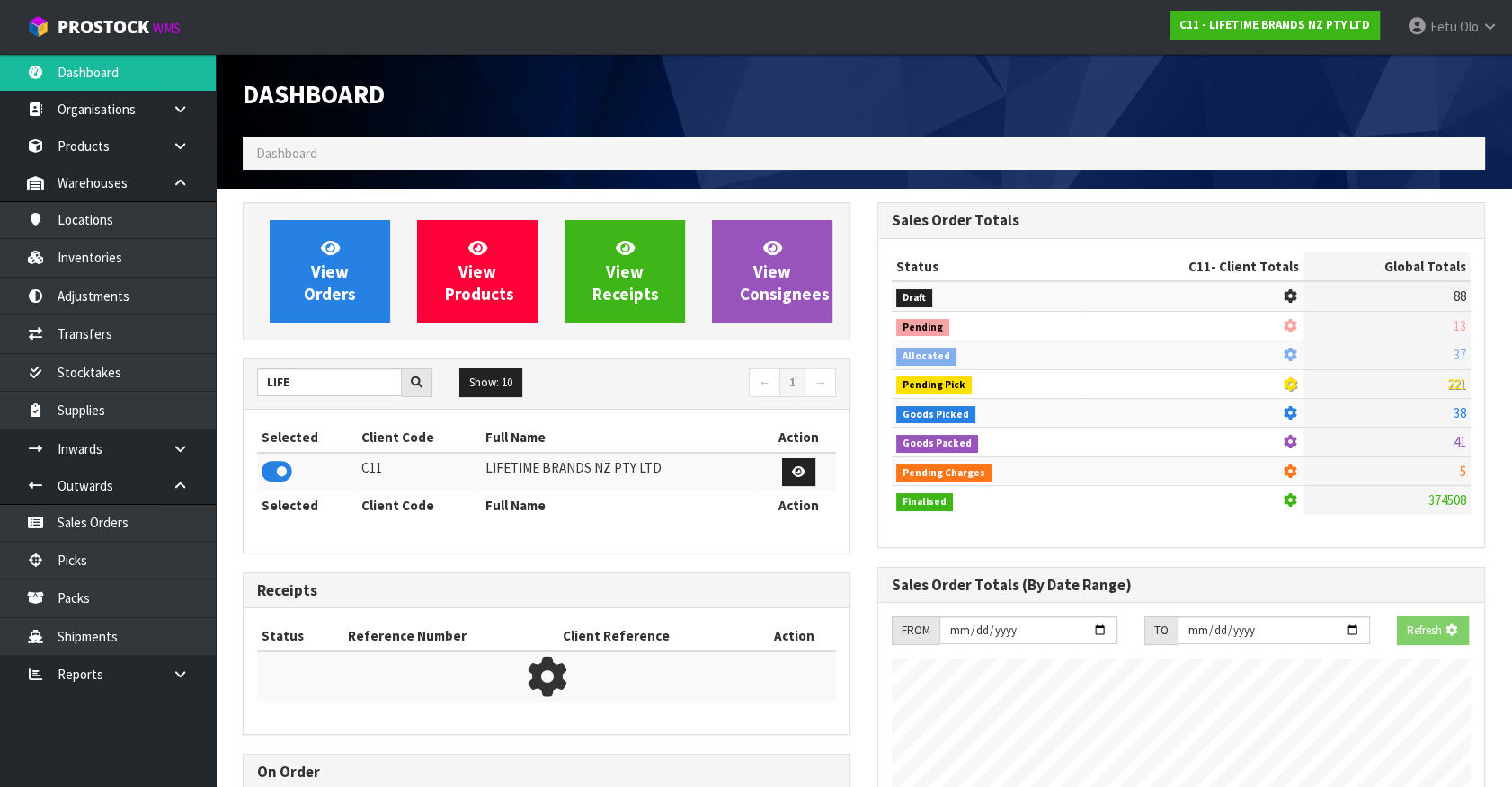 scroll, scrollTop: 1119, scrollLeft: 634, axis: both 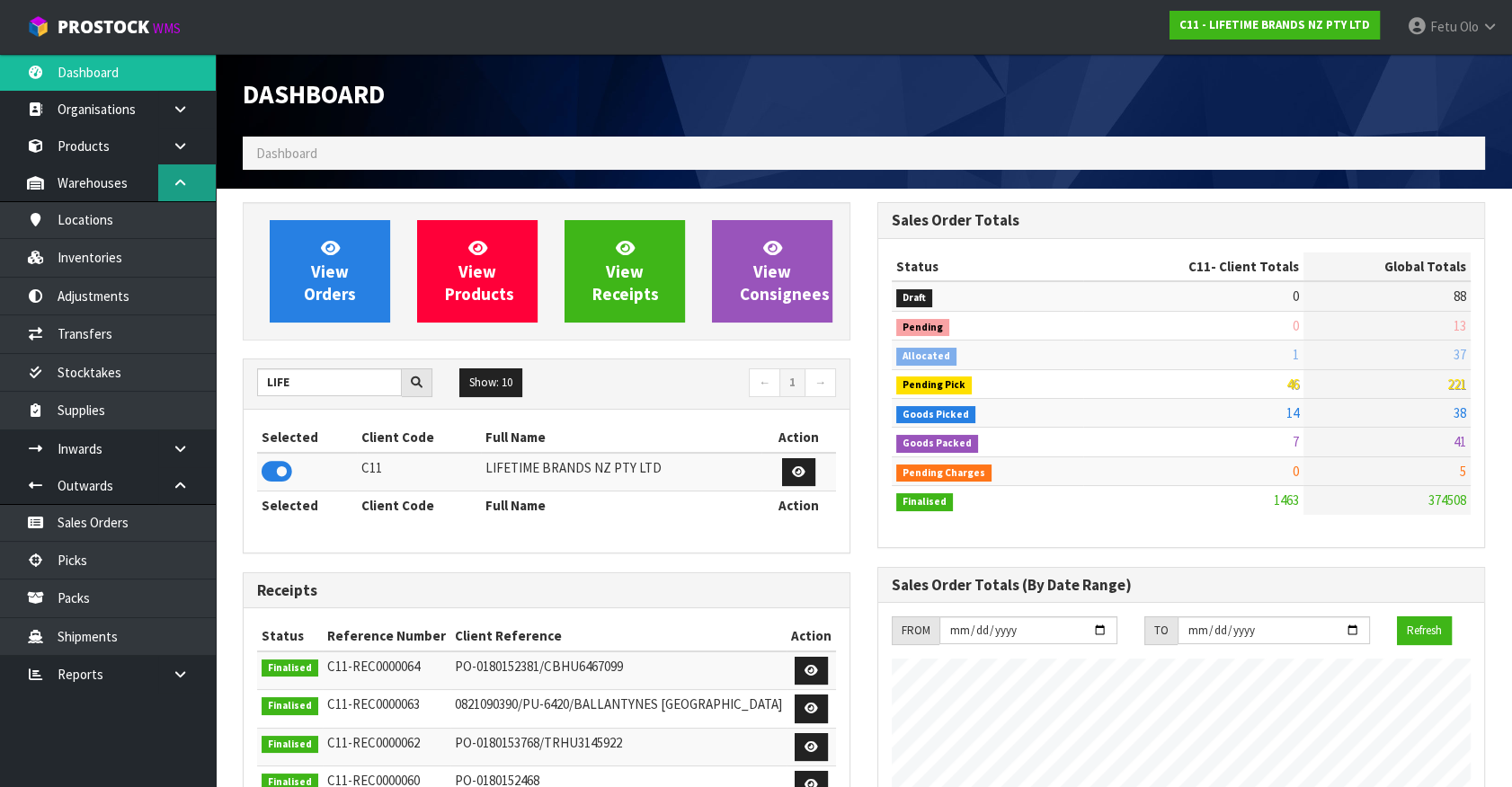 click at bounding box center (180, 182) 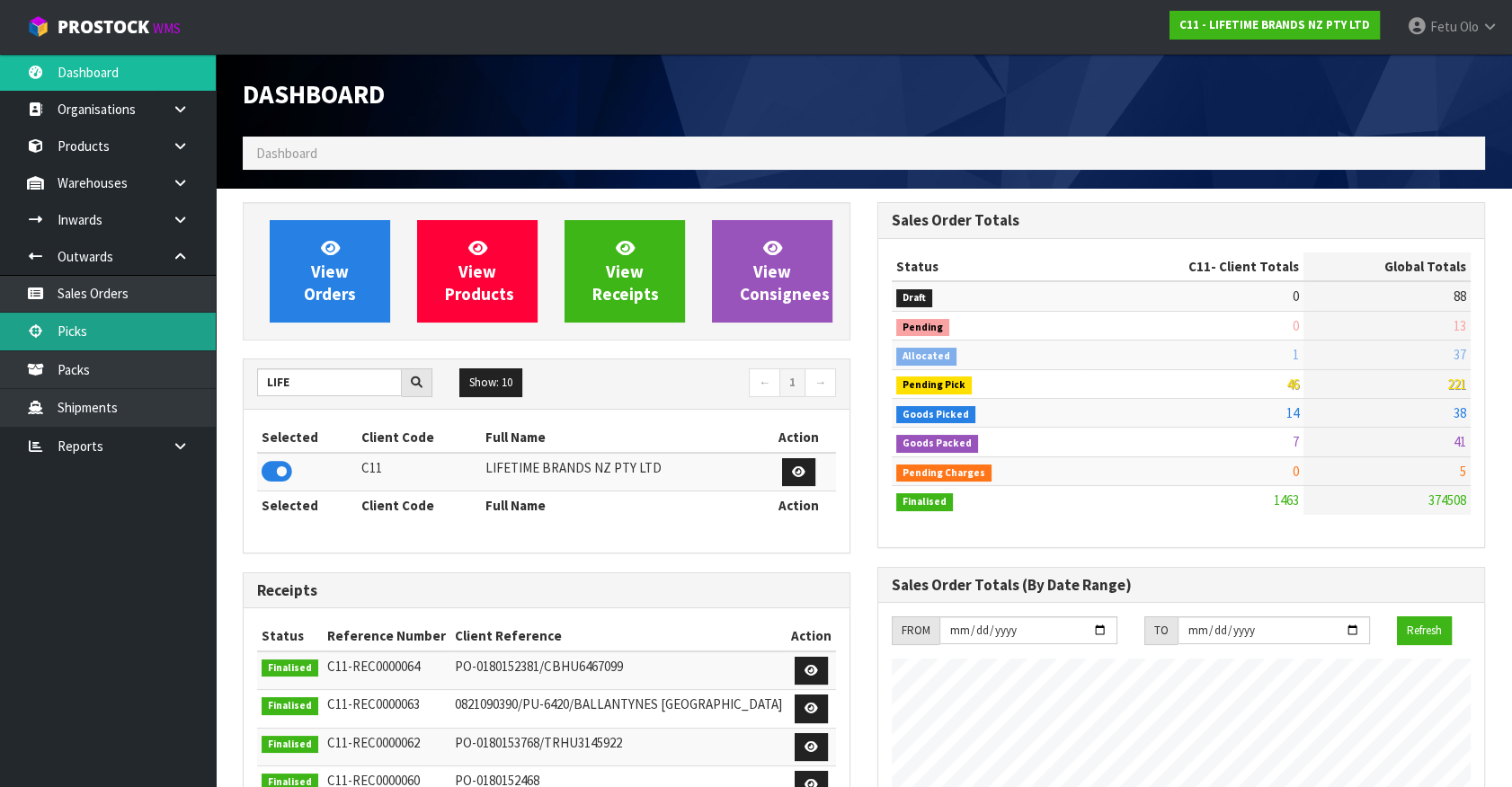 click on "Picks" at bounding box center [108, 331] 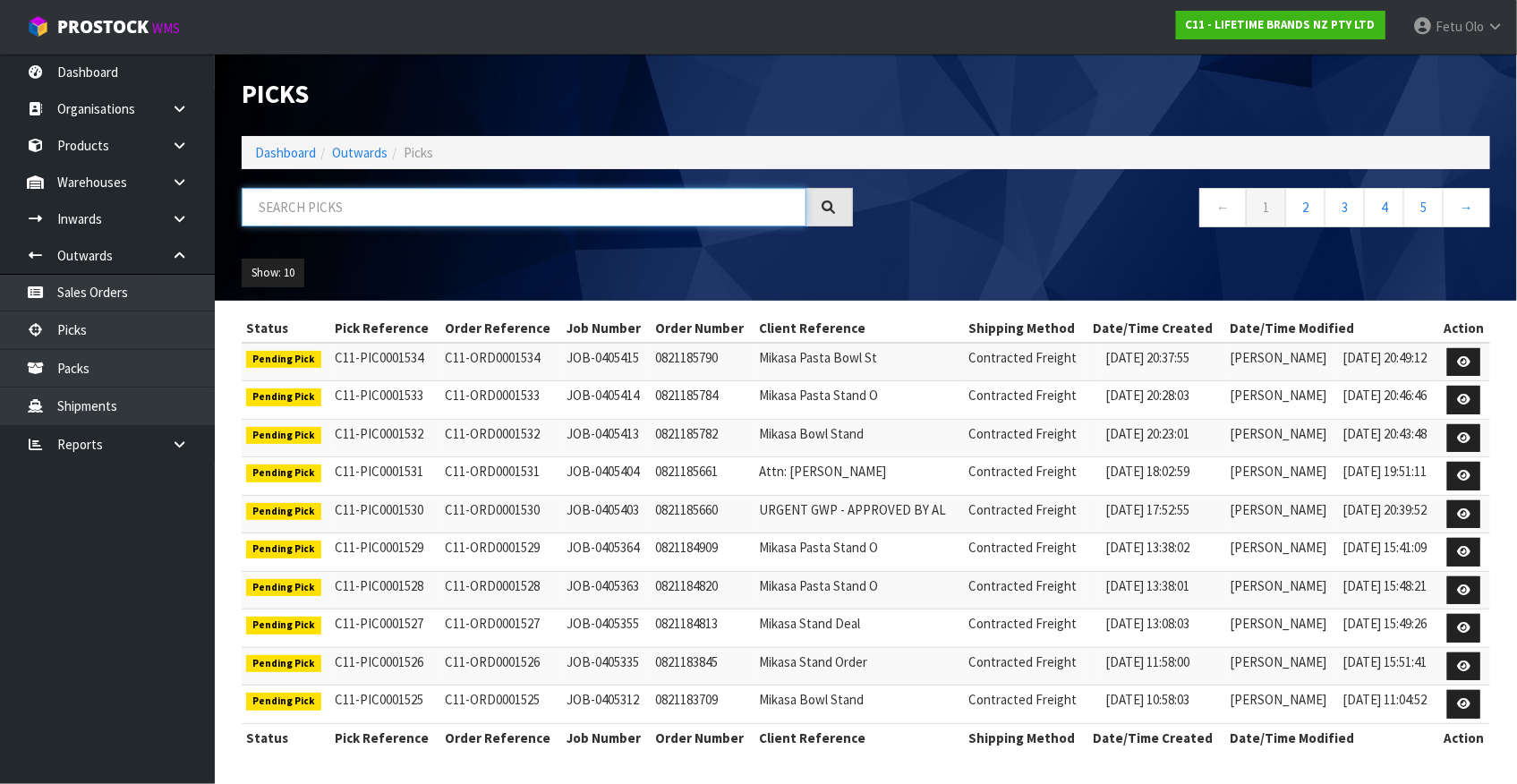 click at bounding box center [524, 207] 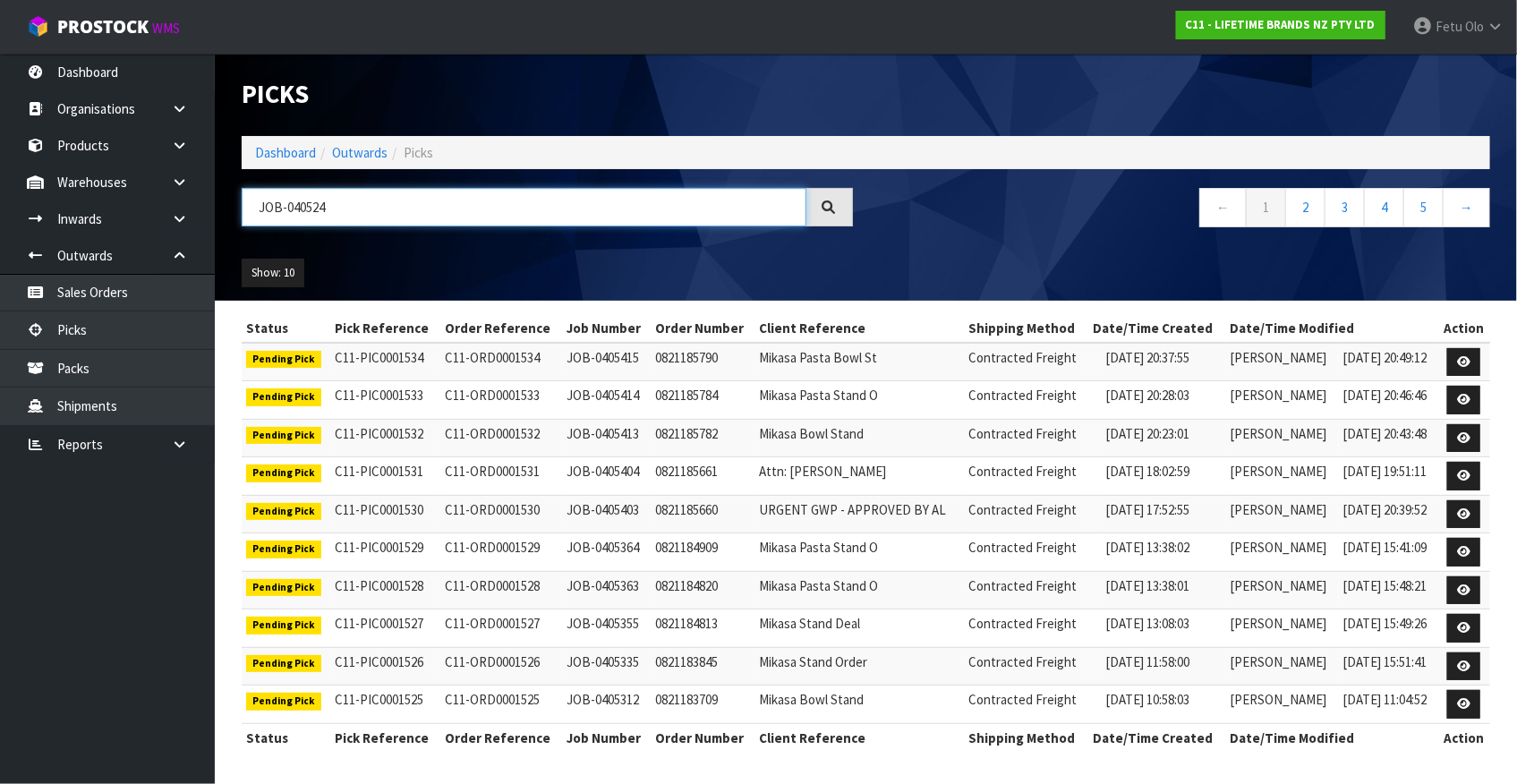 type on "JOB-0405247" 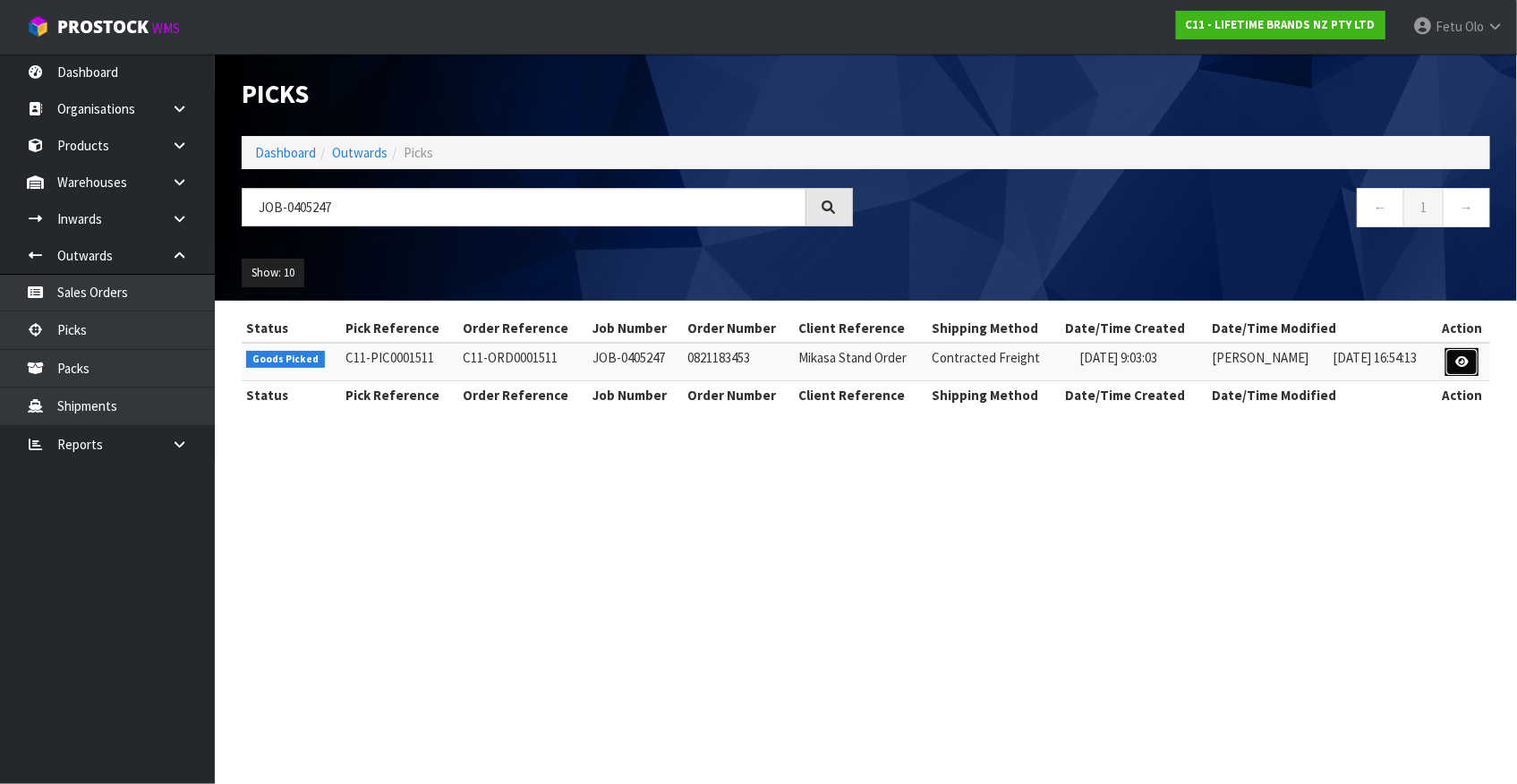 click at bounding box center [1462, 362] 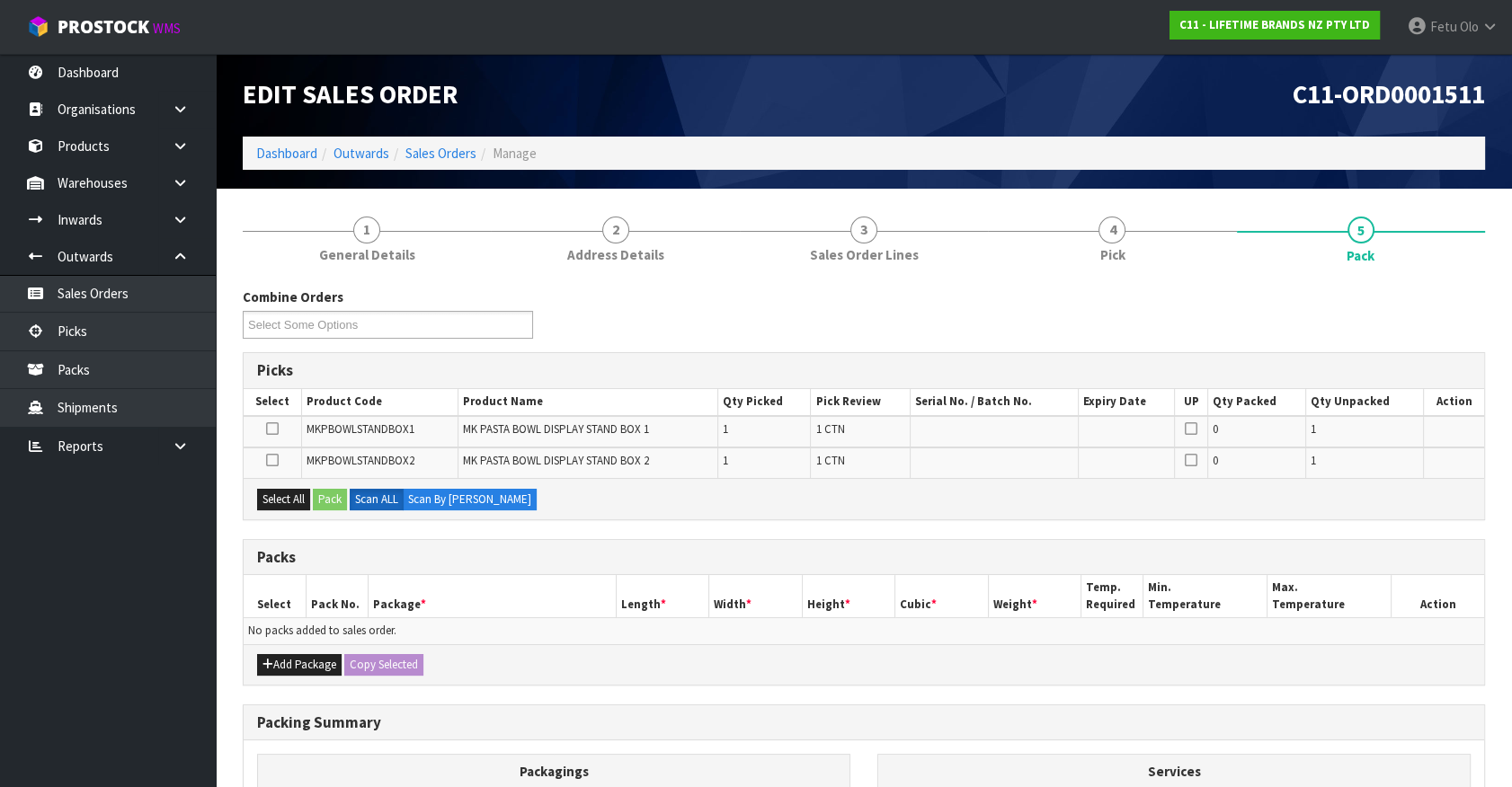 click on "Dashboard
Organisations
Clients
Consignees
Carriers
Products
Categories
Serial Numbers
Kitsets
Packagings
Warehouses
Locations
Inventories
Adjustments
Transfers
Stocktakes
Supplies" at bounding box center [108, 420] 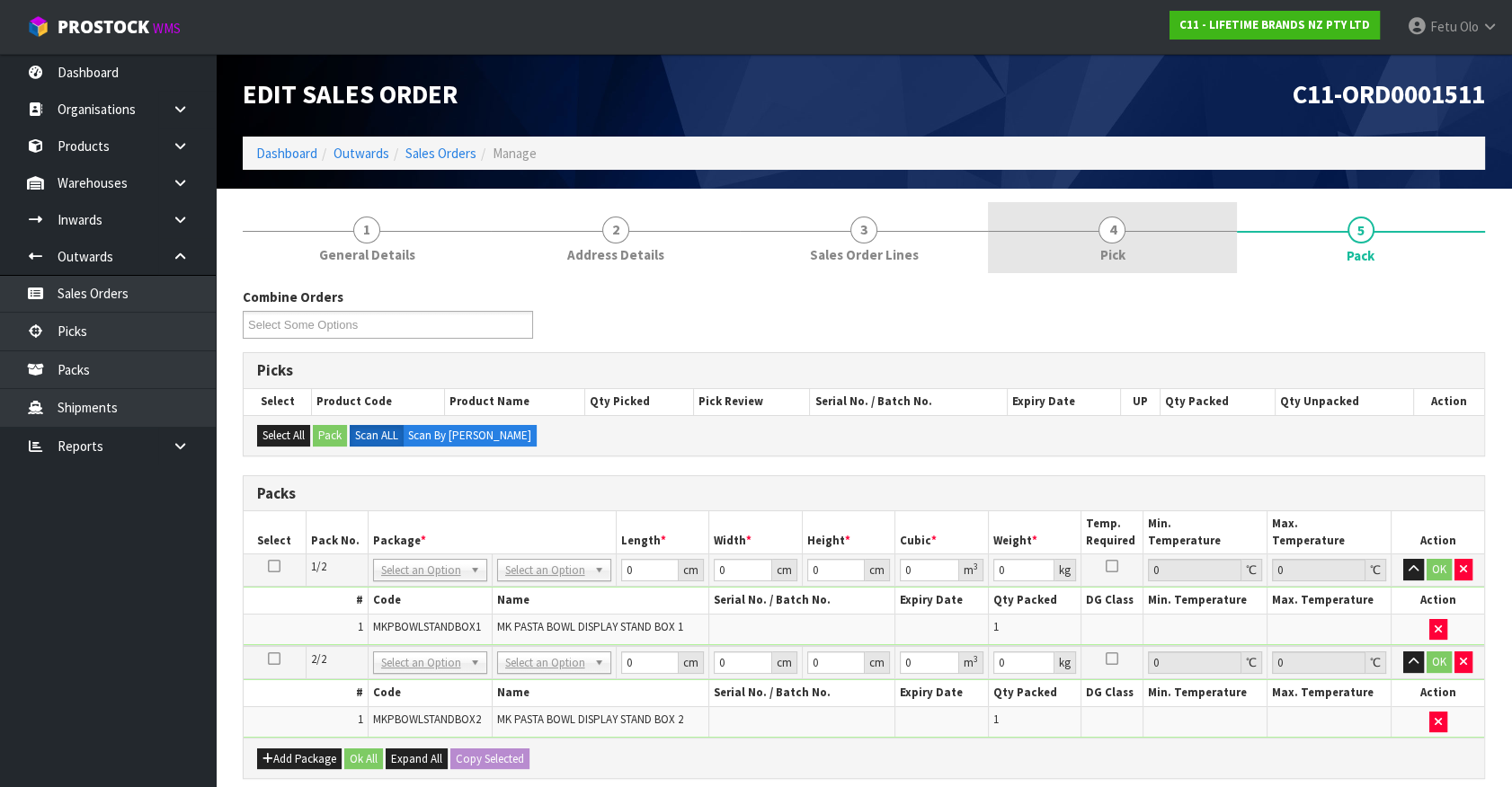 click on "Pick" at bounding box center (1112, 254) 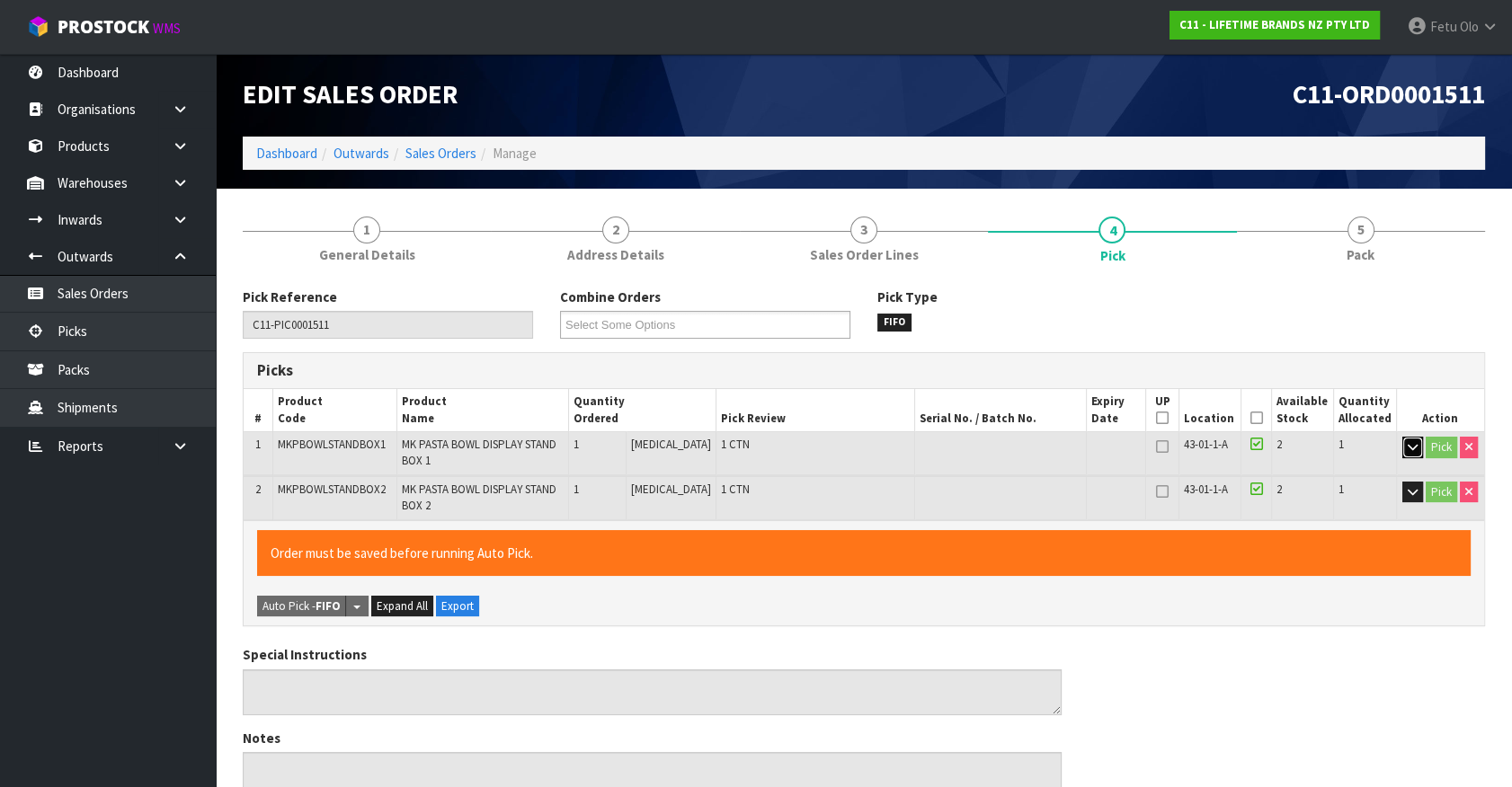 click at bounding box center [1412, 447] 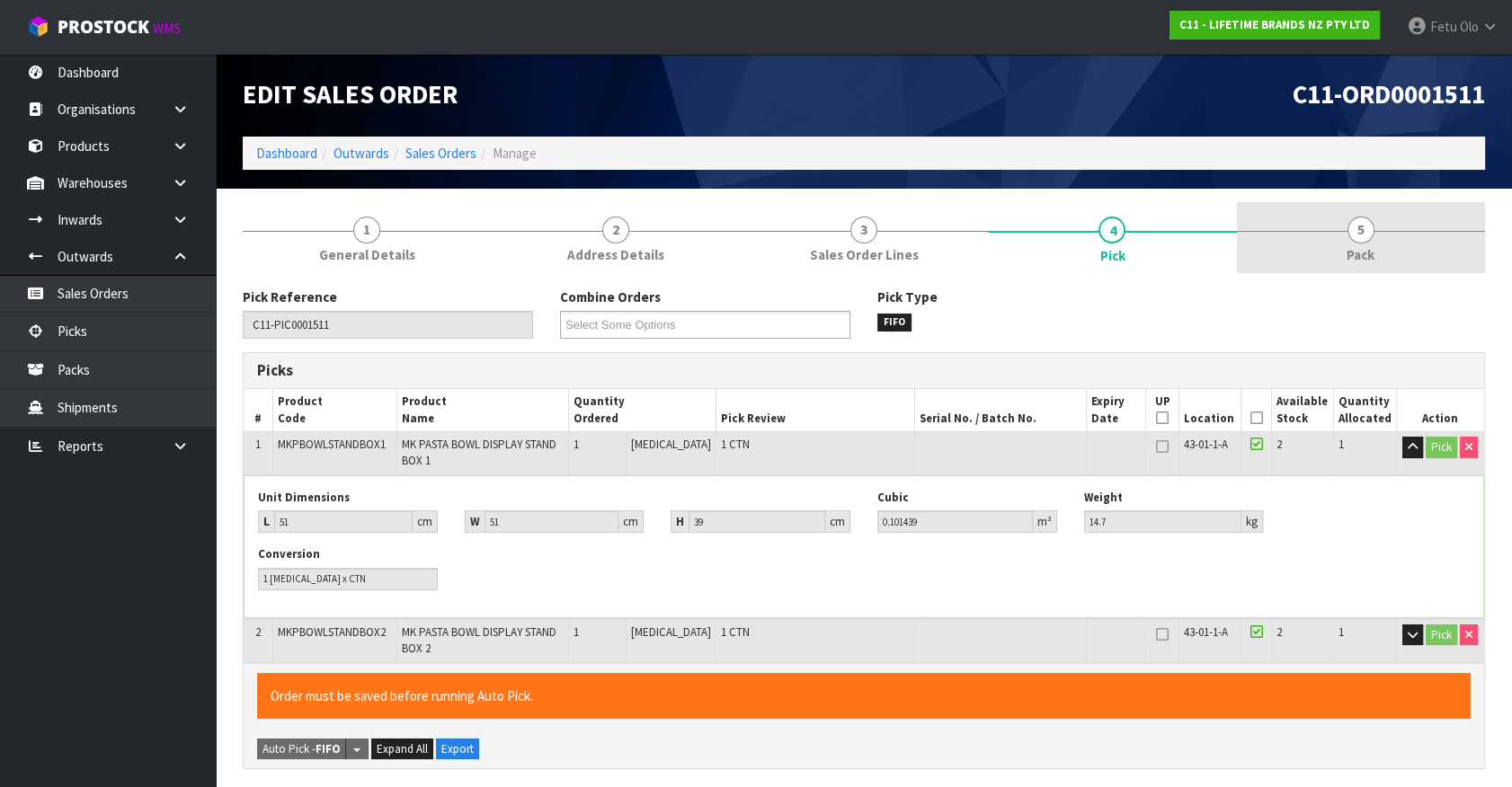 click on "5
Pack" at bounding box center [1361, 237] 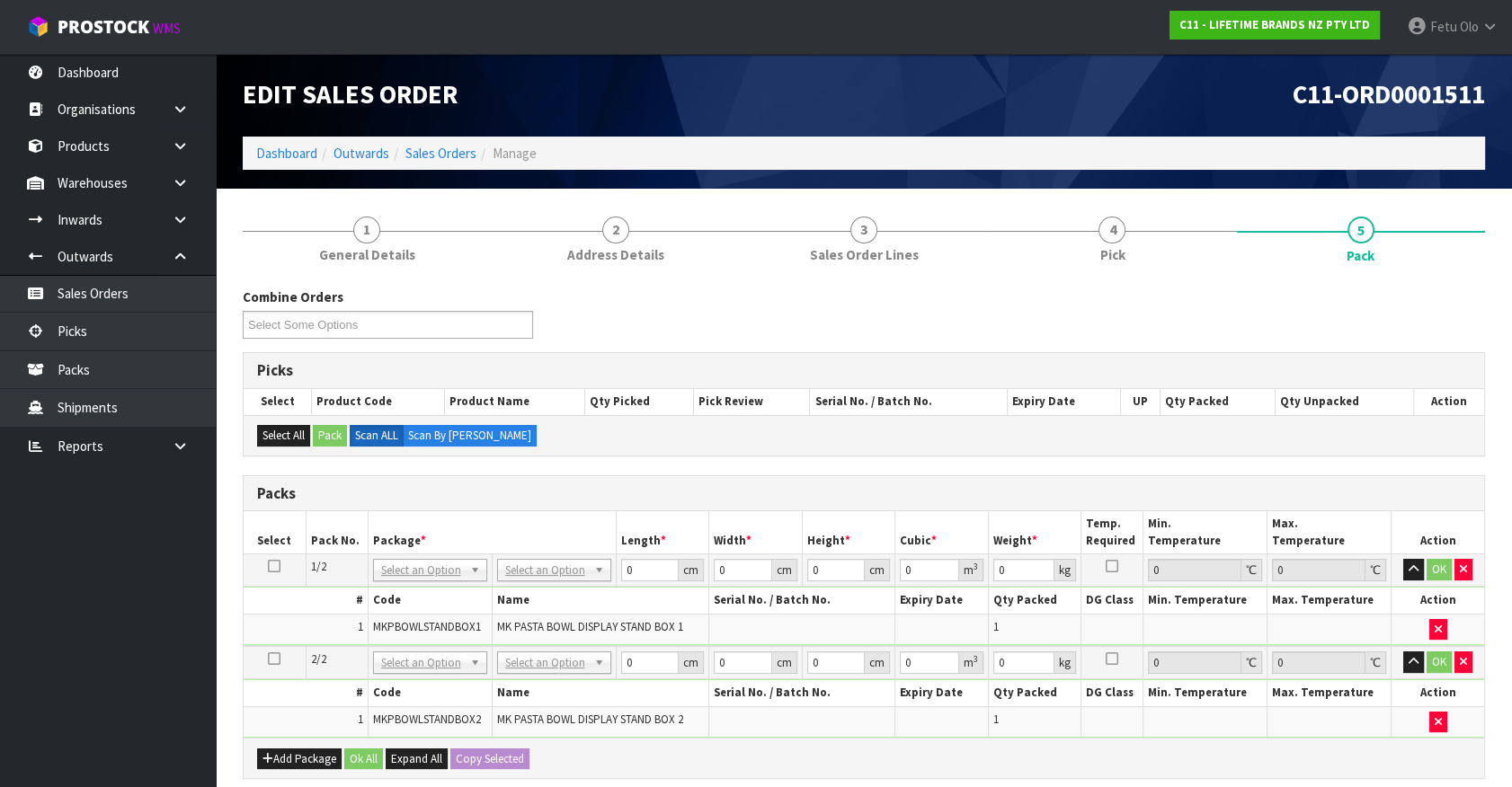 drag, startPoint x: 544, startPoint y: 570, endPoint x: 544, endPoint y: 605, distance: 35 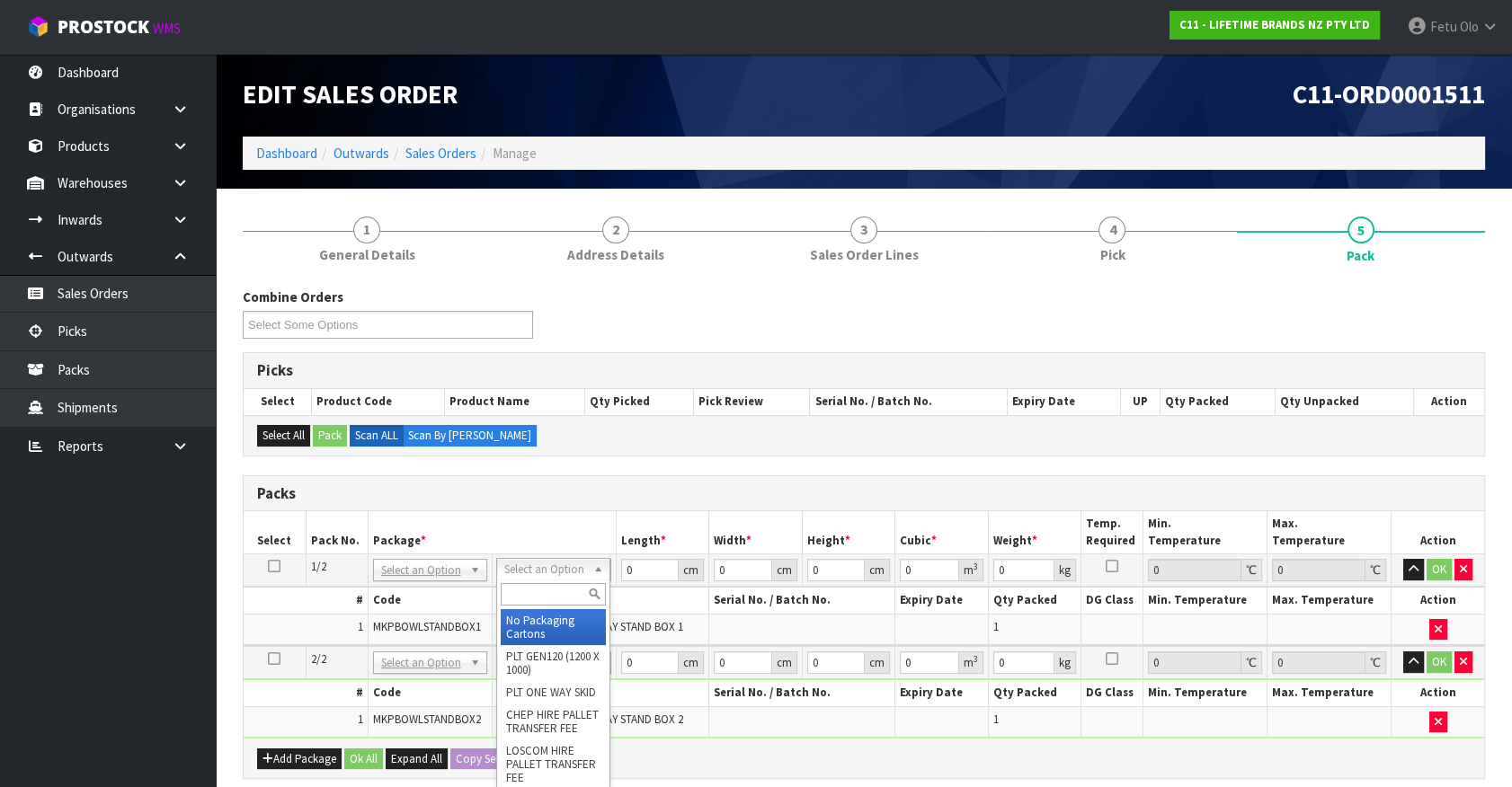 drag, startPoint x: 544, startPoint y: 628, endPoint x: 551, endPoint y: 659, distance: 31.780497 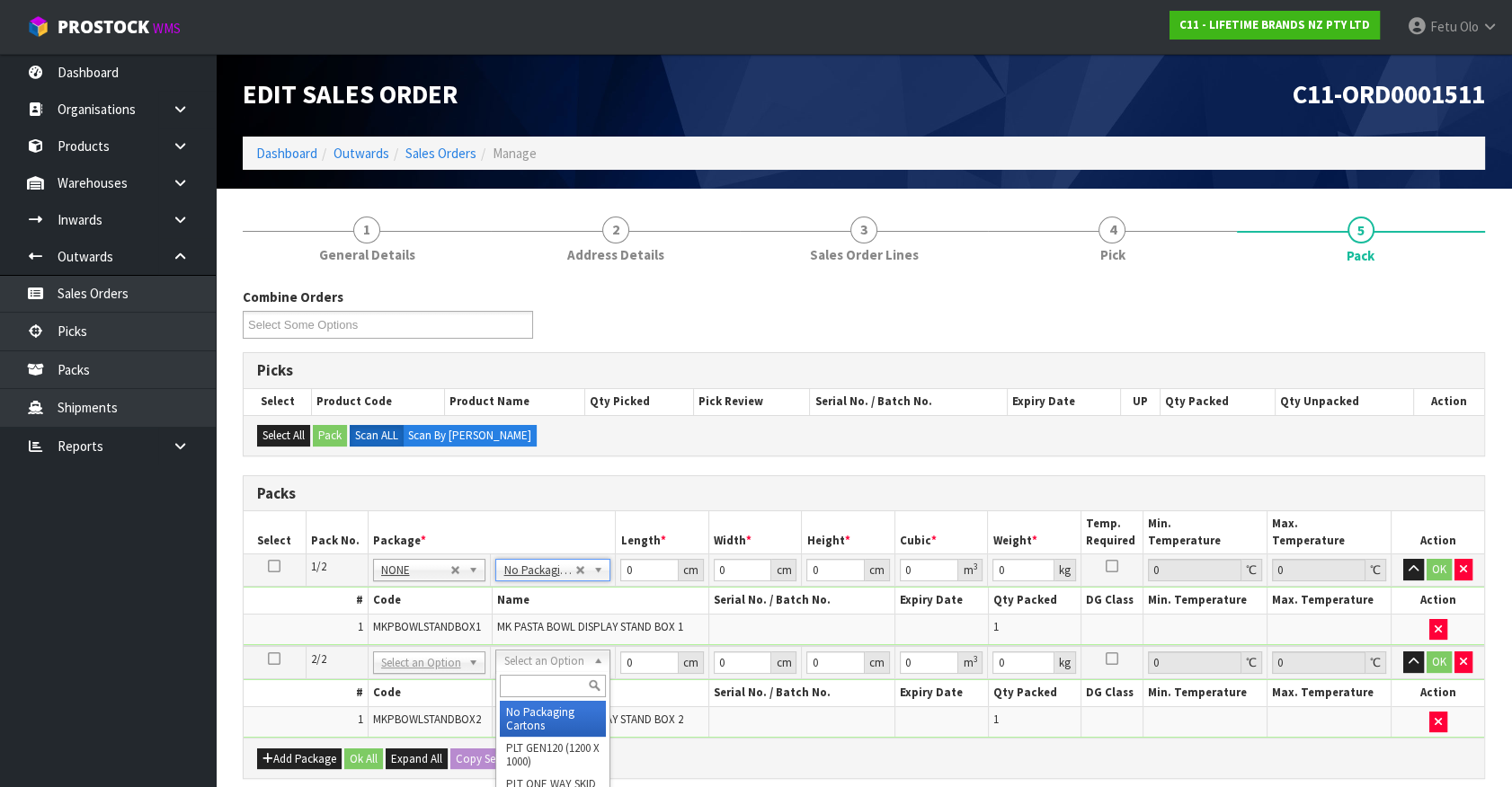 type on "2" 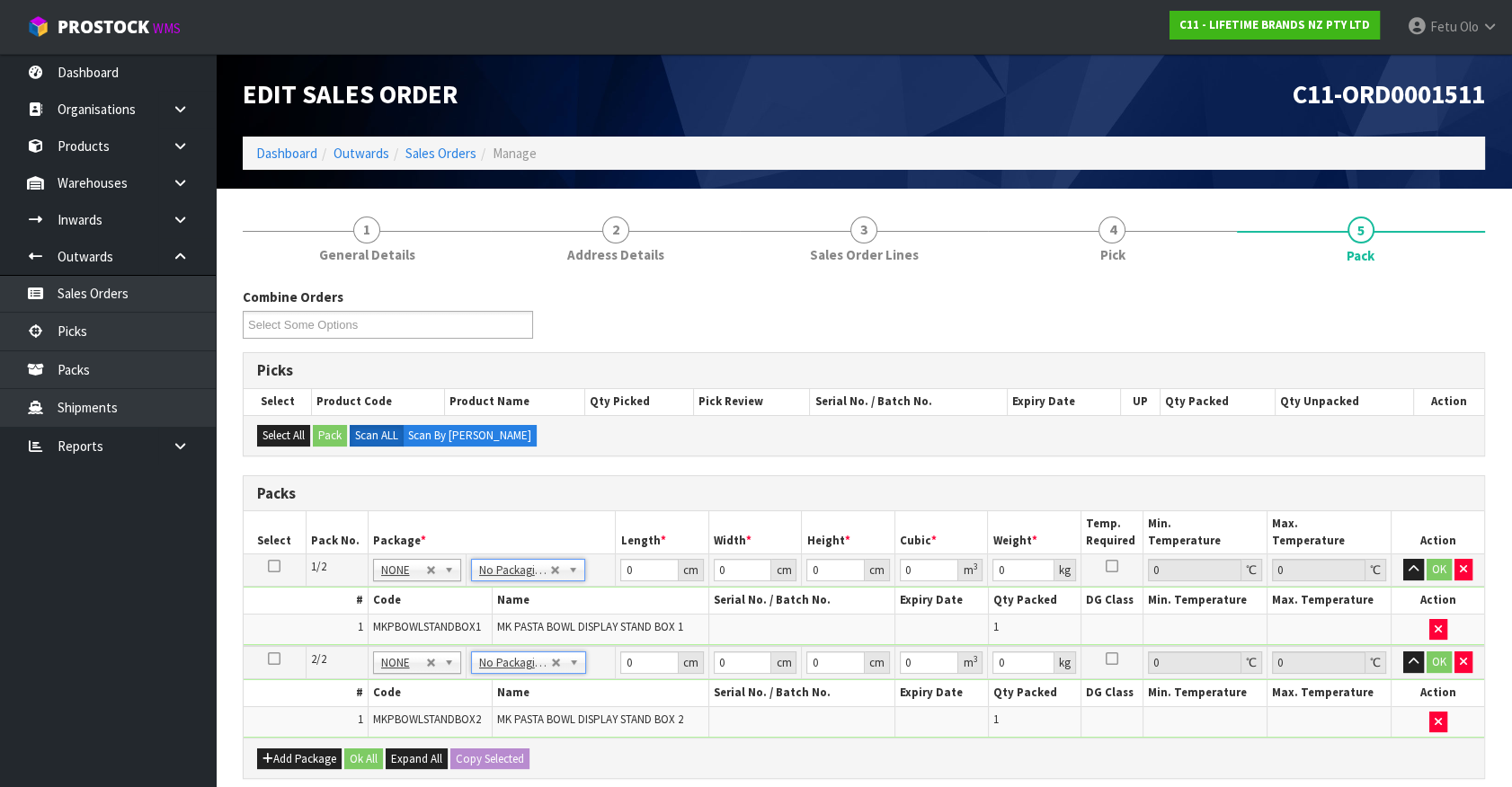click on "Packs" at bounding box center (864, 493) 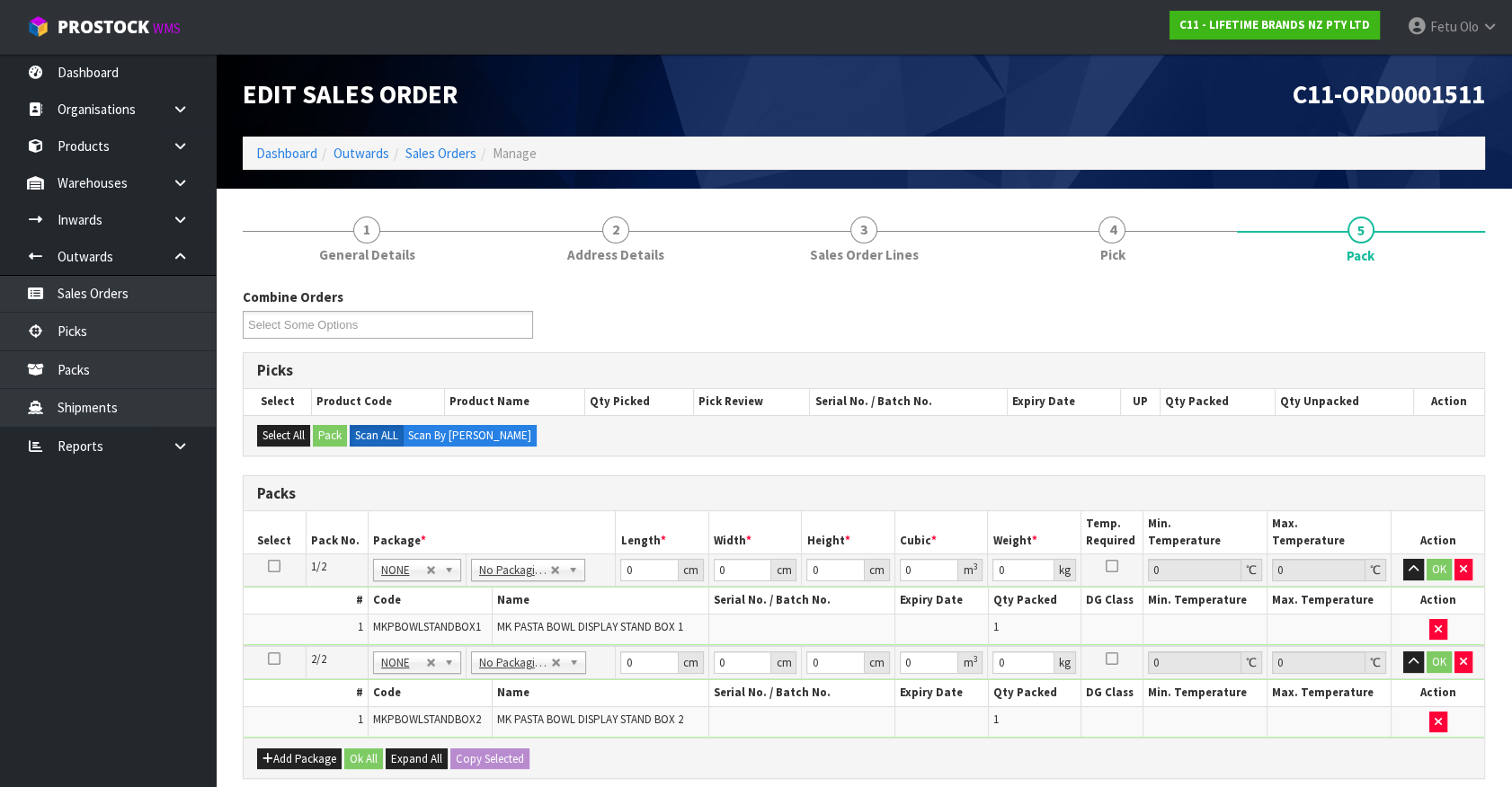 click on "Packs" at bounding box center [864, 493] 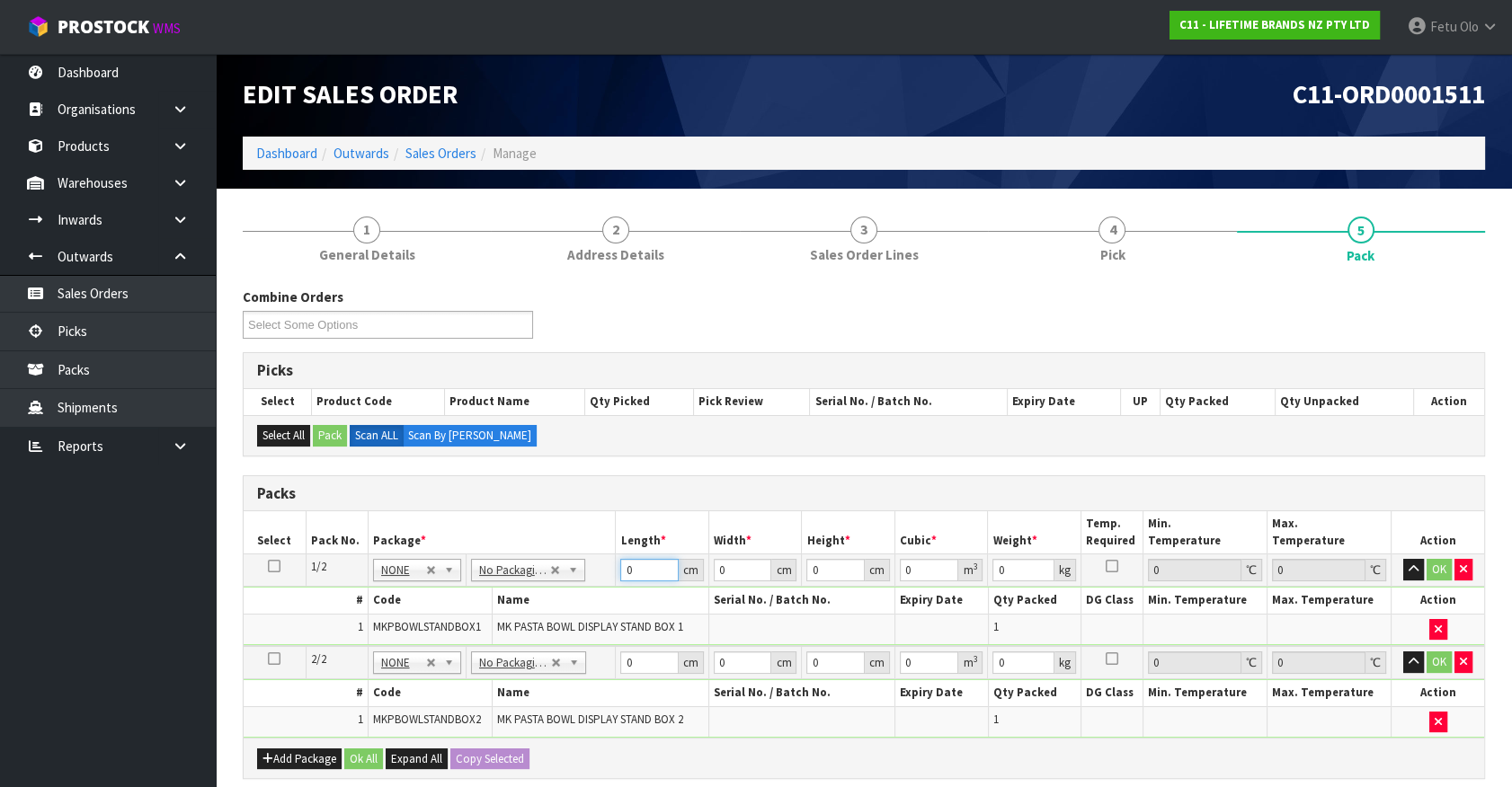 drag, startPoint x: 650, startPoint y: 572, endPoint x: 306, endPoint y: 659, distance: 354.8309 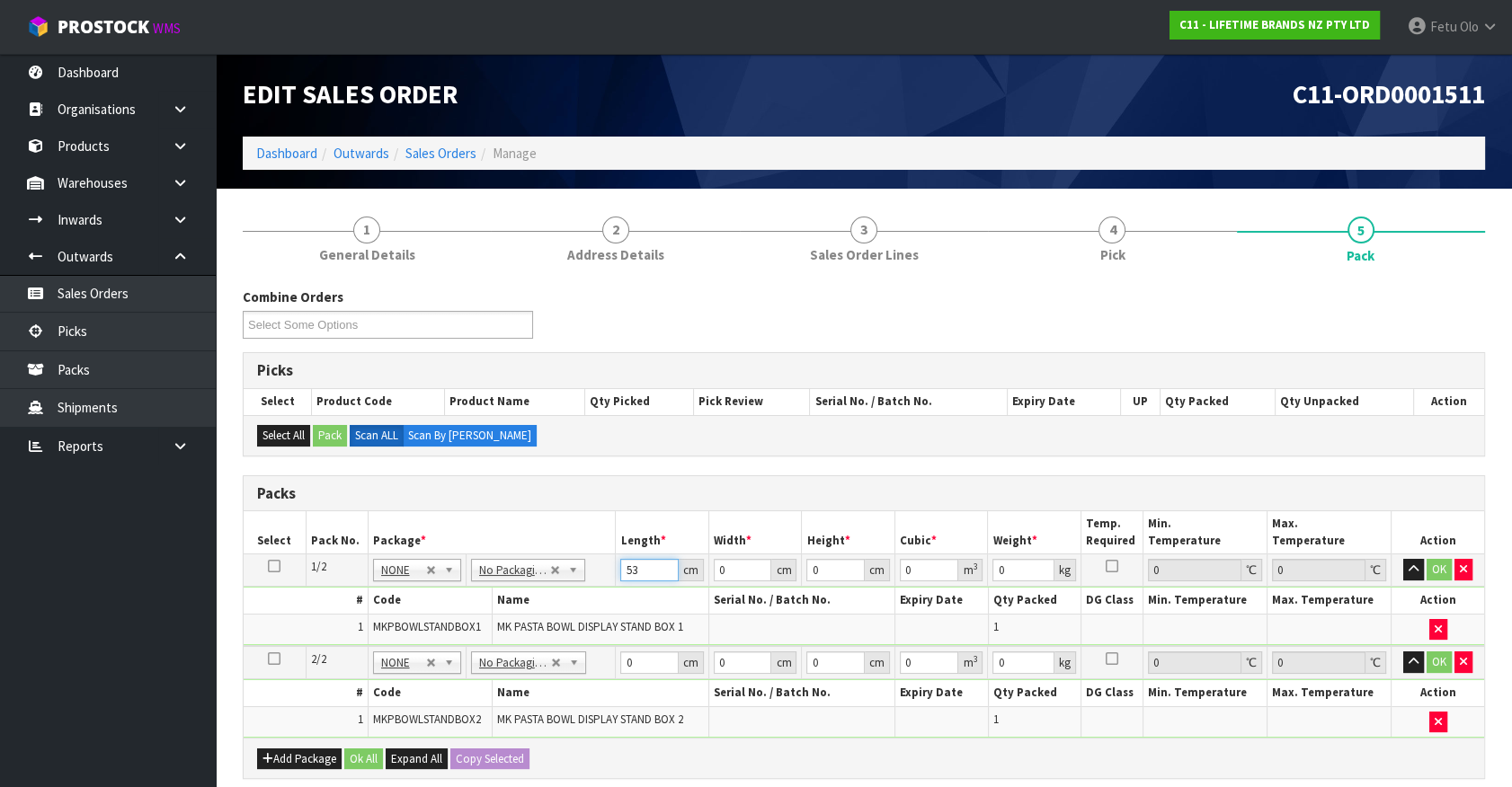 type on "53" 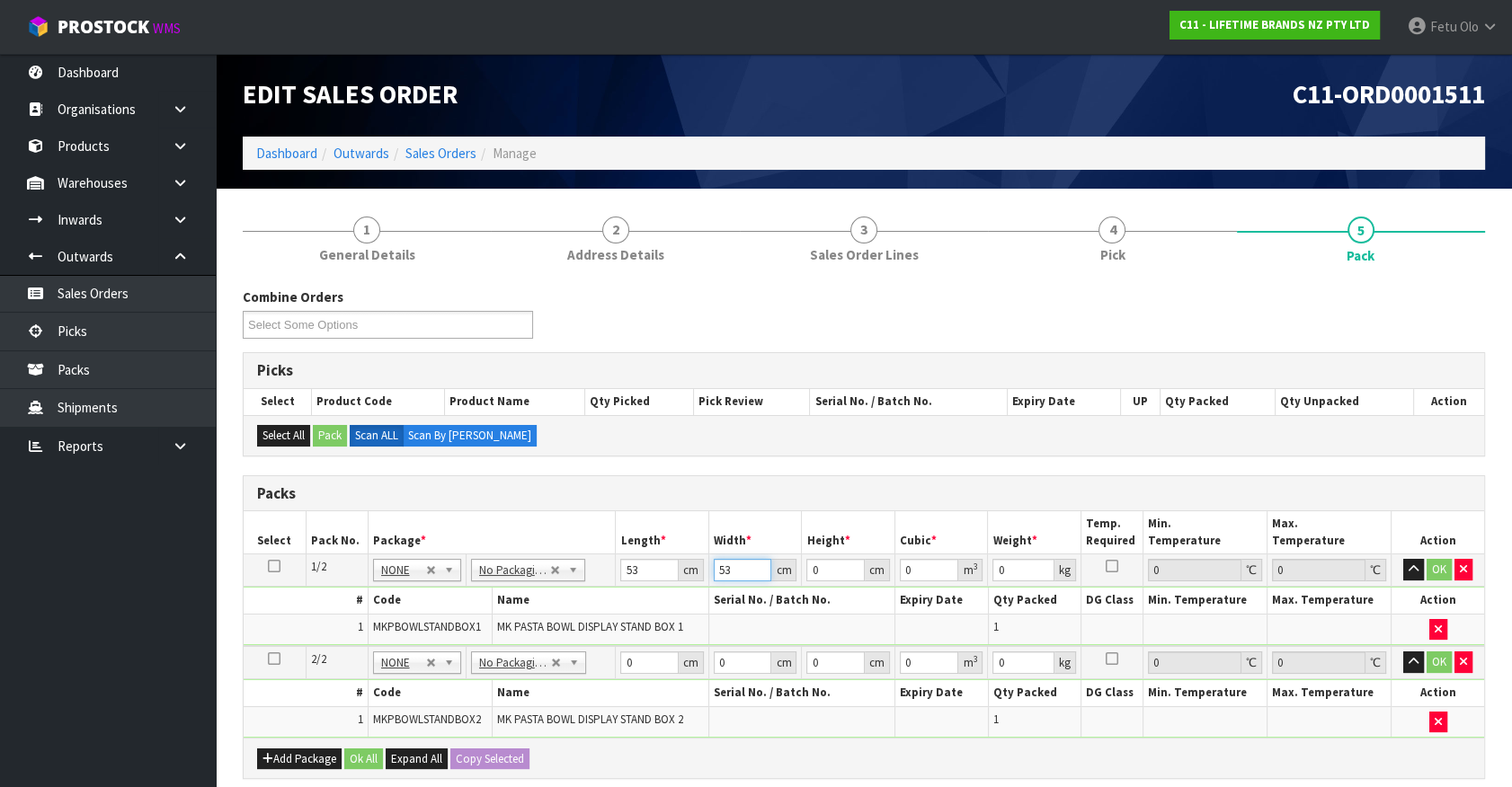 type on "53" 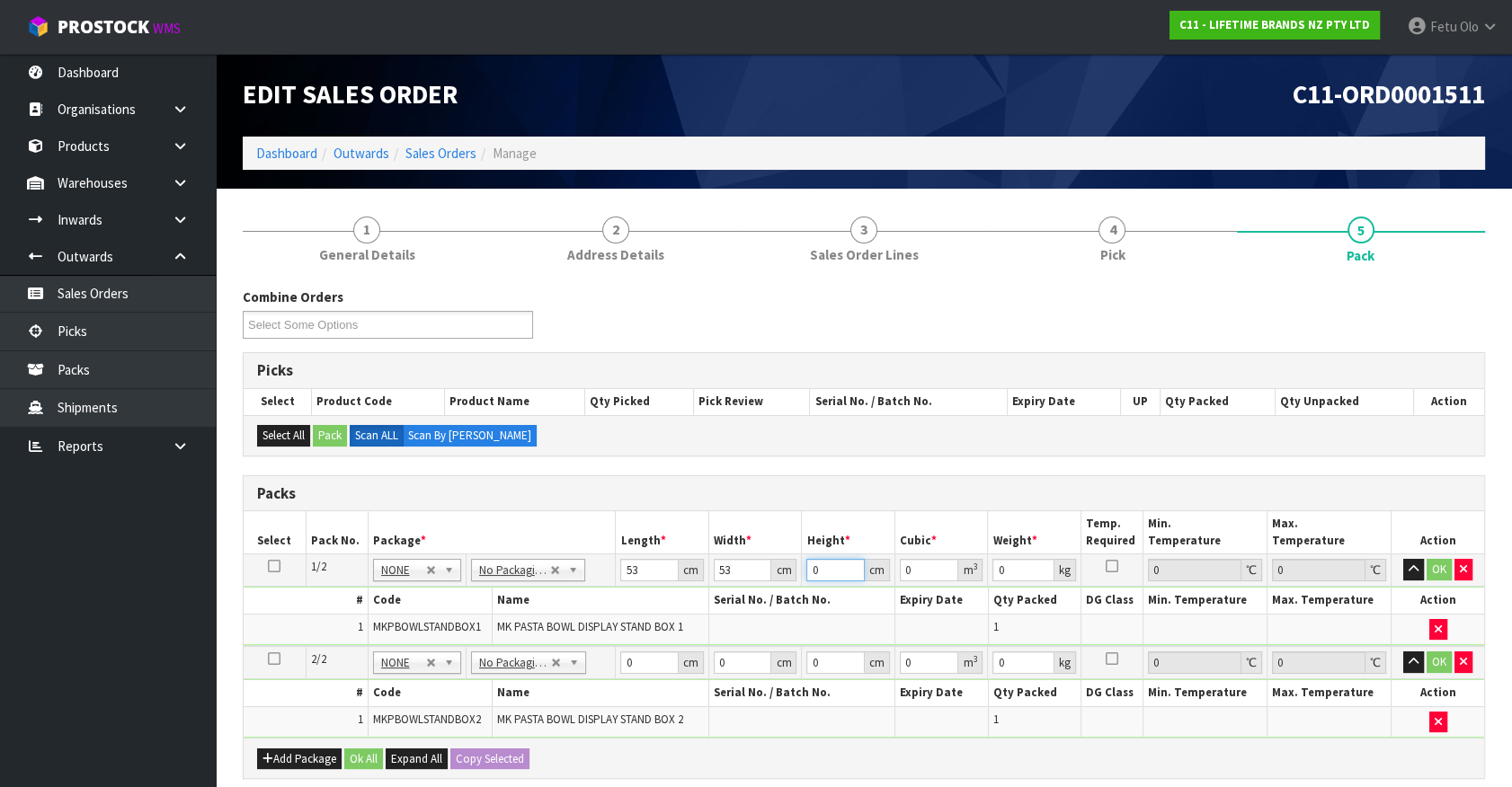 type on "4" 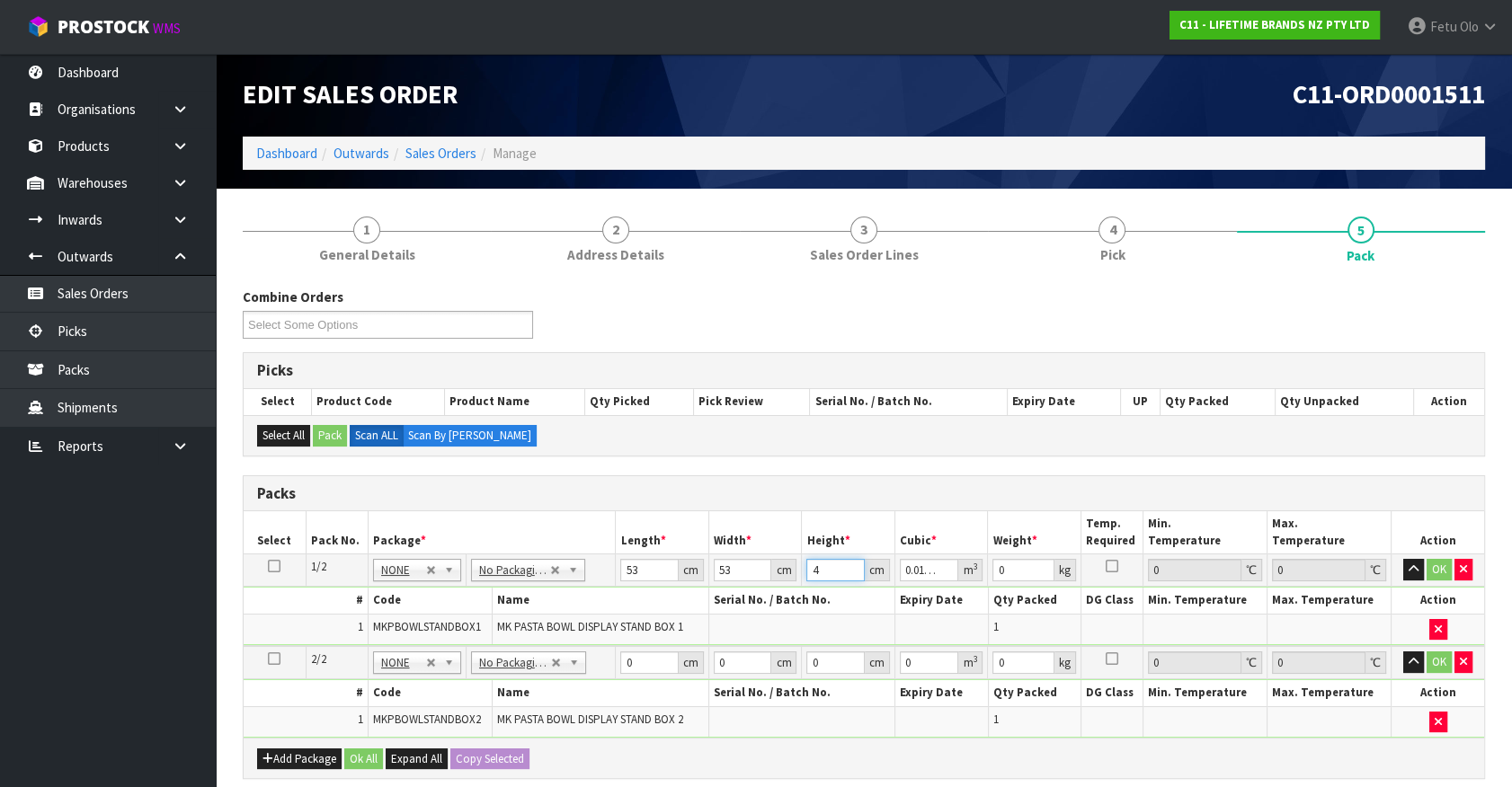 type on "40" 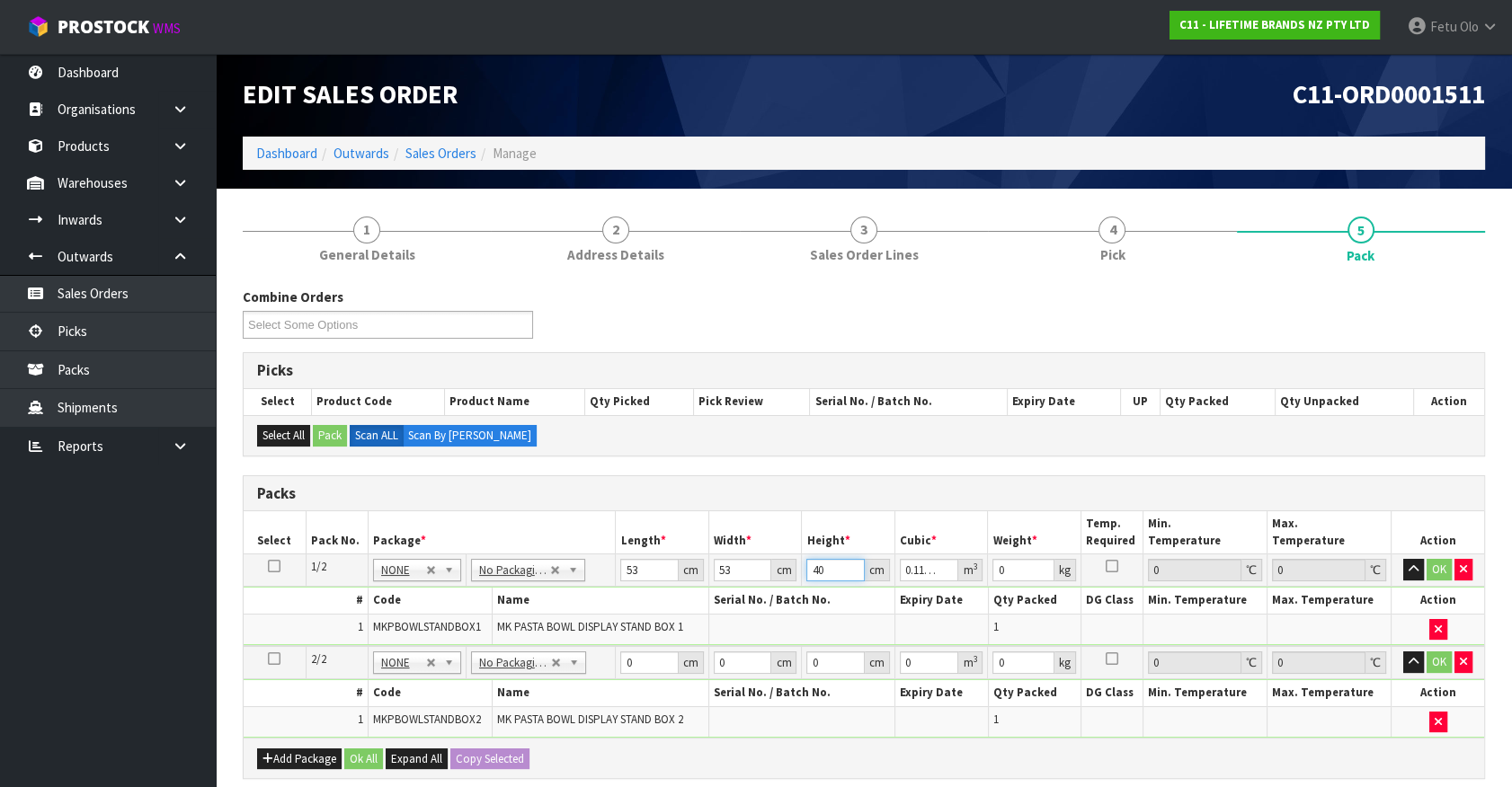 type on "40" 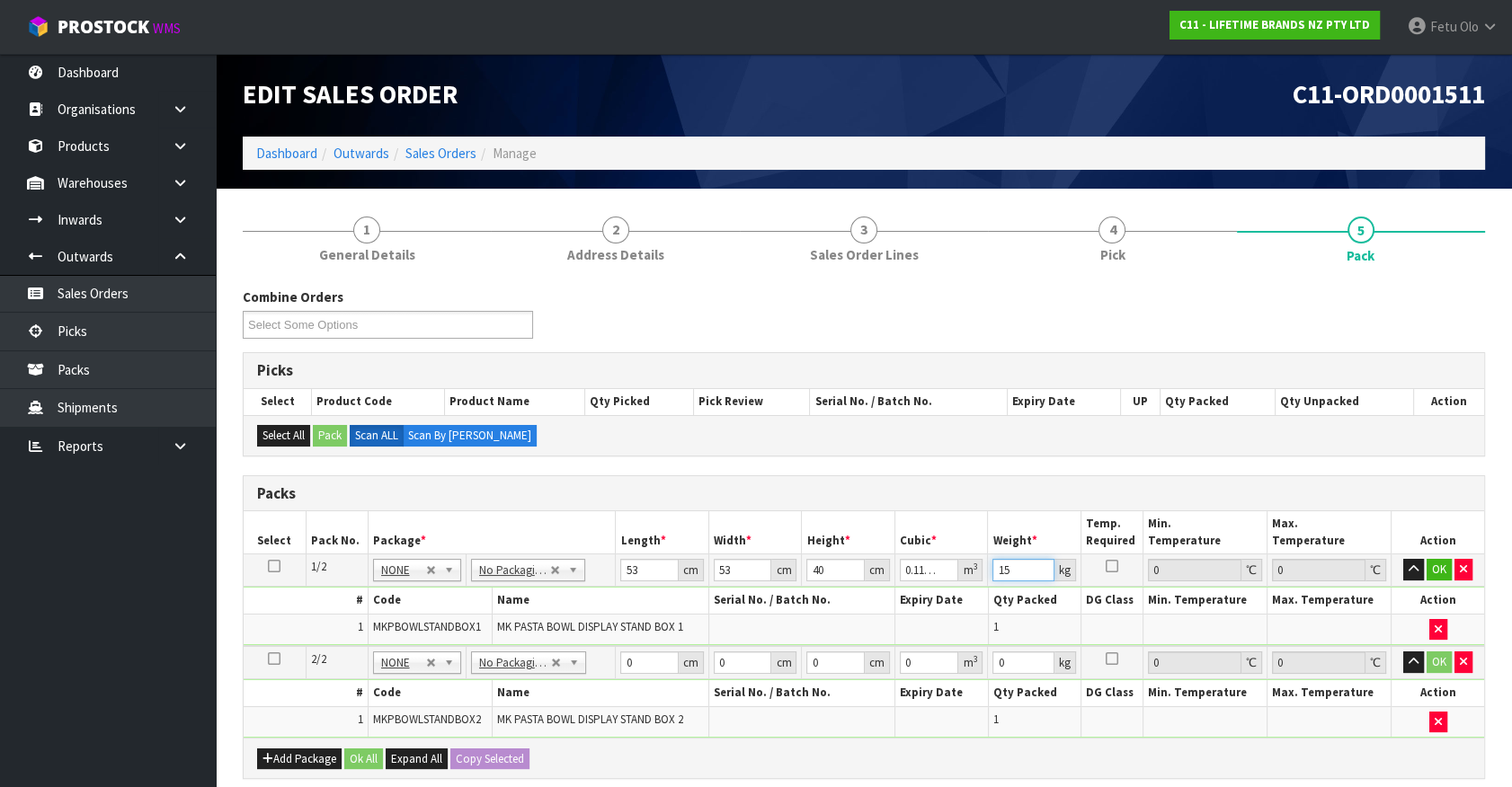 type on "15" 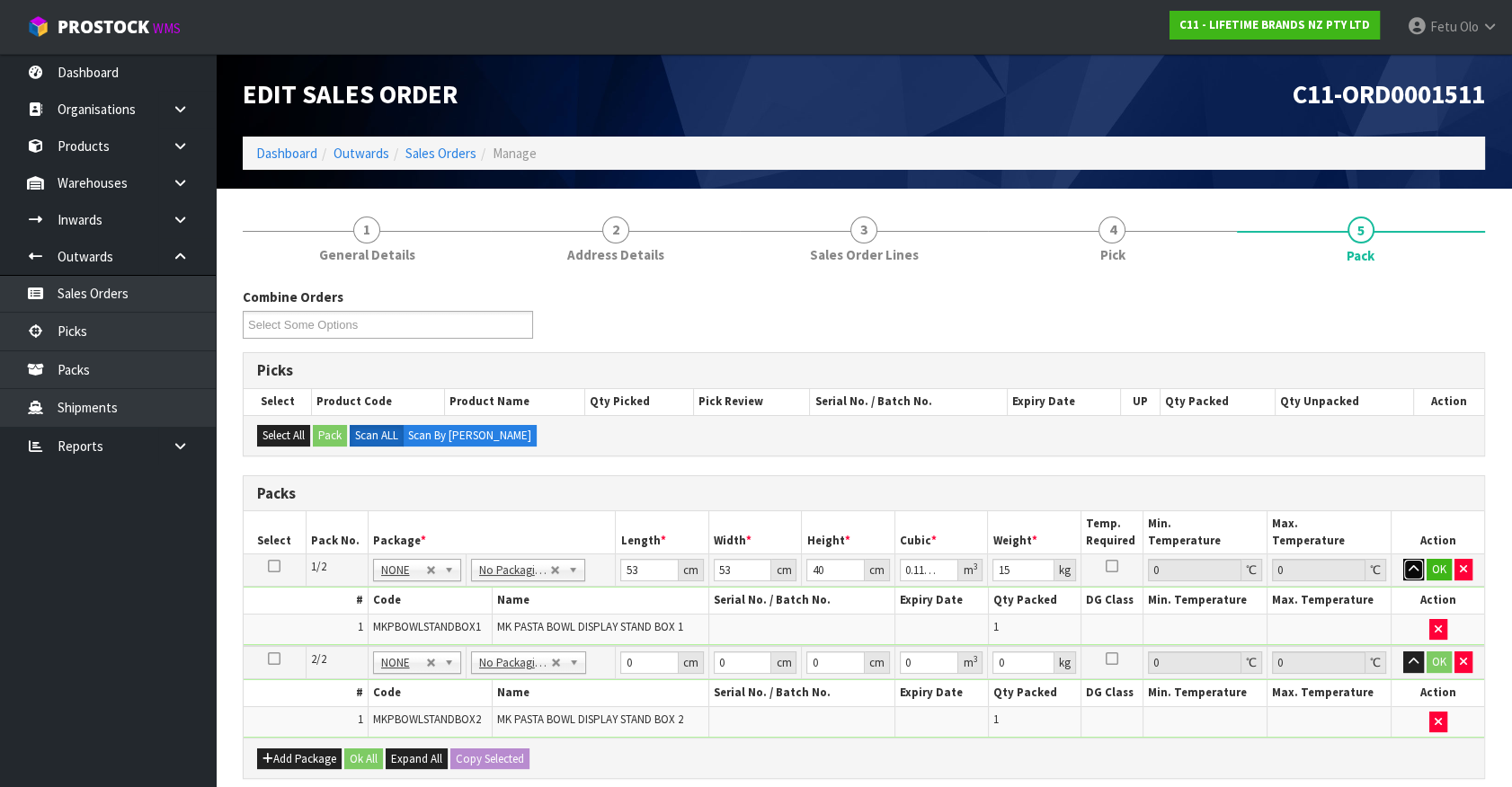 type 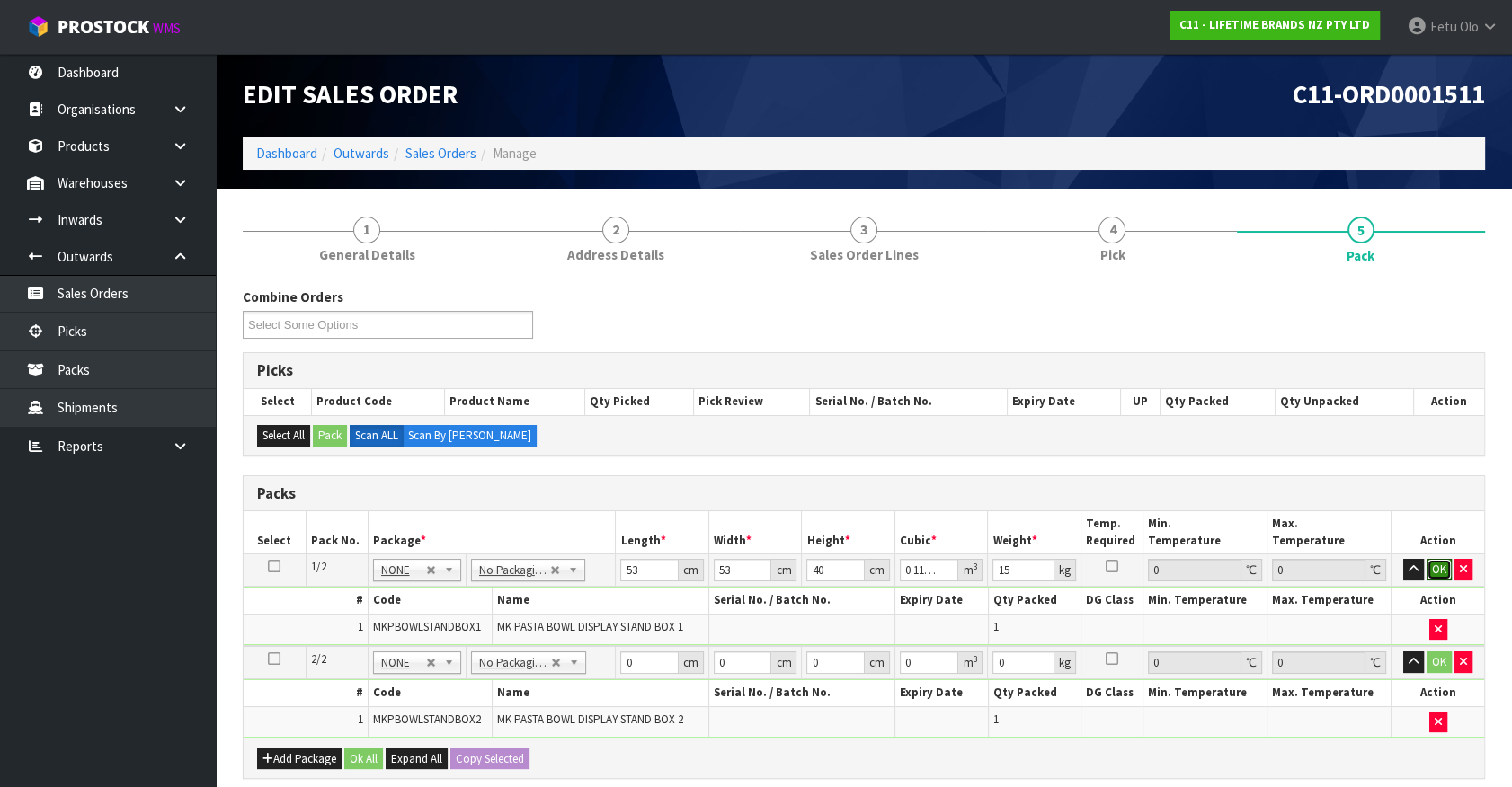 click on "OK" at bounding box center [1439, 570] 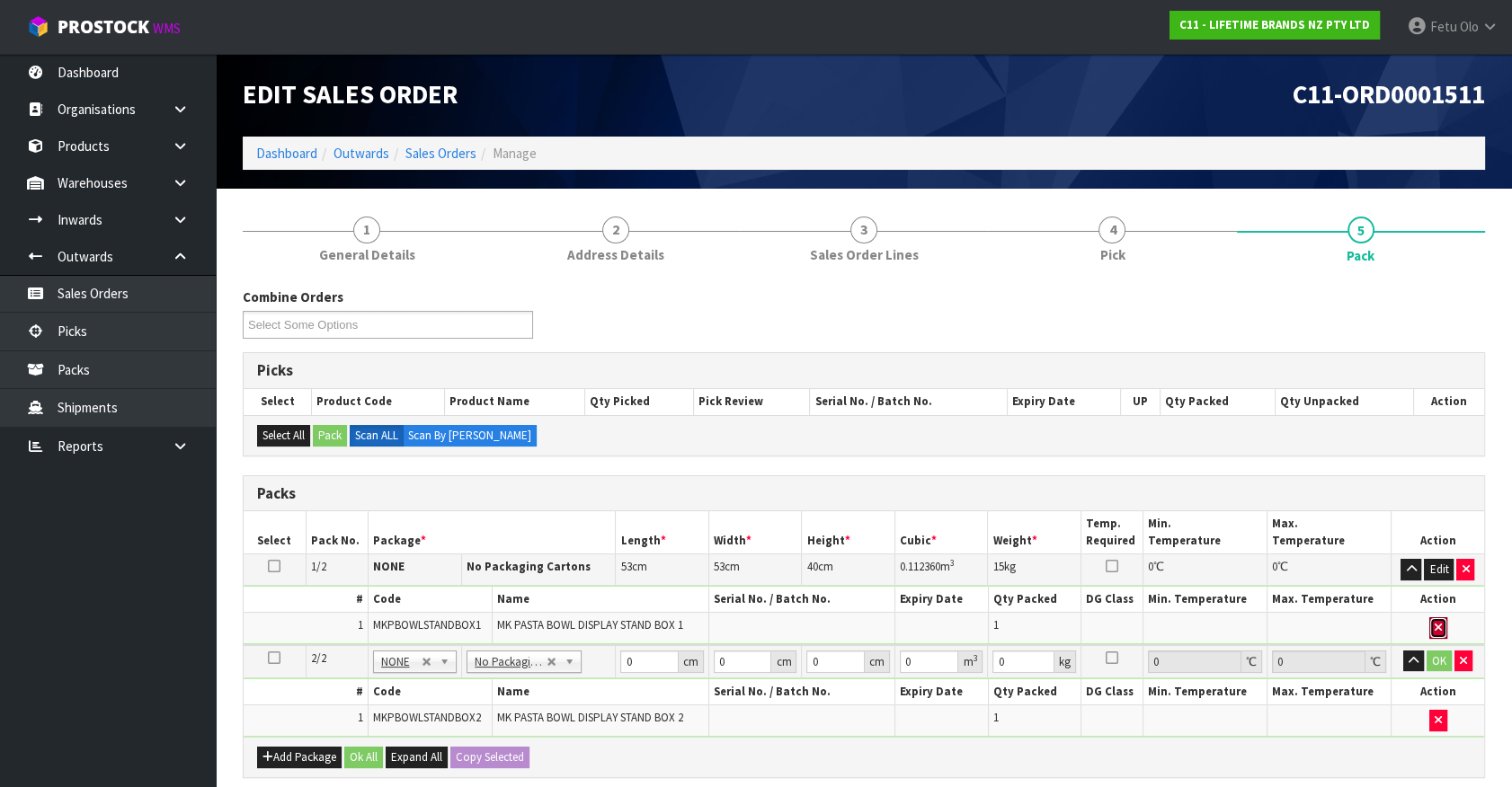 type 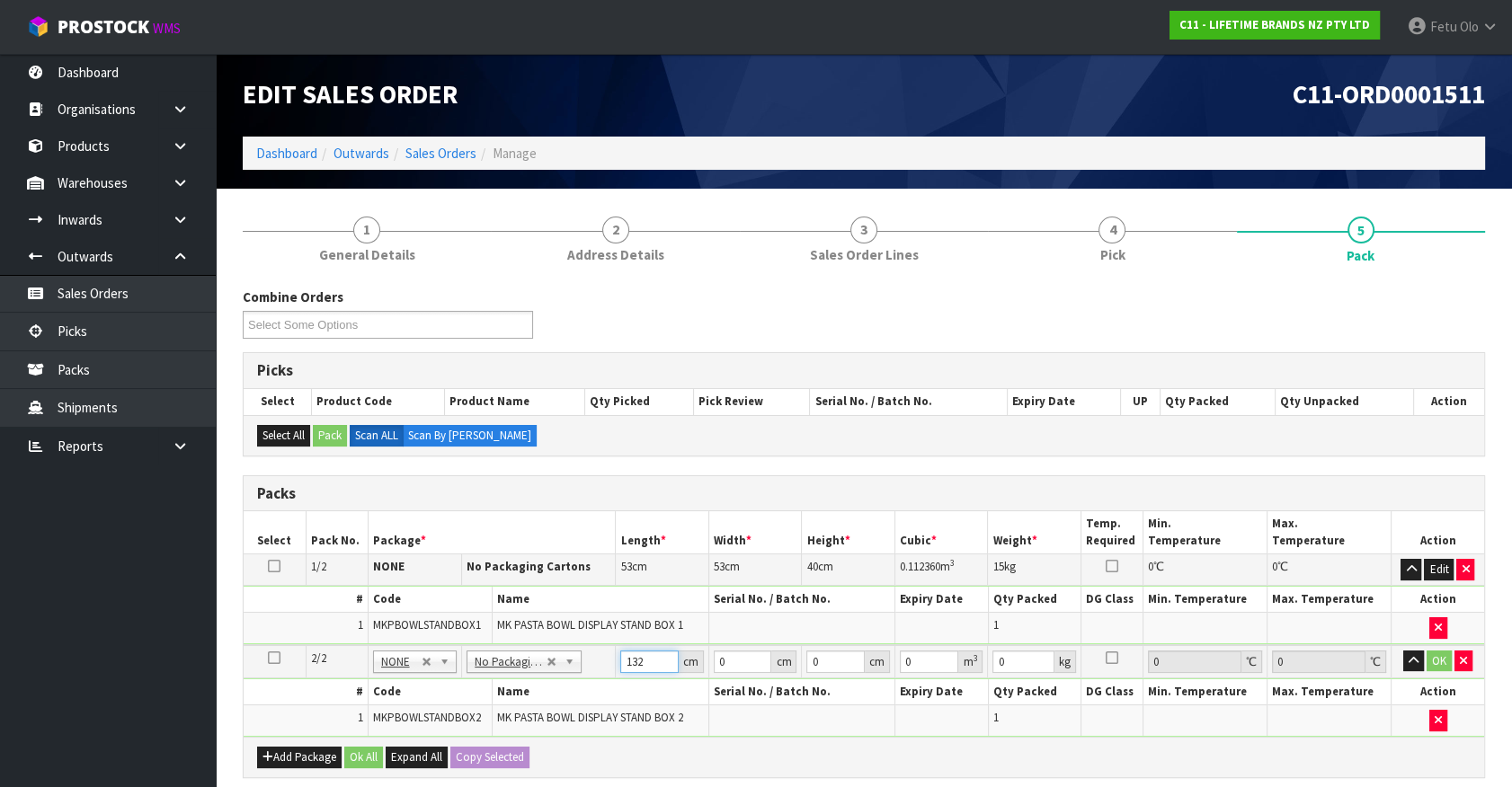 type on "132" 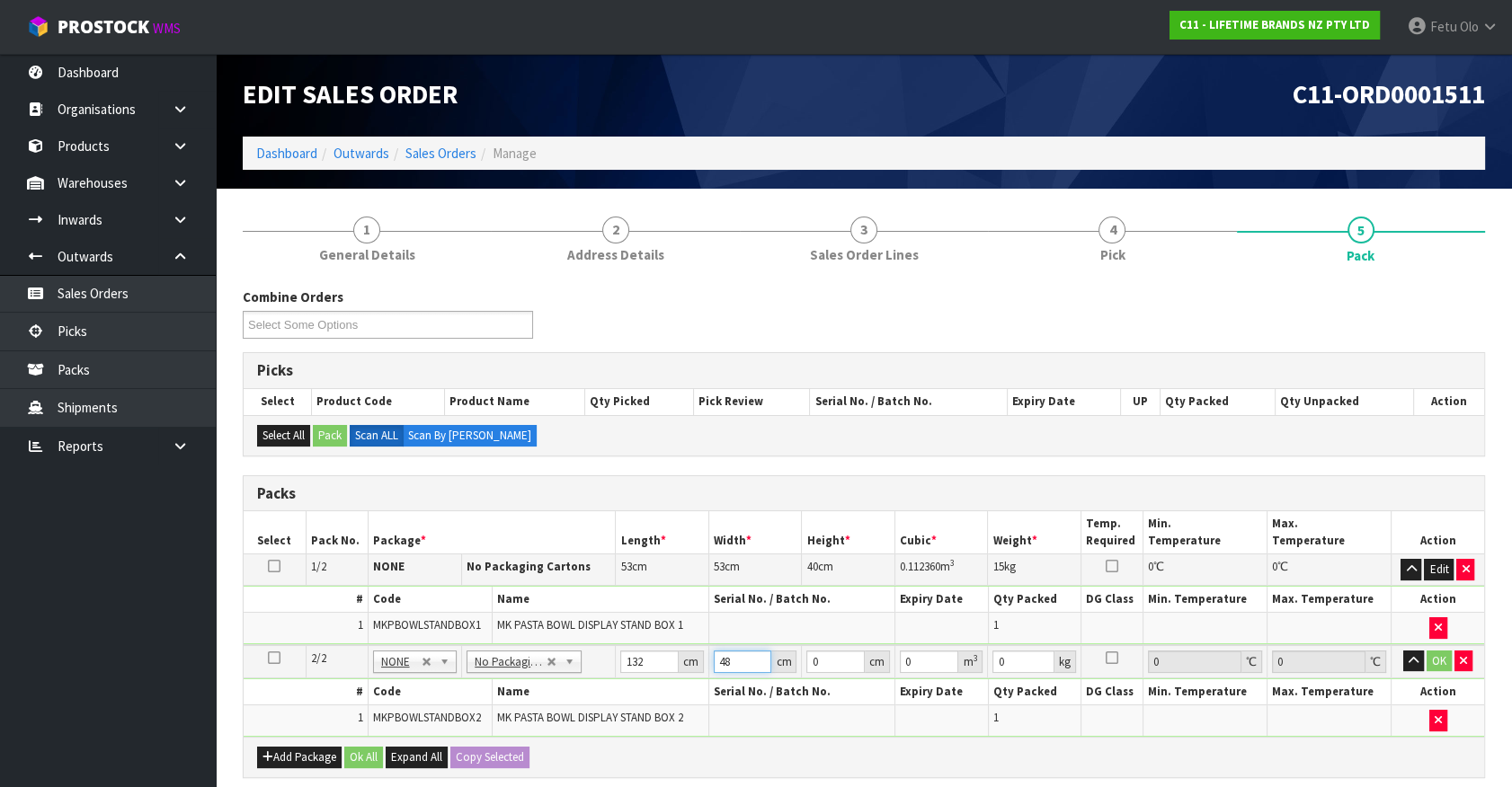 type on "48" 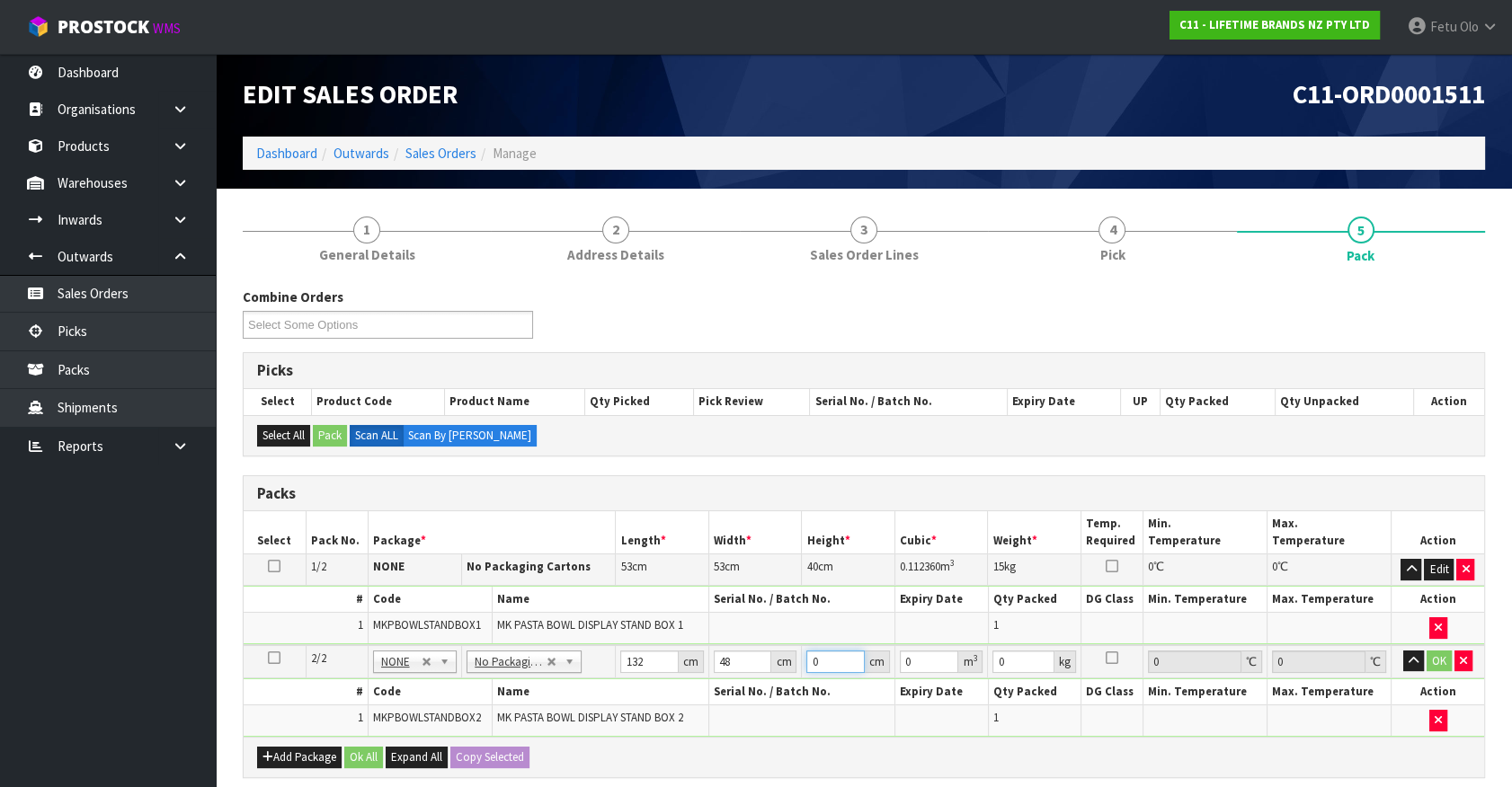 type on "4" 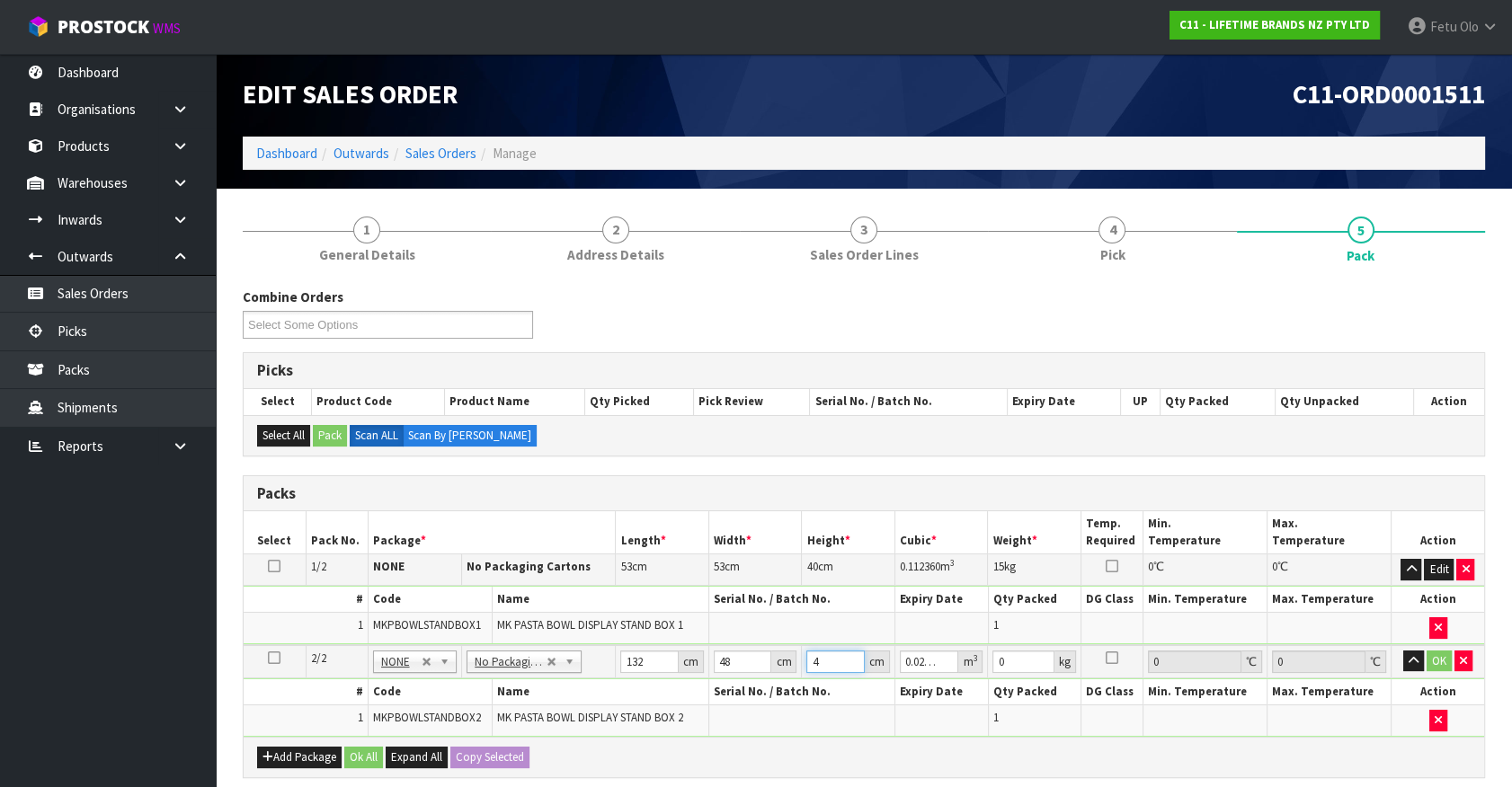 type on "46" 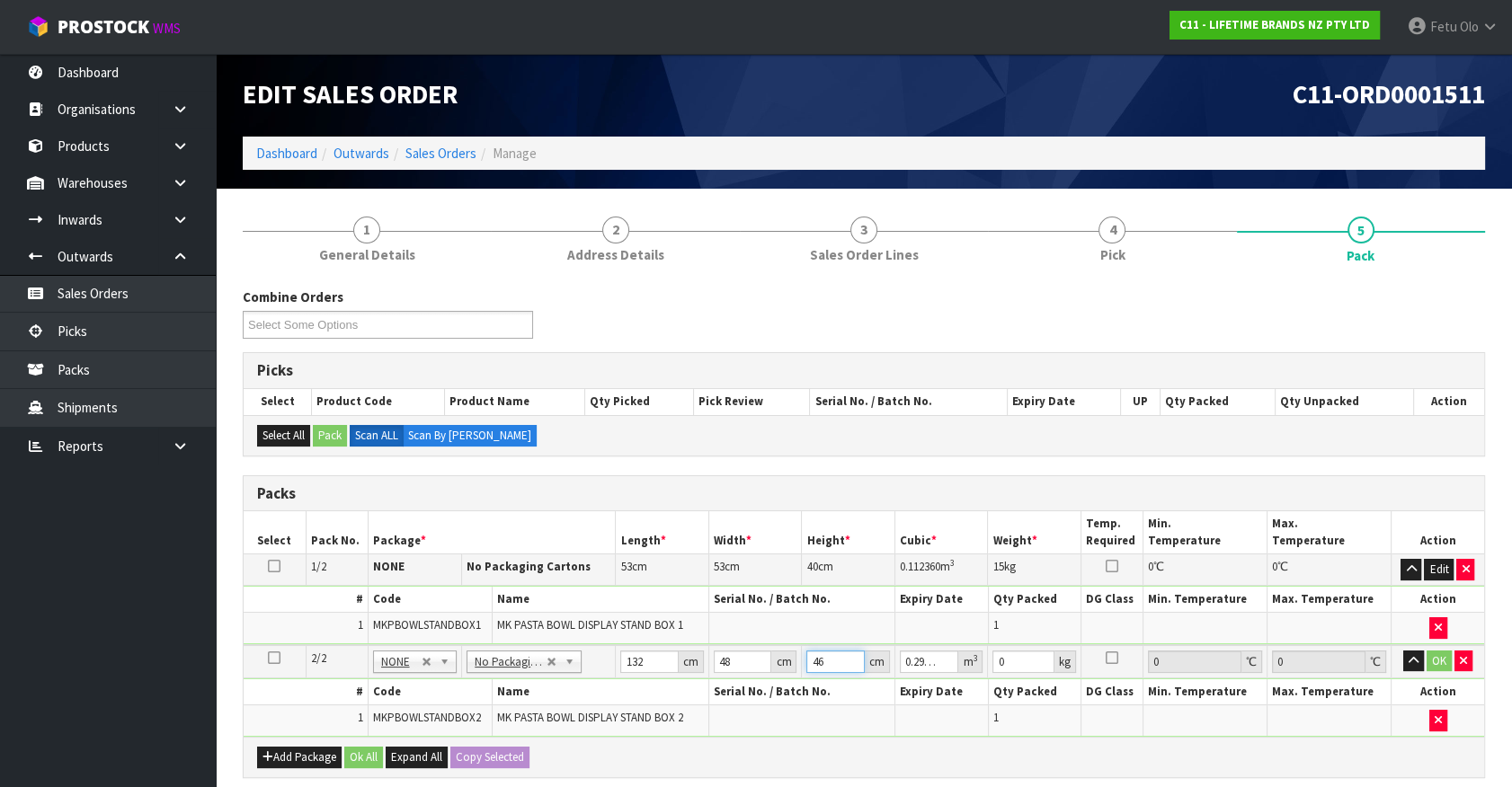 type on "46" 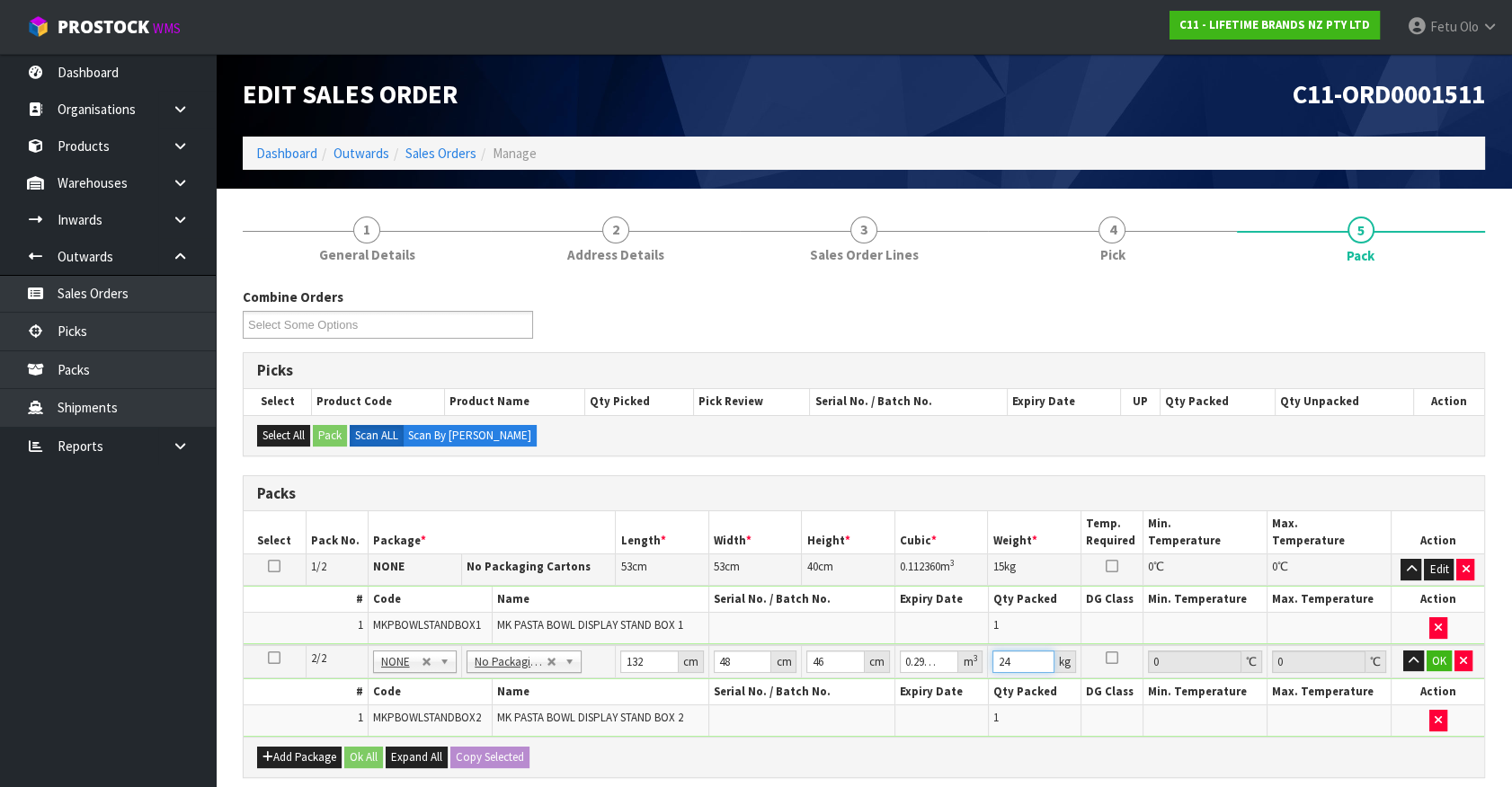 type on "24" 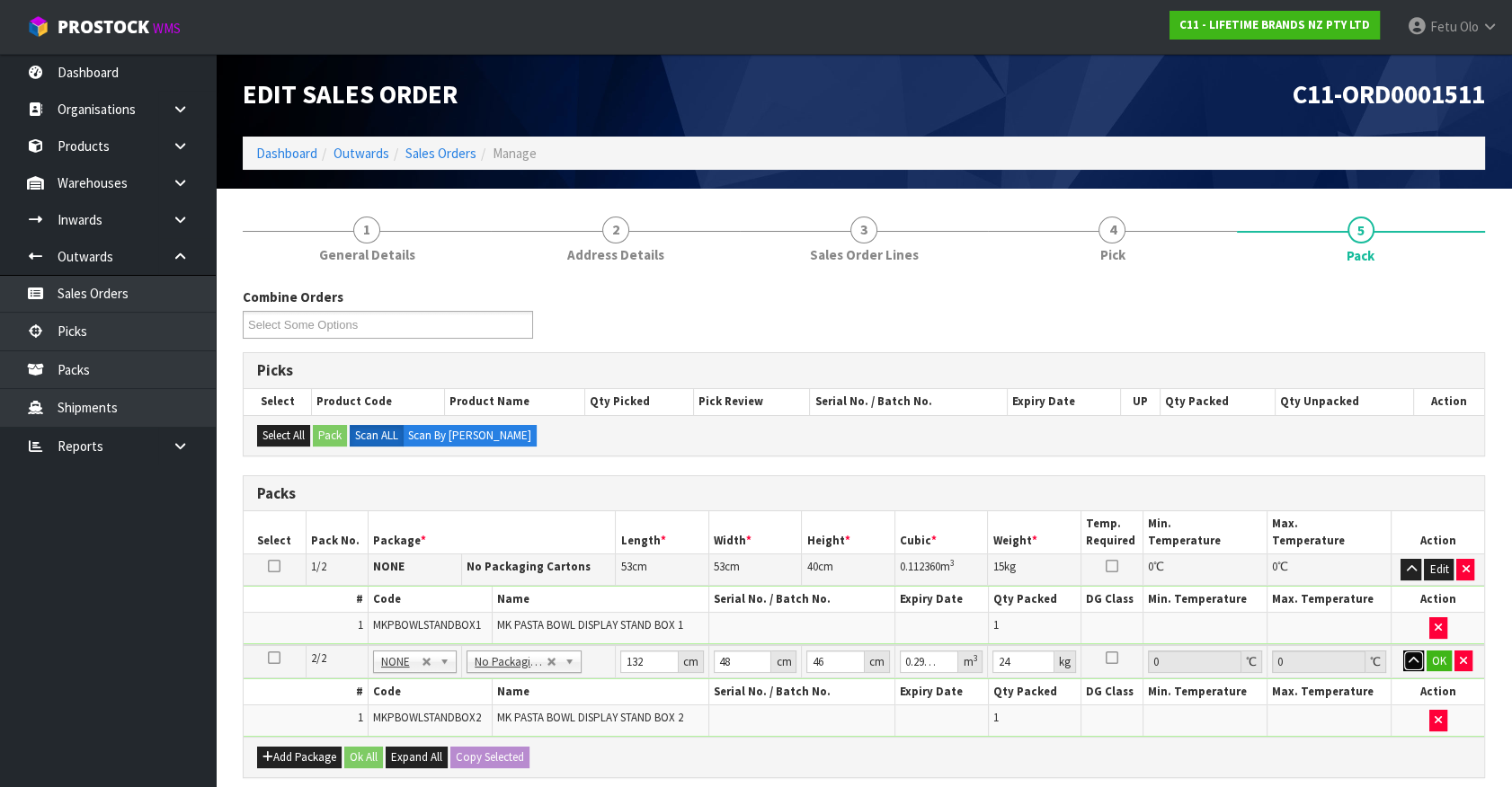 type 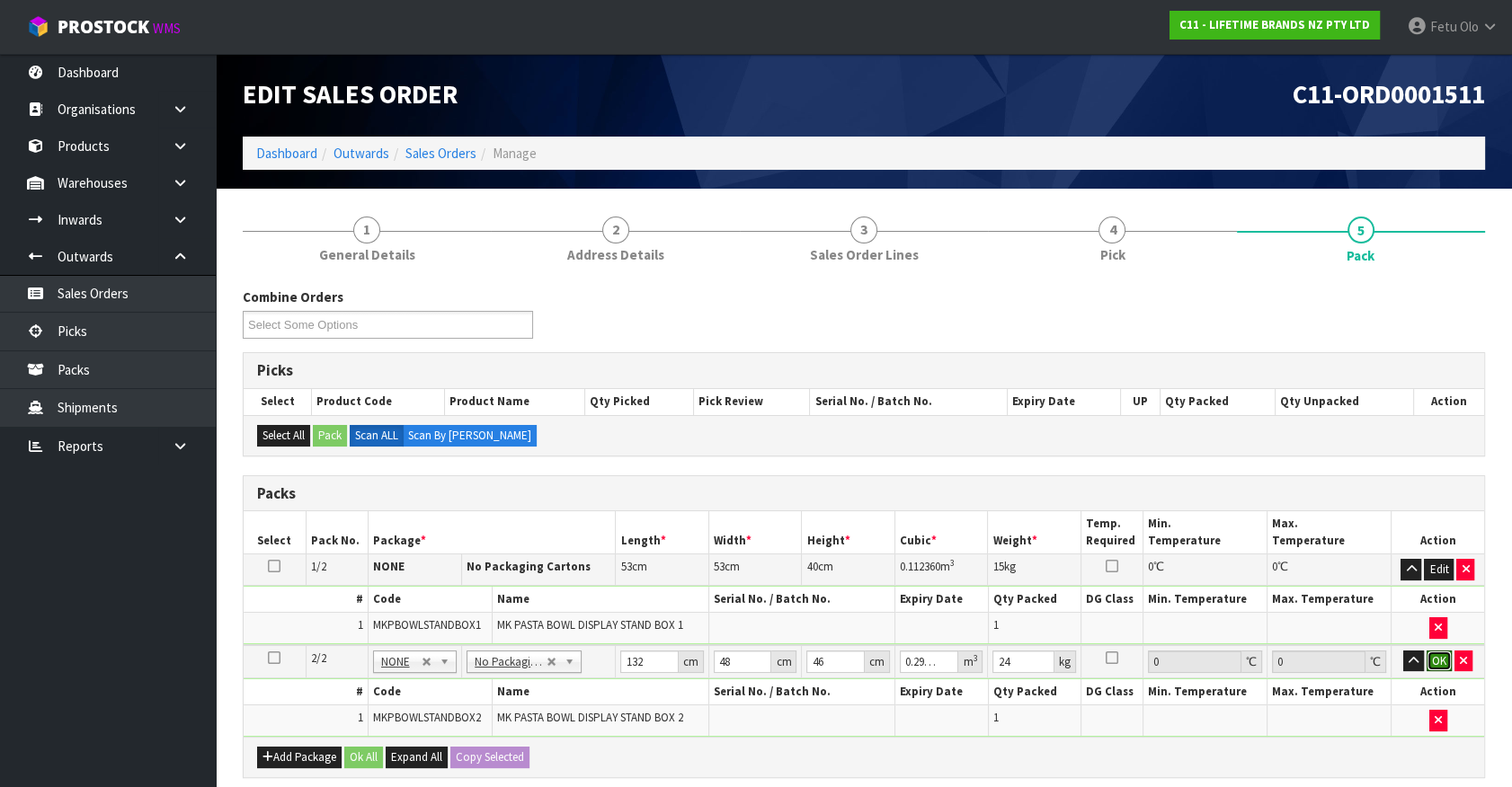 click on "OK" at bounding box center [1439, 661] 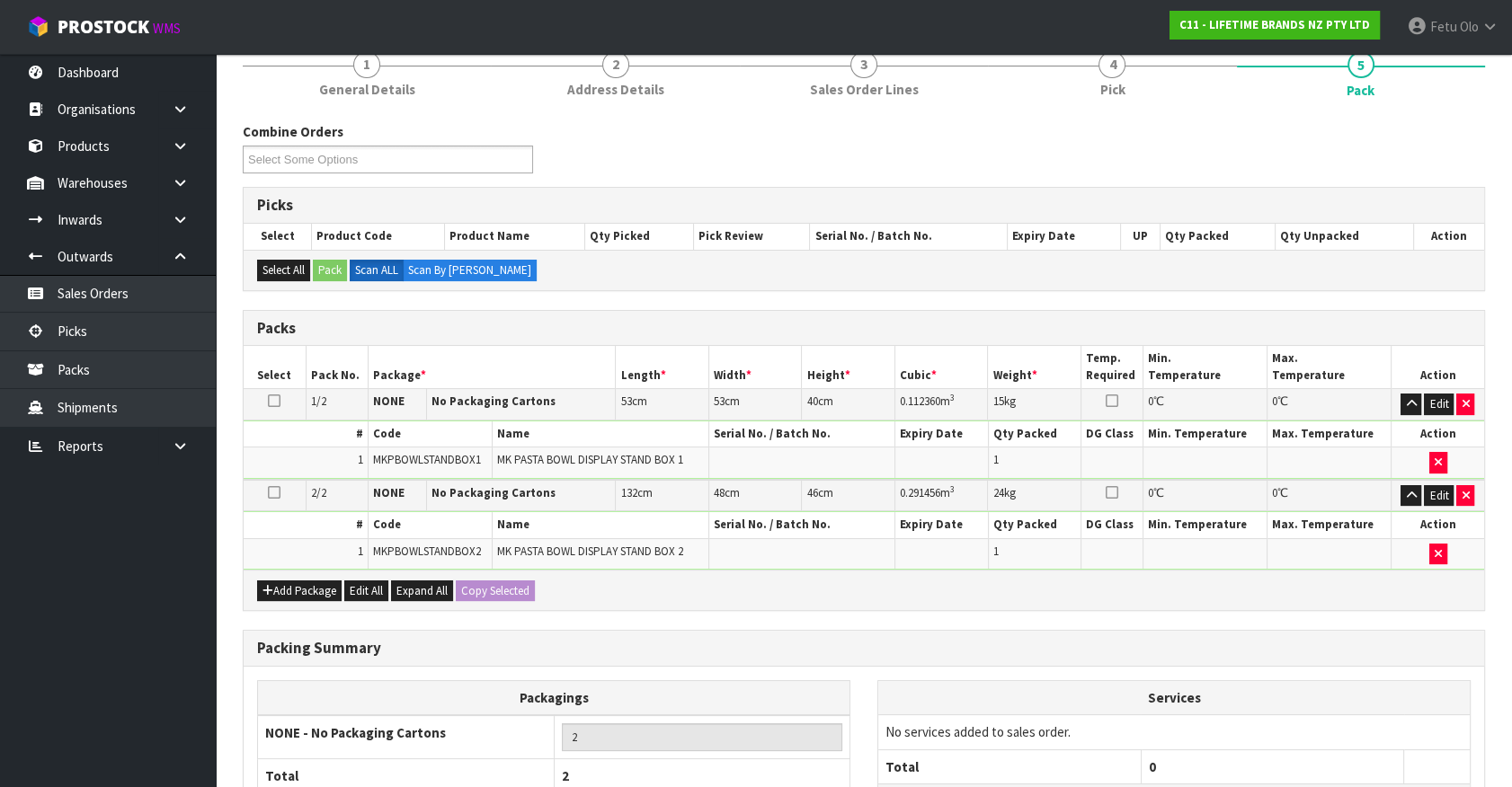 scroll, scrollTop: 324, scrollLeft: 0, axis: vertical 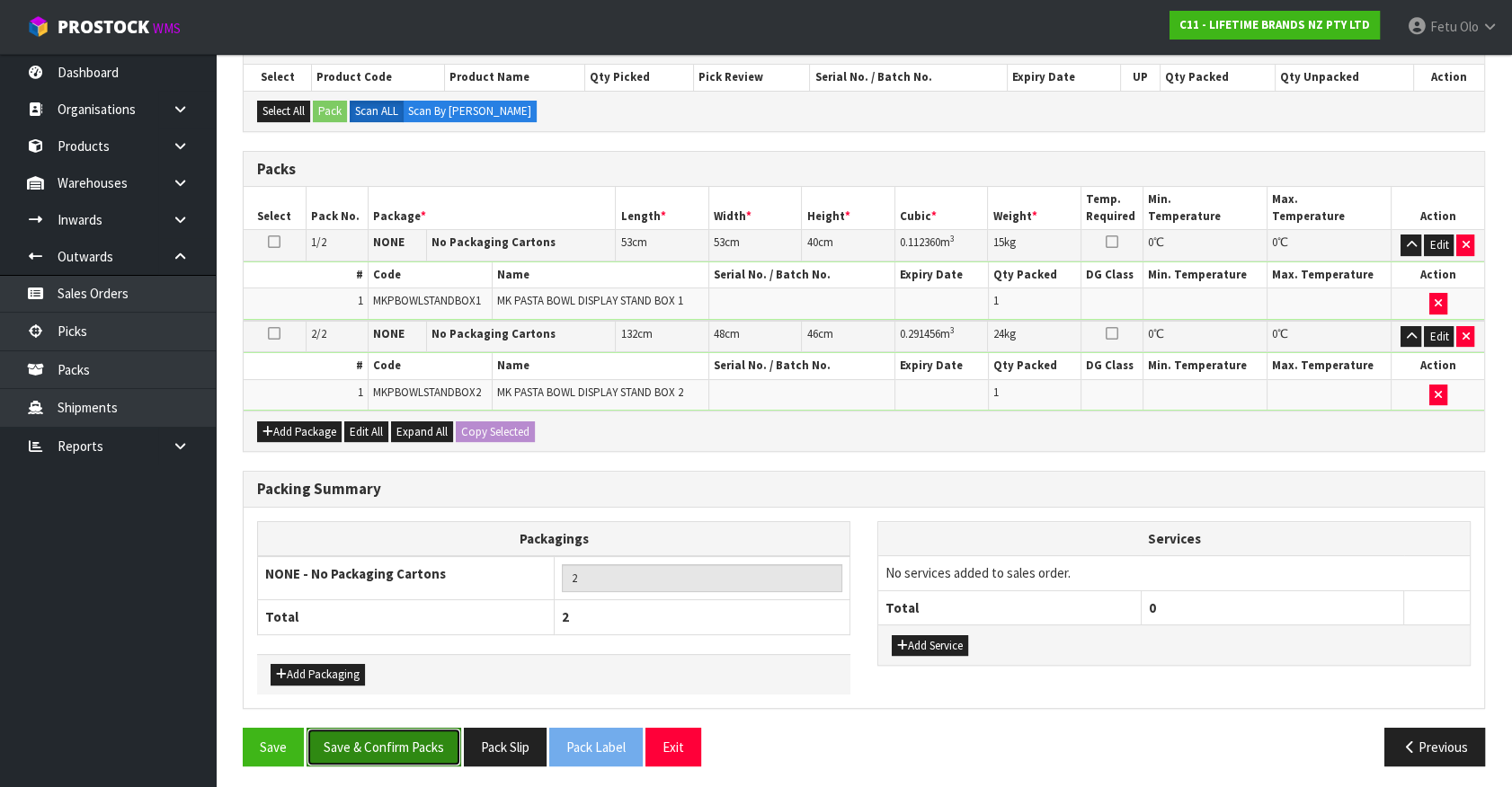 click on "Save & Confirm Packs" at bounding box center (384, 747) 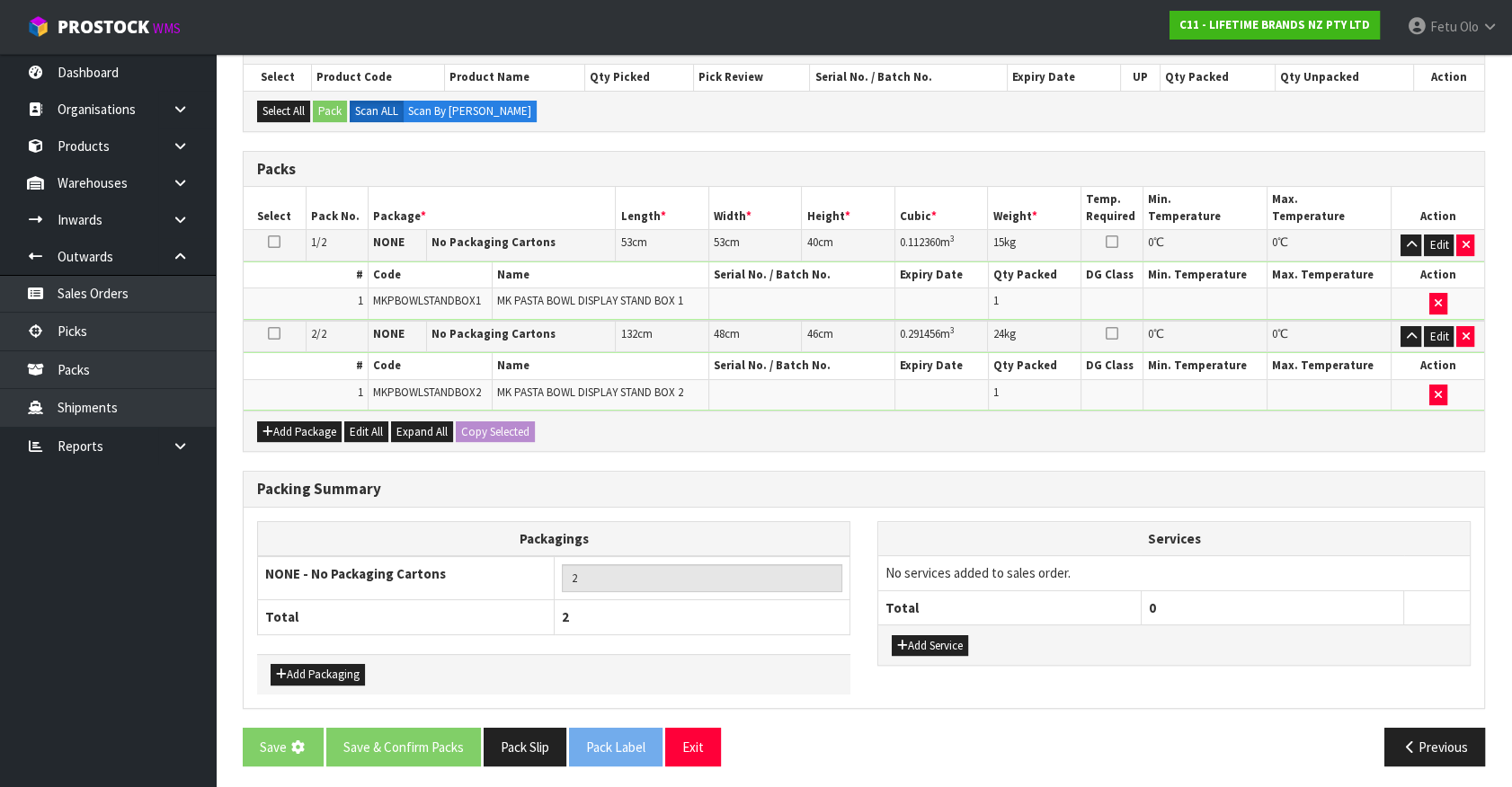 scroll, scrollTop: 0, scrollLeft: 0, axis: both 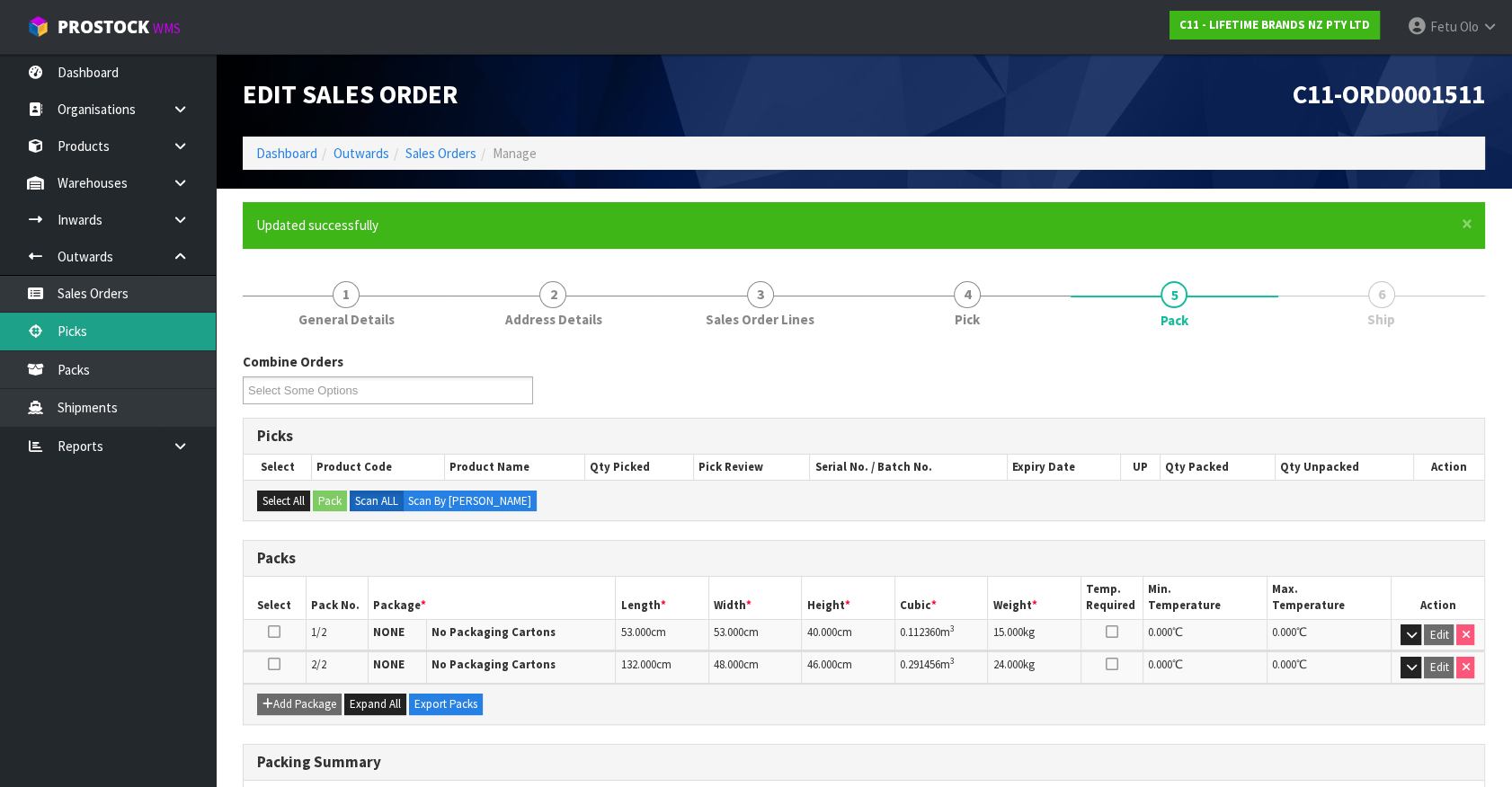 click on "Picks" at bounding box center [108, 331] 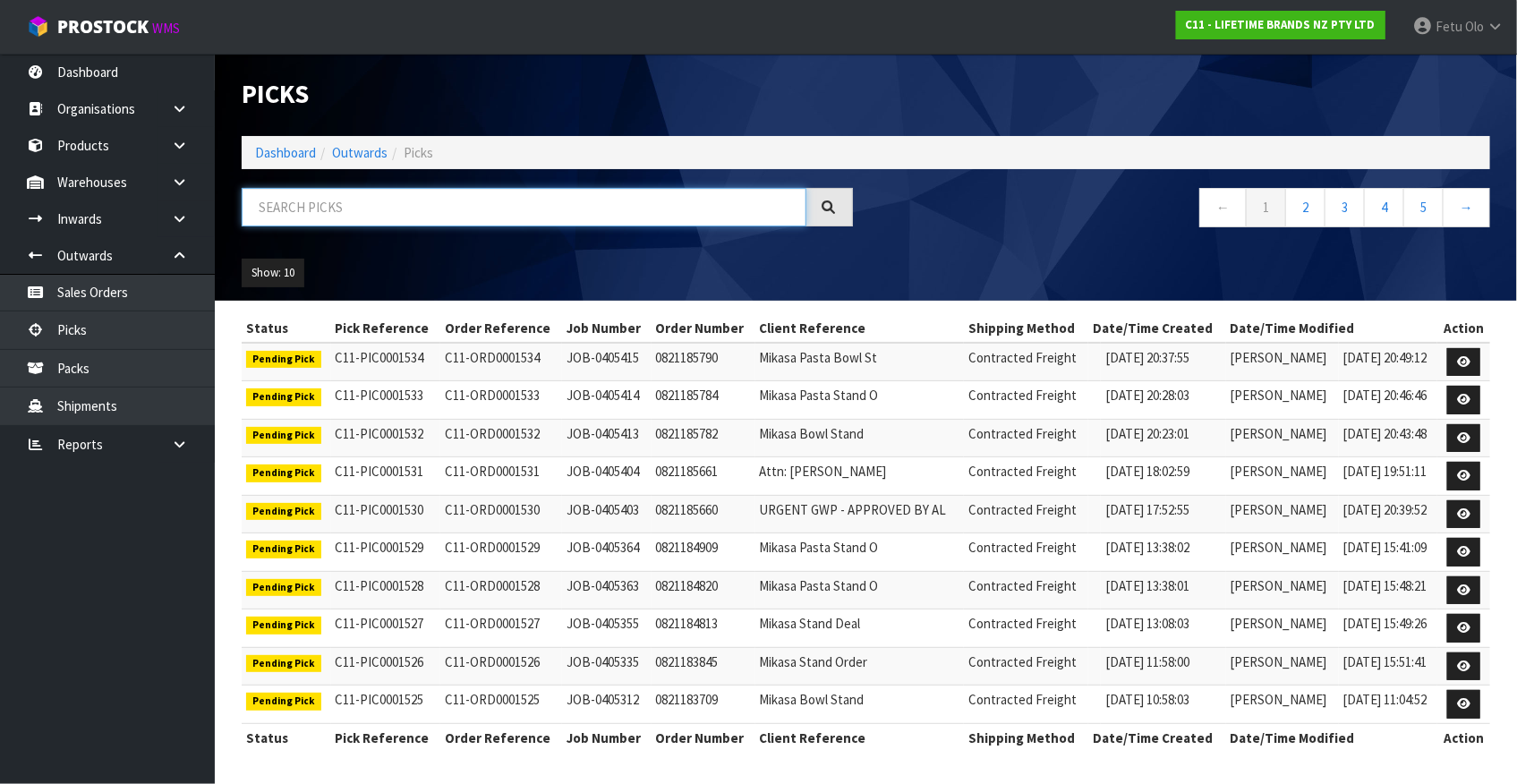 click at bounding box center (524, 207) 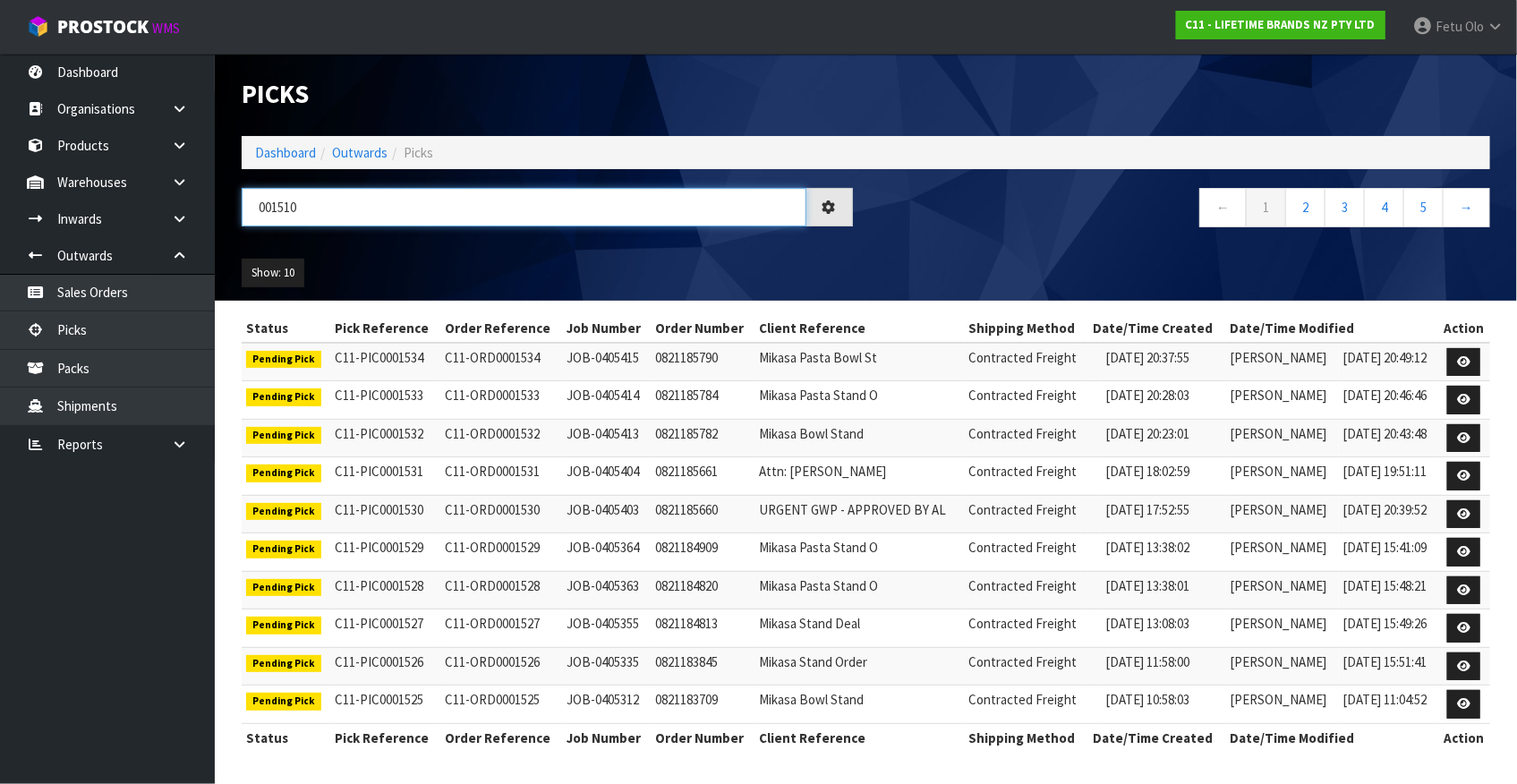 type on "001510" 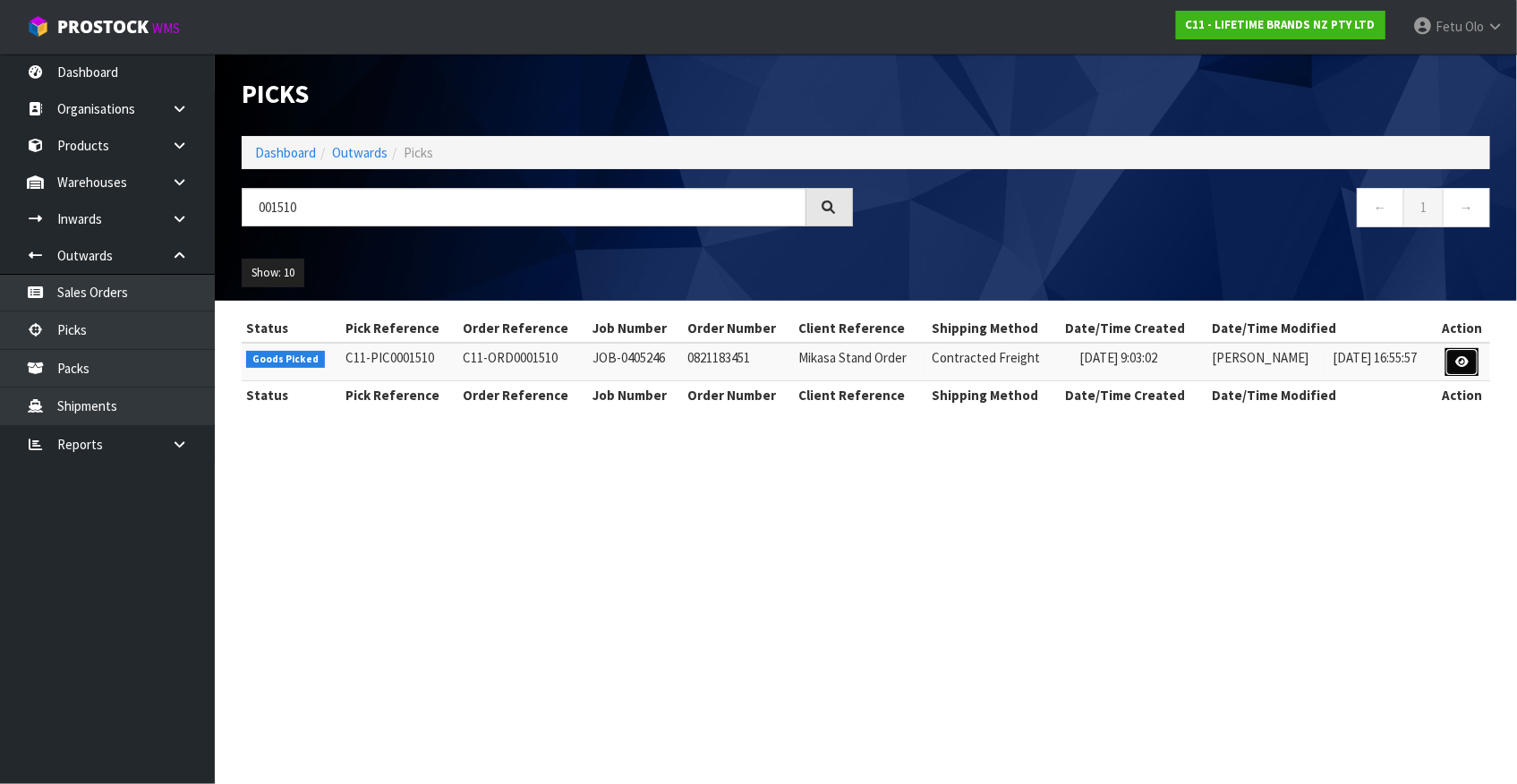 click at bounding box center (1462, 362) 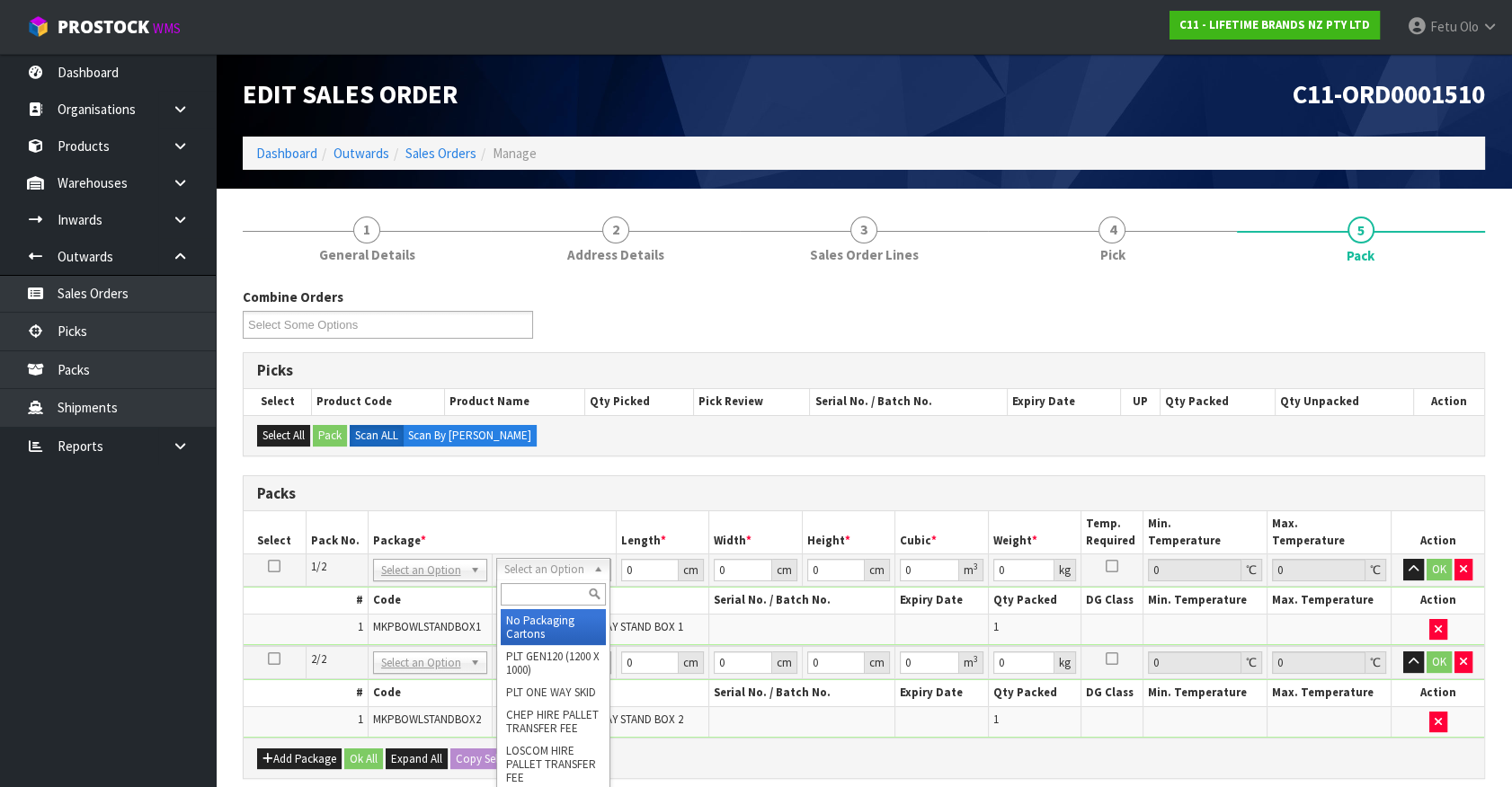 drag, startPoint x: 560, startPoint y: 570, endPoint x: 557, endPoint y: 633, distance: 63.071388 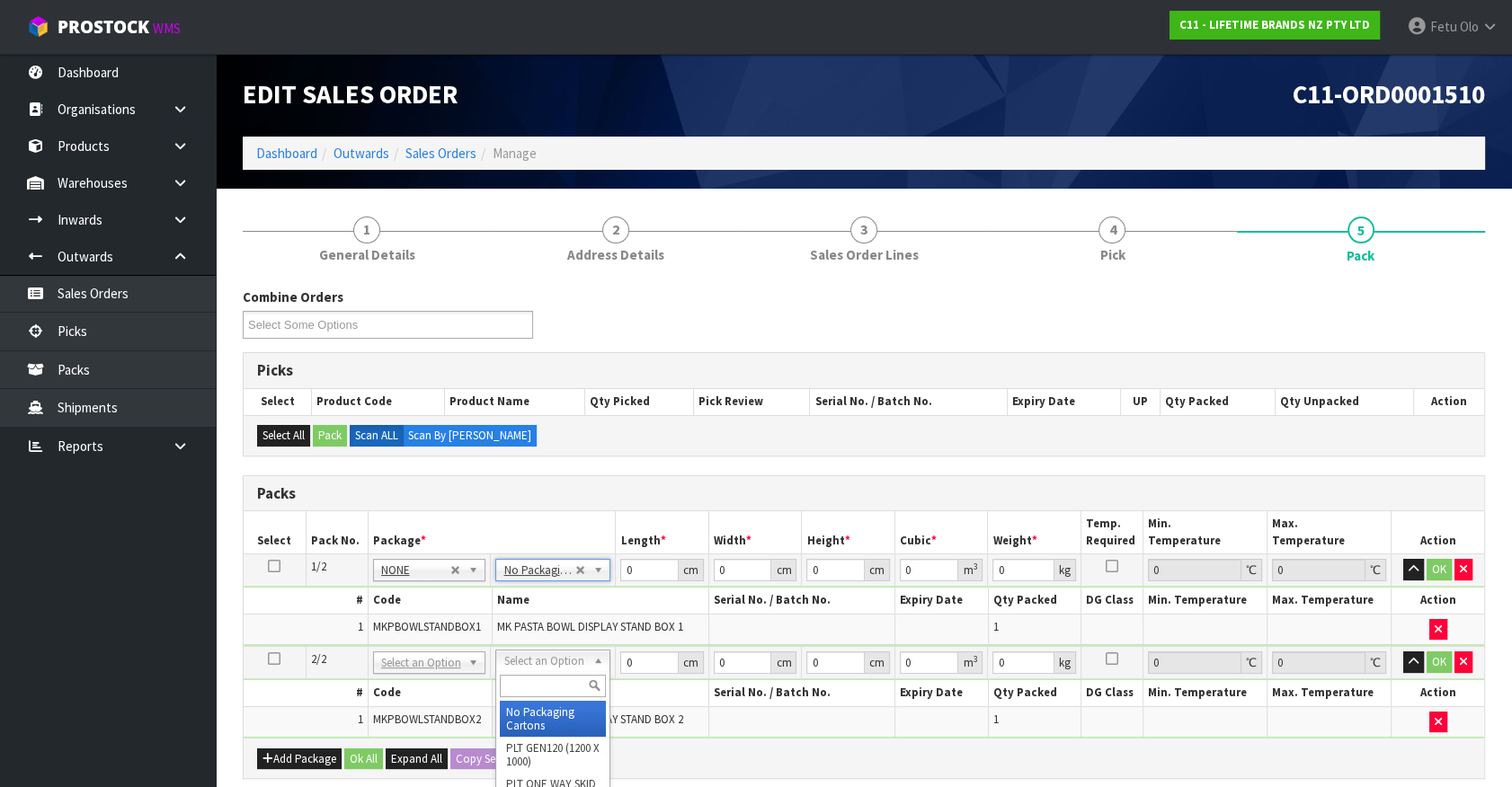 drag, startPoint x: 567, startPoint y: 663, endPoint x: 563, endPoint y: 729, distance: 66.121101 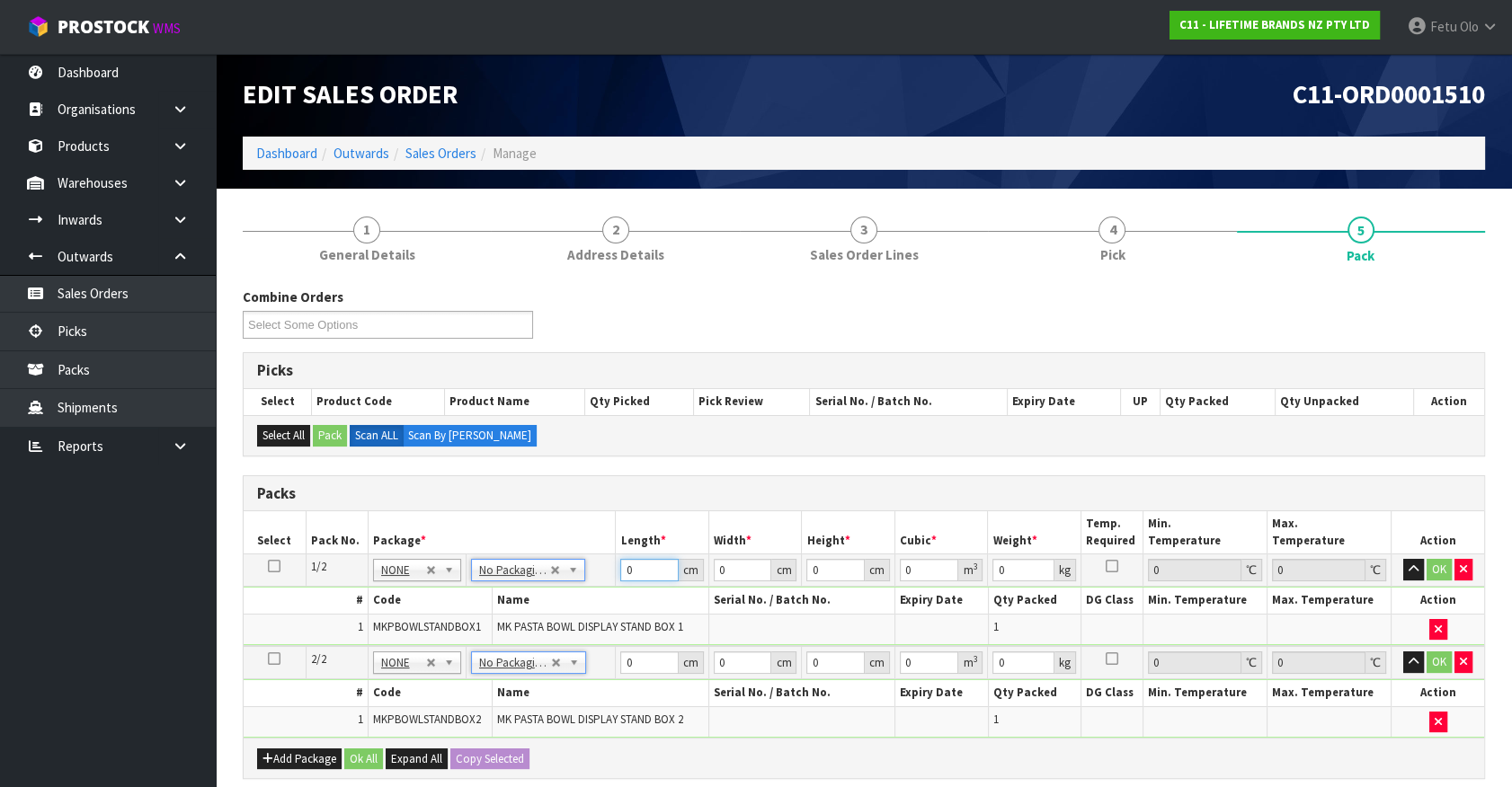 drag, startPoint x: 644, startPoint y: 568, endPoint x: 473, endPoint y: 639, distance: 185.15399 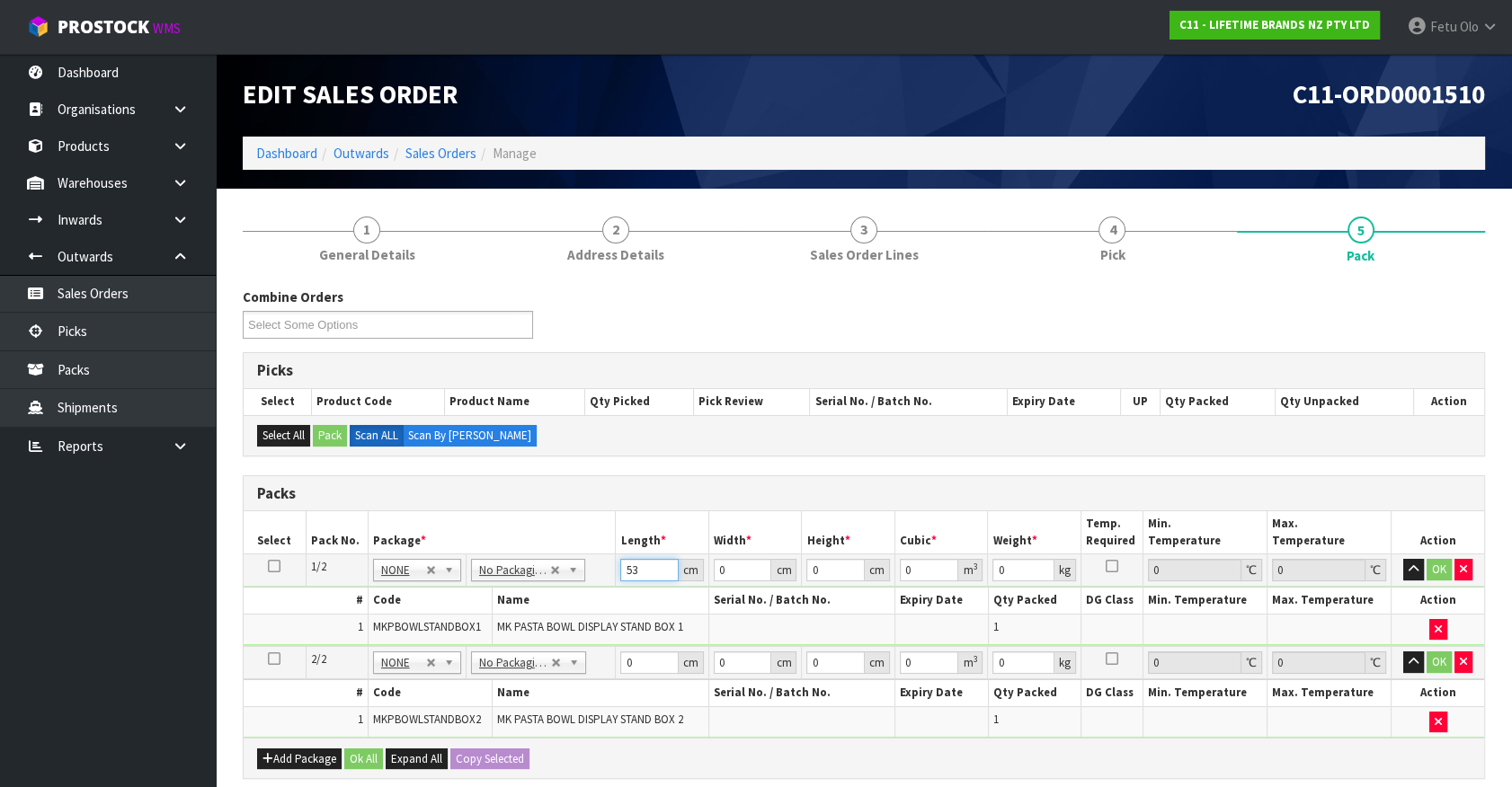 type on "53" 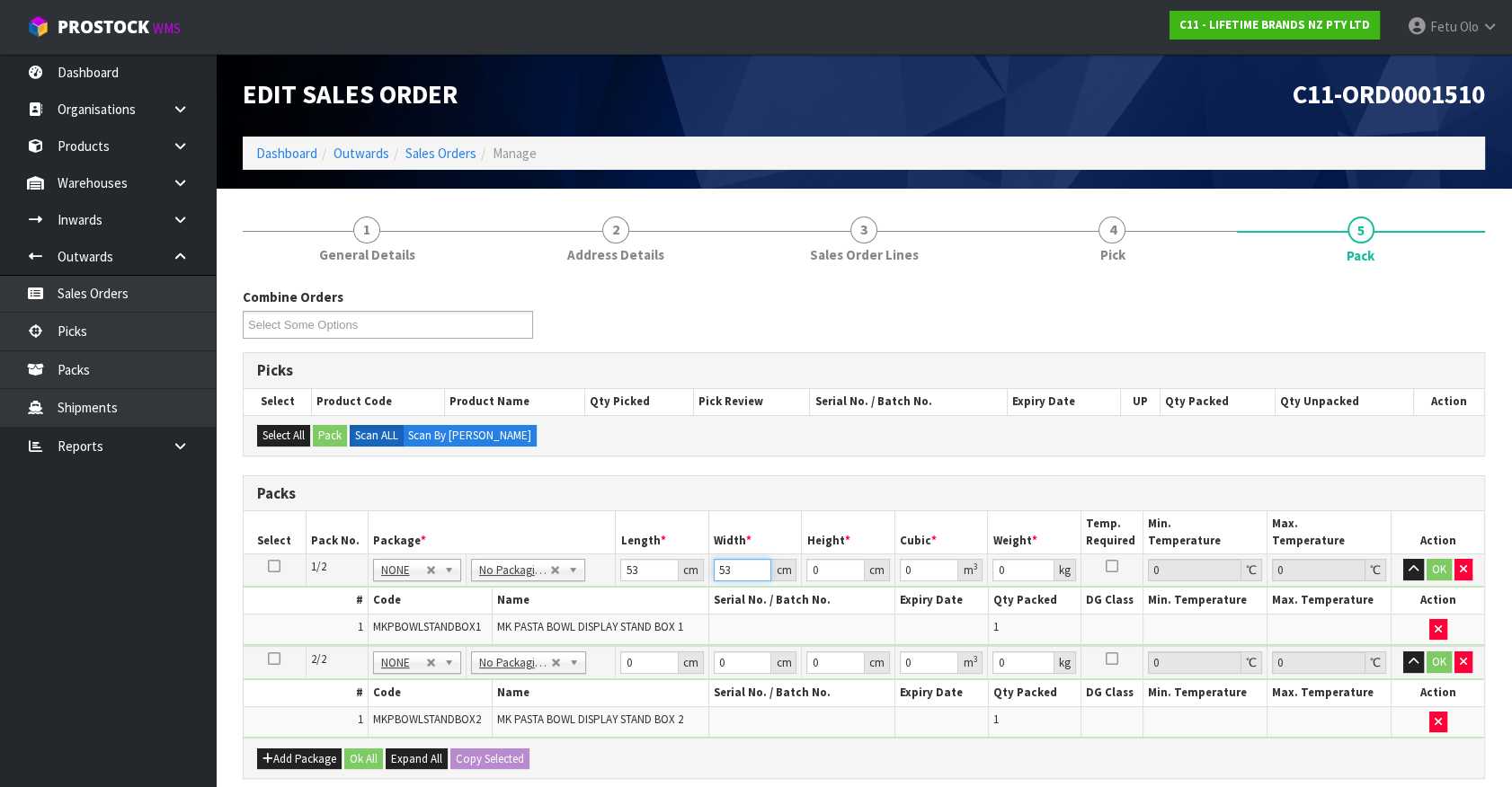 type on "53" 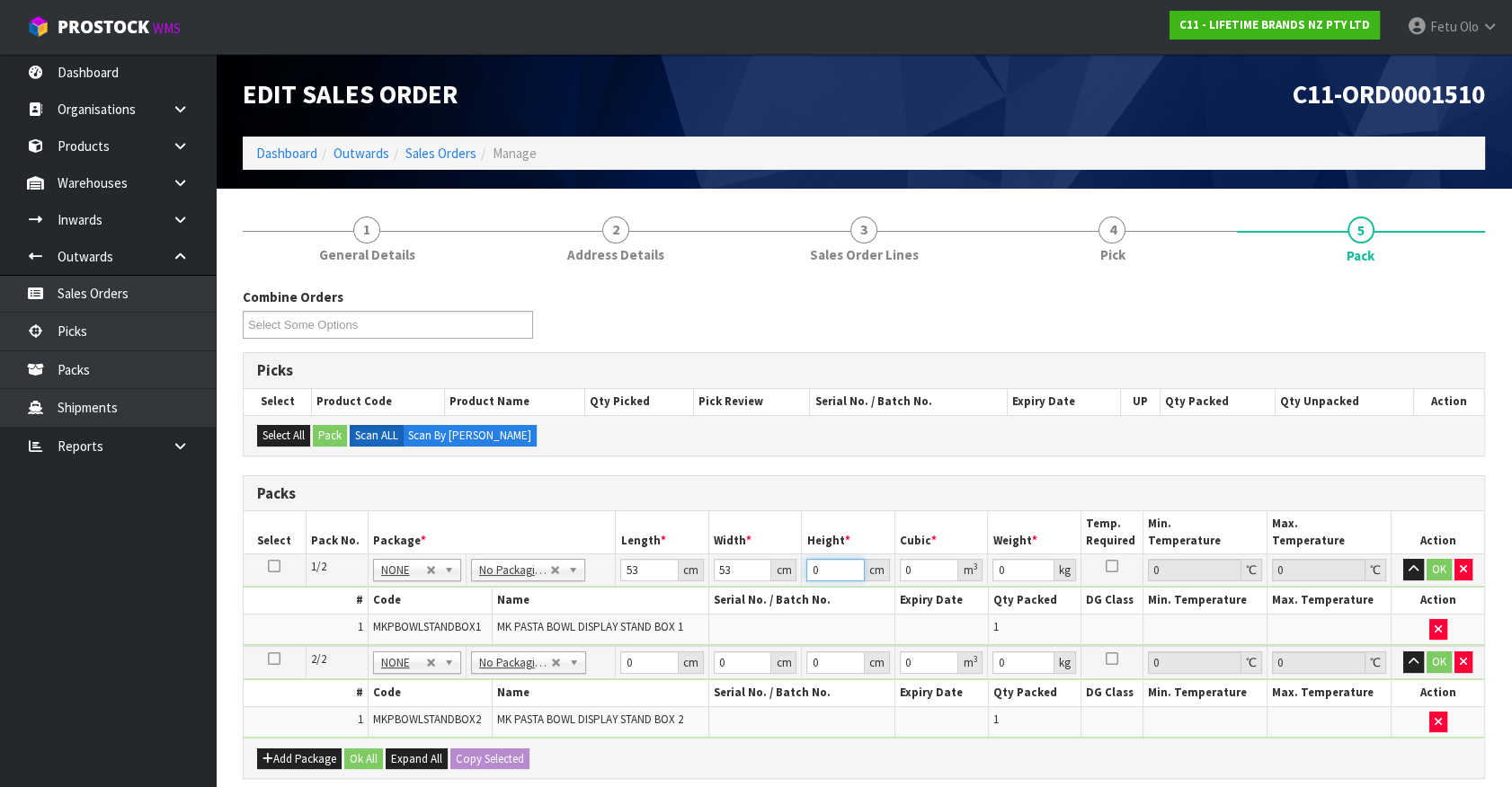 type on "4" 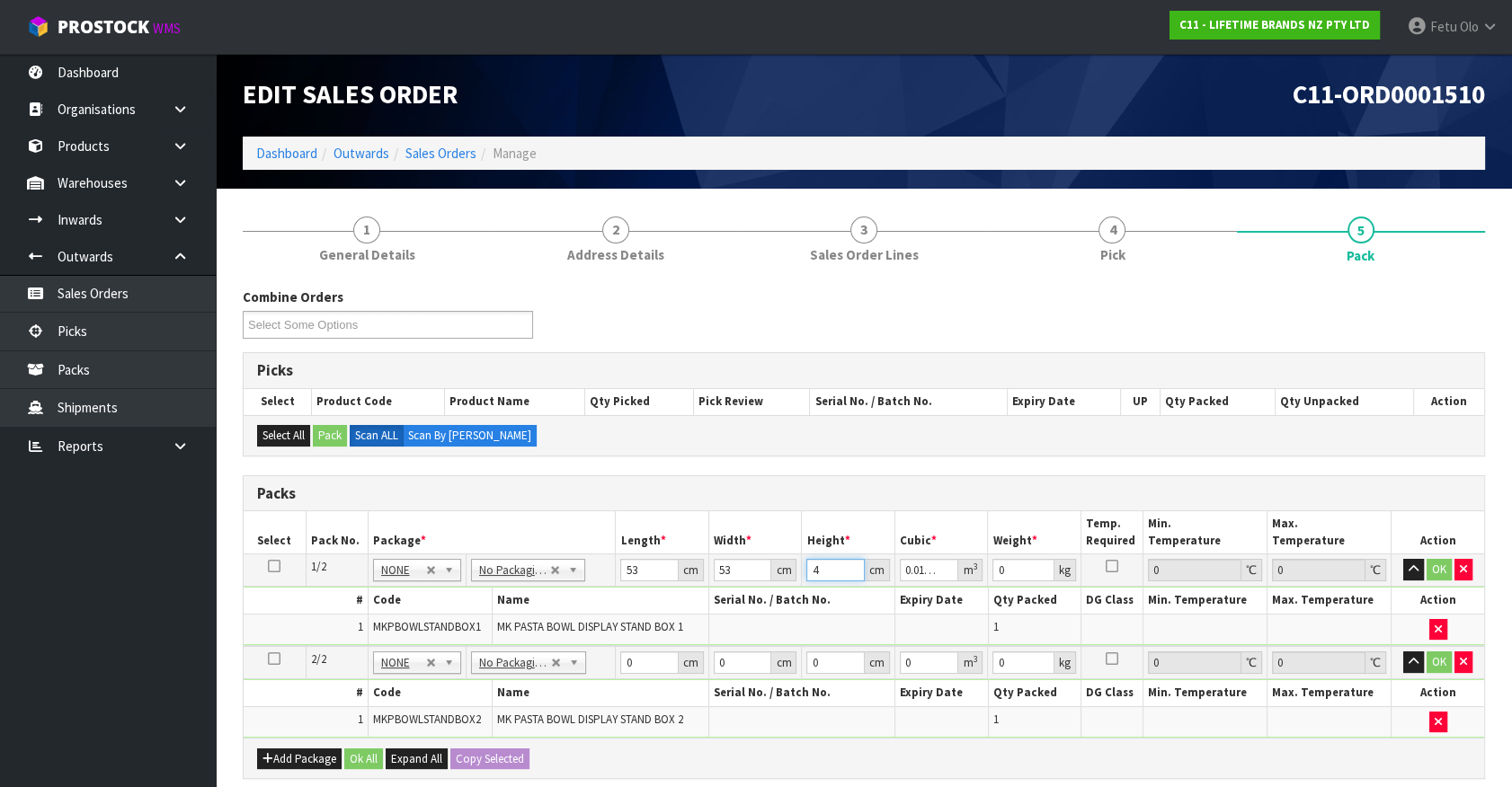 type on "40" 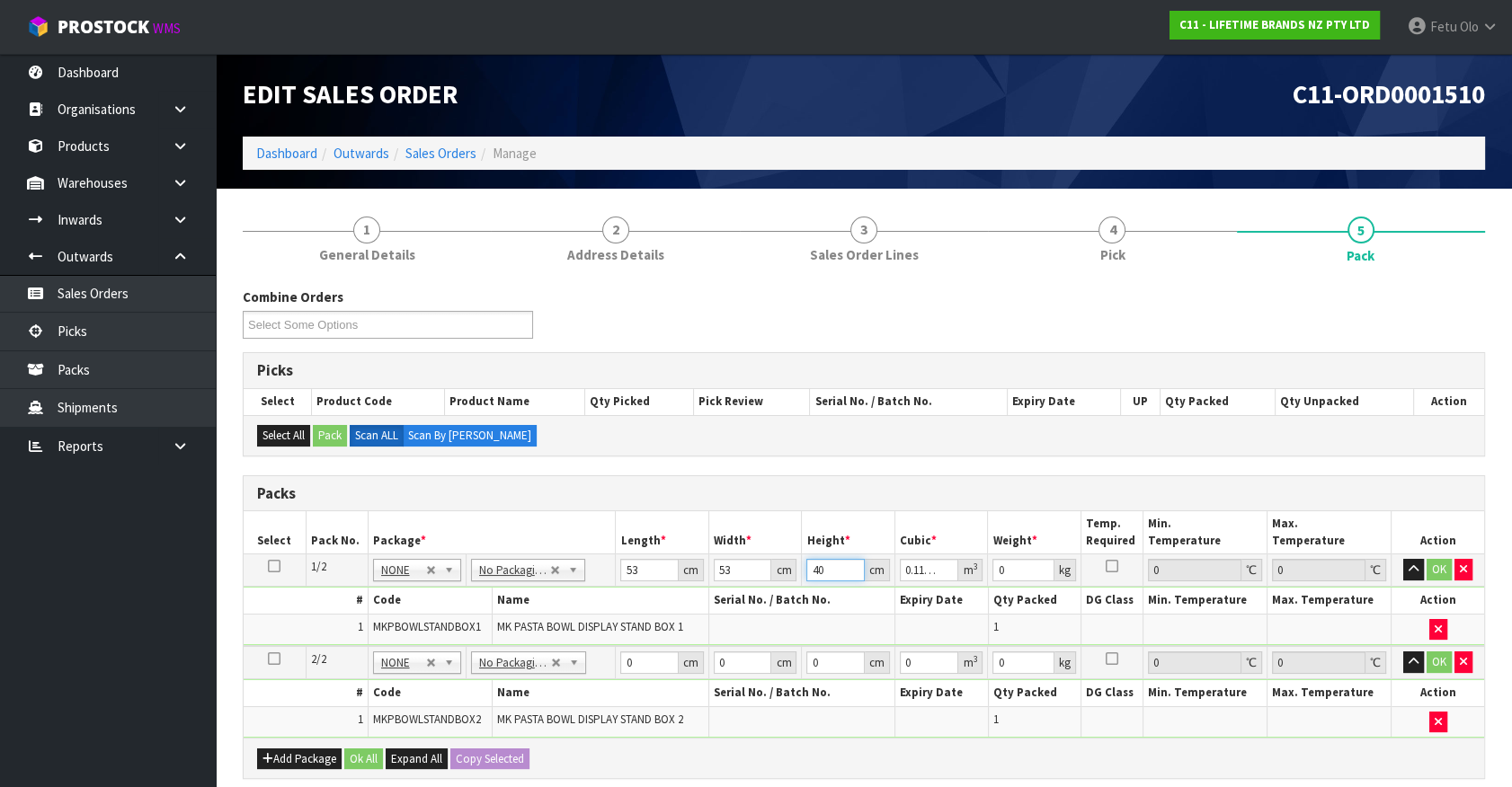 type on "40" 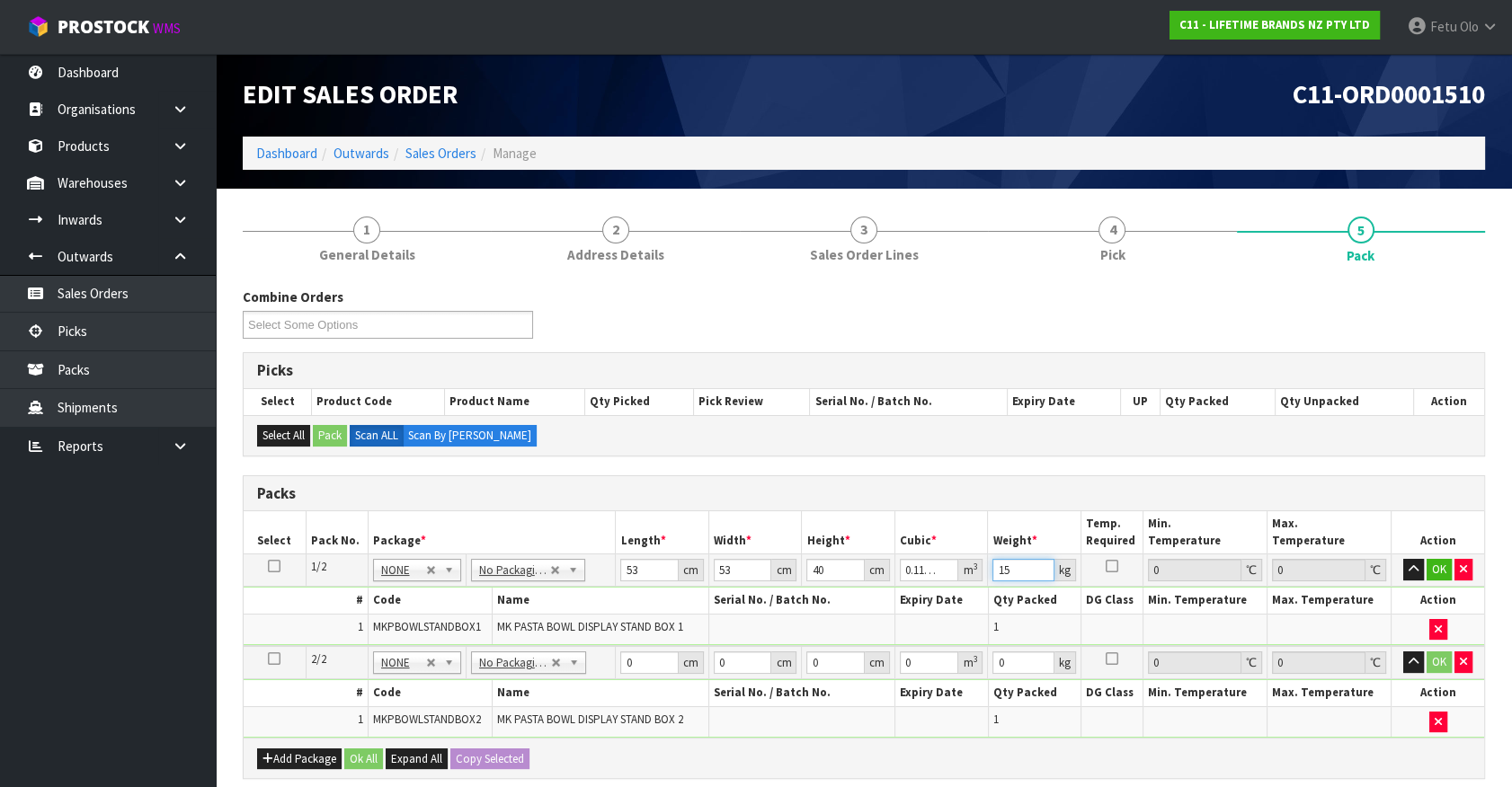 type on "15" 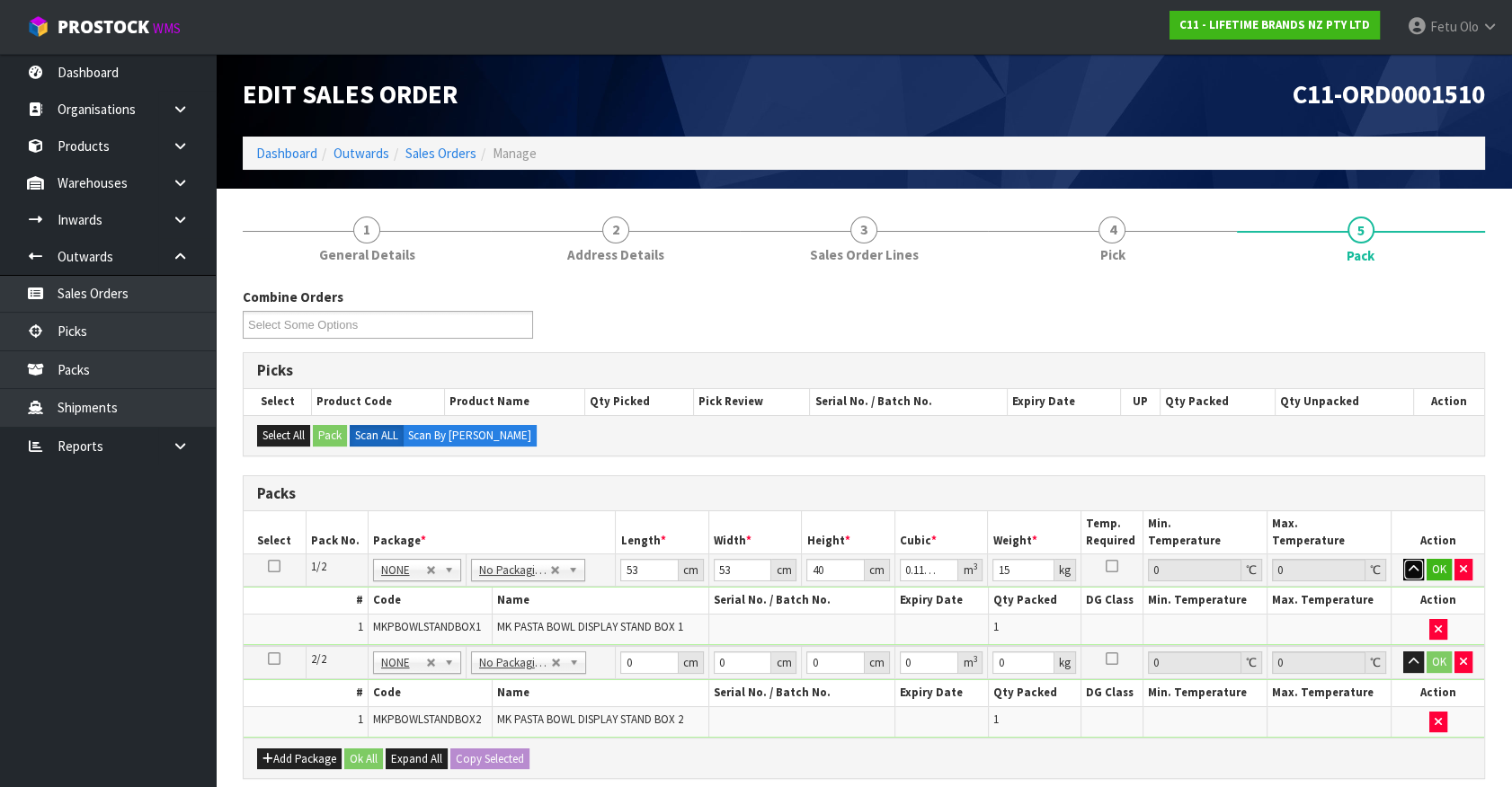 type 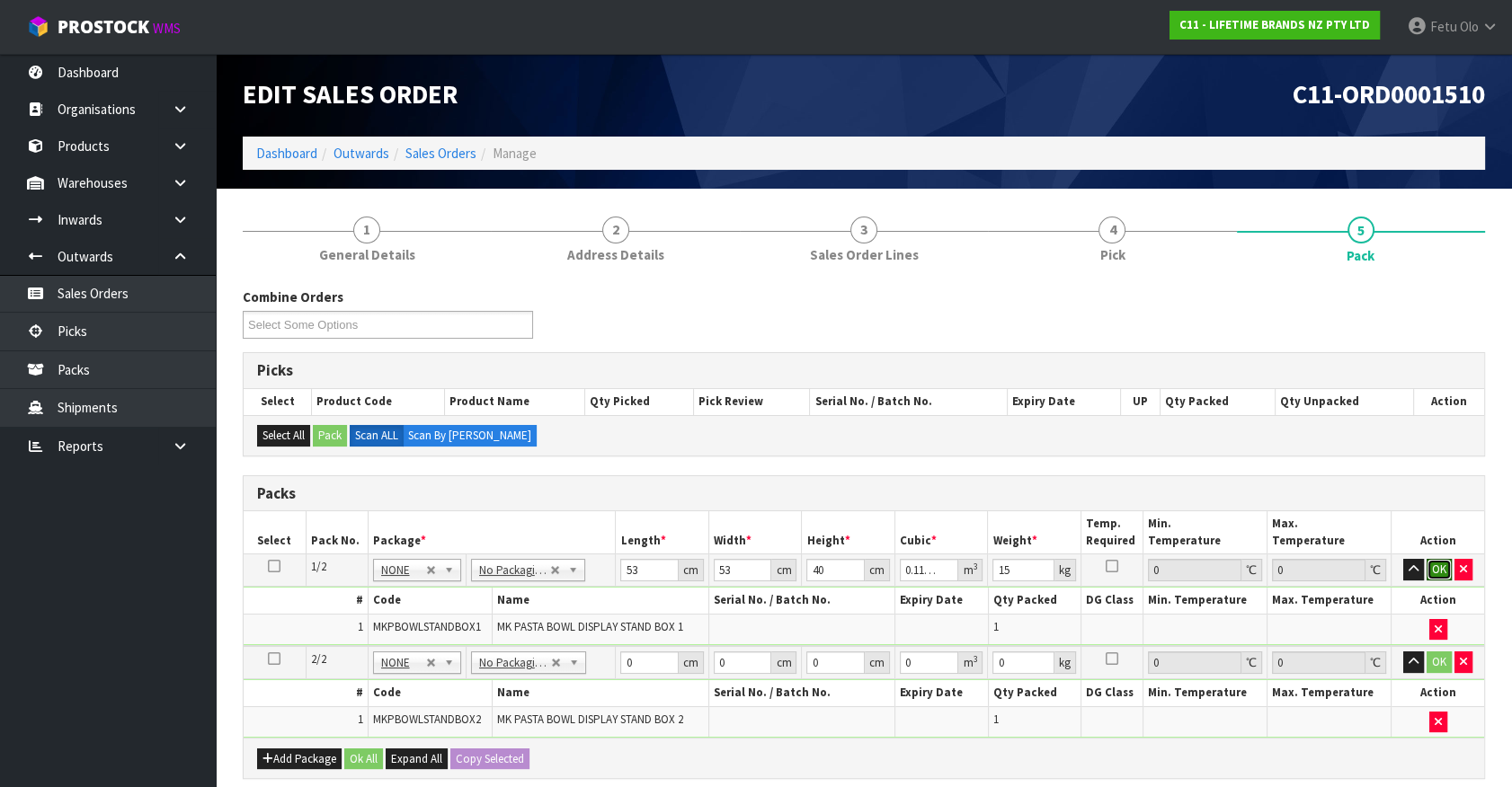 click on "OK" at bounding box center [1439, 570] 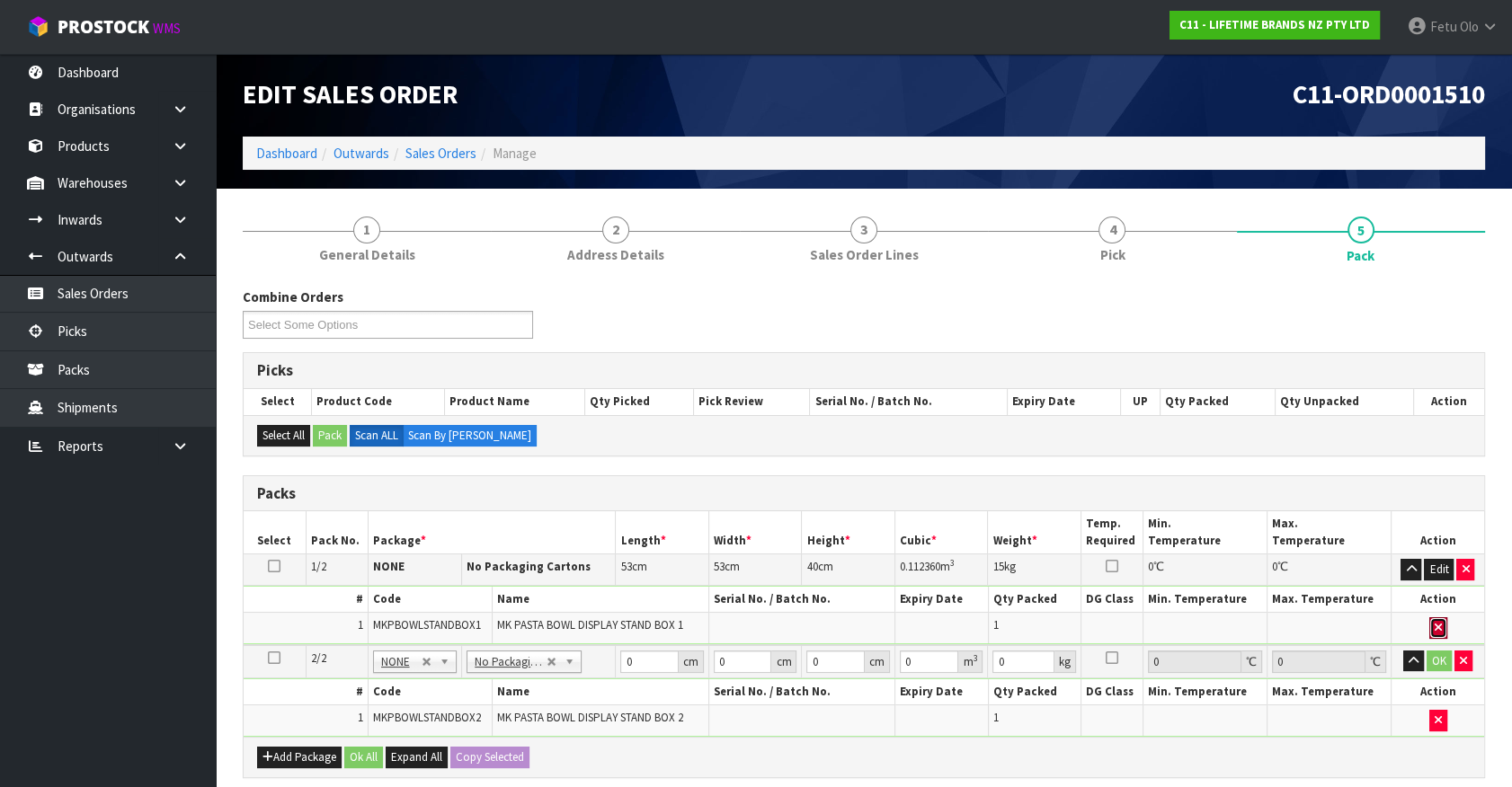 type 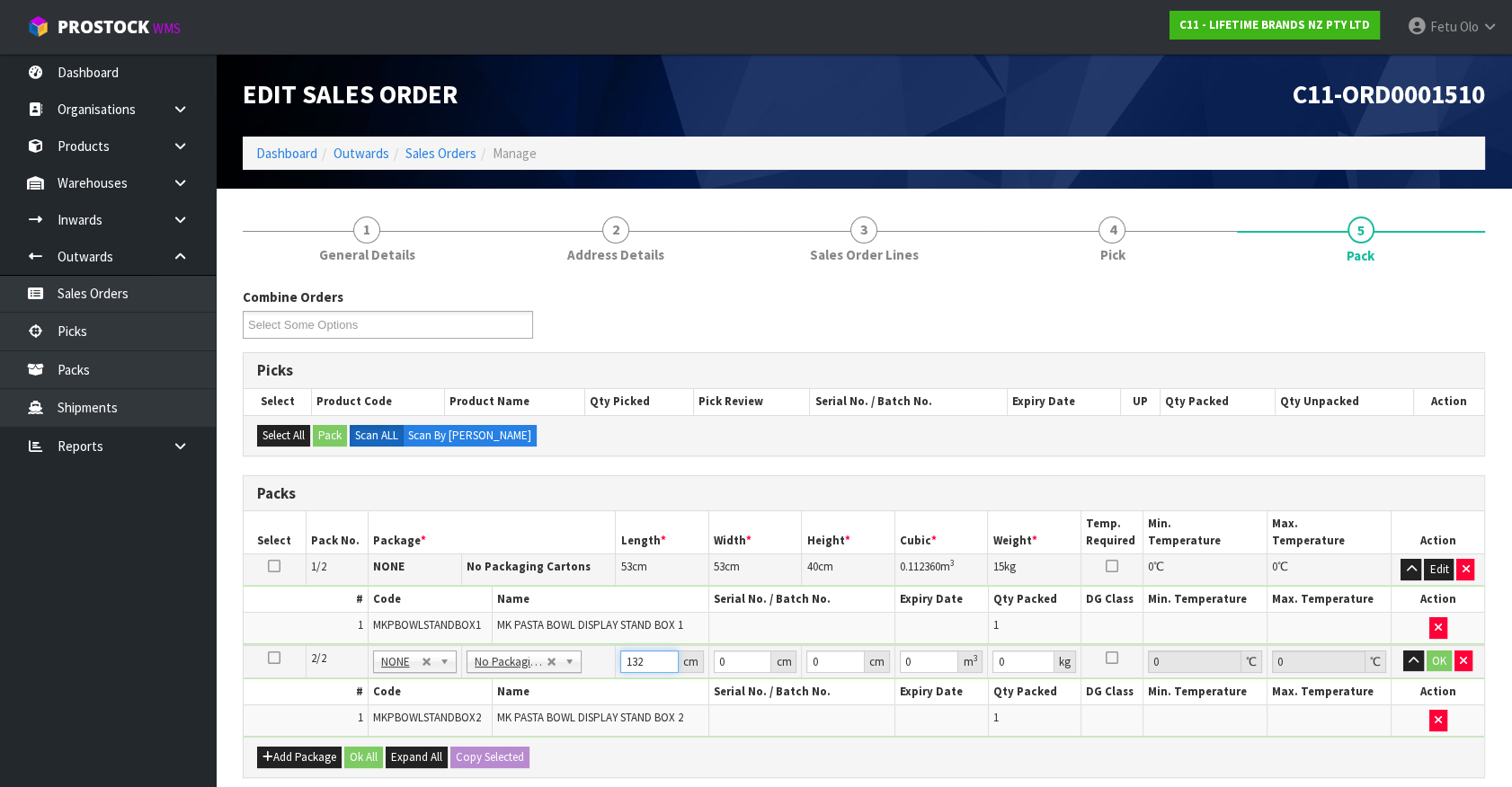 type on "132" 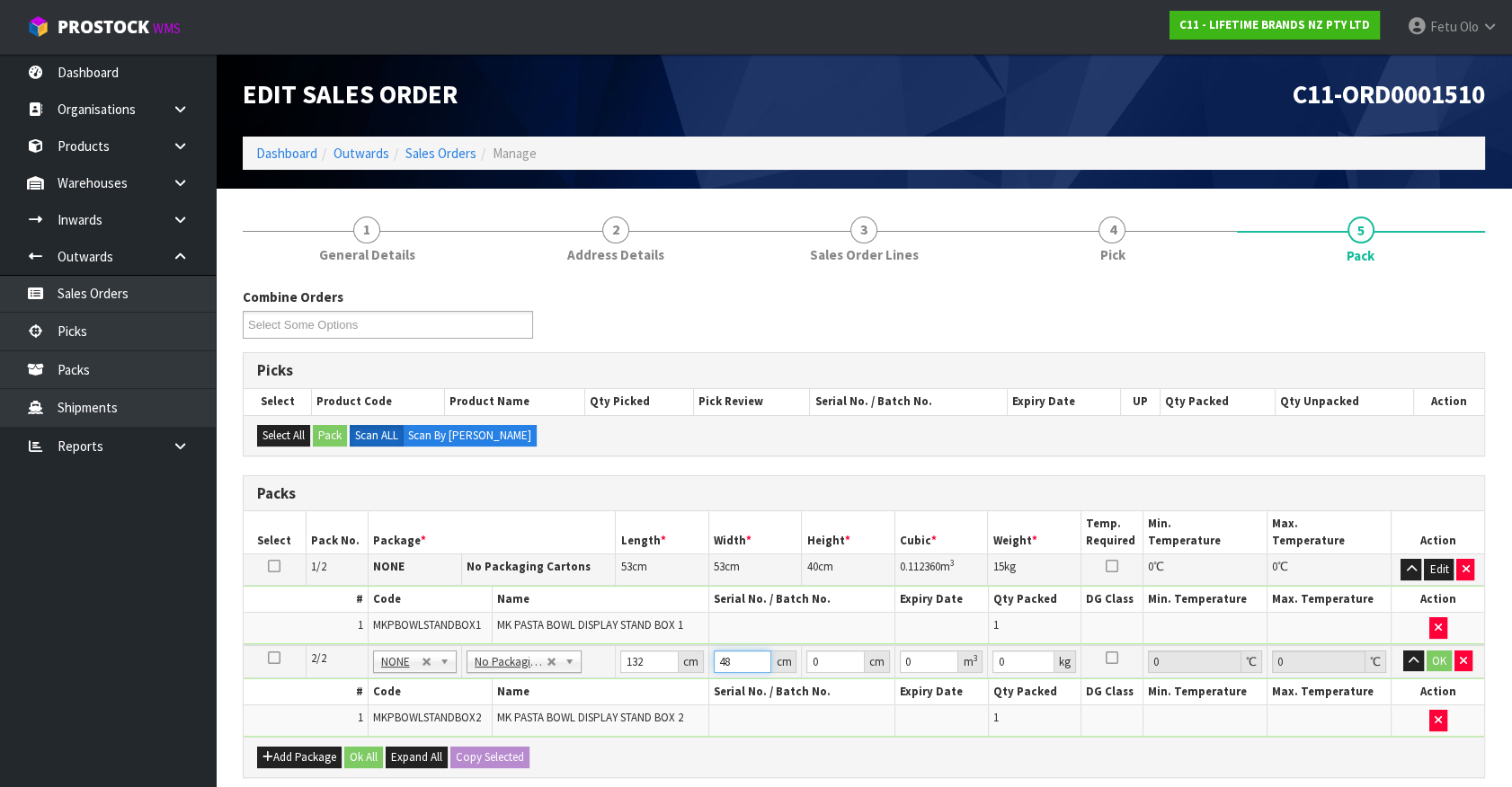 type on "48" 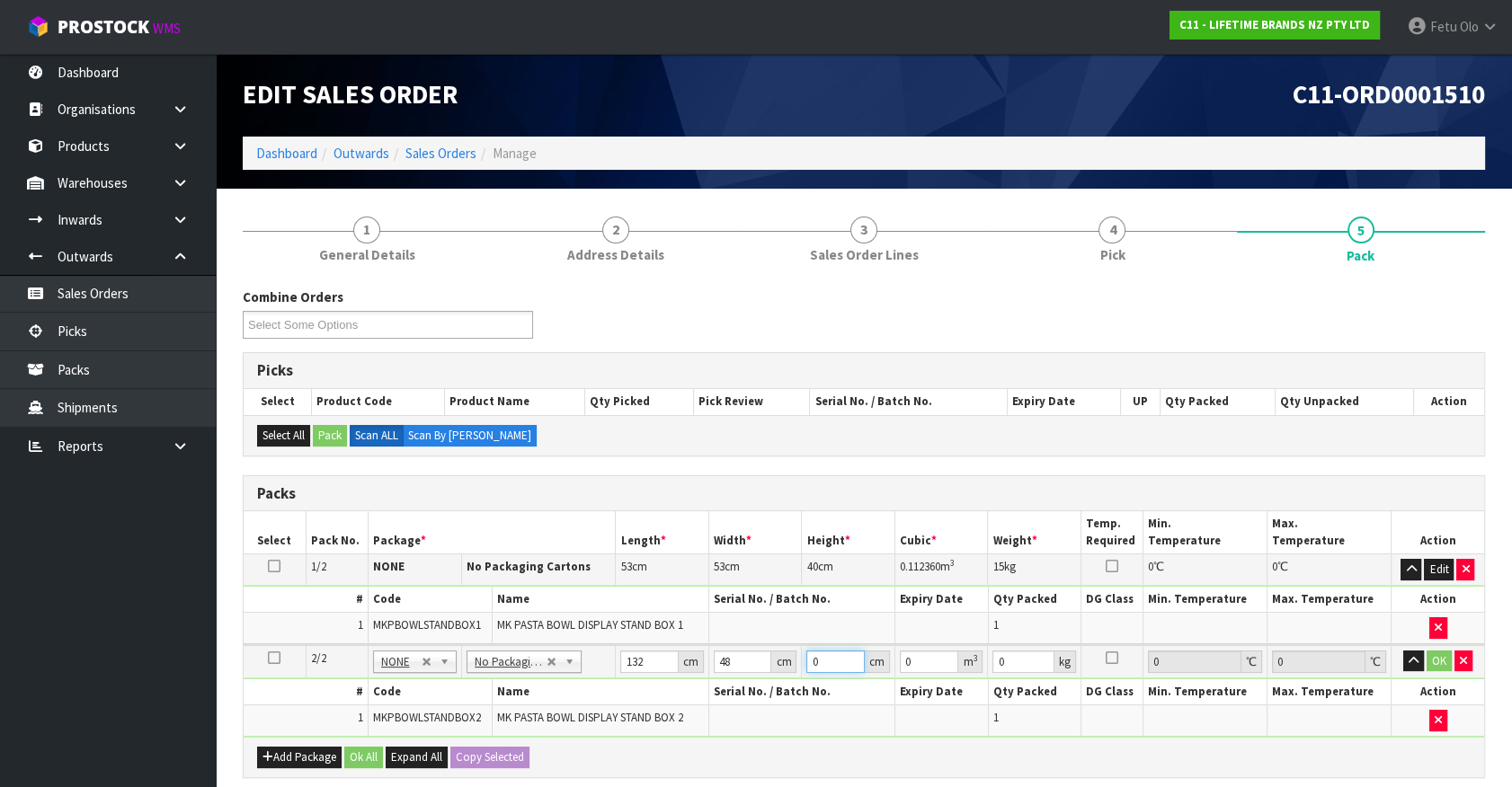 type on "4" 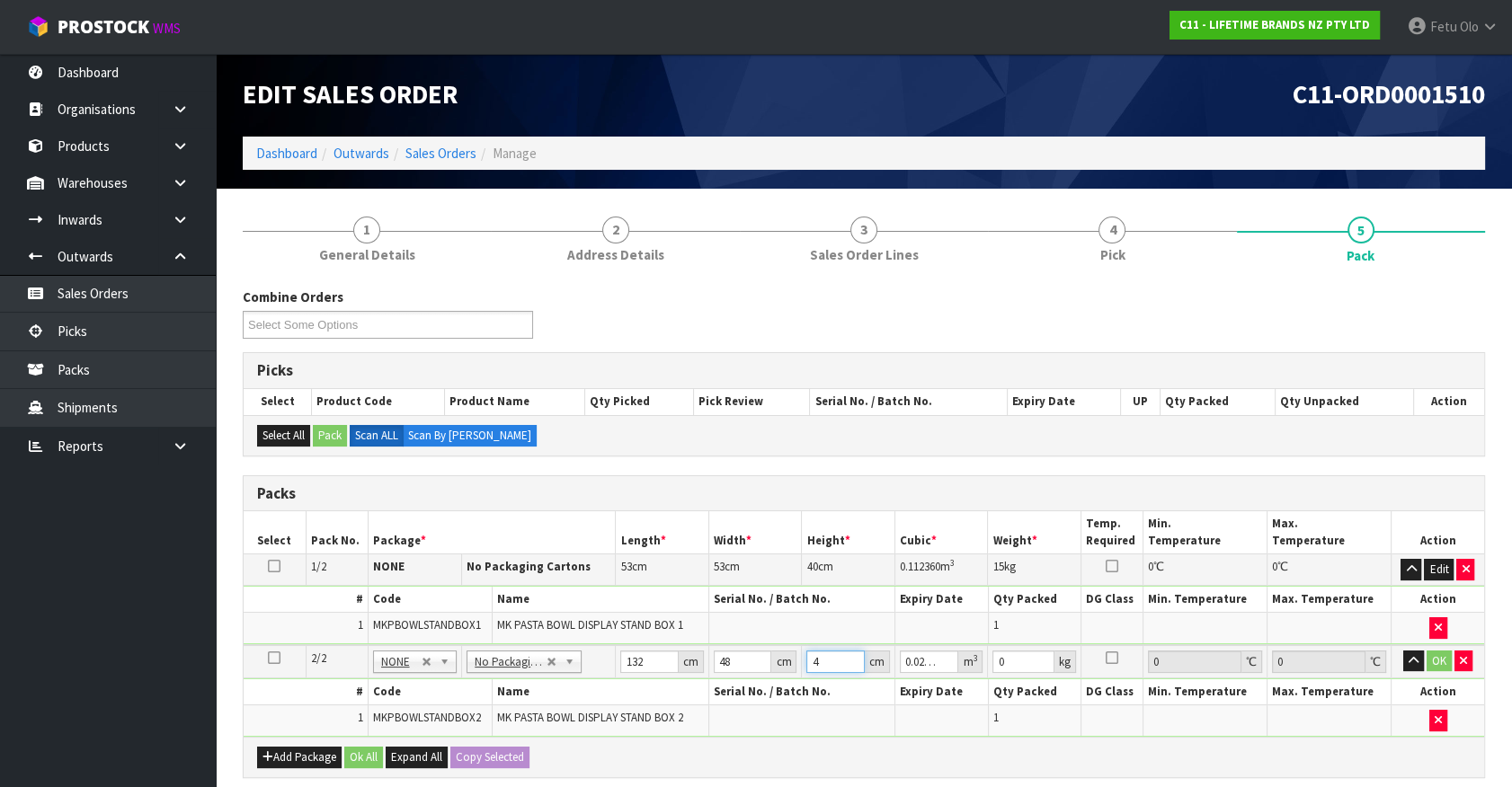type on "46" 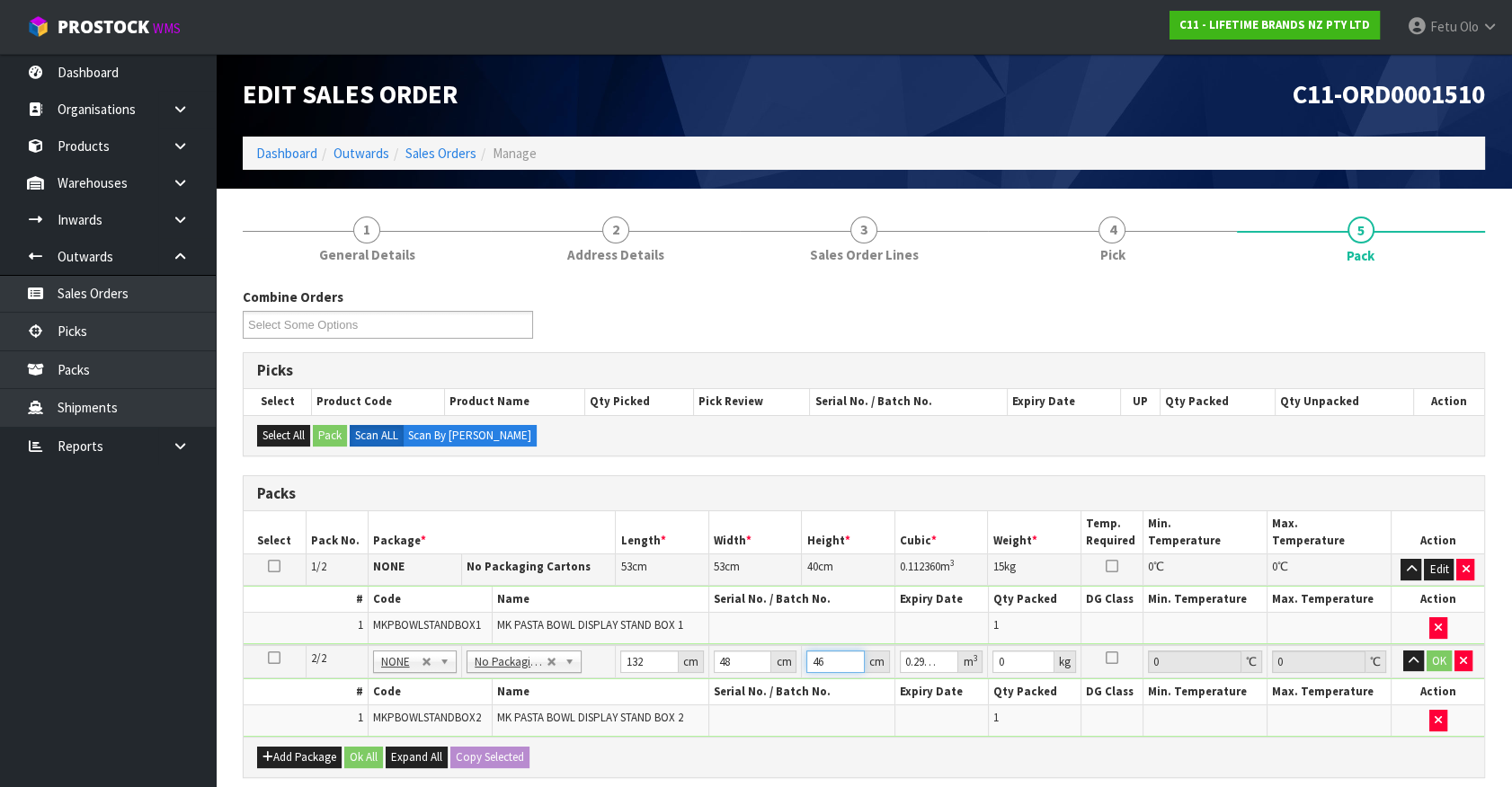 type on "46" 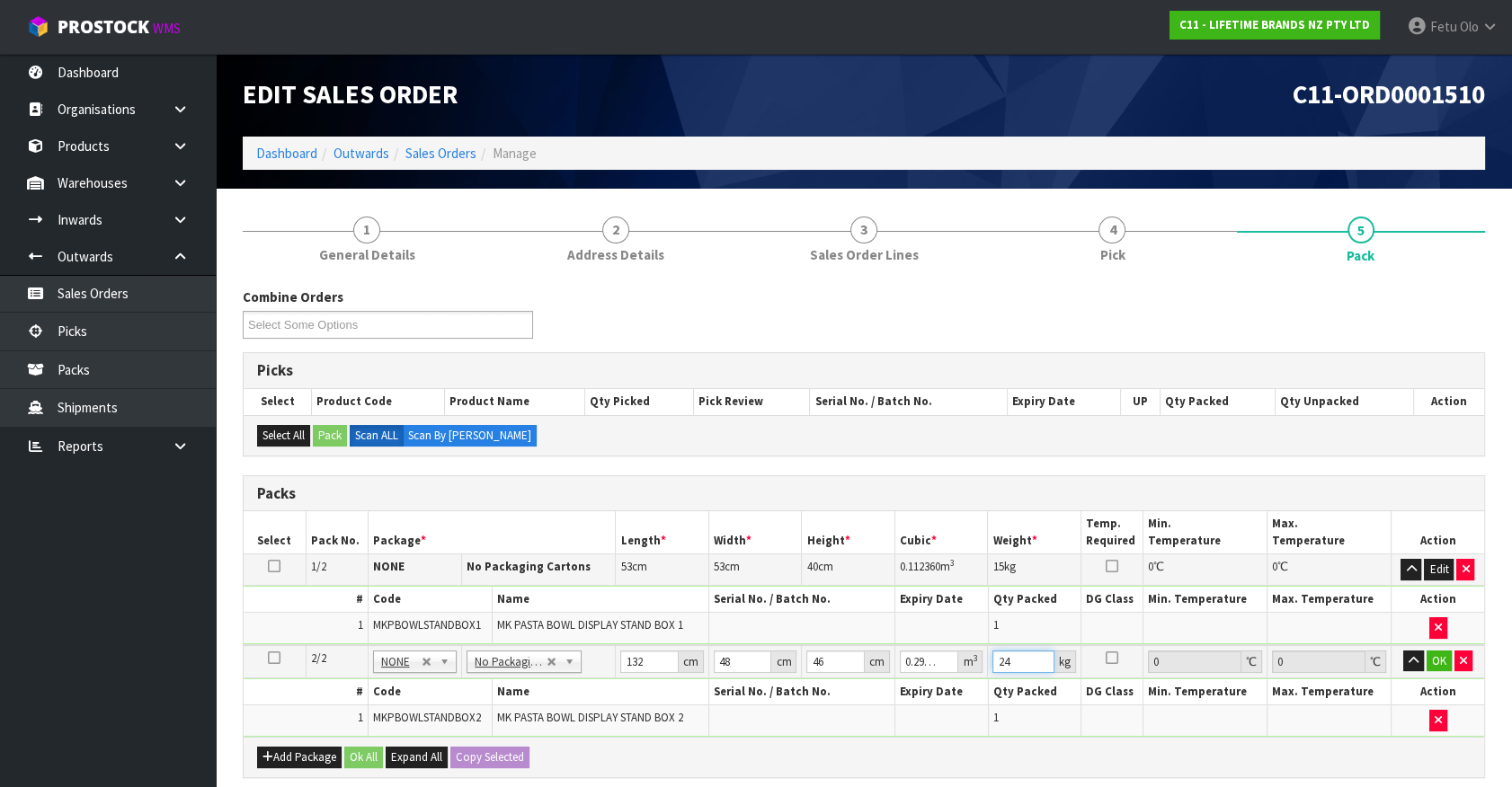 type on "24" 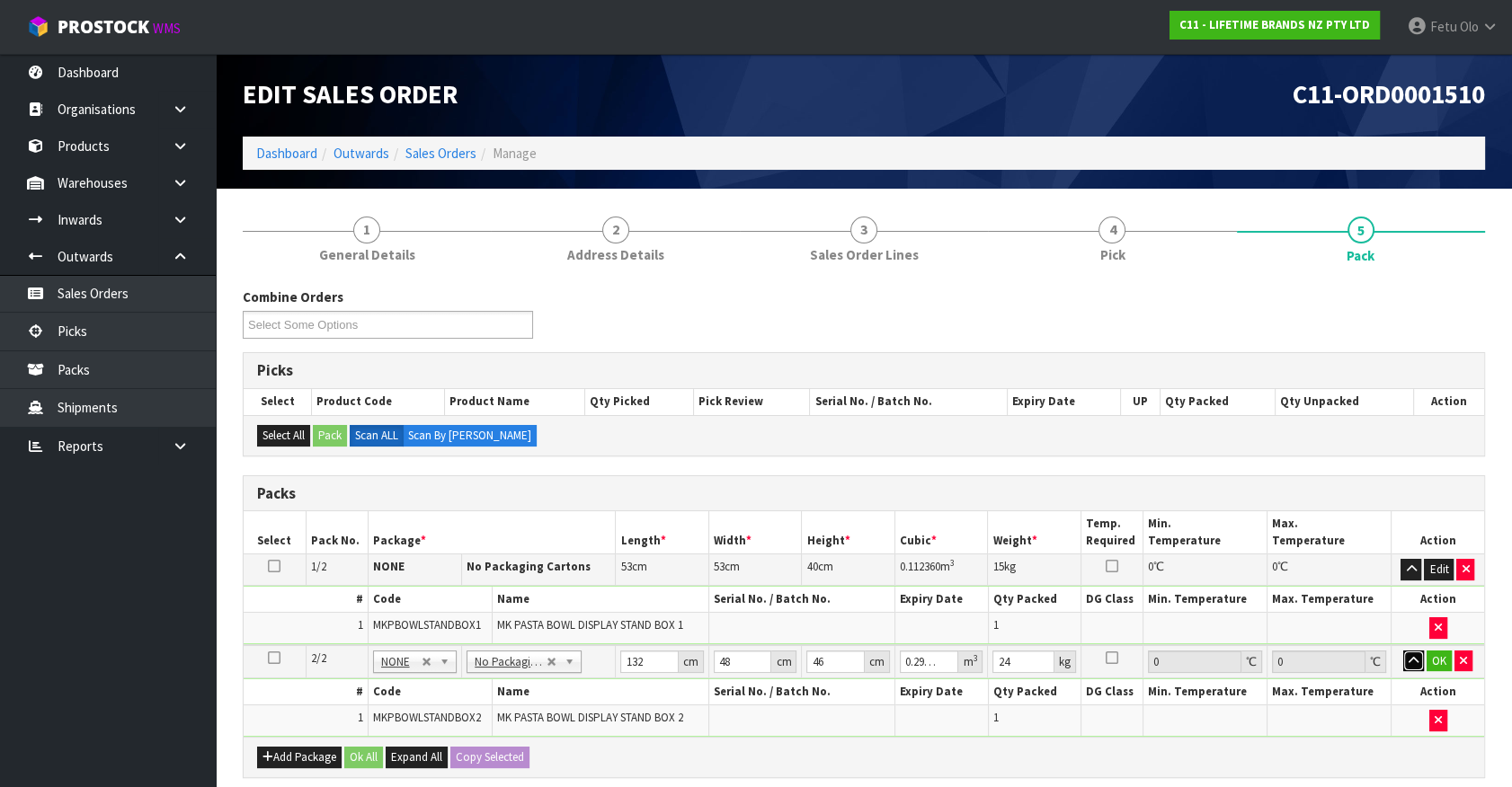 type 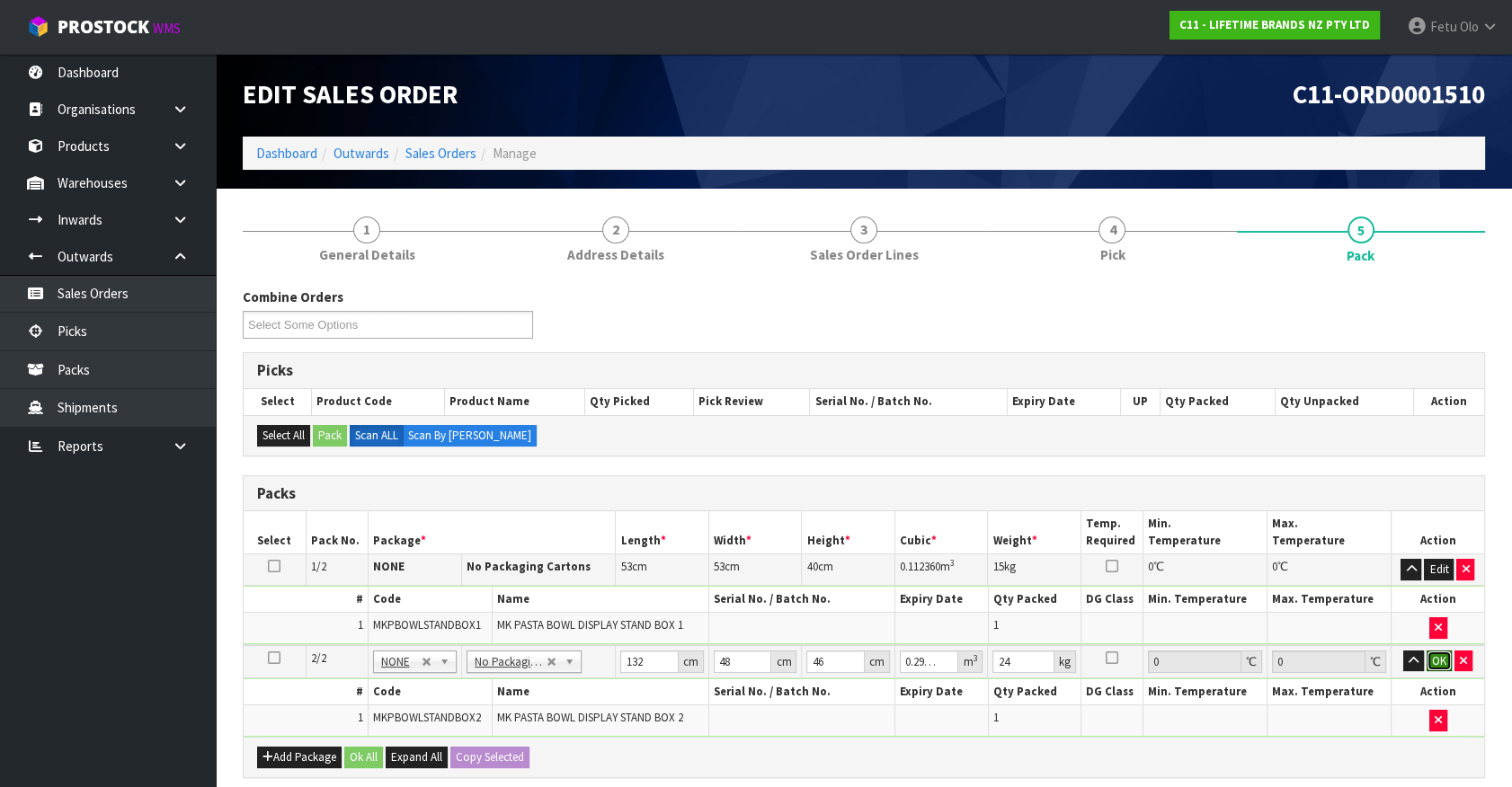 click on "OK" at bounding box center (1439, 661) 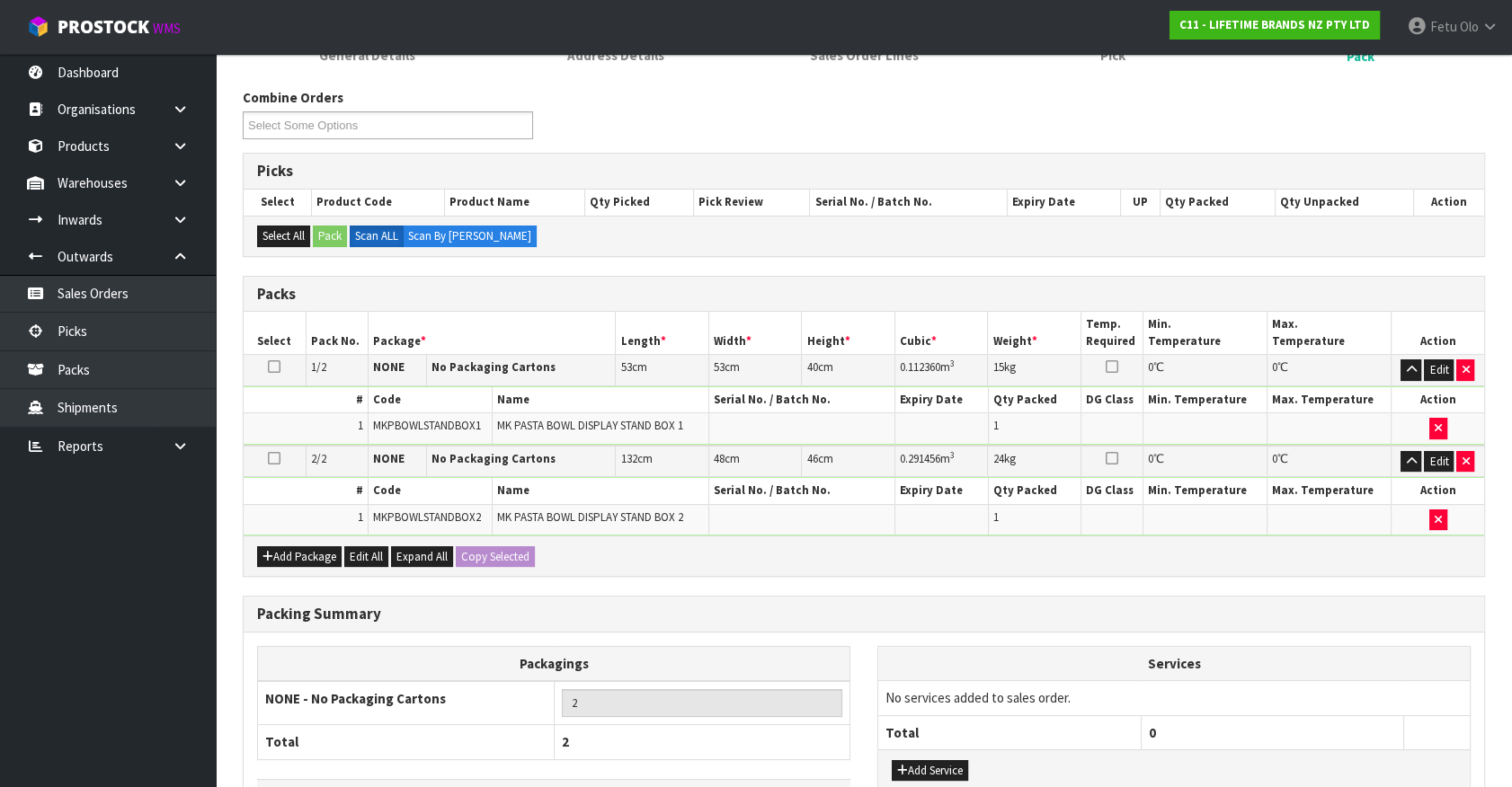 scroll, scrollTop: 324, scrollLeft: 0, axis: vertical 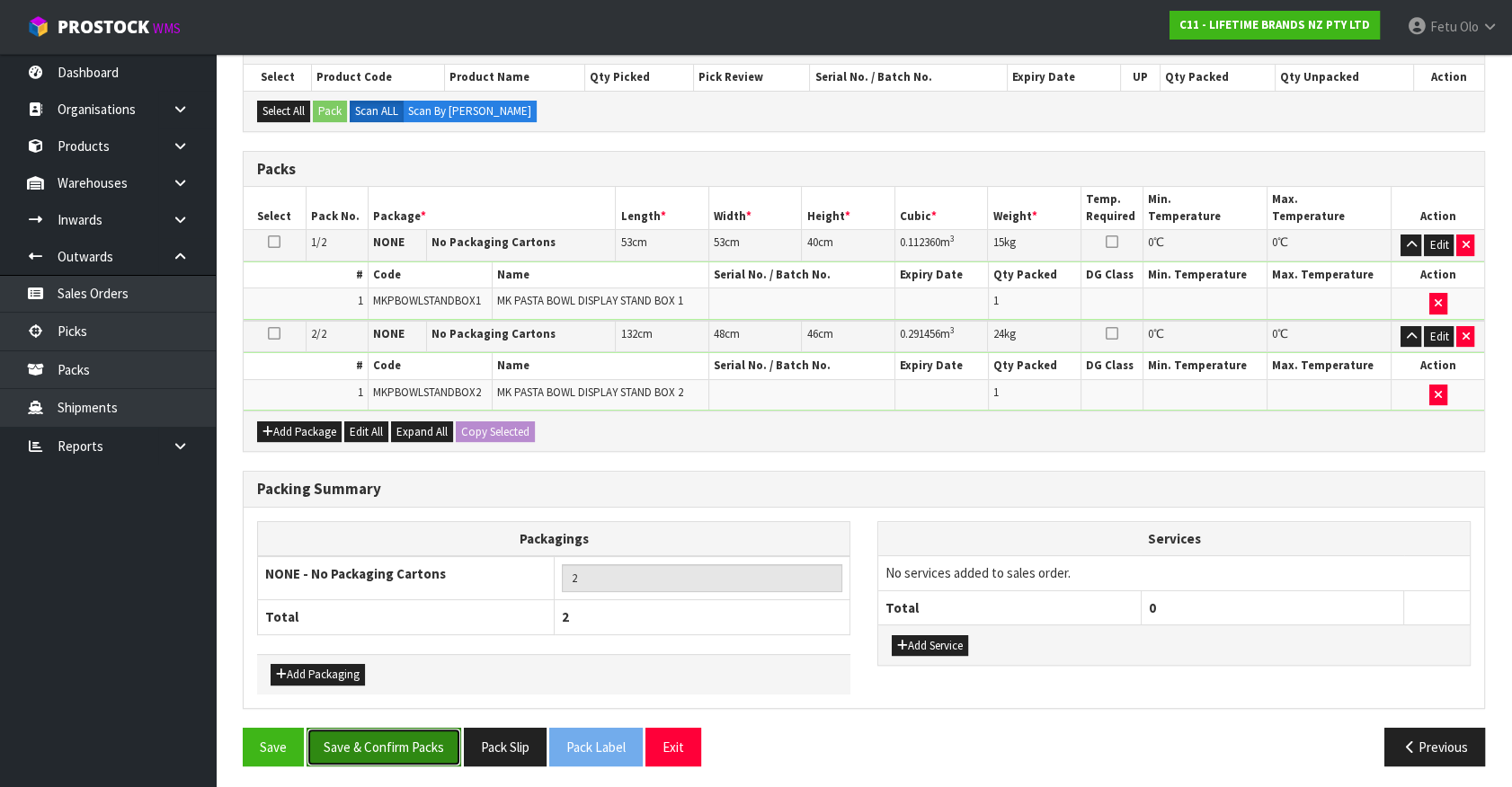click on "Save & Confirm Packs" at bounding box center [384, 747] 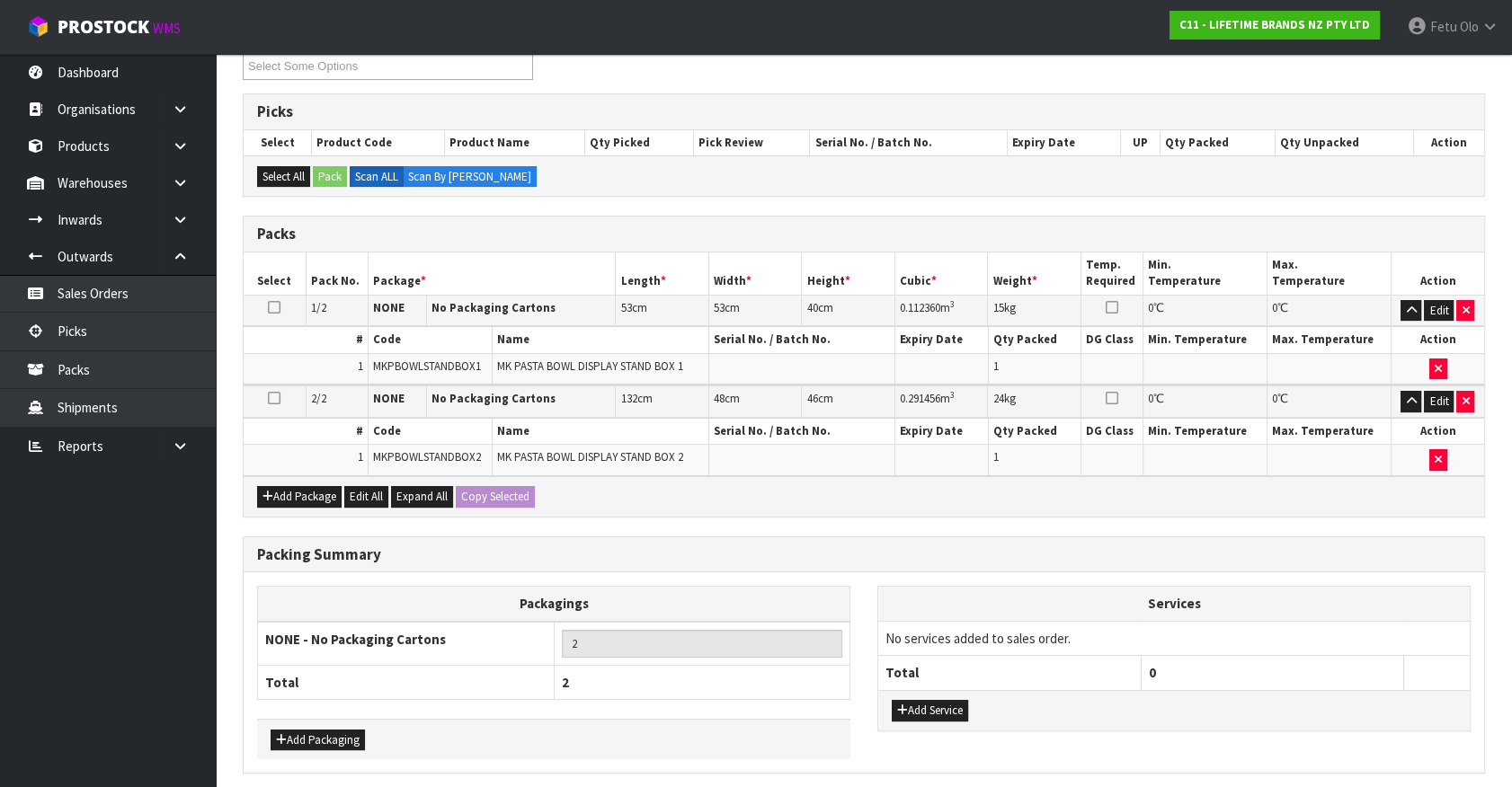scroll, scrollTop: 0, scrollLeft: 0, axis: both 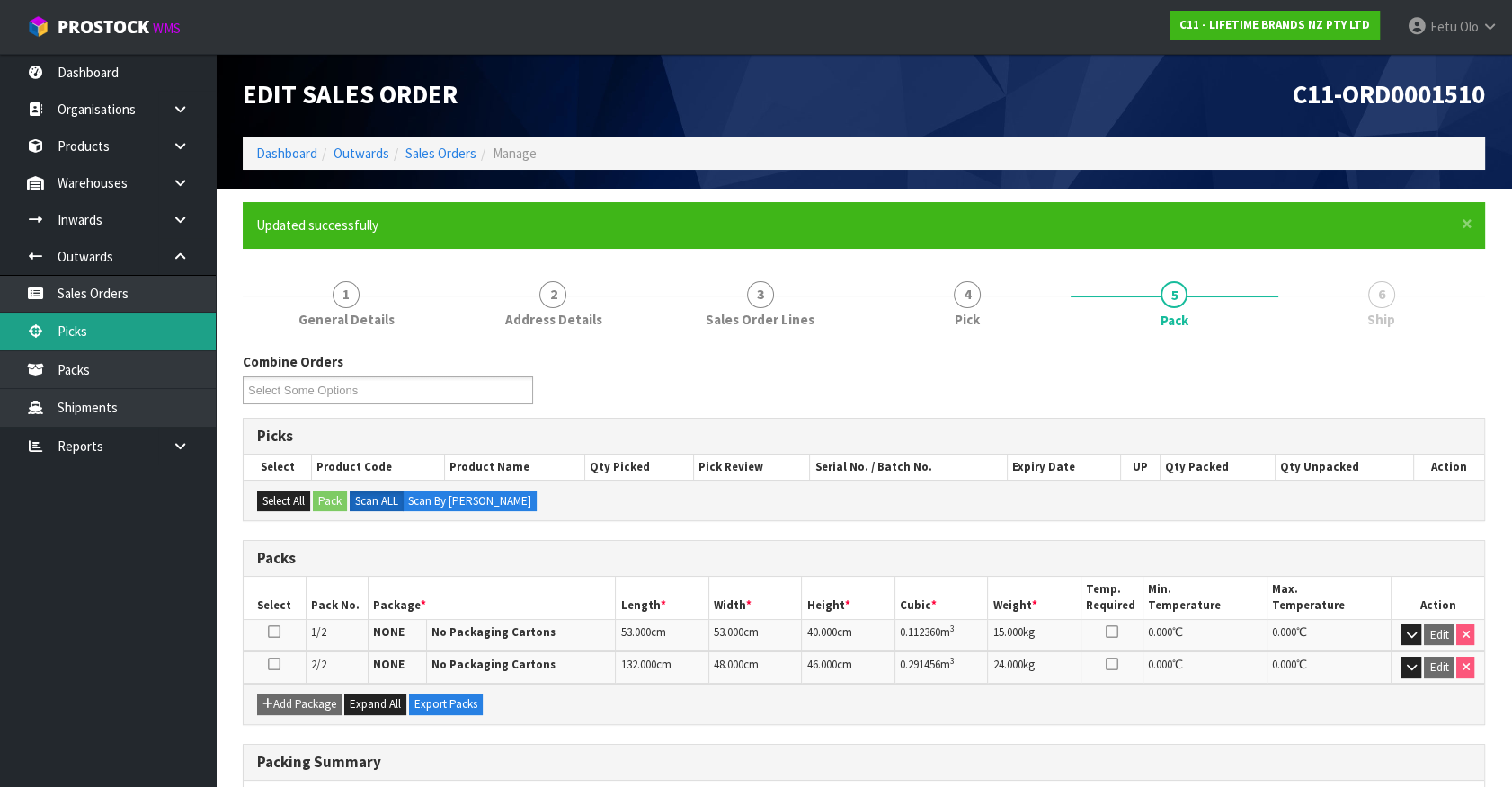 click on "Picks" at bounding box center [108, 331] 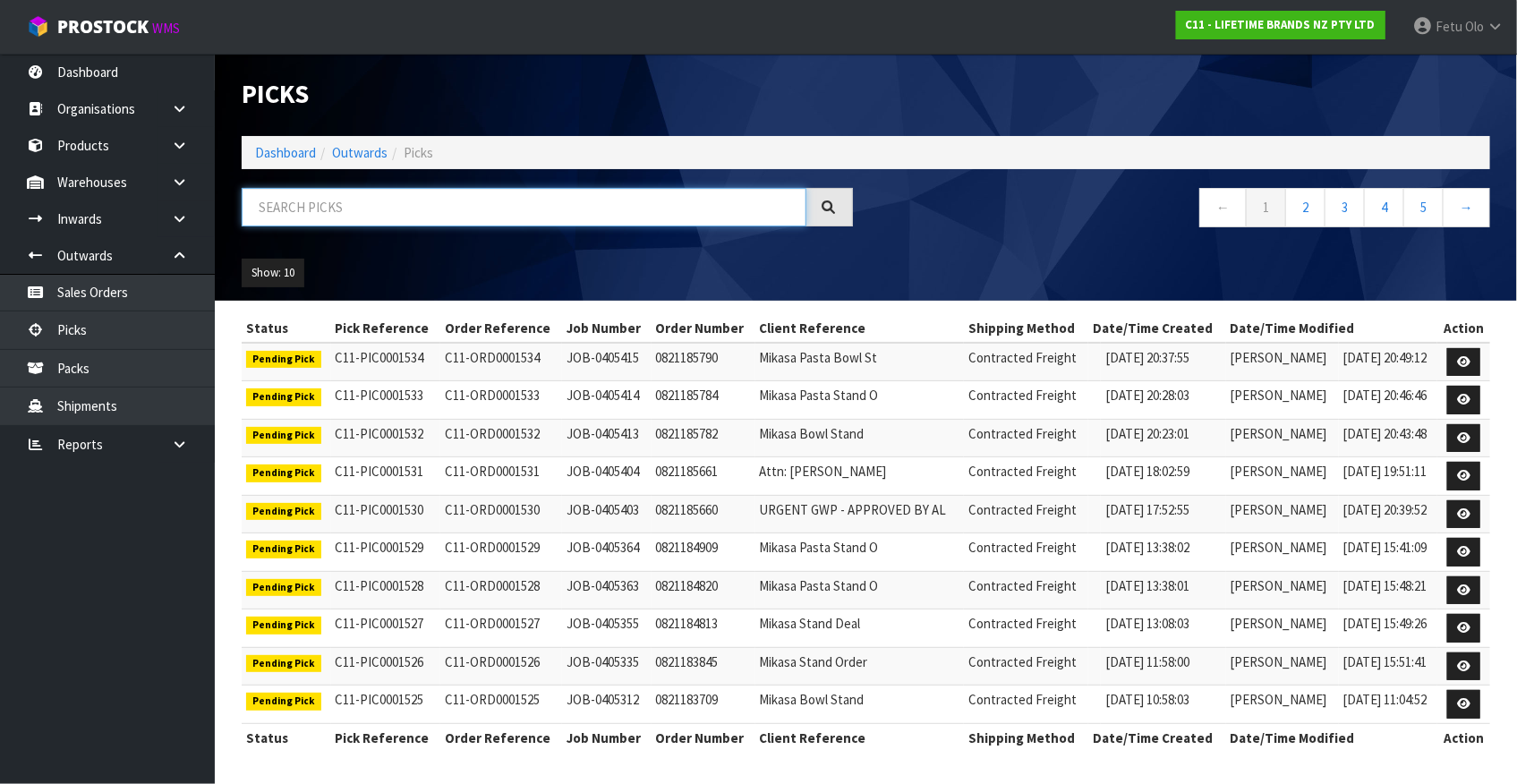 click at bounding box center (524, 207) 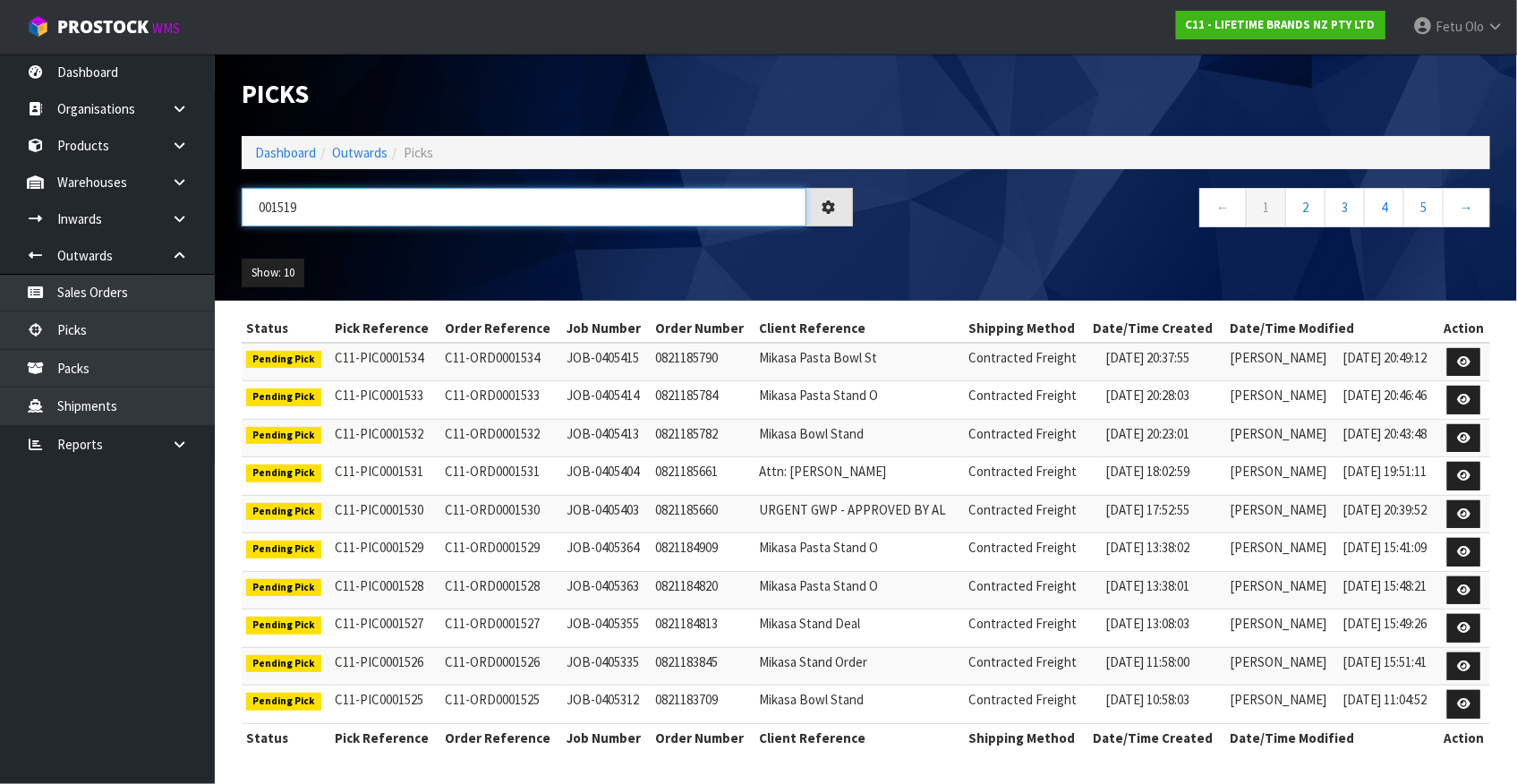 type on "001519" 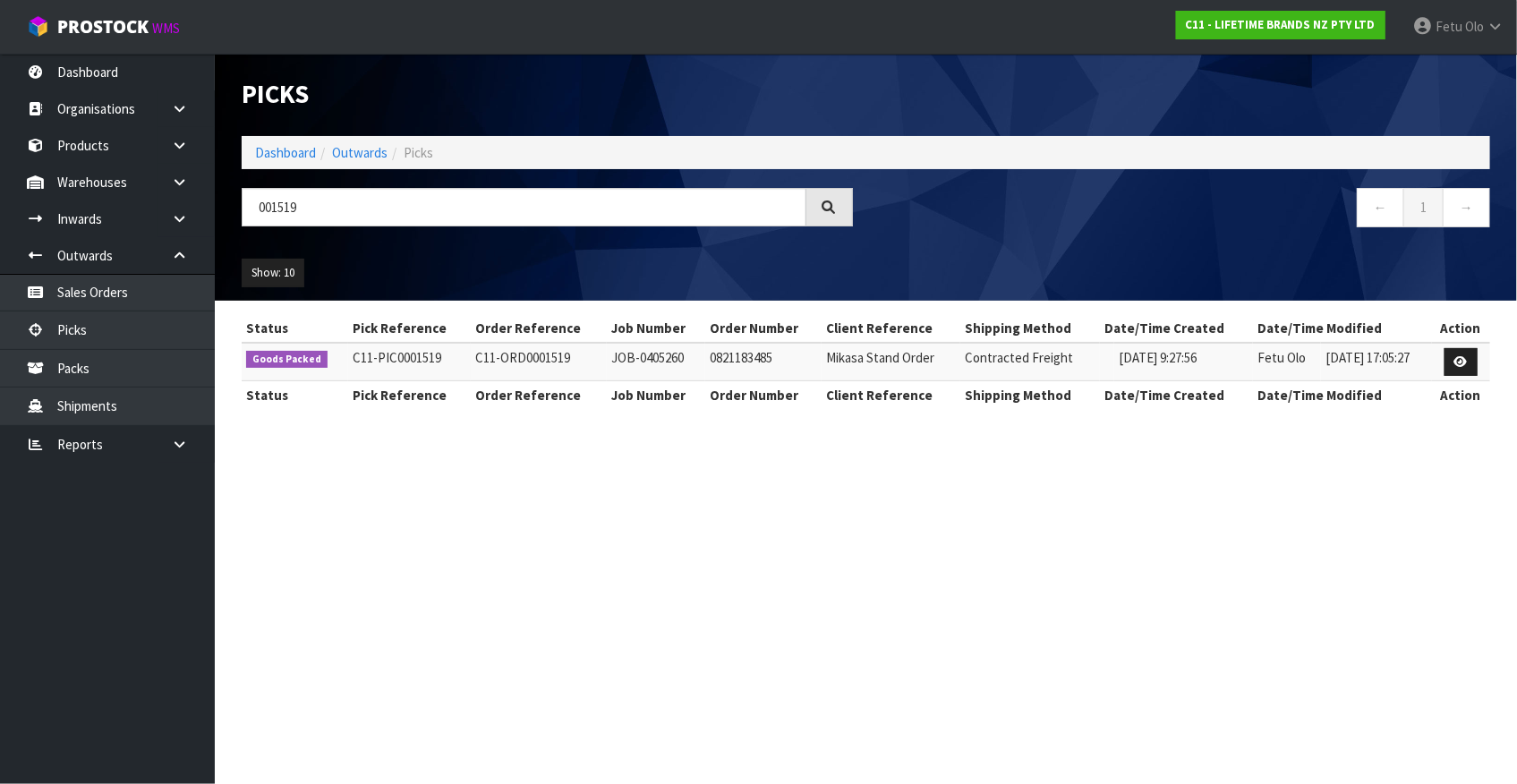 click on "Status
Pick Reference
Order Reference
Job Number
Order Number
Client Reference
Shipping Method
Date/Time Created
Date/Time Modified
Action
Goods Packed
C11-PIC0001519
C11-ORD0001519
JOB-0405260
0821183485
Mikasa Stand Order
Contracted Freight
30/07/2025 9:27:56
Fetu Olo
30/07/2025 17:05:27
Status
Pick Reference
Order Reference
Job Number
Order Number
Client Reference
Shipping Method
Date/Time Created" at bounding box center [865, 371] 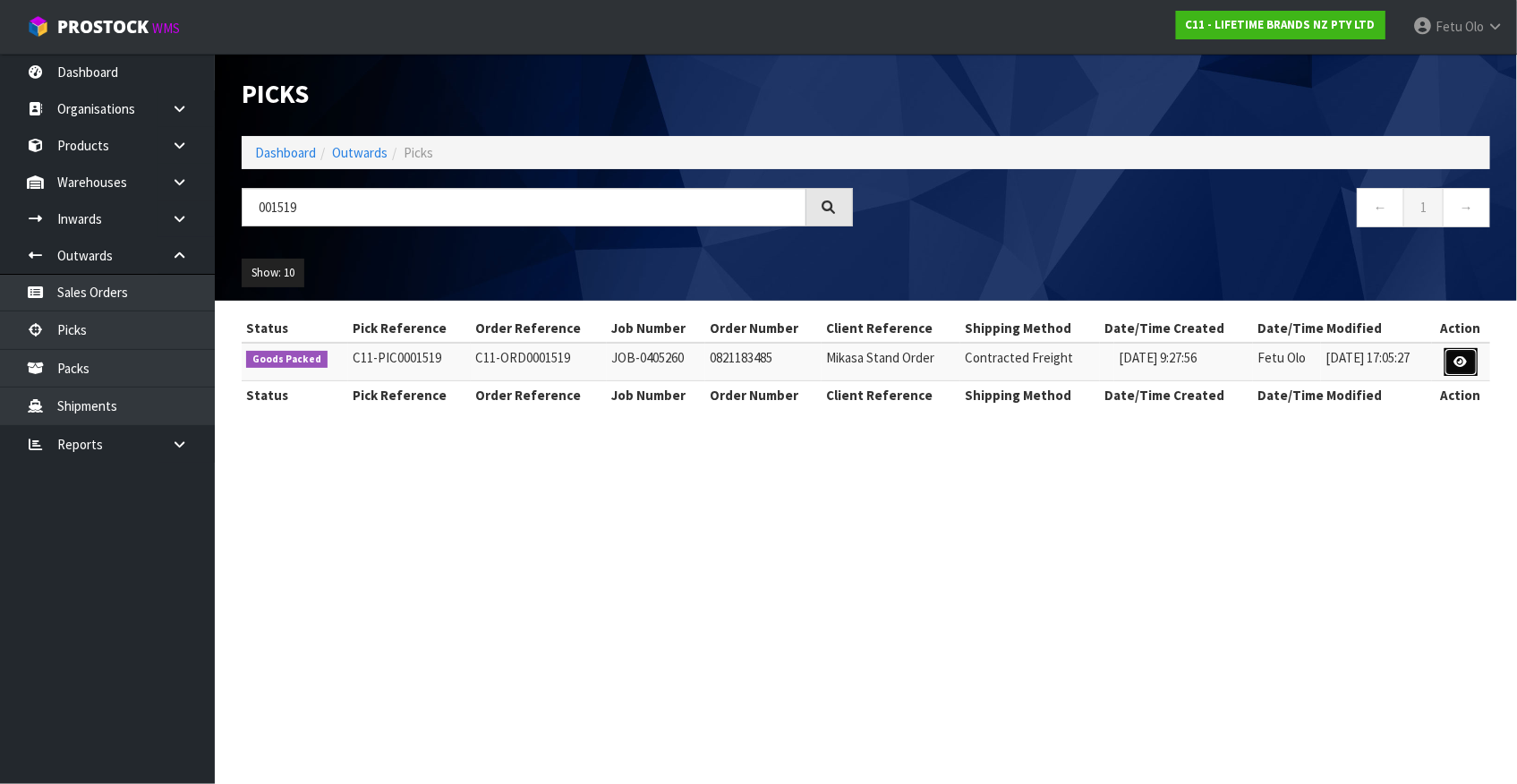 click at bounding box center (1461, 362) 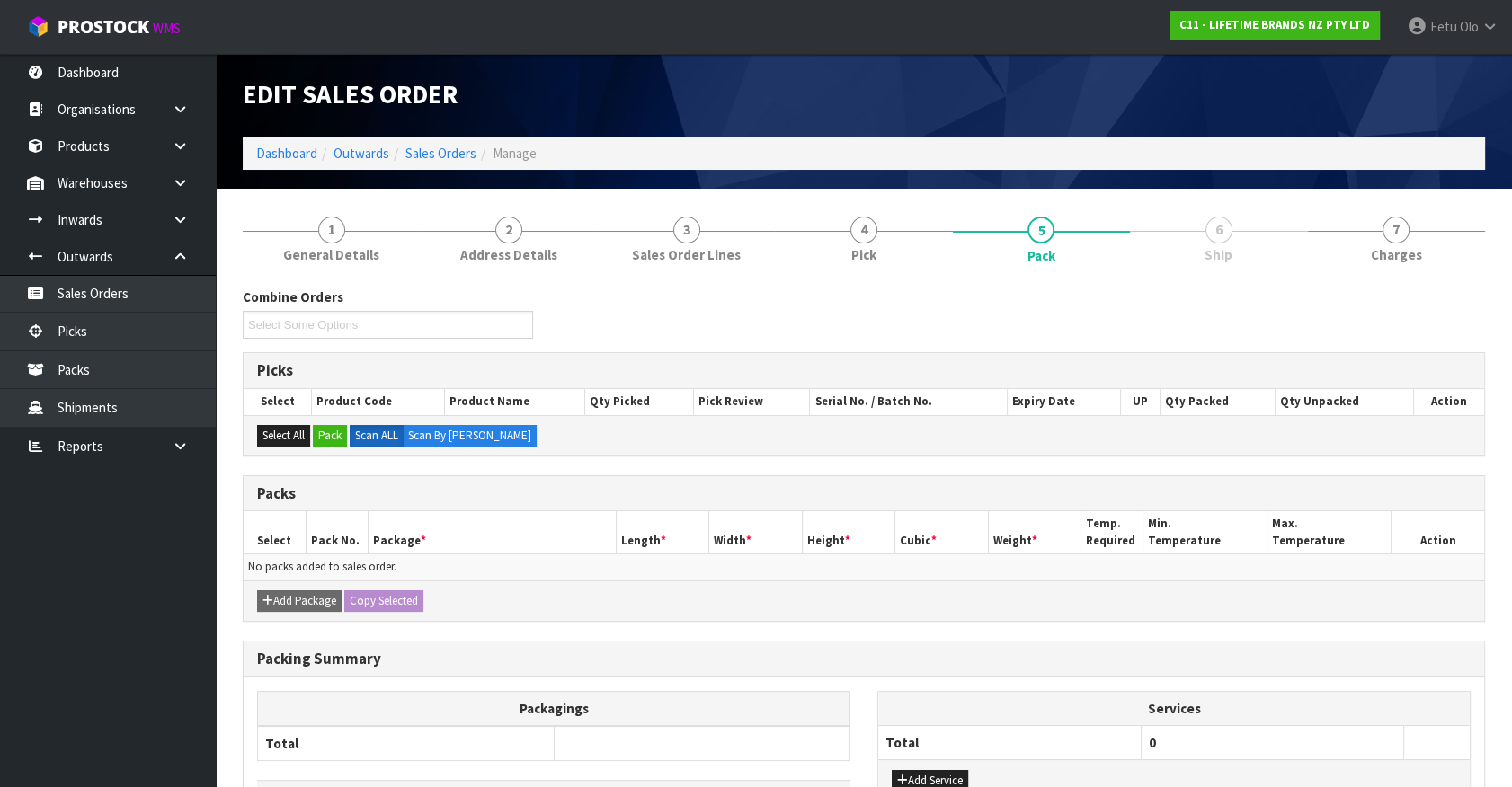 click on "Picks" at bounding box center (864, 370) 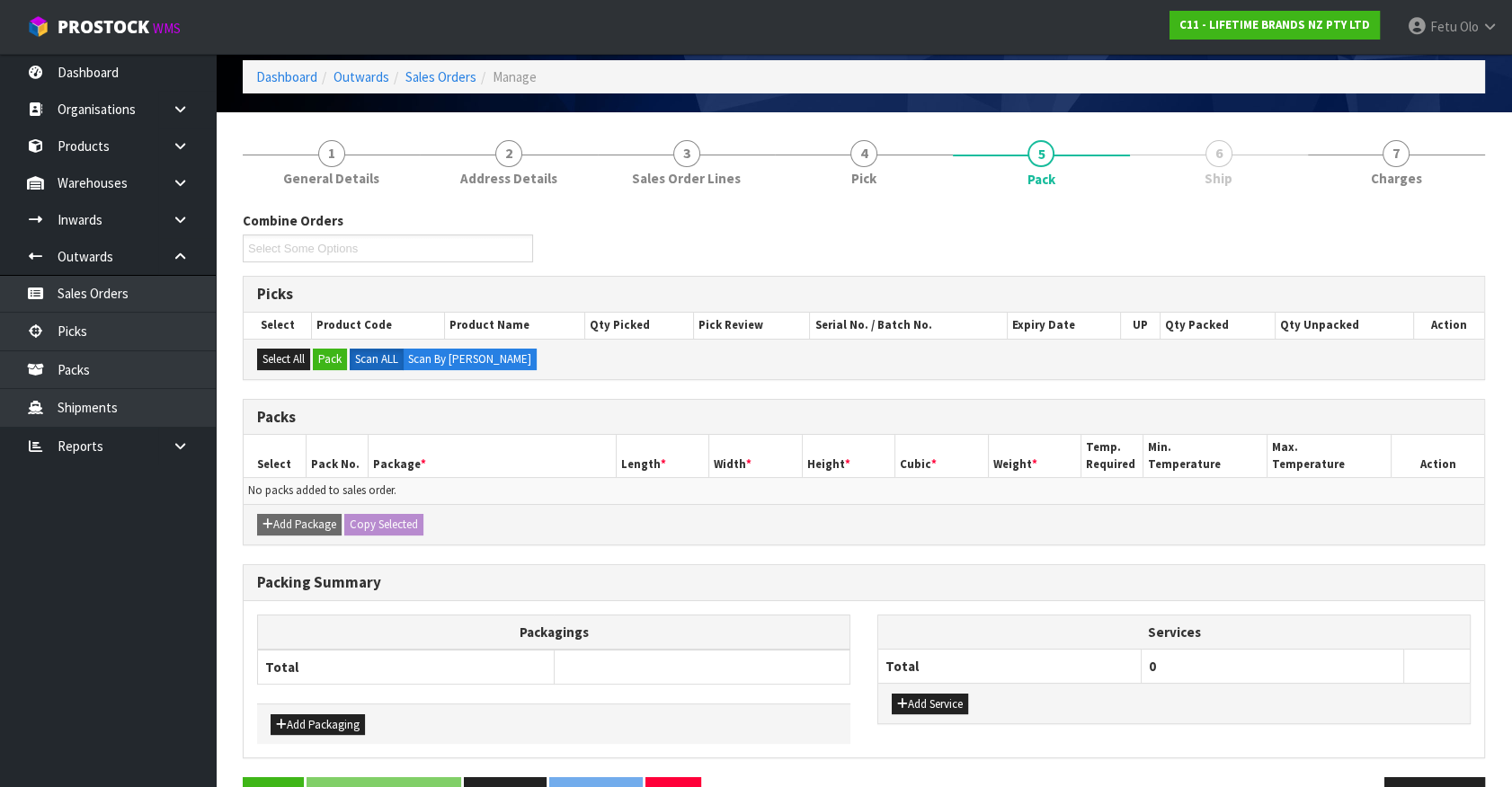 scroll, scrollTop: 128, scrollLeft: 0, axis: vertical 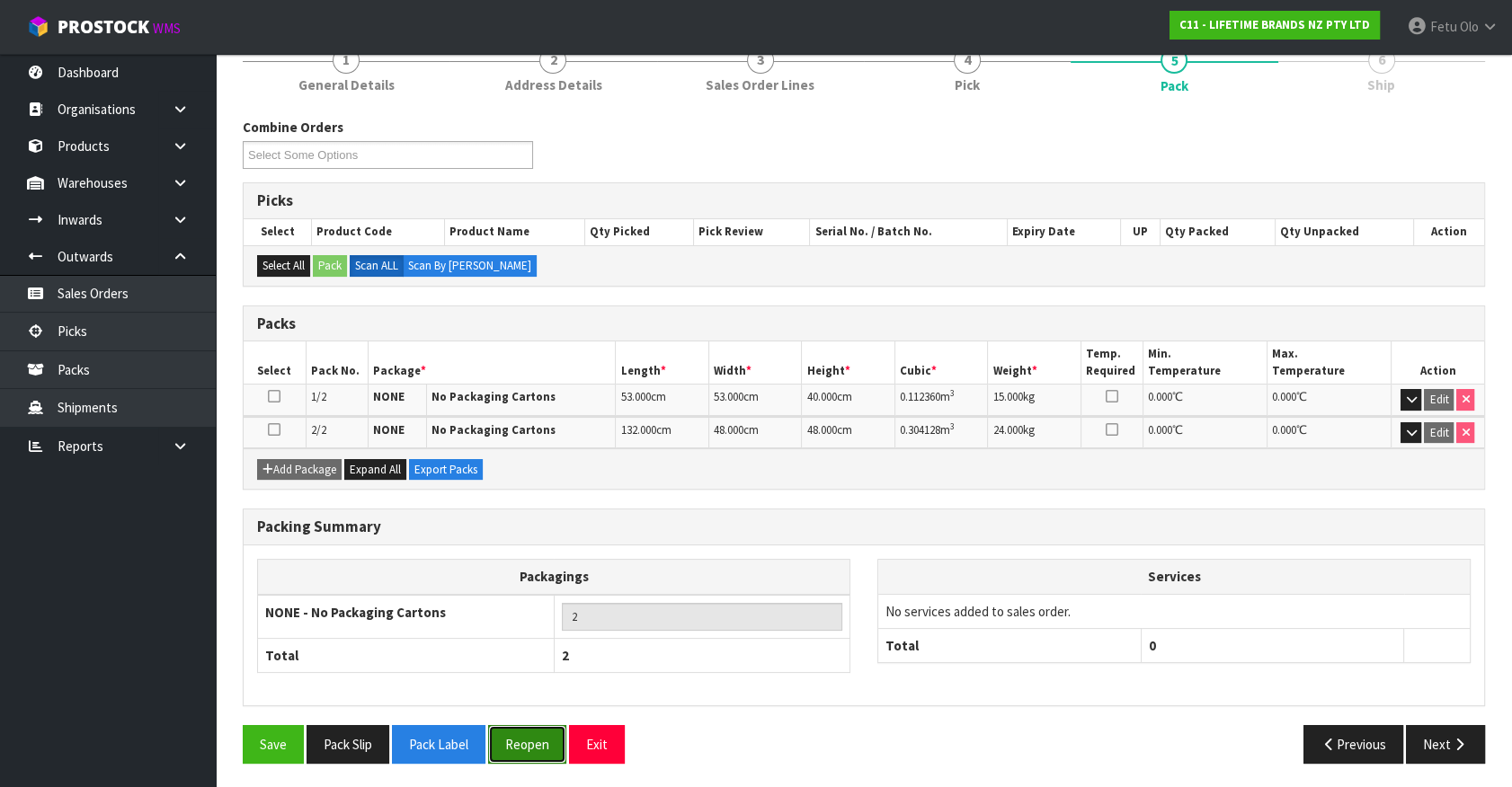 click on "Reopen" at bounding box center [527, 744] 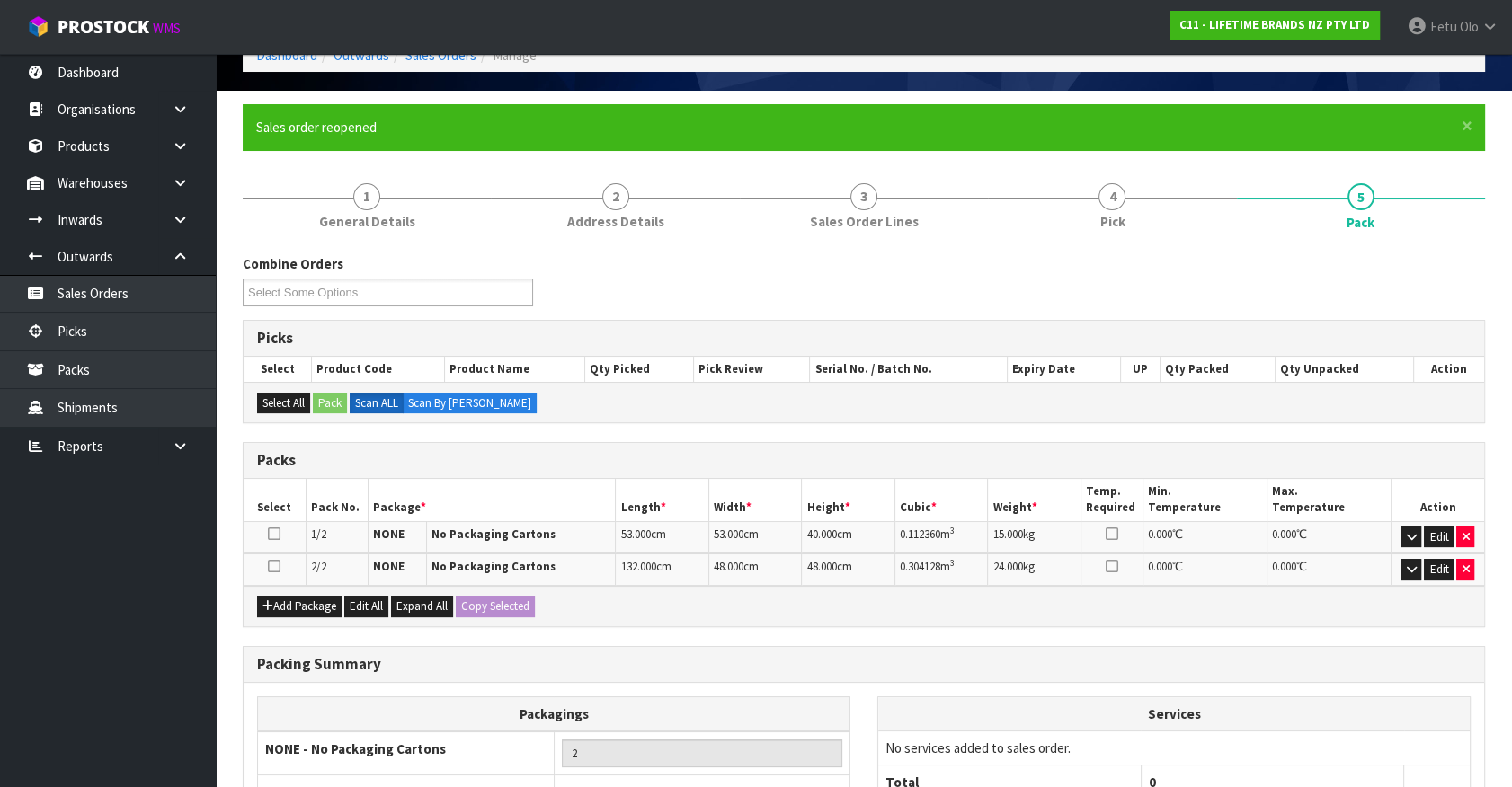 scroll, scrollTop: 244, scrollLeft: 0, axis: vertical 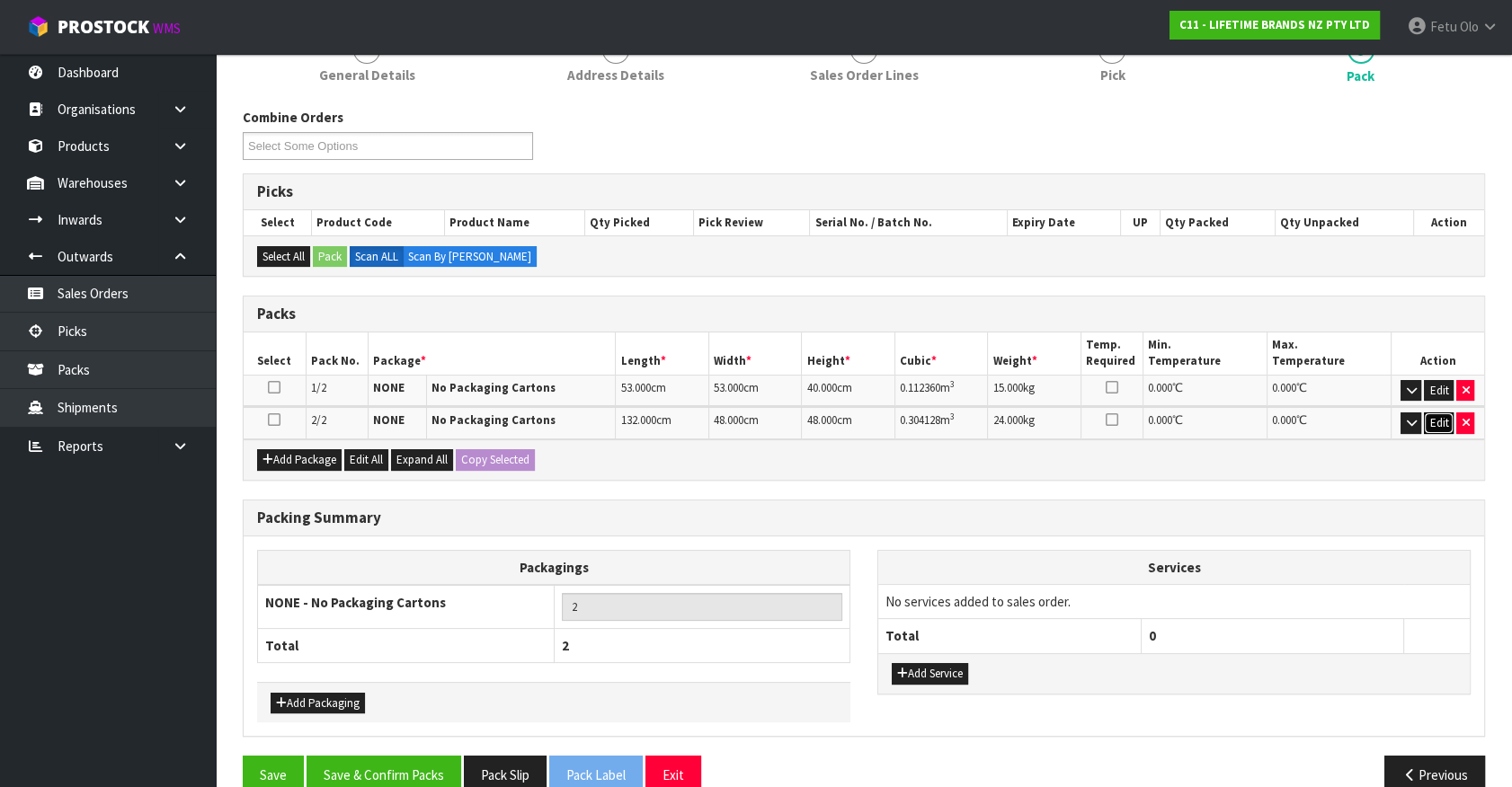 click on "Edit" at bounding box center (1438, 423) 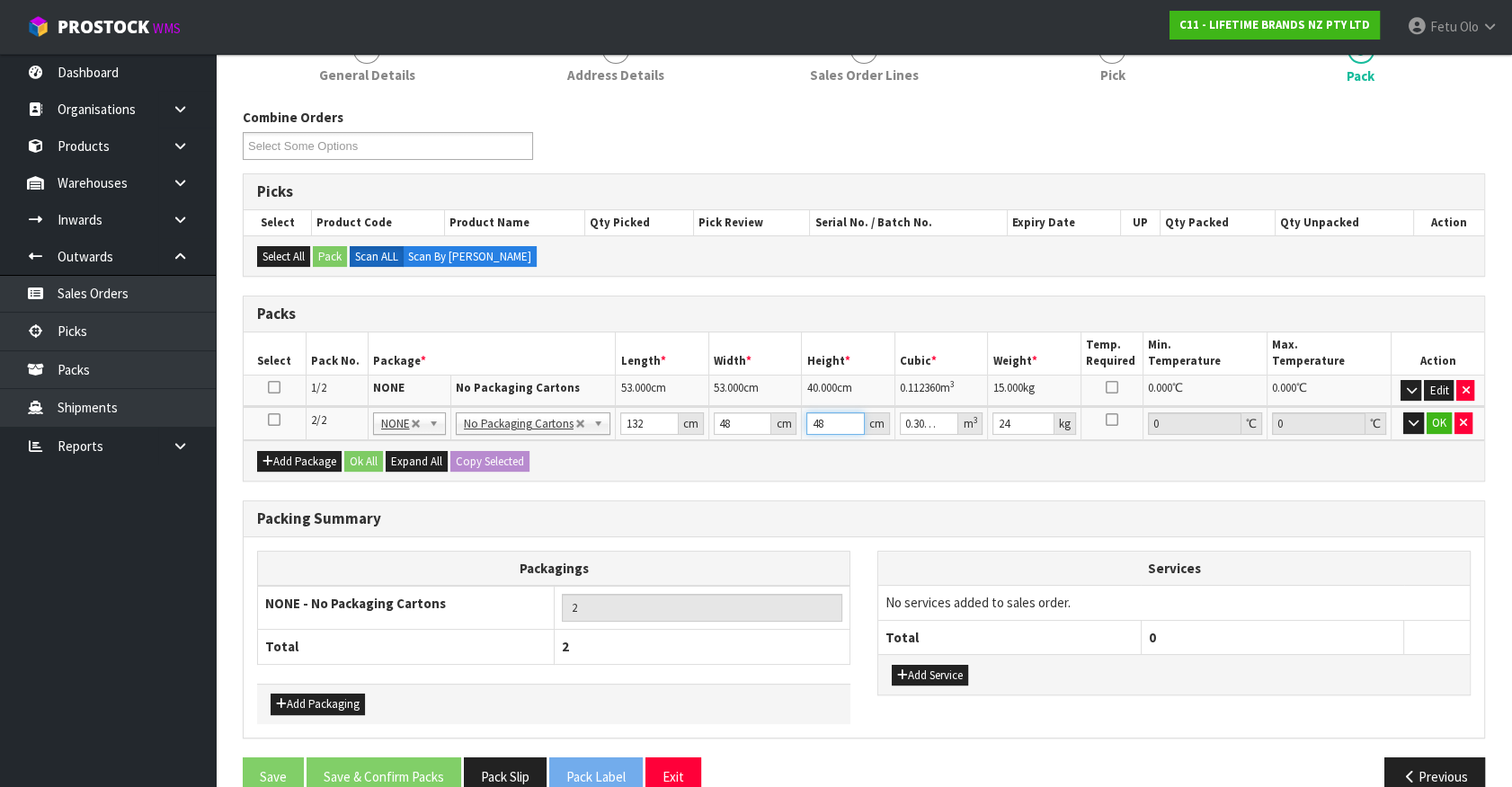 drag, startPoint x: 835, startPoint y: 424, endPoint x: 769, endPoint y: 436, distance: 67.08204 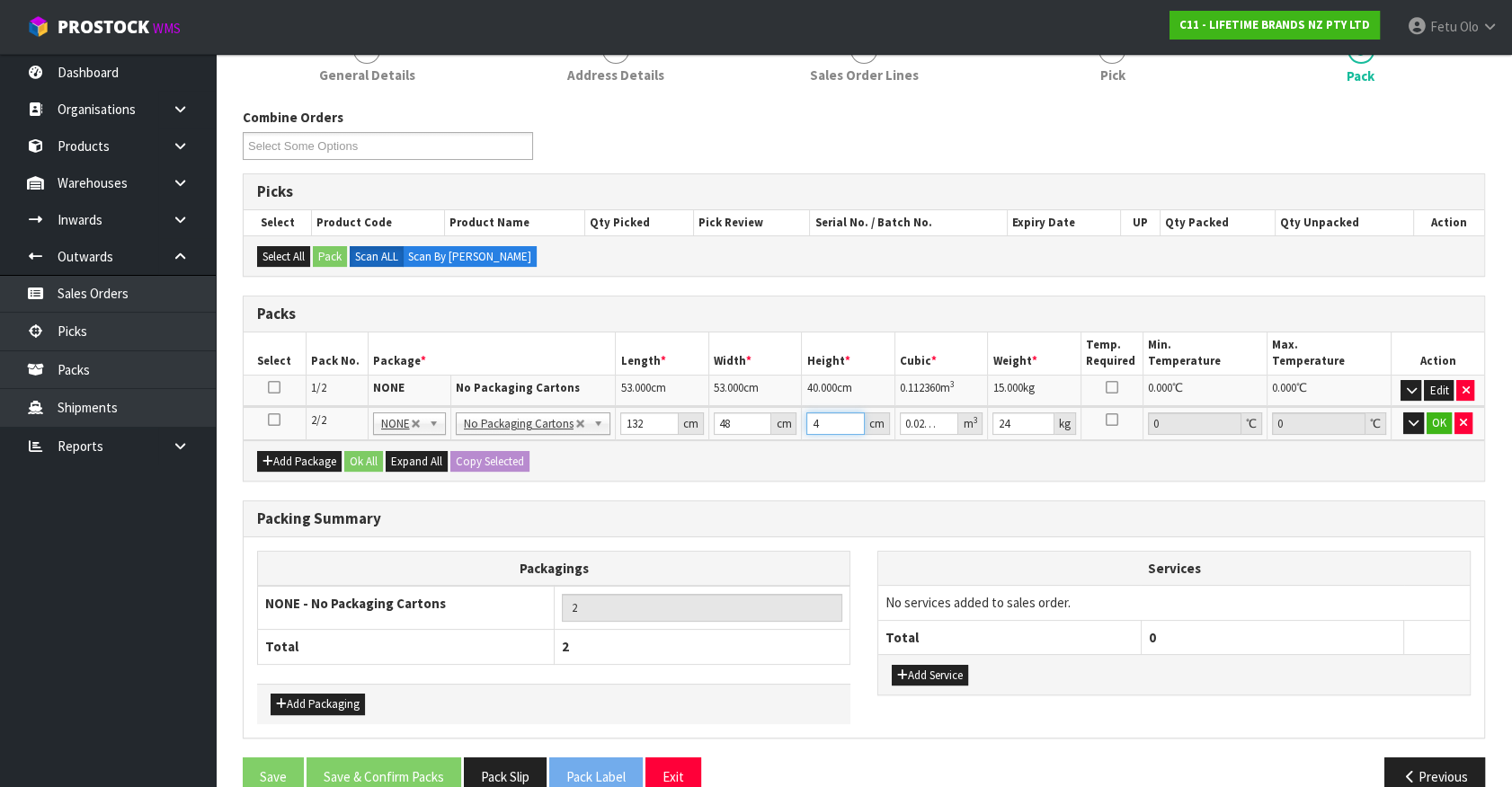 type on "46" 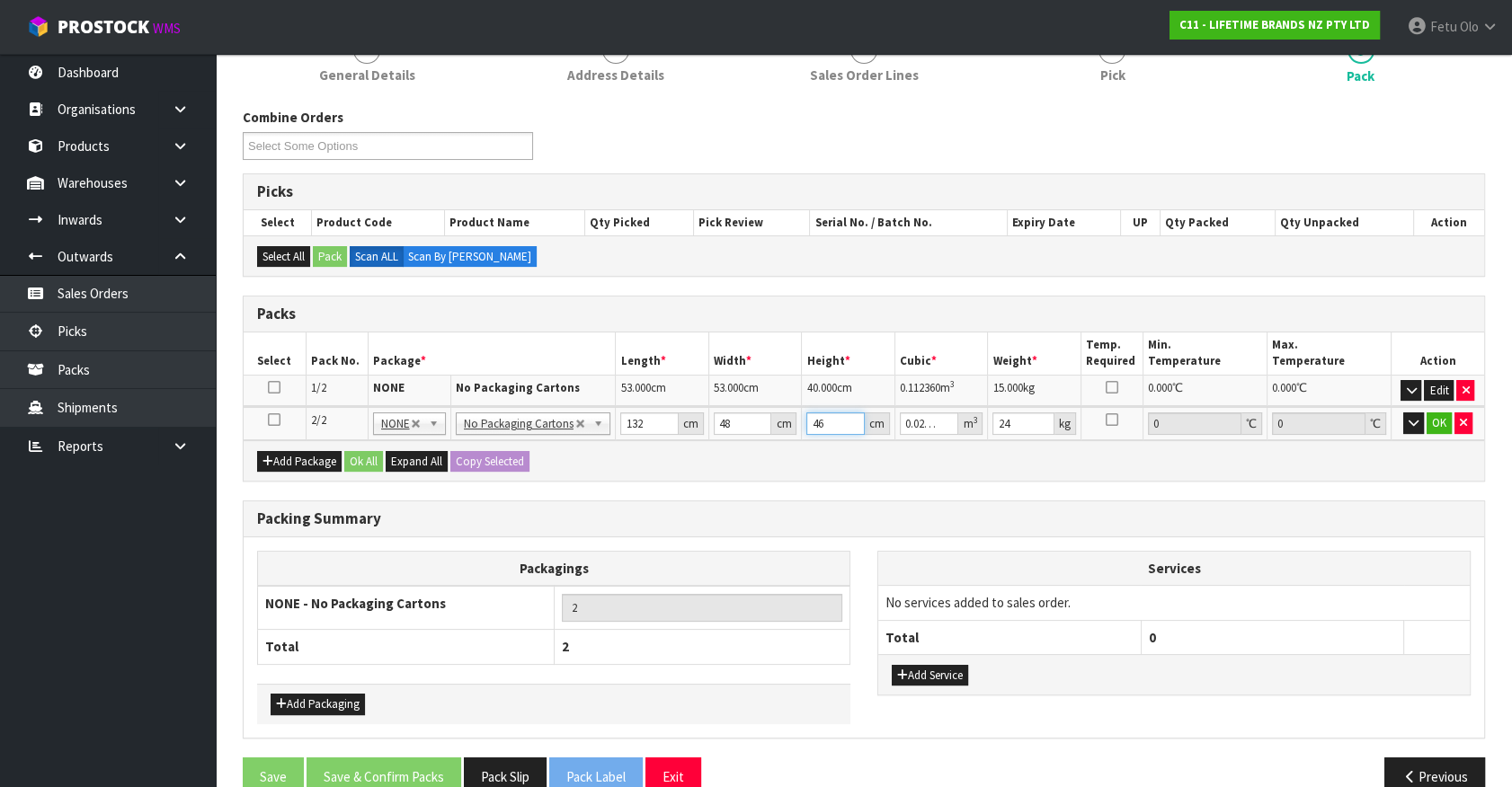 type on "0.291456" 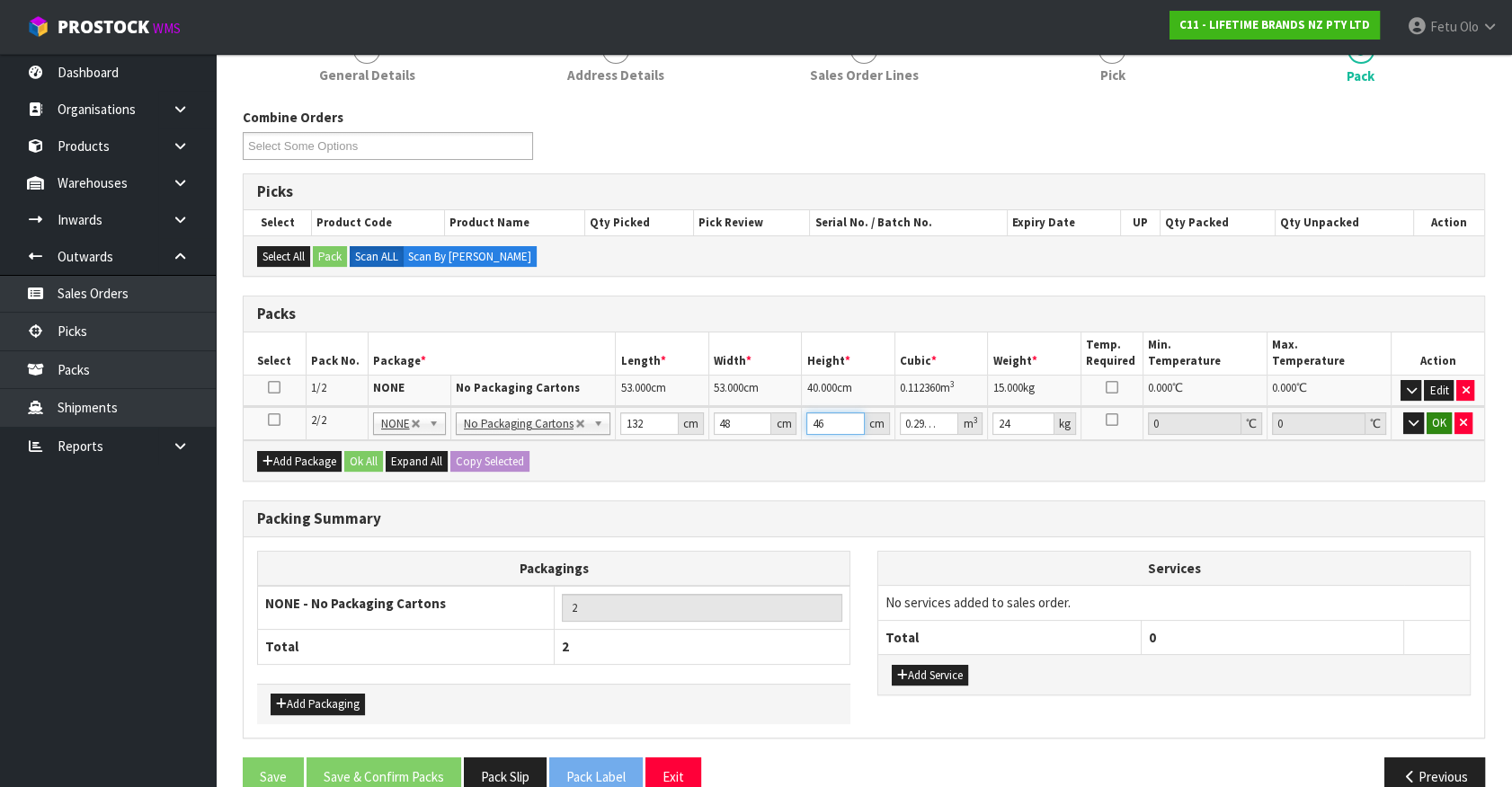 type on "46" 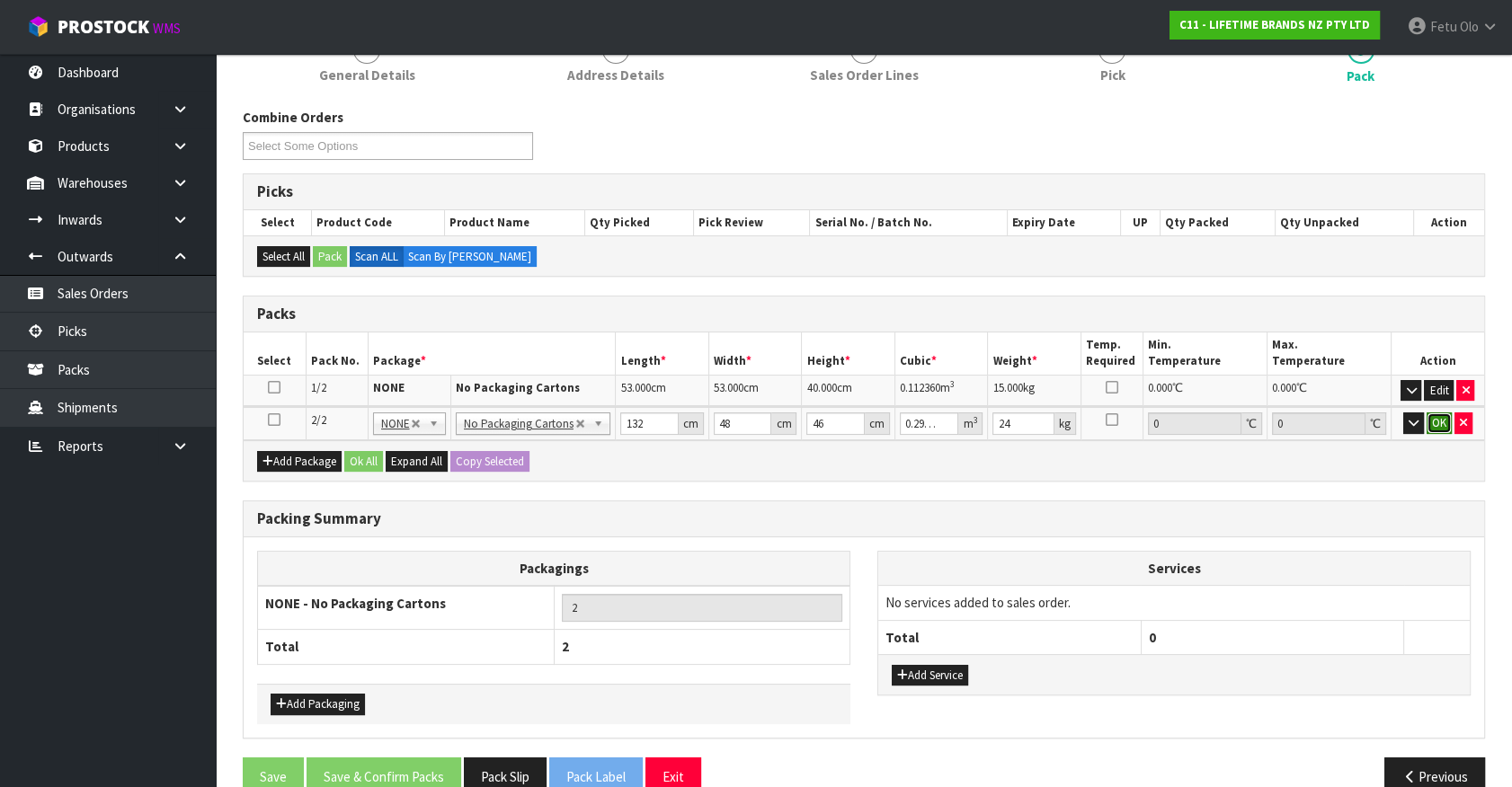 click on "OK" at bounding box center (1439, 423) 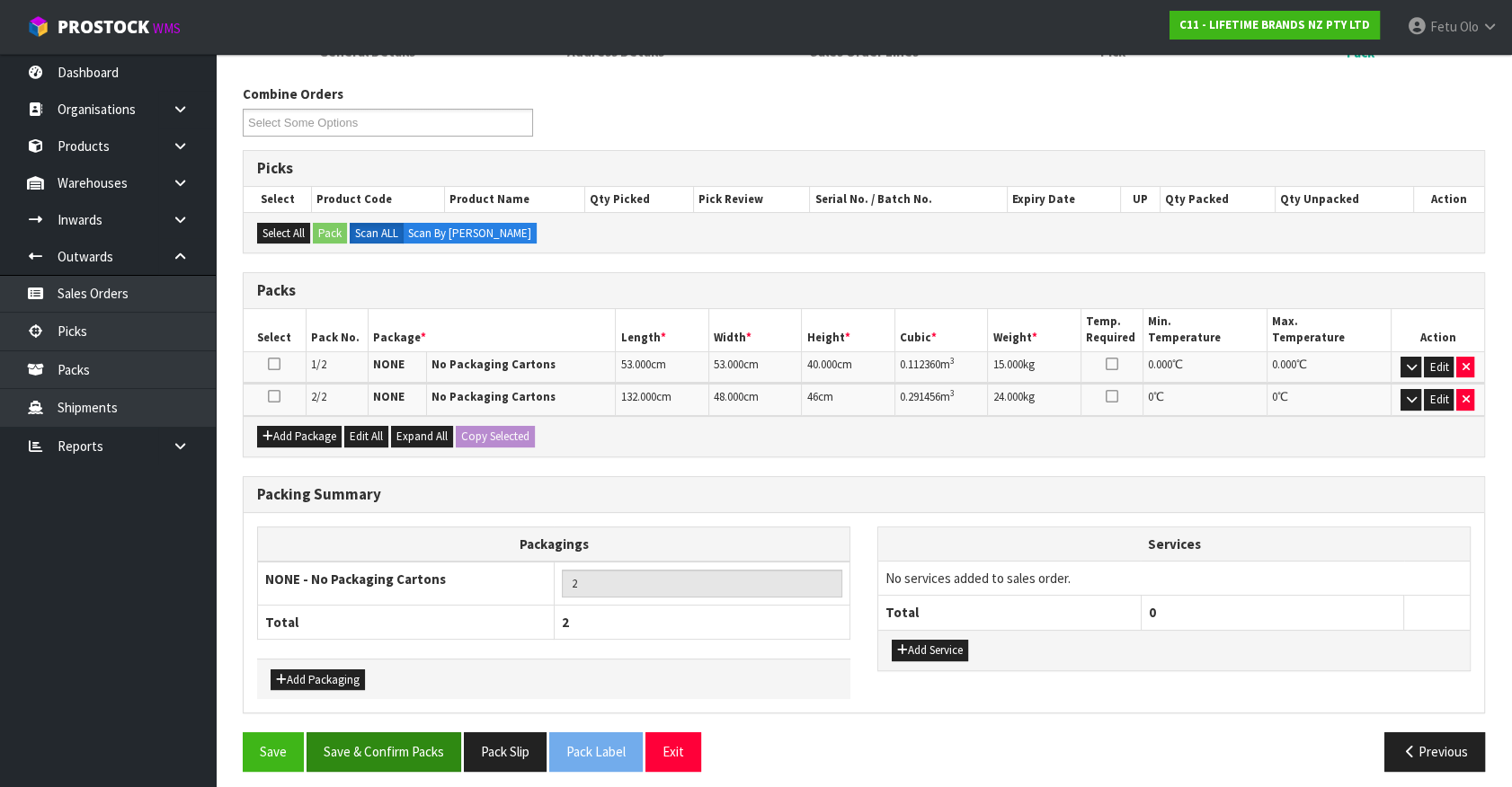 scroll, scrollTop: 274, scrollLeft: 0, axis: vertical 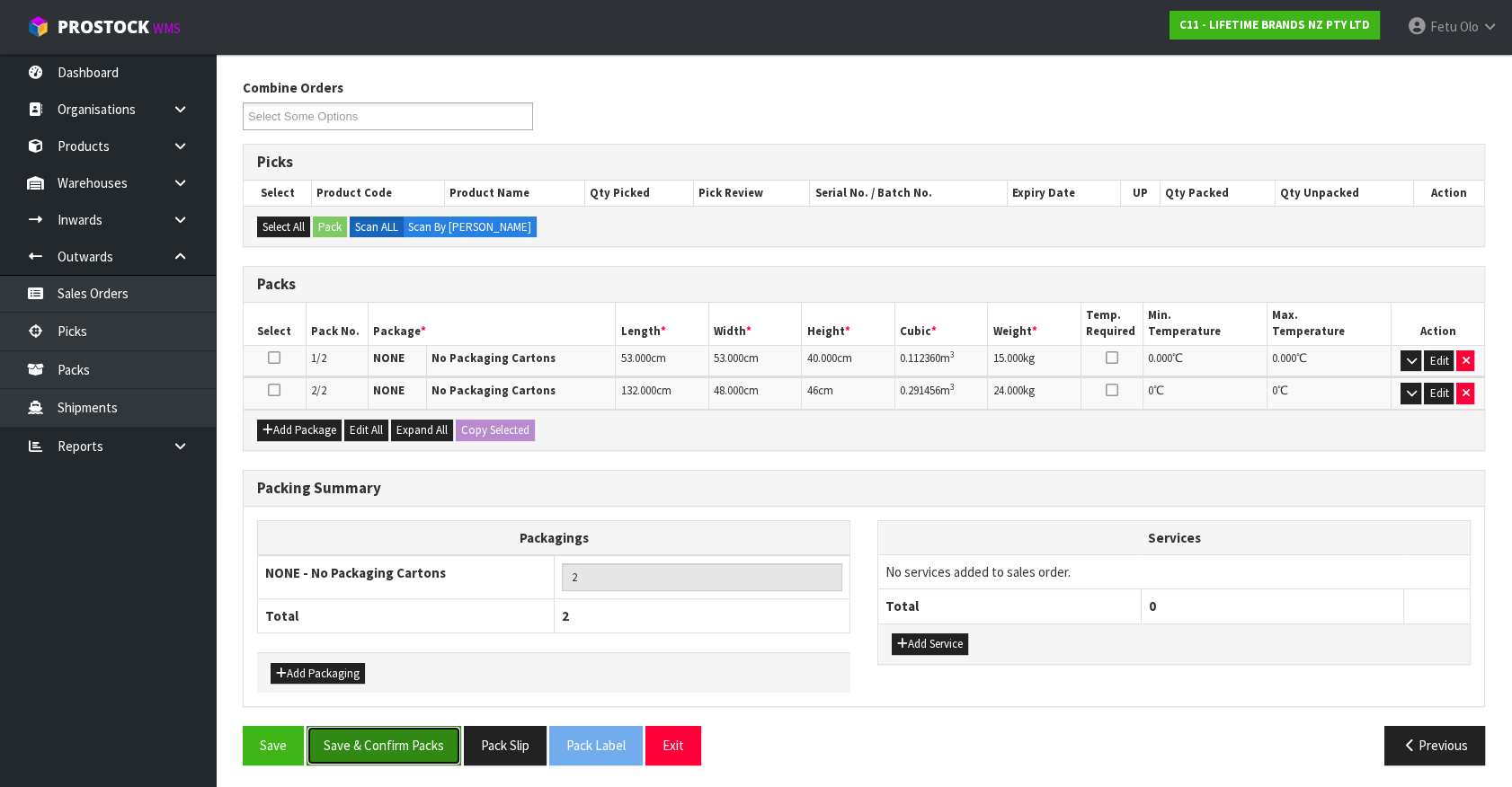 click on "Save & Confirm Packs" at bounding box center (384, 745) 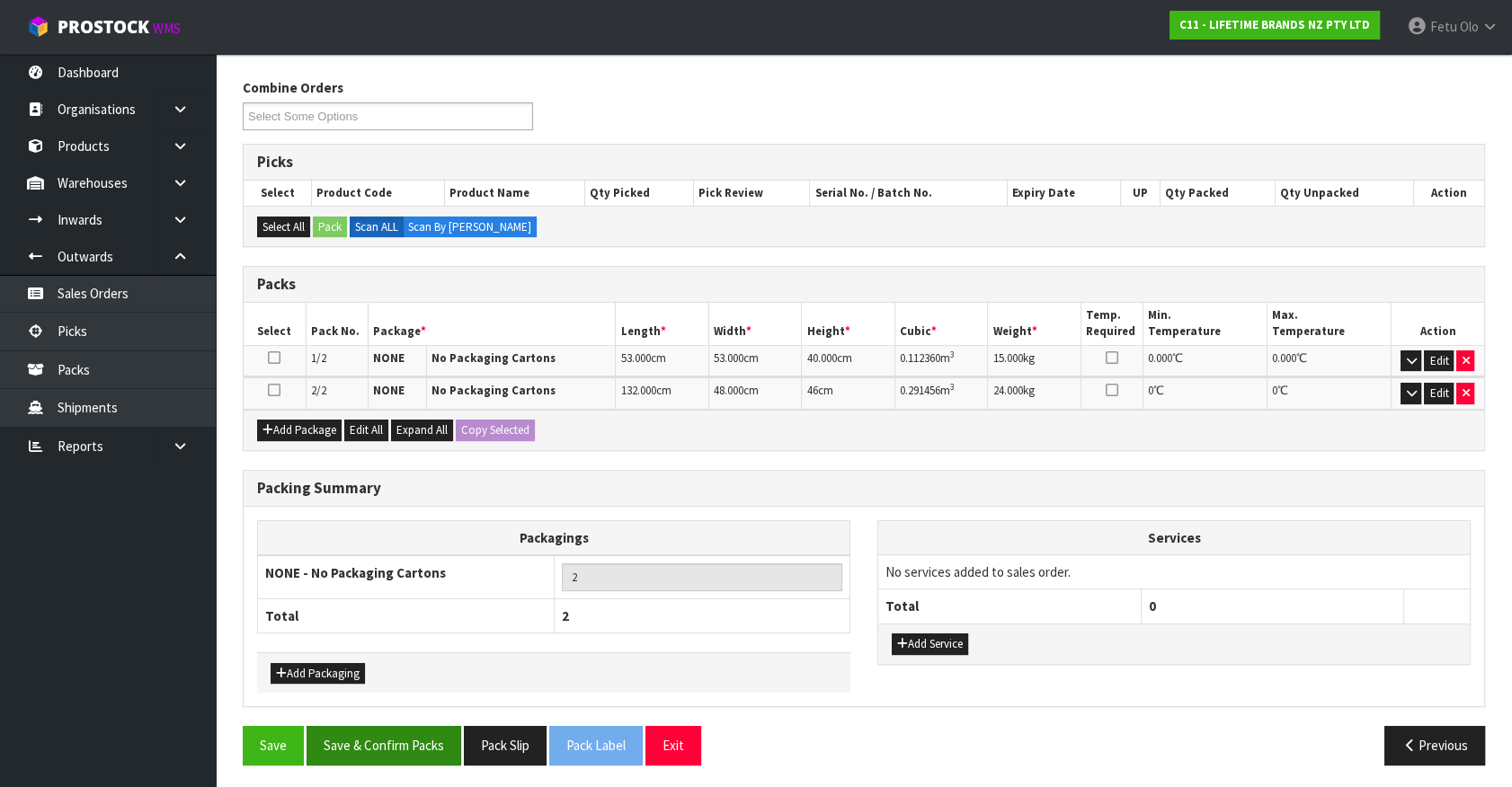 scroll, scrollTop: 0, scrollLeft: 0, axis: both 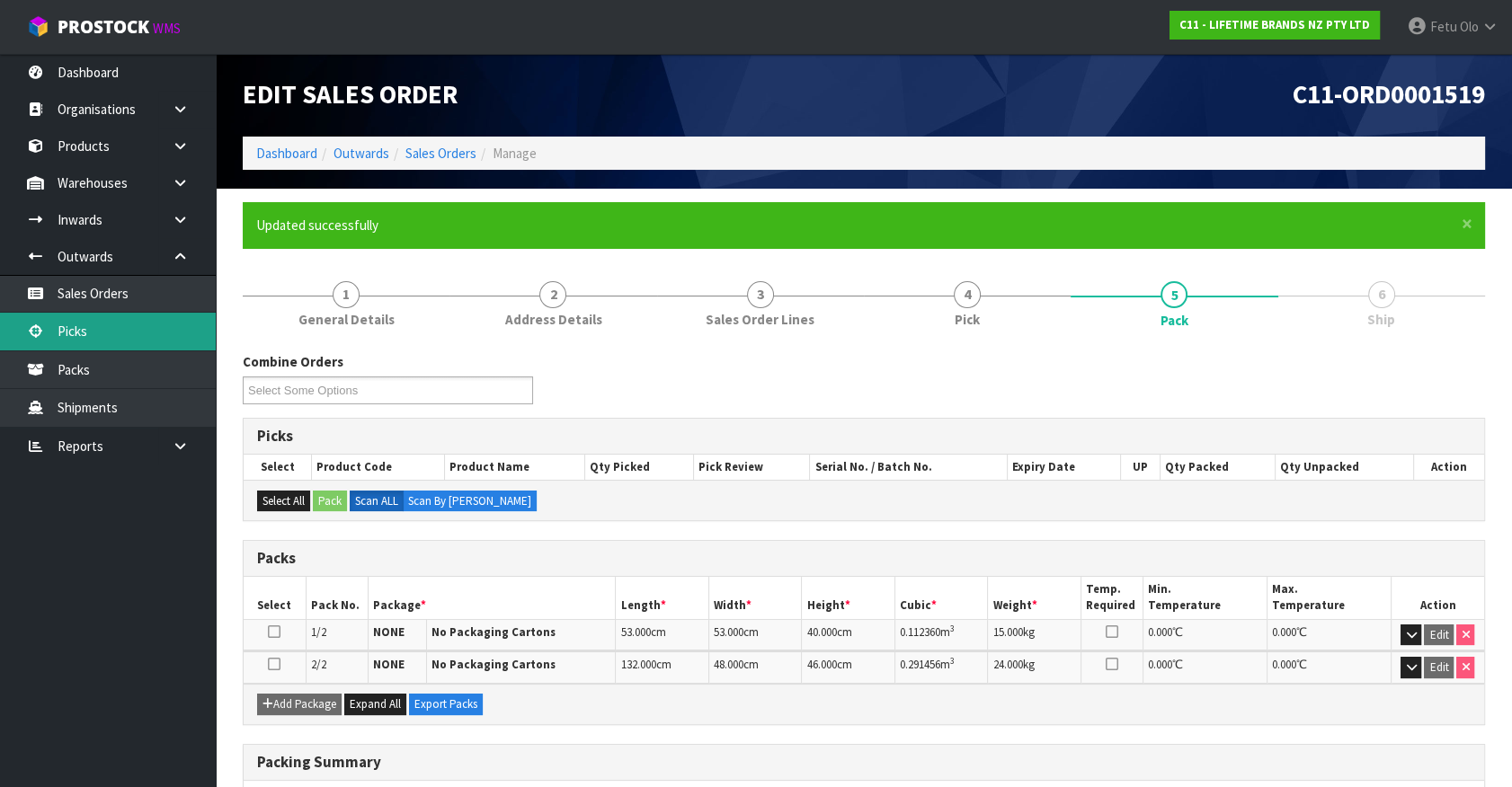 click on "Picks" at bounding box center [108, 331] 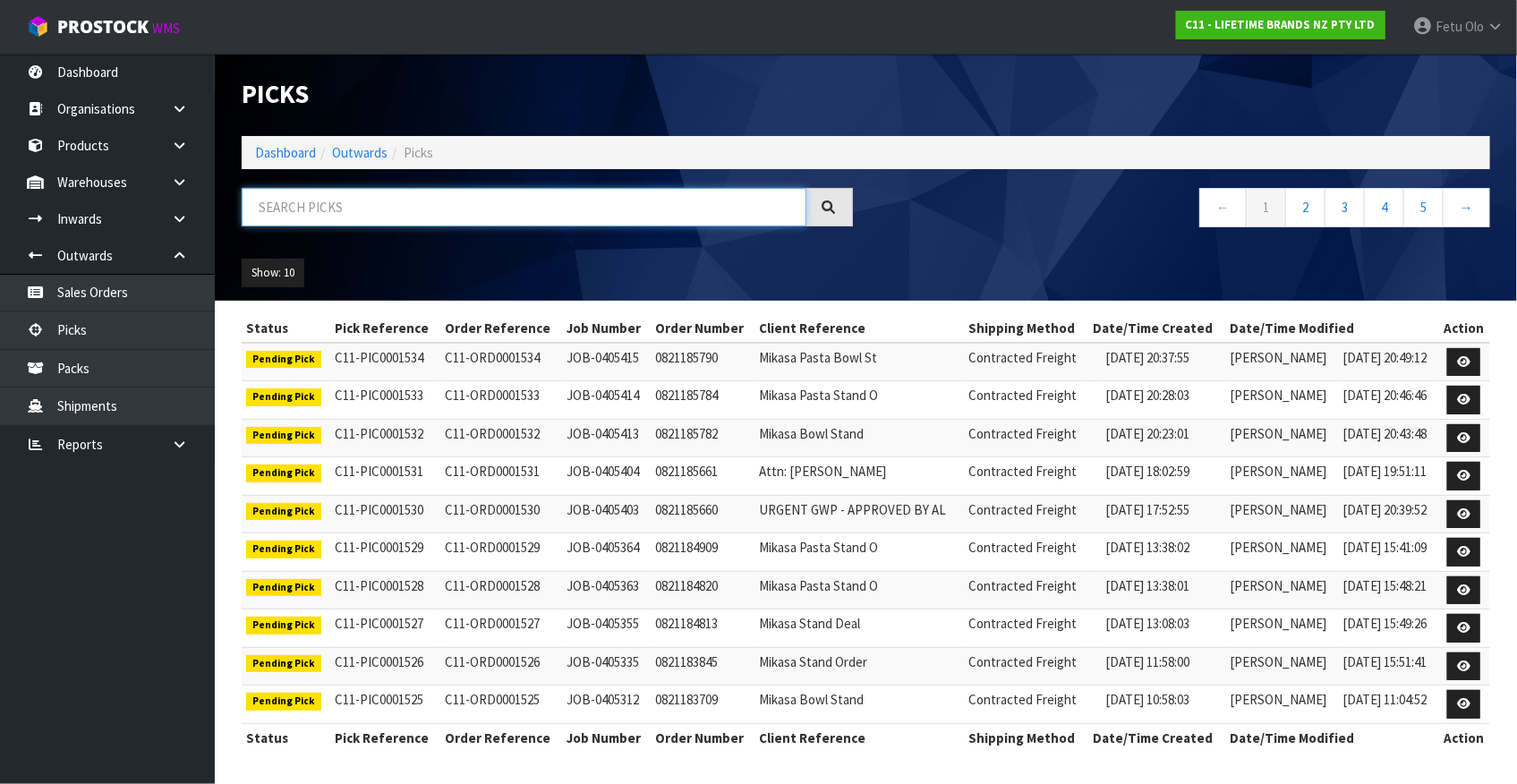 click at bounding box center (524, 207) 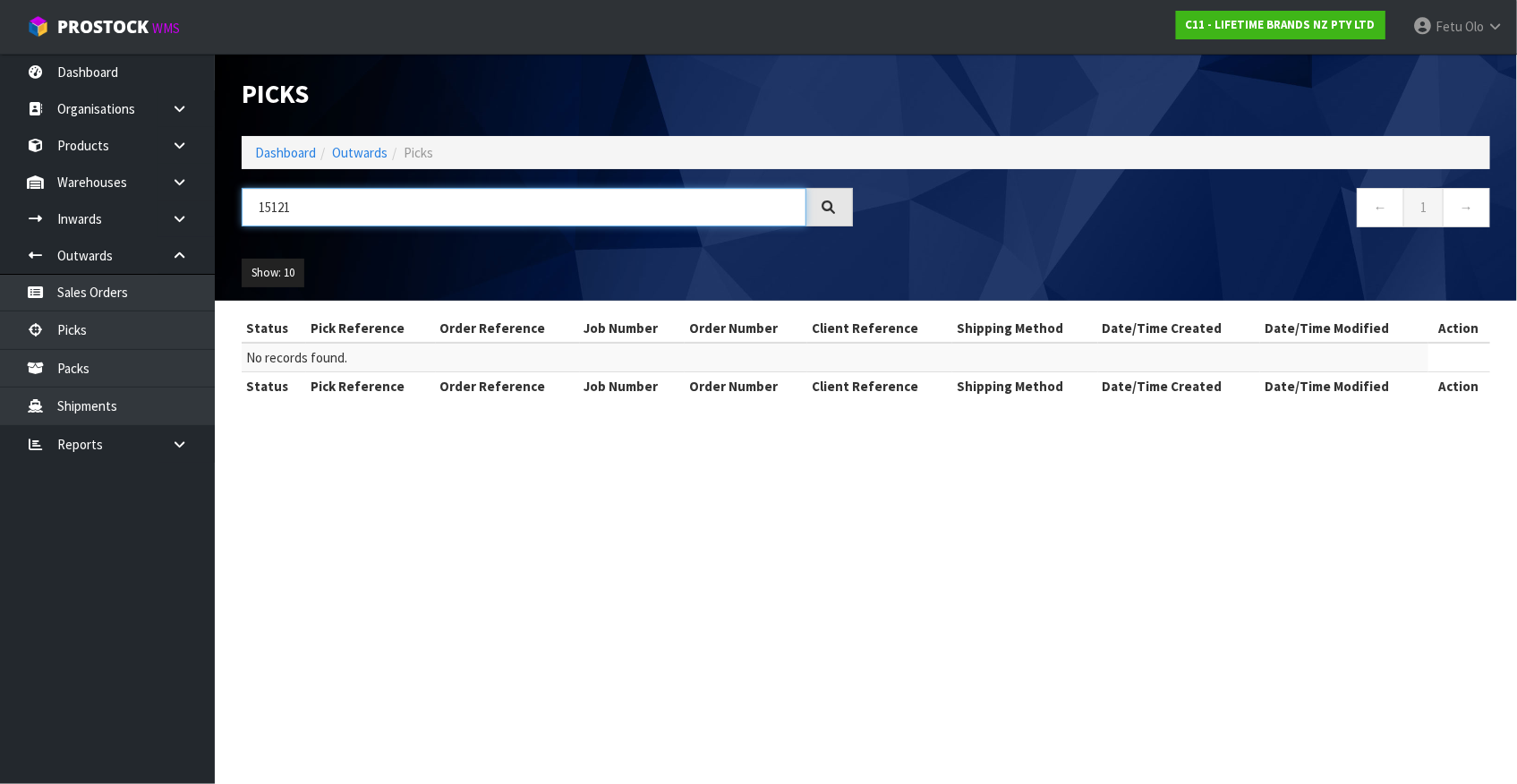 click on "15121" at bounding box center (524, 207) 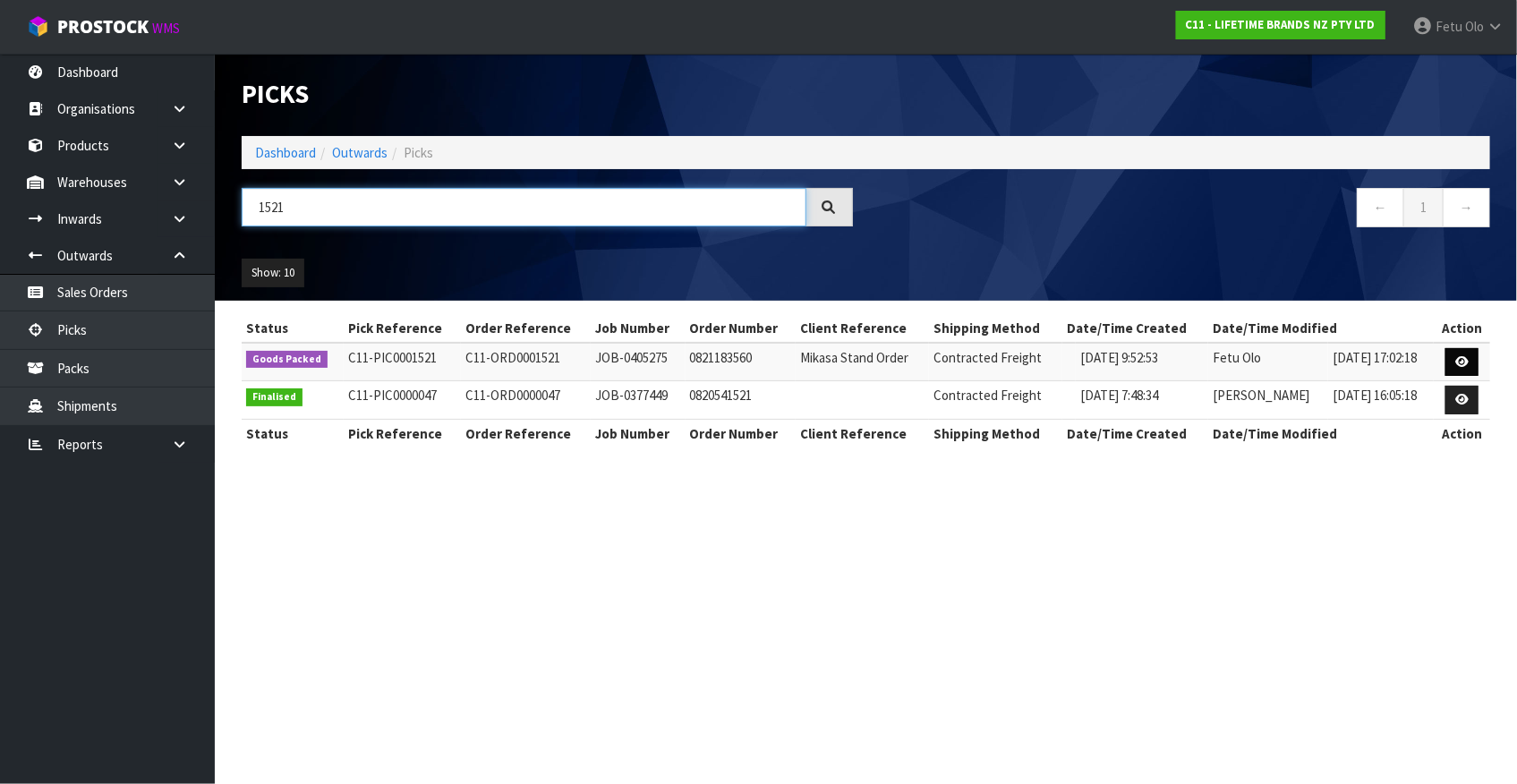 type on "1521" 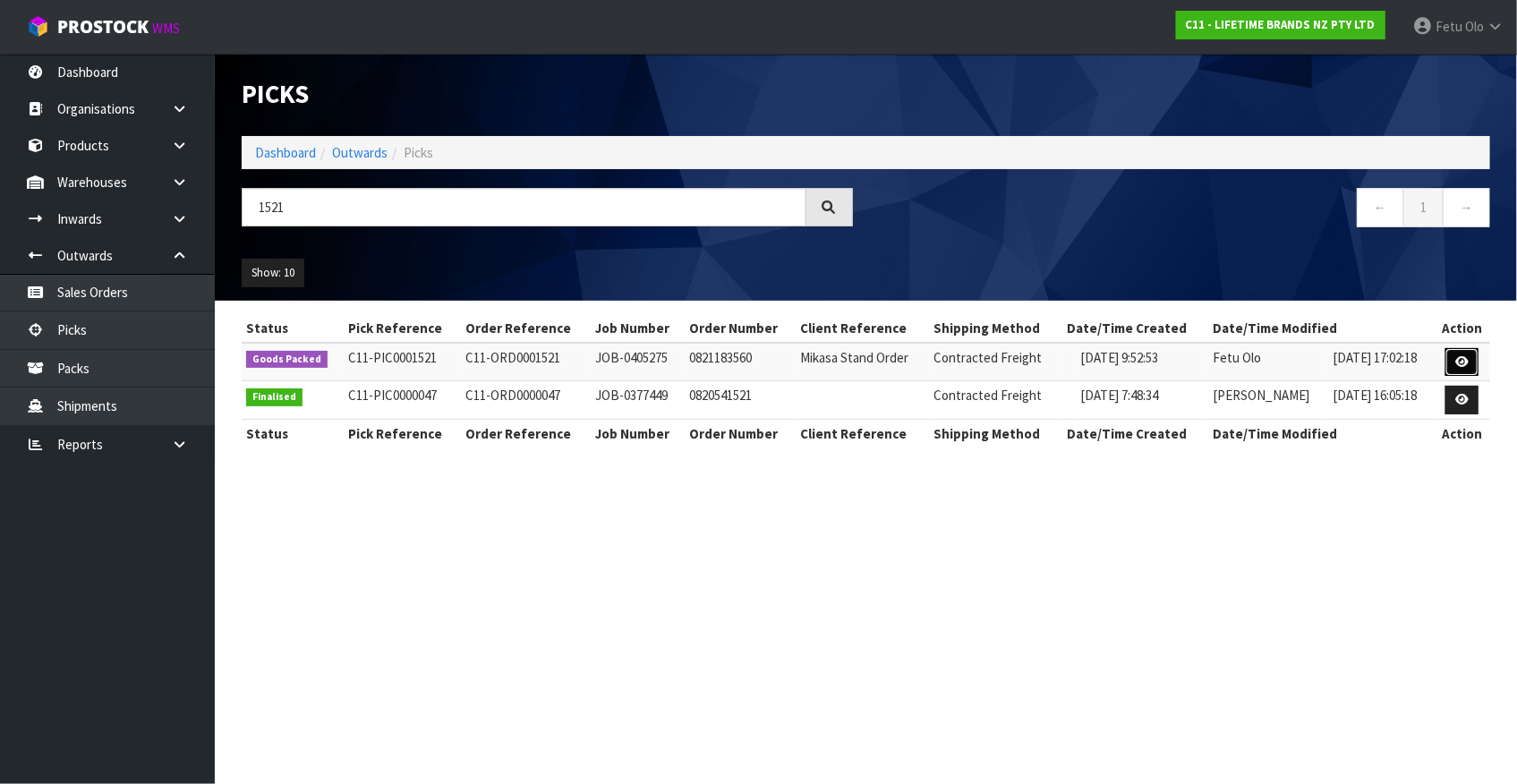 click at bounding box center (1462, 362) 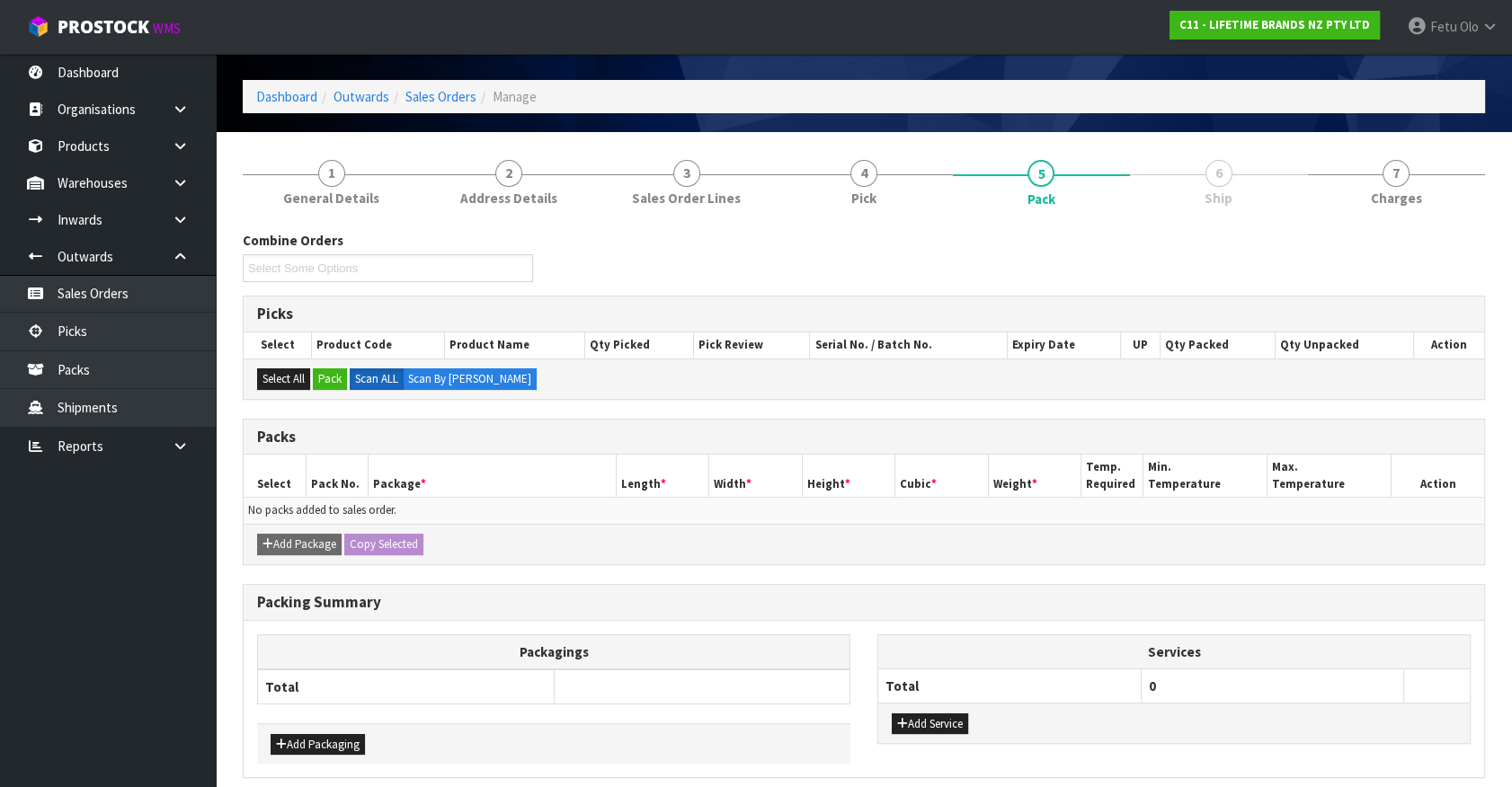 scroll, scrollTop: 128, scrollLeft: 0, axis: vertical 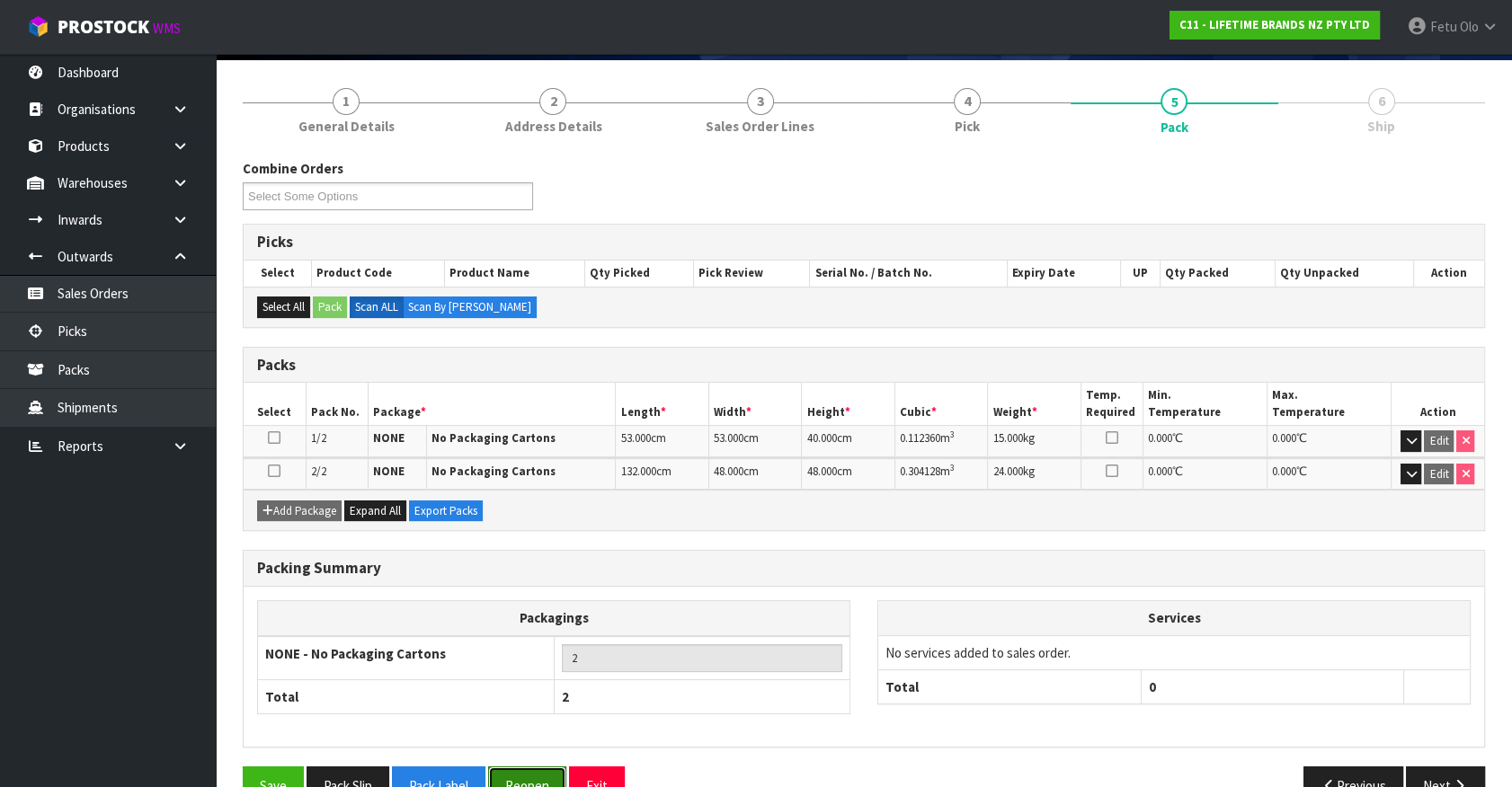 click on "Reopen" at bounding box center (527, 785) 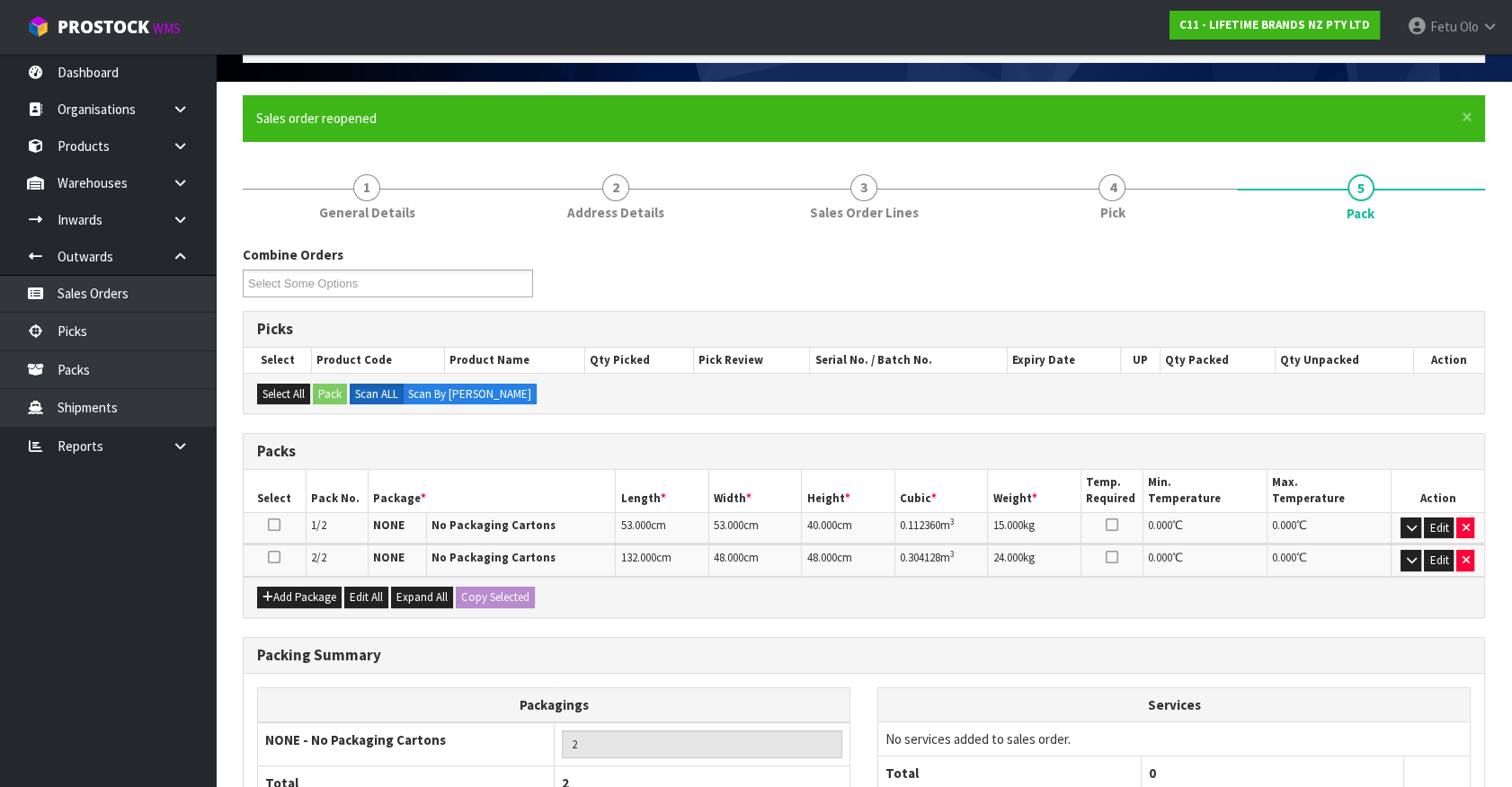 scroll, scrollTop: 244, scrollLeft: 0, axis: vertical 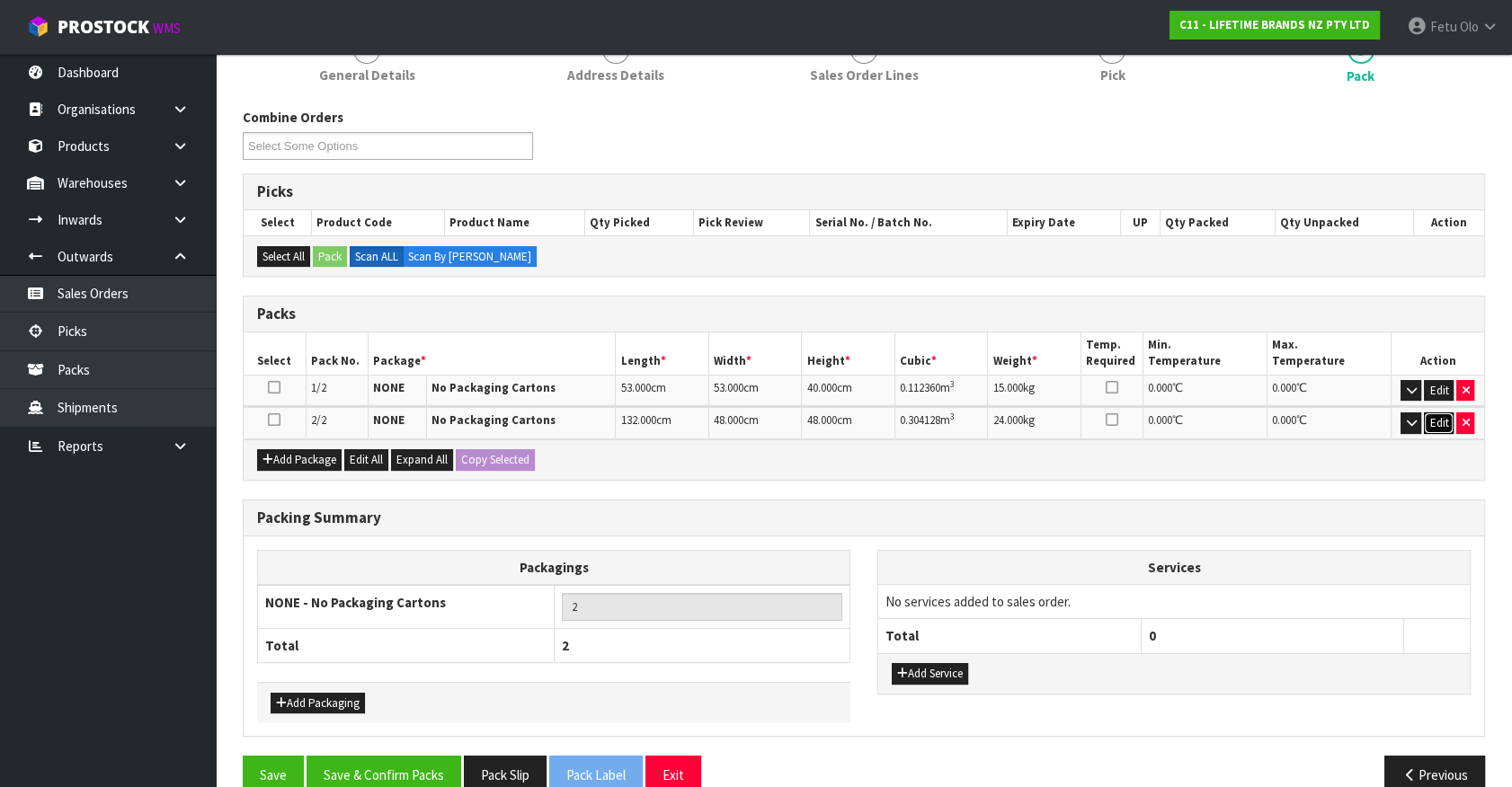 click on "Edit" at bounding box center (1438, 423) 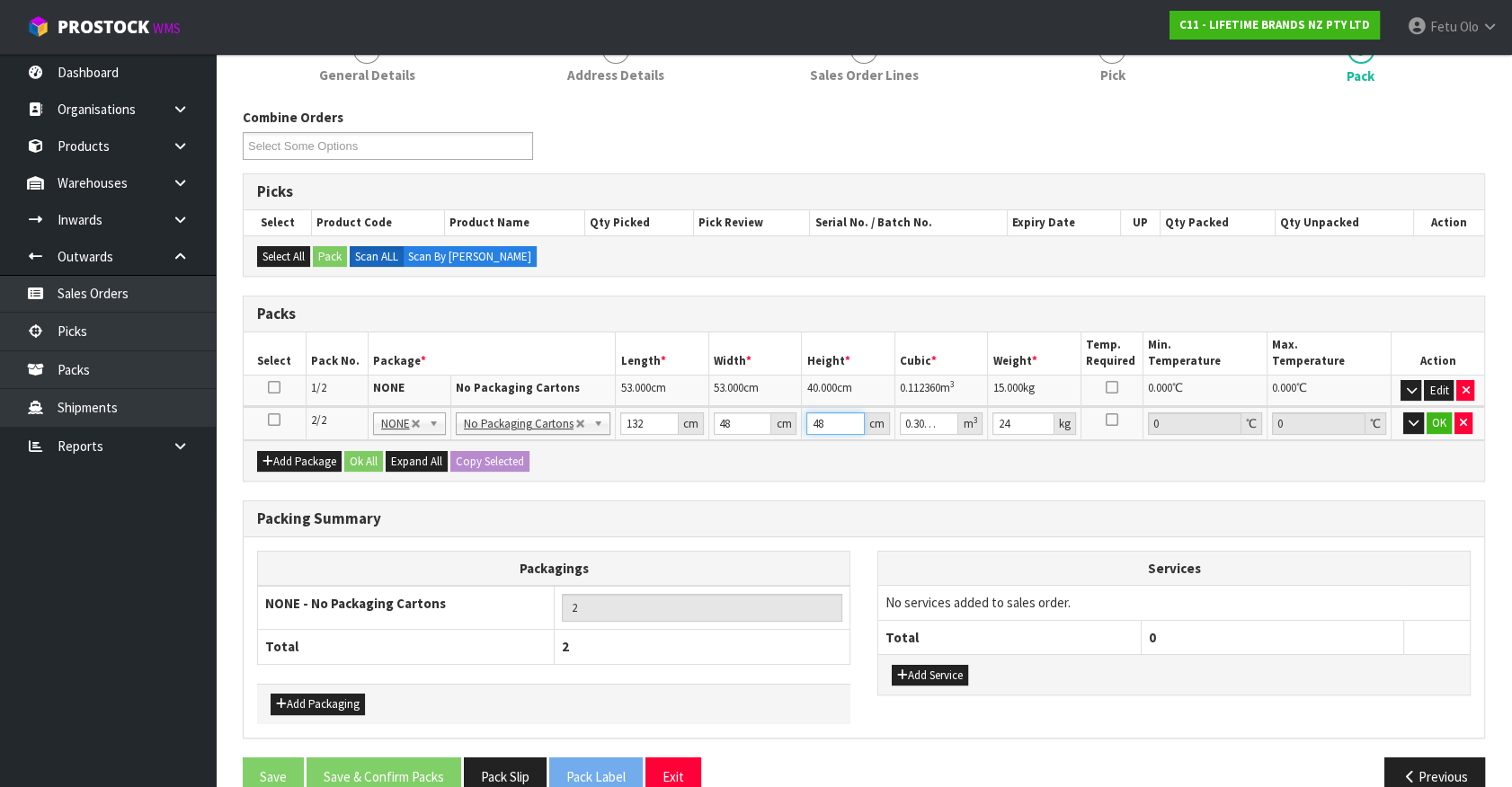 click on "48" at bounding box center [835, 423] 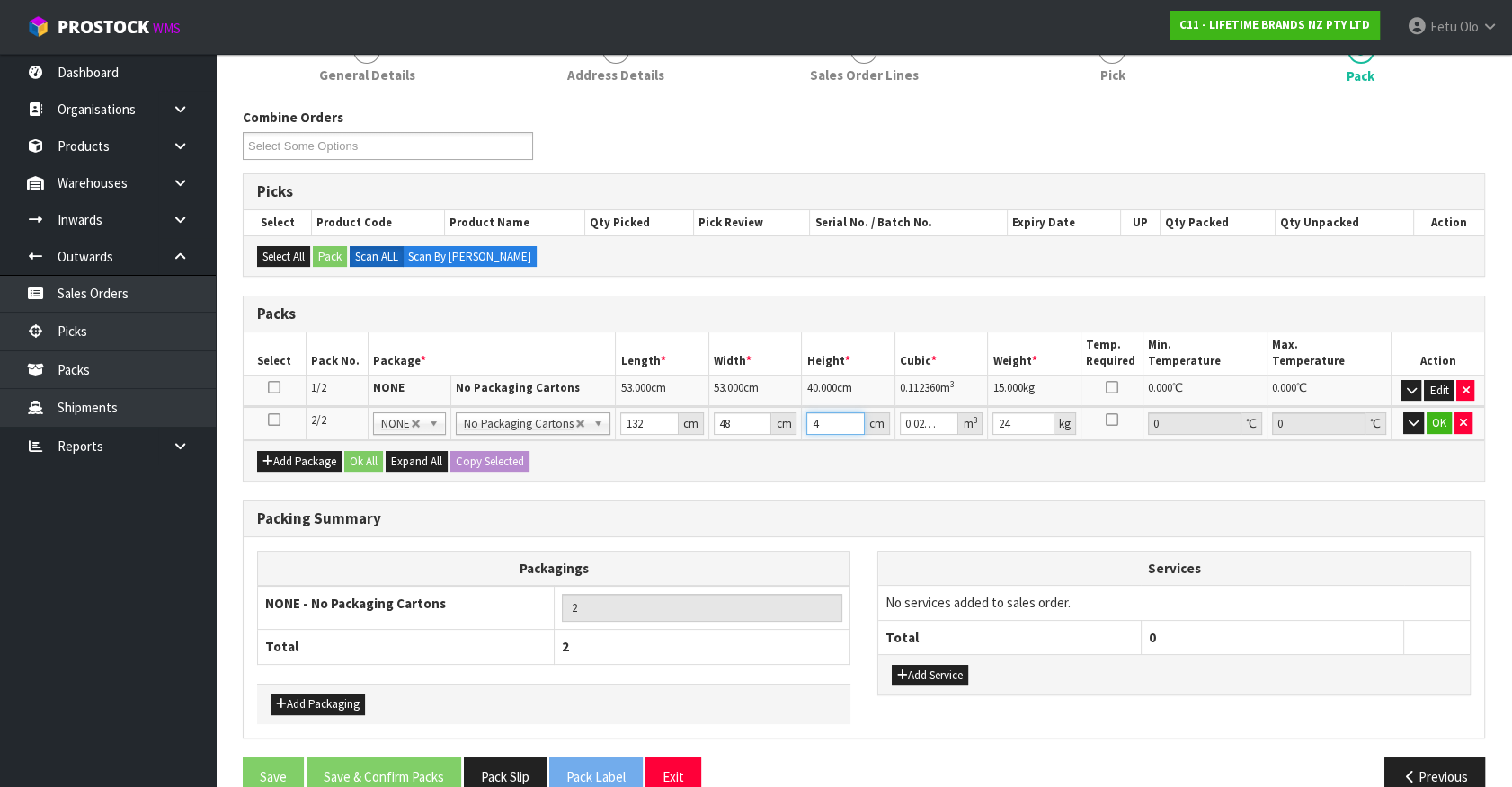 type on "46" 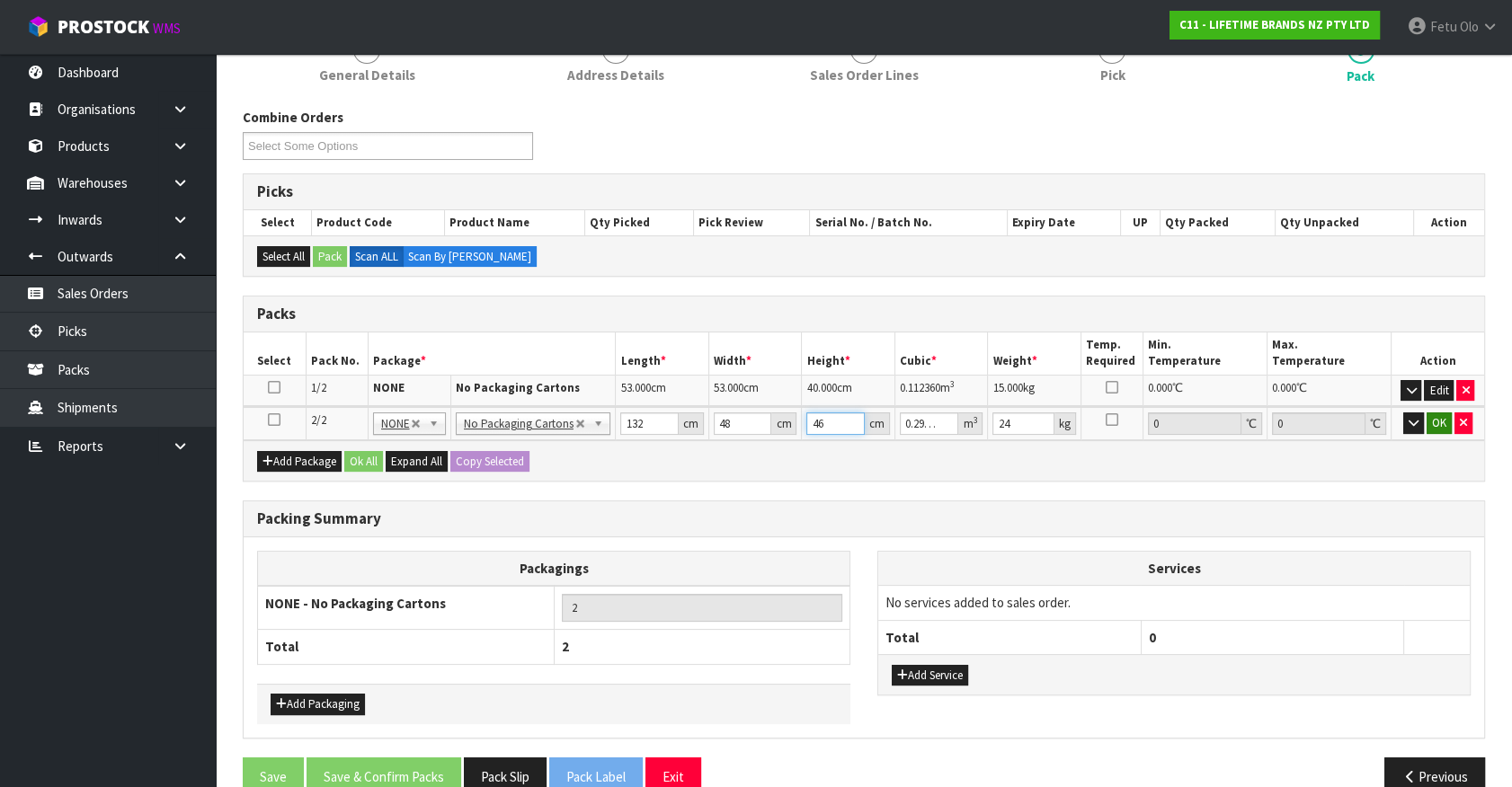 type on "46" 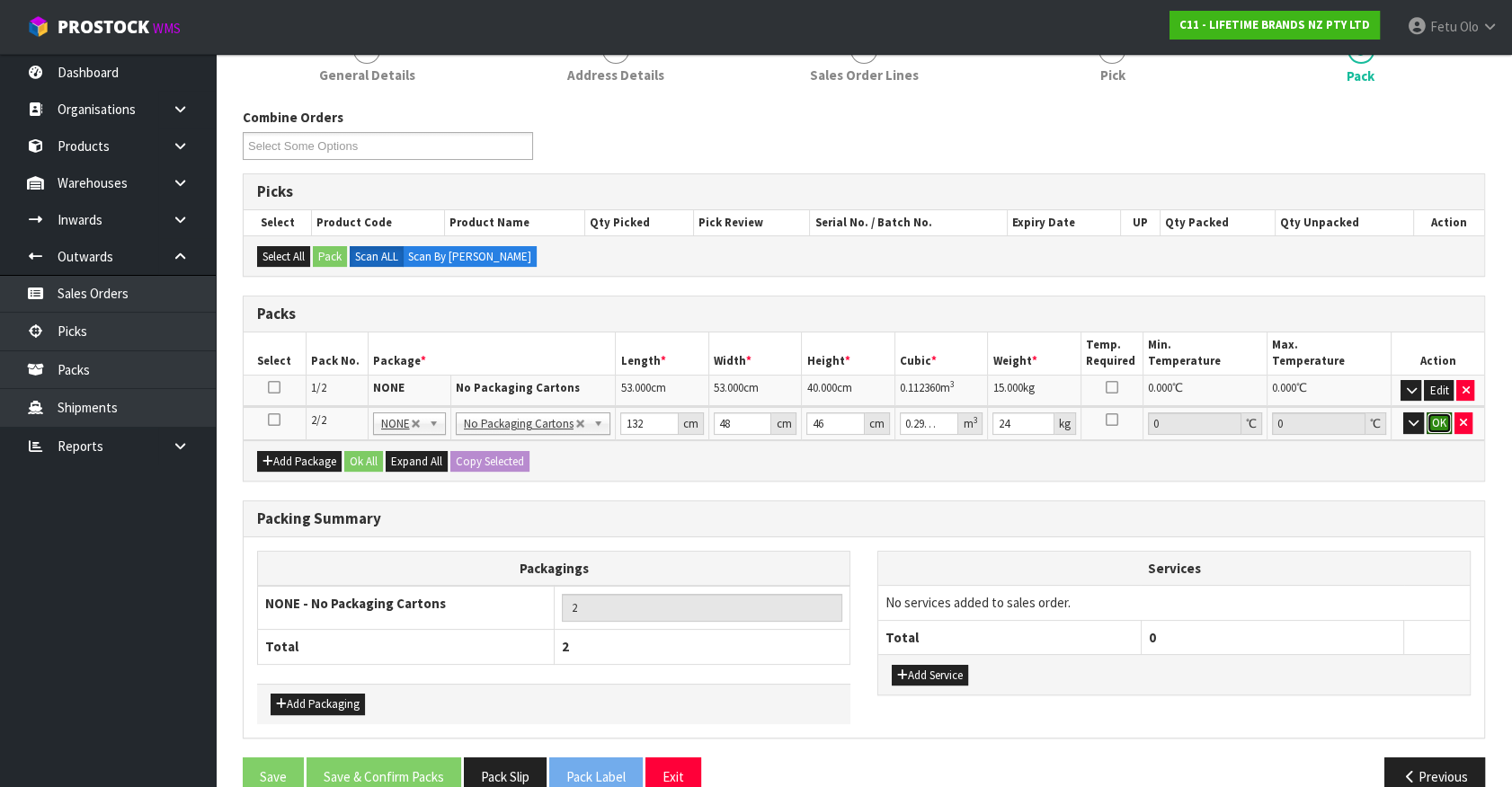 drag, startPoint x: 1447, startPoint y: 421, endPoint x: 956, endPoint y: 491, distance: 495.965 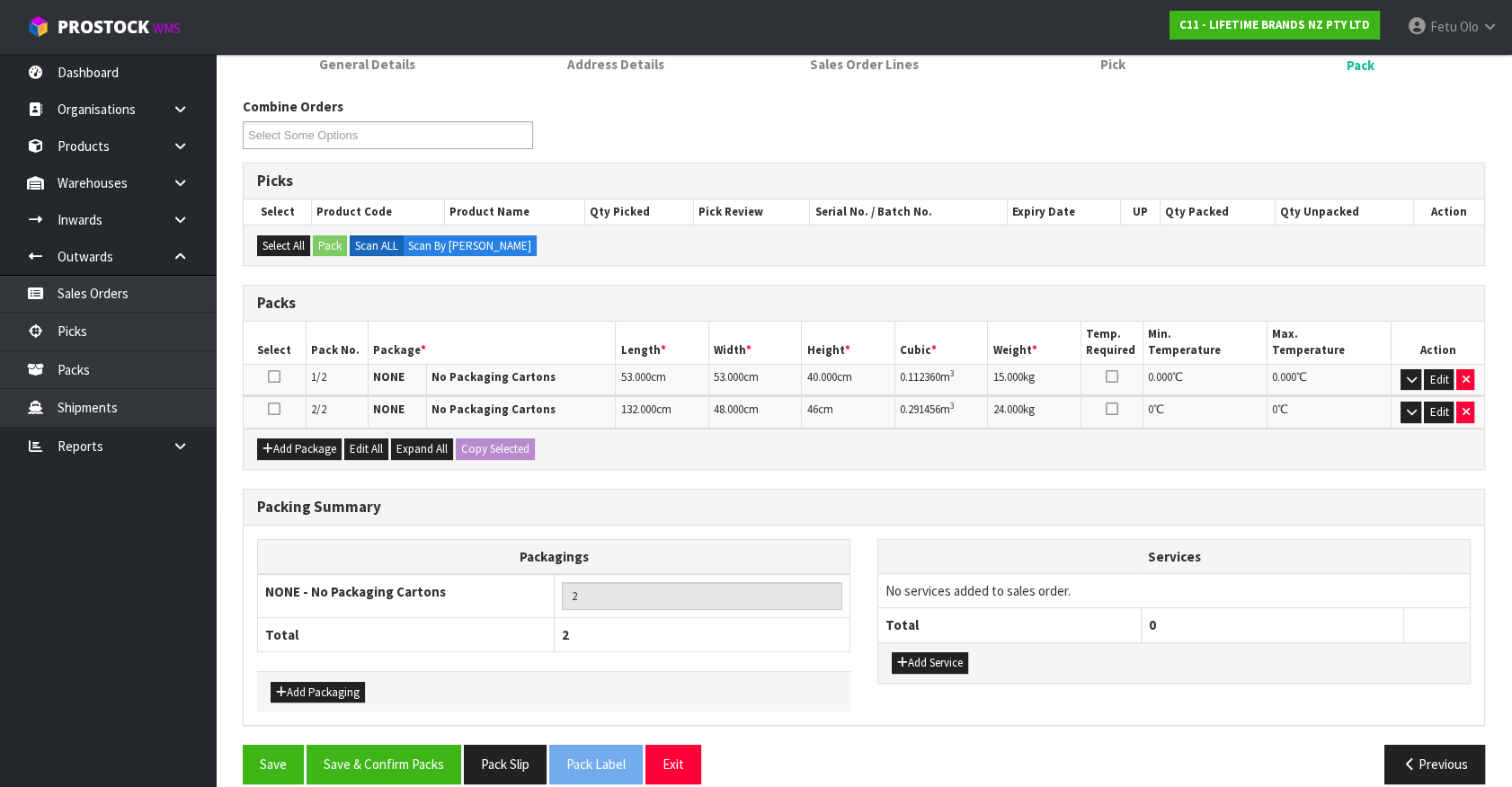 scroll, scrollTop: 274, scrollLeft: 0, axis: vertical 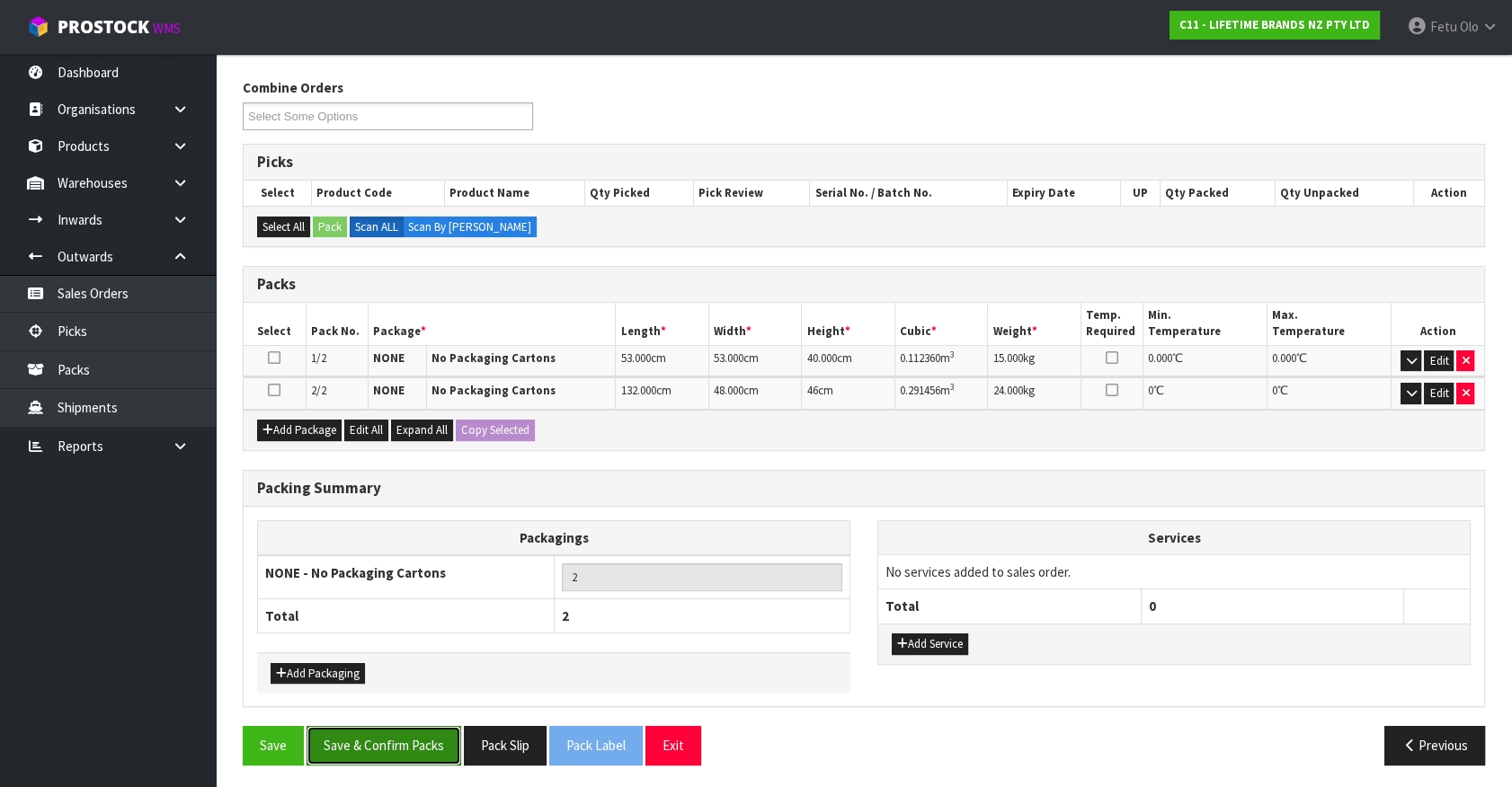click on "Save & Confirm Packs" at bounding box center [384, 745] 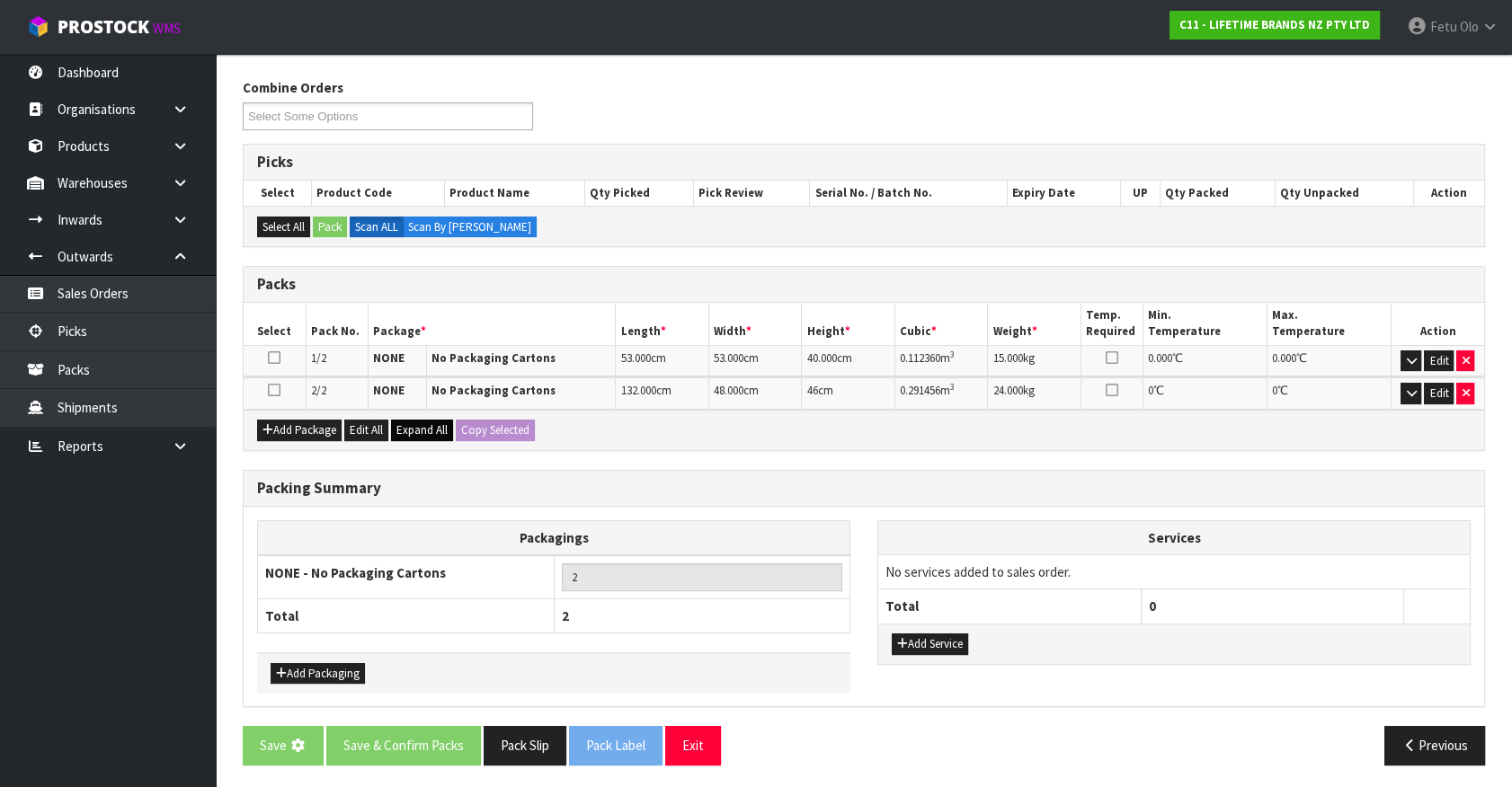 scroll, scrollTop: 0, scrollLeft: 0, axis: both 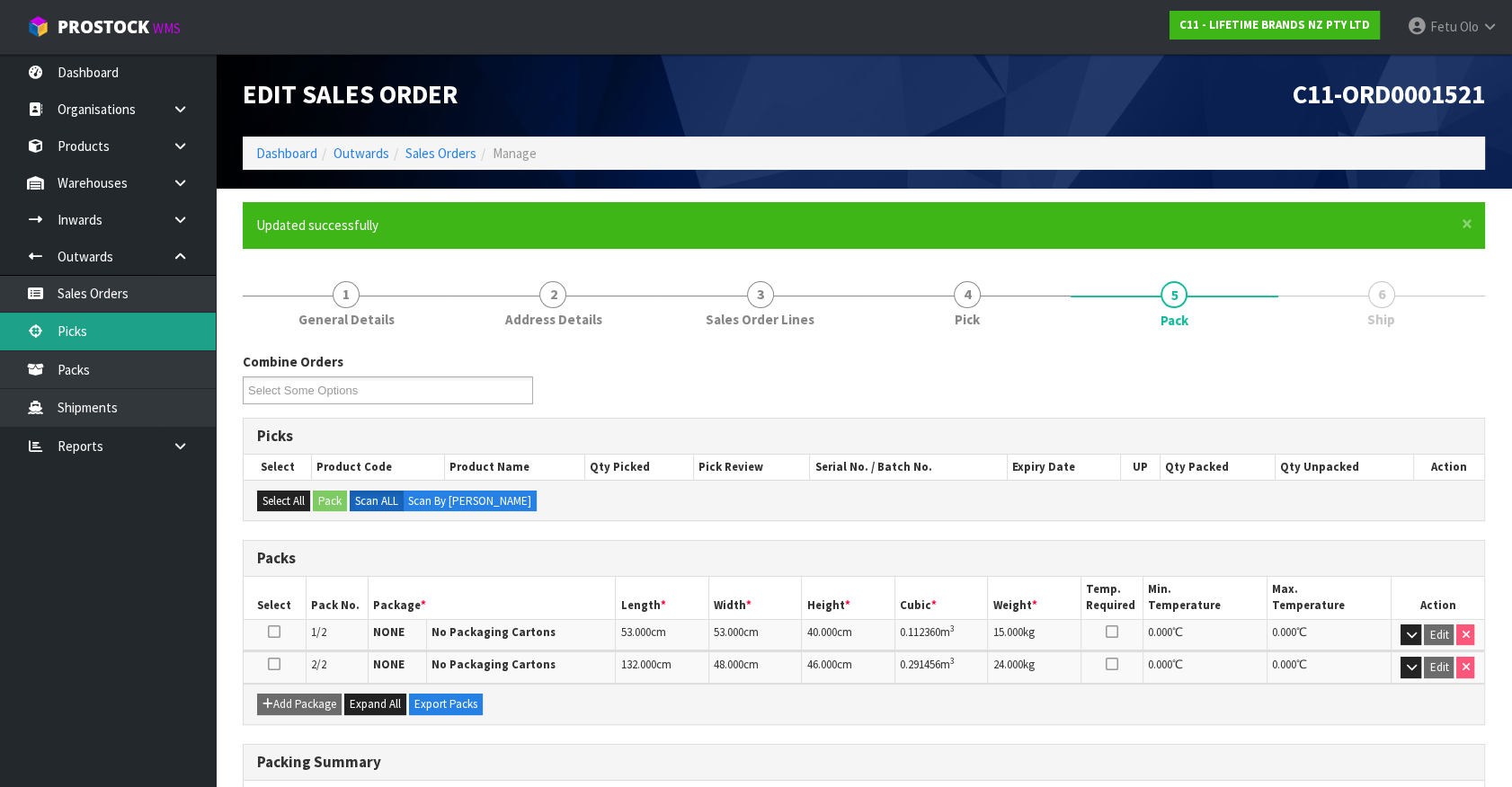 click on "Picks" at bounding box center (108, 331) 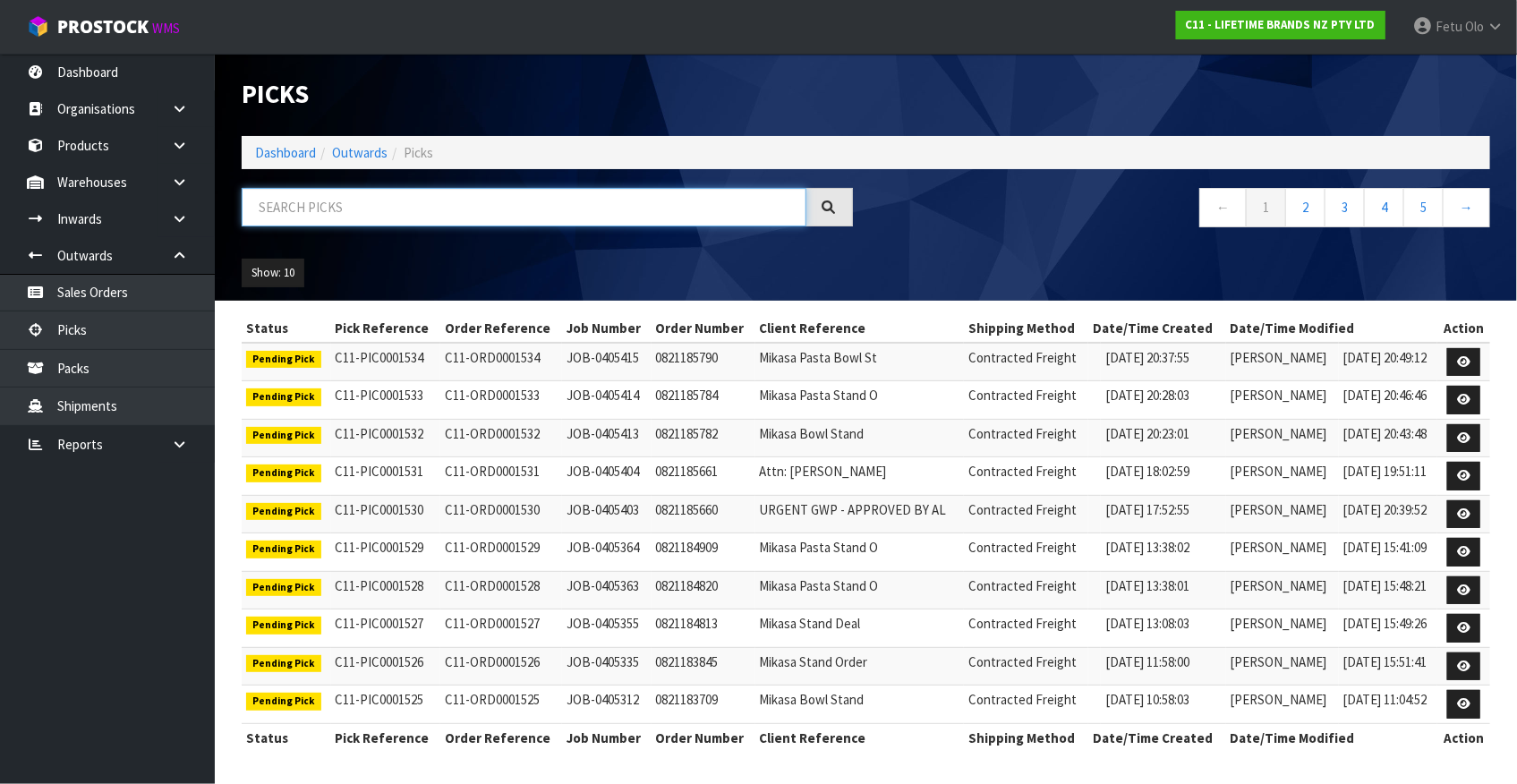 click at bounding box center (524, 207) 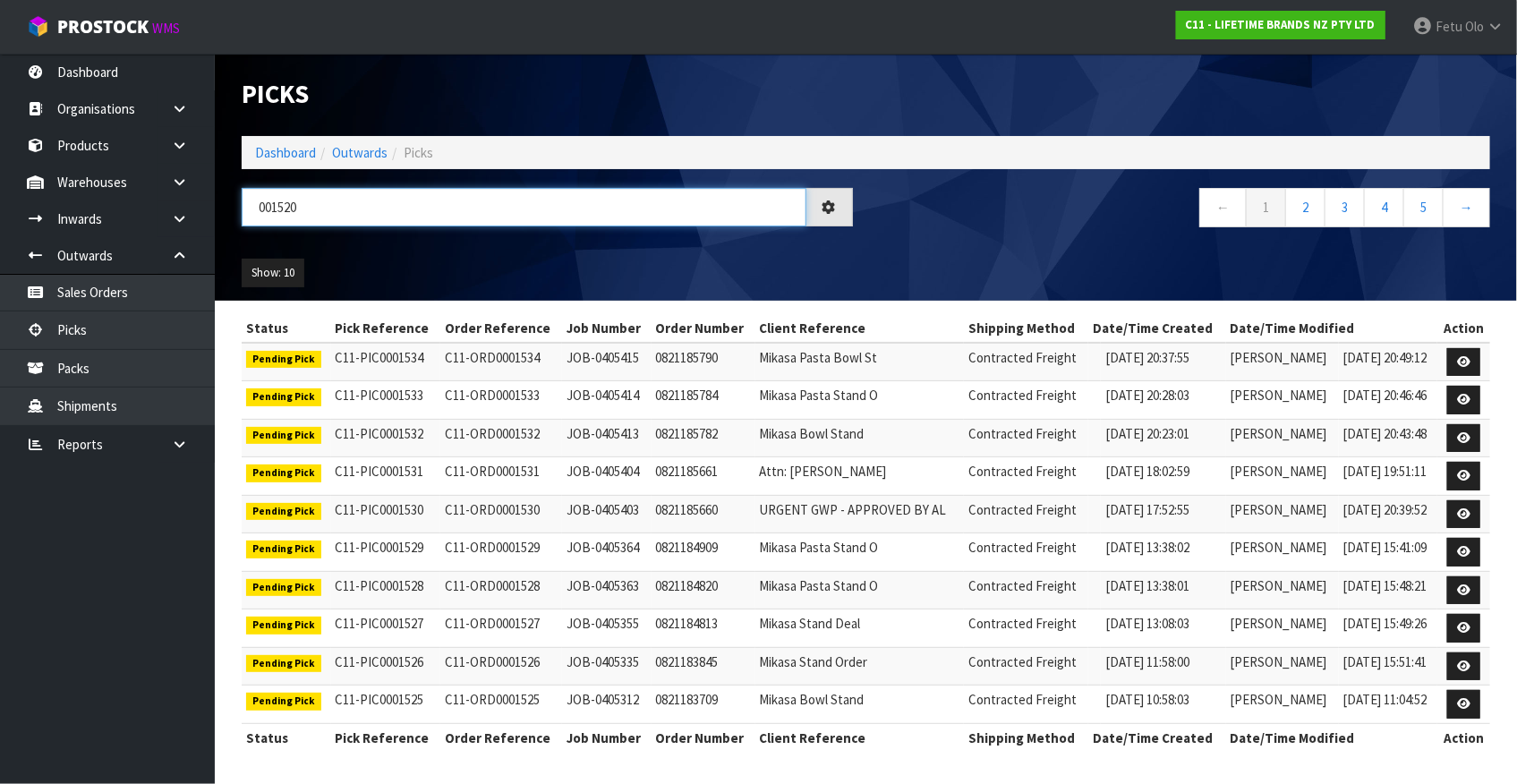 type on "001520" 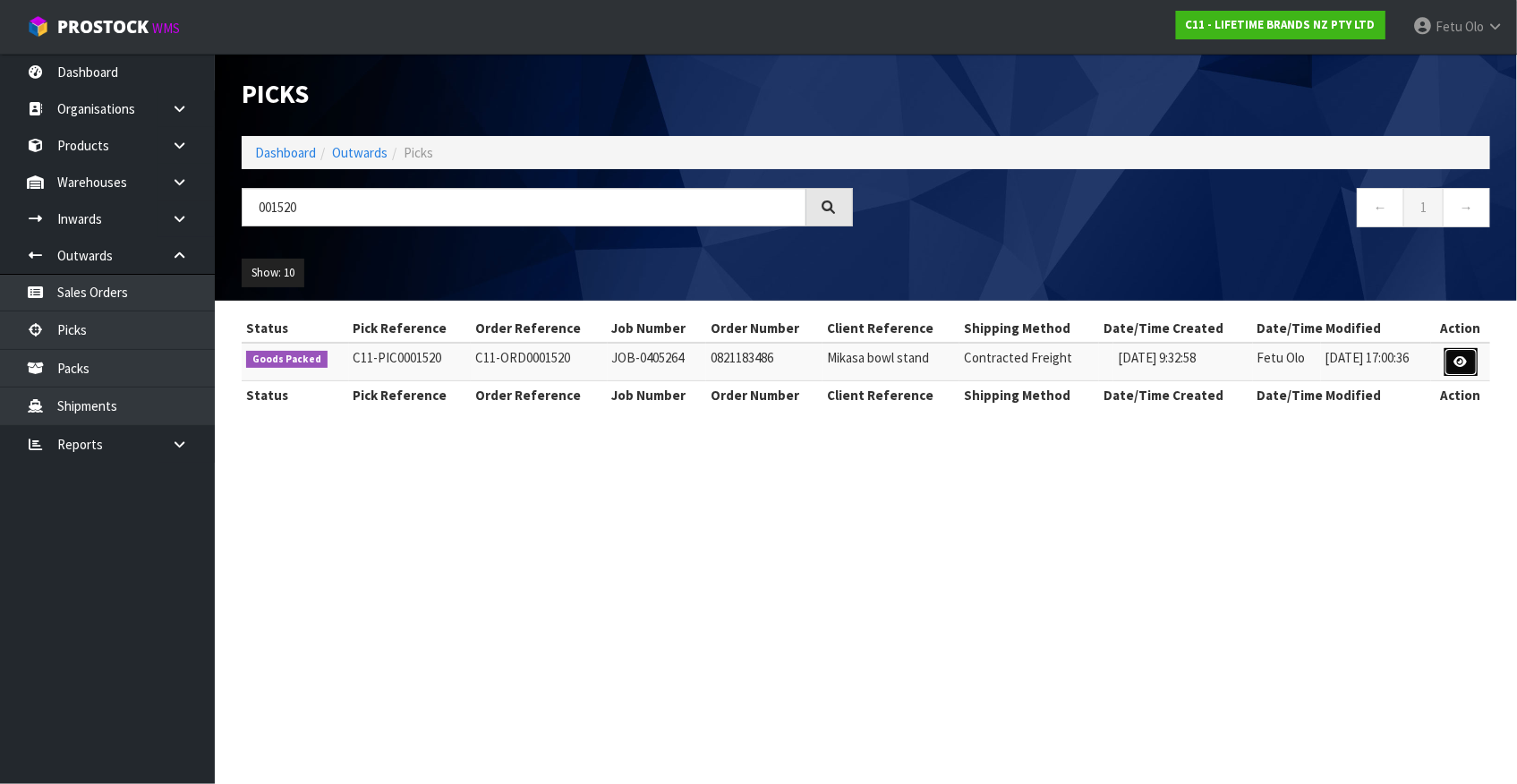 click at bounding box center [1461, 362] 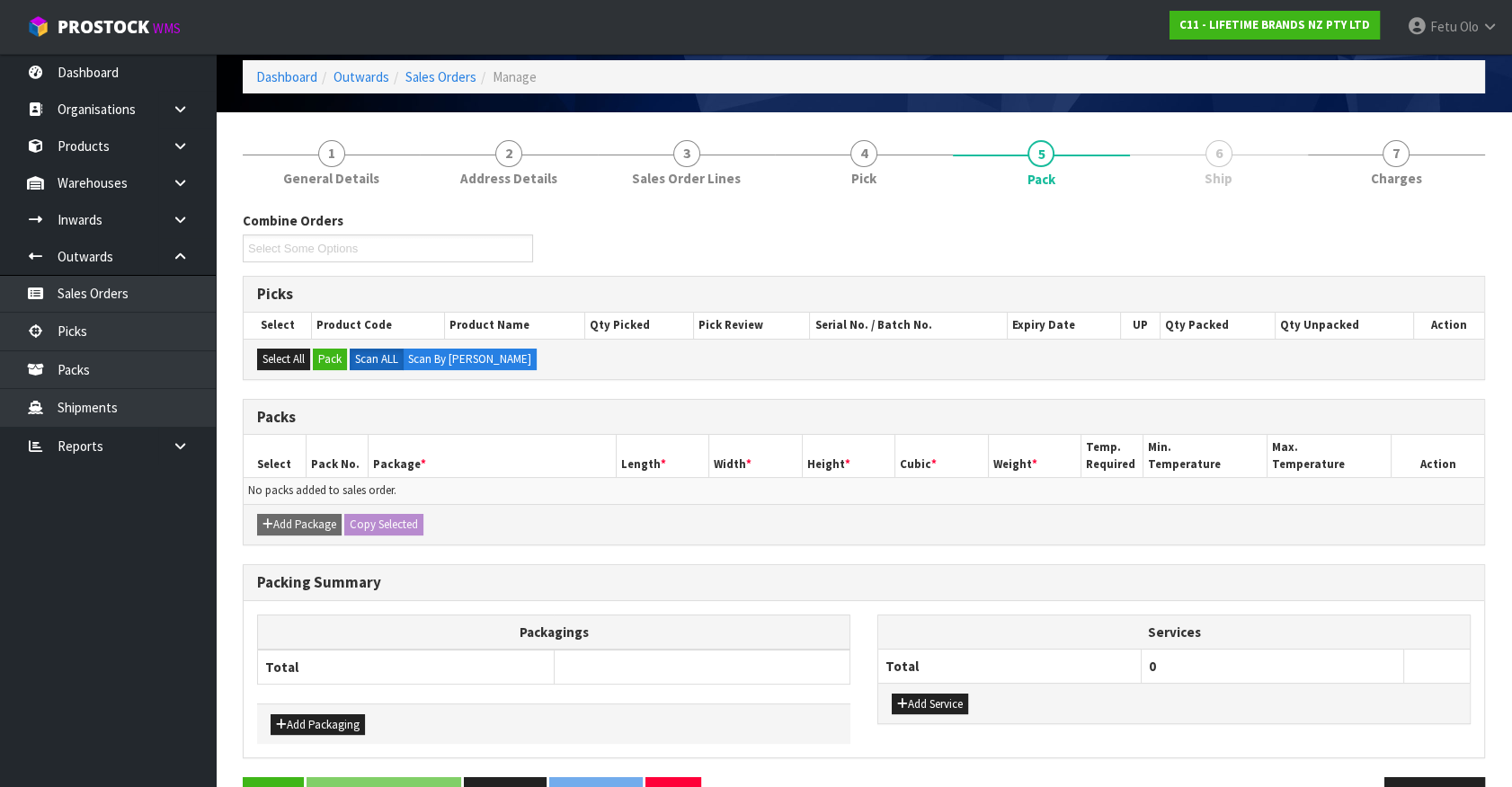 scroll, scrollTop: 128, scrollLeft: 0, axis: vertical 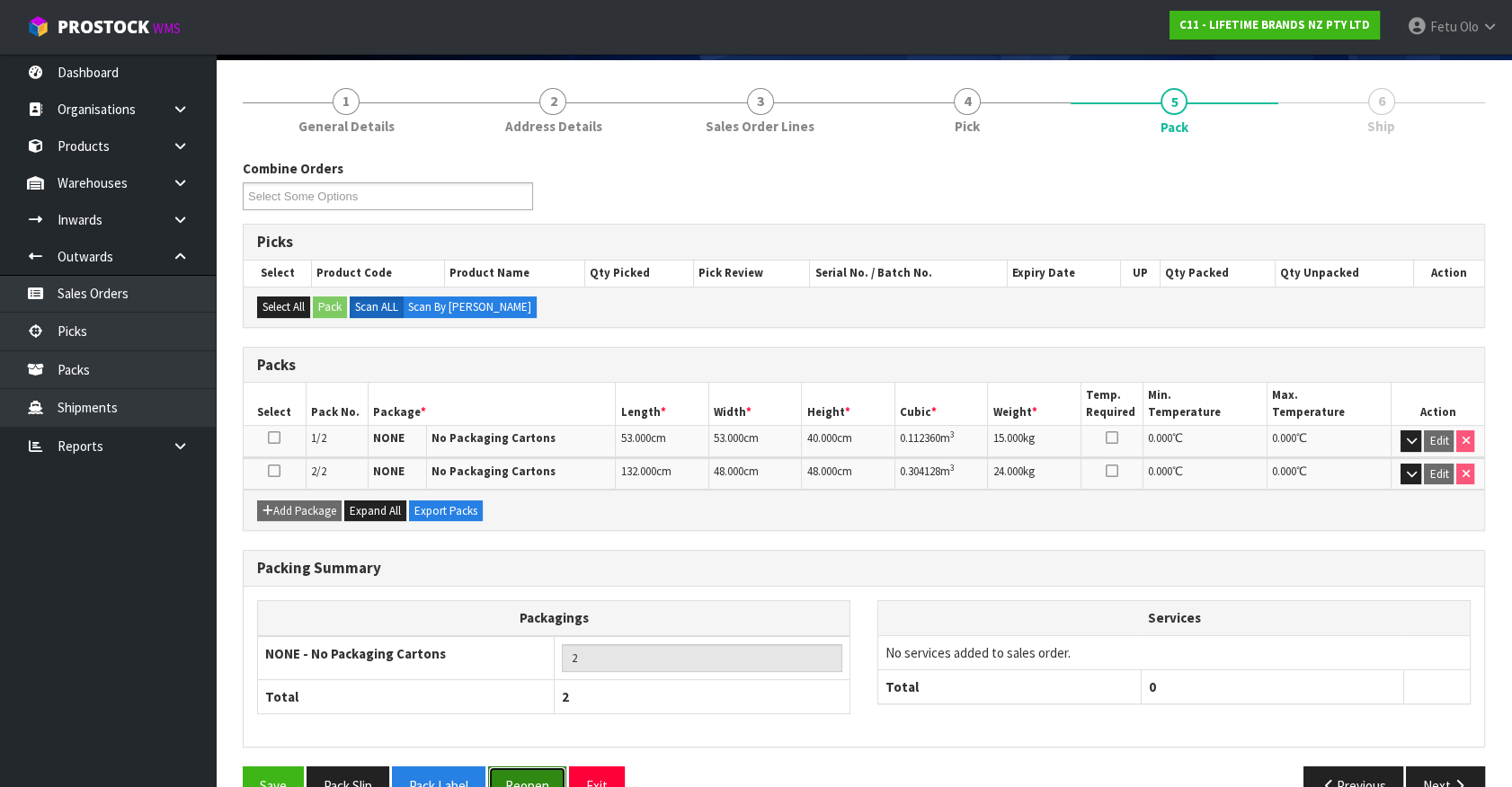 click on "Reopen" at bounding box center [527, 785] 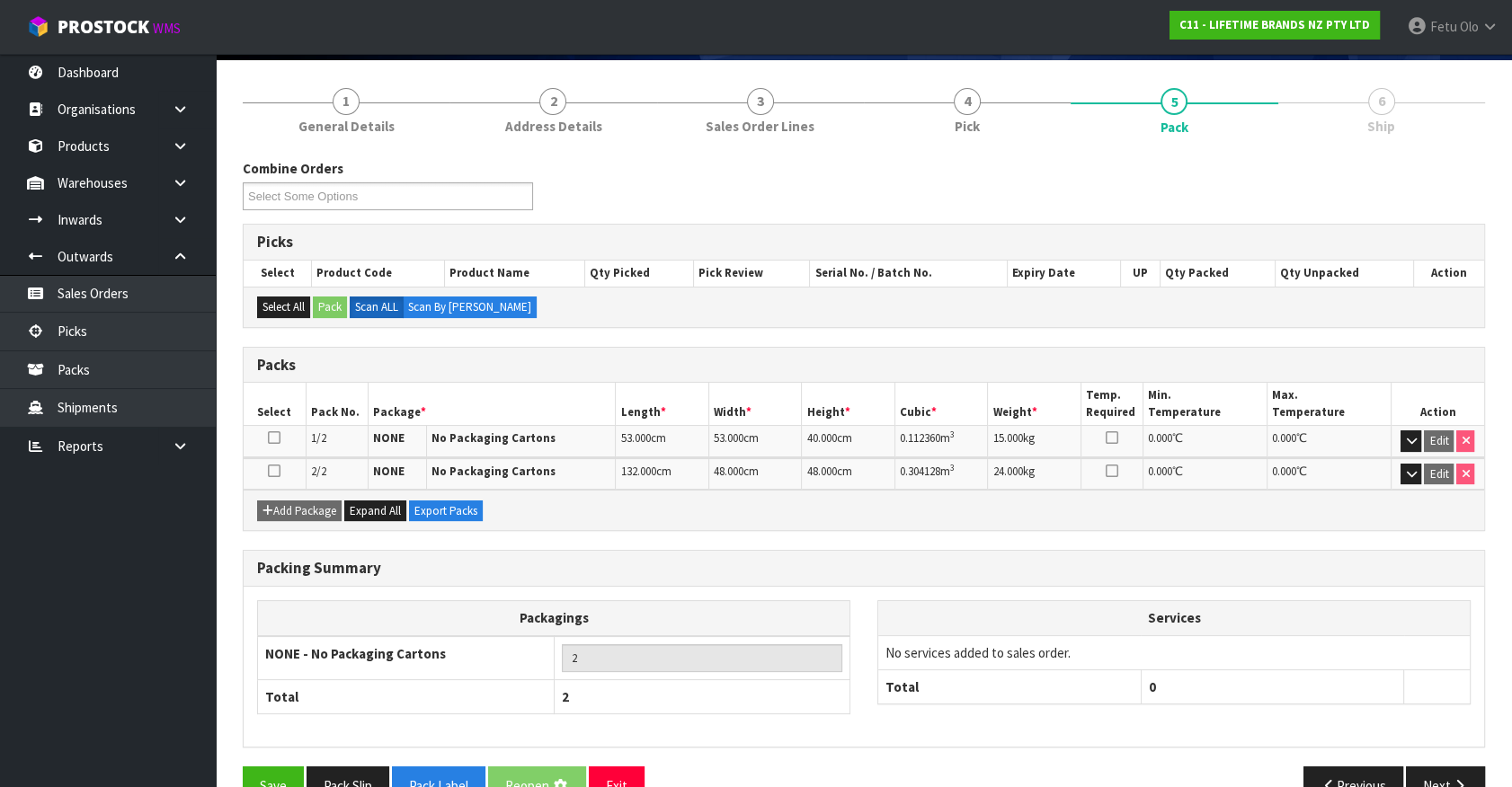 scroll, scrollTop: 0, scrollLeft: 0, axis: both 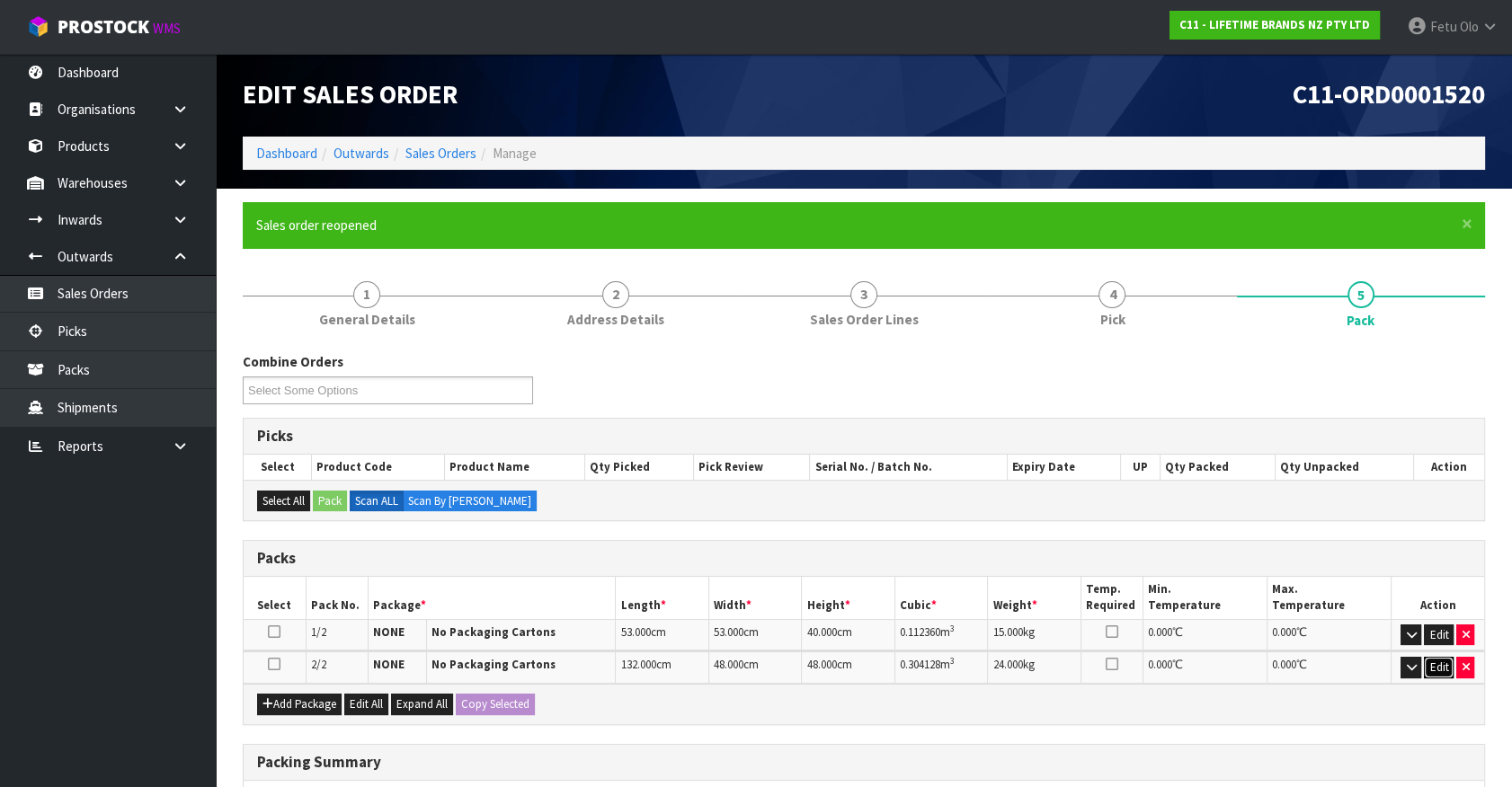 click on "Edit" at bounding box center [1438, 668] 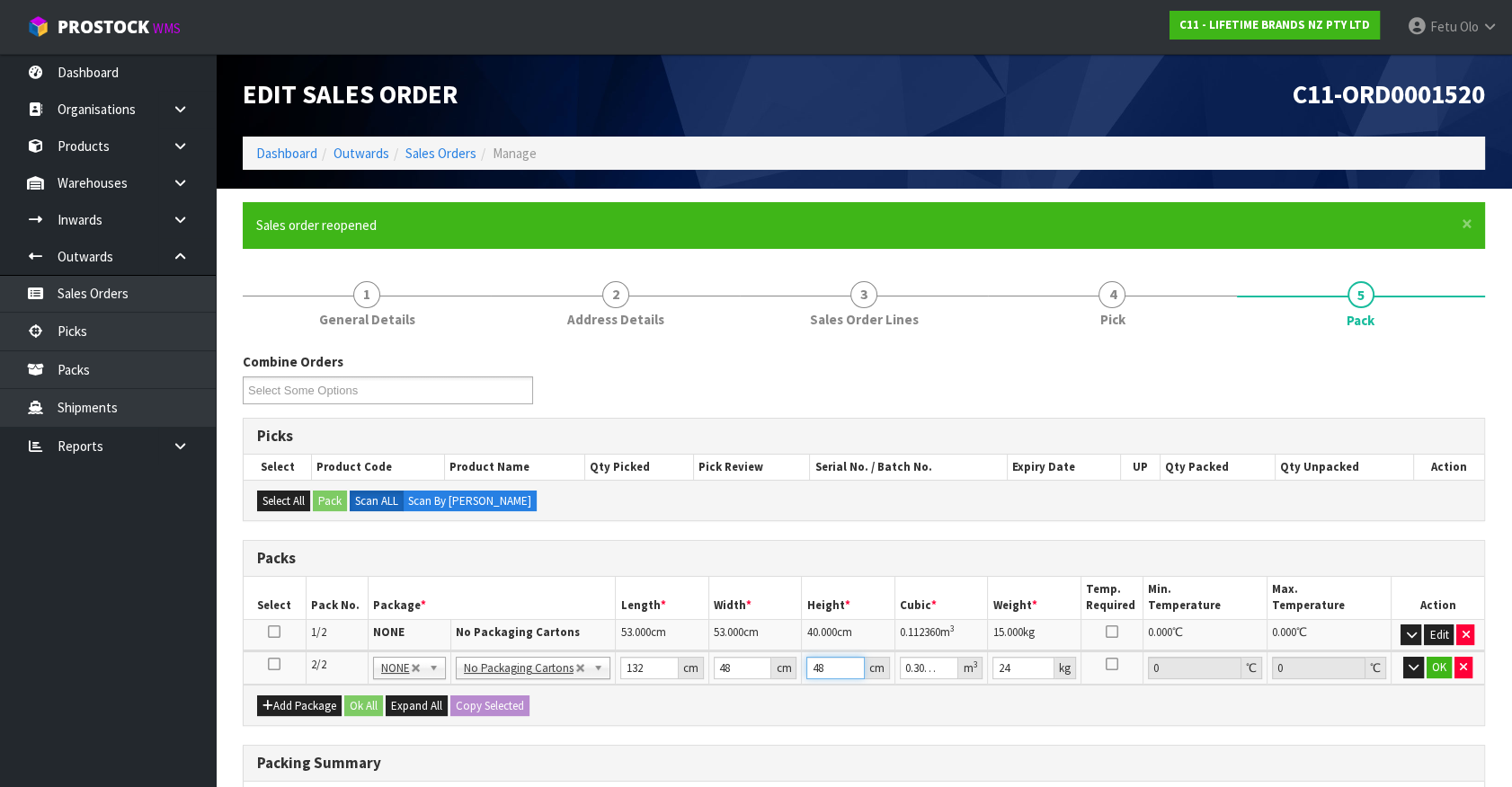 drag, startPoint x: 813, startPoint y: 665, endPoint x: 750, endPoint y: 683, distance: 65.521 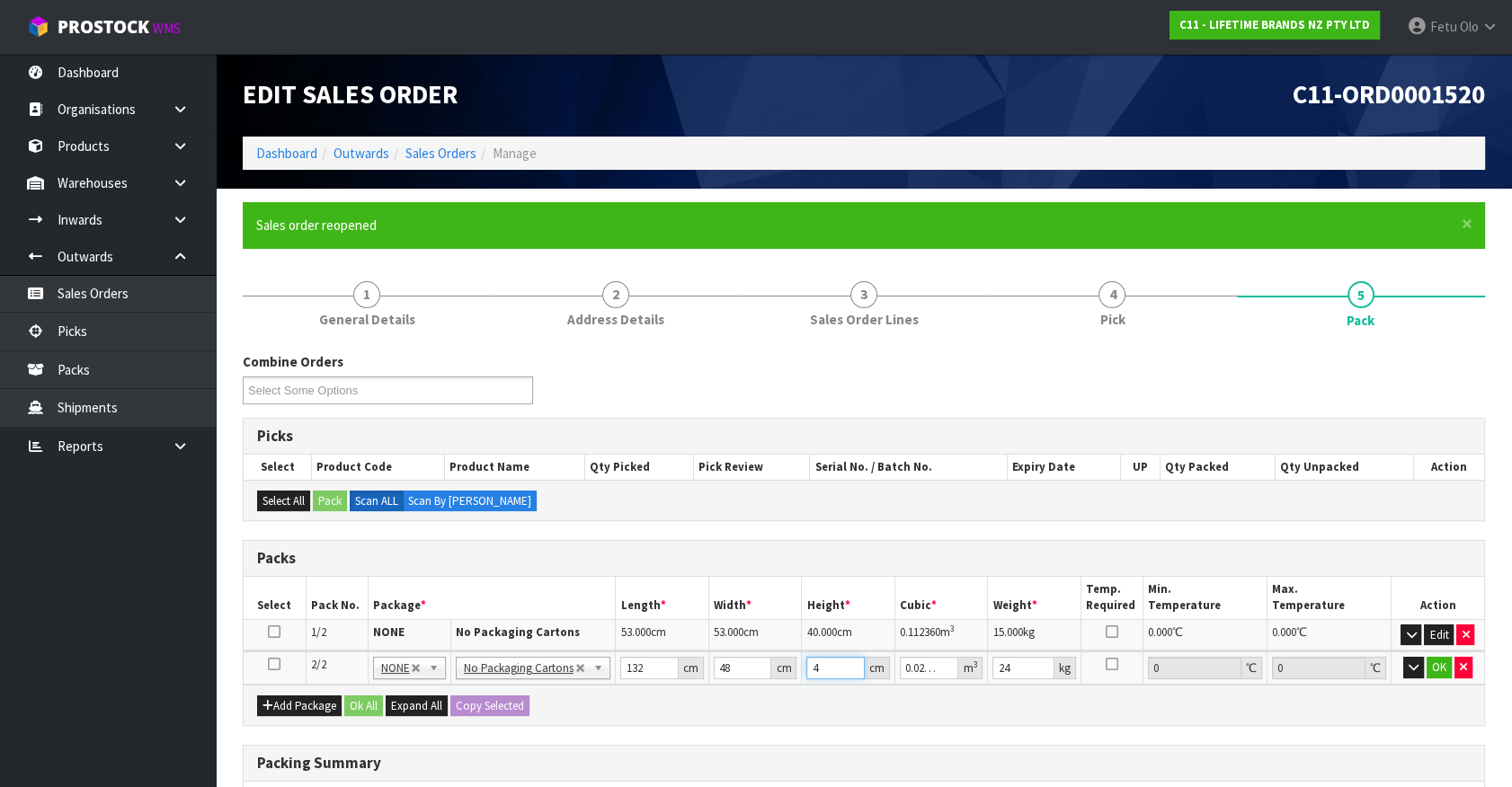 type on "46" 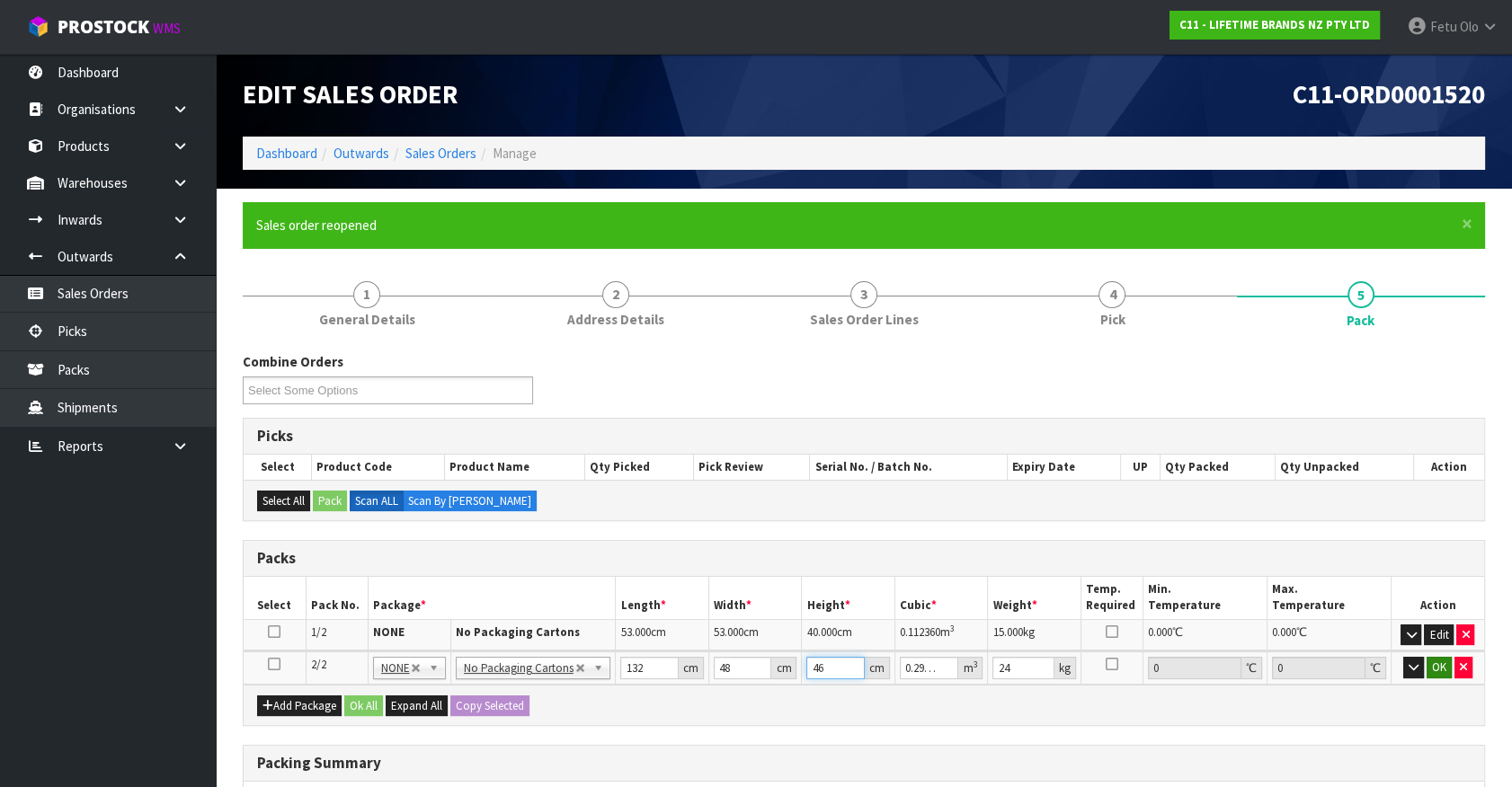 type on "46" 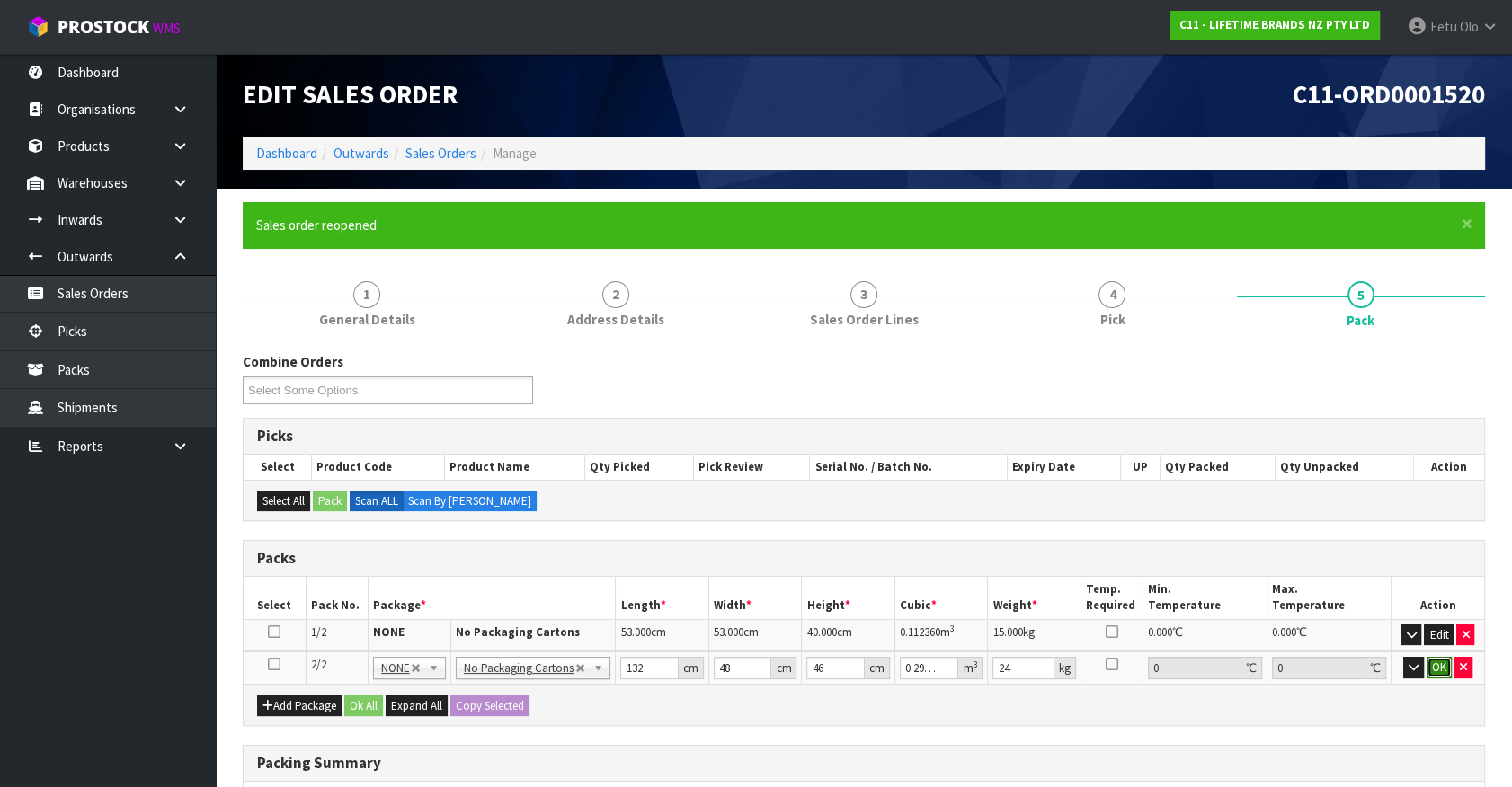 click on "OK" at bounding box center [1439, 668] 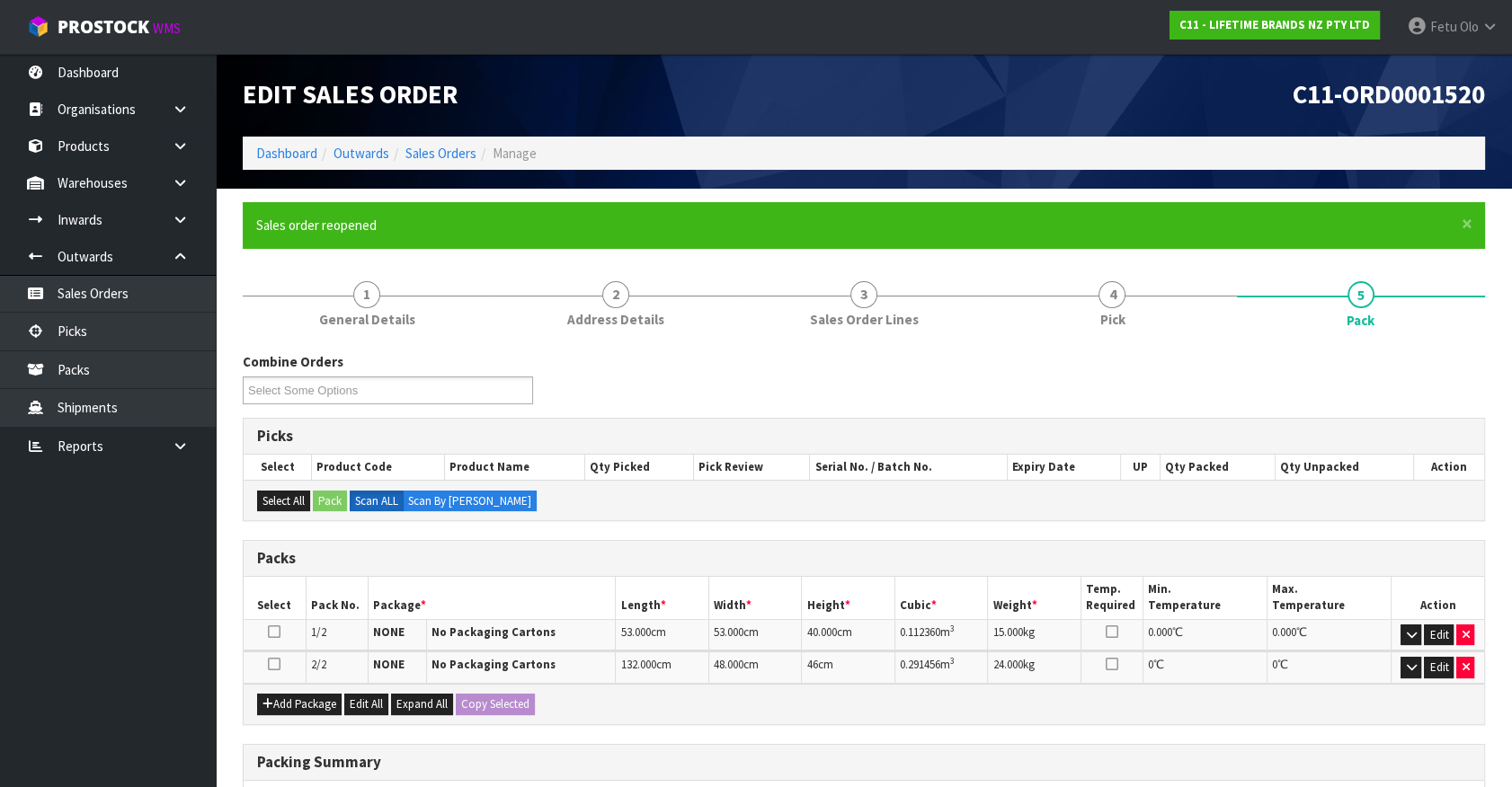 scroll, scrollTop: 274, scrollLeft: 0, axis: vertical 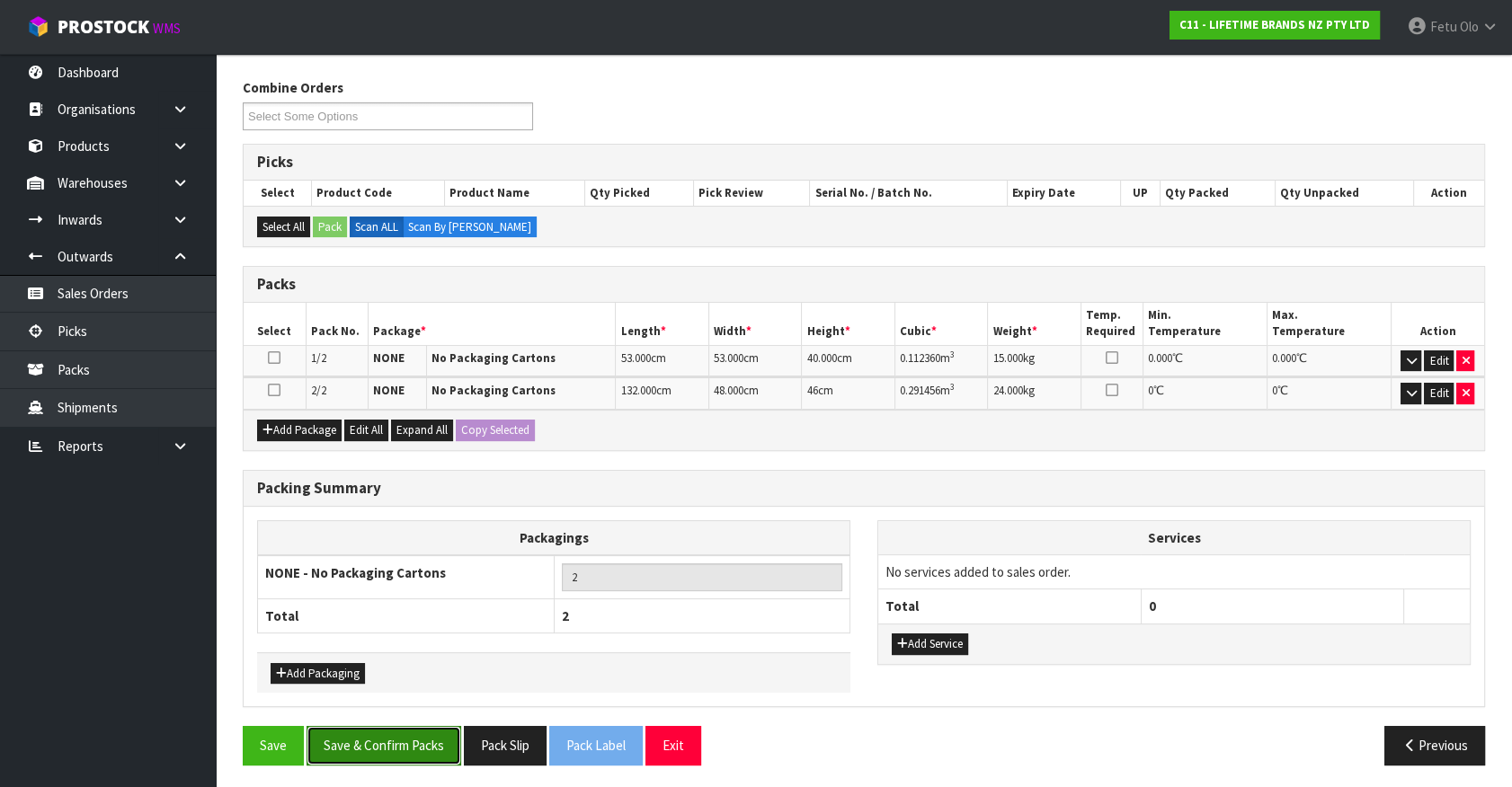 click on "Save & Confirm Packs" at bounding box center [384, 745] 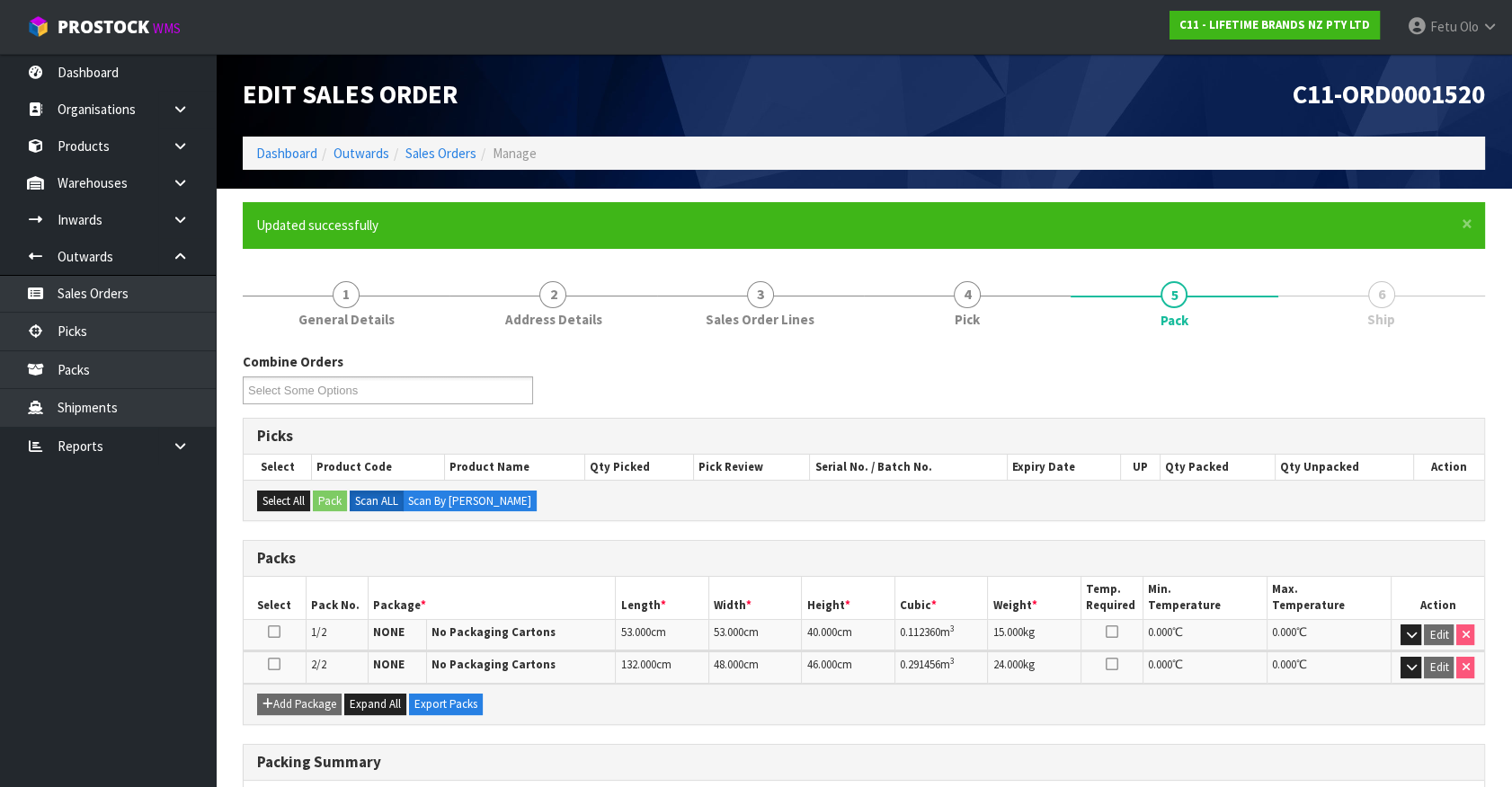 scroll, scrollTop: 234, scrollLeft: 0, axis: vertical 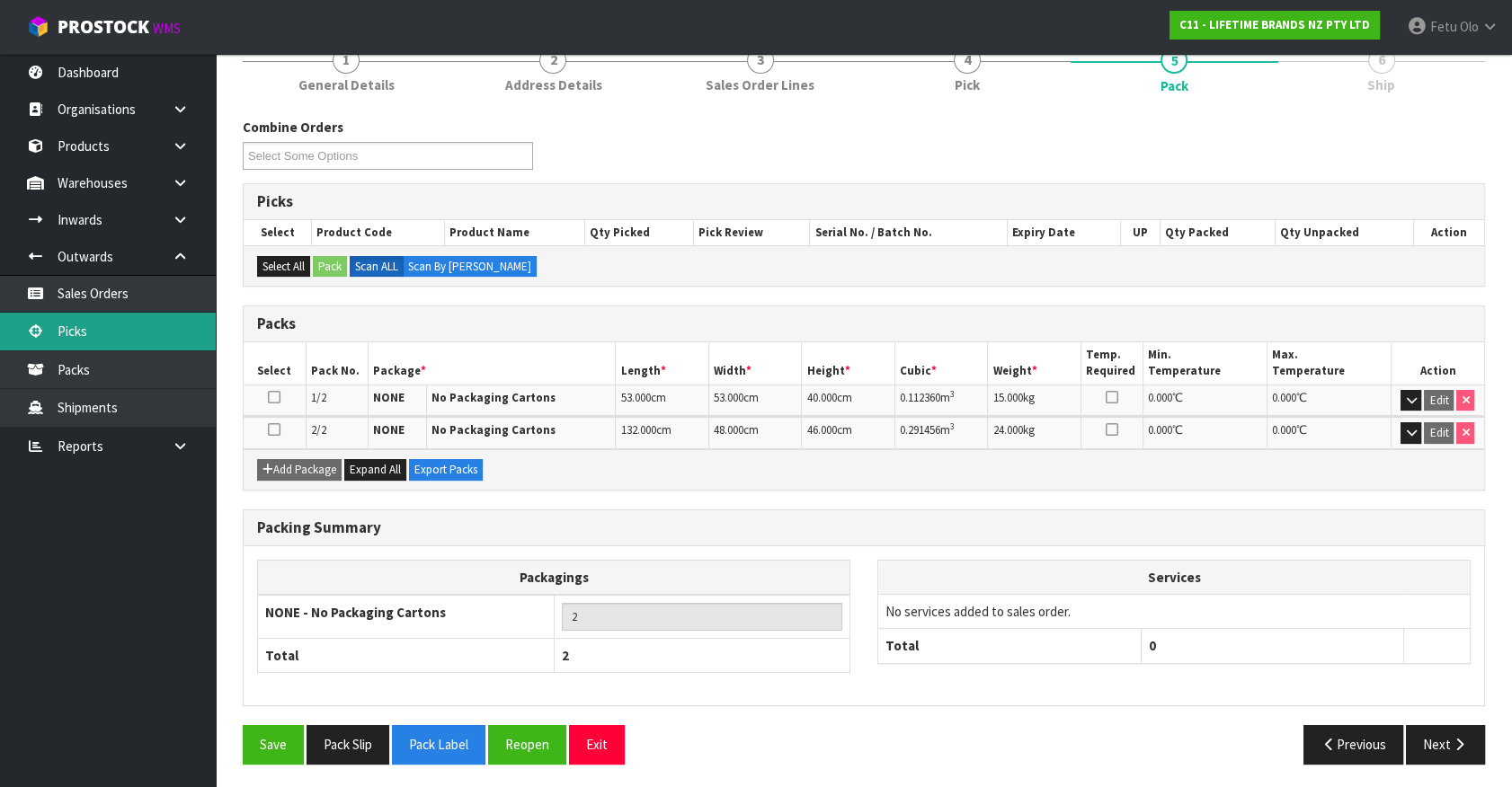 click on "Picks" at bounding box center [108, 331] 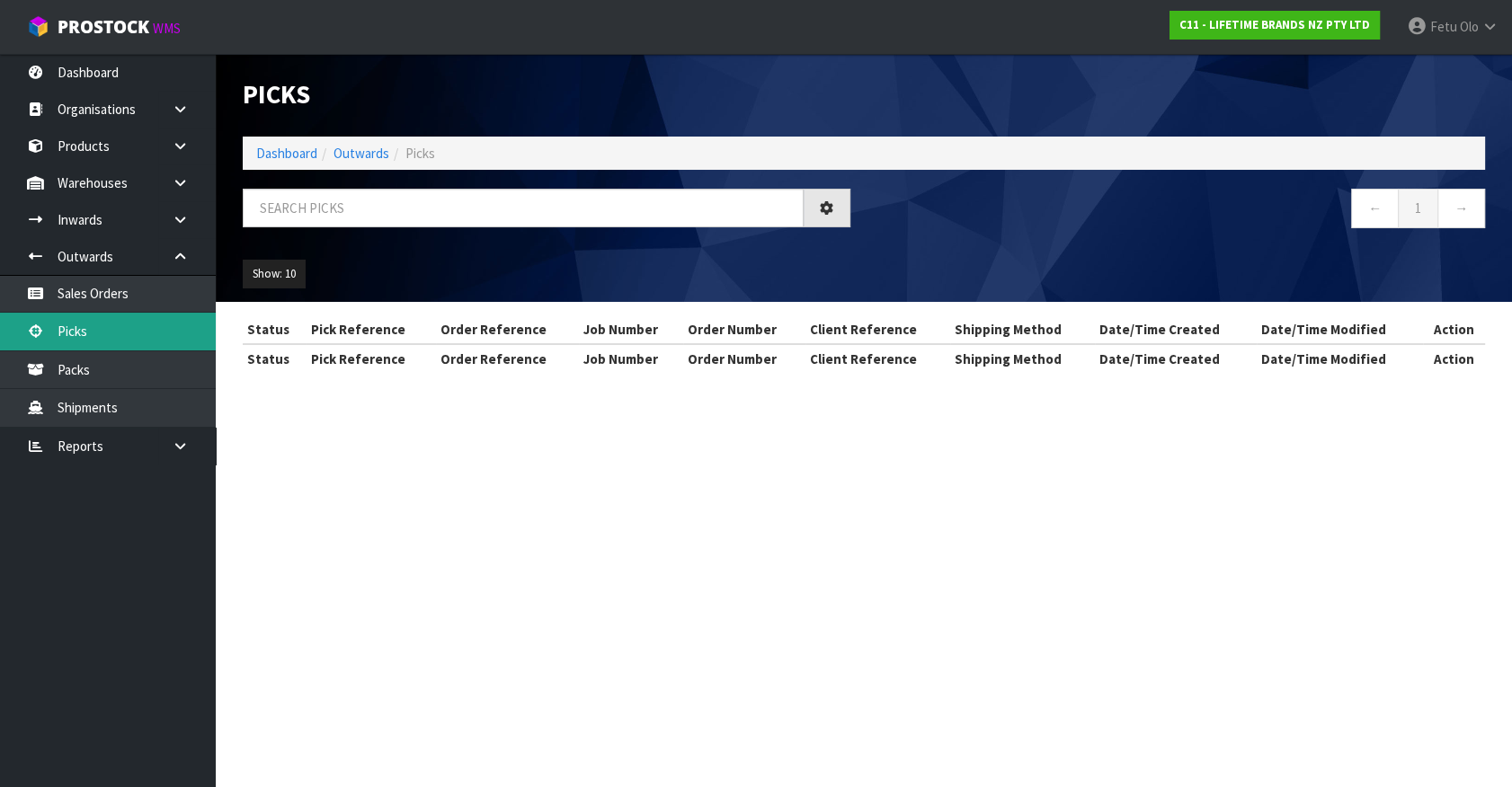 scroll, scrollTop: 0, scrollLeft: 0, axis: both 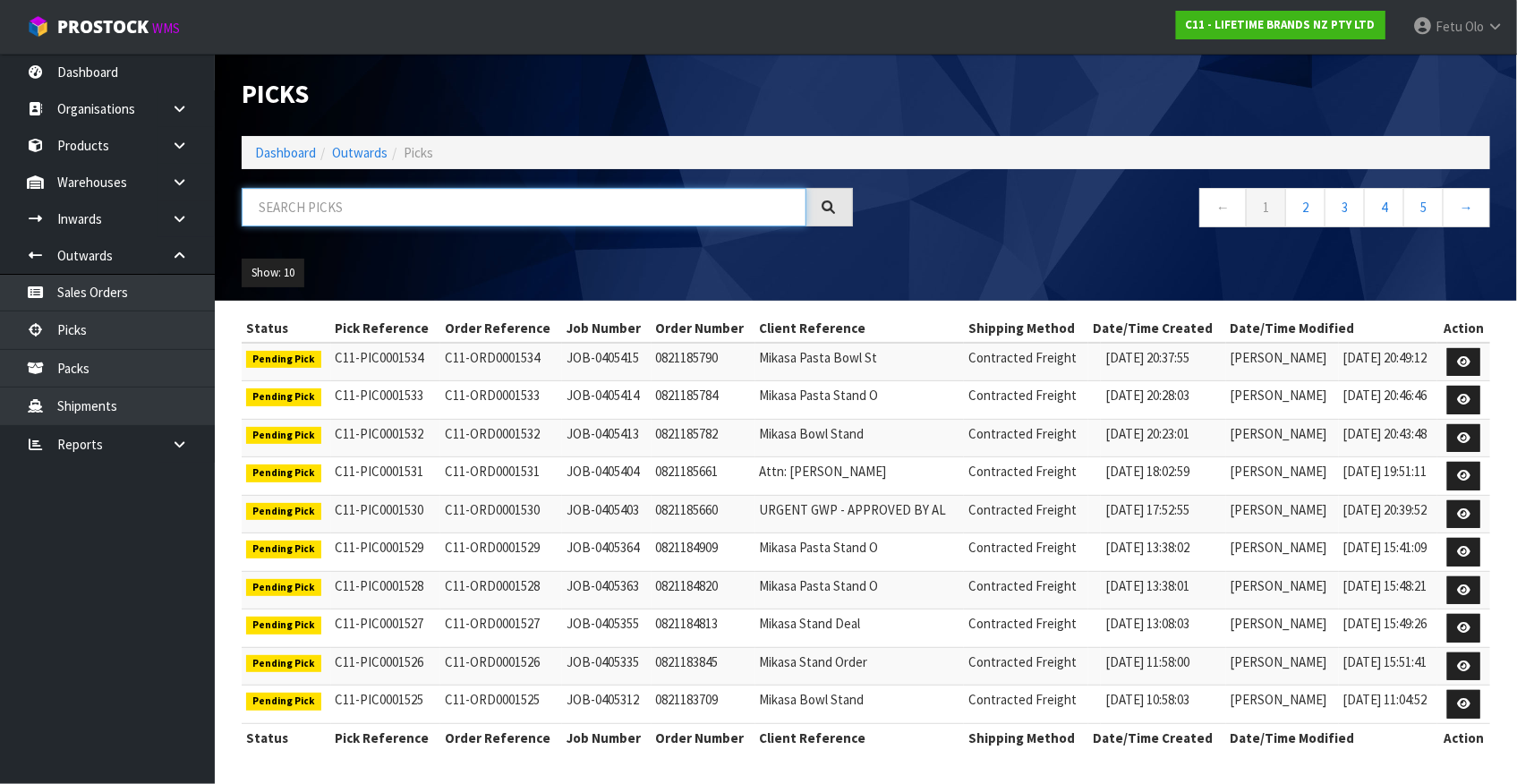 click at bounding box center [524, 207] 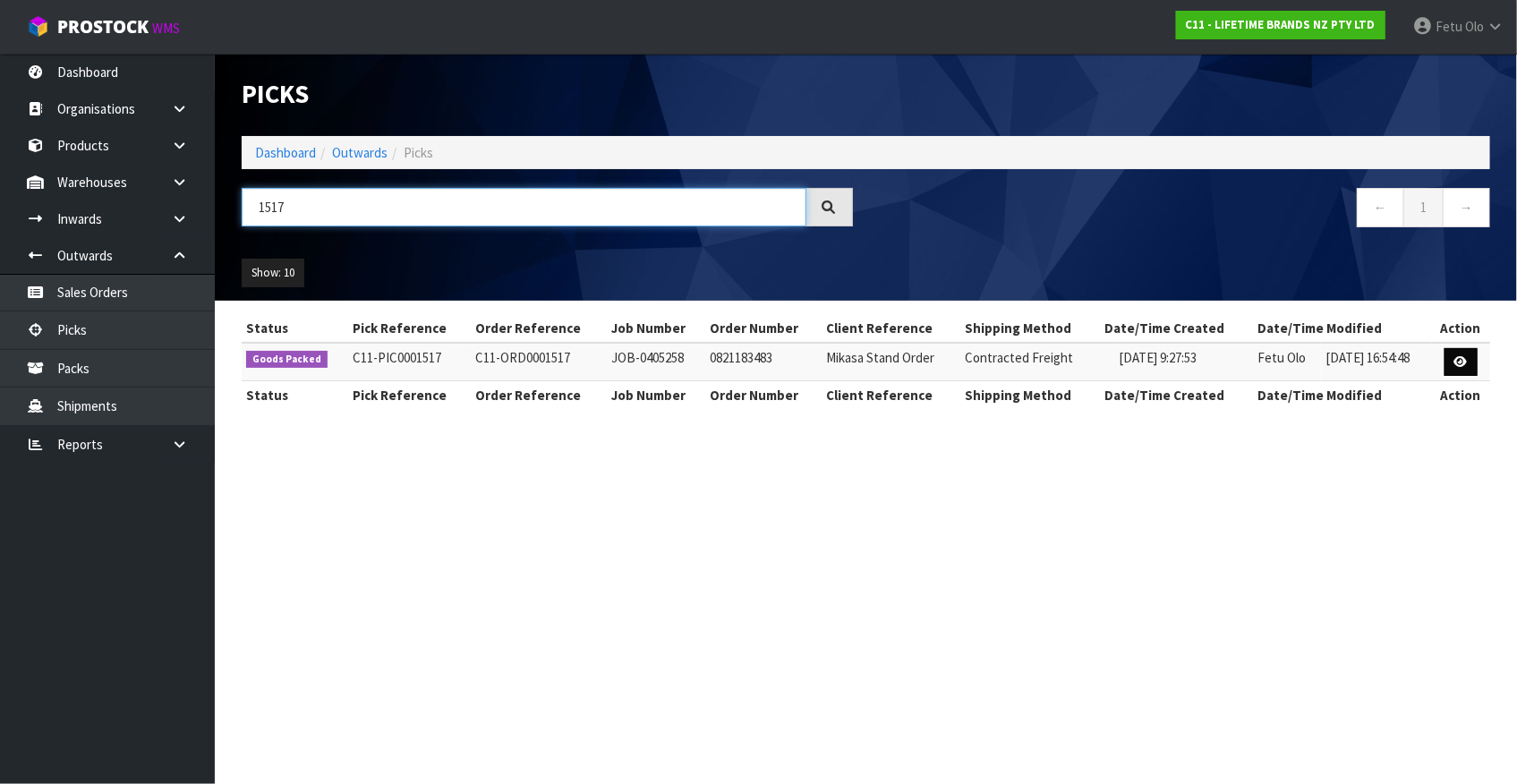 type on "1517" 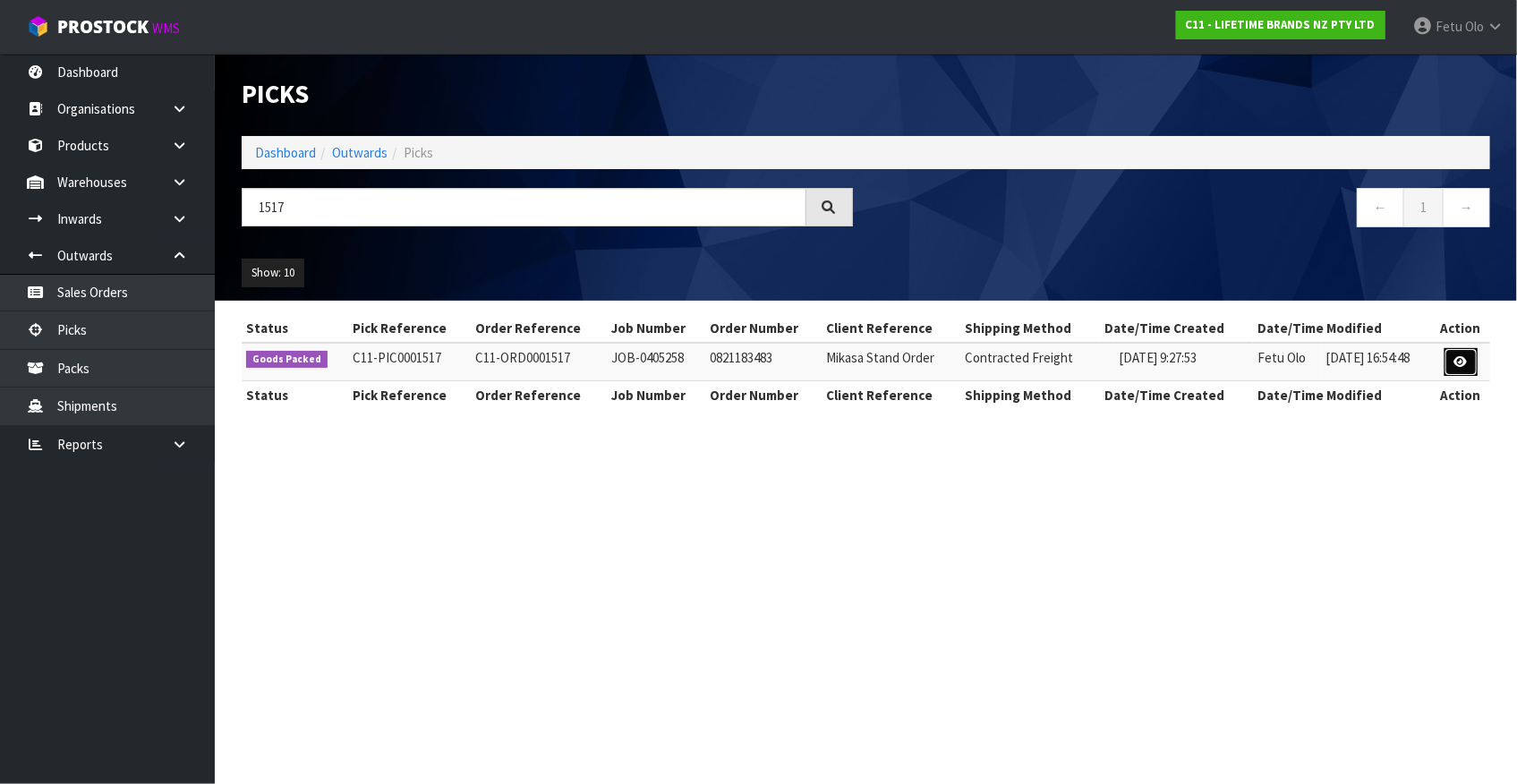 click at bounding box center [1461, 362] 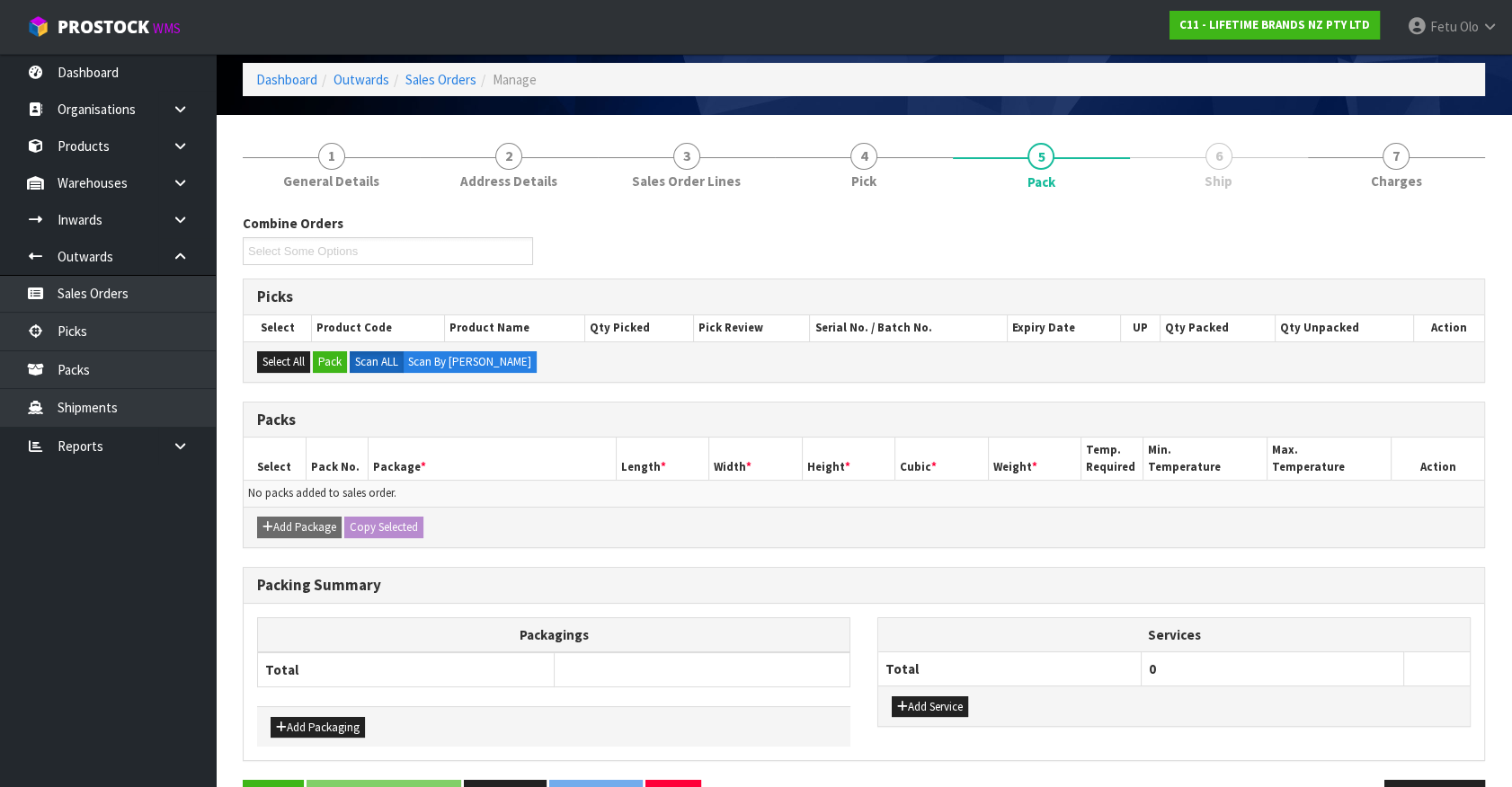 scroll, scrollTop: 128, scrollLeft: 0, axis: vertical 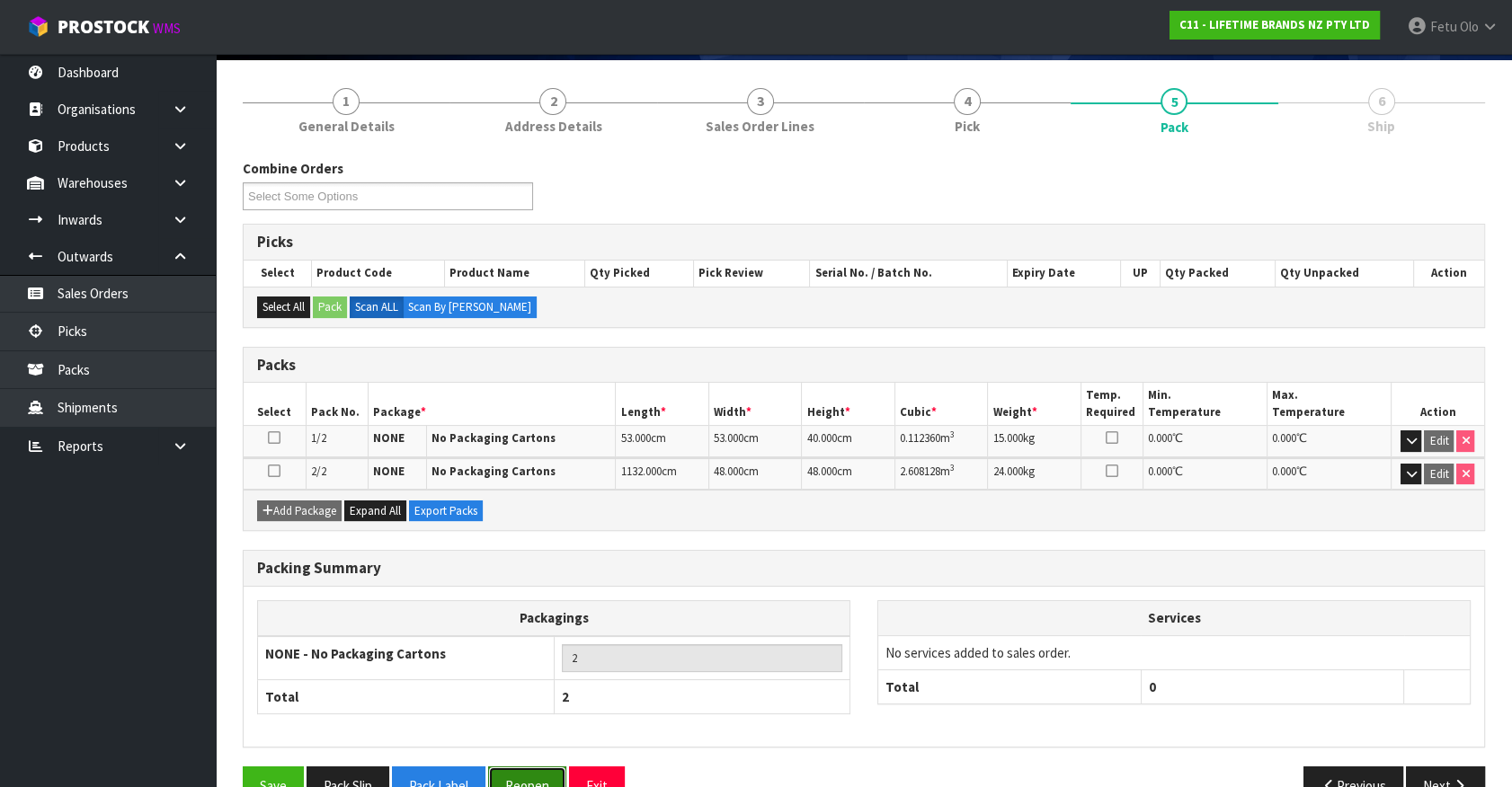 click on "Reopen" at bounding box center [527, 785] 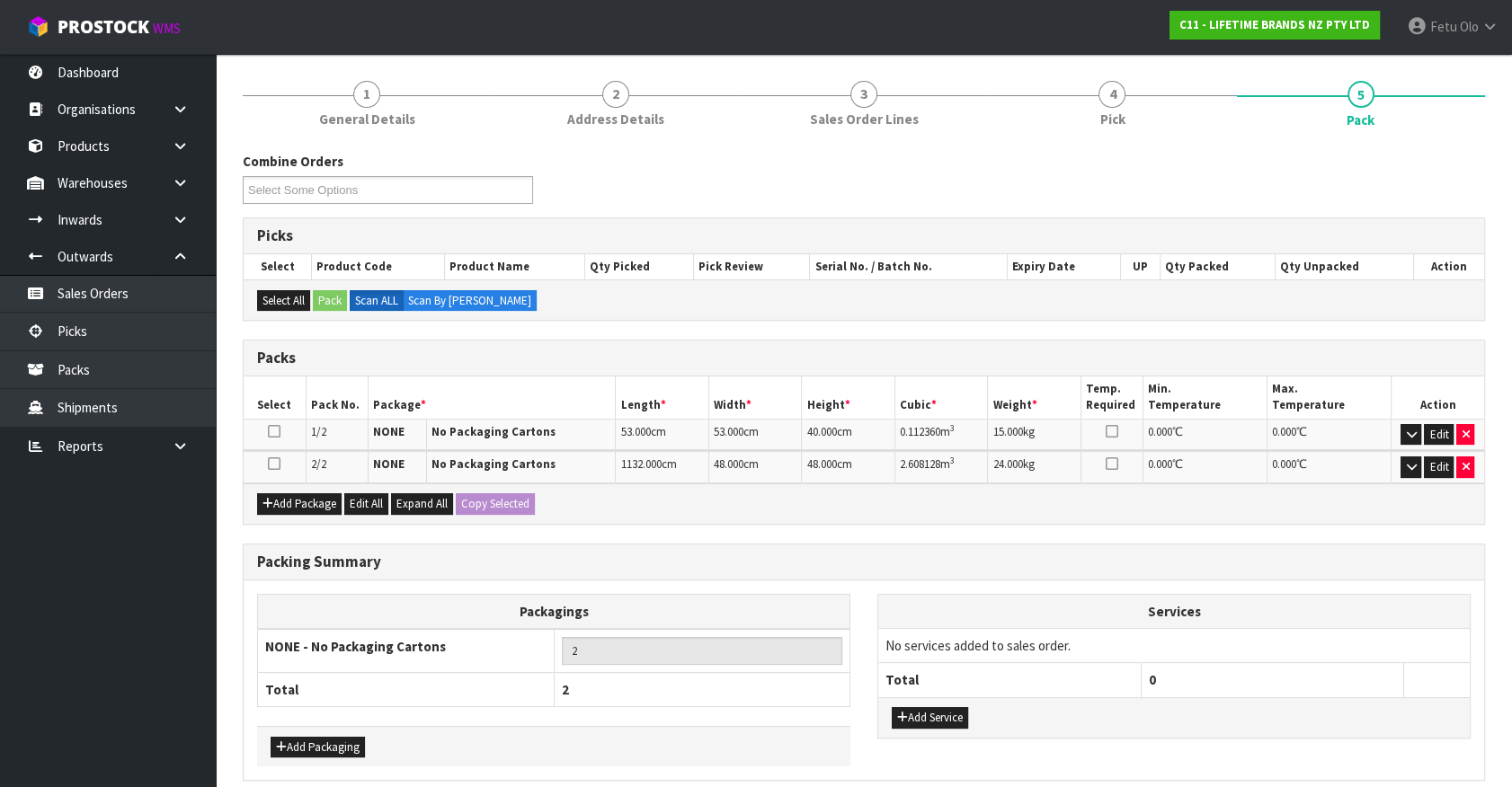 scroll, scrollTop: 204, scrollLeft: 0, axis: vertical 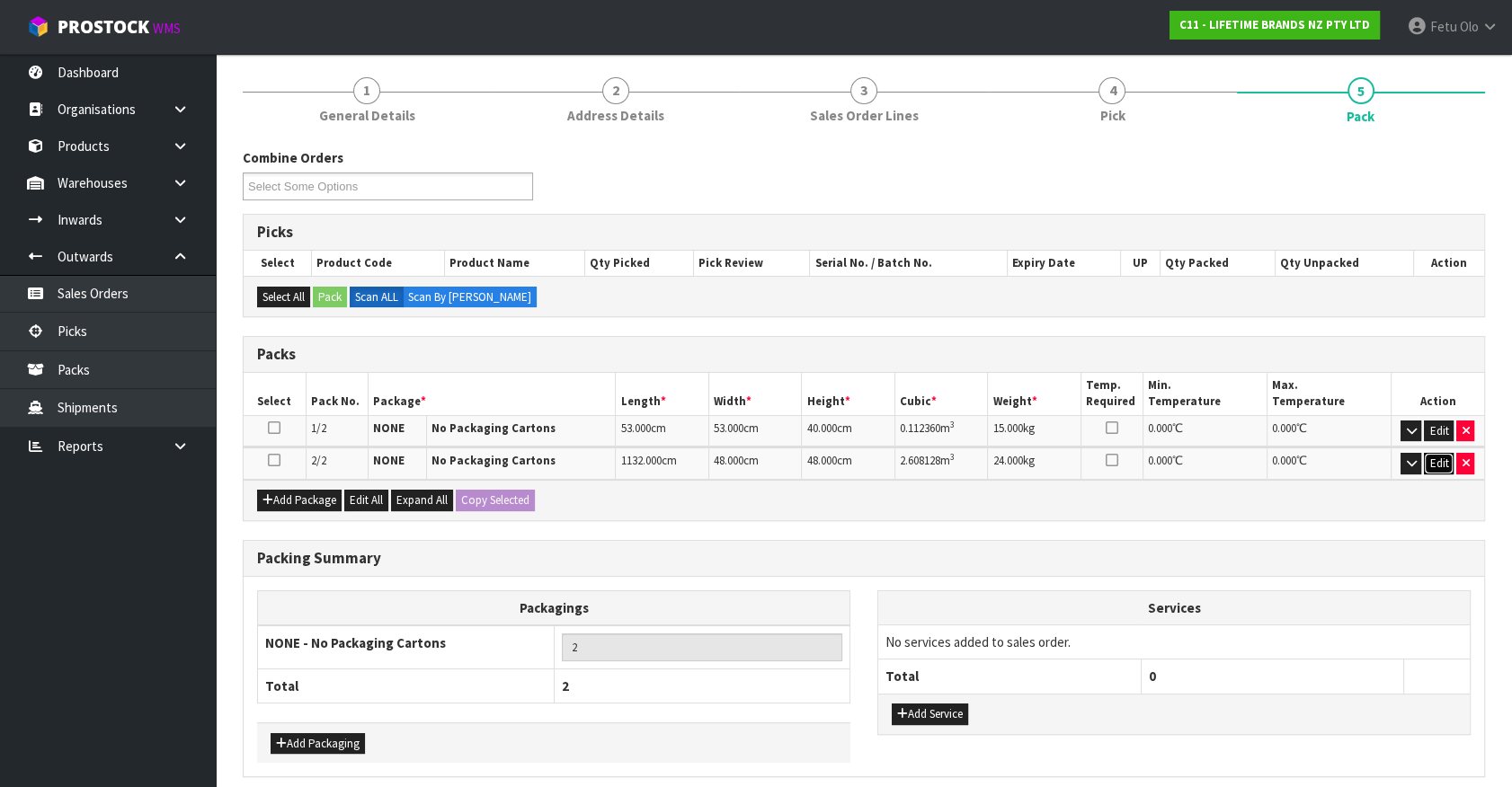 click on "Edit" at bounding box center [1438, 464] 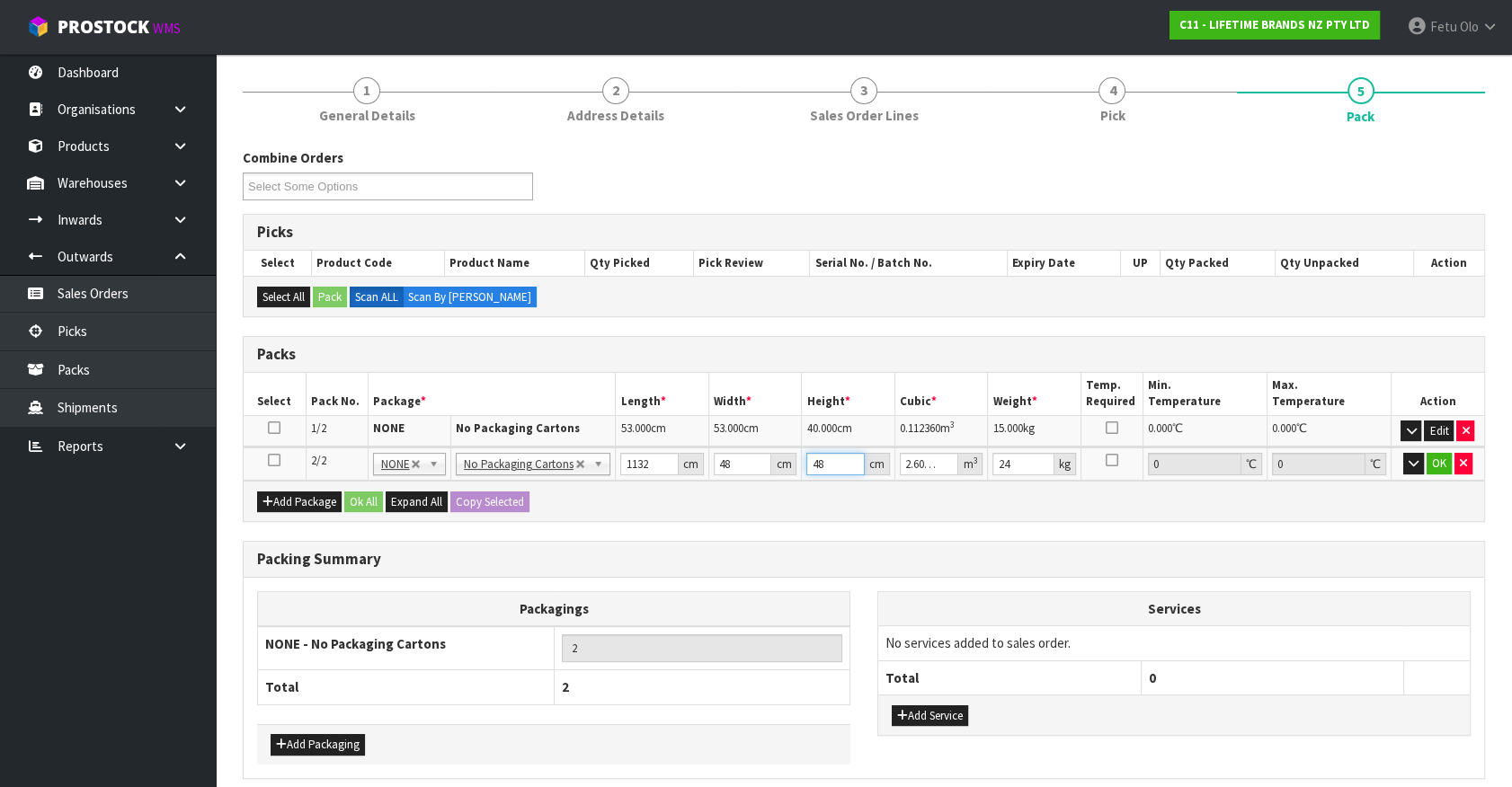 drag, startPoint x: 830, startPoint y: 461, endPoint x: 590, endPoint y: 537, distance: 251.7459 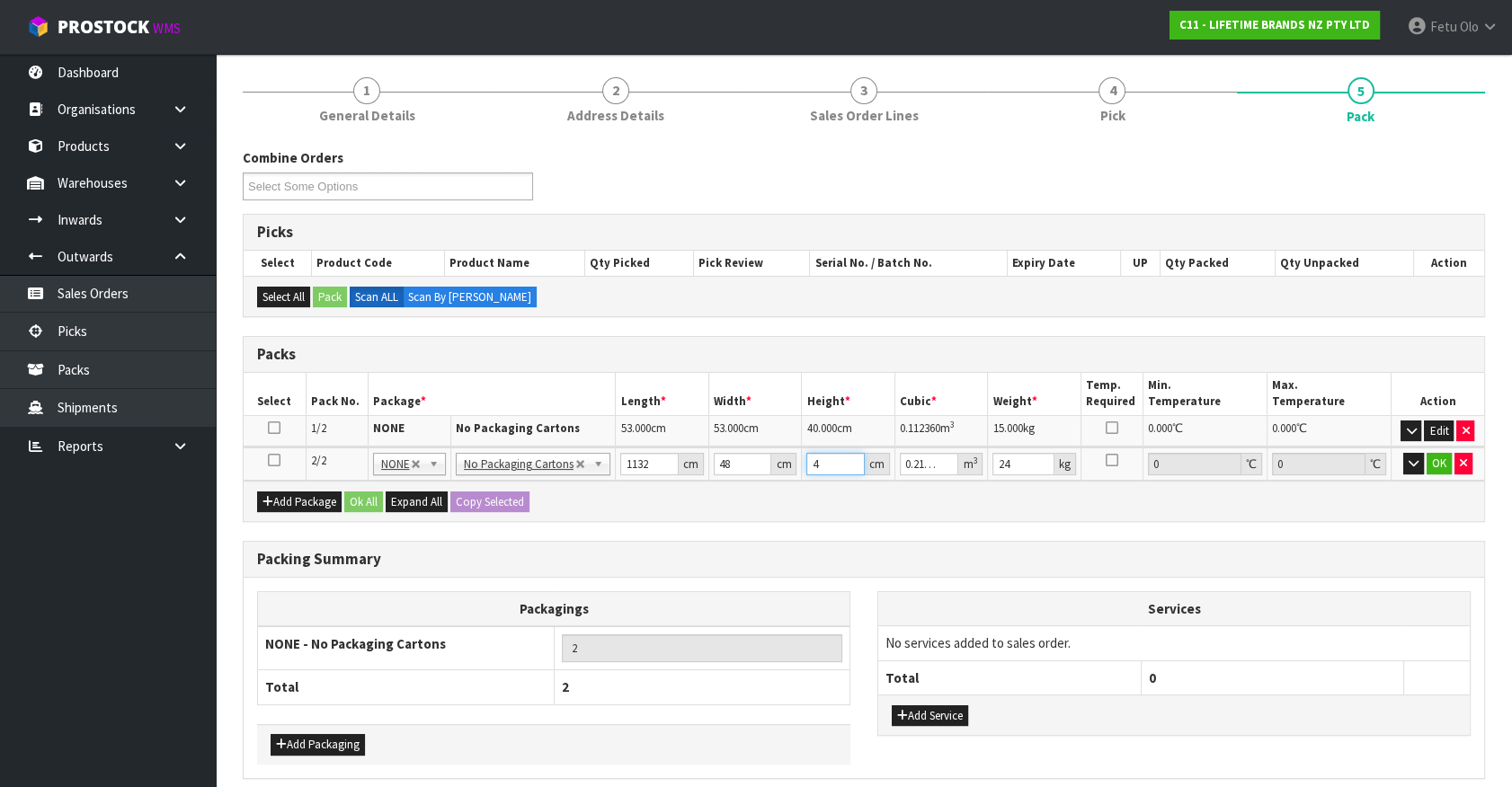 type on "46" 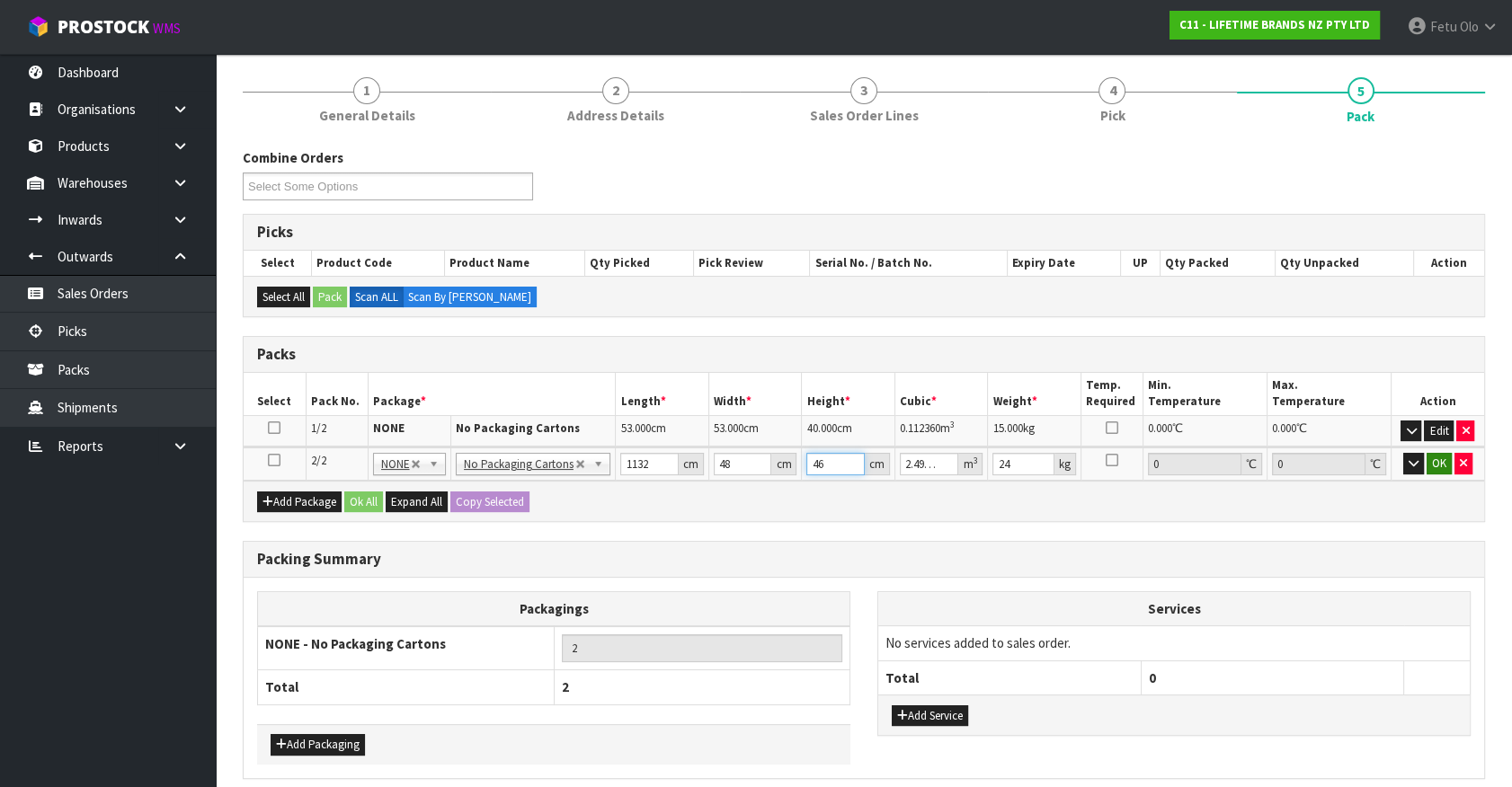 type on "46" 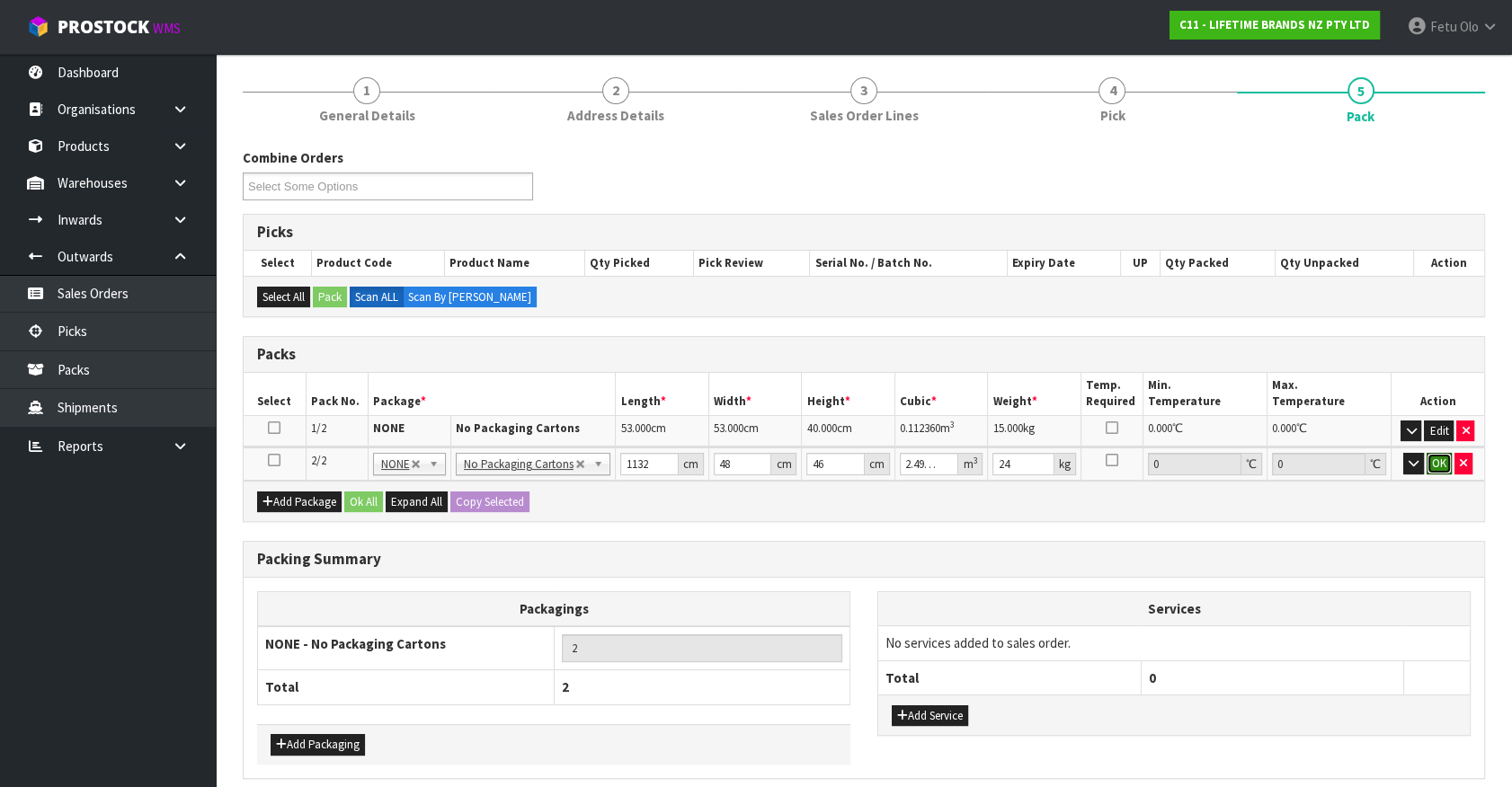 drag, startPoint x: 1434, startPoint y: 464, endPoint x: 1325, endPoint y: 495, distance: 113.32255 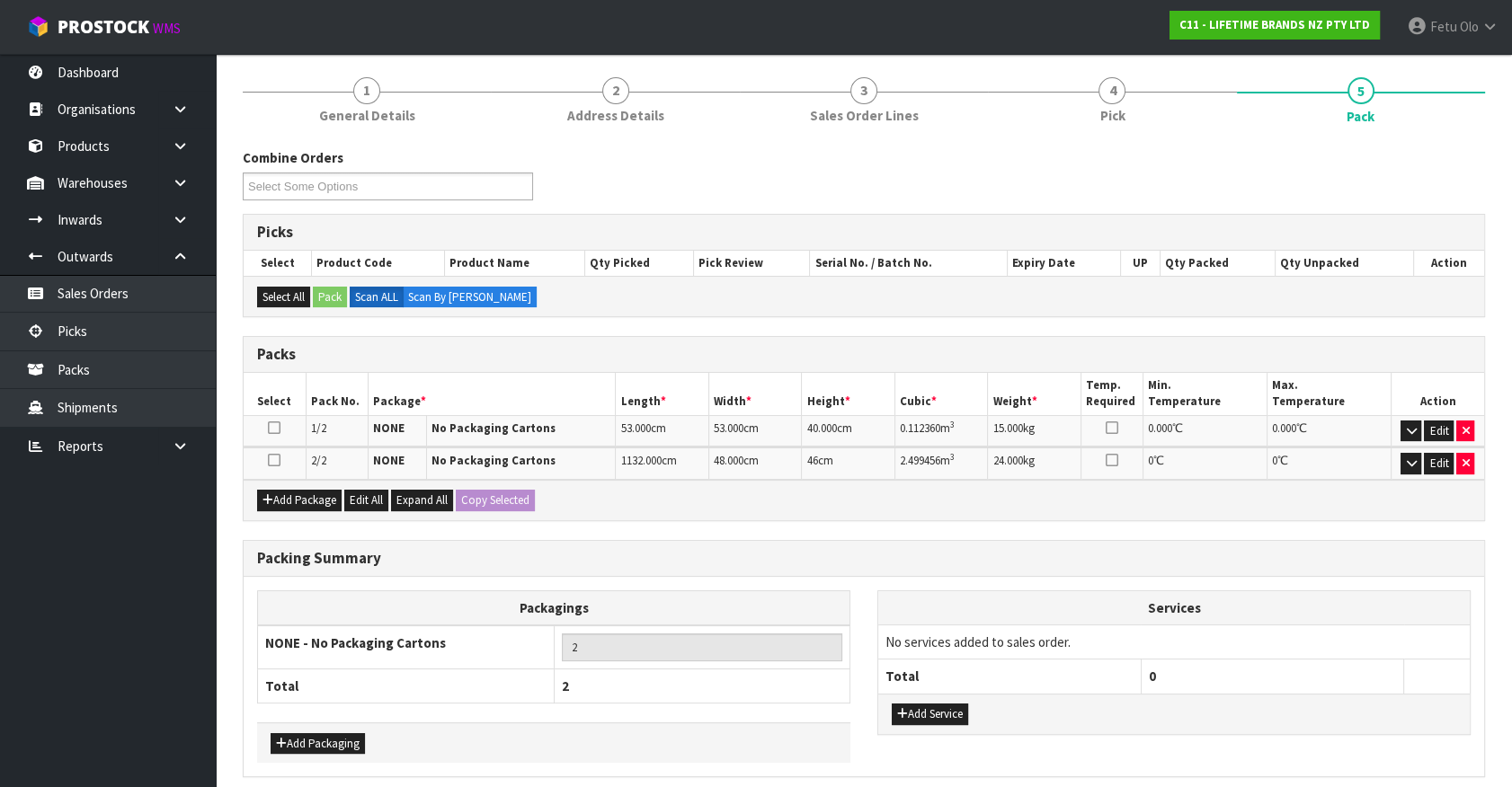 scroll, scrollTop: 274, scrollLeft: 0, axis: vertical 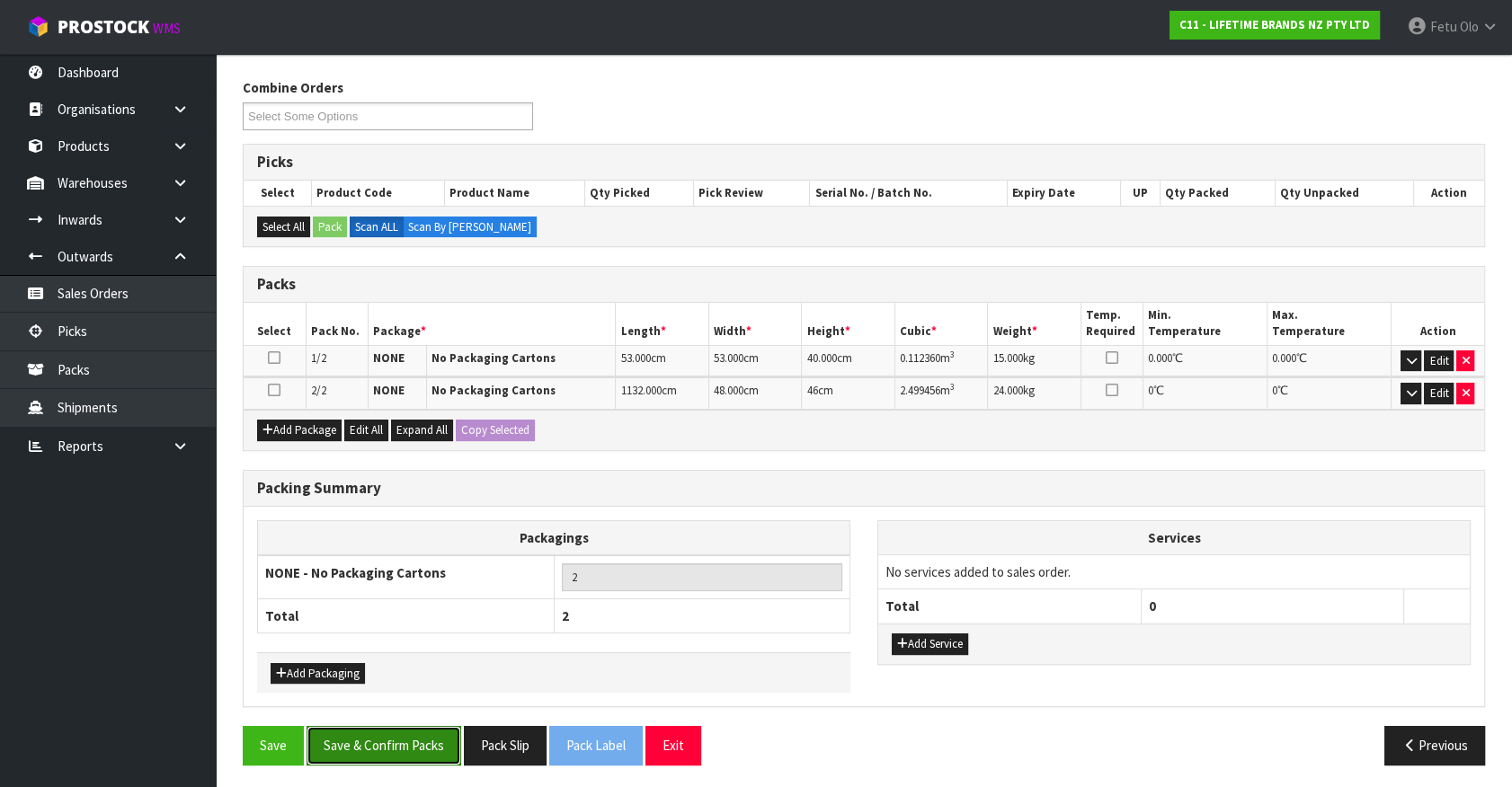click on "Save & Confirm Packs" at bounding box center (384, 745) 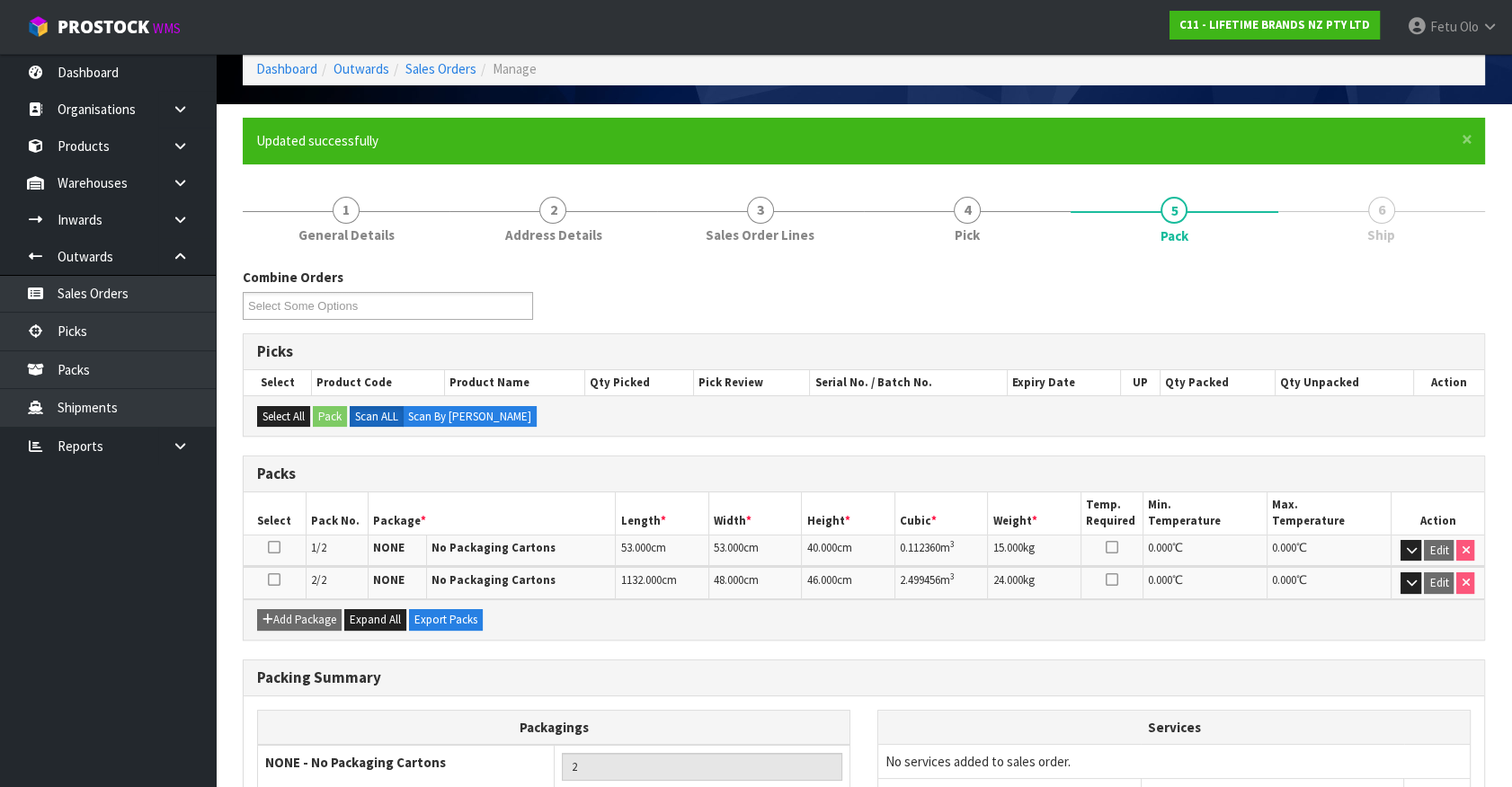 scroll, scrollTop: 234, scrollLeft: 0, axis: vertical 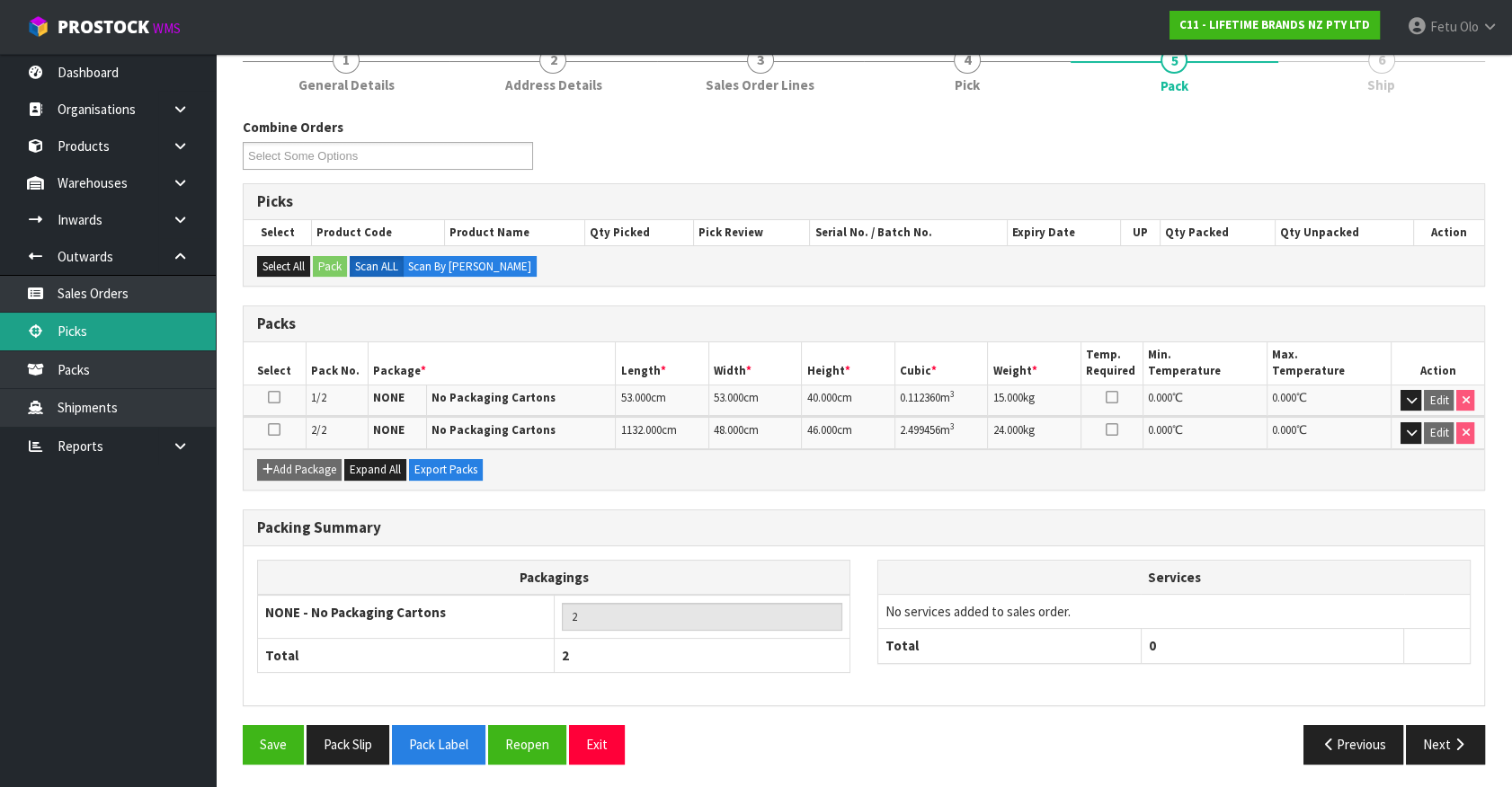 click on "Picks" at bounding box center [108, 331] 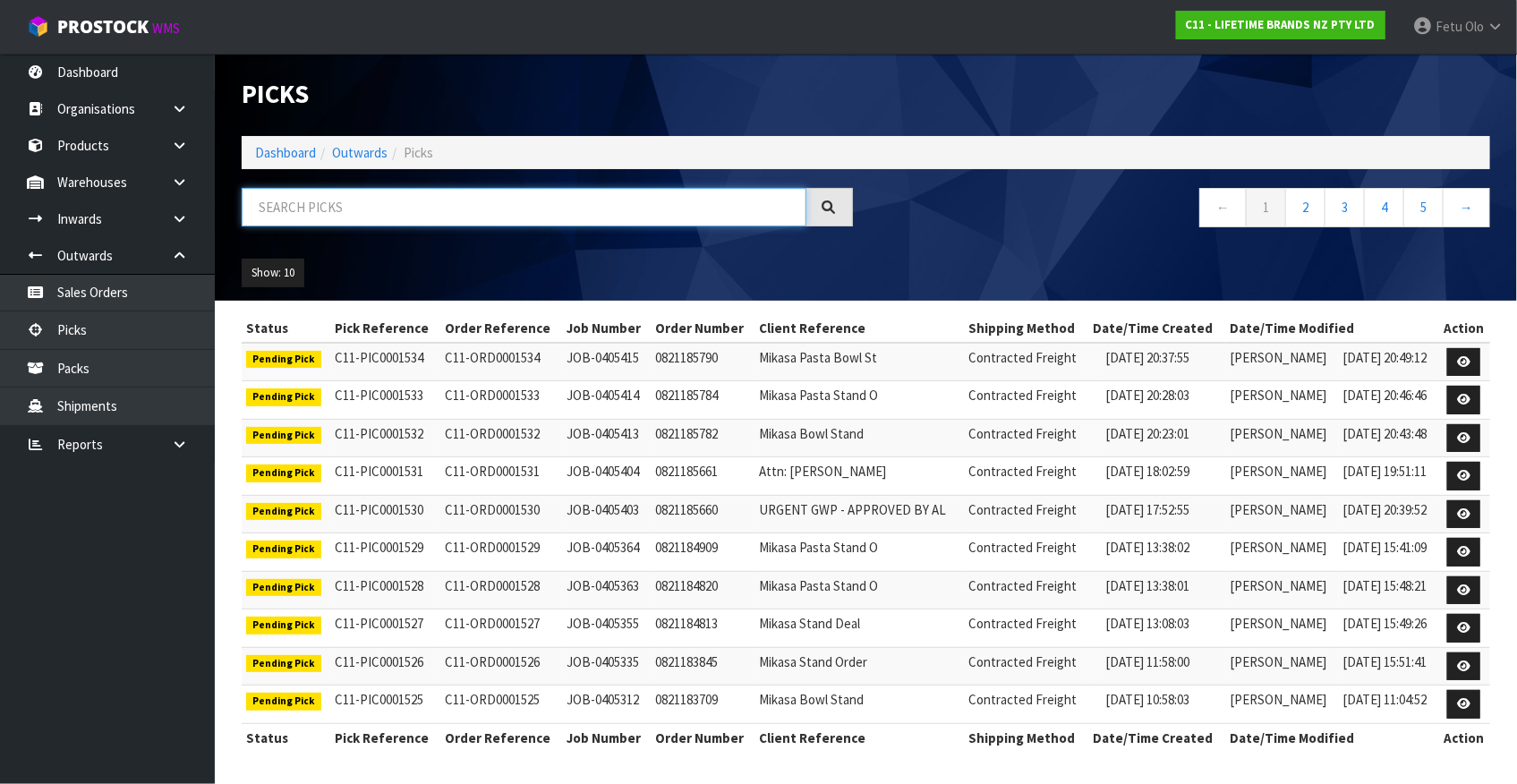 click at bounding box center (524, 207) 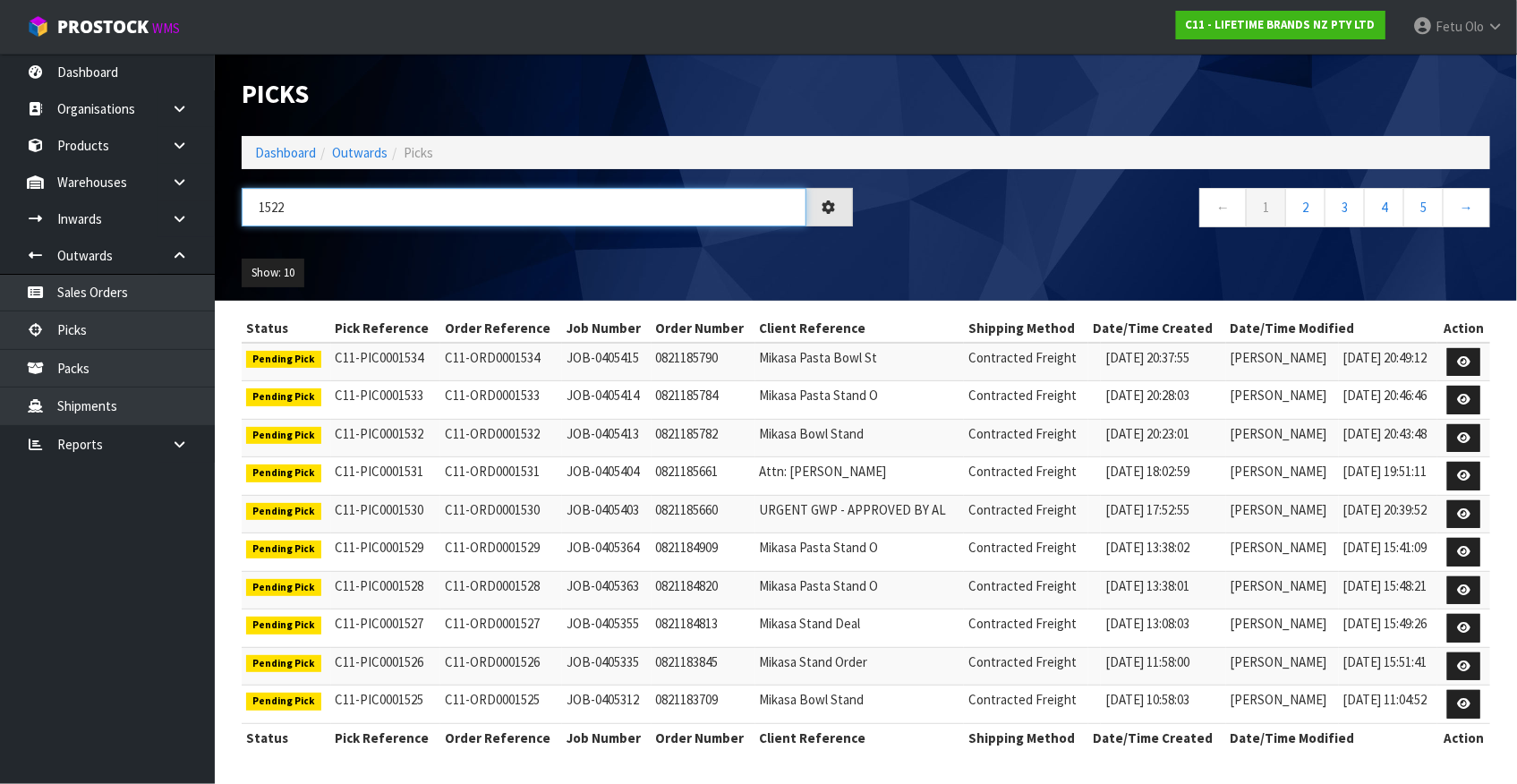 type on "1522" 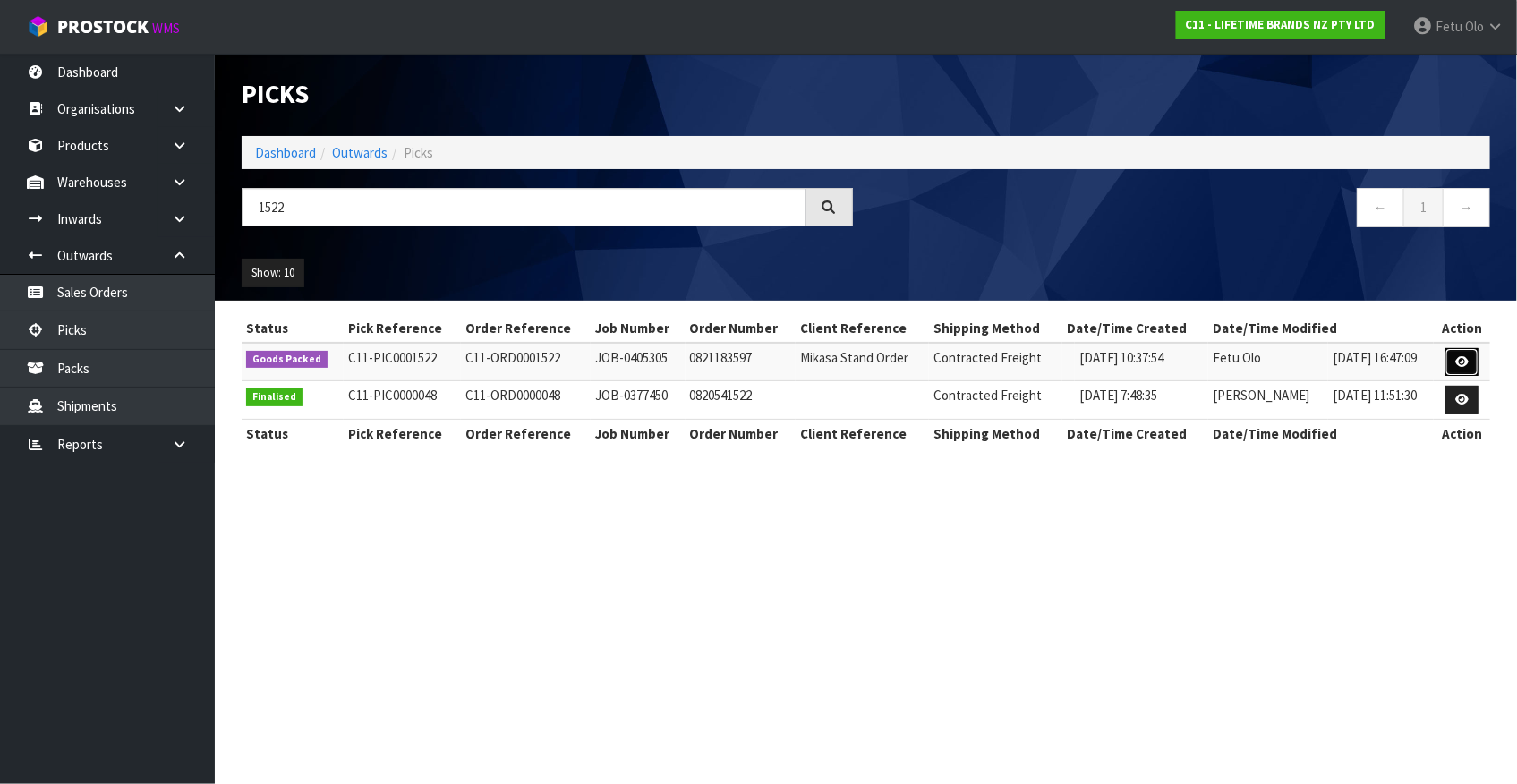 drag, startPoint x: 1464, startPoint y: 360, endPoint x: 1427, endPoint y: 368, distance: 37.854986 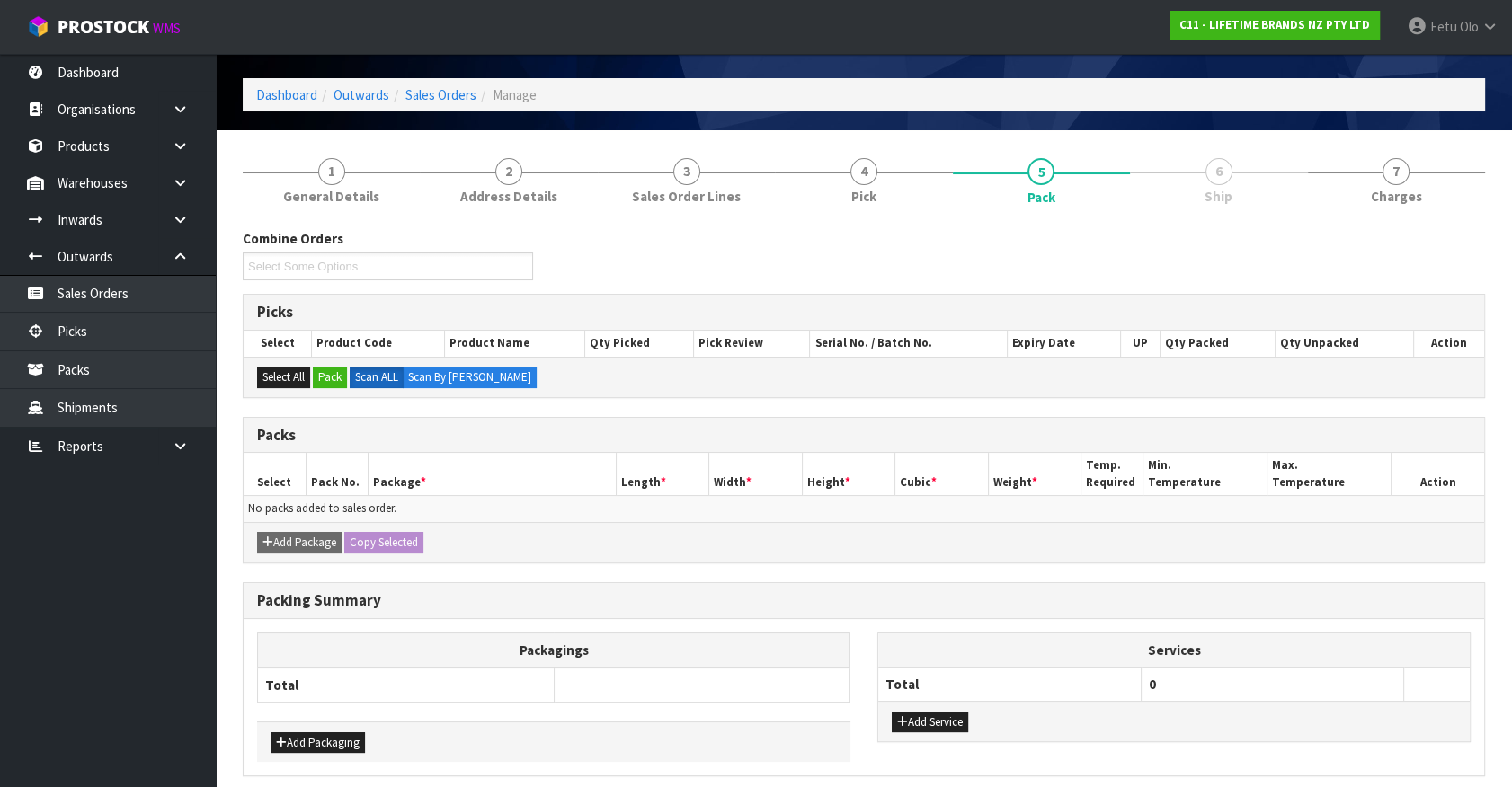 scroll, scrollTop: 128, scrollLeft: 0, axis: vertical 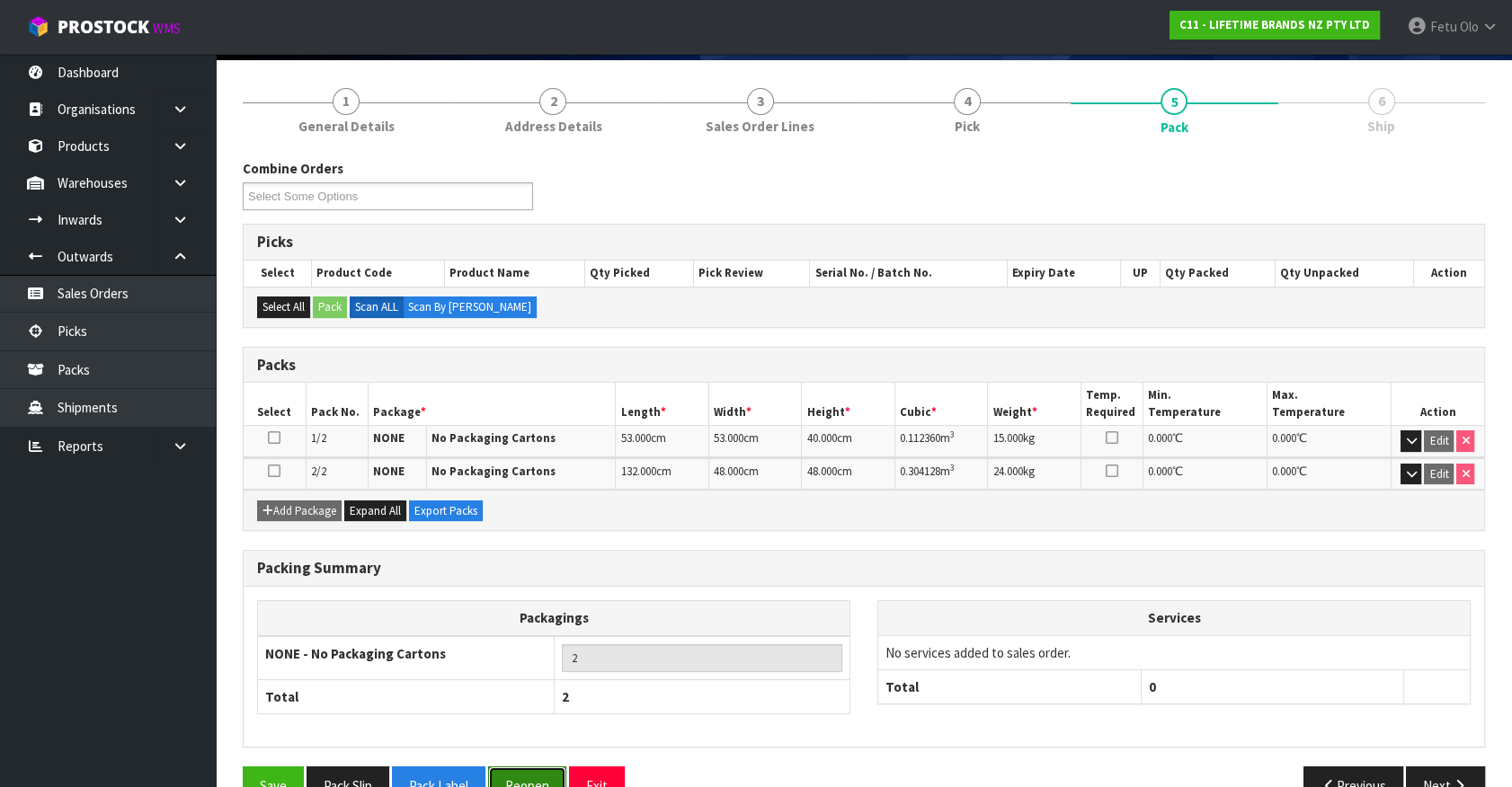 click on "Reopen" at bounding box center [527, 785] 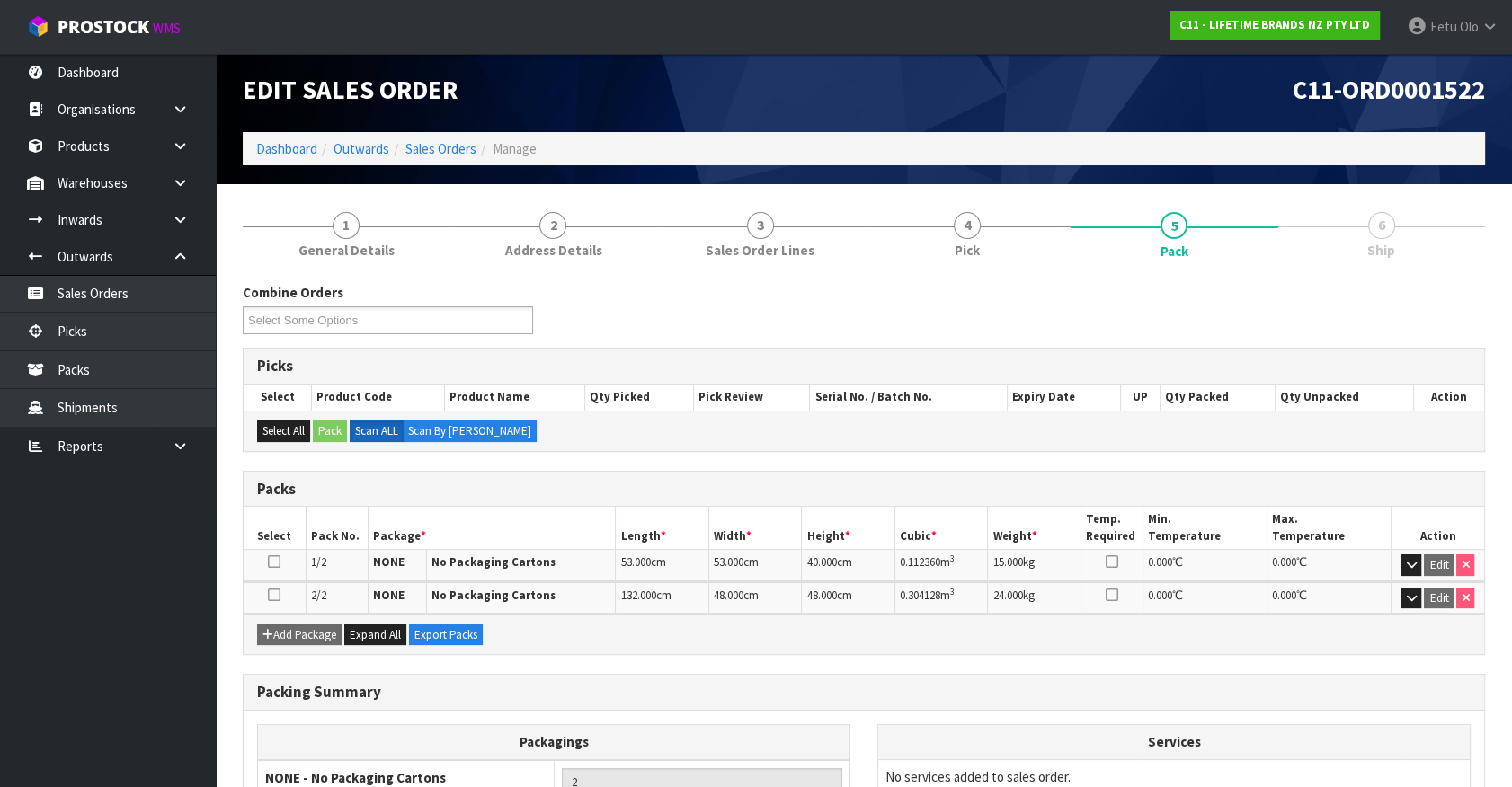 scroll, scrollTop: 31, scrollLeft: 0, axis: vertical 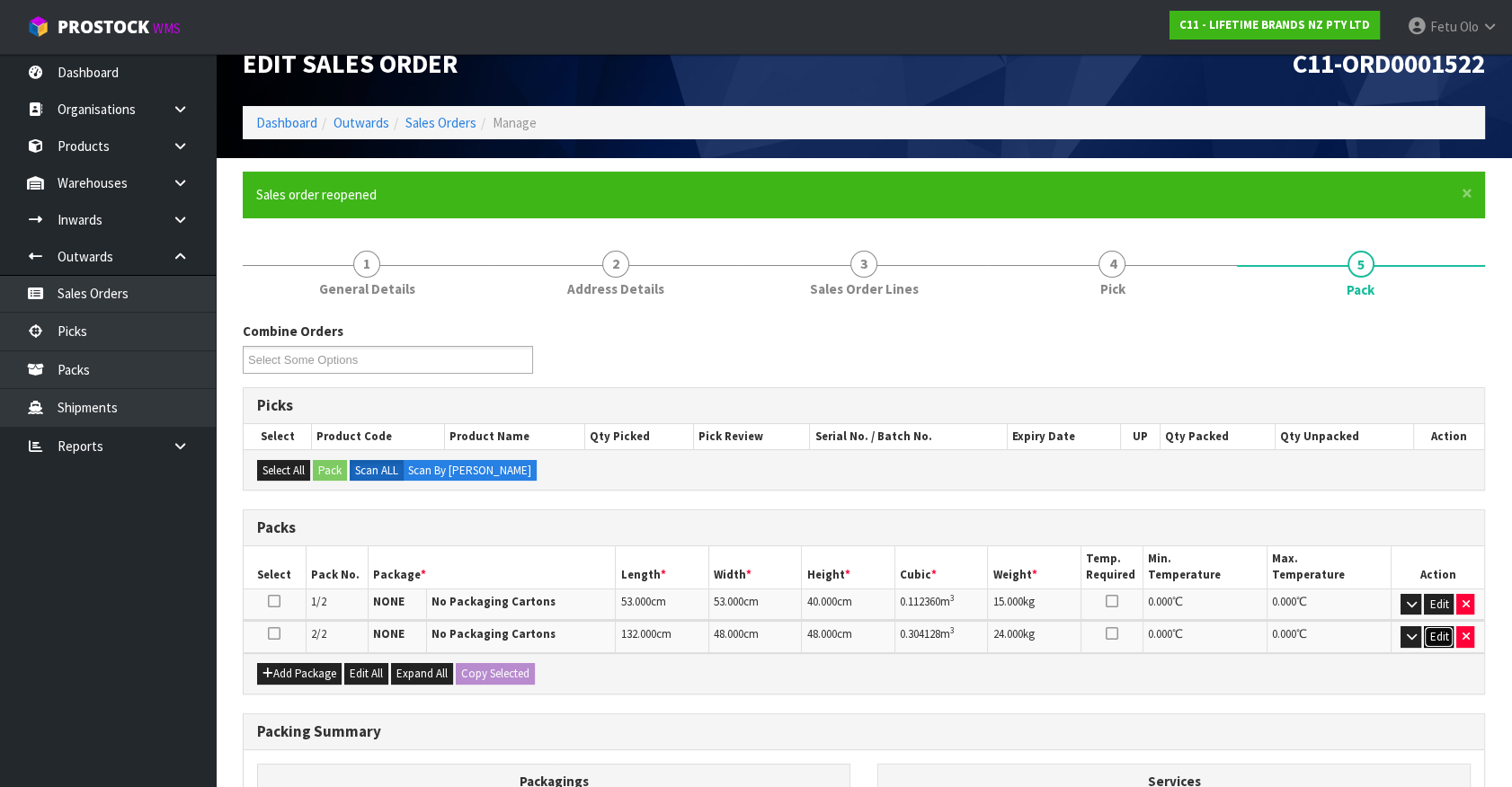drag, startPoint x: 1435, startPoint y: 630, endPoint x: 1053, endPoint y: 612, distance: 382.42385 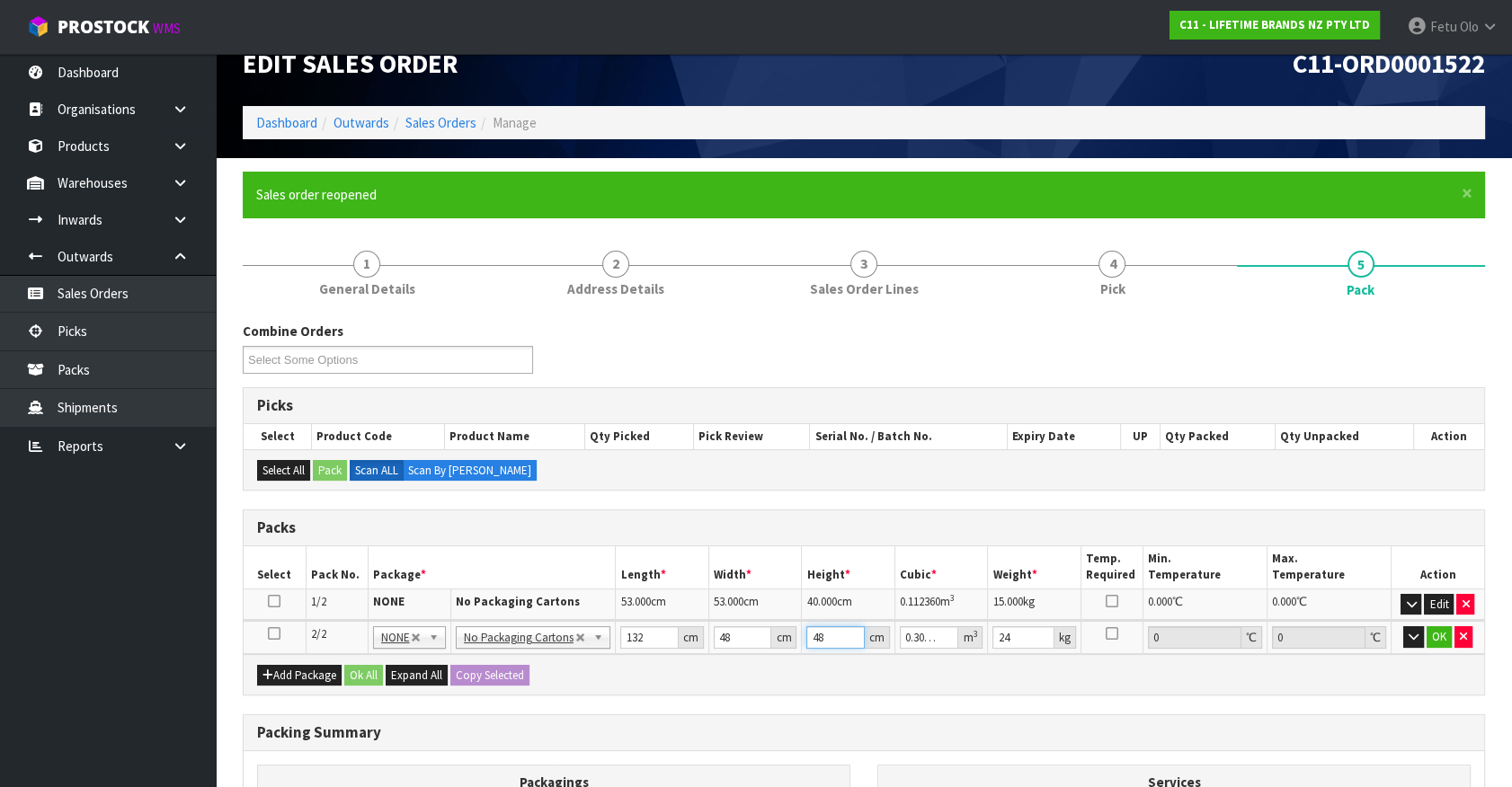 drag, startPoint x: 842, startPoint y: 632, endPoint x: 764, endPoint y: 651, distance: 80.28076 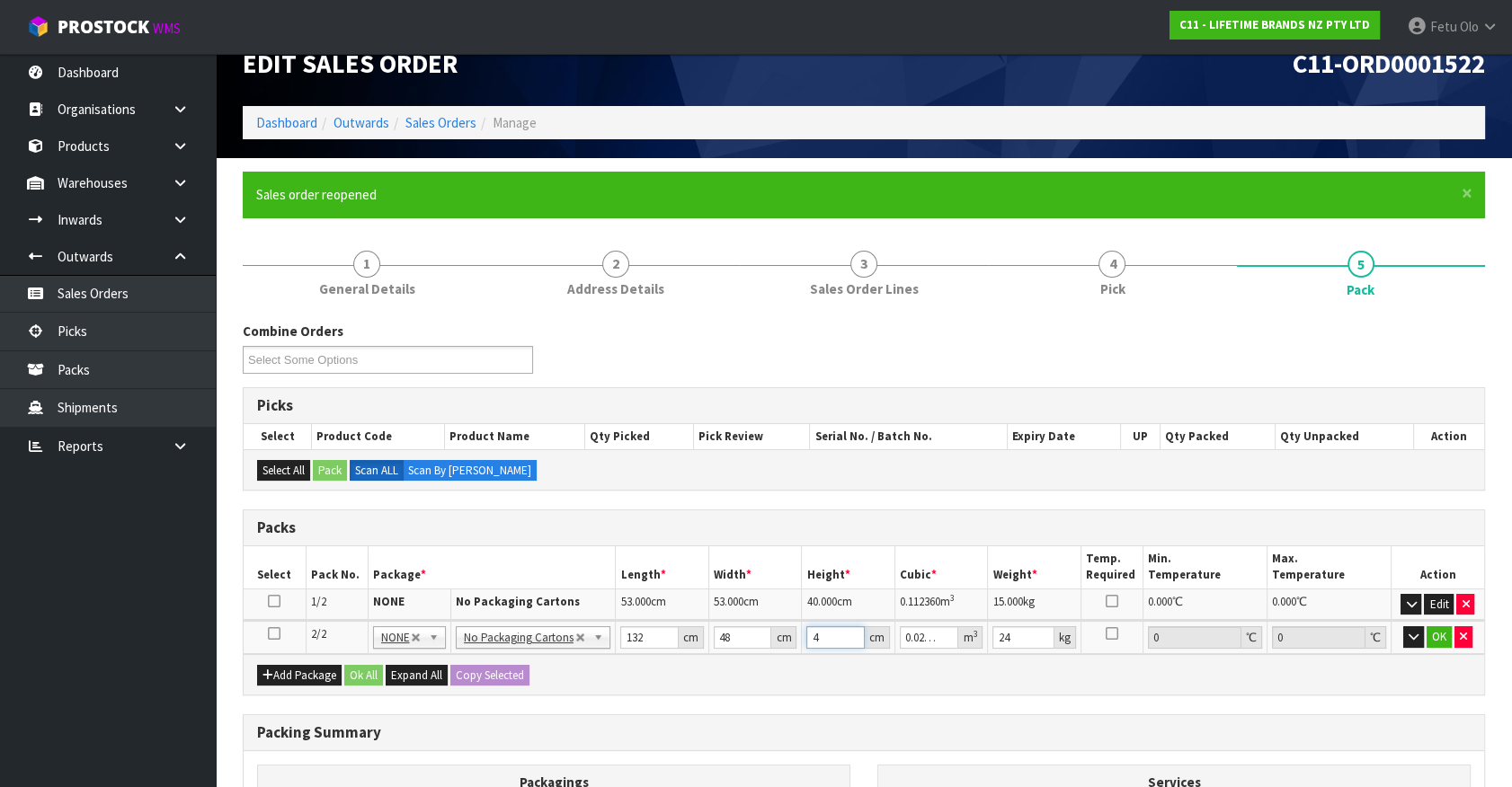 type on "46" 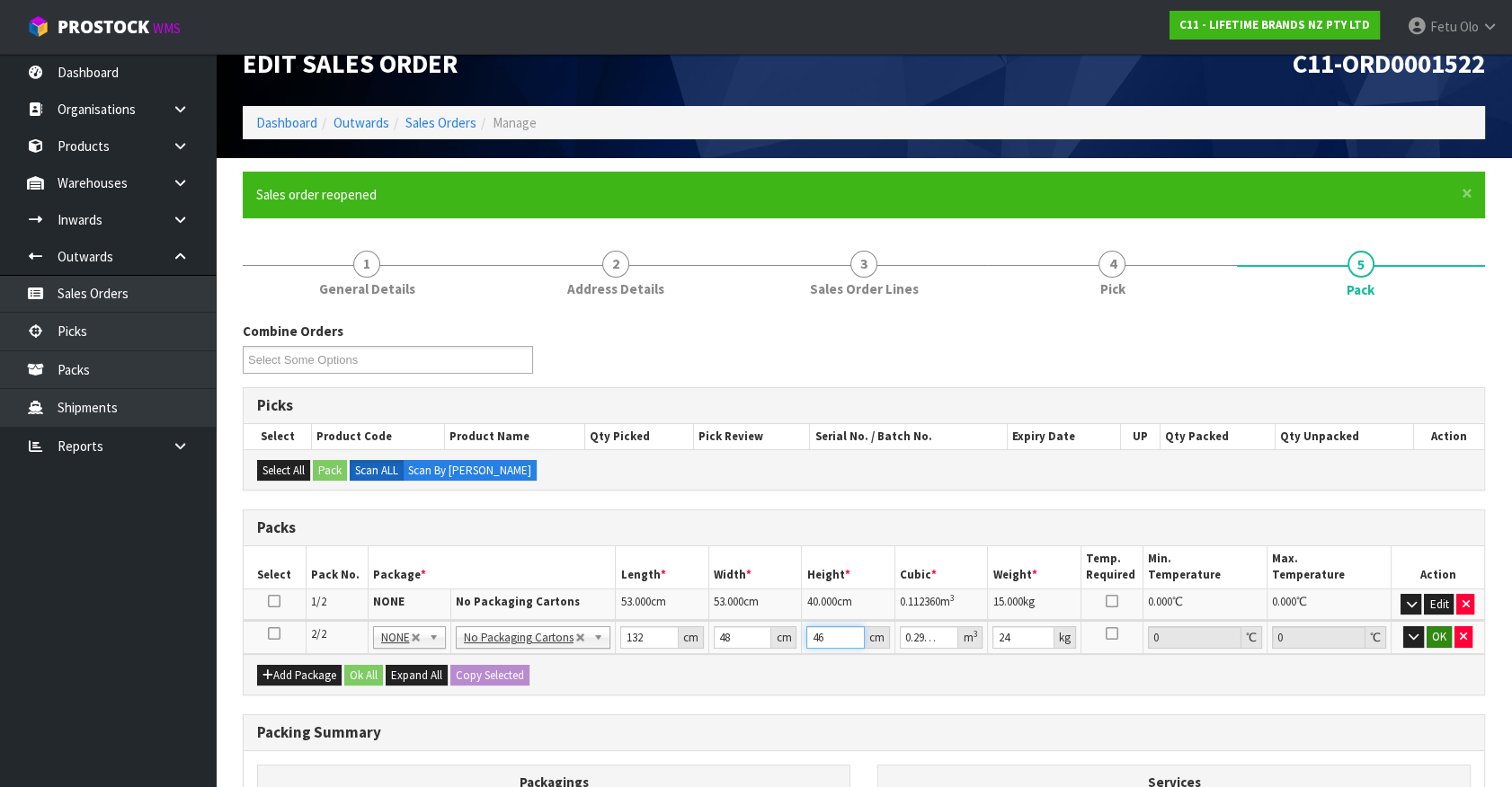 type on "46" 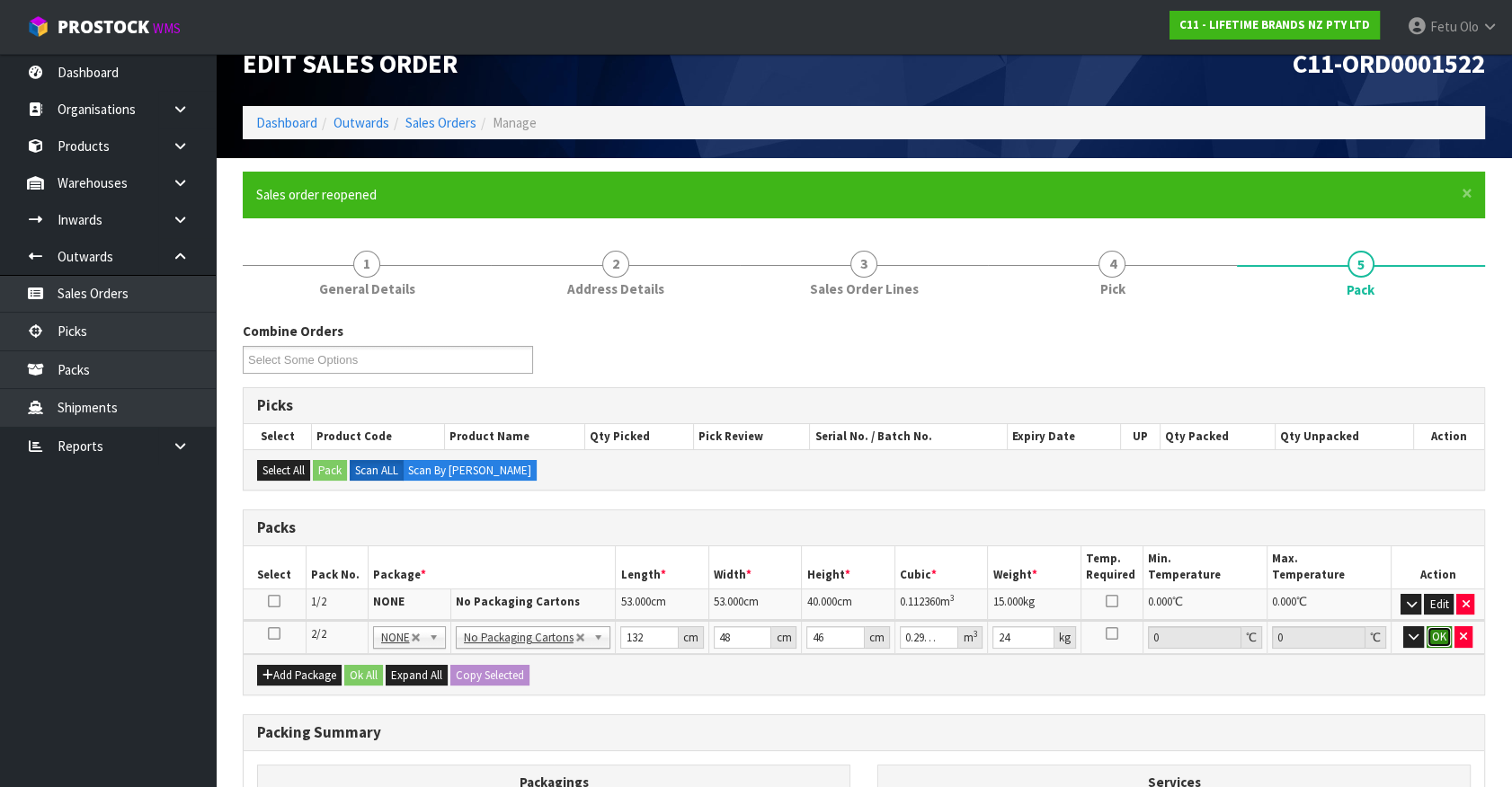 click on "OK" at bounding box center [1439, 637] 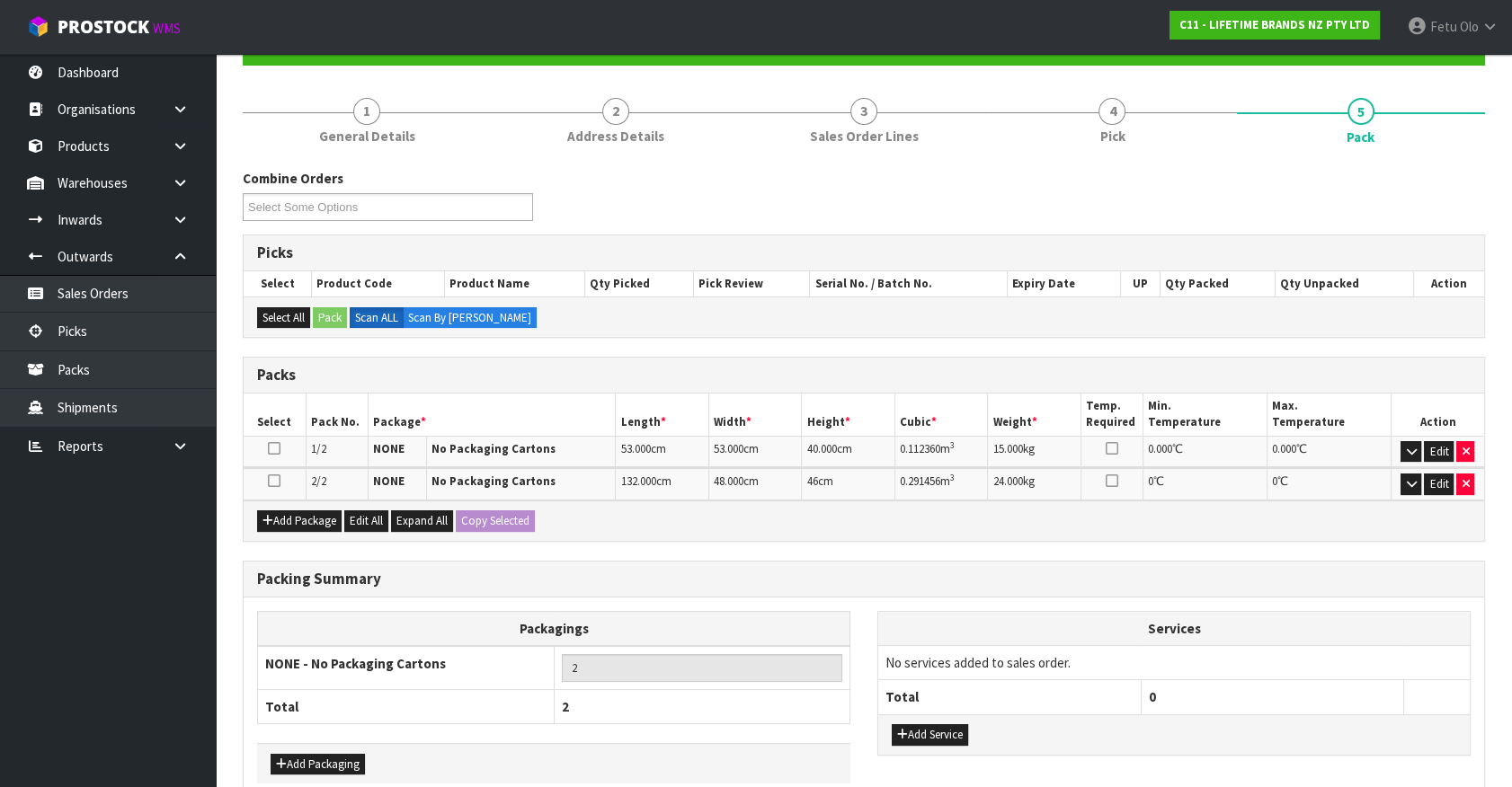 scroll, scrollTop: 274, scrollLeft: 0, axis: vertical 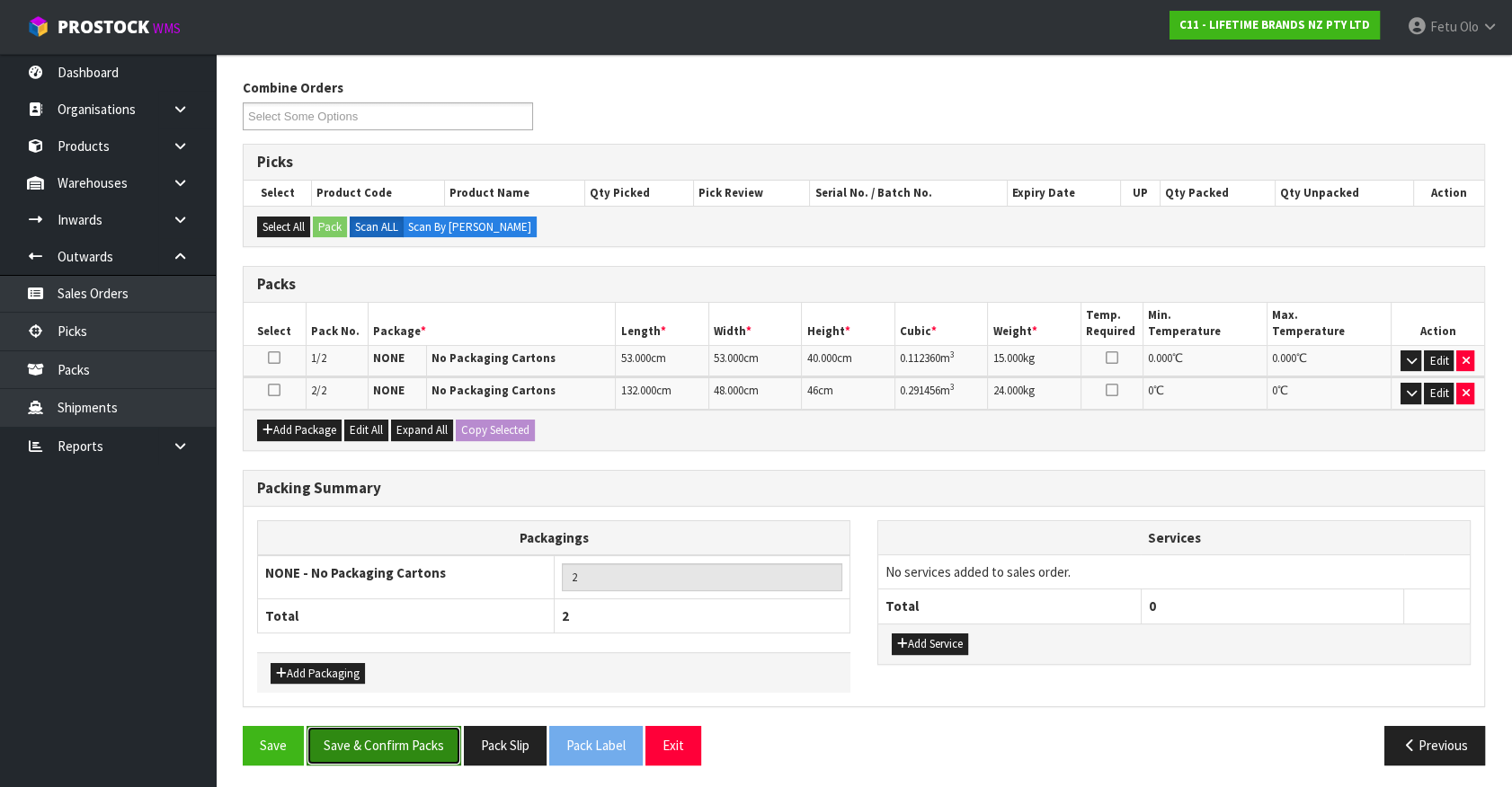 click on "Save & Confirm Packs" at bounding box center [384, 745] 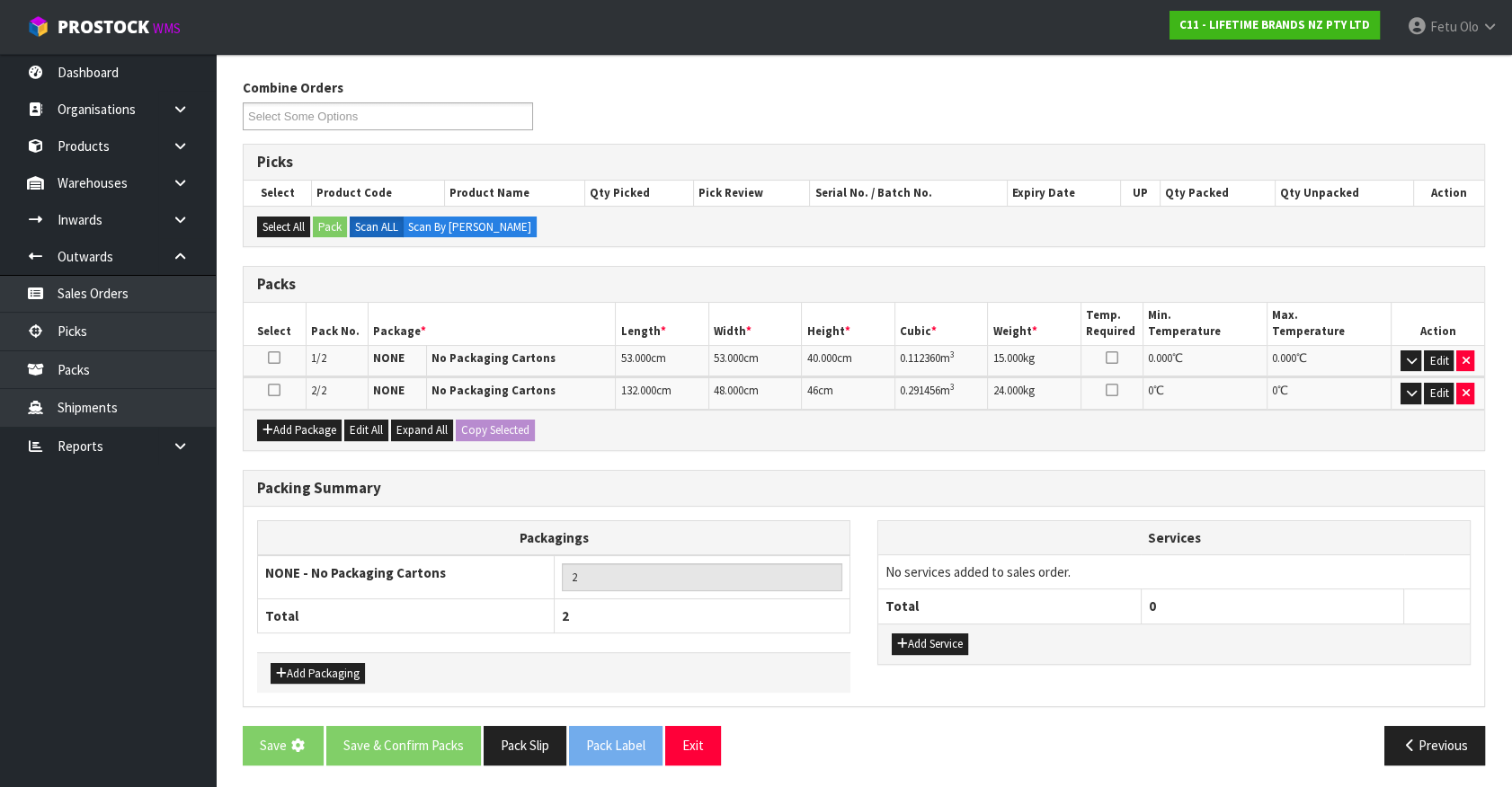 scroll, scrollTop: 0, scrollLeft: 0, axis: both 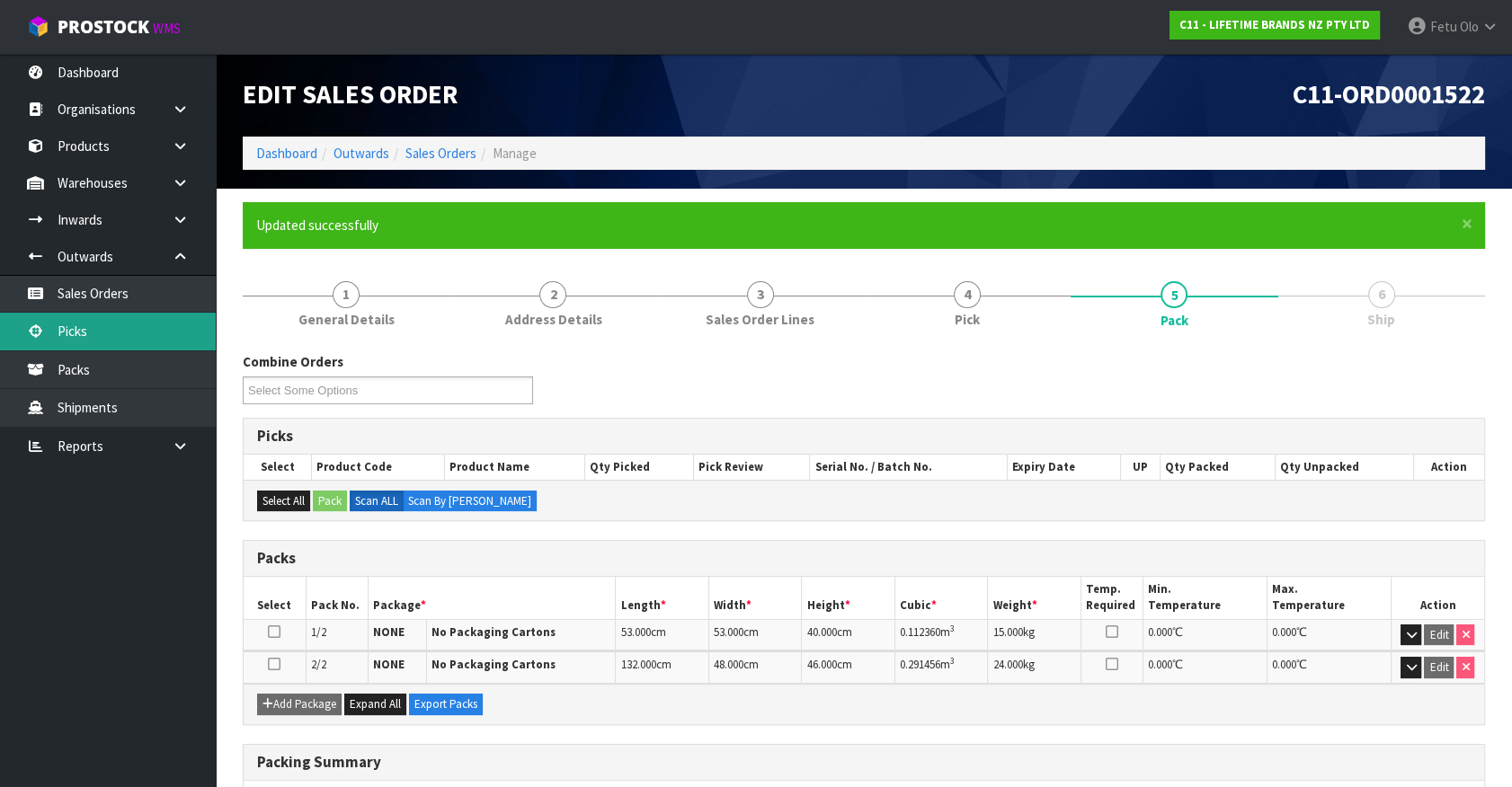 drag, startPoint x: 106, startPoint y: 331, endPoint x: 130, endPoint y: 325, distance: 24.738634 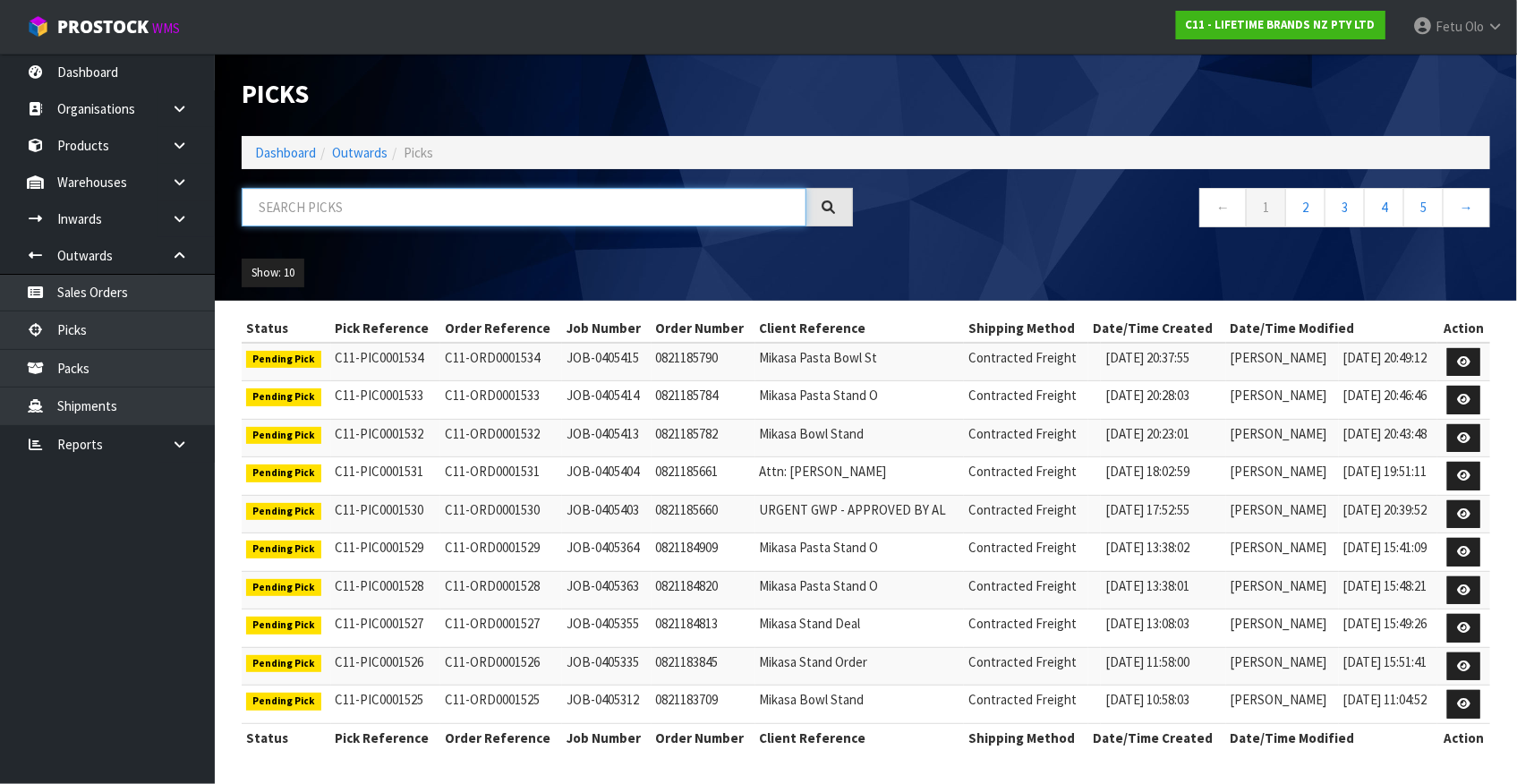 click at bounding box center (524, 207) 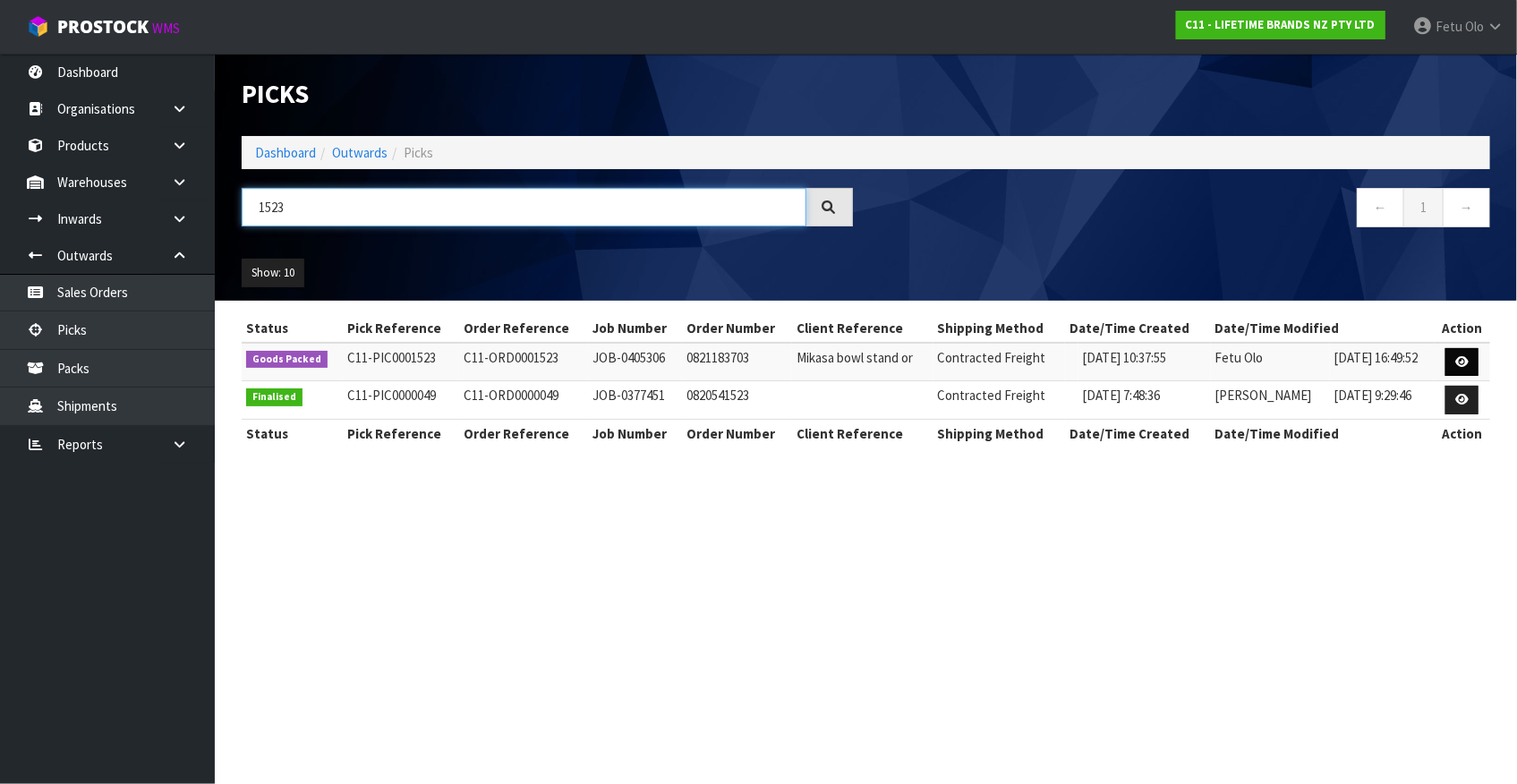 type on "1523" 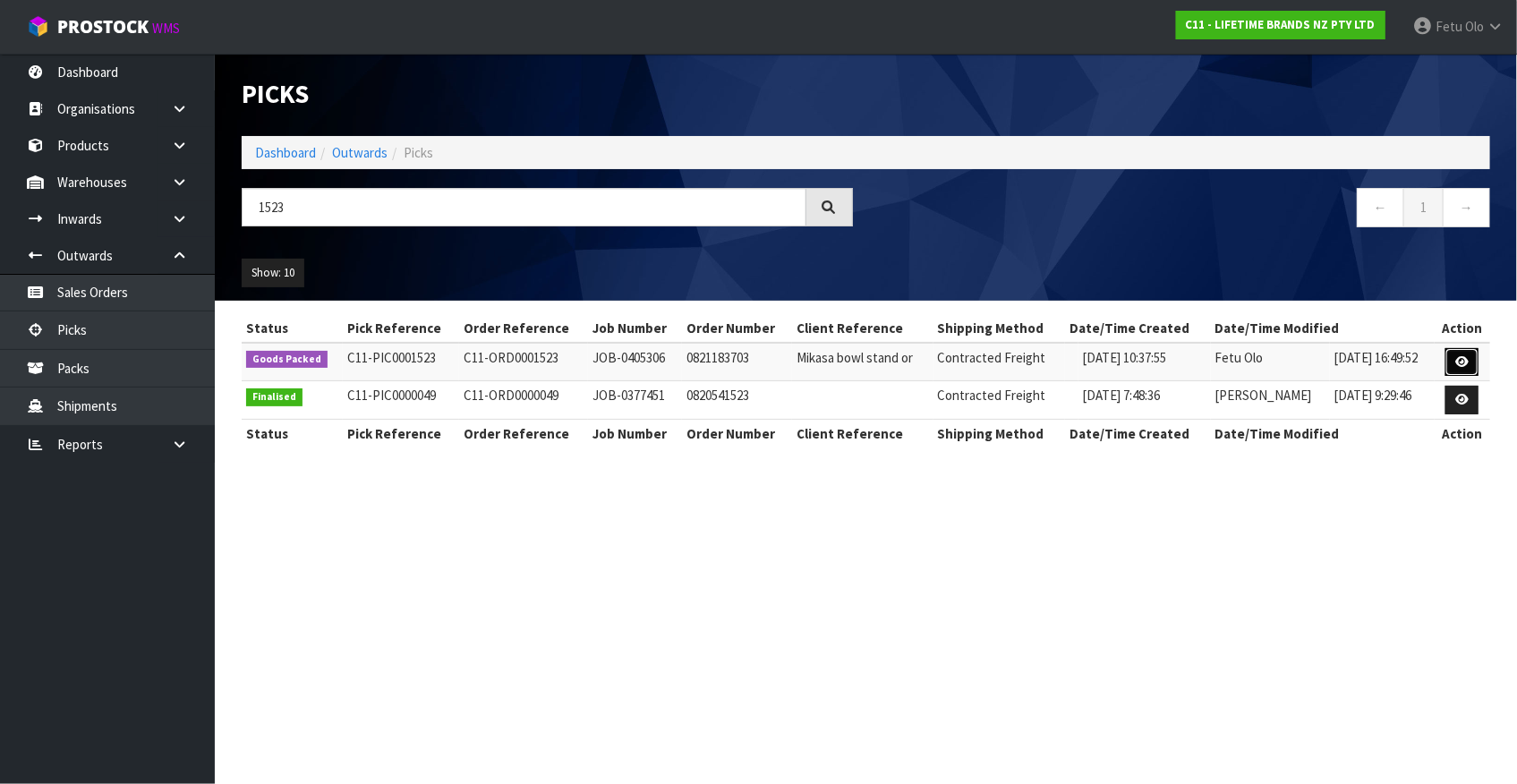 click at bounding box center [1462, 362] 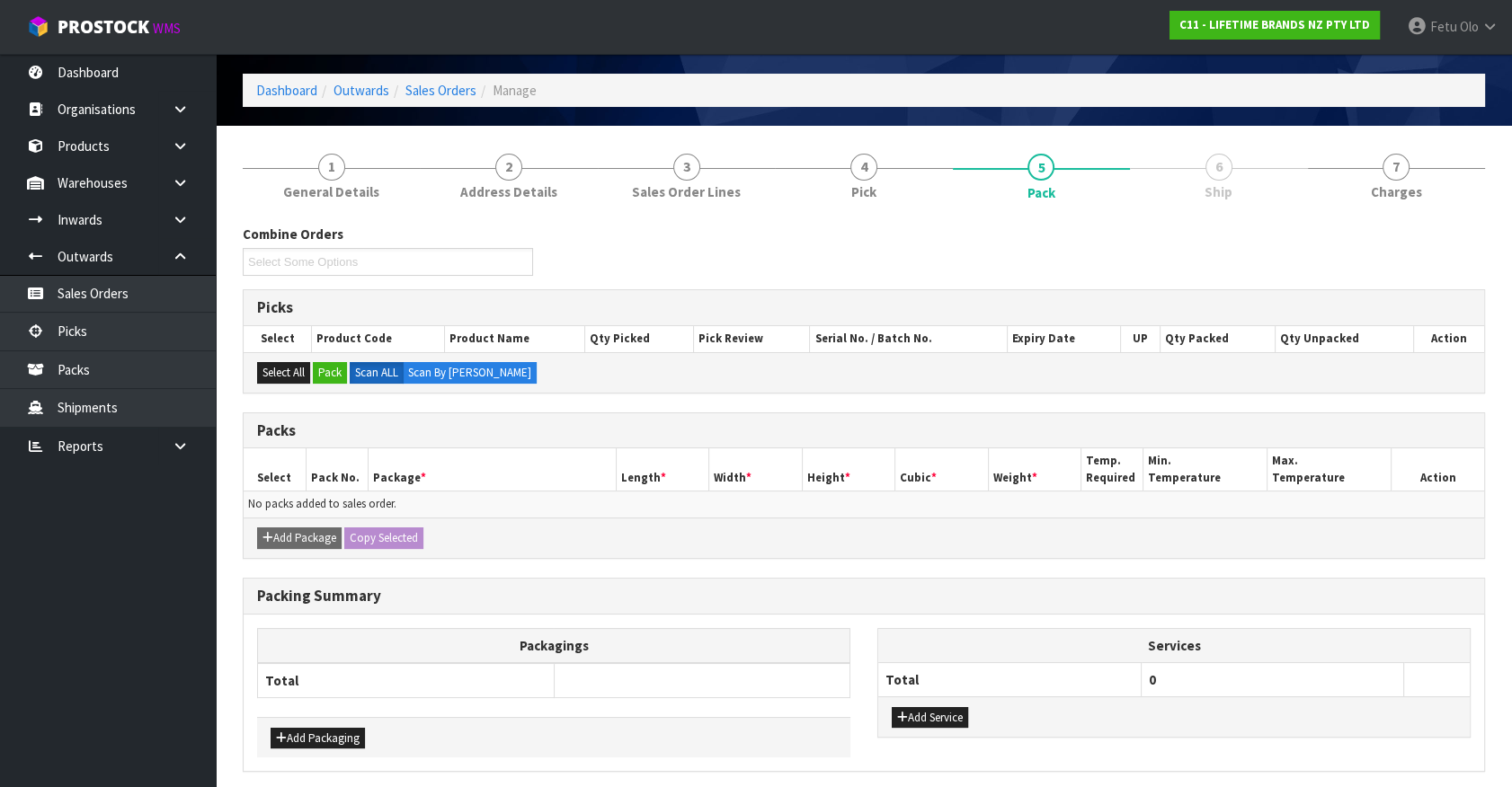 scroll, scrollTop: 128, scrollLeft: 0, axis: vertical 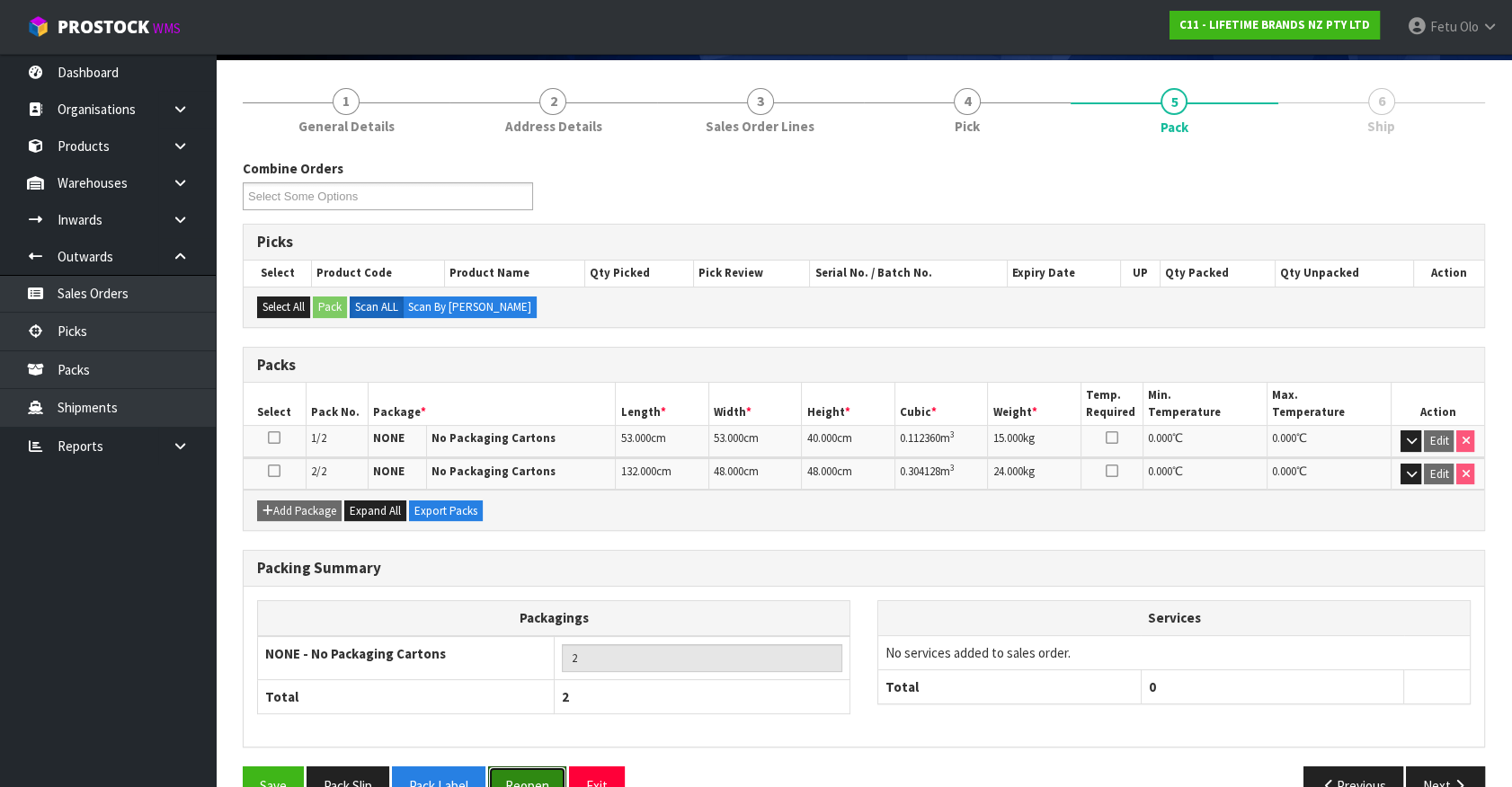 drag, startPoint x: 528, startPoint y: 778, endPoint x: 689, endPoint y: 769, distance: 161.25136 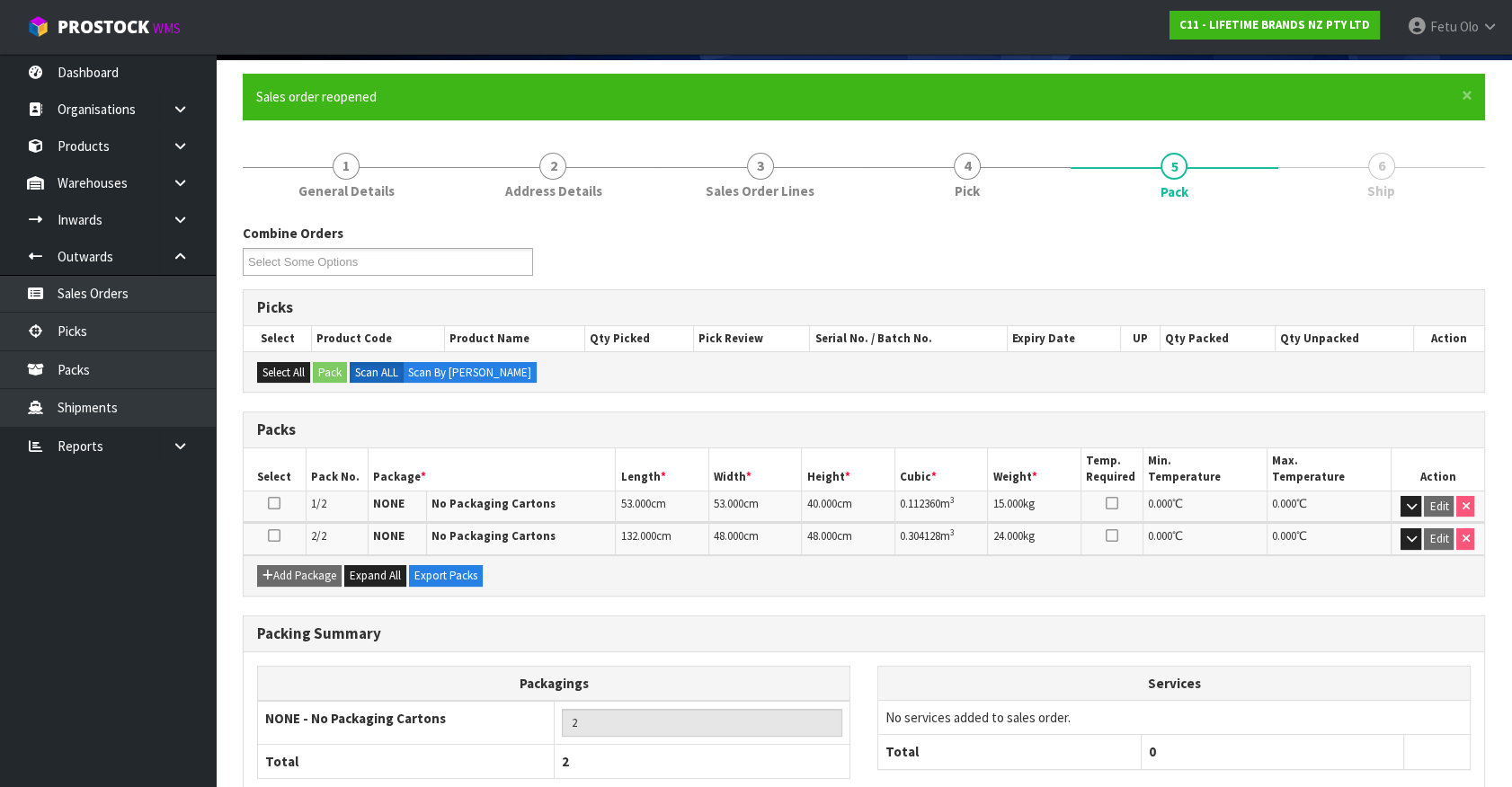 scroll, scrollTop: 0, scrollLeft: 0, axis: both 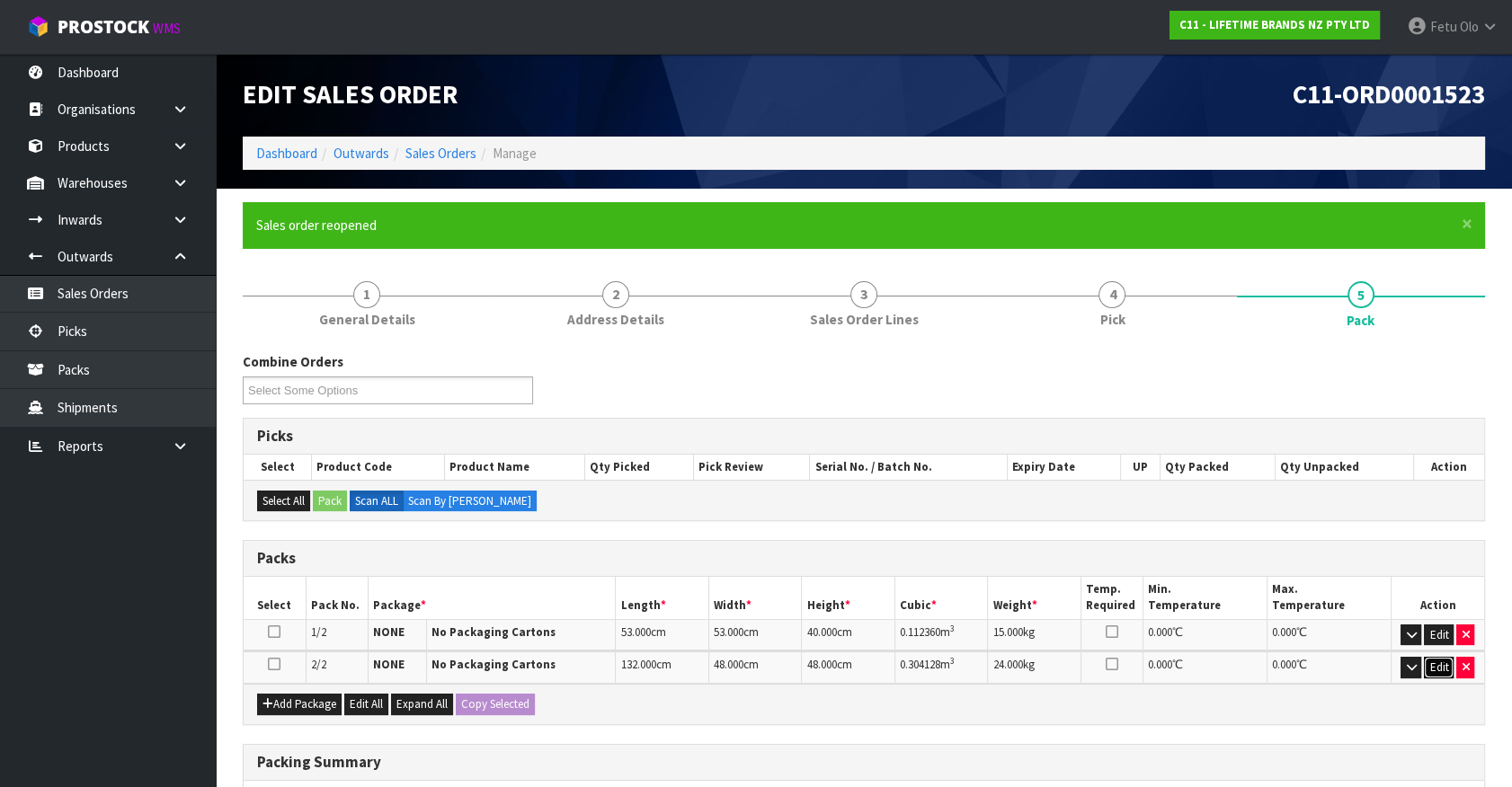 click on "Edit" at bounding box center (1438, 668) 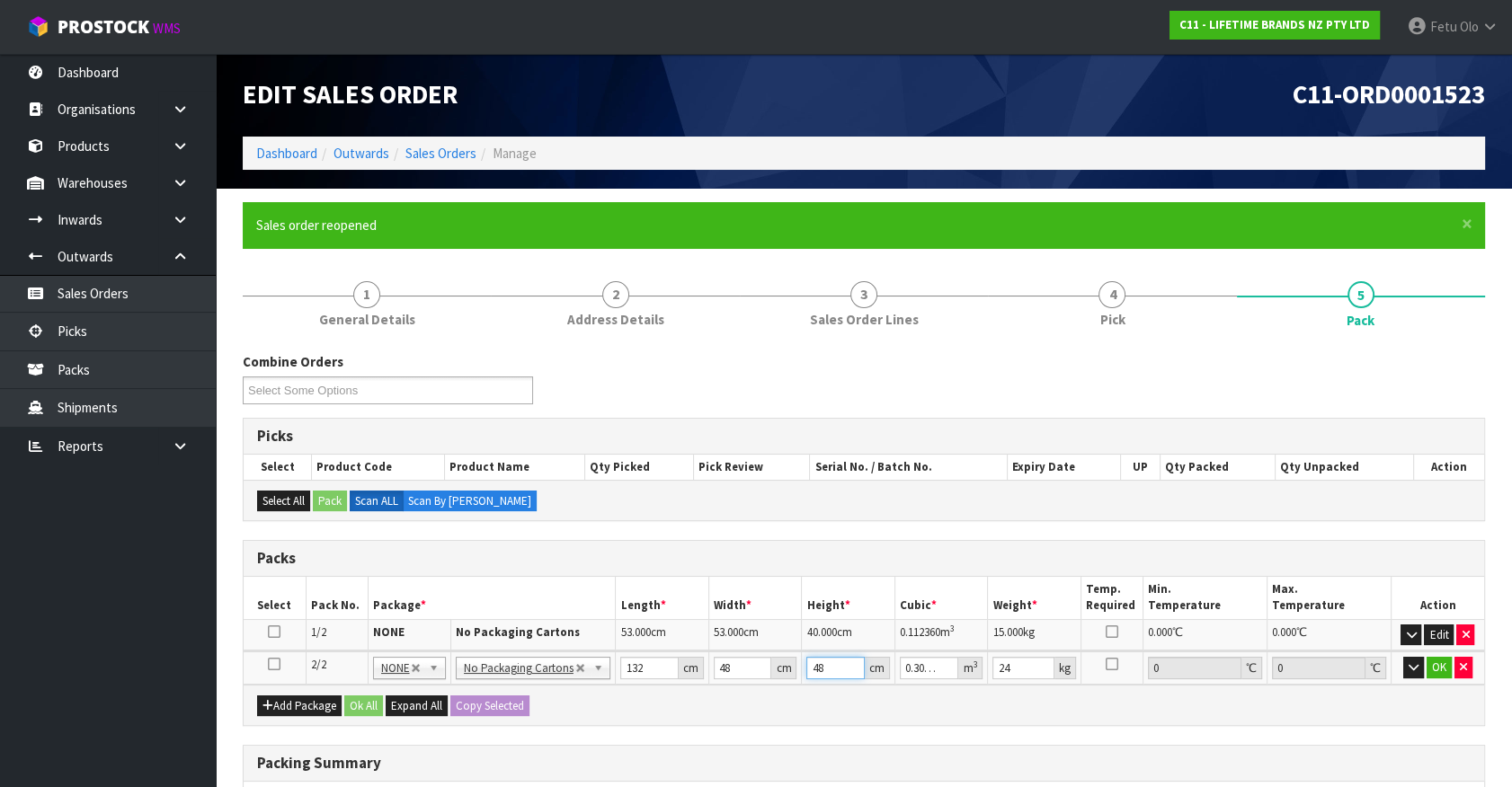 drag, startPoint x: 823, startPoint y: 665, endPoint x: 709, endPoint y: 686, distance: 115.91807 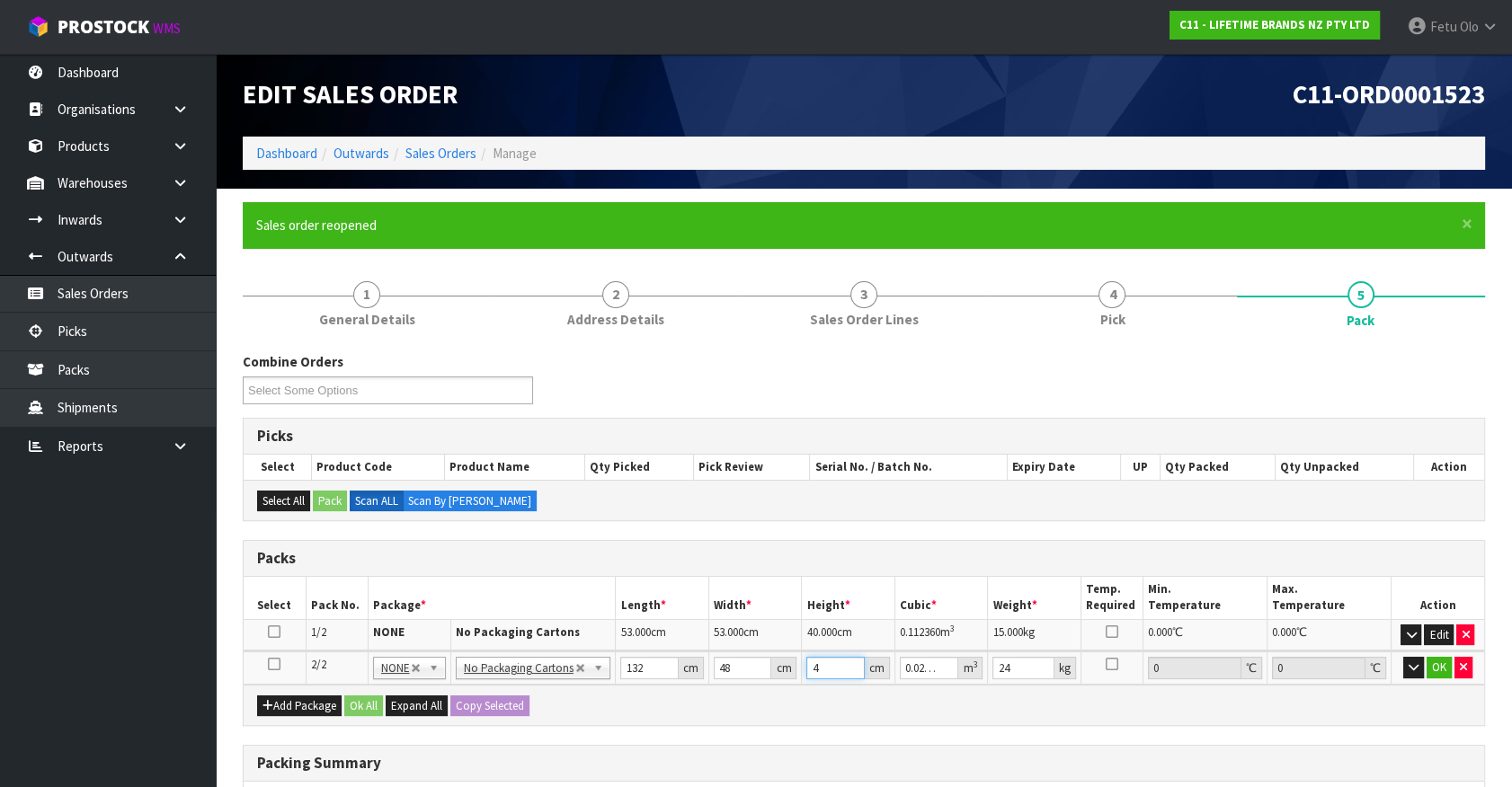 type on "46" 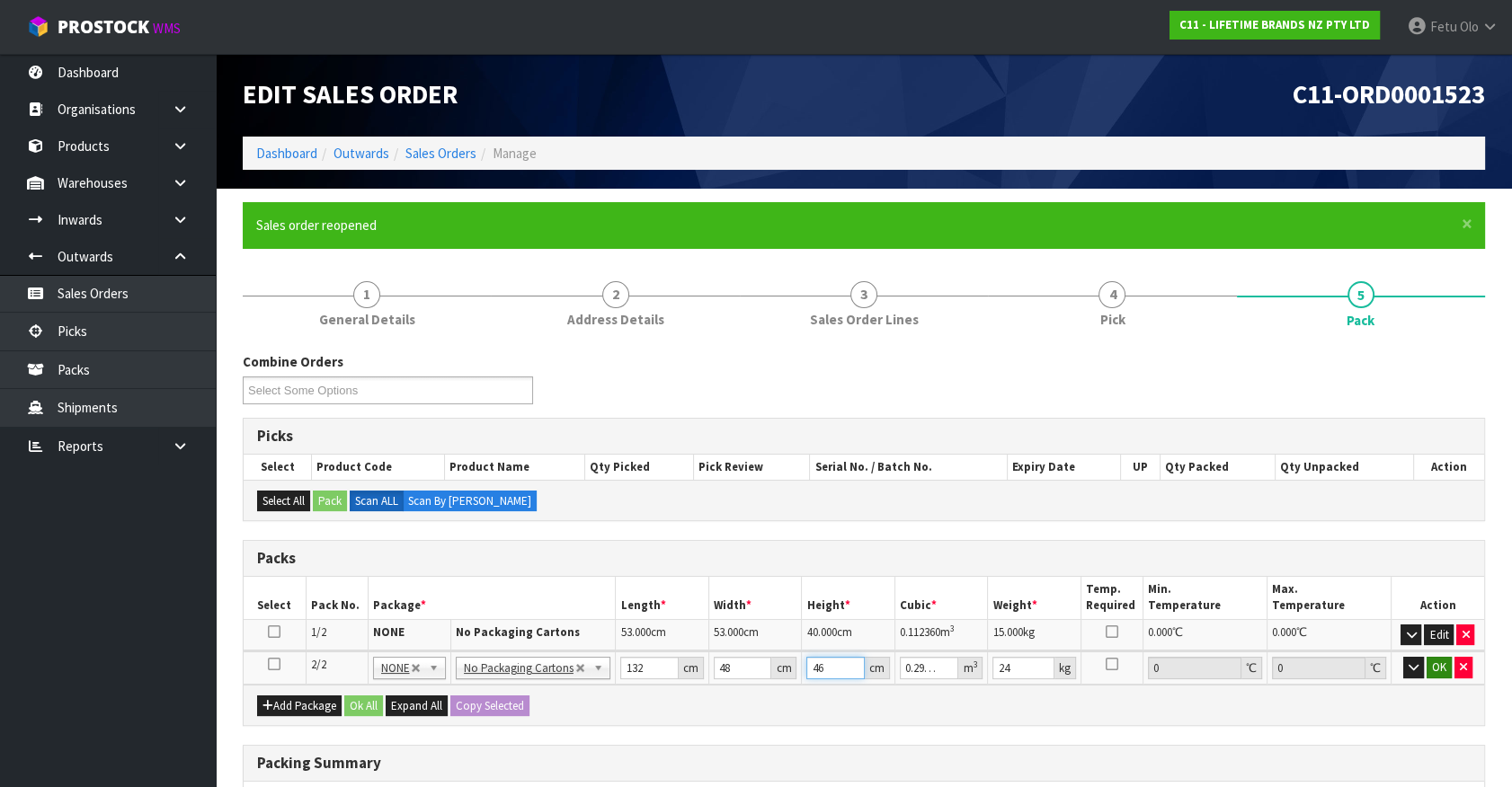 type on "46" 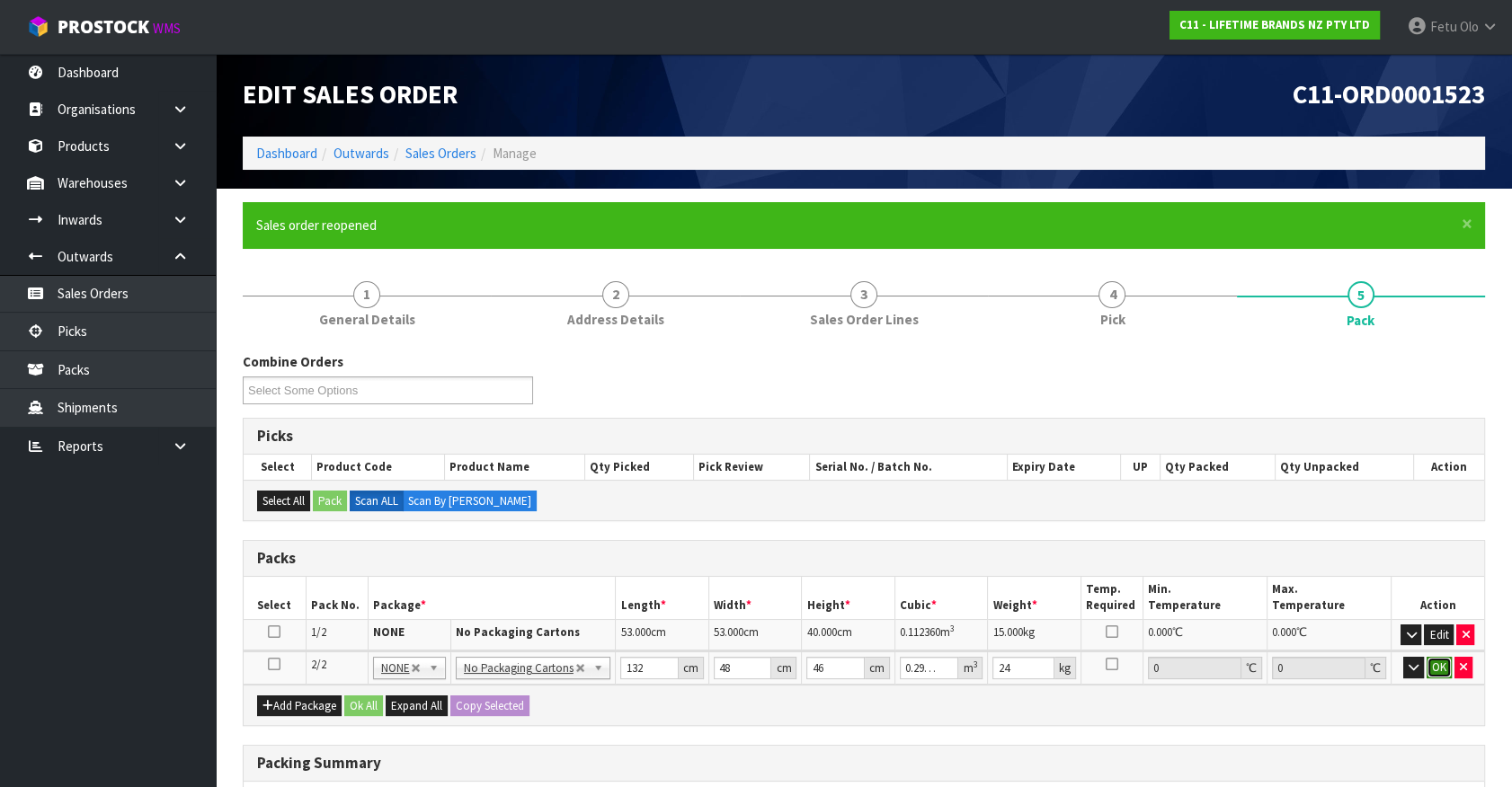click on "OK" at bounding box center (1439, 668) 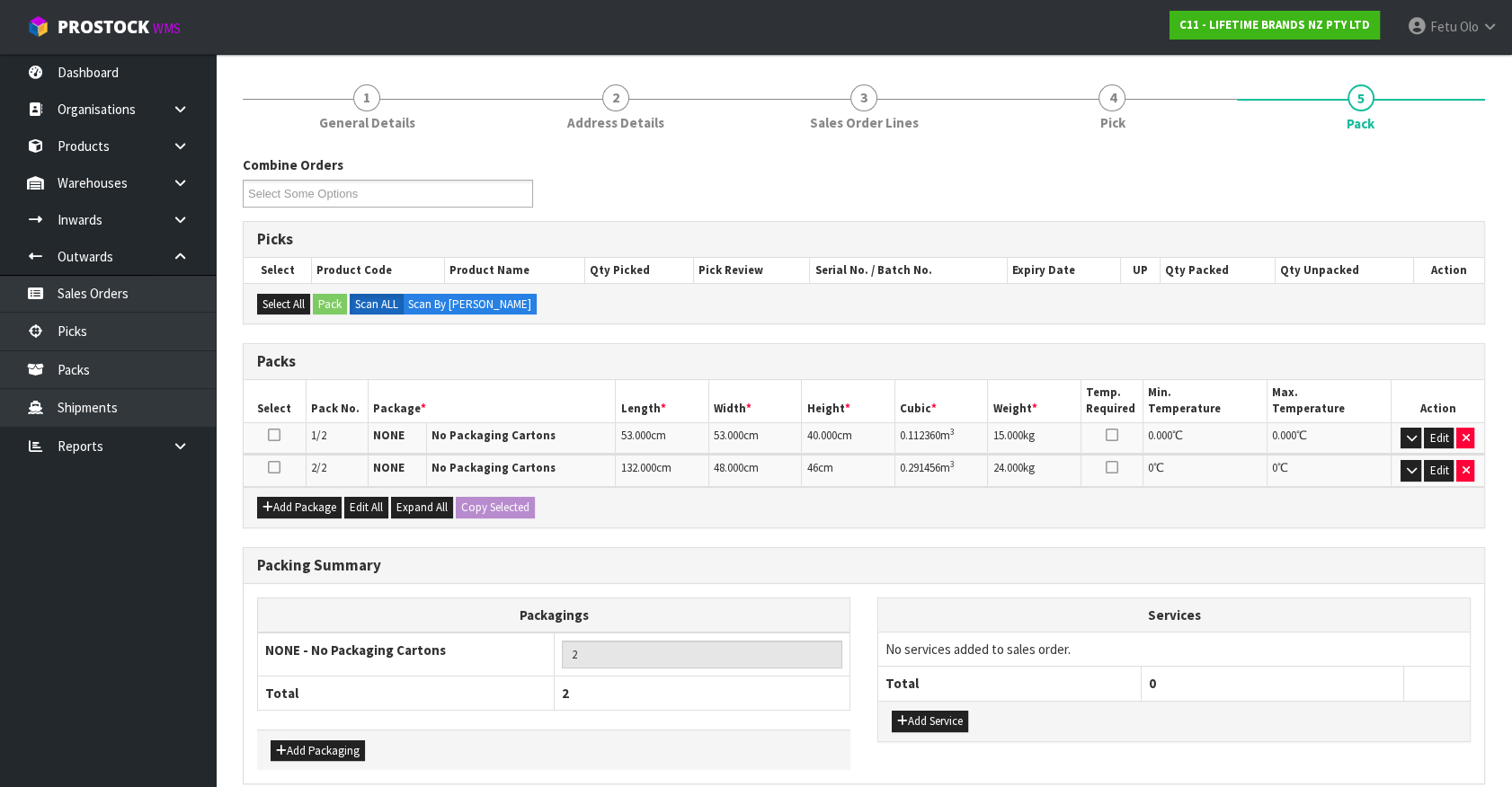 scroll, scrollTop: 274, scrollLeft: 0, axis: vertical 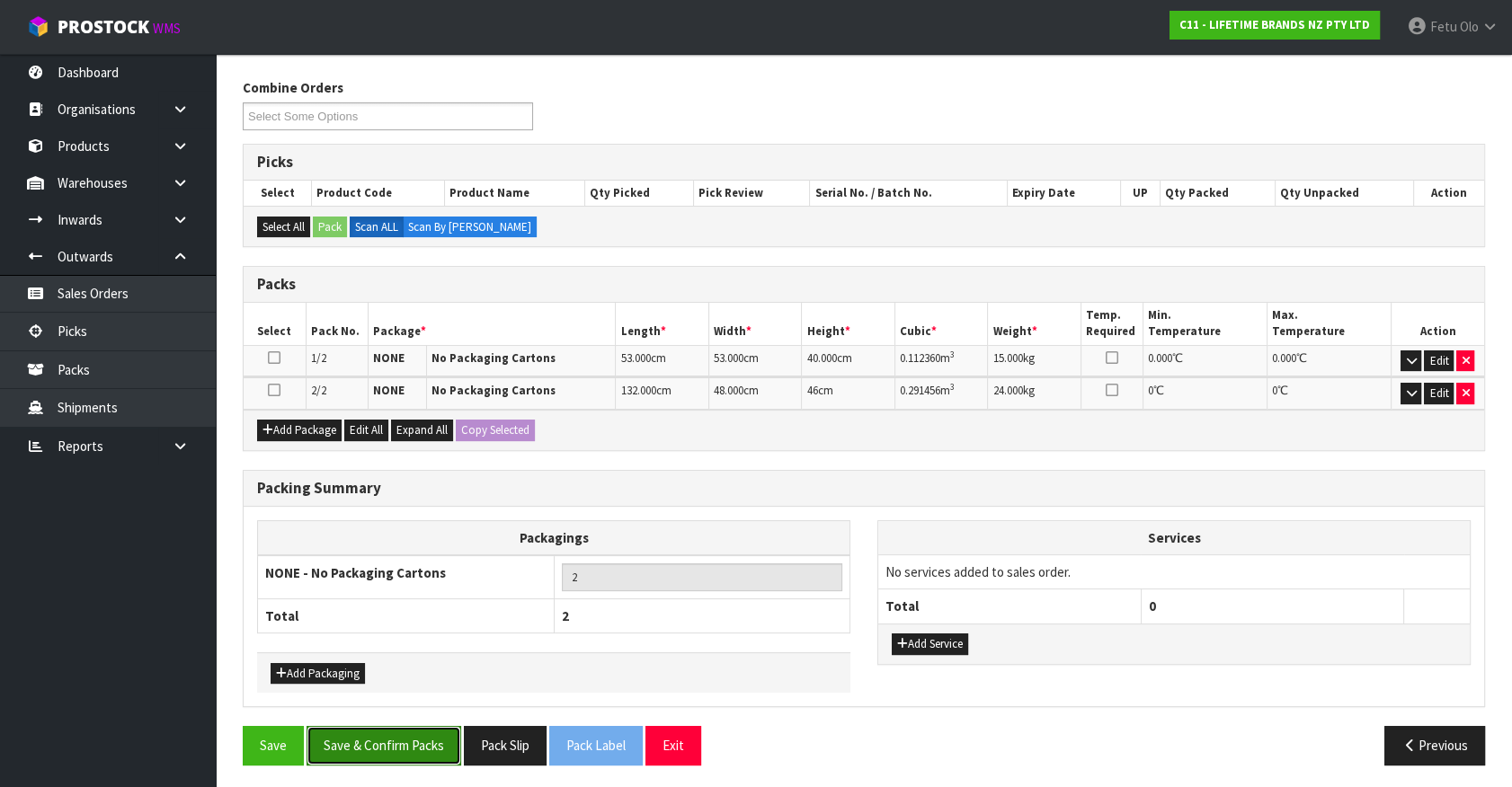 click on "Save & Confirm Packs" at bounding box center (384, 745) 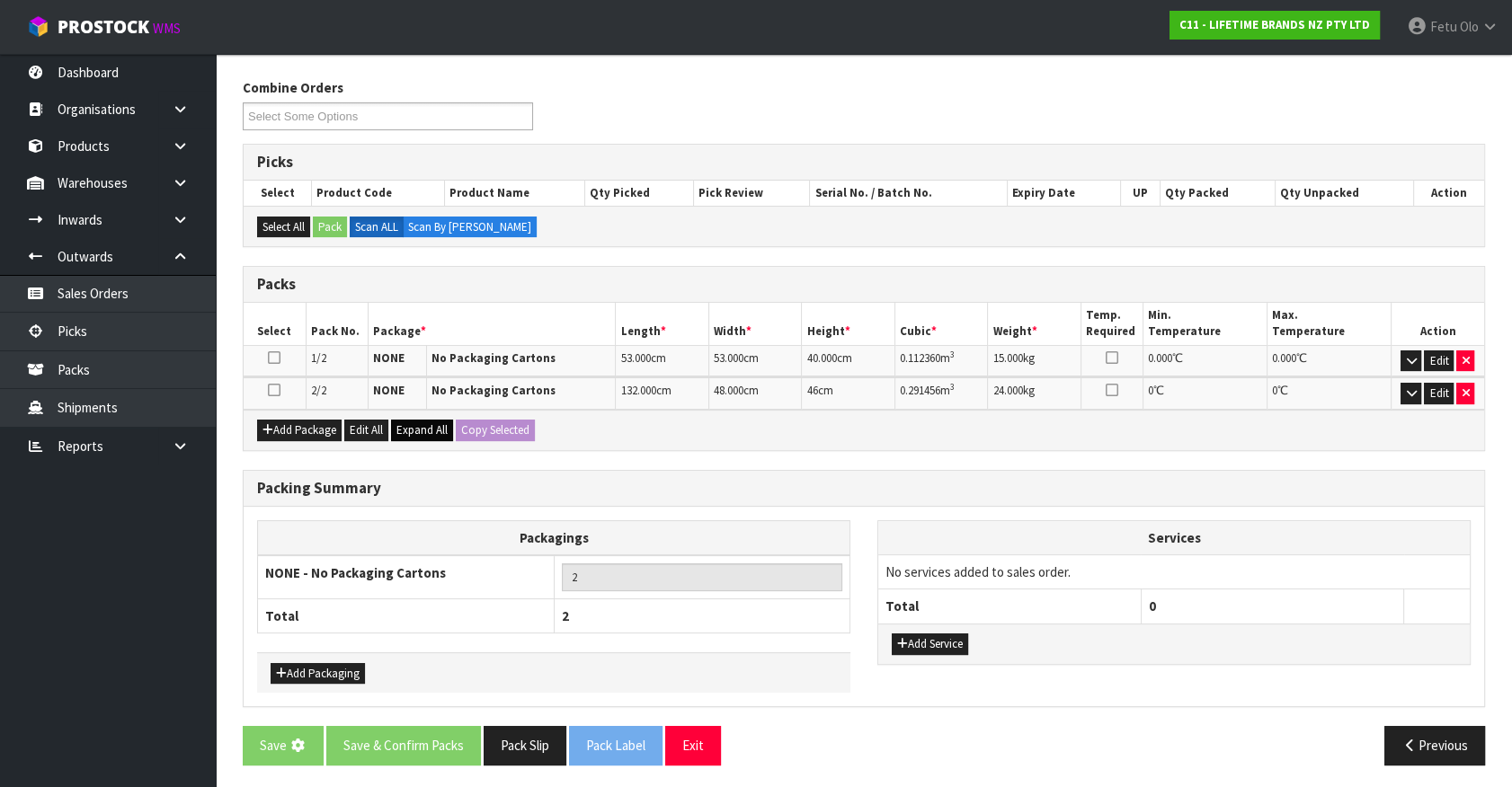 scroll, scrollTop: 0, scrollLeft: 0, axis: both 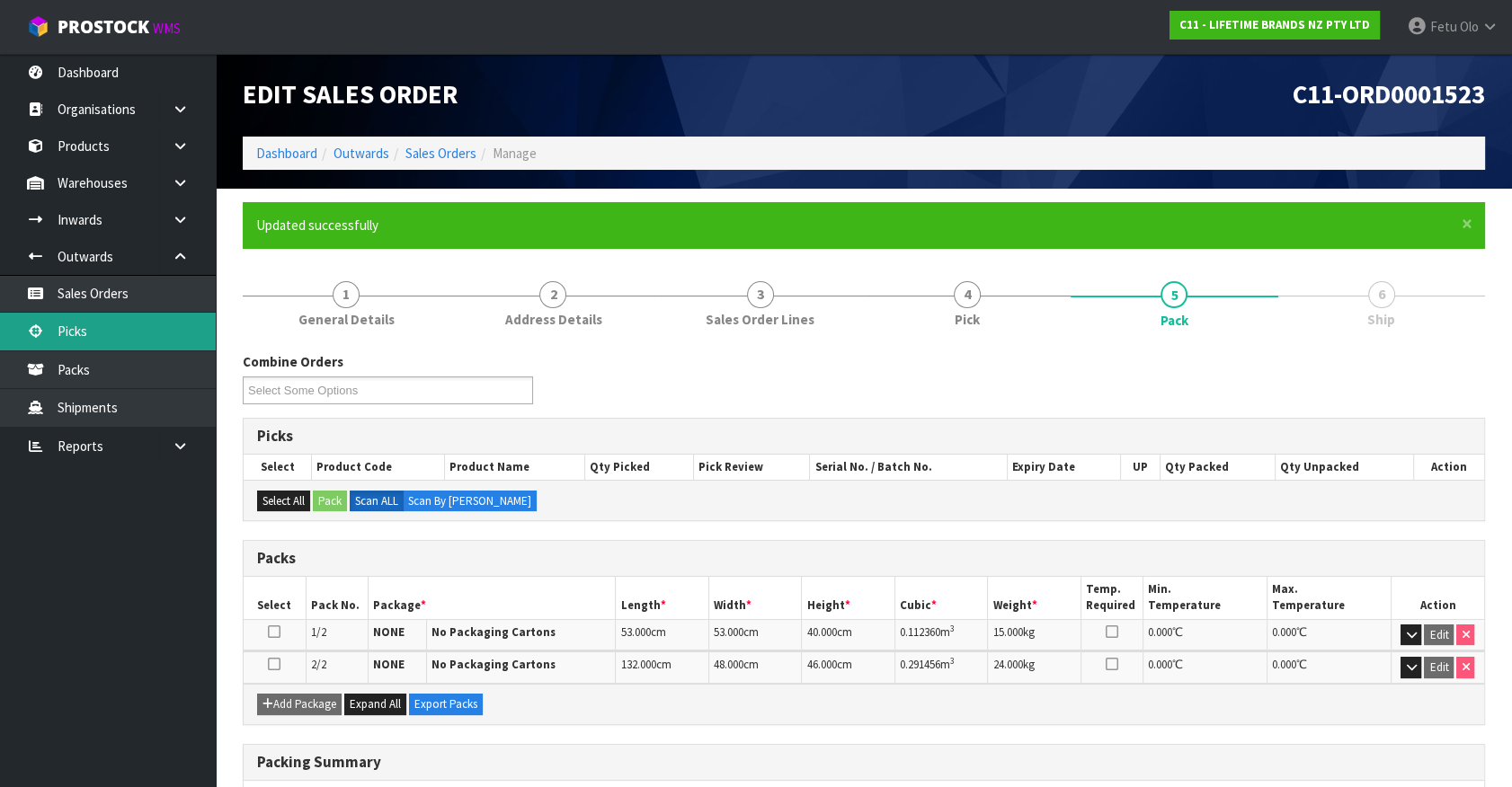 drag, startPoint x: 85, startPoint y: 325, endPoint x: 120, endPoint y: 314, distance: 36.687873 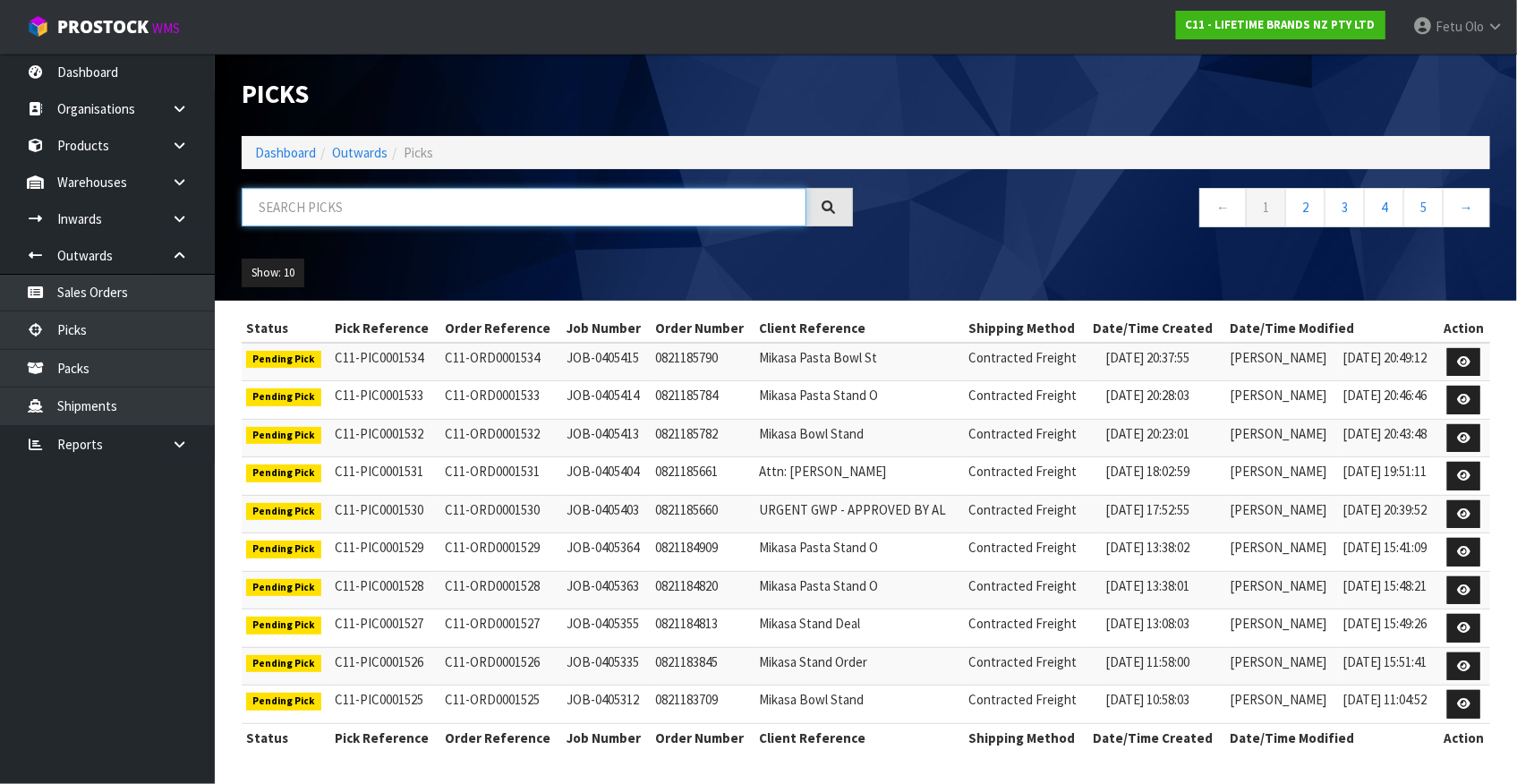 click at bounding box center (524, 207) 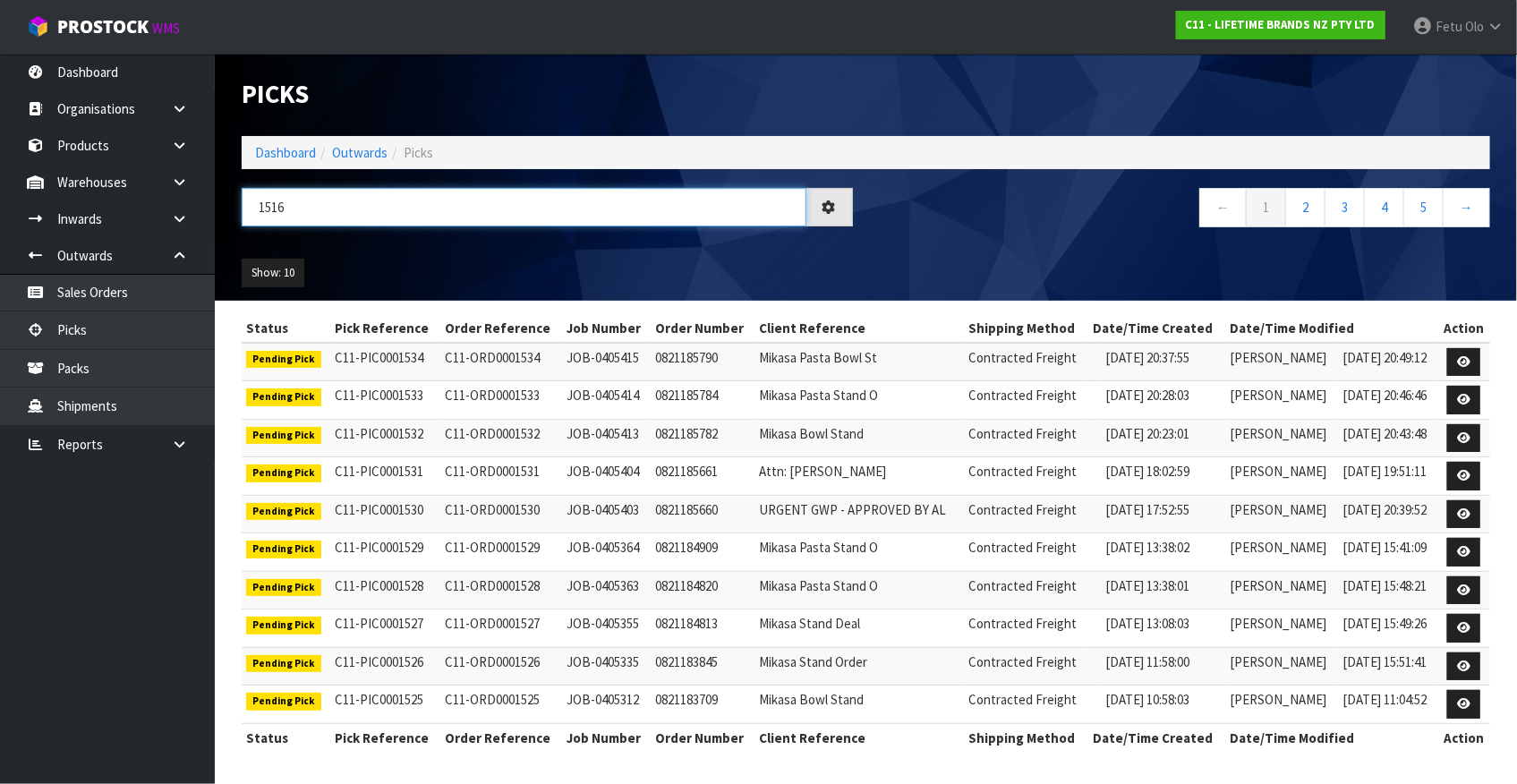 type on "1516" 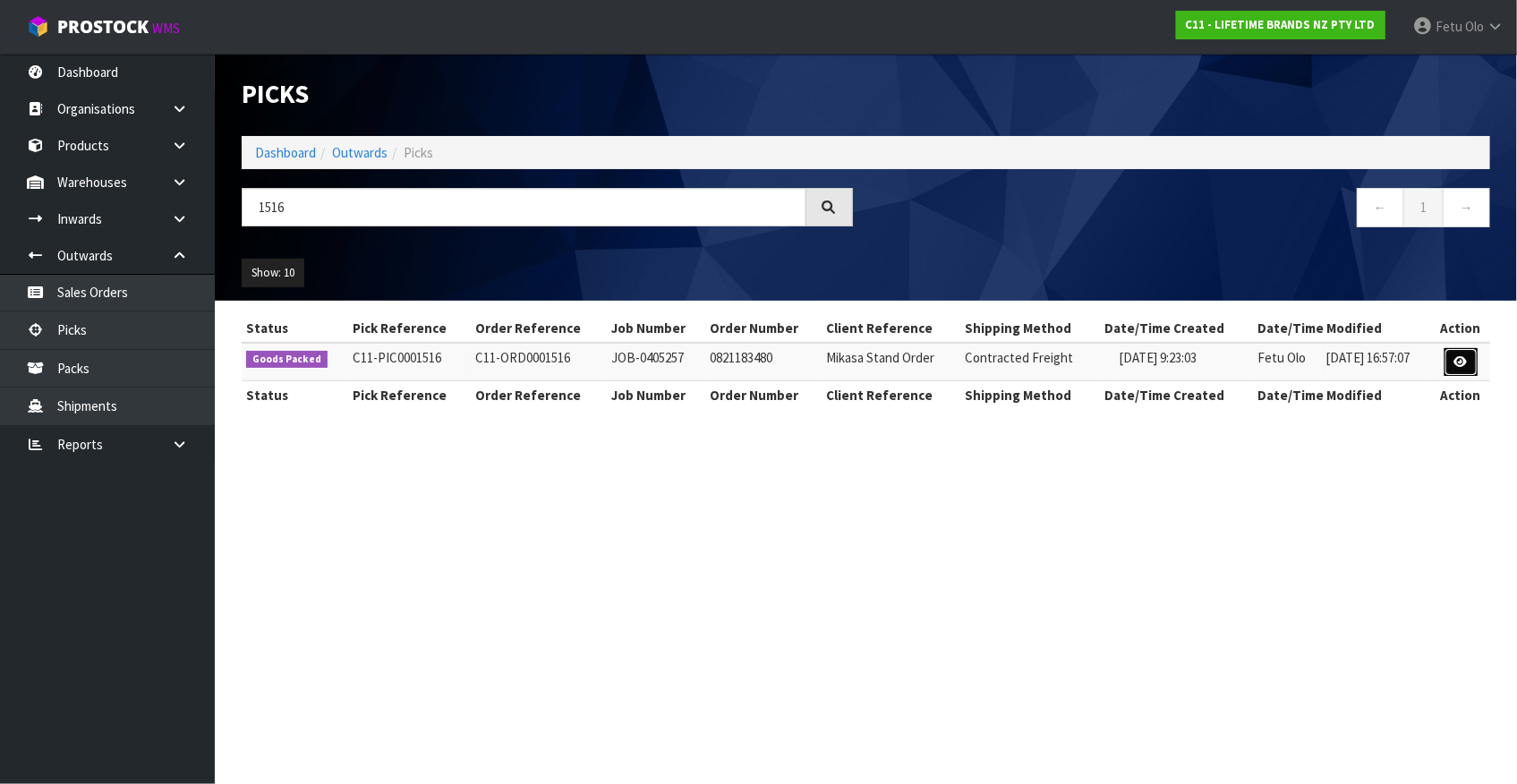 click at bounding box center [1461, 362] 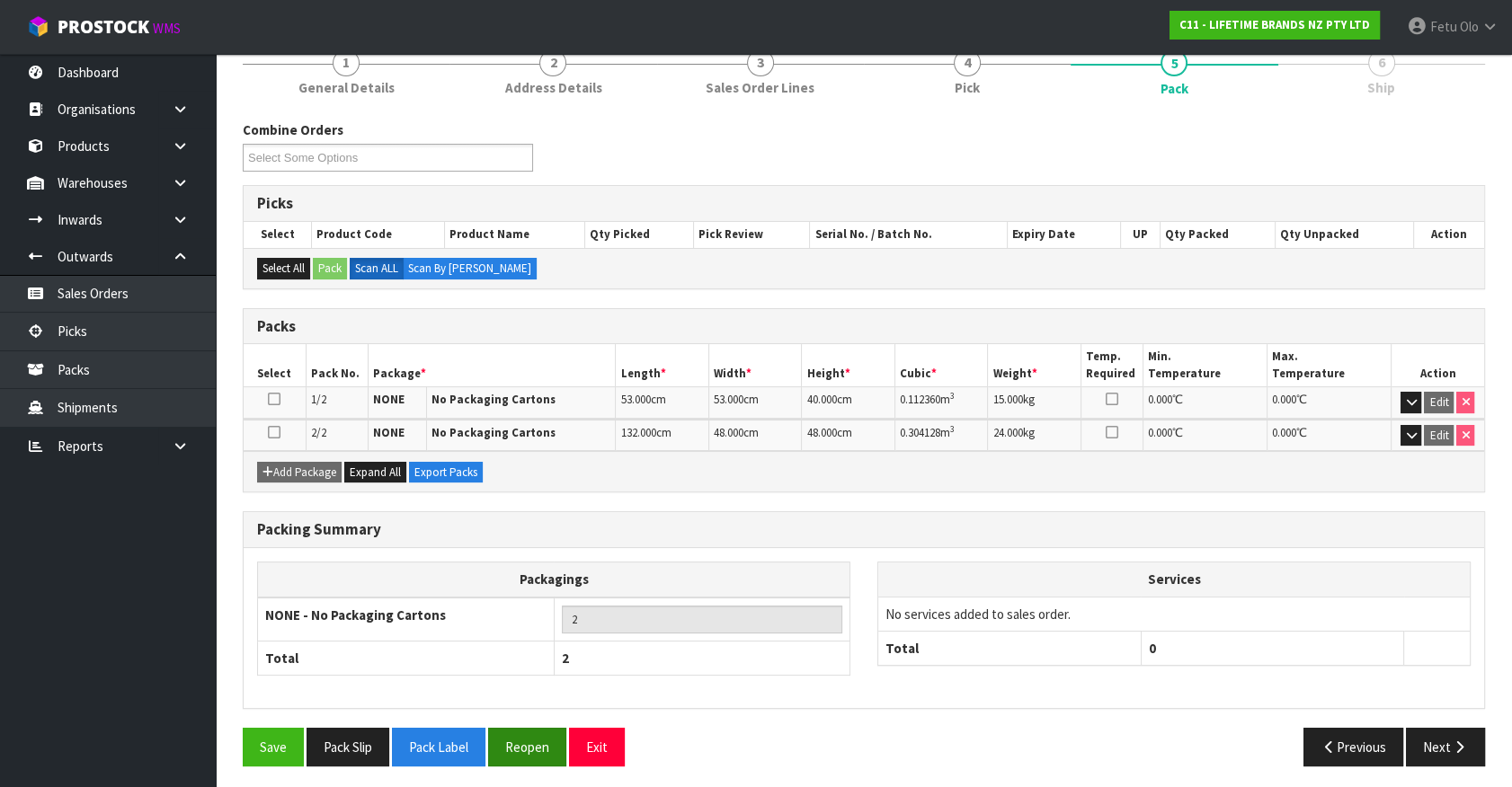 scroll, scrollTop: 170, scrollLeft: 0, axis: vertical 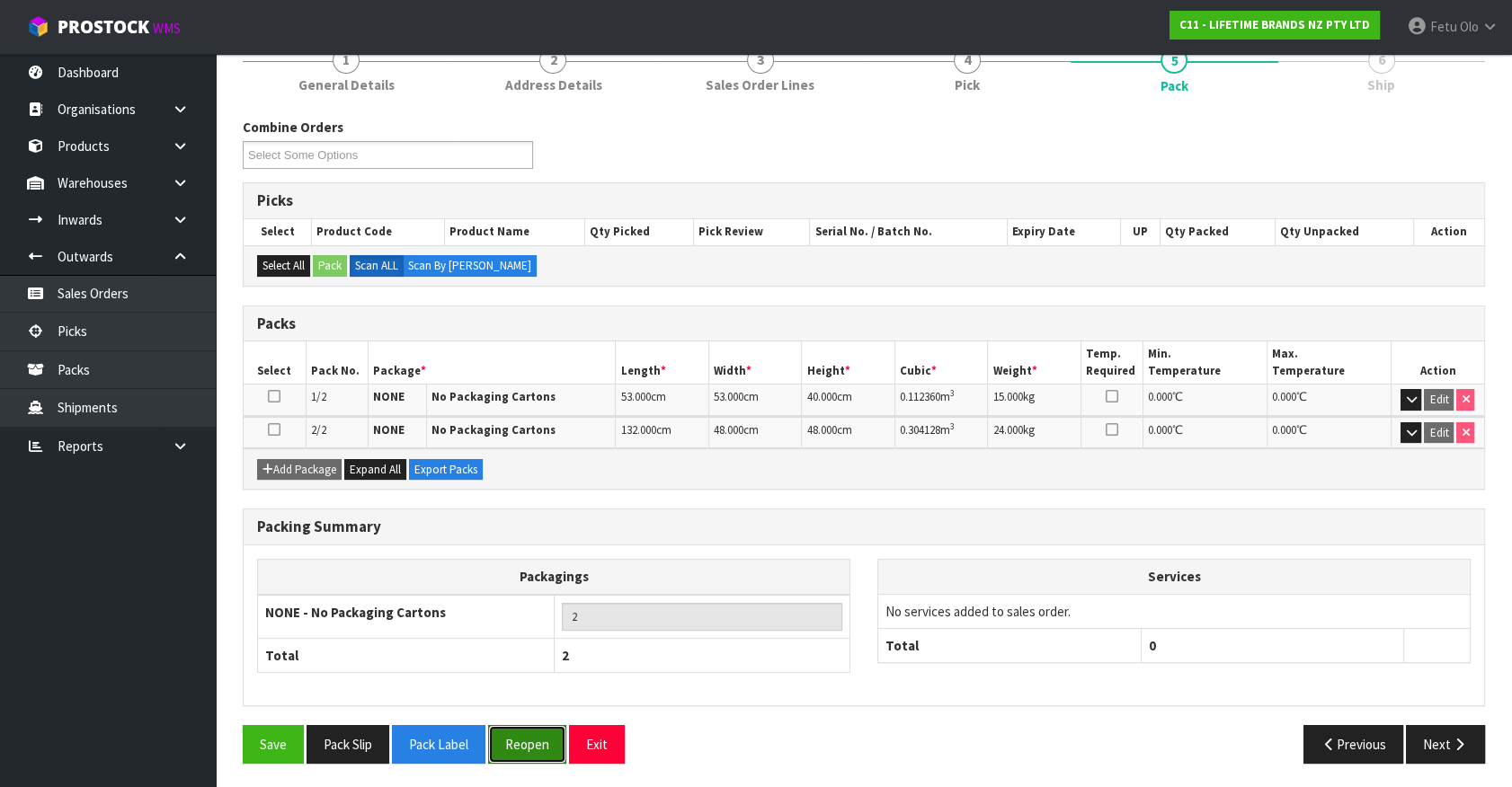 click on "Reopen" at bounding box center [527, 744] 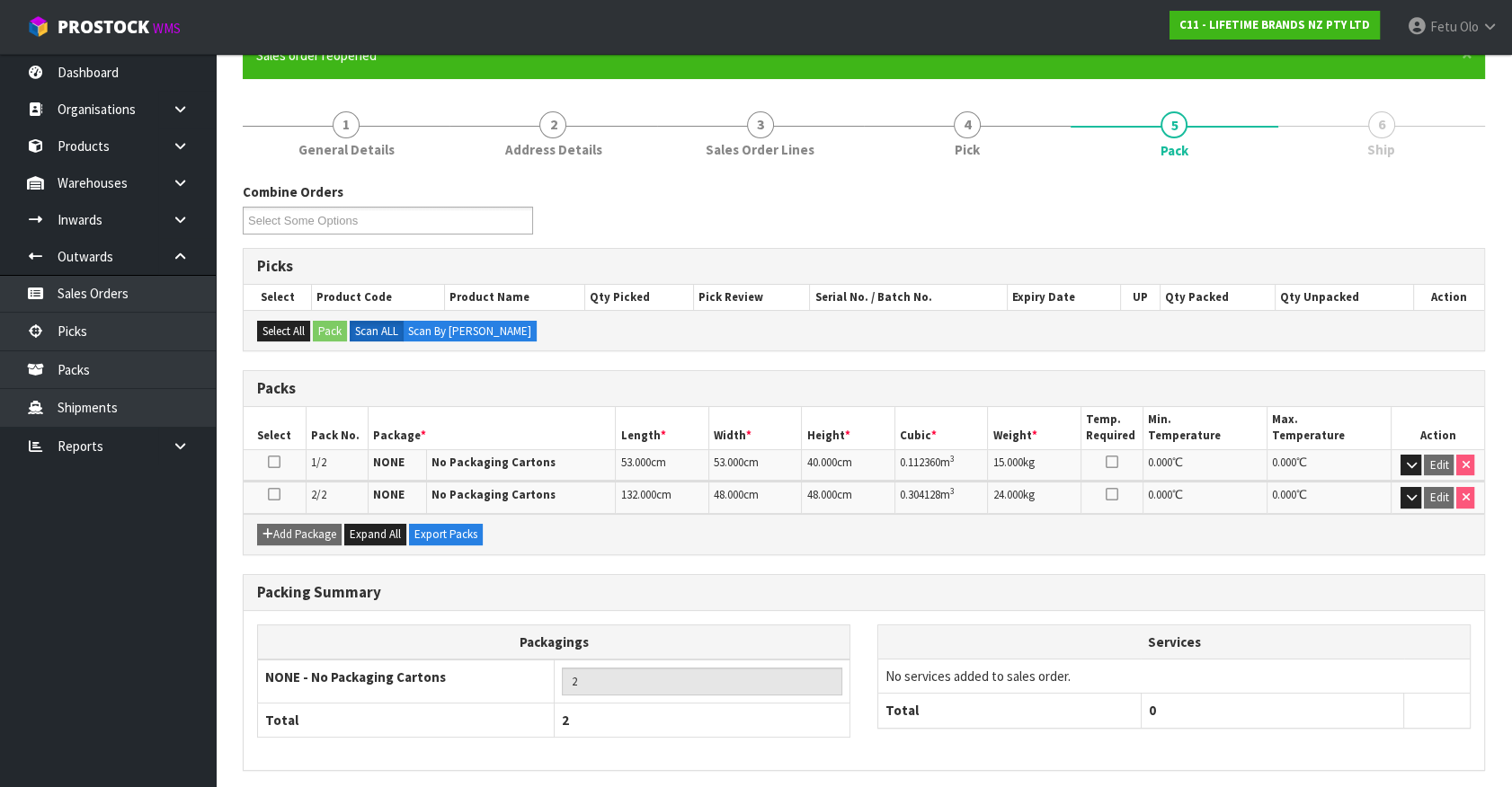 scroll, scrollTop: 0, scrollLeft: 0, axis: both 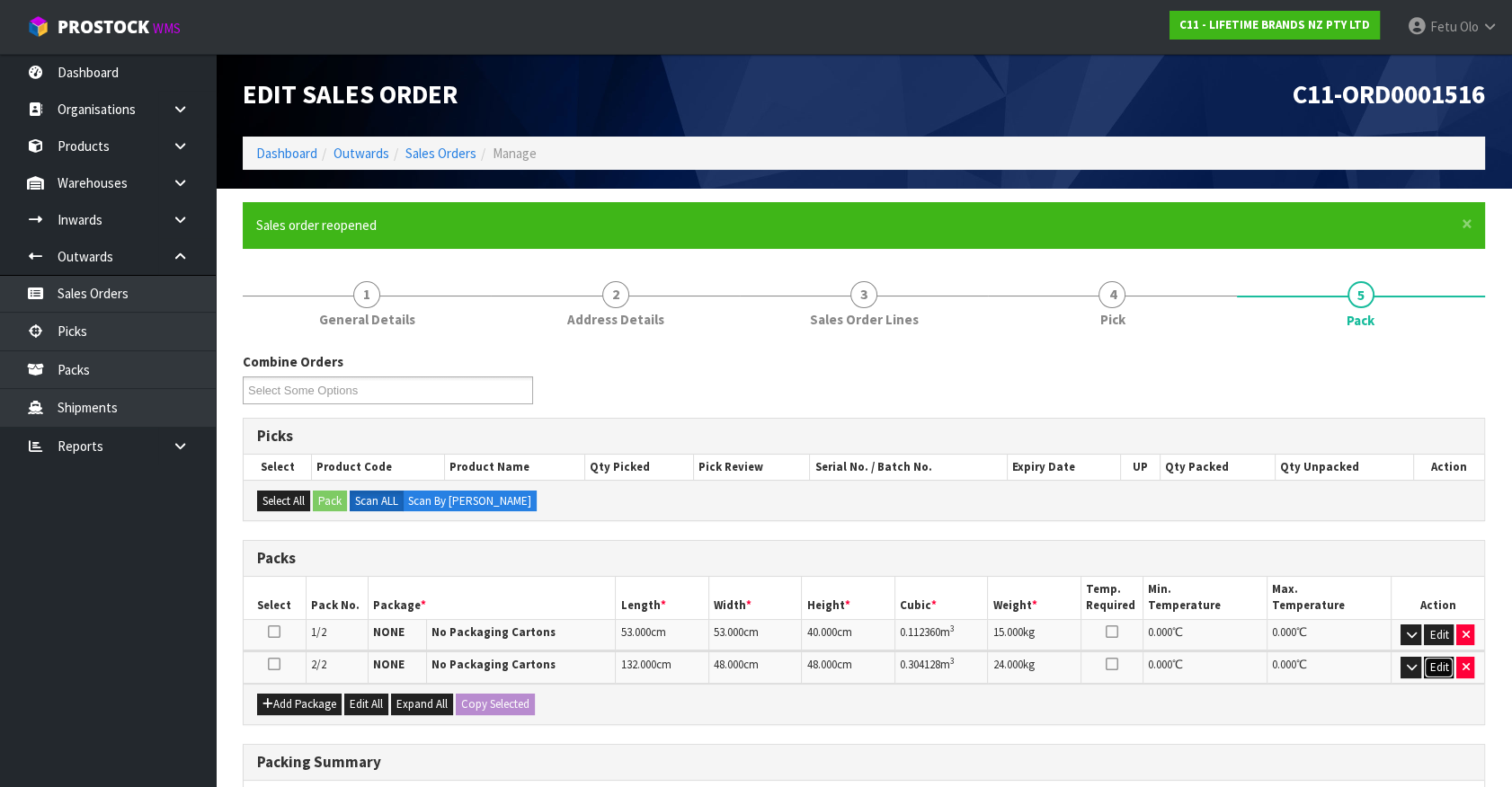 click on "Edit" at bounding box center [1438, 668] 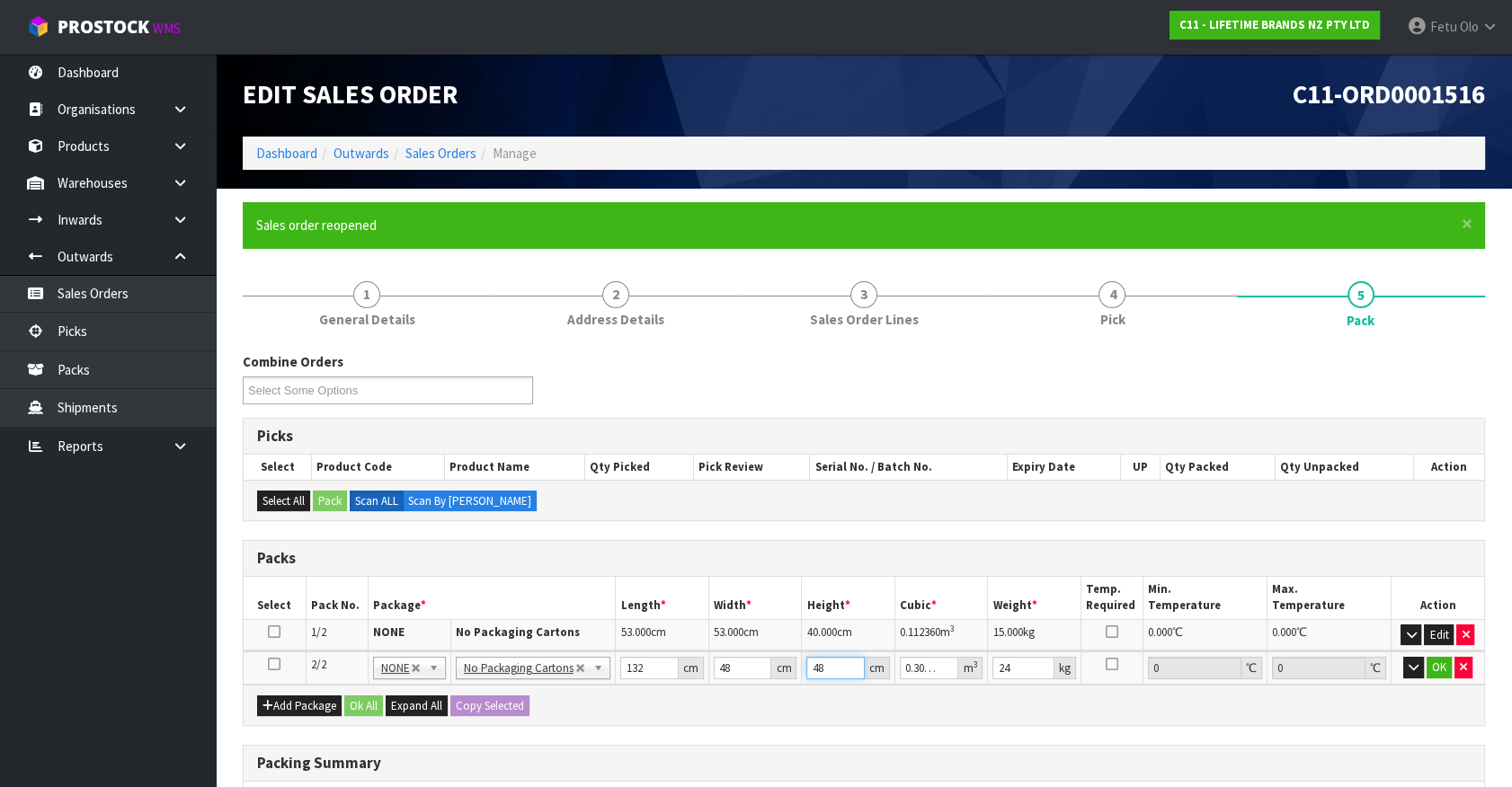 drag, startPoint x: 828, startPoint y: 666, endPoint x: 721, endPoint y: 679, distance: 107.78683 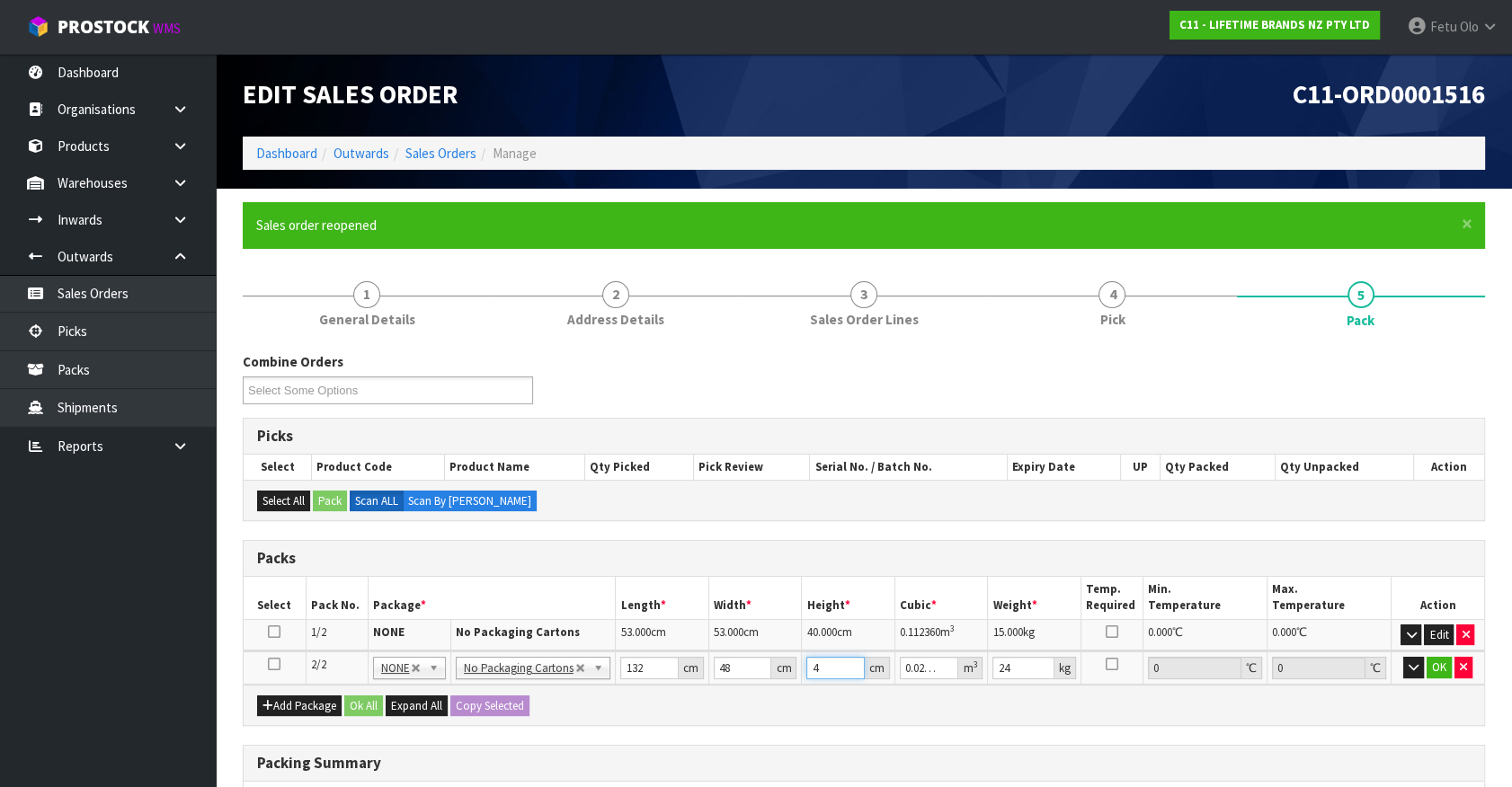 type on "46" 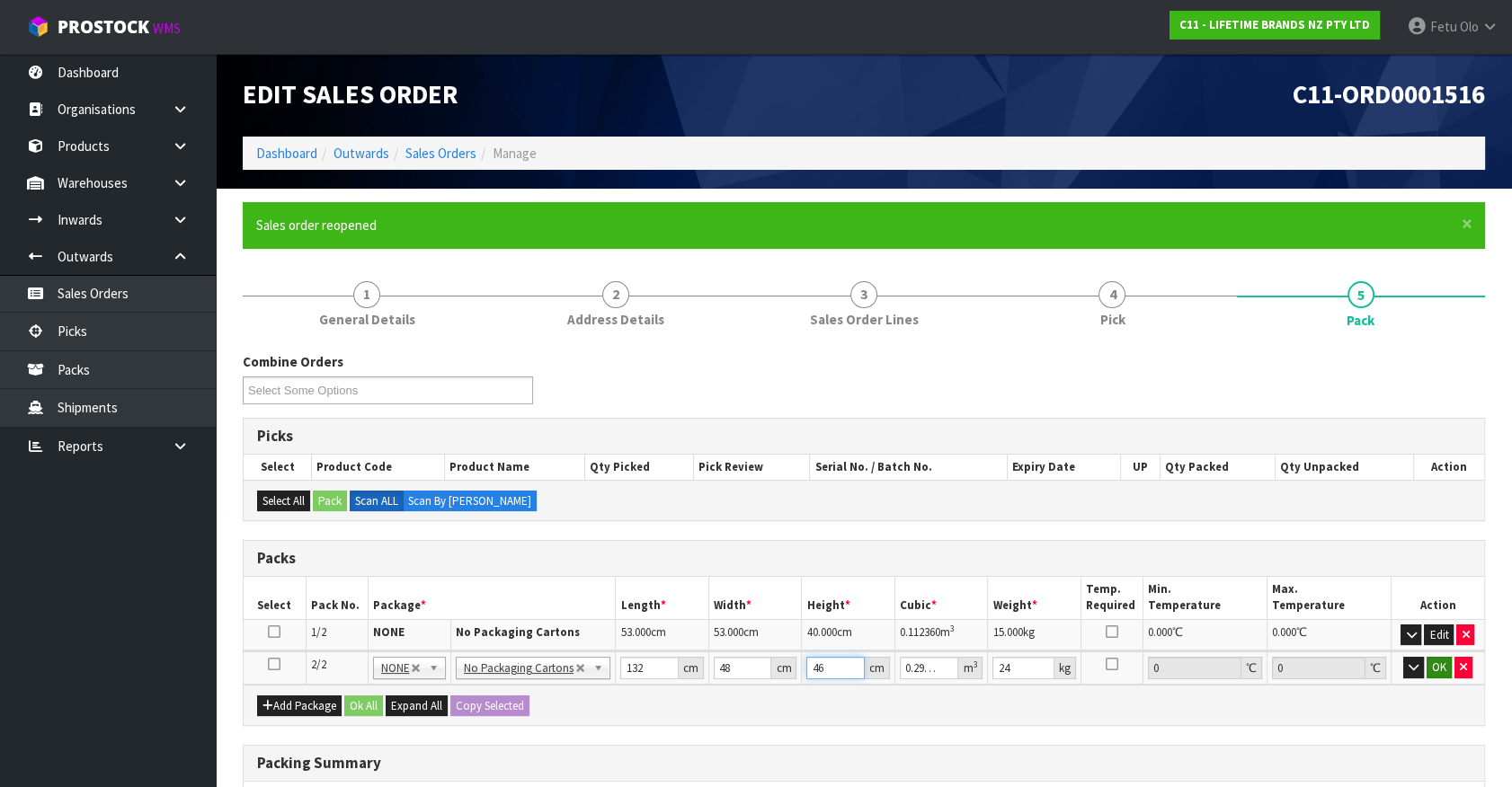 type on "46" 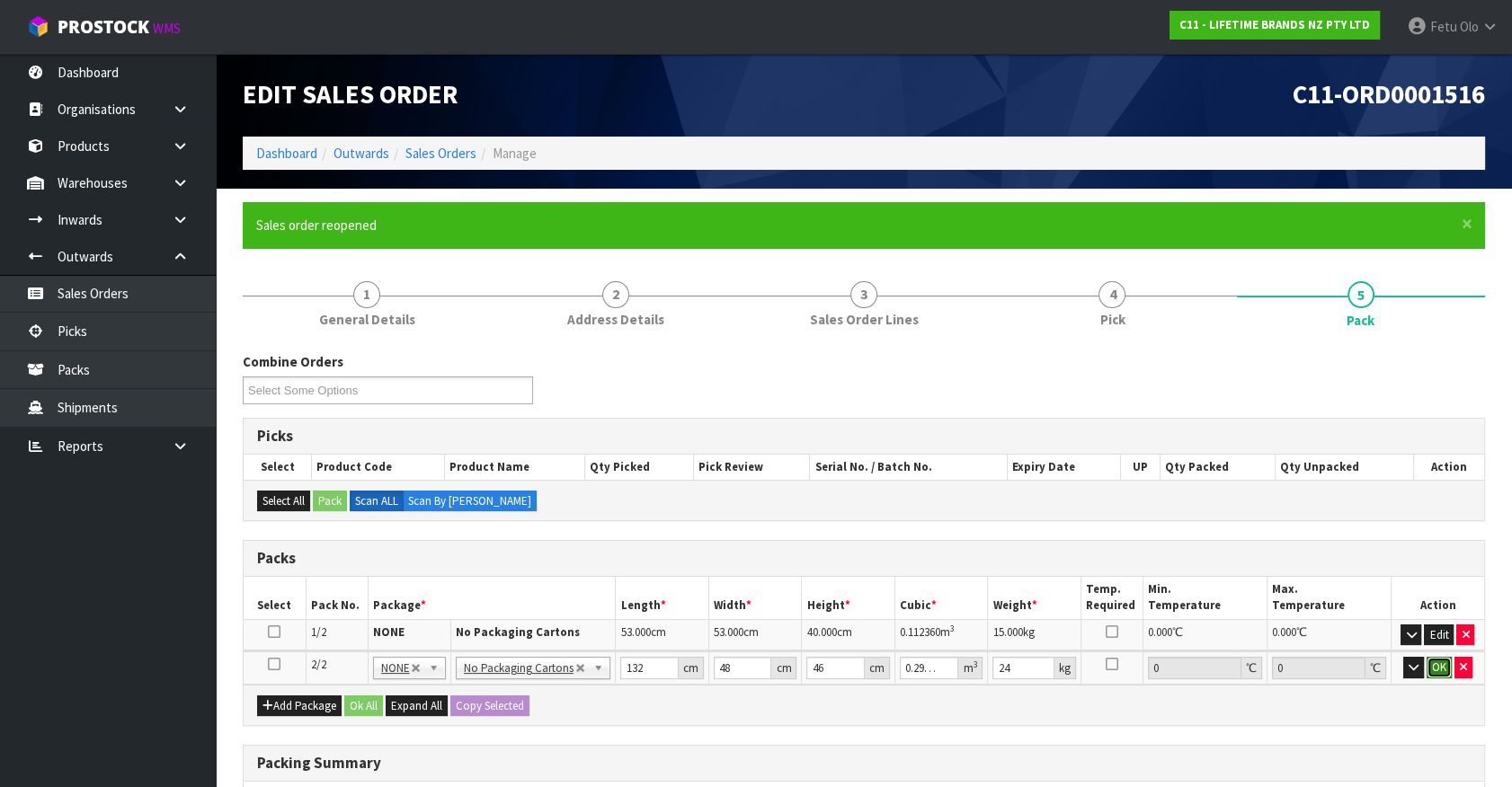 click on "OK" at bounding box center [1439, 668] 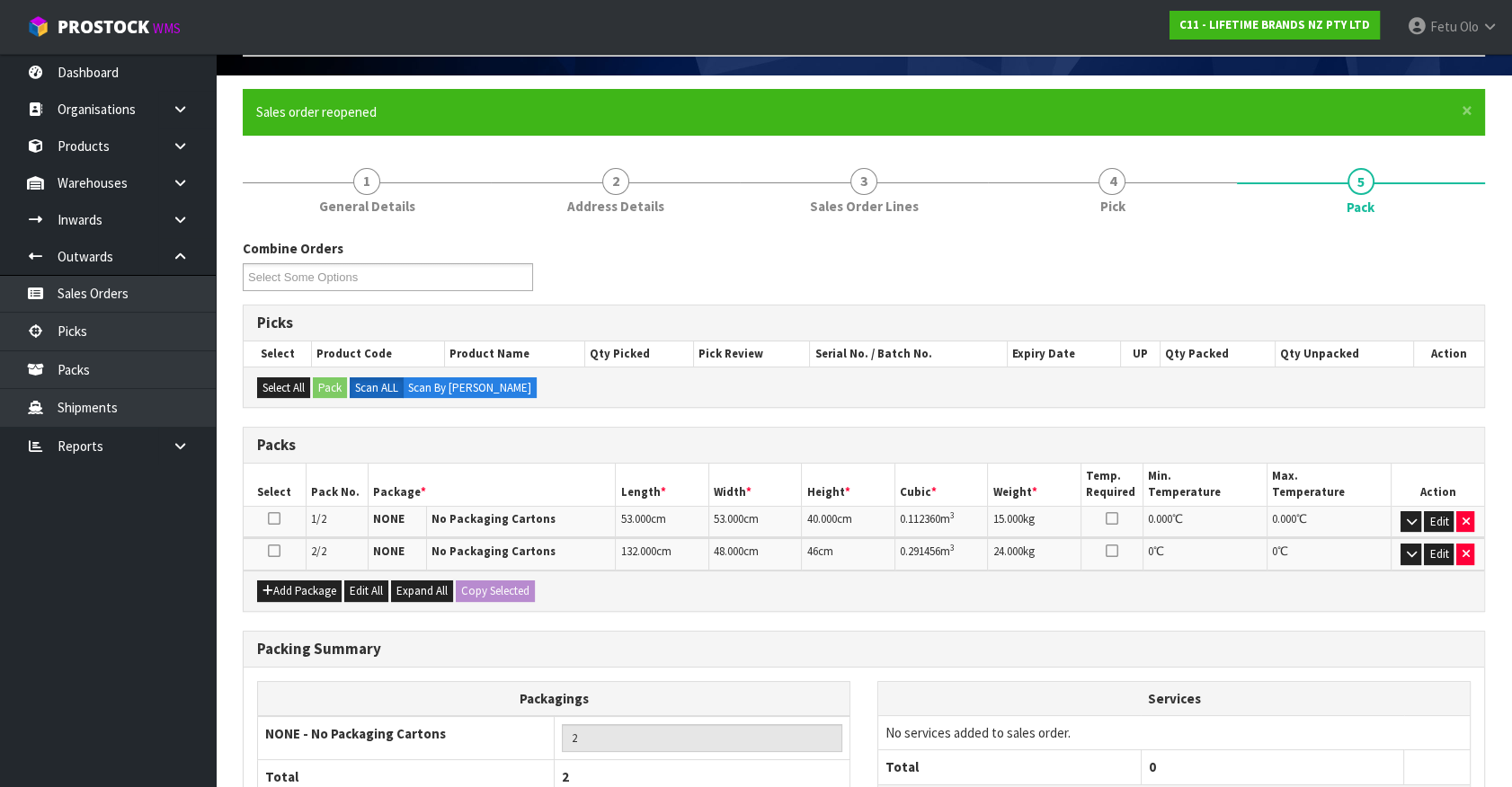 scroll, scrollTop: 274, scrollLeft: 0, axis: vertical 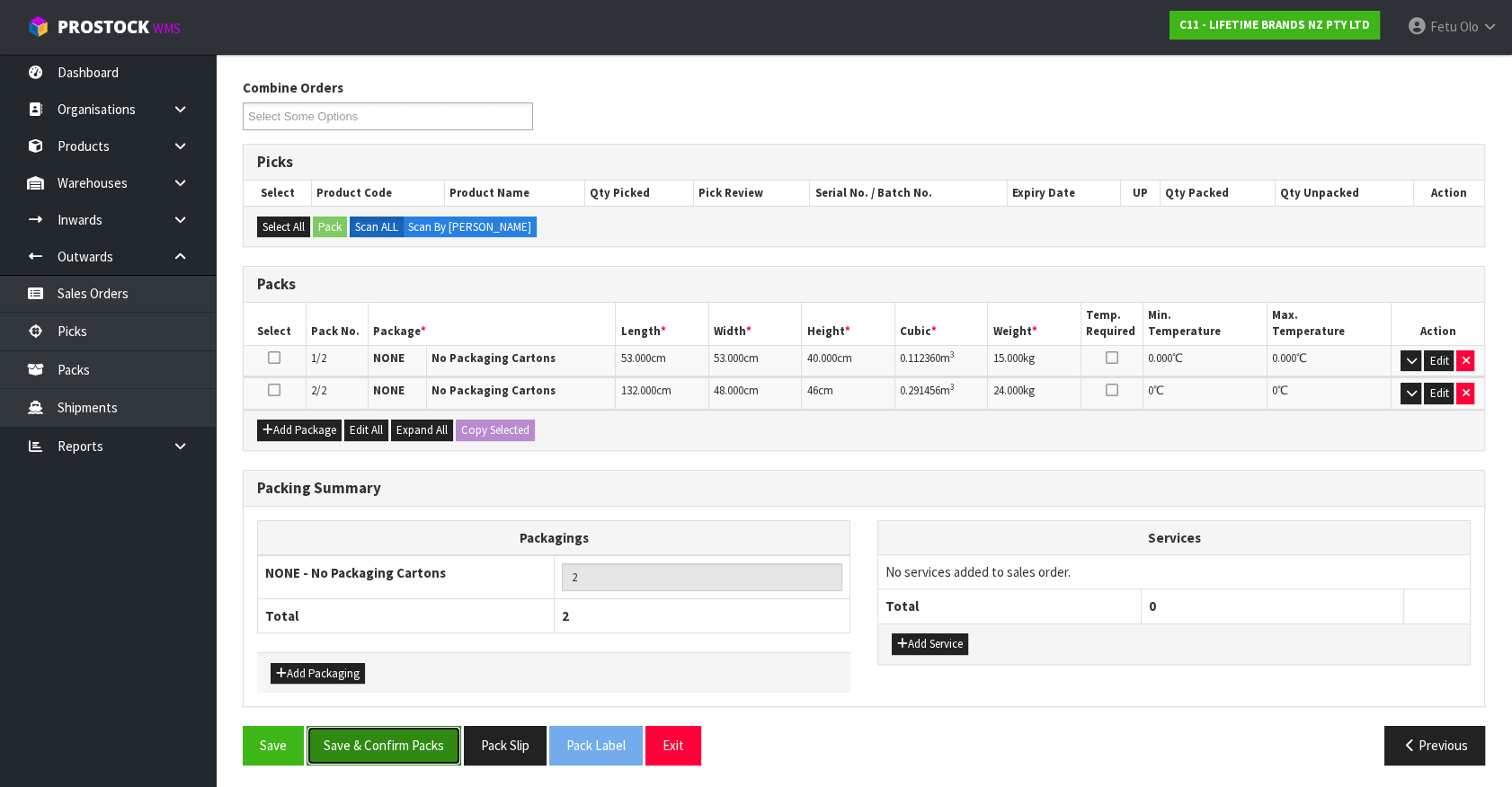 click on "Save & Confirm Packs" at bounding box center [384, 745] 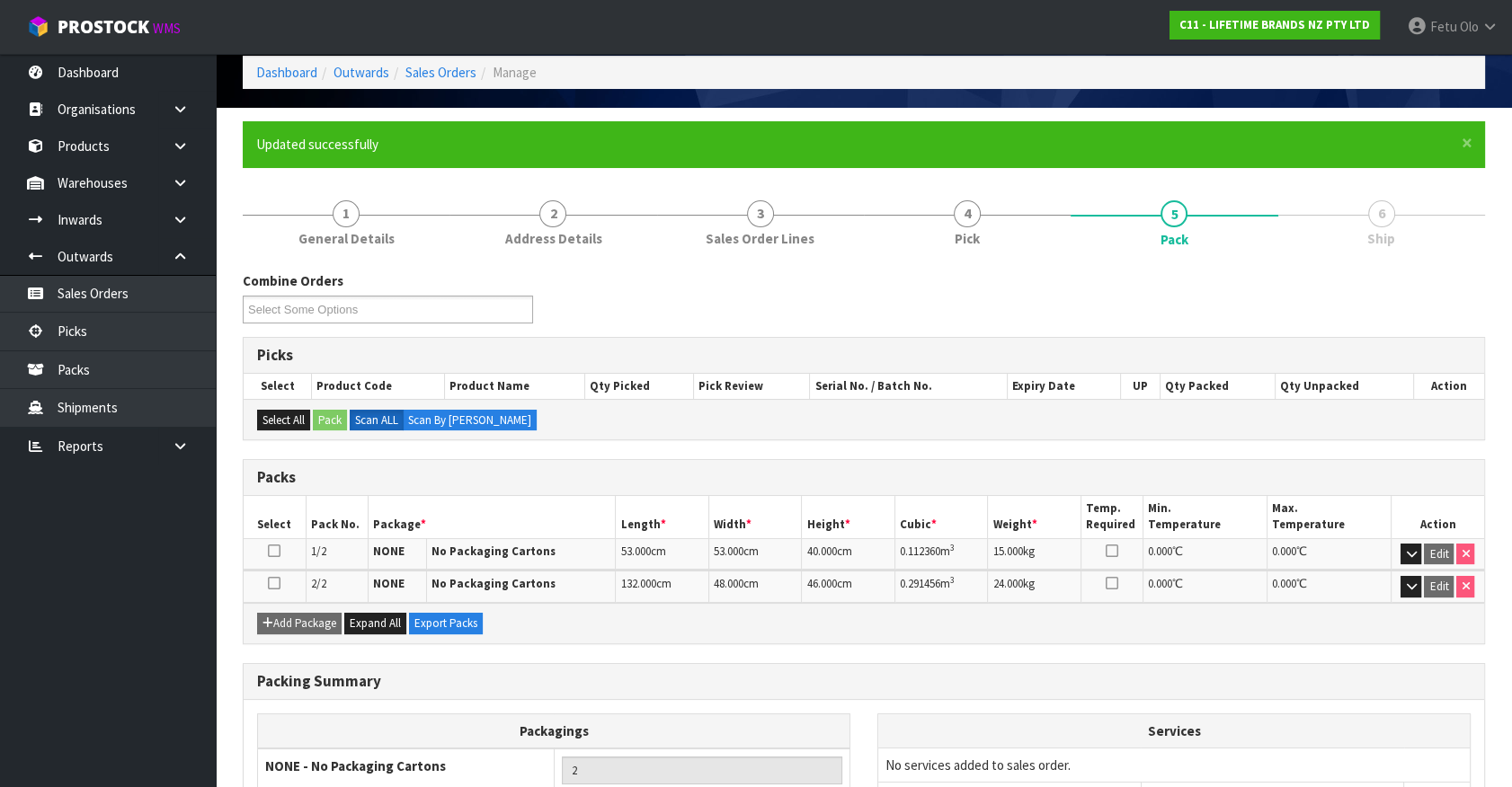 scroll, scrollTop: 234, scrollLeft: 0, axis: vertical 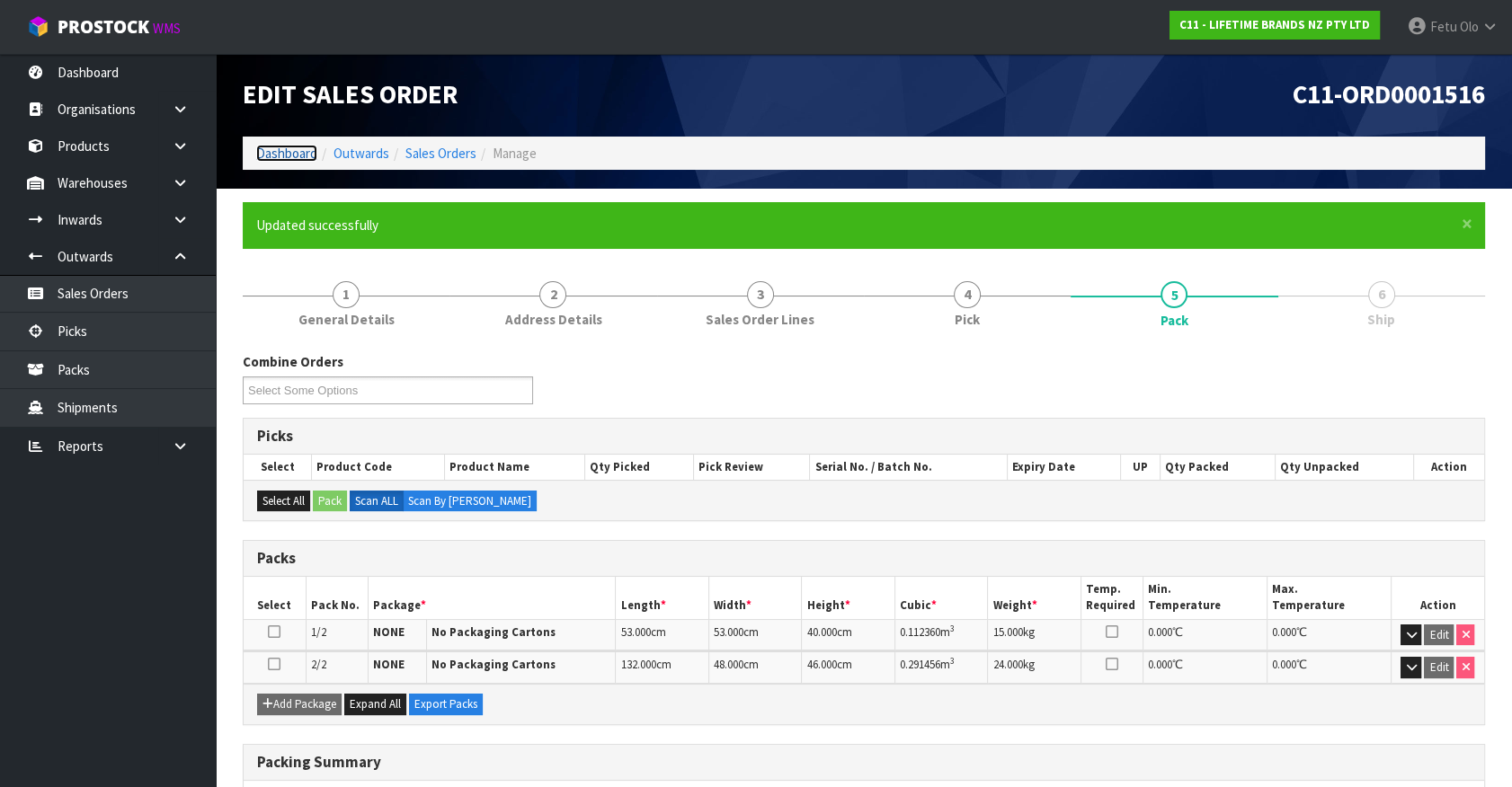 click on "Dashboard" at bounding box center (287, 153) 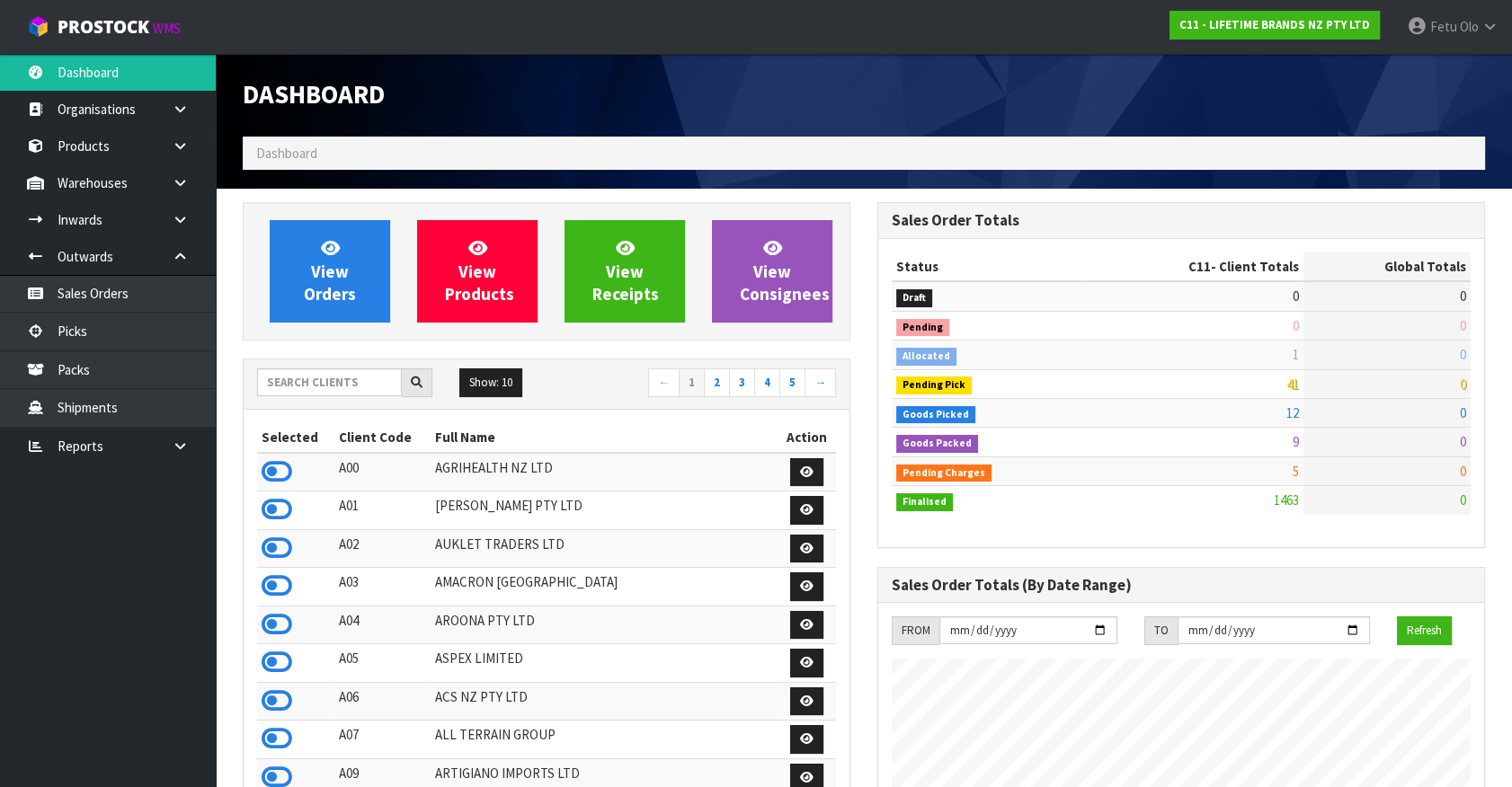 scroll, scrollTop: 897005, scrollLeft: 898294, axis: both 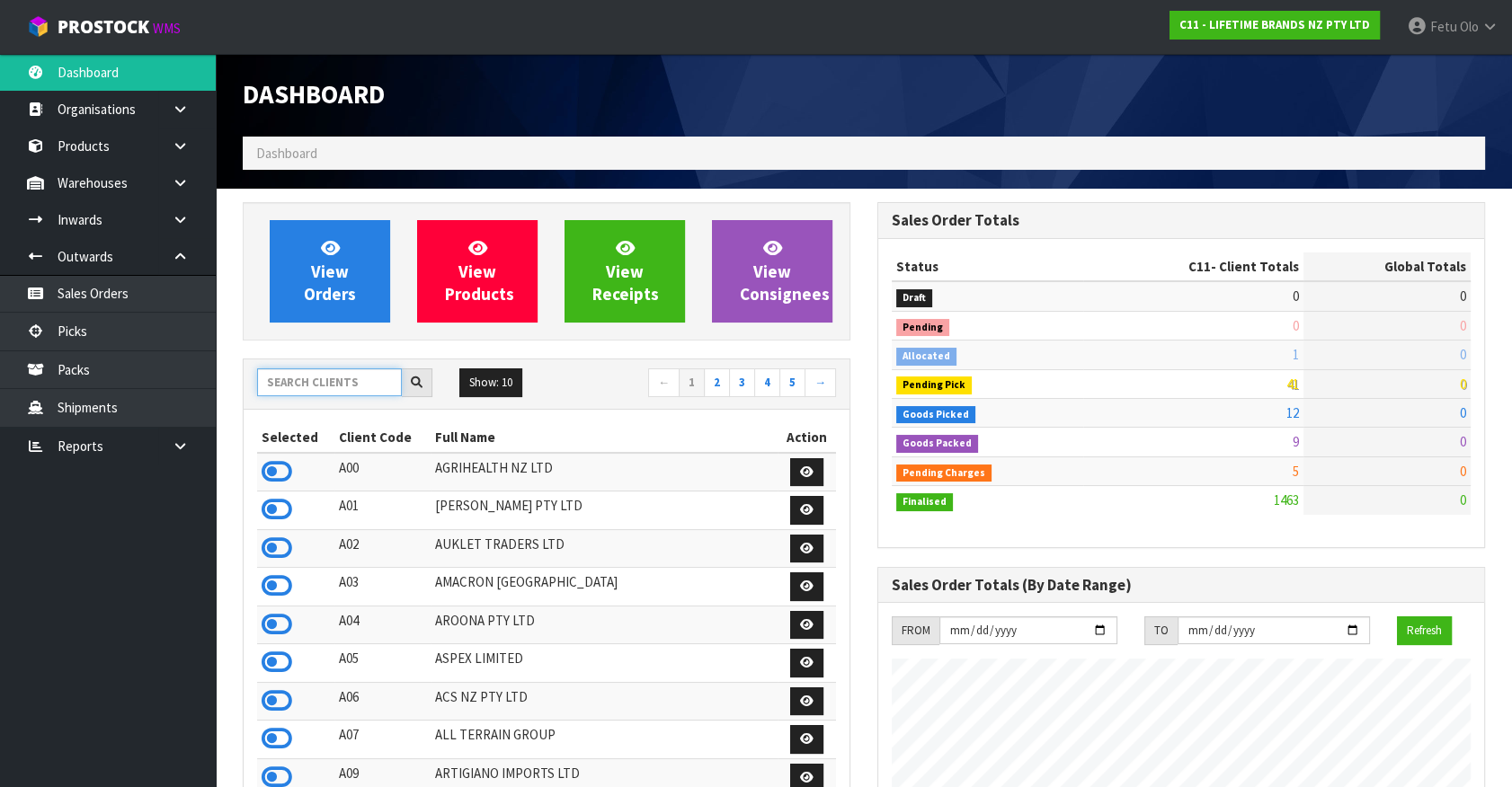 click at bounding box center [329, 382] 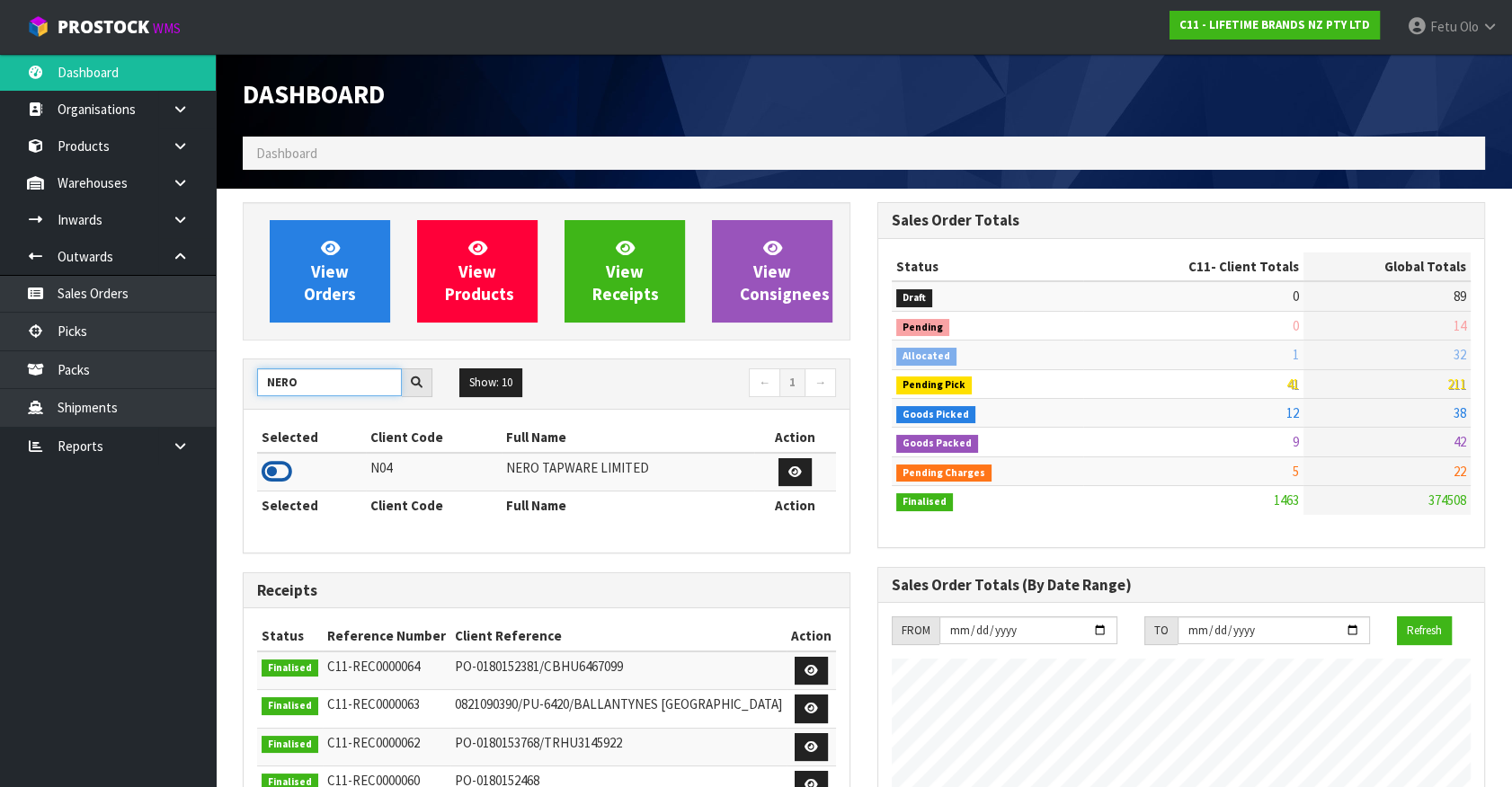 type on "NERO" 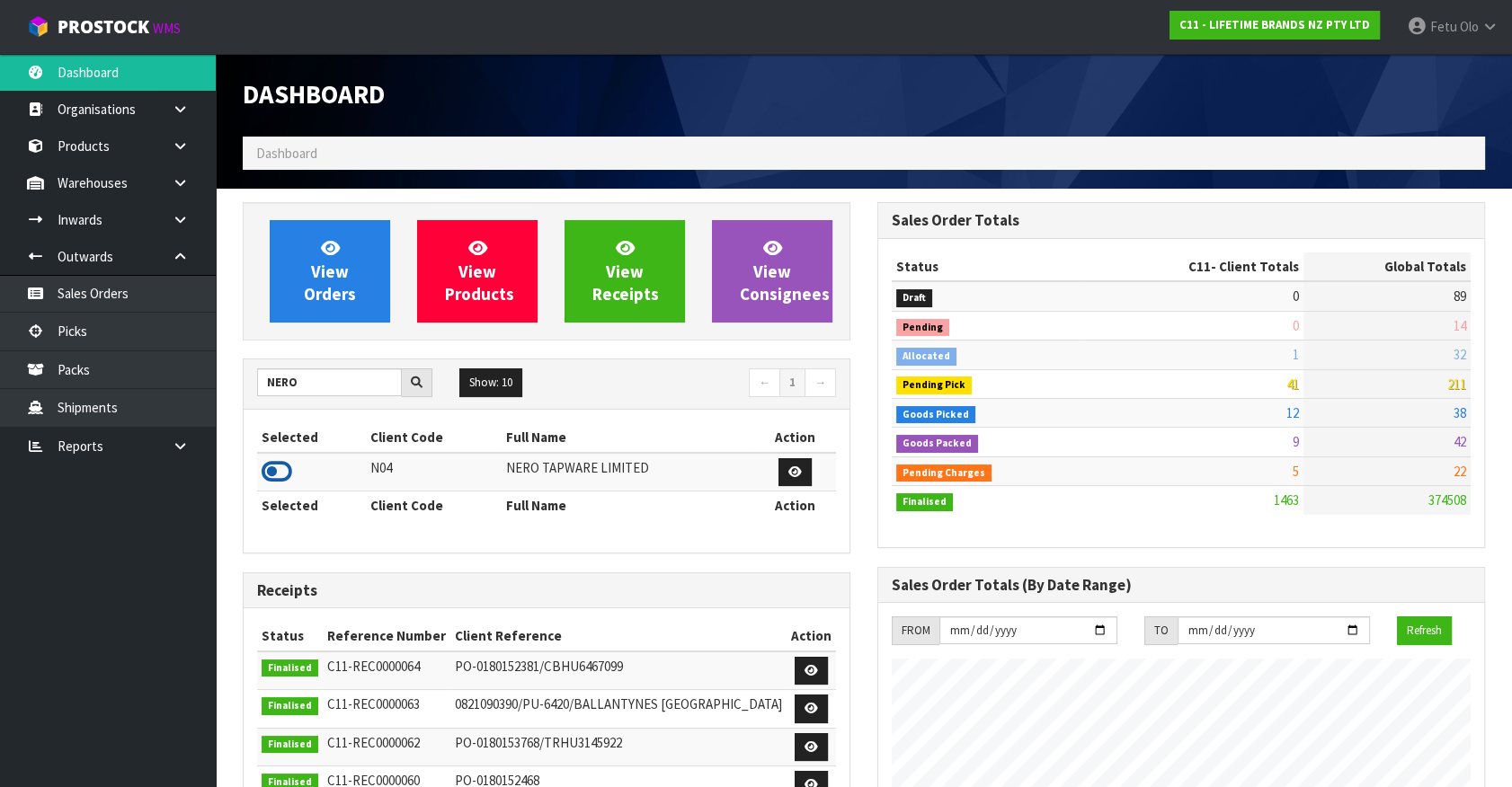 click at bounding box center (277, 472) 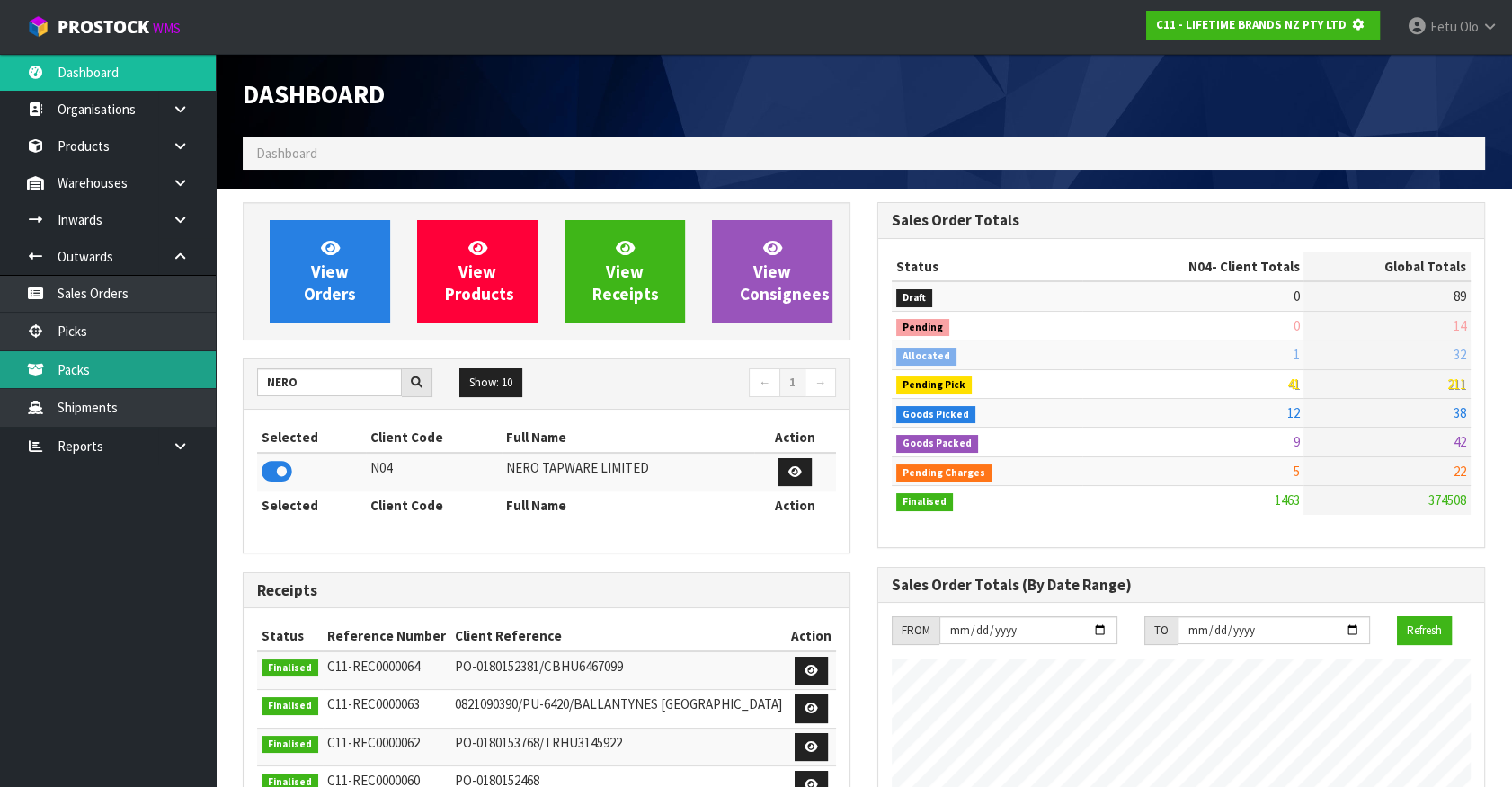 scroll, scrollTop: 1119, scrollLeft: 634, axis: both 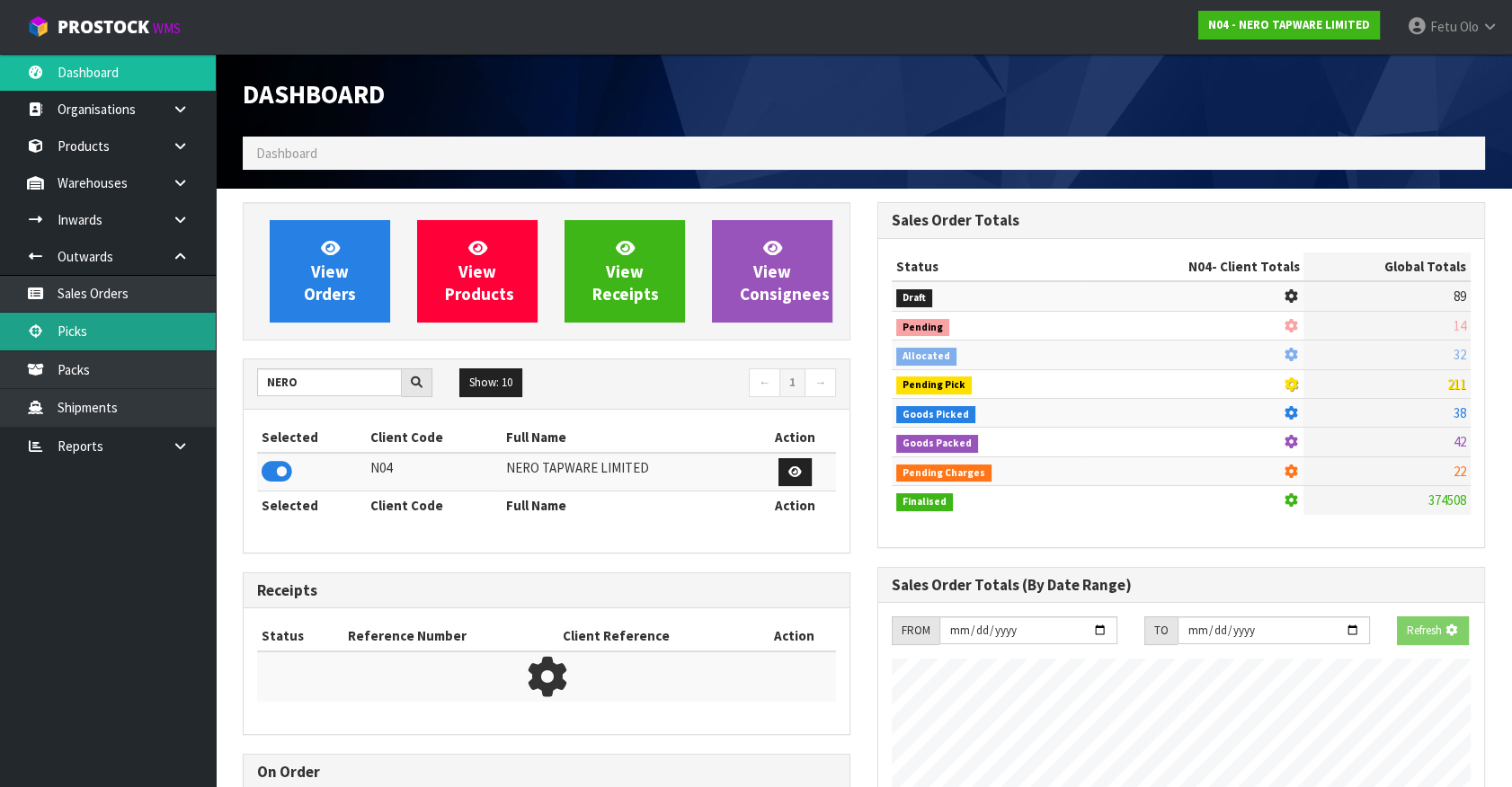 click on "Picks" at bounding box center (108, 331) 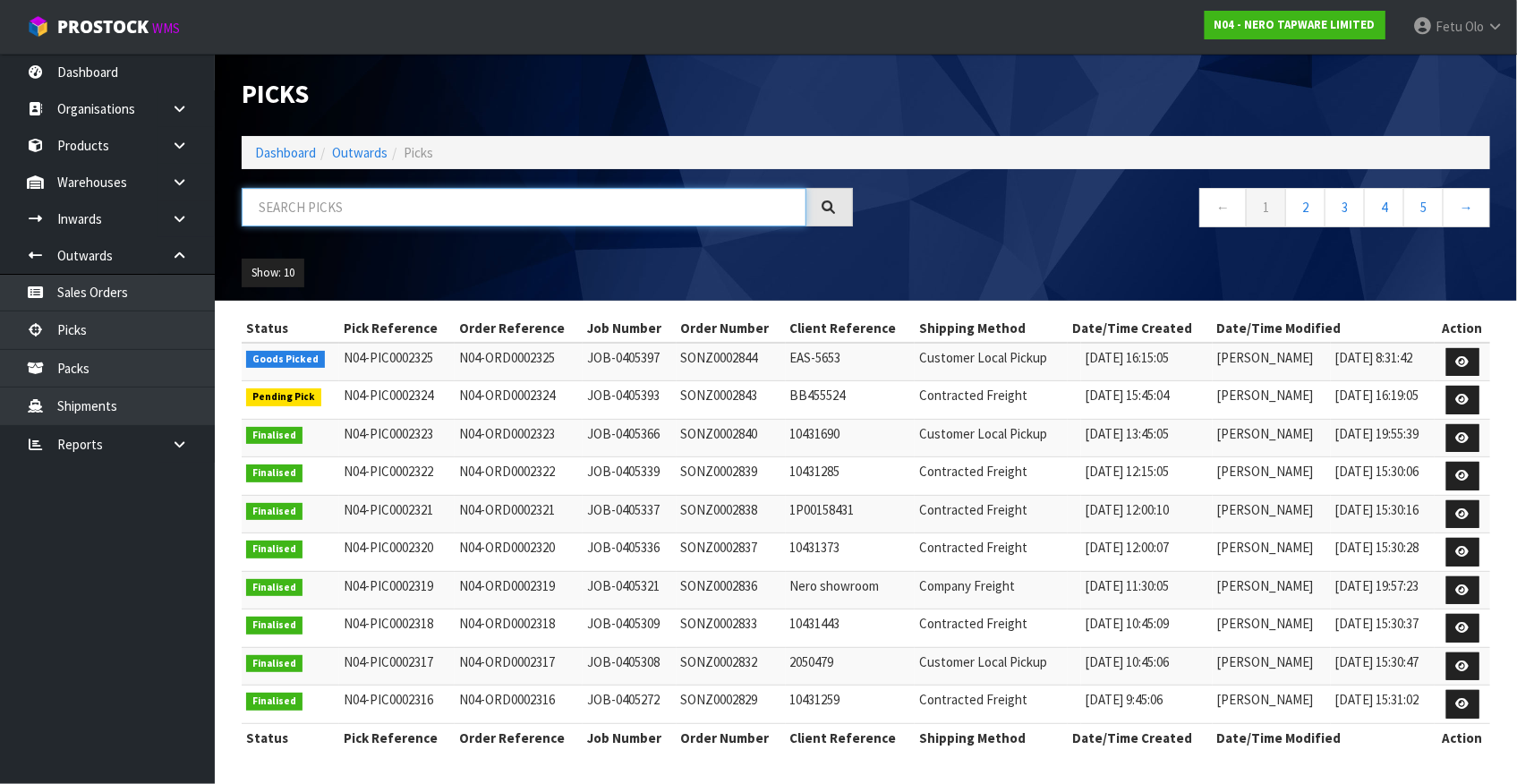 click at bounding box center (524, 207) 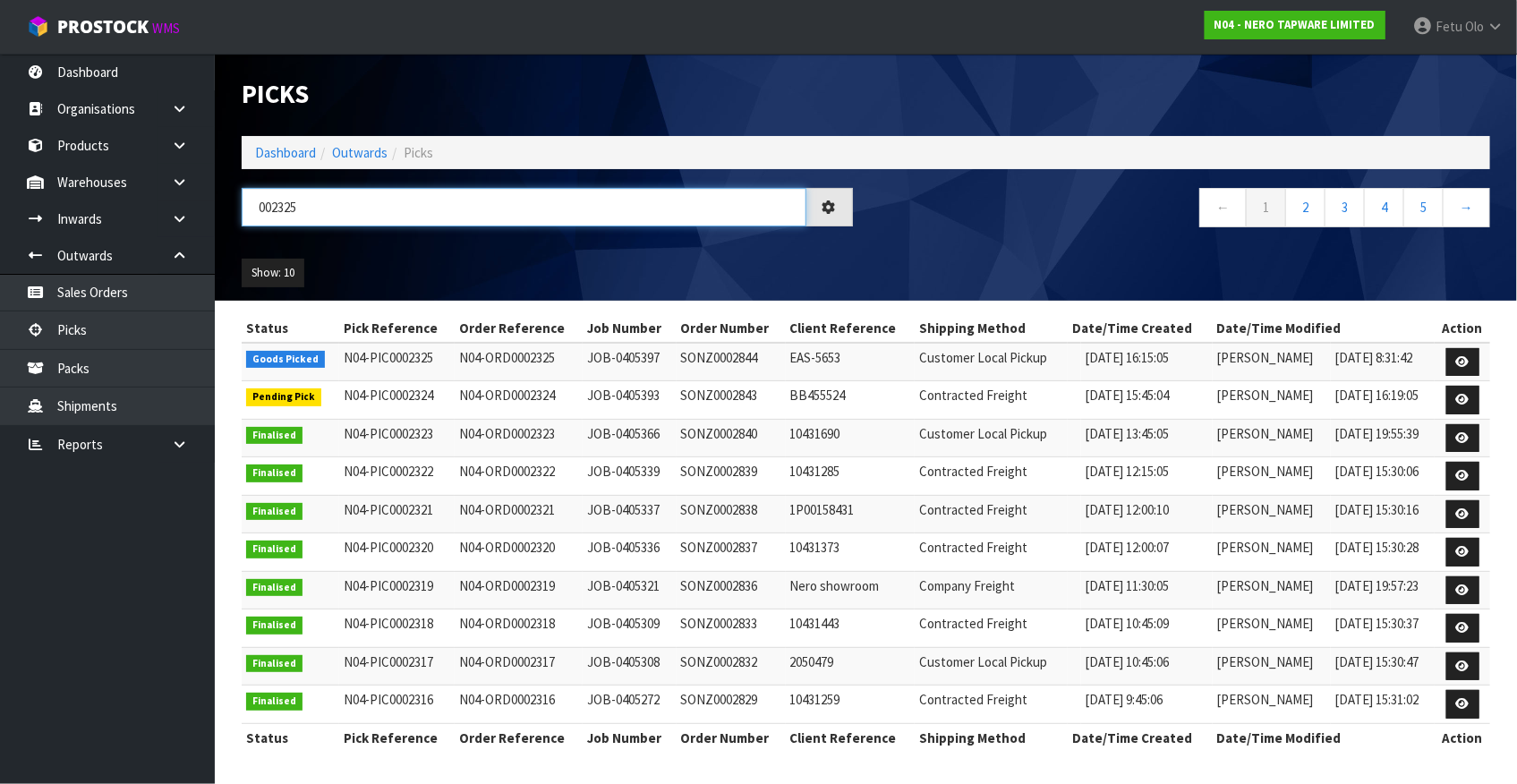 type on "002325" 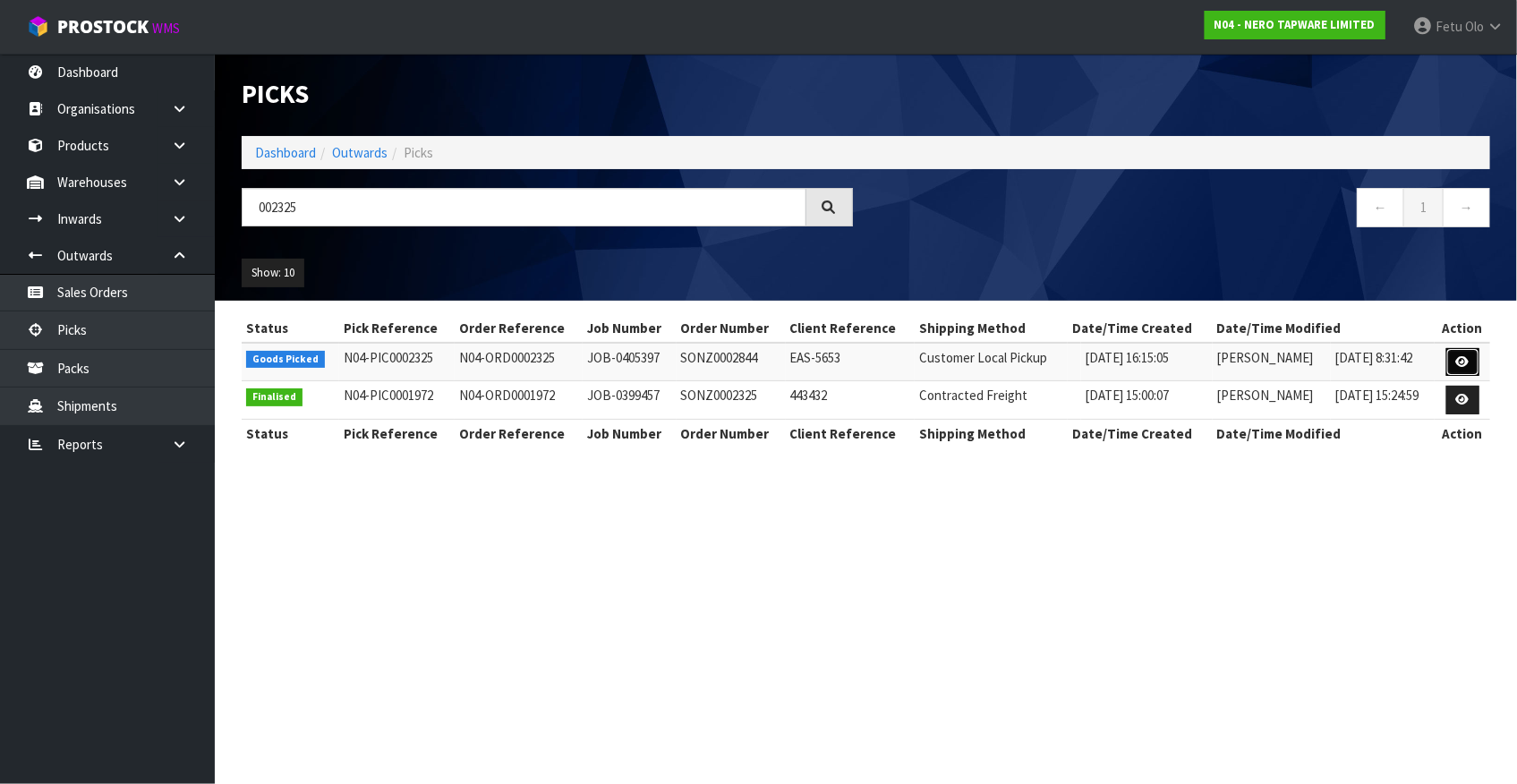 click at bounding box center [1462, 362] 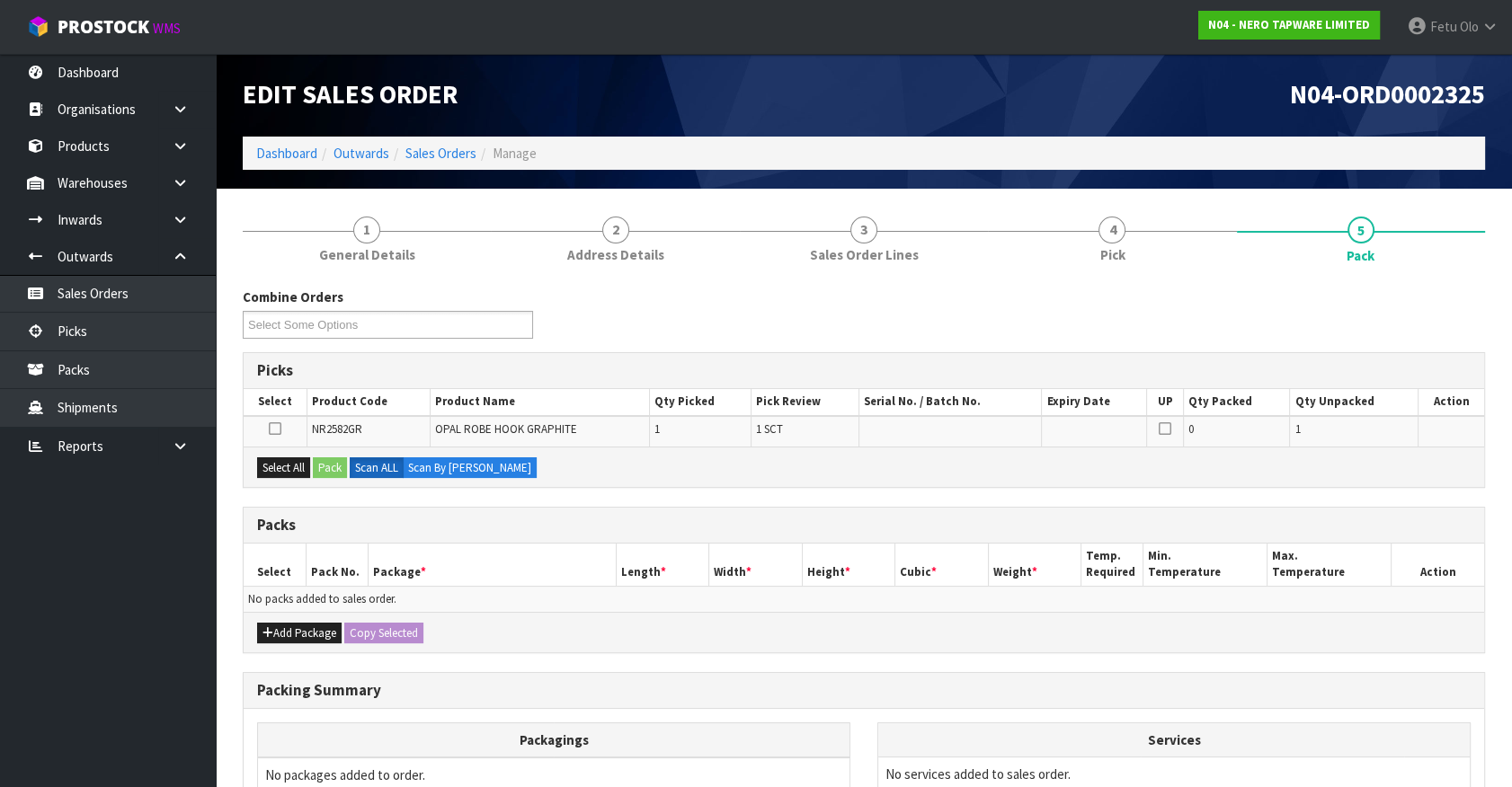 click on "Dashboard
Organisations
Clients
Consignees
Carriers
Products
Categories
Serial Numbers
Kitsets
Packagings
Warehouses
Locations
Inventories
Adjustments
Transfers
Stocktakes
Supplies" at bounding box center [108, 420] 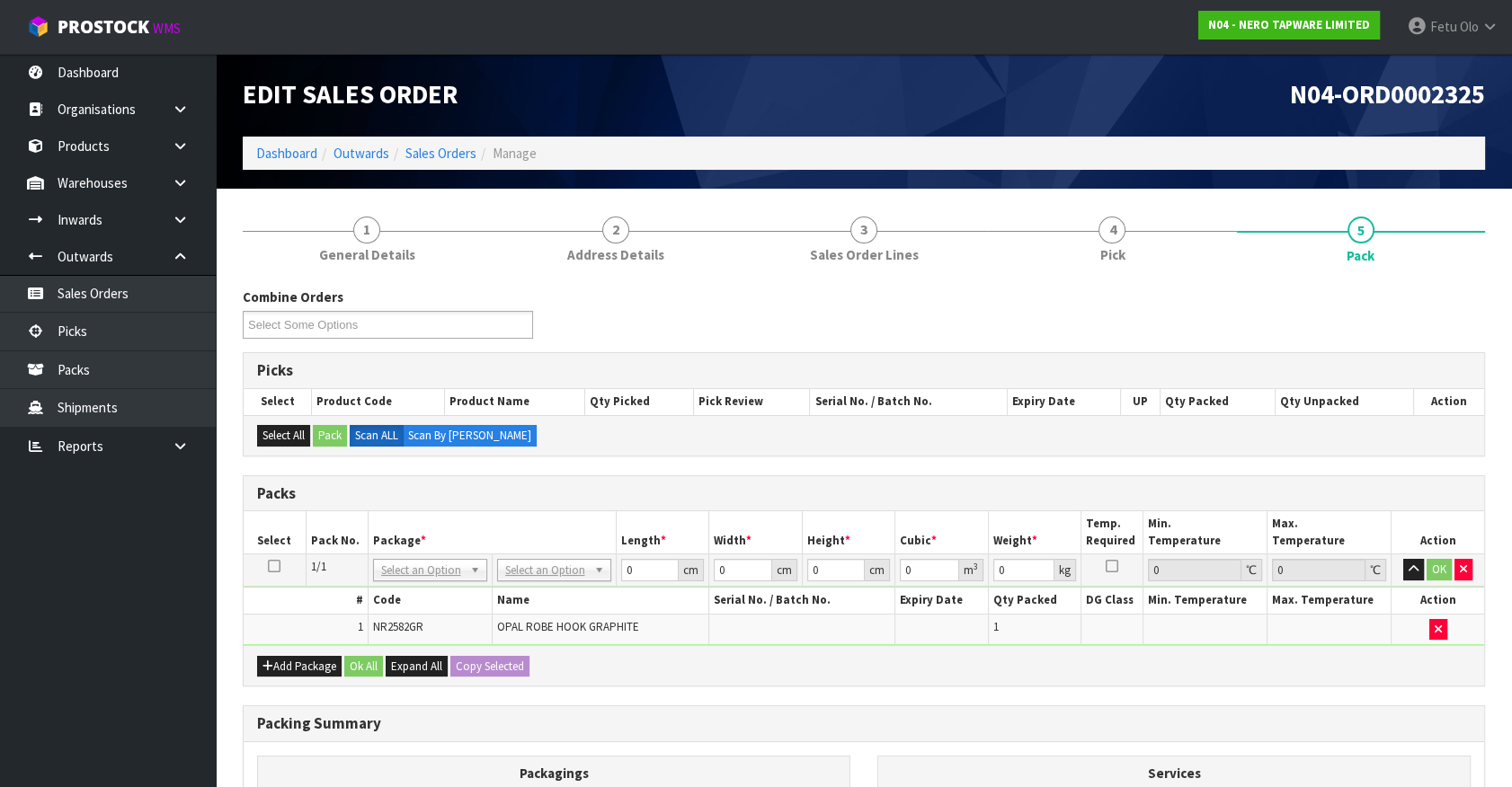 click on "Add Package
Ok All
Expand All
Copy Selected" at bounding box center (864, 665) 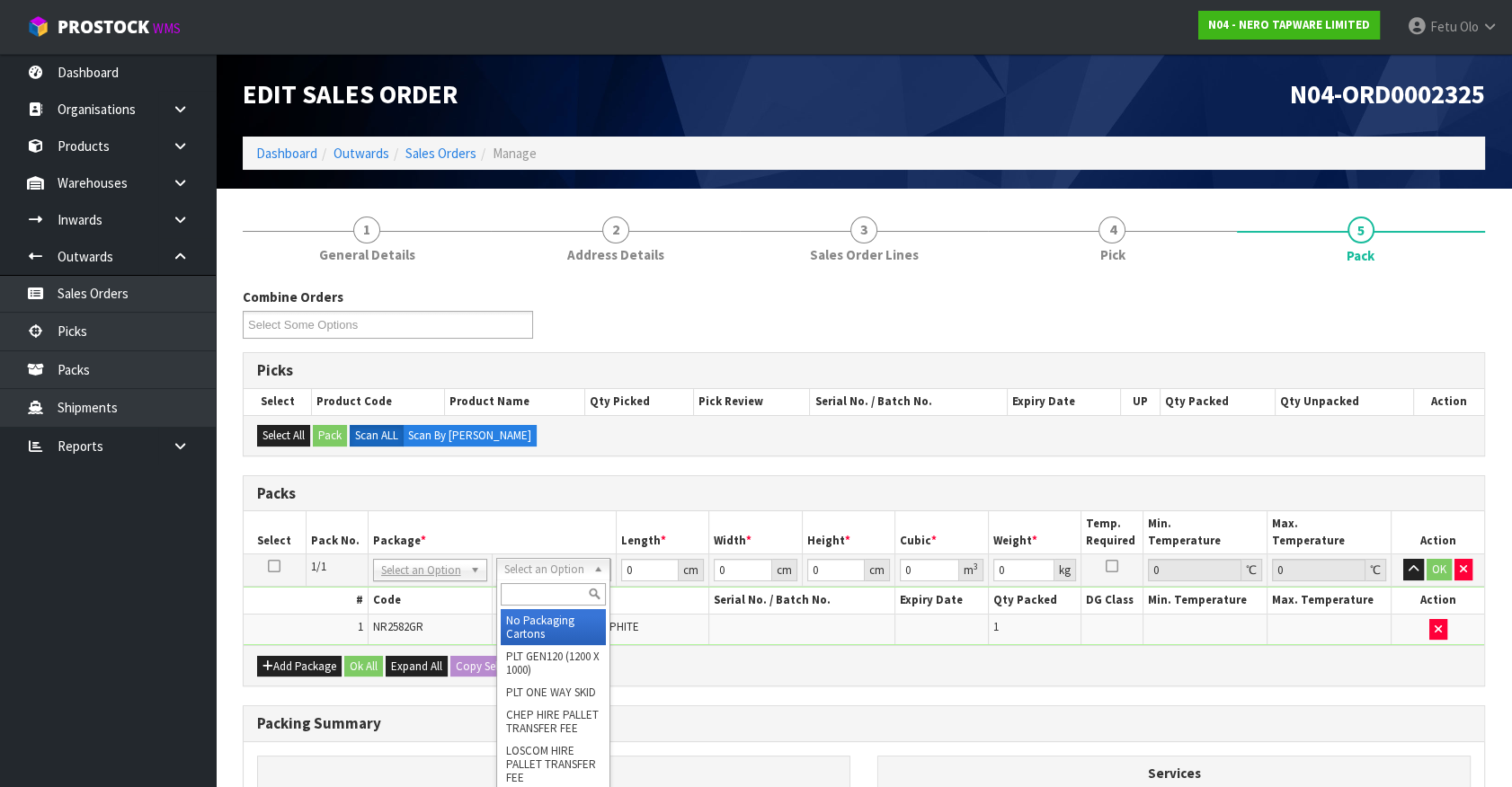 click at bounding box center [553, 594] 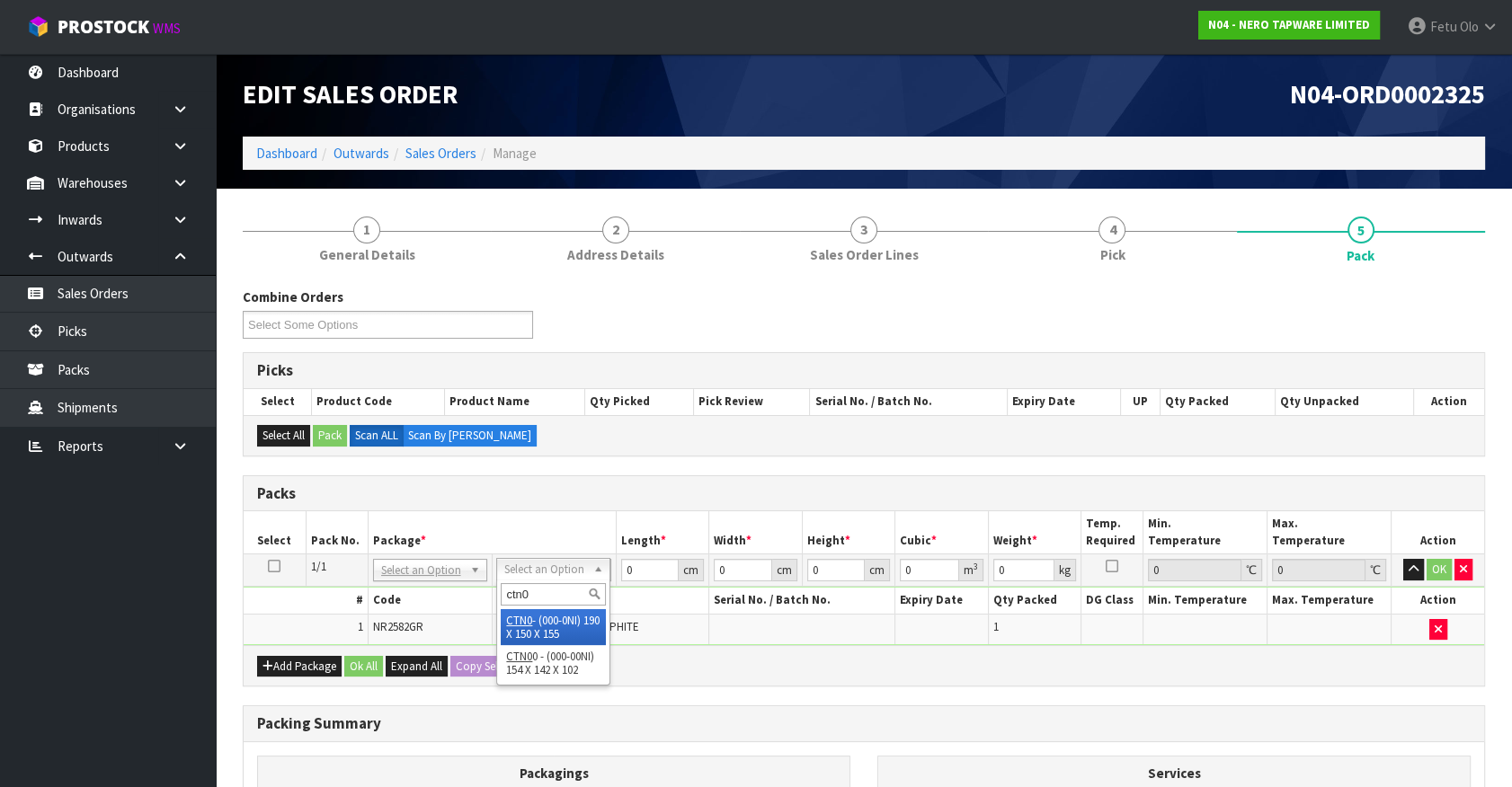 type on "ctn0" 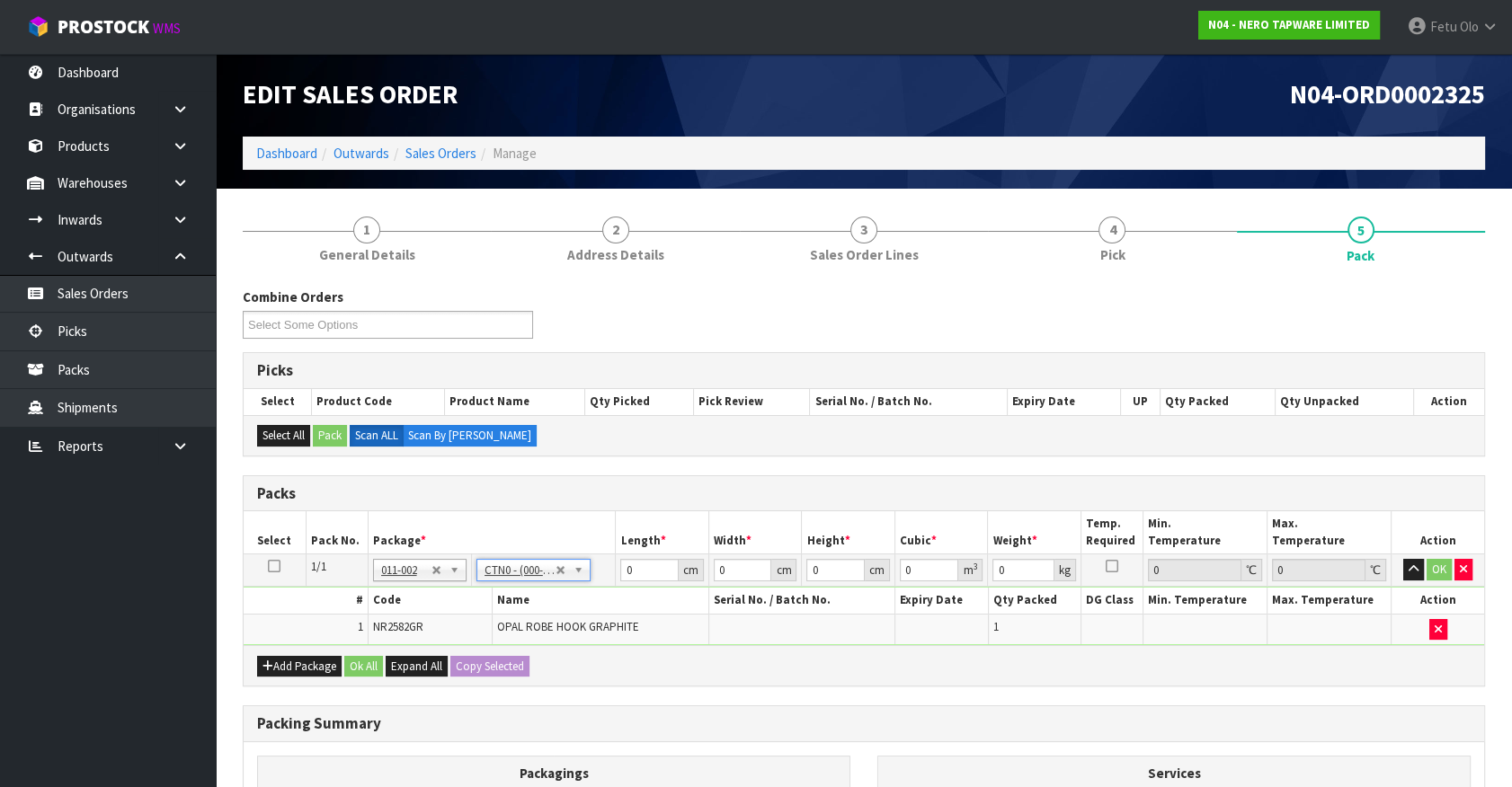 type on "19" 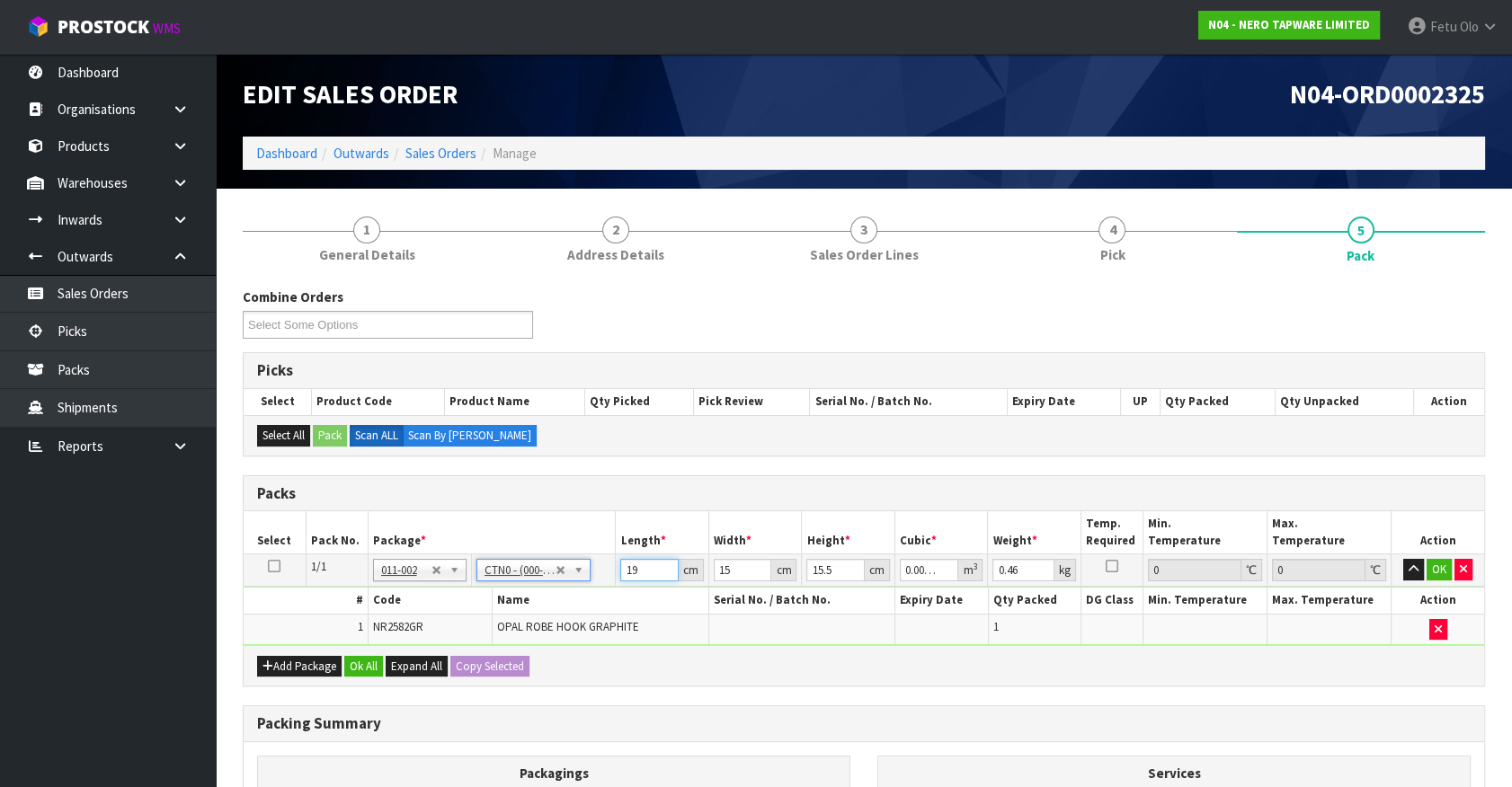 click on "1/1
NONE 007-001 007-002 007-004 007-009 007-013 007-014 007-015 007-017 007-018 007-019 007-021 007-022 007-023 007-024 010-016 010-017 010-018 010-019 011-001 011-002 011-003 011-004 011-005 011-006 011-007 011-008 011-009 011-010 011-011 011-012 011-013 011-014 011-015 011-016 011-017 011-018 011-019 011-020 011-021 011-022 011-023 011-025 011-026 011-027 011-028 011-029 011-030 011-031 011-032 011-033 011-034 011-035 011-036 011-037 011-038 011-039 011-040 011-041 011-042 011-043 011-044 011-045 011-046 011-047 011-048 011-049 011-050 011-051 011-052 011-053 011-054 011-055 011-056 011-057 011-058 011-059 011-060 011-061 011-062 011-063 011-064 011-065 011-066 011-067 011-068 011-070 011-072 011-073 011-074 011-075 011-076 011-077 011-078 011-079 011-080 011-081 011-082 011-083 011-084
011-002
No Packaging Cartons PLT GEN120 (1200 X 1000) PLT ONE WAY SKID CHEP HIRE PALLET TRANSFER FEE PLT BESPOKE PLT UNIFORM" at bounding box center [864, 599] 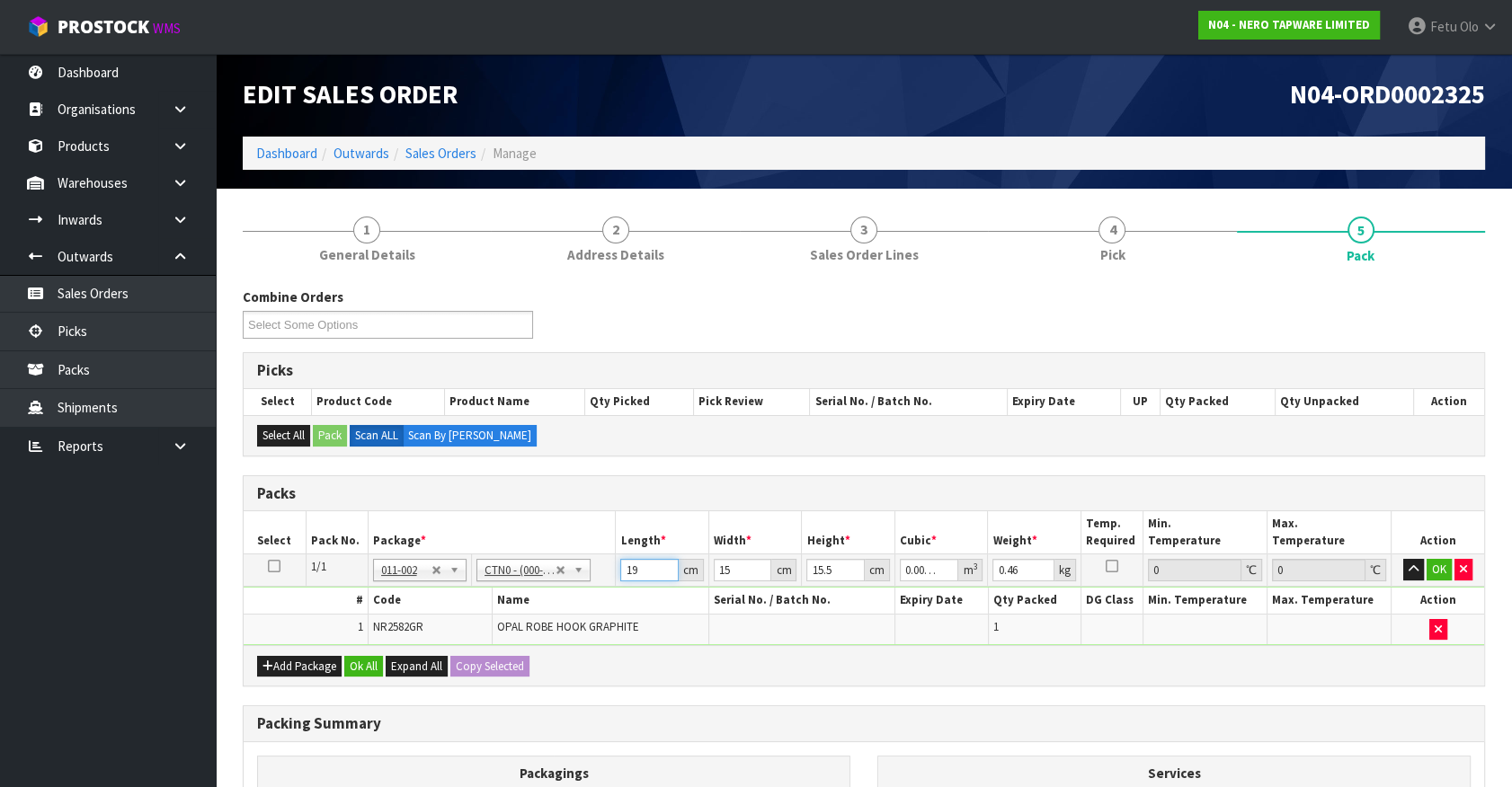 type on "1" 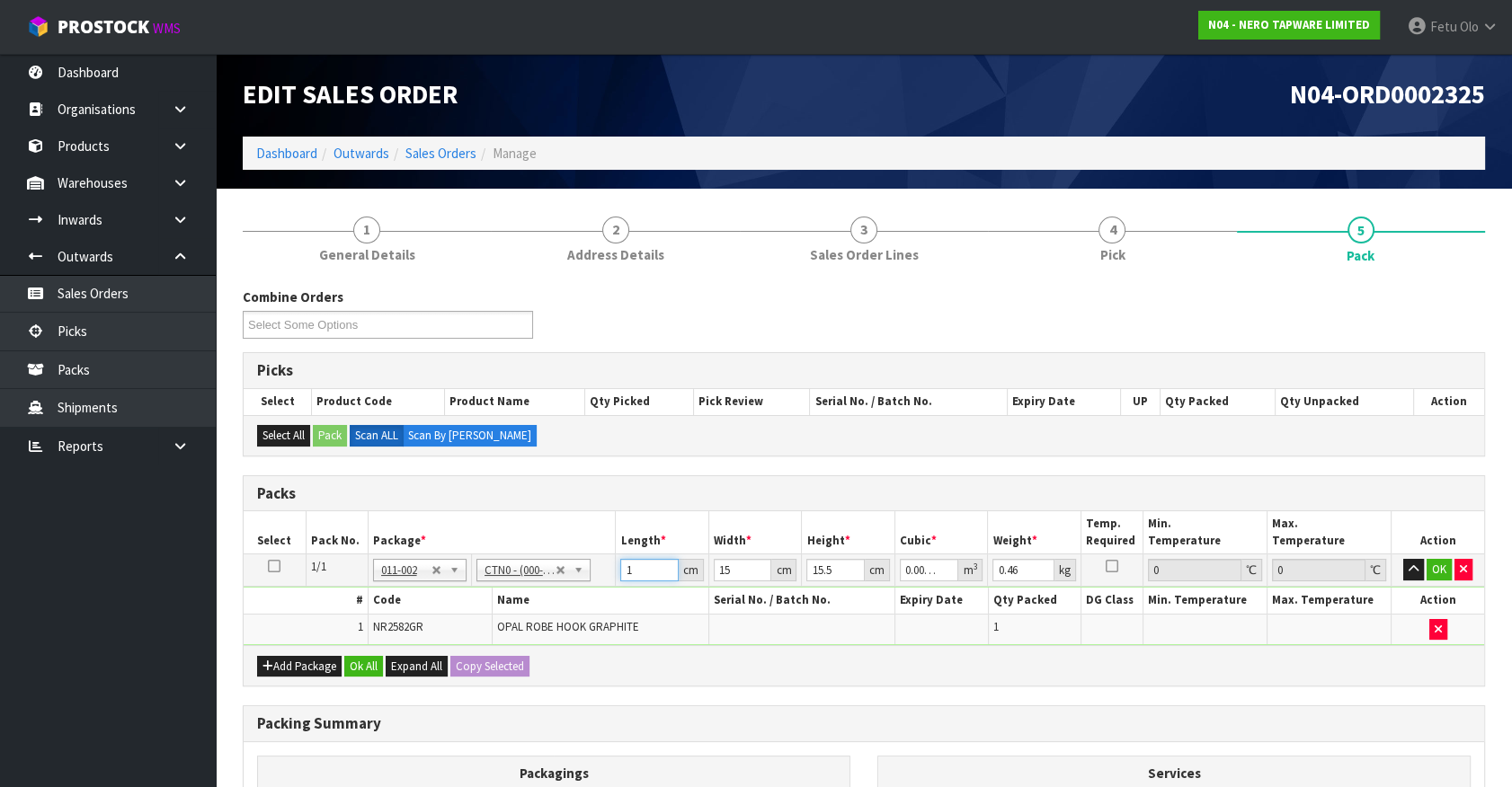 type on "18" 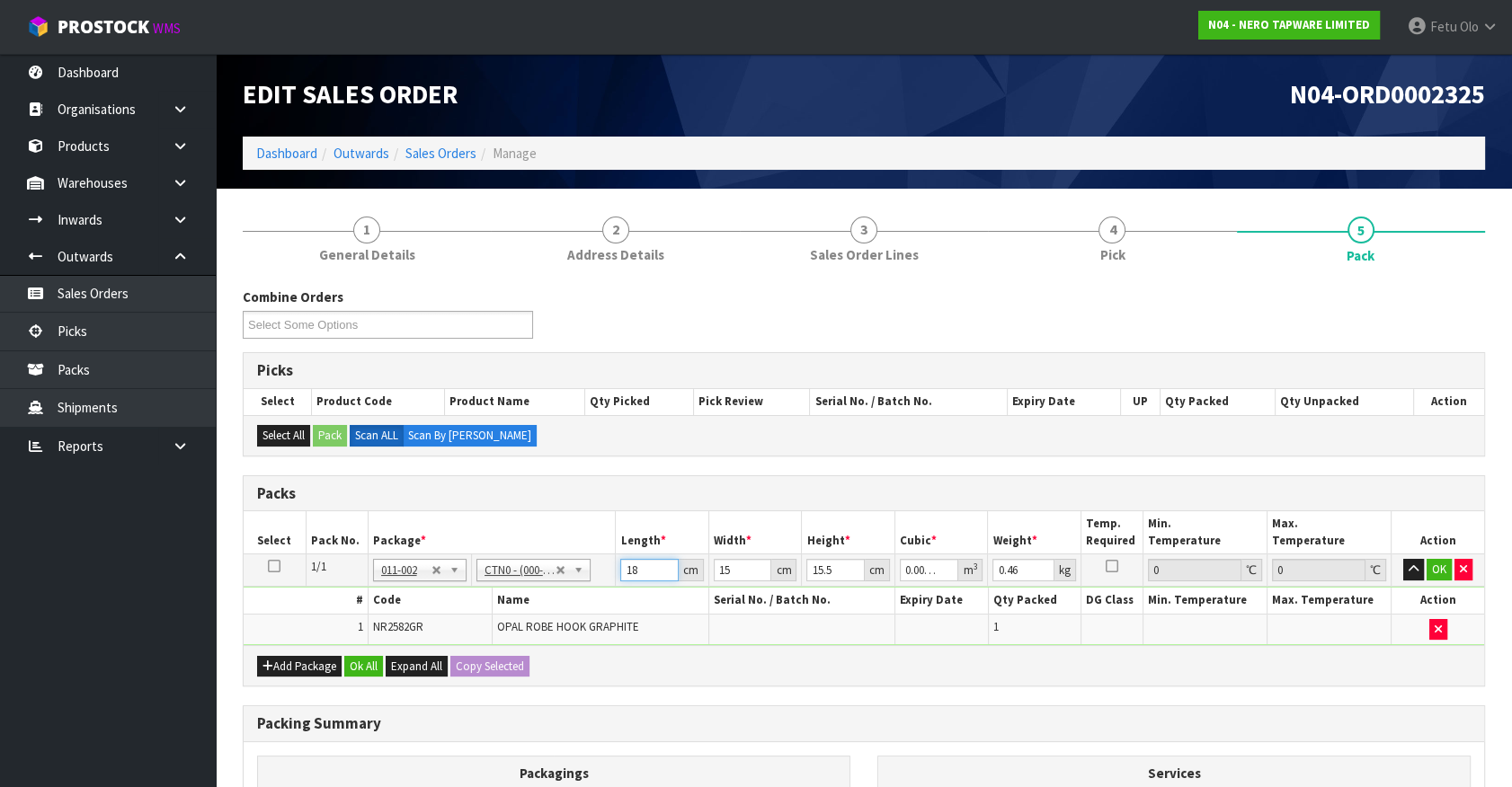 type on "18" 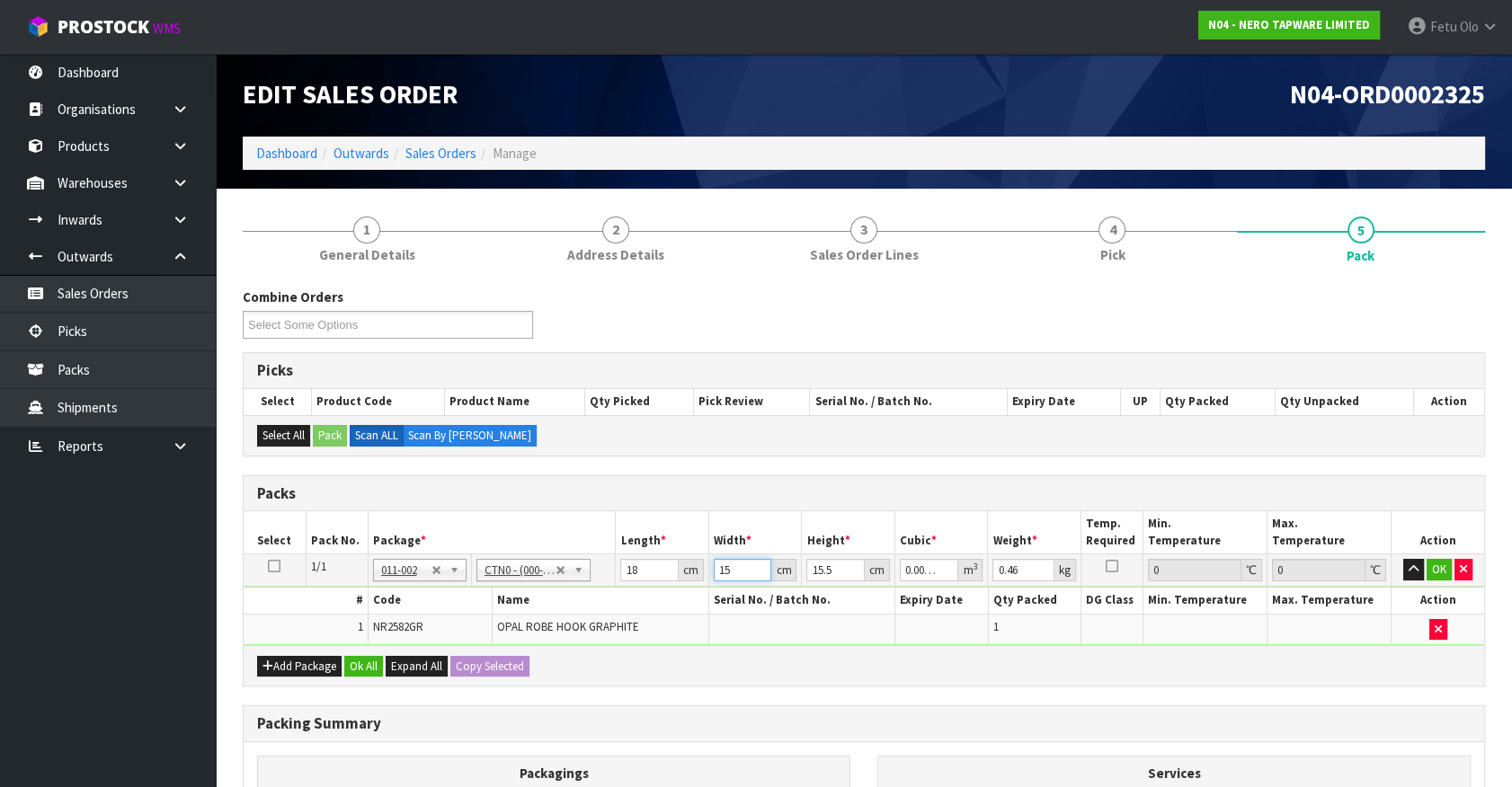 type on "1" 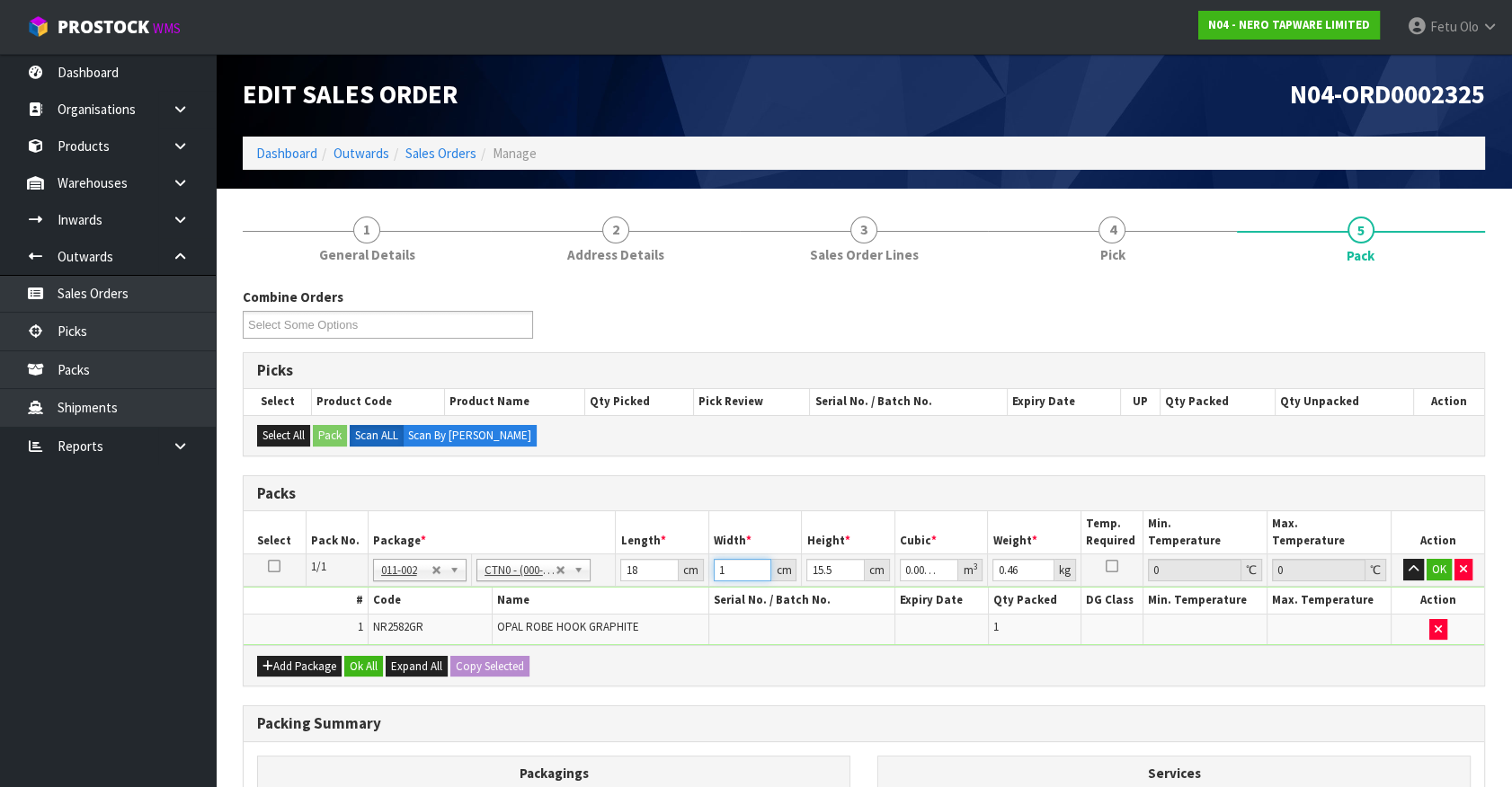 type on "16" 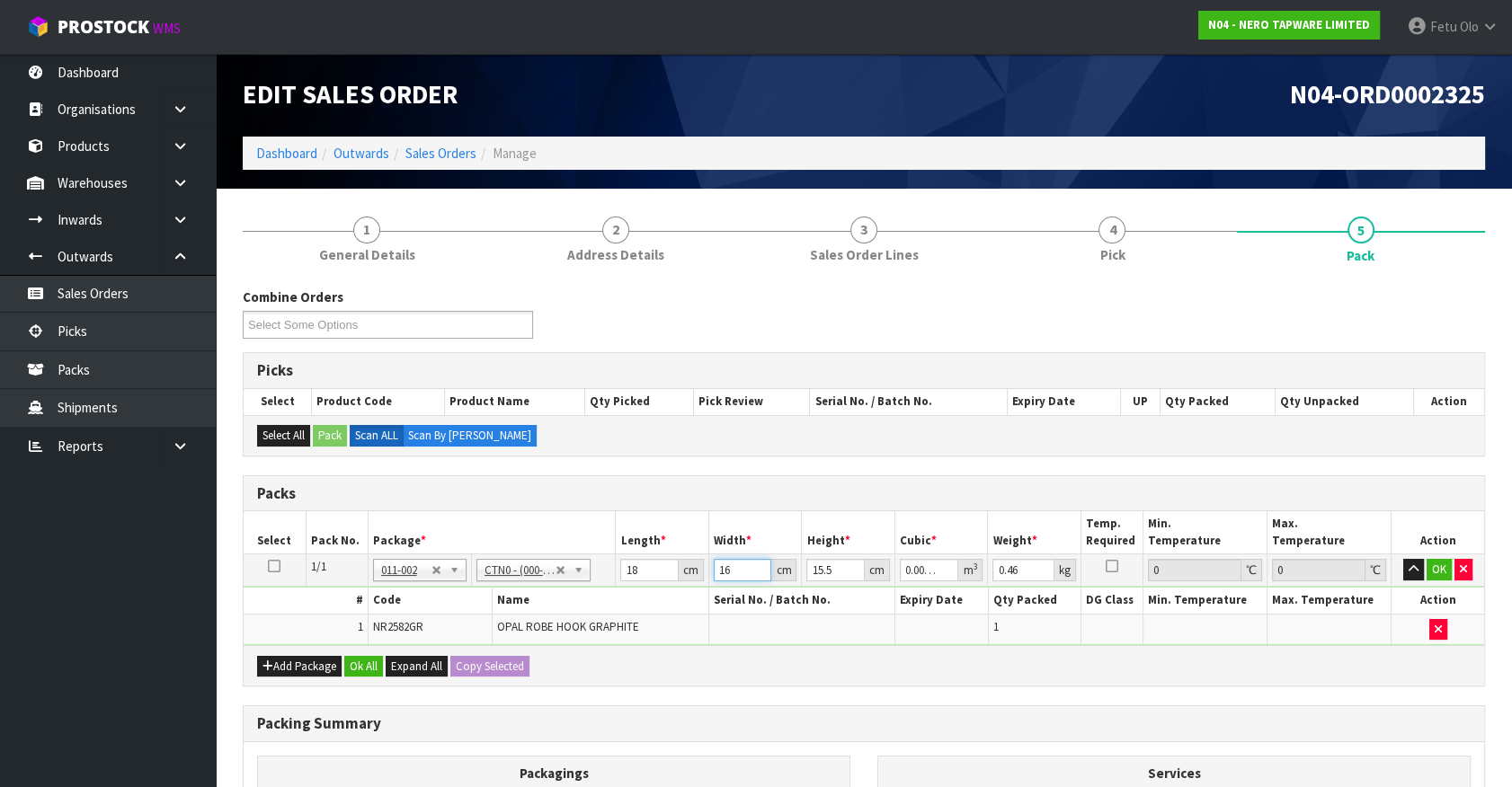 type on "16" 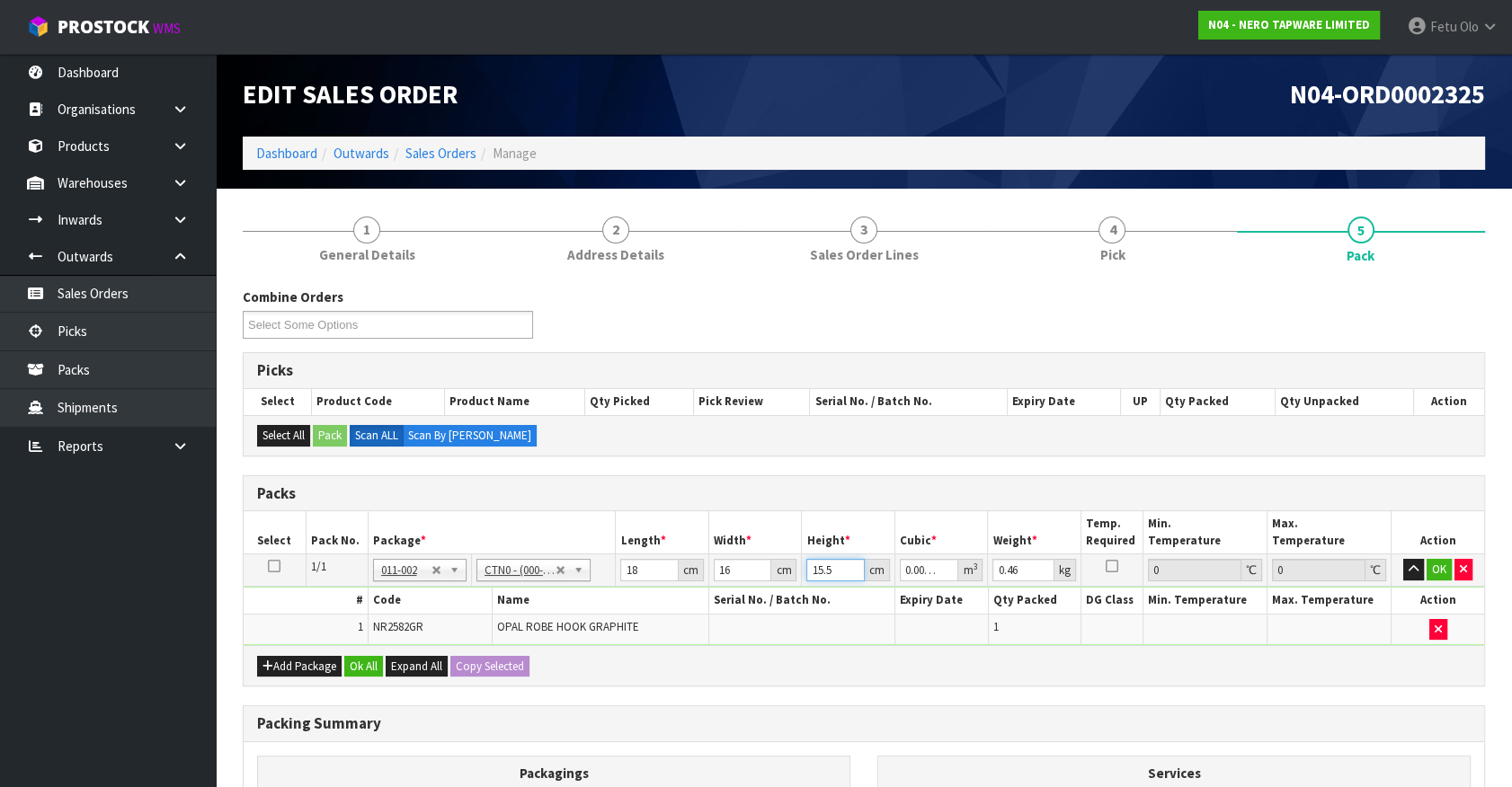 type on "1" 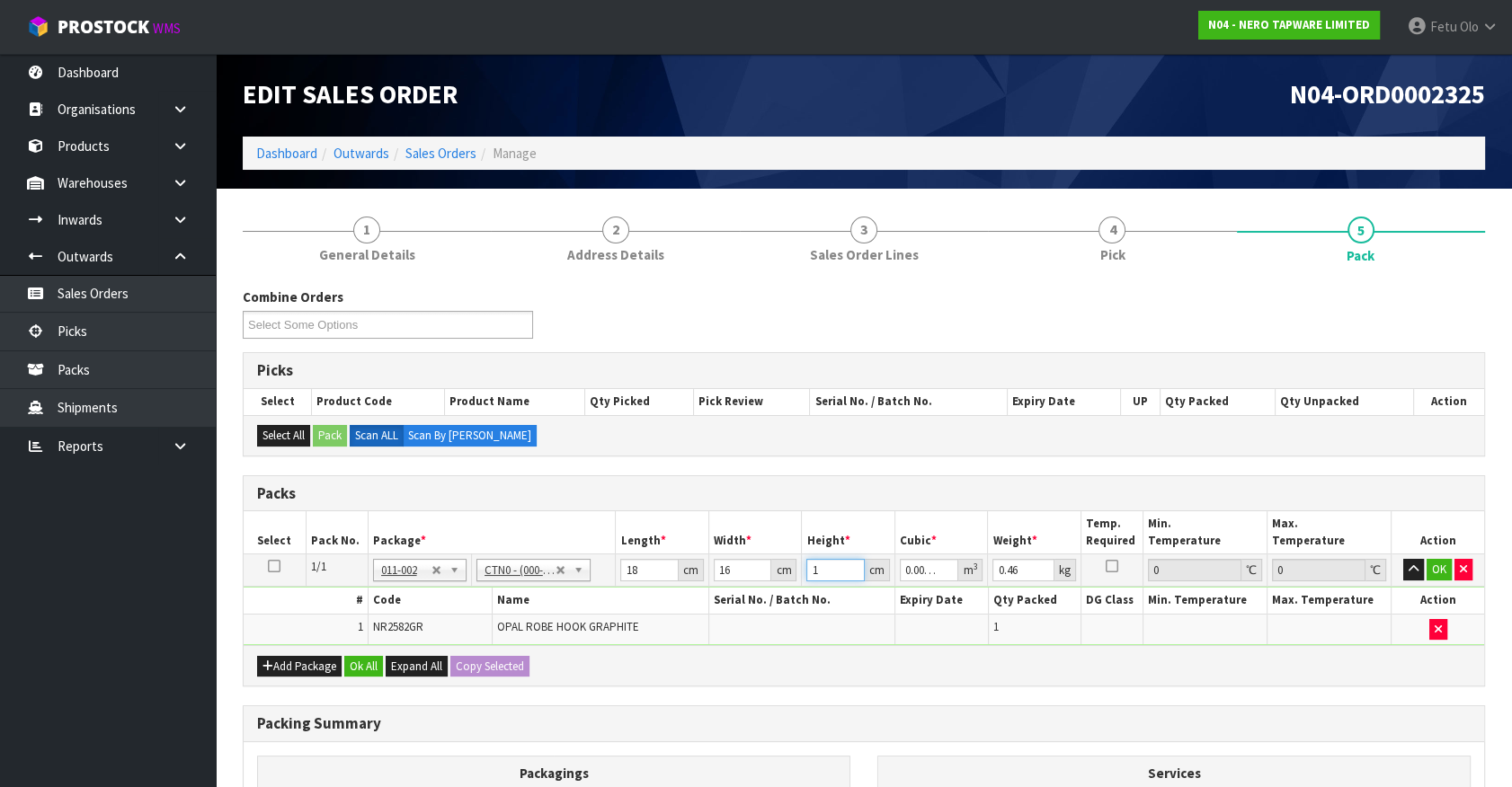 type on "18" 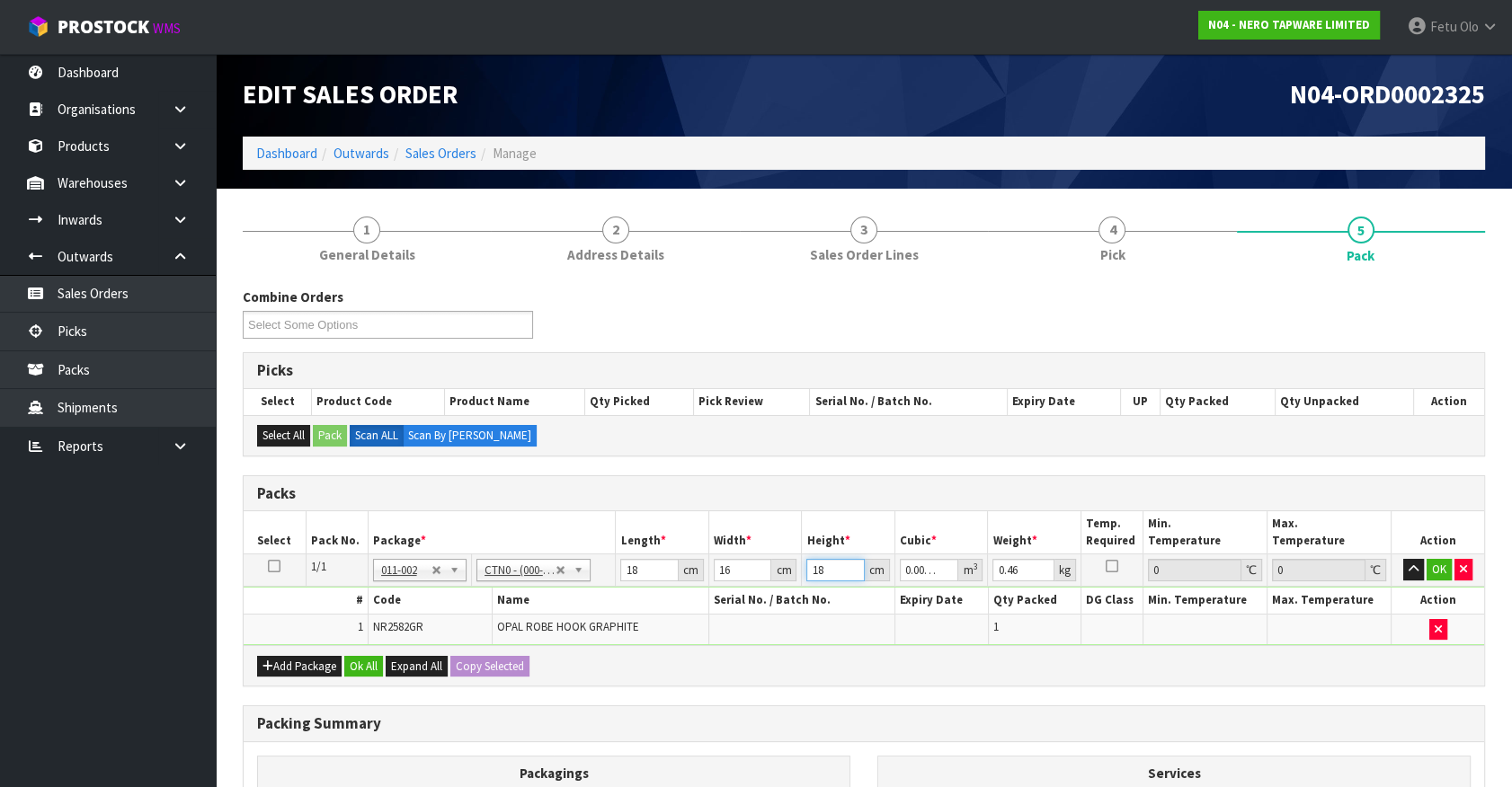 type on "0.005184" 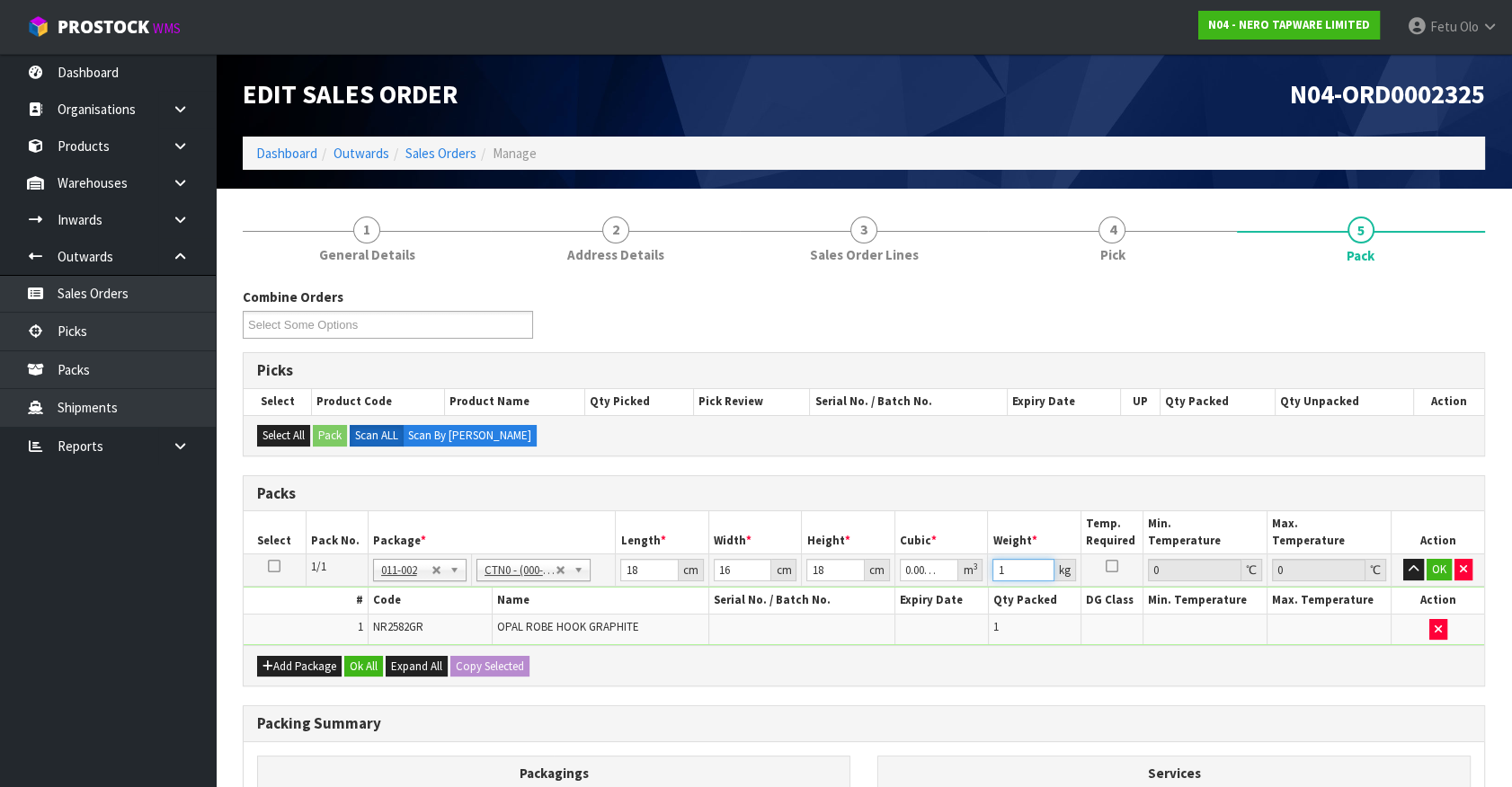 type on "1" 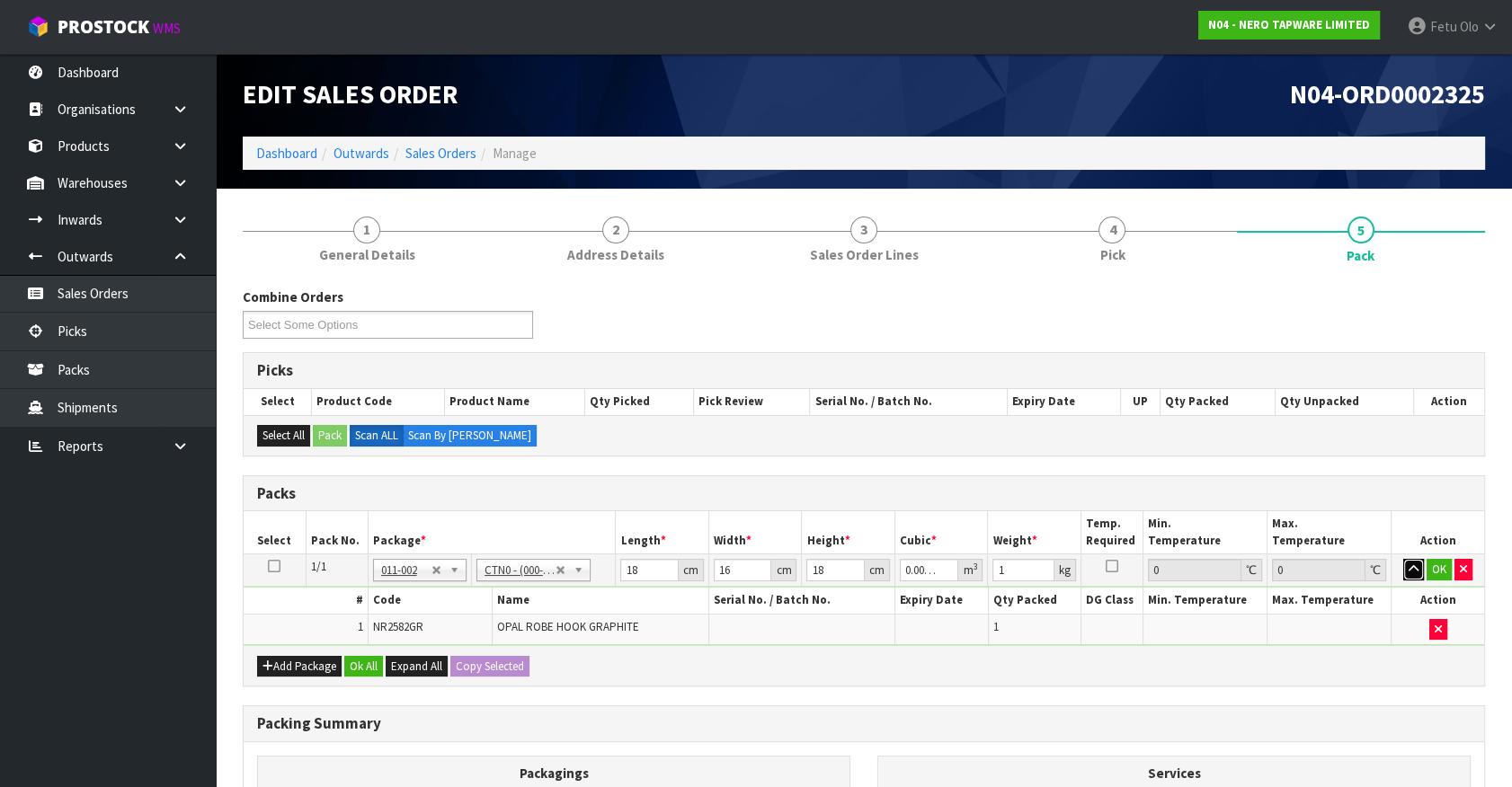 type 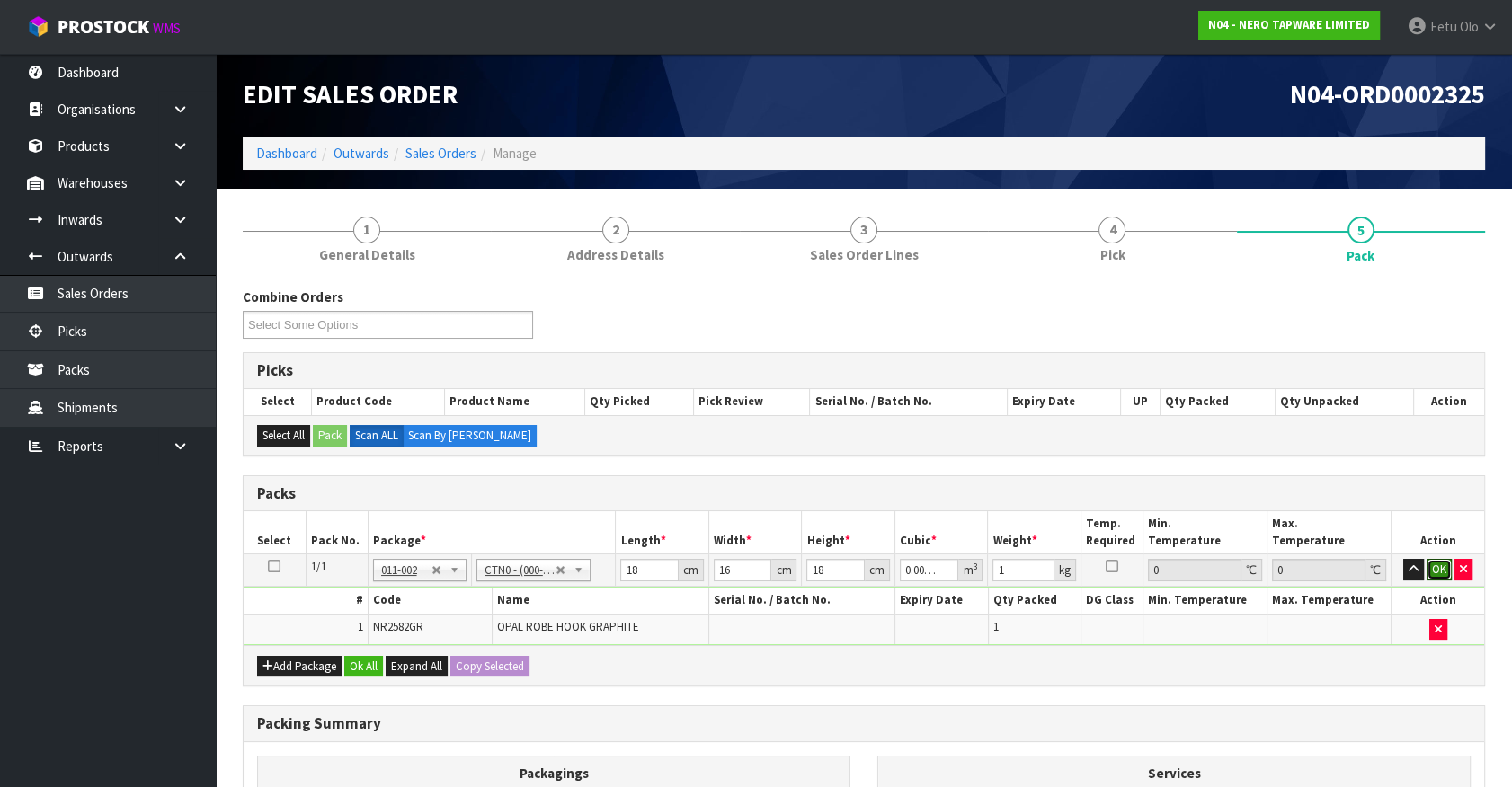 click on "OK" at bounding box center (1439, 570) 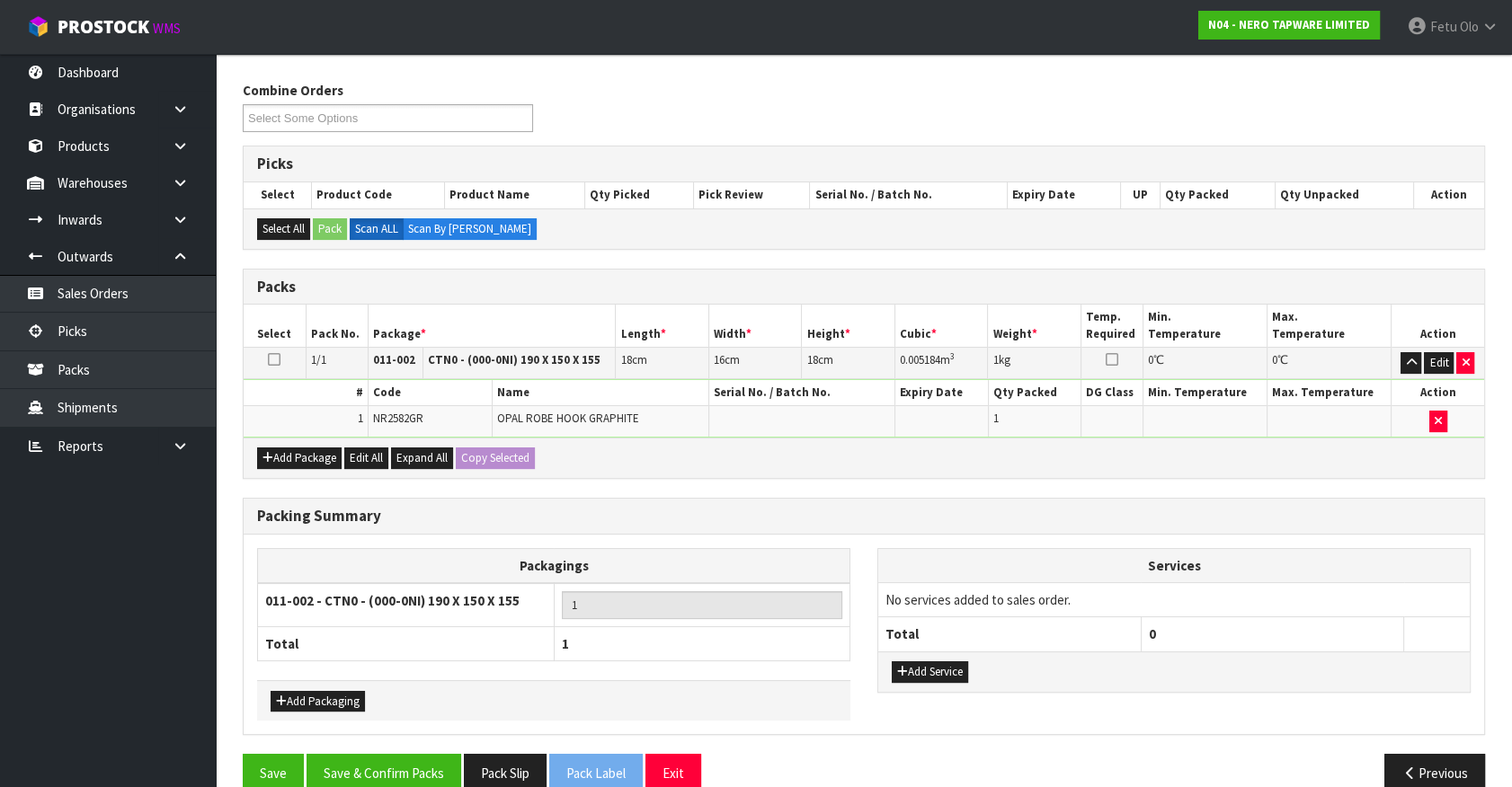 scroll, scrollTop: 234, scrollLeft: 0, axis: vertical 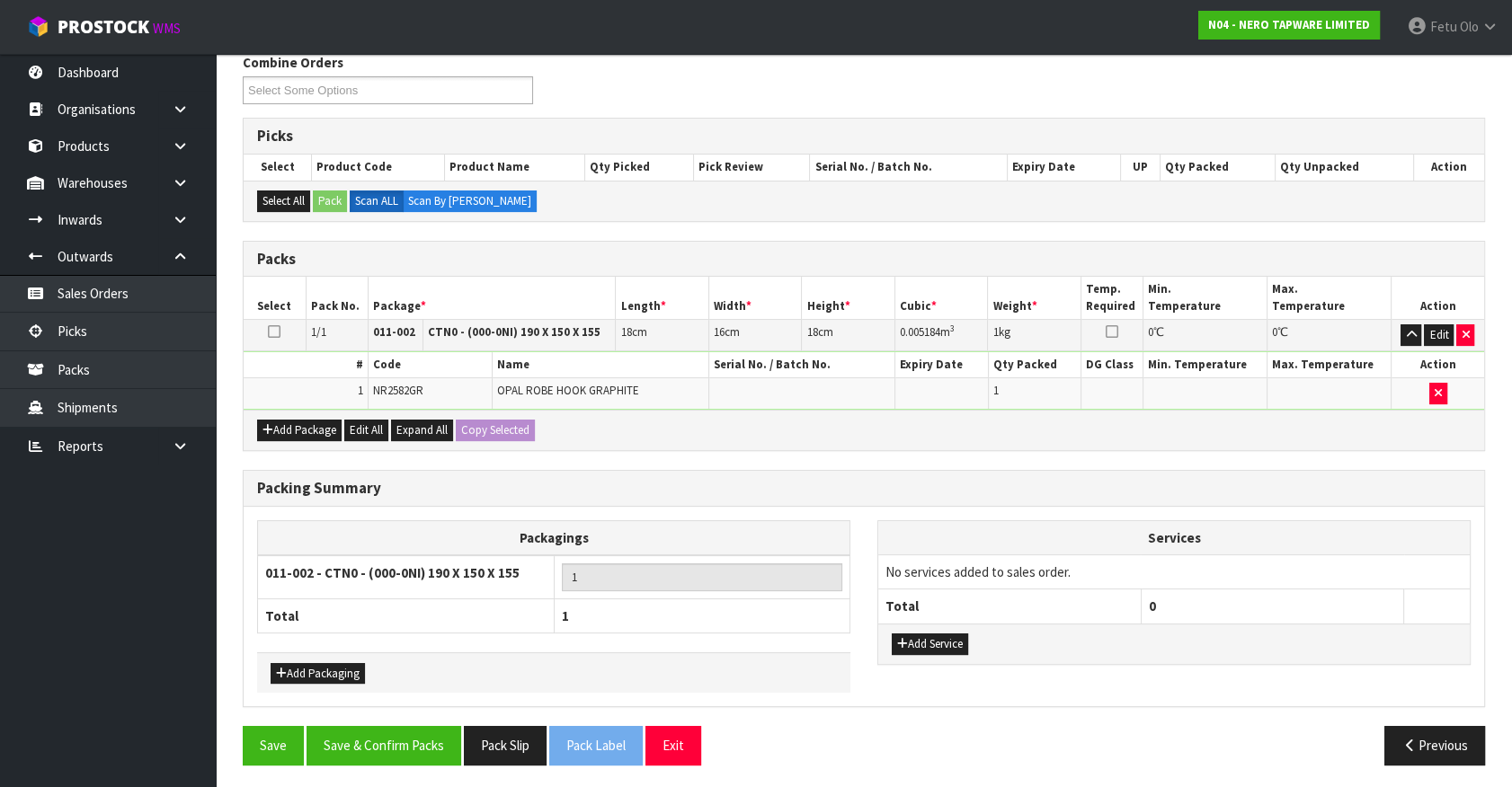 click on "Packing Summary
Packagings
011-002 - CTN0 - (000-0NI) 190 X 150 X 155
1
Total
1
Add Packaging
Services
No services added to sales order.
Total
0" at bounding box center [864, 598] 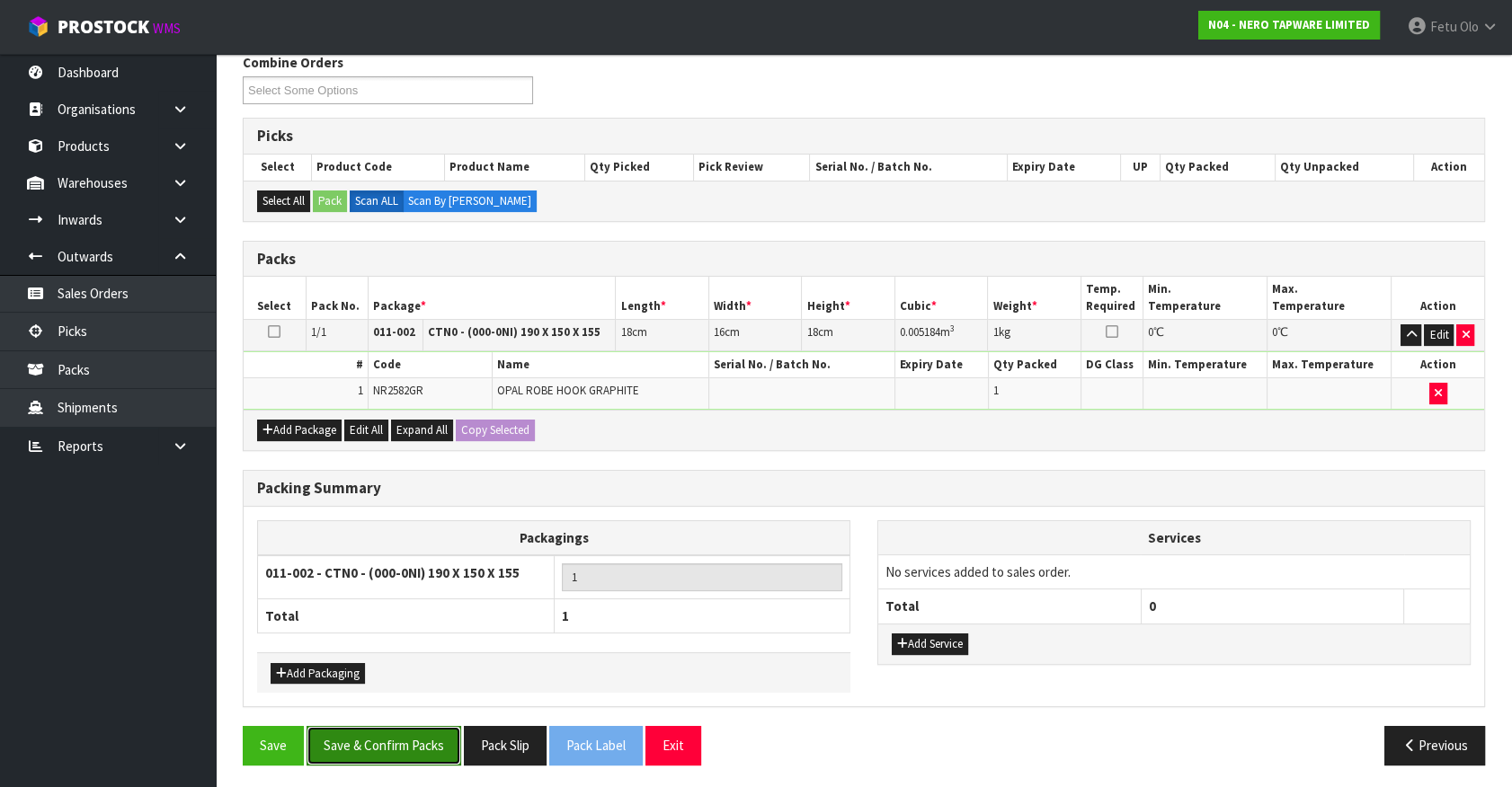 click on "Save & Confirm Packs" at bounding box center (384, 745) 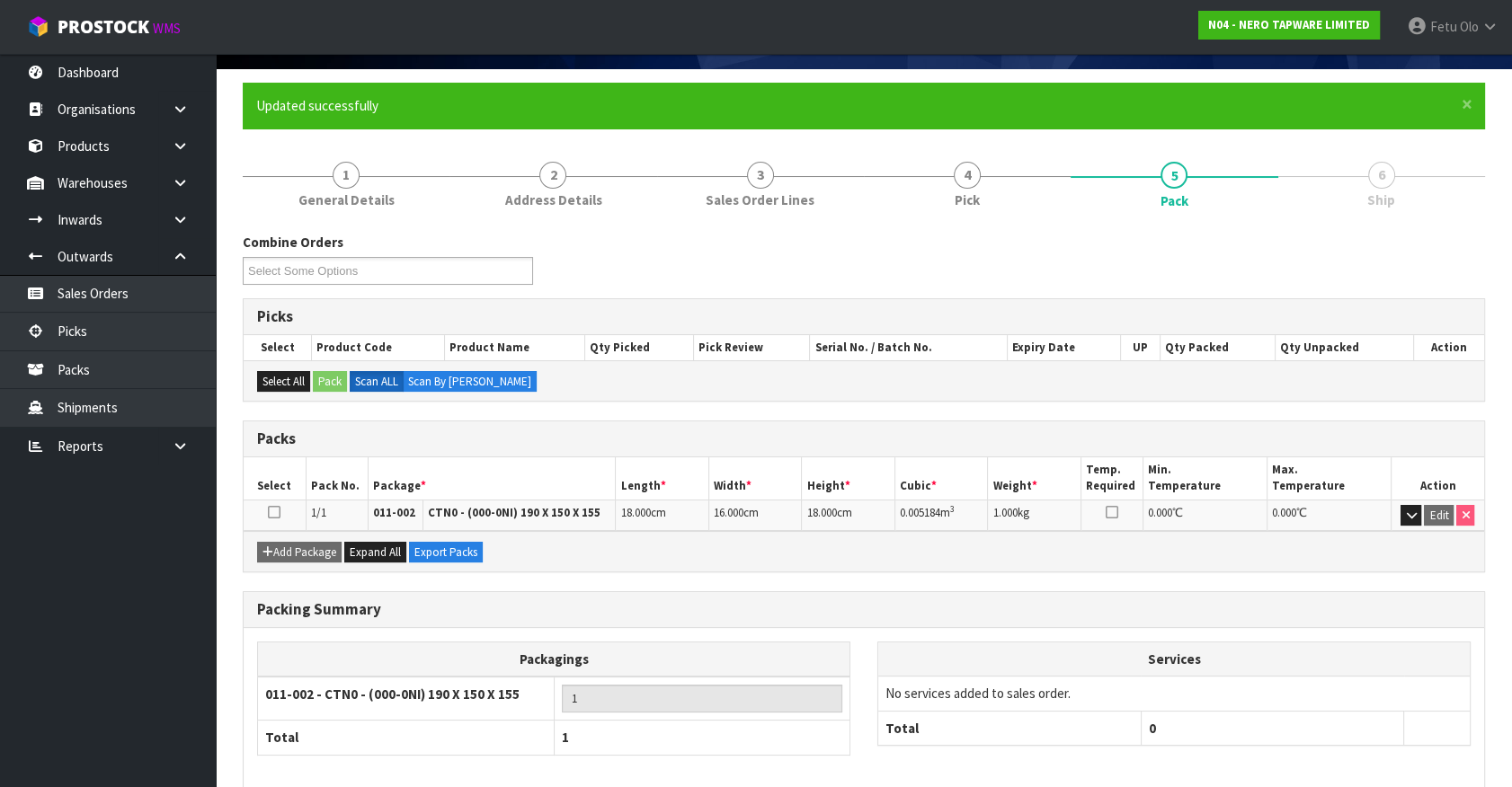 scroll, scrollTop: 202, scrollLeft: 0, axis: vertical 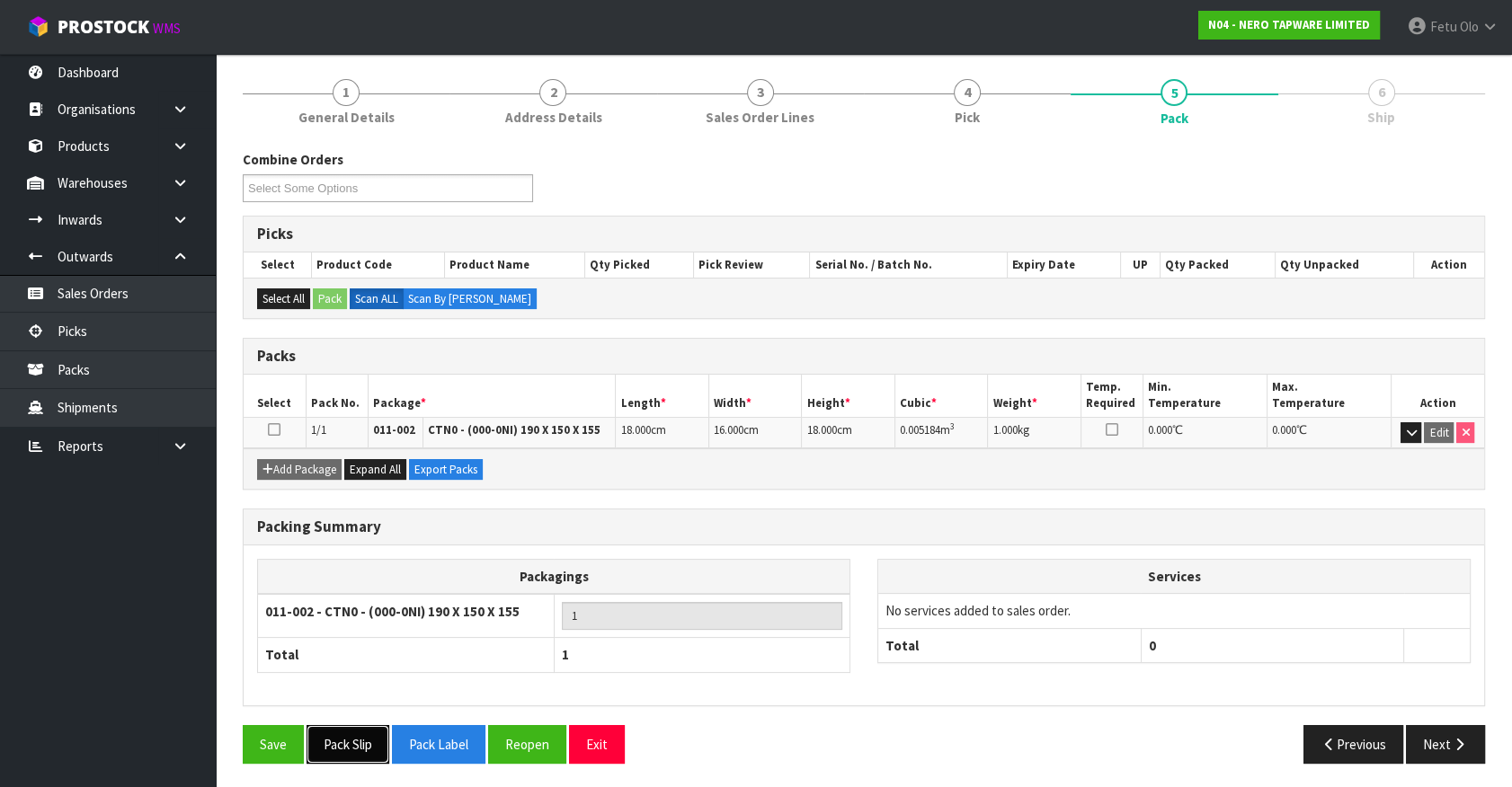 click on "Pack Slip" at bounding box center (348, 744) 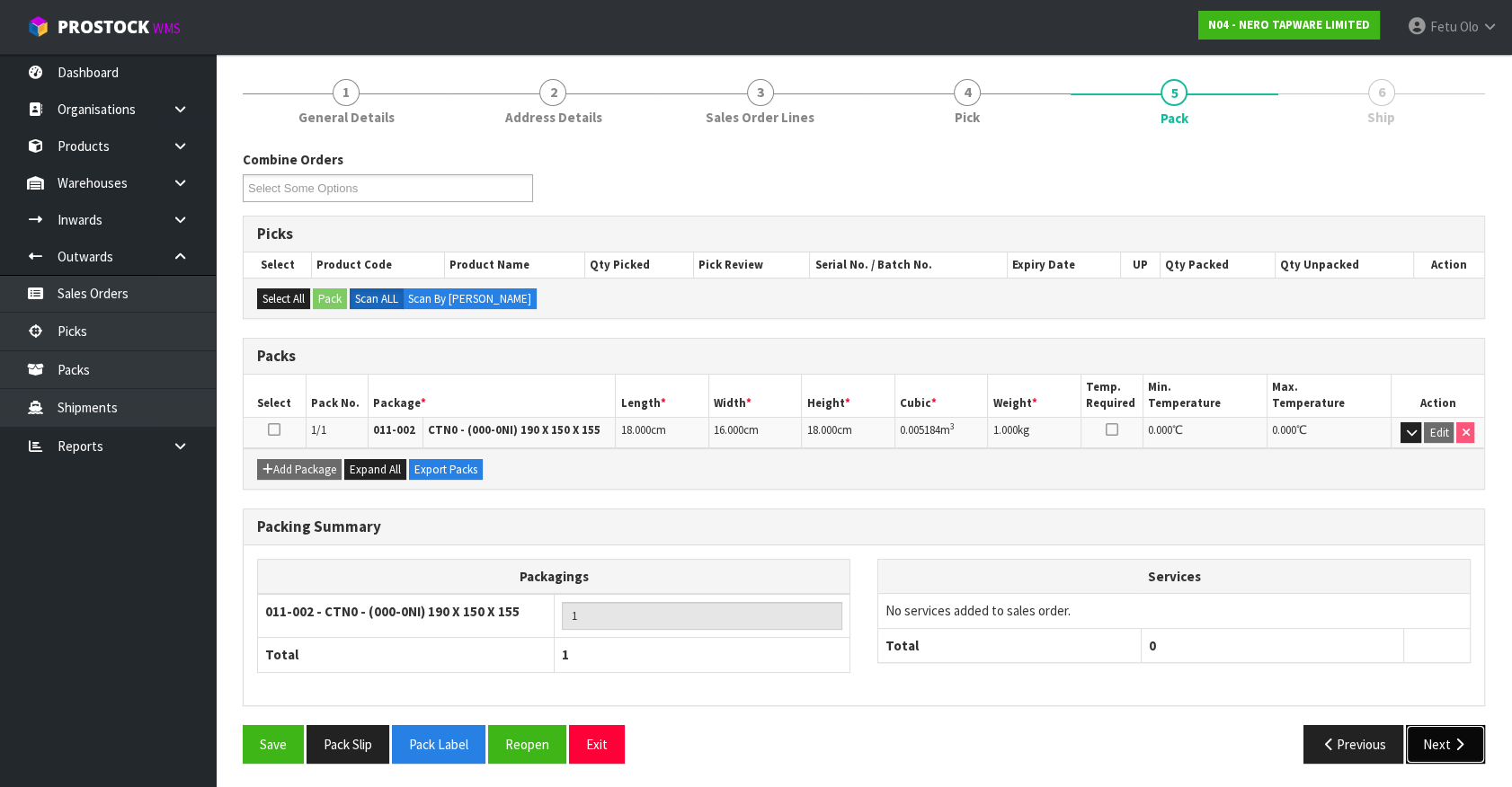 click on "Next" at bounding box center (1445, 744) 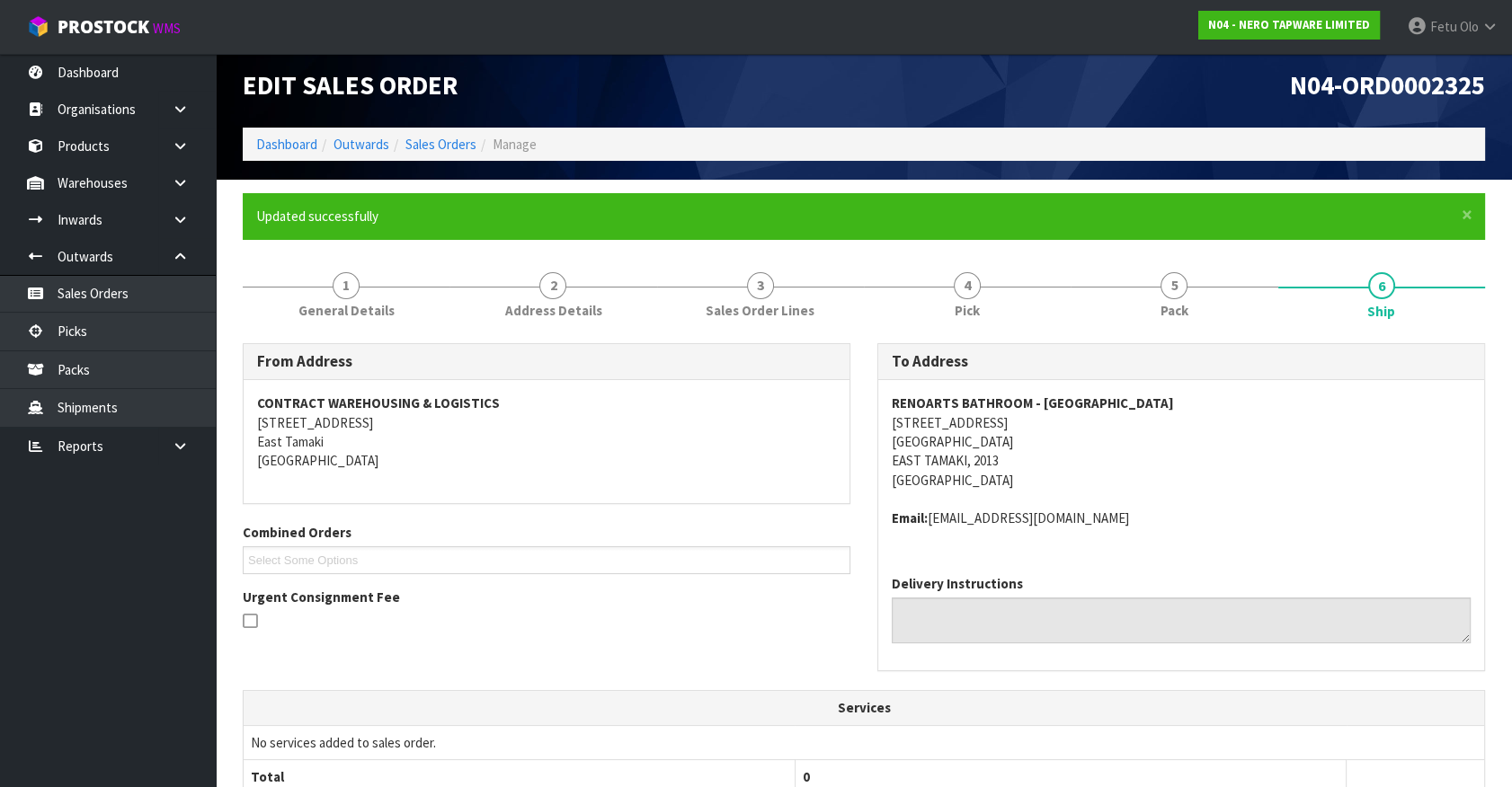 scroll, scrollTop: 0, scrollLeft: 0, axis: both 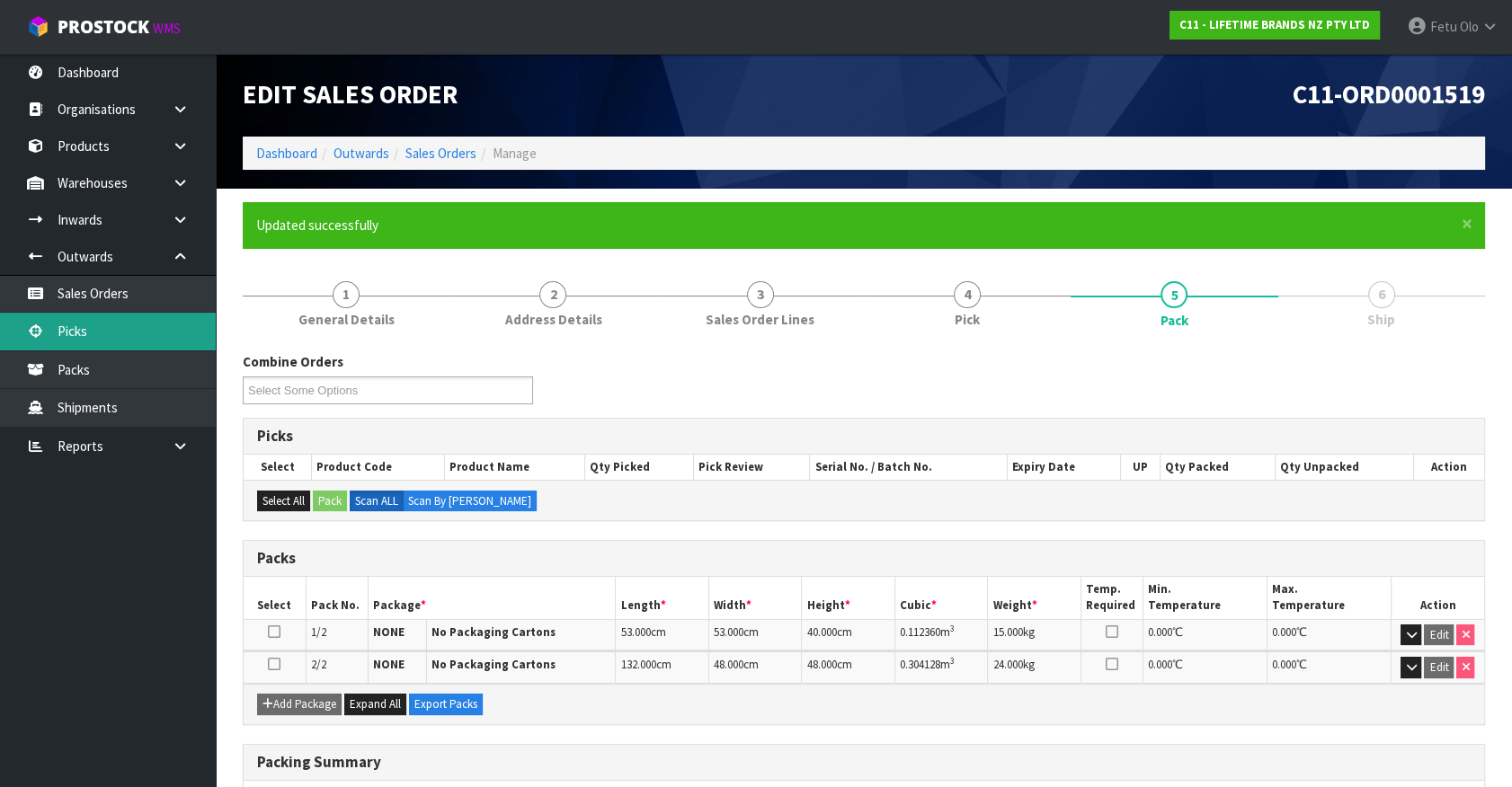 click on "Picks" at bounding box center (108, 331) 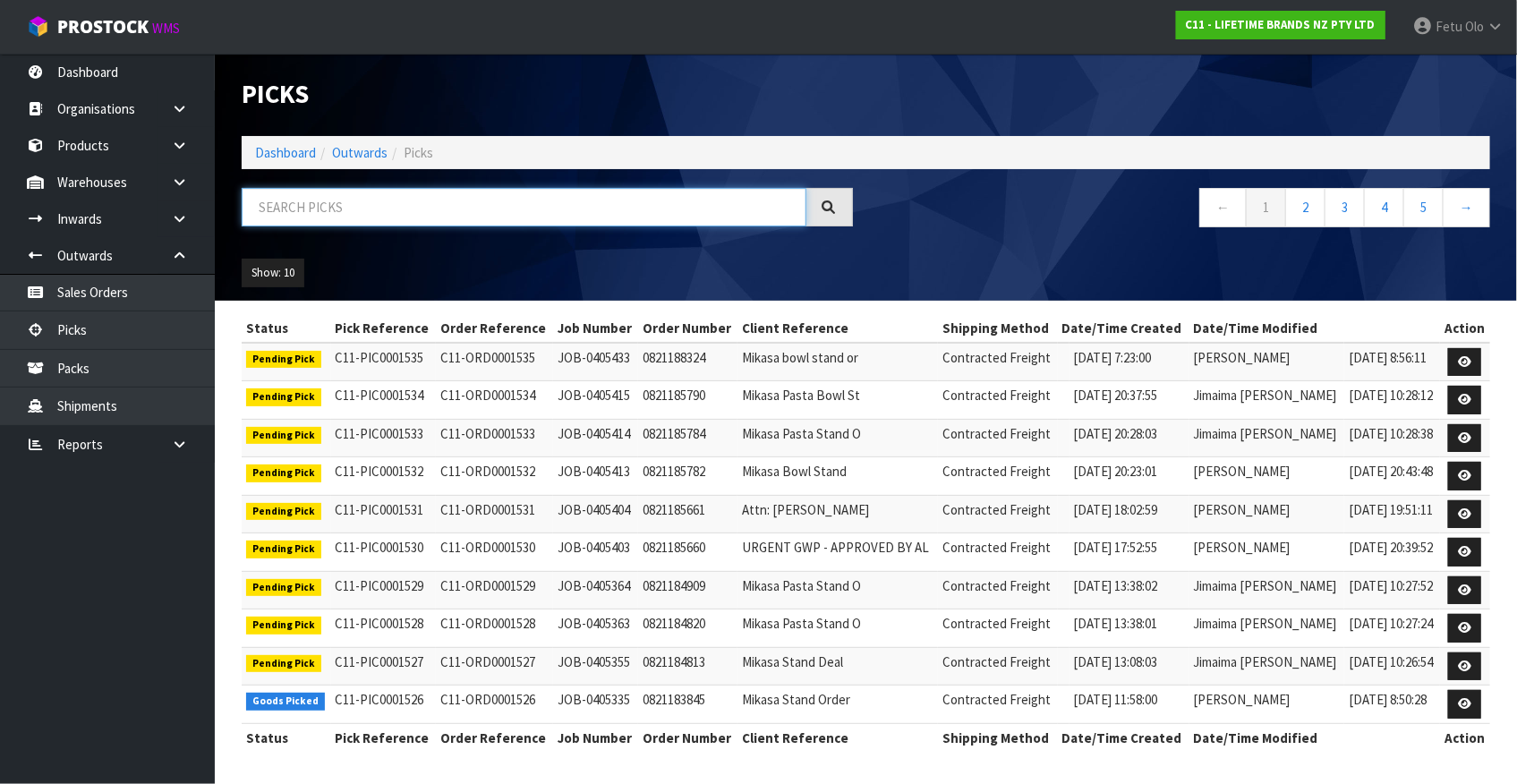 click at bounding box center (524, 207) 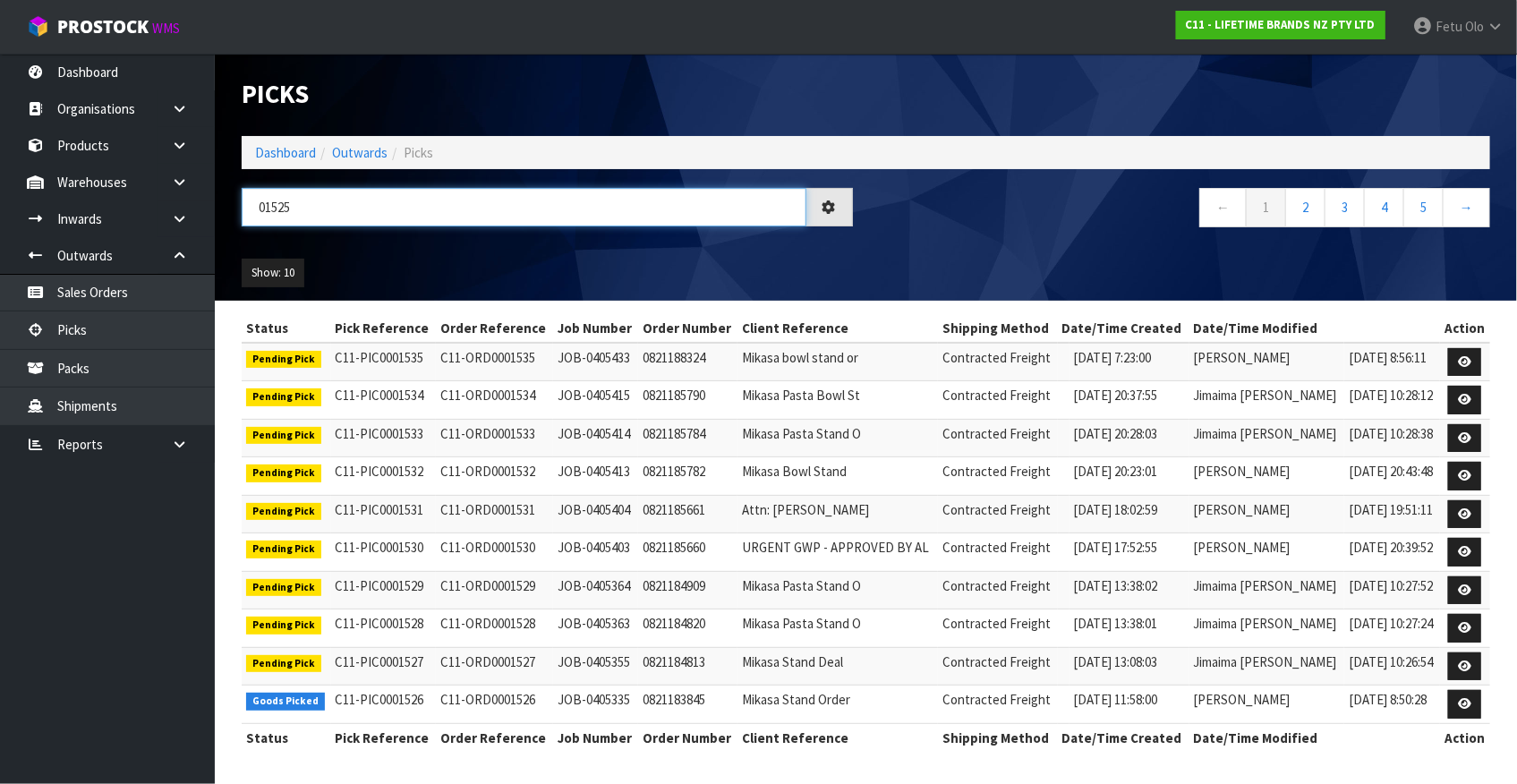 type on "01525" 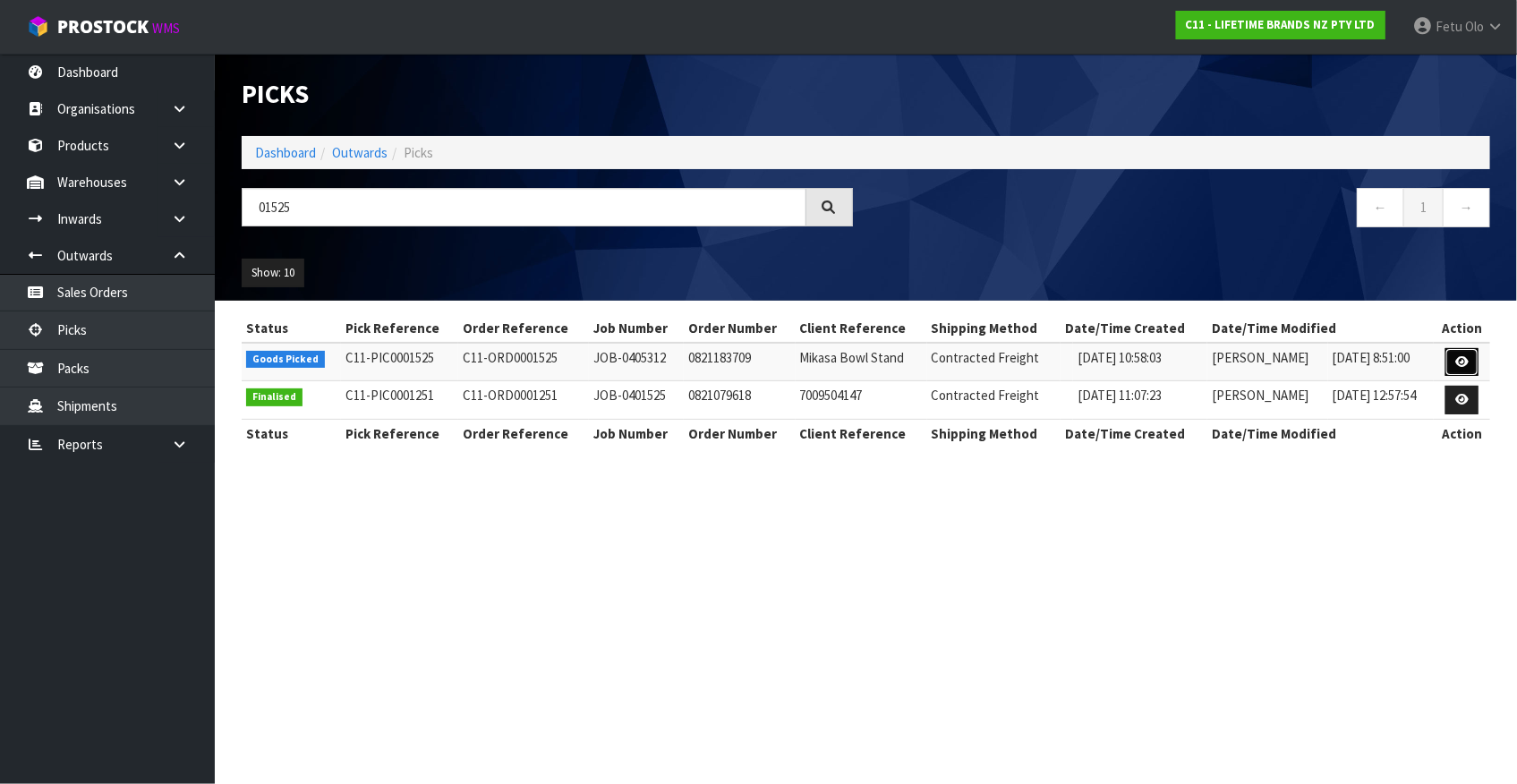 click at bounding box center [1462, 362] 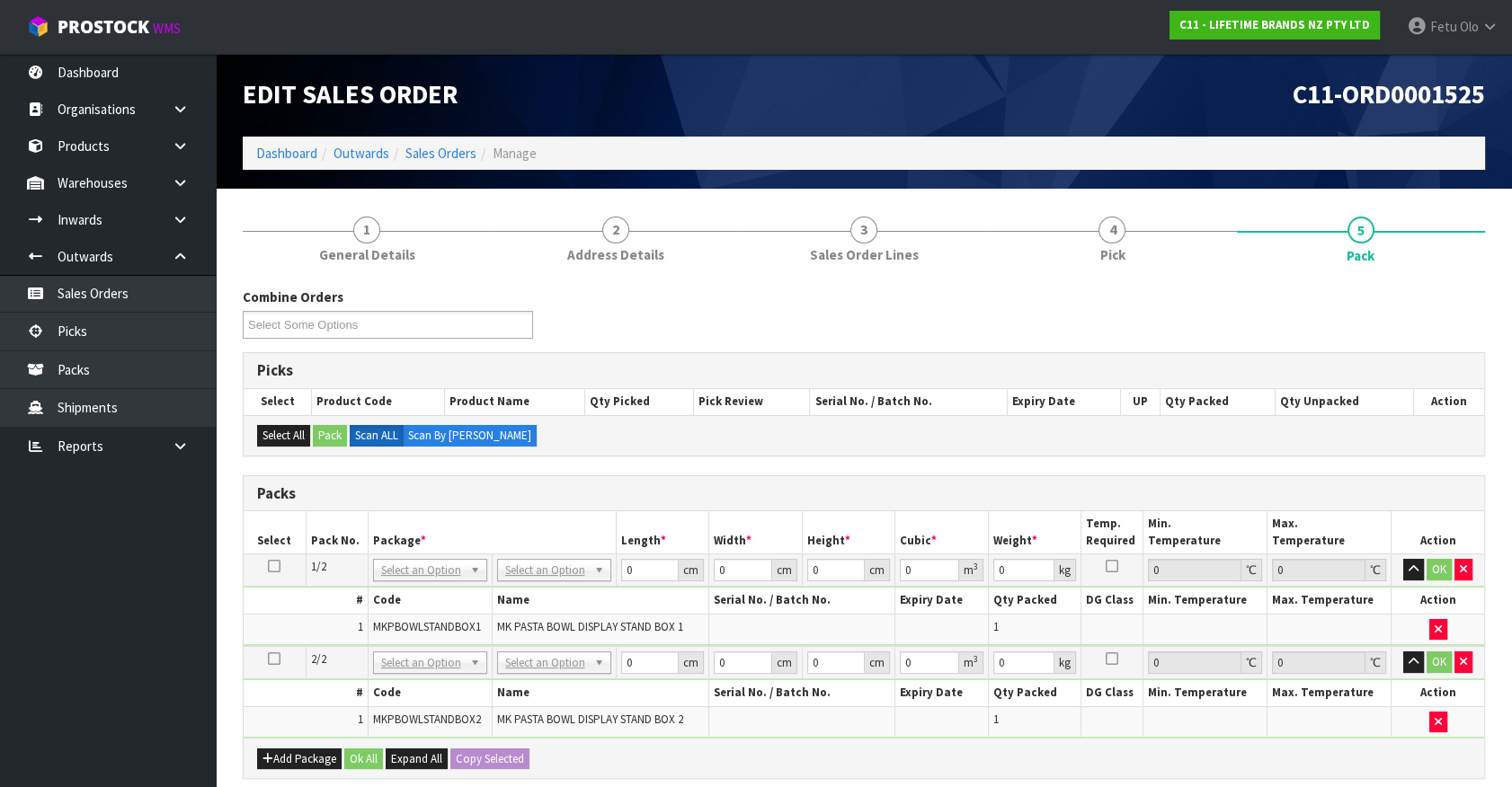 click on "NONE 007-001 007-002 007-004 007-009 007-013 007-014 007-015 007-017 007-018 007-019 007-021 007-022 007-023 007-024 010-016 010-017 010-018 010-019 011-001 011-002 011-003 011-004 011-005 011-006 011-007 011-008 011-009 011-010 011-011 011-012 011-013 011-014 011-015 011-016 011-017 011-018 011-019 011-020 011-021 011-022 011-023 011-025 011-026 011-027 011-028 011-029 011-030 011-031 011-032 011-033 011-034 011-035 011-036 011-037 011-038 011-039 011-040 011-041 011-042 011-043 011-044 011-045 011-046 011-047 011-048 011-049 011-050 011-051 011-052 011-053 011-054 011-055 011-056 011-057 011-058 011-059 011-060 011-061 011-062 011-063 011-064 011-065 011-066 011-067 011-068 011-070 011-072 011-073 011-074 011-075 011-076 011-077 011-078 011-079 011-080 011-081 011-082 011-083 011-084
Select an Option" at bounding box center (430, 570) 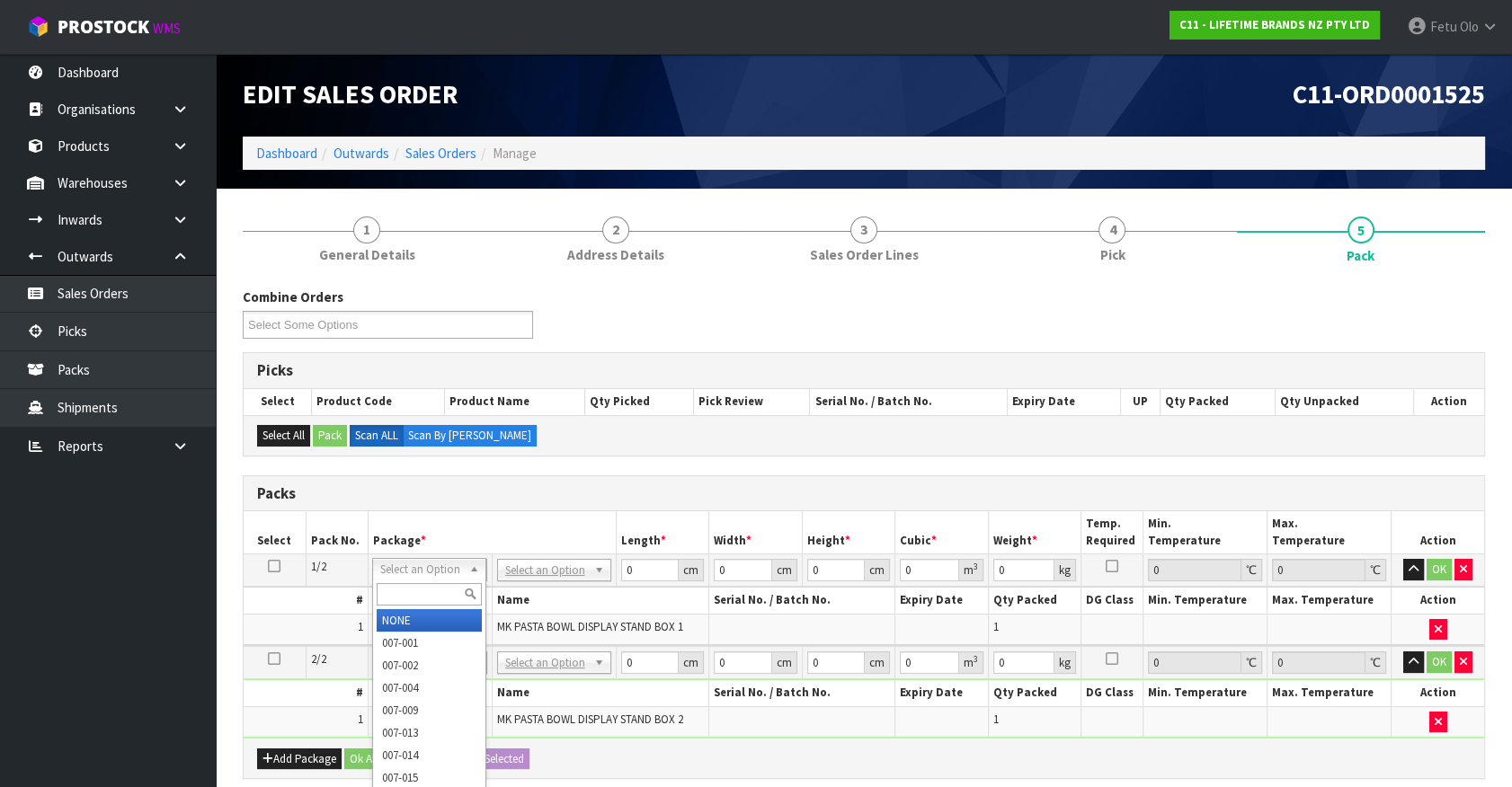drag, startPoint x: 417, startPoint y: 611, endPoint x: 427, endPoint y: 656, distance: 46.0977 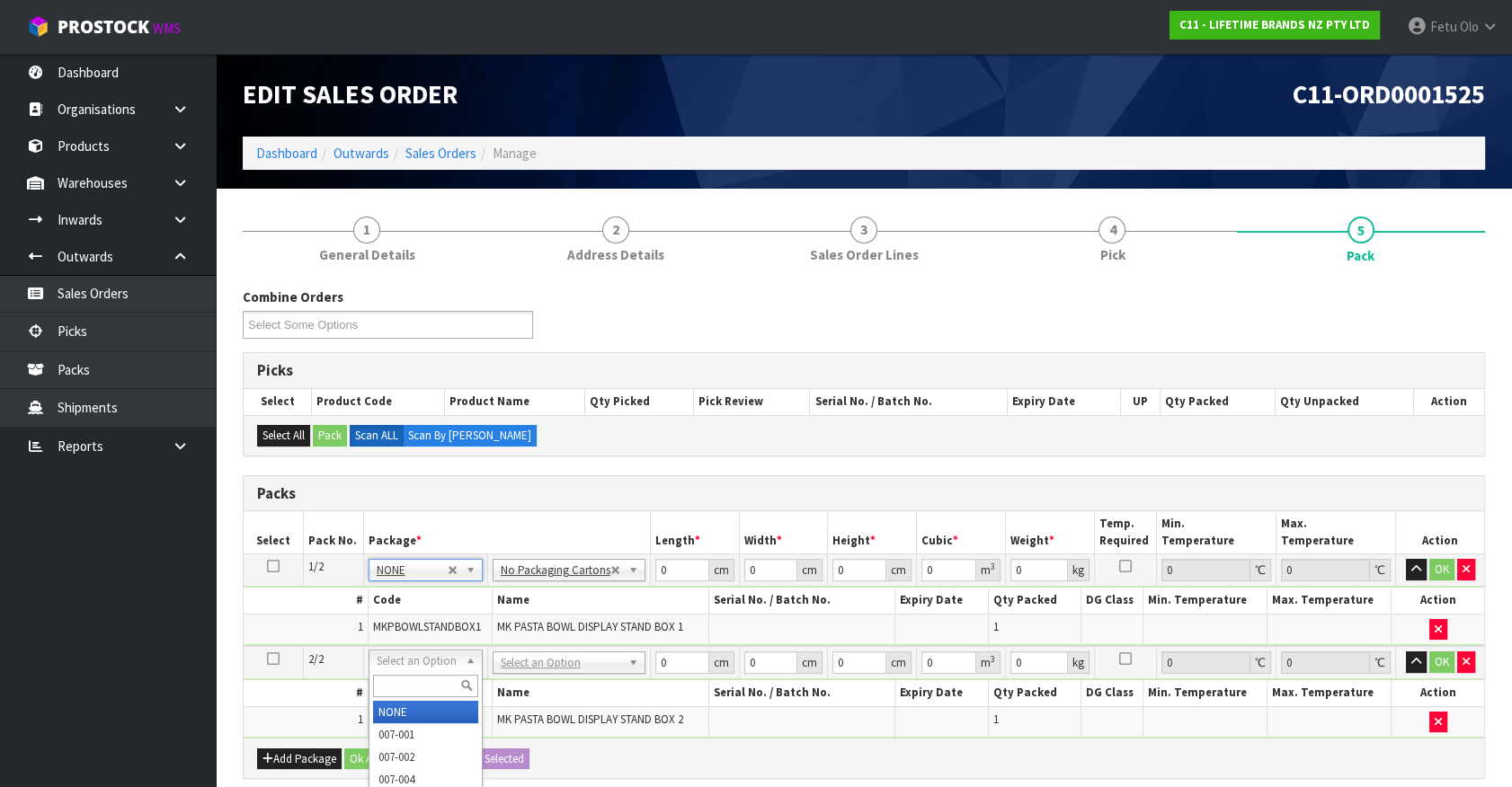 drag, startPoint x: 420, startPoint y: 711, endPoint x: 471, endPoint y: 699, distance: 52.392748 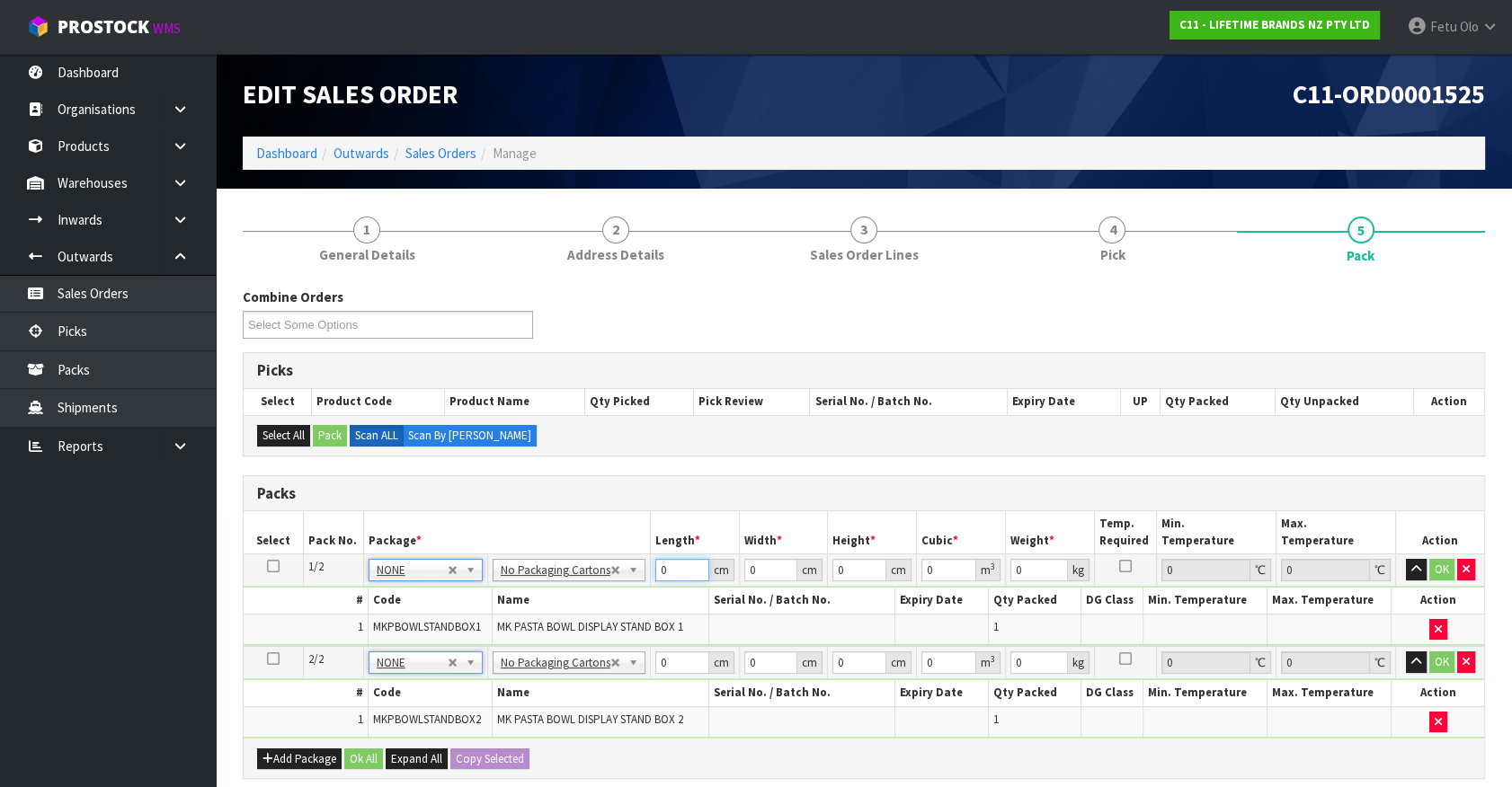 drag, startPoint x: 675, startPoint y: 566, endPoint x: 405, endPoint y: 634, distance: 278.431 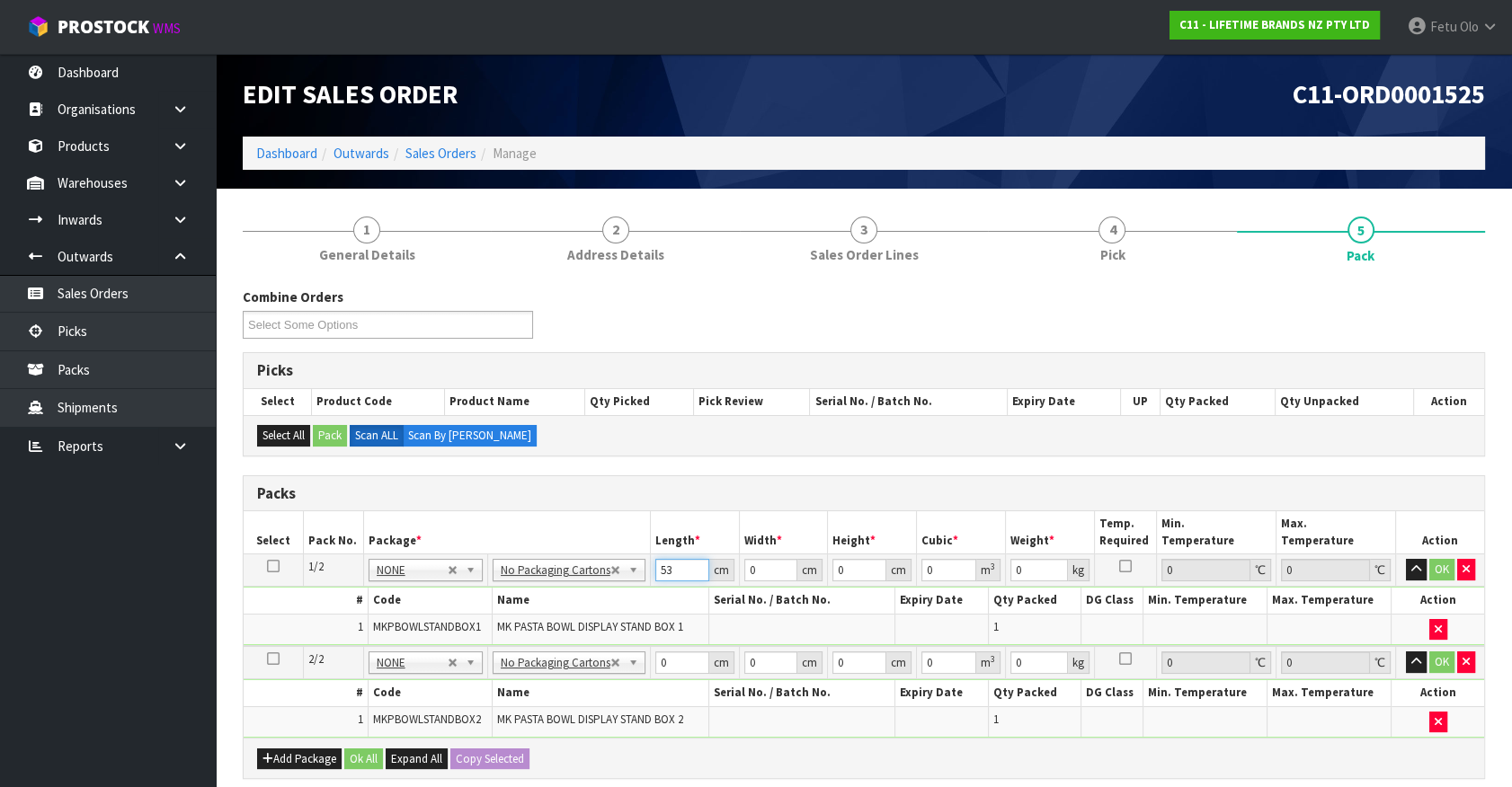 type on "53" 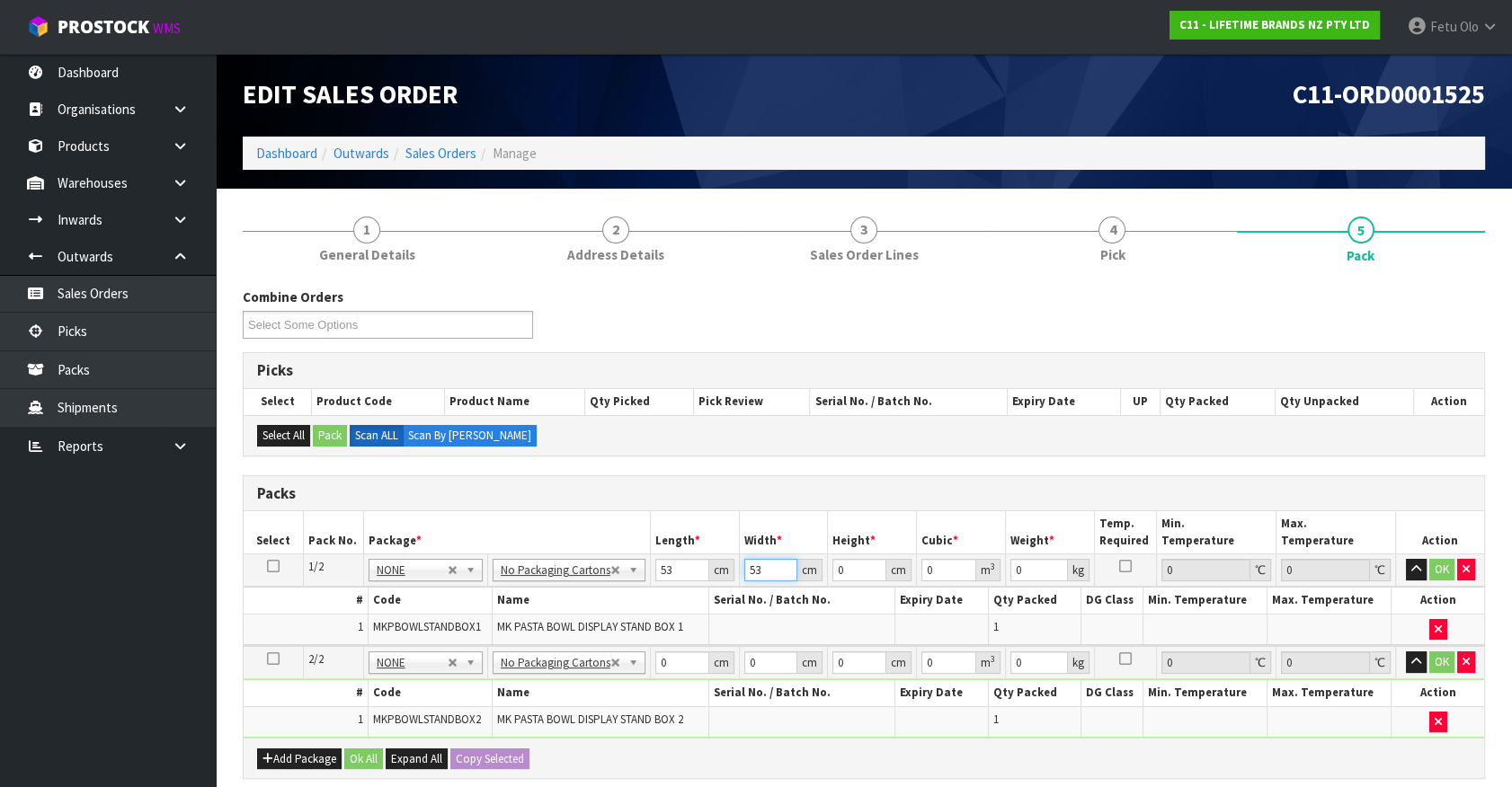 type on "53" 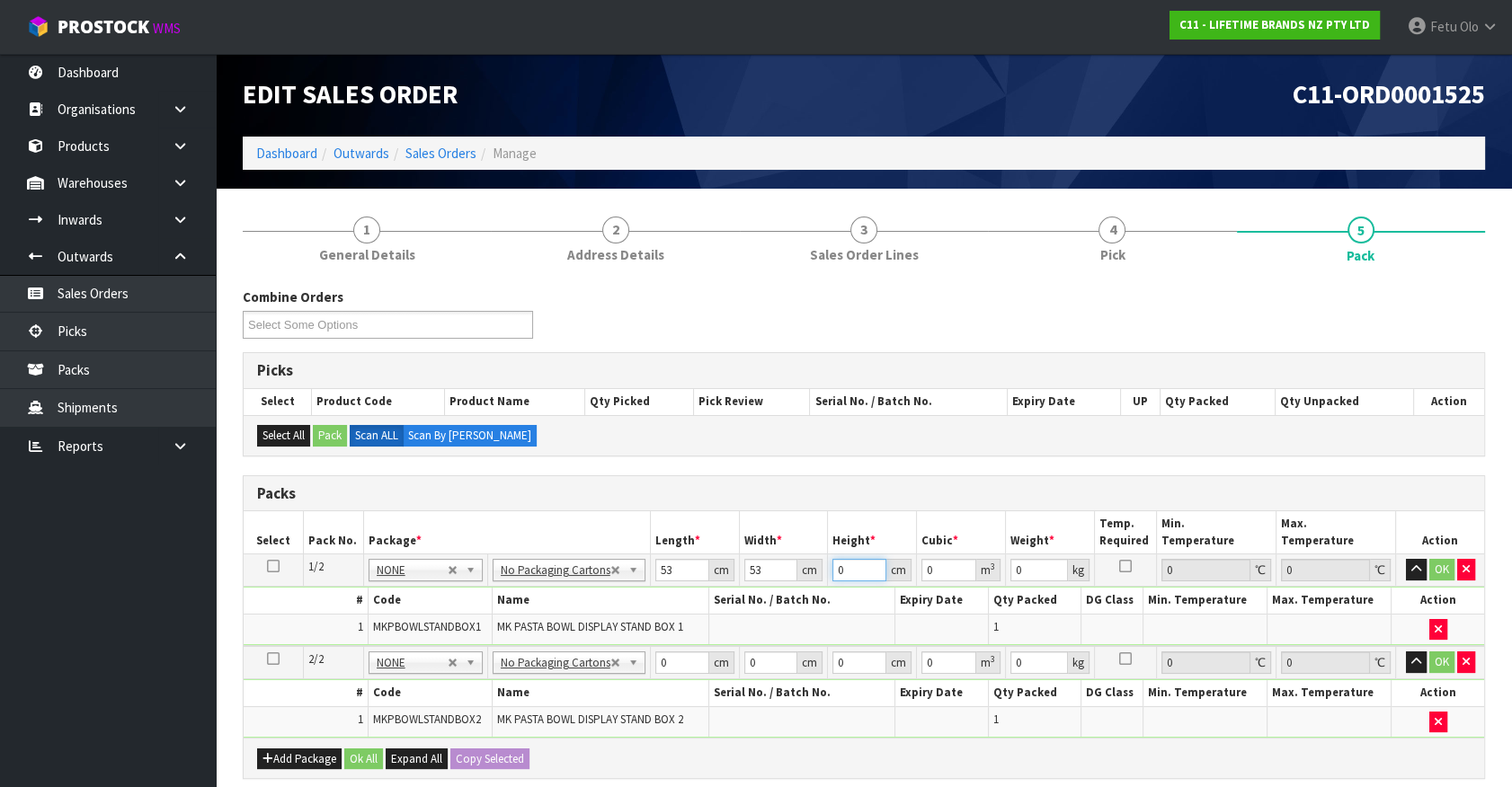 type on "4" 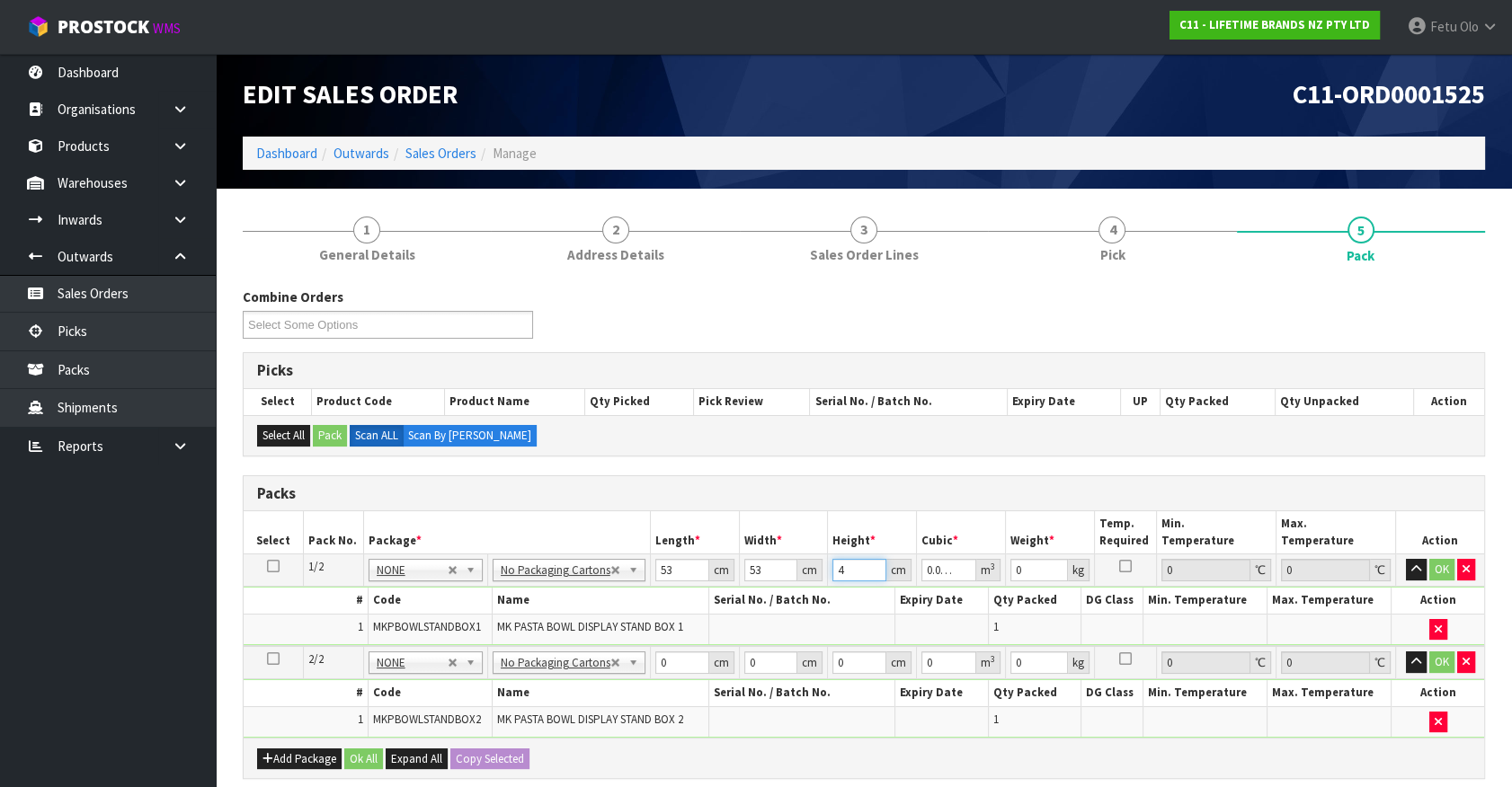 type on "40" 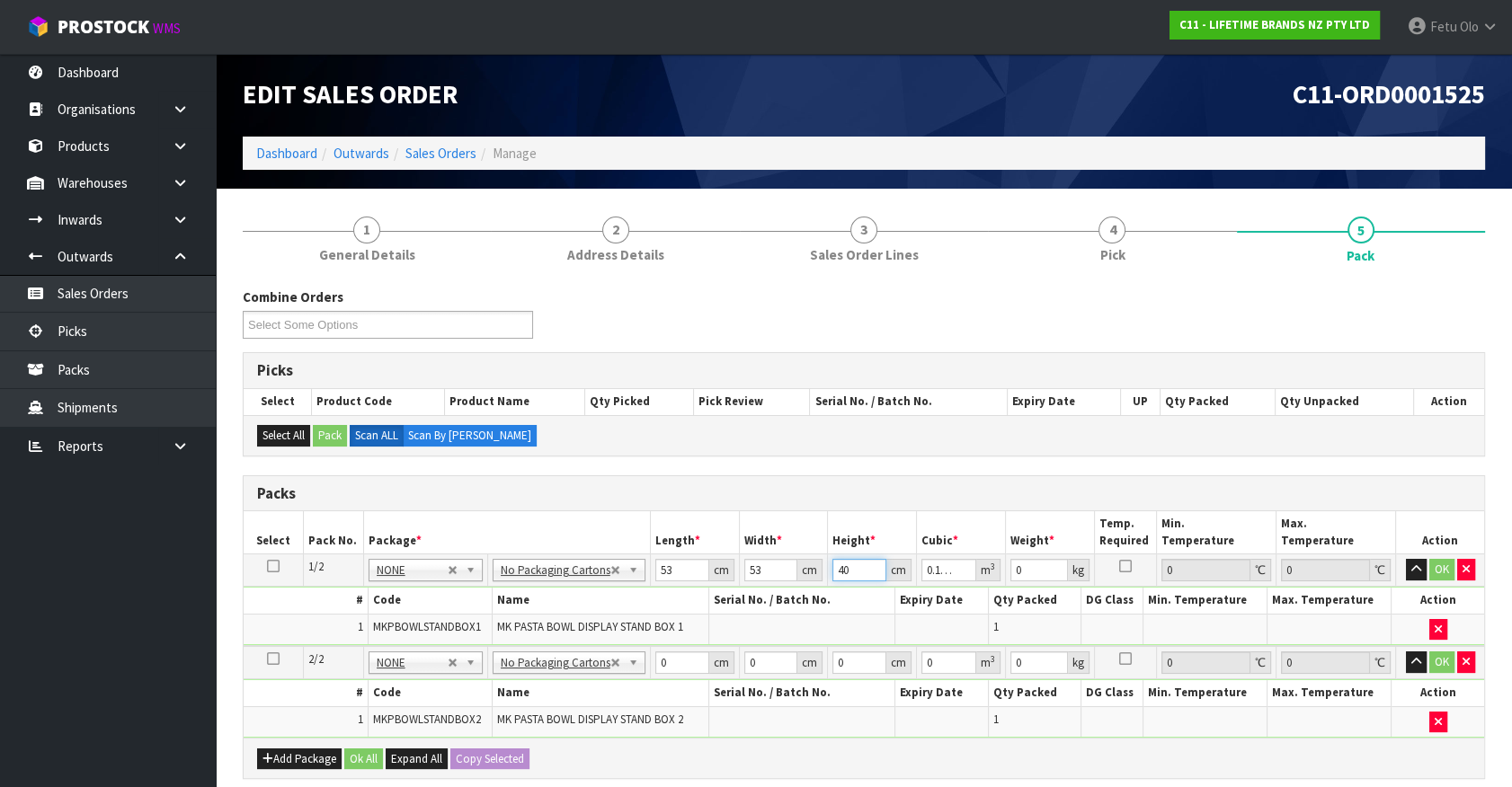 type on "40" 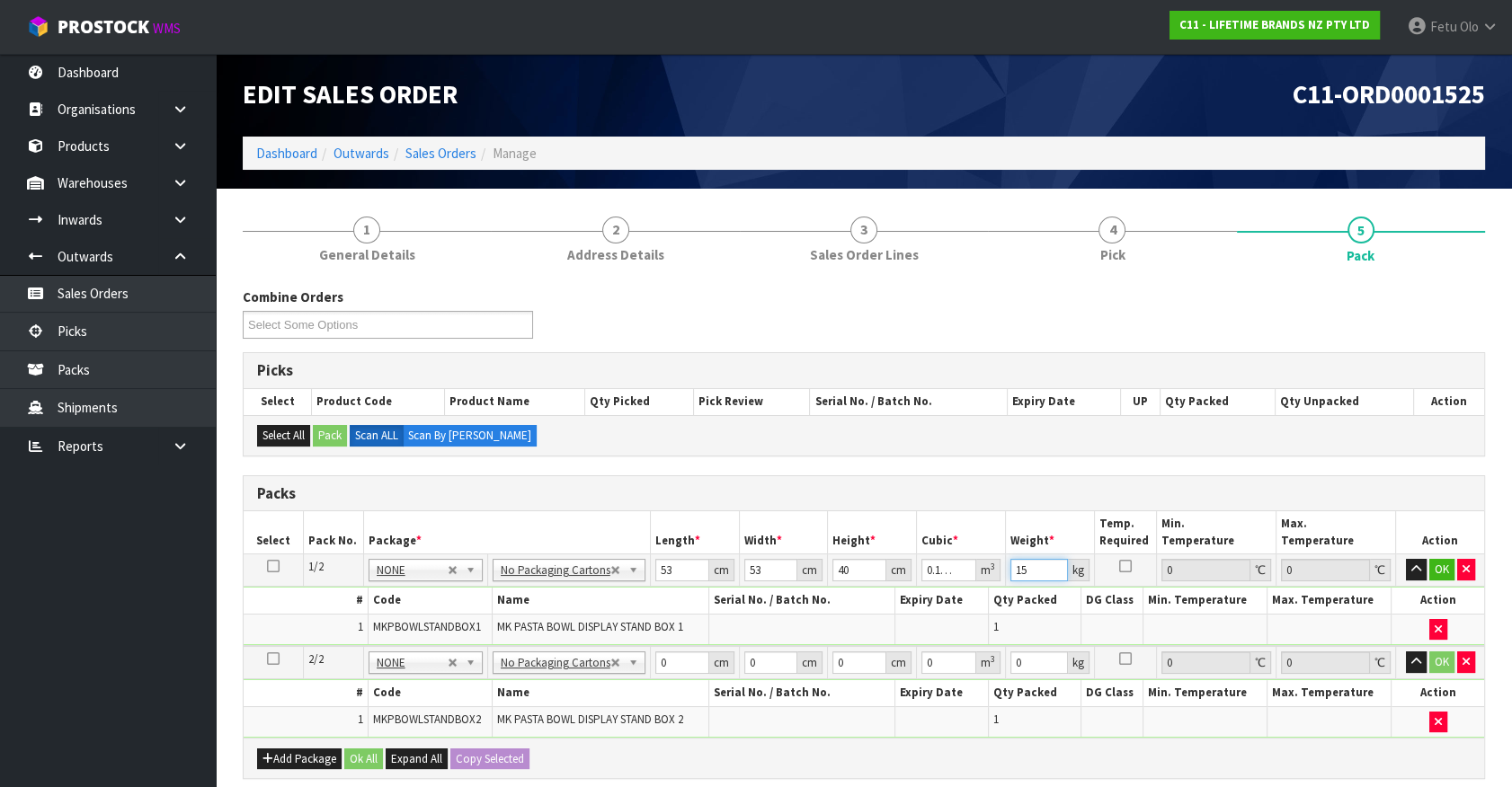 type on "15" 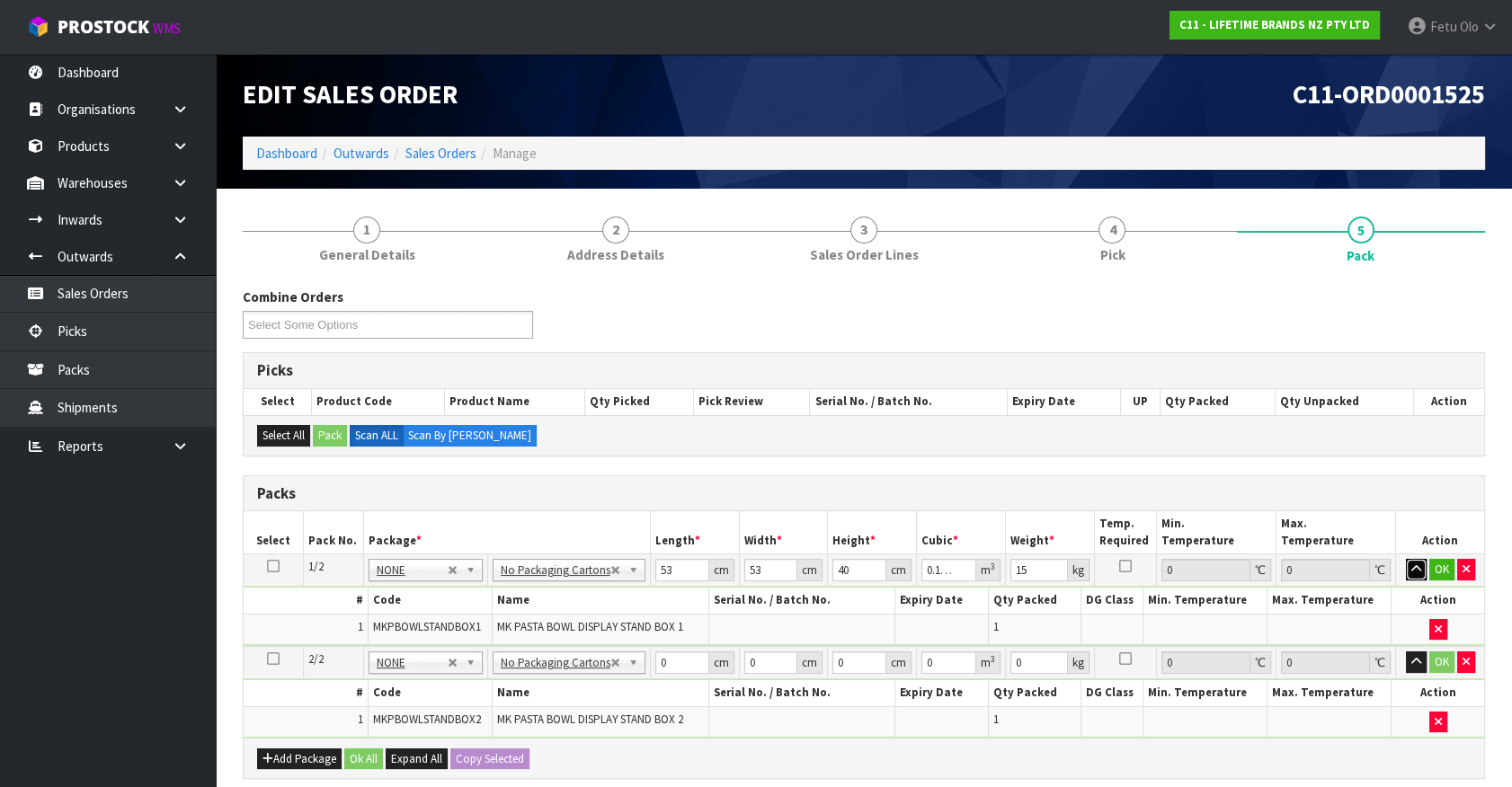 type 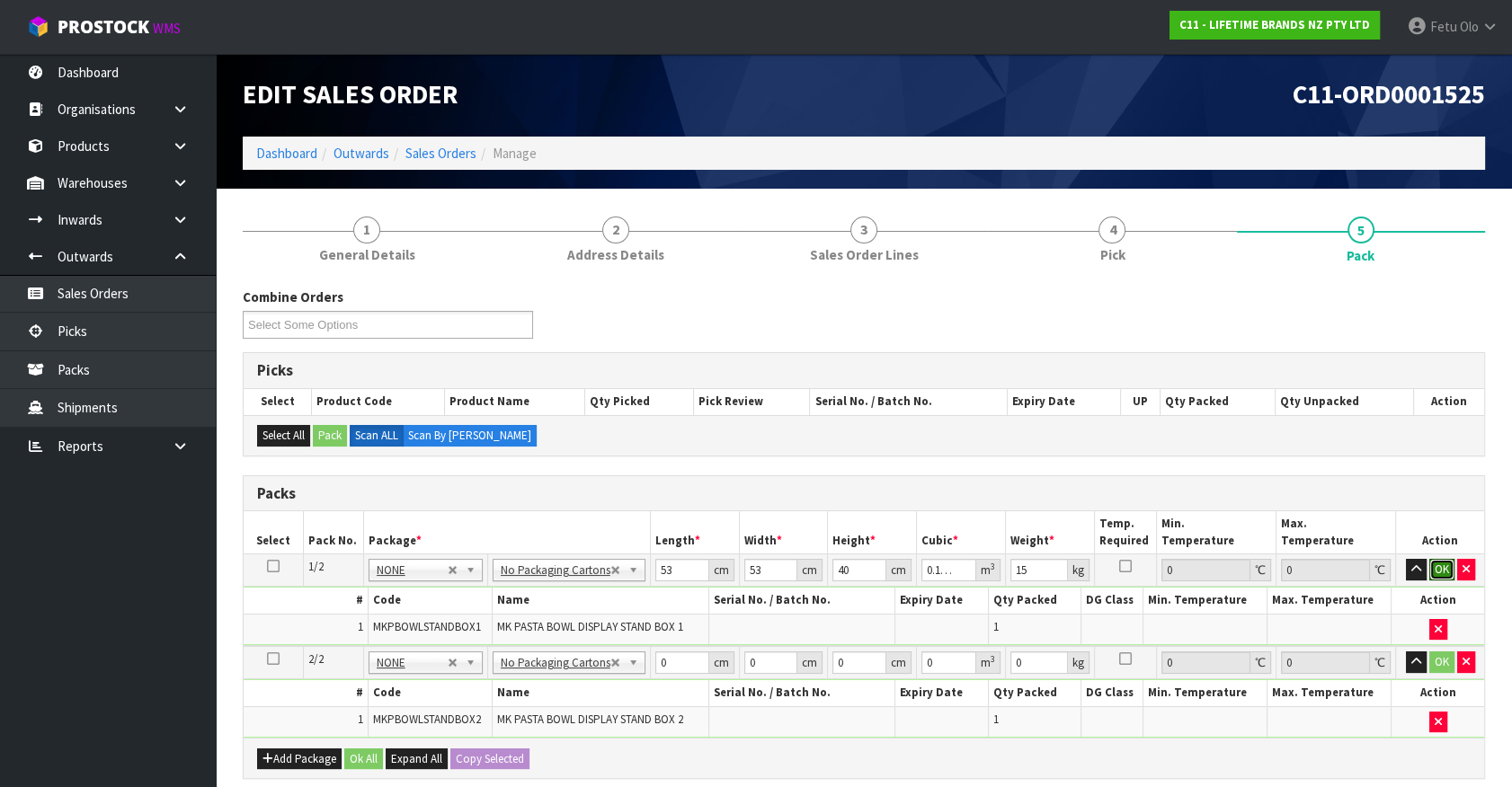 click on "OK" at bounding box center (1442, 570) 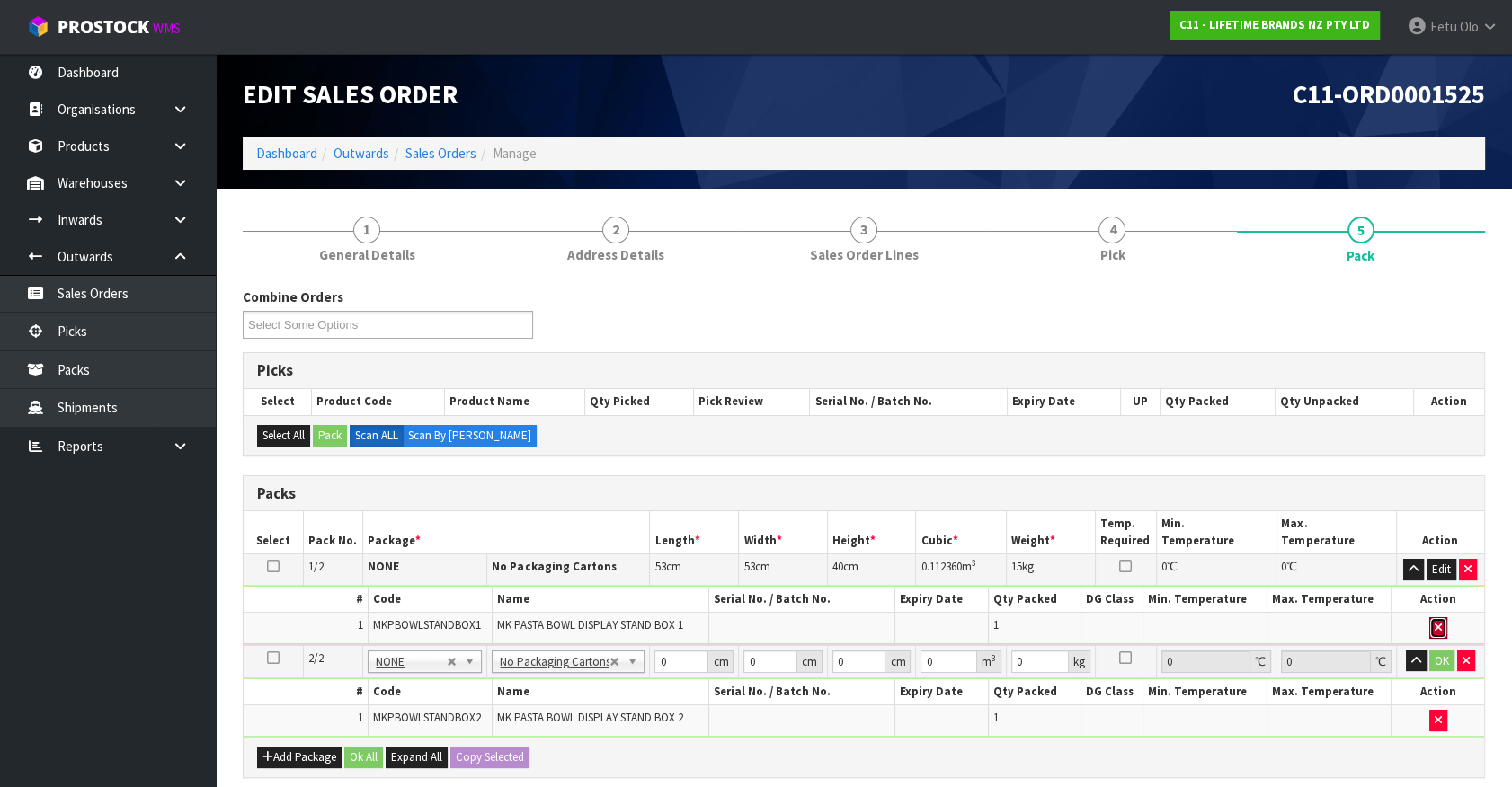 type 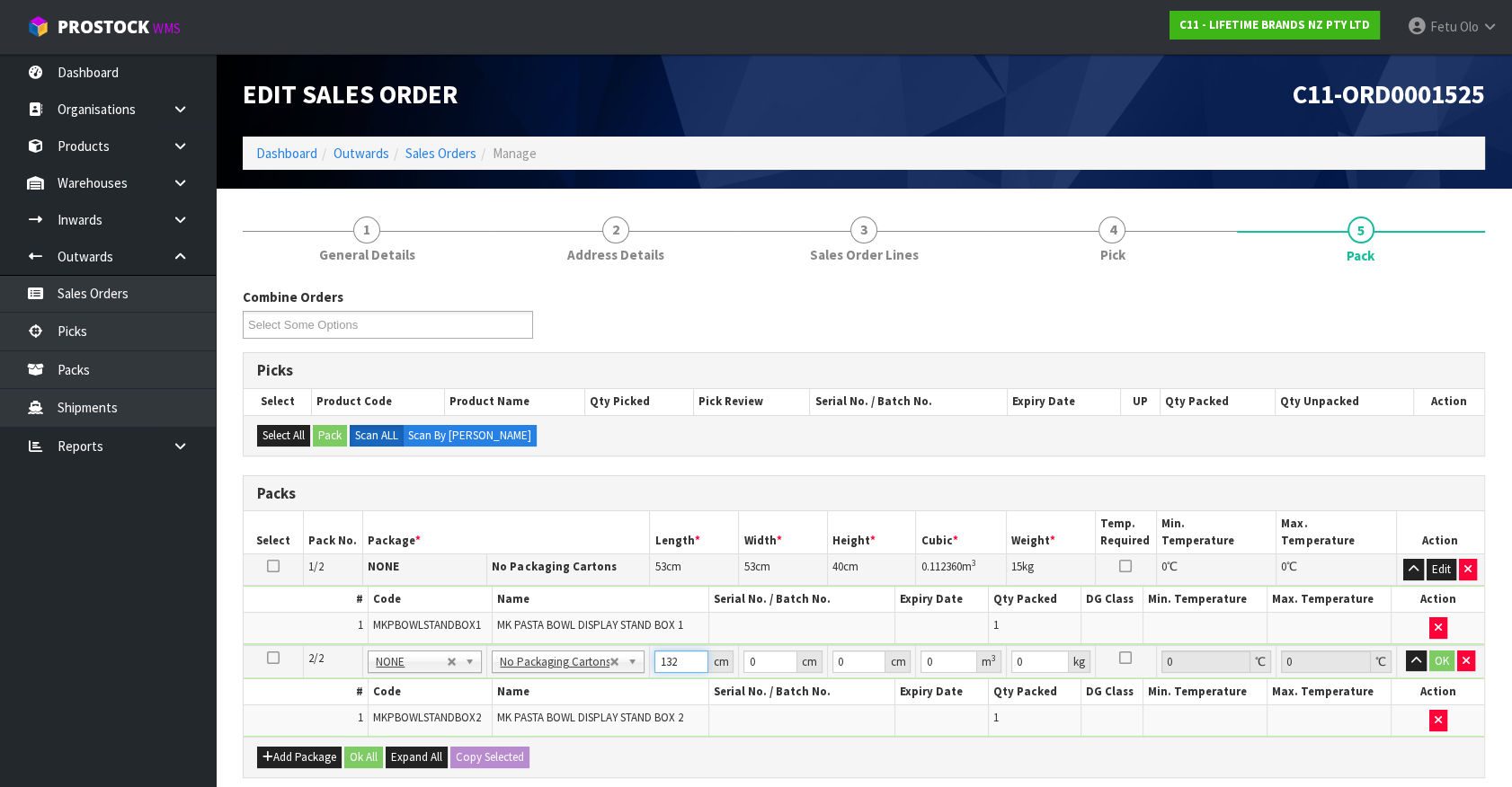 type on "132" 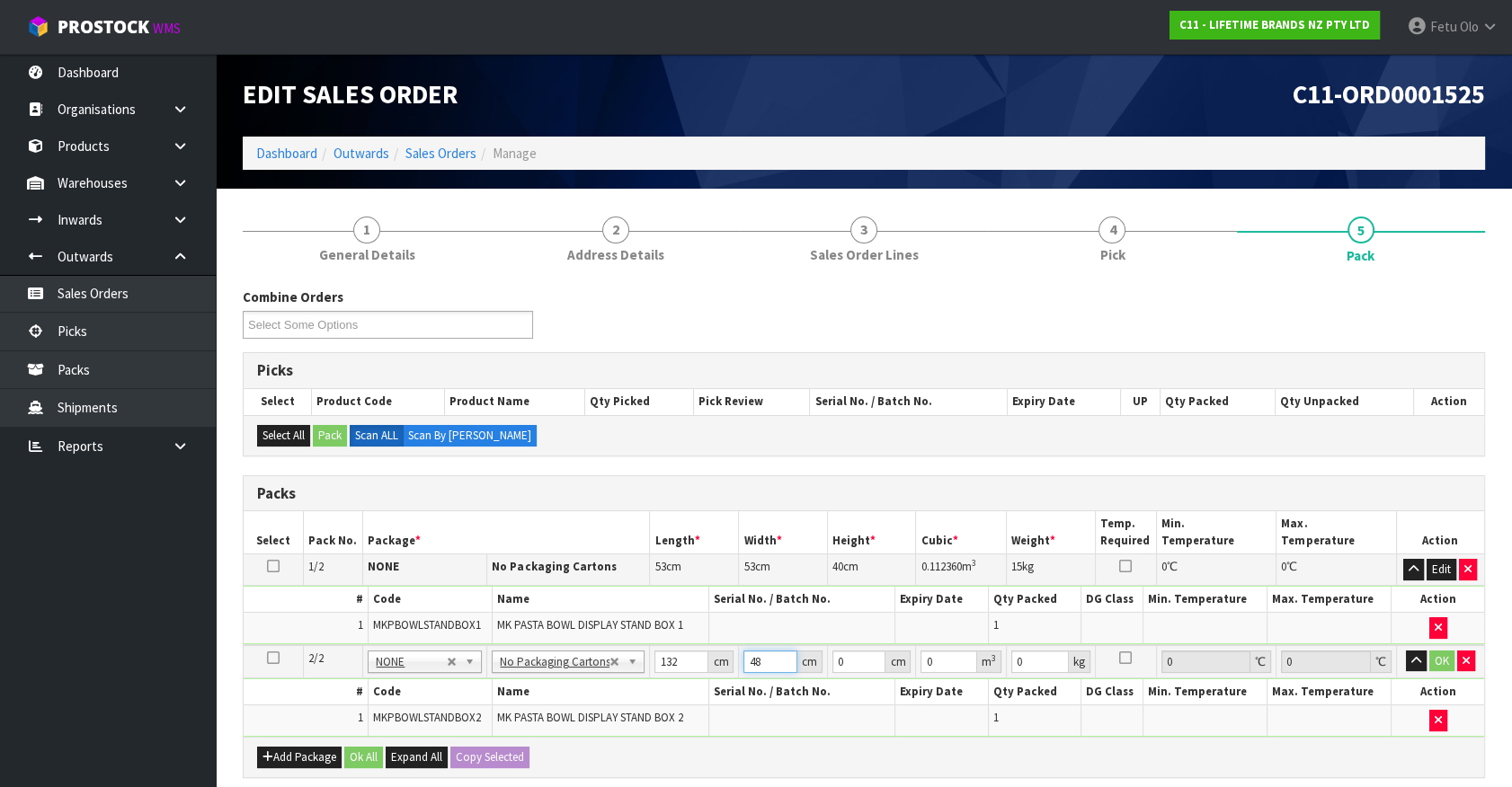 type on "48" 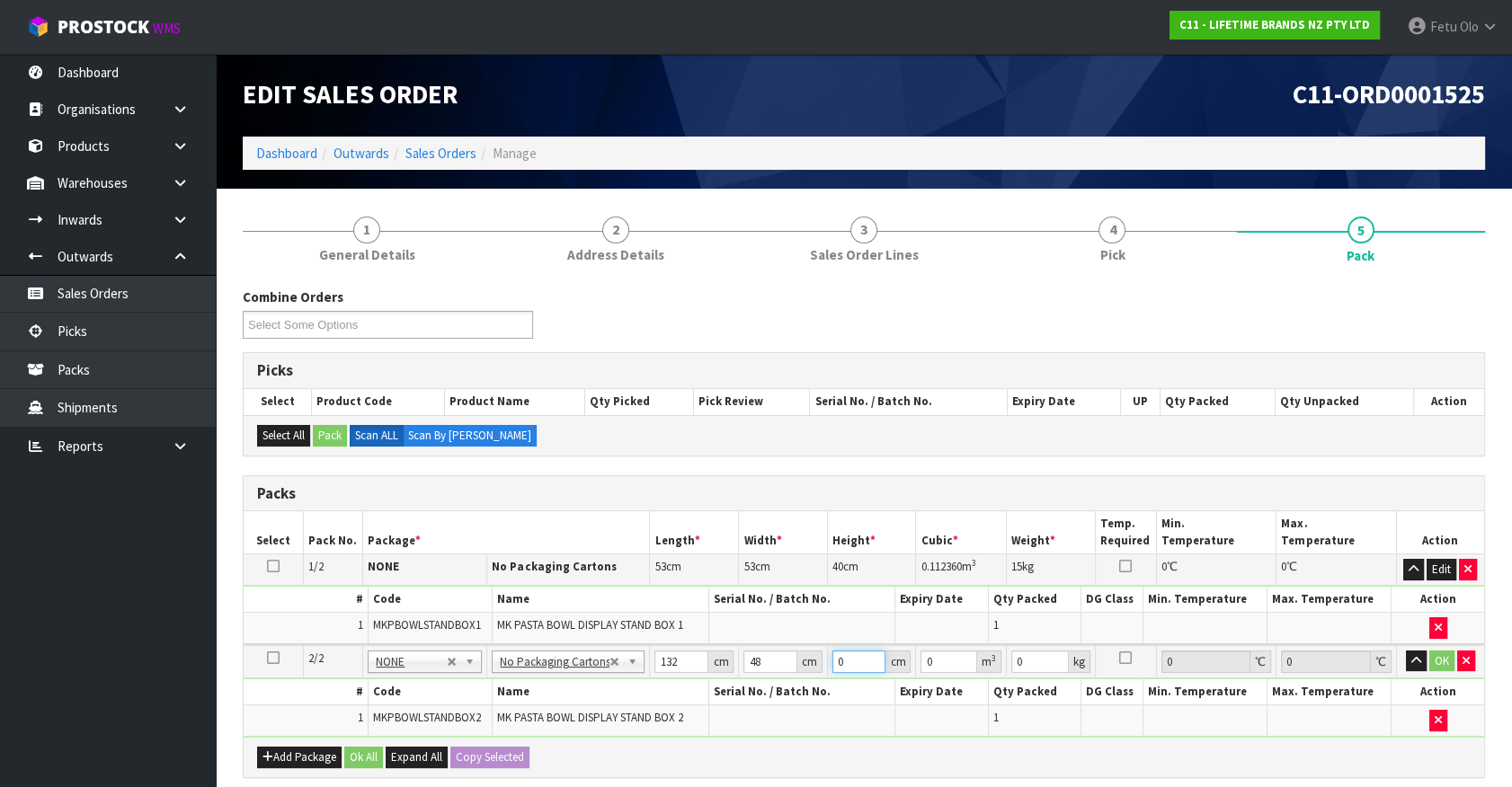 type on "4" 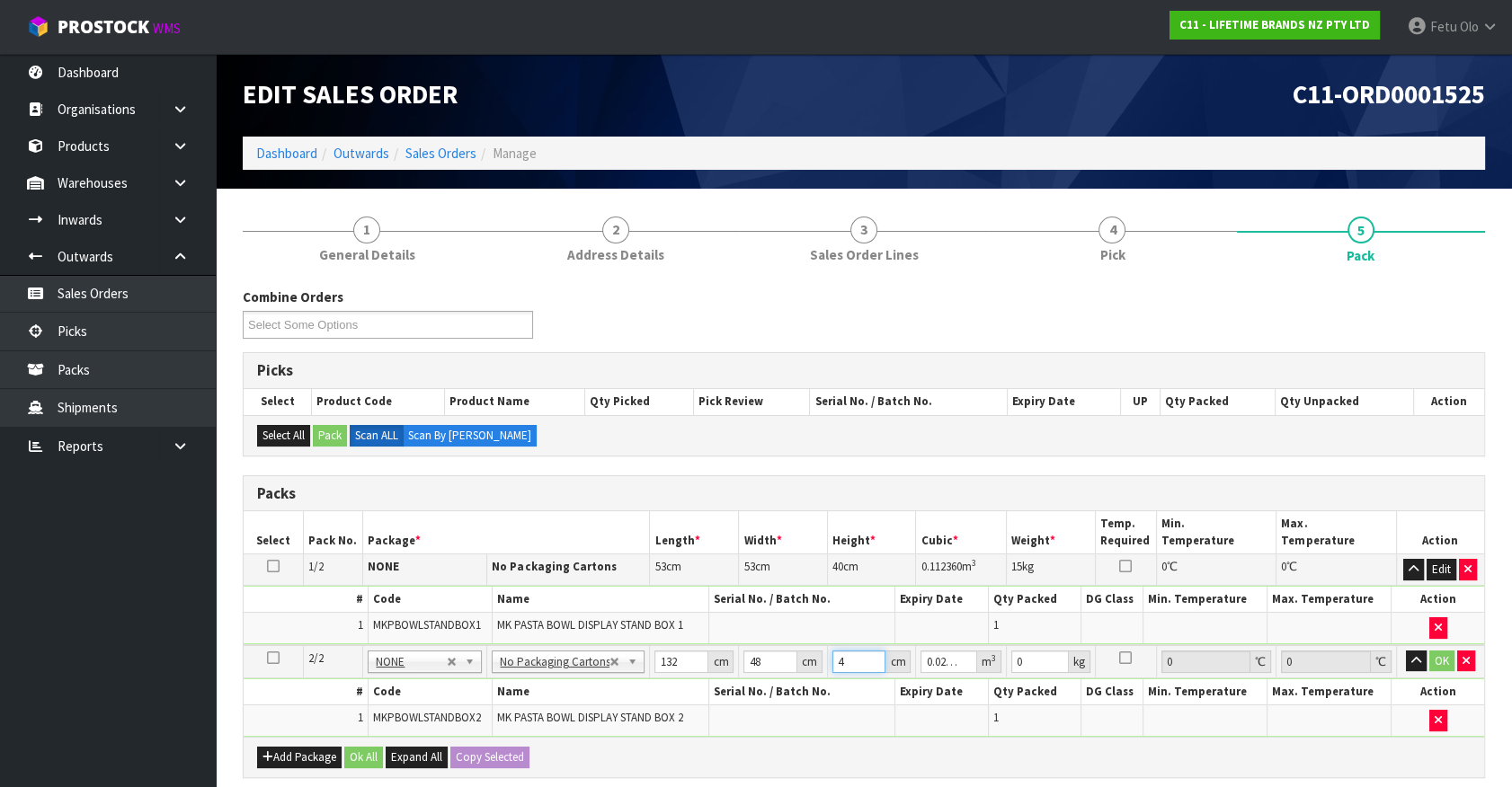 type on "46" 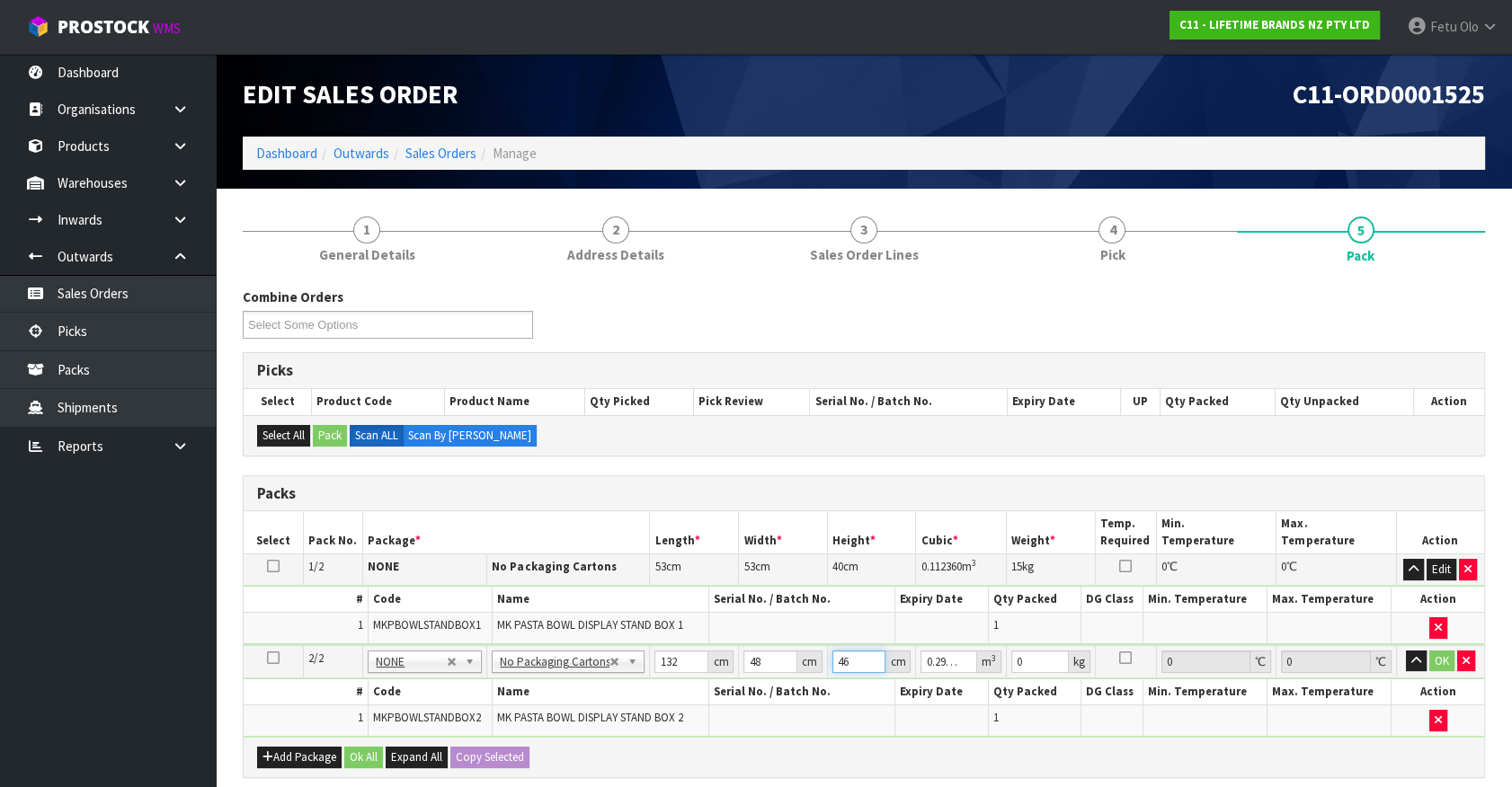 type on "46" 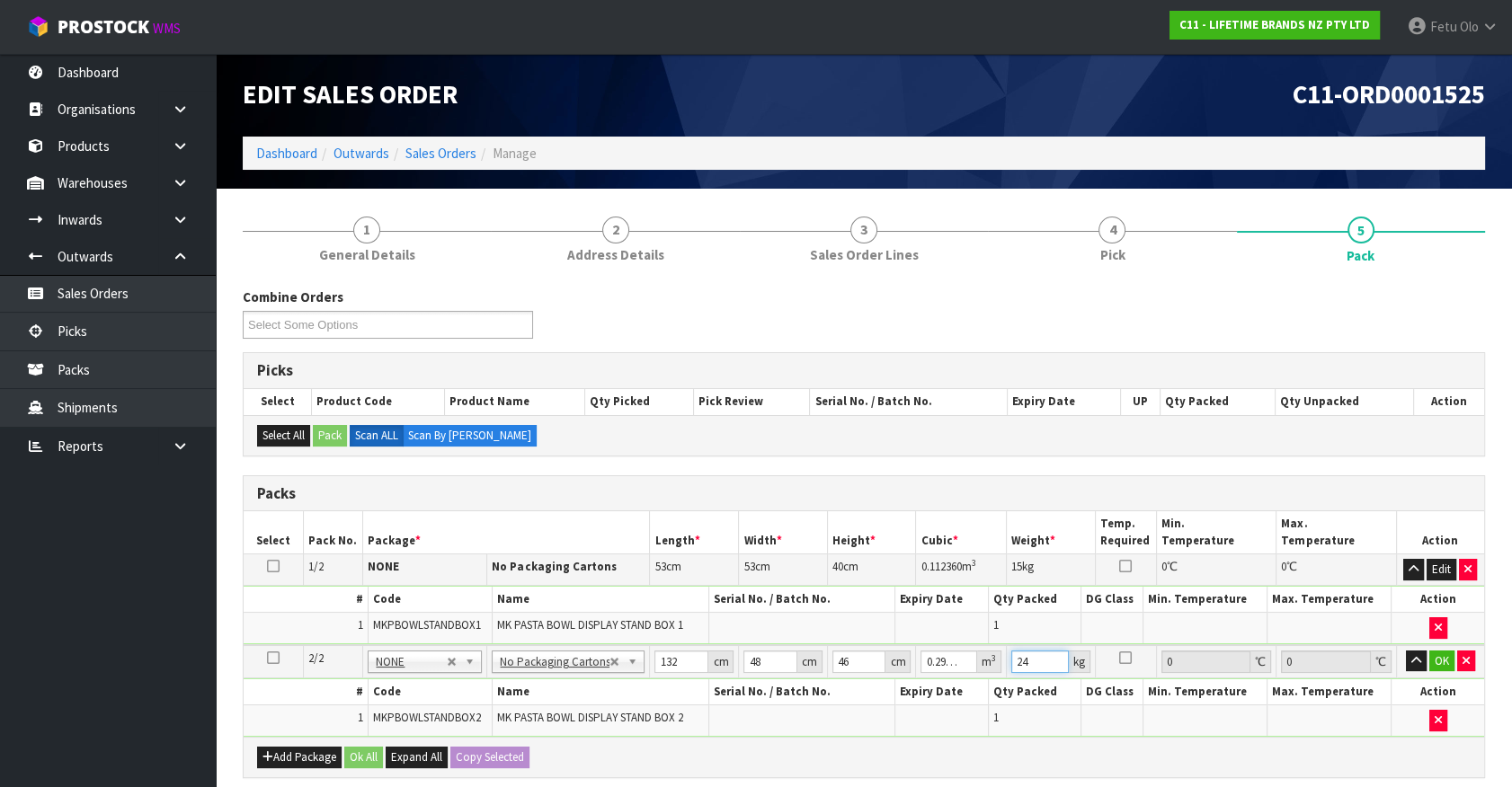 type on "24" 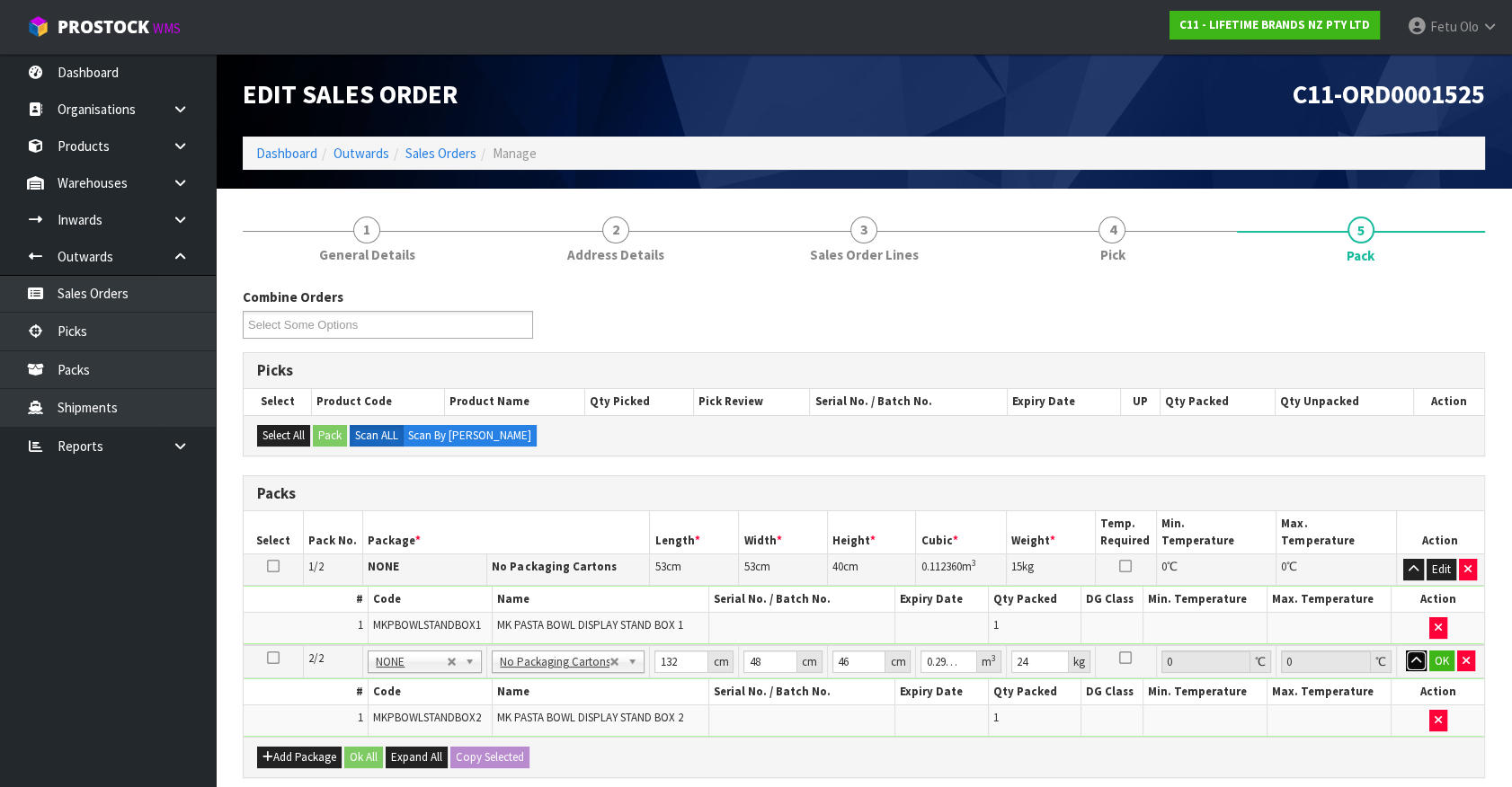 type 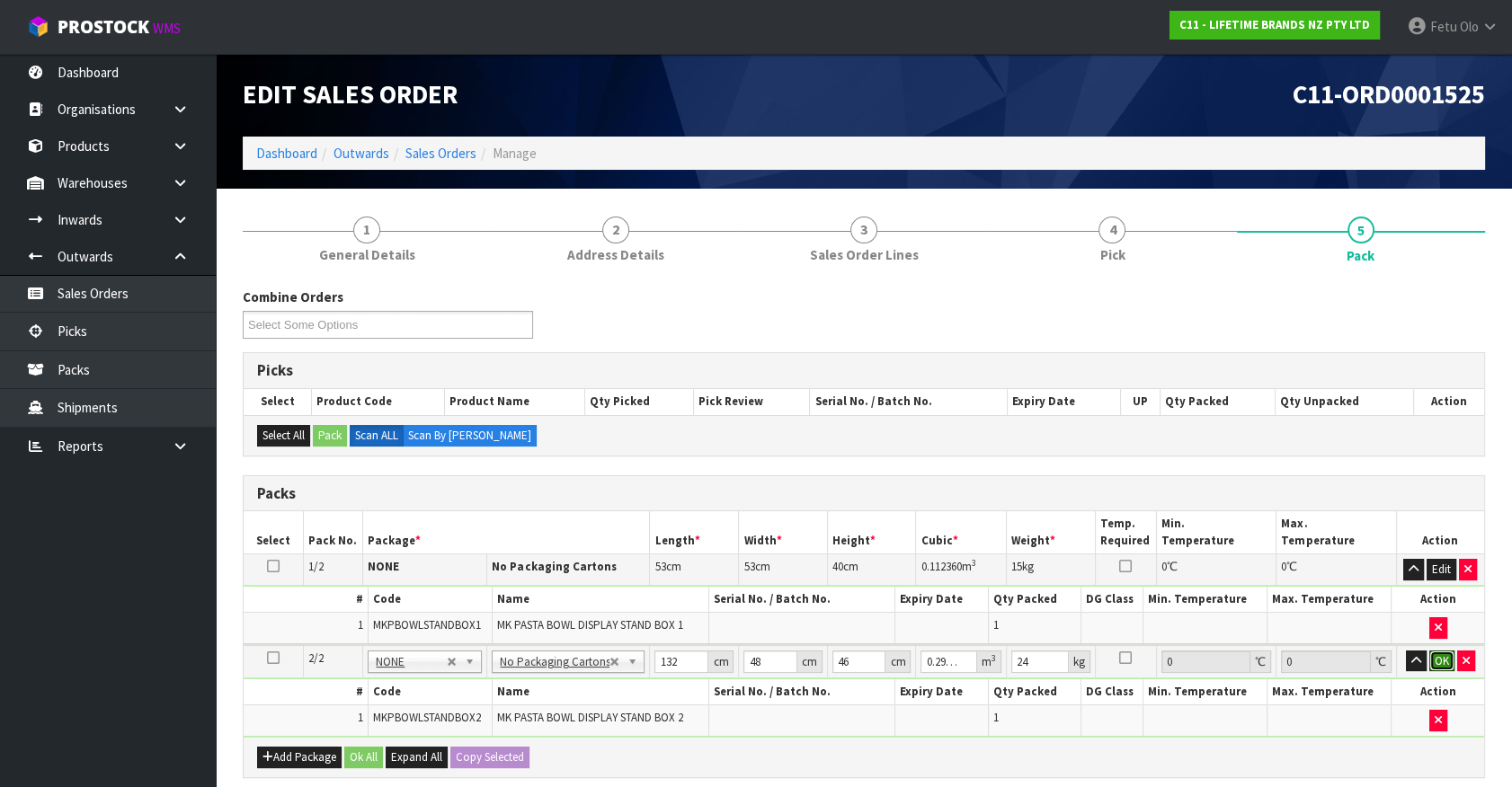 click on "OK" at bounding box center (1442, 661) 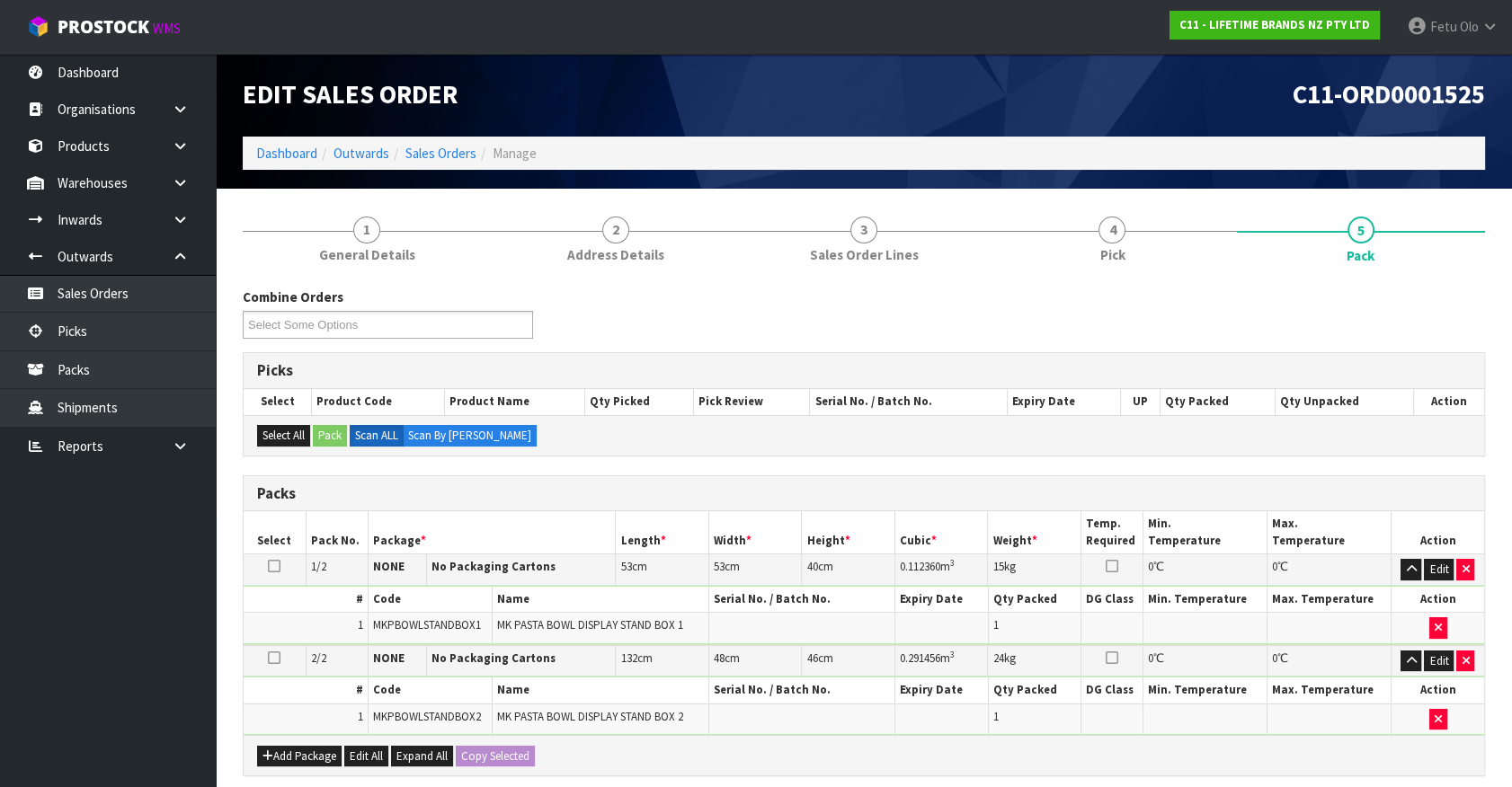 scroll, scrollTop: 324, scrollLeft: 0, axis: vertical 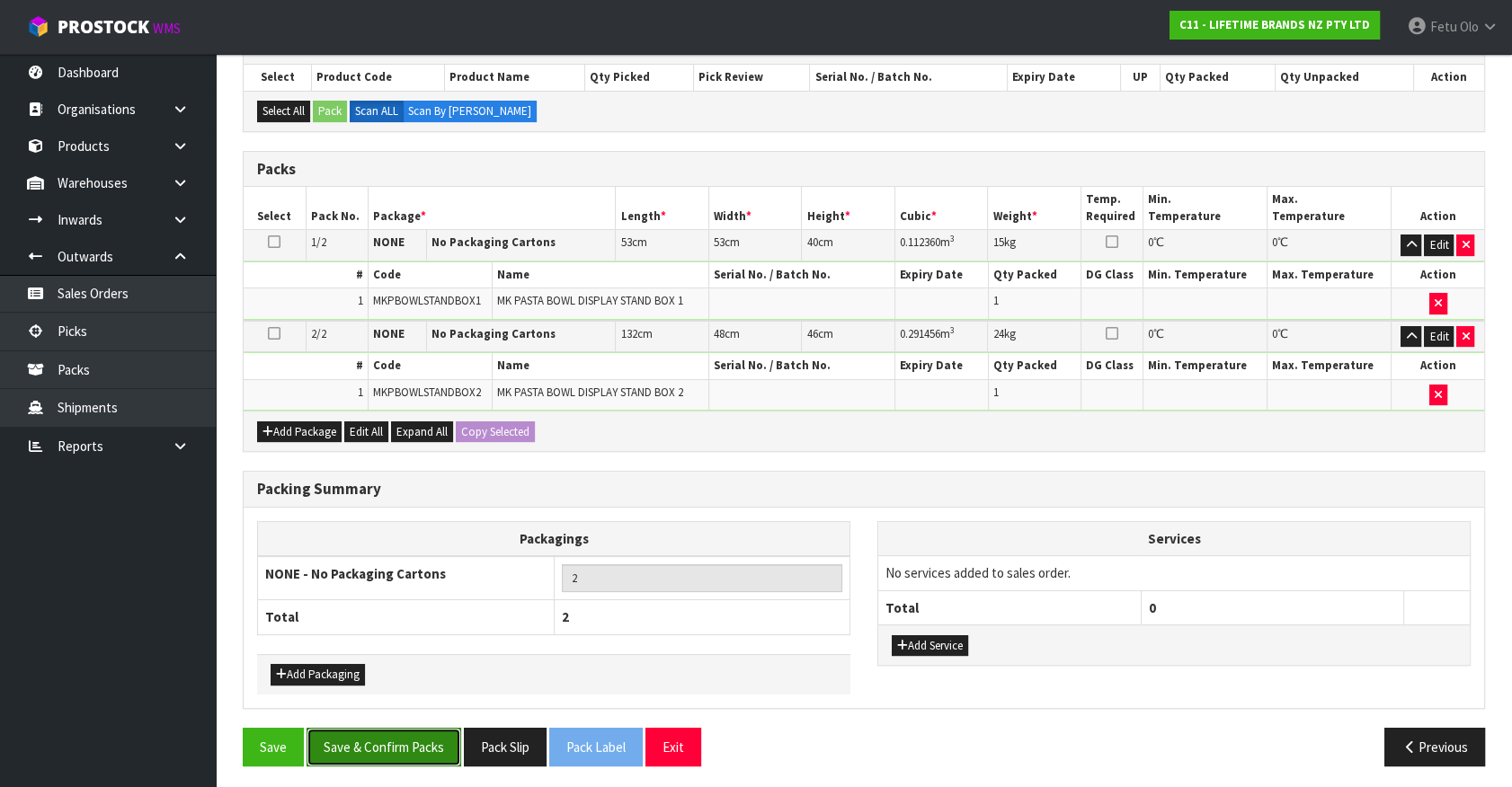 click on "Save & Confirm Packs" at bounding box center [384, 747] 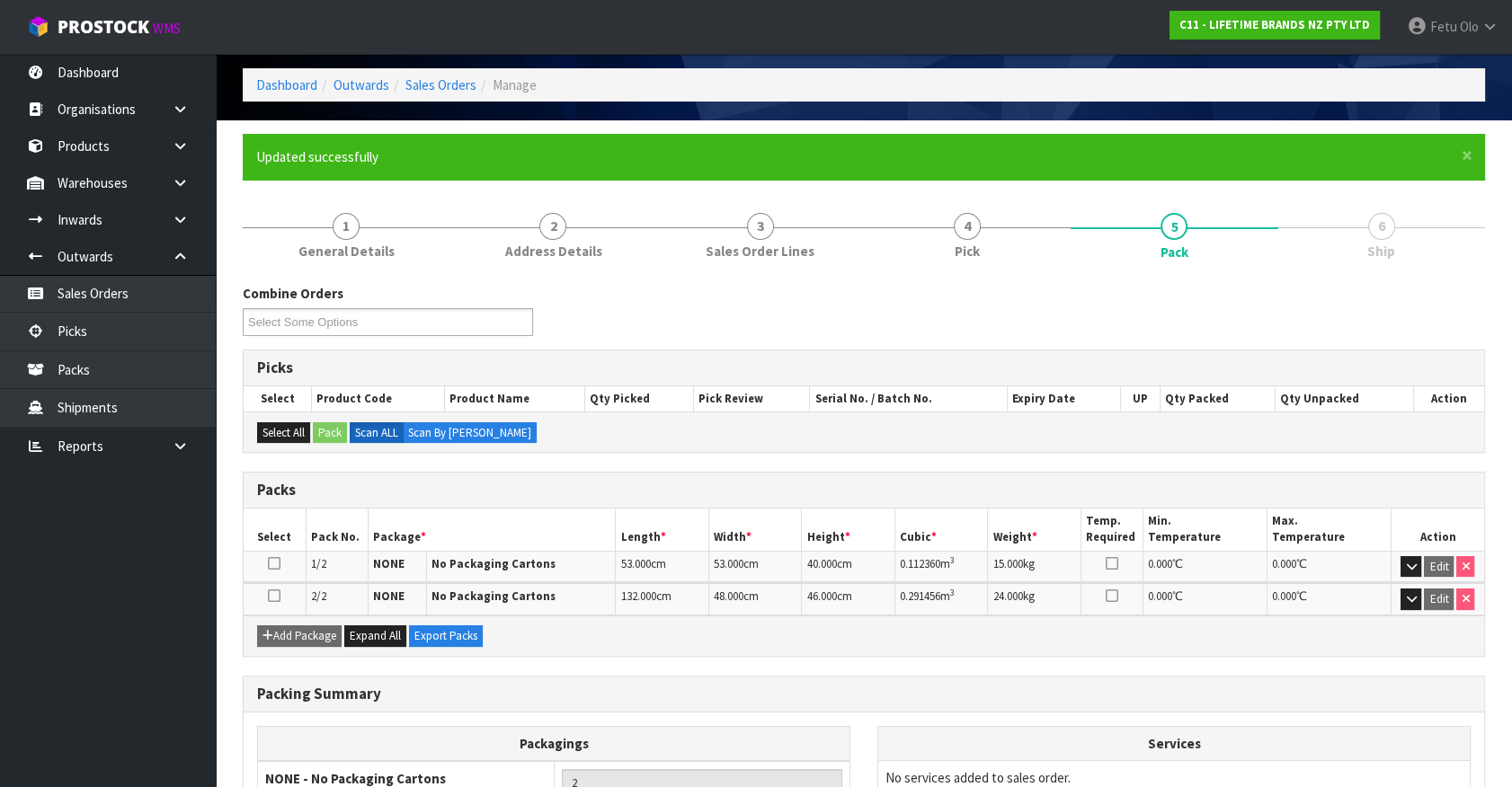 scroll, scrollTop: 163, scrollLeft: 0, axis: vertical 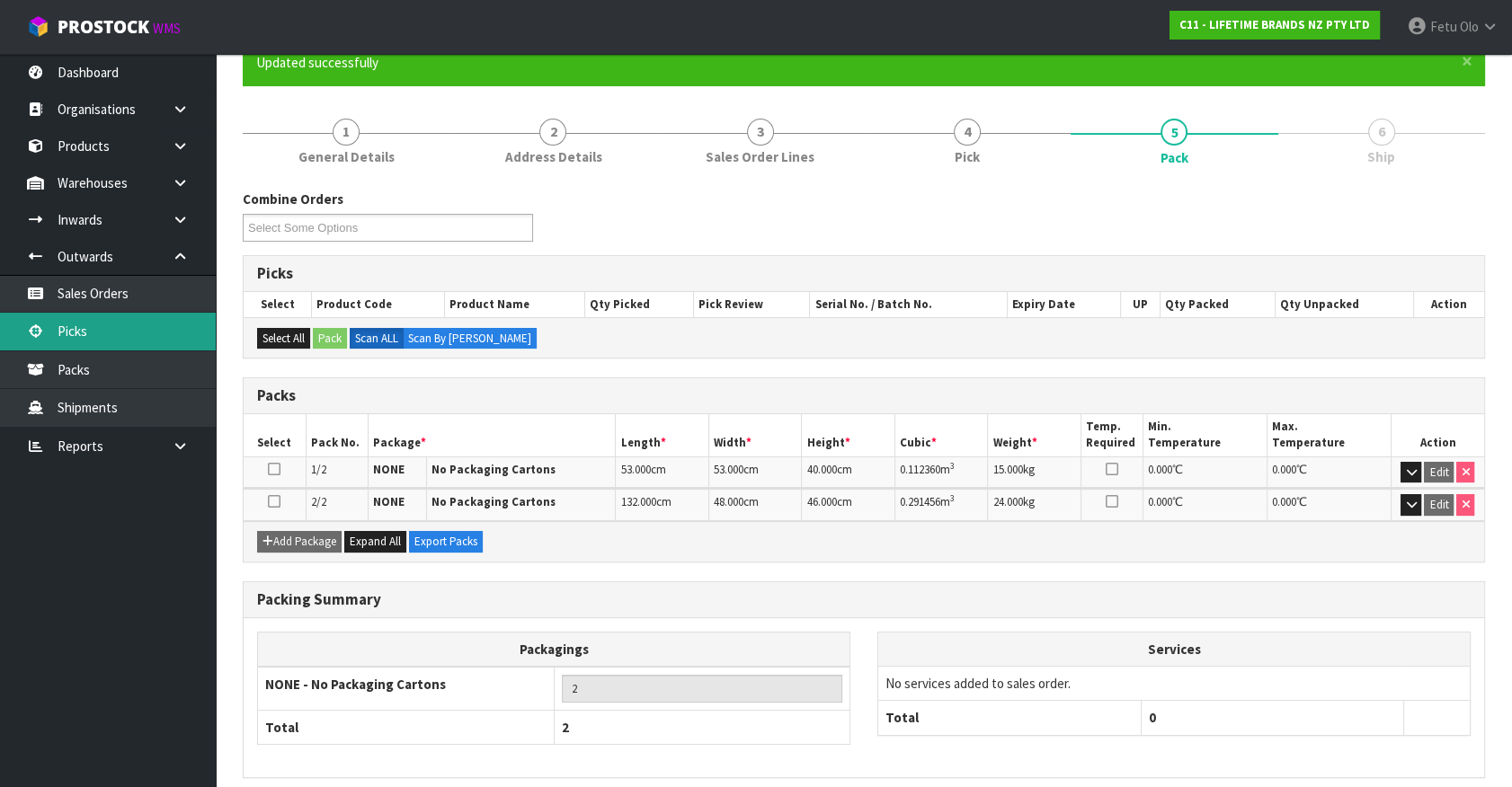 click on "Picks" at bounding box center [108, 331] 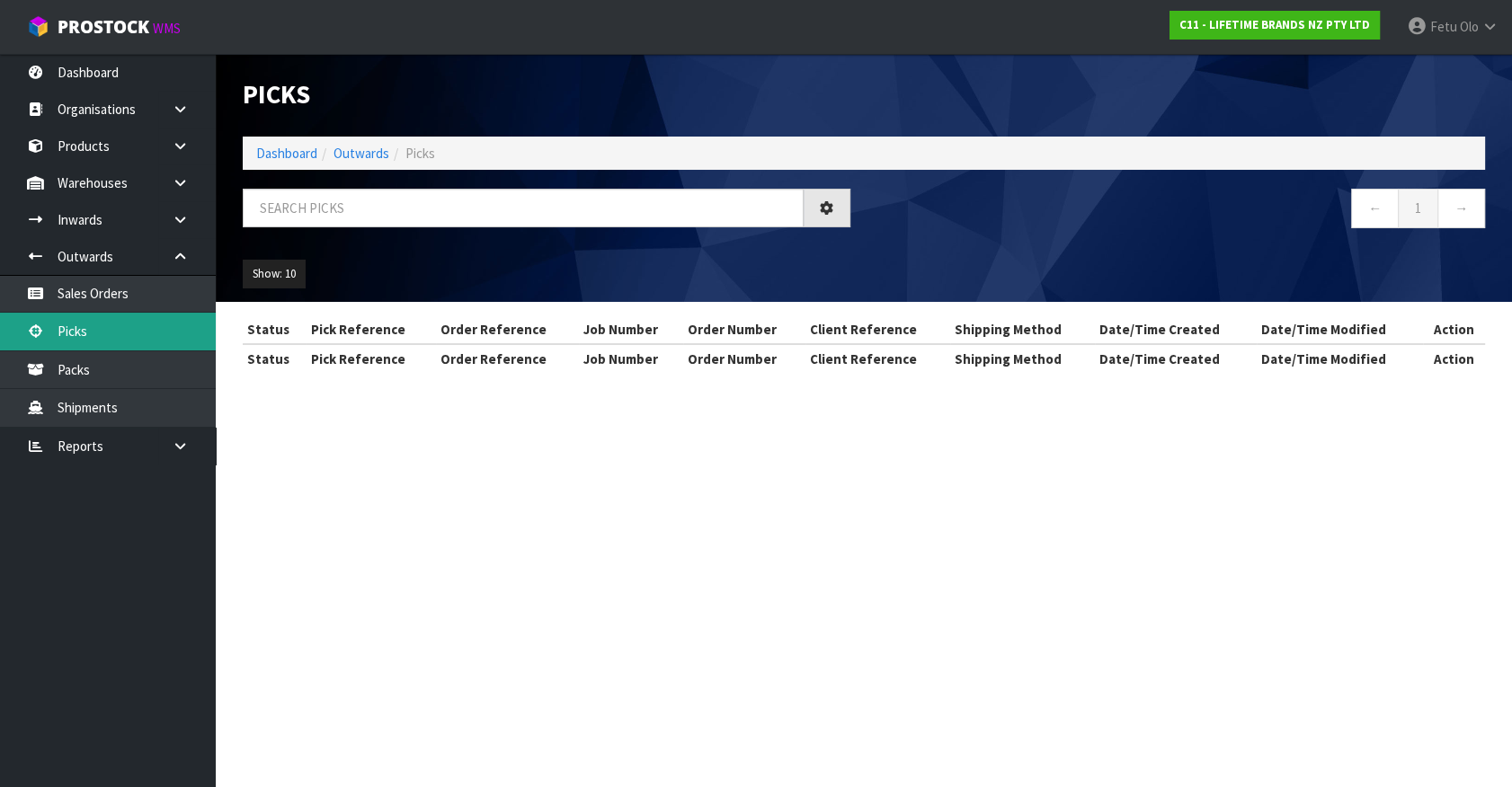 scroll, scrollTop: 0, scrollLeft: 0, axis: both 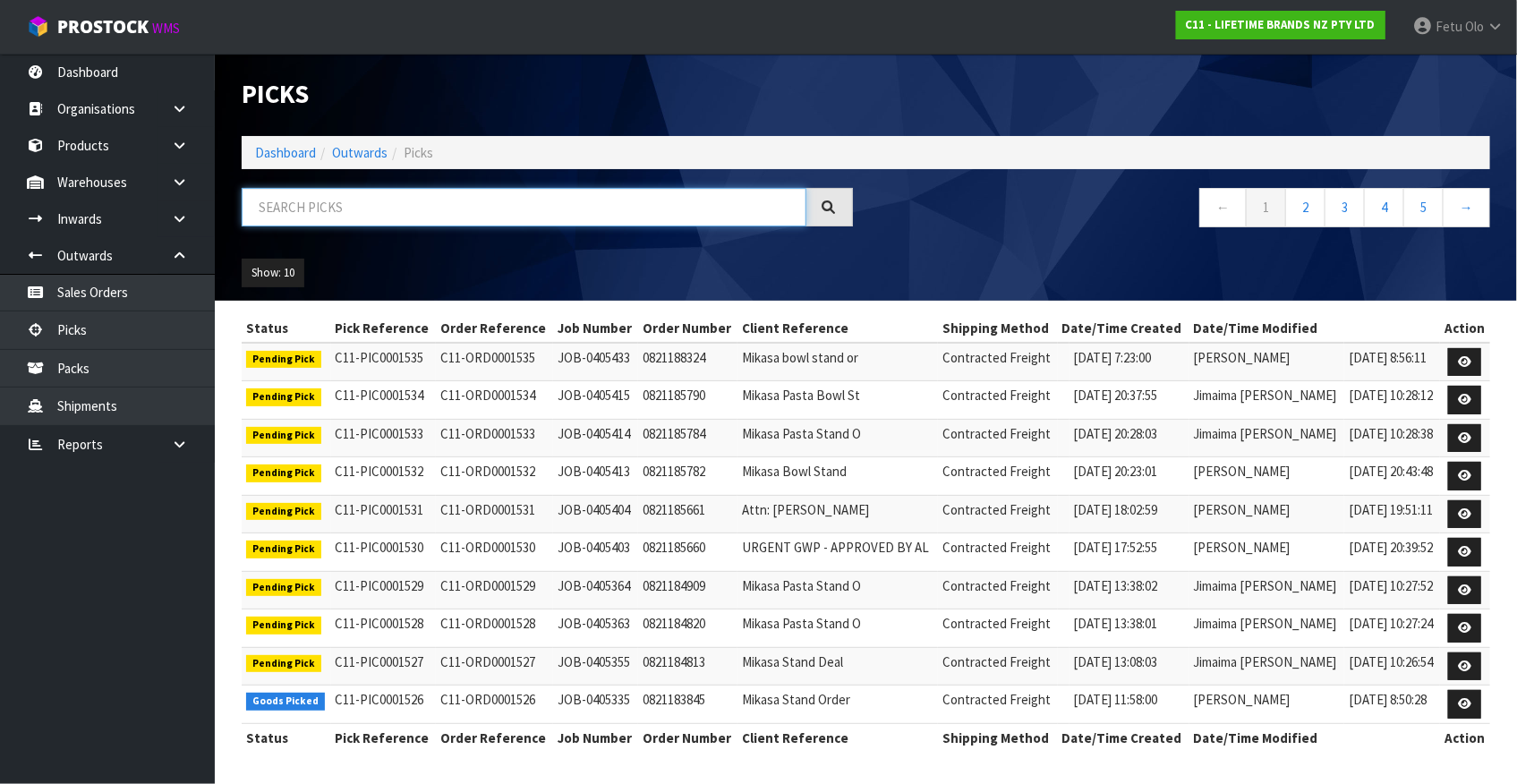 click at bounding box center [524, 207] 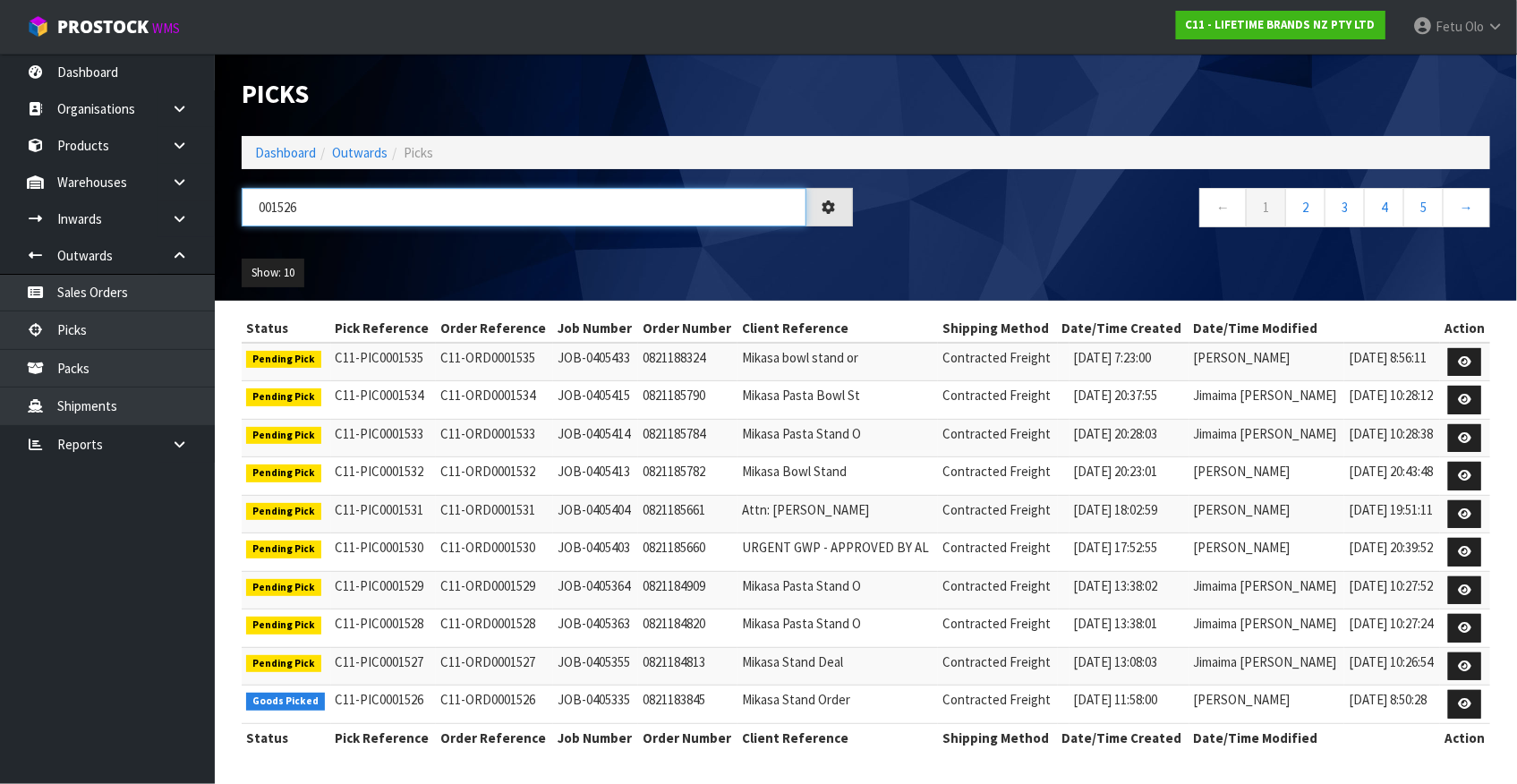 type on "001526" 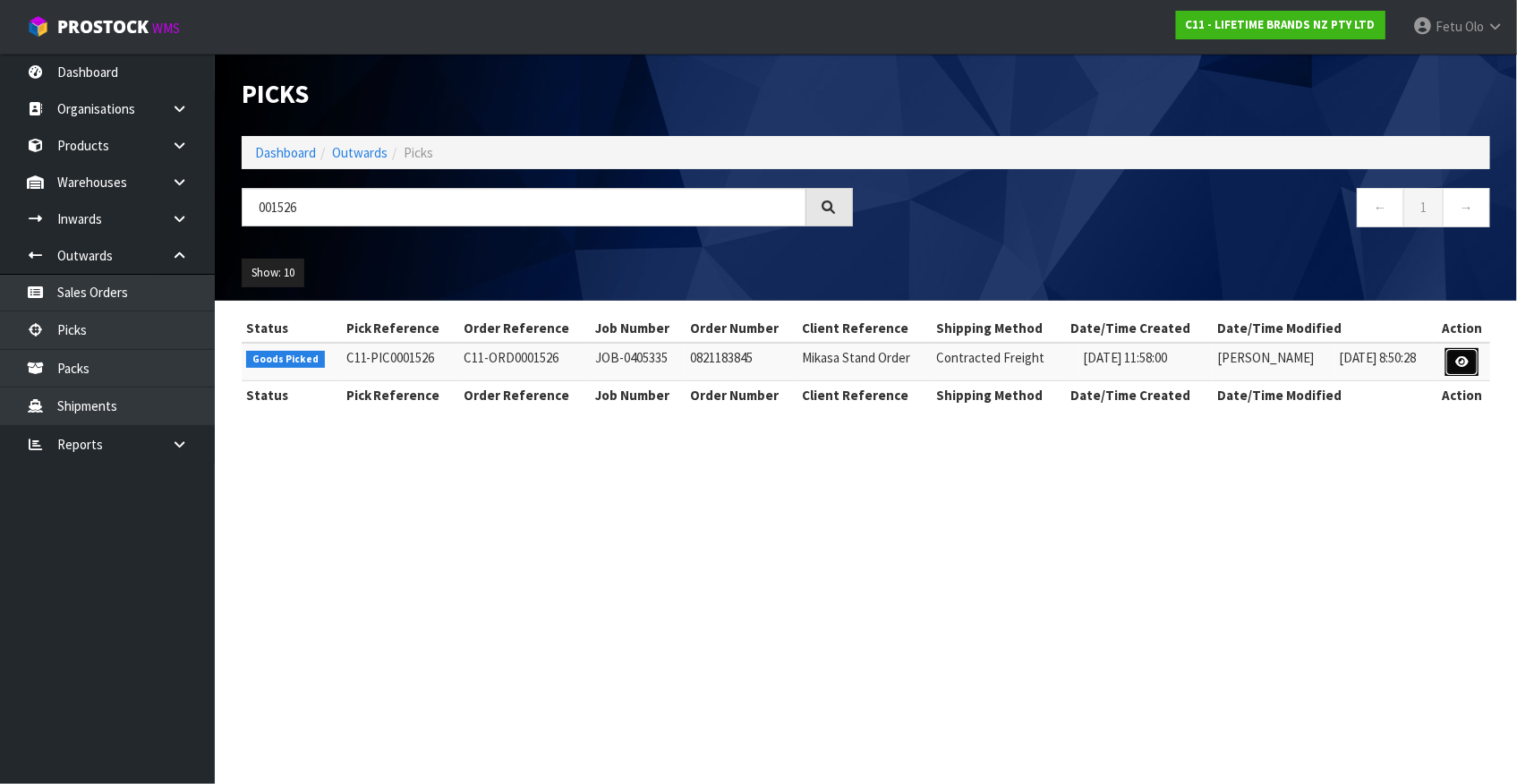 click at bounding box center [1462, 362] 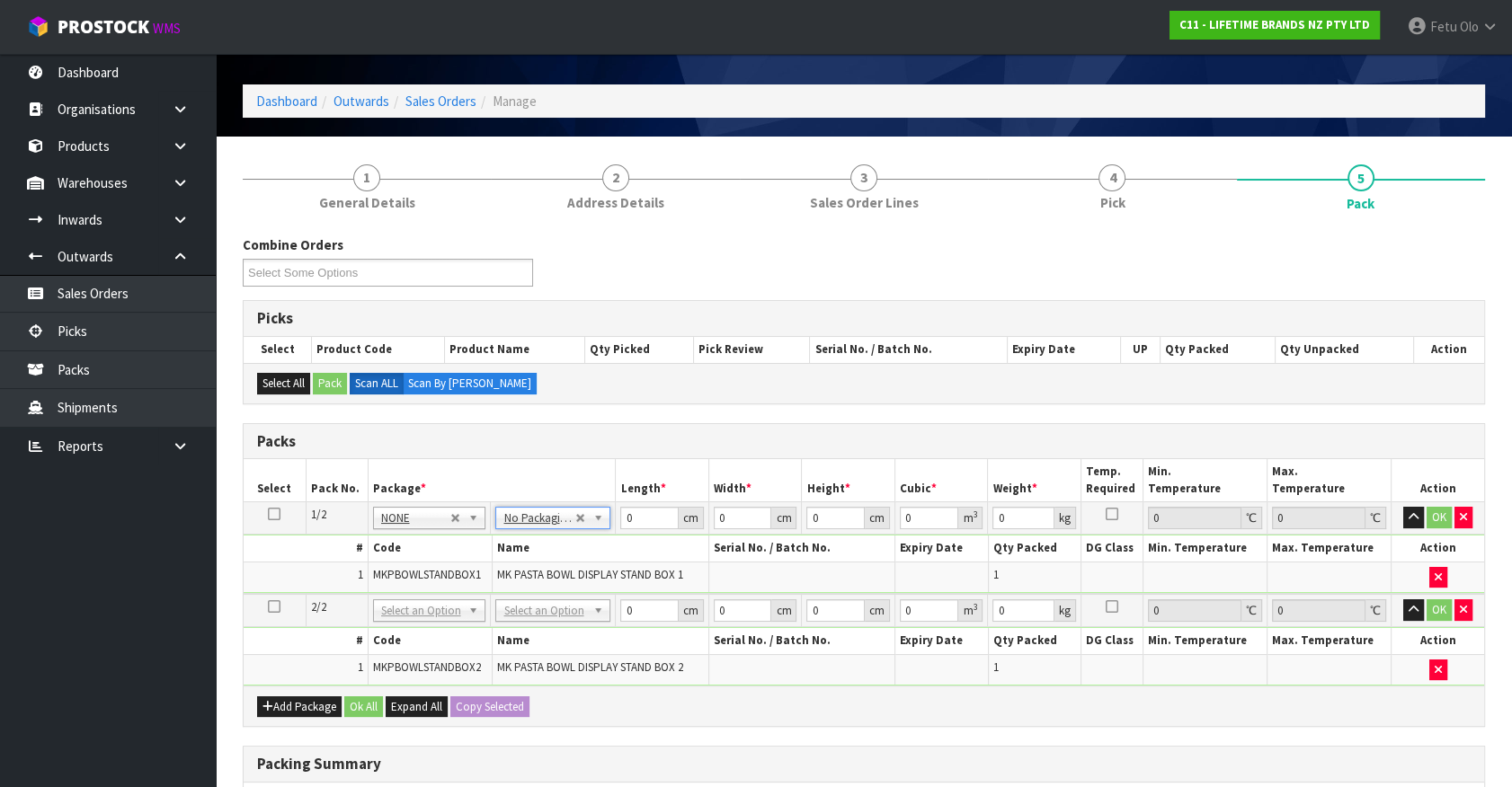 scroll, scrollTop: 81, scrollLeft: 0, axis: vertical 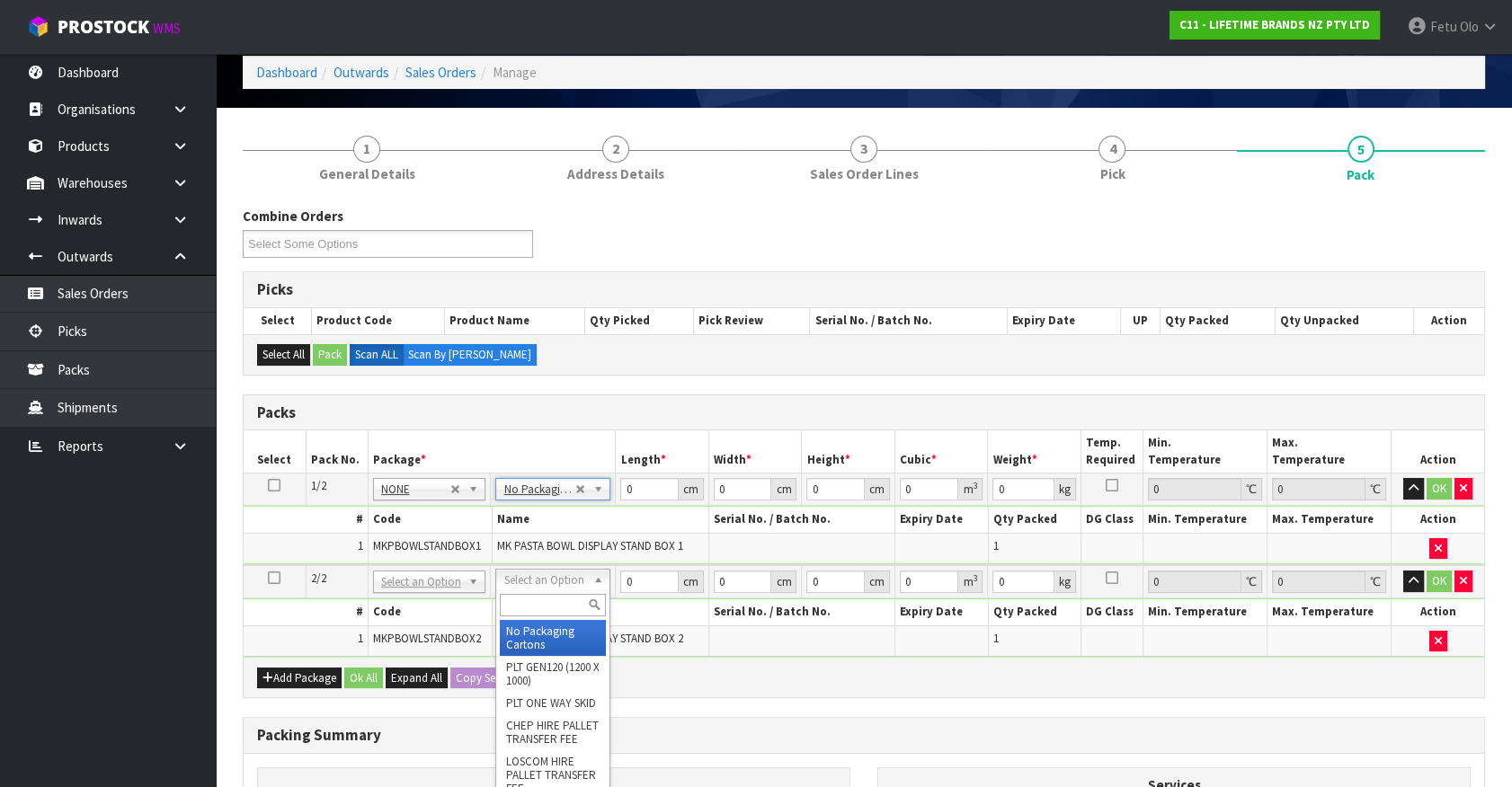 type on "2" 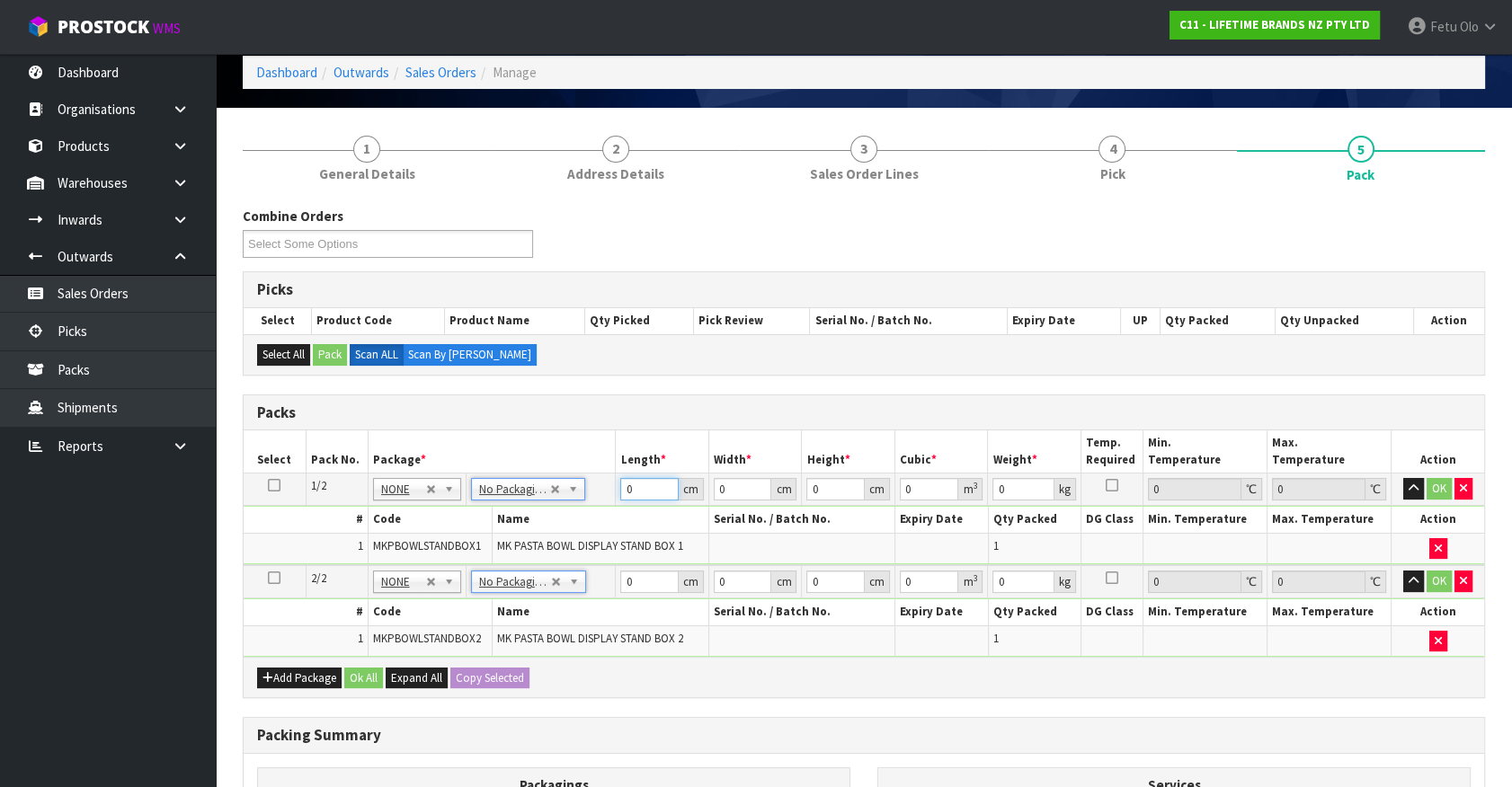 drag, startPoint x: 639, startPoint y: 490, endPoint x: 369, endPoint y: 584, distance: 285.8951 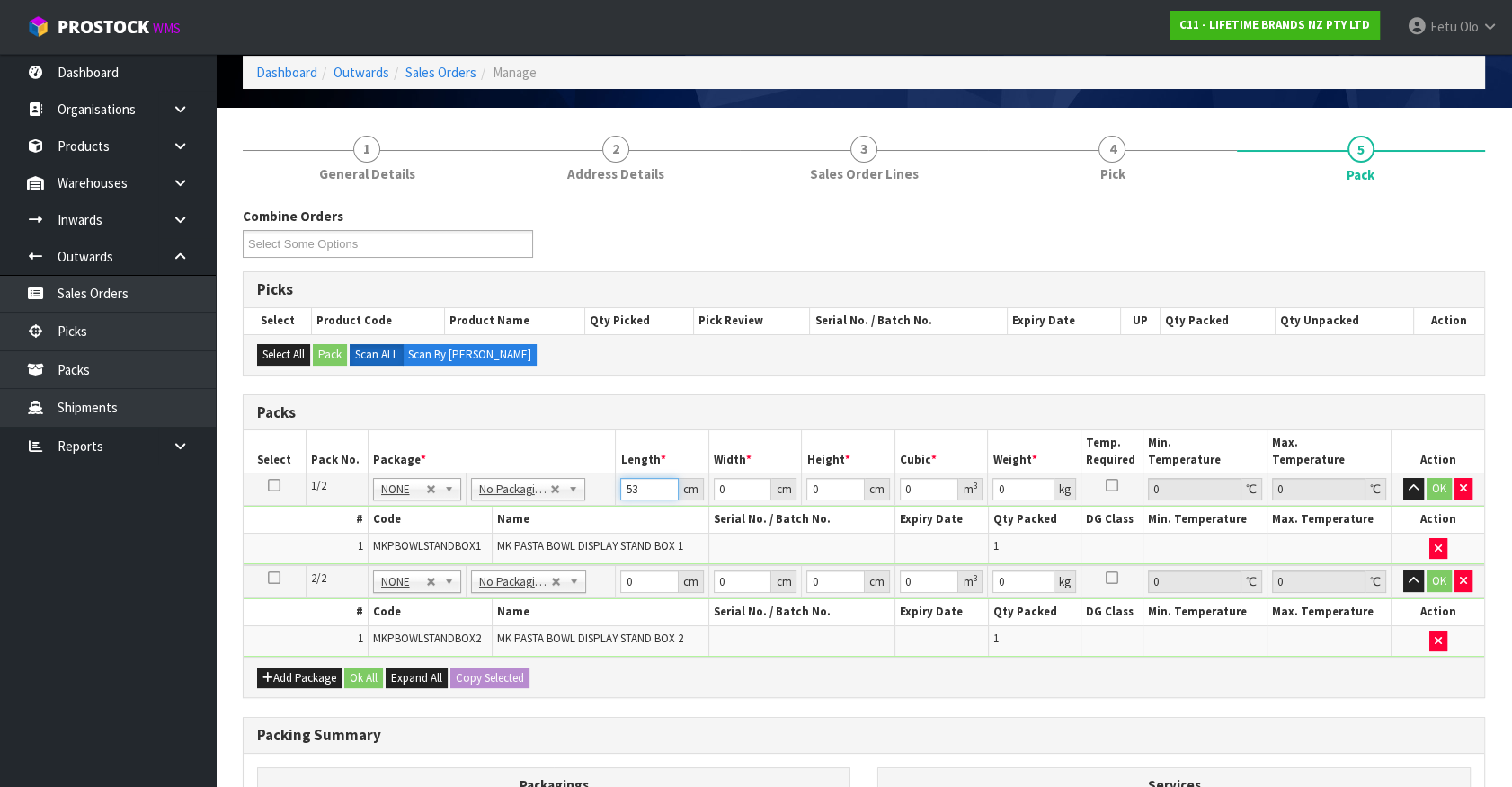 type on "53" 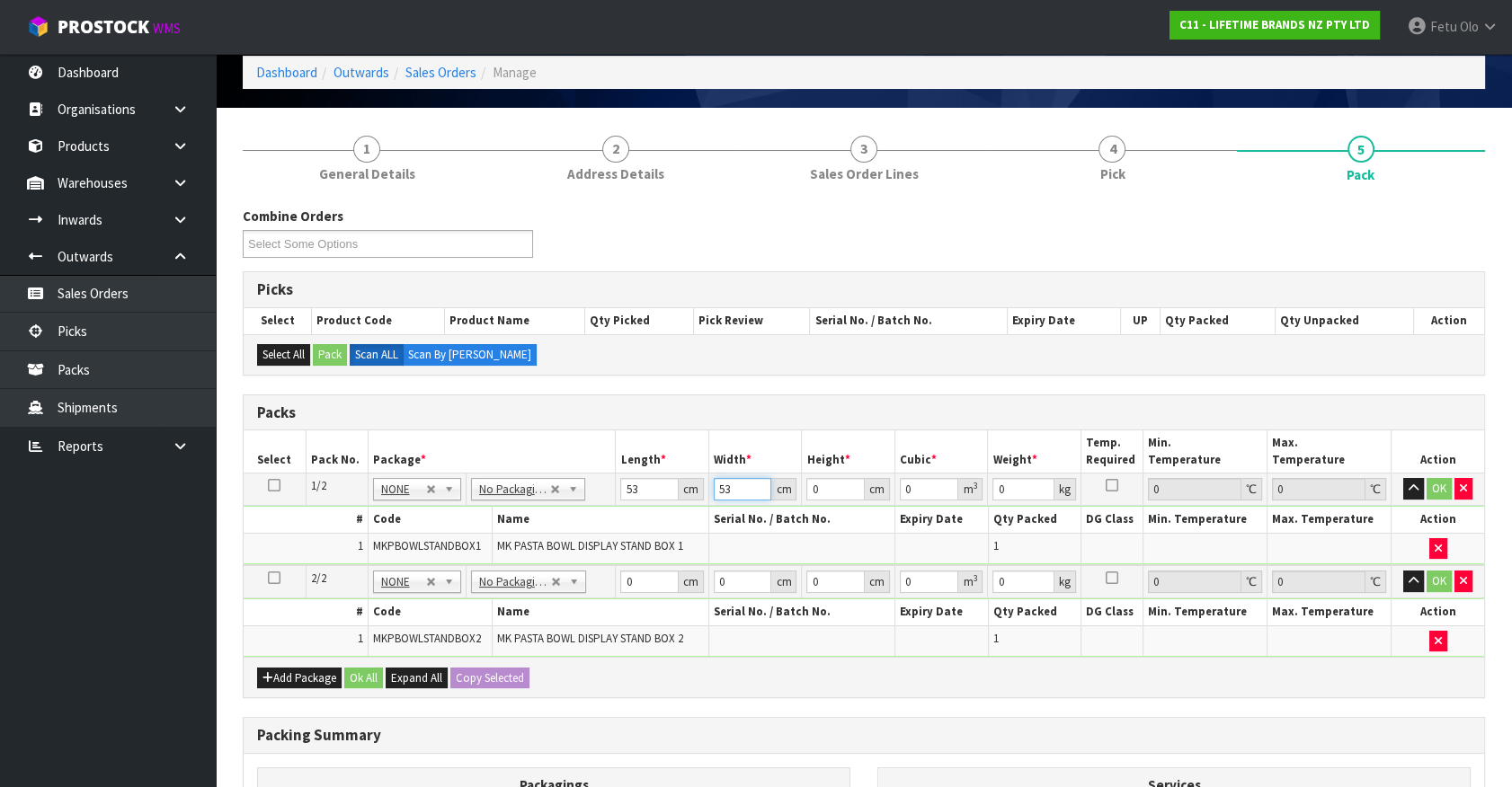 type on "53" 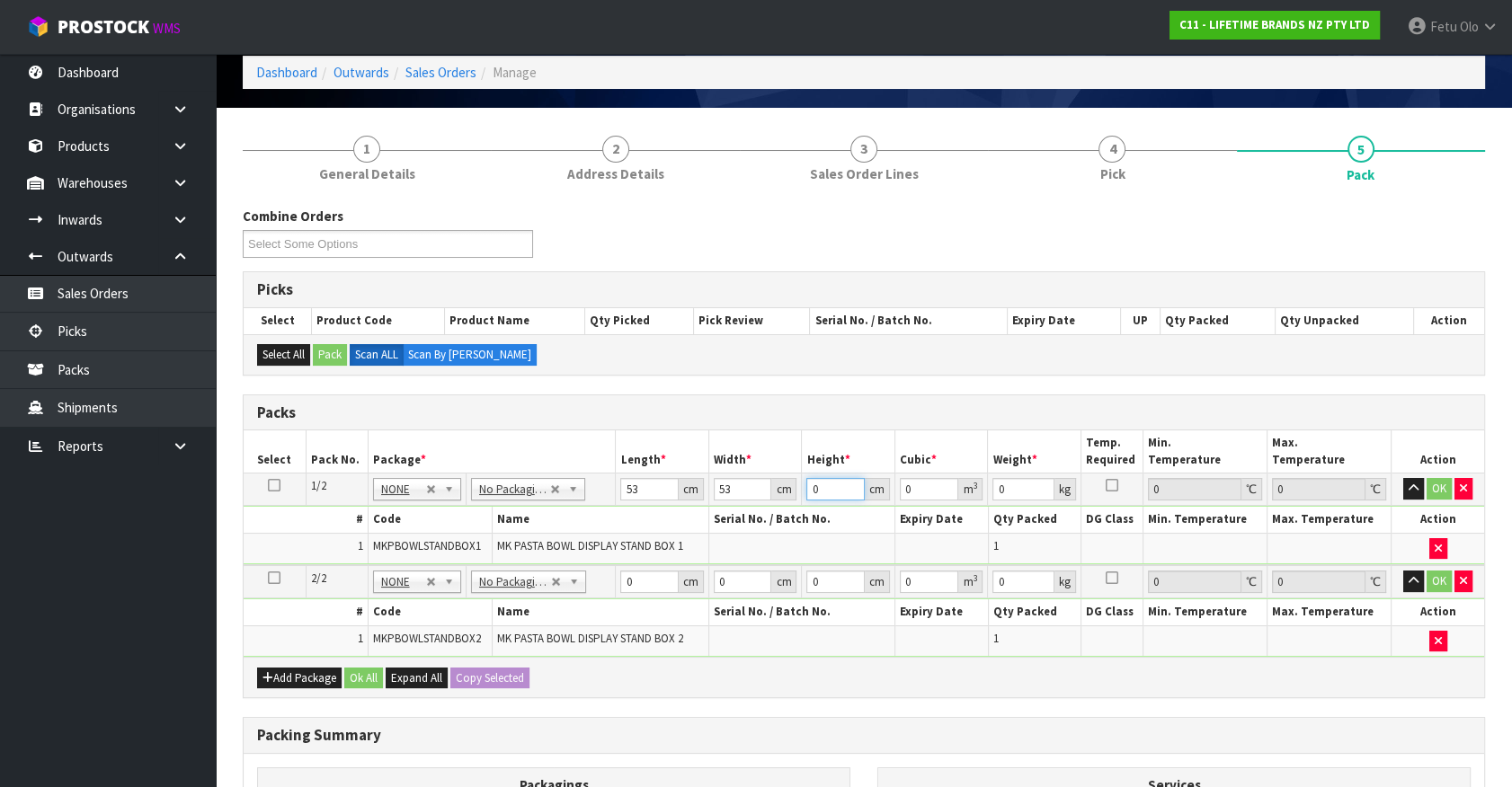 type on "4" 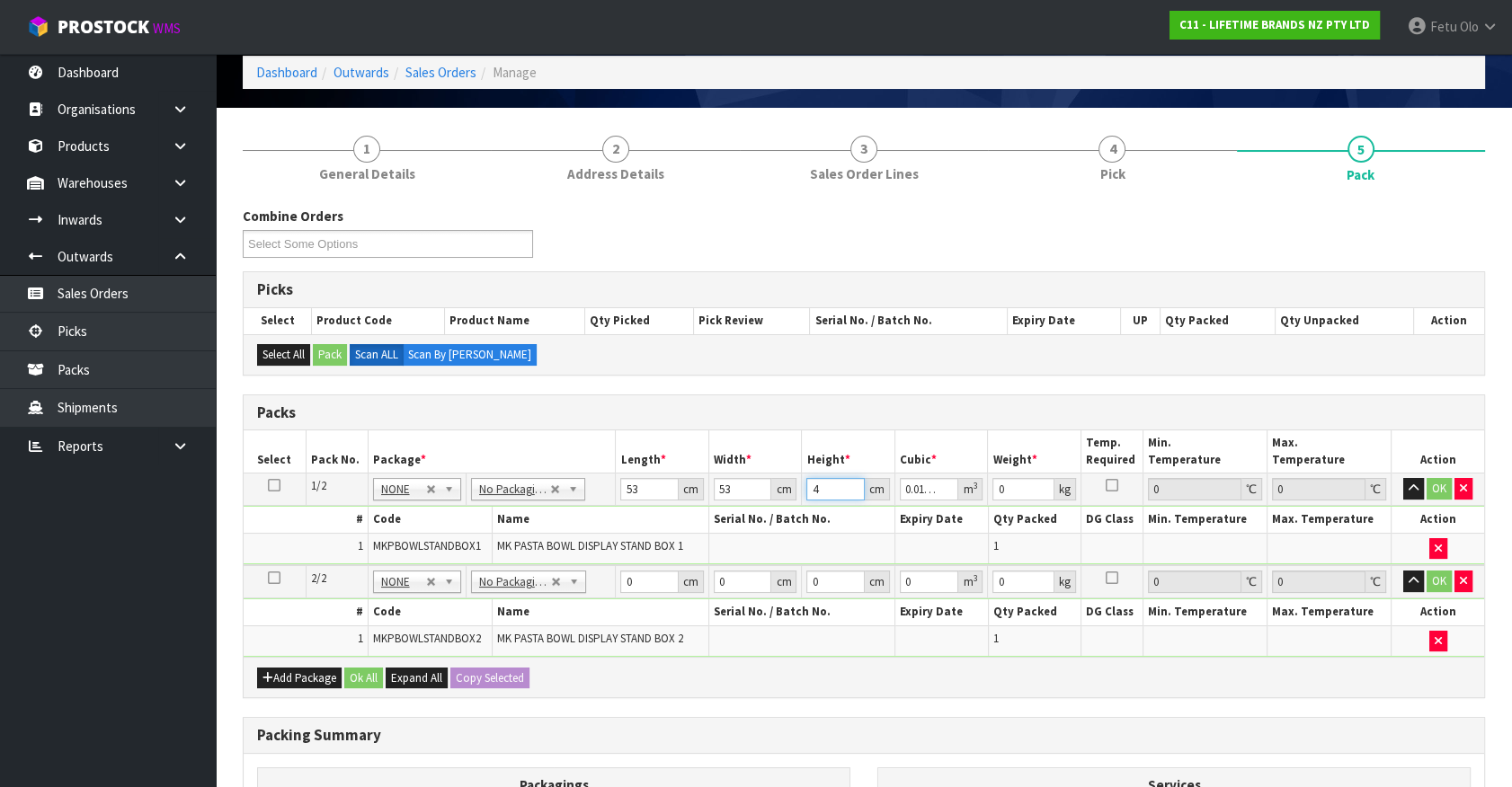 type on "40" 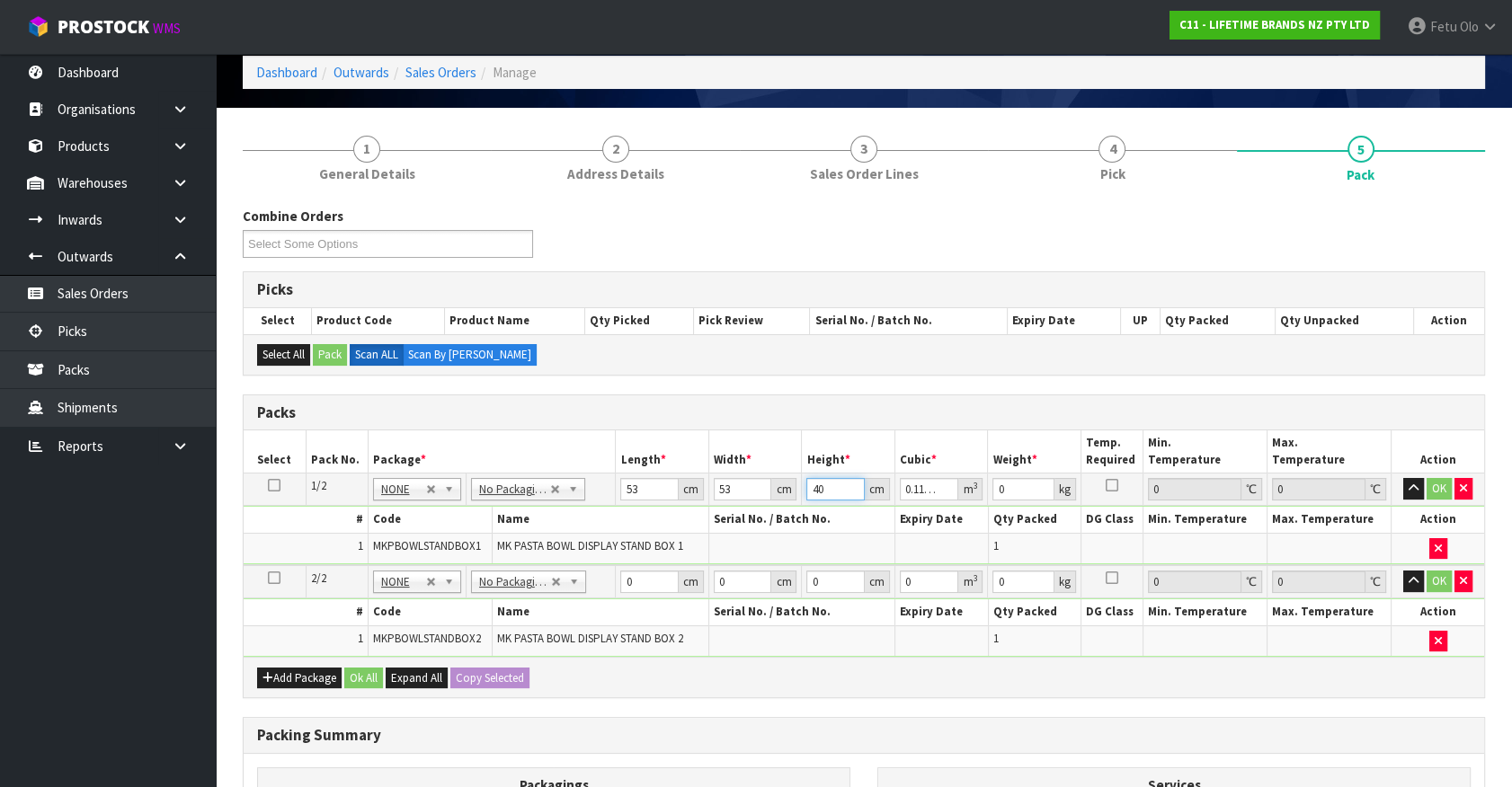 type on "40" 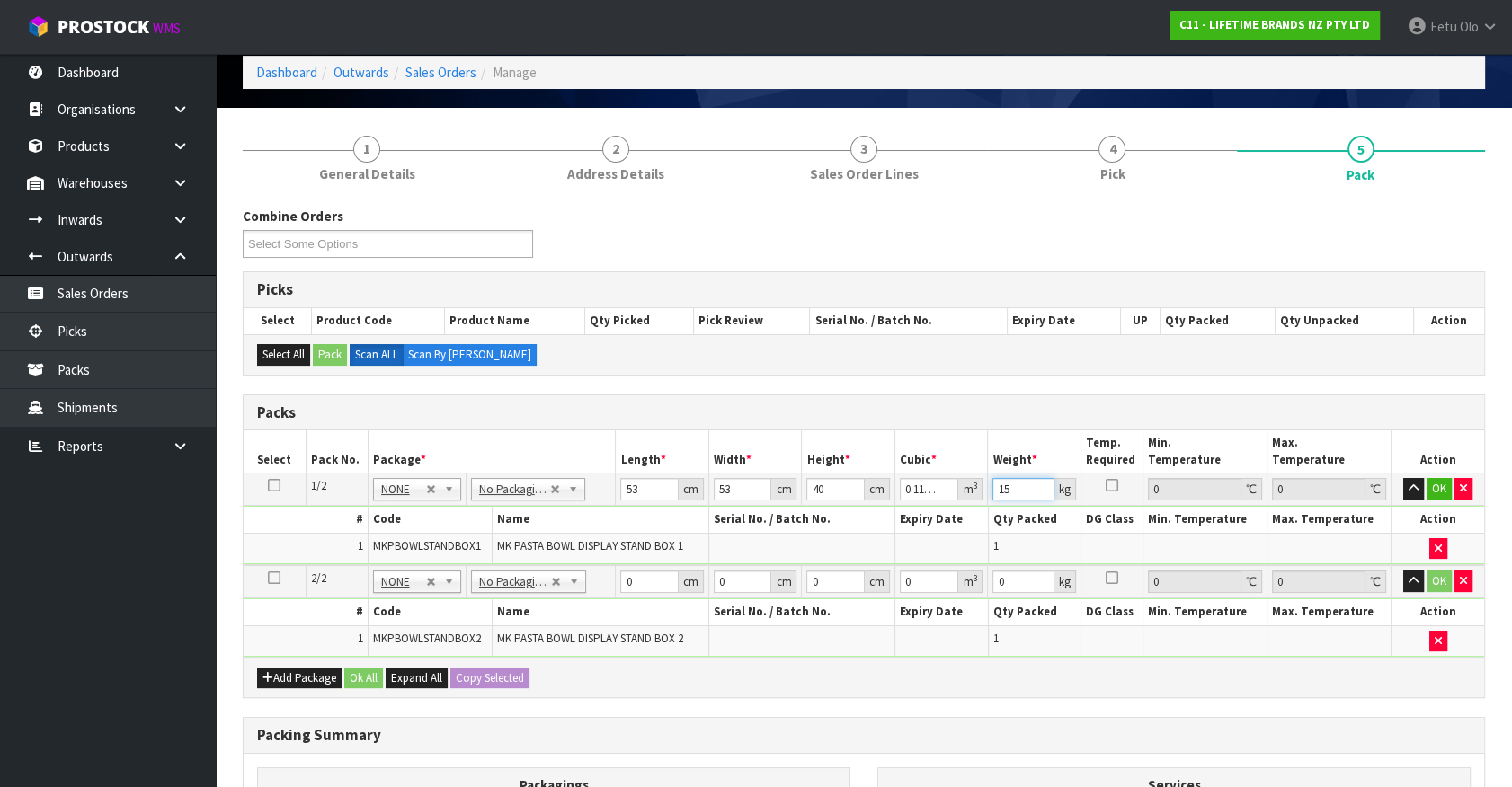 type on "15" 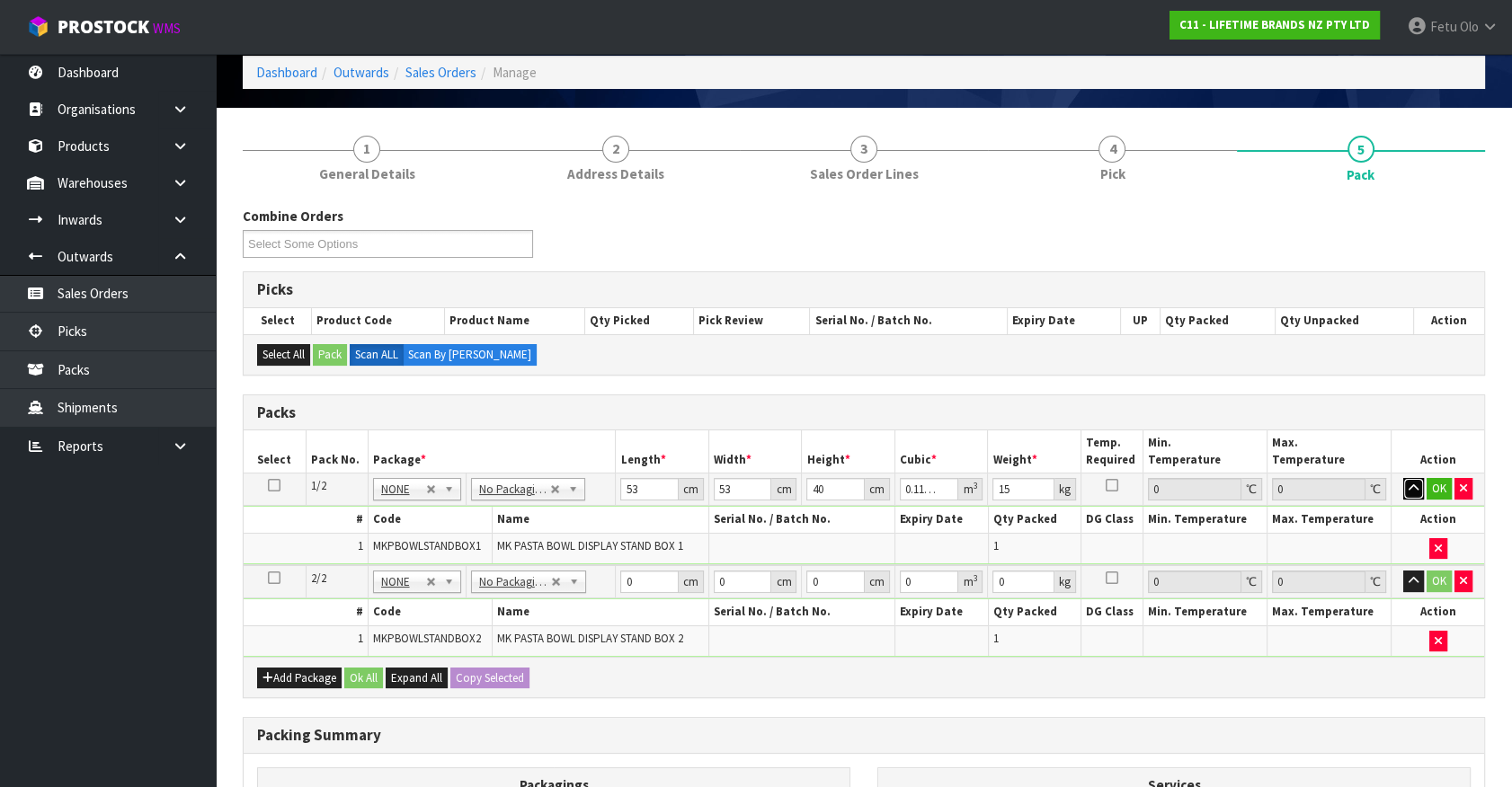 type 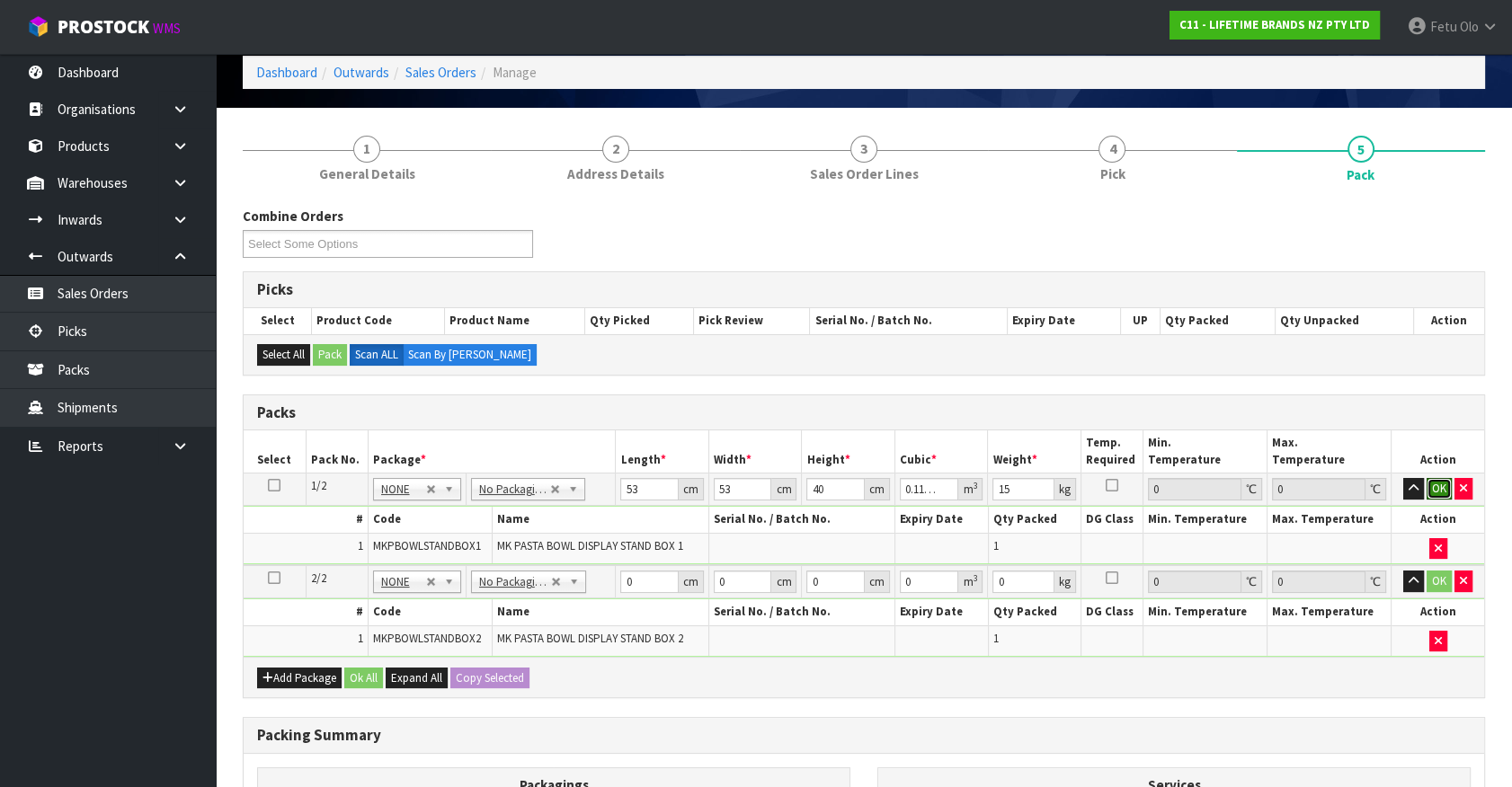 click on "OK" at bounding box center (1439, 489) 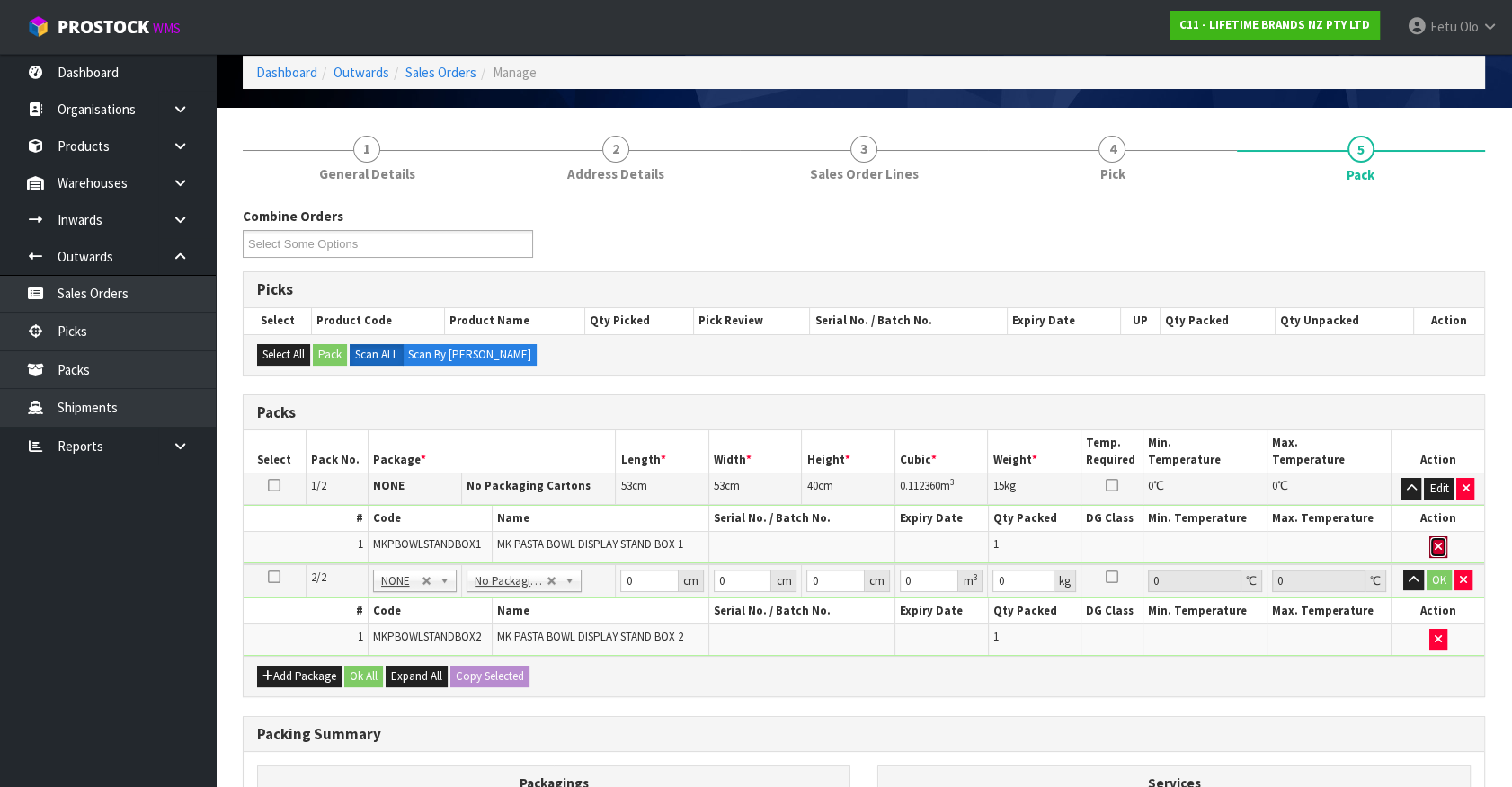 type 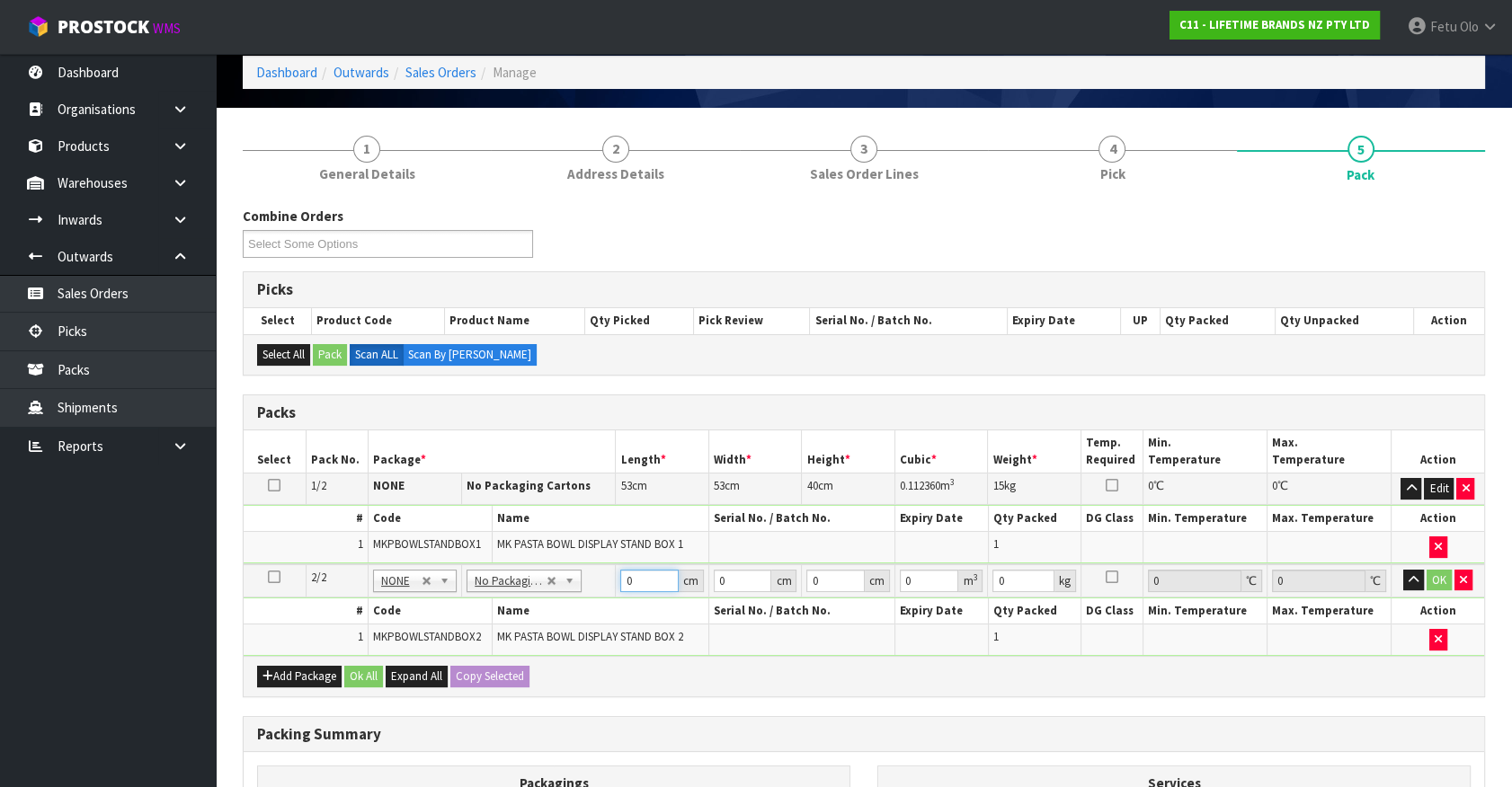 type on "4" 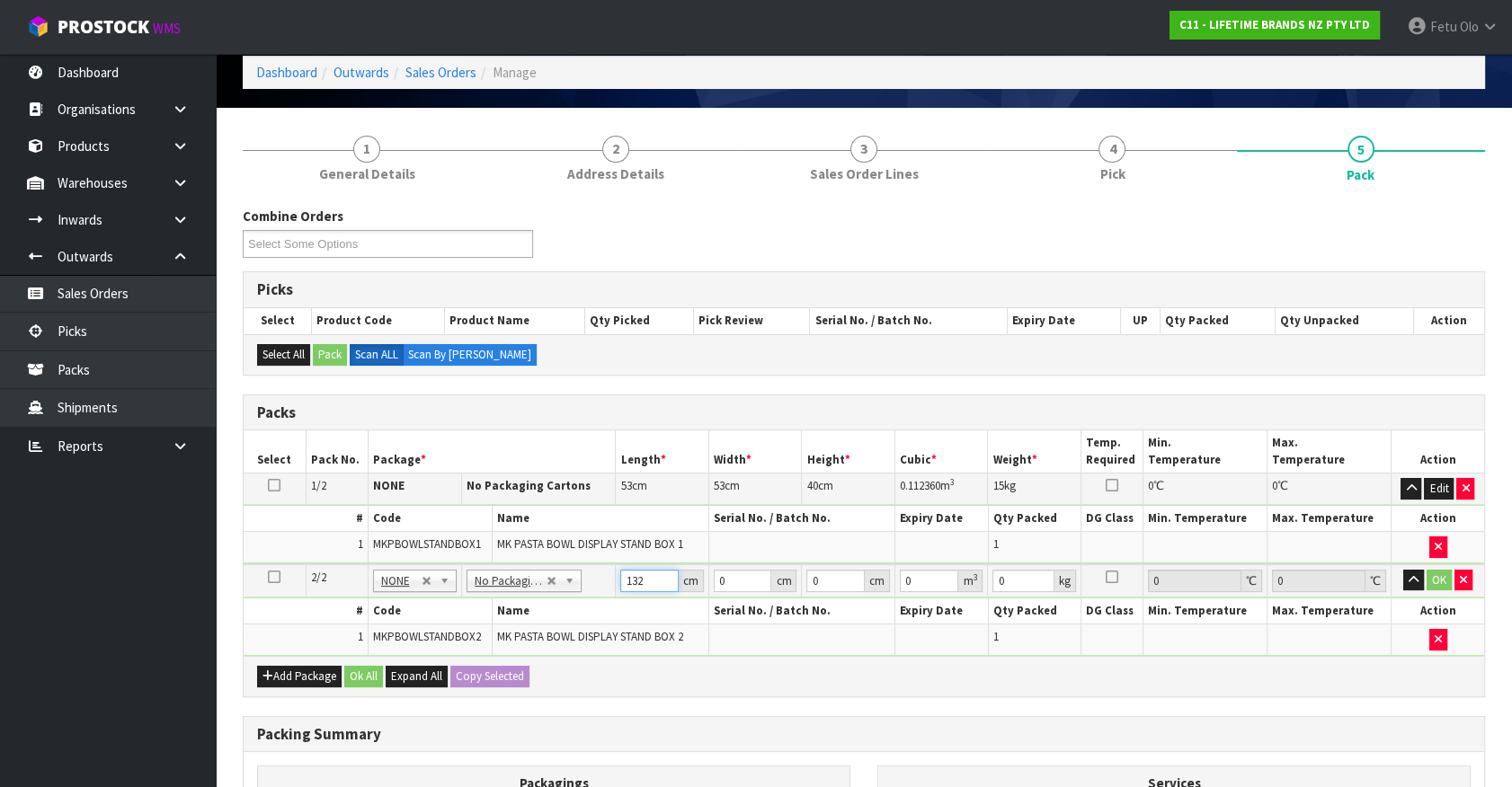 type on "132" 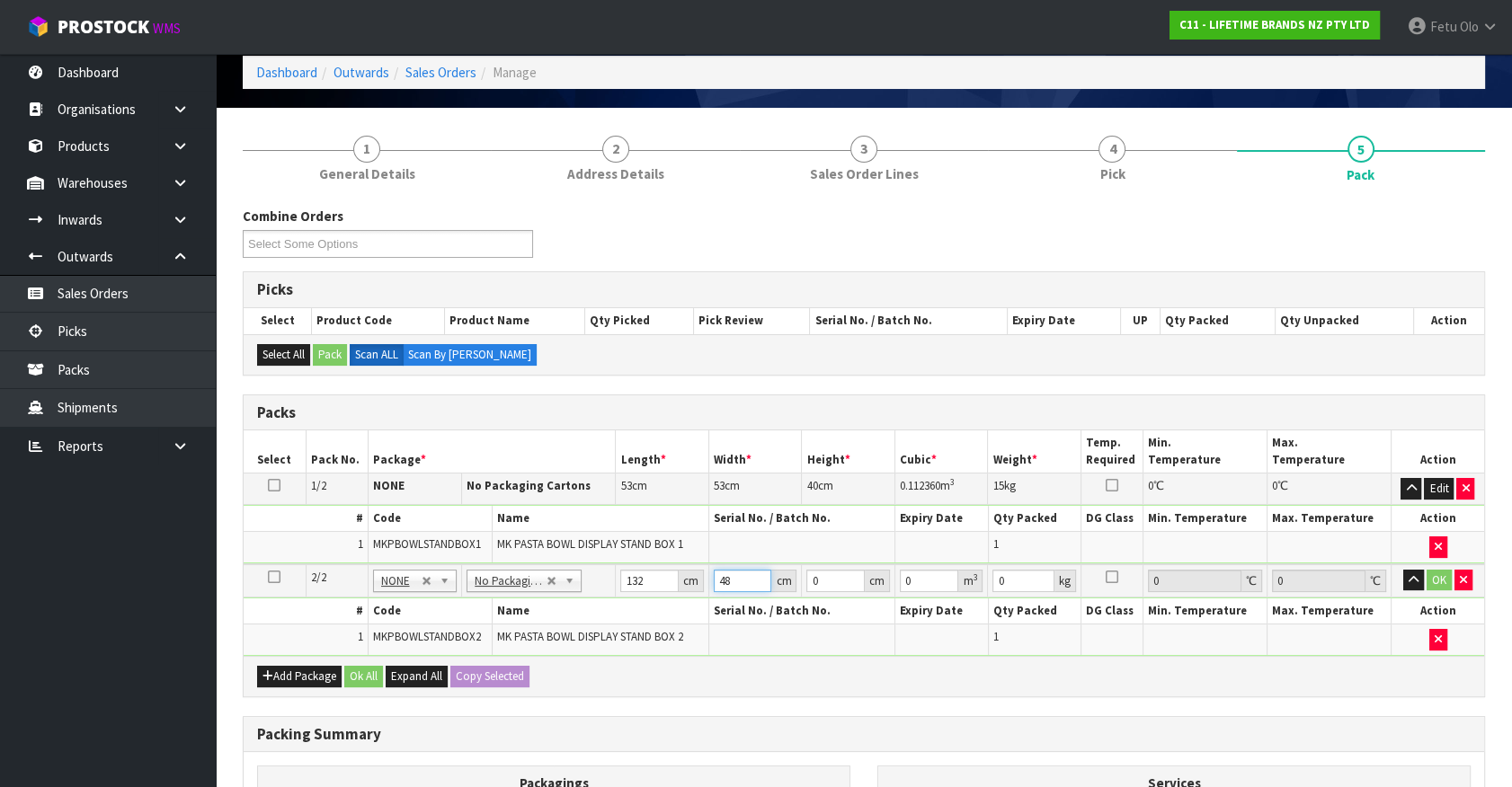 type on "48" 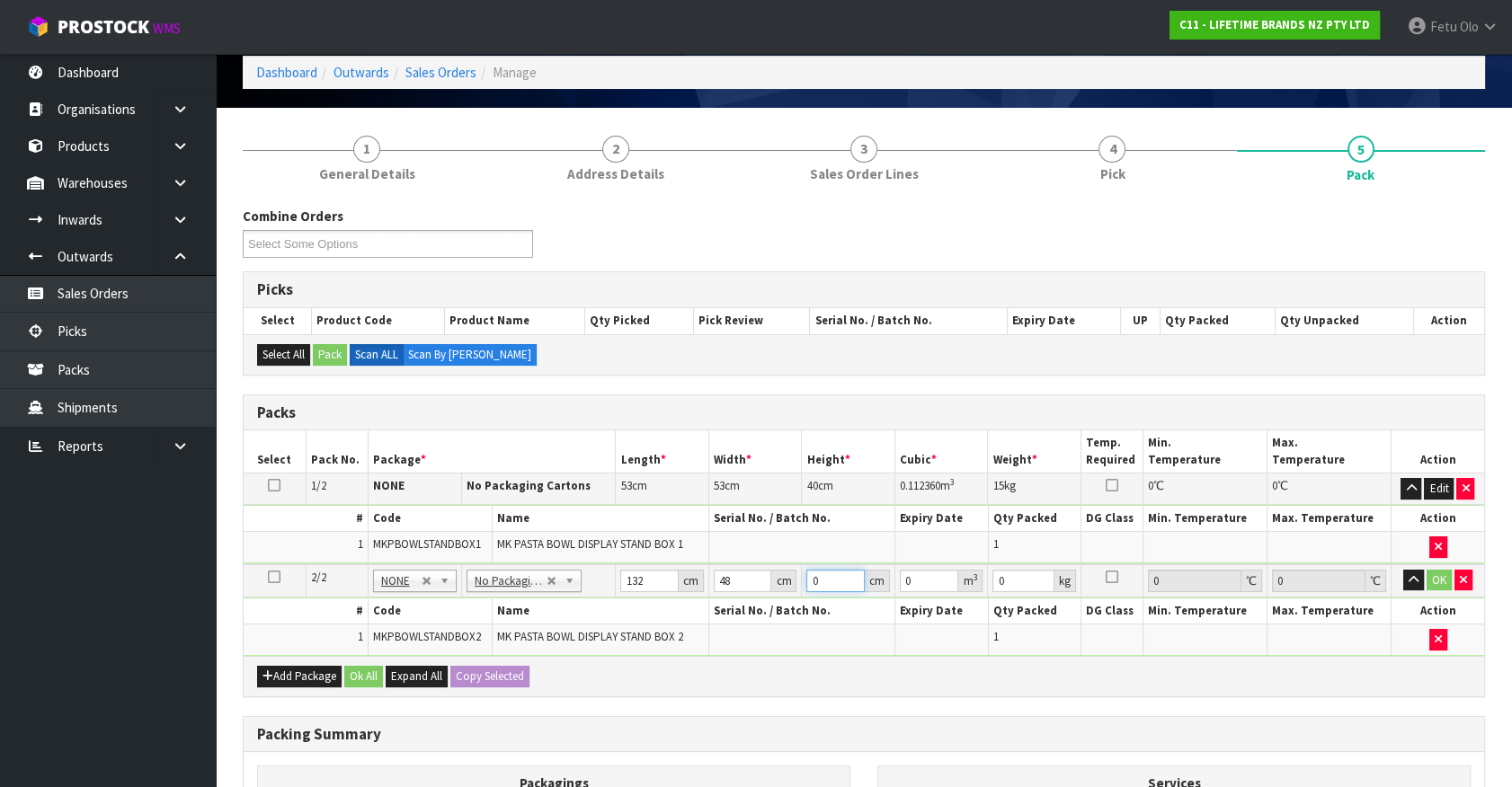 type on "4" 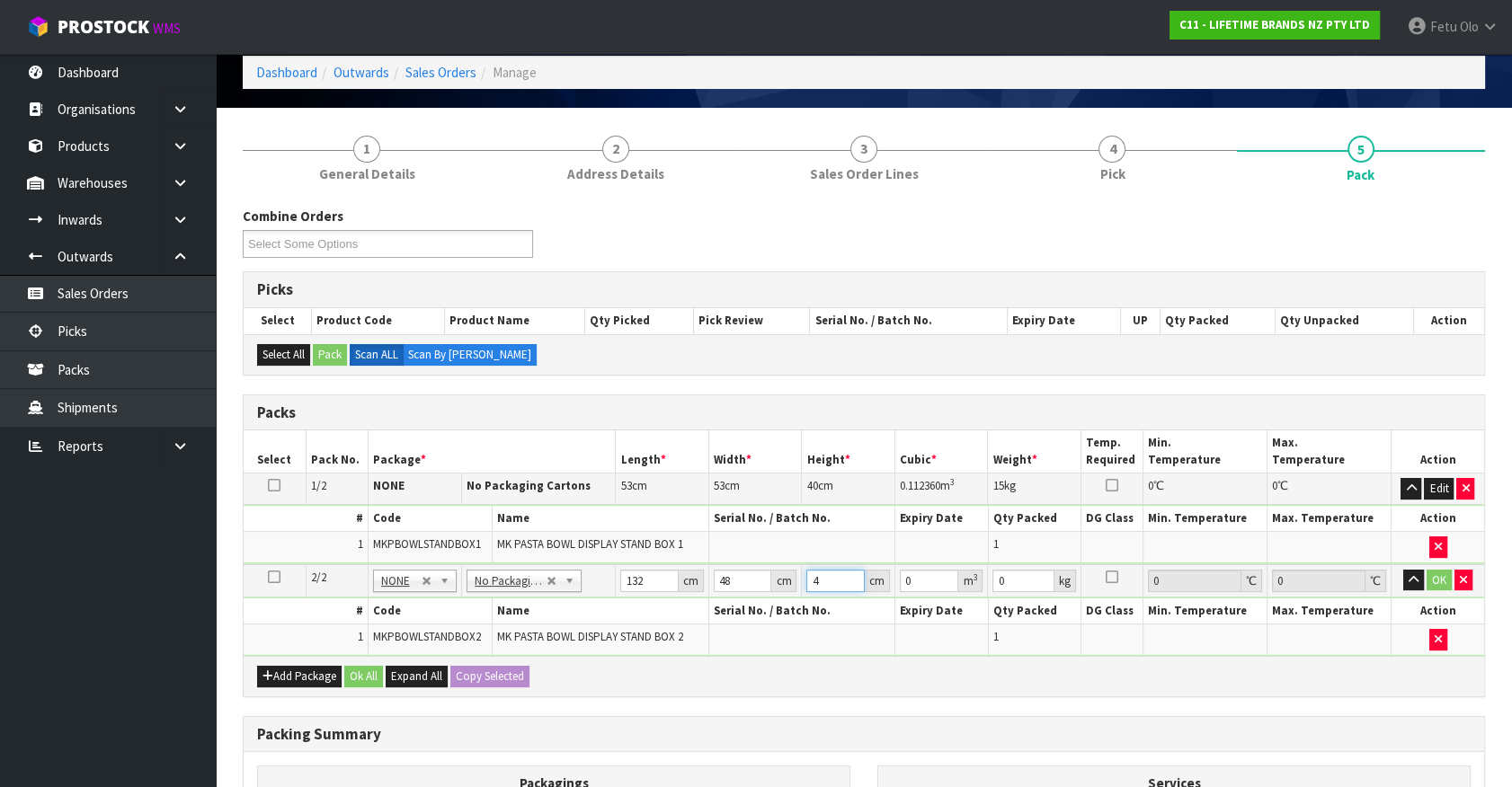 type on "0.025344" 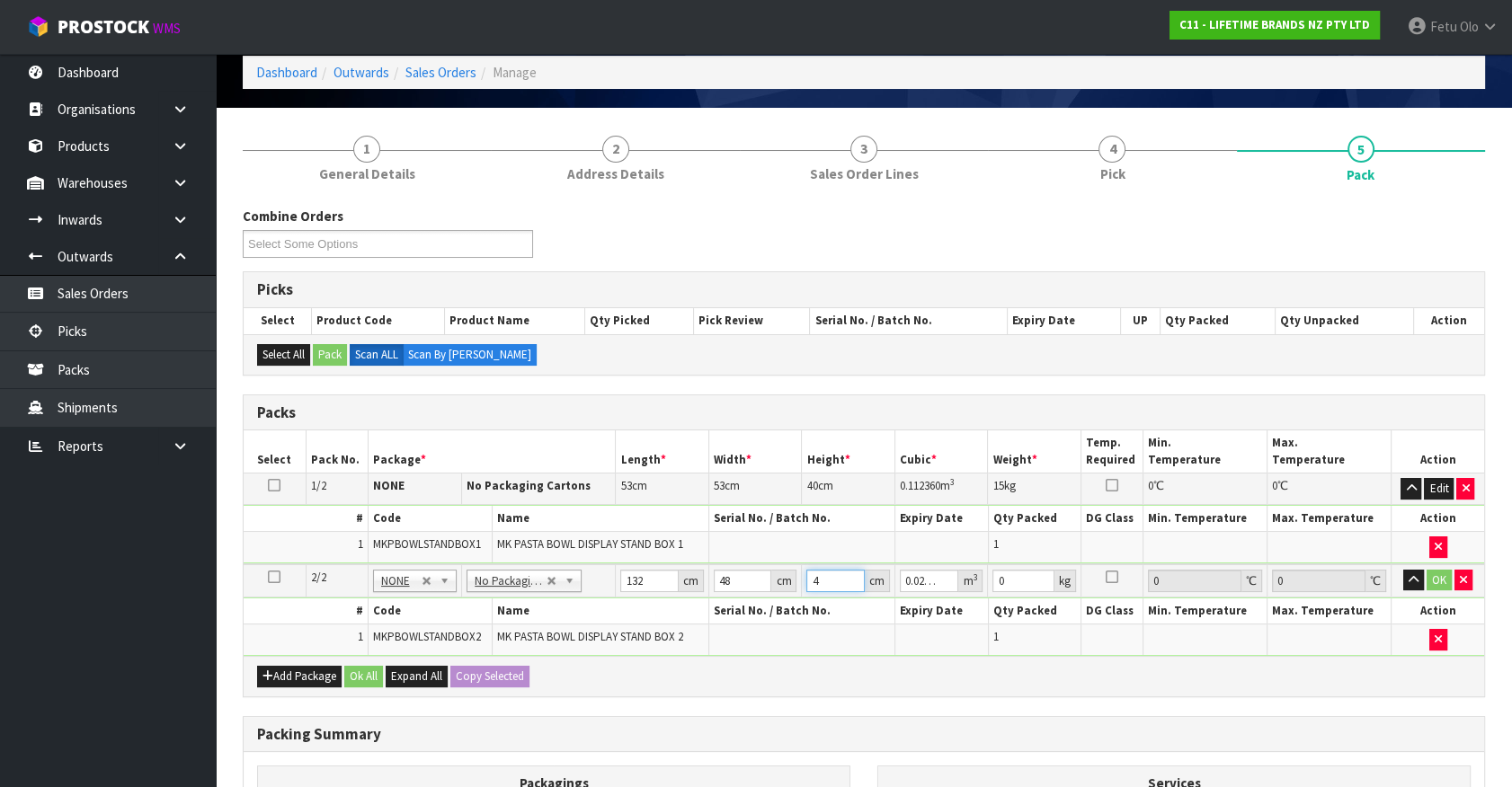 type on "46" 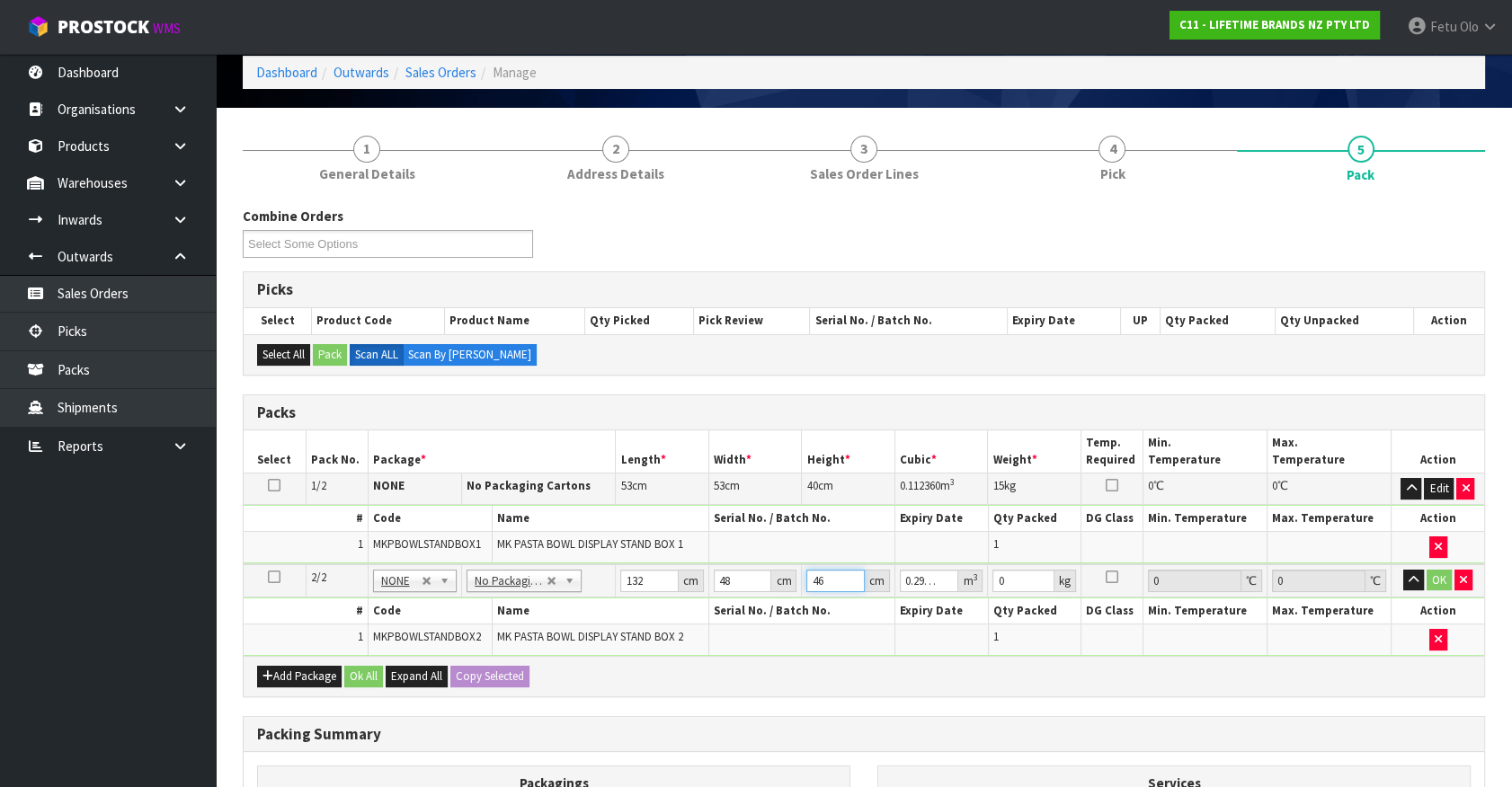 type on "46" 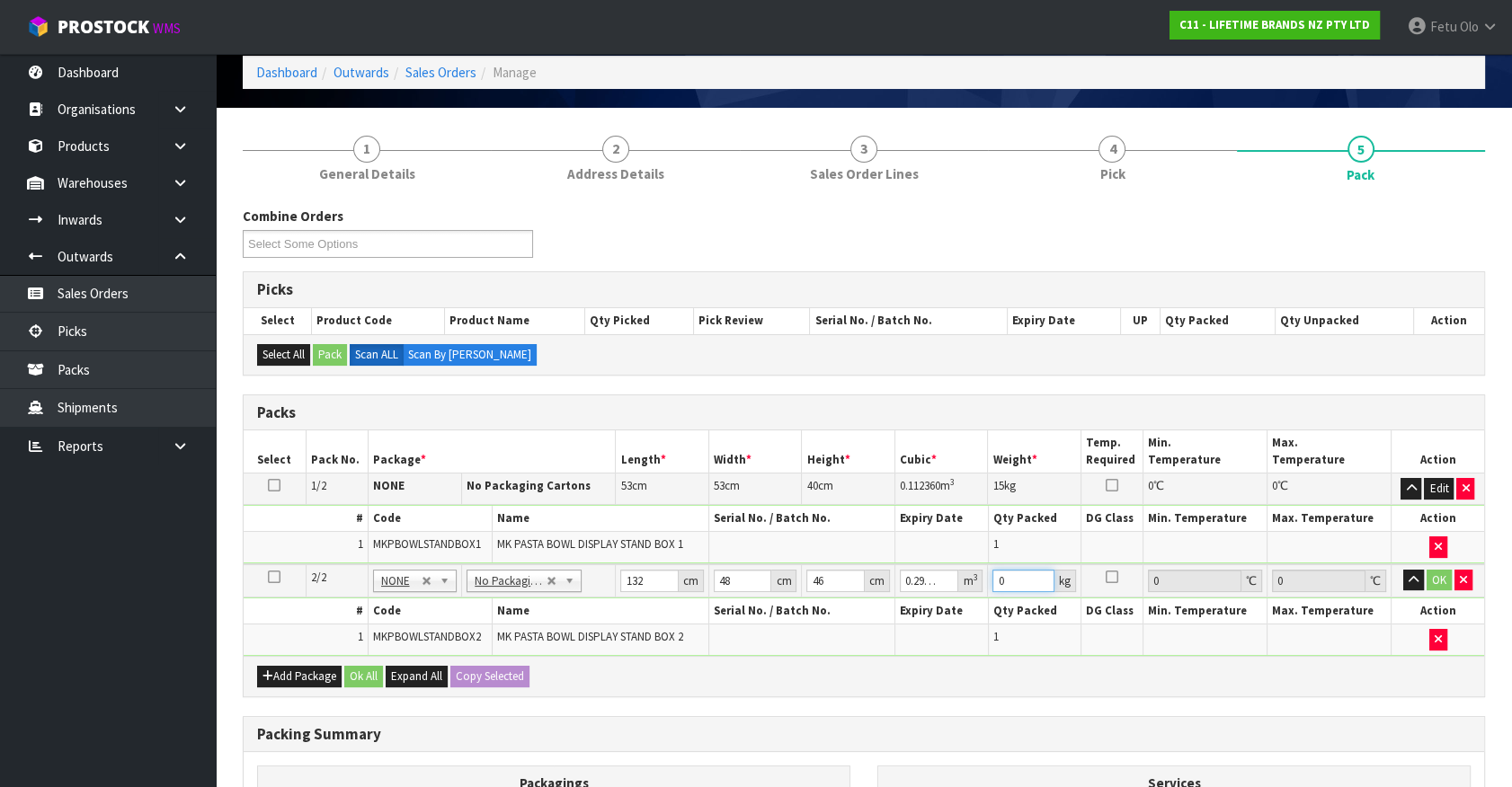 type on "1" 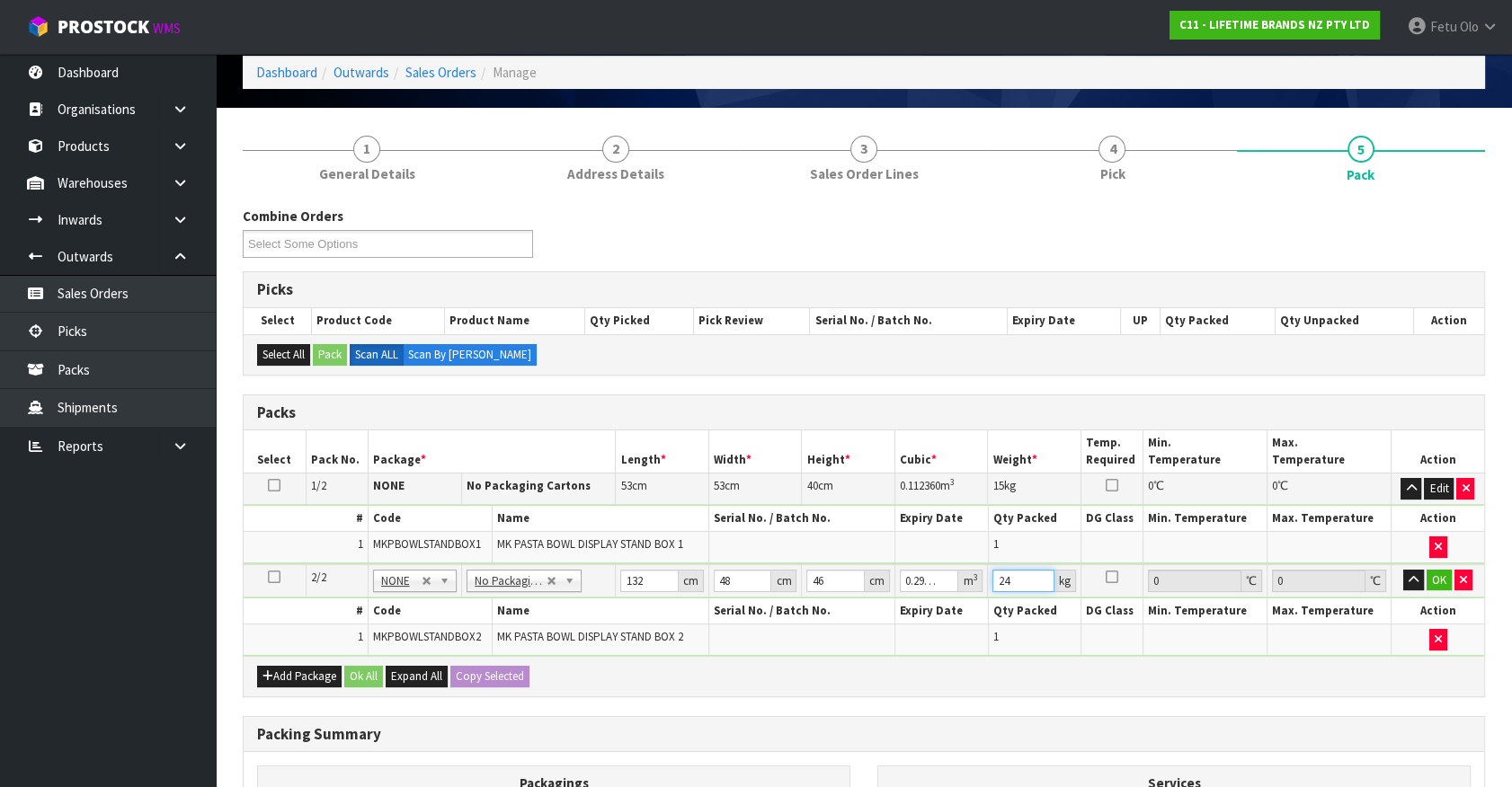 type on "24" 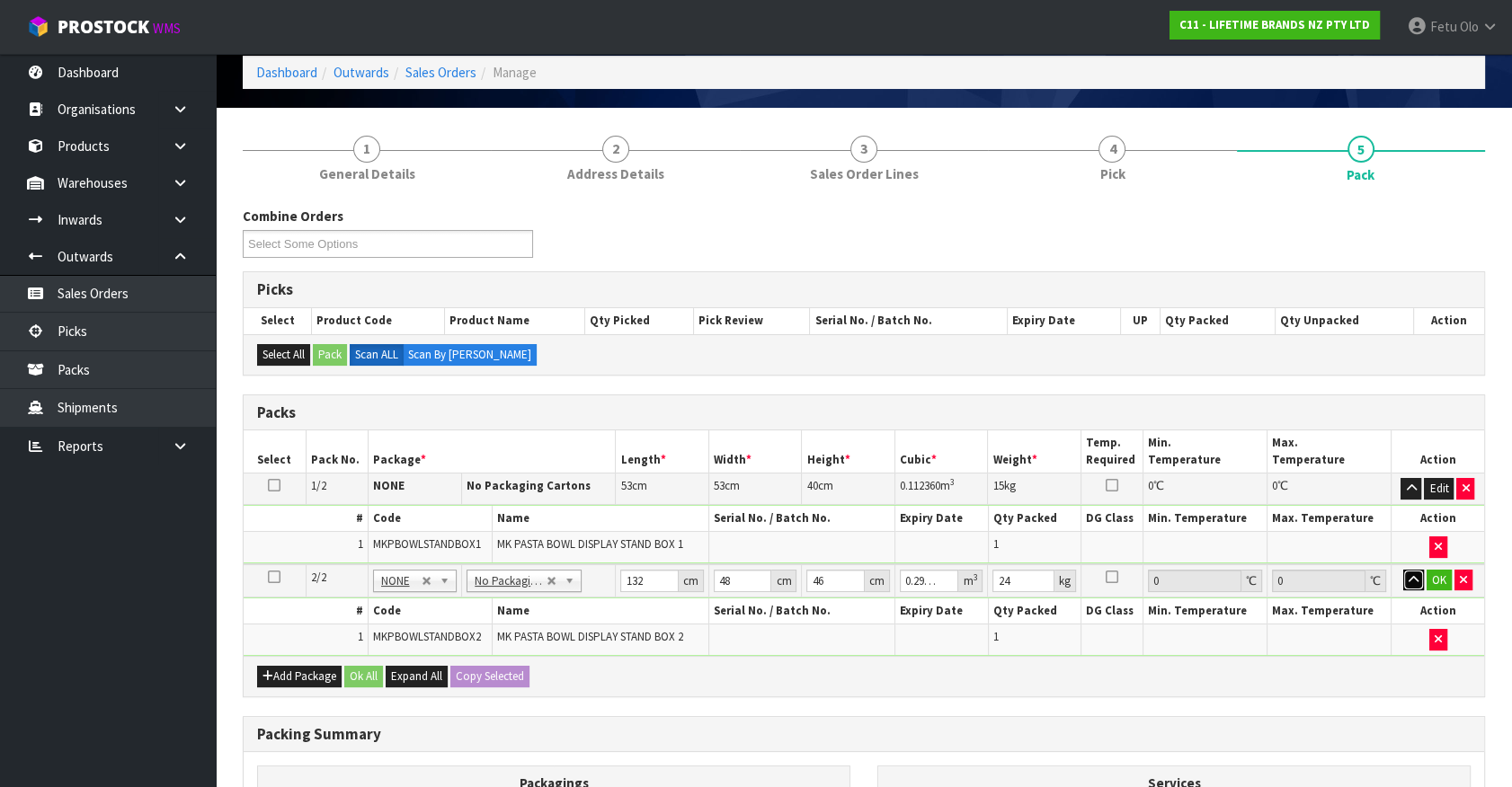 type 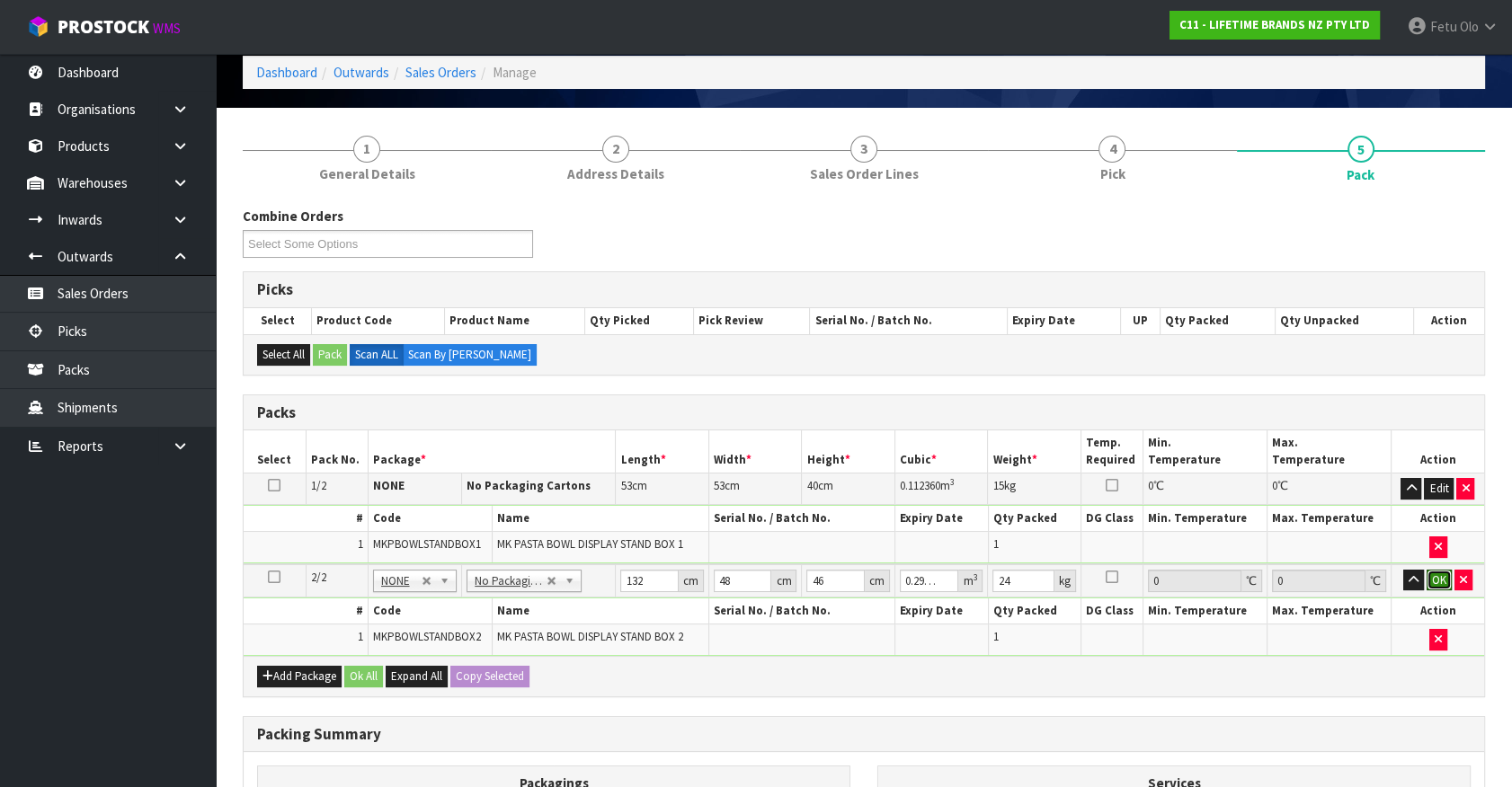click on "OK" at bounding box center [1439, 580] 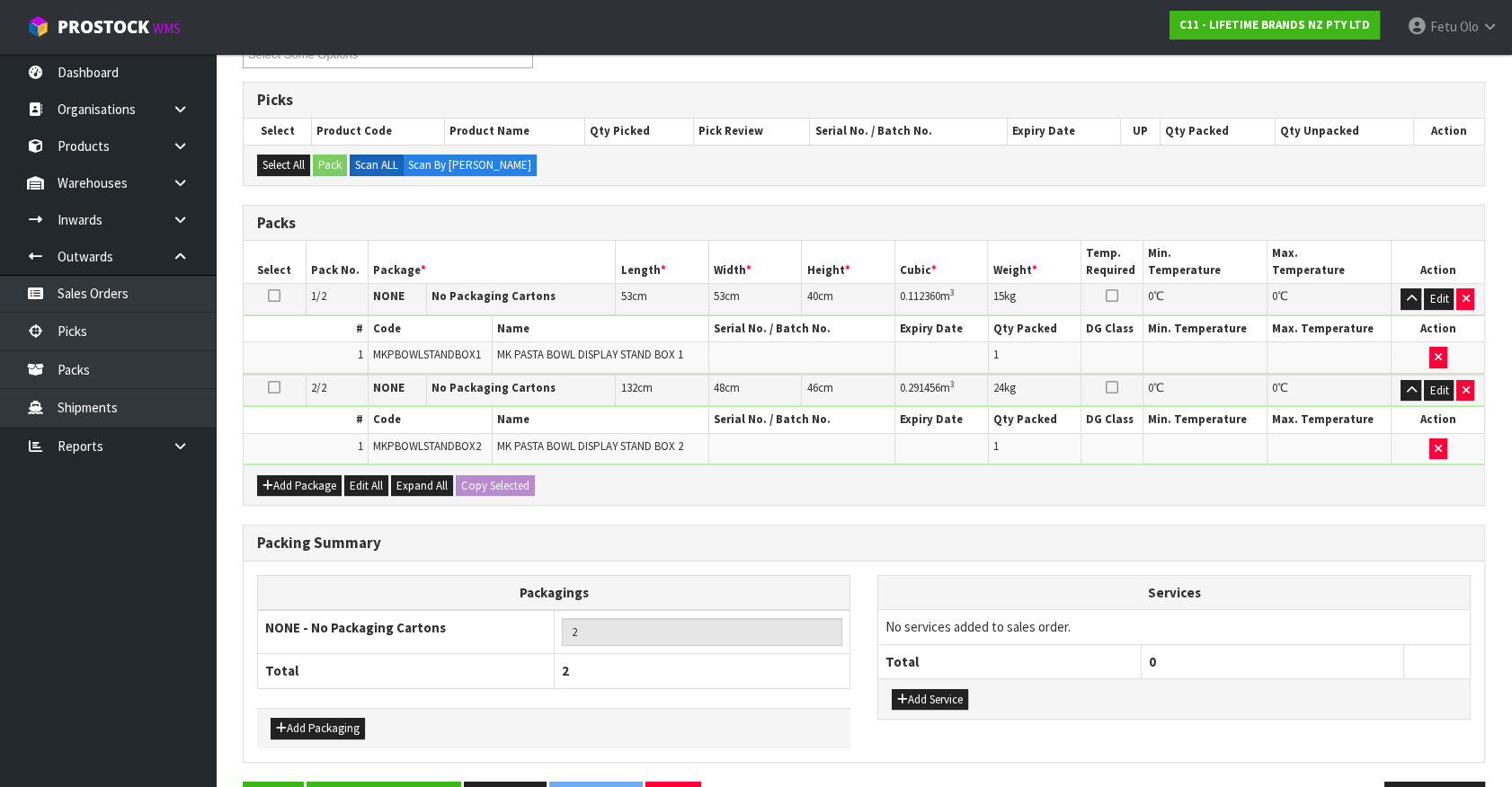scroll, scrollTop: 324, scrollLeft: 0, axis: vertical 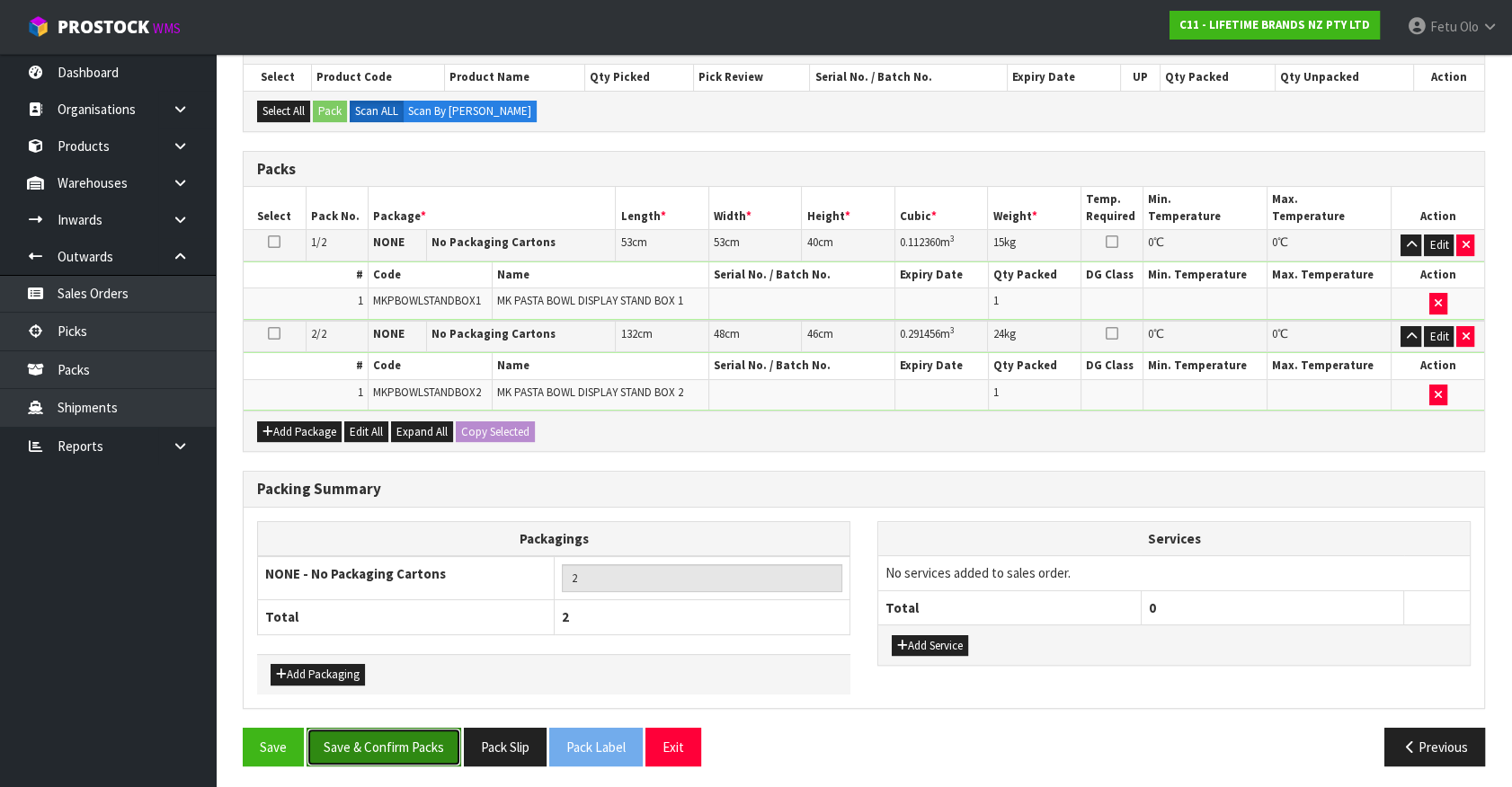 click on "Save & Confirm Packs" at bounding box center [384, 747] 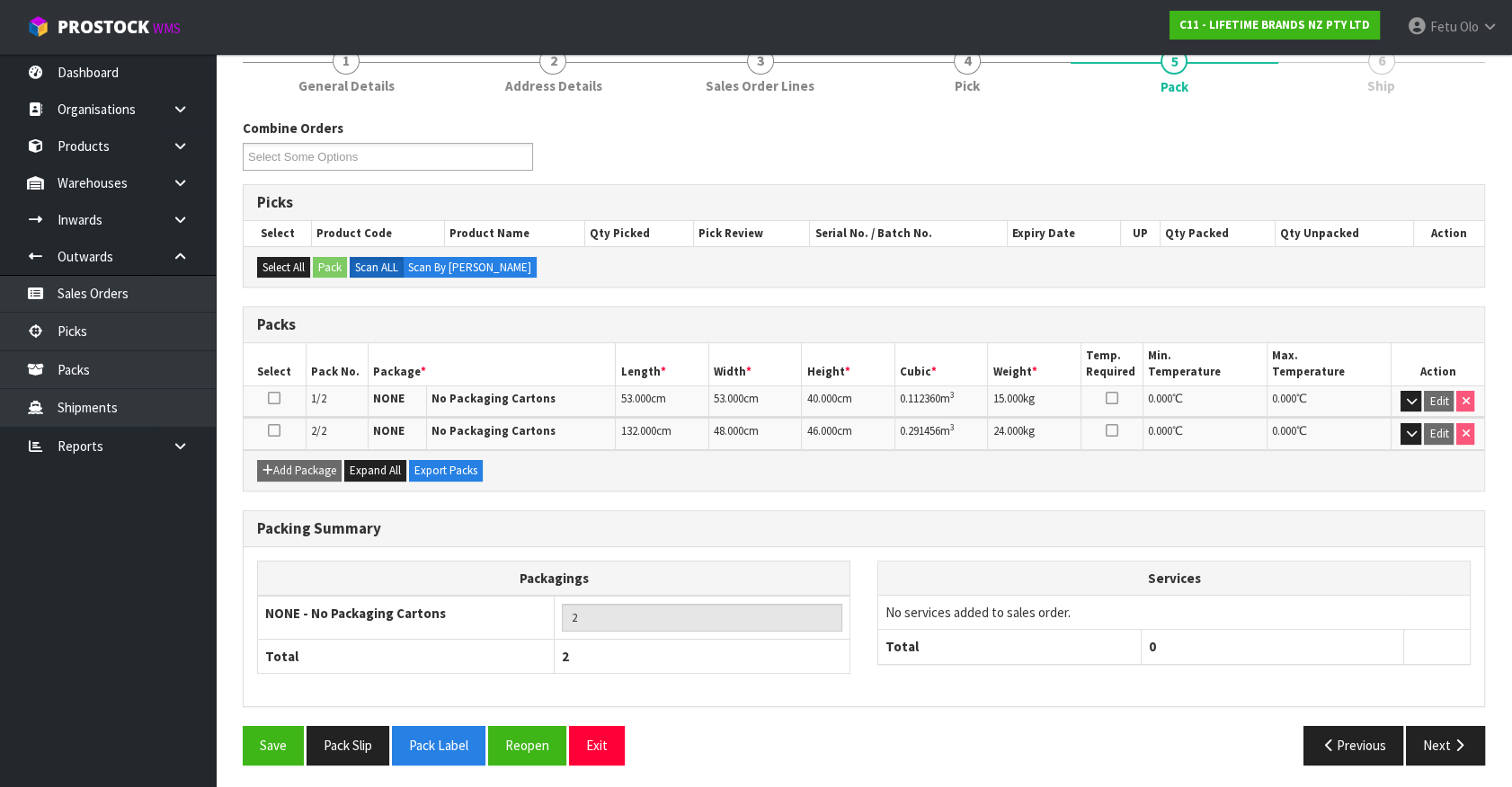 scroll, scrollTop: 234, scrollLeft: 0, axis: vertical 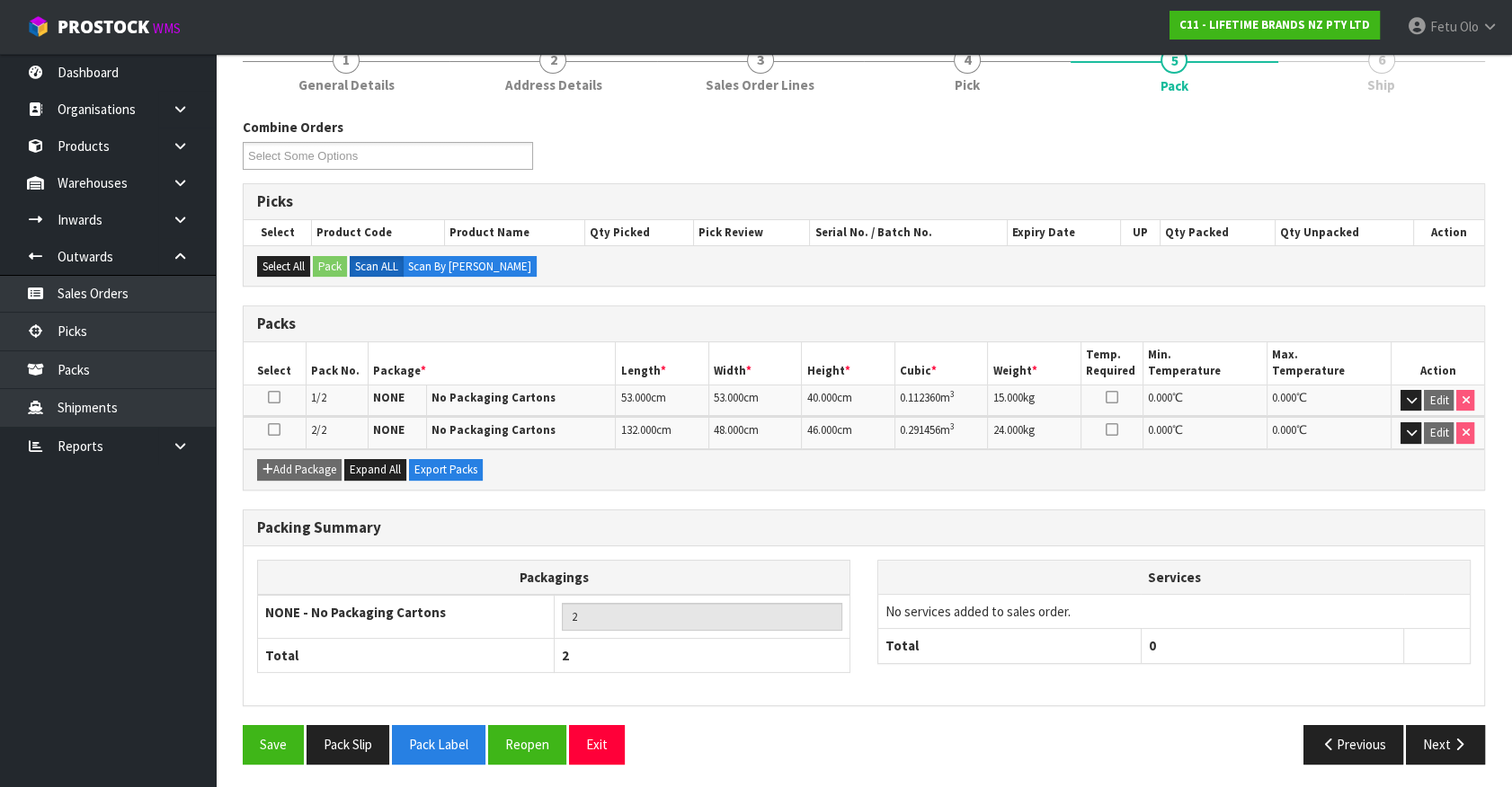 click on "Packing Summary
Packagings
NONE - No Packaging Cartons
2
Total
2
Services
No services added to sales order.
Total
0" at bounding box center (864, 617) 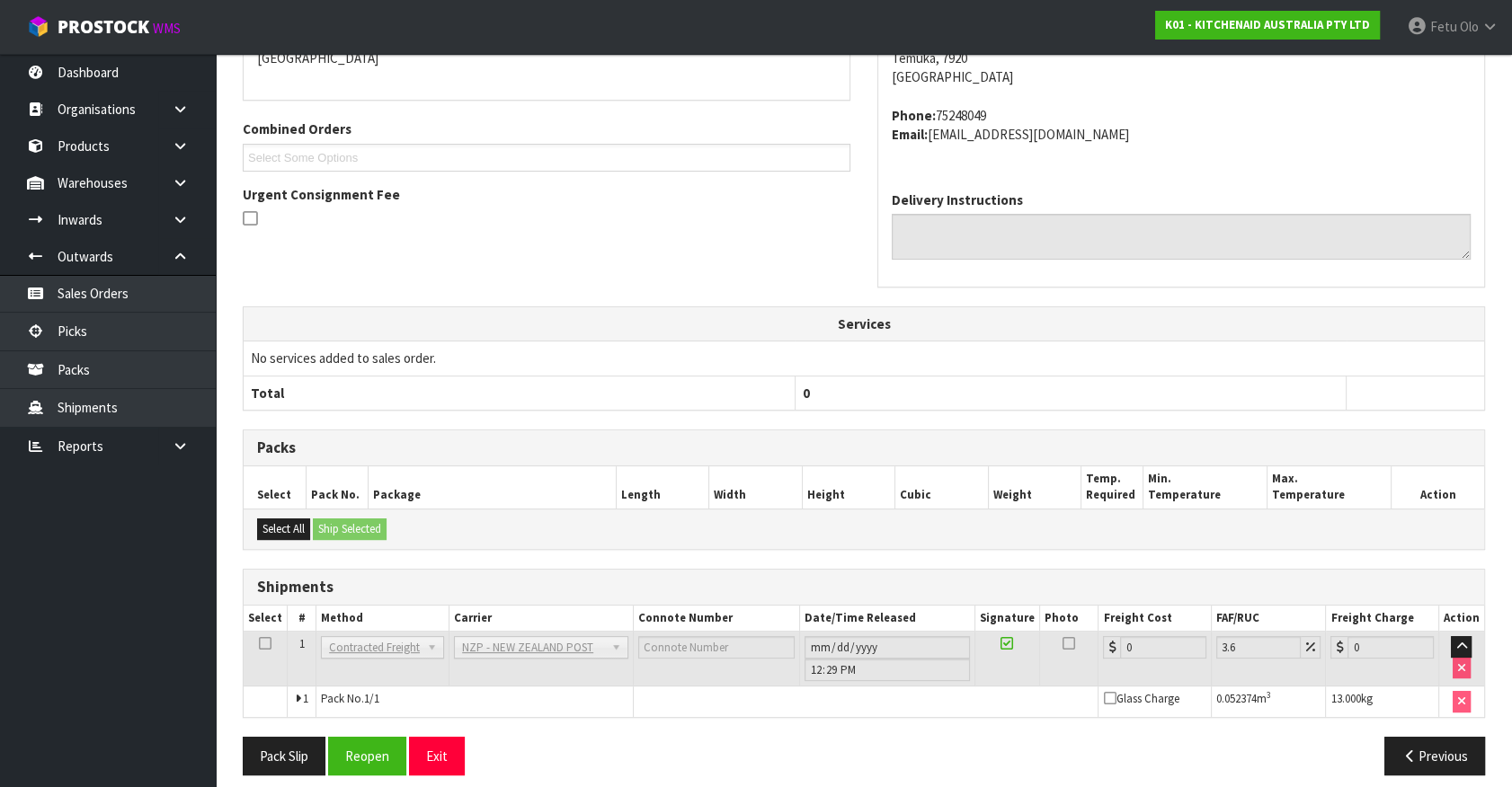 scroll, scrollTop: 443, scrollLeft: 0, axis: vertical 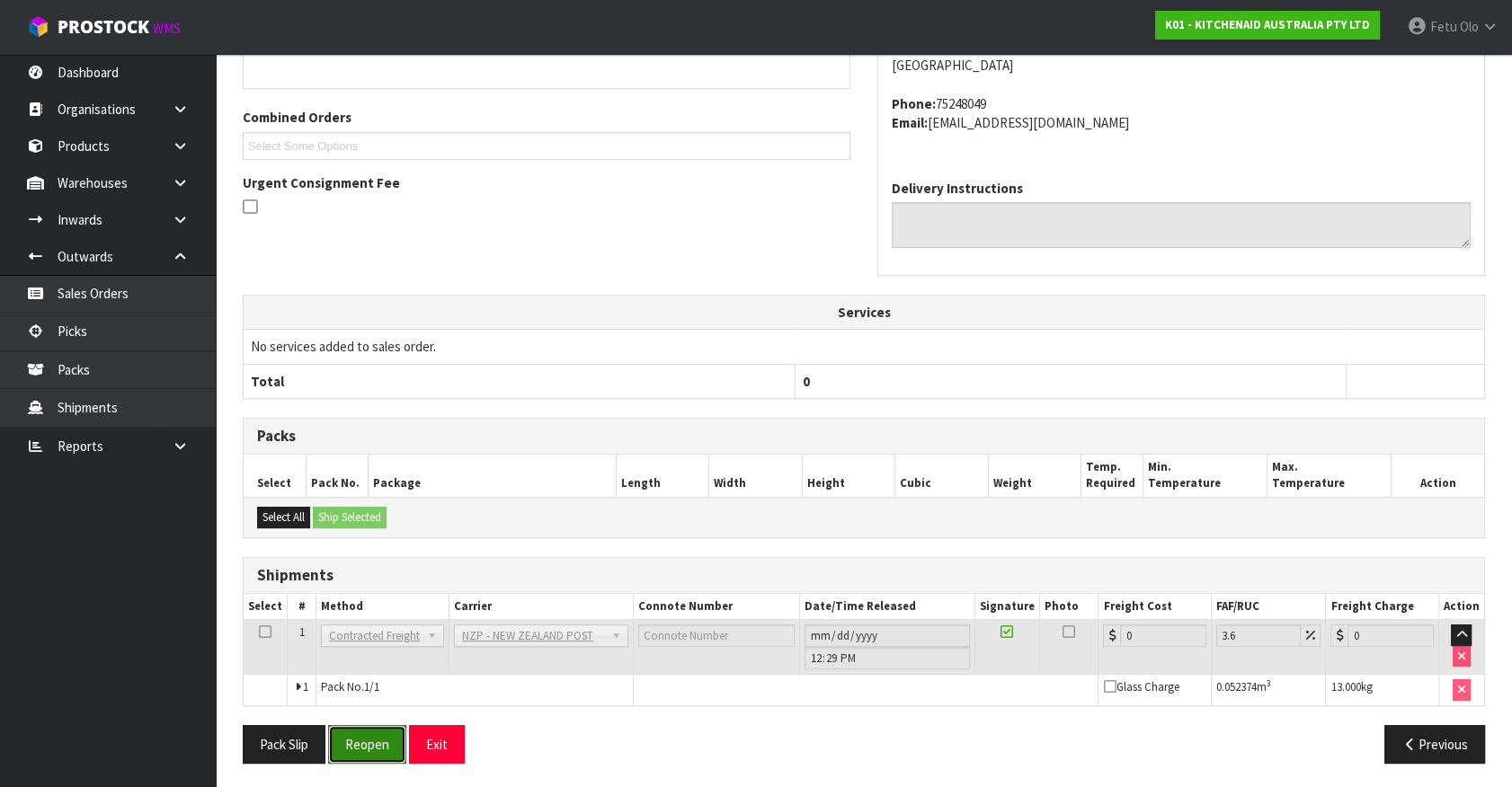 click on "Reopen" at bounding box center [367, 744] 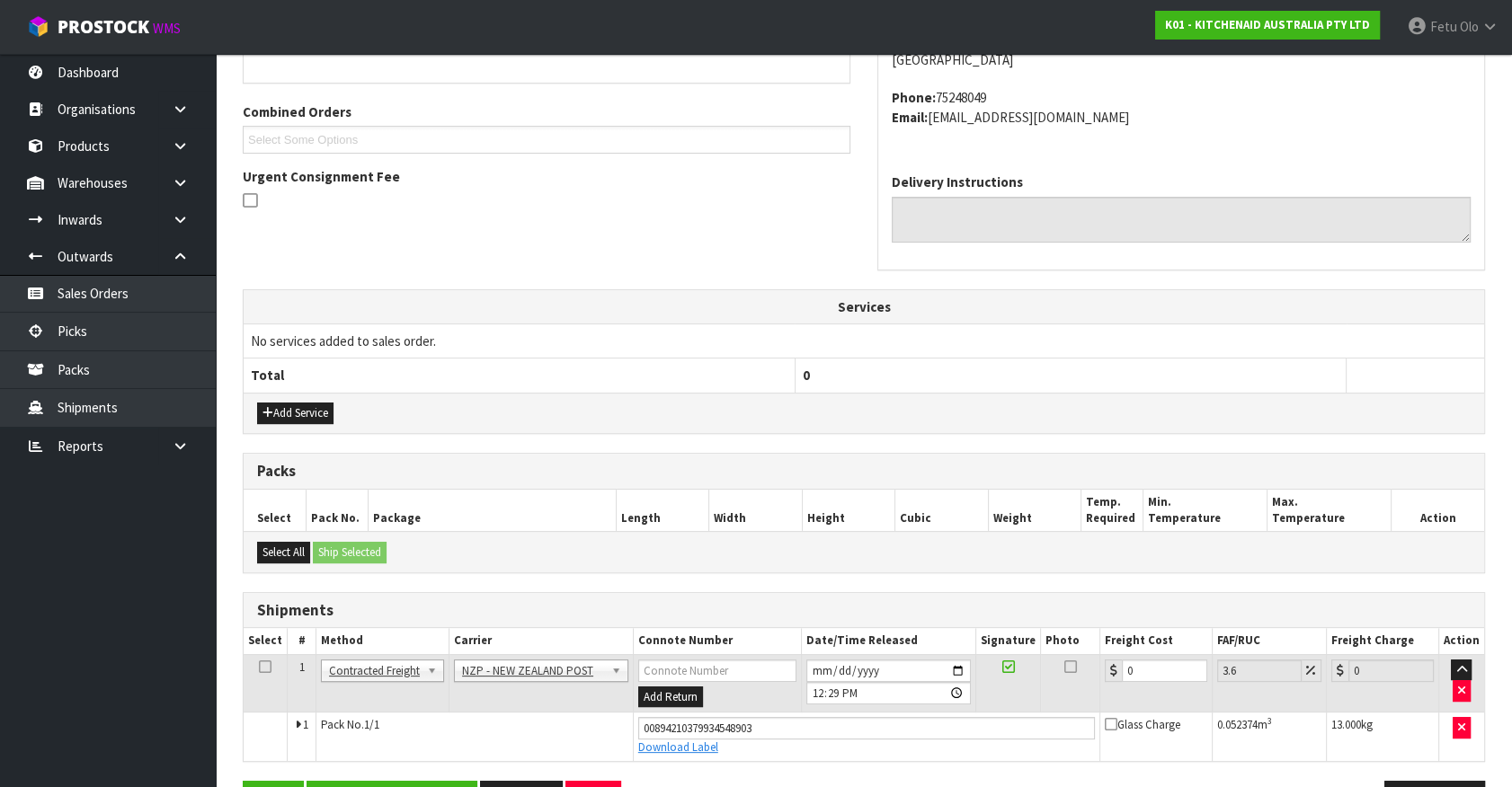 scroll, scrollTop: 403, scrollLeft: 0, axis: vertical 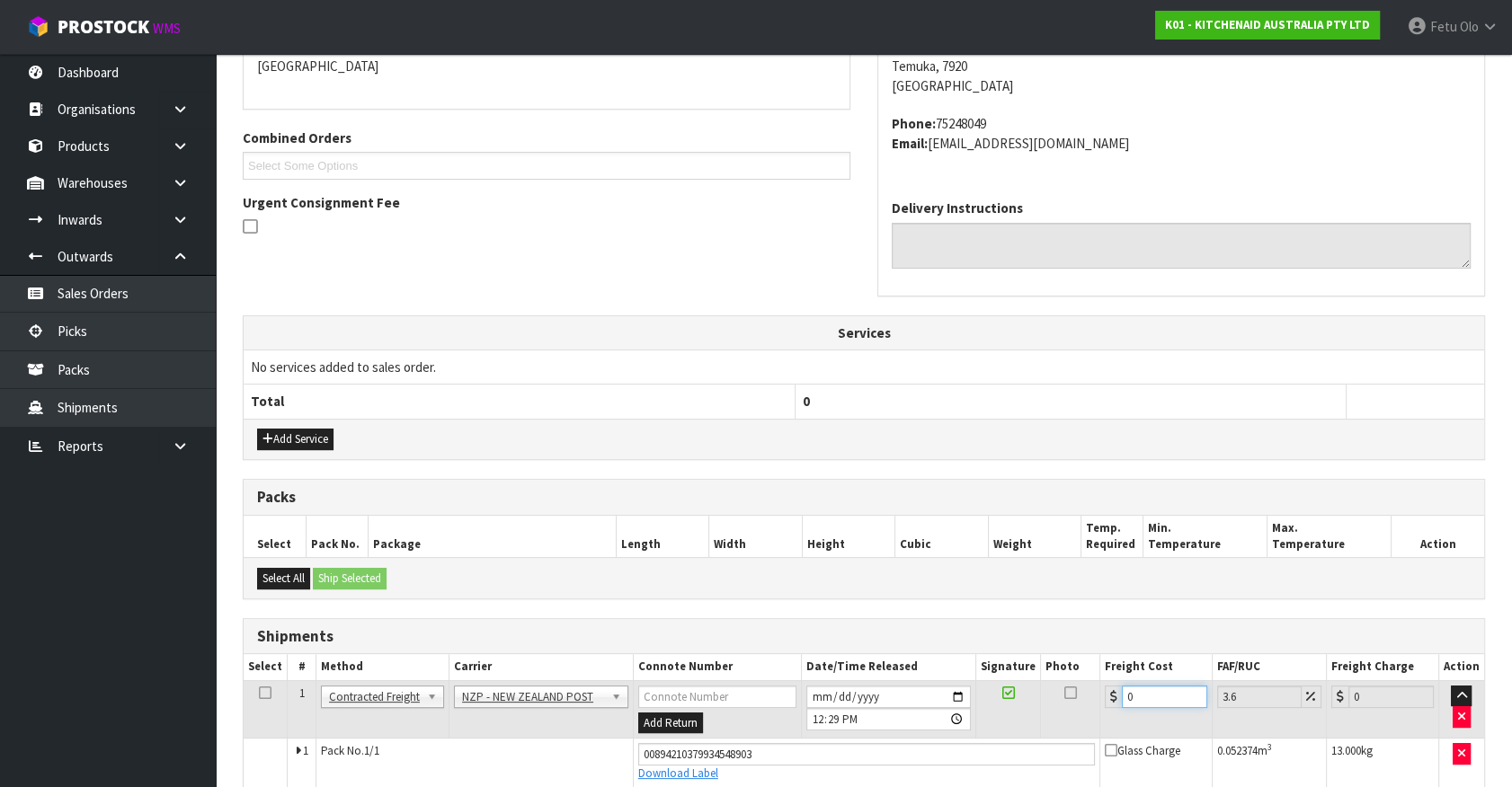drag, startPoint x: 1120, startPoint y: 692, endPoint x: 978, endPoint y: 718, distance: 144.36066 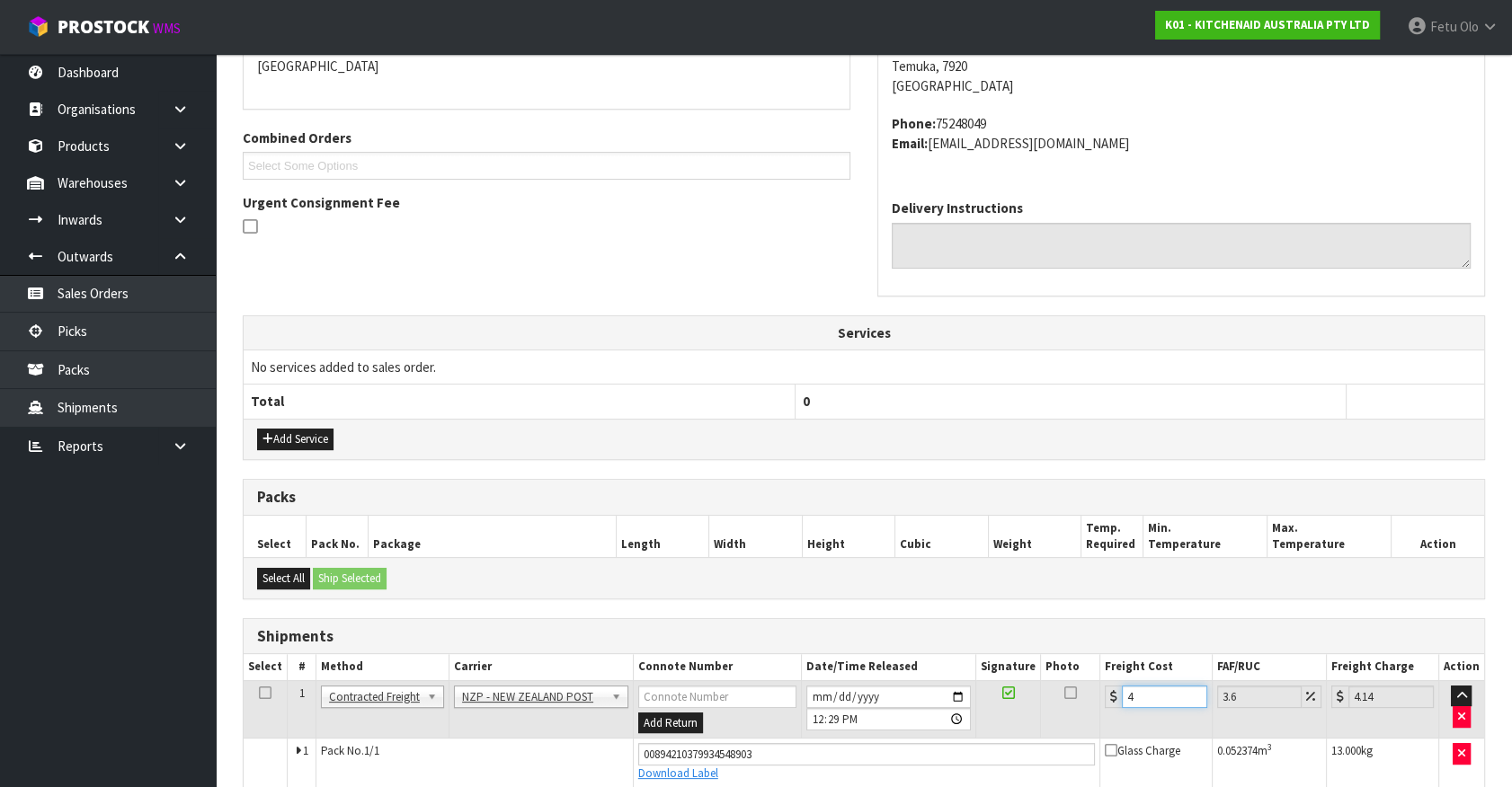 type on "4.3" 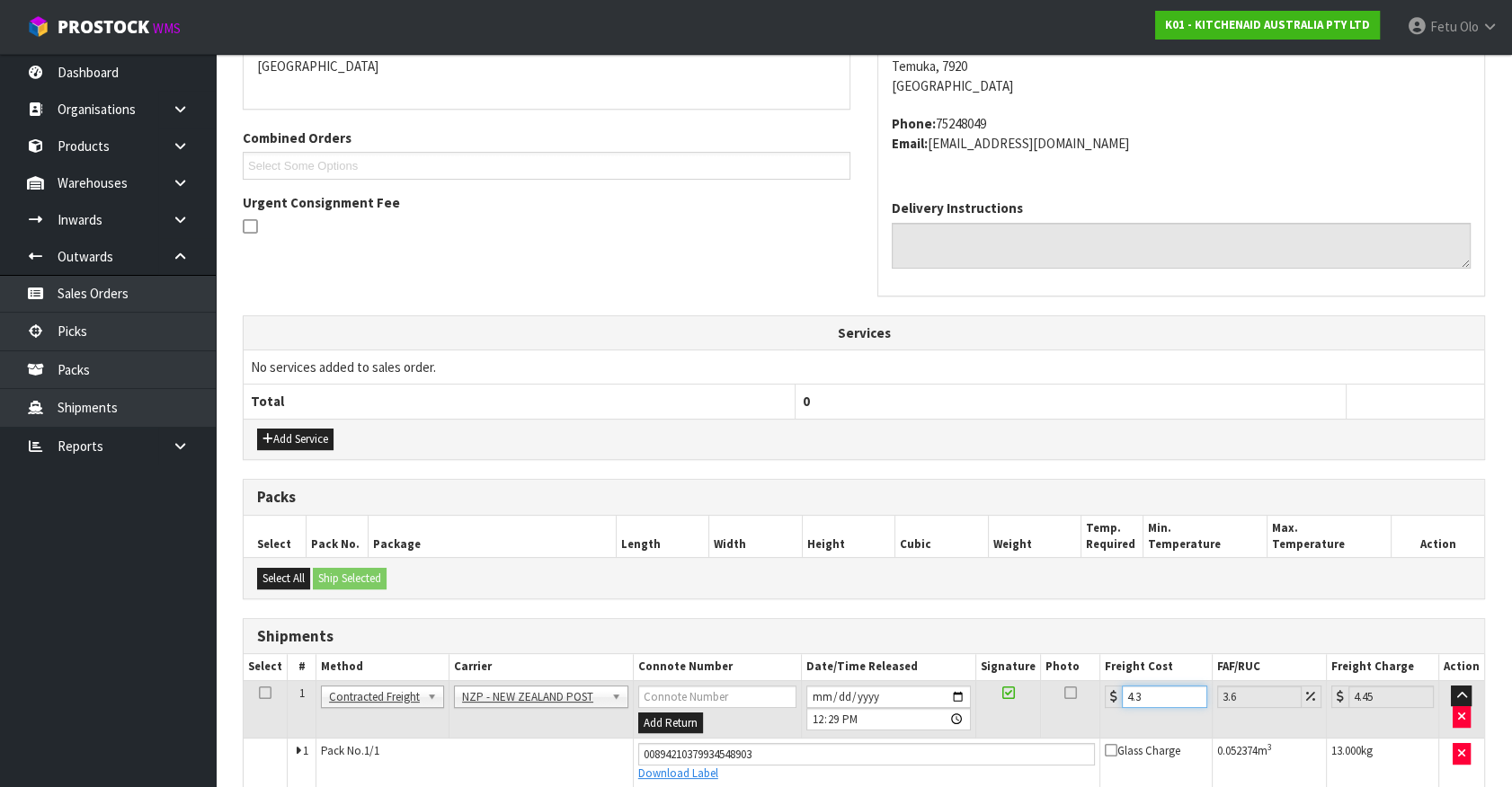 type on "4.33" 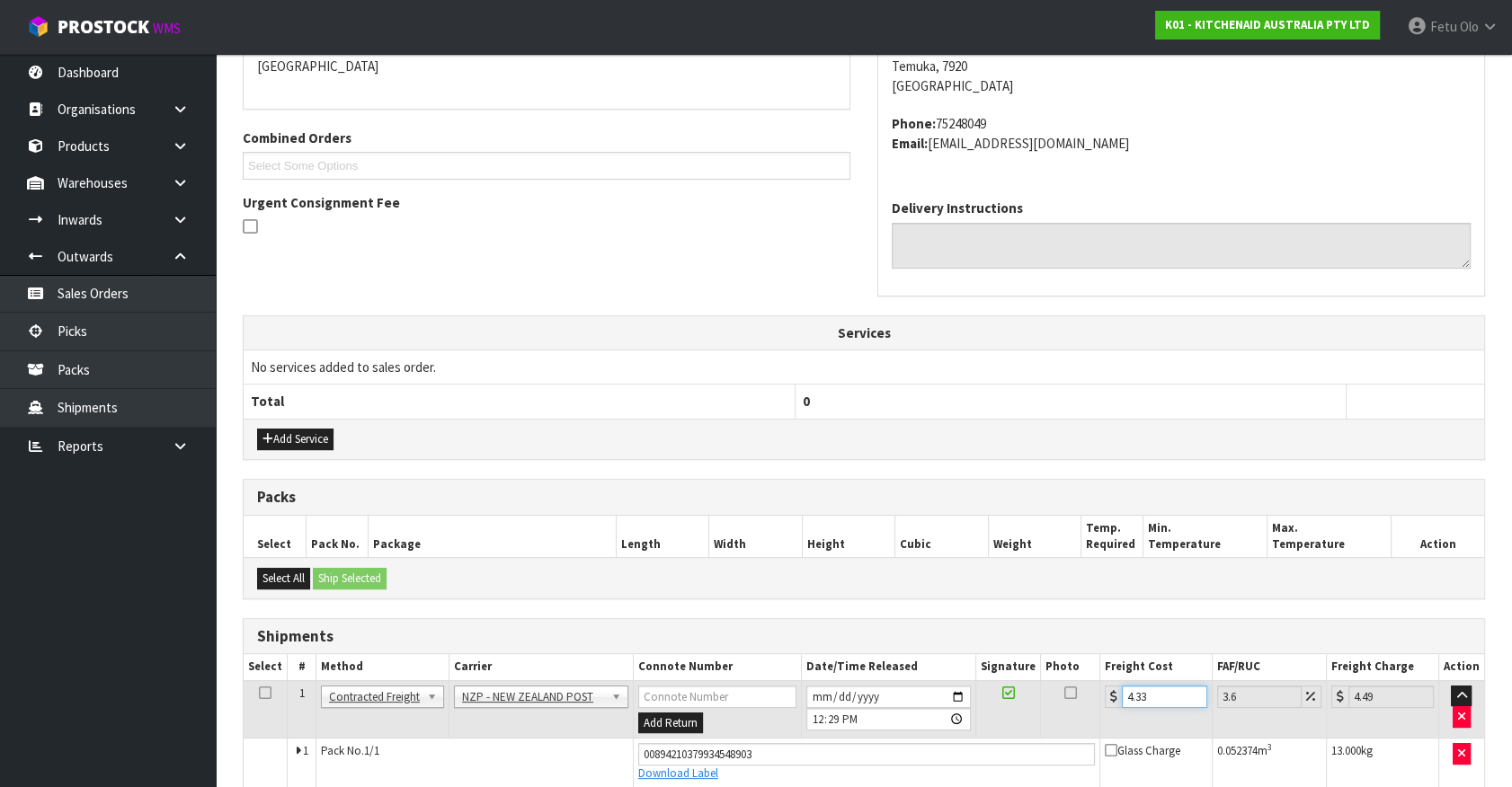 scroll, scrollTop: 485, scrollLeft: 0, axis: vertical 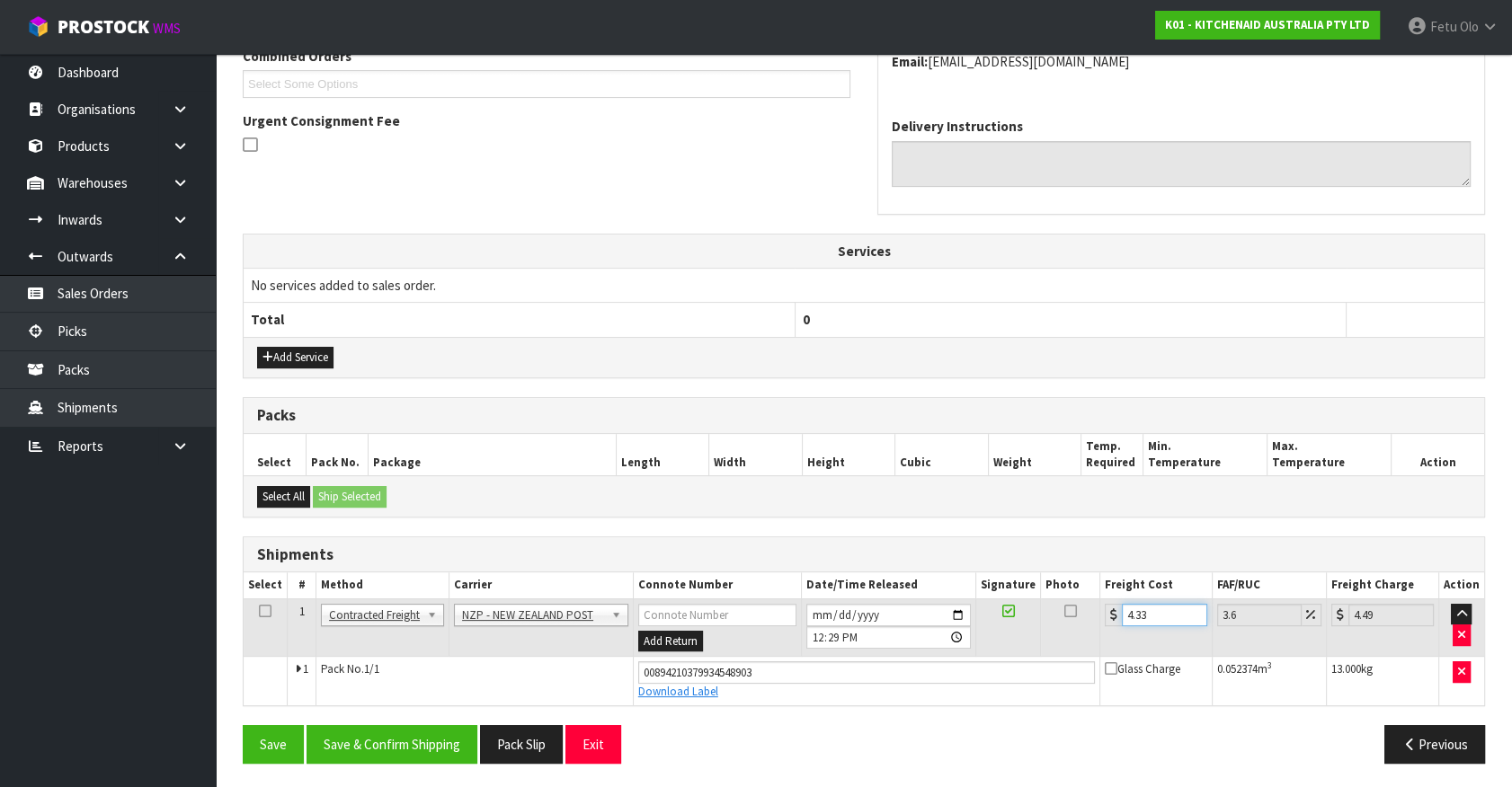 drag, startPoint x: 1148, startPoint y: 616, endPoint x: 921, endPoint y: 655, distance: 230.32586 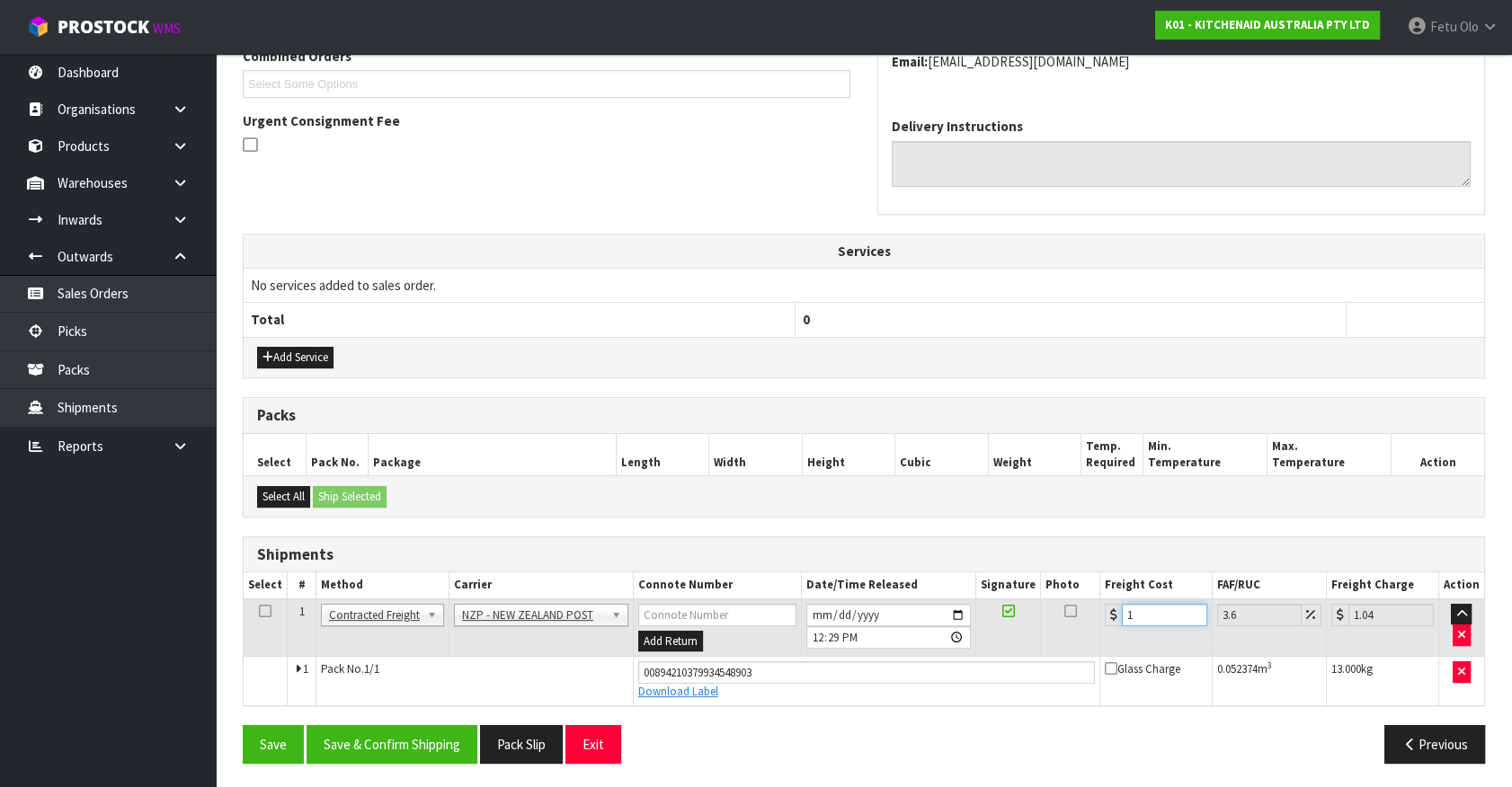 type on "11" 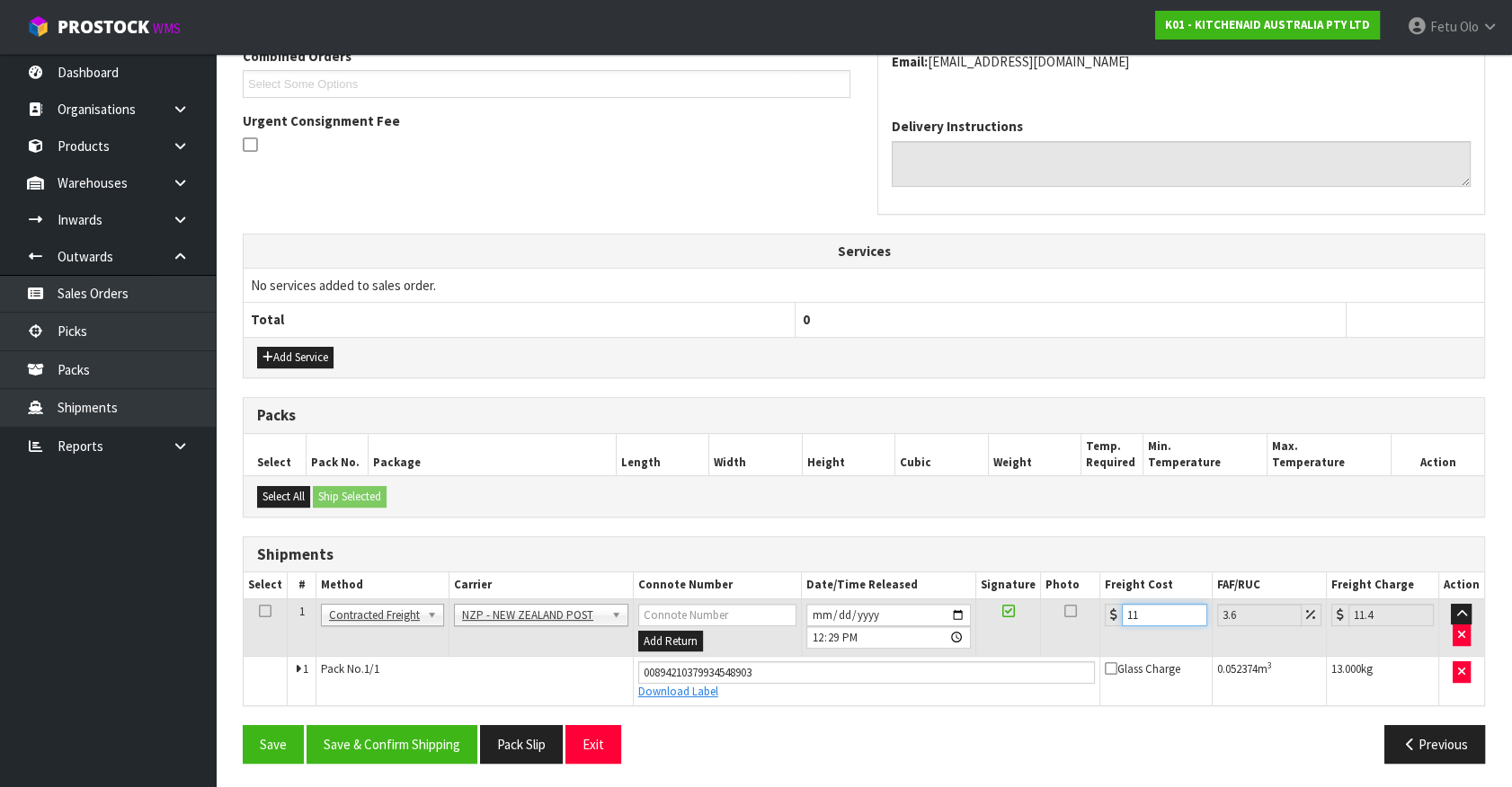 type on "11.6" 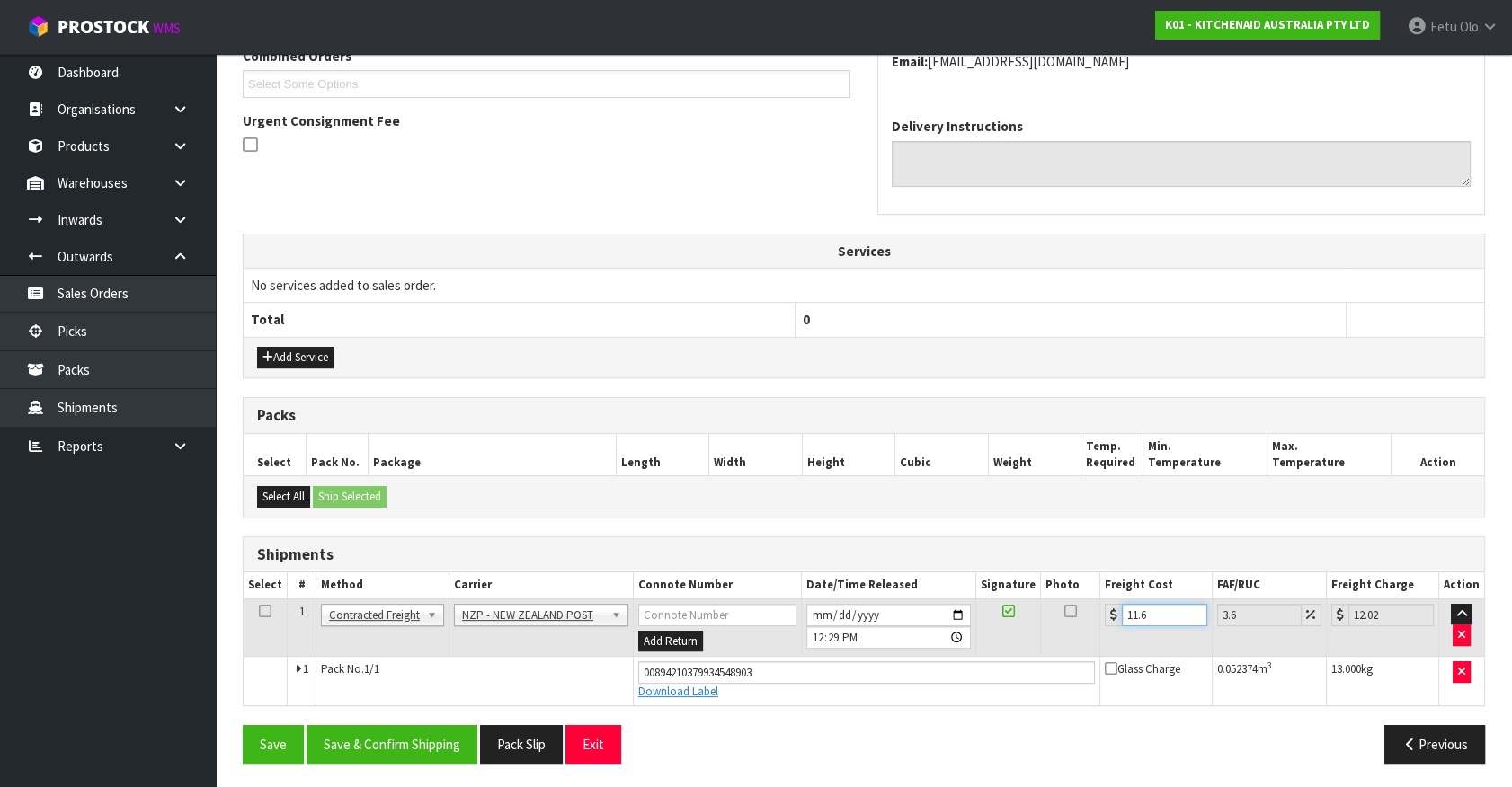 type on "11.61" 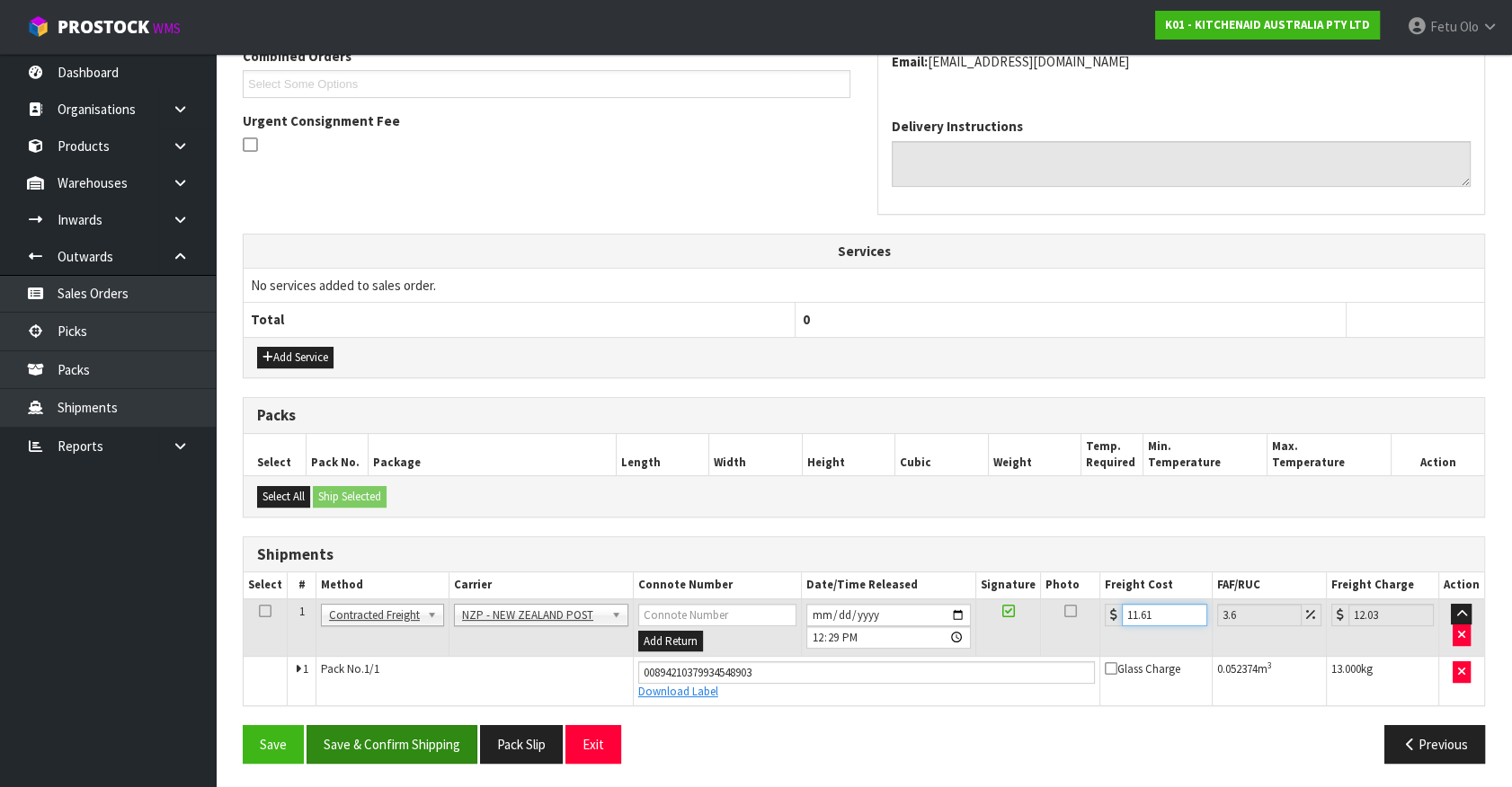 type on "11.61" 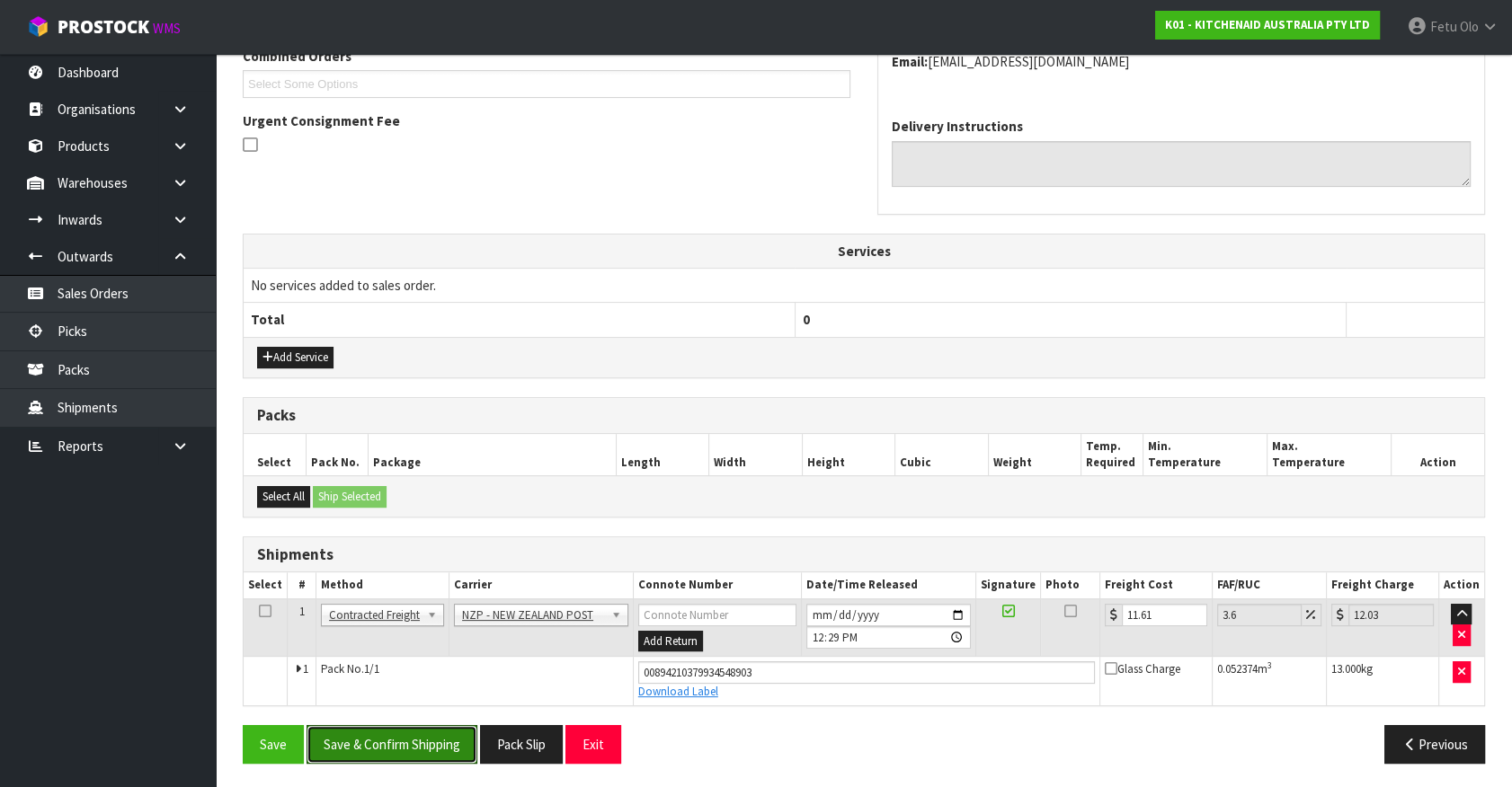 drag, startPoint x: 378, startPoint y: 730, endPoint x: 387, endPoint y: 713, distance: 19.235384 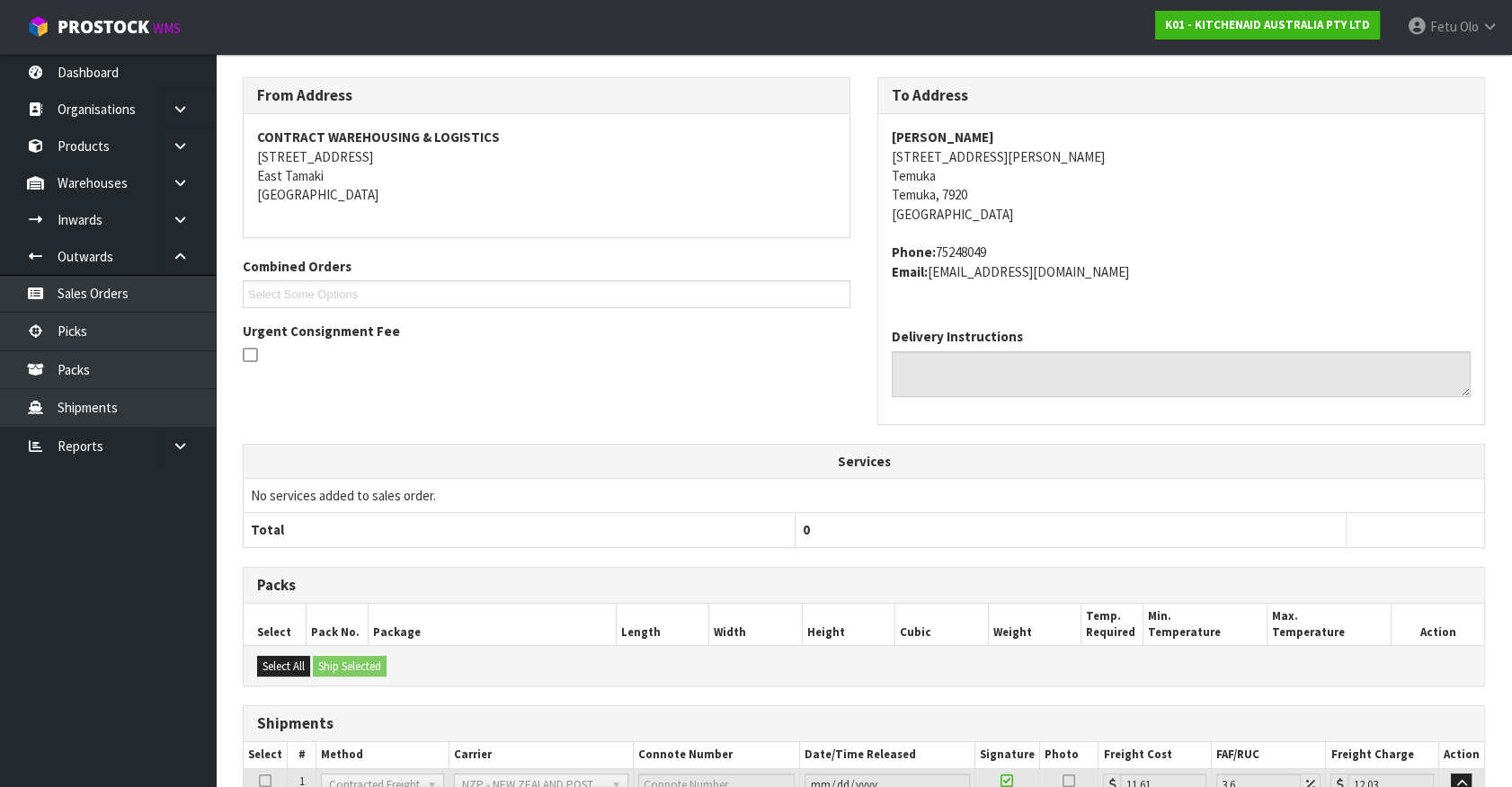 scroll, scrollTop: 436, scrollLeft: 0, axis: vertical 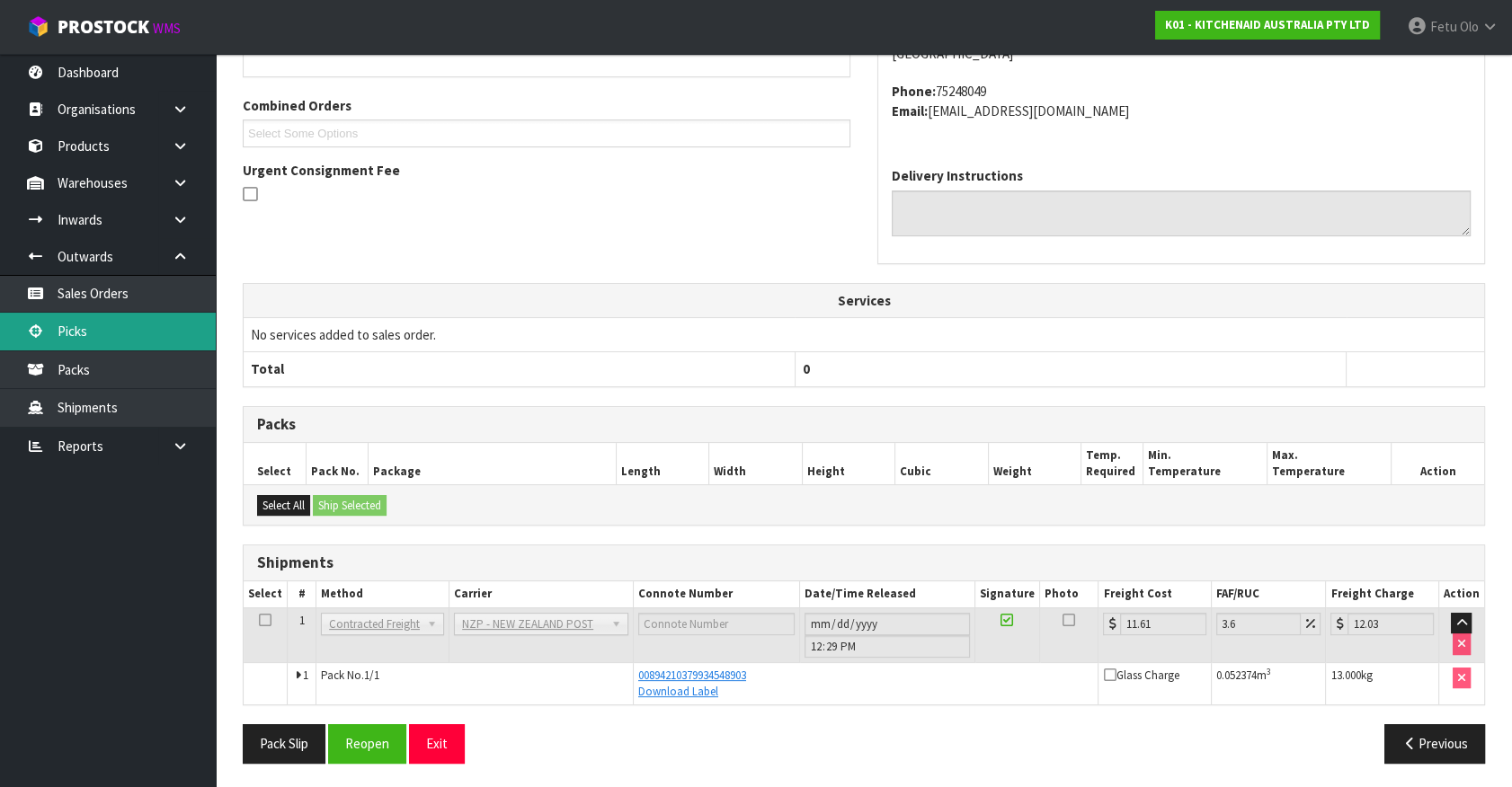 click on "Picks" at bounding box center [108, 331] 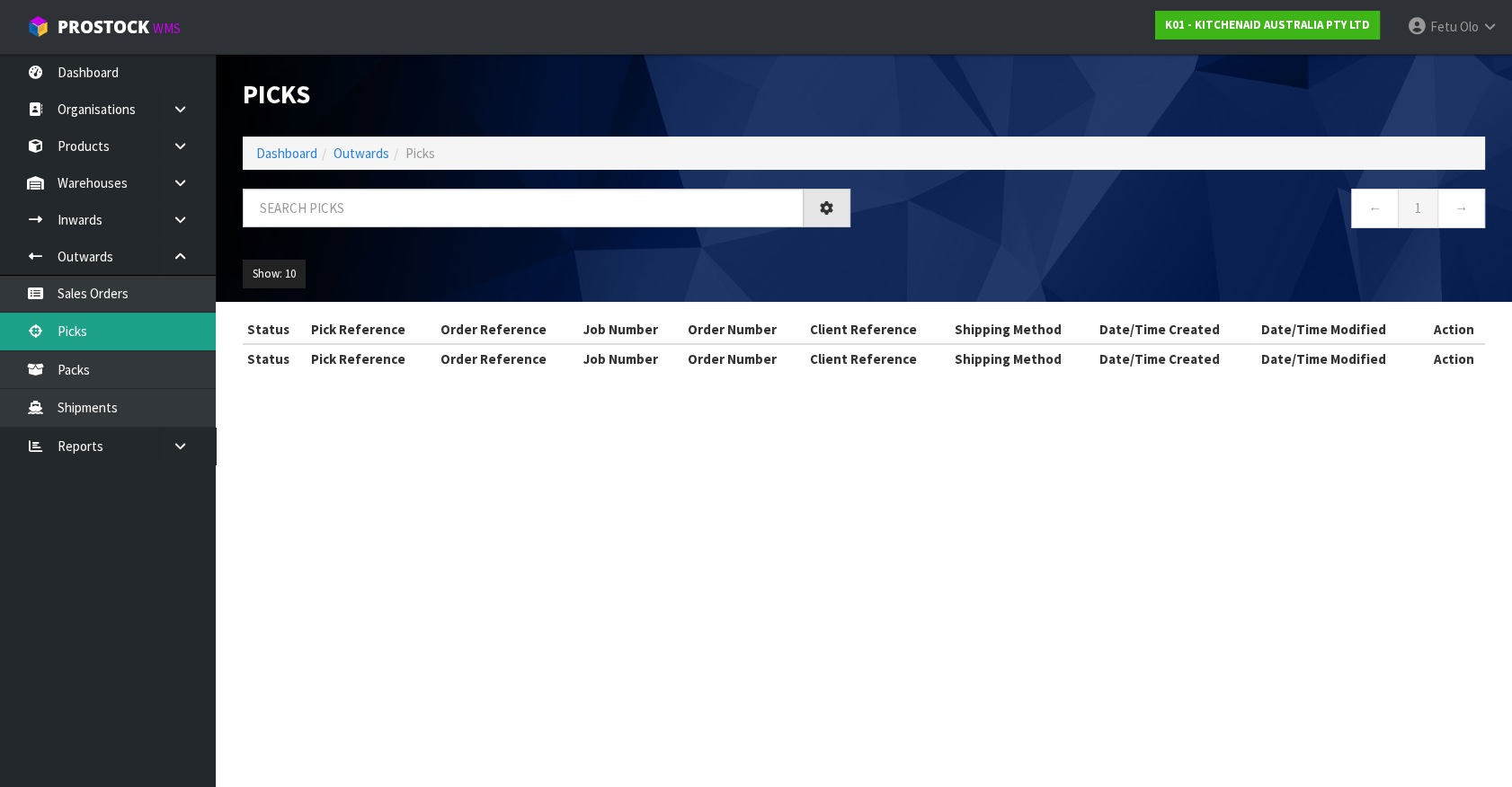 scroll, scrollTop: 0, scrollLeft: 0, axis: both 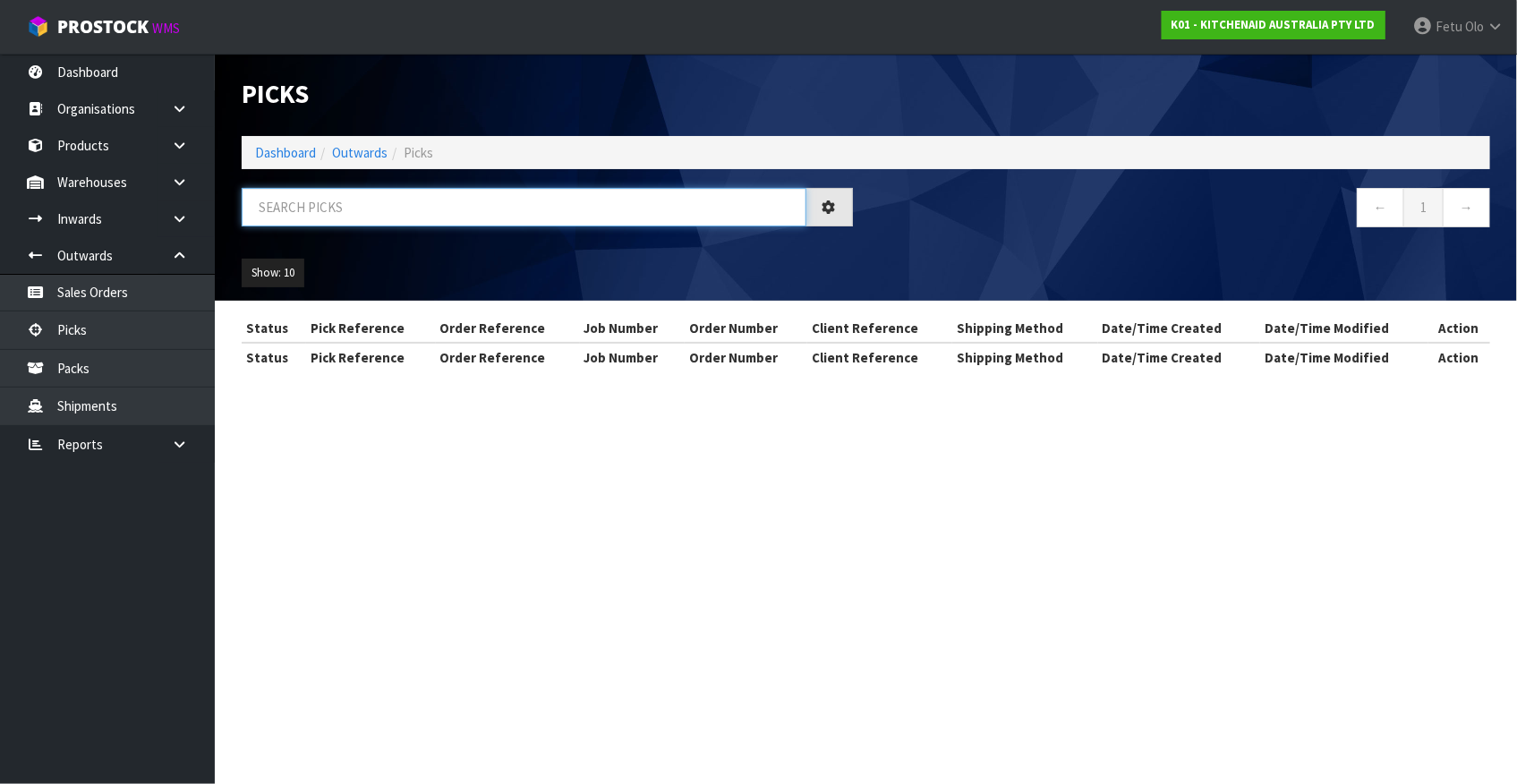 click at bounding box center (524, 207) 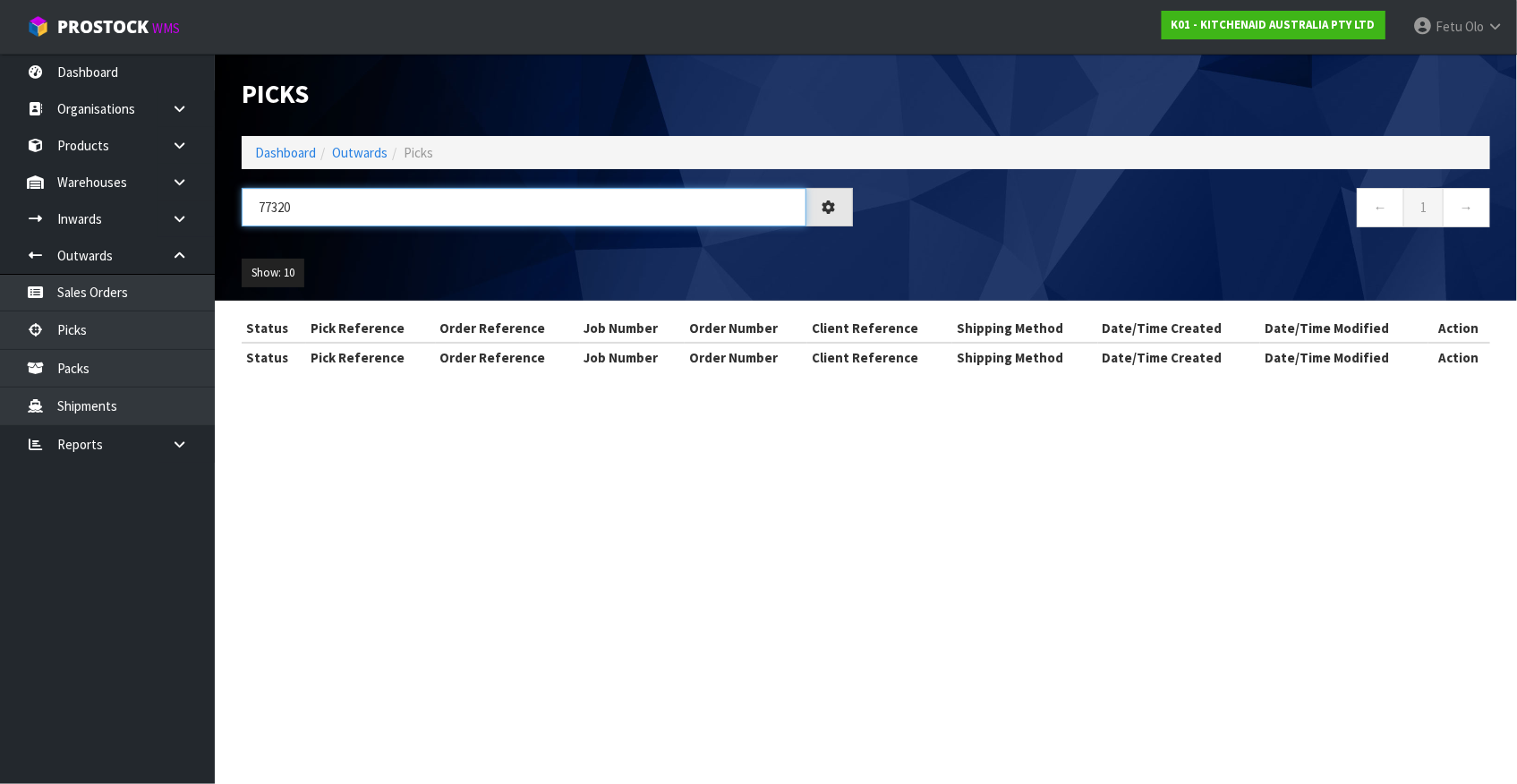 type on "77320" 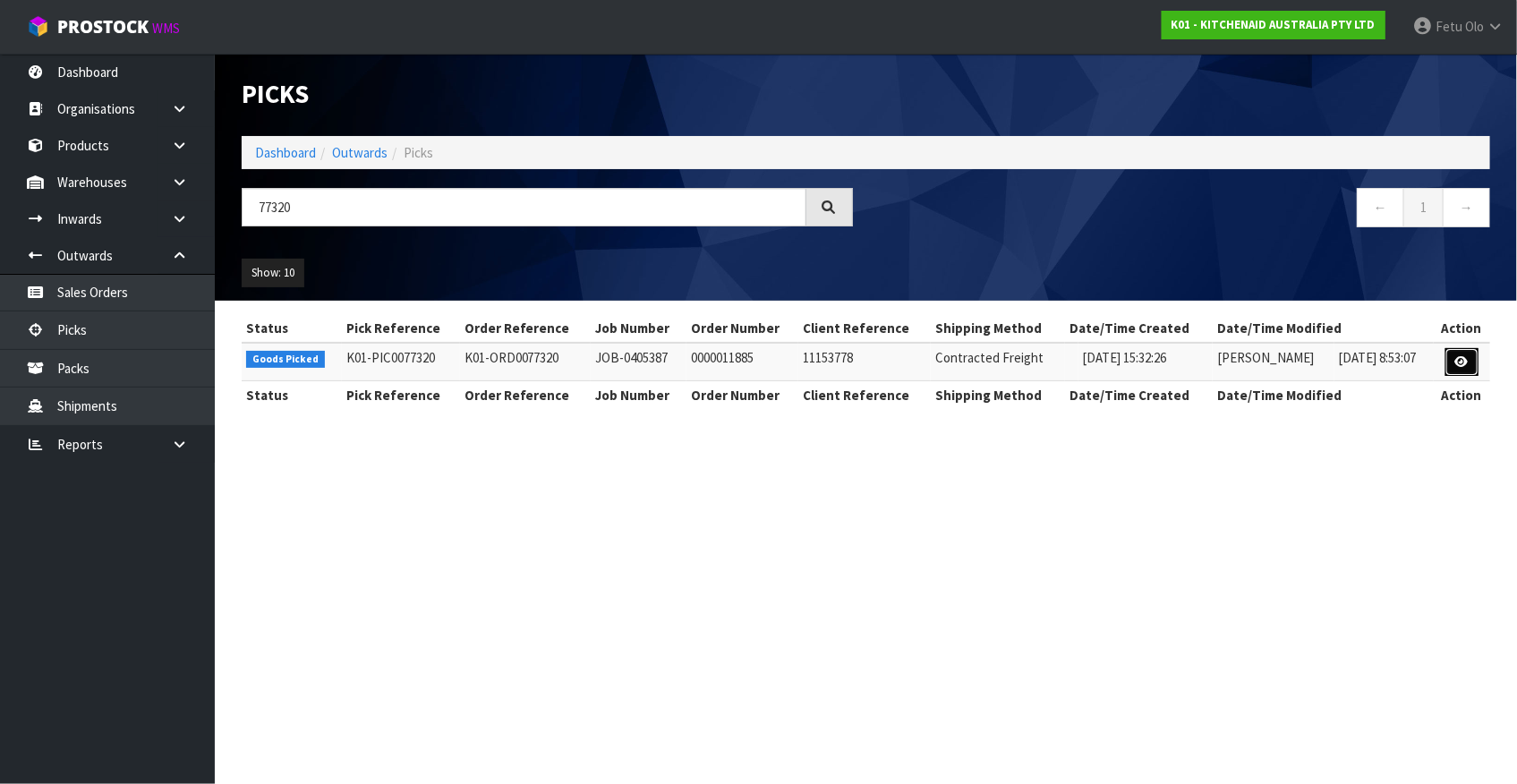 click at bounding box center [1462, 362] 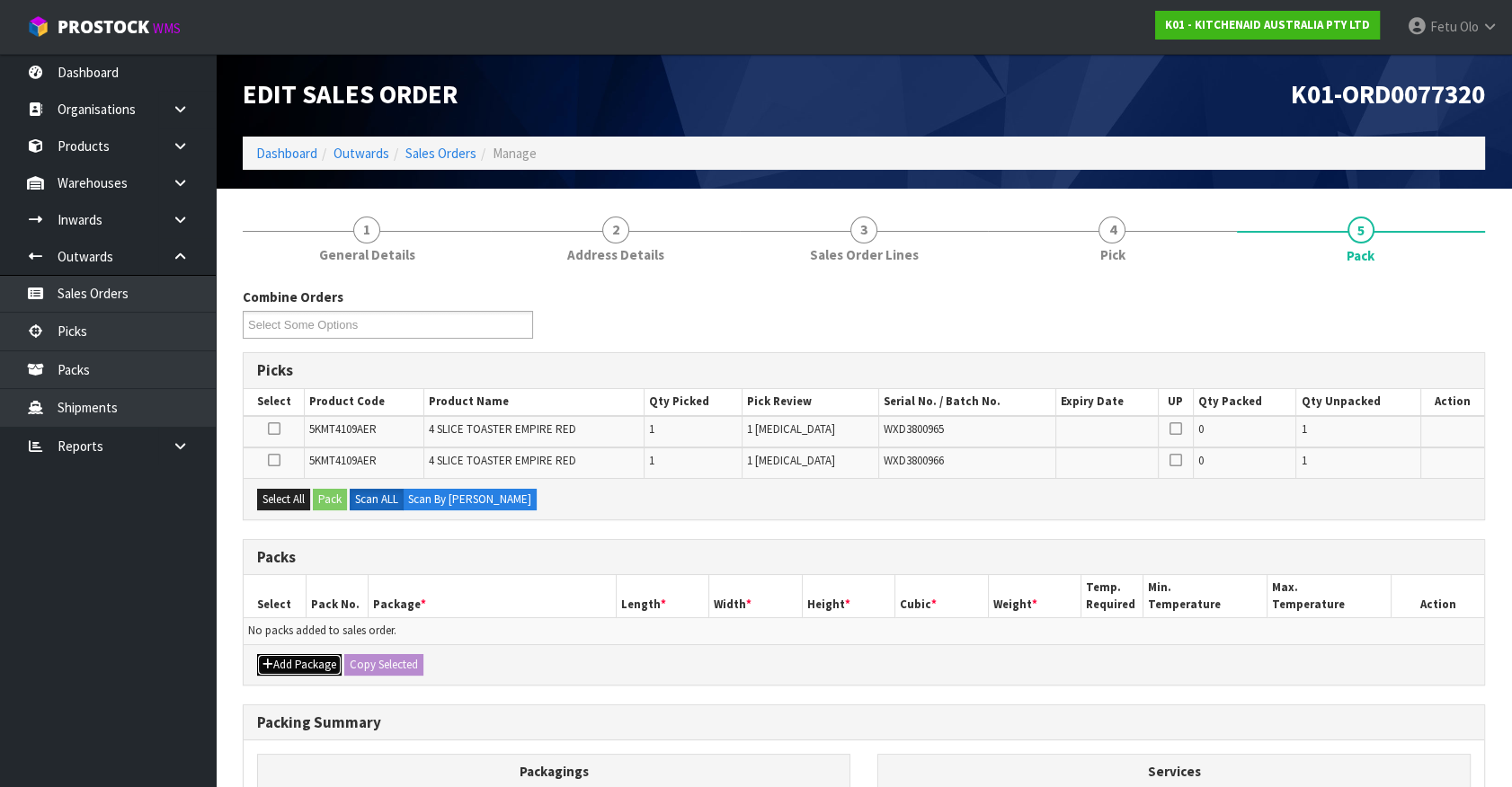 click at bounding box center (268, 664) 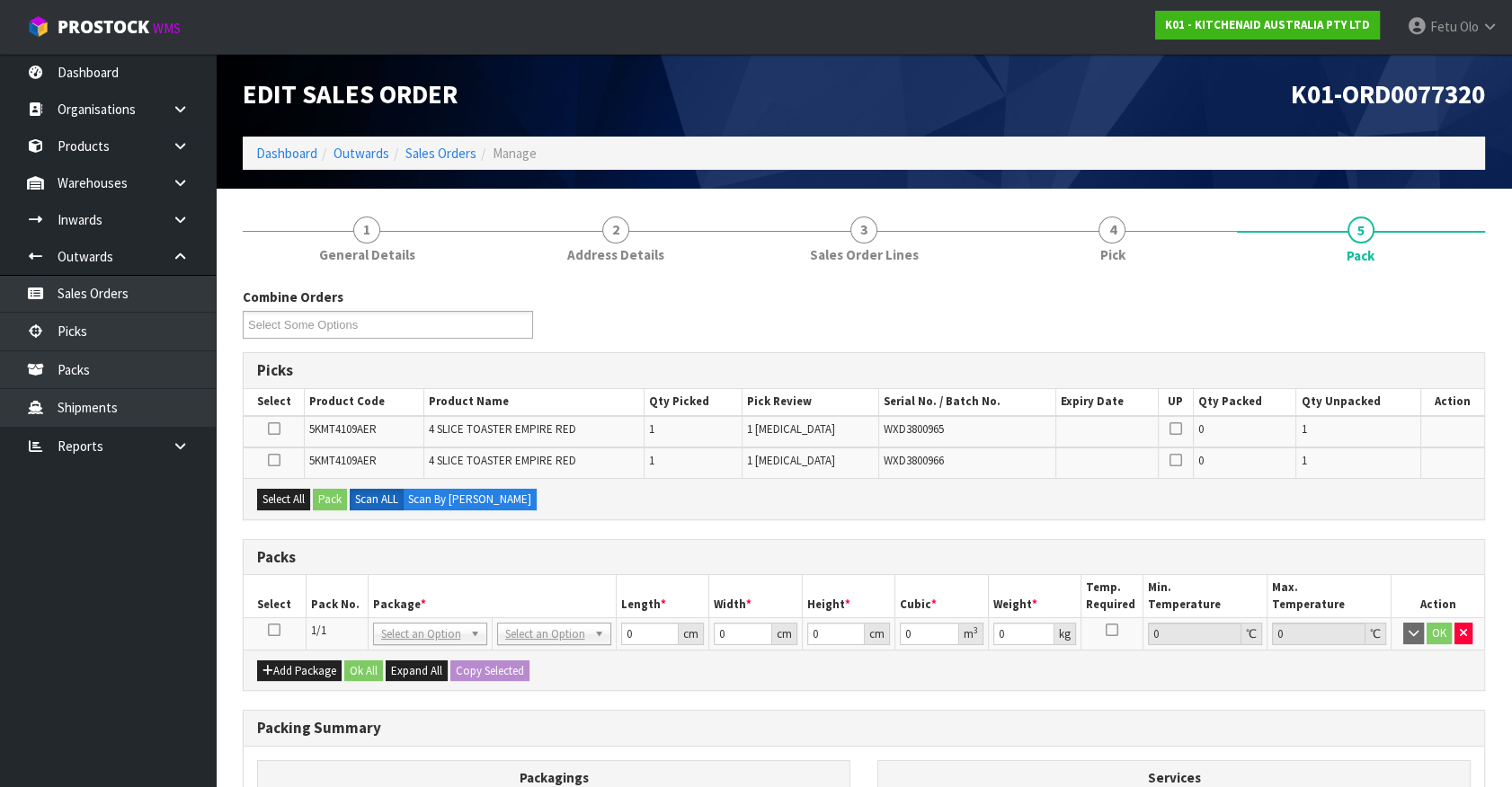 click at bounding box center [274, 630] 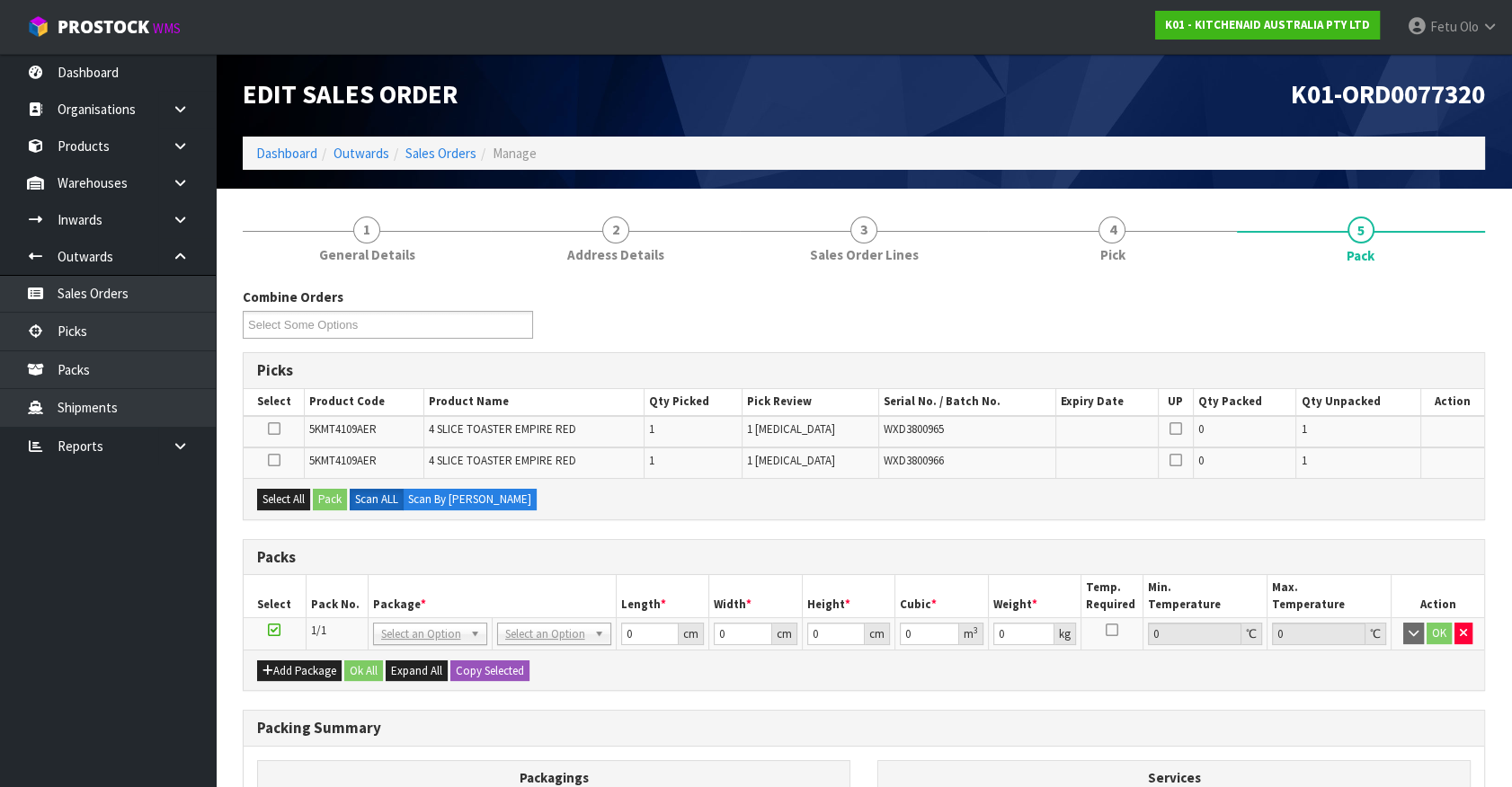 click on "Pack No." at bounding box center [336, 596] 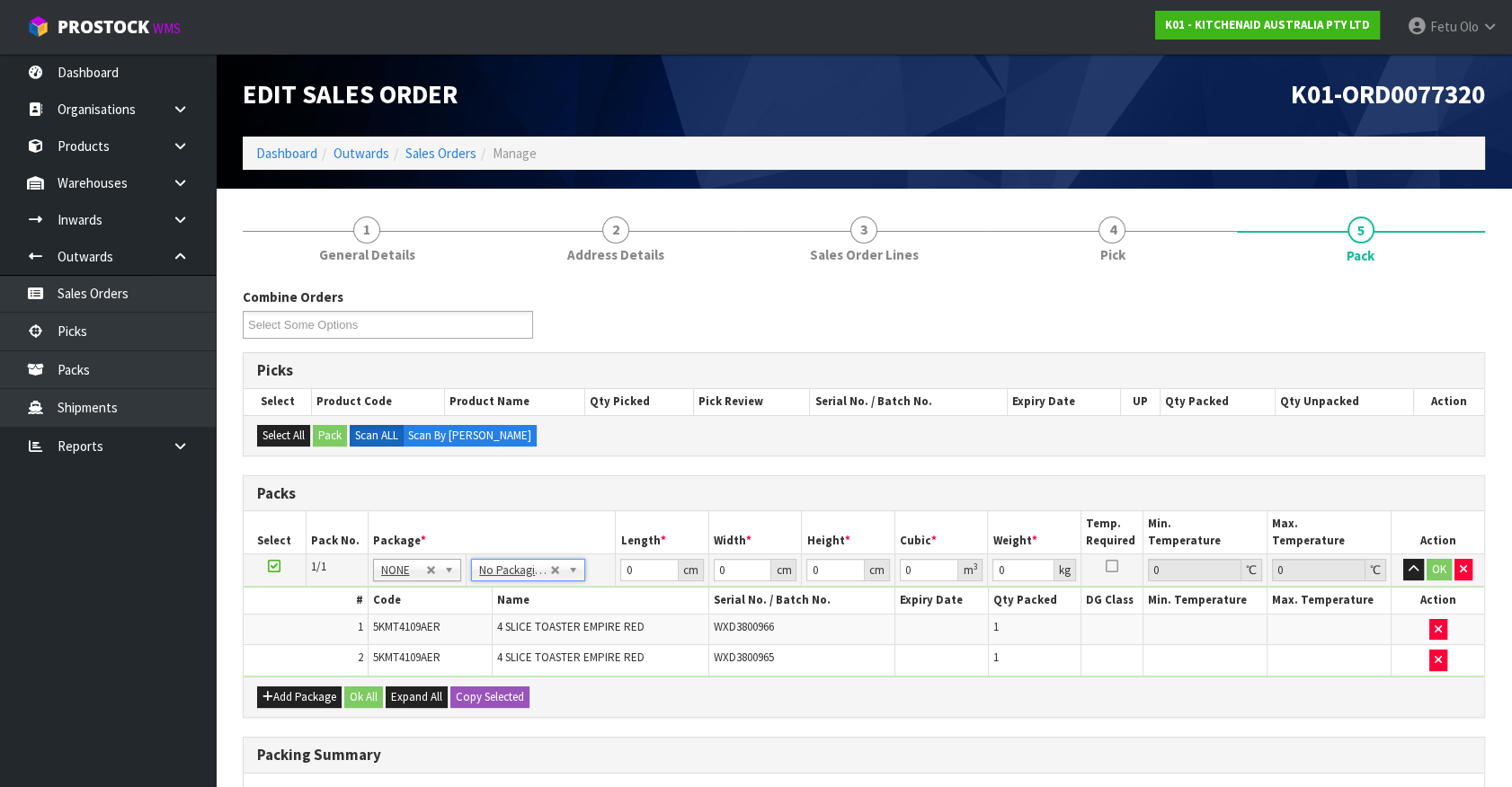 drag, startPoint x: 1137, startPoint y: 702, endPoint x: 1472, endPoint y: 727, distance: 335.93154 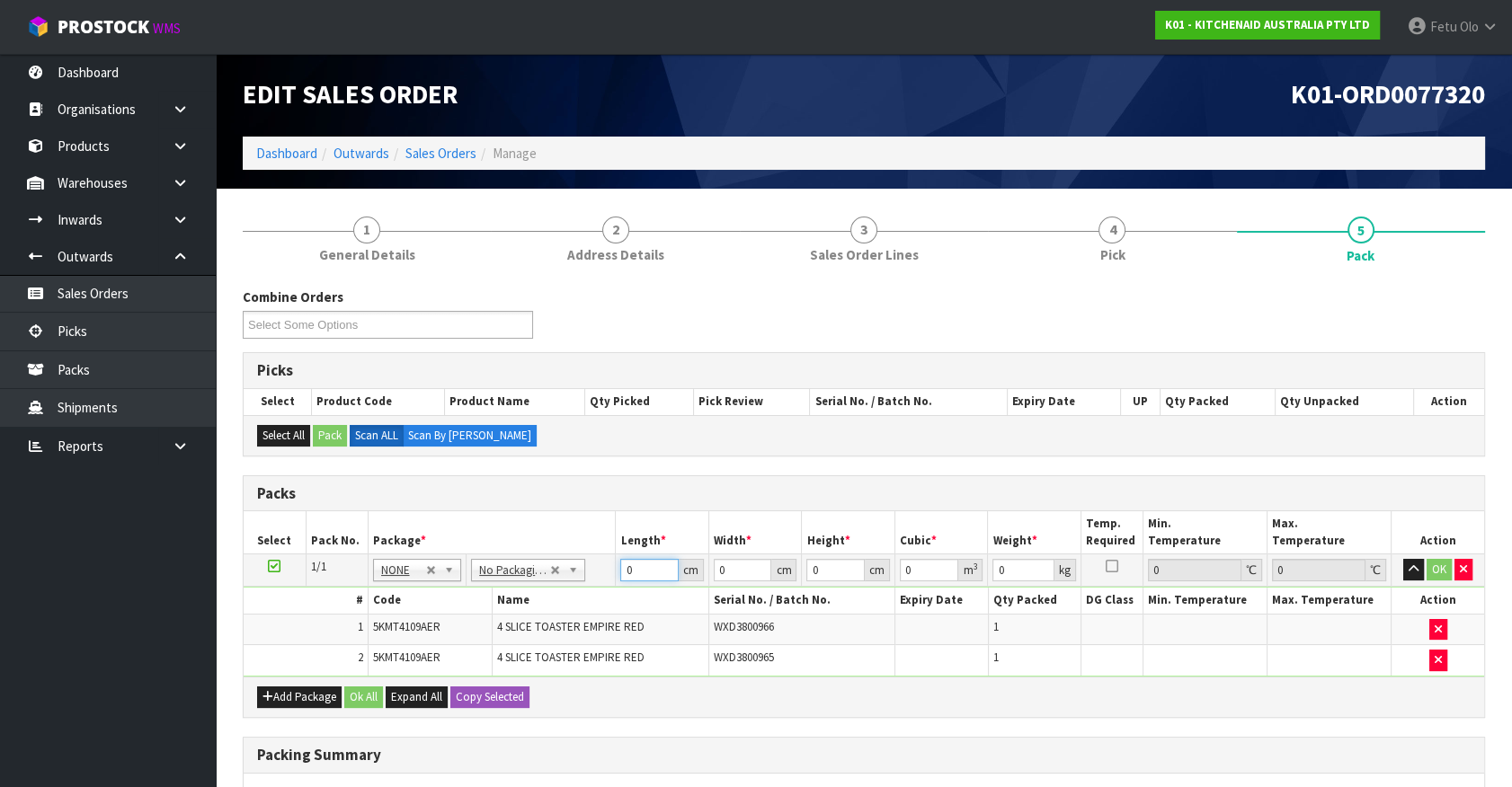 drag, startPoint x: 636, startPoint y: 570, endPoint x: 324, endPoint y: 631, distance: 317.90722 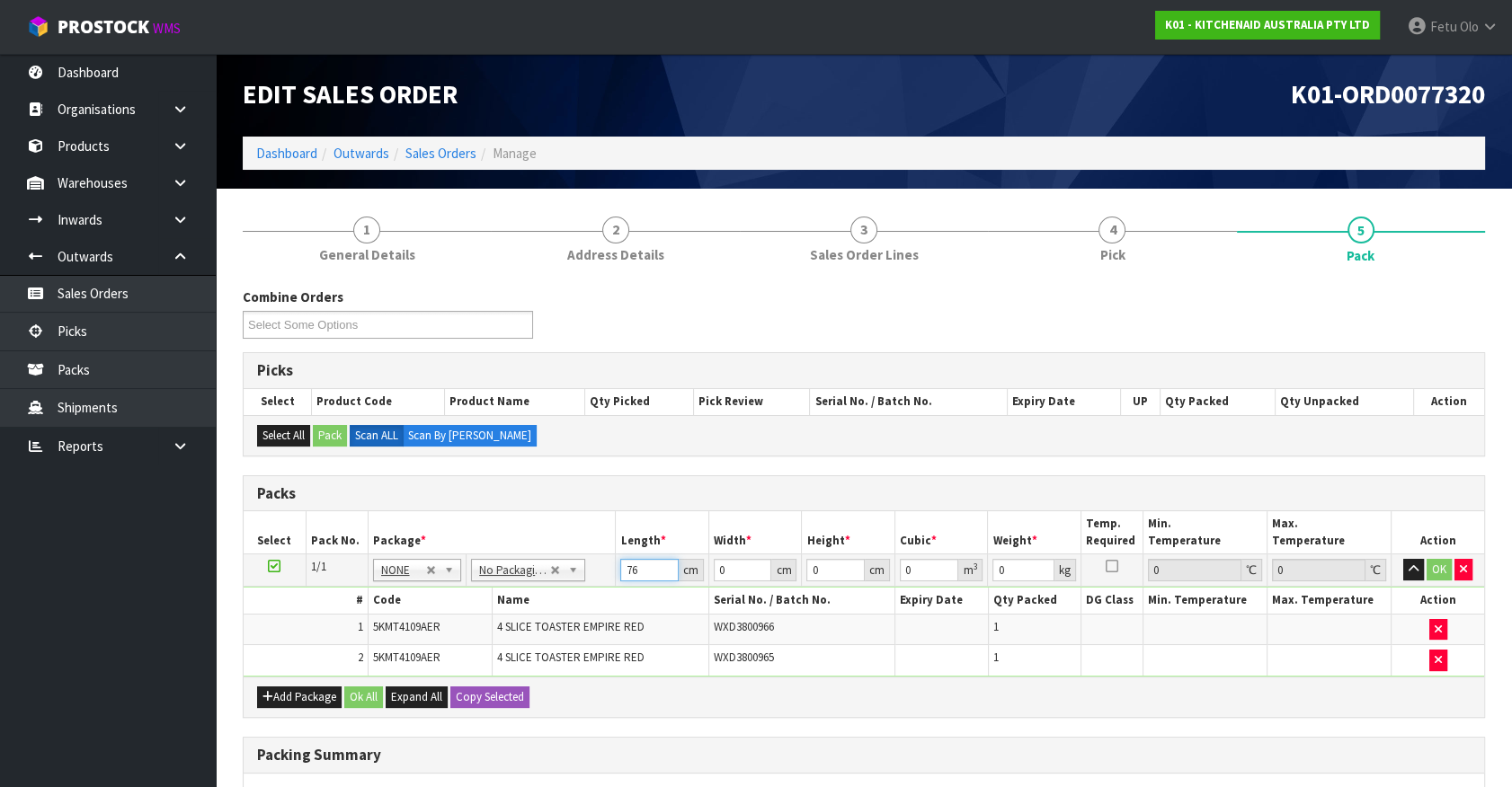 type on "76" 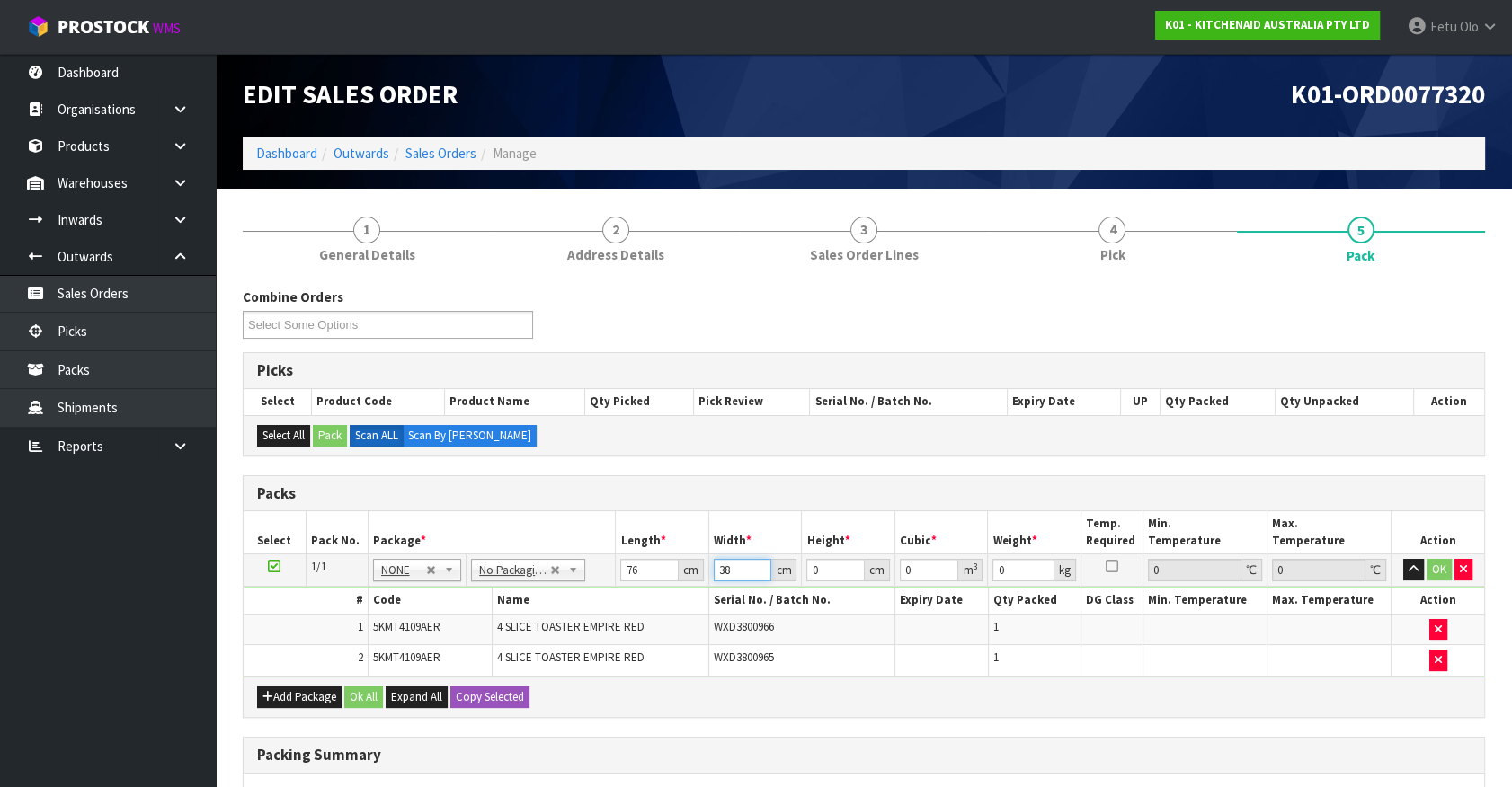 type on "38" 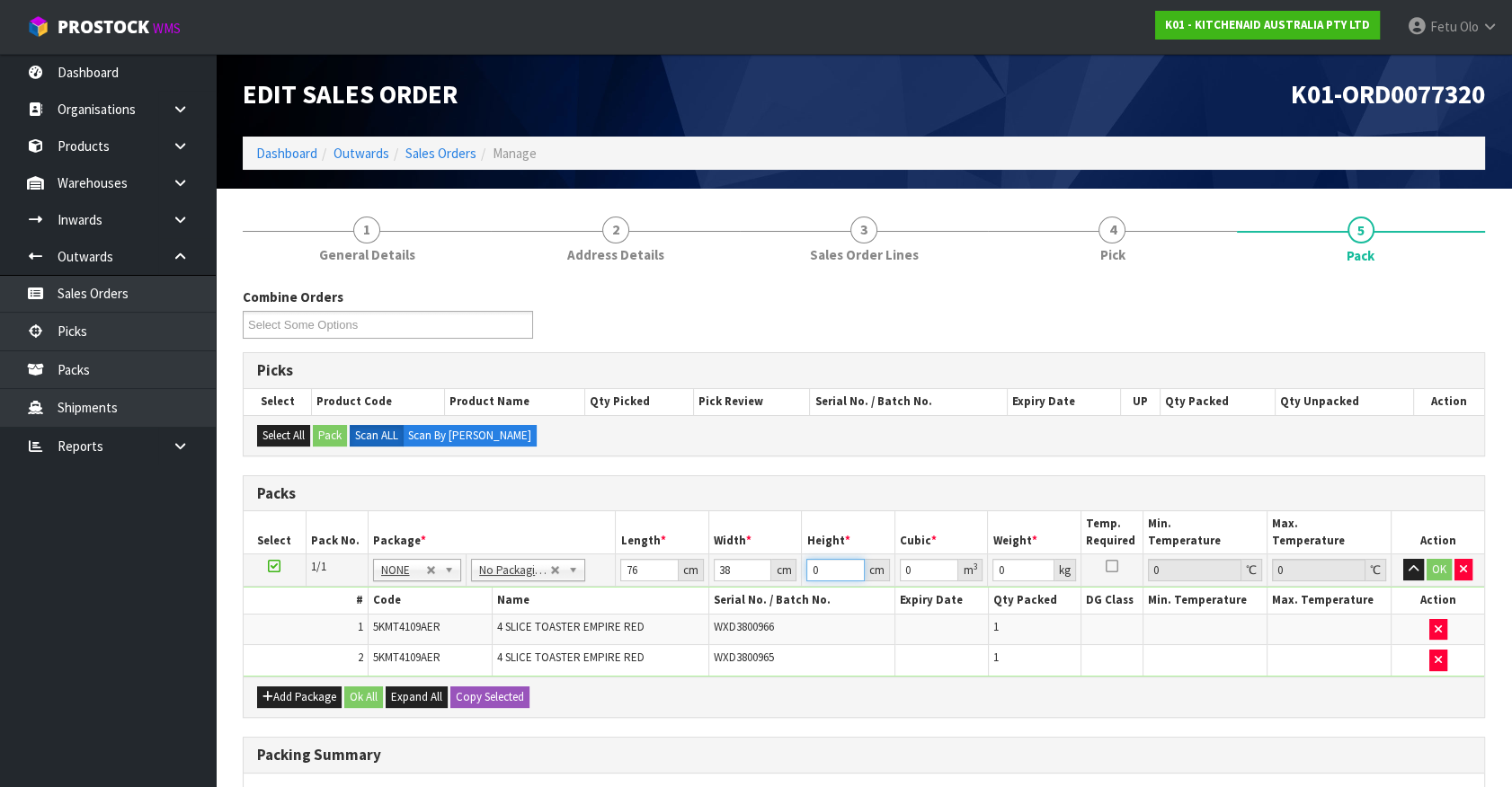type on "2" 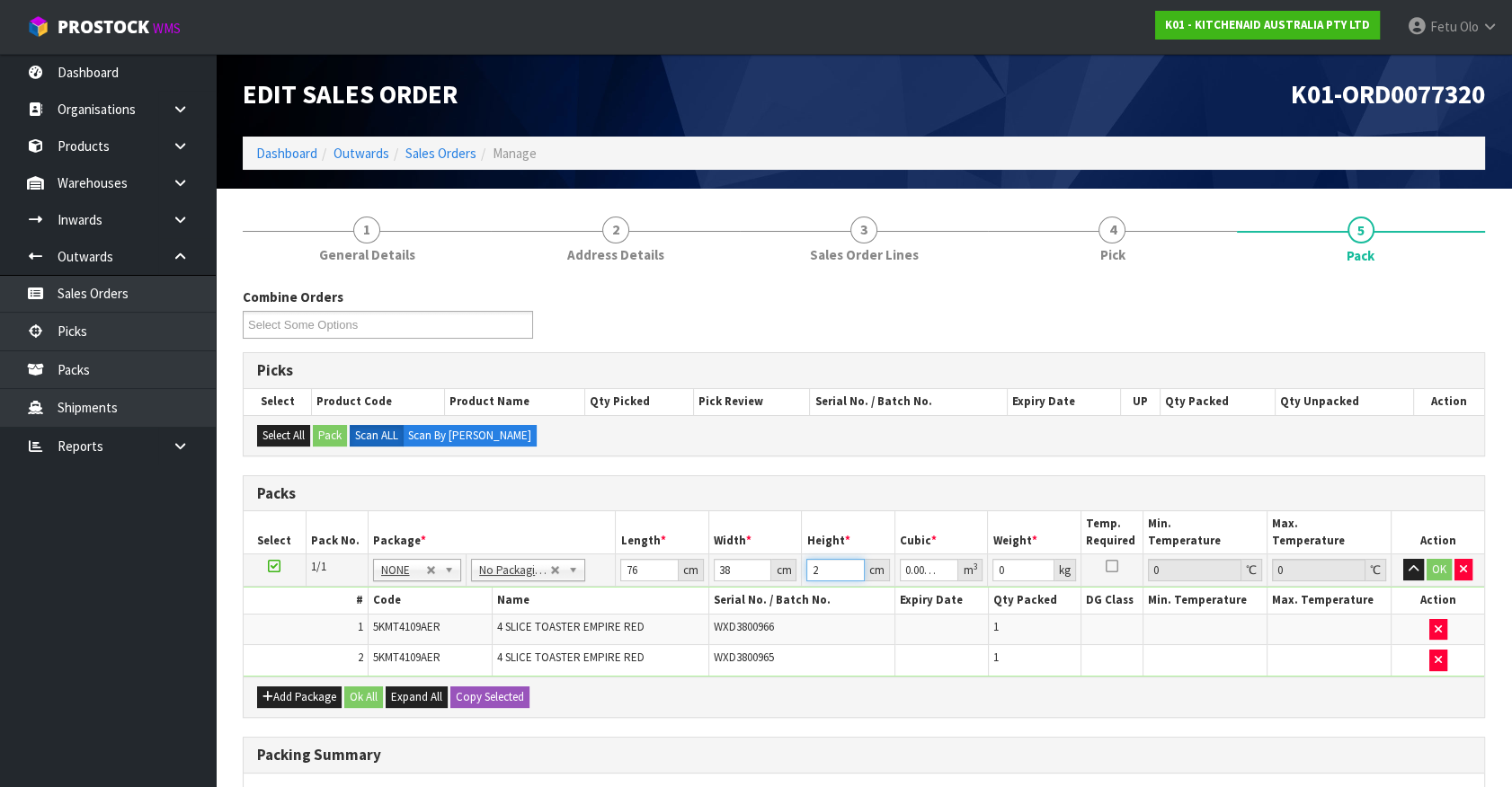 type on "29" 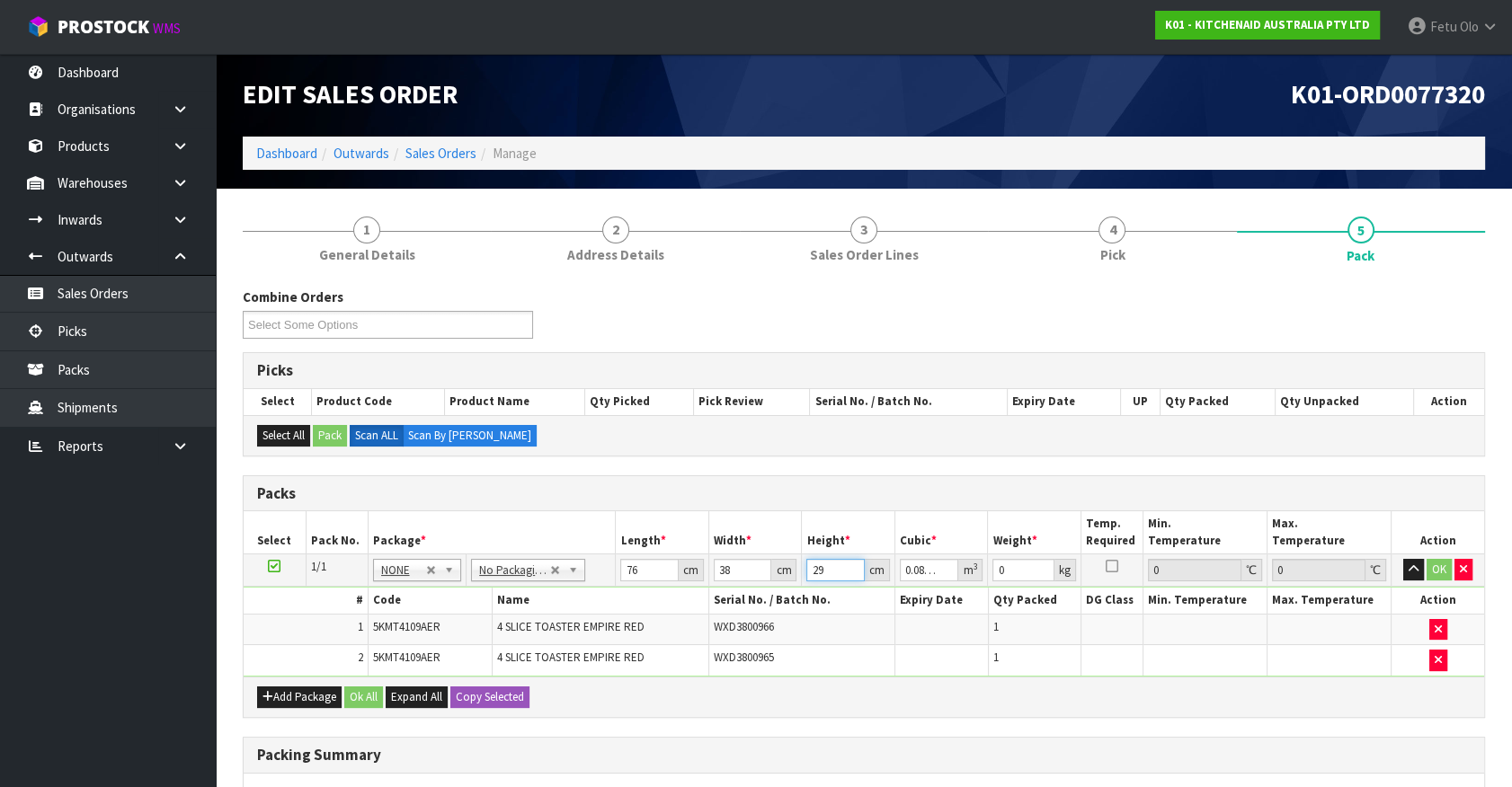 type on "29" 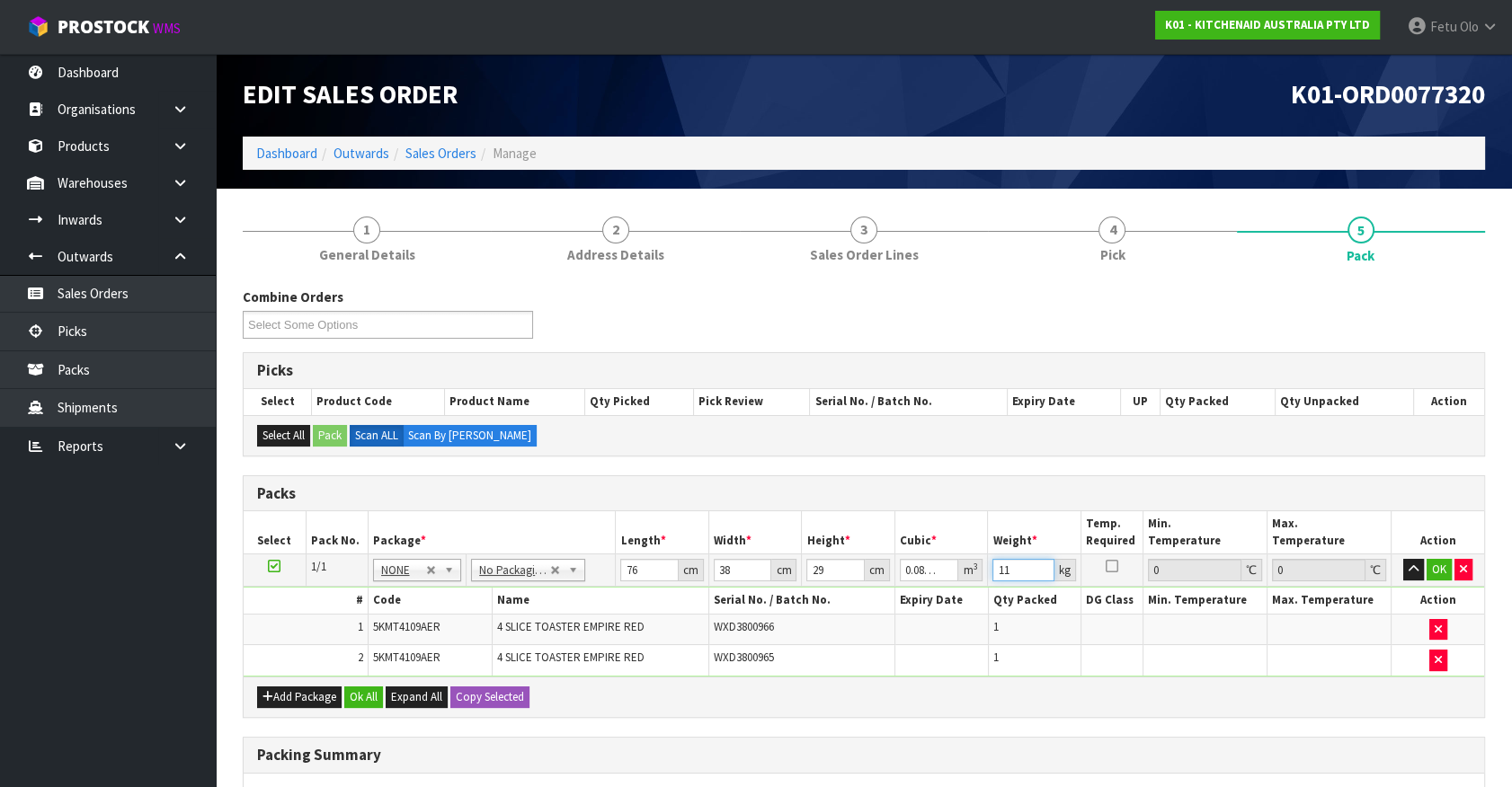 type on "11" 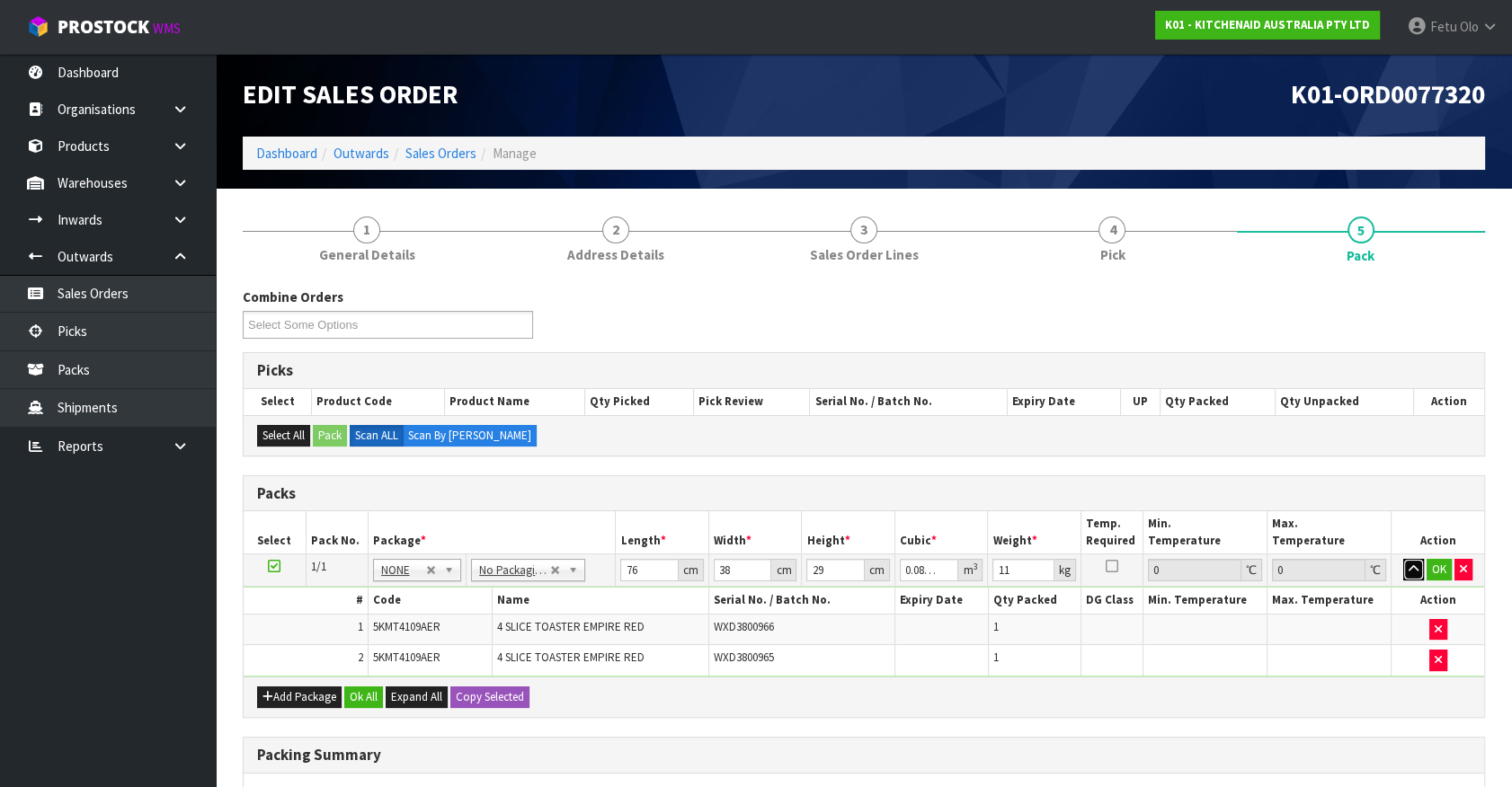 type 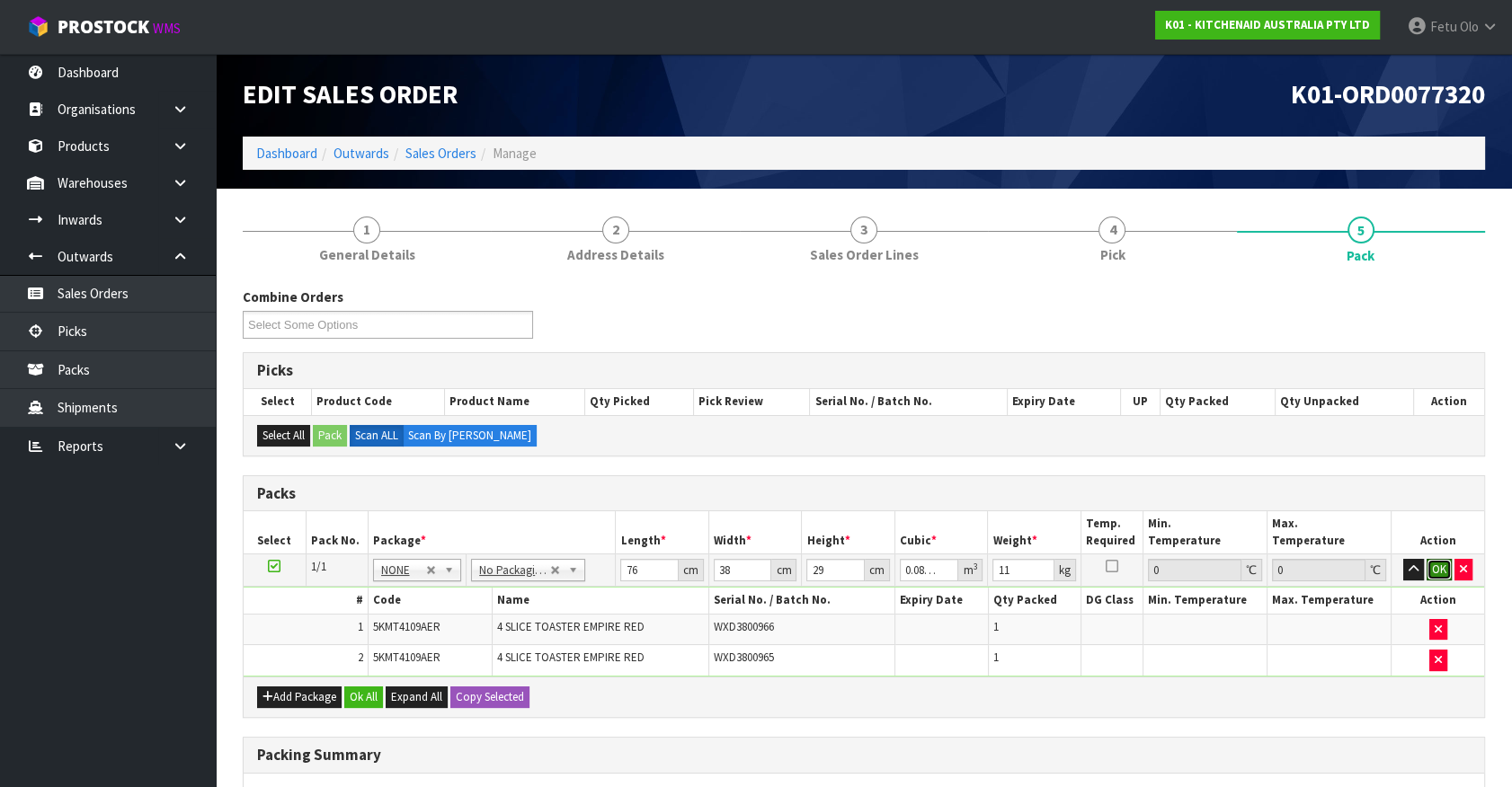 click on "OK" at bounding box center (1439, 570) 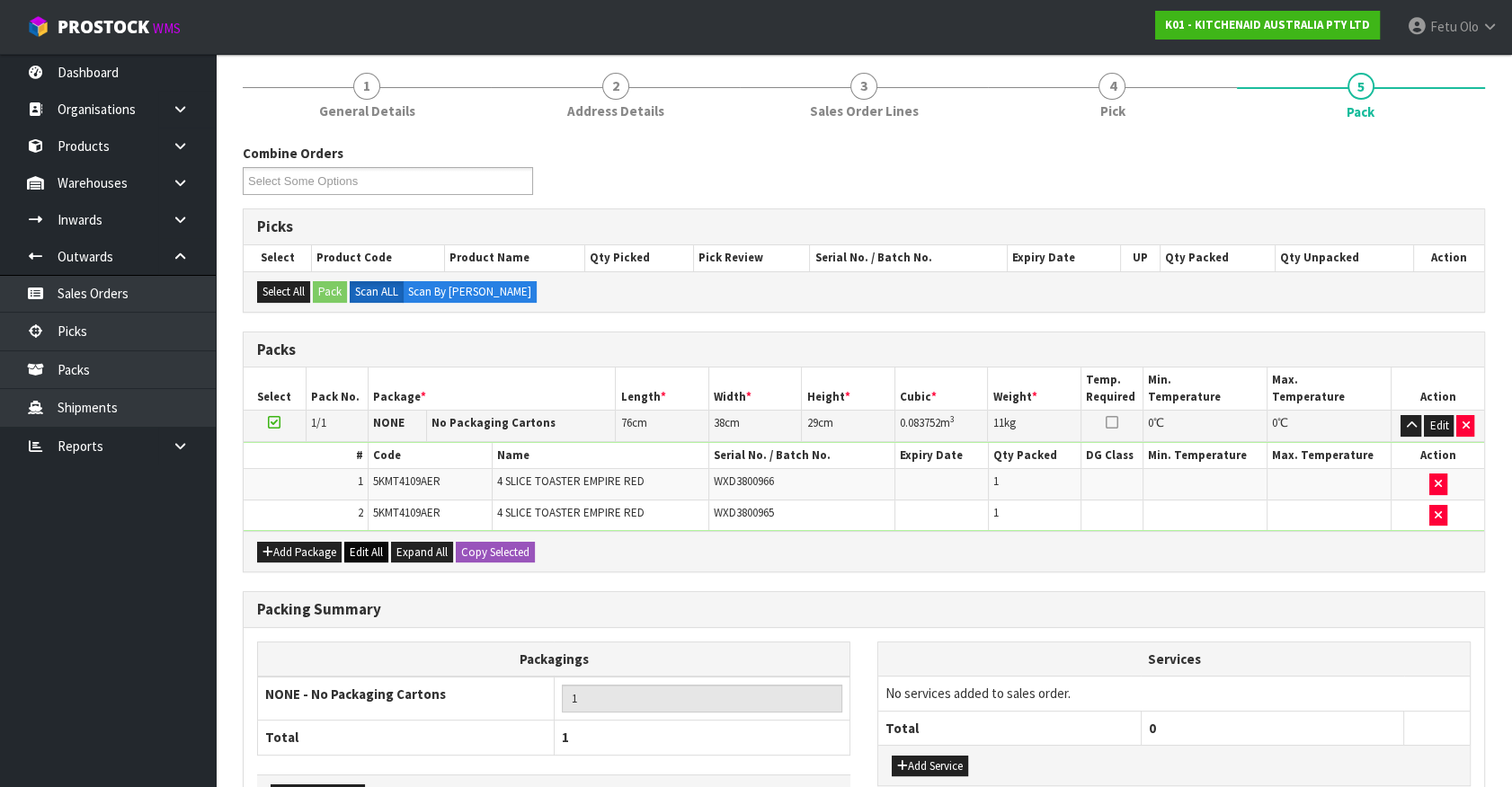 scroll, scrollTop: 265, scrollLeft: 0, axis: vertical 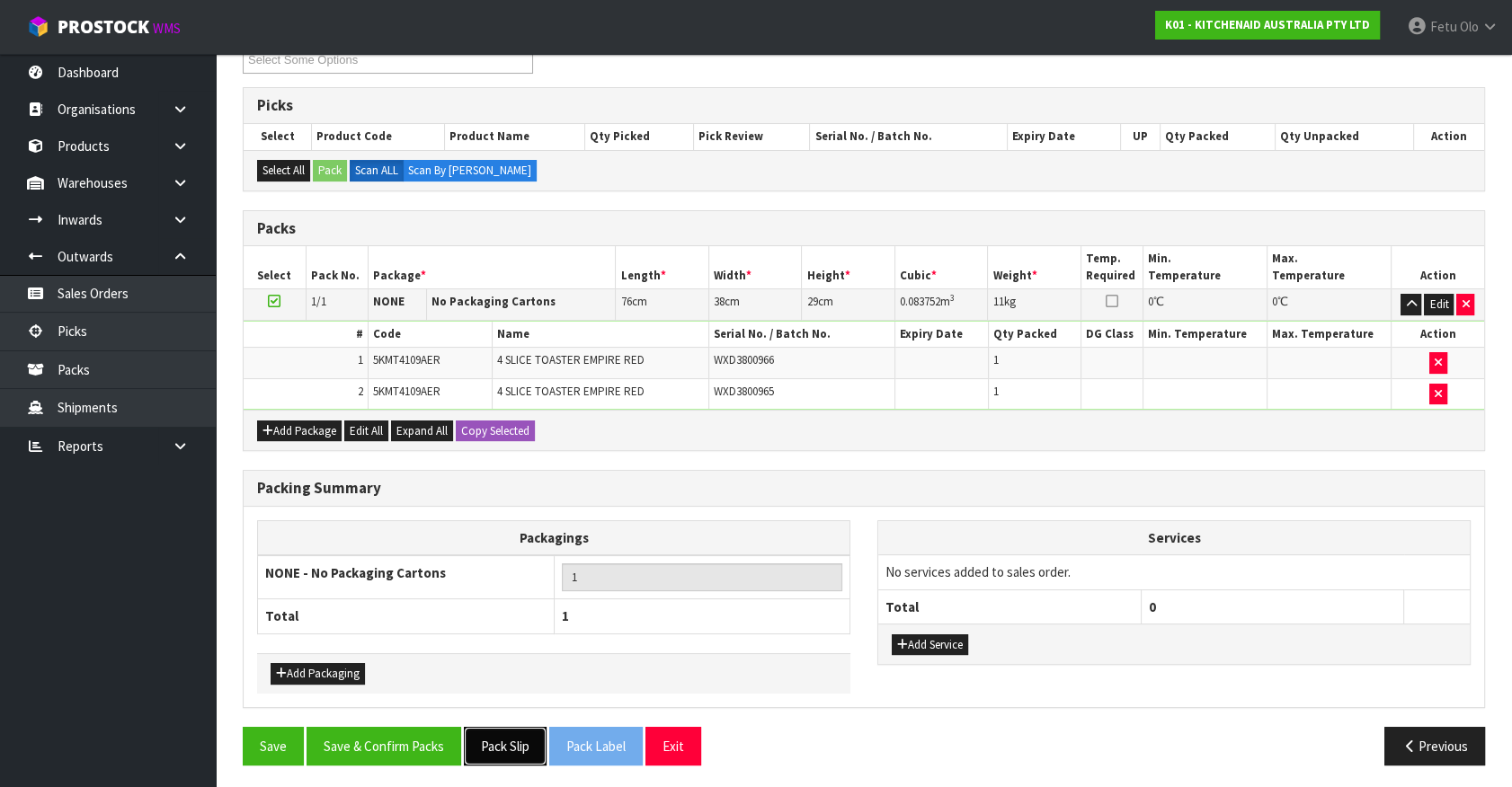 click on "Pack Slip" at bounding box center (505, 746) 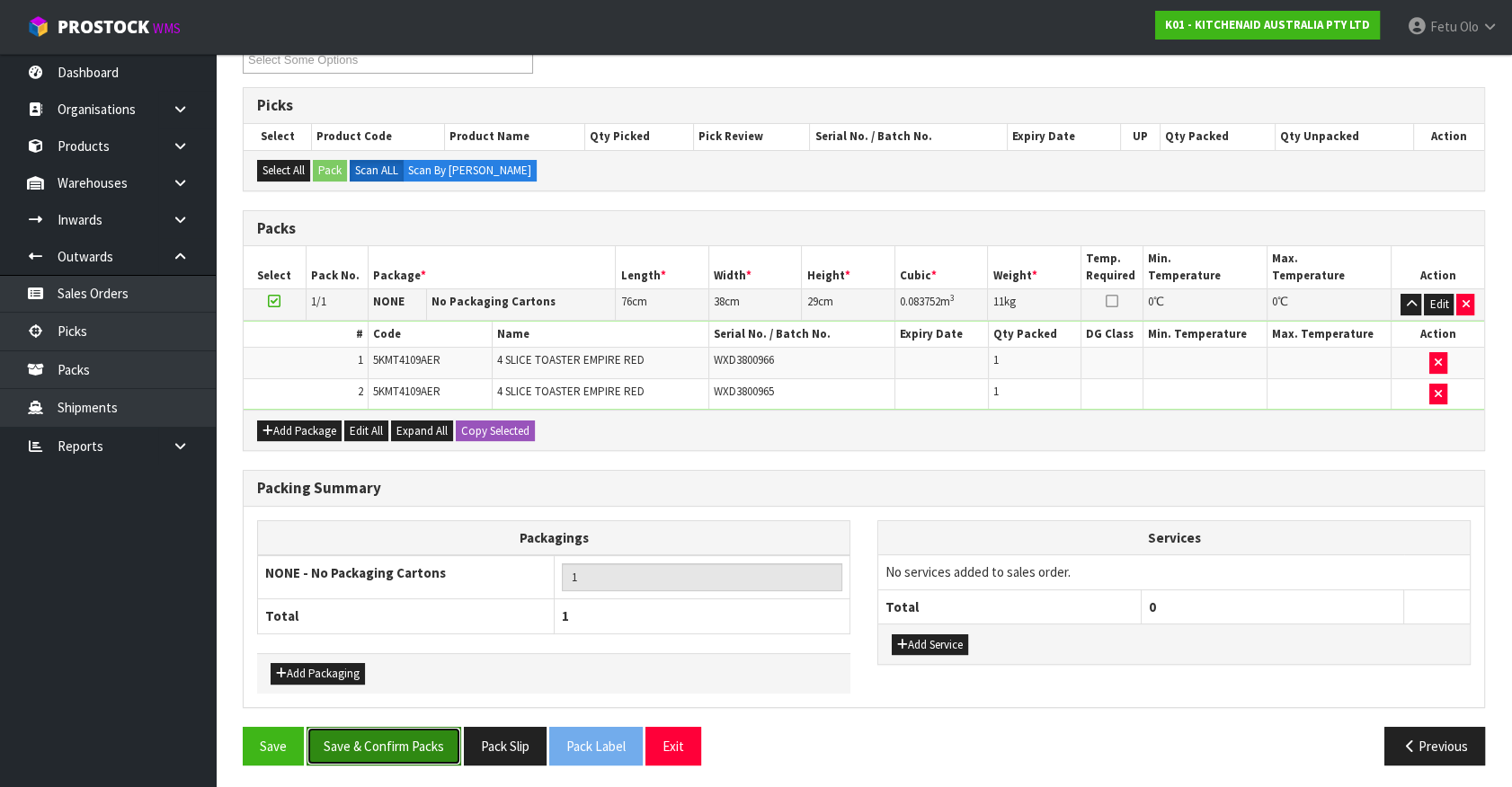 click on "Save & Confirm Packs" at bounding box center [384, 746] 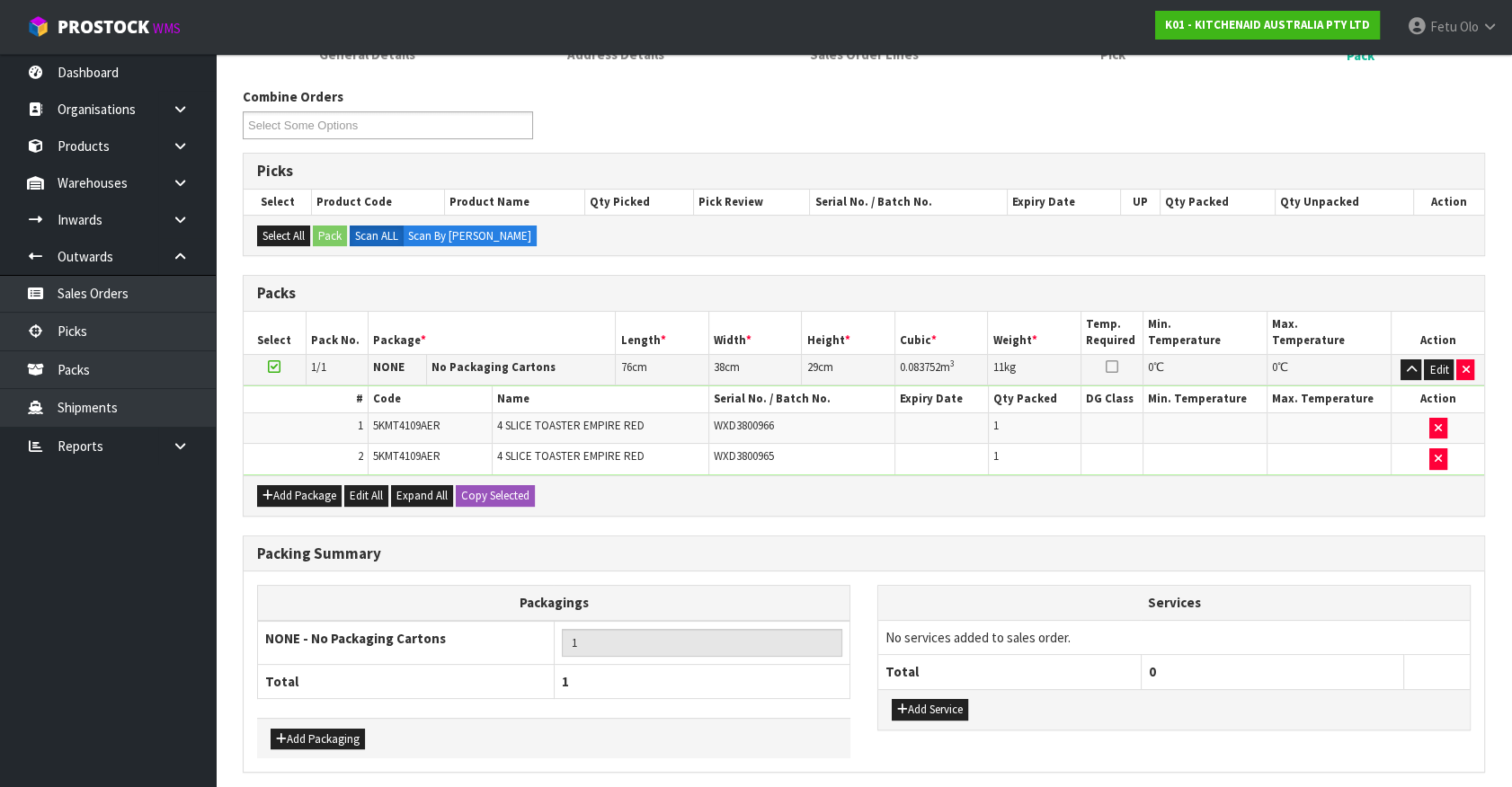 scroll, scrollTop: 0, scrollLeft: 0, axis: both 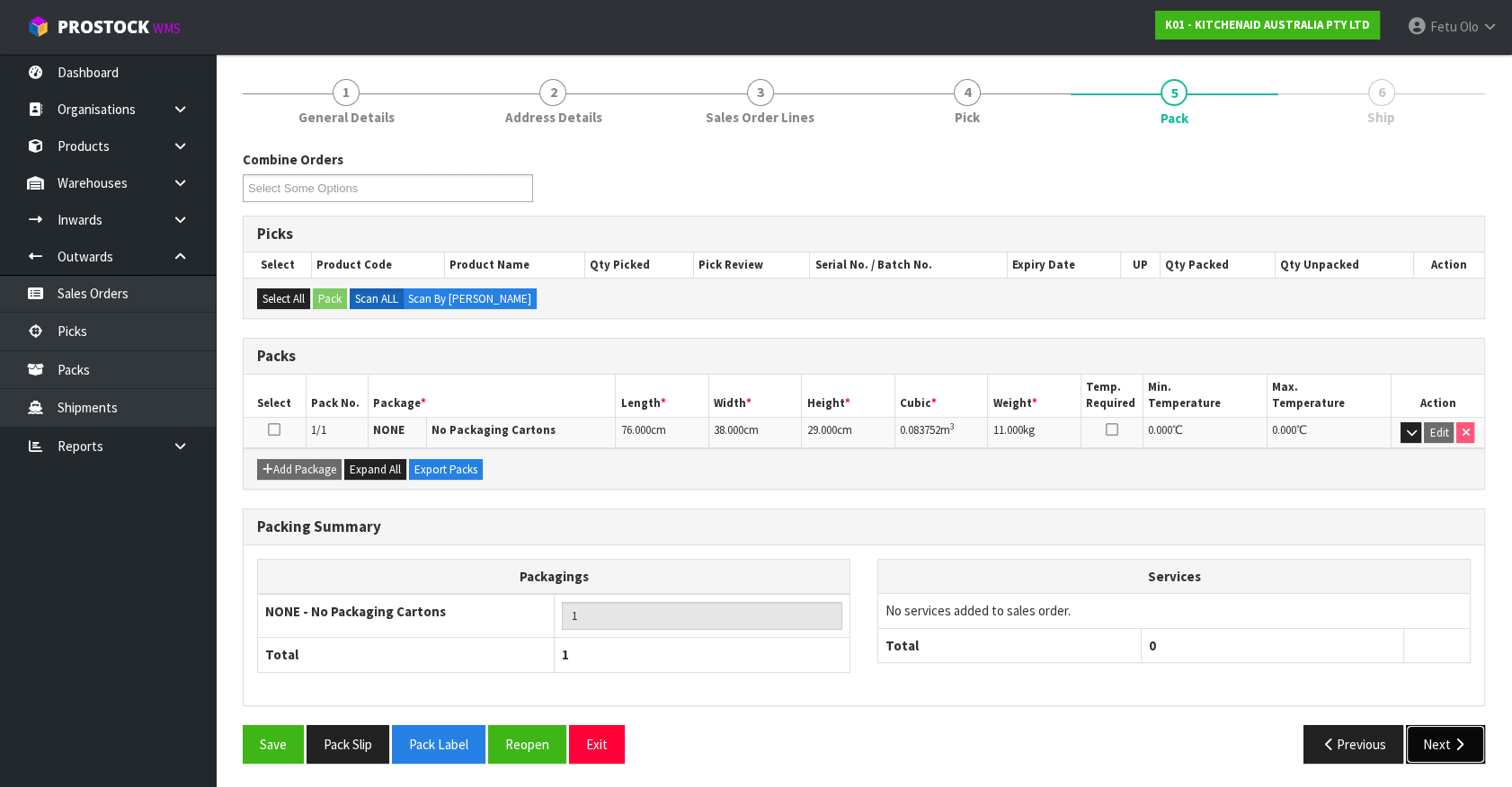 drag, startPoint x: 1444, startPoint y: 738, endPoint x: 1434, endPoint y: 738, distance: 10 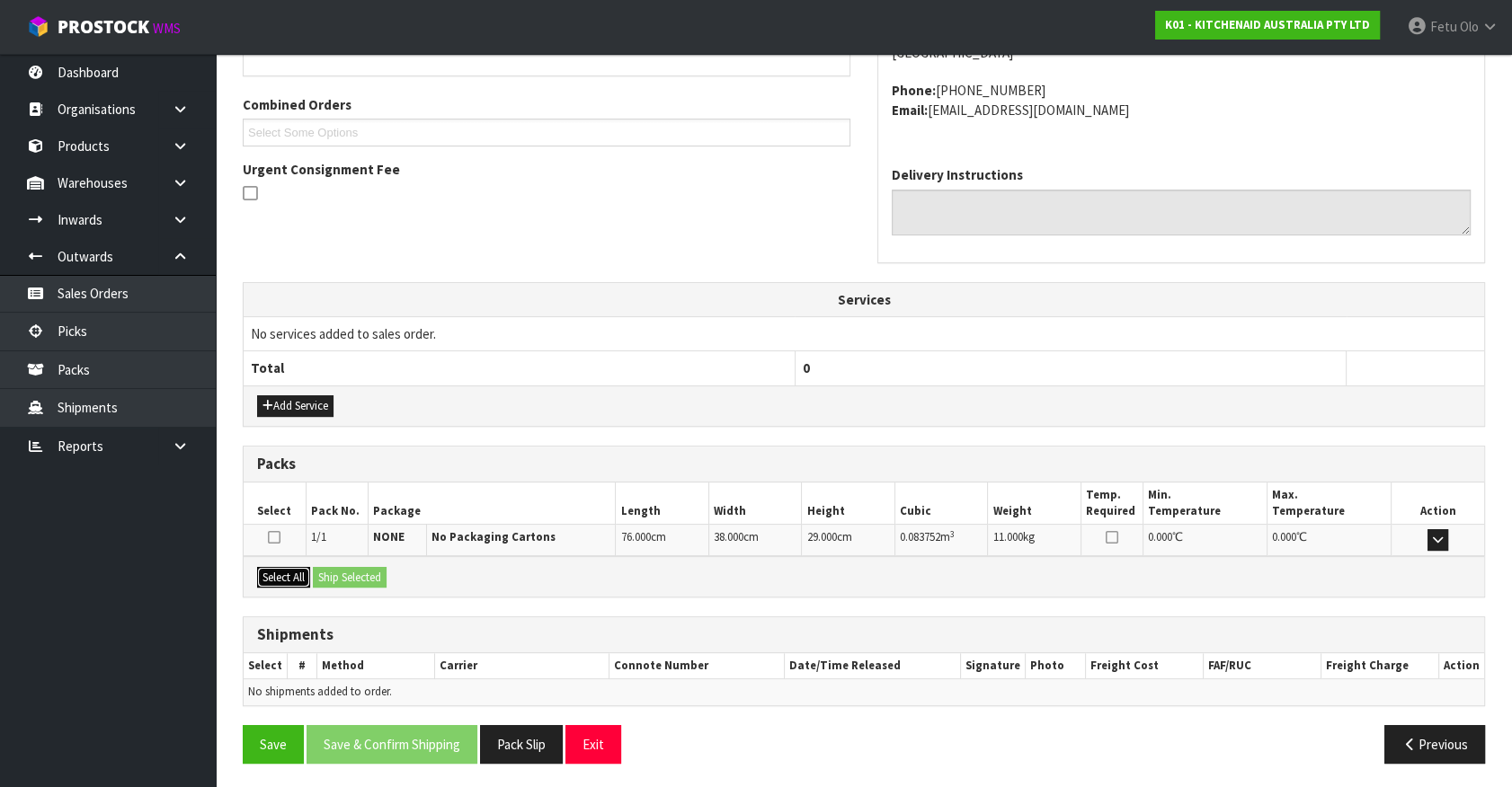 click on "Select All" at bounding box center (283, 578) 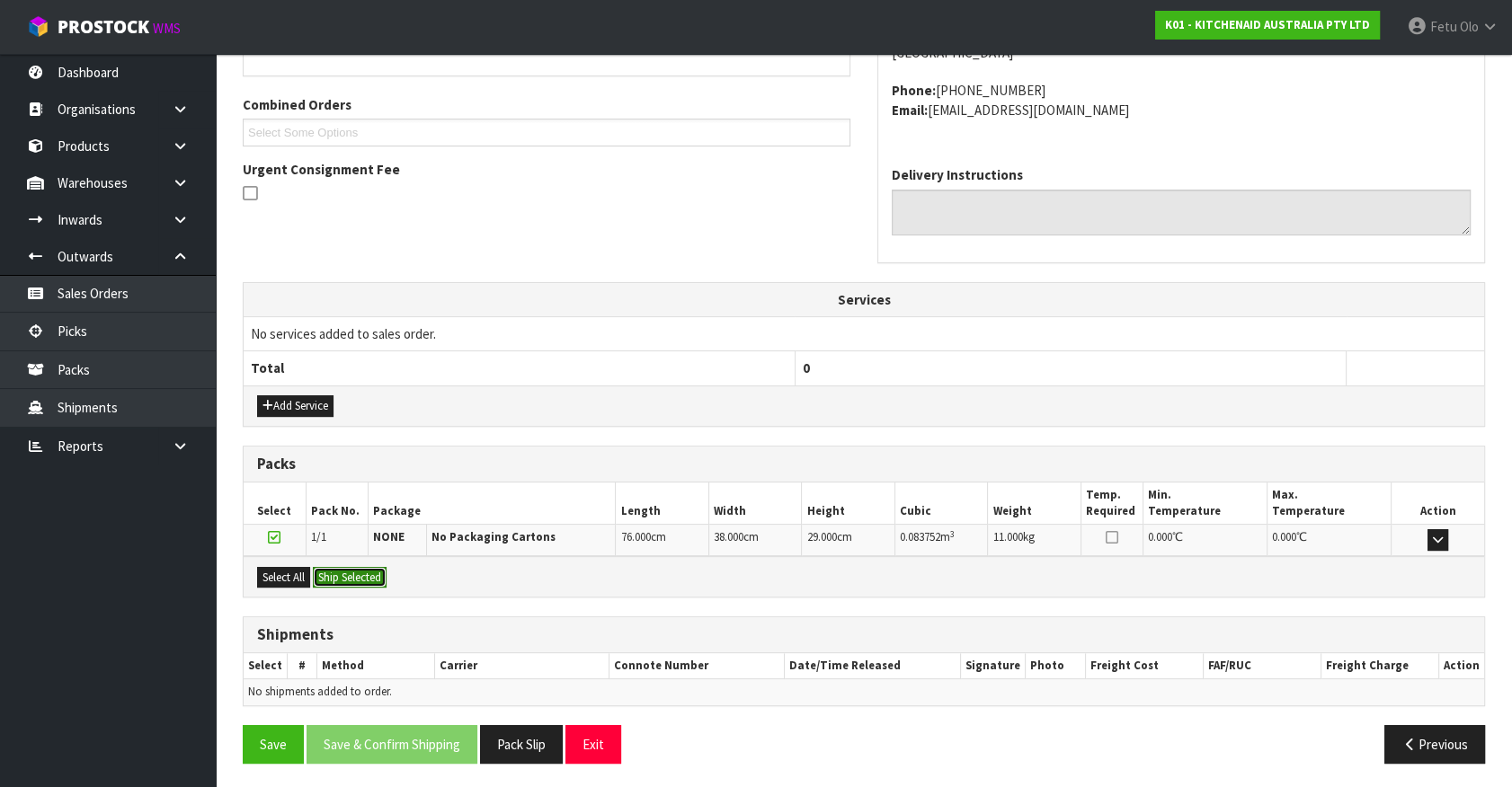 click on "Ship Selected" at bounding box center (350, 578) 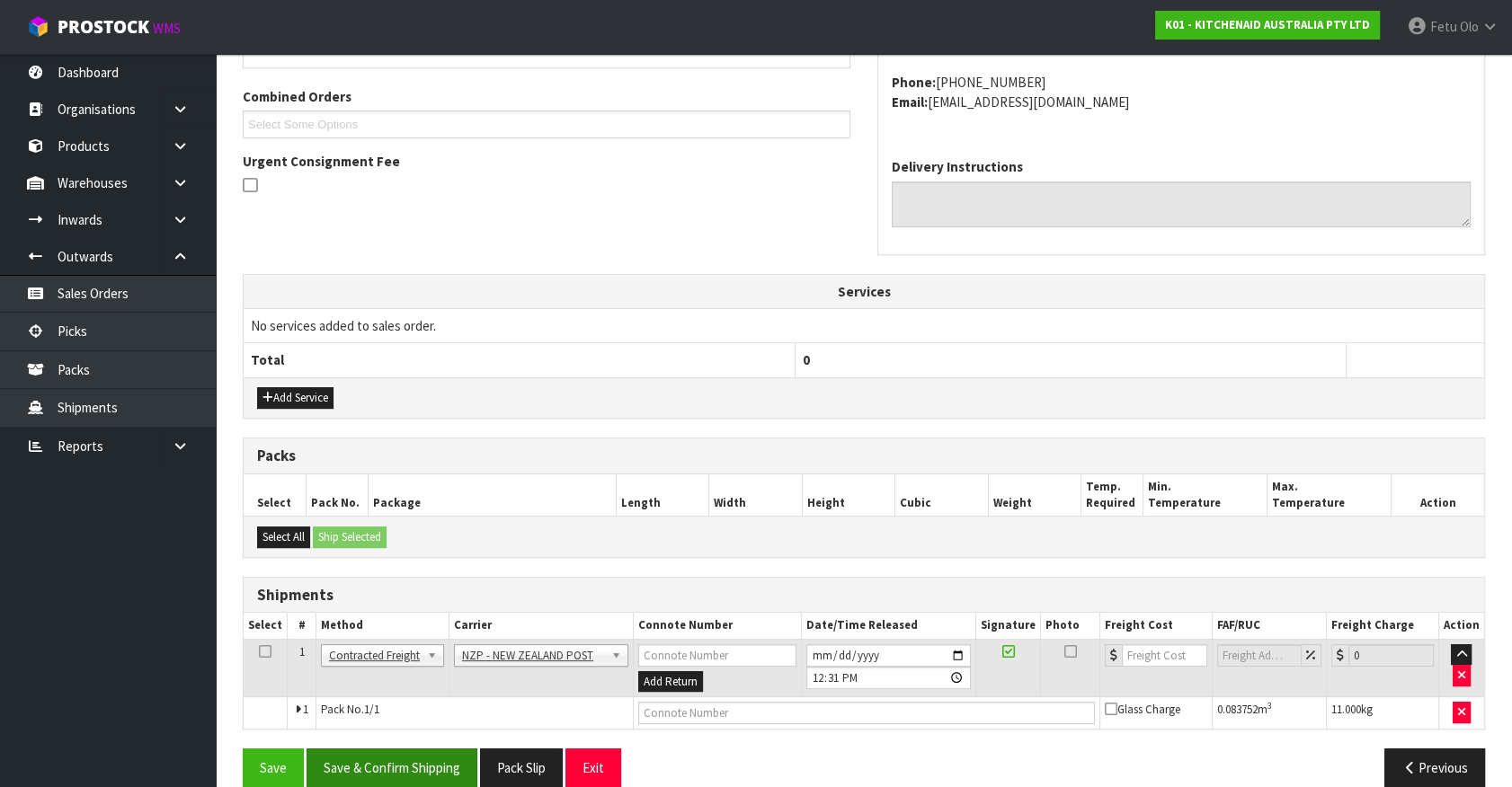 scroll, scrollTop: 468, scrollLeft: 0, axis: vertical 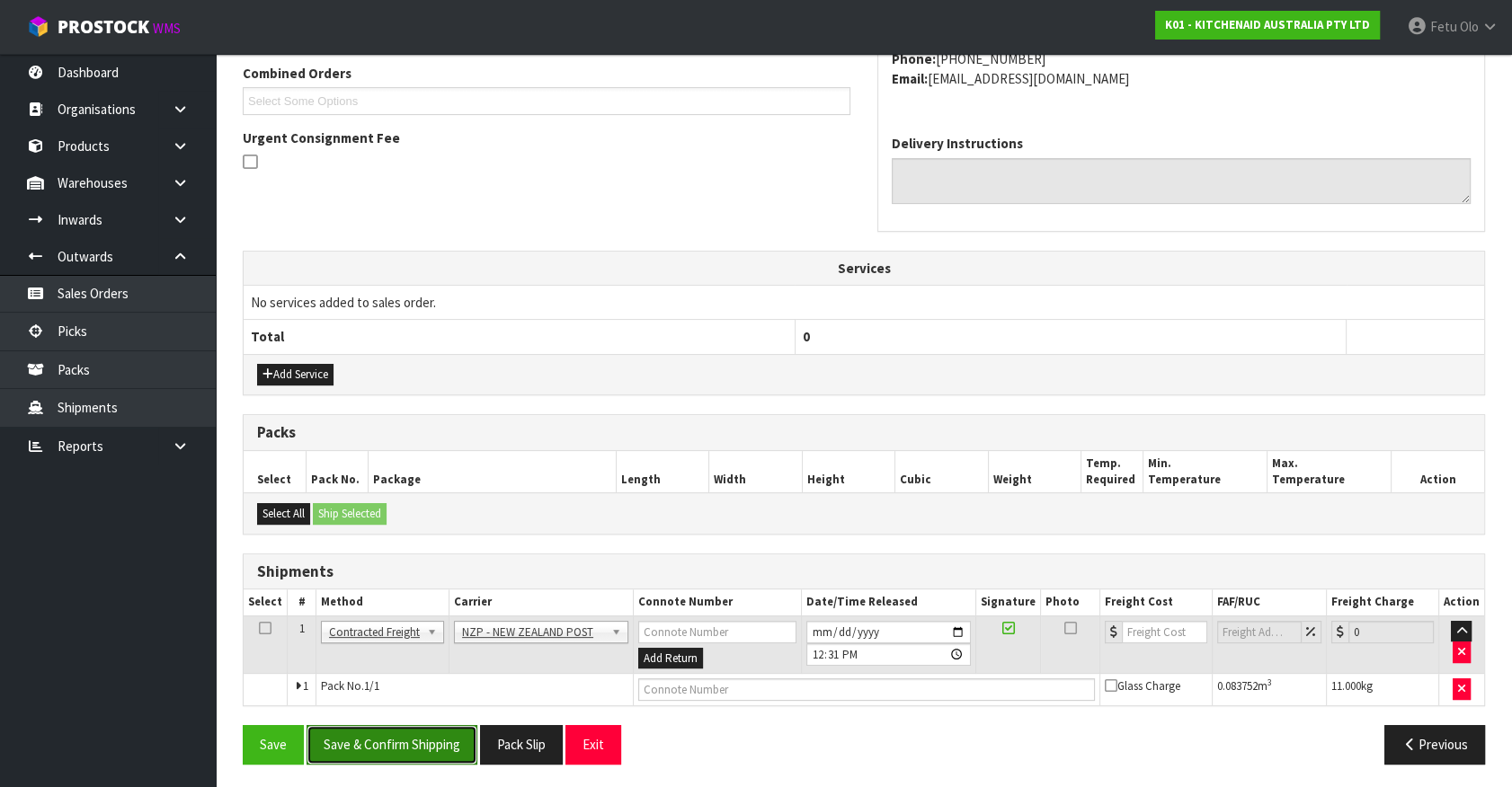 click on "Save & Confirm Shipping" at bounding box center (392, 744) 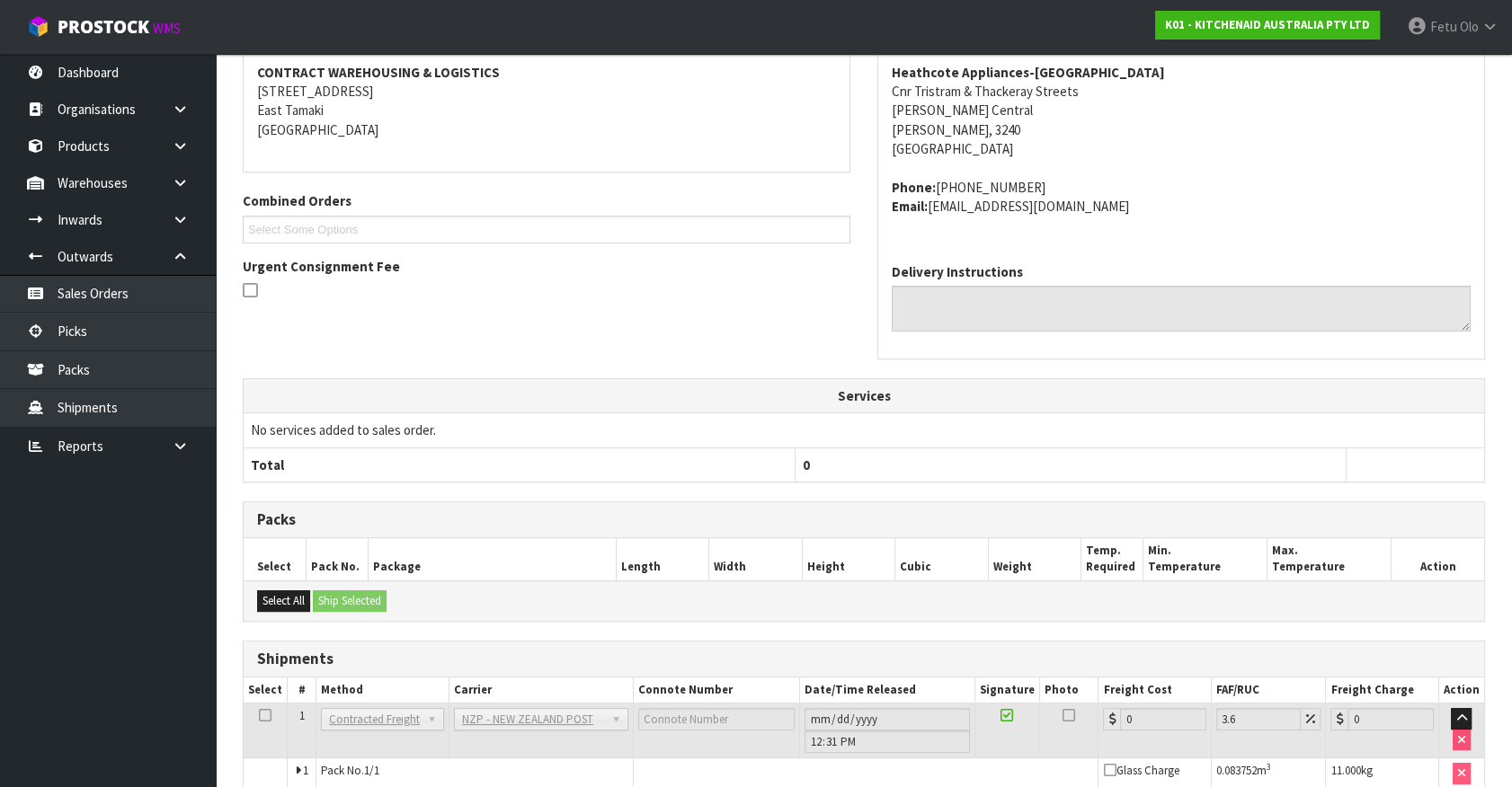 scroll, scrollTop: 443, scrollLeft: 0, axis: vertical 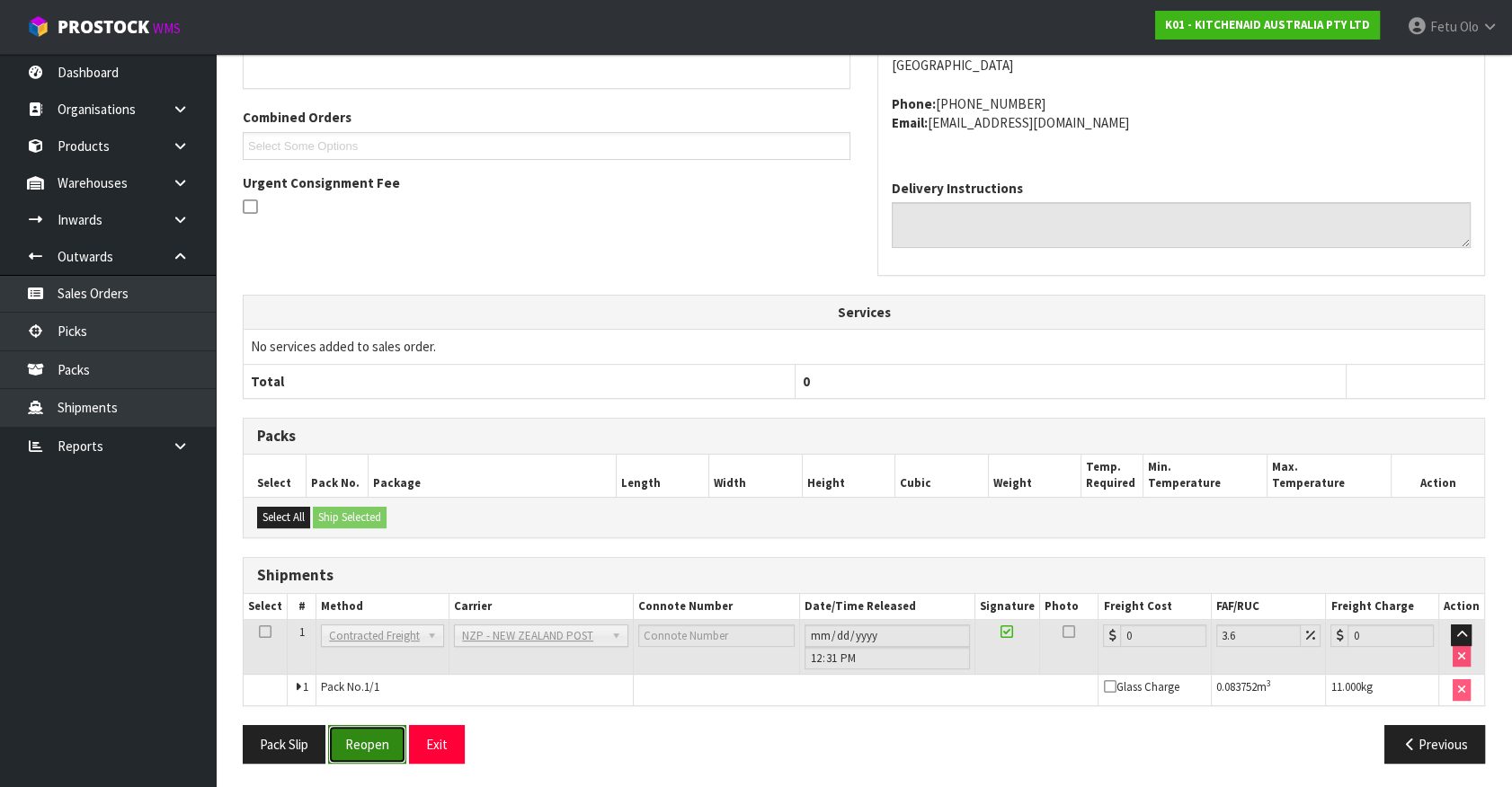 click on "Reopen" at bounding box center [367, 744] 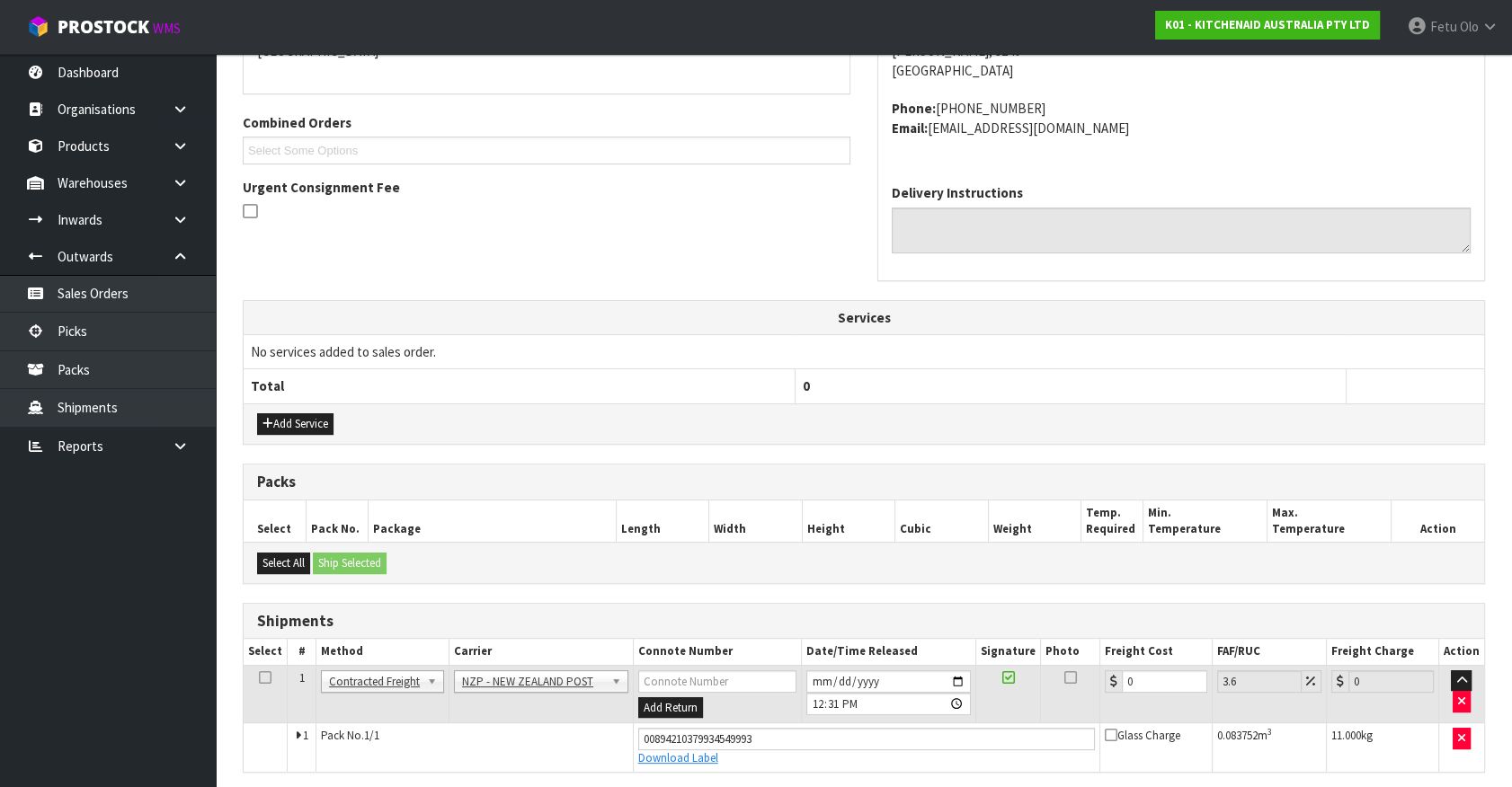 scroll, scrollTop: 423, scrollLeft: 0, axis: vertical 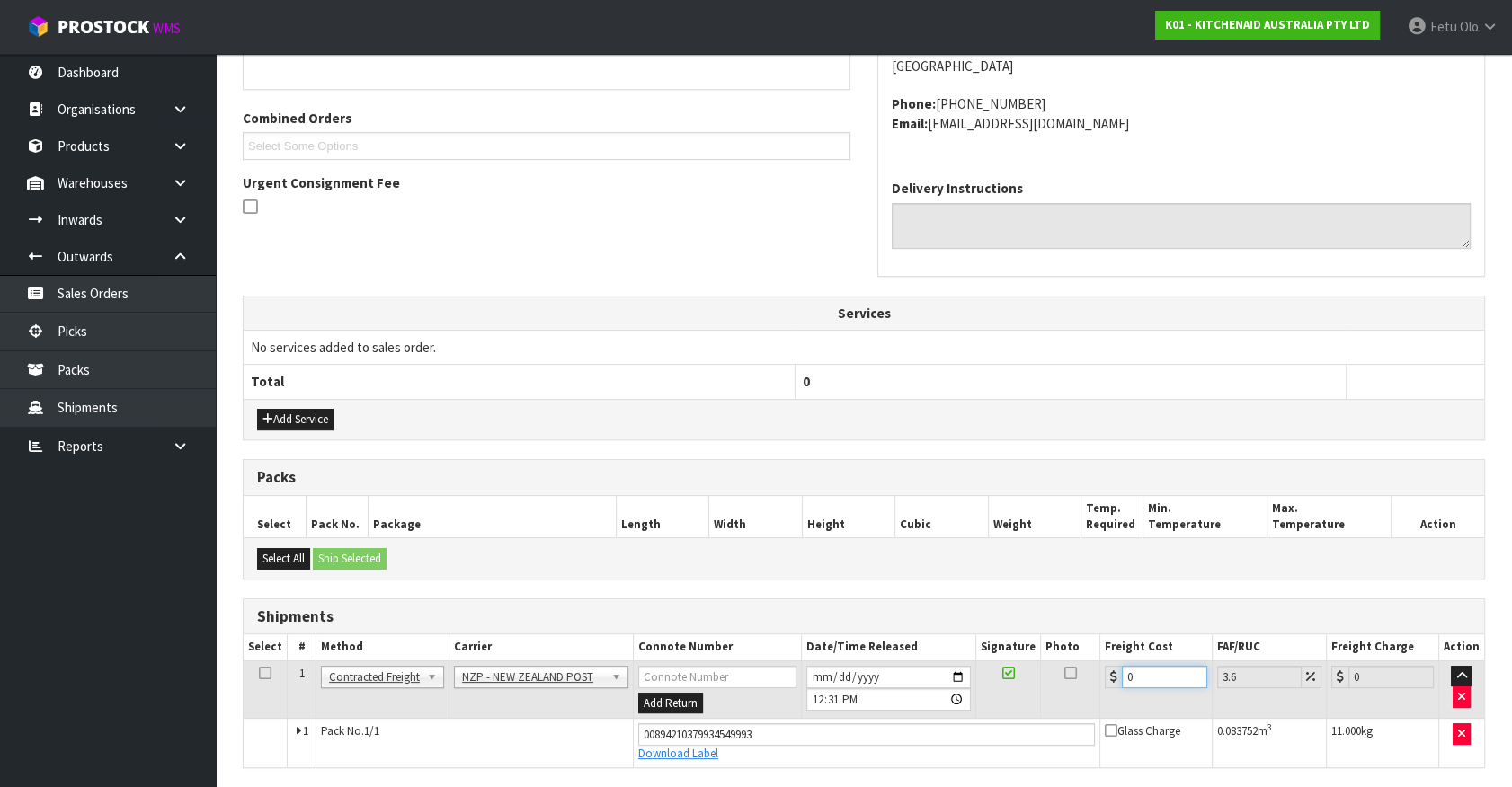 drag, startPoint x: 1141, startPoint y: 683, endPoint x: 1016, endPoint y: 692, distance: 125.32358 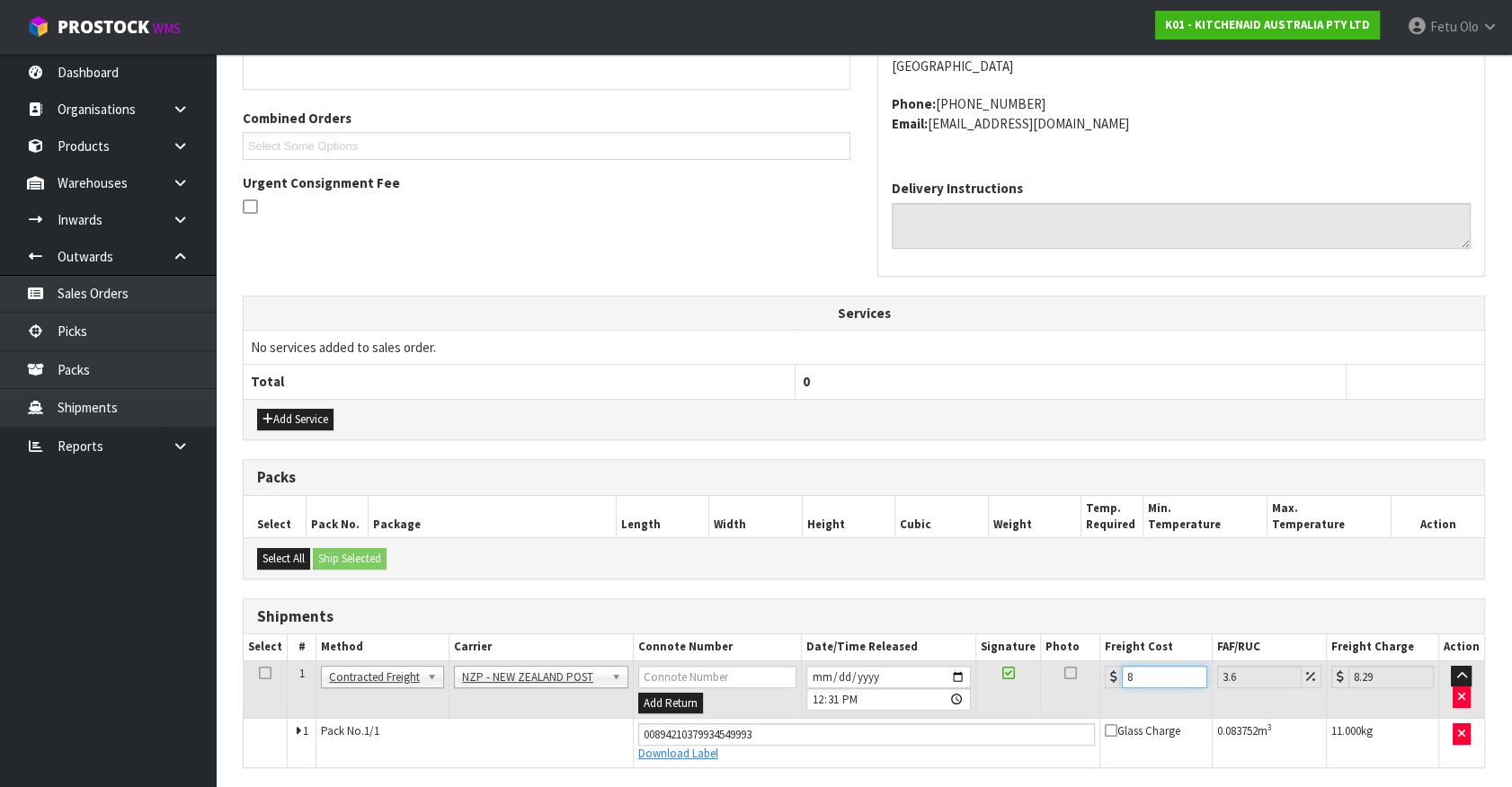 type on "8.1" 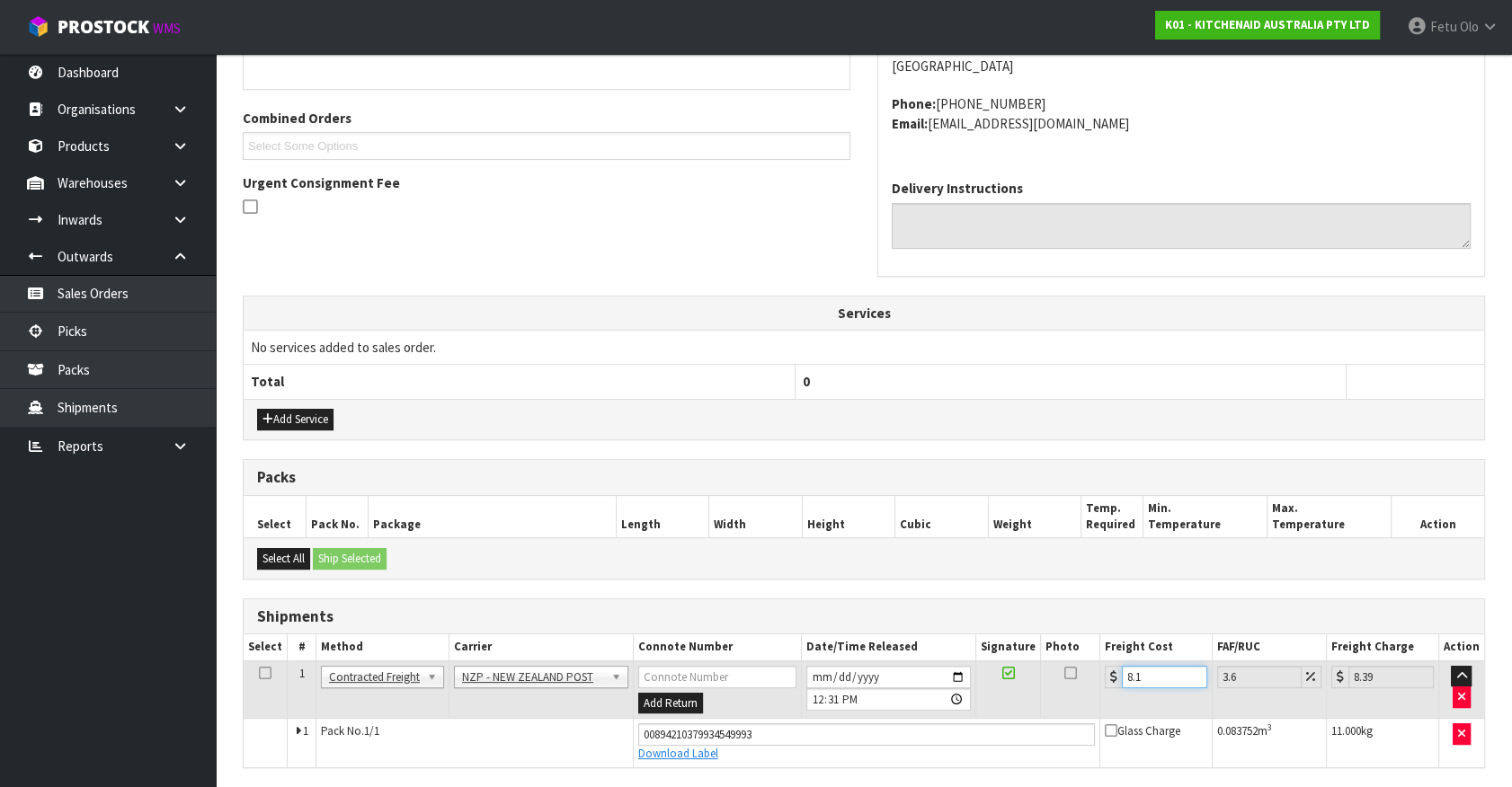 type on "8.12" 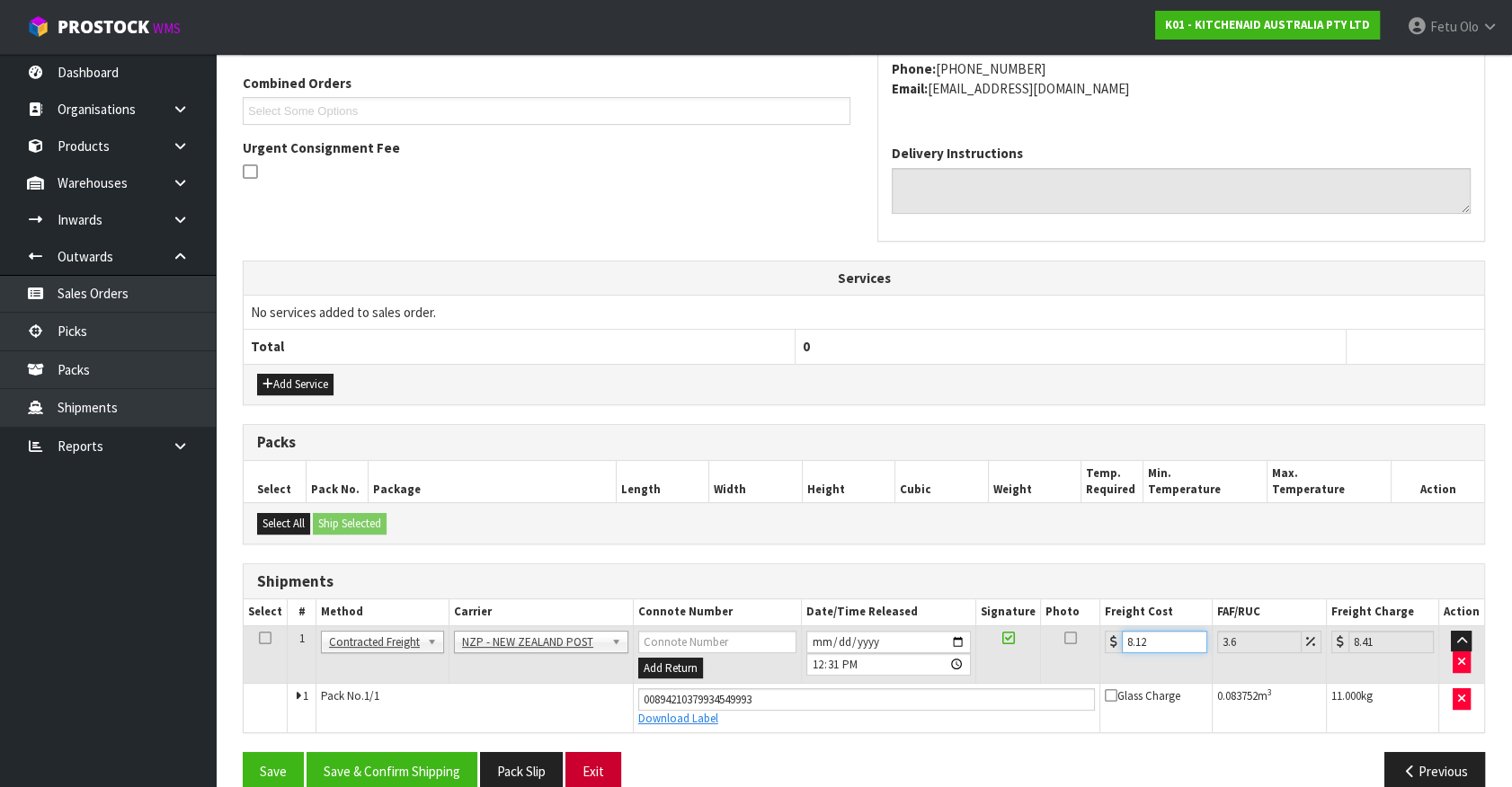scroll, scrollTop: 485, scrollLeft: 0, axis: vertical 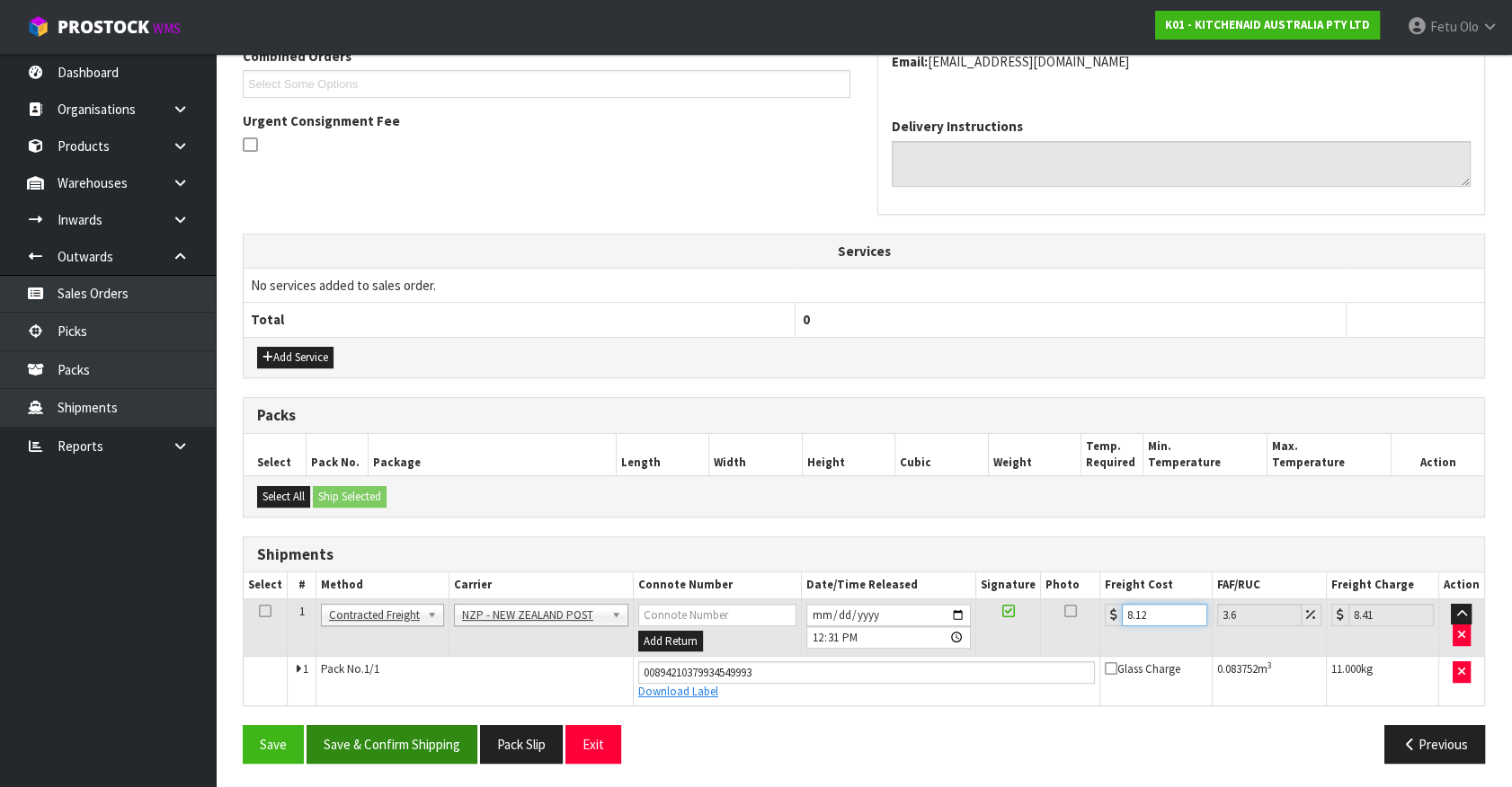 type on "8.12" 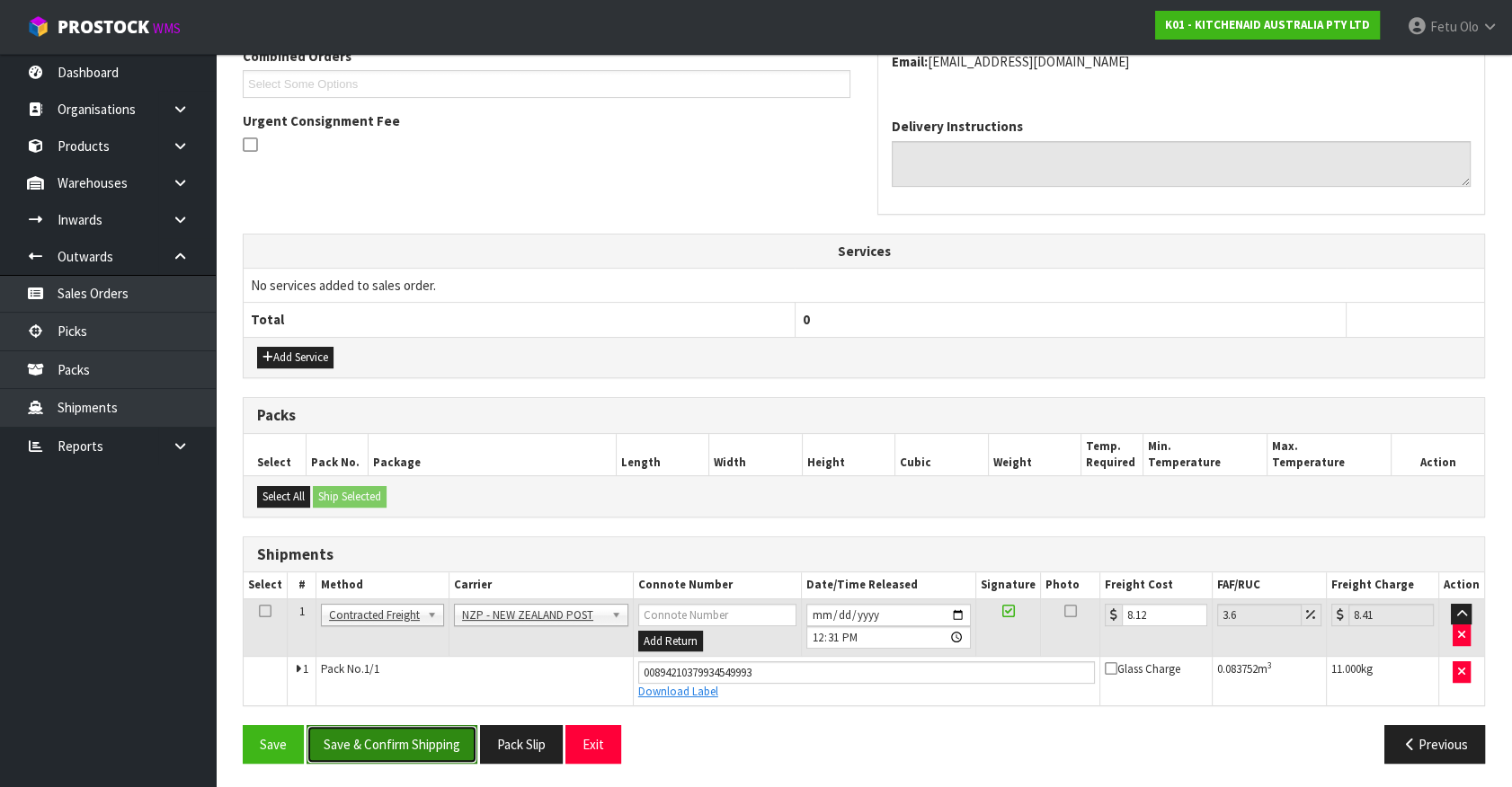 click on "Save & Confirm Shipping" at bounding box center [392, 744] 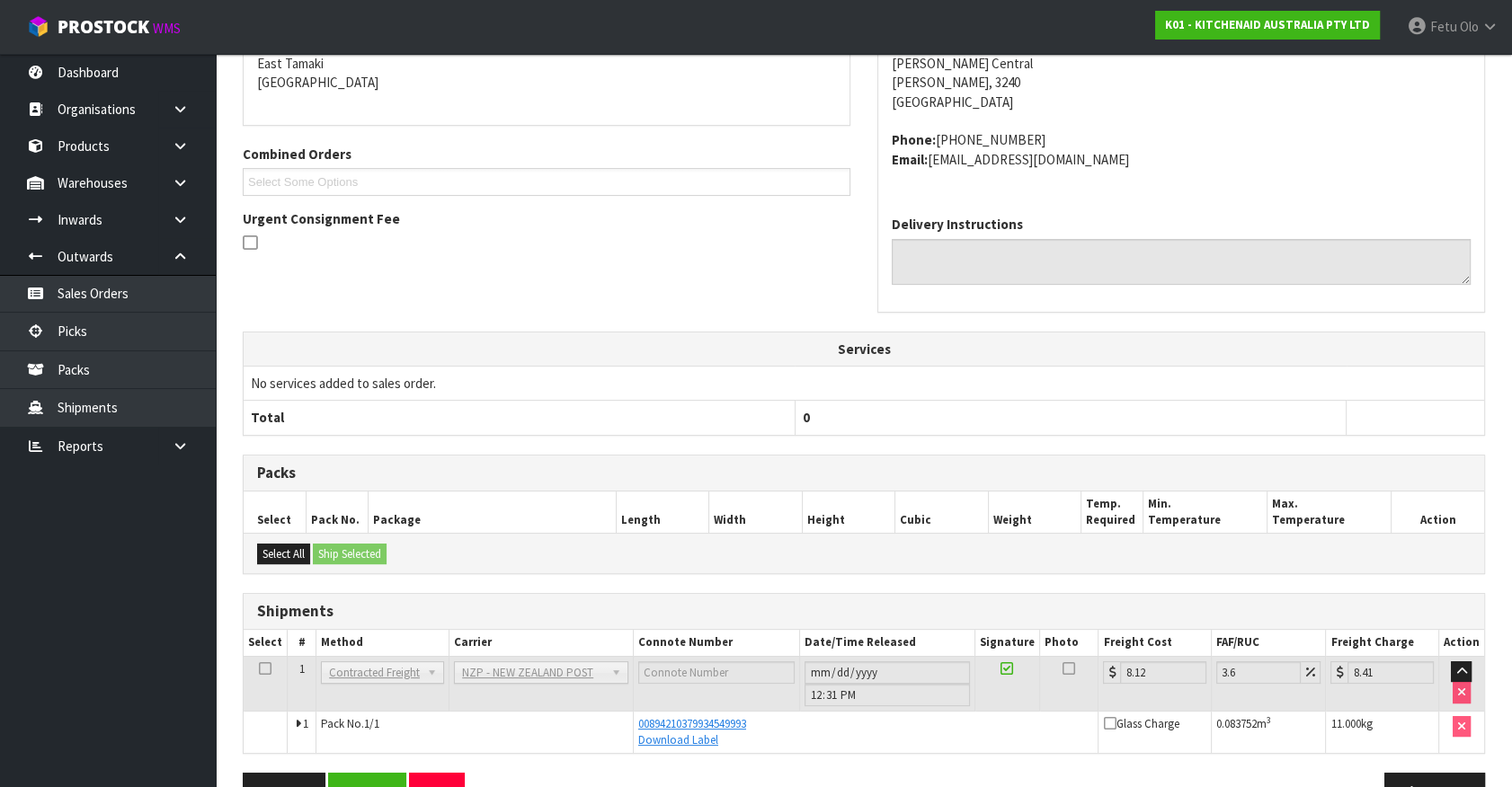 scroll, scrollTop: 436, scrollLeft: 0, axis: vertical 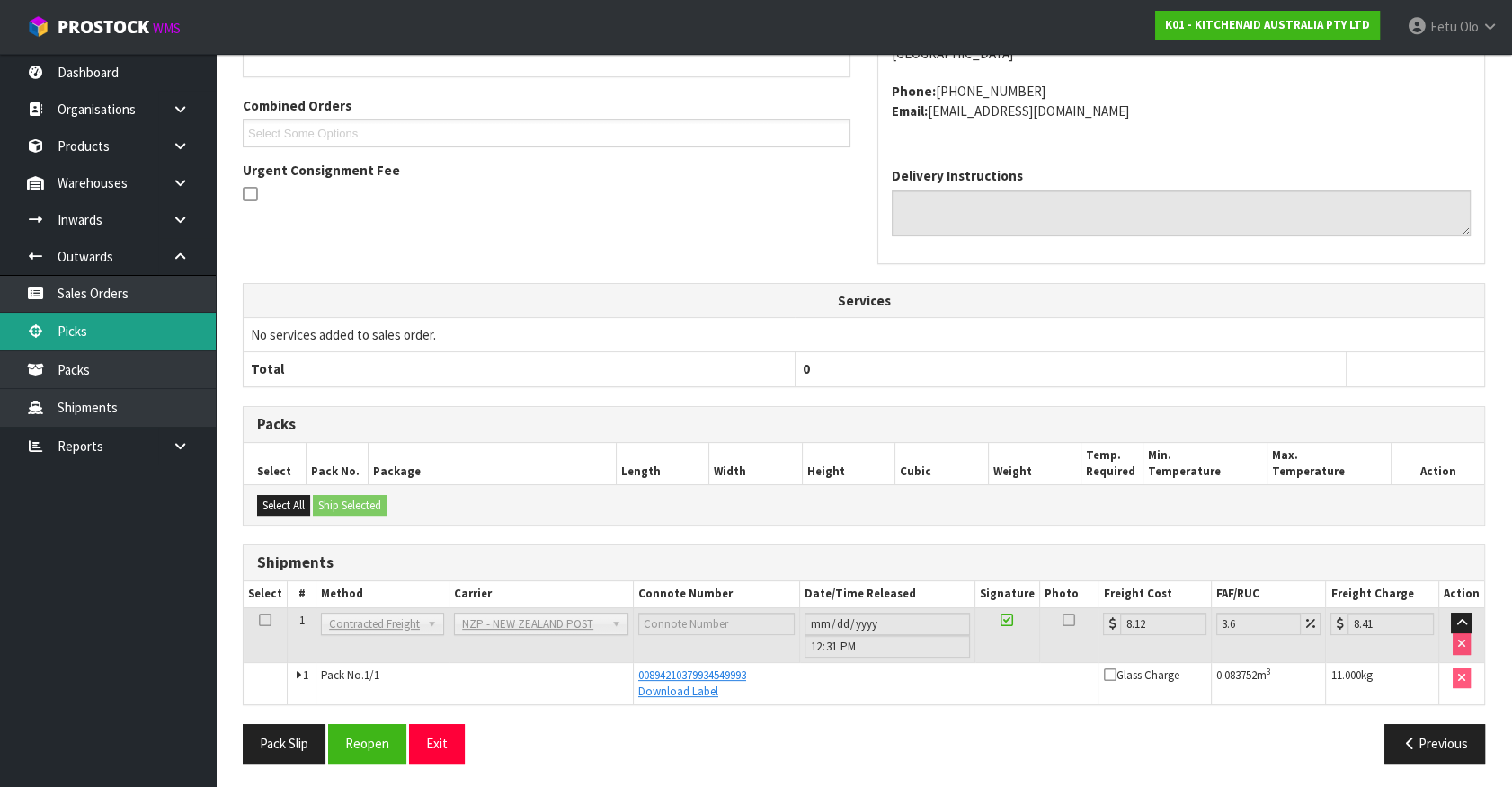 click on "Picks" at bounding box center [108, 331] 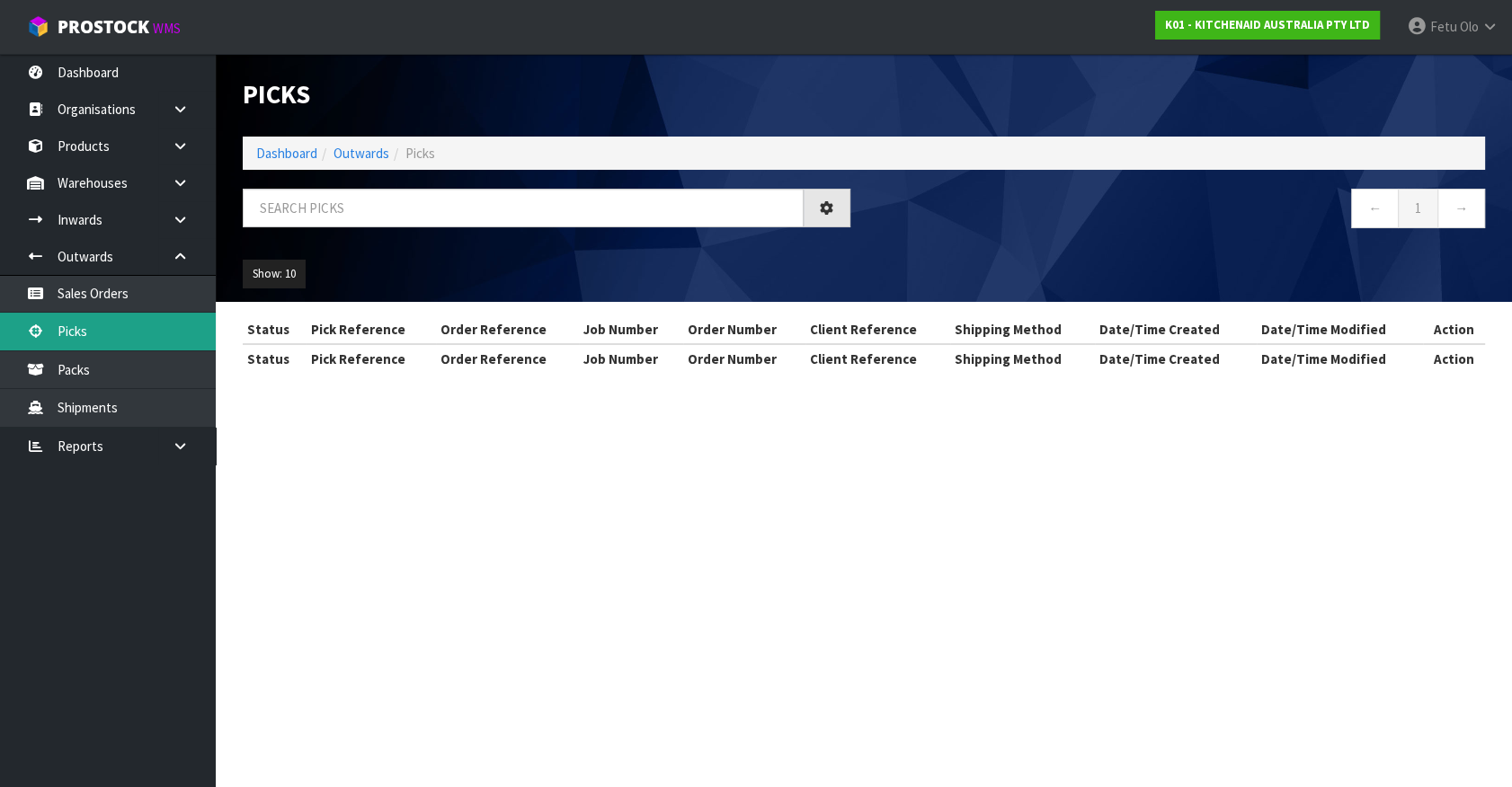 scroll, scrollTop: 0, scrollLeft: 0, axis: both 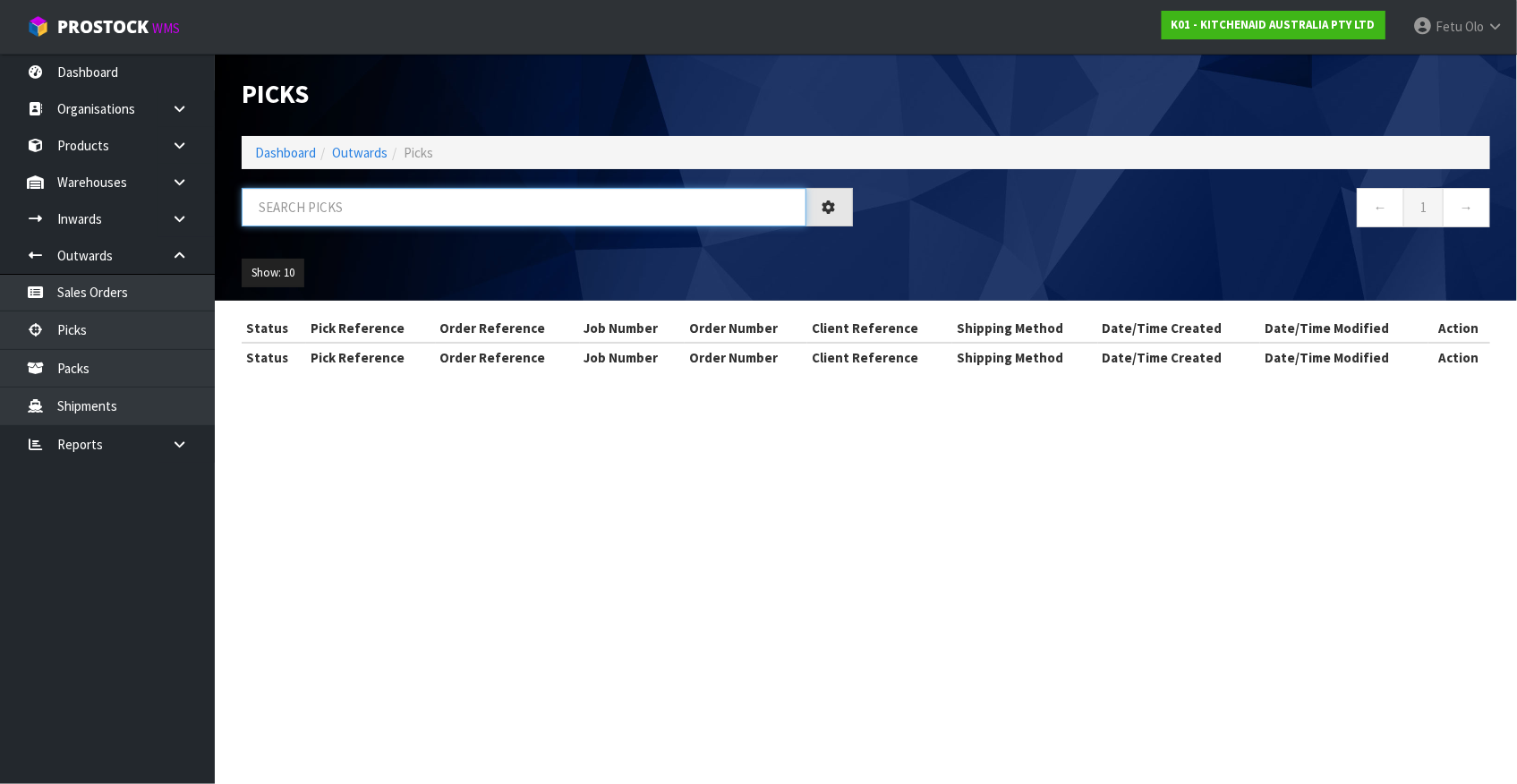 click at bounding box center (524, 207) 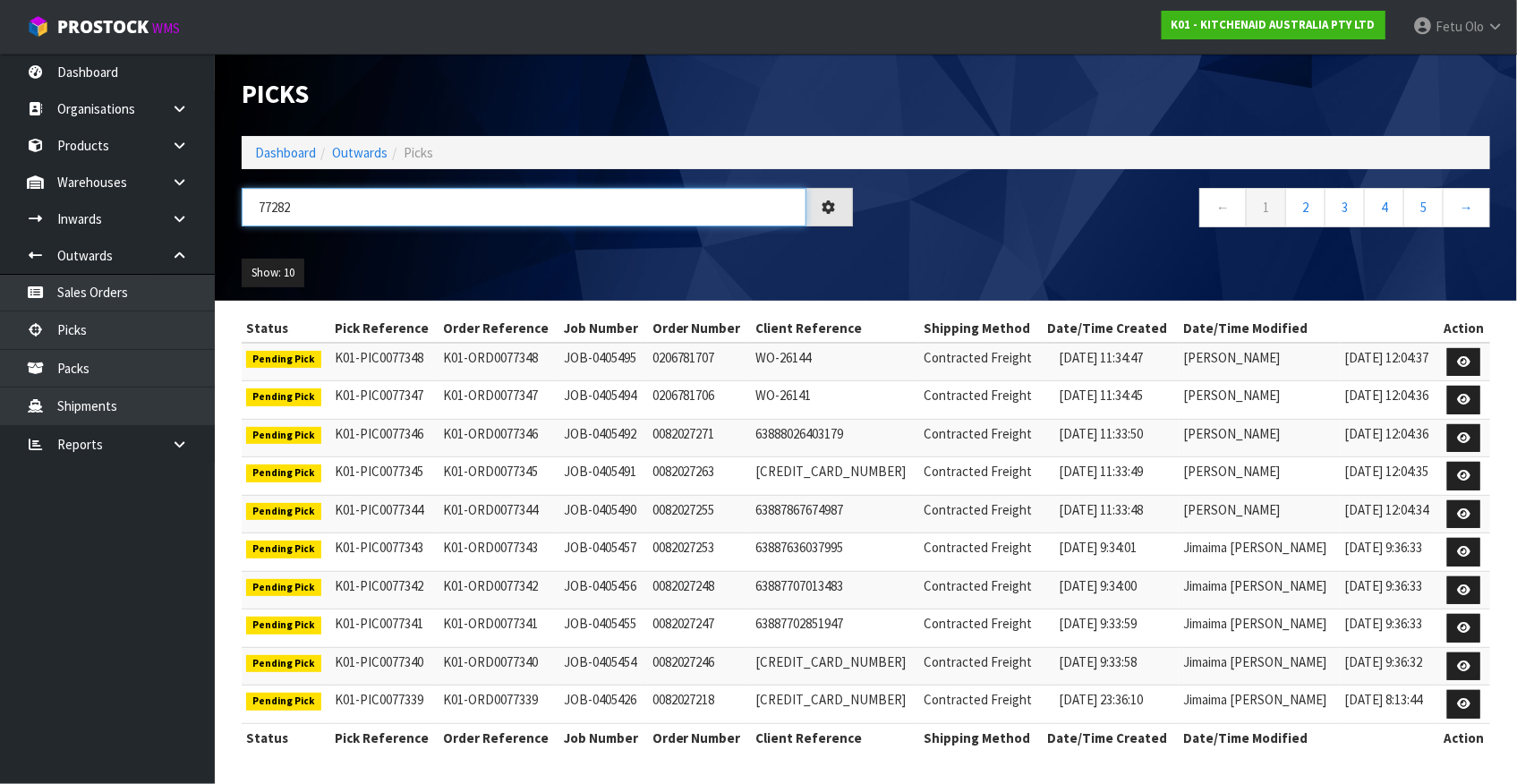 type on "77282" 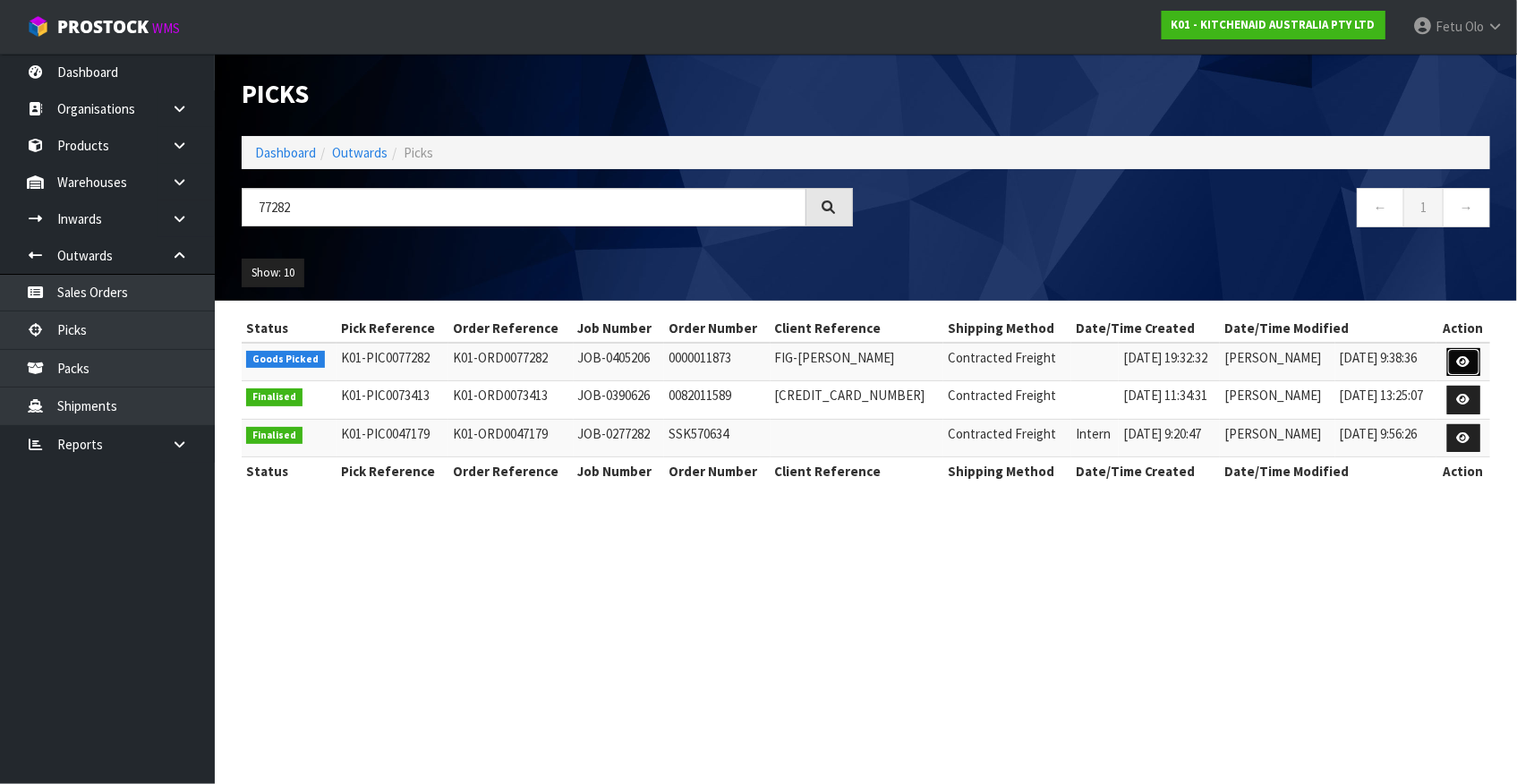click at bounding box center (1463, 362) 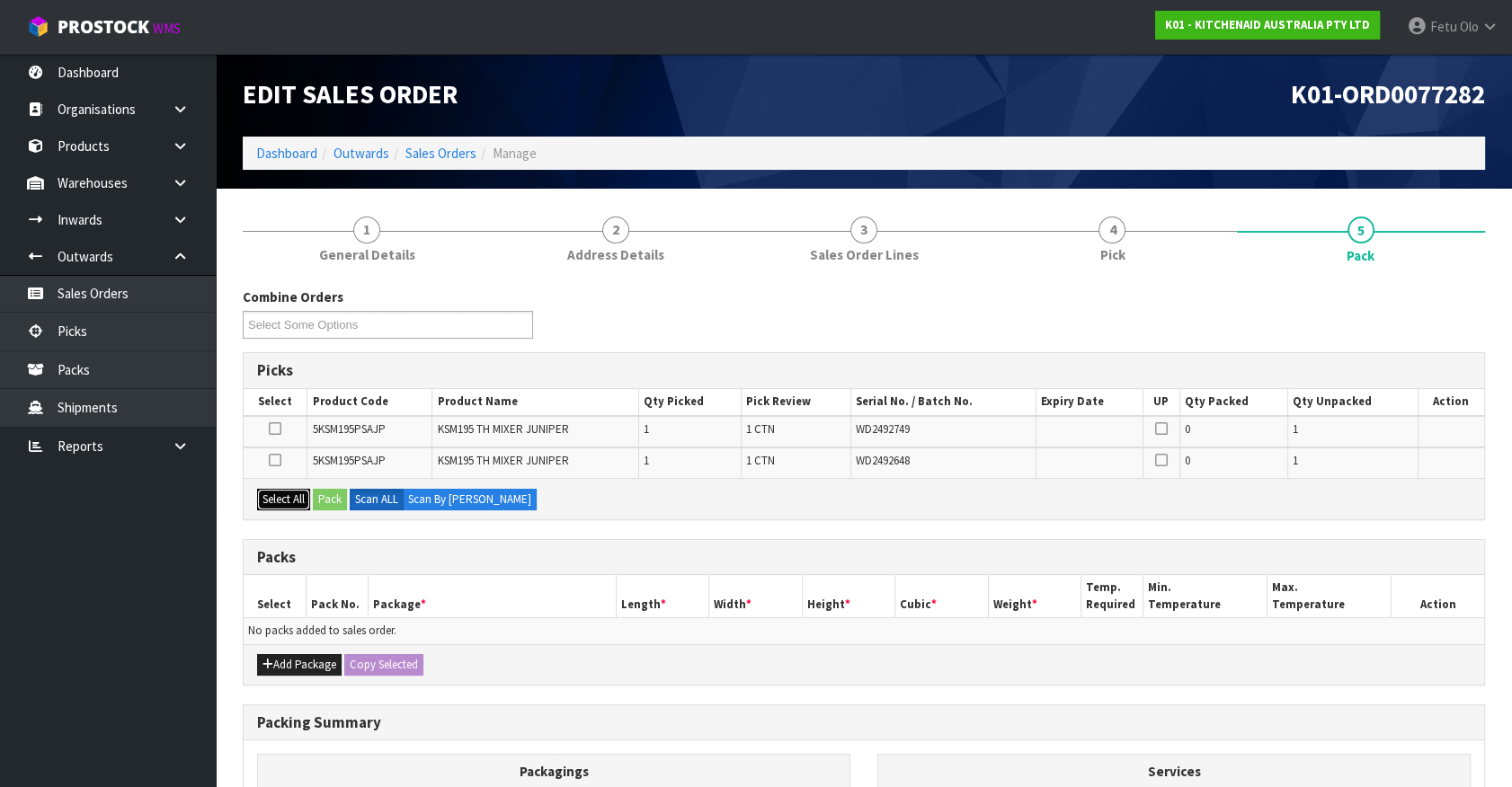 click on "Select All" at bounding box center [283, 500] 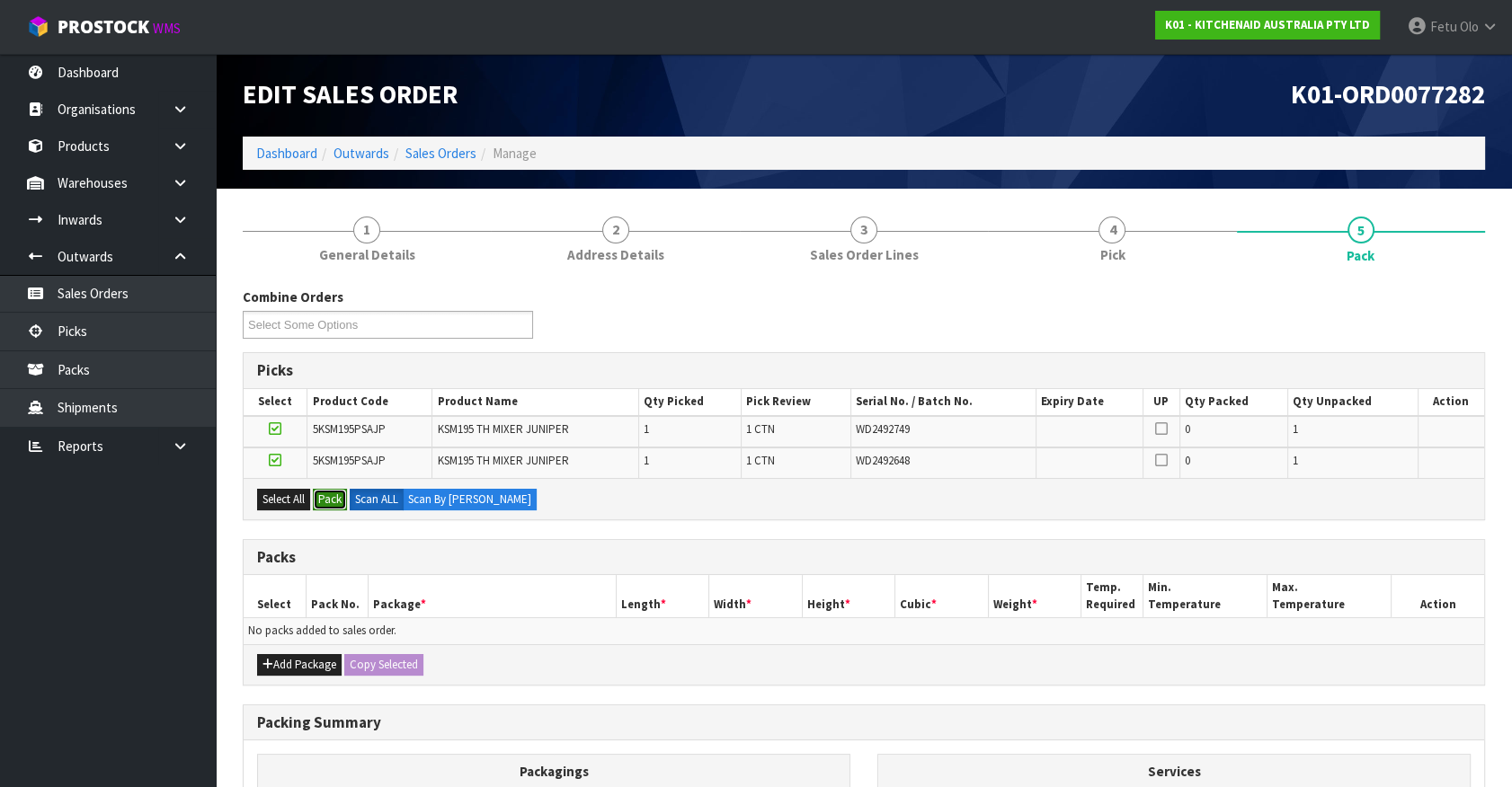 click on "Pack" at bounding box center [330, 500] 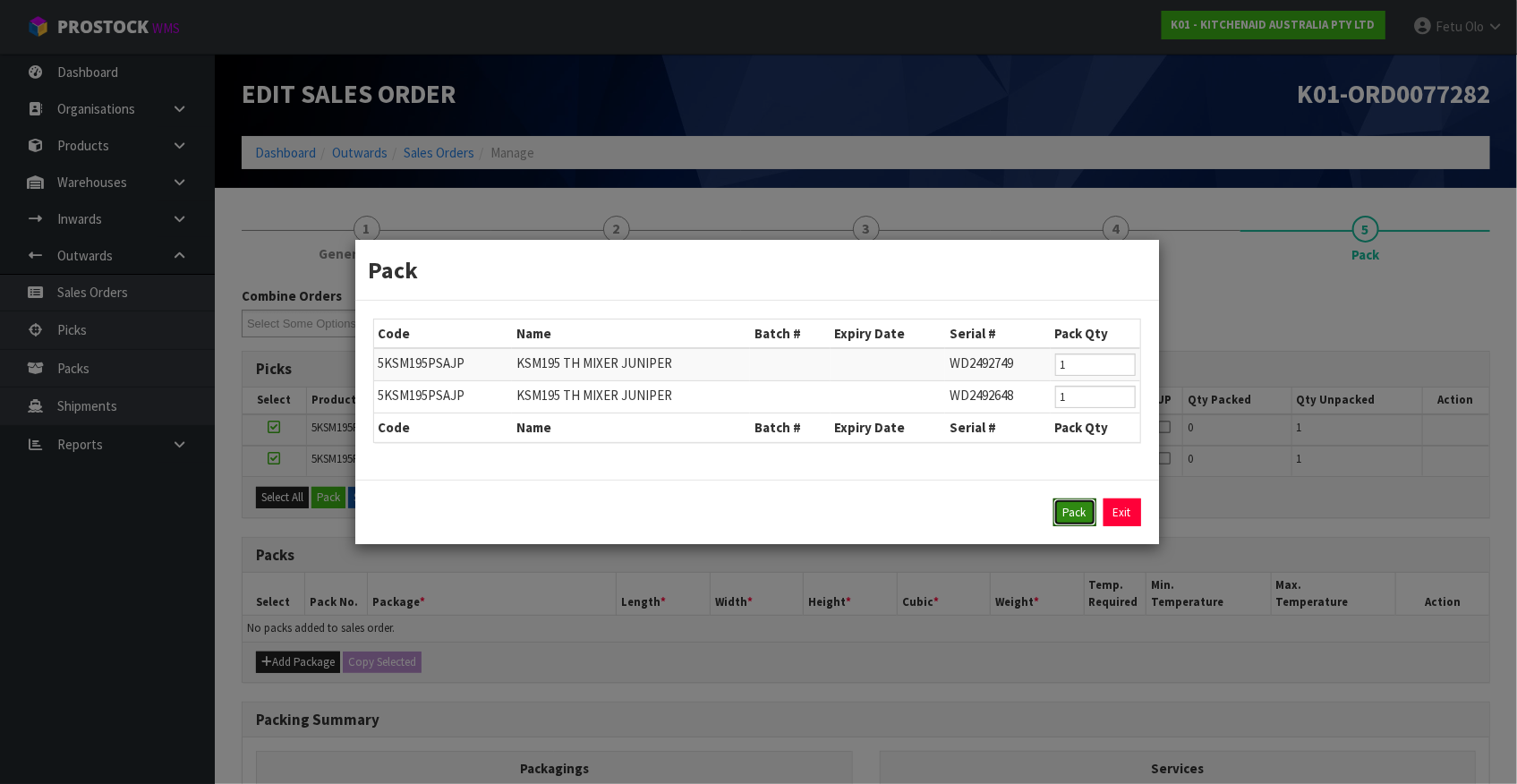 drag, startPoint x: 1076, startPoint y: 511, endPoint x: 851, endPoint y: 533, distance: 226.073 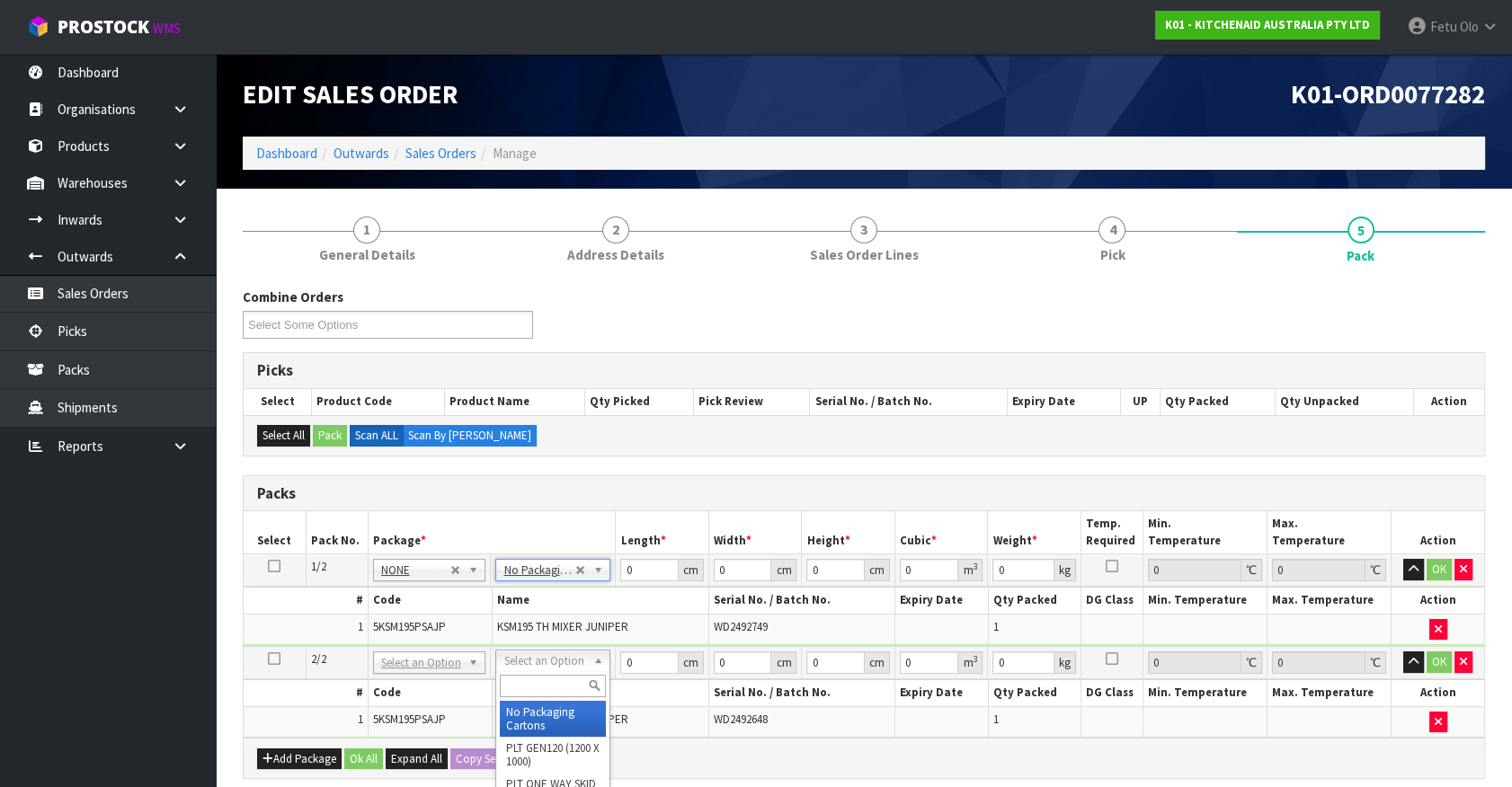 type on "2" 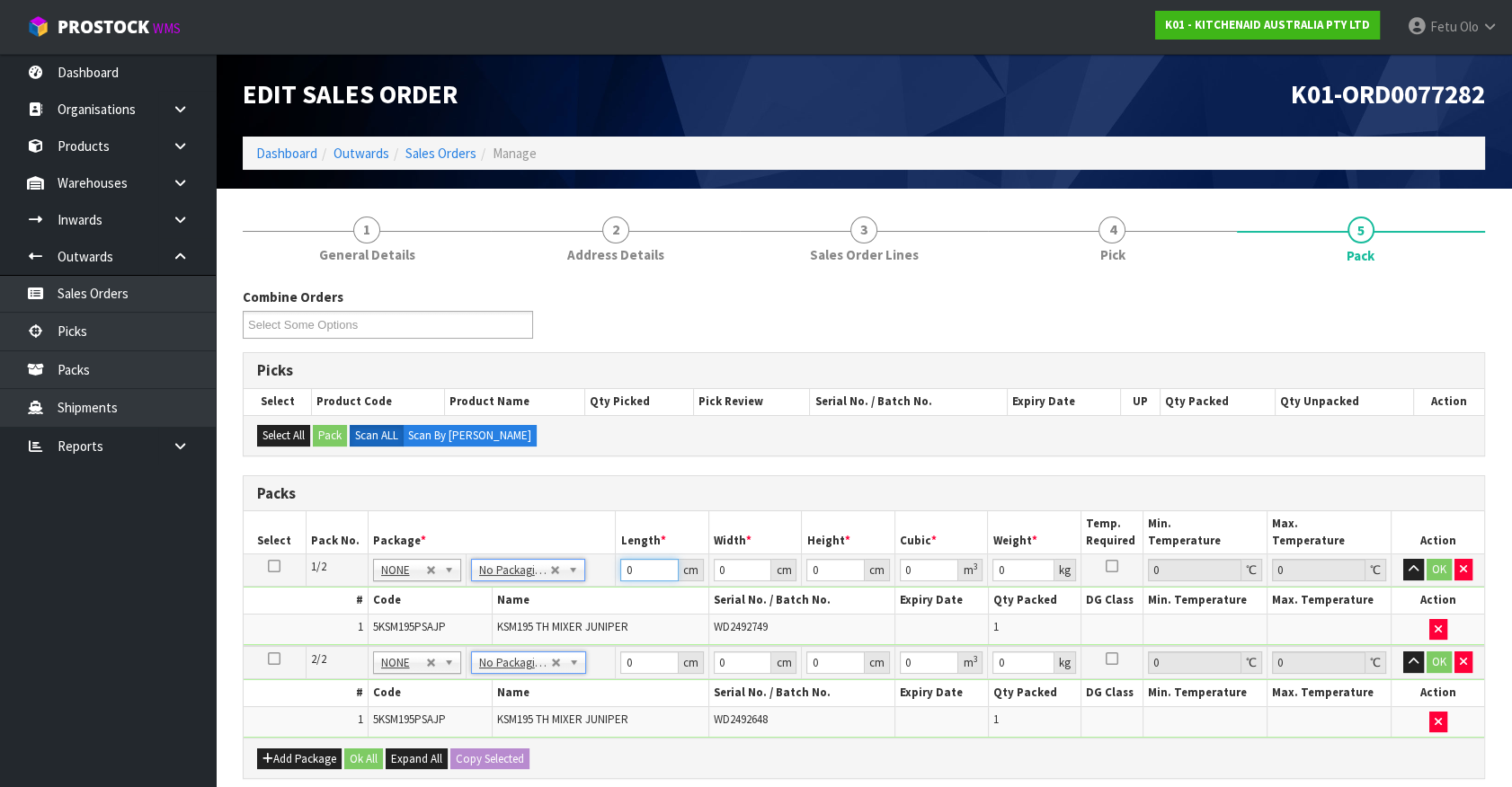drag, startPoint x: 642, startPoint y: 563, endPoint x: 473, endPoint y: 606, distance: 174.38463 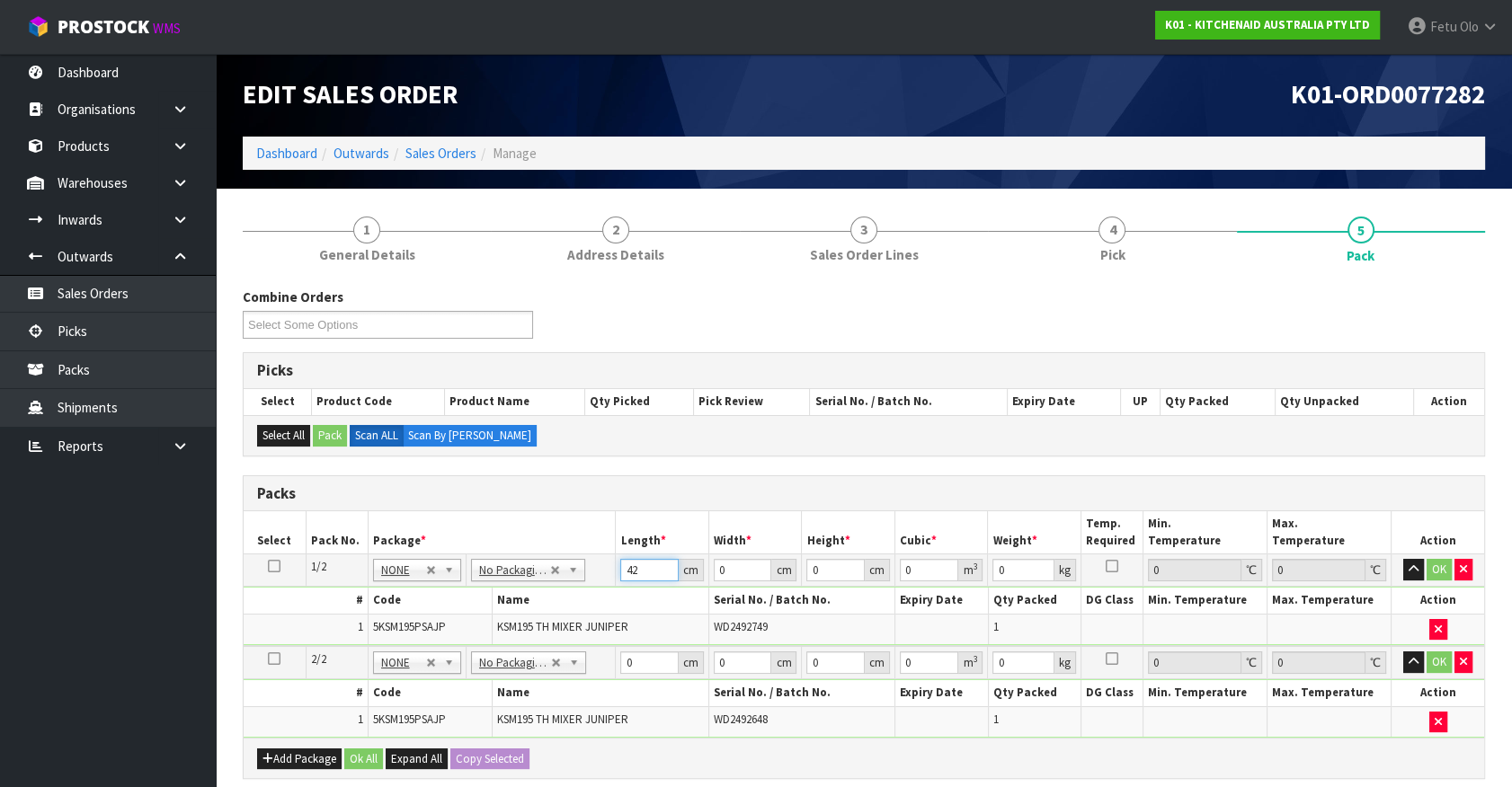 type on "42" 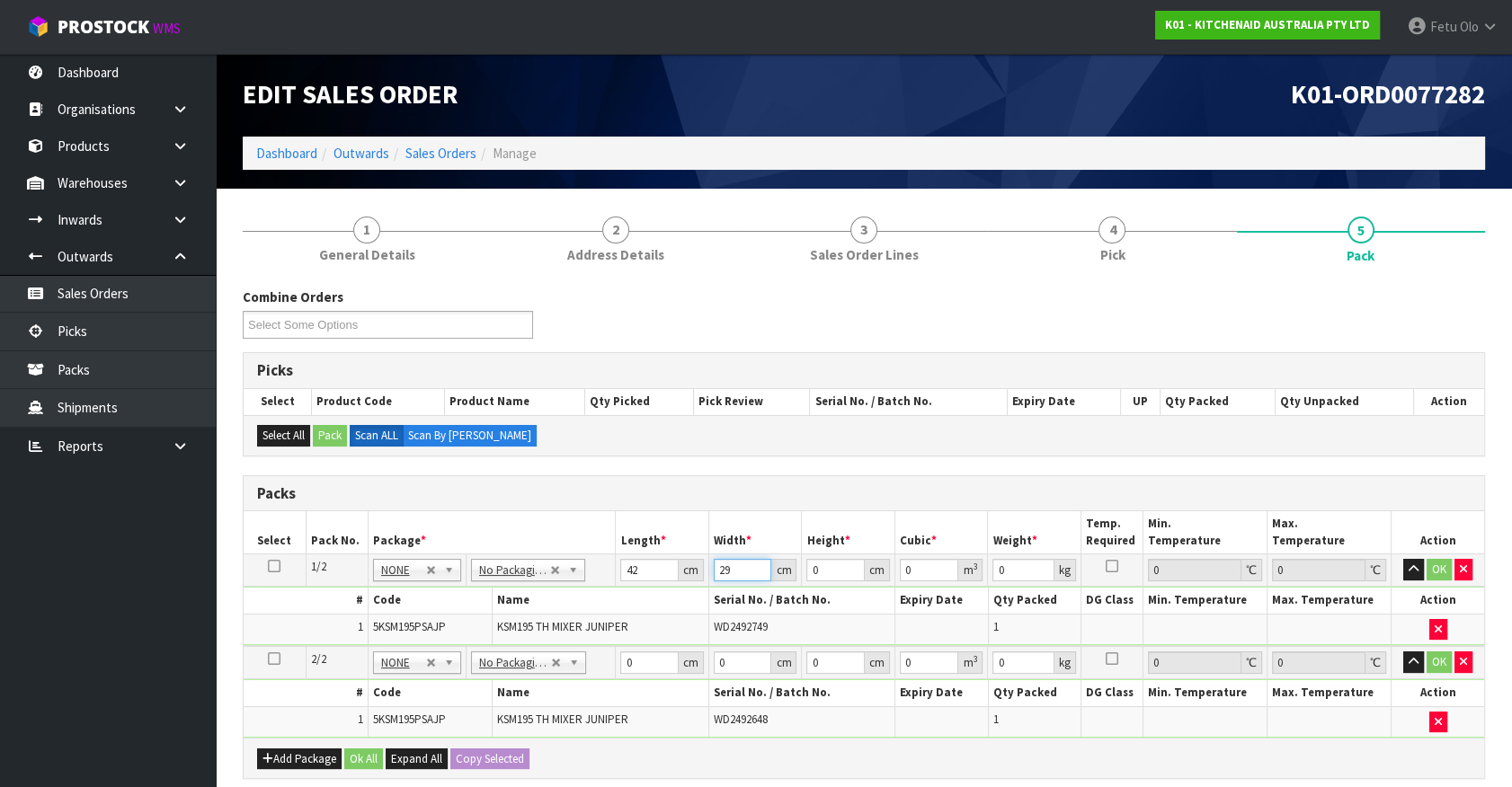 type on "29" 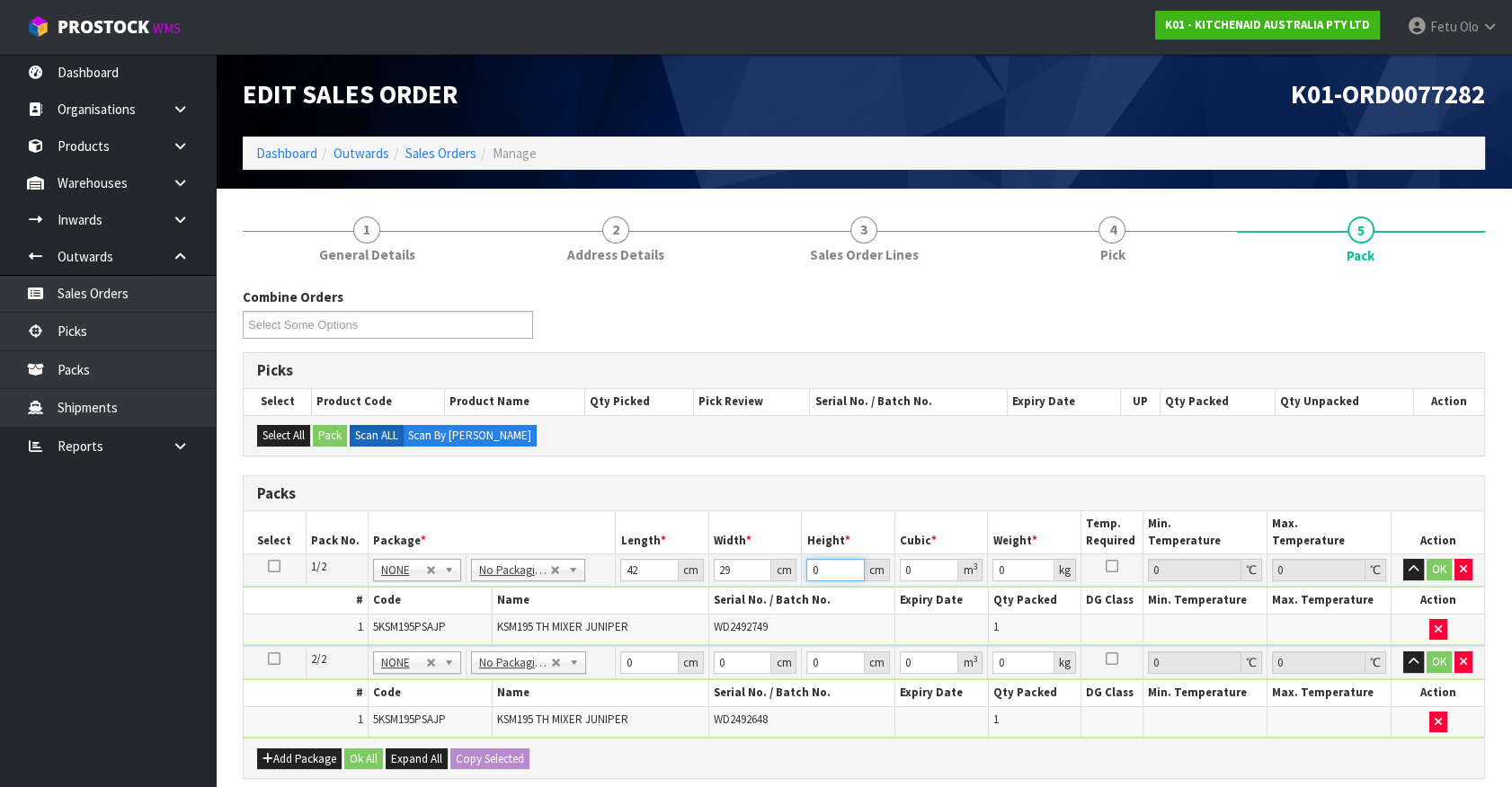 type on "4" 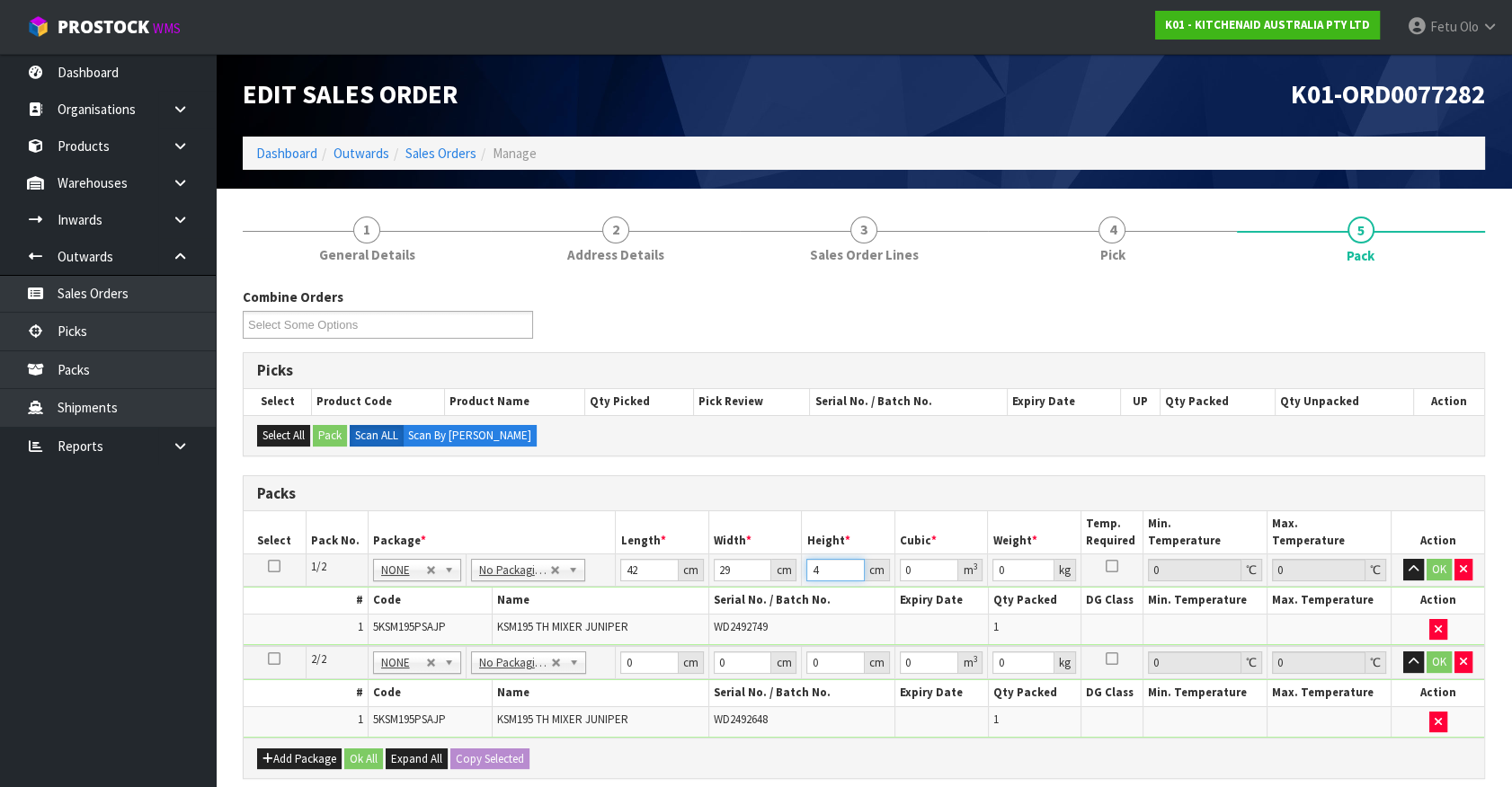 type on "0.004872" 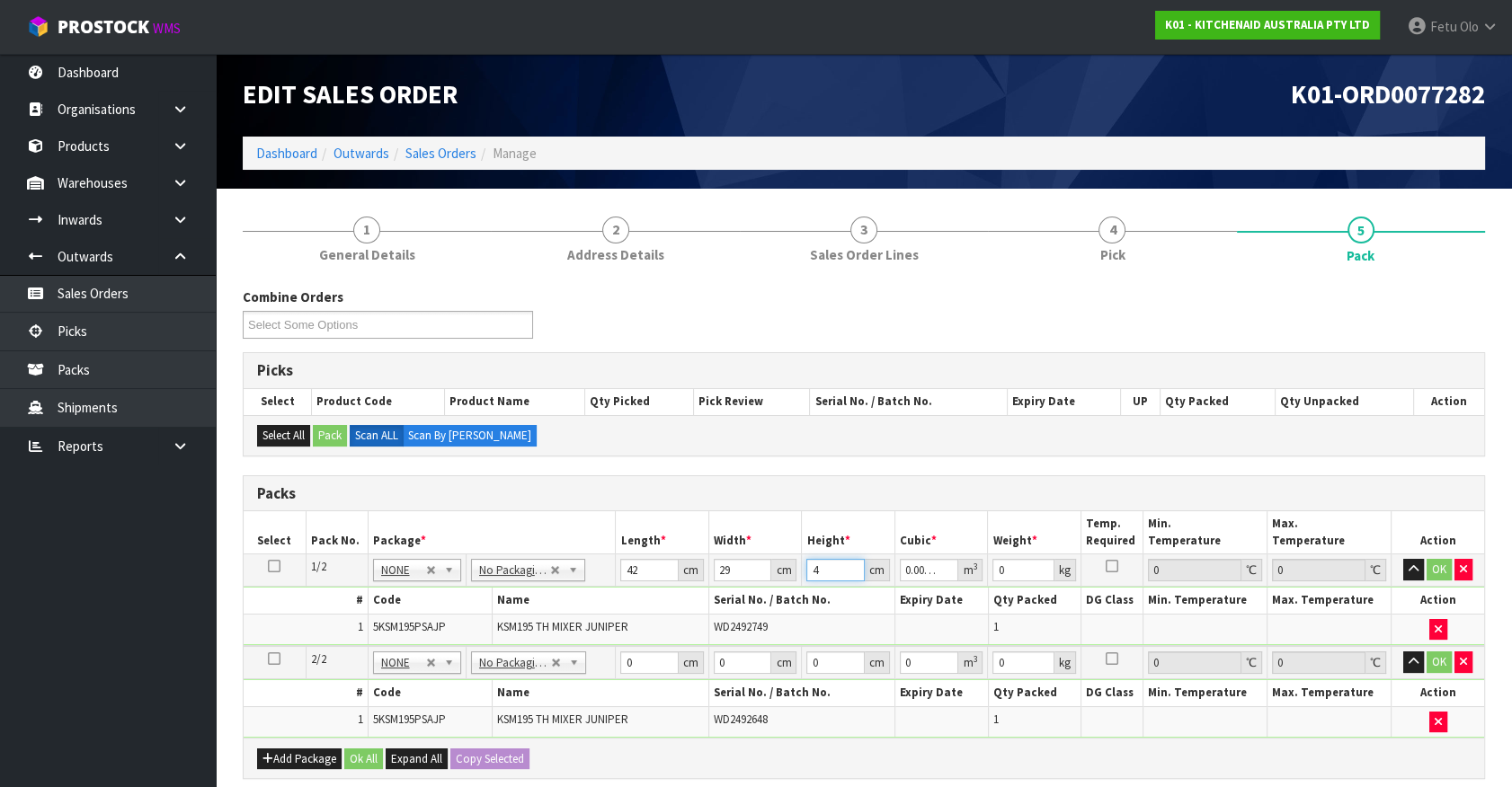 type on "43" 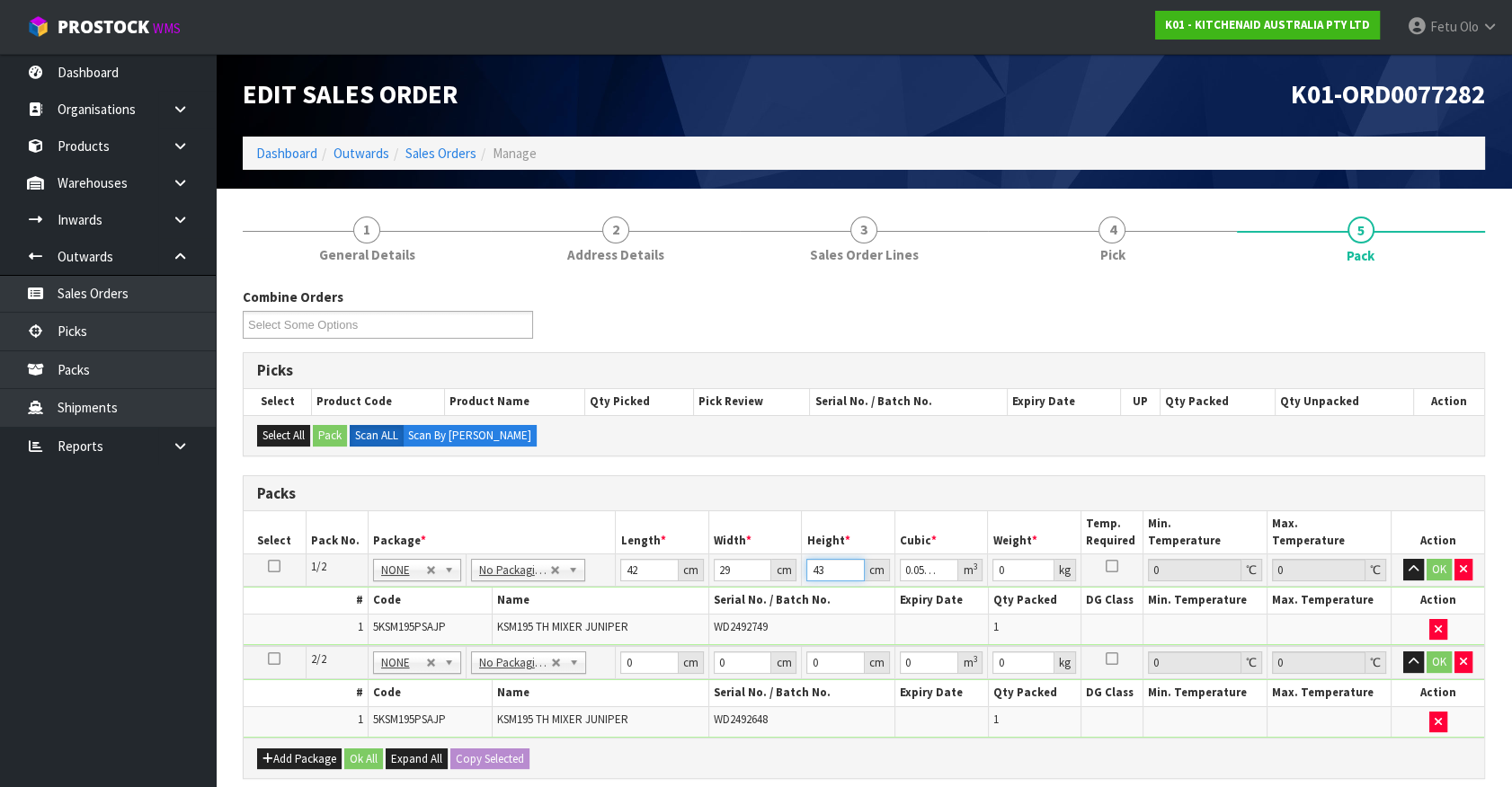 type on "43" 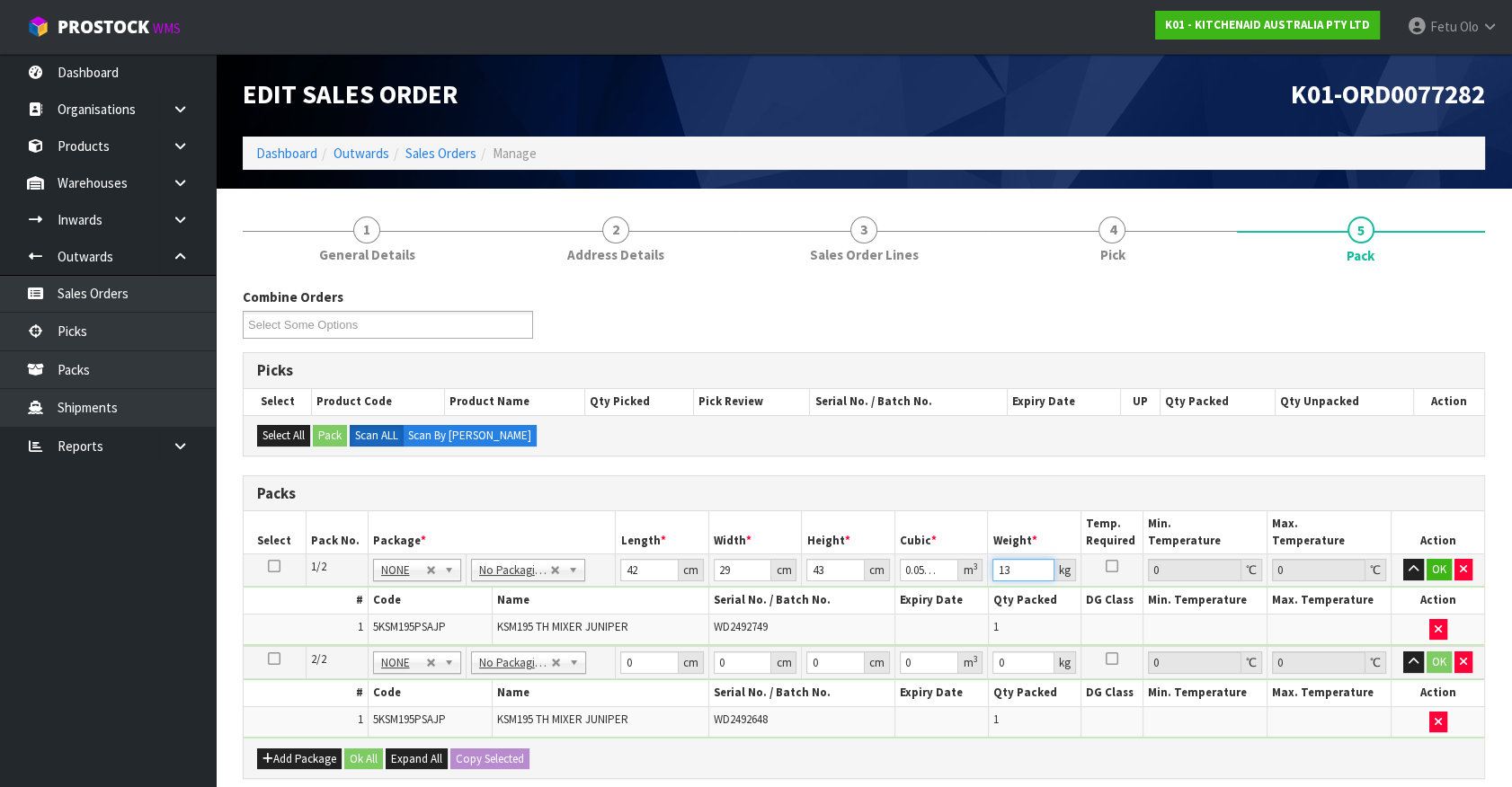 type on "13" 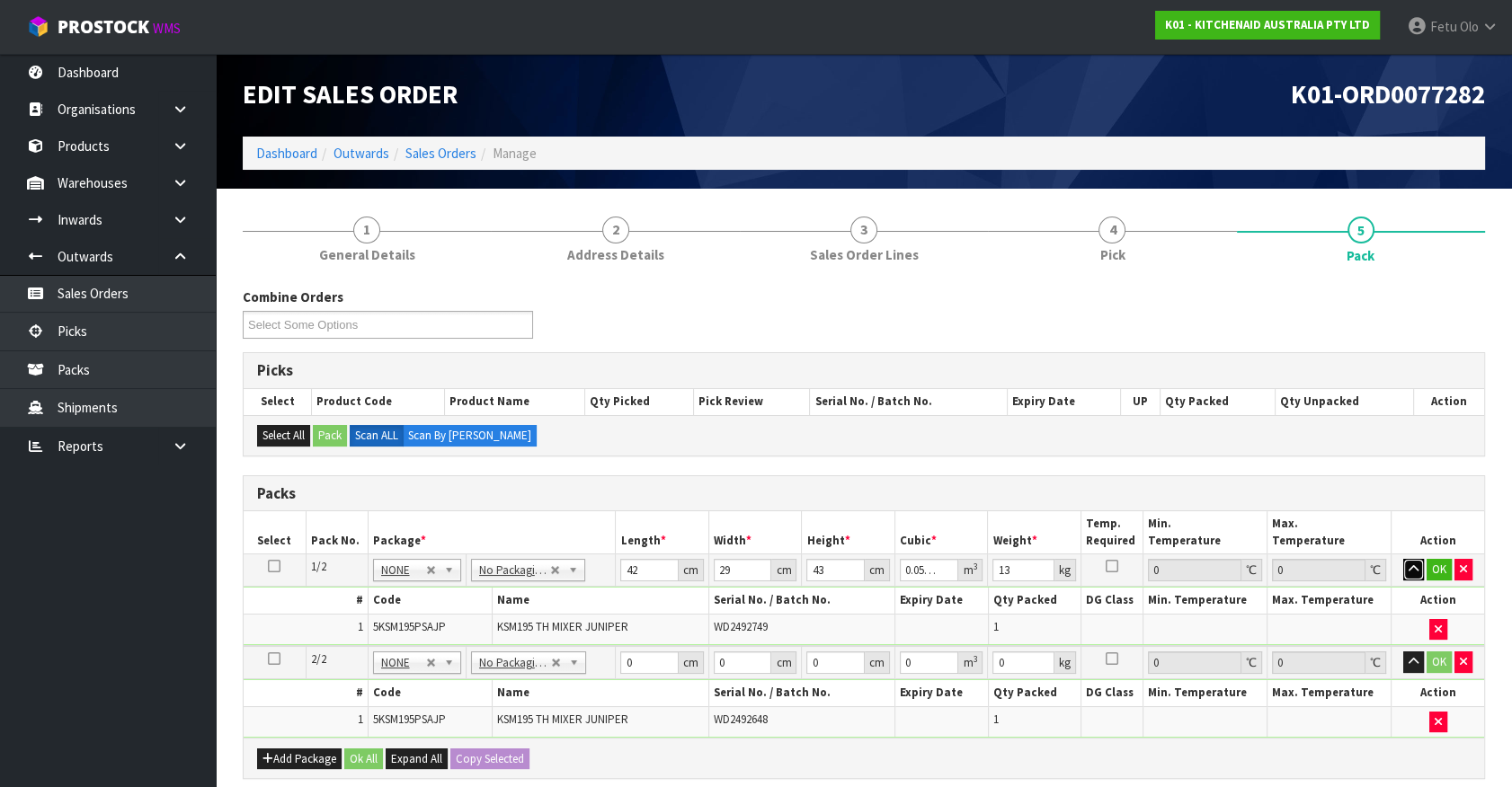 type 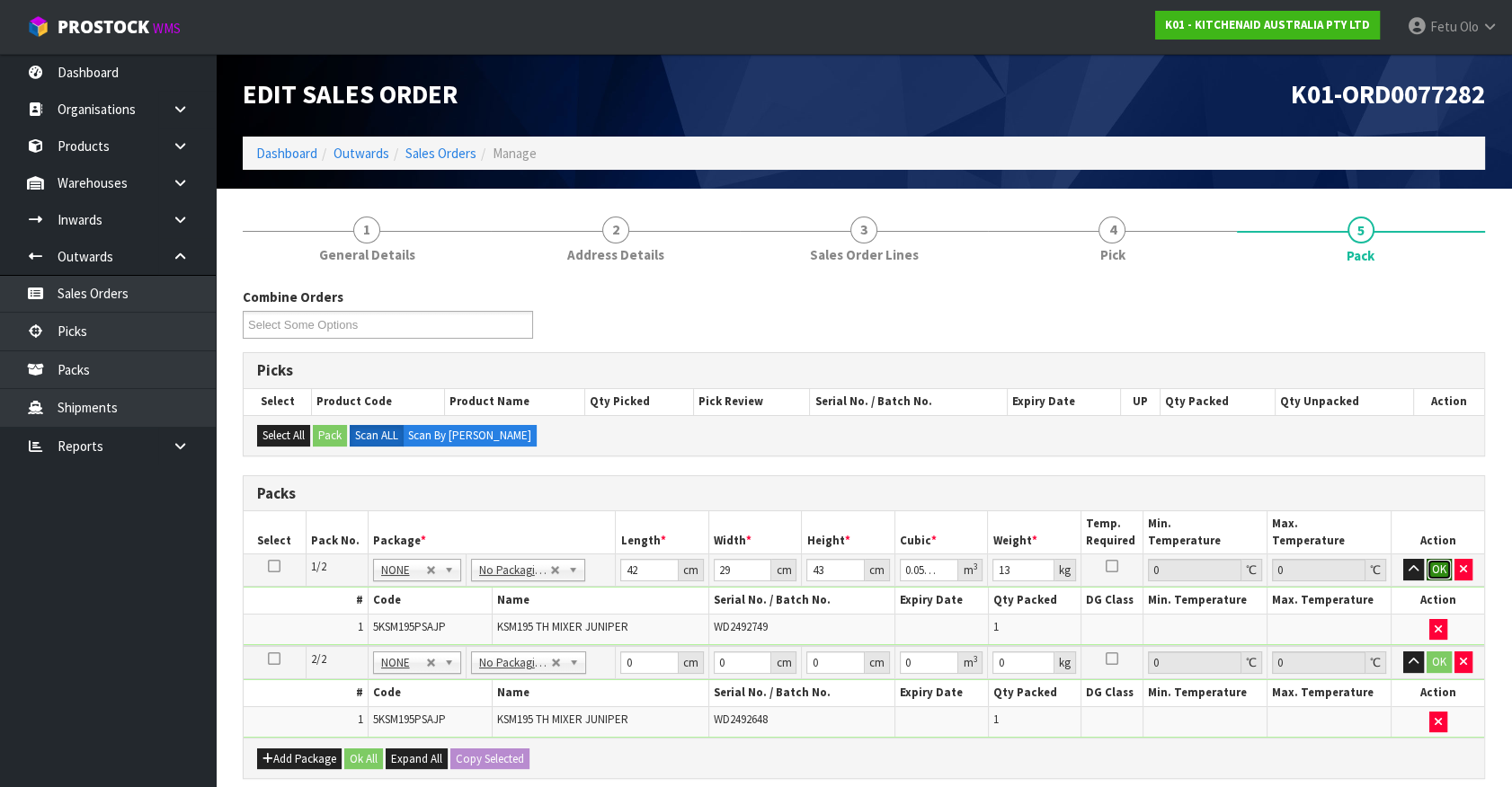 click on "OK" at bounding box center [1439, 570] 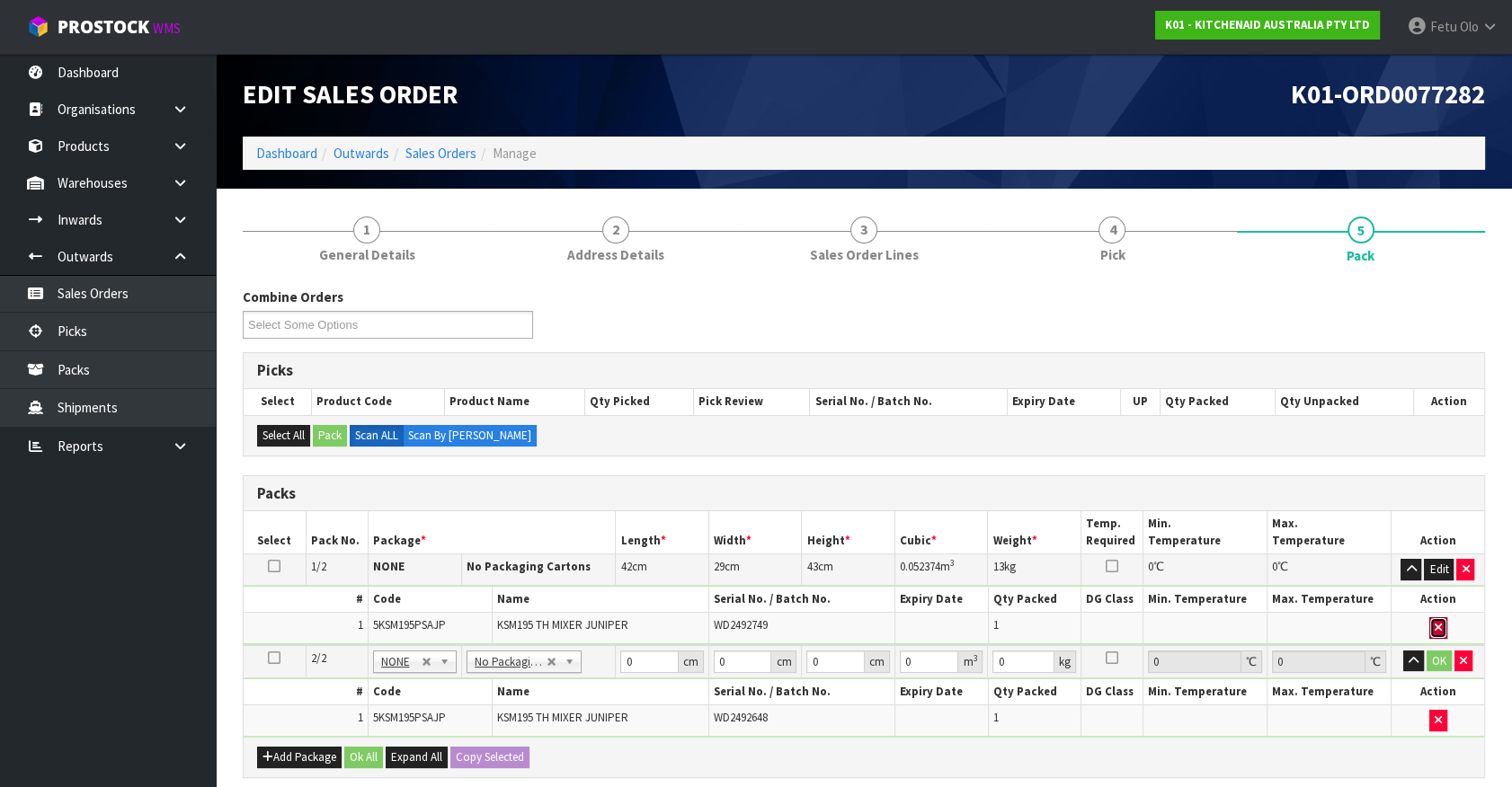 type 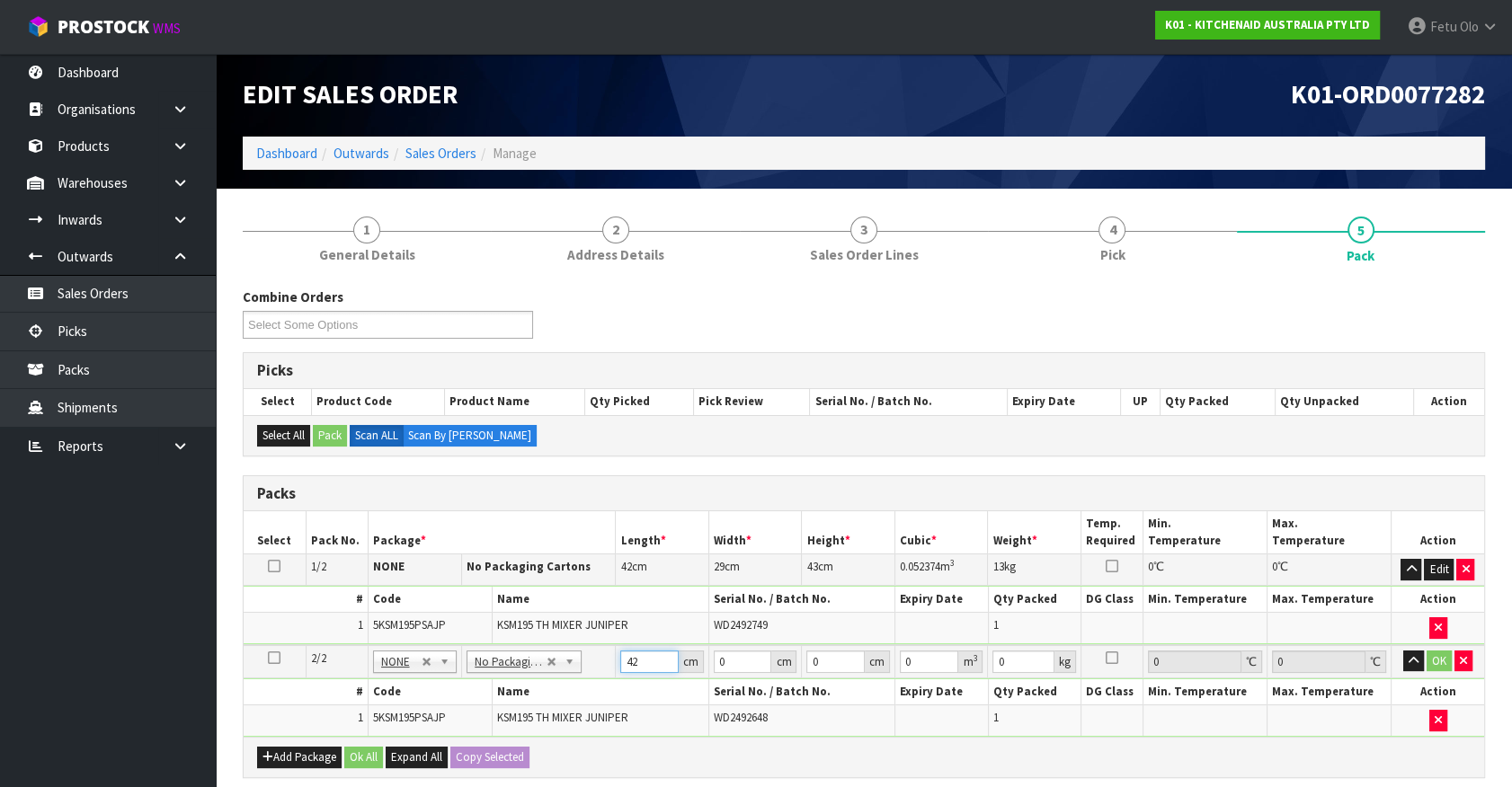 type on "42" 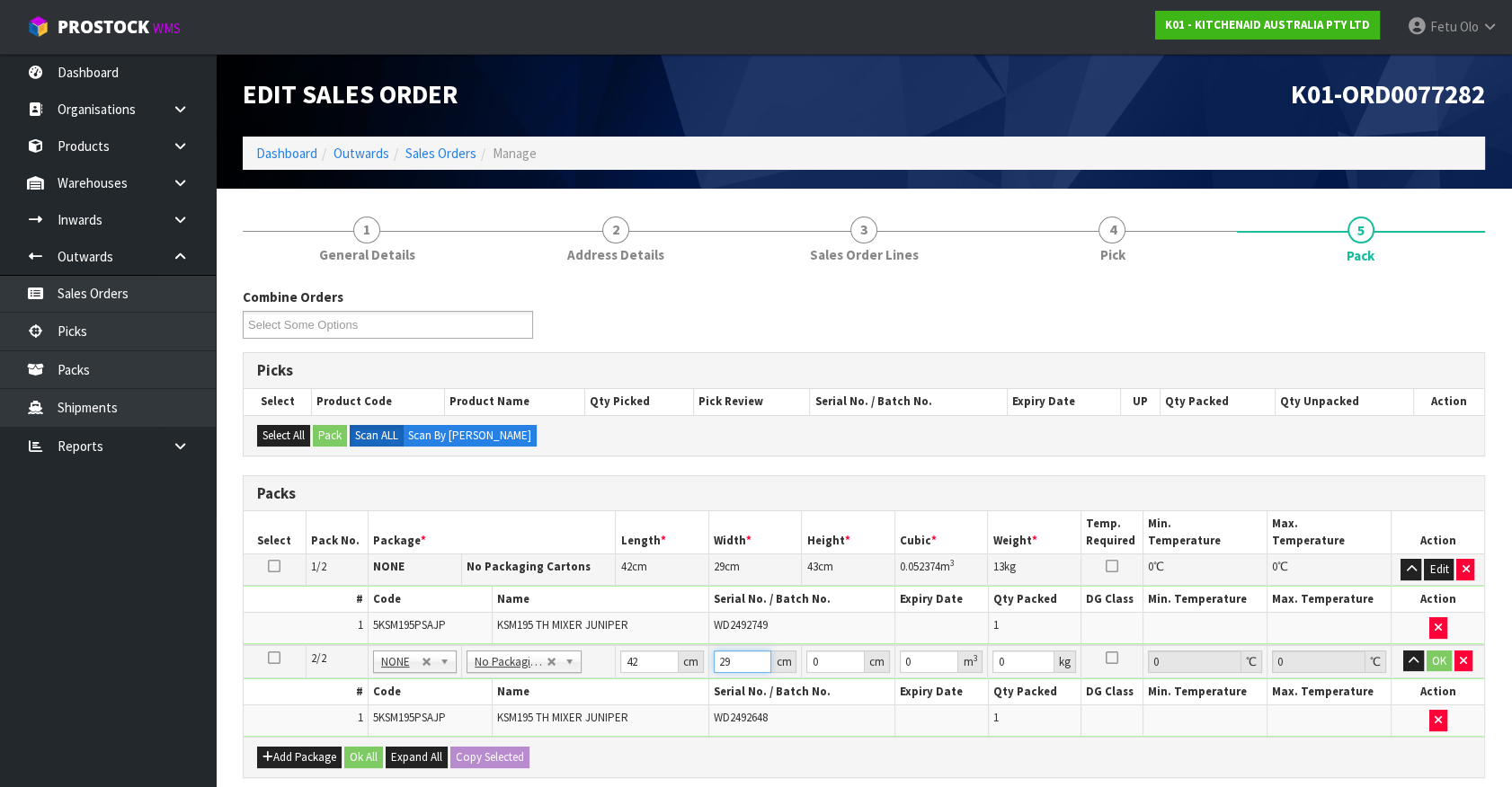 type on "29" 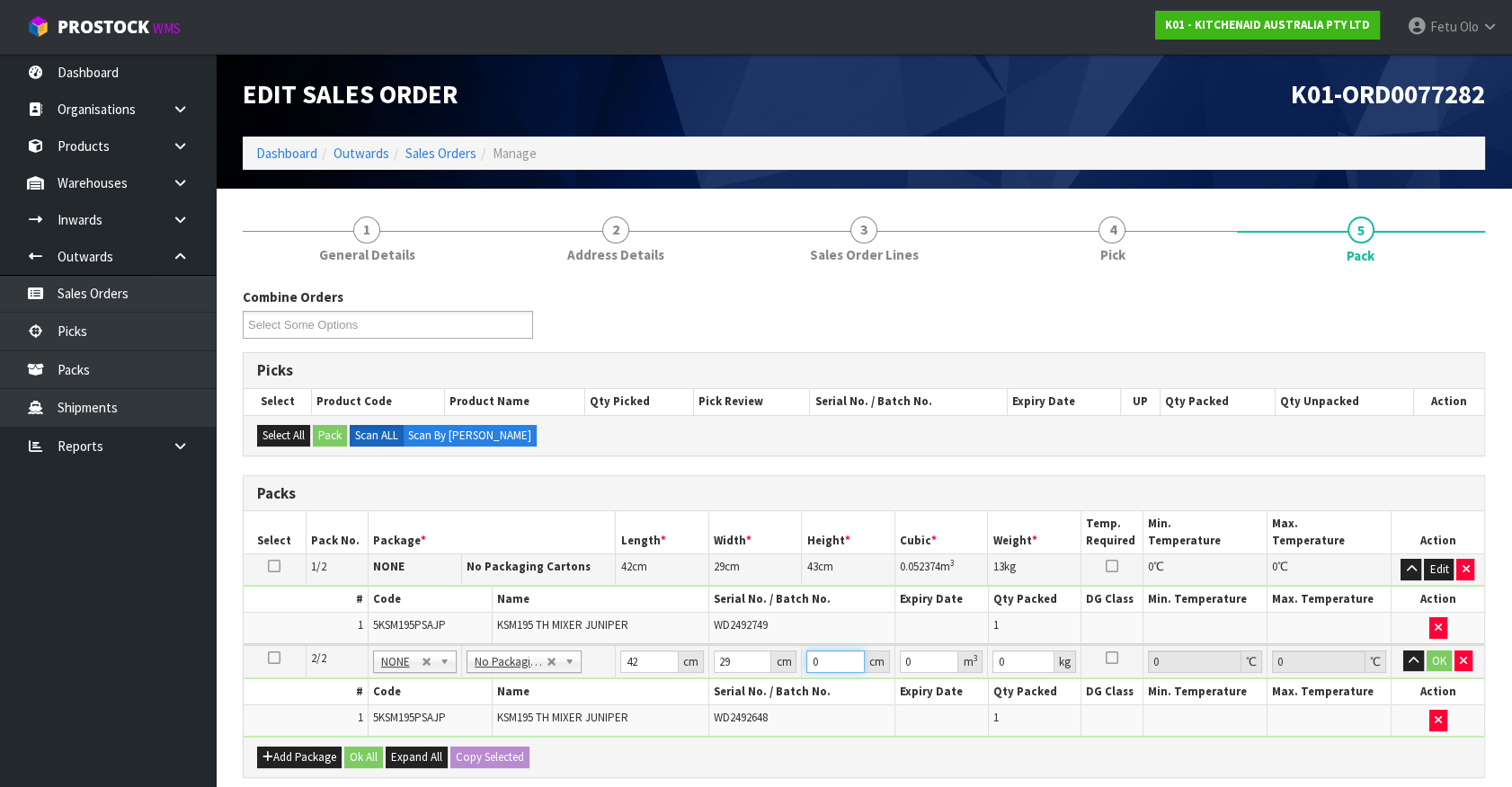 type on "4" 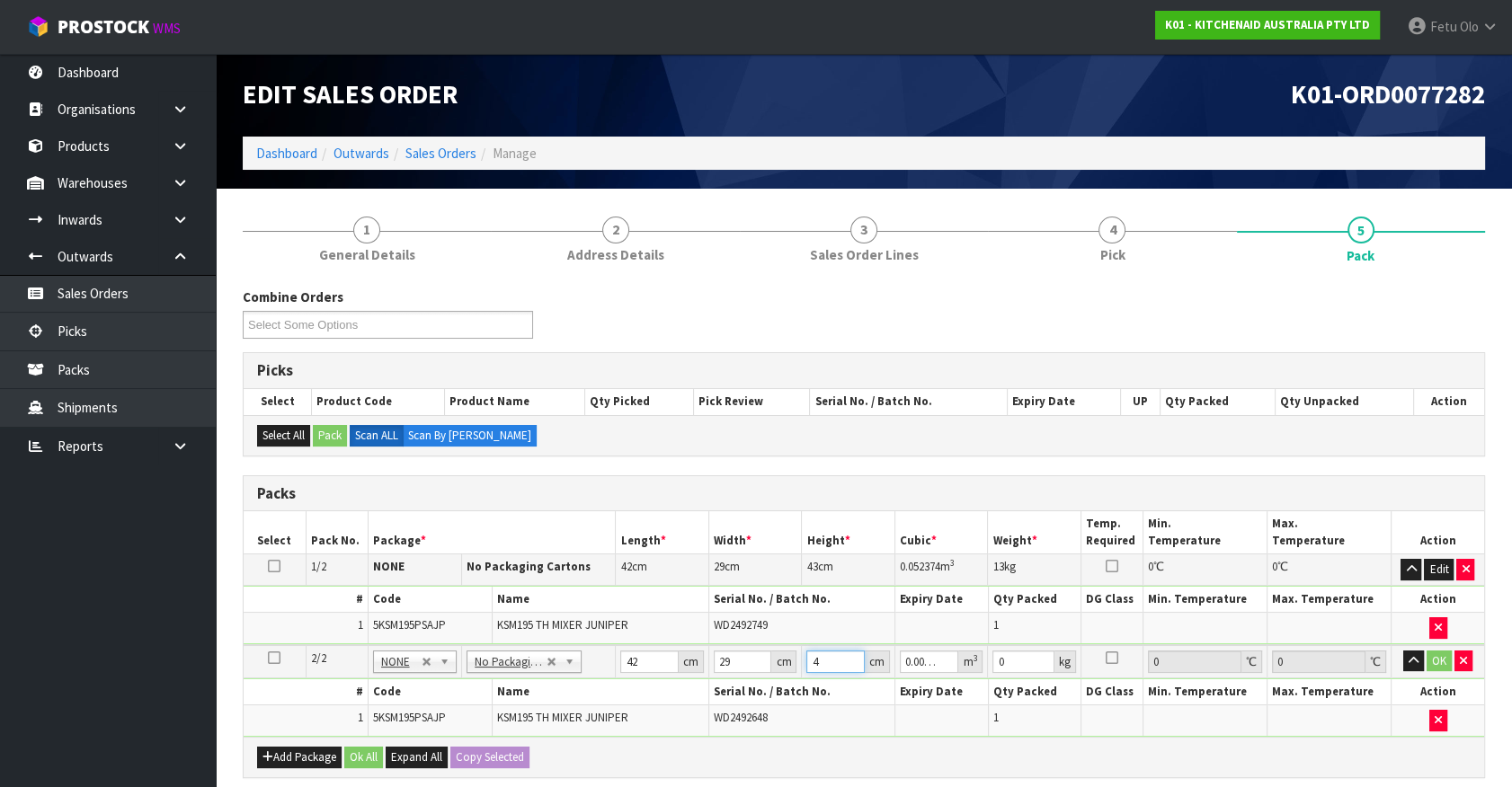 type on "43" 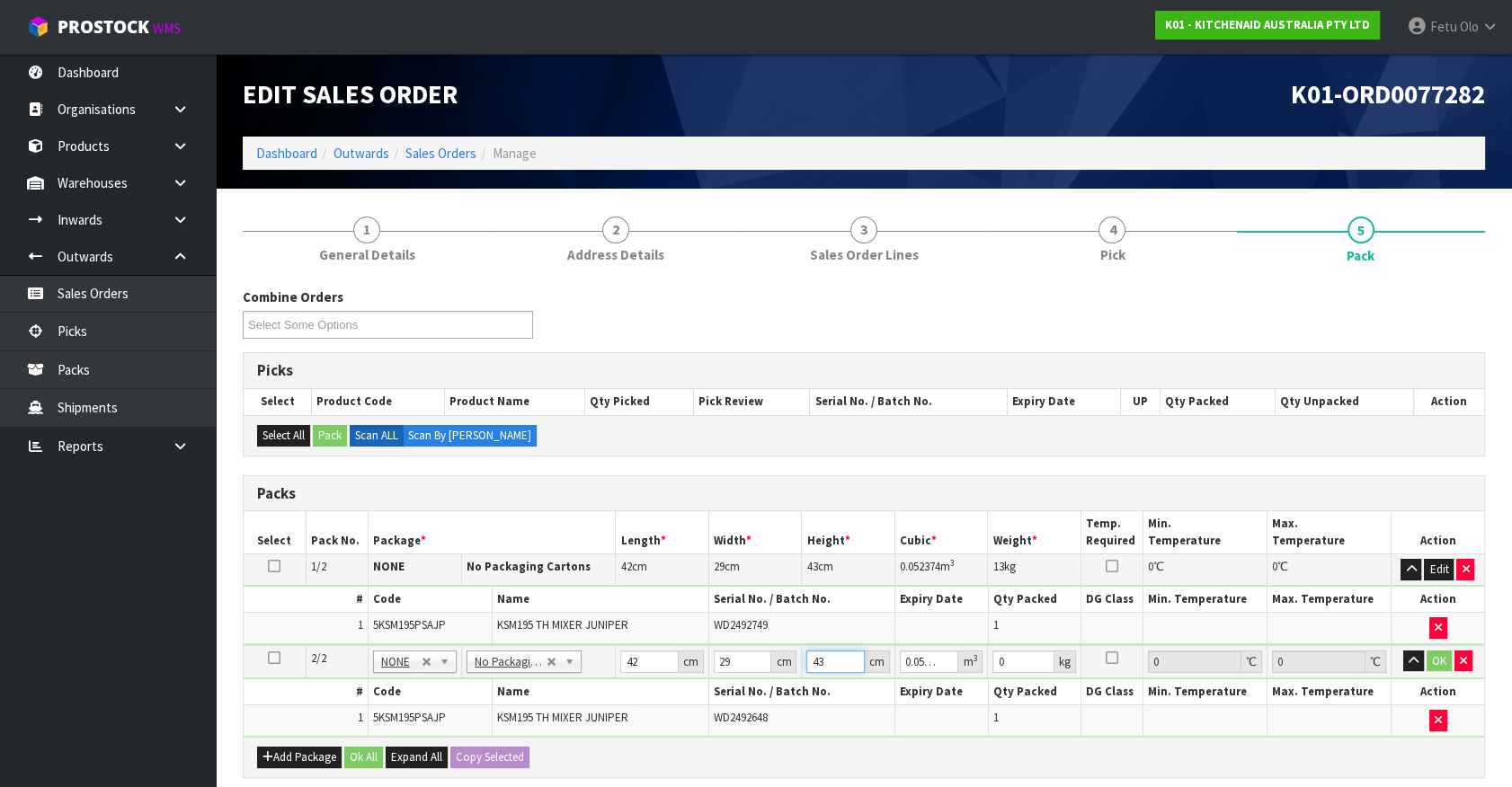 type on "43" 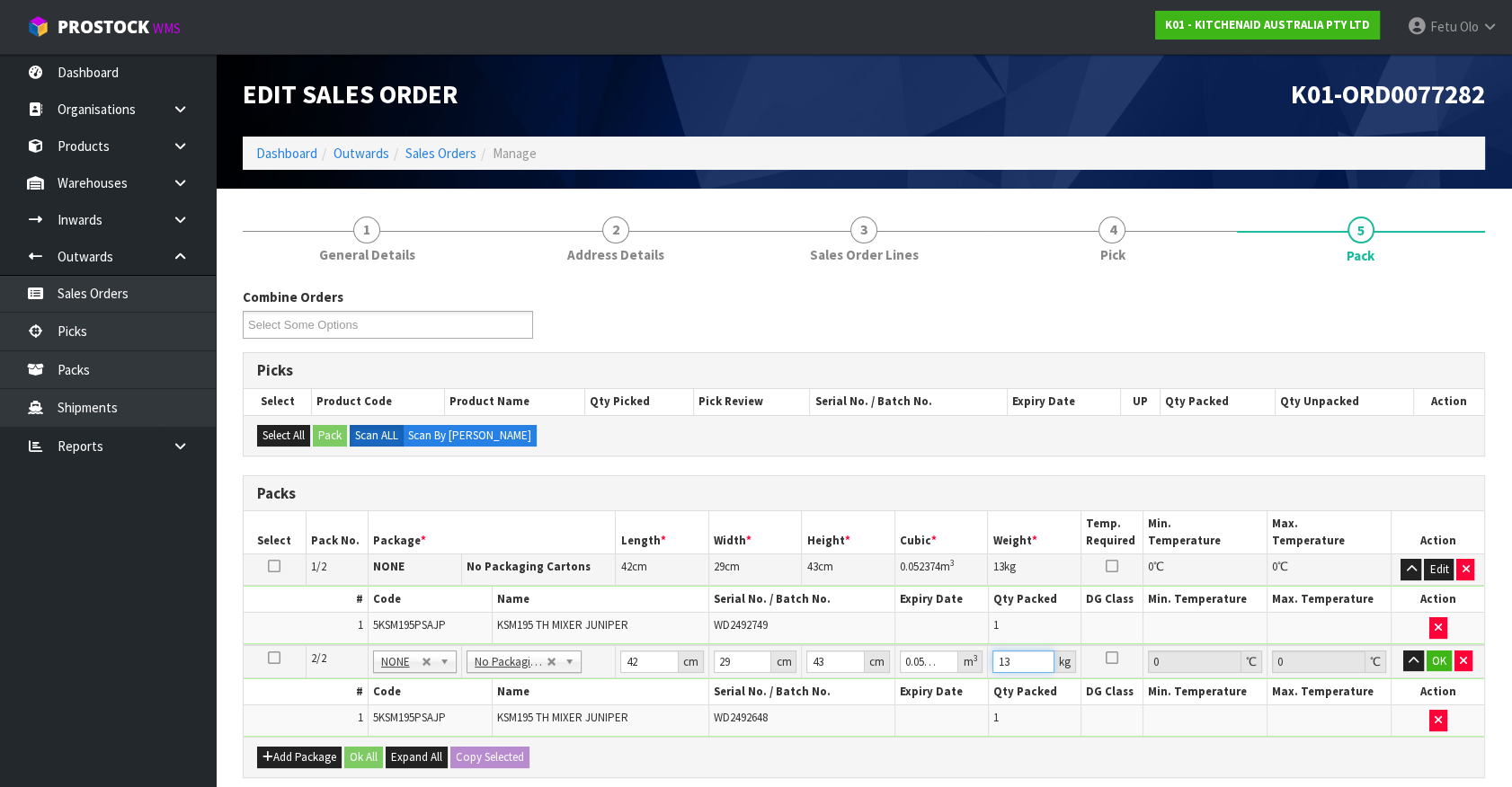 type on "13" 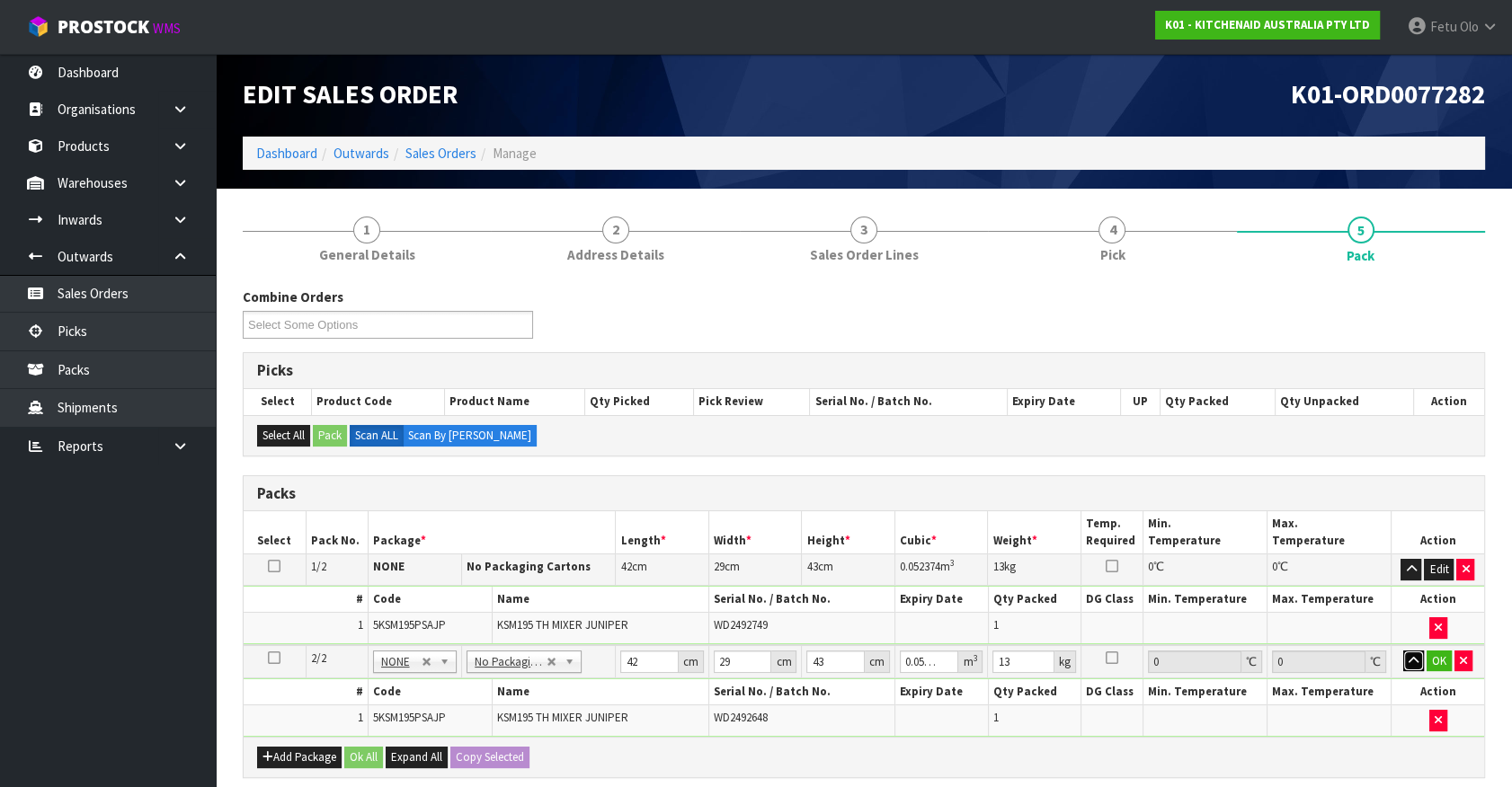 type 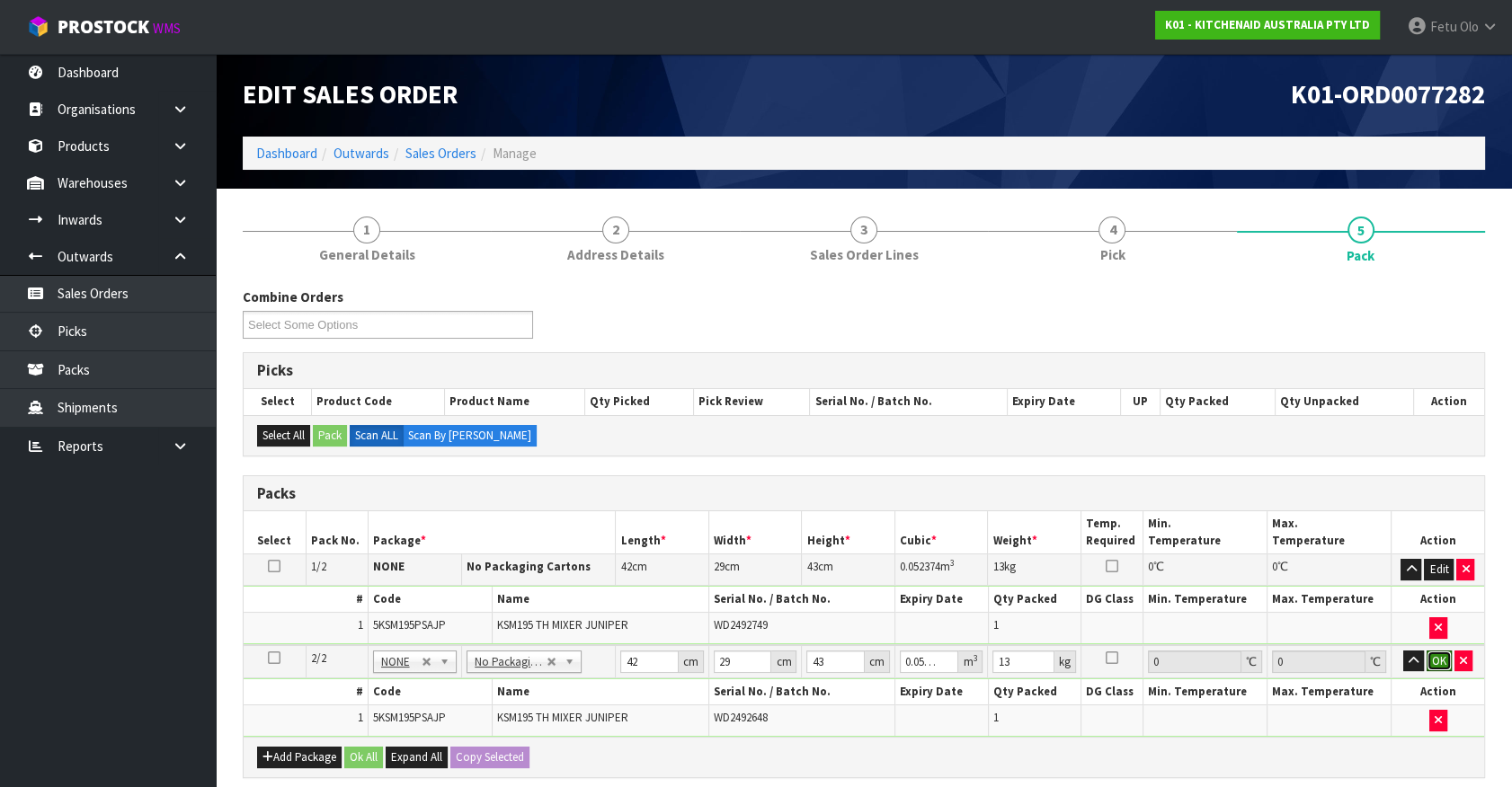 click on "OK" at bounding box center [1439, 661] 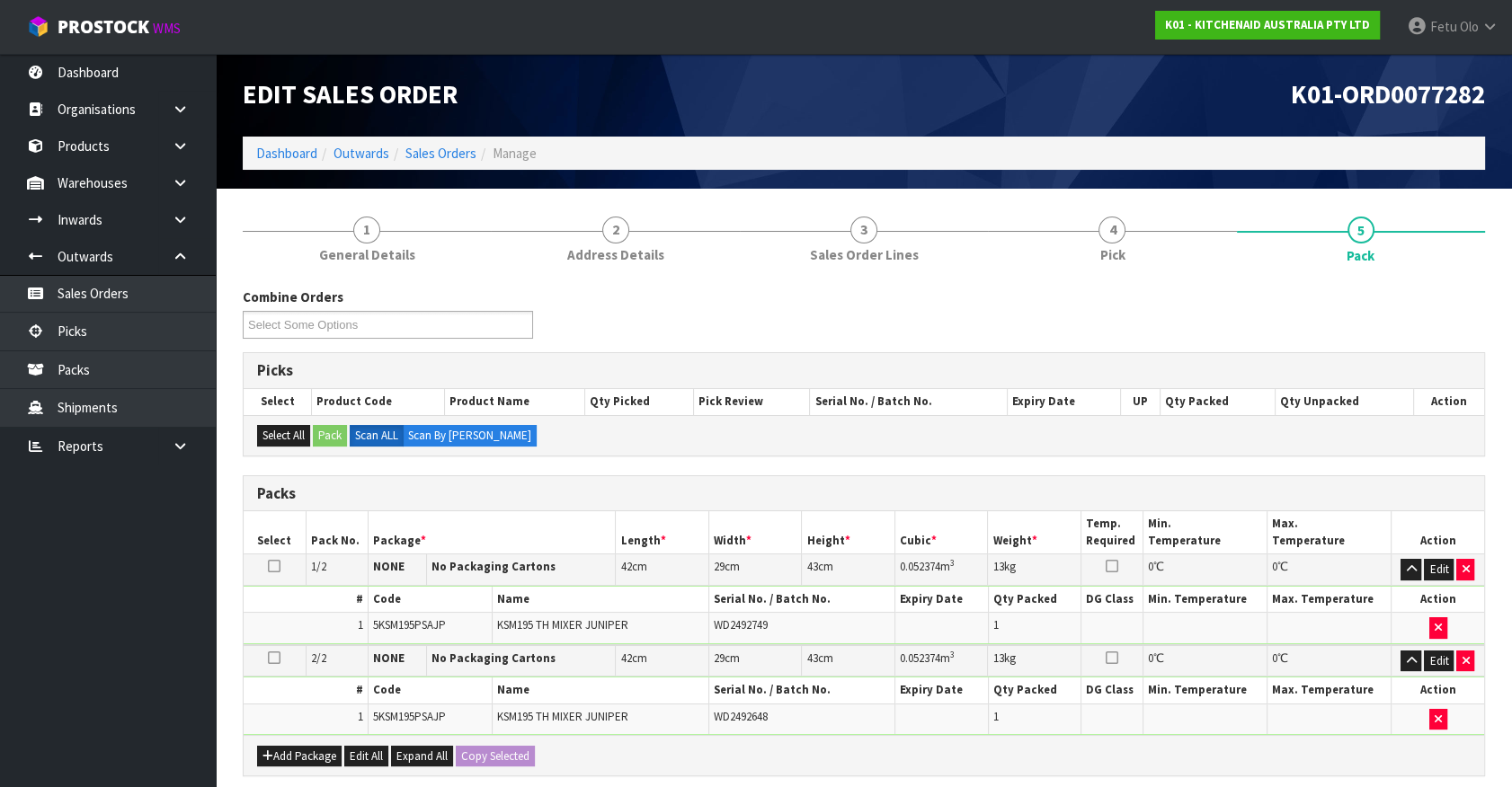 scroll, scrollTop: 324, scrollLeft: 0, axis: vertical 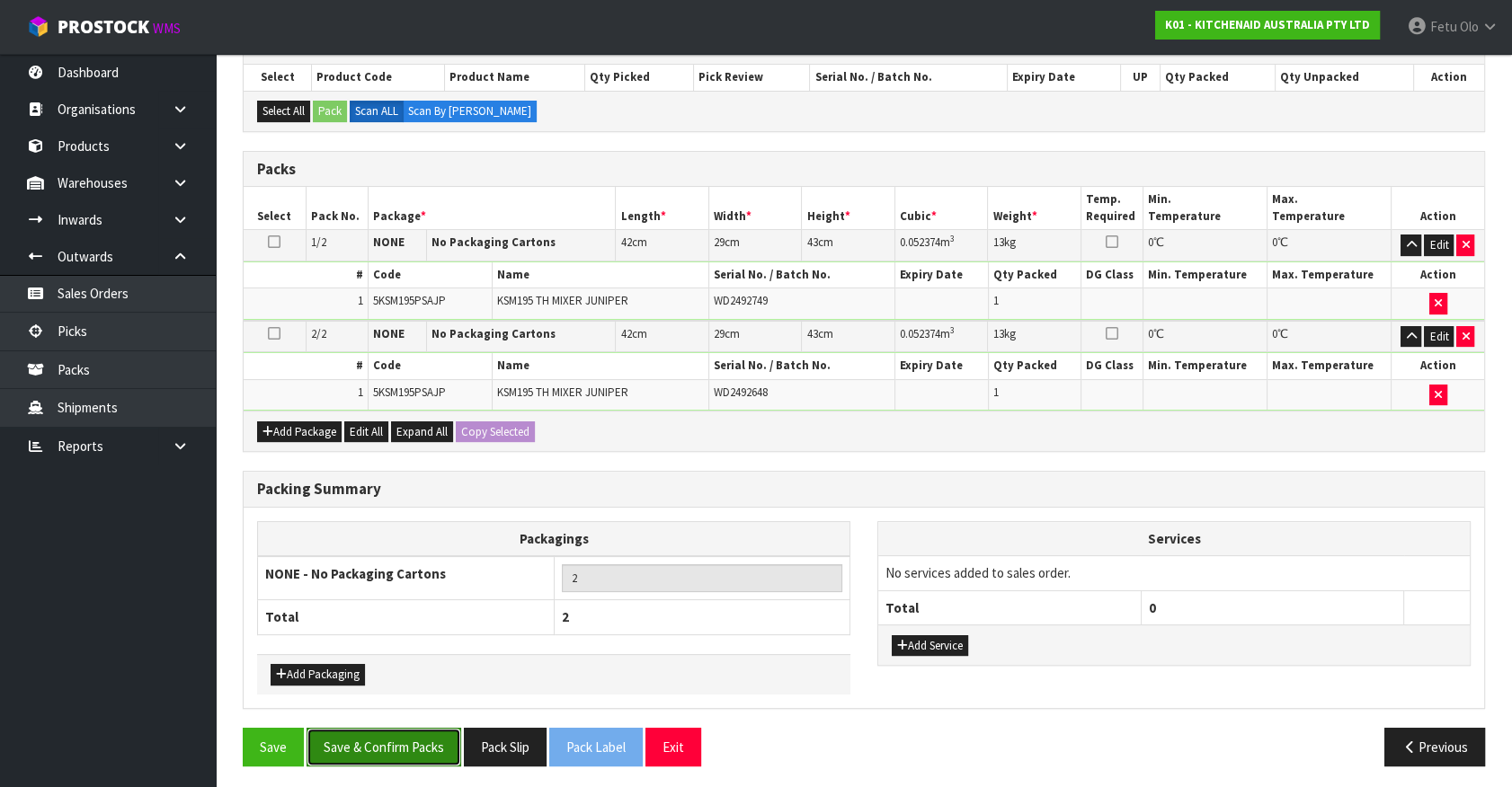 drag, startPoint x: 416, startPoint y: 733, endPoint x: 448, endPoint y: 734, distance: 32.015621 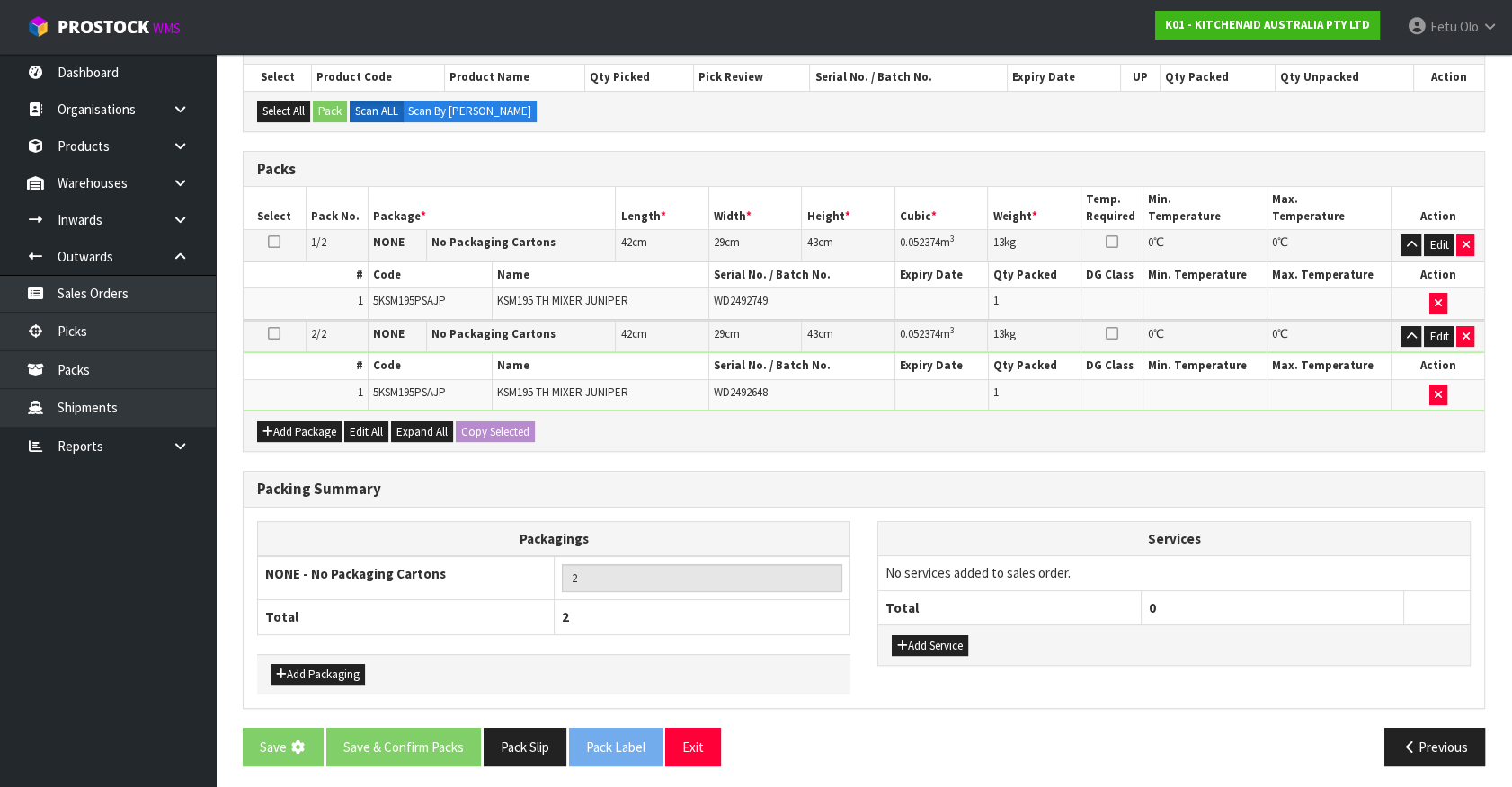 scroll, scrollTop: 0, scrollLeft: 0, axis: both 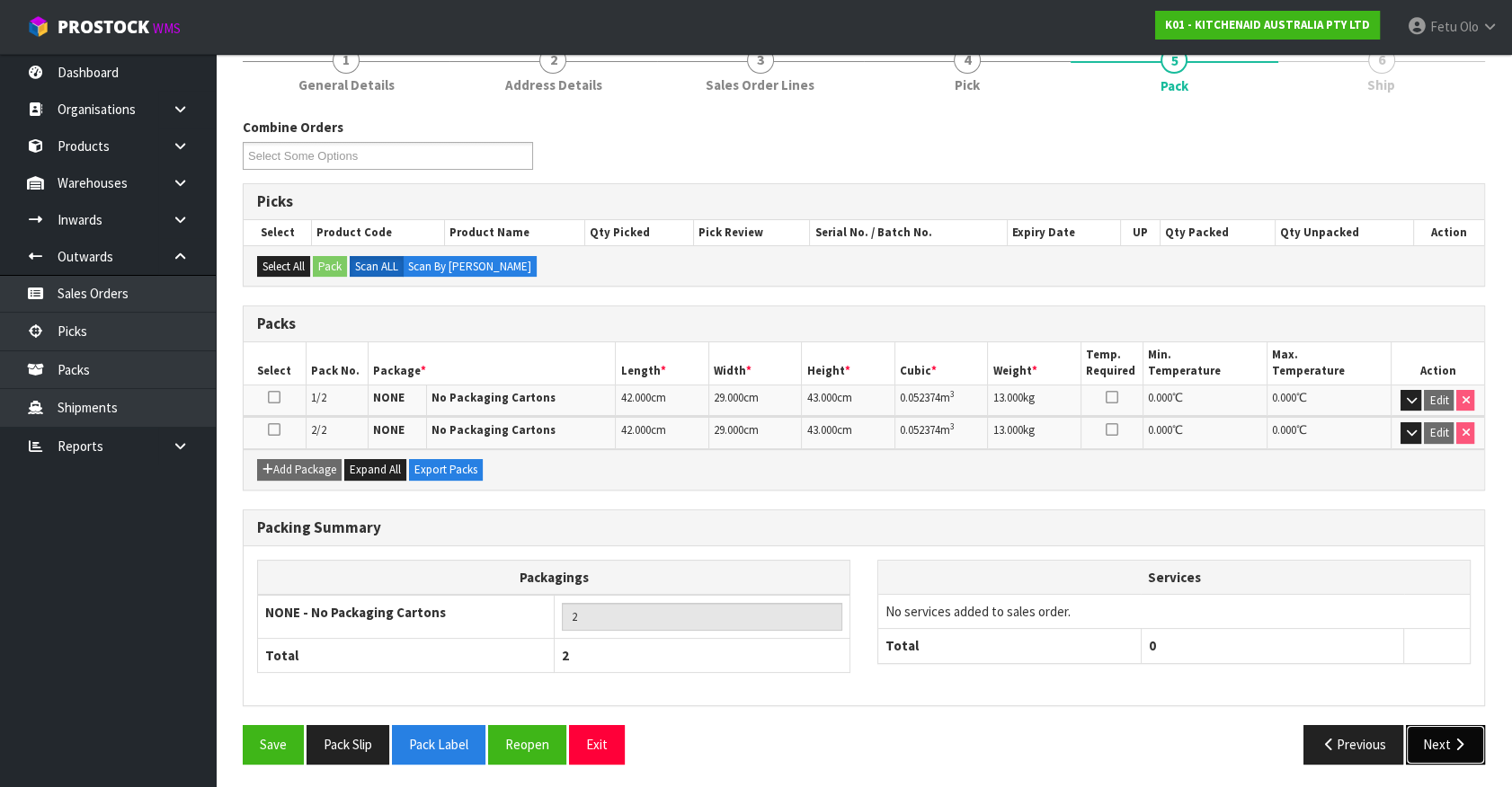 click on "Next" at bounding box center (1445, 744) 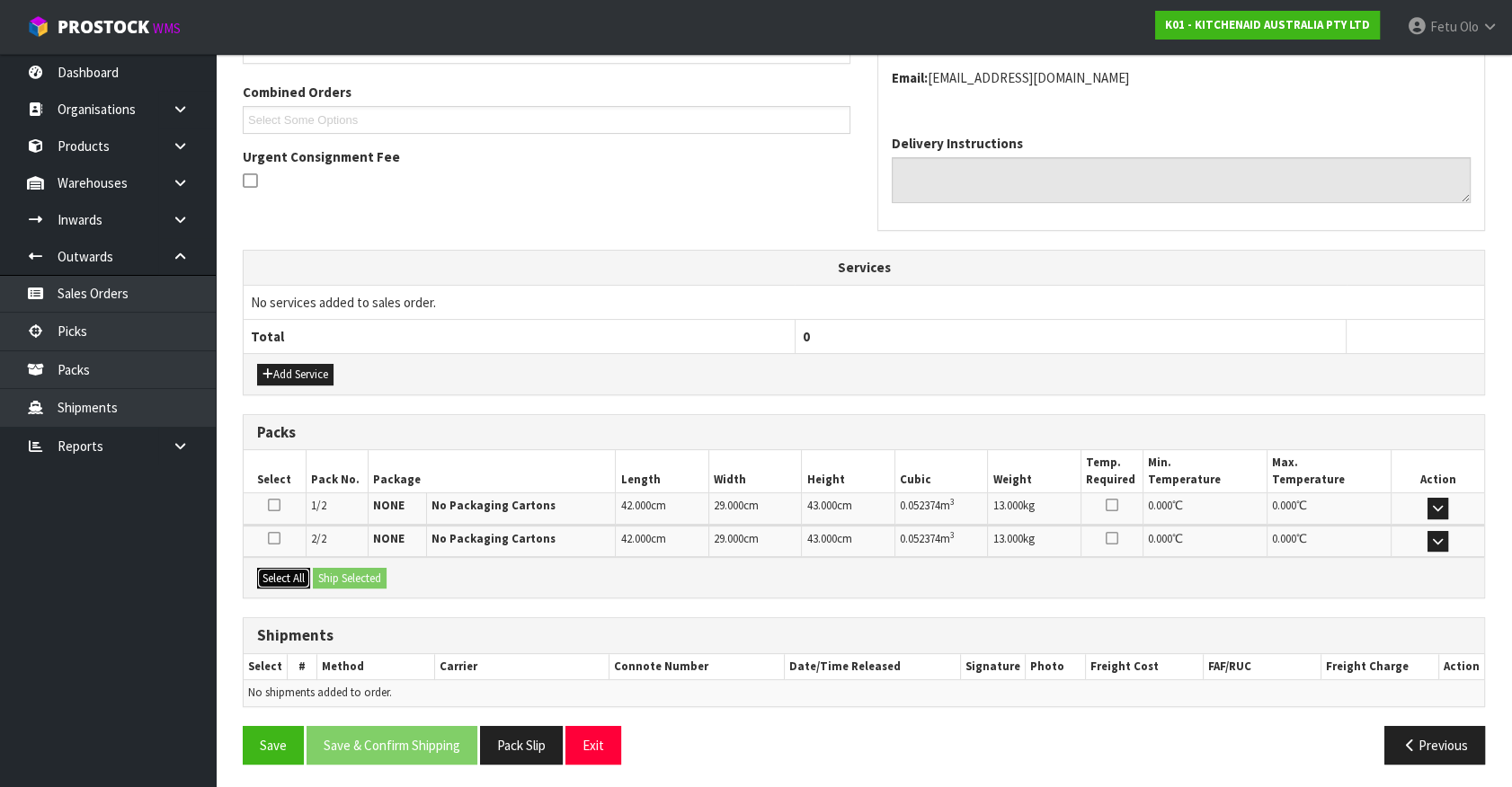 click on "Select All" at bounding box center (283, 579) 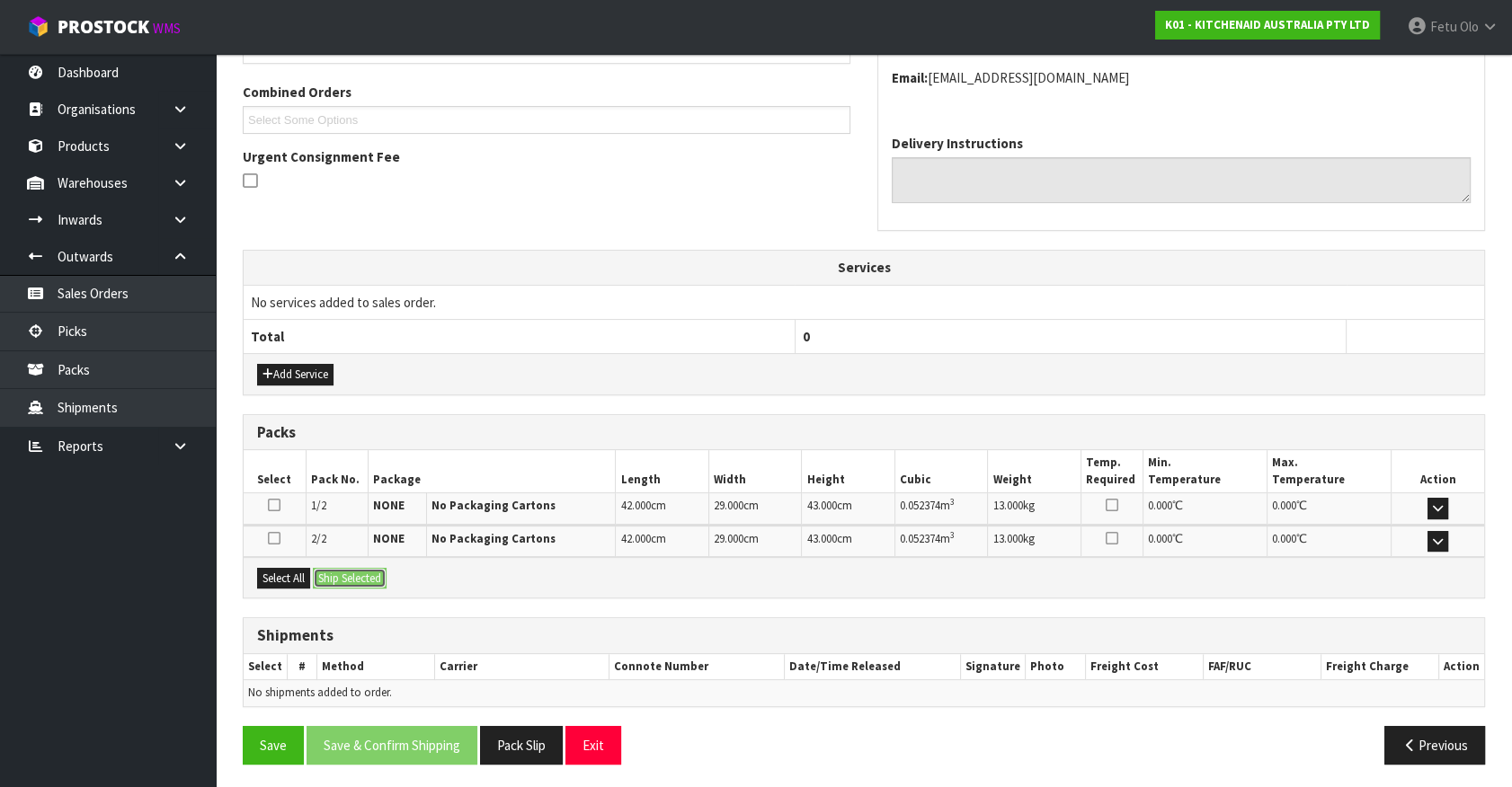 click on "Ship Selected" at bounding box center [350, 579] 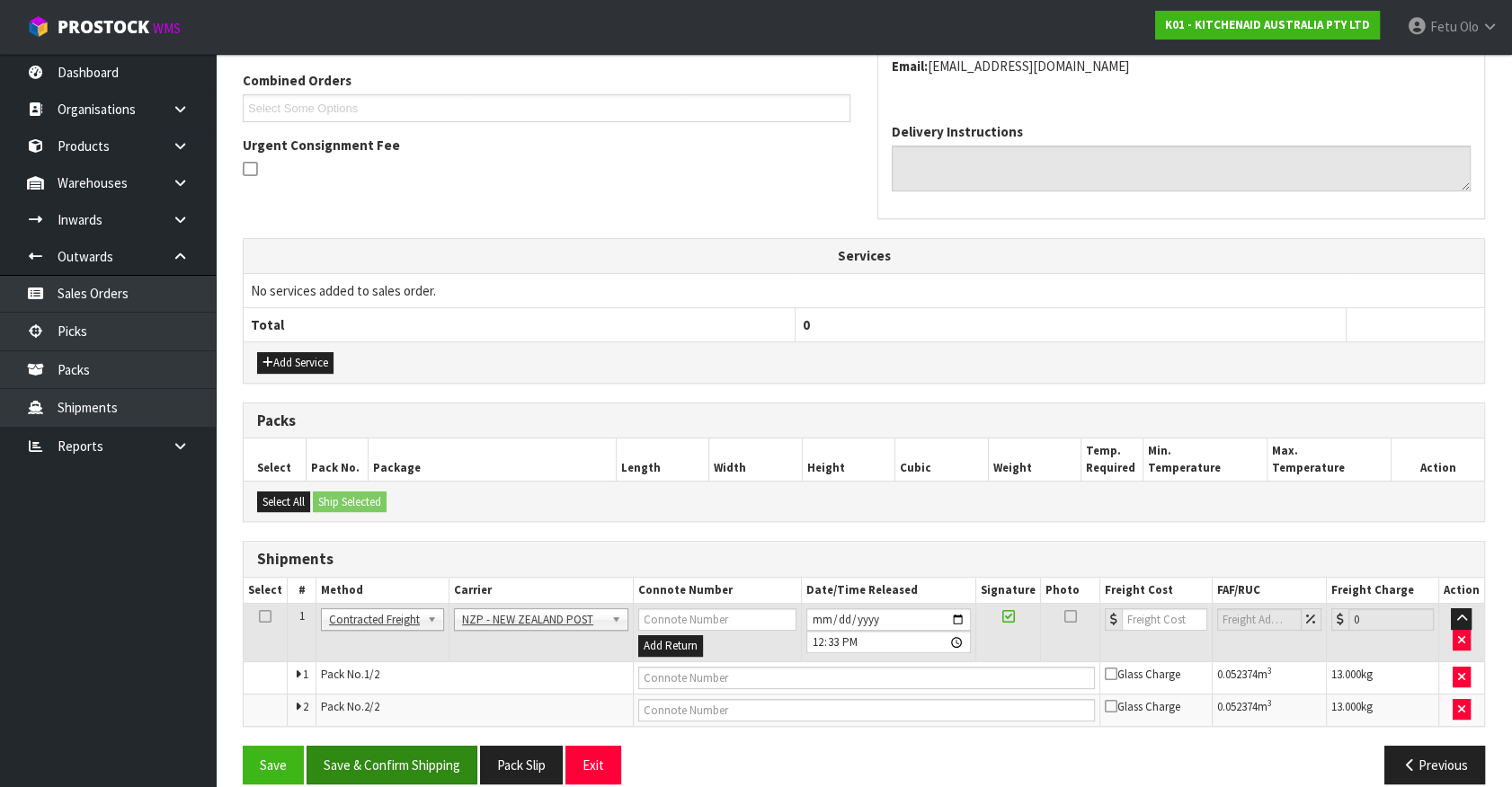 scroll, scrollTop: 482, scrollLeft: 0, axis: vertical 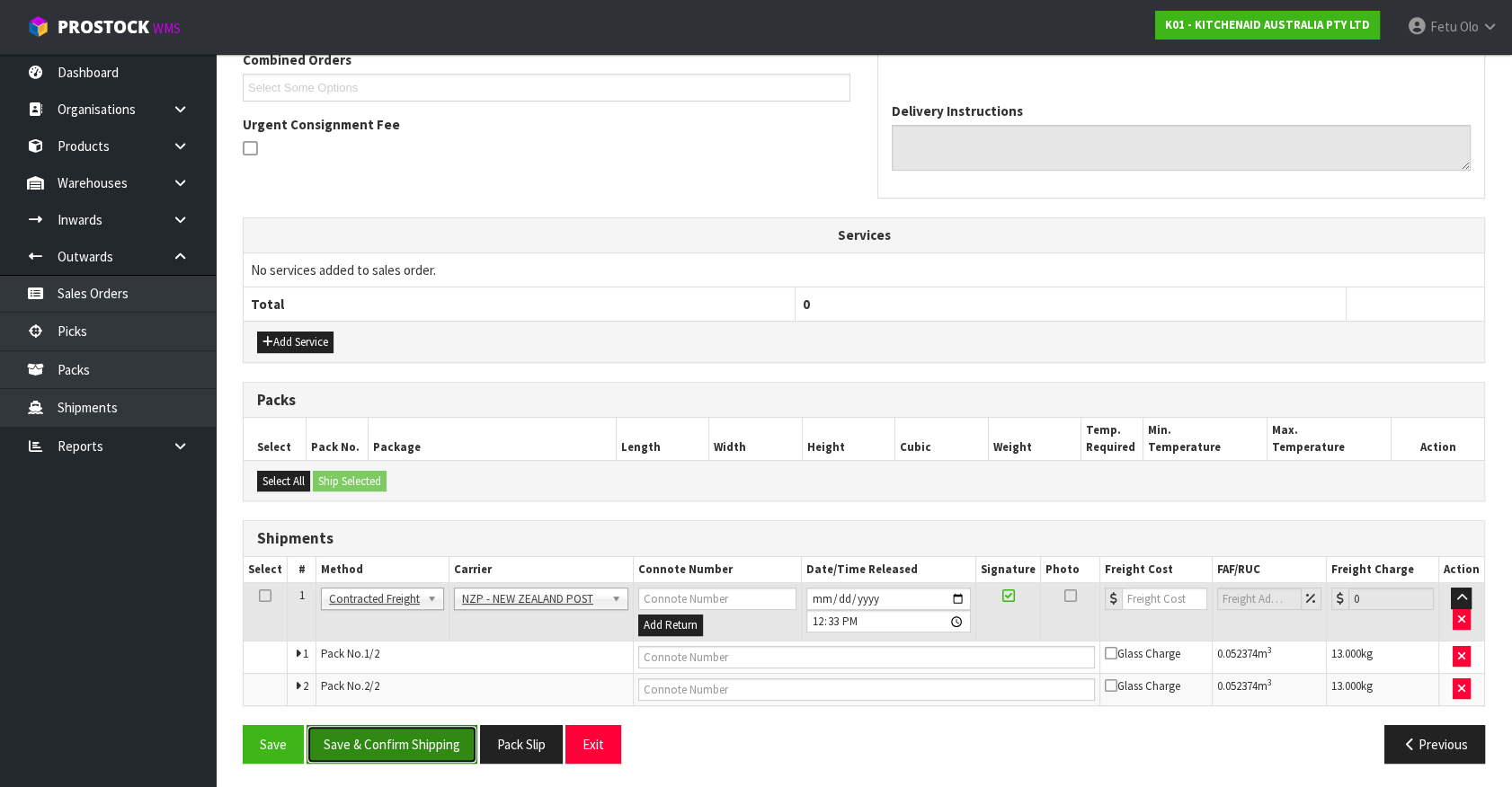 click on "Save & Confirm Shipping" at bounding box center (392, 744) 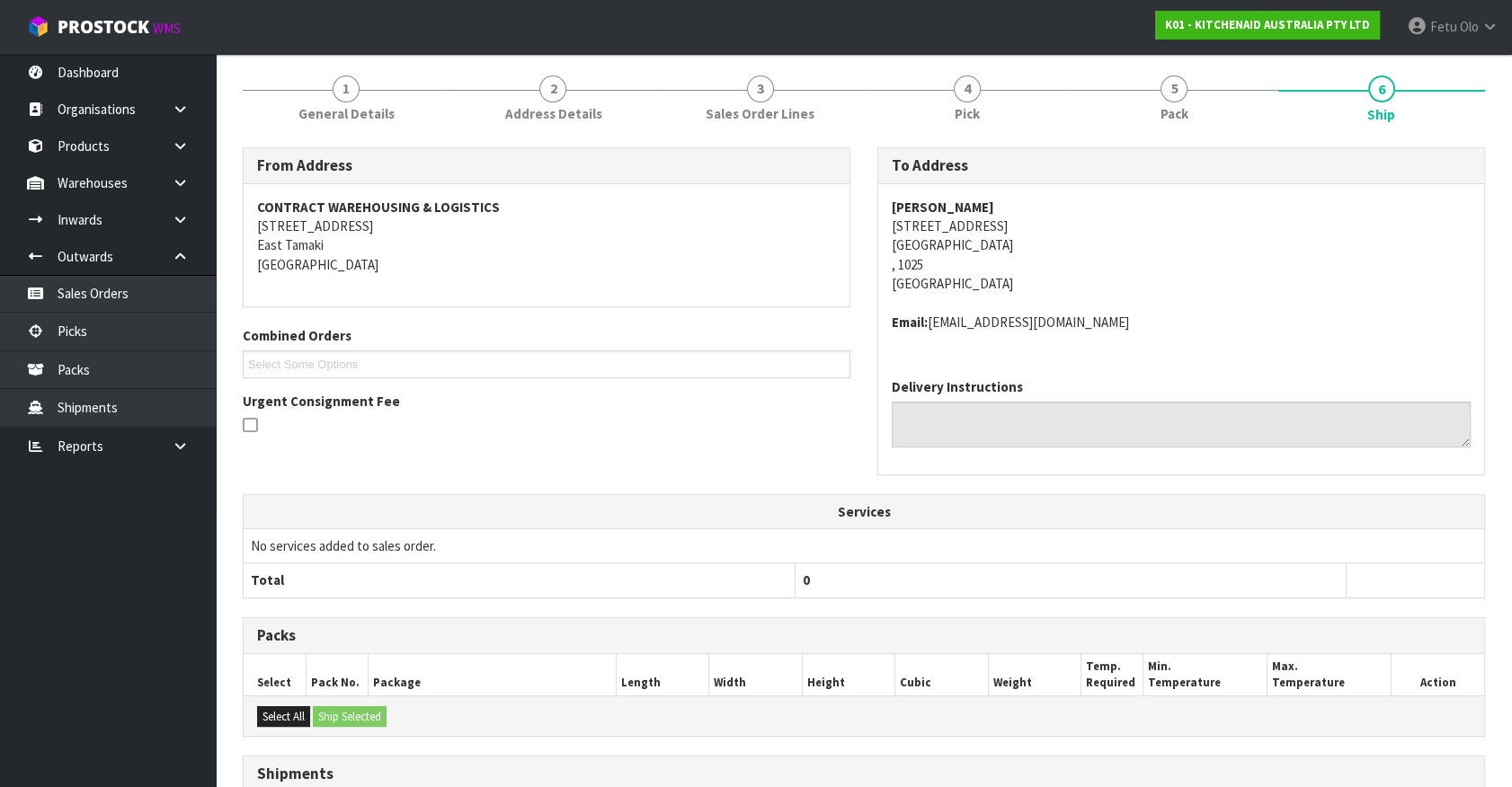 scroll, scrollTop: 455, scrollLeft: 0, axis: vertical 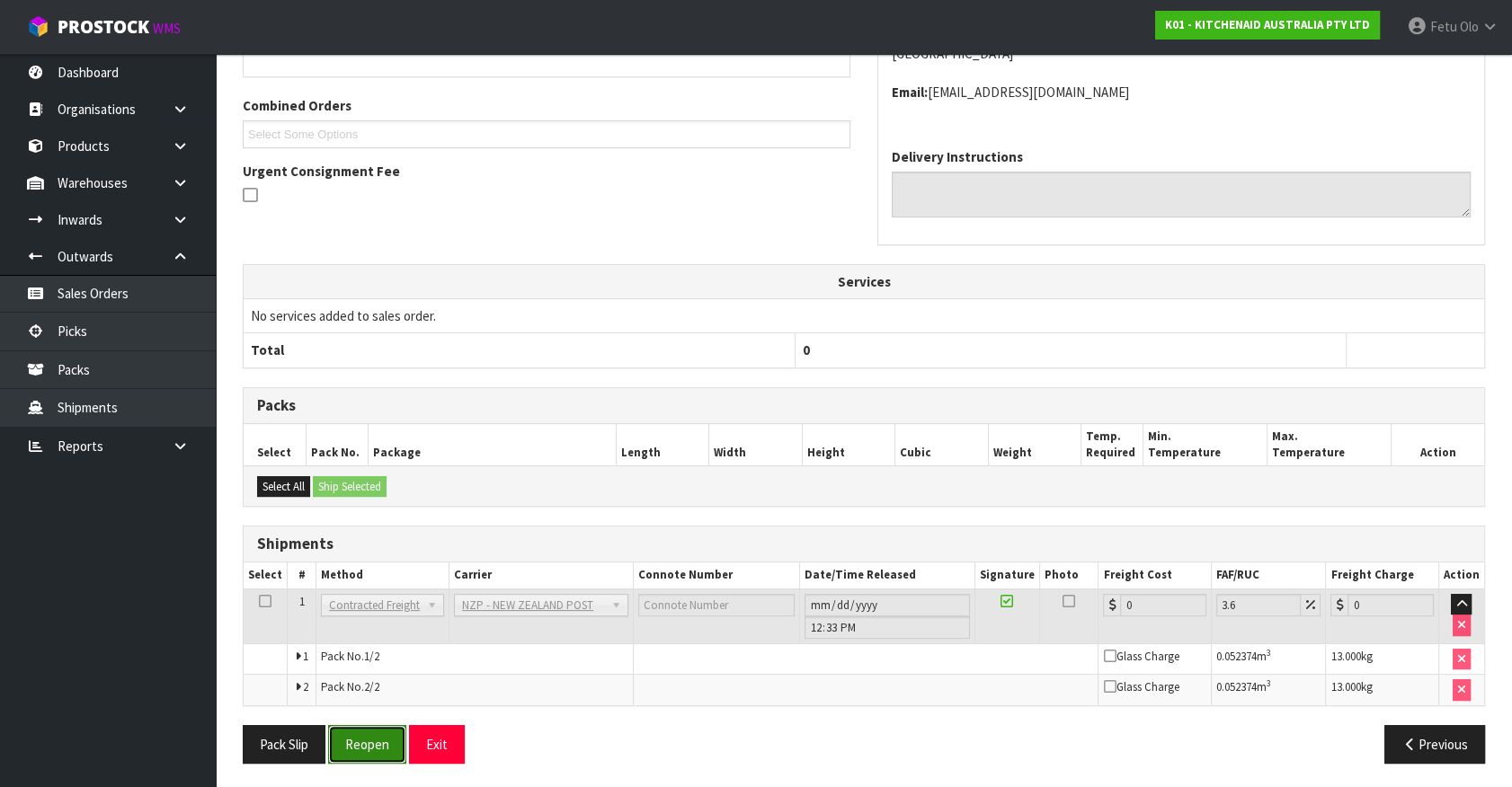 click on "Reopen" at bounding box center (367, 744) 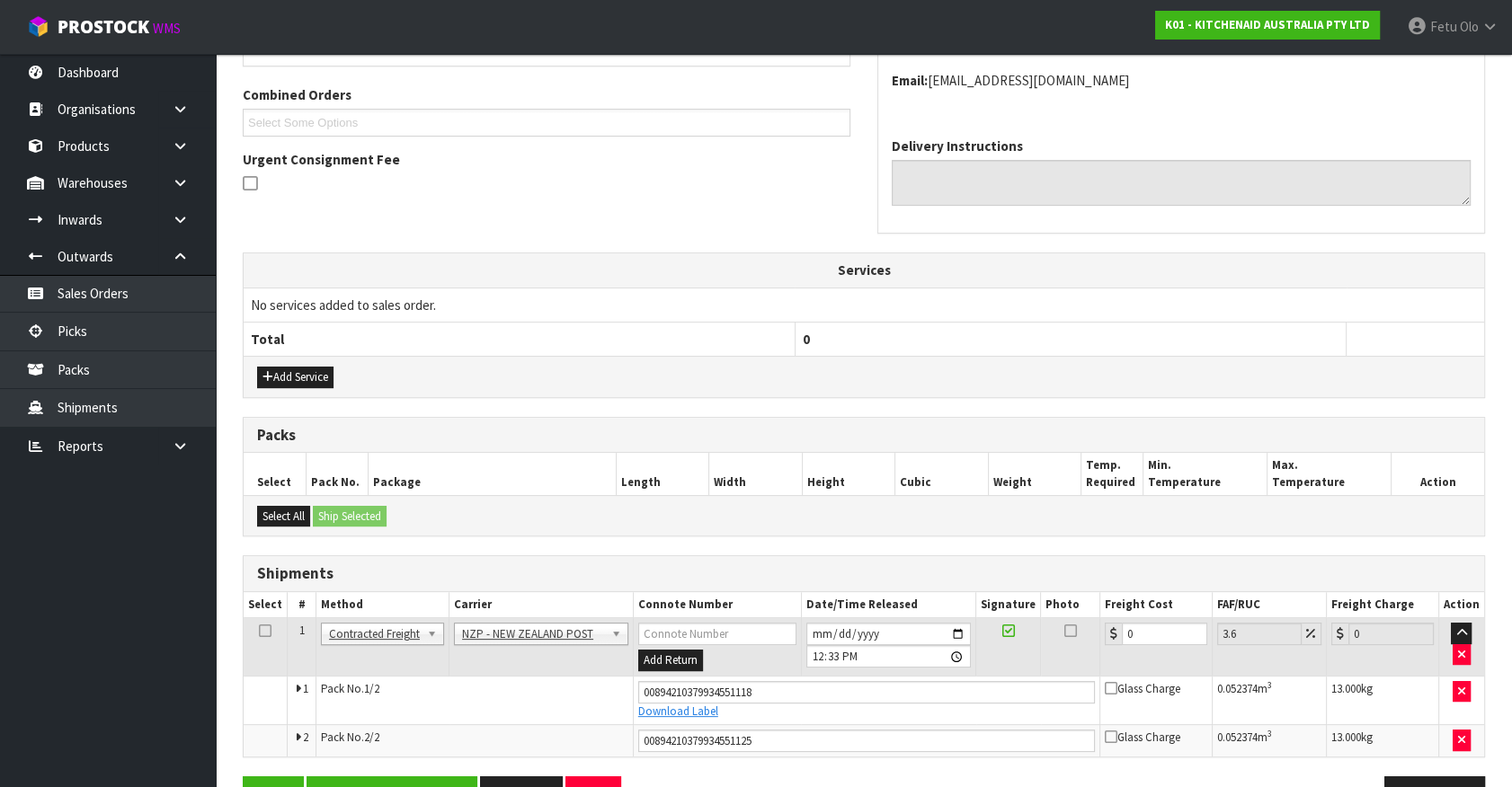 scroll, scrollTop: 498, scrollLeft: 0, axis: vertical 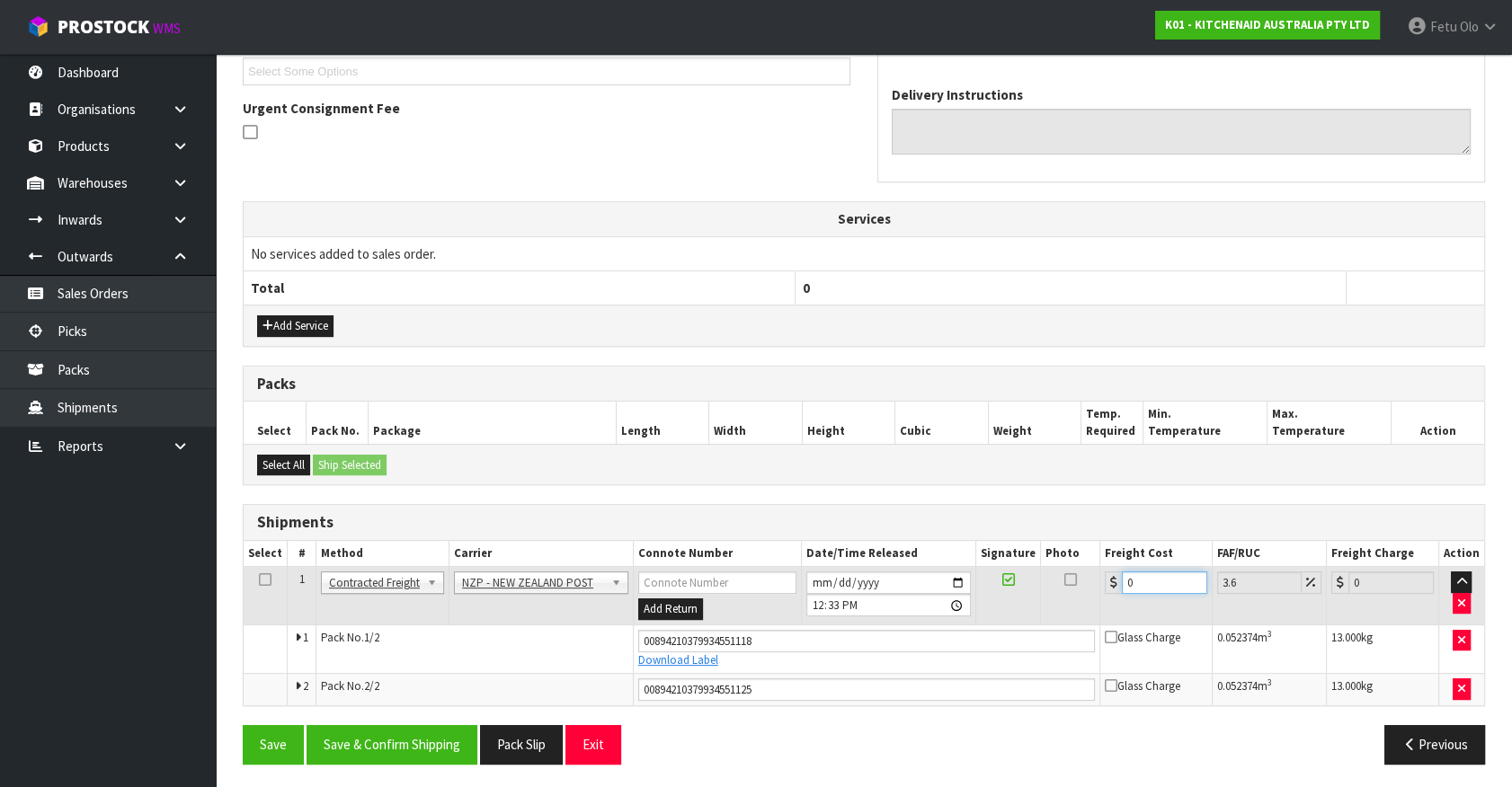 drag, startPoint x: 1156, startPoint y: 581, endPoint x: 813, endPoint y: 639, distance: 347.86923 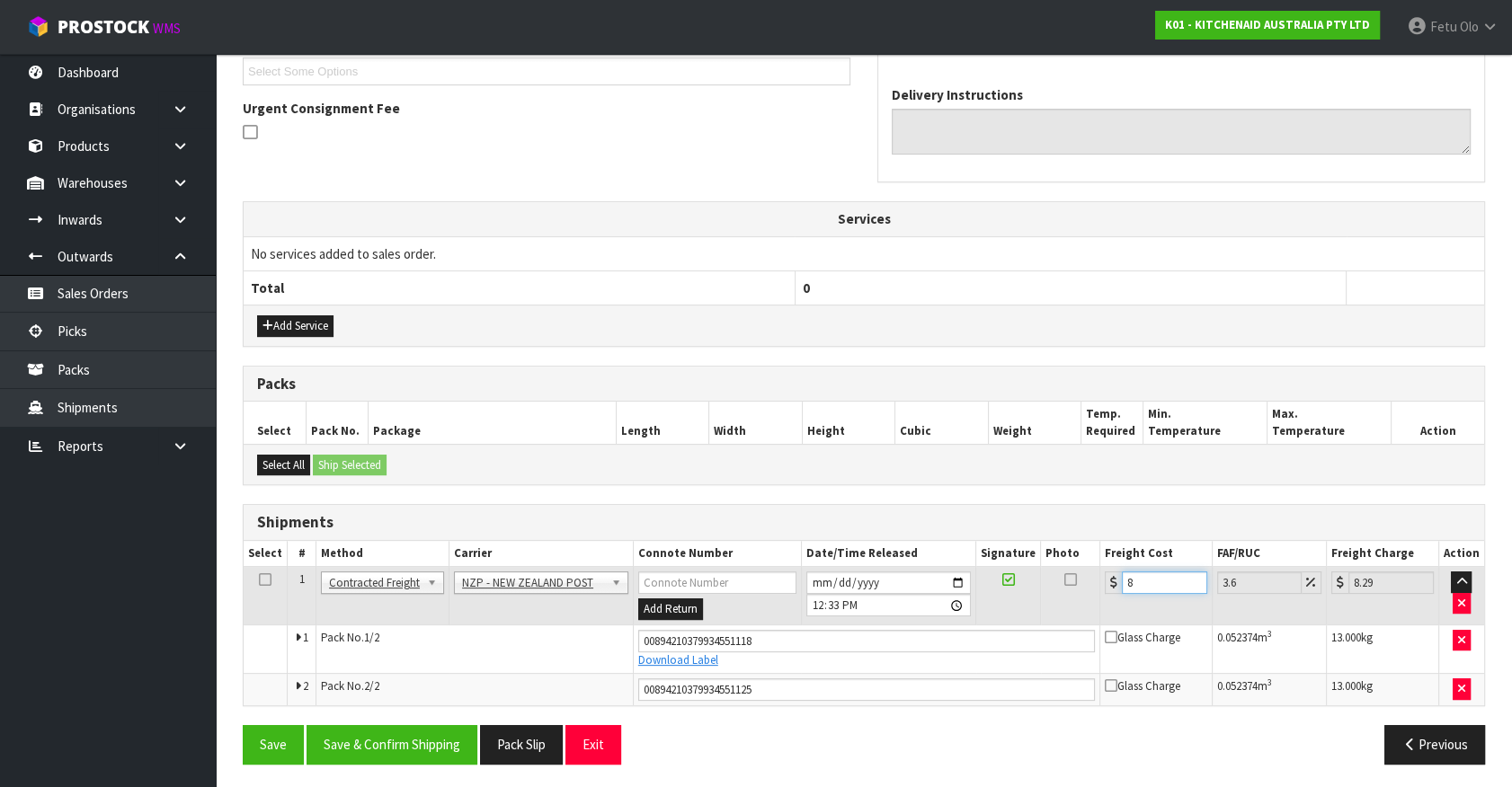 type on "8.6" 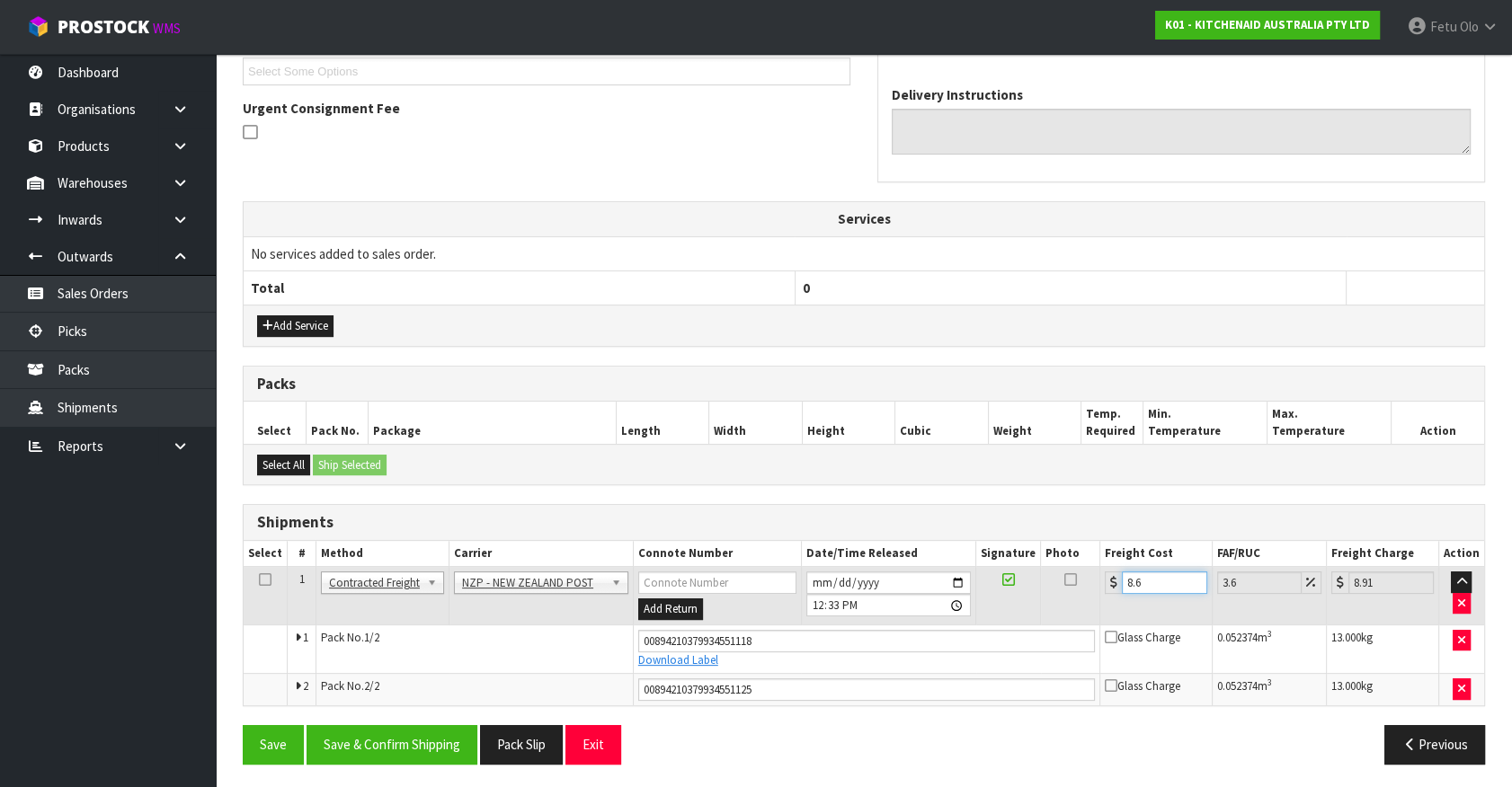 type on "8.66" 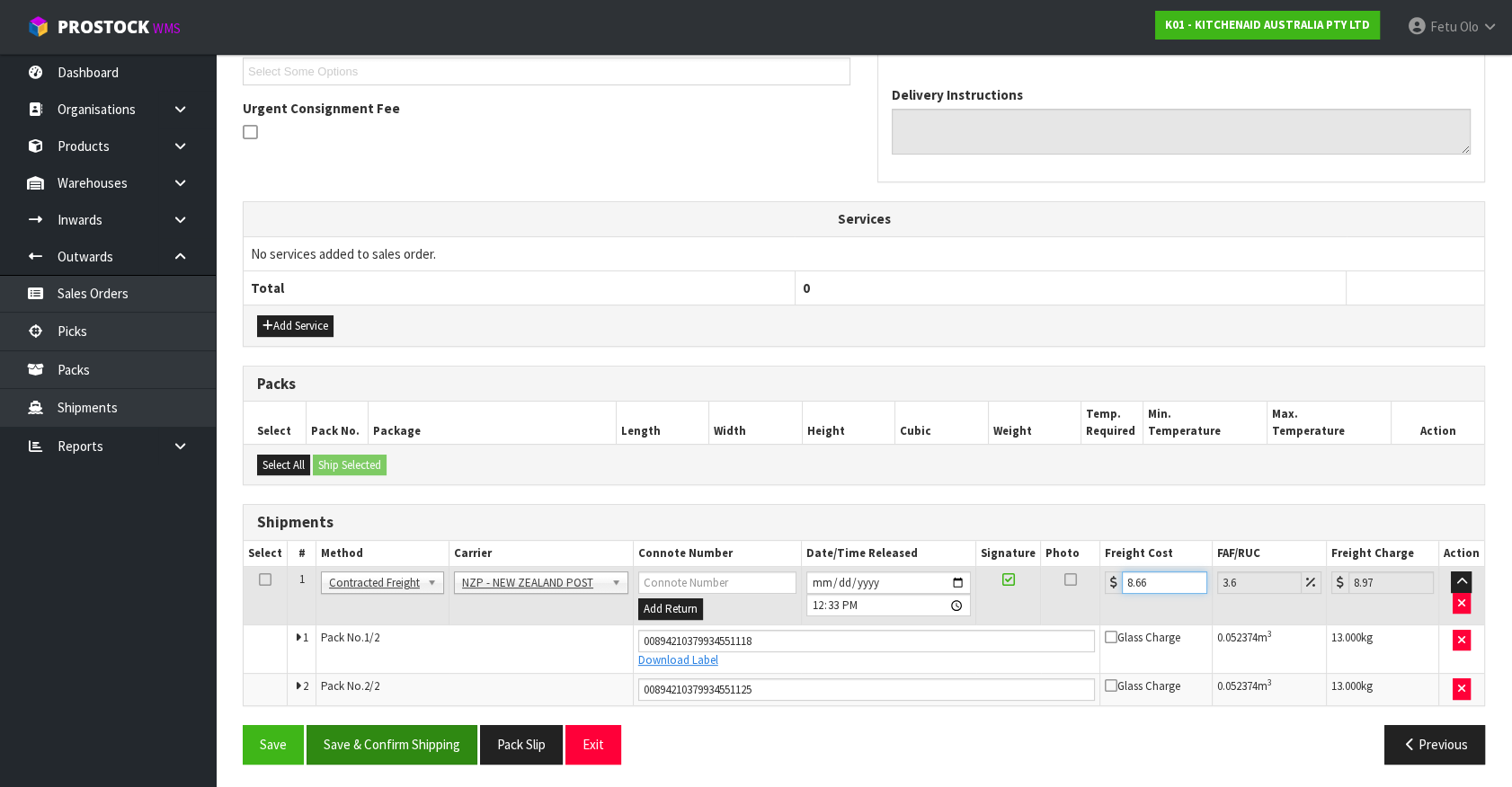 type on "8.66" 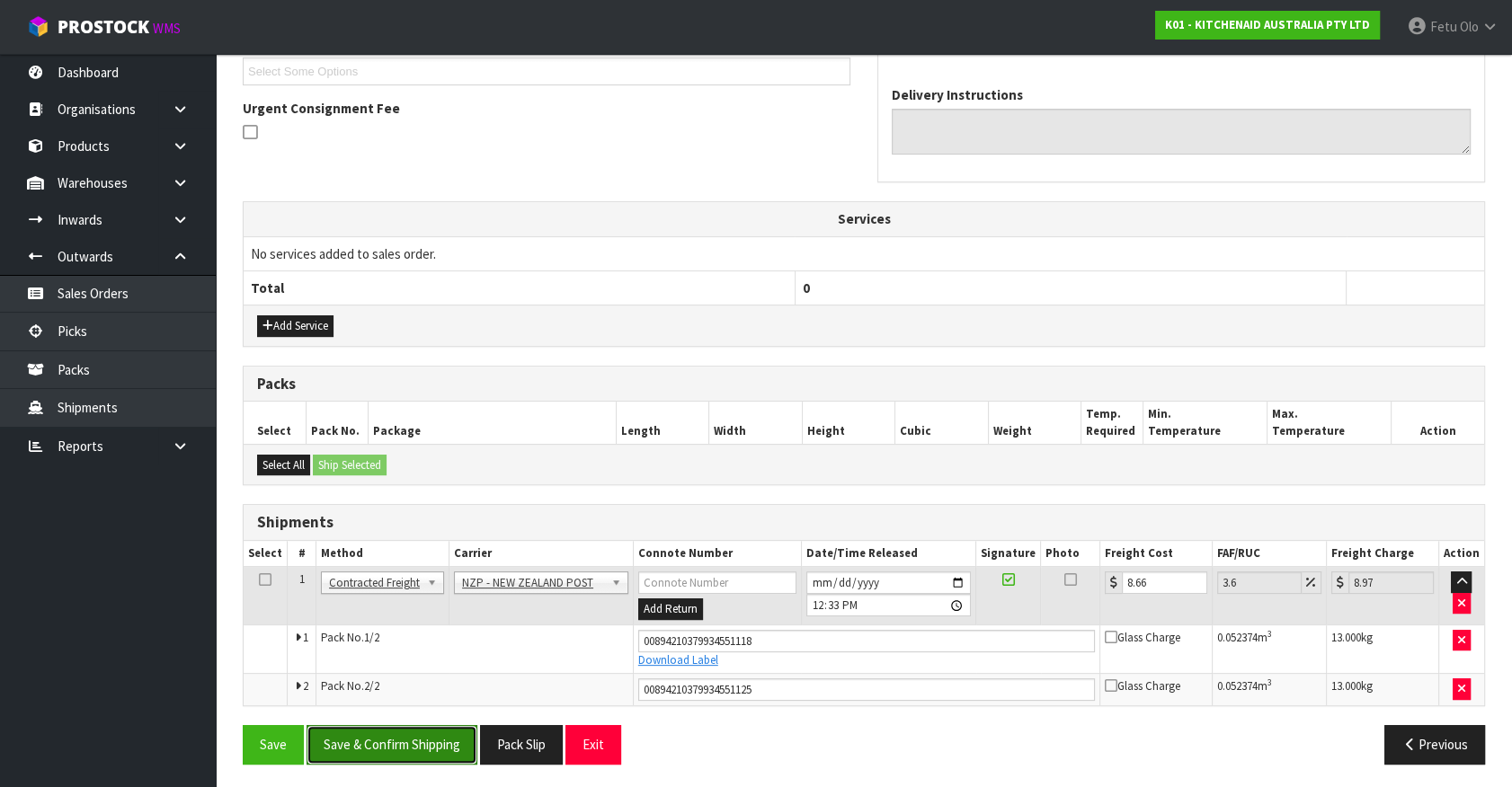 drag, startPoint x: 413, startPoint y: 728, endPoint x: 455, endPoint y: 738, distance: 43.174066 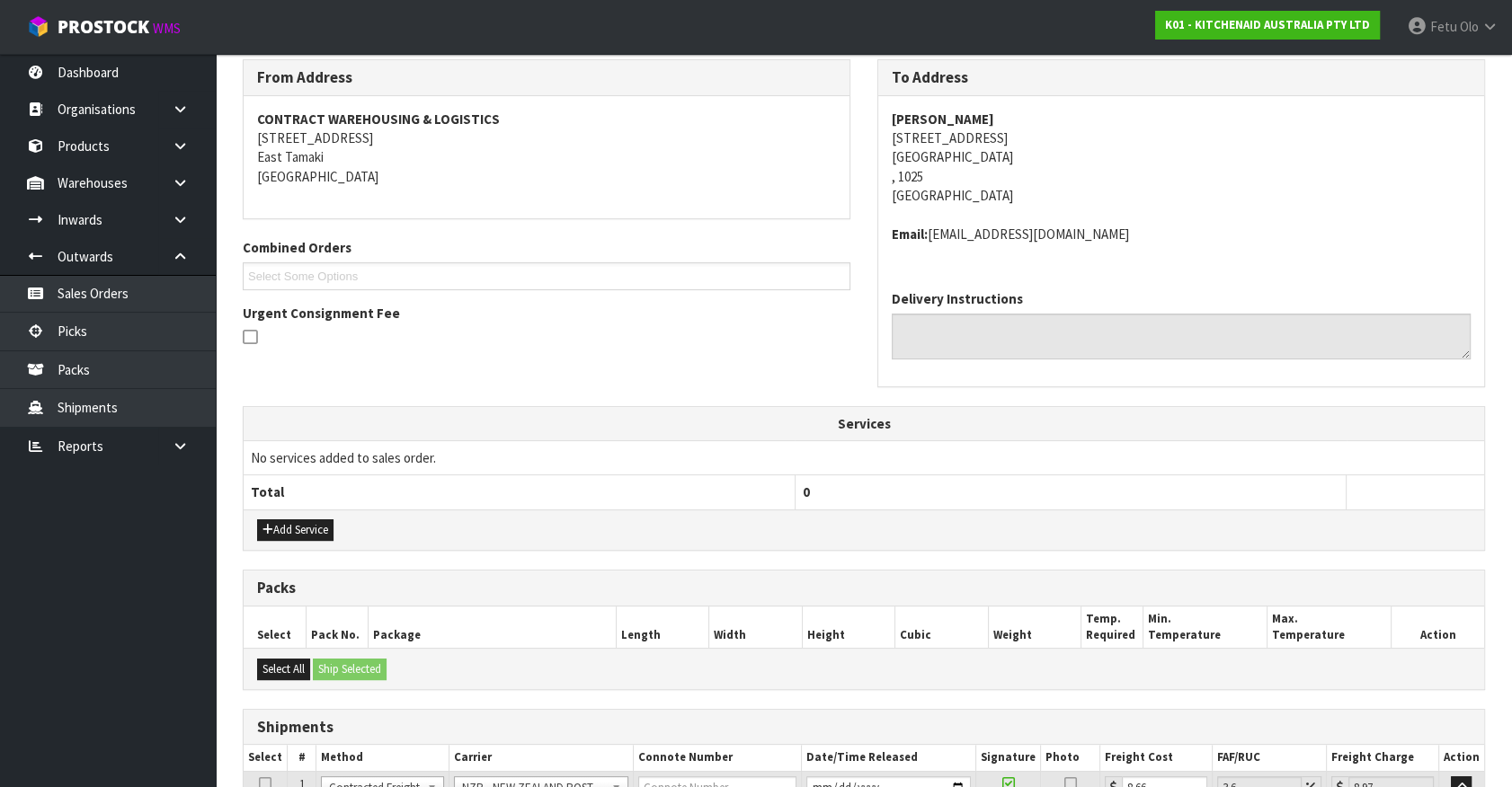 scroll, scrollTop: 0, scrollLeft: 0, axis: both 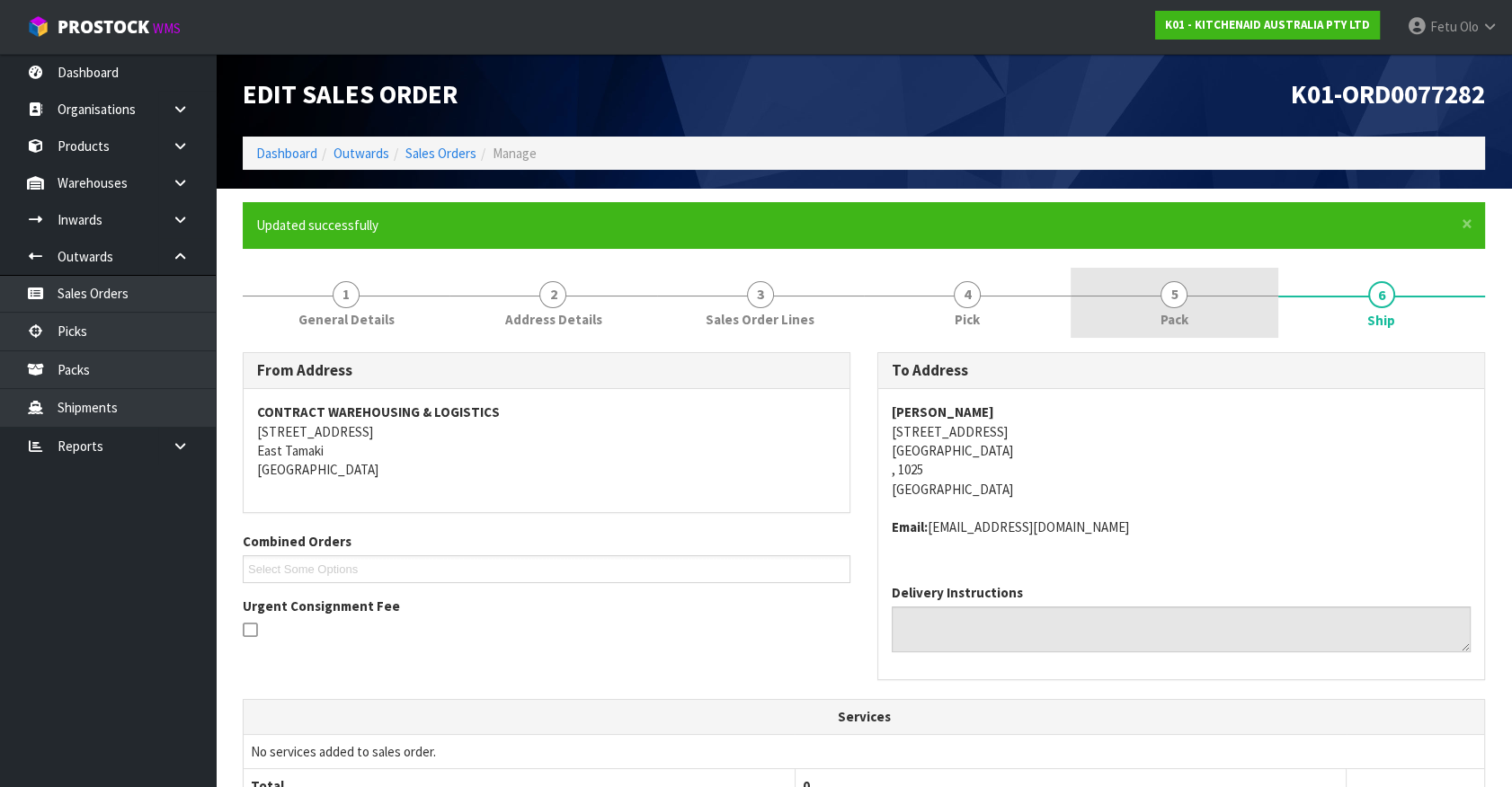 click on "5
Pack" at bounding box center (1174, 303) 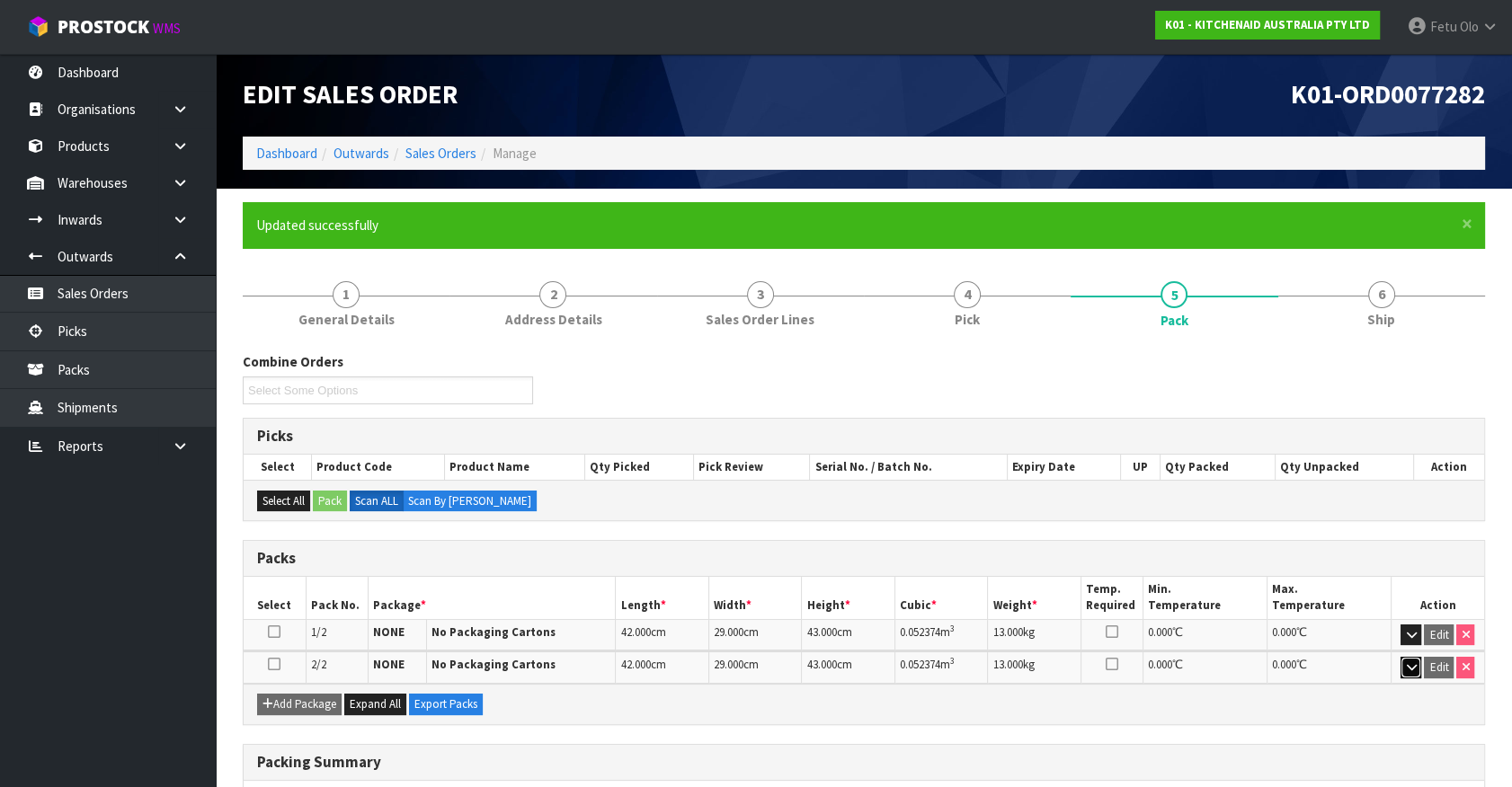 click at bounding box center (1410, 667) 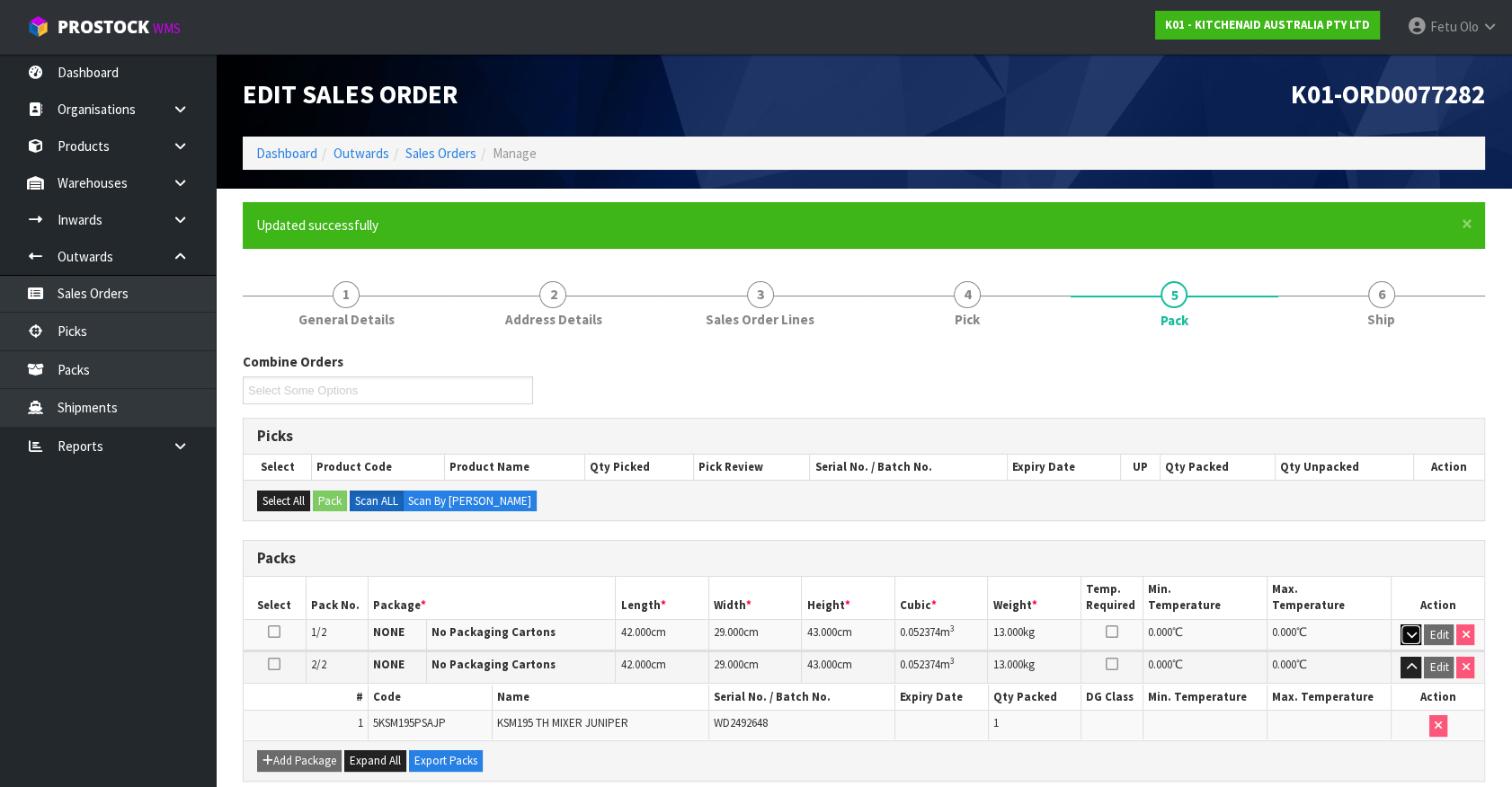 click at bounding box center (1410, 634) 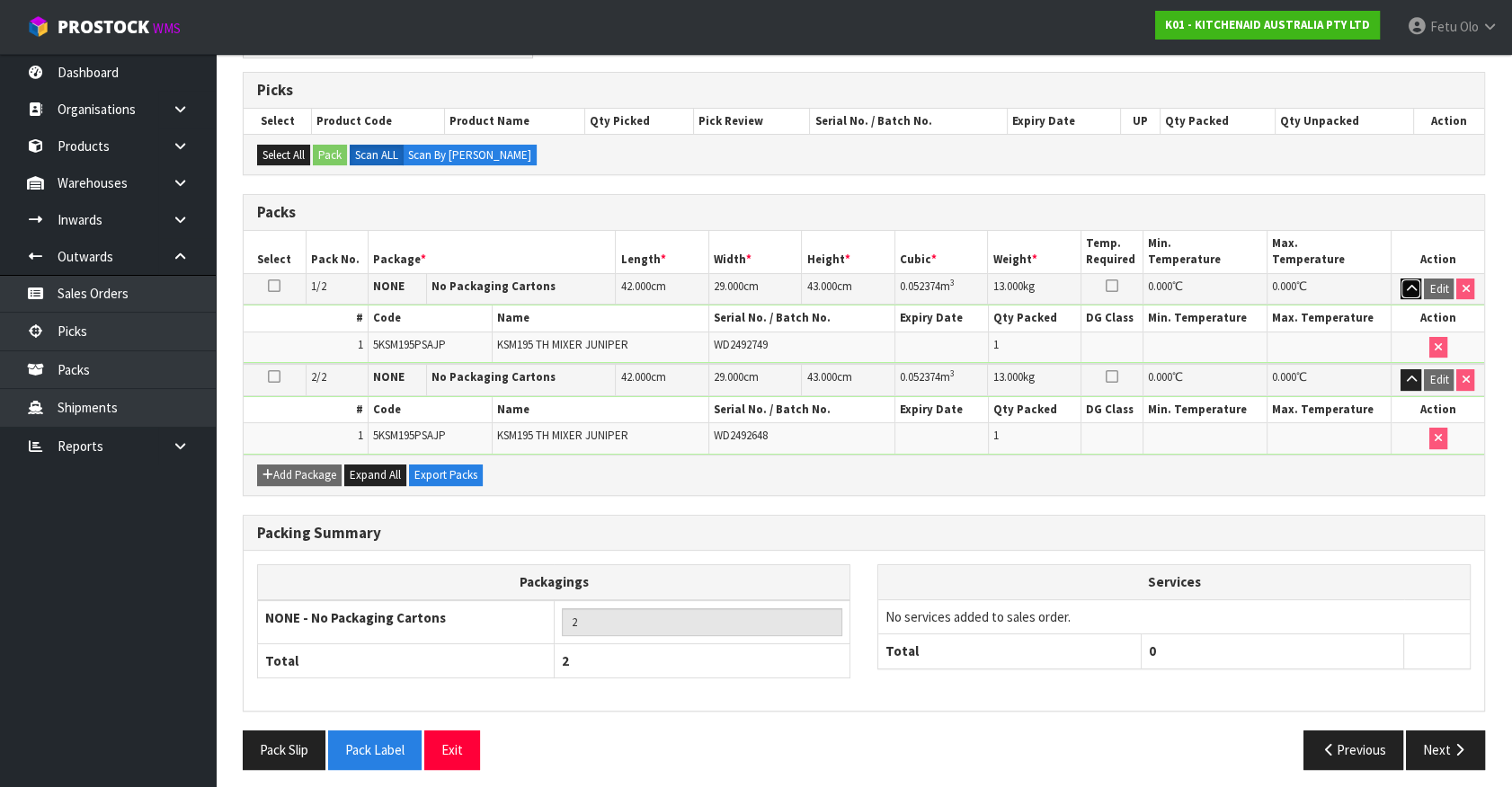 scroll, scrollTop: 347, scrollLeft: 0, axis: vertical 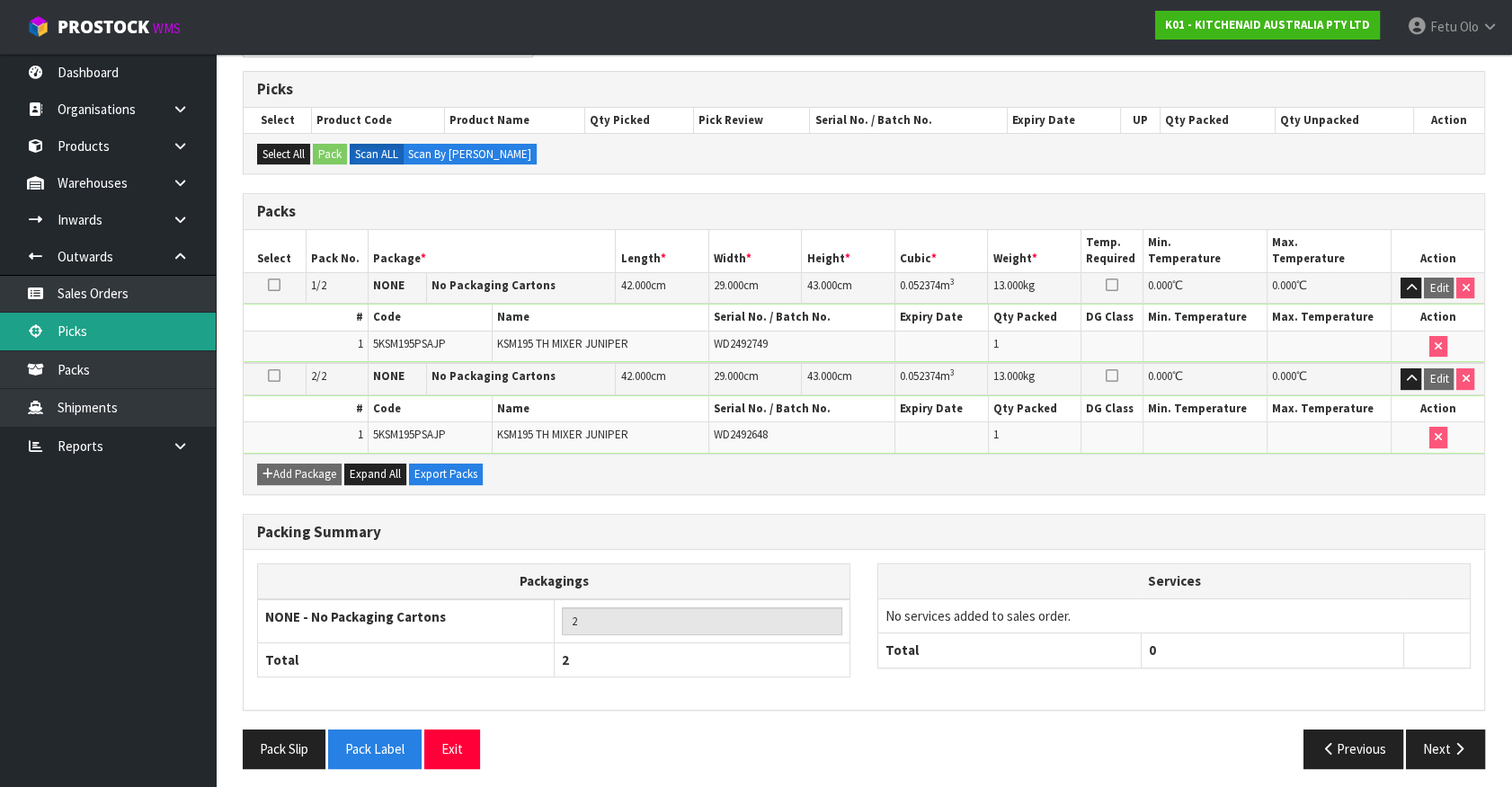 click on "Picks" at bounding box center [108, 331] 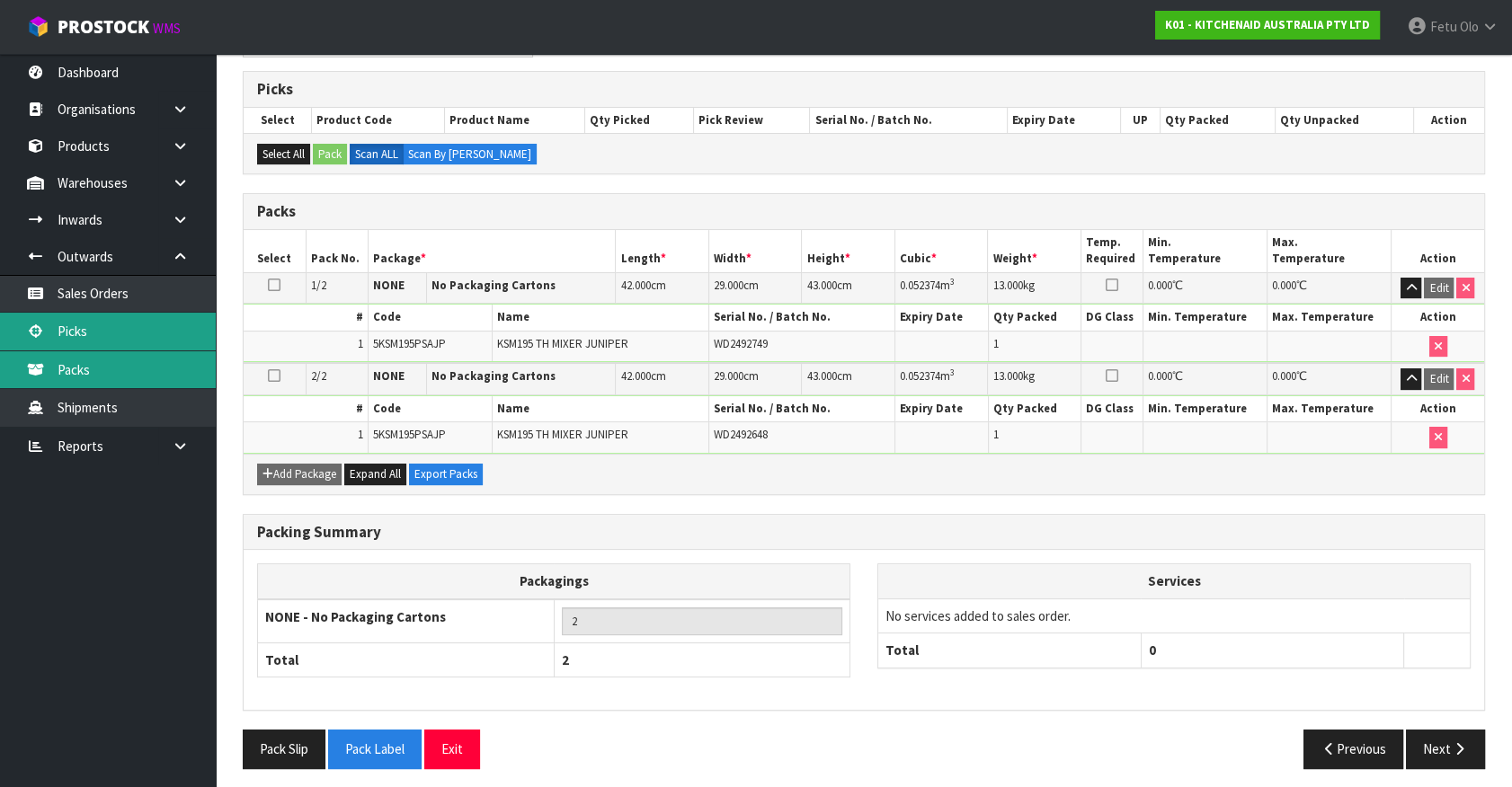 scroll, scrollTop: 0, scrollLeft: 0, axis: both 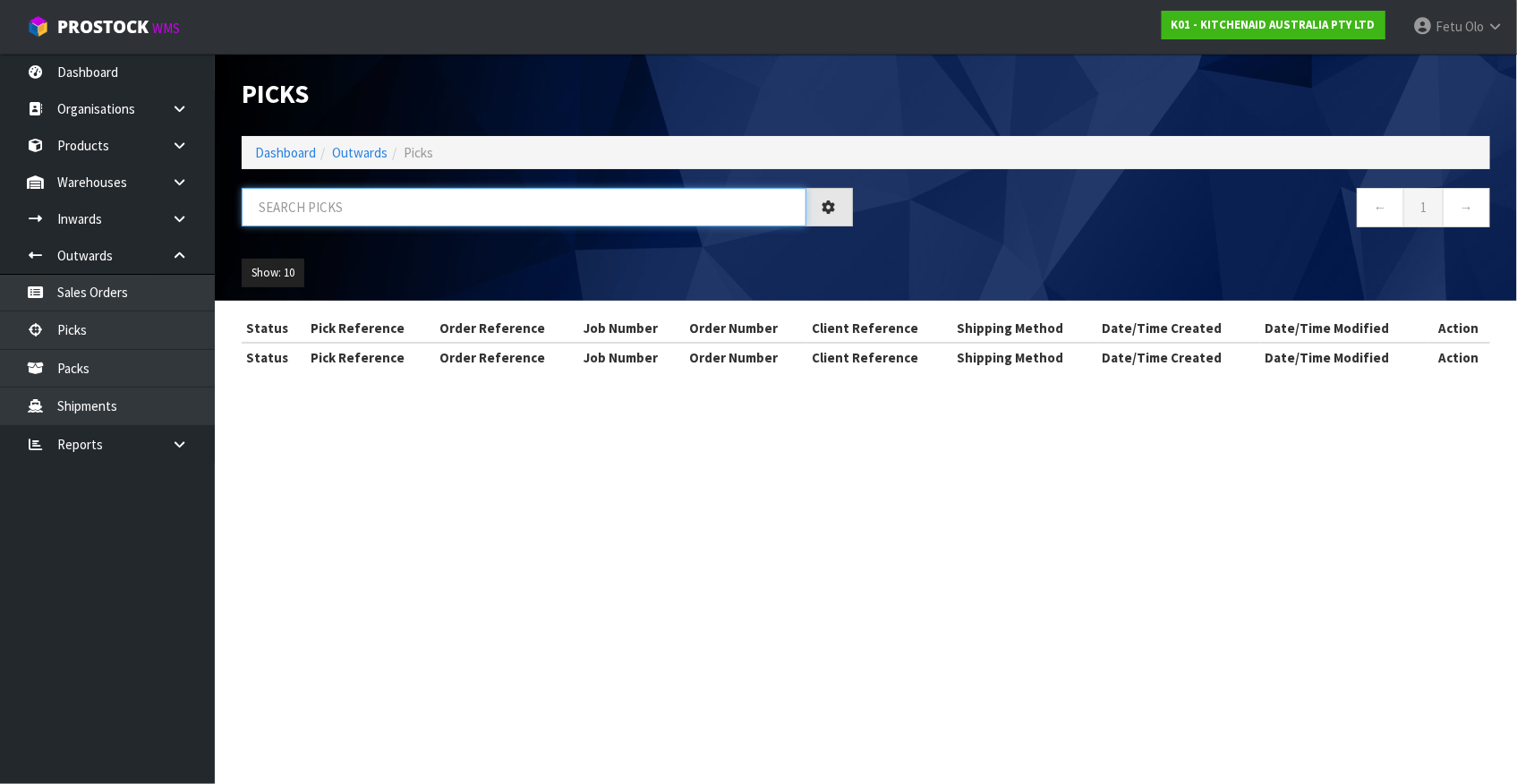 click at bounding box center [524, 207] 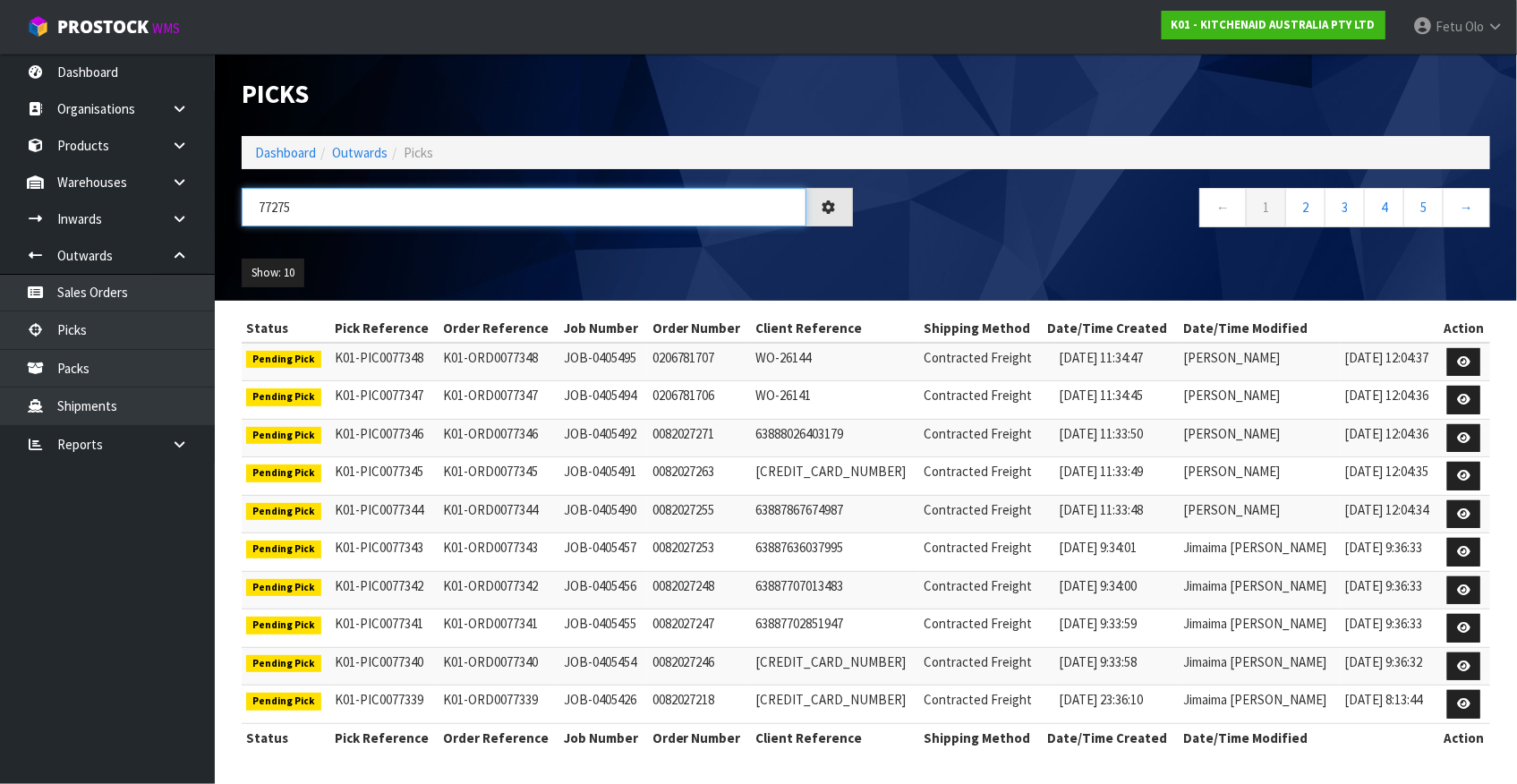 type on "77275" 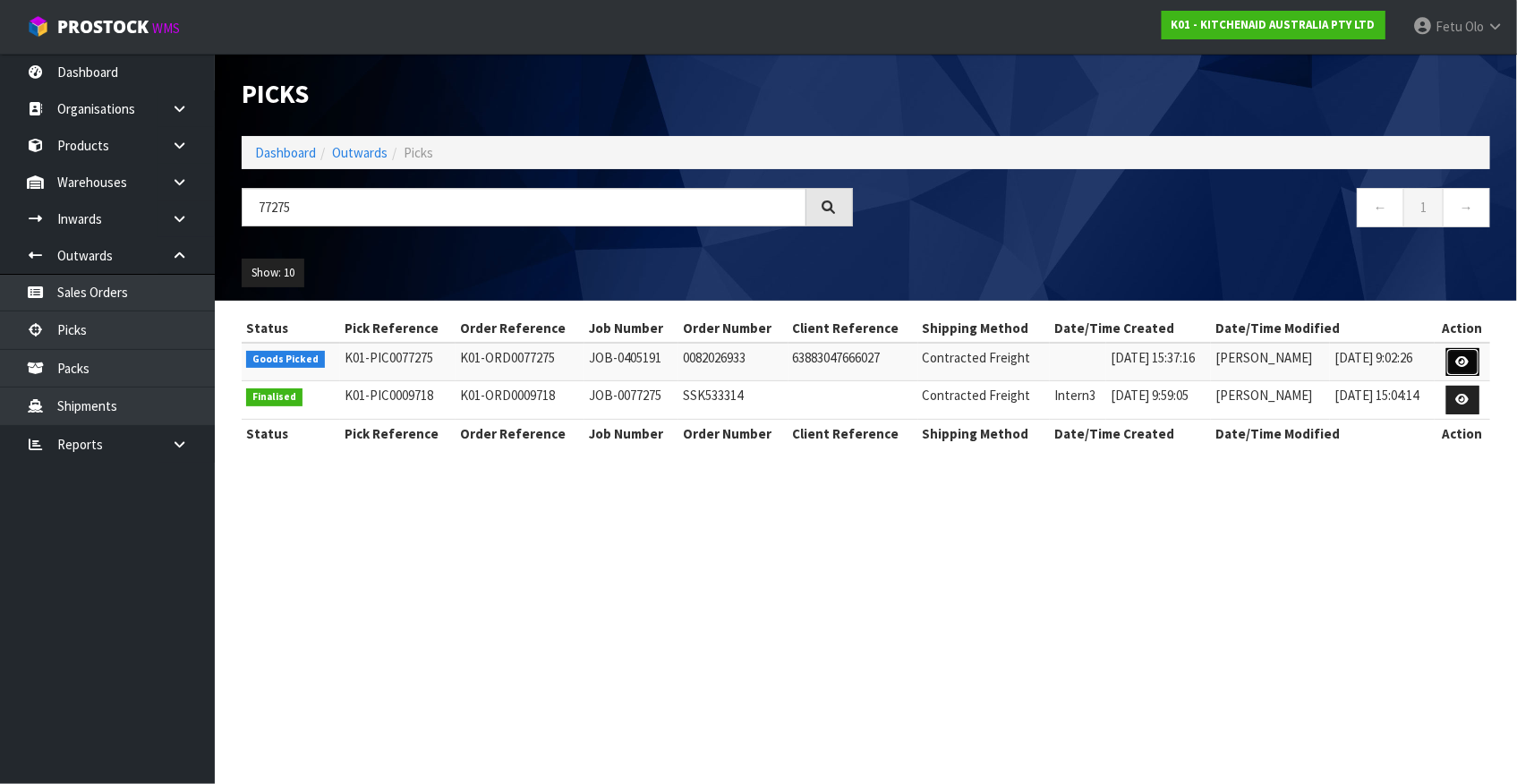click at bounding box center (1462, 362) 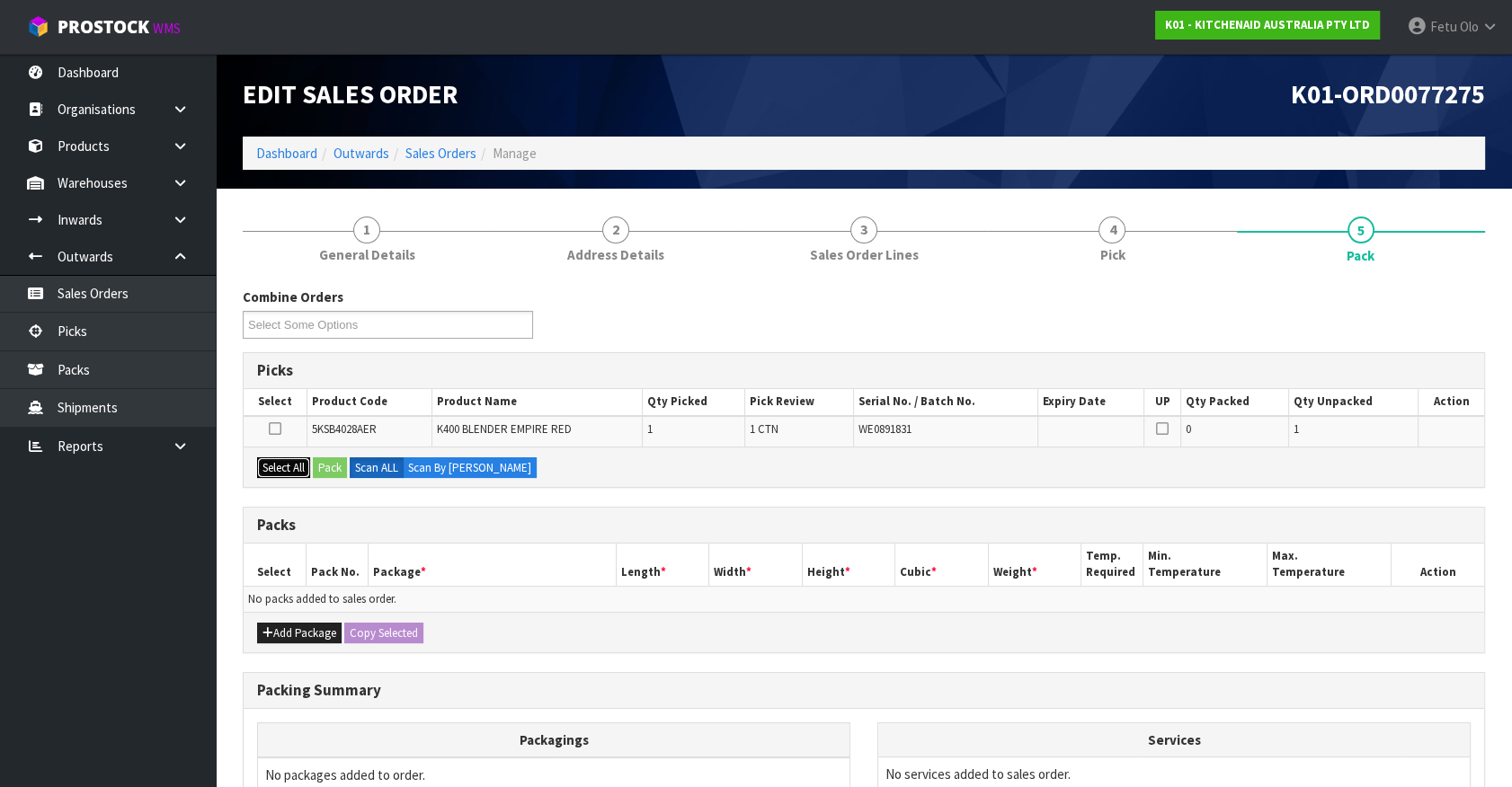 drag, startPoint x: 292, startPoint y: 466, endPoint x: 346, endPoint y: 464, distance: 54.037024 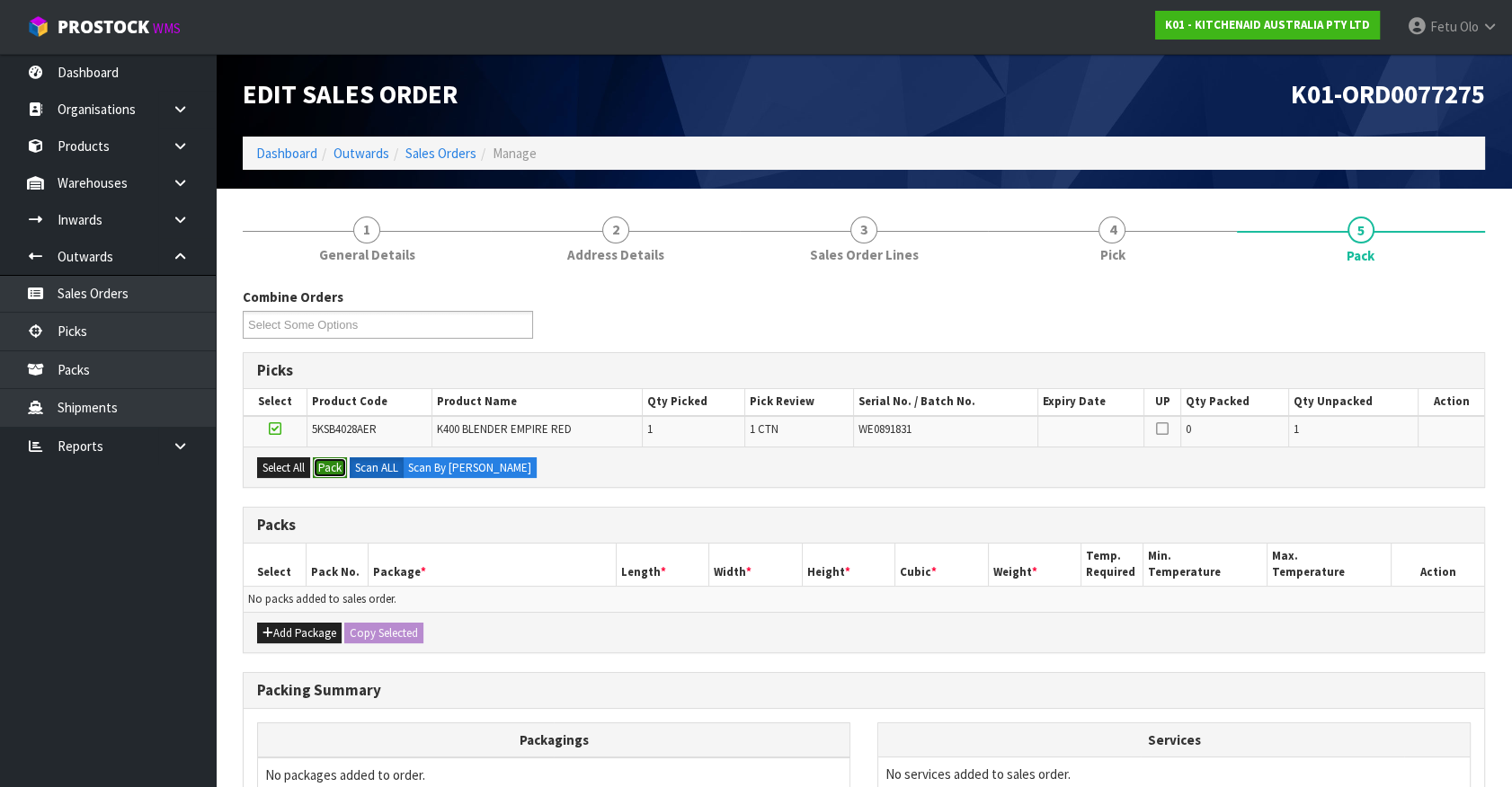 click on "Pack" at bounding box center [330, 468] 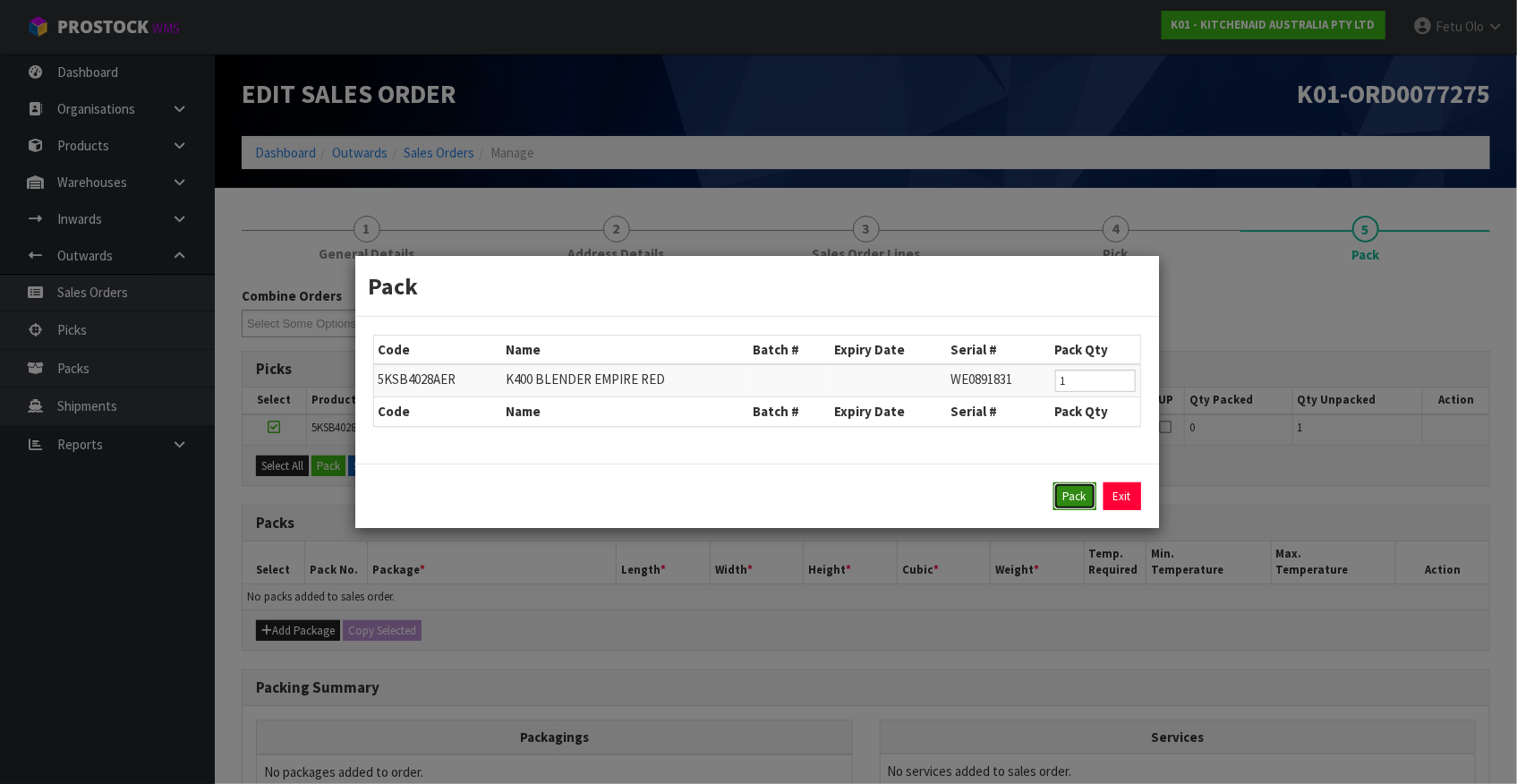 click on "Pack" at bounding box center (1075, 497) 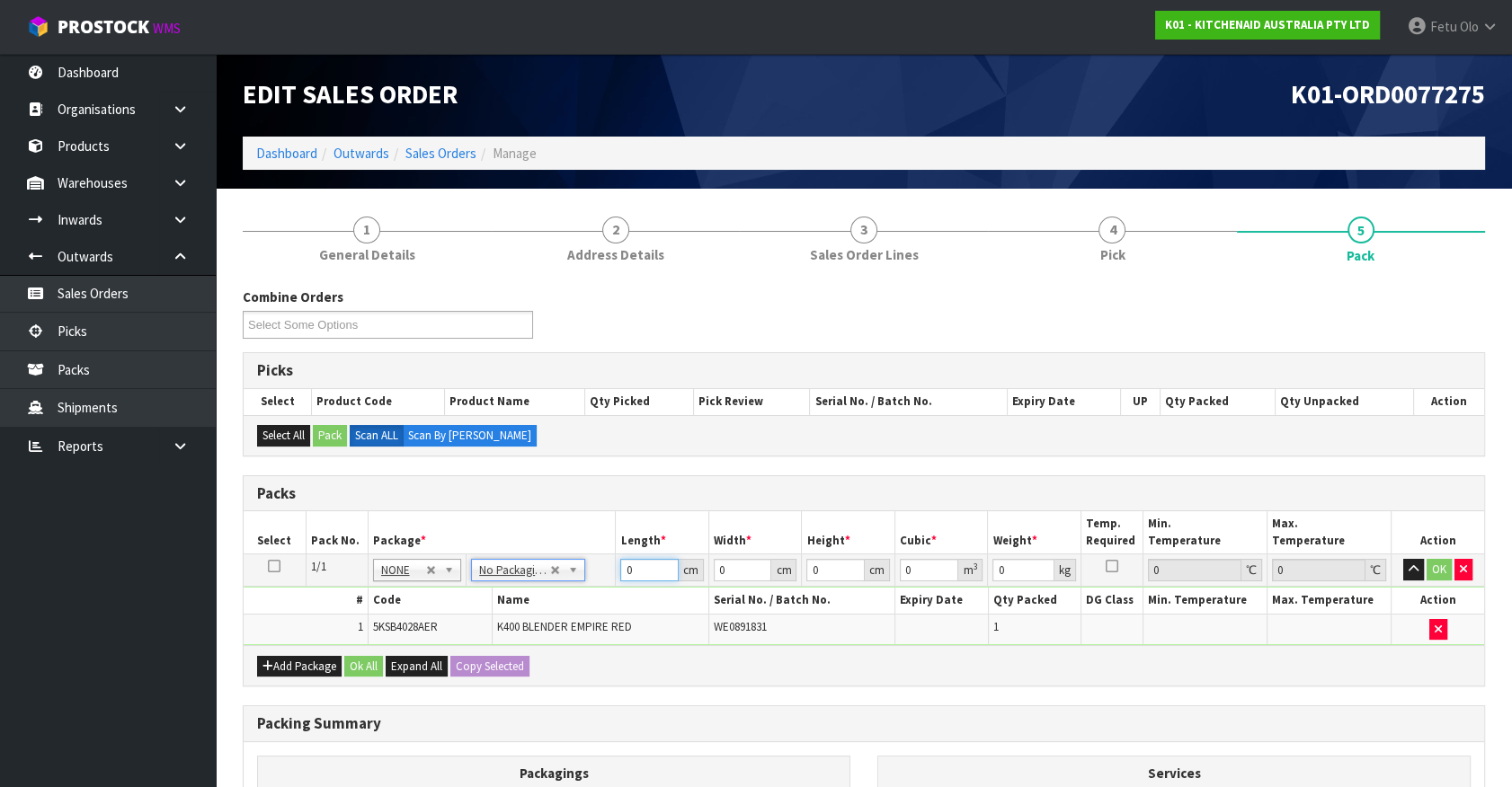 drag, startPoint x: 629, startPoint y: 570, endPoint x: 547, endPoint y: 604, distance: 88.76936 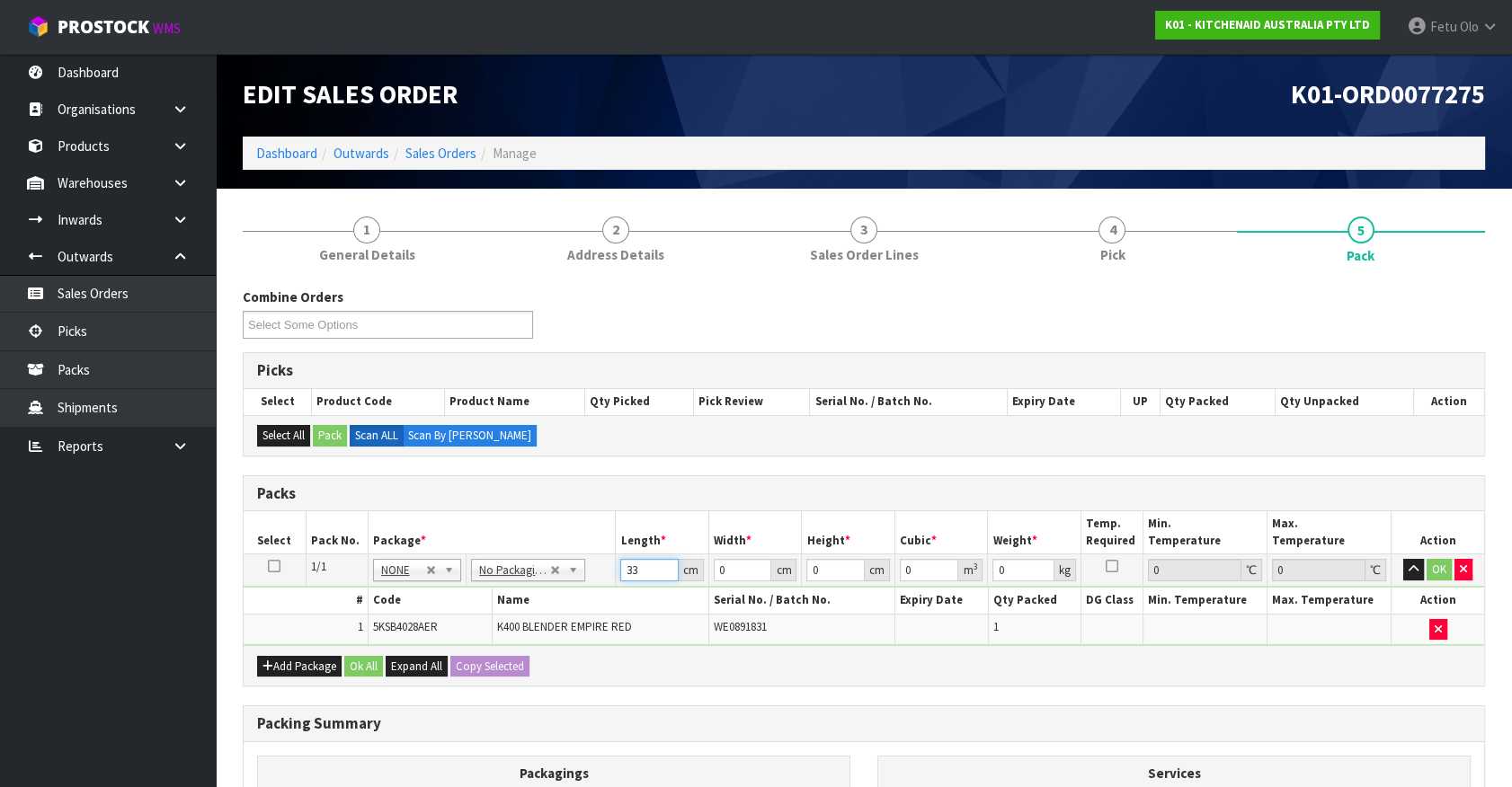 type on "33" 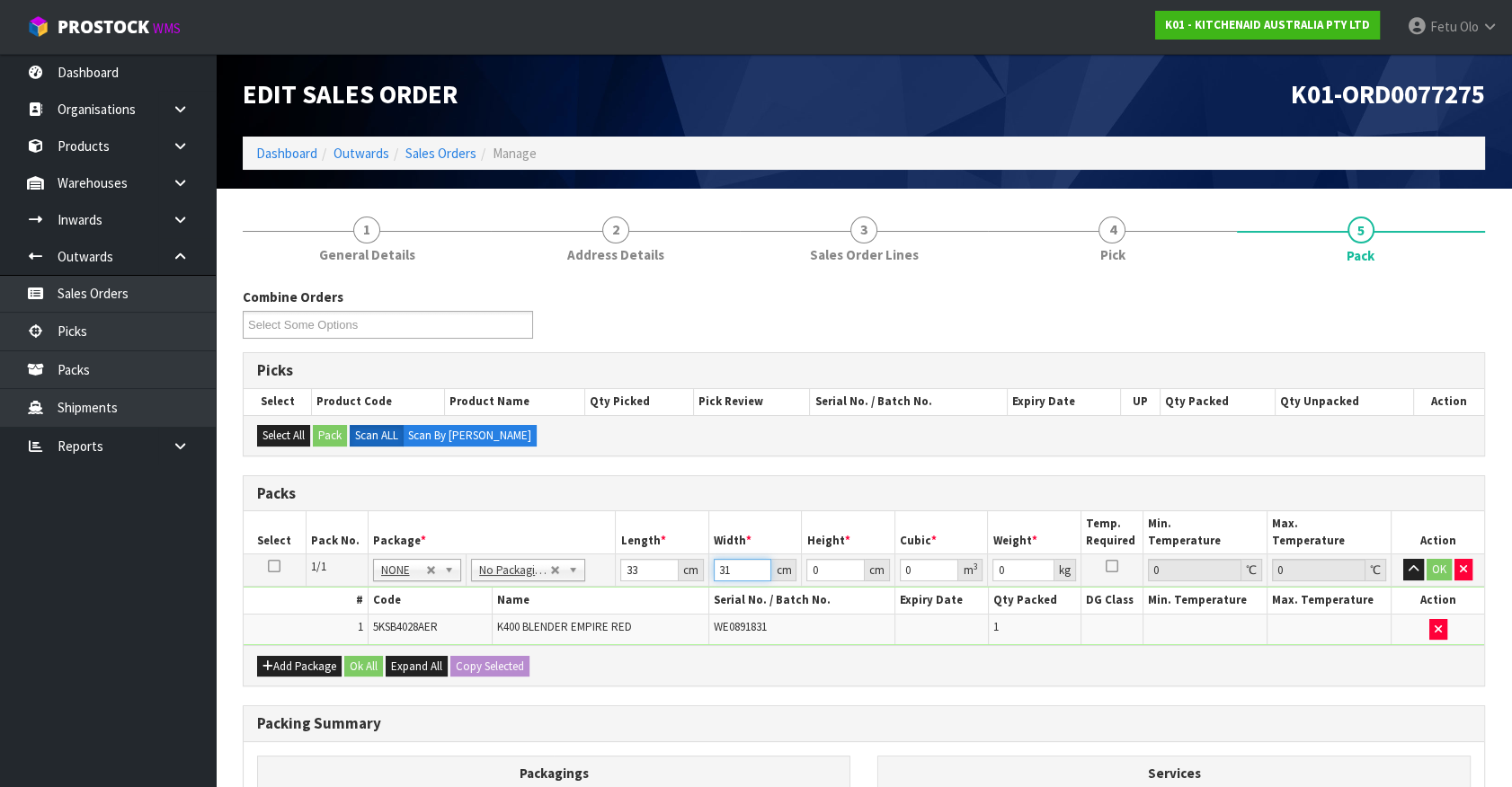 type on "31" 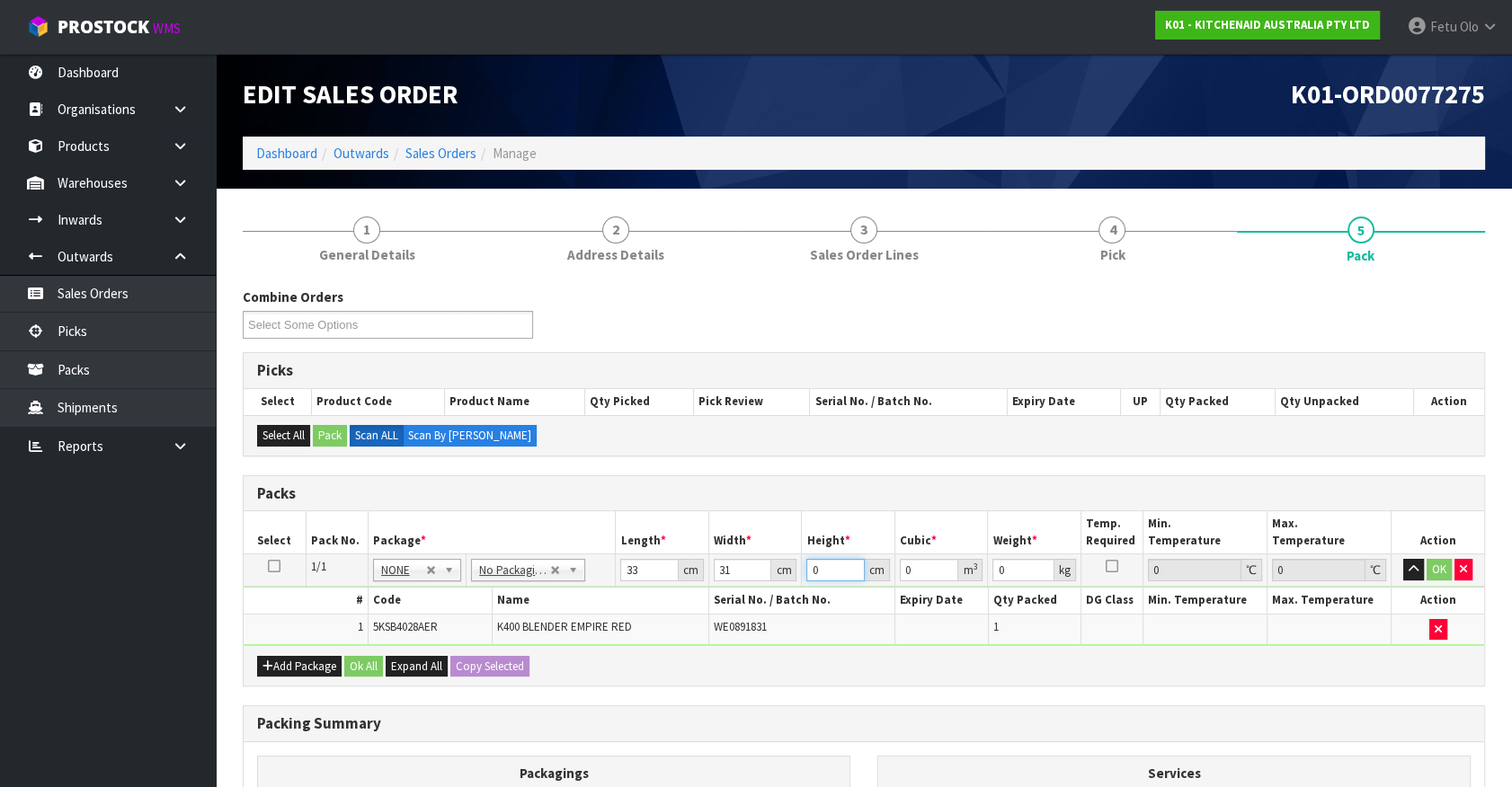 type on "4" 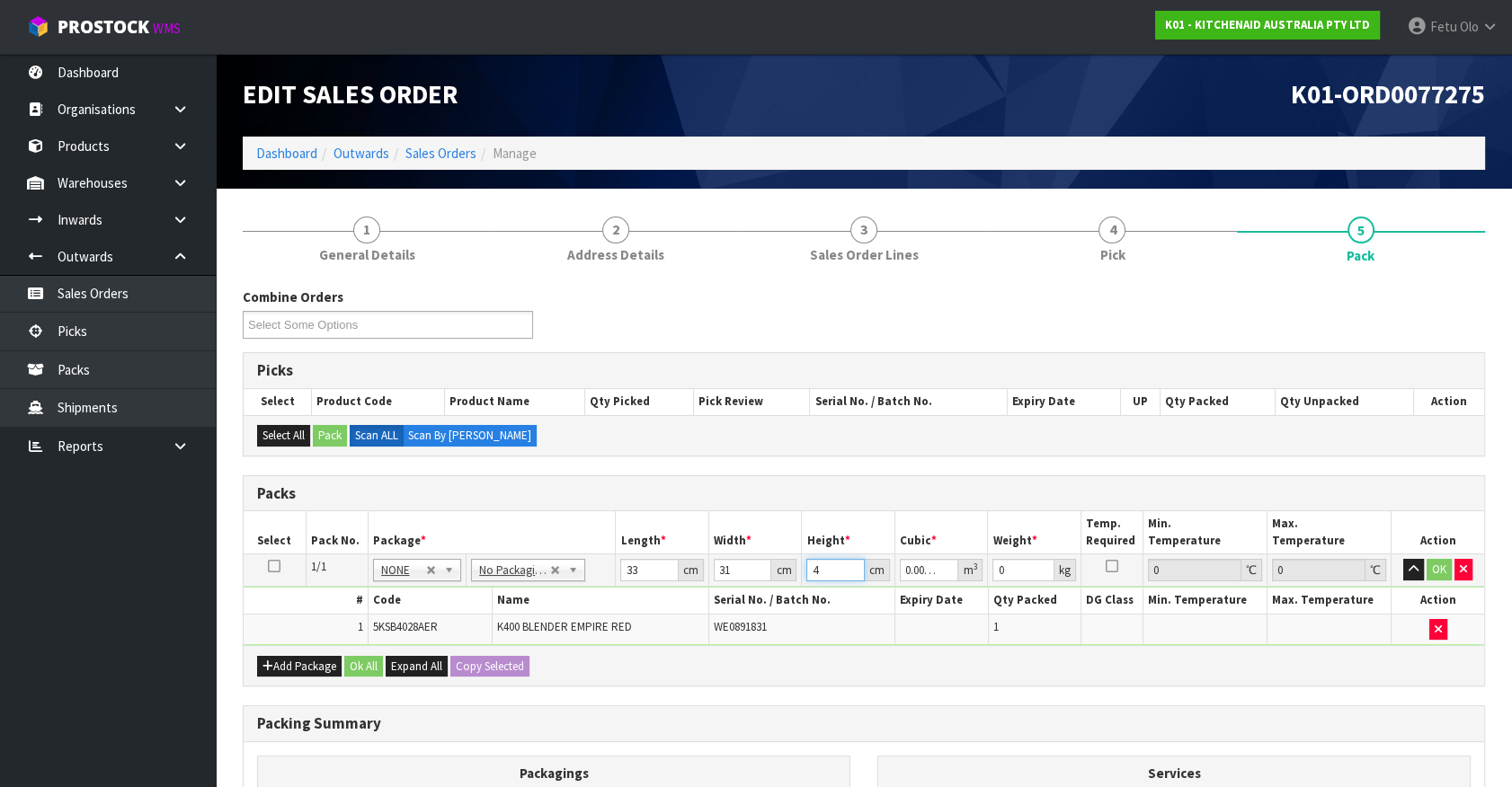 type on "48" 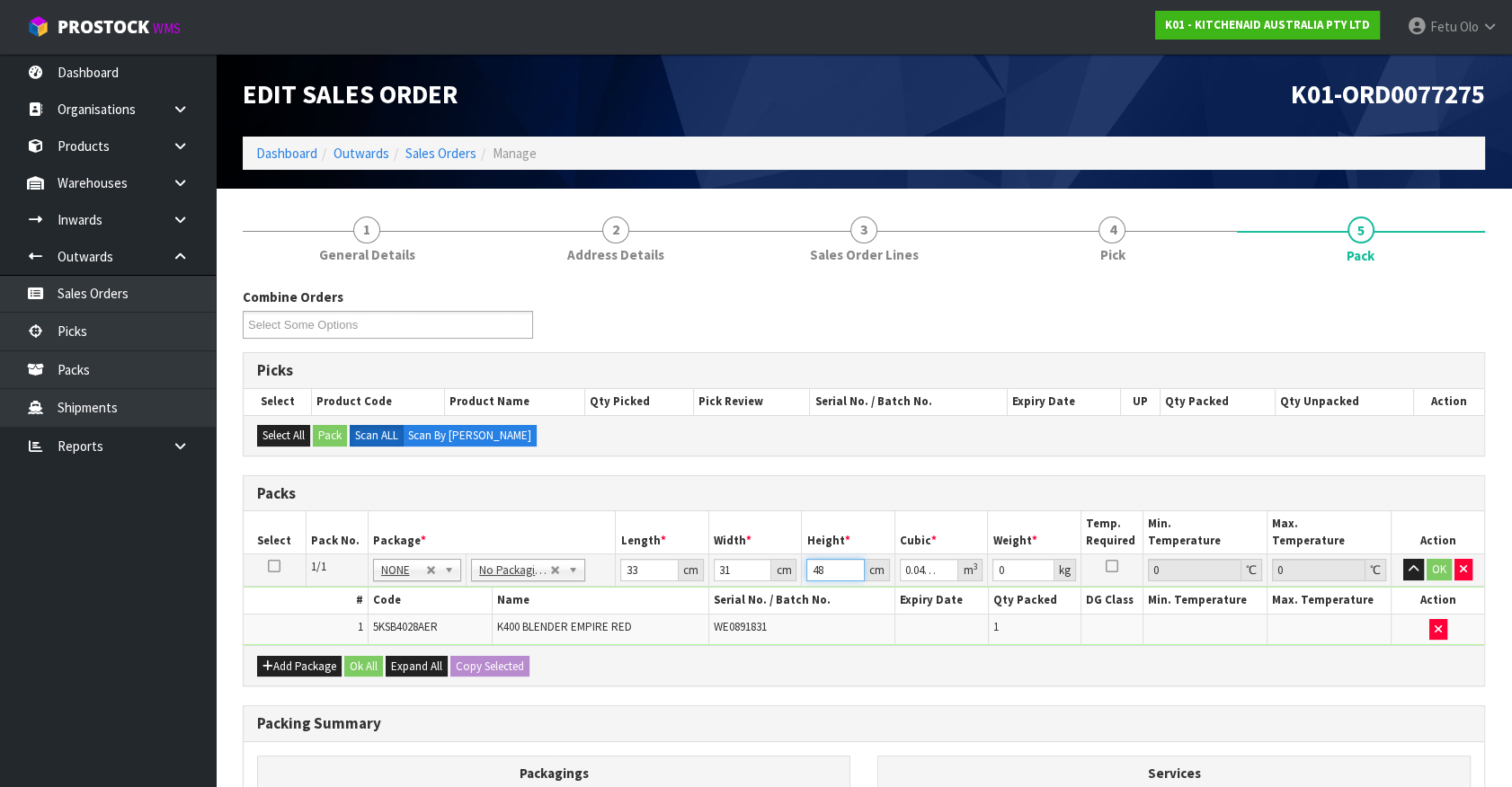 type on "48" 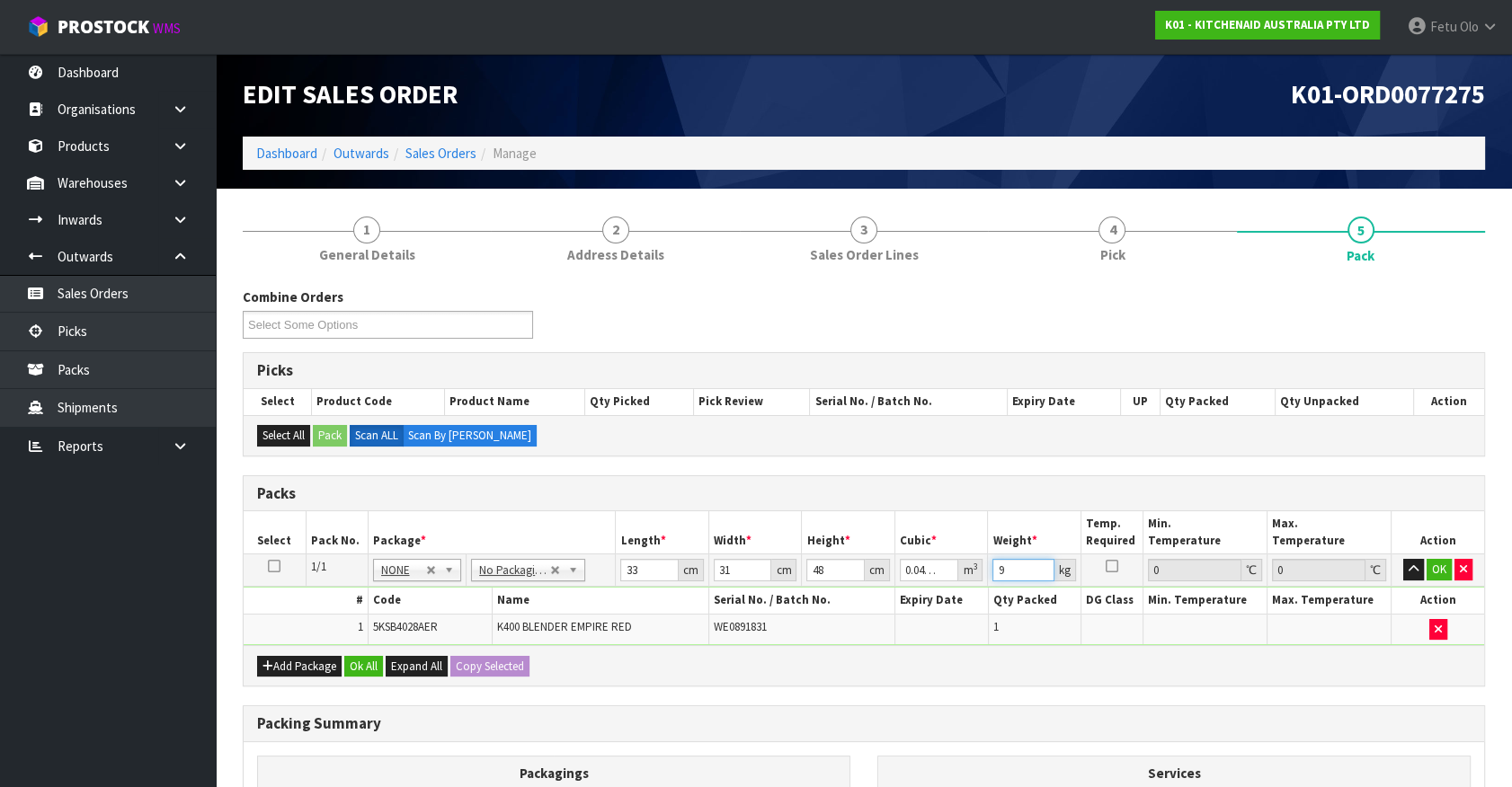 type on "9" 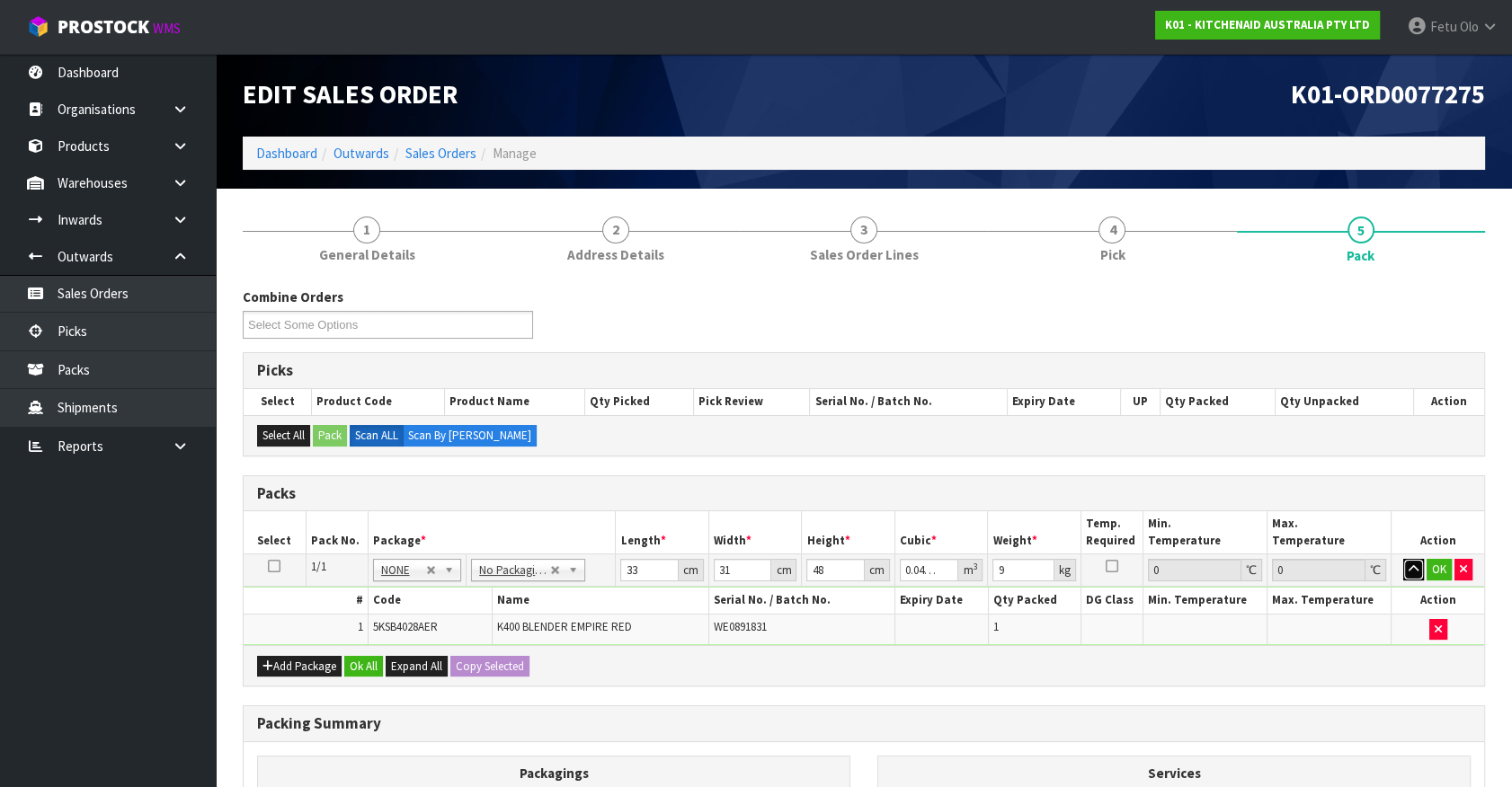 type 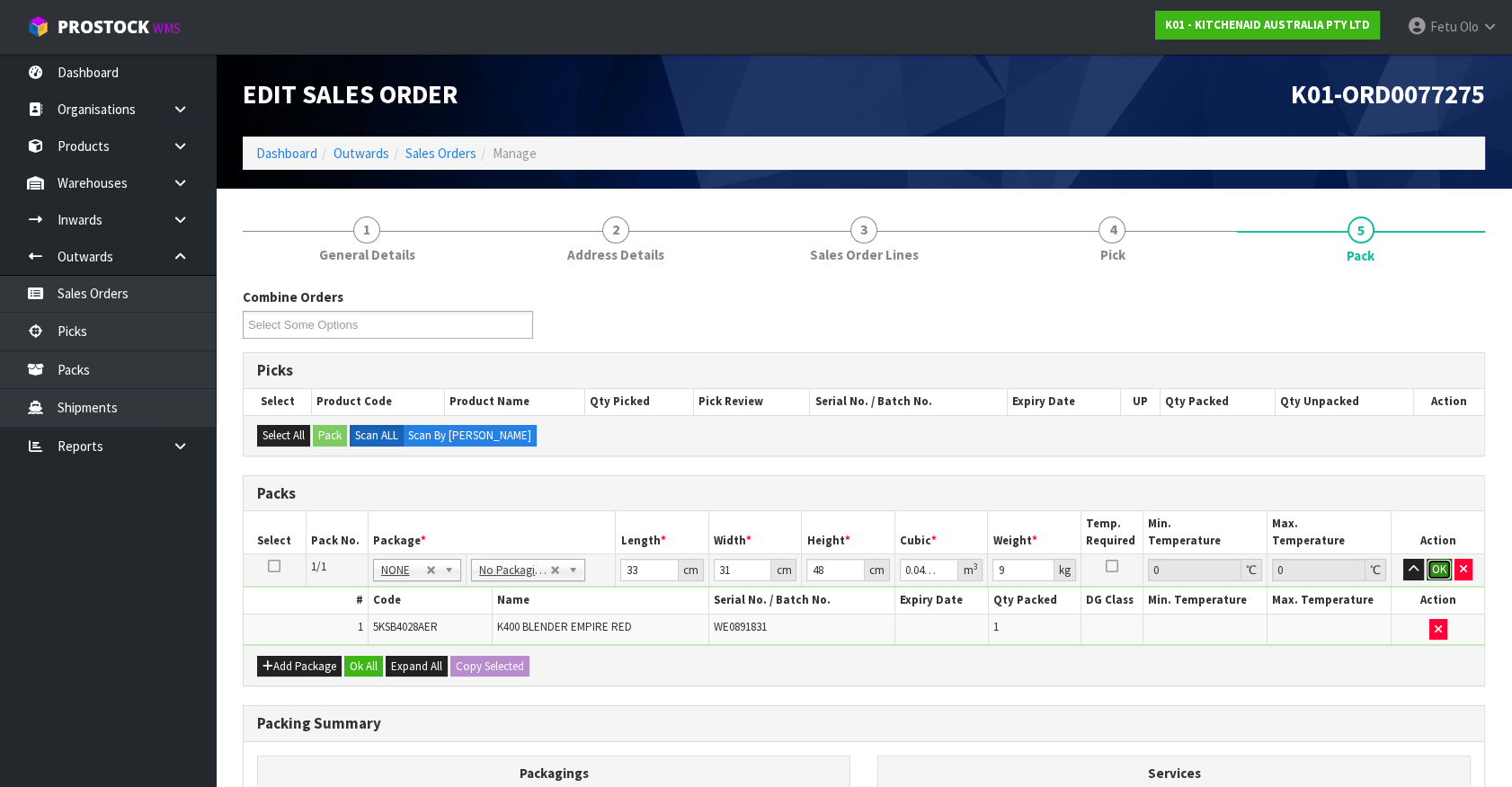 click on "OK" at bounding box center [1439, 570] 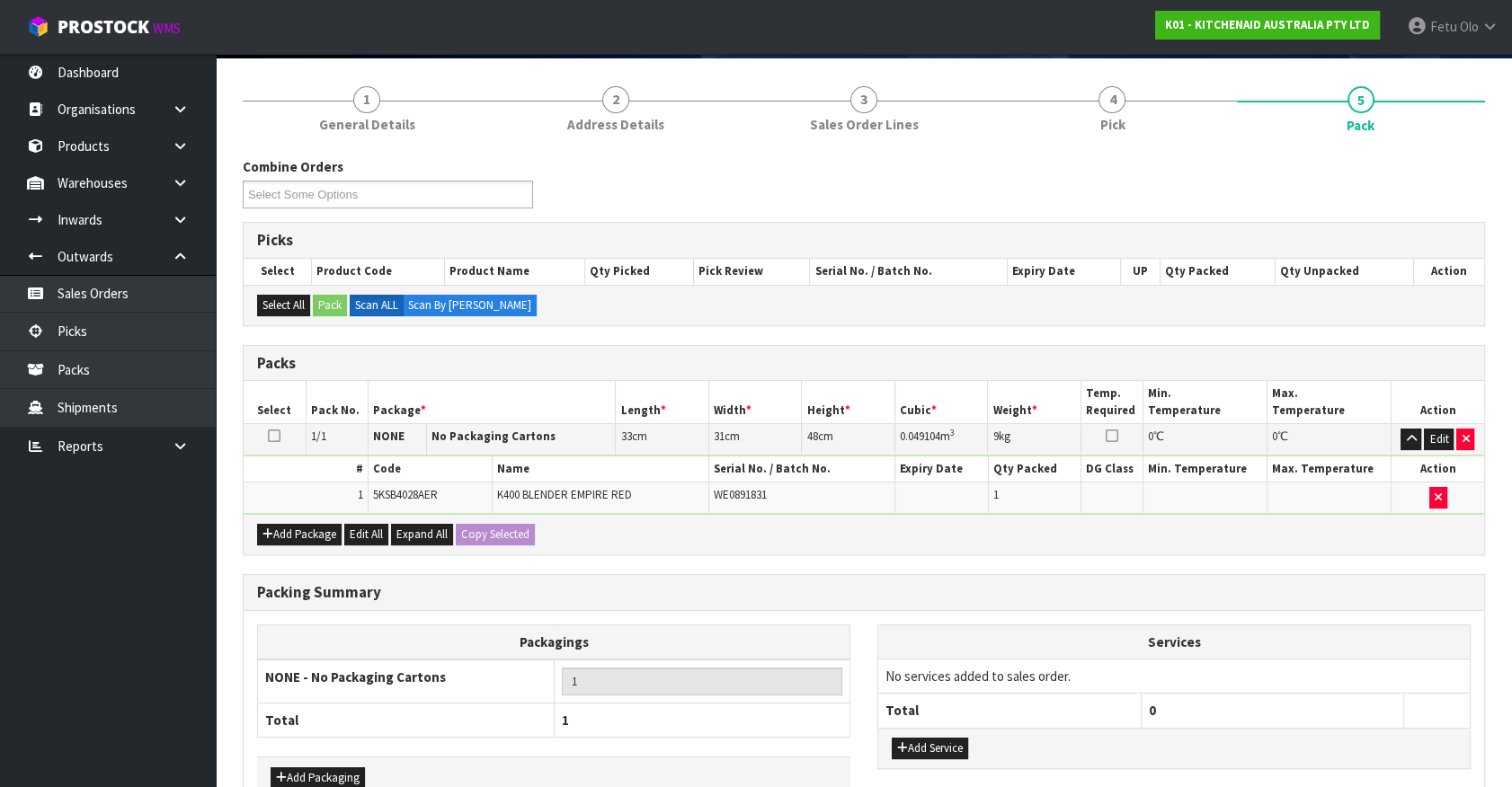 scroll, scrollTop: 234, scrollLeft: 0, axis: vertical 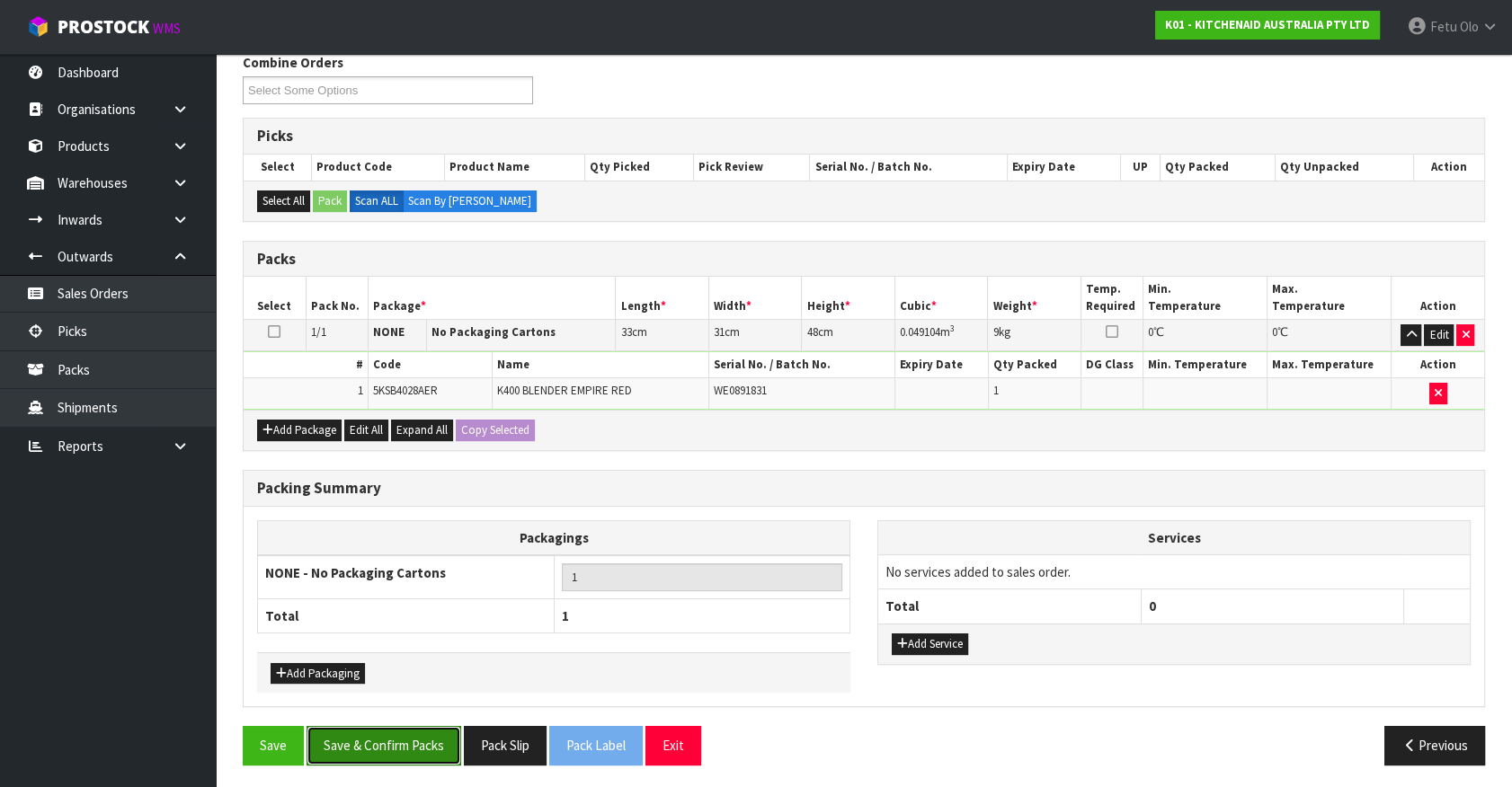 click on "Save & Confirm Packs" at bounding box center [384, 745] 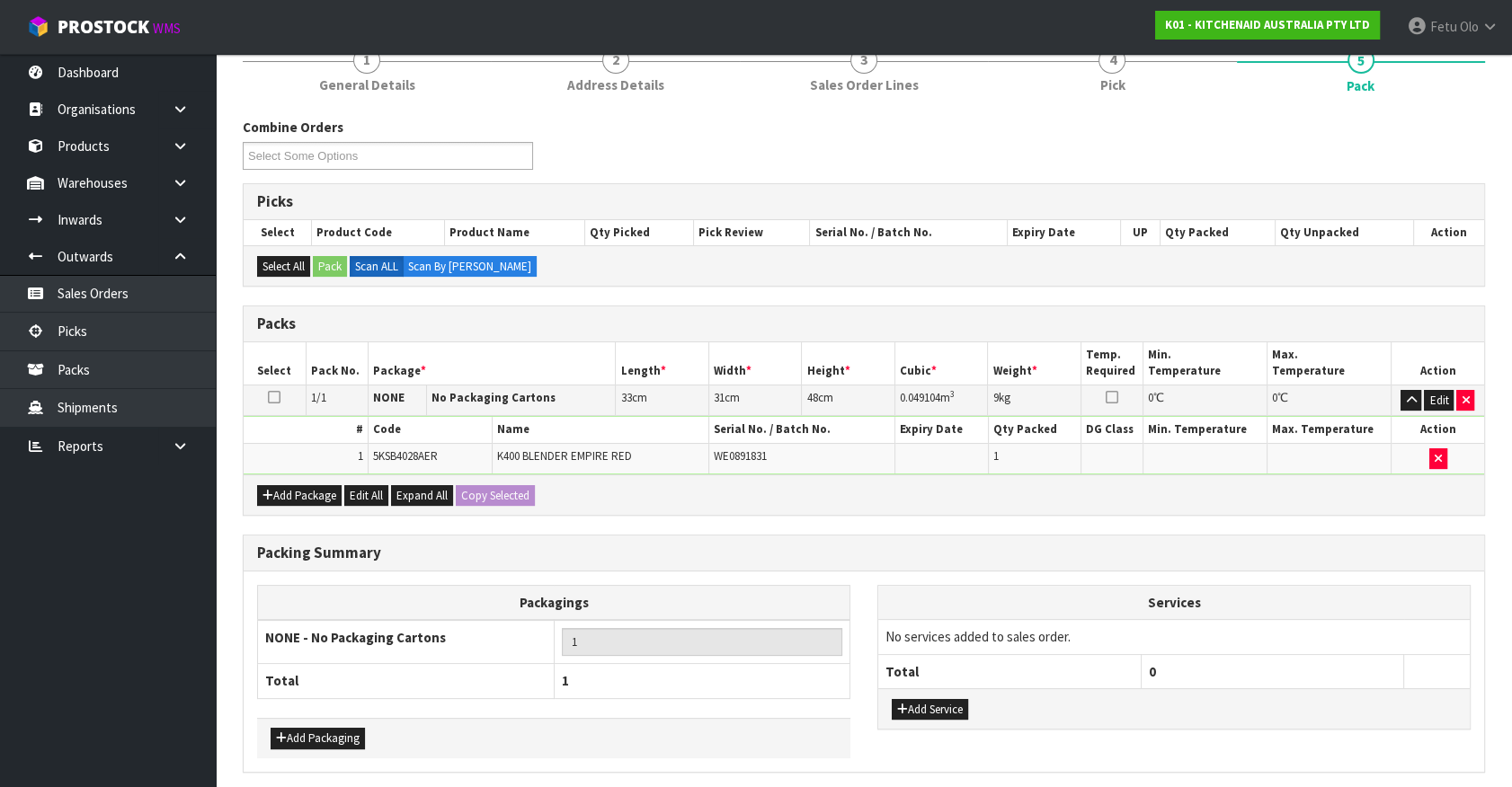 scroll, scrollTop: 0, scrollLeft: 0, axis: both 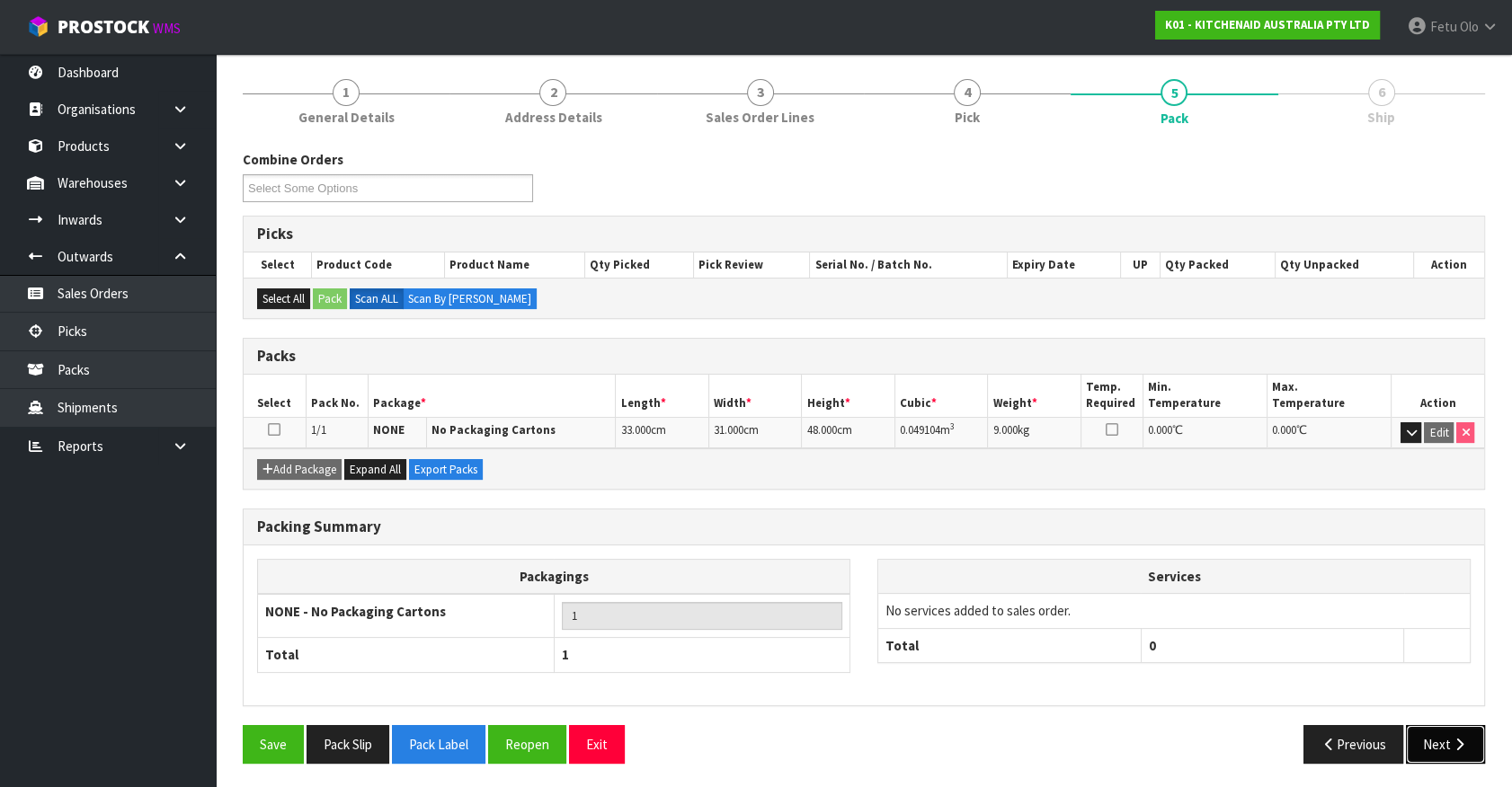 click on "Next" at bounding box center [1445, 744] 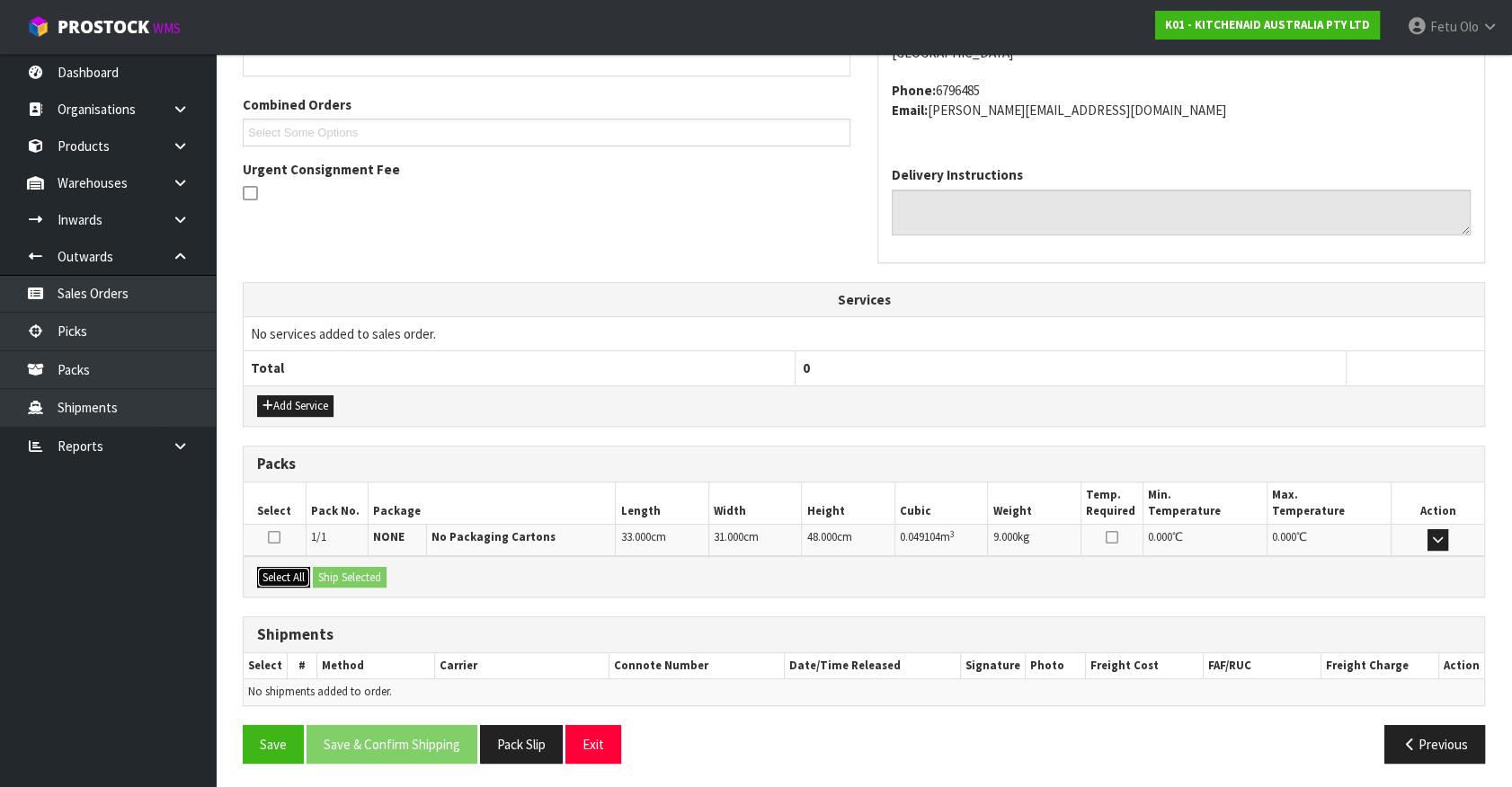 click on "Select All" at bounding box center [283, 578] 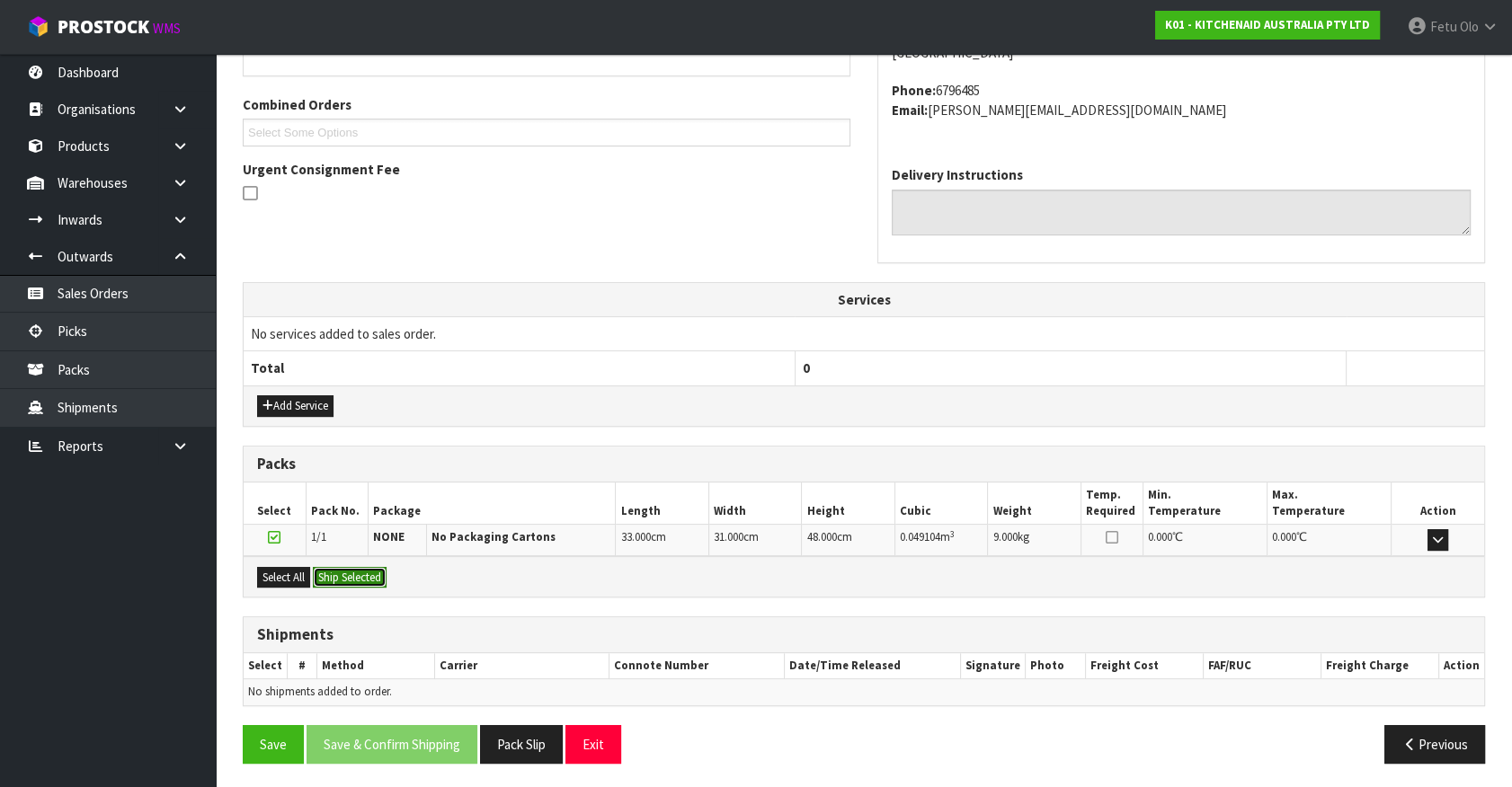 click on "Ship Selected" at bounding box center (350, 578) 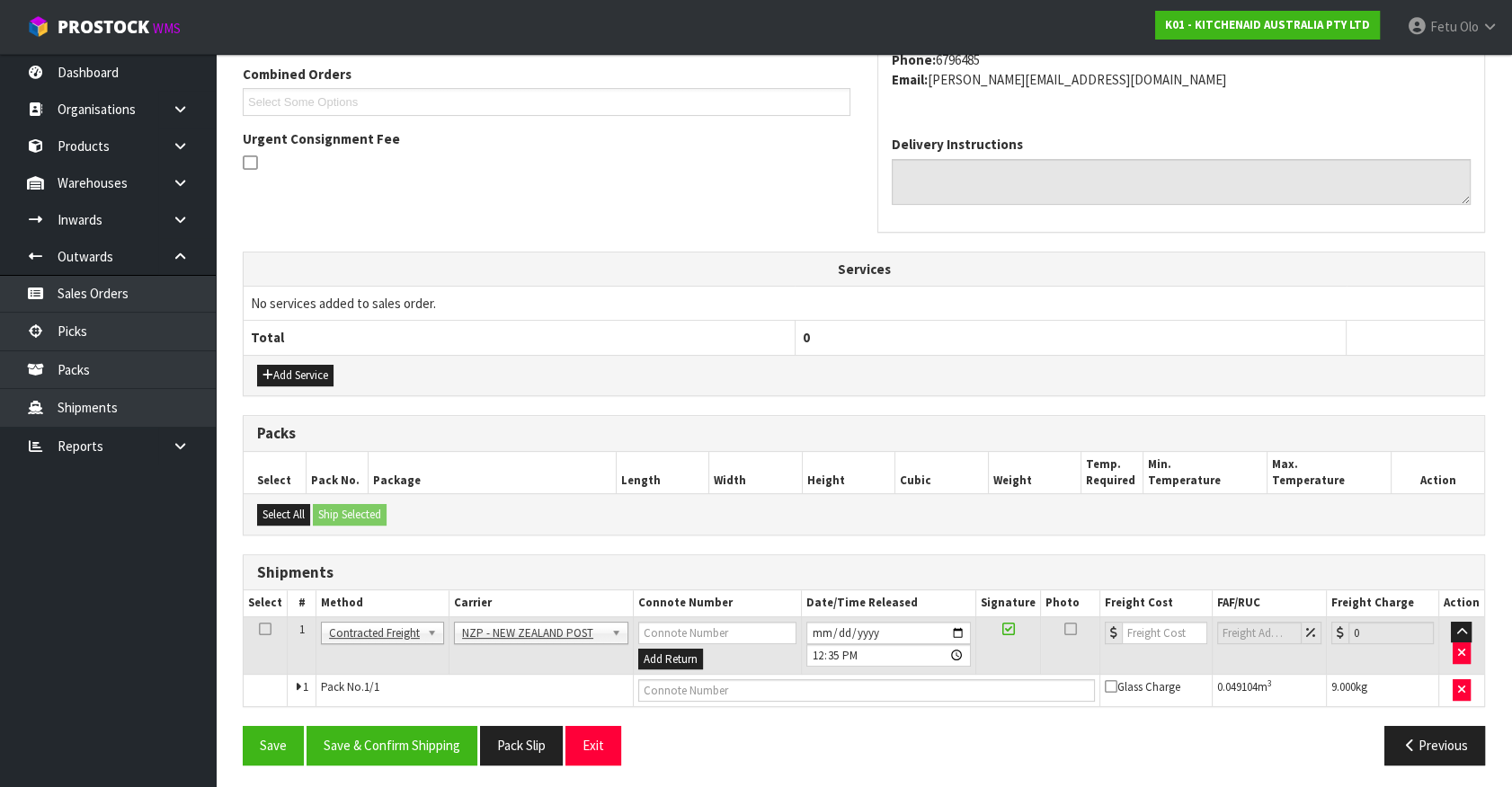 scroll, scrollTop: 468, scrollLeft: 0, axis: vertical 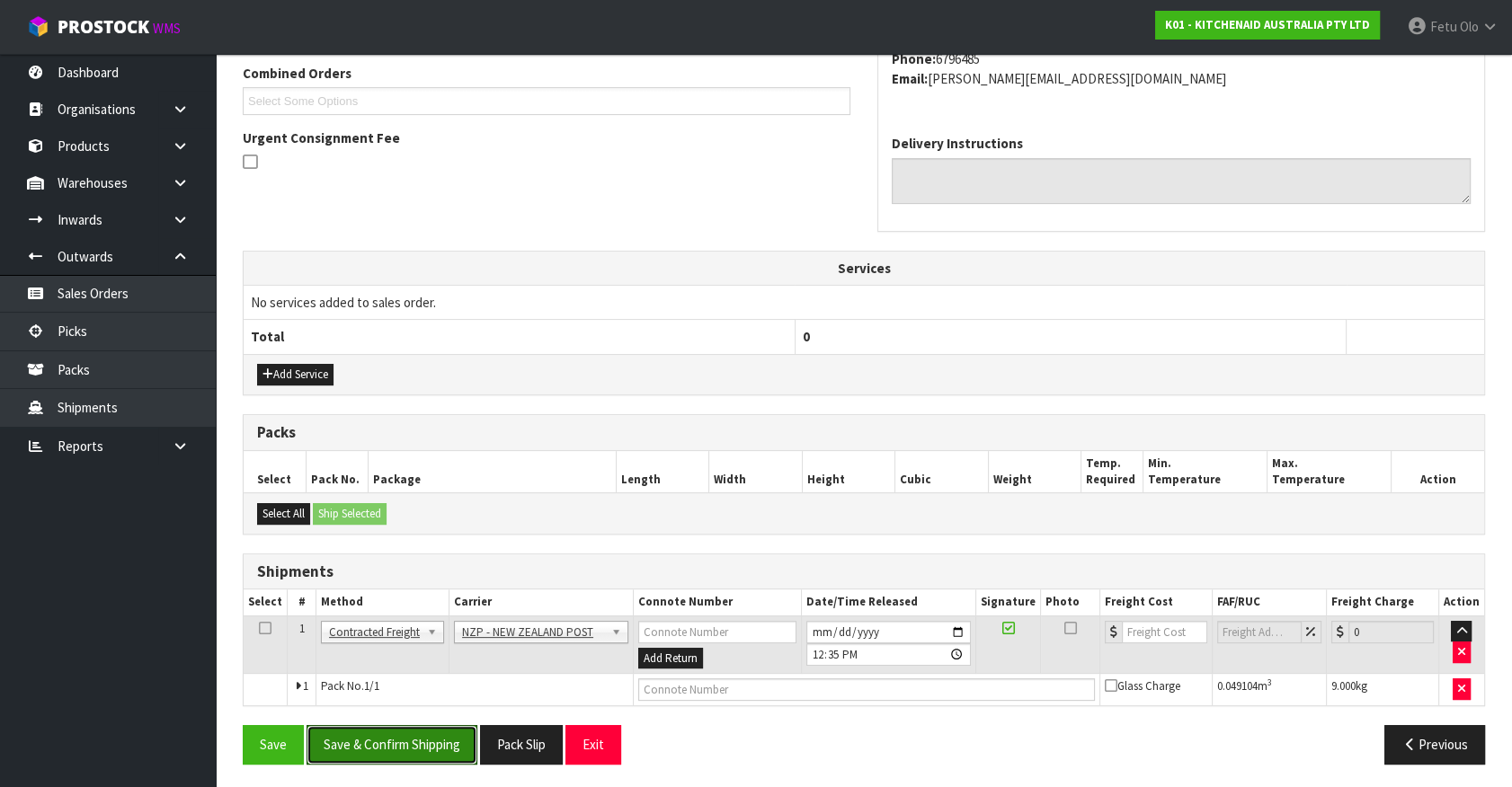 drag, startPoint x: 432, startPoint y: 730, endPoint x: 407, endPoint y: 720, distance: 26.925824 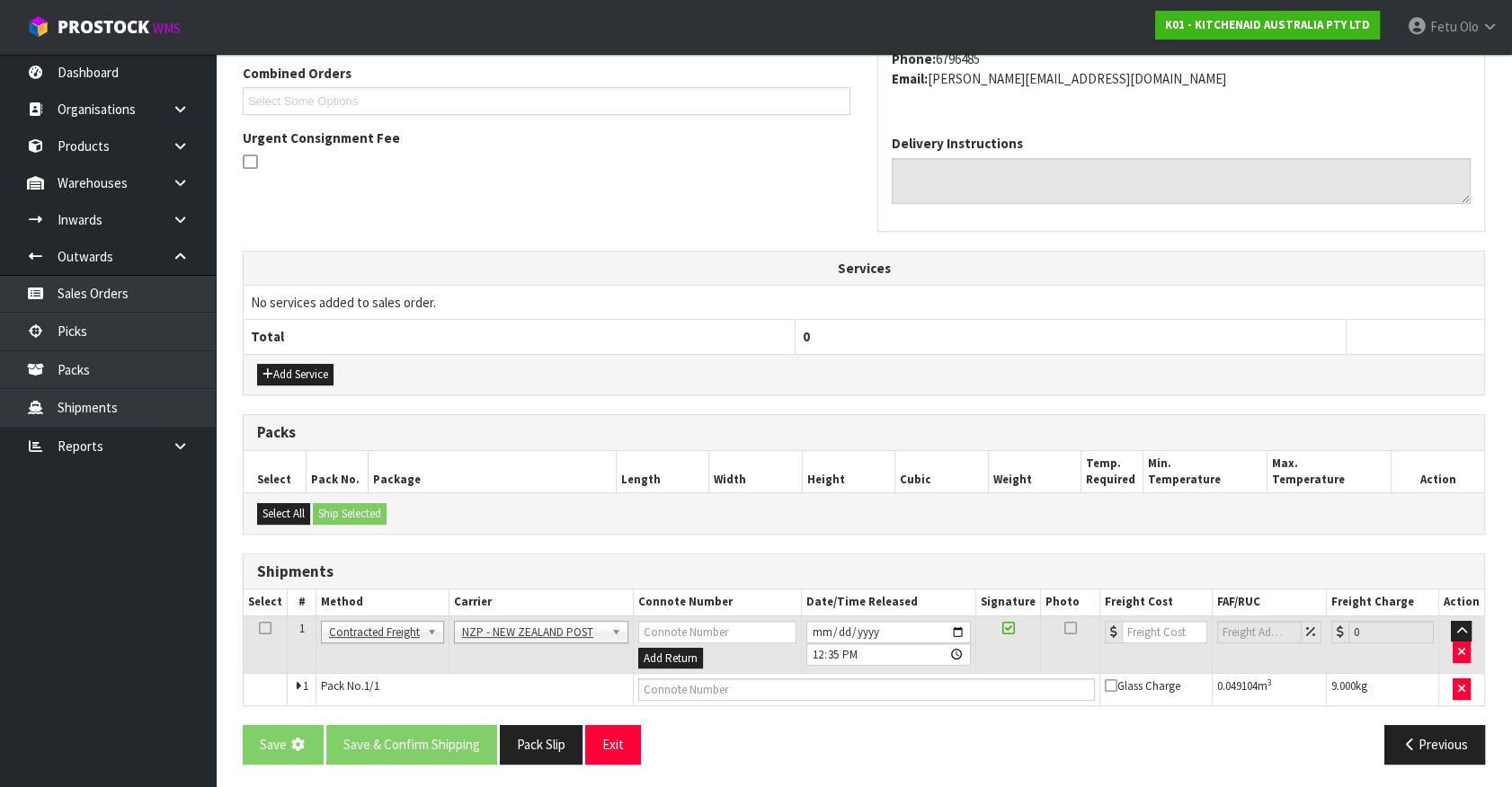 scroll, scrollTop: 0, scrollLeft: 0, axis: both 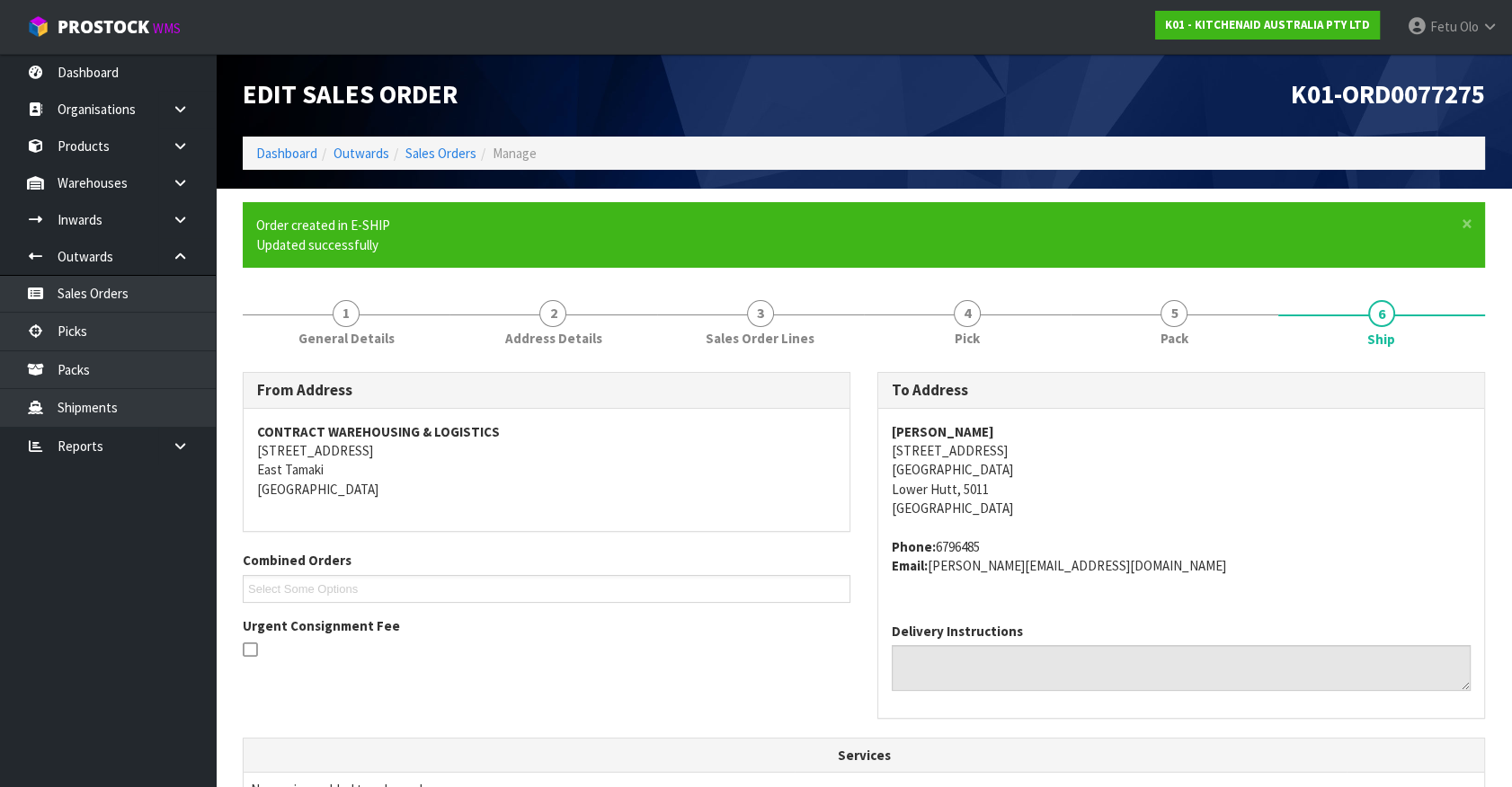 click on "Phone:   6796485 Email:   amita.ami@gmail.com" at bounding box center [1181, 556] 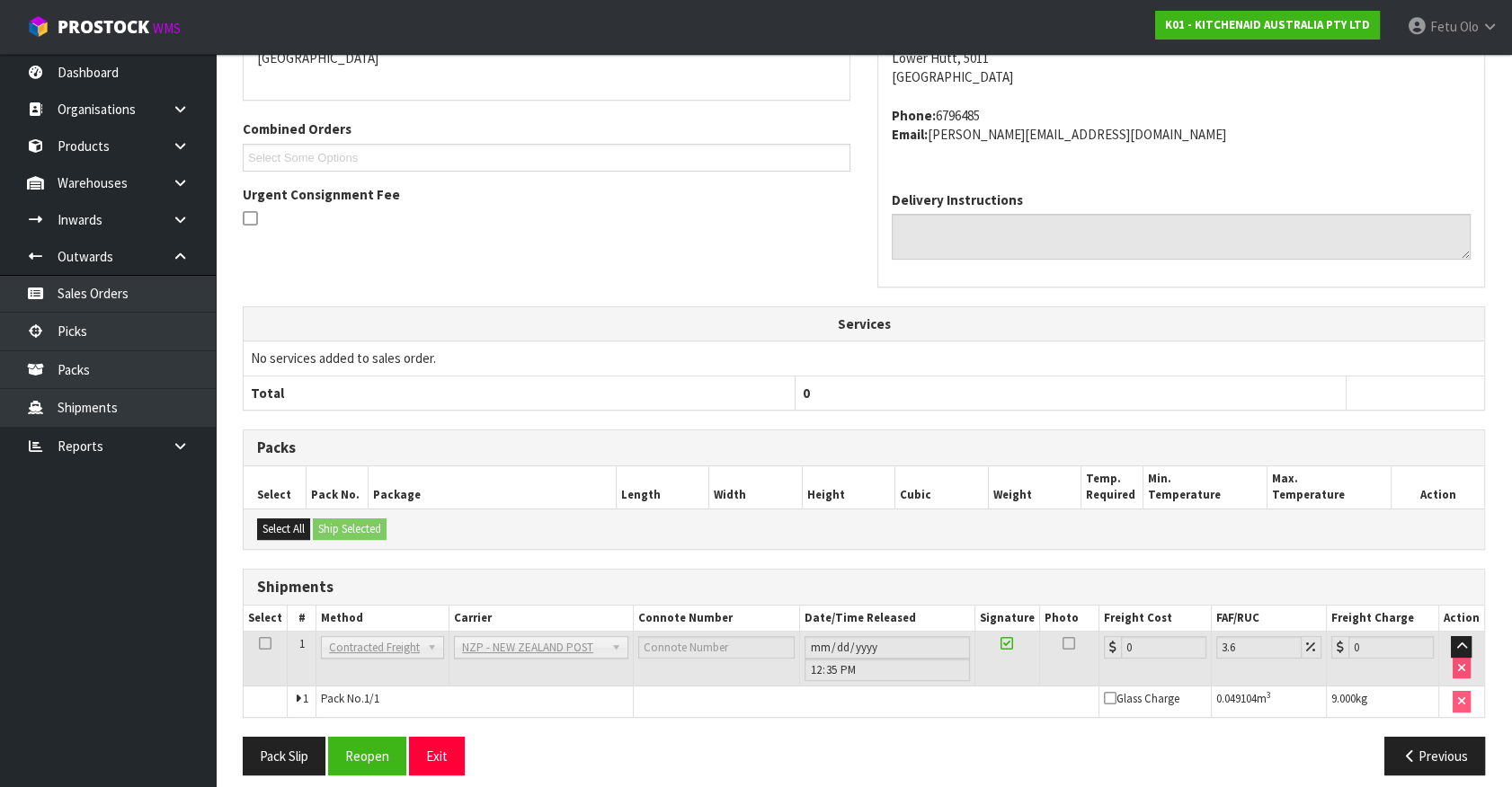 scroll, scrollTop: 443, scrollLeft: 0, axis: vertical 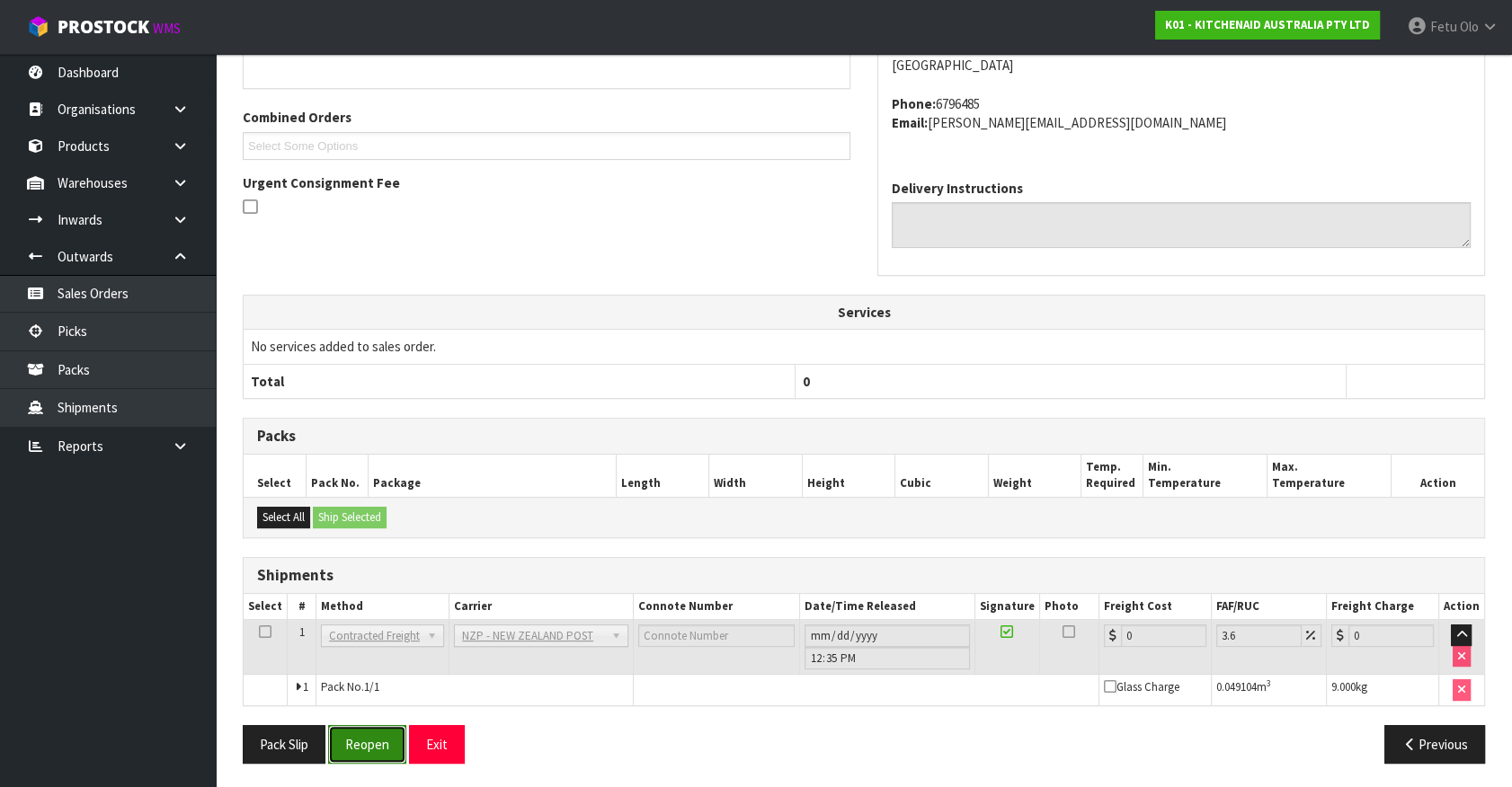 click on "Reopen" at bounding box center (367, 744) 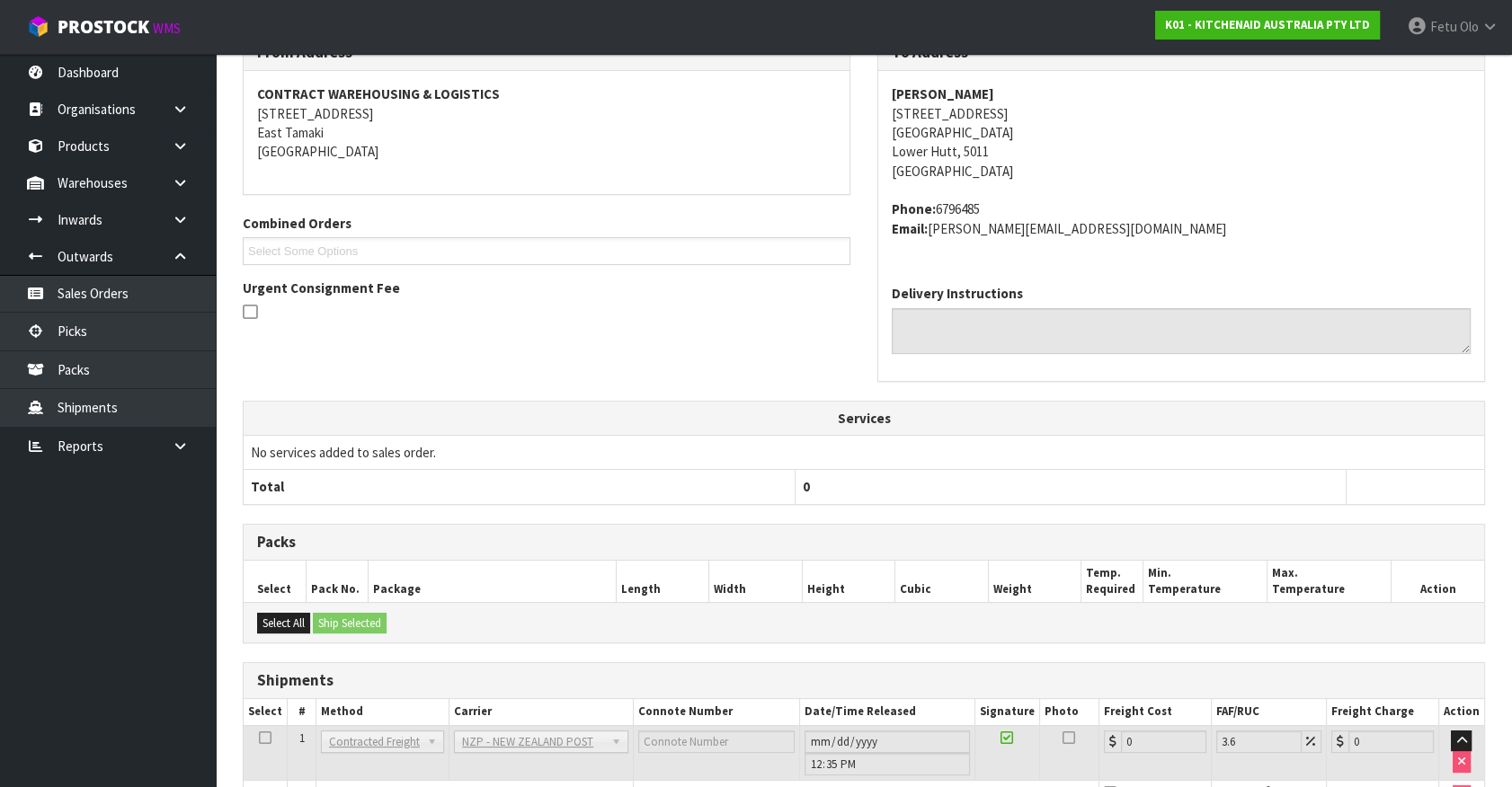 scroll, scrollTop: 423, scrollLeft: 0, axis: vertical 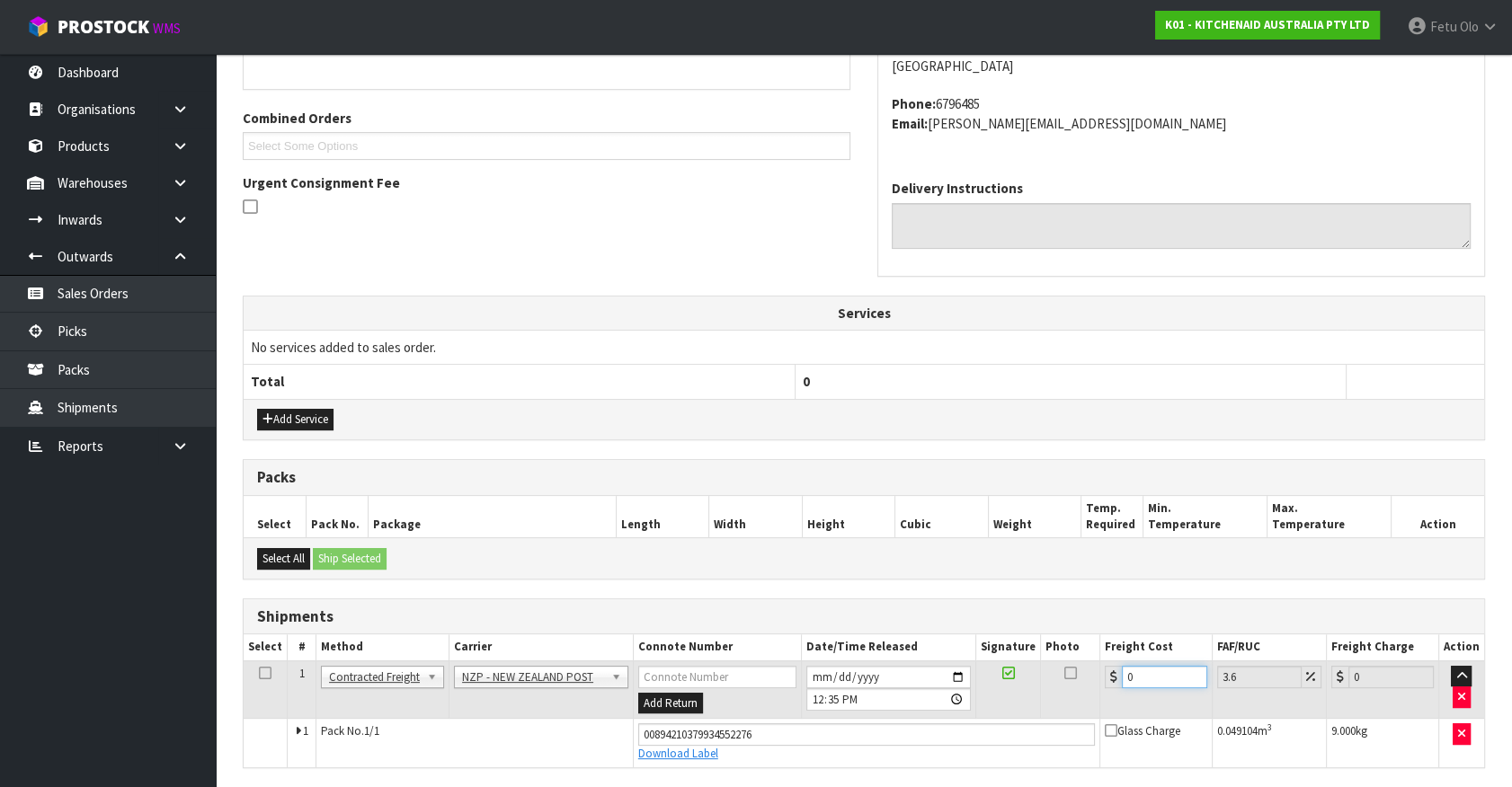 drag, startPoint x: 1156, startPoint y: 668, endPoint x: 760, endPoint y: 724, distance: 399.94 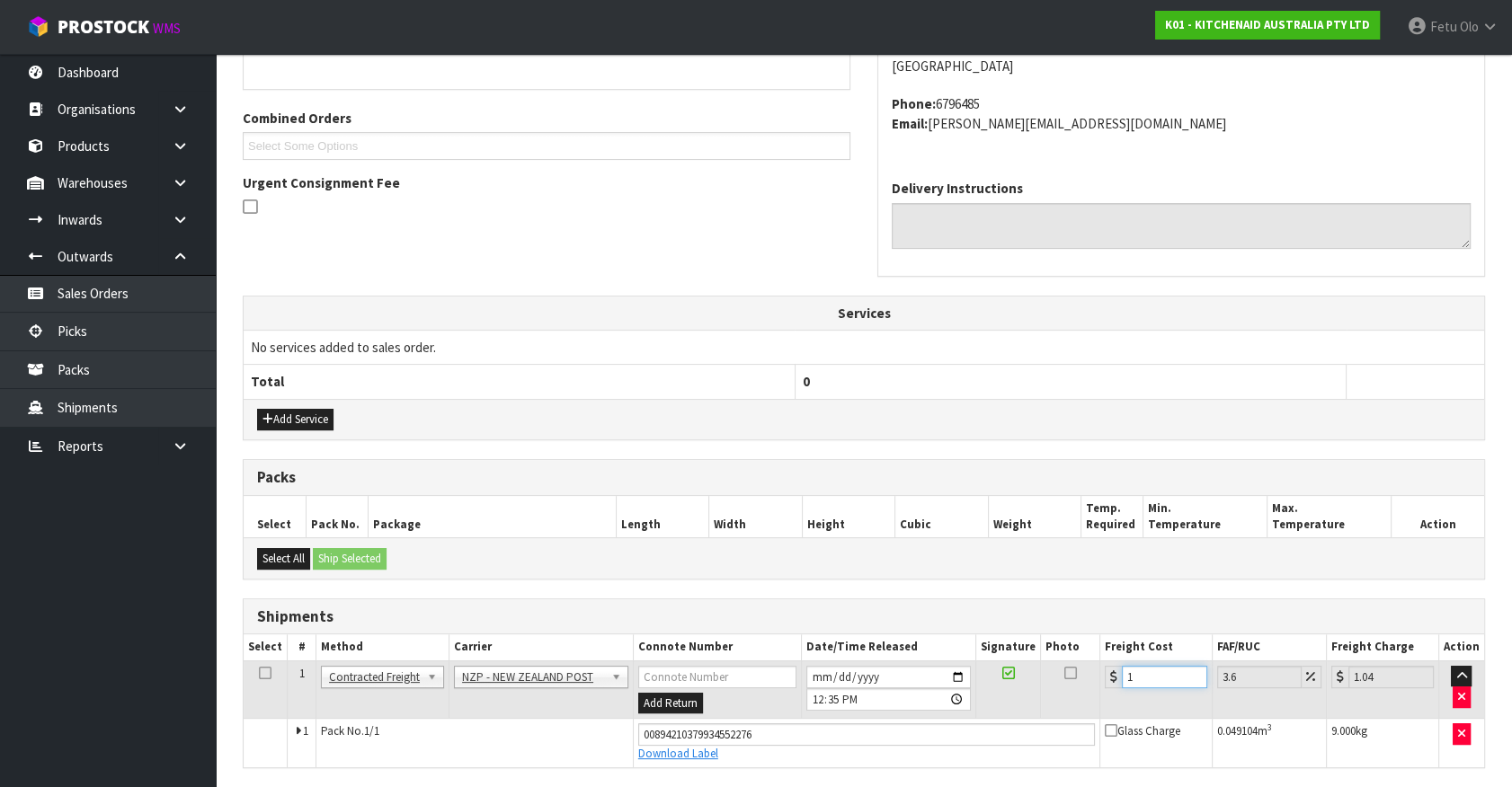 type on "13" 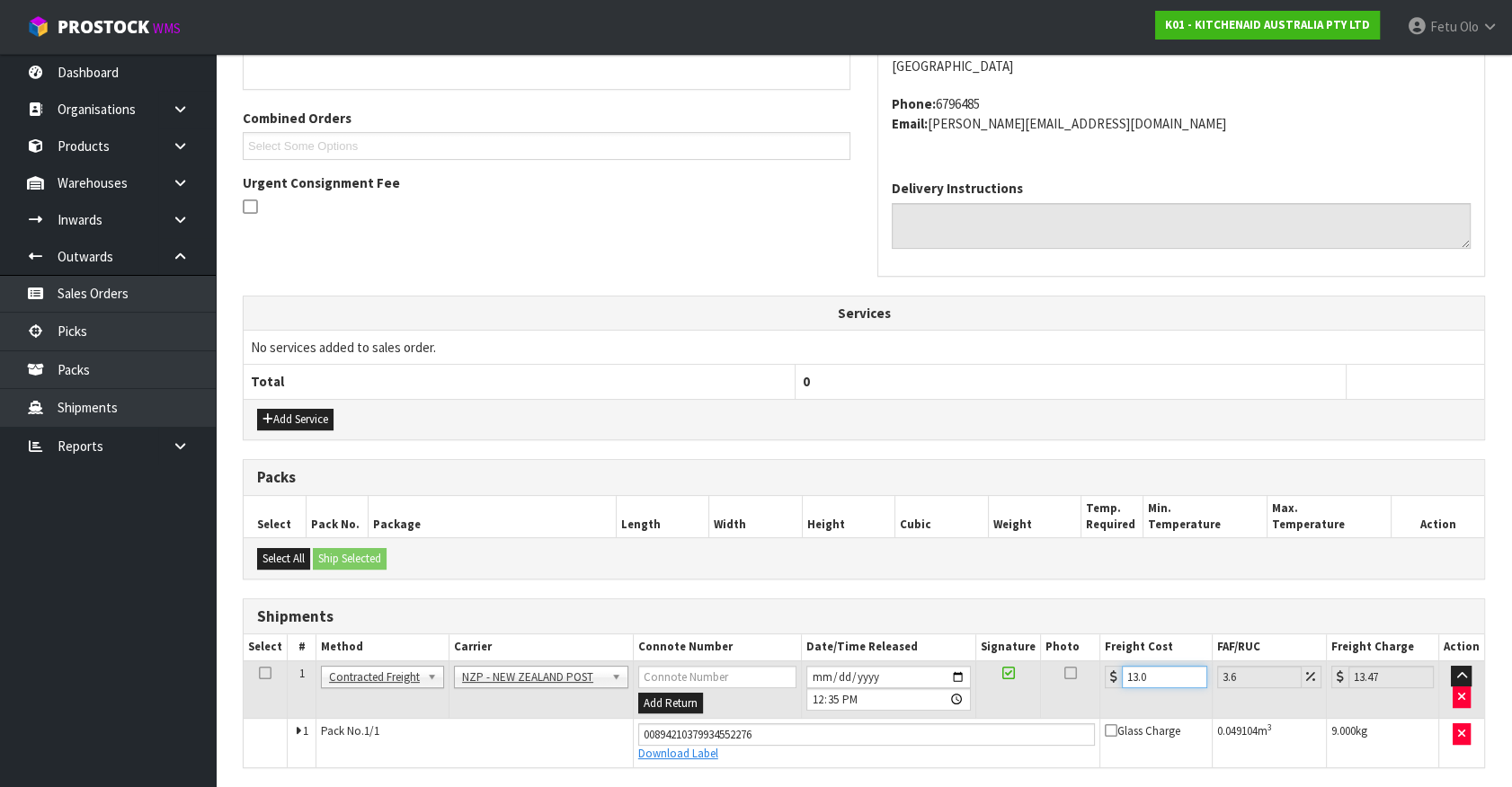 type on "13.04" 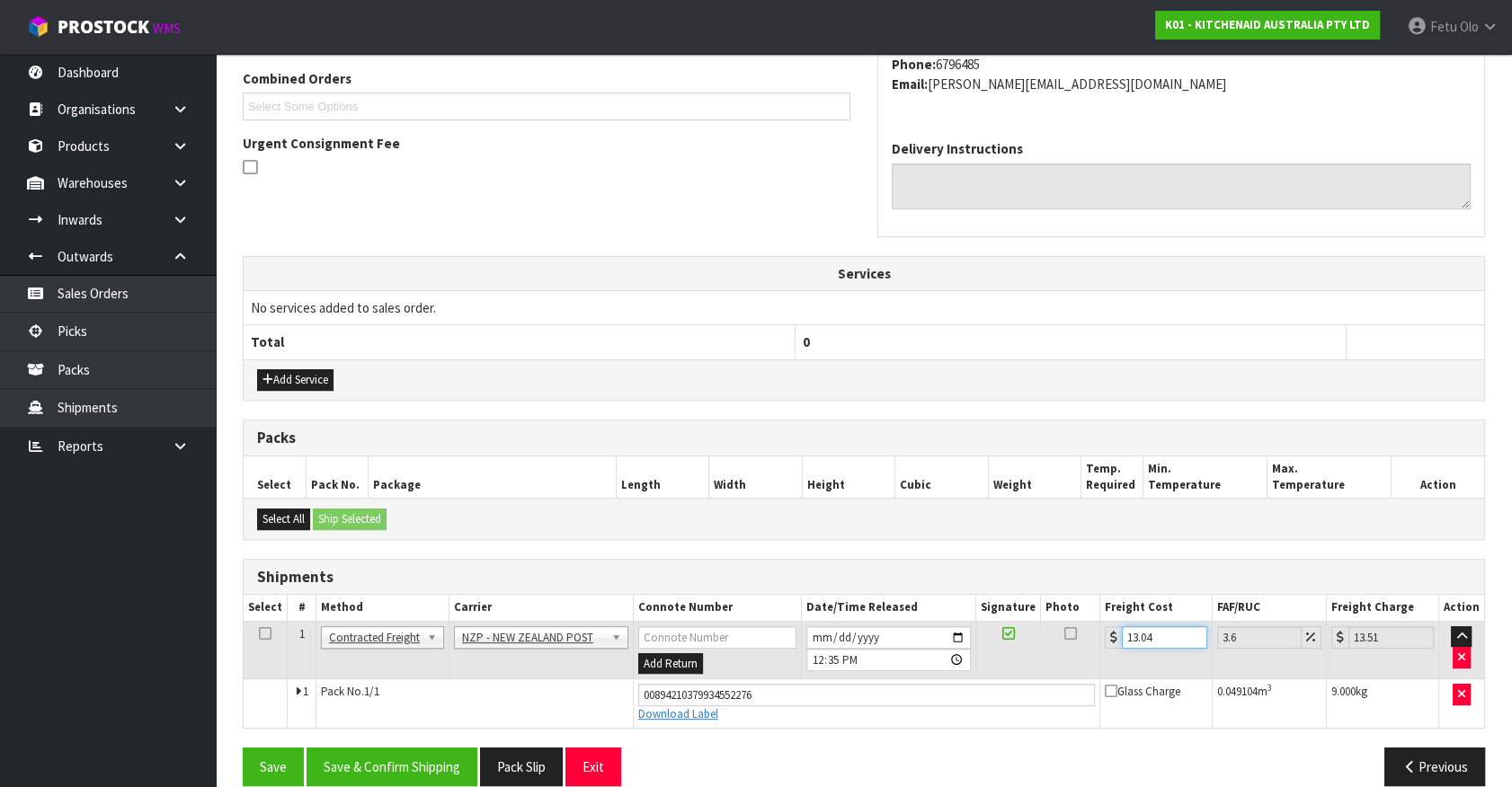 scroll, scrollTop: 485, scrollLeft: 0, axis: vertical 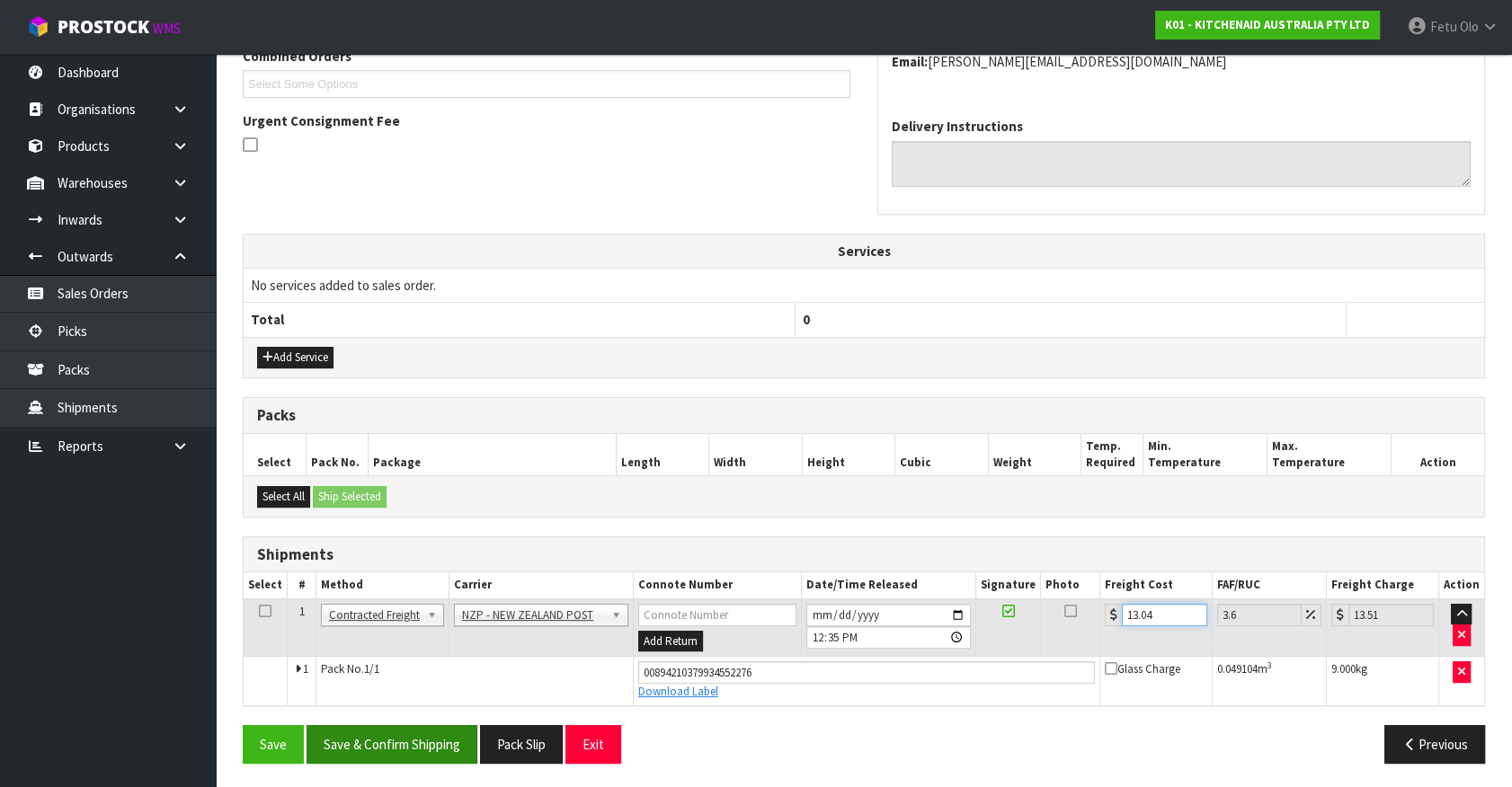 type on "13.04" 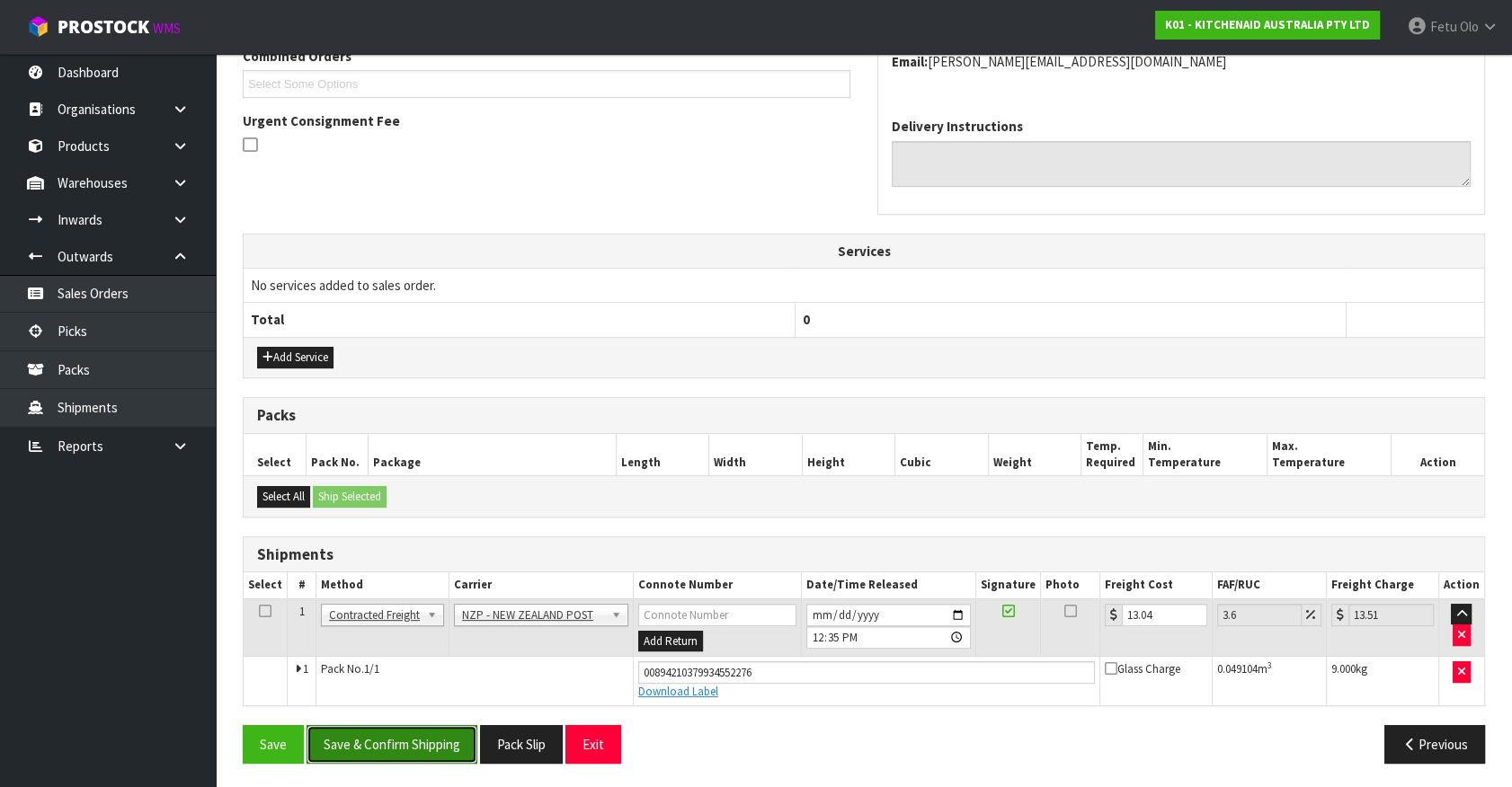 click on "Save & Confirm Shipping" at bounding box center (392, 744) 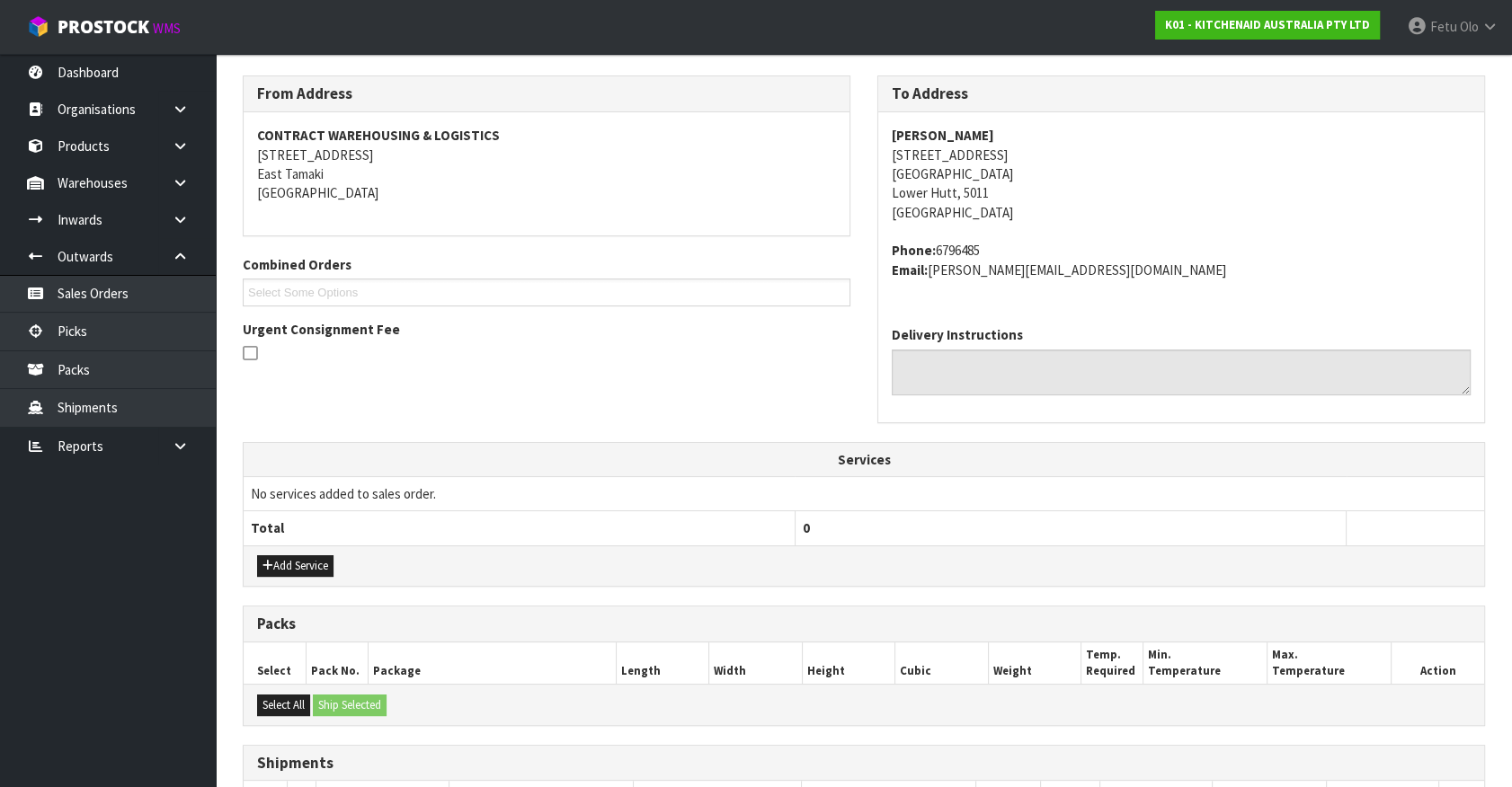 scroll, scrollTop: 0, scrollLeft: 0, axis: both 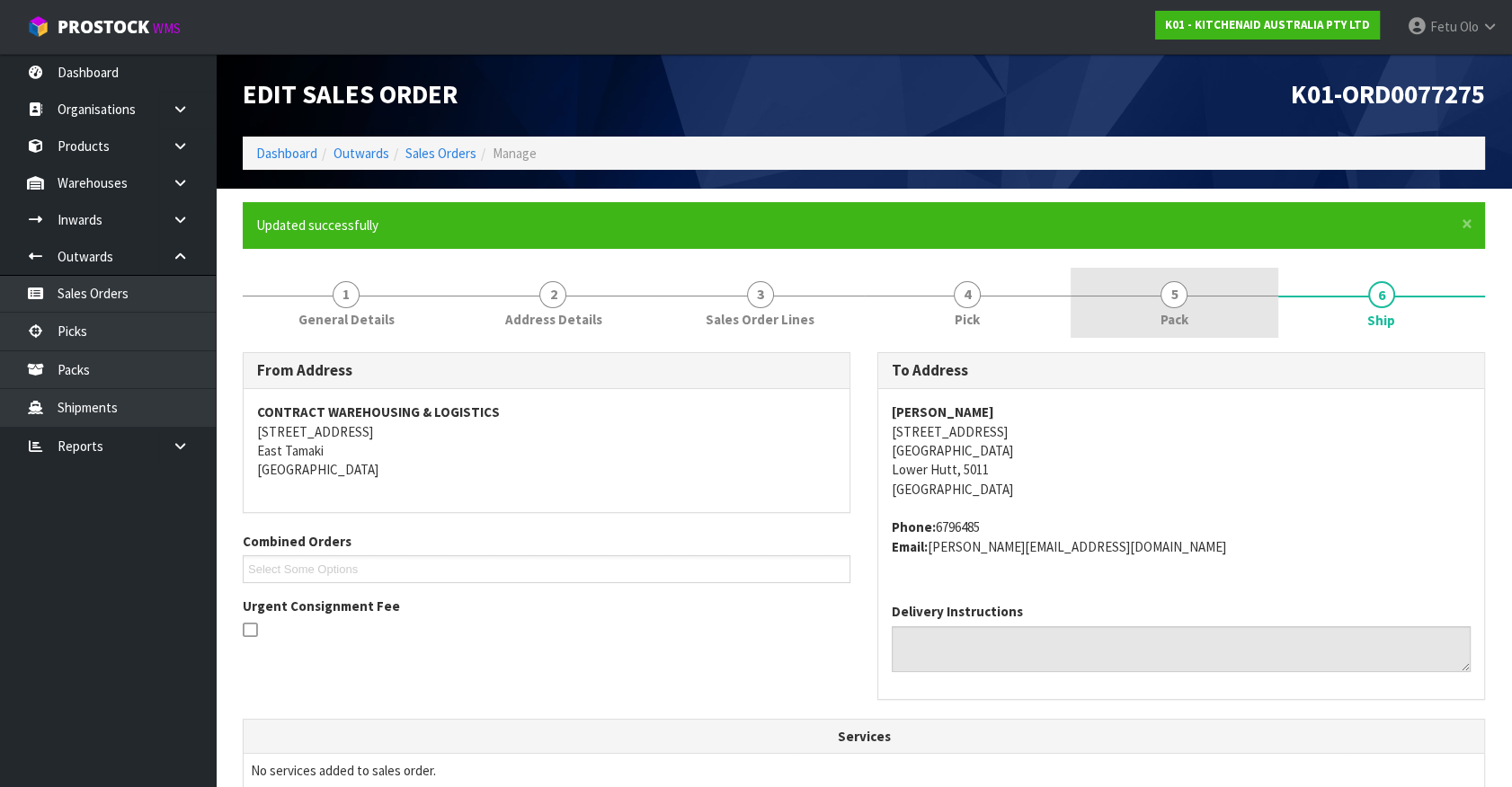 click on "5
Pack" at bounding box center (1174, 303) 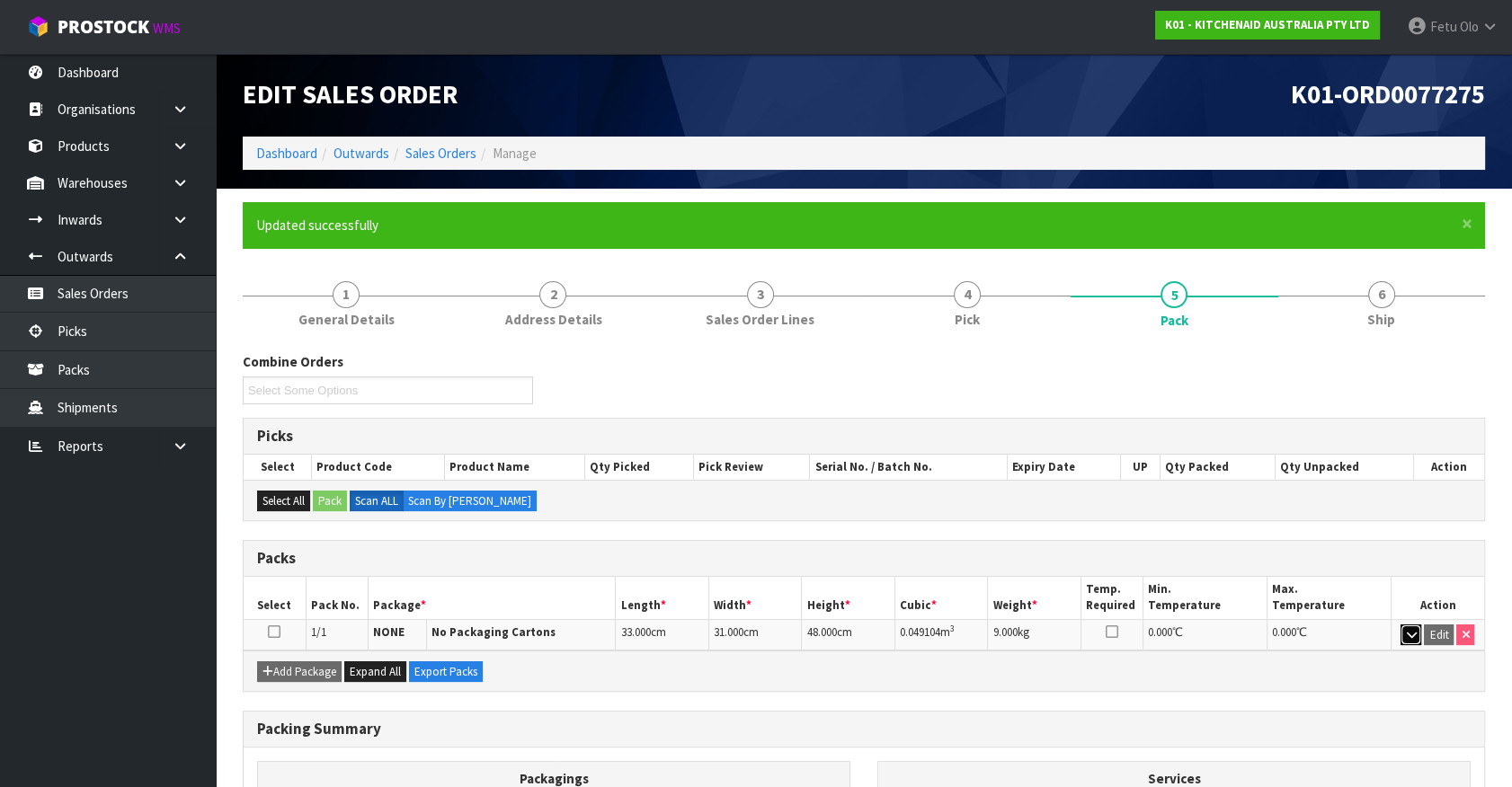 click at bounding box center [1410, 635] 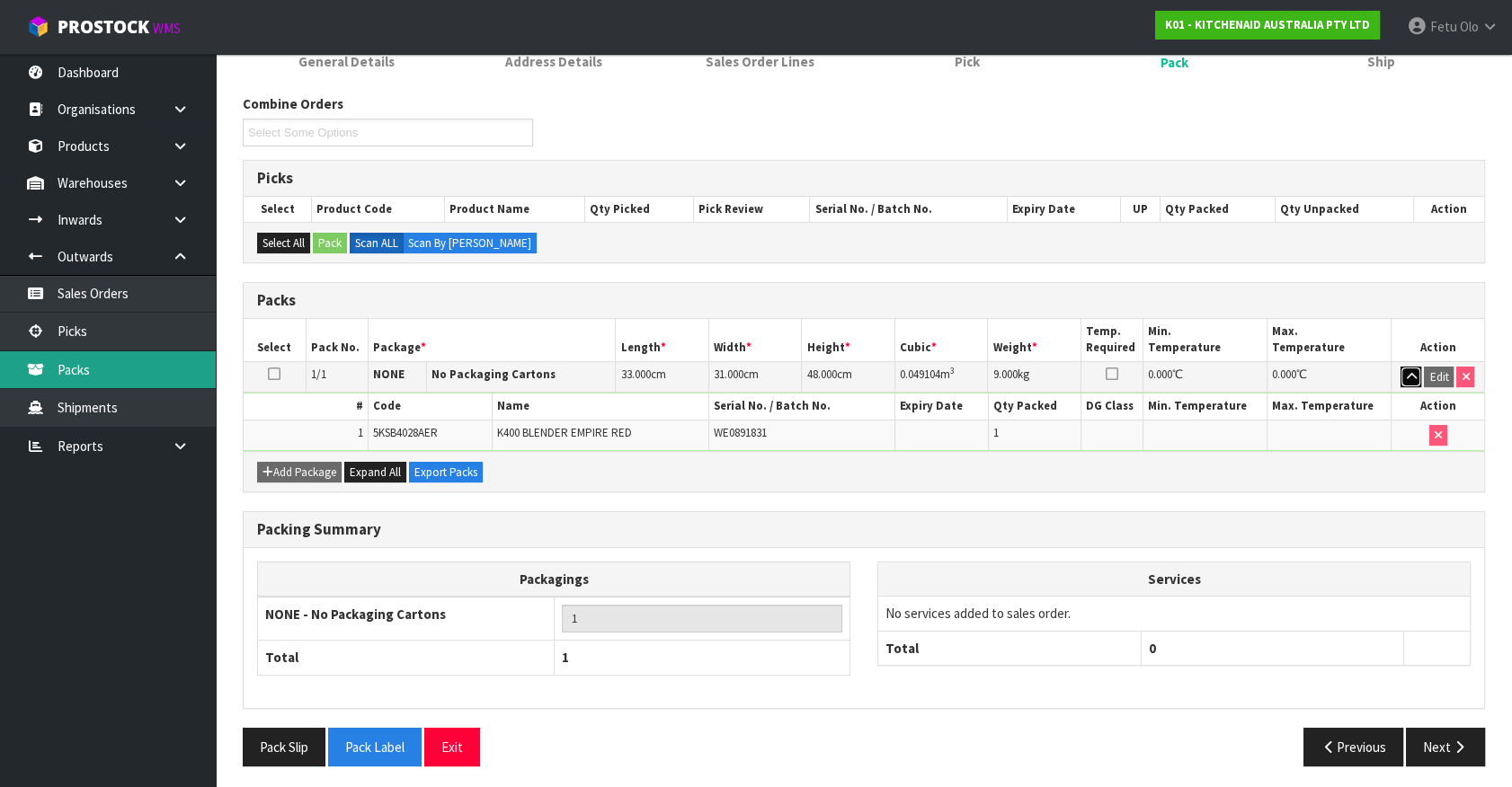scroll, scrollTop: 261, scrollLeft: 0, axis: vertical 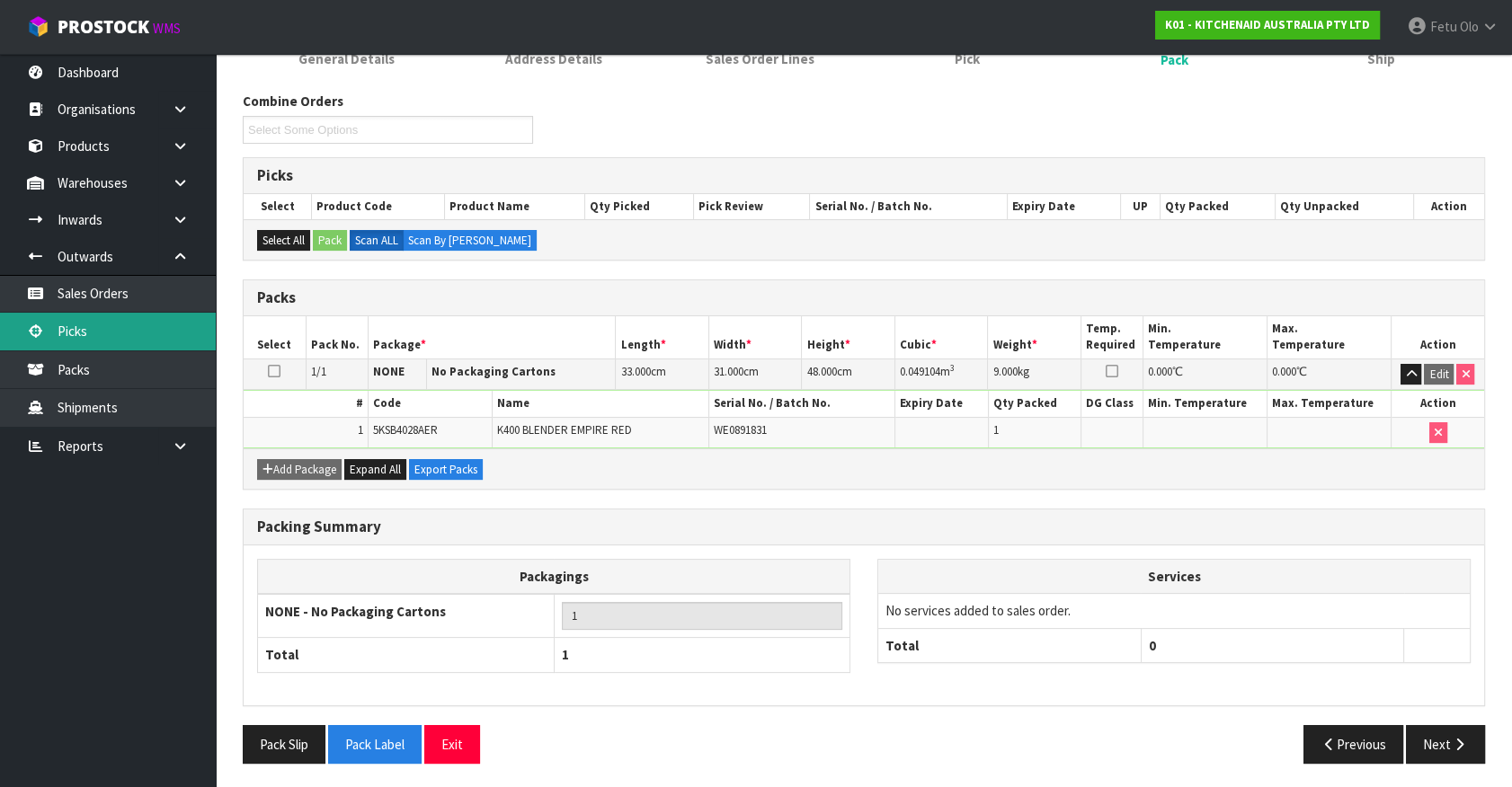 click on "Picks" at bounding box center [108, 331] 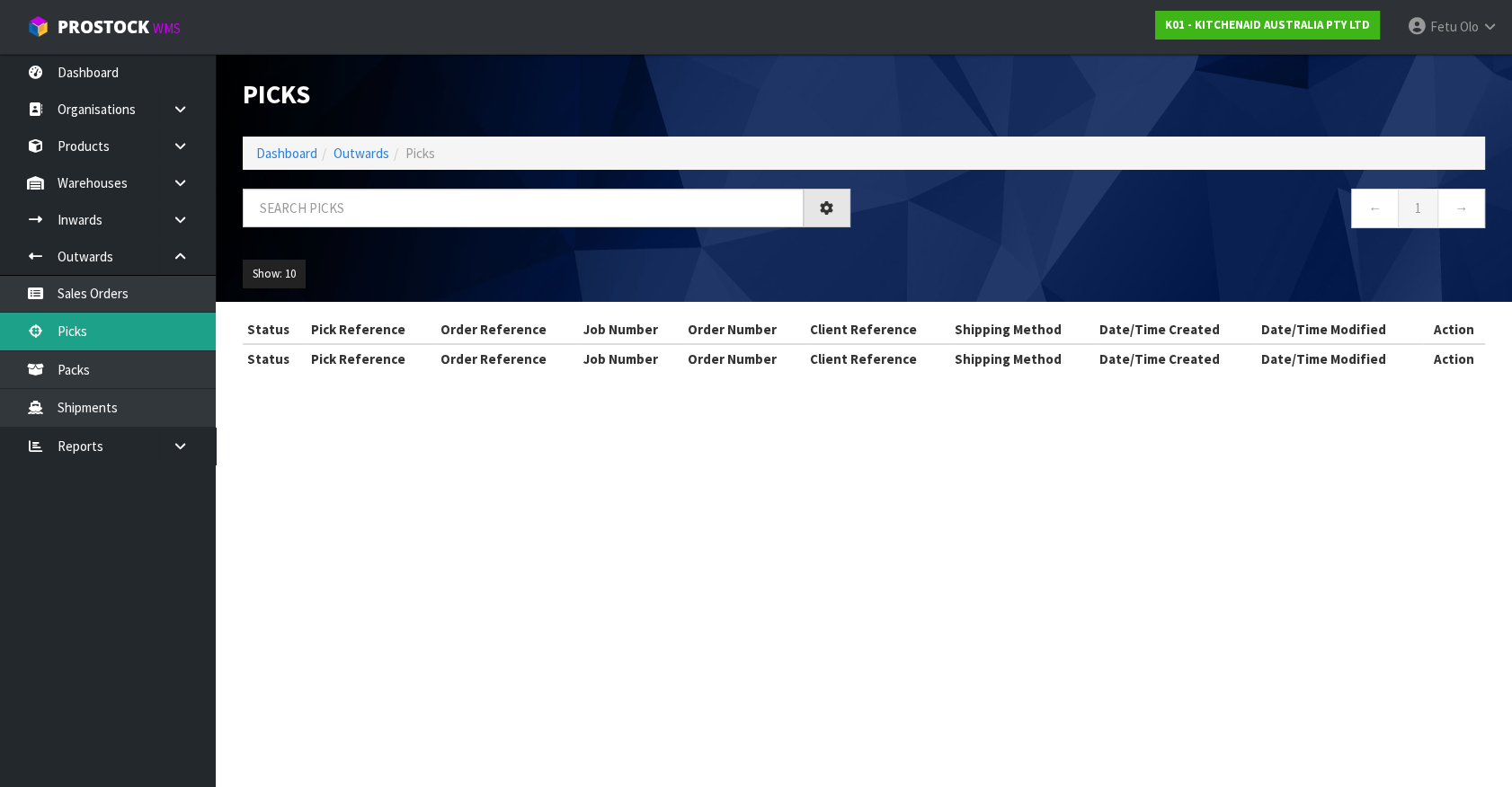 scroll, scrollTop: 0, scrollLeft: 0, axis: both 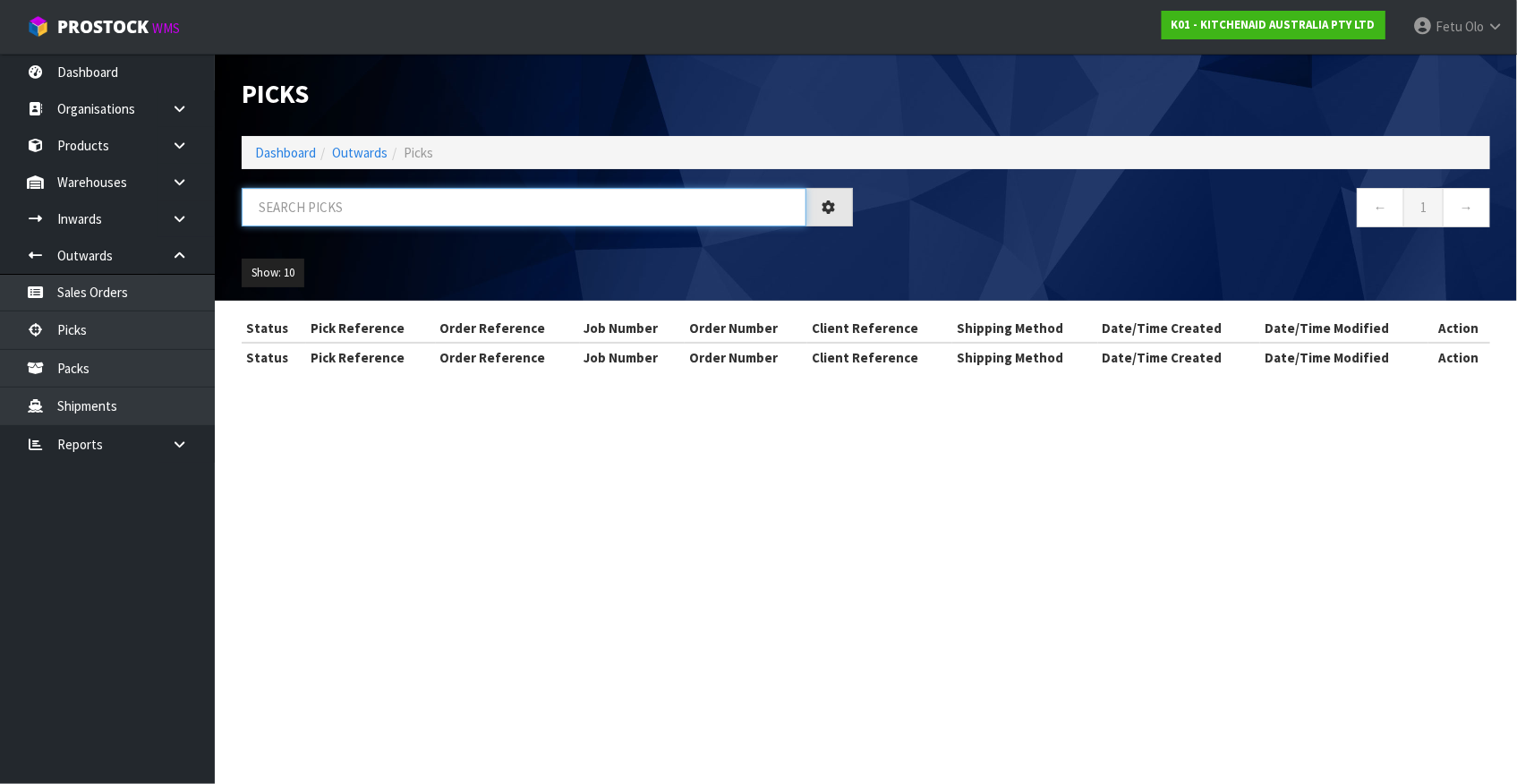 click at bounding box center [524, 207] 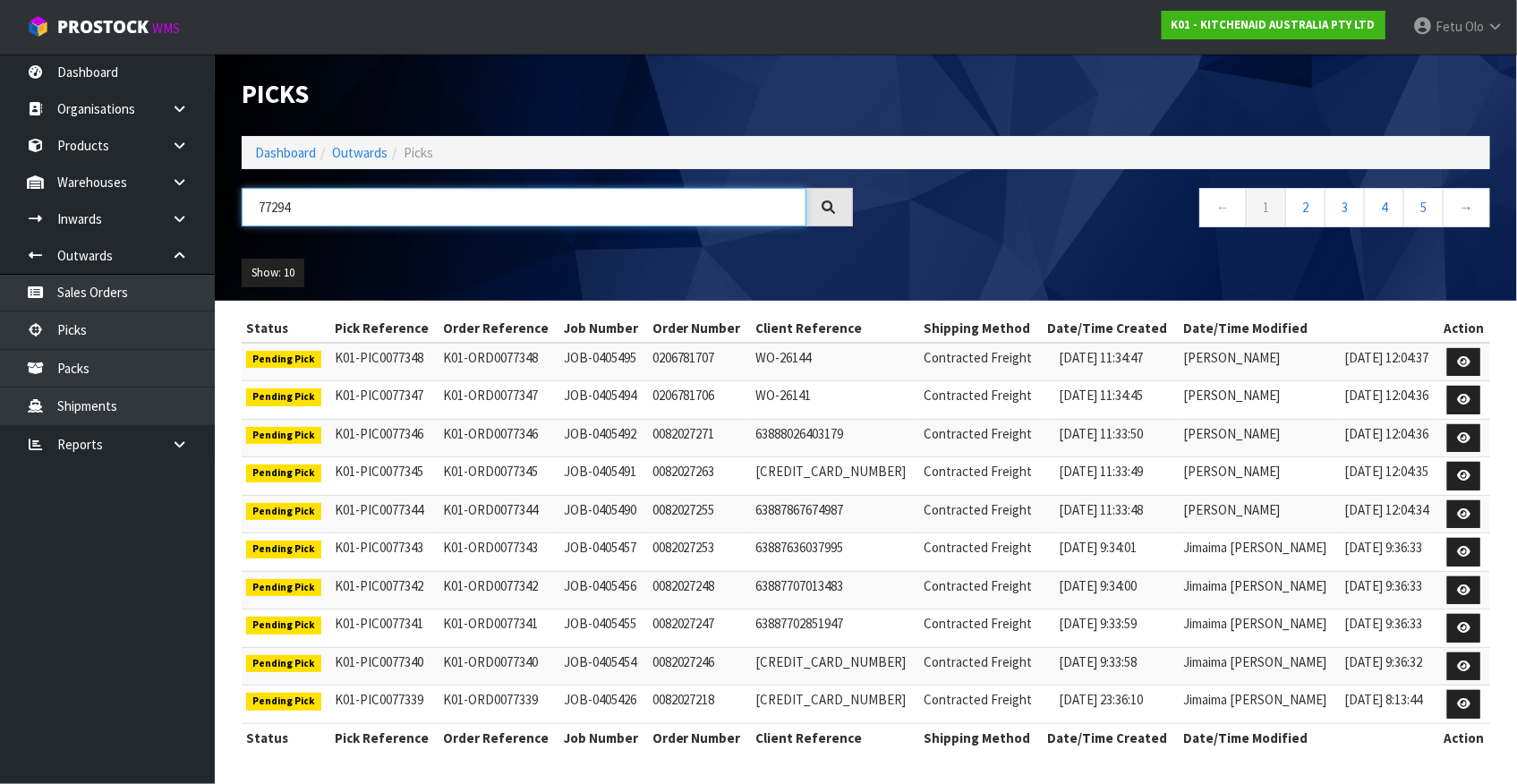 type on "77294" 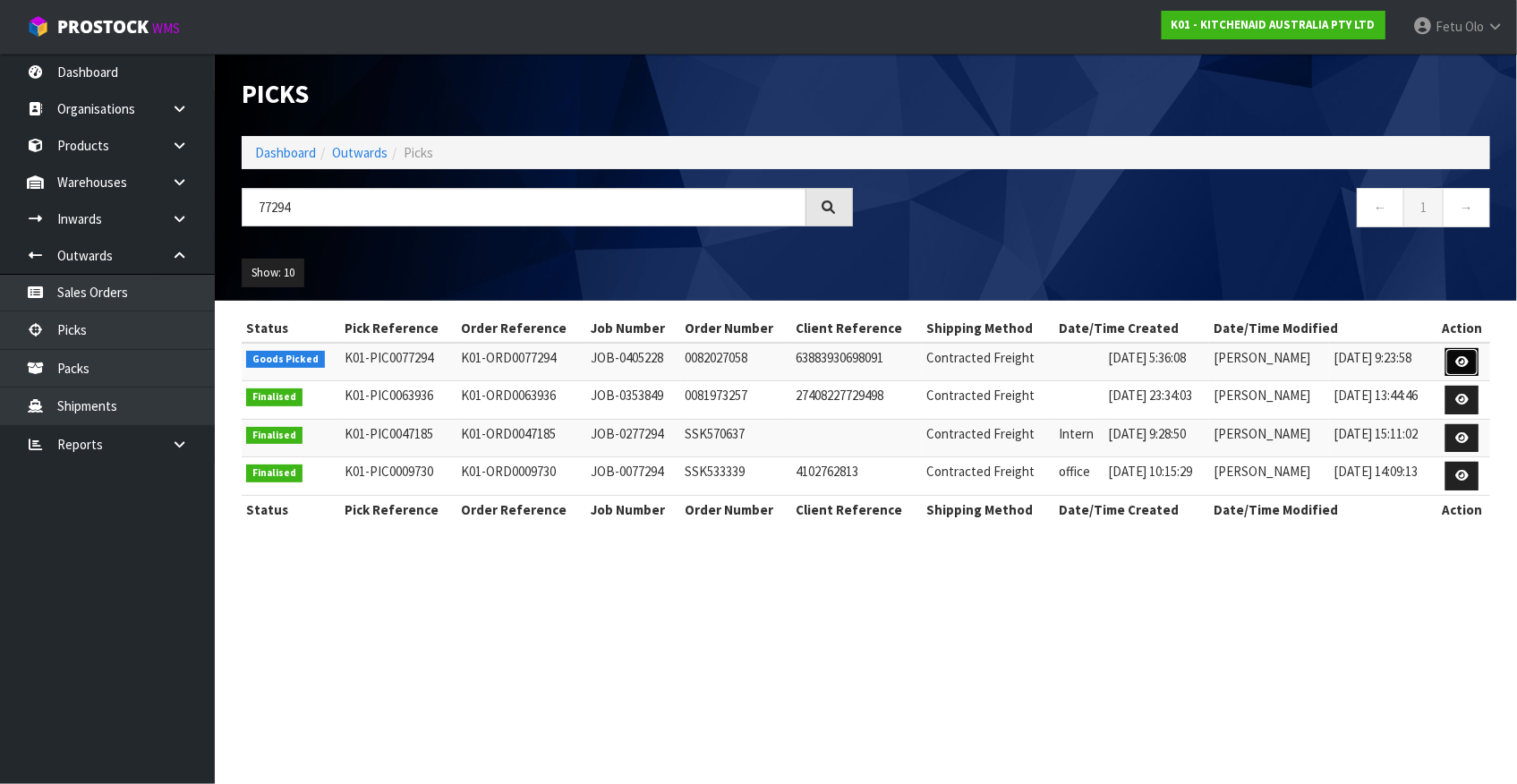 click at bounding box center [1462, 362] 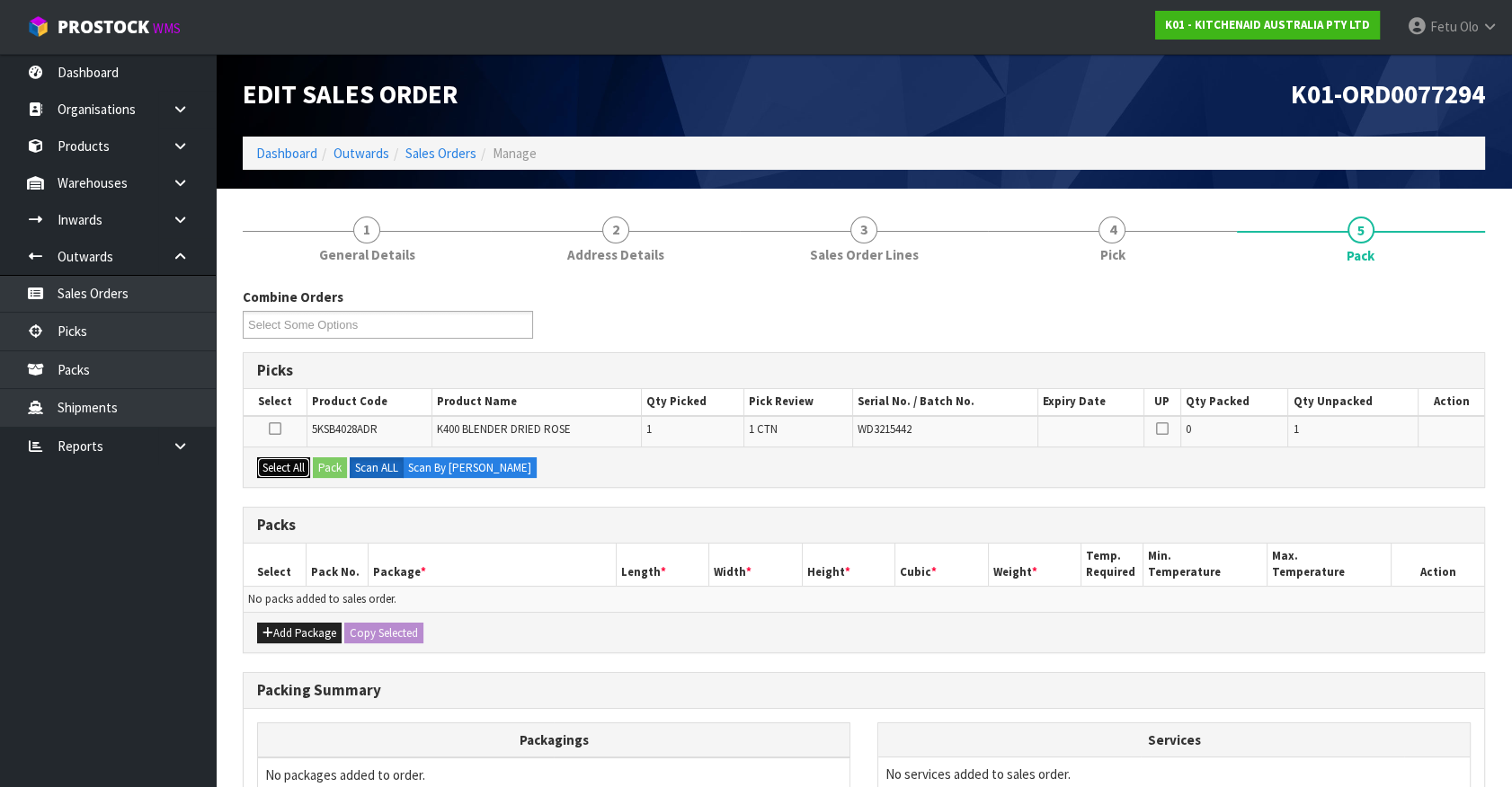 drag, startPoint x: 288, startPoint y: 470, endPoint x: 324, endPoint y: 467, distance: 36.124784 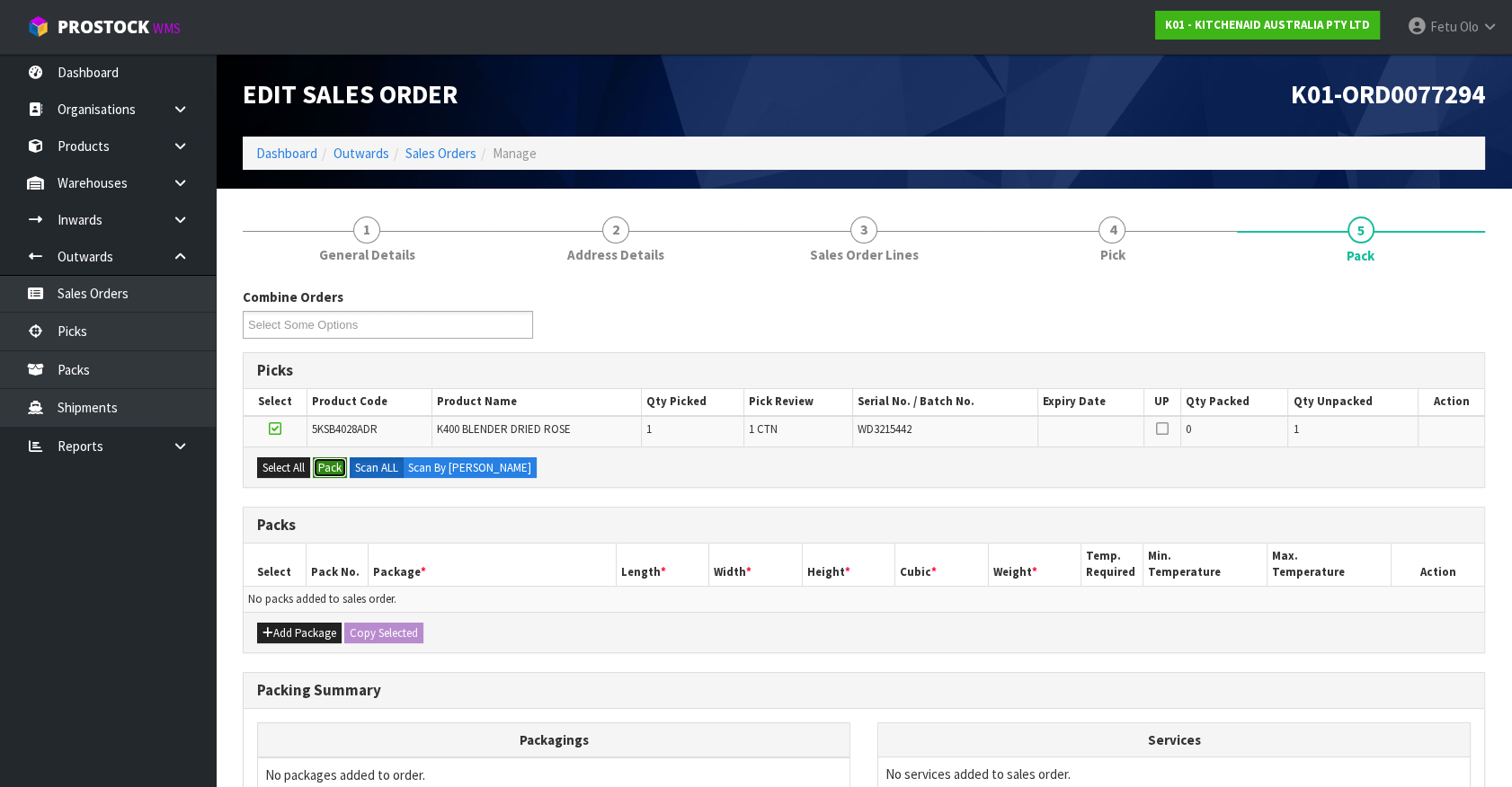 click on "Pack" at bounding box center [330, 468] 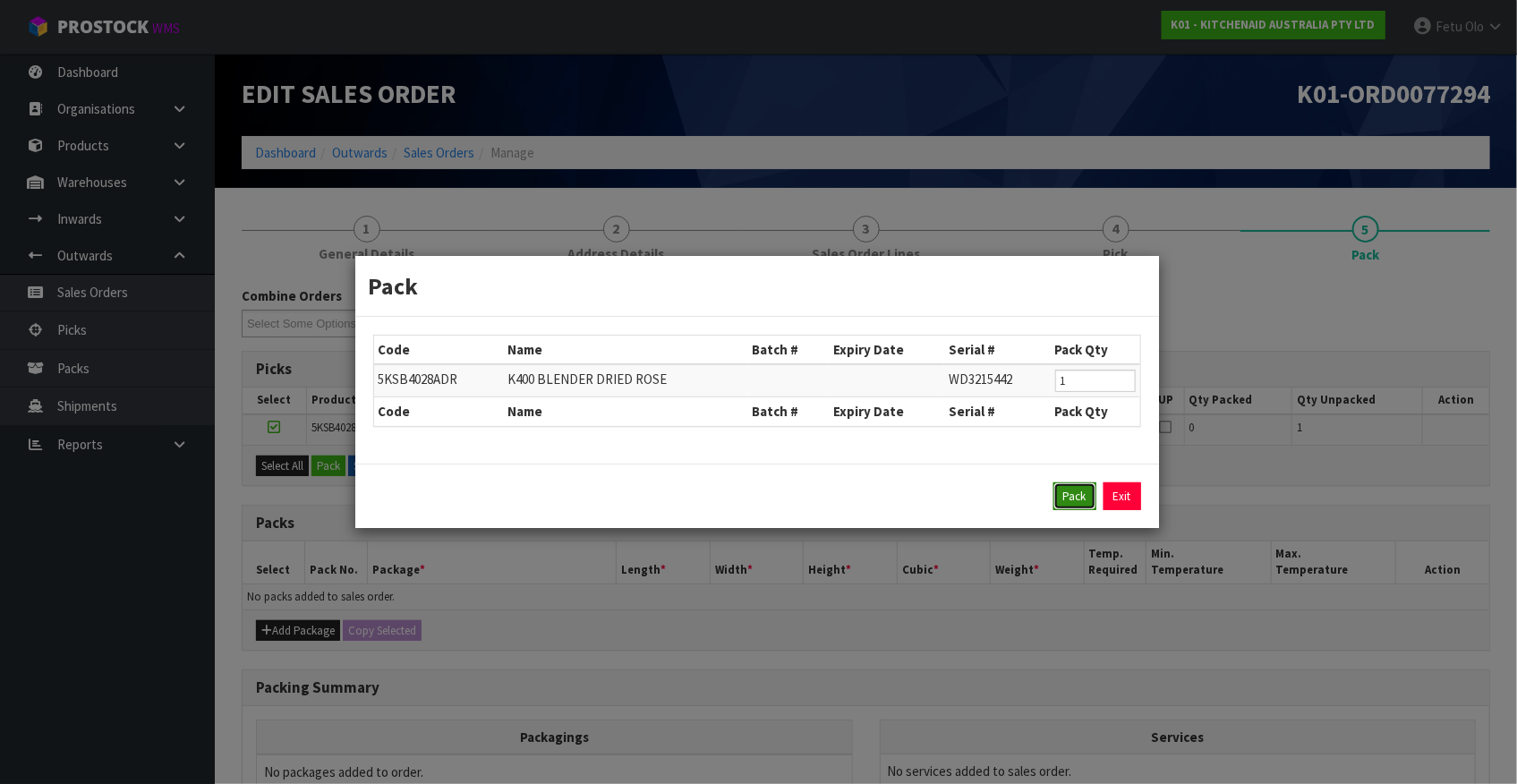 click on "Pack" at bounding box center [1075, 497] 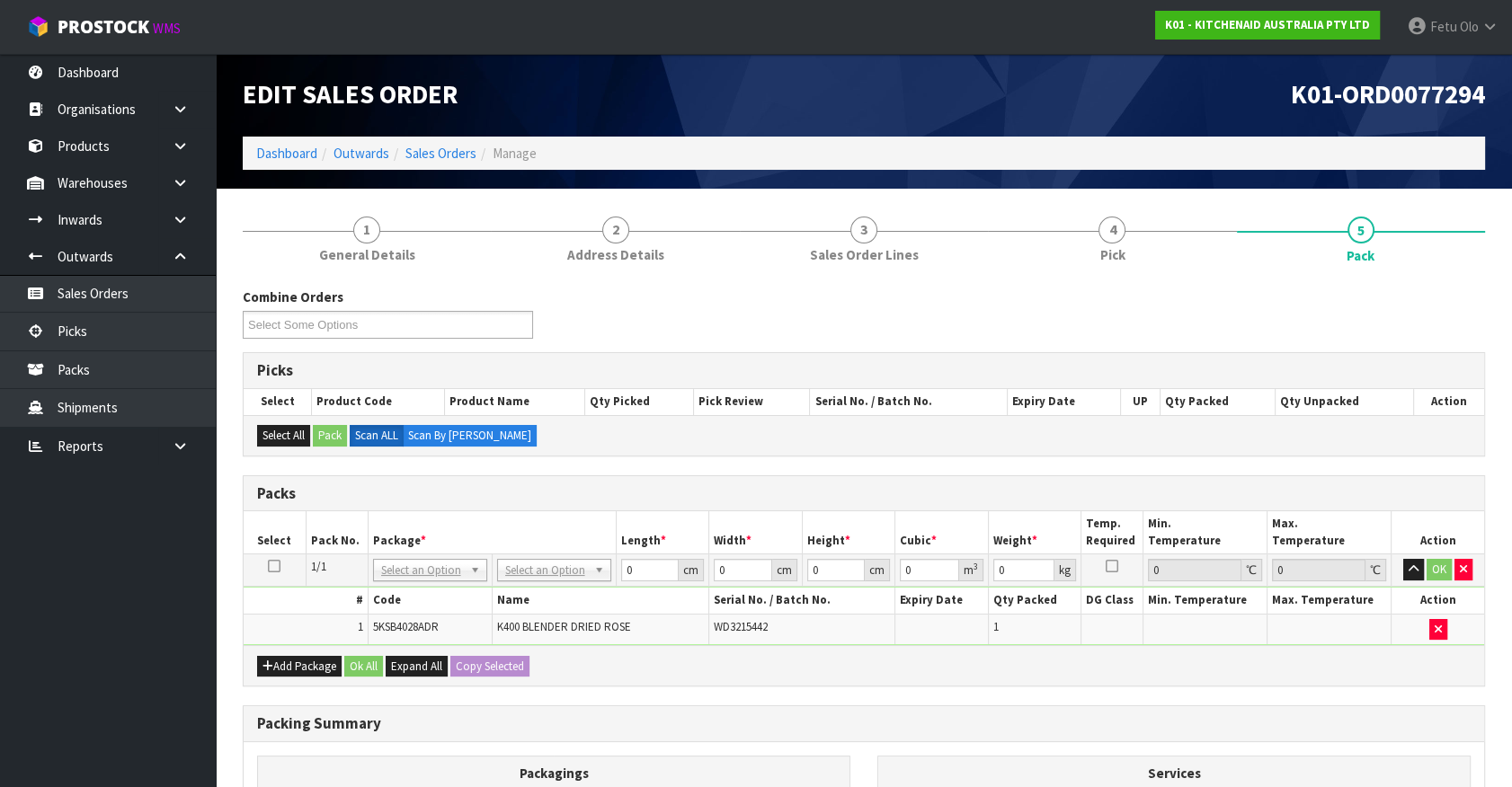 drag, startPoint x: 509, startPoint y: 567, endPoint x: 526, endPoint y: 596, distance: 33.615473 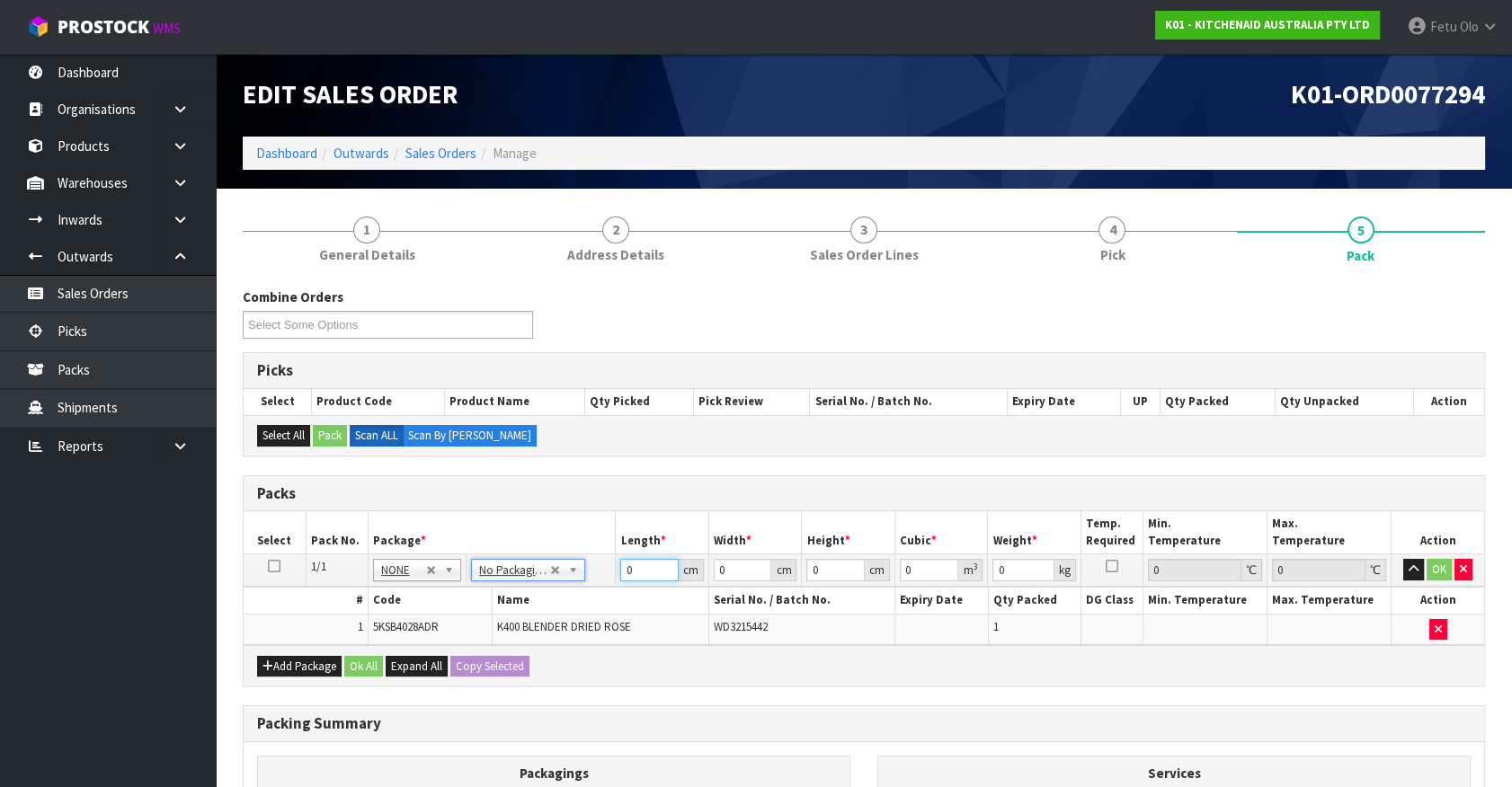 drag, startPoint x: 533, startPoint y: 607, endPoint x: 443, endPoint y: 632, distance: 93.40771 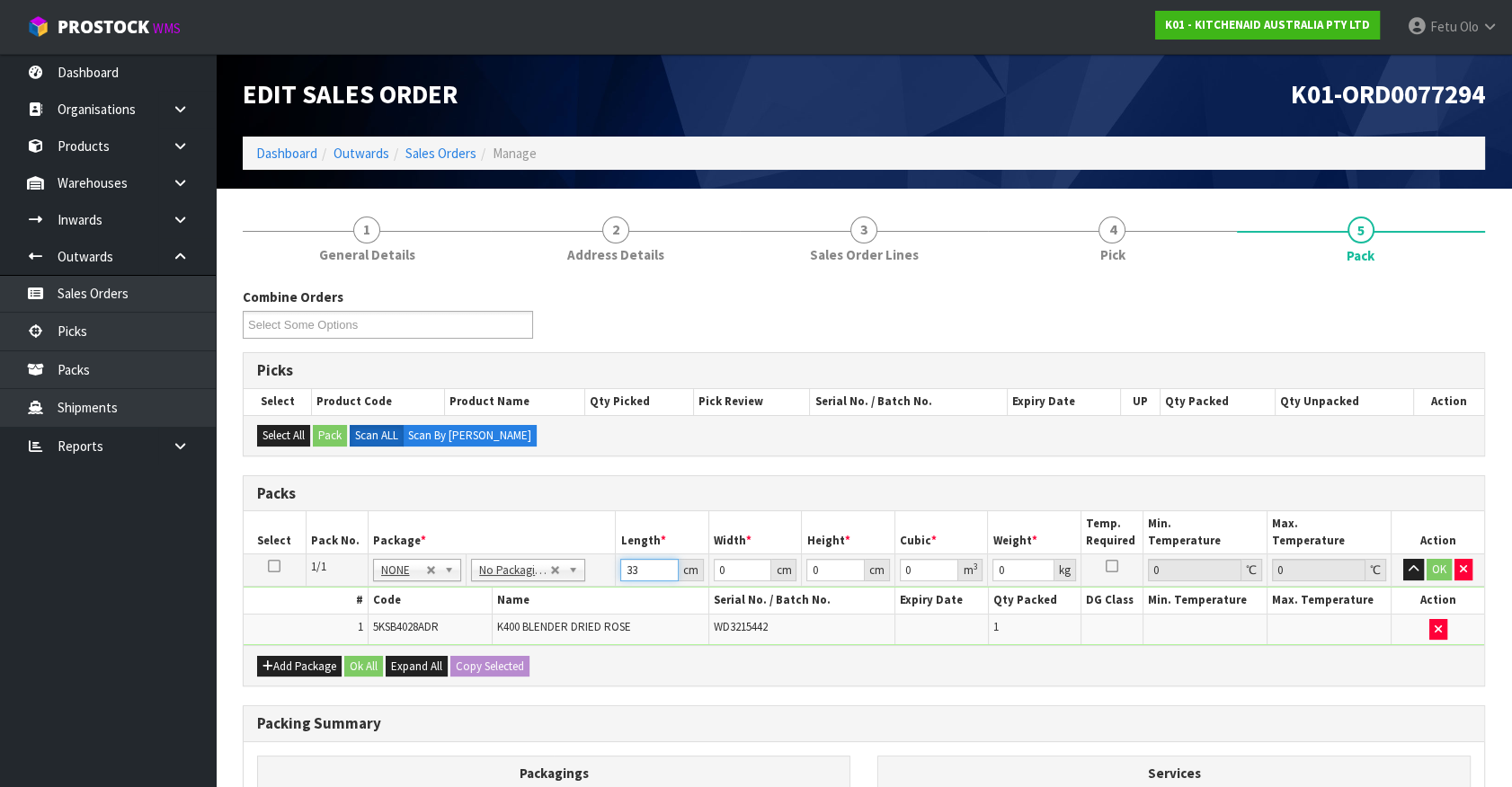 type on "33" 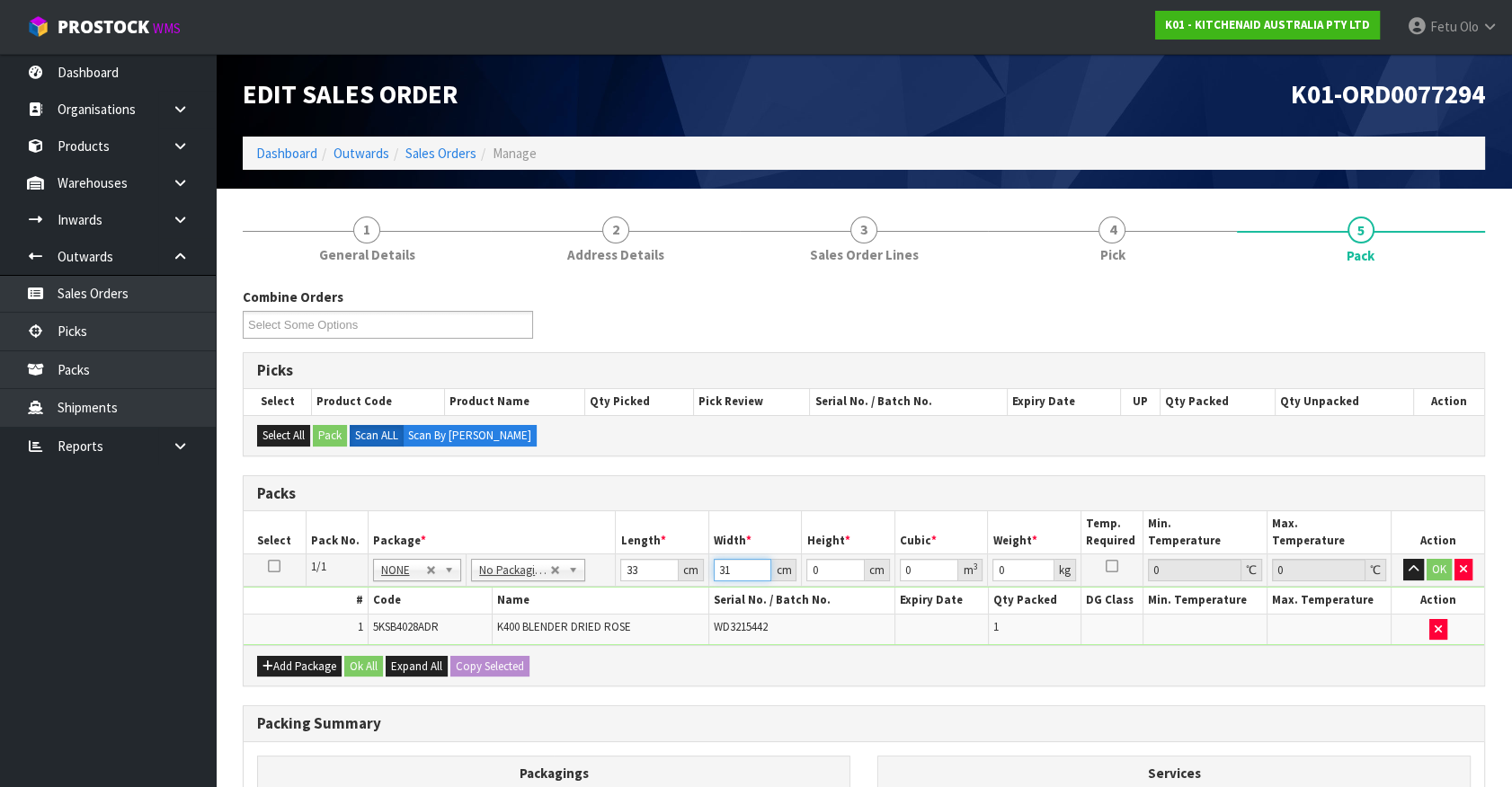 type on "31" 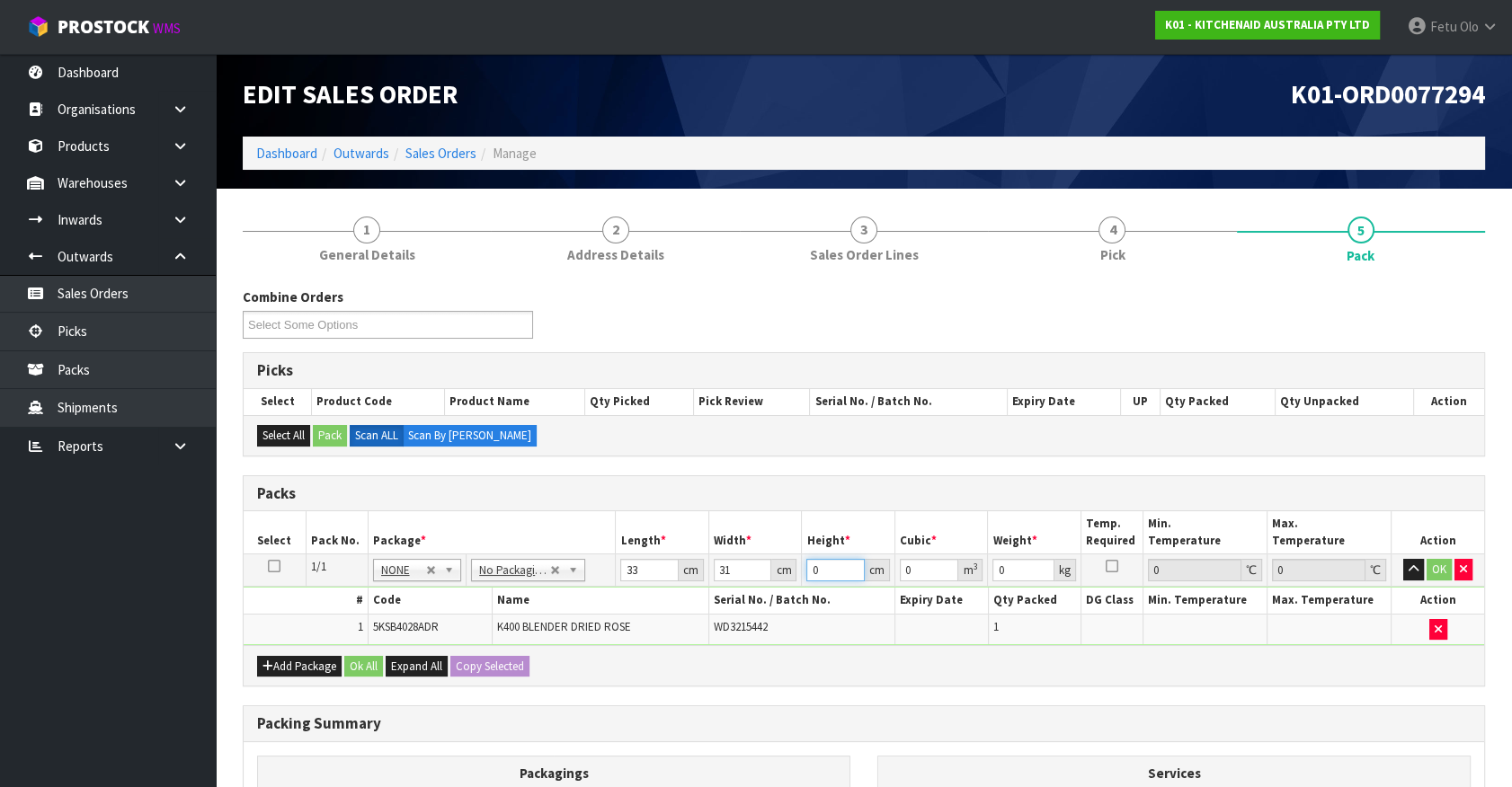 type on "4" 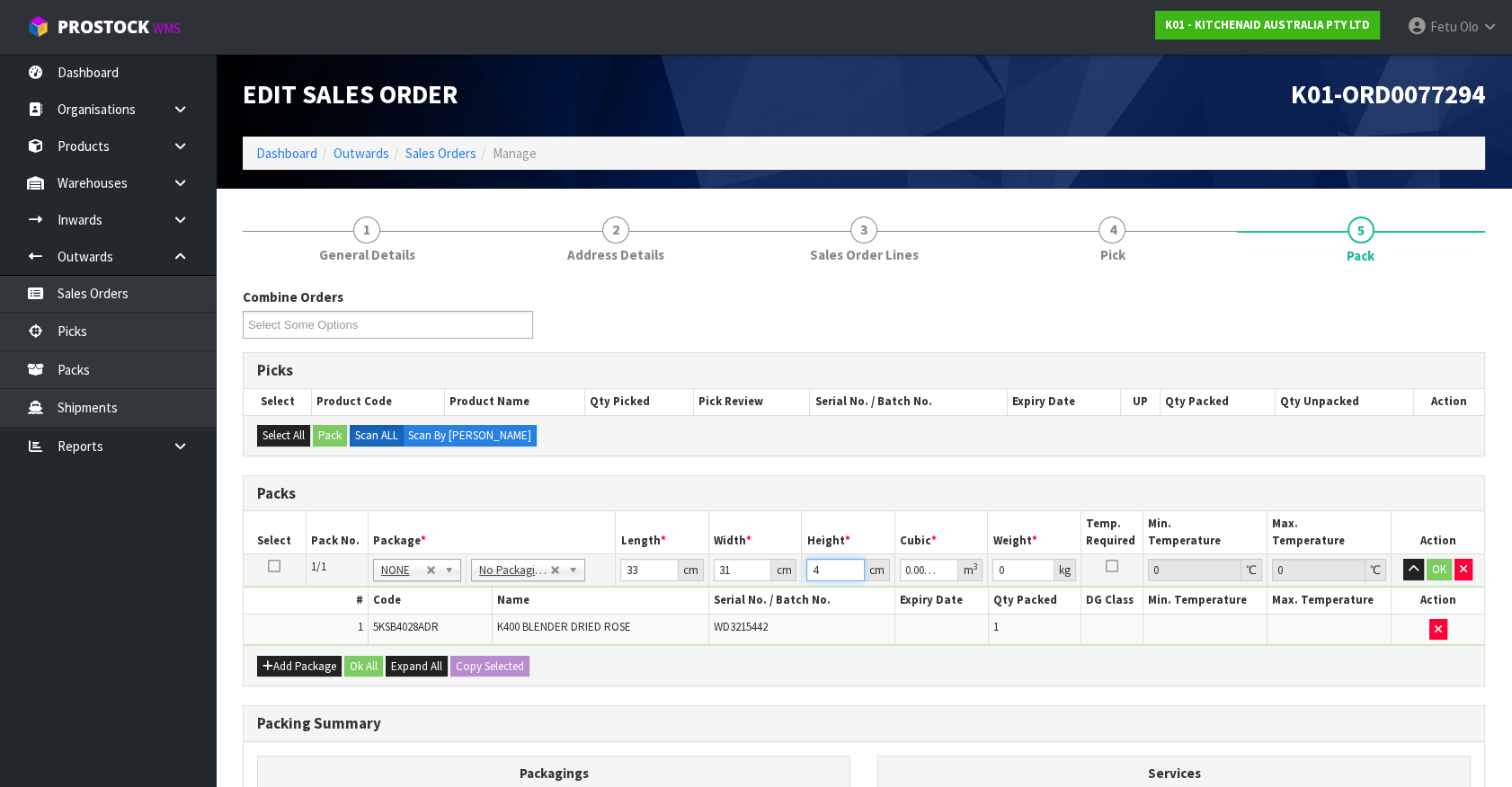 type on "48" 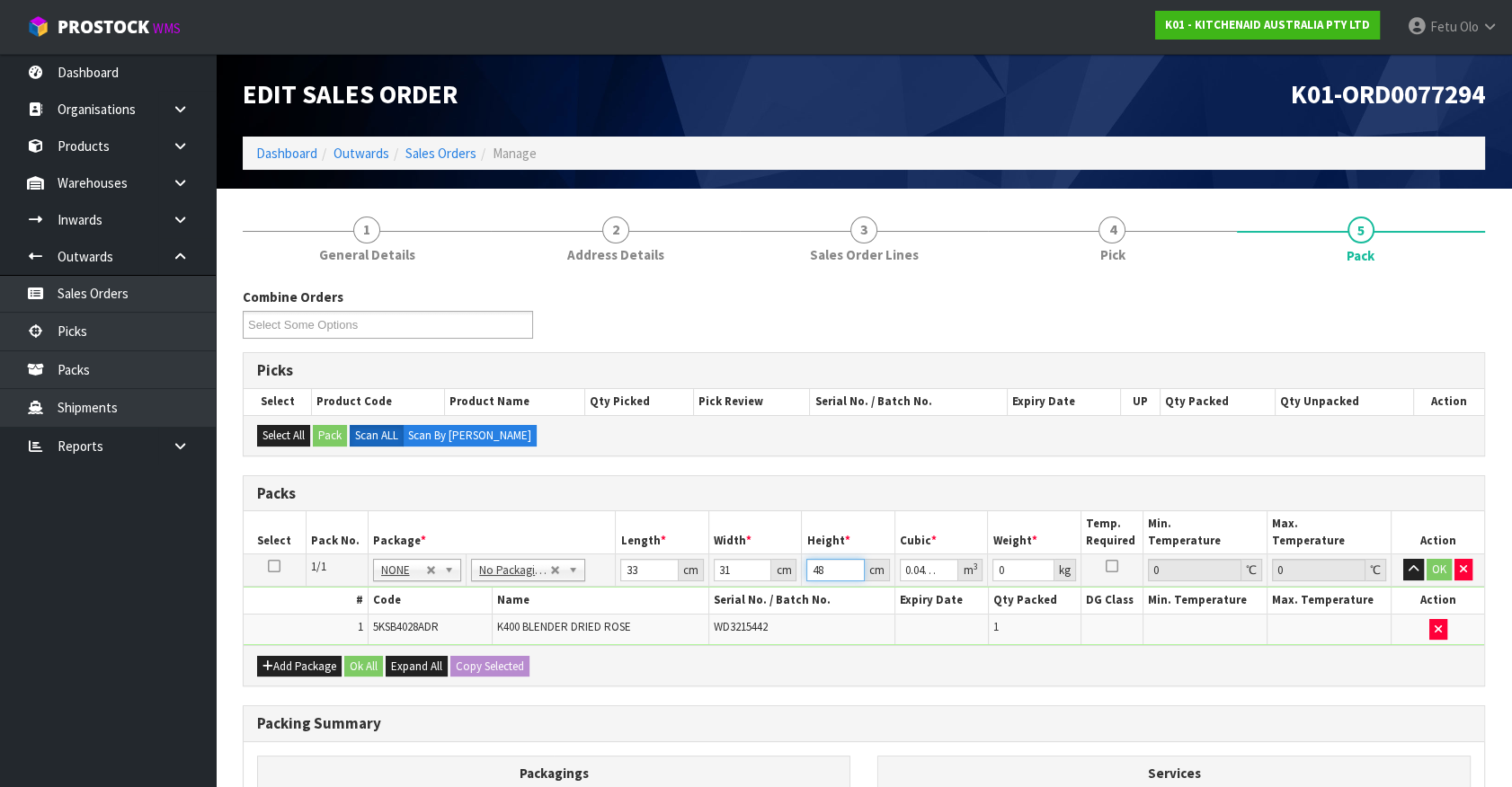 type on "48" 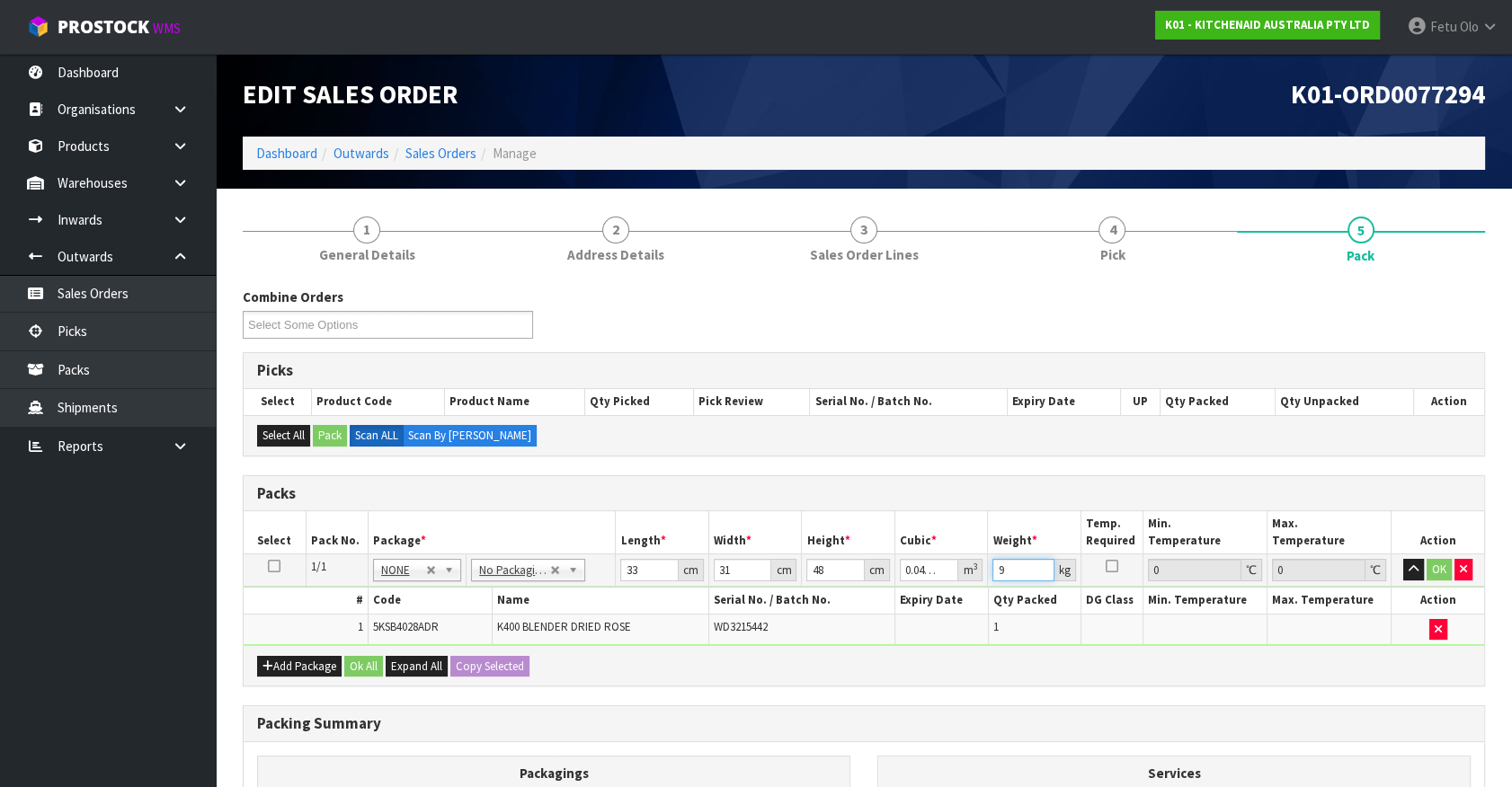 type on "9" 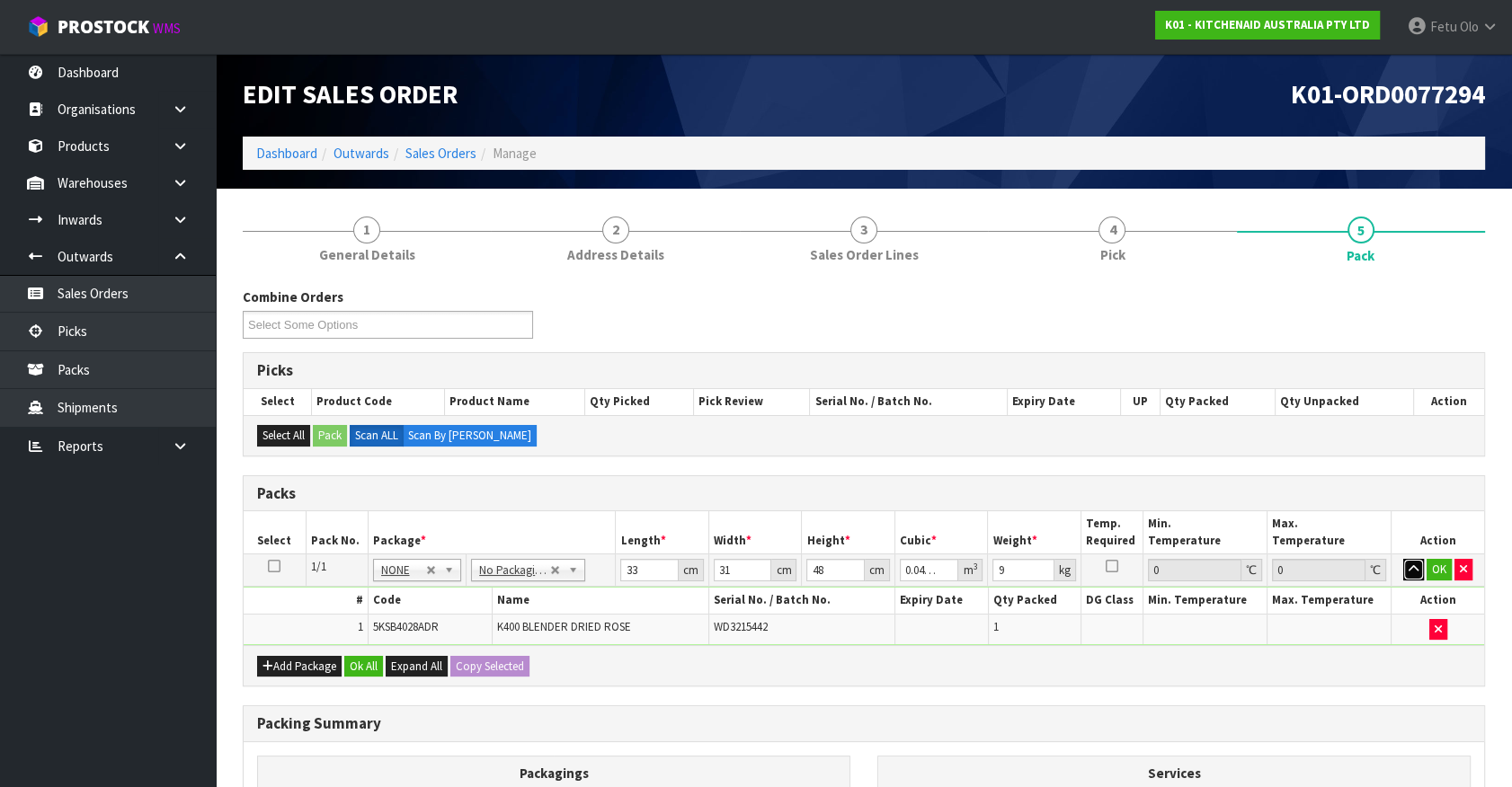 type 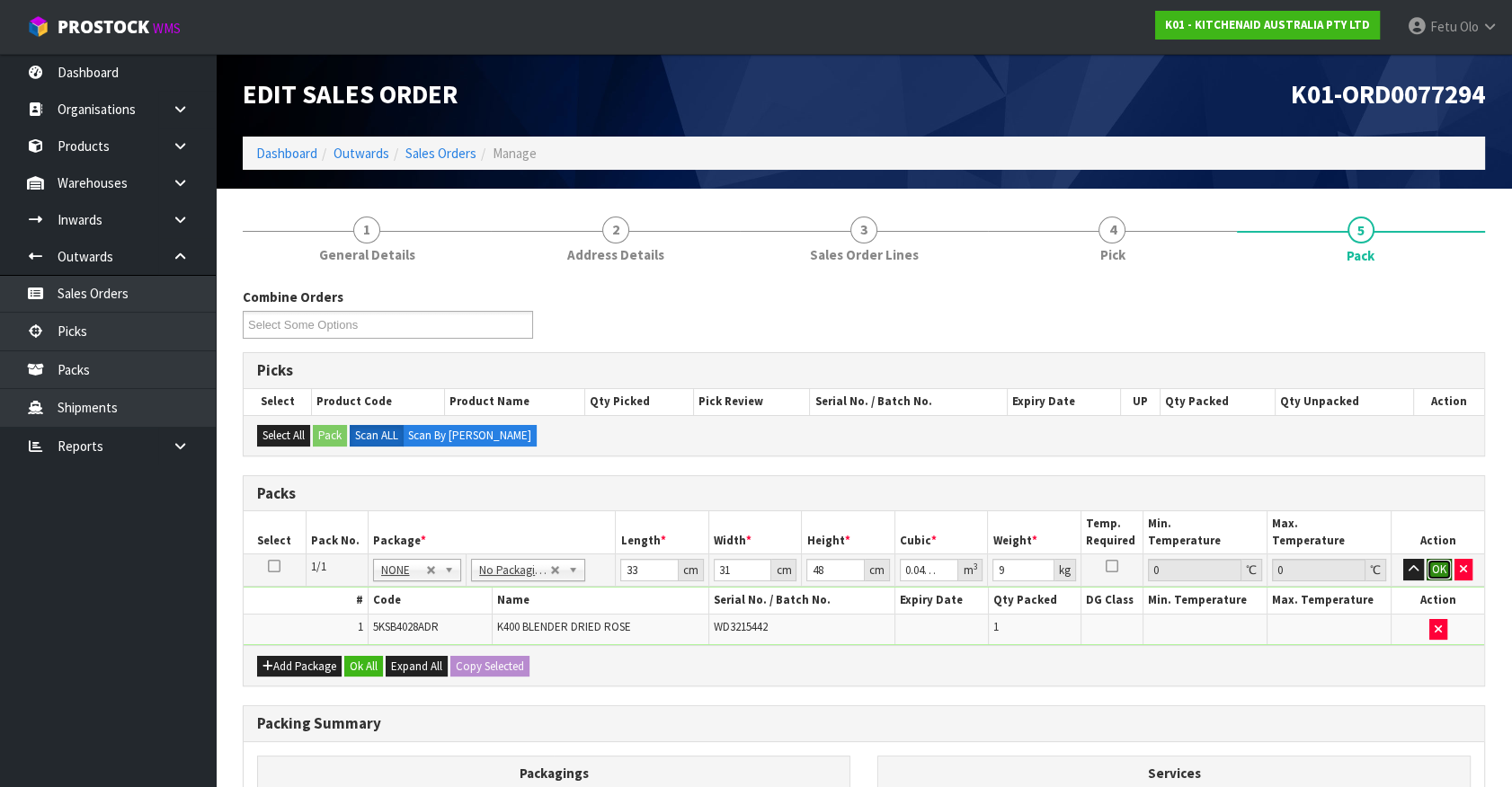 click on "OK" at bounding box center (1439, 570) 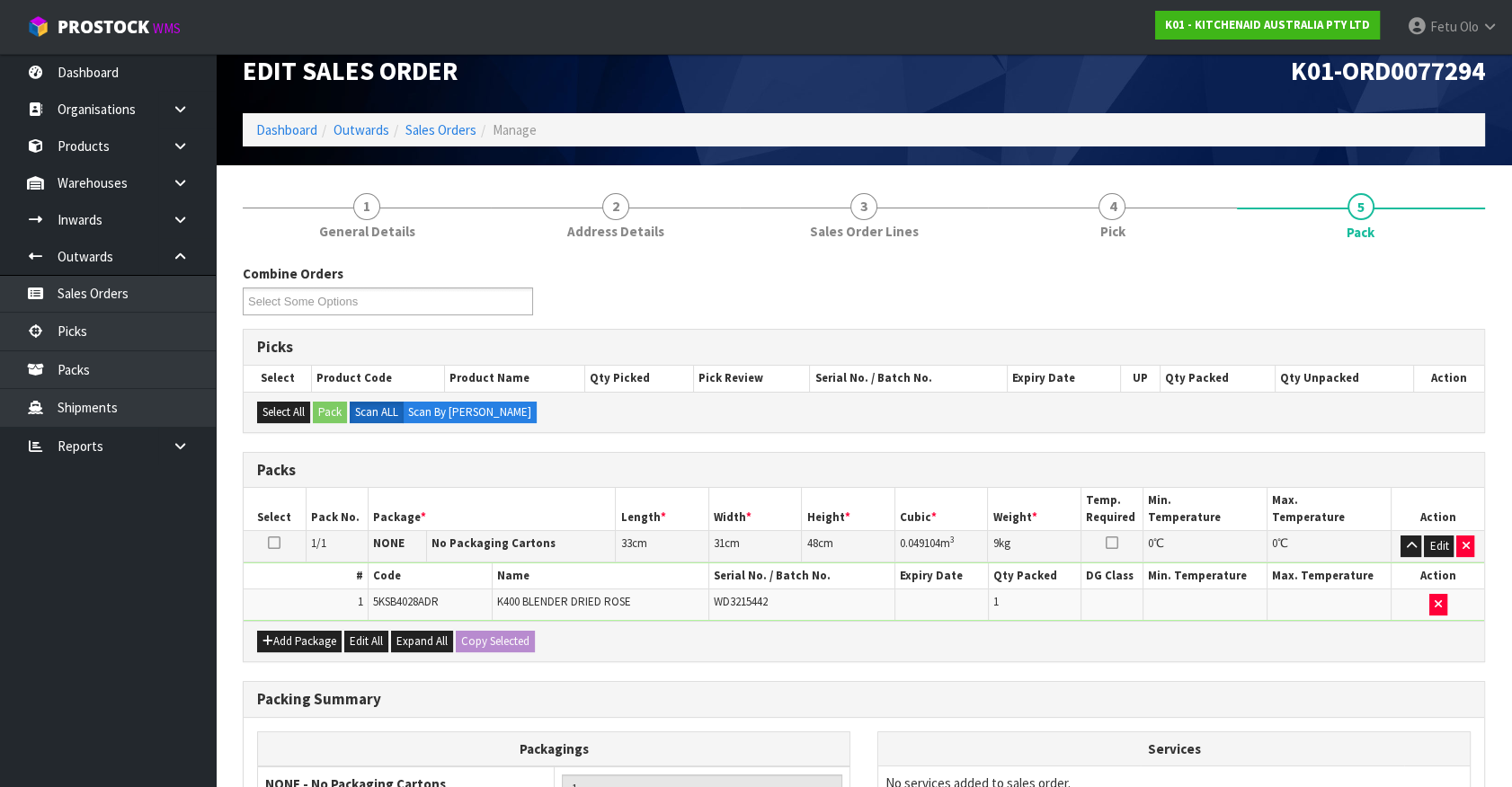scroll, scrollTop: 234, scrollLeft: 0, axis: vertical 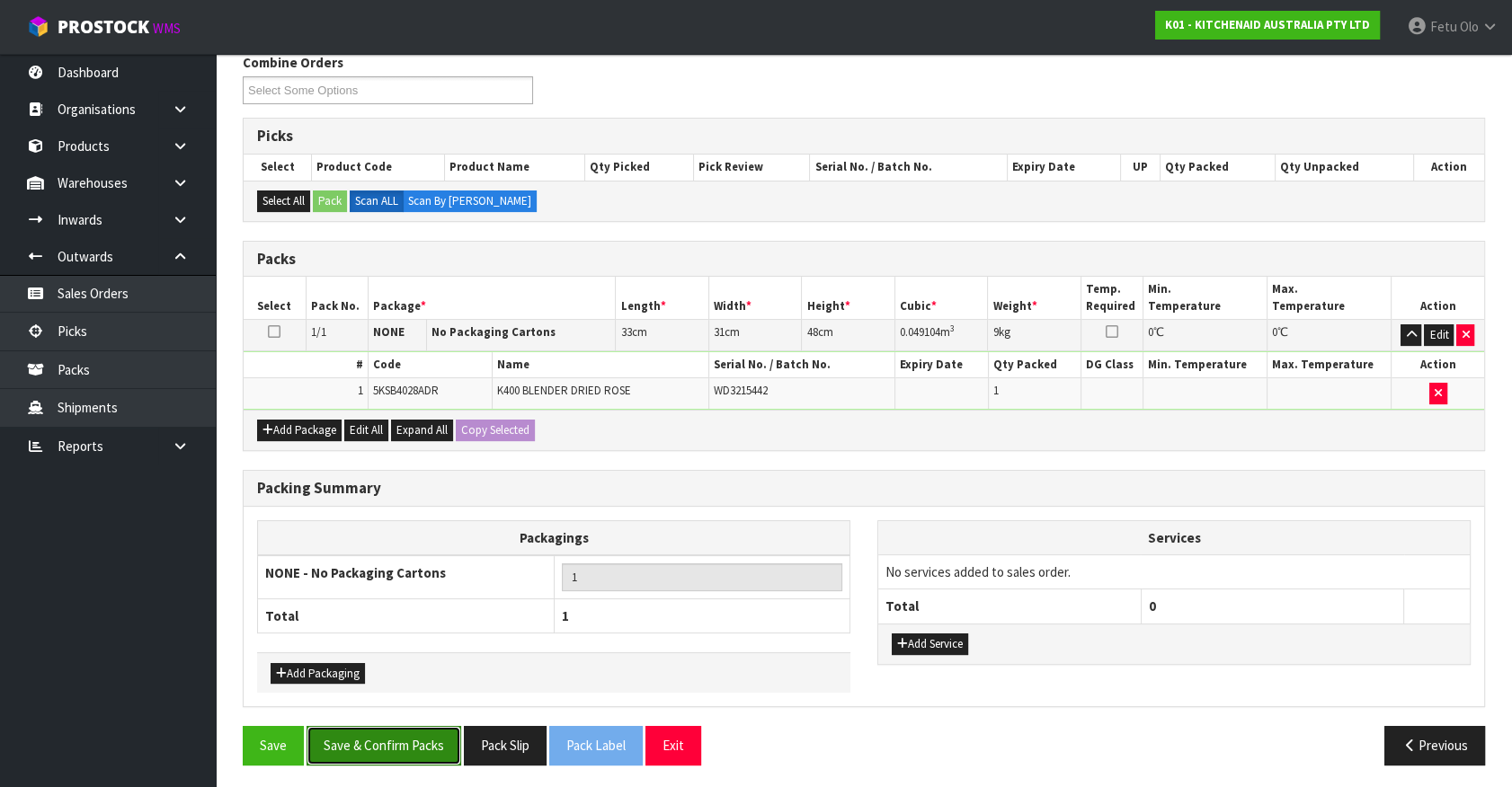 drag, startPoint x: 360, startPoint y: 758, endPoint x: 371, endPoint y: 738, distance: 22.82542 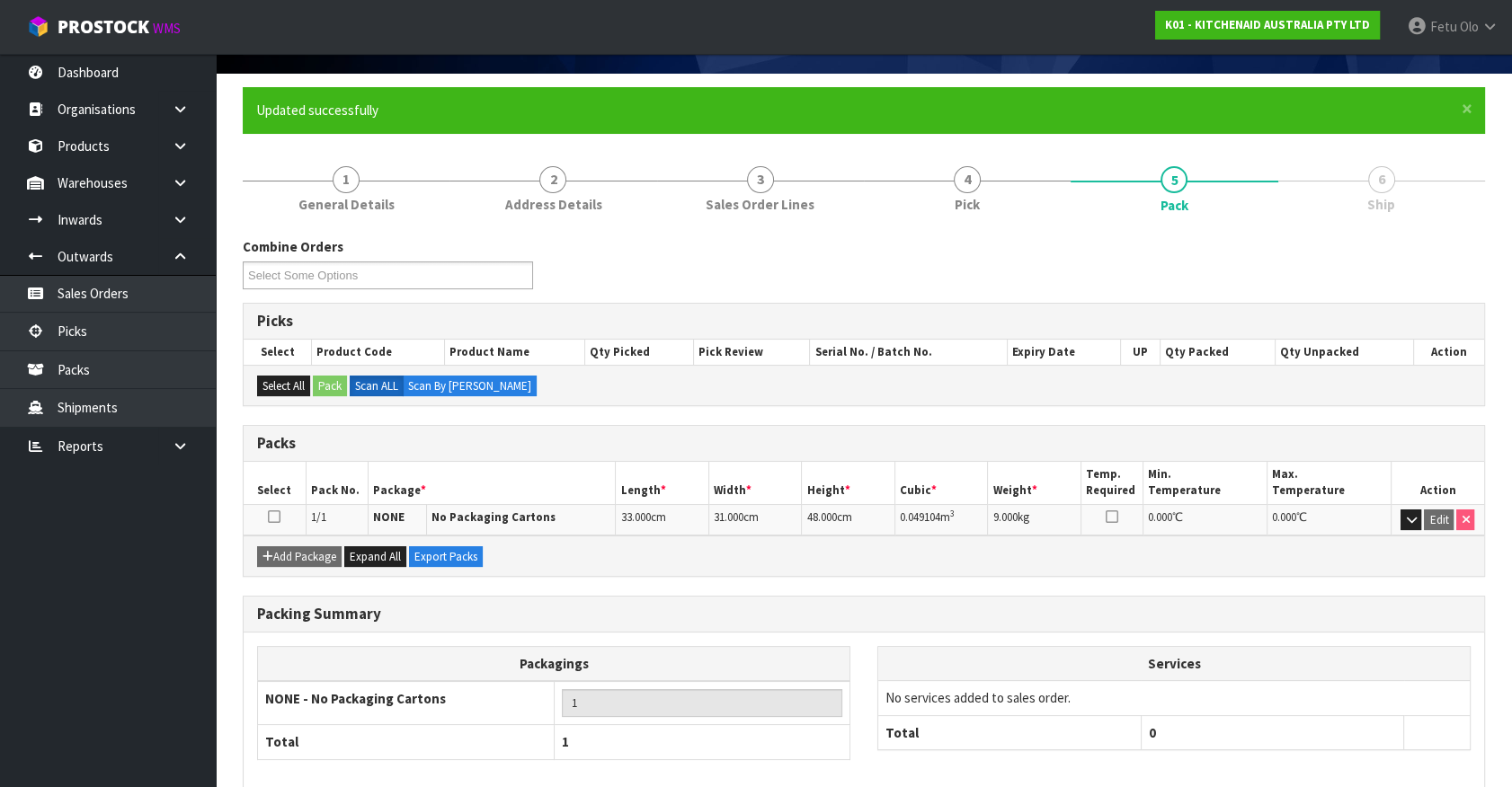 scroll, scrollTop: 202, scrollLeft: 0, axis: vertical 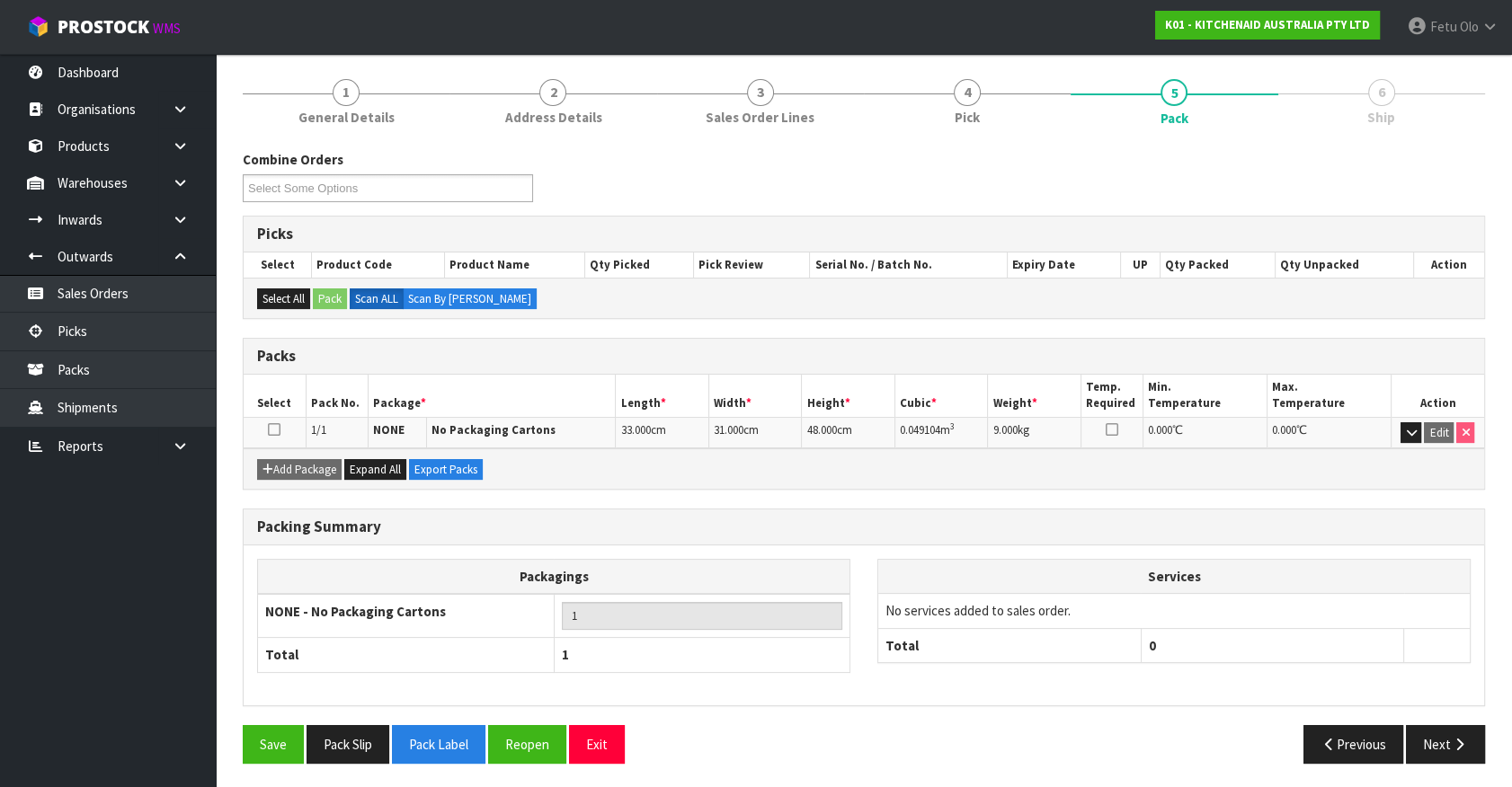 click on "Packing Summary
Packagings
NONE - No Packaging Cartons
1
Total
1
Services
No services added to sales order.
Total
0" at bounding box center [864, 616] 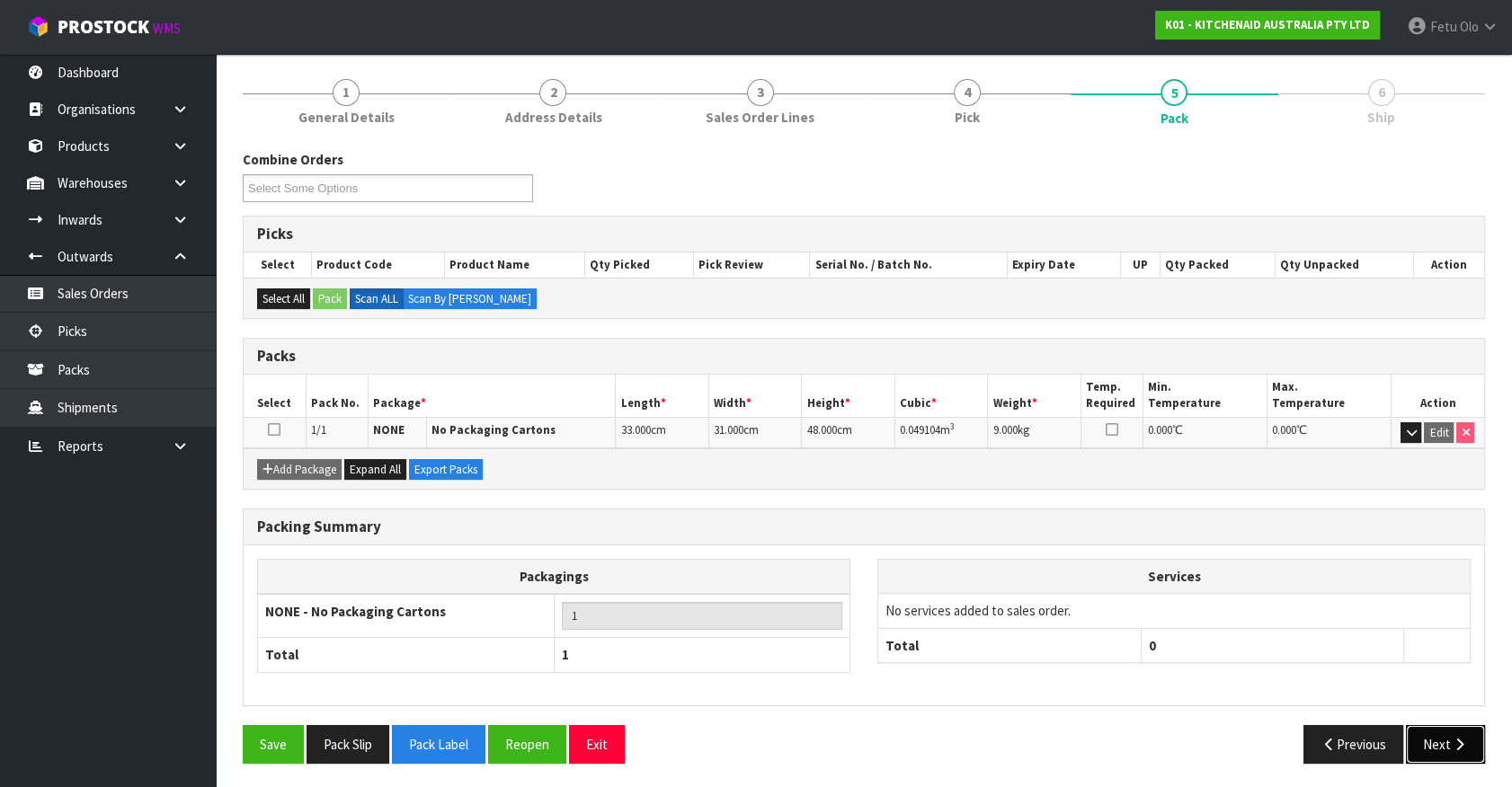 click on "Next" at bounding box center (1445, 744) 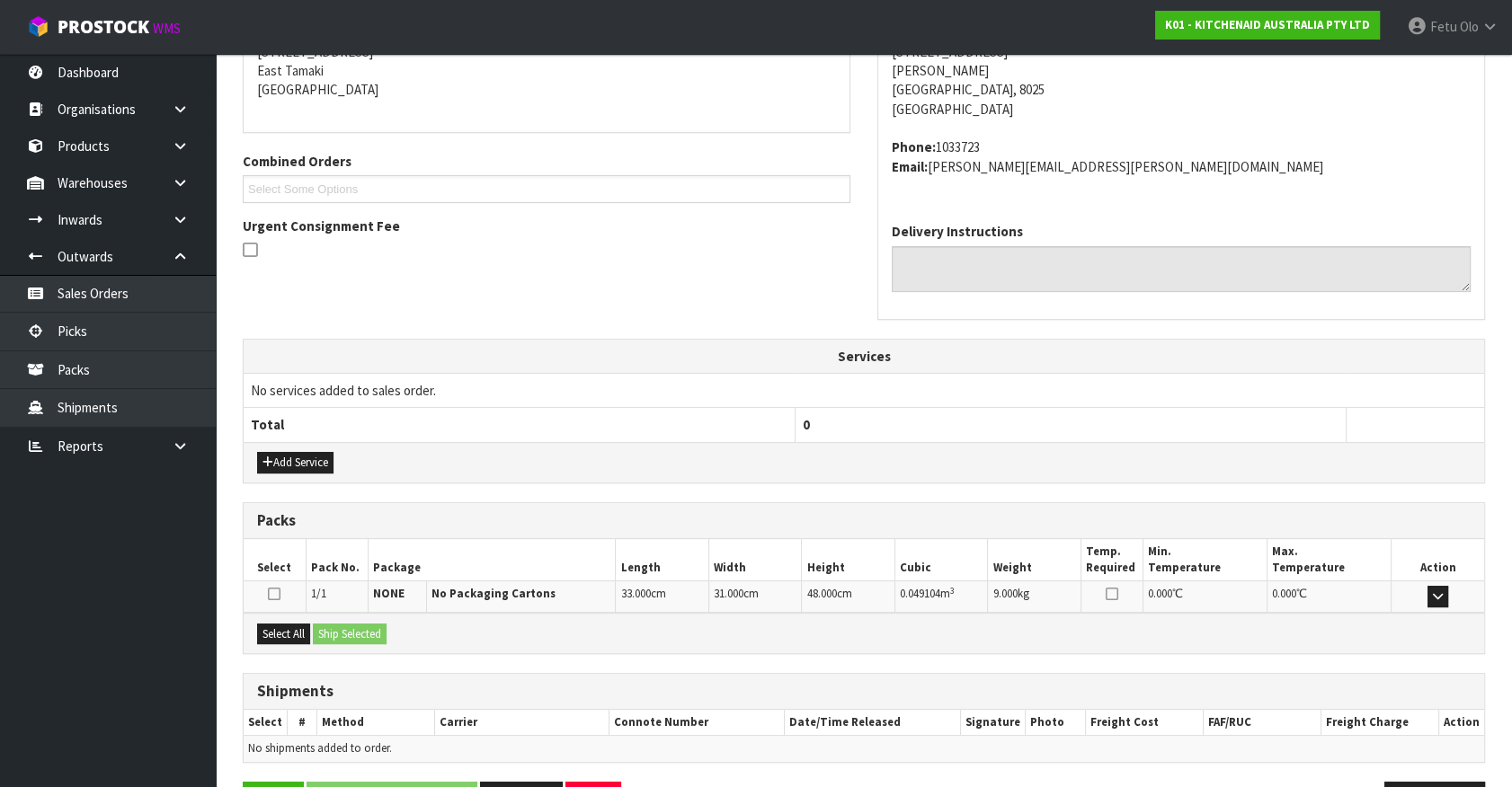 scroll, scrollTop: 437, scrollLeft: 0, axis: vertical 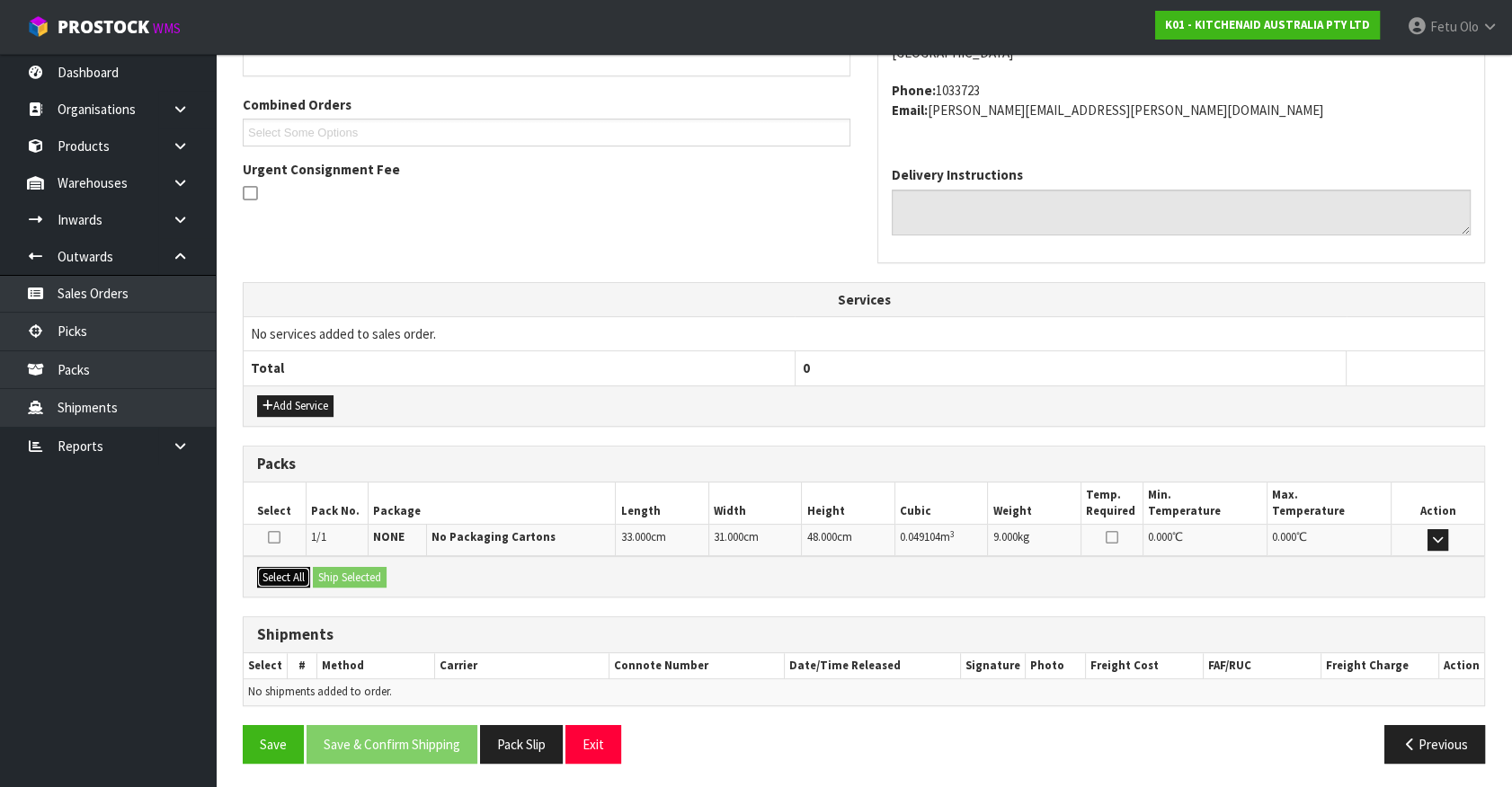 click on "Select All" at bounding box center (283, 578) 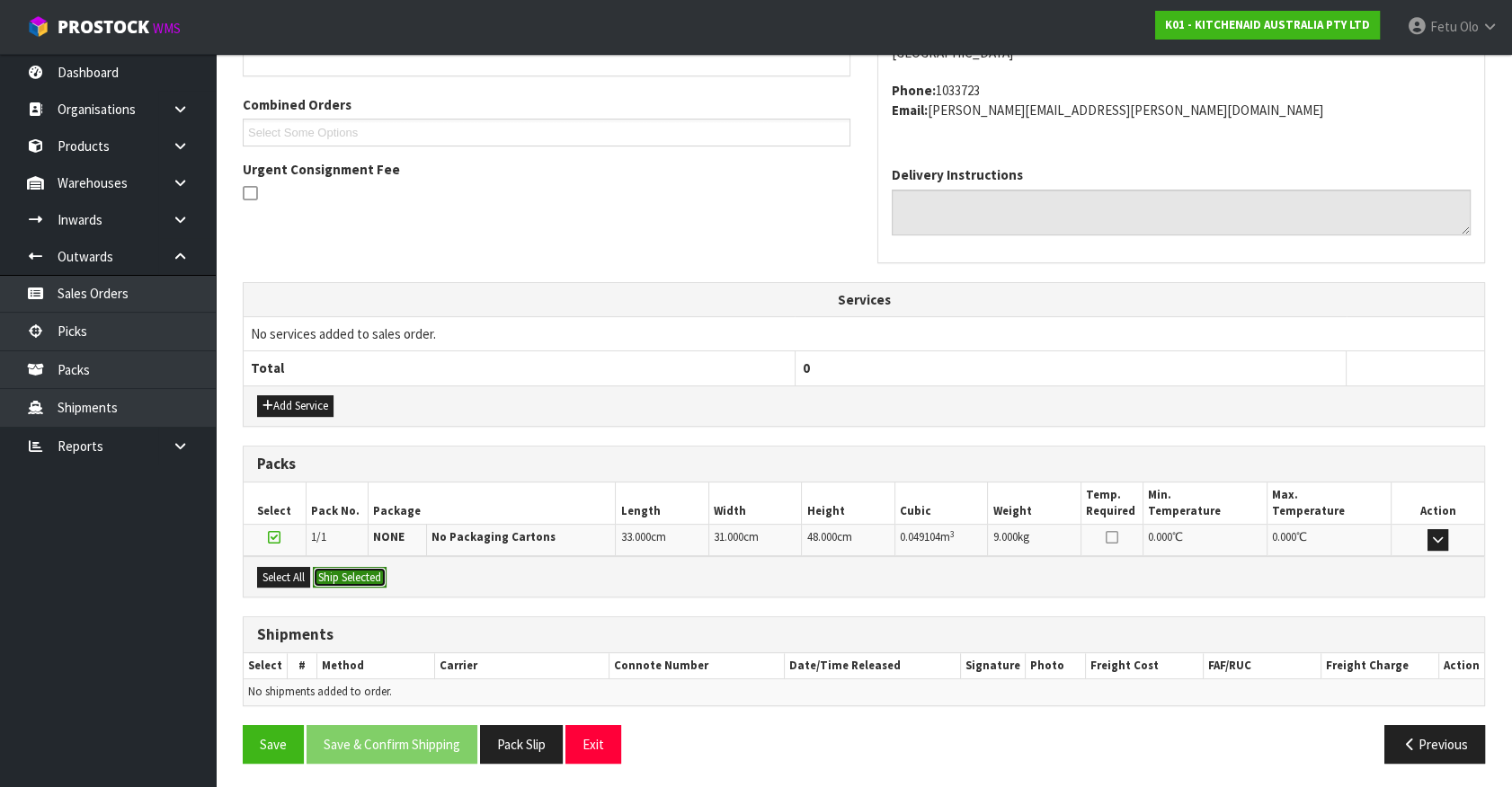 click on "Ship Selected" at bounding box center [350, 578] 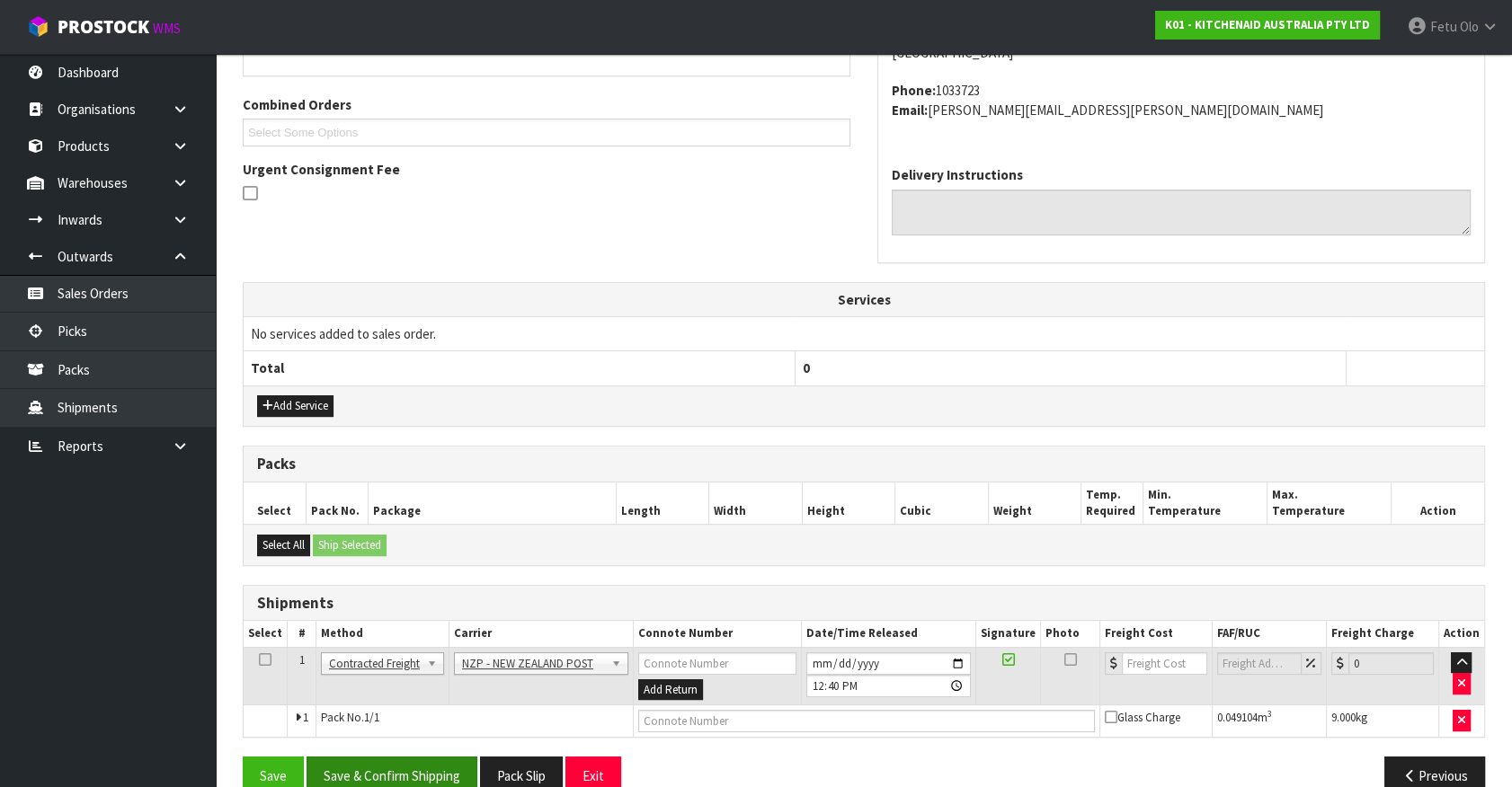 scroll, scrollTop: 468, scrollLeft: 0, axis: vertical 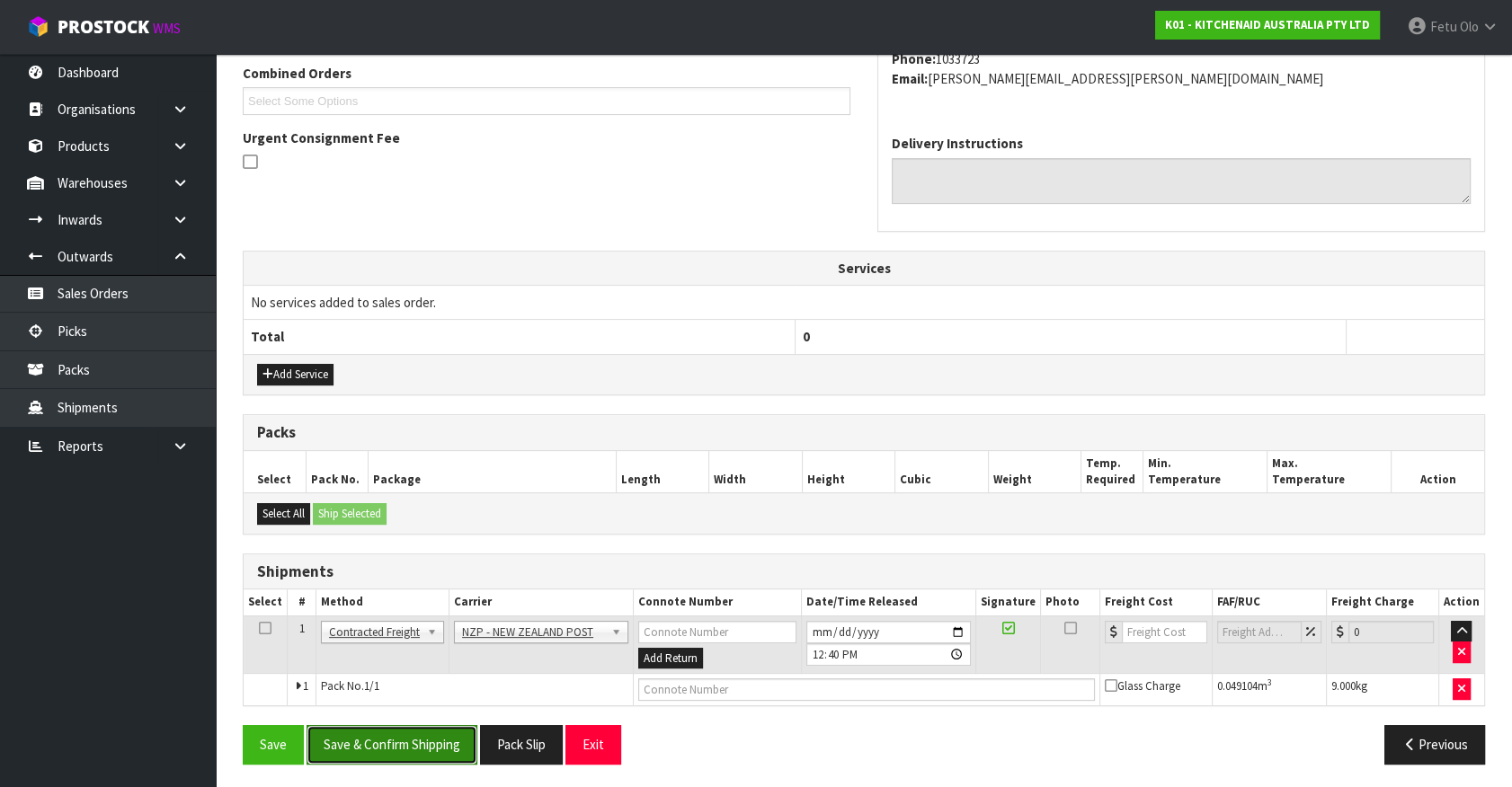 click on "Save & Confirm Shipping" at bounding box center (392, 744) 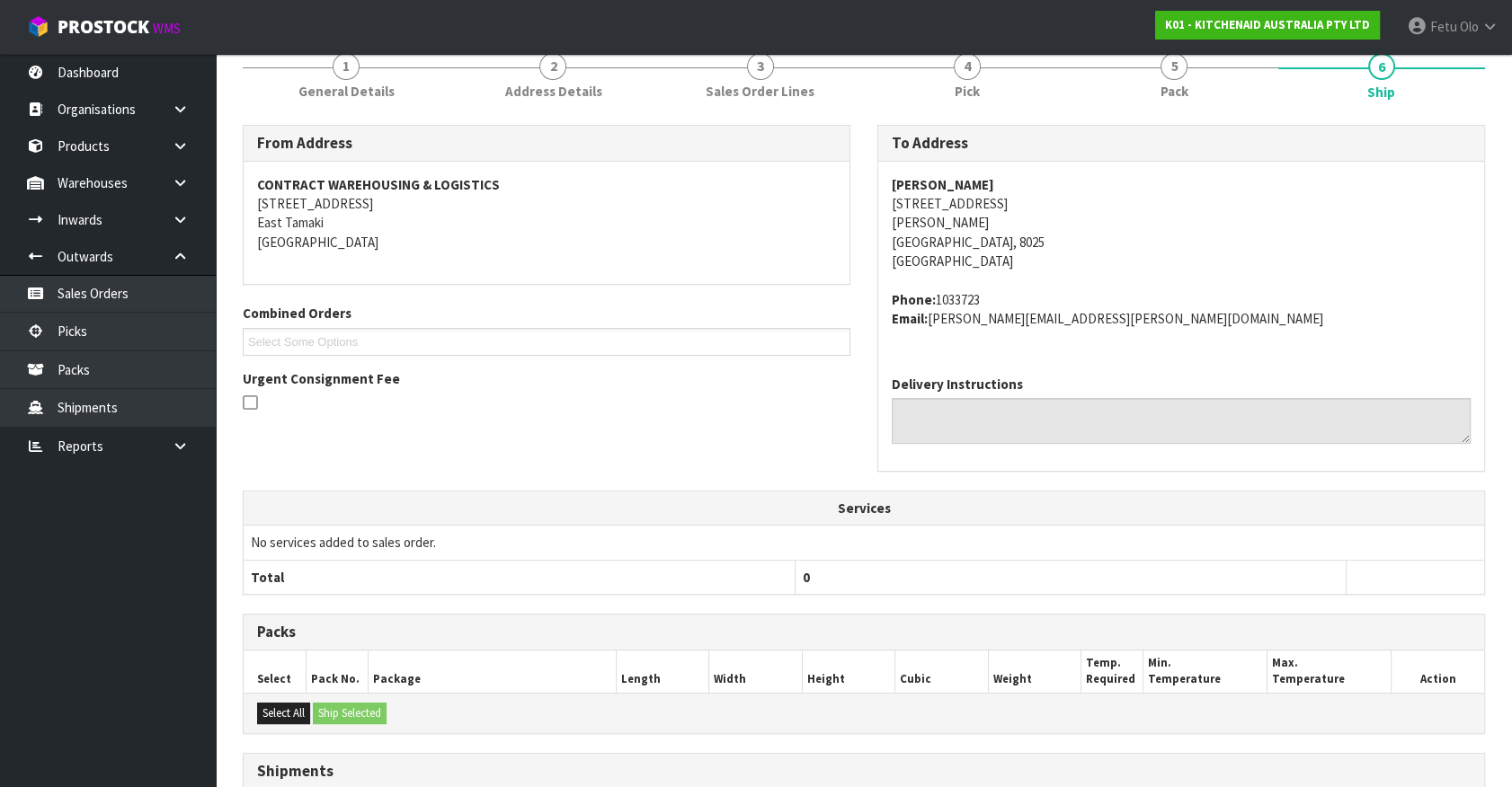 scroll, scrollTop: 443, scrollLeft: 0, axis: vertical 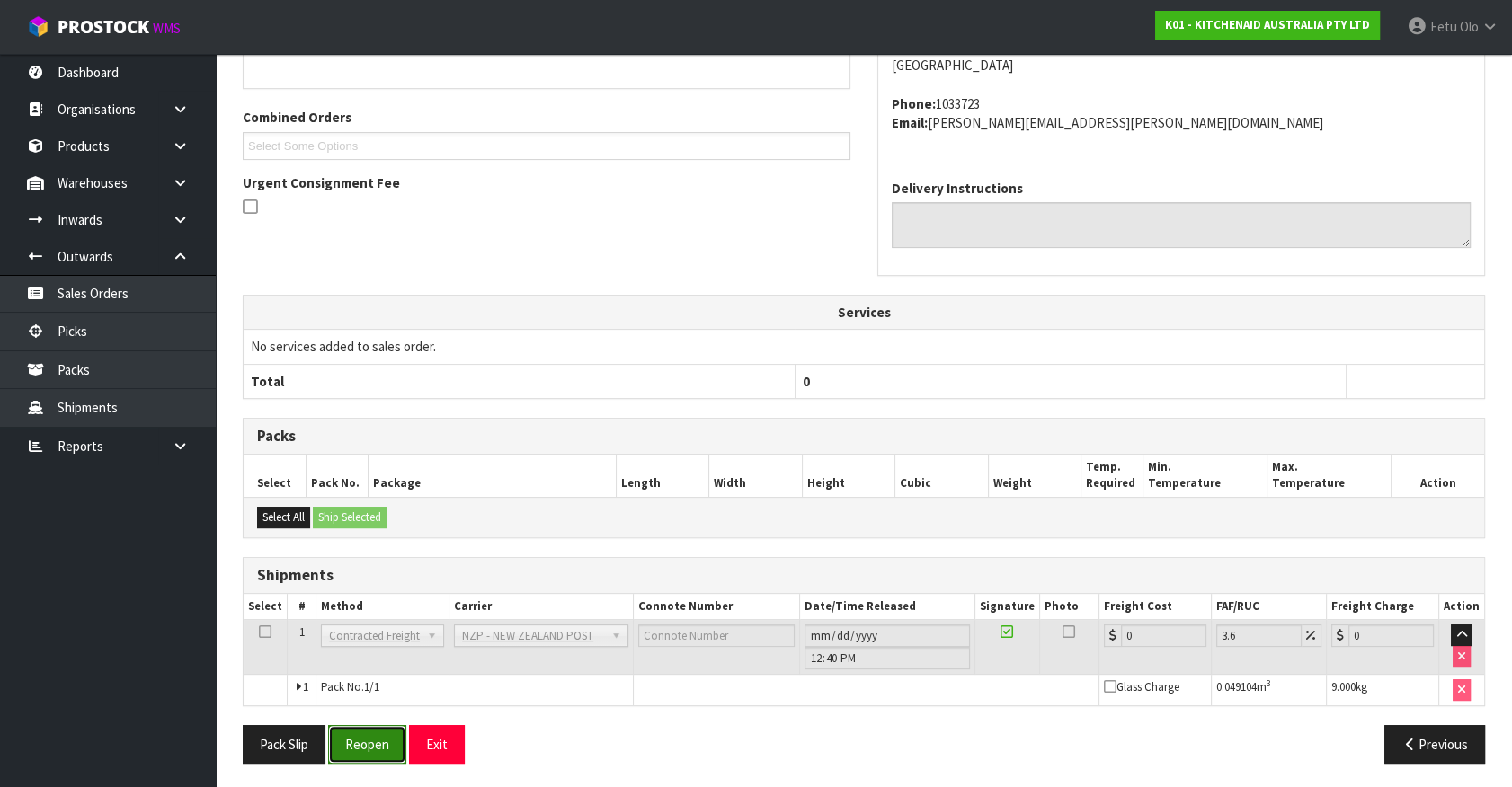 click on "Reopen" at bounding box center (367, 744) 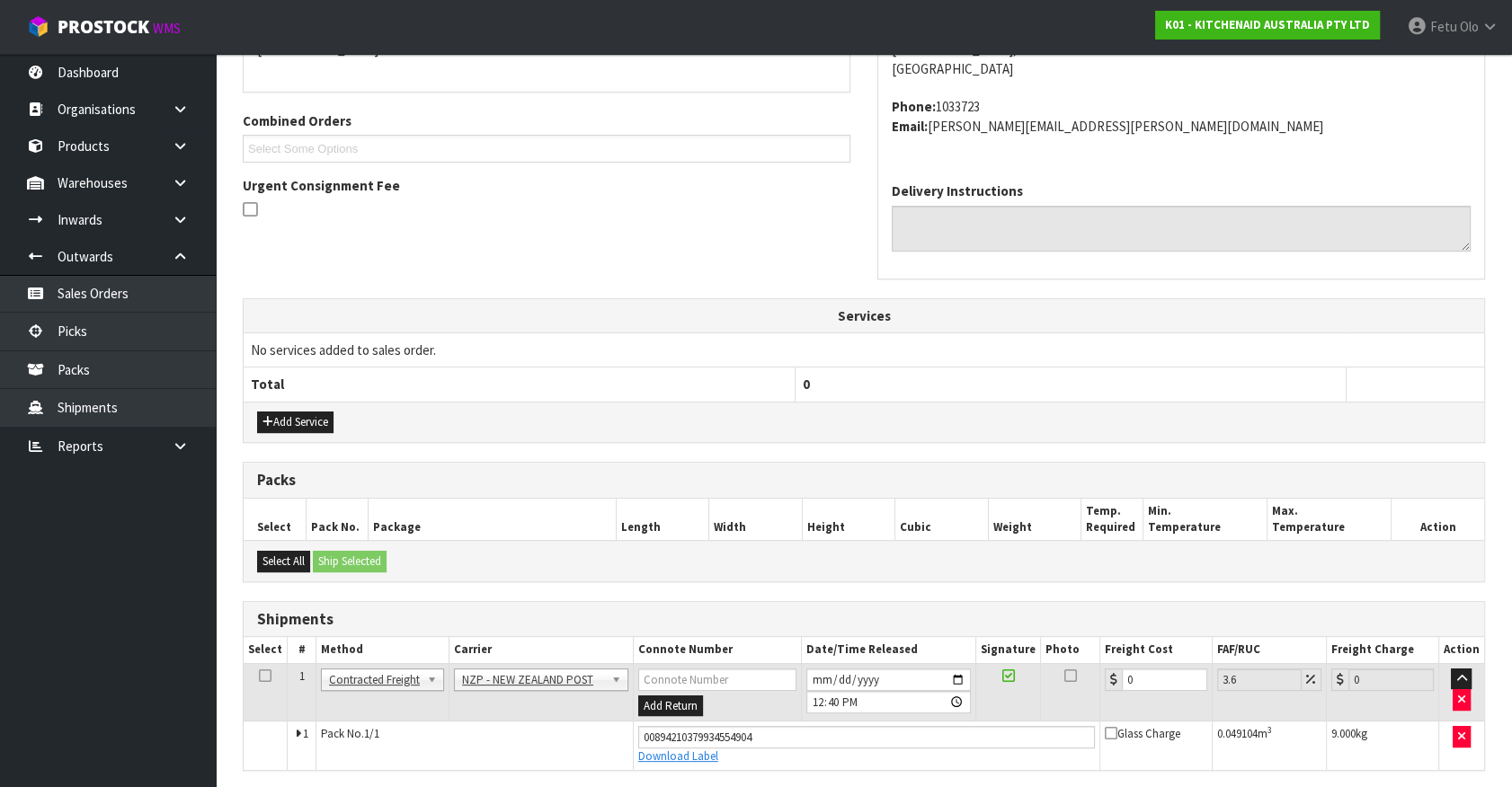 scroll, scrollTop: 485, scrollLeft: 0, axis: vertical 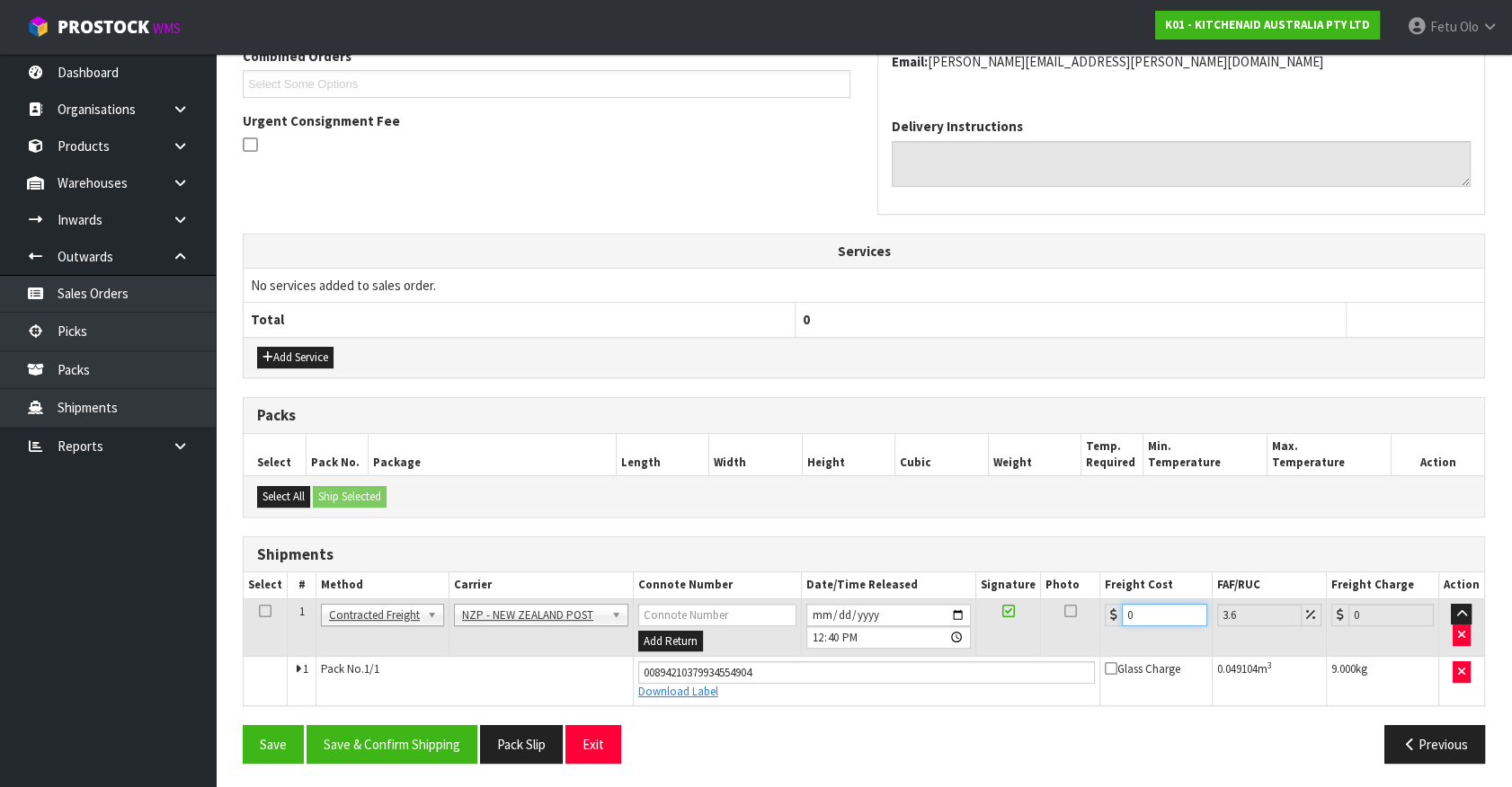 drag, startPoint x: 1172, startPoint y: 613, endPoint x: 804, endPoint y: 652, distance: 370.06081 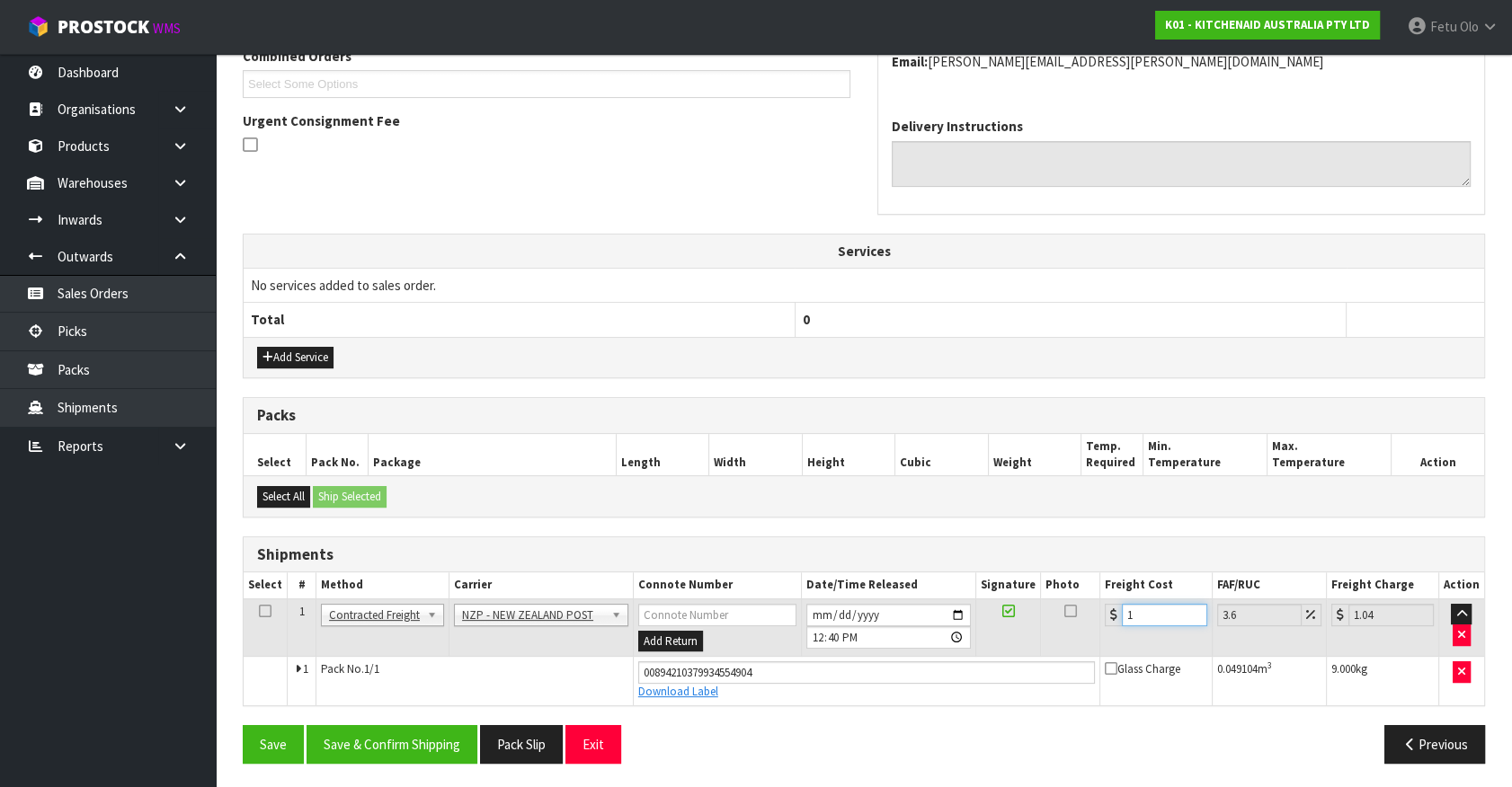 type on "11" 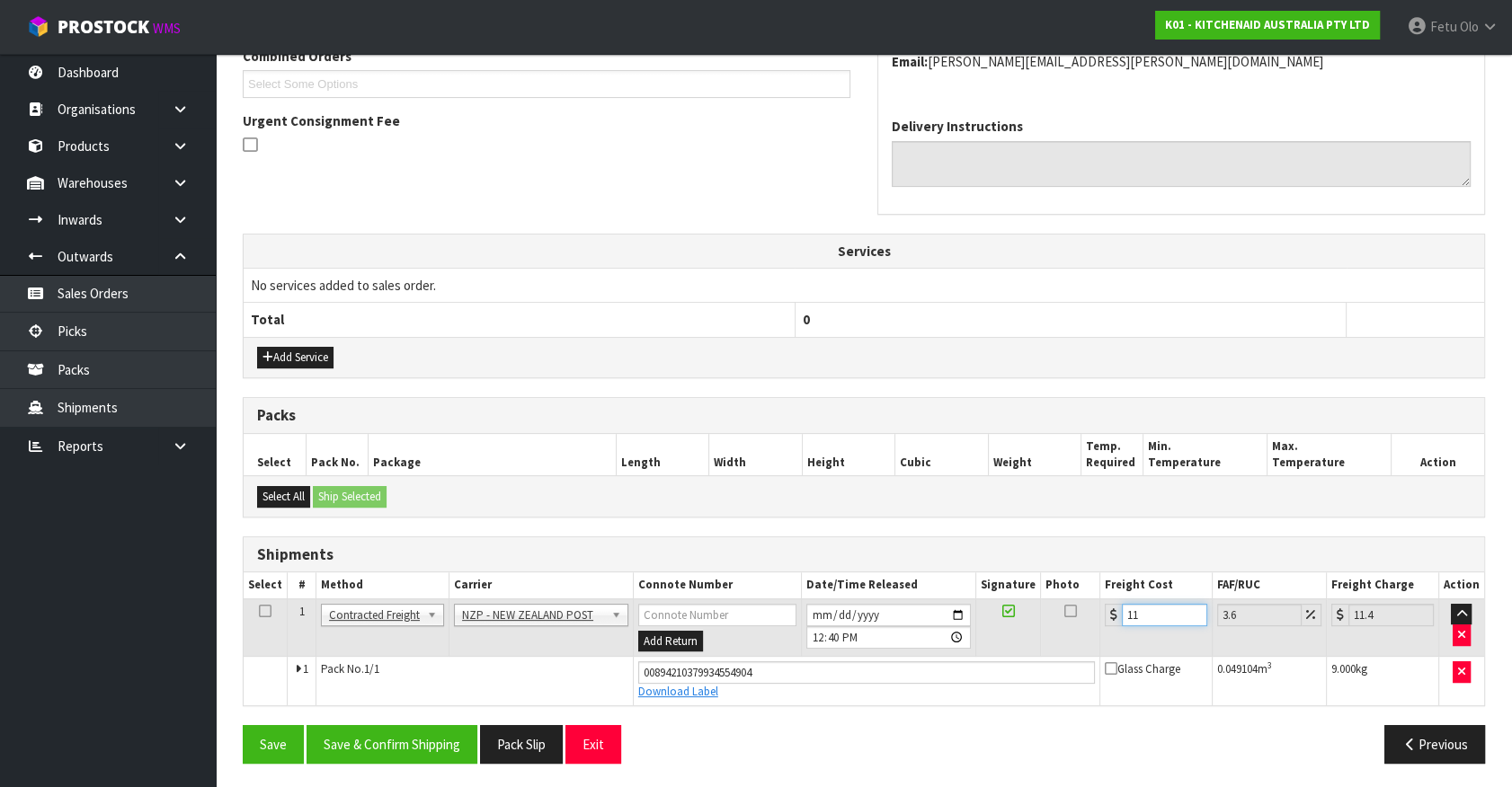 type on "11.6" 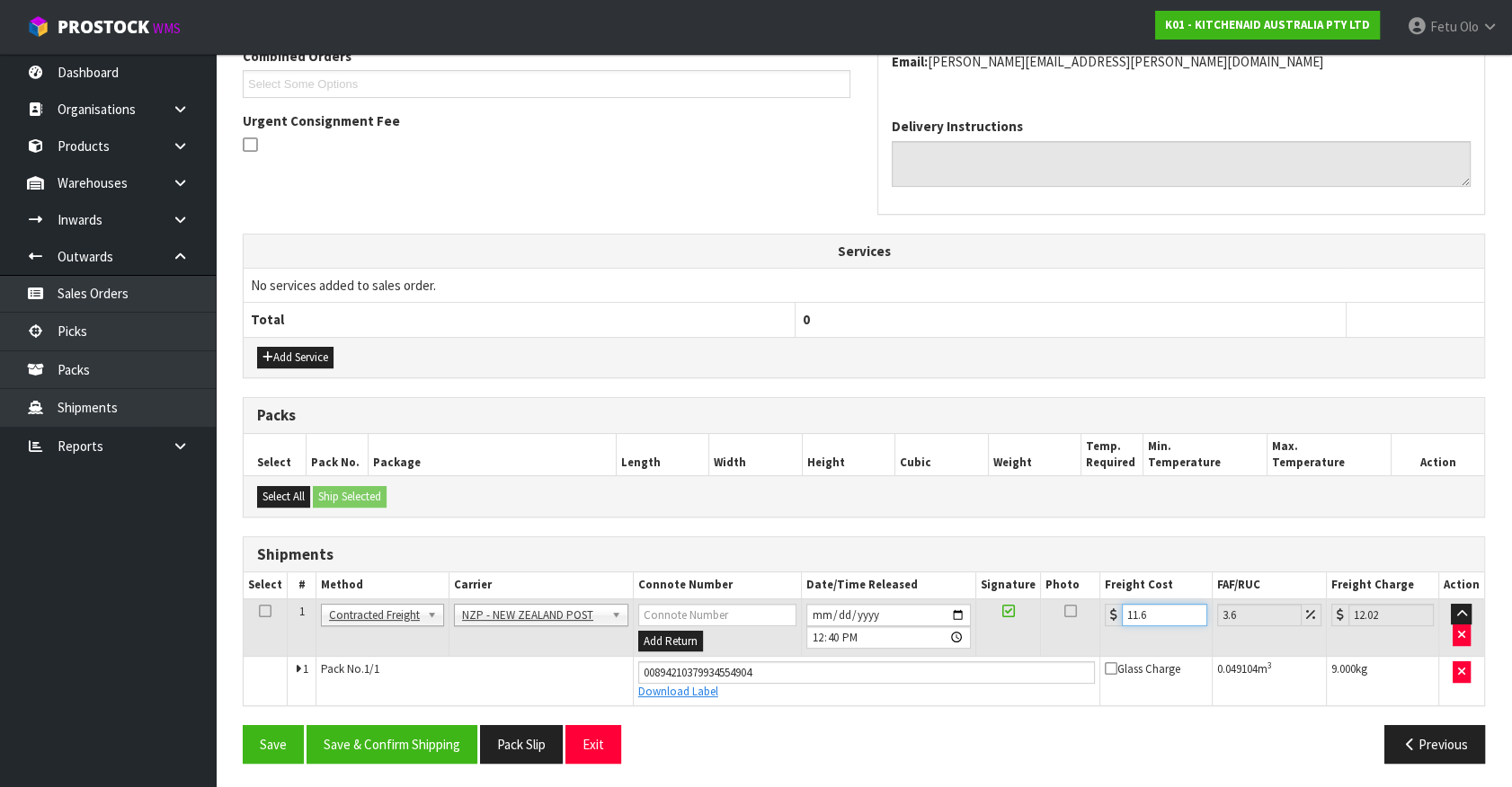 type on "11.61" 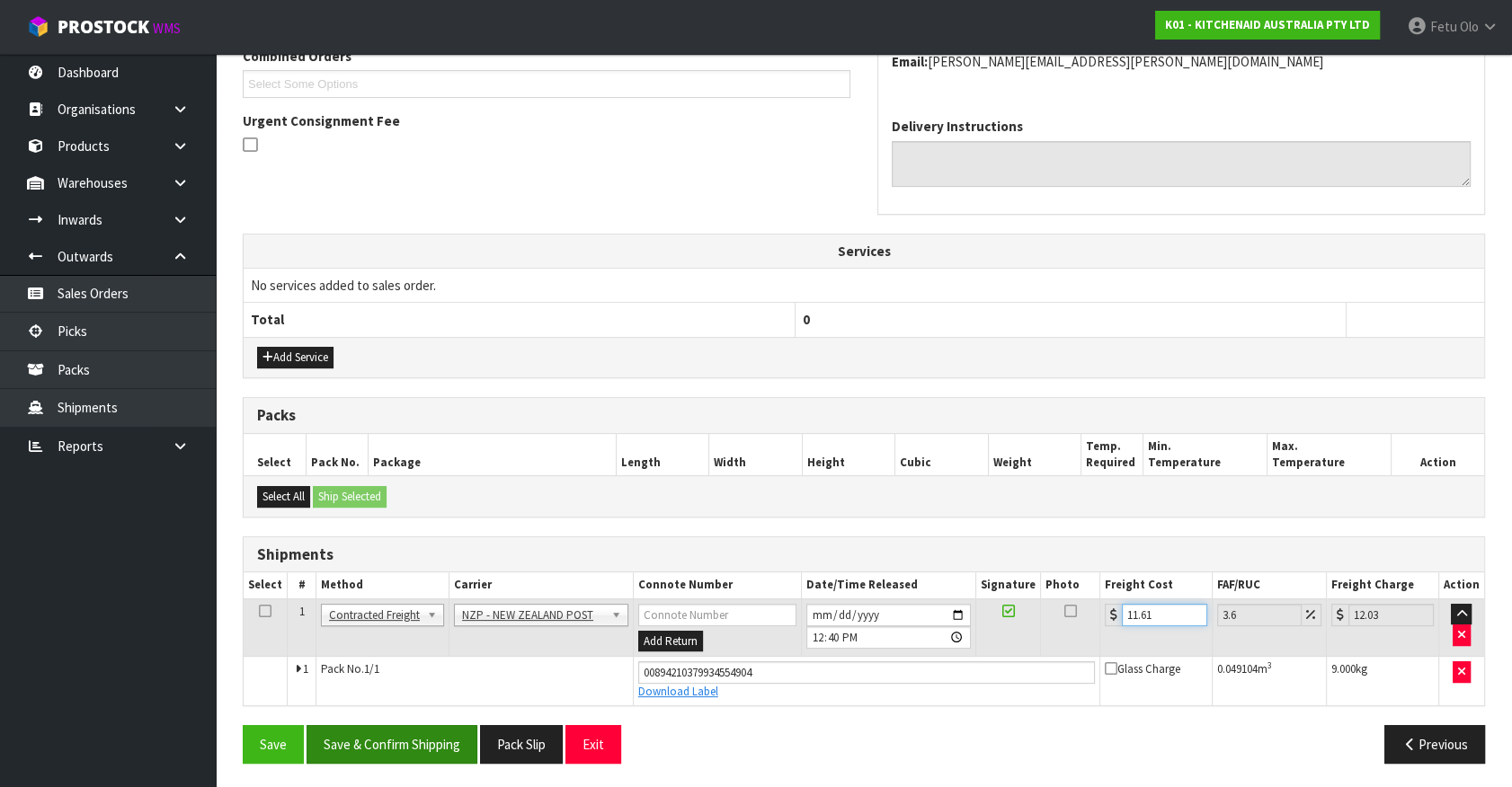 type on "11.61" 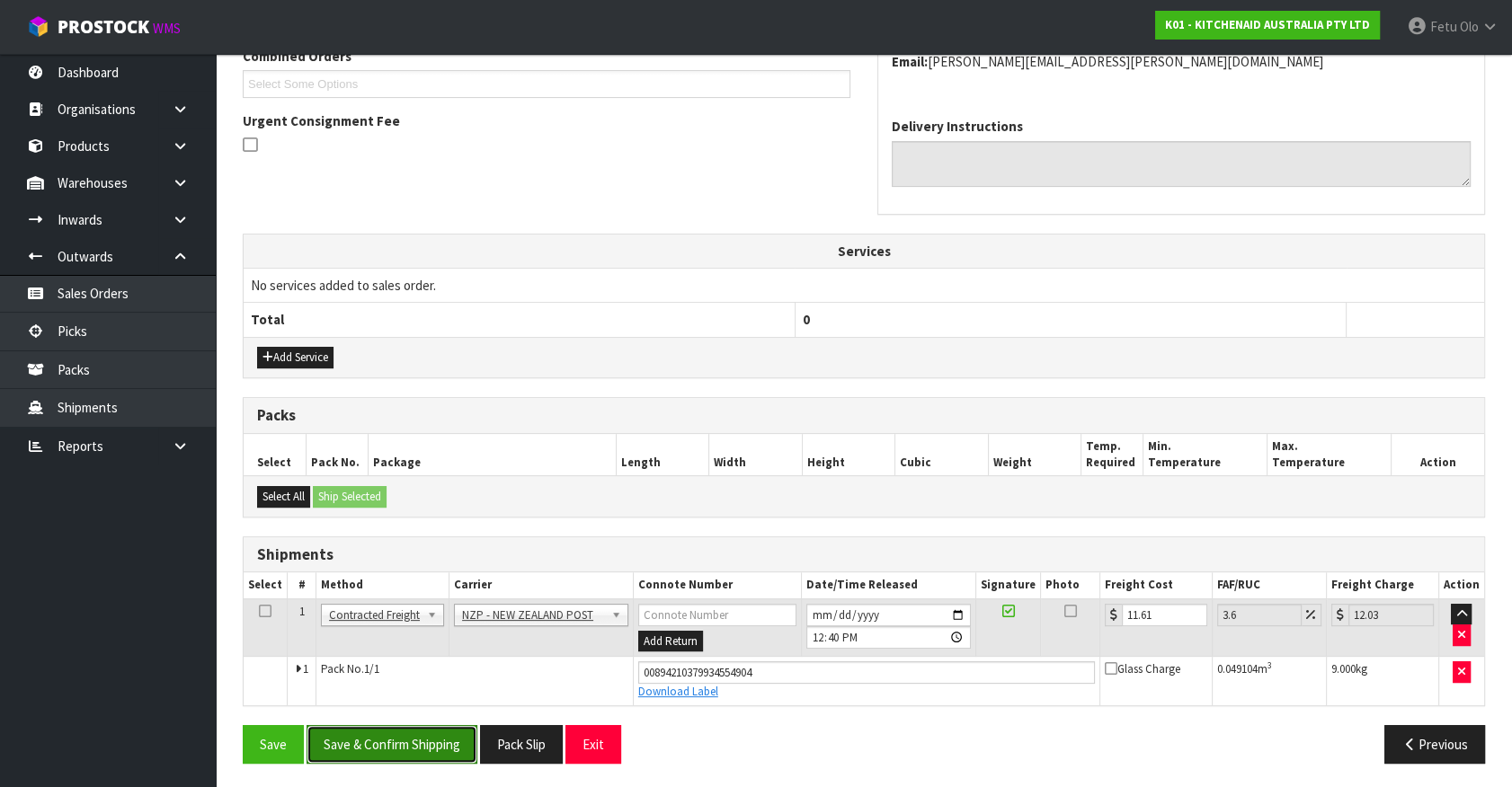 click on "Save & Confirm Shipping" at bounding box center (392, 744) 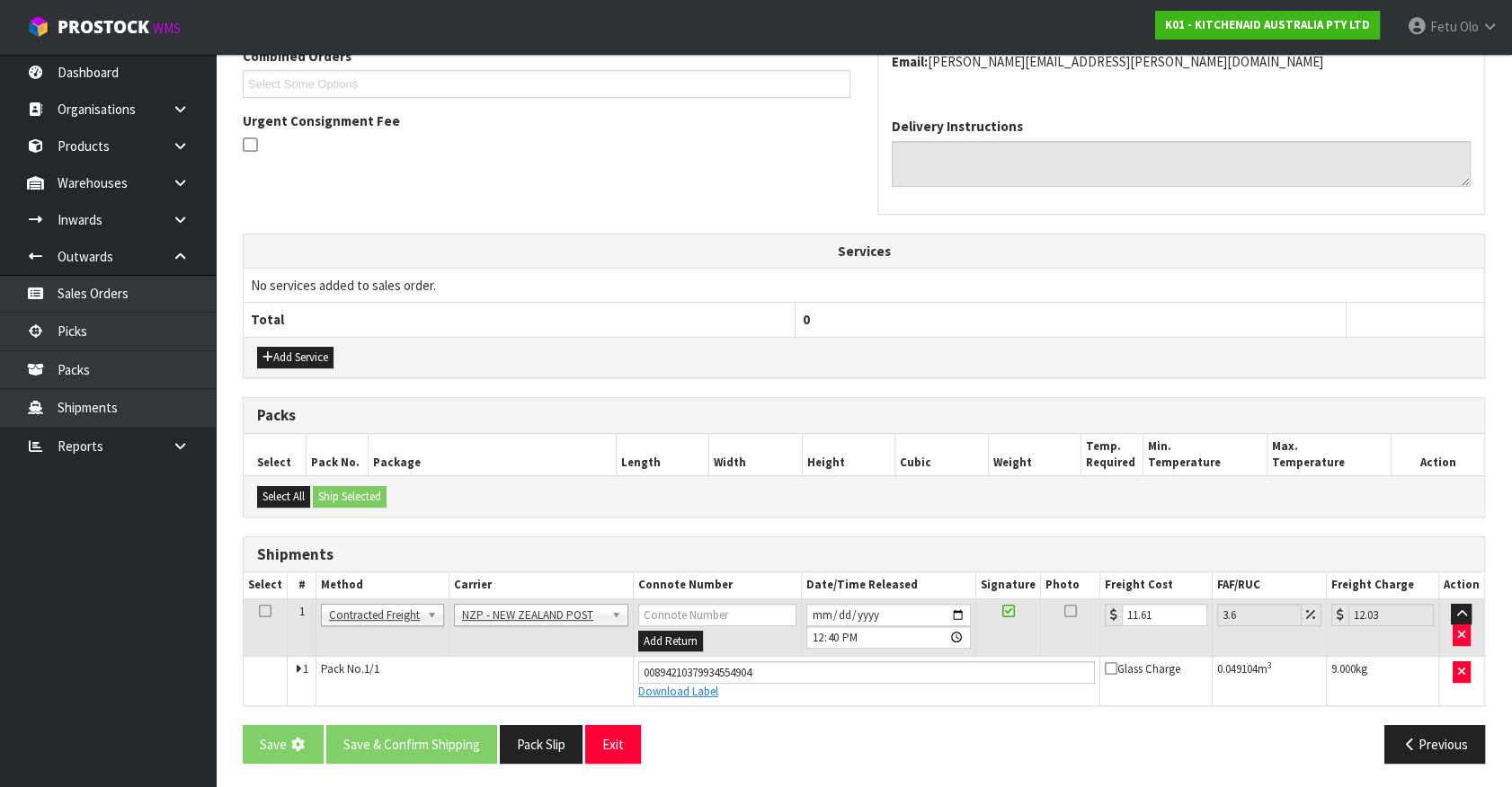 scroll, scrollTop: 0, scrollLeft: 0, axis: both 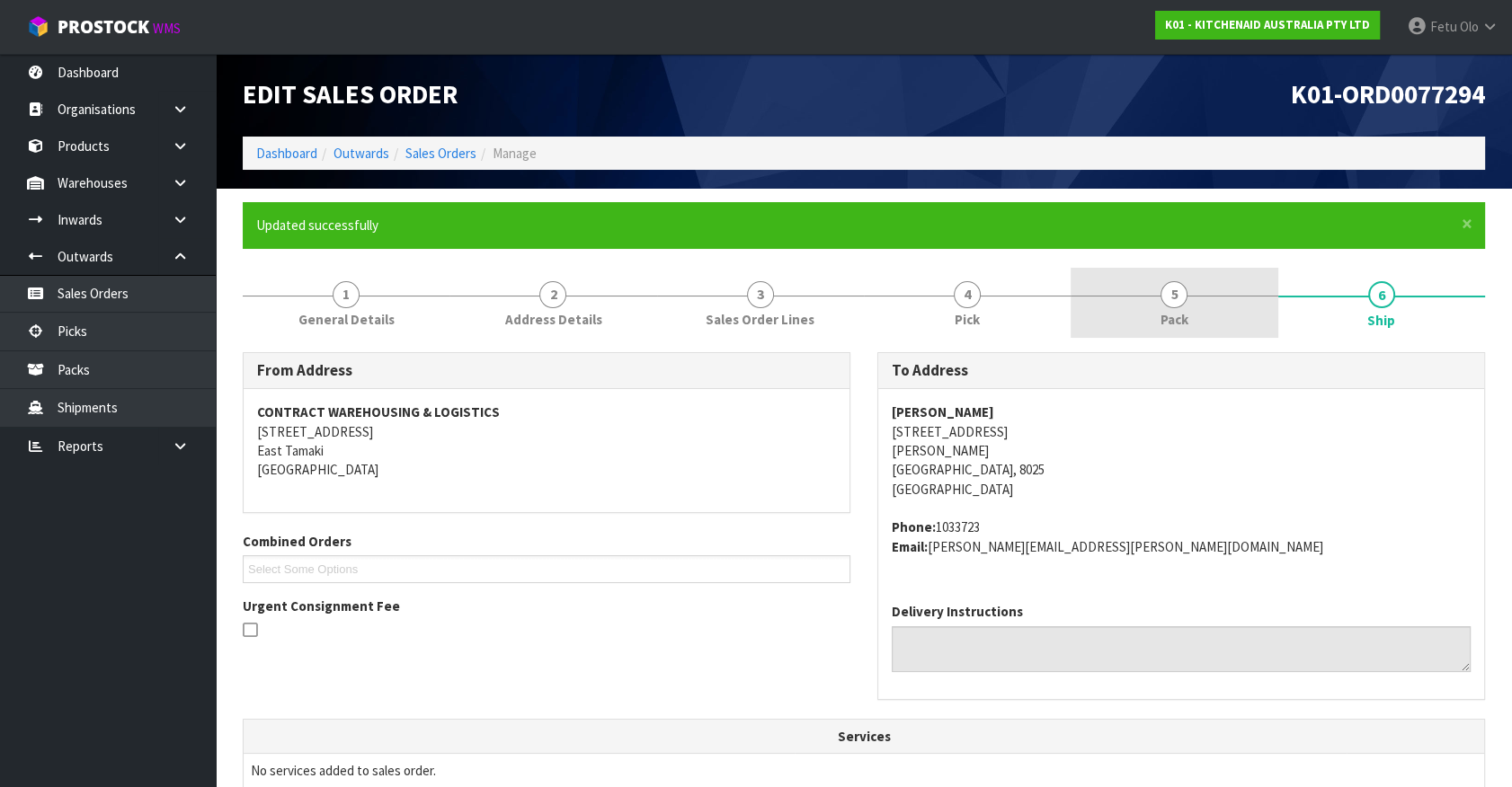 drag, startPoint x: 1196, startPoint y: 310, endPoint x: 1204, endPoint y: 323, distance: 15.264338 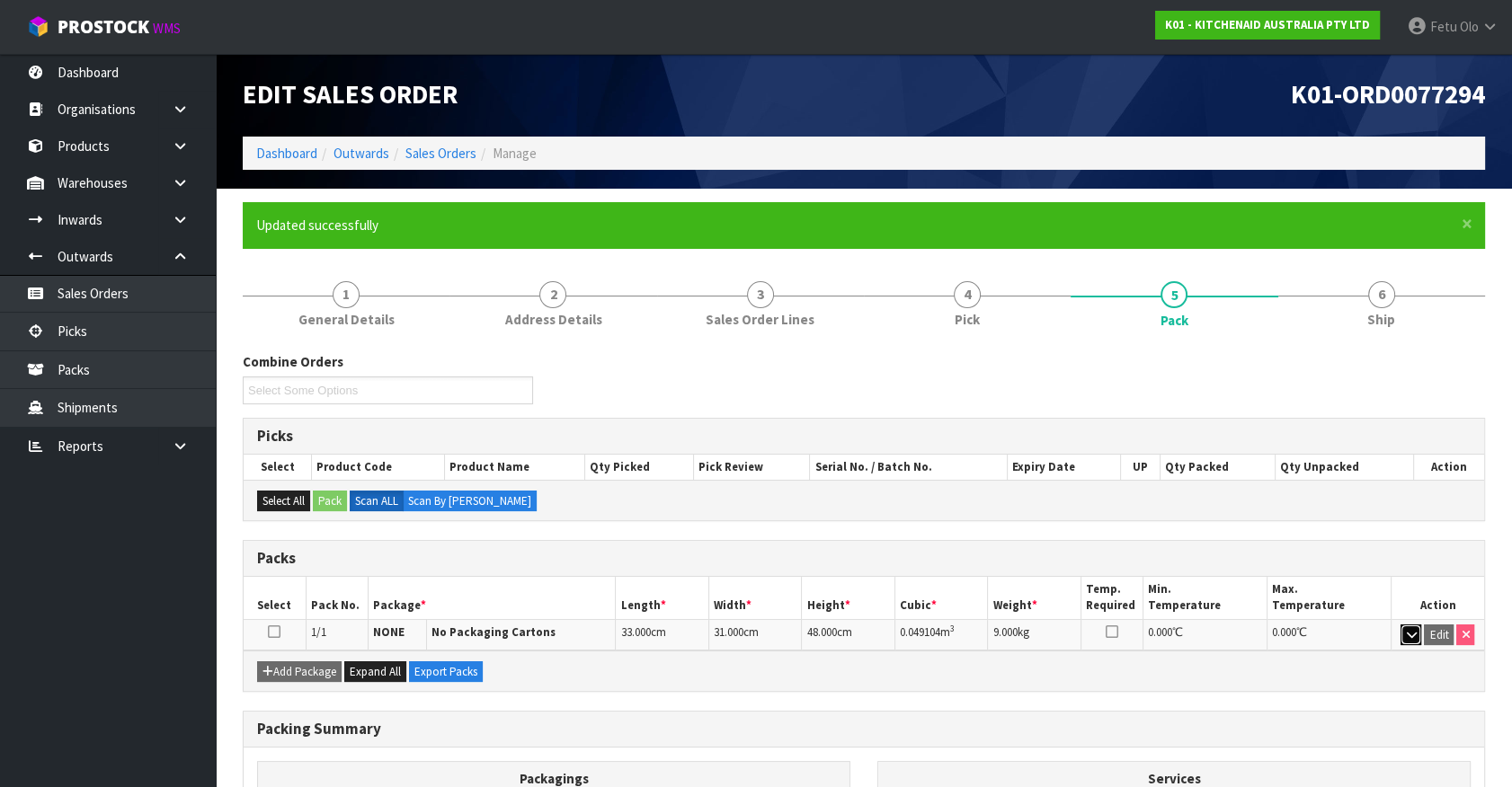 click at bounding box center (1410, 634) 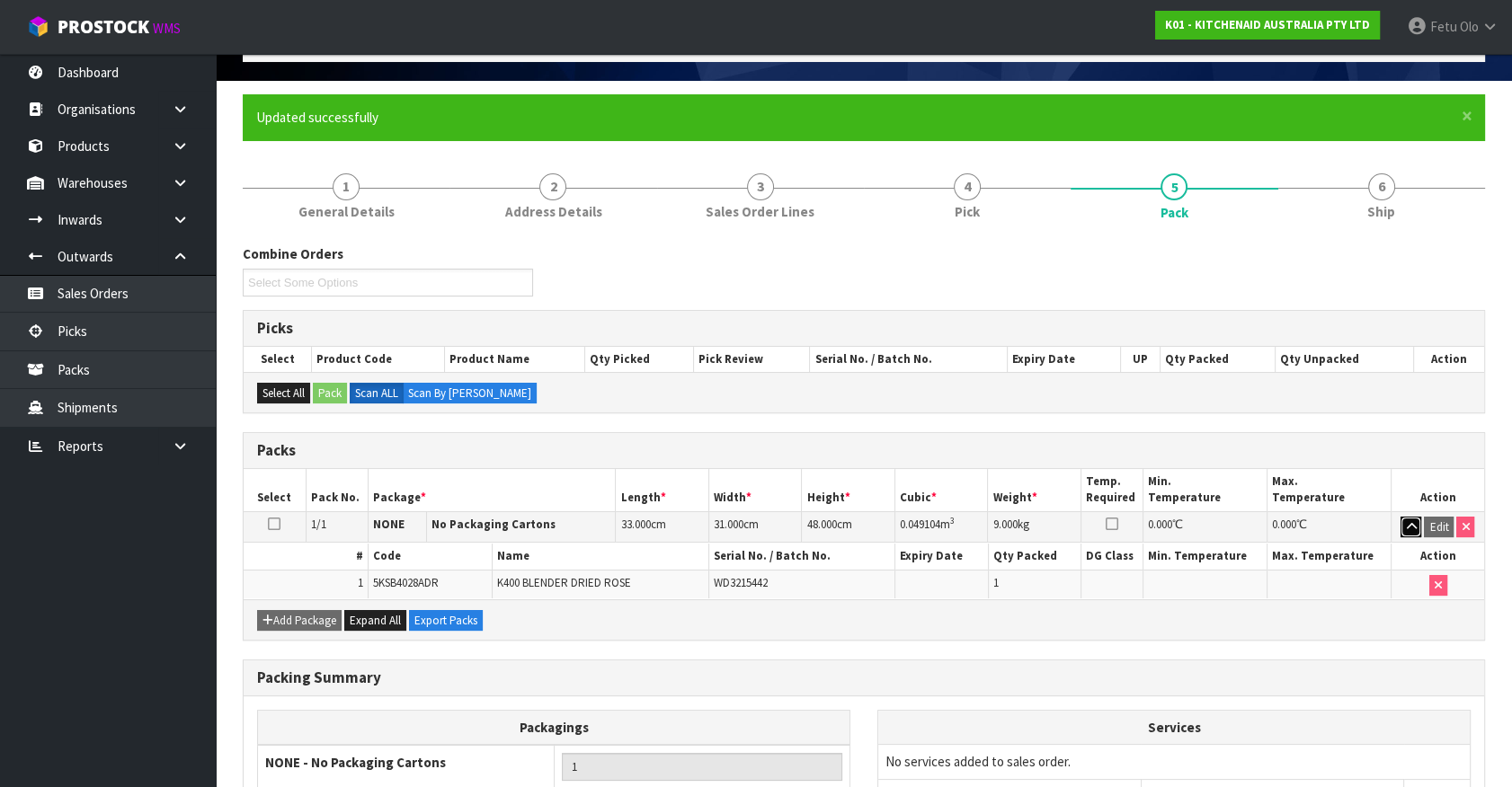 scroll, scrollTop: 246, scrollLeft: 0, axis: vertical 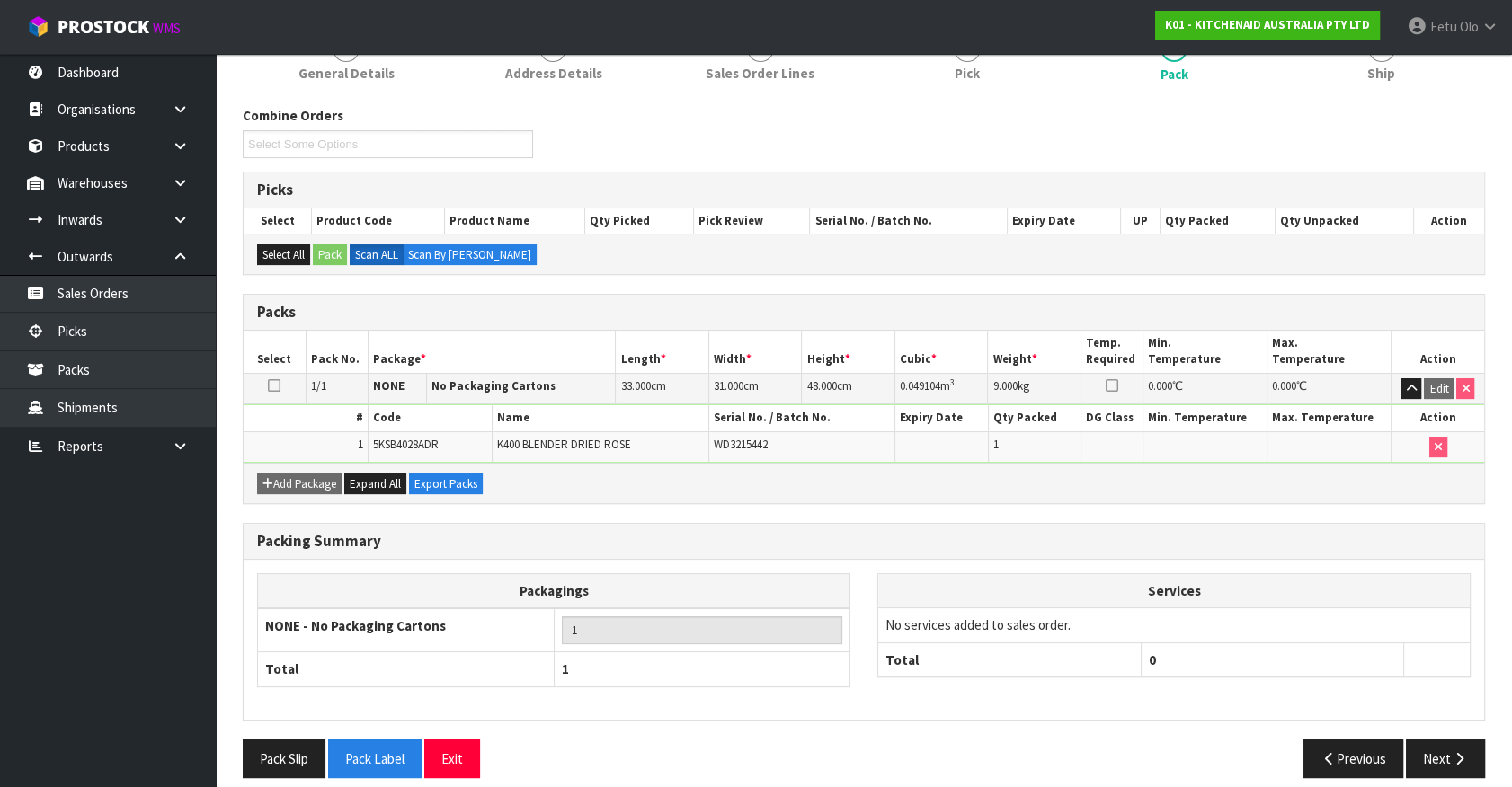 drag, startPoint x: 1441, startPoint y: 605, endPoint x: 1426, endPoint y: 603, distance: 15.132746 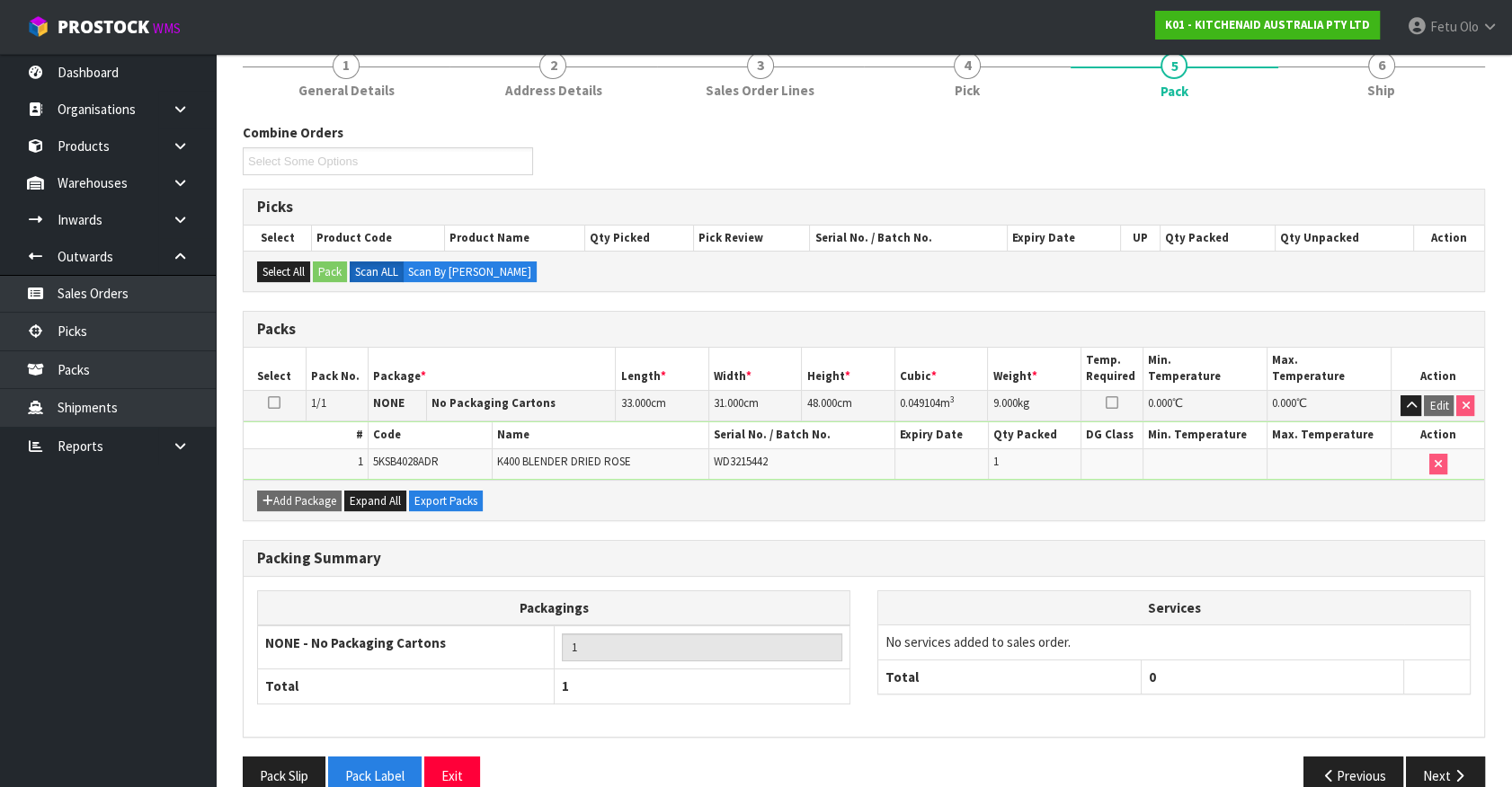 scroll, scrollTop: 261, scrollLeft: 0, axis: vertical 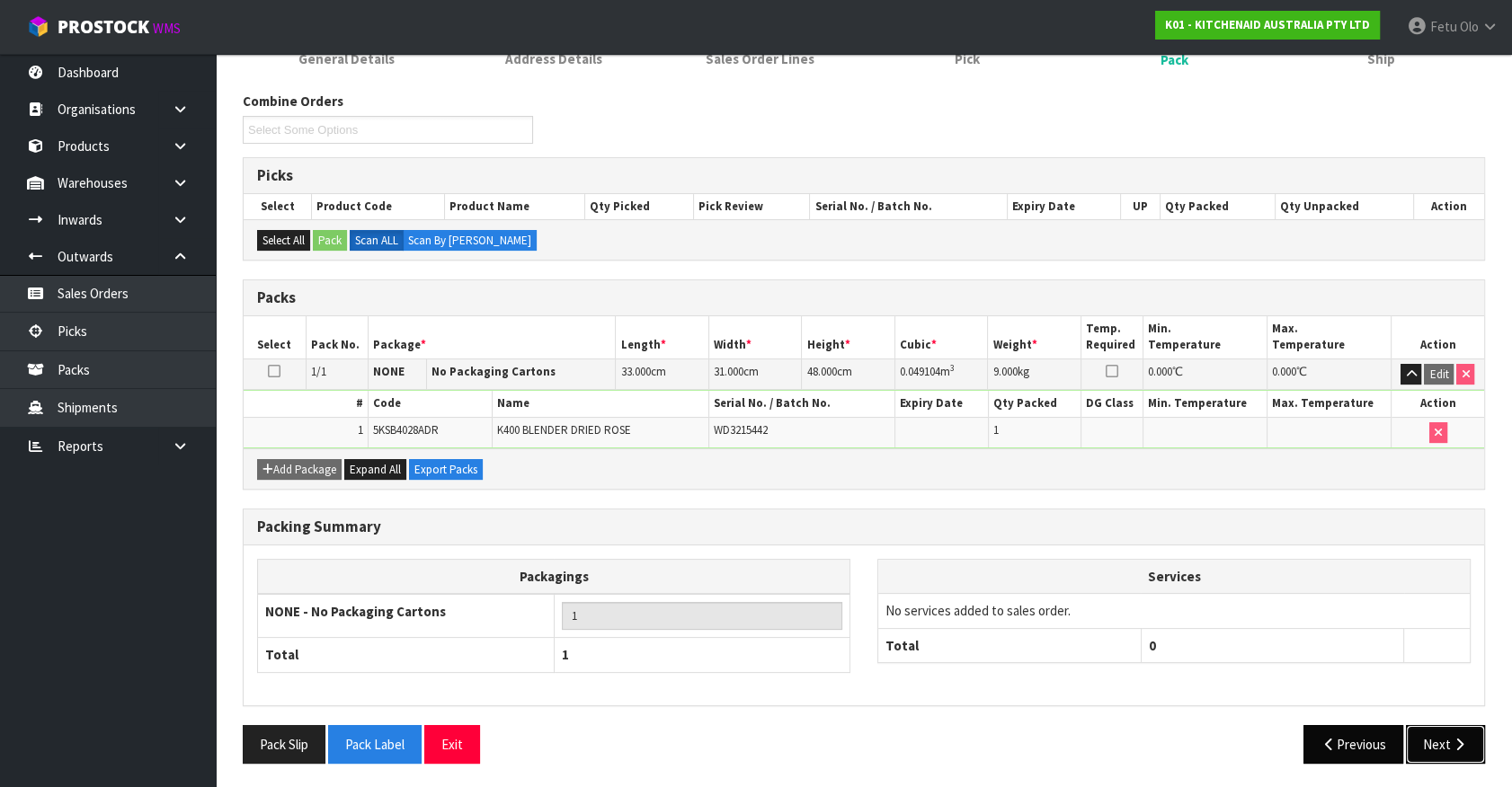 drag, startPoint x: 1424, startPoint y: 738, endPoint x: 1370, endPoint y: 733, distance: 54.230987 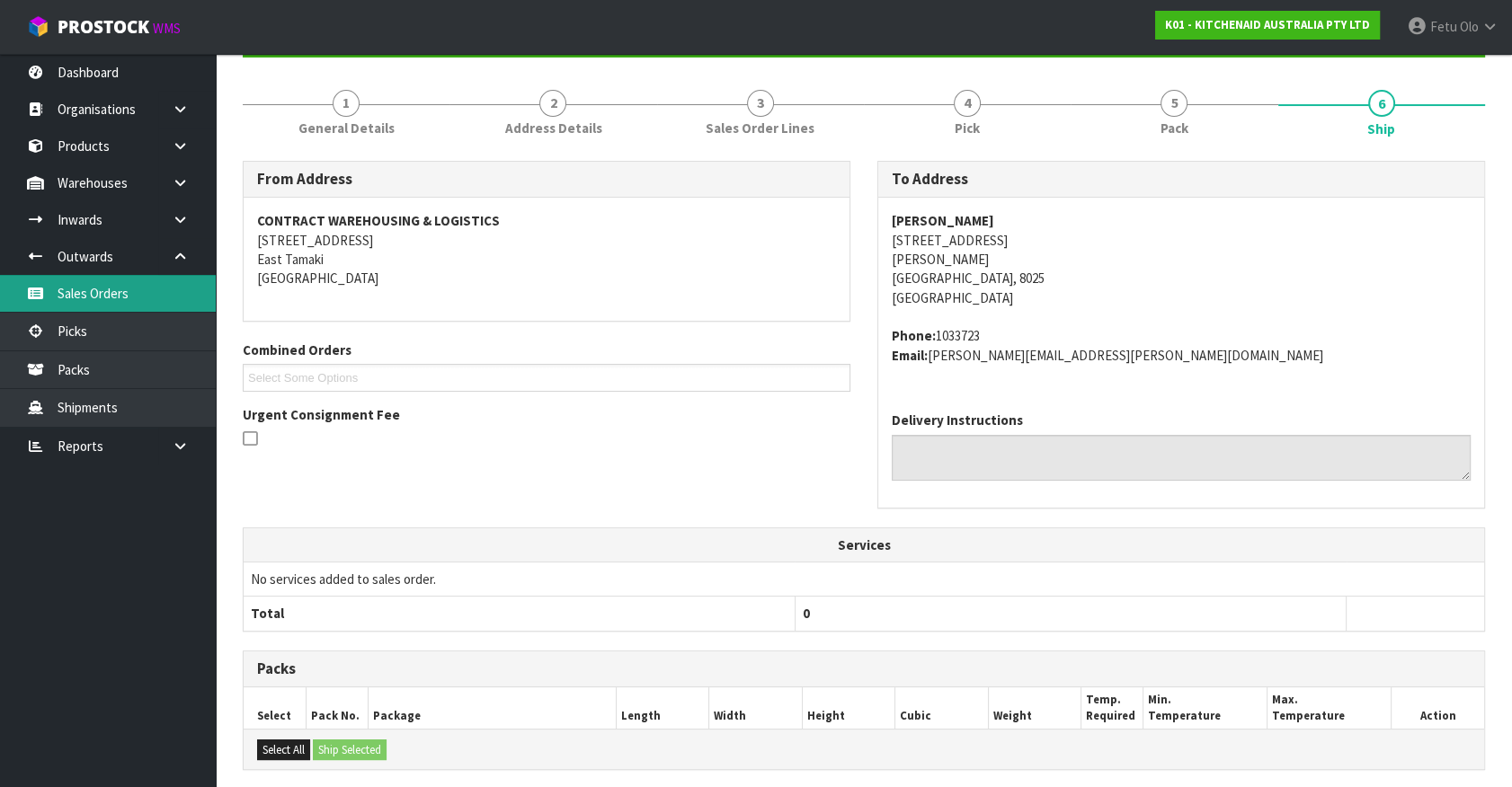 scroll, scrollTop: 190, scrollLeft: 0, axis: vertical 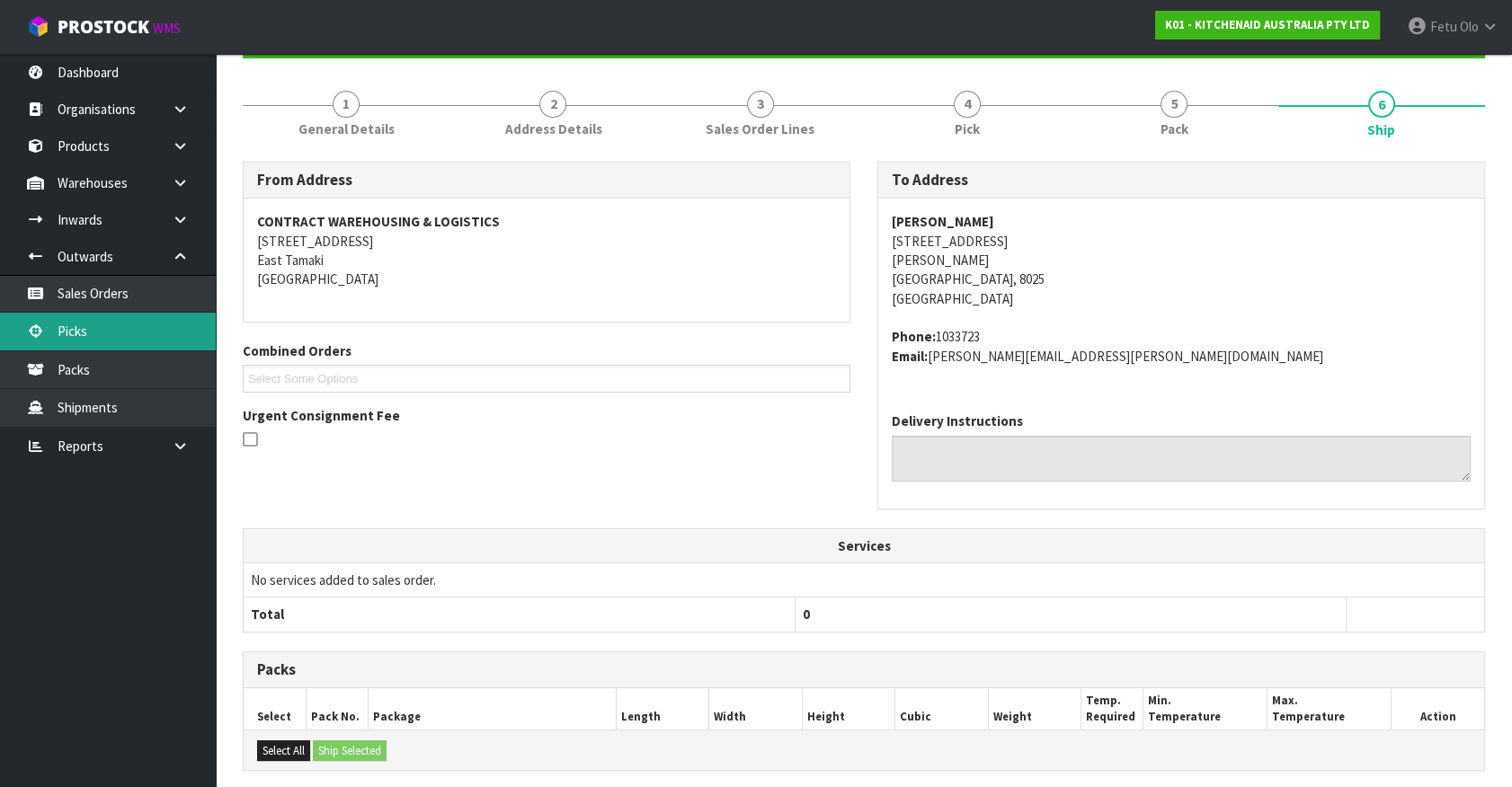click on "Picks" at bounding box center (108, 331) 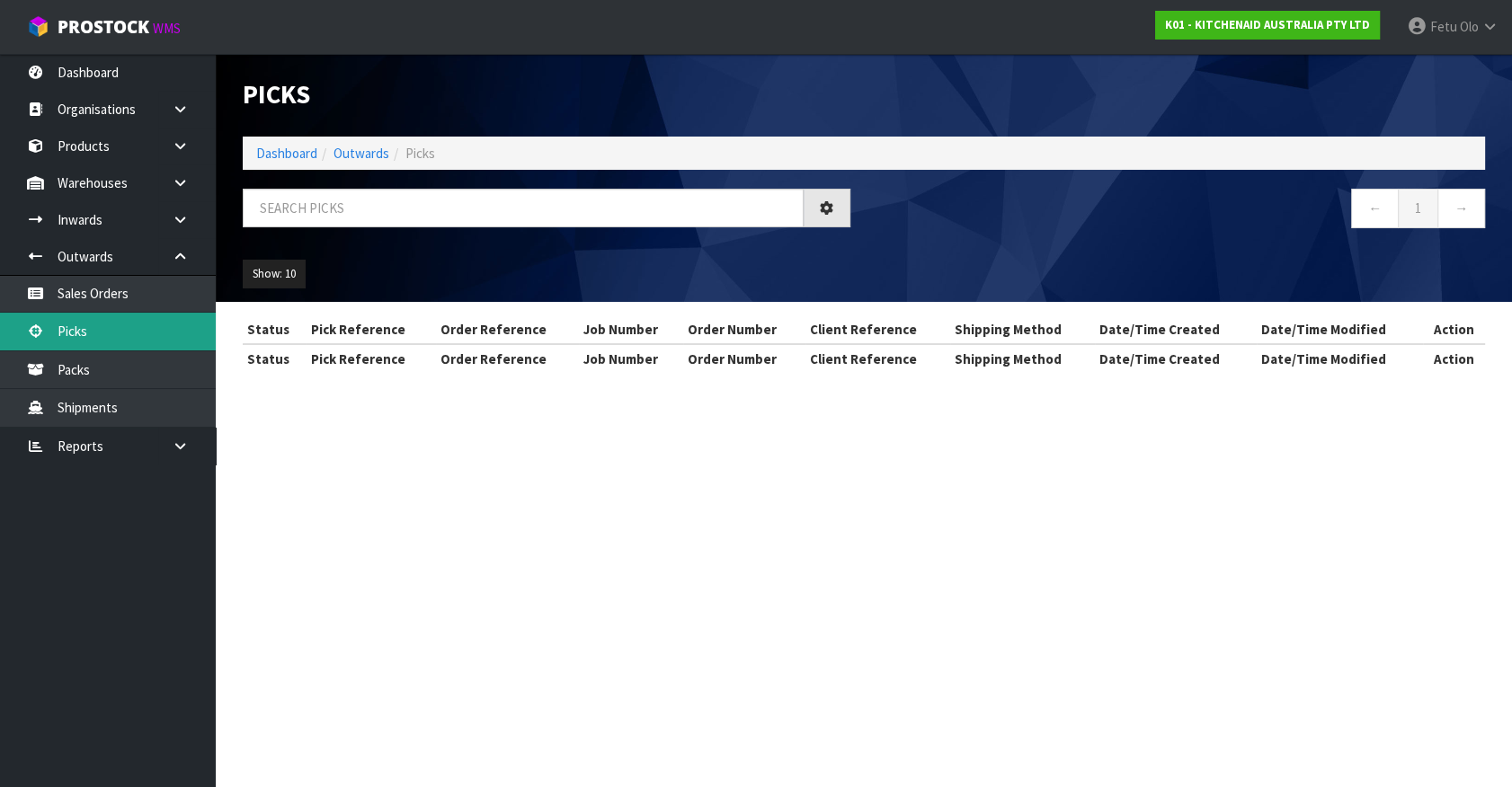 scroll, scrollTop: 0, scrollLeft: 0, axis: both 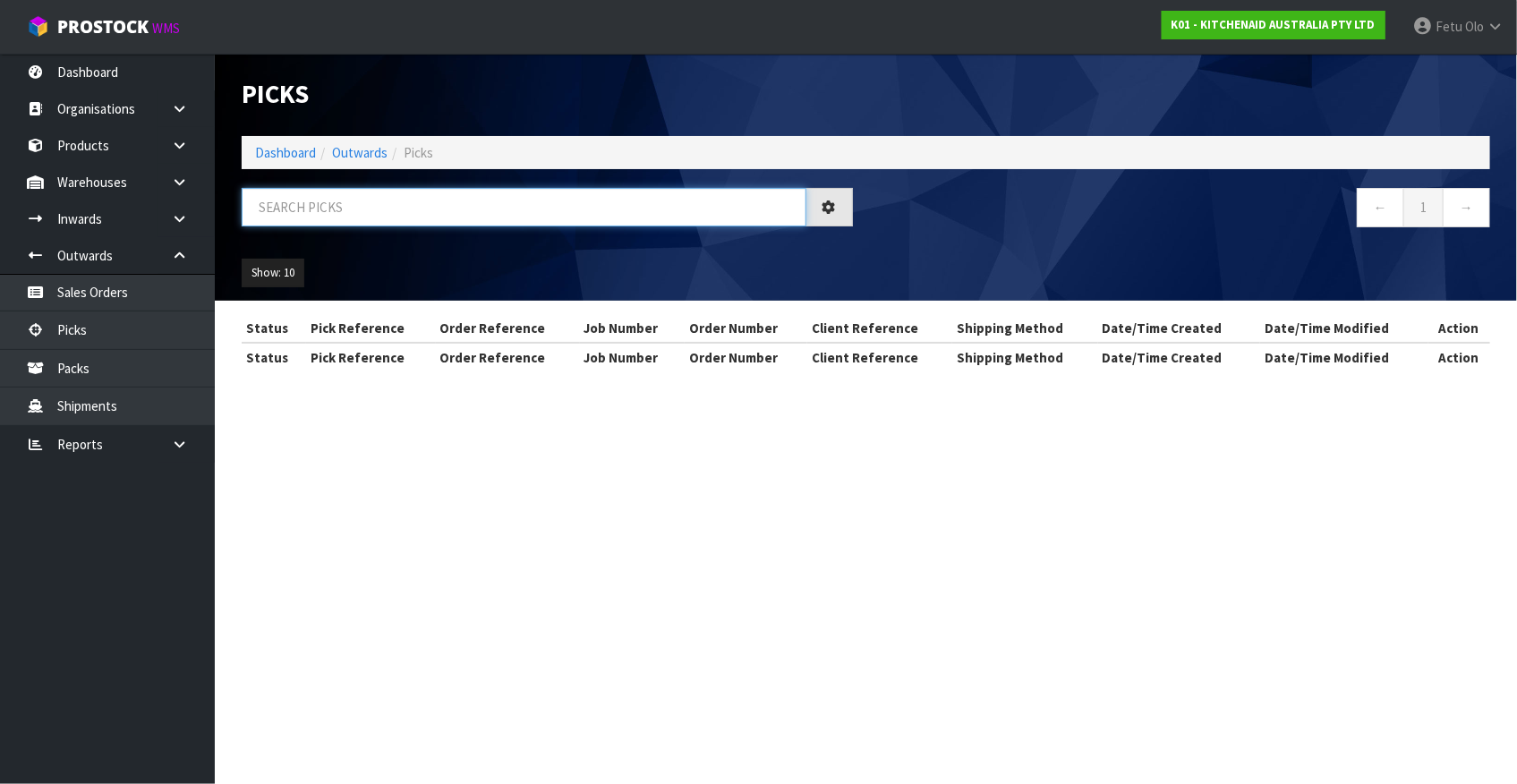 click at bounding box center [524, 207] 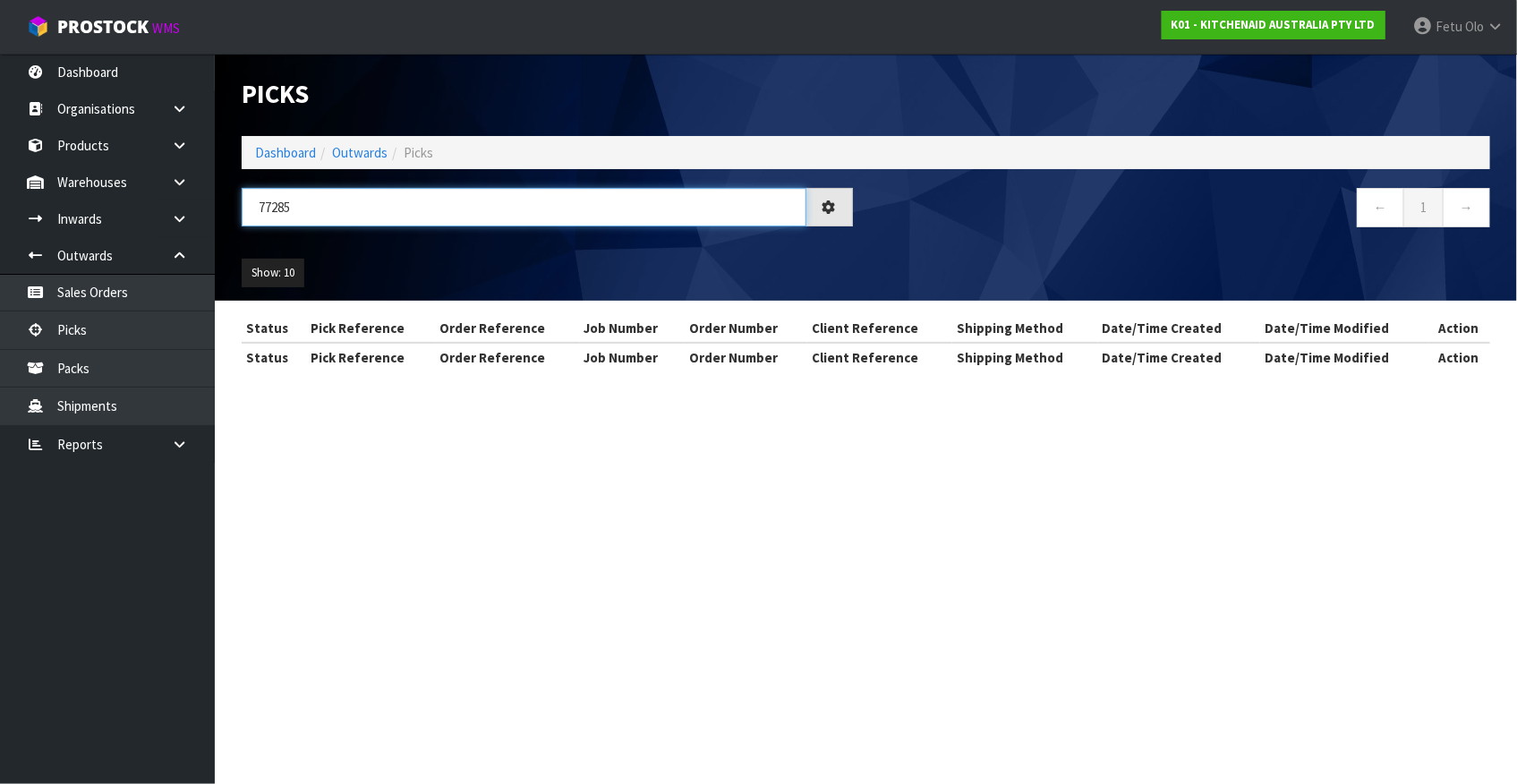 type on "77285" 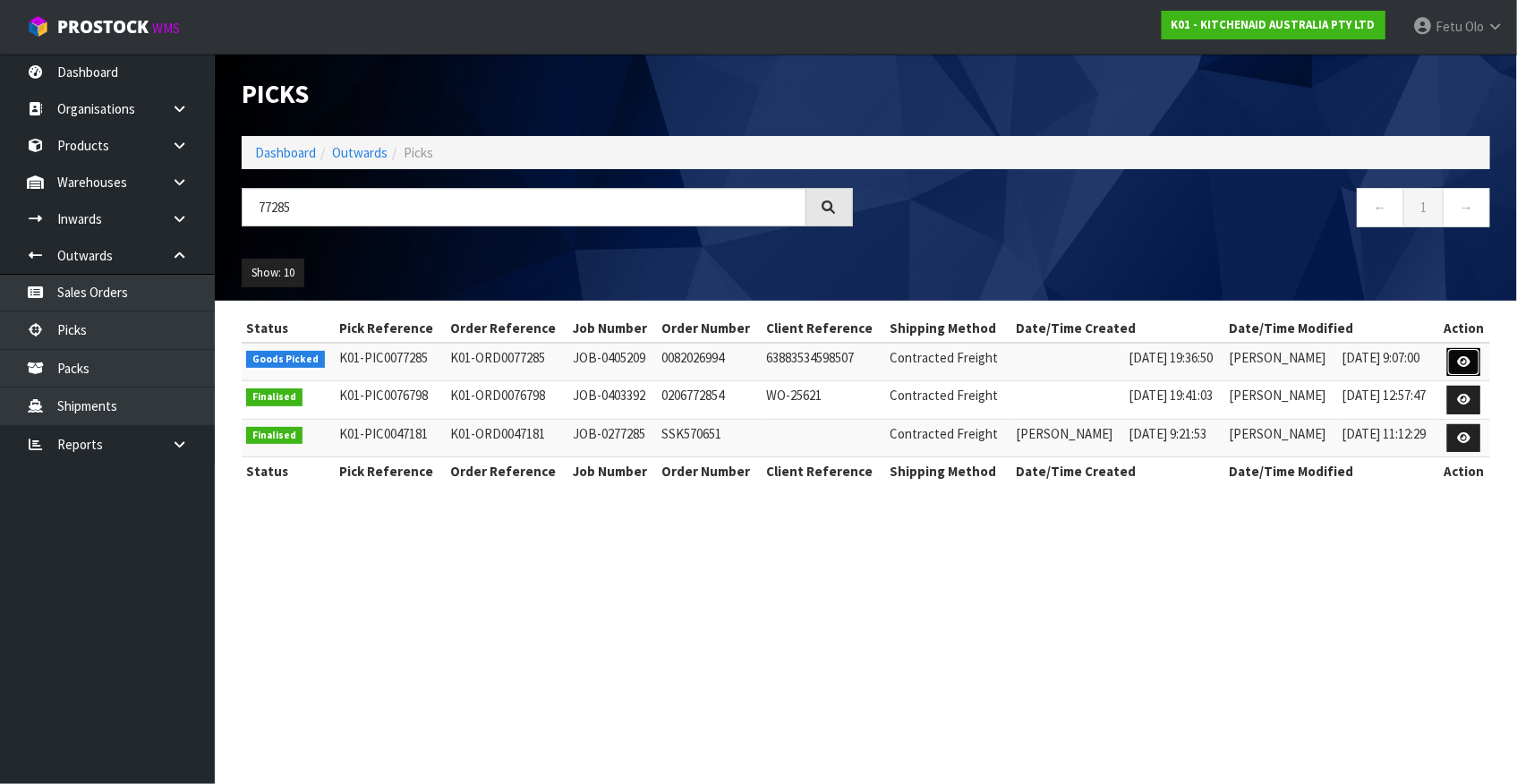 click at bounding box center (1463, 362) 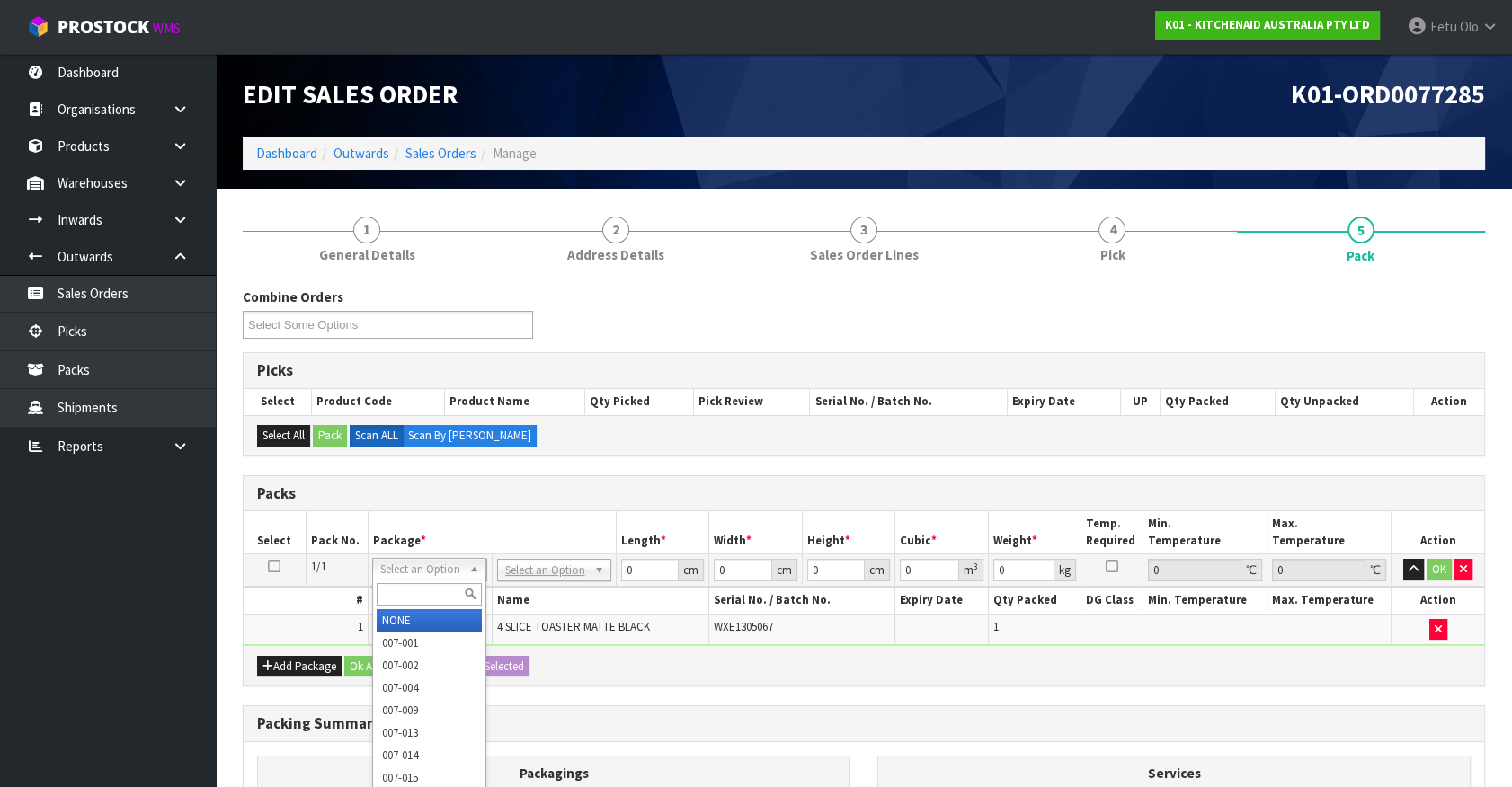 drag, startPoint x: 405, startPoint y: 596, endPoint x: 422, endPoint y: 597, distance: 17.02939 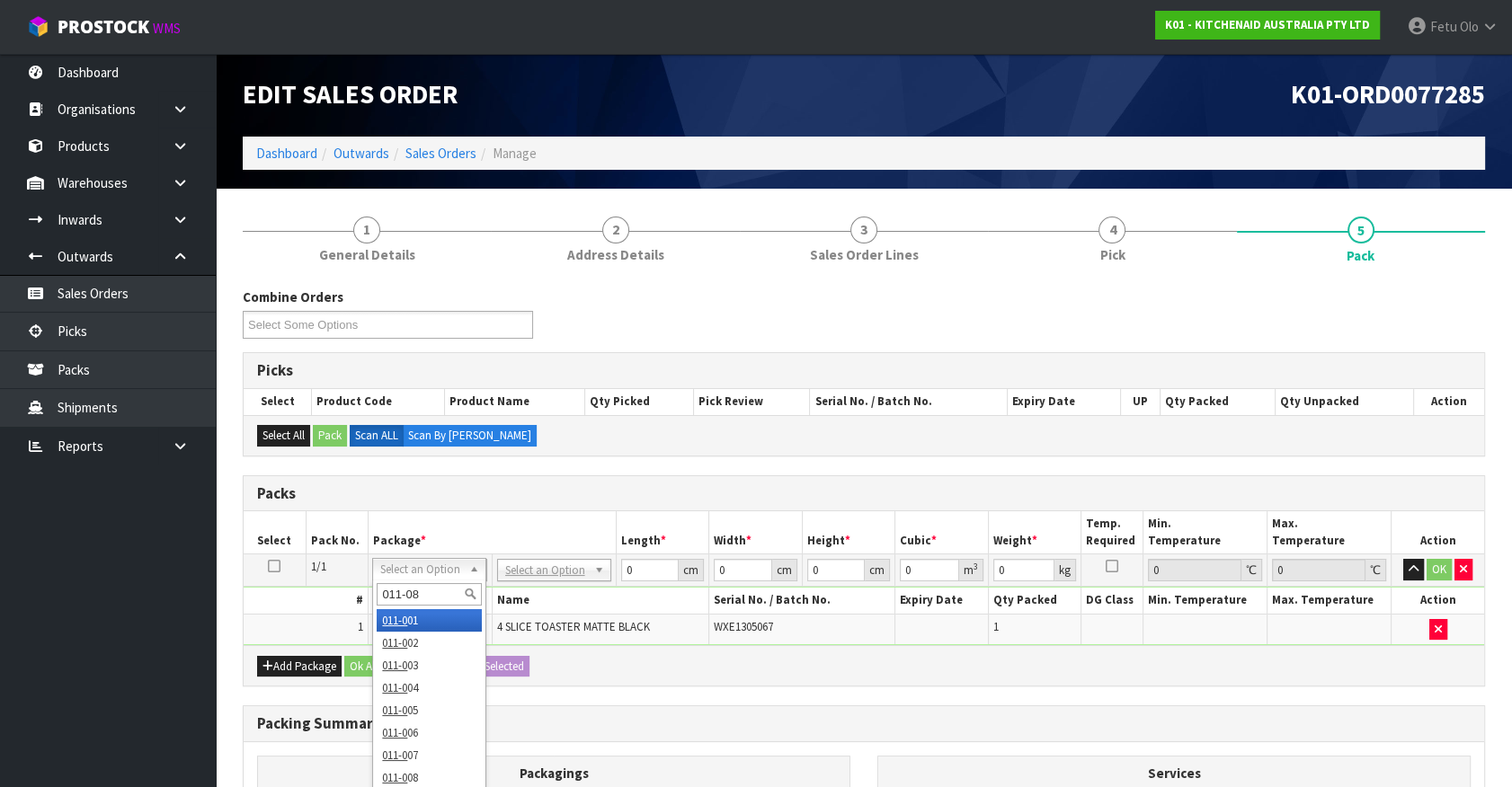type on "011-084" 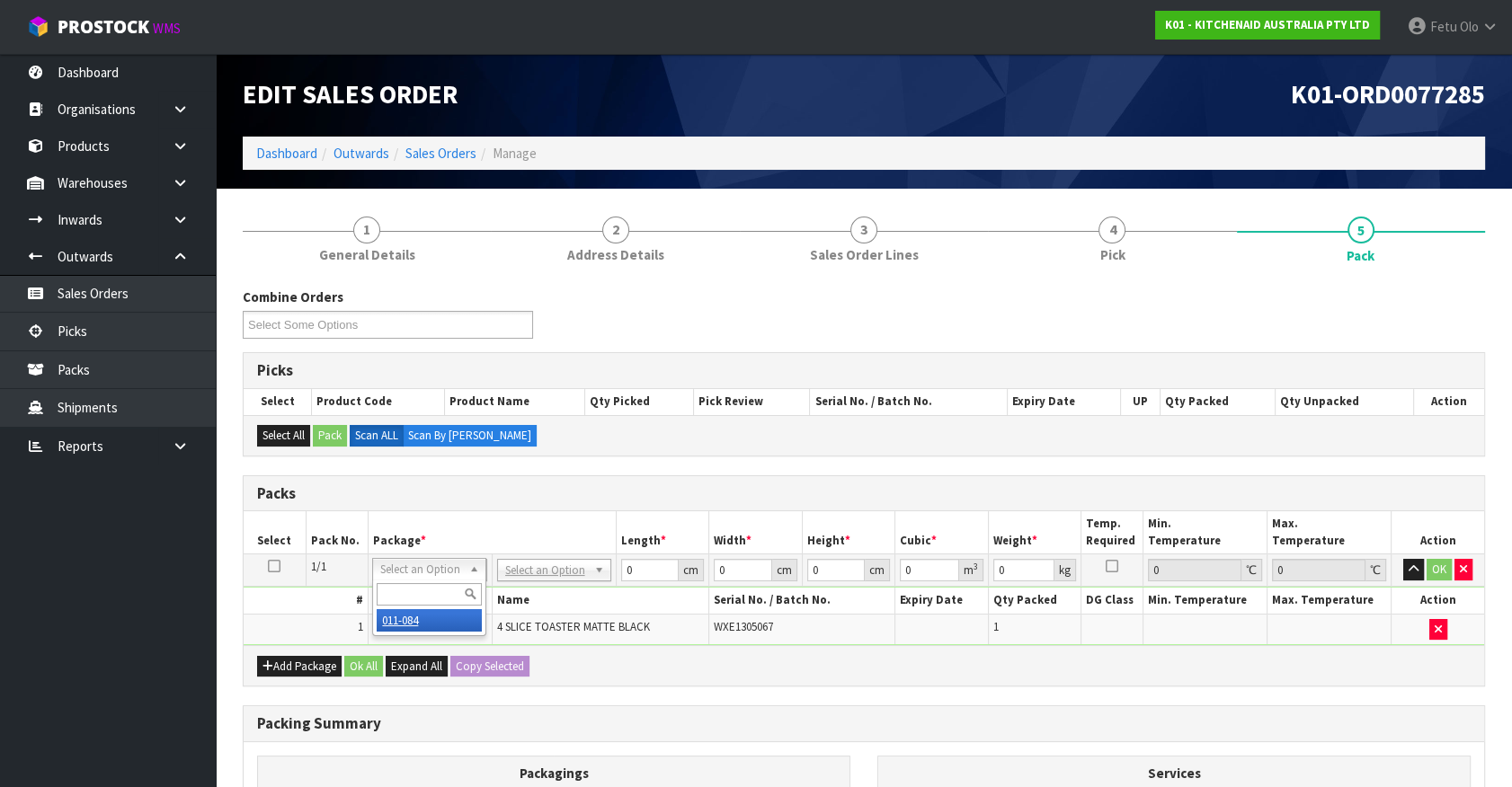 type on "4.55" 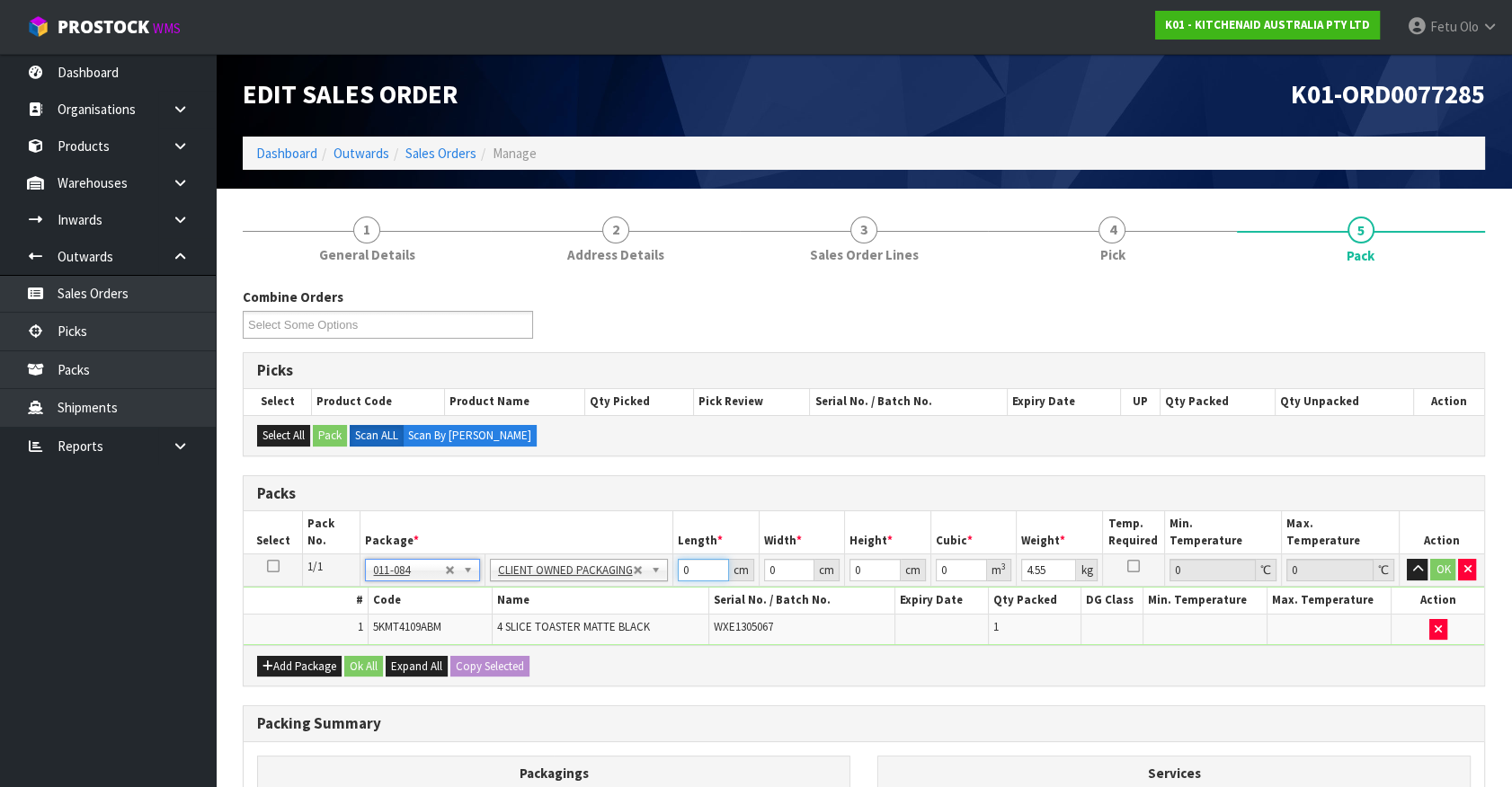 drag, startPoint x: 687, startPoint y: 564, endPoint x: 319, endPoint y: 630, distance: 373.8716 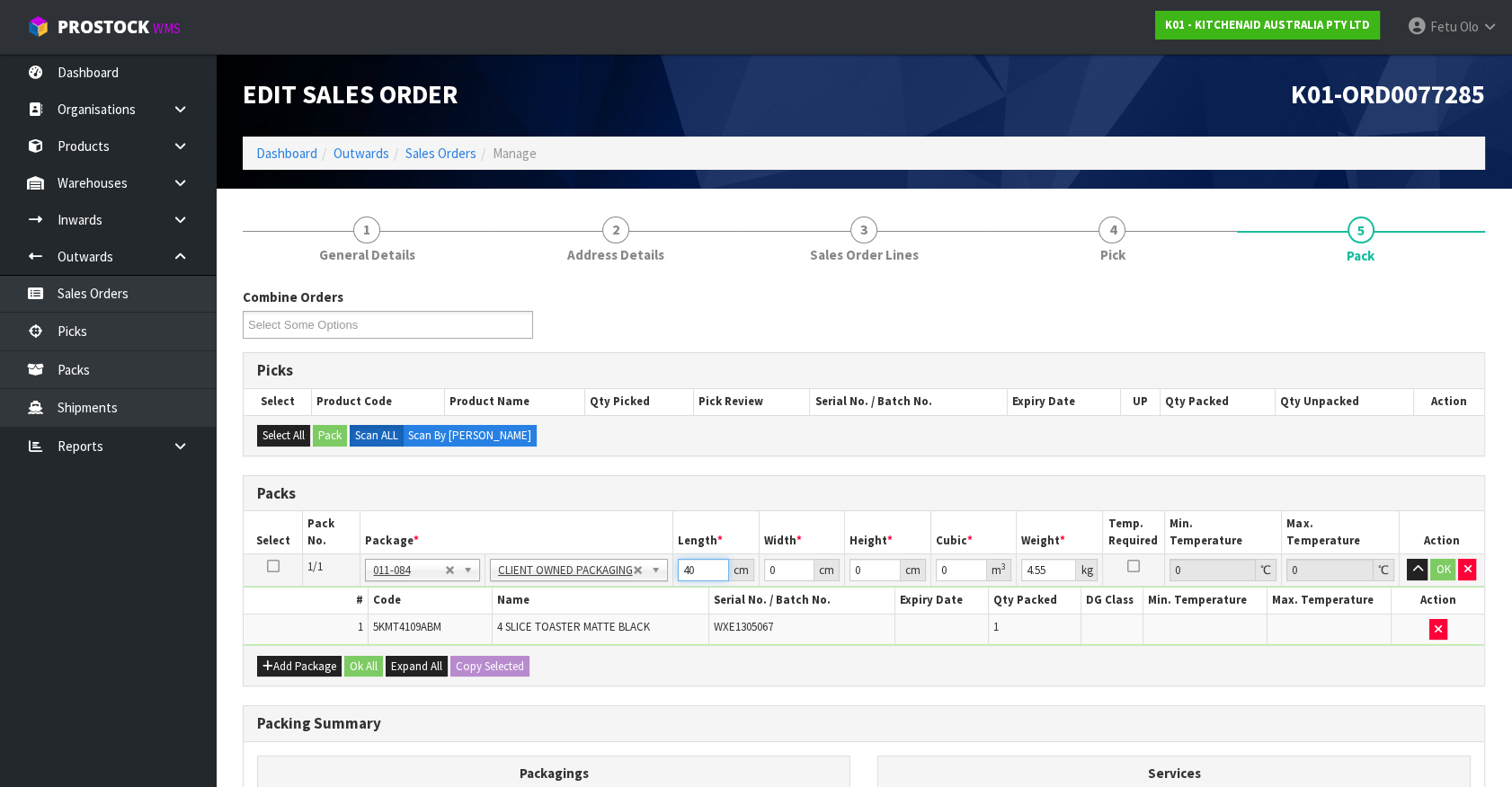 type on "40" 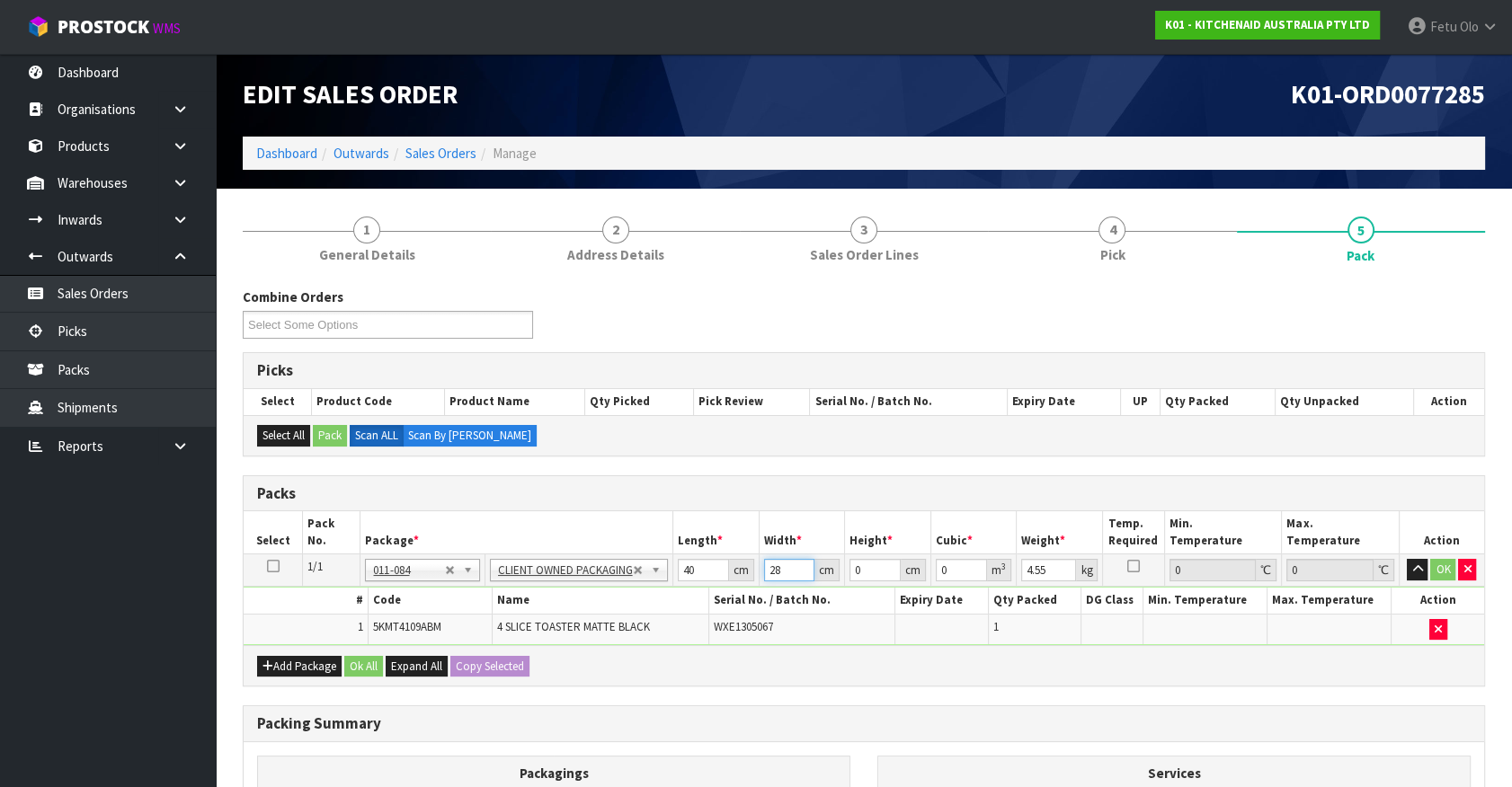 type on "28" 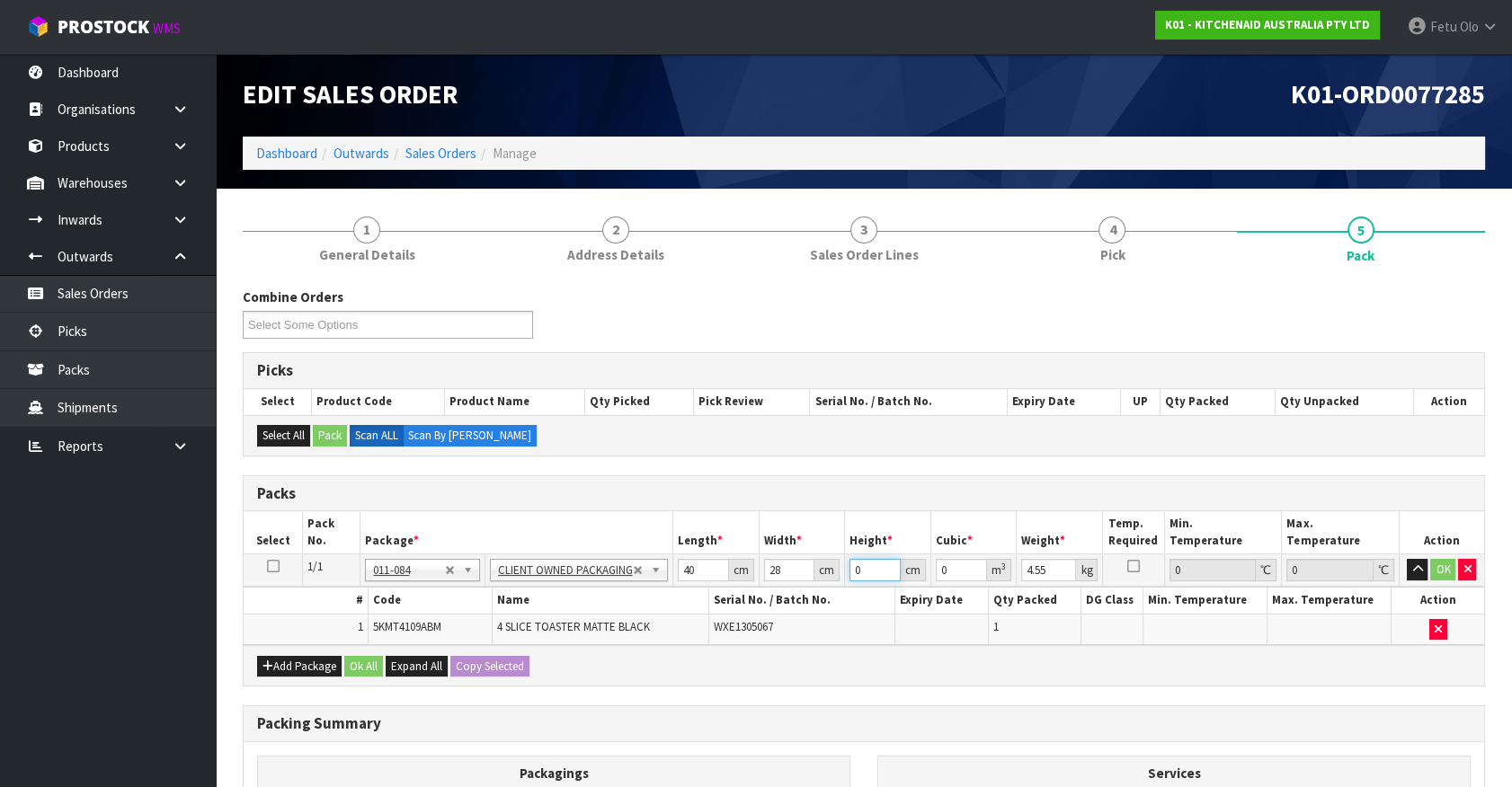 type on "3" 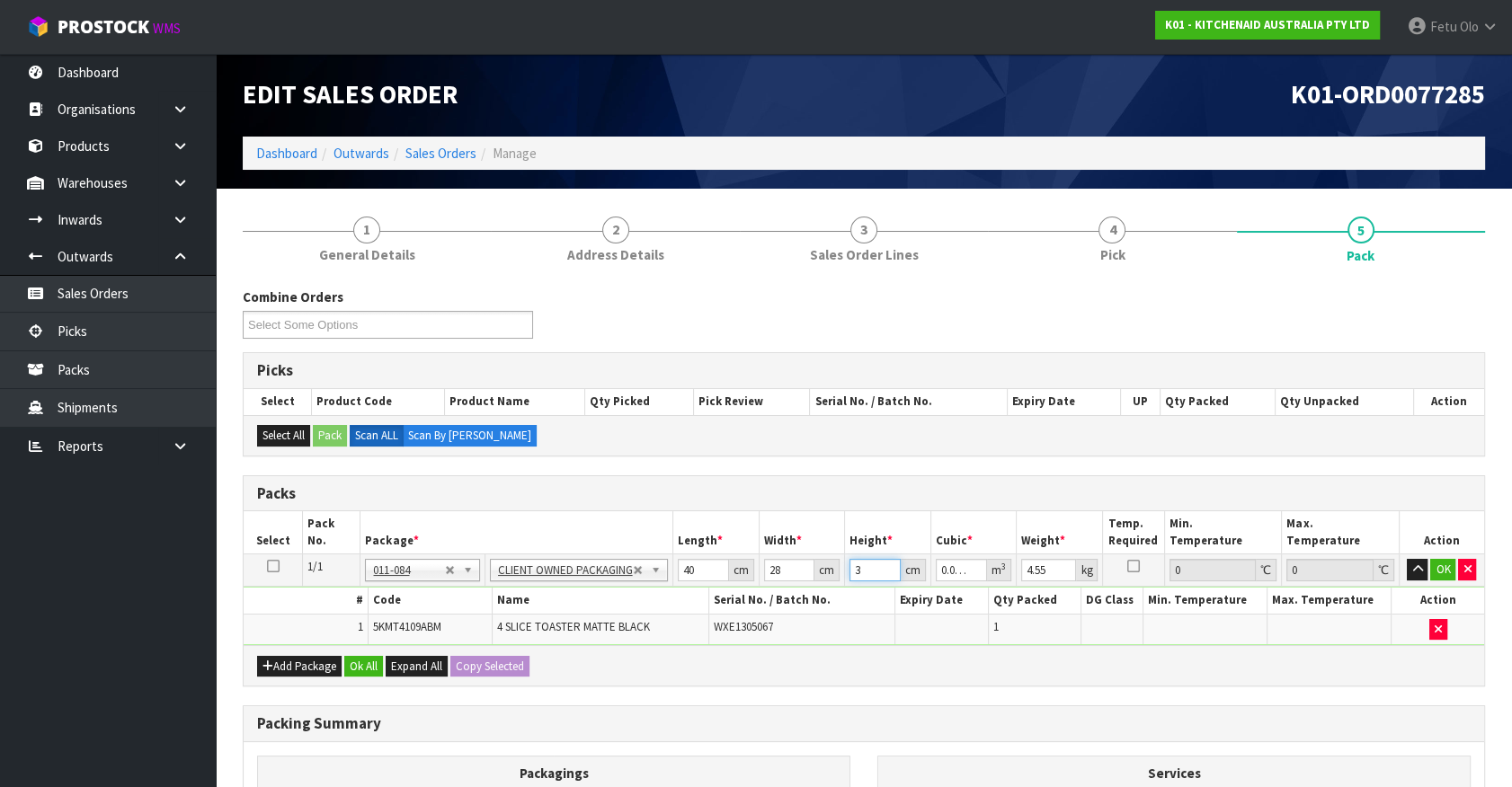 type on "37" 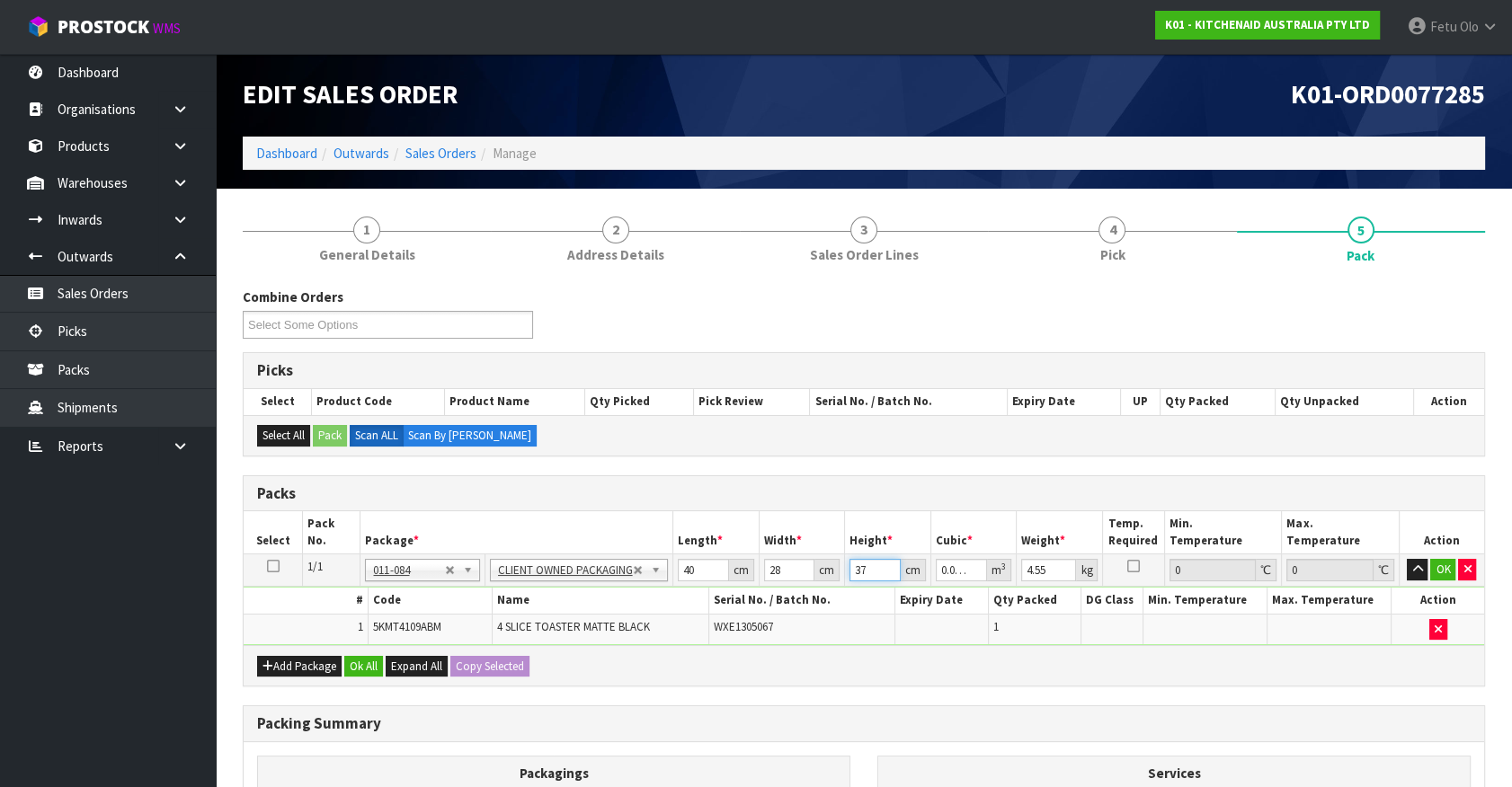 type on "37" 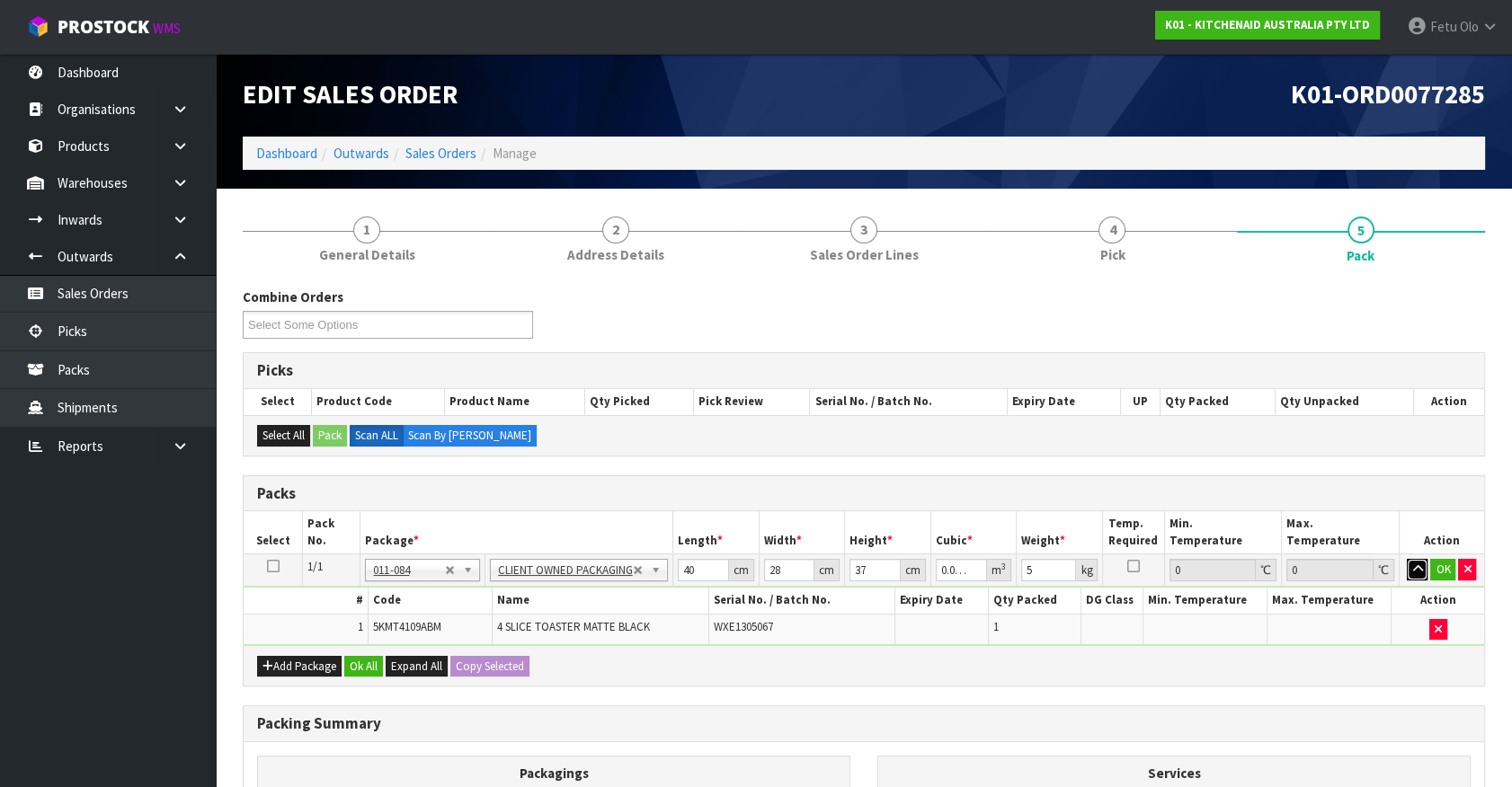 type 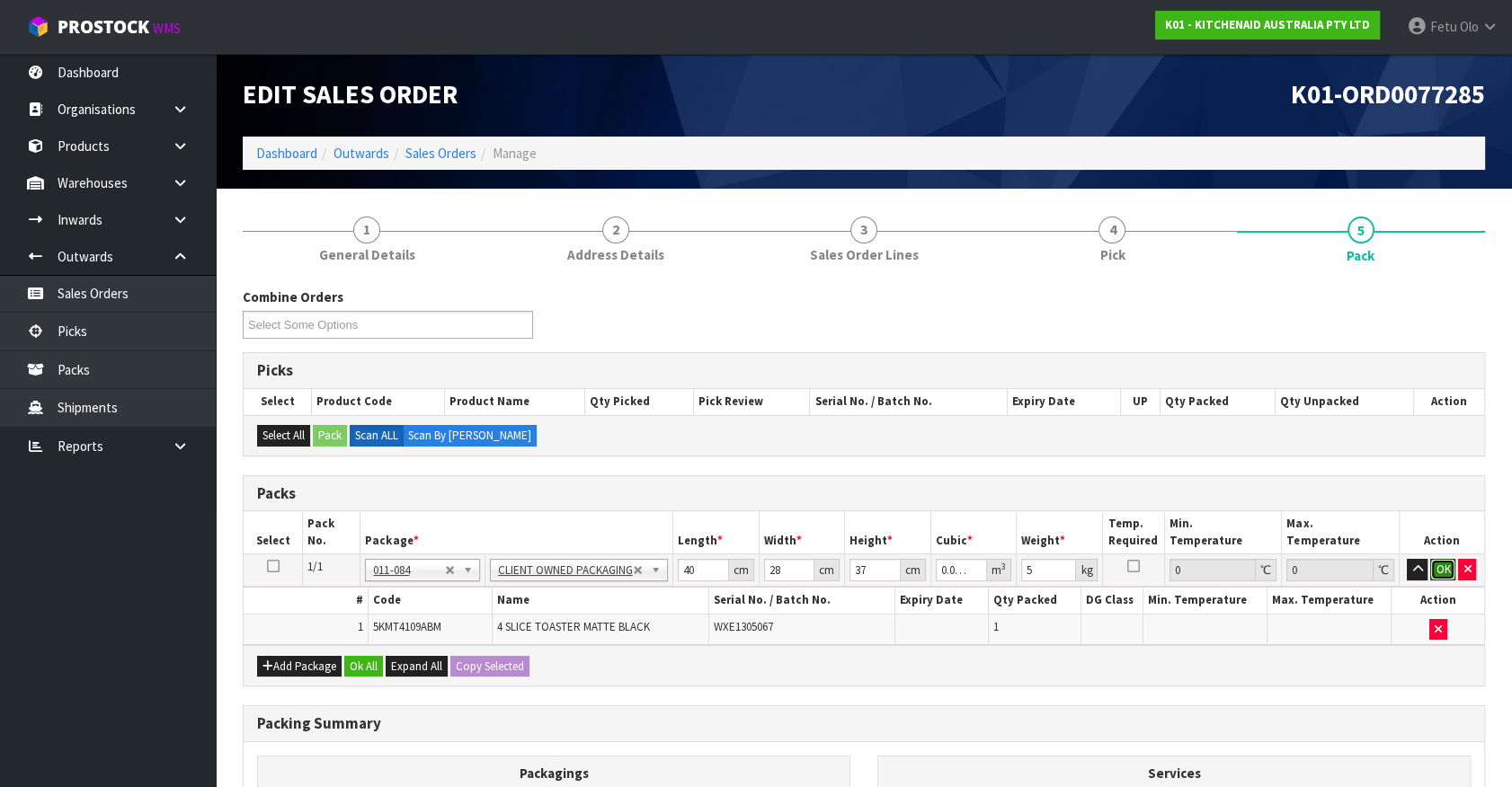 click on "OK" at bounding box center (1443, 570) 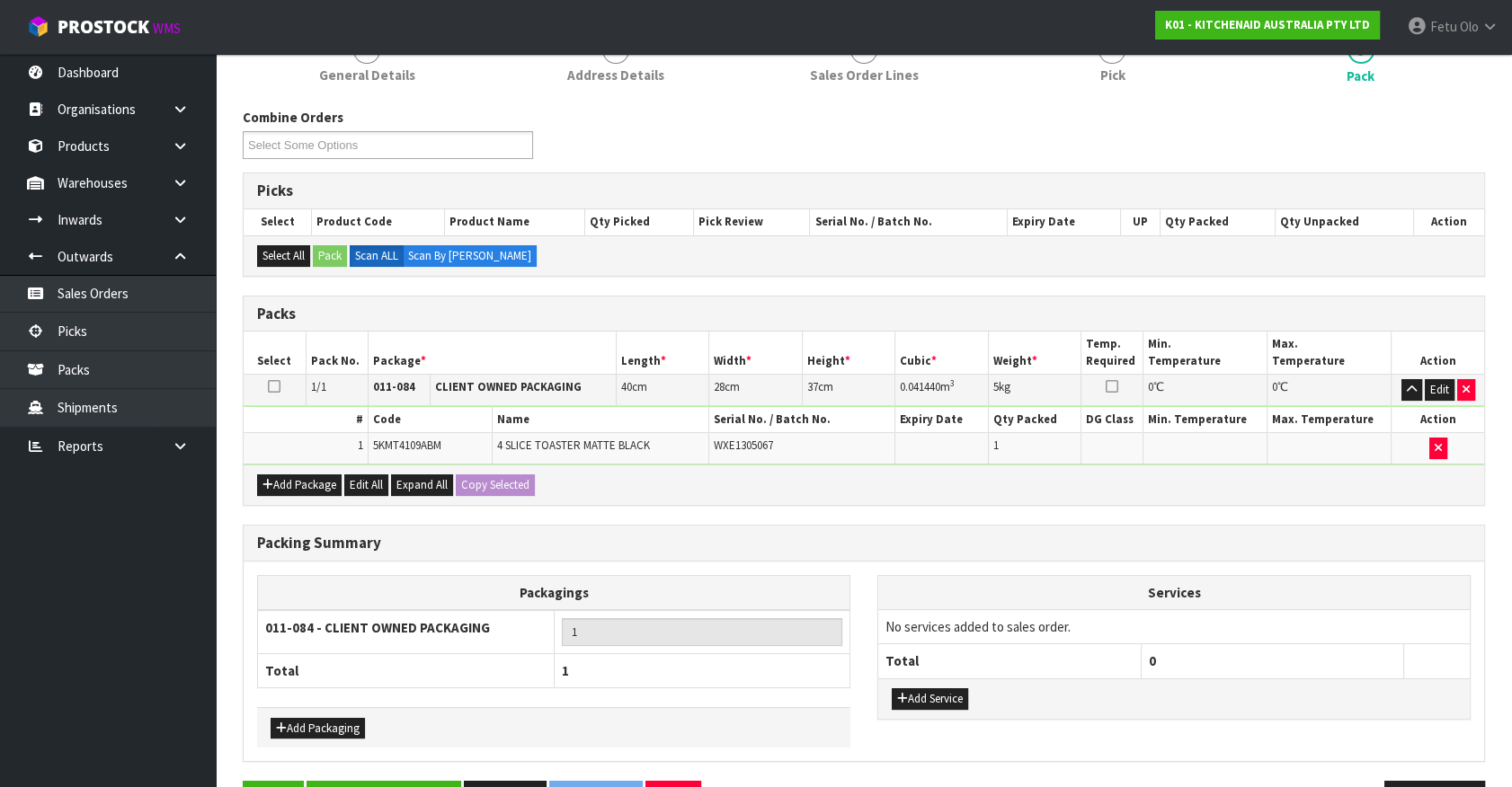 scroll, scrollTop: 234, scrollLeft: 0, axis: vertical 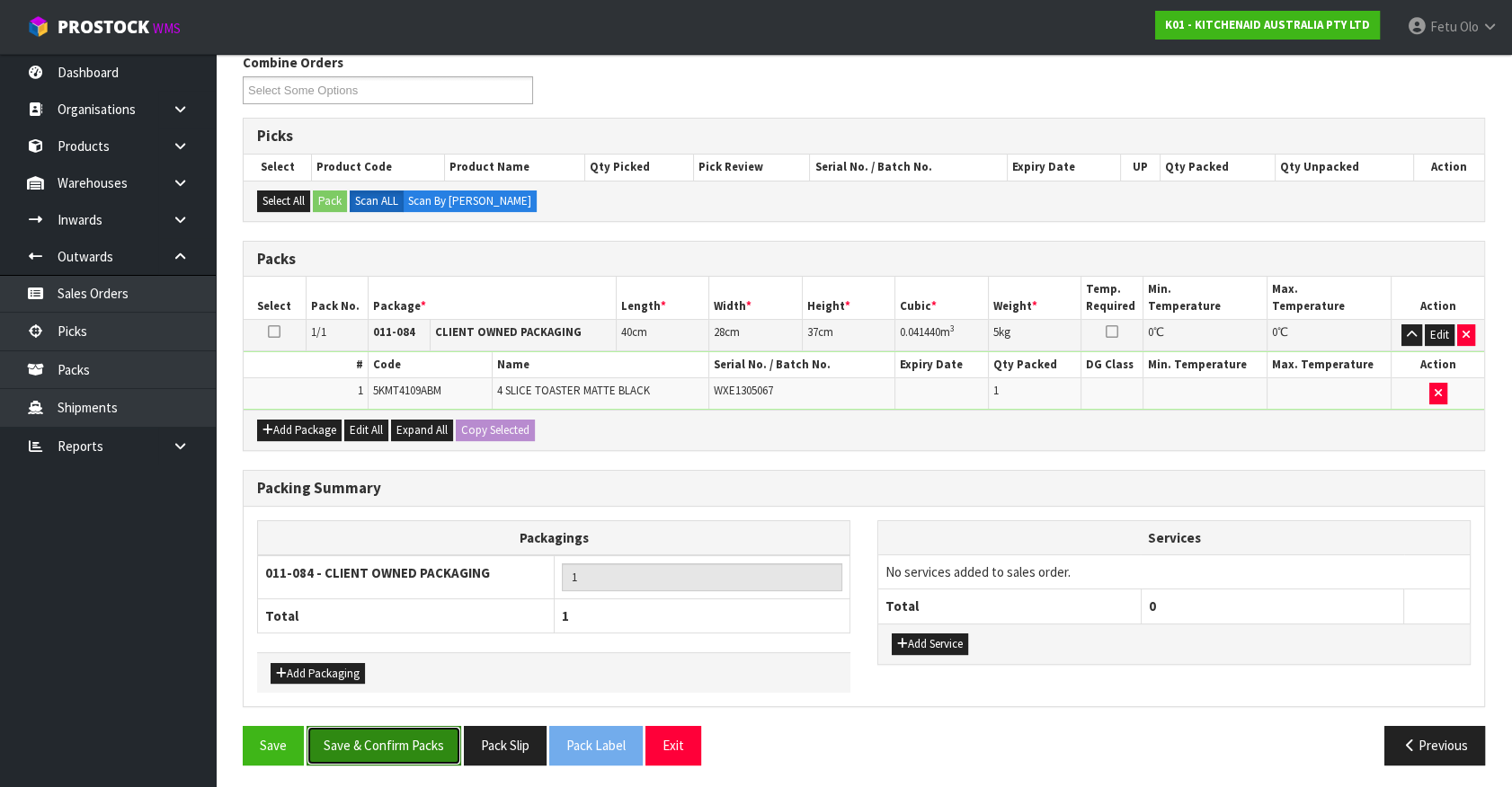 click on "Save & Confirm Packs" at bounding box center [384, 745] 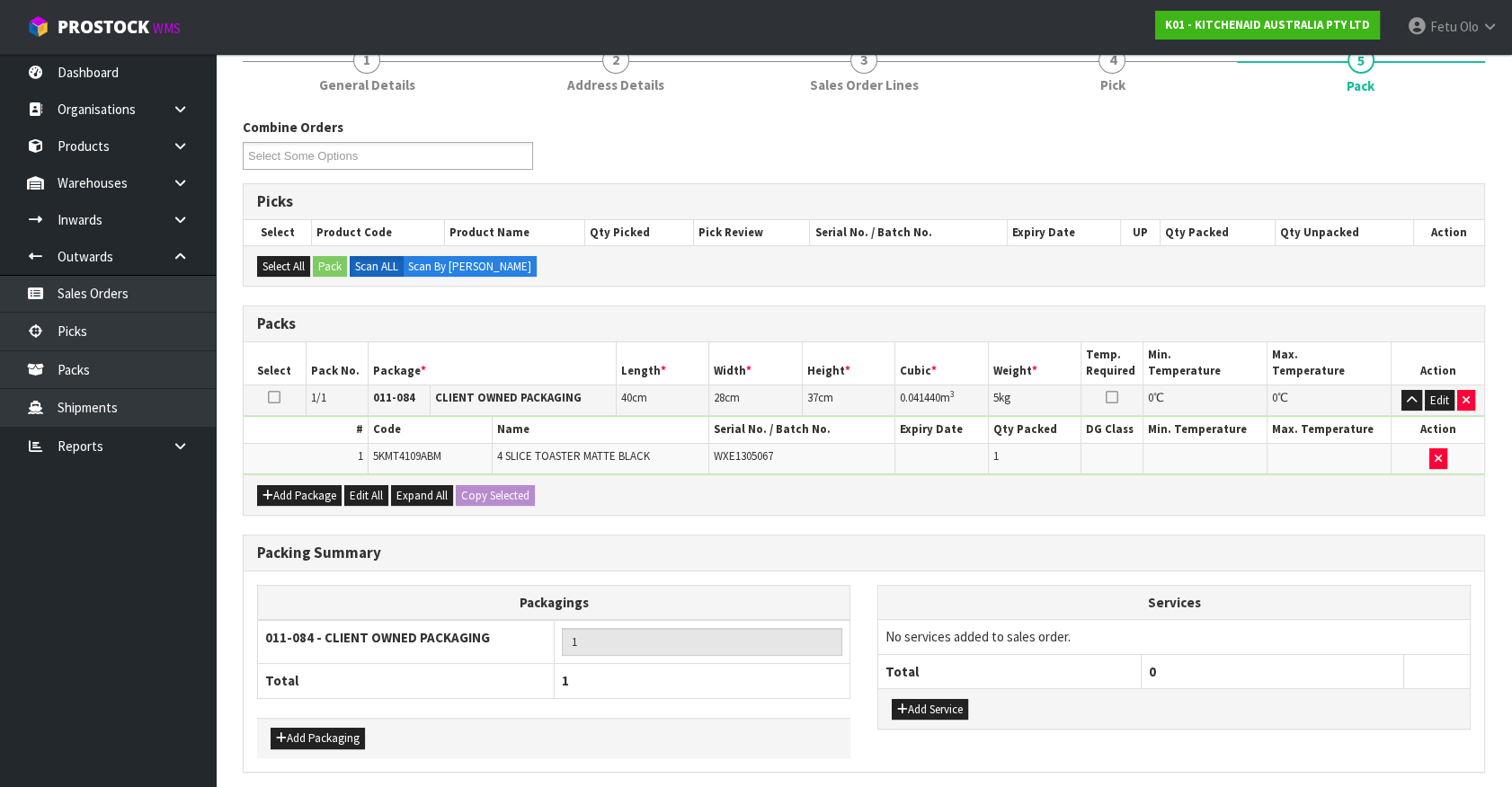 scroll, scrollTop: 0, scrollLeft: 0, axis: both 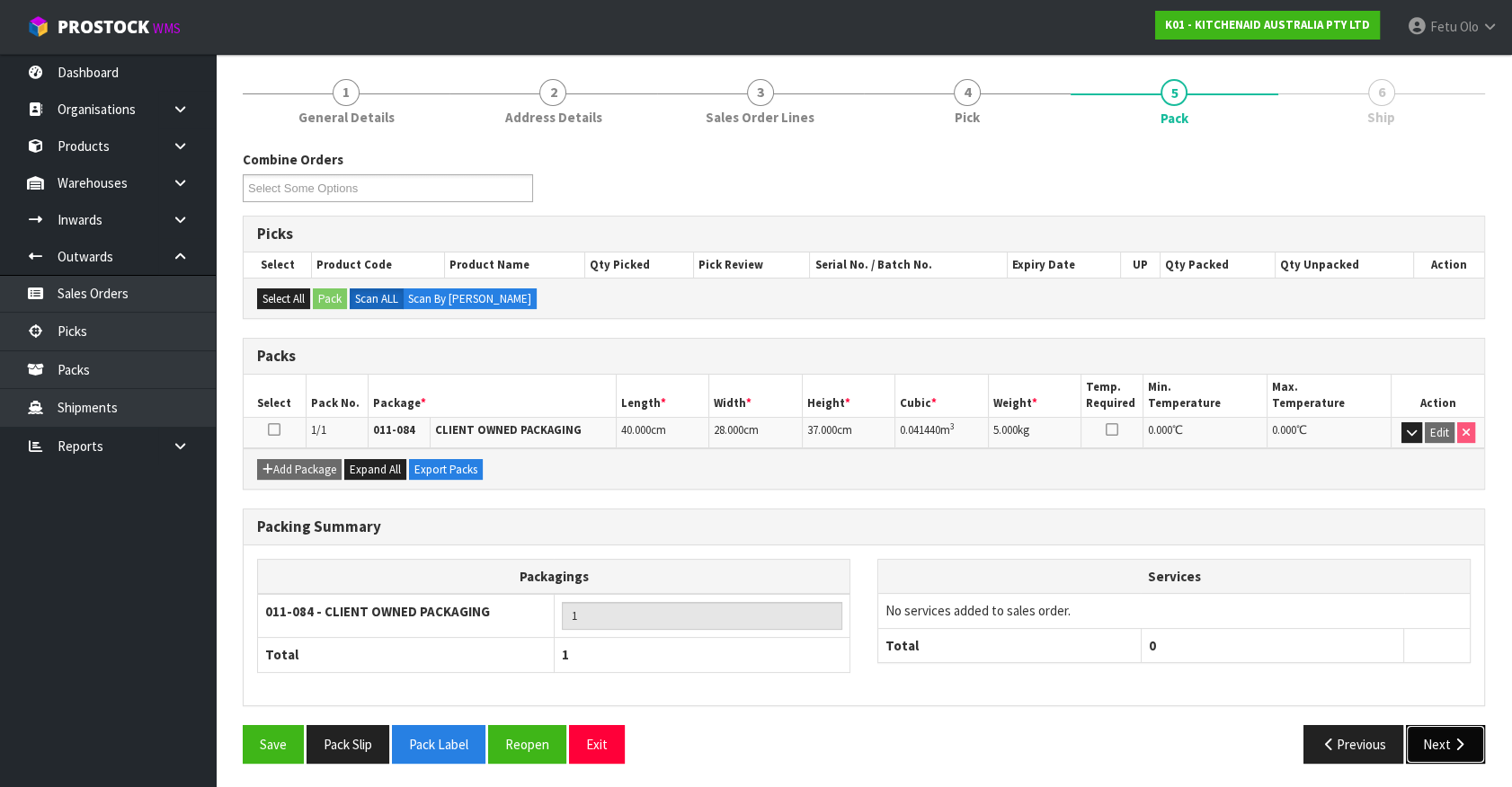 click on "Next" at bounding box center [1445, 744] 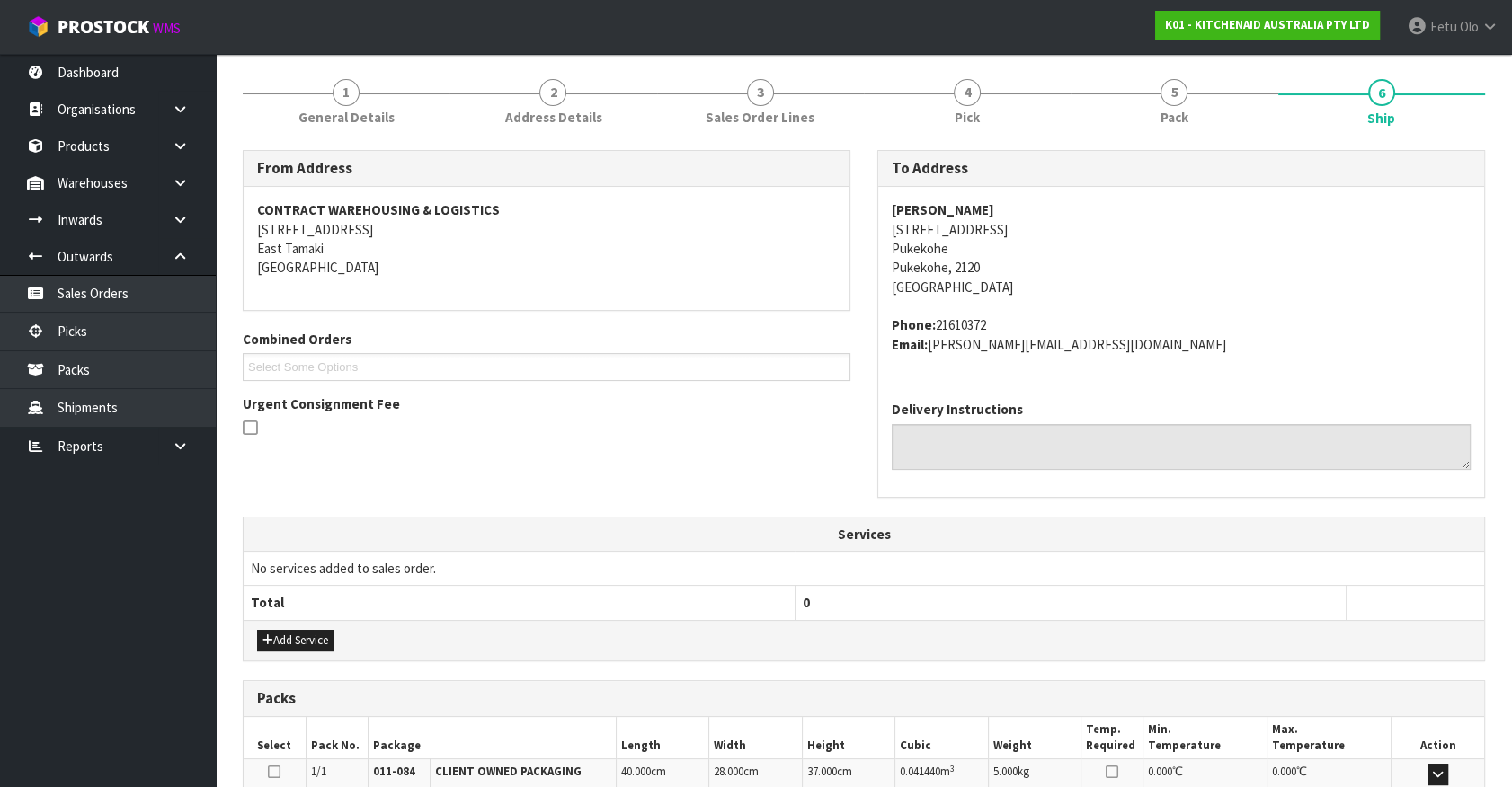 scroll, scrollTop: 437, scrollLeft: 0, axis: vertical 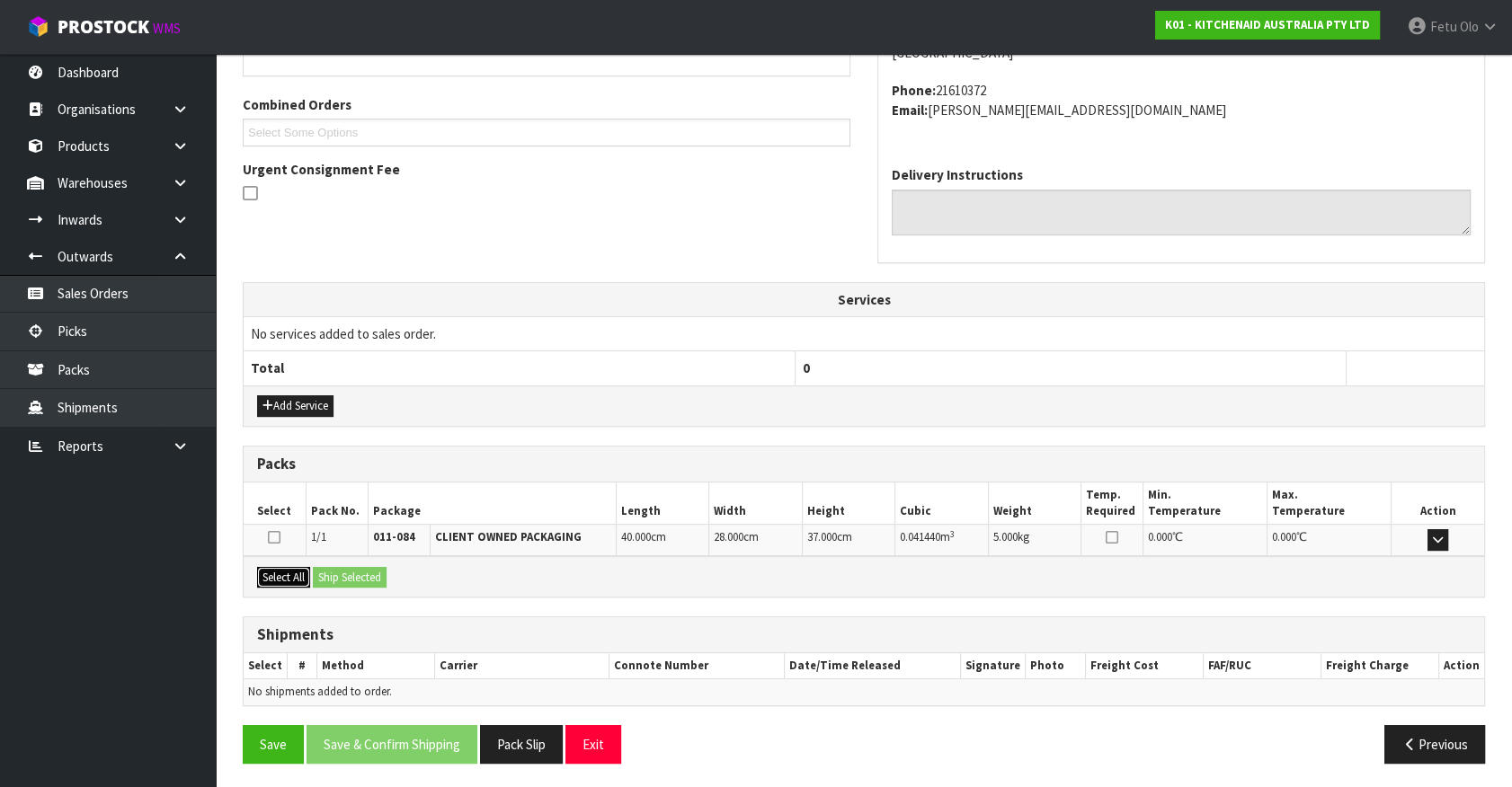 click on "Select All" at bounding box center [283, 578] 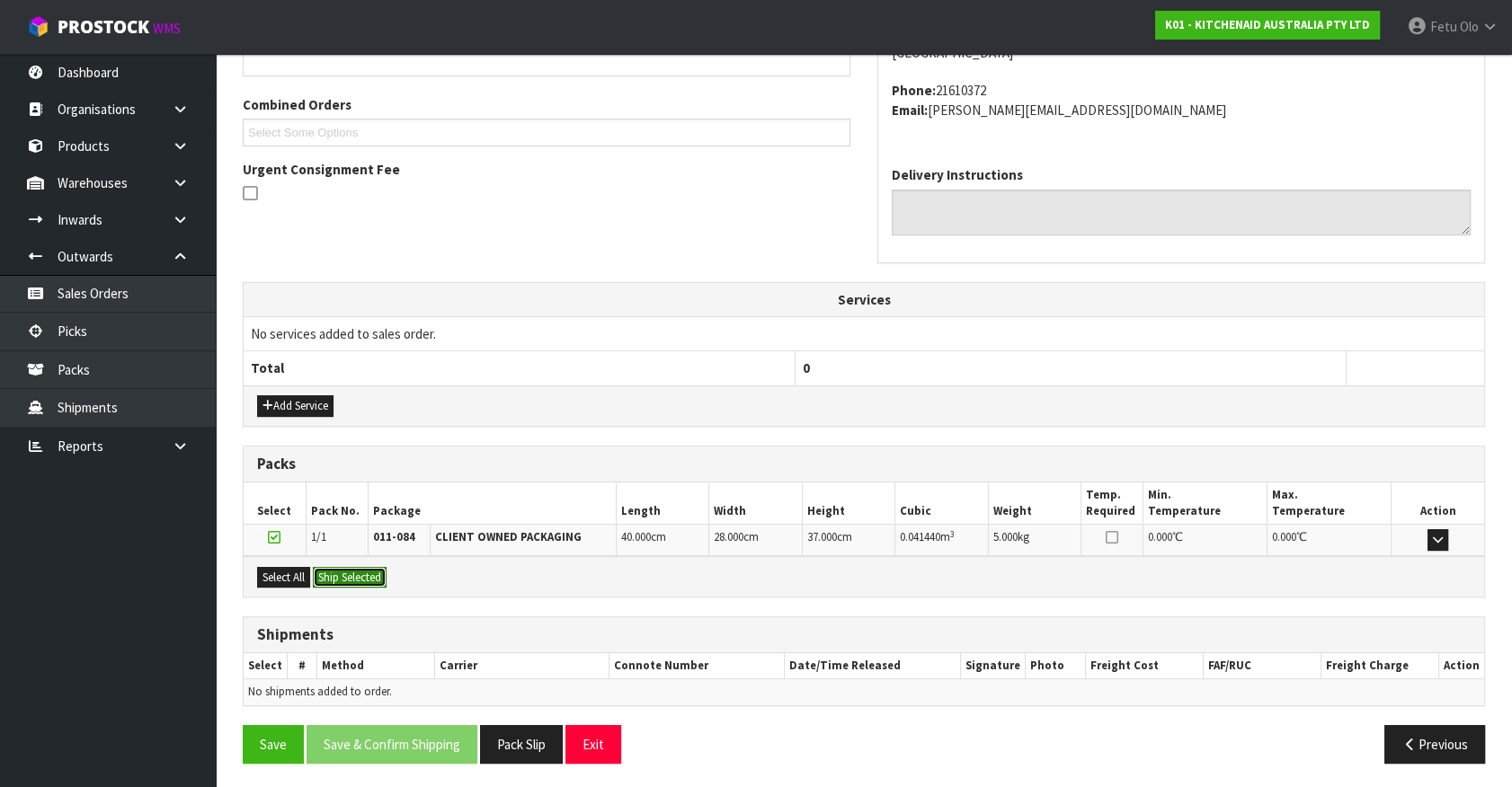 click on "Ship Selected" at bounding box center [350, 578] 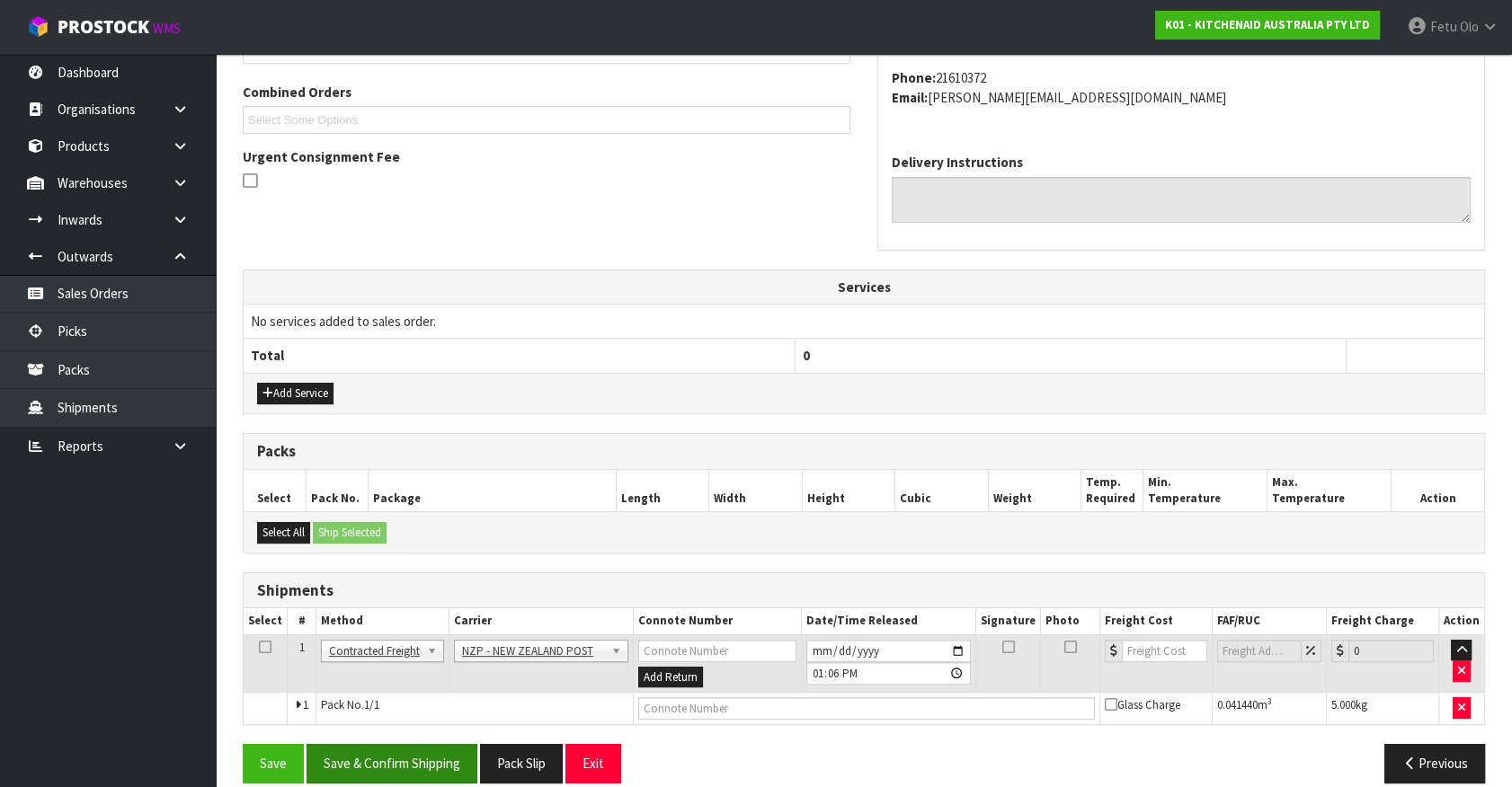 scroll, scrollTop: 468, scrollLeft: 0, axis: vertical 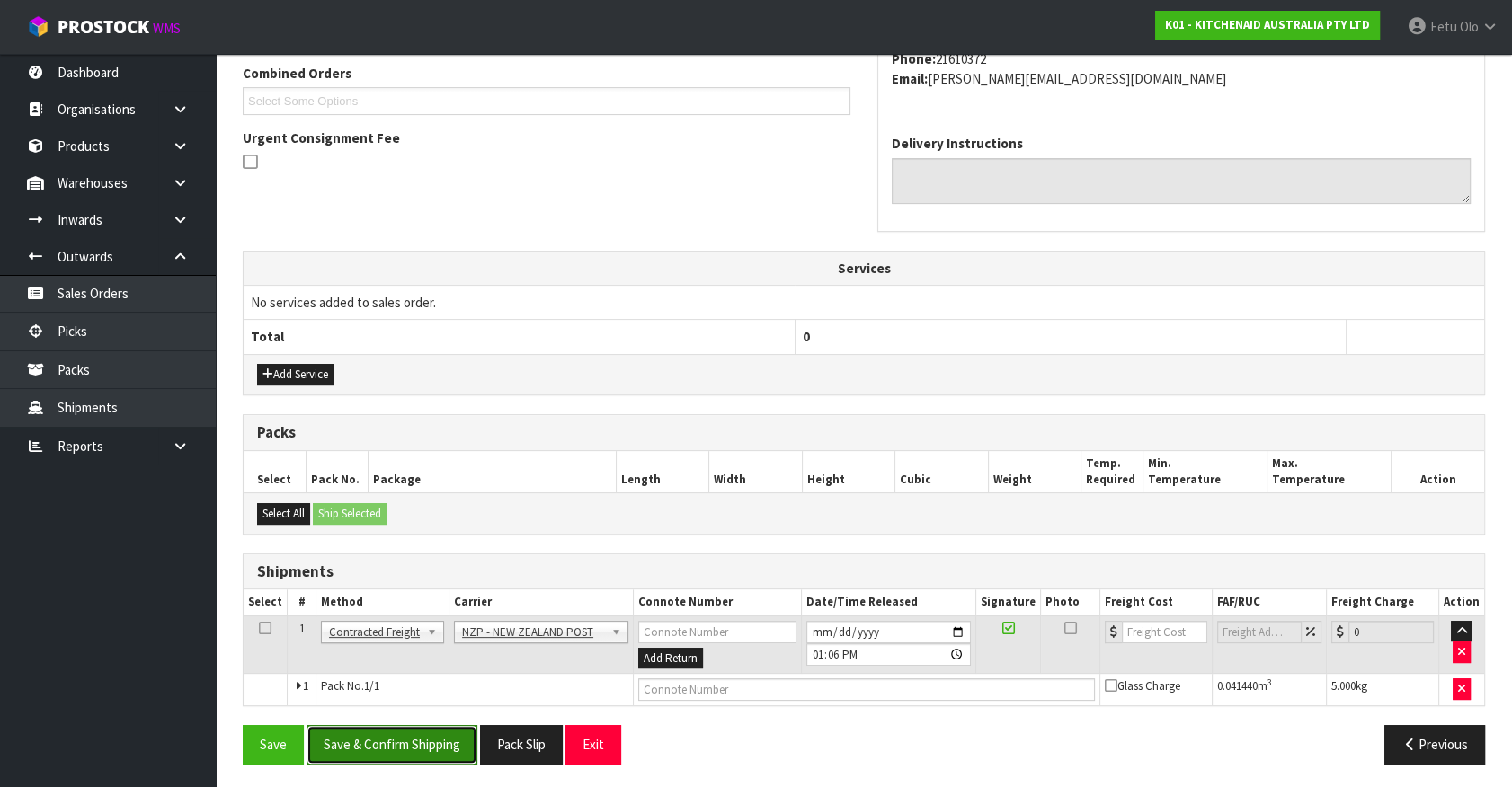 click on "Save & Confirm Shipping" at bounding box center (392, 744) 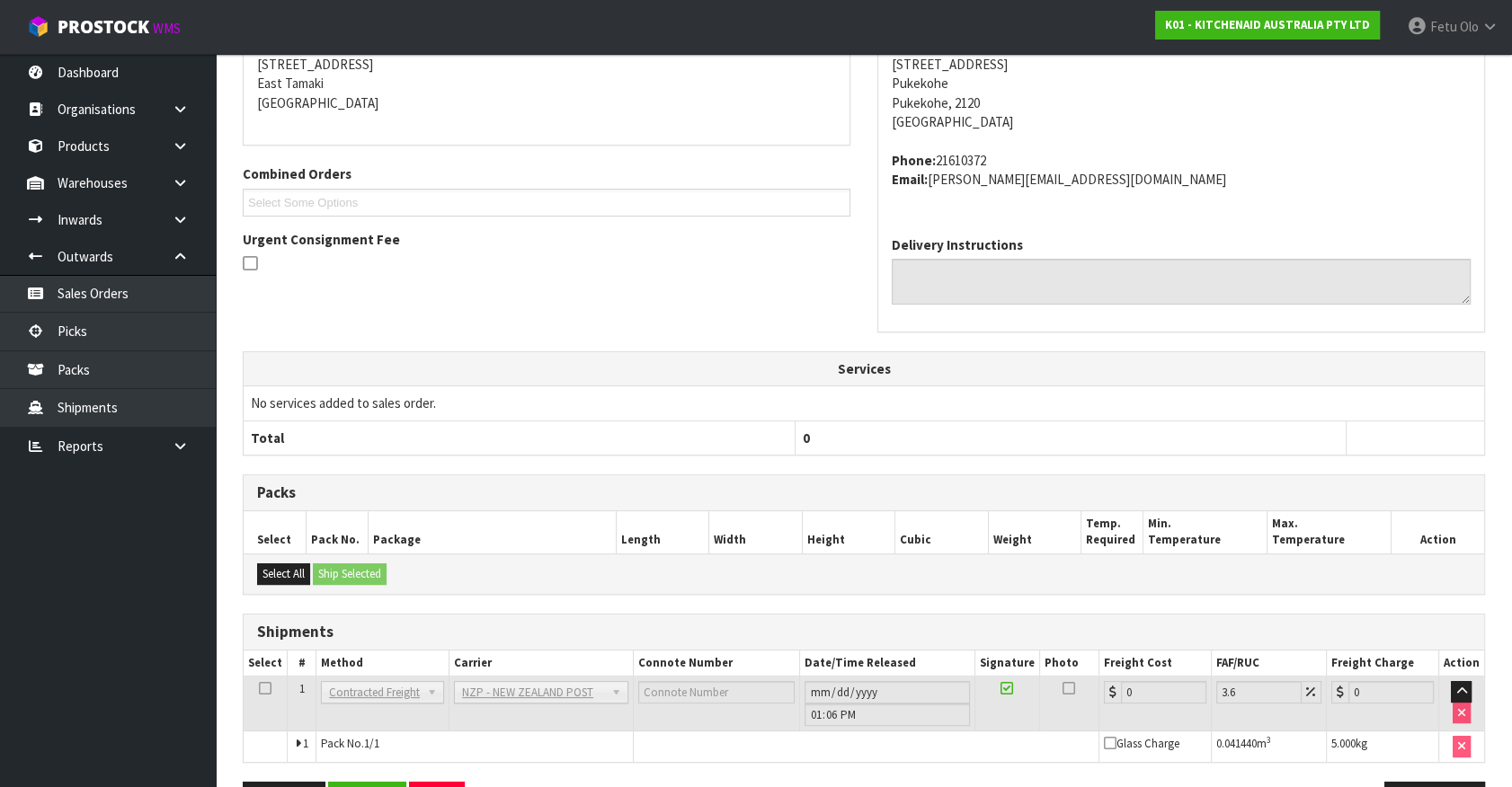scroll, scrollTop: 443, scrollLeft: 0, axis: vertical 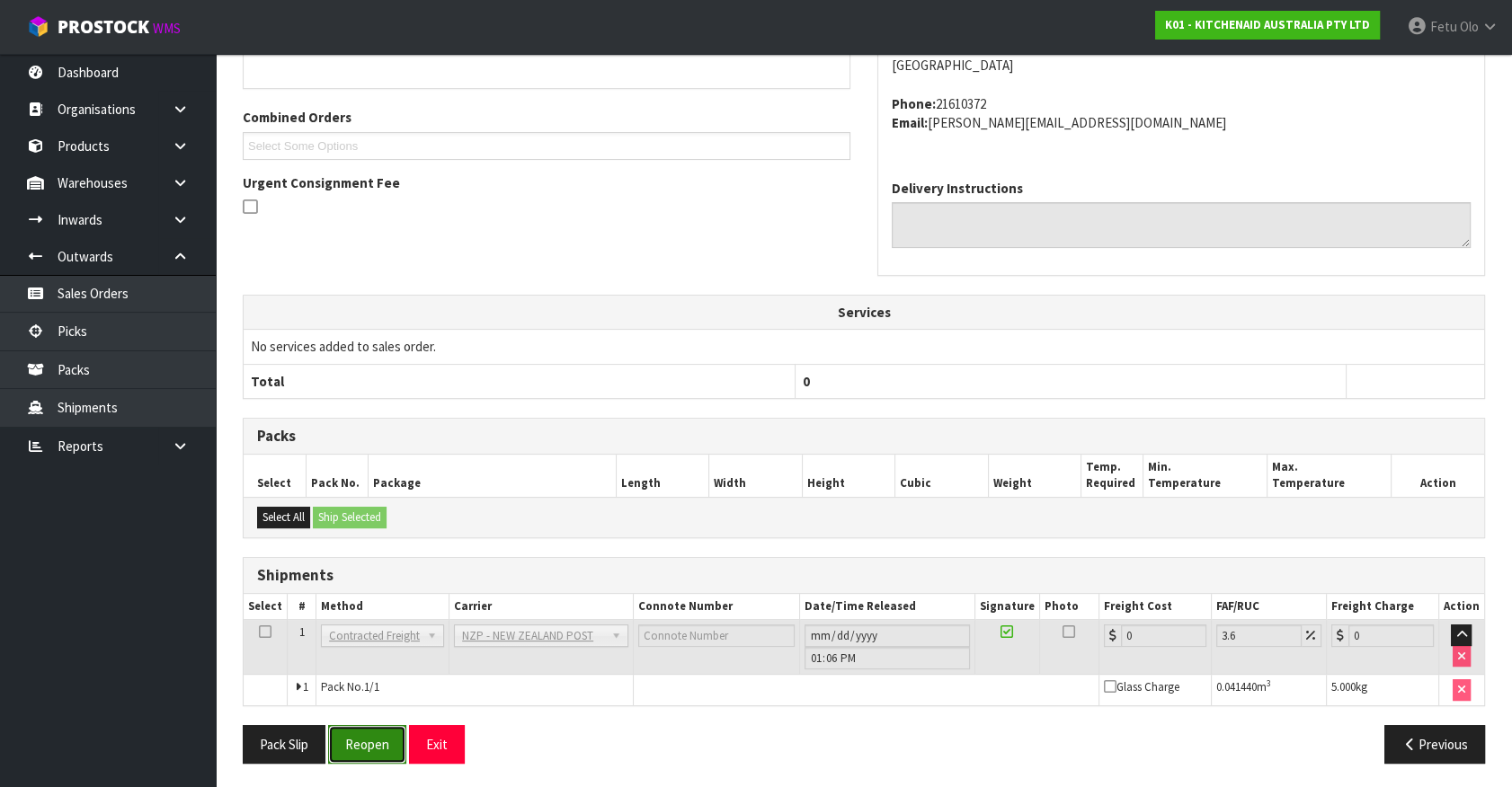 click on "Reopen" at bounding box center (367, 744) 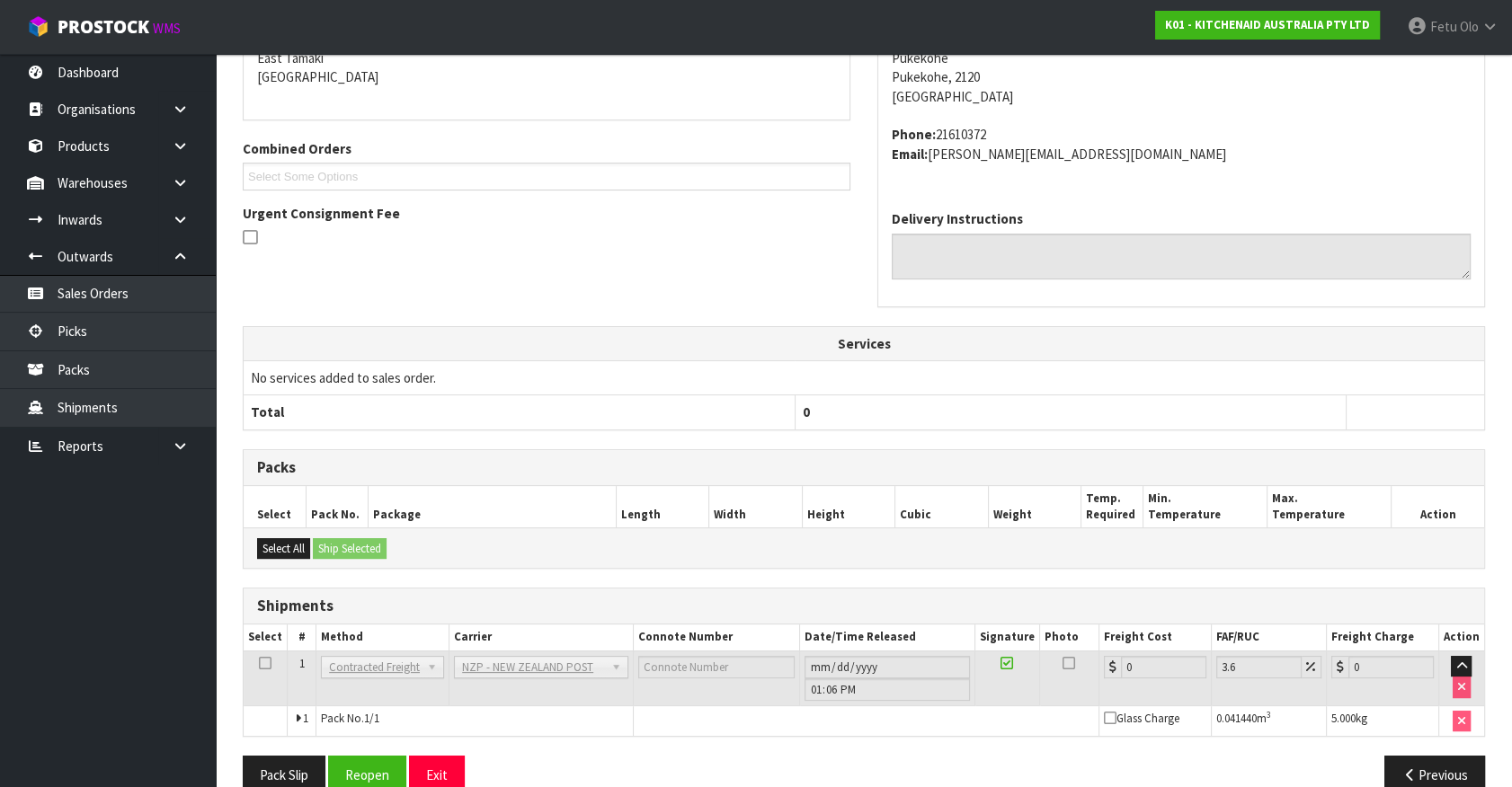 scroll, scrollTop: 423, scrollLeft: 0, axis: vertical 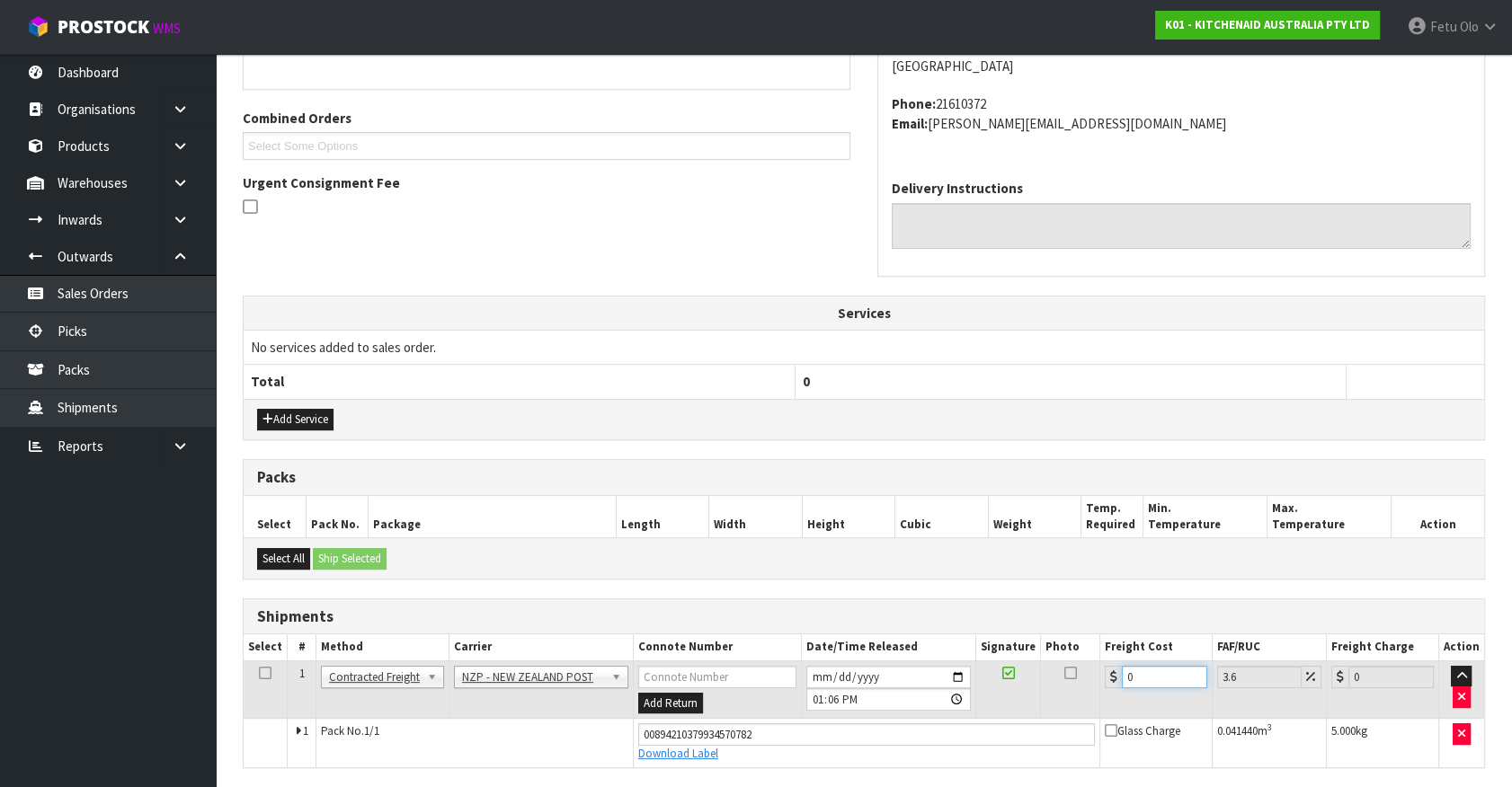 drag, startPoint x: 737, startPoint y: 730, endPoint x: 659, endPoint y: 733, distance: 78.05767 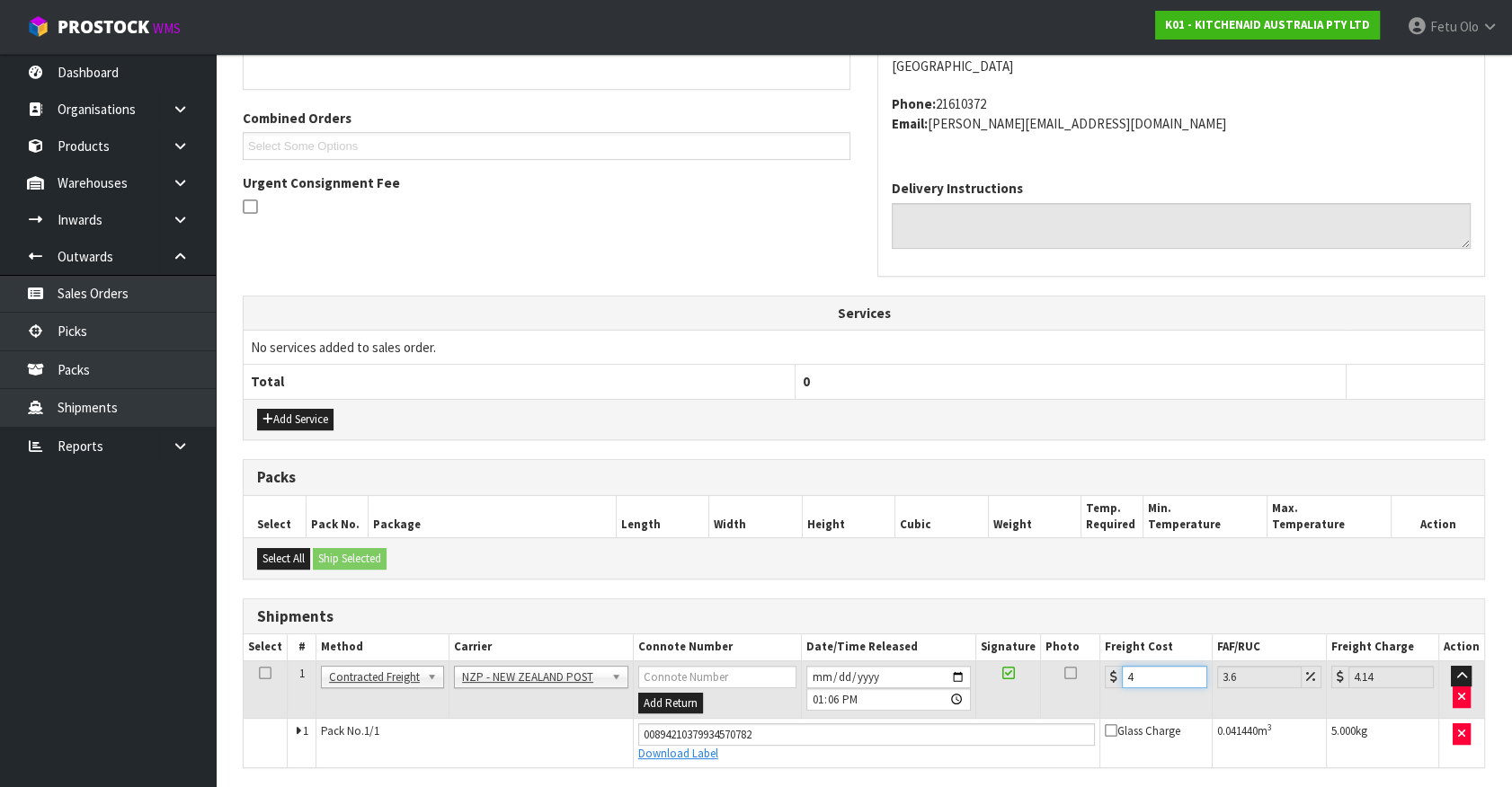 type on "4.3" 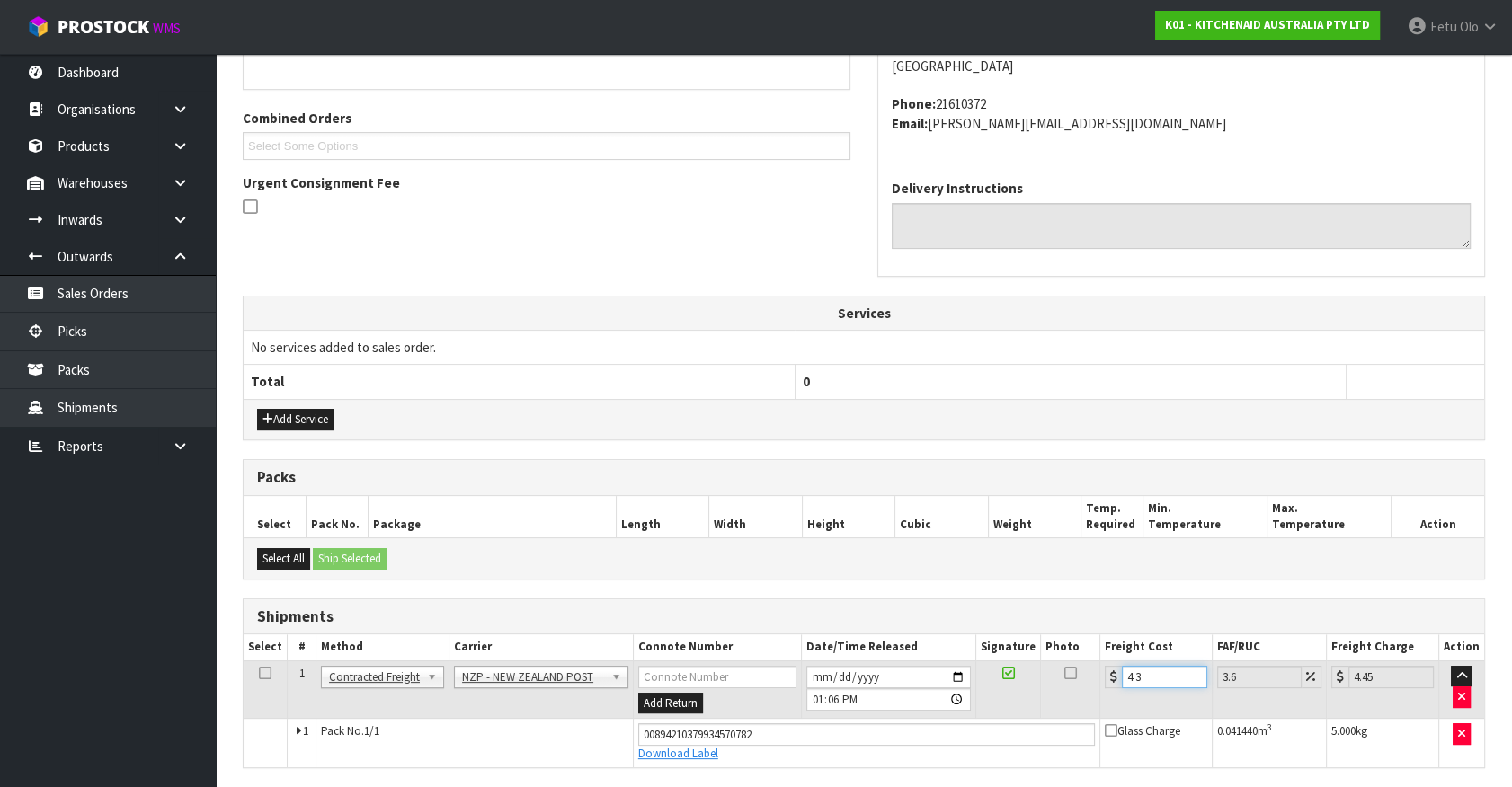 type on "4.33" 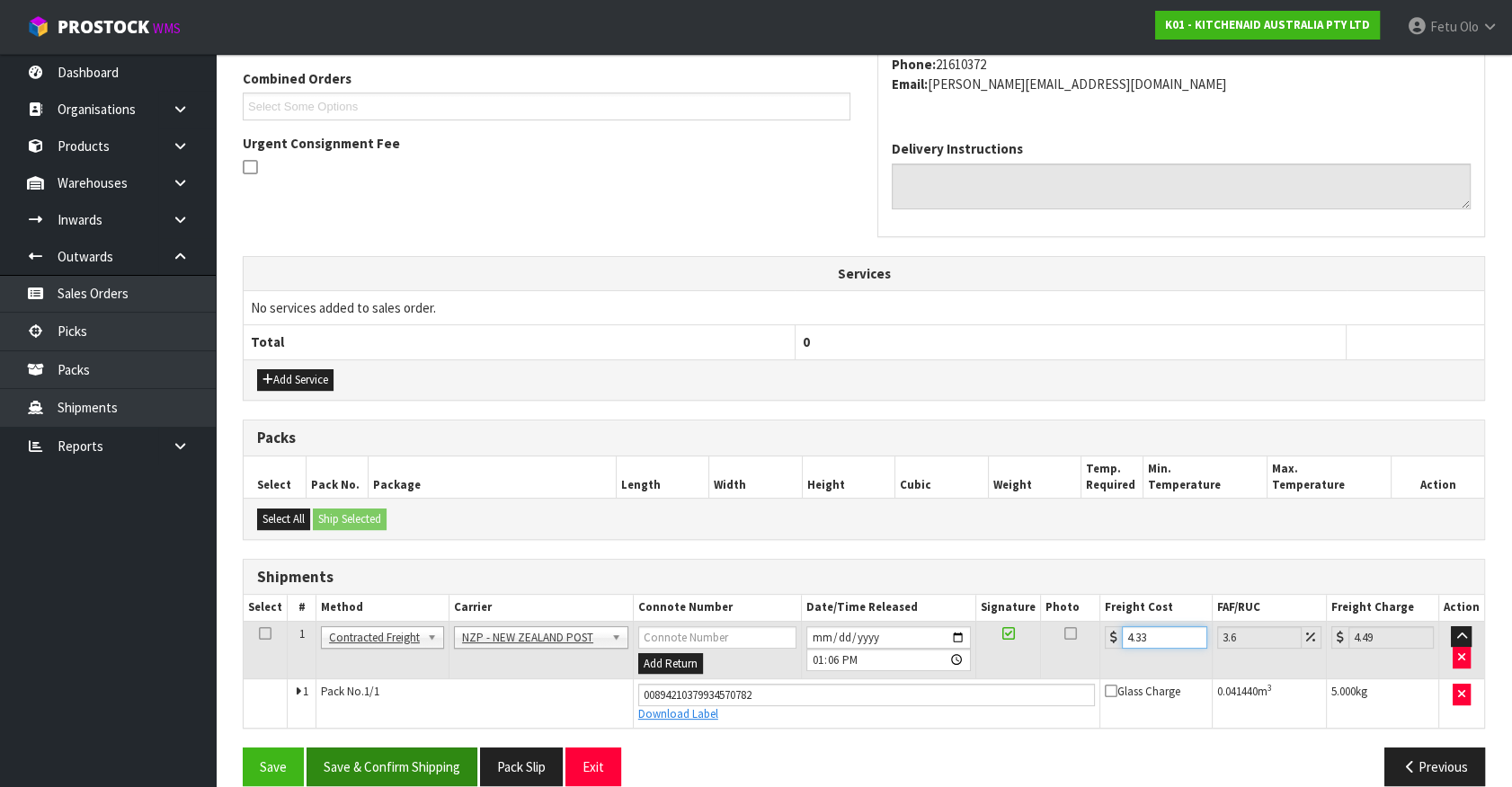 scroll, scrollTop: 485, scrollLeft: 0, axis: vertical 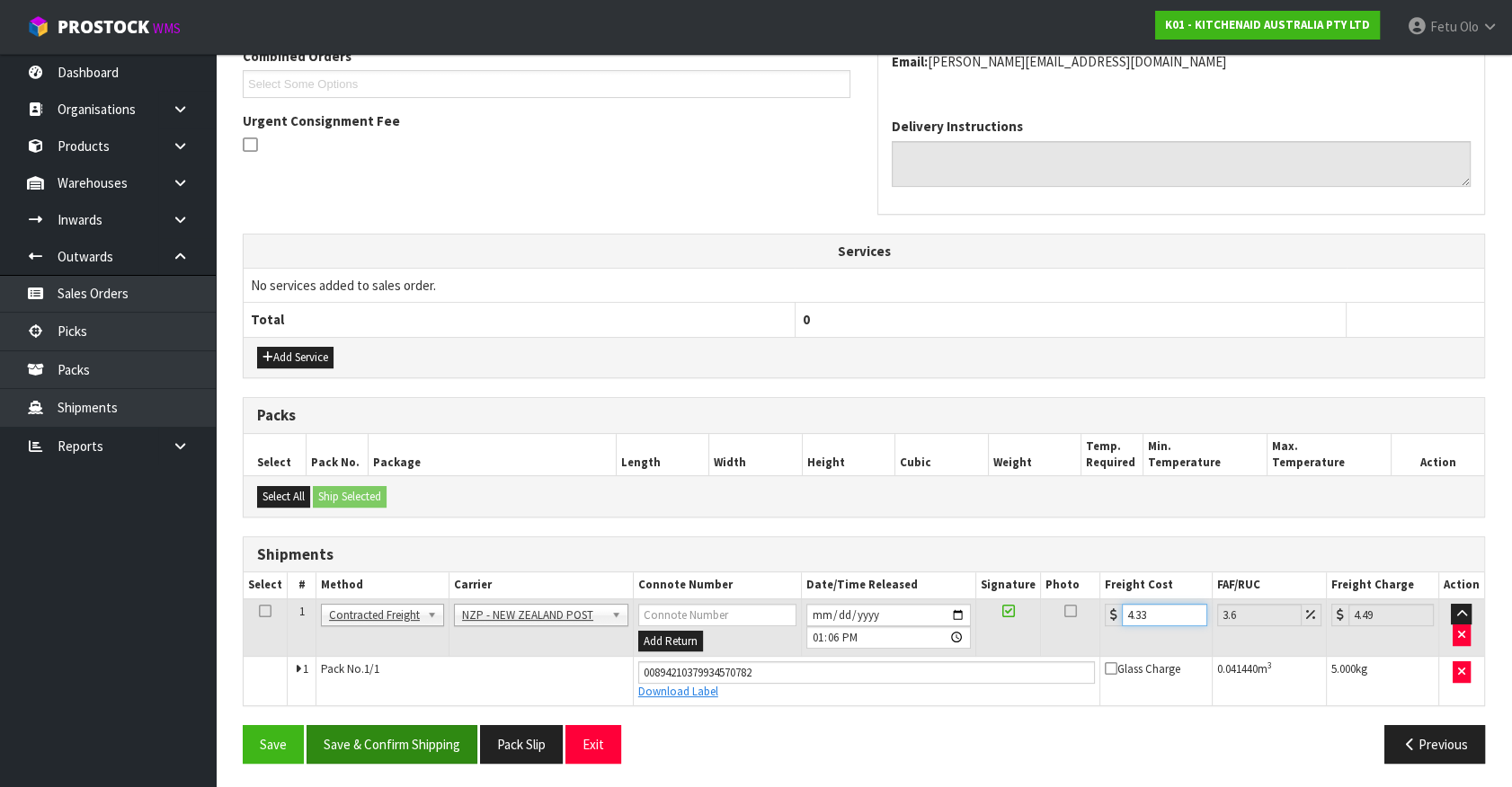 type on "4.33" 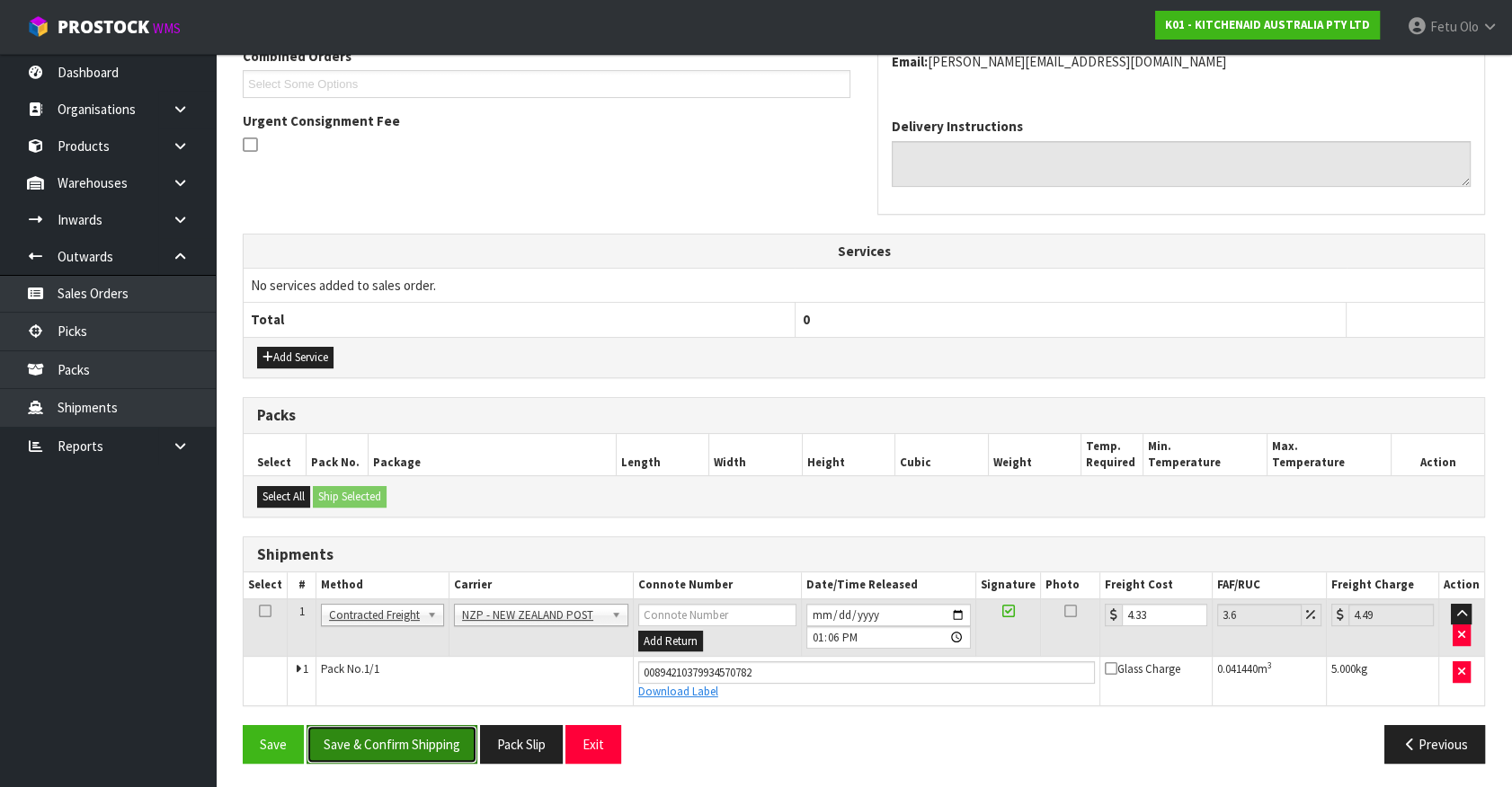click on "Save & Confirm Shipping" at bounding box center [392, 744] 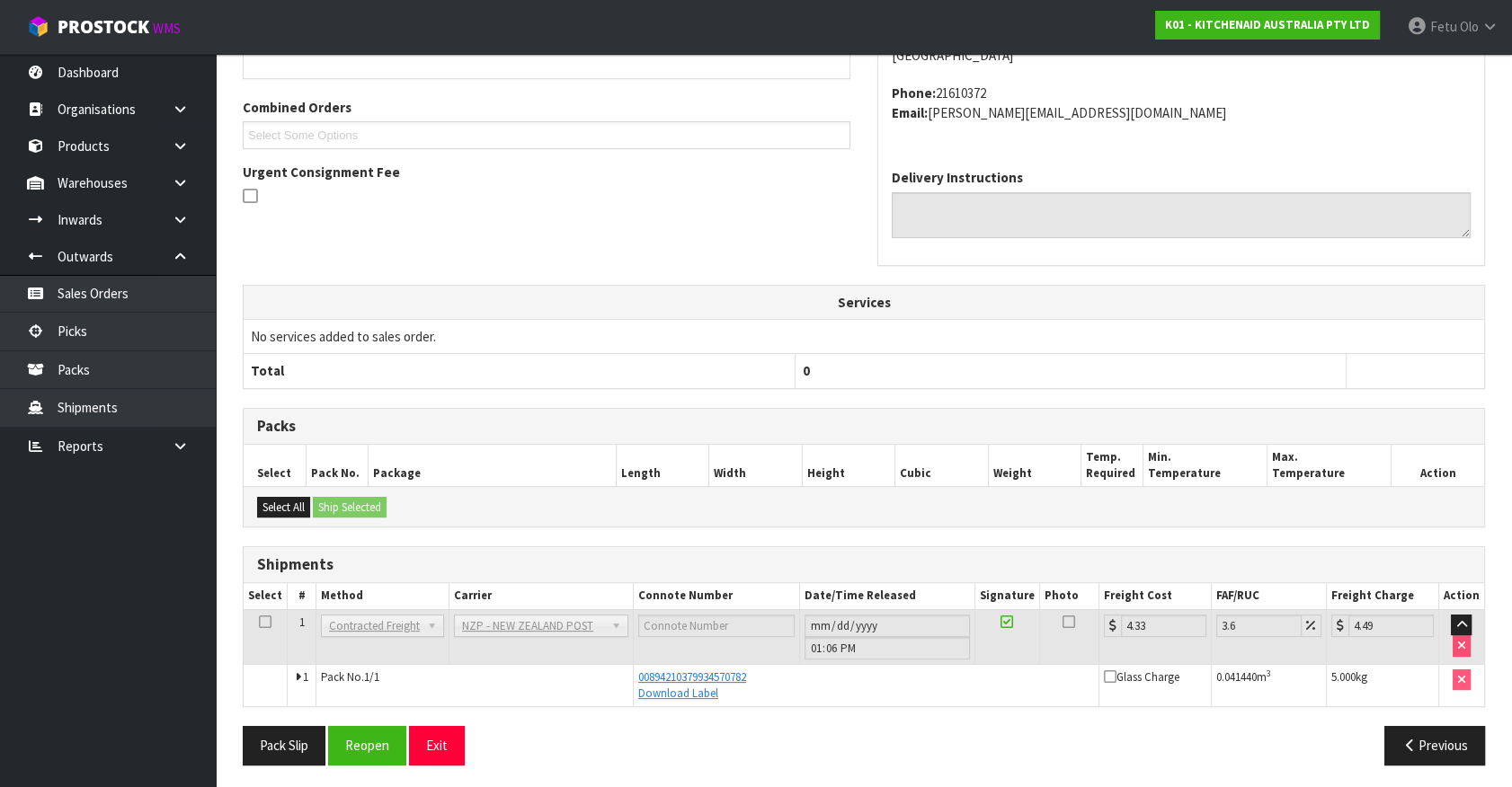 scroll, scrollTop: 436, scrollLeft: 0, axis: vertical 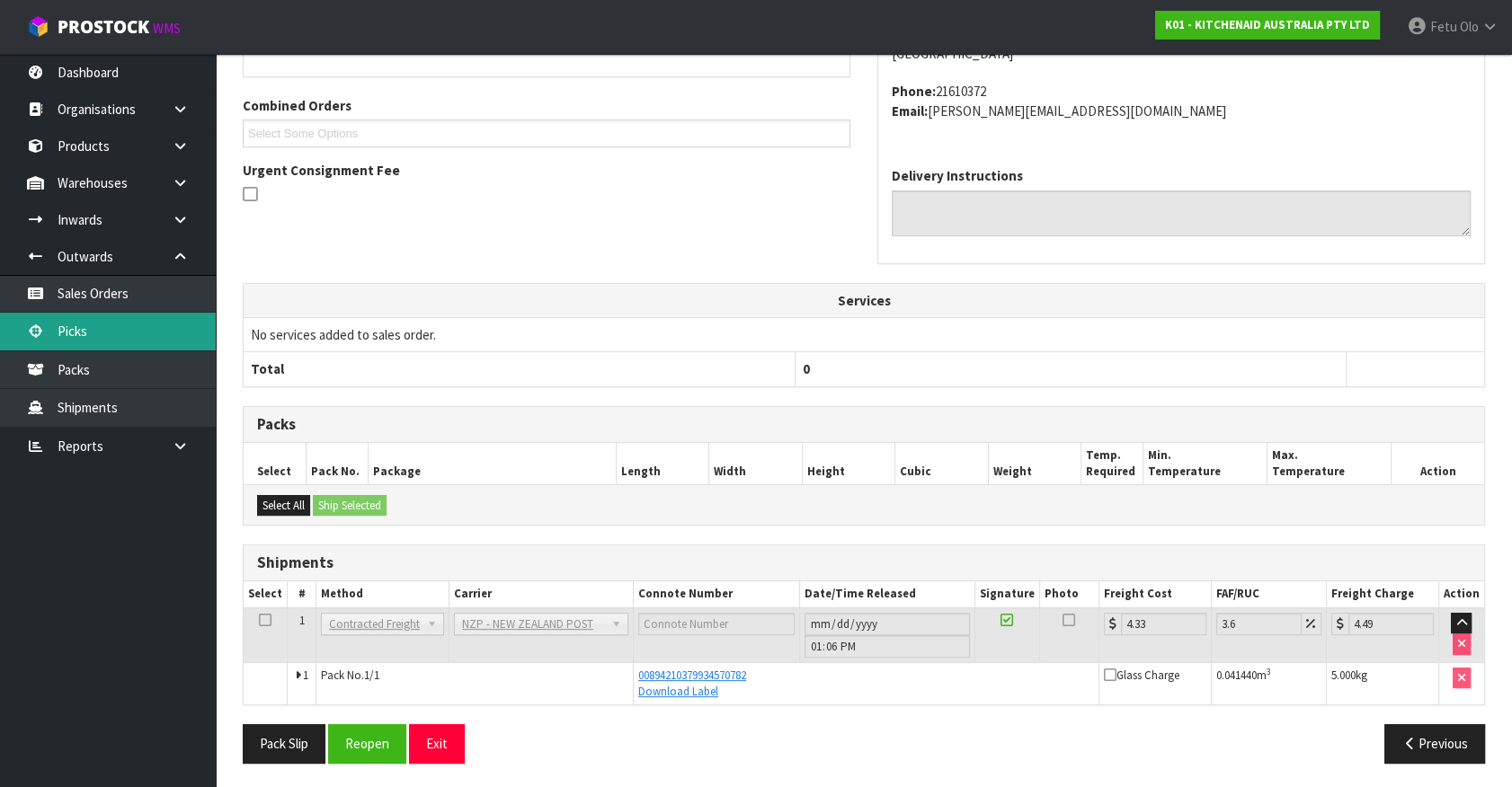 click on "Picks" at bounding box center (108, 331) 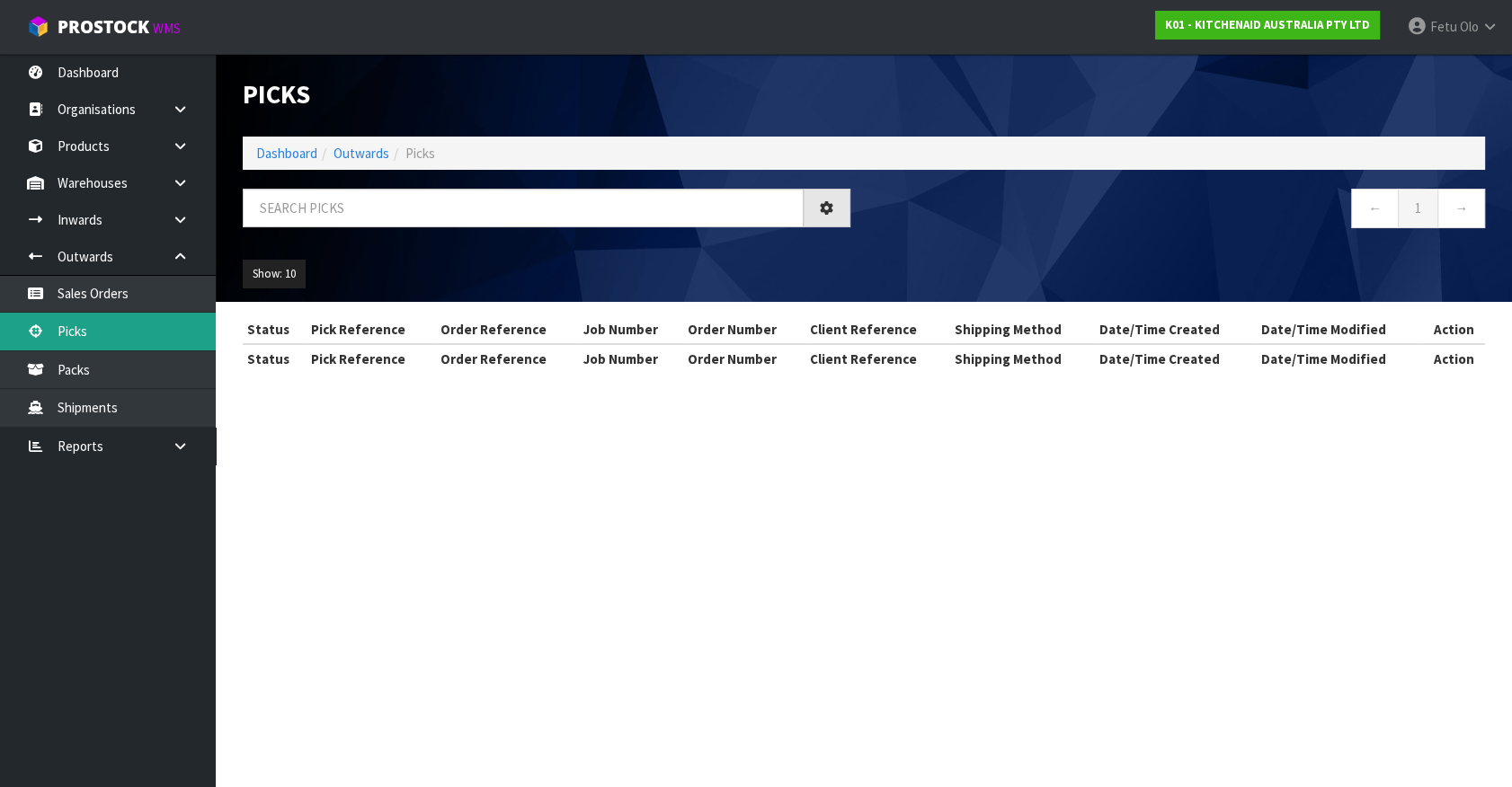 scroll, scrollTop: 0, scrollLeft: 0, axis: both 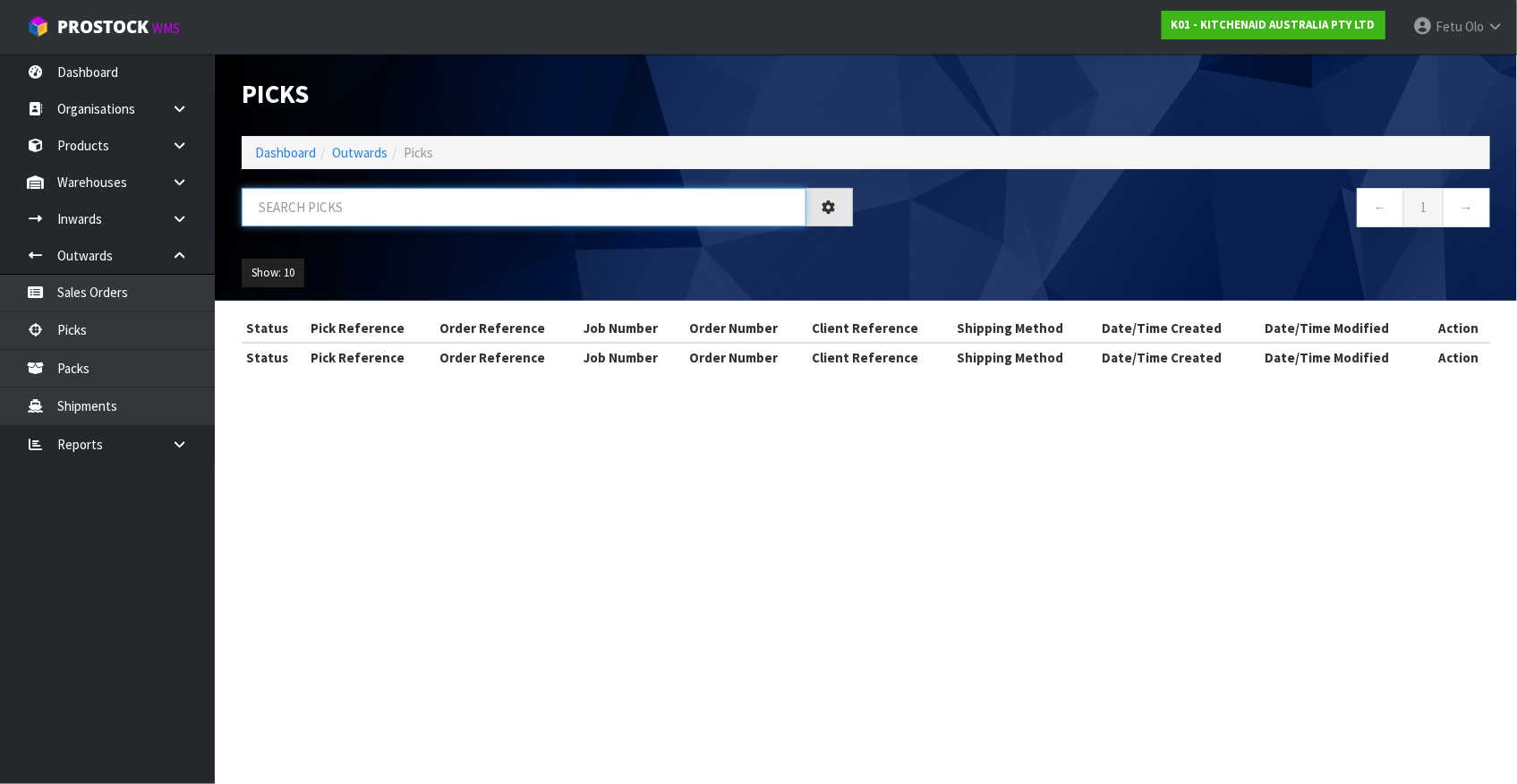 click at bounding box center (524, 207) 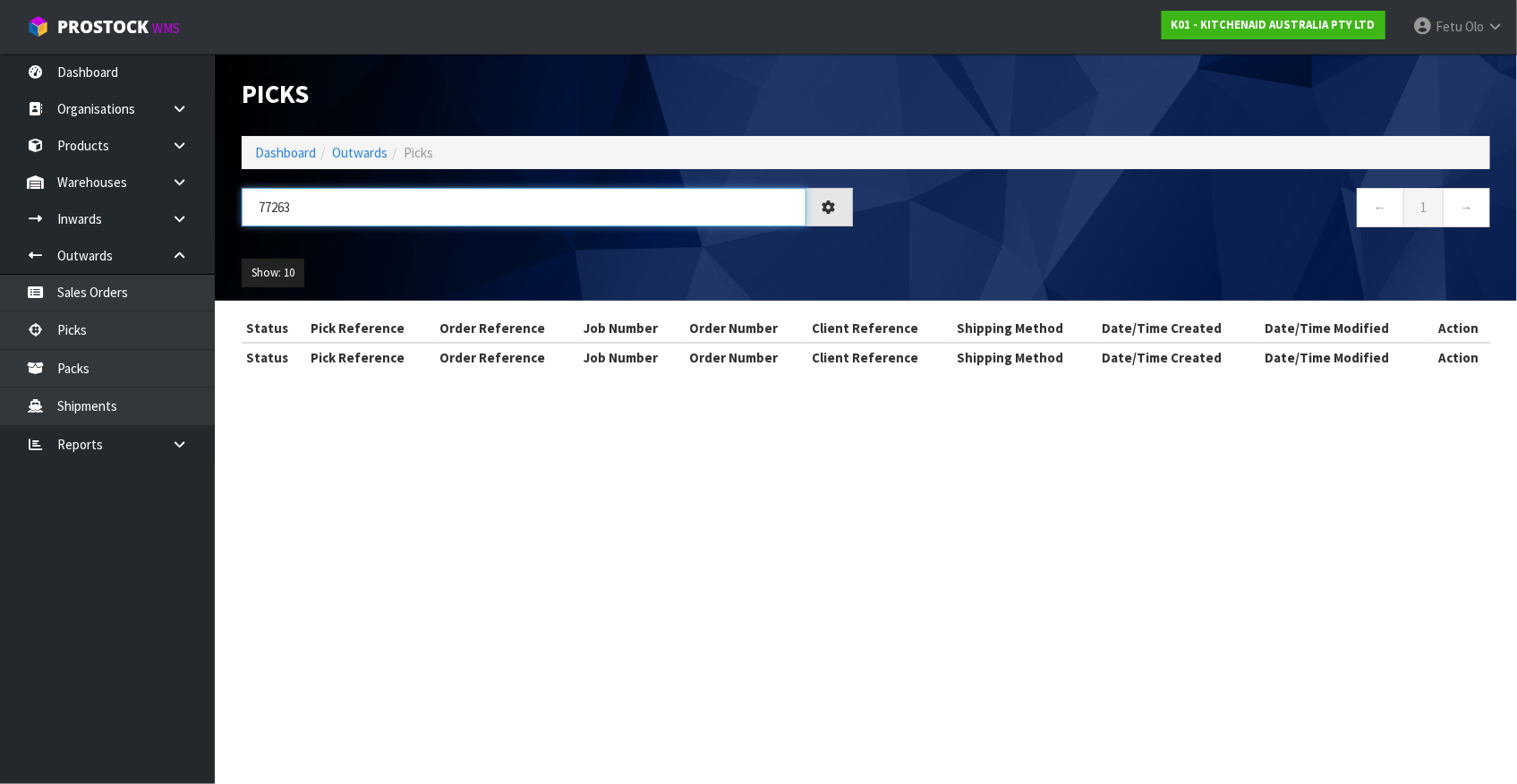 type on "77263" 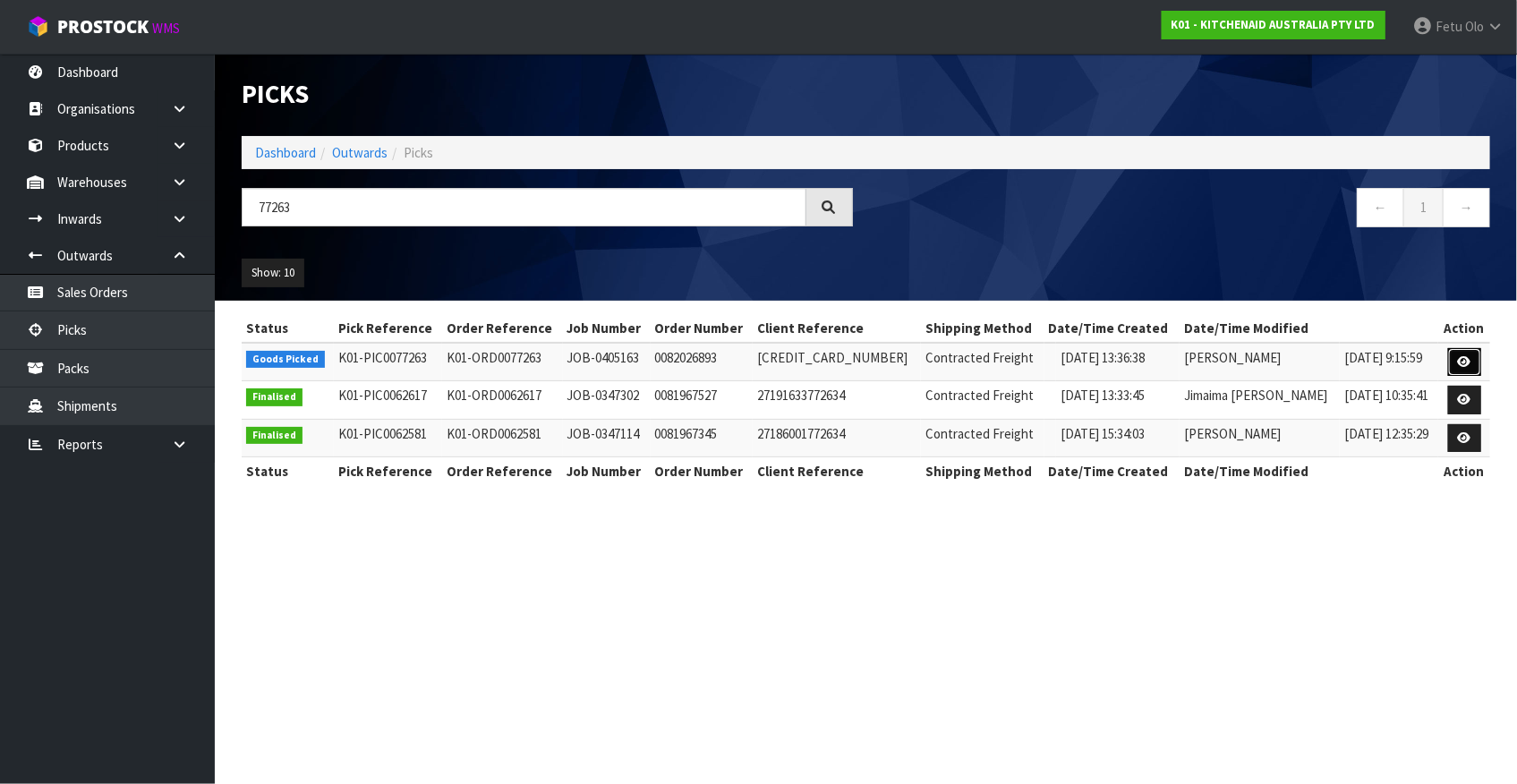 click at bounding box center (1464, 362) 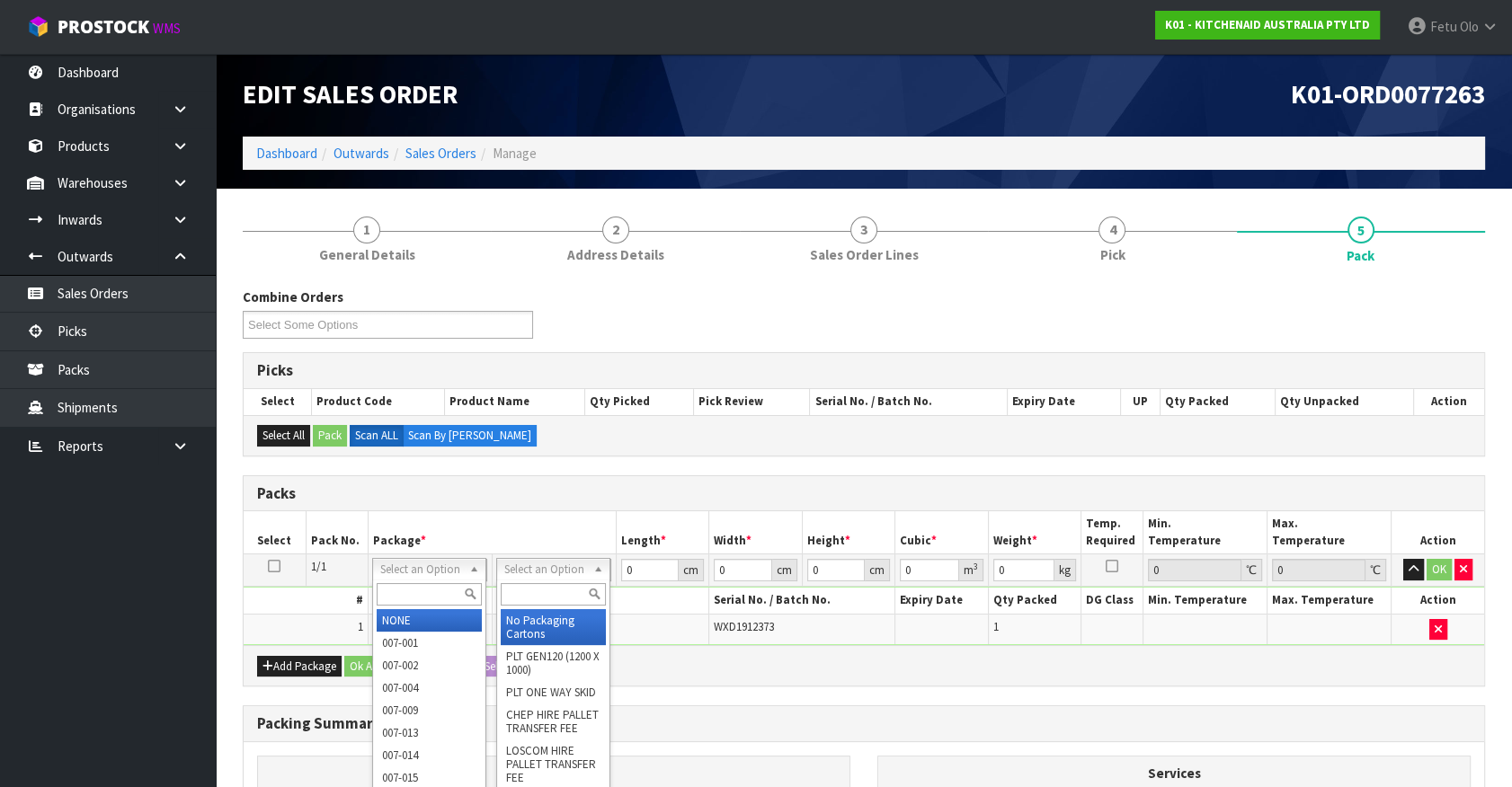 click at bounding box center [429, 594] 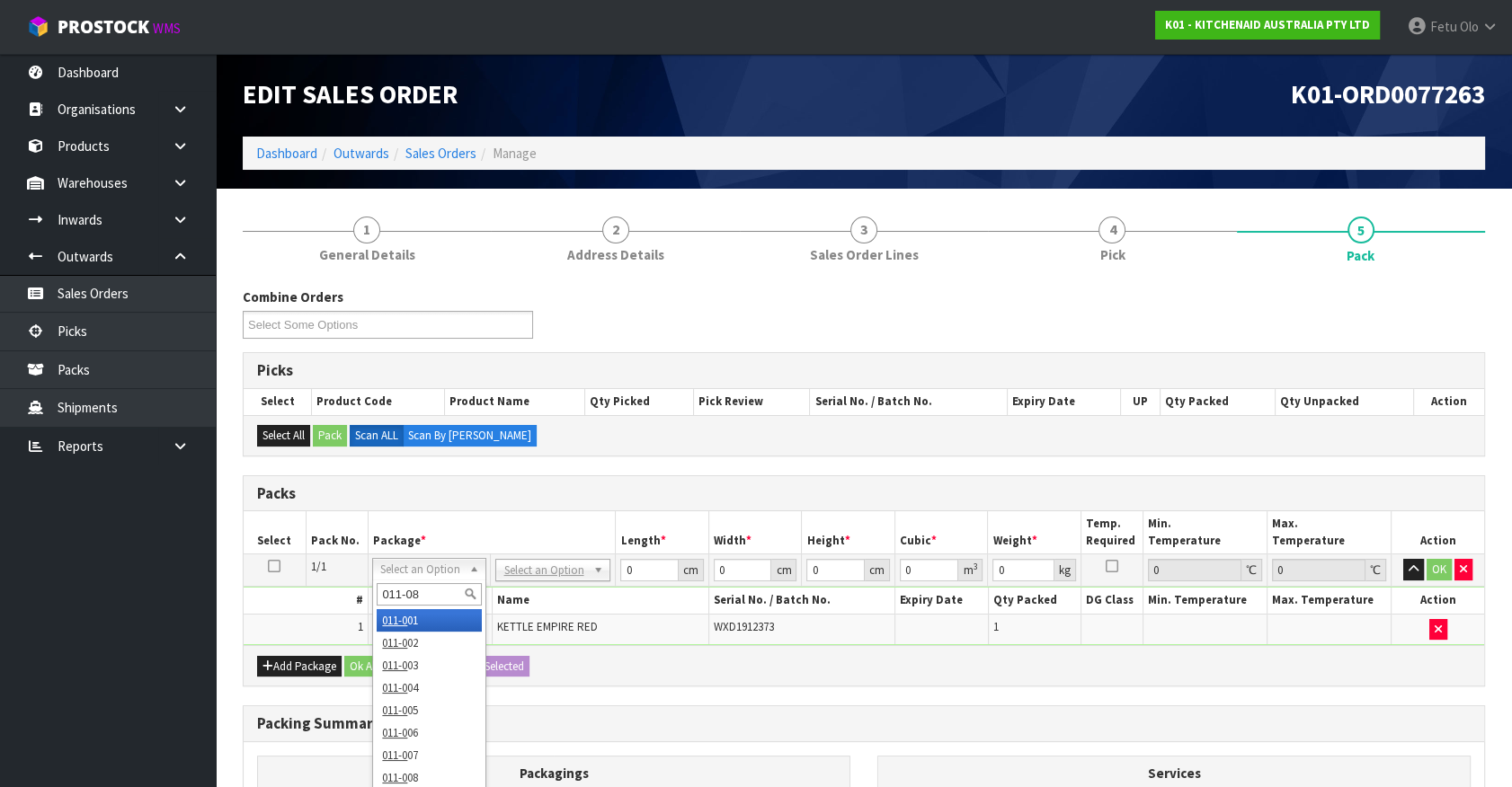type on "011-084" 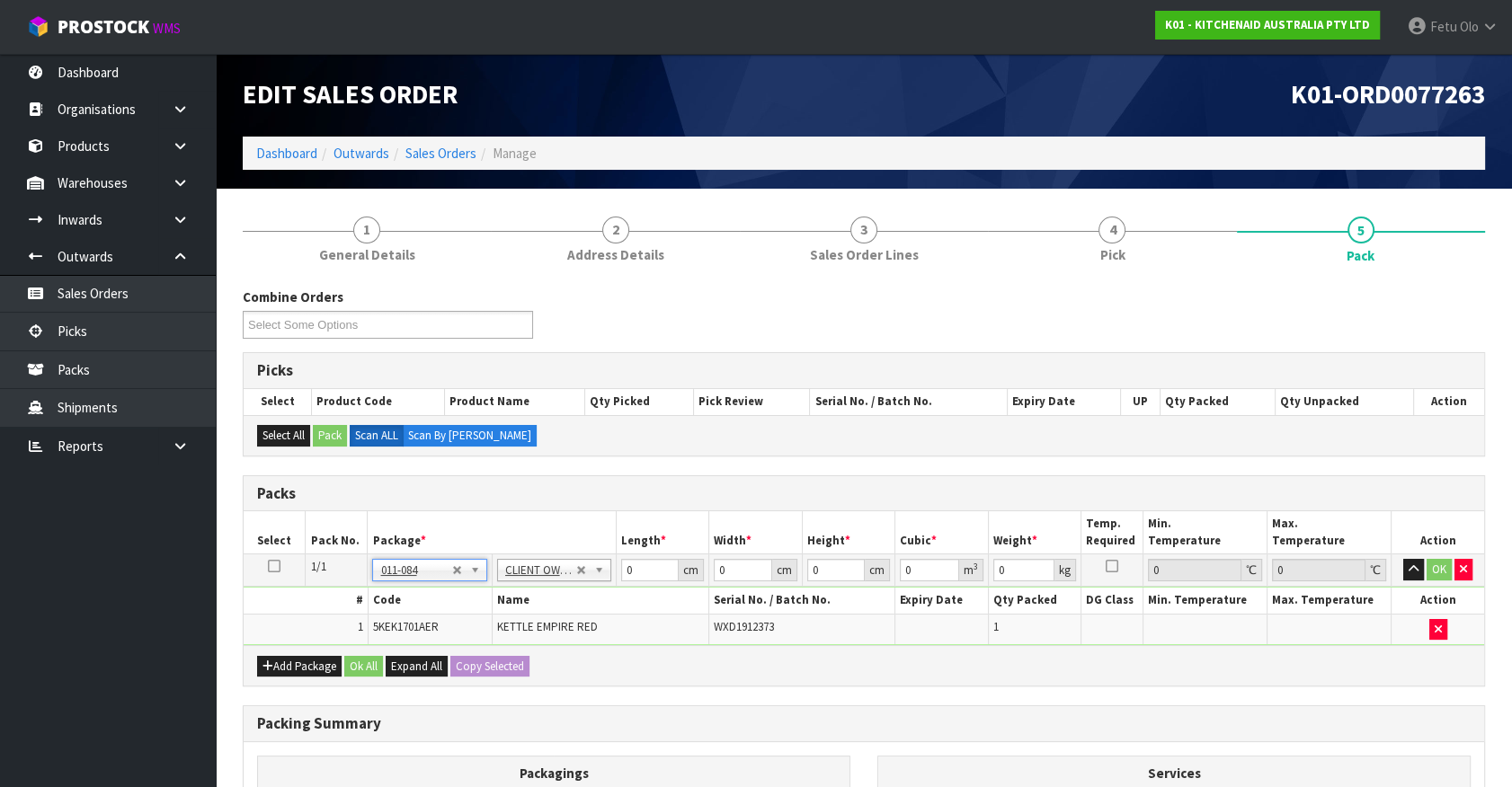 type on "2" 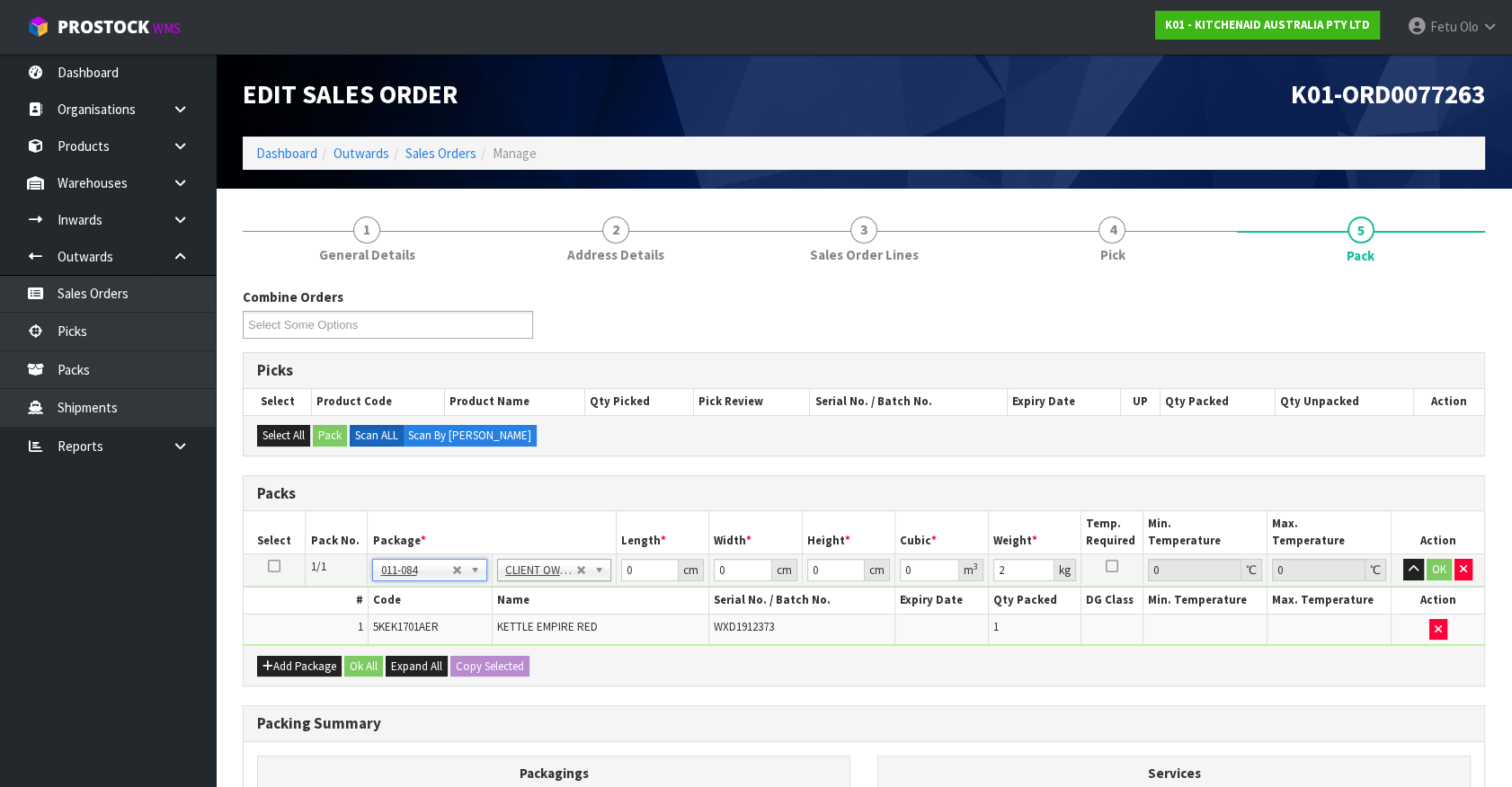 click on "Packs" at bounding box center [864, 493] 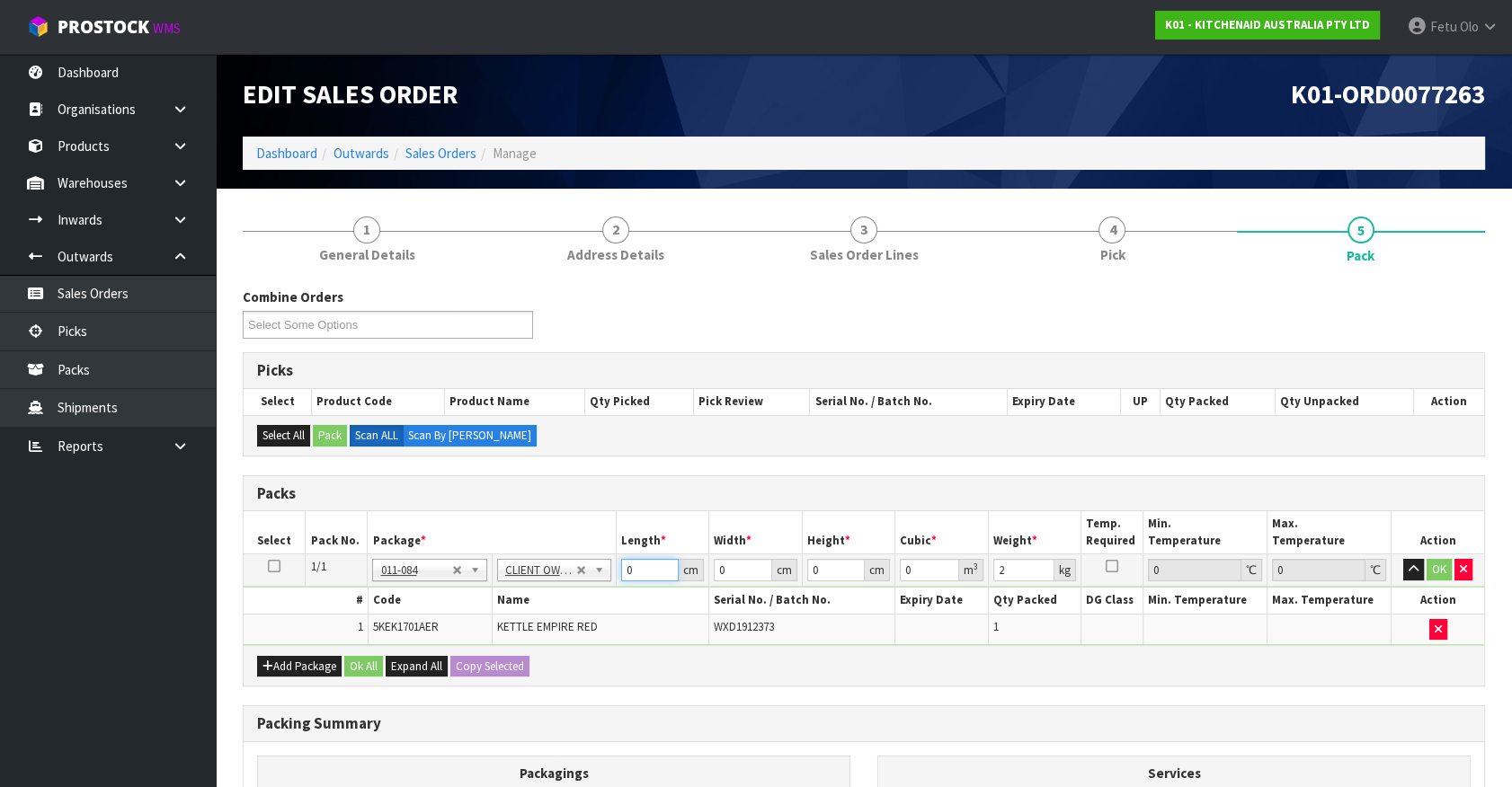 drag, startPoint x: 641, startPoint y: 571, endPoint x: 421, endPoint y: 683, distance: 246.86839 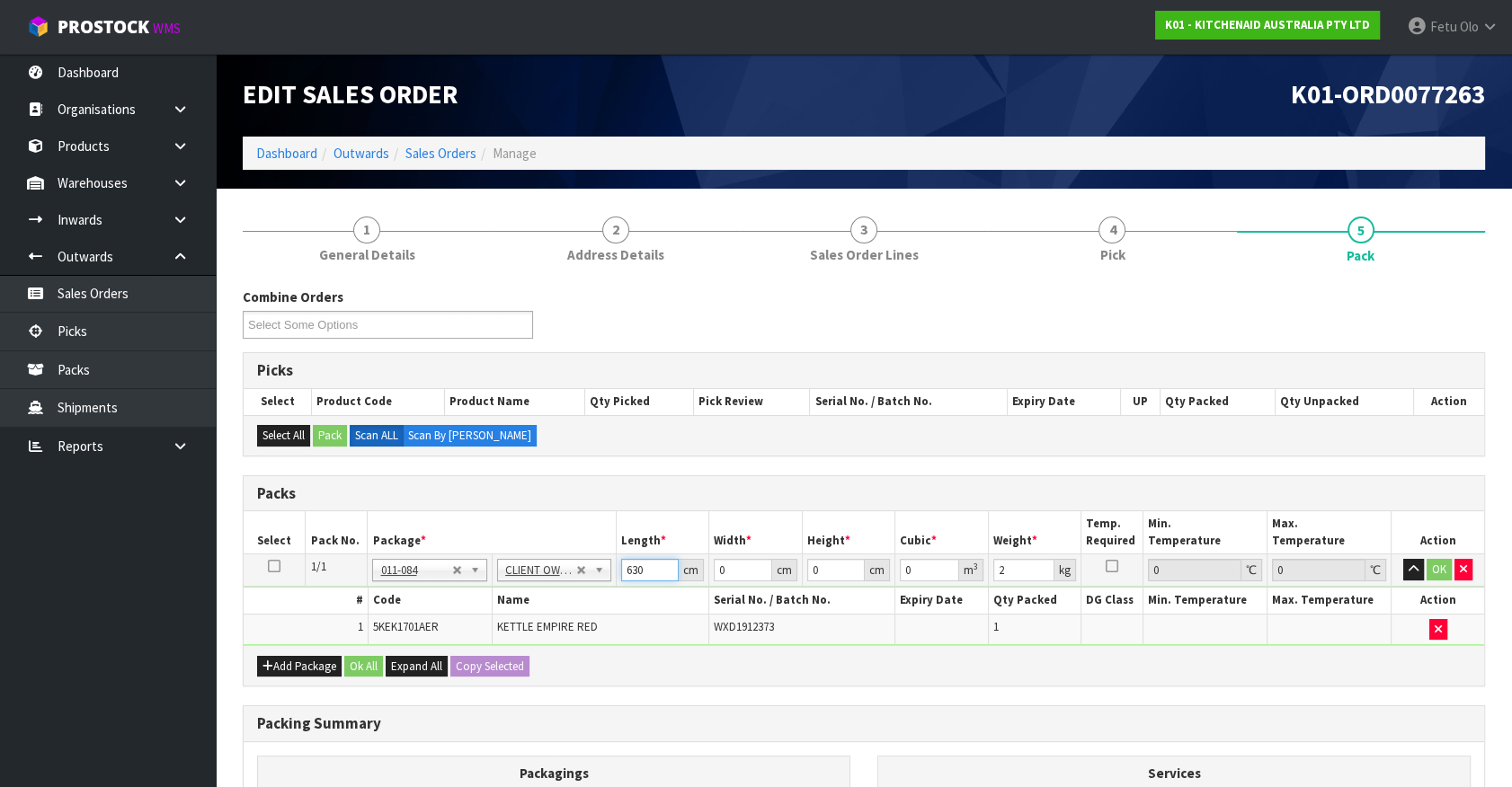 type on "630" 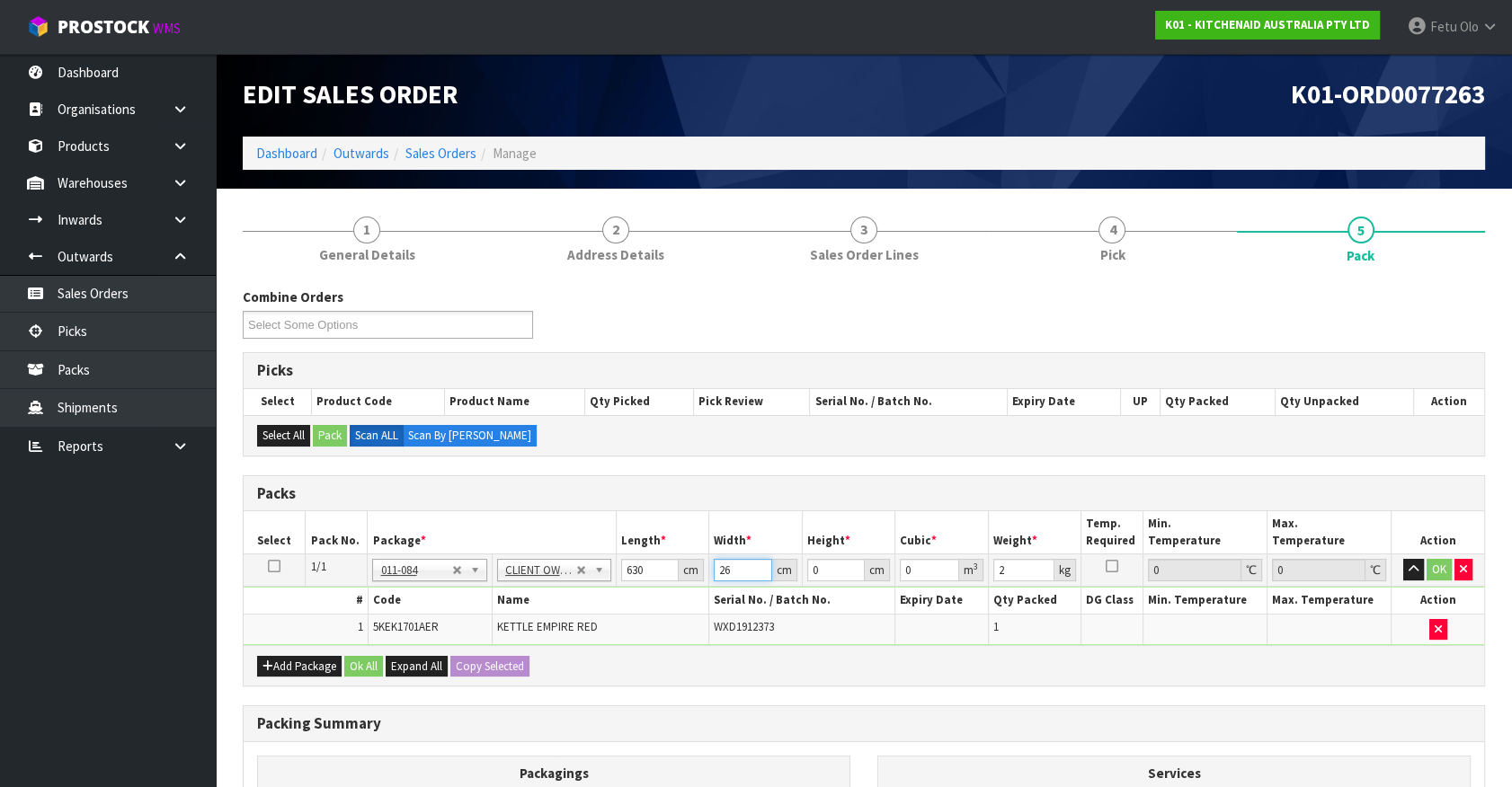 type on "26" 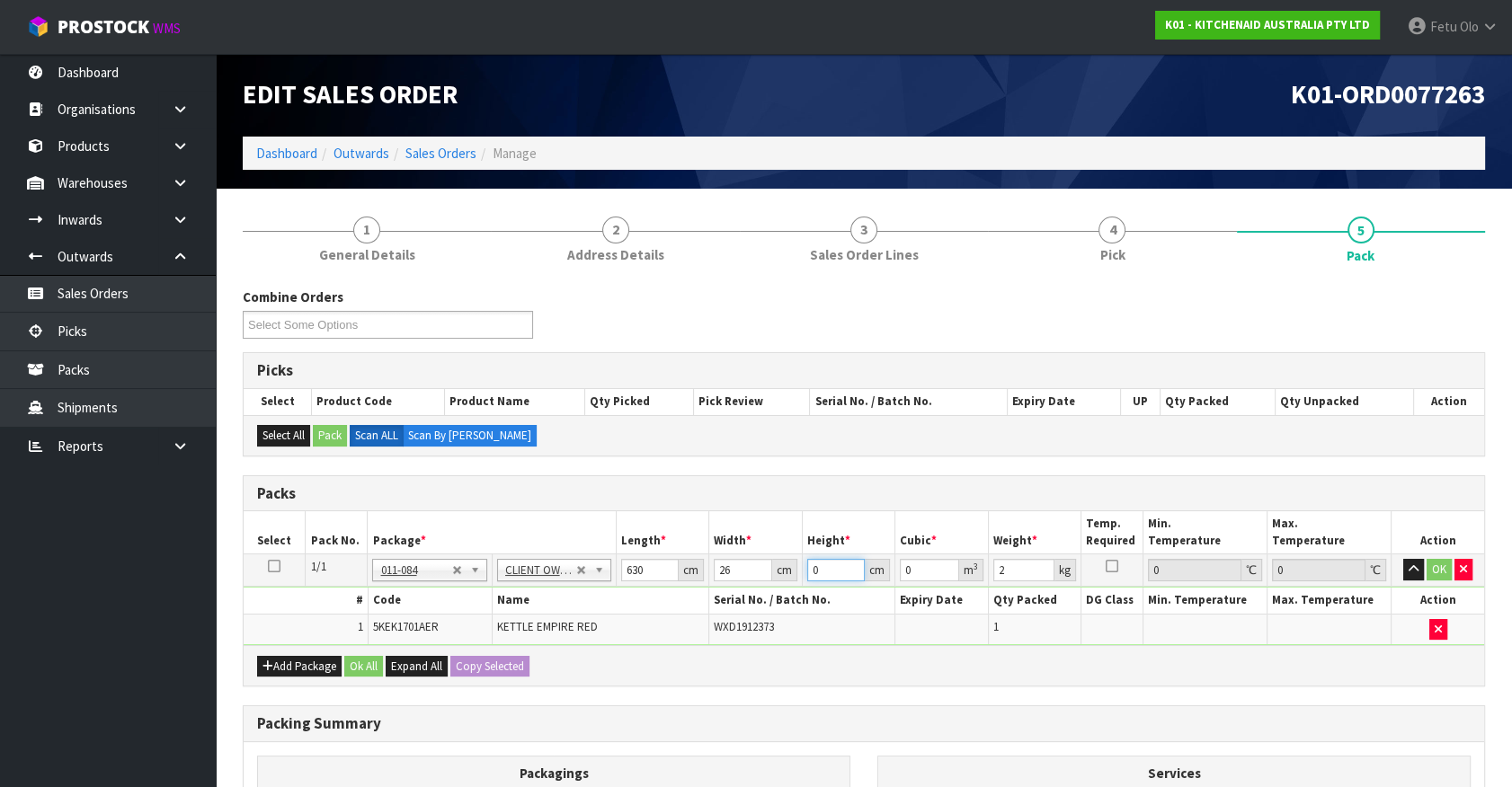 type on "3" 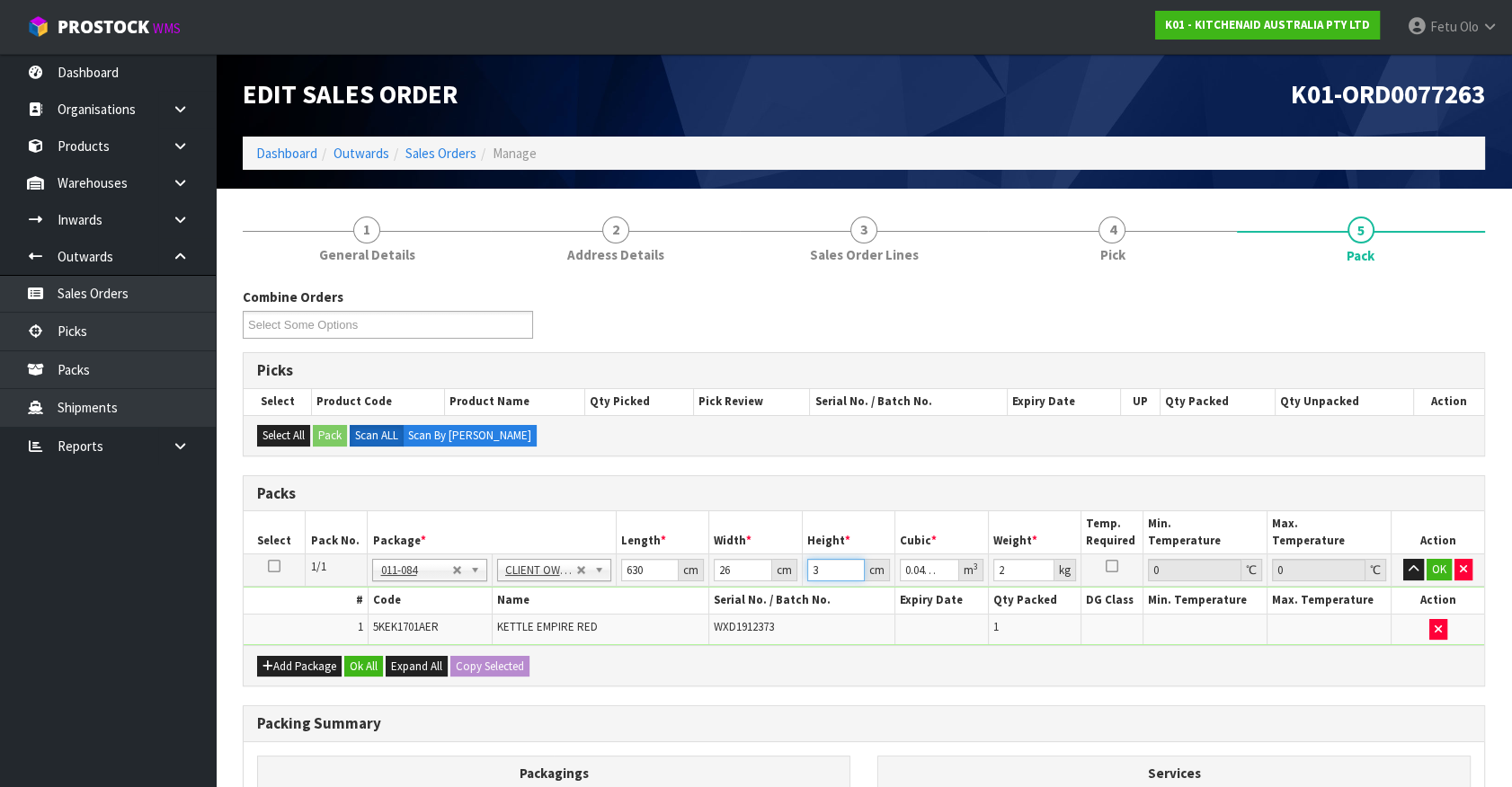 type on "35" 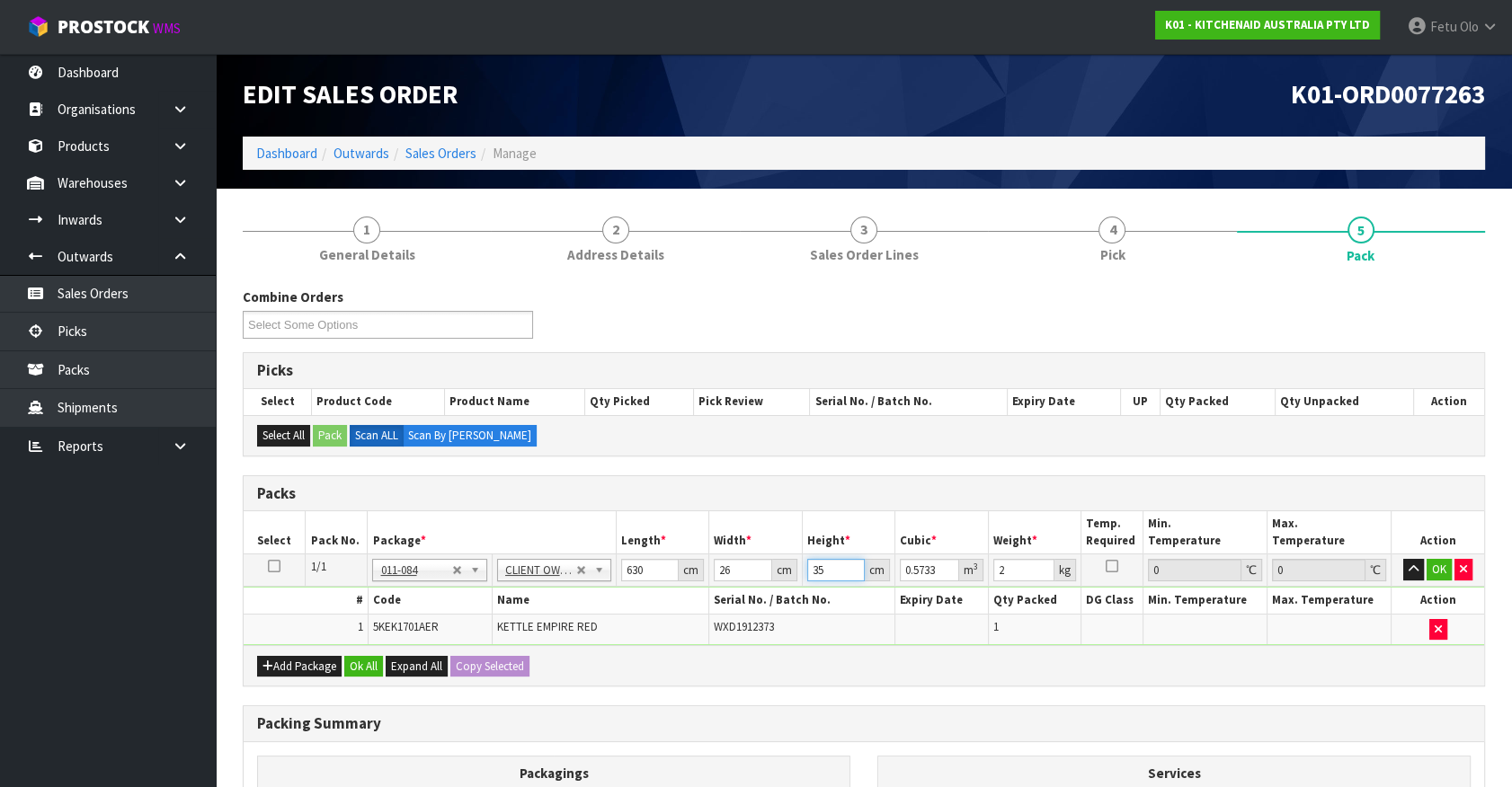 type on "35" 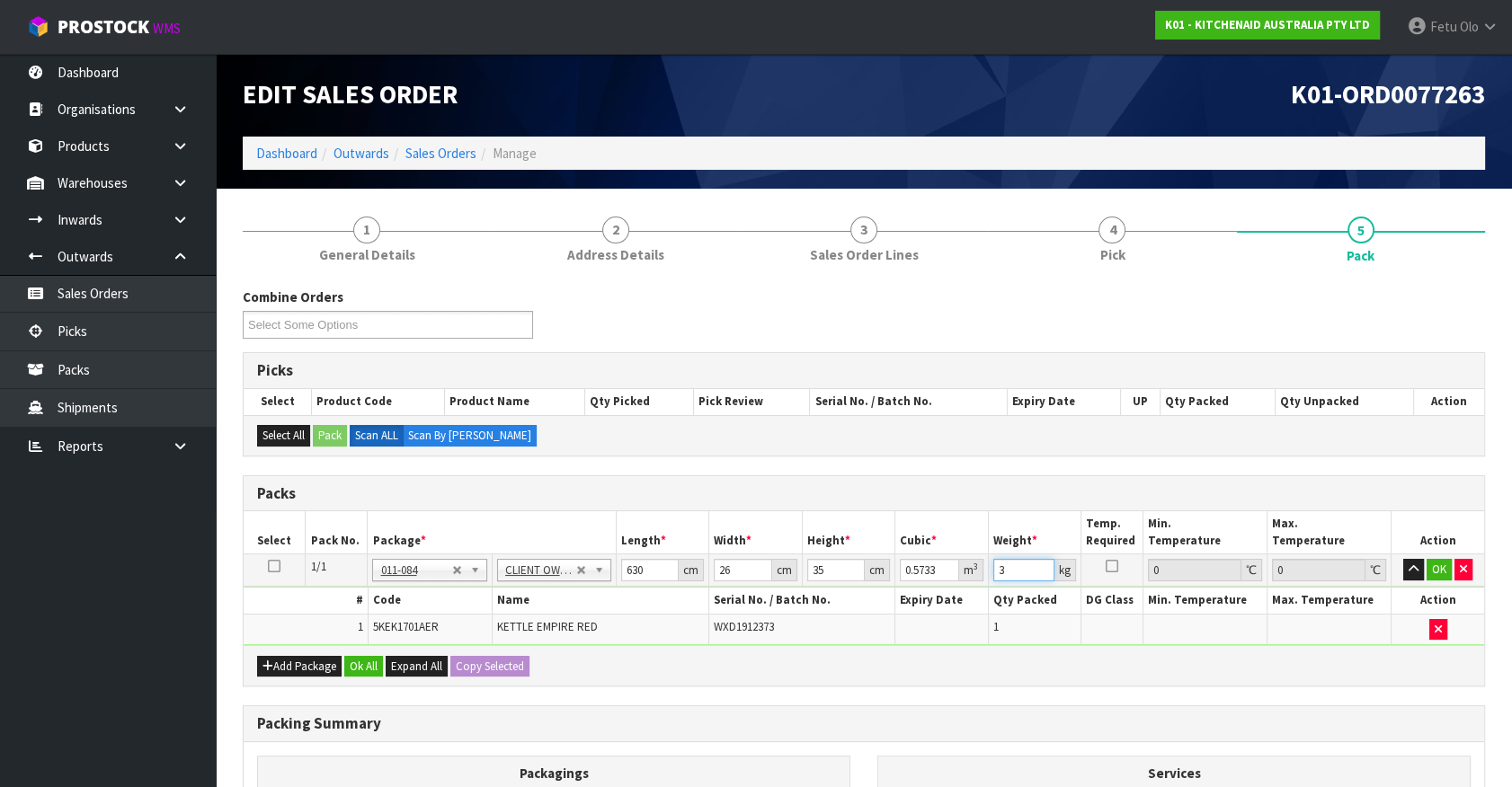 type on "3" 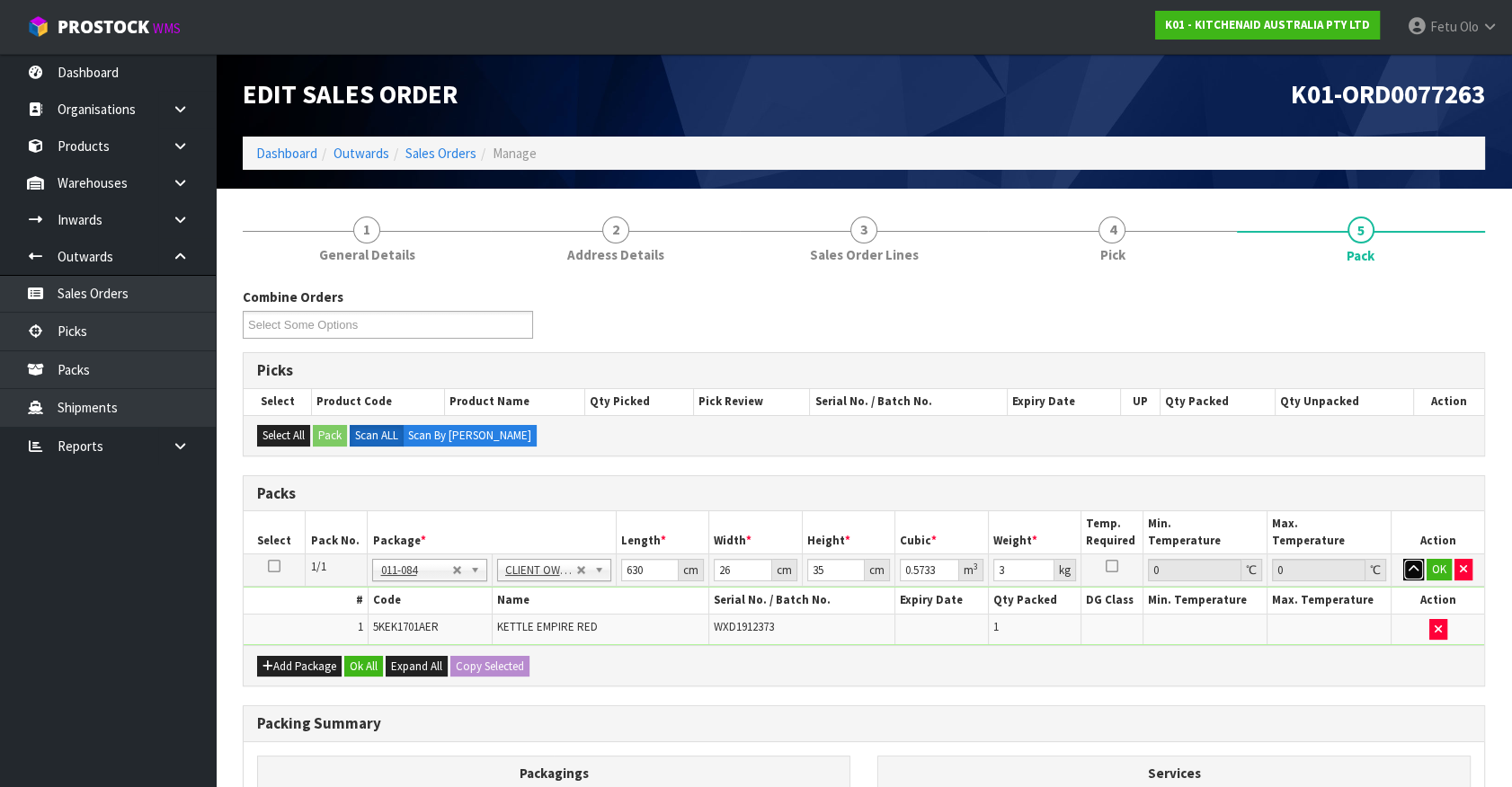 type 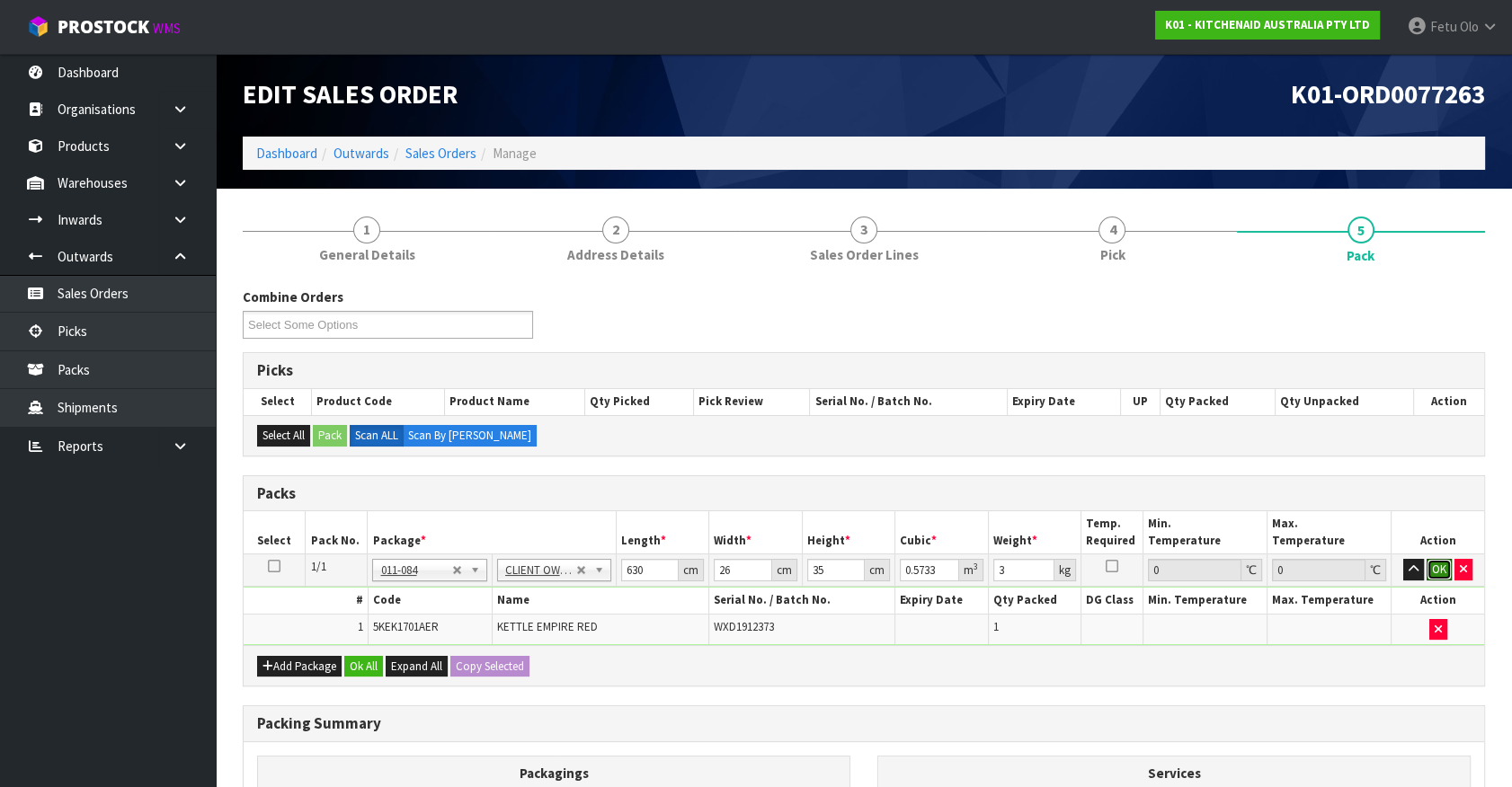 click on "OK" at bounding box center [1439, 570] 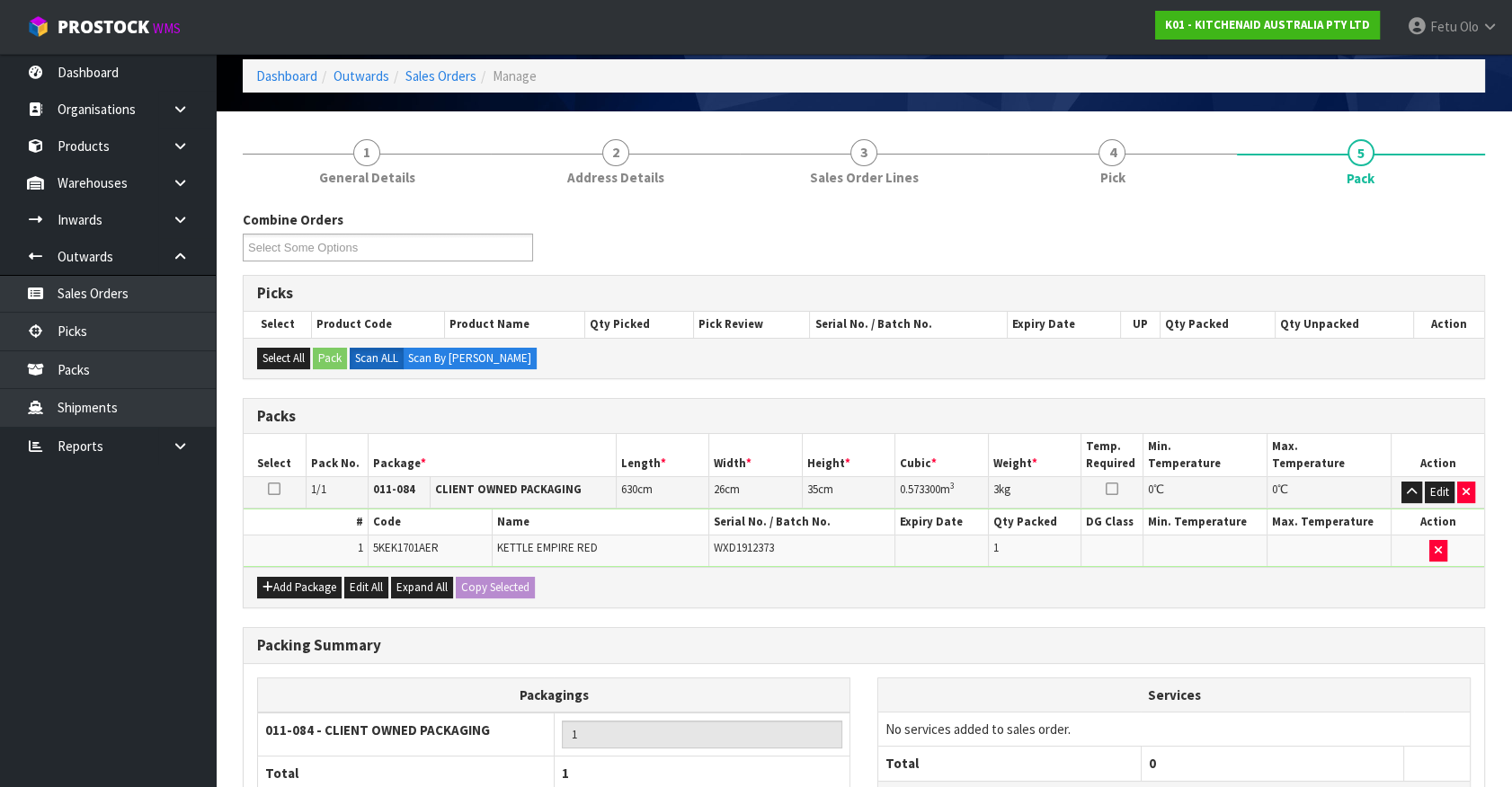 scroll, scrollTop: 234, scrollLeft: 0, axis: vertical 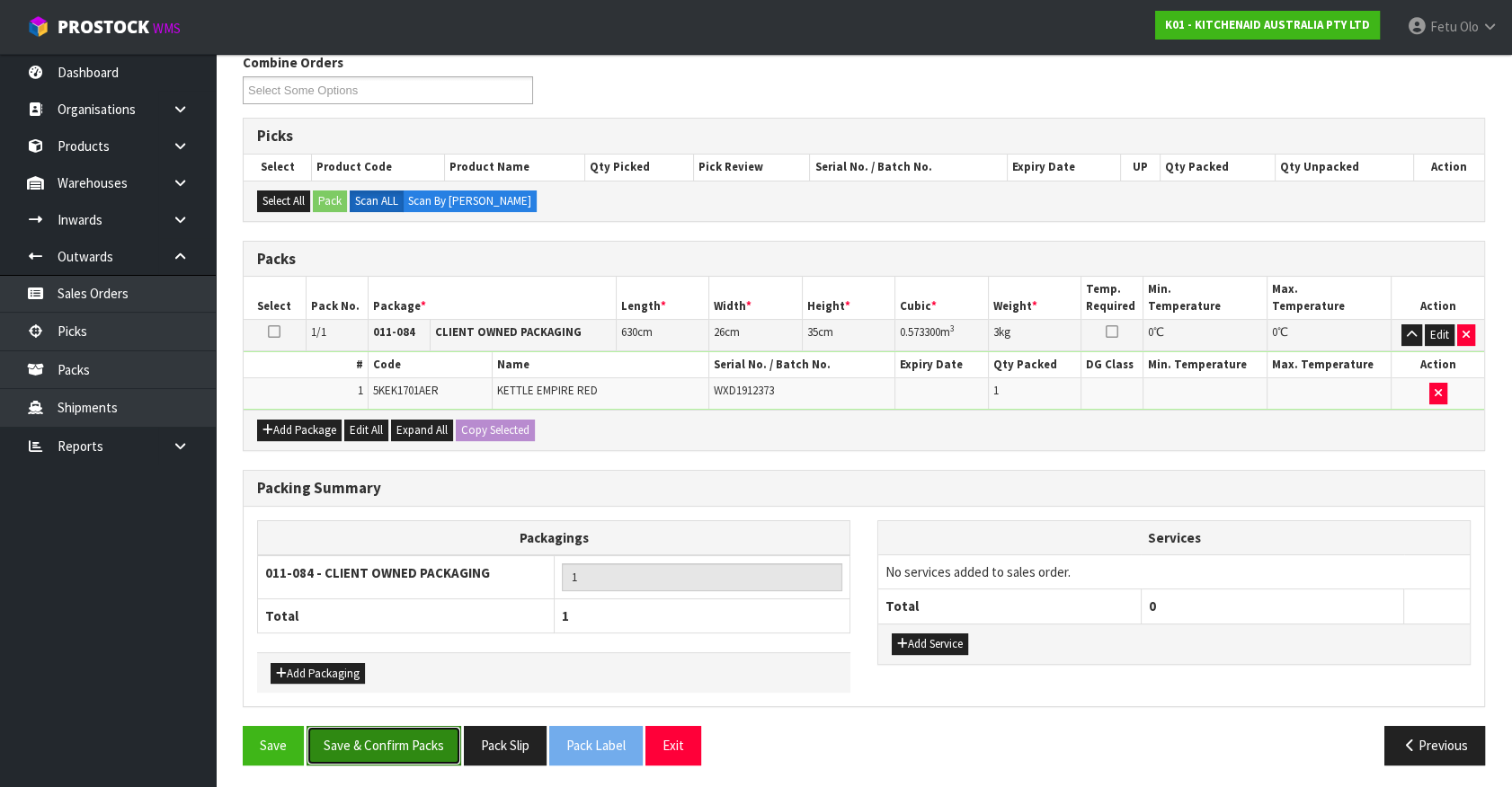 click on "Save & Confirm Packs" at bounding box center (384, 745) 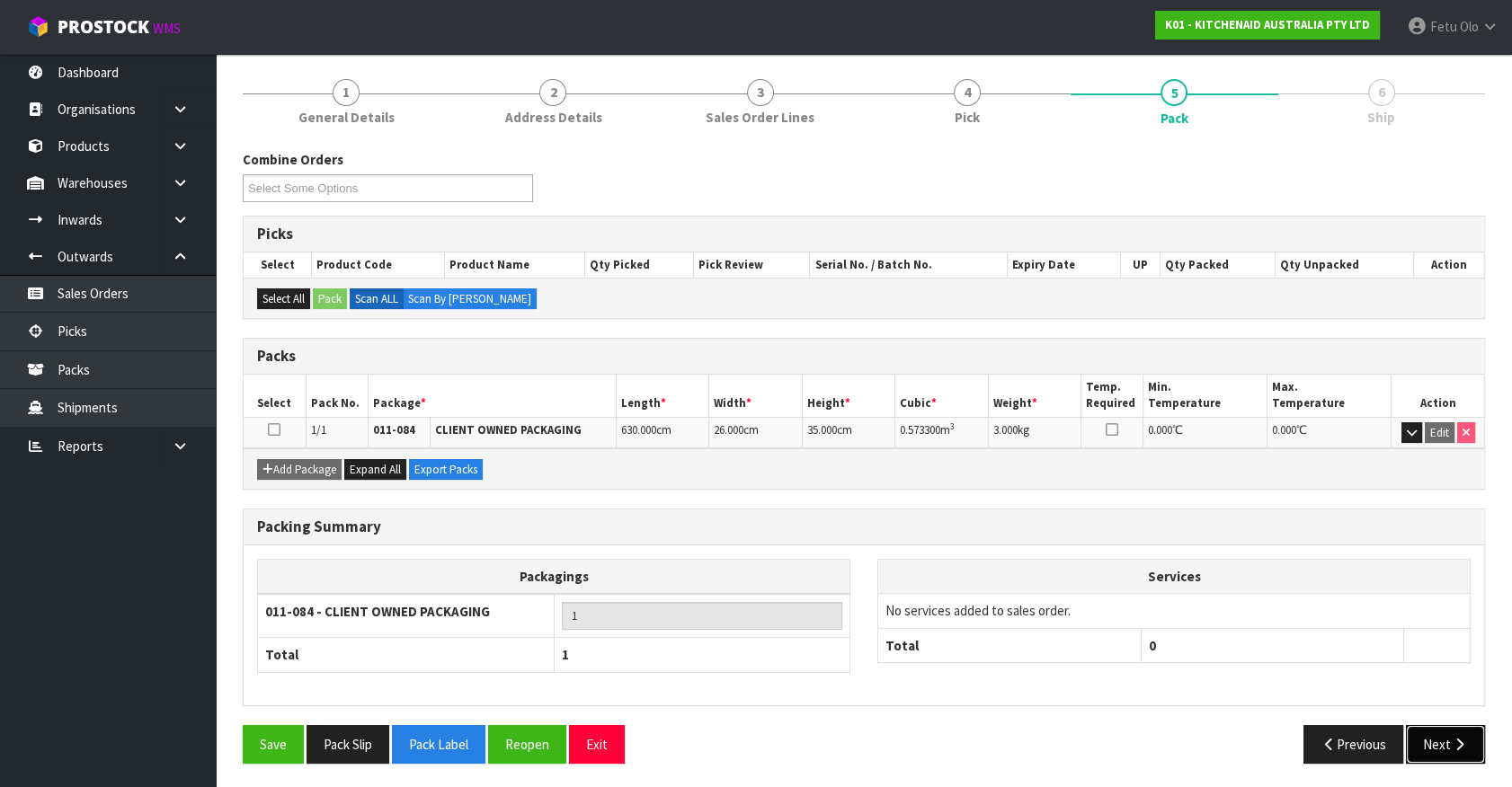 click on "Next" at bounding box center [1445, 744] 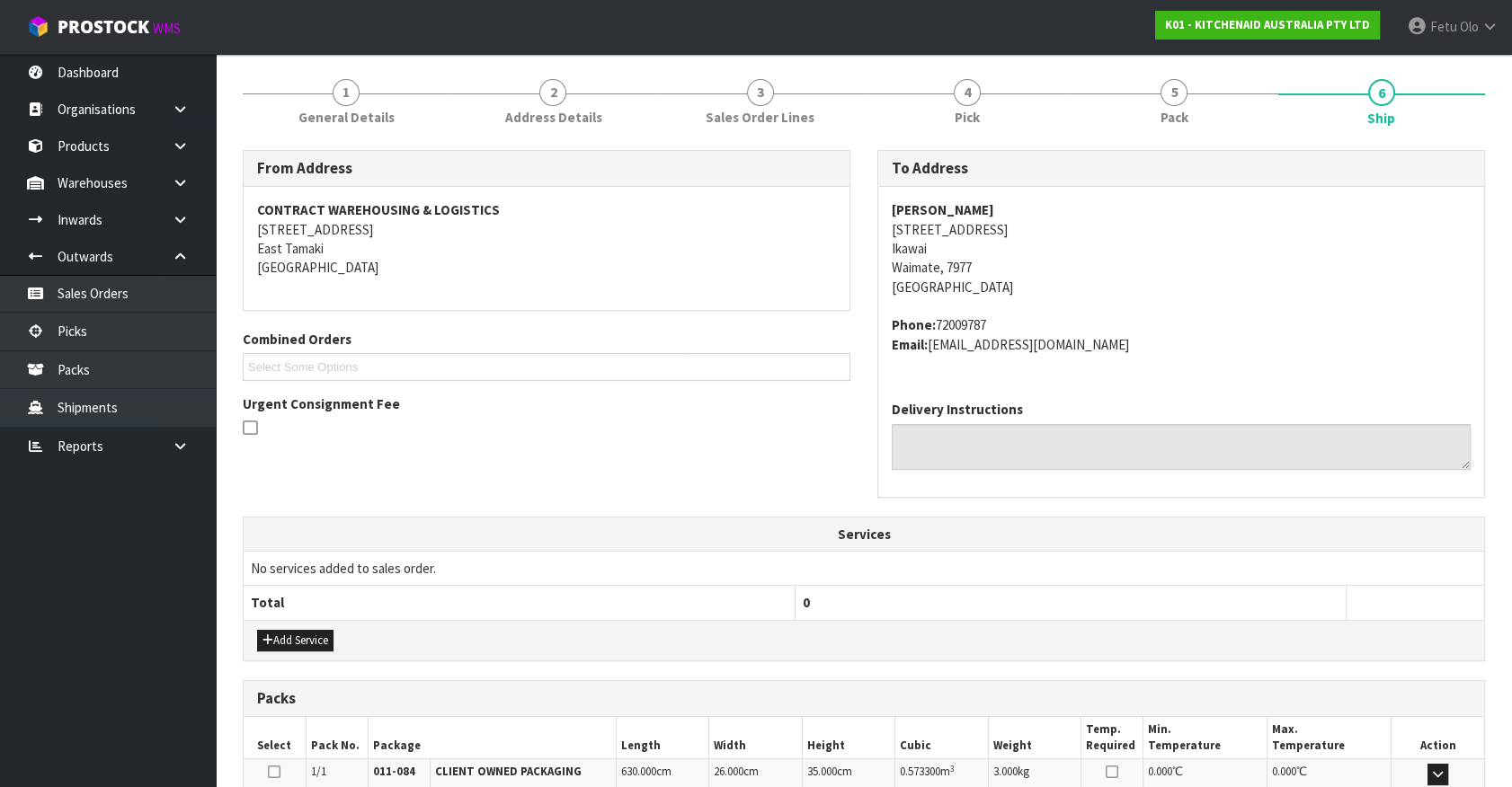 scroll, scrollTop: 437, scrollLeft: 0, axis: vertical 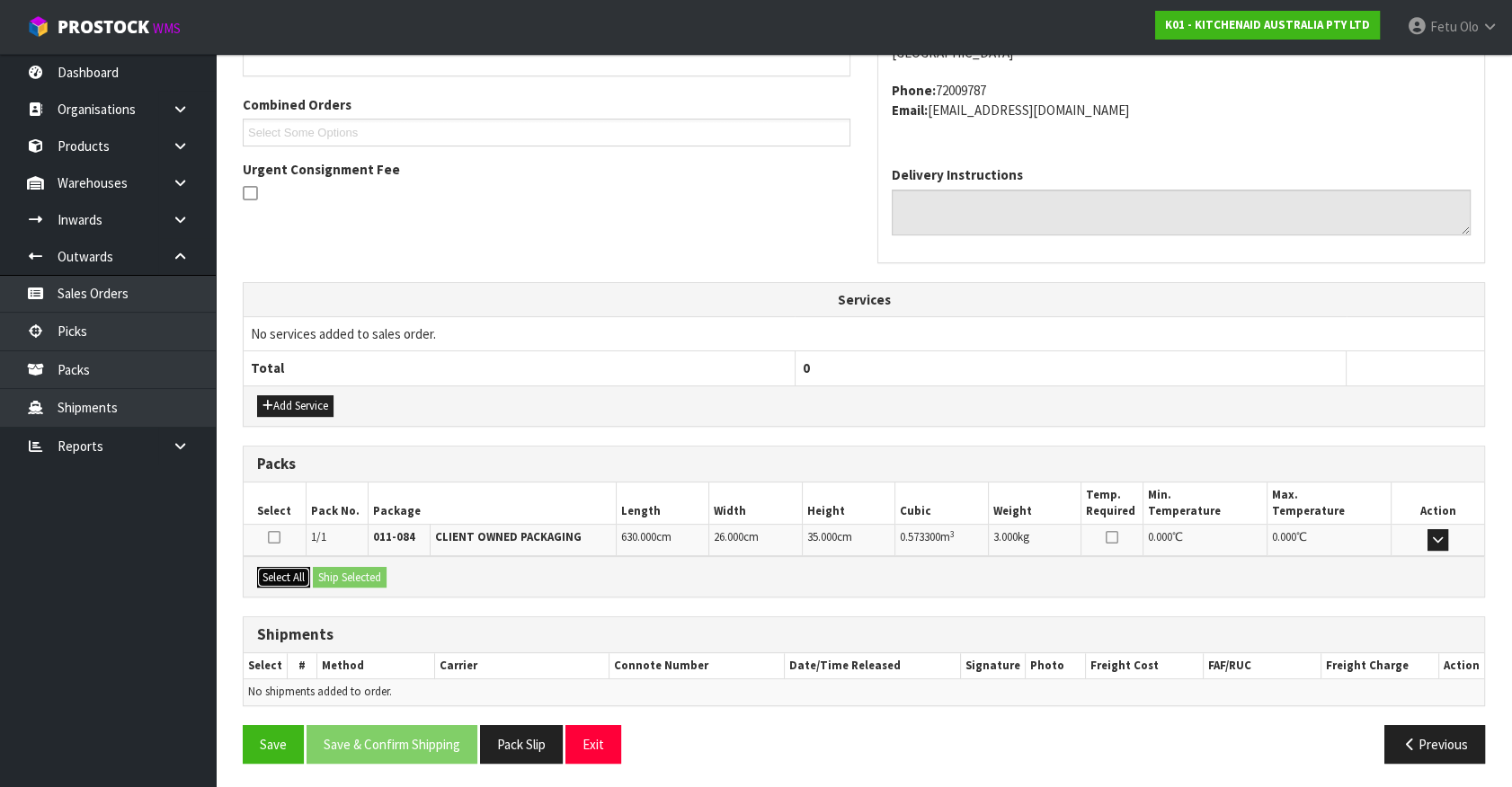 click on "Select All" at bounding box center (283, 578) 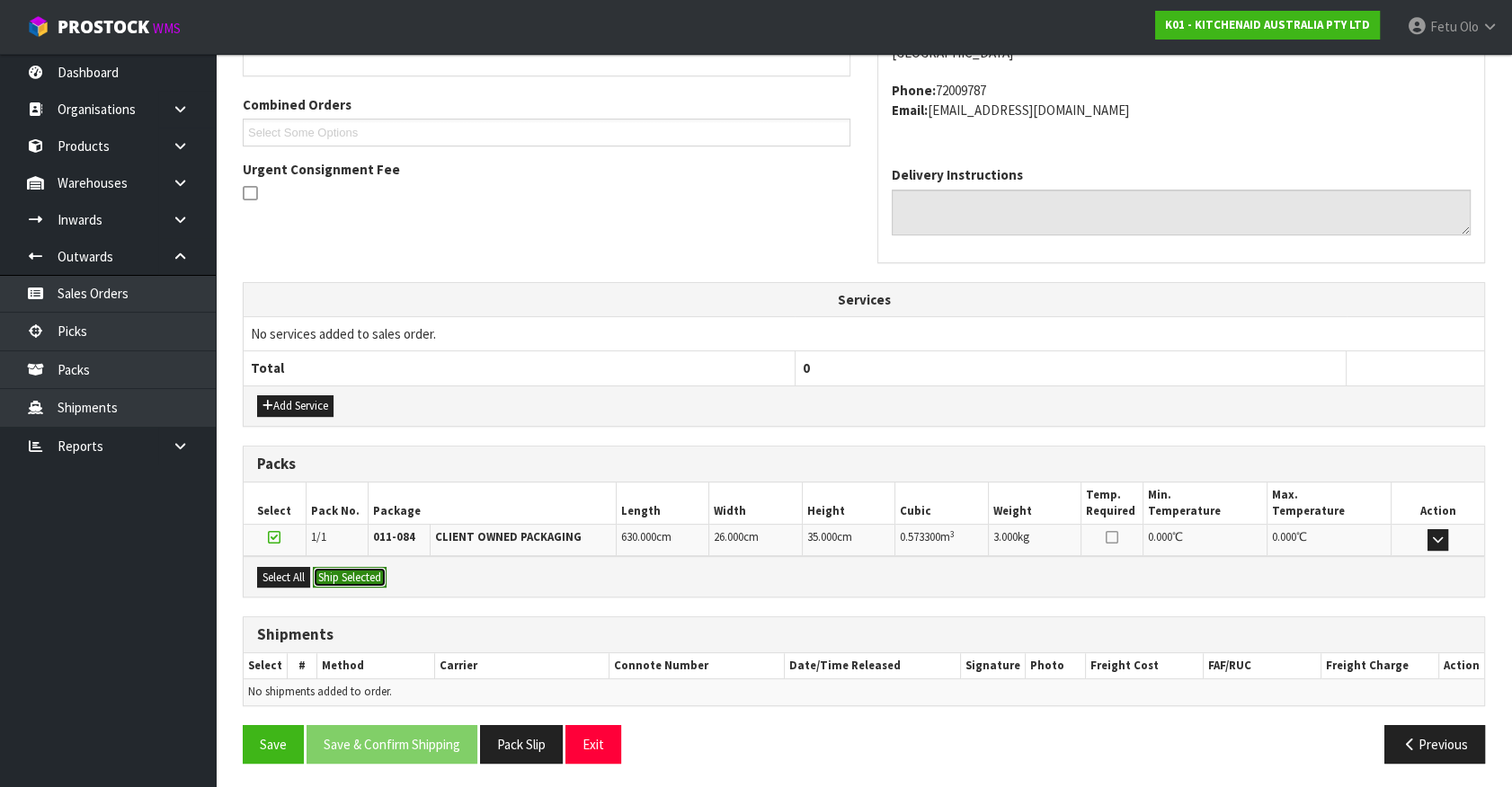 click on "Ship Selected" at bounding box center (350, 578) 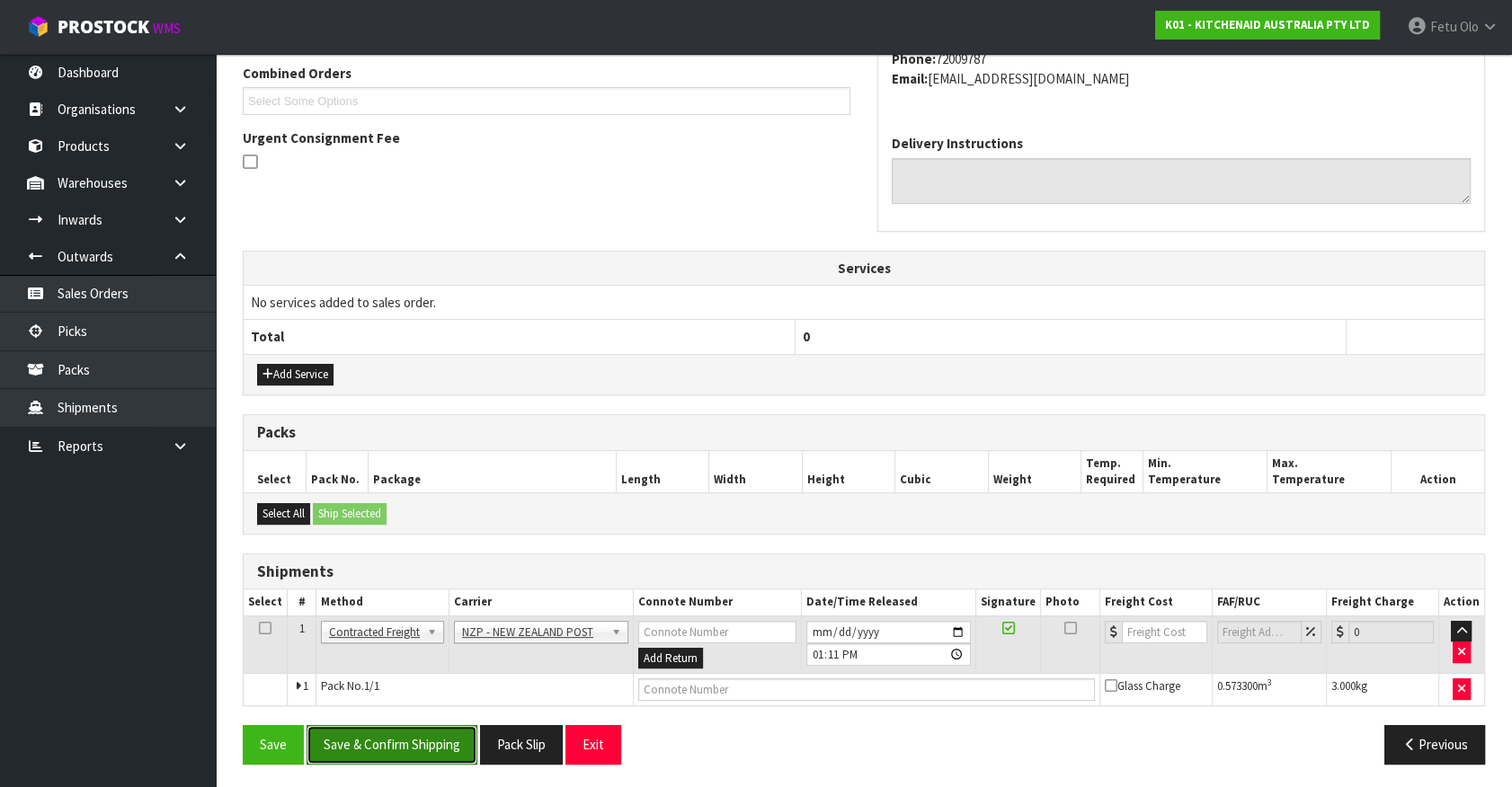 click on "Save & Confirm Shipping" at bounding box center (392, 744) 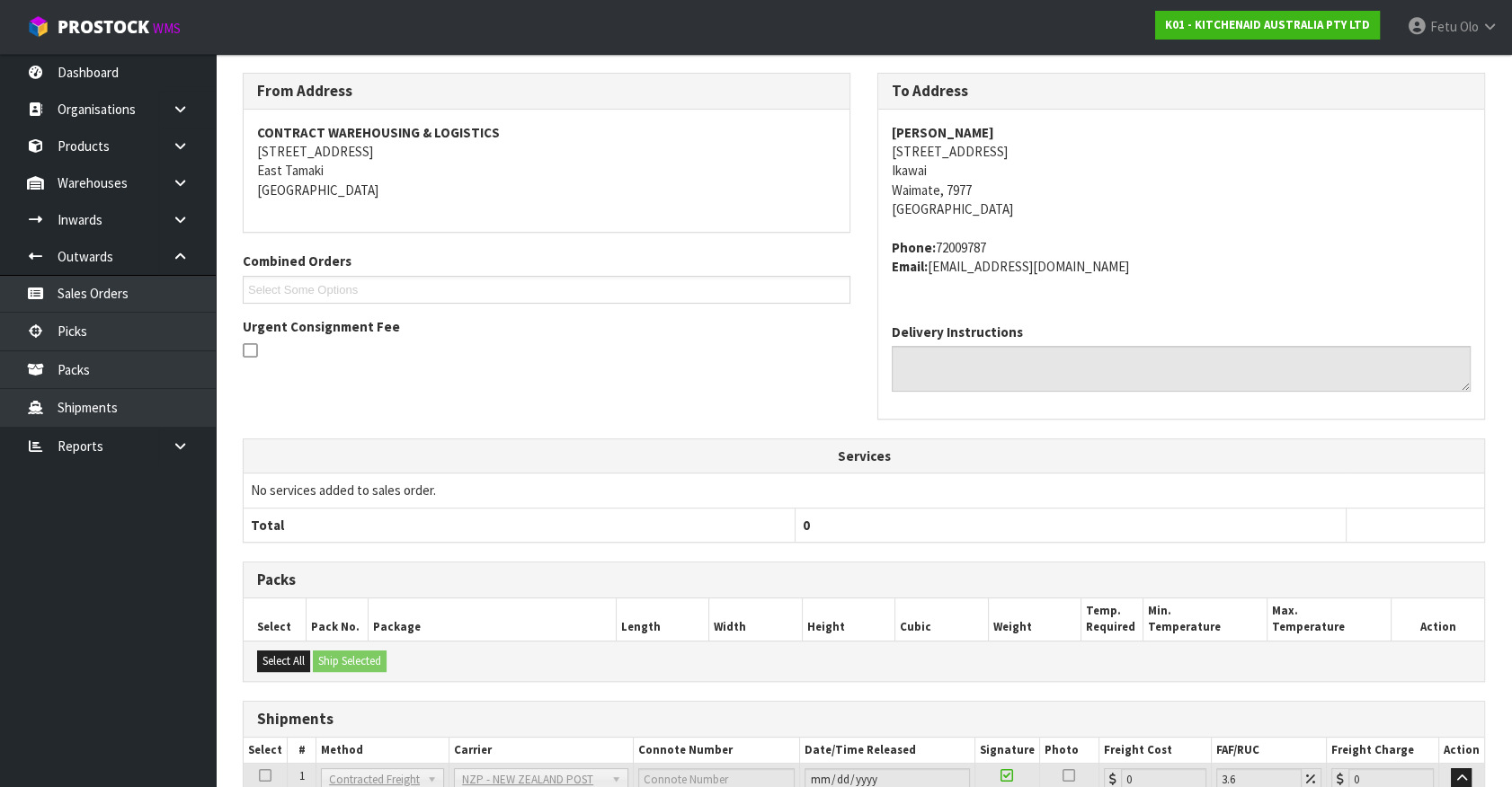 scroll, scrollTop: 443, scrollLeft: 0, axis: vertical 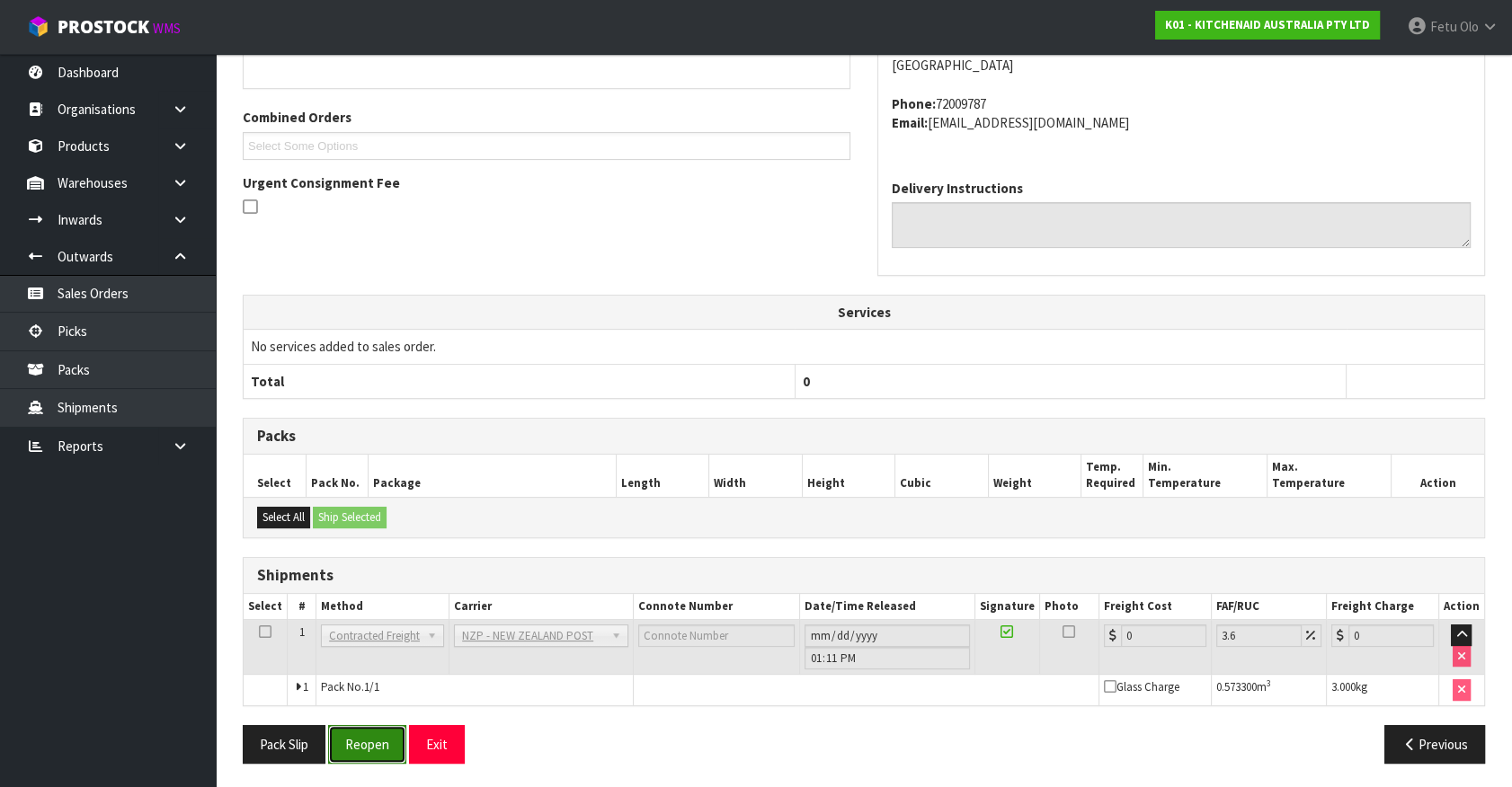 click on "Reopen" at bounding box center [367, 744] 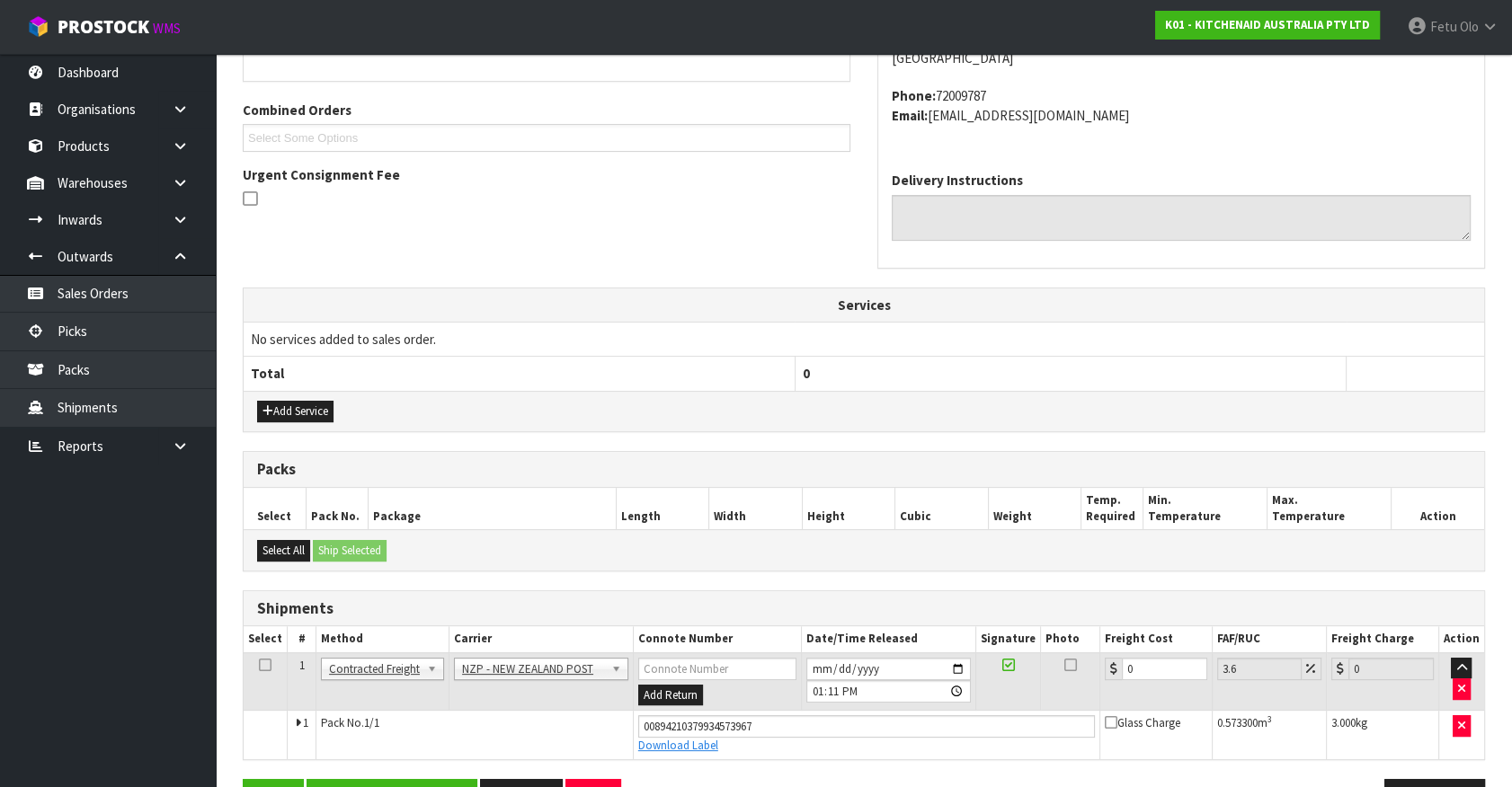 scroll, scrollTop: 485, scrollLeft: 0, axis: vertical 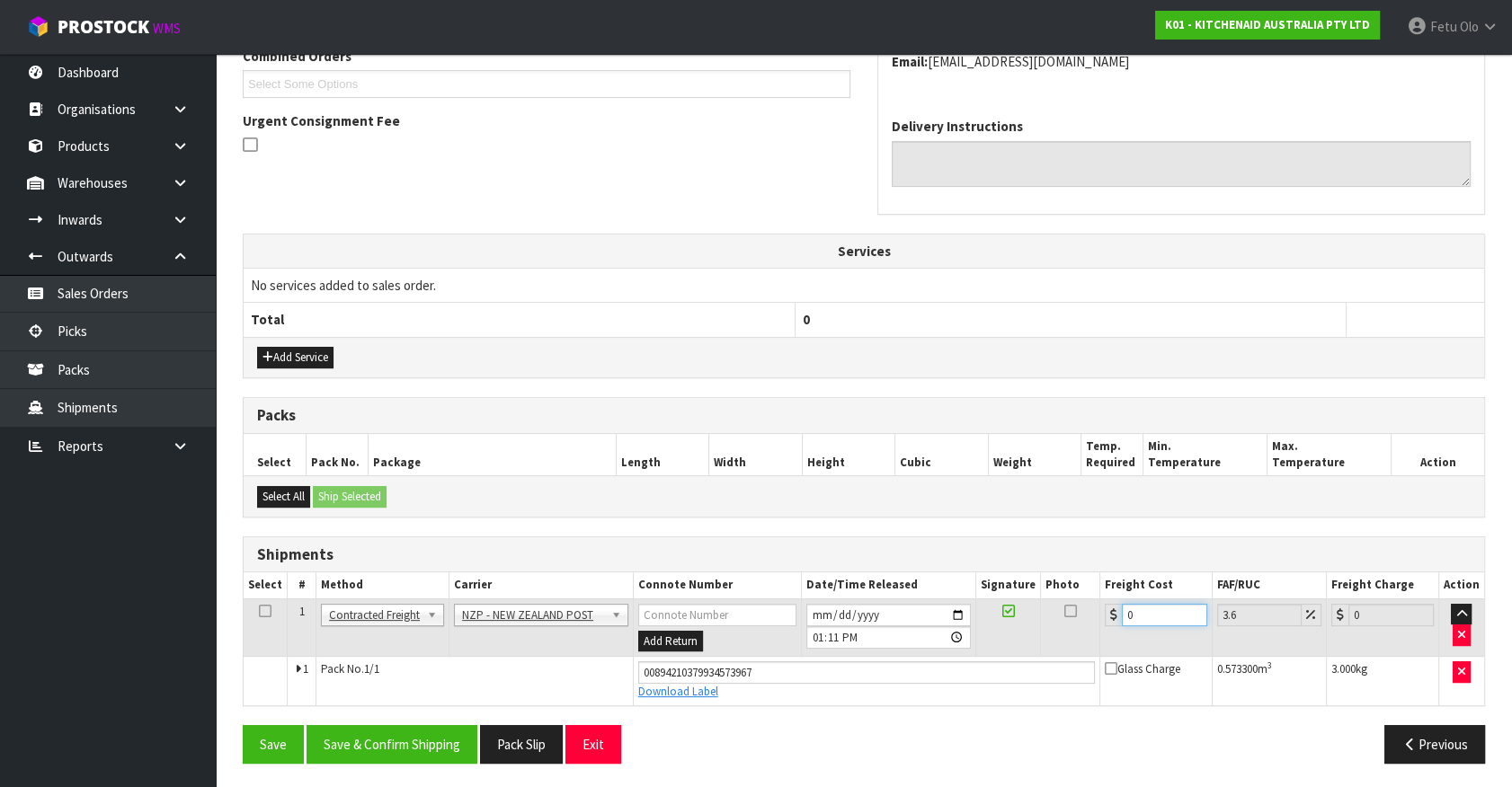 drag, startPoint x: 1151, startPoint y: 613, endPoint x: 866, endPoint y: 638, distance: 286.0944 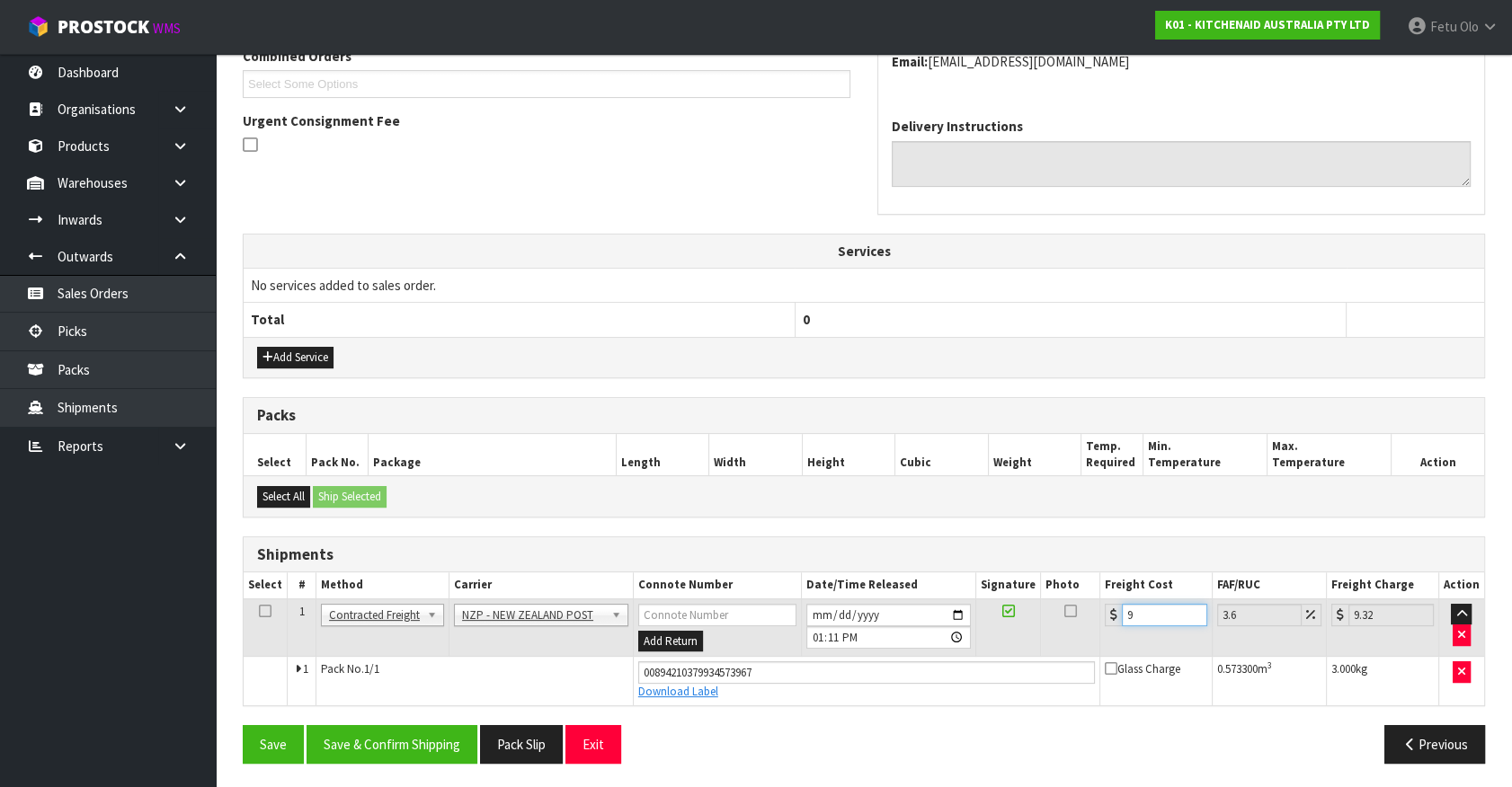 type on "9.8" 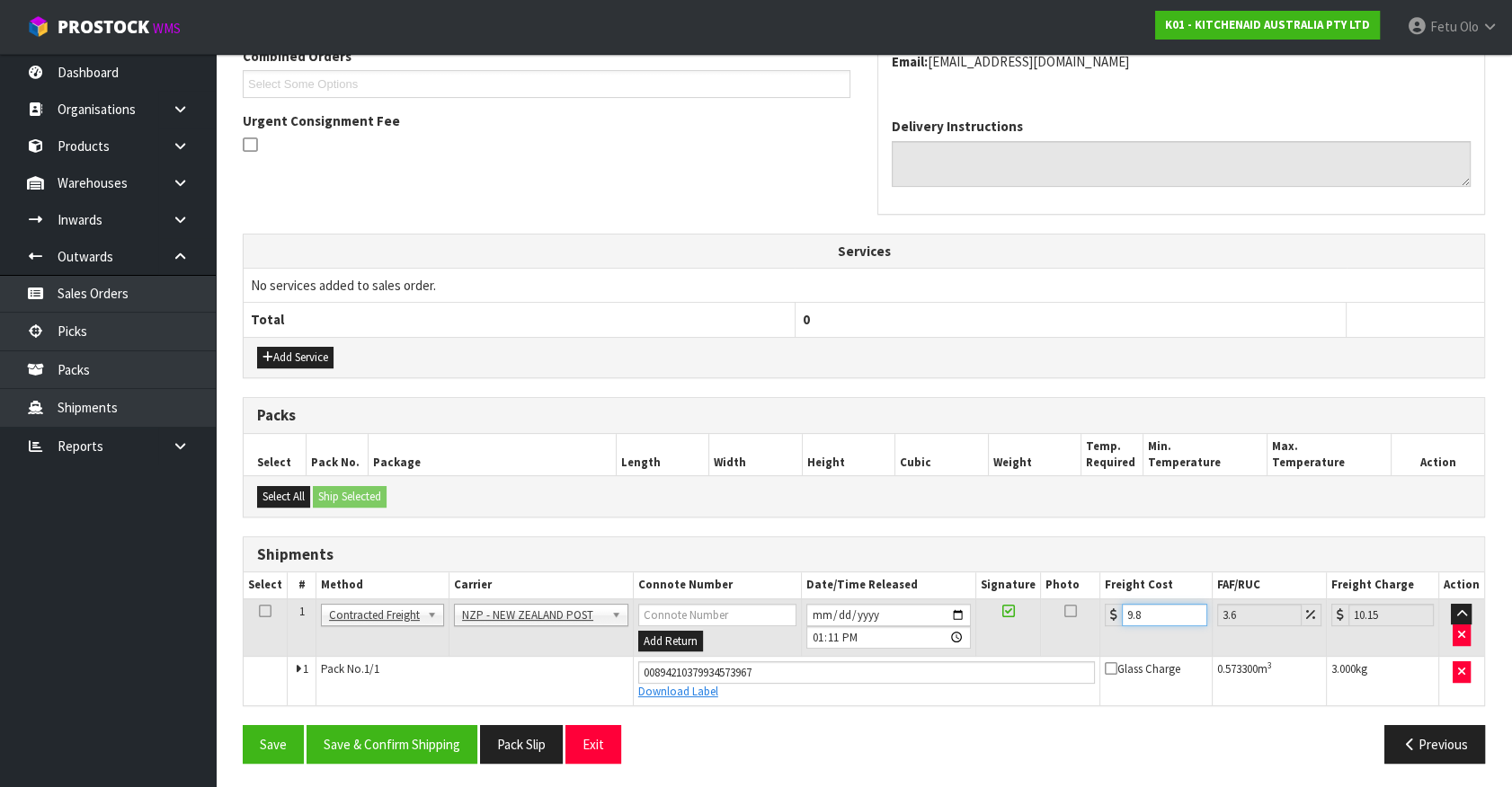 type on "9.88" 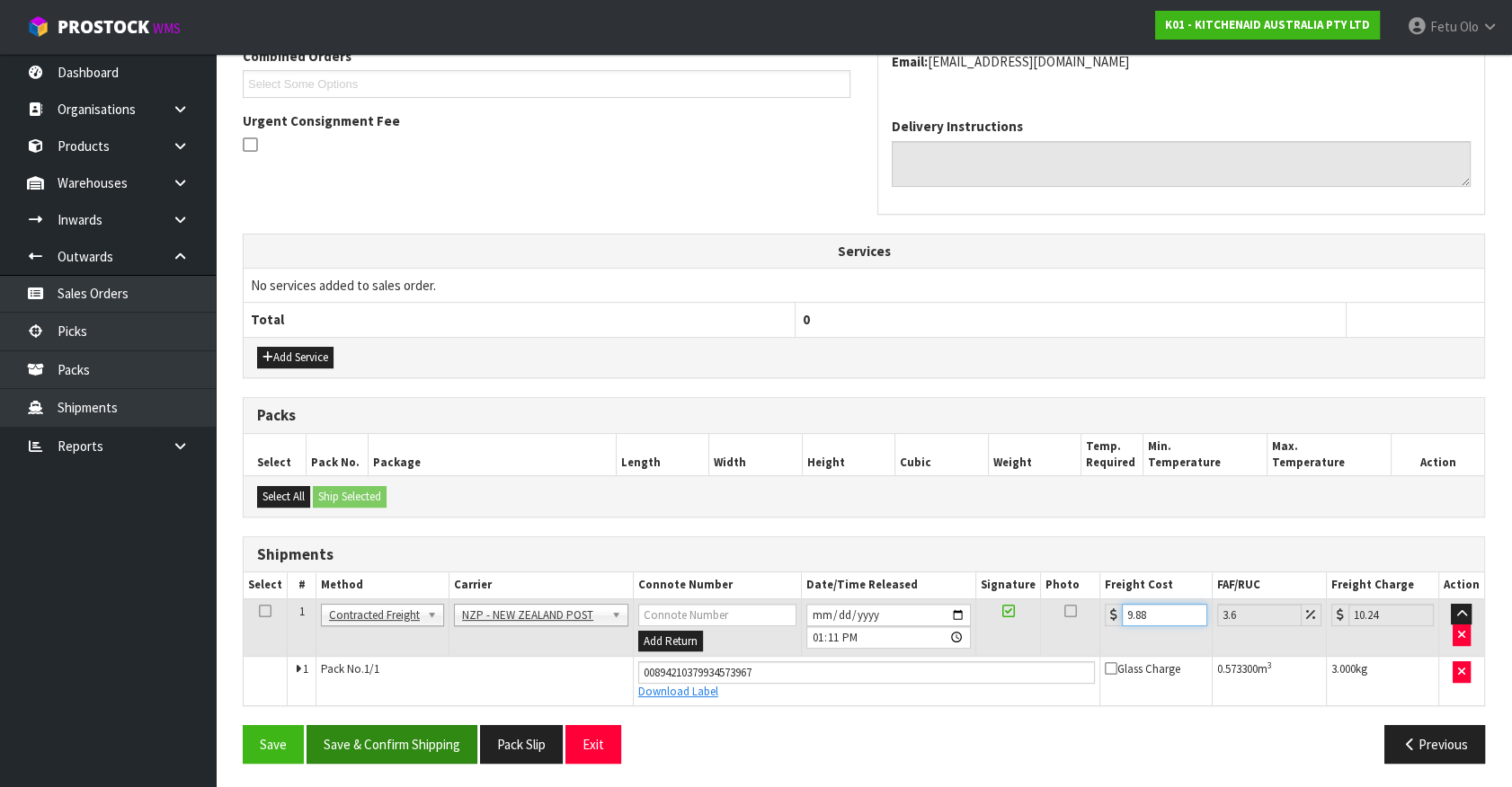 type on "9.88" 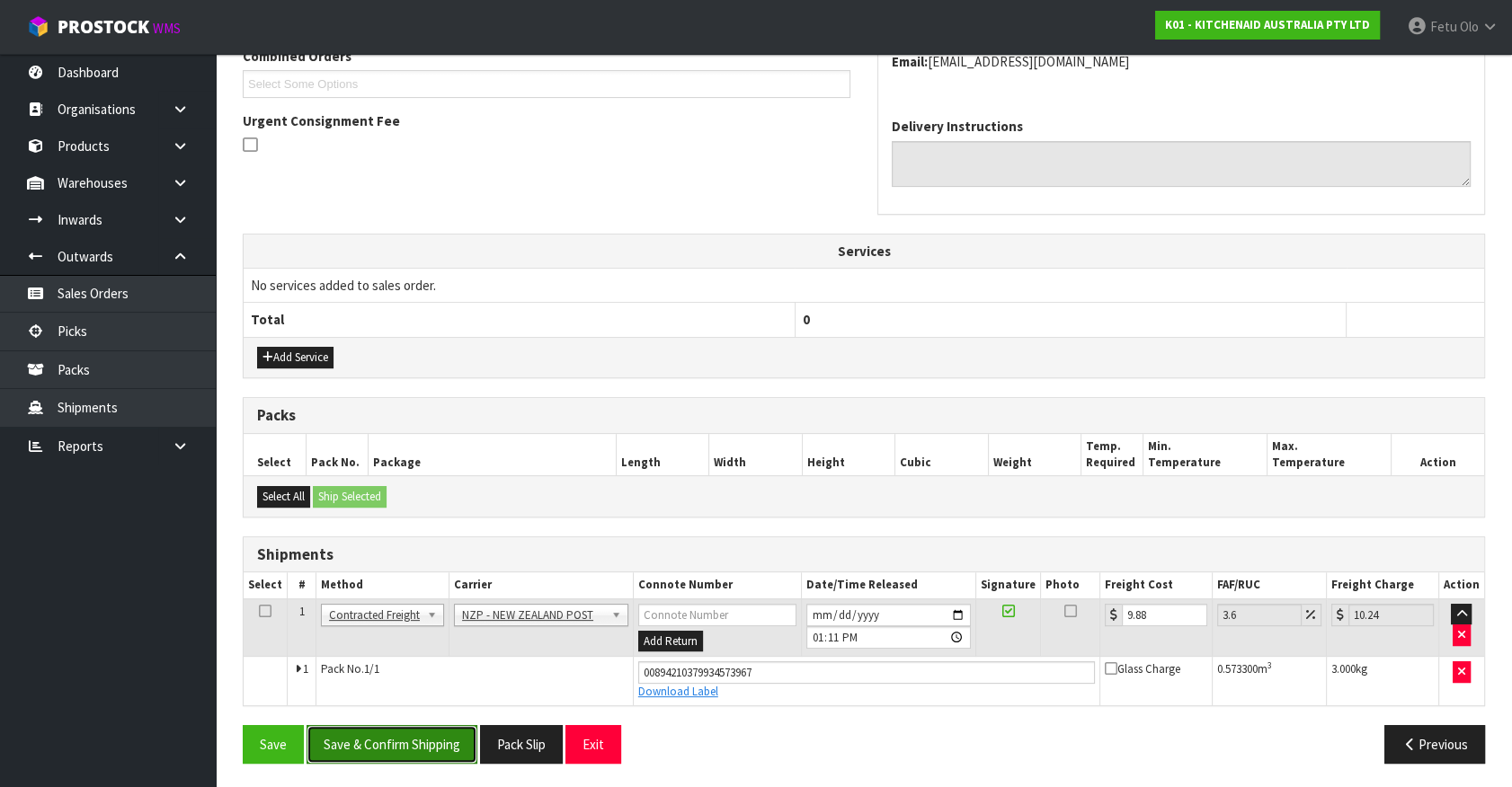 click on "Save & Confirm Shipping" at bounding box center [392, 744] 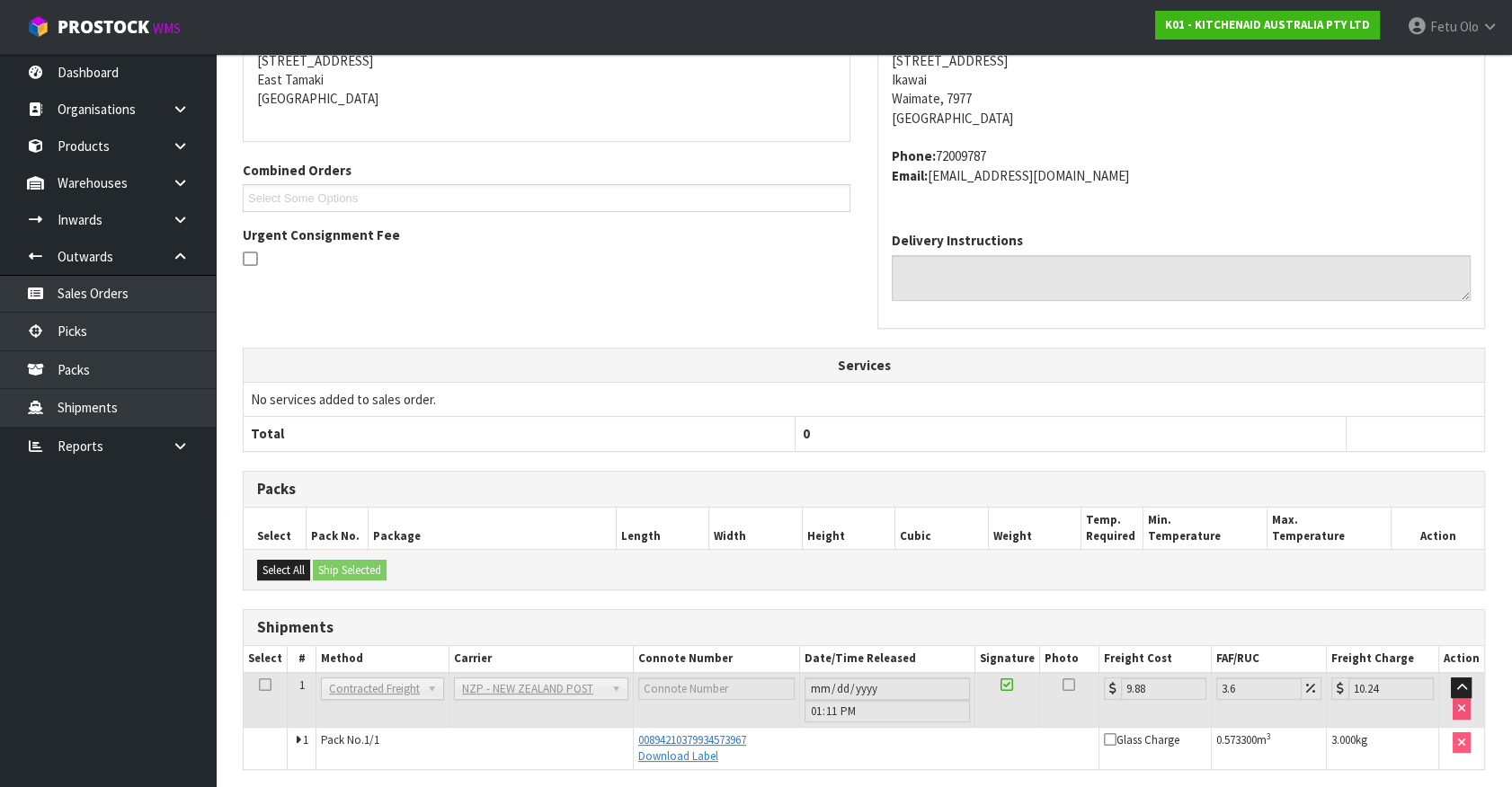 scroll, scrollTop: 436, scrollLeft: 0, axis: vertical 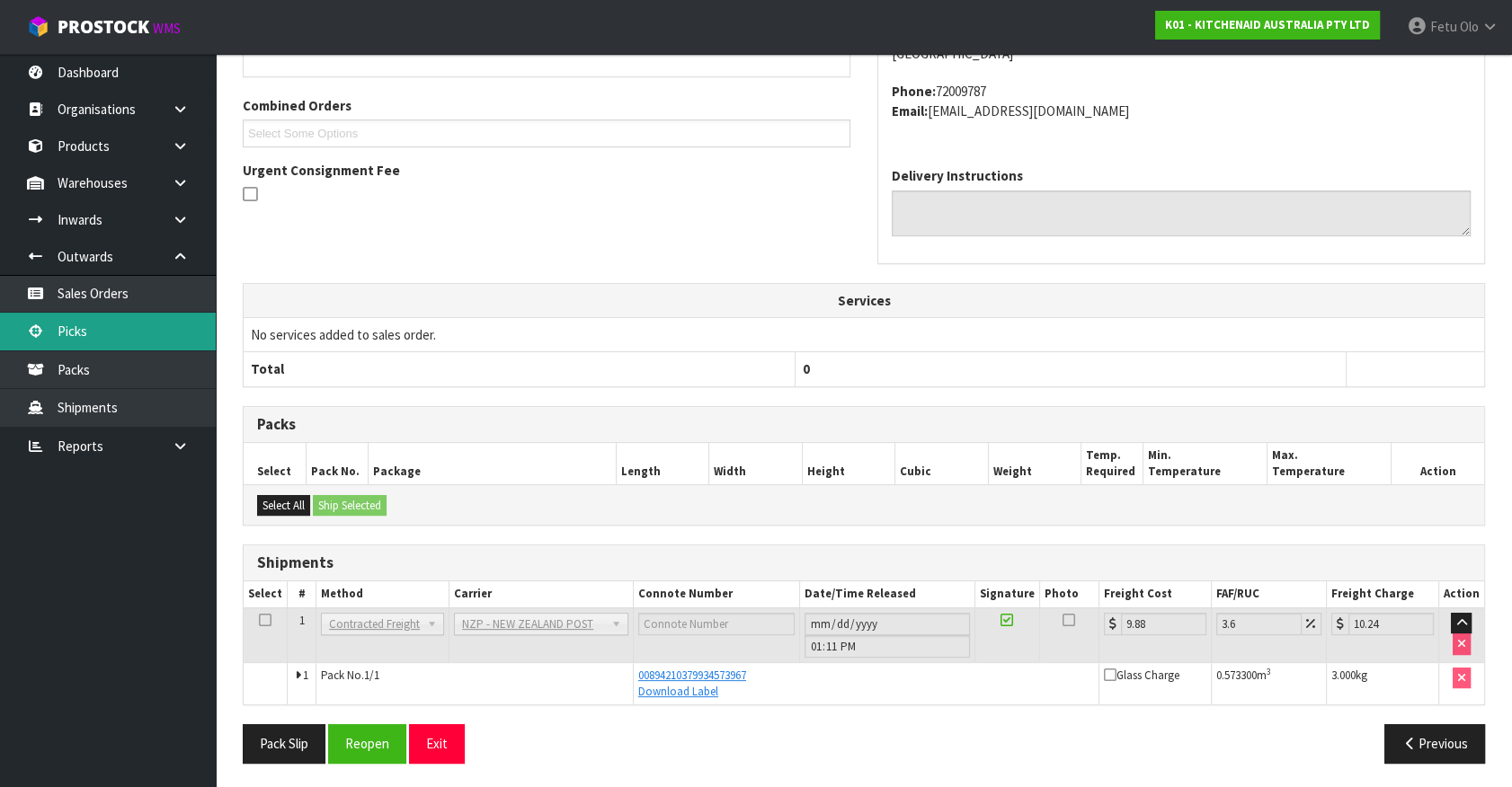 click on "Picks" at bounding box center [108, 331] 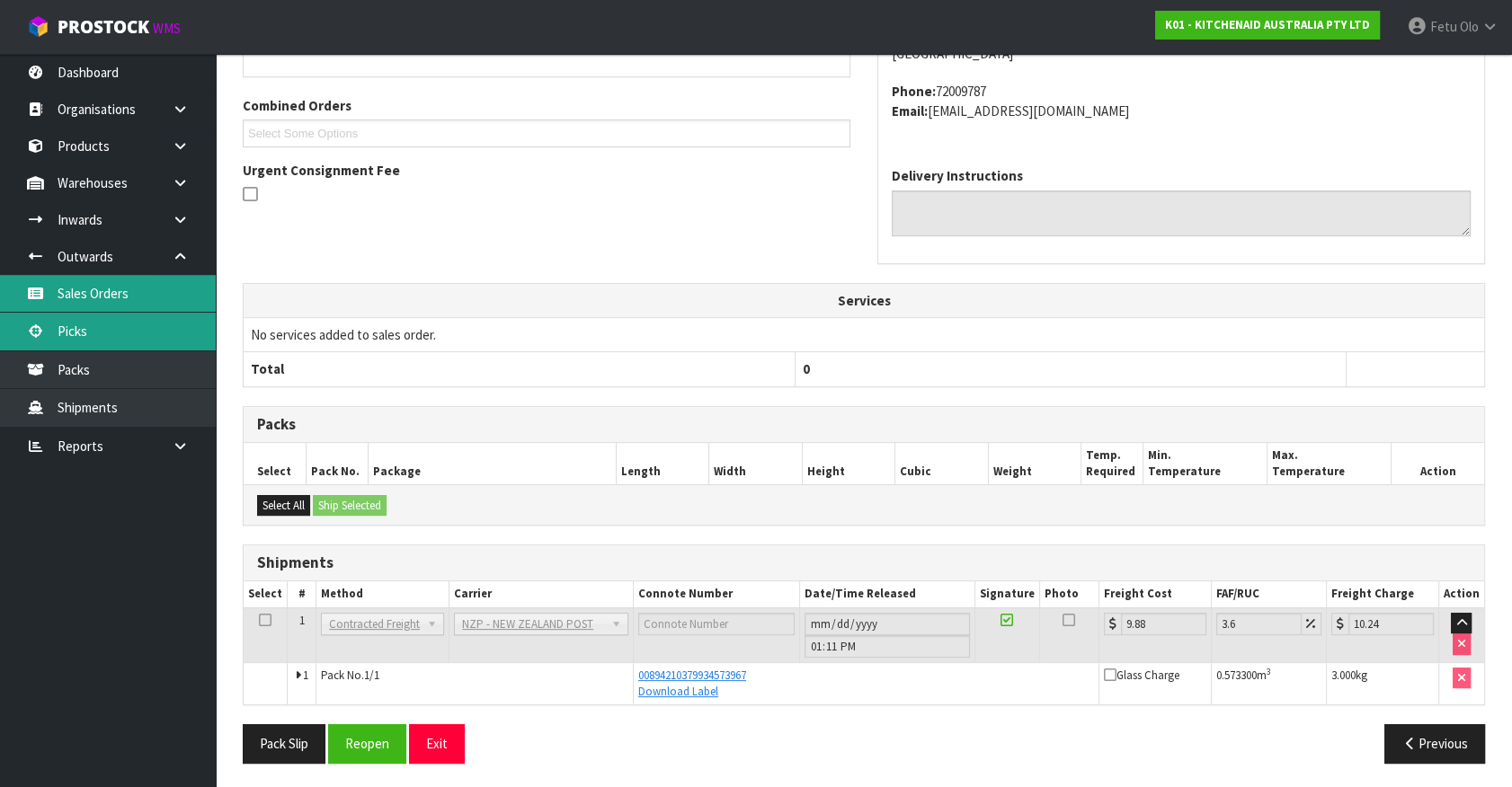 scroll, scrollTop: 0, scrollLeft: 0, axis: both 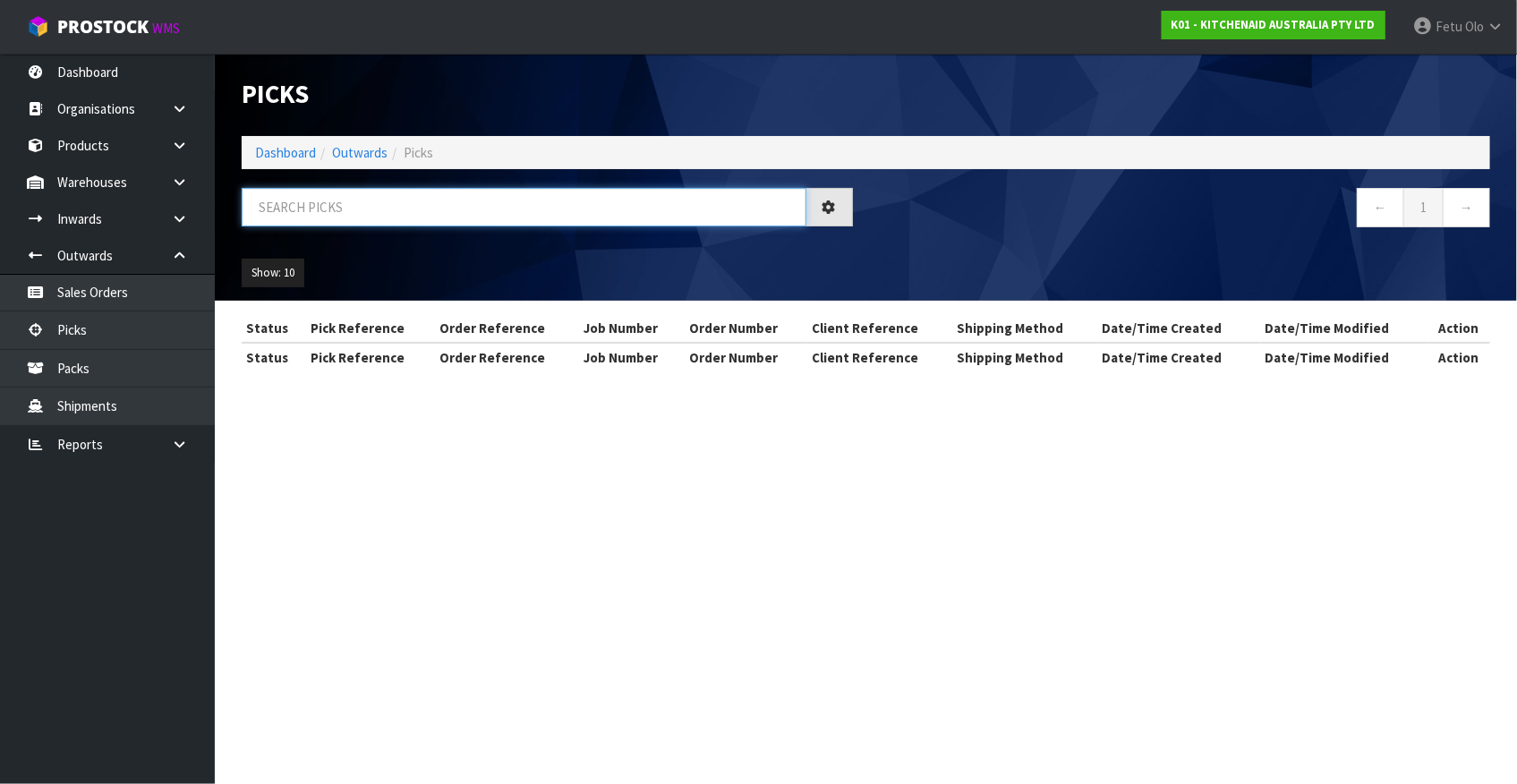 click at bounding box center (524, 207) 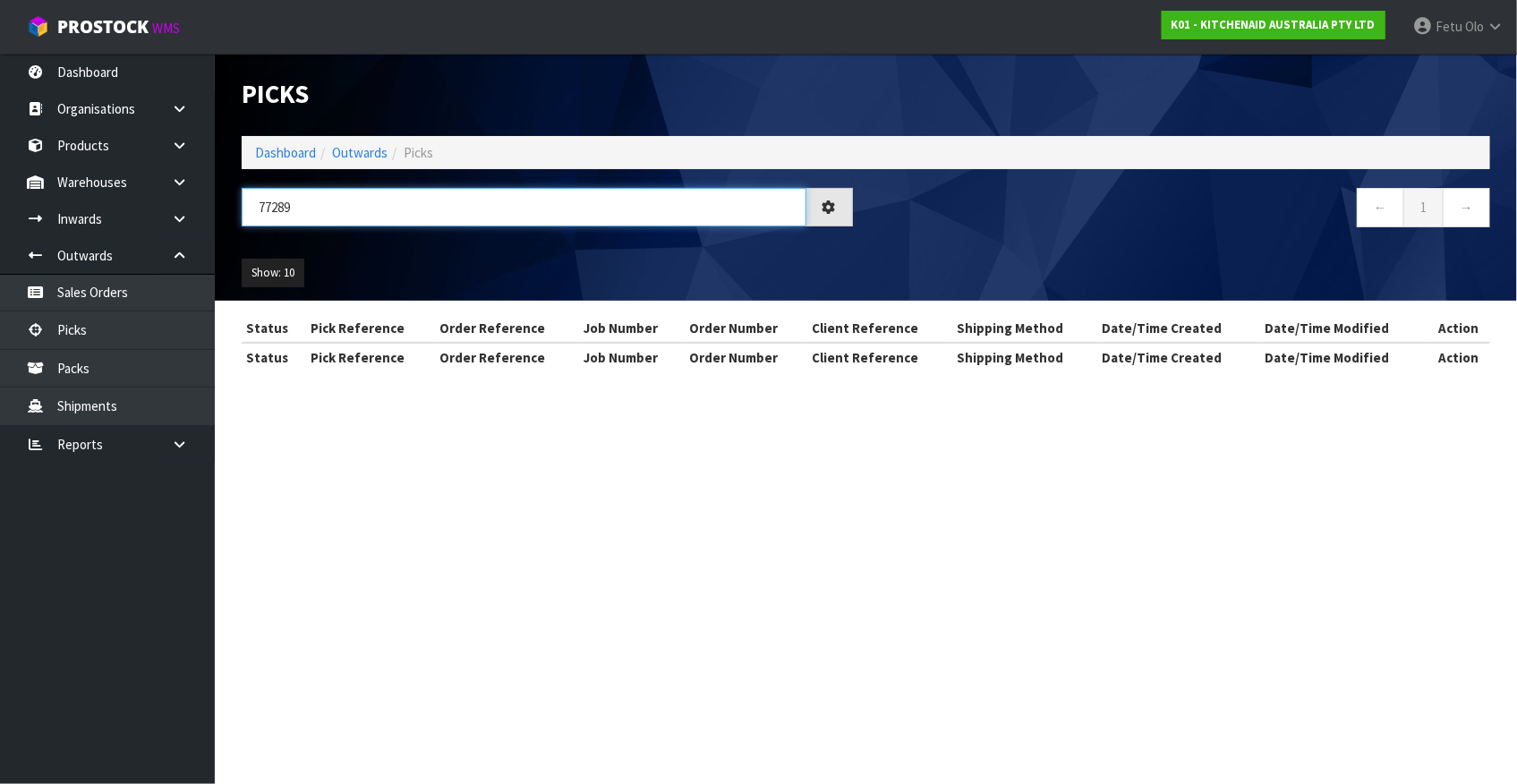 type on "77289" 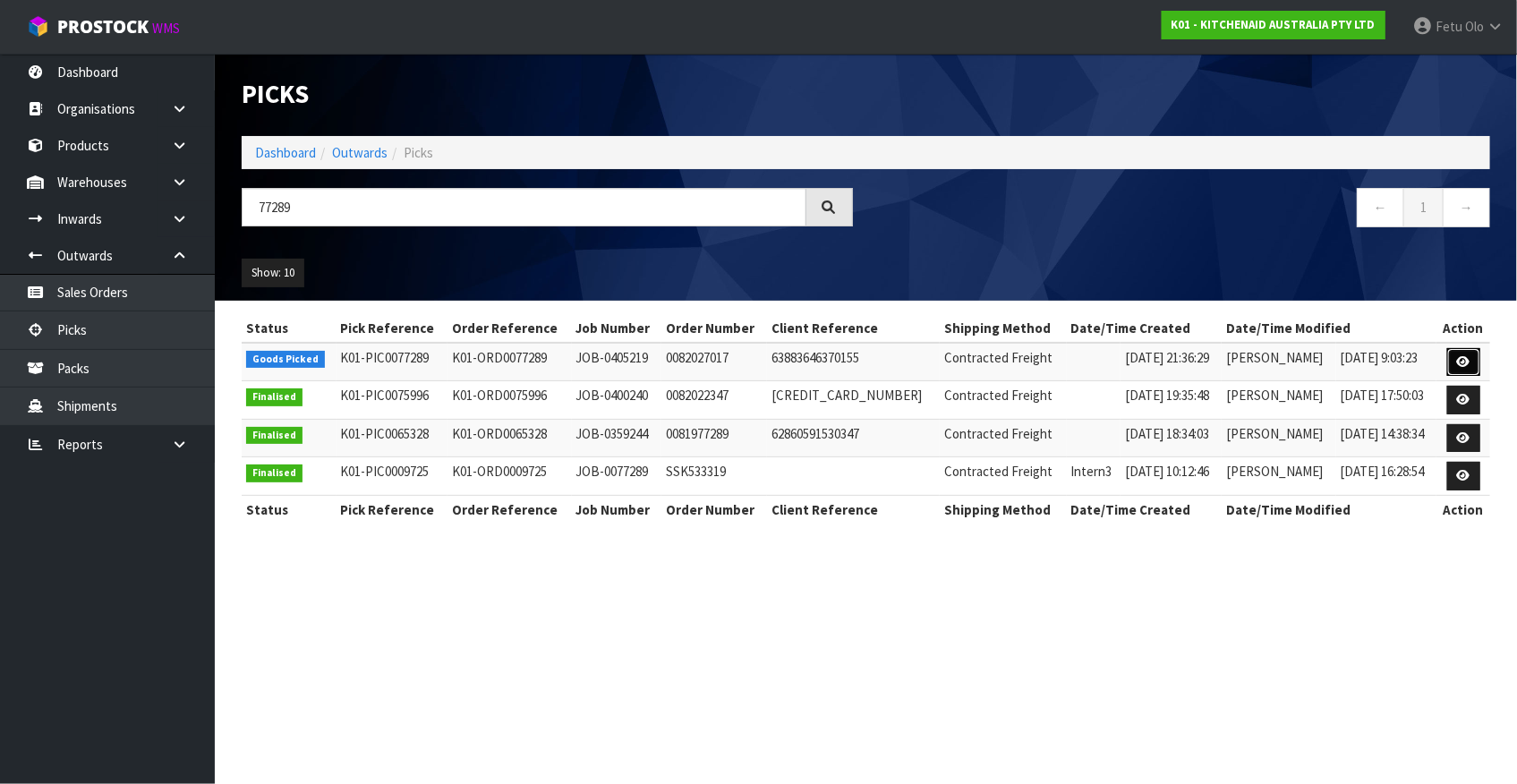 click at bounding box center (1463, 362) 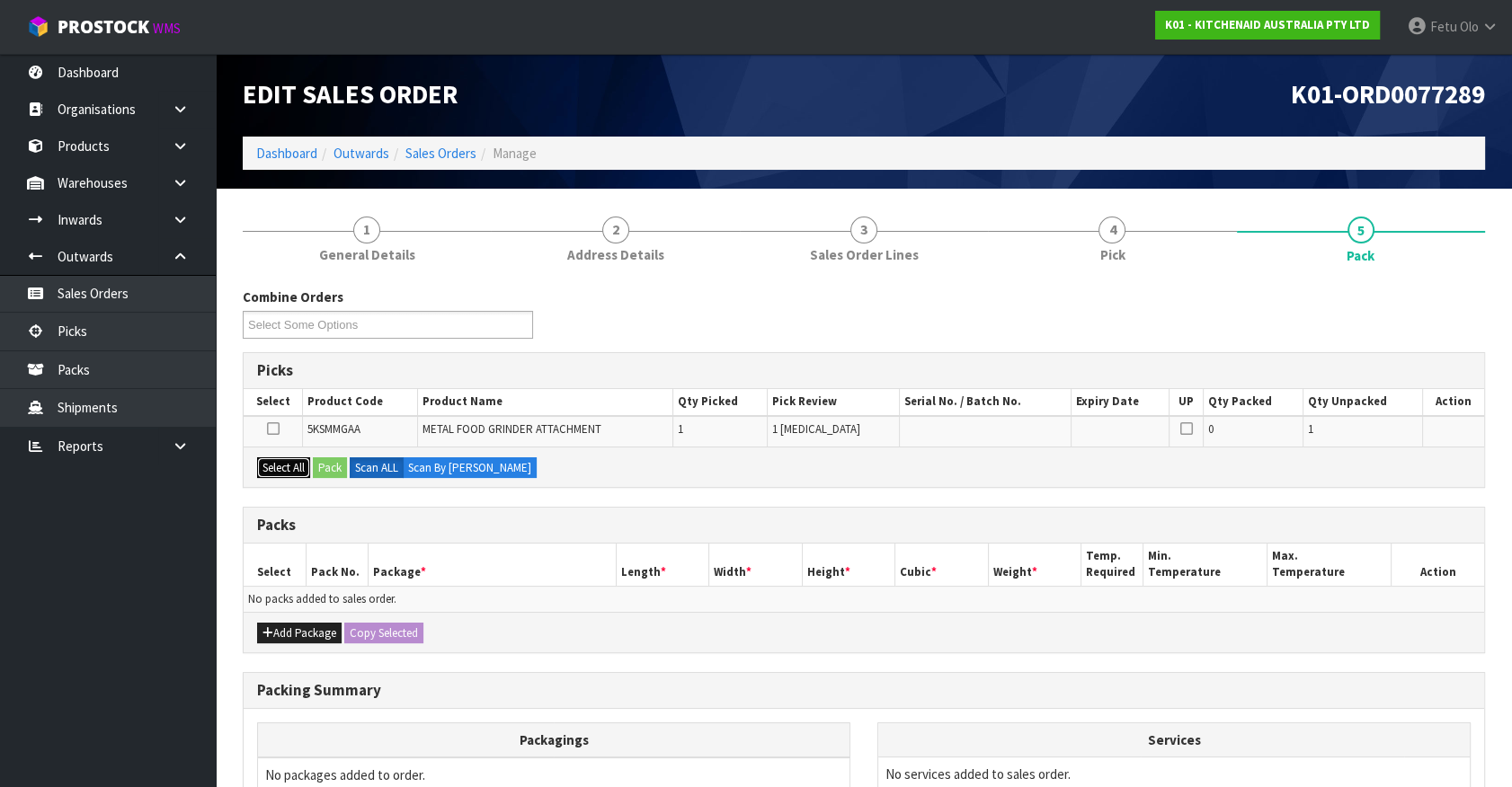 drag, startPoint x: 283, startPoint y: 466, endPoint x: 316, endPoint y: 468, distance: 33.06055 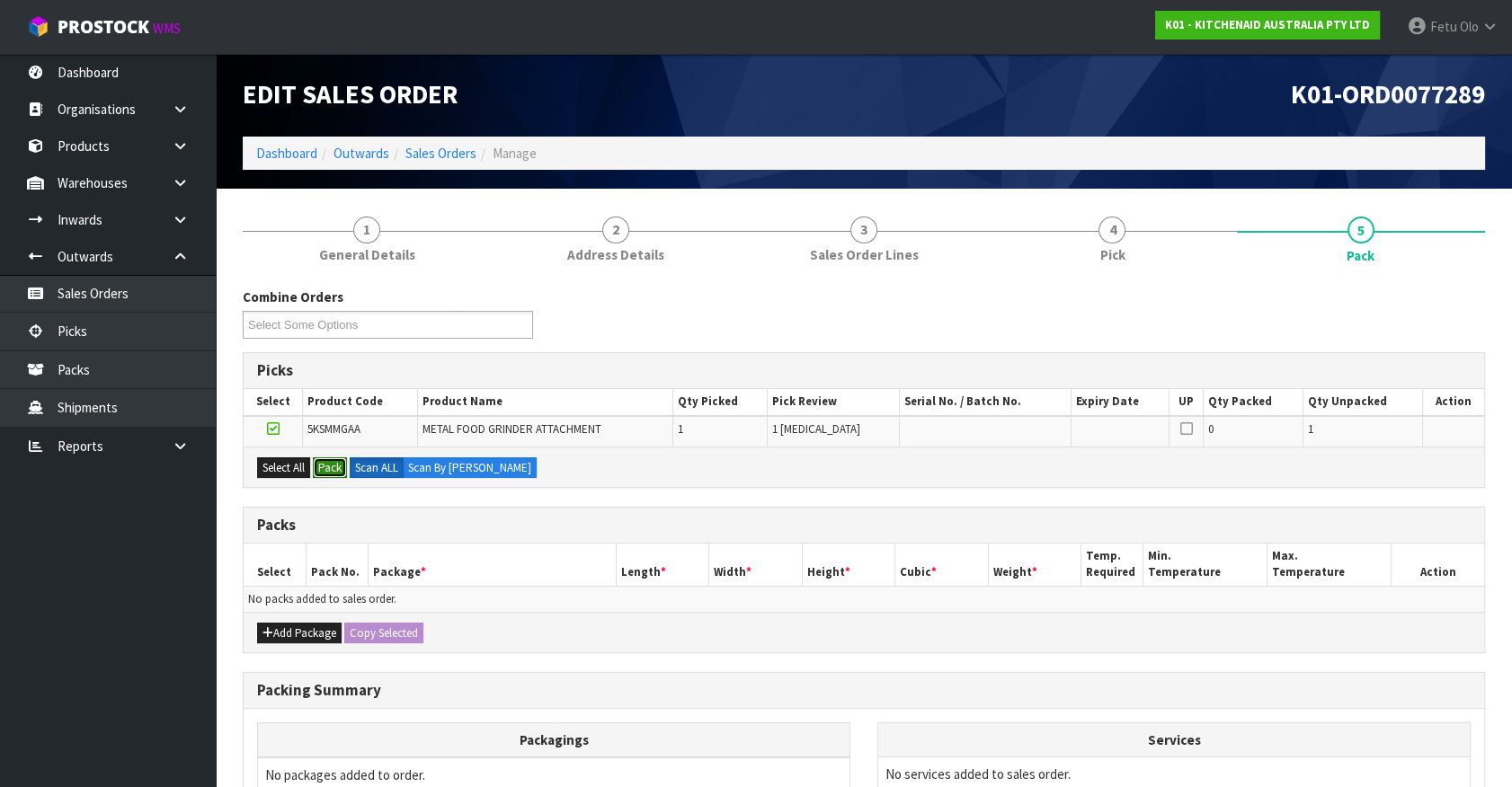 click on "Pack" at bounding box center (330, 468) 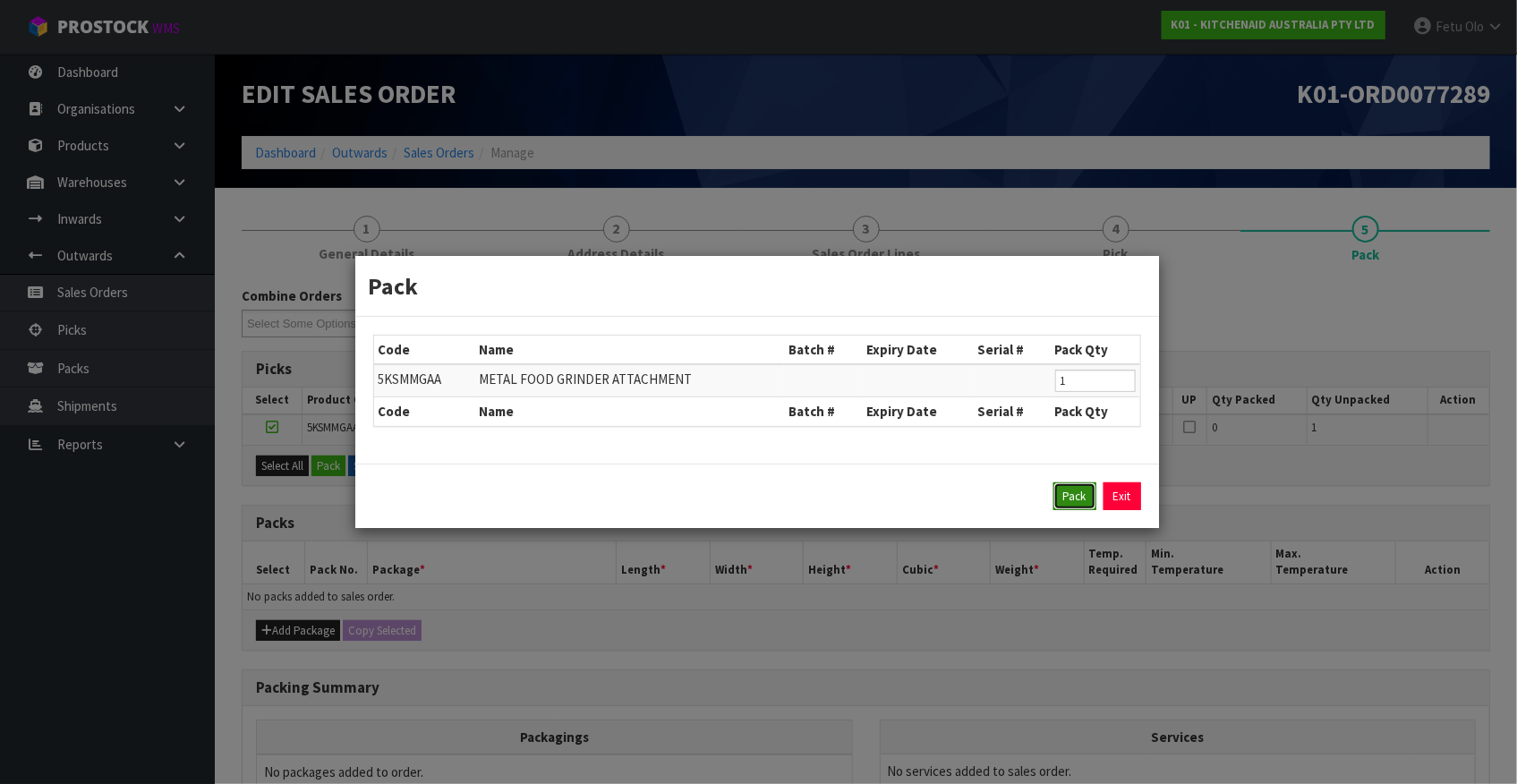 click on "Pack" at bounding box center (1075, 497) 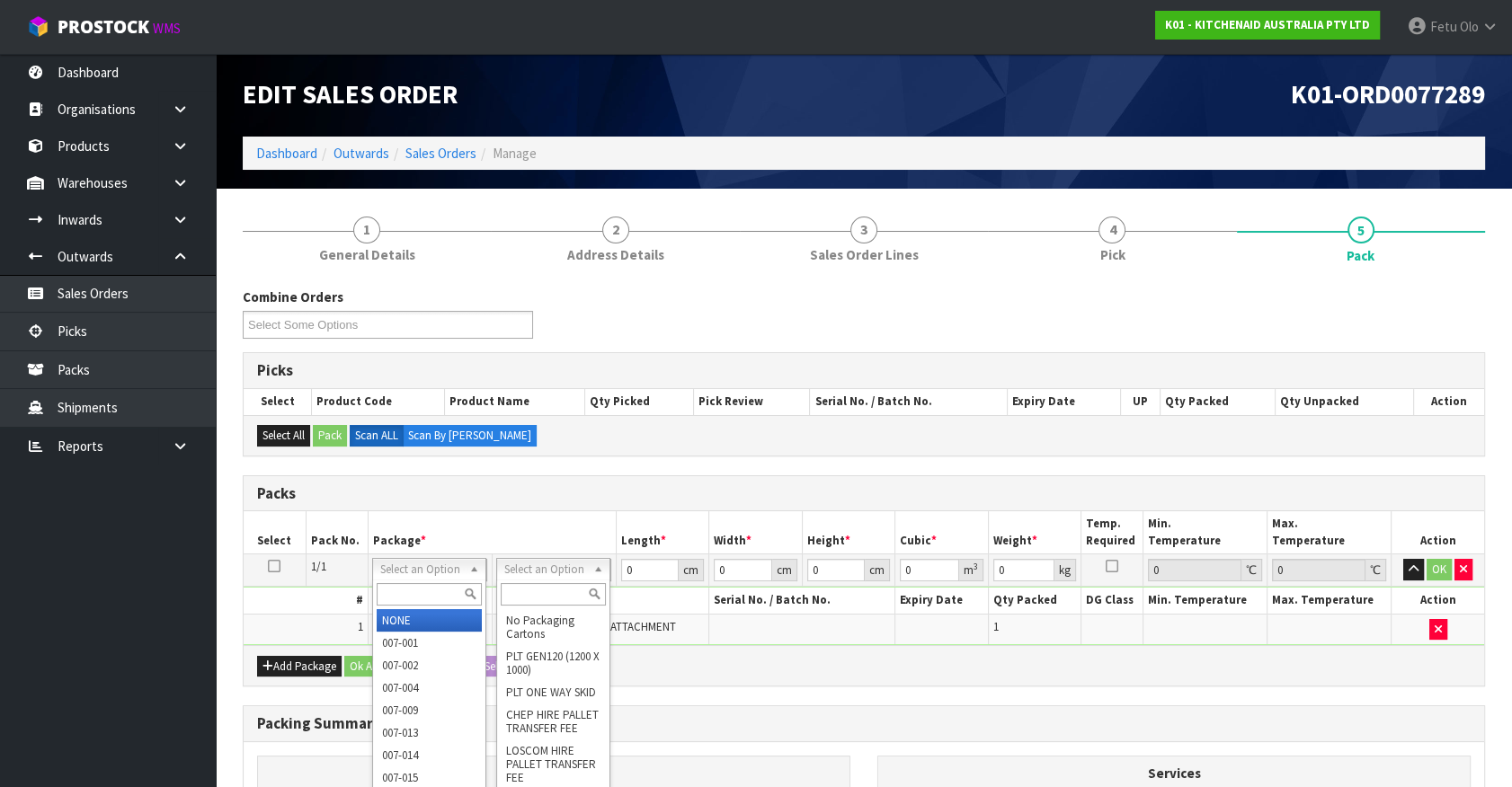 click at bounding box center [429, 594] 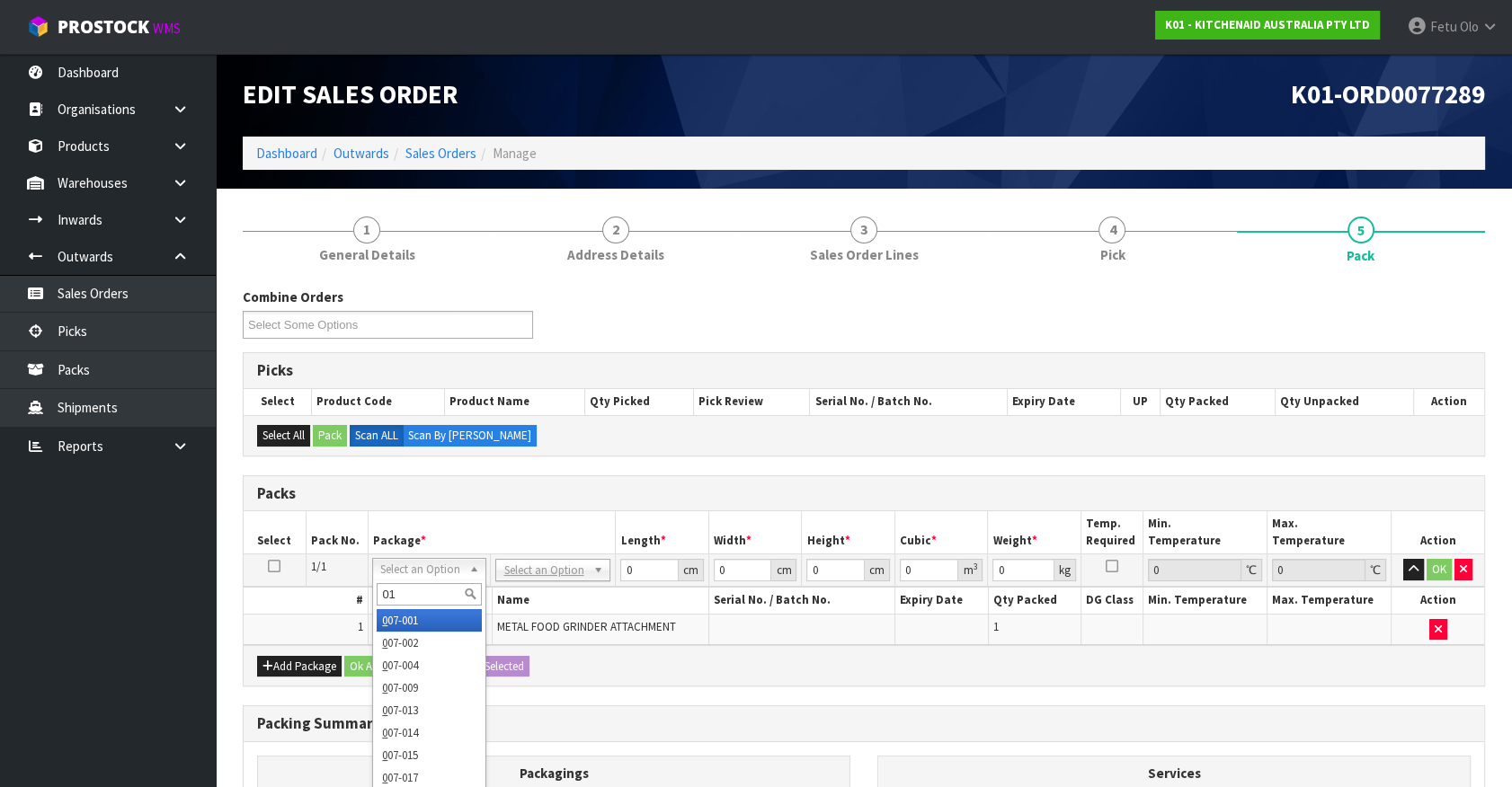 type on "011" 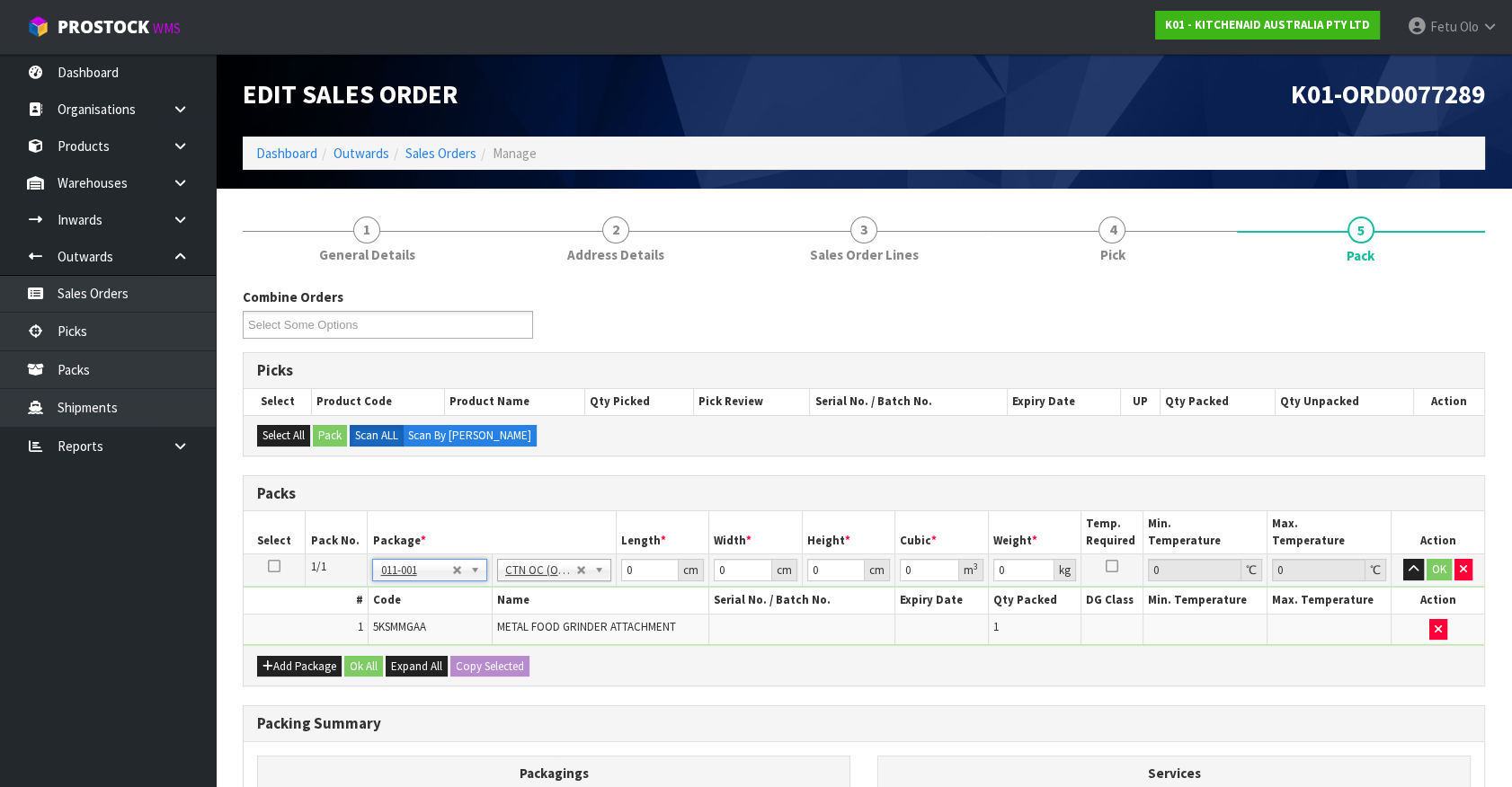 type on "2.3" 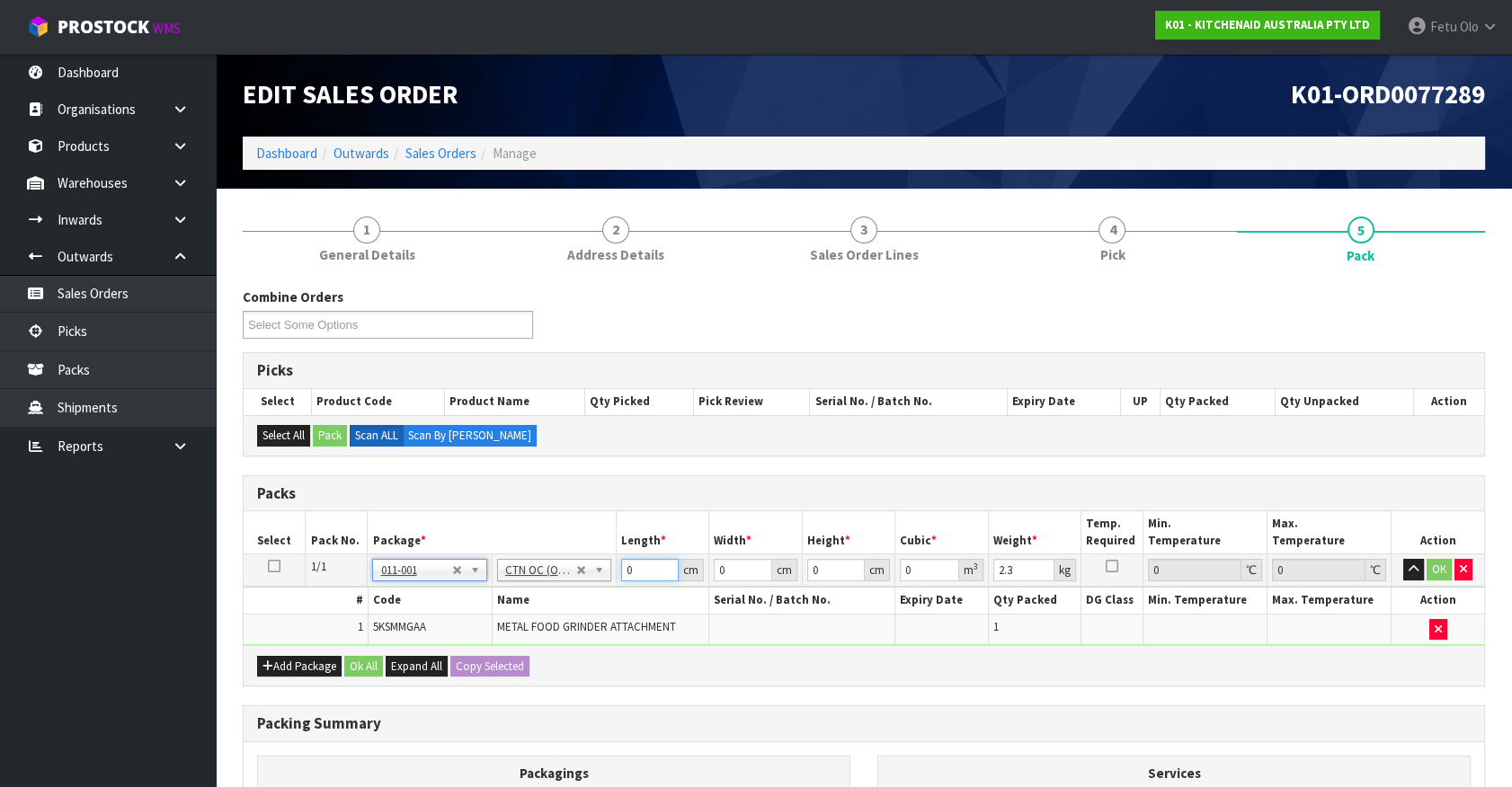 drag, startPoint x: 631, startPoint y: 567, endPoint x: 419, endPoint y: 648, distance: 226.9471 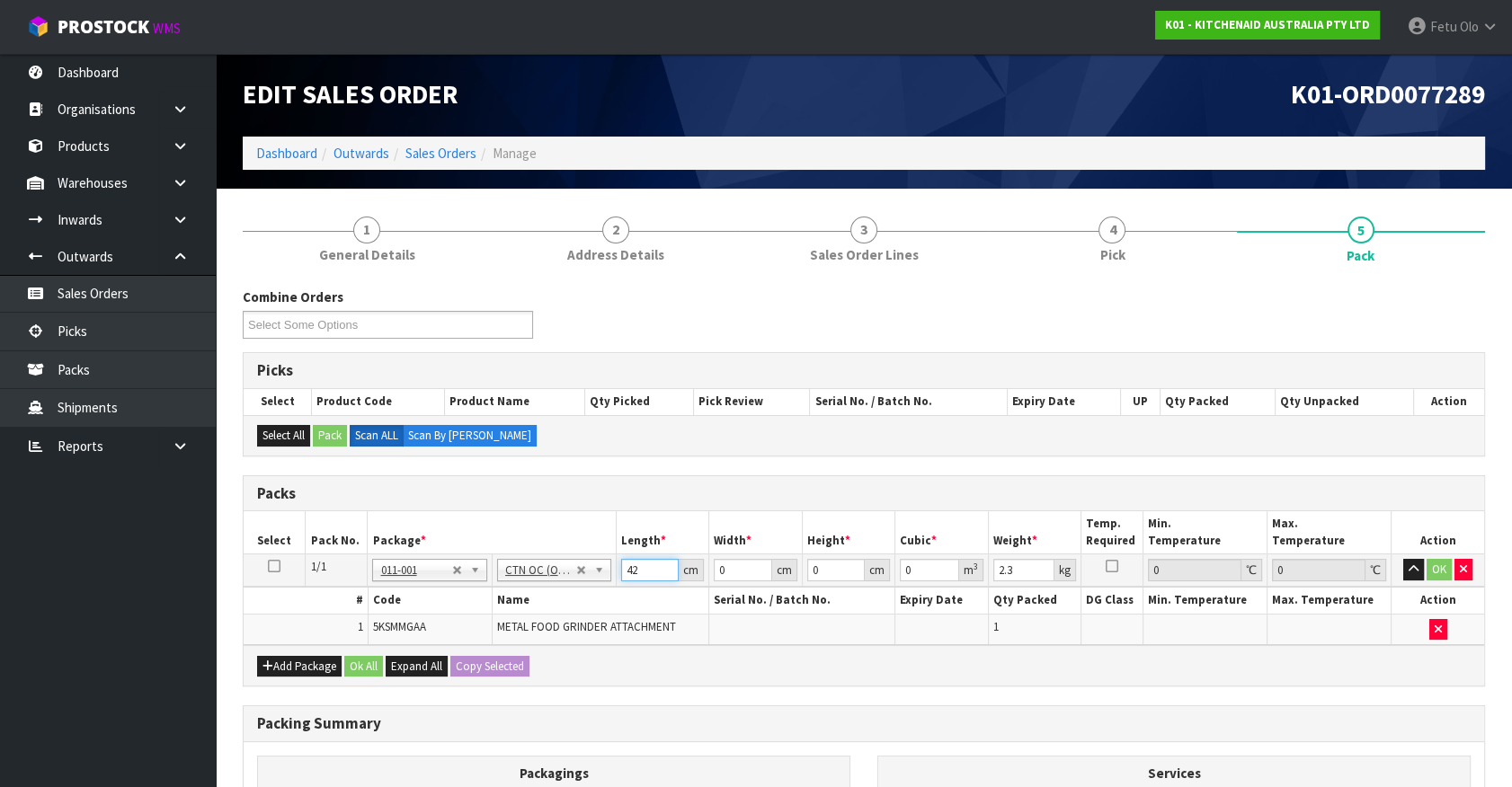 type on "42" 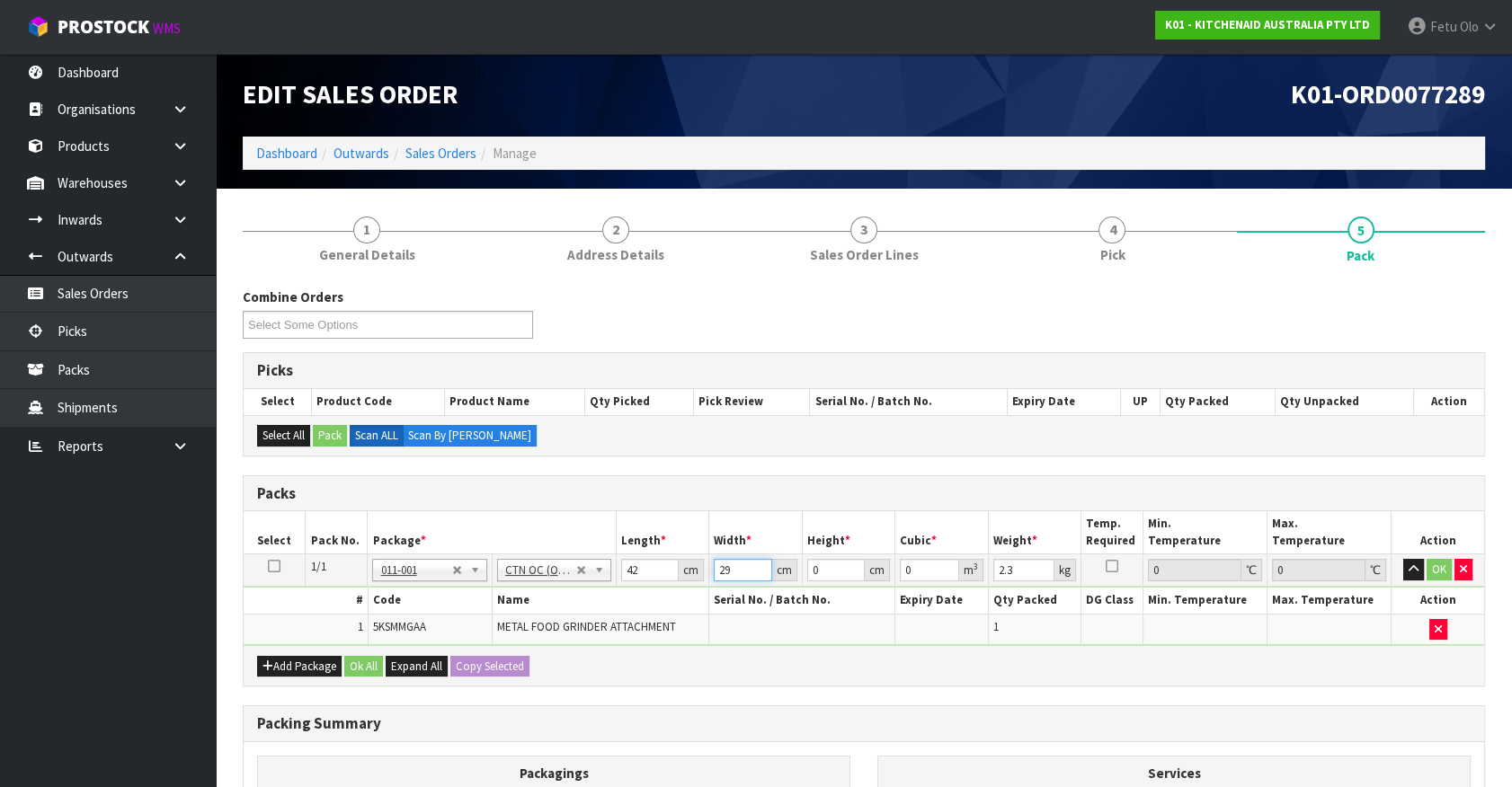 type on "29" 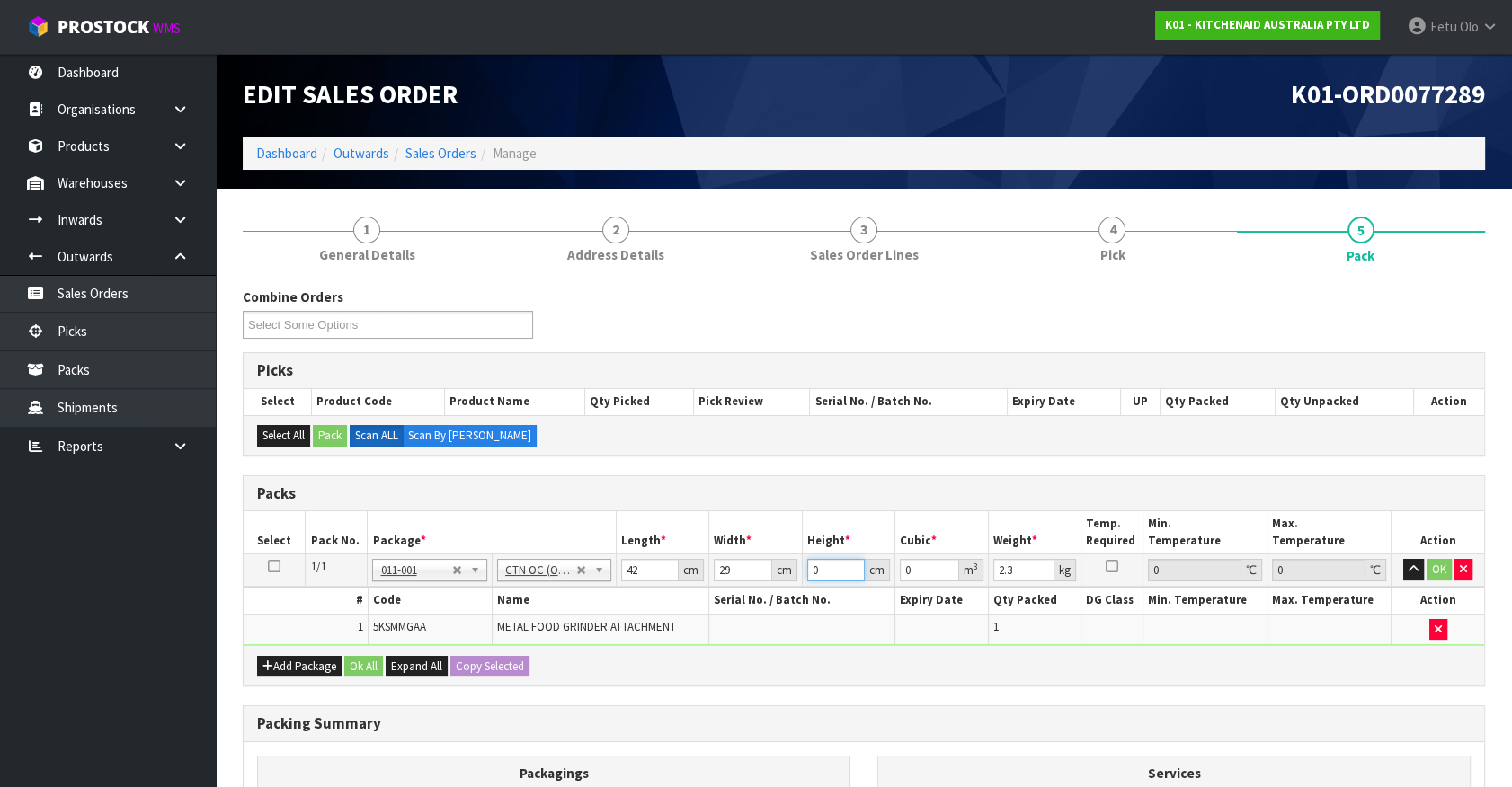type on "2" 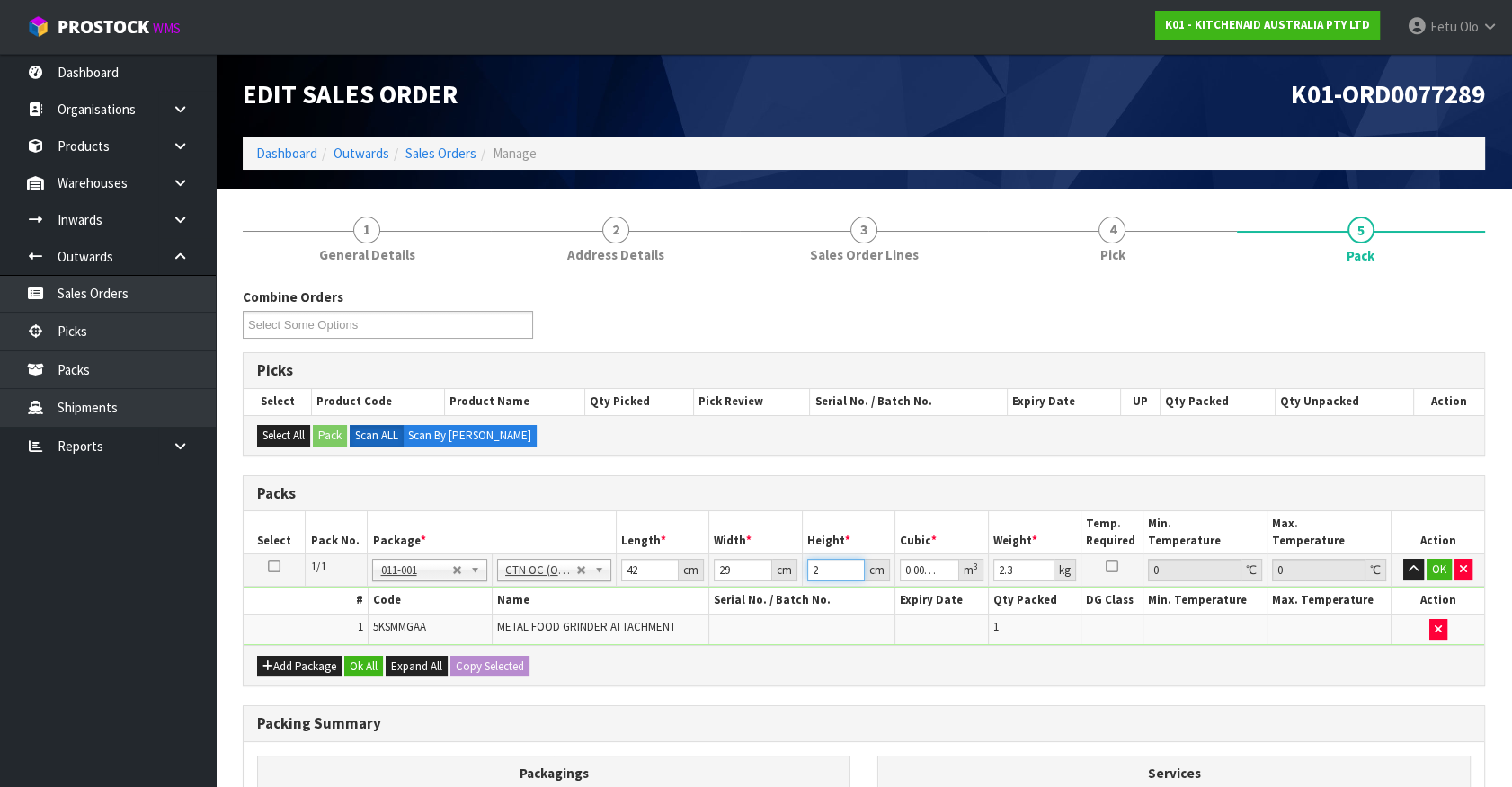 type on "20" 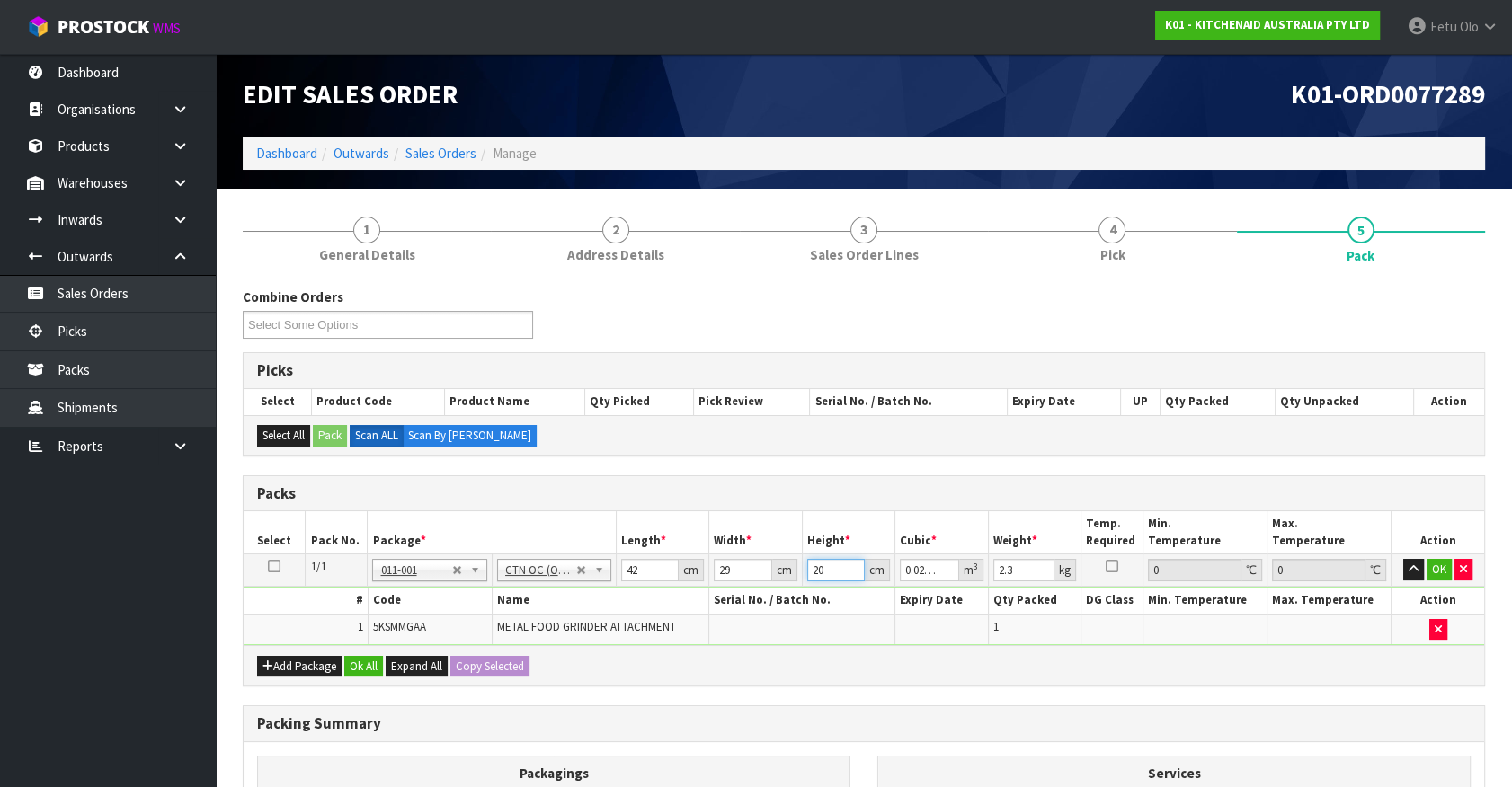 type on "20" 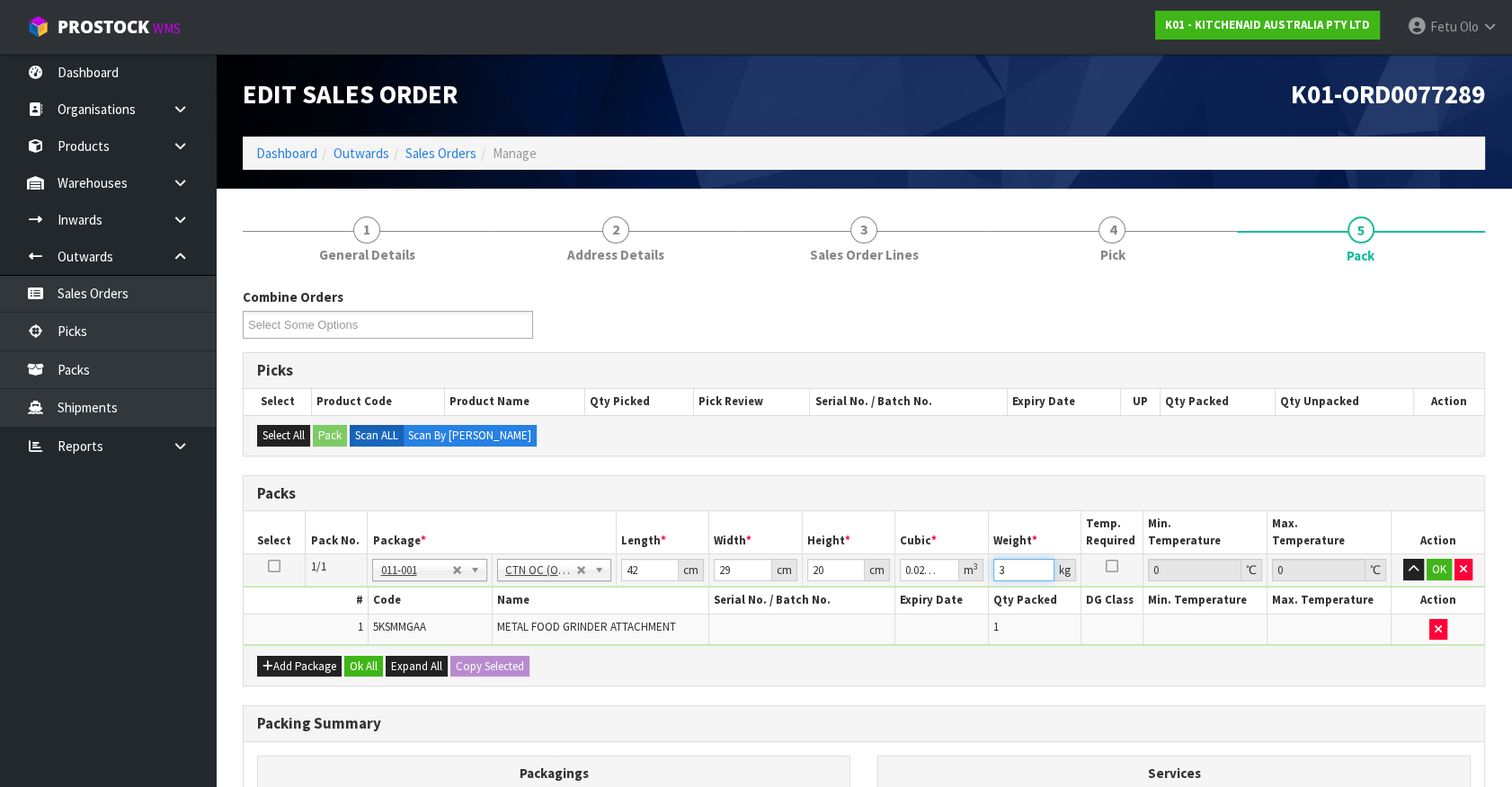 type on "3" 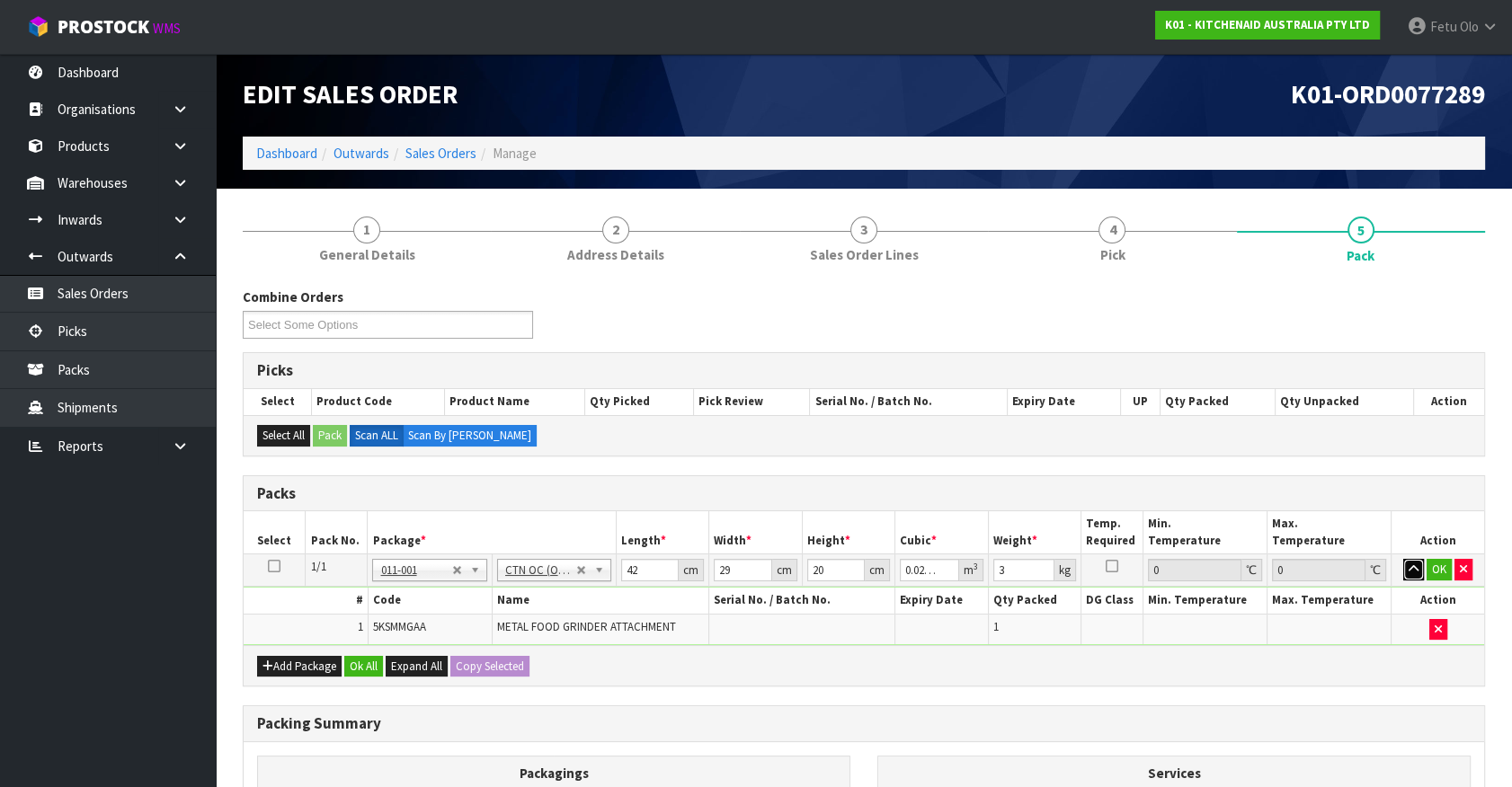 type 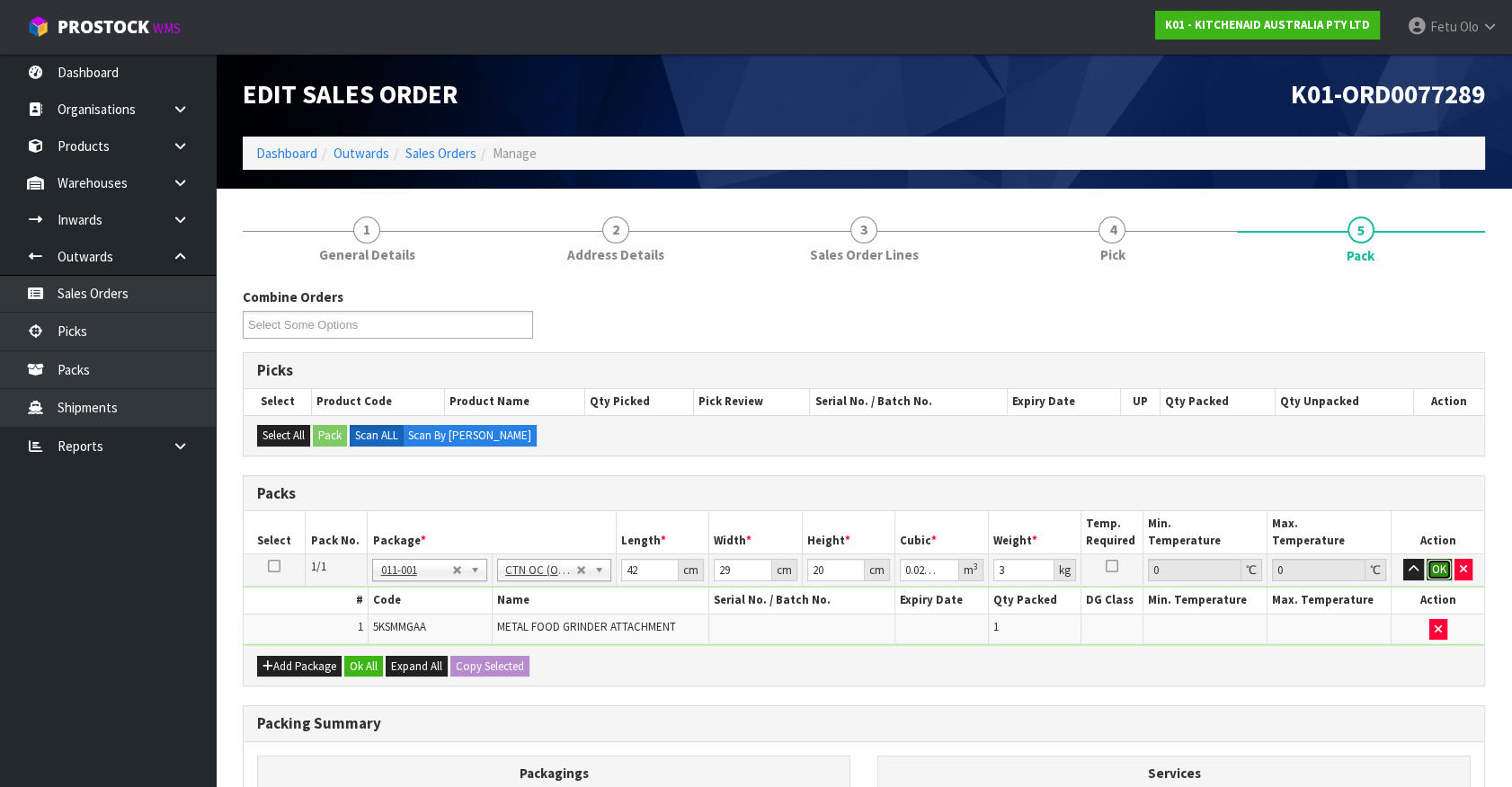 click on "OK" at bounding box center [1439, 570] 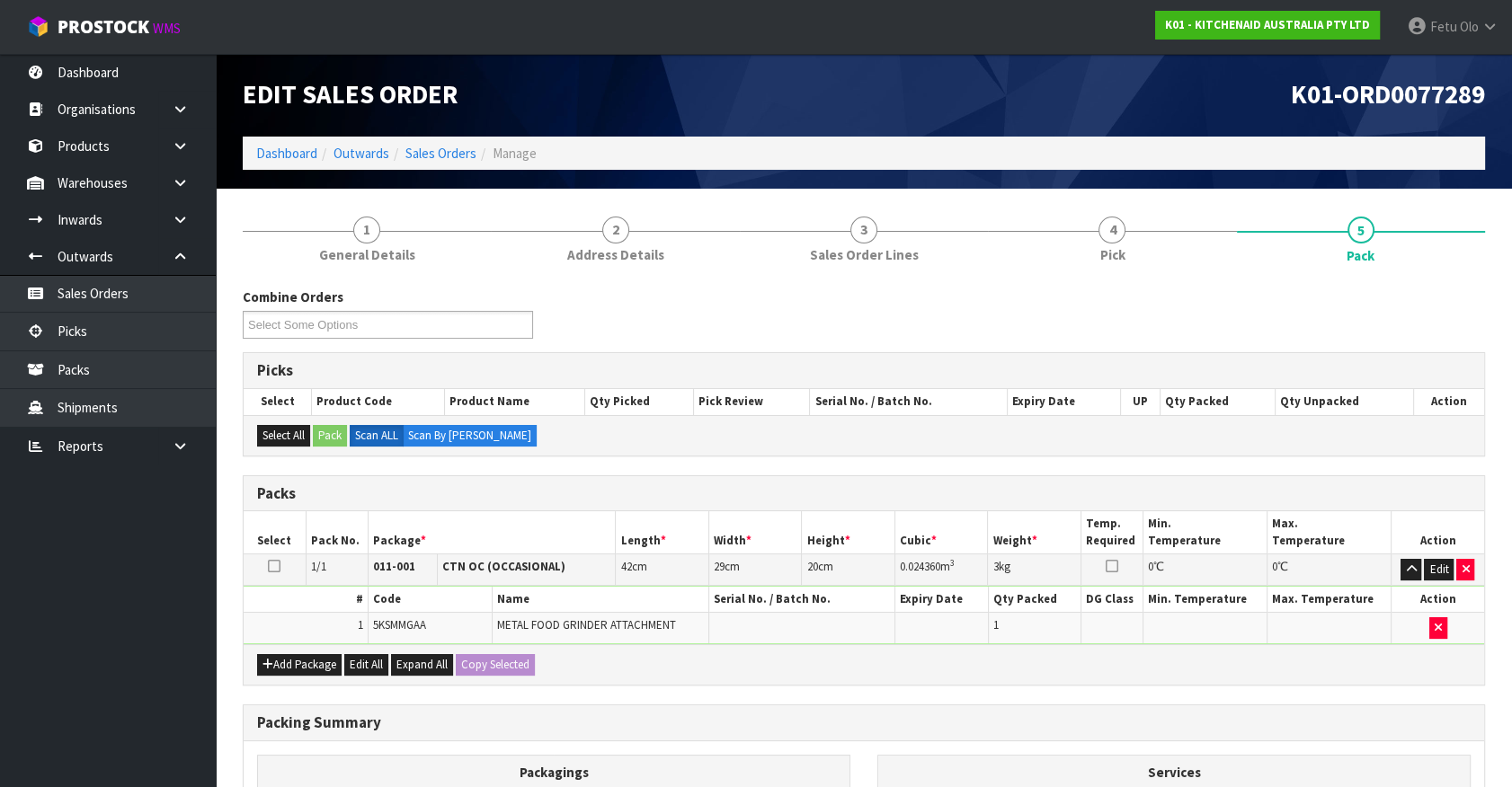 scroll, scrollTop: 234, scrollLeft: 0, axis: vertical 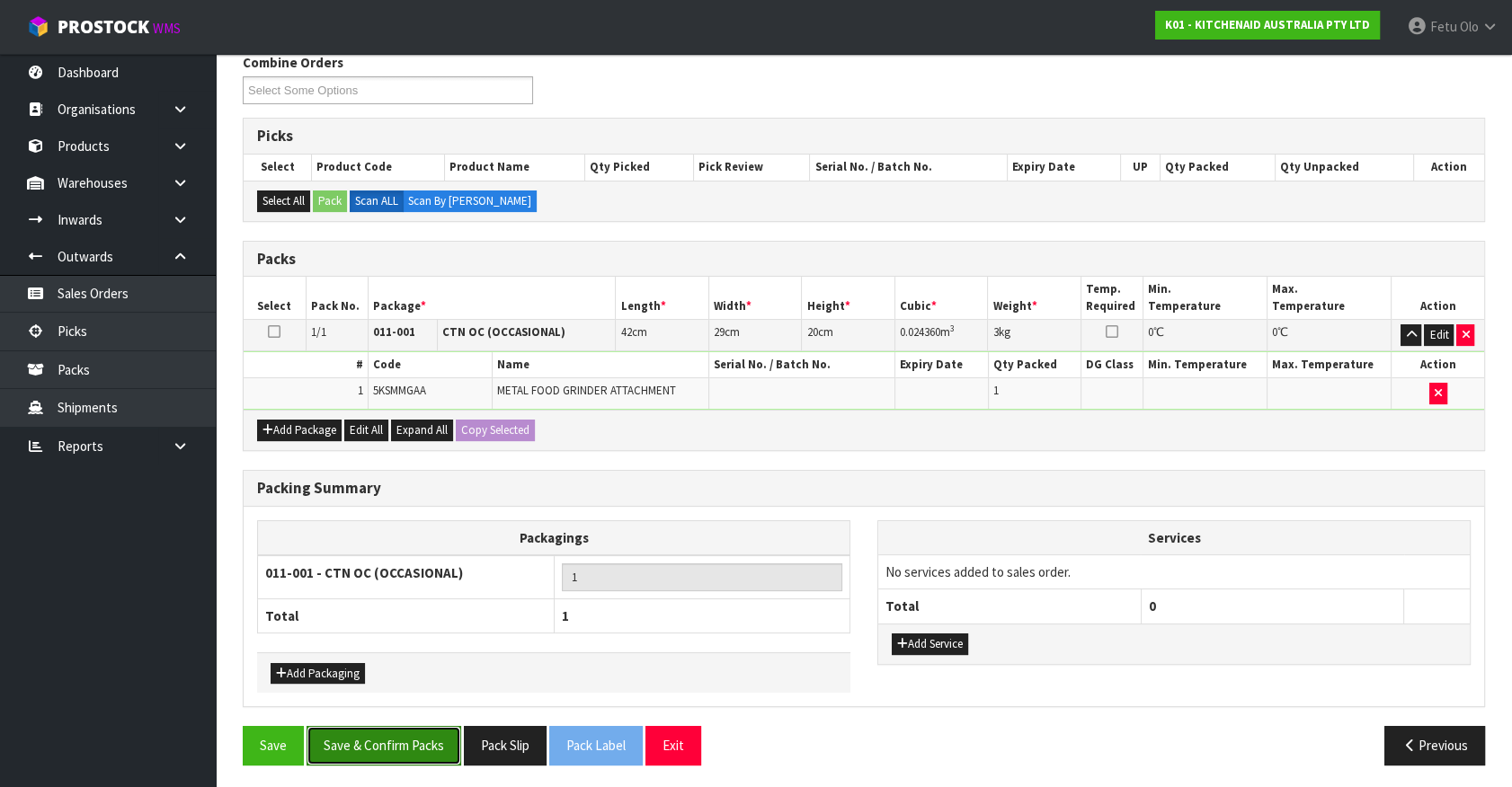 click on "Save & Confirm Packs" at bounding box center (384, 745) 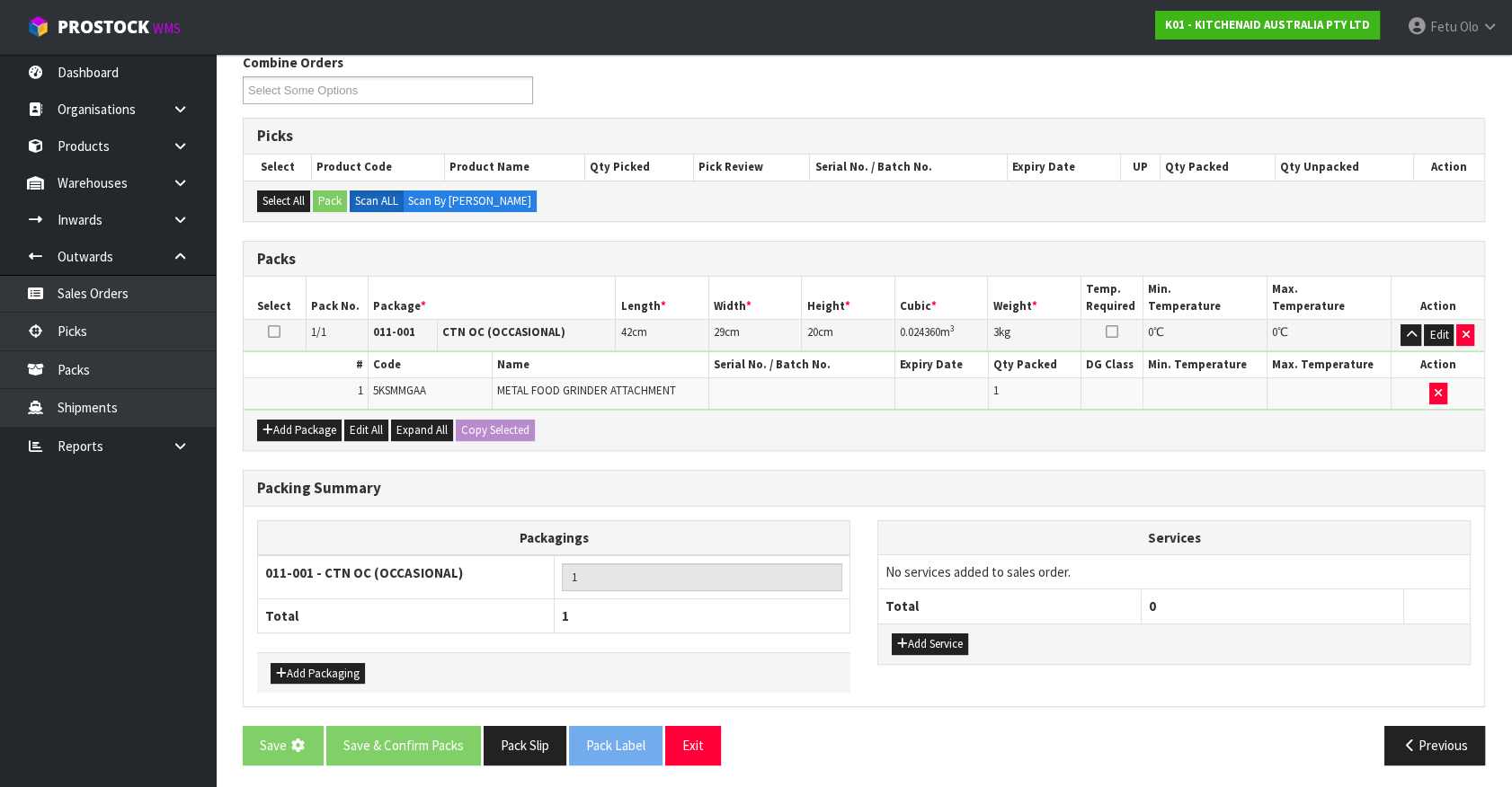 scroll, scrollTop: 0, scrollLeft: 0, axis: both 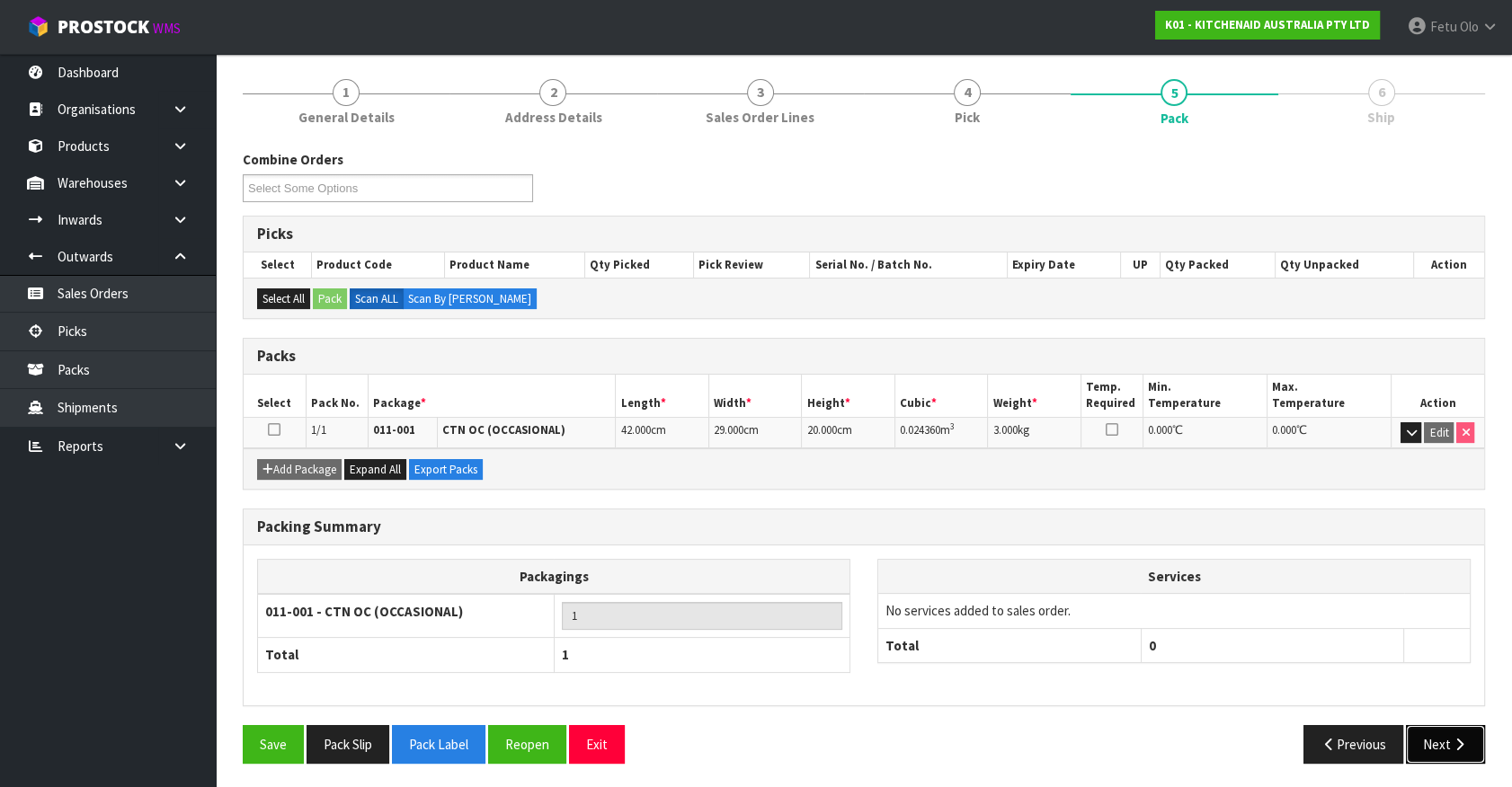 click on "Next" at bounding box center [1445, 744] 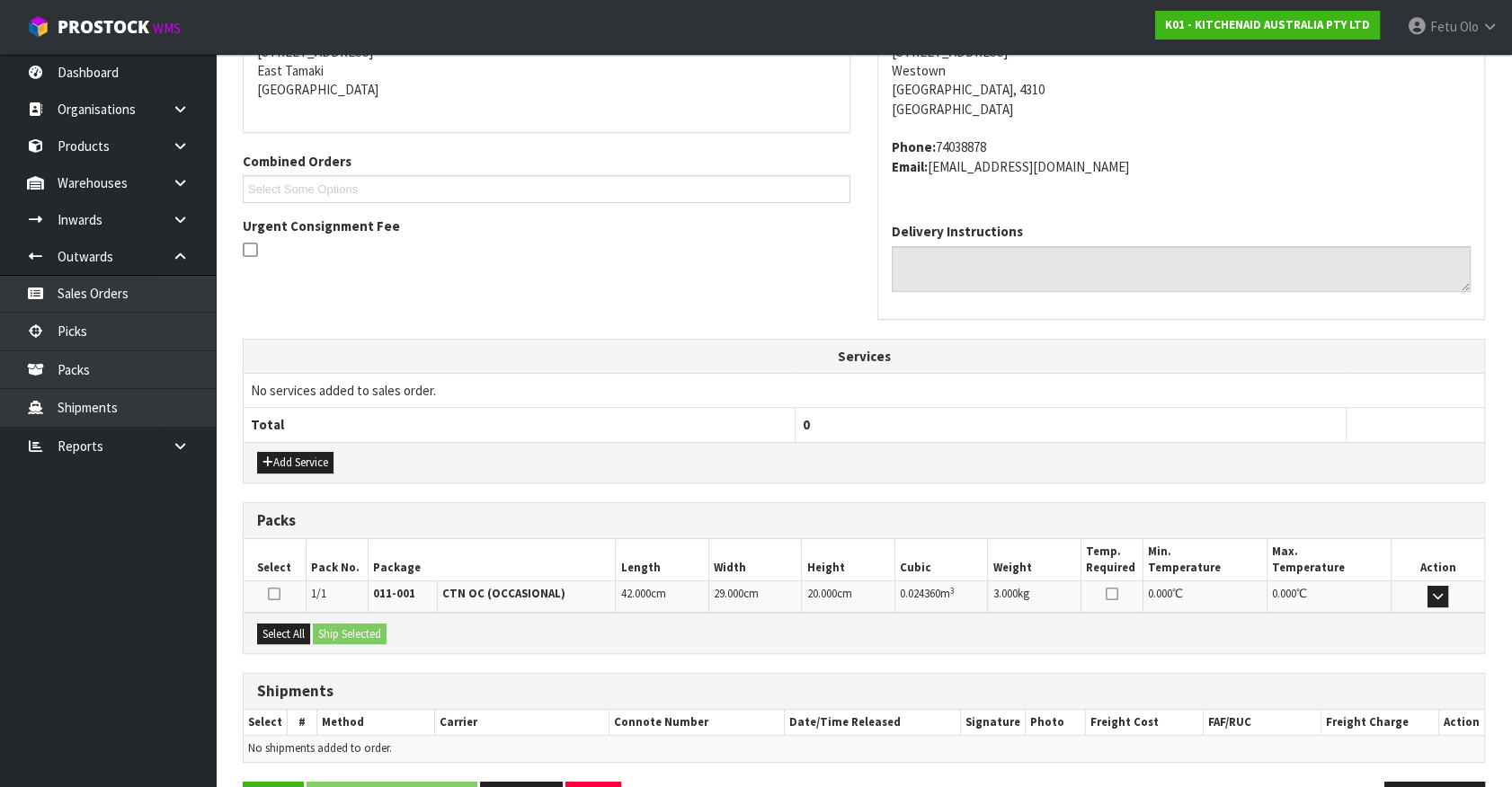 scroll, scrollTop: 437, scrollLeft: 0, axis: vertical 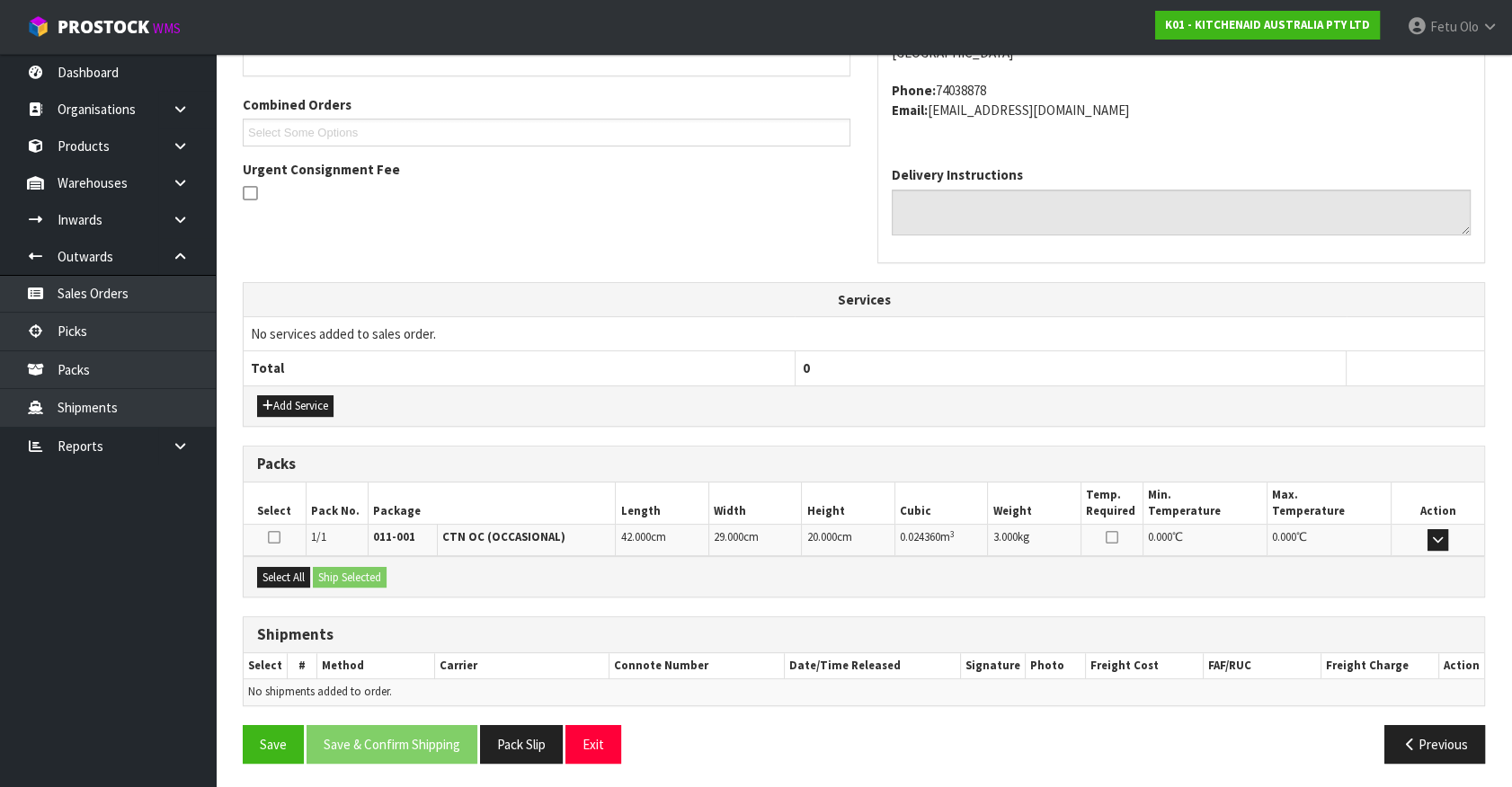 click on "Select All
Ship Selected" at bounding box center (864, 576) 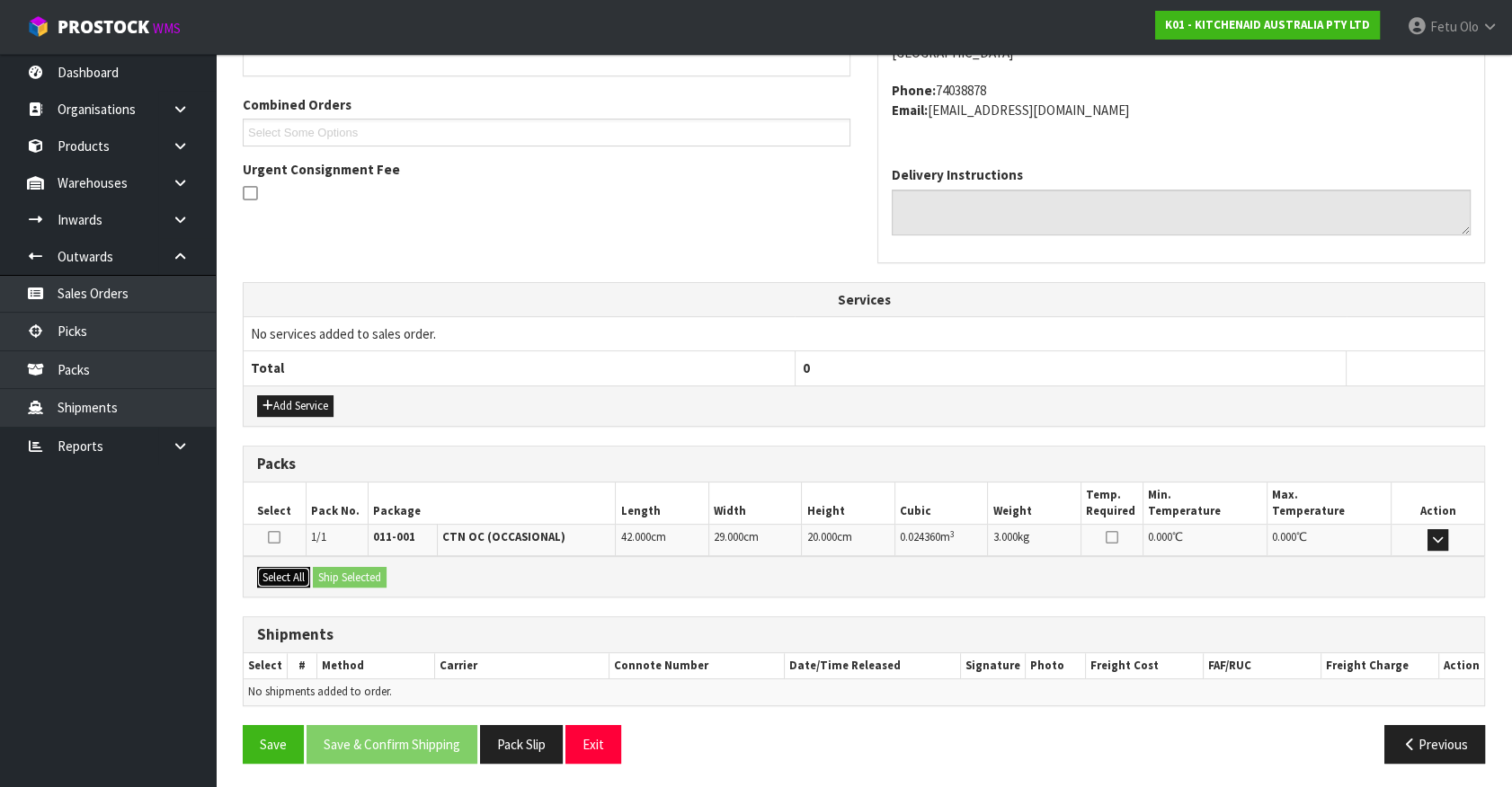 click on "Select All" at bounding box center (283, 578) 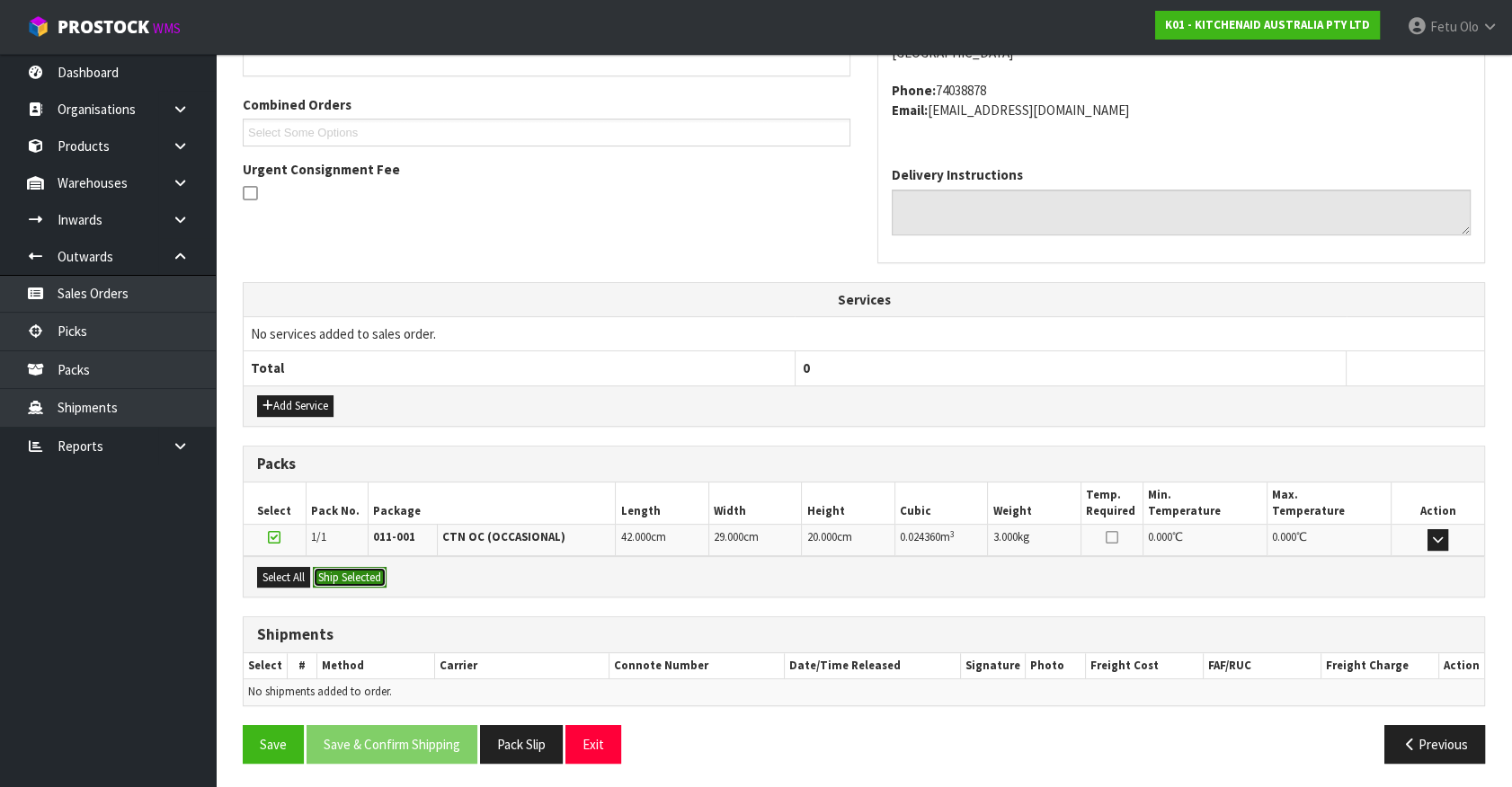 click on "Ship Selected" at bounding box center [350, 578] 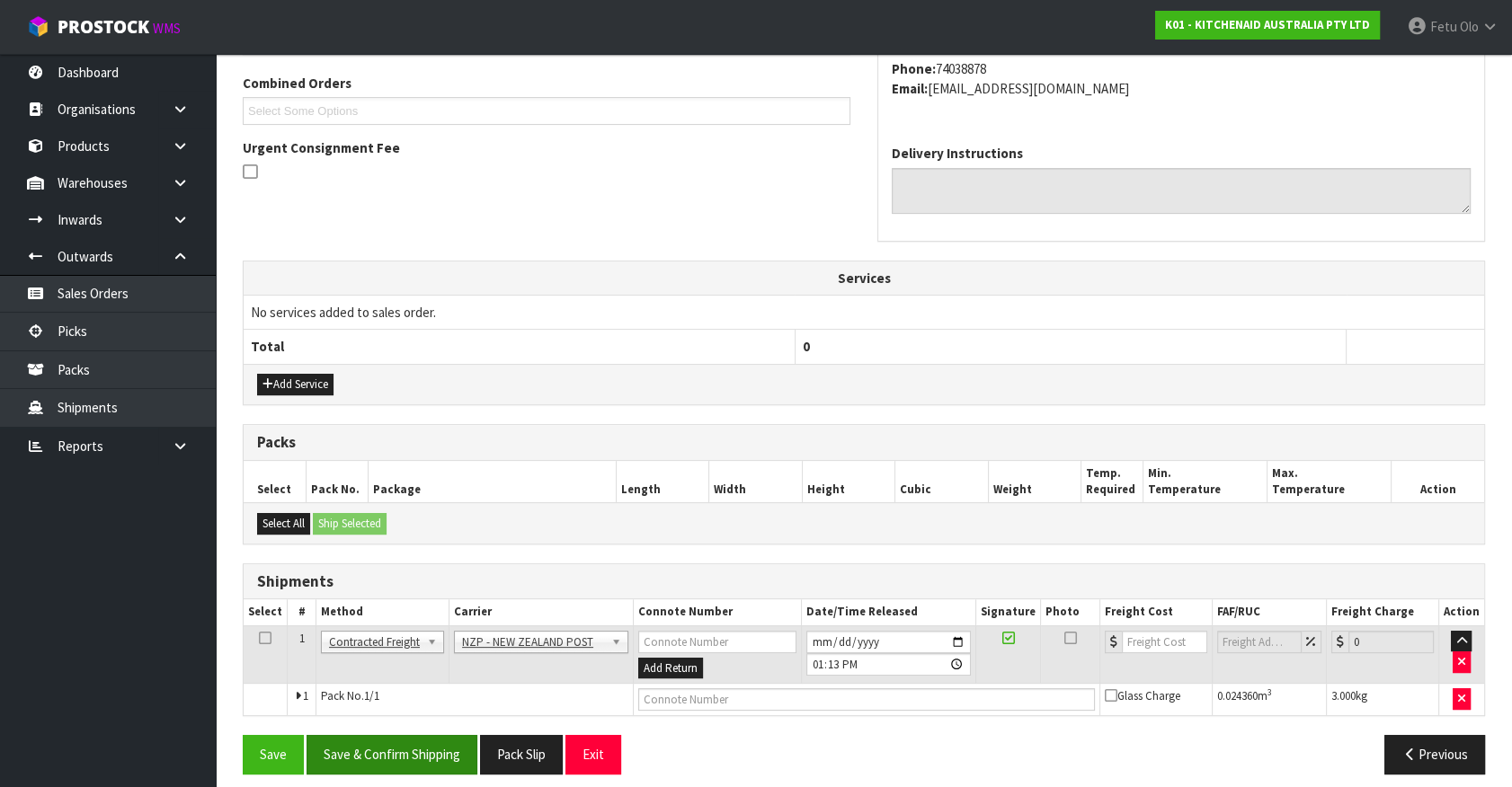 scroll, scrollTop: 468, scrollLeft: 0, axis: vertical 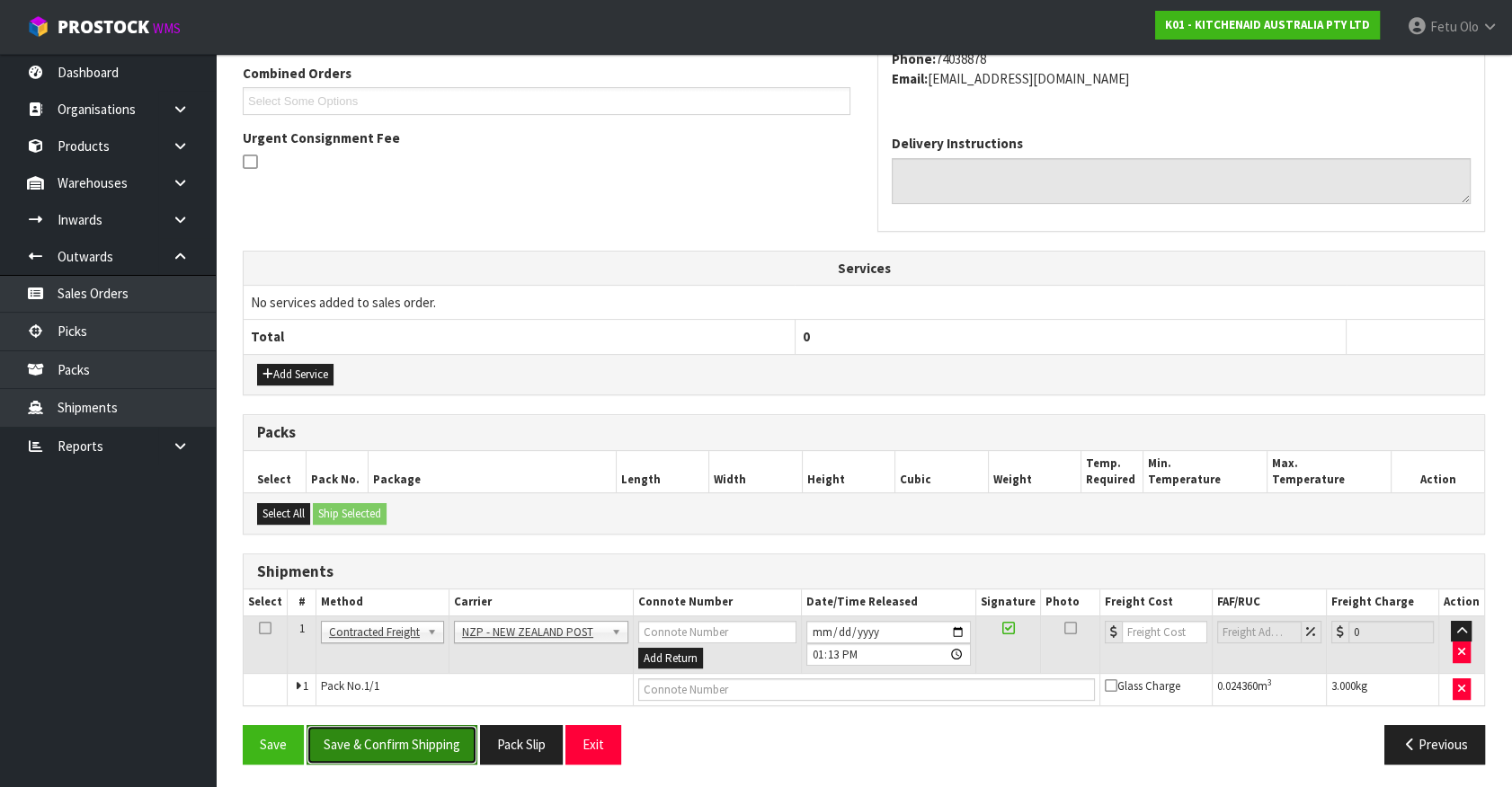 click on "Save & Confirm Shipping" at bounding box center (392, 744) 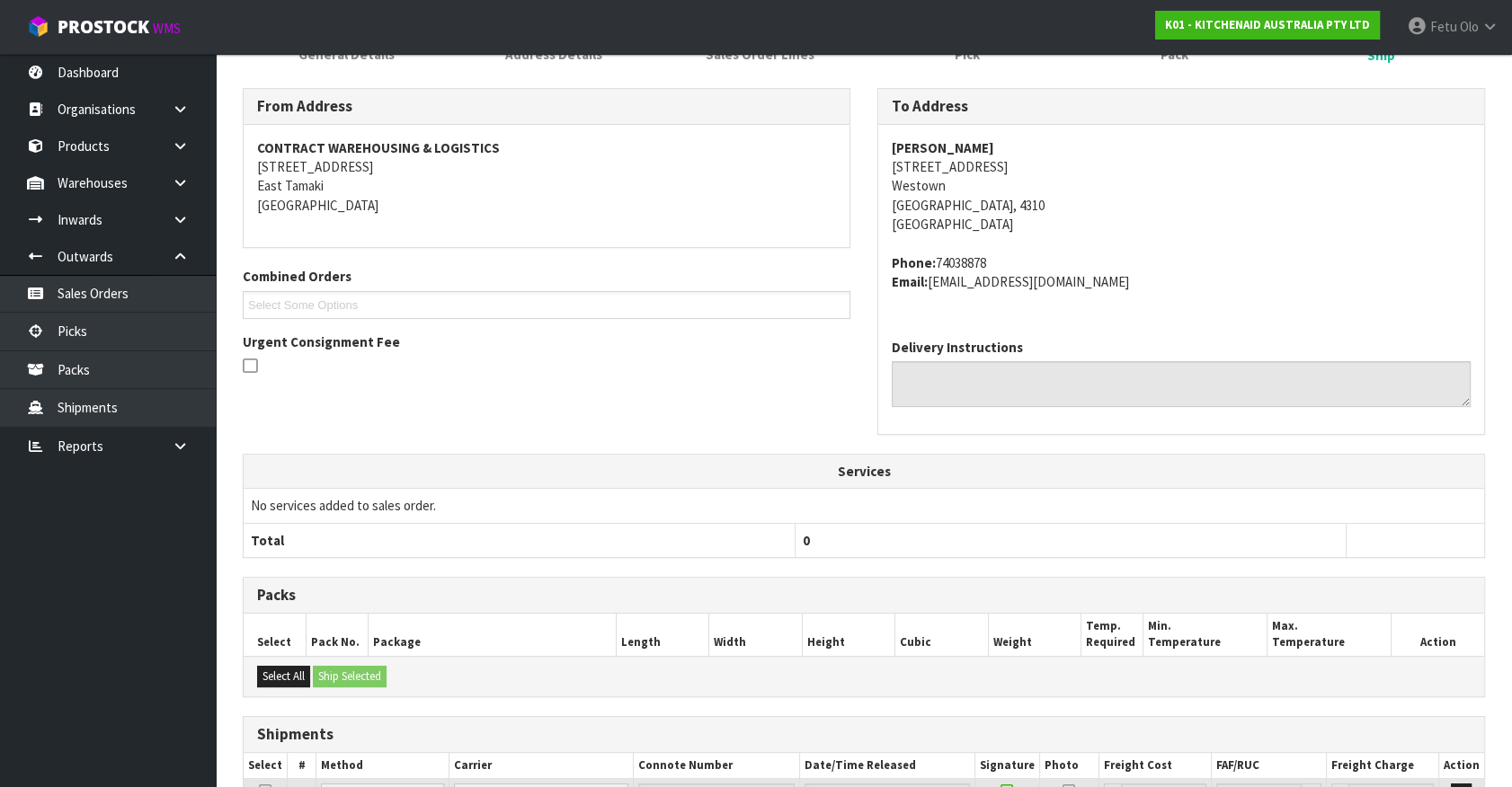 scroll, scrollTop: 443, scrollLeft: 0, axis: vertical 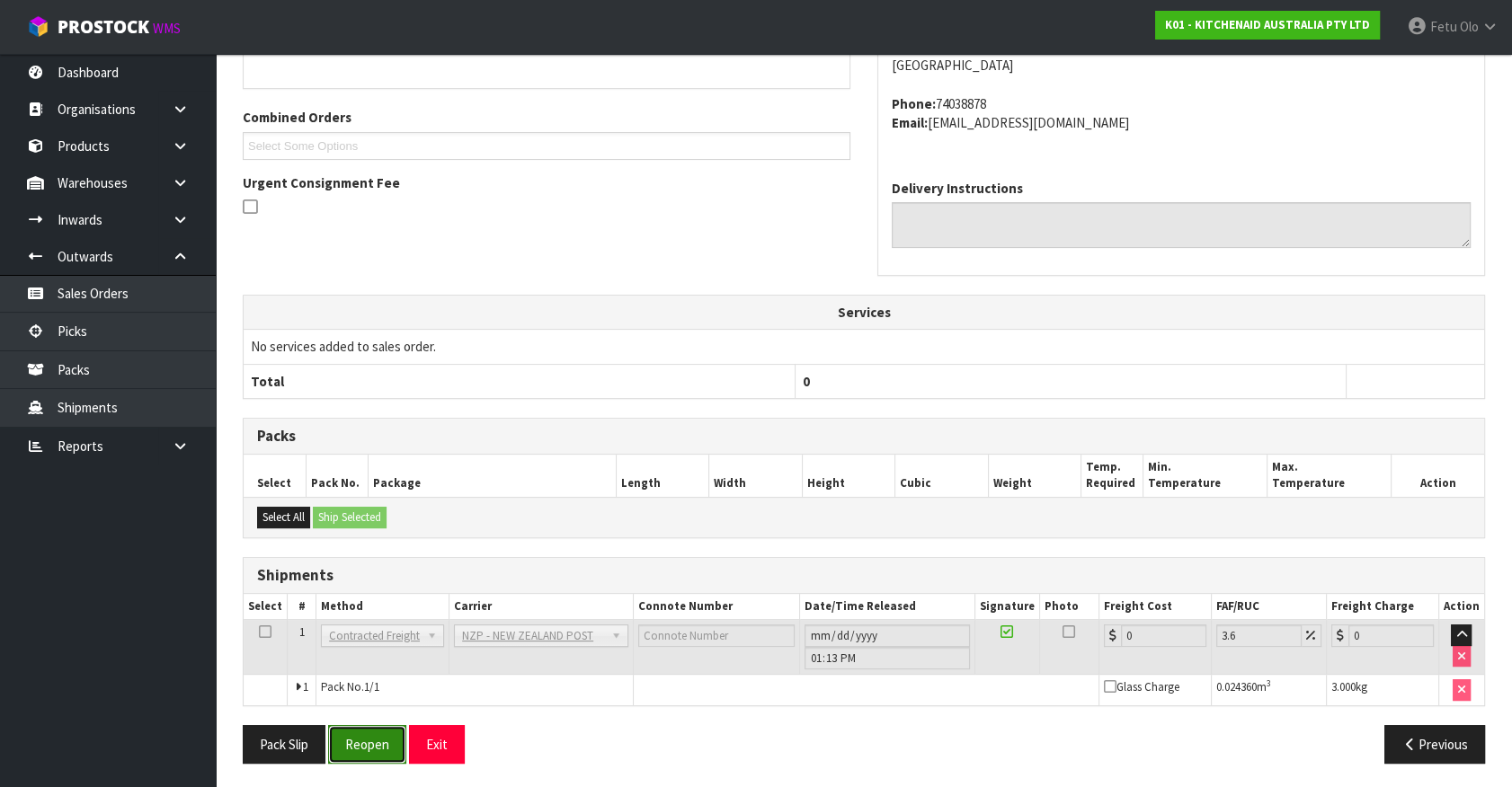 click on "Reopen" at bounding box center (367, 744) 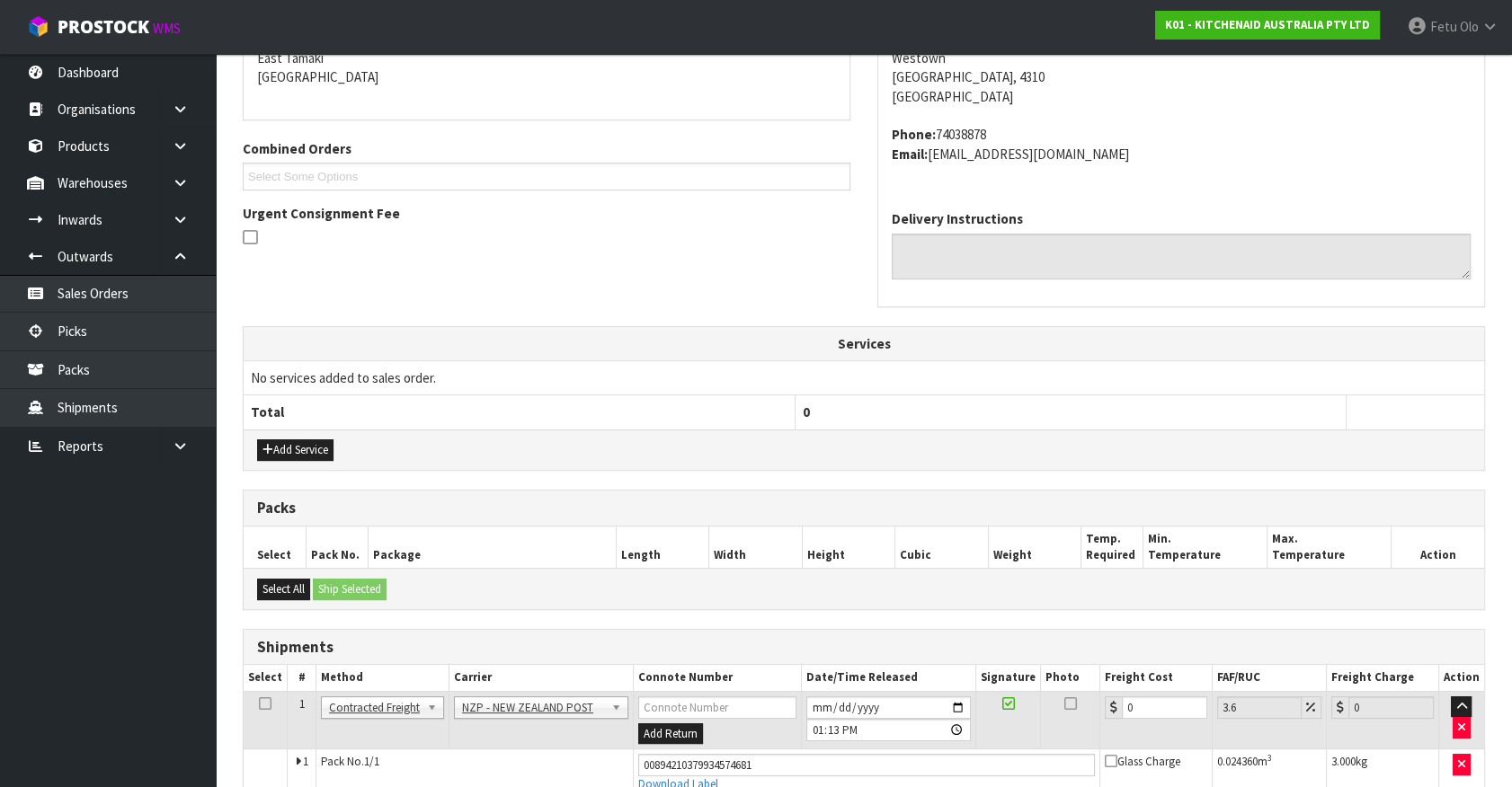 scroll, scrollTop: 423, scrollLeft: 0, axis: vertical 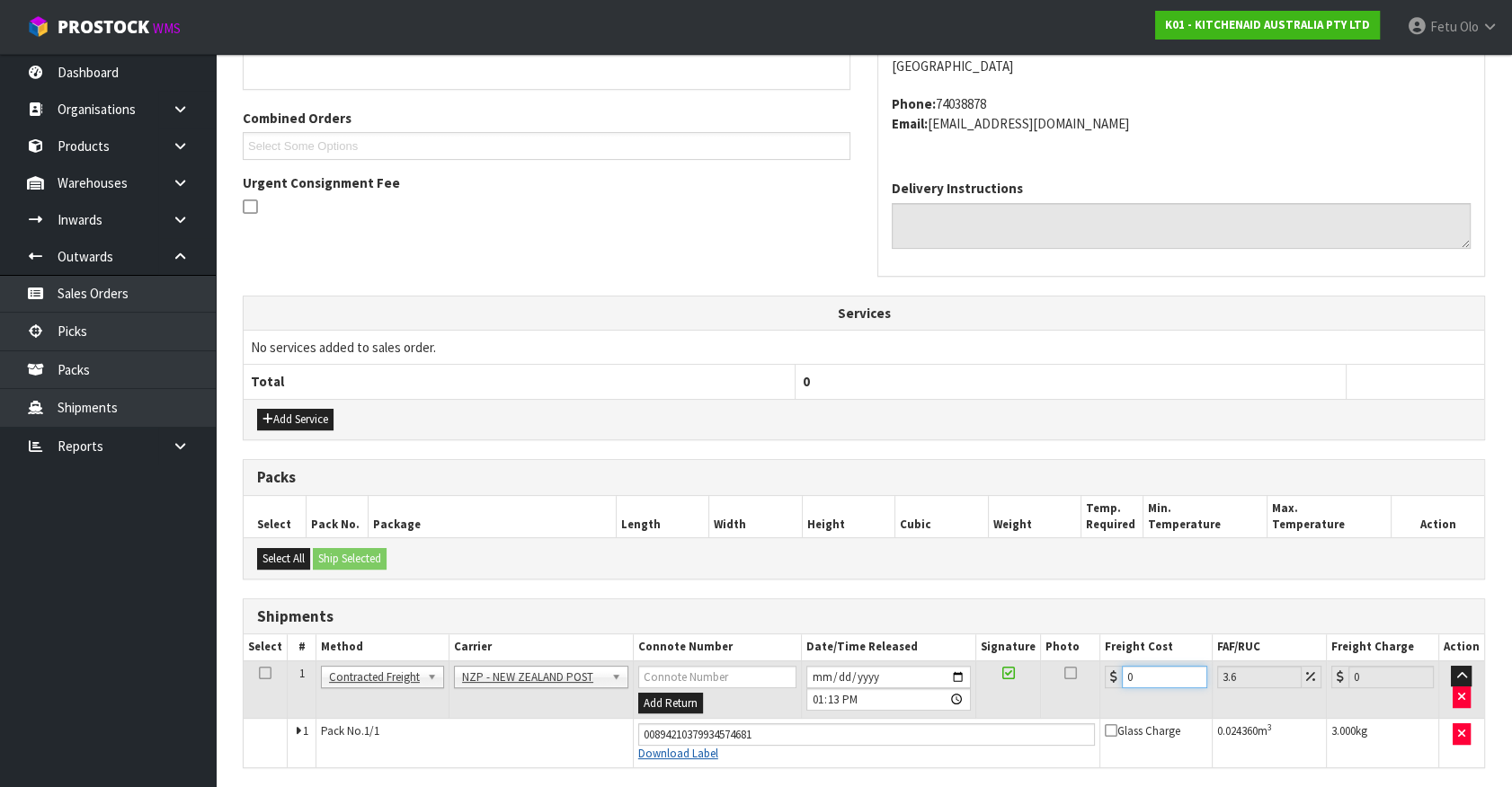 drag, startPoint x: 1081, startPoint y: 692, endPoint x: 672, endPoint y: 755, distance: 413.82363 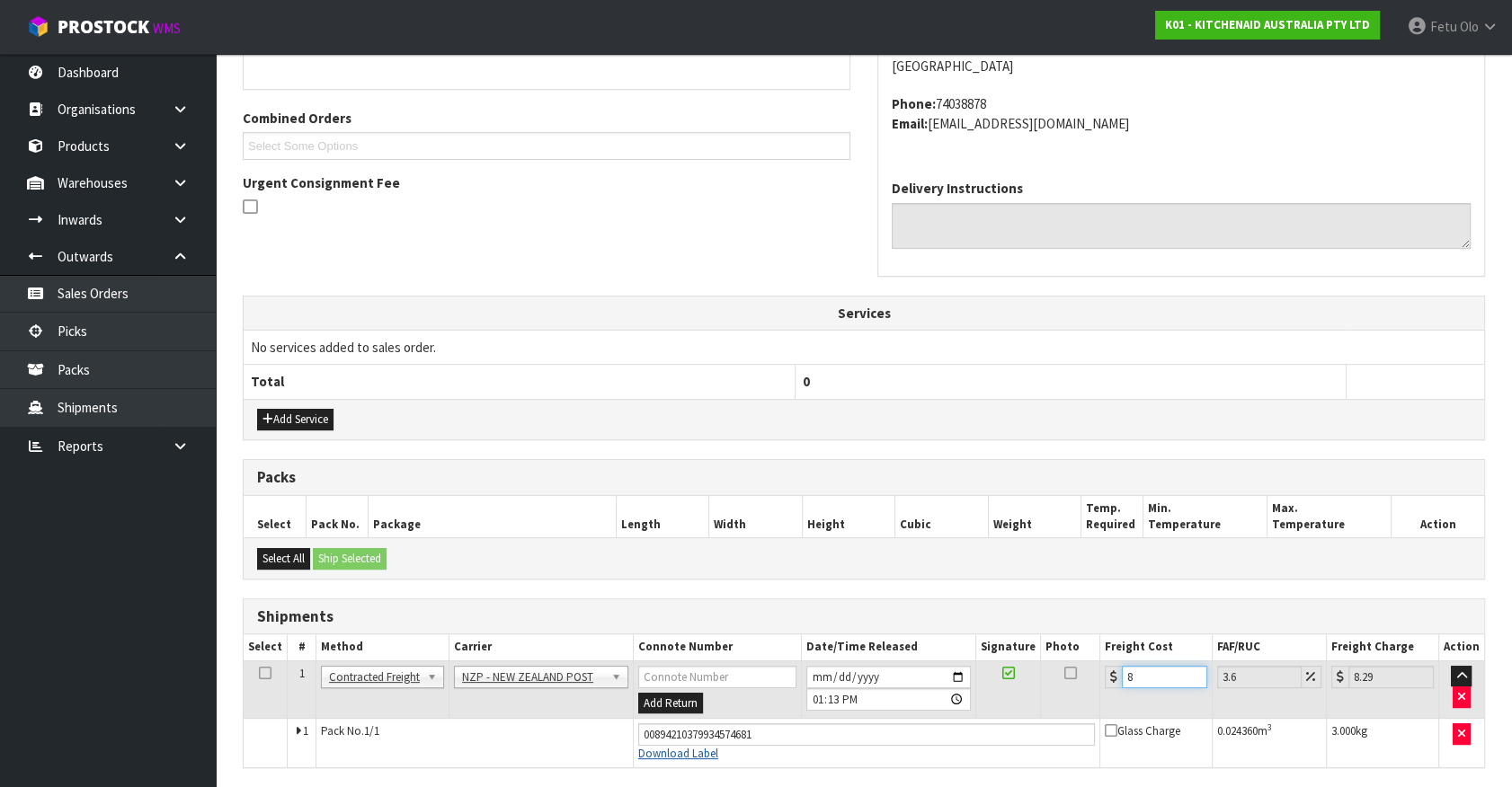 type on "8.4" 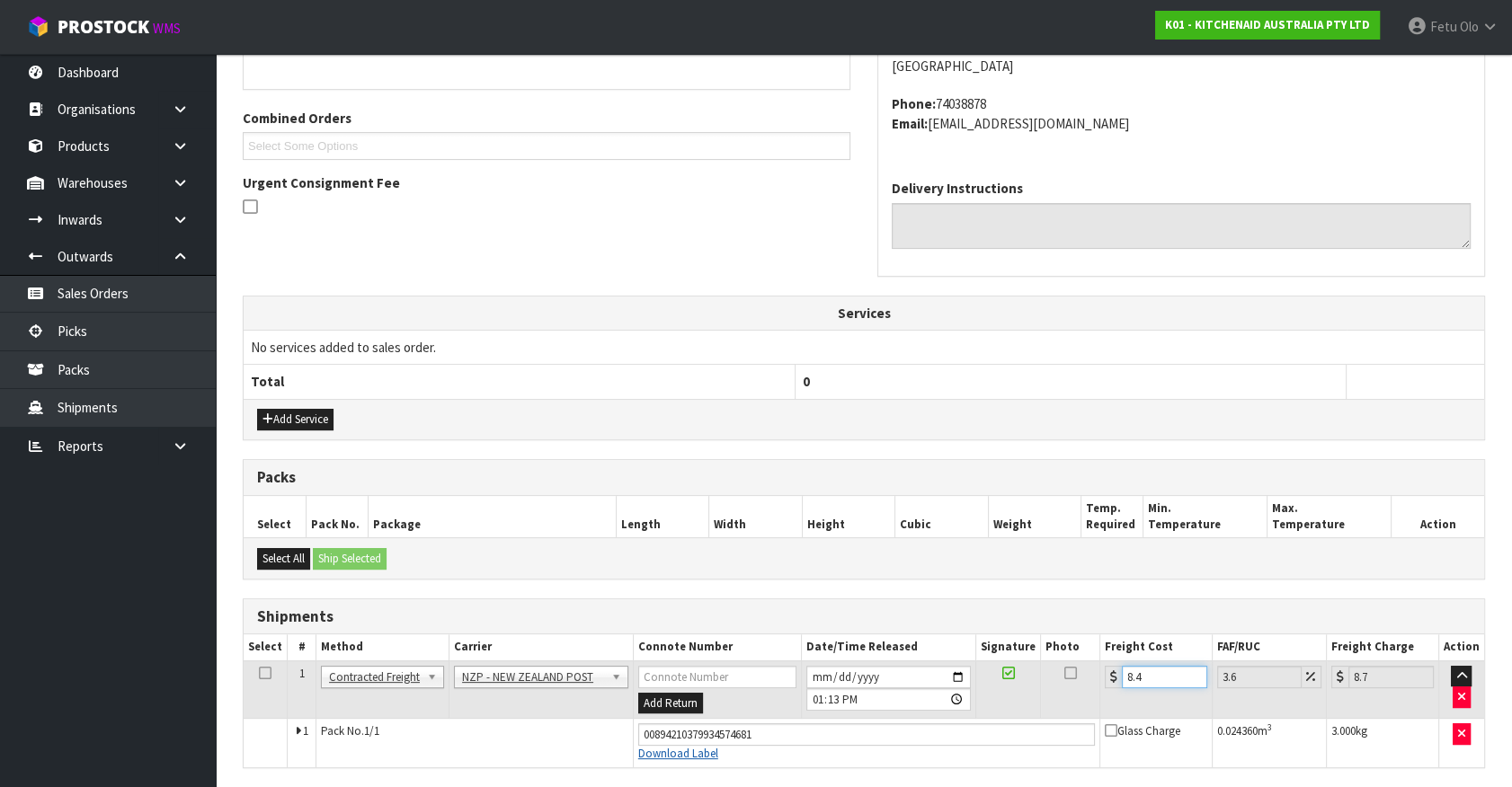 type on "8.45" 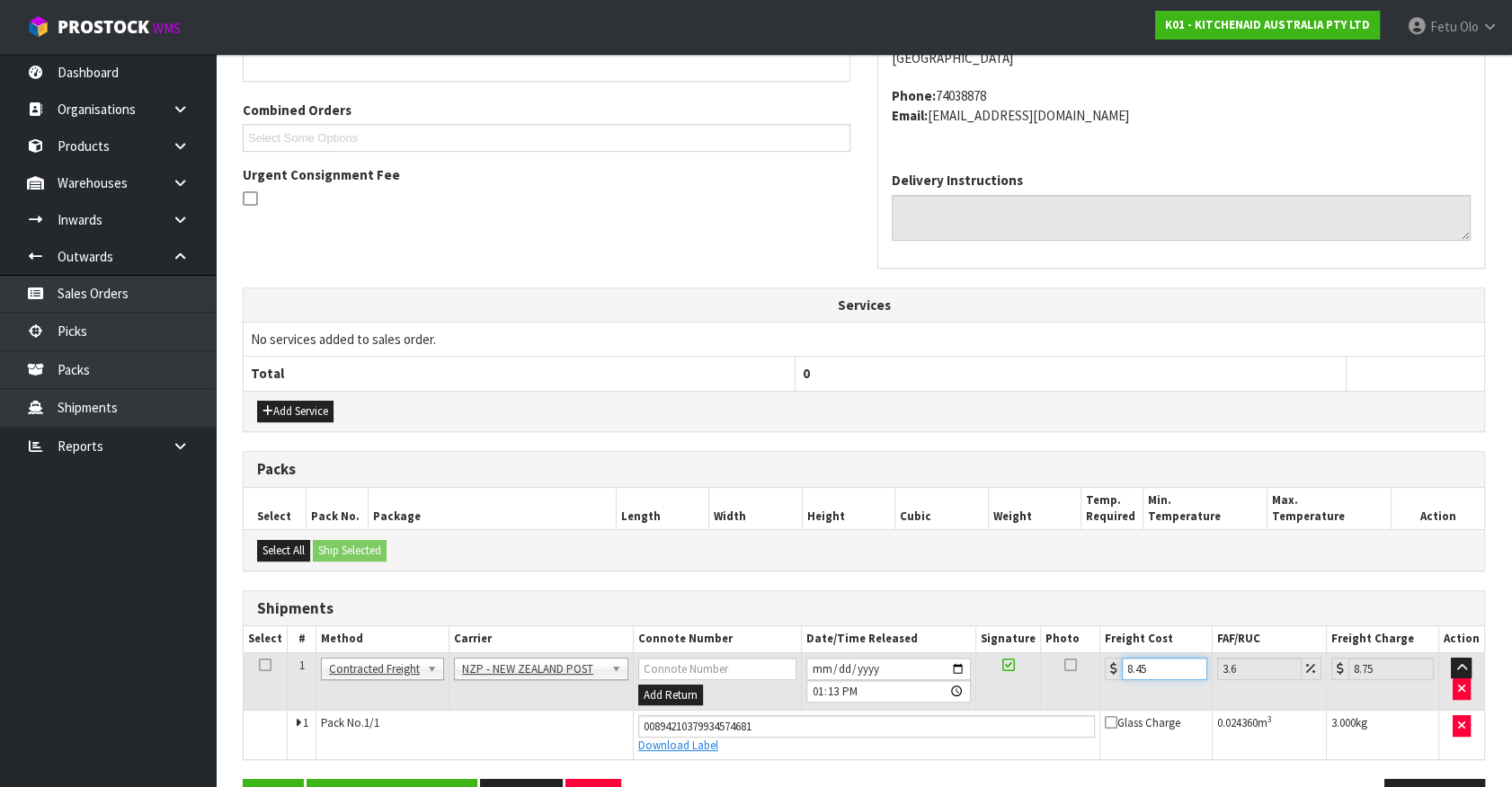 scroll, scrollTop: 485, scrollLeft: 0, axis: vertical 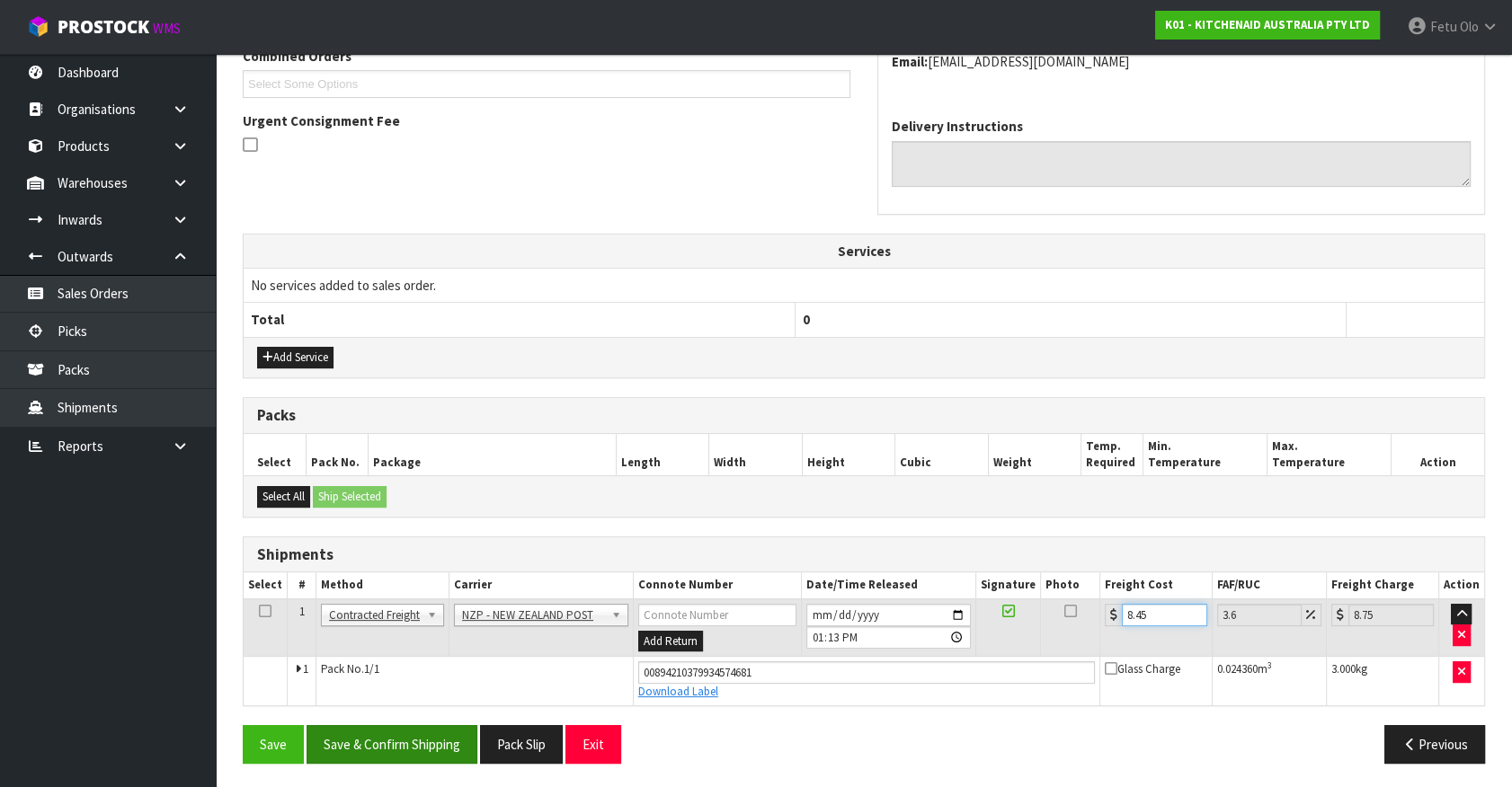 type on "8.45" 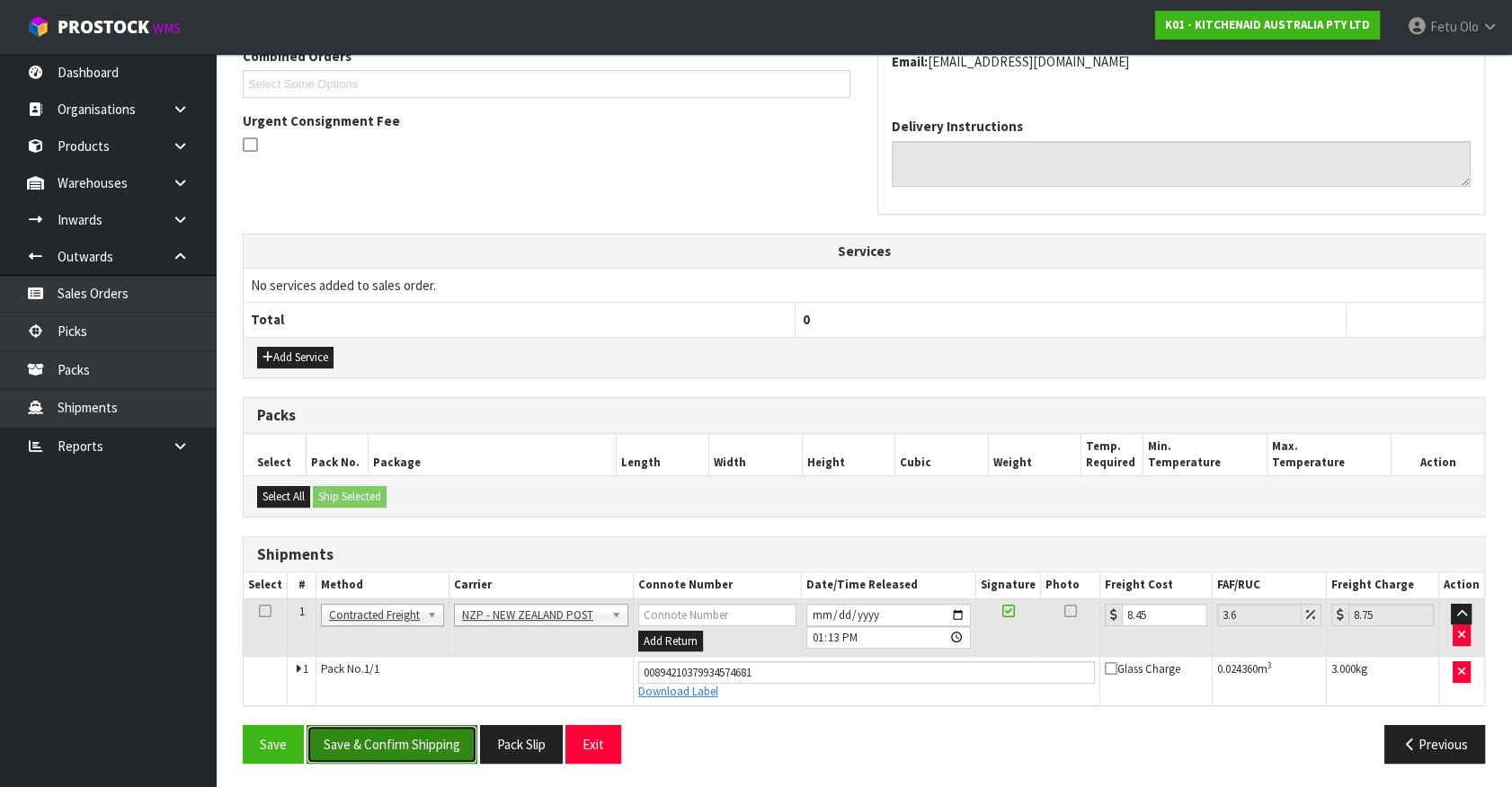 click on "Save & Confirm Shipping" at bounding box center [392, 744] 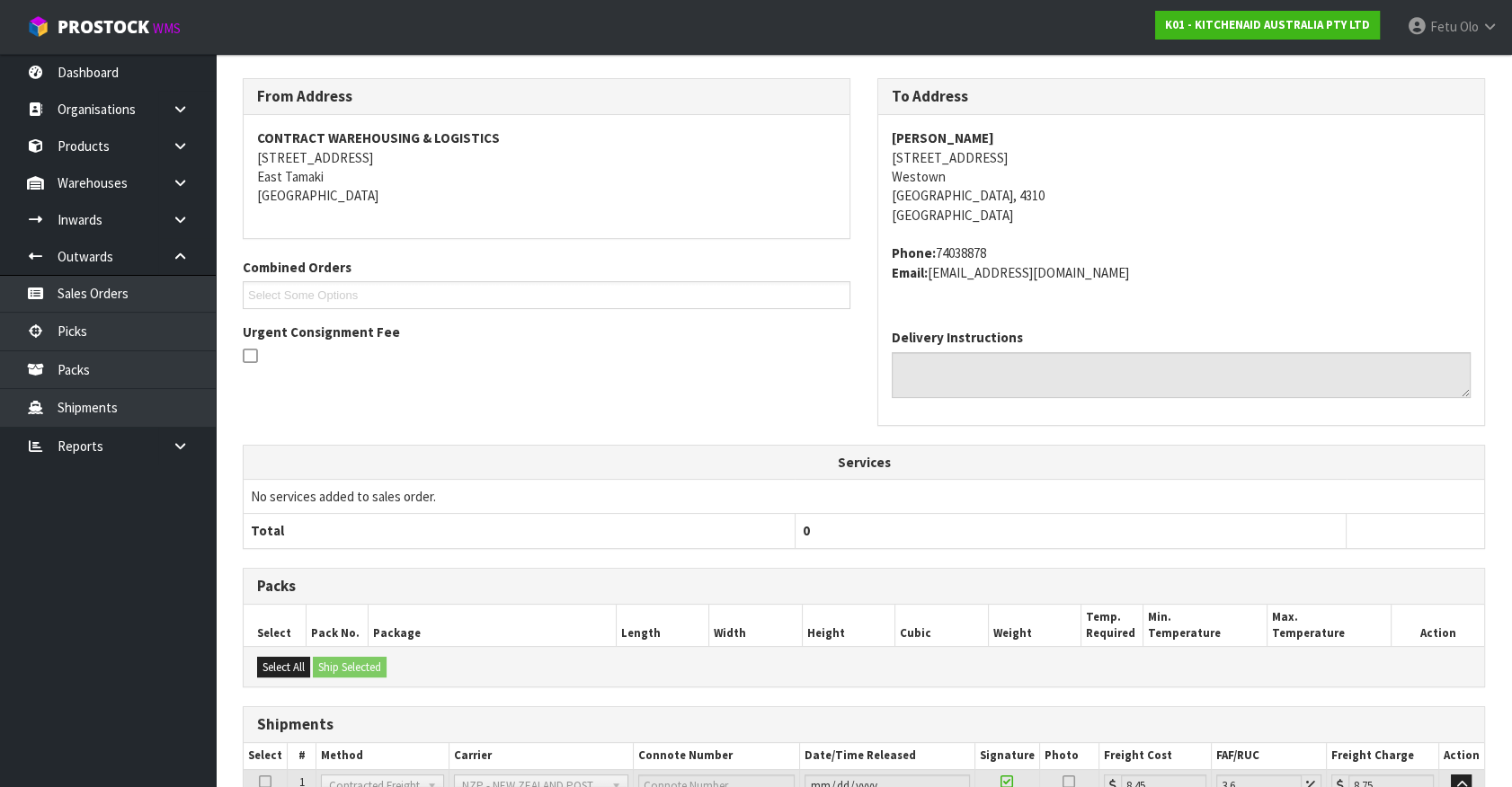 scroll, scrollTop: 436, scrollLeft: 0, axis: vertical 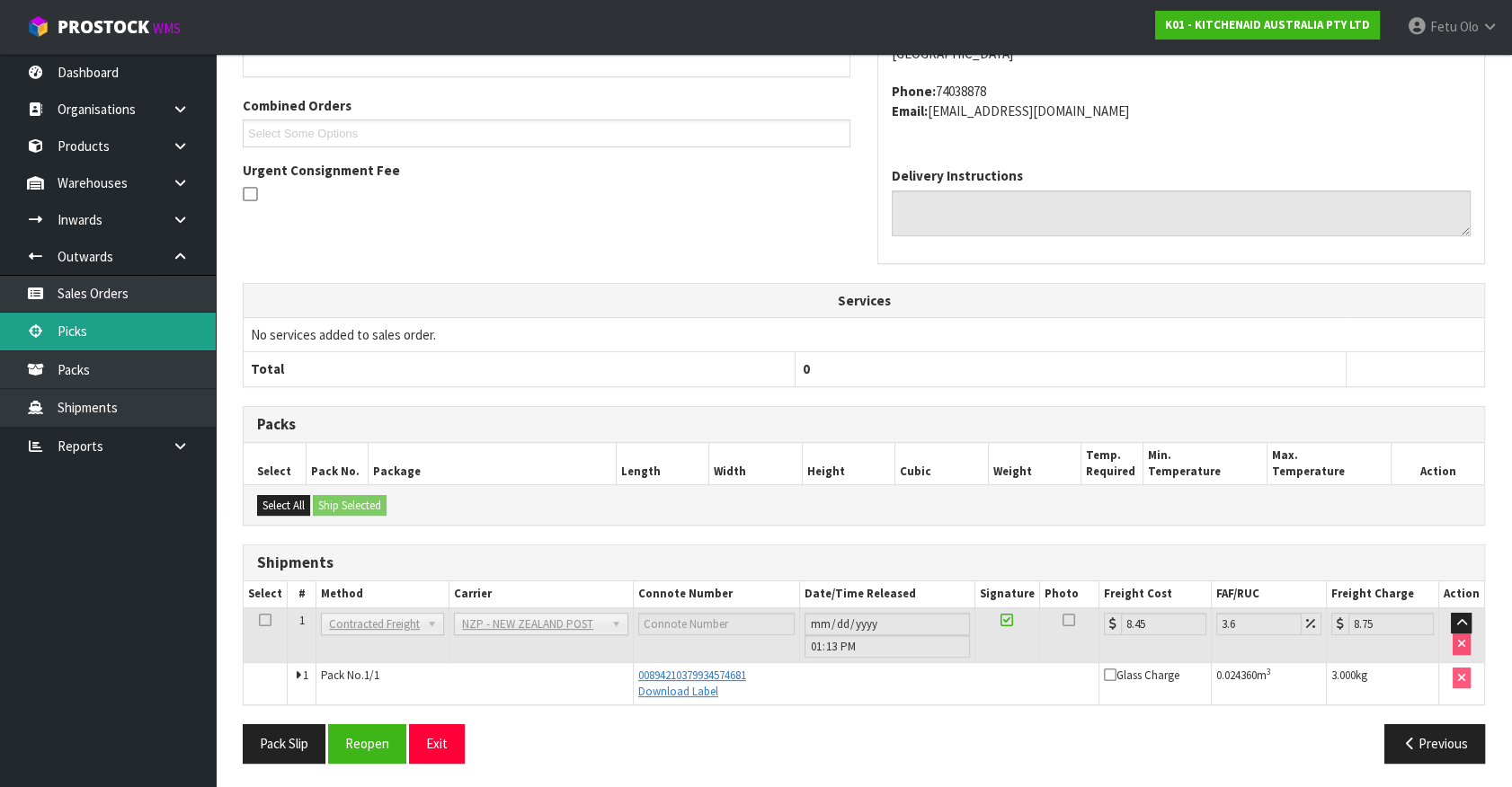 click on "Picks" at bounding box center [108, 331] 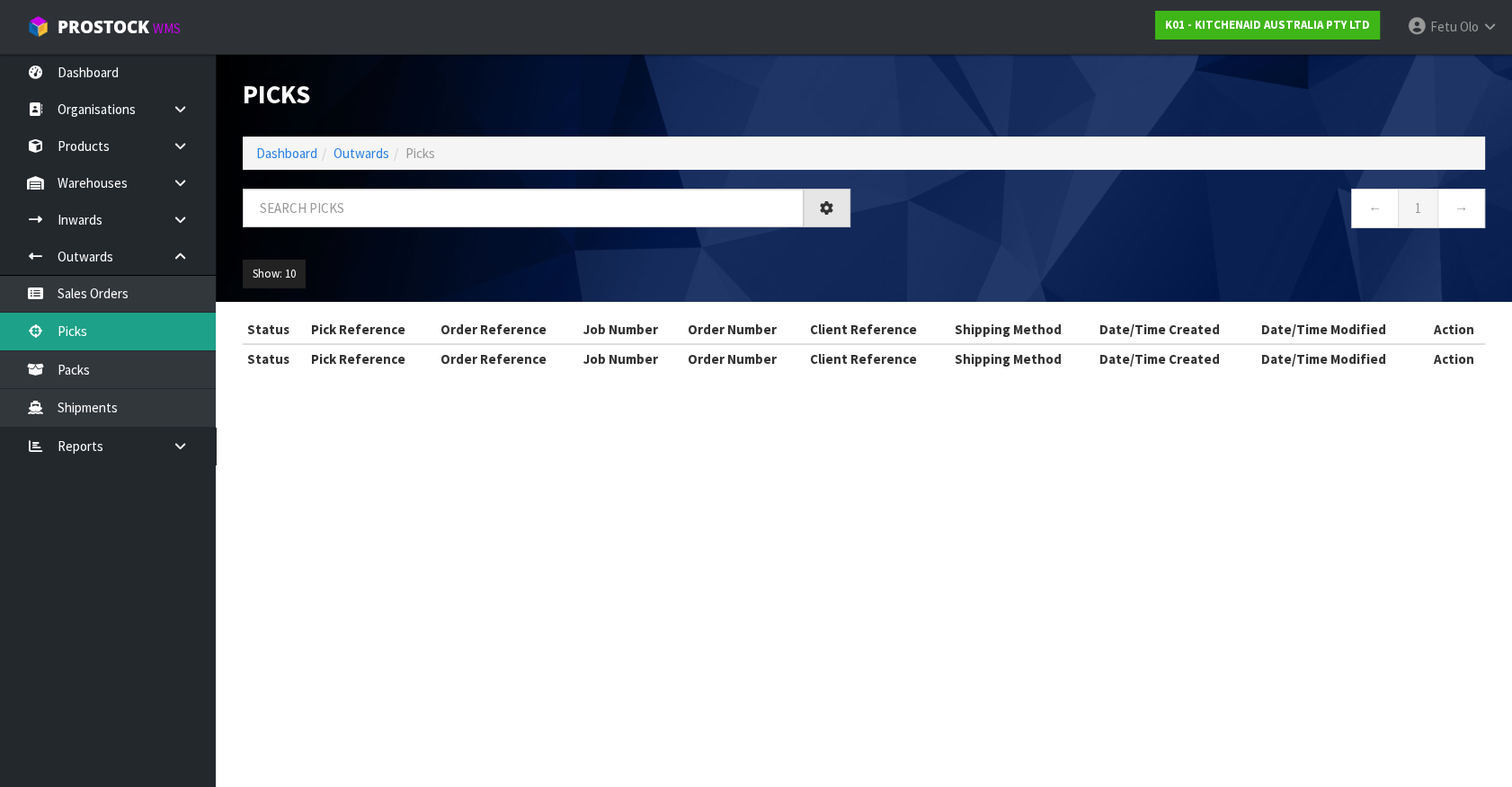 scroll, scrollTop: 0, scrollLeft: 0, axis: both 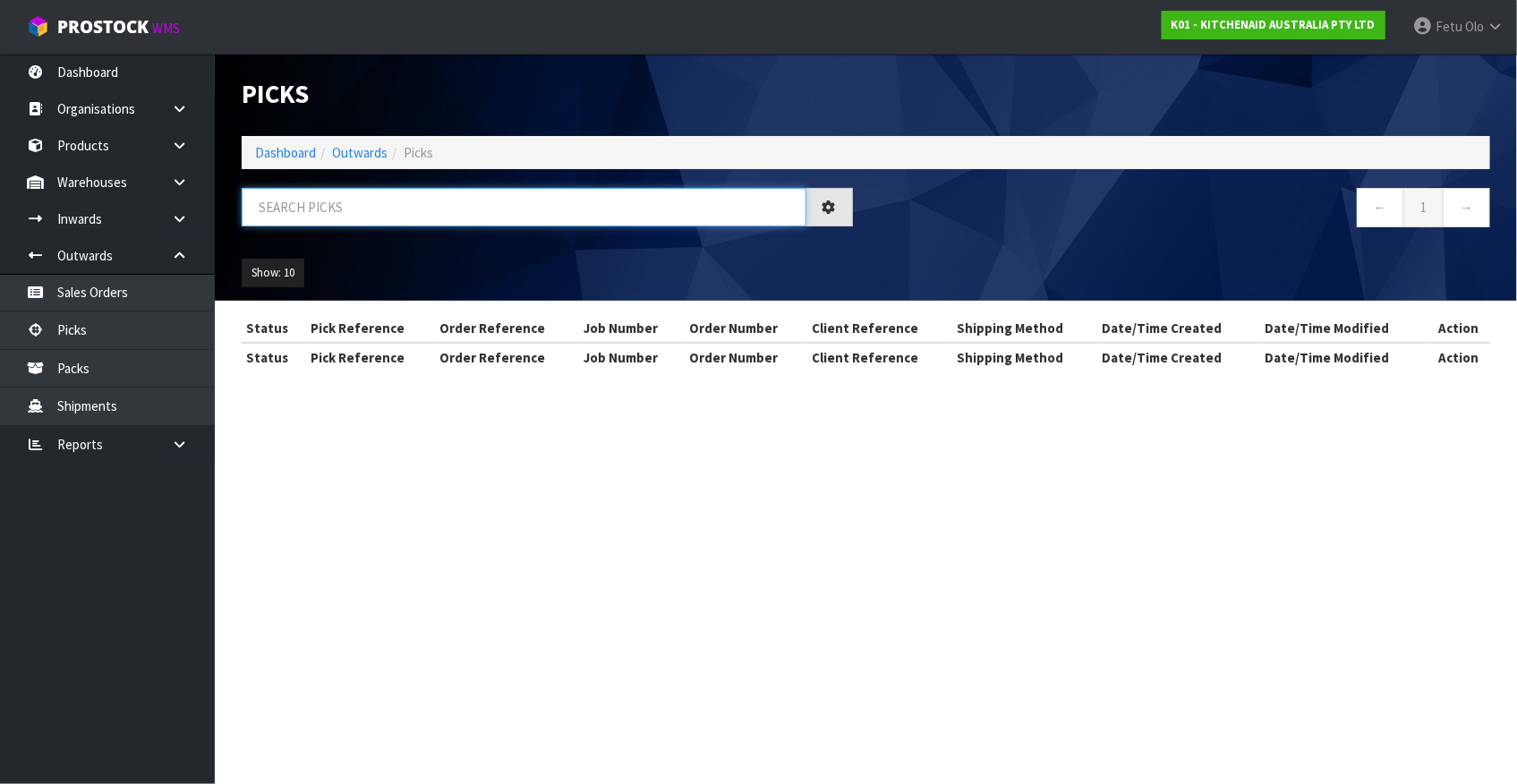 click at bounding box center (524, 207) 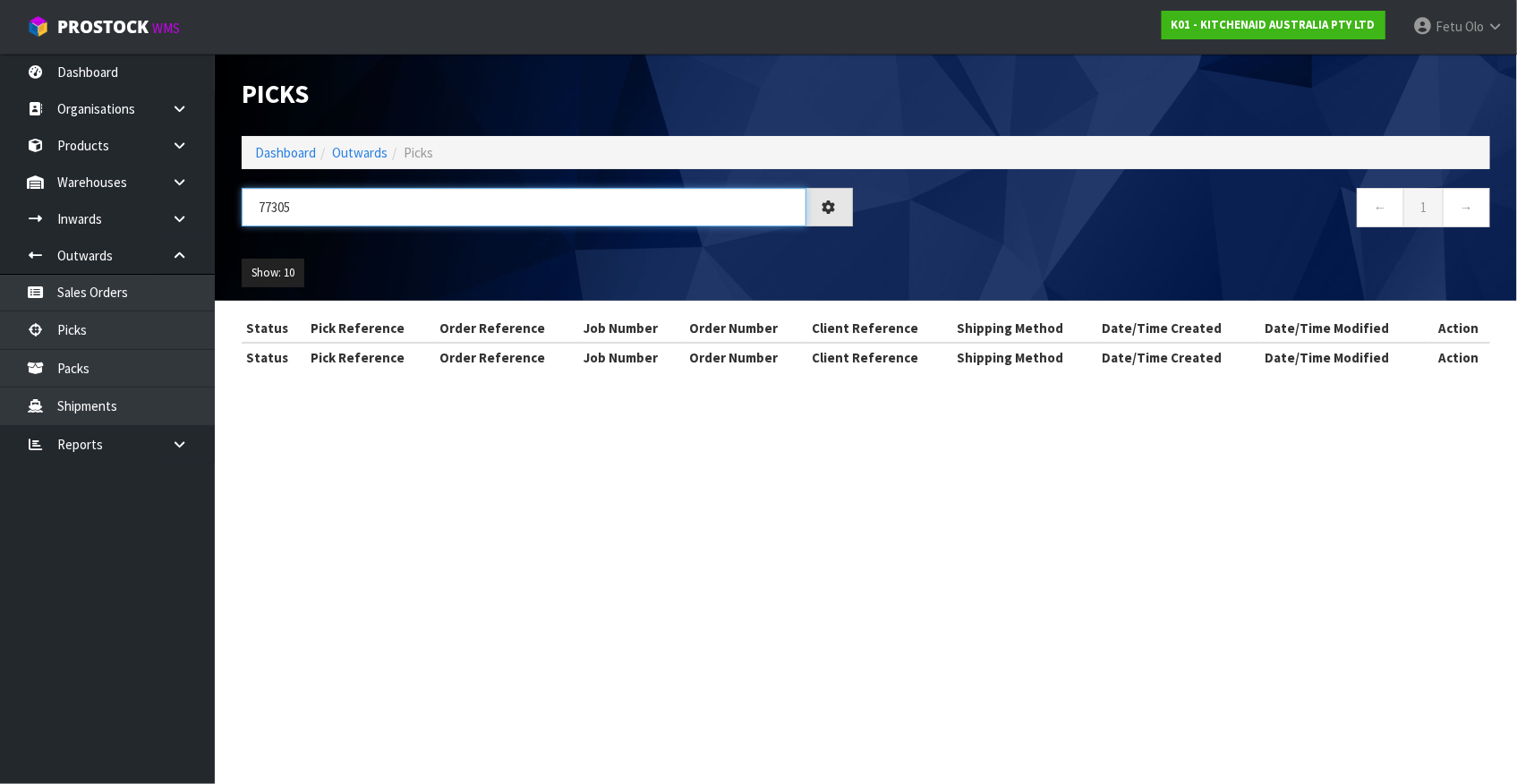 type on "77305" 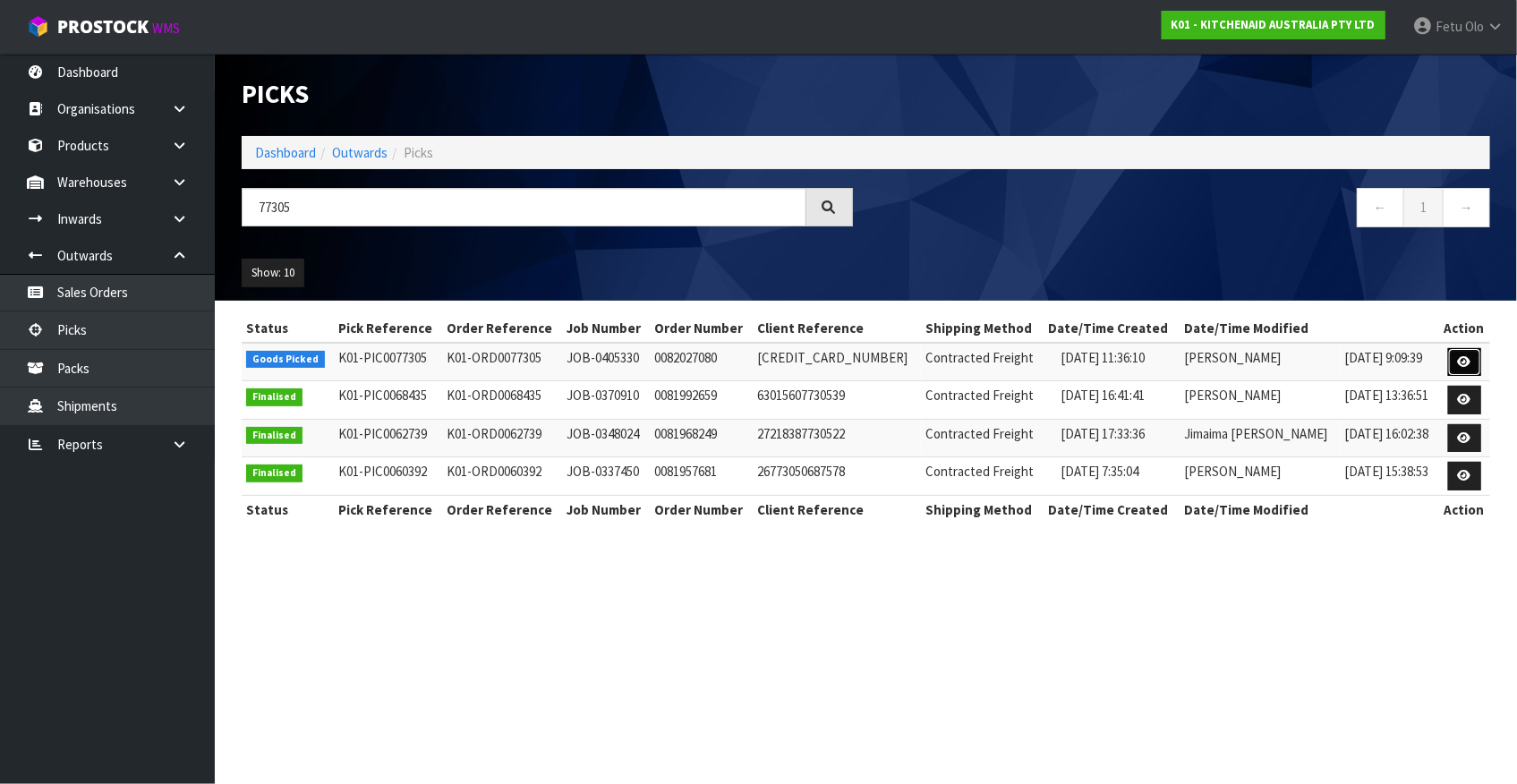 click at bounding box center (1464, 362) 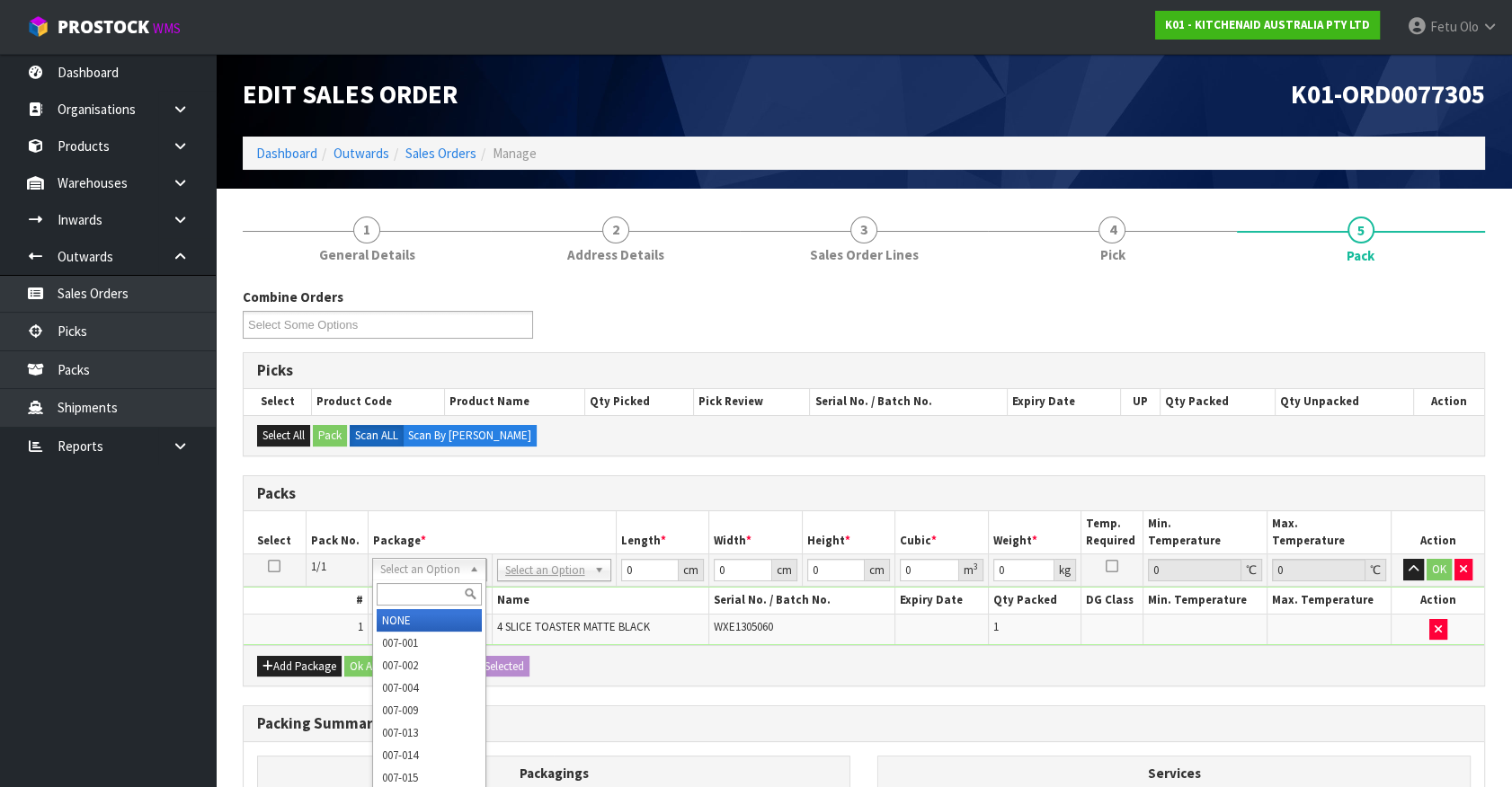 drag, startPoint x: 431, startPoint y: 571, endPoint x: 422, endPoint y: 600, distance: 30.364453 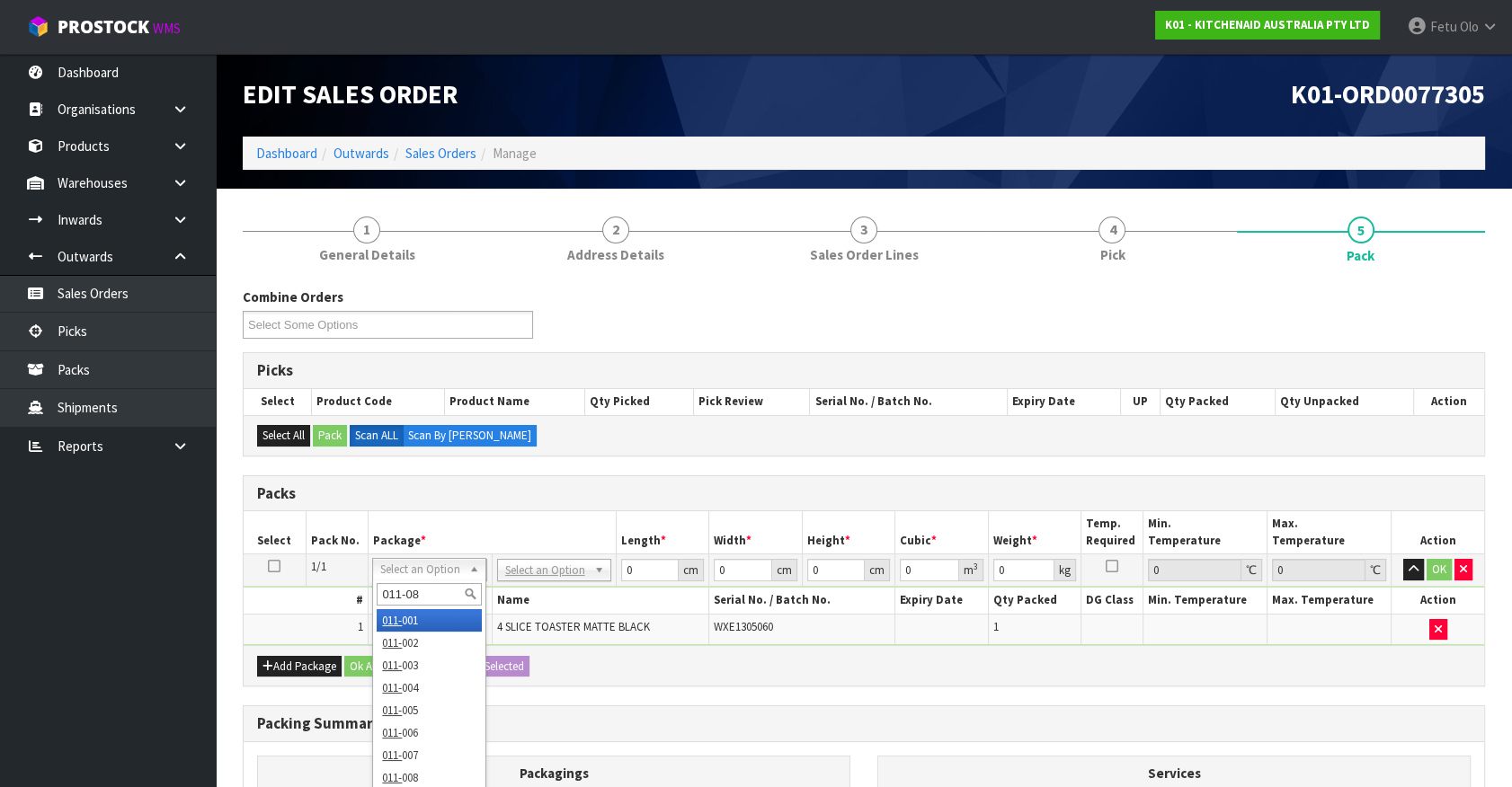 type on "011-084" 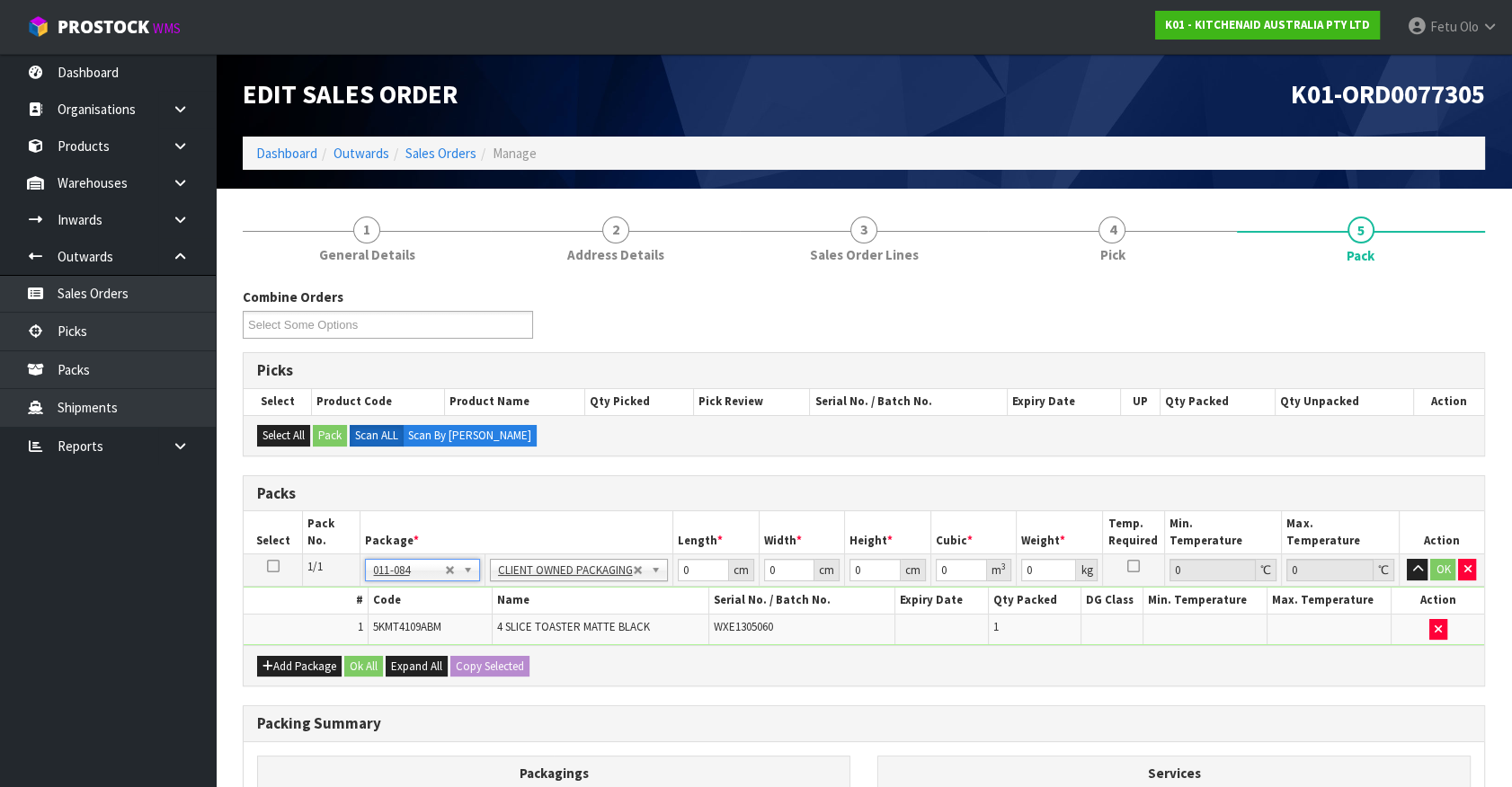 type on "4.55" 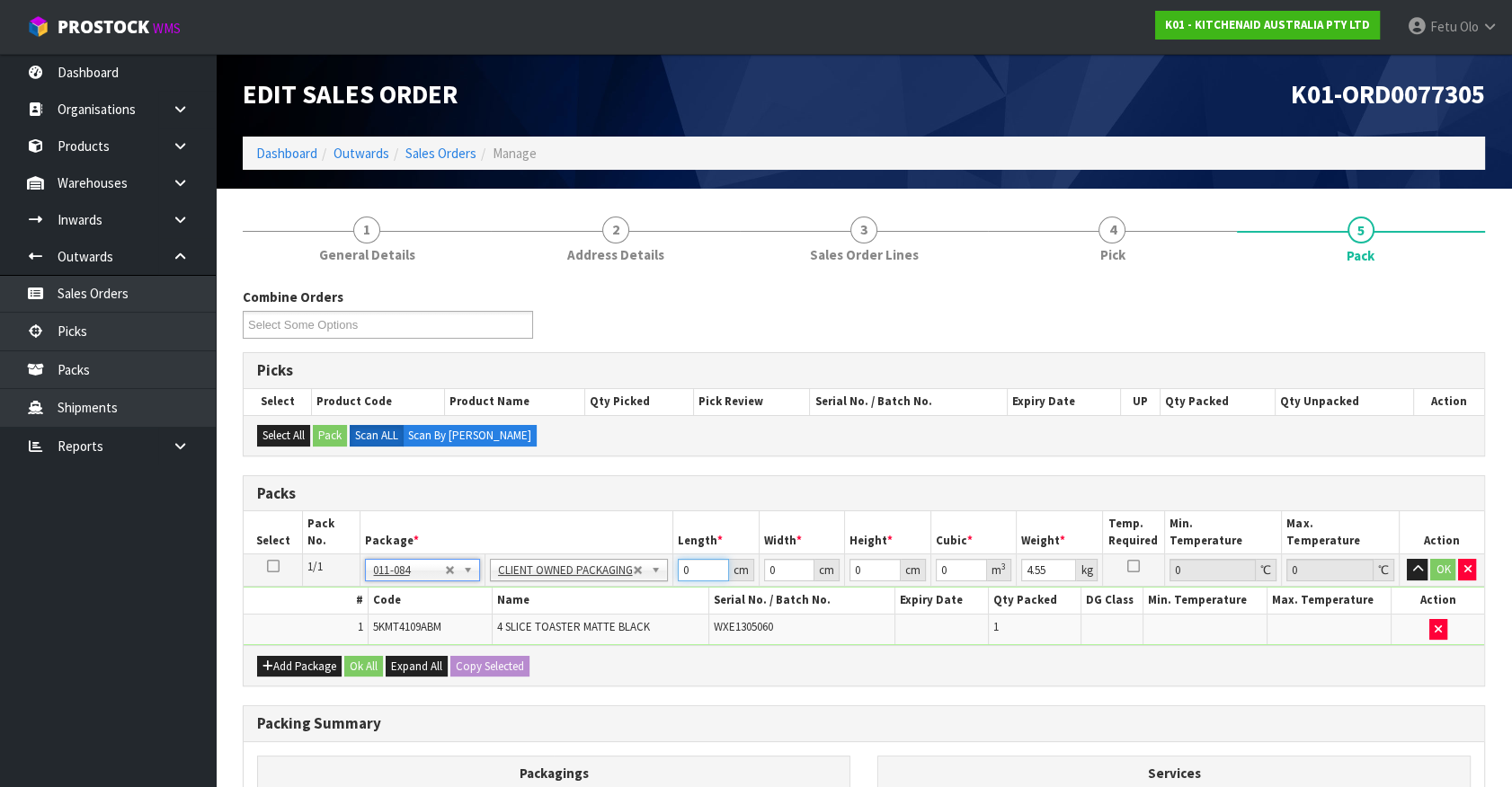 drag, startPoint x: 701, startPoint y: 572, endPoint x: 36, endPoint y: 668, distance: 671.89359 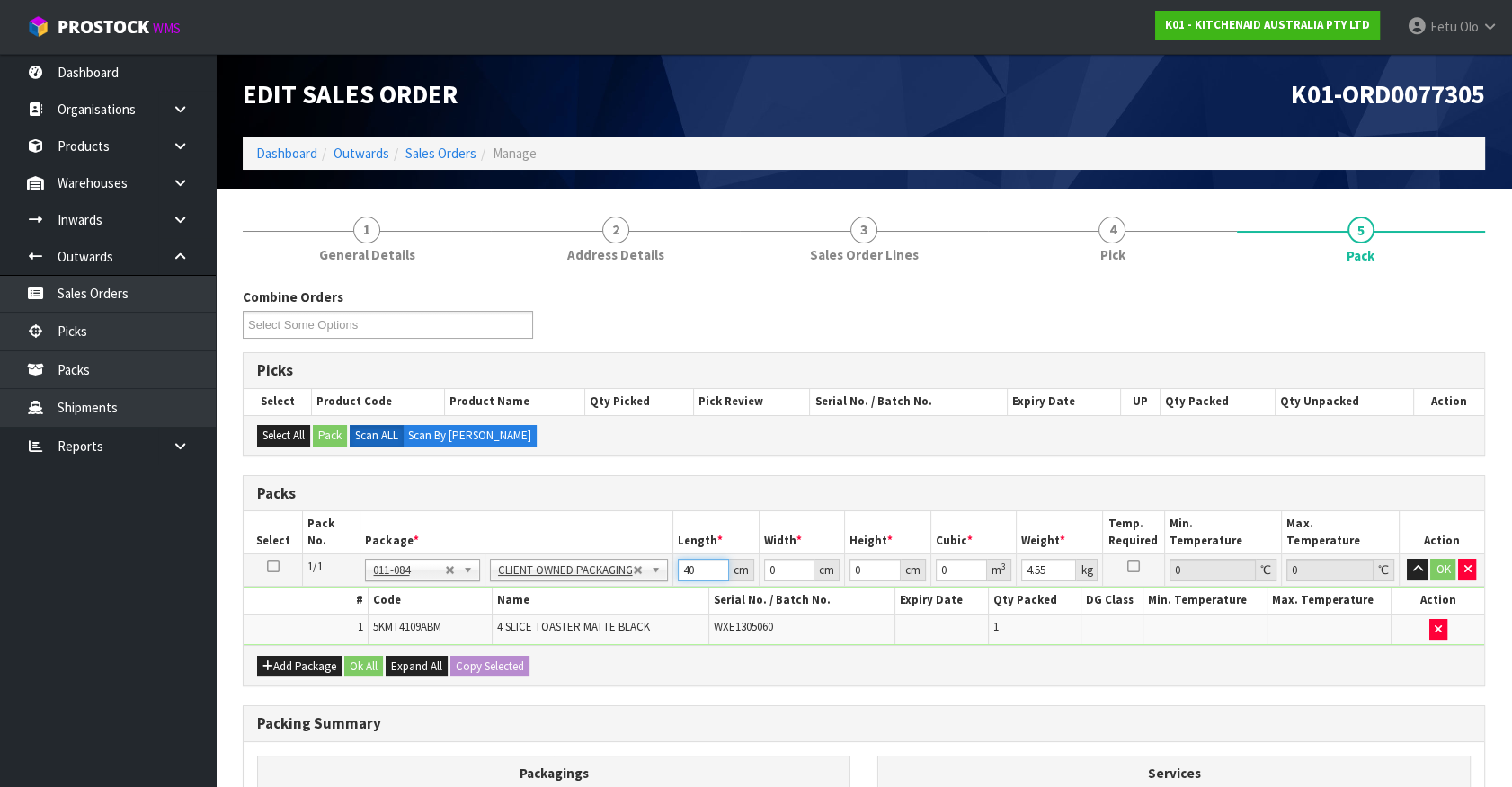 type on "40" 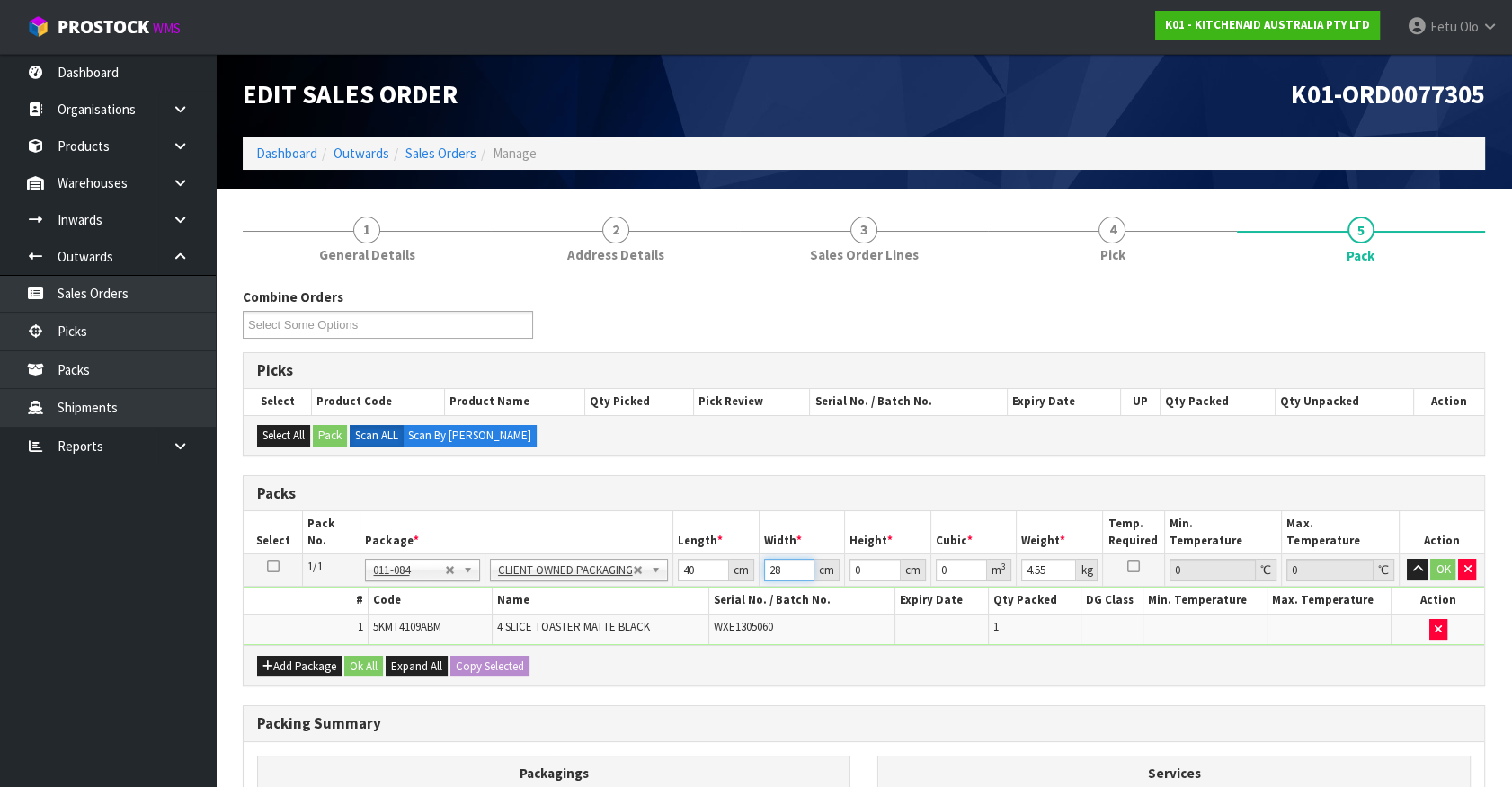 type on "28" 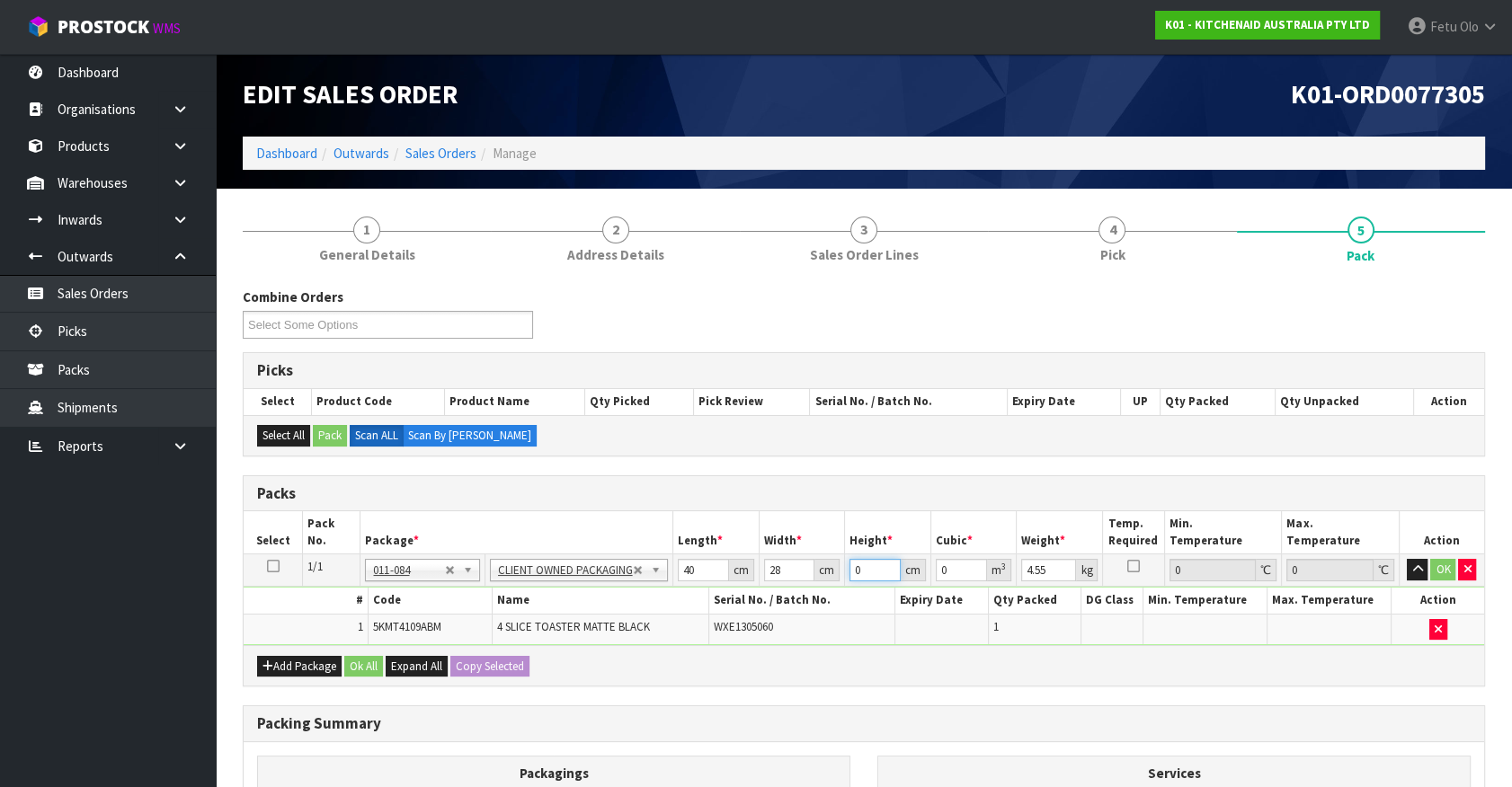 type on "3" 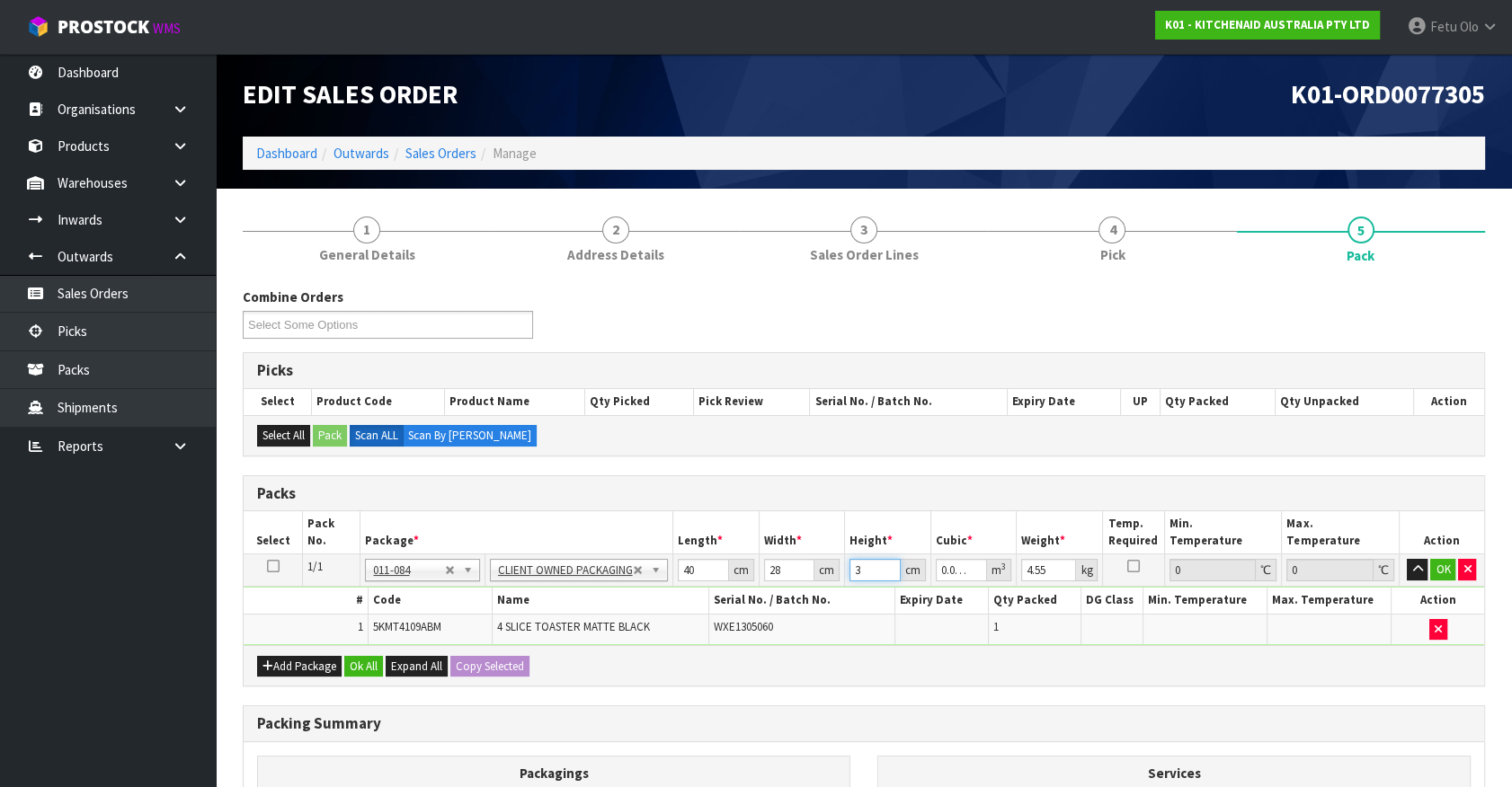 type on "37" 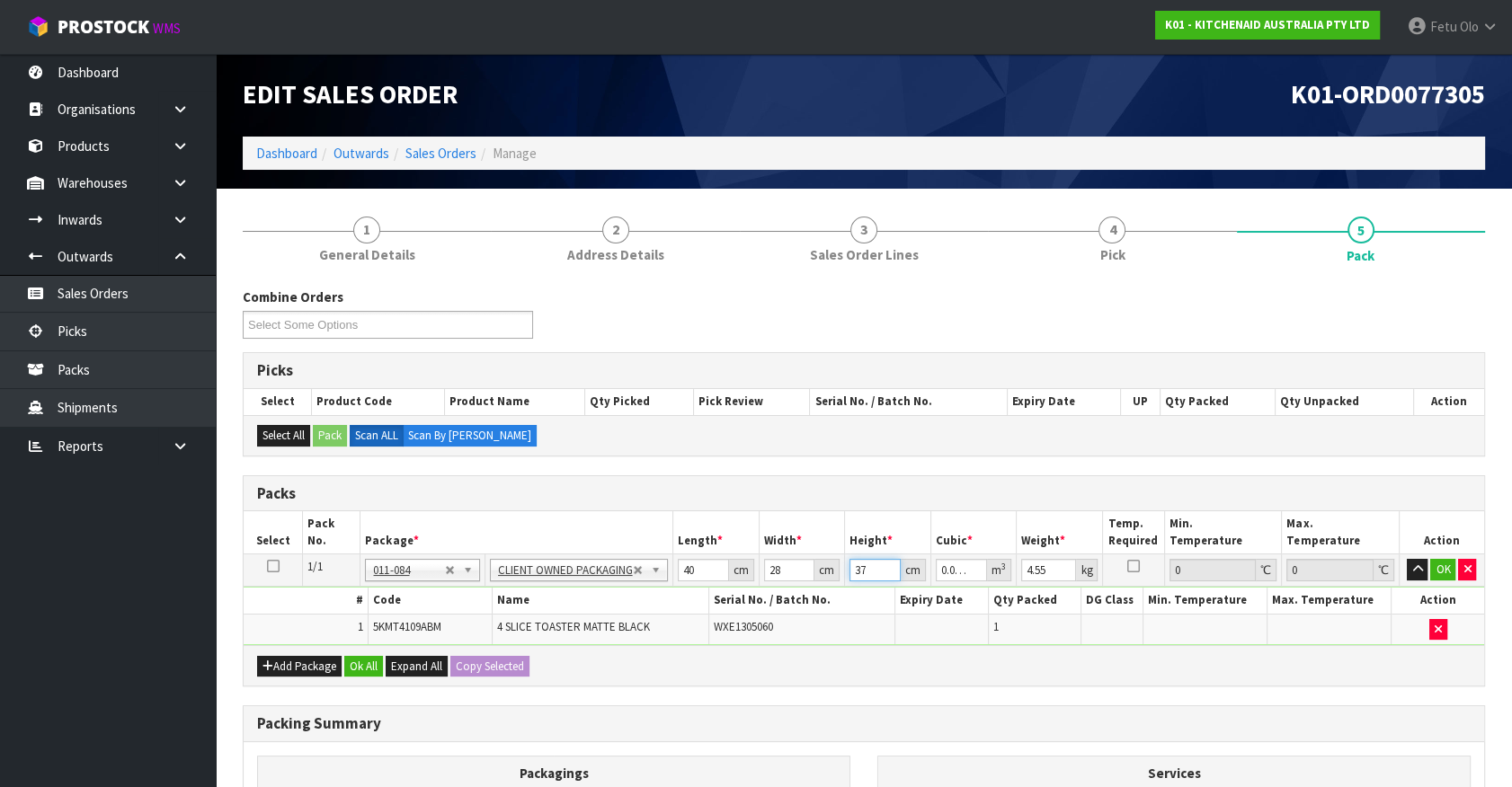 type on "37" 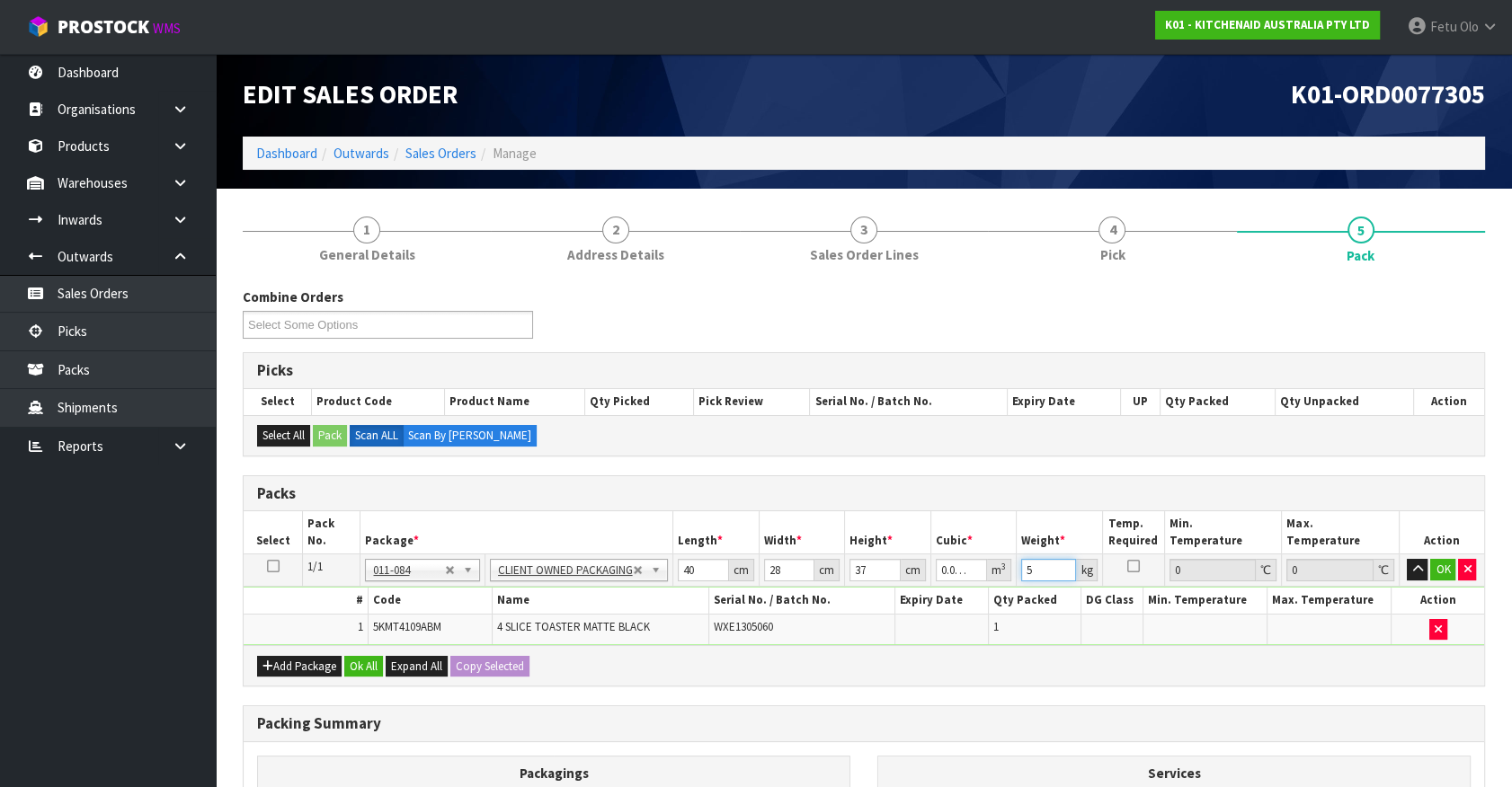type on "5" 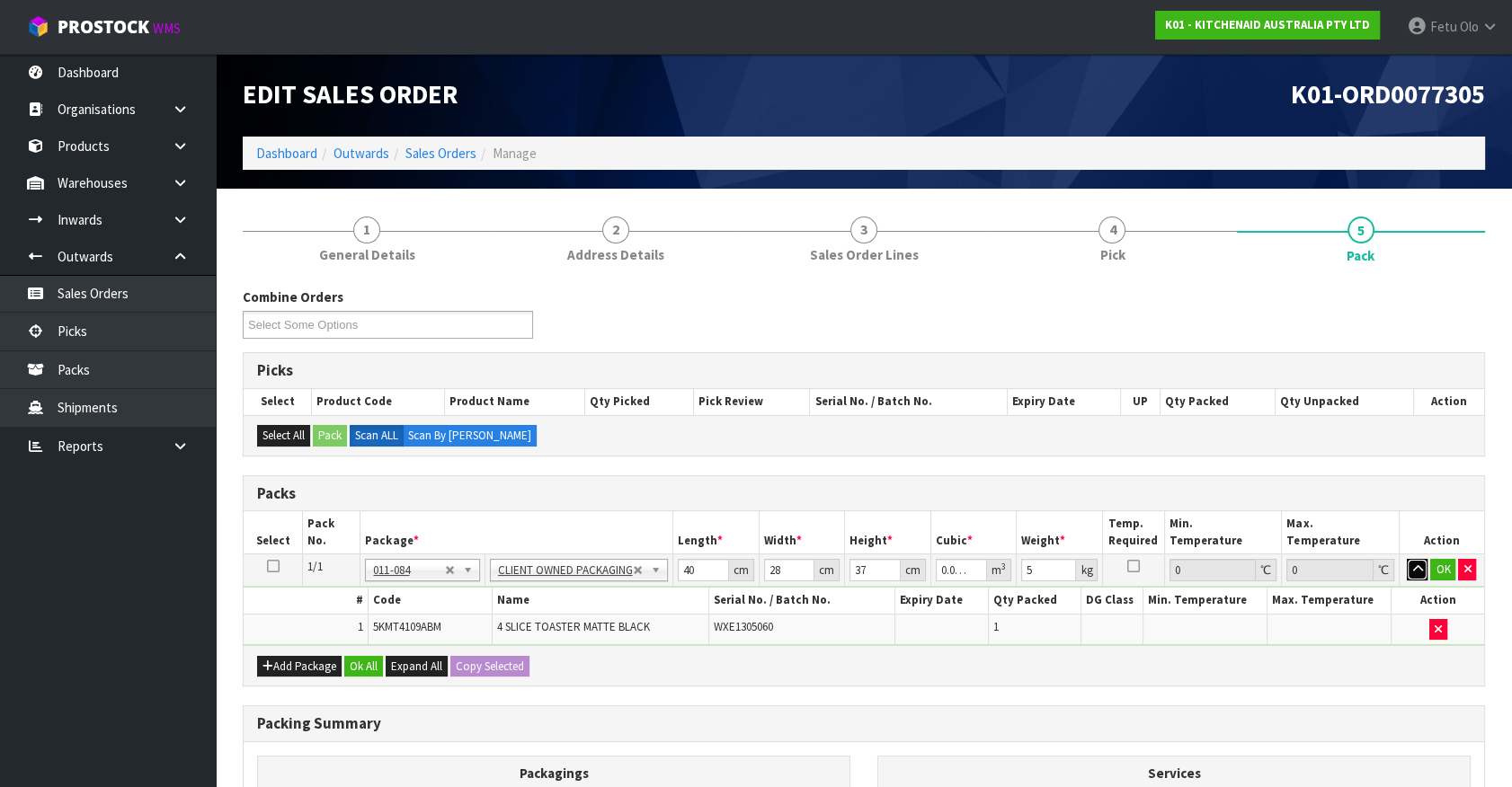 type 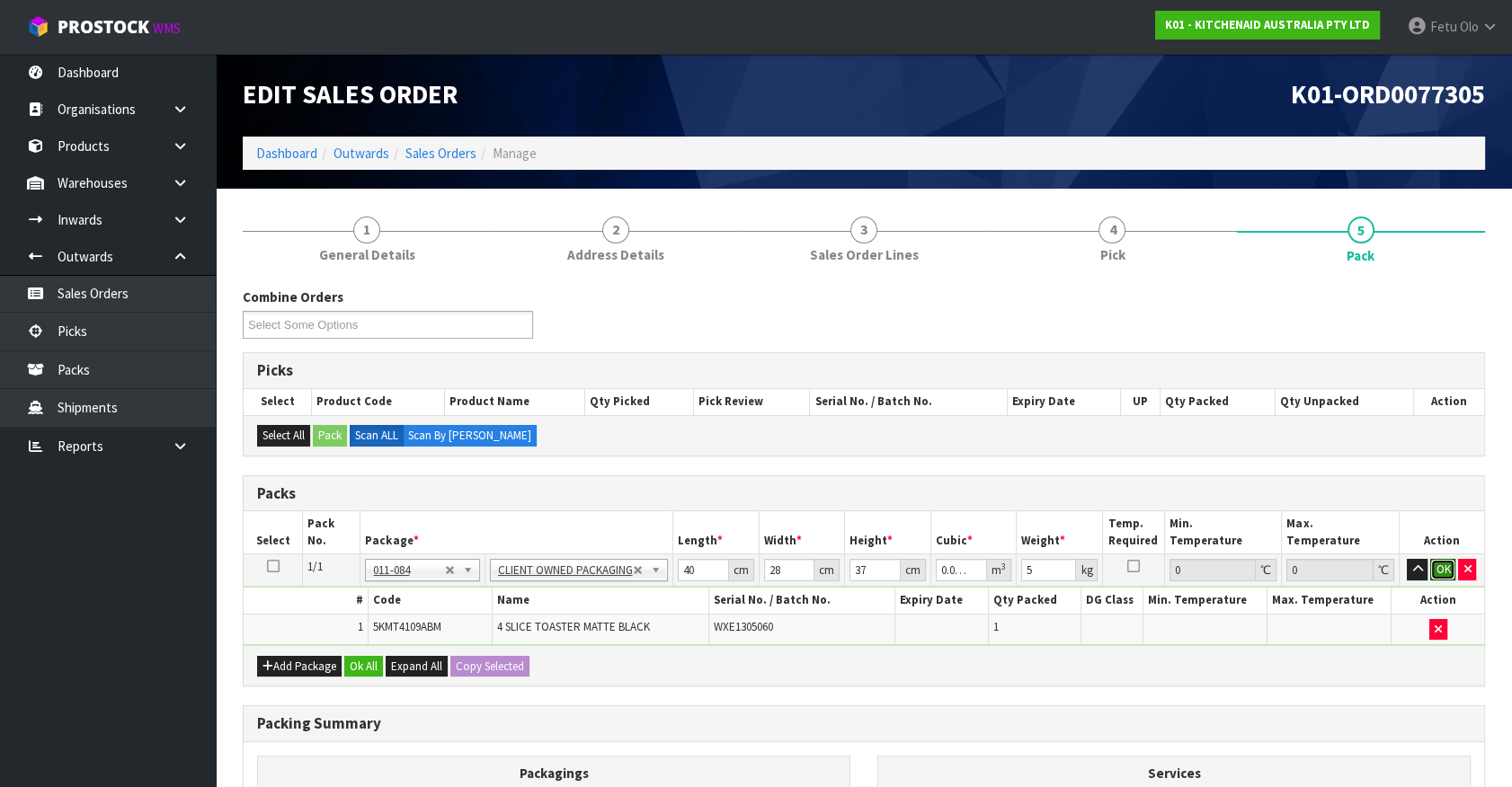 click on "OK" at bounding box center [1443, 570] 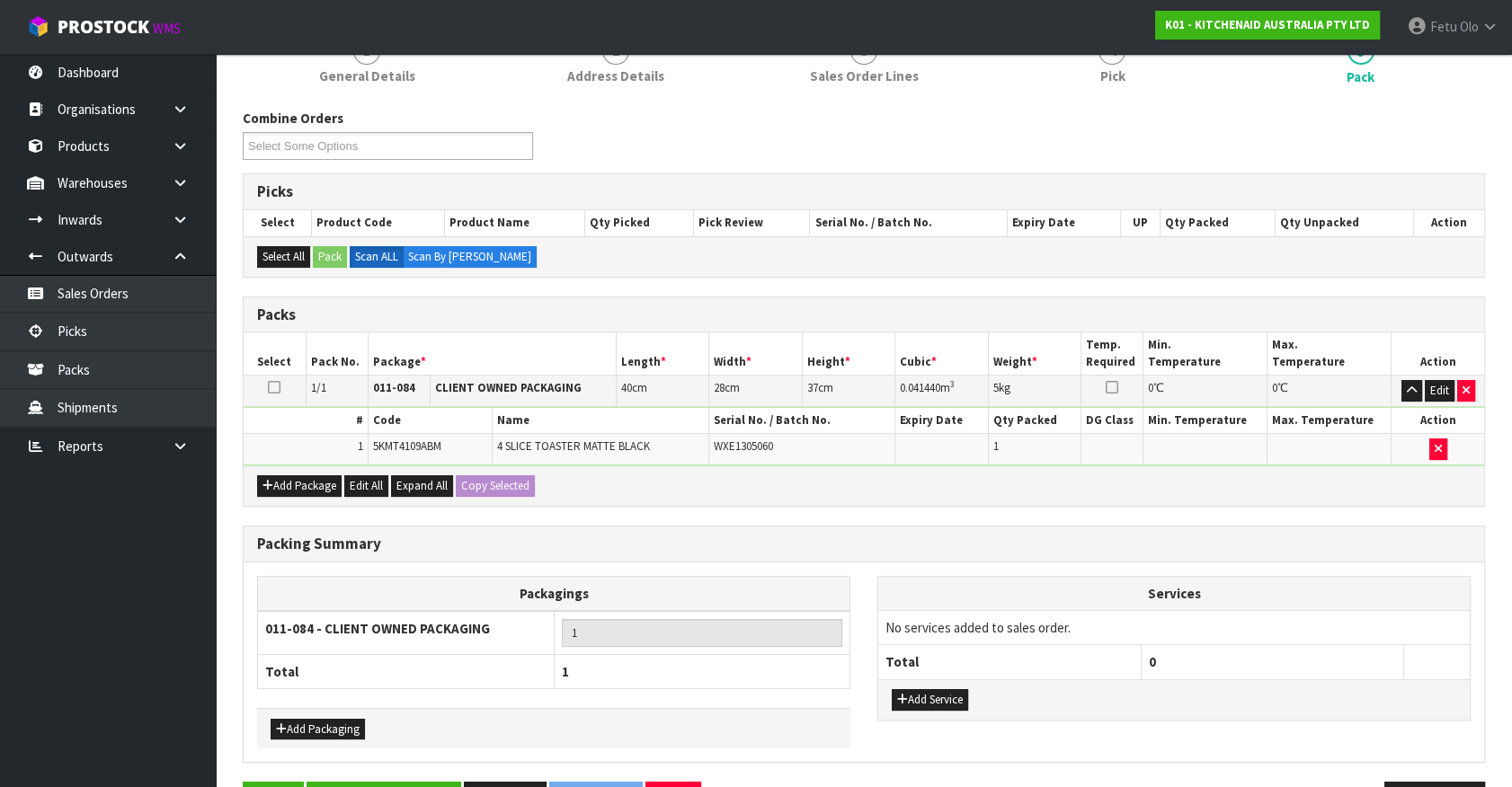 scroll, scrollTop: 234, scrollLeft: 0, axis: vertical 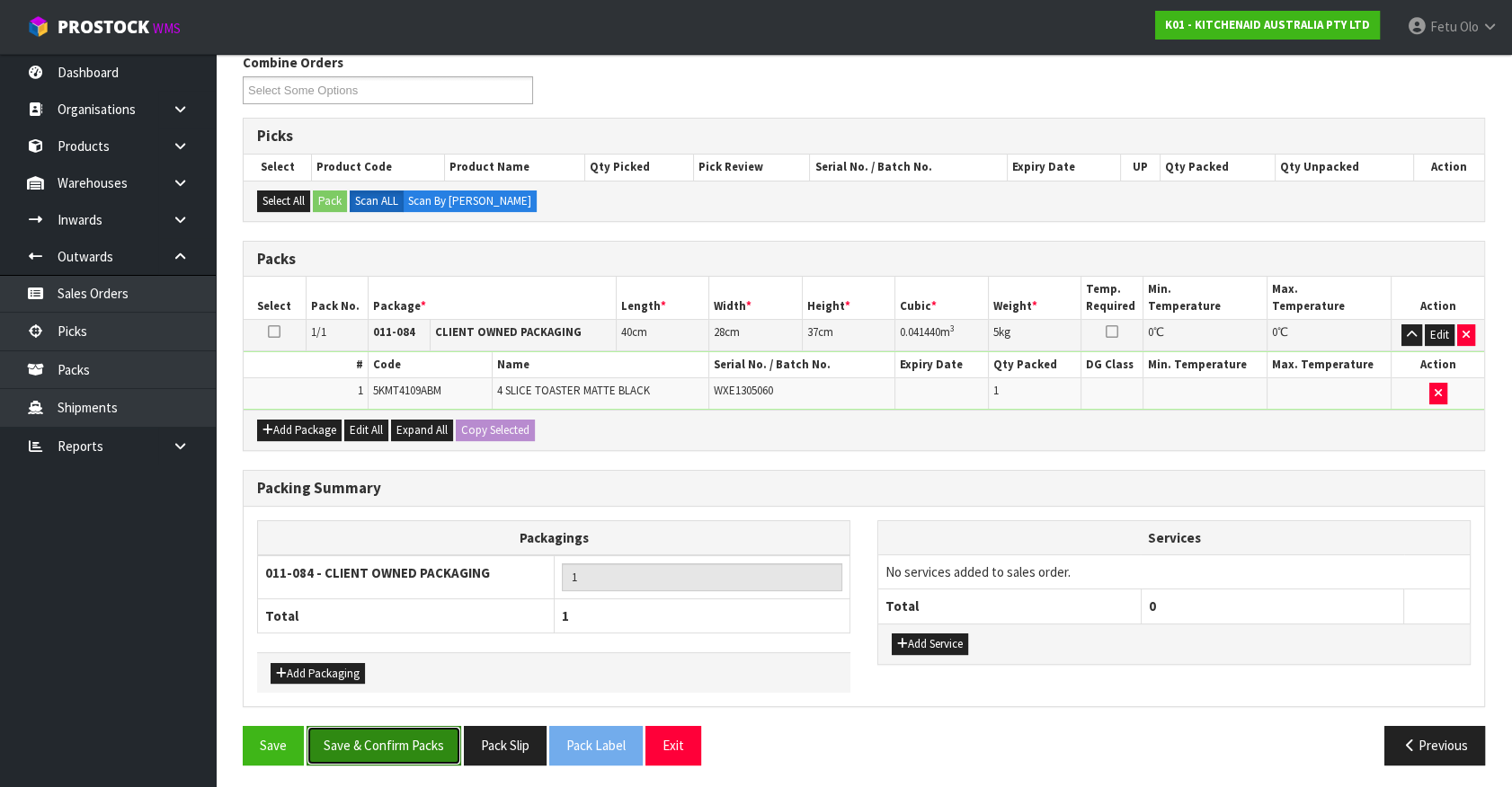 click on "Save & Confirm Packs" at bounding box center [384, 745] 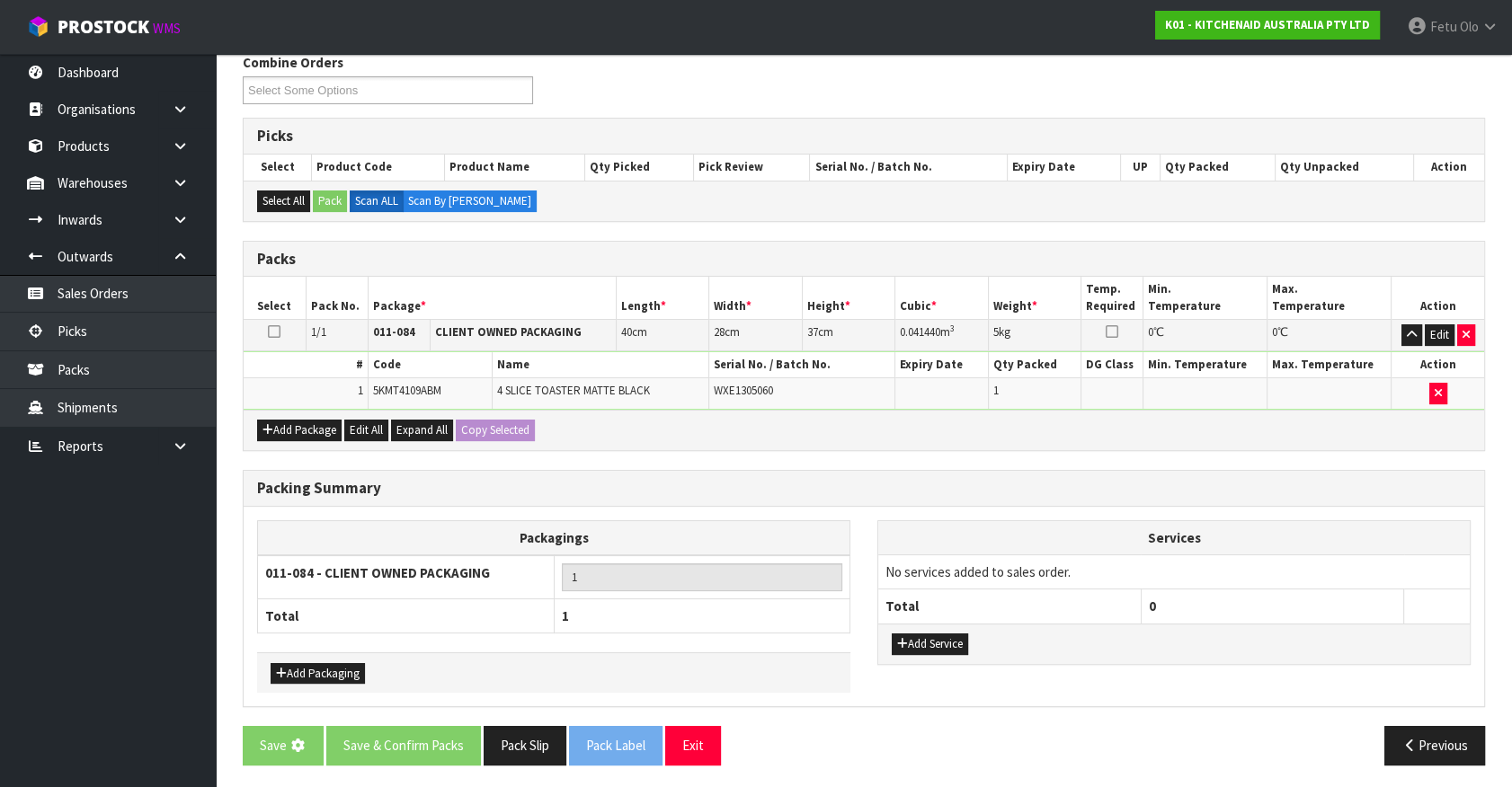scroll, scrollTop: 0, scrollLeft: 0, axis: both 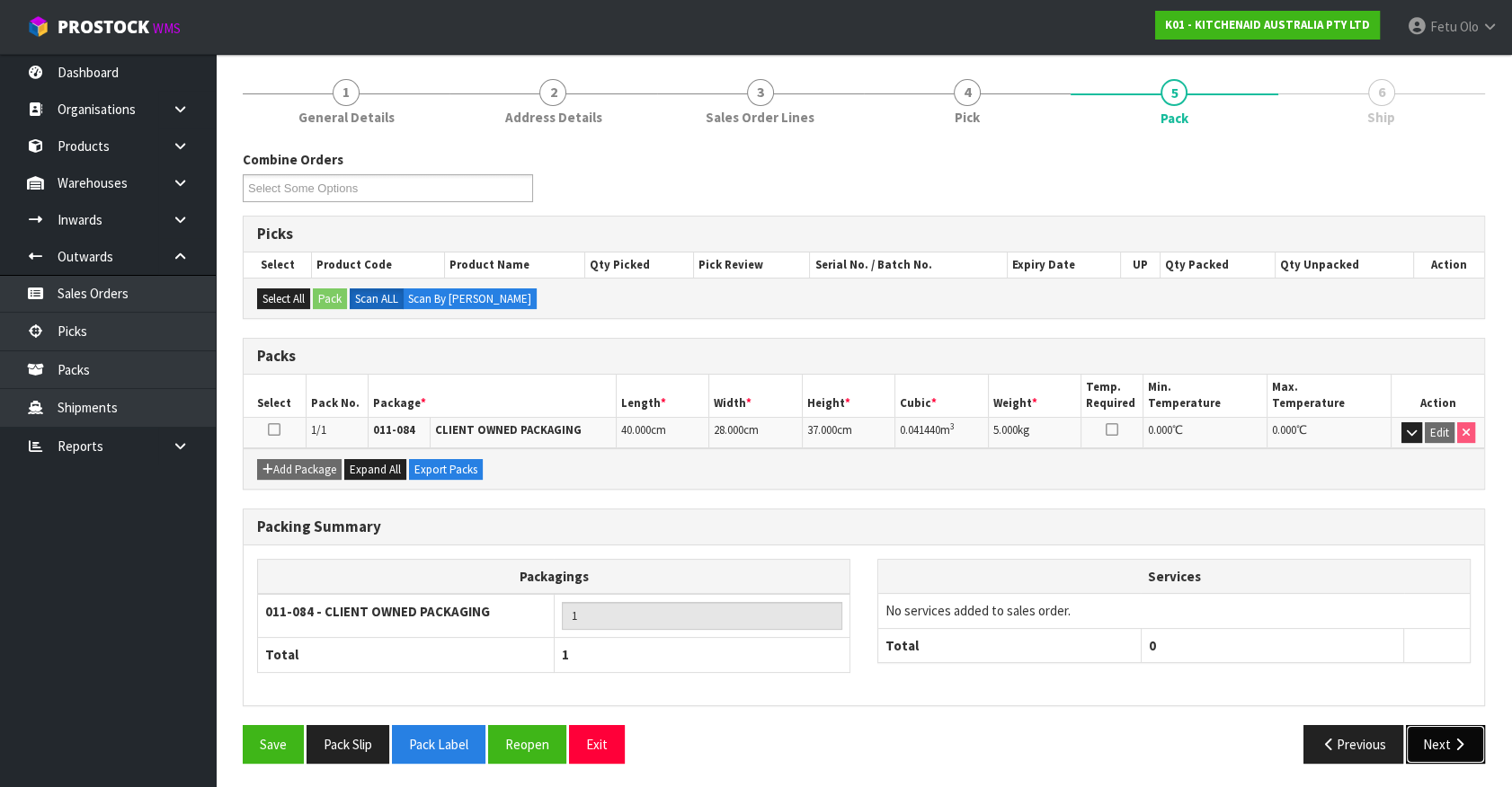 click on "Next" at bounding box center [1445, 744] 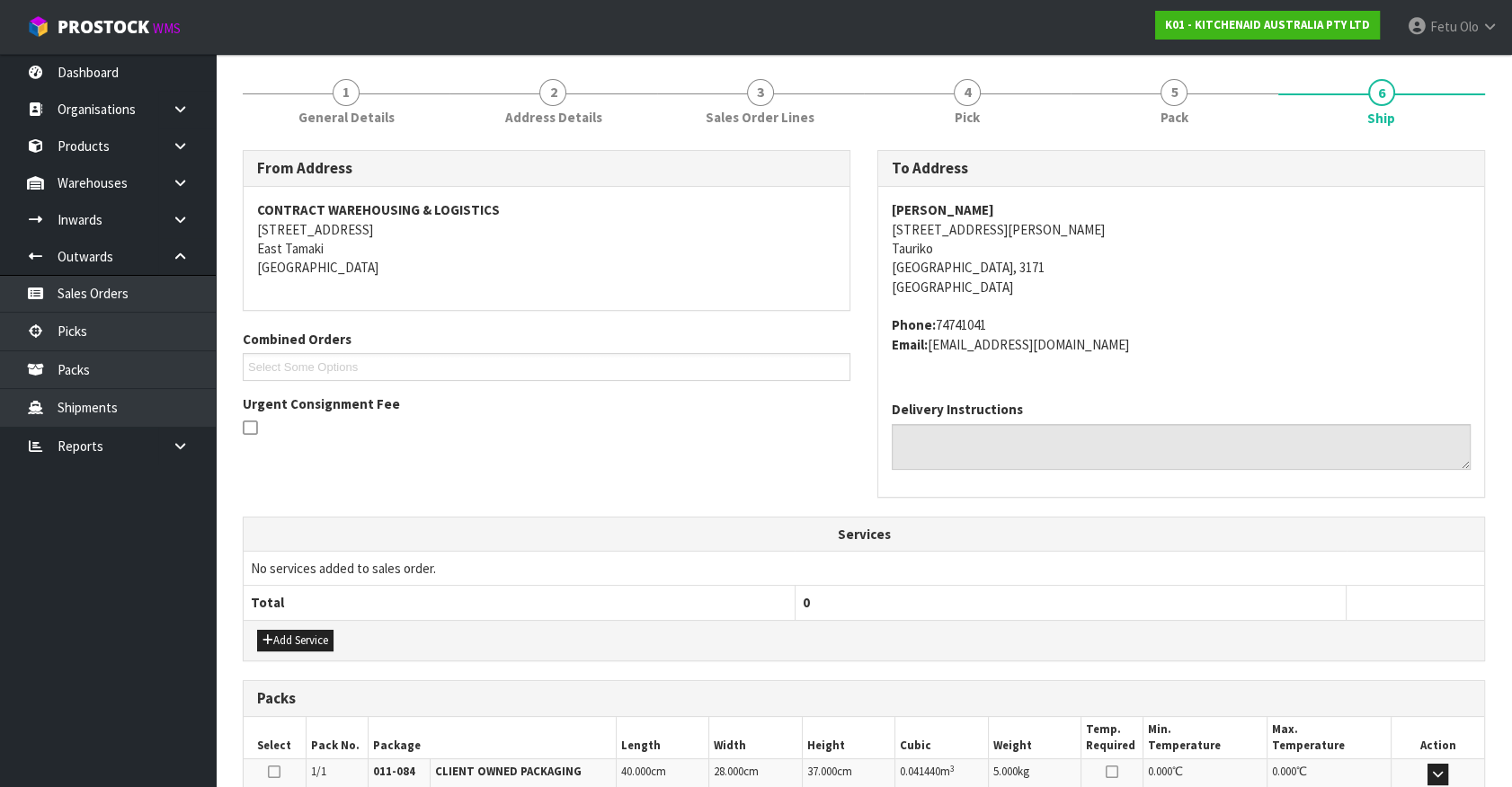 scroll, scrollTop: 437, scrollLeft: 0, axis: vertical 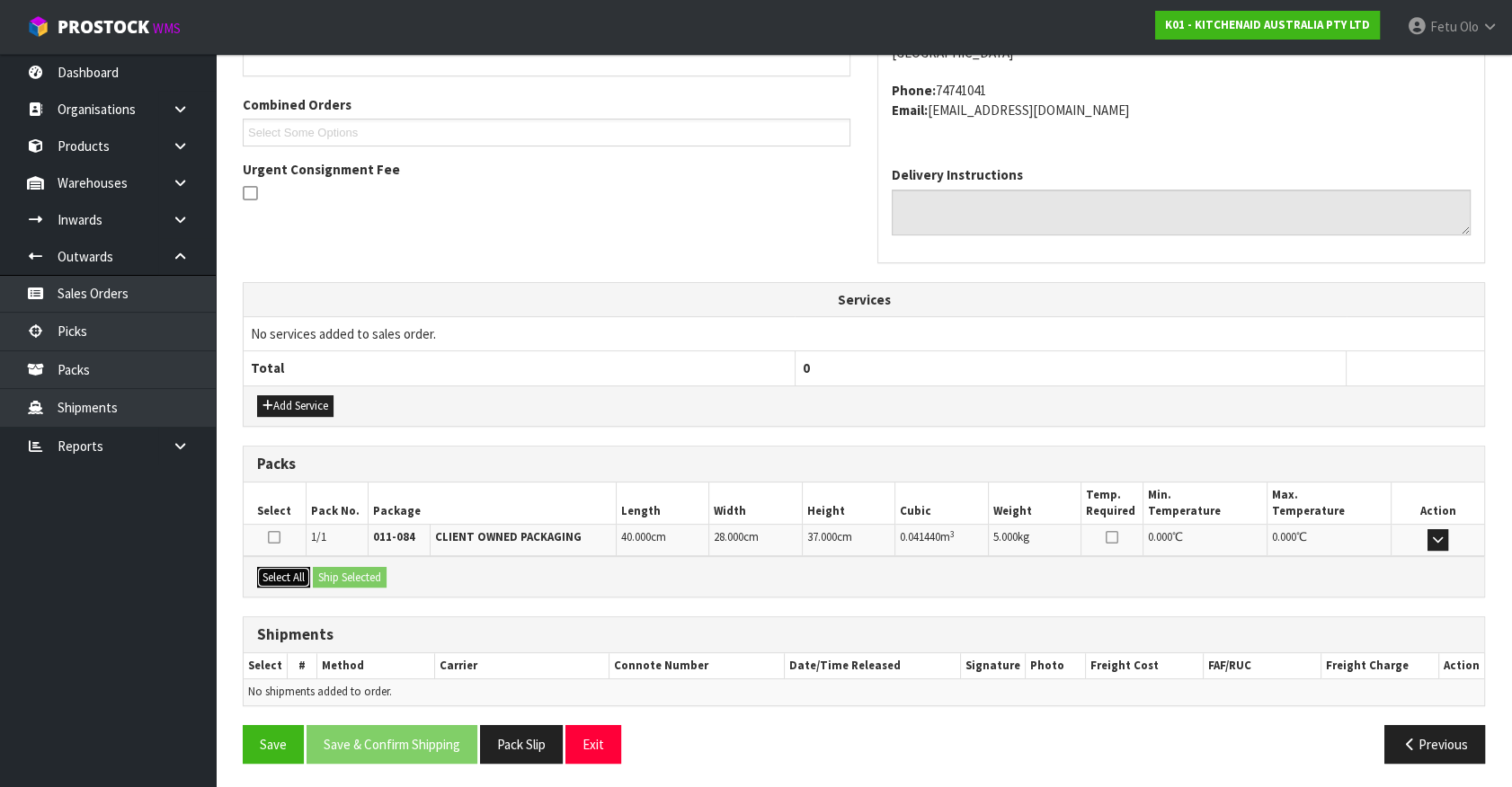 drag, startPoint x: 293, startPoint y: 576, endPoint x: 336, endPoint y: 571, distance: 43.289722 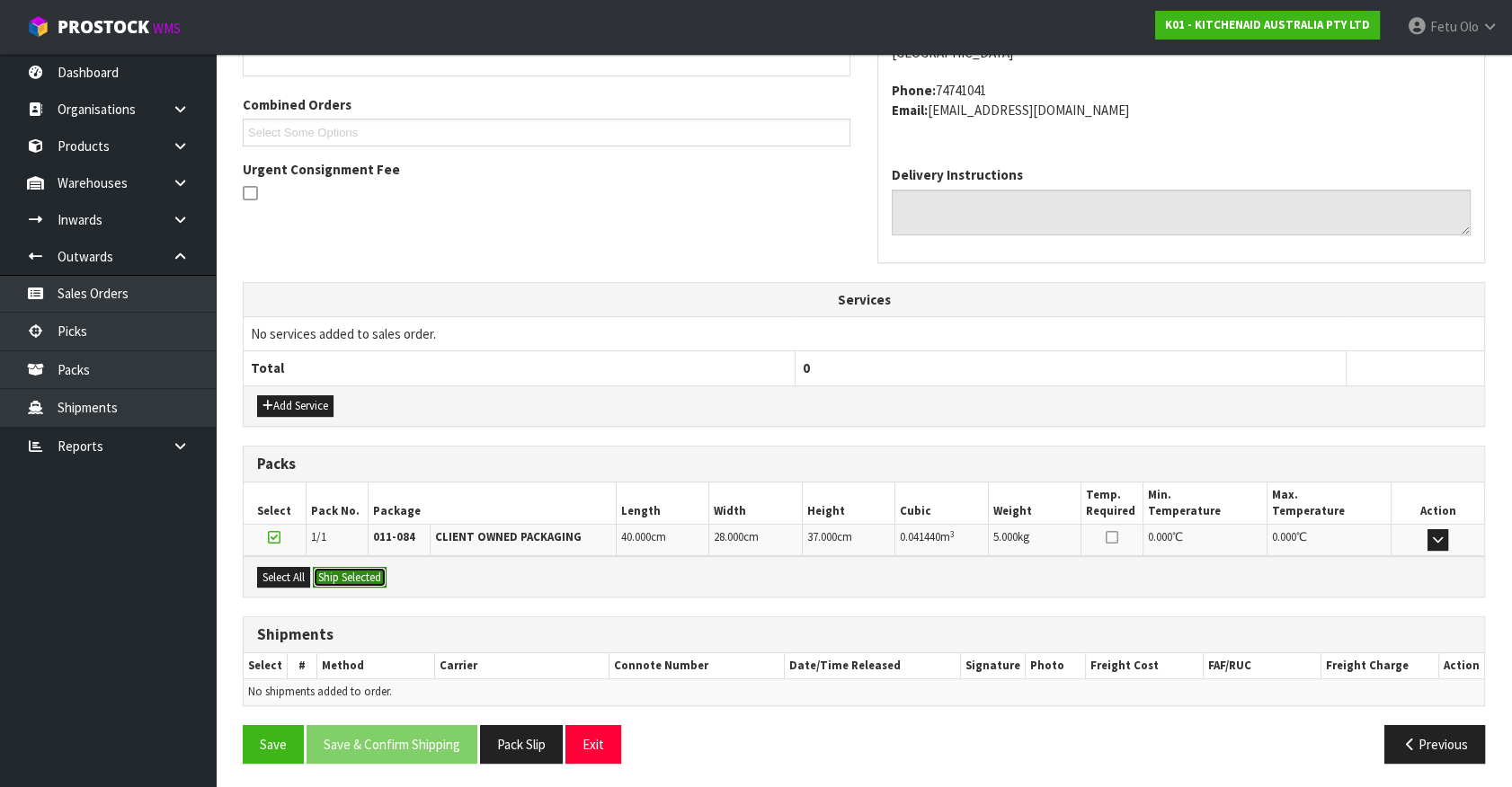 click on "Ship Selected" at bounding box center (350, 578) 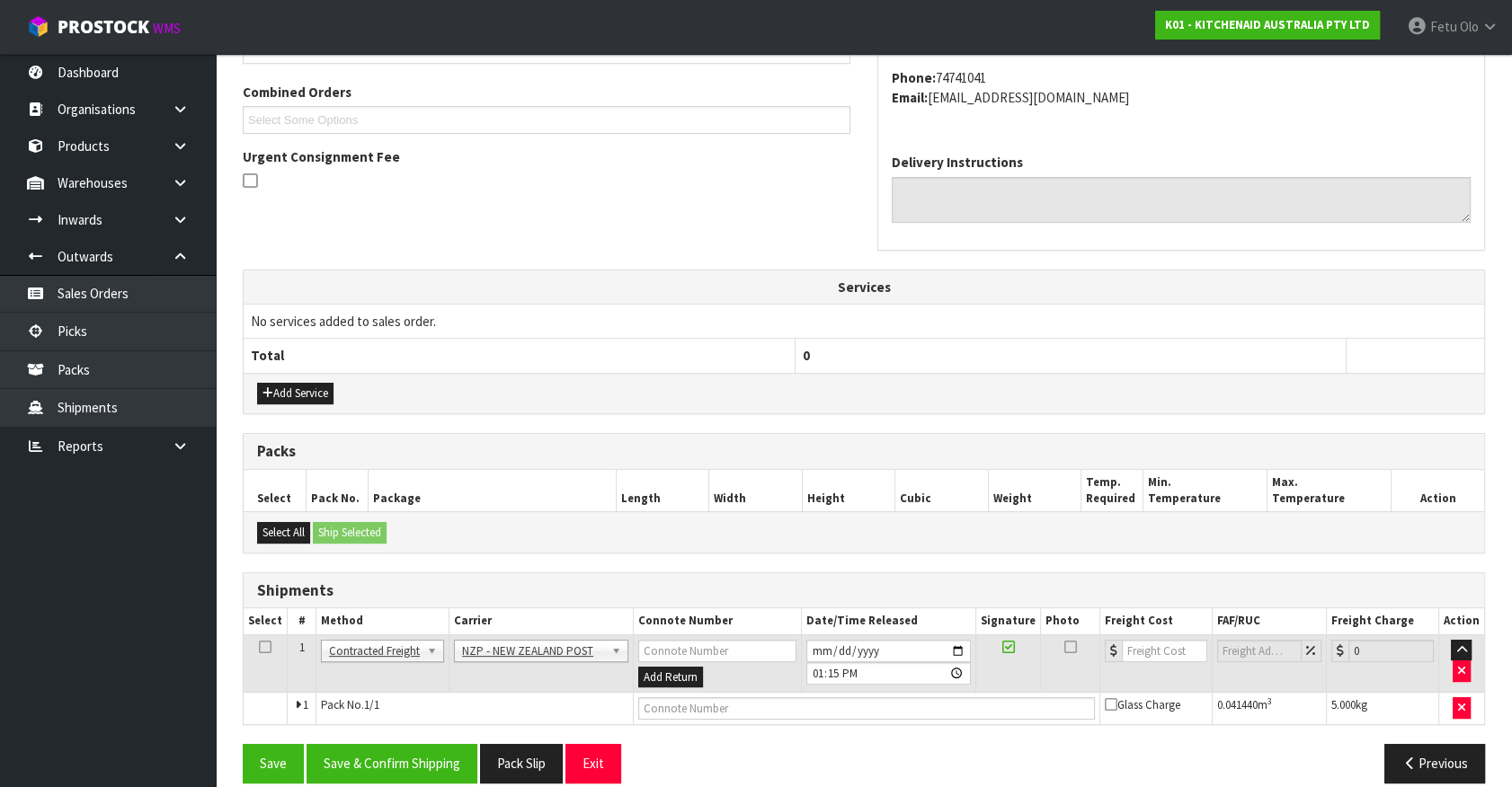 scroll, scrollTop: 468, scrollLeft: 0, axis: vertical 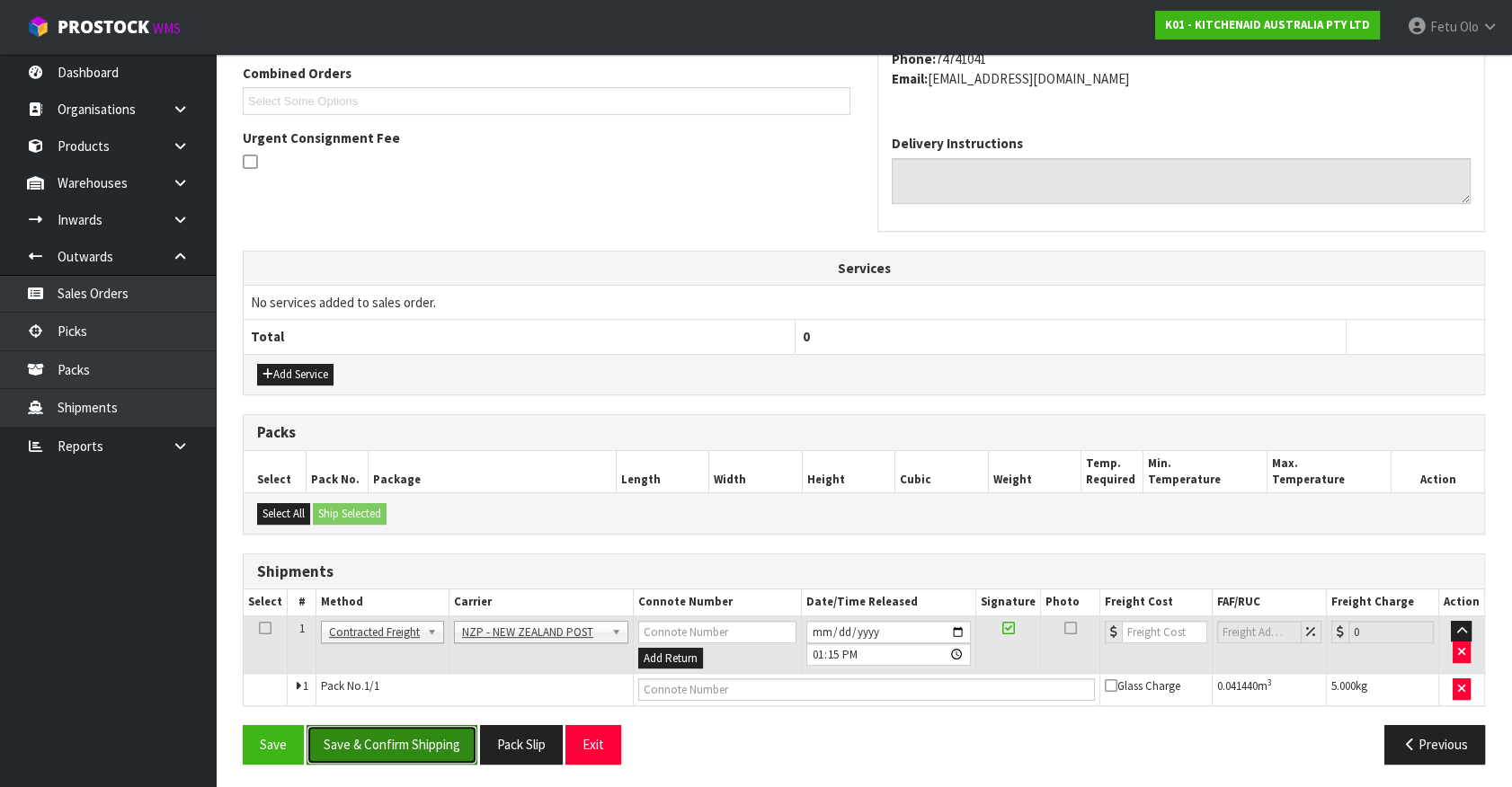 click on "Save & Confirm Shipping" at bounding box center [392, 744] 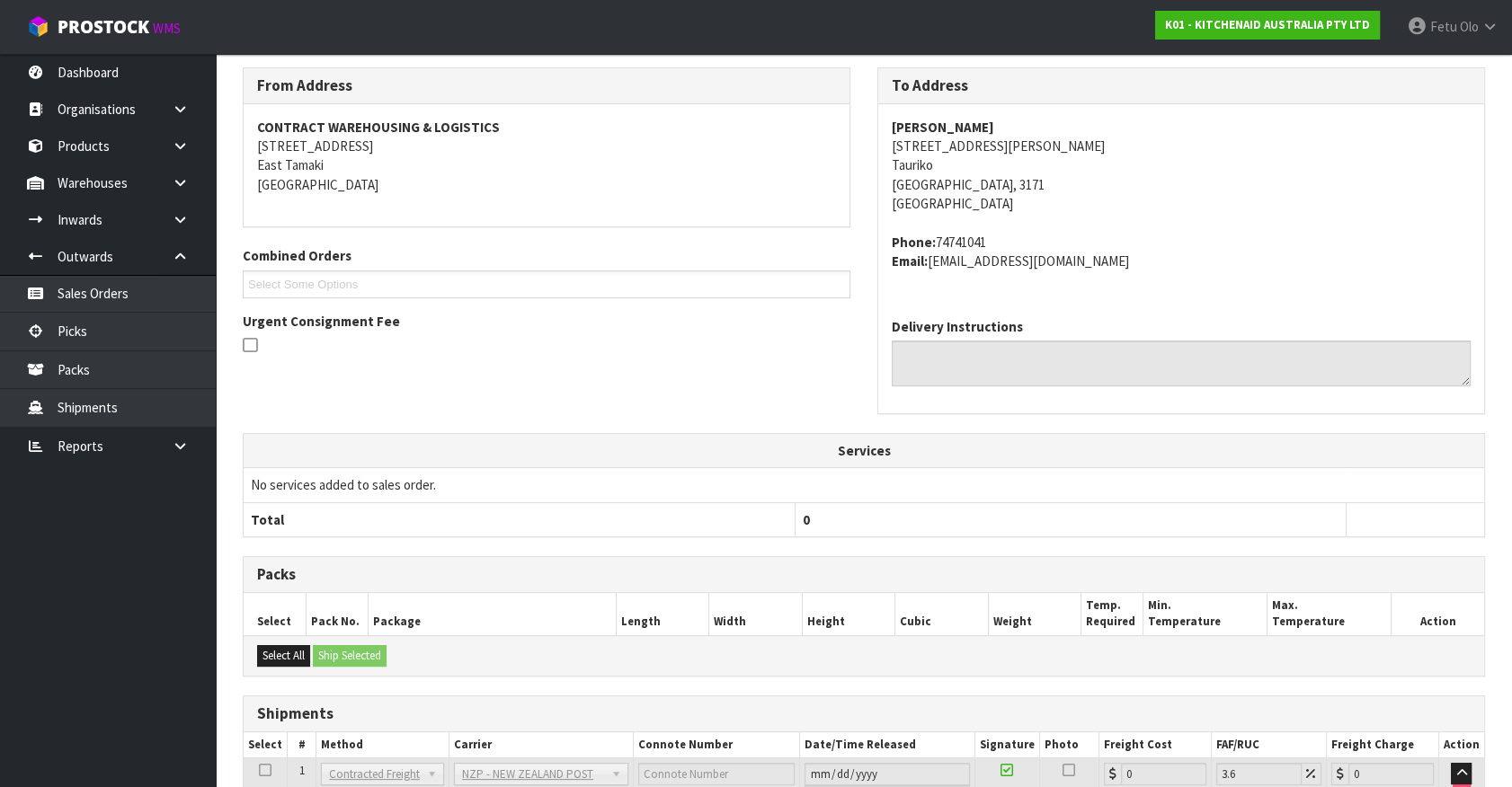 scroll, scrollTop: 443, scrollLeft: 0, axis: vertical 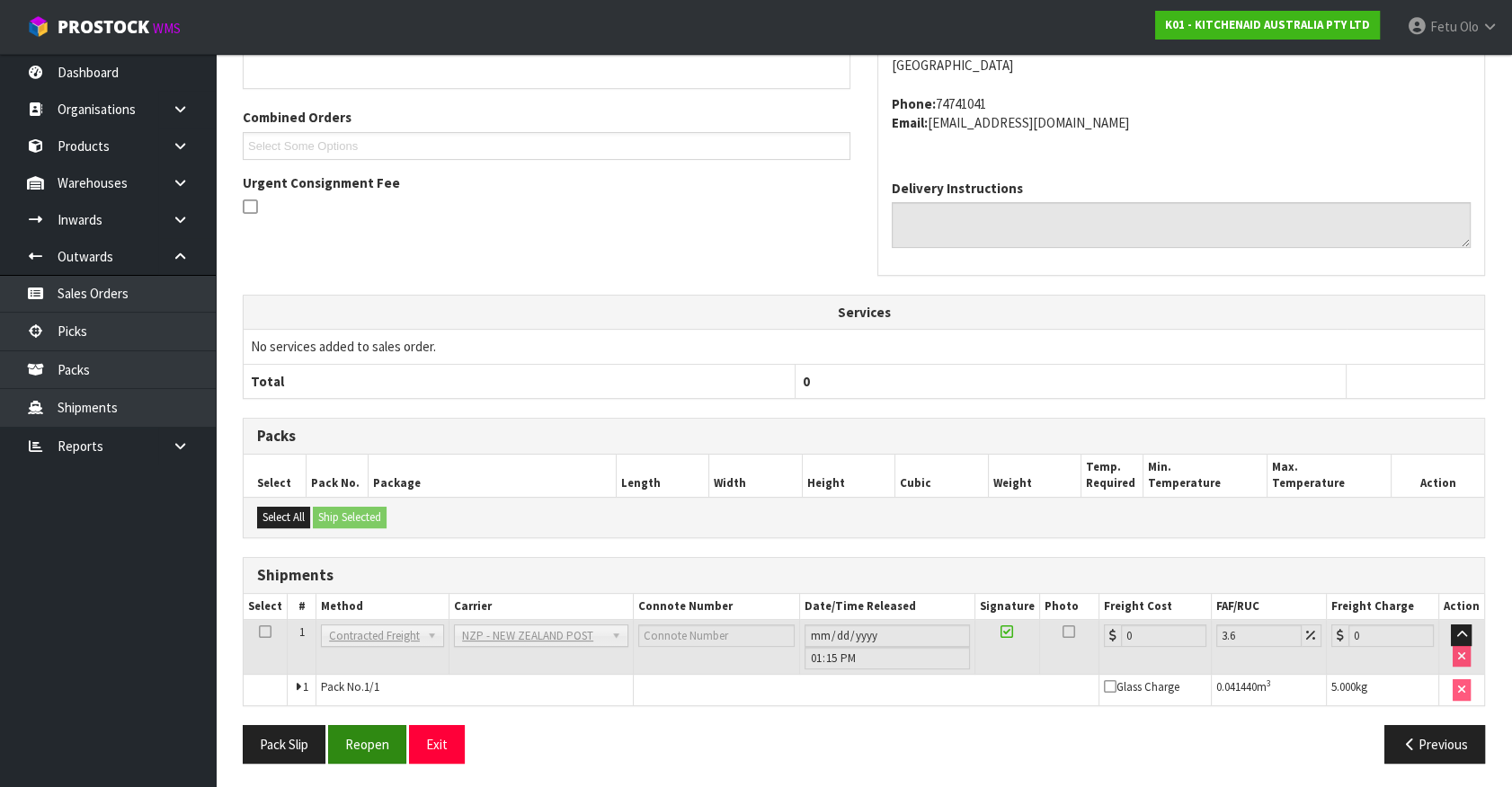 click on "Pack Slip
Reopen
Exit
Previous" at bounding box center [864, 751] 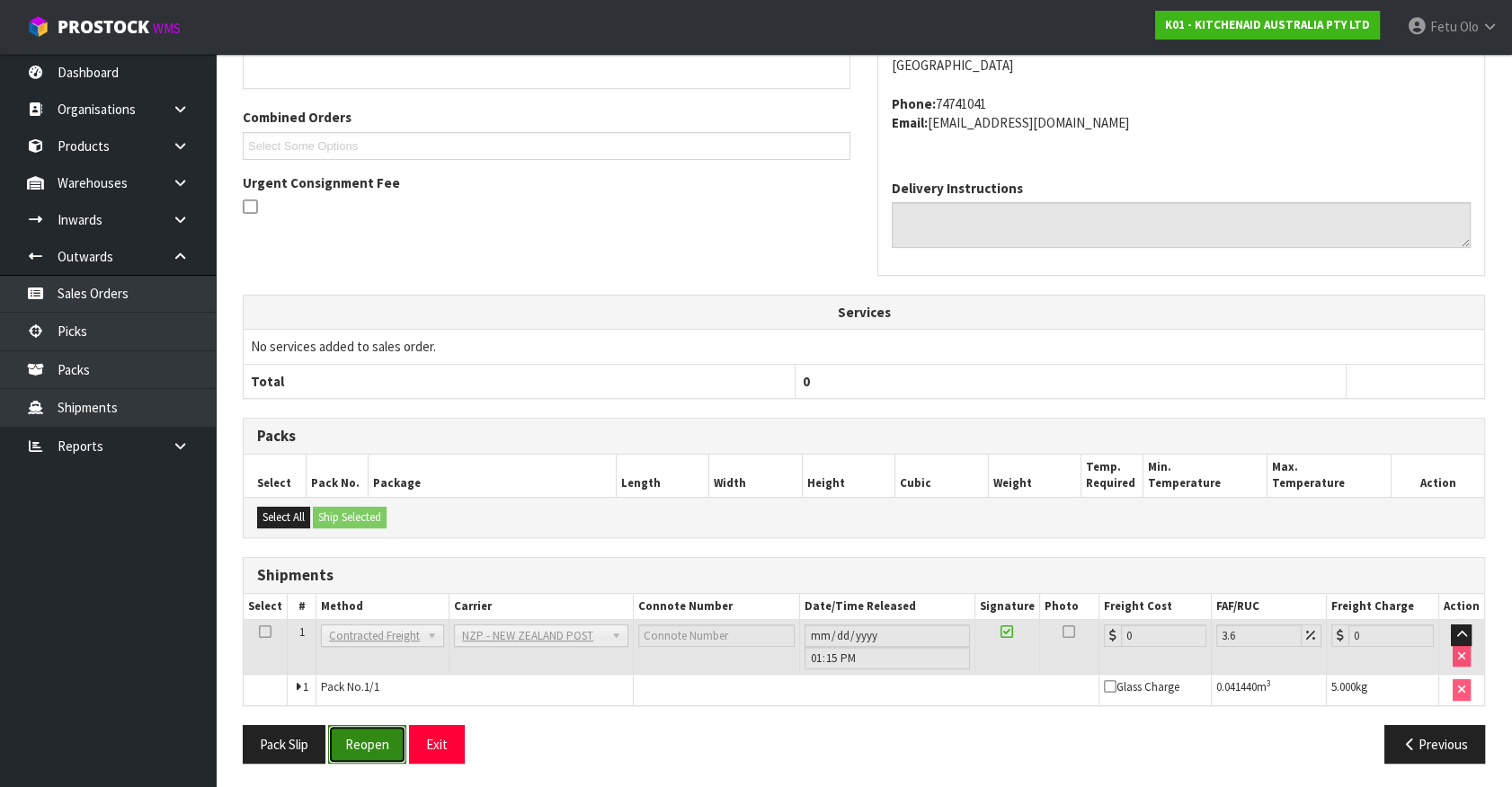 click on "Reopen" at bounding box center (367, 744) 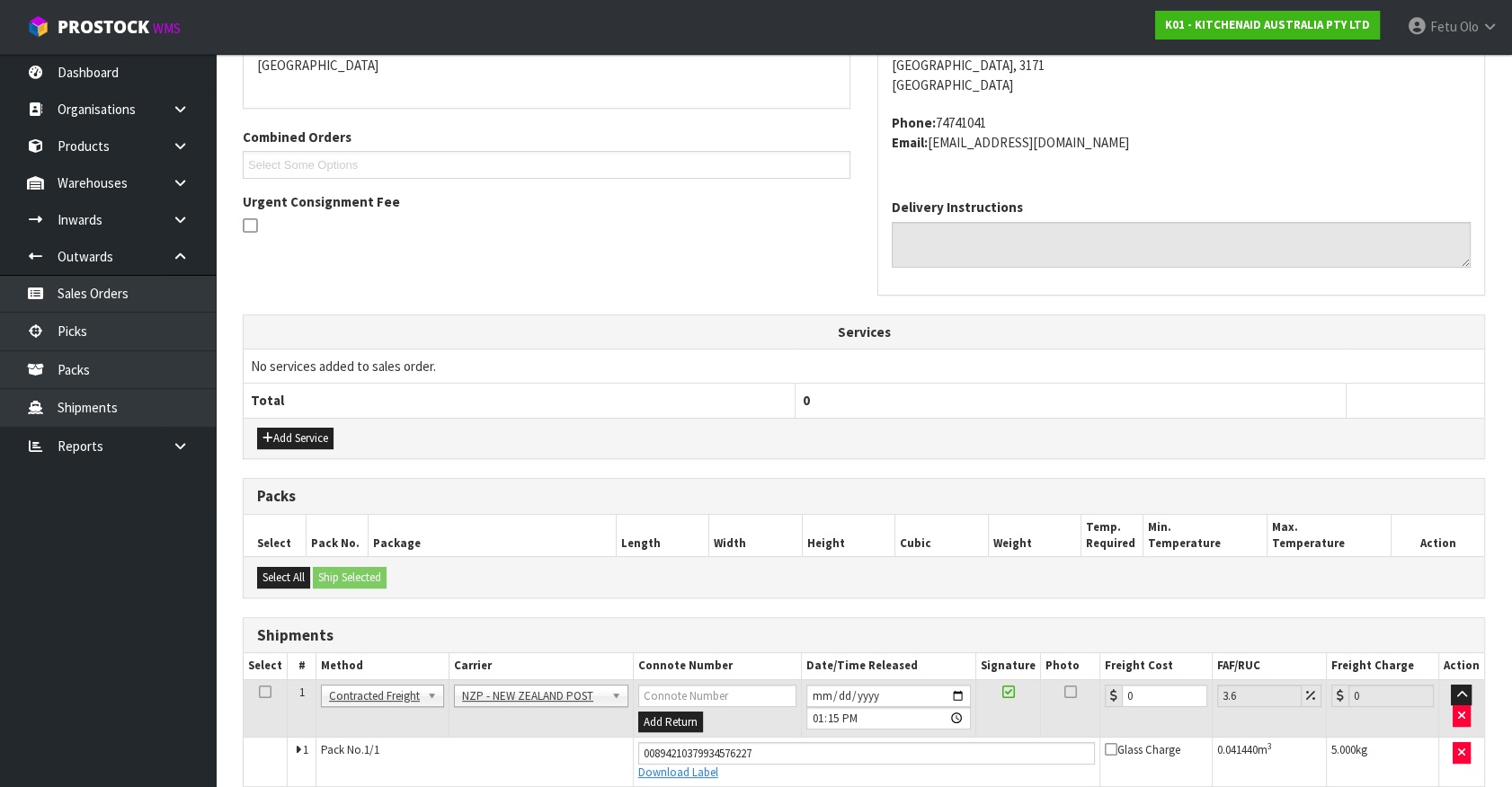 scroll, scrollTop: 403, scrollLeft: 0, axis: vertical 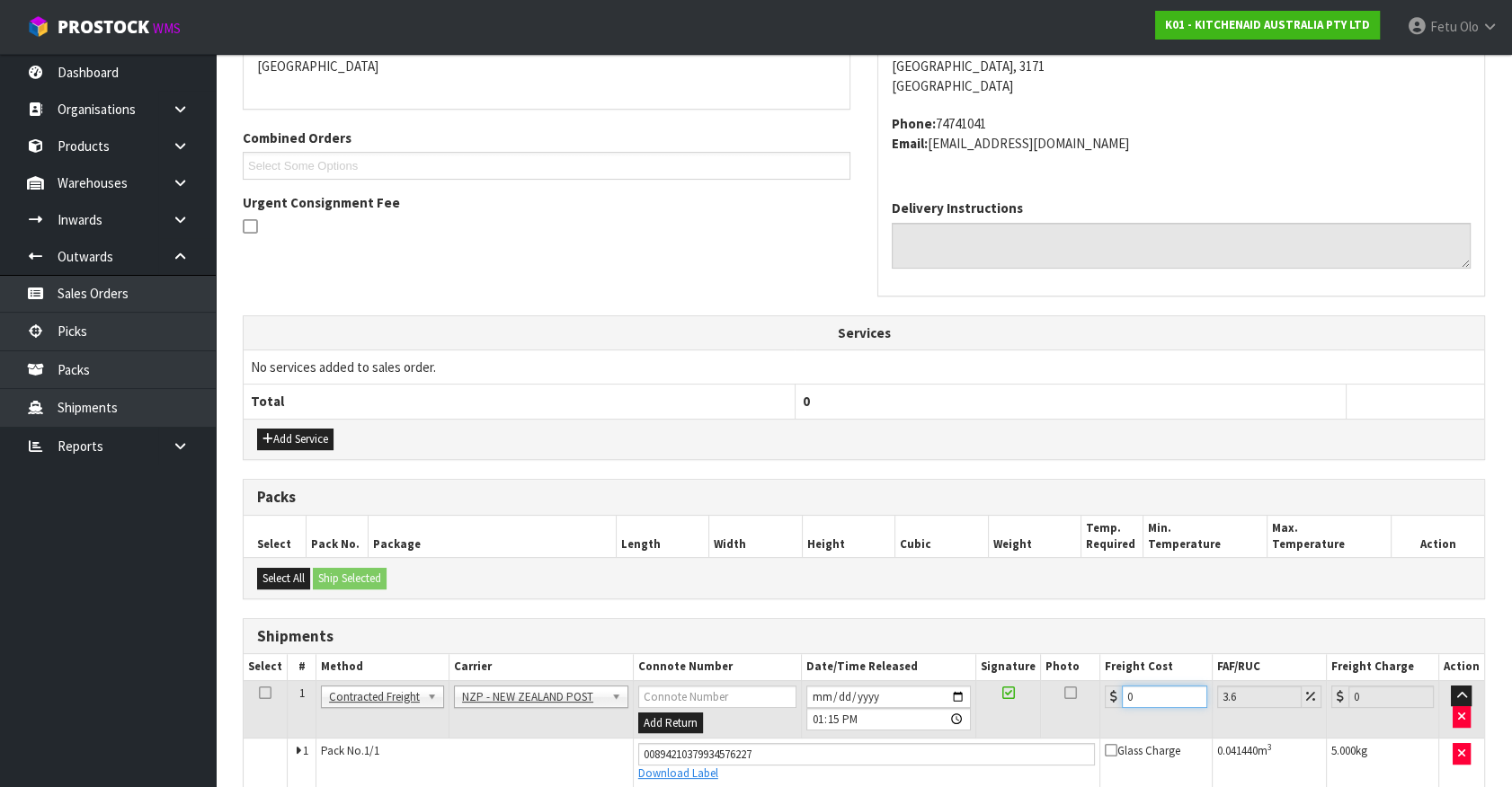 drag, startPoint x: 1160, startPoint y: 692, endPoint x: 826, endPoint y: 758, distance: 340.45851 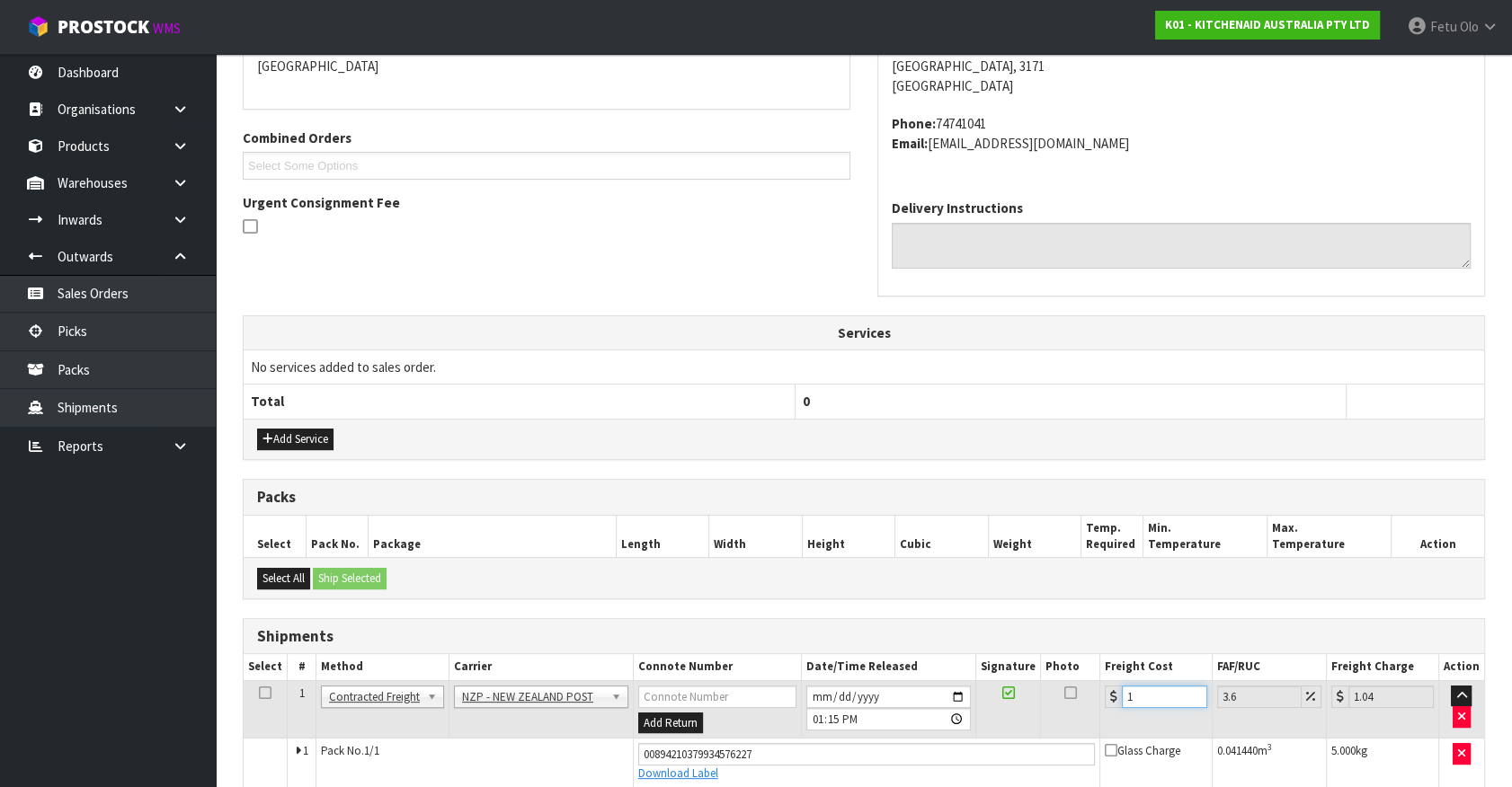 type on "13" 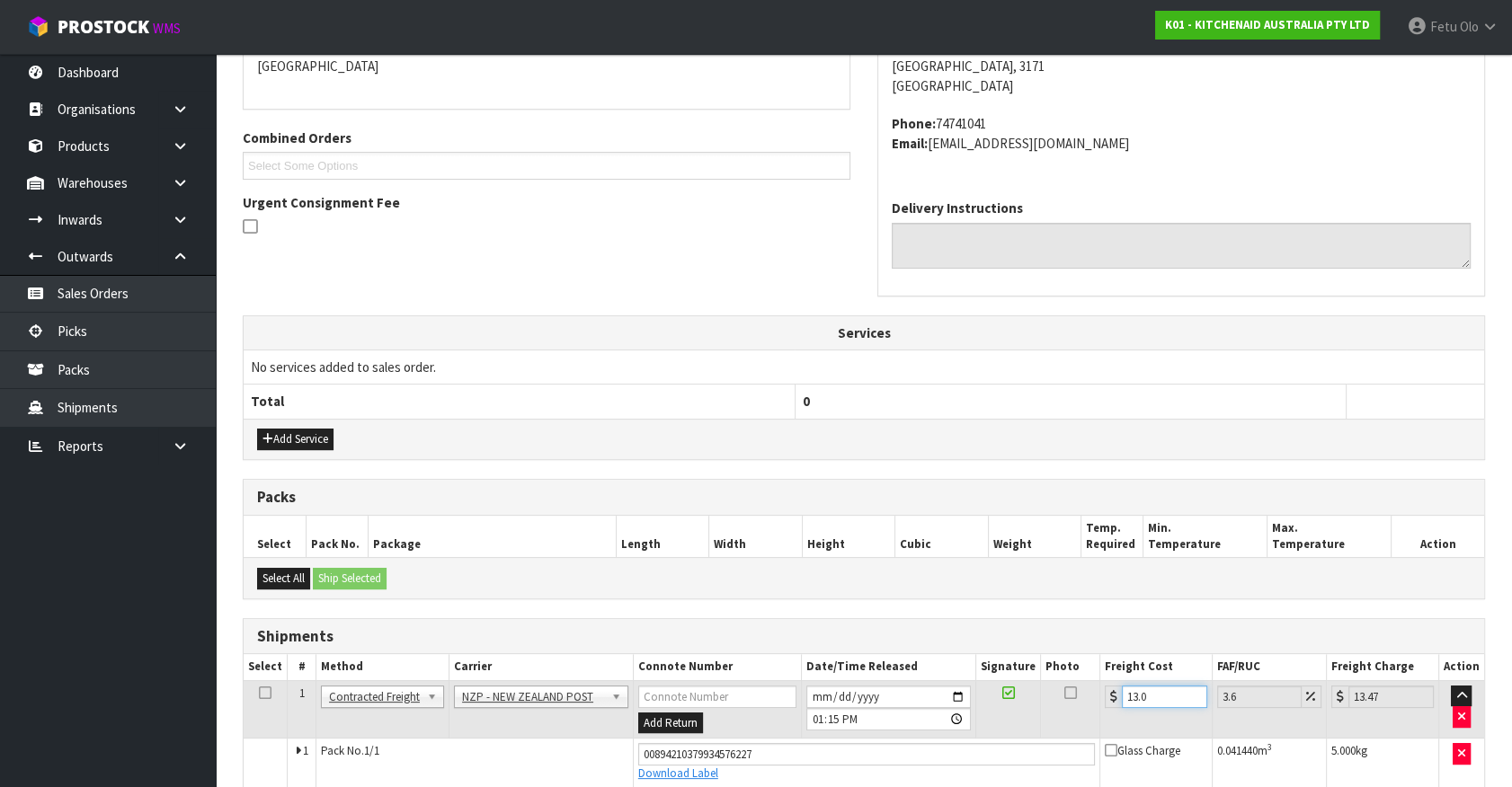 type on "13.04" 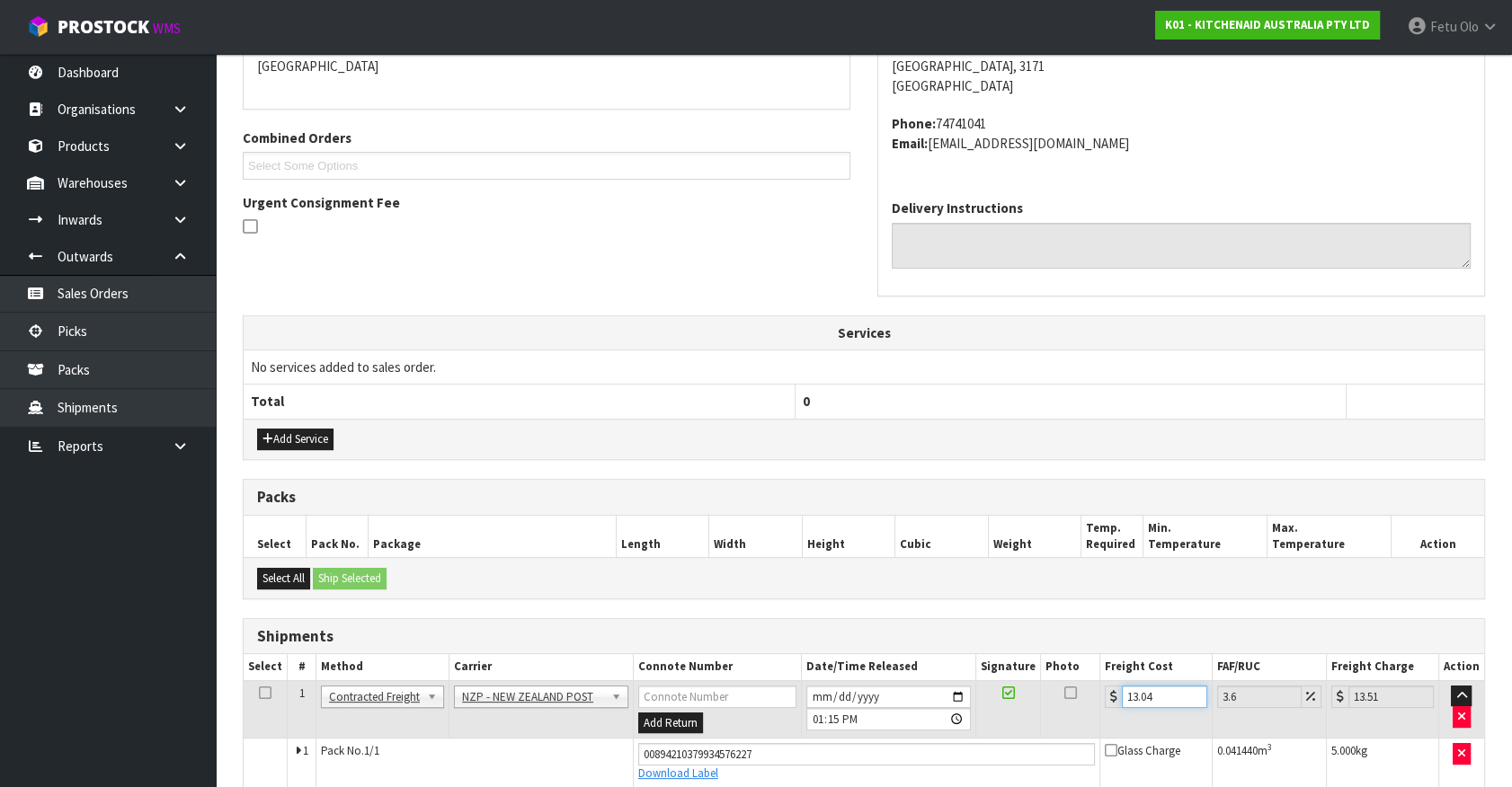 scroll, scrollTop: 485, scrollLeft: 0, axis: vertical 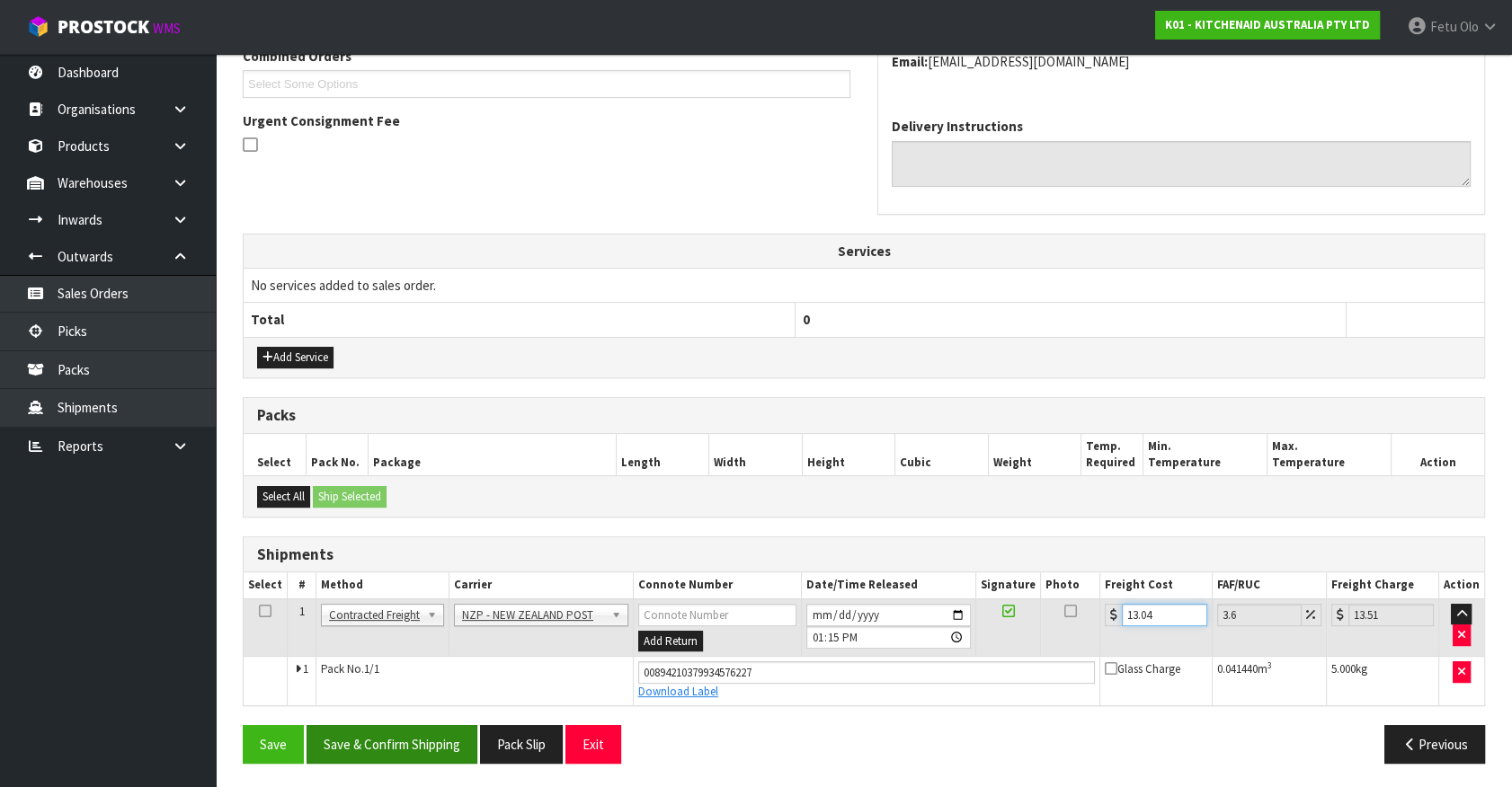 type on "13.04" 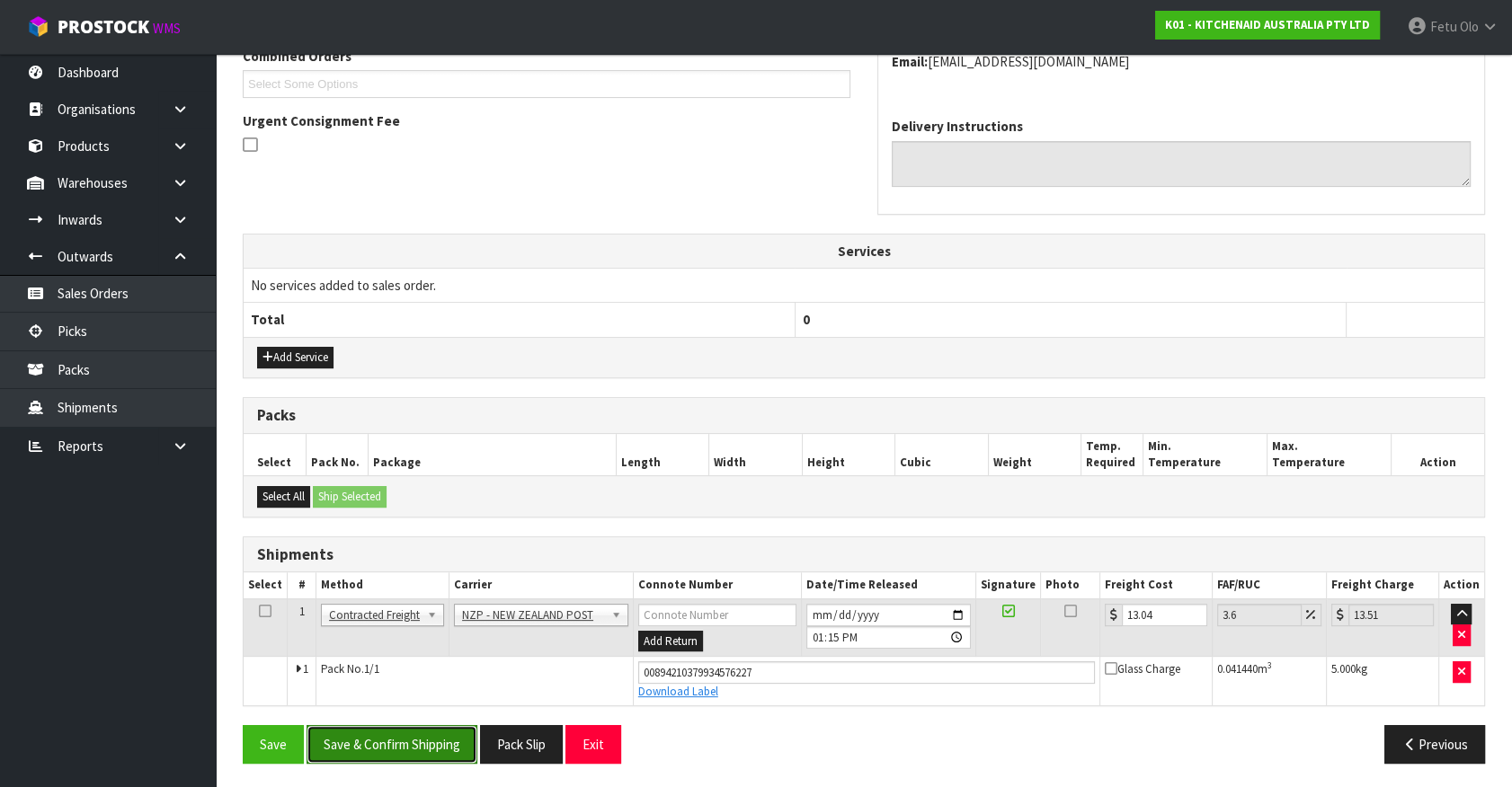 click on "Save & Confirm Shipping" at bounding box center (392, 744) 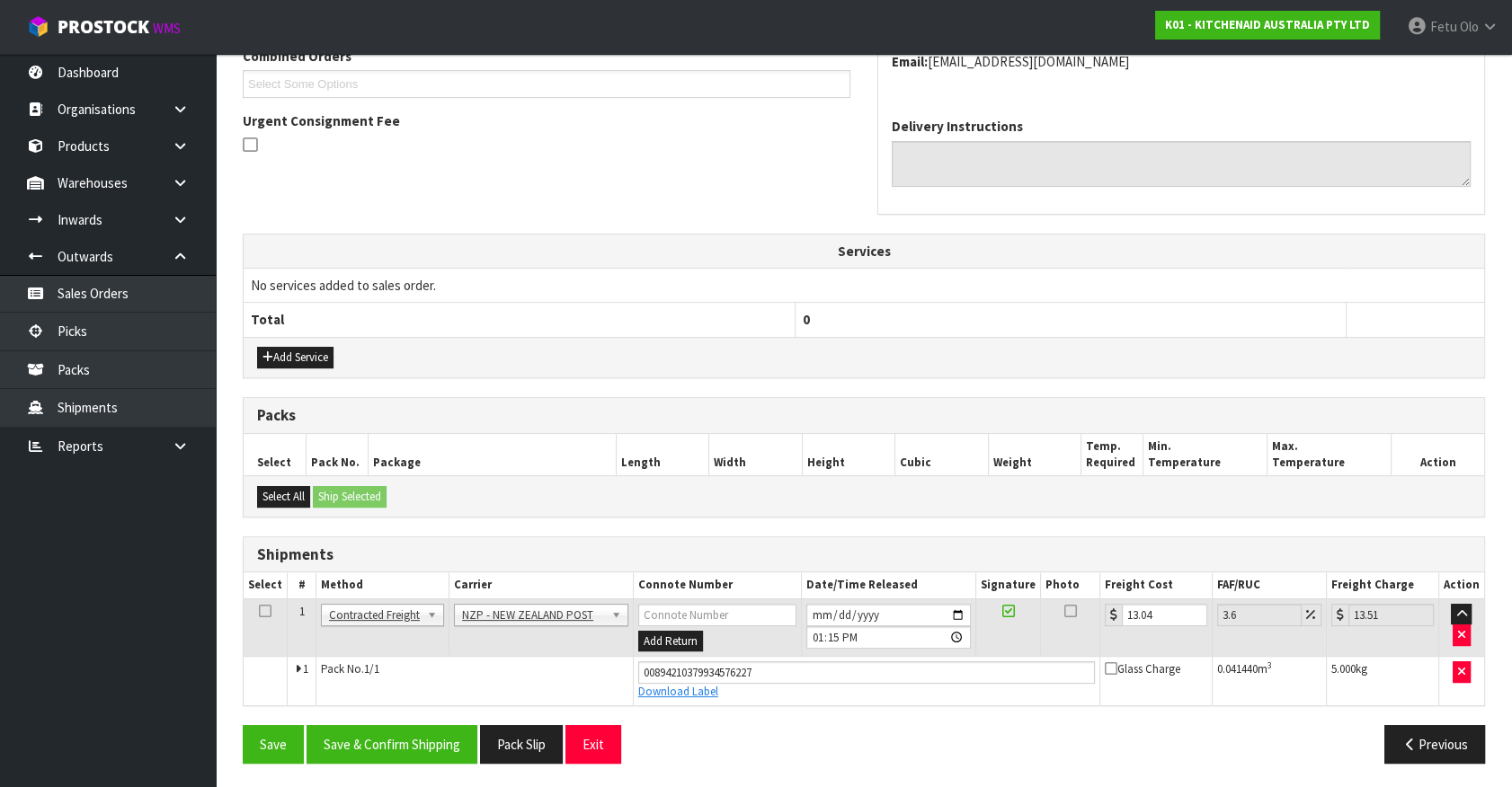scroll, scrollTop: 0, scrollLeft: 0, axis: both 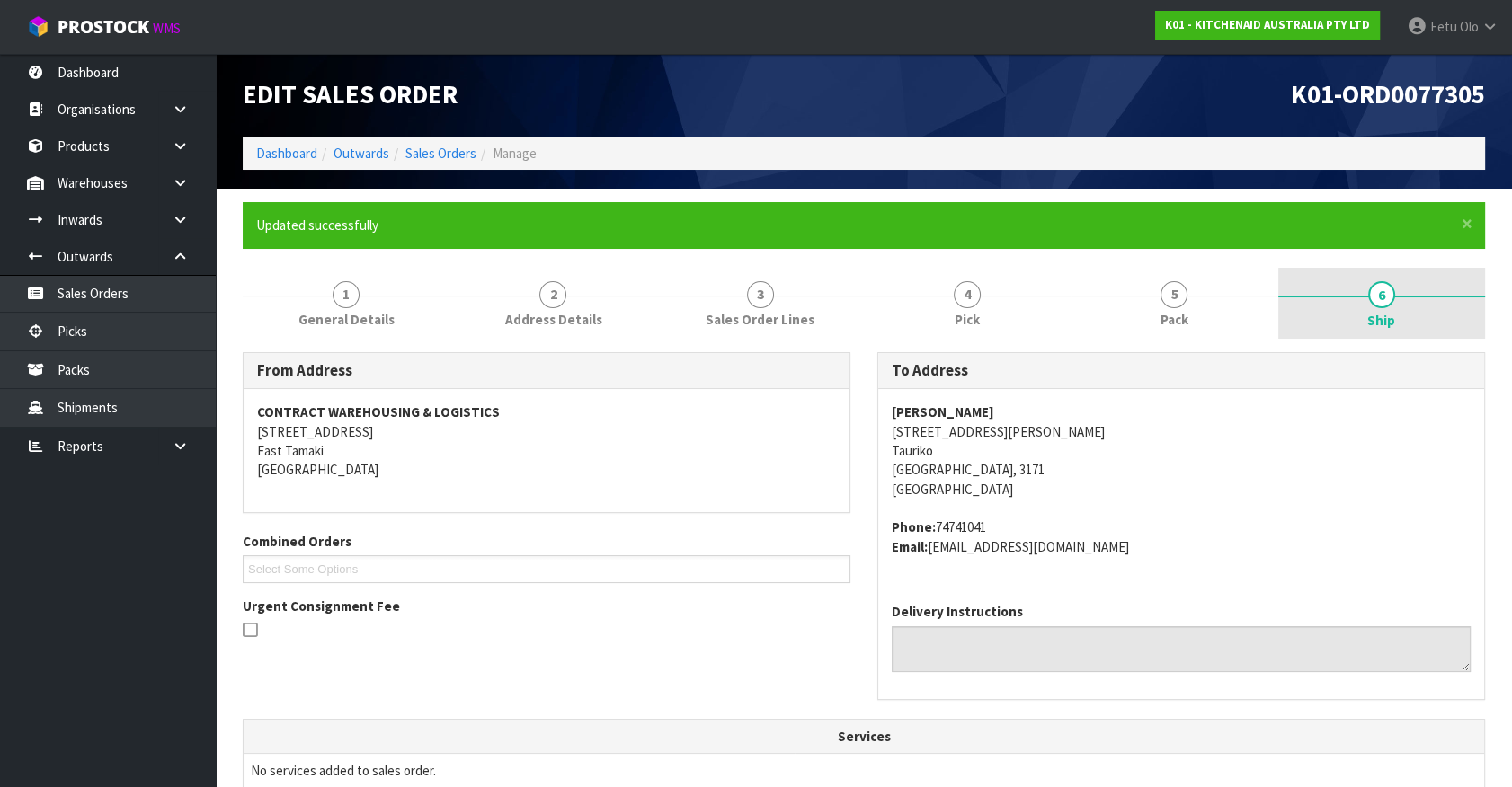 drag, startPoint x: 444, startPoint y: 747, endPoint x: 1477, endPoint y: 322, distance: 1117.0112 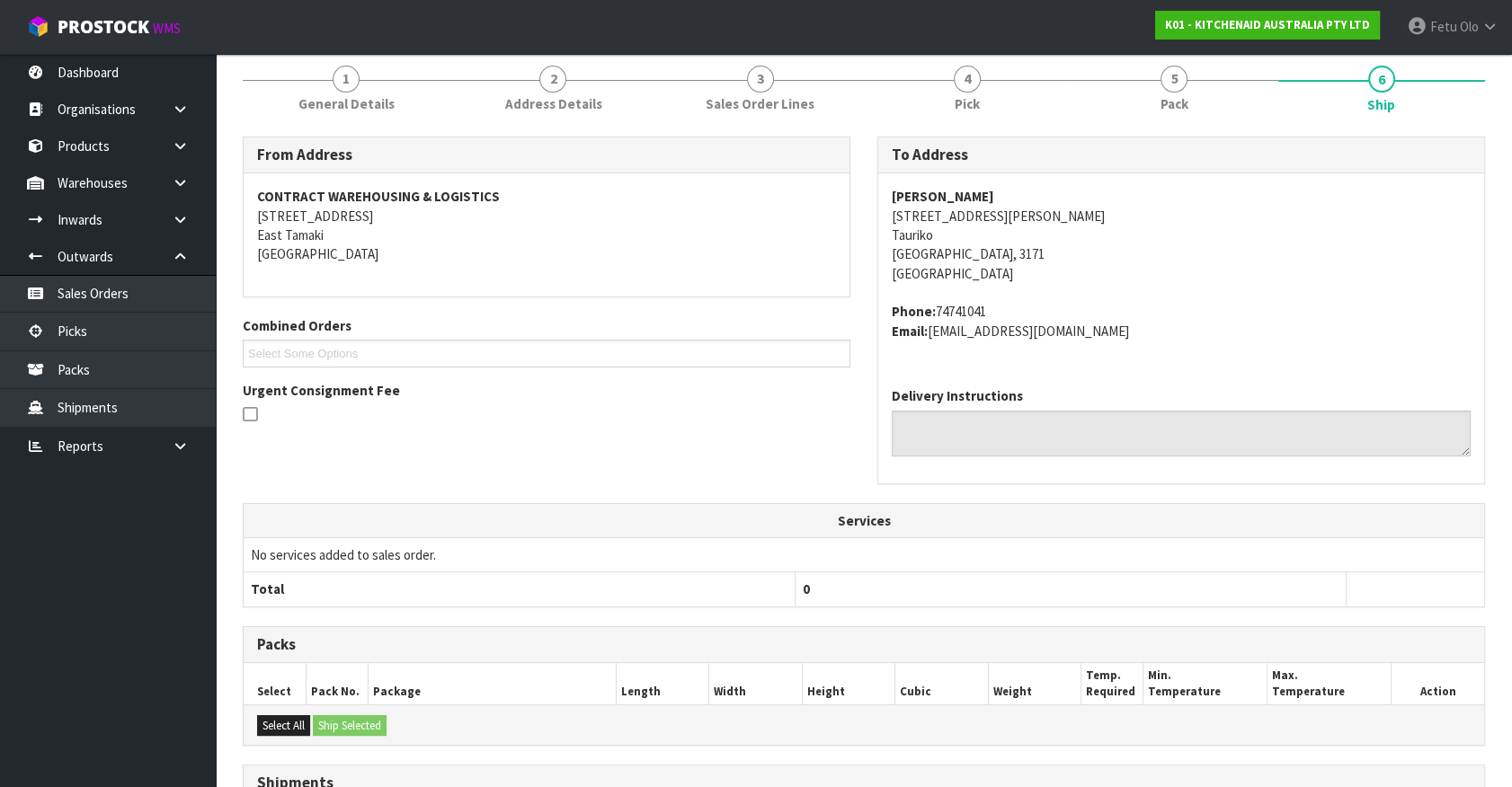scroll, scrollTop: 436, scrollLeft: 0, axis: vertical 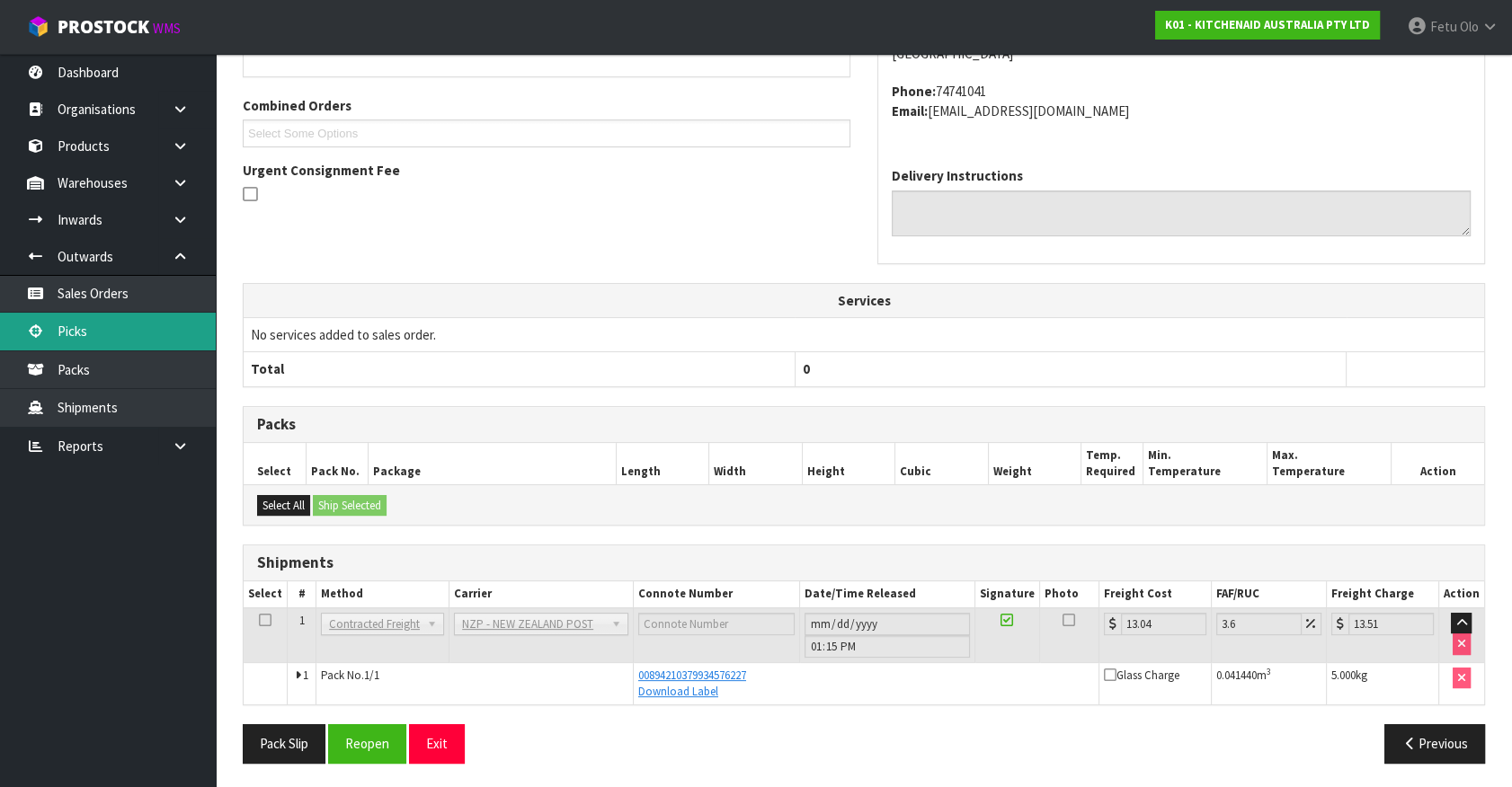 click on "Picks" at bounding box center (108, 331) 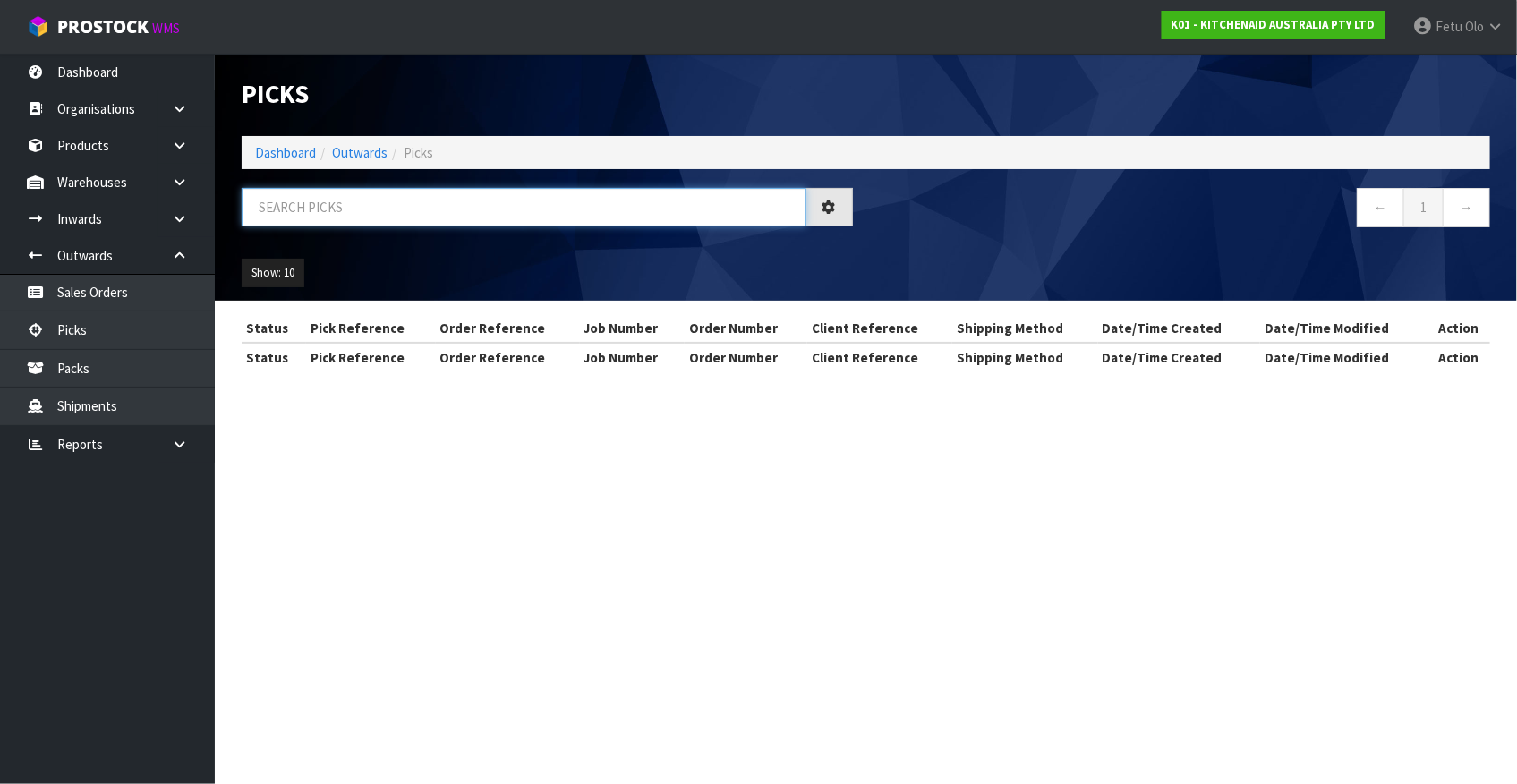 click at bounding box center (524, 207) 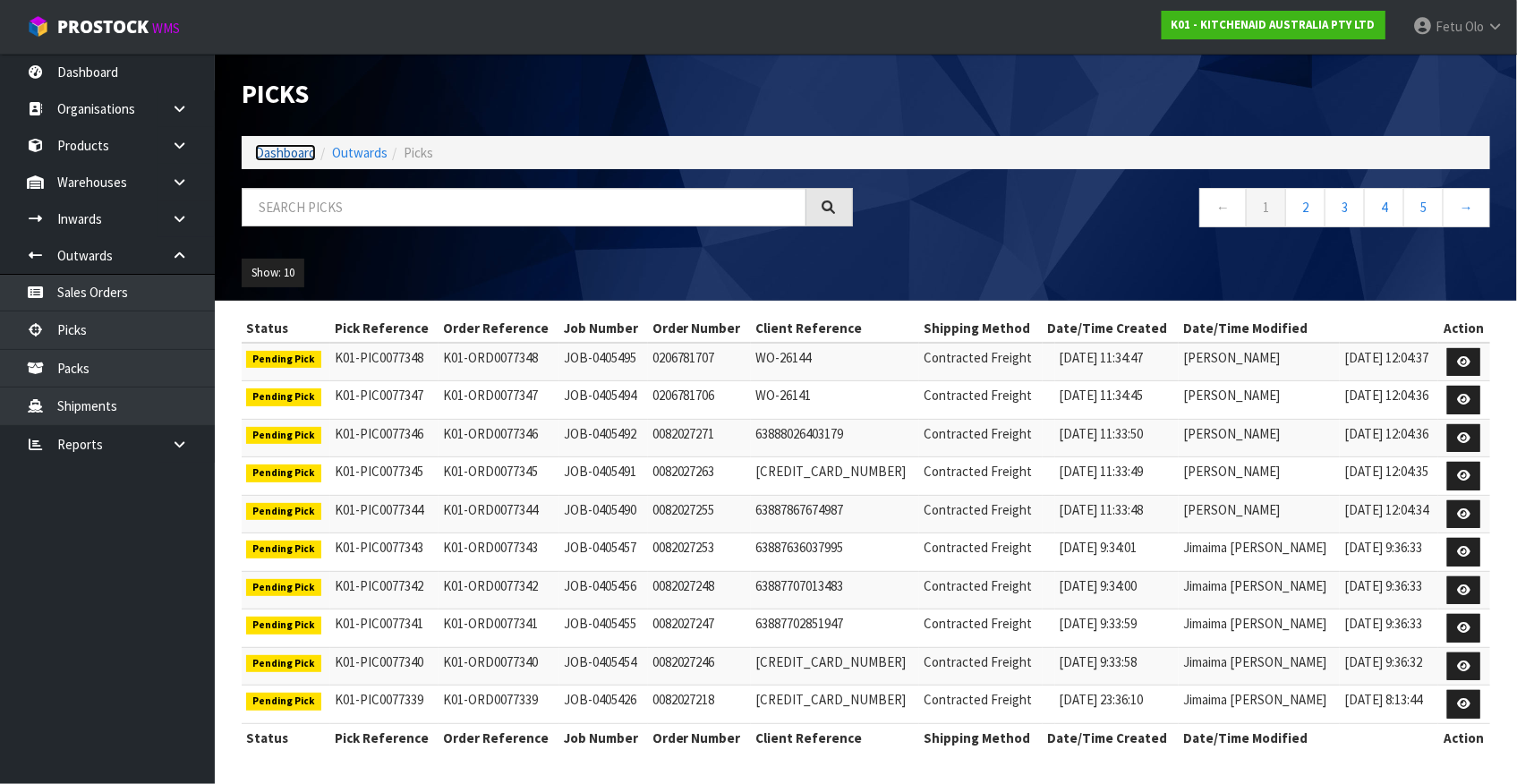 click on "Dashboard" at bounding box center [286, 152] 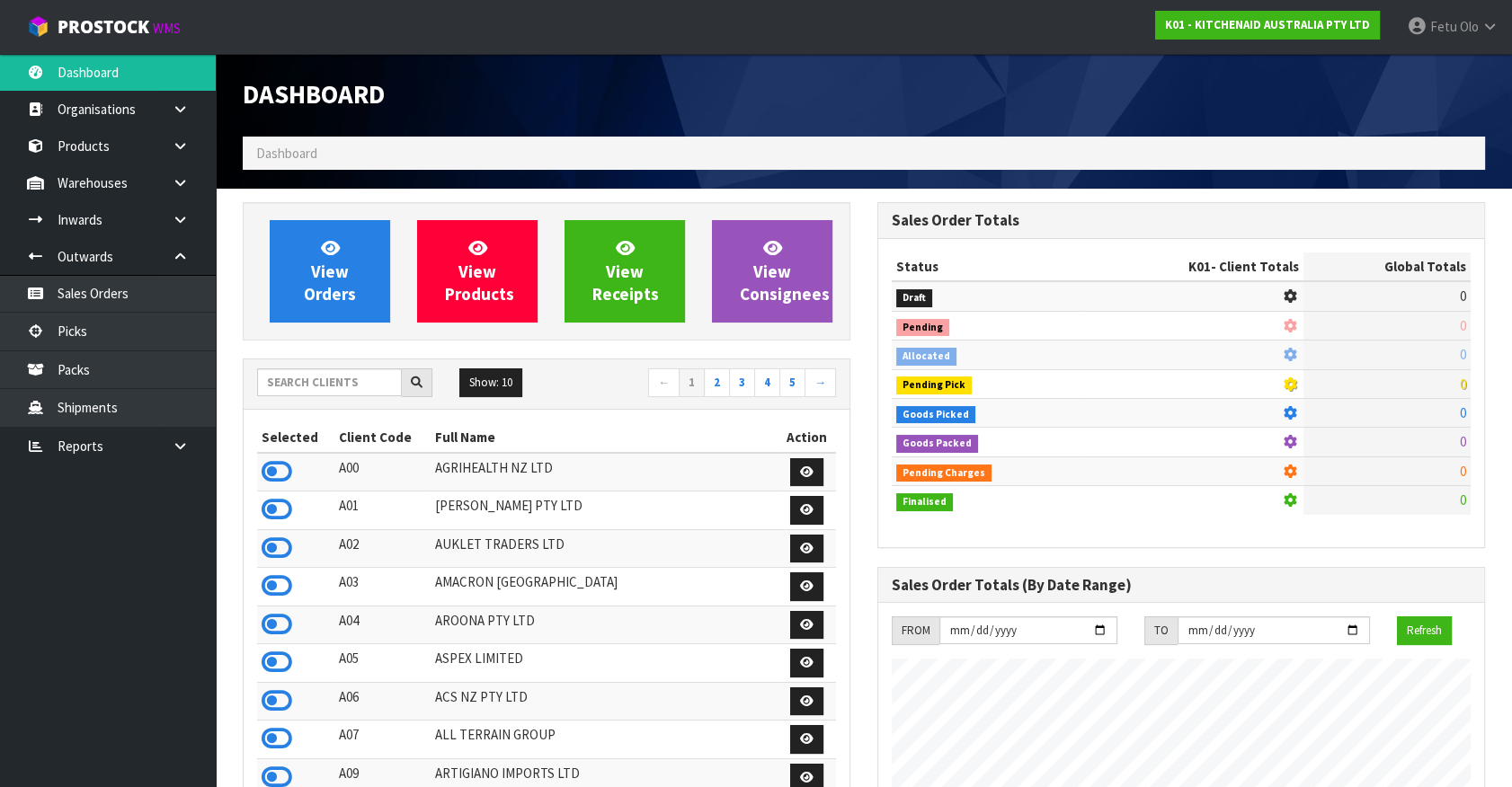 scroll, scrollTop: 897283, scrollLeft: 898294, axis: both 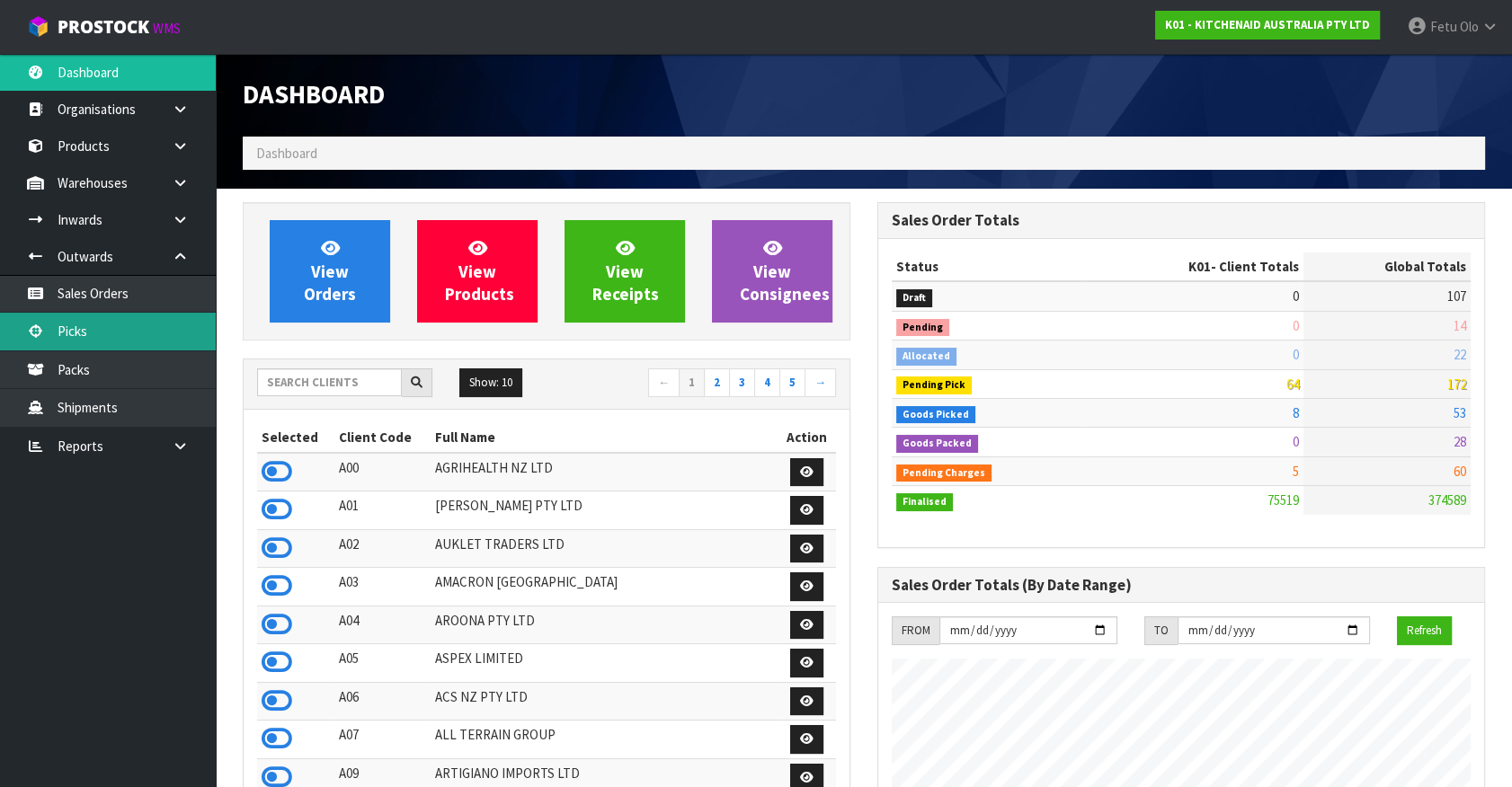 click on "Picks" at bounding box center [108, 331] 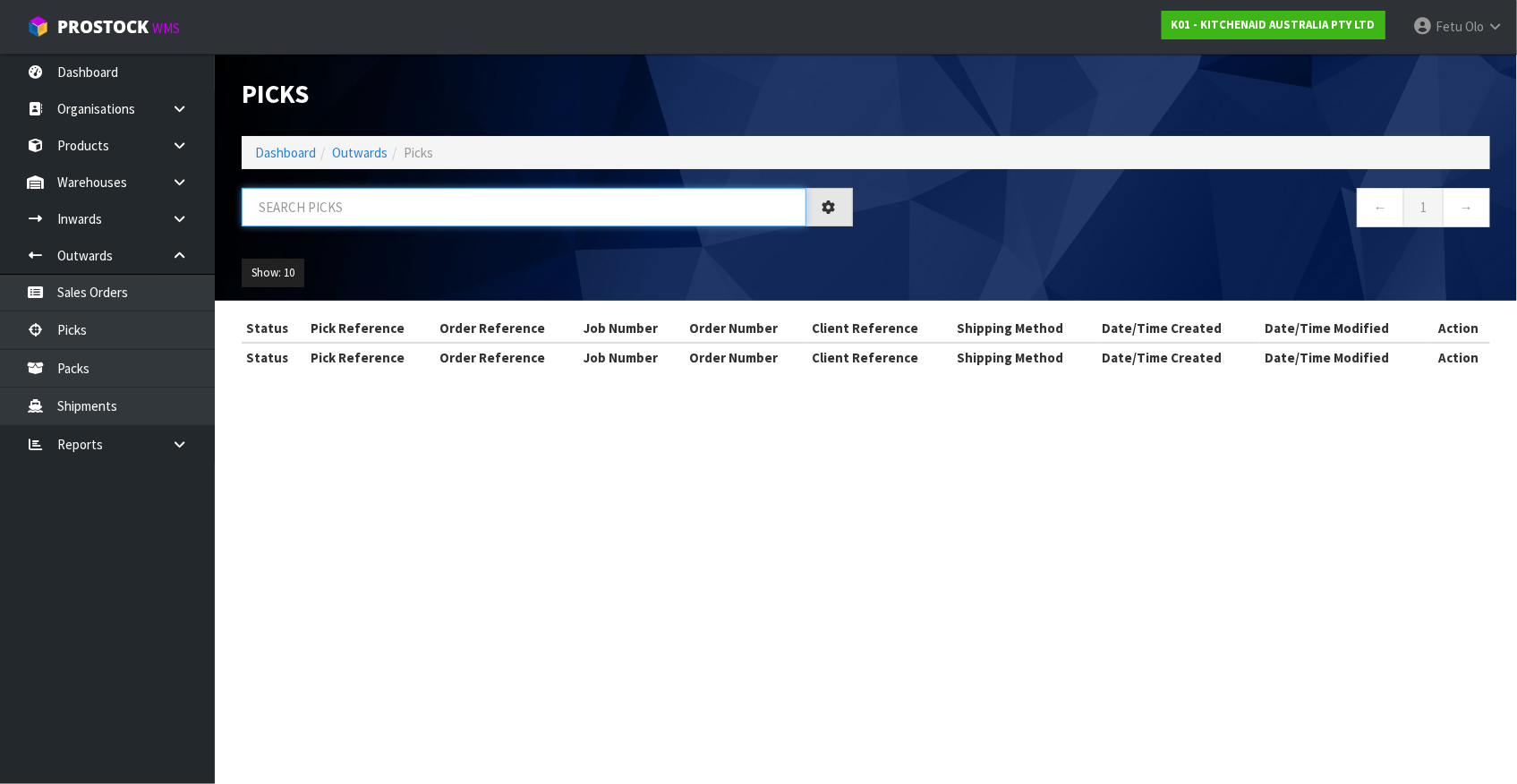 click at bounding box center [524, 207] 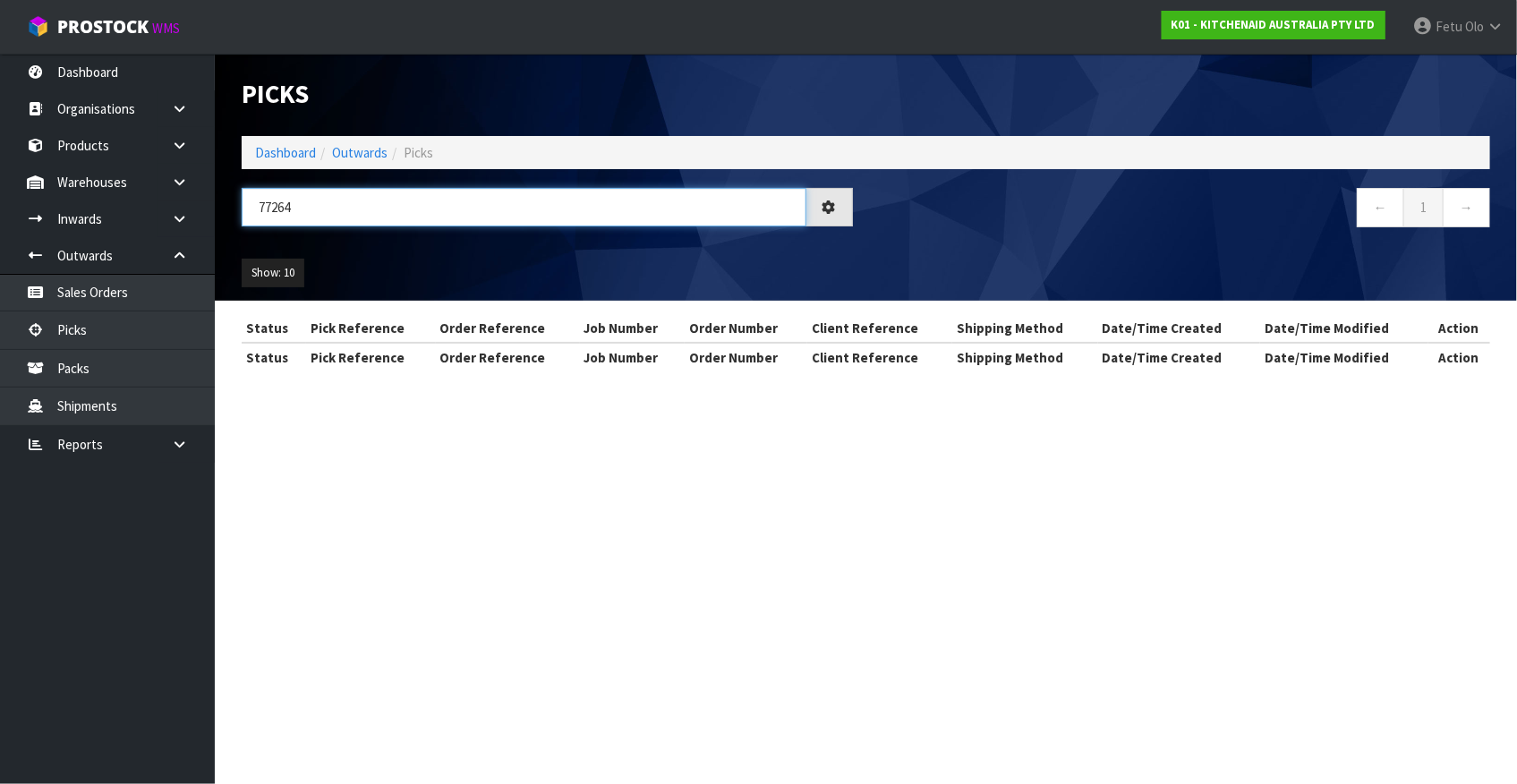type on "77264" 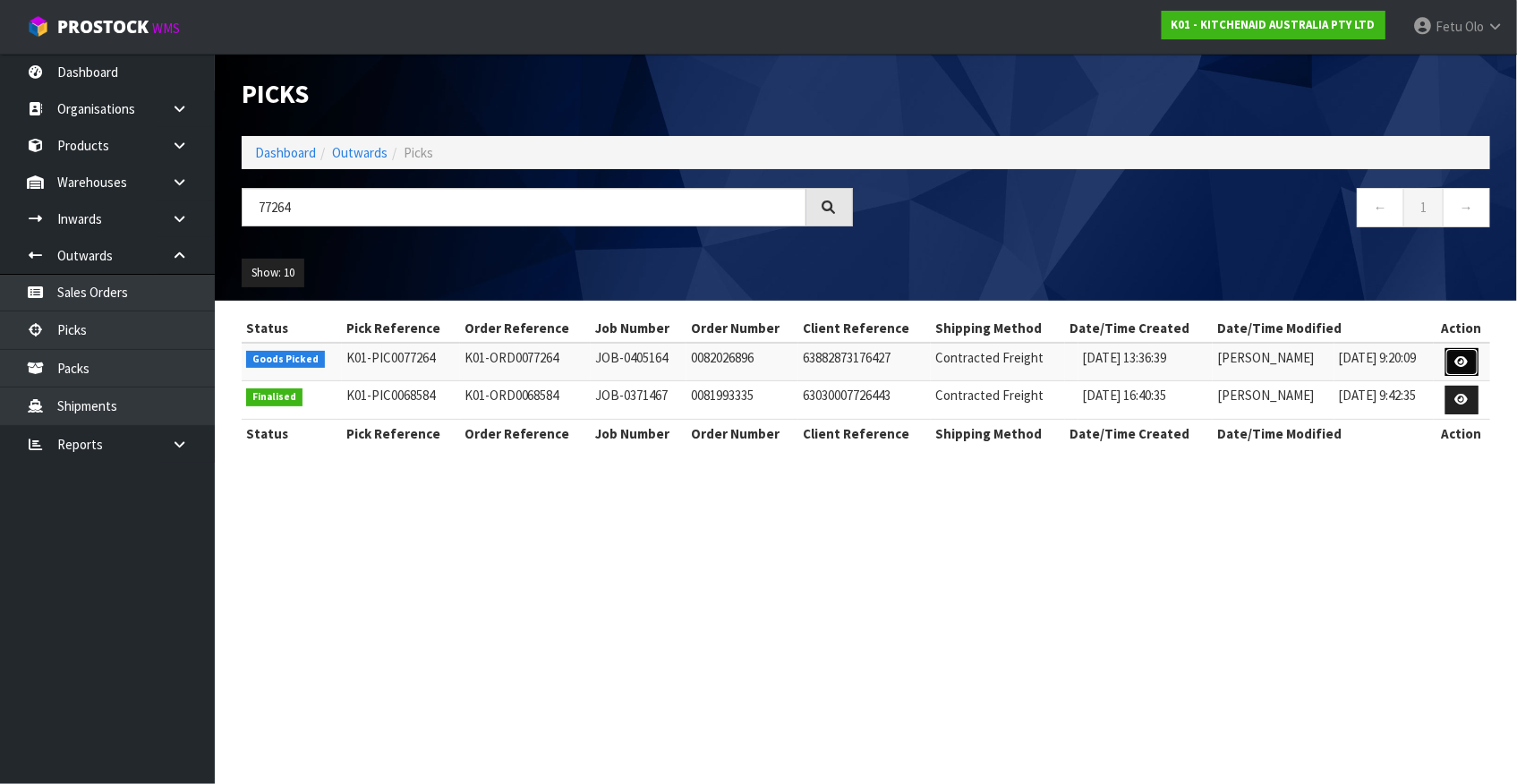 click at bounding box center [1462, 362] 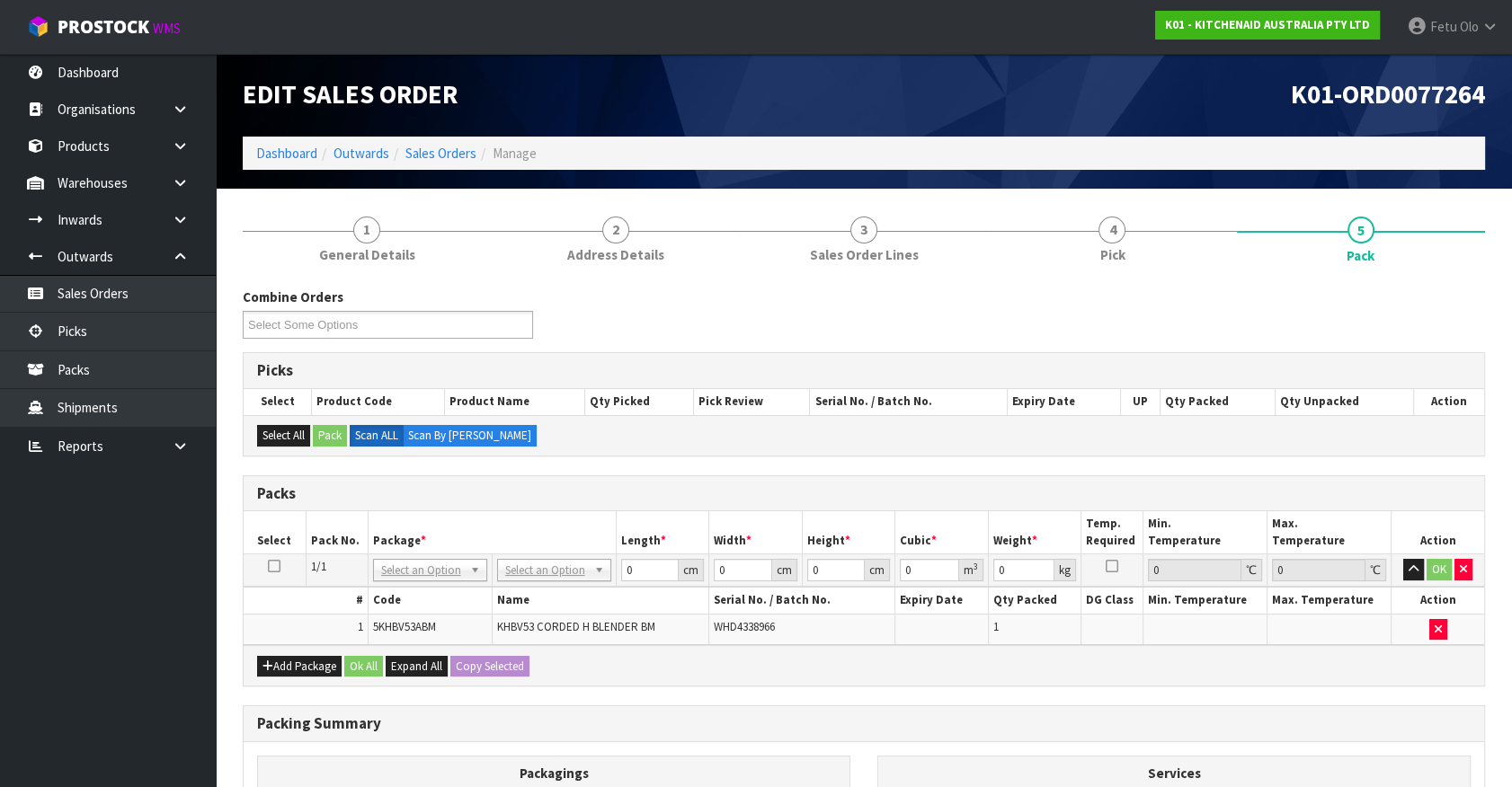 drag, startPoint x: 427, startPoint y: 575, endPoint x: 422, endPoint y: 588, distance: 13.928388 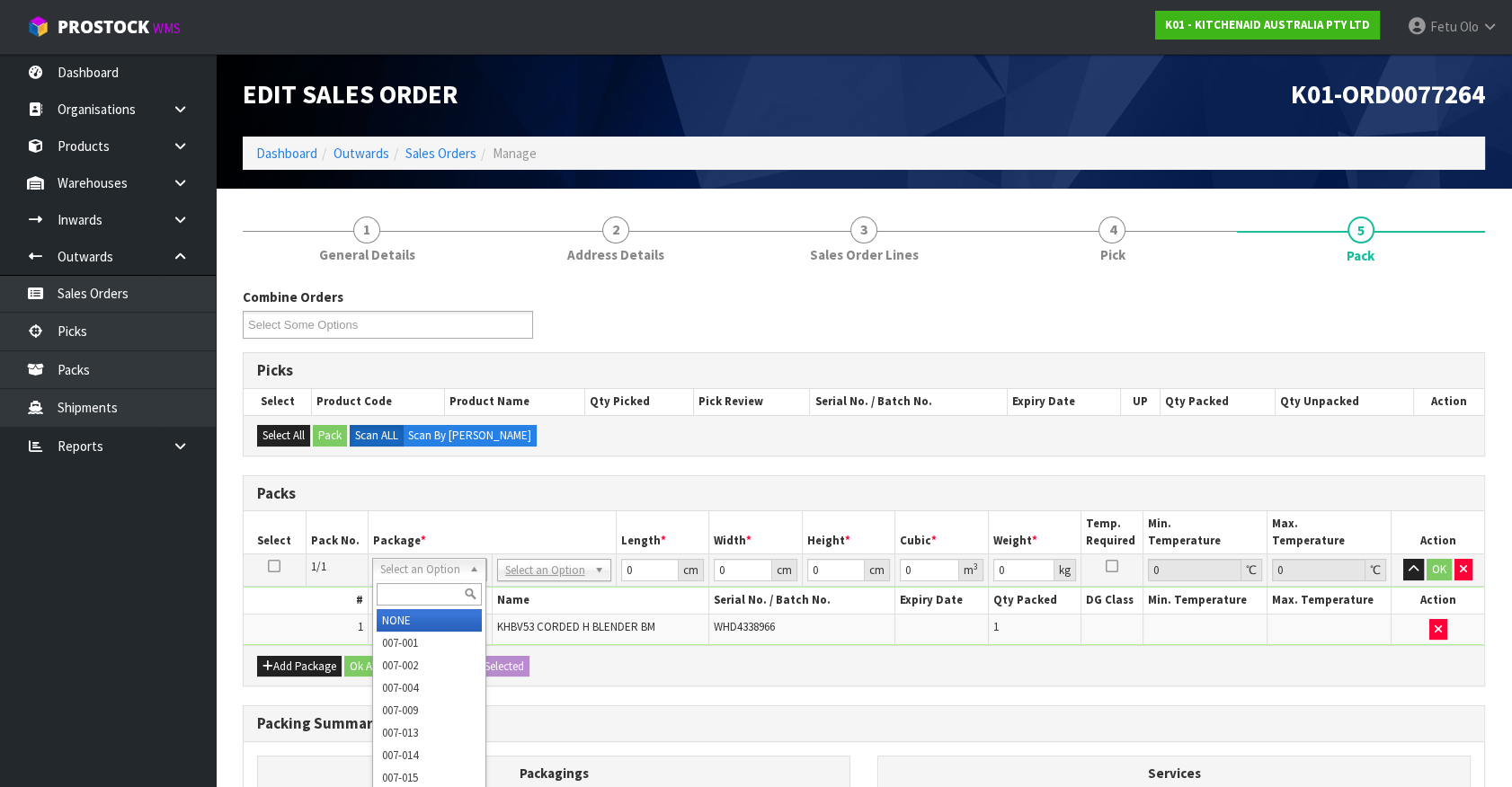 click at bounding box center [429, 594] 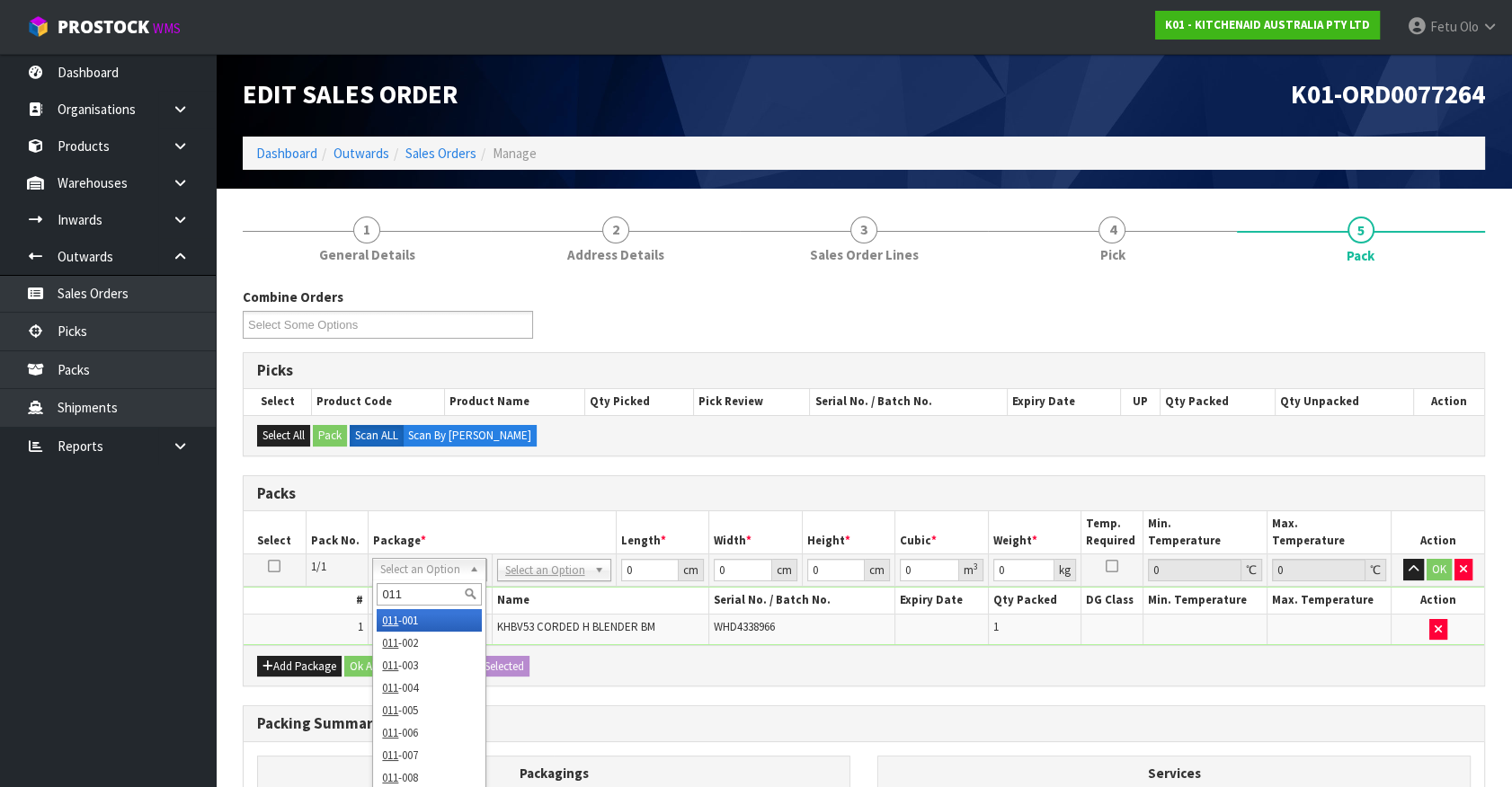 type on "011-" 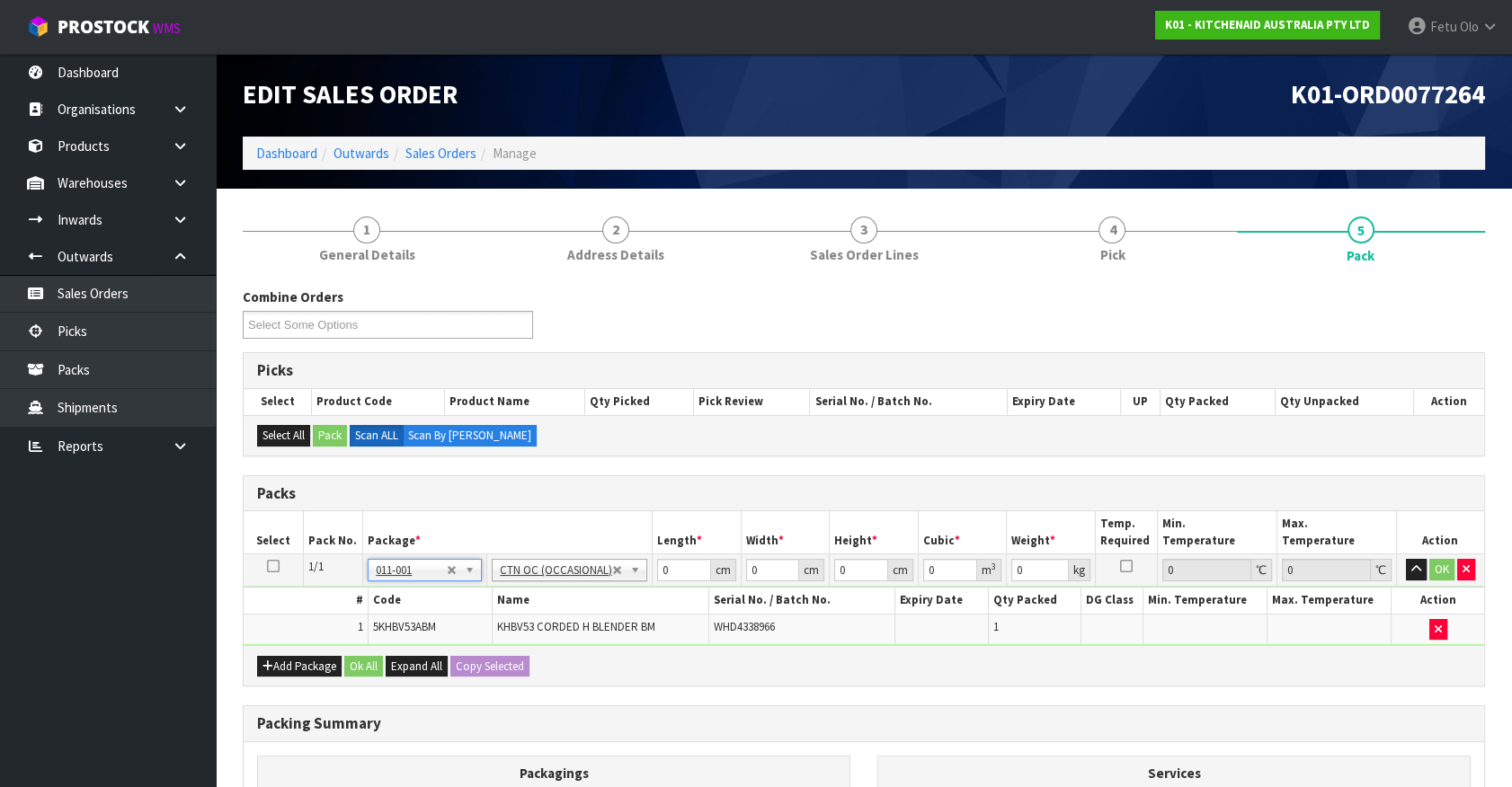 type on "1.3" 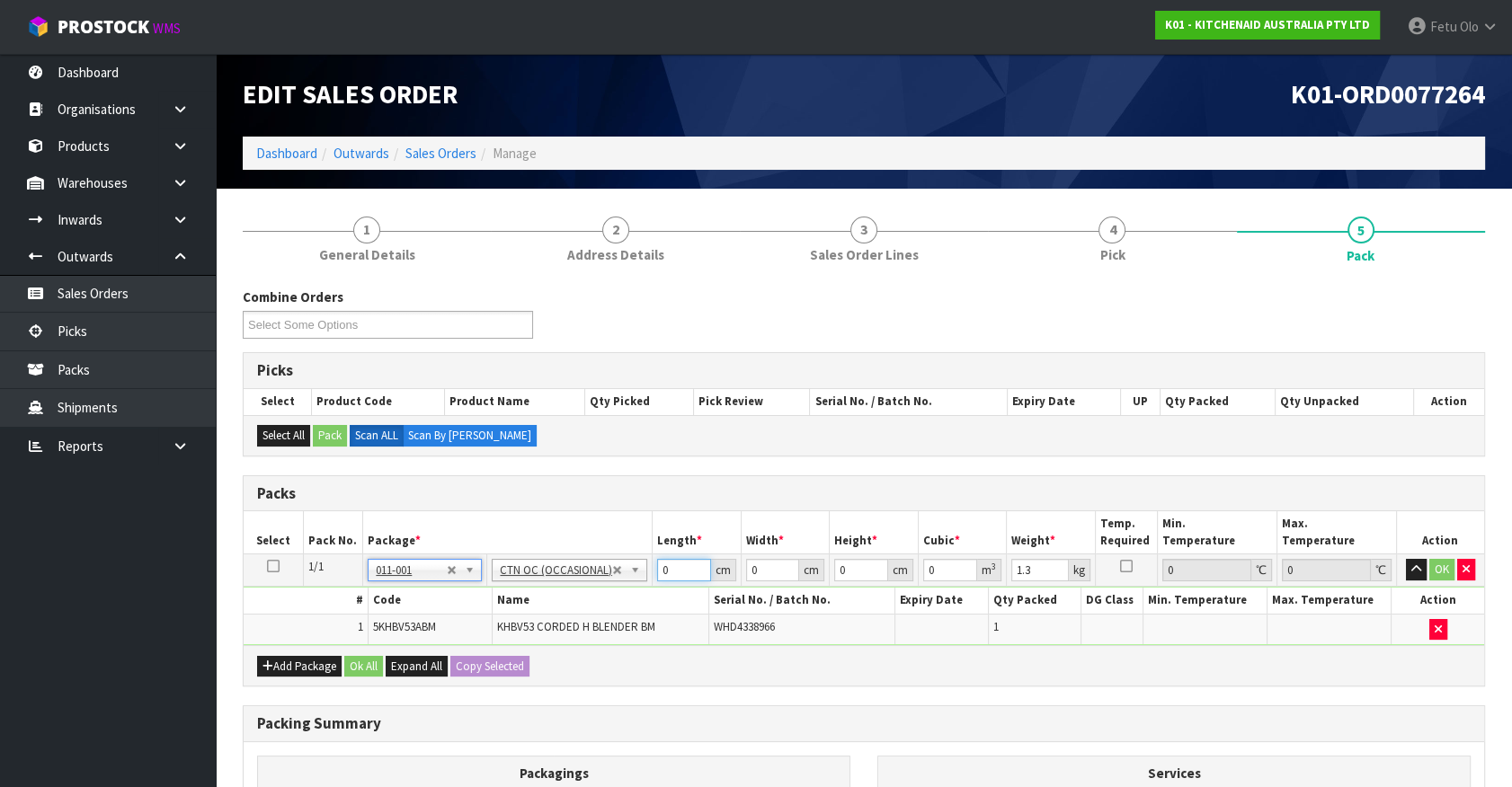 drag, startPoint x: 668, startPoint y: 573, endPoint x: 529, endPoint y: 621, distance: 147.05441 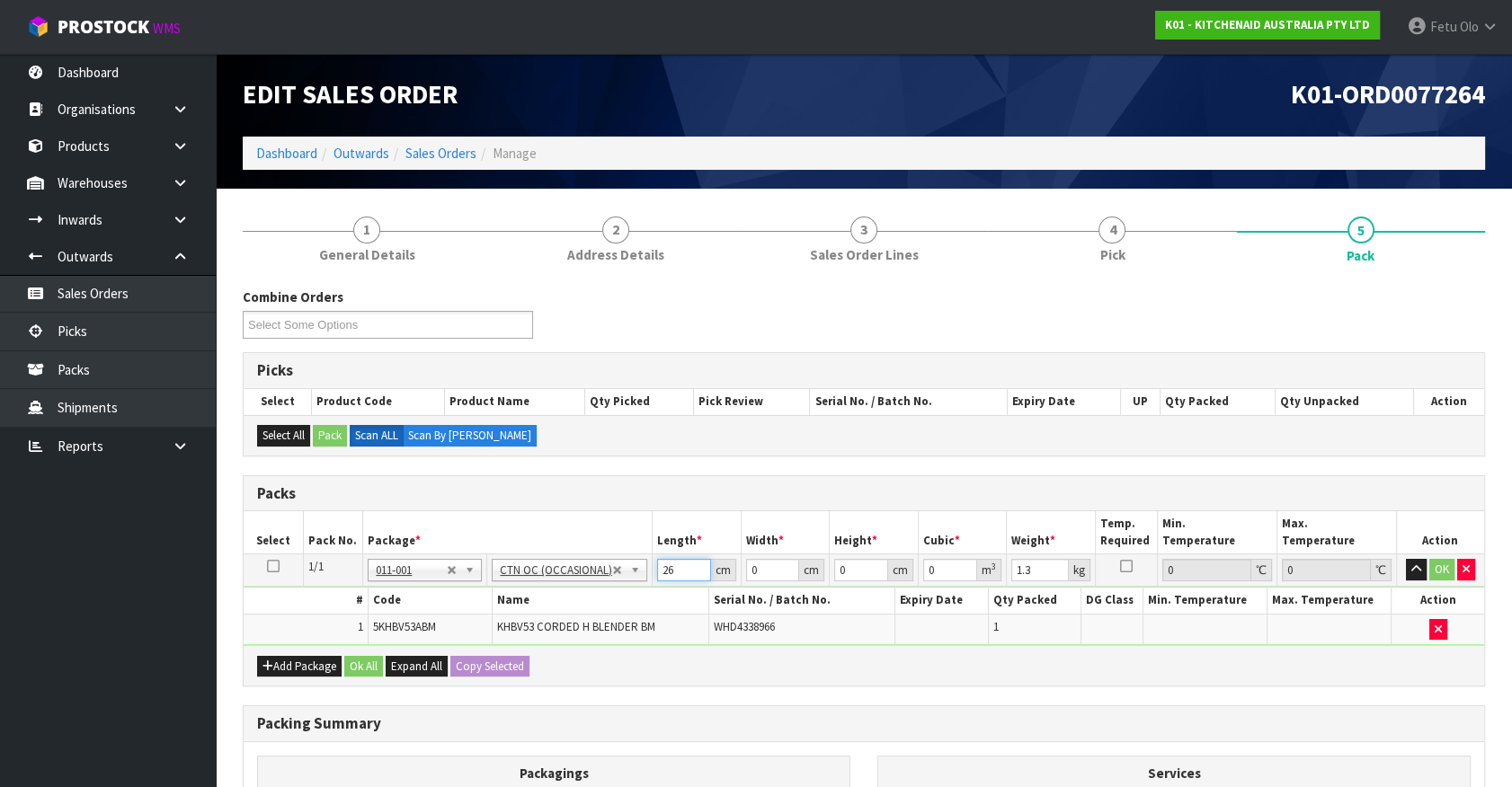 type on "26" 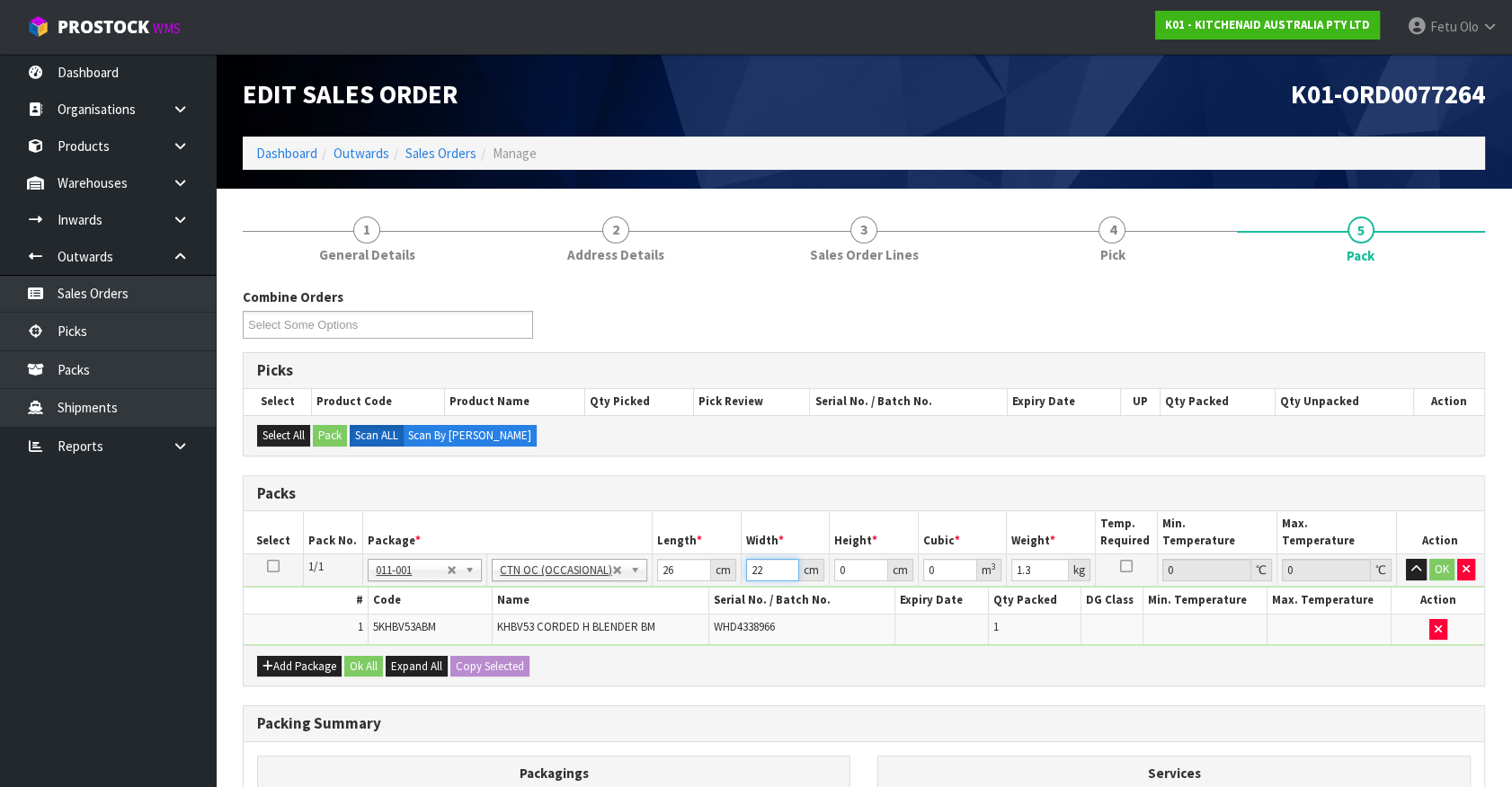 type on "22" 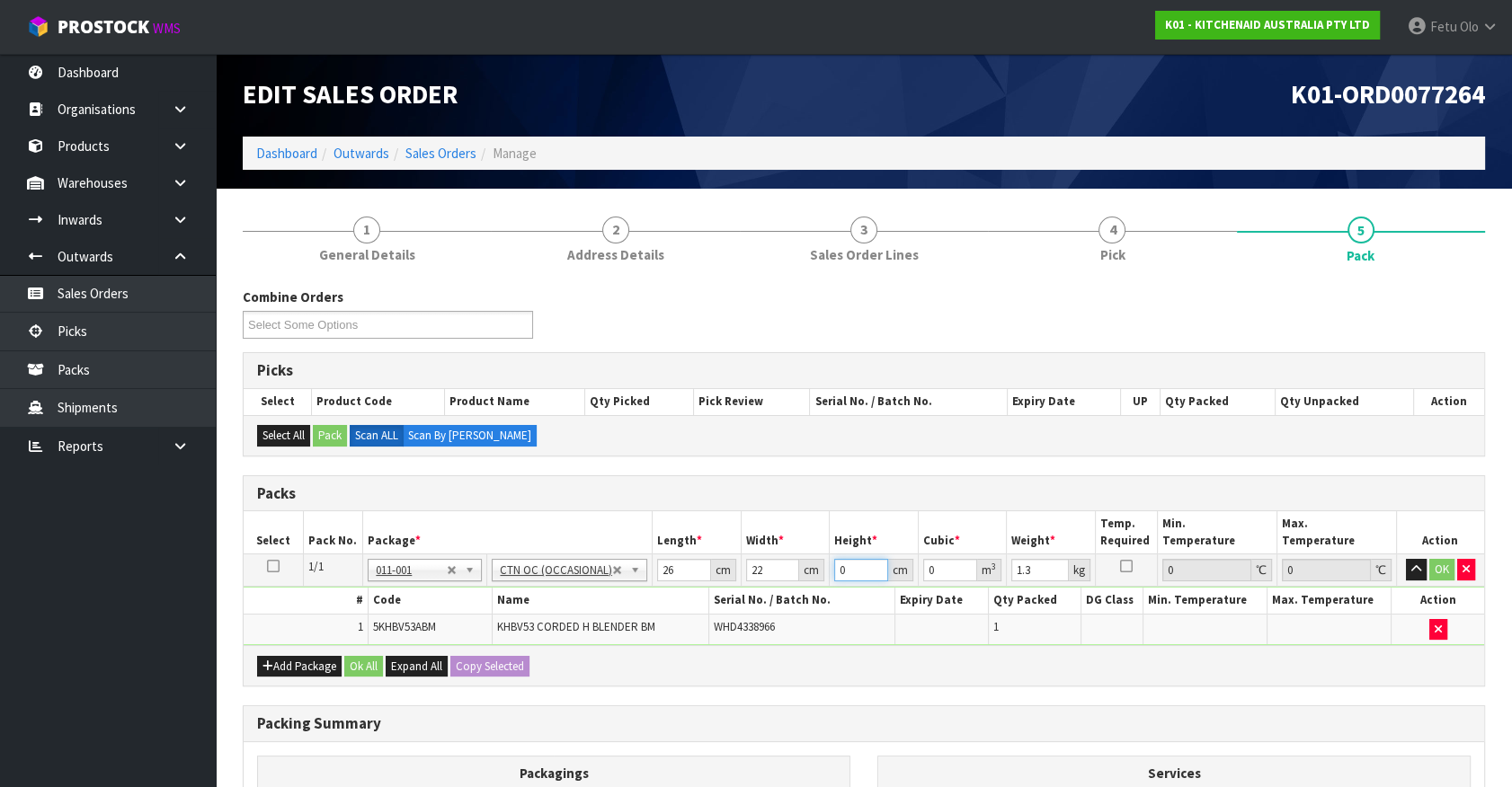 type on "2" 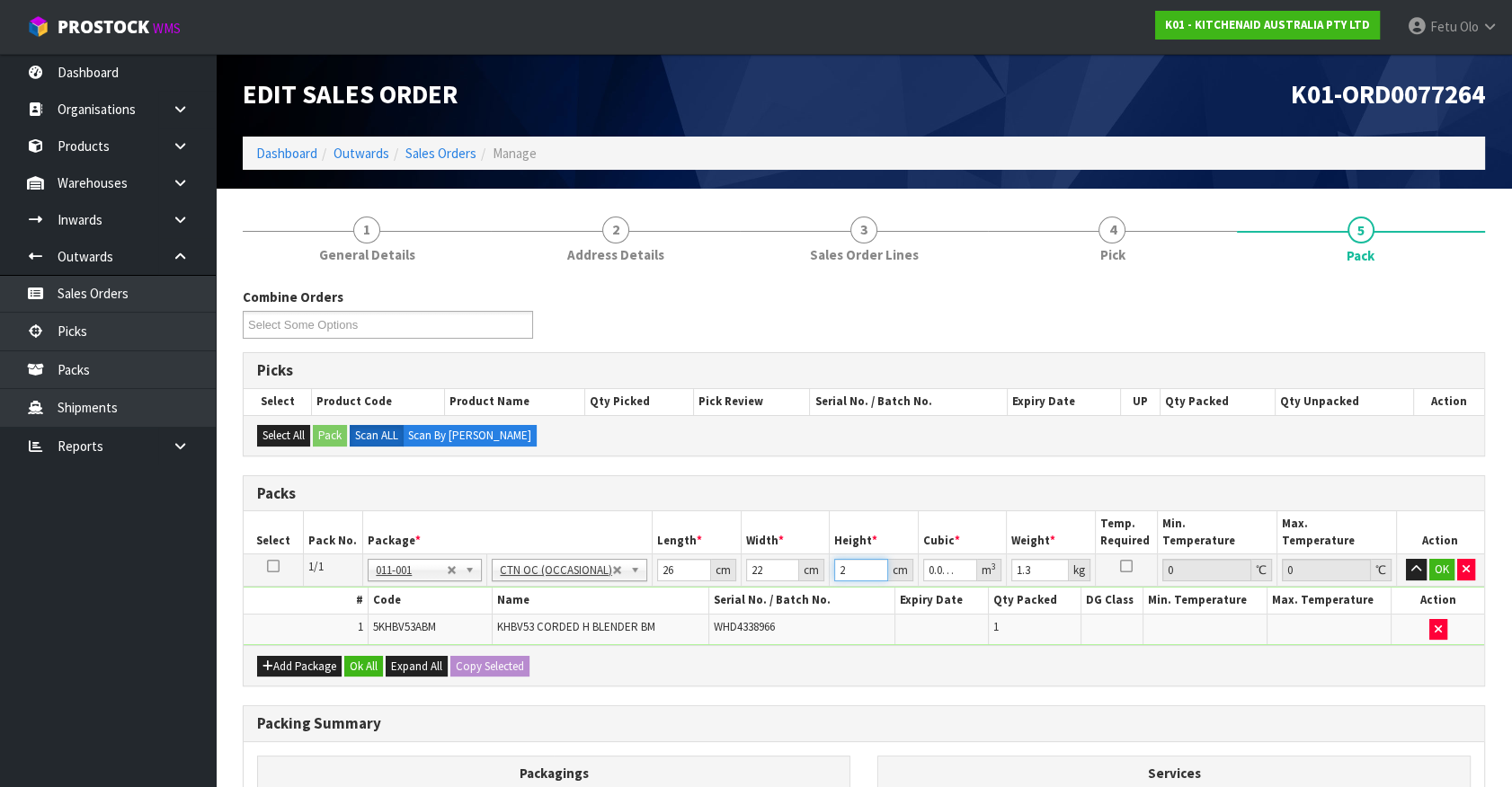 type on "28" 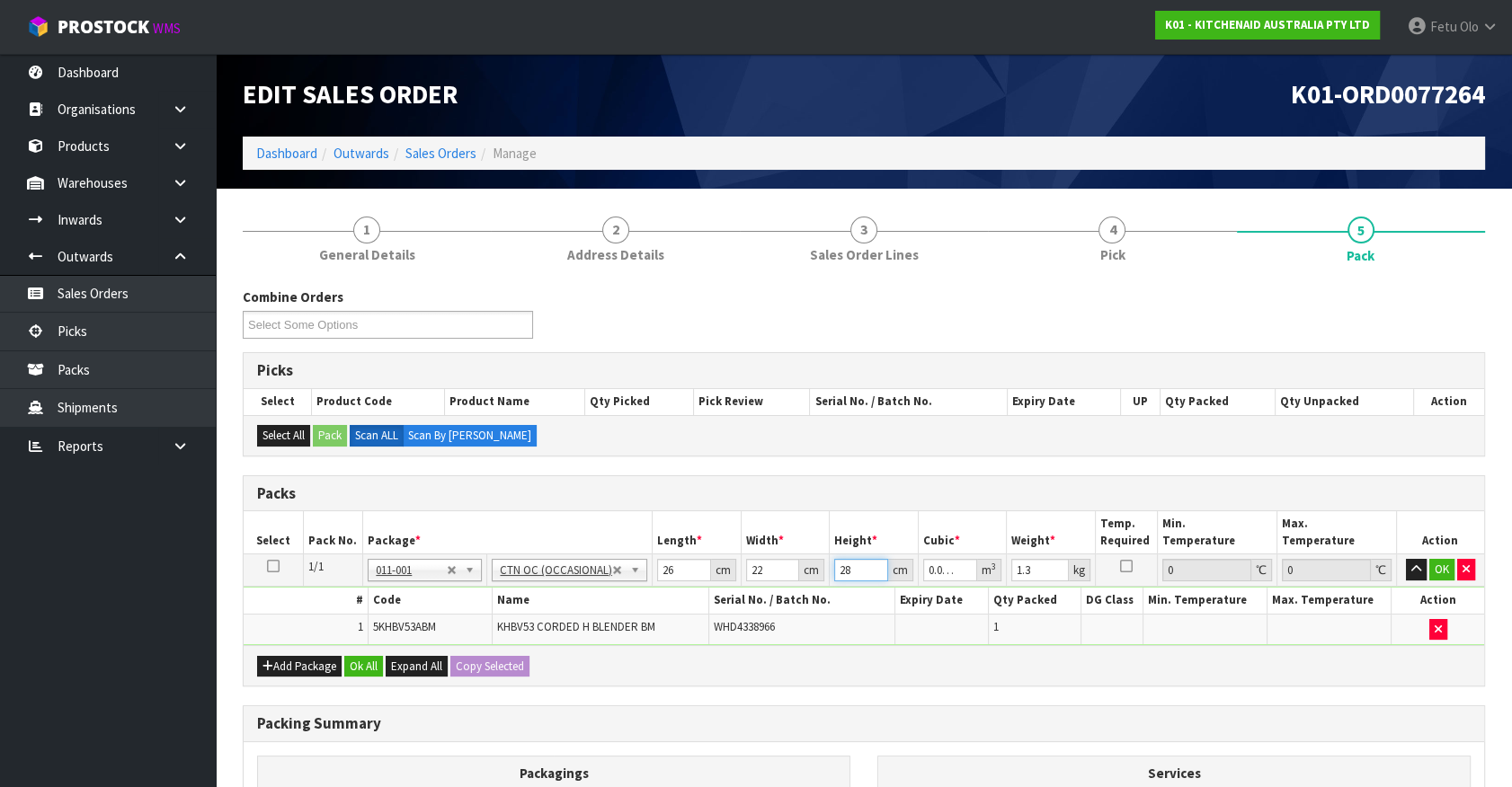 type on "28" 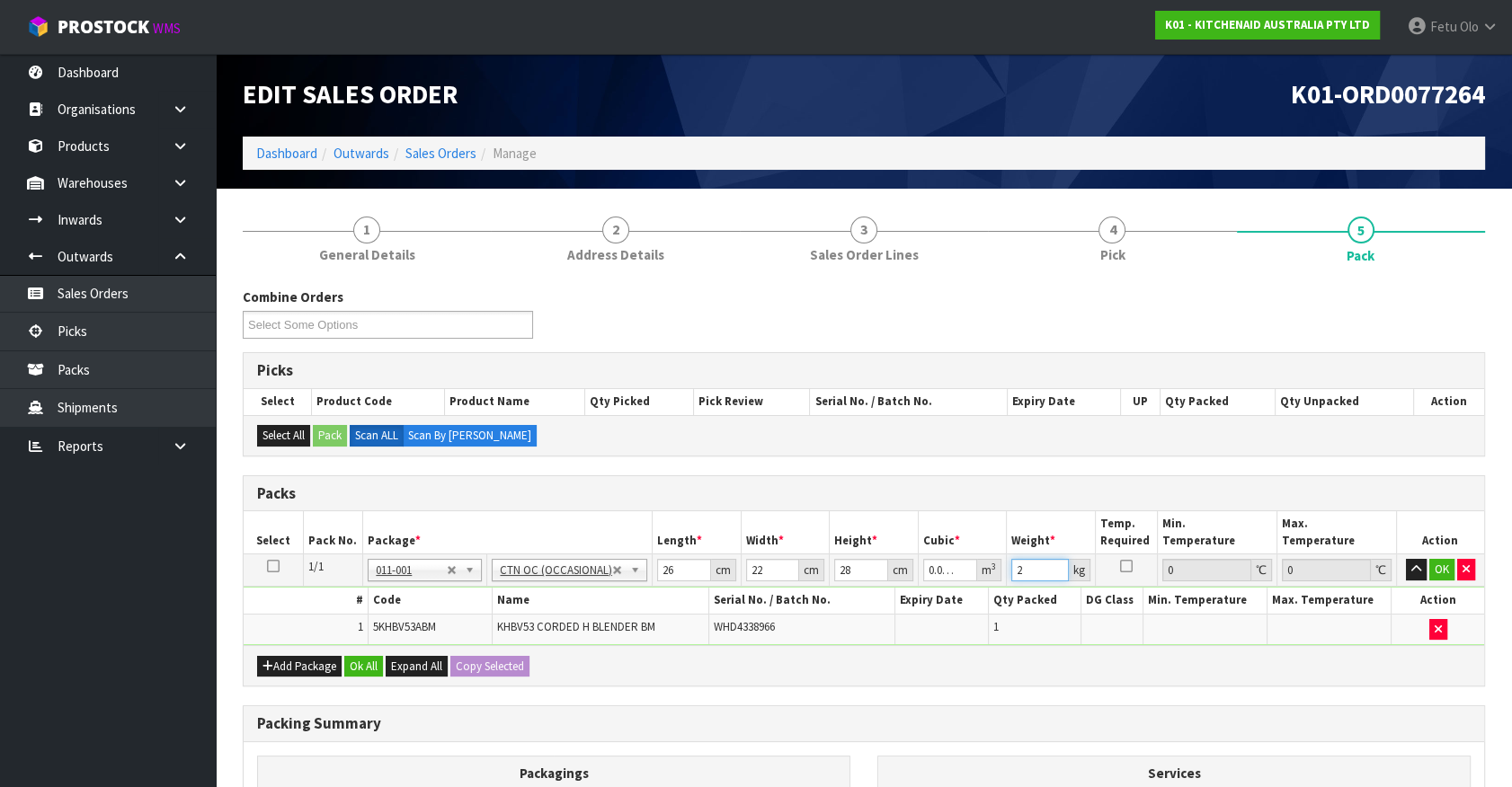 type on "2" 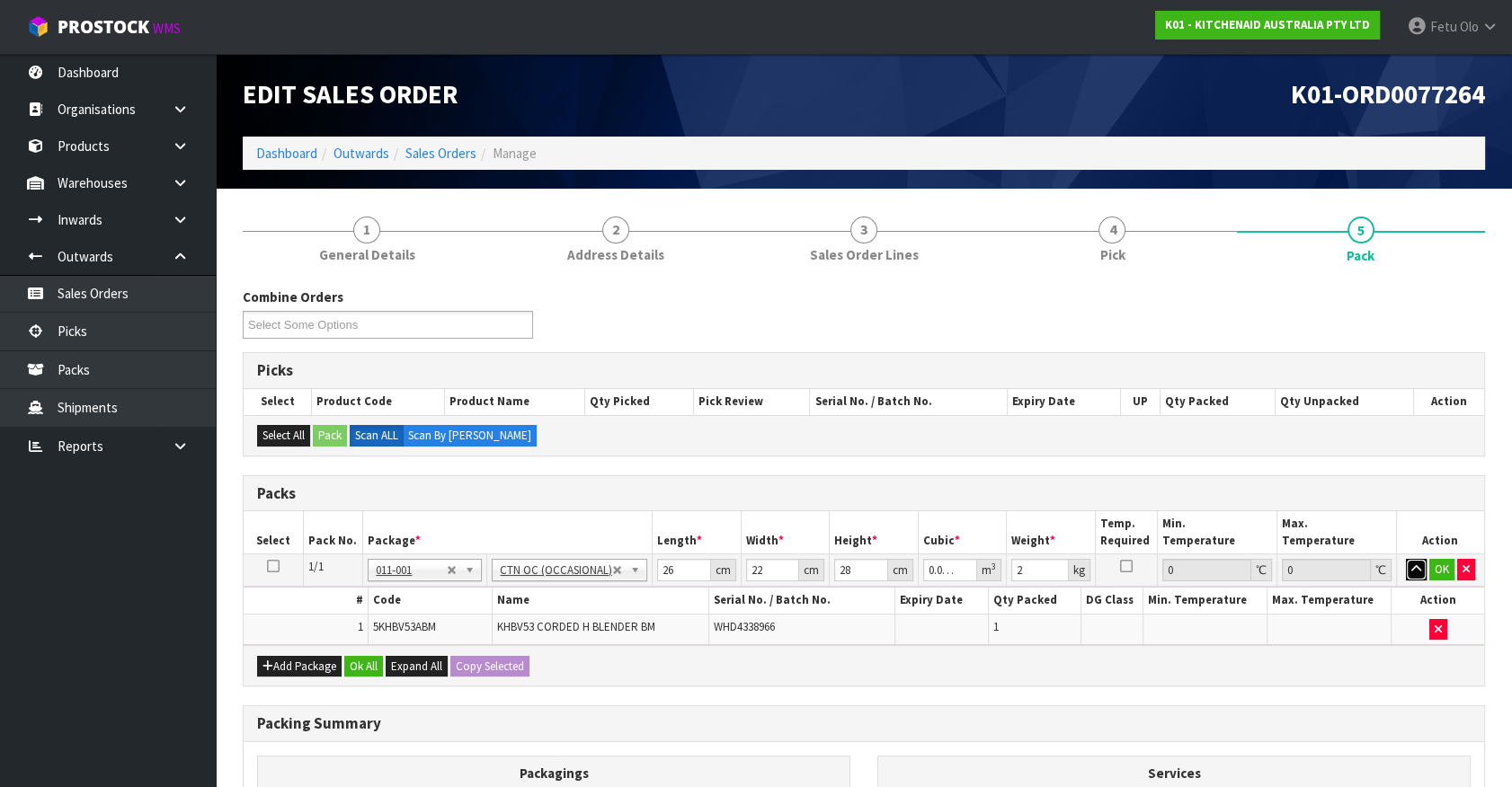 type 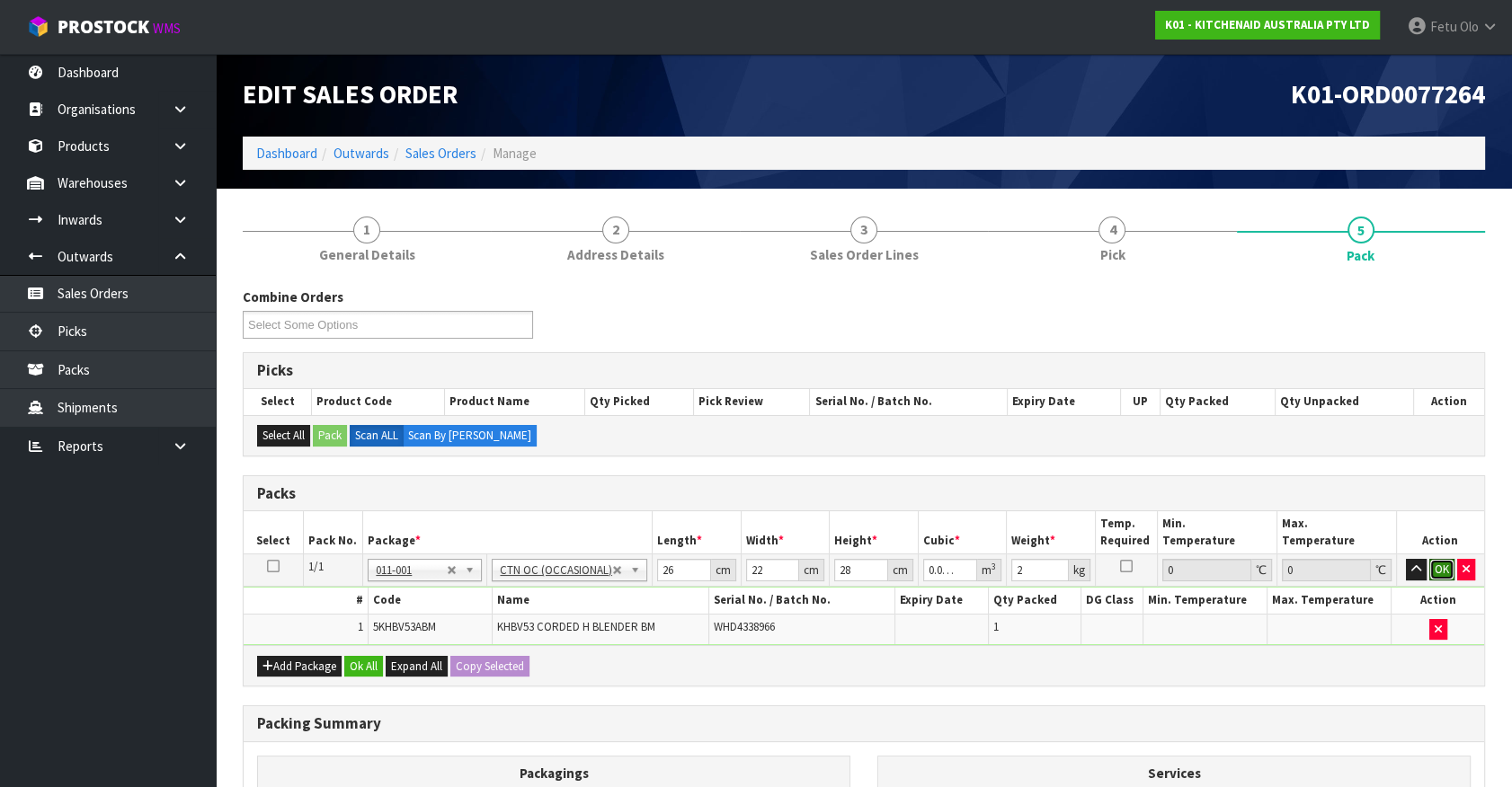 click on "OK" at bounding box center [1442, 570] 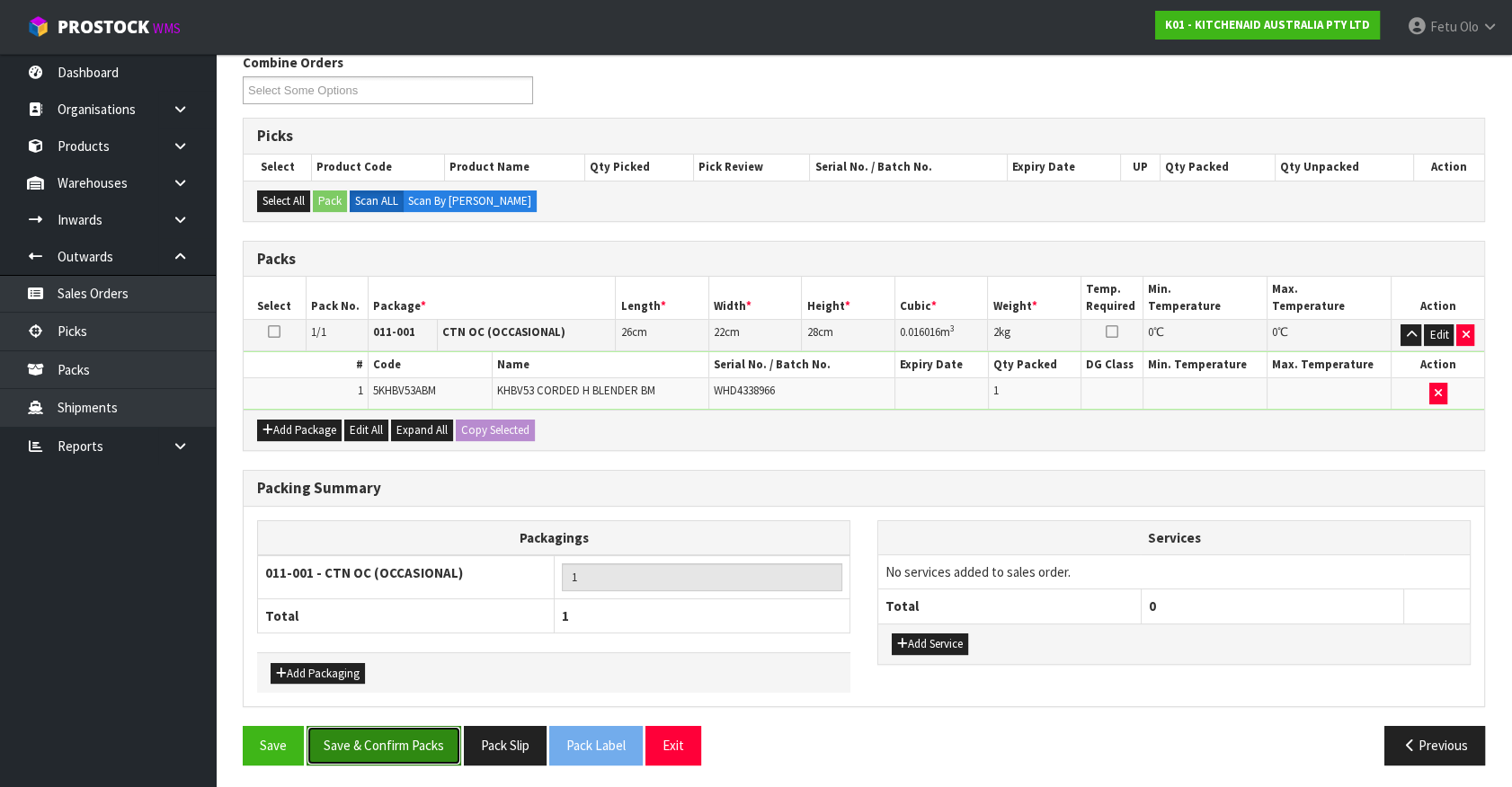click on "Save & Confirm Packs" at bounding box center [384, 745] 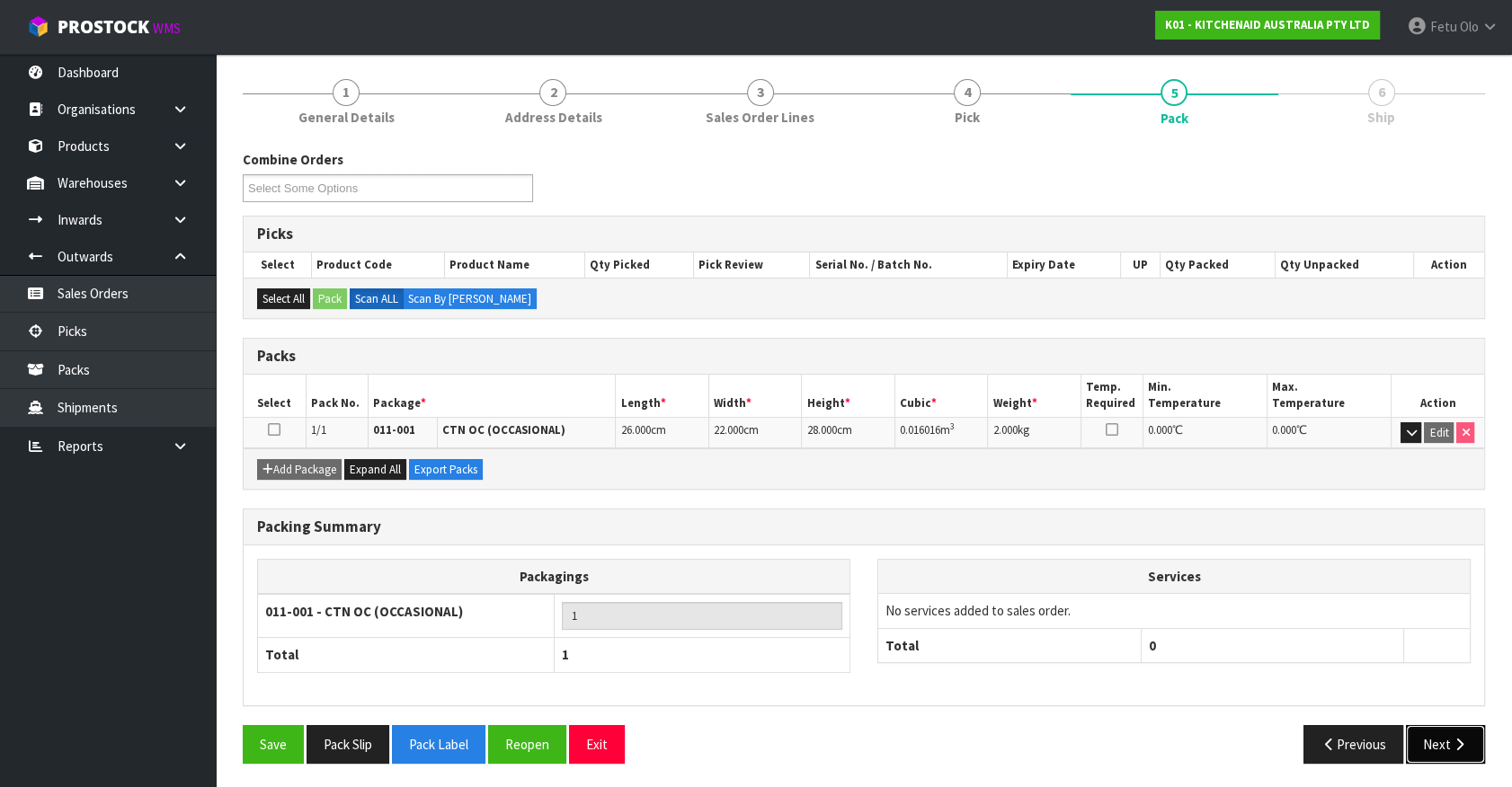 click at bounding box center [1459, 744] 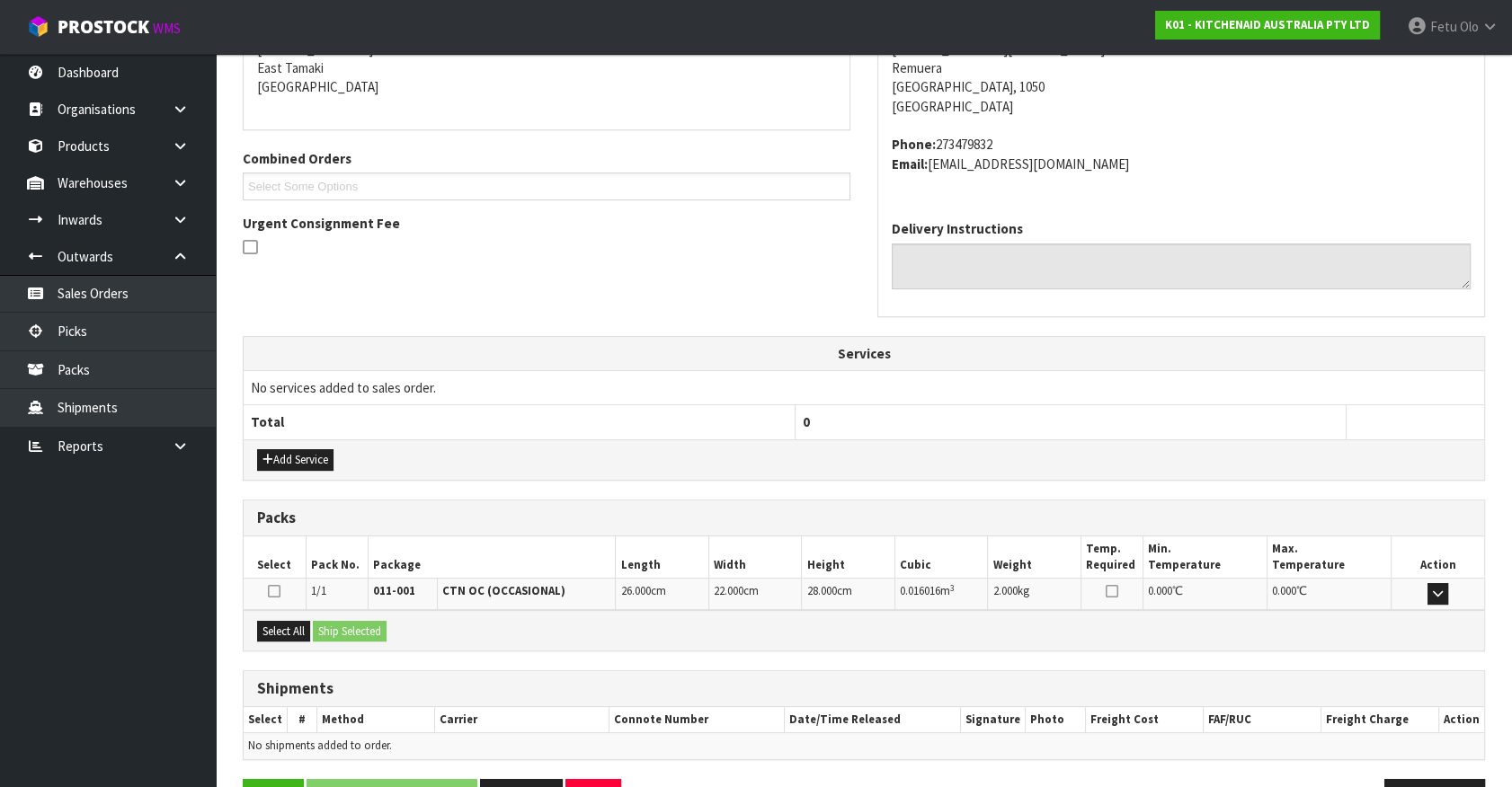 scroll, scrollTop: 437, scrollLeft: 0, axis: vertical 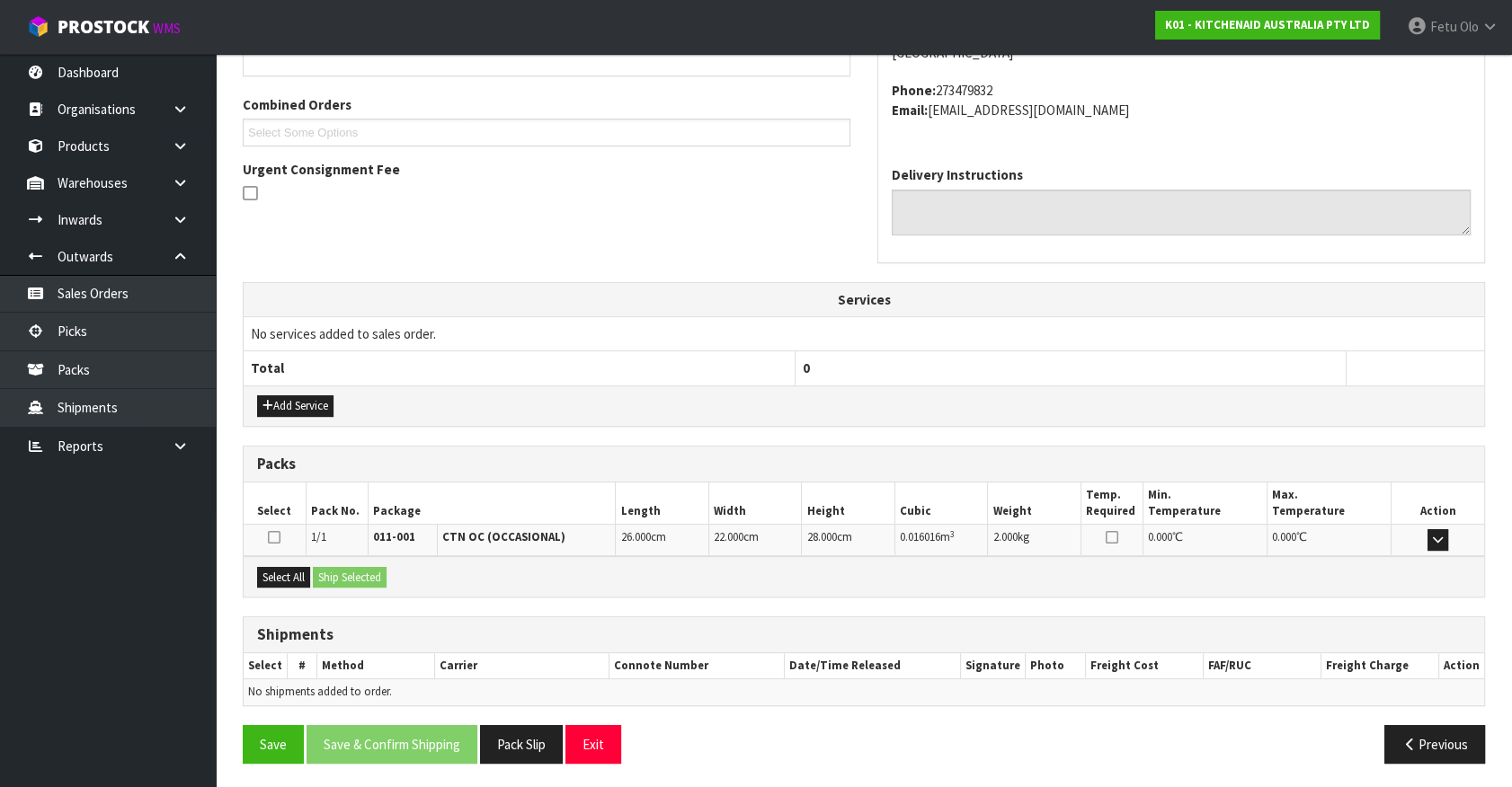 click on "Select All
Ship Selected" at bounding box center [864, 576] 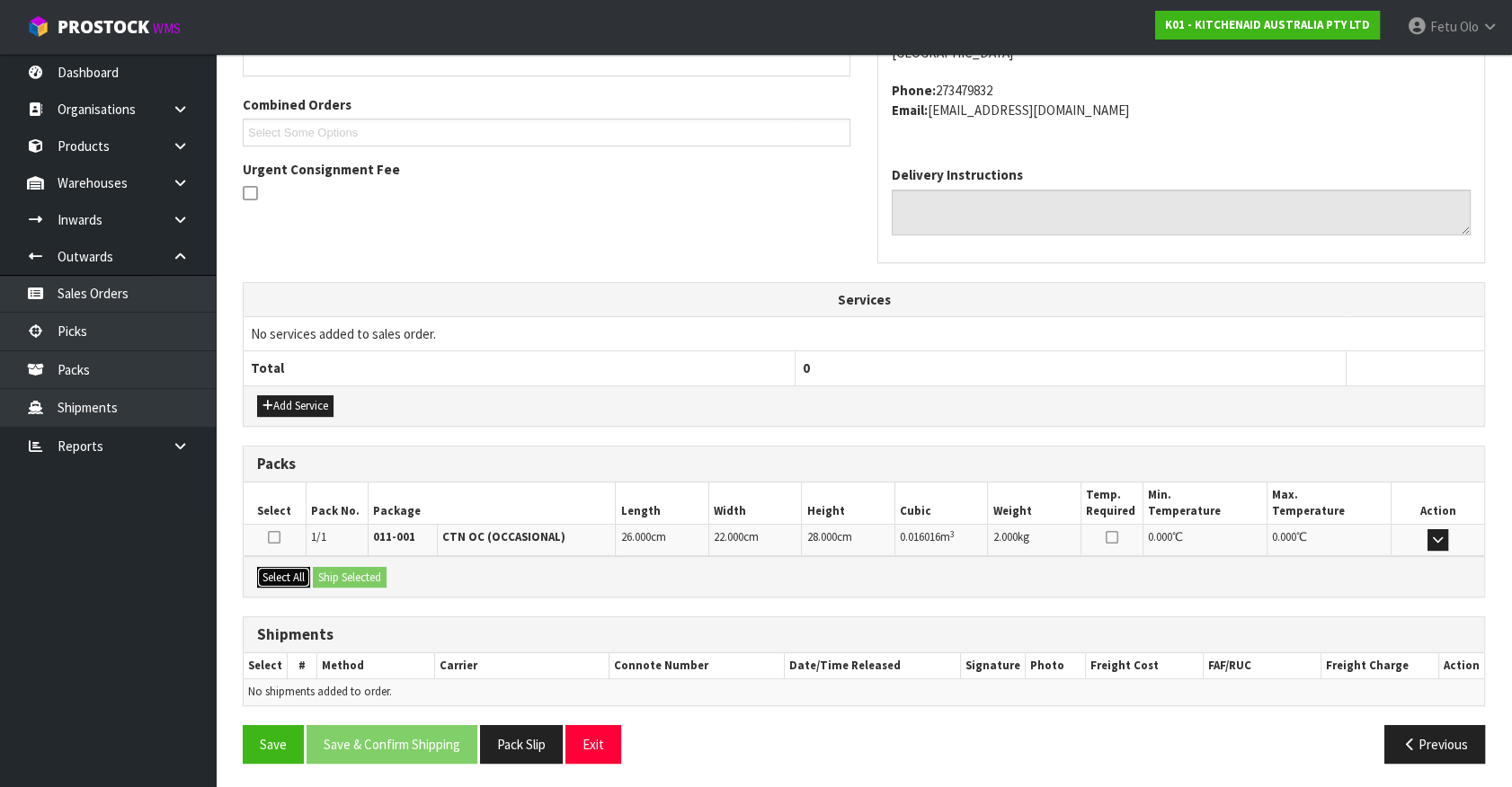 click on "Select All" at bounding box center [283, 578] 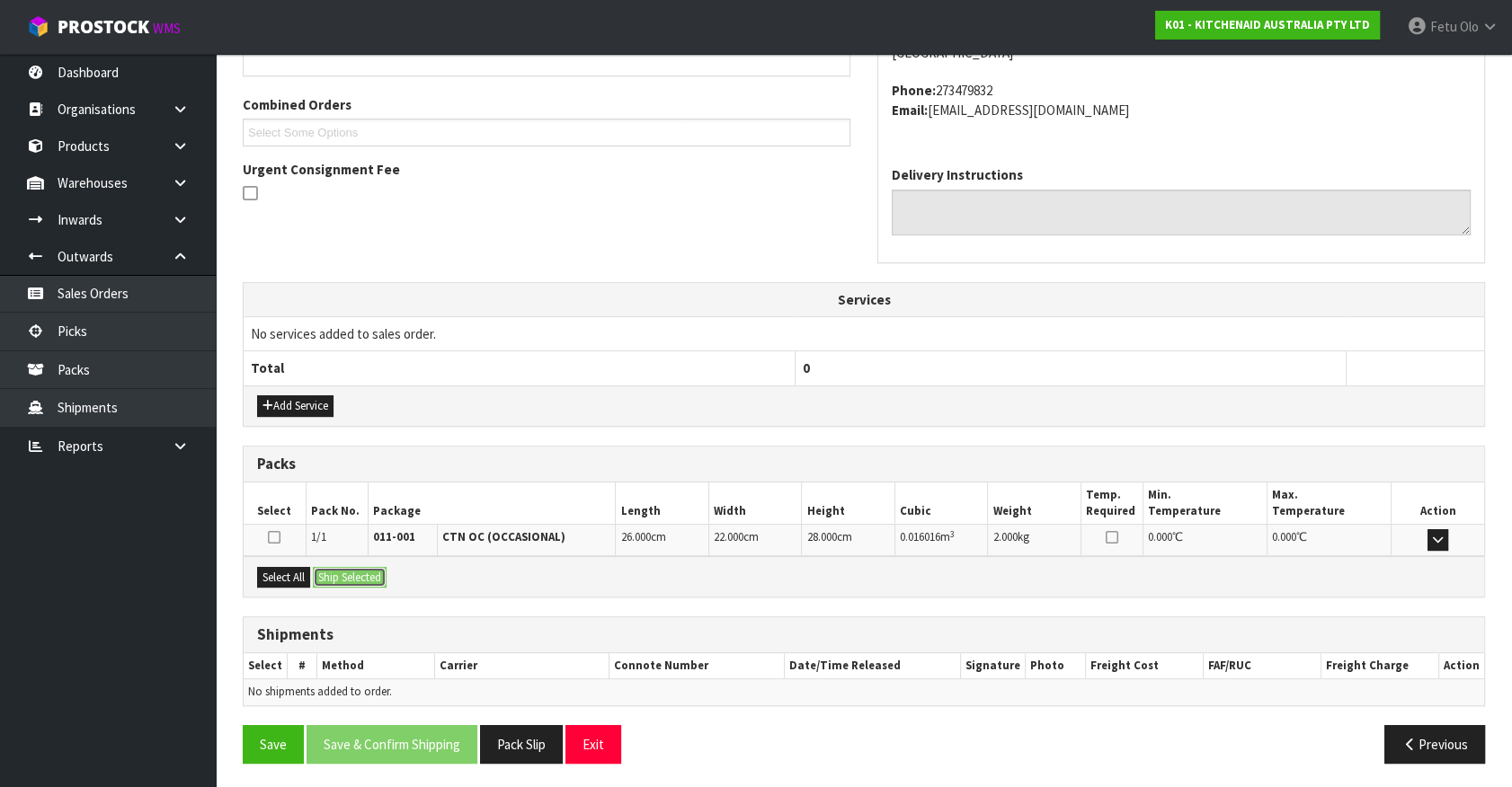 click on "Ship Selected" at bounding box center (350, 578) 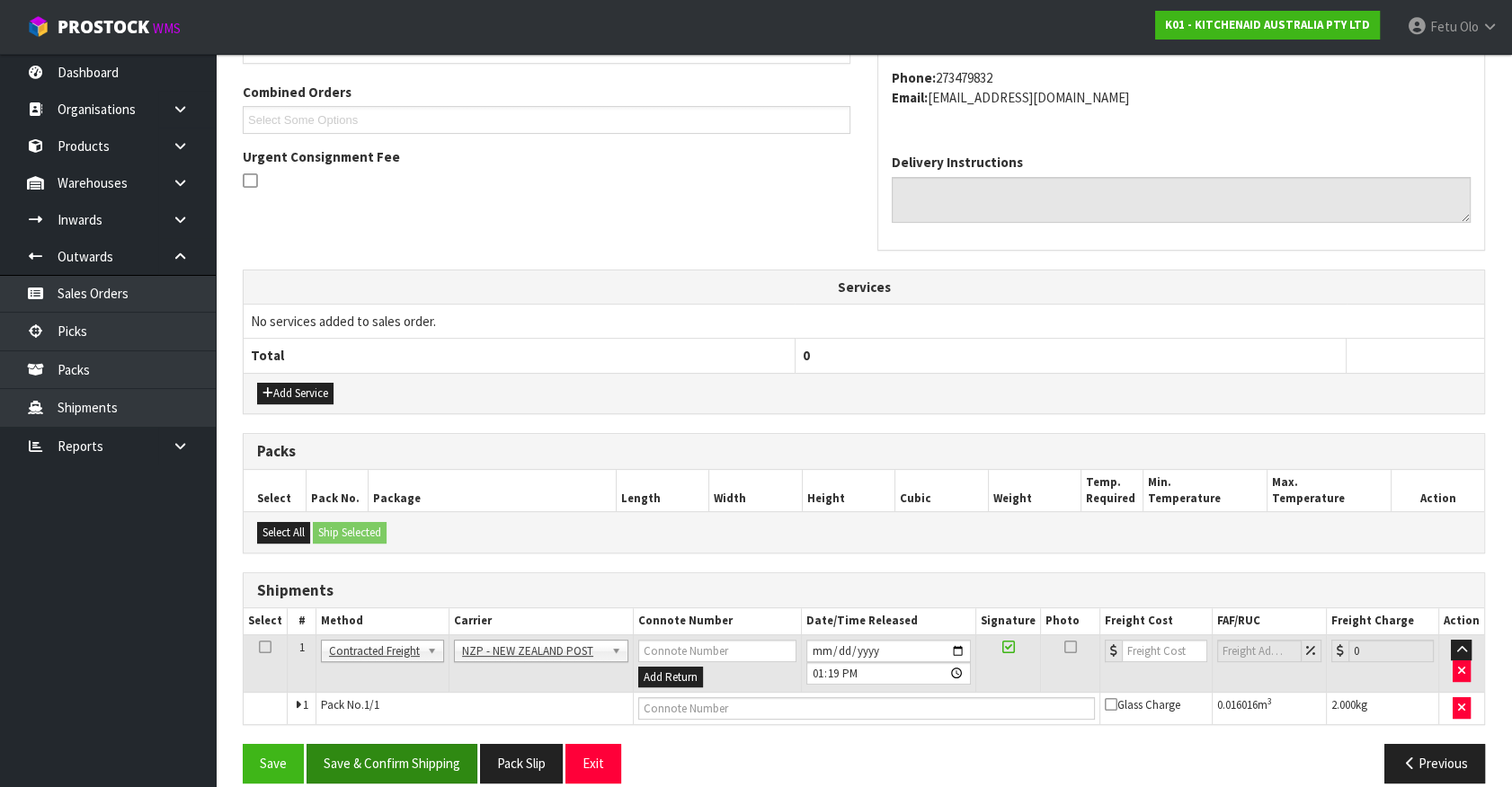 scroll, scrollTop: 468, scrollLeft: 0, axis: vertical 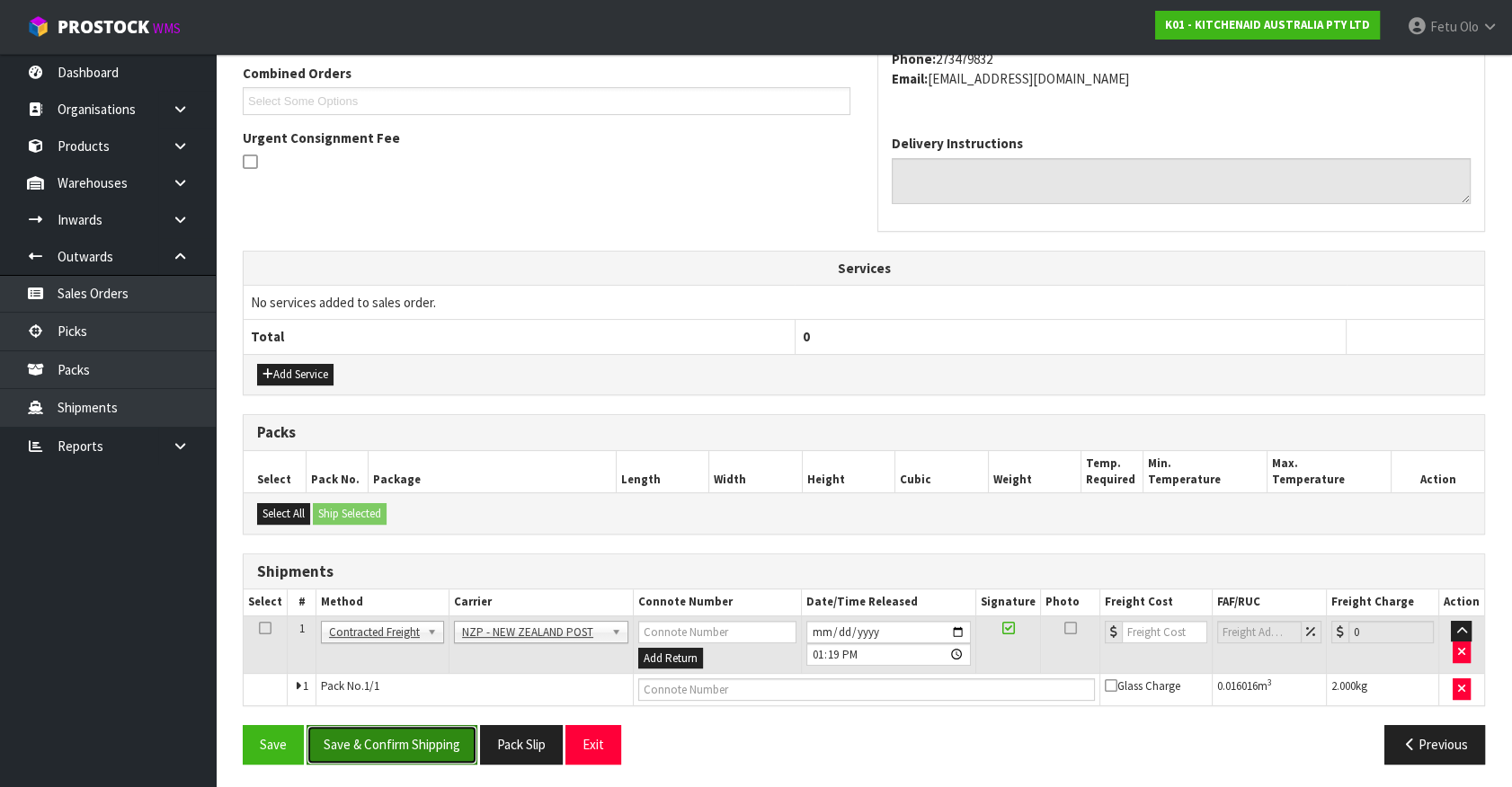 click on "Save & Confirm Shipping" at bounding box center (392, 744) 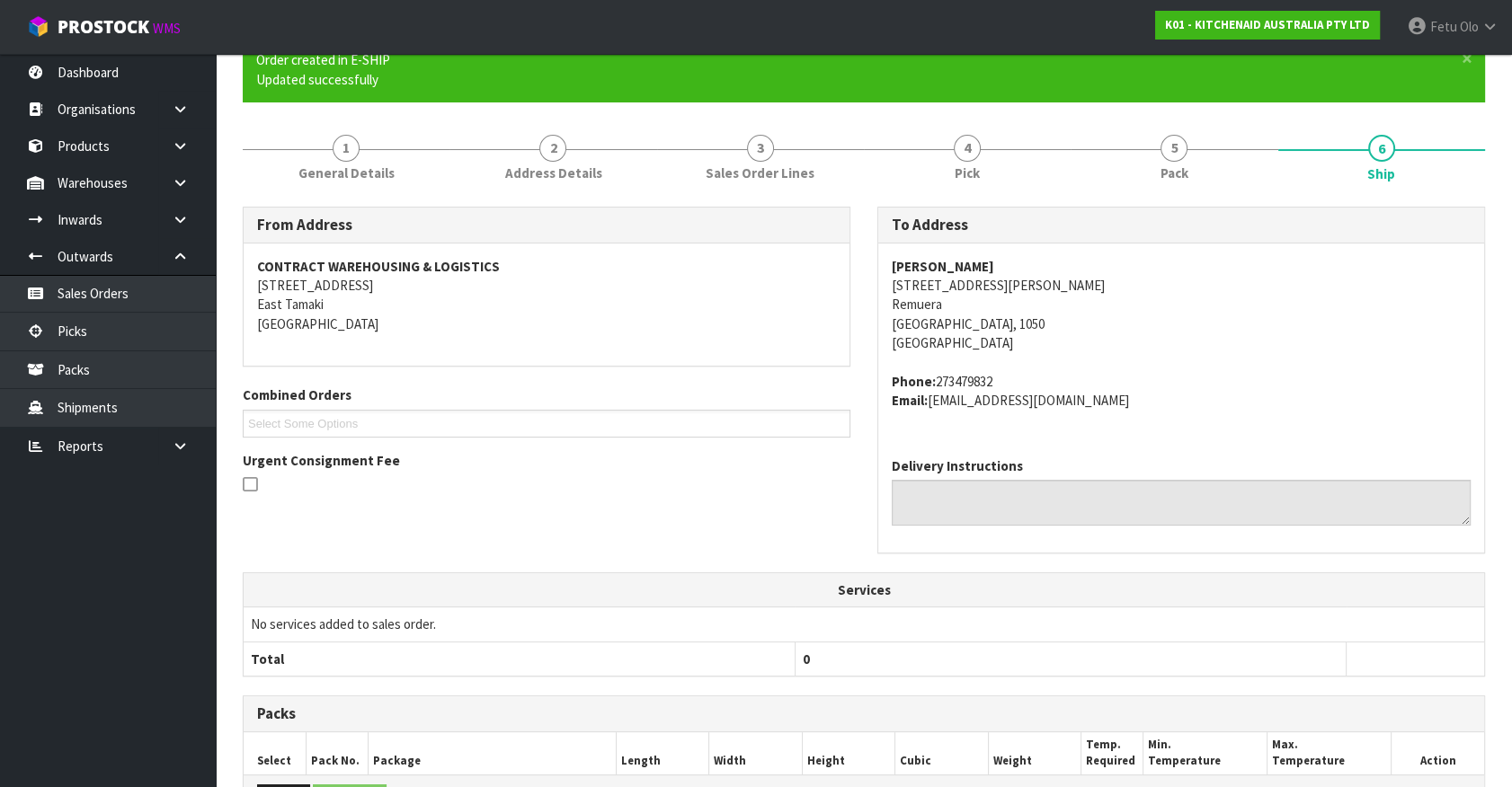 scroll, scrollTop: 408, scrollLeft: 0, axis: vertical 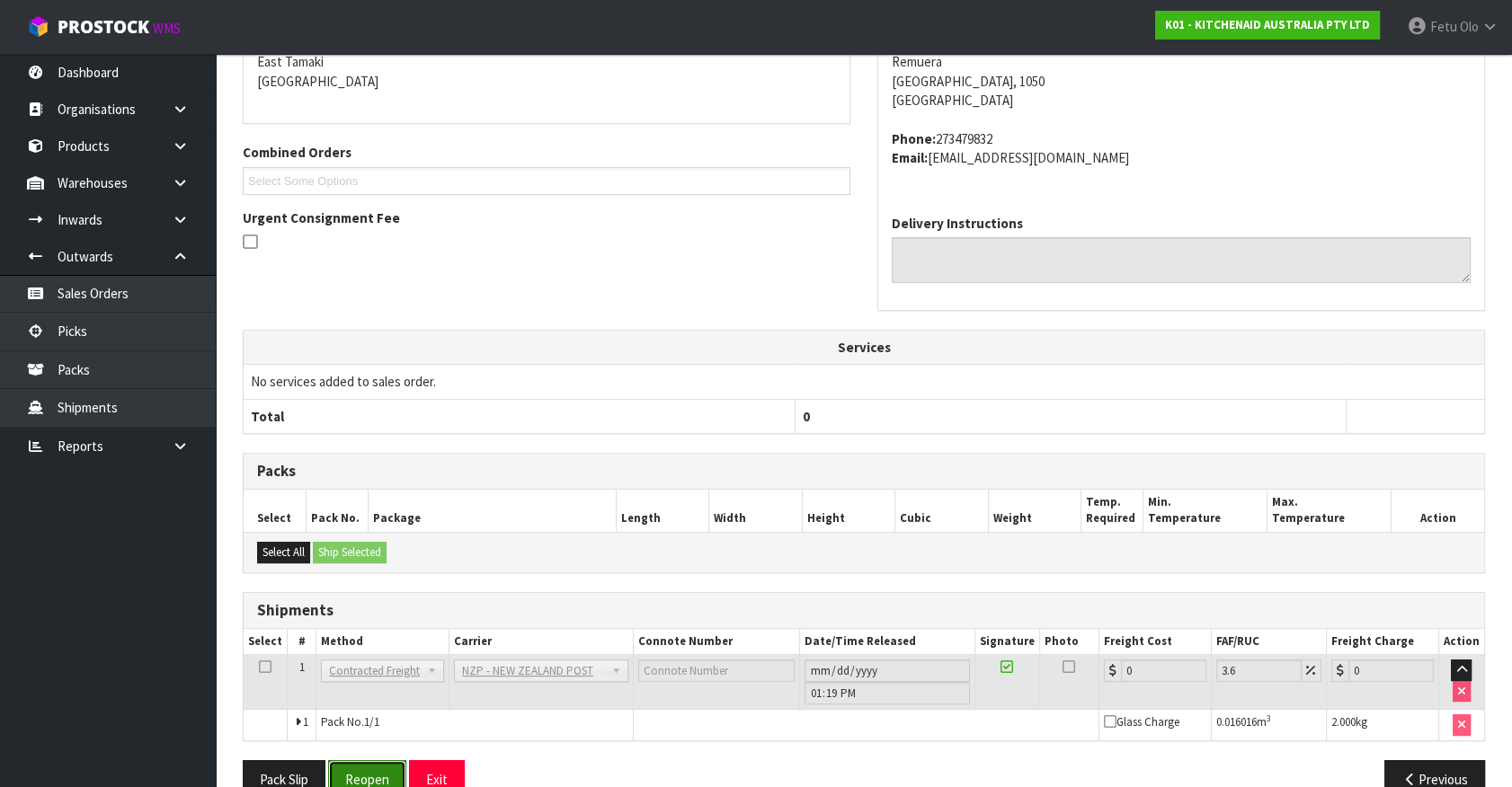 click on "Reopen" at bounding box center (367, 779) 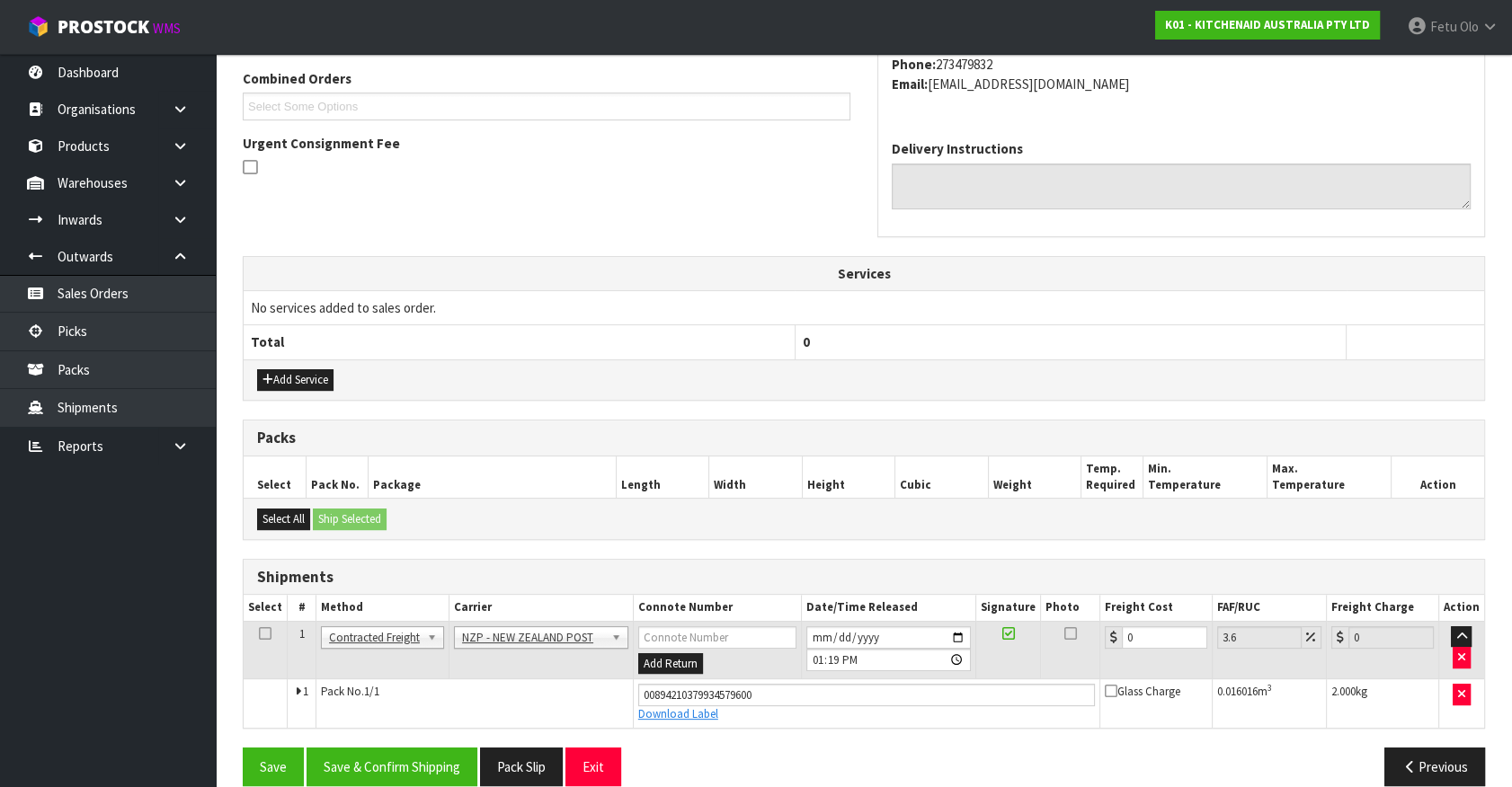 scroll, scrollTop: 403, scrollLeft: 0, axis: vertical 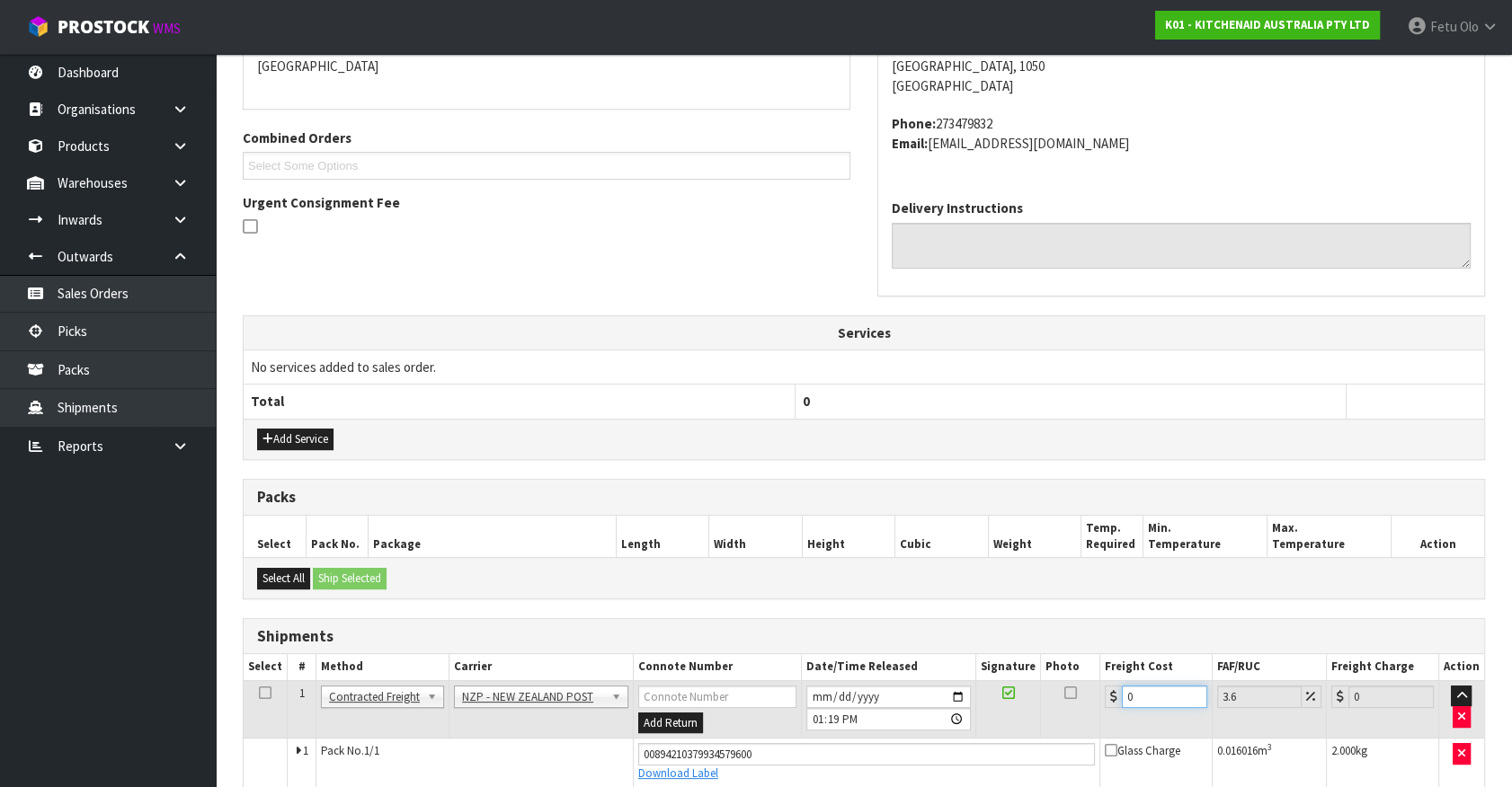 click on "1
Client Local Pickup Customer Local Pickup Company Freight Contracted Freight Client Organised Freight
Contracted Freight
ANGEL - ANGEL TRANSPORT CONROY - CONROY REMOVALS DEAEXPAKL - DEADLINE EXPRESS COURIERS DHL COURIER - DHL COURIER FAS - ARAMEX (NEW ZEALAND) FEDEX WORLD SERVICE CENTER - FEDEX WORLD SERVICE CENTER FLUIDEX - FLUIDEX TRANSPORT LTD FREIGHT PLUS - FREIGHT PLUS LTD G05 - GO LOGISTICS (NZ) LTD KIWI EXP - KIWI EXPRESS COURIERS M2H - MAINFREIGHT 2 HOME CONWLA14 MAIN STREAM - MAINSTREAM MAINFREIGHT PORT - MAINFREIGHT PORT OPERATIONS (CONWL88) MFL - MAINFREIGHT TRANSPORT LTD -CONWLA NZCOURETM - NZ COURIERS NZP - NEW ZEALAND POST NZP INT - NEW ZEALAND POST INTERNATIONAL ONS - ON SEND OPZEELAND TRANSPORT - OPZEELAND TRANSPORT PBC - NZ POST - PBT COURIERS ACCOUNT PBT - PBT TRANSPORT LTD PRODUCE - THE PRODUCE CONNECTION ROADWAYS TRANSPORT - ROADWAYS TRANSPORT" at bounding box center (864, 733) 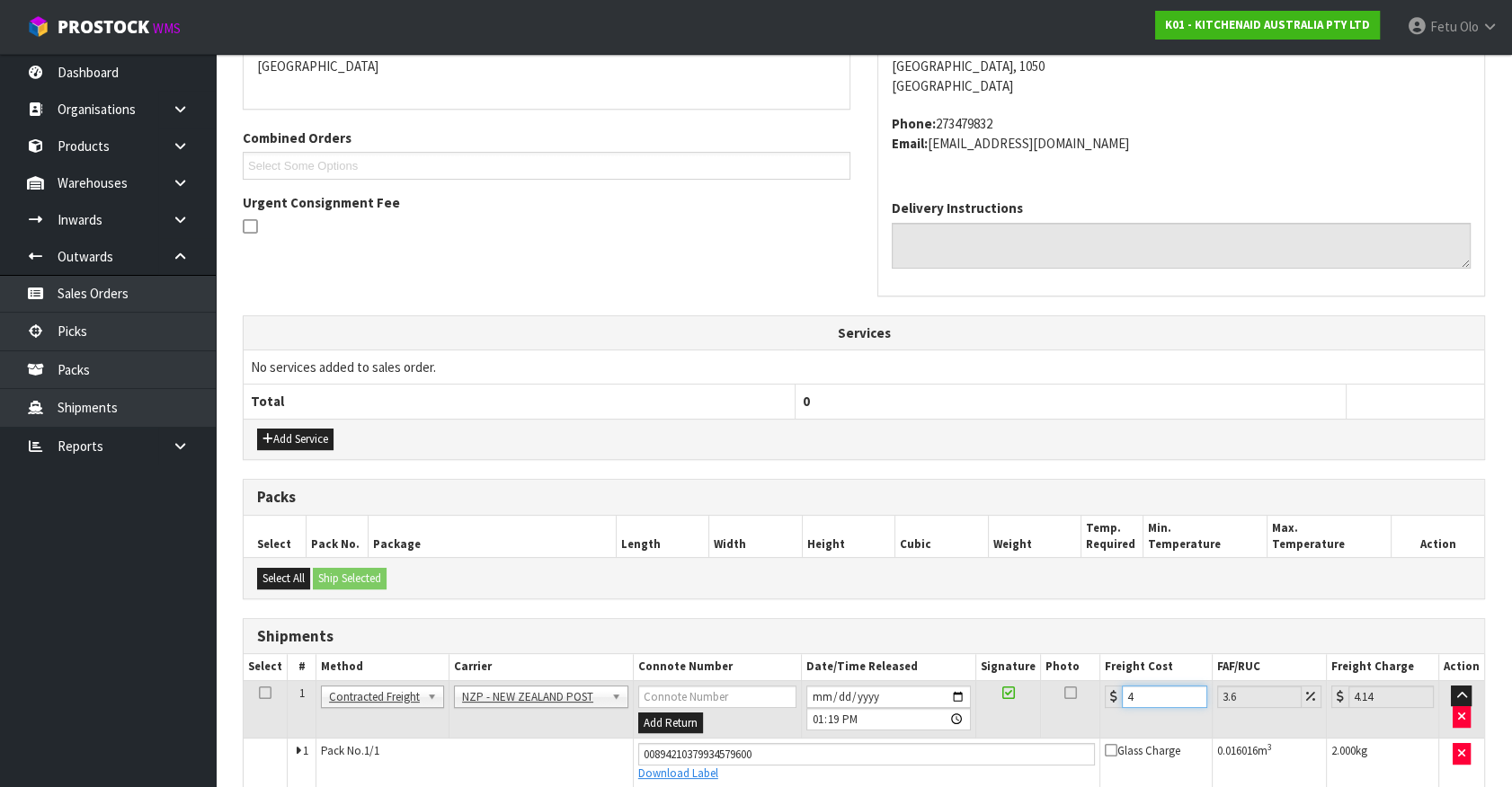type on "4.3" 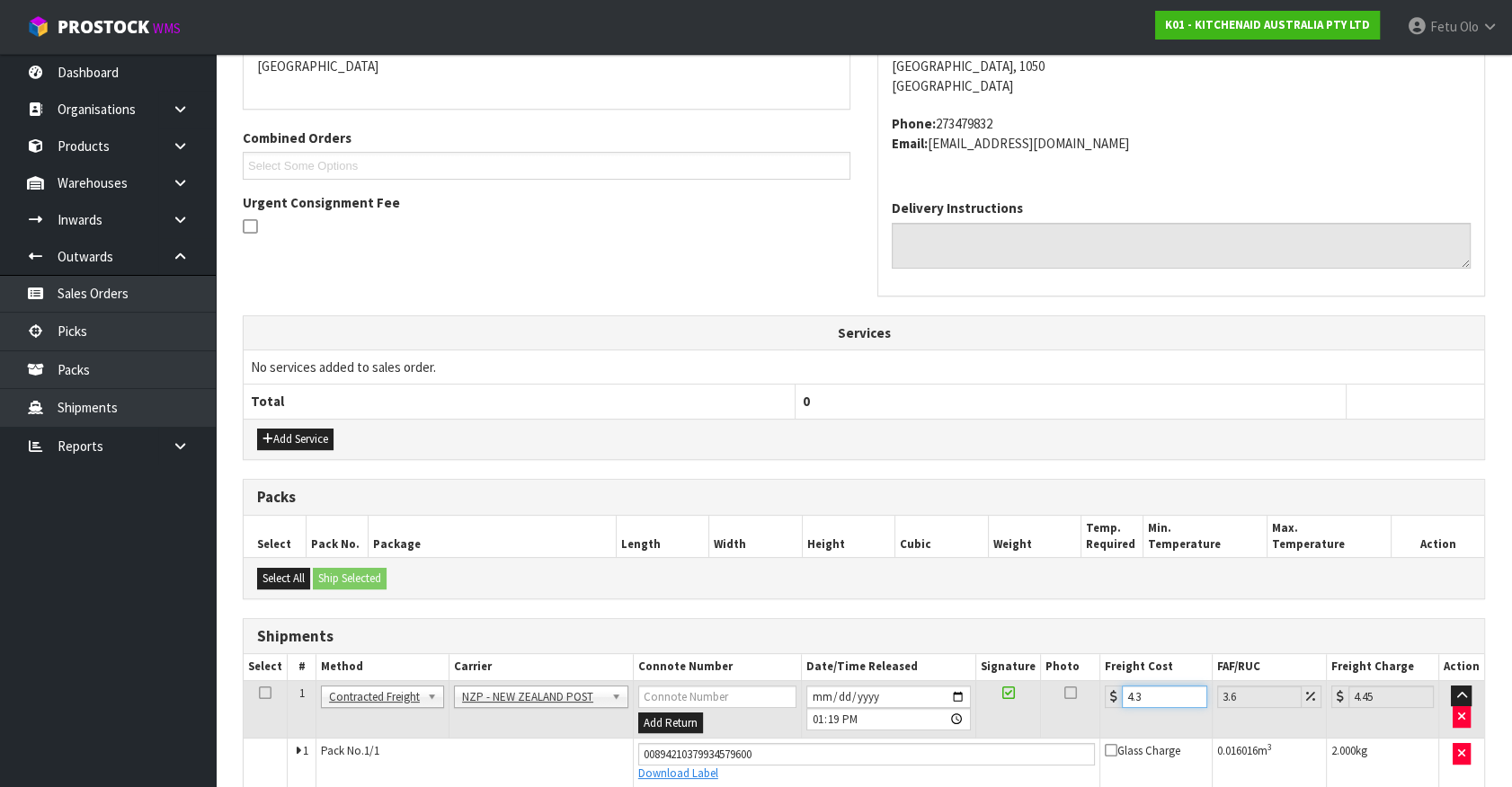type on "4.33" 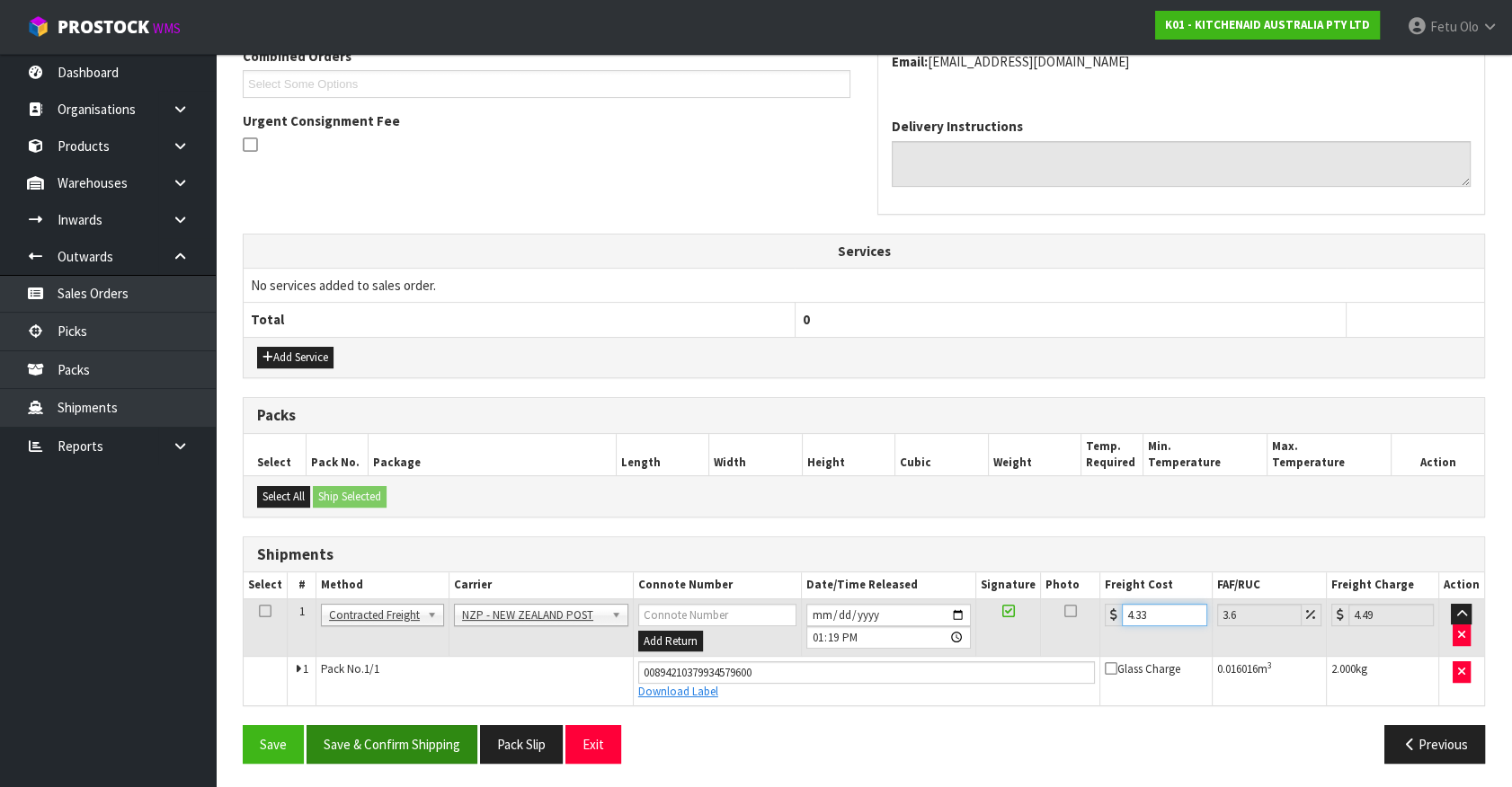 type on "4.33" 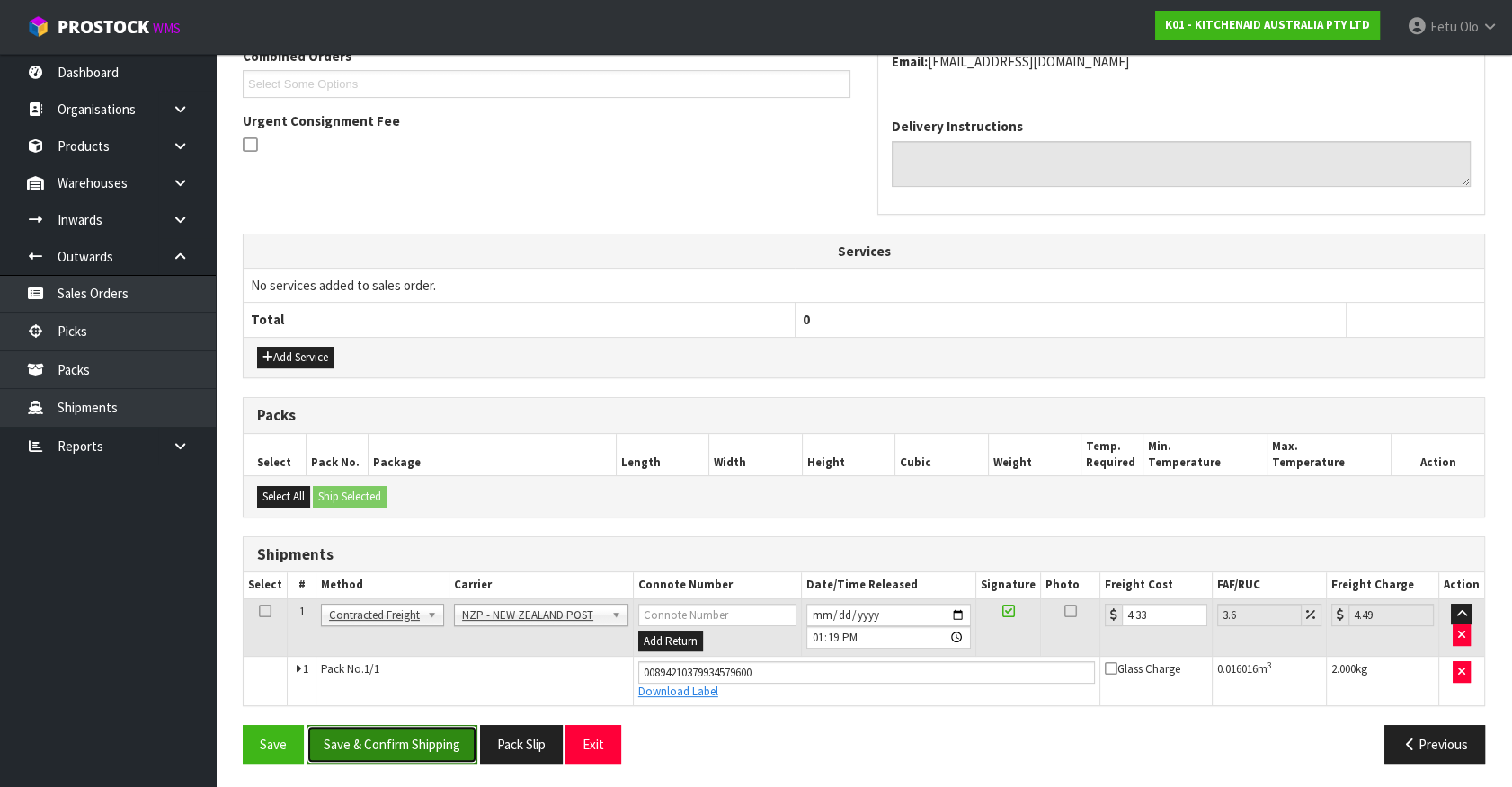 click on "Save & Confirm Shipping" at bounding box center [392, 744] 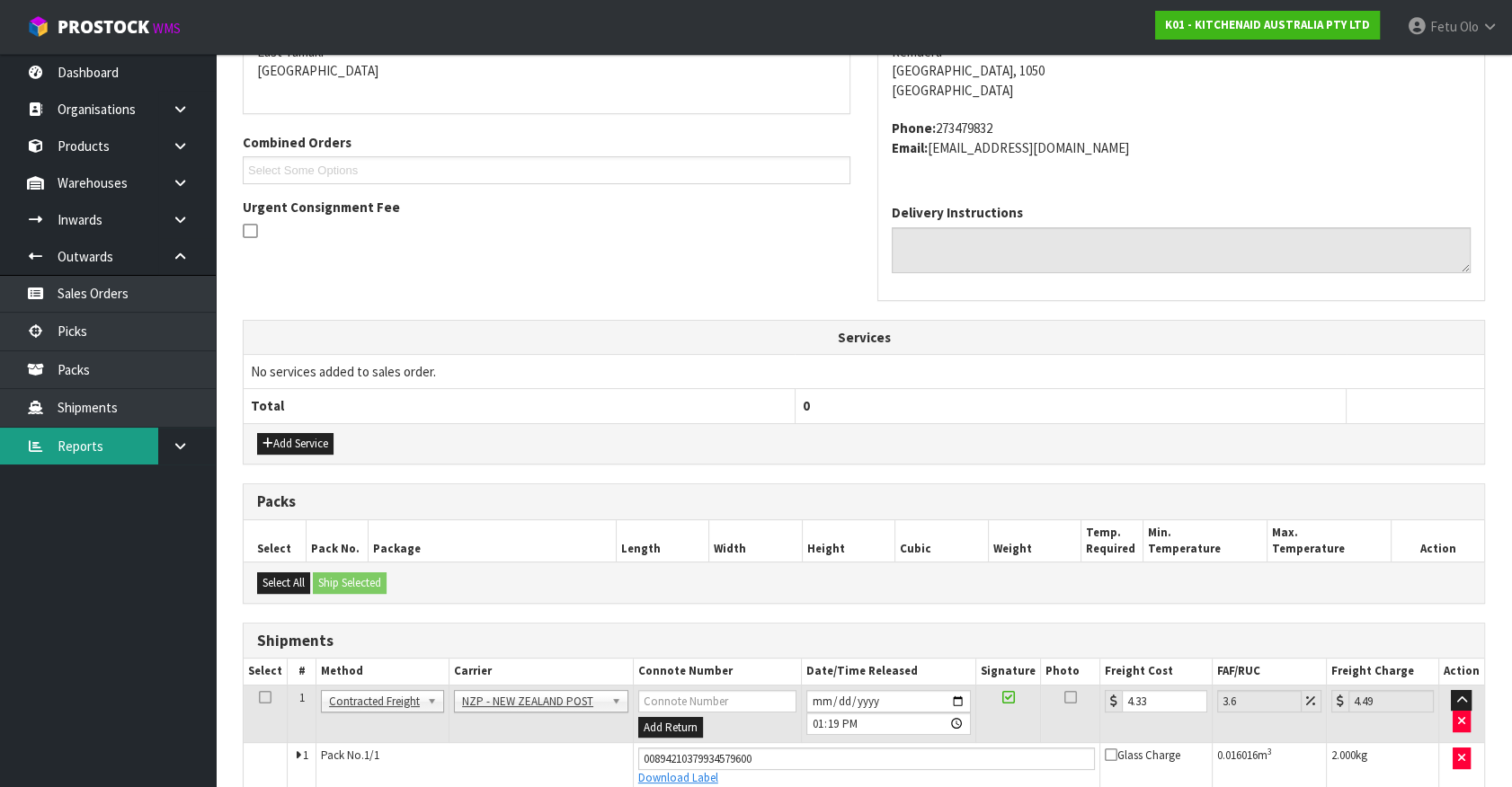 scroll, scrollTop: 0, scrollLeft: 0, axis: both 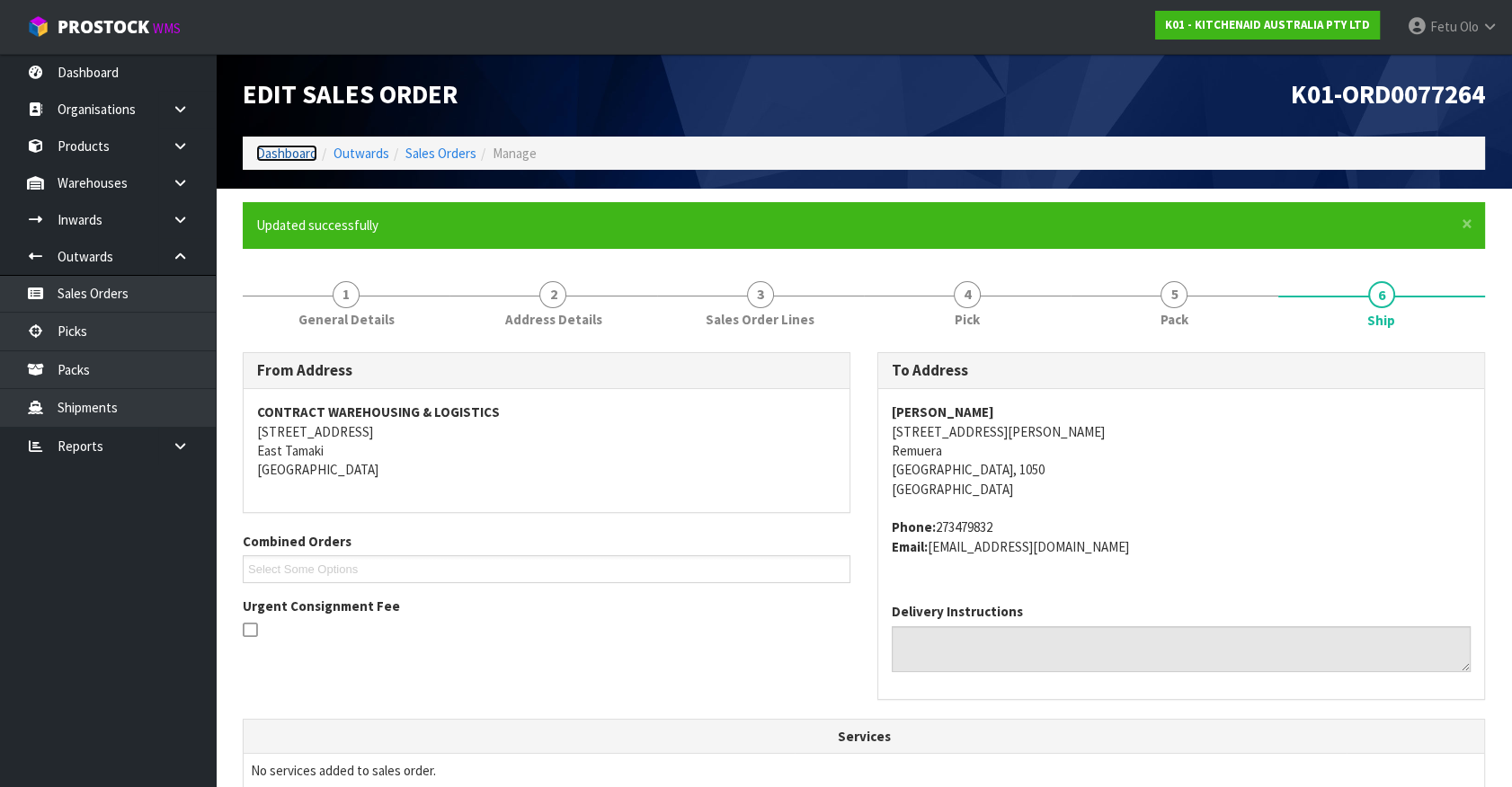 click on "Dashboard" at bounding box center [287, 153] 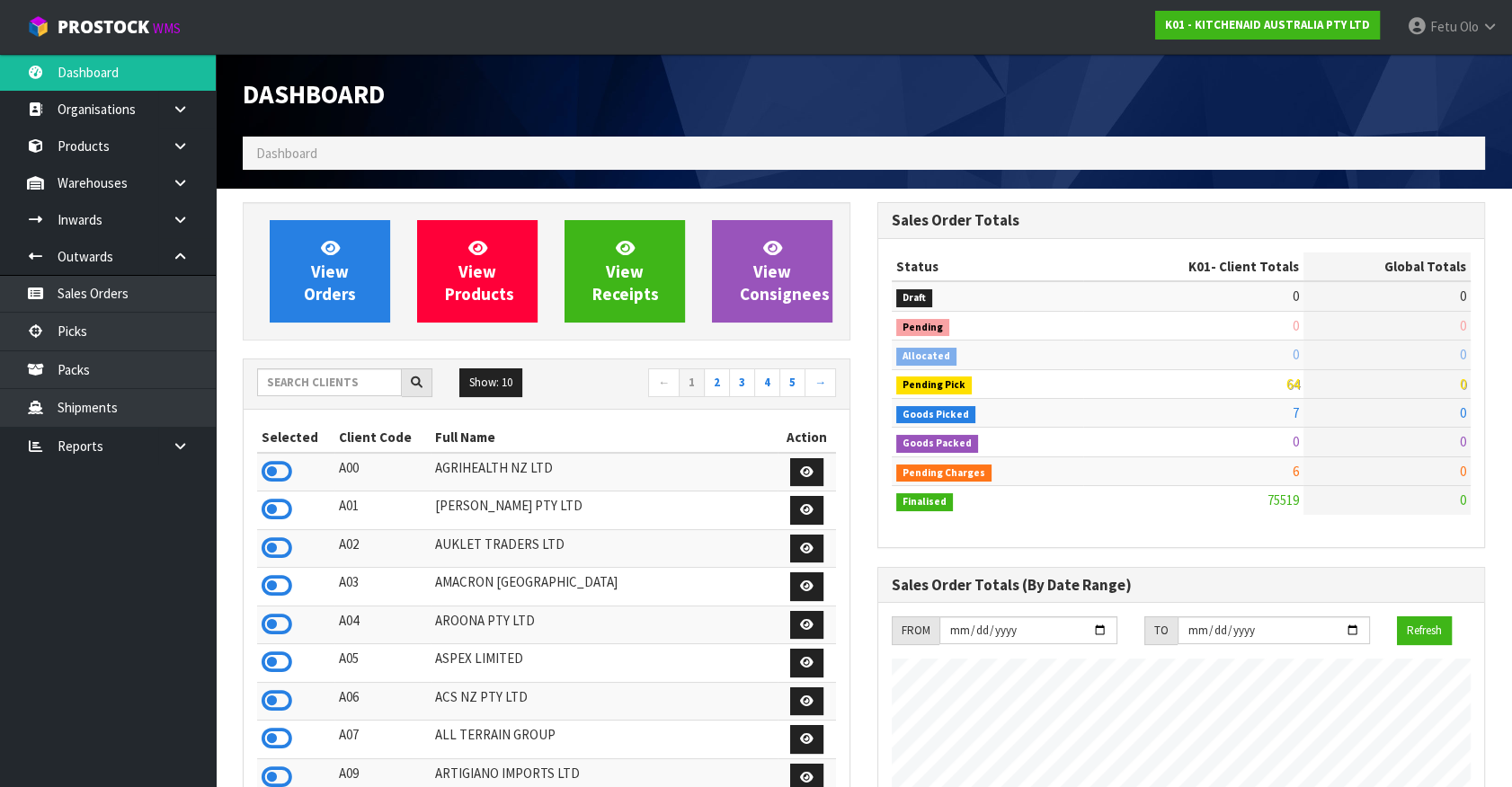 scroll, scrollTop: 897043, scrollLeft: 898294, axis: both 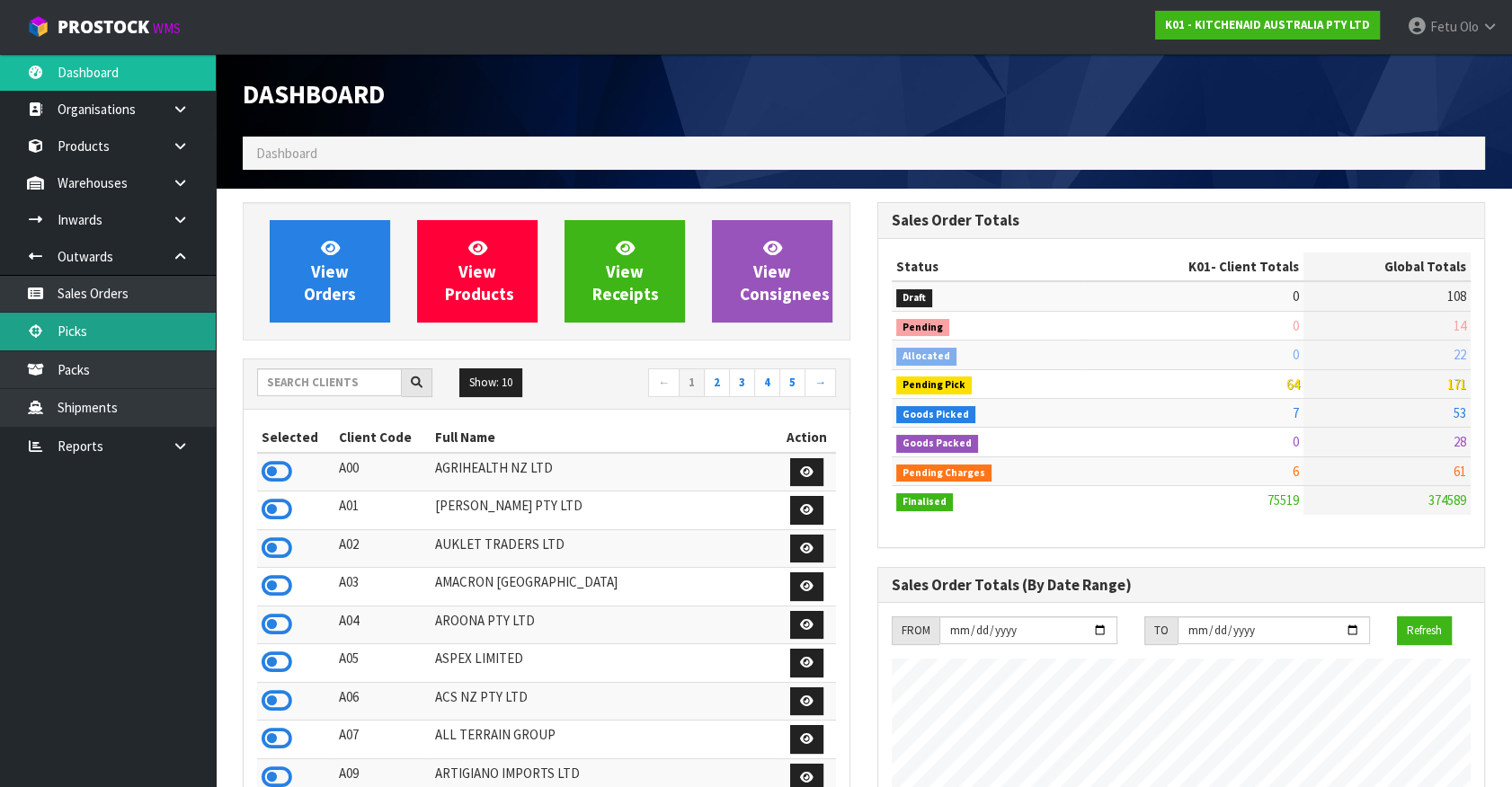 click on "Picks" at bounding box center (108, 331) 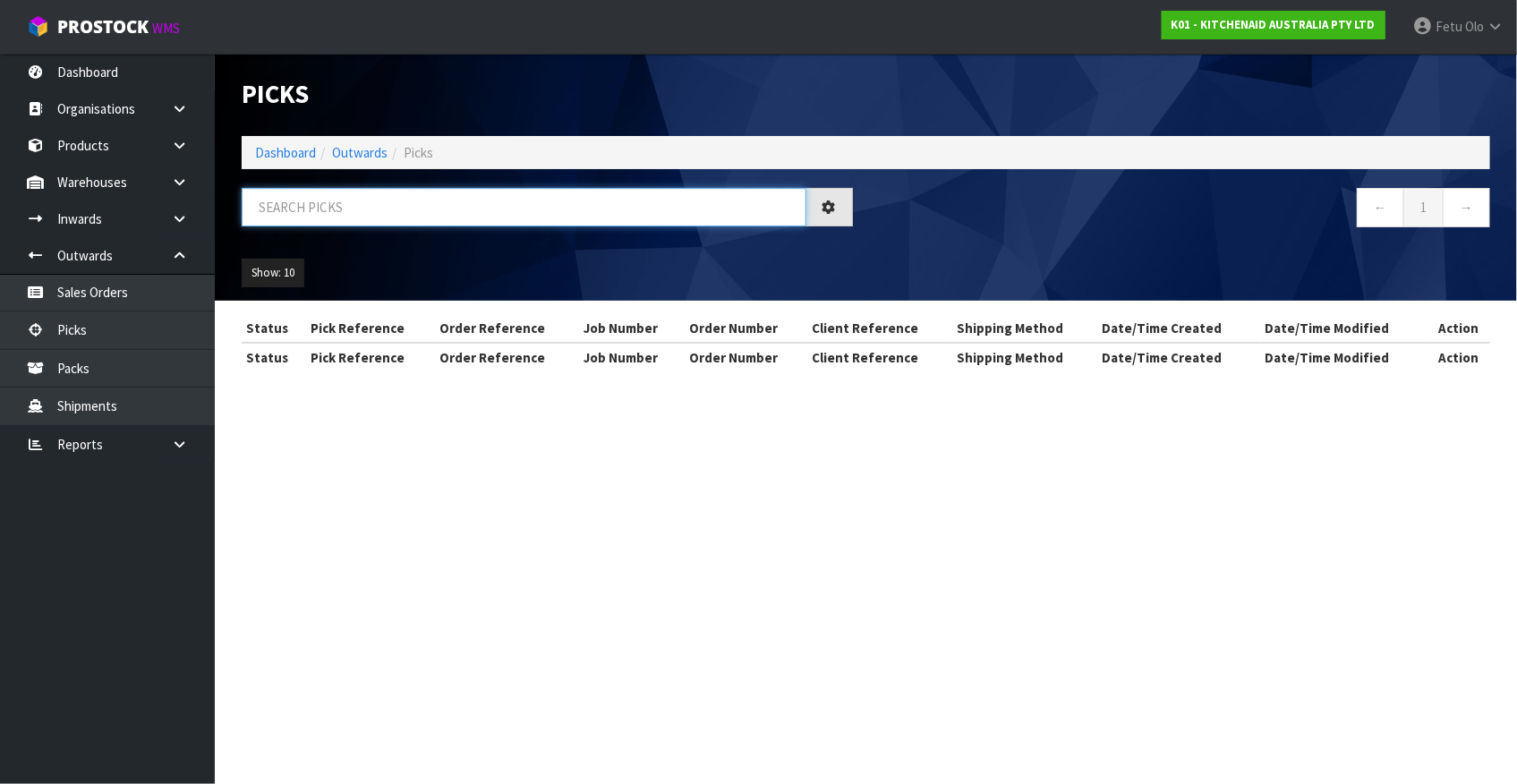 click at bounding box center [524, 207] 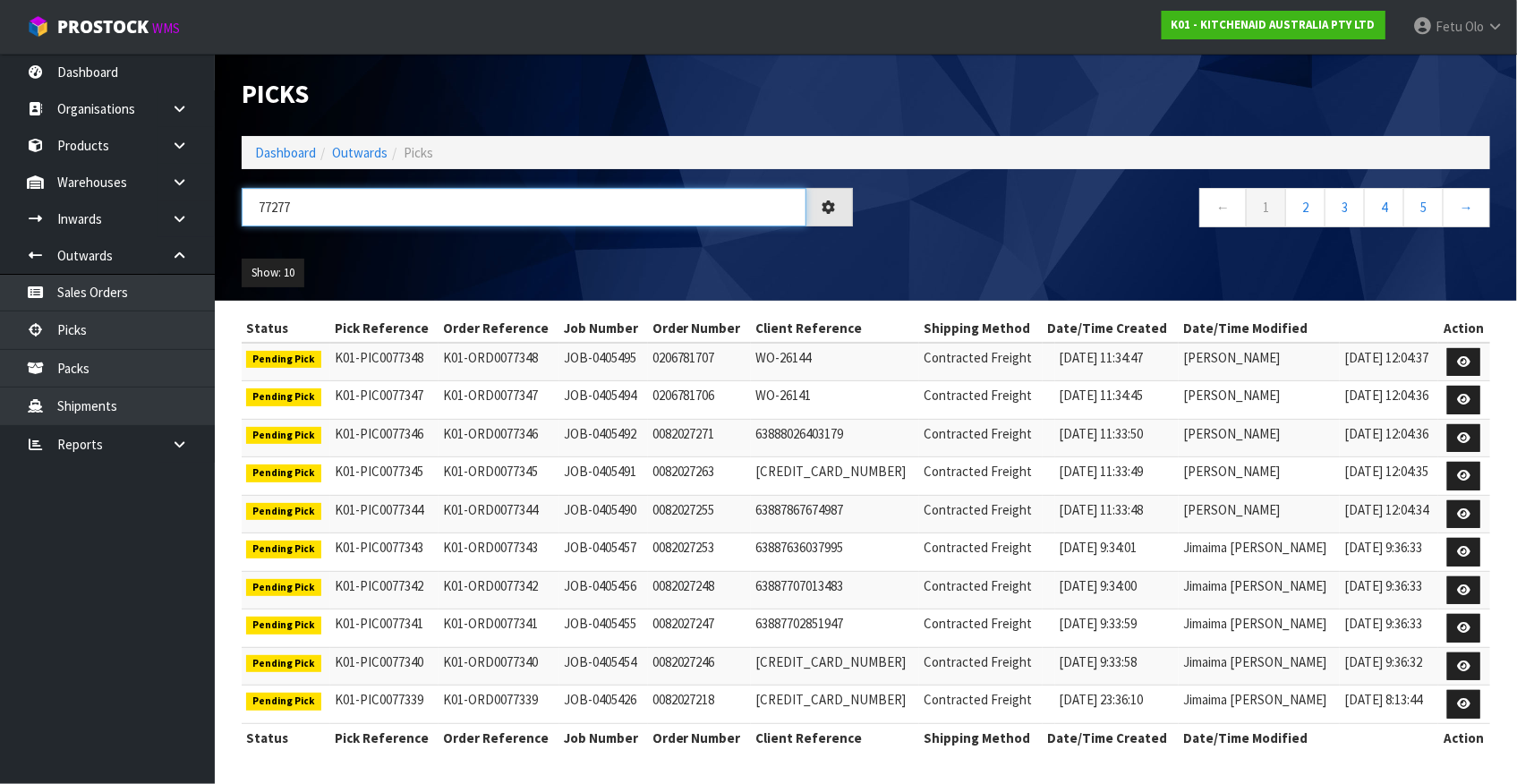 type on "77277" 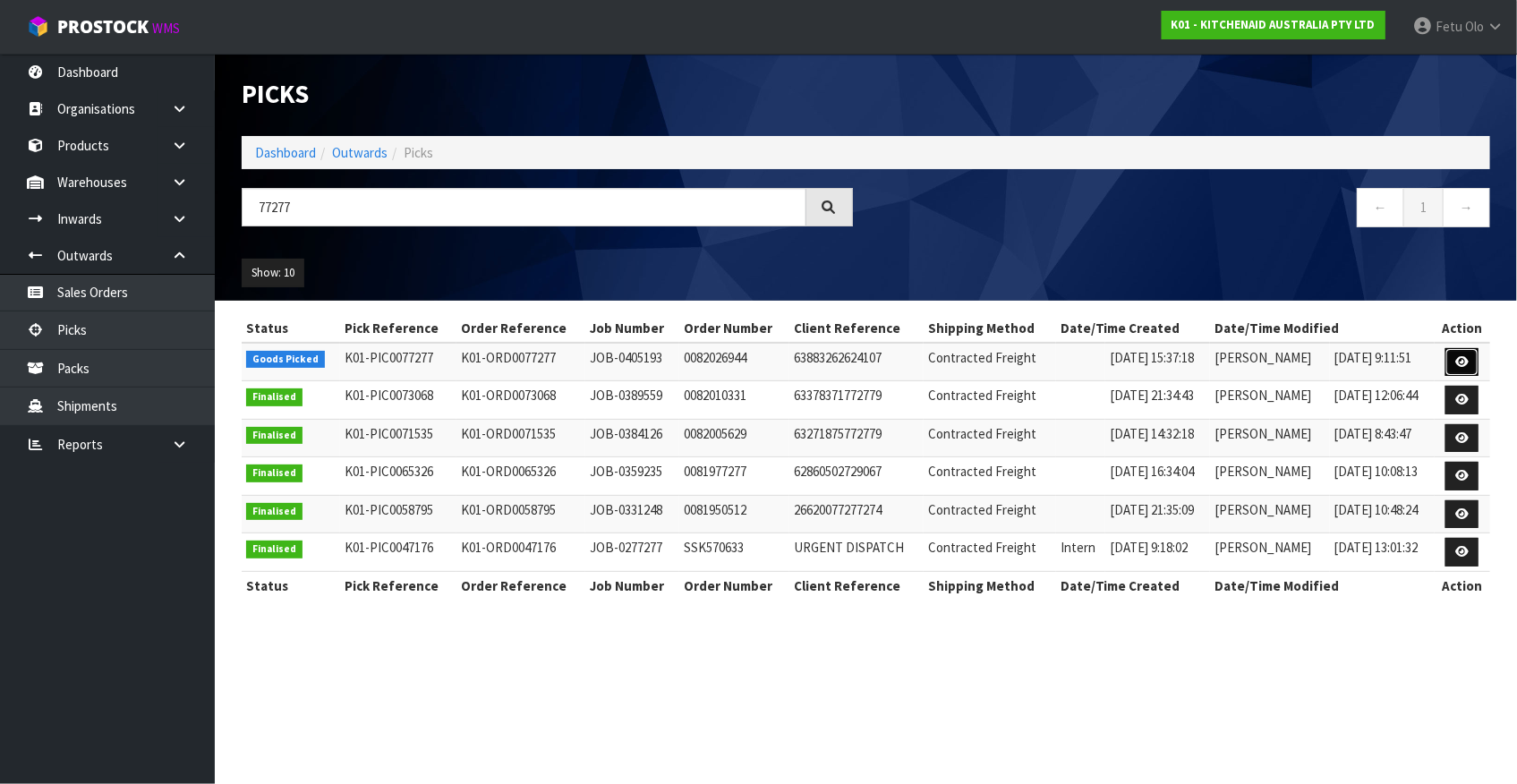 click at bounding box center [1462, 362] 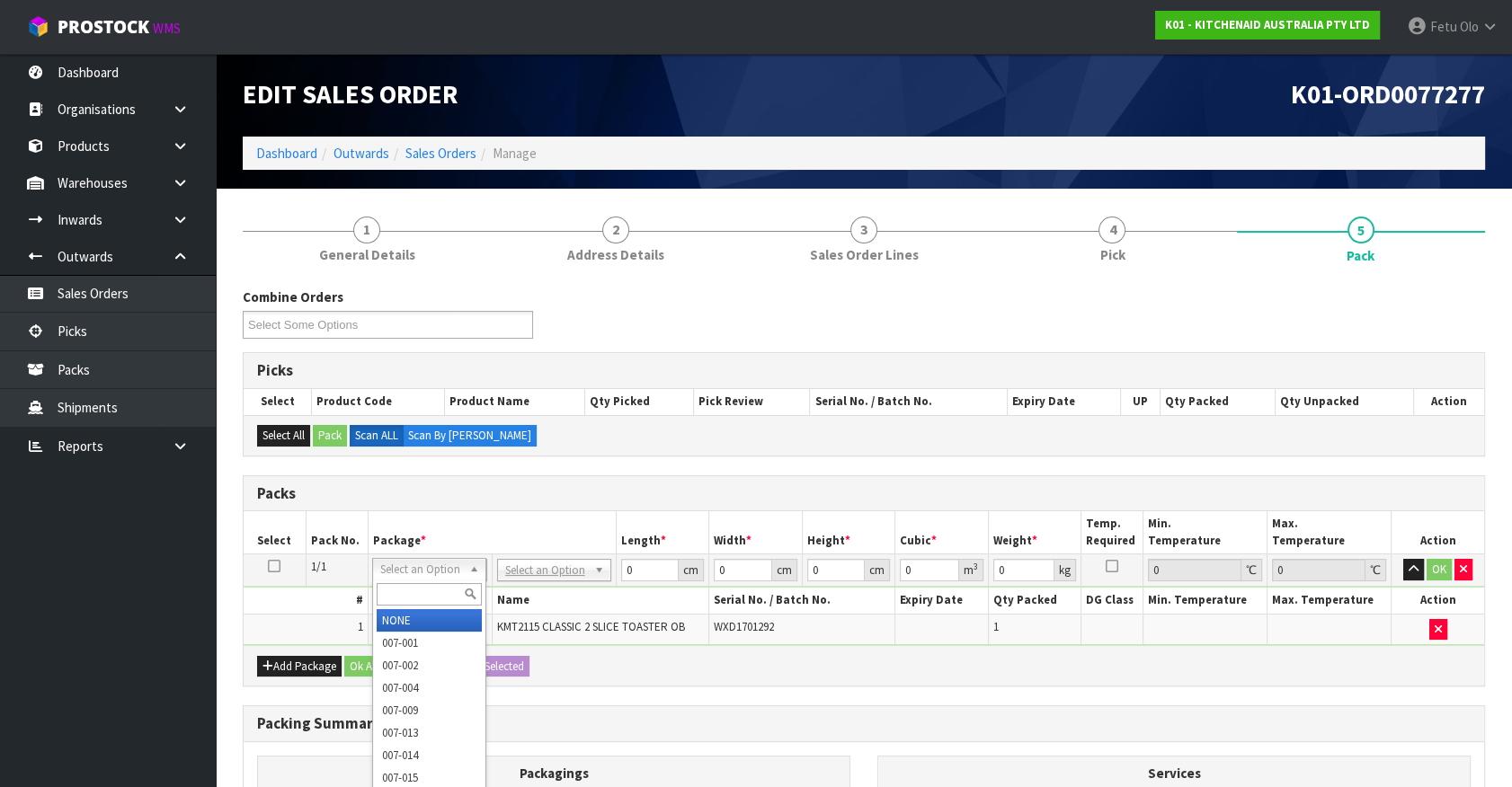 click at bounding box center [429, 594] 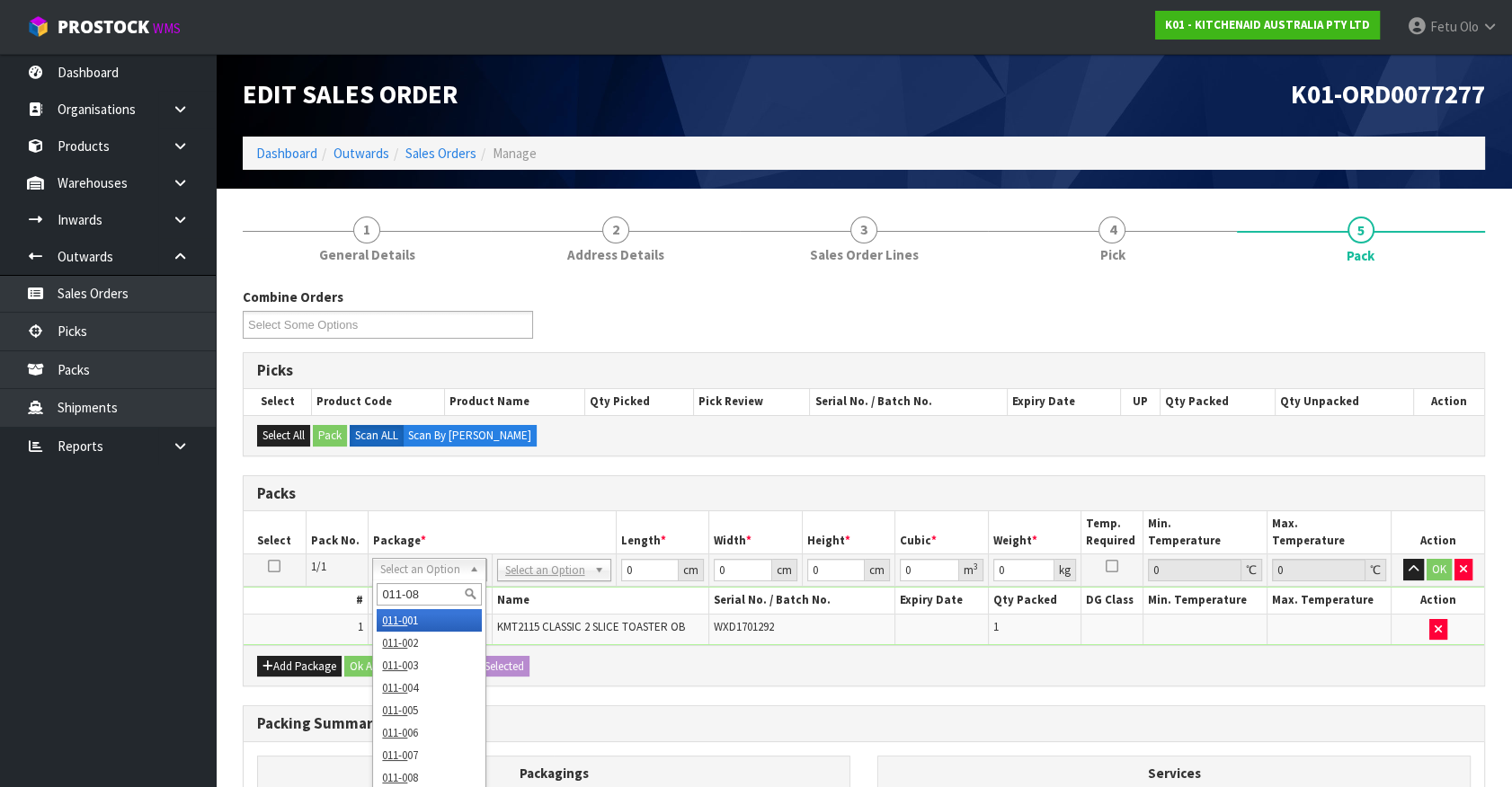 type on "011-084" 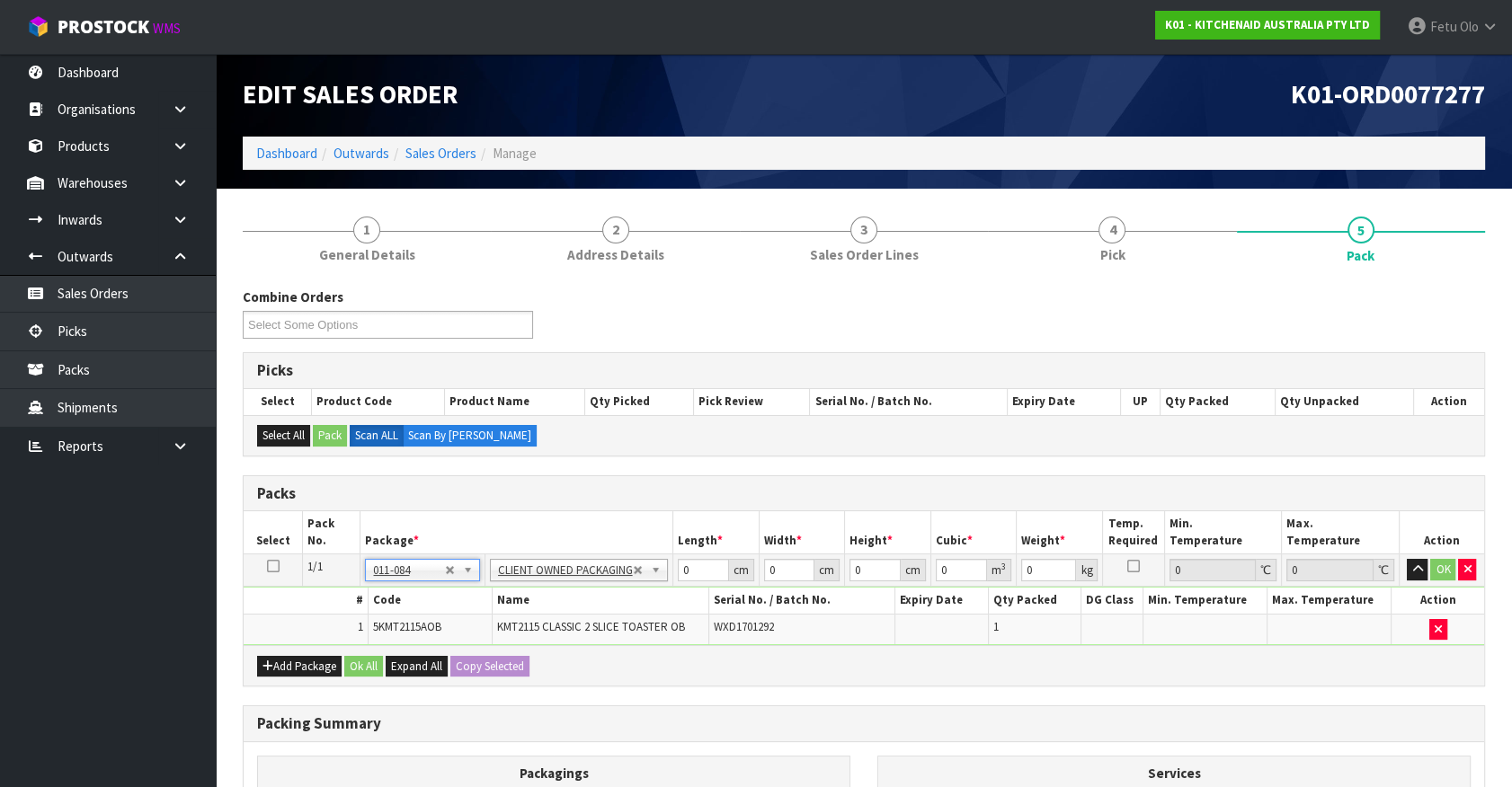 type on "2.7" 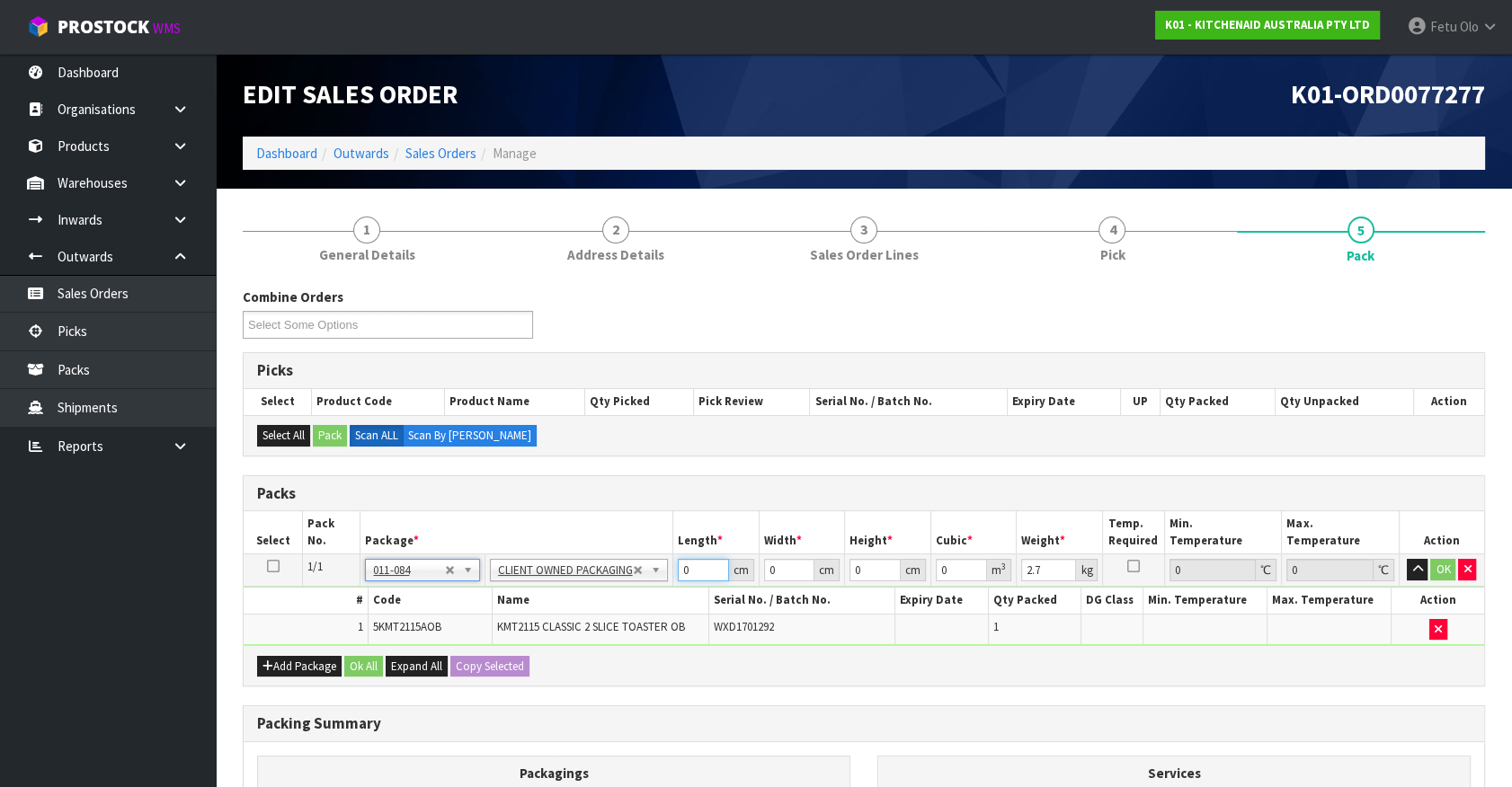 drag, startPoint x: 697, startPoint y: 575, endPoint x: 510, endPoint y: 637, distance: 197.01015 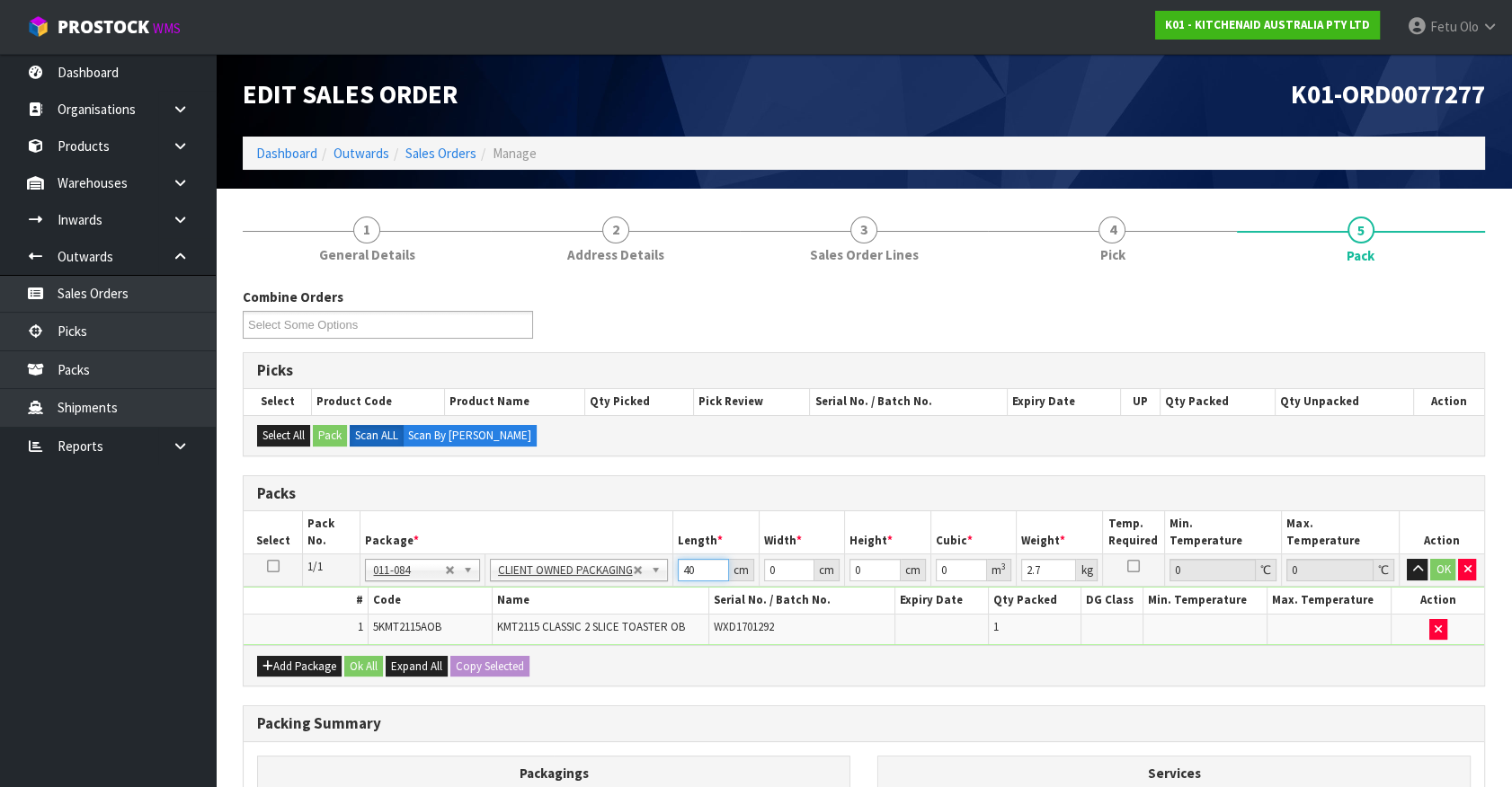 type on "40" 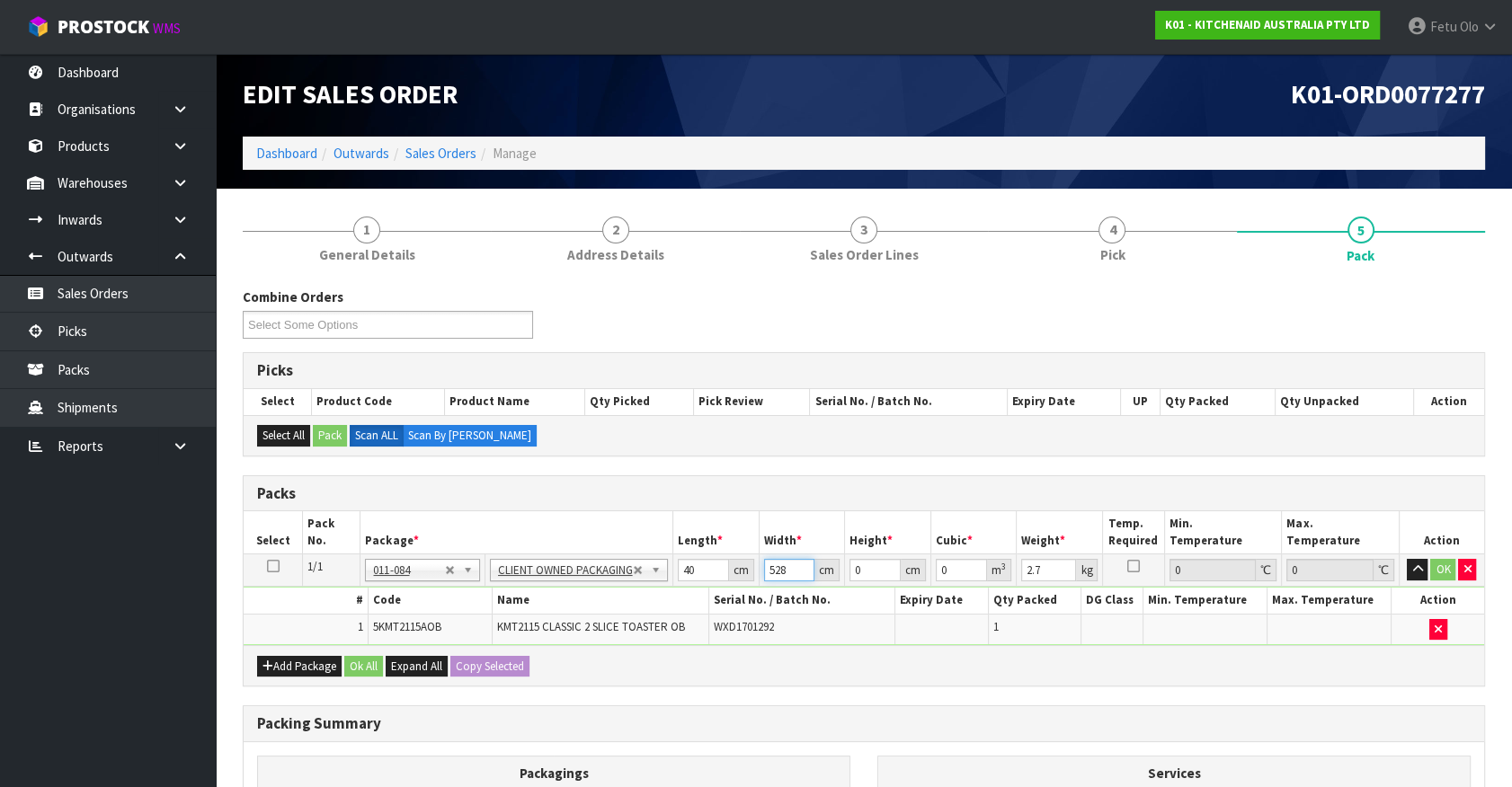 type on "528" 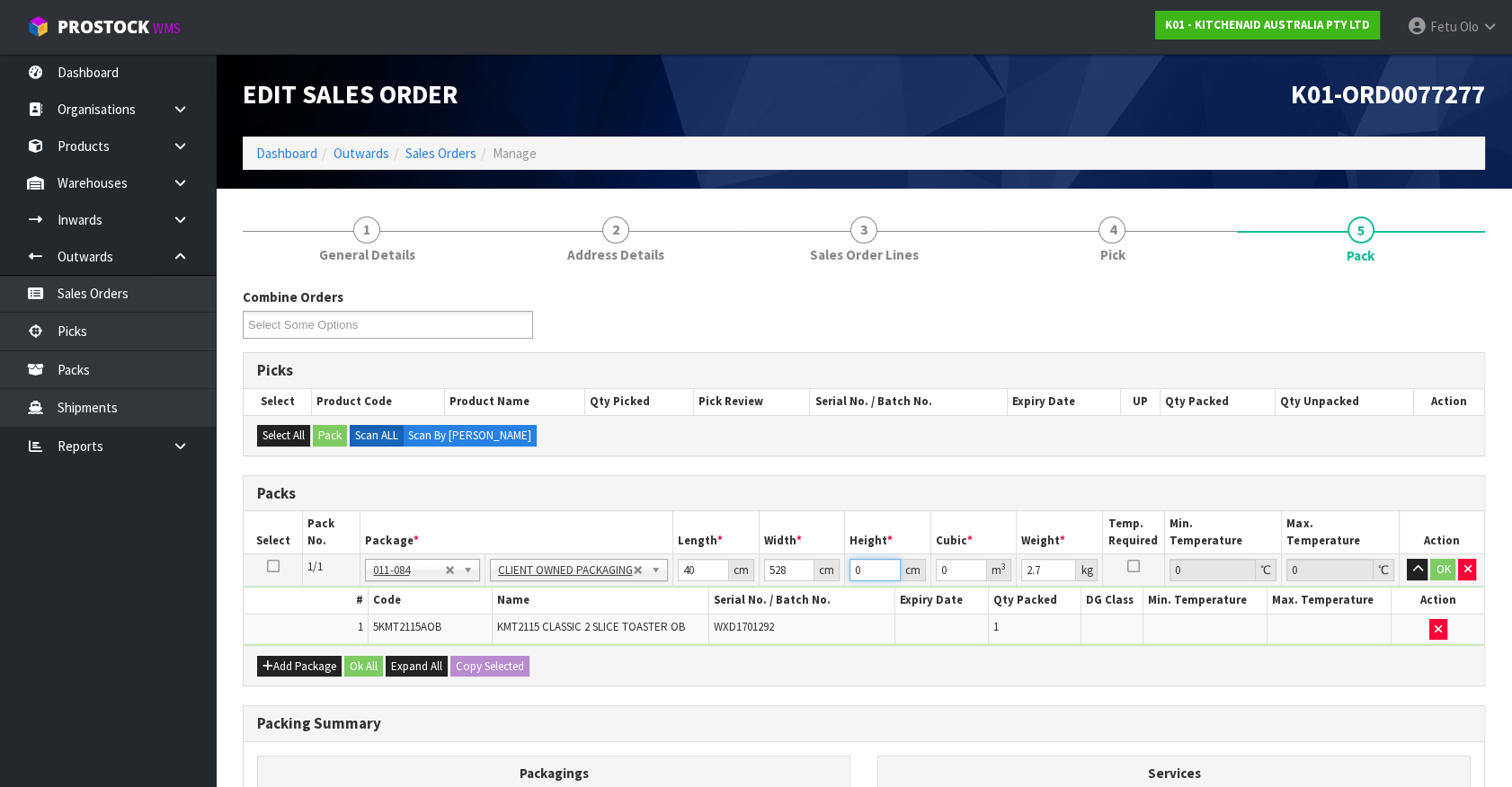 type on "2" 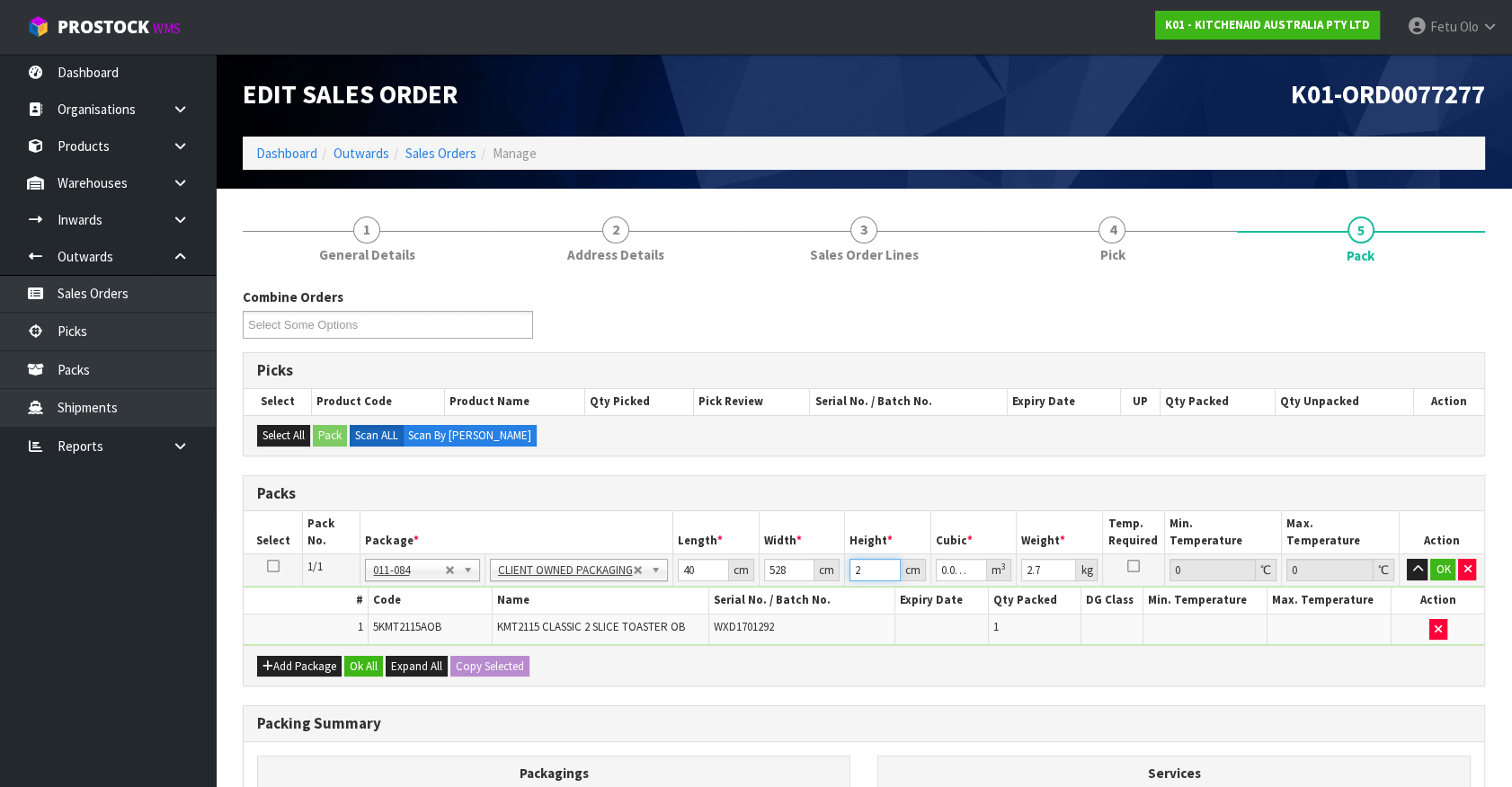 type on "28" 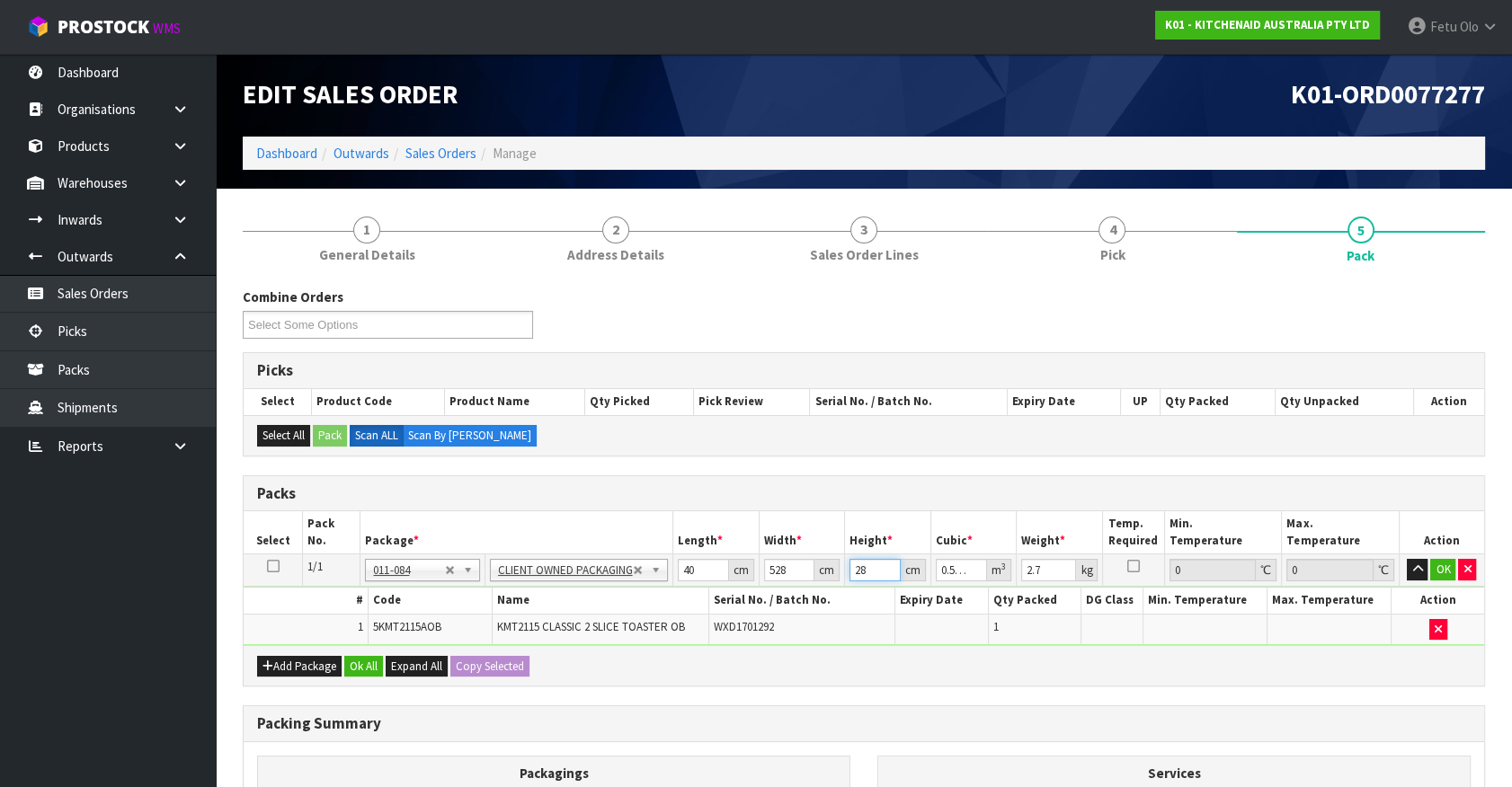 type 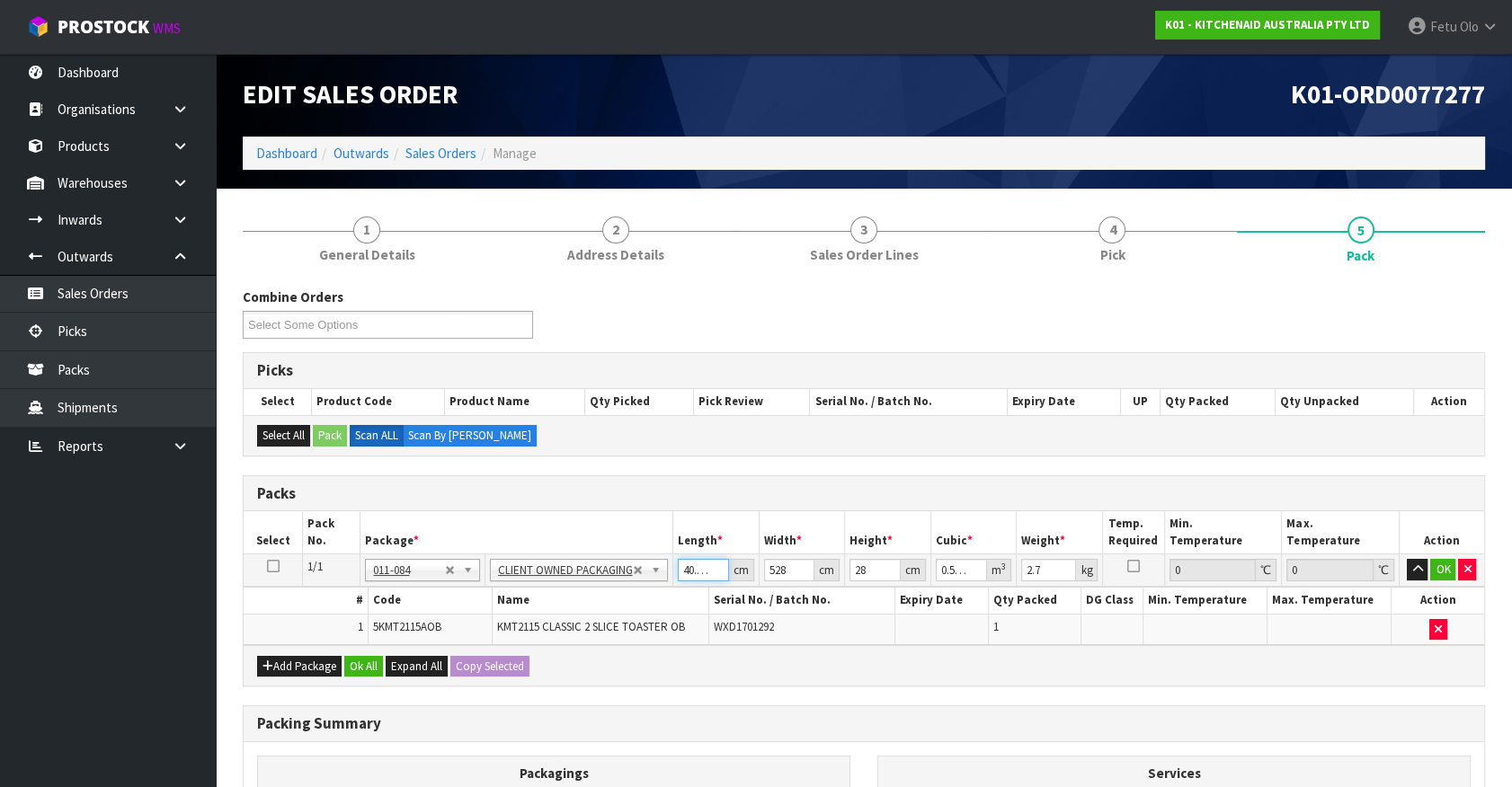 click on "40.001" at bounding box center [703, 570] 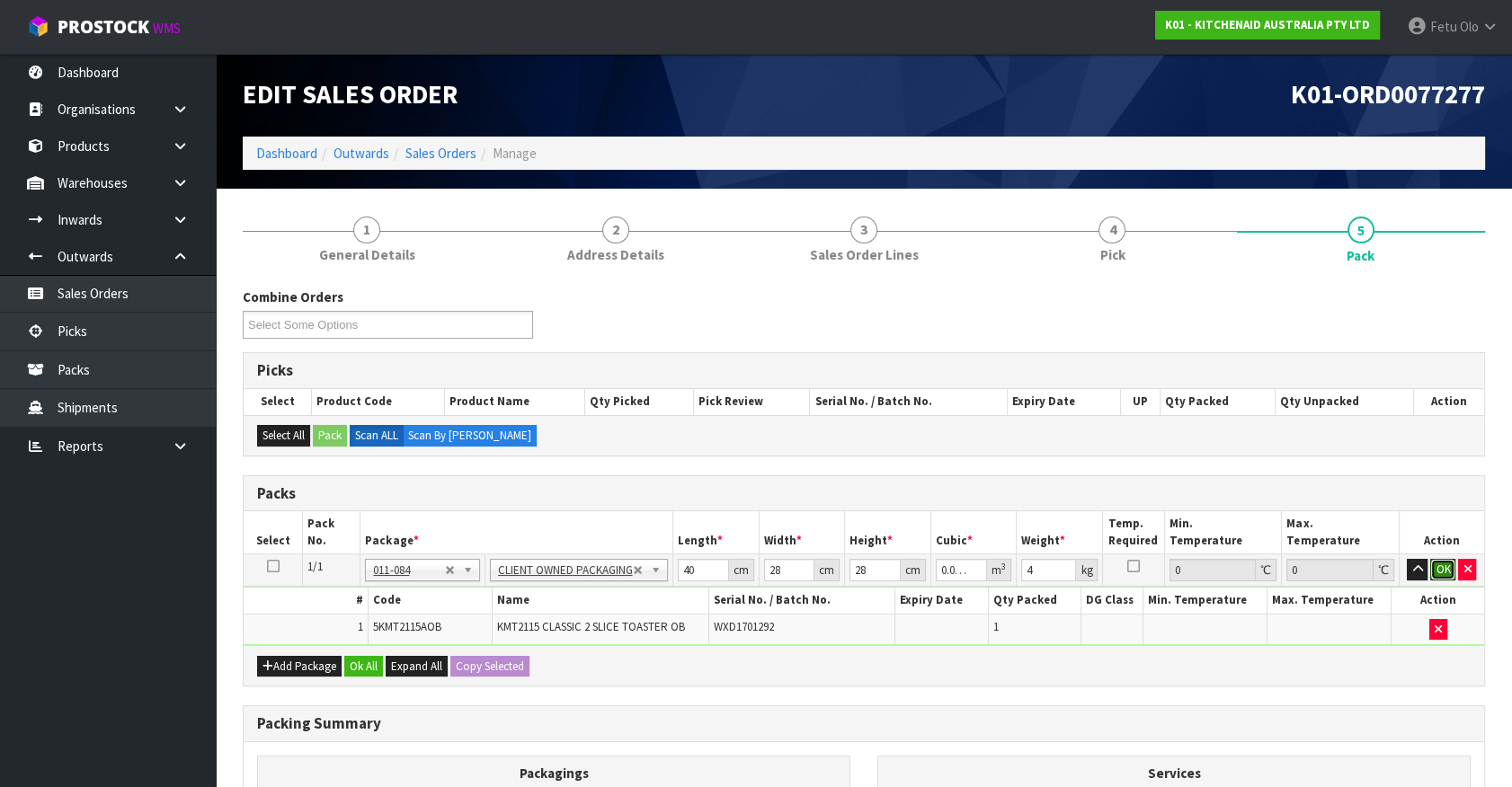 click on "OK" at bounding box center (1443, 570) 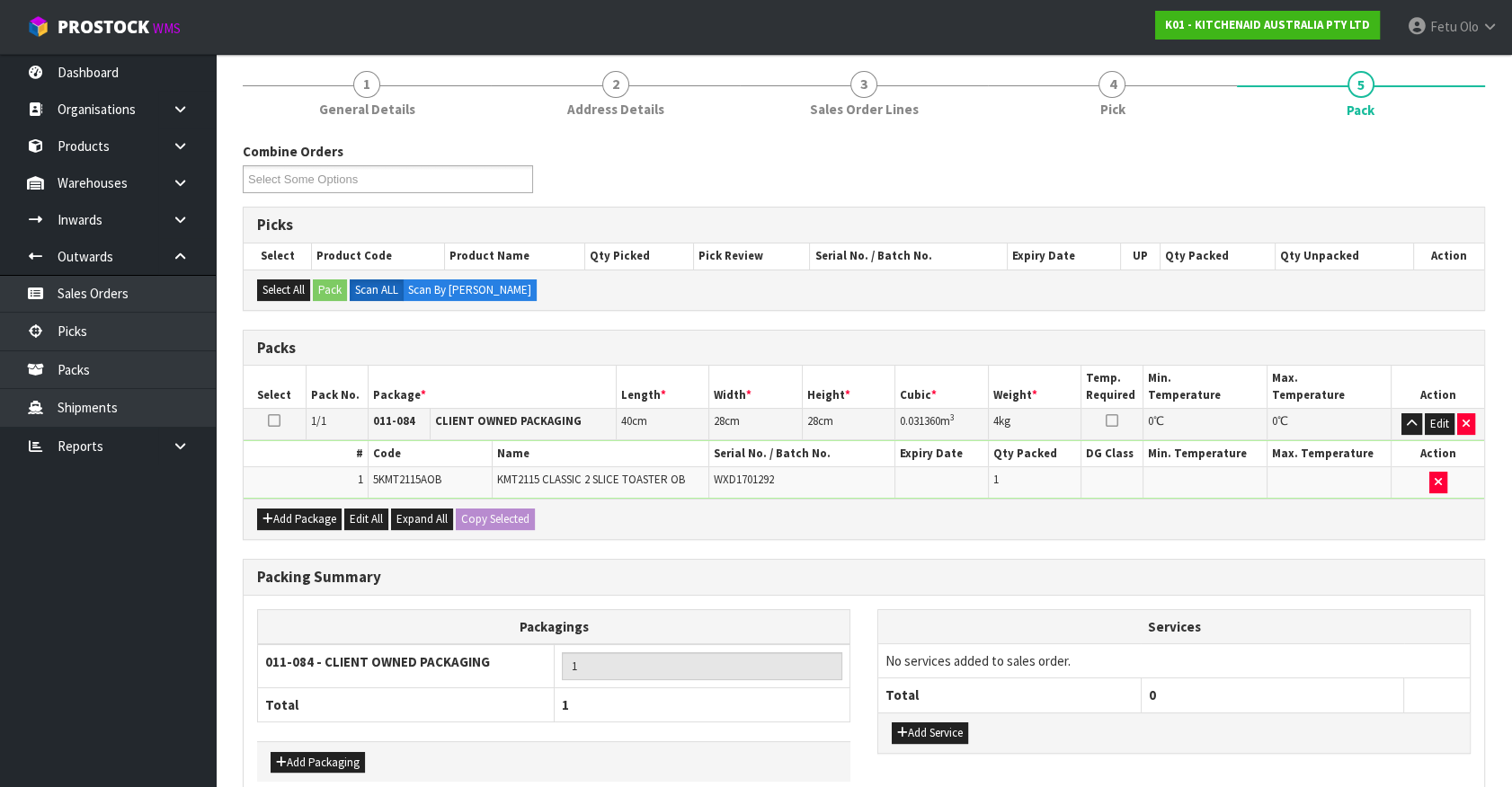 scroll, scrollTop: 234, scrollLeft: 0, axis: vertical 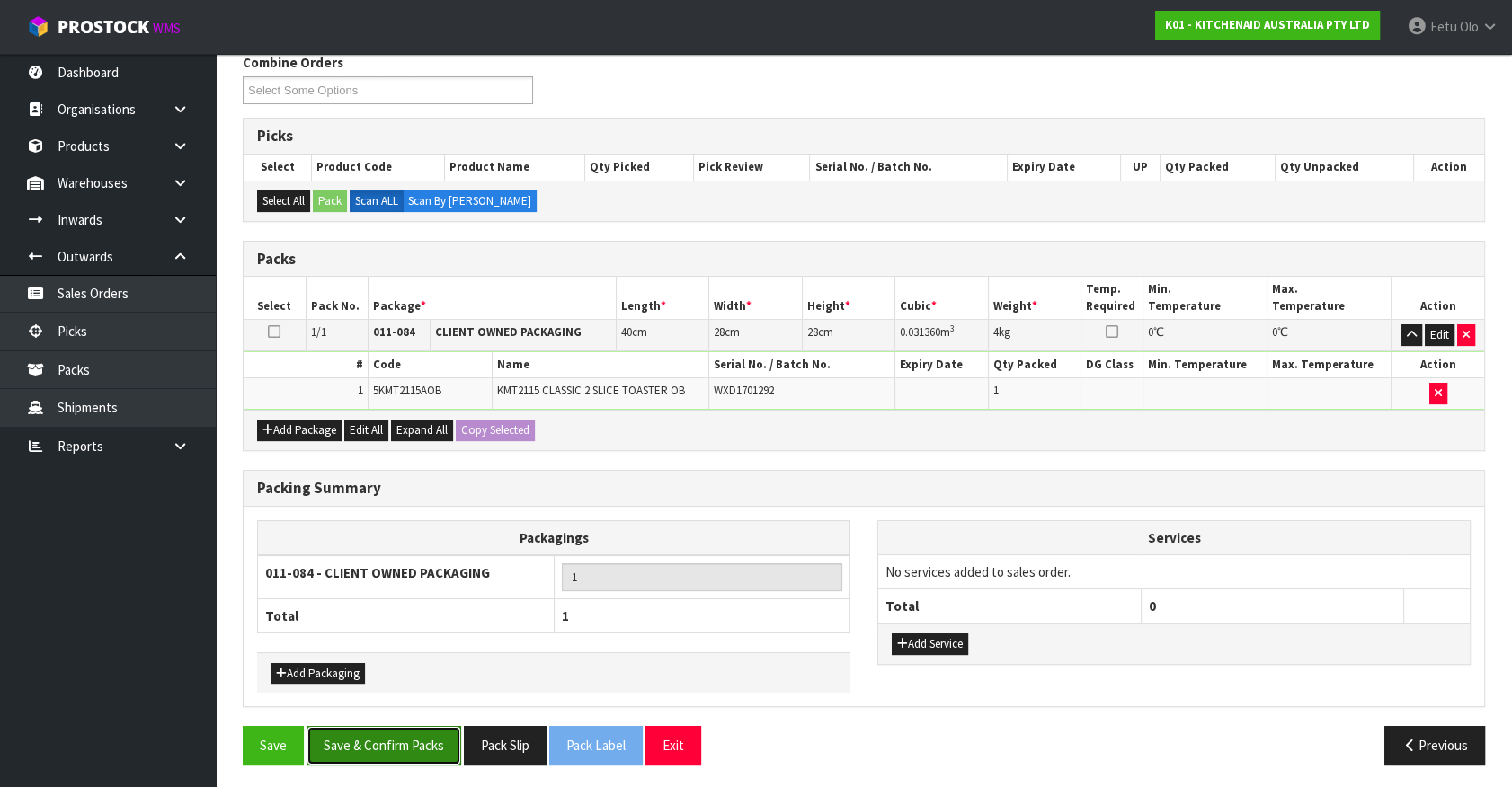 click on "Save & Confirm Packs" at bounding box center (384, 745) 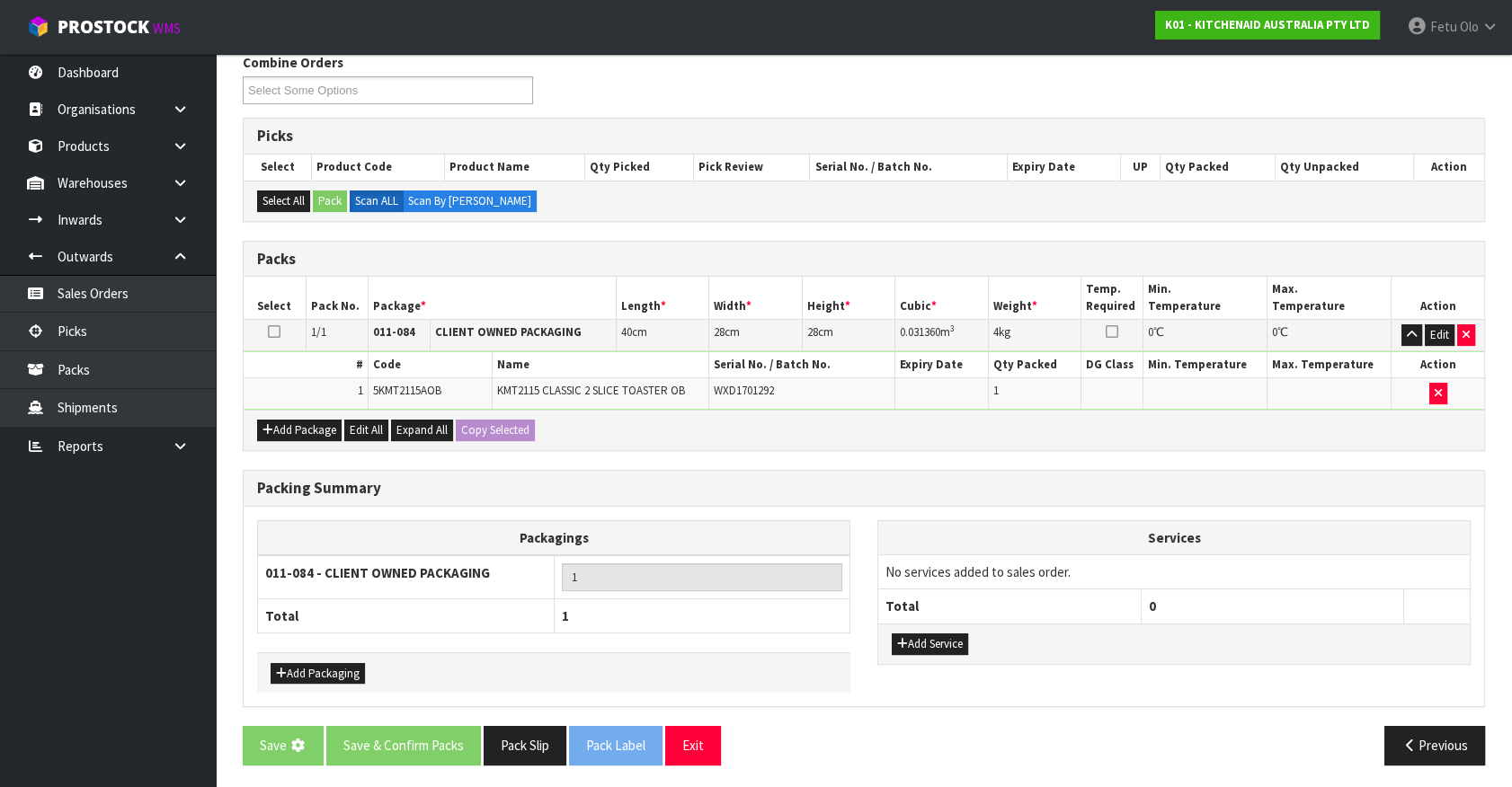 scroll, scrollTop: 0, scrollLeft: 0, axis: both 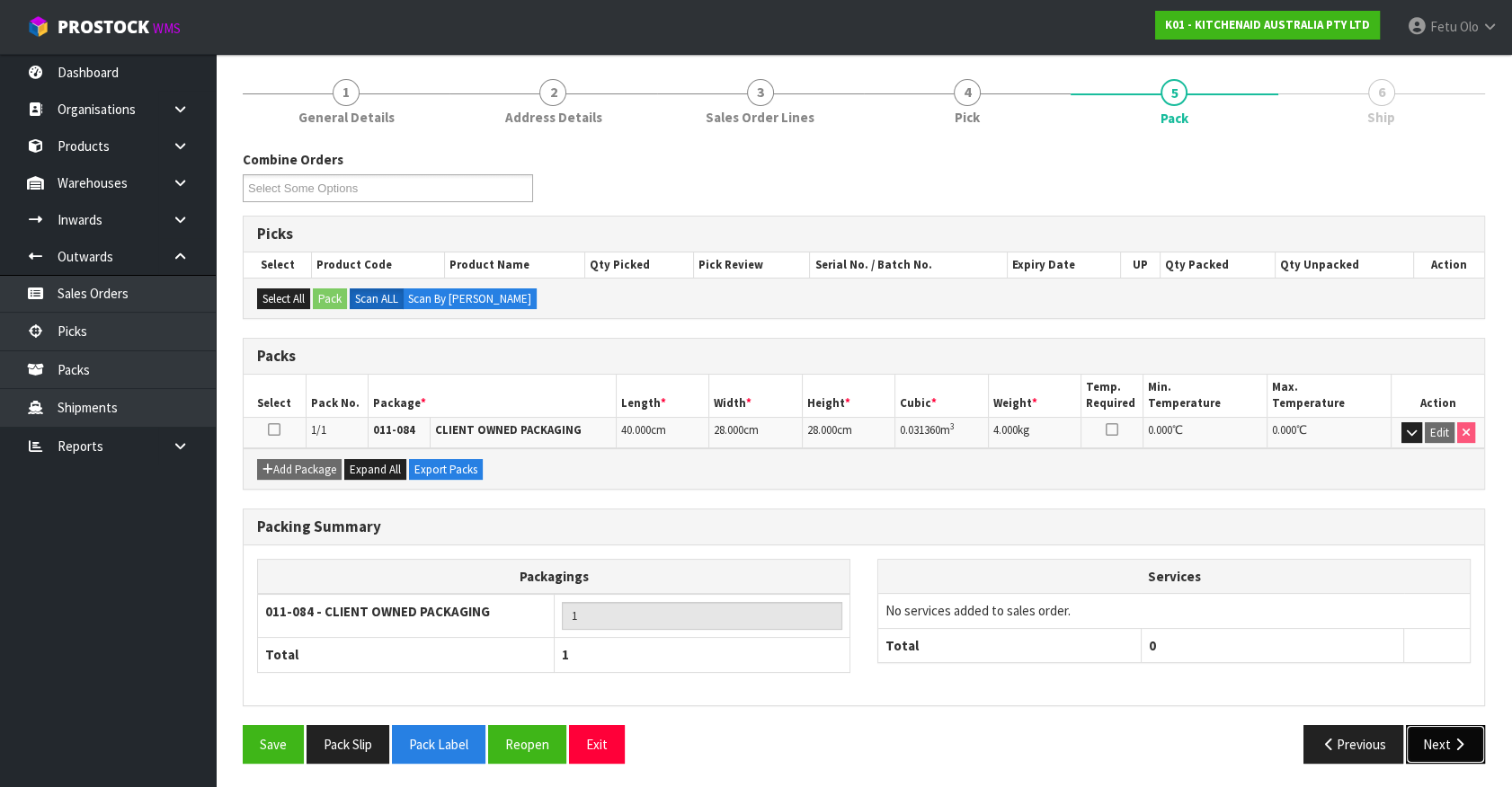 click on "Next" at bounding box center (1445, 744) 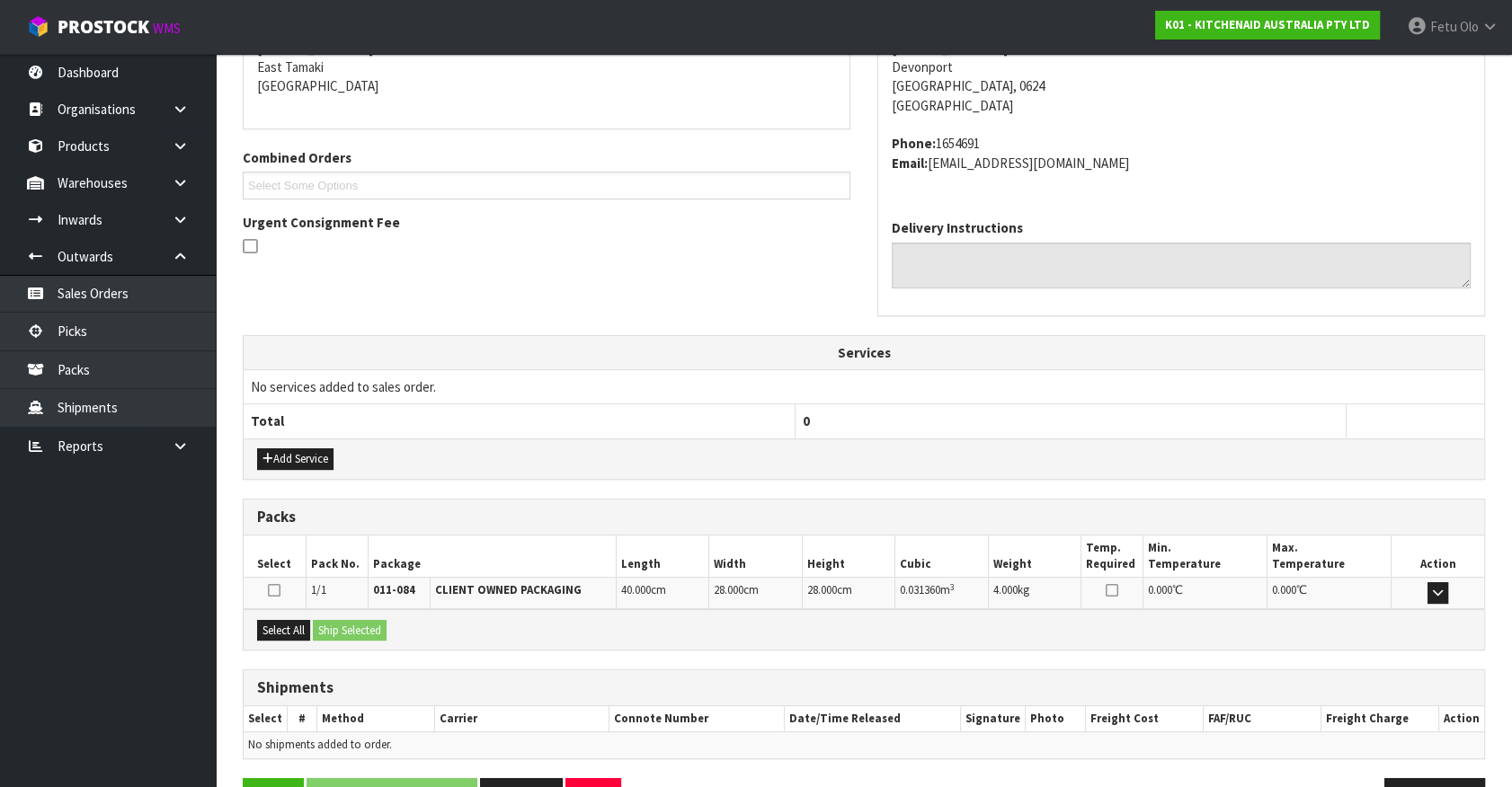 scroll, scrollTop: 437, scrollLeft: 0, axis: vertical 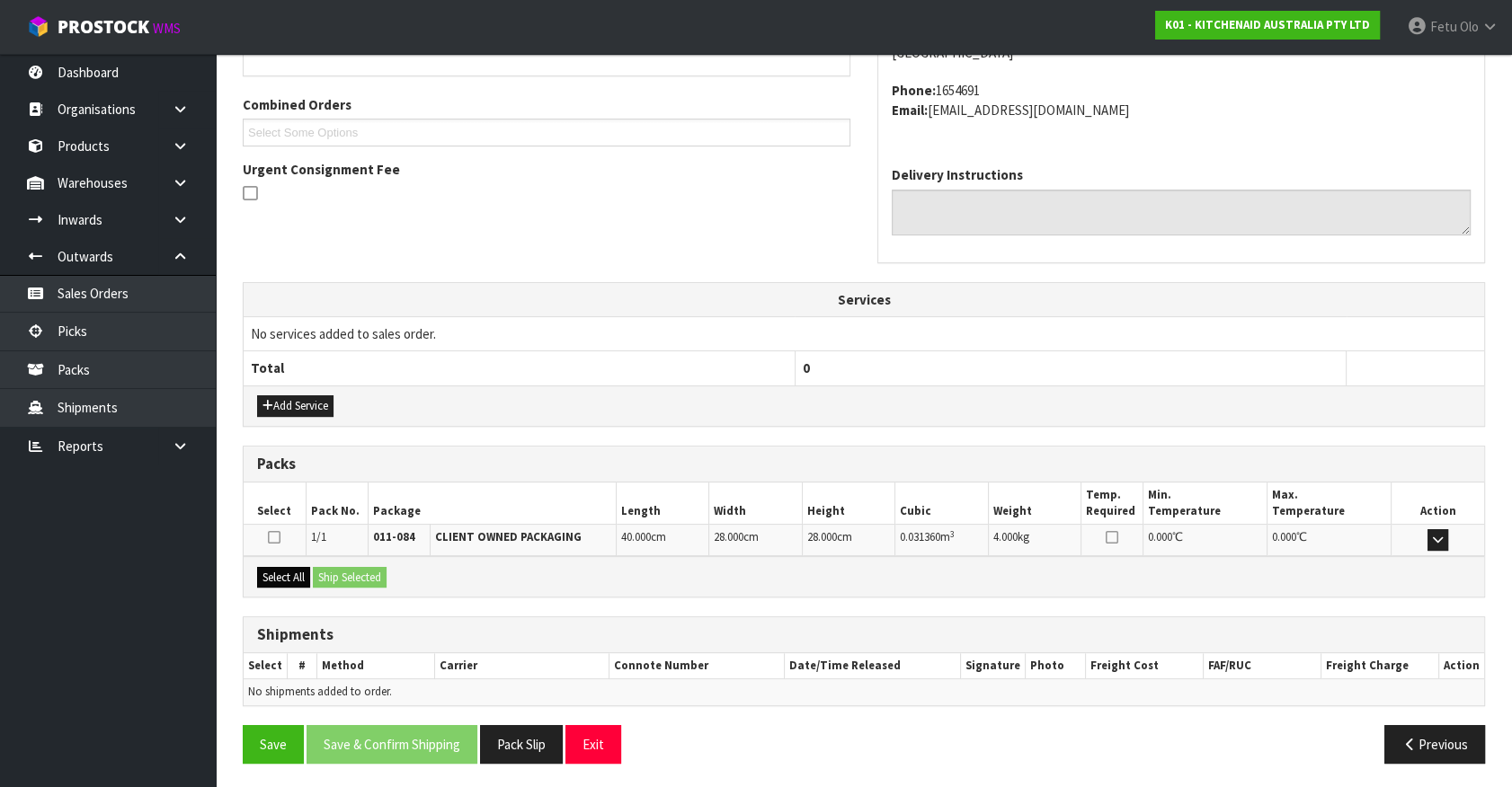 click on "Select All
Ship Selected" at bounding box center [864, 576] 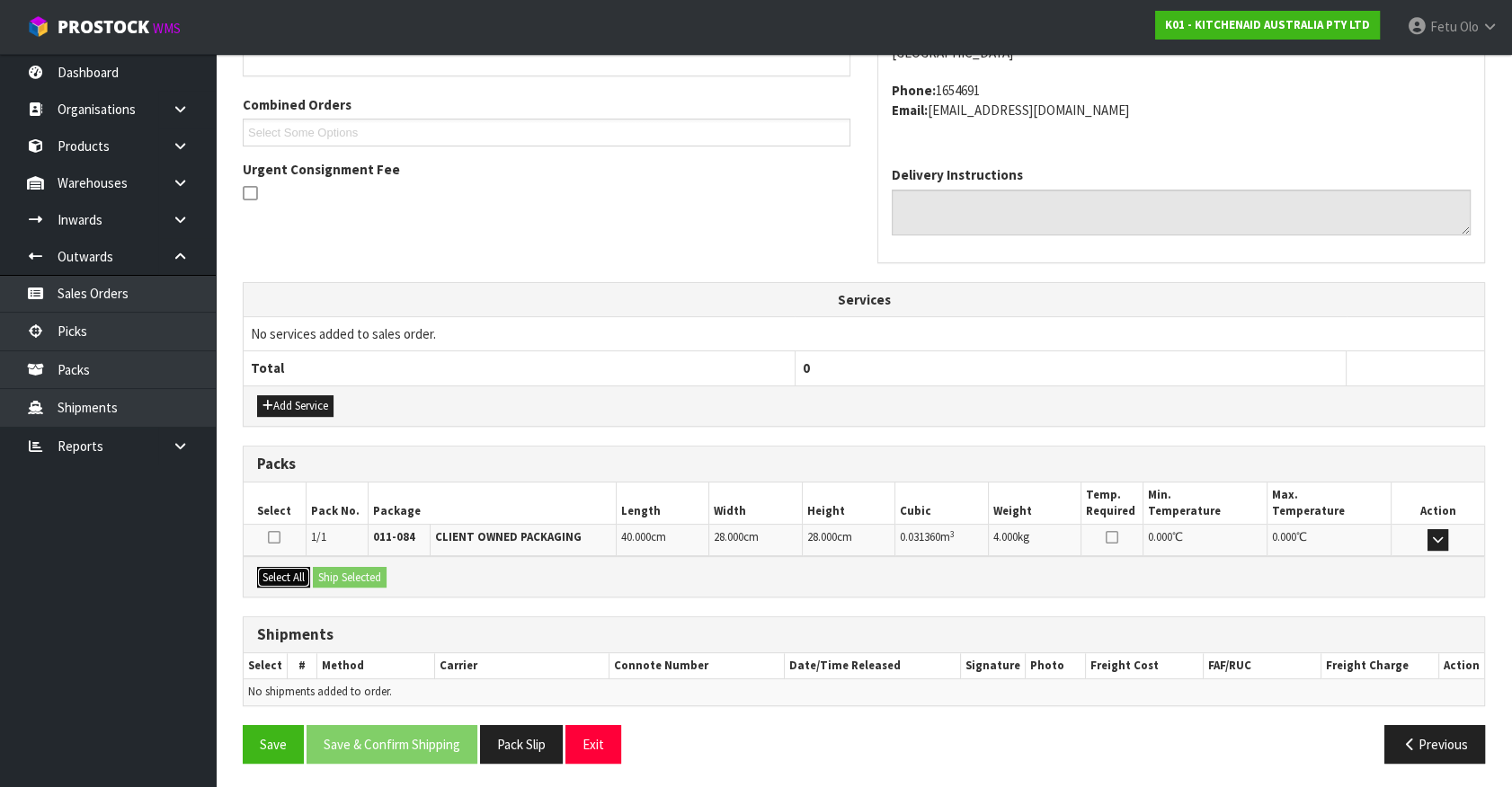 drag, startPoint x: 298, startPoint y: 567, endPoint x: 326, endPoint y: 570, distance: 28.160256 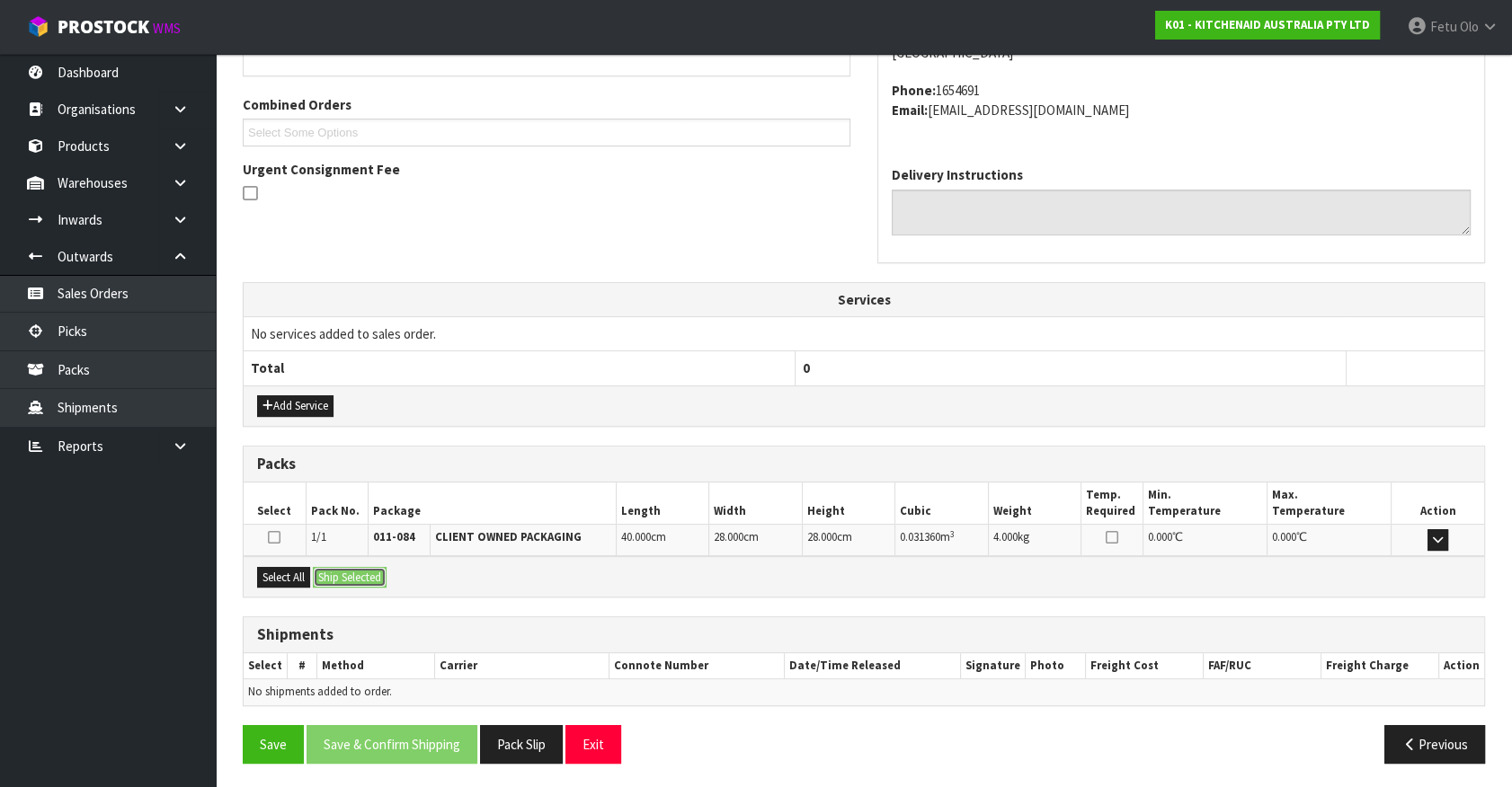 drag, startPoint x: 326, startPoint y: 570, endPoint x: 337, endPoint y: 574, distance: 12 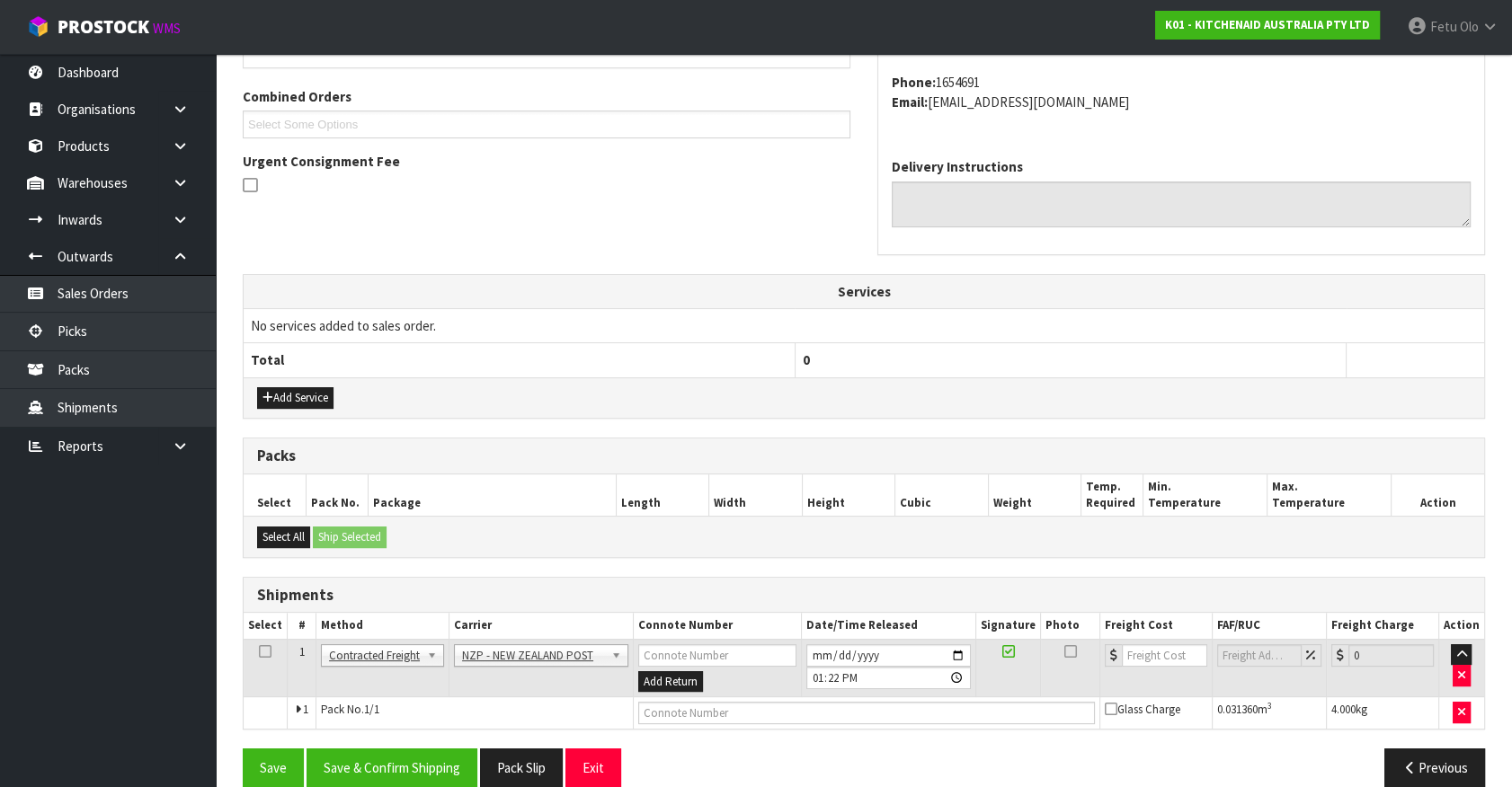 scroll, scrollTop: 468, scrollLeft: 0, axis: vertical 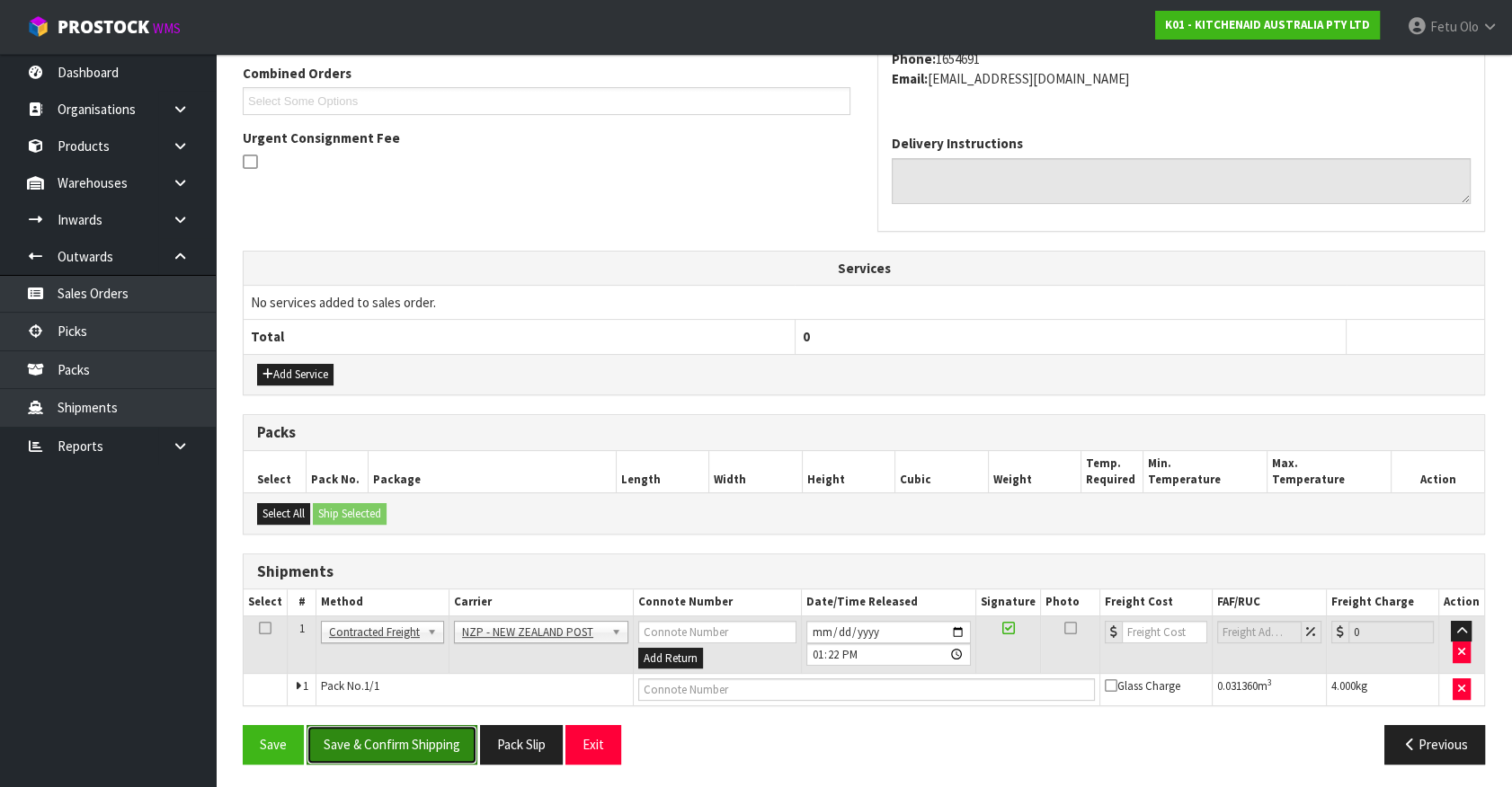 click on "Save & Confirm Shipping" at bounding box center (392, 744) 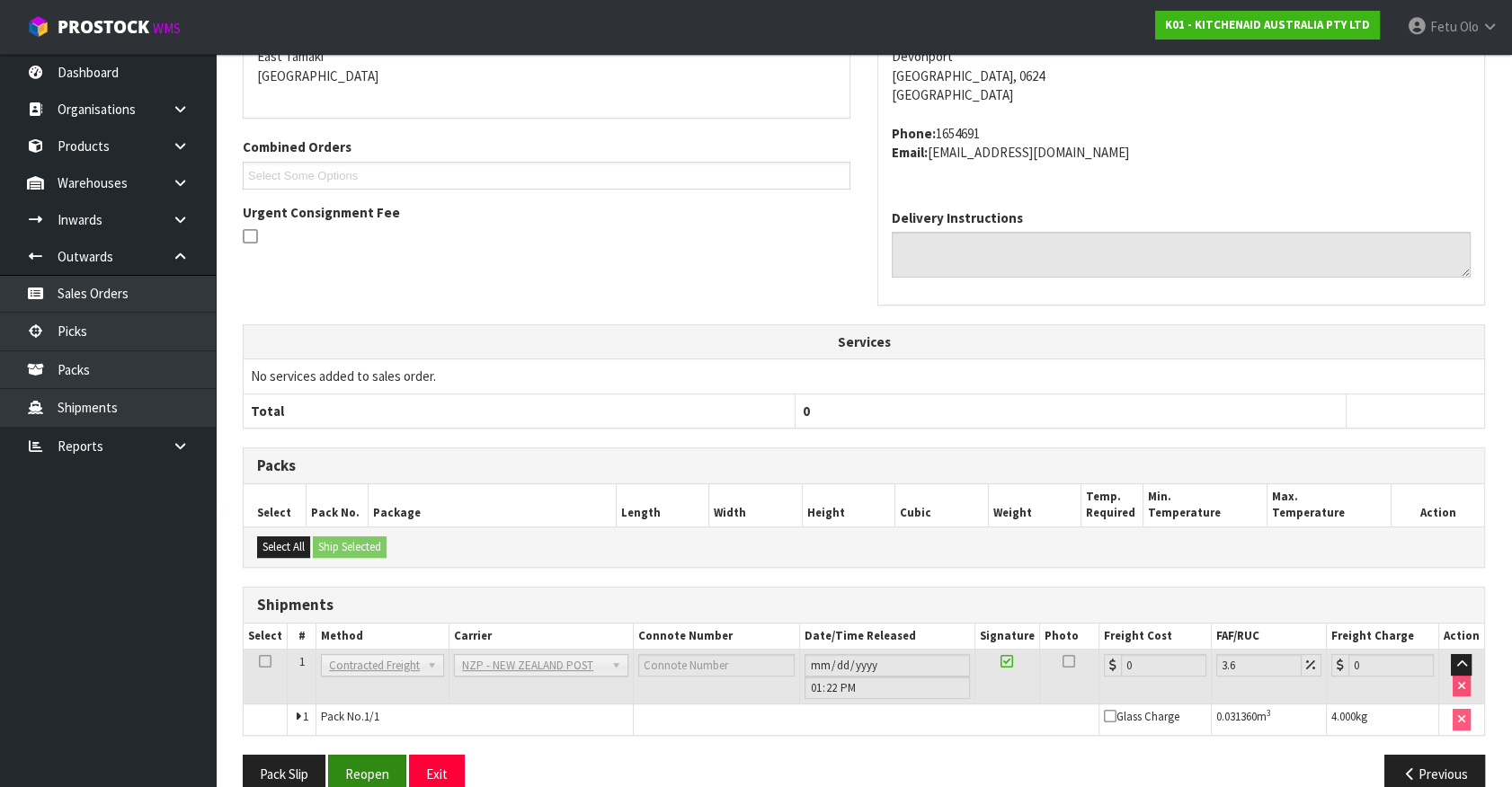 scroll, scrollTop: 443, scrollLeft: 0, axis: vertical 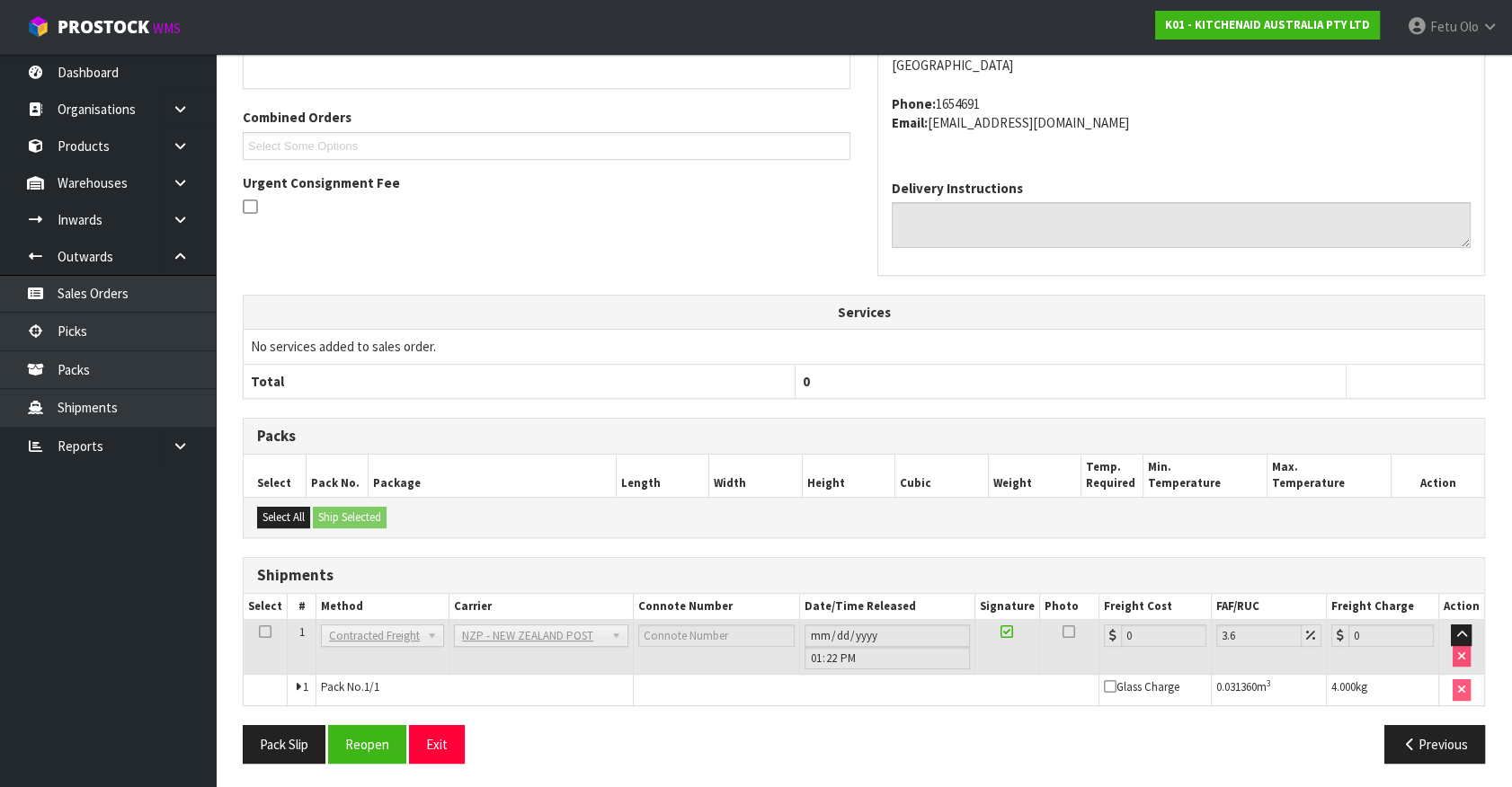 click on "Pack Slip
Reopen
Exit
Previous" at bounding box center [864, 751] 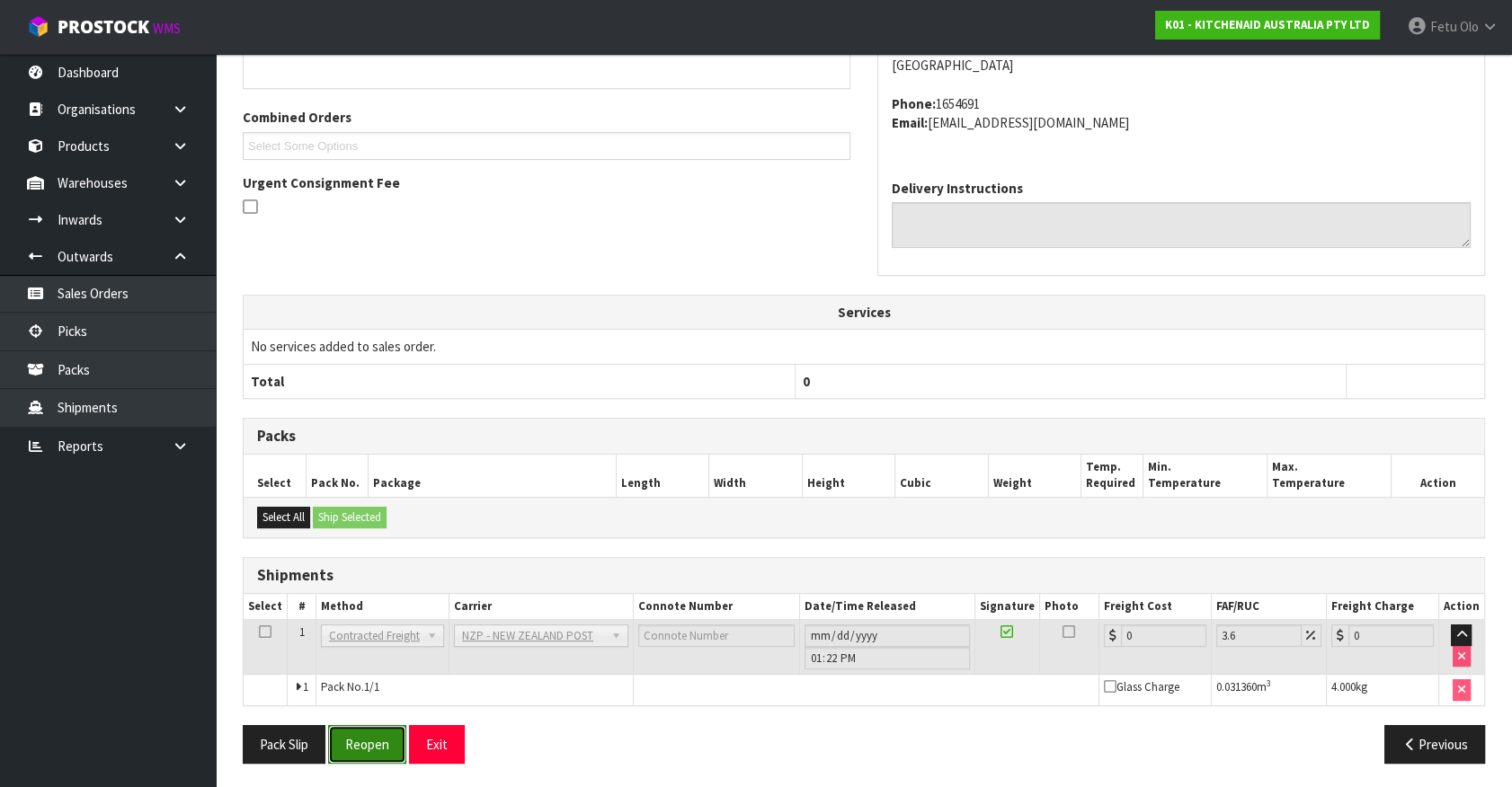 click on "Reopen" at bounding box center [367, 744] 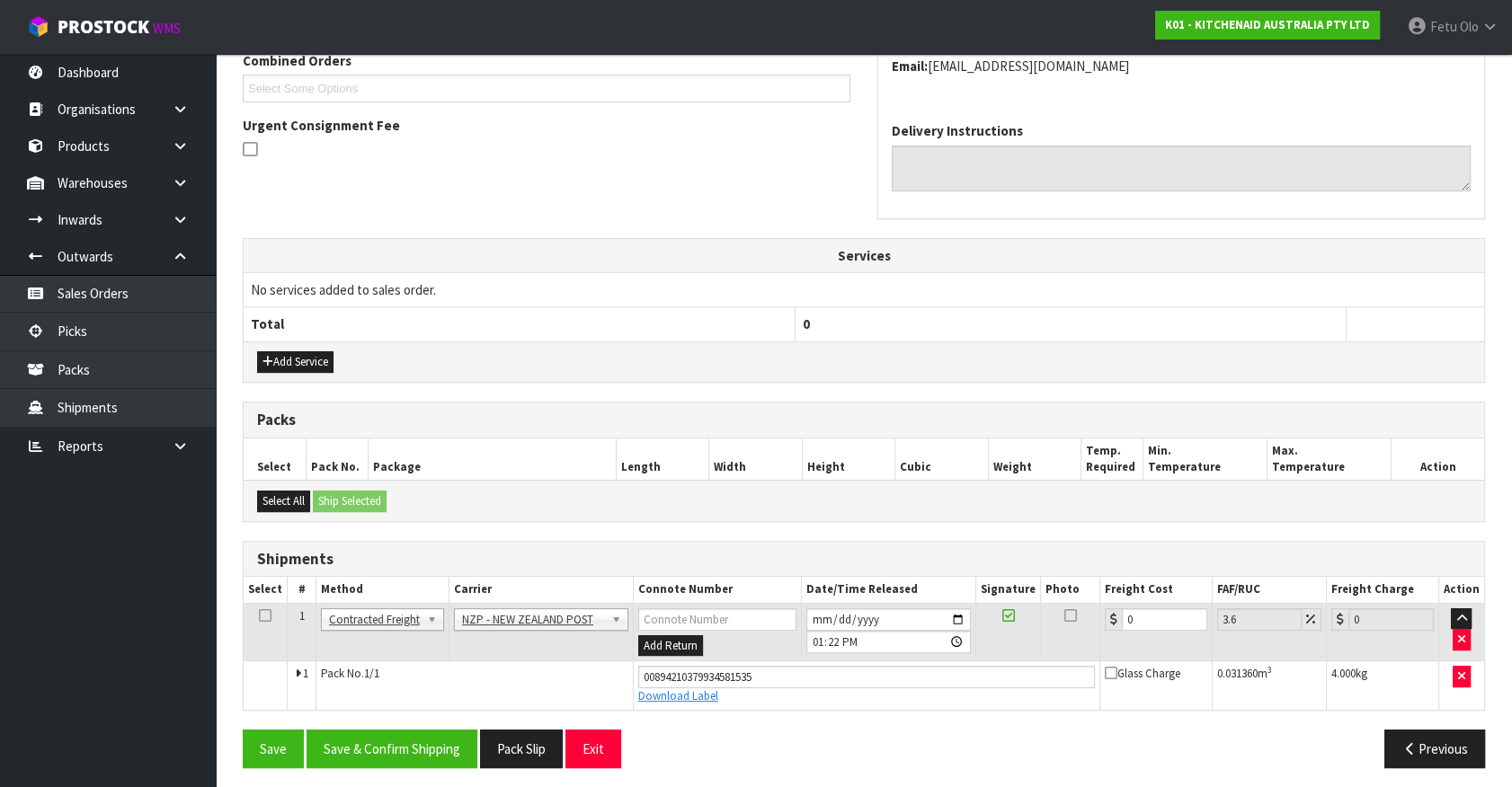 scroll, scrollTop: 485, scrollLeft: 0, axis: vertical 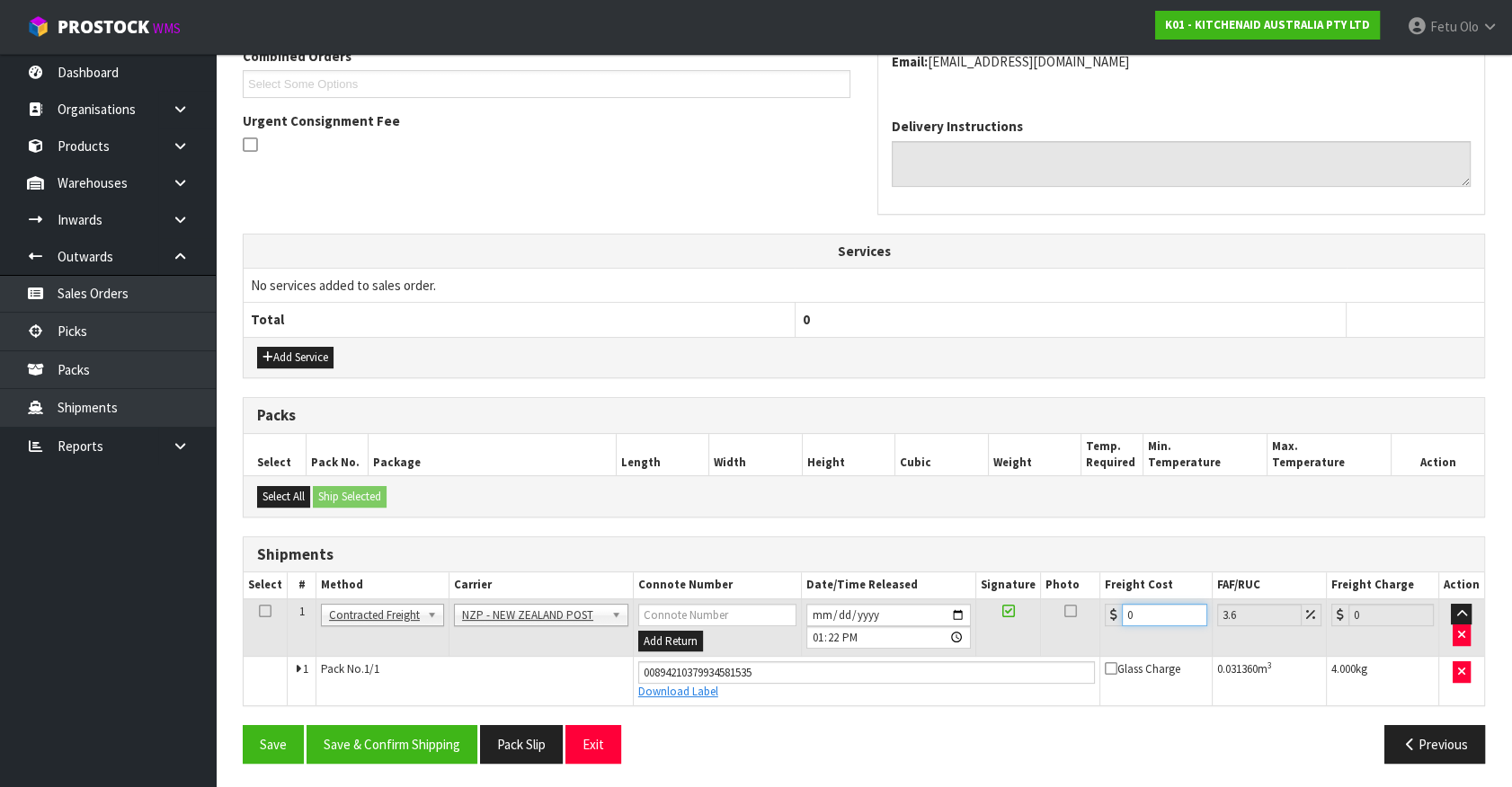 drag, startPoint x: 1164, startPoint y: 622, endPoint x: 577, endPoint y: 698, distance: 591.8995 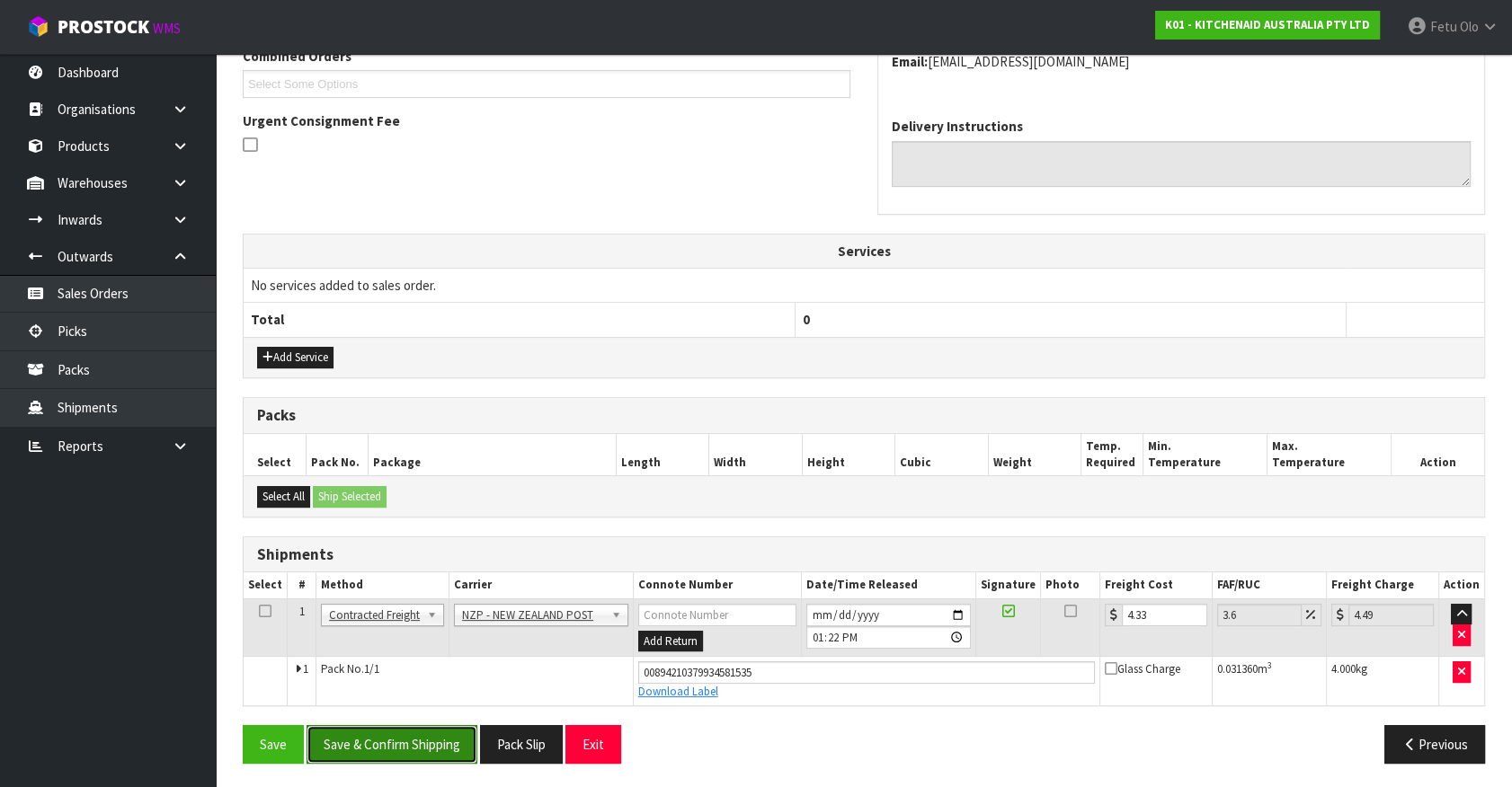 click on "Save & Confirm Shipping" at bounding box center (392, 744) 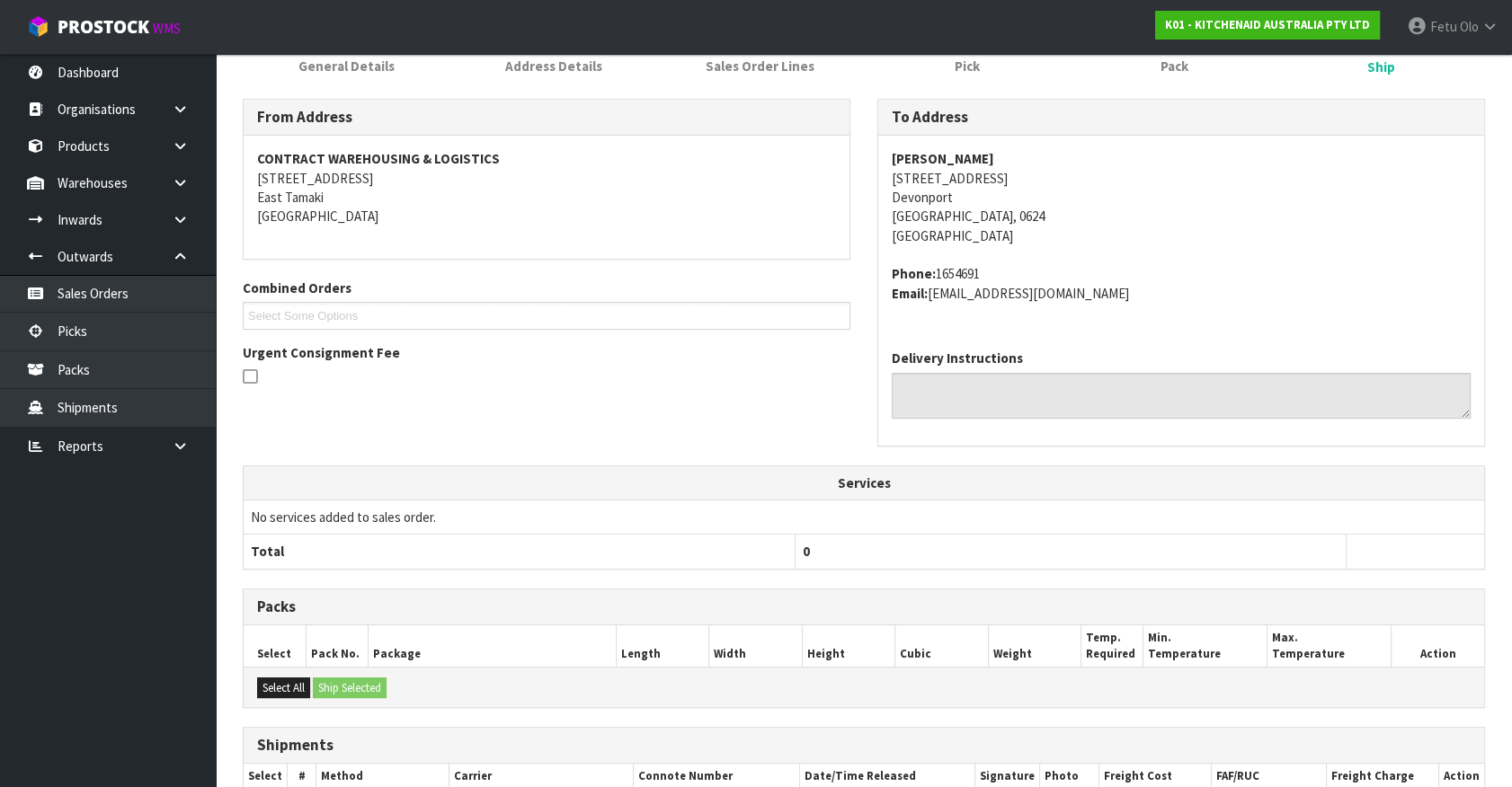 scroll, scrollTop: 436, scrollLeft: 0, axis: vertical 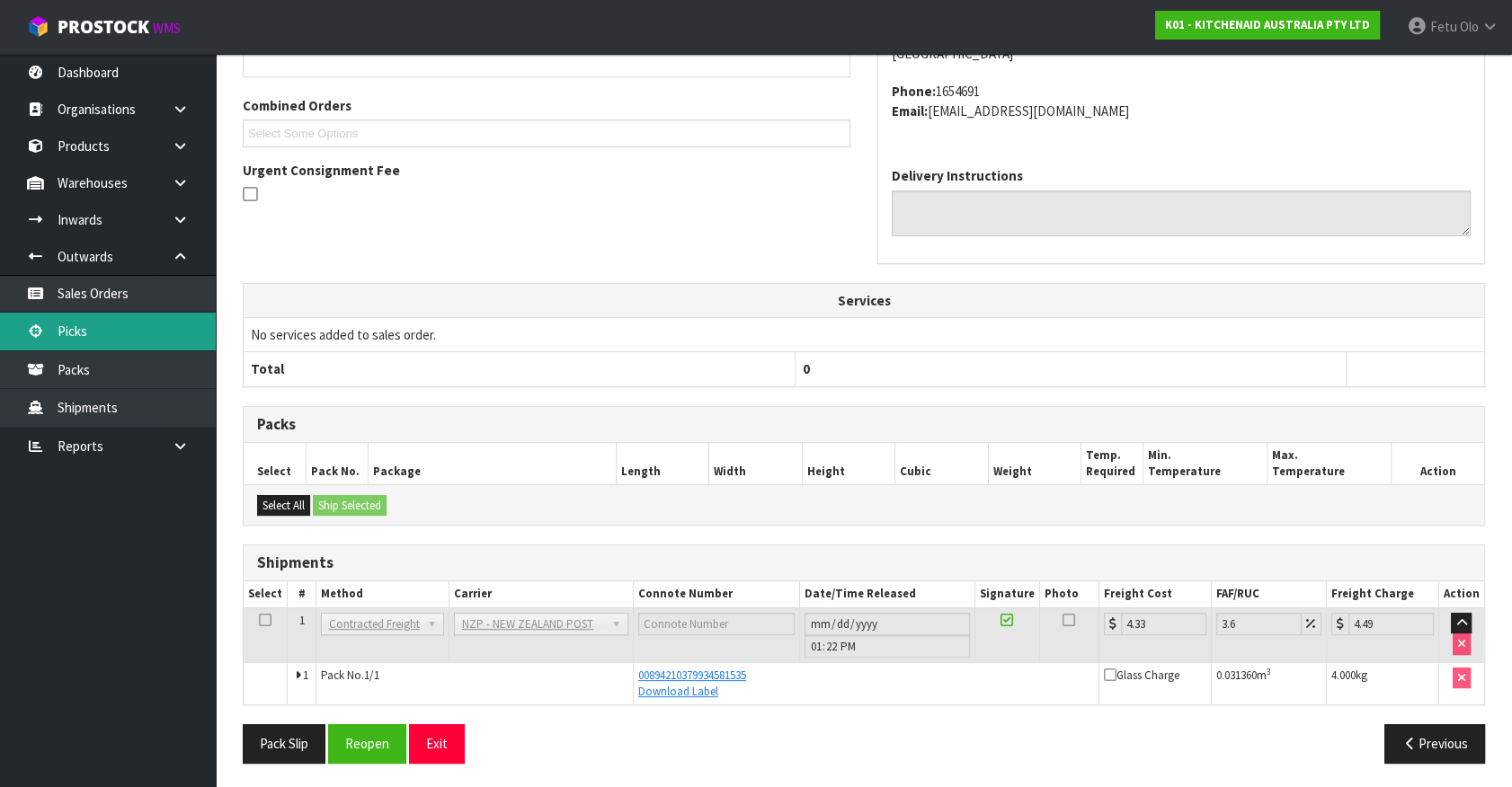 click on "Picks" at bounding box center [108, 331] 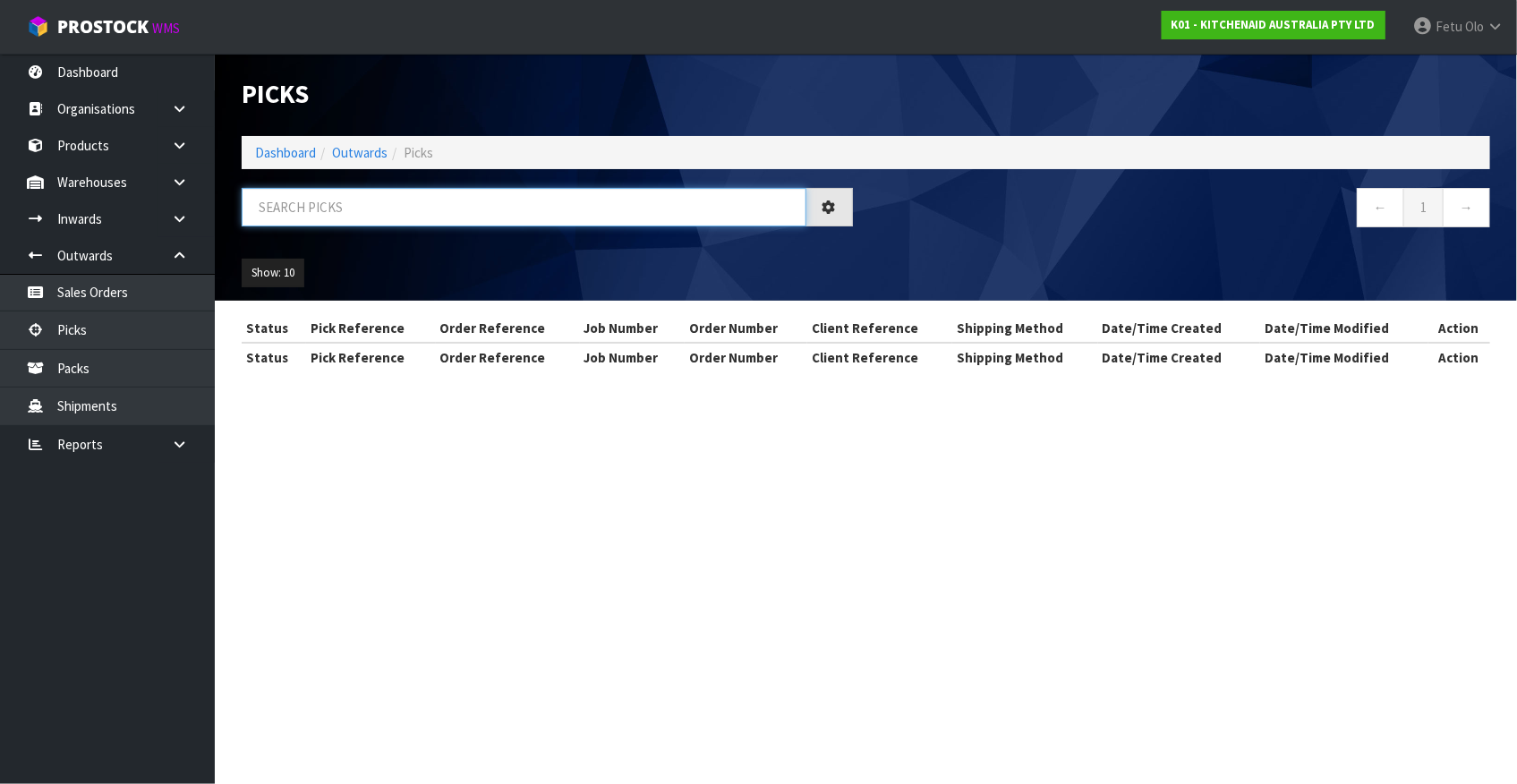 click at bounding box center (524, 207) 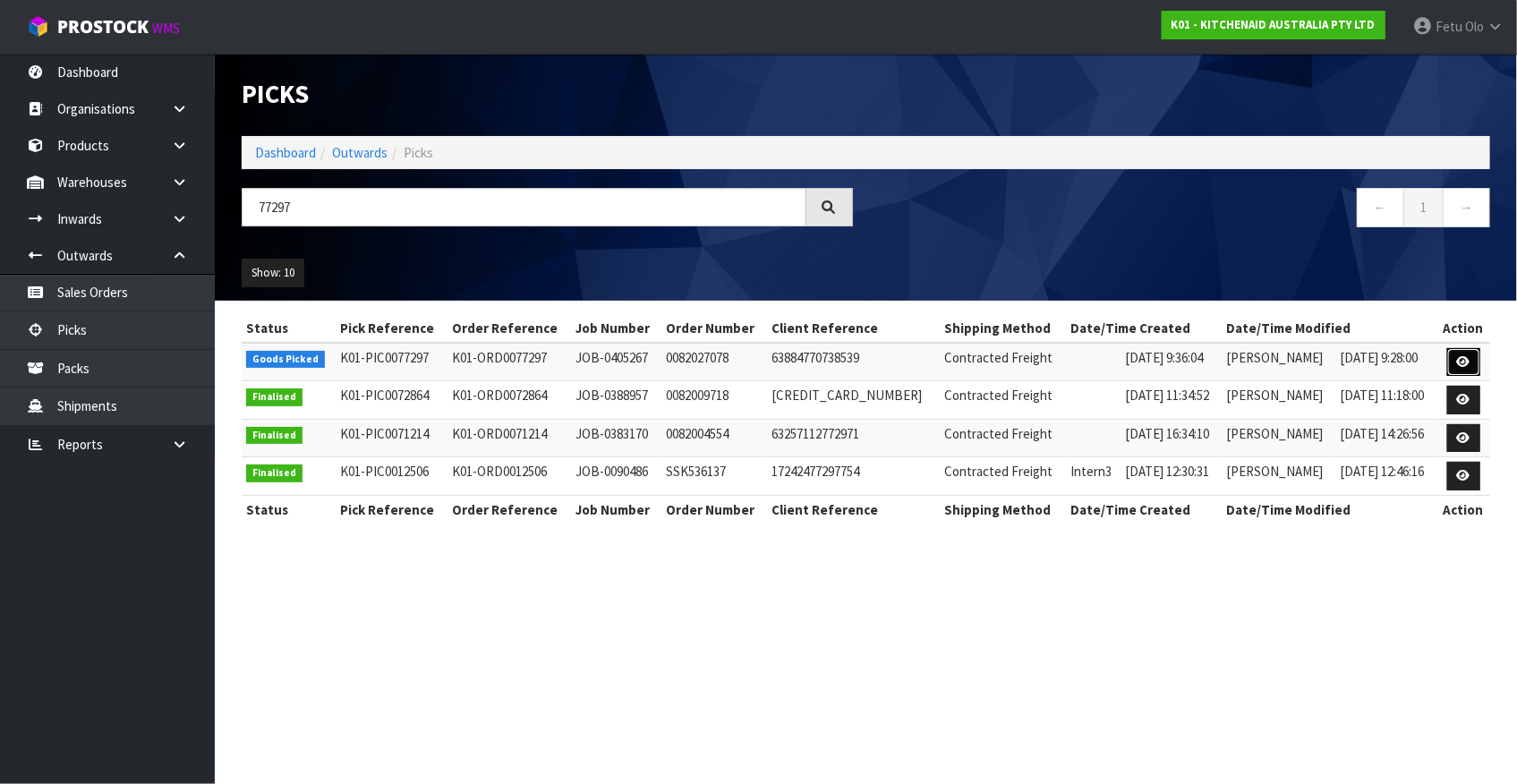 click at bounding box center [1463, 362] 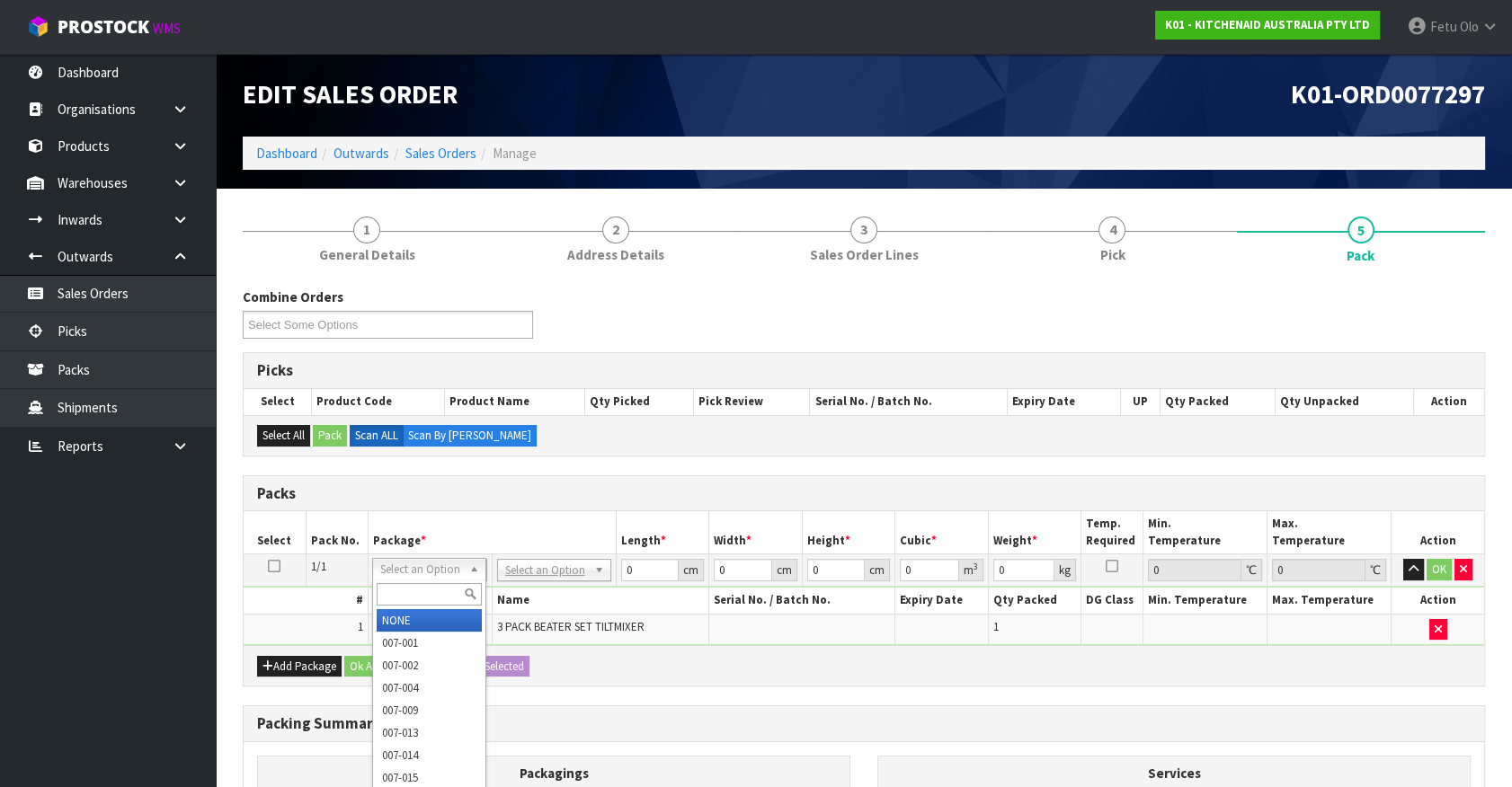 click at bounding box center (429, 594) 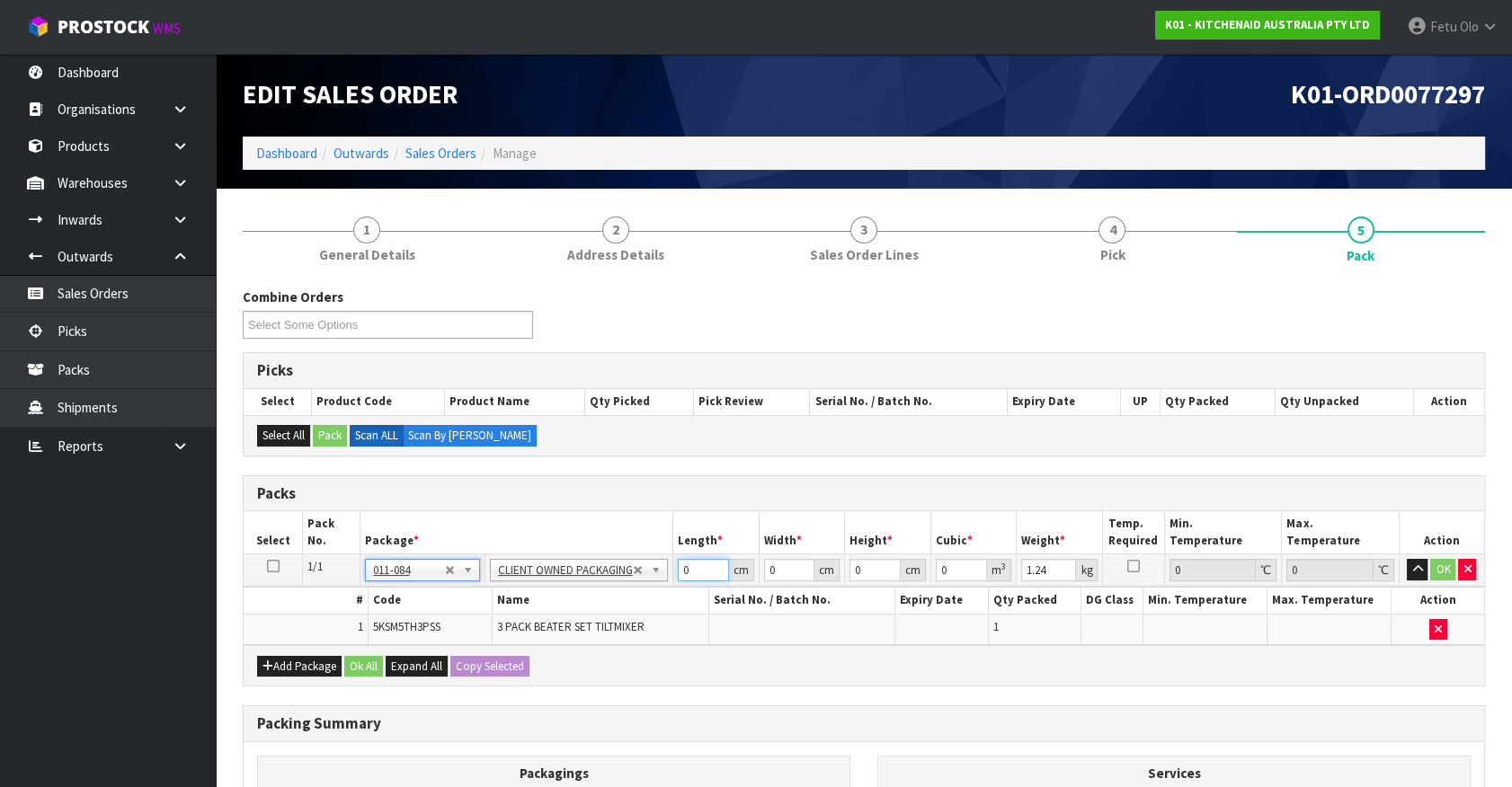 drag, startPoint x: 689, startPoint y: 562, endPoint x: 530, endPoint y: 622, distance: 169.94411 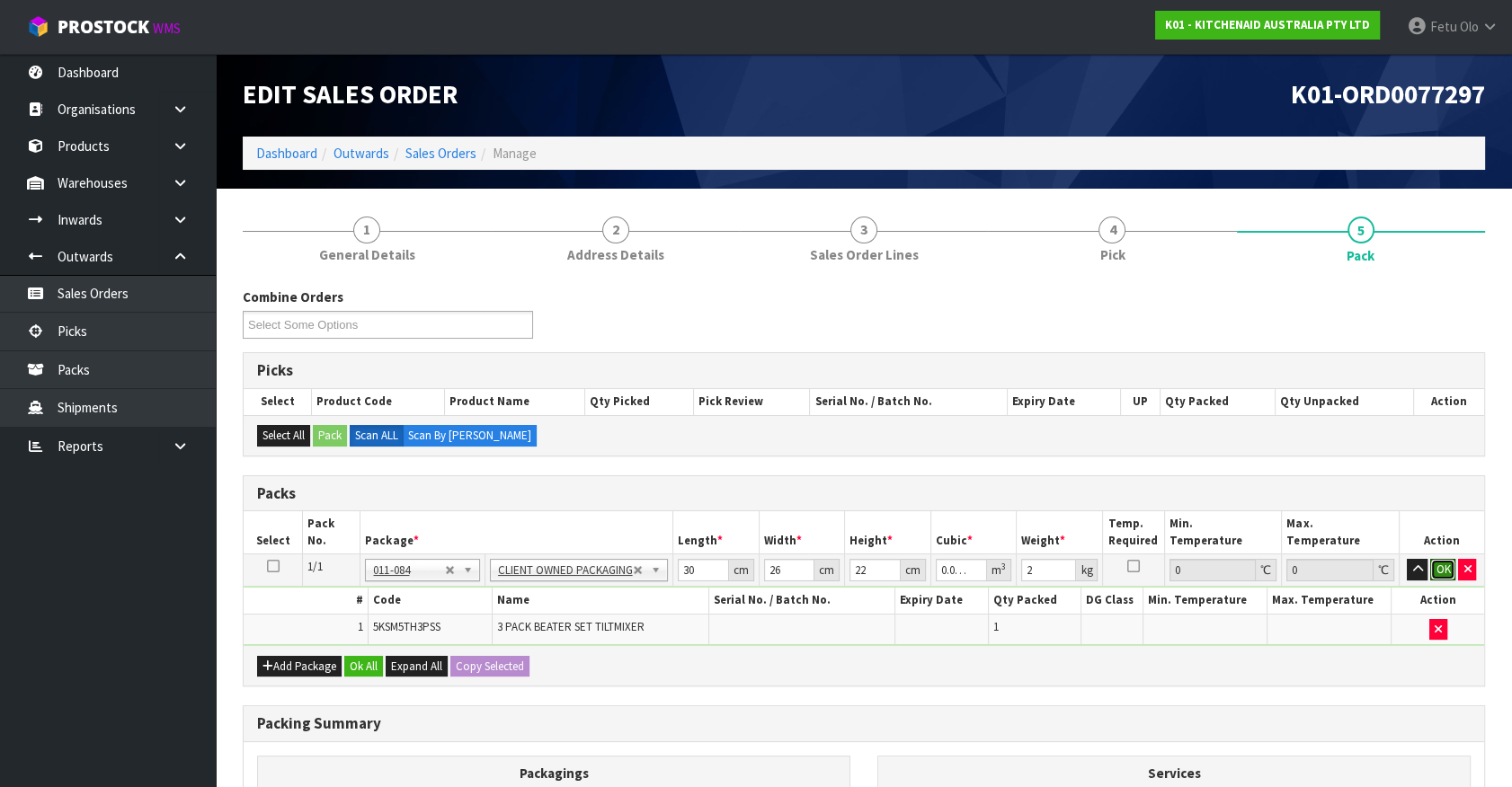 click on "OK" at bounding box center [1443, 570] 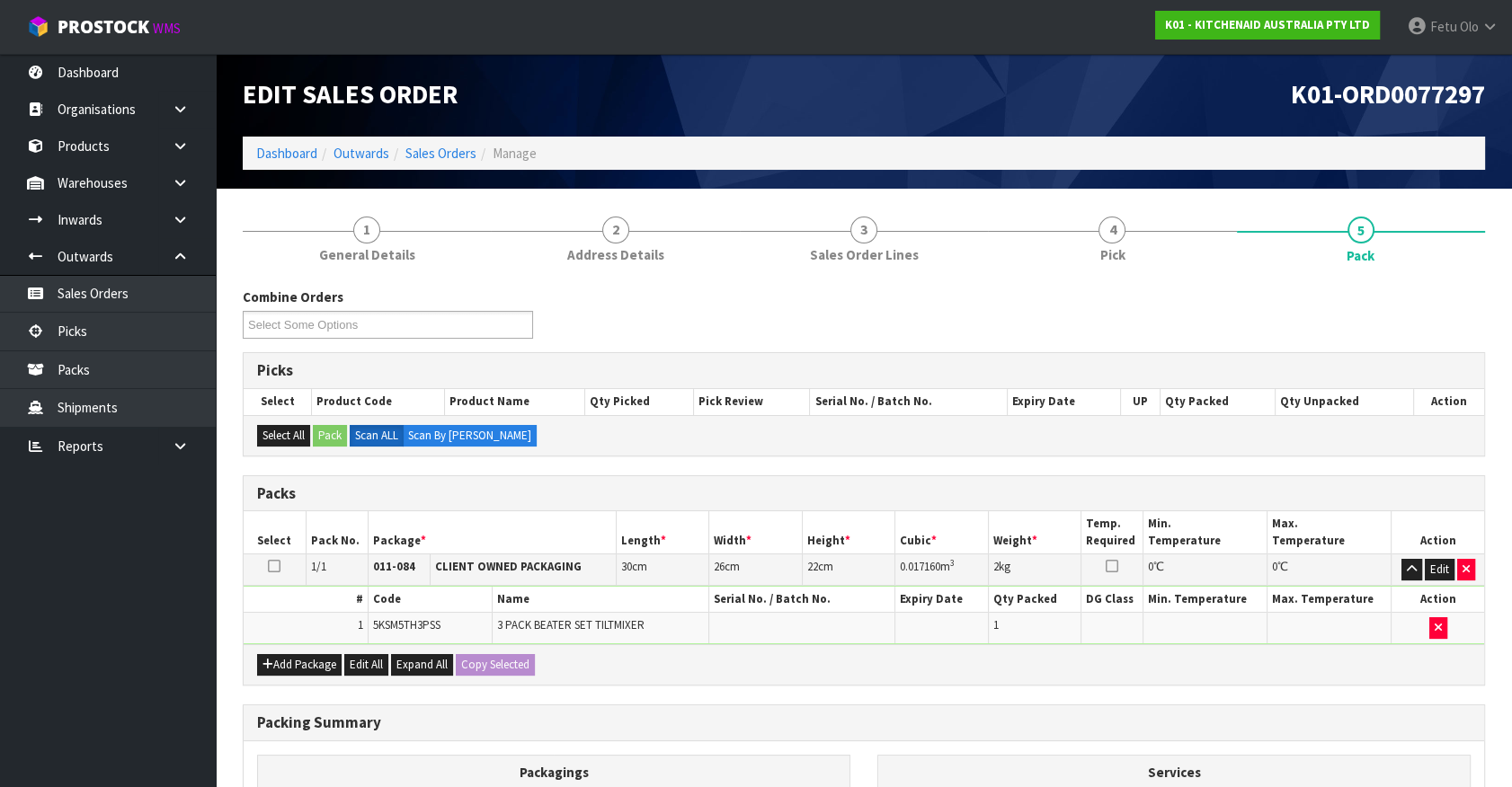 scroll, scrollTop: 234, scrollLeft: 0, axis: vertical 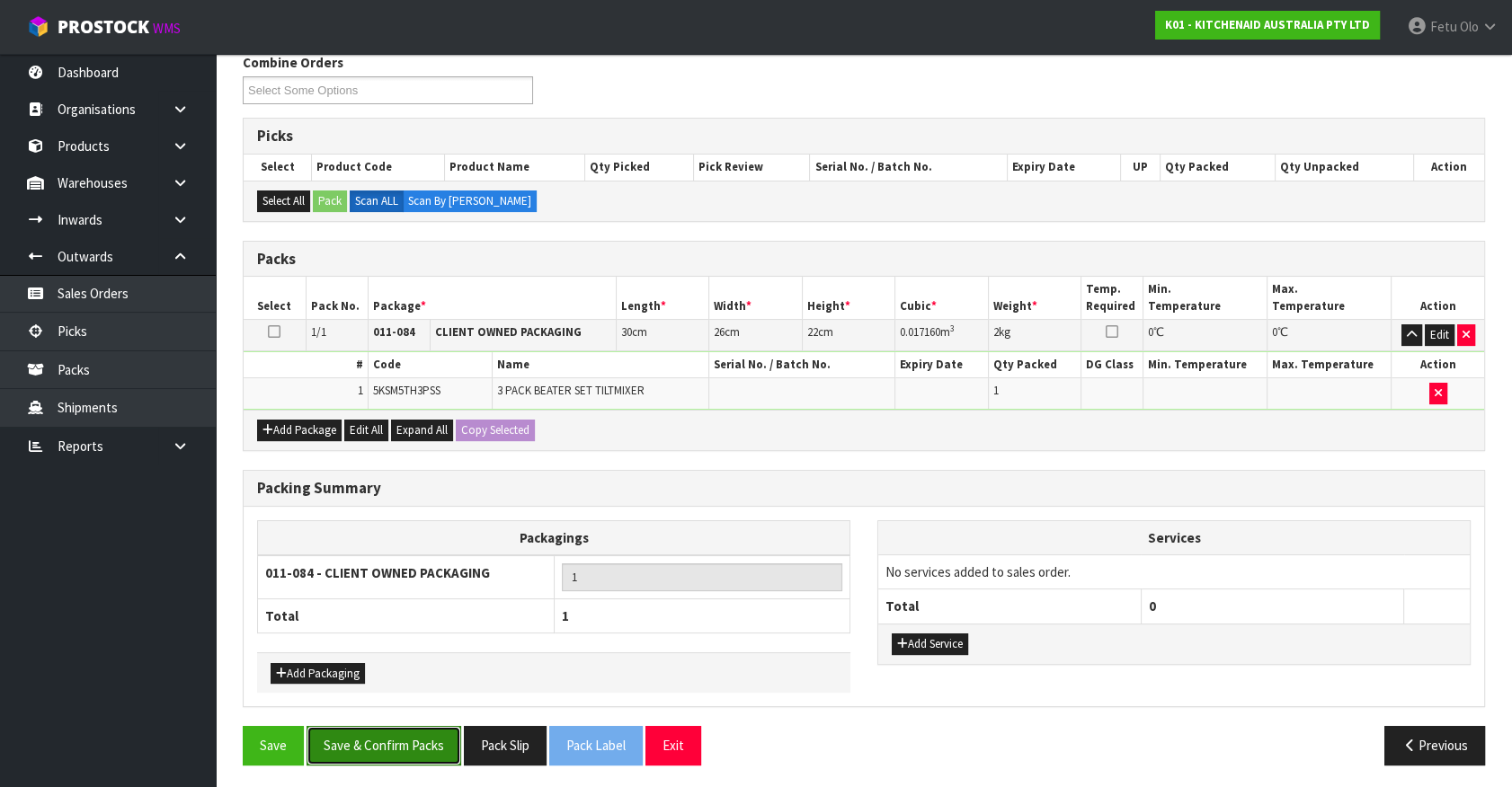 click on "Save & Confirm Packs" at bounding box center (384, 745) 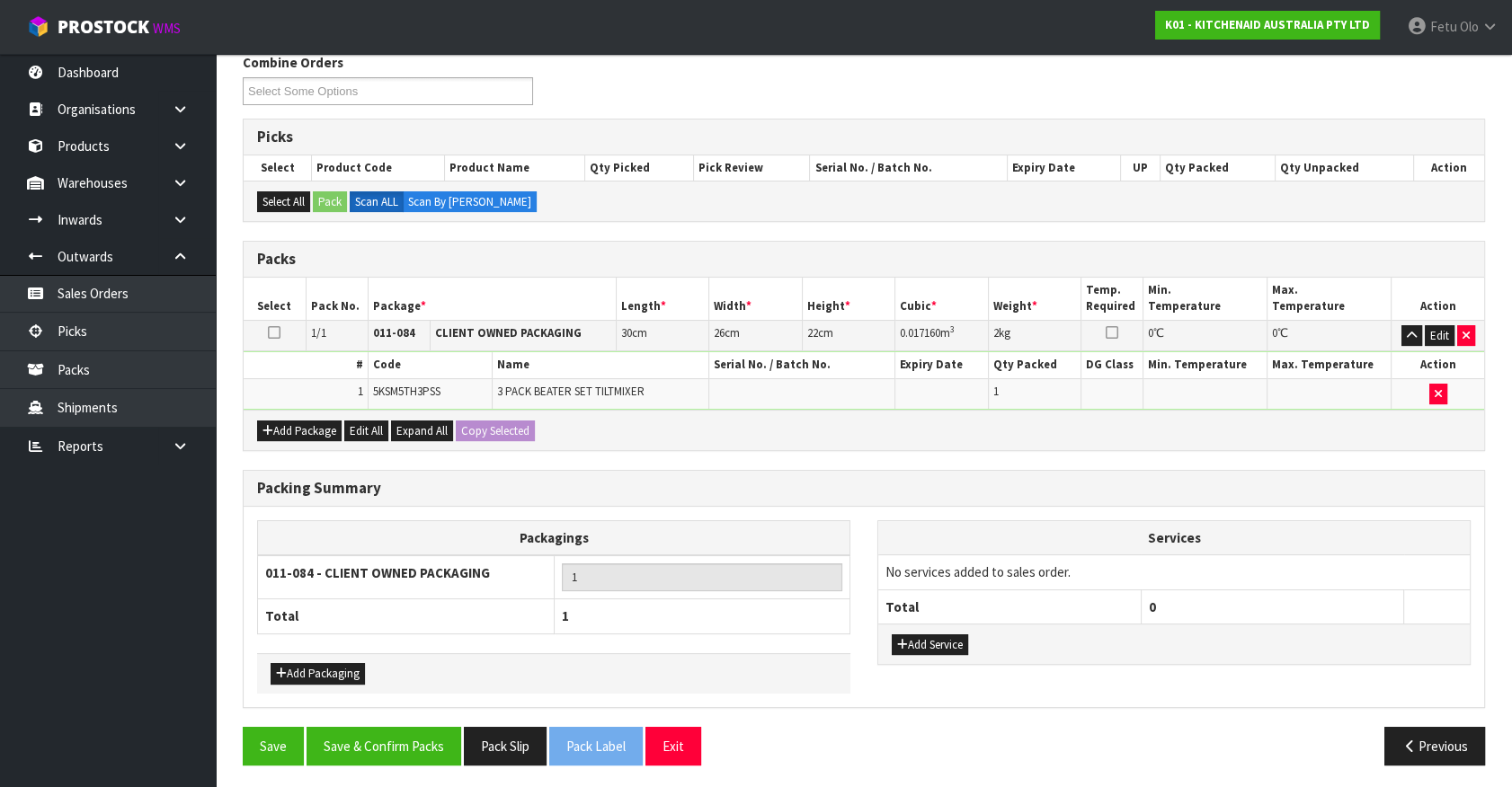 scroll, scrollTop: 202, scrollLeft: 0, axis: vertical 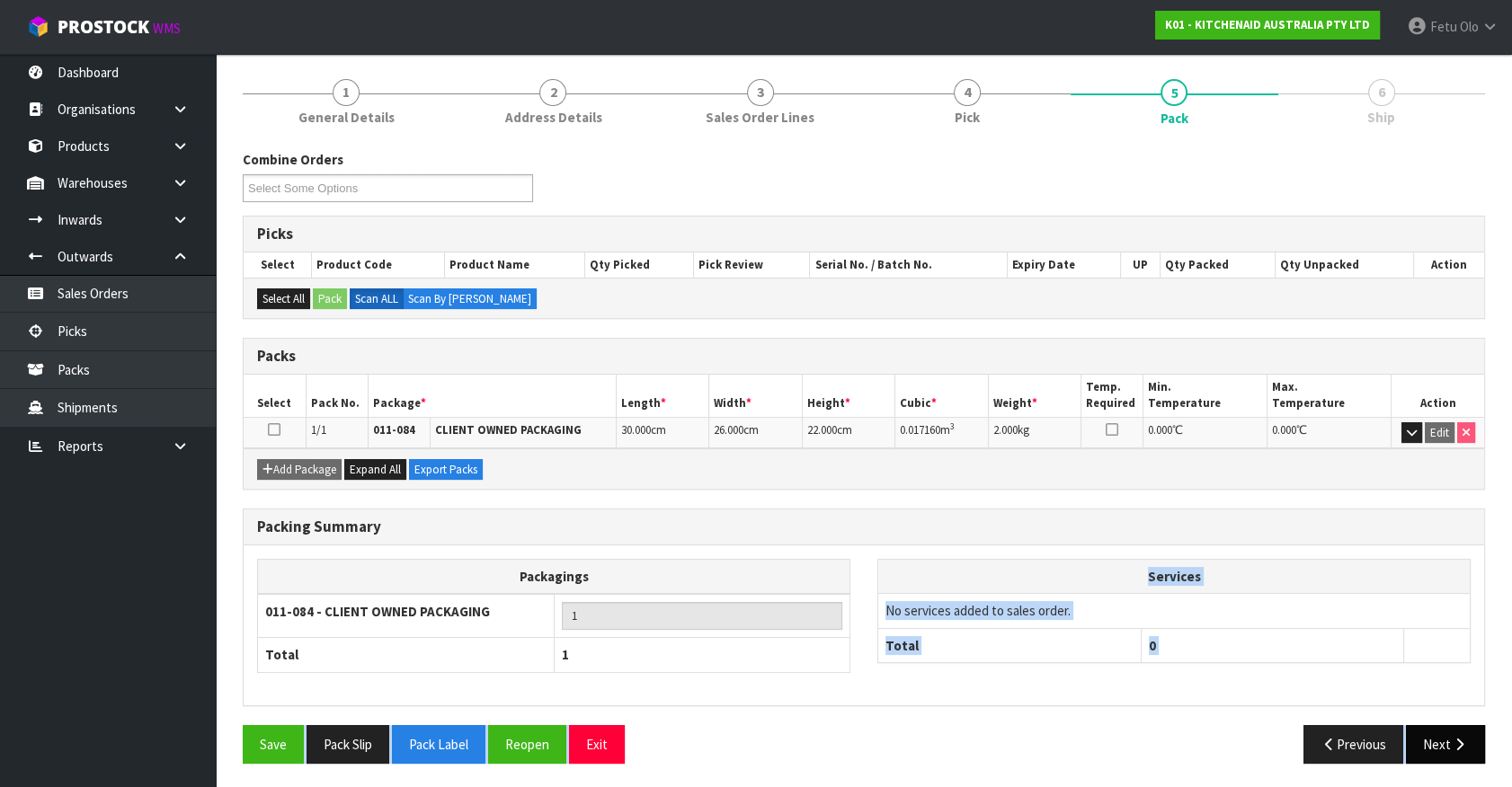 drag, startPoint x: 1452, startPoint y: 725, endPoint x: 1424, endPoint y: 730, distance: 28.442925 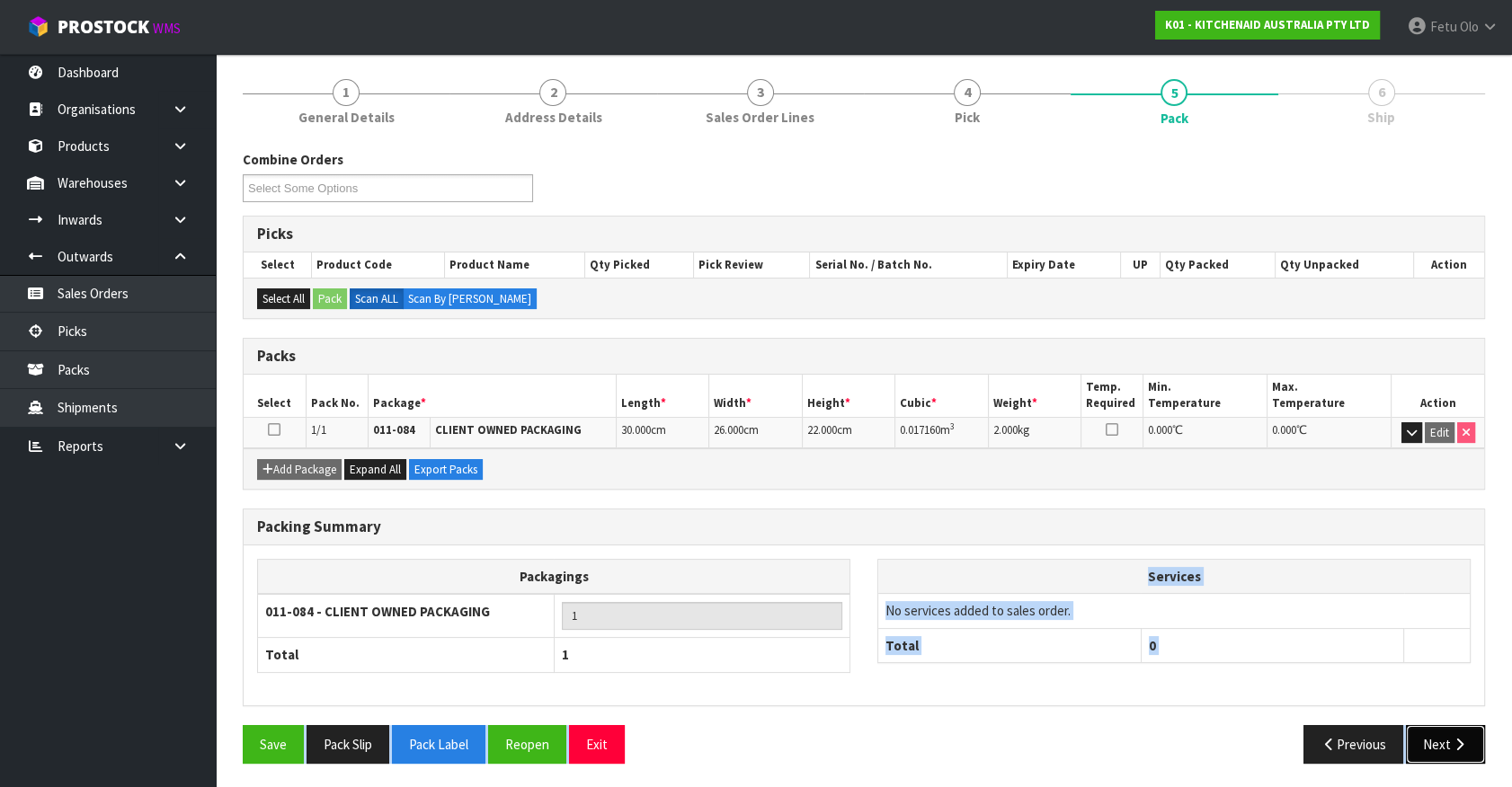 click on "Next" at bounding box center (1445, 744) 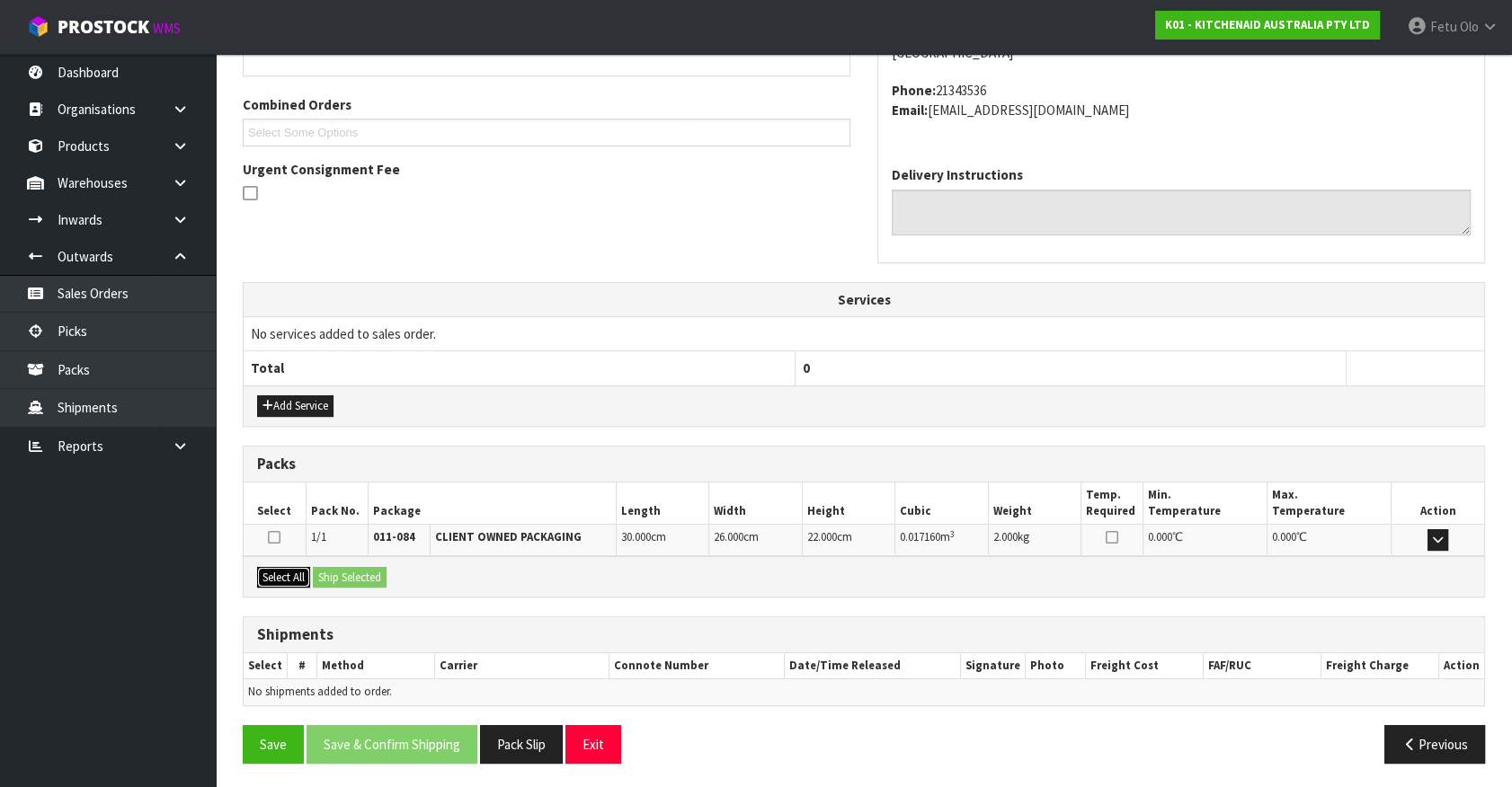 drag, startPoint x: 290, startPoint y: 567, endPoint x: 341, endPoint y: 570, distance: 51.088159 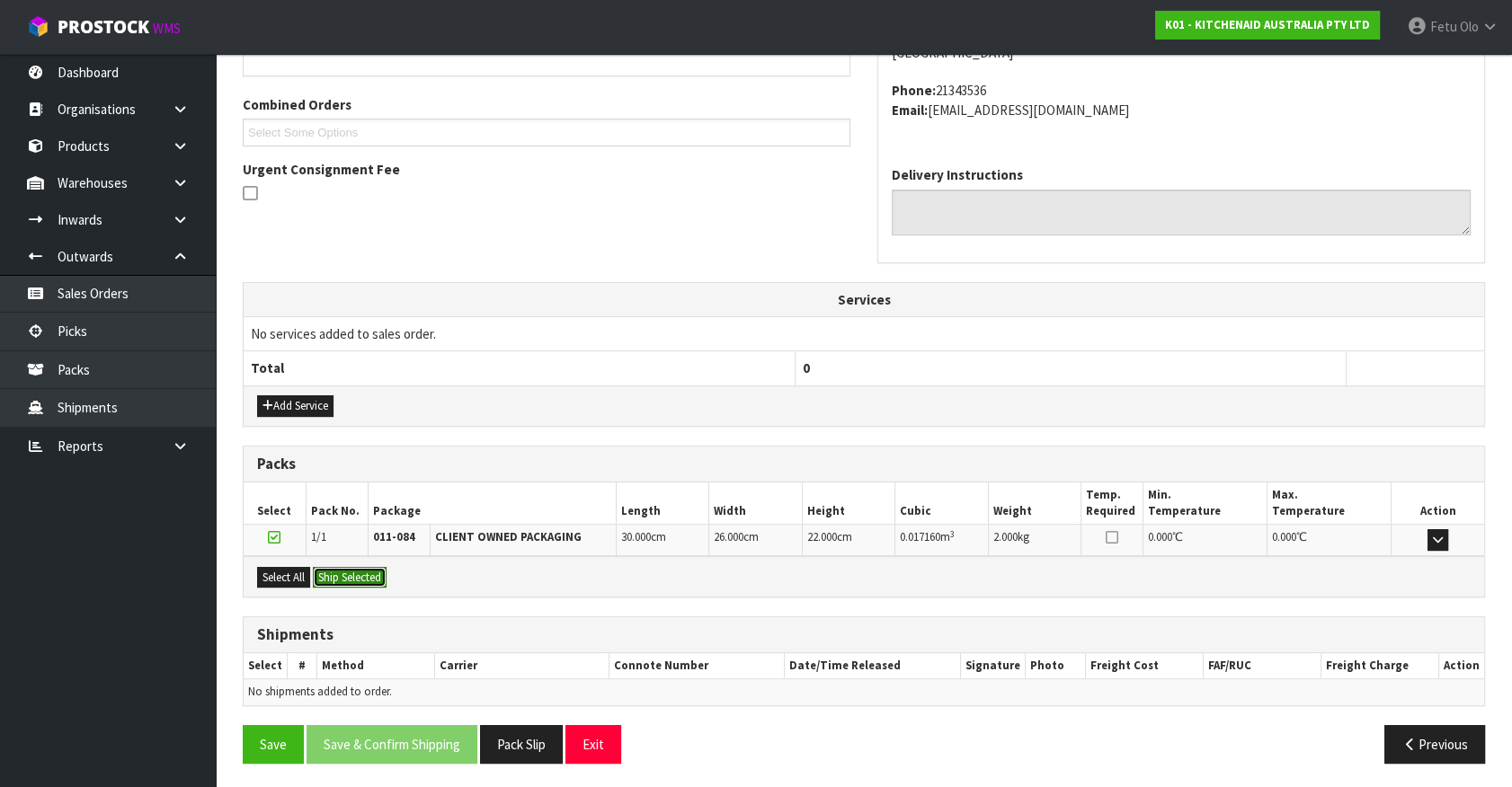 click on "Ship Selected" at bounding box center (350, 578) 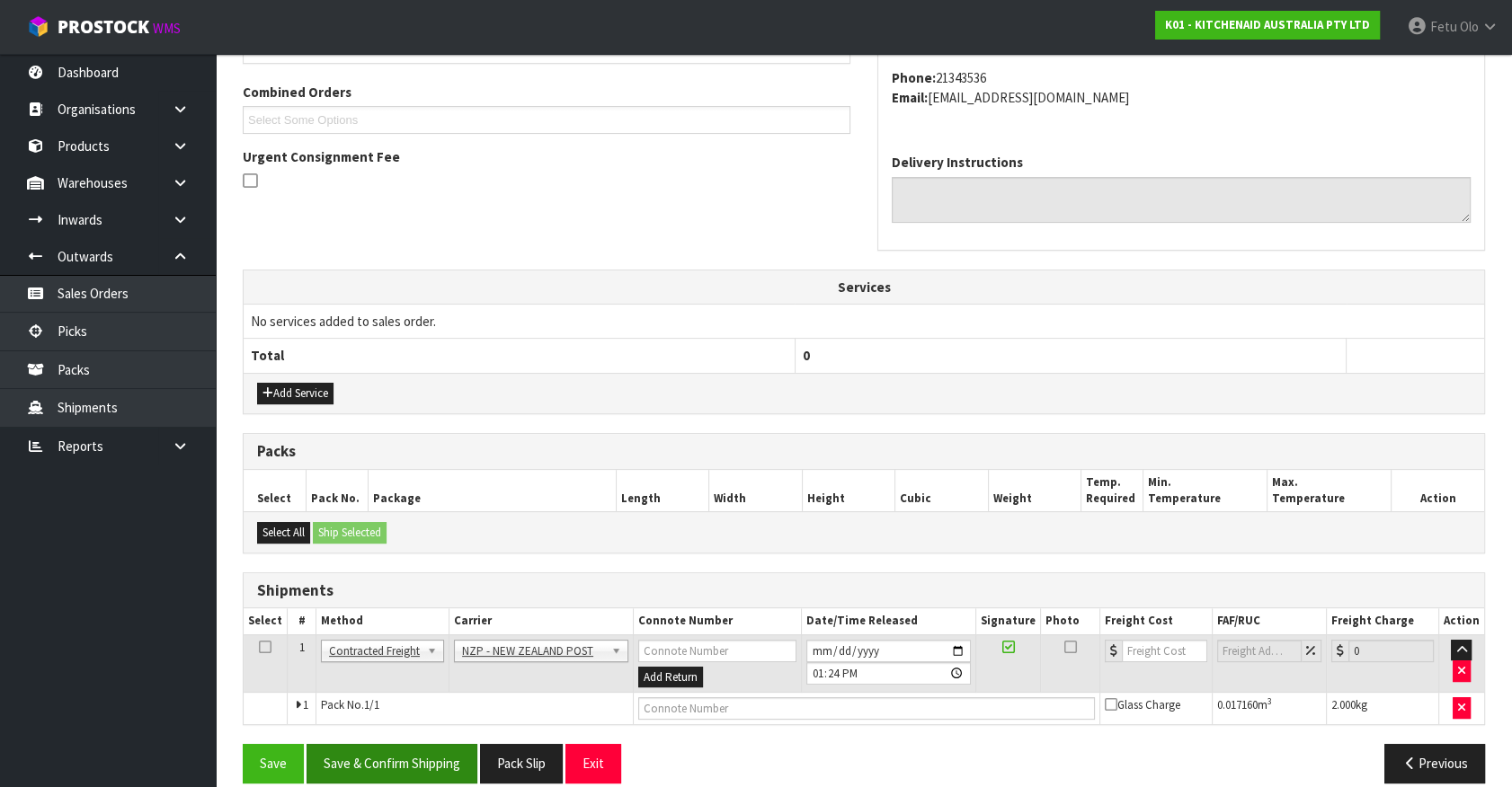 scroll, scrollTop: 468, scrollLeft: 0, axis: vertical 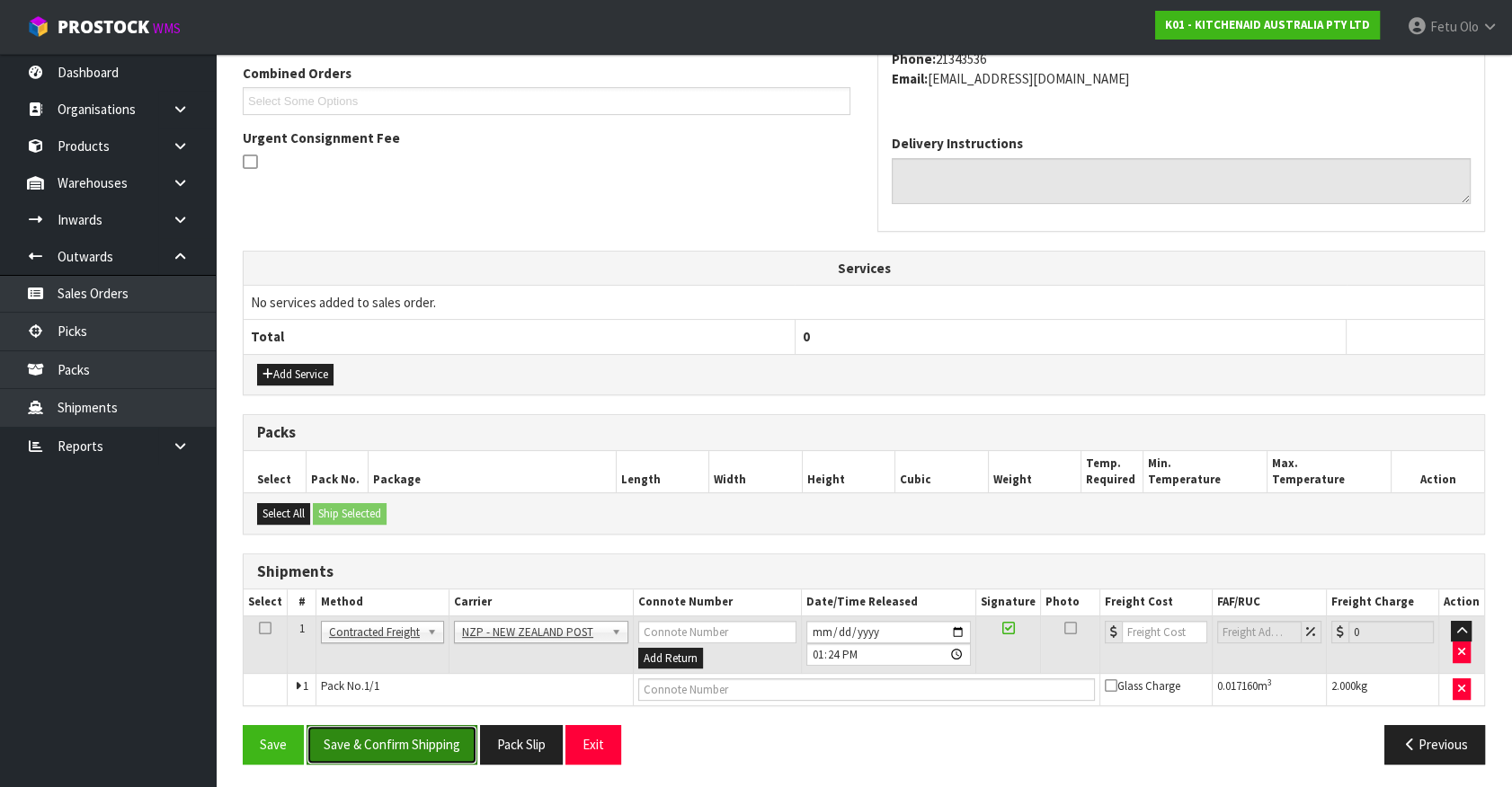 click on "Save & Confirm Shipping" at bounding box center [392, 744] 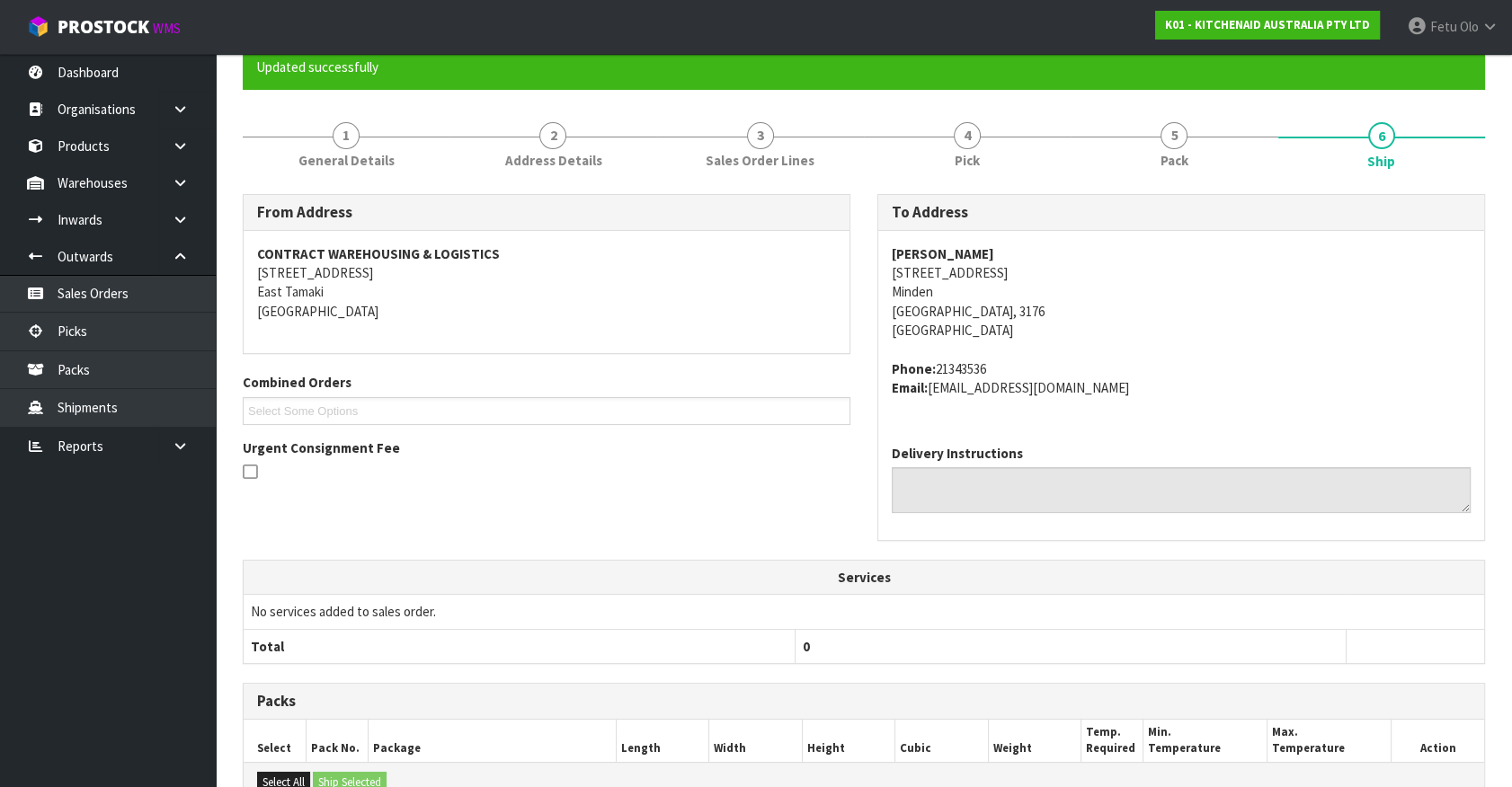 scroll, scrollTop: 443, scrollLeft: 0, axis: vertical 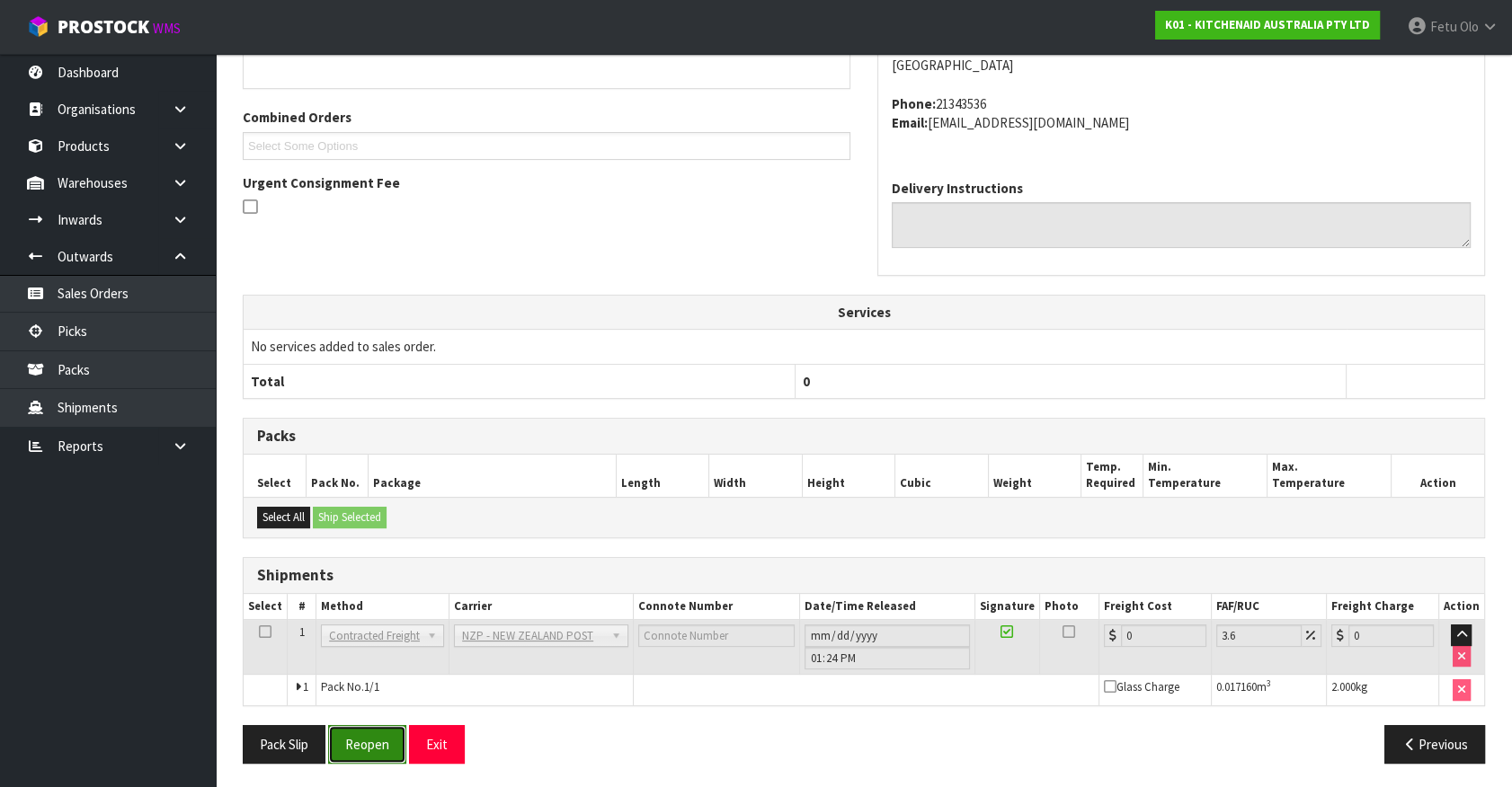 click on "Reopen" at bounding box center (367, 744) 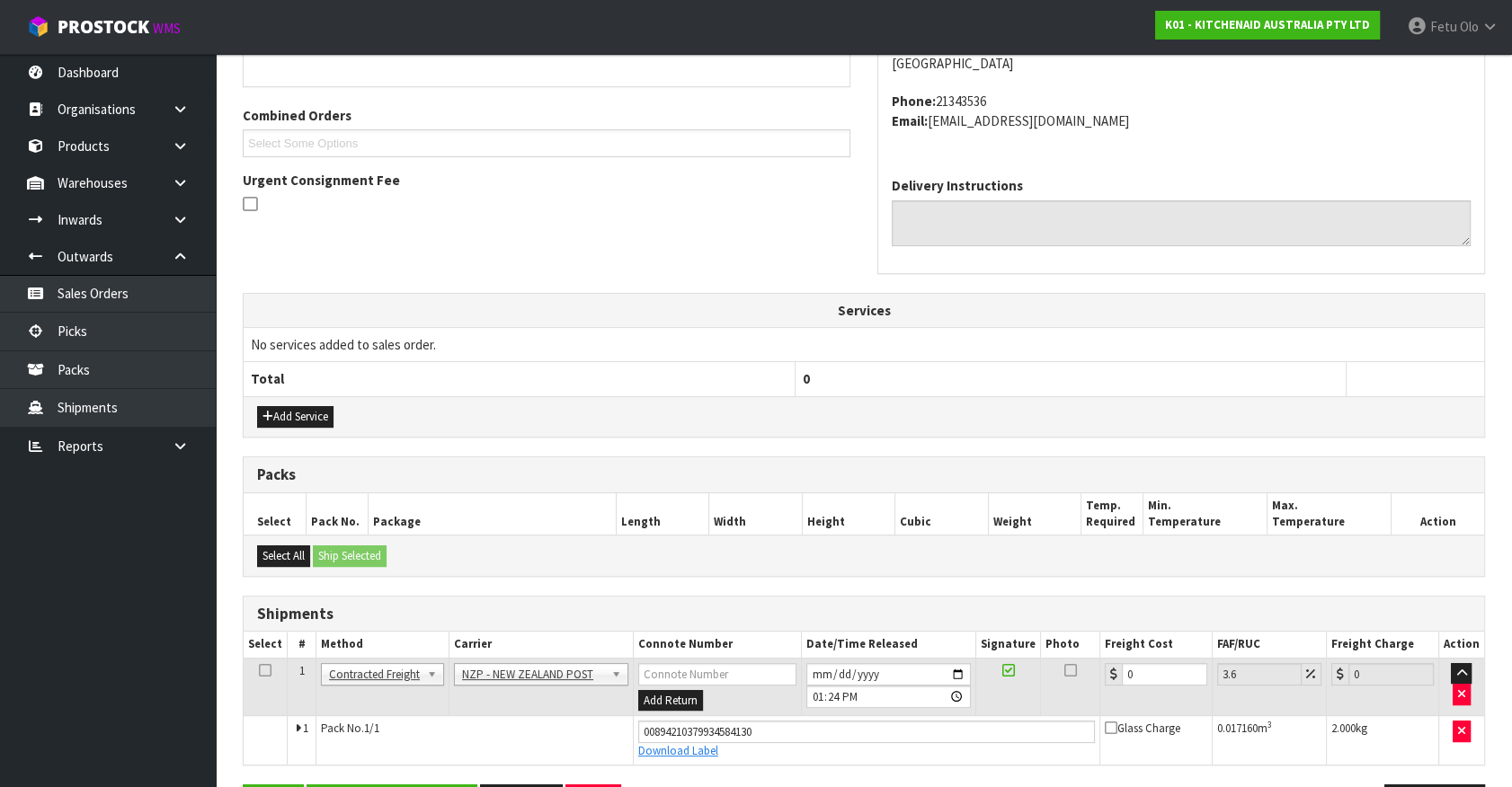 scroll, scrollTop: 485, scrollLeft: 0, axis: vertical 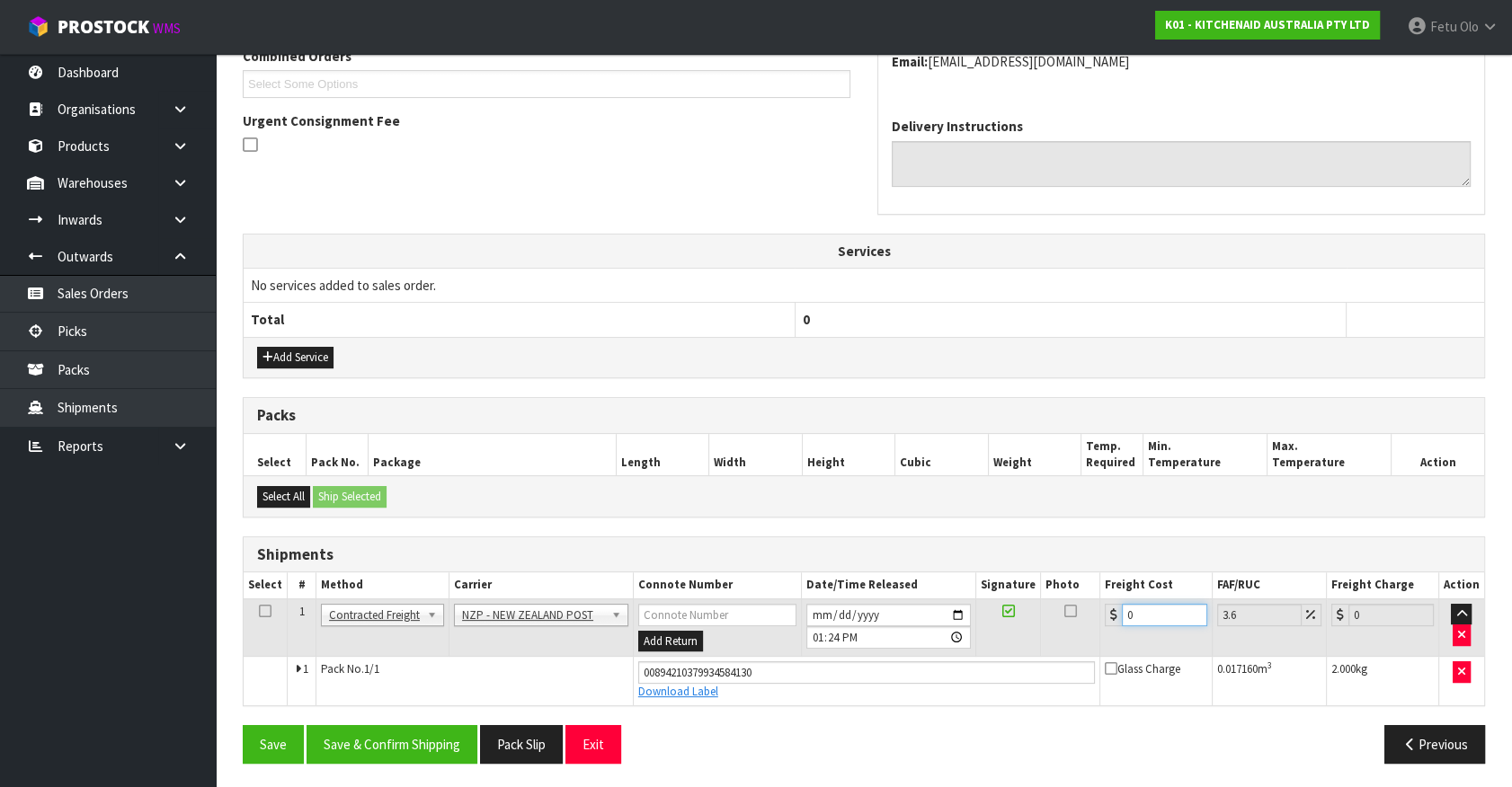 drag, startPoint x: 1151, startPoint y: 613, endPoint x: 852, endPoint y: 712, distance: 314.96349 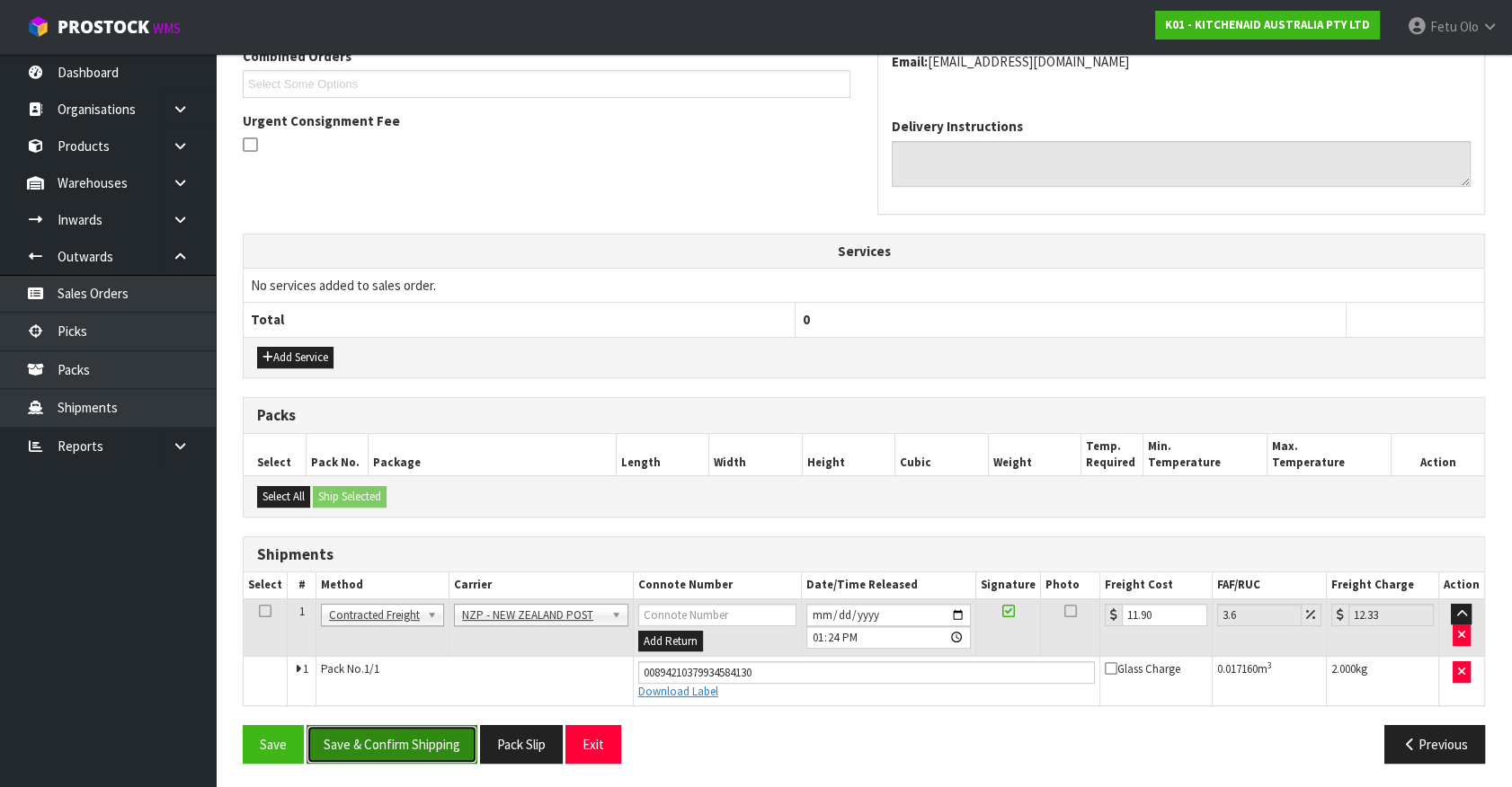 click on "Save & Confirm Shipping" at bounding box center [392, 744] 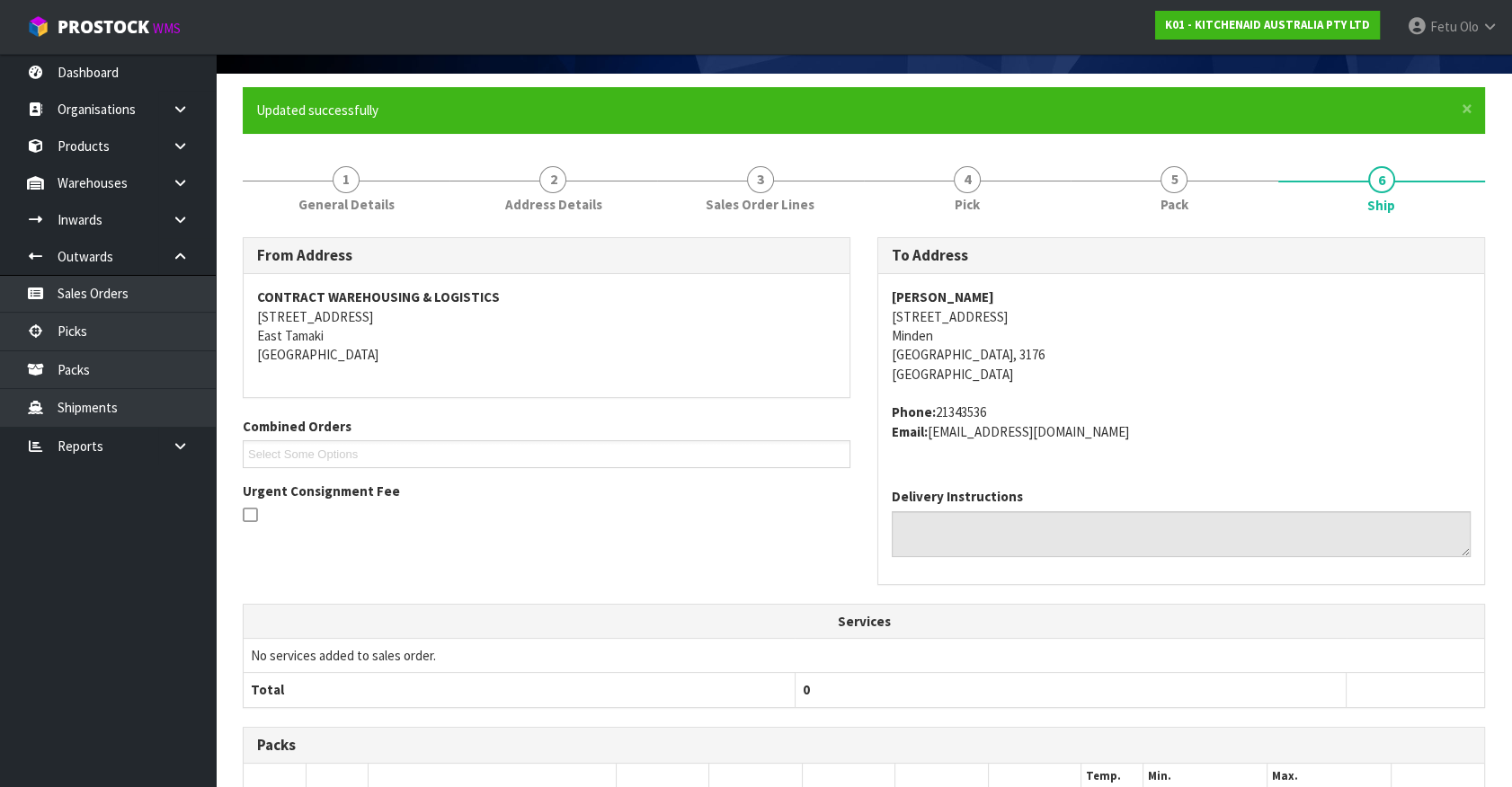scroll, scrollTop: 436, scrollLeft: 0, axis: vertical 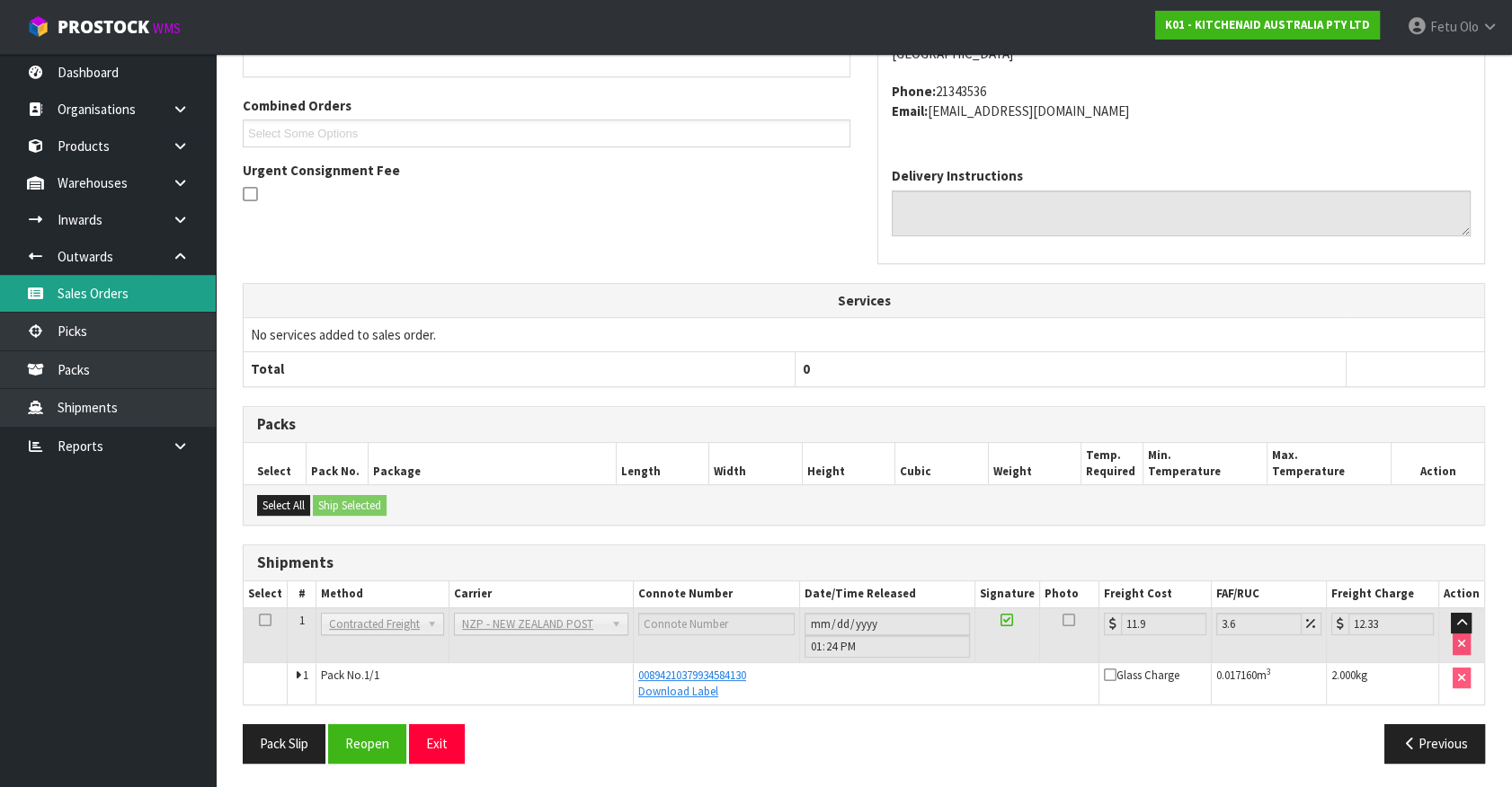 click on "Sales Orders" at bounding box center (108, 293) 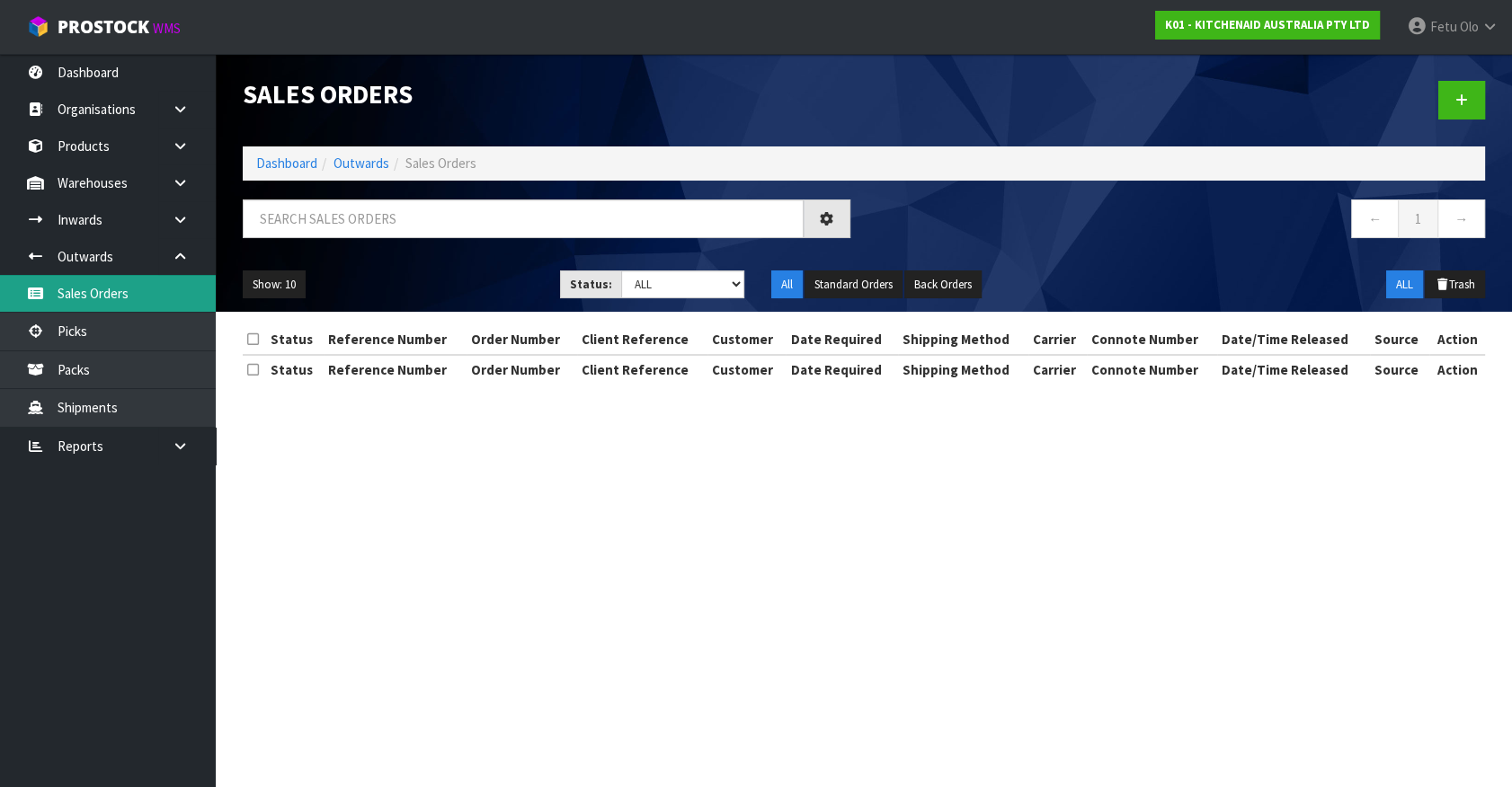 scroll, scrollTop: 0, scrollLeft: 0, axis: both 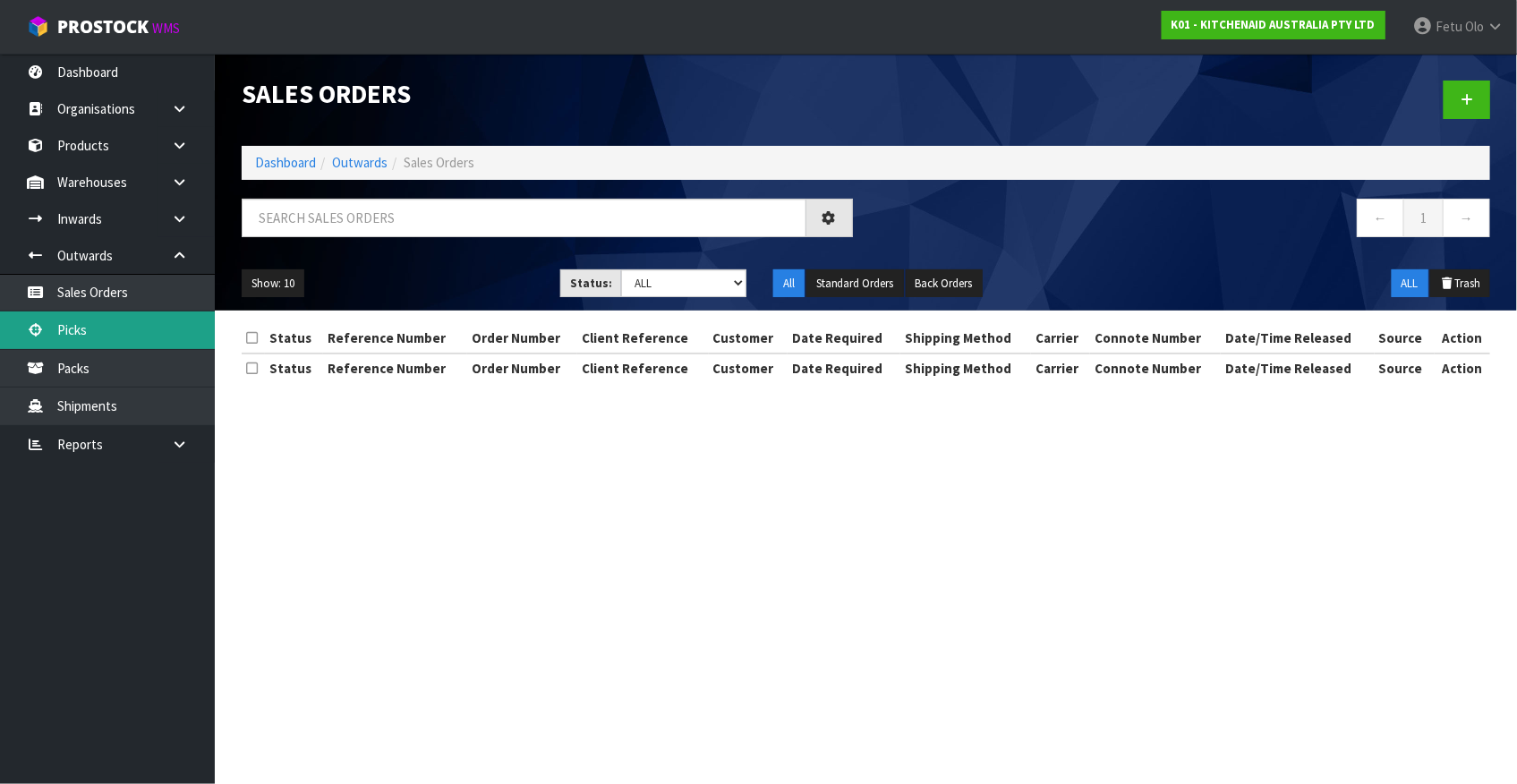click on "Picks" at bounding box center [107, 329] 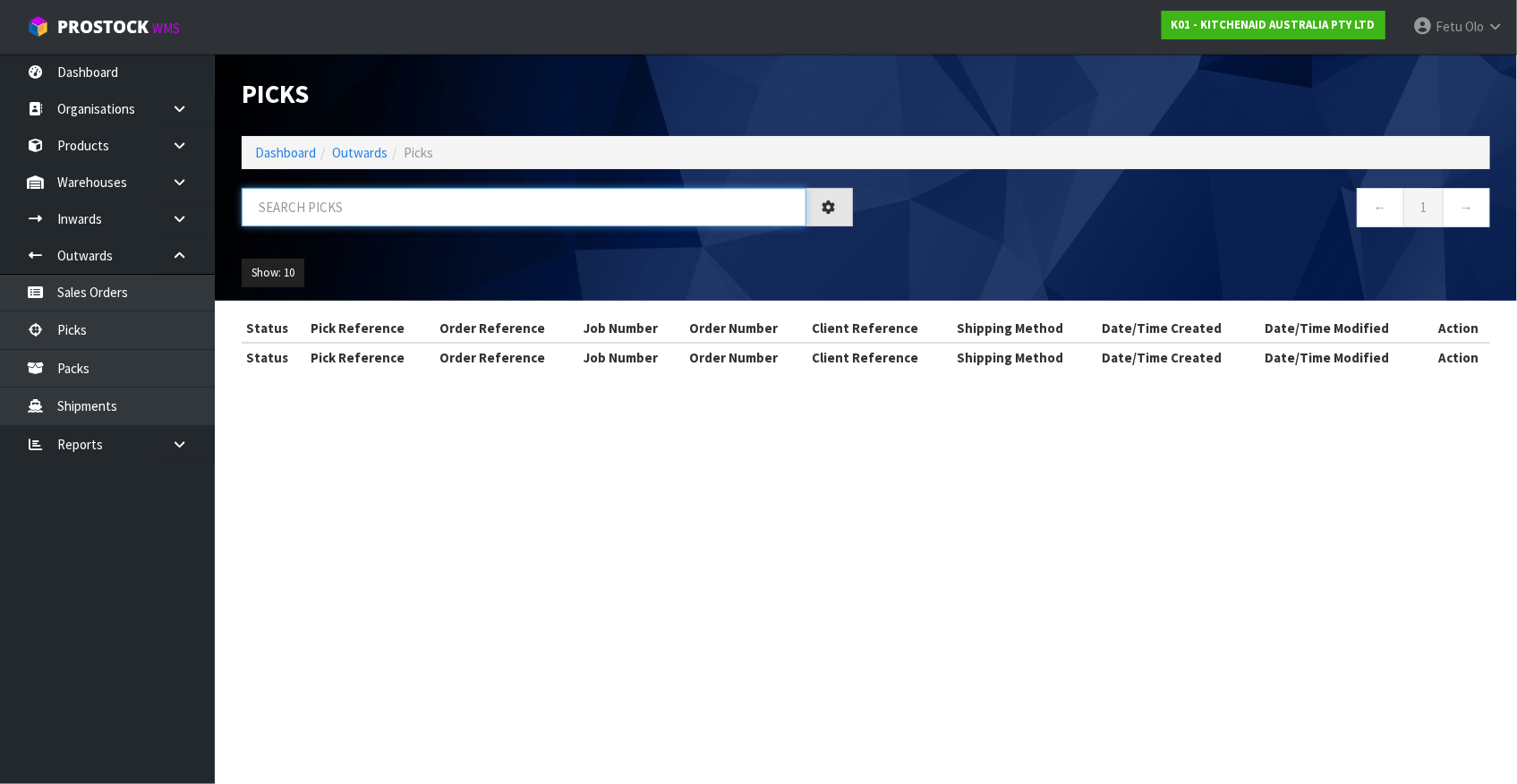 click at bounding box center (524, 207) 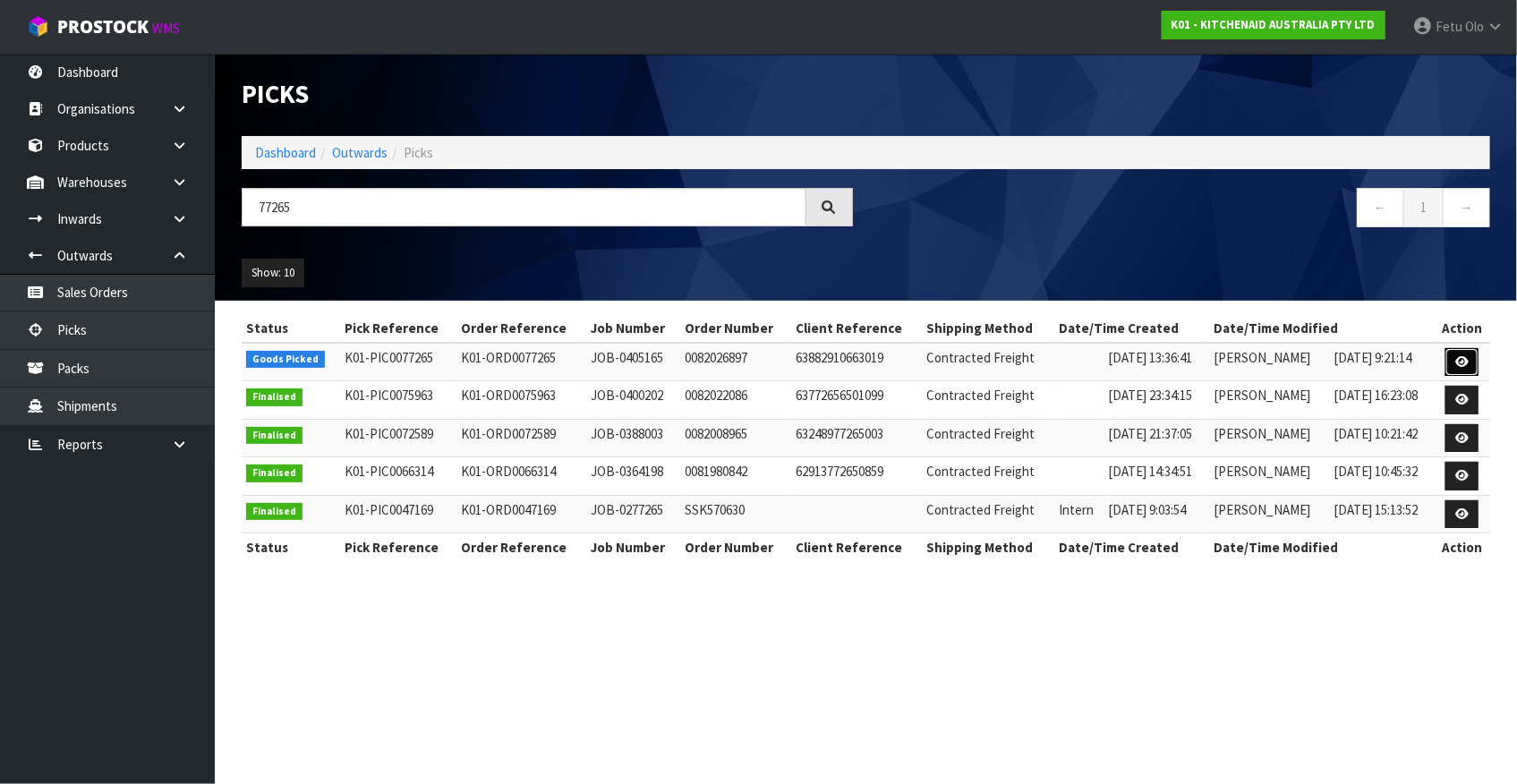 click at bounding box center [1462, 362] 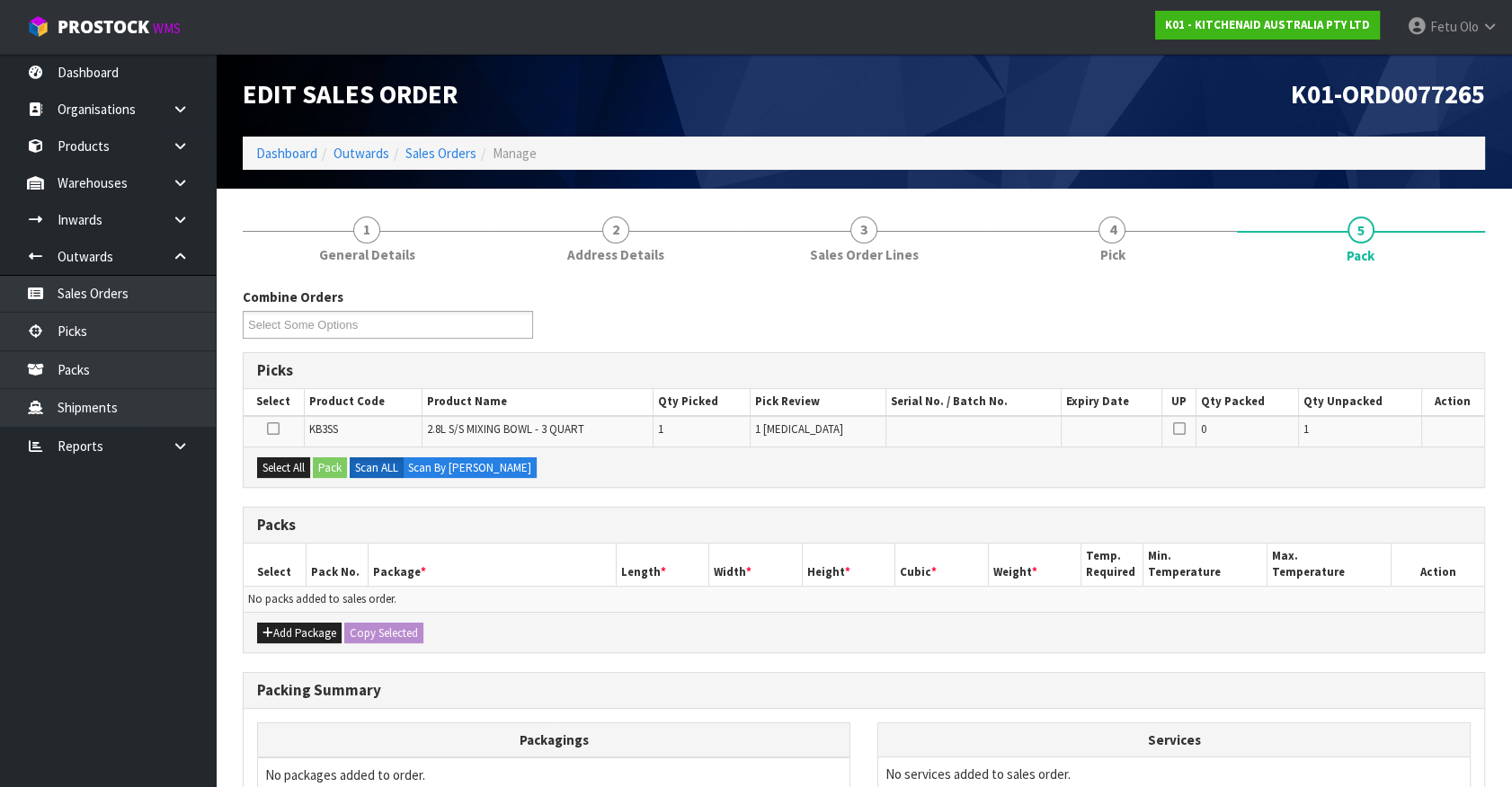 click on "Combine Orders
K01-ORD0077111 K01-ORD0077173 K01-ORD0077262 K01-ORD0077265 K01-ORD0077266 K01-ORD0077267 K01-ORD0077268 K01-ORD0077269 K01-ORD0077270 K01-ORD0077271 K01-ORD0077272 K01-ORD0077273 K01-ORD0077274 K01-ORD0077276 K01-ORD0077278 K01-ORD0077279 K01-ORD0077281 K01-ORD0077283 K01-ORD0077284 K01-ORD0077286 K01-ORD0077287 K01-ORD0077290 K01-ORD0077292 K01-ORD0077293 K01-ORD0077296 K01-ORD0077303 K01-ORD0077304 K01-ORD0077306 K01-ORD0077307 K01-ORD0077308 K01-ORD0077309 K01-ORD0077310 K01-ORD0077311 K01-ORD0077312 K01-ORD0077313 K01-ORD0077314 K01-ORD0077315 K01-ORD0077316 K01-ORD0077317 K01-ORD0077318 K01-ORD0077319 K01-ORD0077321 K01-ORD0077322 K01-ORD0077323 K01-ORD0077324 K01-ORD0077325 K01-ORD0077326 K01-ORD0077327 K01-ORD0077328 K01-ORD0077329 K01-ORD0077330 K01-ORD0077331 K01-ORD0077332 K01-ORD0077333 K01-ORD0077334 K01-ORD0077335 K01-ORD0077336 K01-ORD0077337 K01-ORD0077338 K01-ORD0077339 K01-ORD0077340 K01-ORD0077341 K01-ORD0077342 K01-ORD0077343 K01-ORD0077344 K01-ORD0077345" at bounding box center [864, 320] 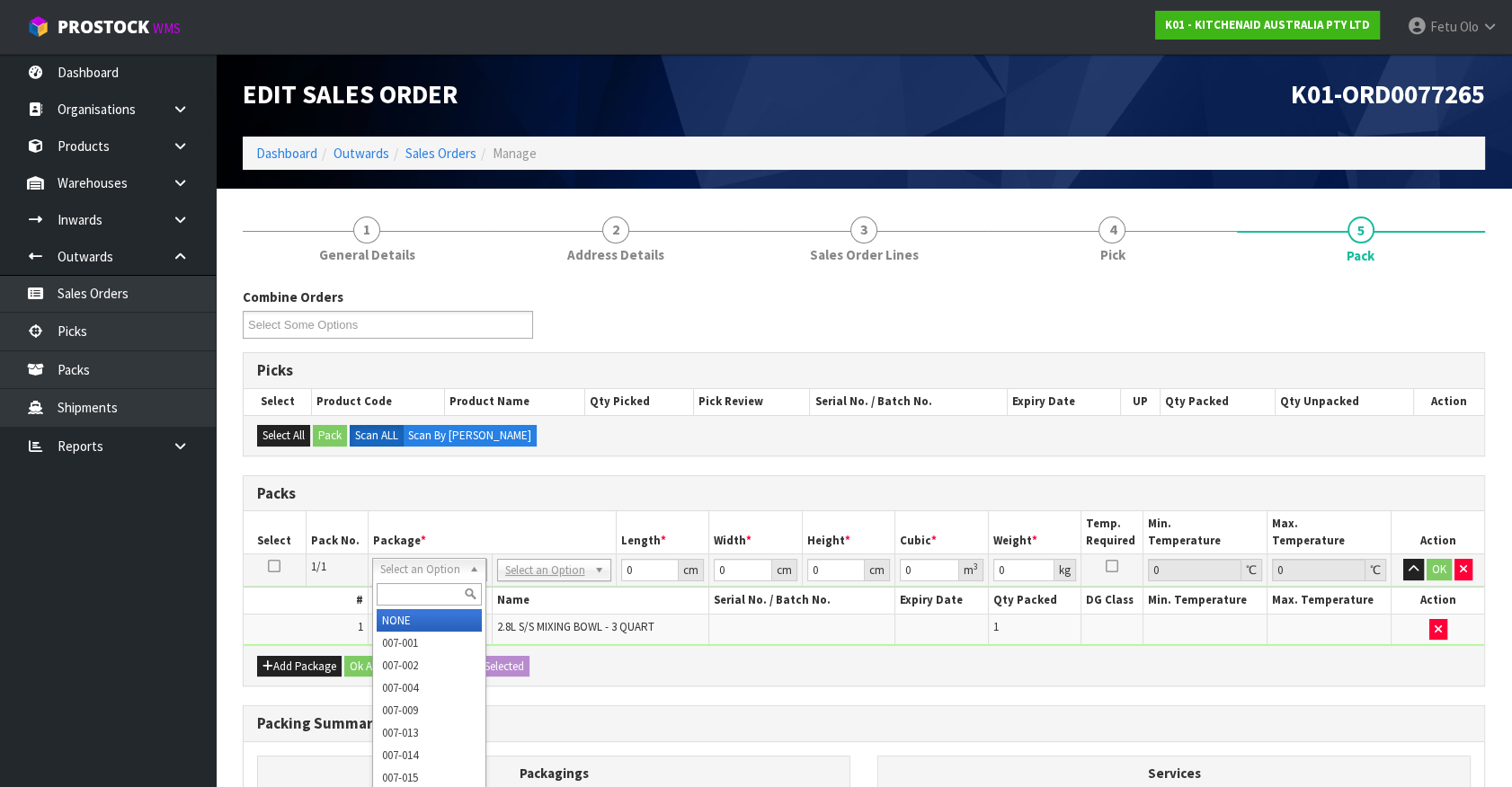 drag, startPoint x: 449, startPoint y: 572, endPoint x: 430, endPoint y: 607, distance: 39.824616 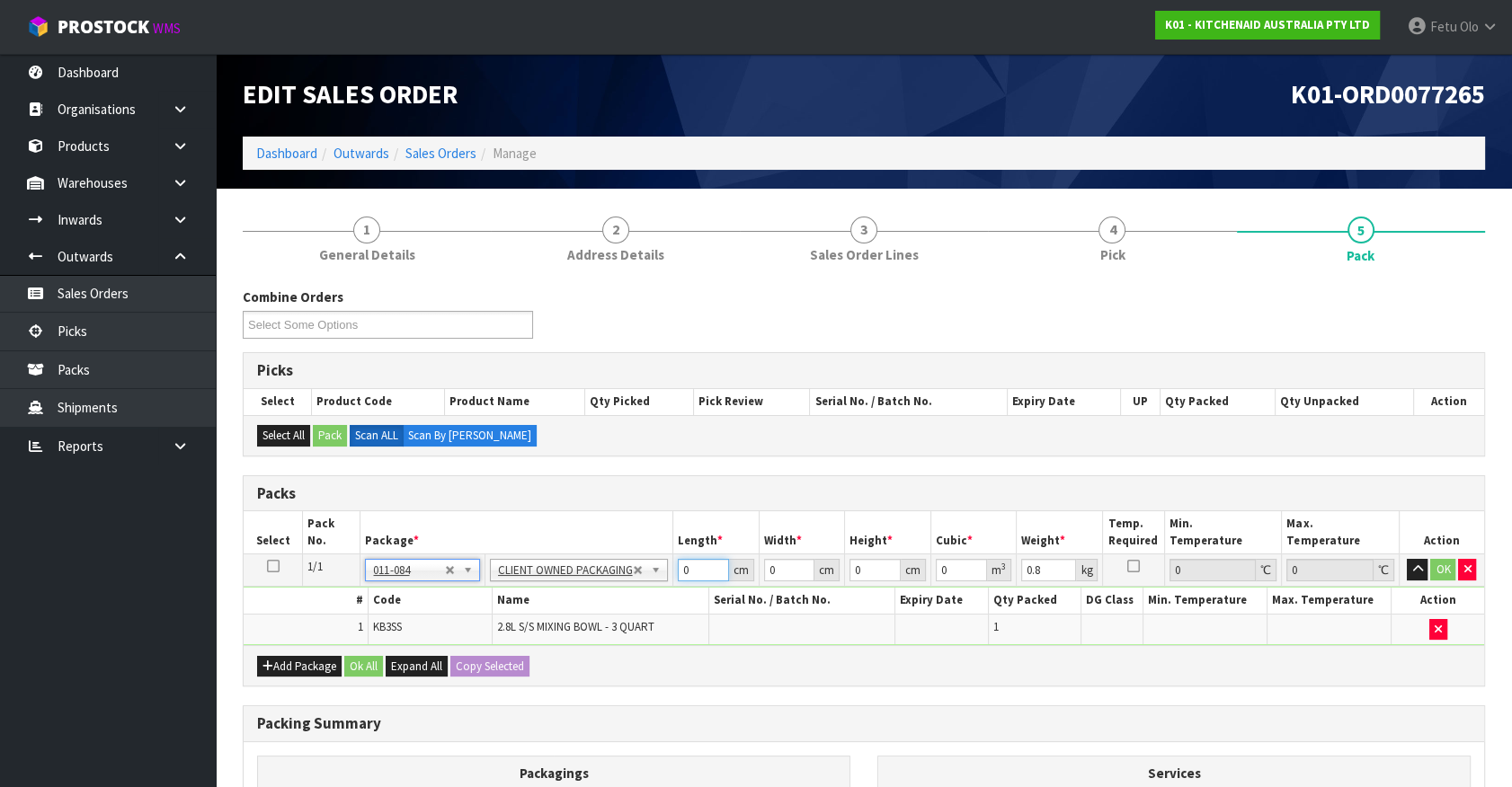 click on "Packs
Select
Pack No.
Package  *
Length  *
Width  *
Height  *
Cubic  *
Weight  *
Temp. Required
Min.  Temperature
Max.  Temperature
Action
1/1
NONE 007-001 007-002 007-004 007-009 007-013 007-014 007-015 007-017 007-018 007-019 007-021 007-022 007-023 007-024 010-016 010-017 010-018 010-019 011-001 011-002 011-003 011-004 011-005 011-006 011-007 011-008 011-009 011-010 011-011 011-012 011-013 011-014 011-015 011-016 011-017 011-018 011-019 011-020 011-021 011-022 011-023 011-025 011-026 011-027 011-028 011-029 011-030 011-031 011-032 011-033 011-034 011-035 011-036 011-037 011-038 011-039 011-040 011-041 011-042 011-043 011-044 011-045 011-046 011-047 011-048 011-049 011-050 011-051 011-052 011-053 011-054 011-055 011-056 011-057 011-058 011-059 011-060 011-061 011-062 011-063 011-064 011-065 011-066 011-067" at bounding box center [864, 581] 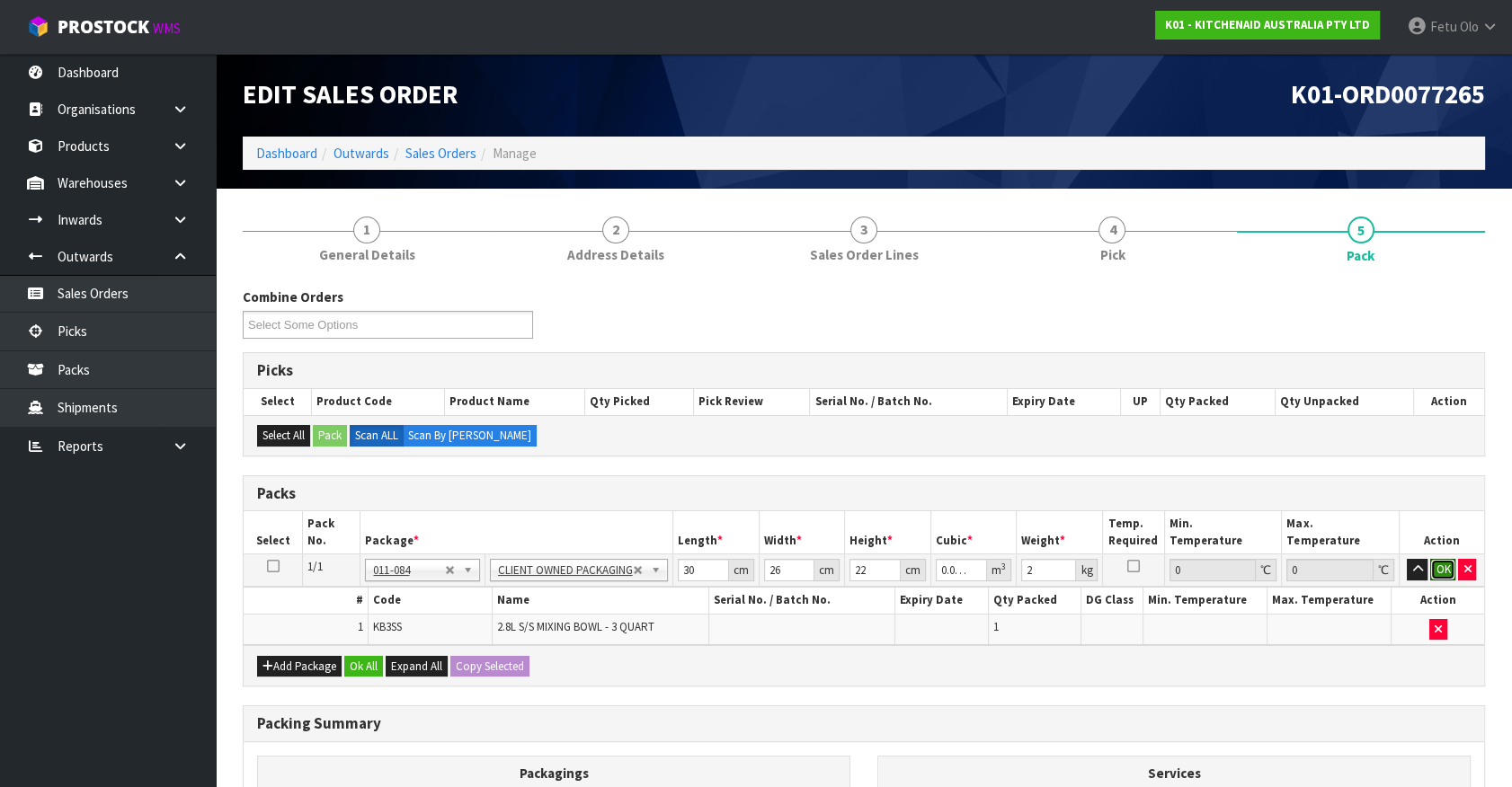 click on "OK" at bounding box center (1443, 570) 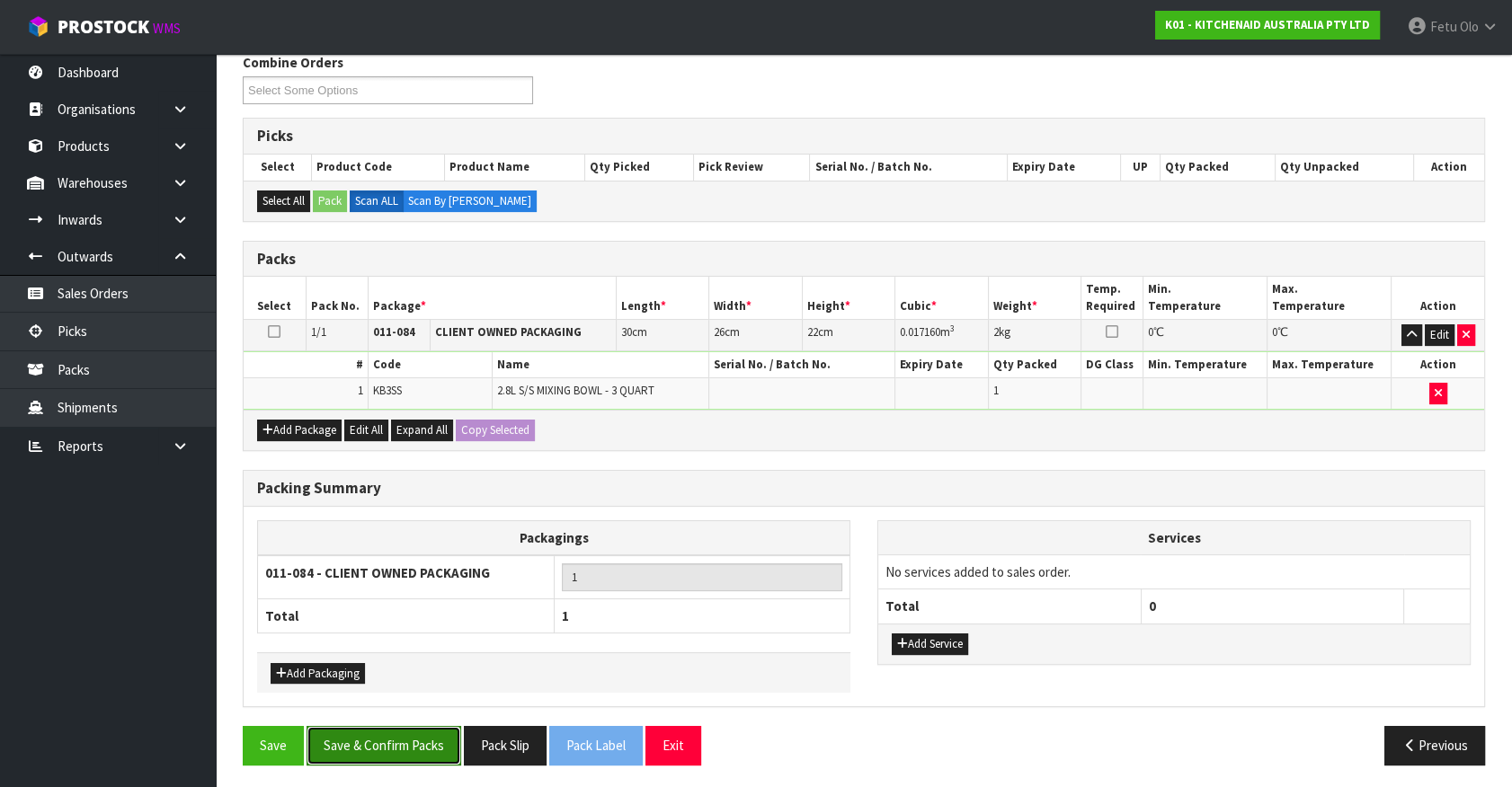 click on "Save & Confirm Packs" at bounding box center (384, 745) 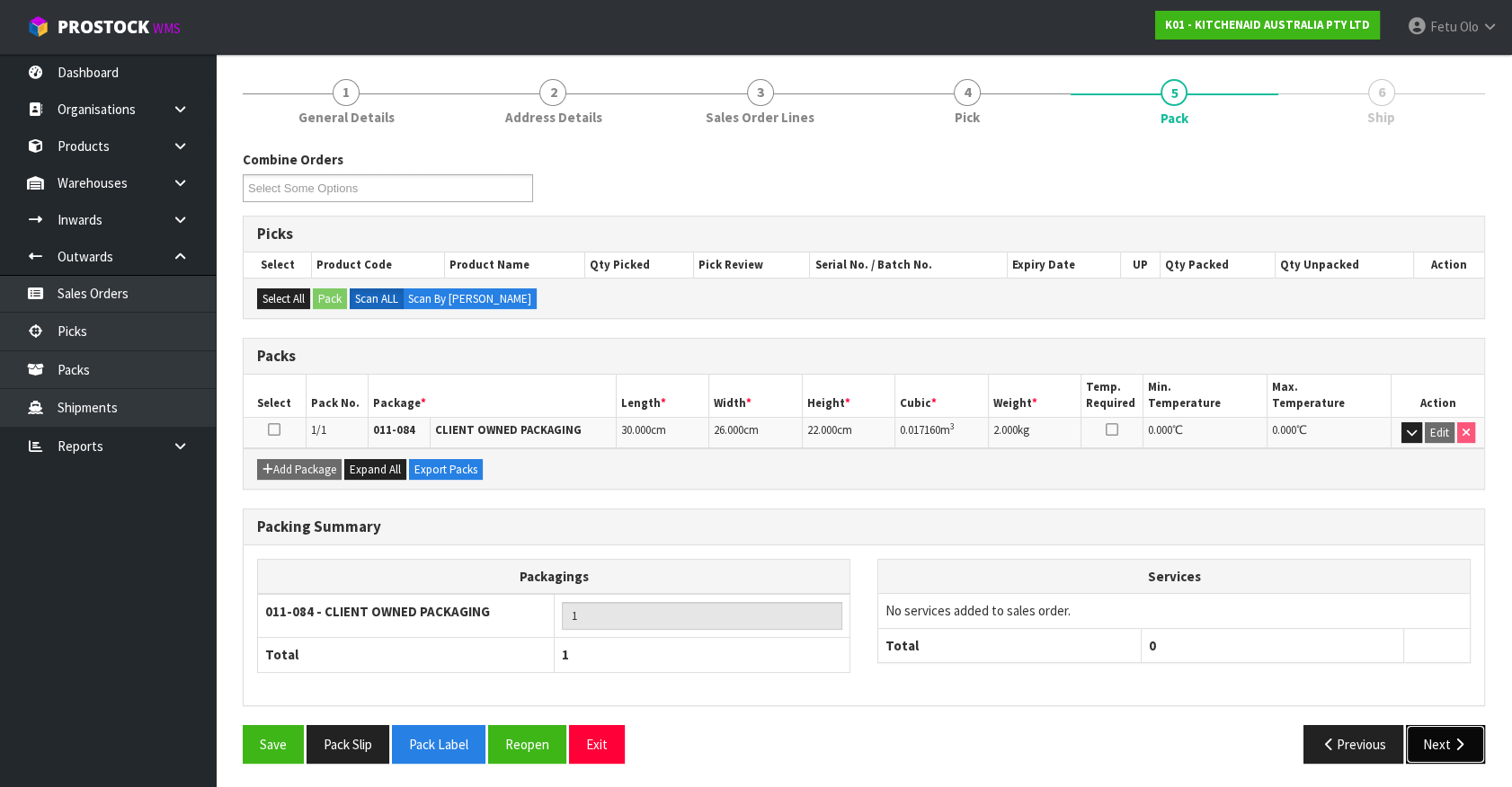 drag, startPoint x: 1445, startPoint y: 719, endPoint x: 1450, endPoint y: 753, distance: 34.365681 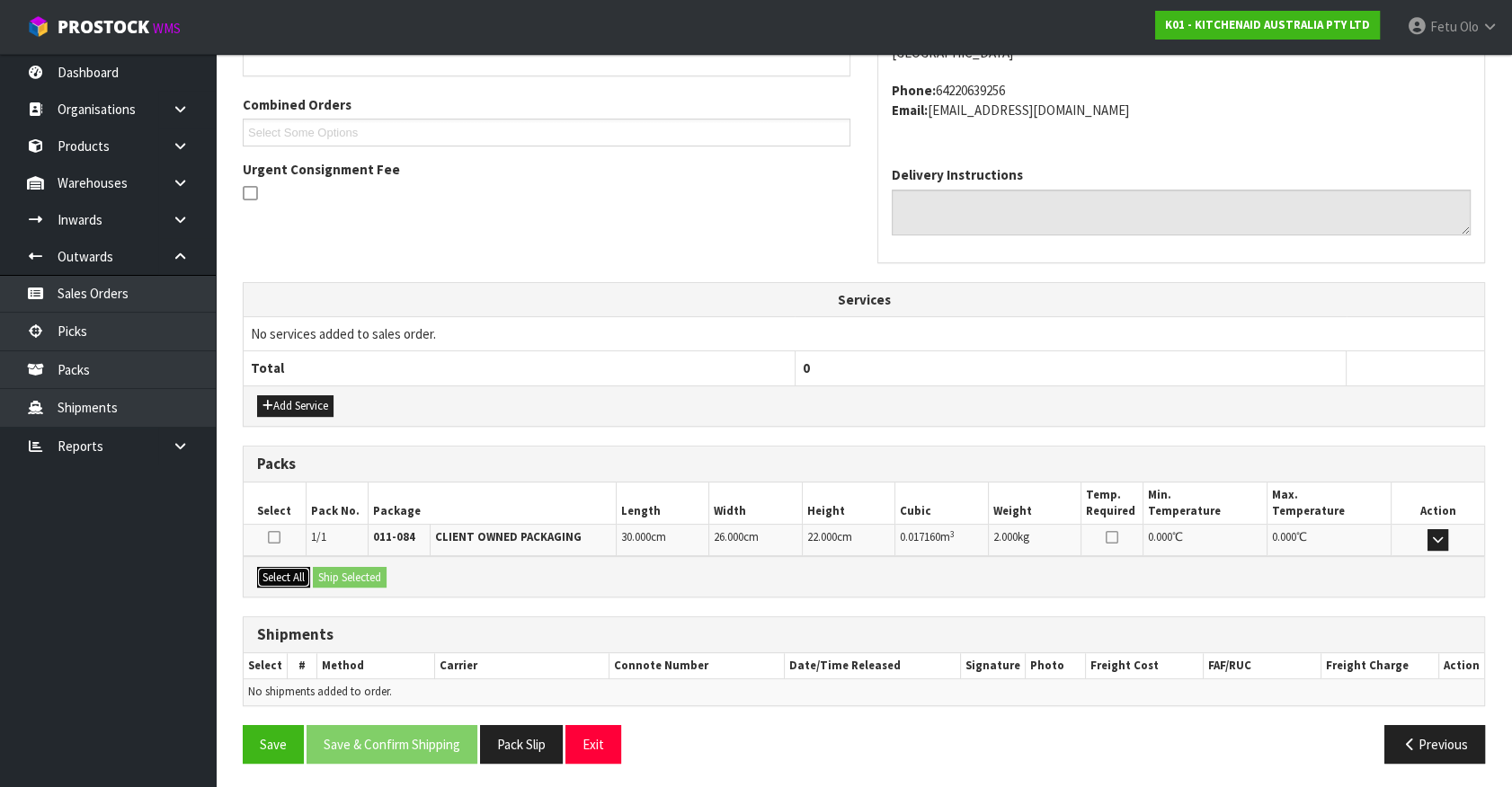 drag, startPoint x: 280, startPoint y: 574, endPoint x: 331, endPoint y: 575, distance: 51.0098 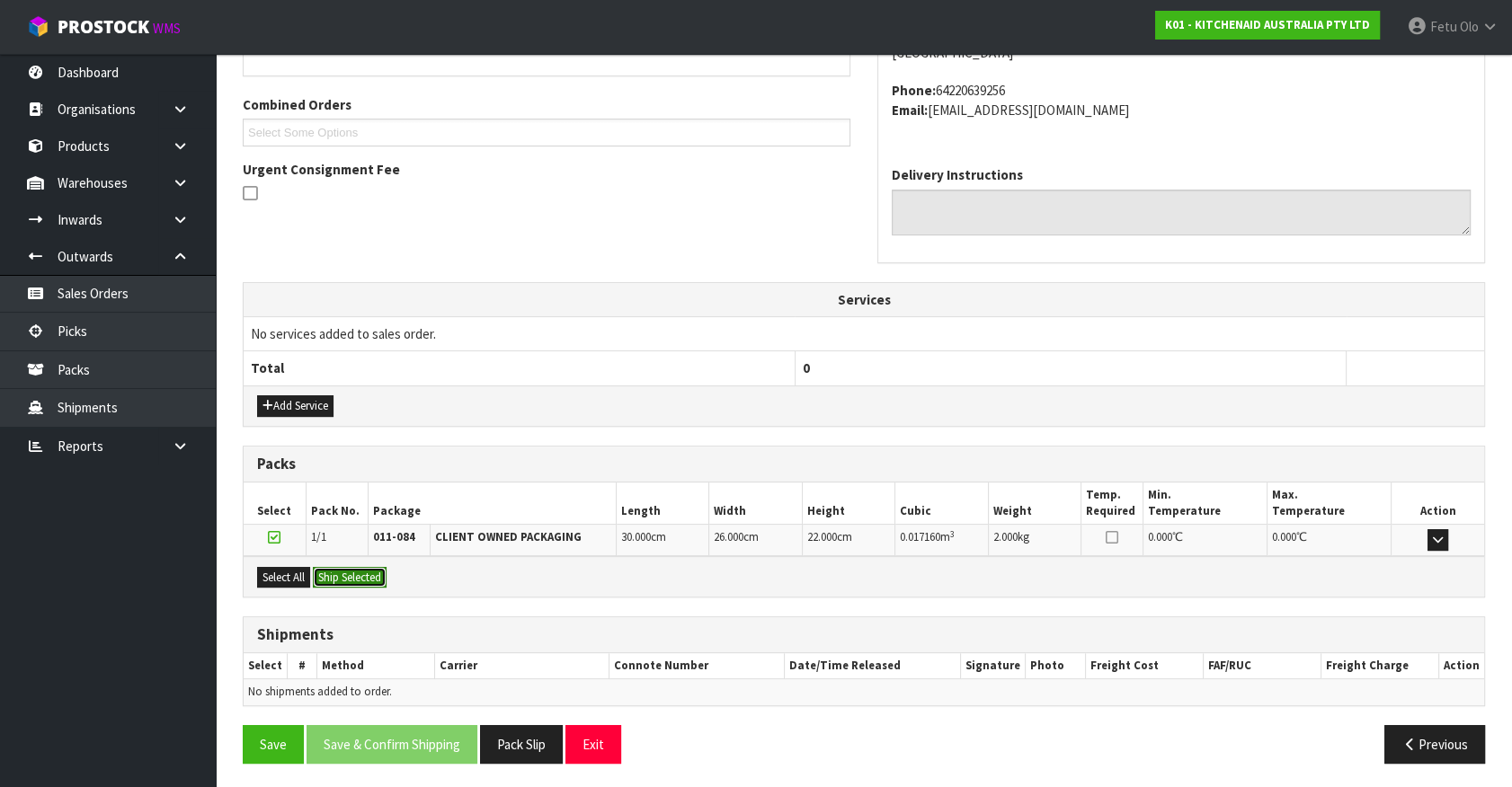 click on "Ship Selected" at bounding box center (350, 578) 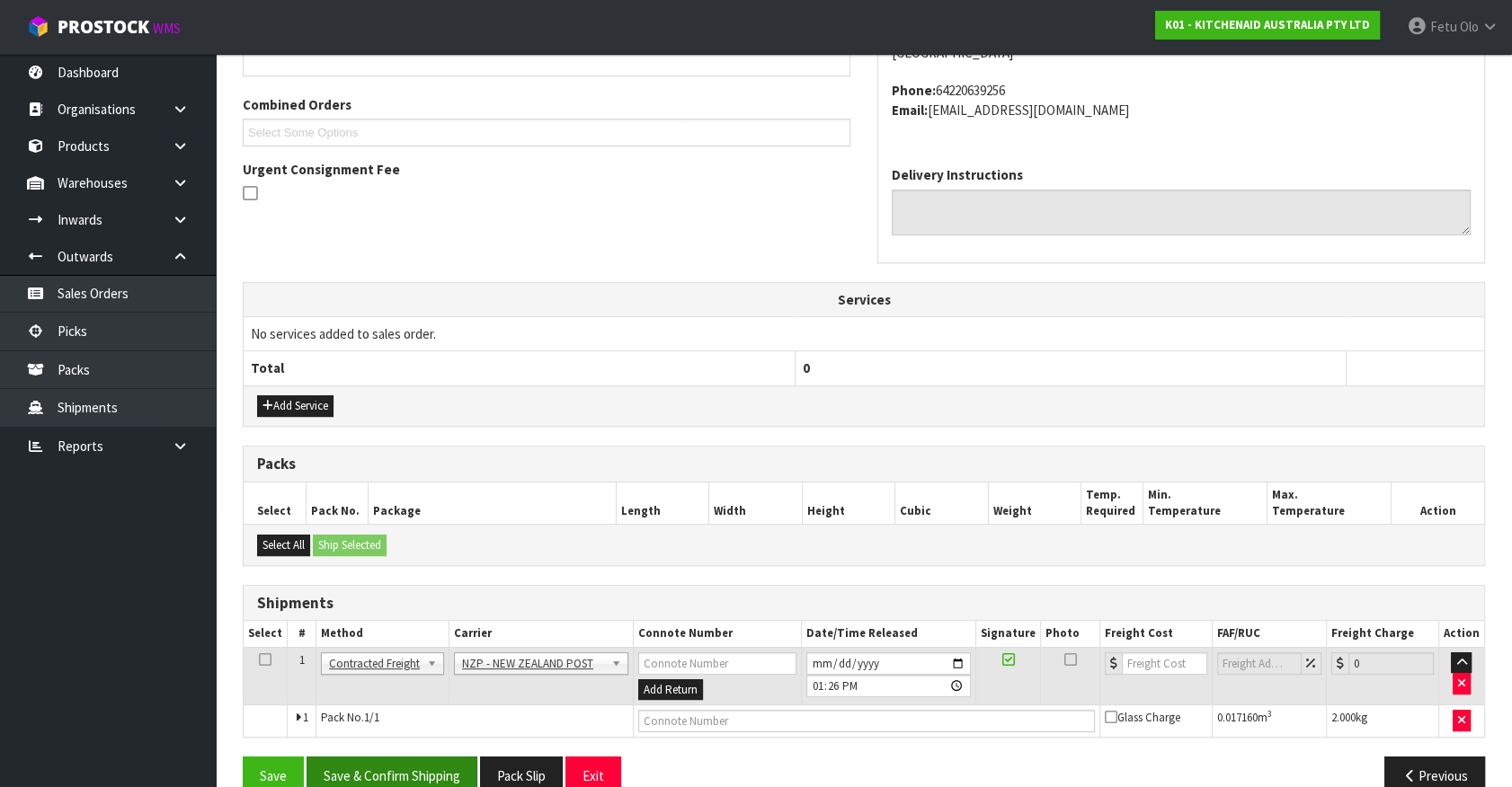 scroll, scrollTop: 468, scrollLeft: 0, axis: vertical 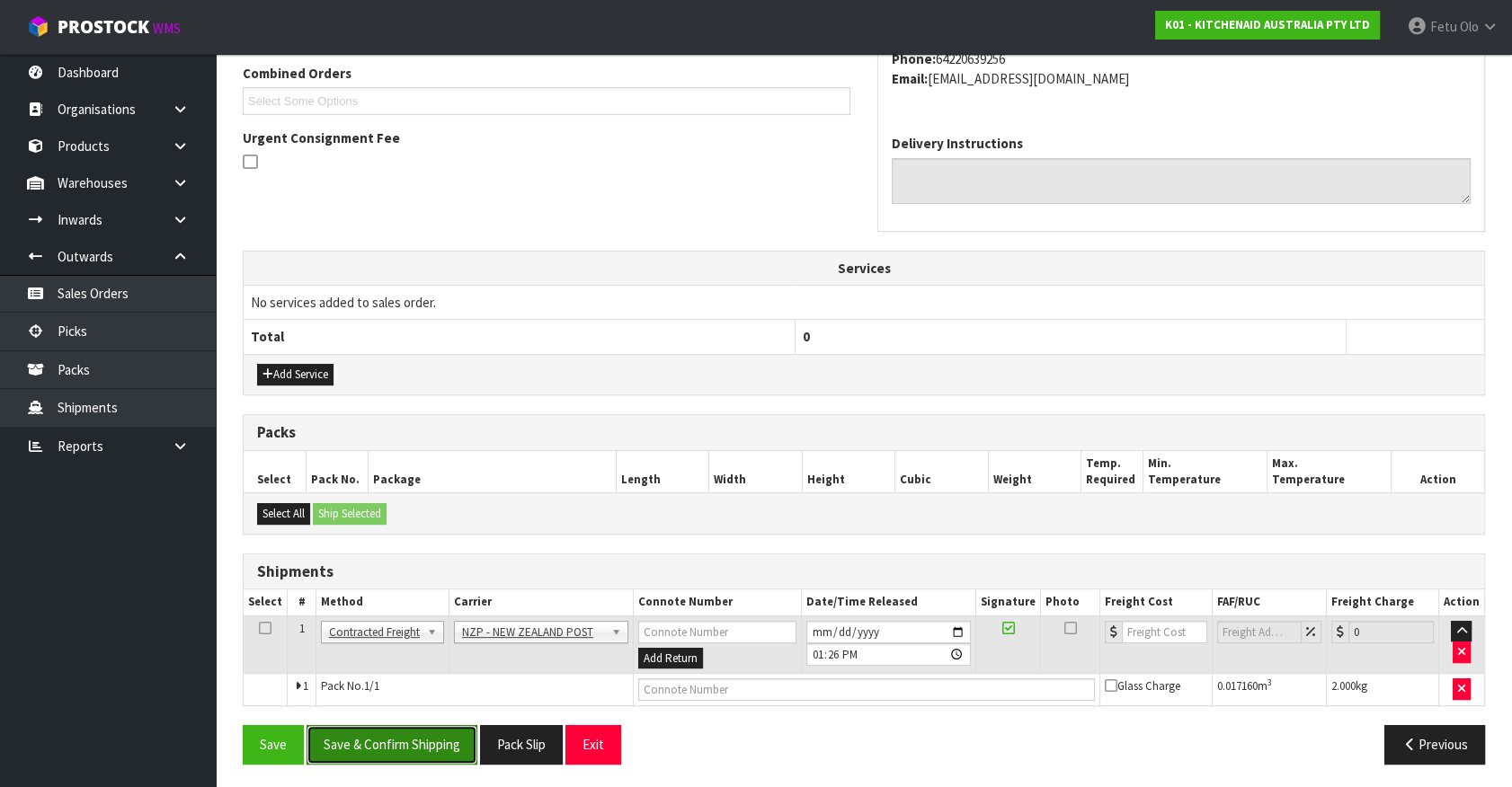 click on "Save & Confirm Shipping" at bounding box center (392, 744) 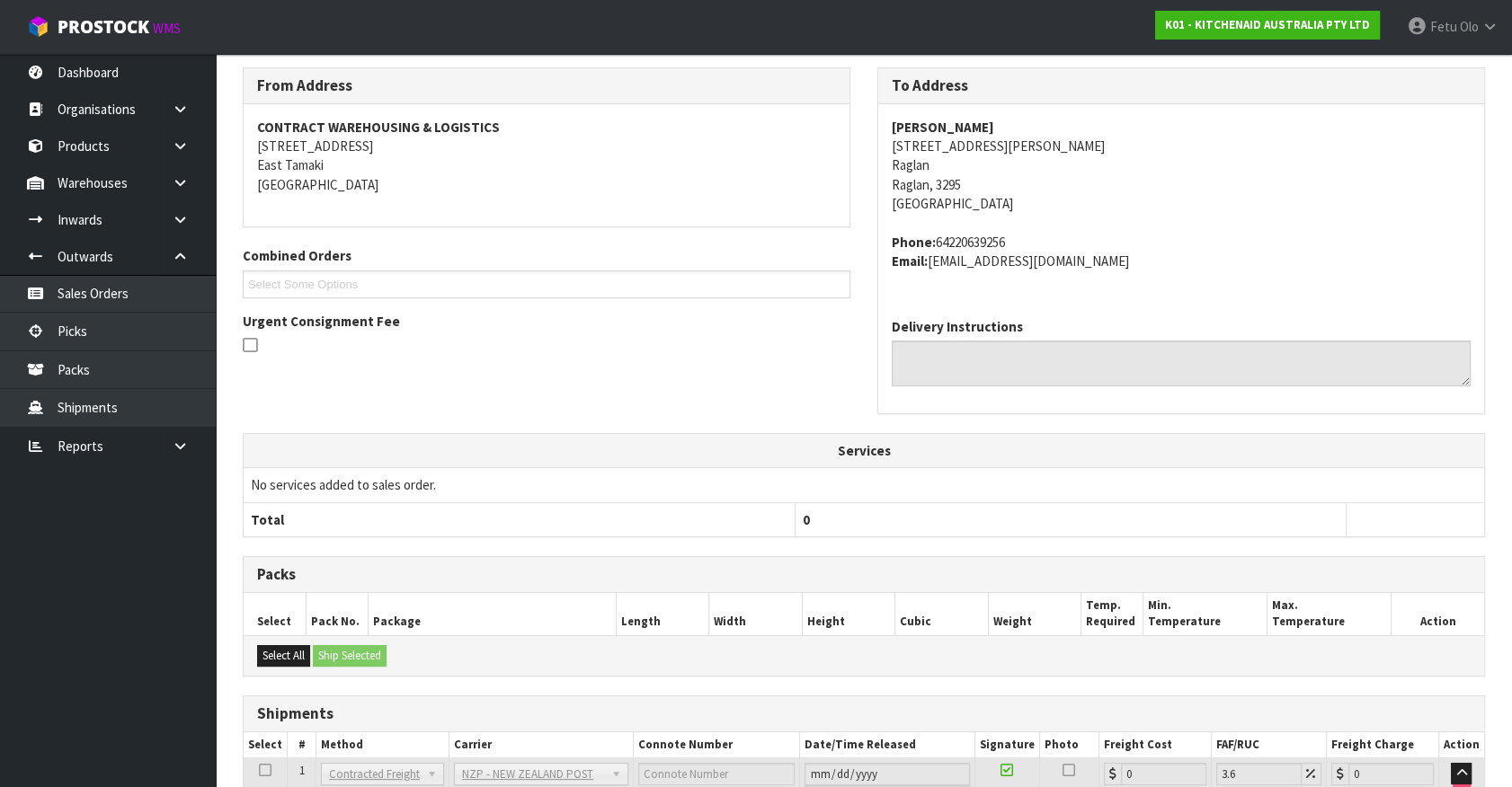 scroll, scrollTop: 443, scrollLeft: 0, axis: vertical 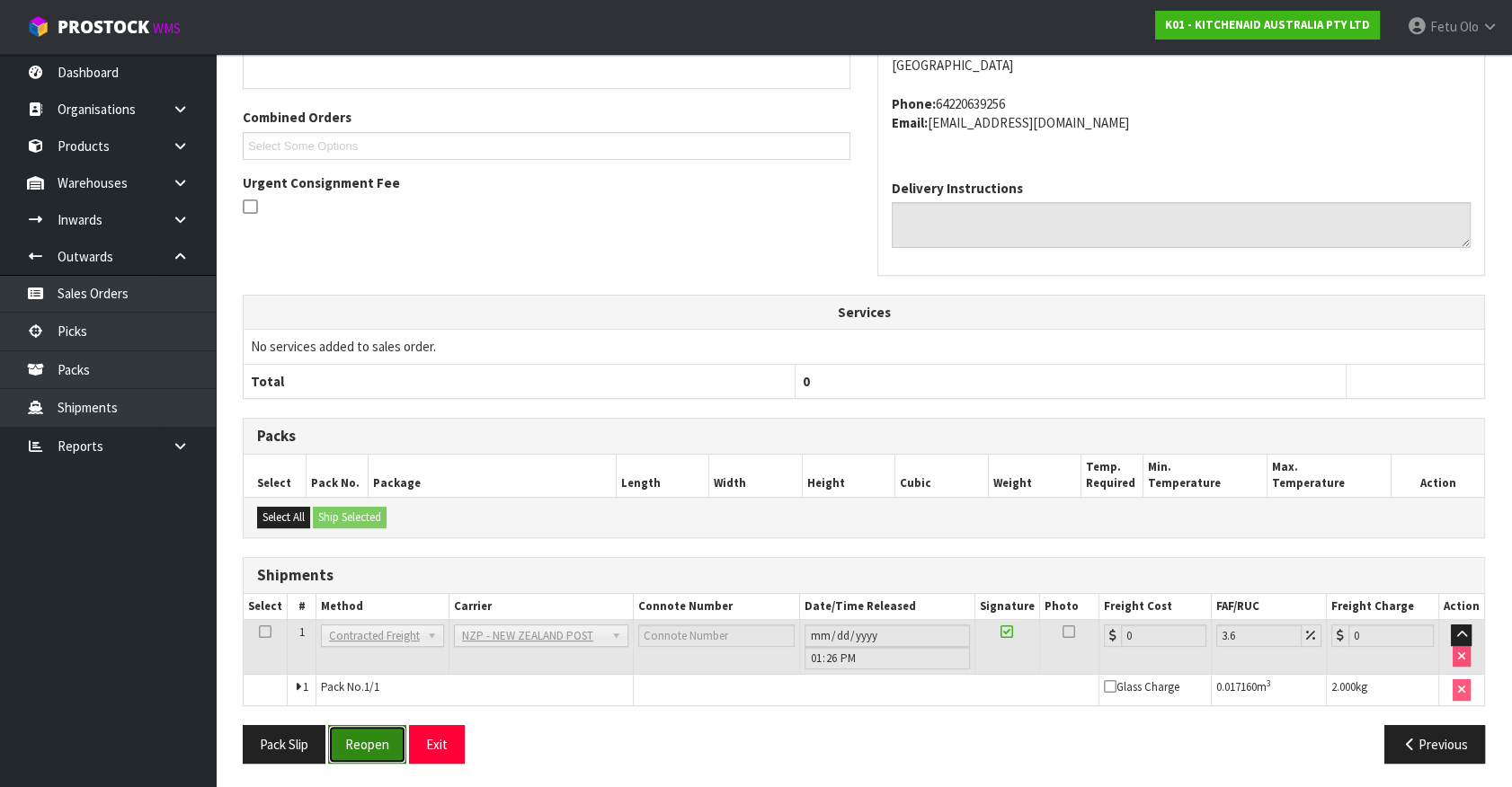 click on "Reopen" at bounding box center [367, 744] 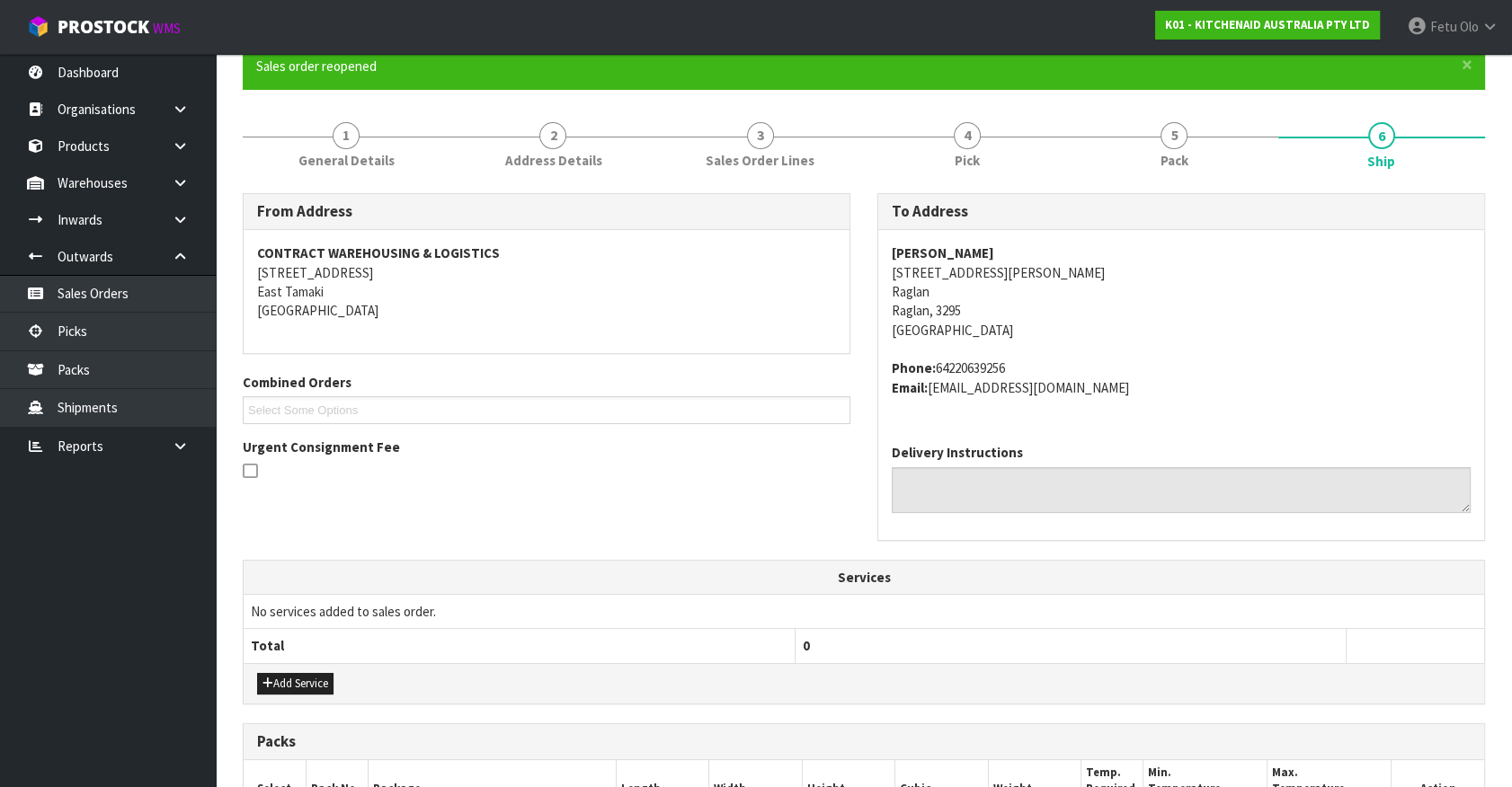 scroll, scrollTop: 485, scrollLeft: 0, axis: vertical 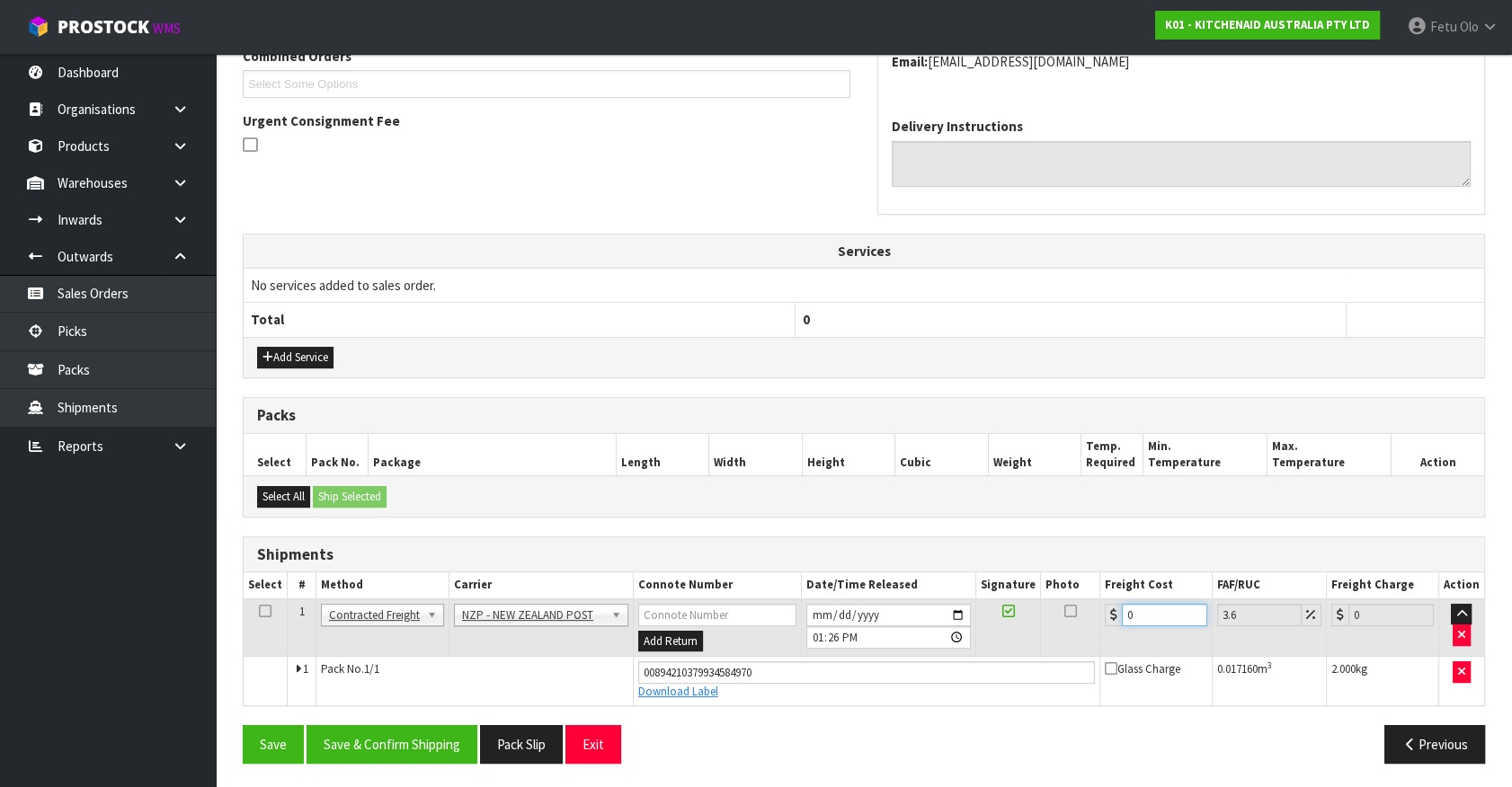 drag, startPoint x: 1143, startPoint y: 613, endPoint x: 730, endPoint y: 701, distance: 422.27124 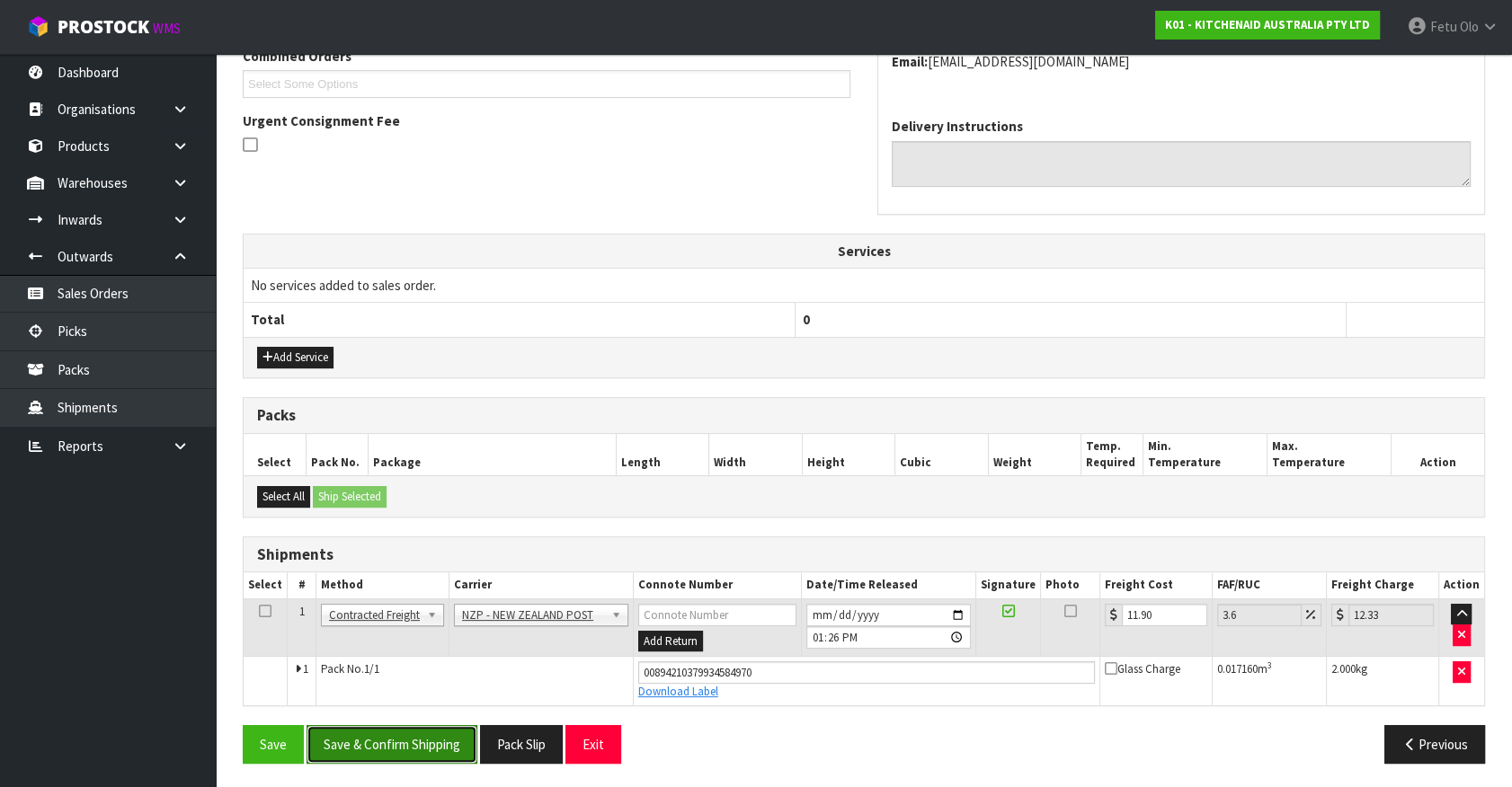 click on "Save & Confirm Shipping" at bounding box center (392, 744) 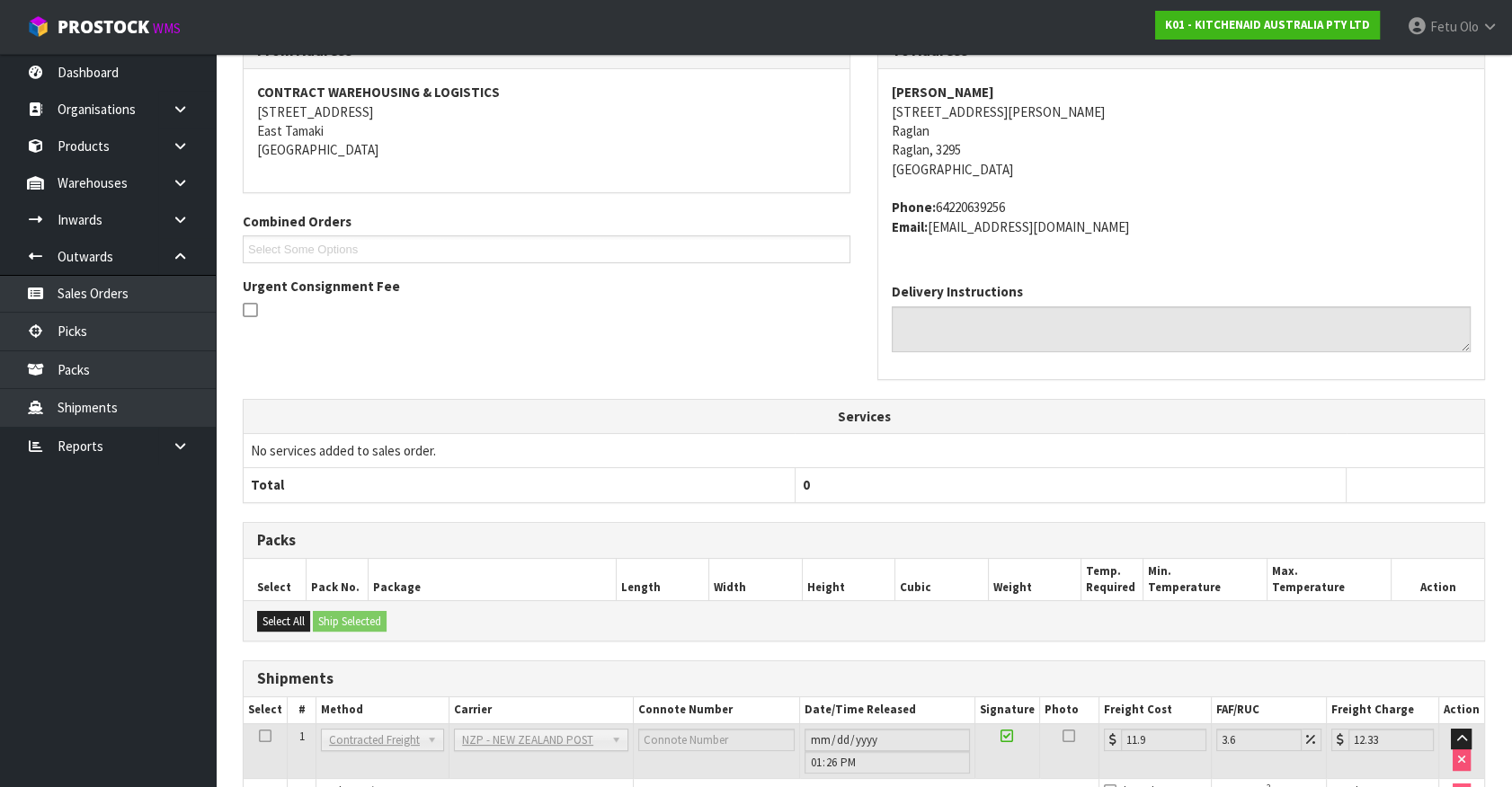 scroll, scrollTop: 436, scrollLeft: 0, axis: vertical 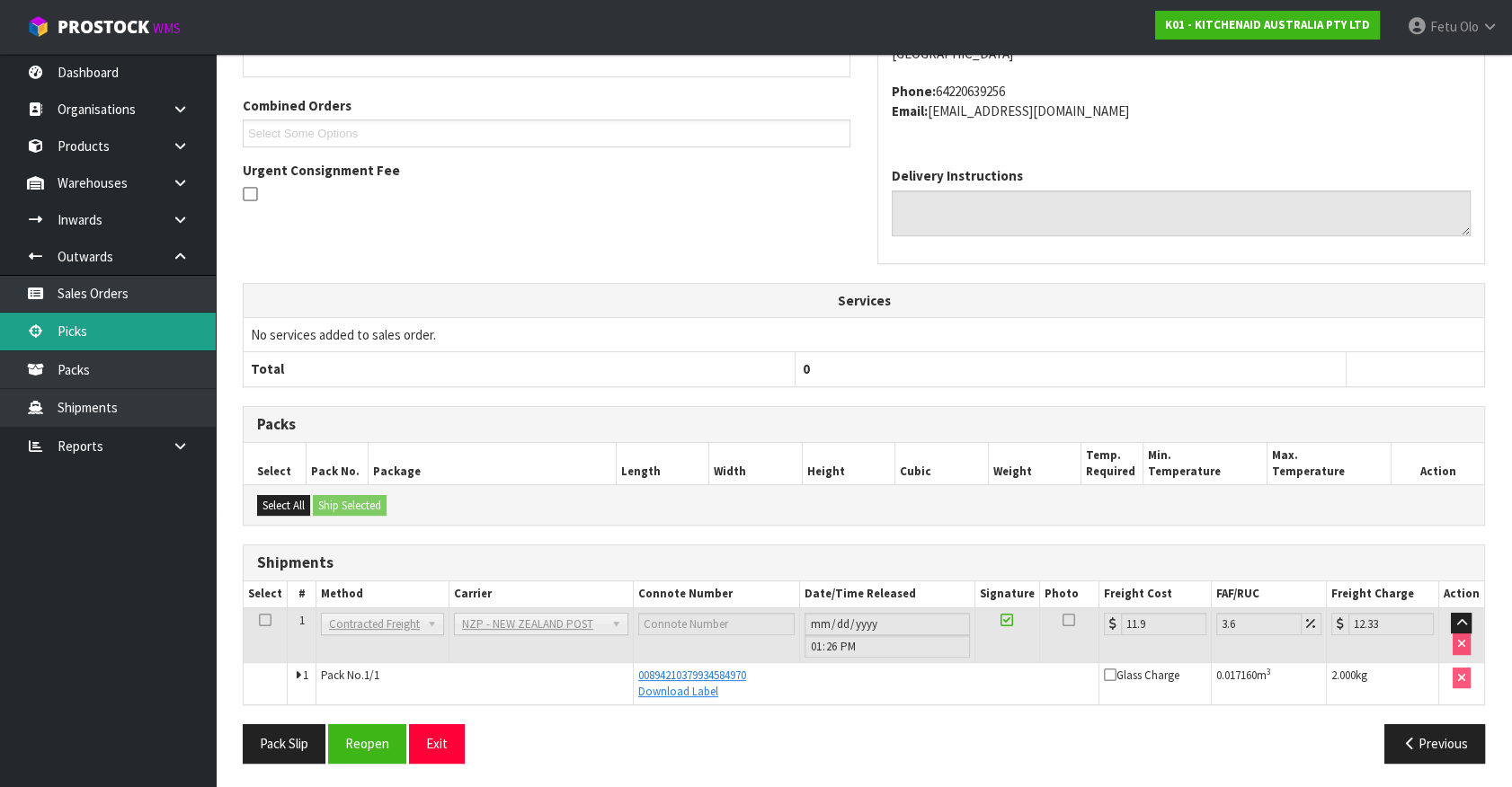 click on "Picks" at bounding box center (108, 331) 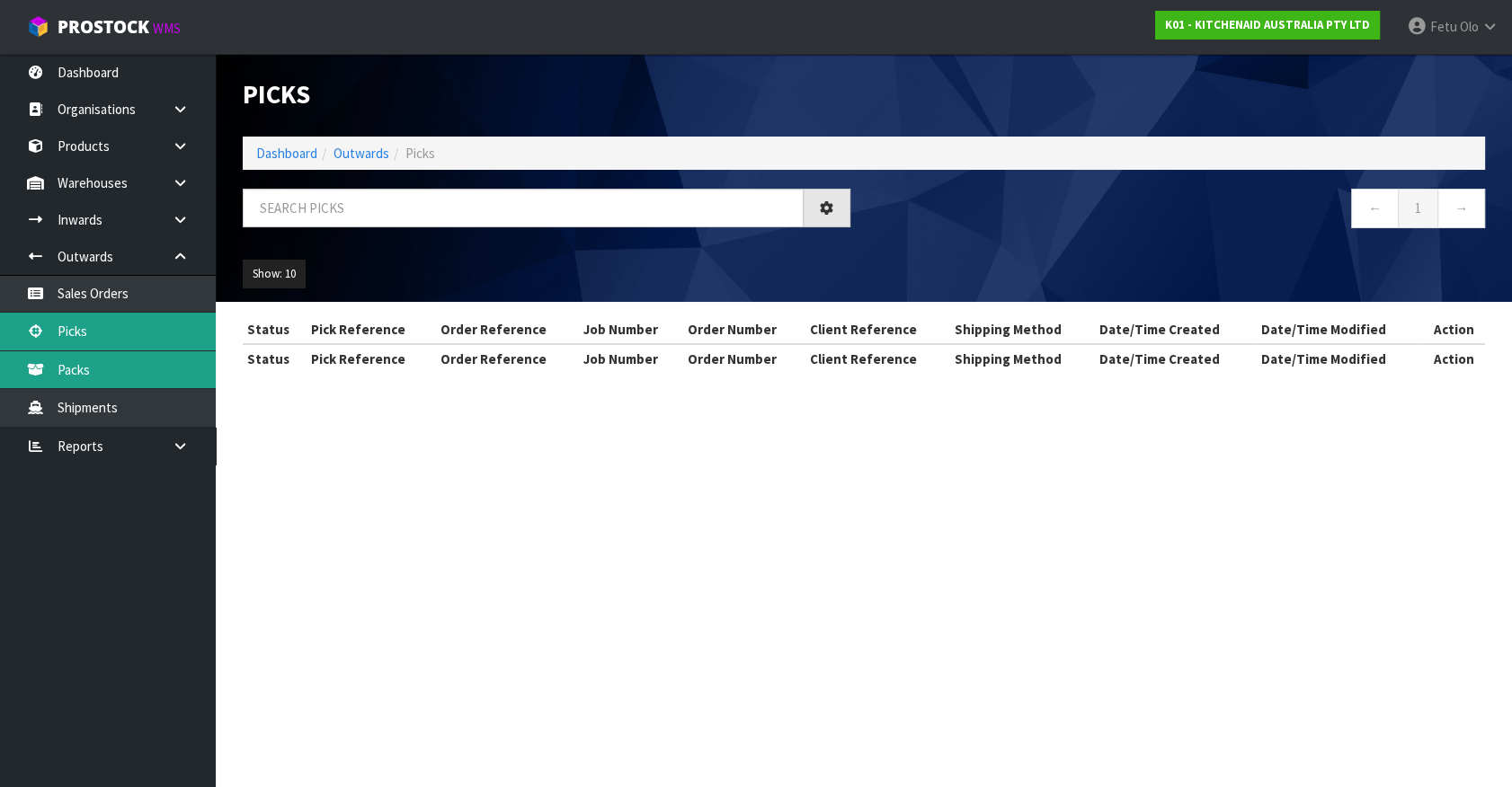 scroll, scrollTop: 0, scrollLeft: 0, axis: both 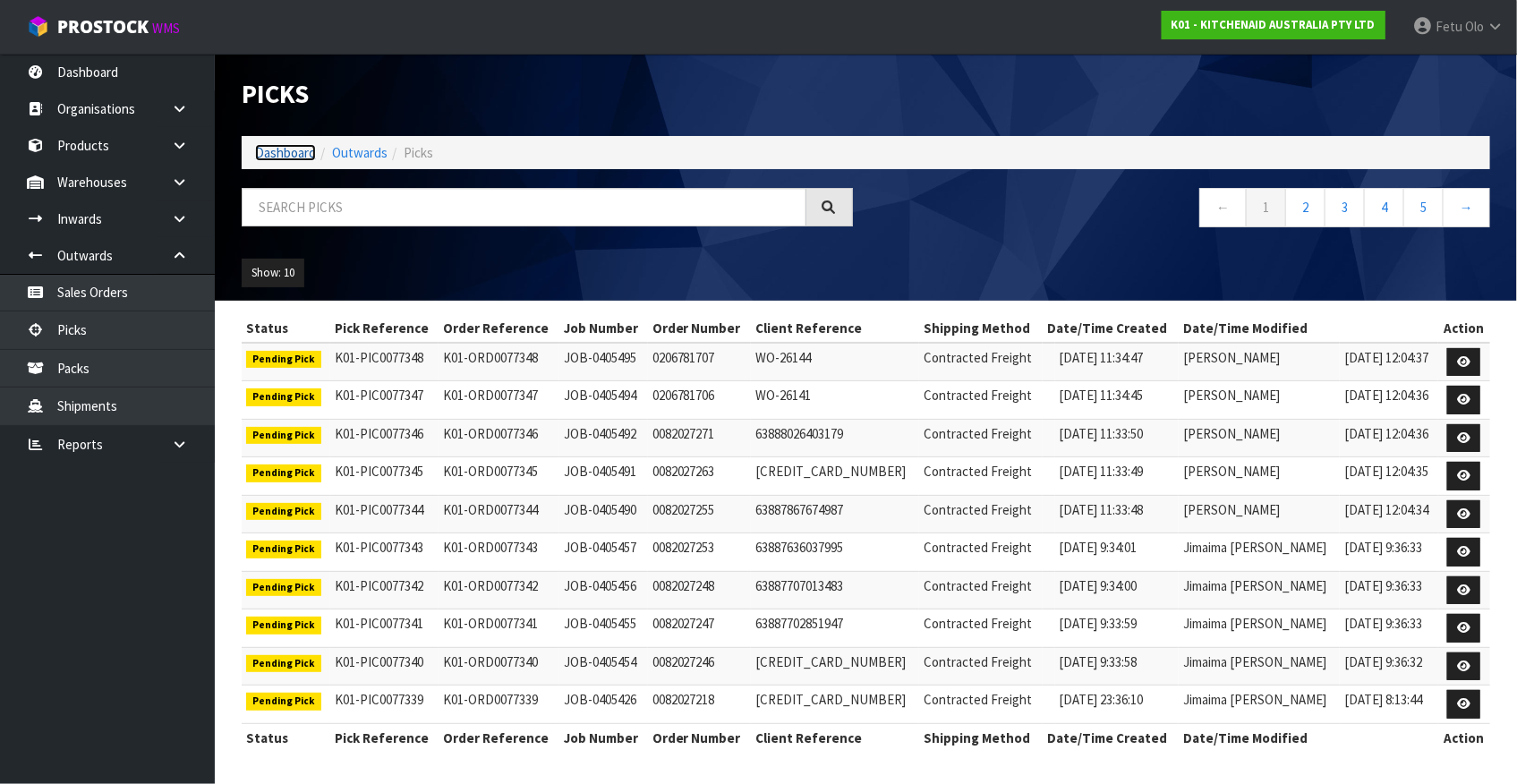 click on "Dashboard" at bounding box center (286, 152) 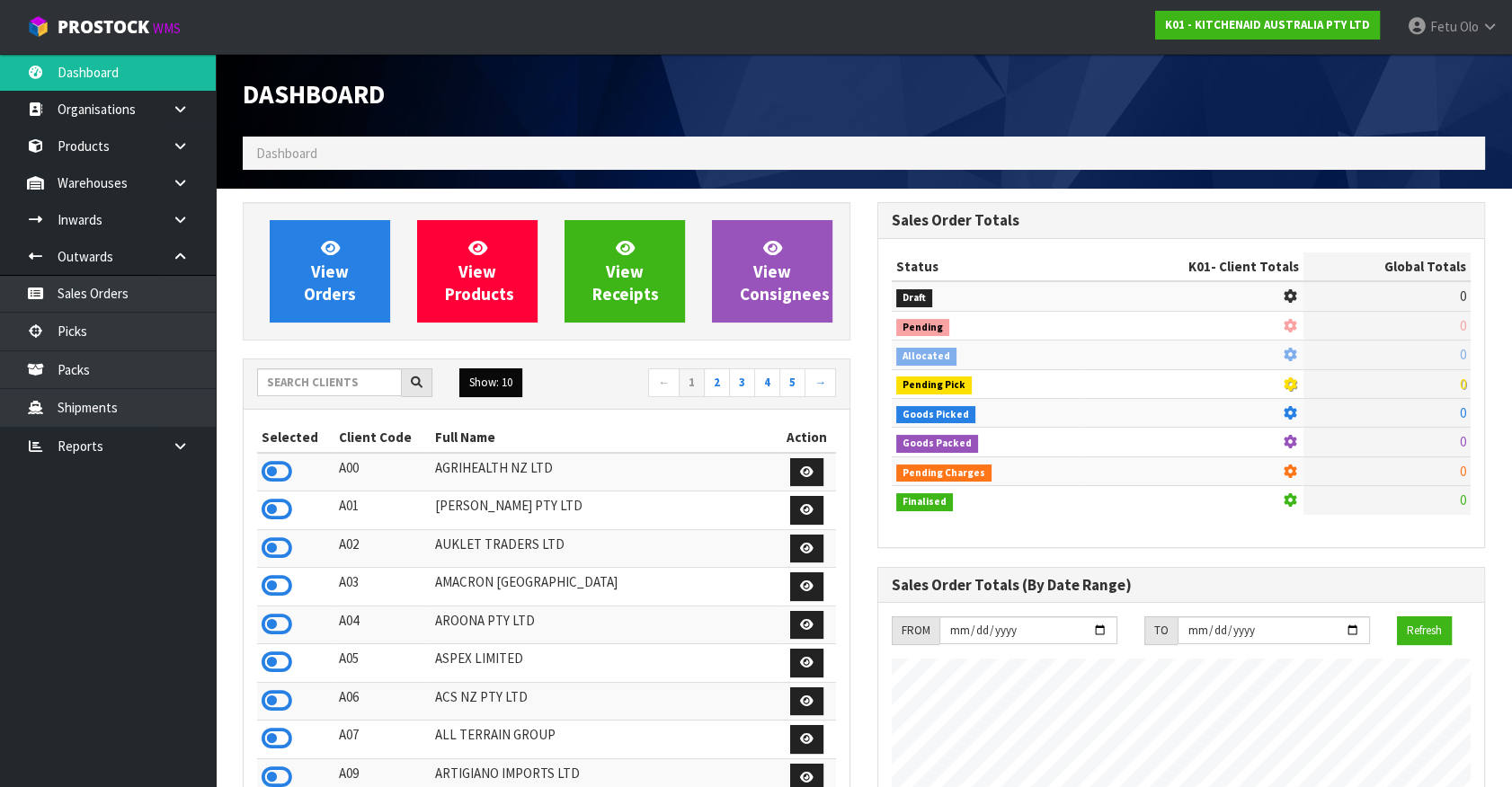 scroll, scrollTop: 897283, scrollLeft: 898294, axis: both 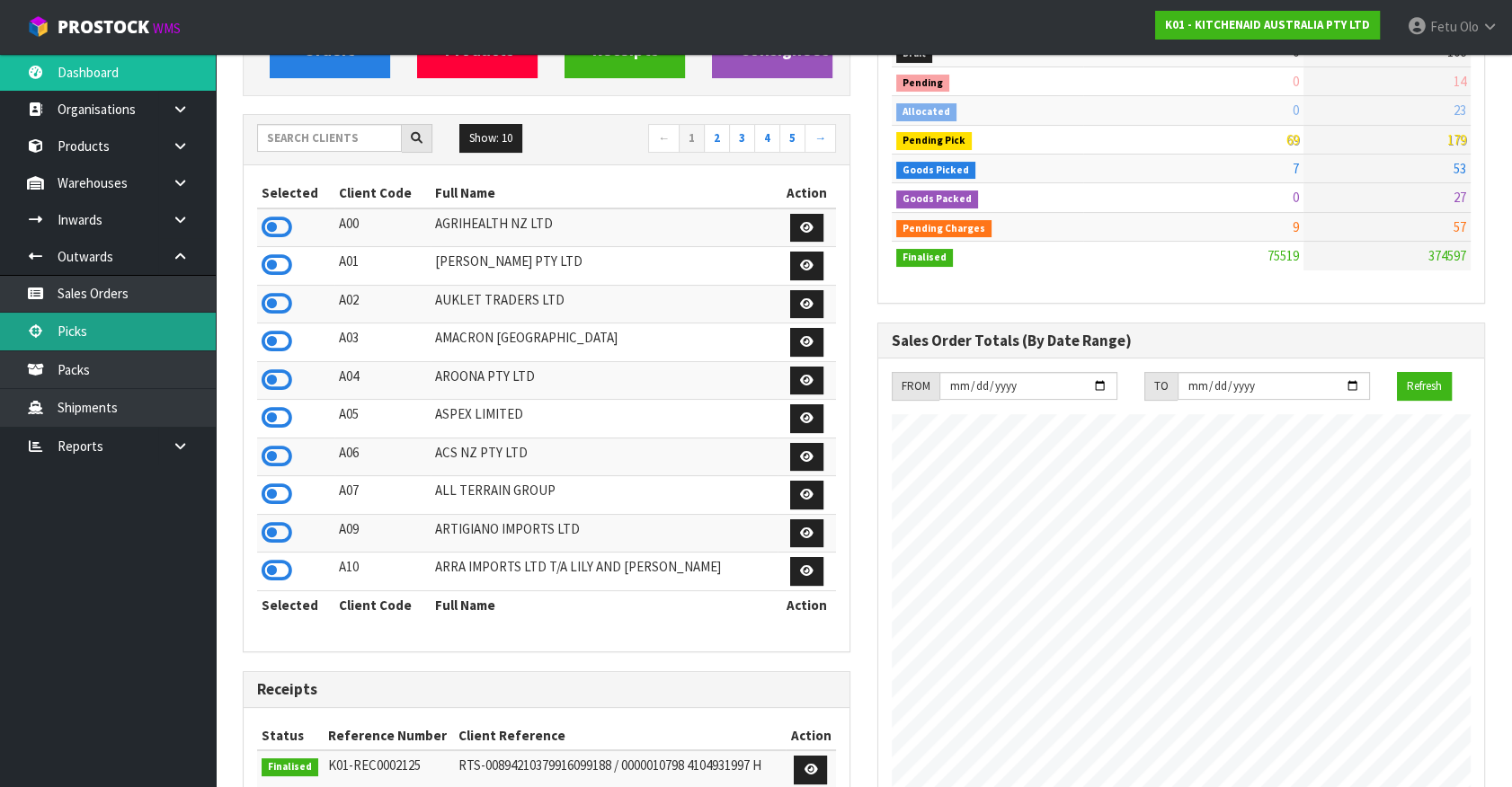 click on "Picks" at bounding box center (108, 331) 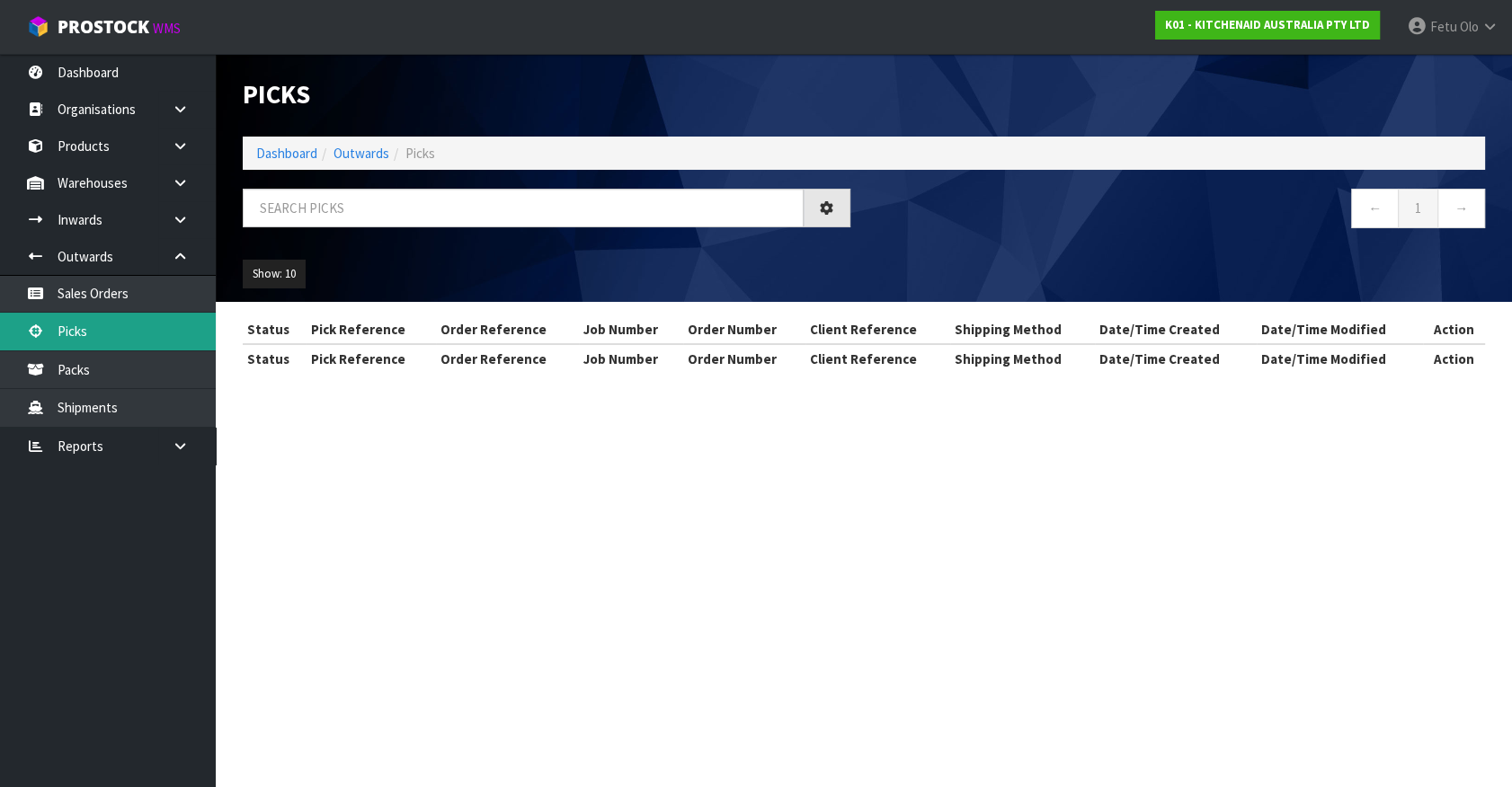 scroll, scrollTop: 0, scrollLeft: 0, axis: both 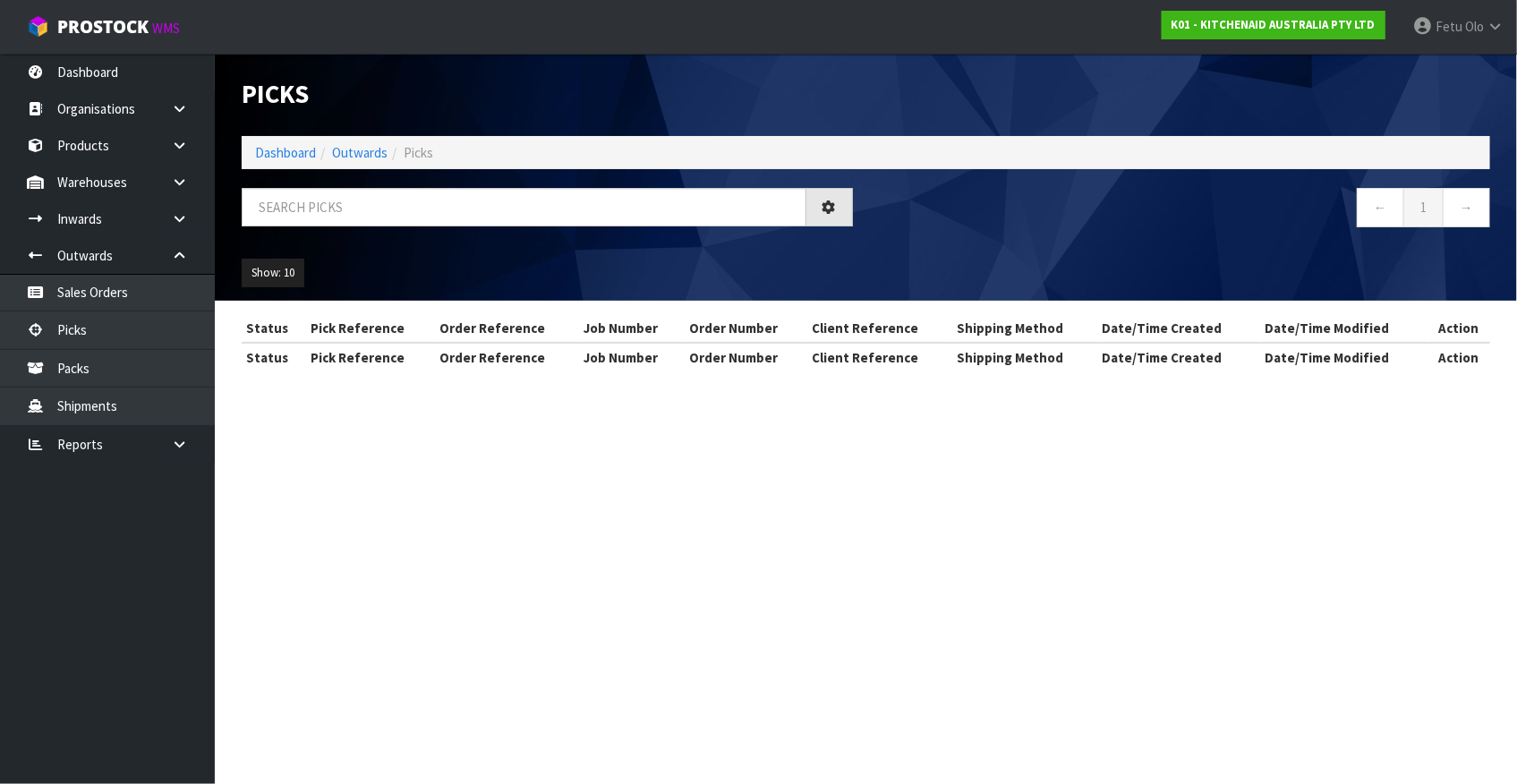 click at bounding box center [547, 214] 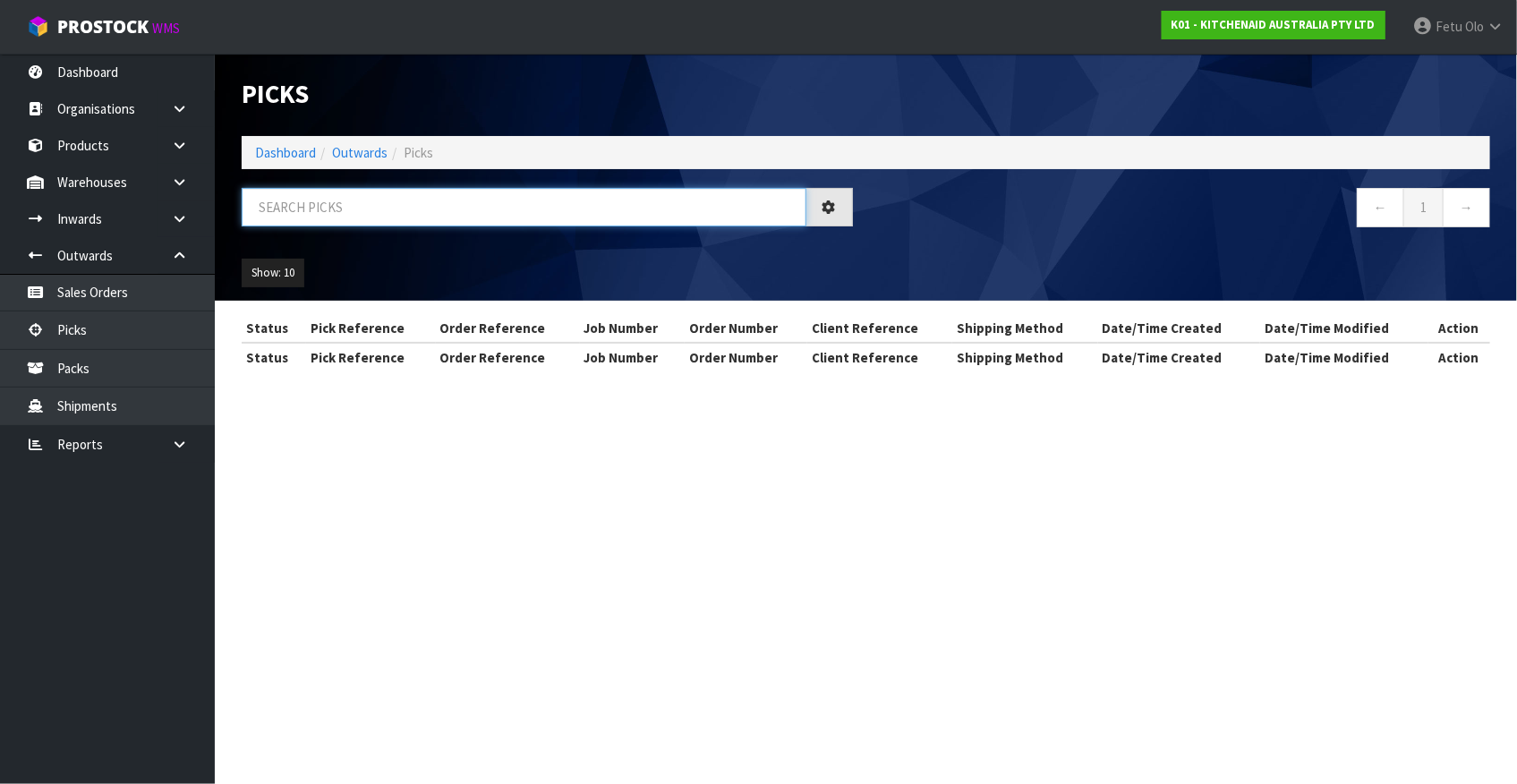 click at bounding box center [524, 207] 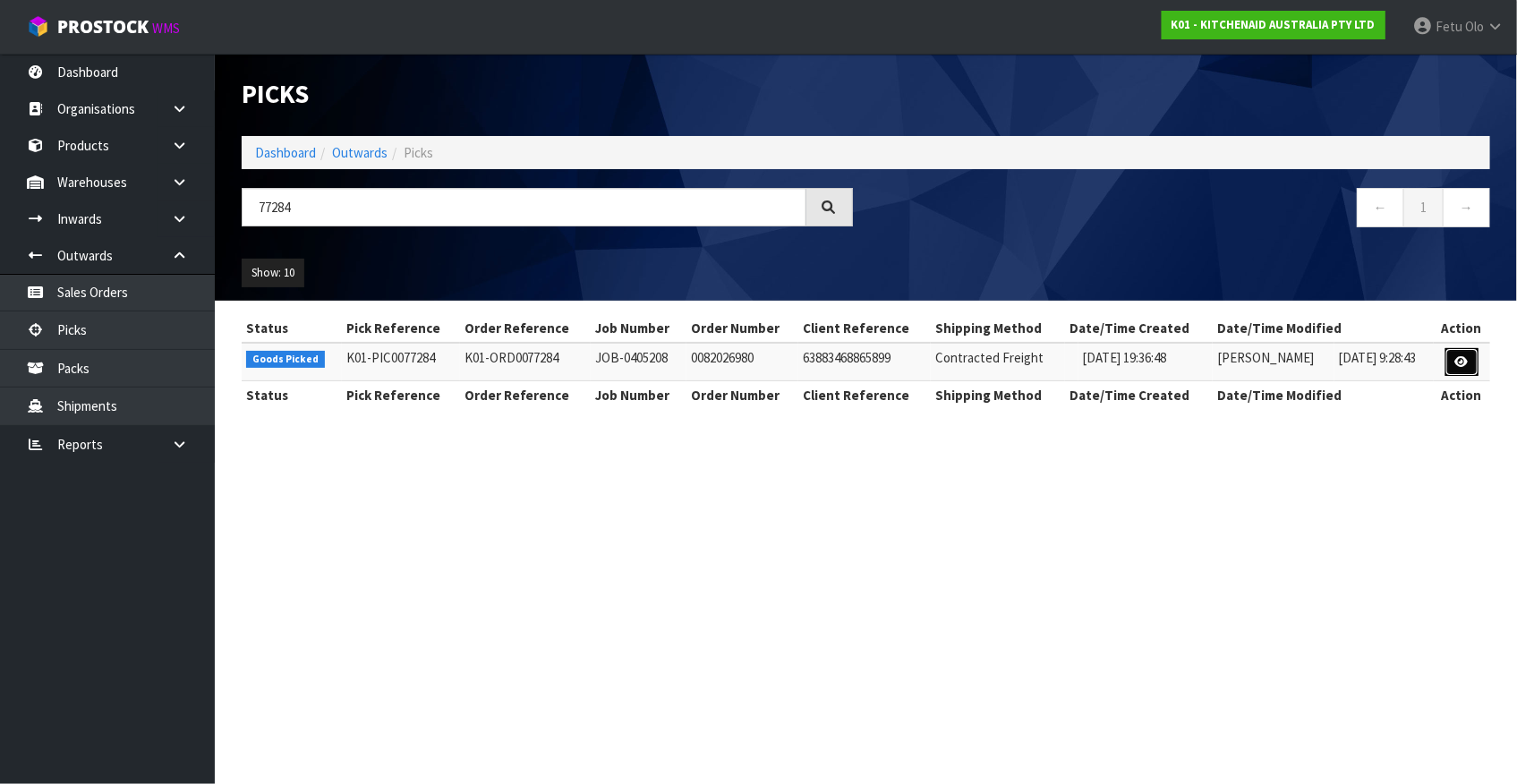 click at bounding box center (1462, 362) 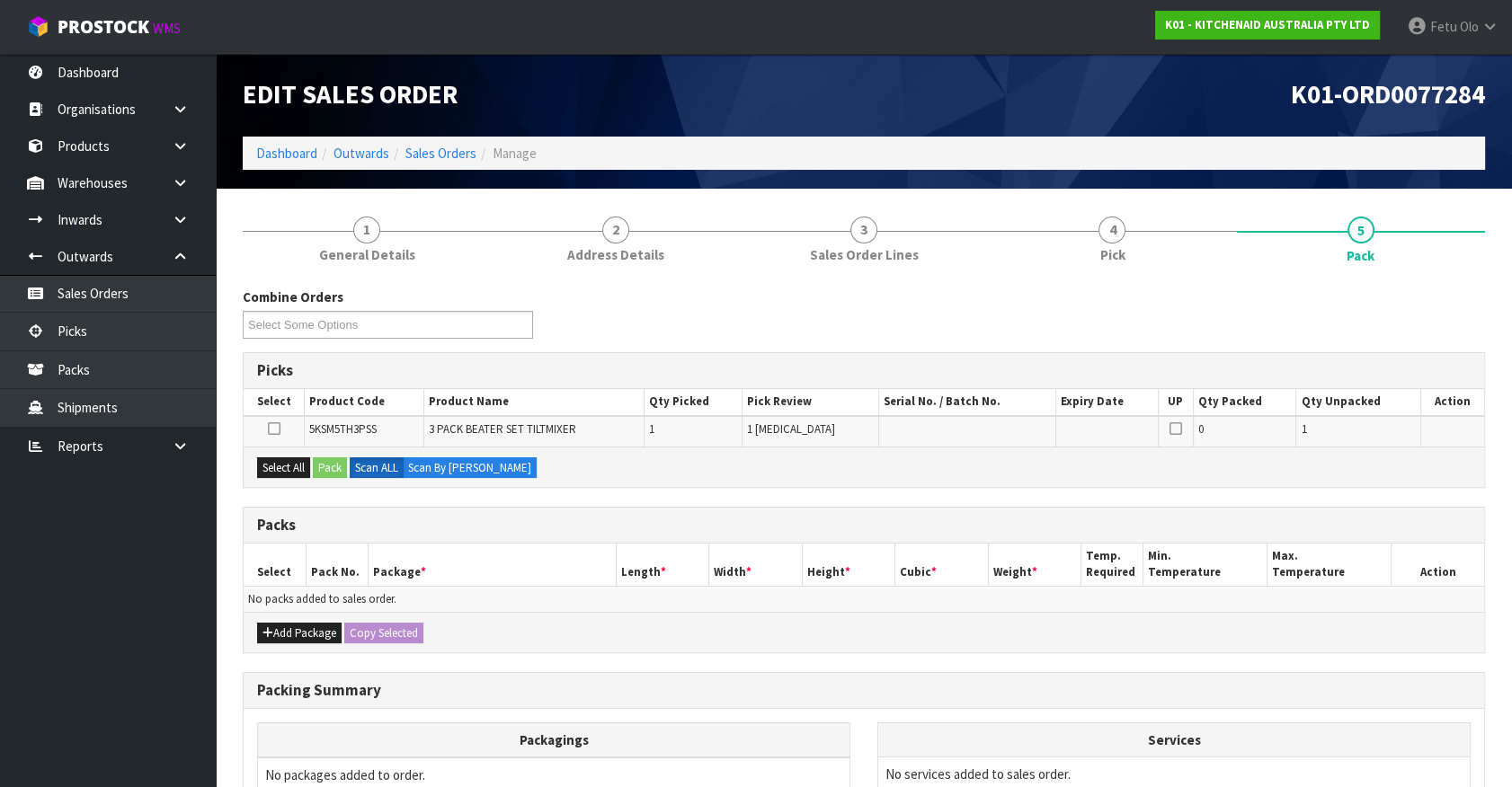click on "Package  *" at bounding box center [492, 564] 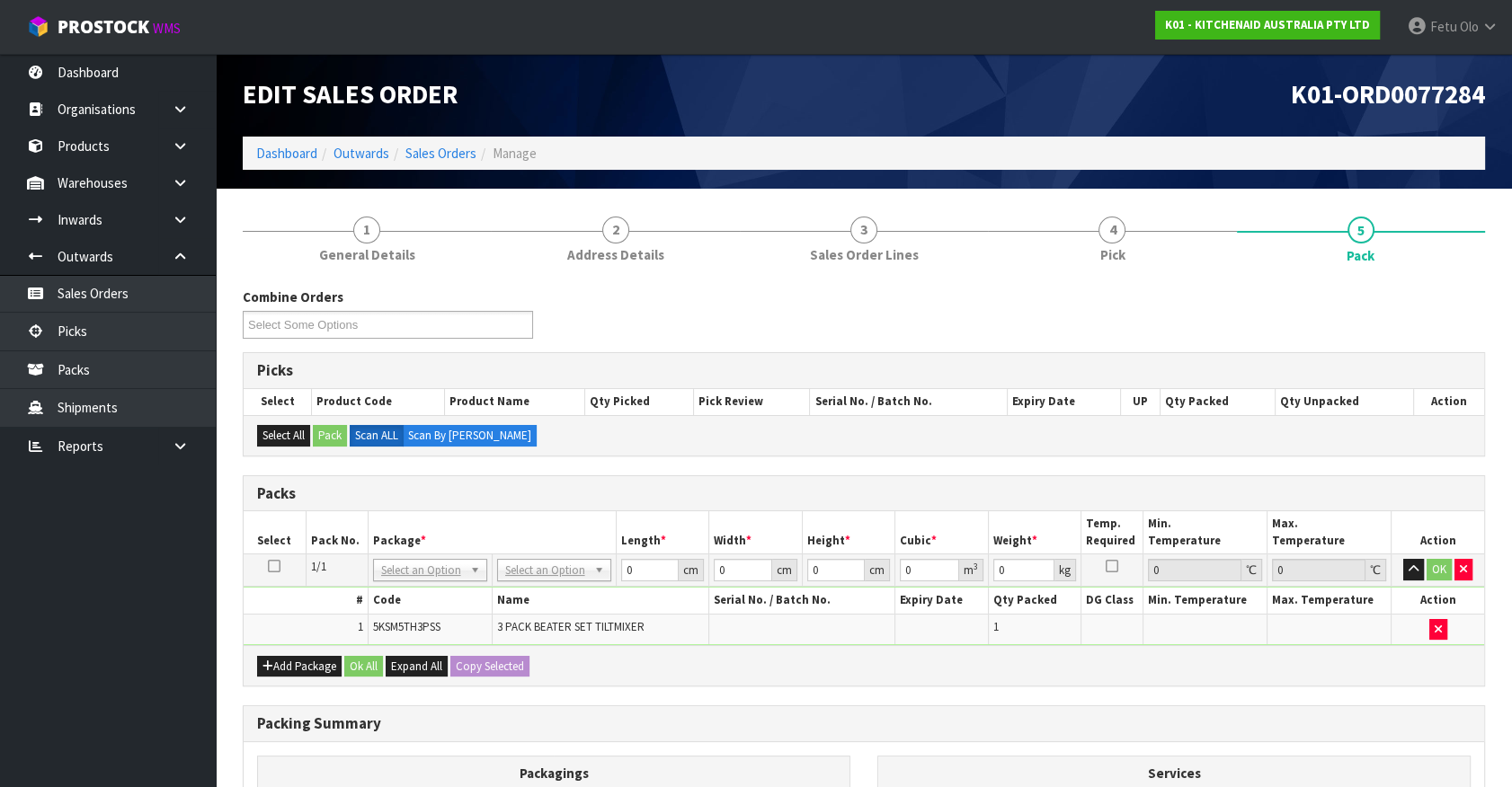drag, startPoint x: 1140, startPoint y: 707, endPoint x: 1204, endPoint y: 703, distance: 64.12488 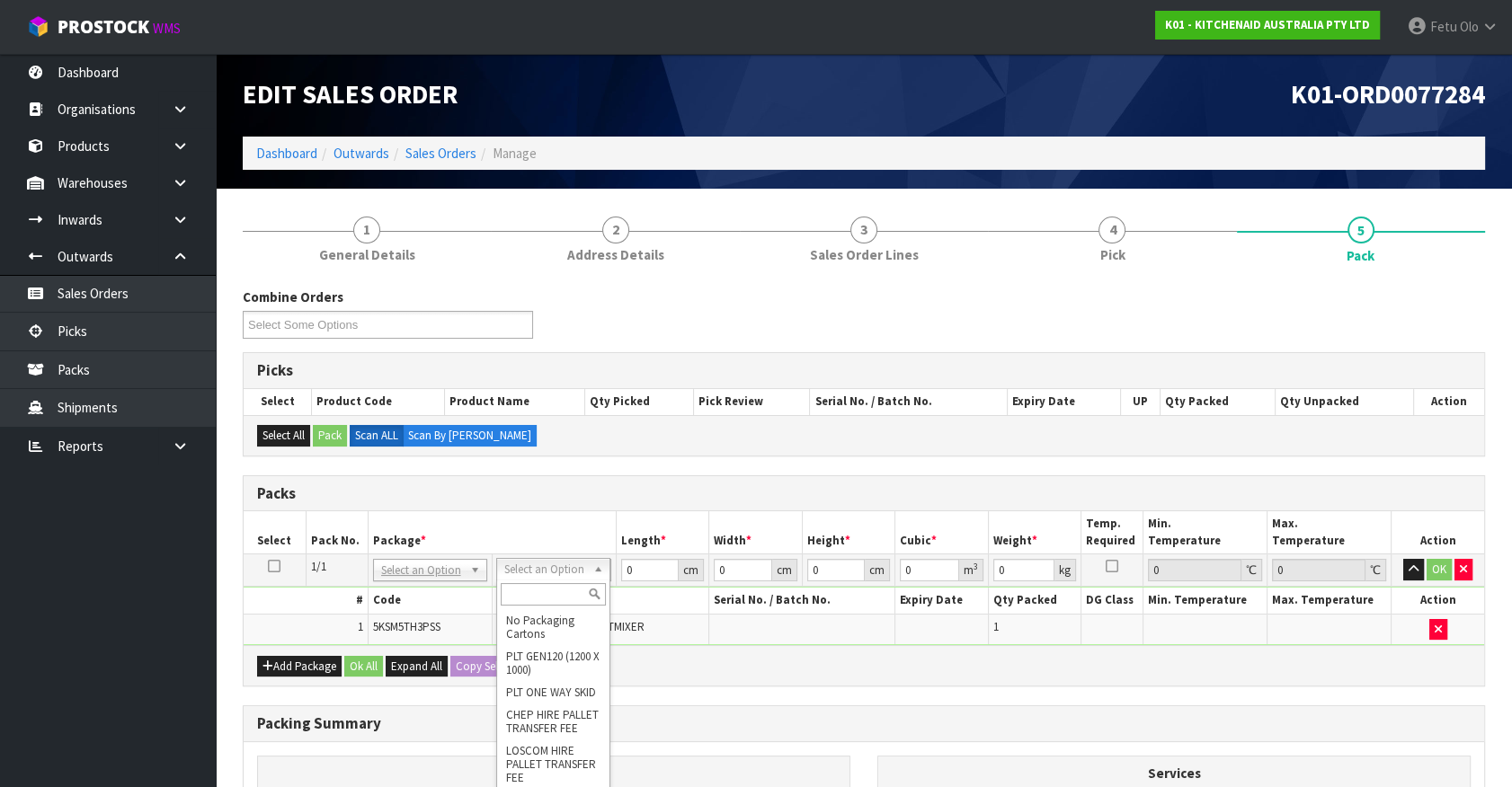drag, startPoint x: 416, startPoint y: 569, endPoint x: 411, endPoint y: 595, distance: 26.476405 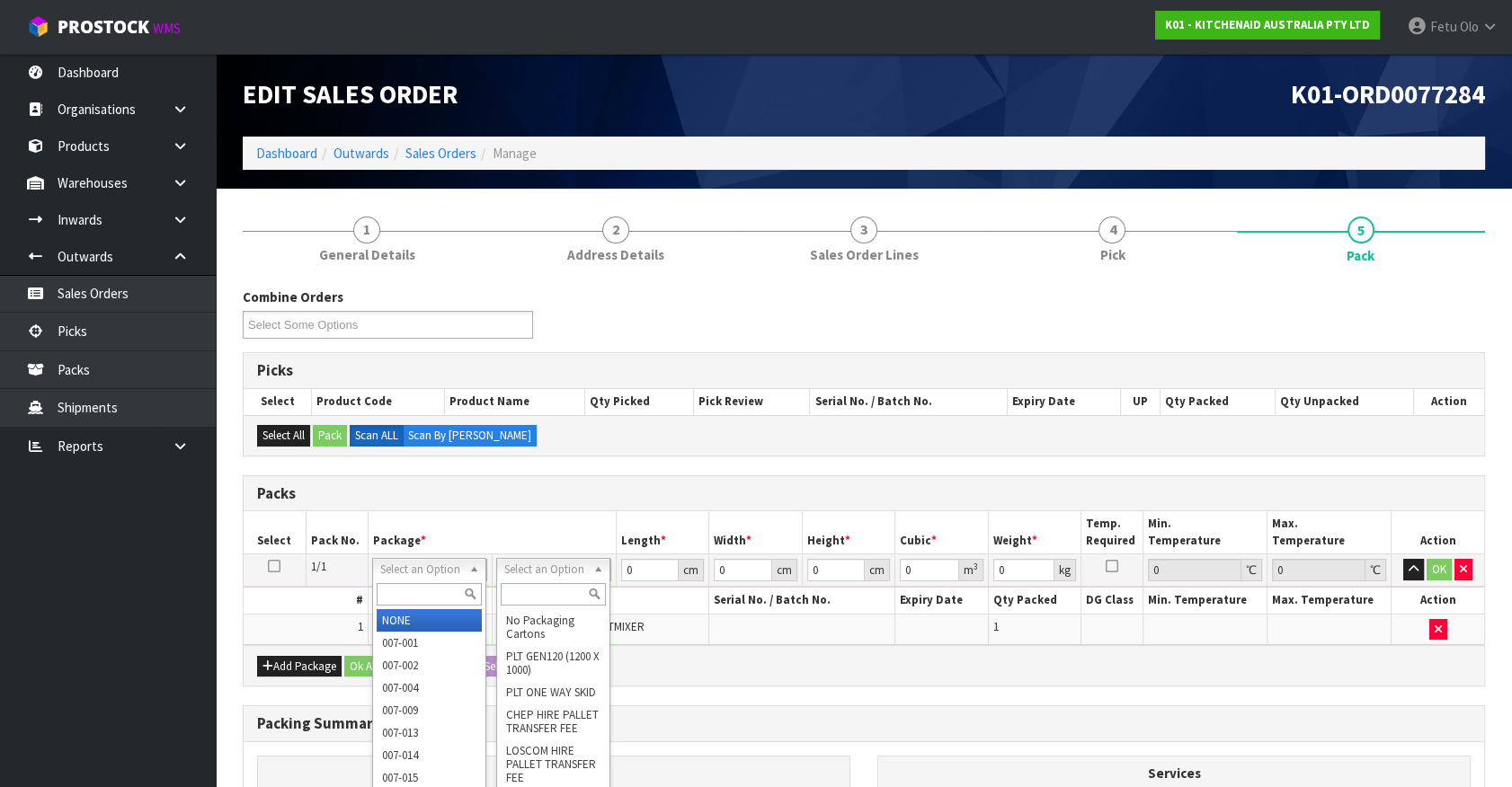 click at bounding box center (429, 594) 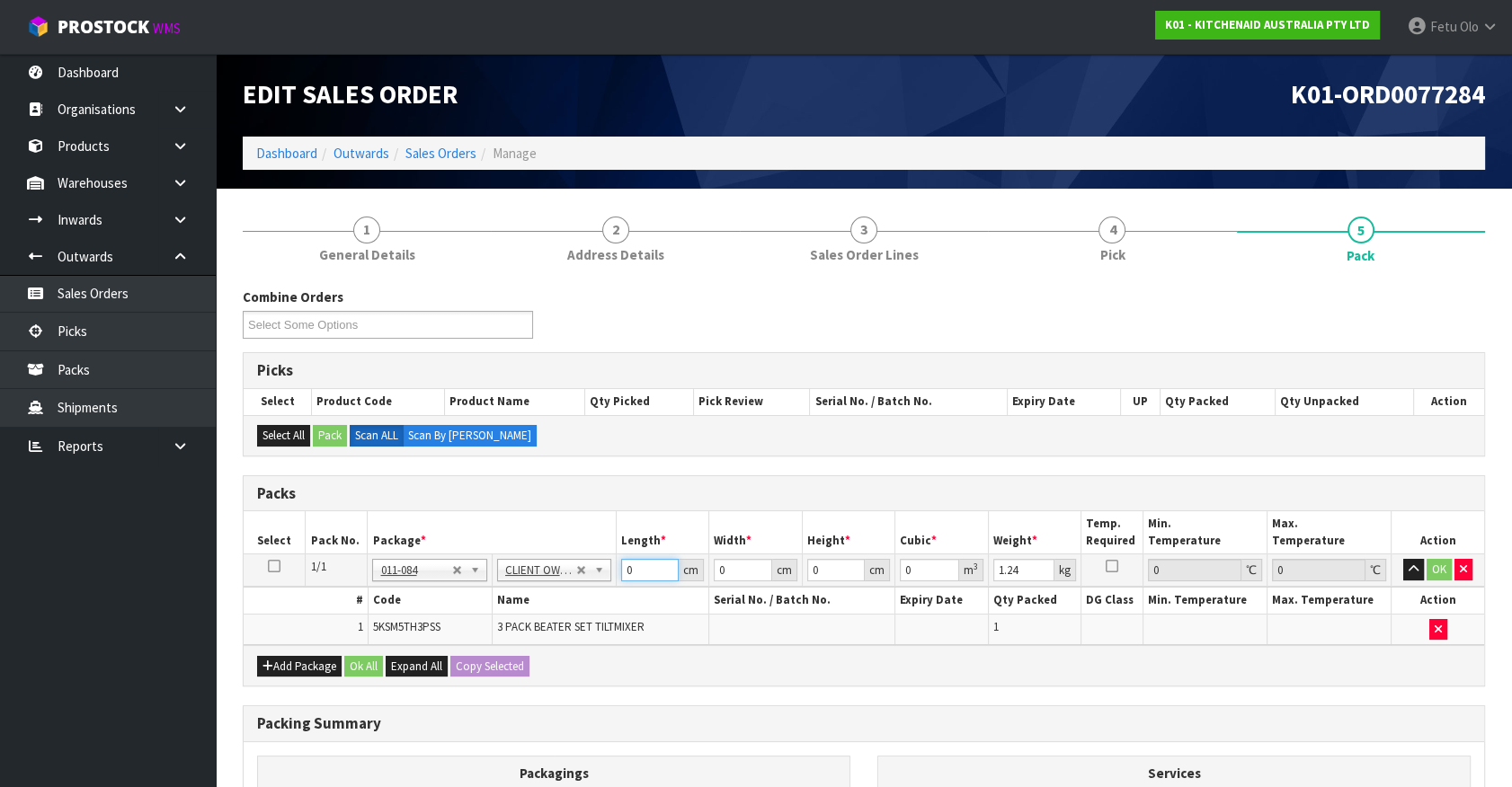 drag, startPoint x: 636, startPoint y: 569, endPoint x: 483, endPoint y: 639, distance: 168.2528 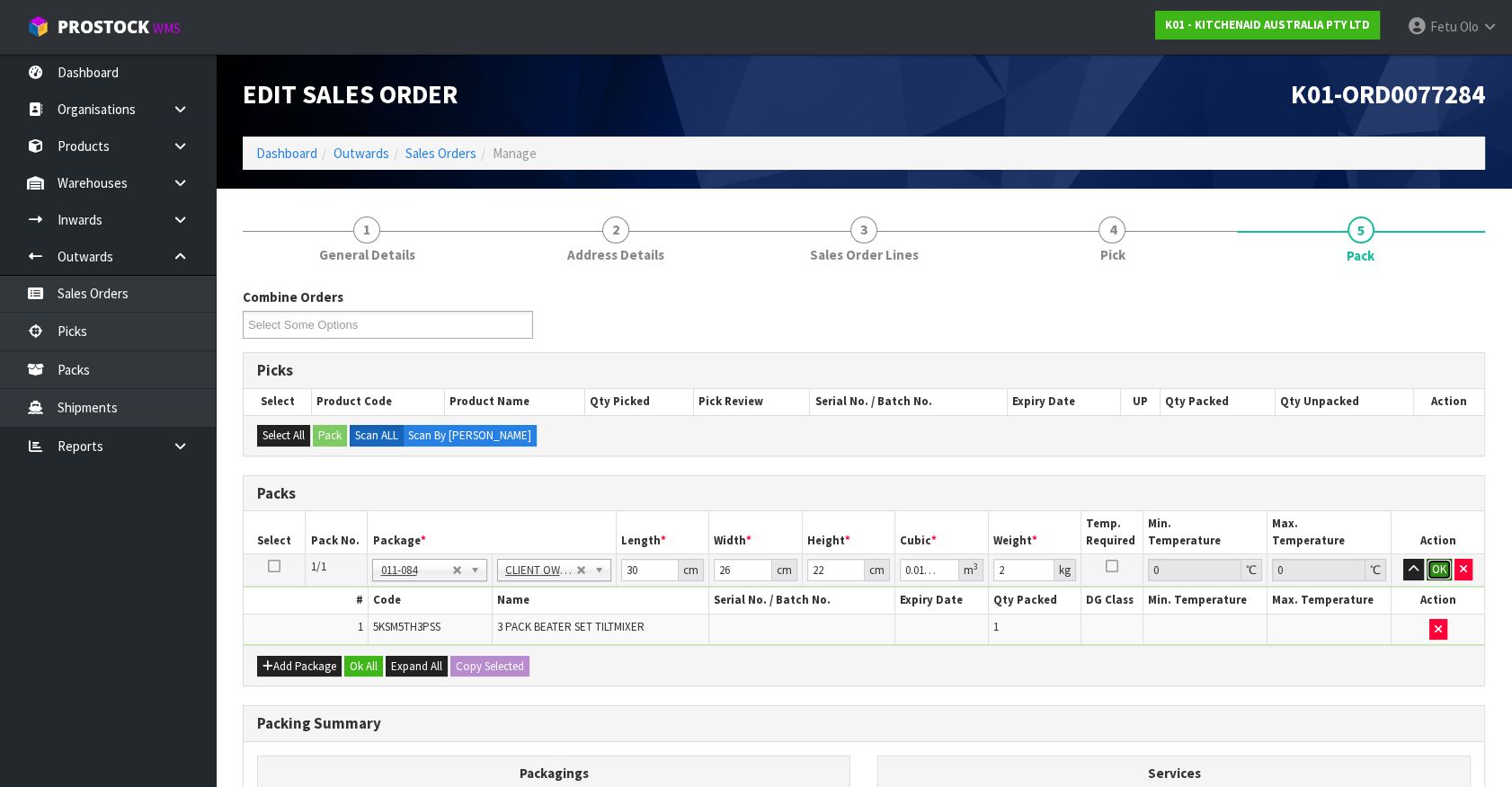 click on "OK" at bounding box center [1439, 570] 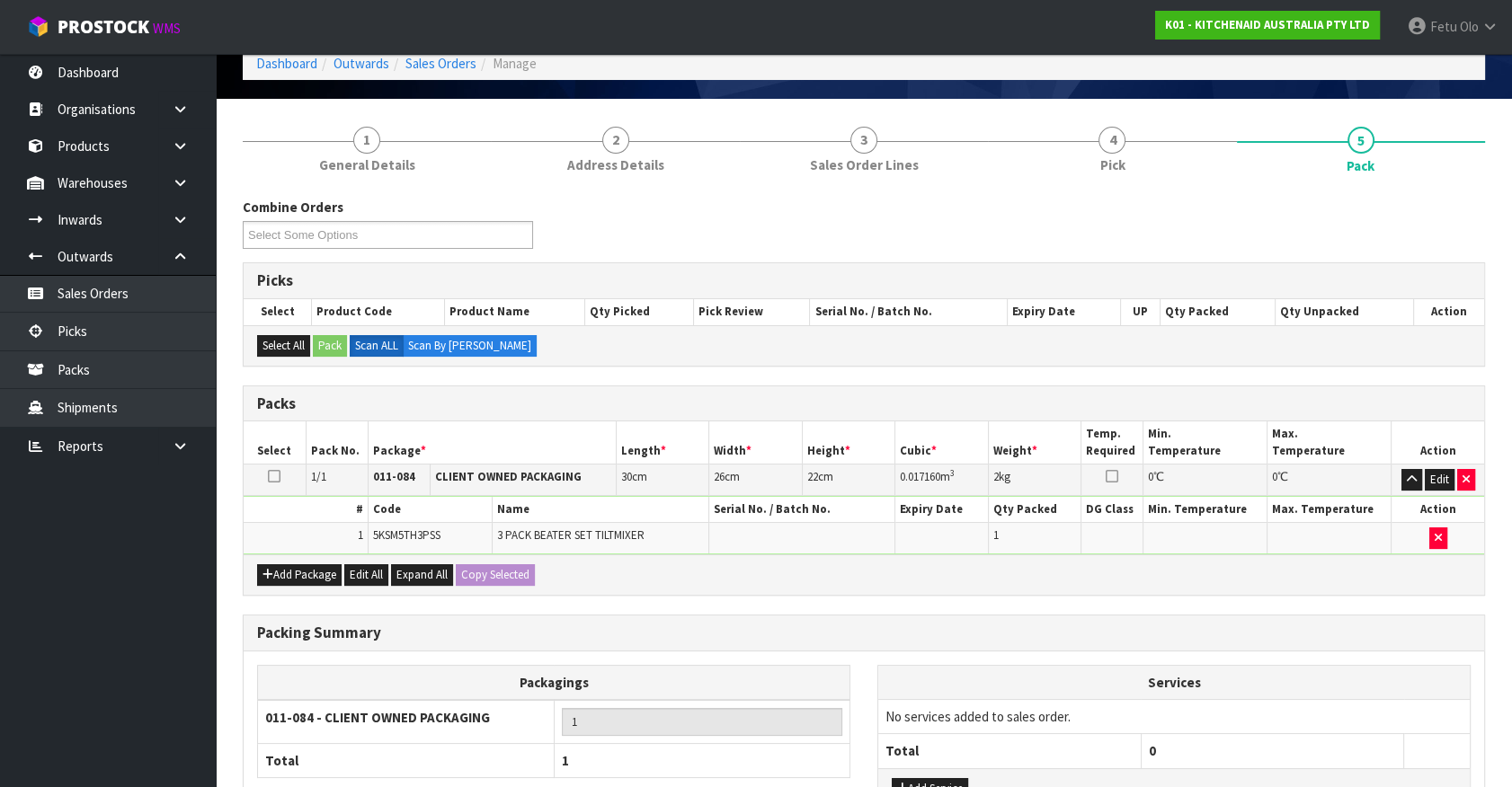 scroll, scrollTop: 234, scrollLeft: 0, axis: vertical 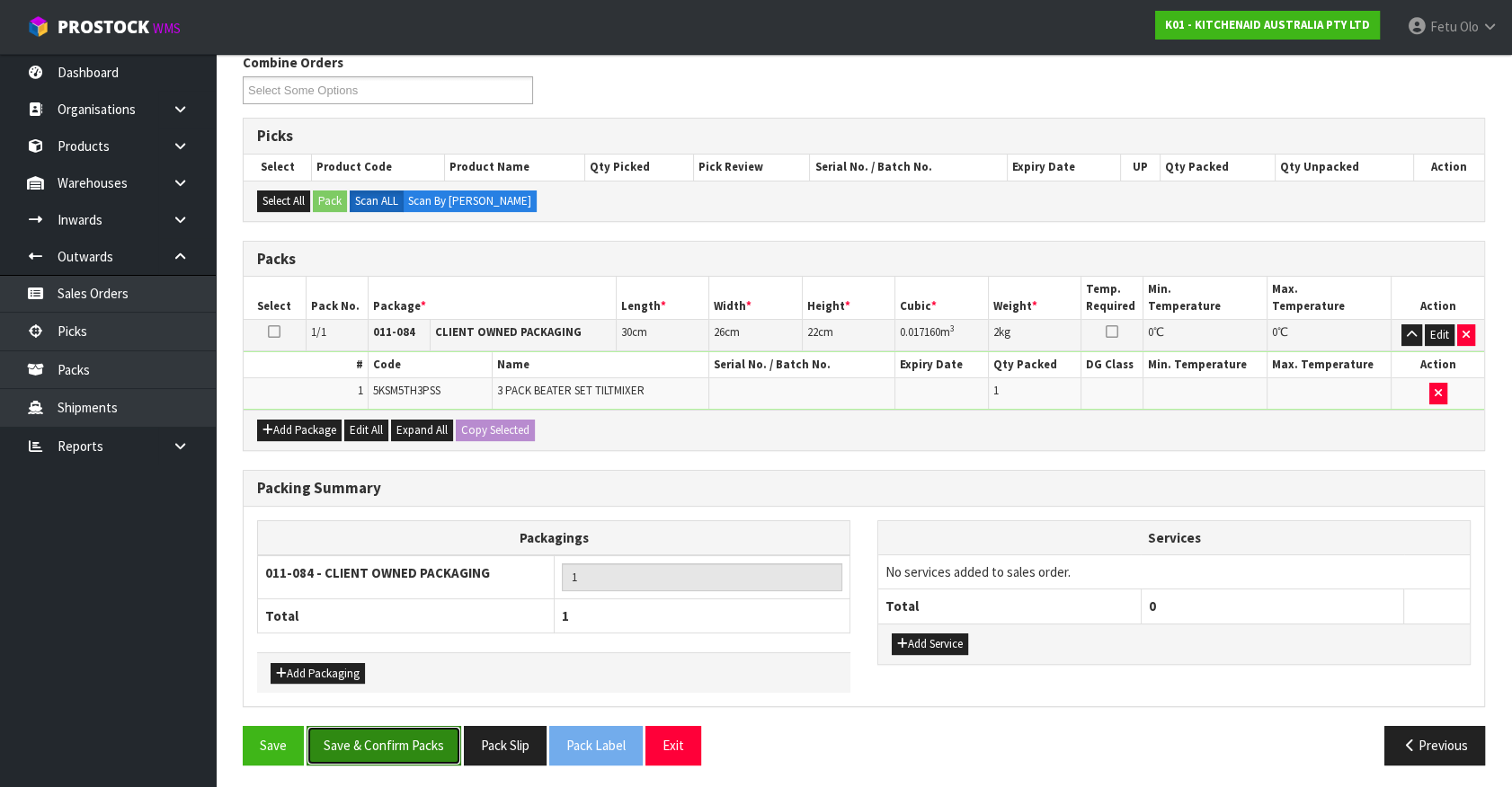click on "Save & Confirm Packs" at bounding box center [384, 745] 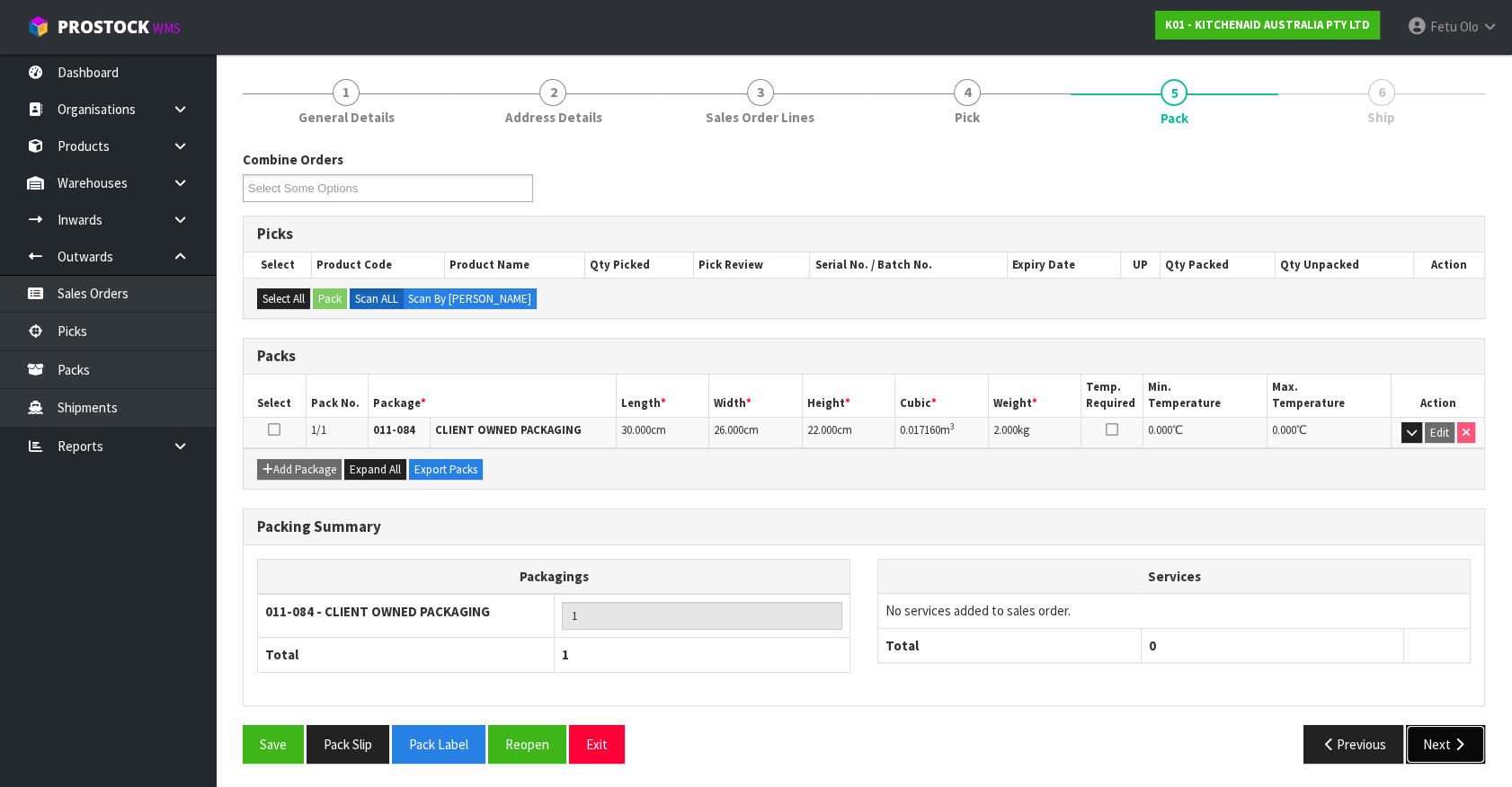click on "Next" at bounding box center [1445, 744] 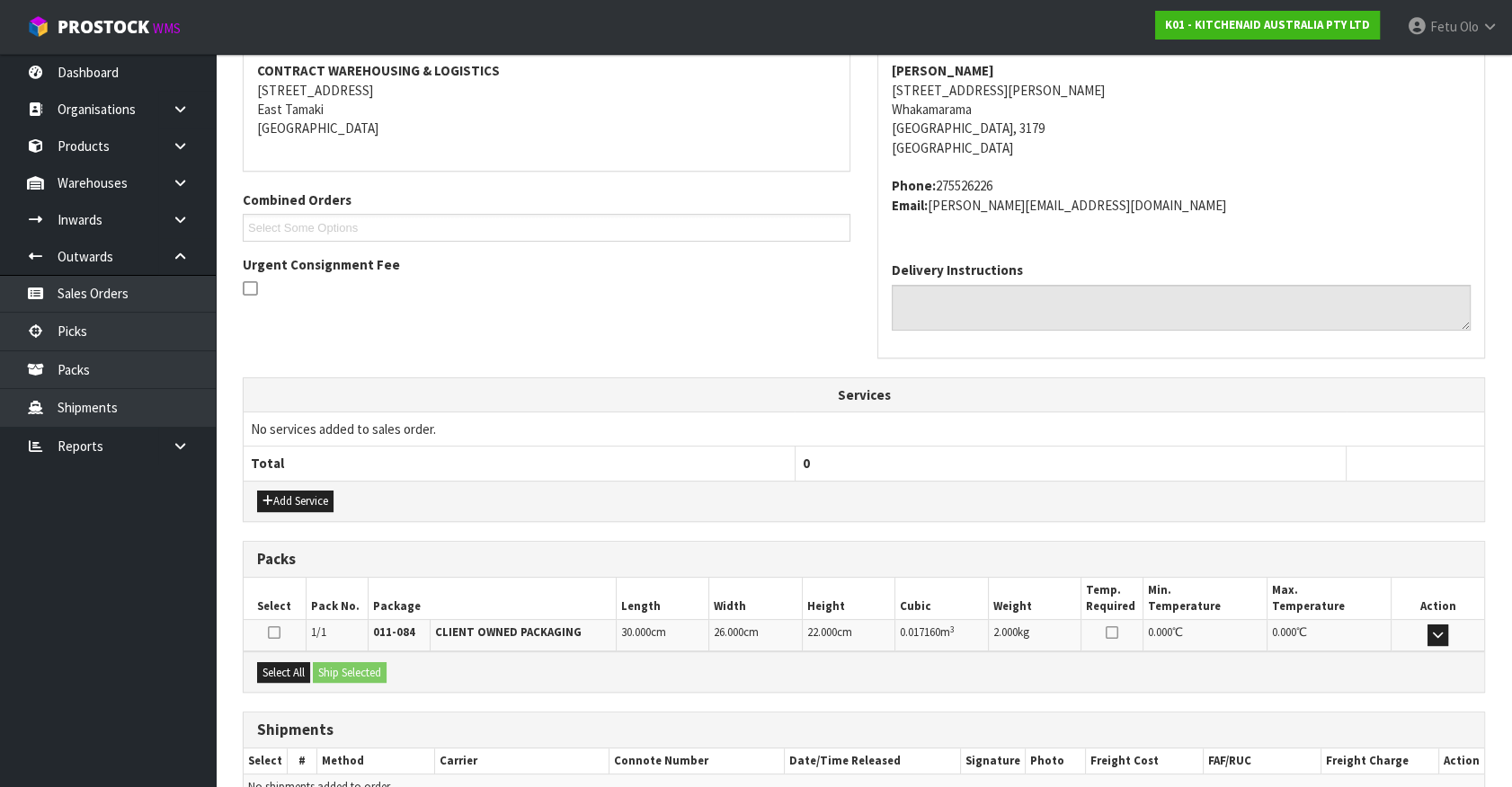 scroll, scrollTop: 437, scrollLeft: 0, axis: vertical 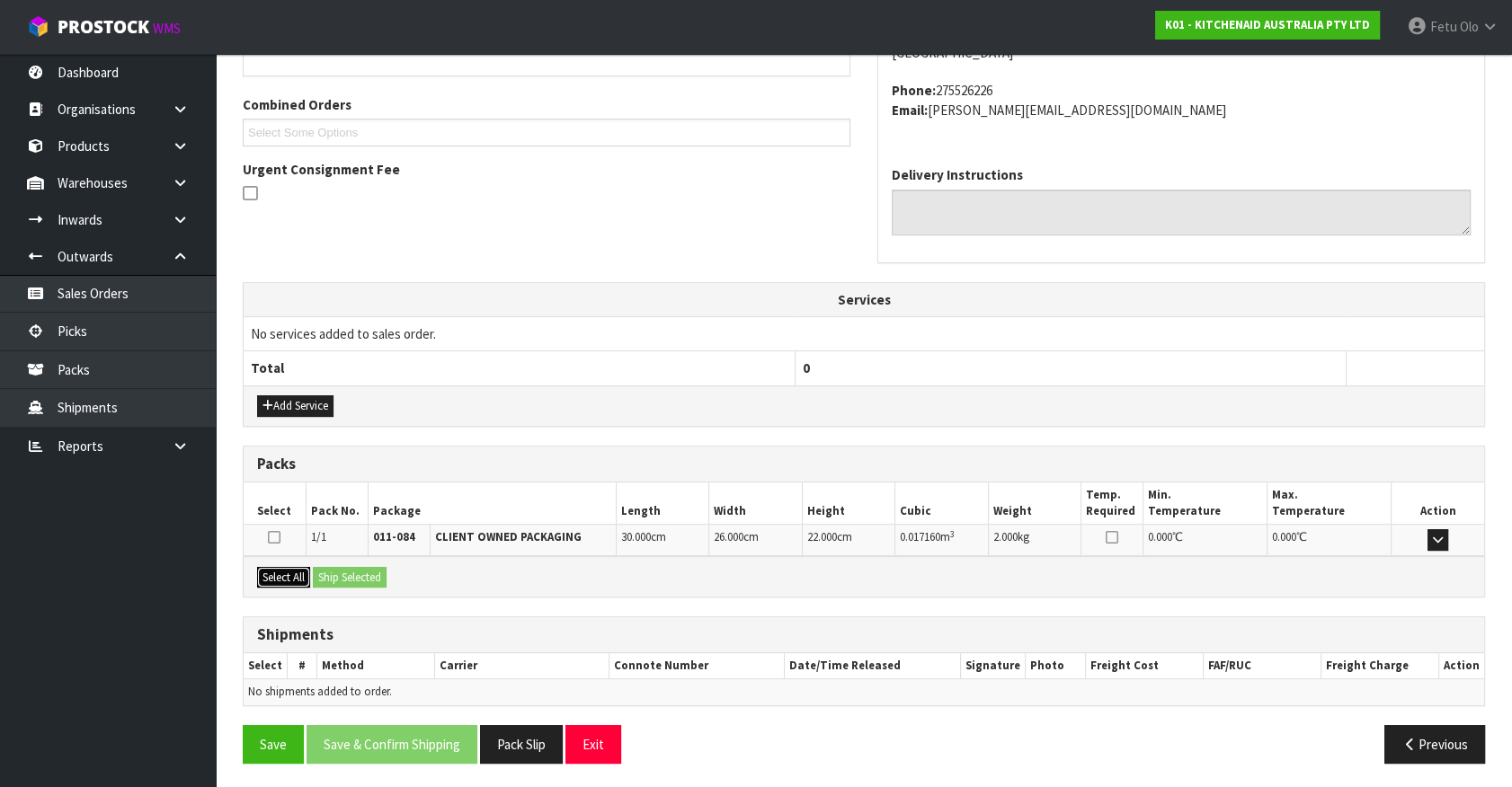 drag, startPoint x: 298, startPoint y: 570, endPoint x: 329, endPoint y: 573, distance: 31.14482 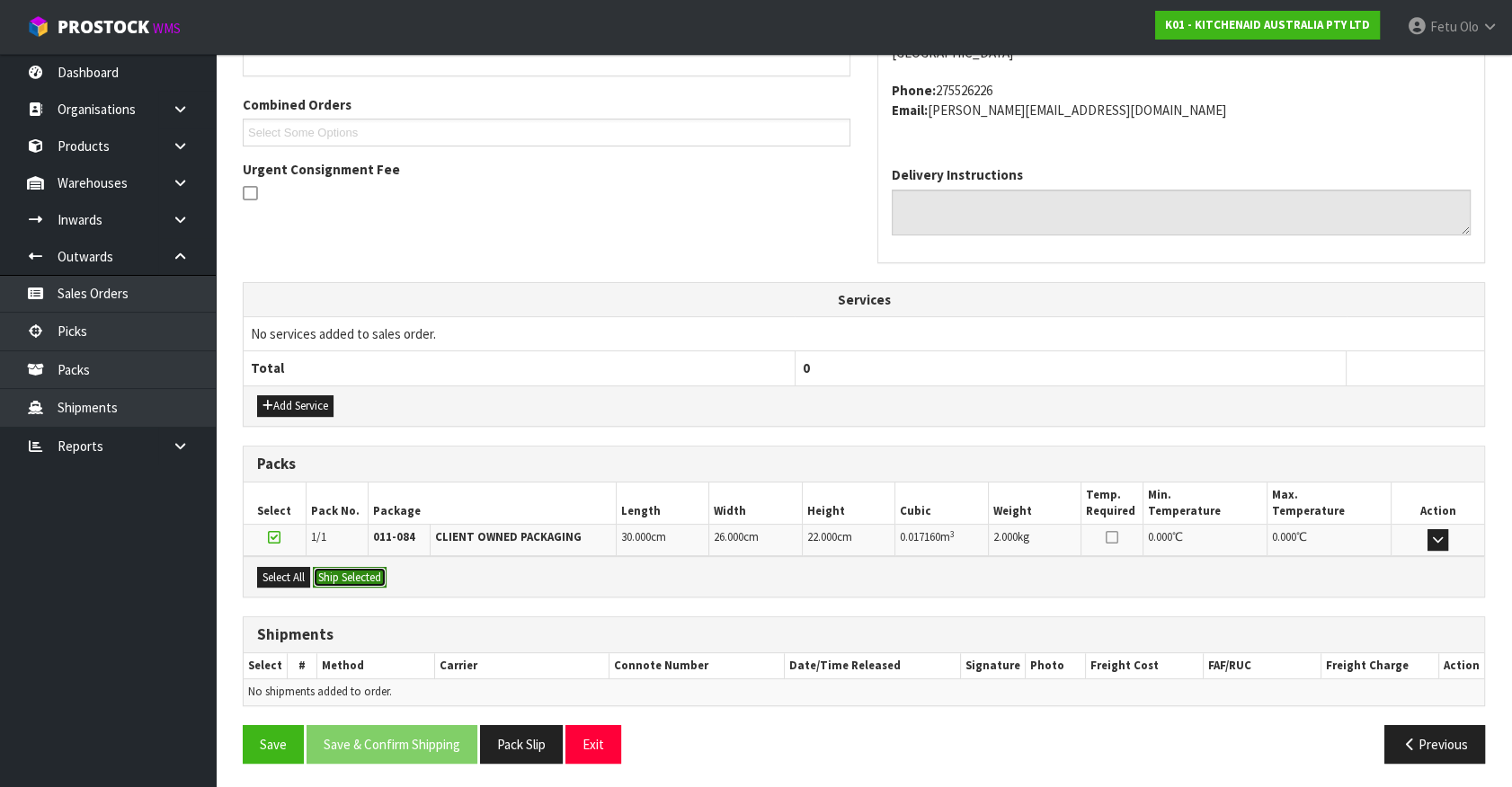 click on "Ship Selected" at bounding box center (350, 578) 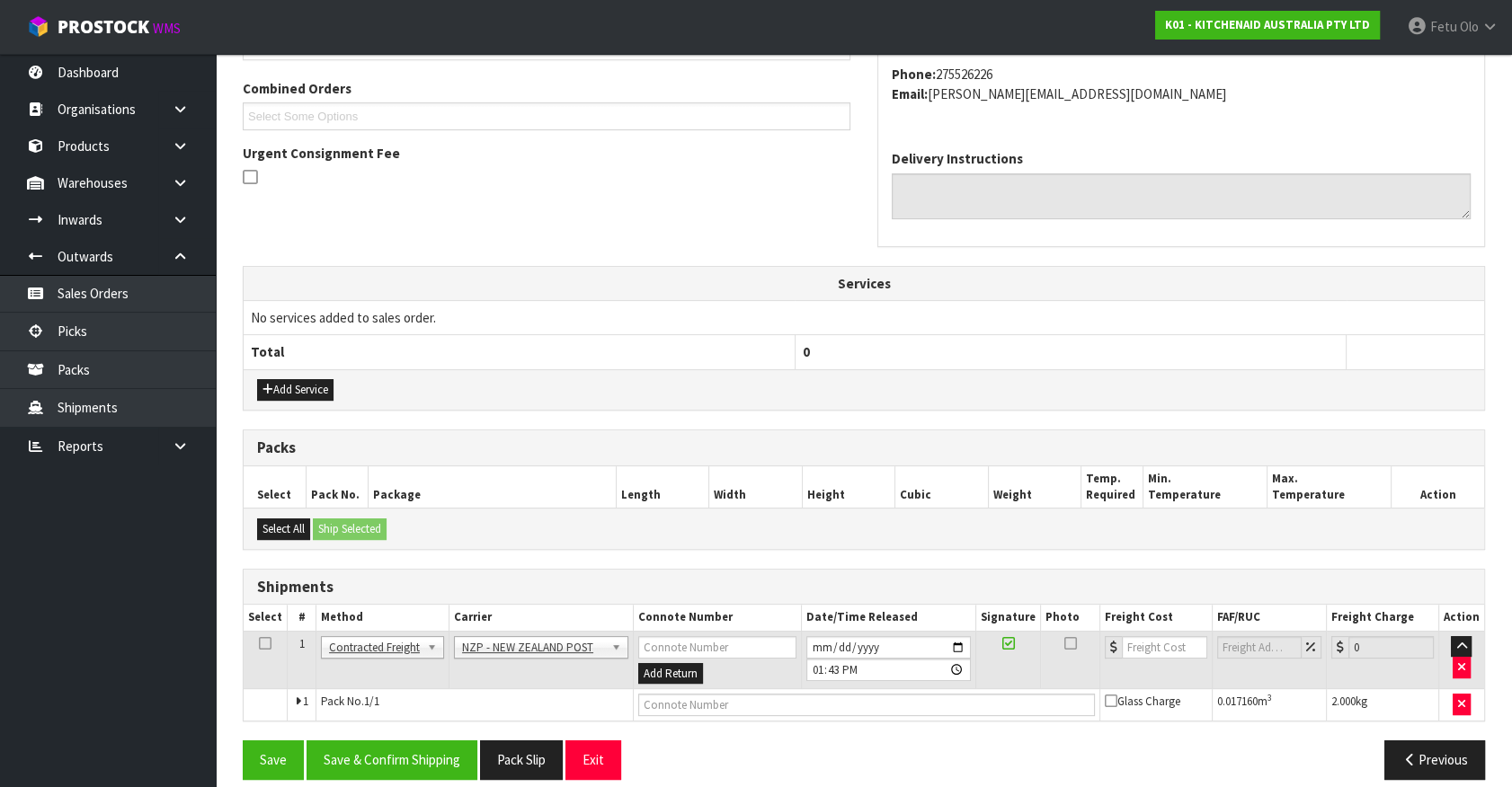 scroll, scrollTop: 468, scrollLeft: 0, axis: vertical 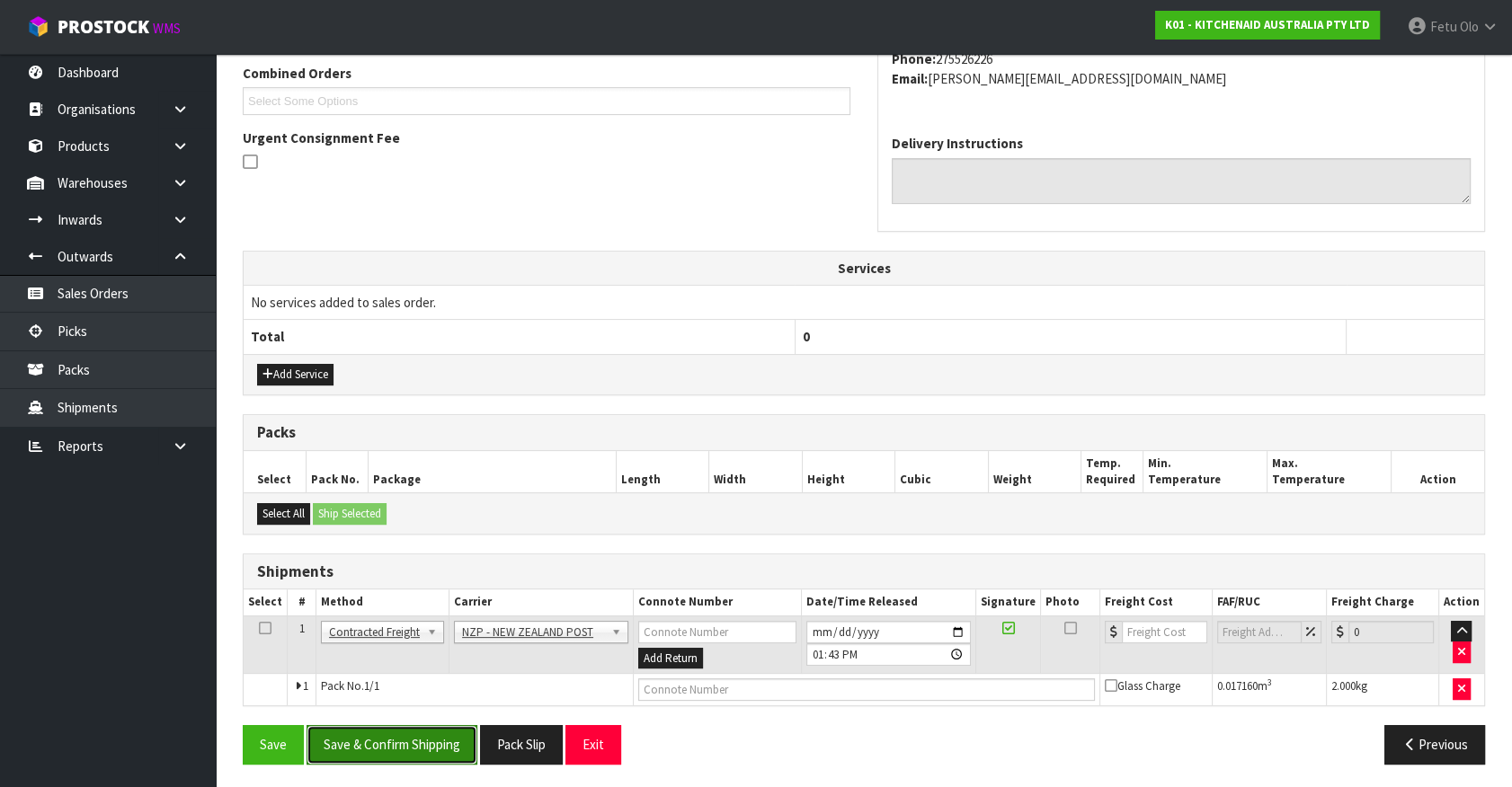 click on "Save & Confirm Shipping" at bounding box center (392, 744) 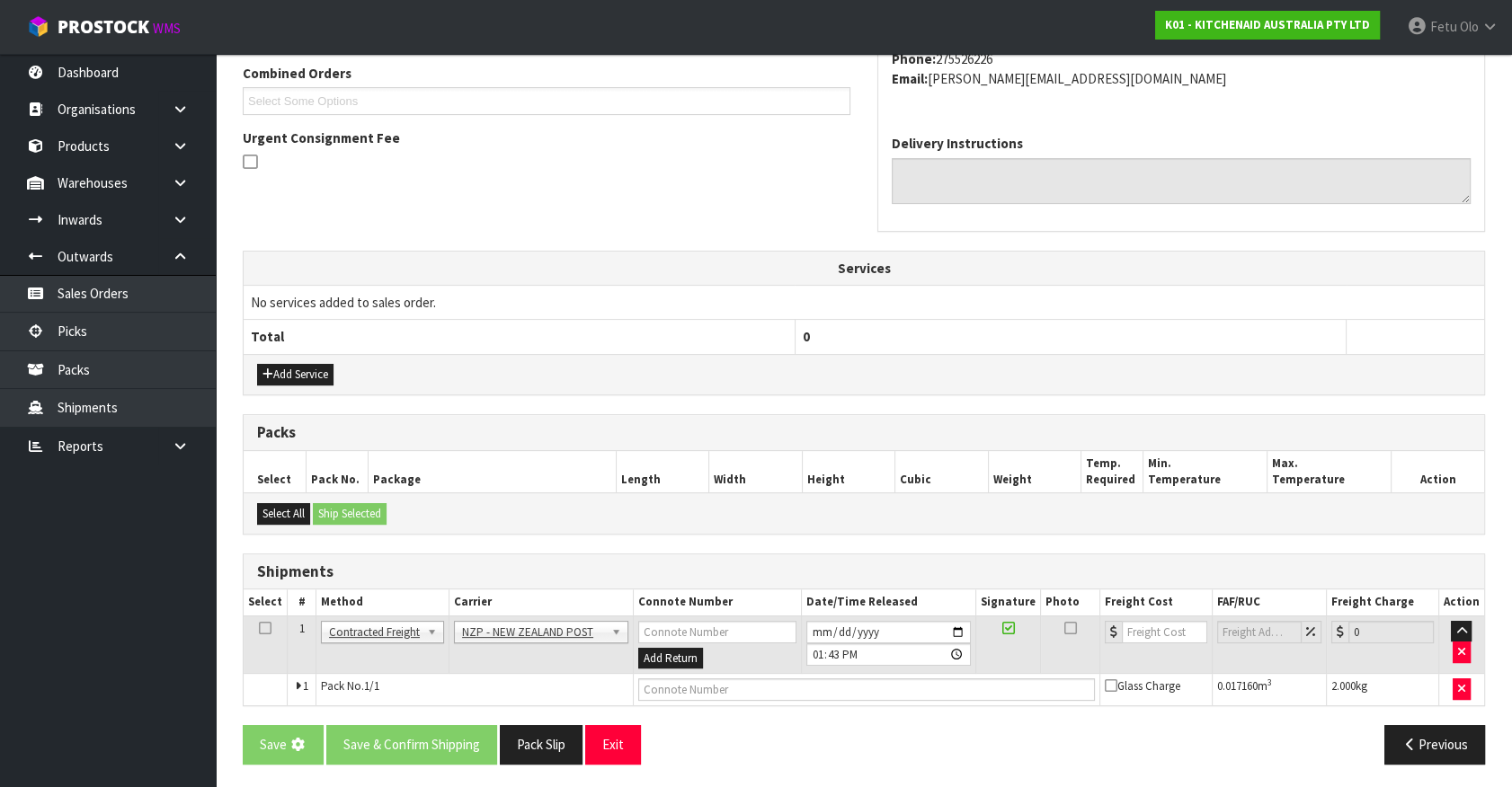 scroll, scrollTop: 0, scrollLeft: 0, axis: both 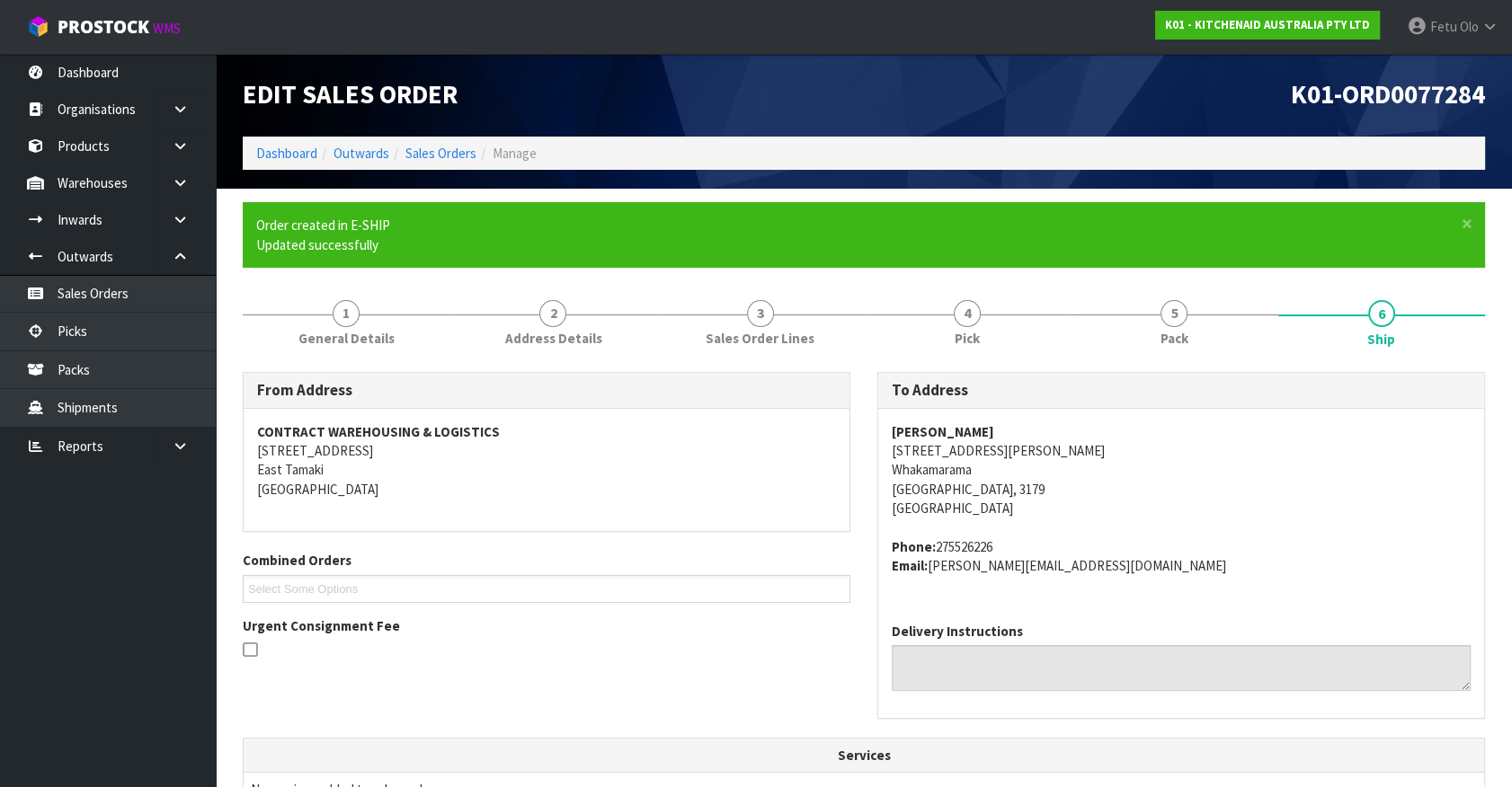 click on "Phone:   275526226 Email:   shane_jenny@hotmail.co.nz" at bounding box center [1181, 556] 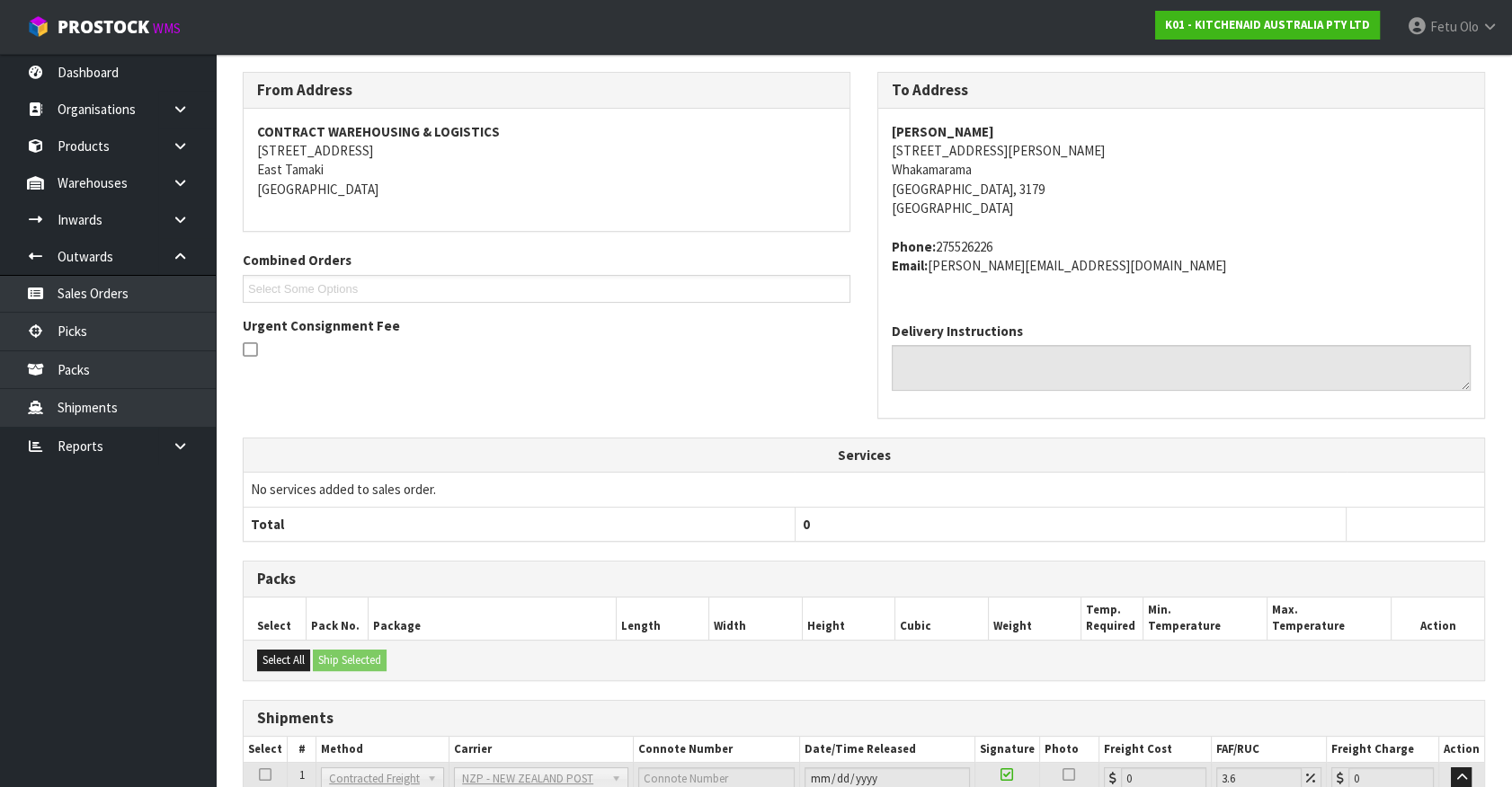 scroll, scrollTop: 443, scrollLeft: 0, axis: vertical 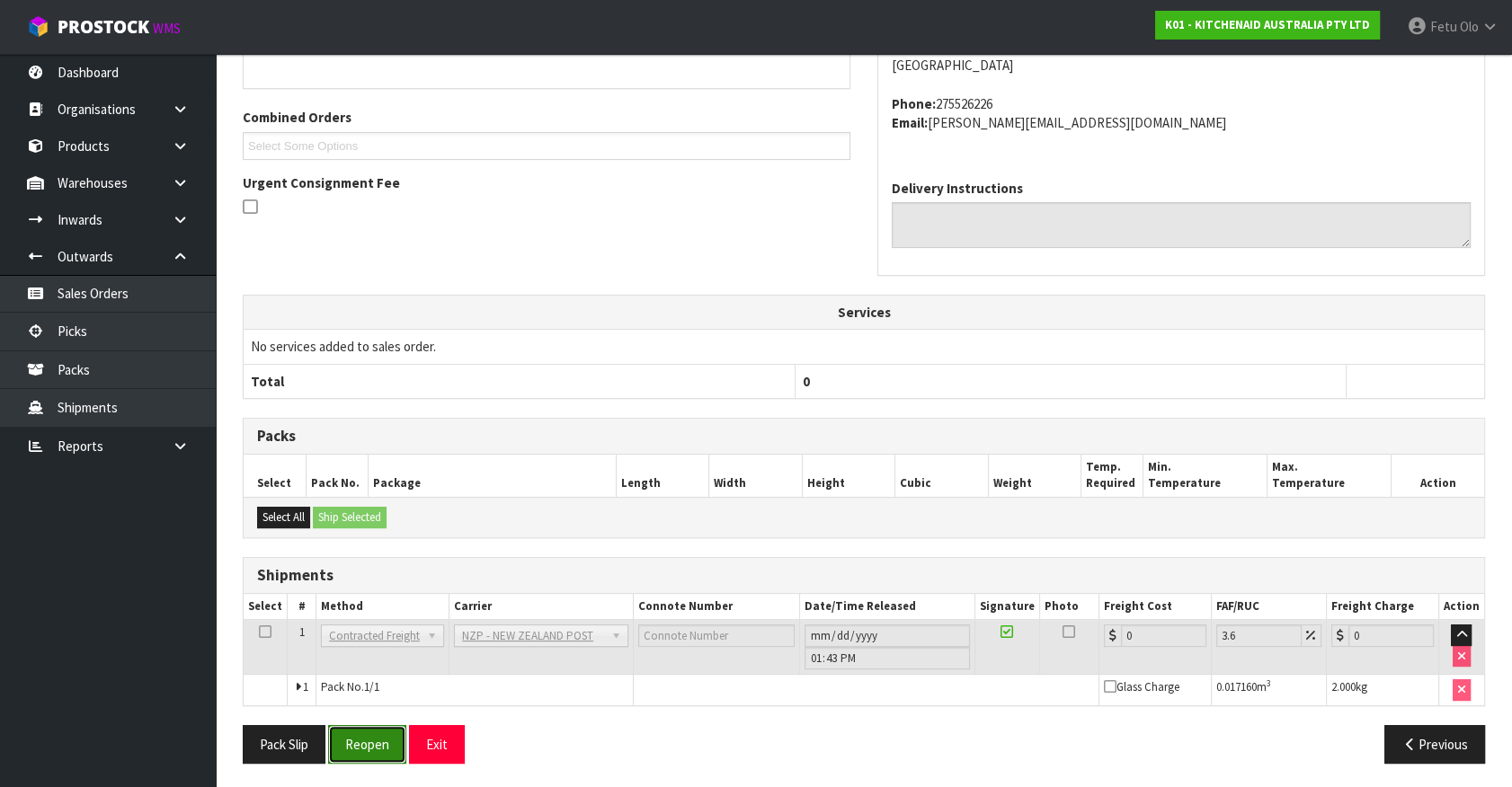 click on "Reopen" at bounding box center (367, 744) 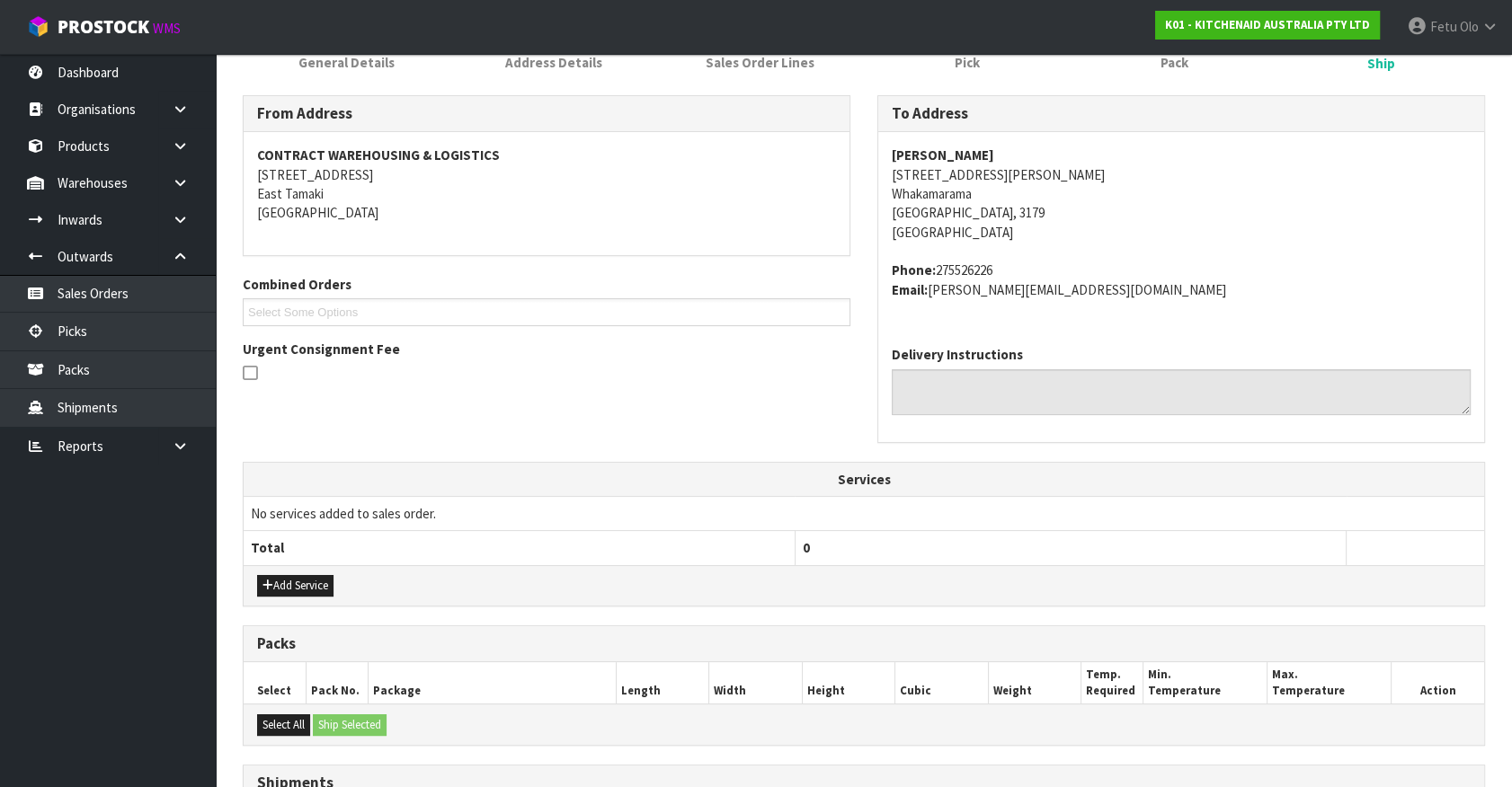scroll, scrollTop: 485, scrollLeft: 0, axis: vertical 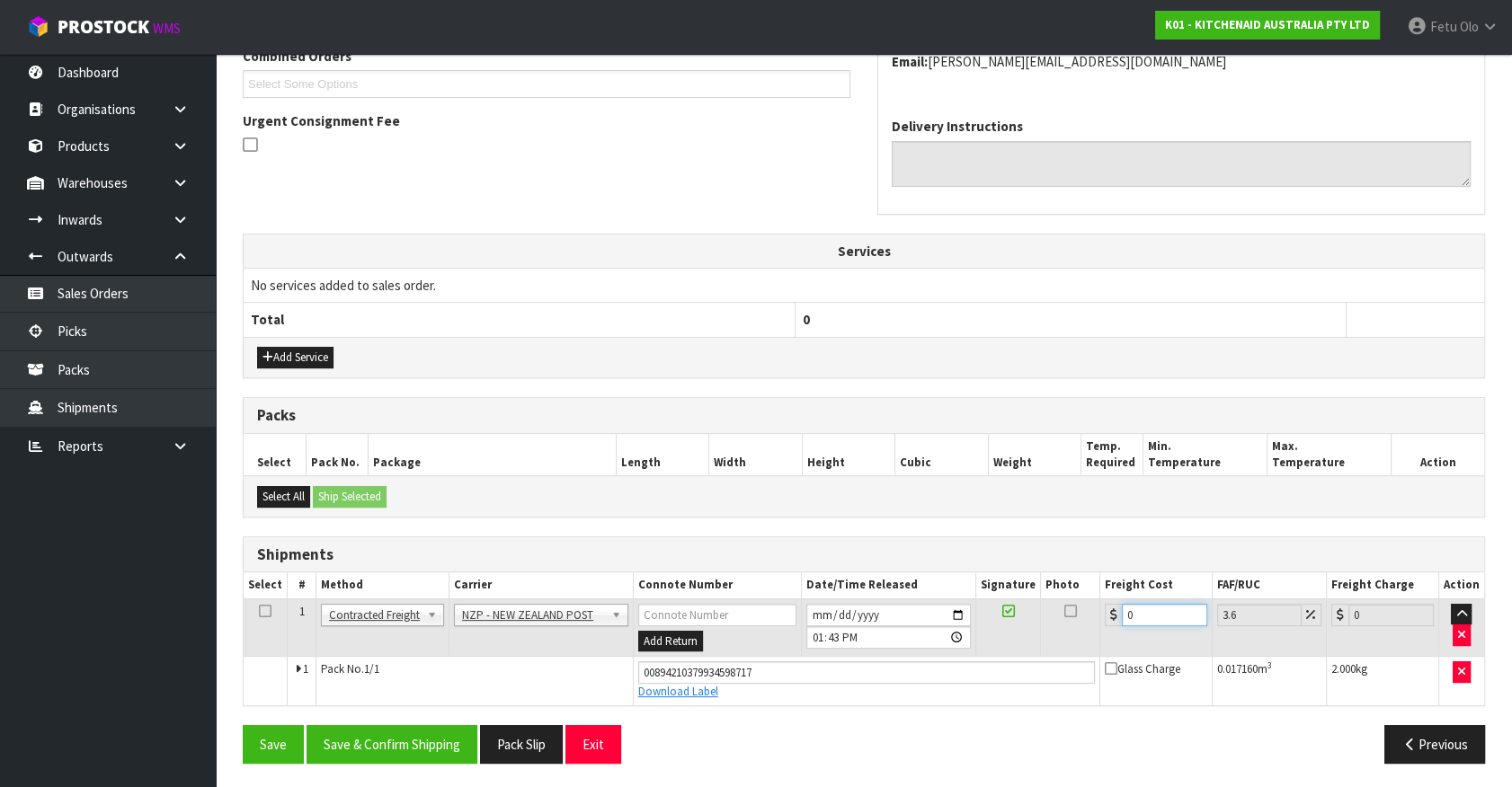 drag, startPoint x: 1134, startPoint y: 611, endPoint x: 660, endPoint y: 663, distance: 476.84379 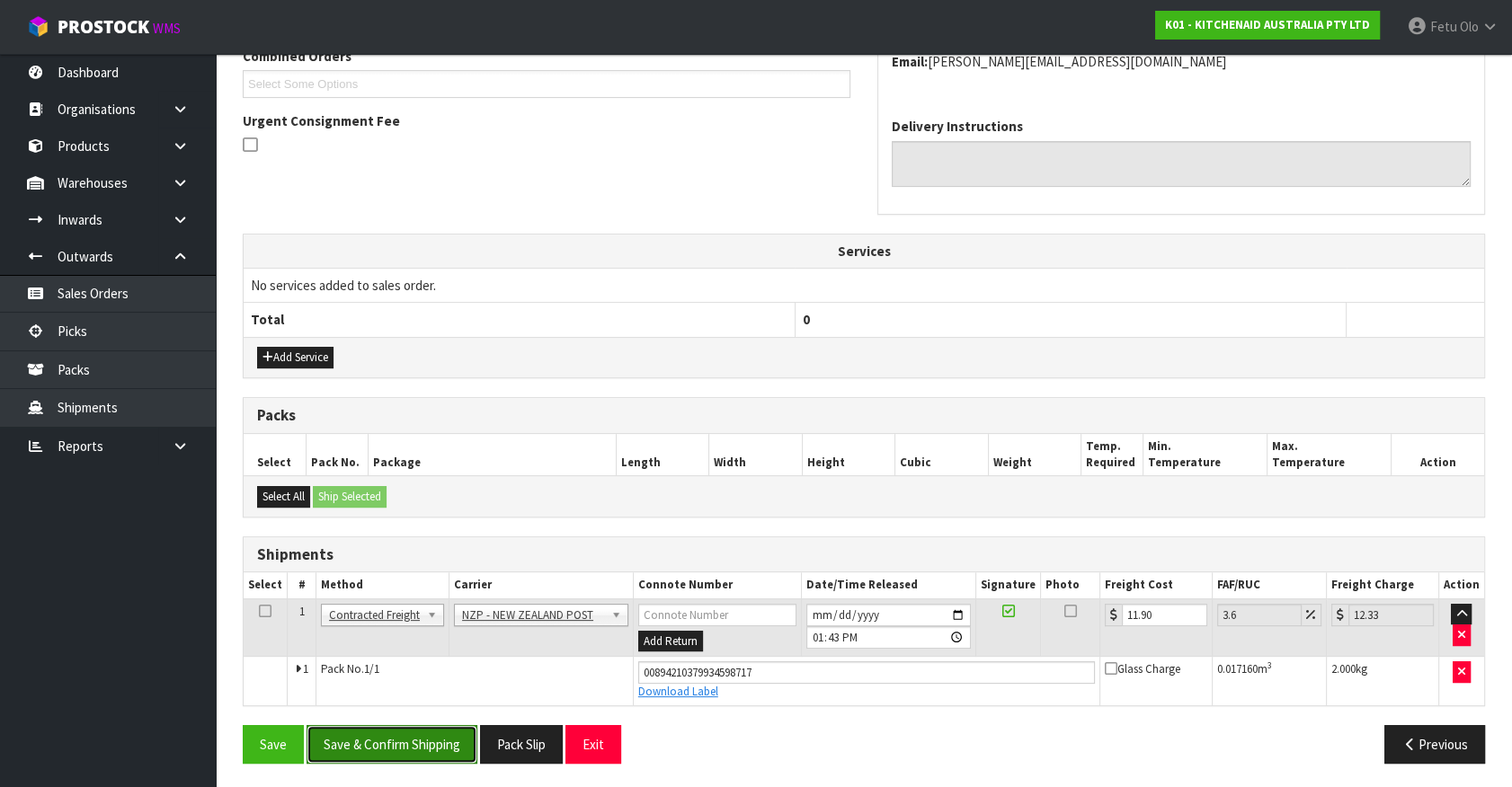 click on "Save & Confirm Shipping" at bounding box center [392, 744] 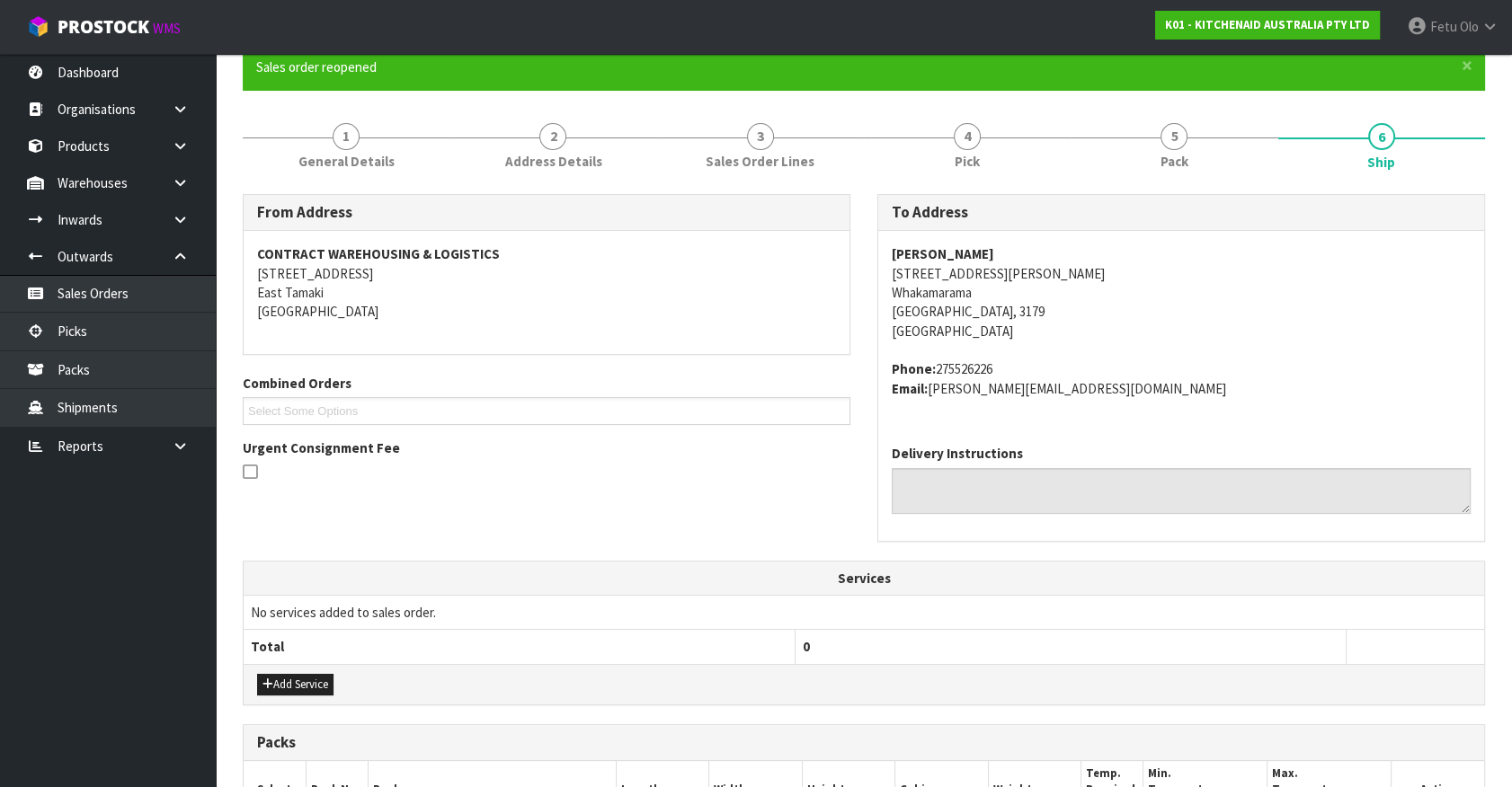 scroll, scrollTop: 0, scrollLeft: 0, axis: both 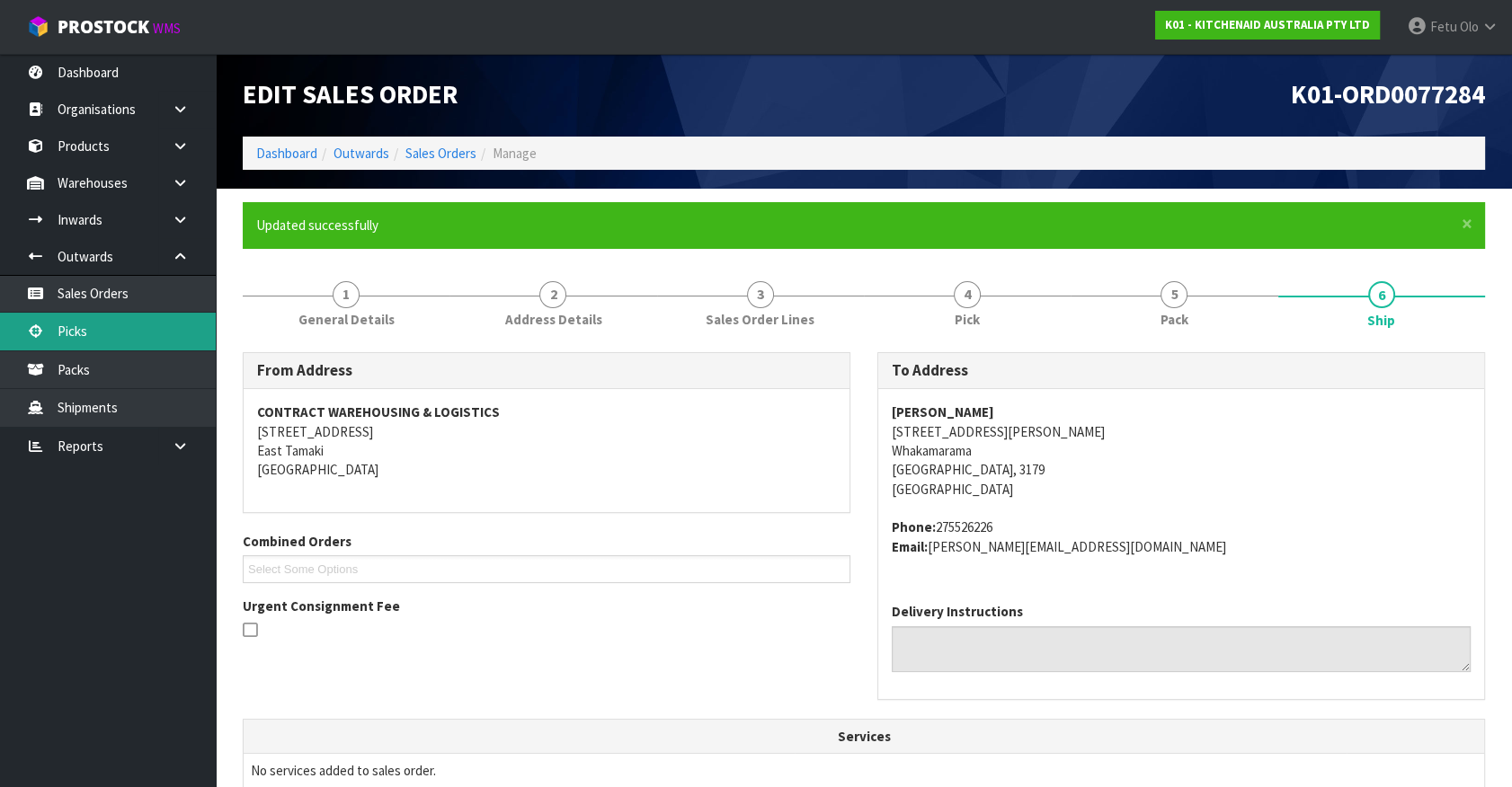 click on "Picks" at bounding box center [108, 331] 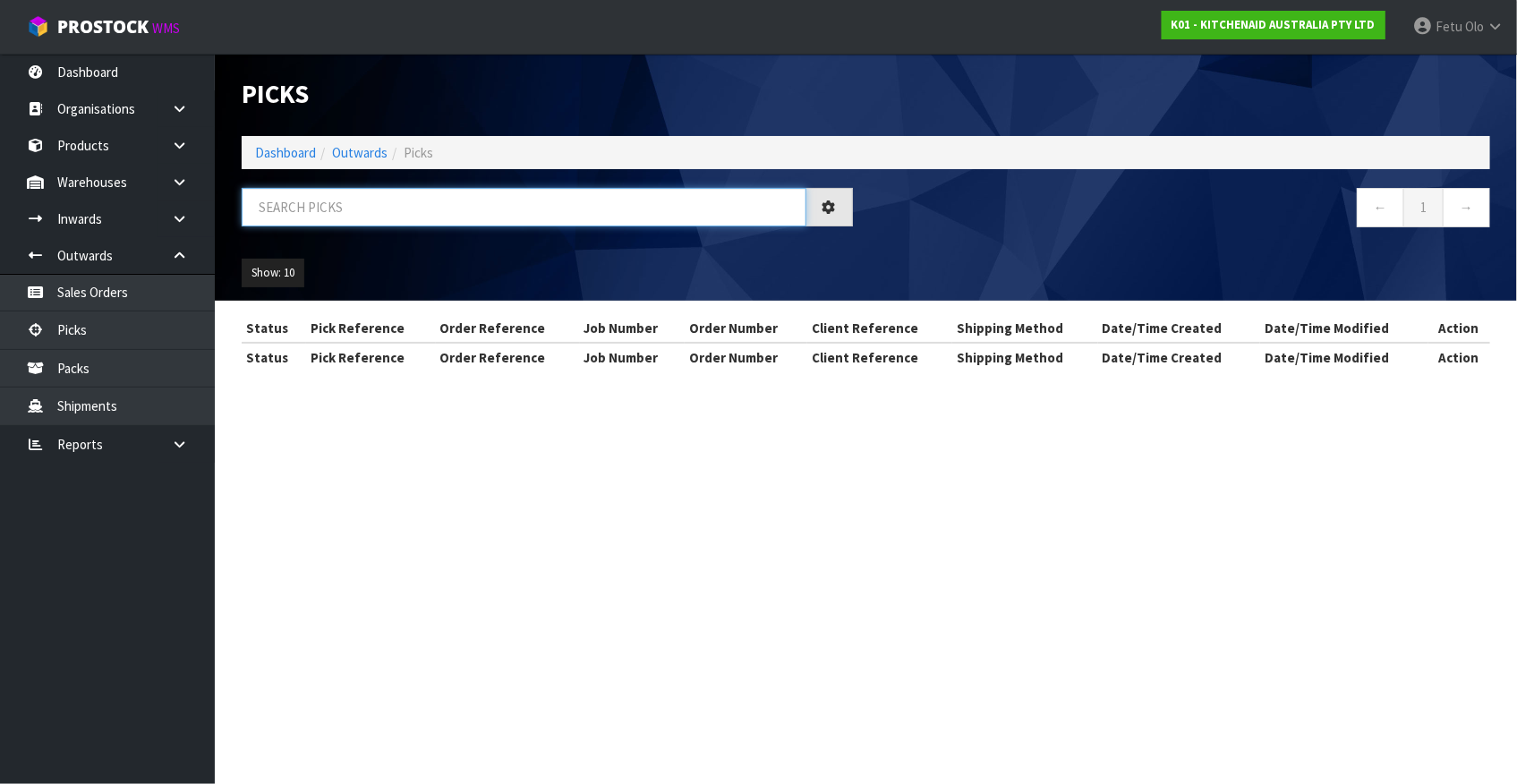 click at bounding box center [524, 207] 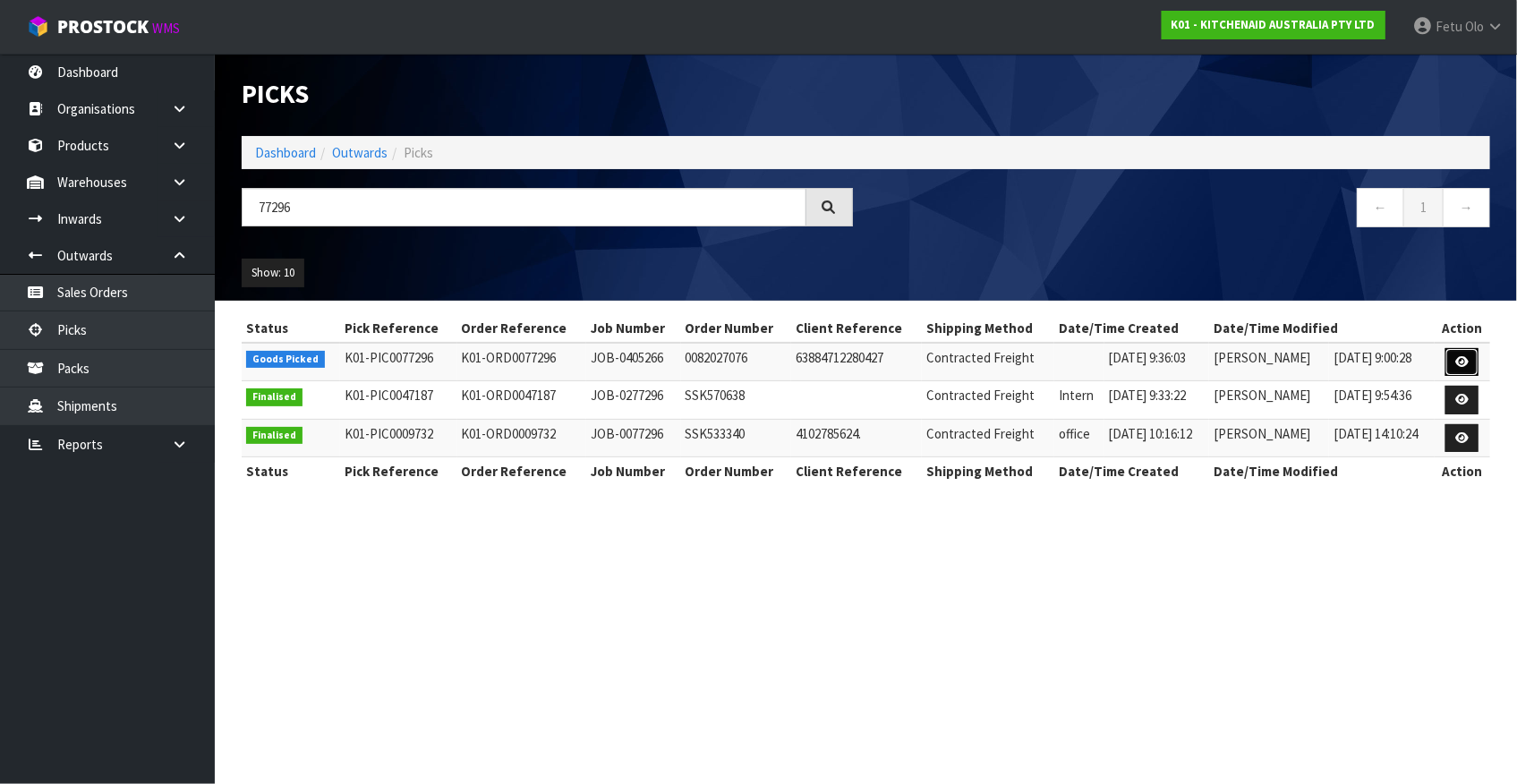 click at bounding box center [1462, 362] 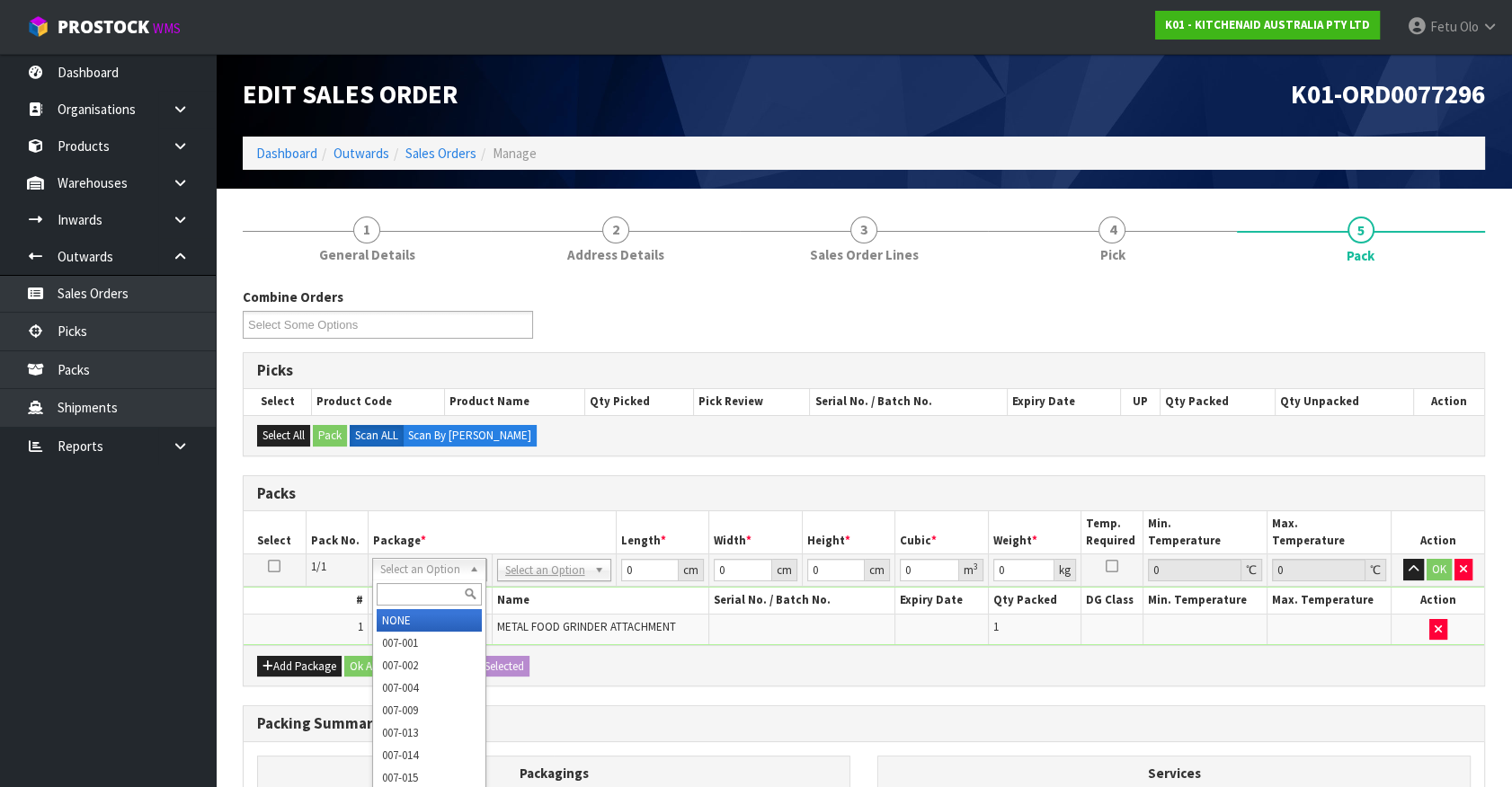 click at bounding box center (429, 594) 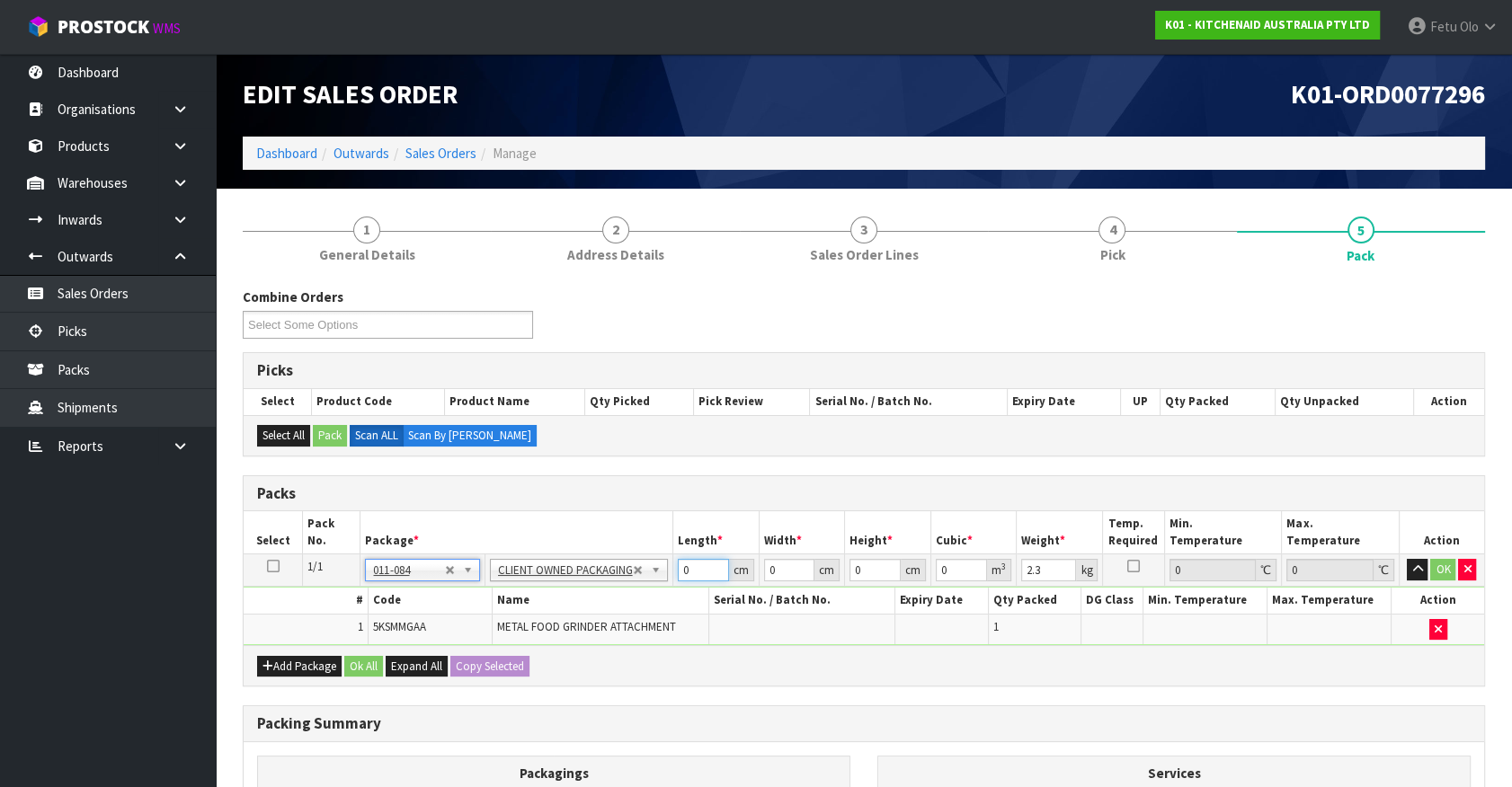 drag, startPoint x: 689, startPoint y: 570, endPoint x: 467, endPoint y: 625, distance: 228.71161 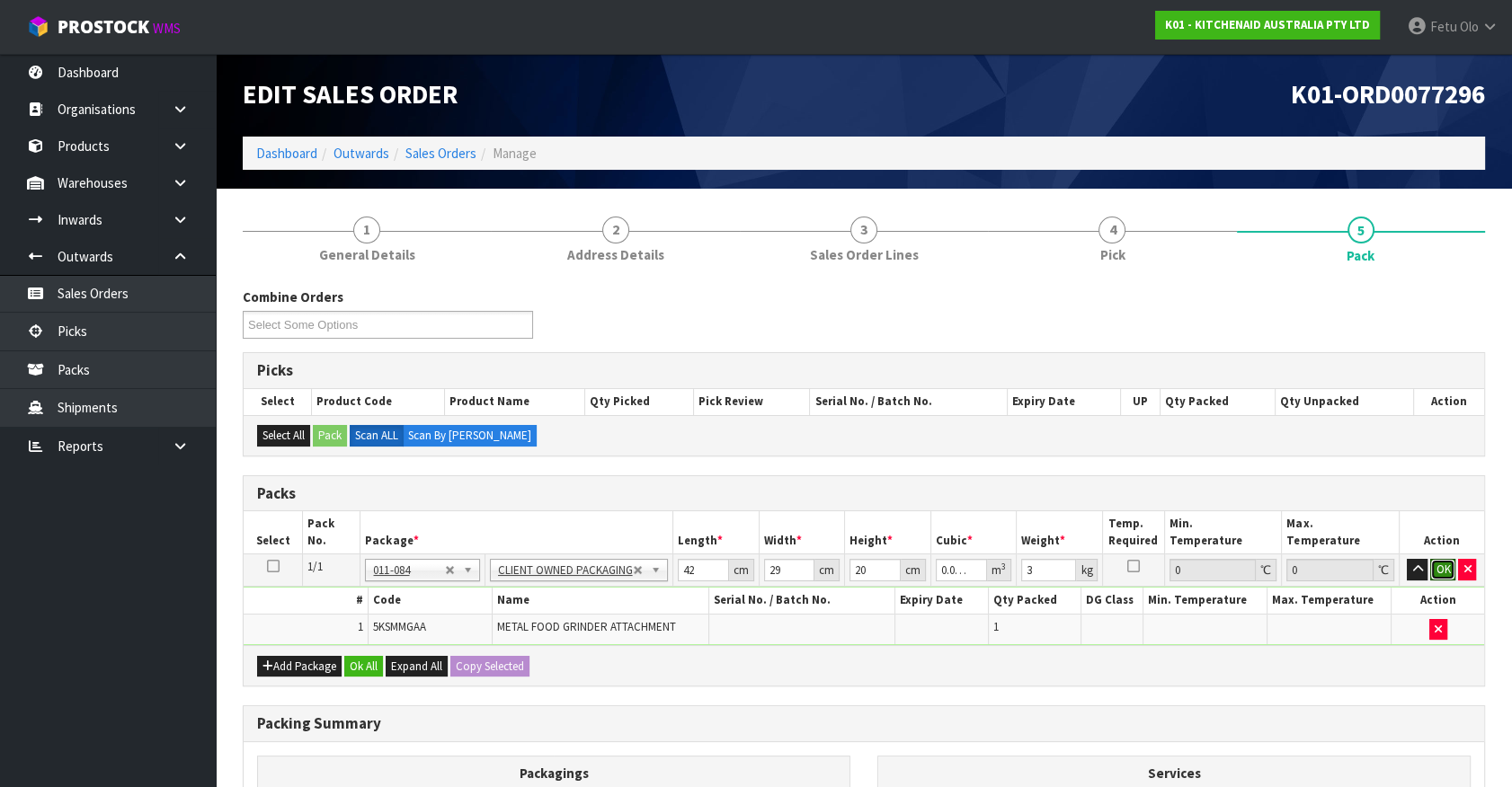 click on "OK" at bounding box center (1443, 570) 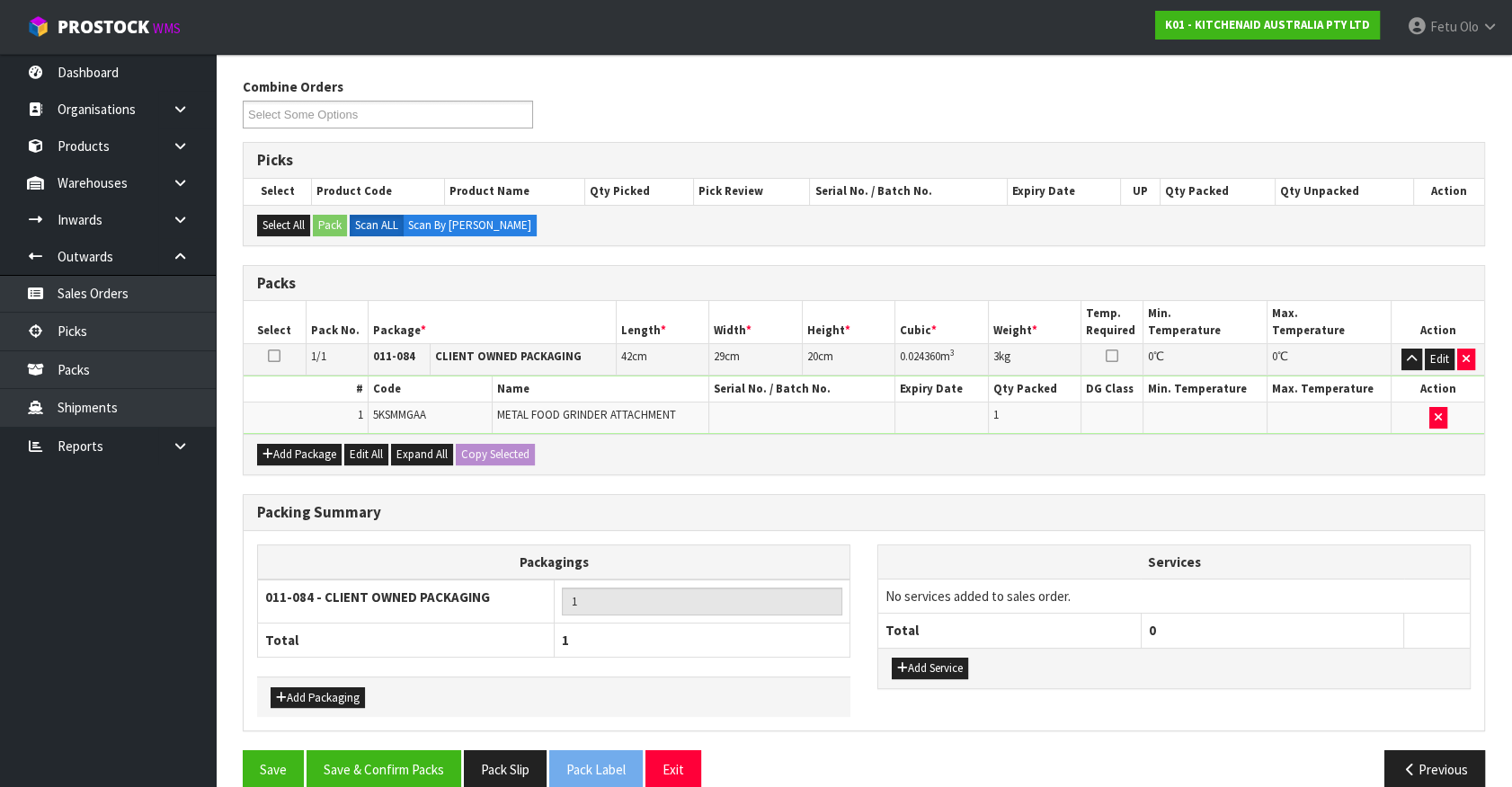 scroll, scrollTop: 234, scrollLeft: 0, axis: vertical 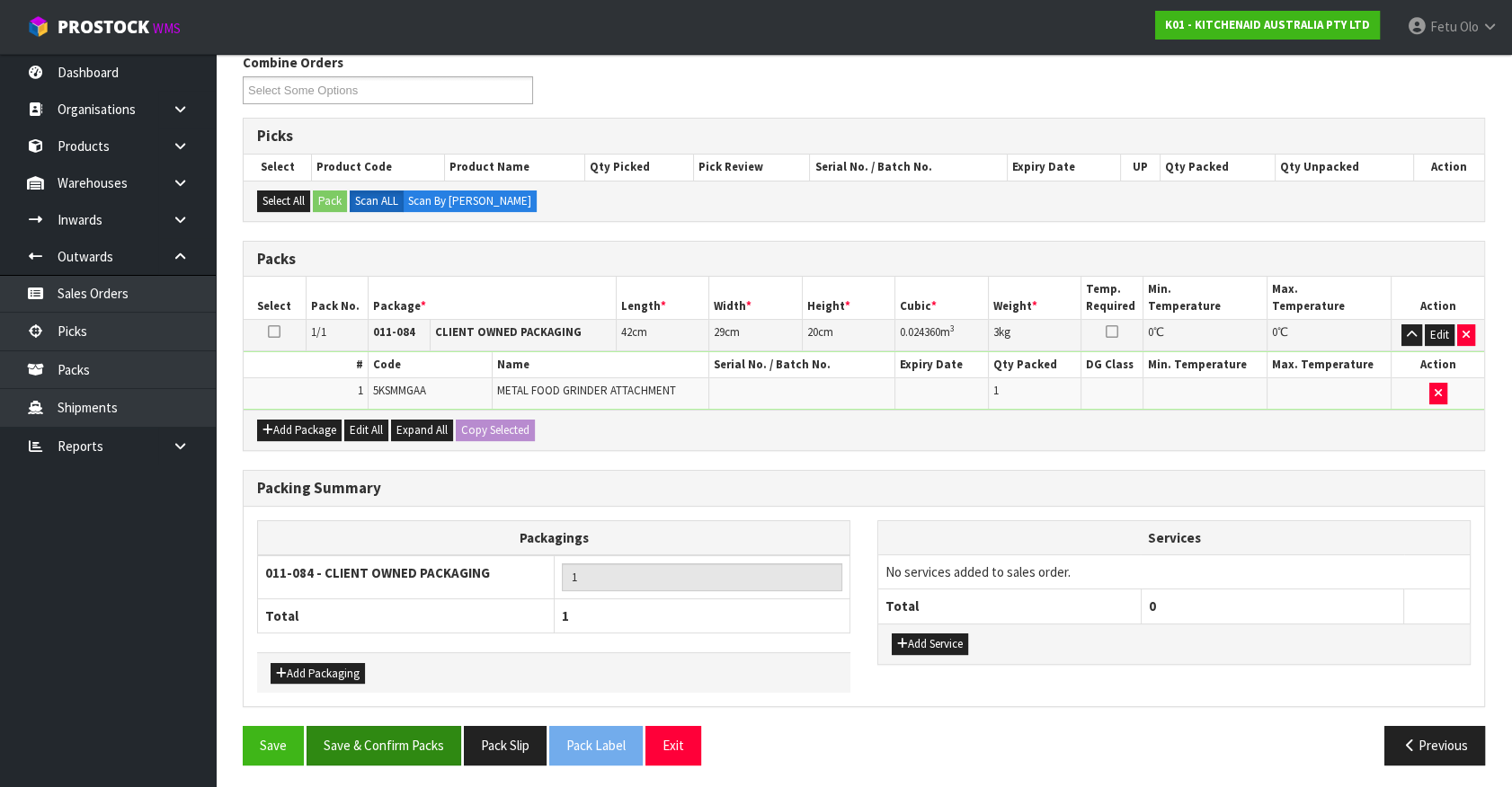 click on "Packing Summary
Packagings
011-084 - CLIENT OWNED PACKAGING
1
Total
1
Add Packaging
Services
No services added to sales order.
Total
0" at bounding box center (864, 598) 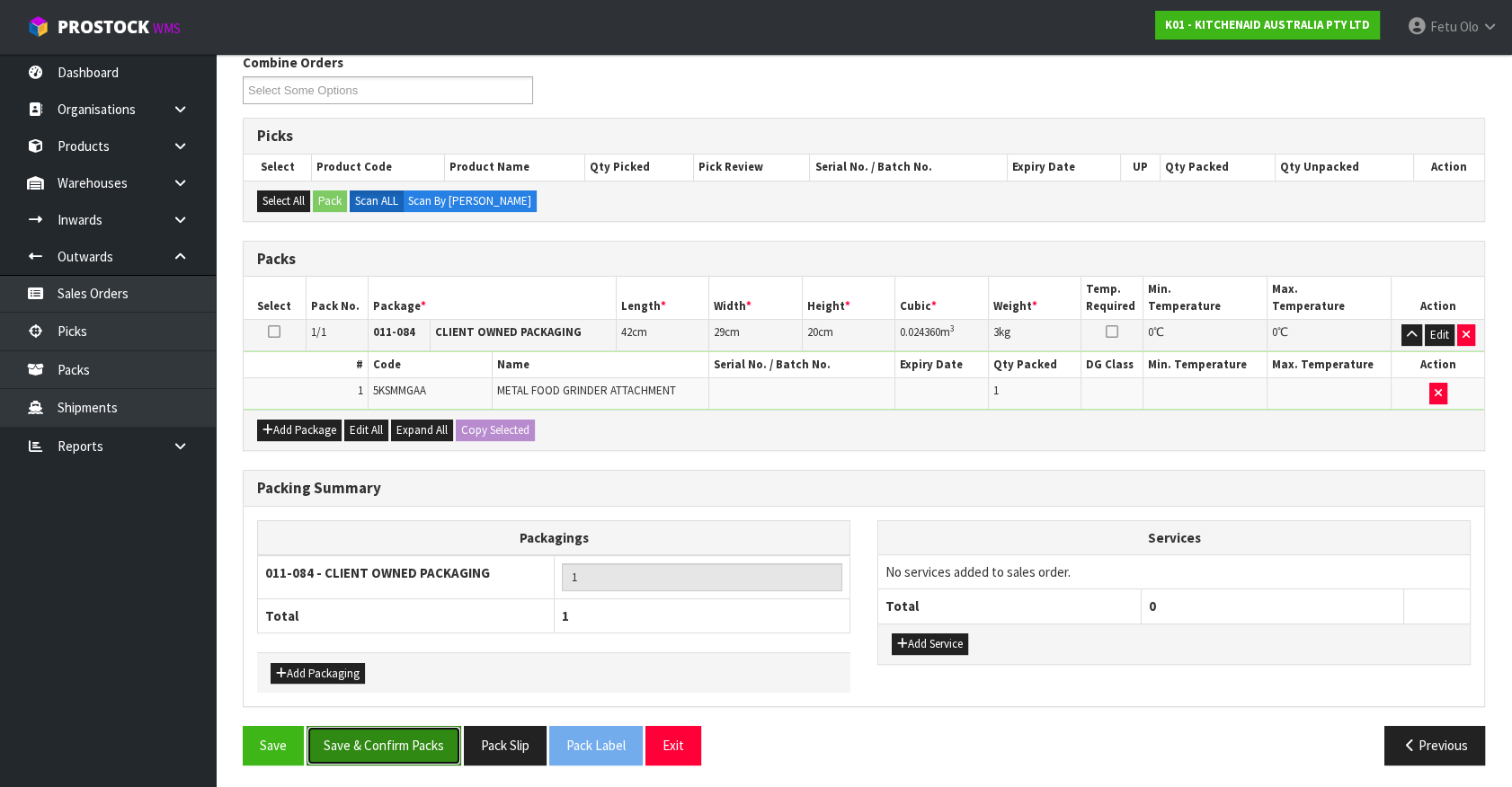 click on "Save & Confirm Packs" at bounding box center (384, 745) 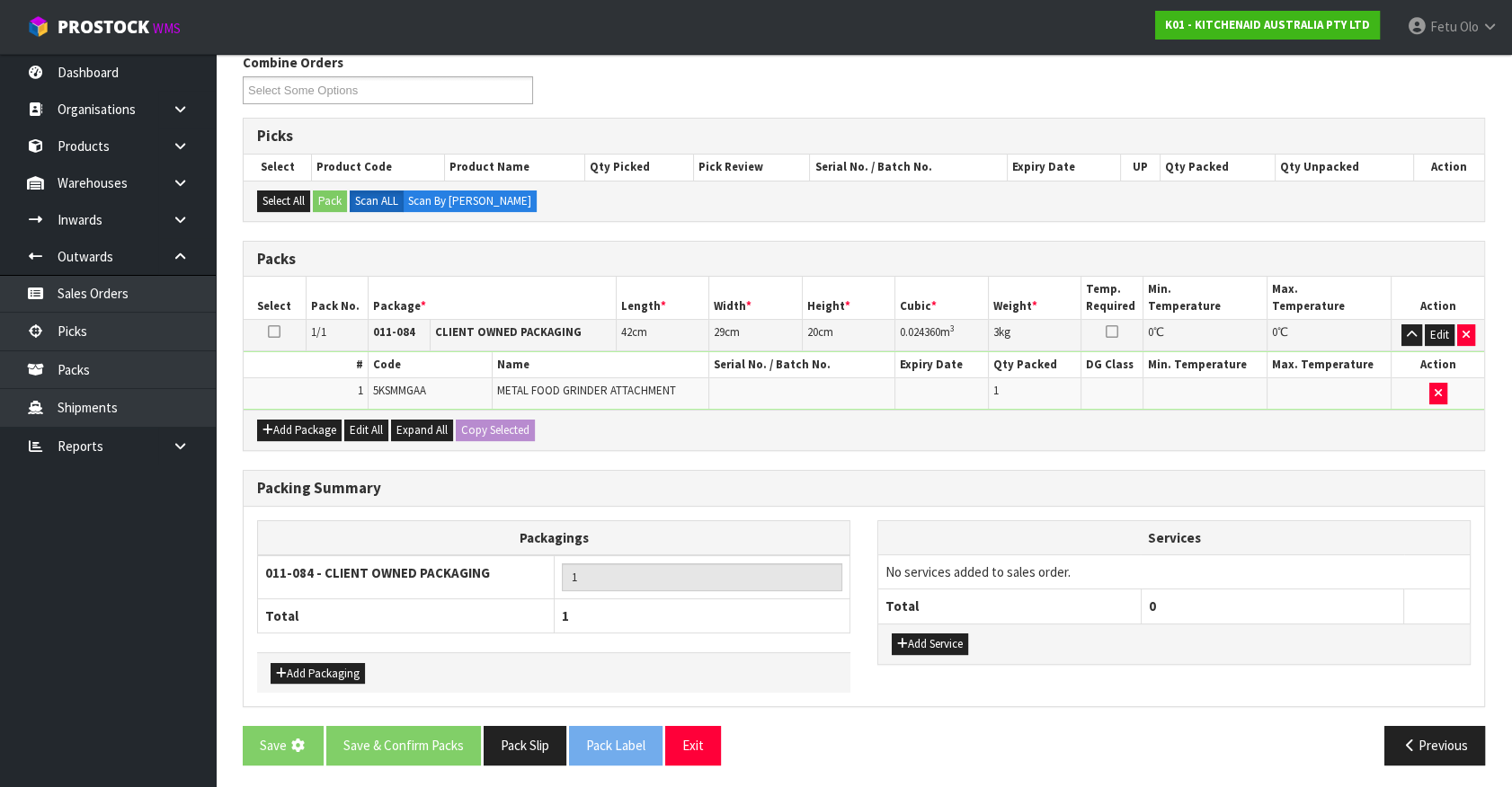 scroll, scrollTop: 0, scrollLeft: 0, axis: both 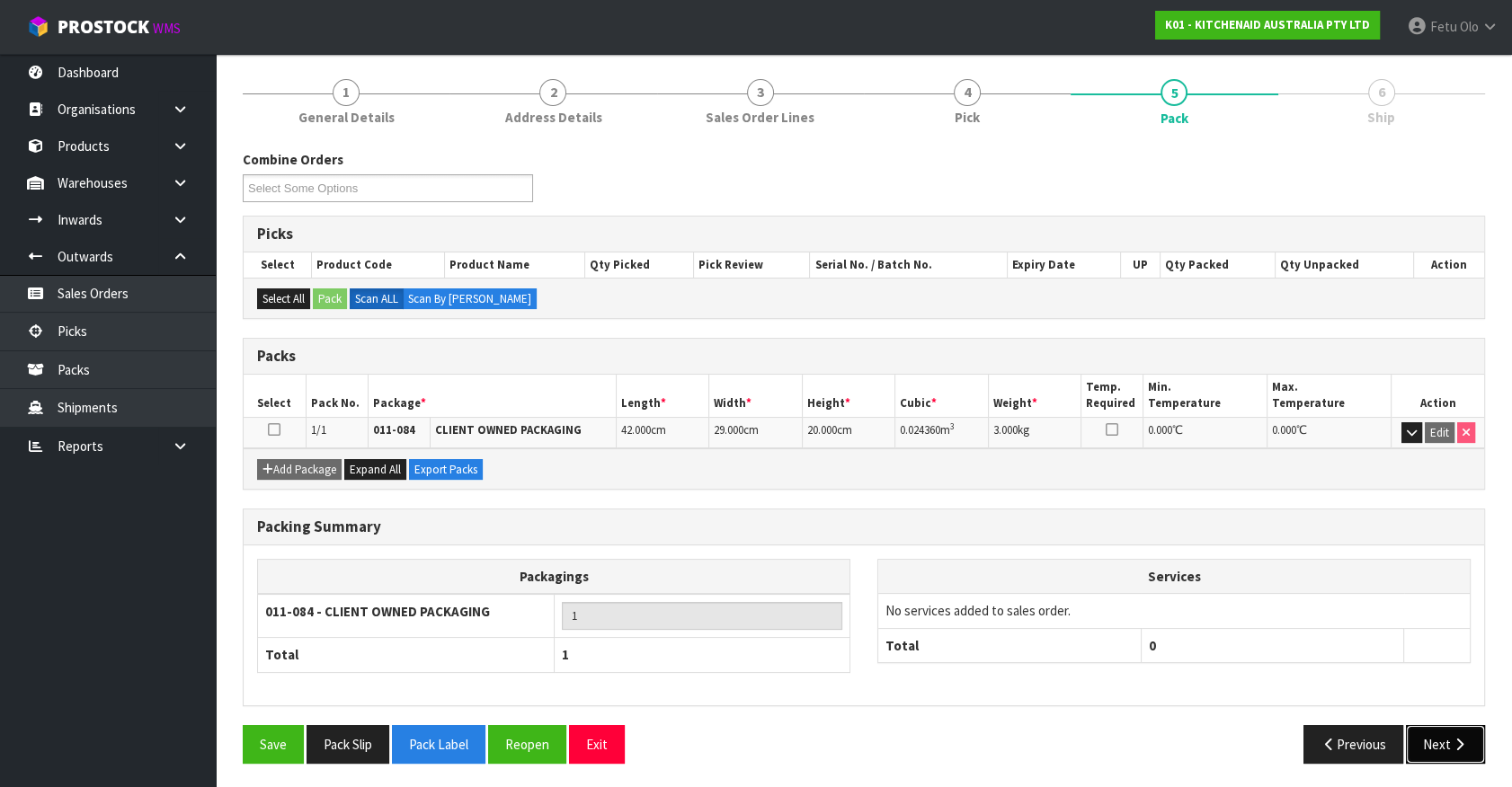 click on "Next" at bounding box center [1445, 744] 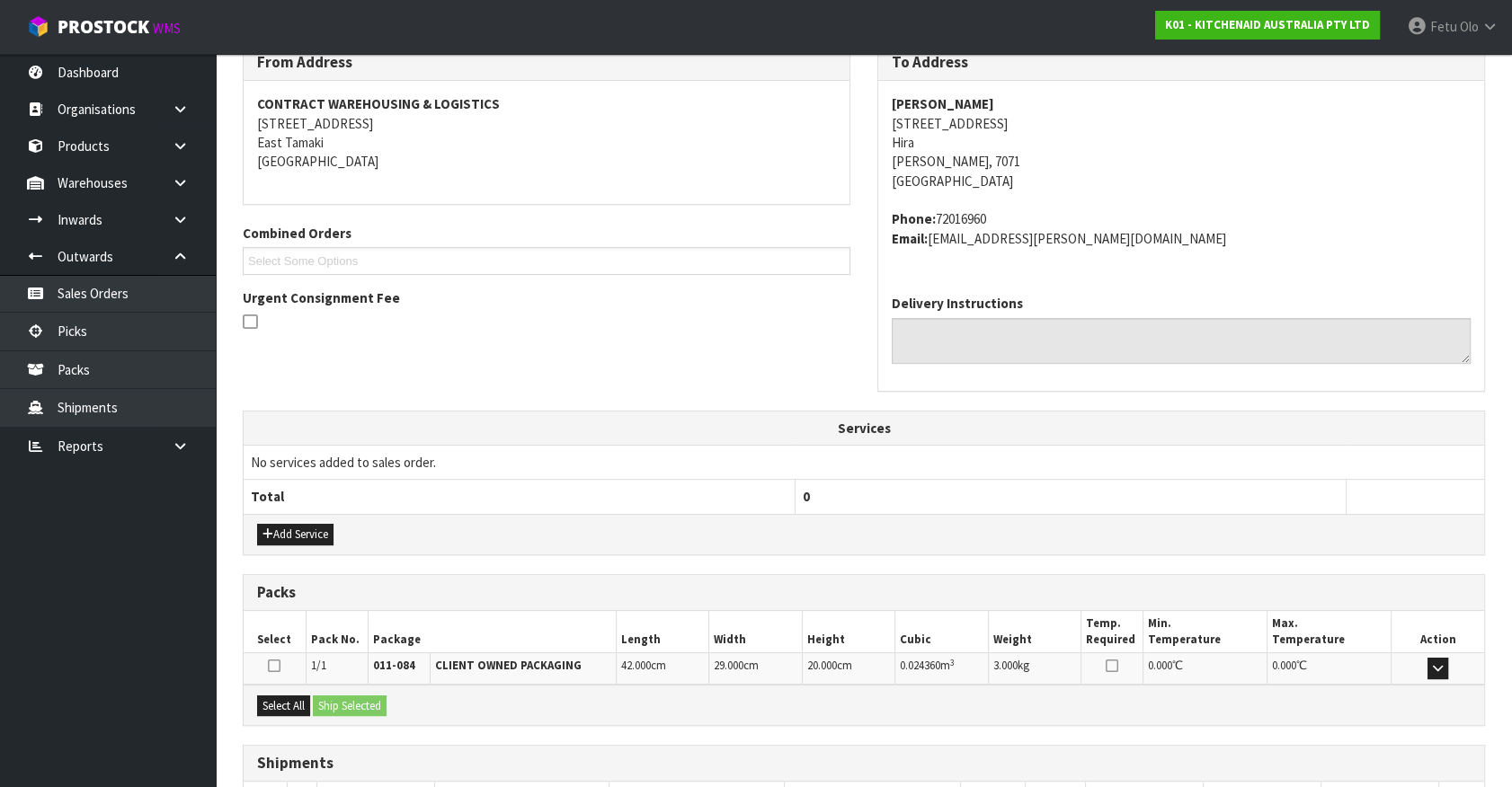 scroll, scrollTop: 437, scrollLeft: 0, axis: vertical 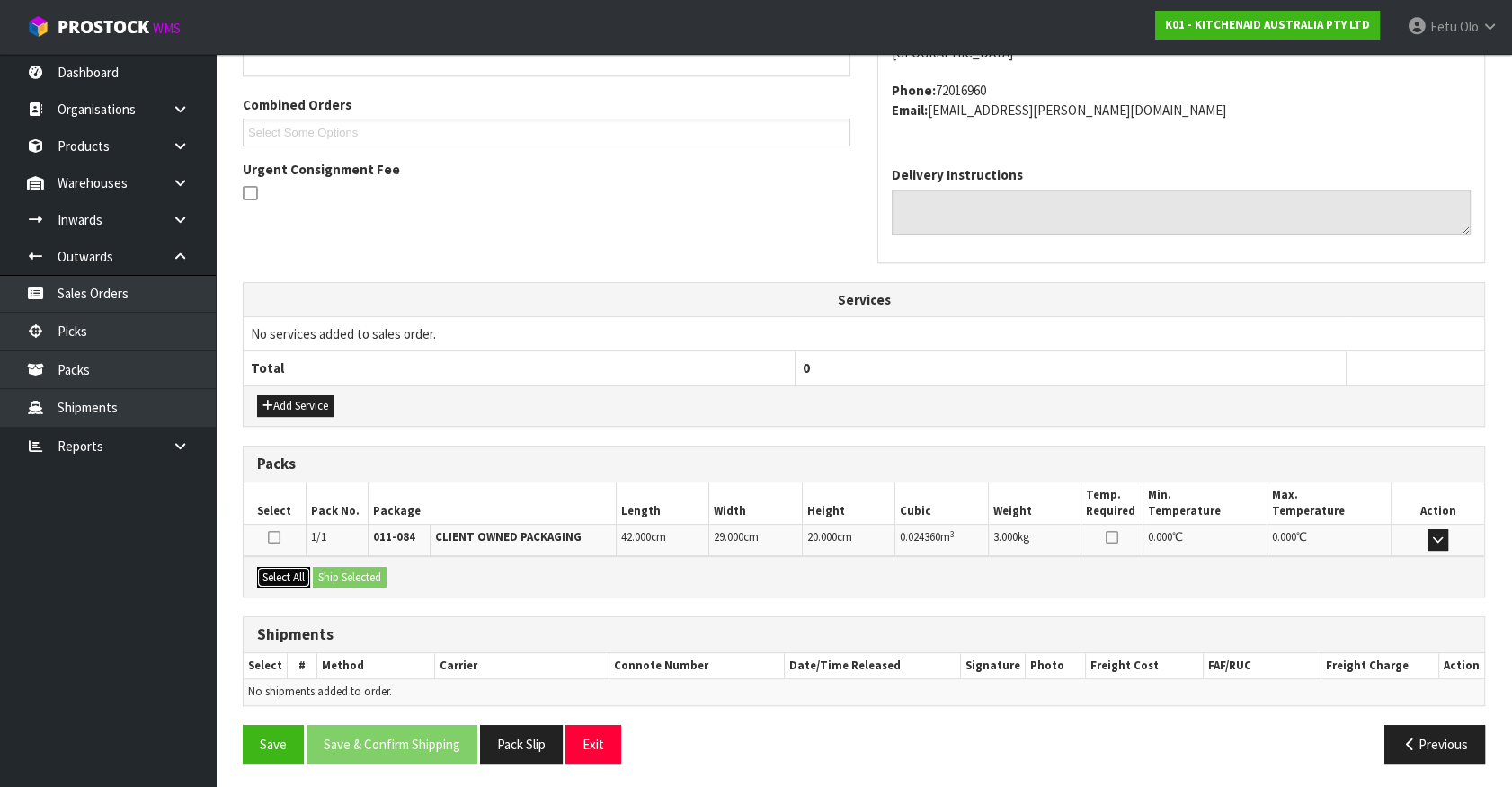 drag, startPoint x: 301, startPoint y: 567, endPoint x: 316, endPoint y: 567, distance: 15 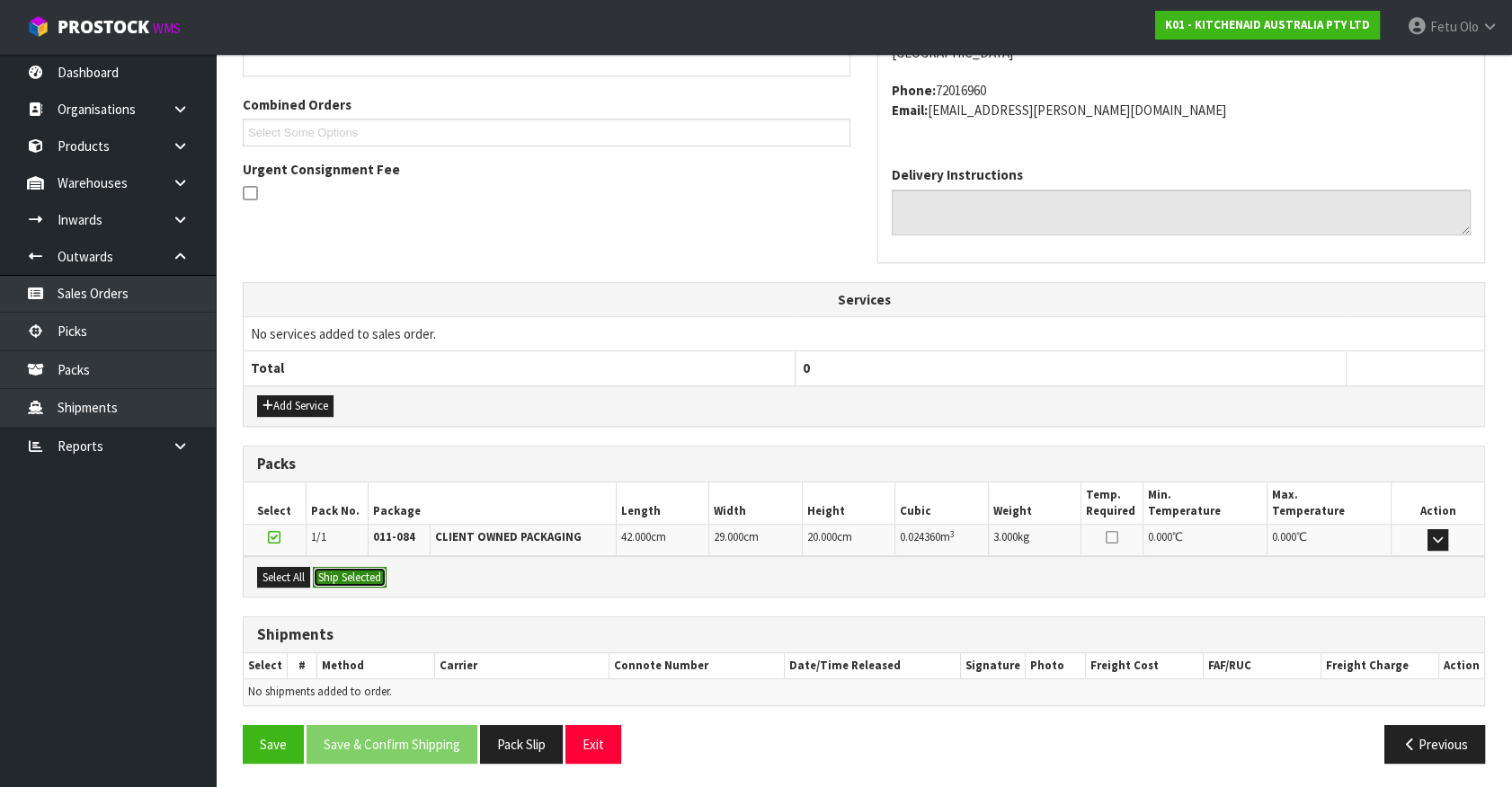 click on "Ship Selected" at bounding box center [350, 578] 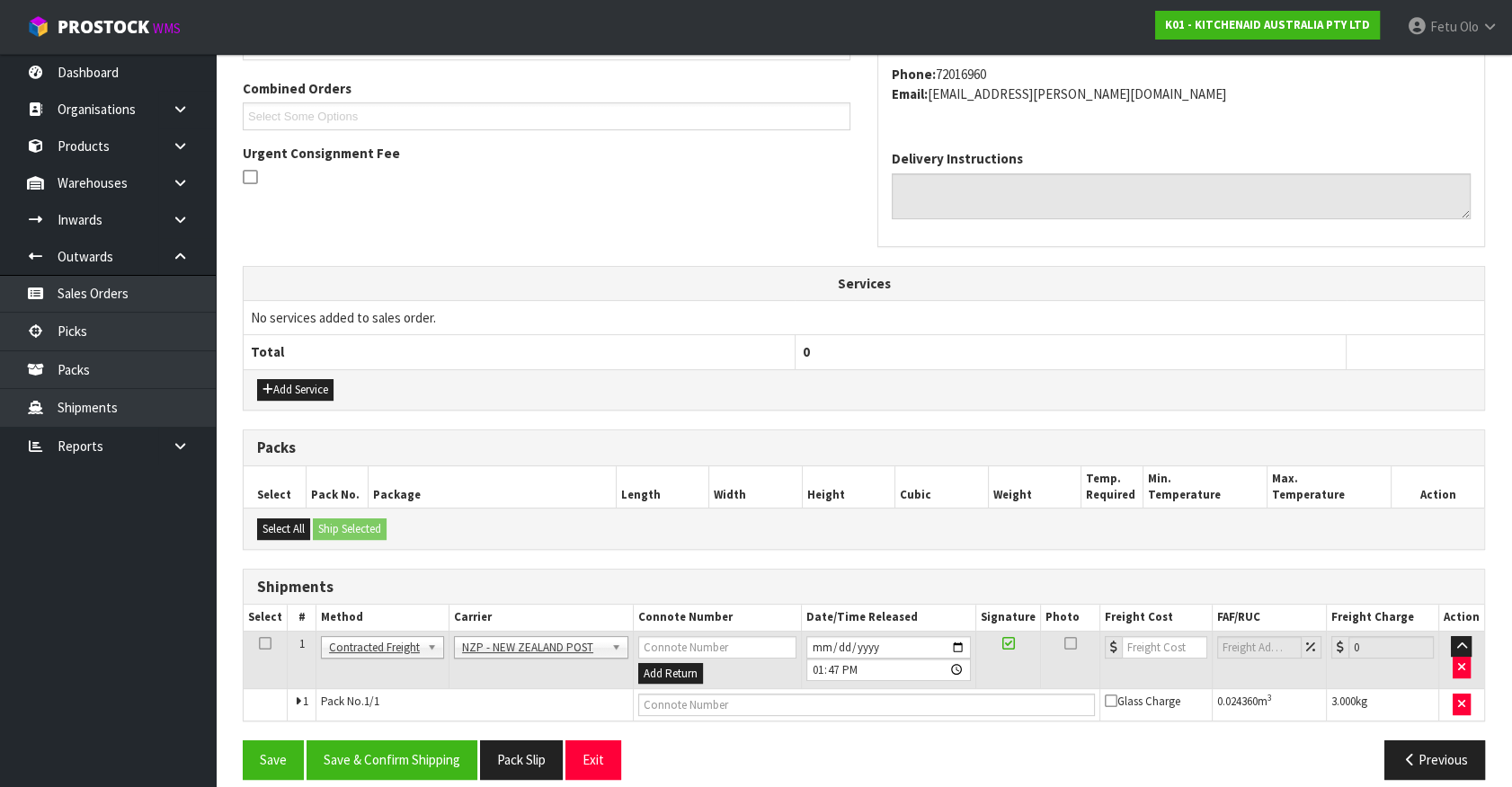 scroll, scrollTop: 468, scrollLeft: 0, axis: vertical 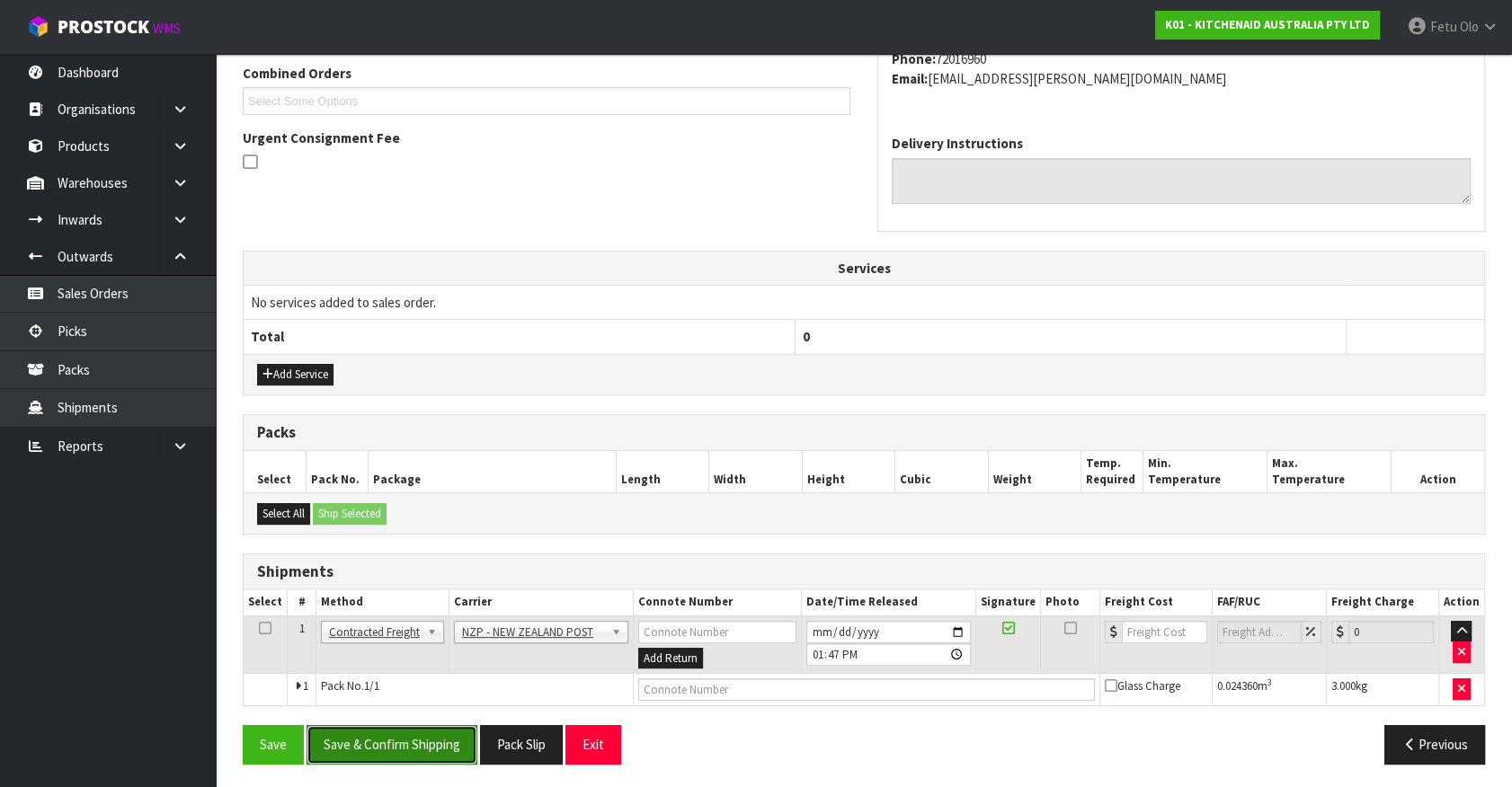 click on "Save & Confirm Shipping" at bounding box center [392, 744] 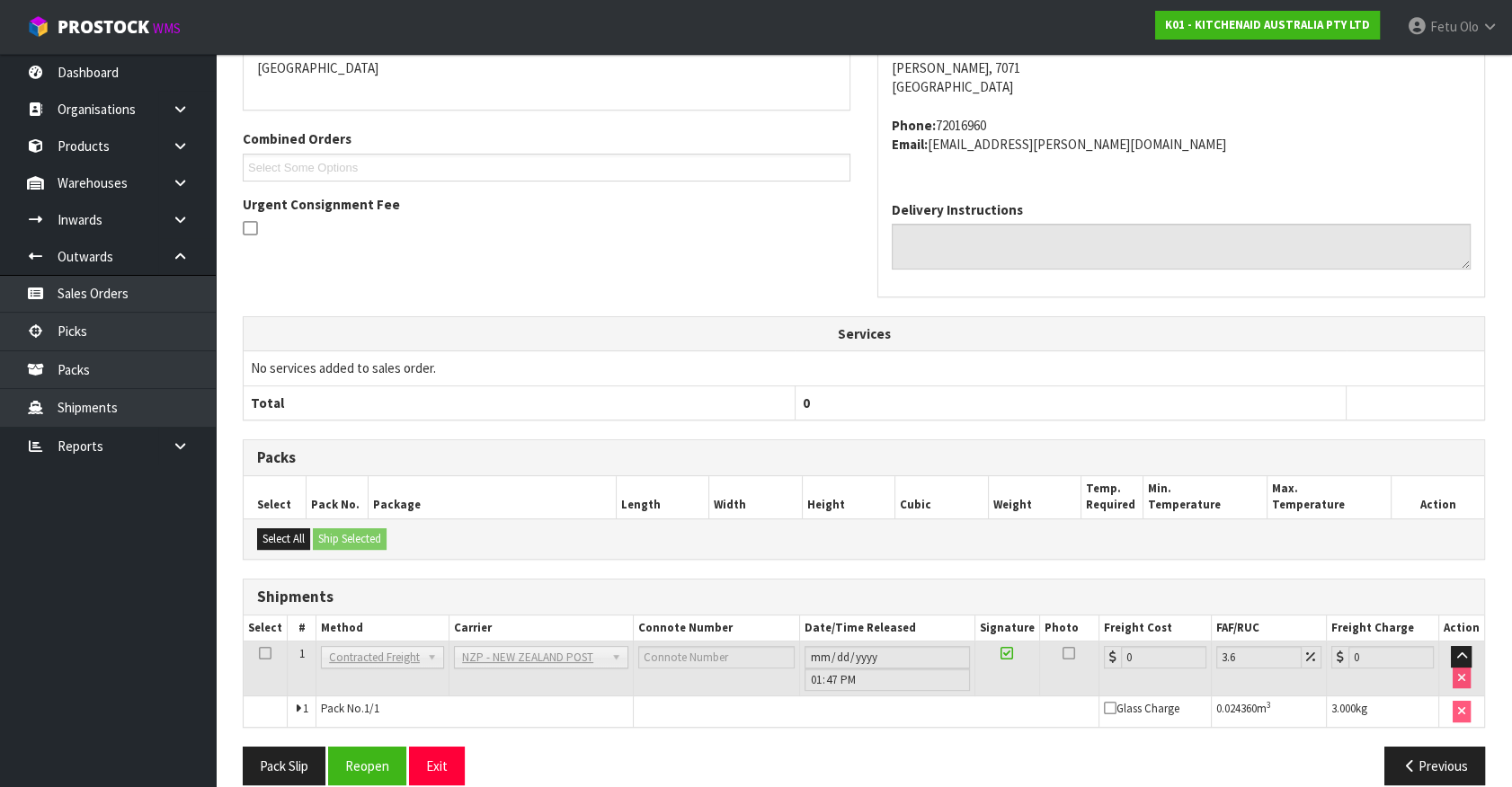 scroll, scrollTop: 443, scrollLeft: 0, axis: vertical 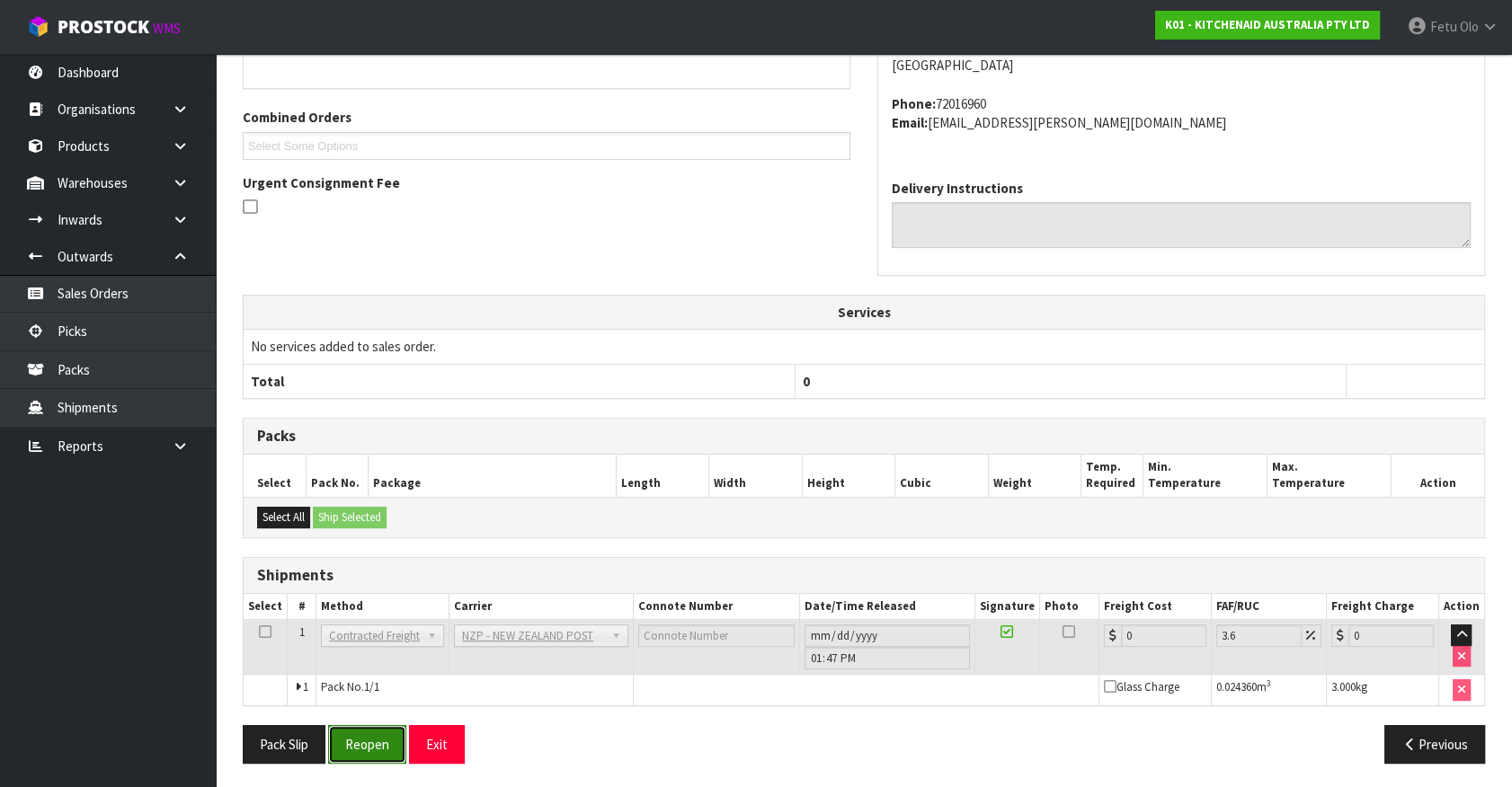 click on "Reopen" at bounding box center (367, 744) 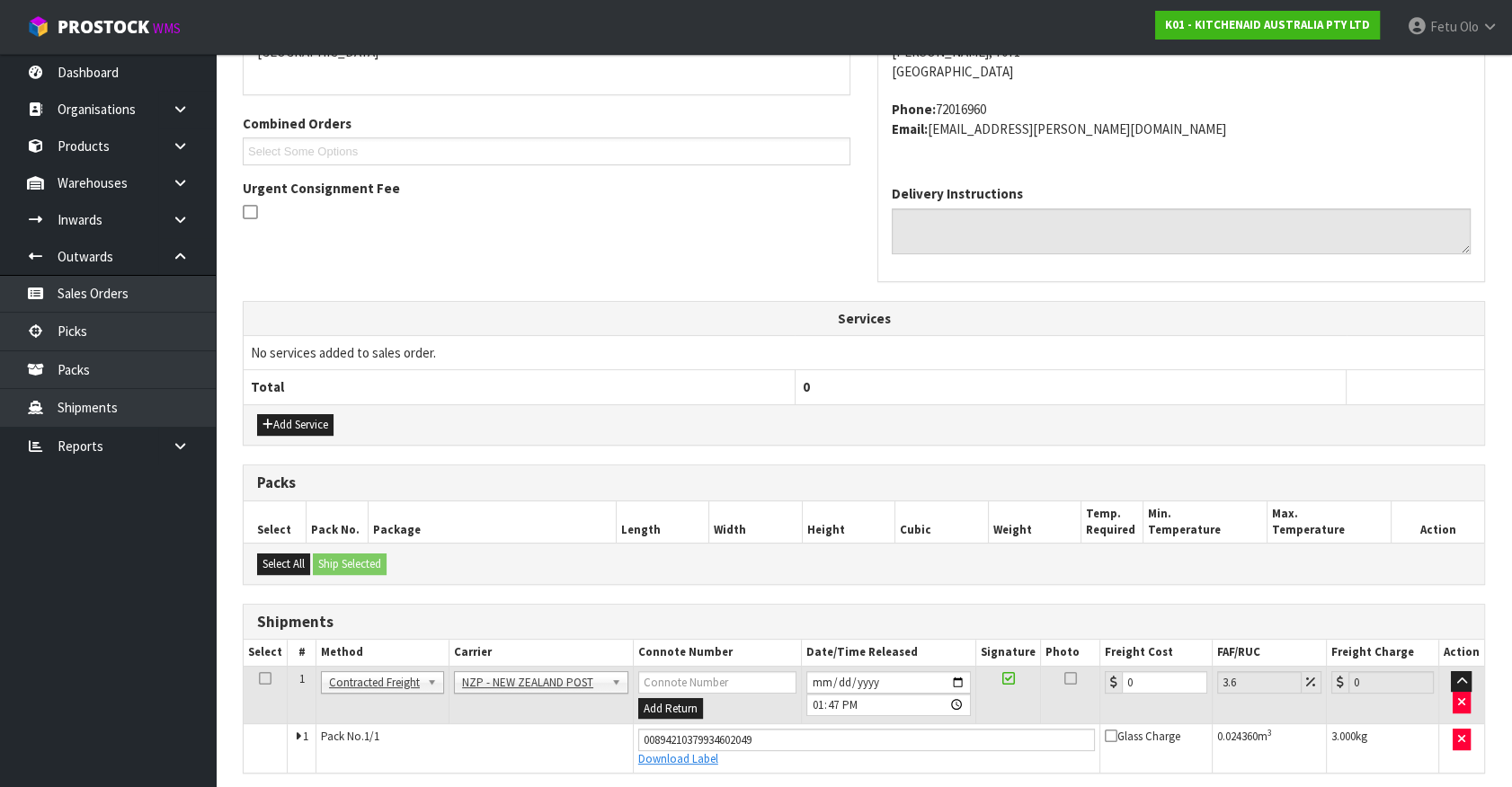 scroll, scrollTop: 485, scrollLeft: 0, axis: vertical 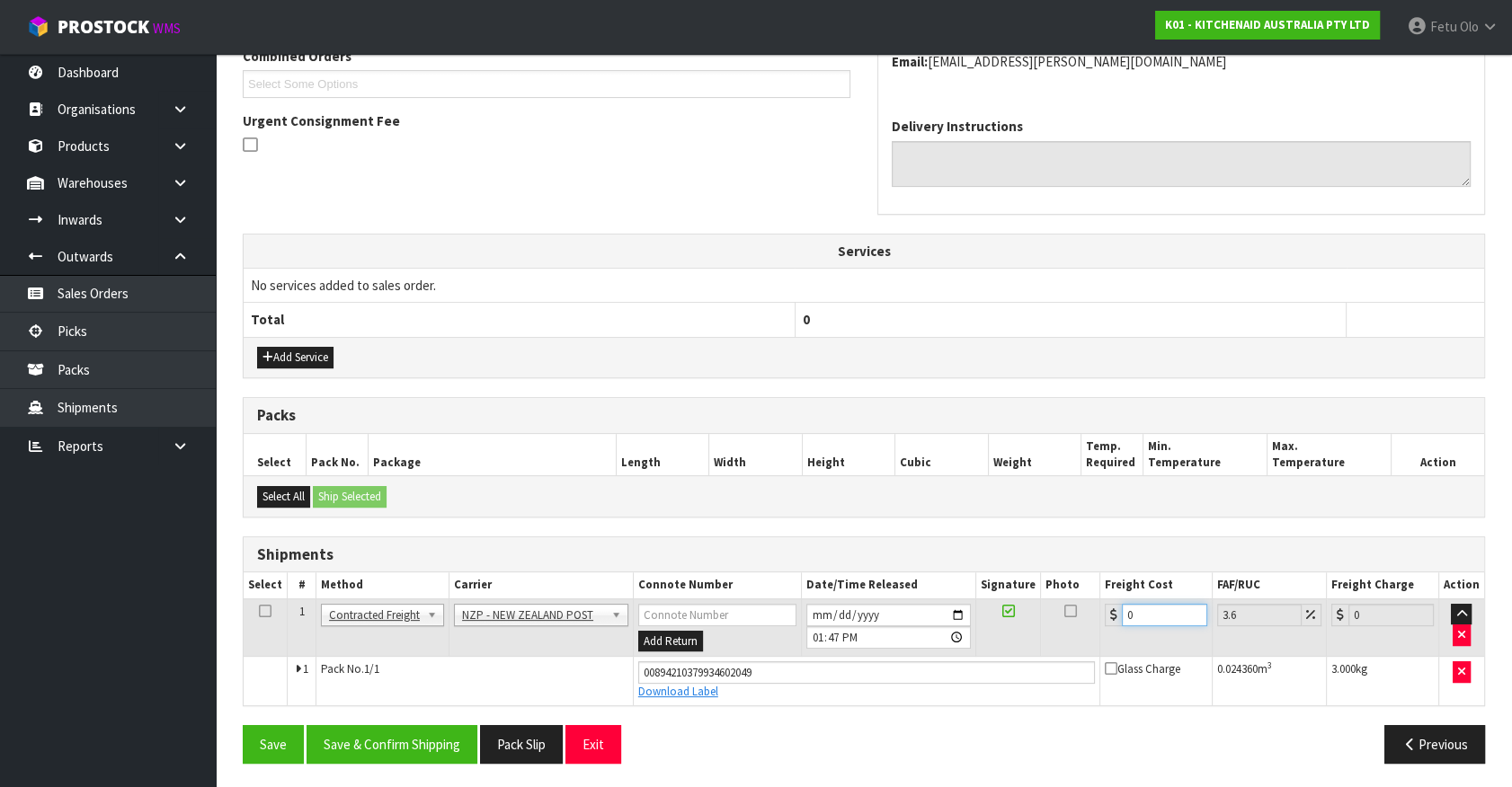 drag, startPoint x: 1111, startPoint y: 615, endPoint x: 924, endPoint y: 643, distance: 189.08464 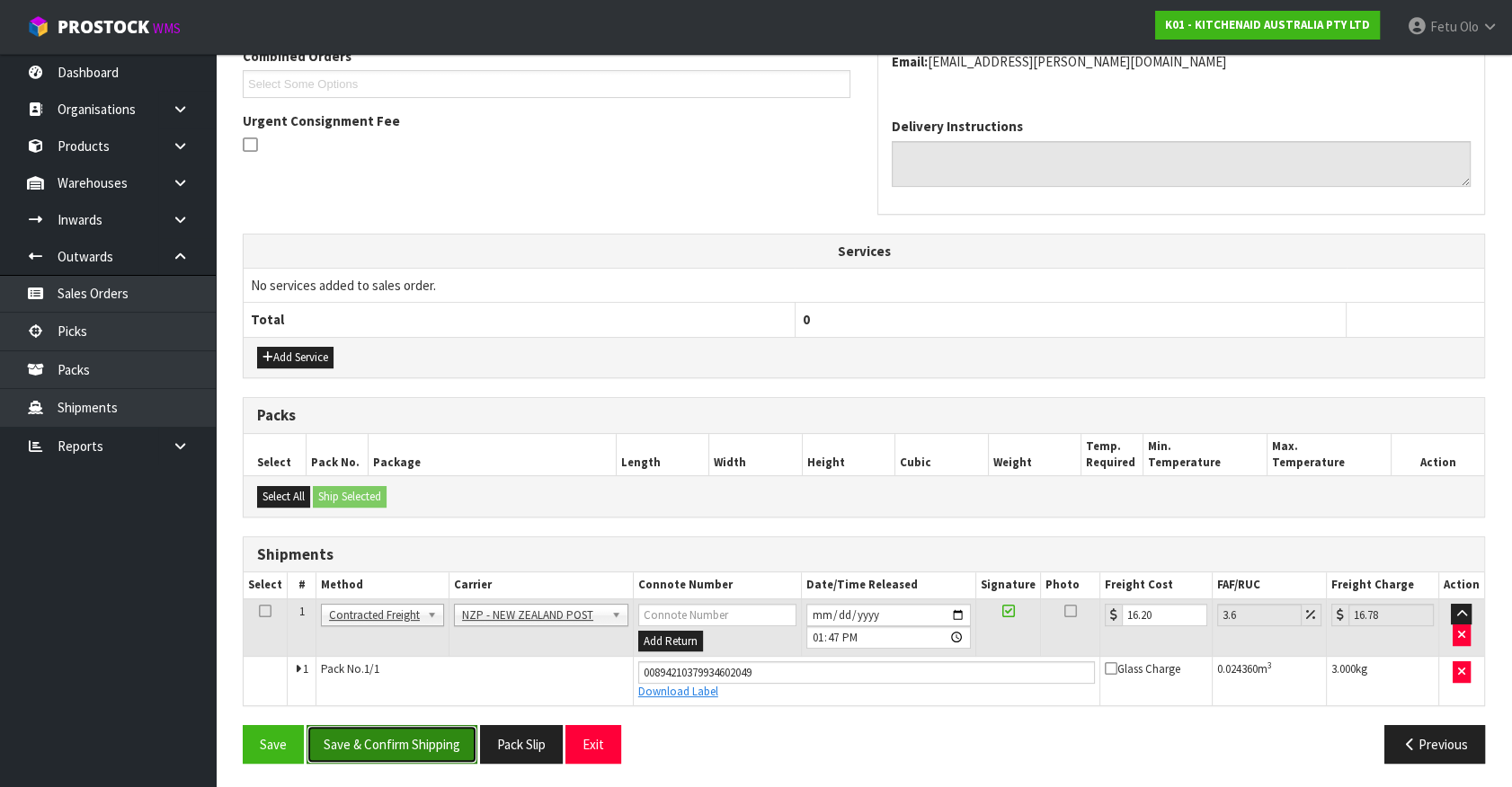 click on "Save & Confirm Shipping" at bounding box center [392, 744] 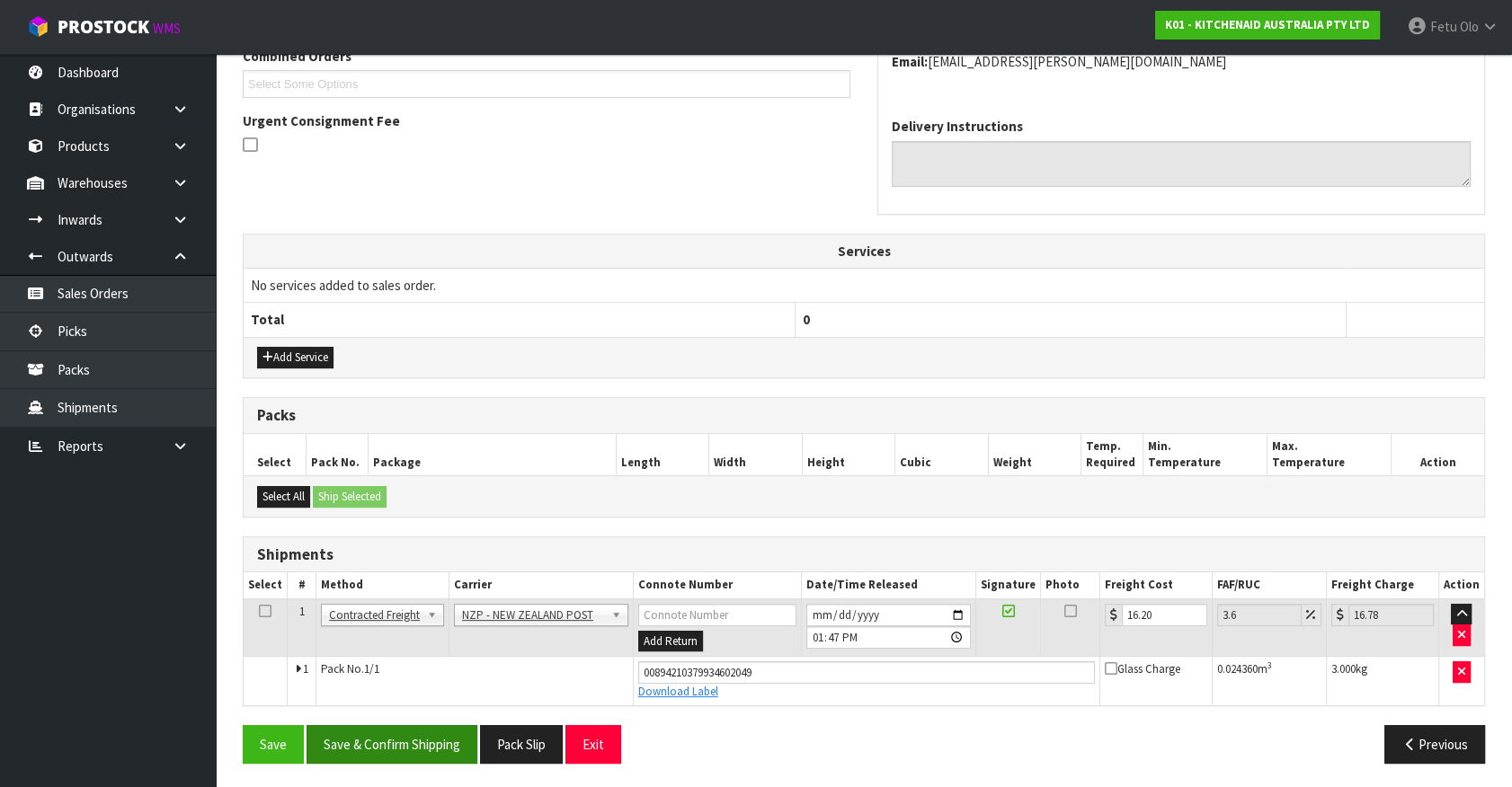scroll, scrollTop: 0, scrollLeft: 0, axis: both 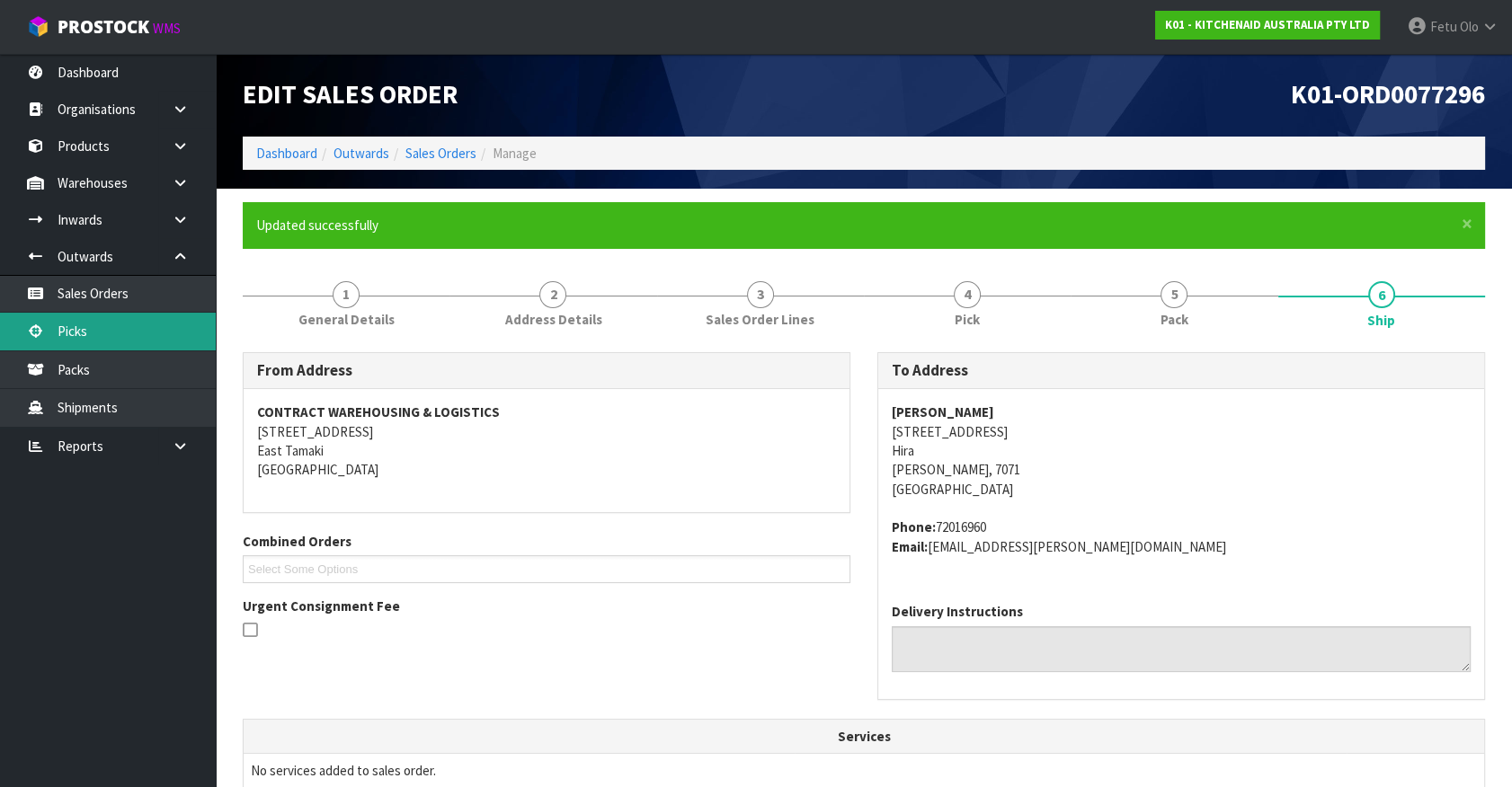 click on "Picks" at bounding box center (108, 331) 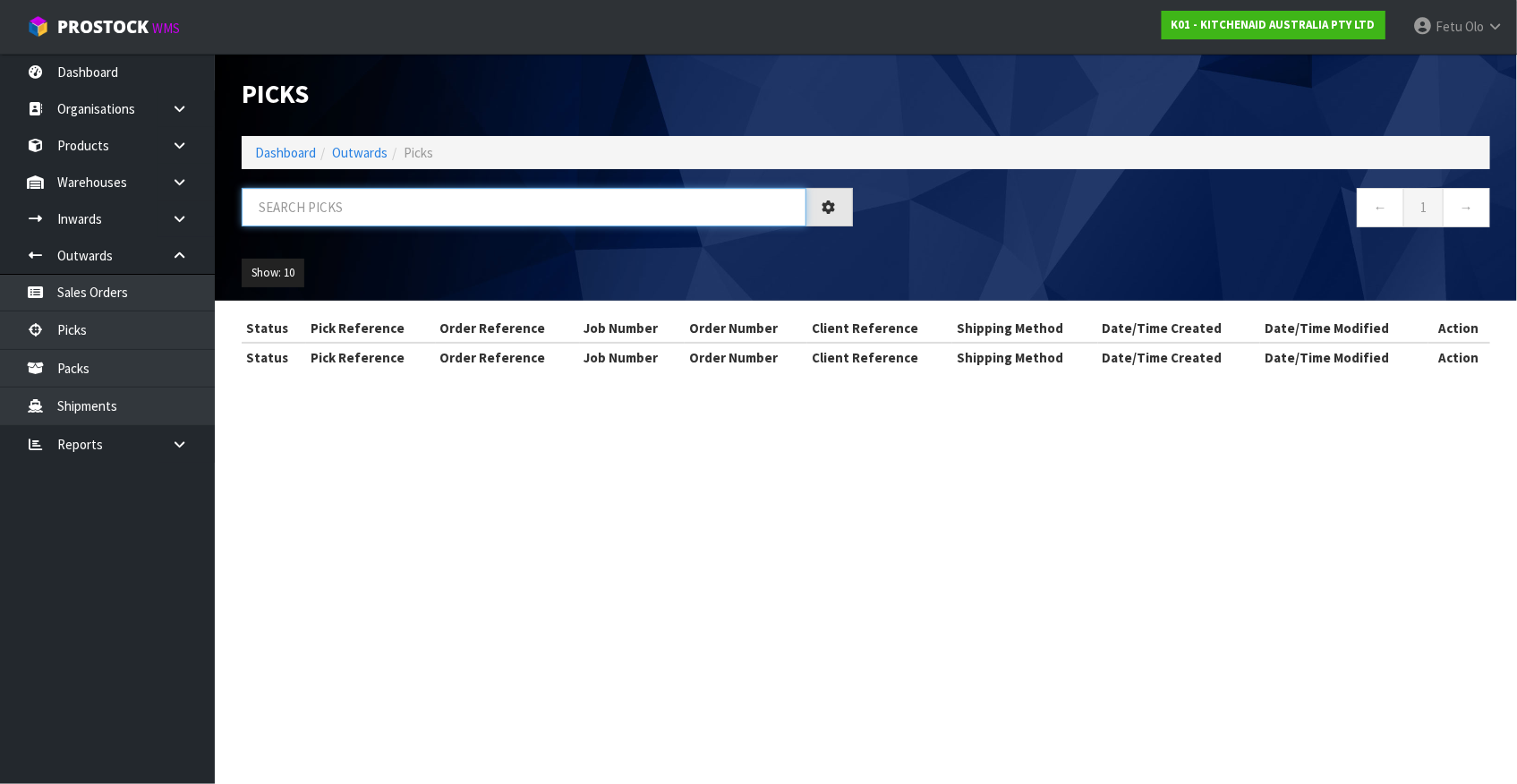 click at bounding box center [524, 207] 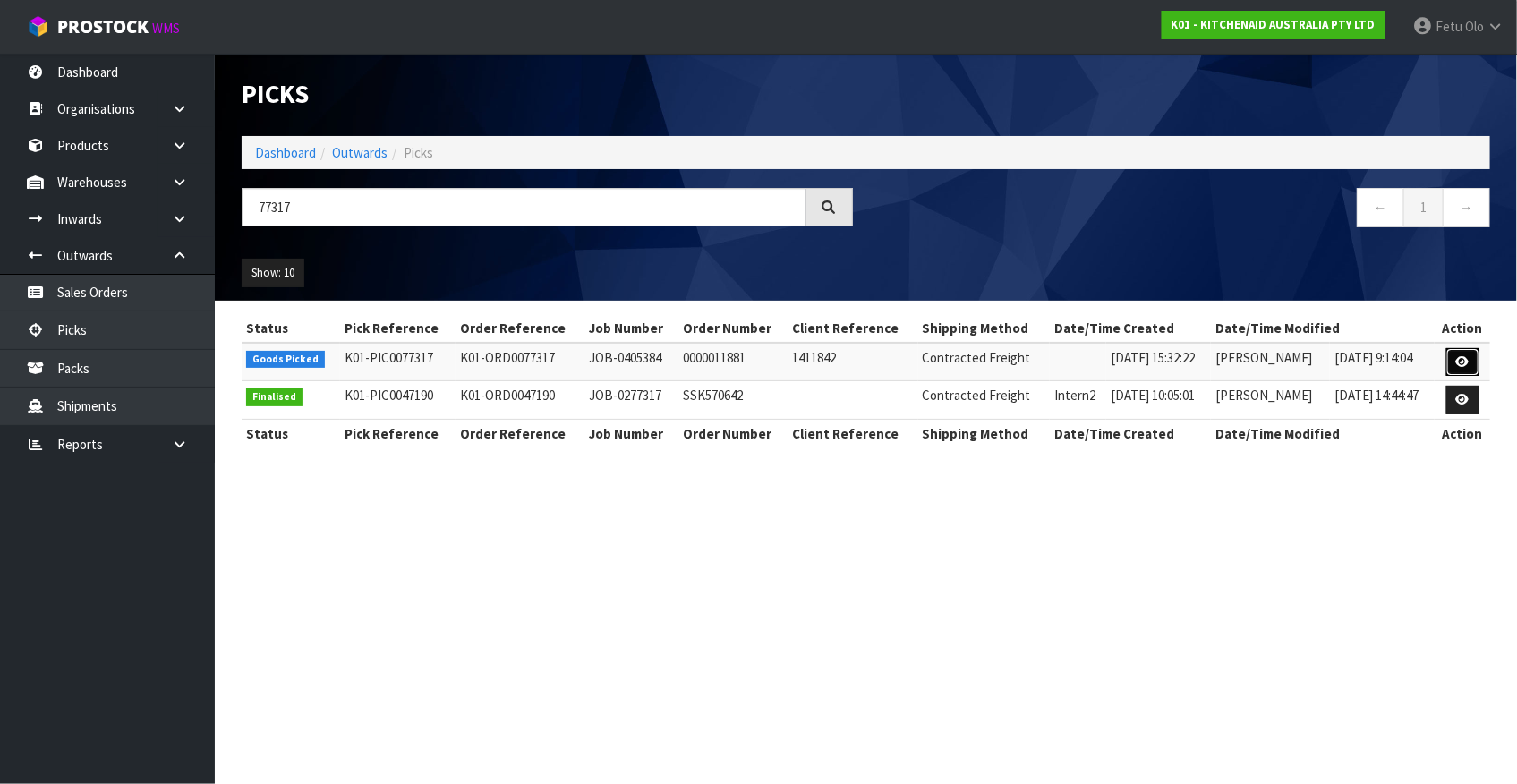 click at bounding box center (1462, 362) 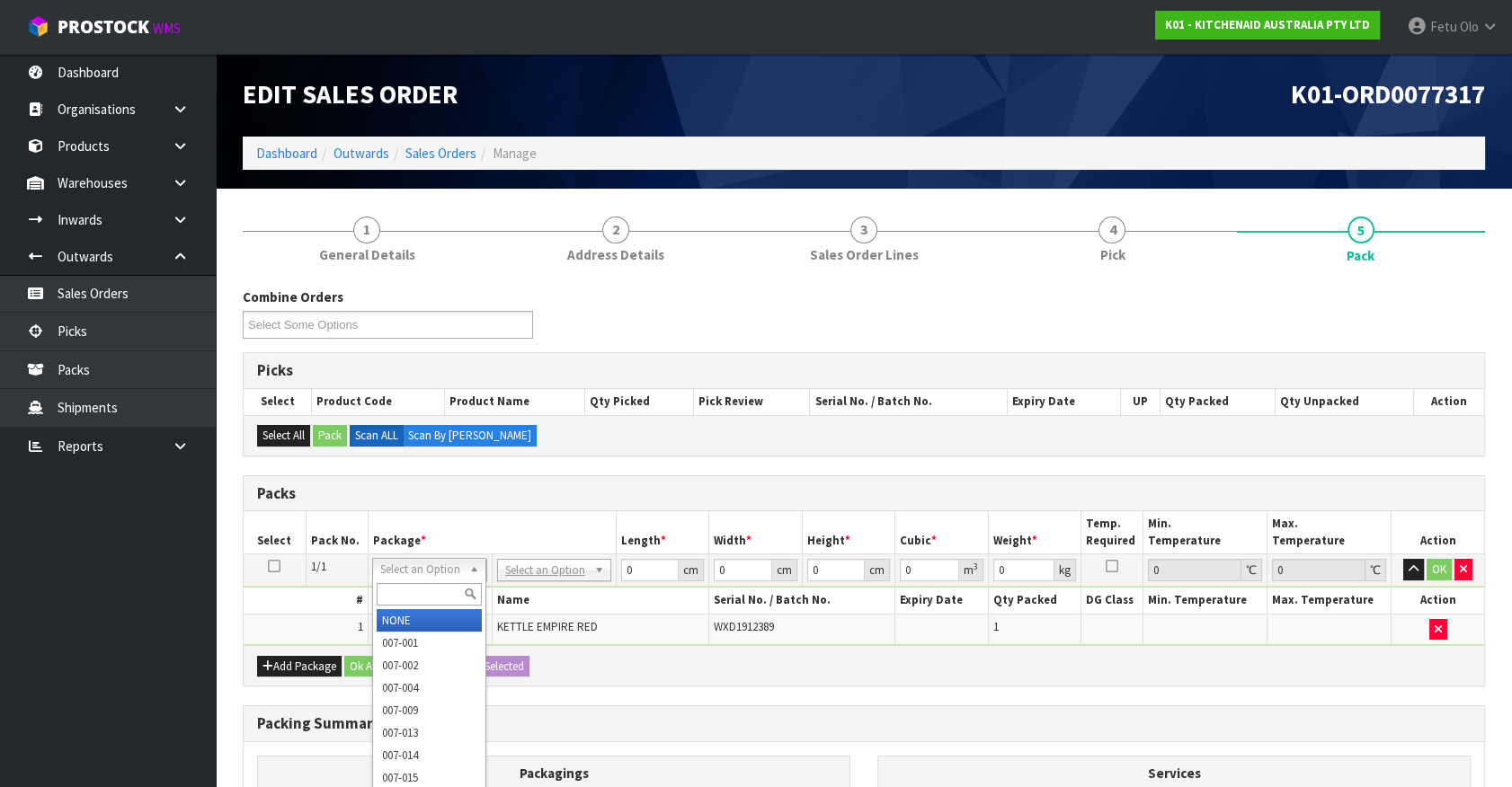 drag, startPoint x: 412, startPoint y: 569, endPoint x: 404, endPoint y: 591, distance: 23.4094 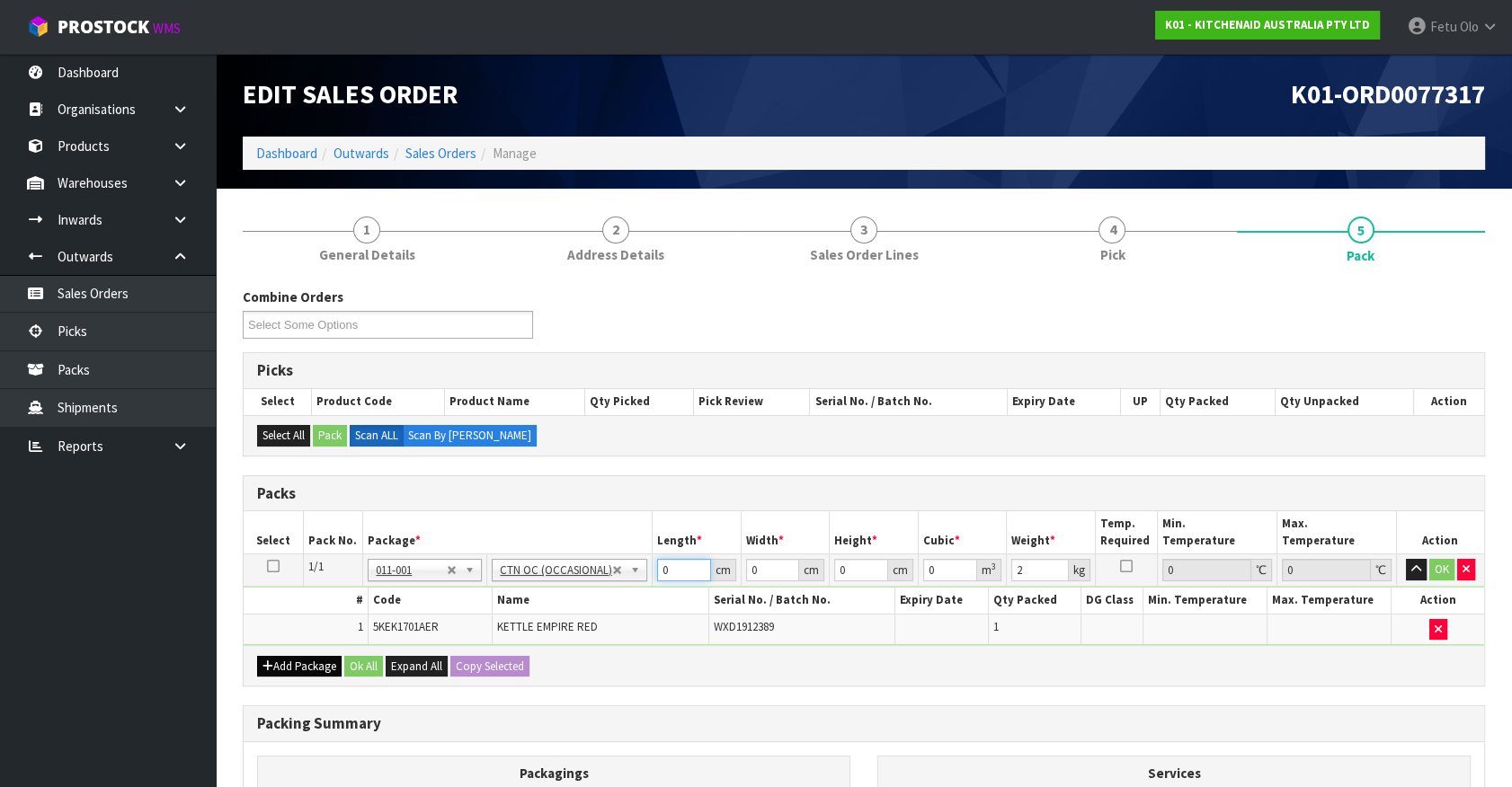 drag, startPoint x: 679, startPoint y: 575, endPoint x: 316, endPoint y: 656, distance: 371.92741 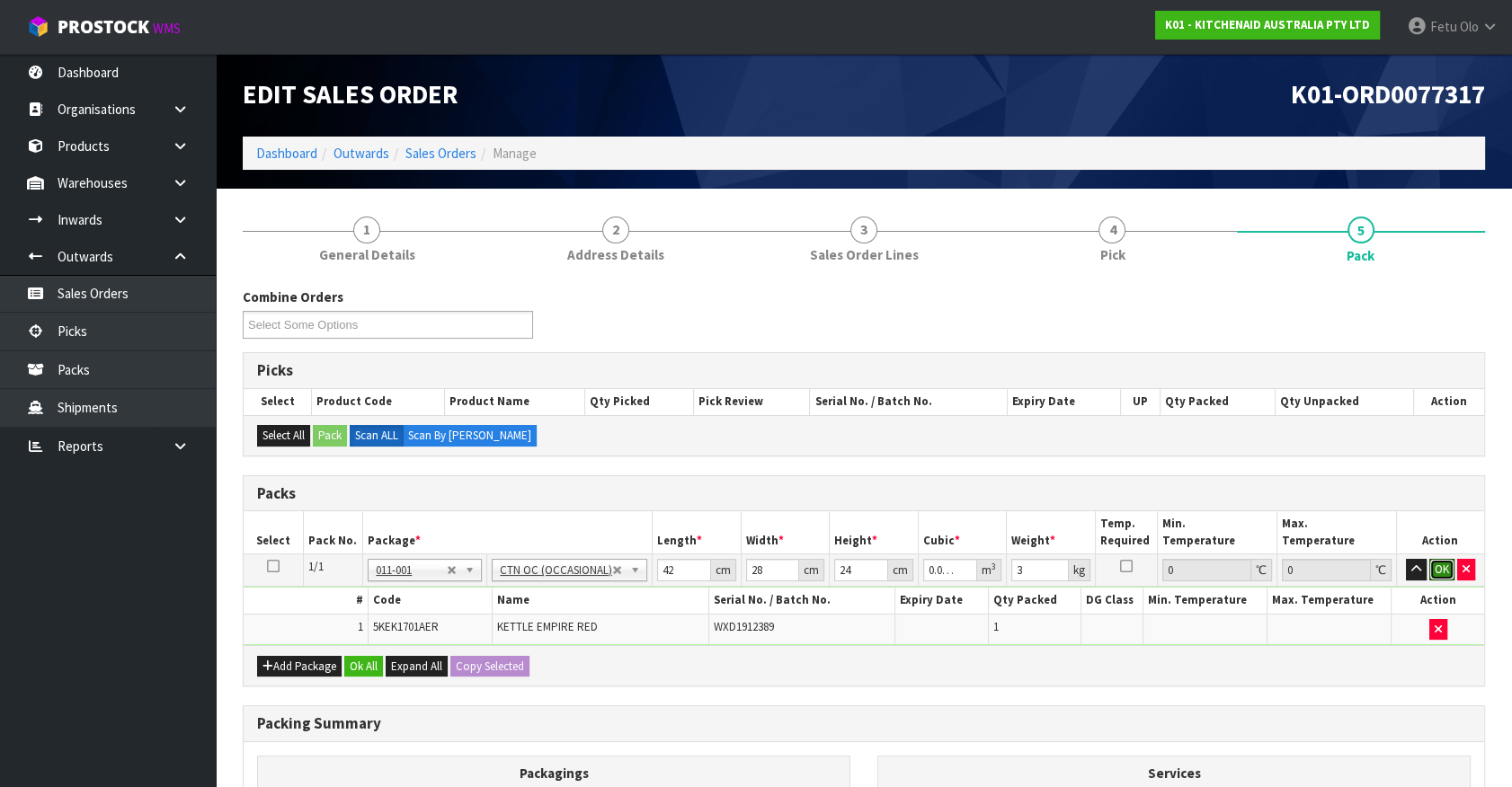 click on "OK" at bounding box center [1442, 570] 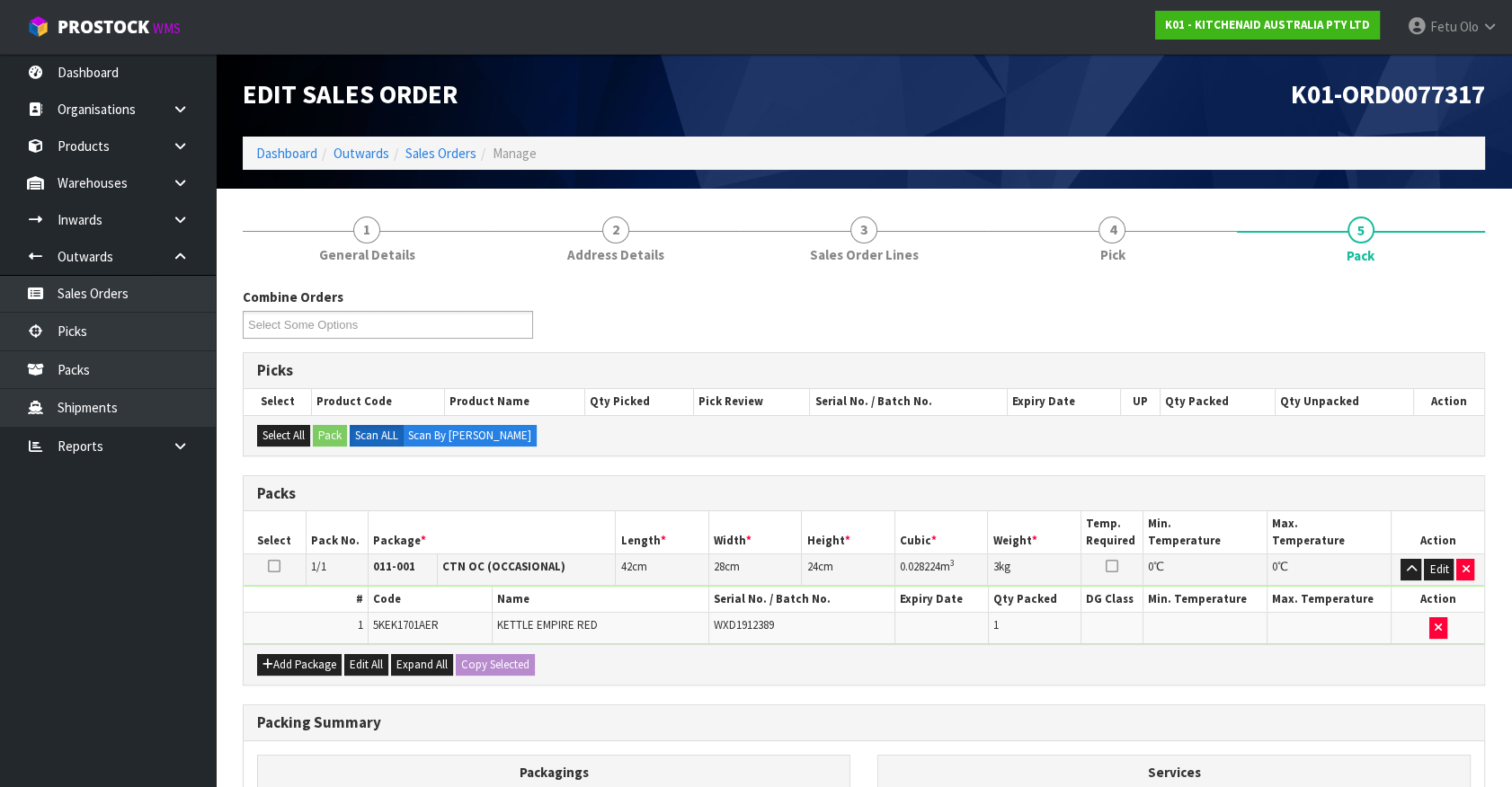 scroll, scrollTop: 234, scrollLeft: 0, axis: vertical 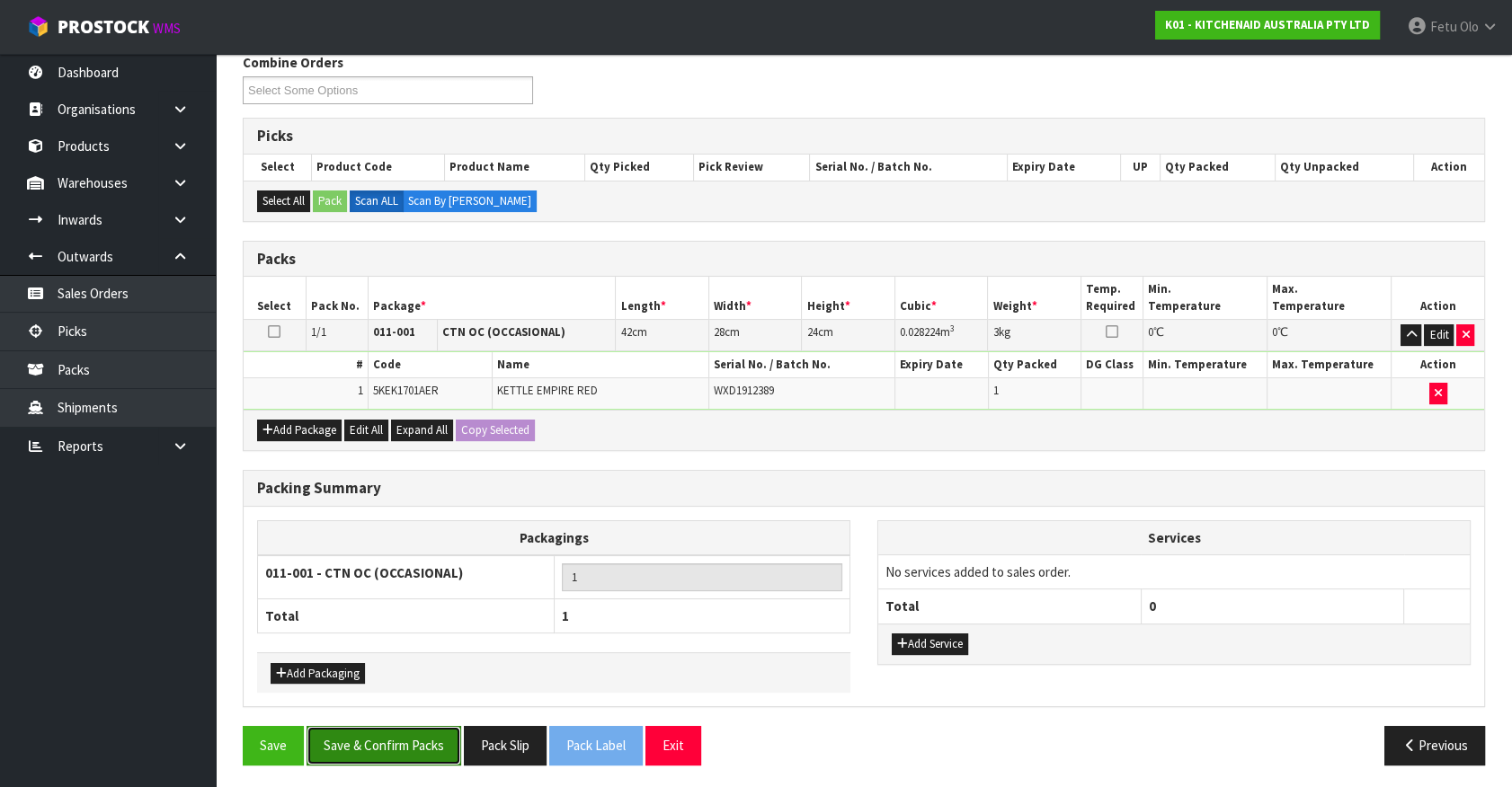 click on "Save & Confirm Packs" at bounding box center [384, 745] 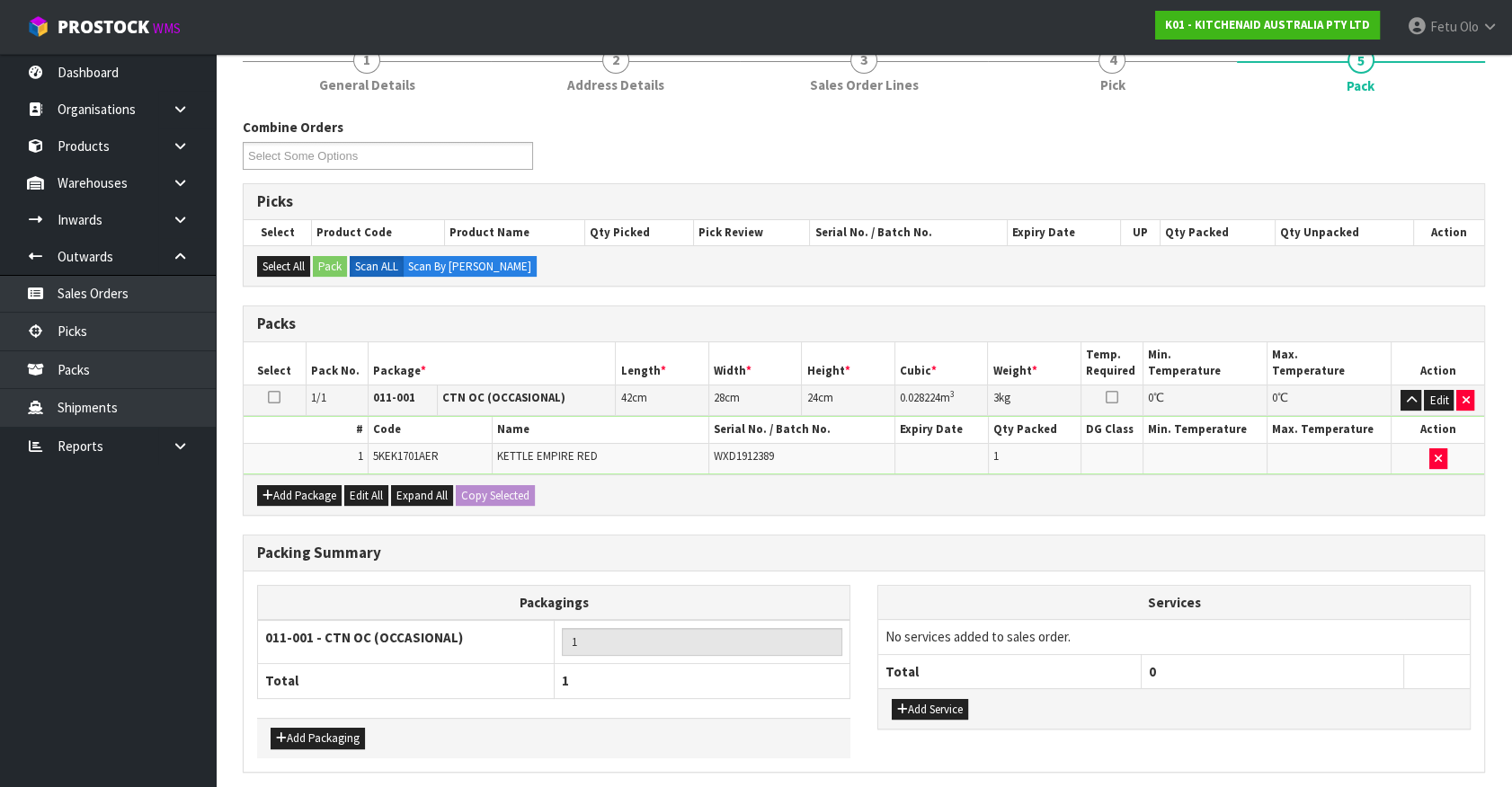 scroll, scrollTop: 0, scrollLeft: 0, axis: both 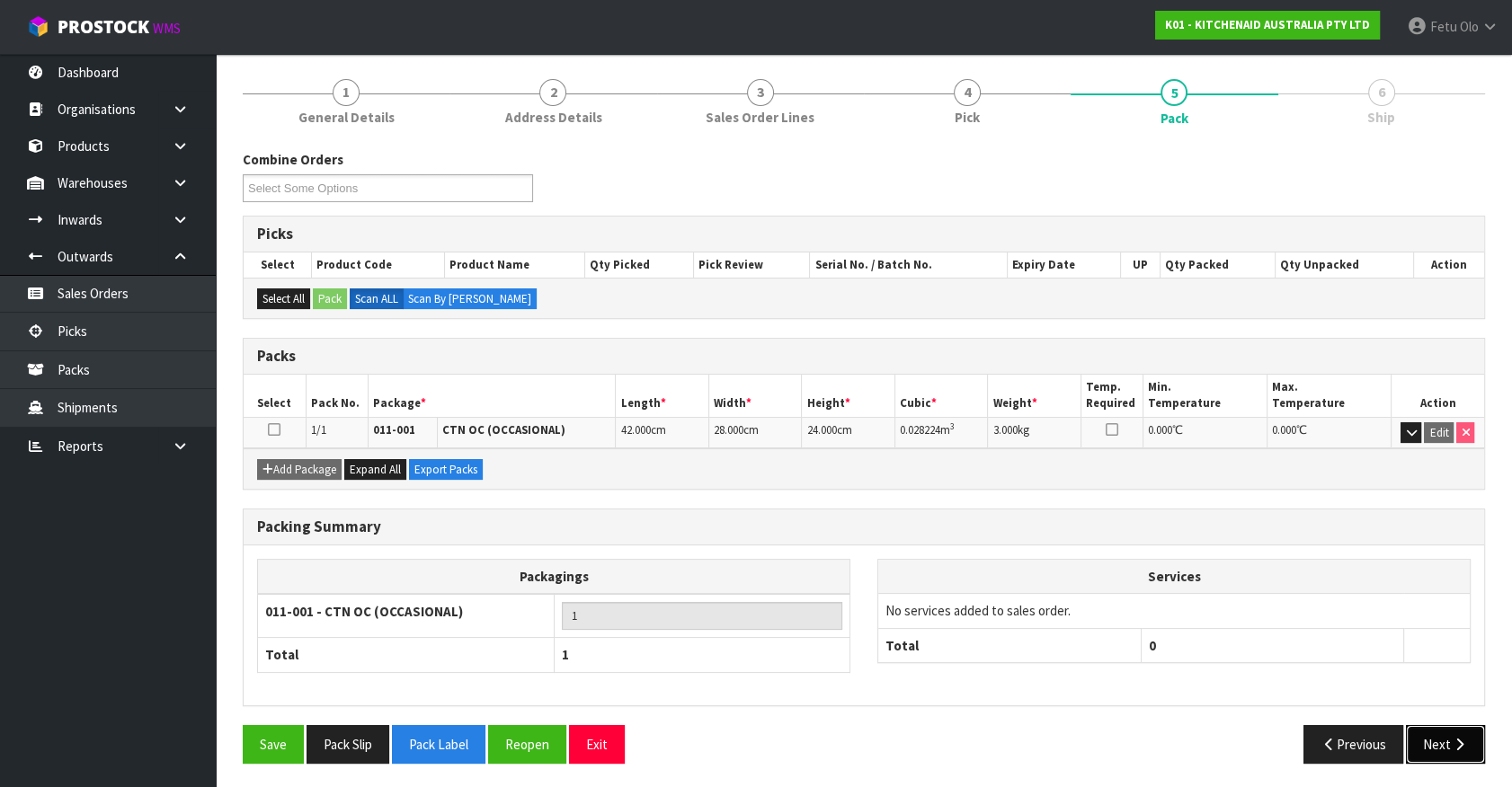 click on "Next" at bounding box center [1445, 744] 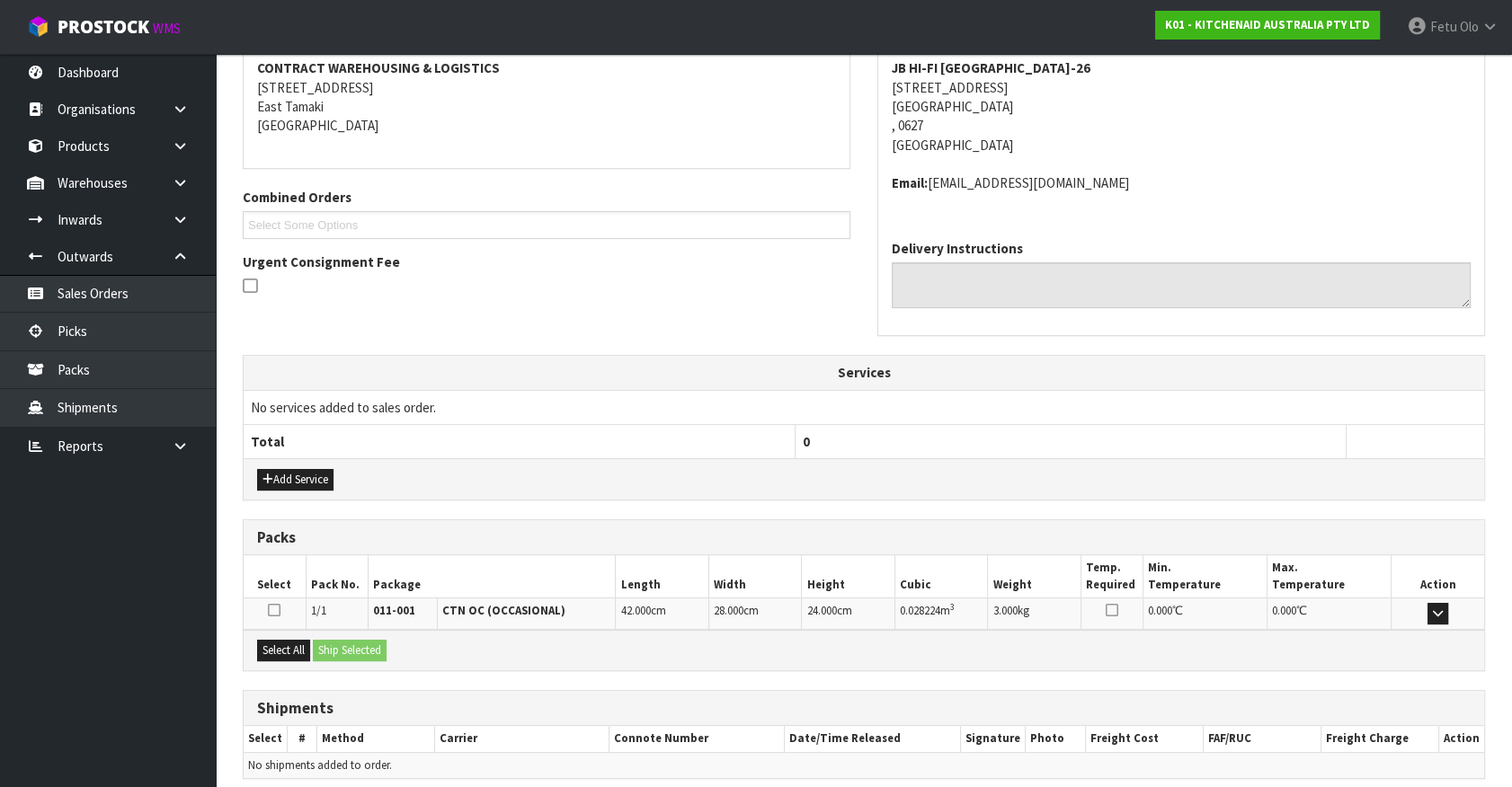 scroll, scrollTop: 417, scrollLeft: 0, axis: vertical 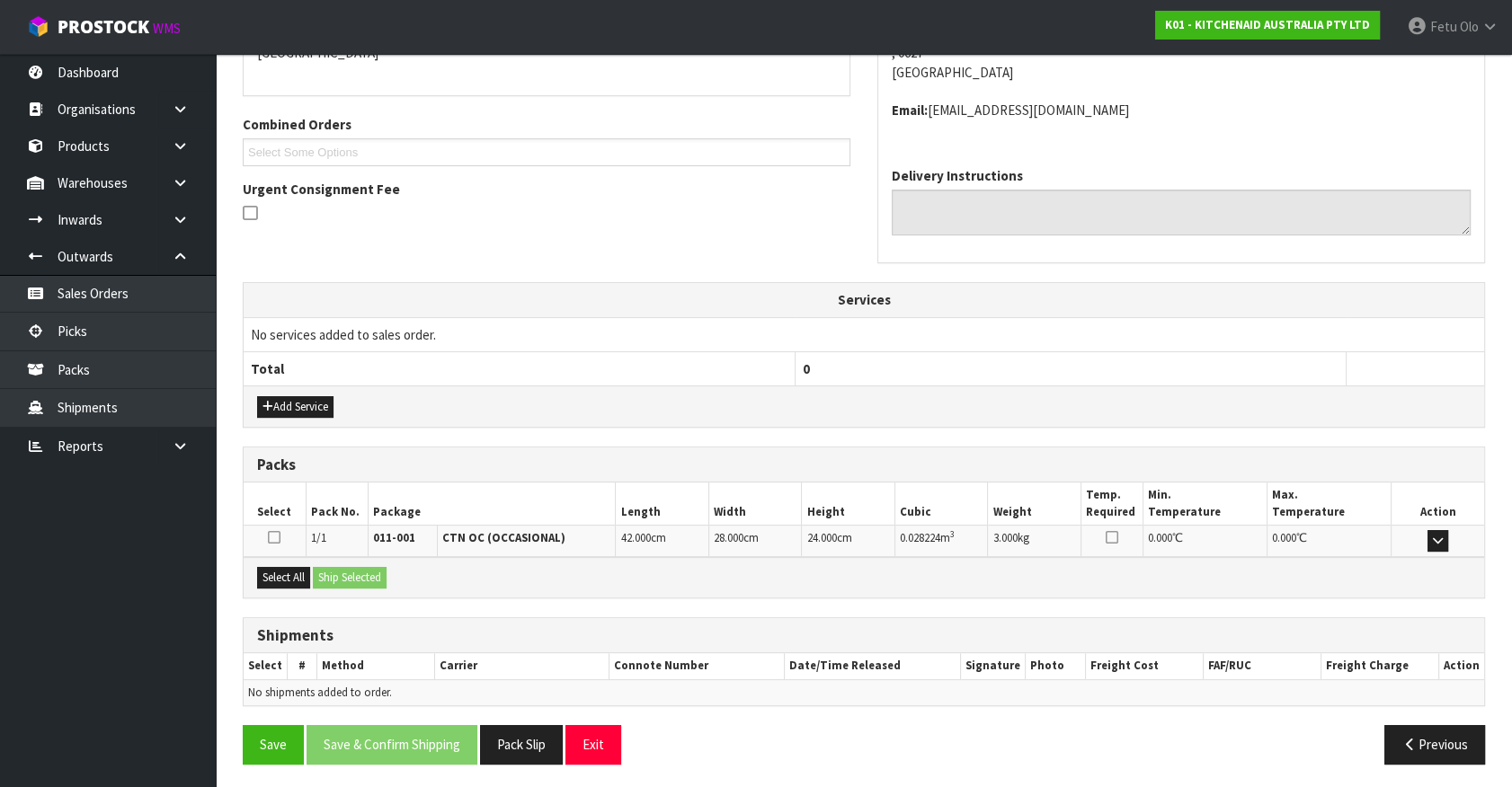 drag, startPoint x: 273, startPoint y: 562, endPoint x: 346, endPoint y: 576, distance: 74.33034 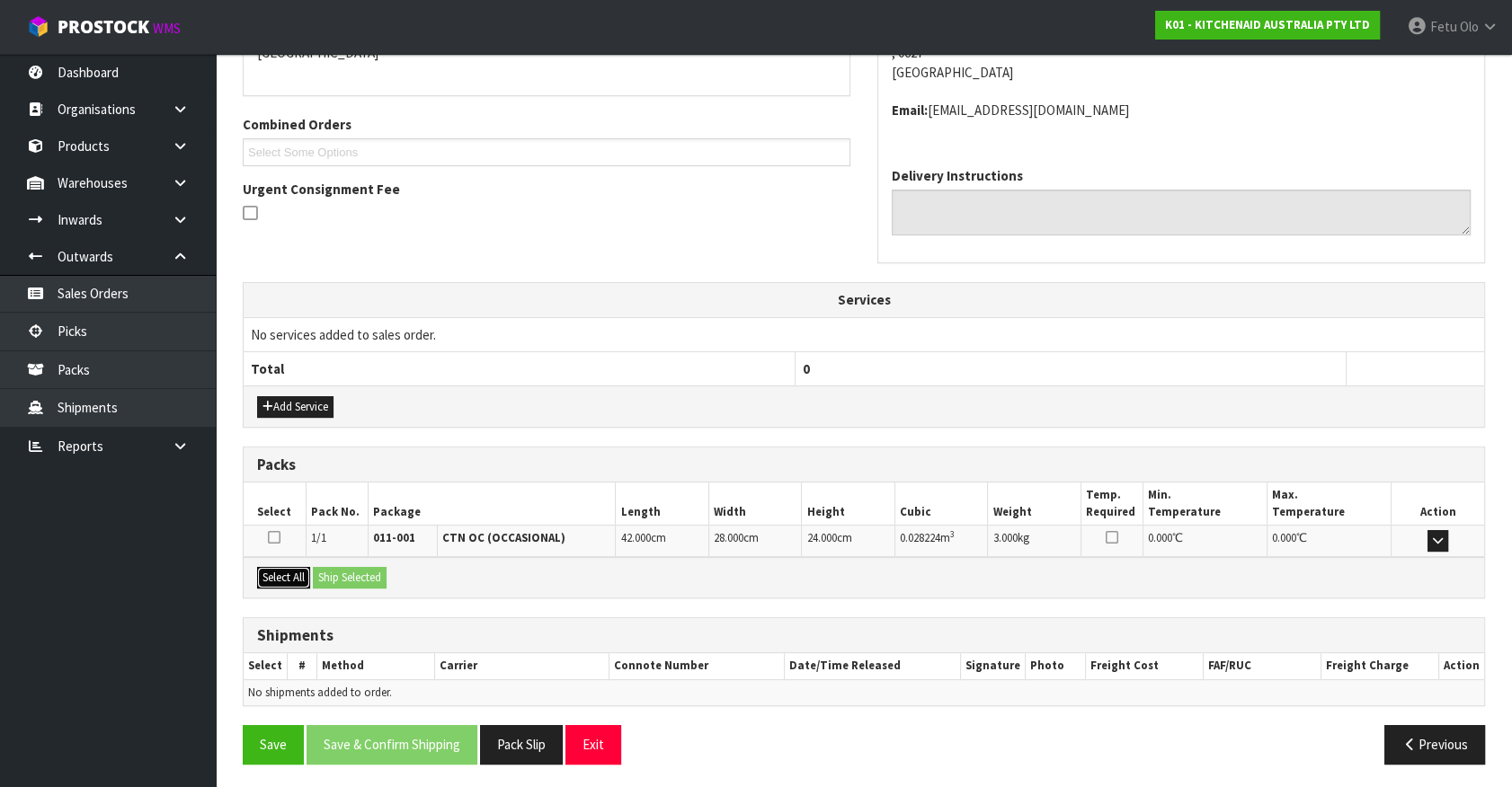 drag, startPoint x: 303, startPoint y: 574, endPoint x: 350, endPoint y: 574, distance: 47 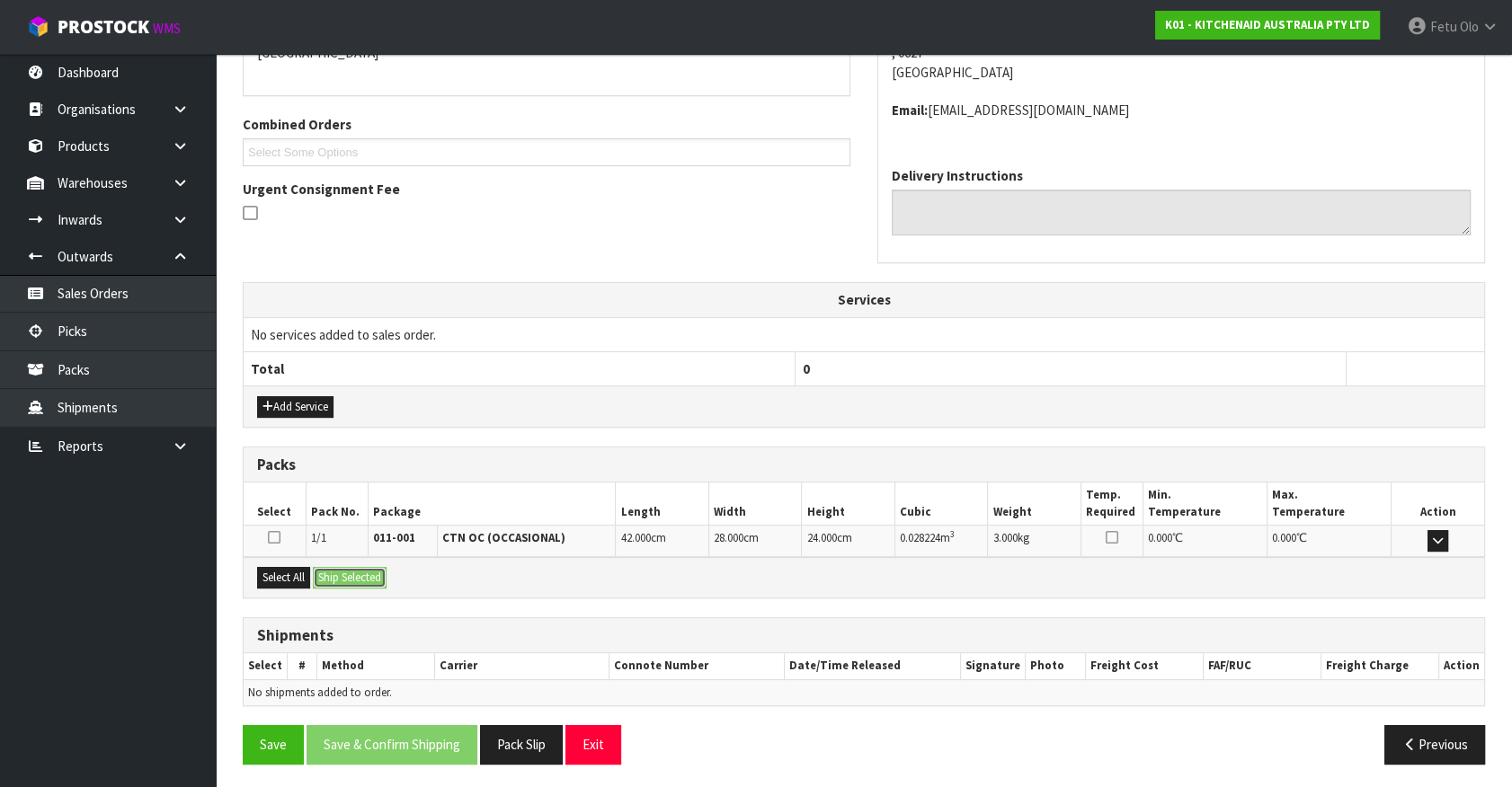click on "Ship Selected" at bounding box center [350, 578] 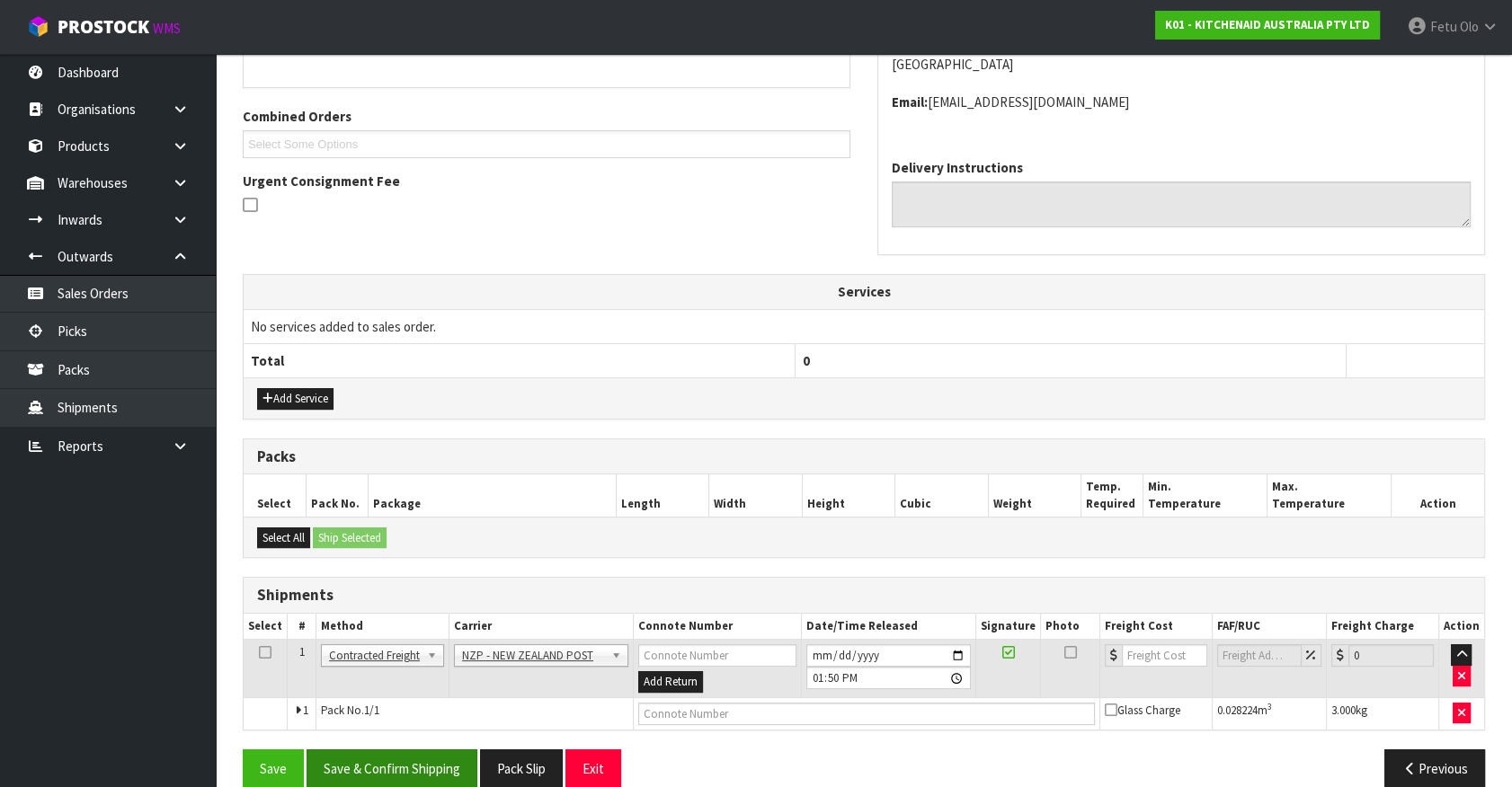 scroll, scrollTop: 449, scrollLeft: 0, axis: vertical 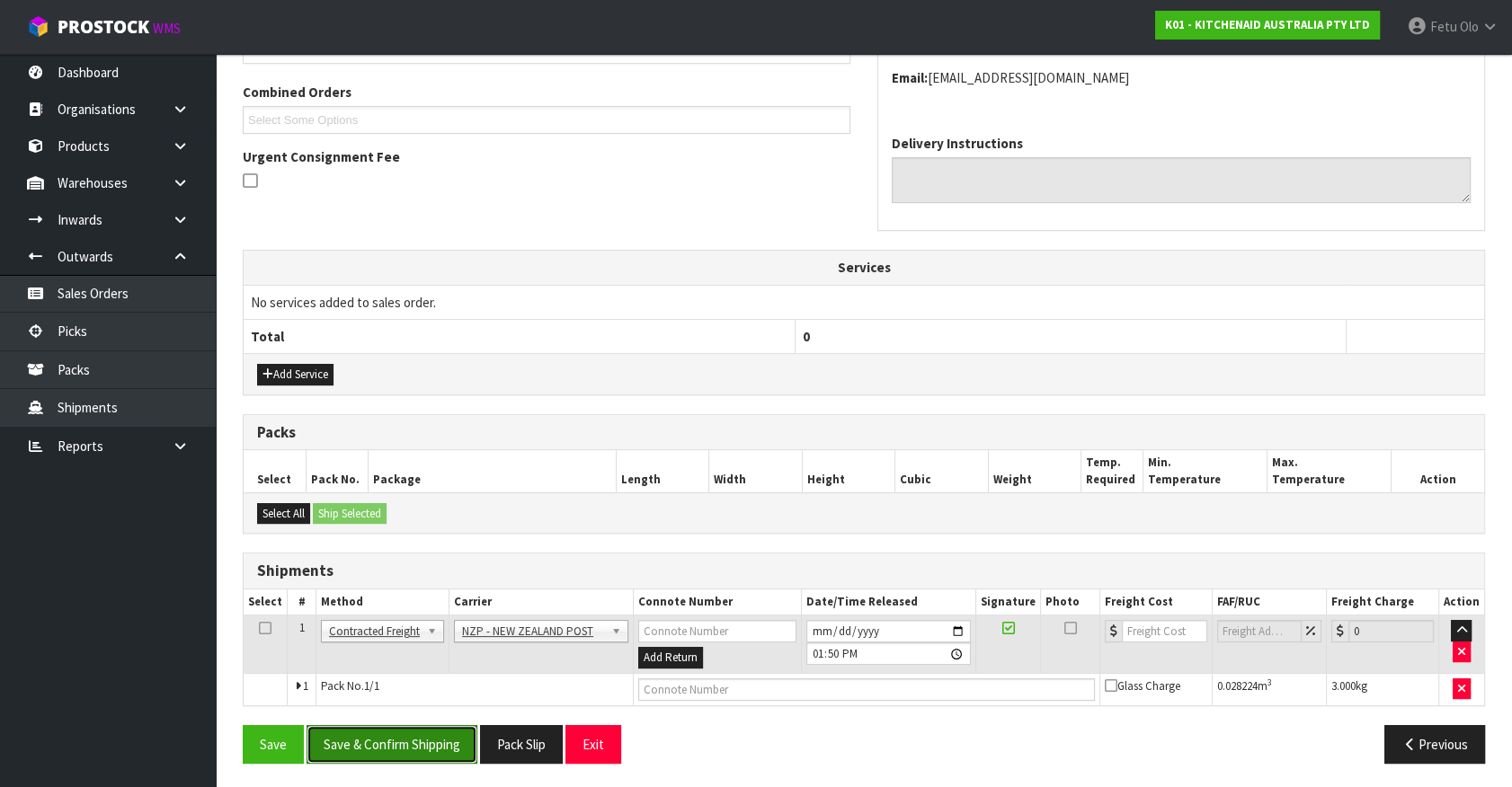 click on "Save & Confirm Shipping" at bounding box center [392, 744] 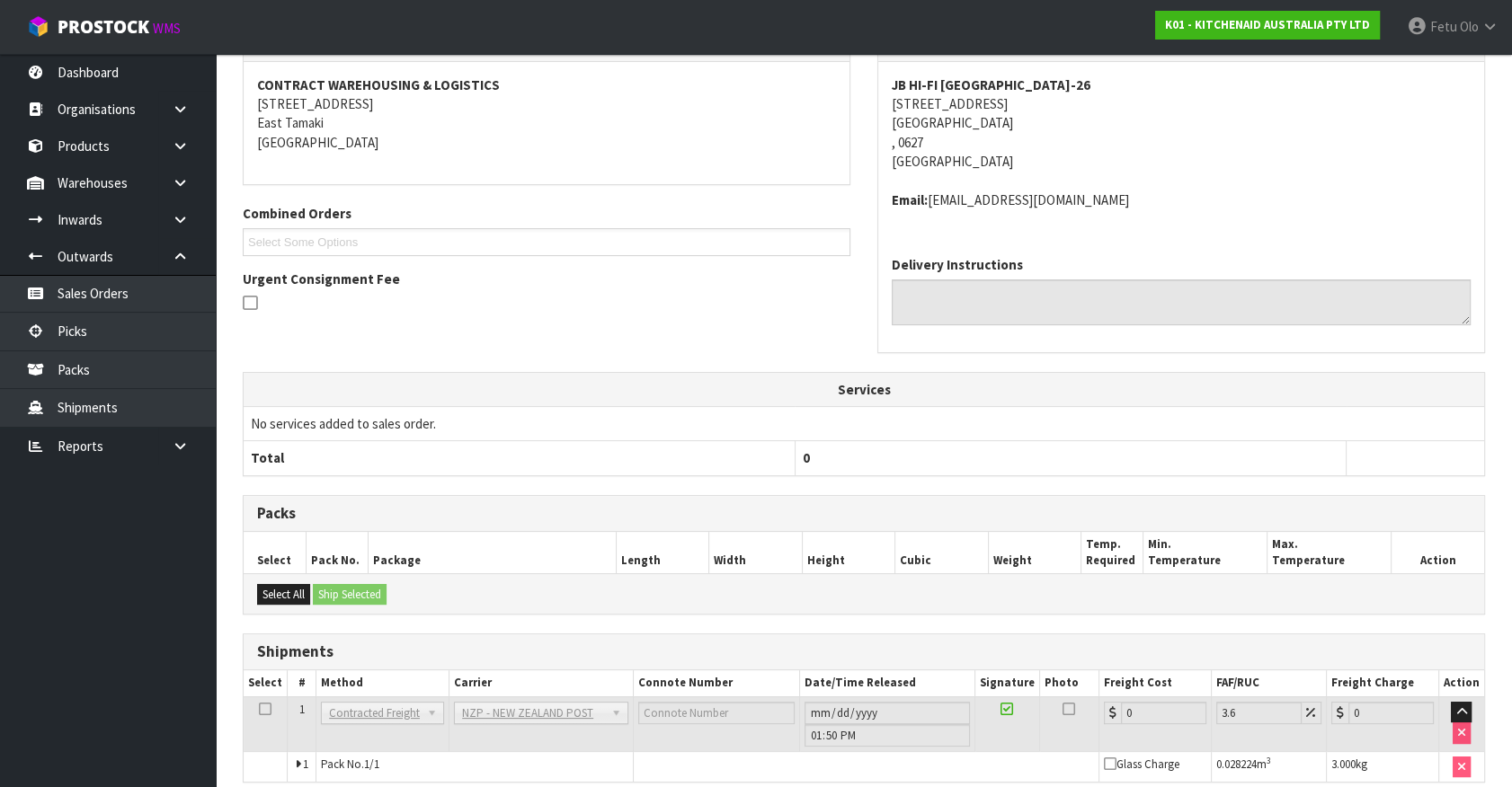 scroll, scrollTop: 423, scrollLeft: 0, axis: vertical 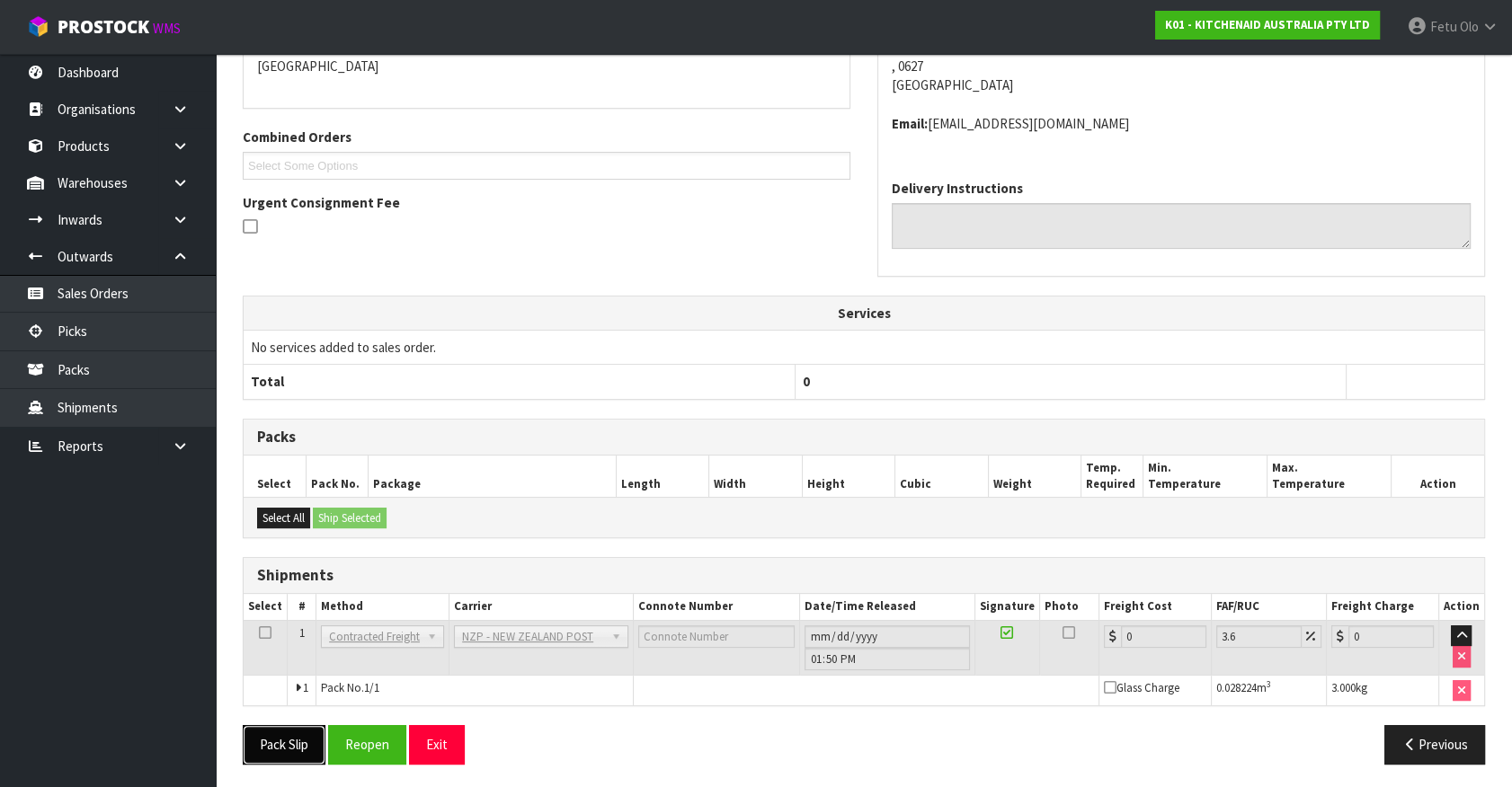 click on "Pack Slip" at bounding box center (284, 744) 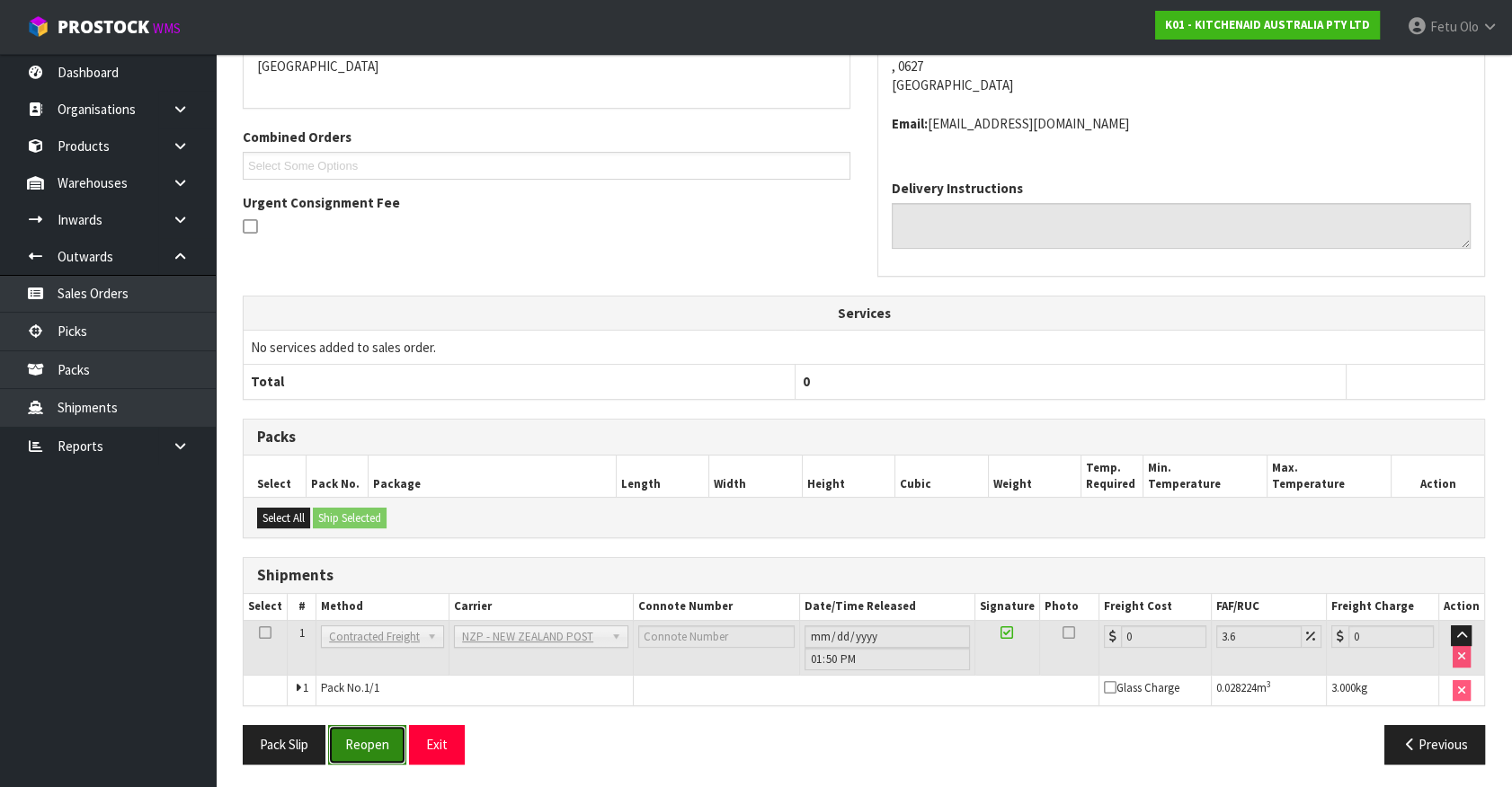 click on "Reopen" at bounding box center [367, 744] 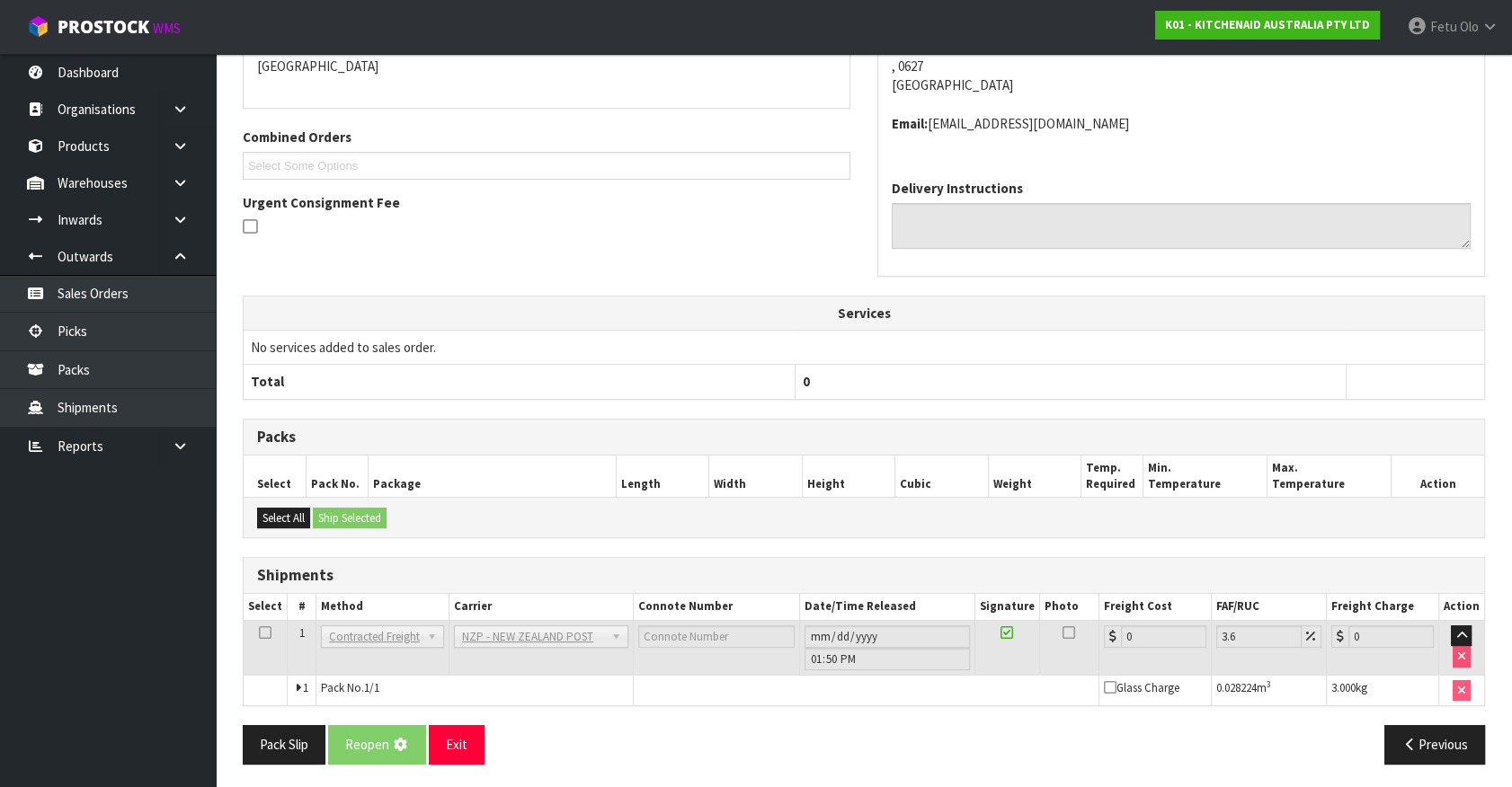 scroll, scrollTop: 0, scrollLeft: 0, axis: both 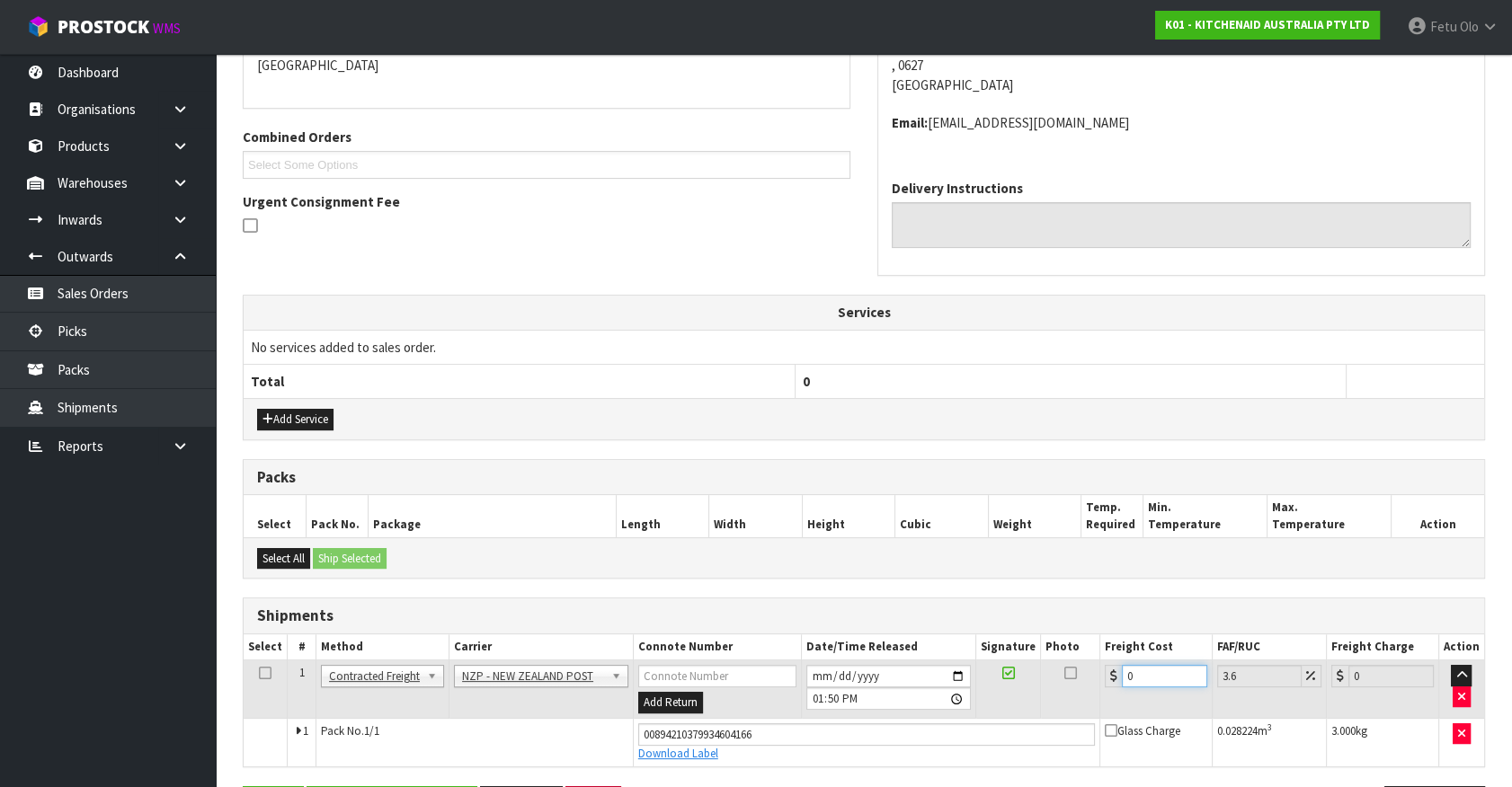 drag, startPoint x: 1094, startPoint y: 695, endPoint x: 583, endPoint y: 783, distance: 518.522 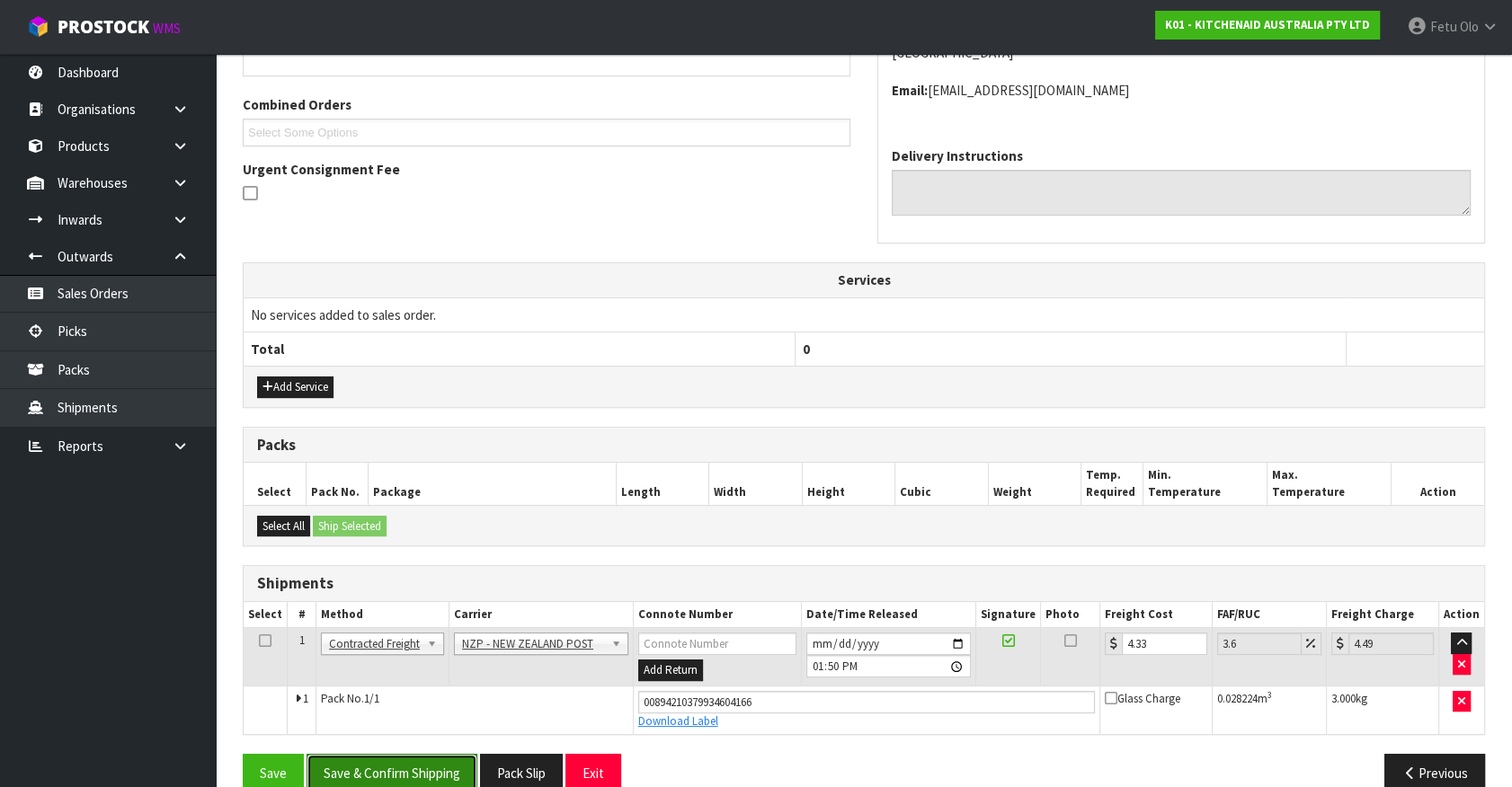 click on "Save & Confirm Shipping" at bounding box center (392, 773) 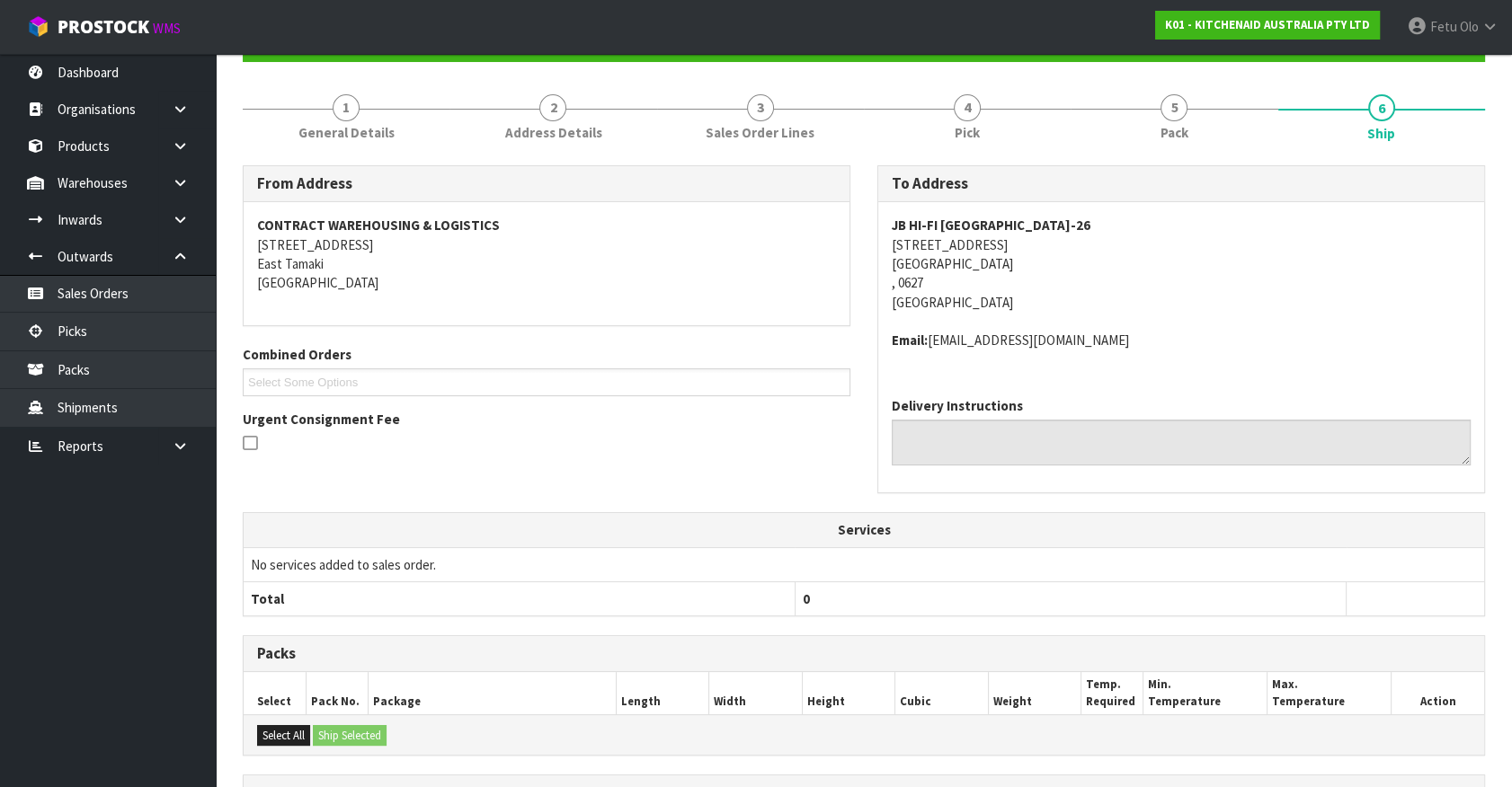 scroll, scrollTop: 0, scrollLeft: 0, axis: both 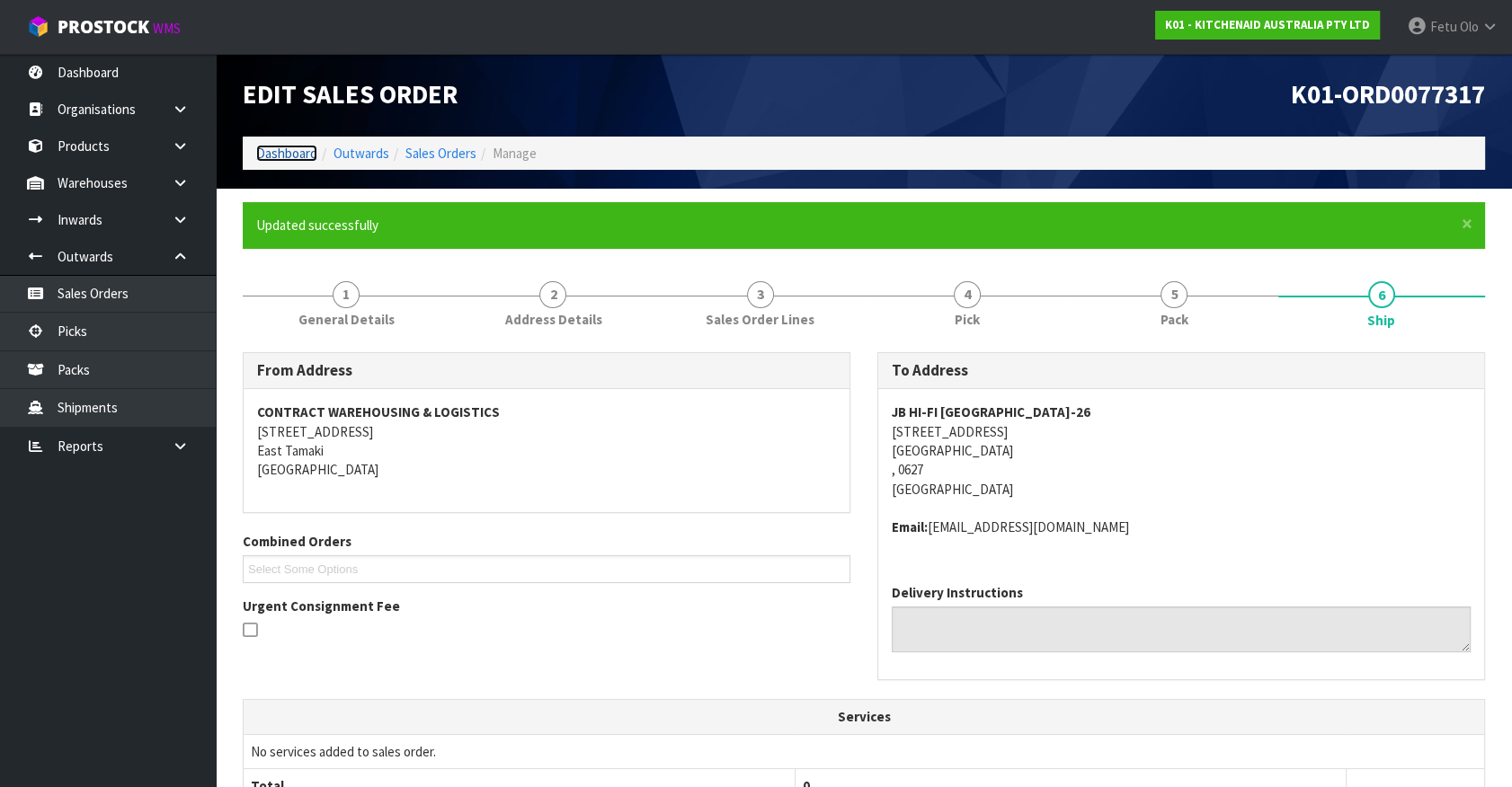 click on "Dashboard" at bounding box center [287, 153] 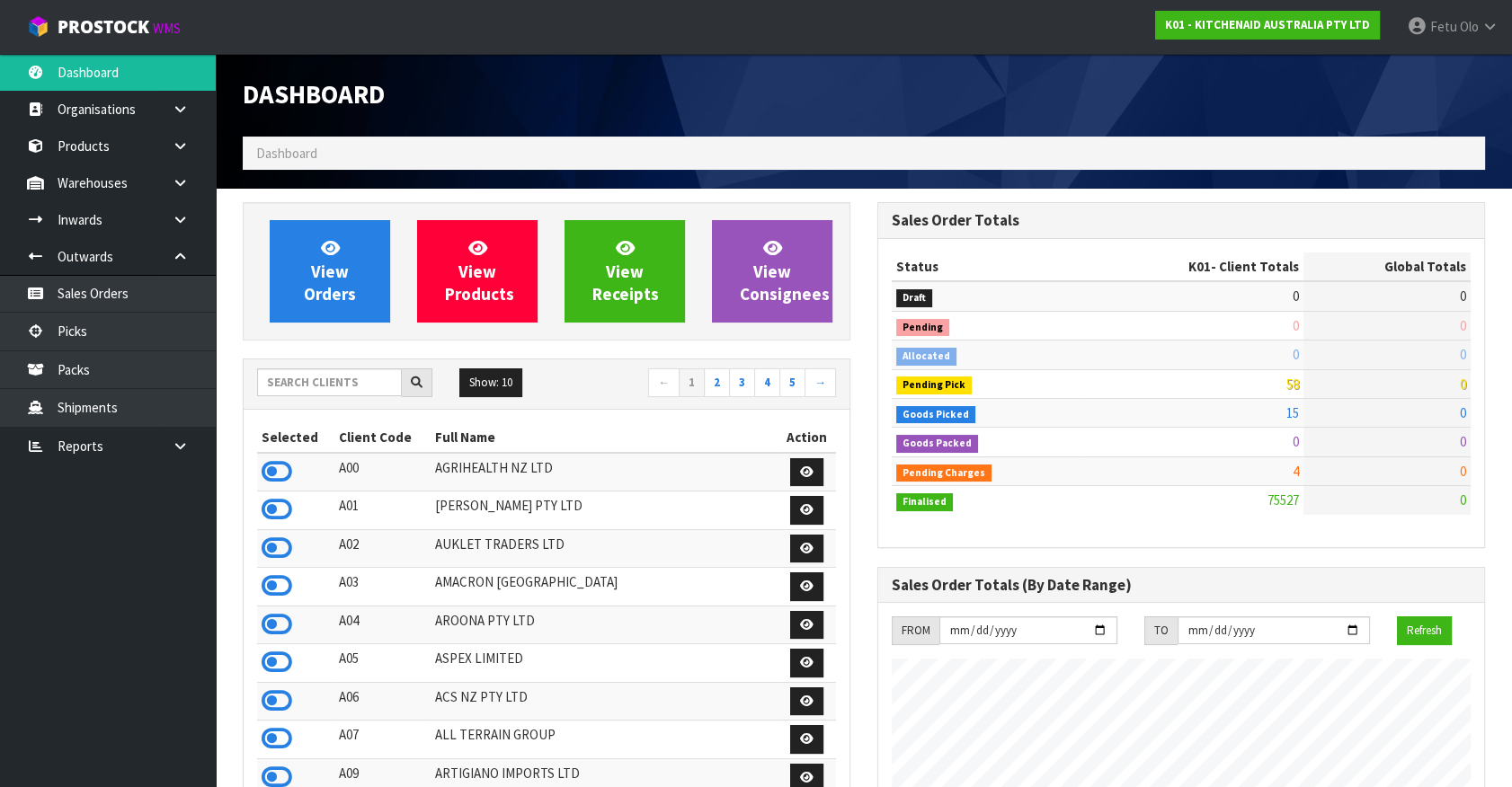 scroll, scrollTop: 897283, scrollLeft: 898294, axis: both 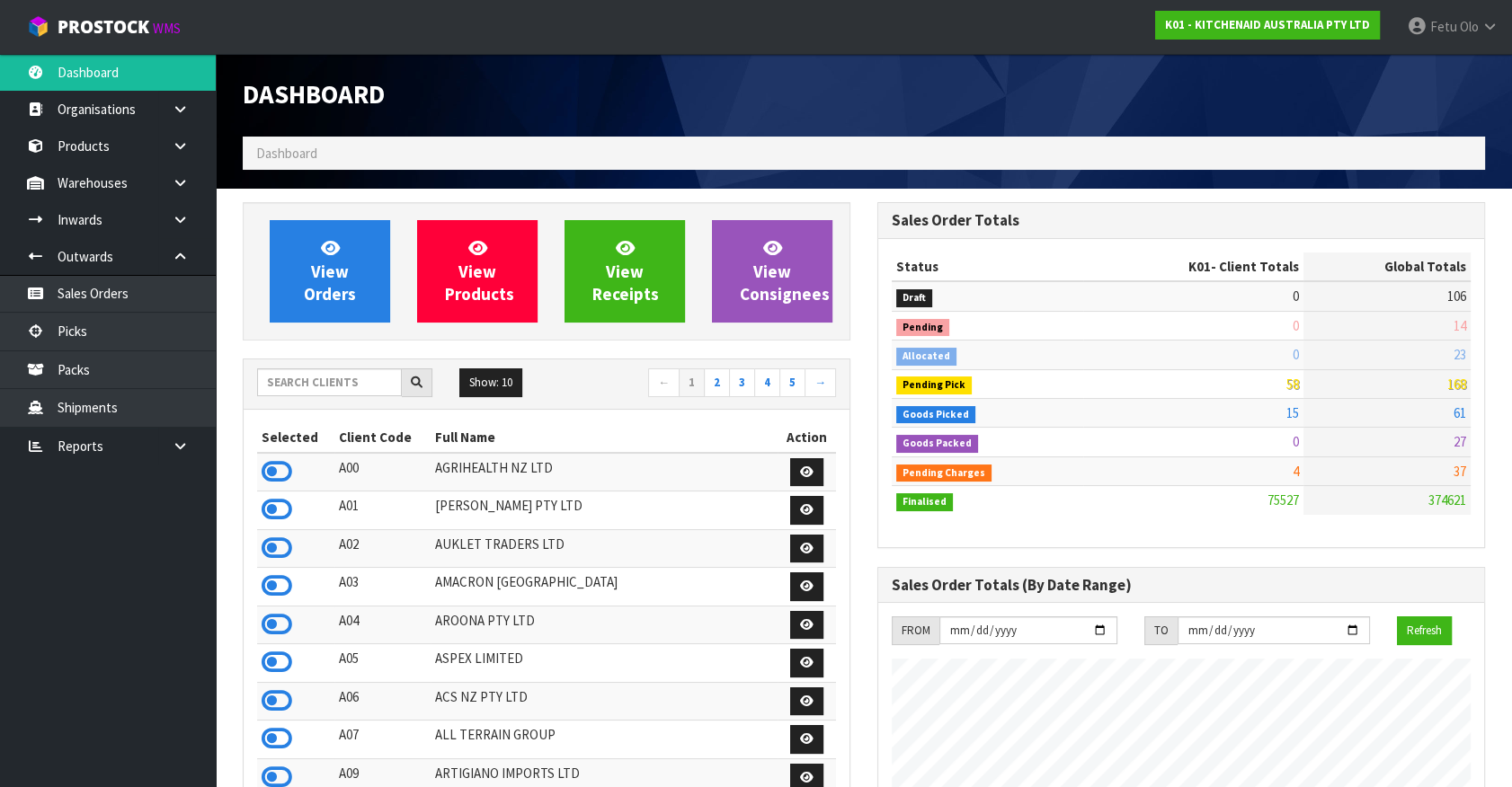 click on "61" at bounding box center (1460, 412) 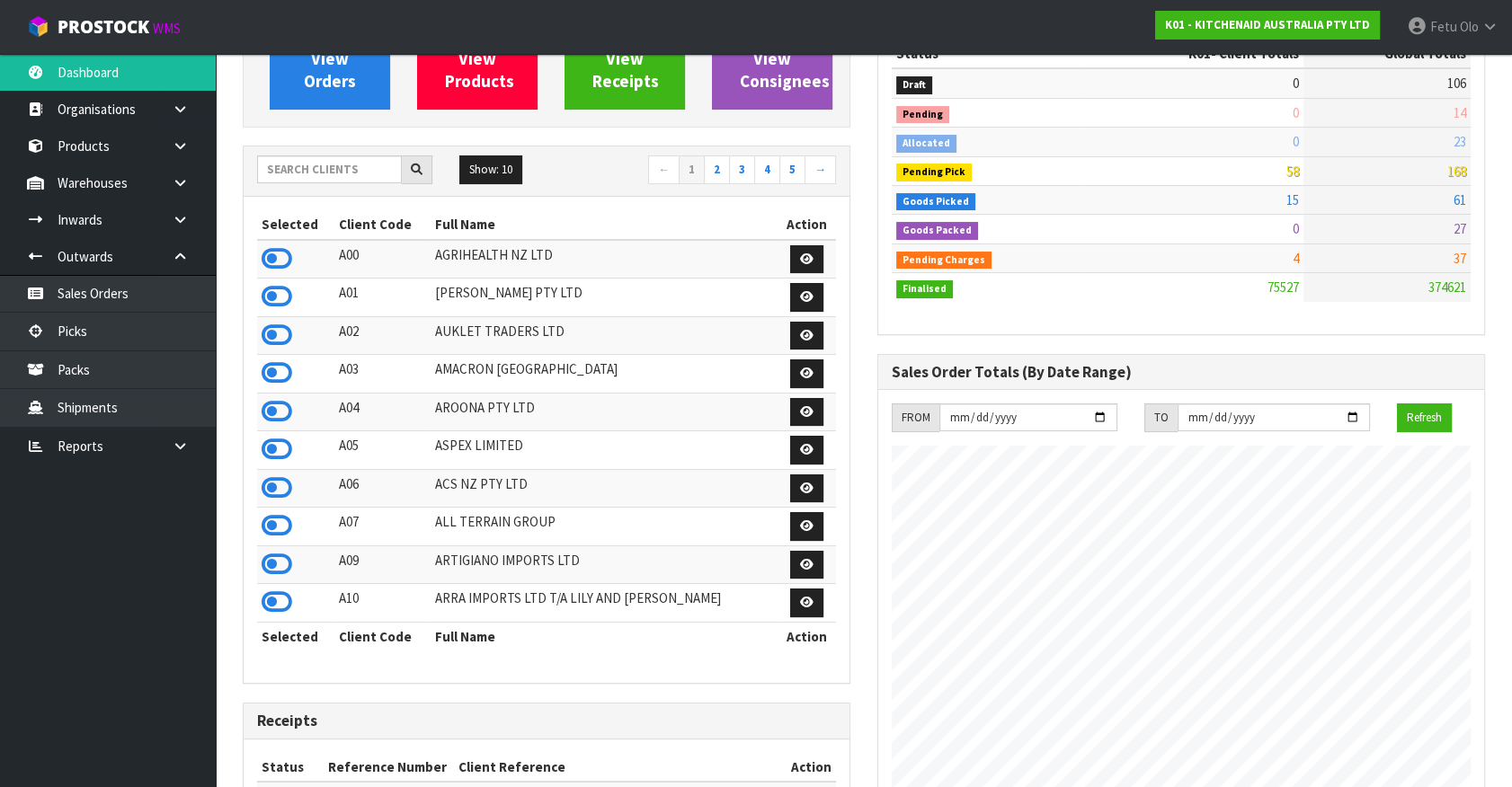 scroll, scrollTop: 0, scrollLeft: 0, axis: both 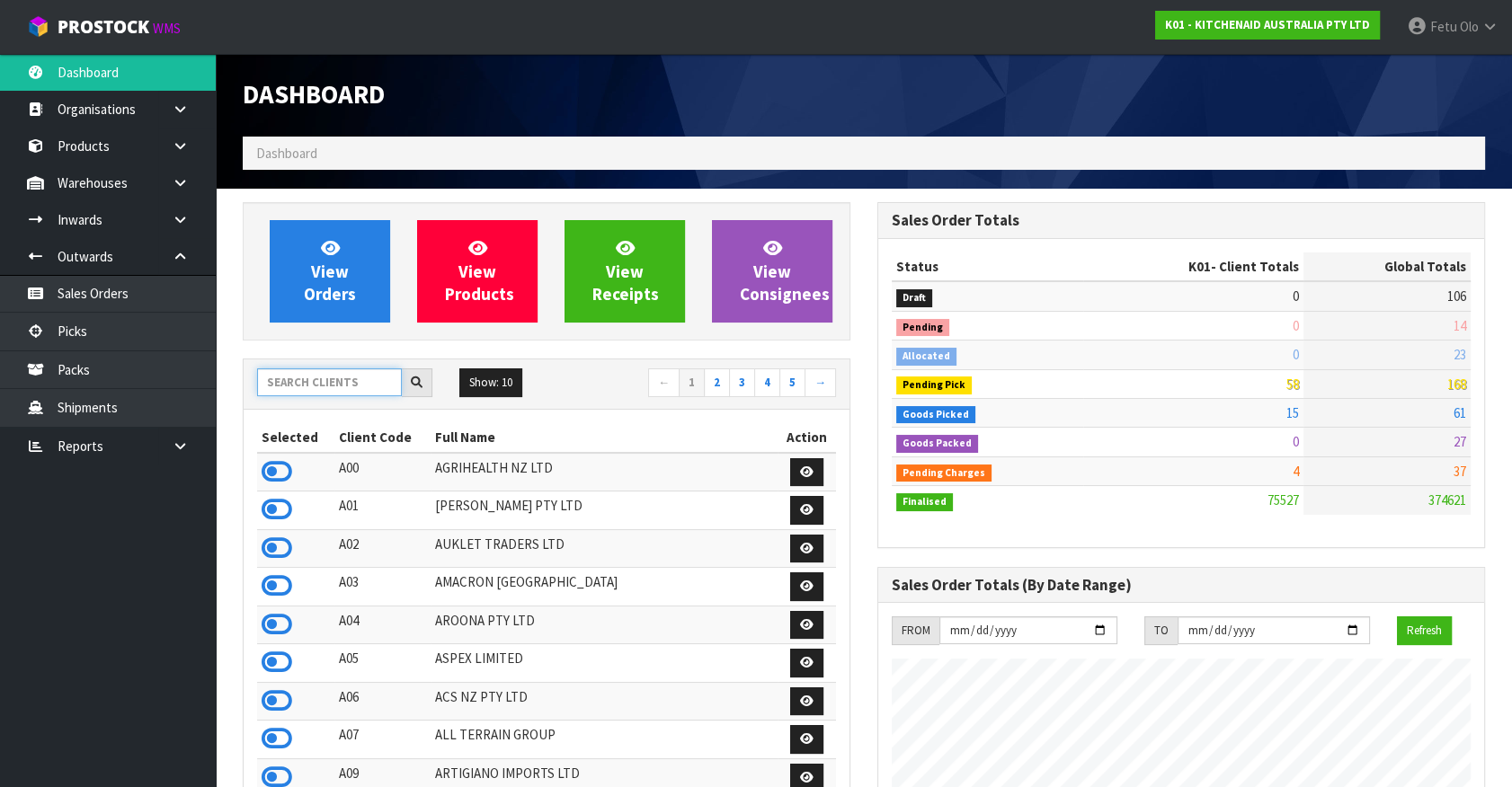 click at bounding box center (329, 382) 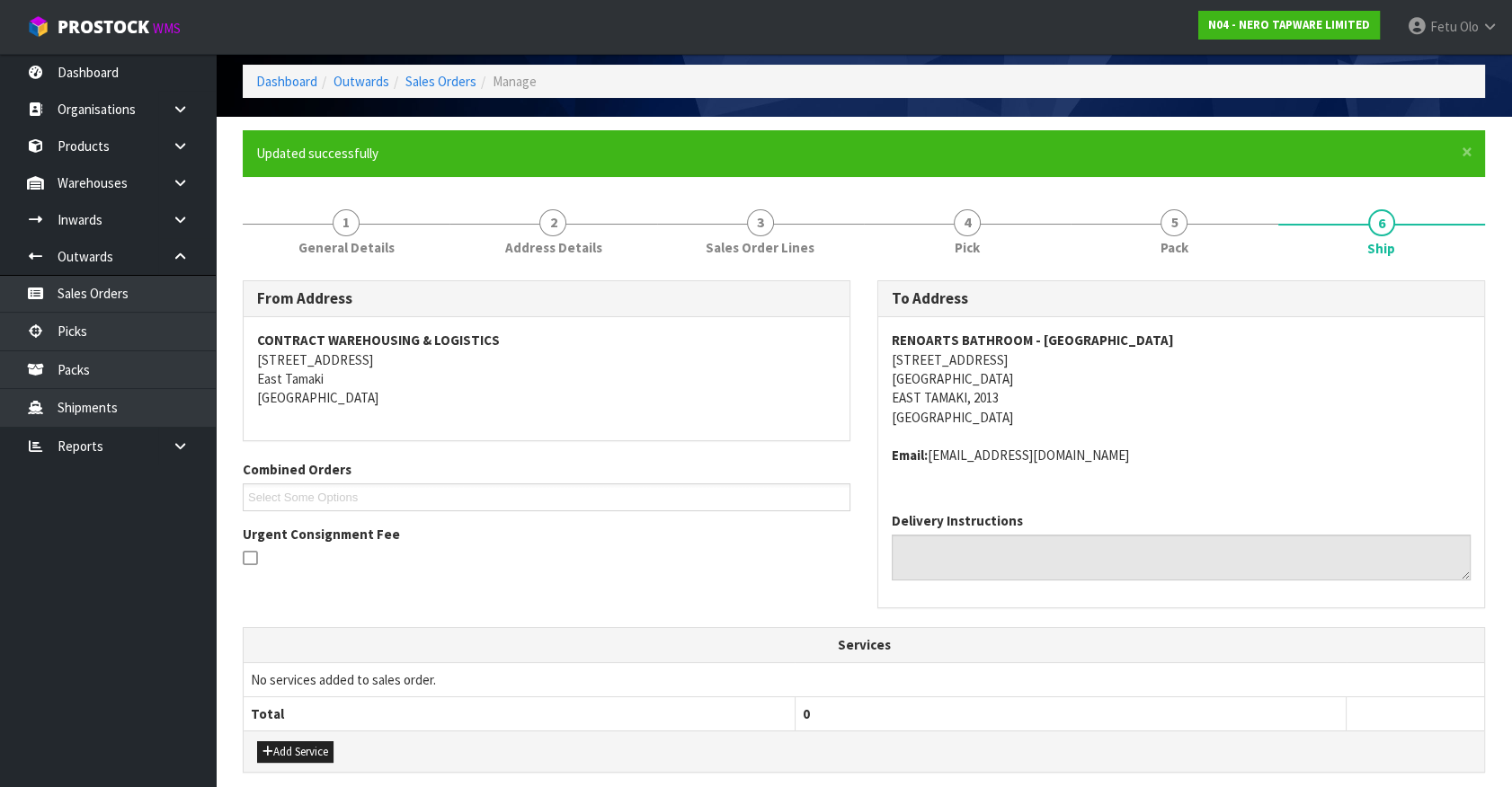 scroll, scrollTop: 163, scrollLeft: 0, axis: vertical 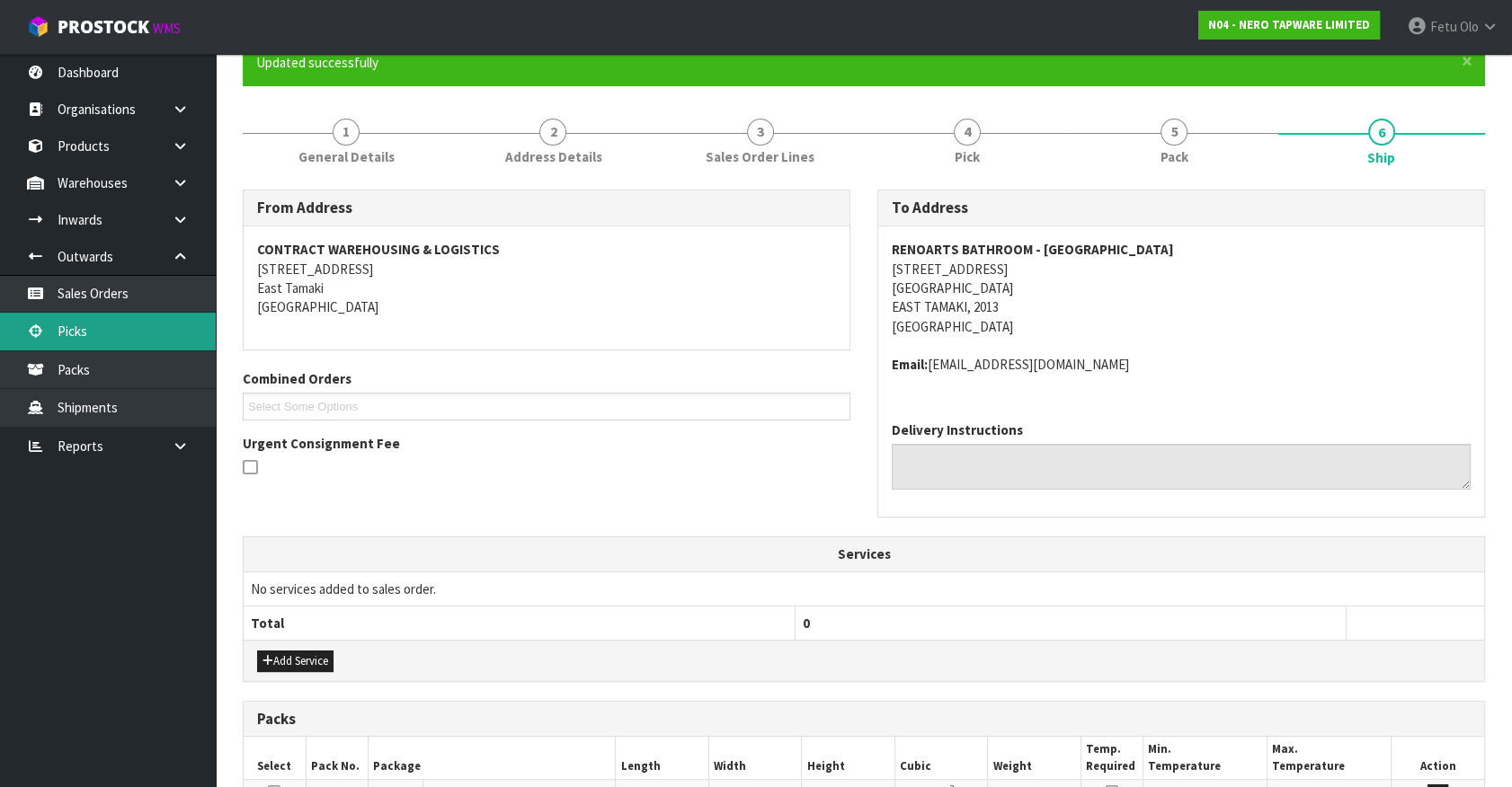 click on "Picks" at bounding box center (108, 331) 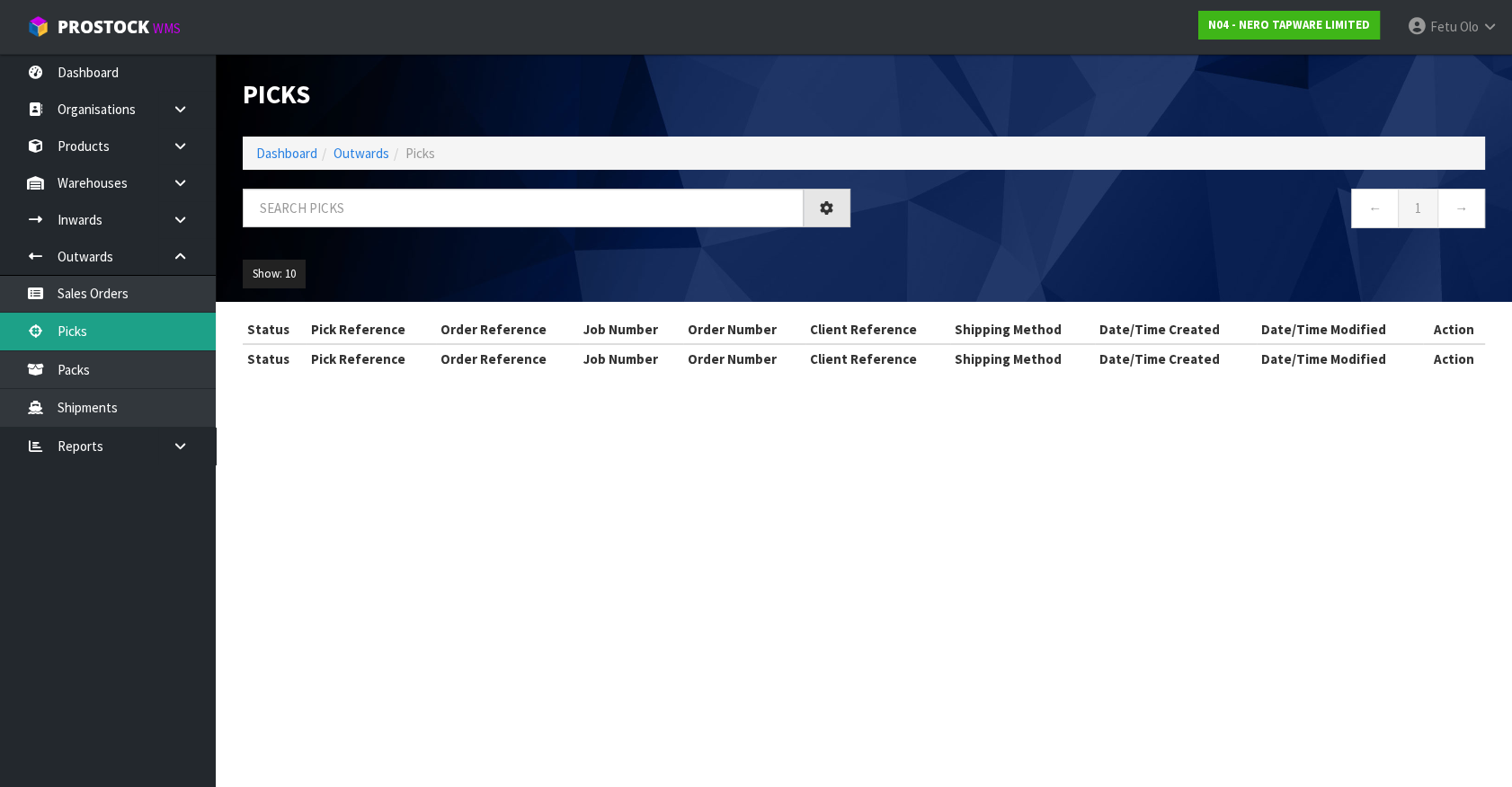 scroll, scrollTop: 0, scrollLeft: 0, axis: both 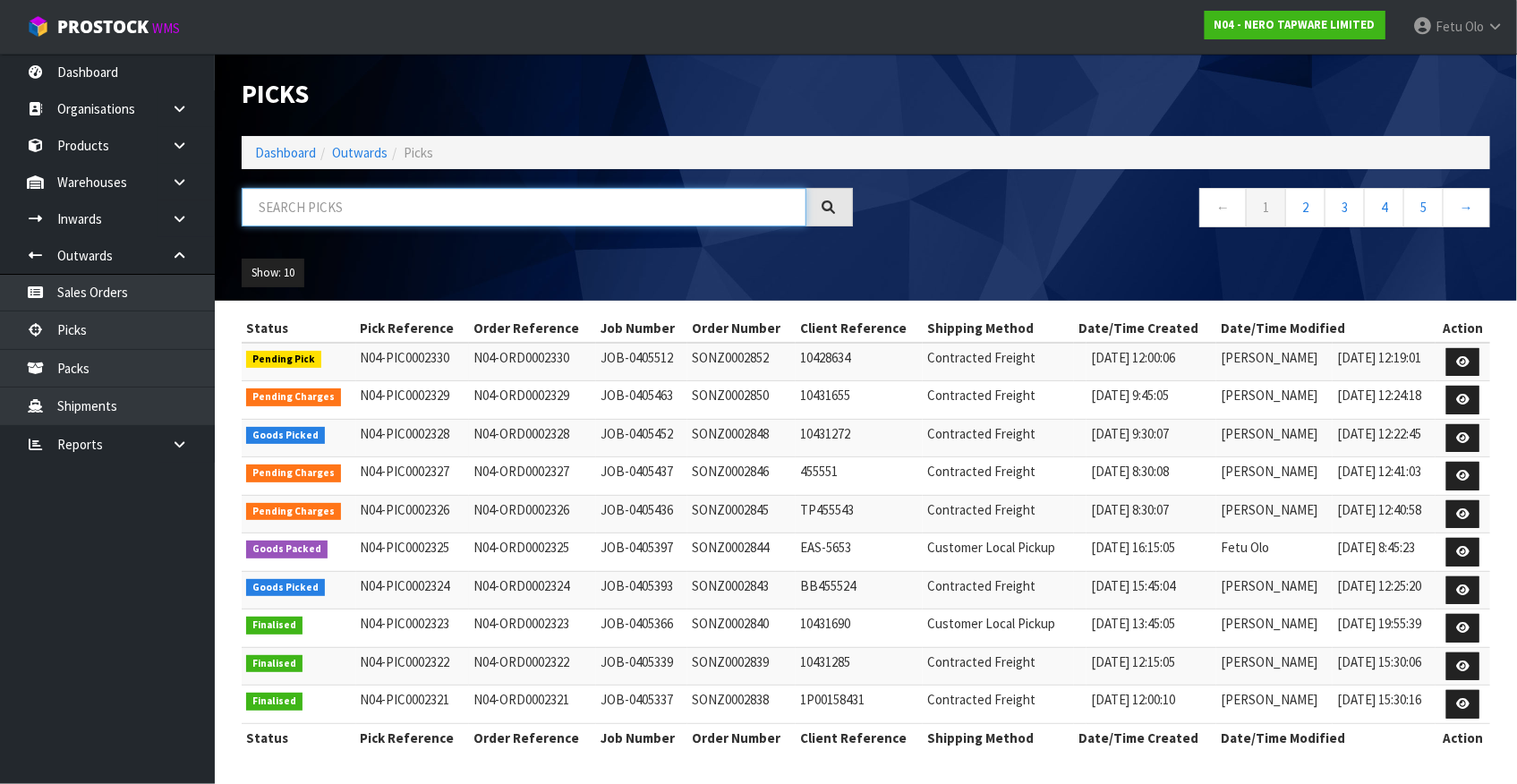 click at bounding box center (524, 207) 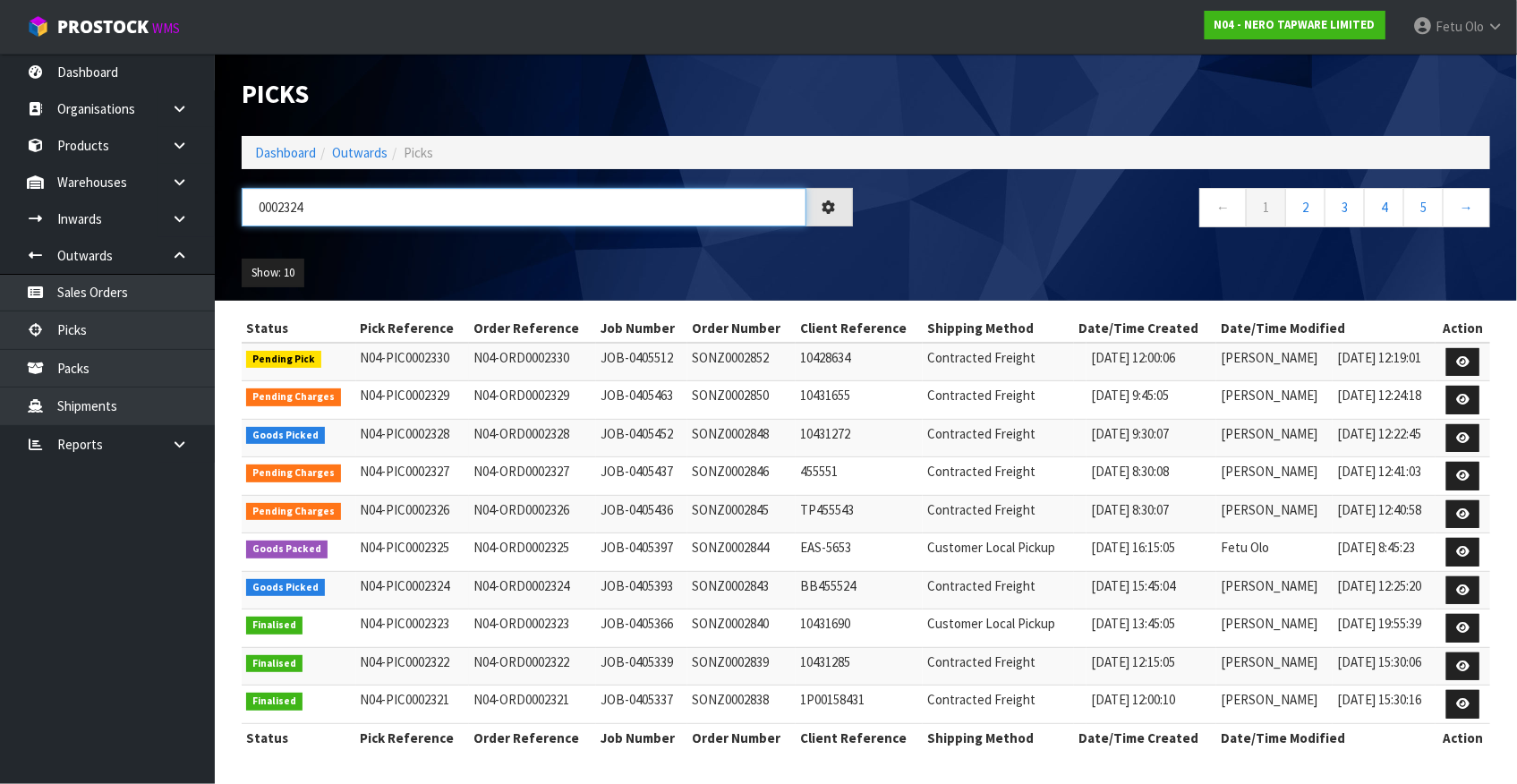 type on "0002324" 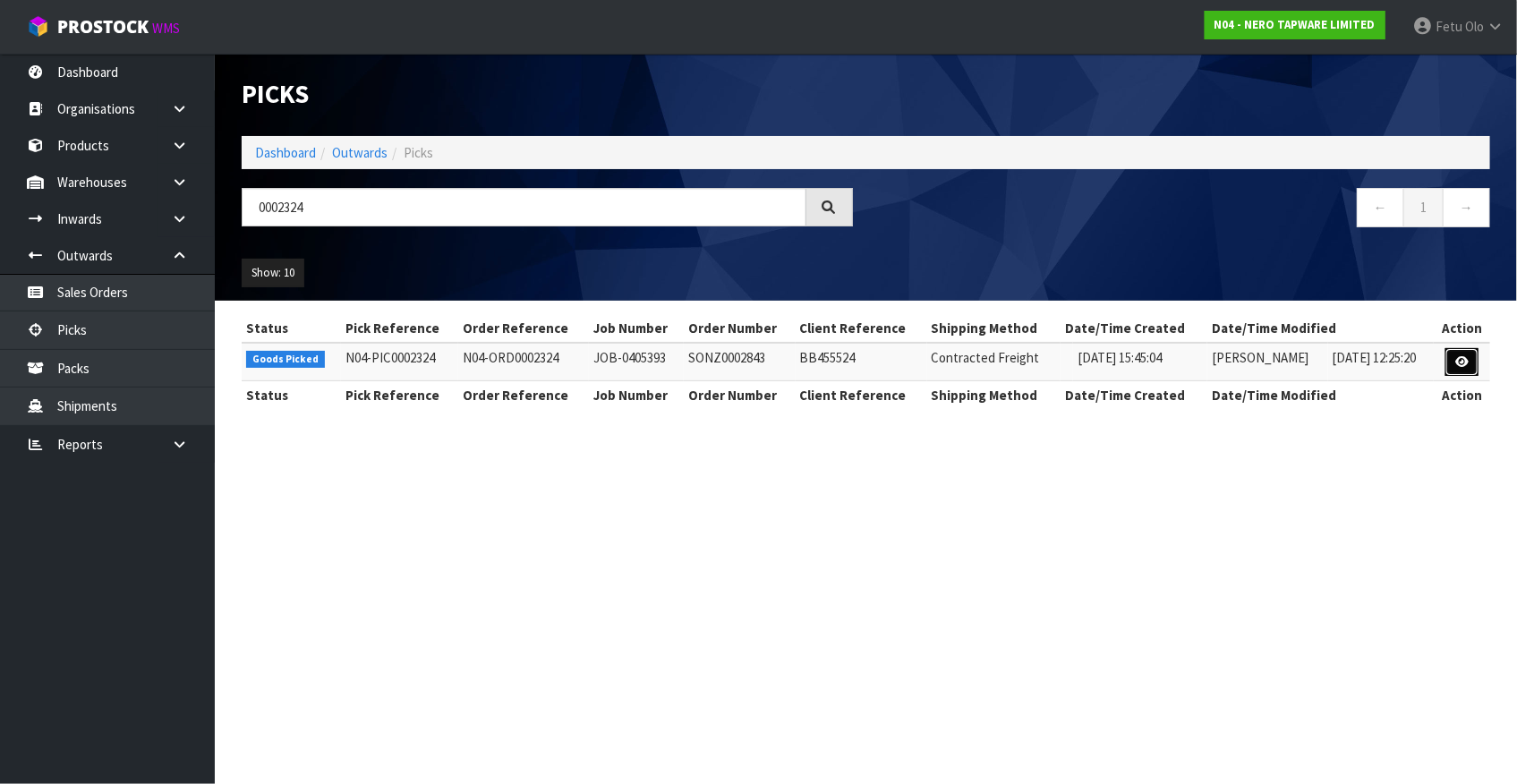 click at bounding box center (1462, 362) 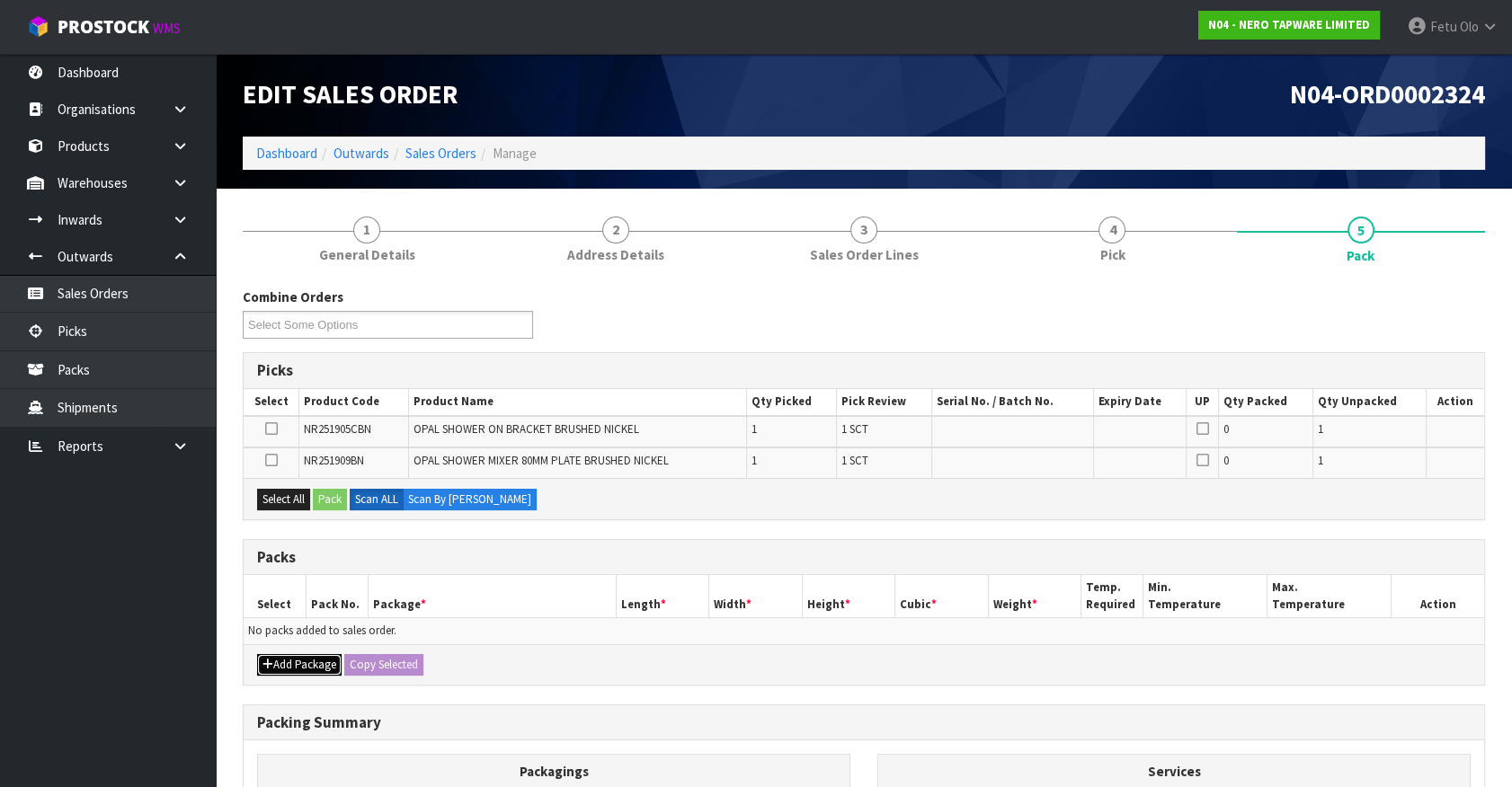 click on "Add Package" at bounding box center [299, 665] 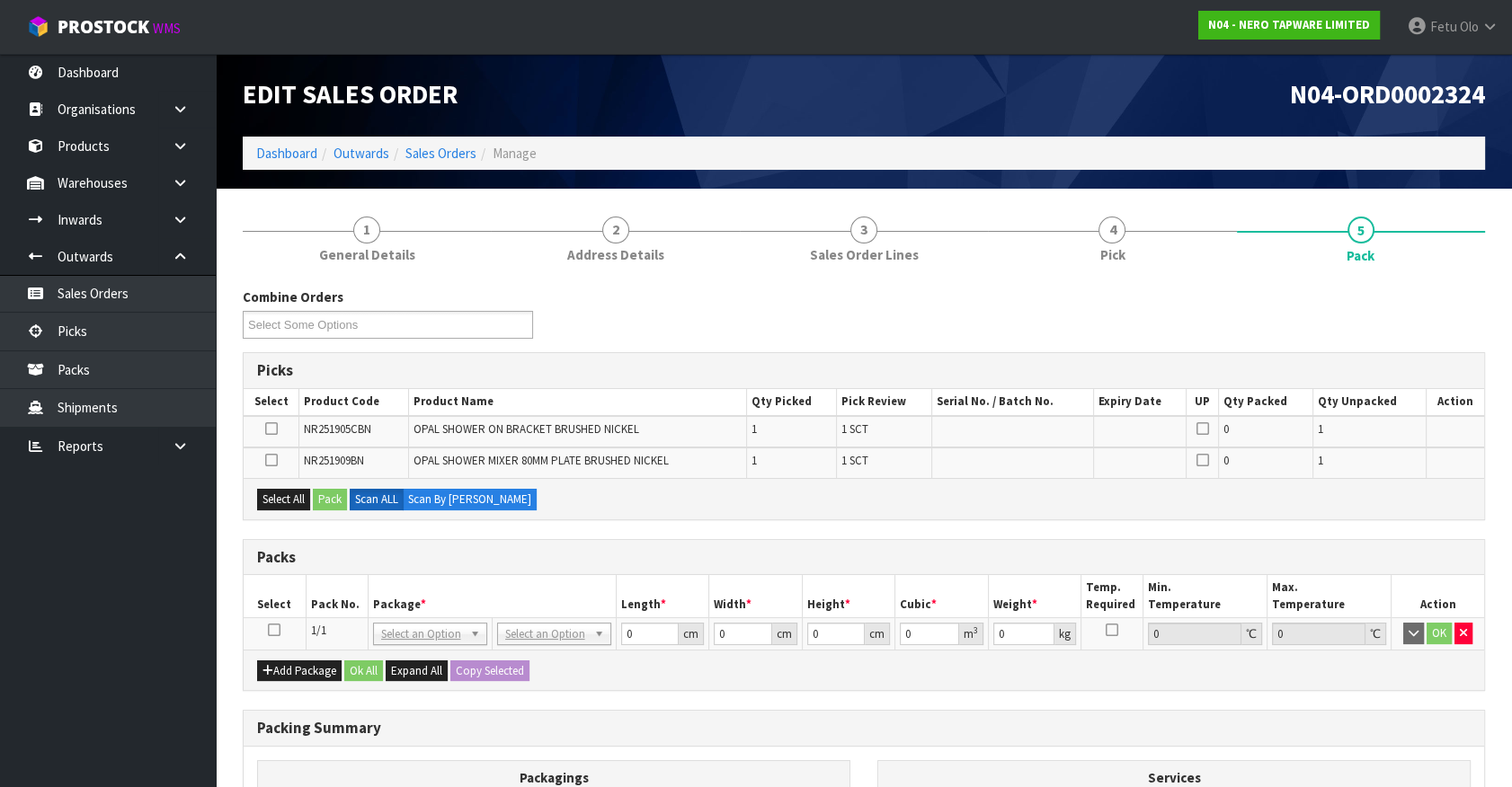 click at bounding box center [274, 630] 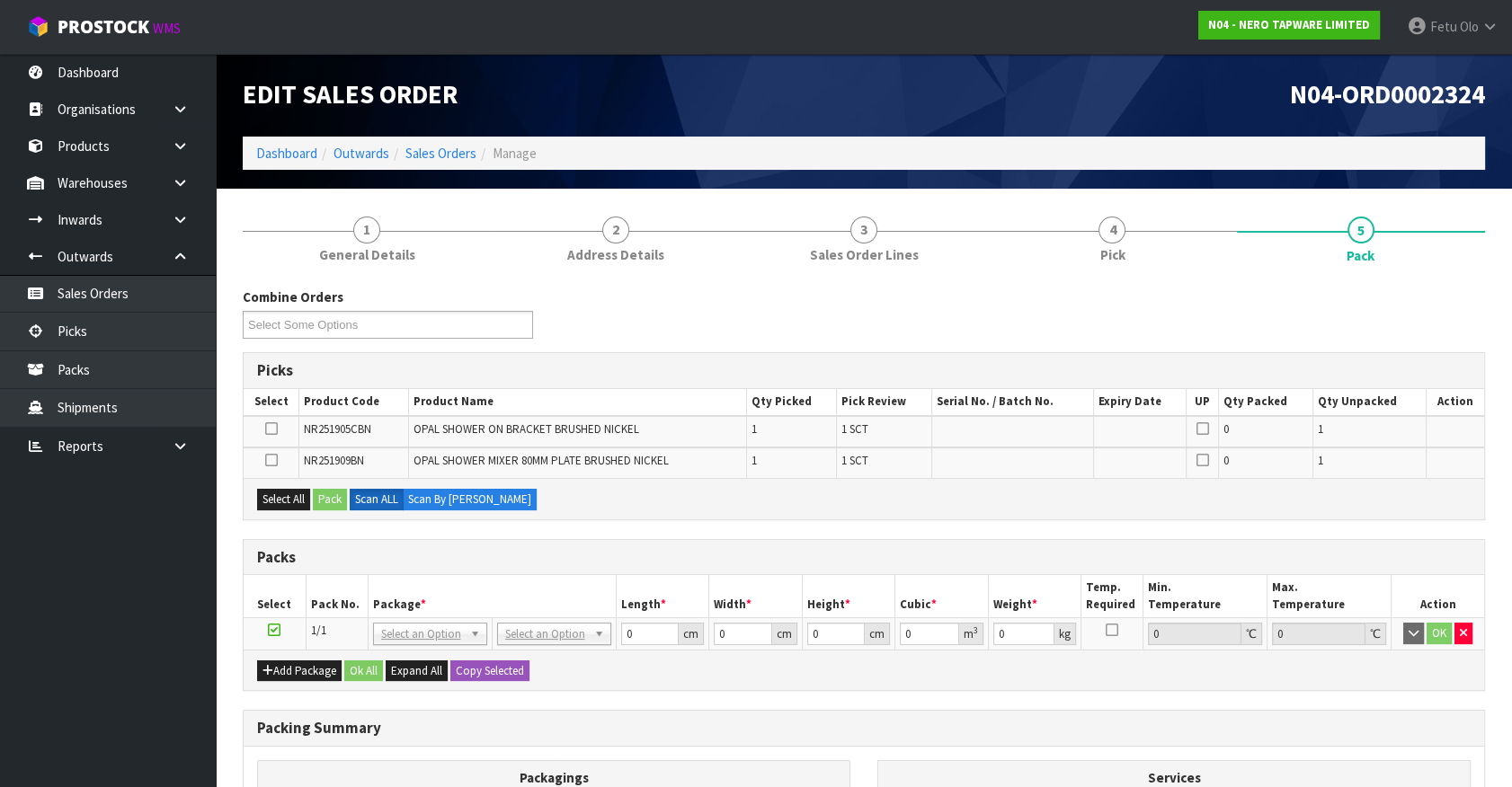 click on "Pack No." at bounding box center [336, 596] 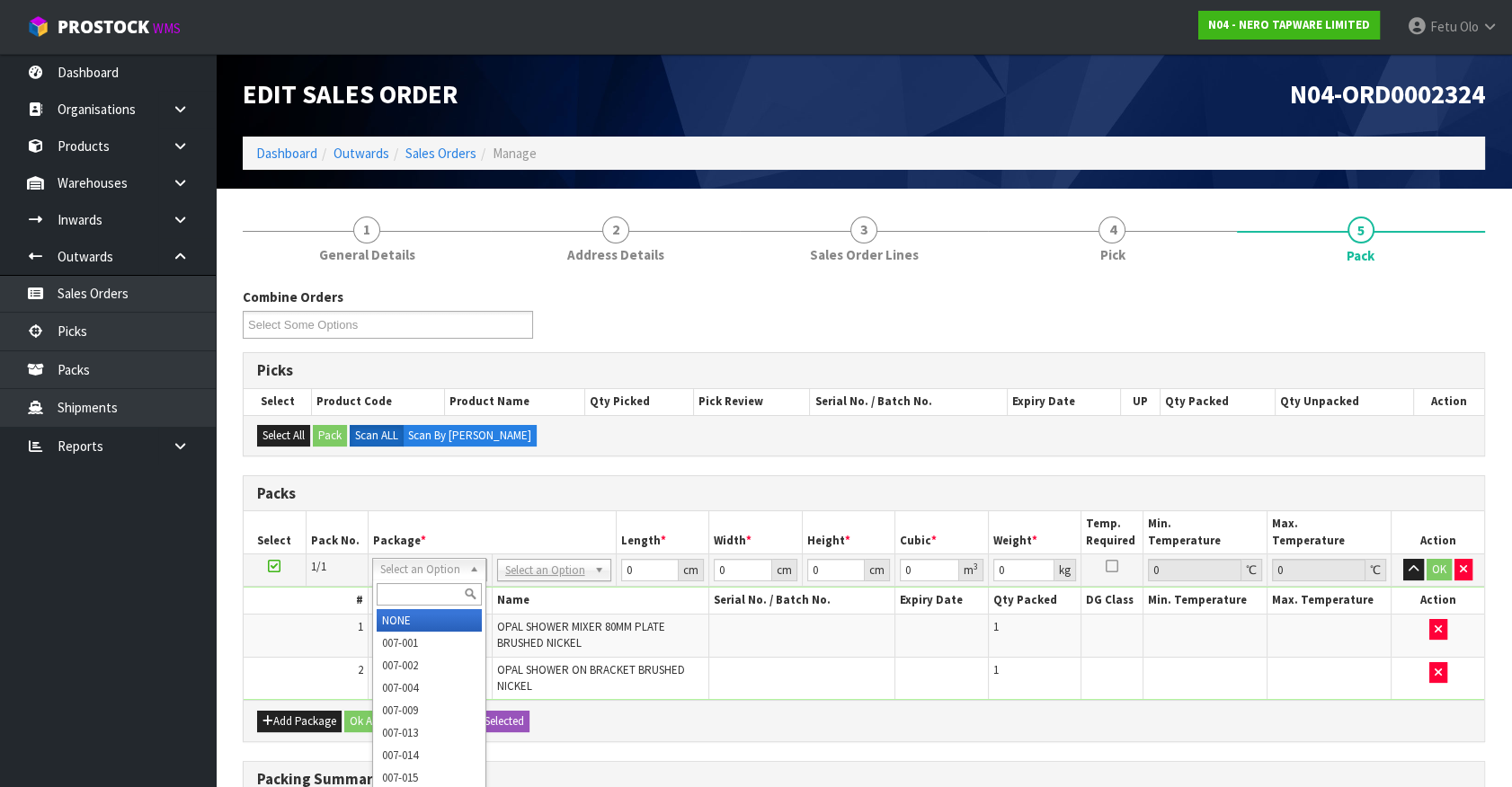 click at bounding box center (429, 594) 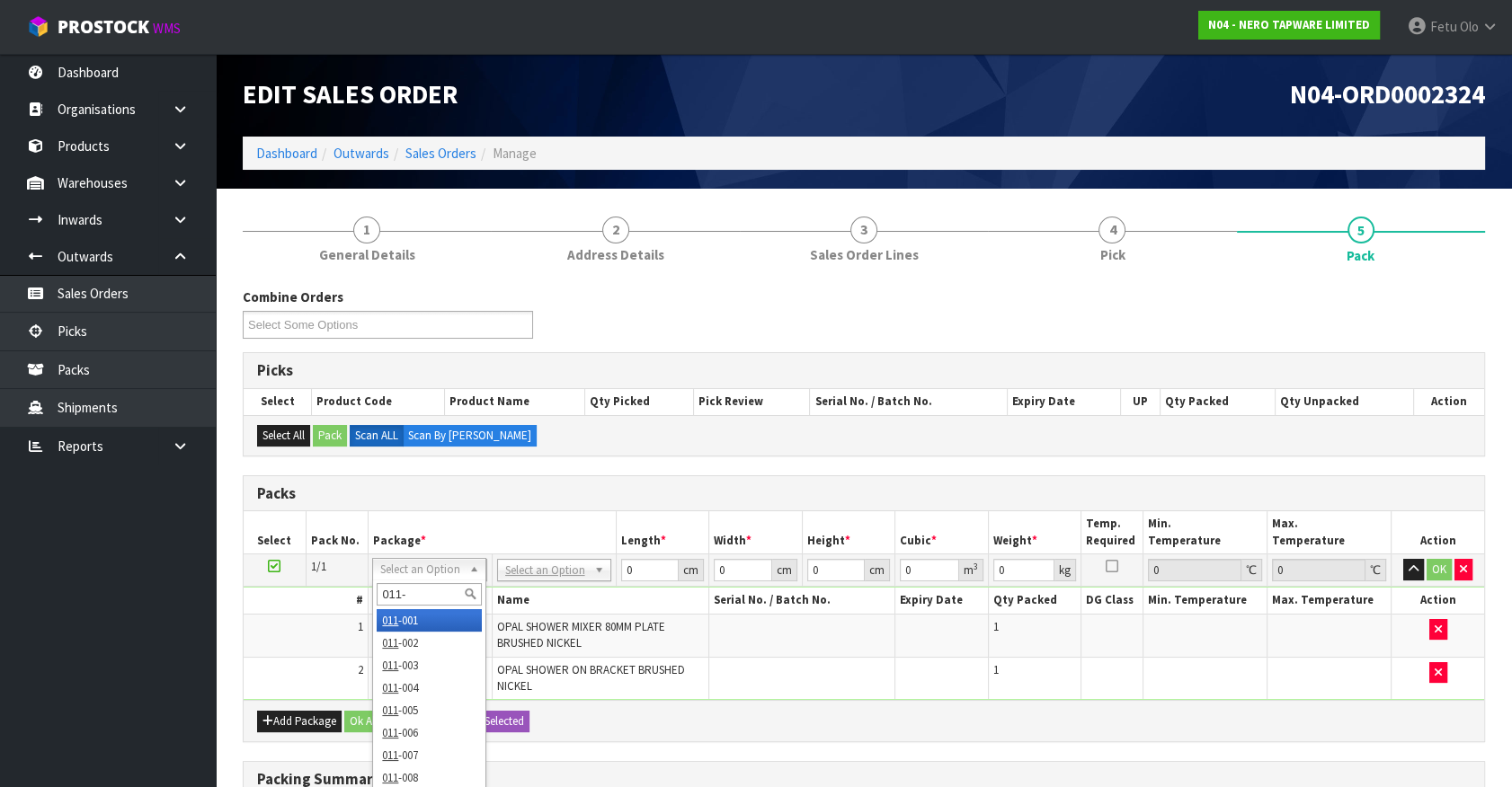 type on "011-0" 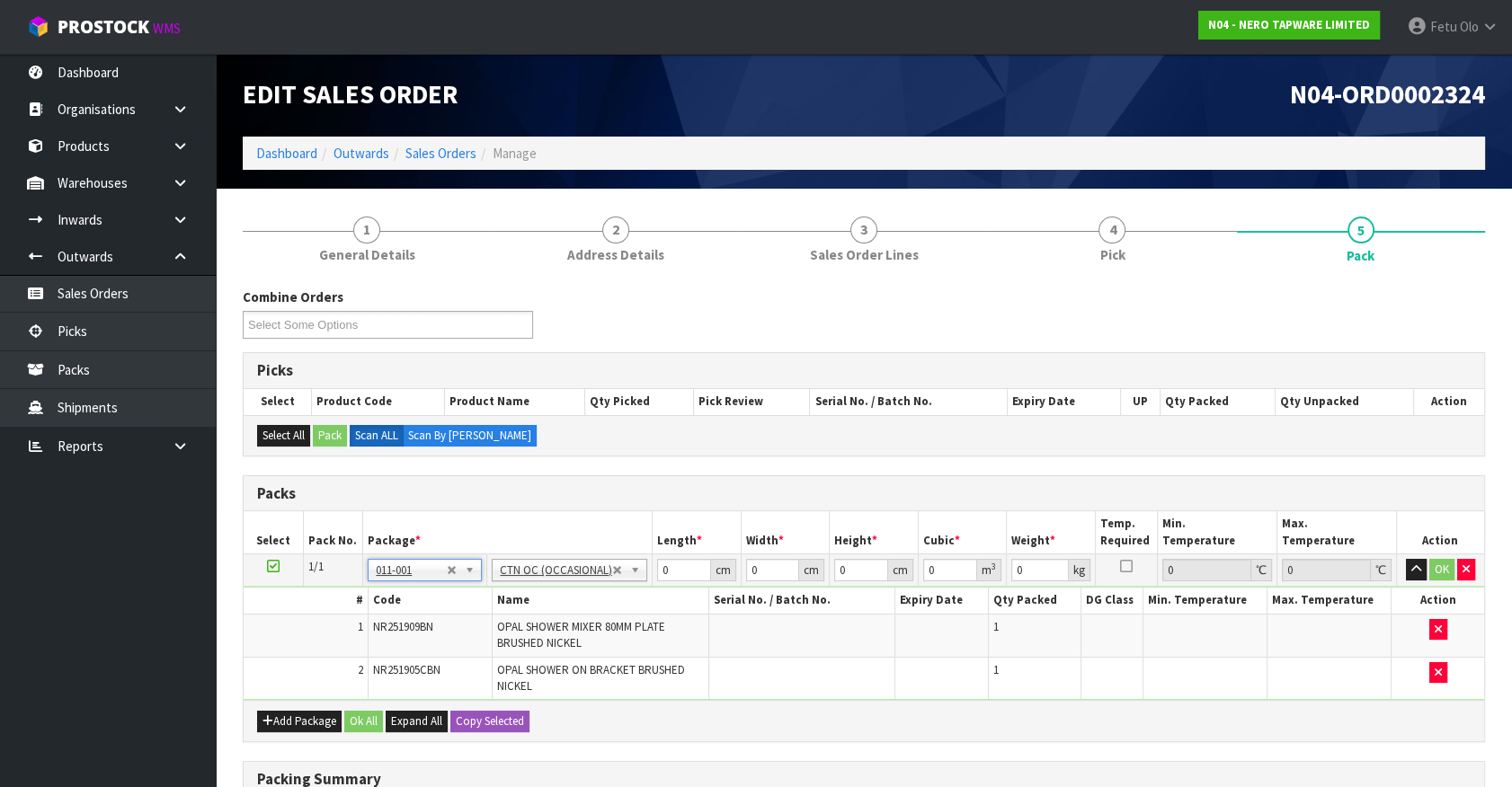 type on "2.48" 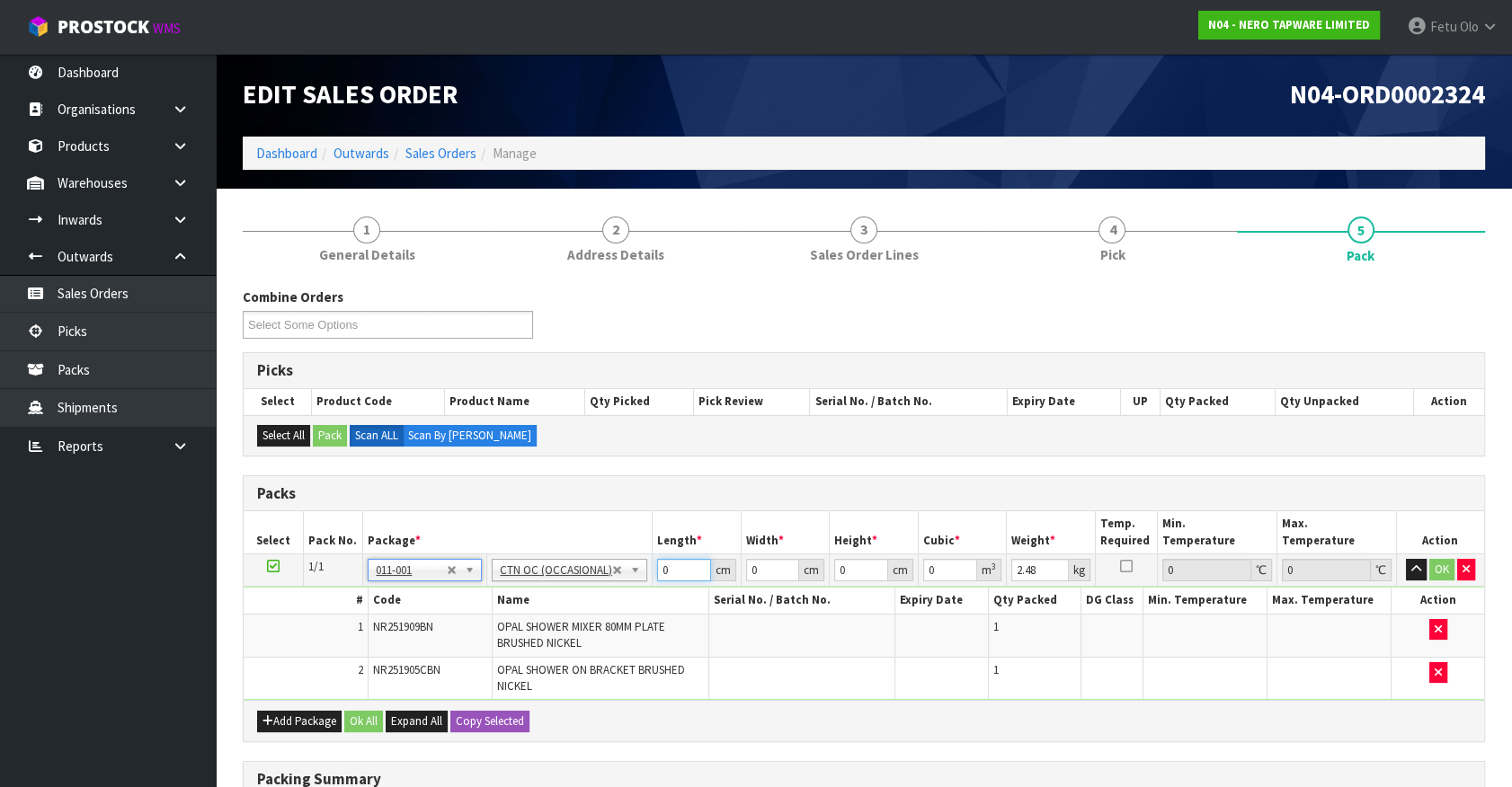 drag, startPoint x: 674, startPoint y: 565, endPoint x: 413, endPoint y: 660, distance: 277.7517 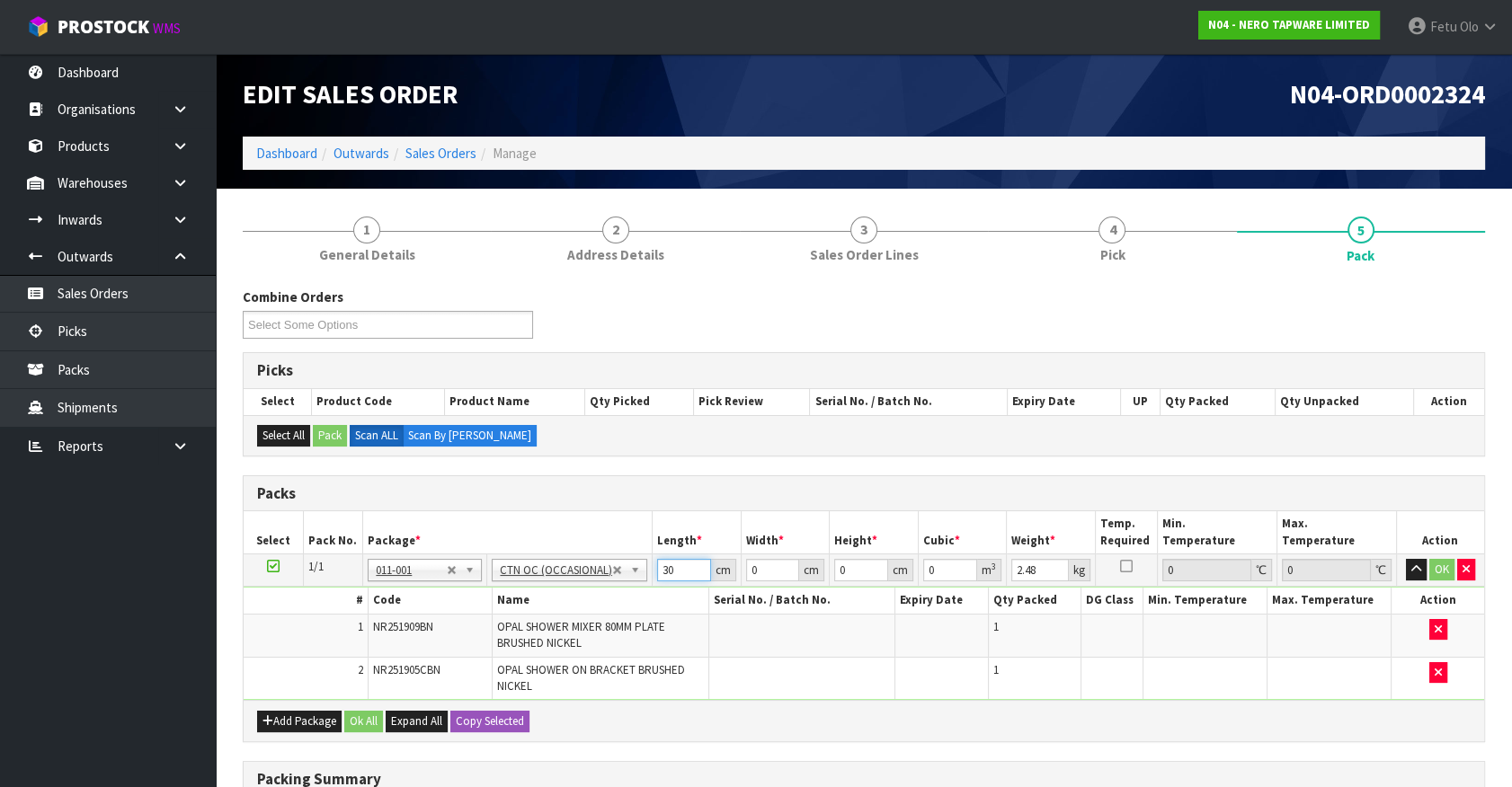 type on "30" 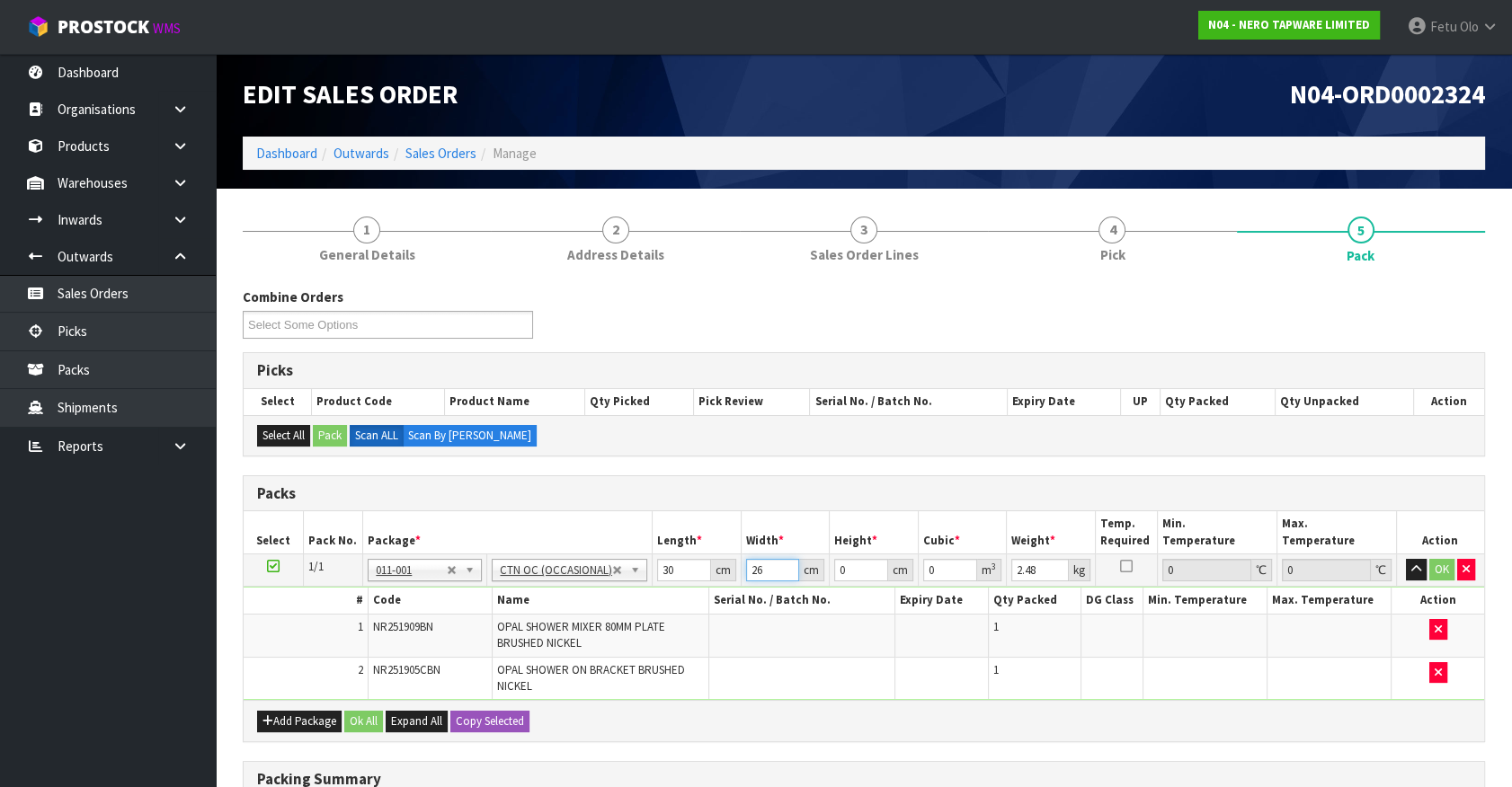 type on "26" 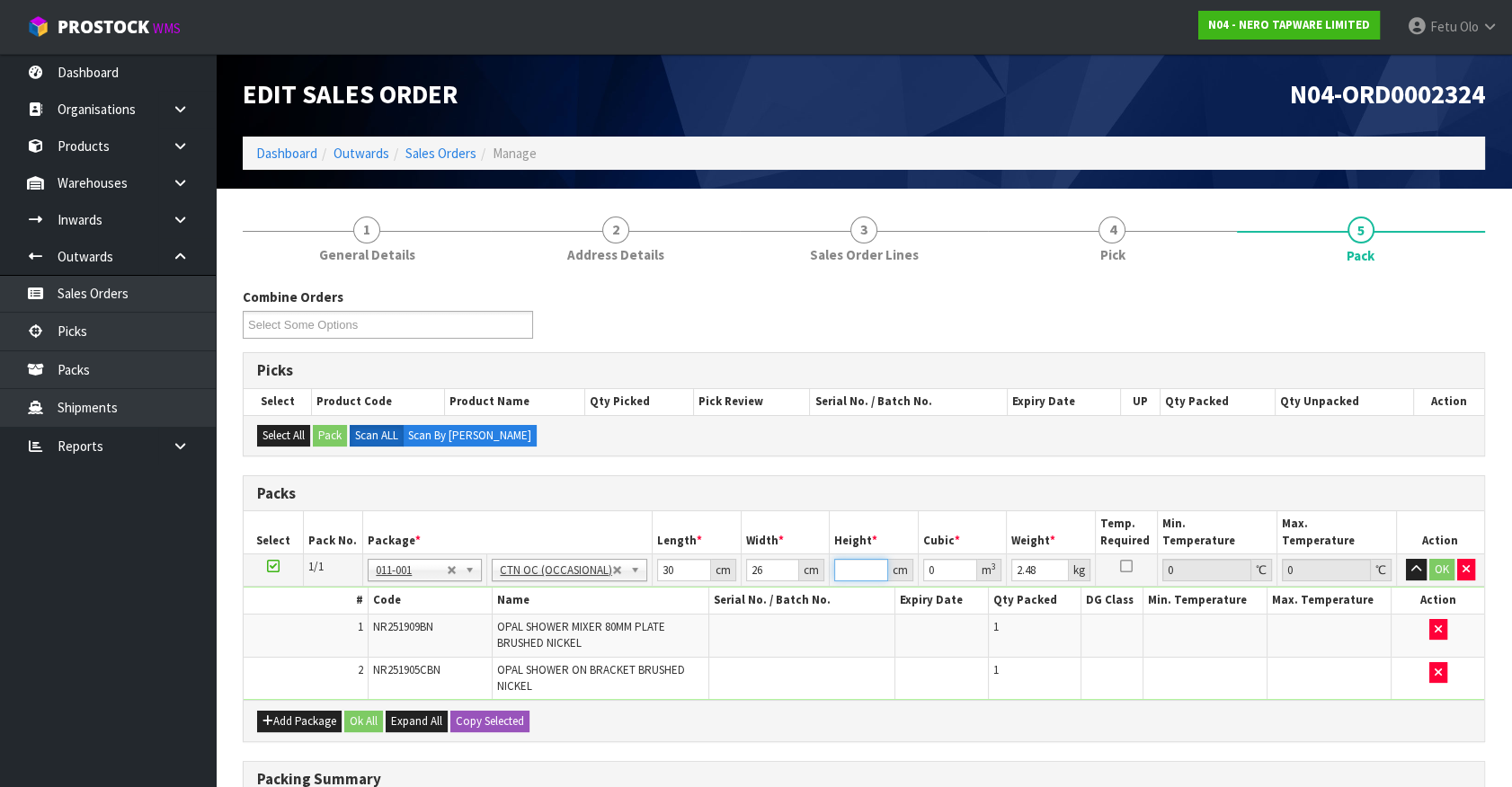 type on "3" 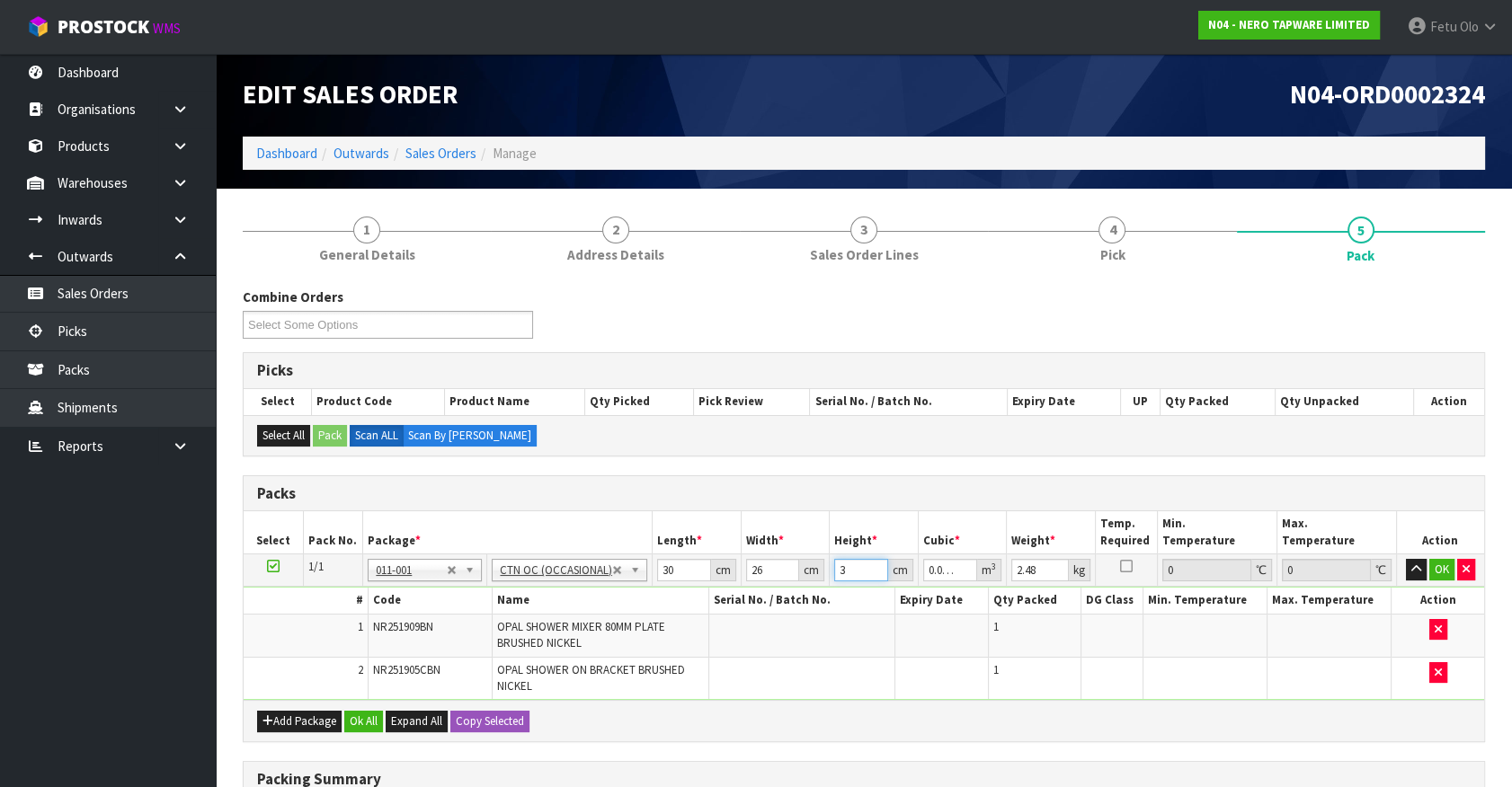 type on "30" 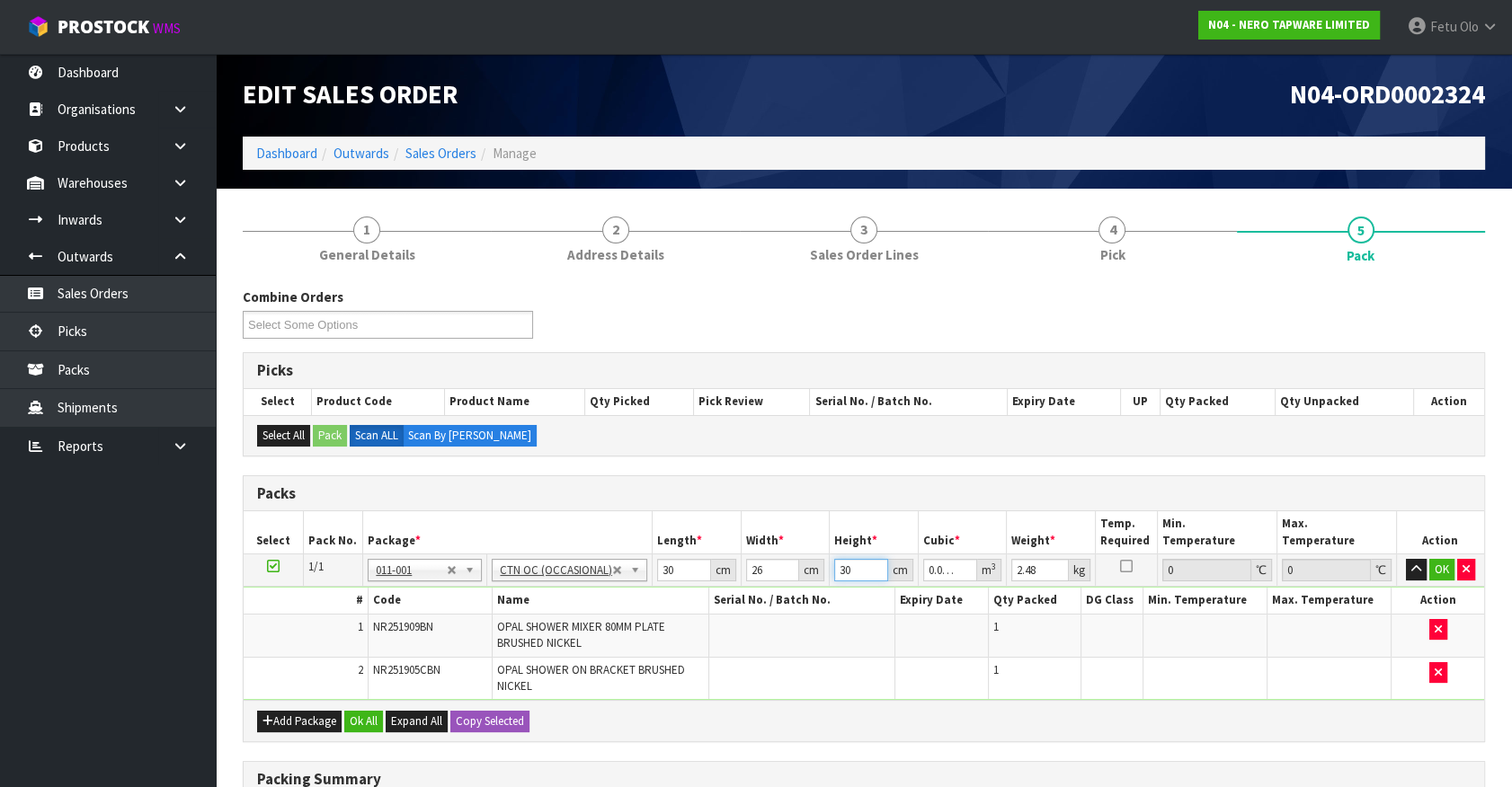 type on "30" 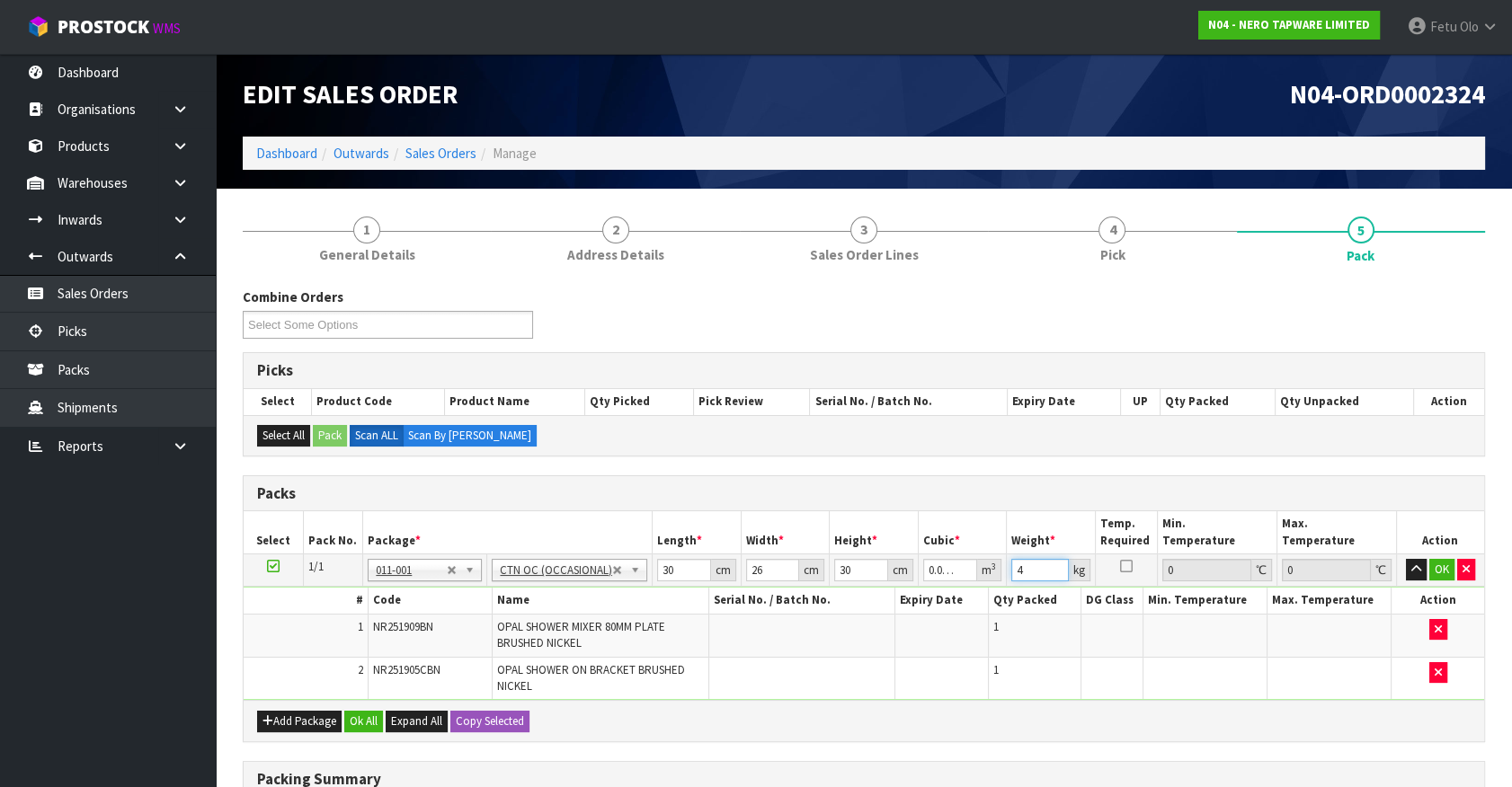 type on "4" 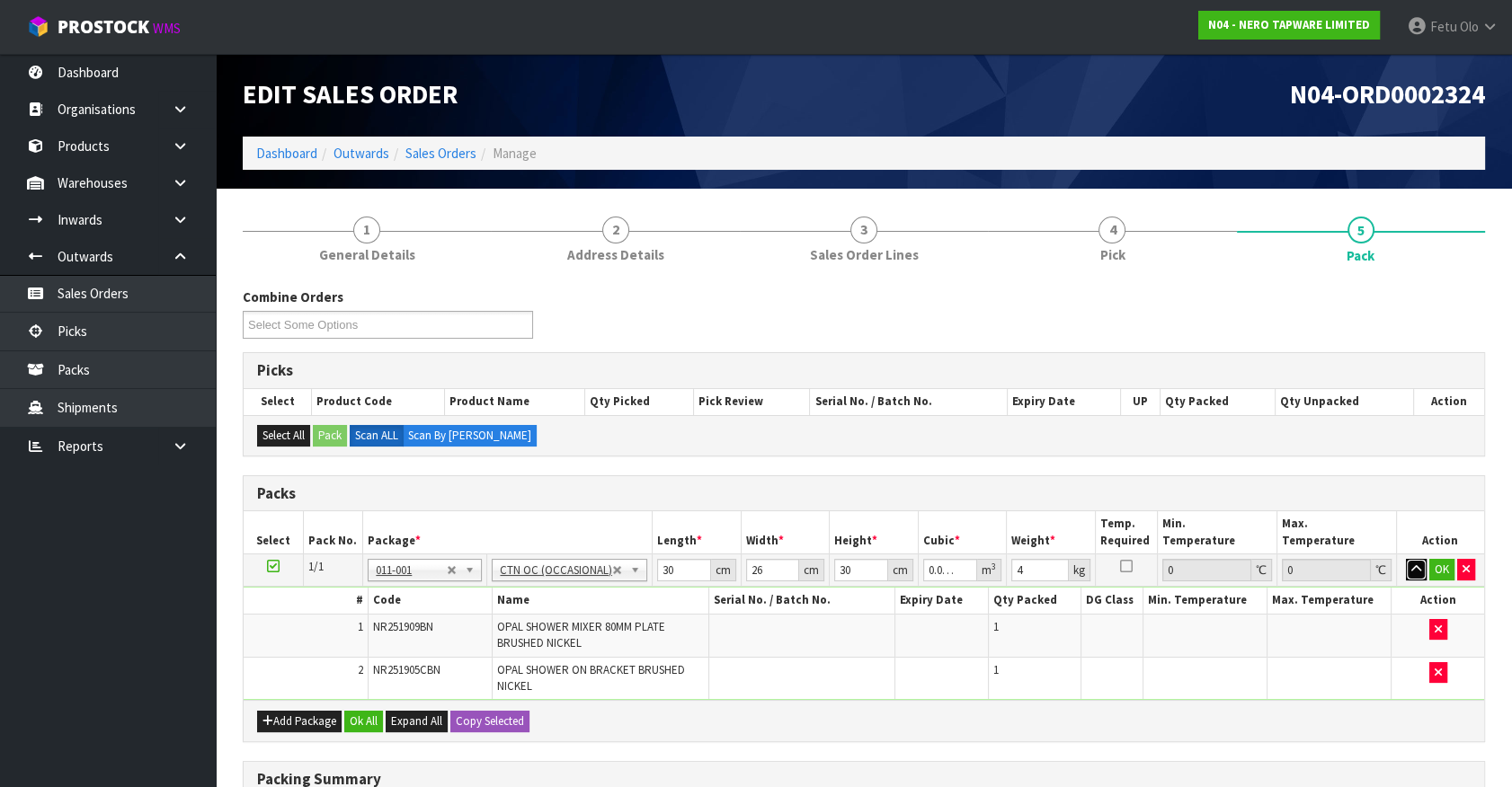 type 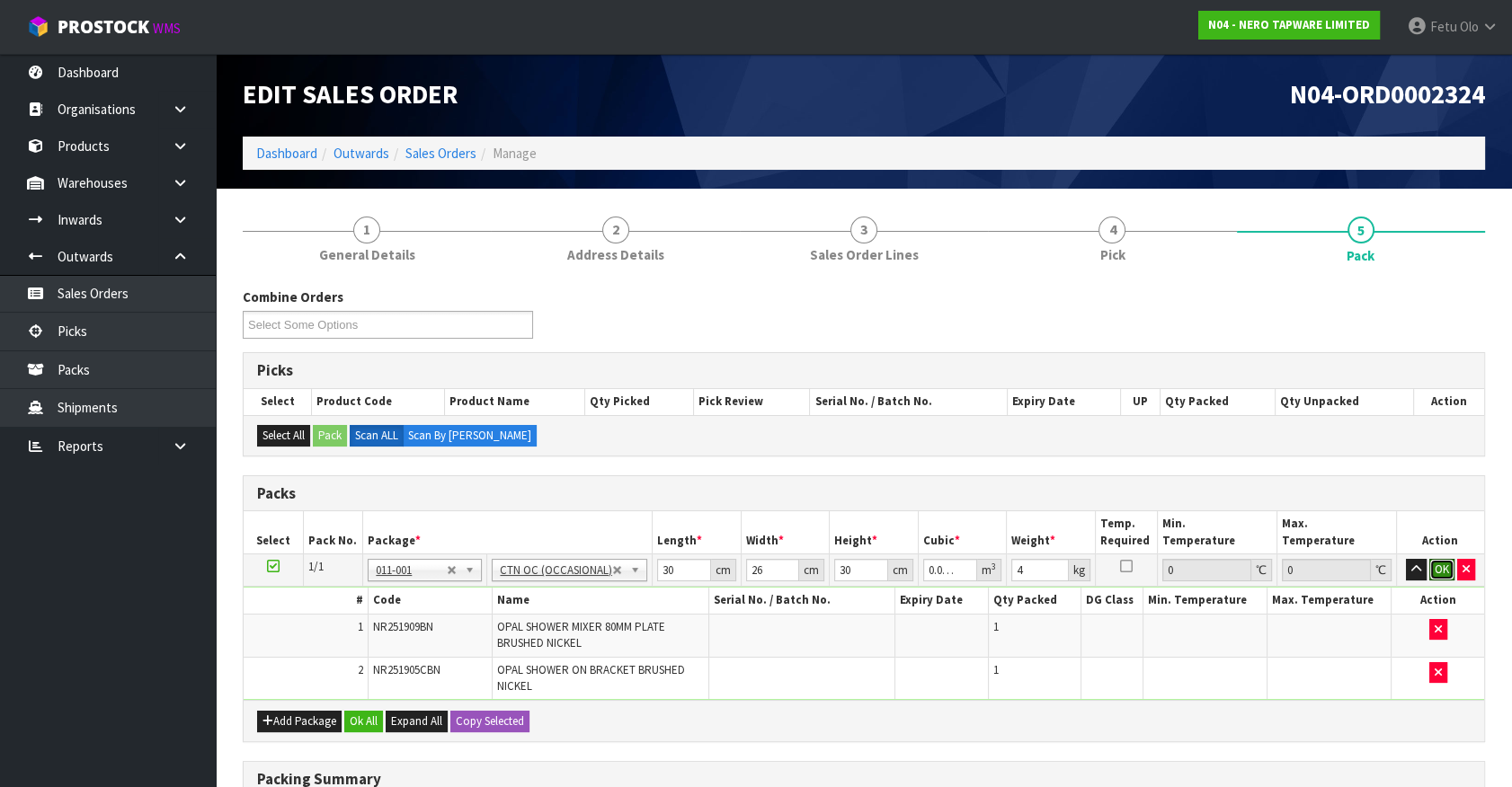 click on "OK" at bounding box center (1442, 570) 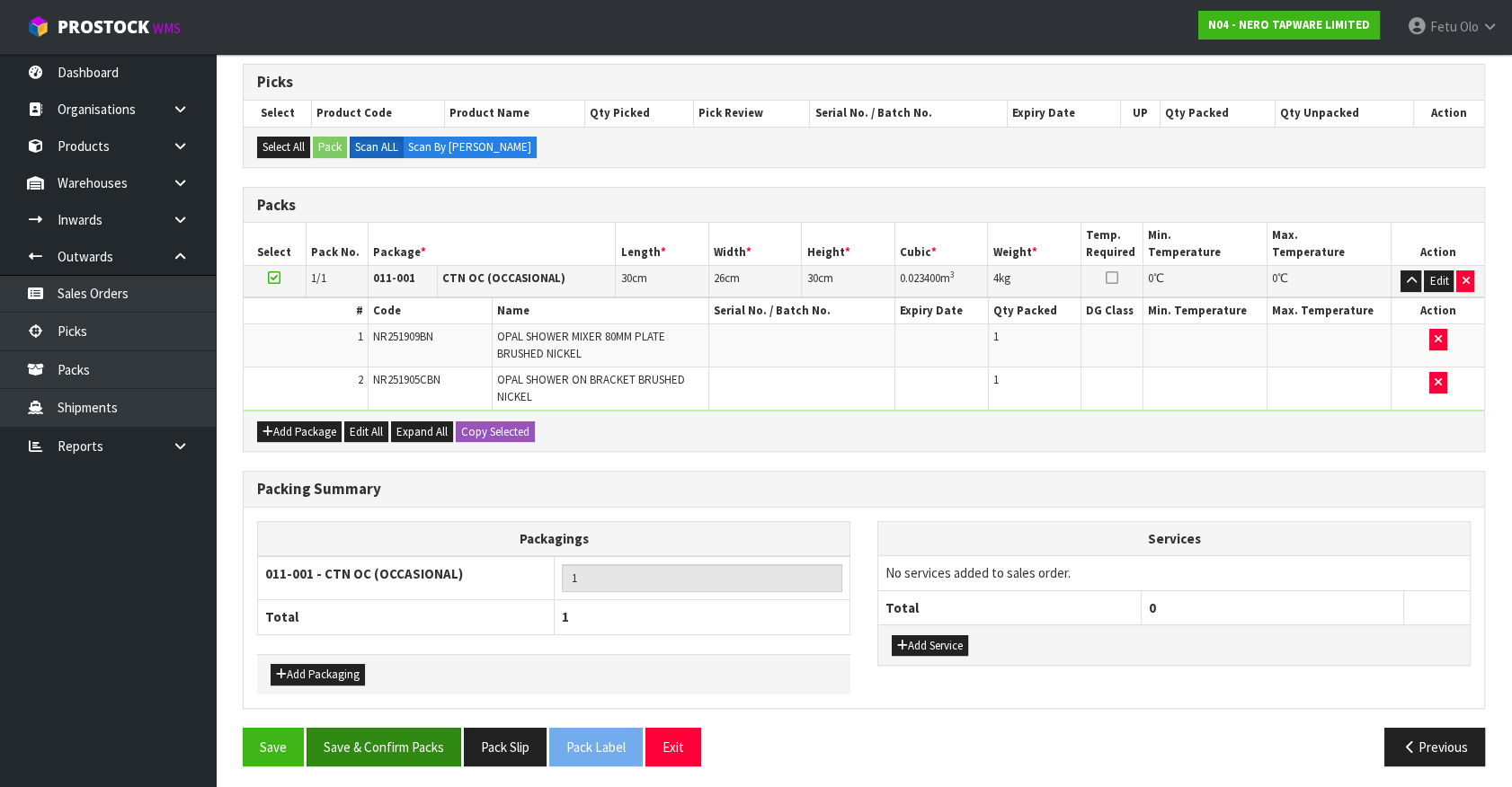 scroll, scrollTop: 289, scrollLeft: 0, axis: vertical 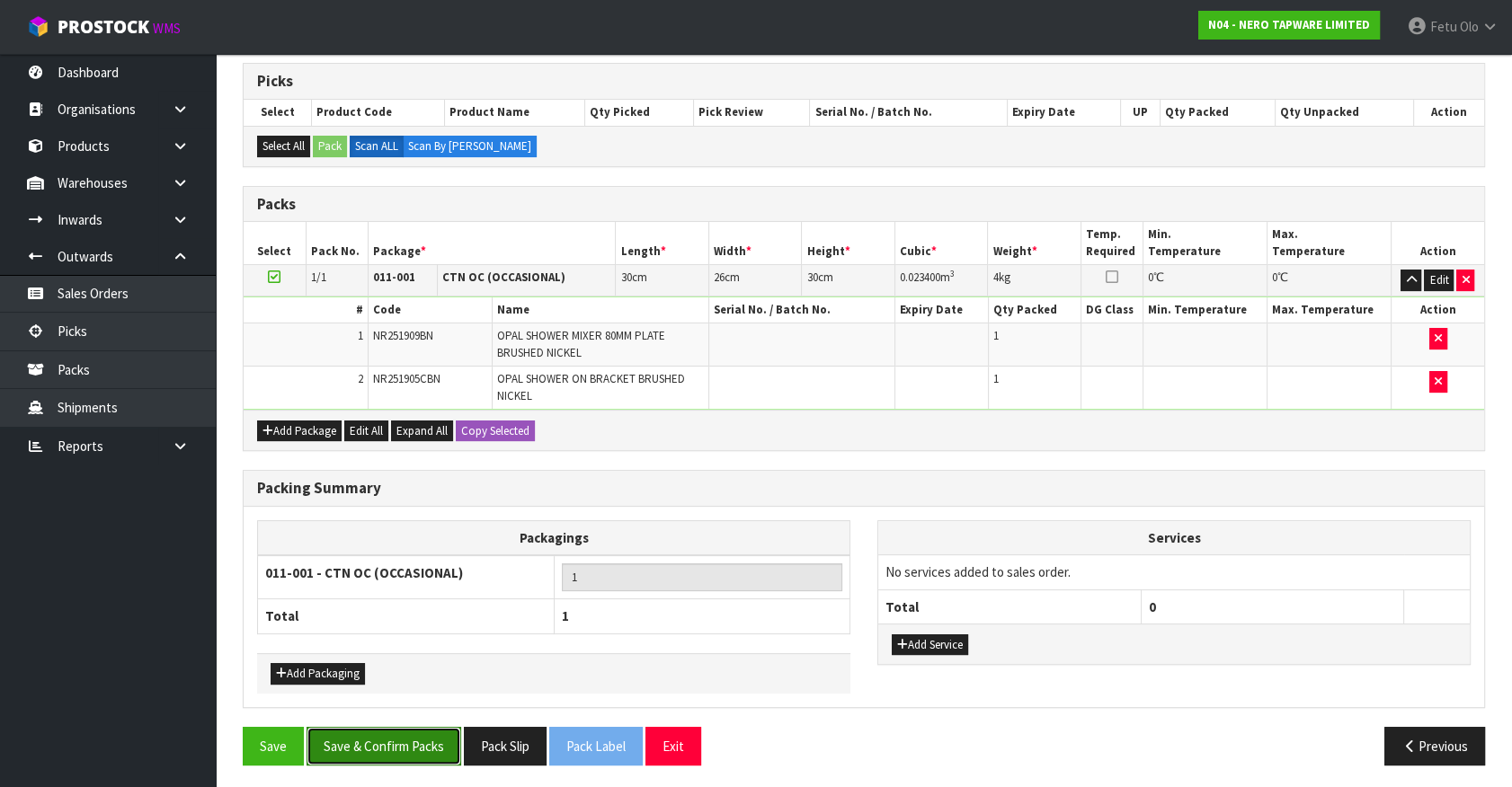 click on "Save & Confirm Packs" at bounding box center [384, 746] 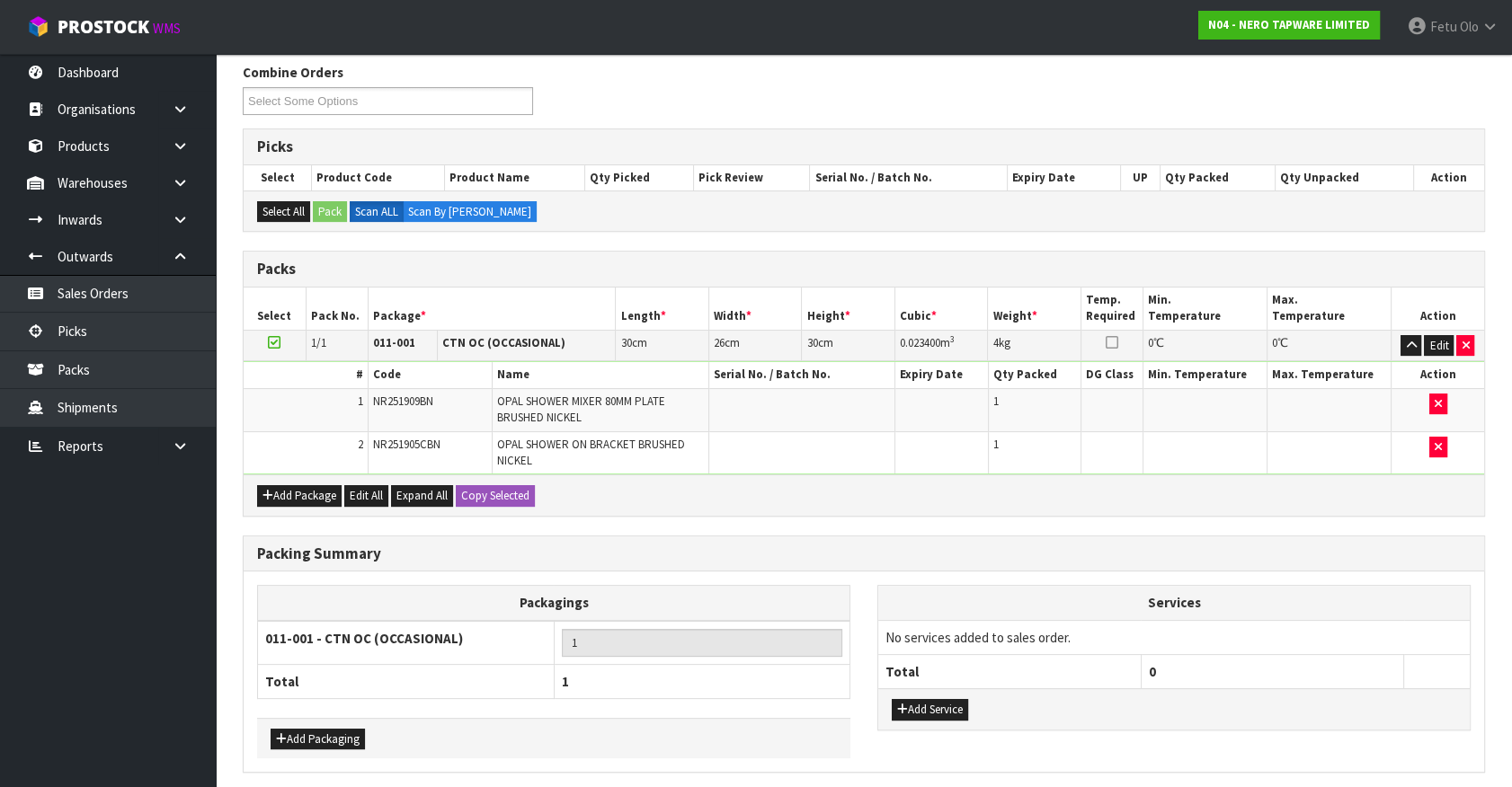 scroll, scrollTop: 0, scrollLeft: 0, axis: both 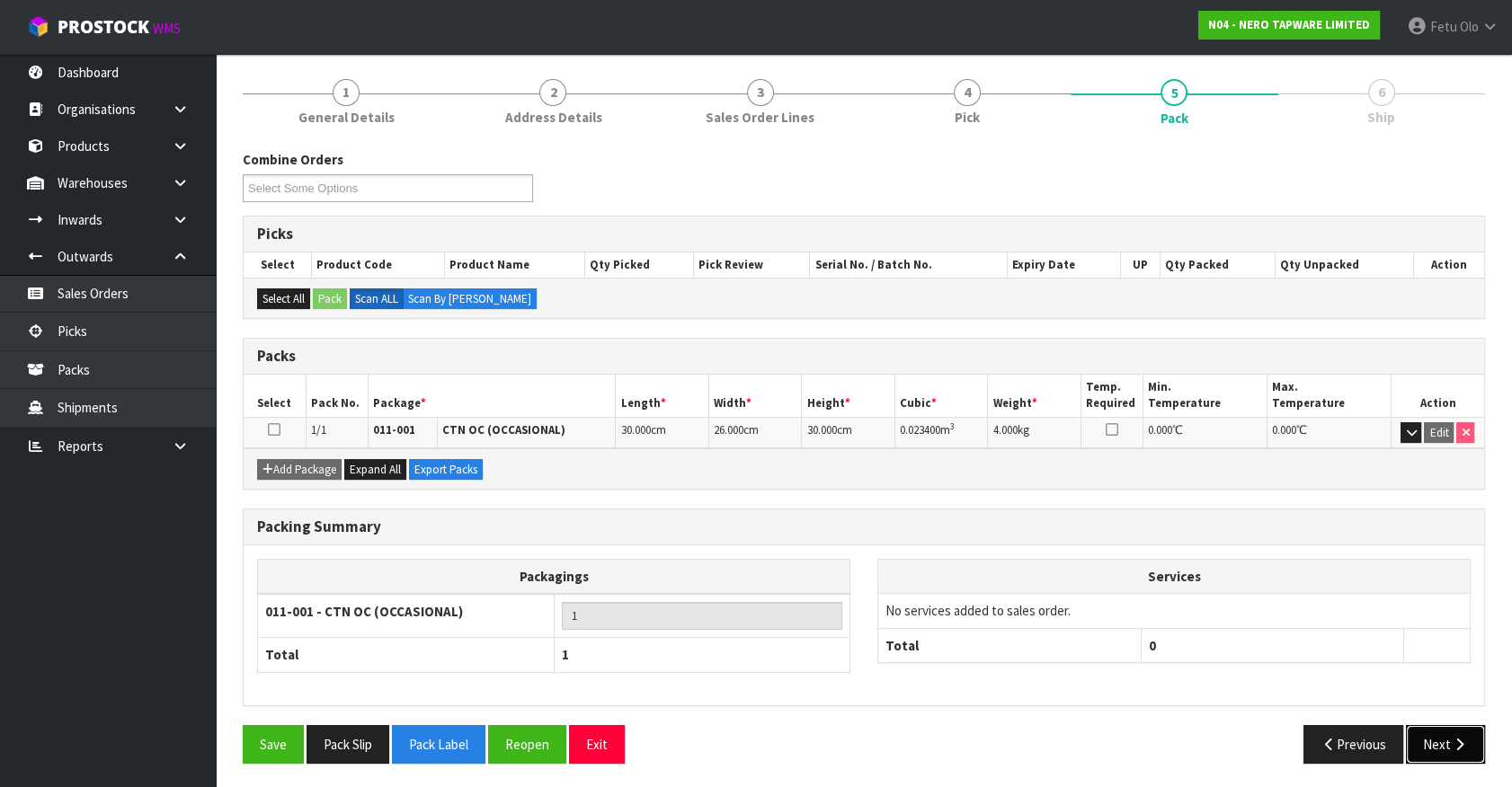click at bounding box center (1459, 744) 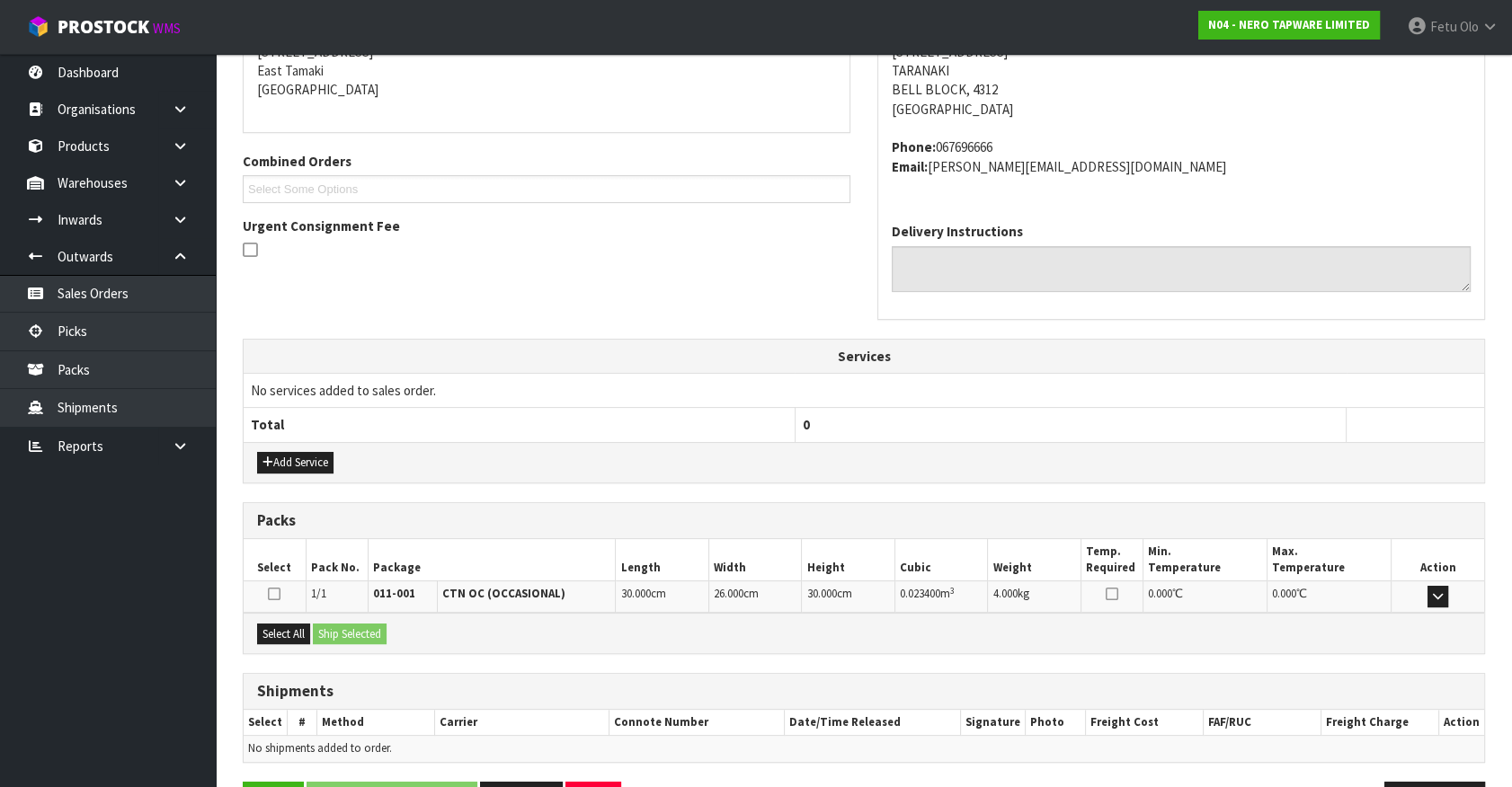 scroll, scrollTop: 437, scrollLeft: 0, axis: vertical 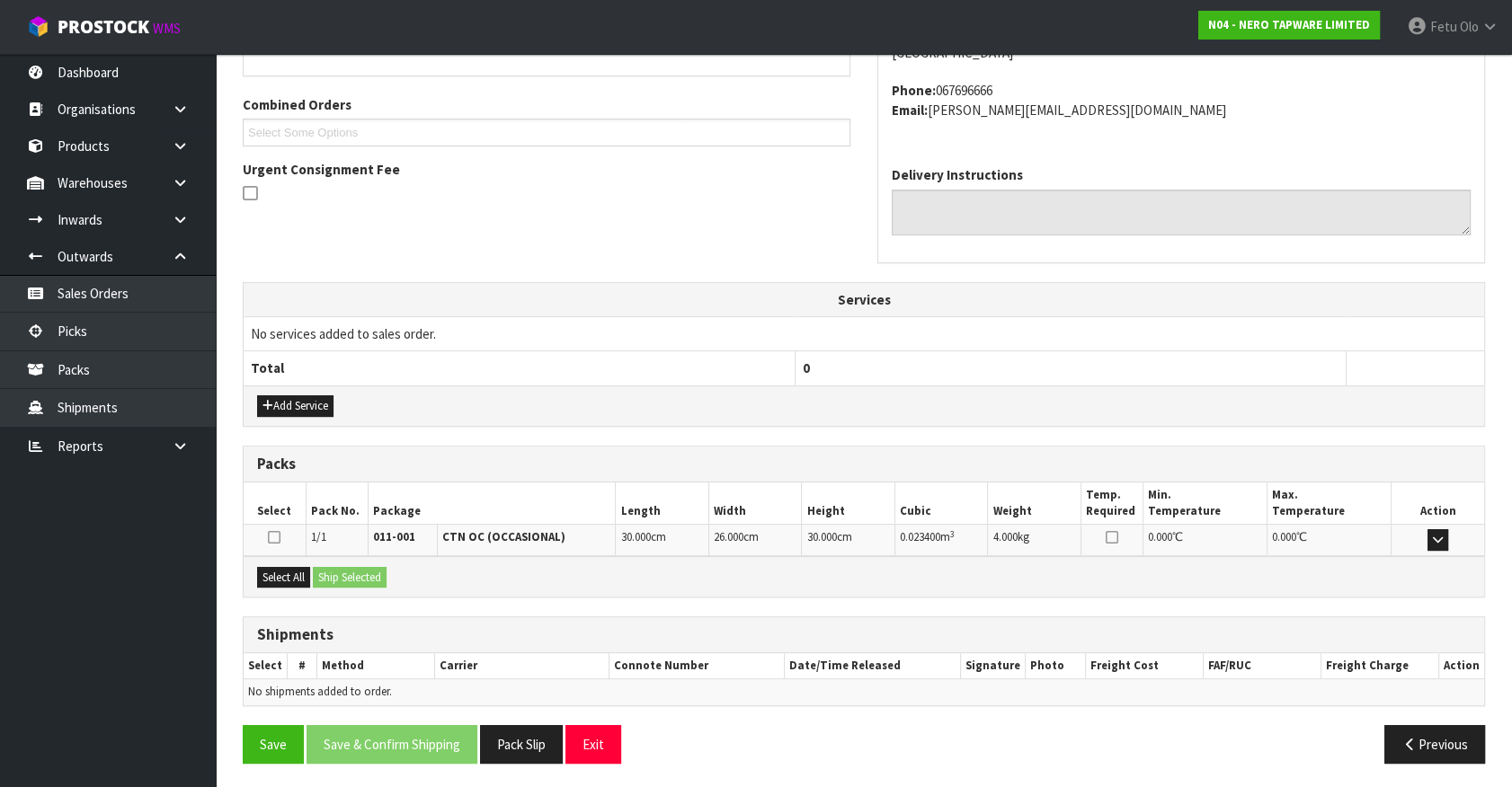 drag, startPoint x: 268, startPoint y: 561, endPoint x: 282, endPoint y: 568, distance: 15.652476 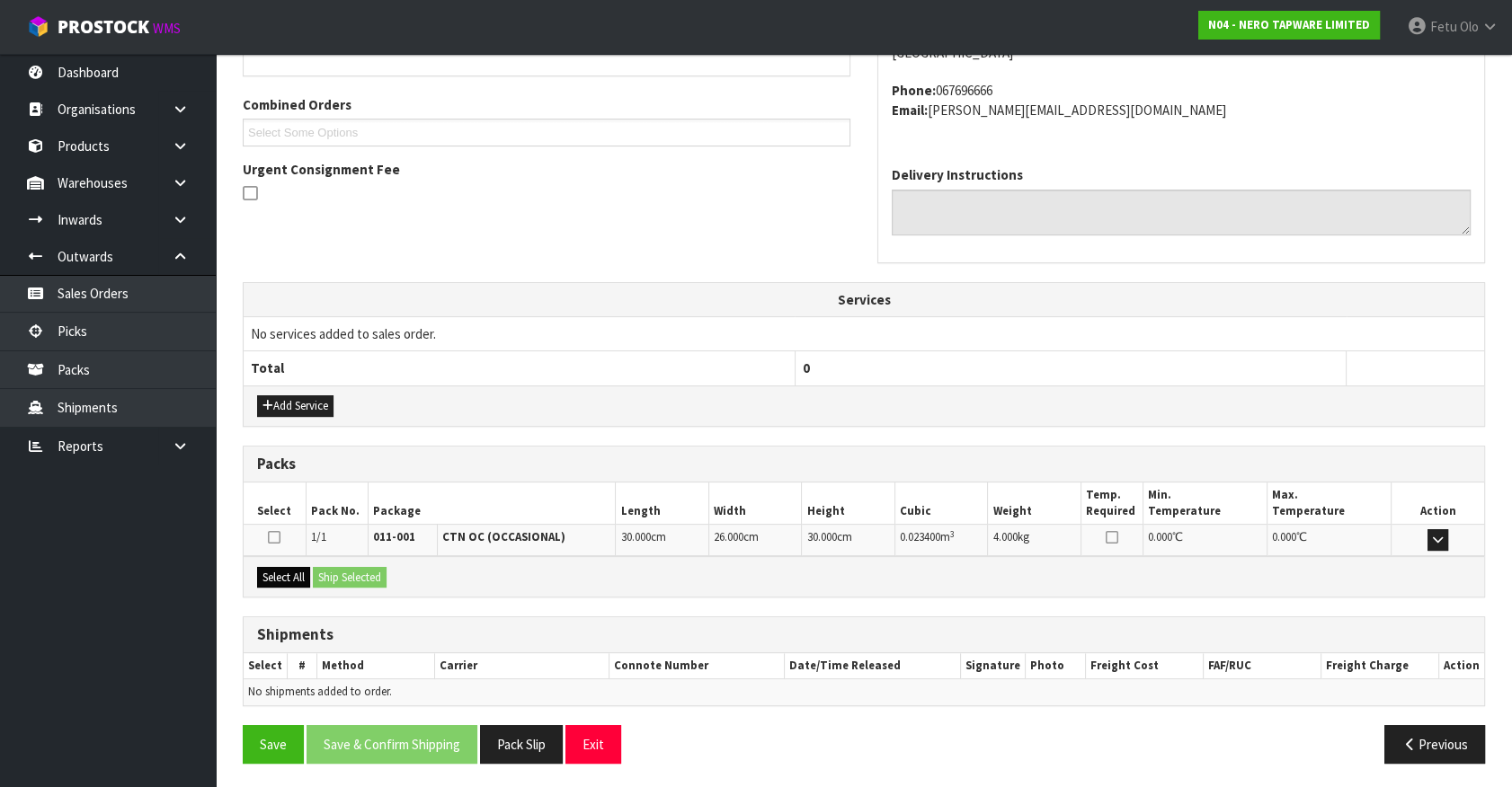 click on "Select All
Ship Selected" at bounding box center [864, 576] 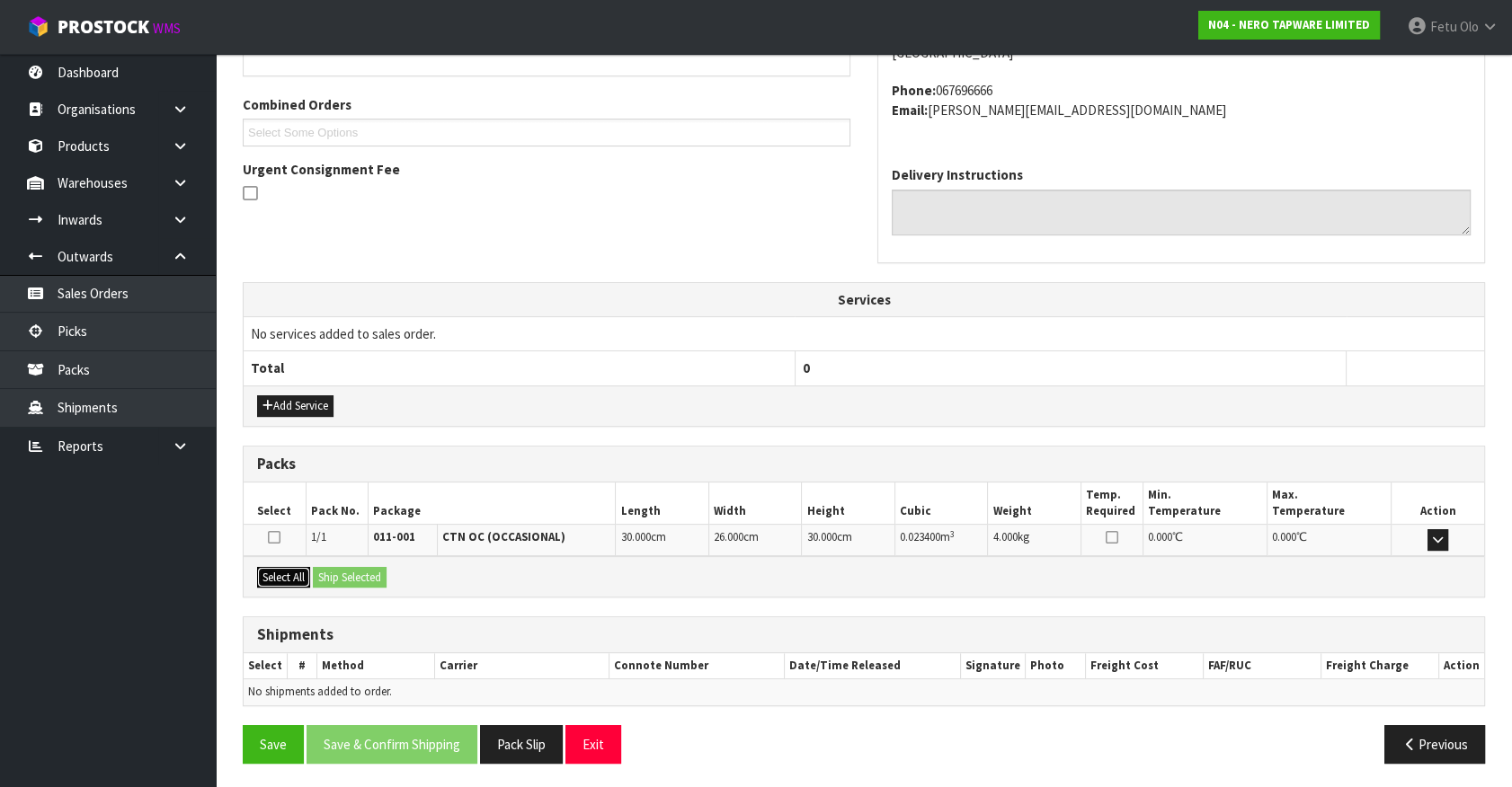drag, startPoint x: 282, startPoint y: 568, endPoint x: 321, endPoint y: 572, distance: 39.204592 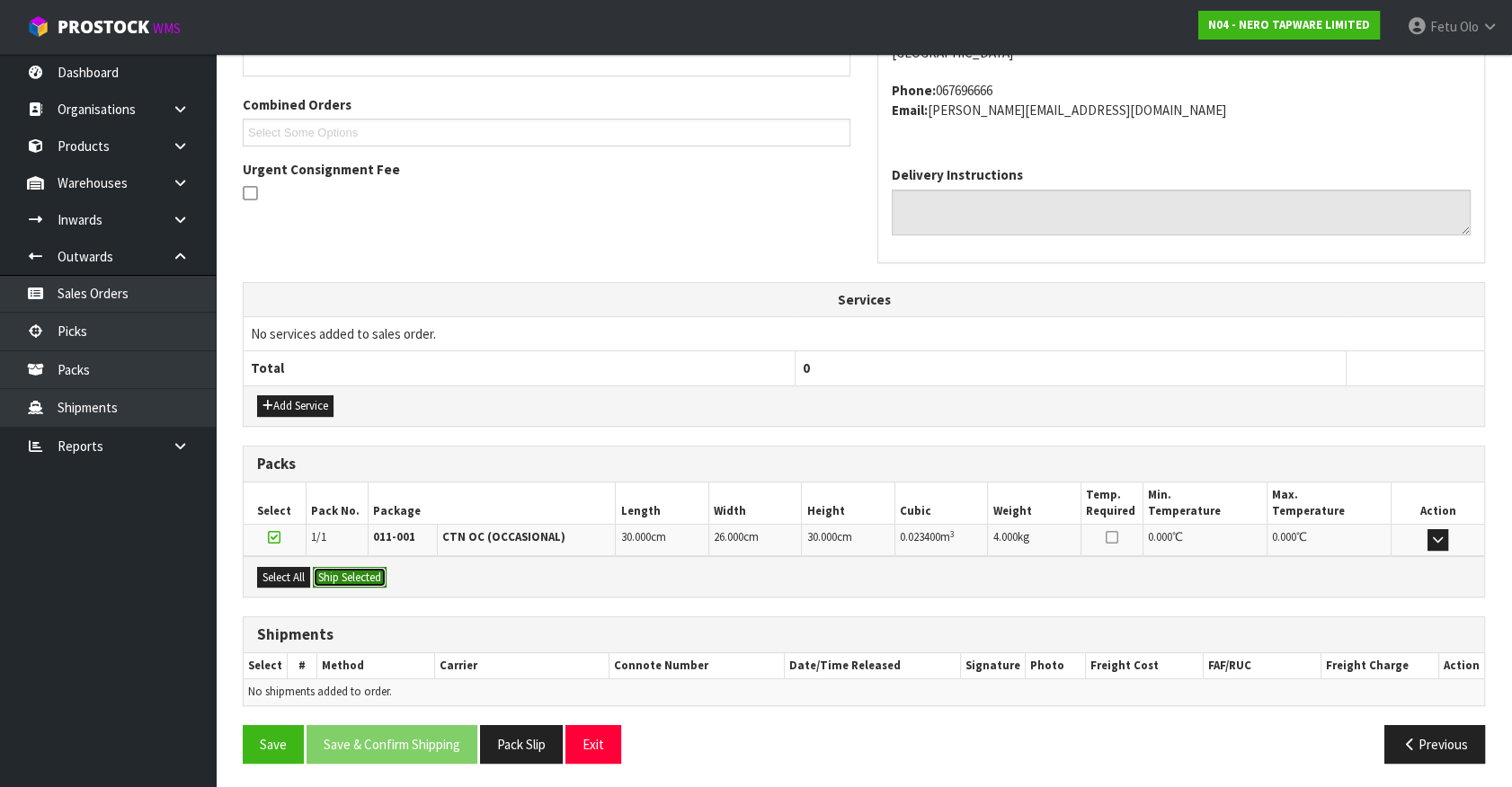 click on "Ship Selected" at bounding box center [350, 578] 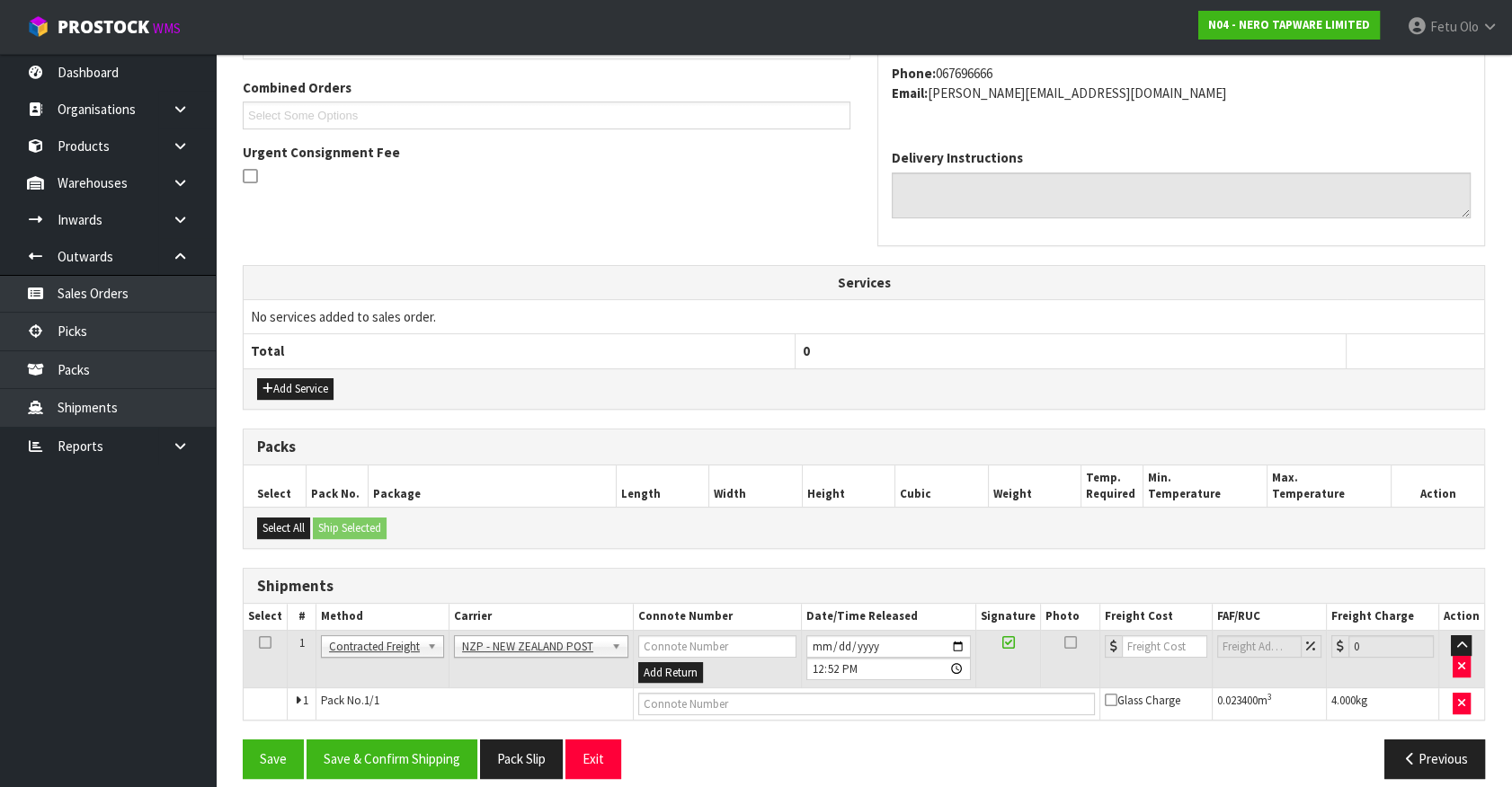 scroll, scrollTop: 468, scrollLeft: 0, axis: vertical 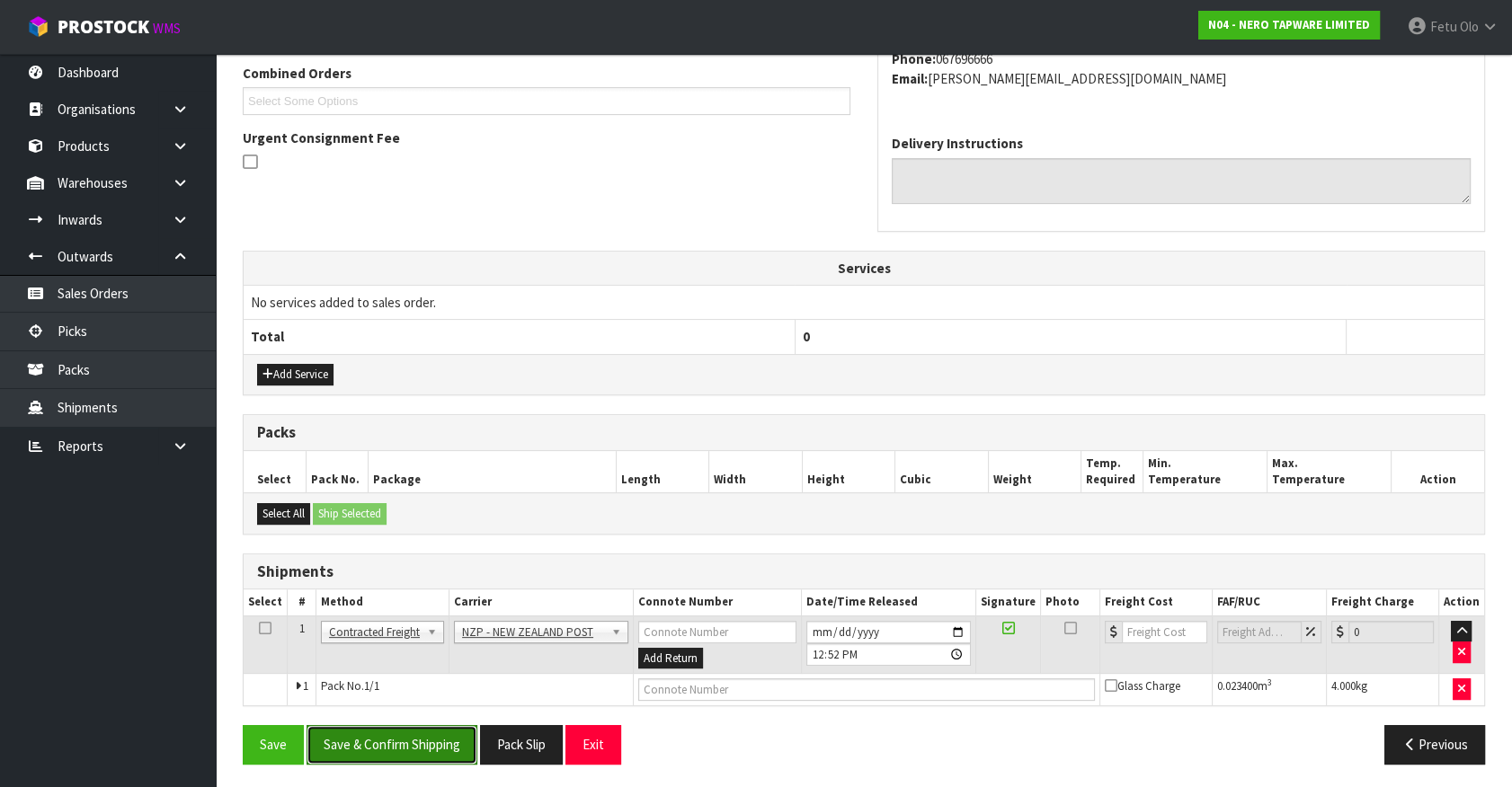 click on "Save & Confirm Shipping" at bounding box center [392, 744] 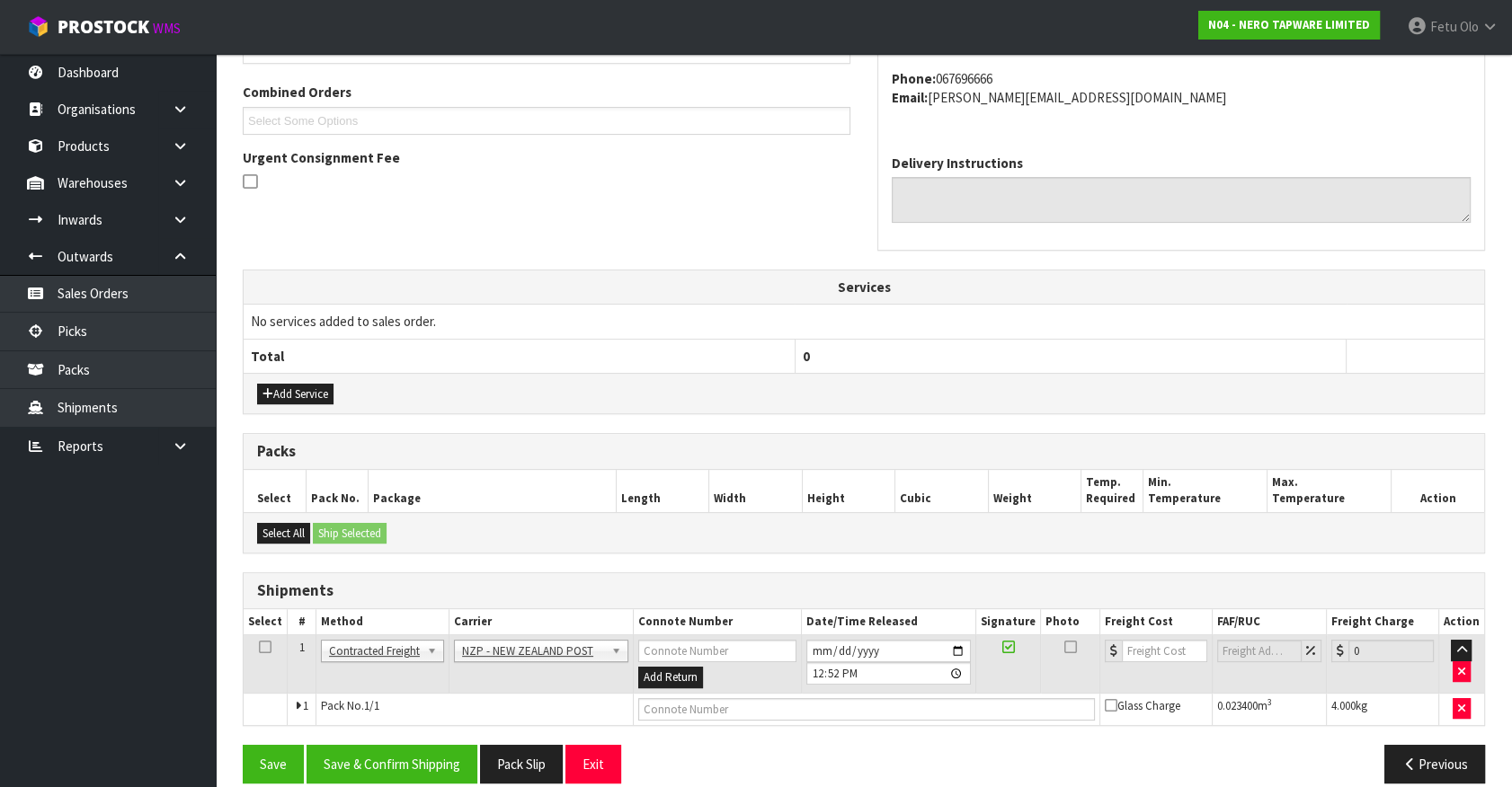 scroll, scrollTop: 0, scrollLeft: 0, axis: both 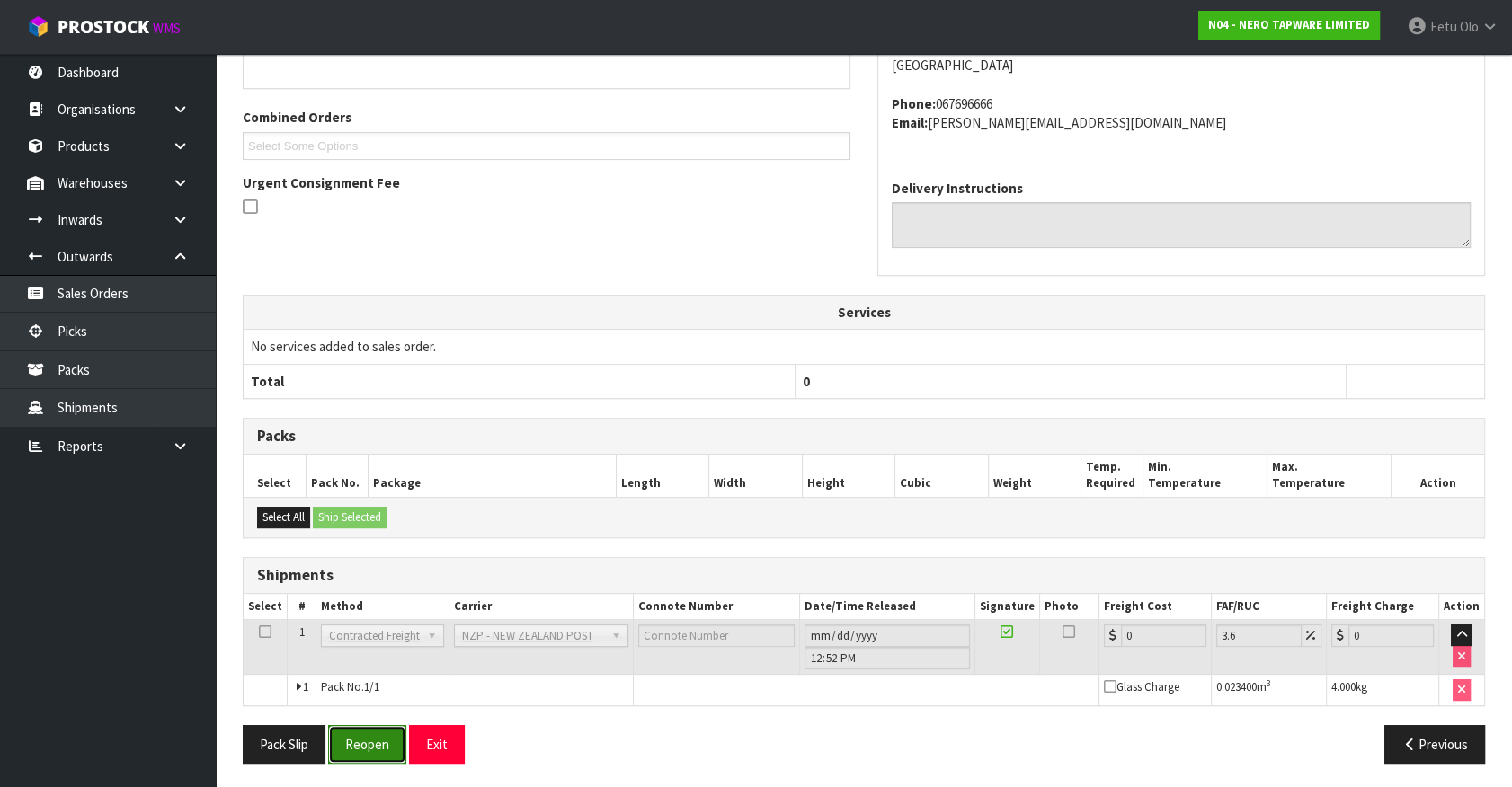 click on "Reopen" at bounding box center (367, 744) 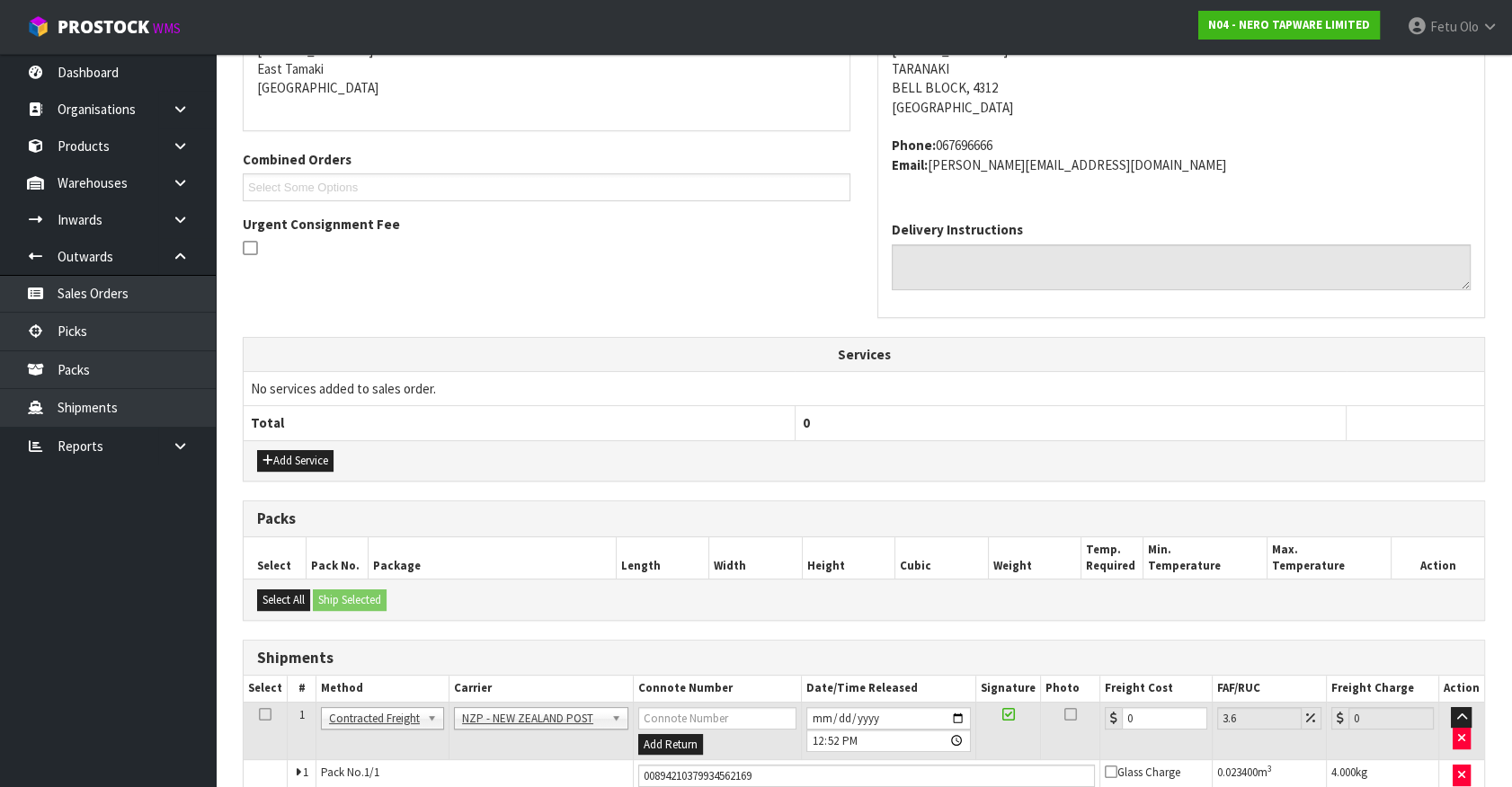 scroll, scrollTop: 485, scrollLeft: 0, axis: vertical 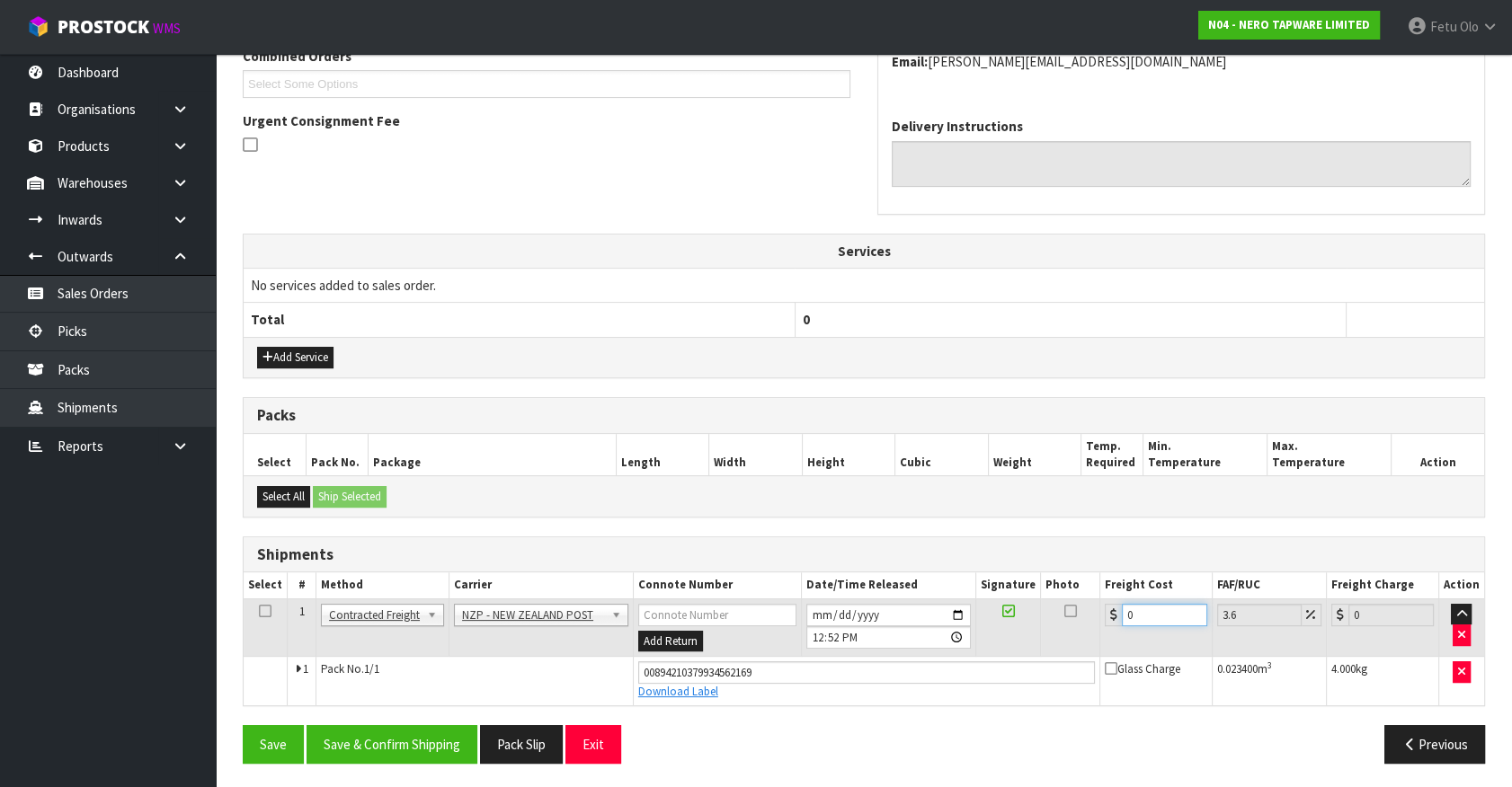 drag, startPoint x: 1142, startPoint y: 615, endPoint x: 851, endPoint y: 650, distance: 293.0973 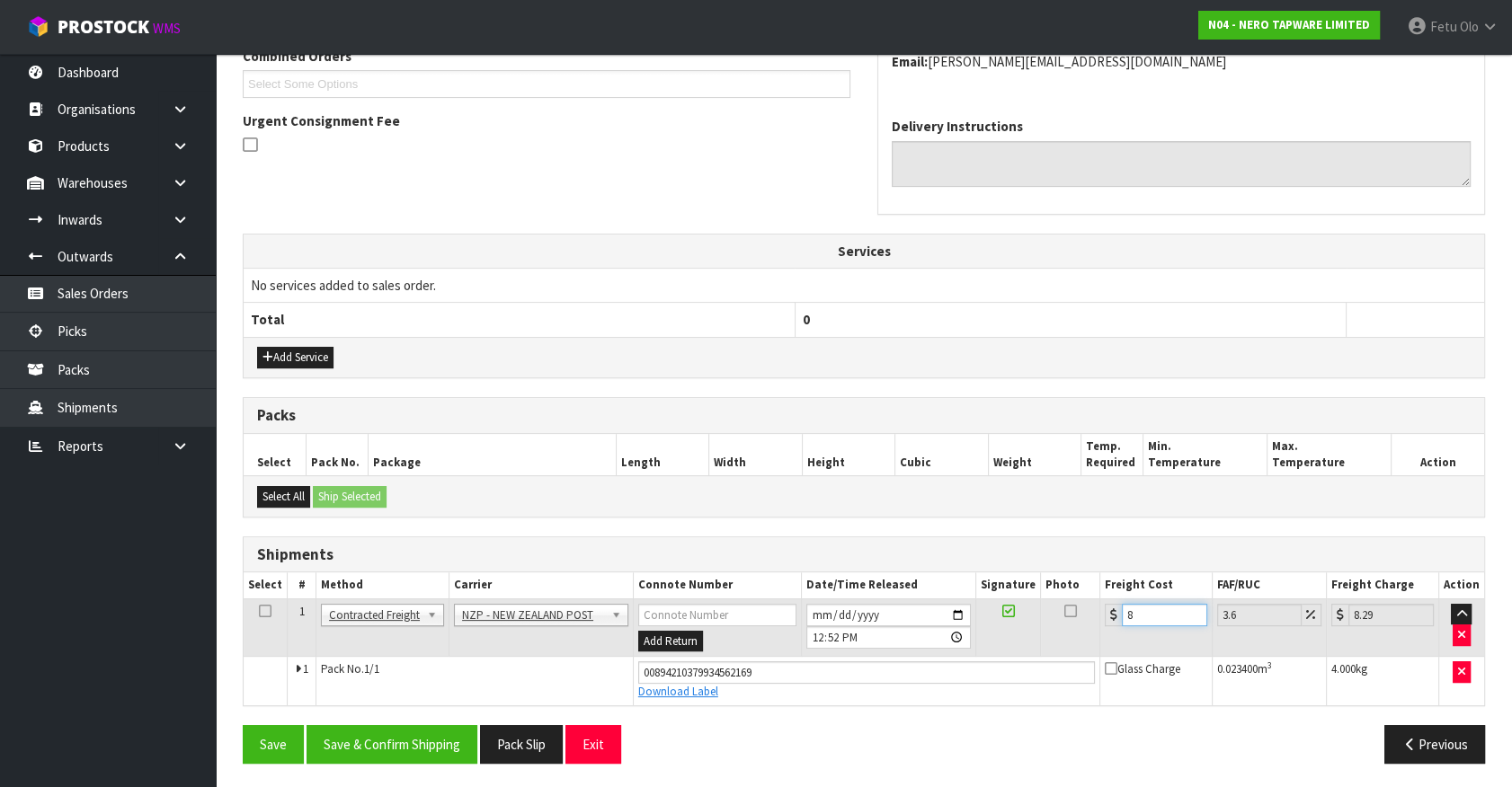 type on "8.4" 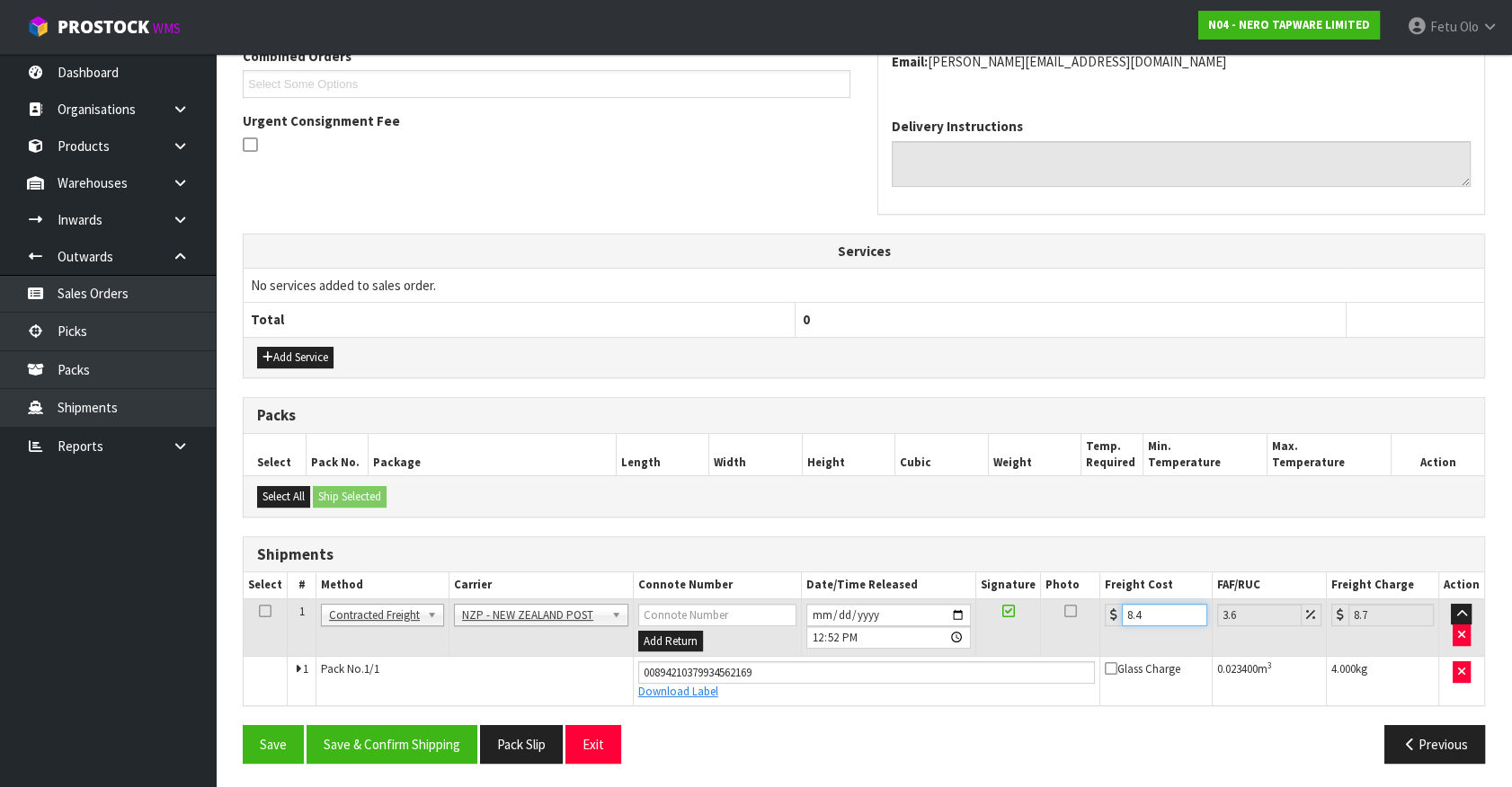 type on "8.45" 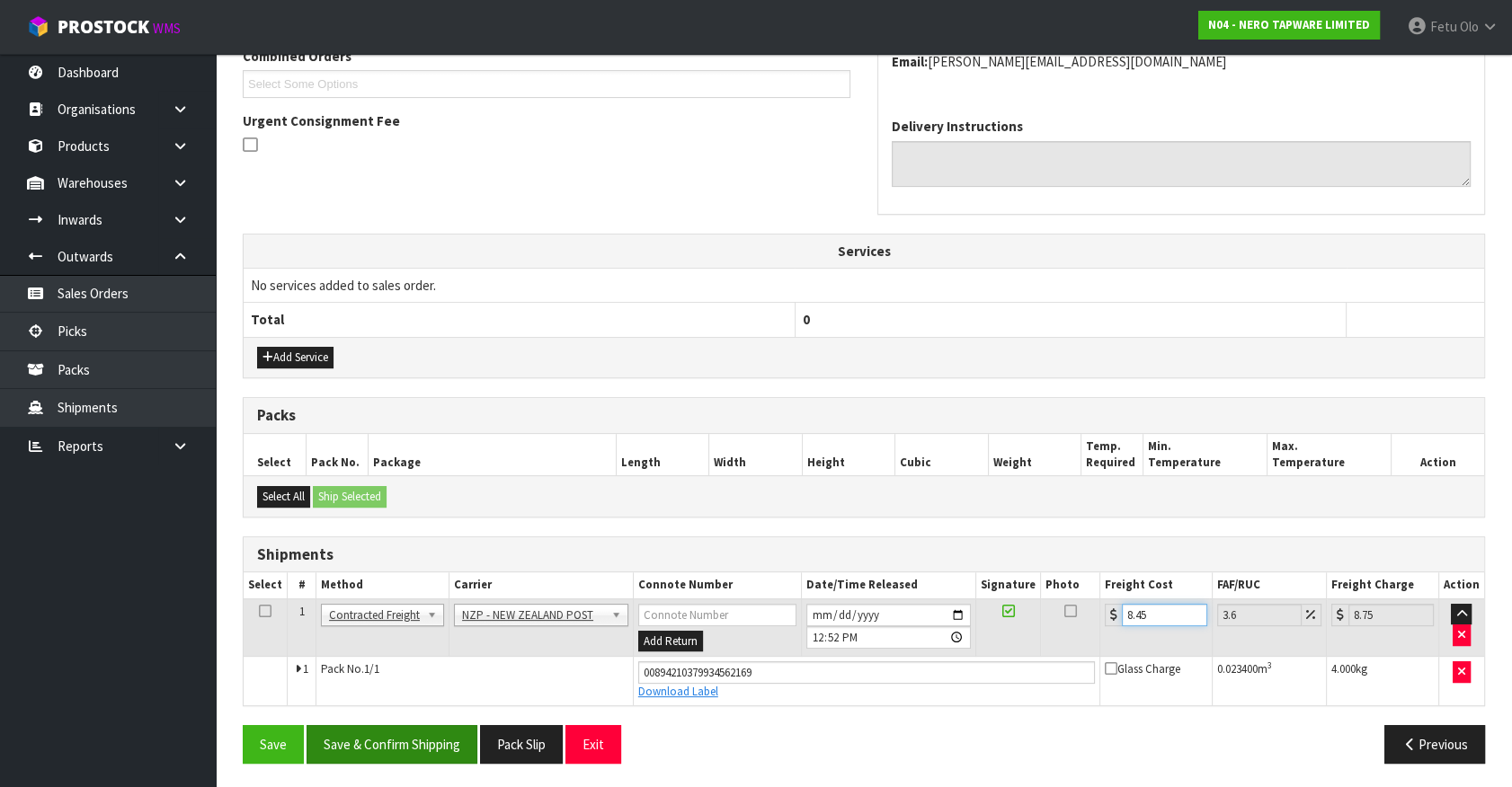 type on "8.45" 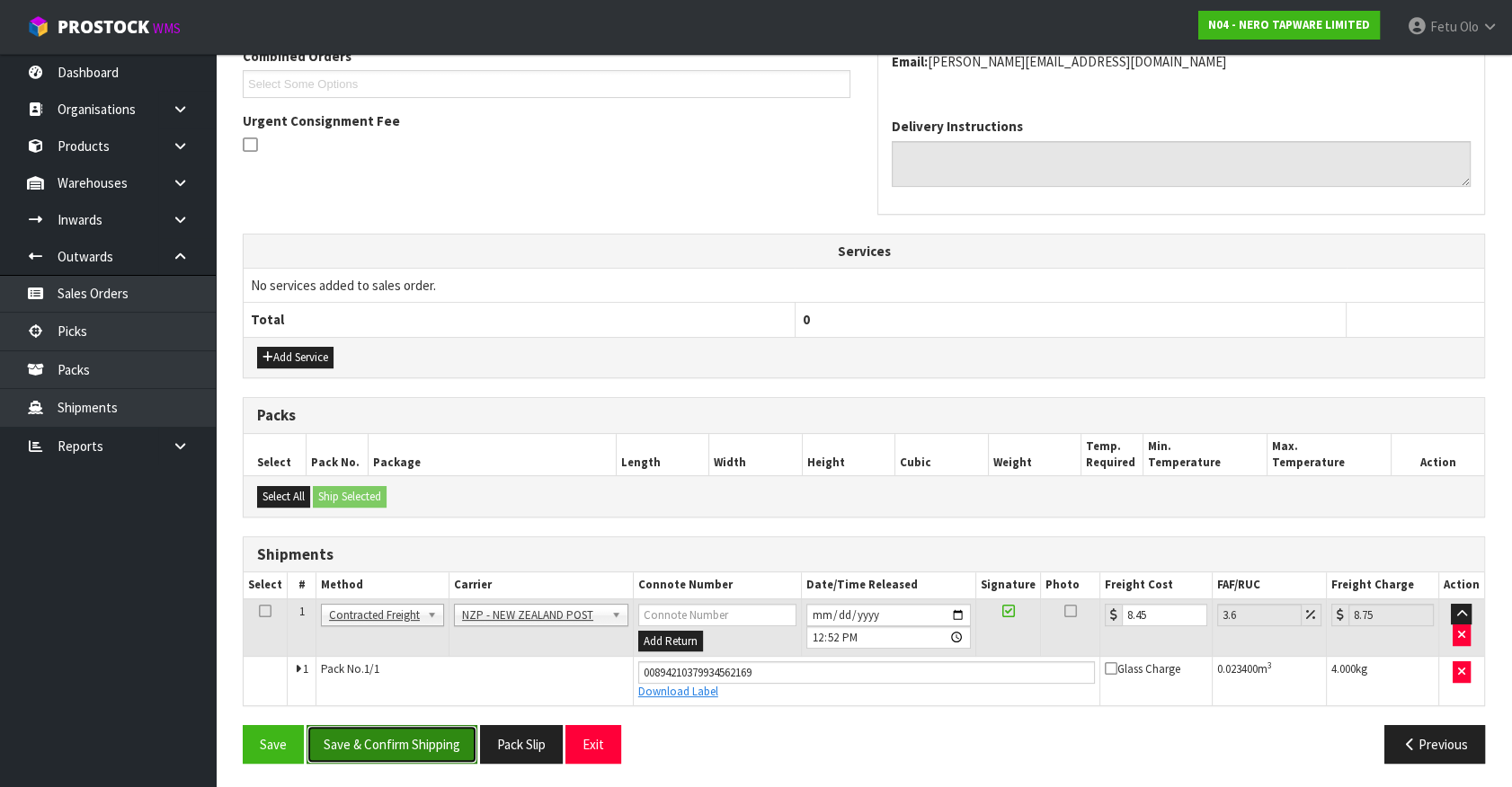 click on "Save & Confirm Shipping" at bounding box center (392, 744) 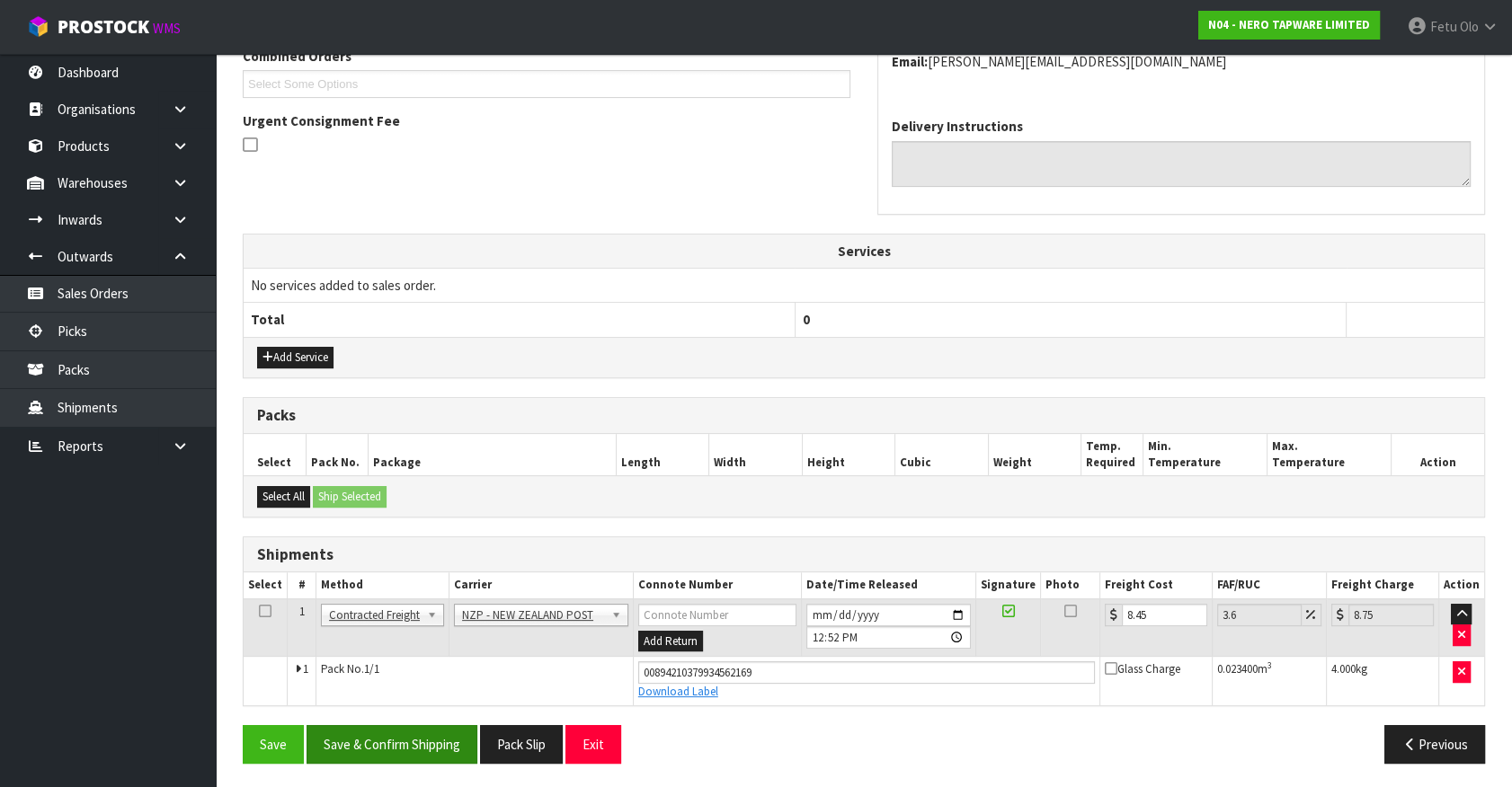 scroll, scrollTop: 0, scrollLeft: 0, axis: both 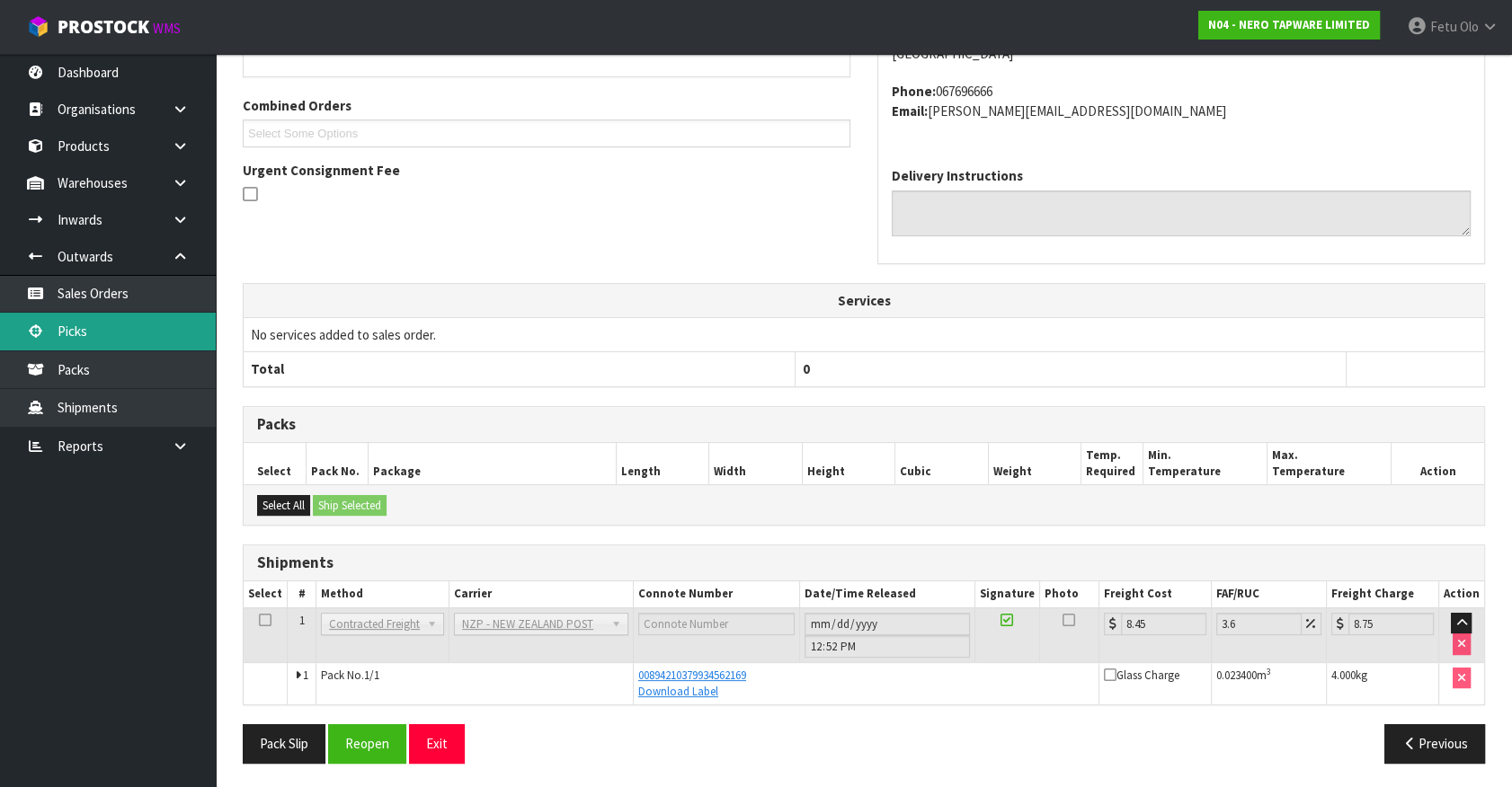 click on "Picks" at bounding box center (108, 331) 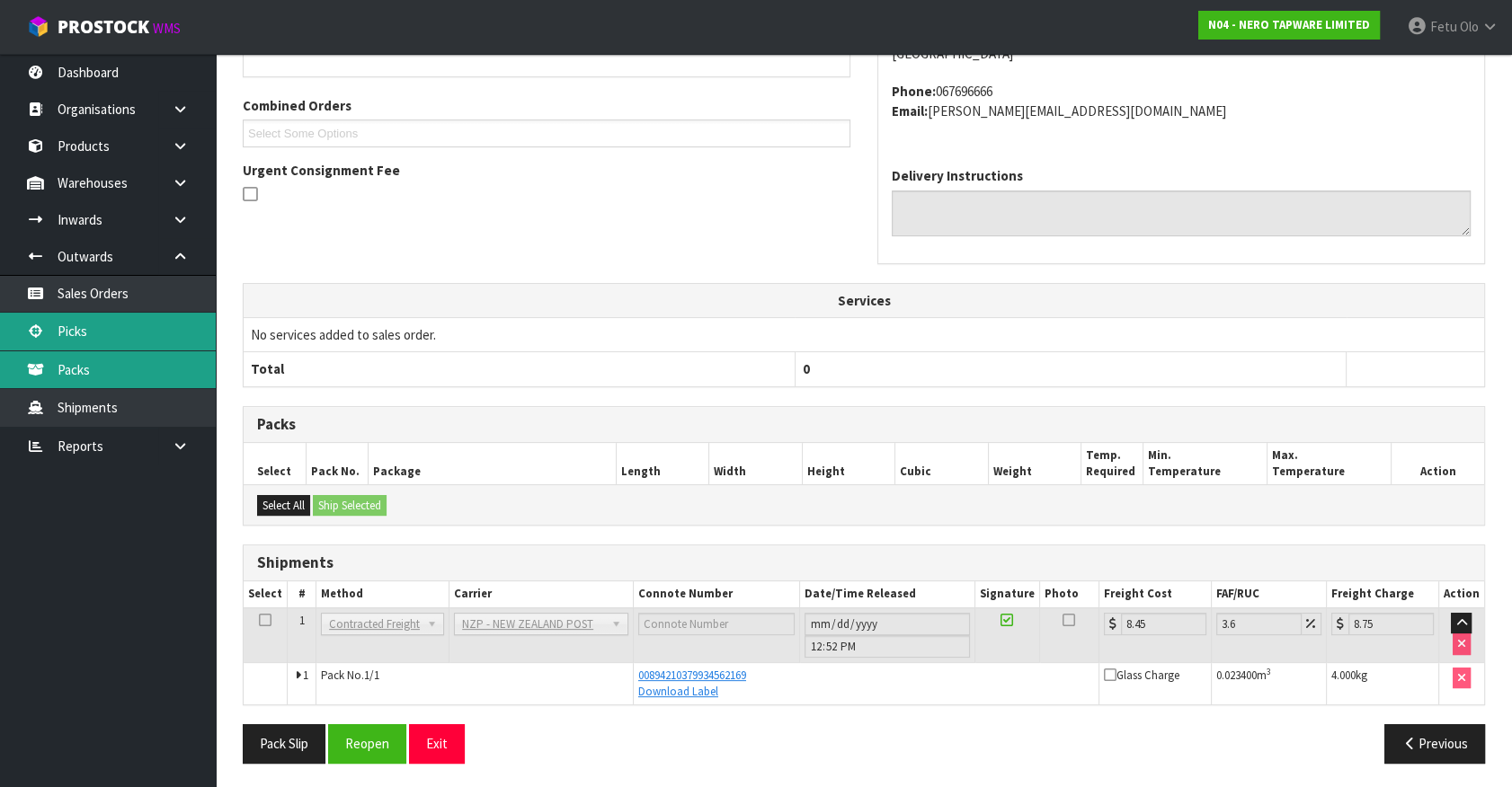 scroll, scrollTop: 0, scrollLeft: 0, axis: both 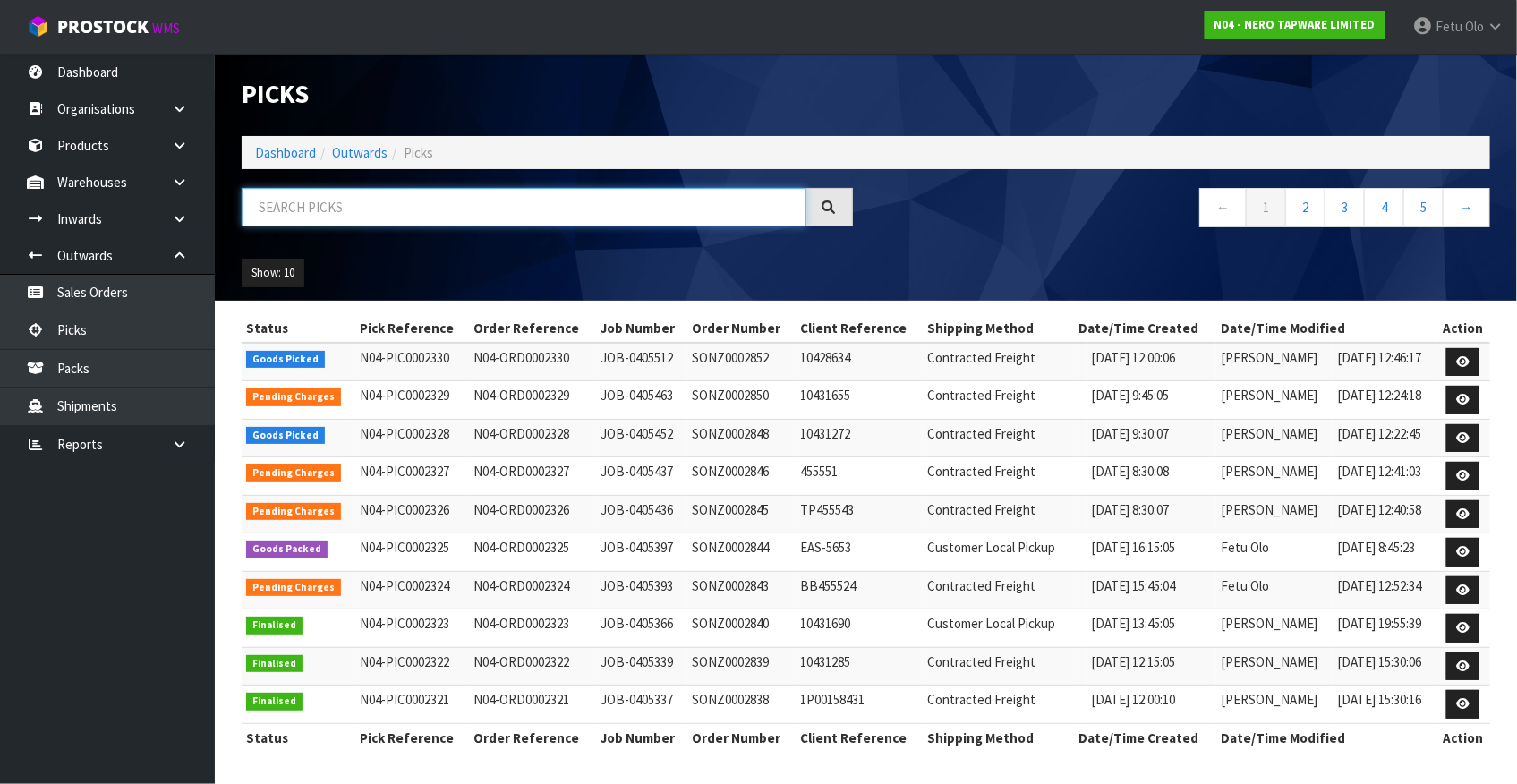 click at bounding box center (524, 207) 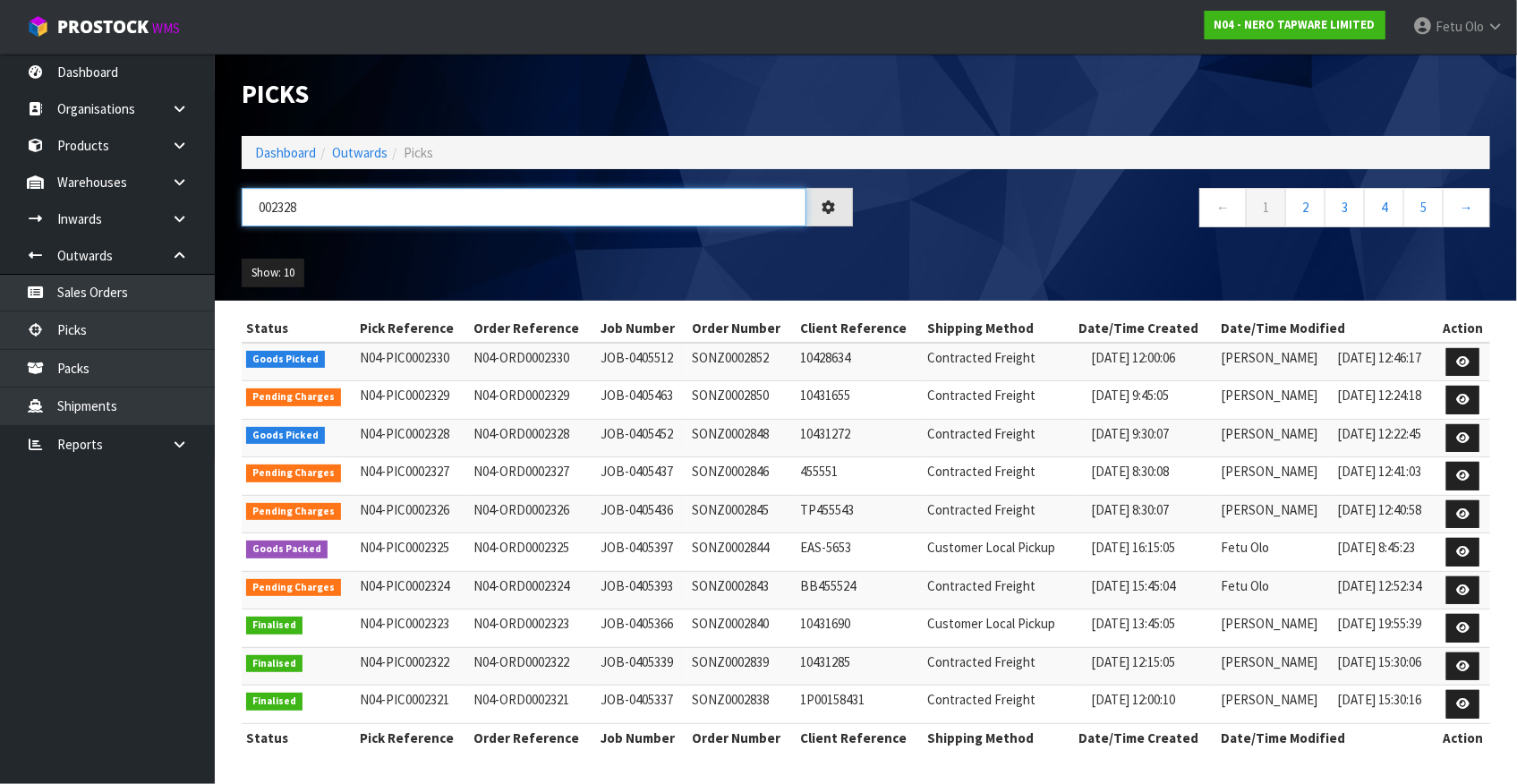 type on "002328" 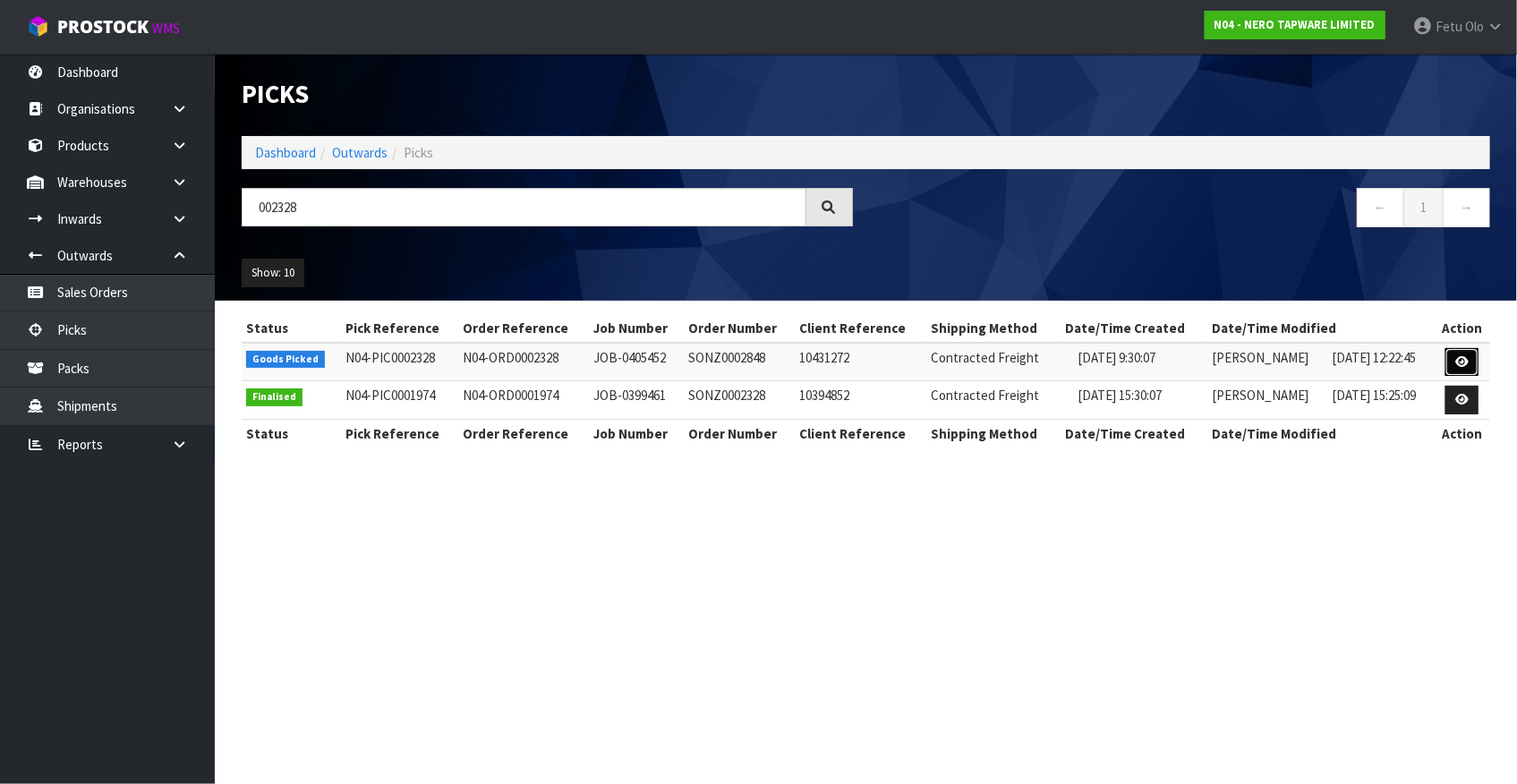click at bounding box center (1462, 362) 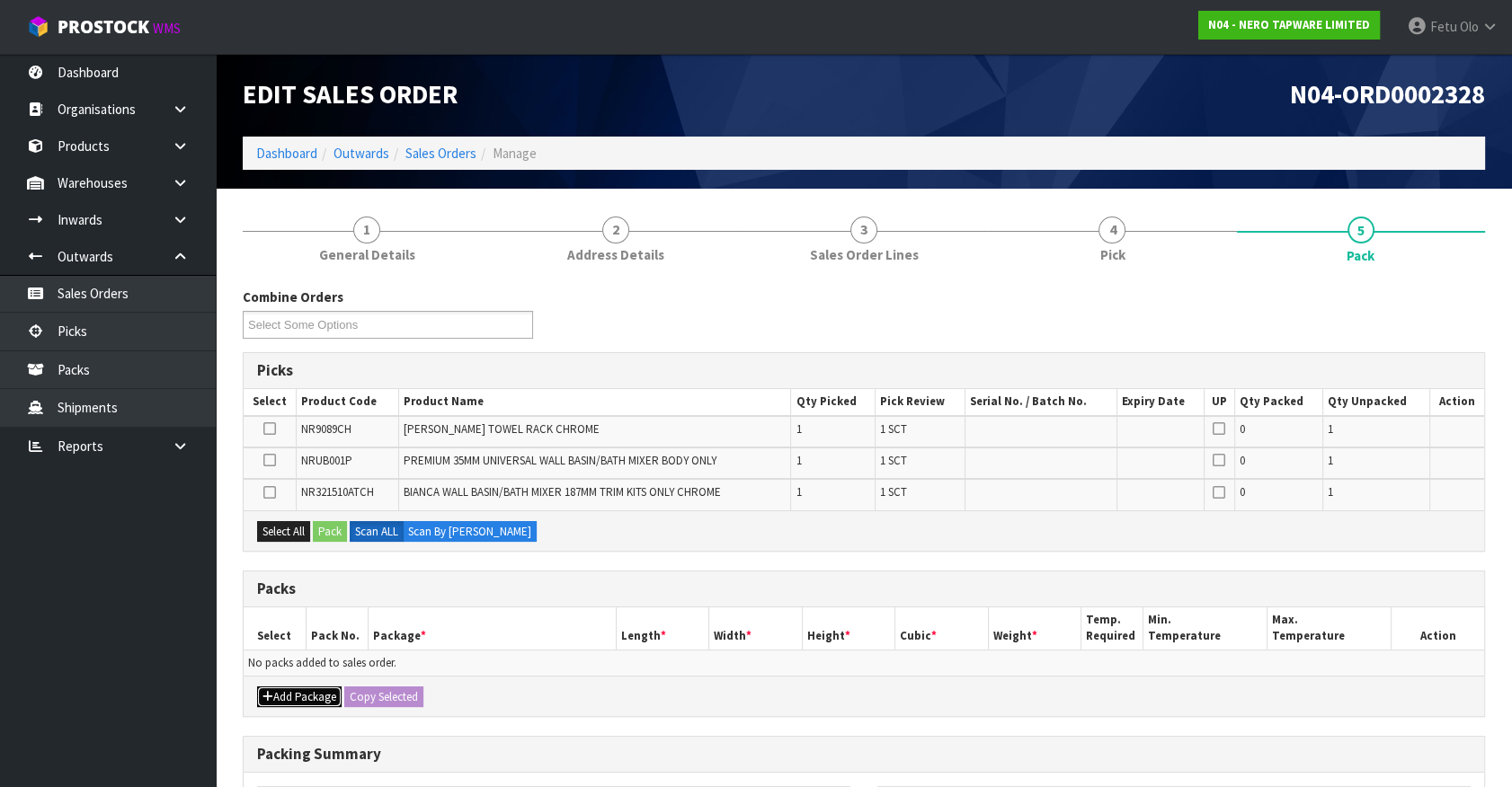click on "Add Package" at bounding box center (299, 697) 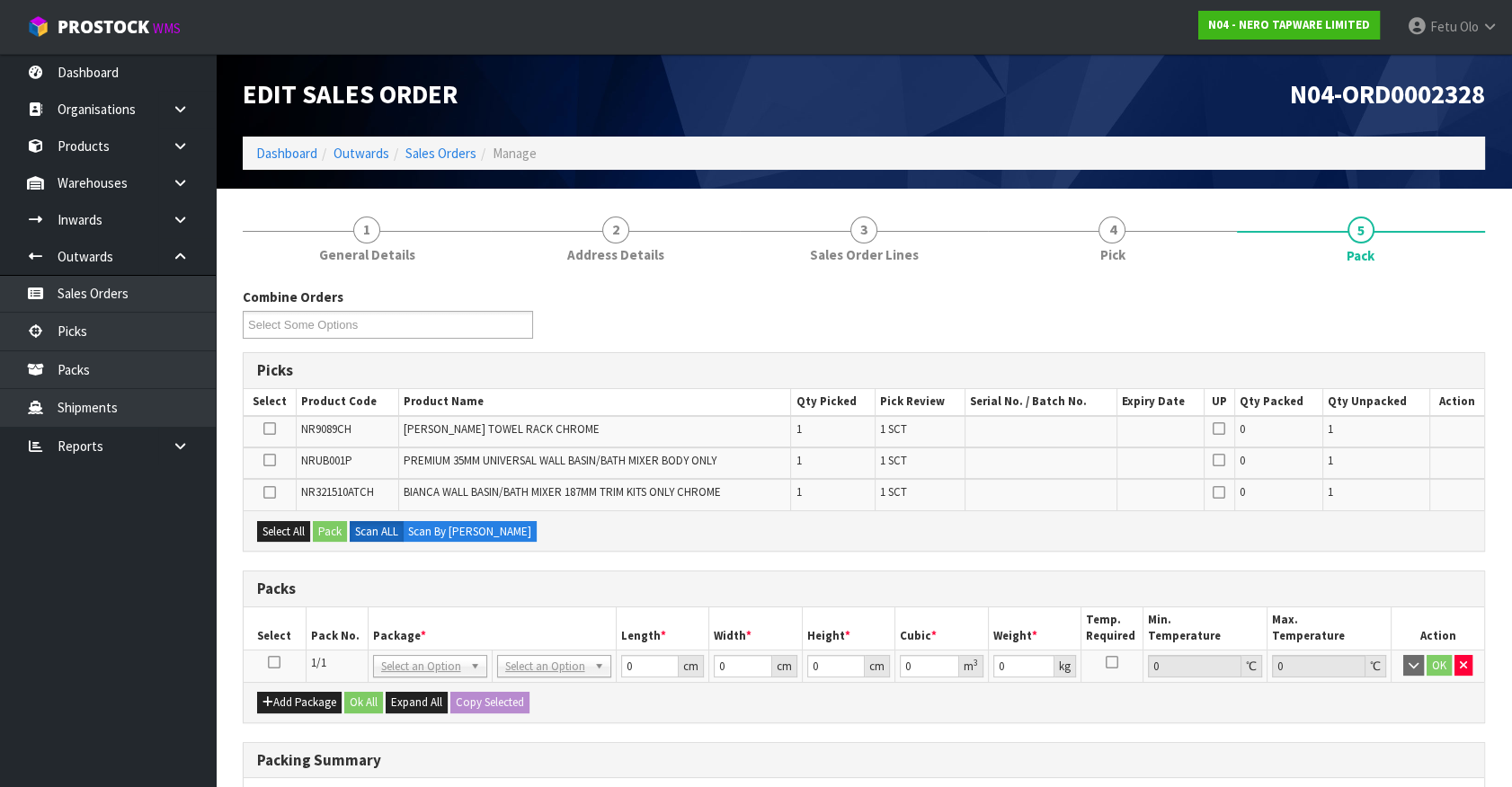 drag, startPoint x: 272, startPoint y: 656, endPoint x: 377, endPoint y: 625, distance: 109.480592 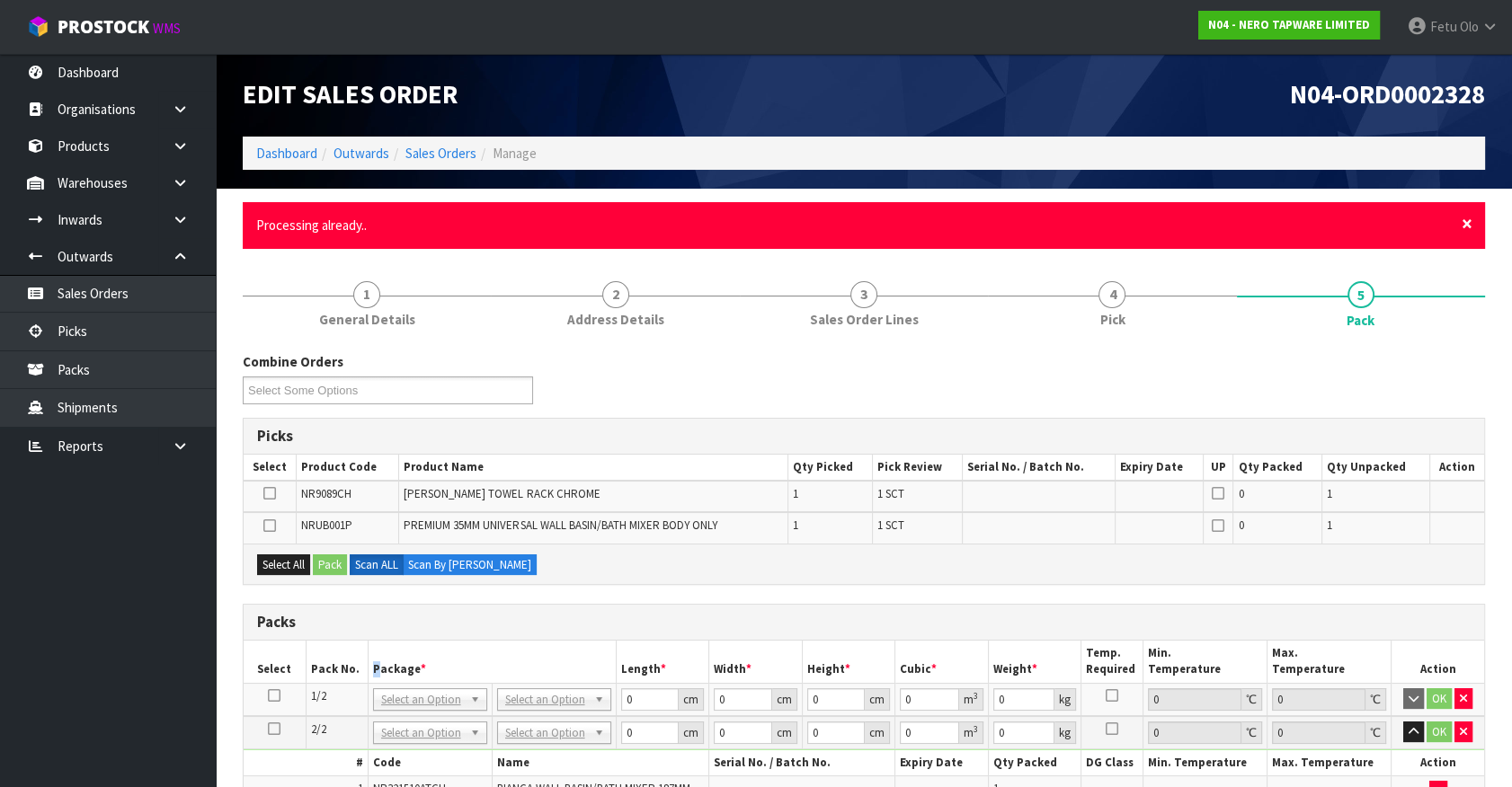click on "×" at bounding box center [1467, 224] 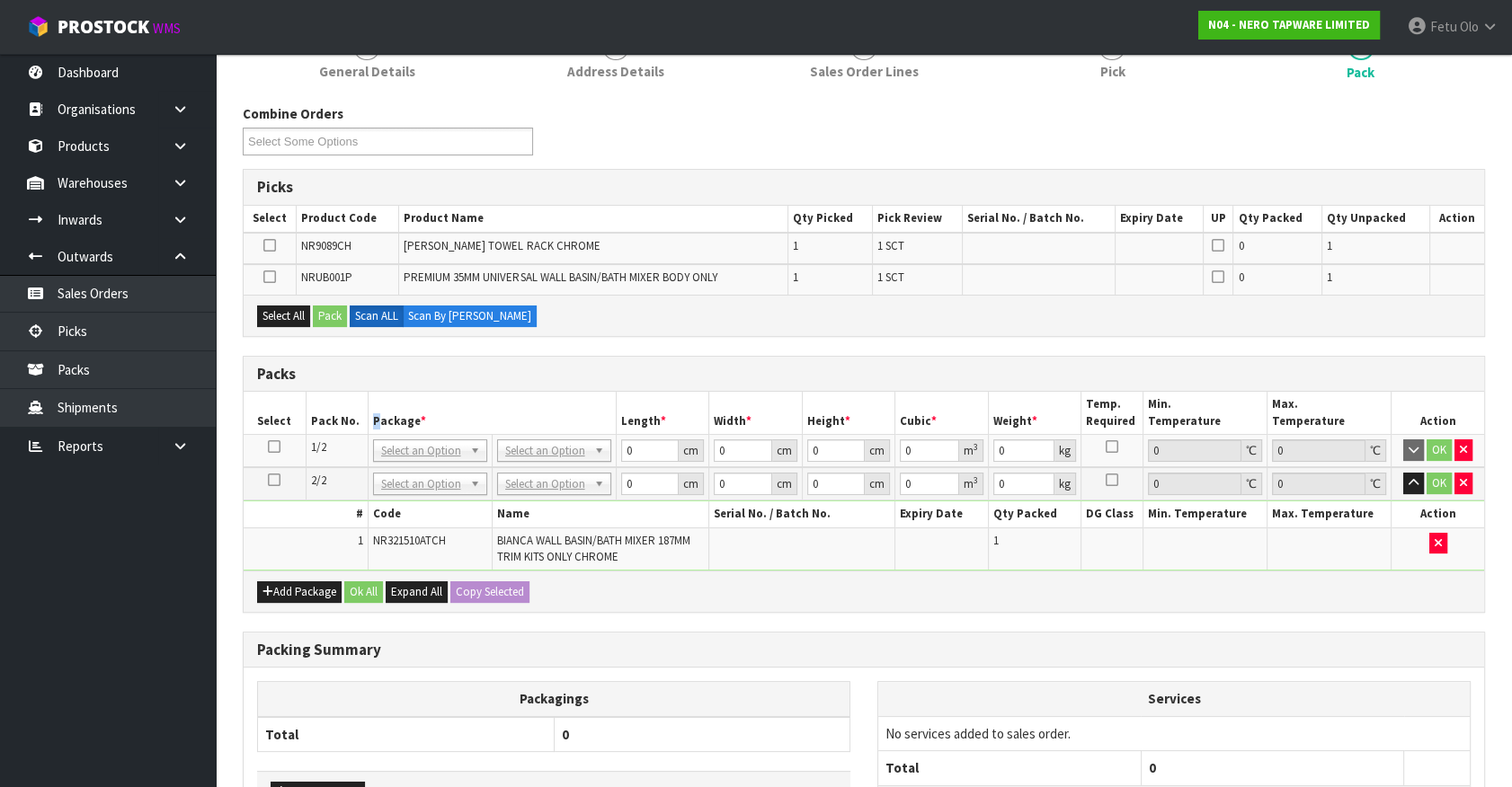 scroll, scrollTop: 335, scrollLeft: 0, axis: vertical 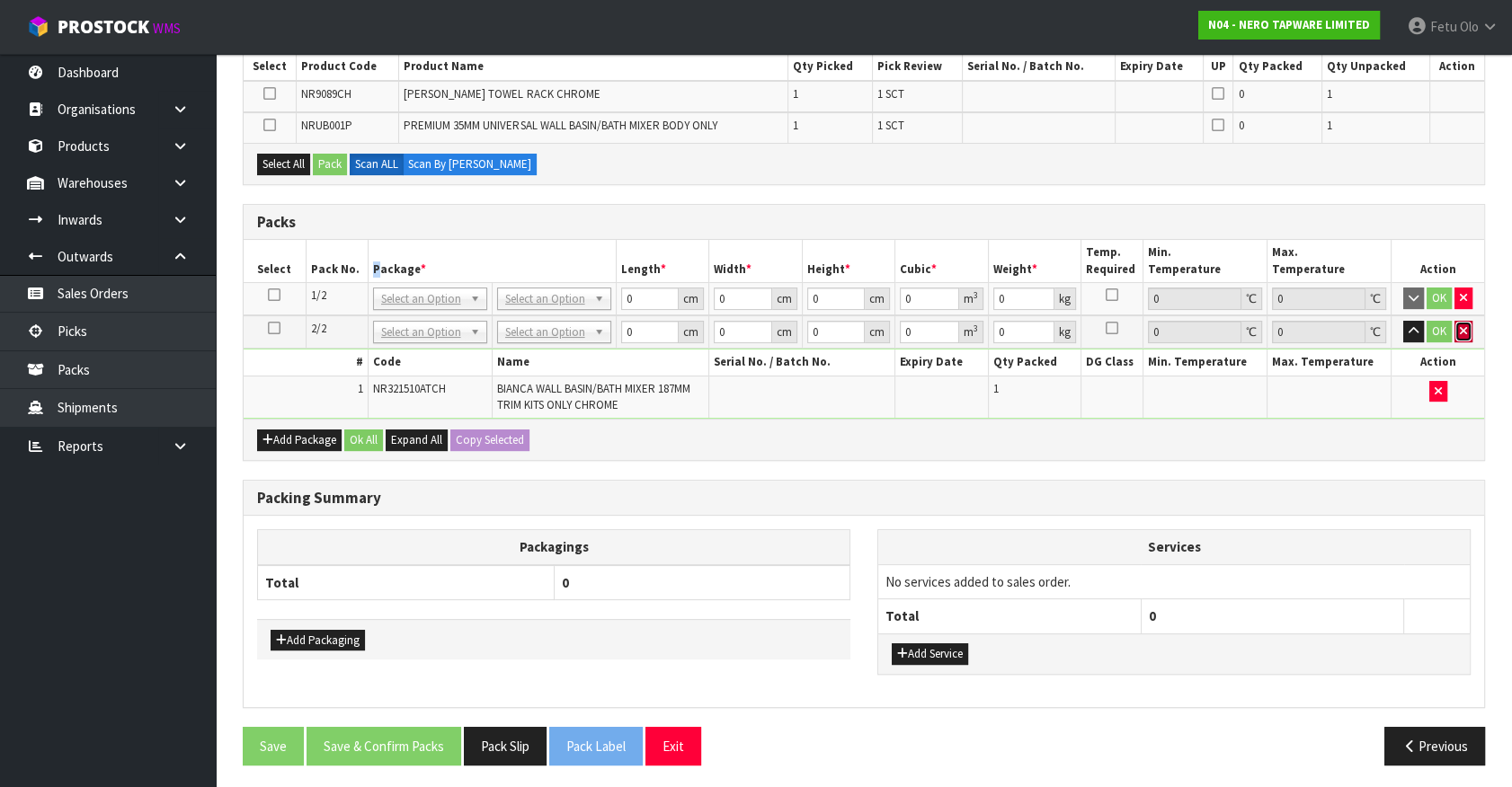 click at bounding box center [1463, 331] 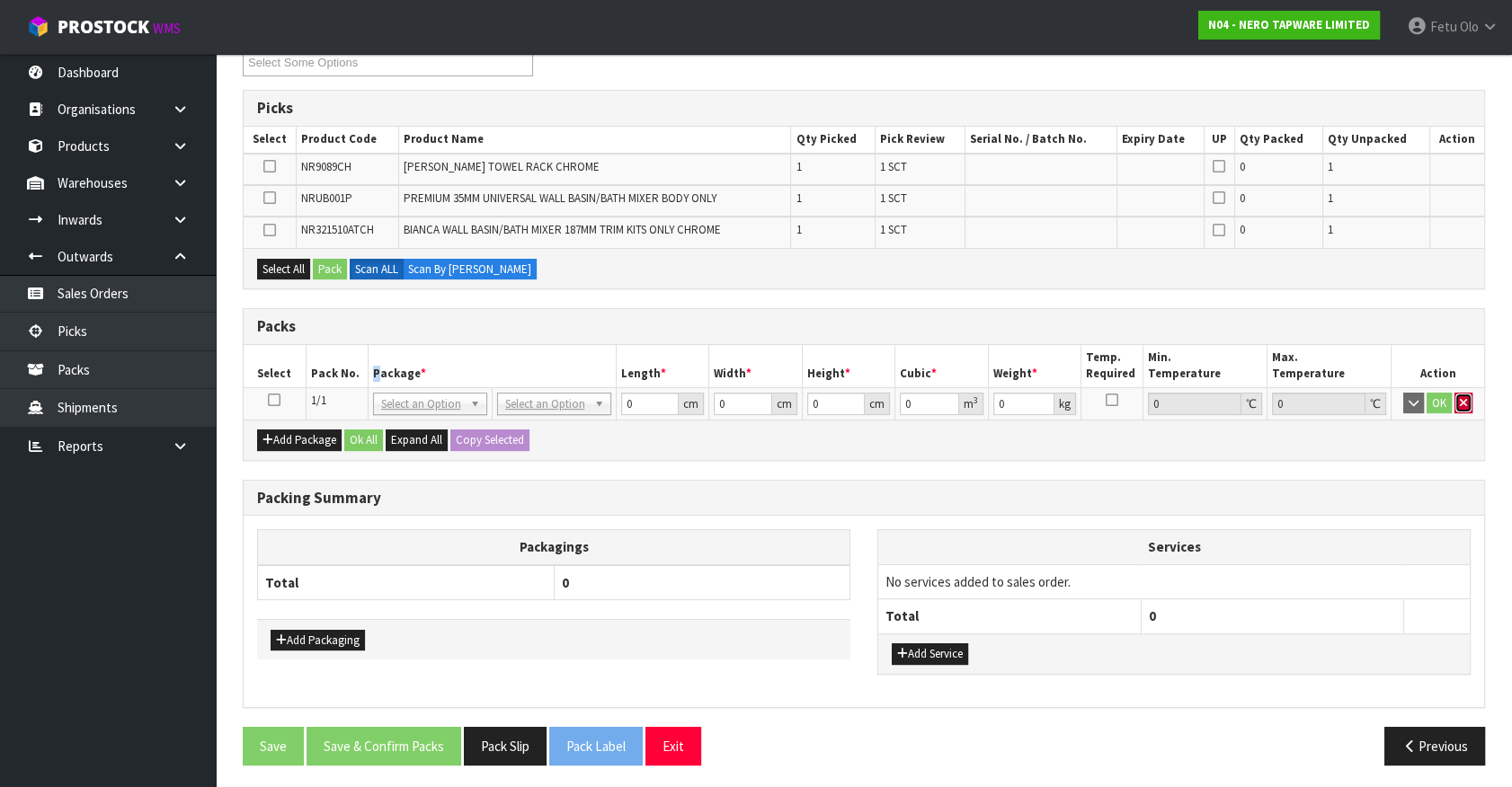 click at bounding box center (1463, 402) 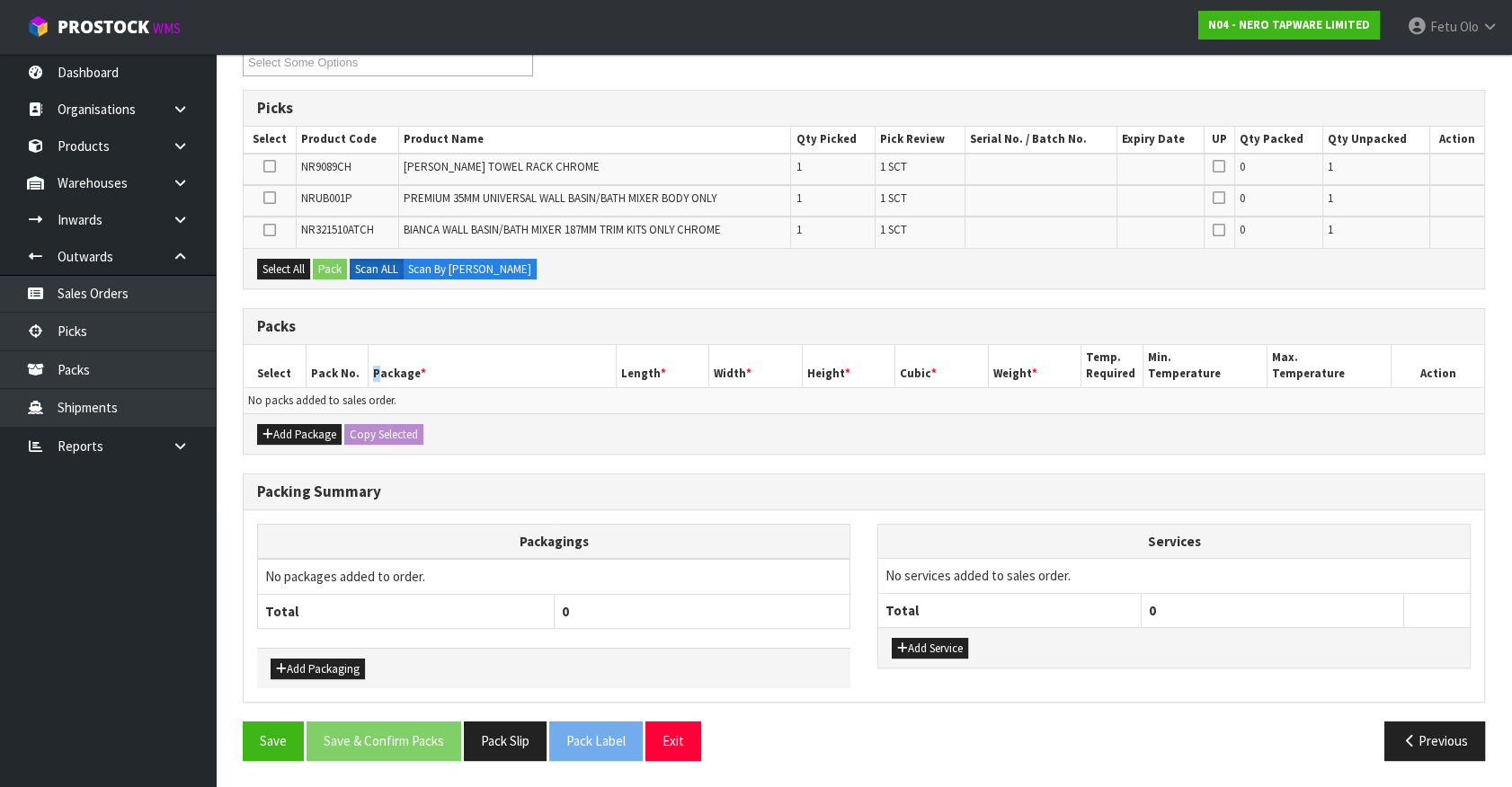 scroll, scrollTop: 258, scrollLeft: 0, axis: vertical 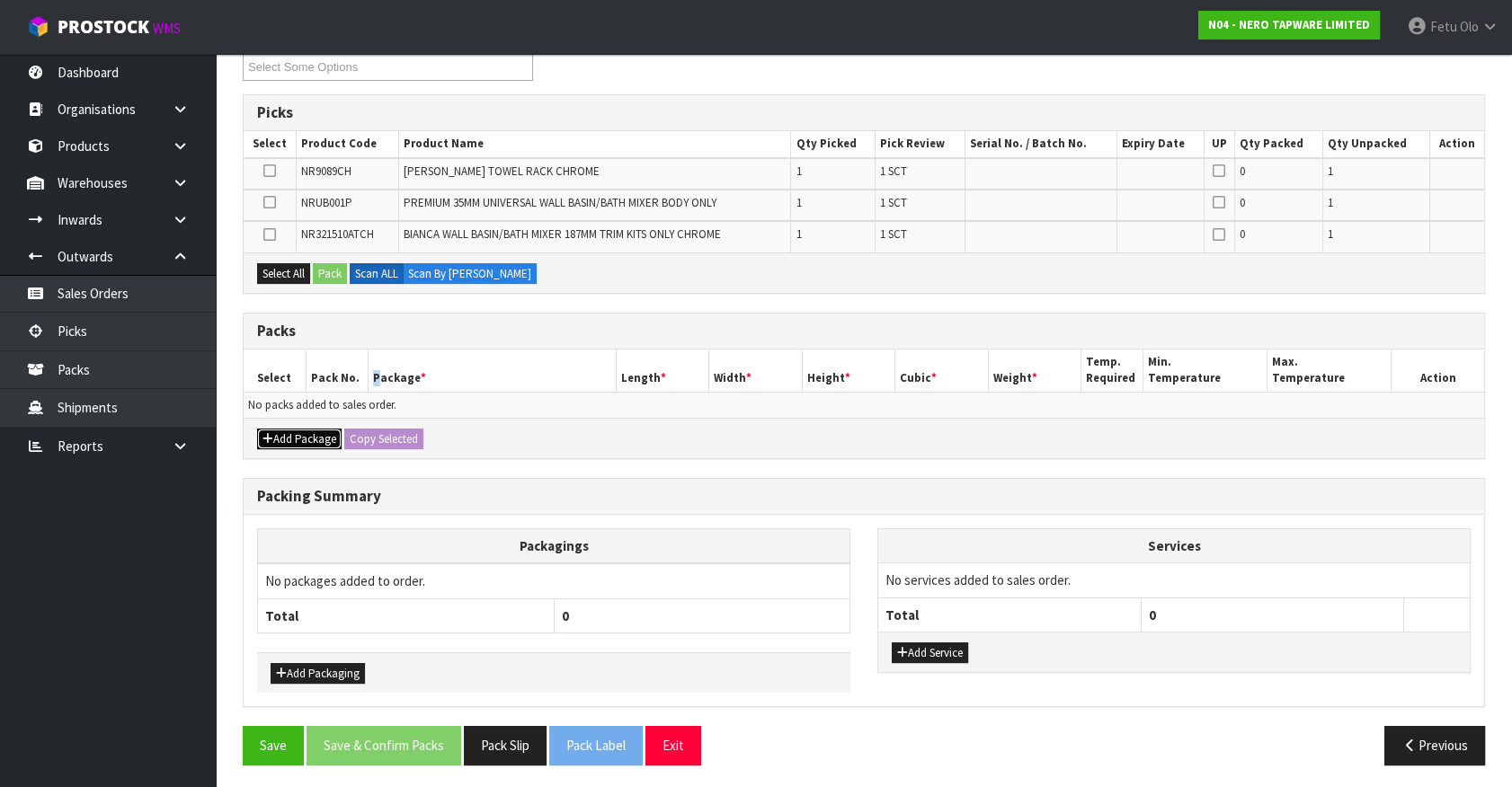 click on "Add Package" at bounding box center (299, 439) 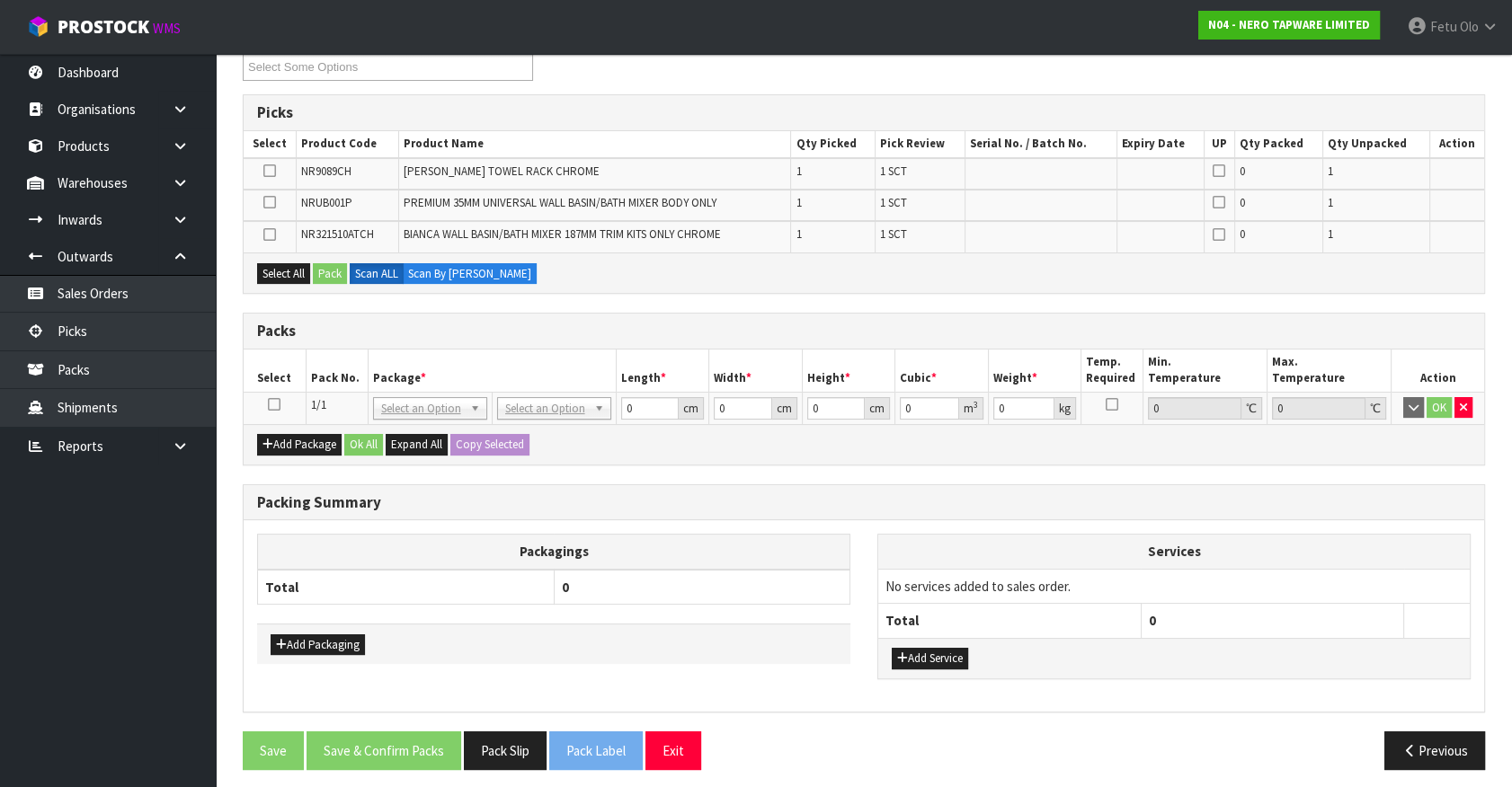 click at bounding box center (274, 404) 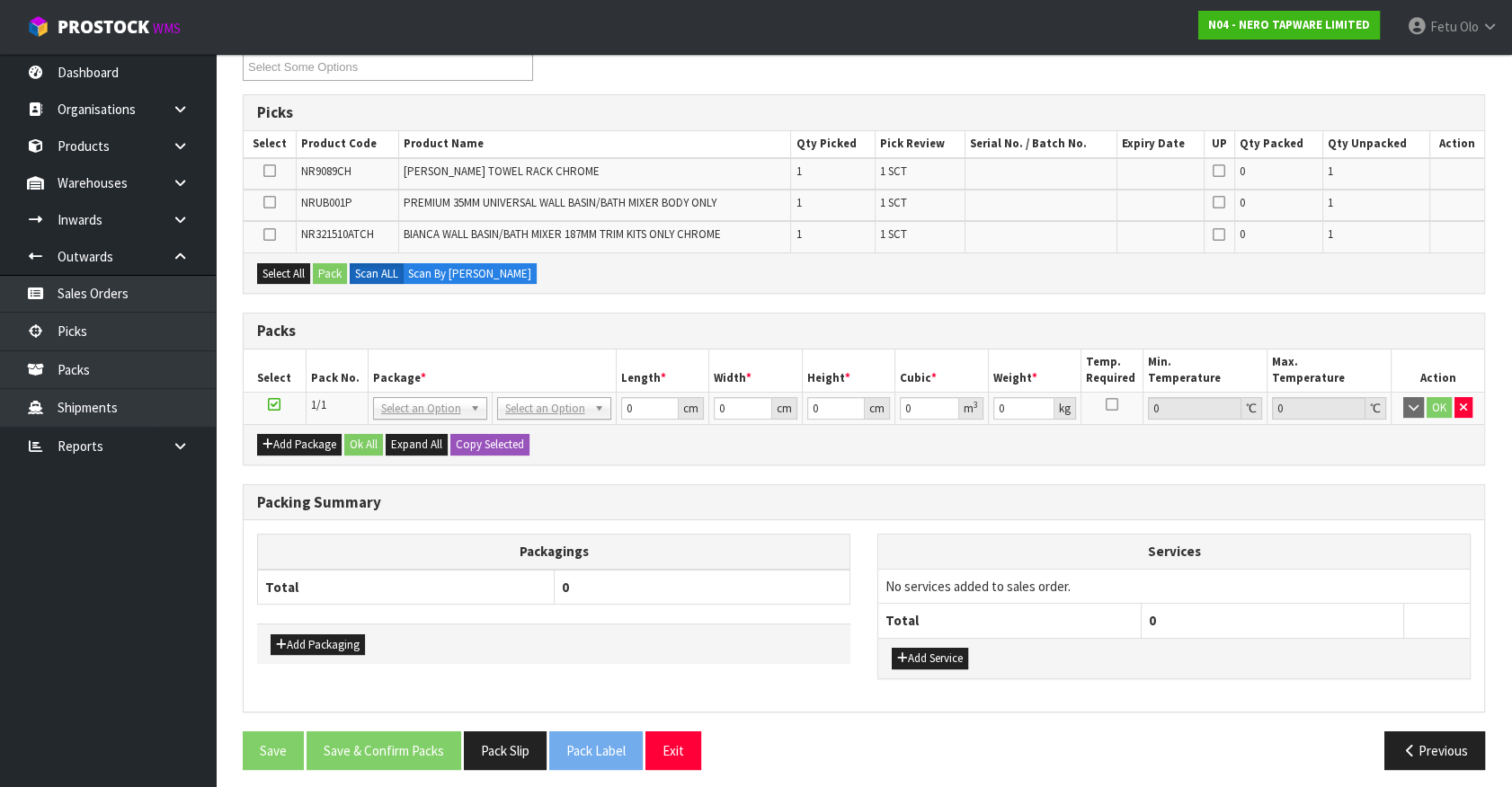 click on "Package  *" at bounding box center [492, 370] 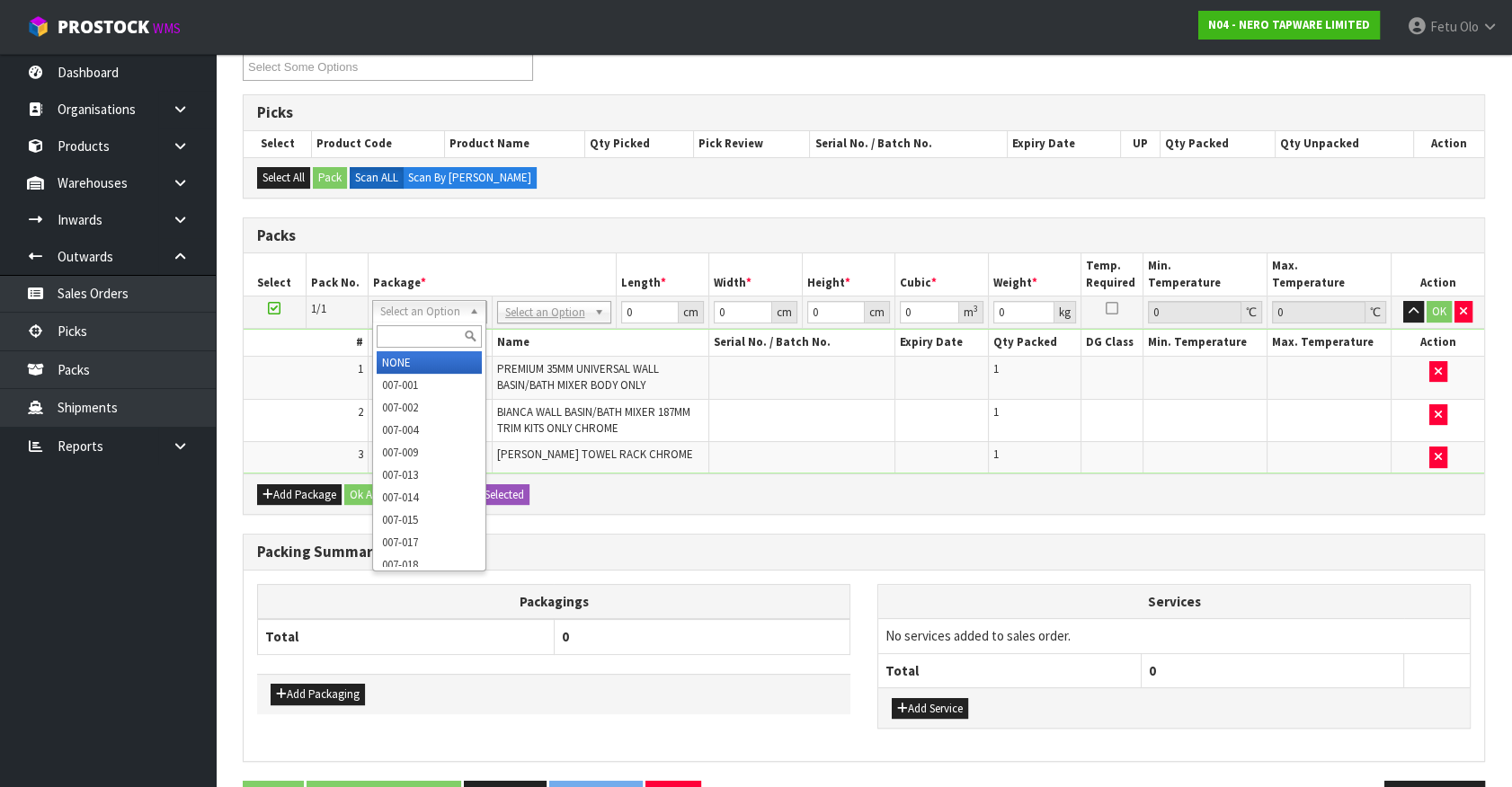 drag, startPoint x: 438, startPoint y: 321, endPoint x: 431, endPoint y: 342, distance: 22 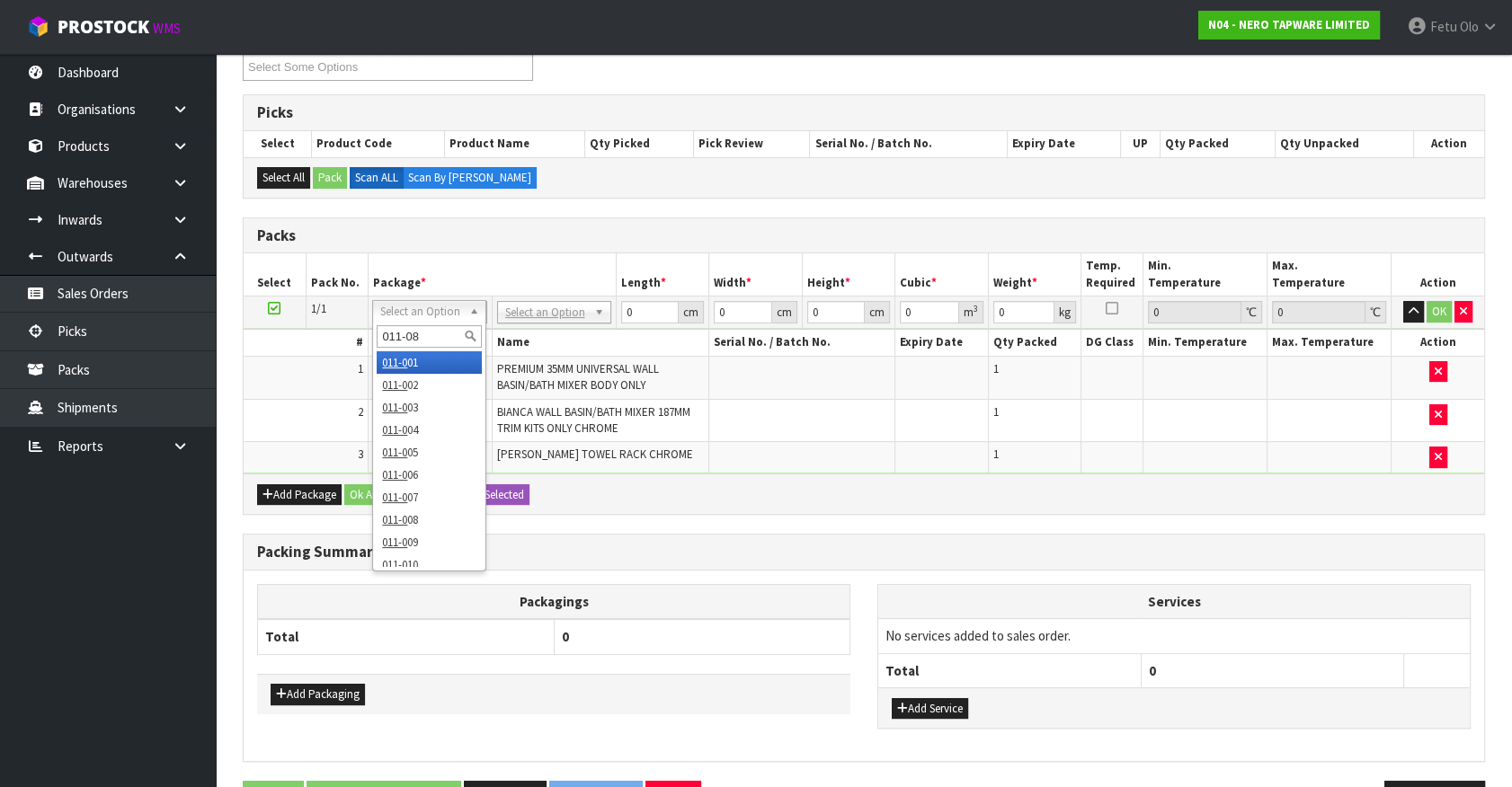 type on "011-084" 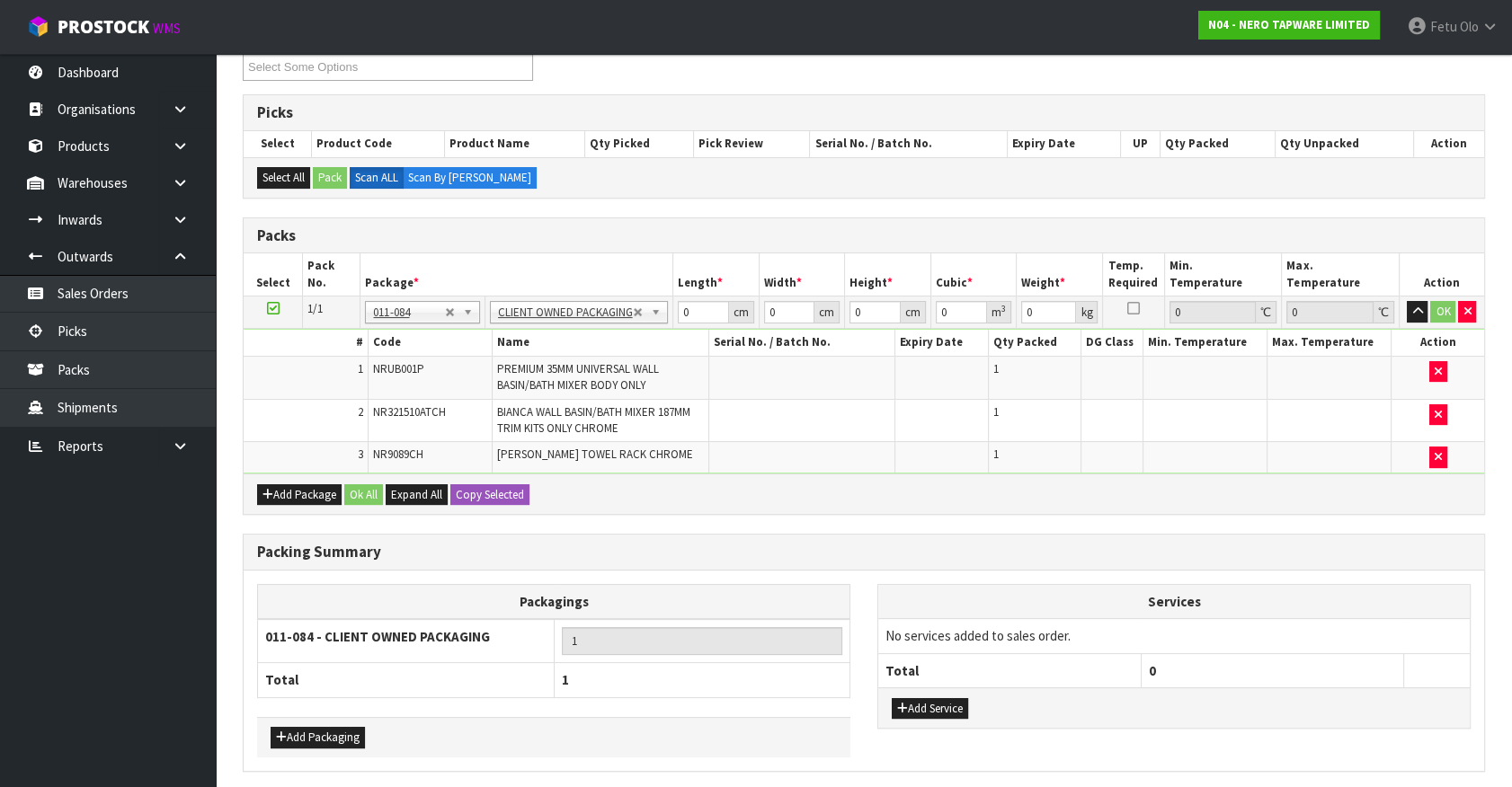 type on "3.92" 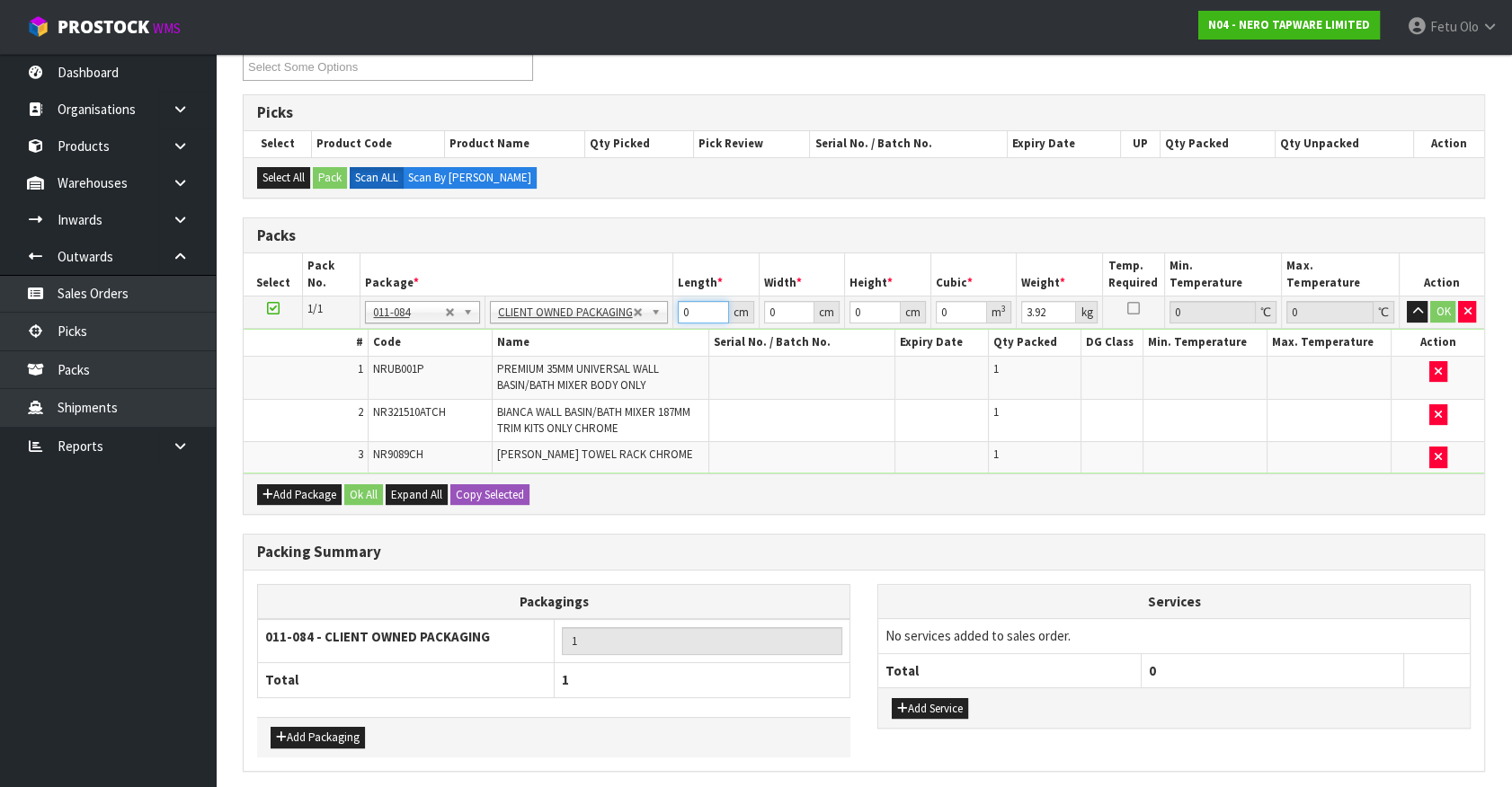 drag, startPoint x: 630, startPoint y: 332, endPoint x: 543, endPoint y: 222, distance: 140.2462 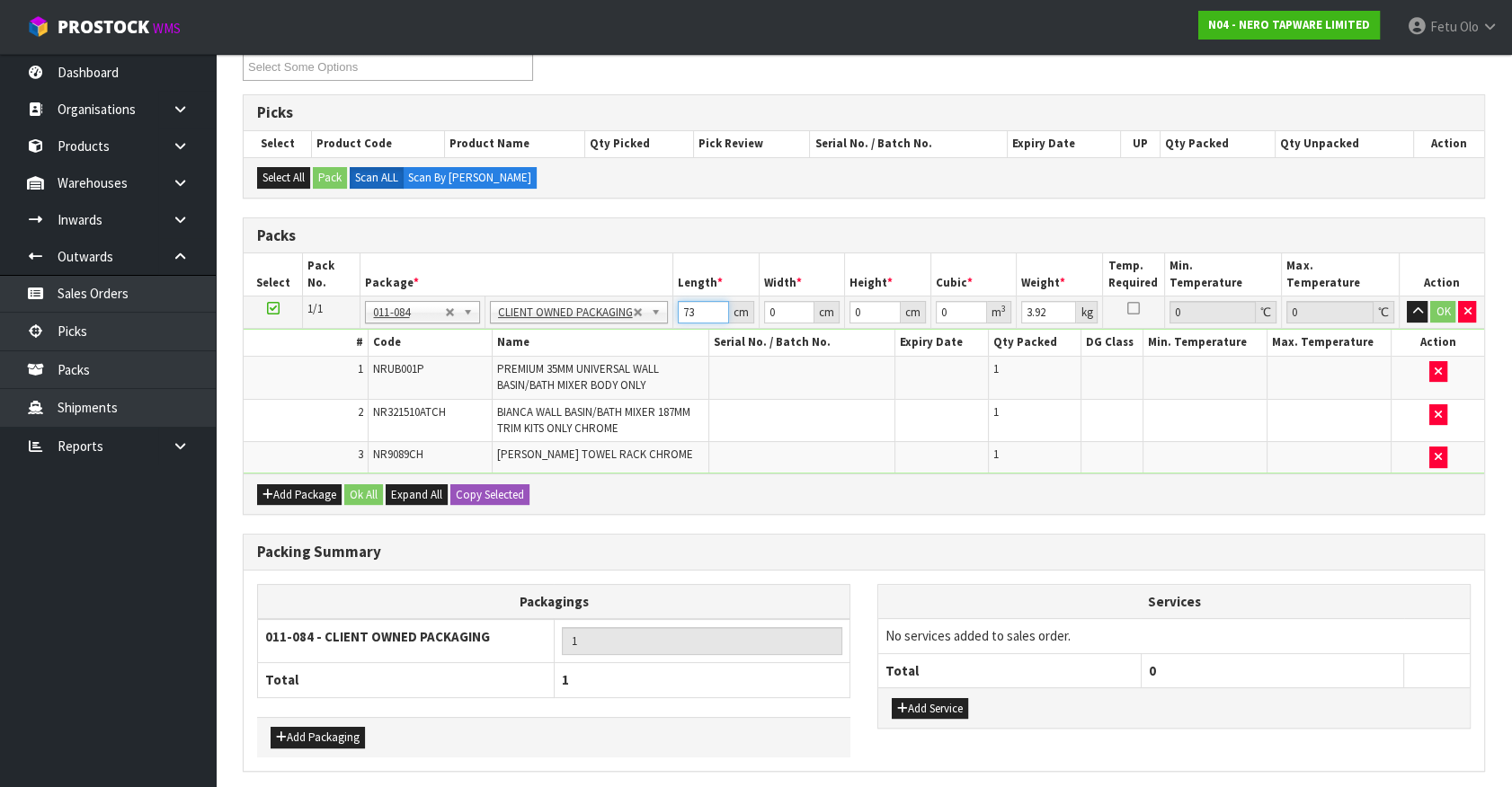 type on "73" 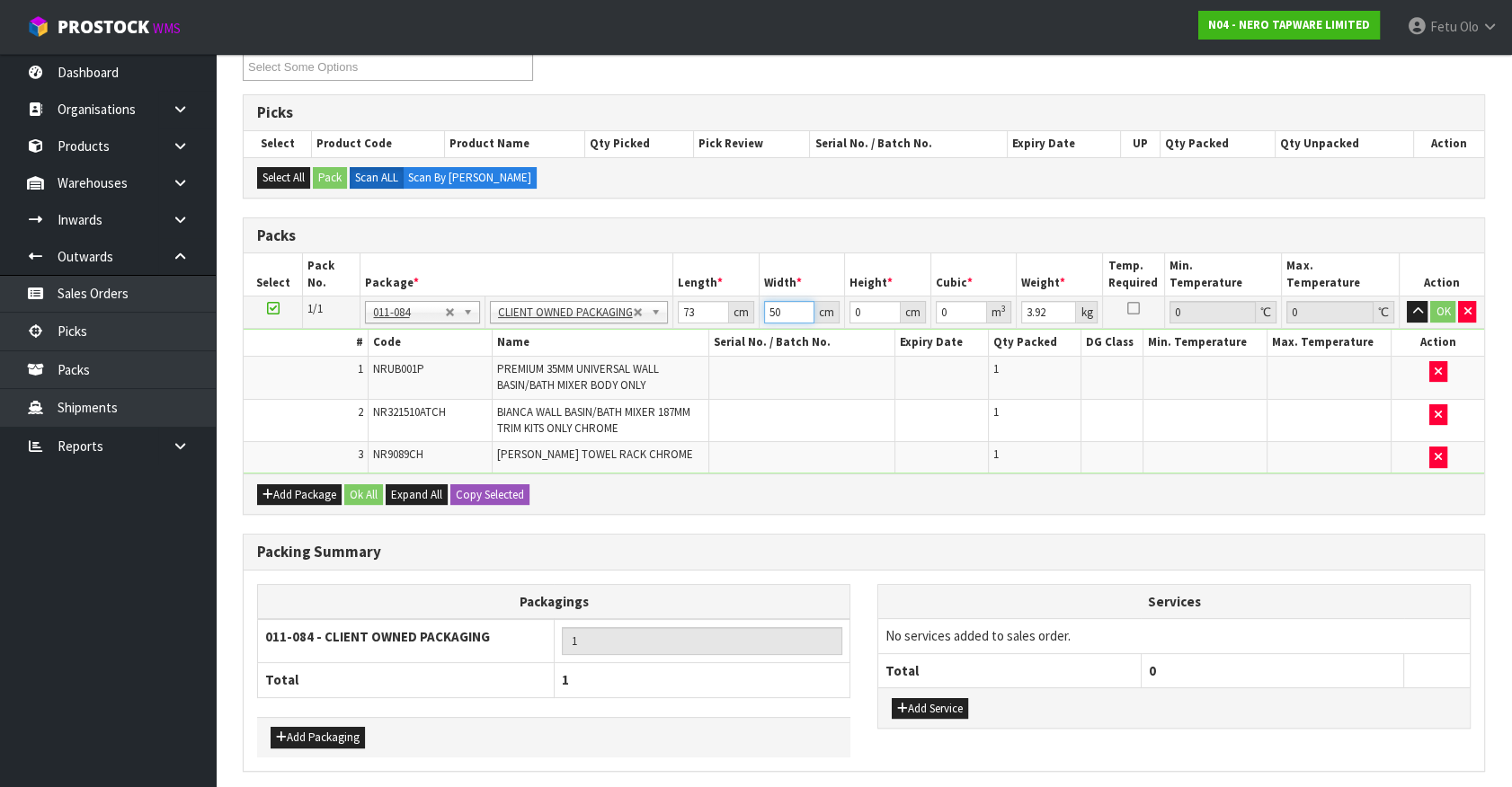 type on "50" 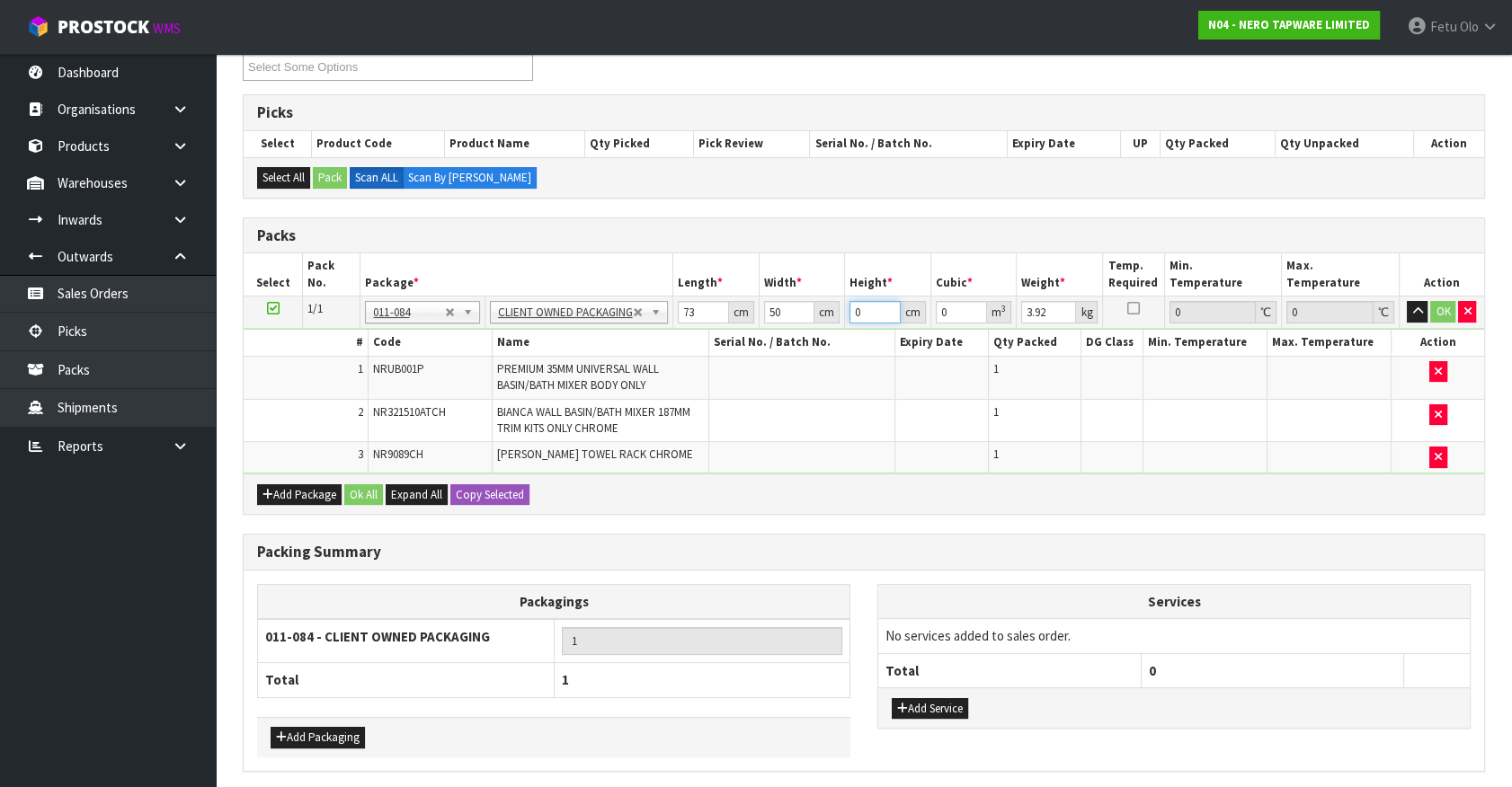 type on "1" 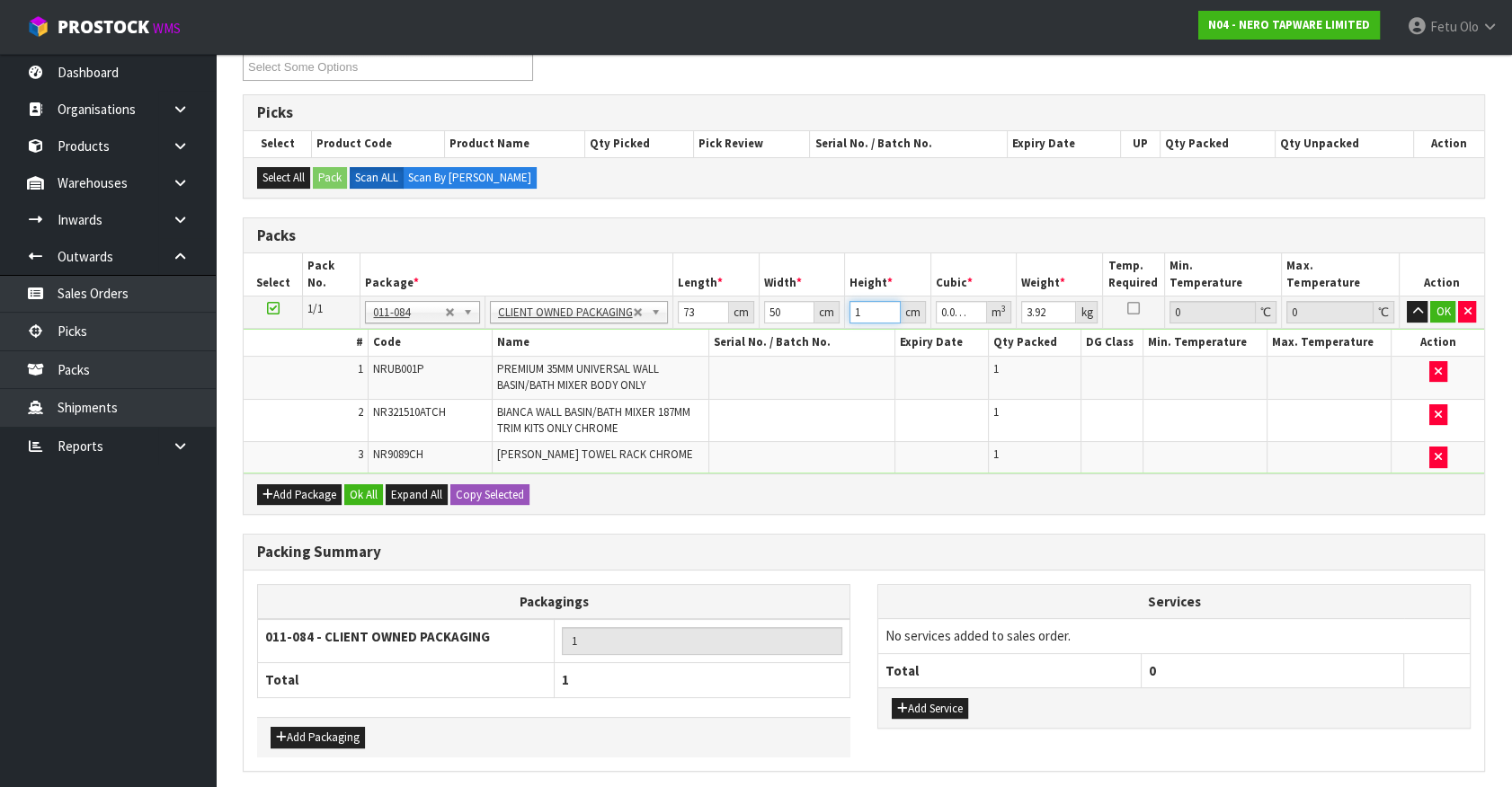 type on "11" 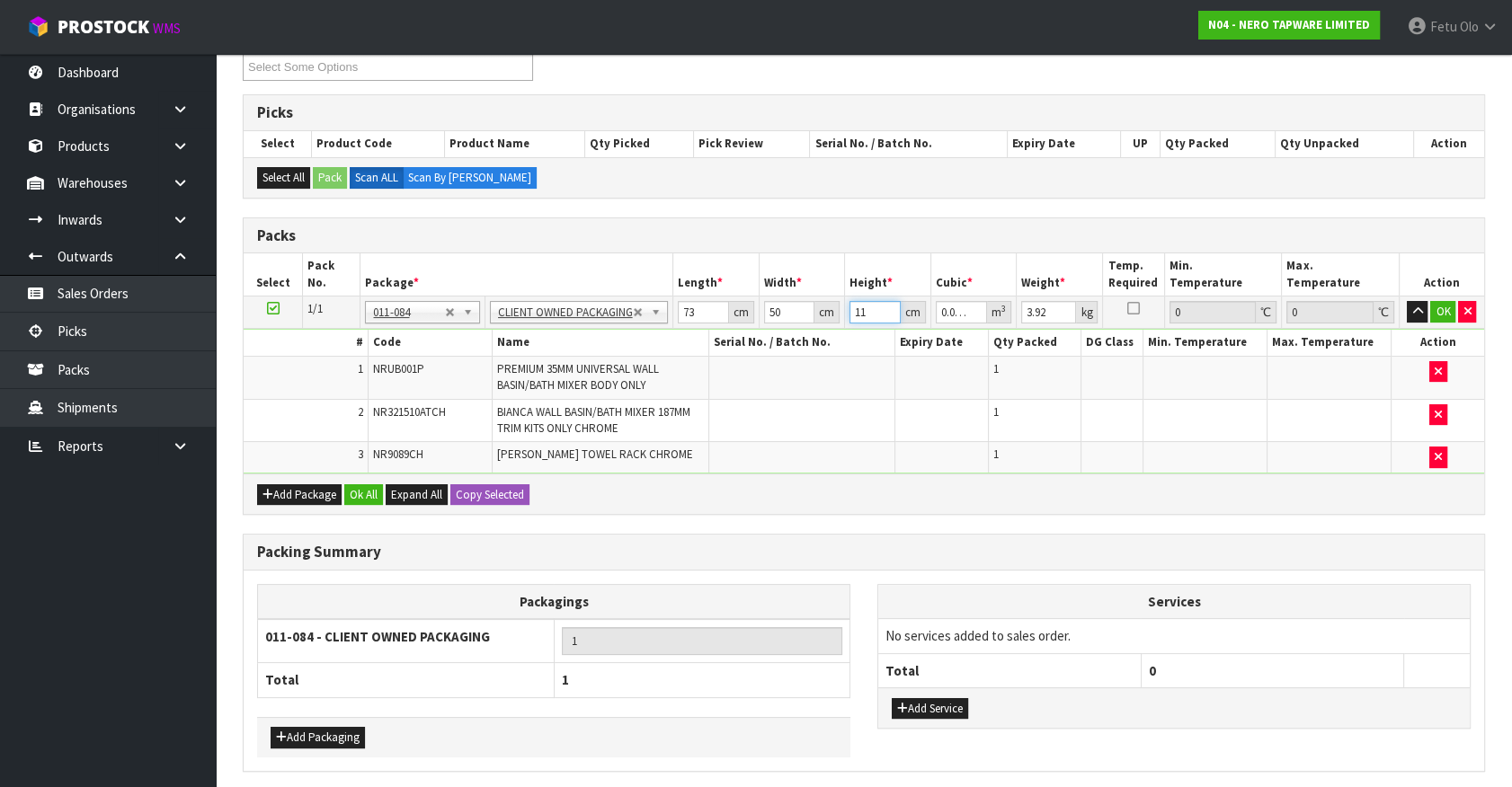 type on "11" 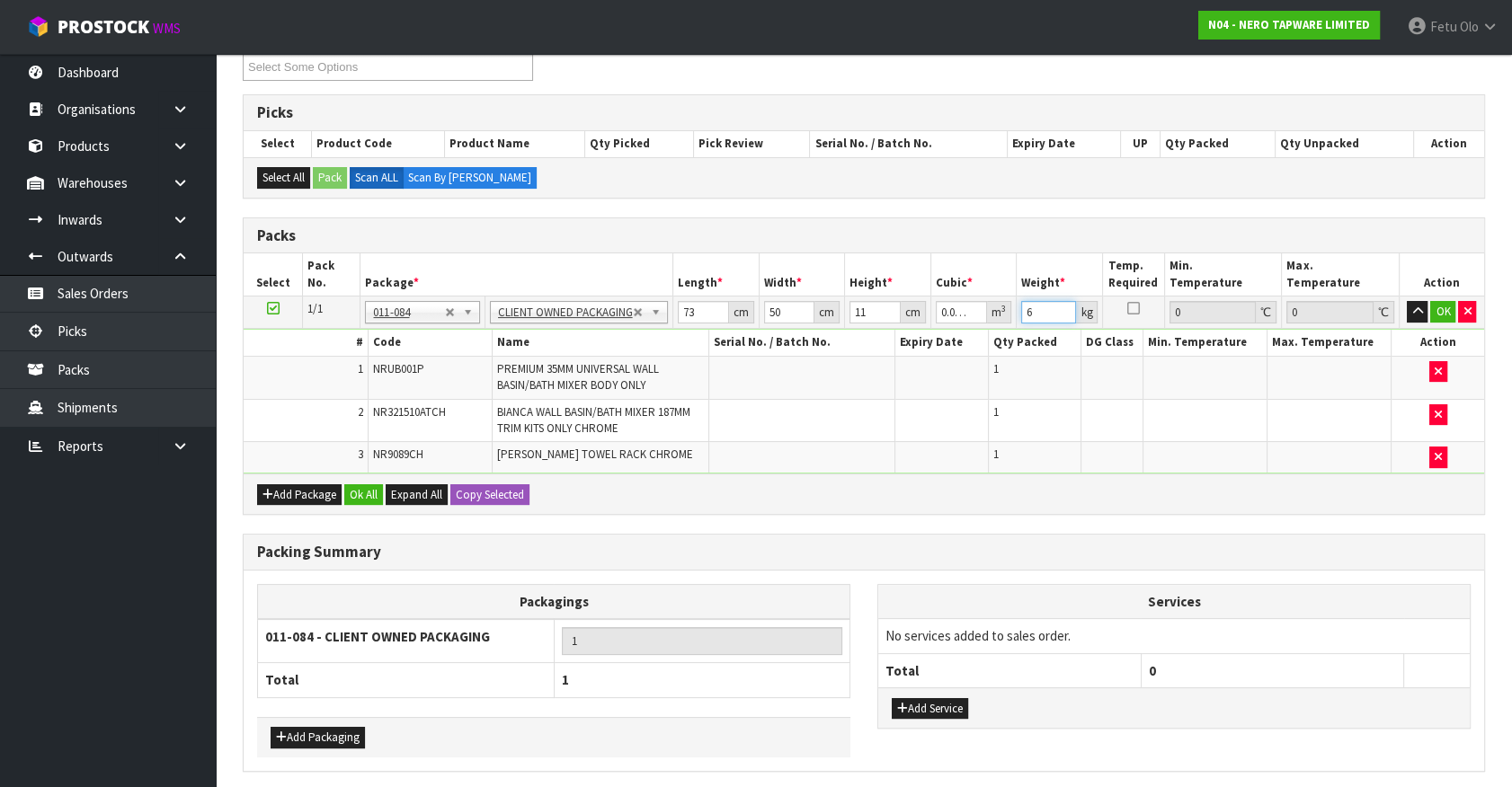 type on "6" 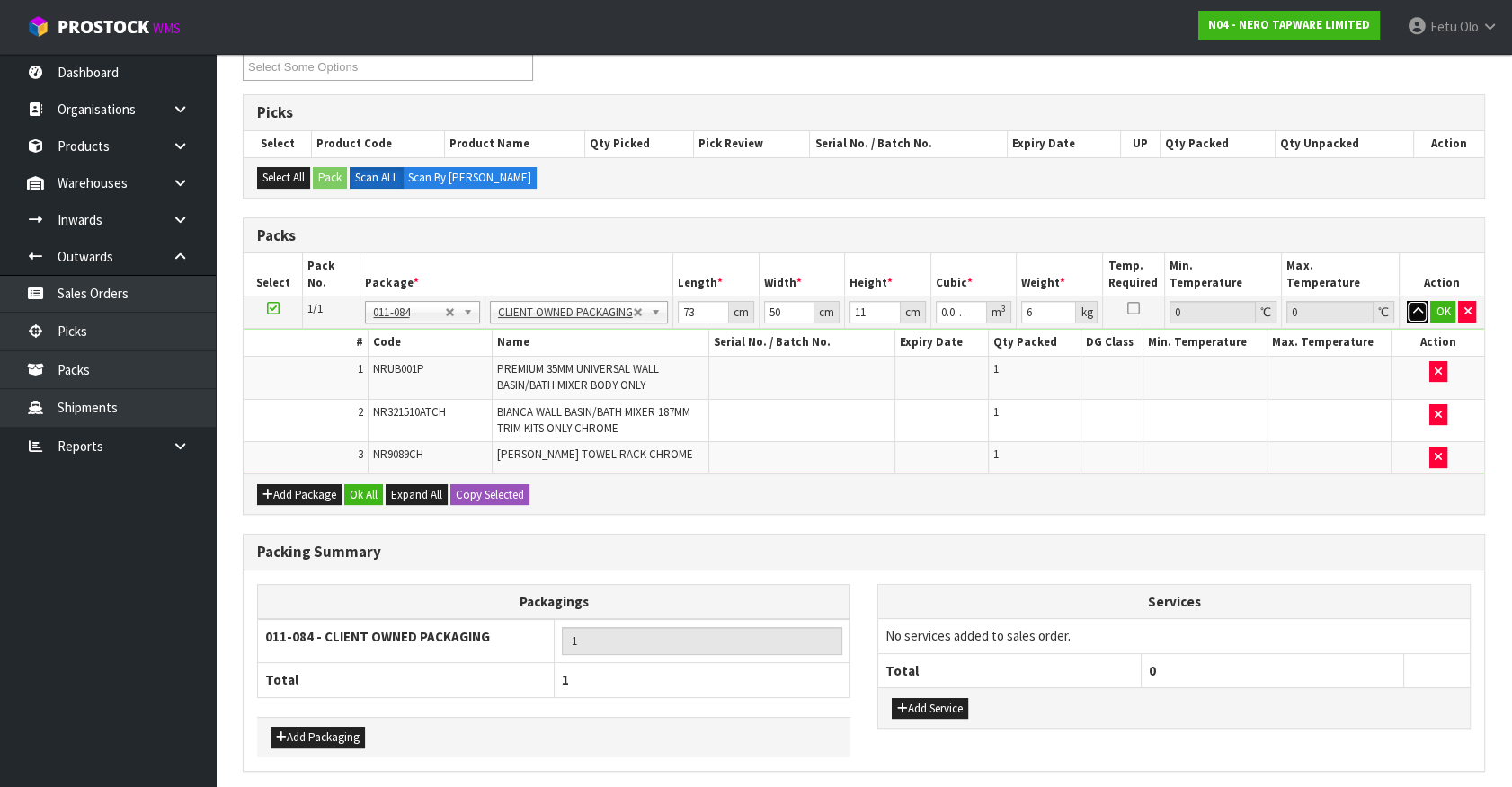 type 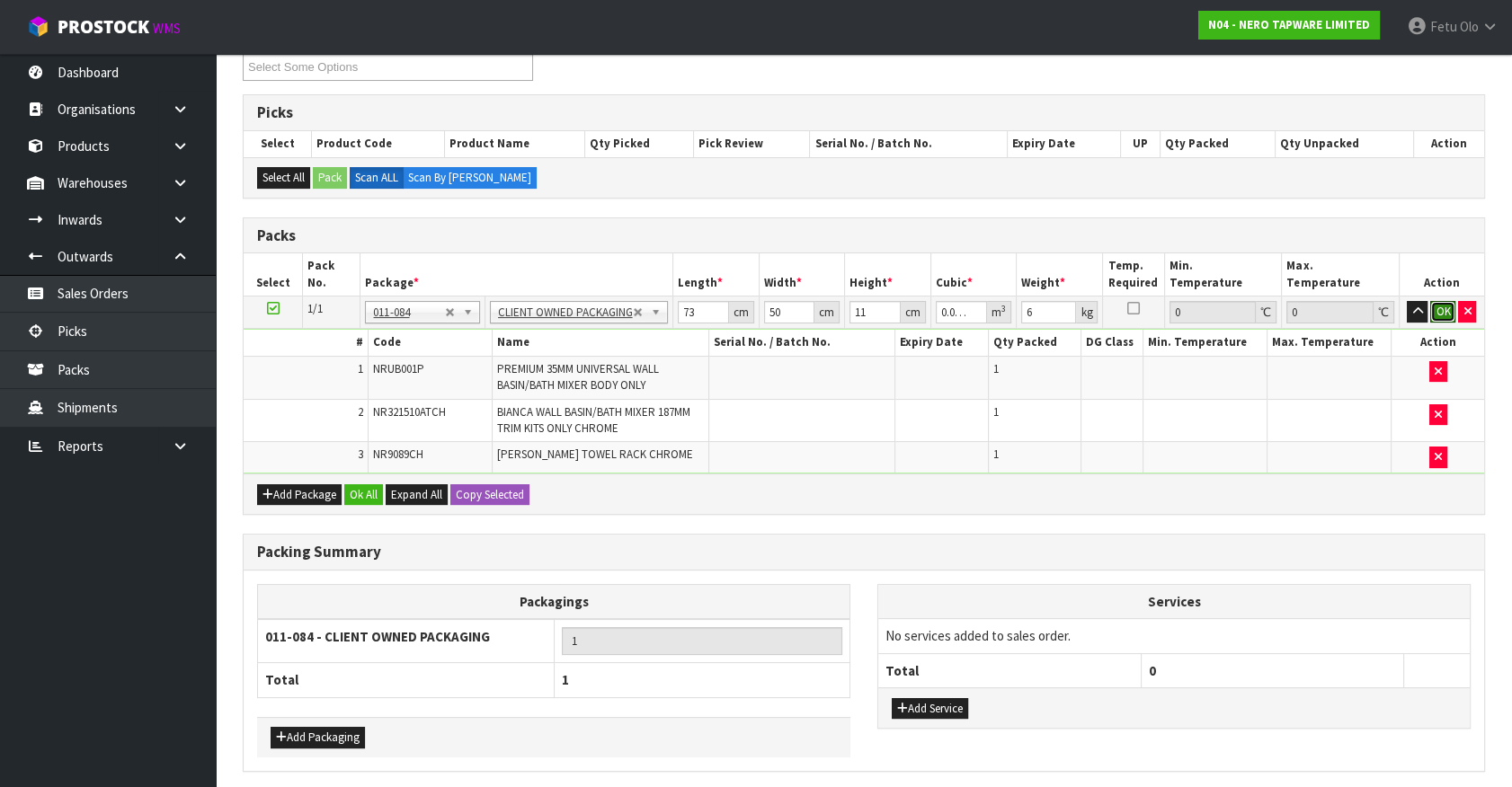 click on "OK" at bounding box center (1443, 312) 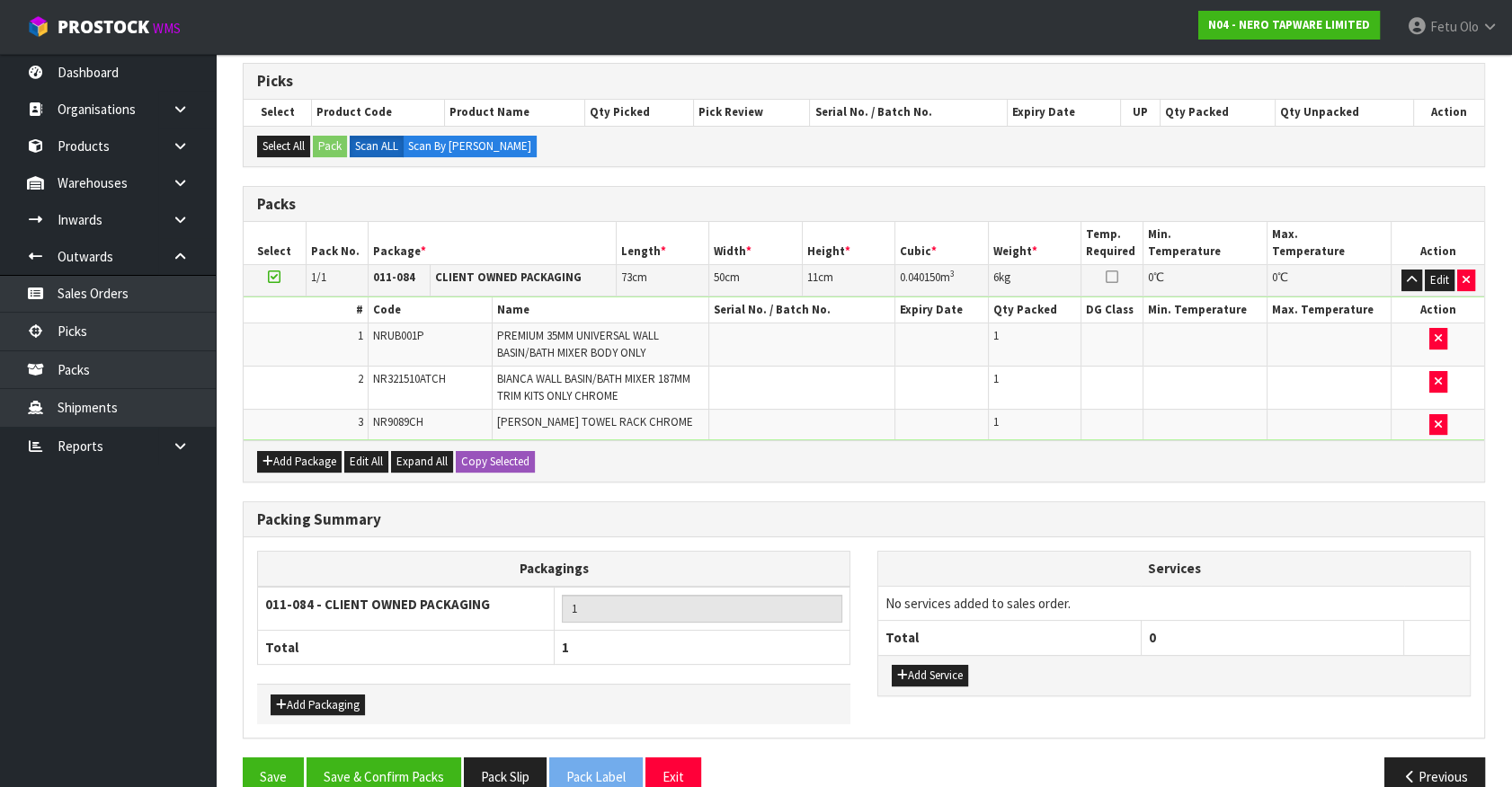 scroll, scrollTop: 321, scrollLeft: 0, axis: vertical 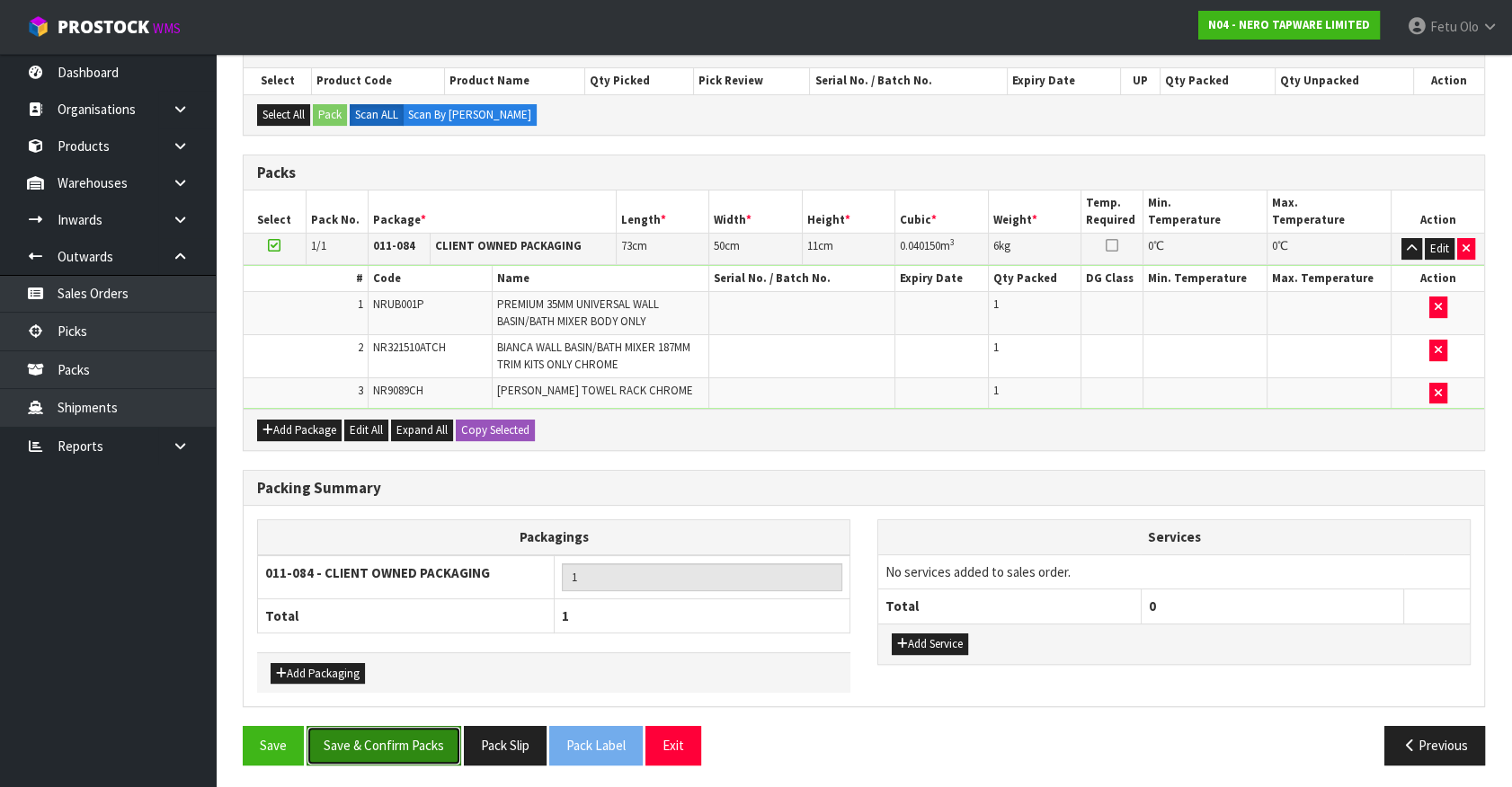 click on "Save & Confirm Packs" at bounding box center [384, 745] 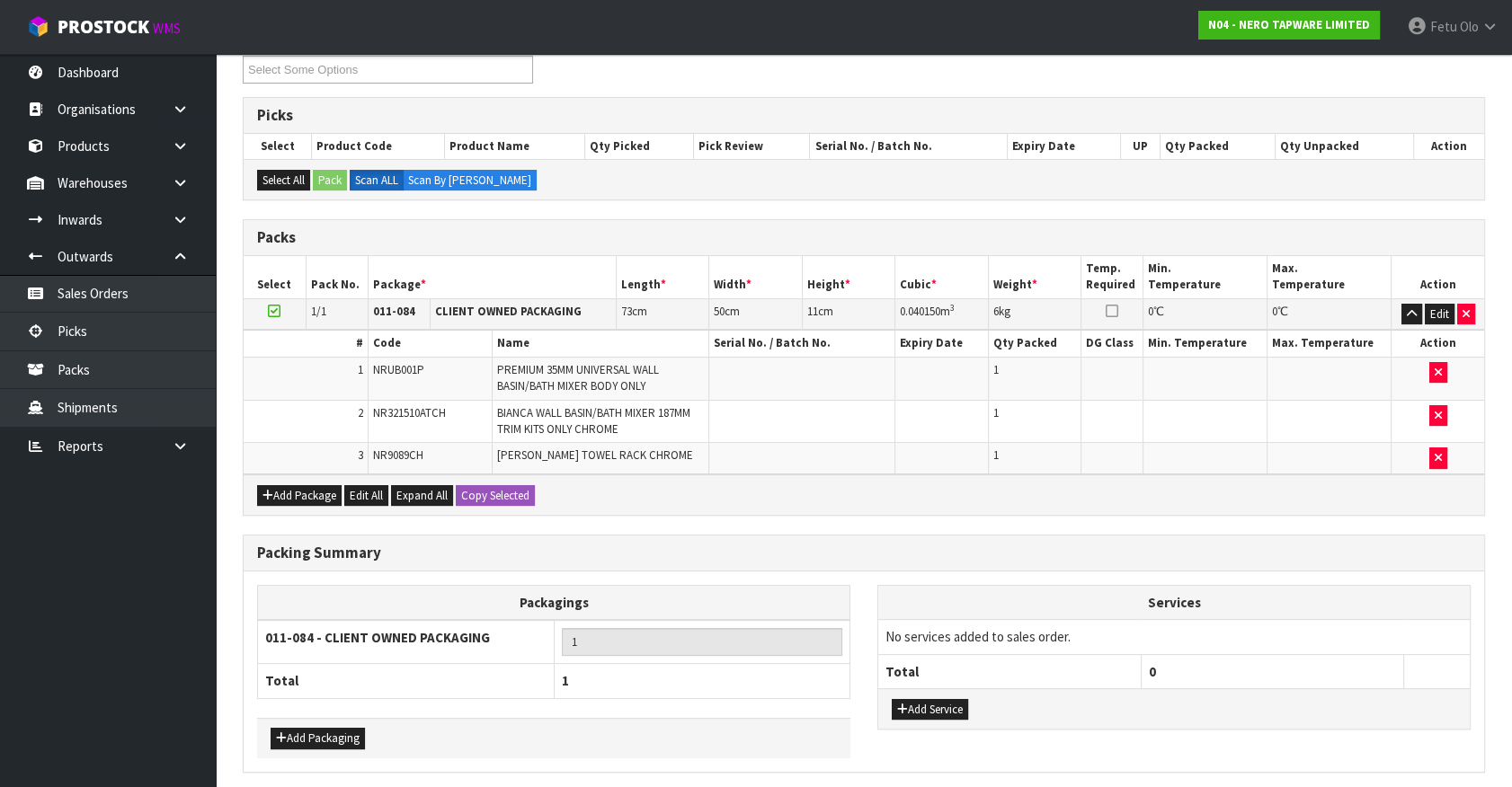 scroll, scrollTop: 0, scrollLeft: 0, axis: both 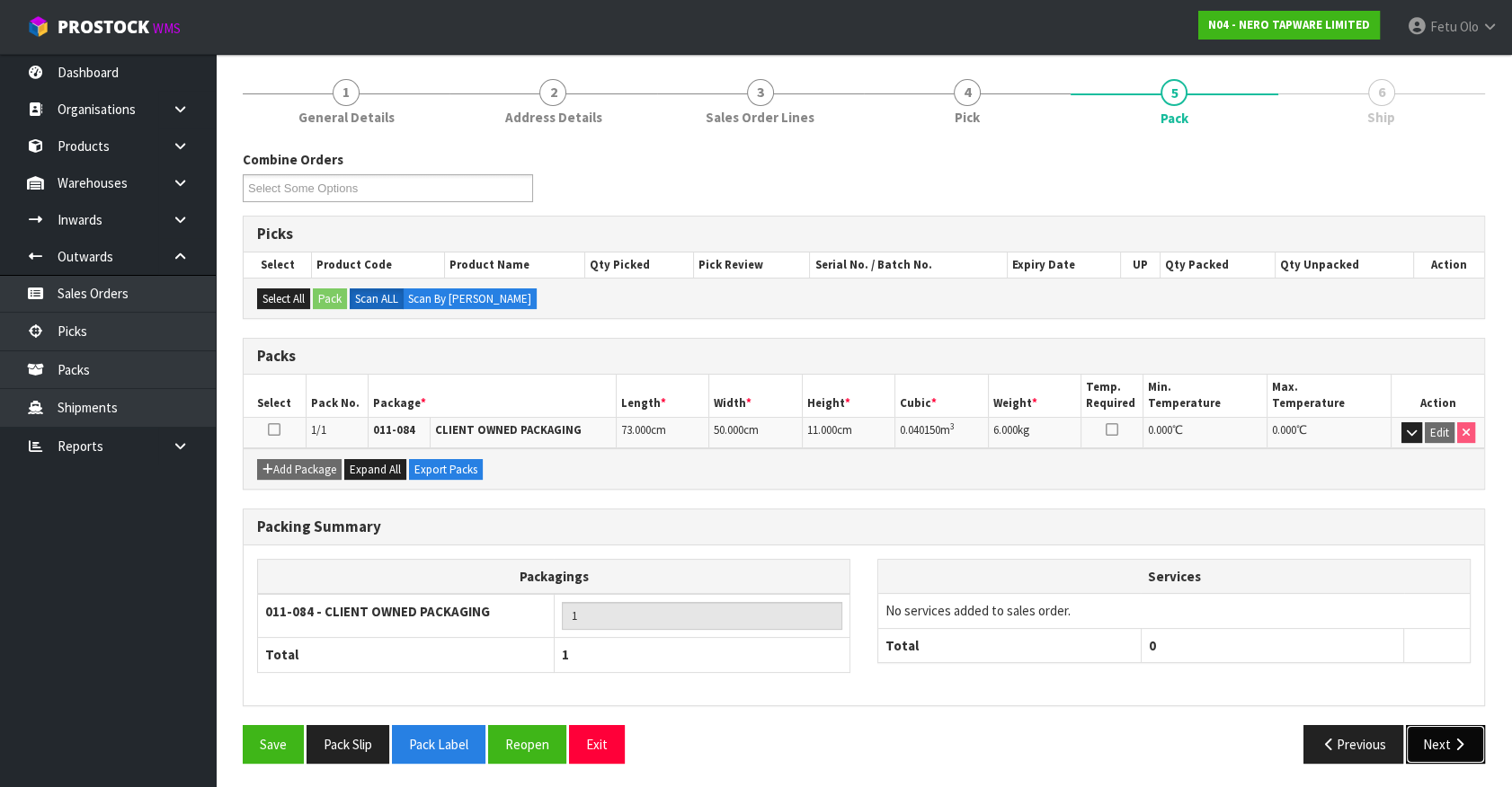 click at bounding box center (1459, 744) 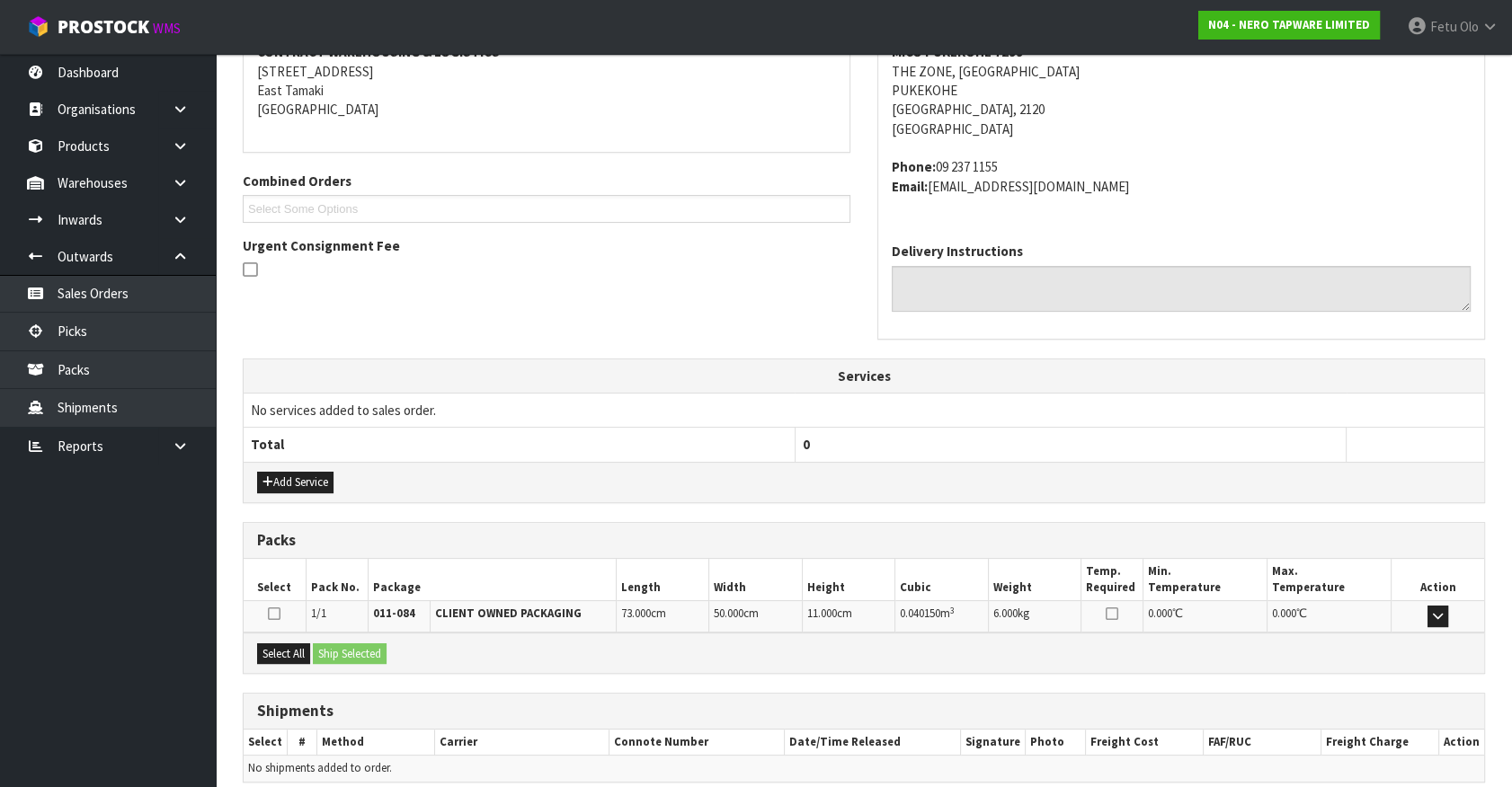 scroll, scrollTop: 355, scrollLeft: 0, axis: vertical 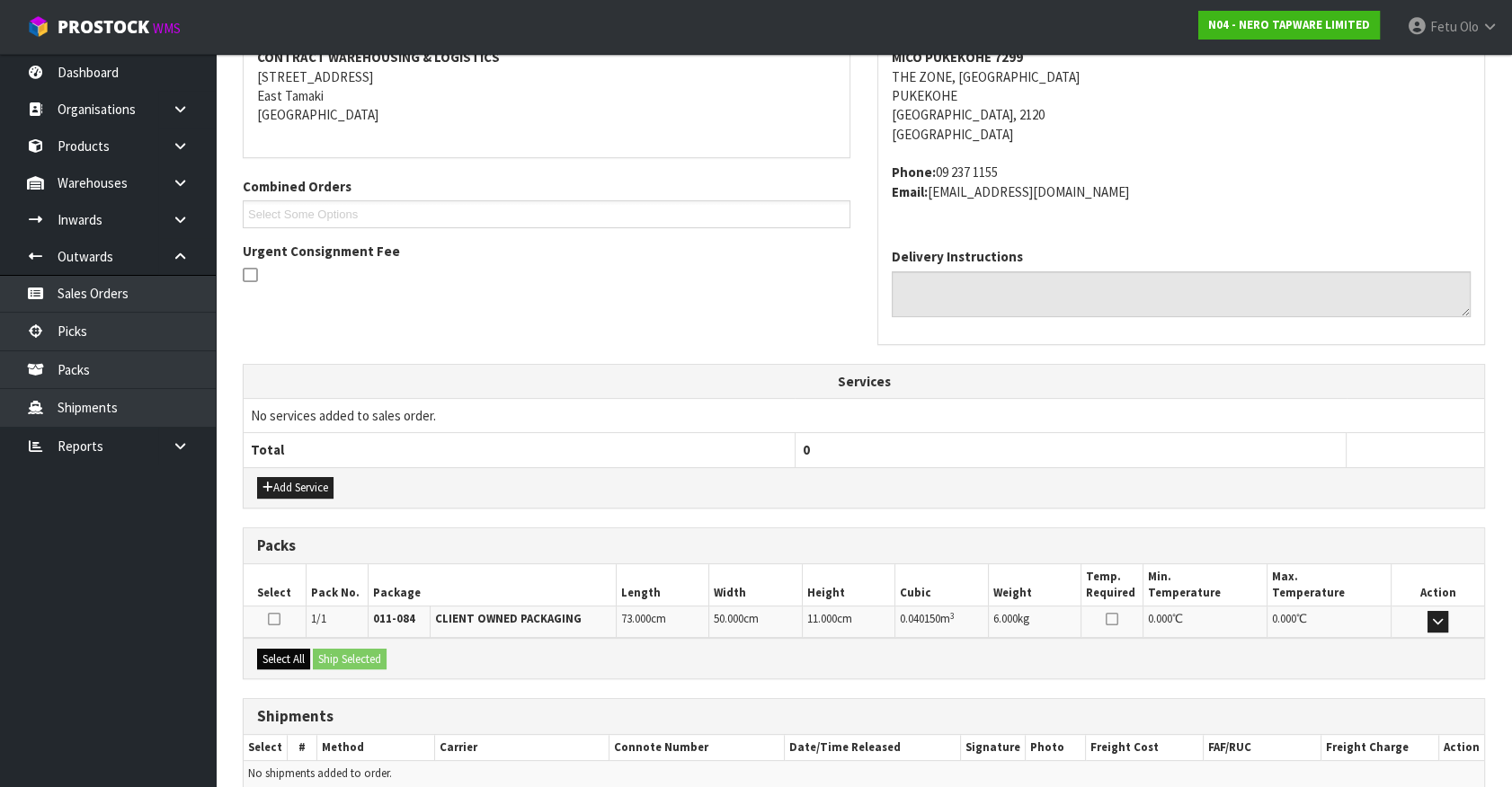 click on "Select All
Ship Selected" at bounding box center [864, 658] 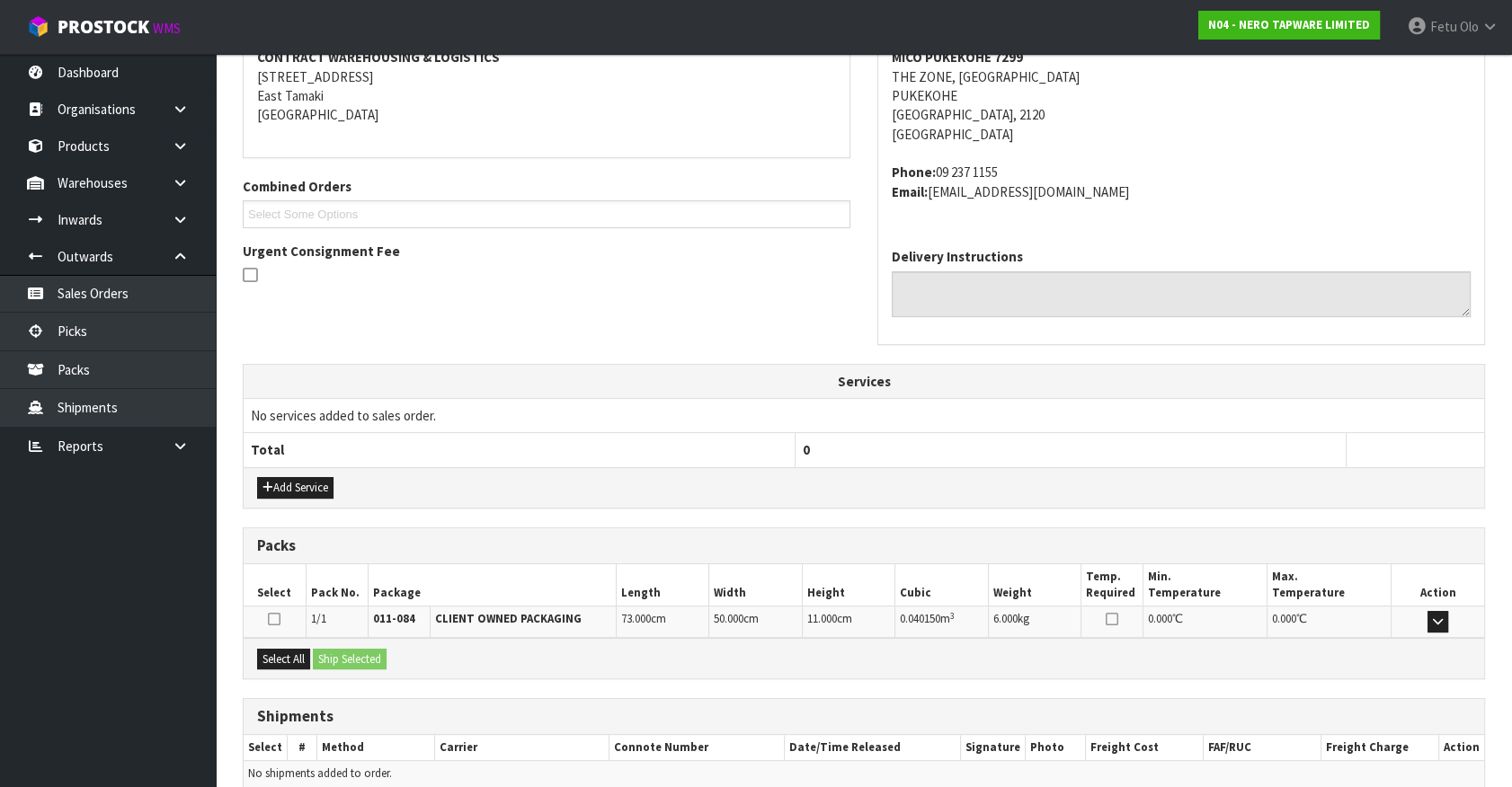 click on "From Address
CONTRACT WAREHOUSING & LOGISTICS [STREET_ADDRESS]
Combined Orders
N04-ORD0002325 N04-ORD0002328 N04-ORD0002330
Select Some Options
Urgent Consignment Fee
To Address
MICO PUKEKOHE [STREET_ADDRESS] Phone:   [PHONE_NUMBER] Email:   [EMAIL_ADDRESS][DOMAIN_NAME]
Delivery Instructions
Services
No services added to sales order.
Total
0
Add Service
Packs
Select
Pack No.
Package
Length
Width" at bounding box center [864, 428] 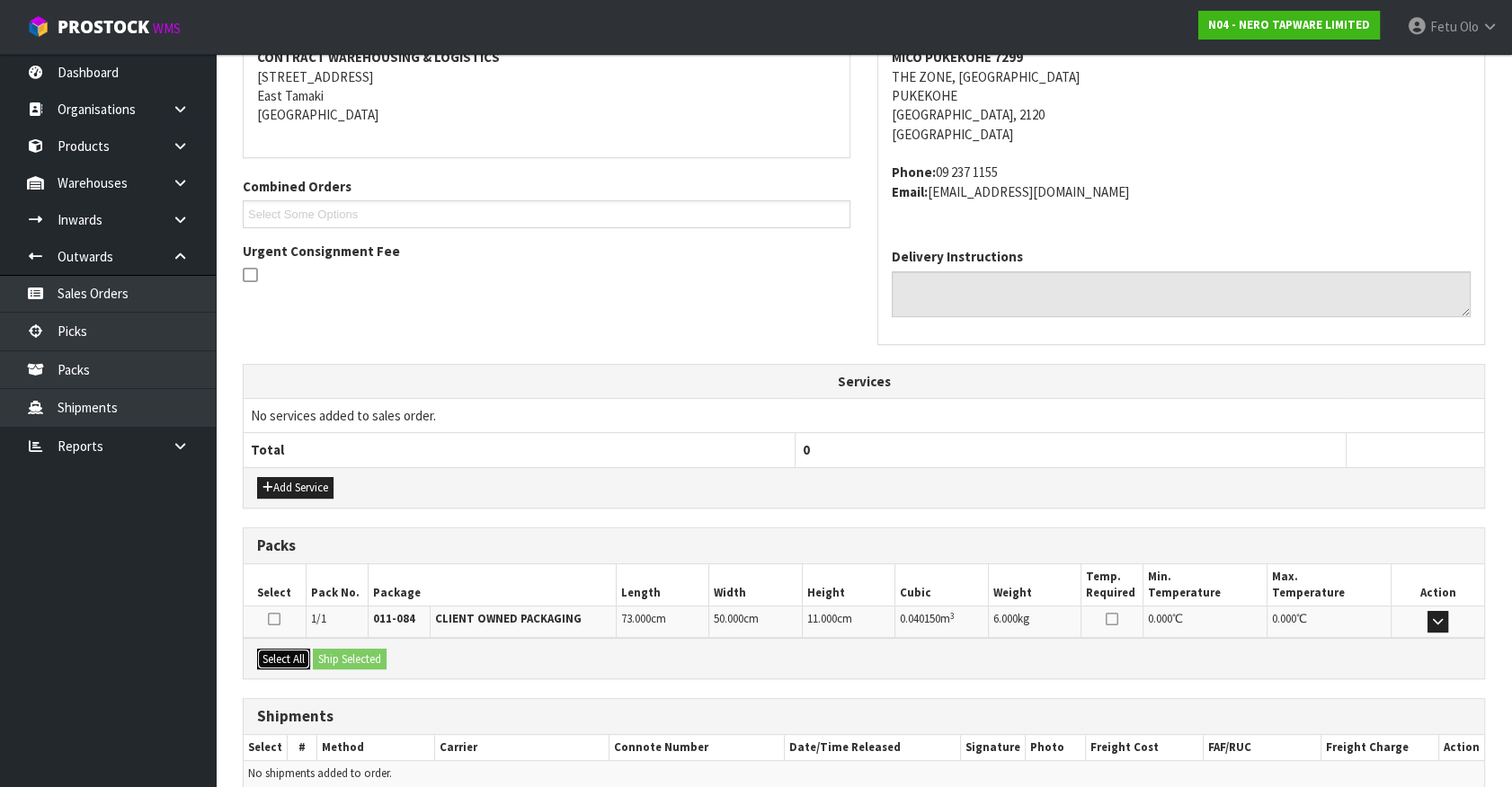 click on "Select All" at bounding box center [283, 659] 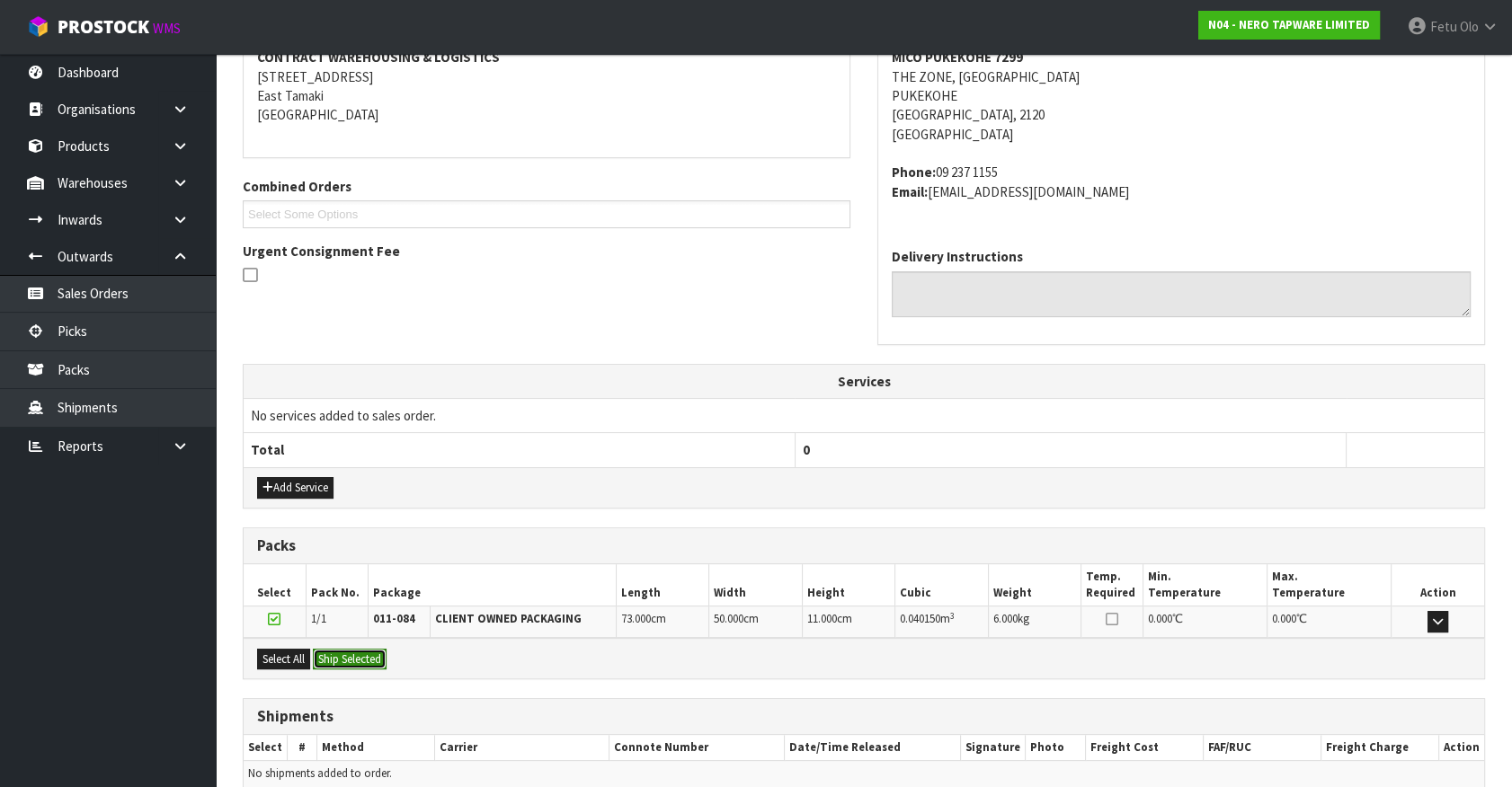 click on "Ship Selected" at bounding box center [350, 659] 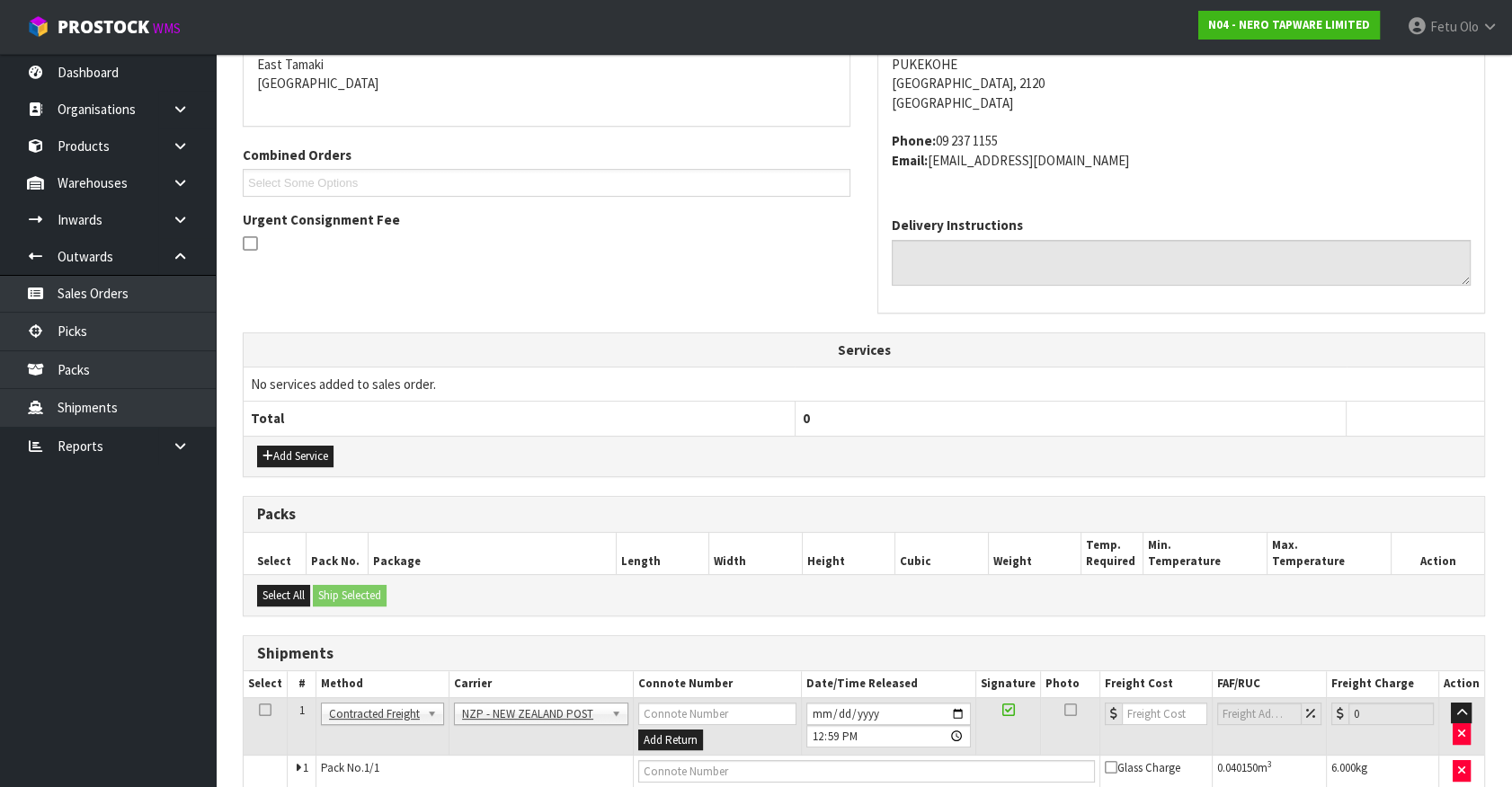 click on "Client Local Pickup Customer Local Pickup Company Freight Contracted Freight Client Organised Freight
Contracted Freight" at bounding box center (383, 726) 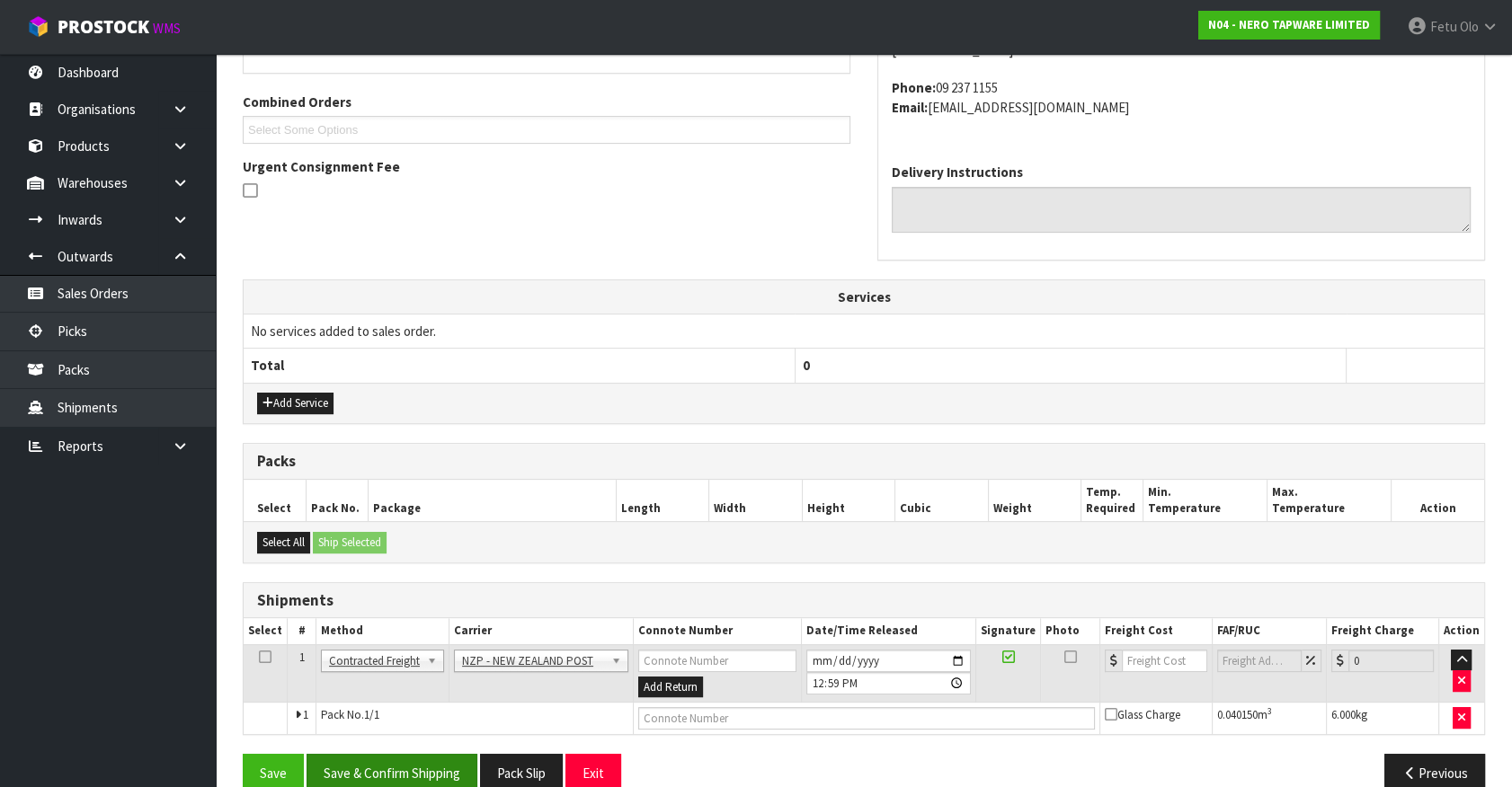 scroll, scrollTop: 468, scrollLeft: 0, axis: vertical 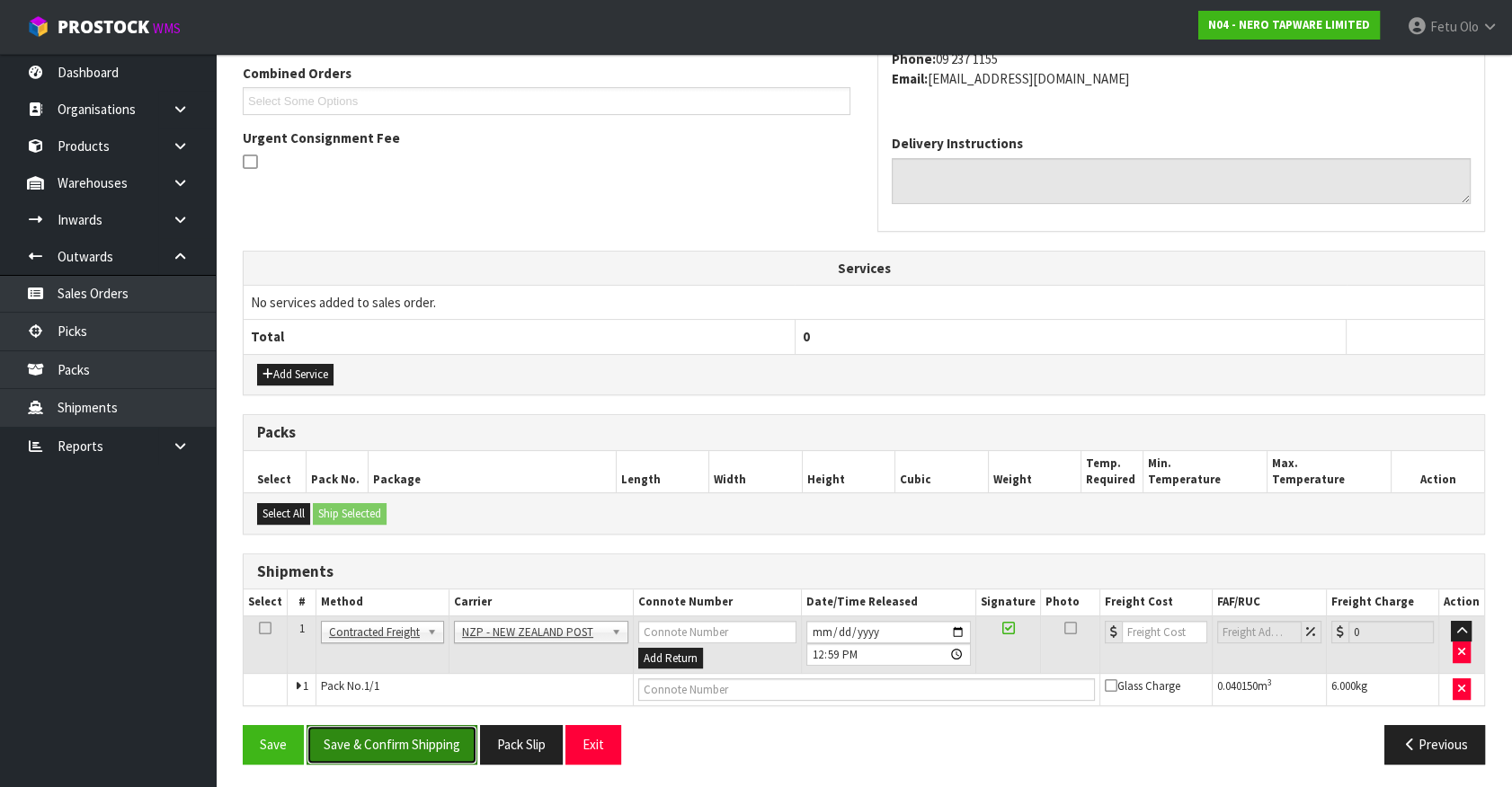 click on "Save & Confirm Shipping" at bounding box center (392, 744) 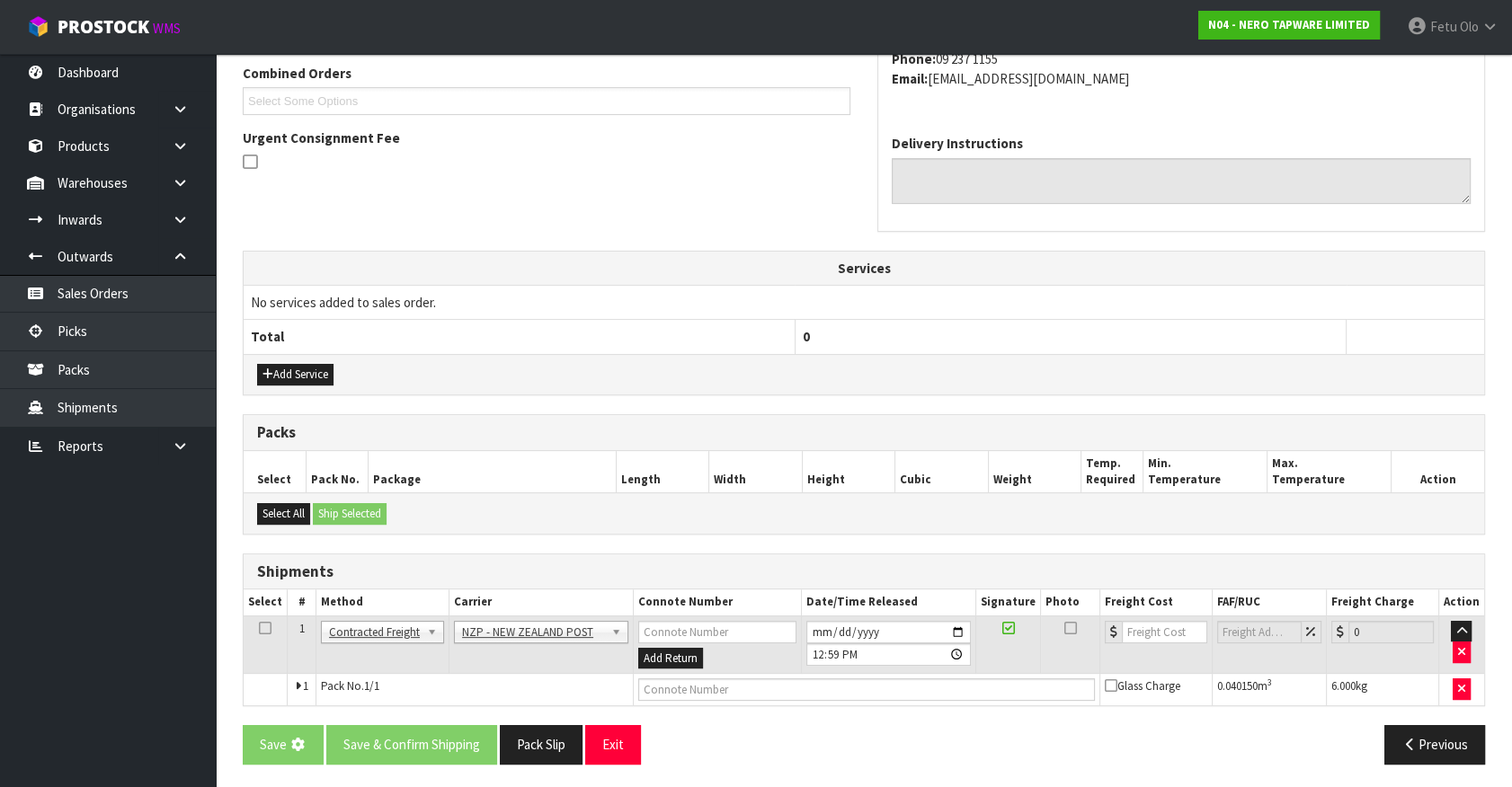 click on "Add Service" at bounding box center [864, 374] 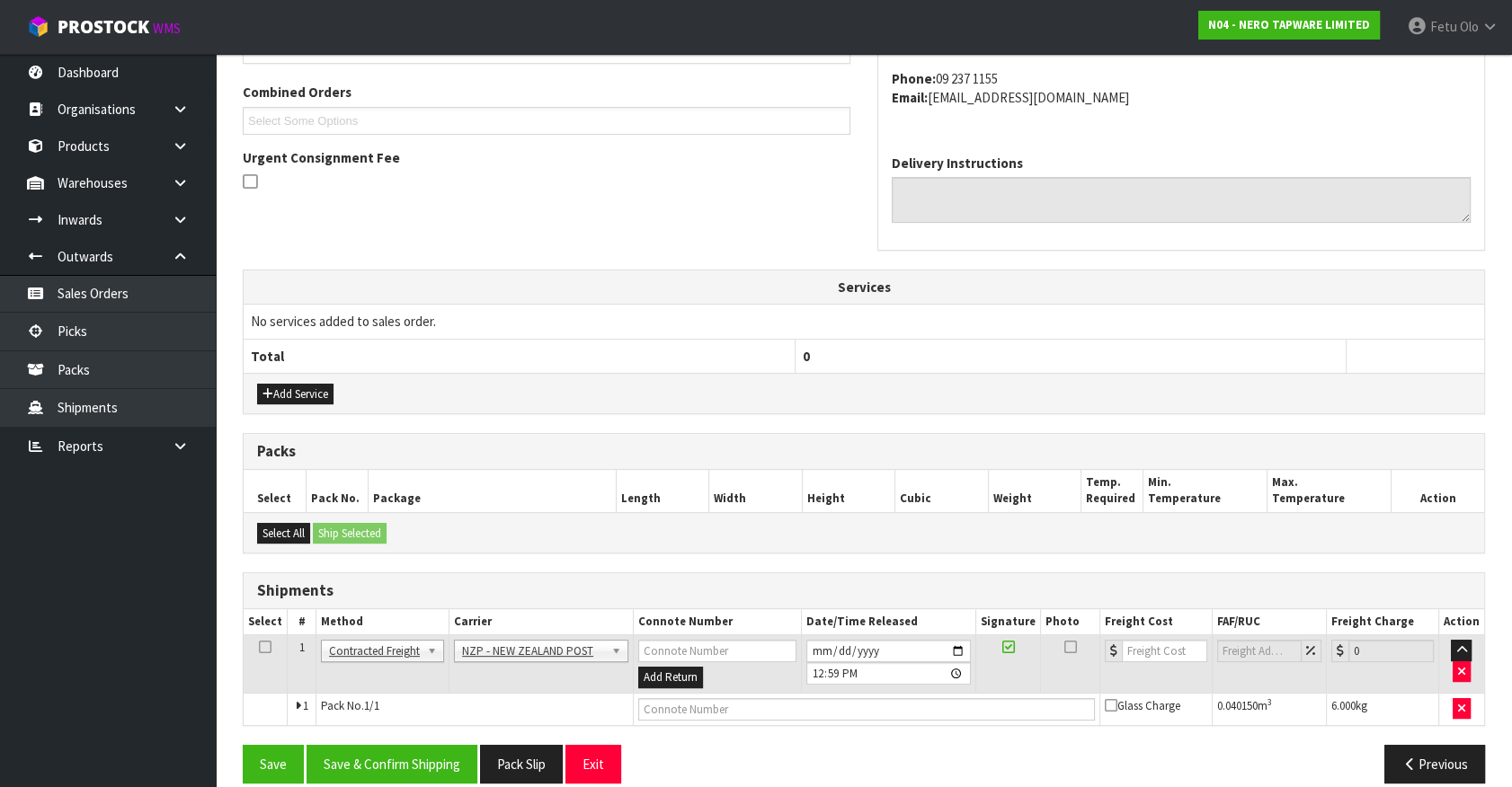 scroll, scrollTop: 0, scrollLeft: 0, axis: both 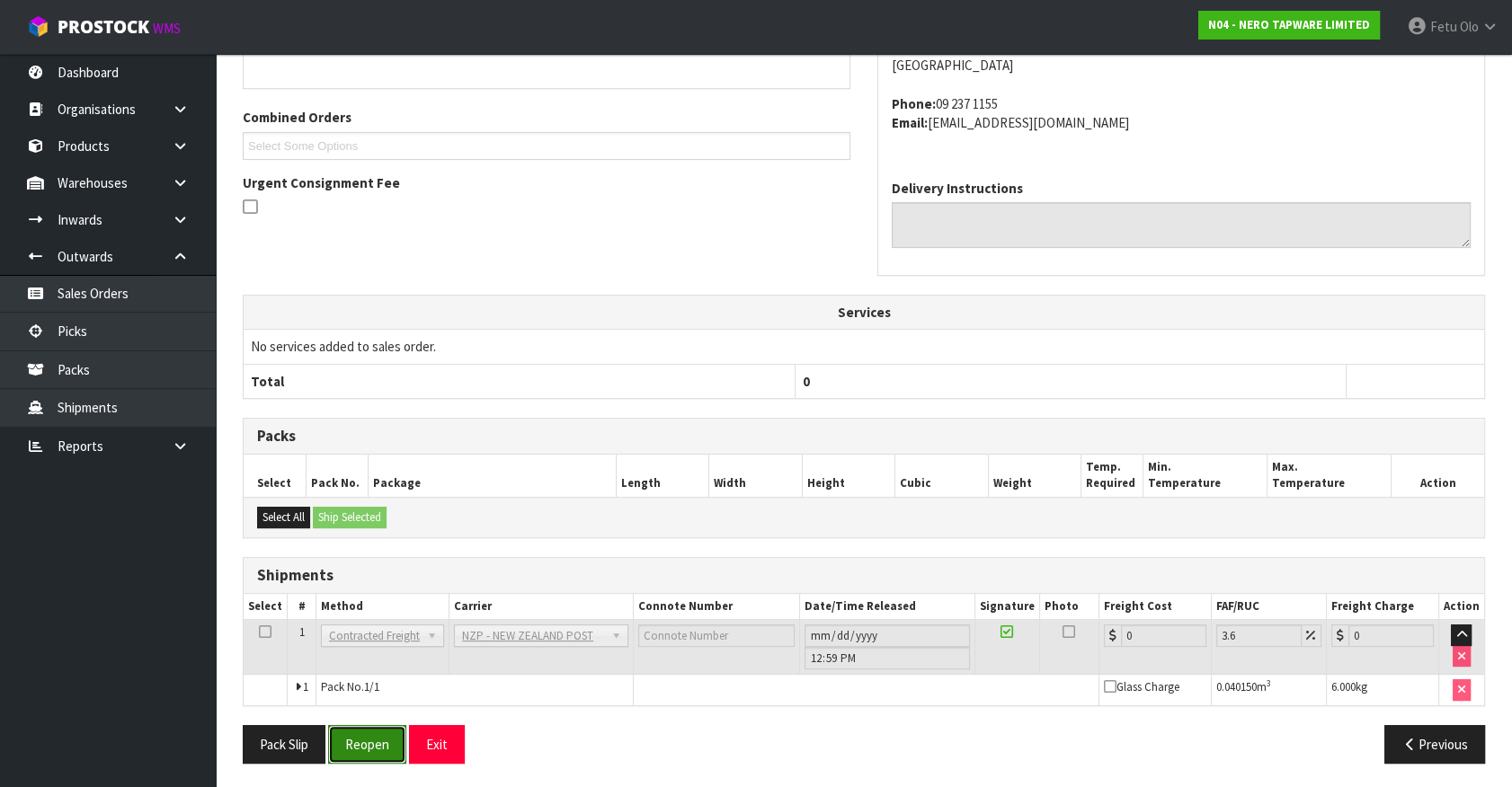 click on "Reopen" at bounding box center [367, 744] 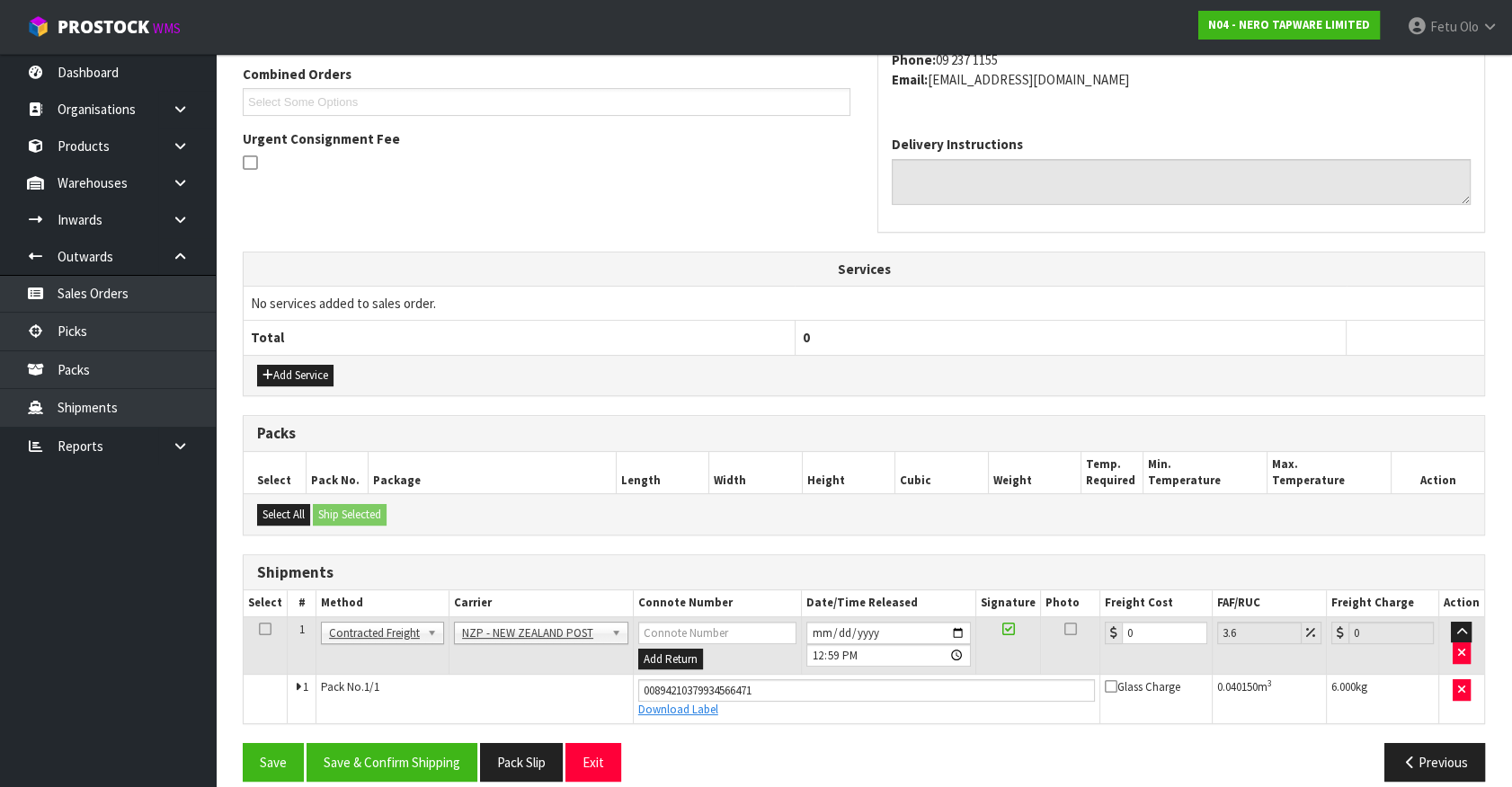 scroll, scrollTop: 485, scrollLeft: 0, axis: vertical 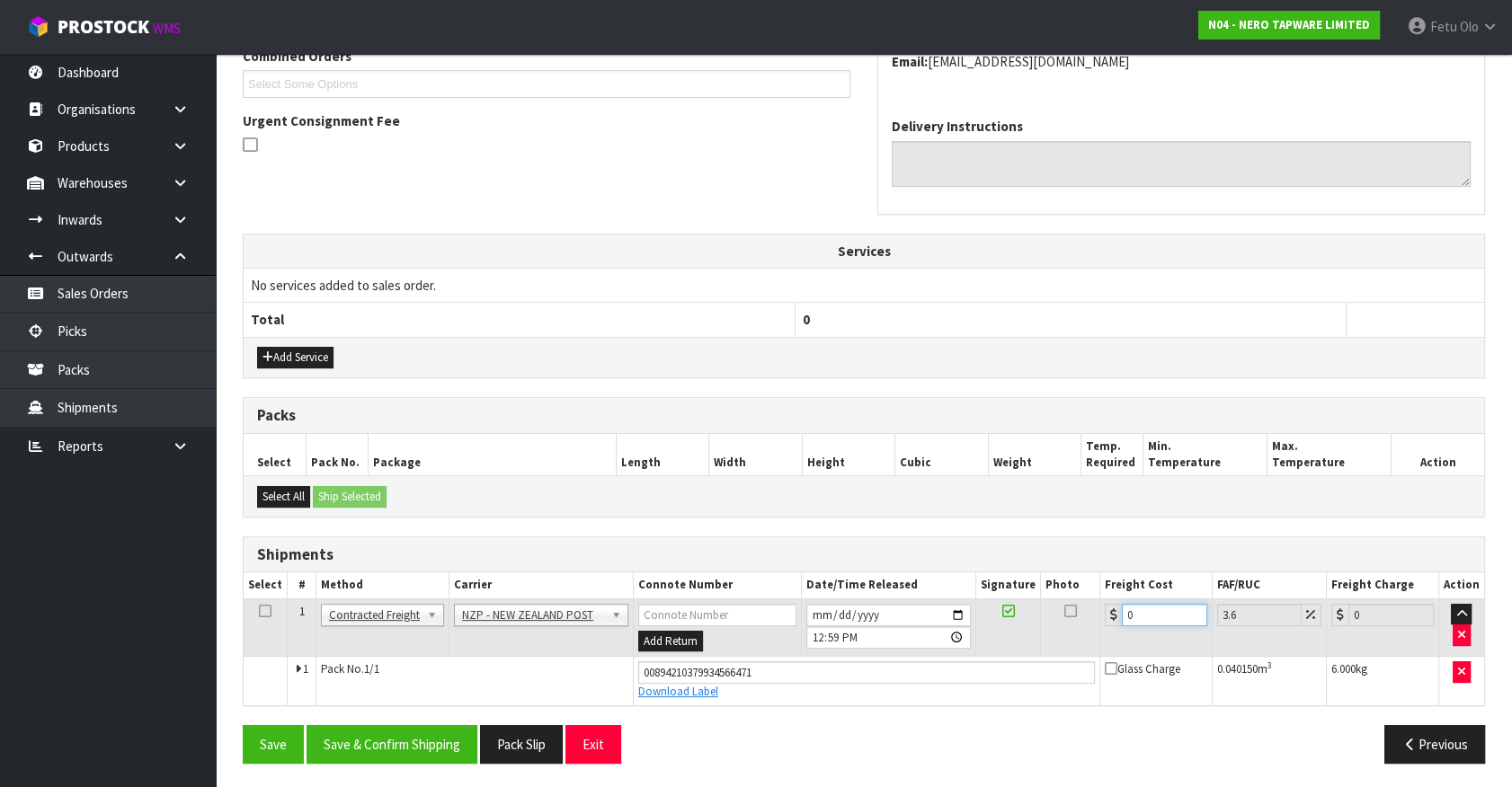 drag, startPoint x: 1145, startPoint y: 606, endPoint x: 710, endPoint y: 735, distance: 453.72459 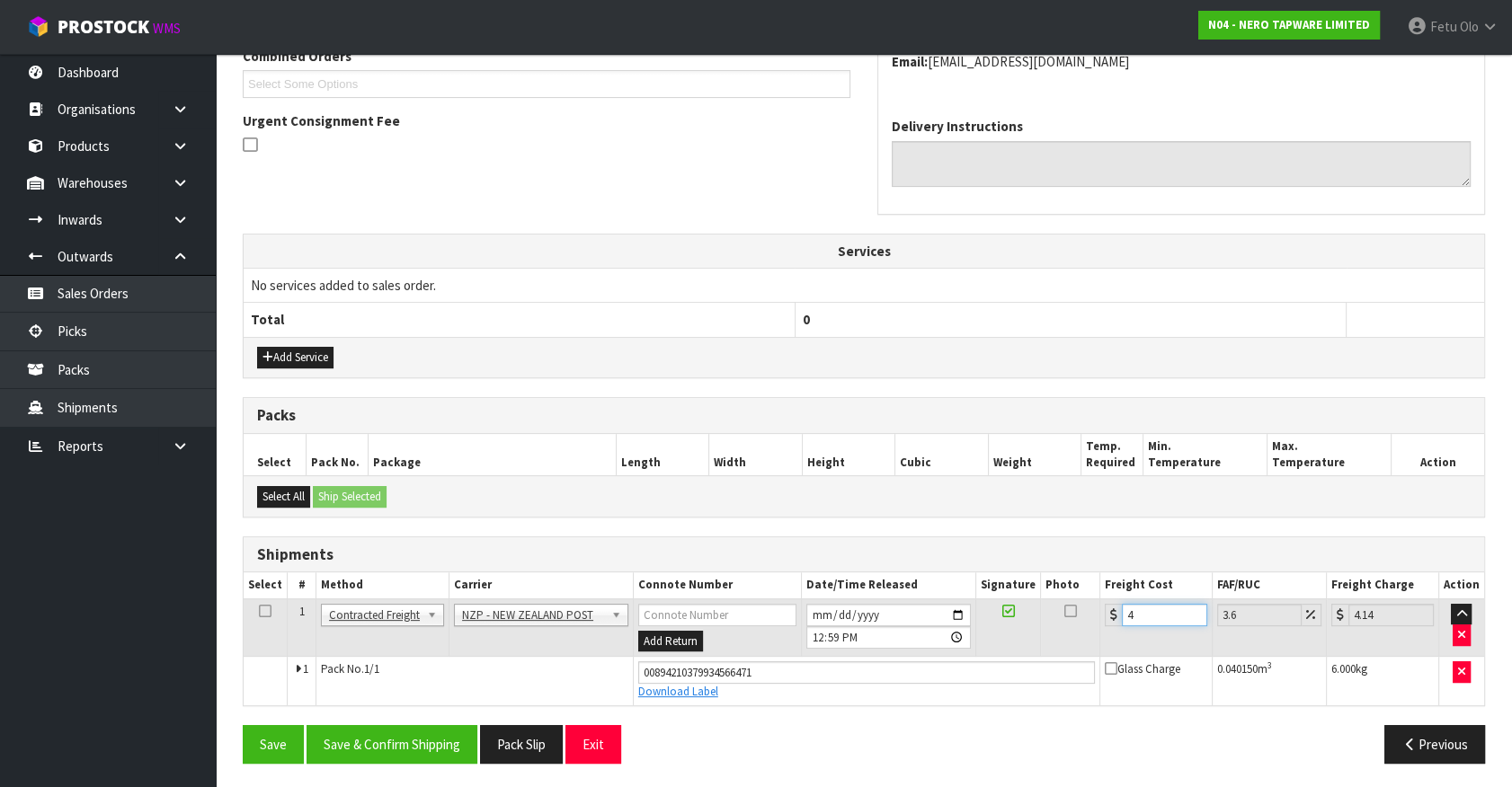 type on "4.3" 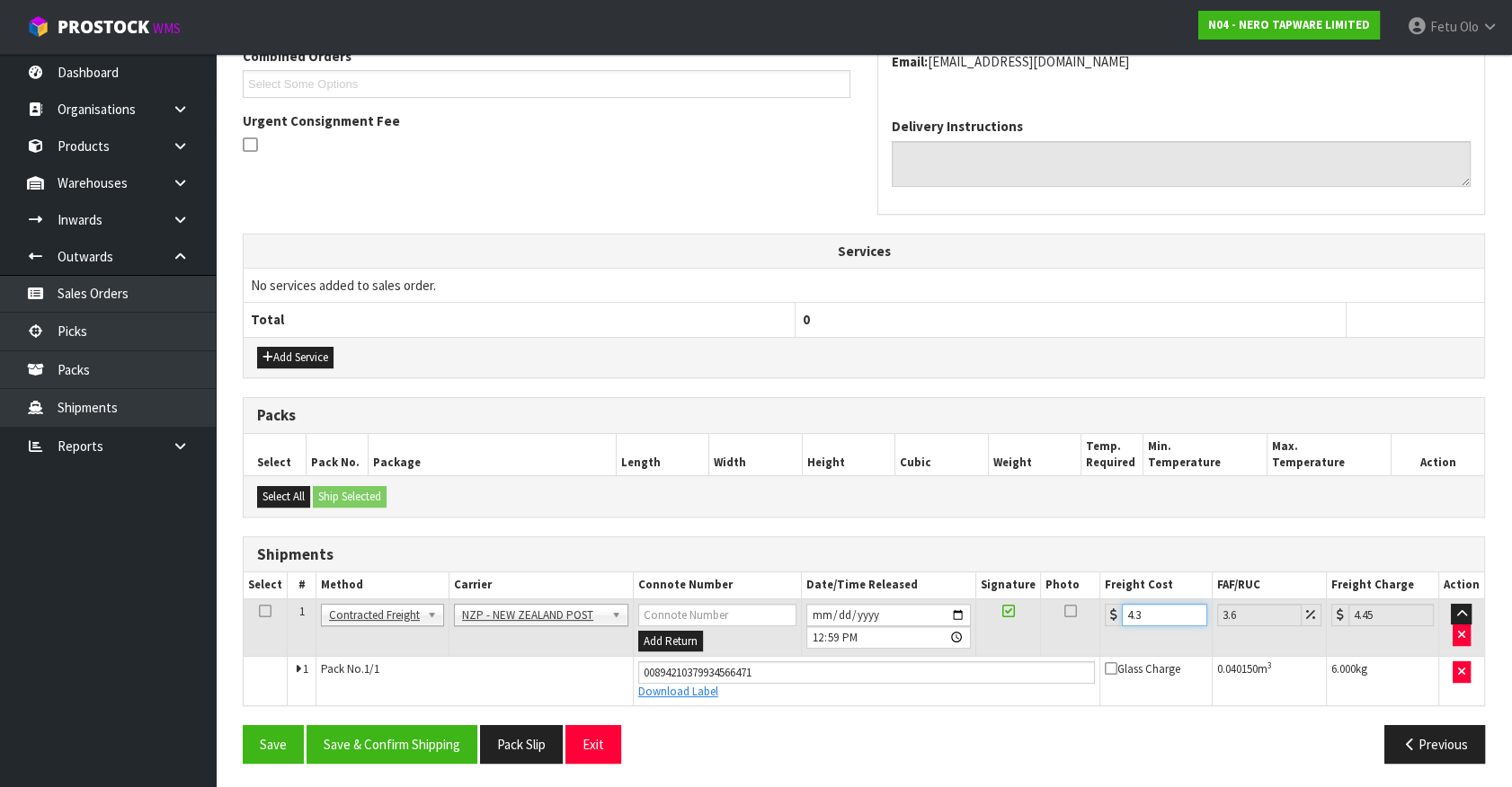 type on "4.33" 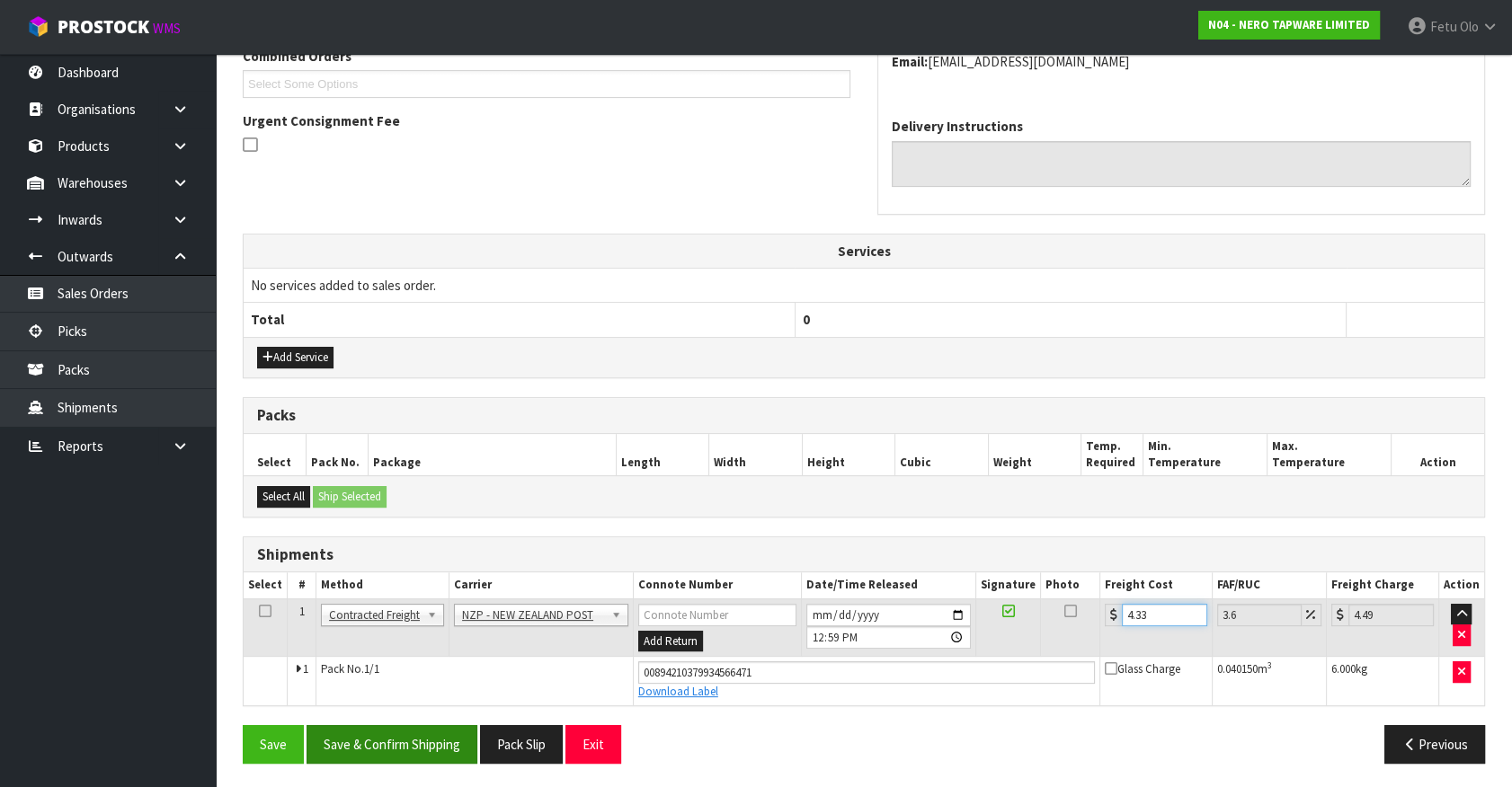 type on "4.33" 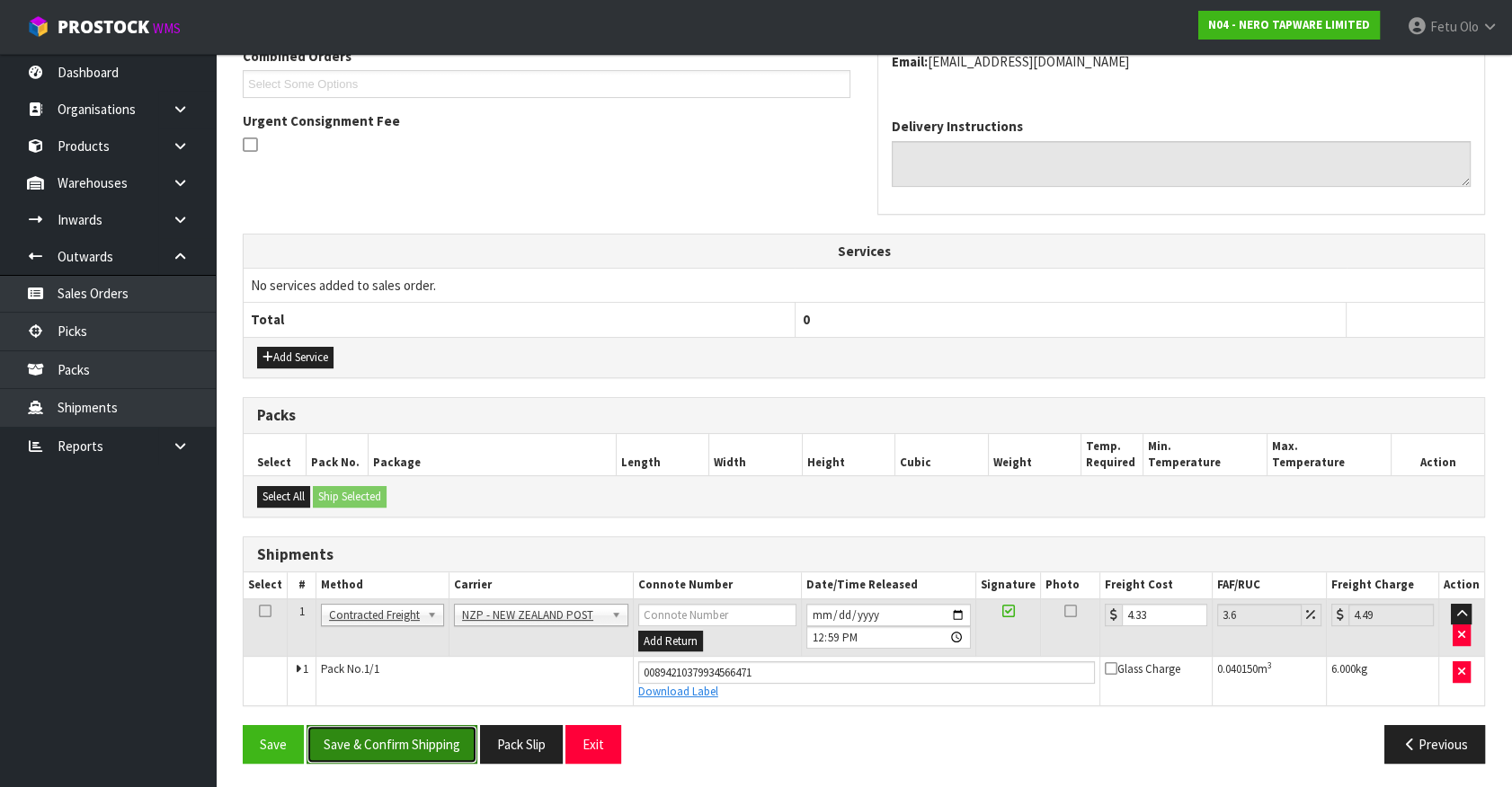 click on "Save & Confirm Shipping" at bounding box center (392, 744) 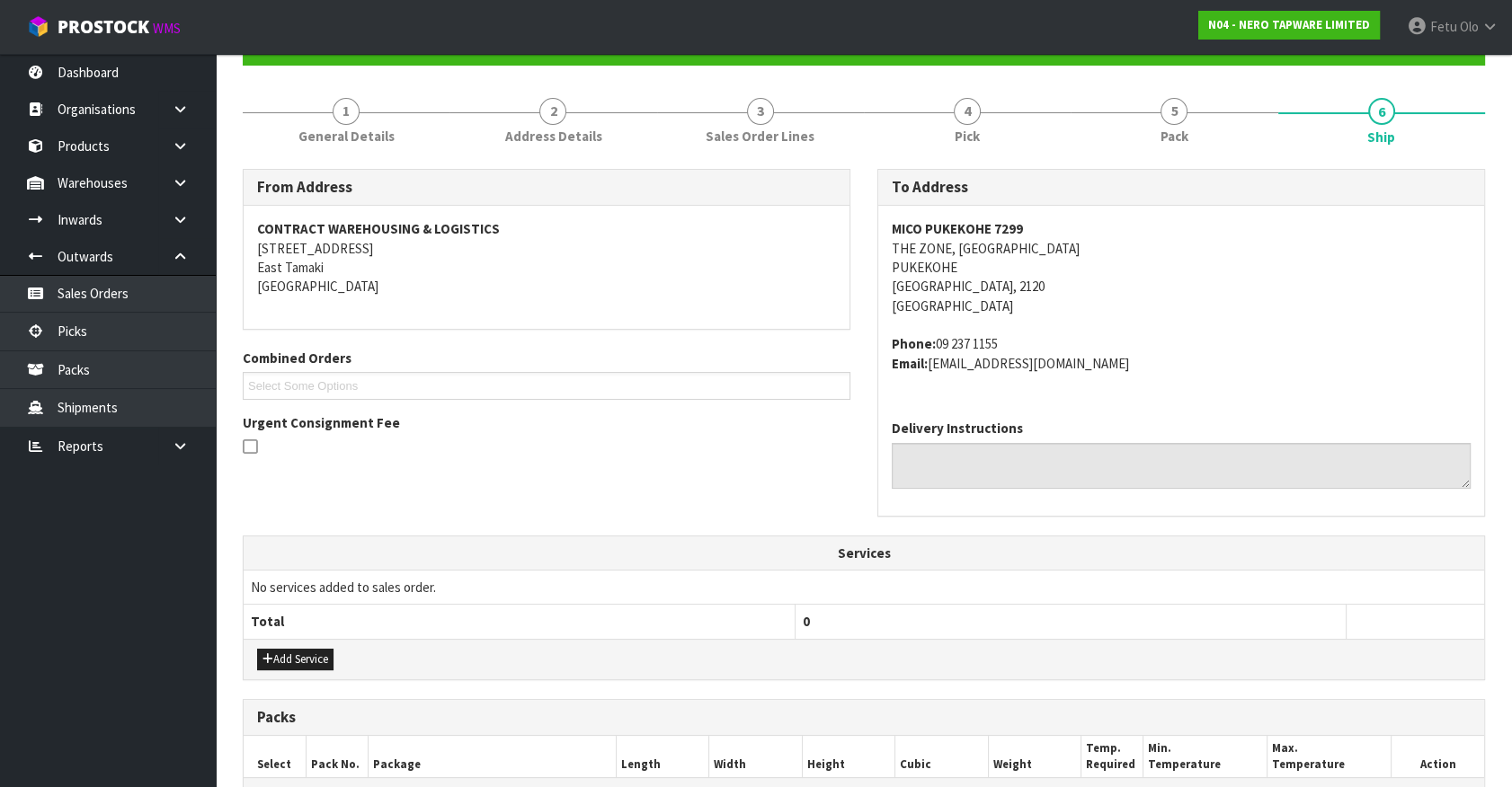 scroll, scrollTop: 158, scrollLeft: 0, axis: vertical 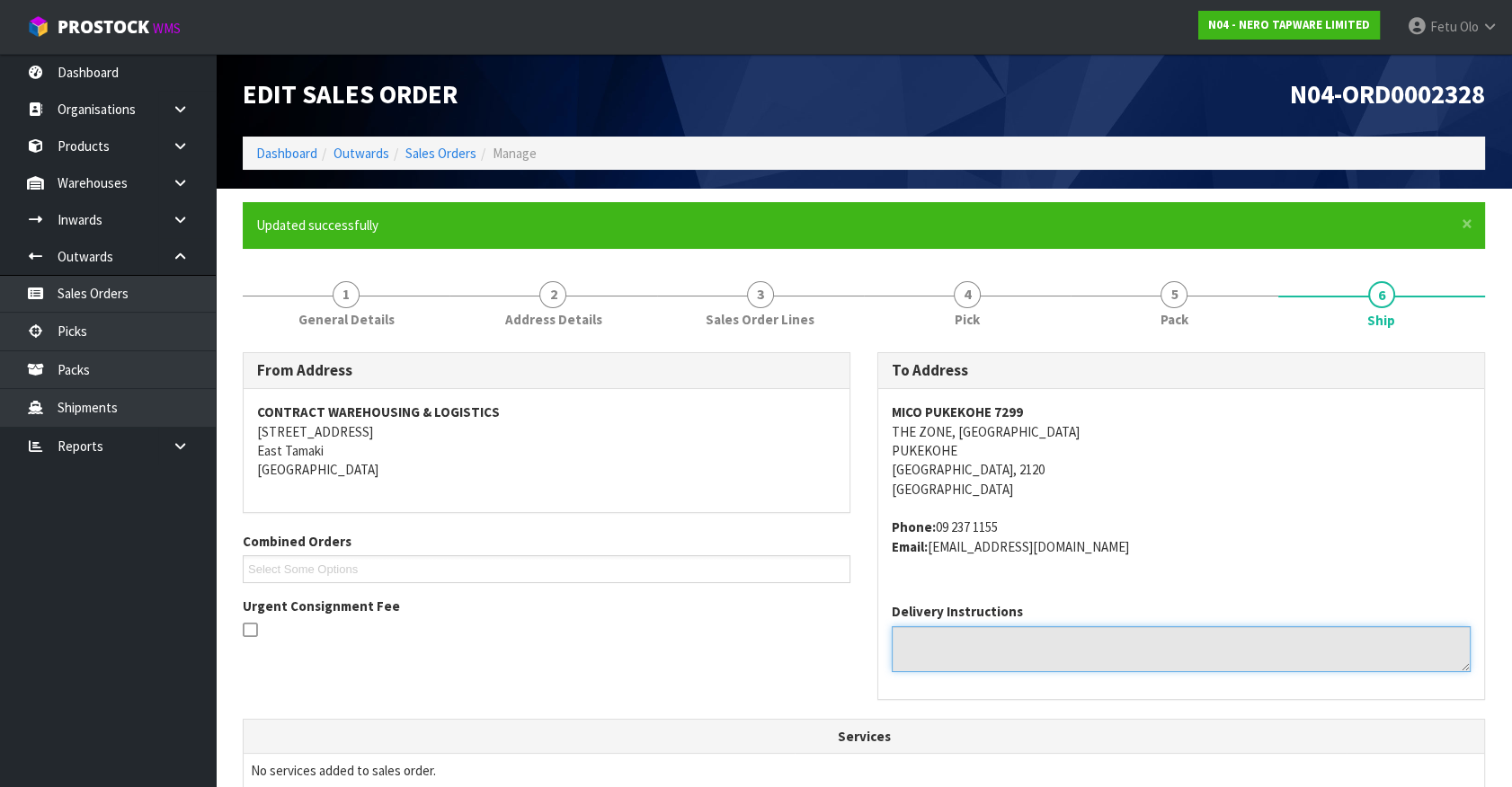 click at bounding box center [1181, 649] 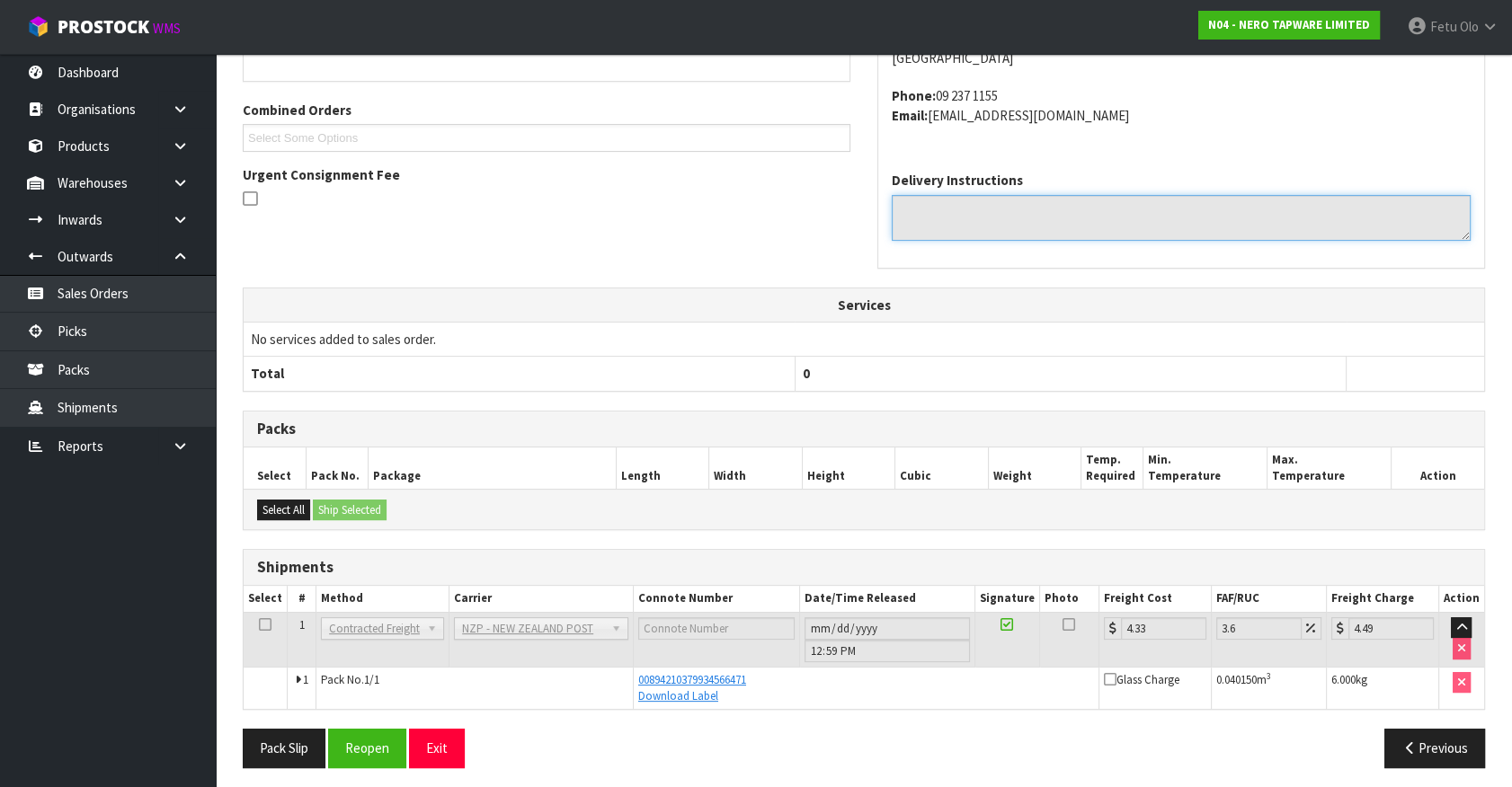 scroll, scrollTop: 436, scrollLeft: 0, axis: vertical 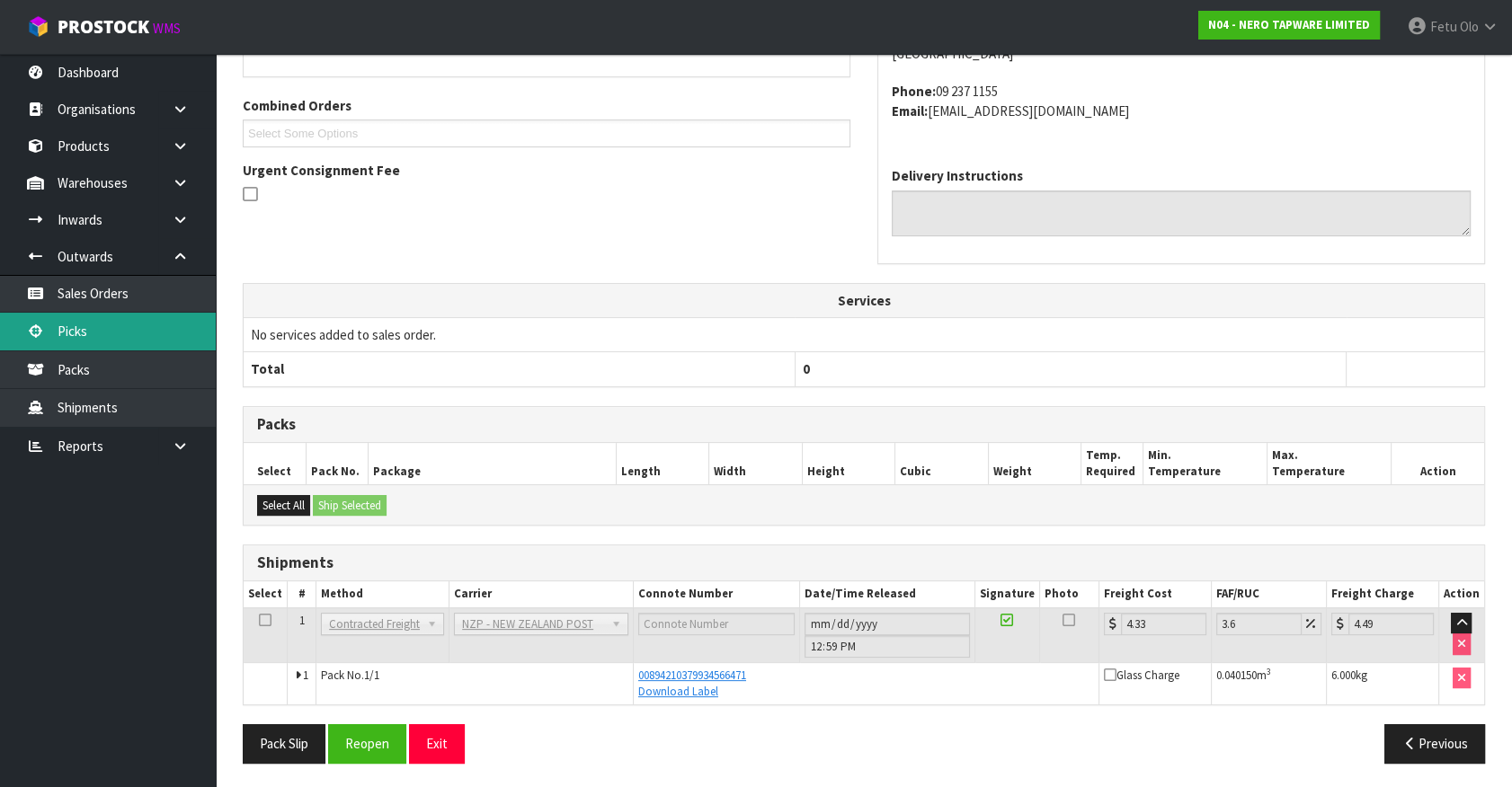 click on "Picks" at bounding box center [108, 331] 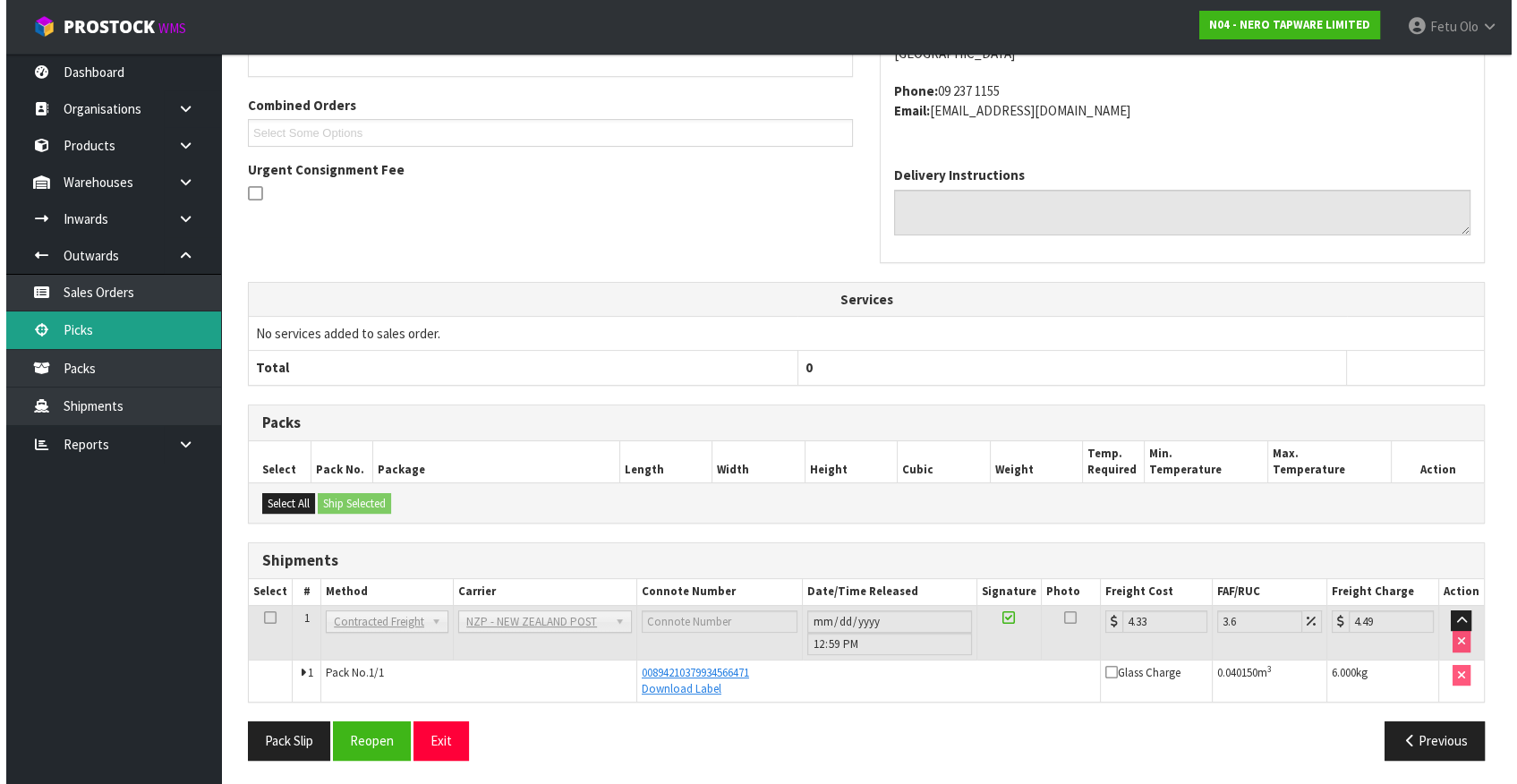scroll, scrollTop: 0, scrollLeft: 0, axis: both 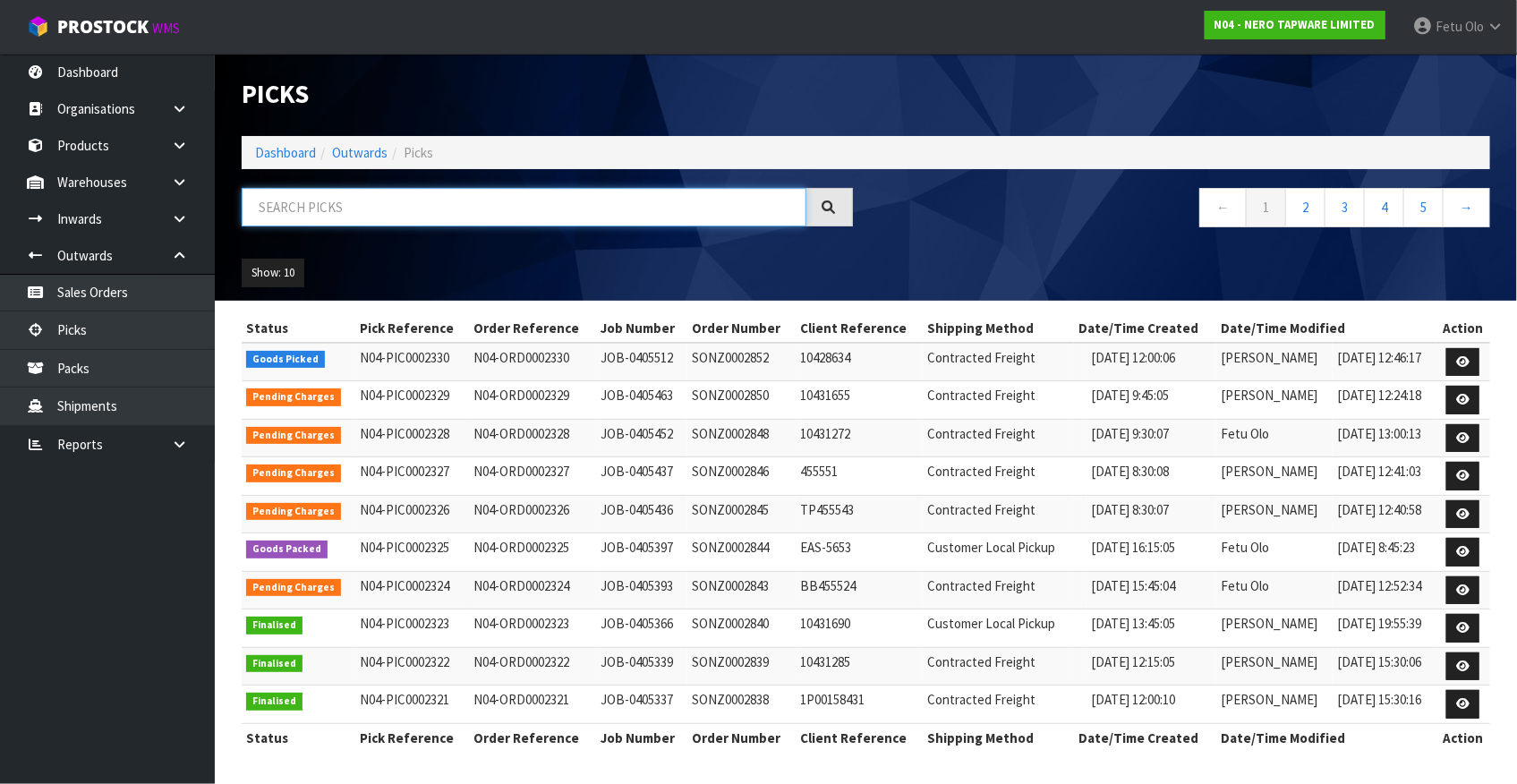 click at bounding box center (524, 207) 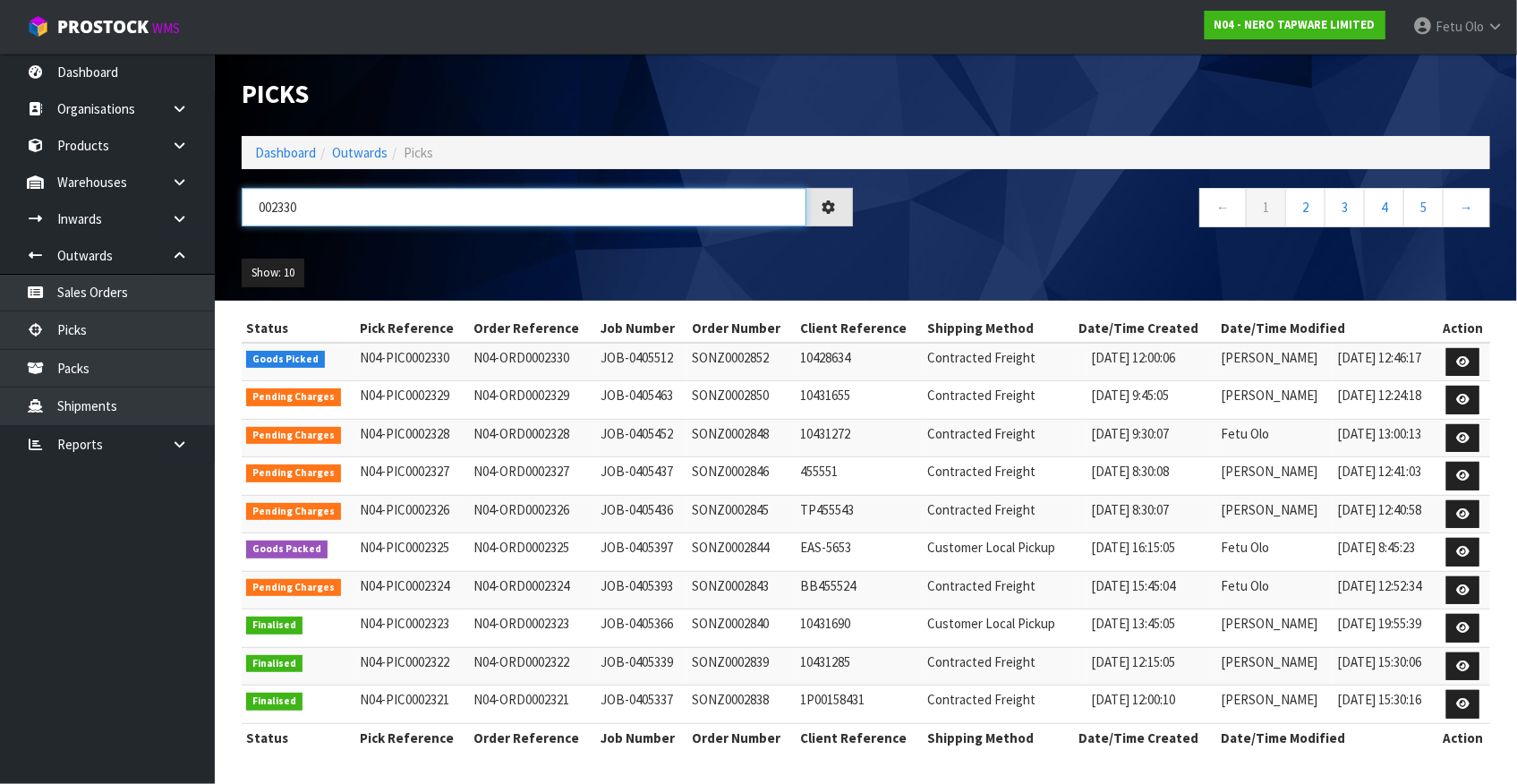 type on "002330" 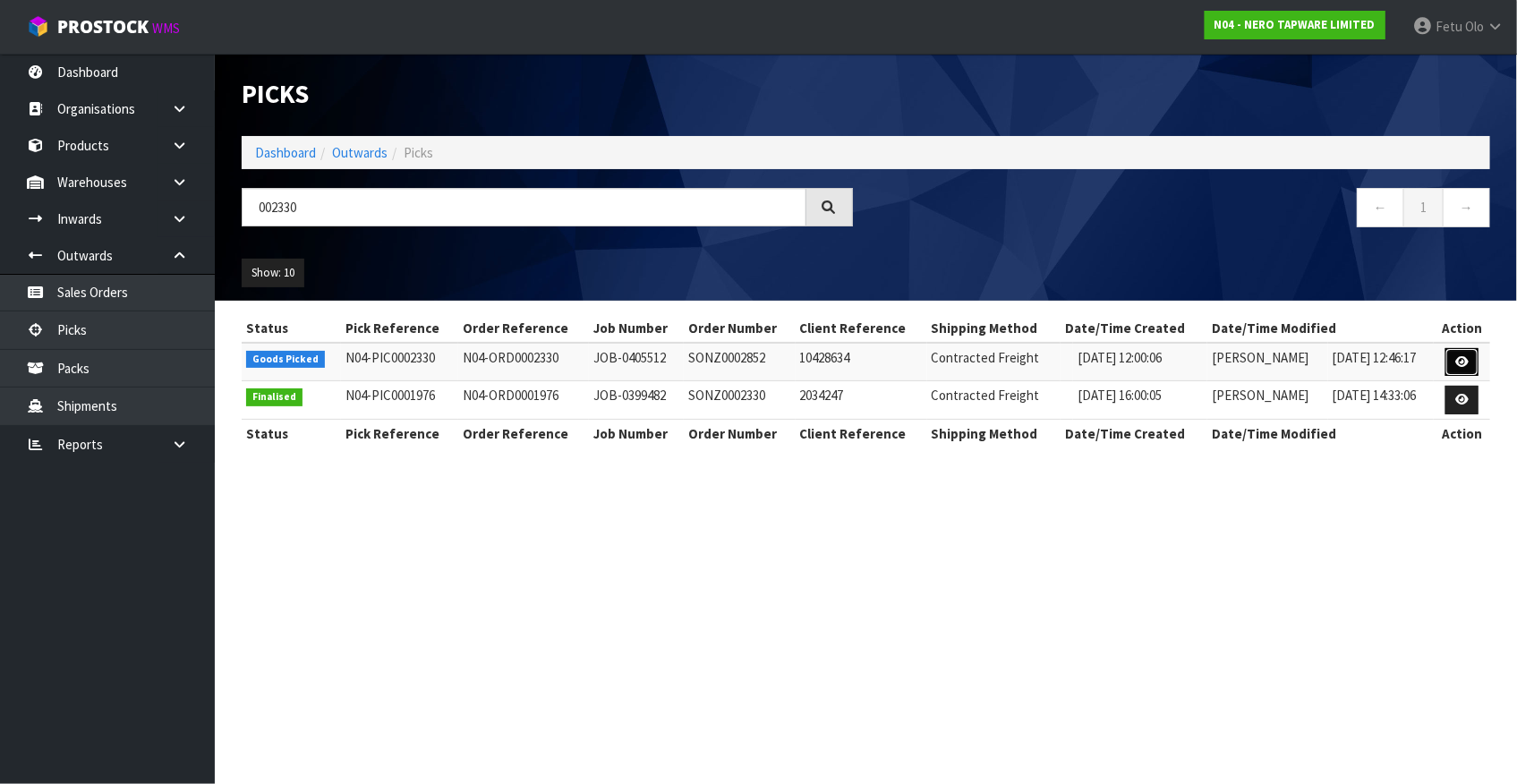 click at bounding box center [1462, 362] 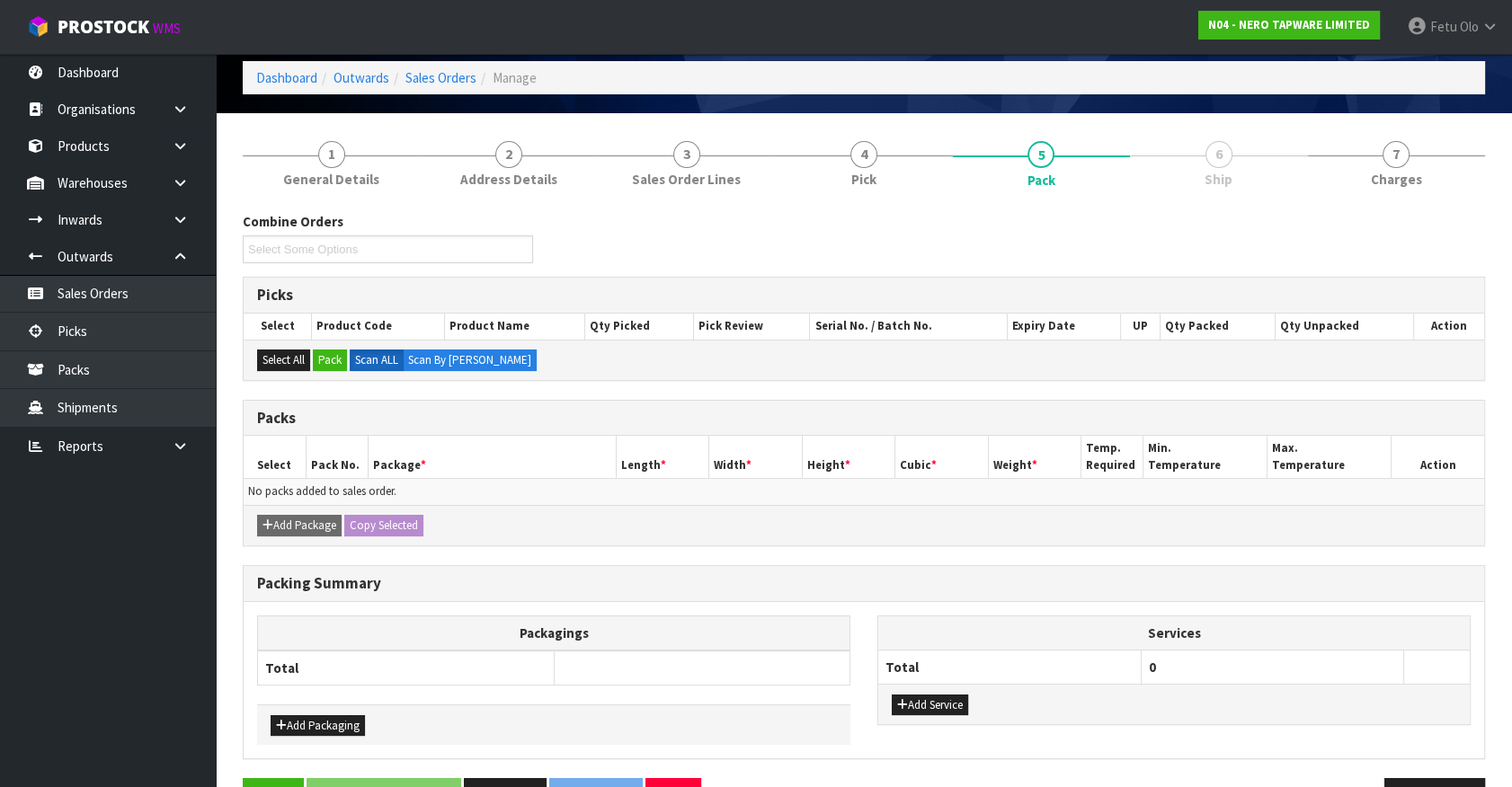 scroll, scrollTop: 128, scrollLeft: 0, axis: vertical 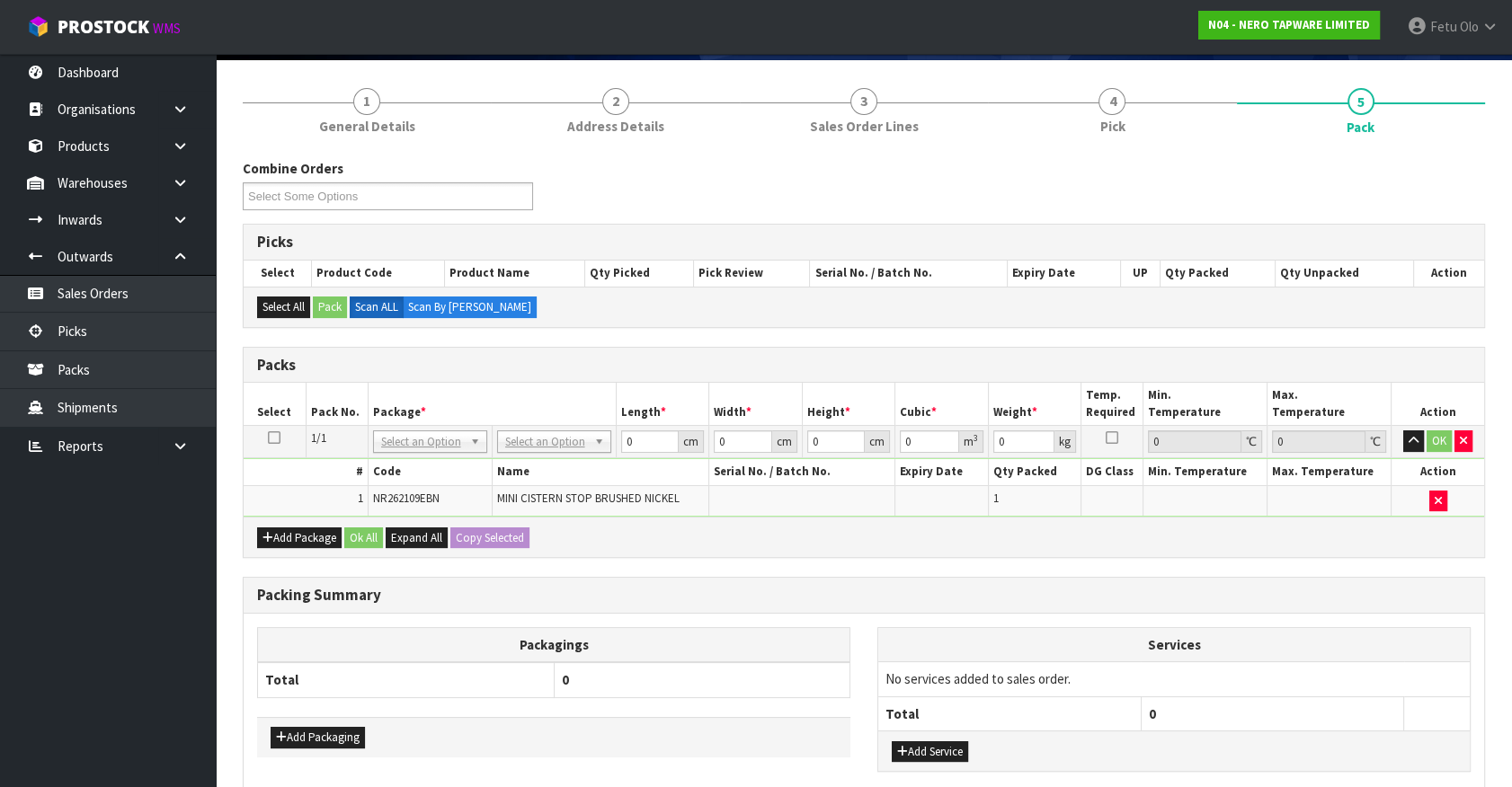 click on "Add Package
Ok All
Expand All
Copy Selected" at bounding box center (864, 536) 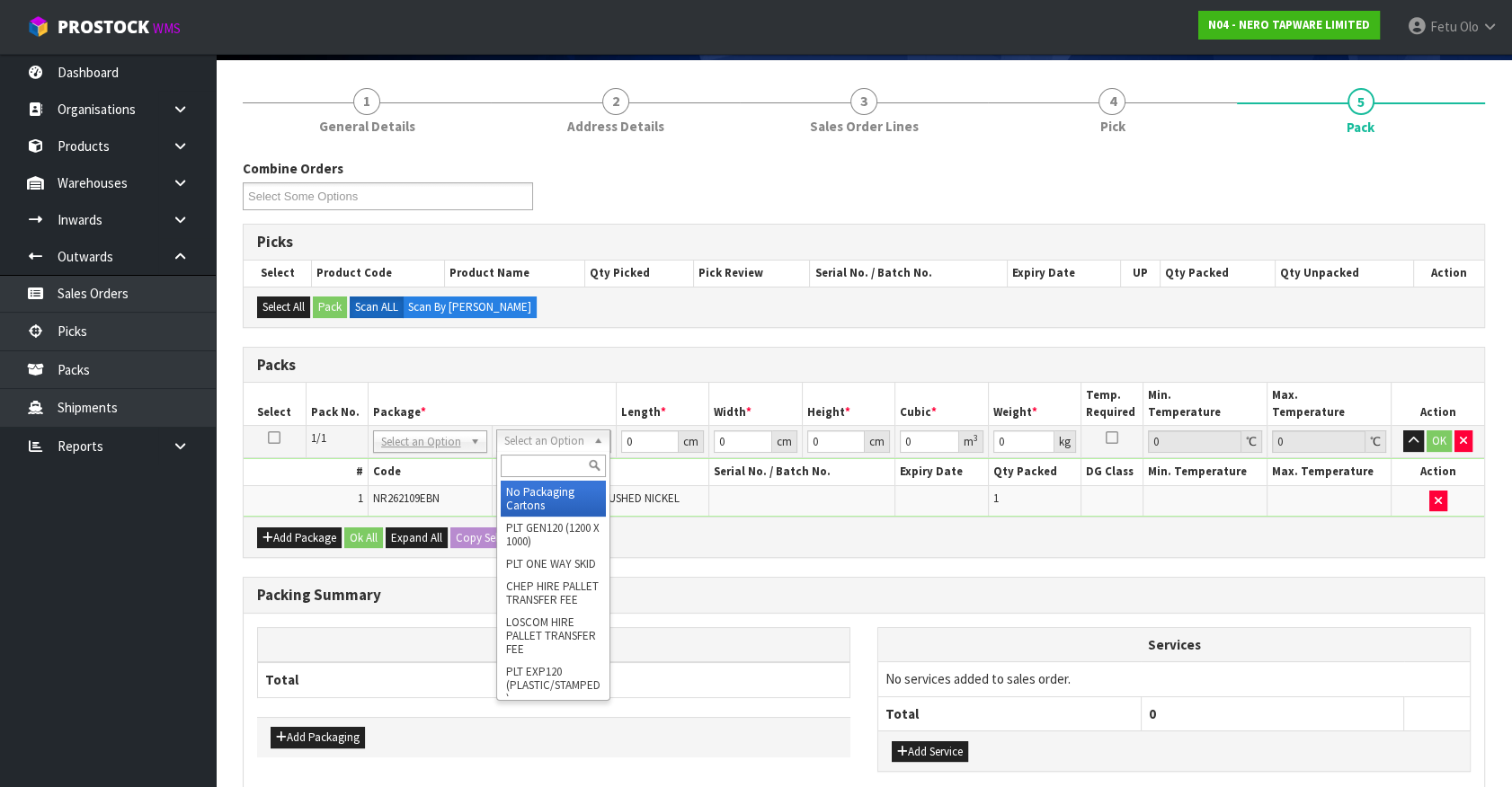 drag, startPoint x: 514, startPoint y: 458, endPoint x: 378, endPoint y: 404, distance: 146.3284 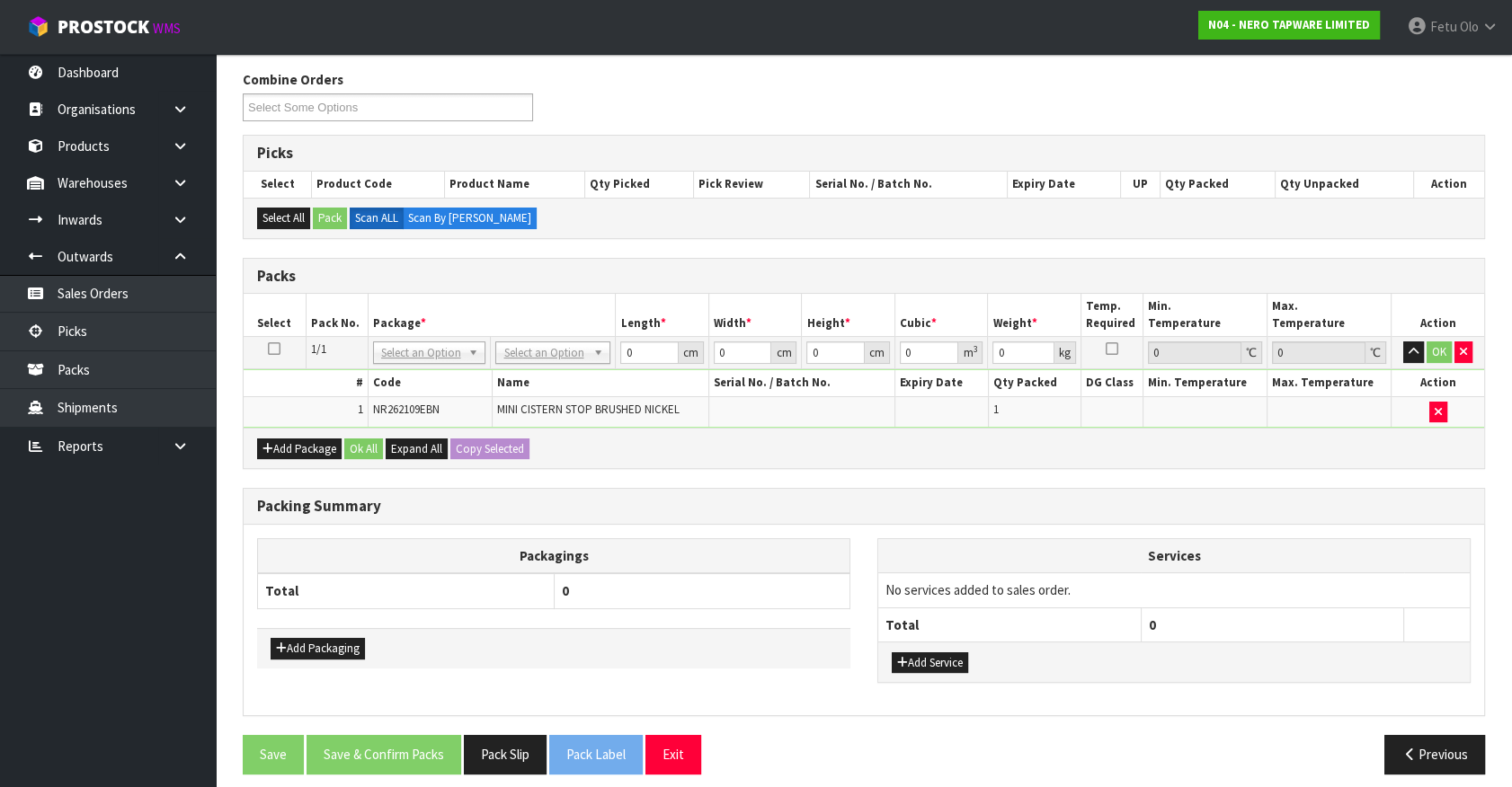 scroll, scrollTop: 226, scrollLeft: 0, axis: vertical 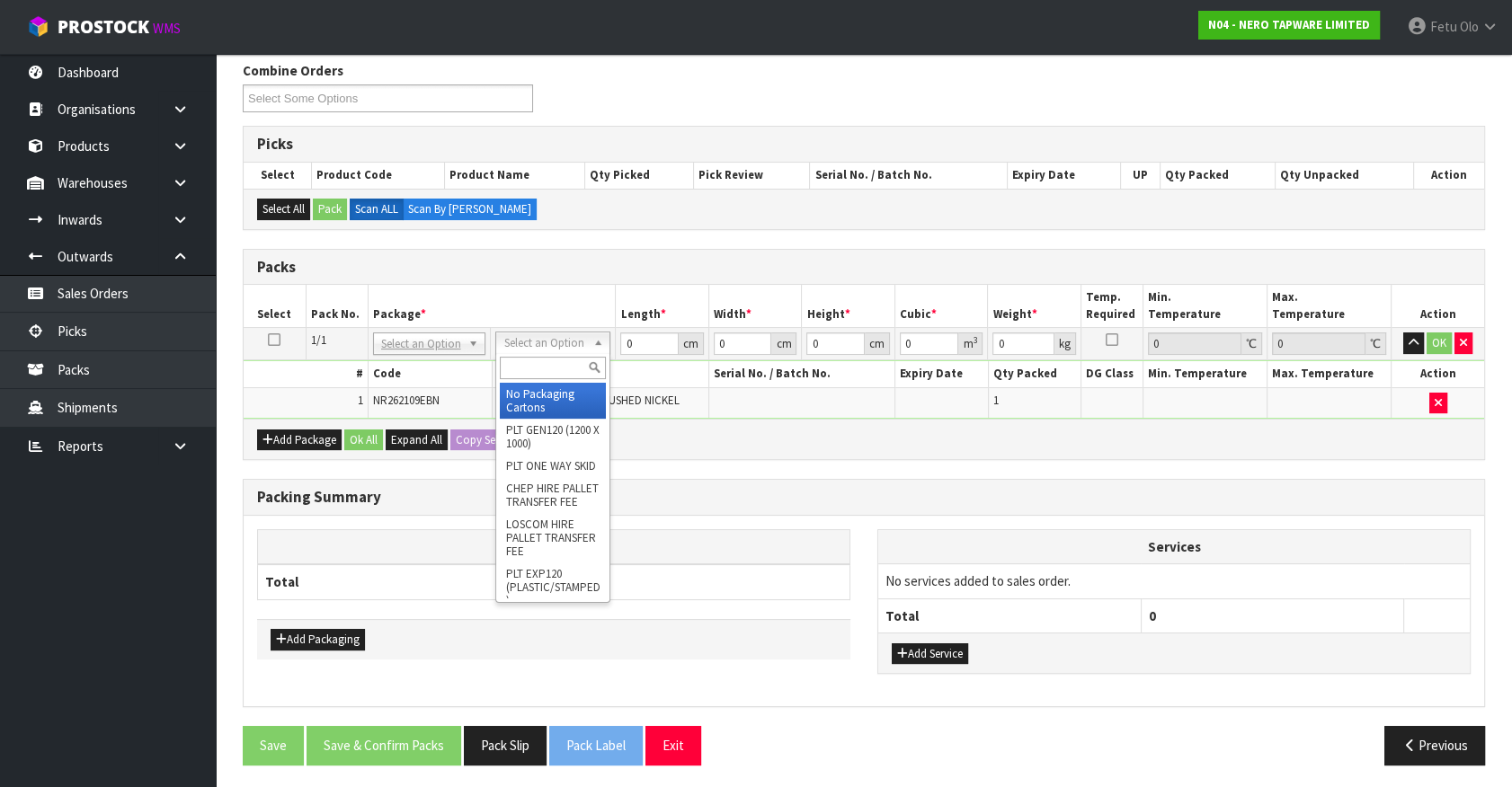 drag, startPoint x: 548, startPoint y: 356, endPoint x: 529, endPoint y: 344, distance: 22.472205 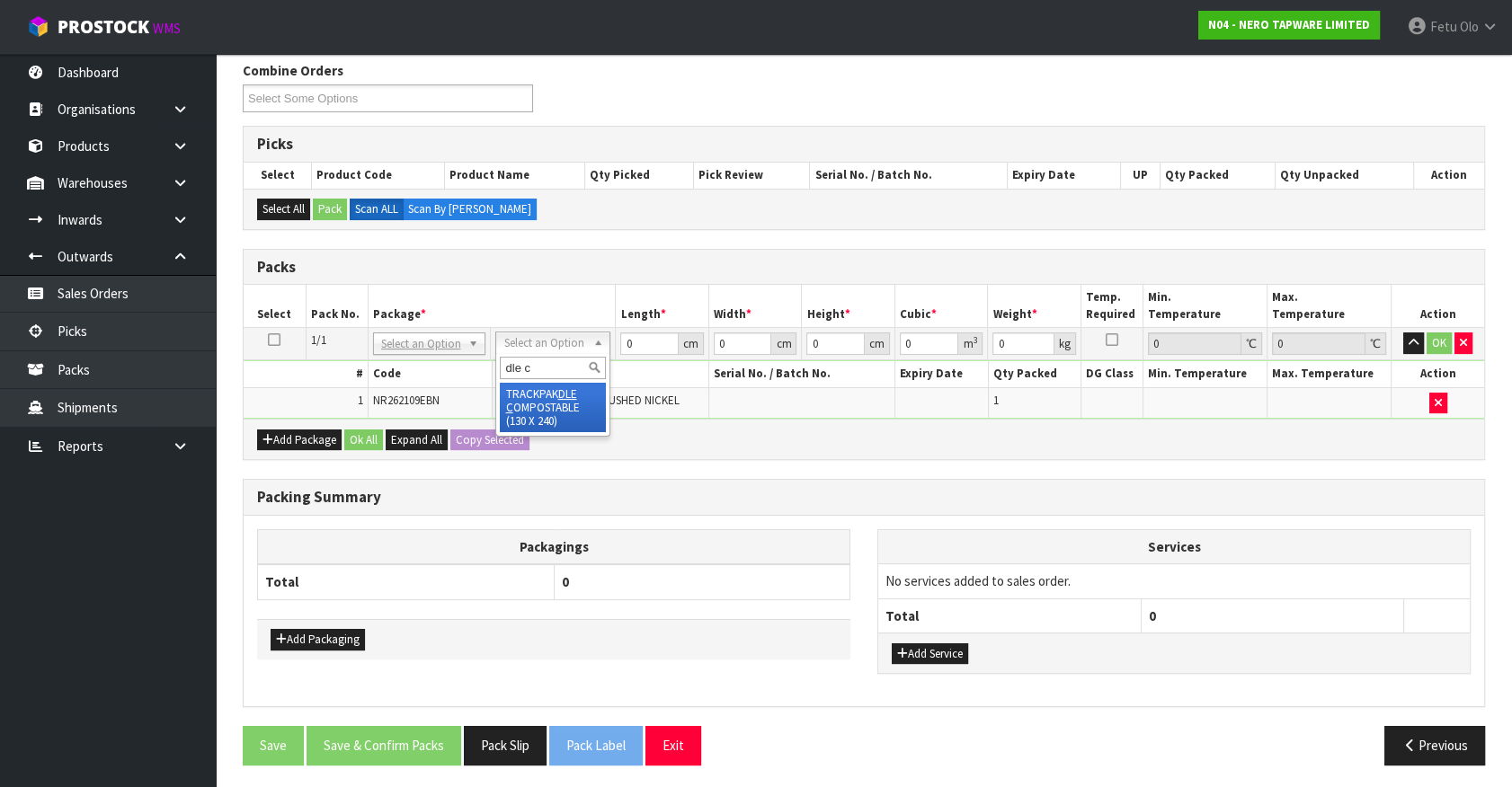 type on "dle c" 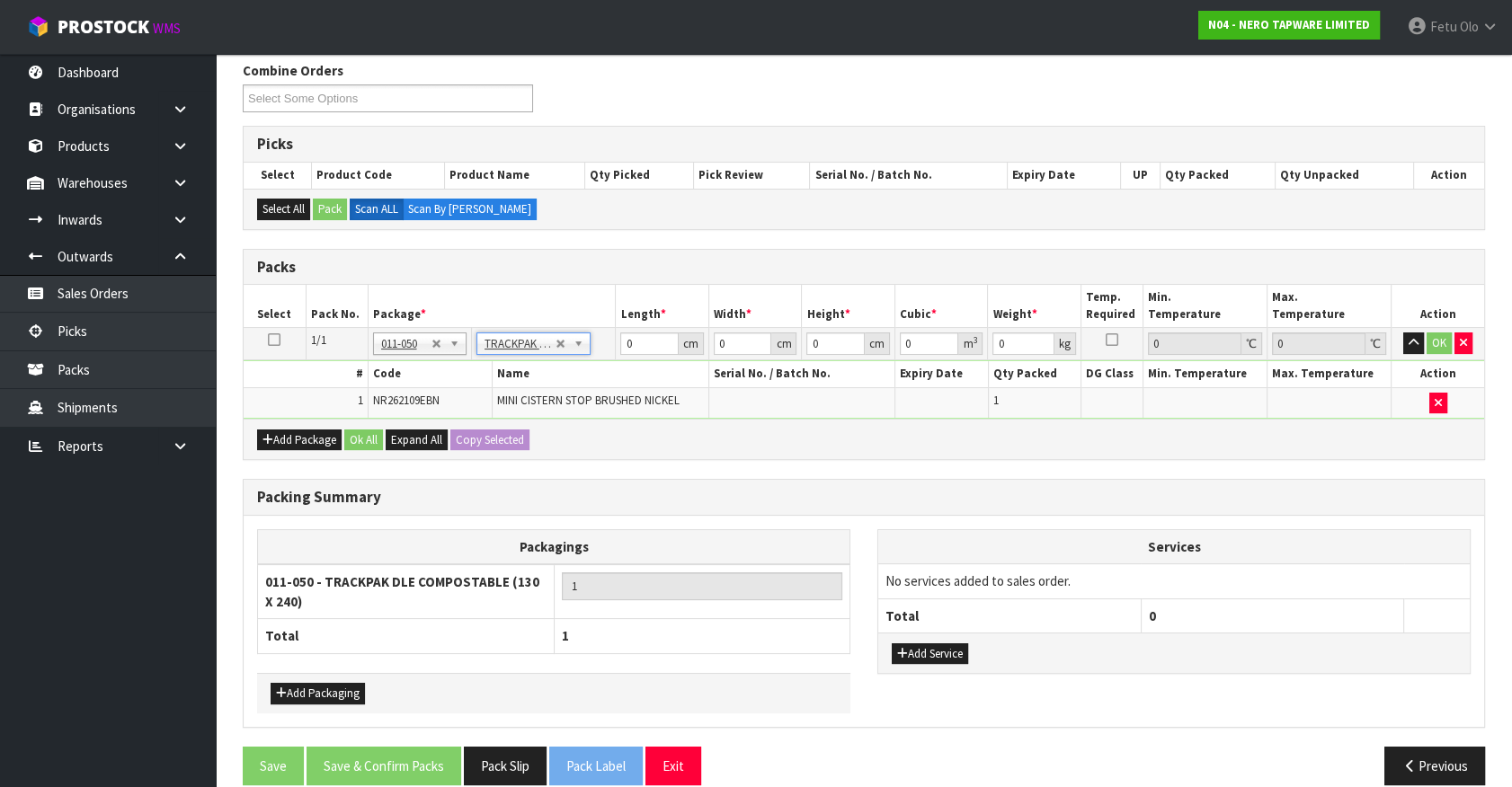 type on "13" 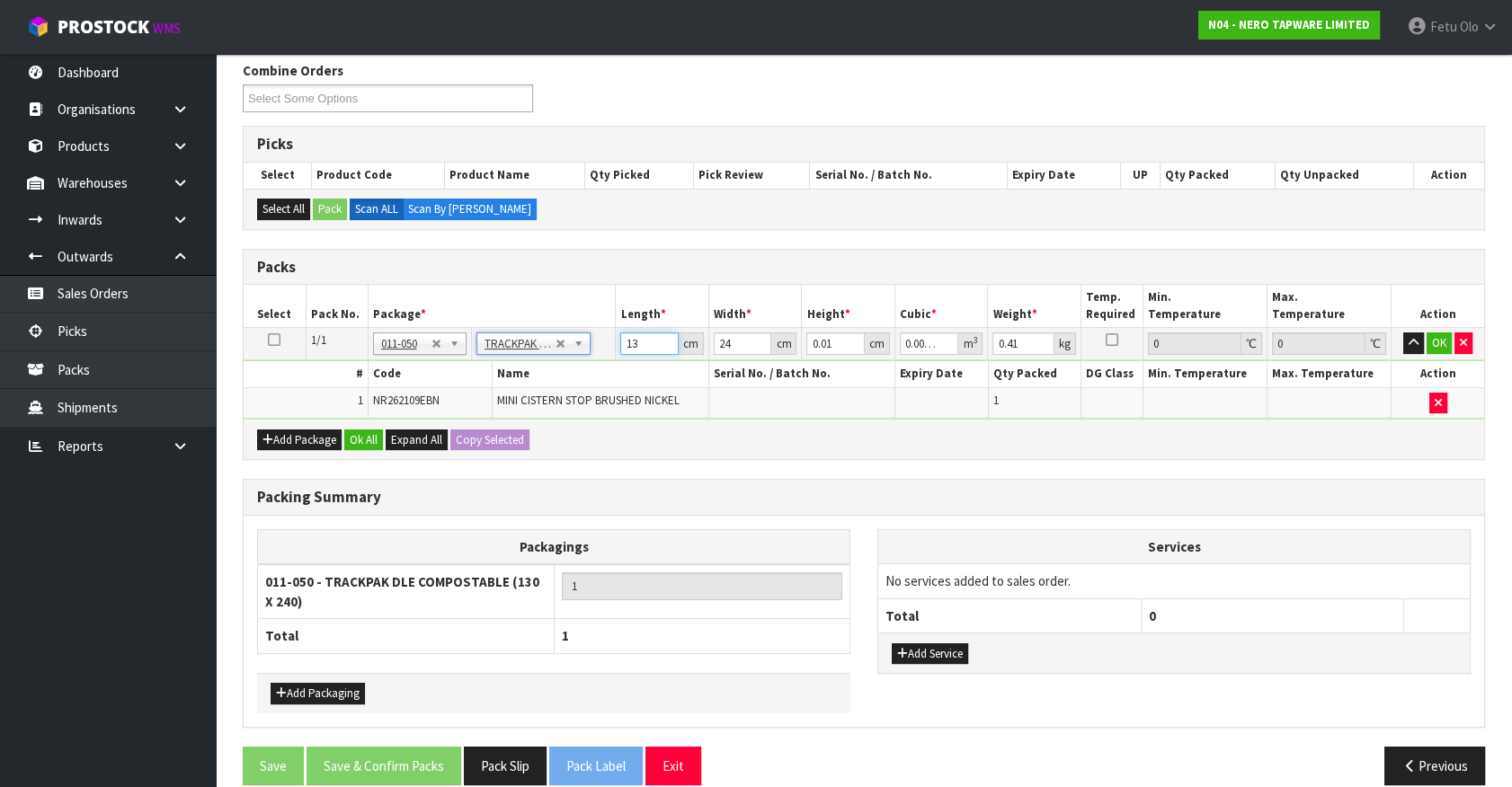 drag, startPoint x: 648, startPoint y: 342, endPoint x: 535, endPoint y: 374, distance: 117.4436 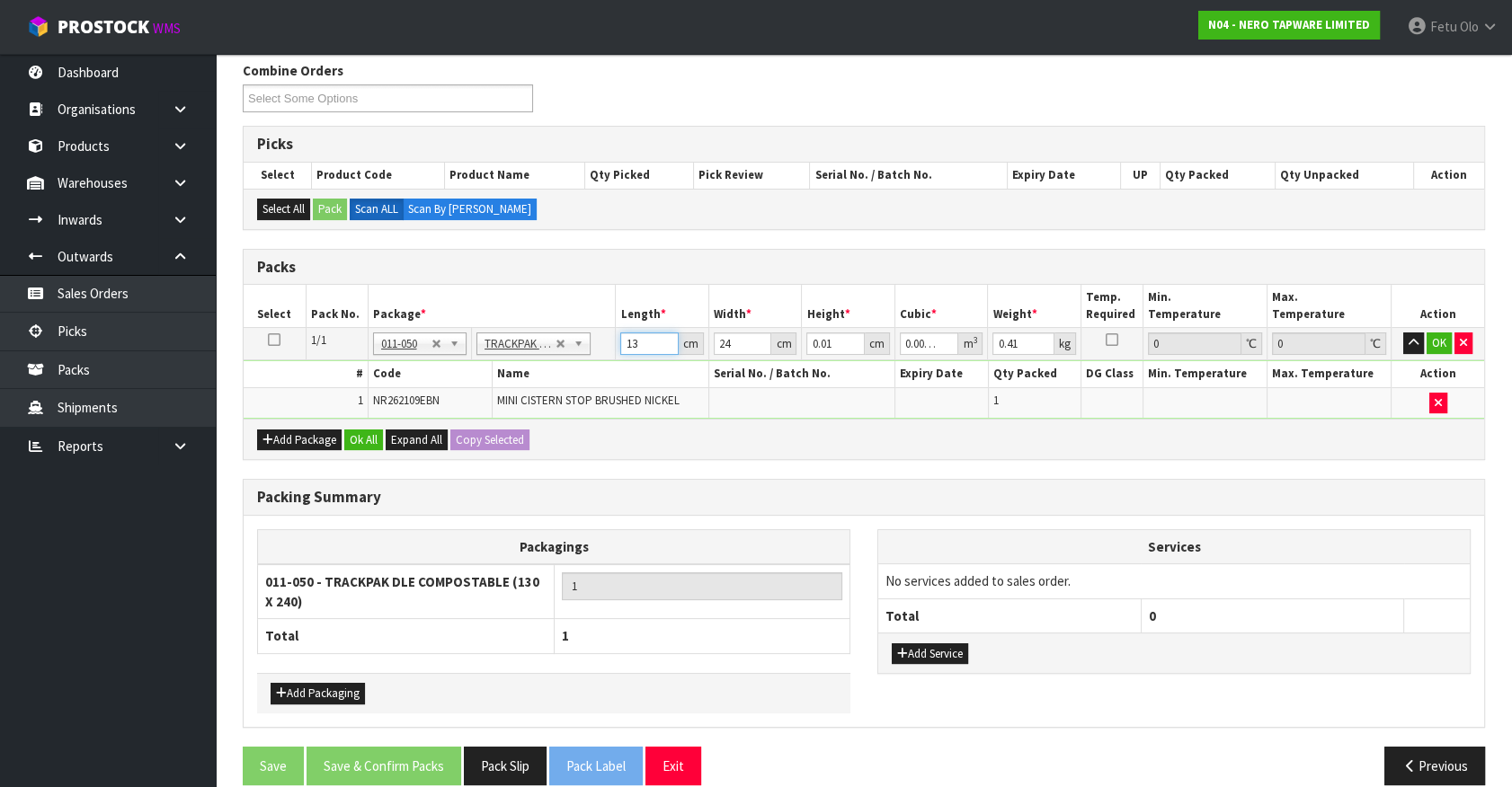 type on "1" 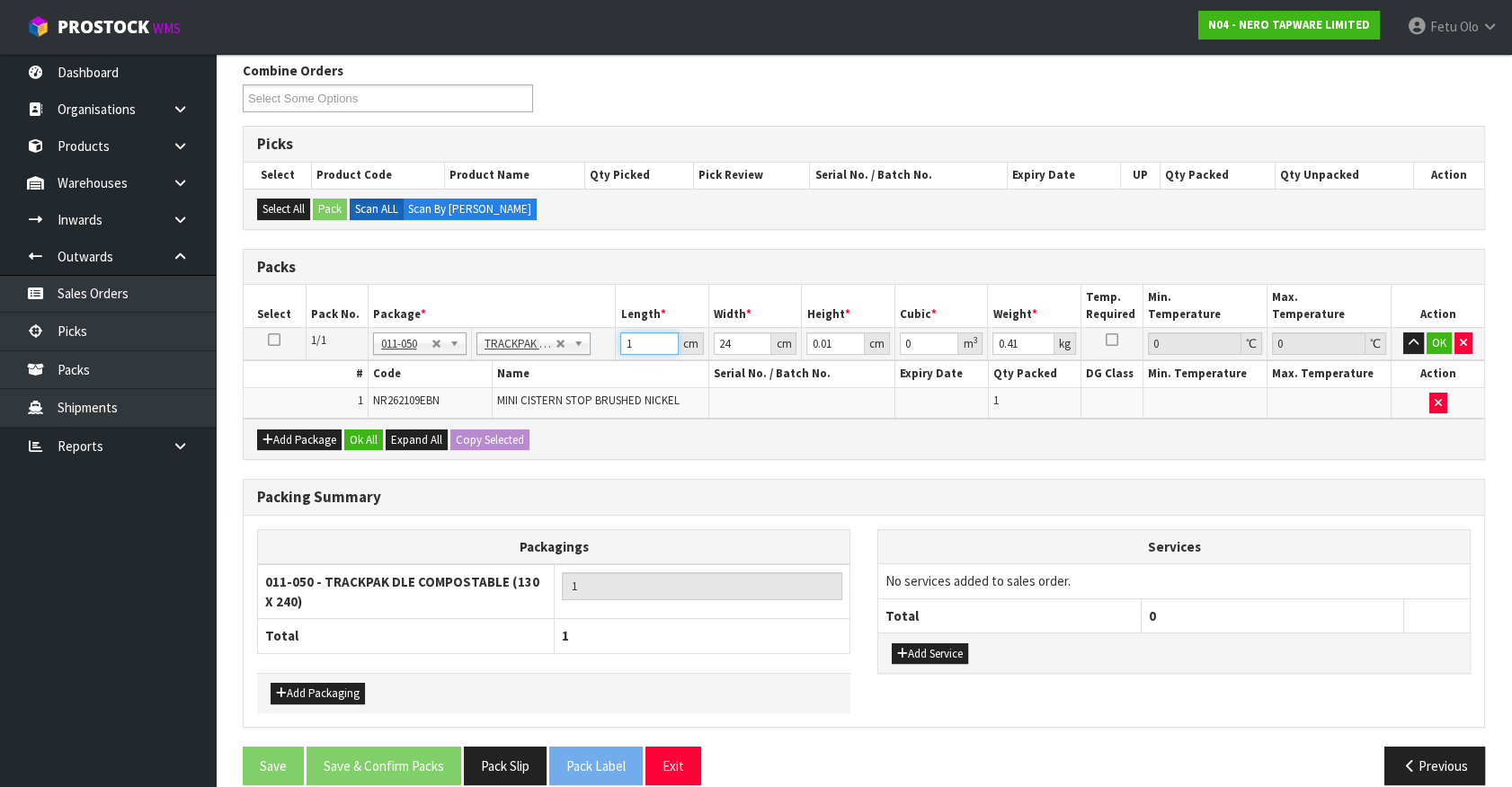 type on "16" 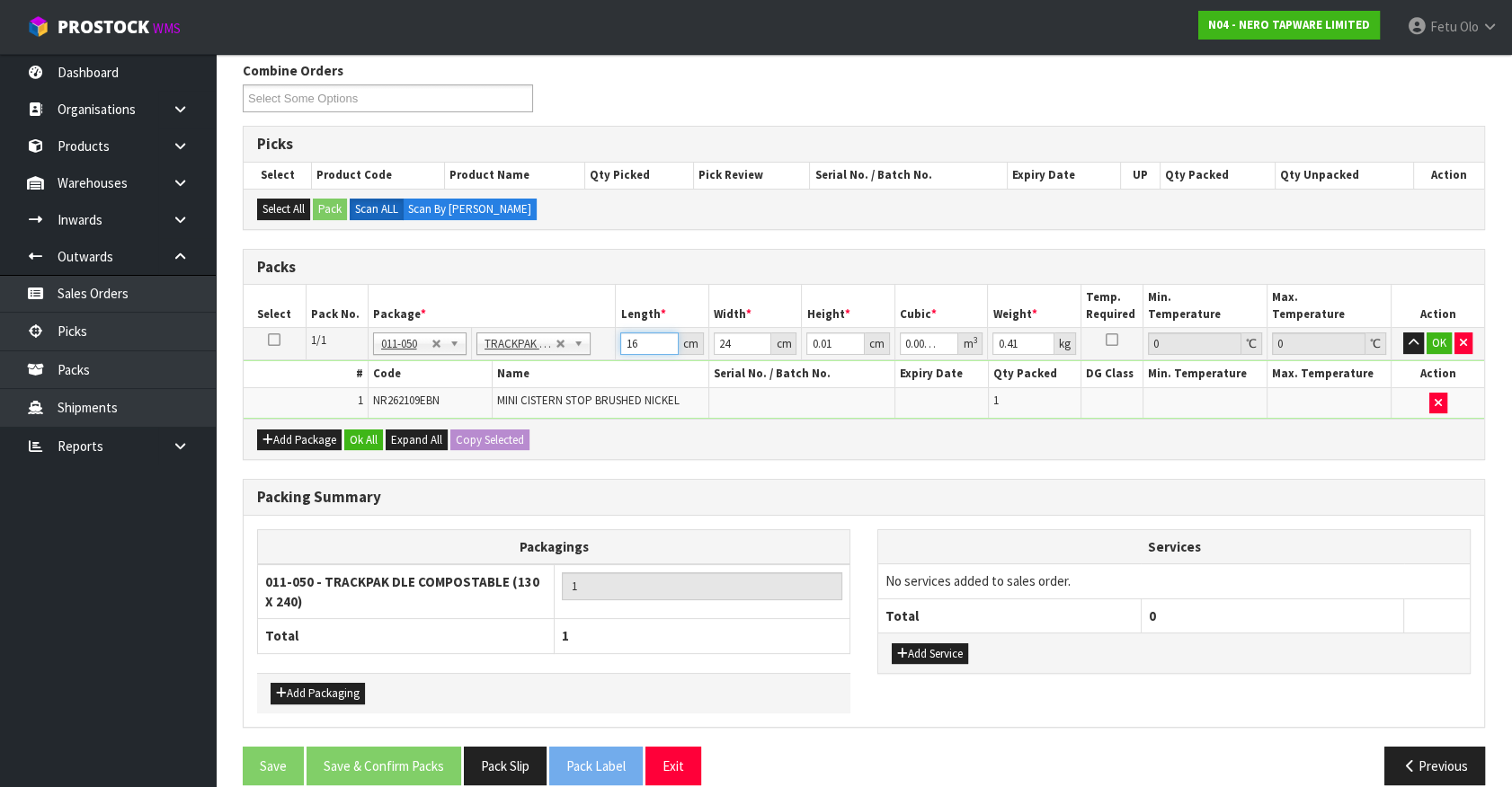 type on "16" 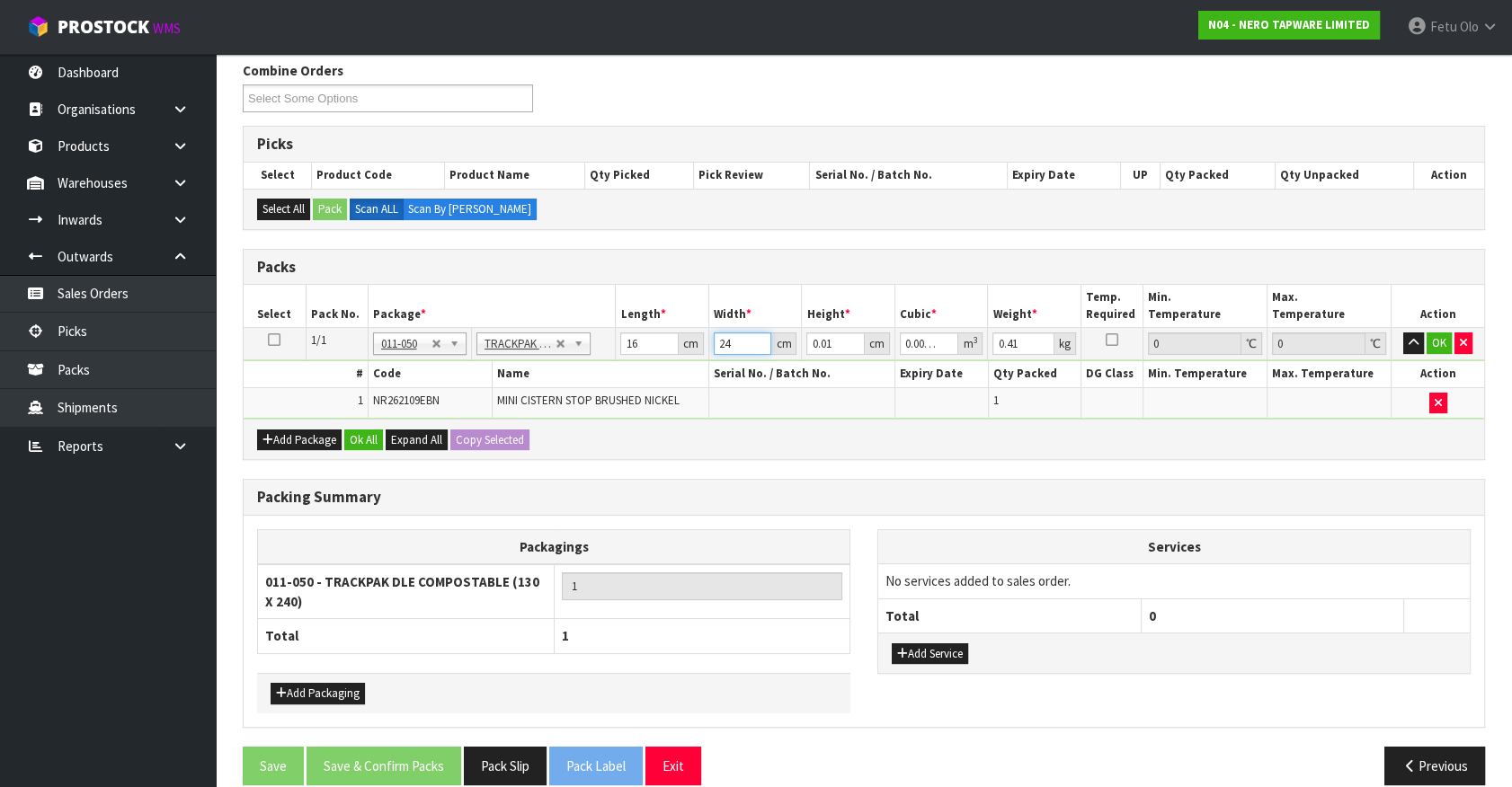 type on "1" 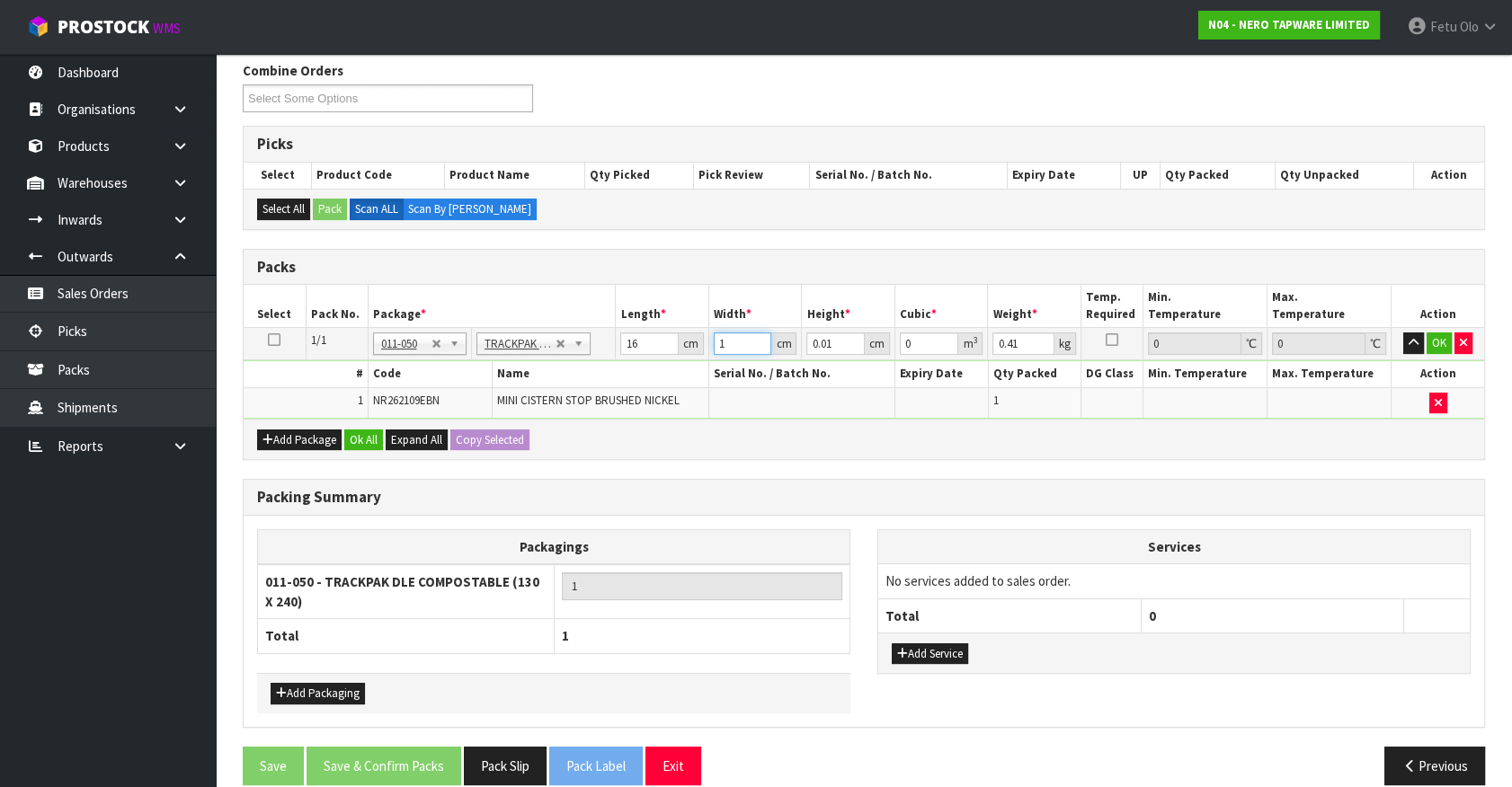 type on "11" 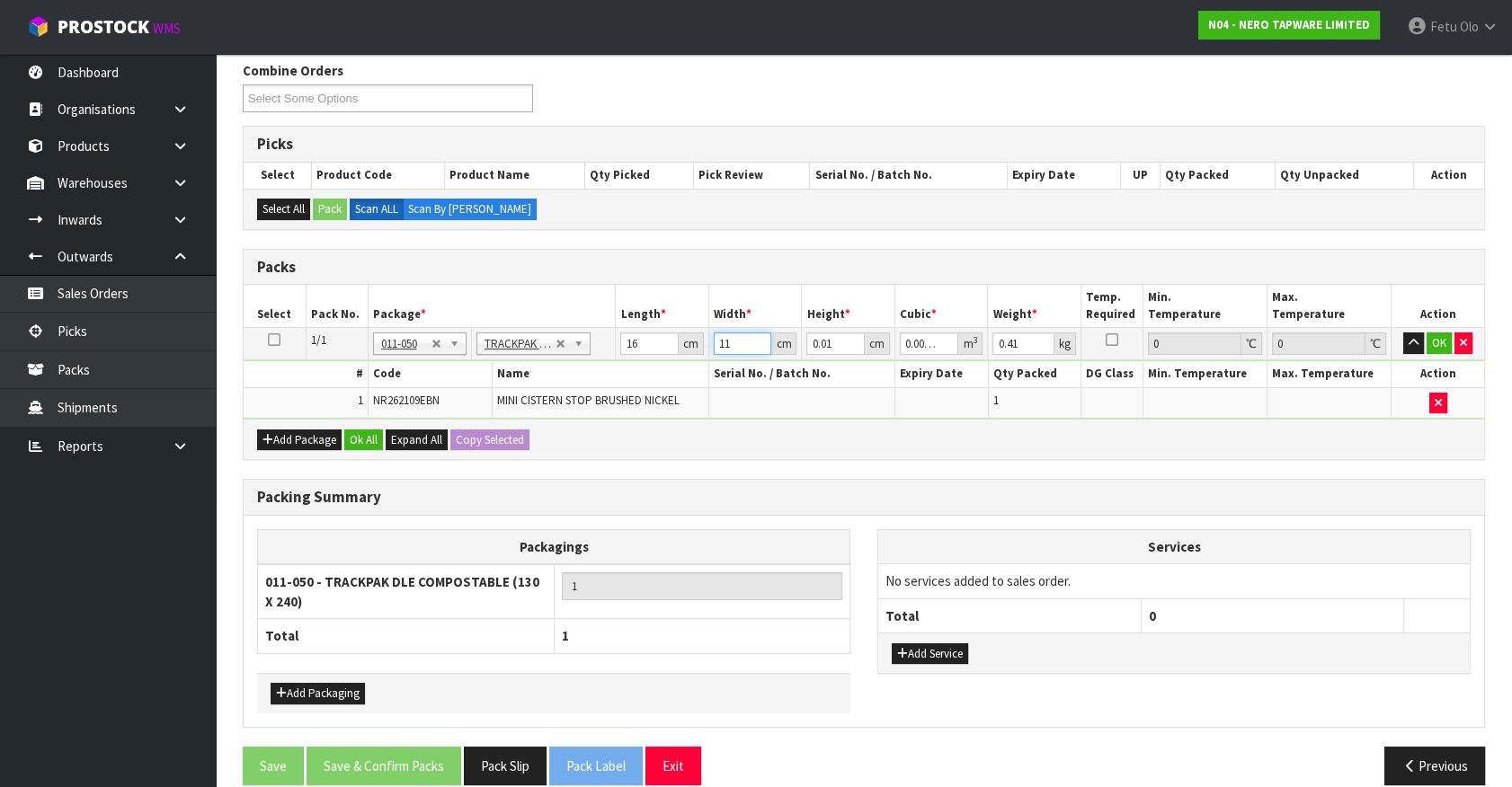 type on "11" 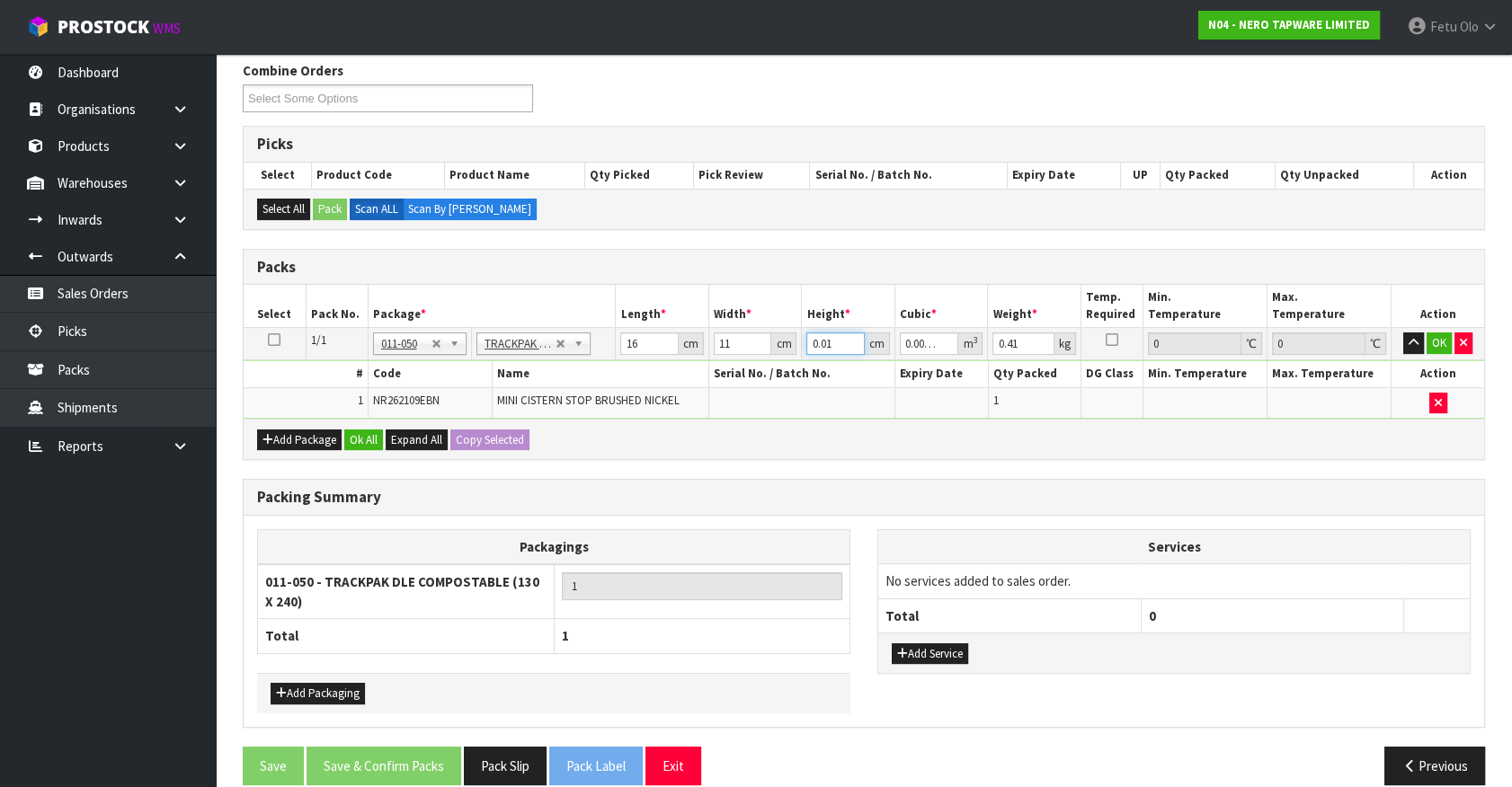 type on "8" 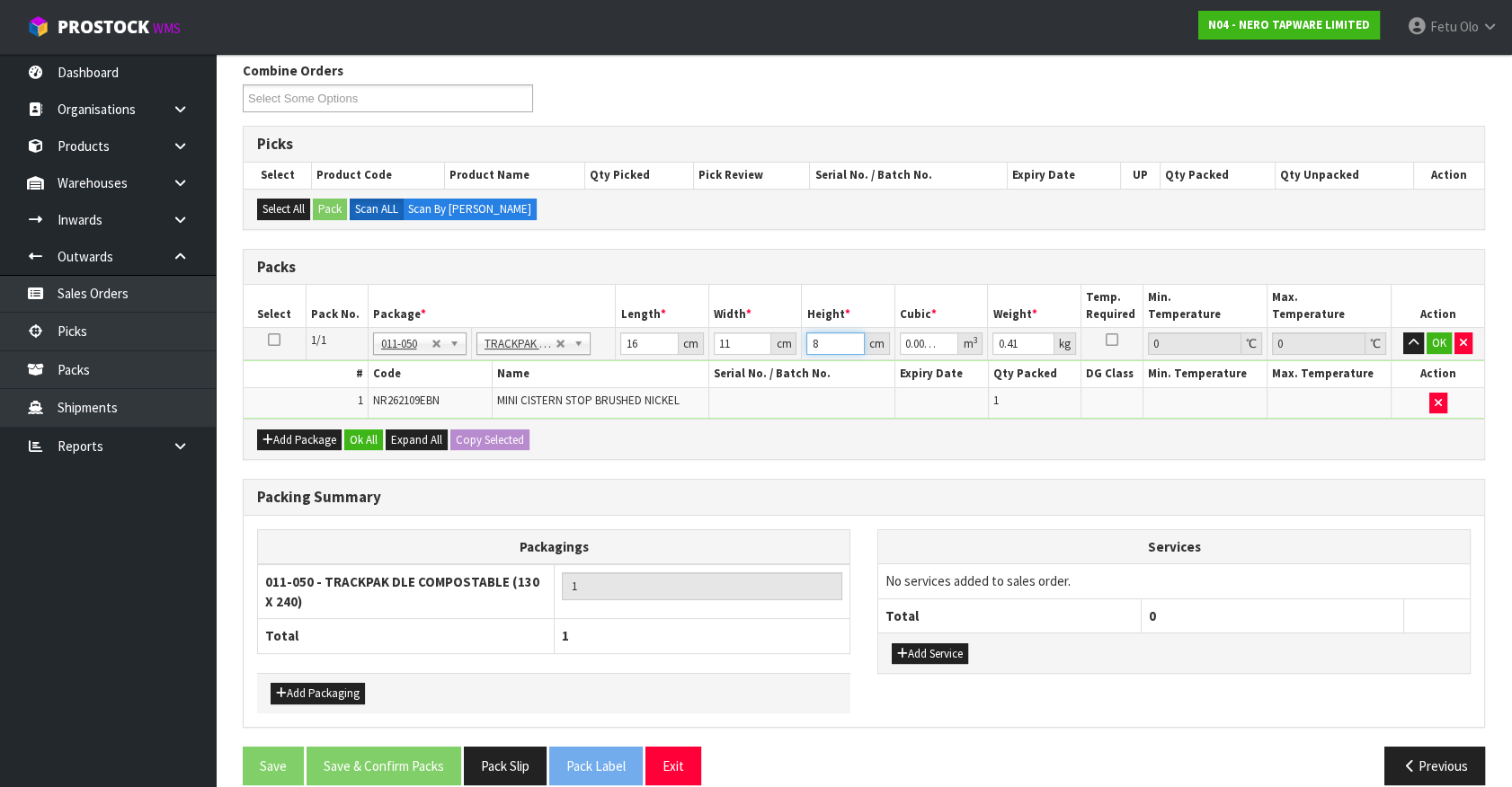 type on "8" 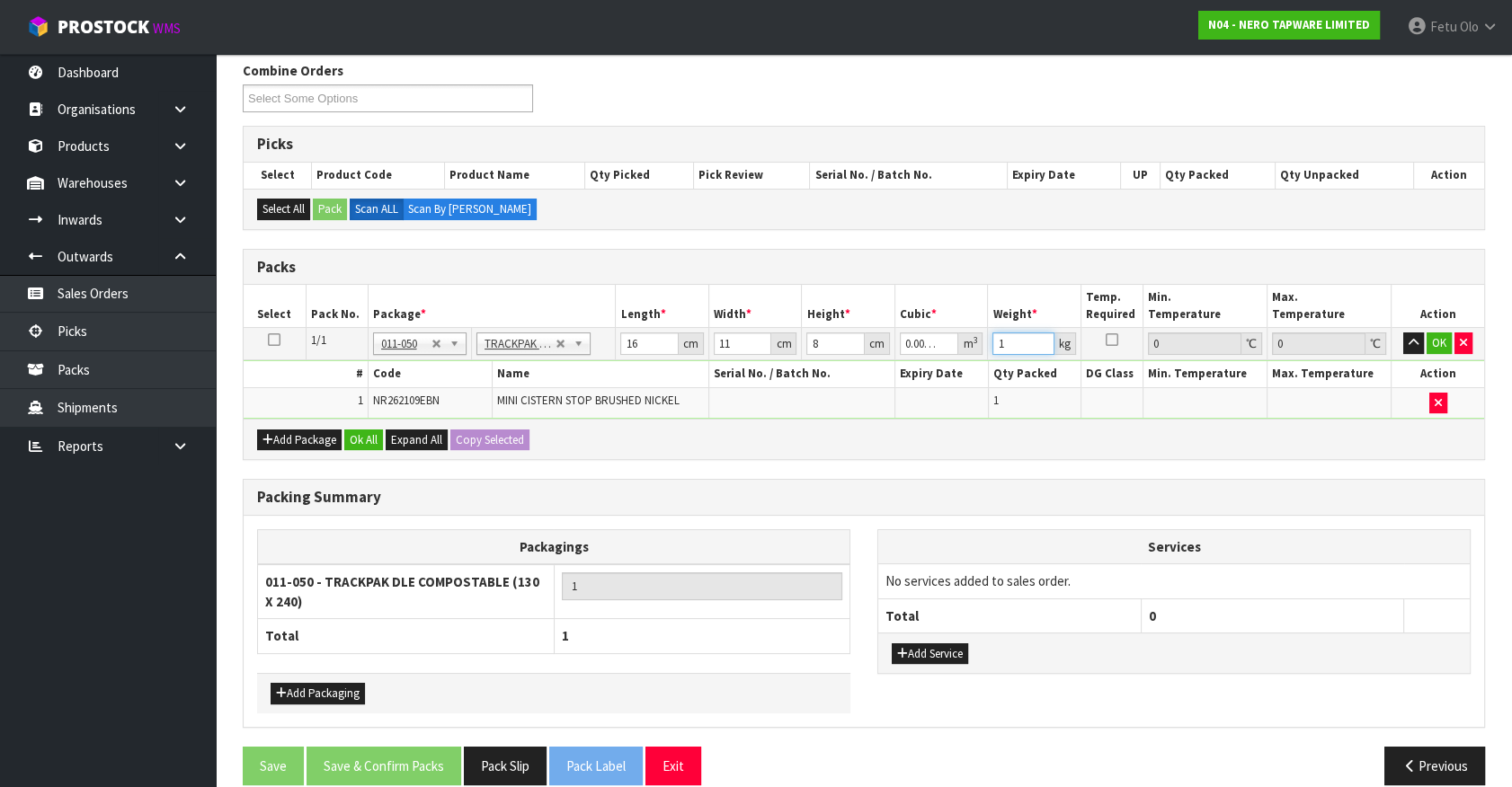 type on "1" 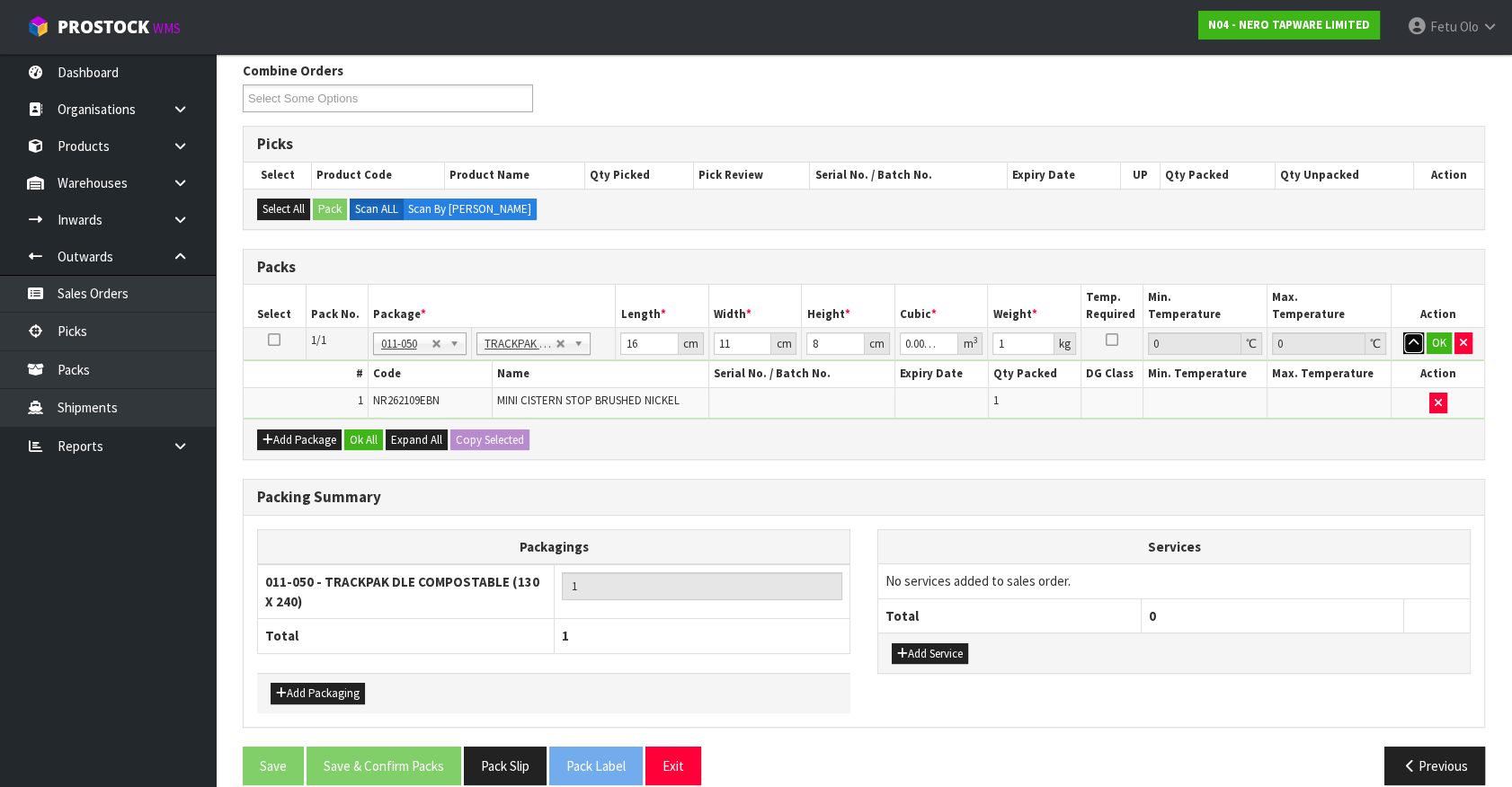 type 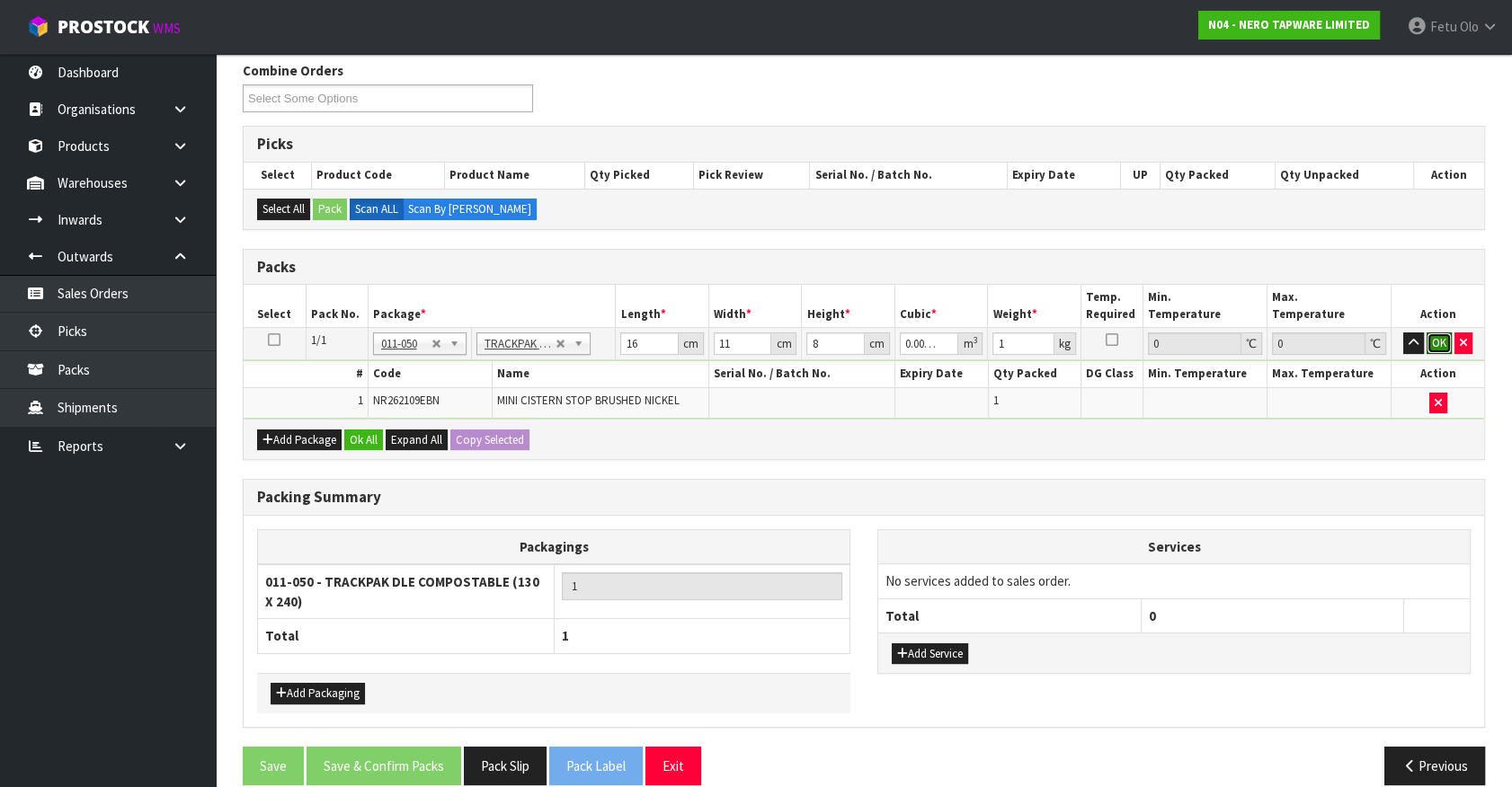 type 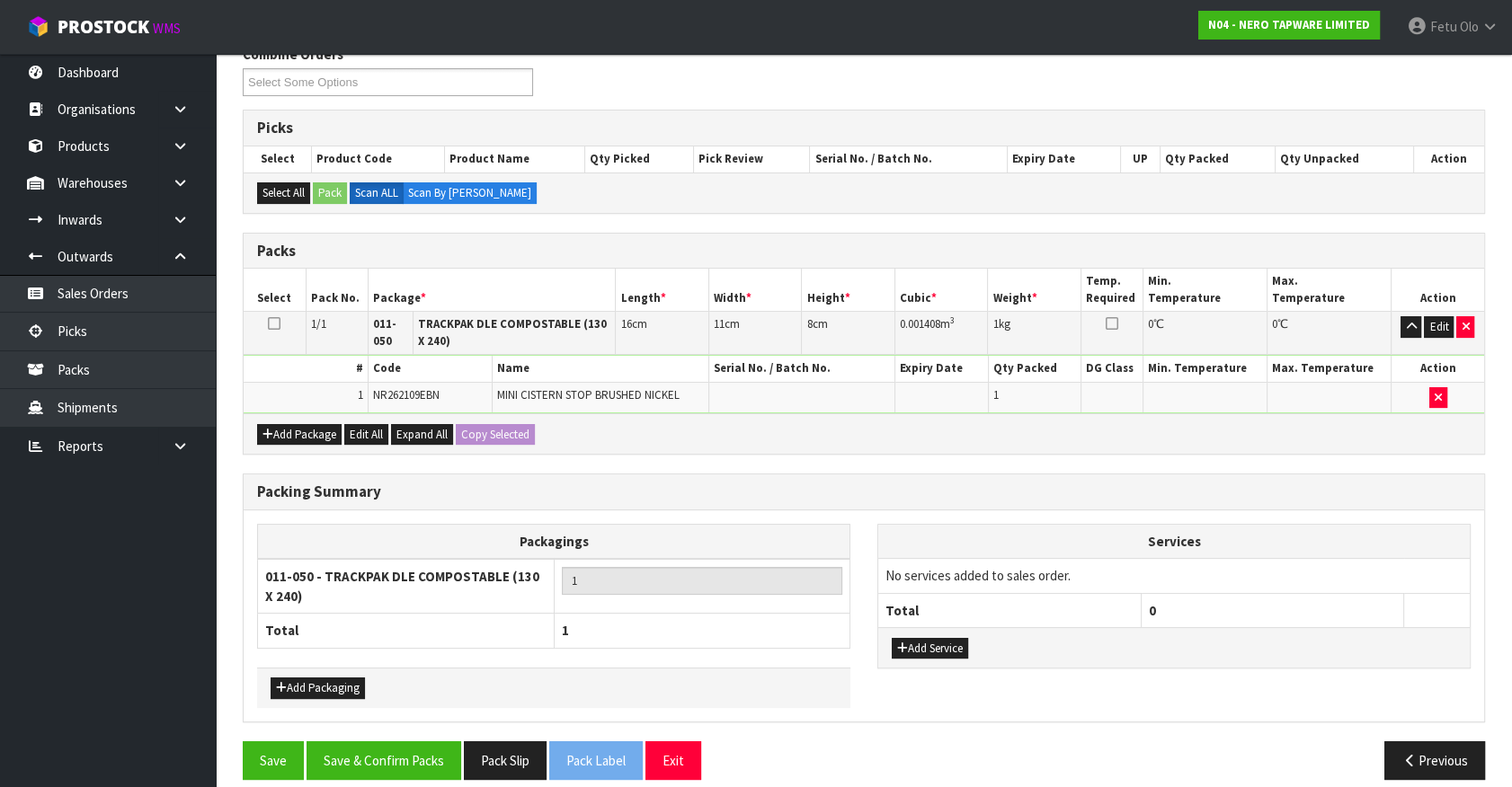 scroll, scrollTop: 258, scrollLeft: 0, axis: vertical 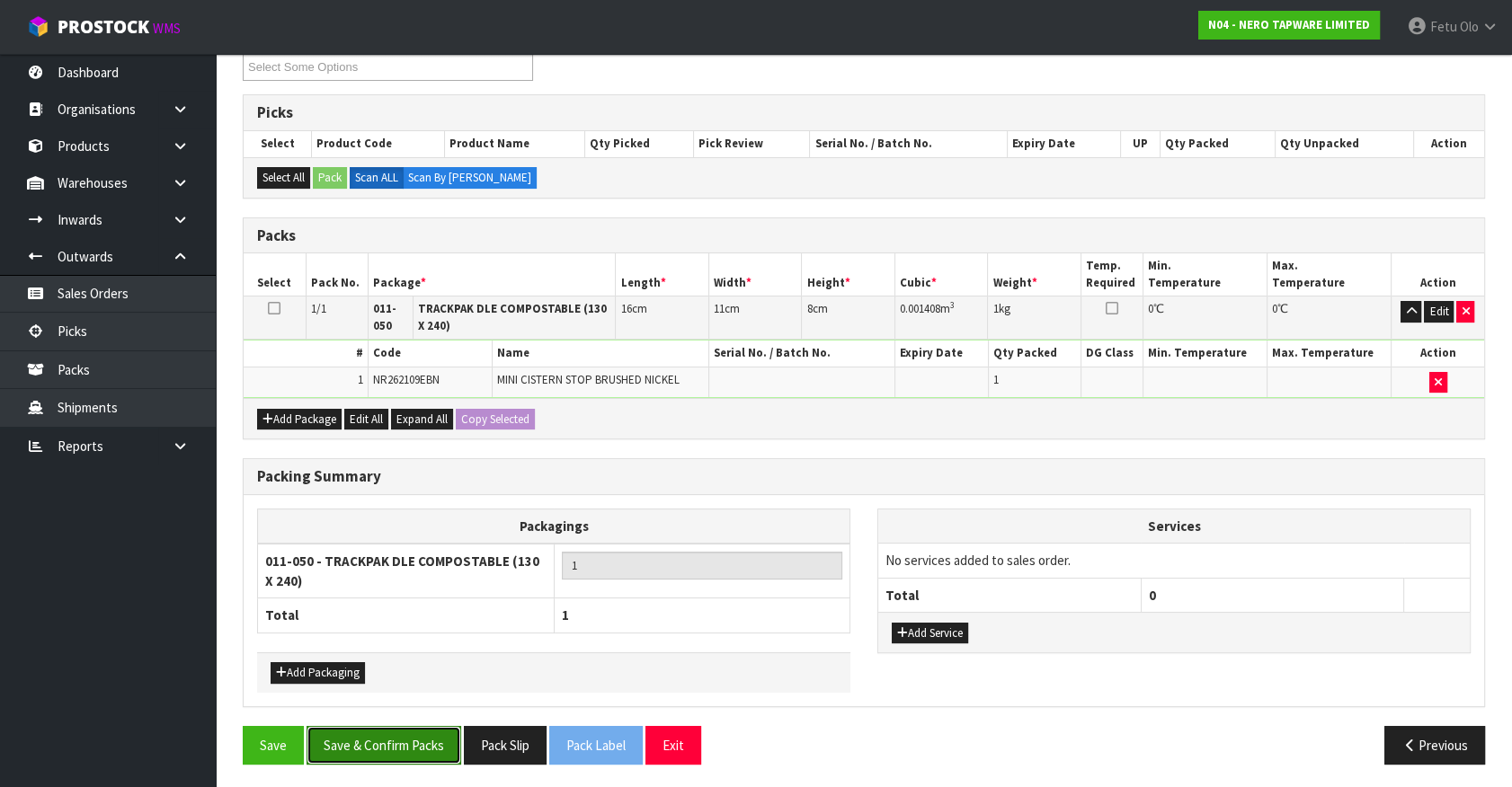 click on "Save & Confirm Packs" at bounding box center (384, 745) 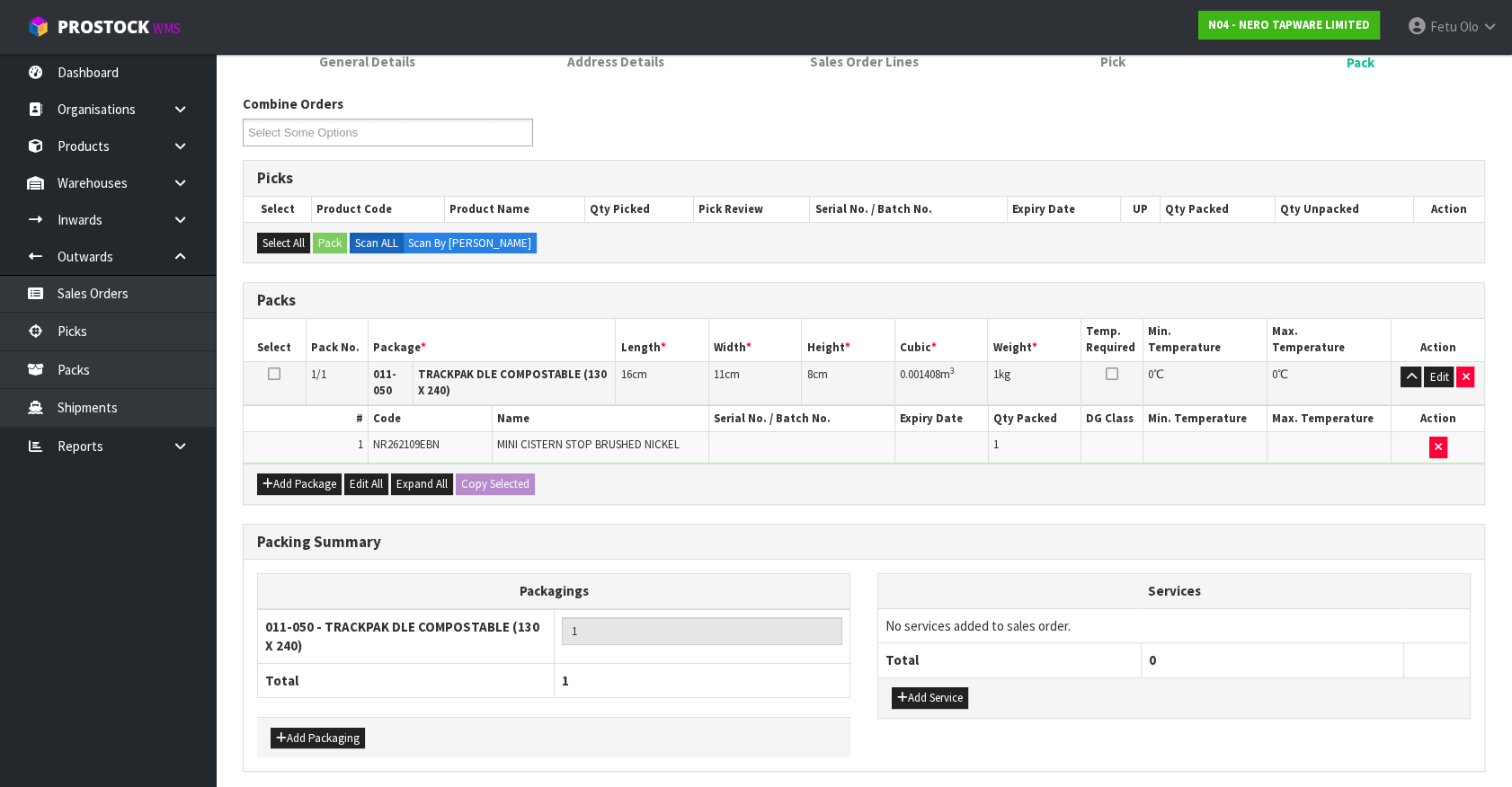 scroll, scrollTop: 0, scrollLeft: 0, axis: both 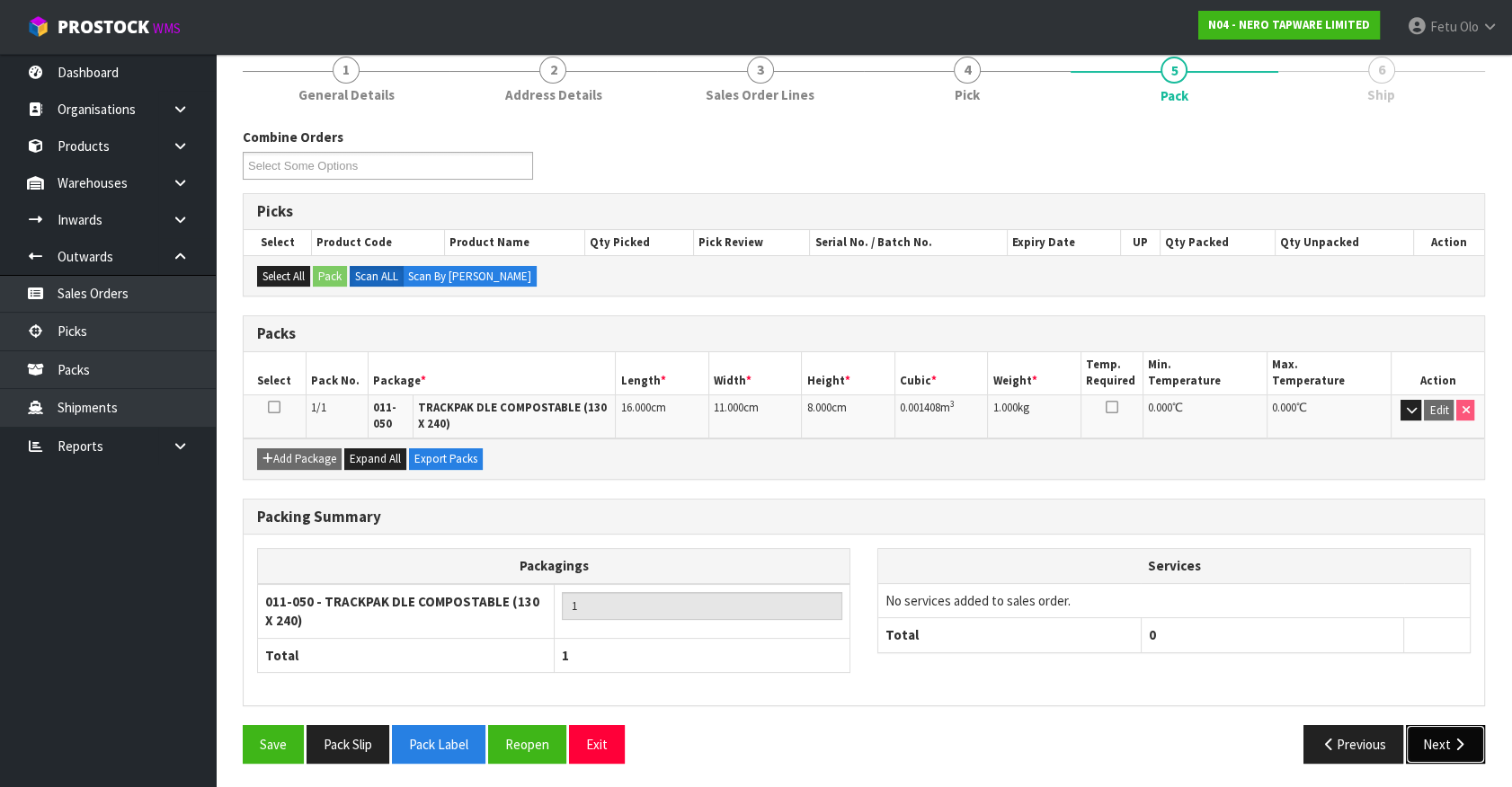 click on "Next" at bounding box center (1445, 744) 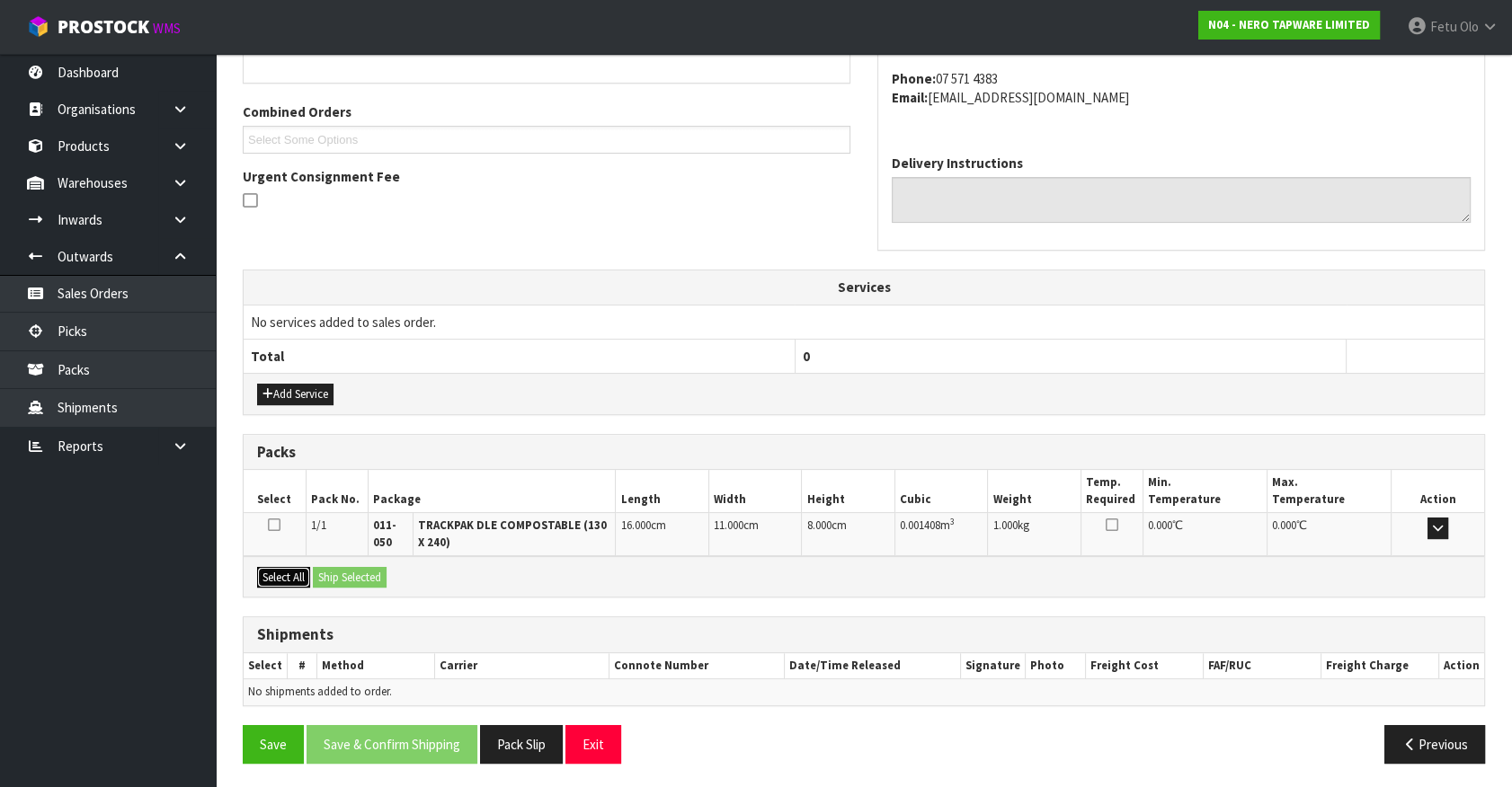 click on "Select All" at bounding box center [283, 578] 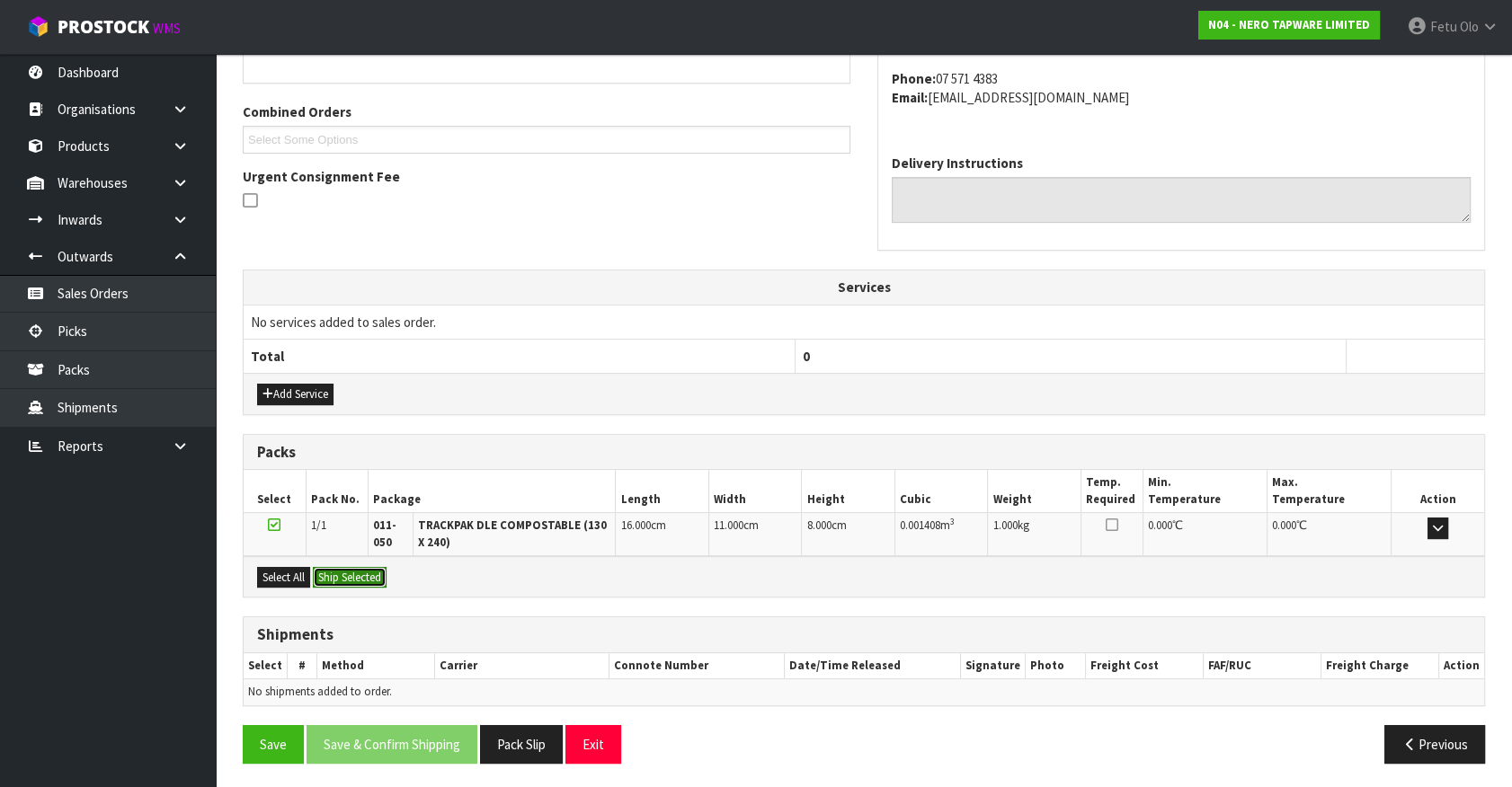 click on "Ship Selected" at bounding box center (350, 578) 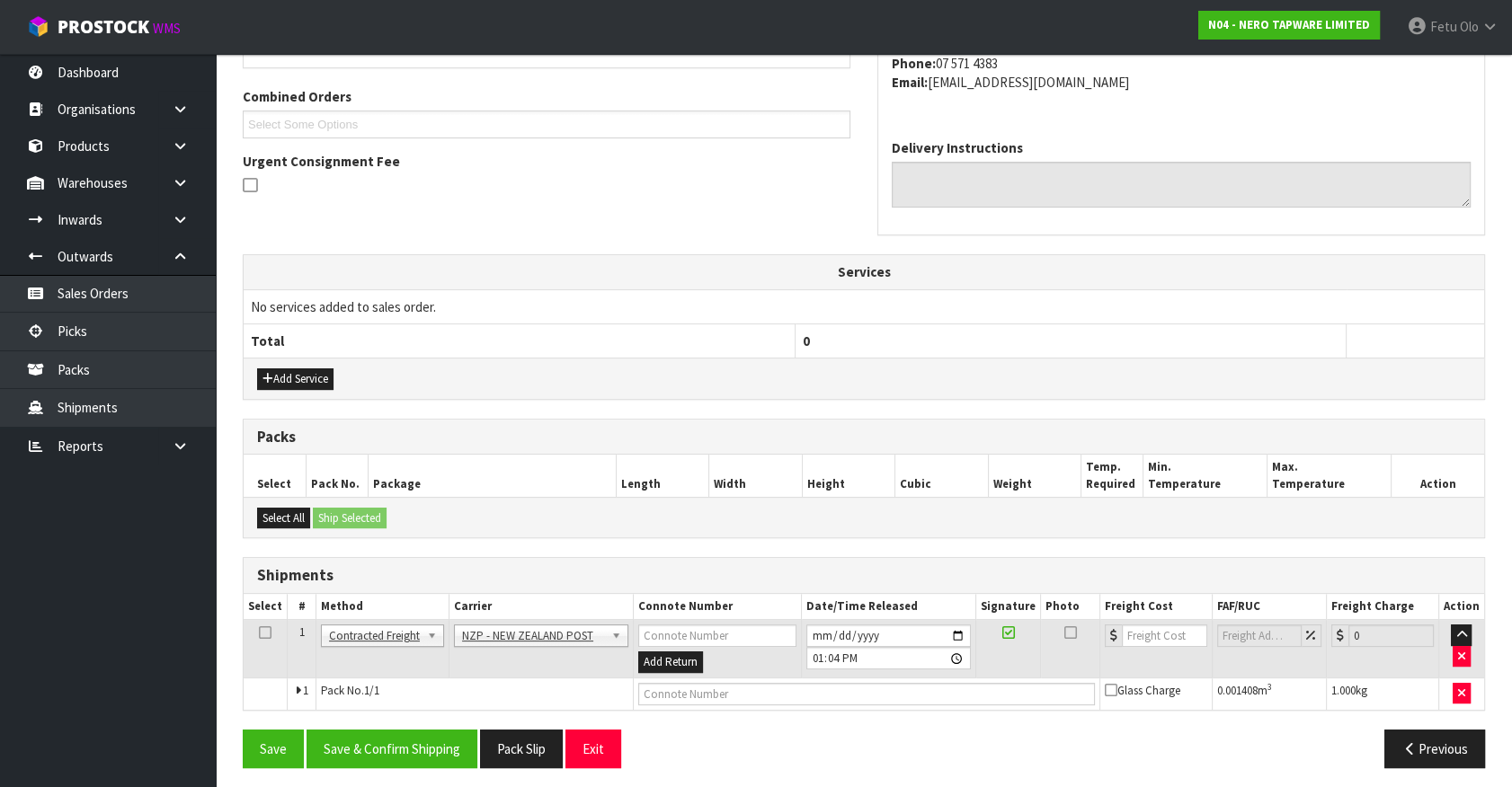 scroll, scrollTop: 449, scrollLeft: 0, axis: vertical 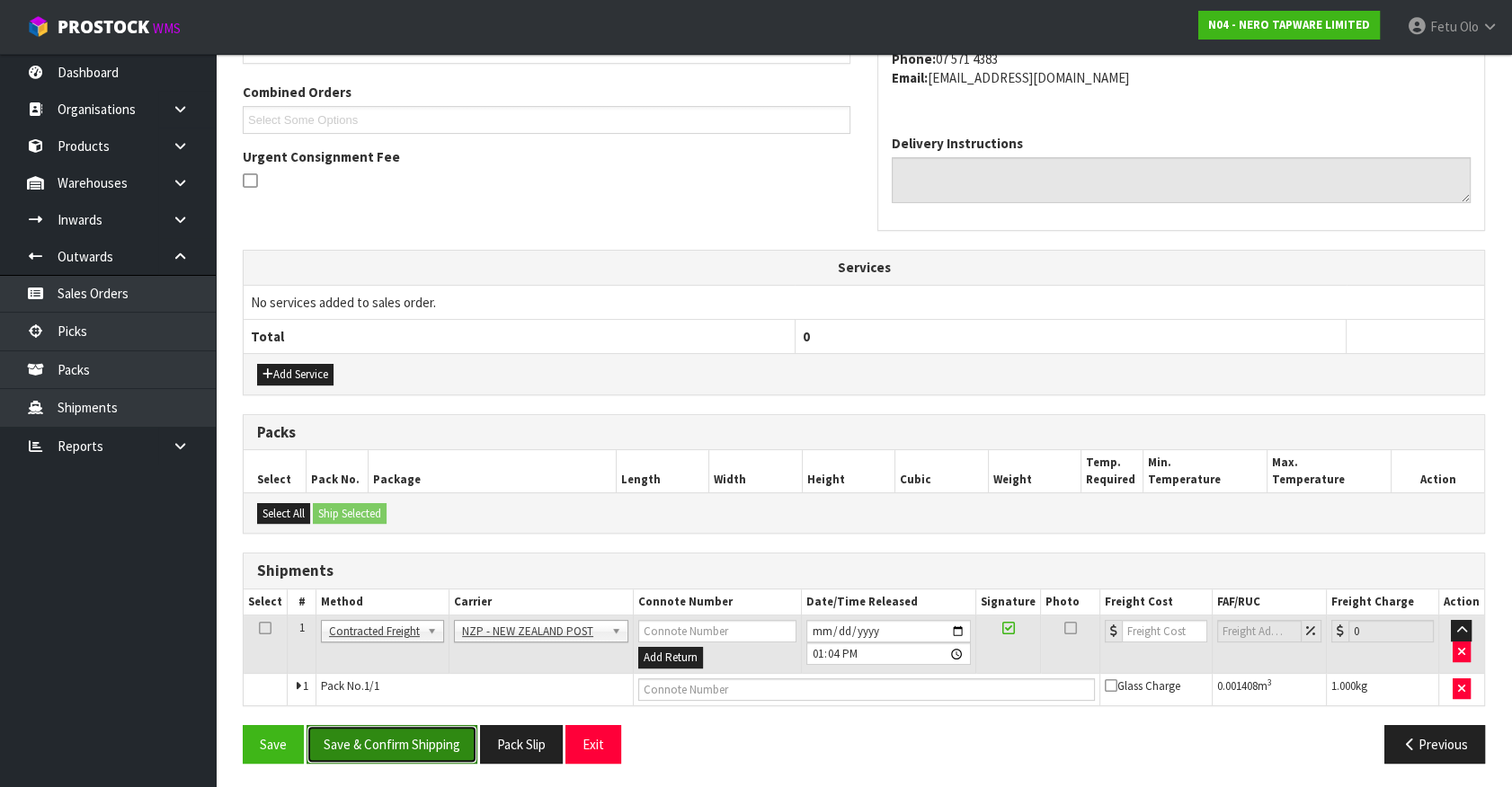 click on "Save & Confirm Shipping" at bounding box center (392, 744) 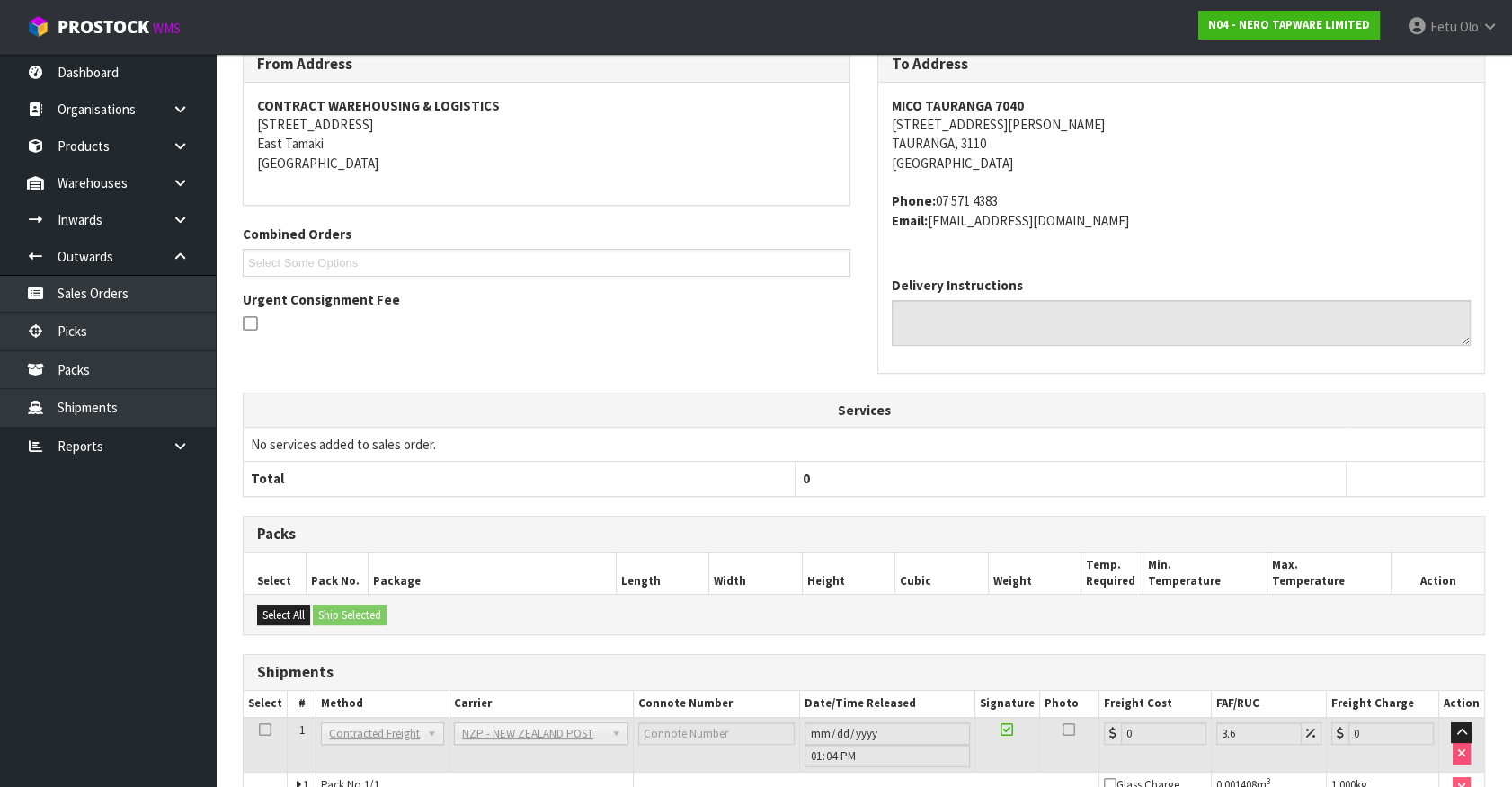 scroll, scrollTop: 423, scrollLeft: 0, axis: vertical 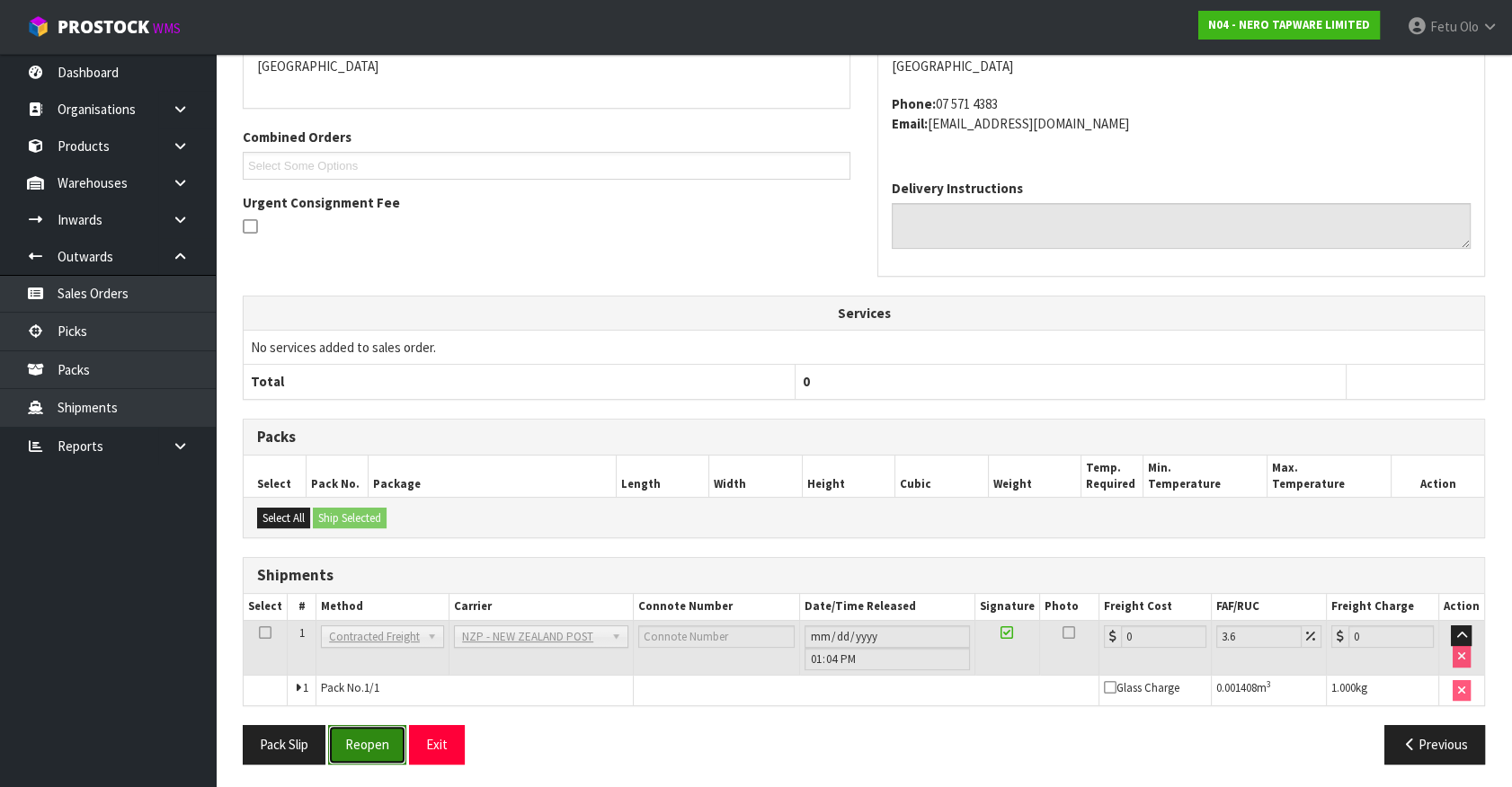 click on "Reopen" at bounding box center (367, 744) 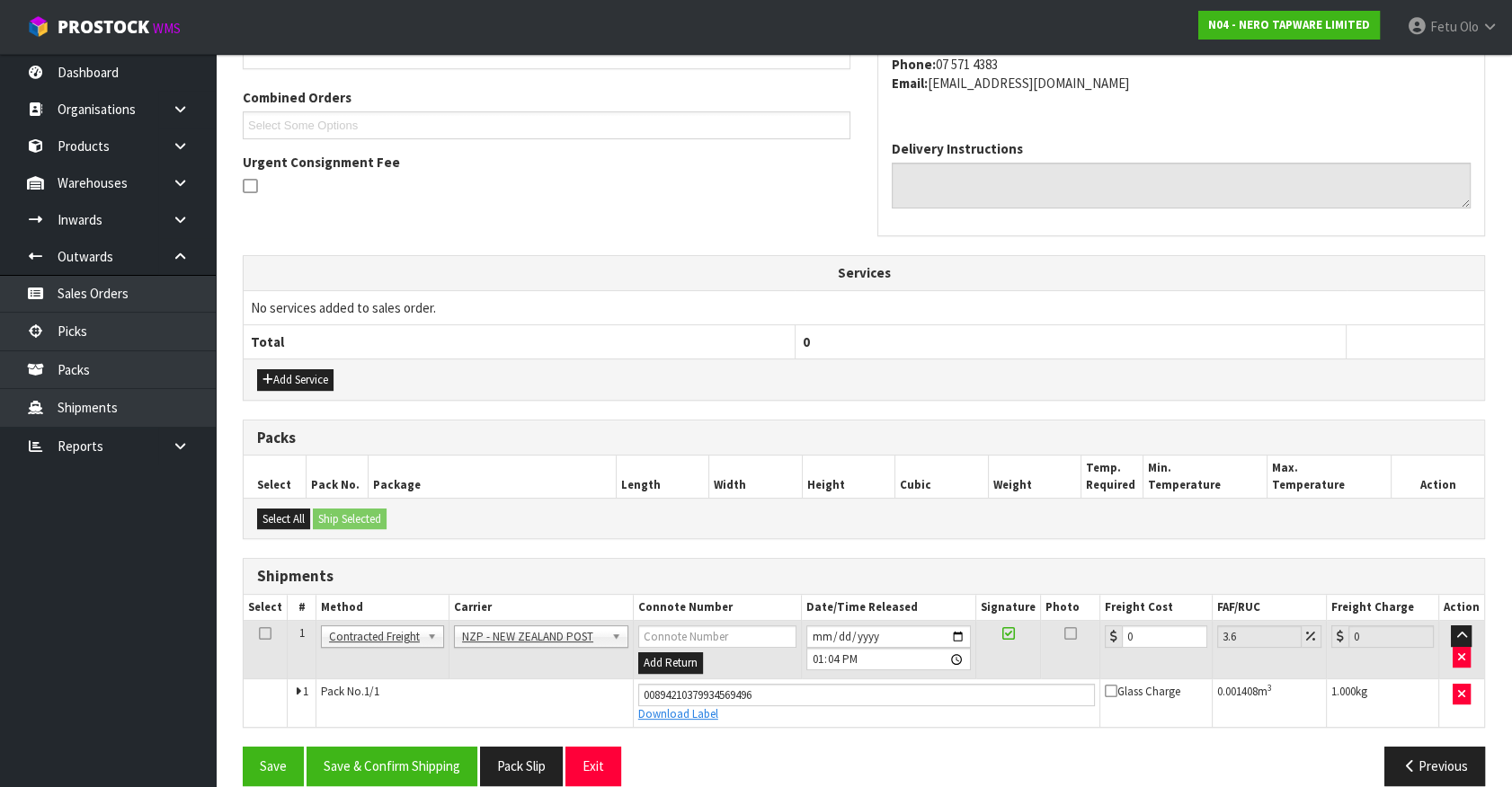 scroll, scrollTop: 465, scrollLeft: 0, axis: vertical 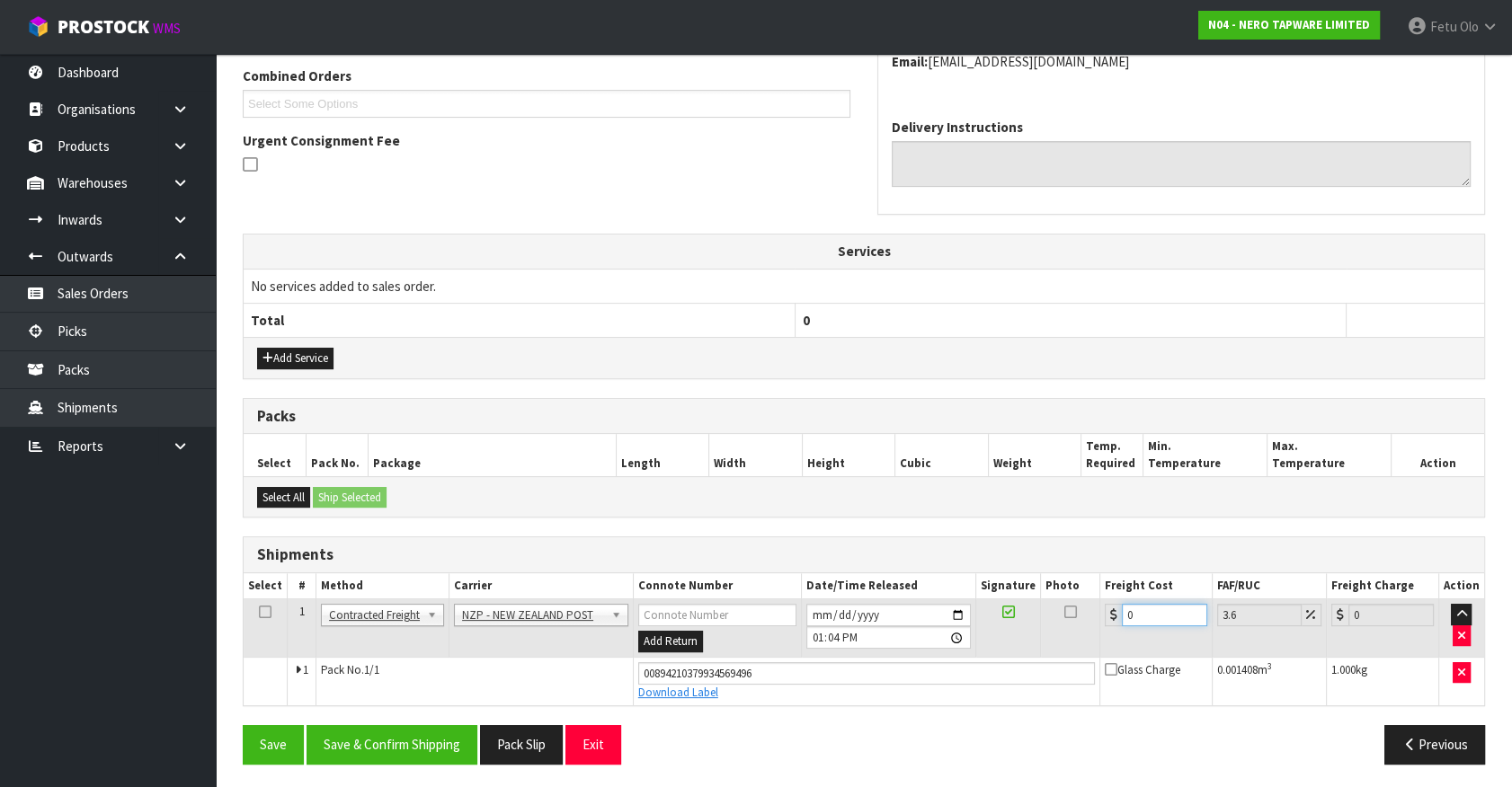 drag, startPoint x: 970, startPoint y: 647, endPoint x: 844, endPoint y: 661, distance: 126.77539 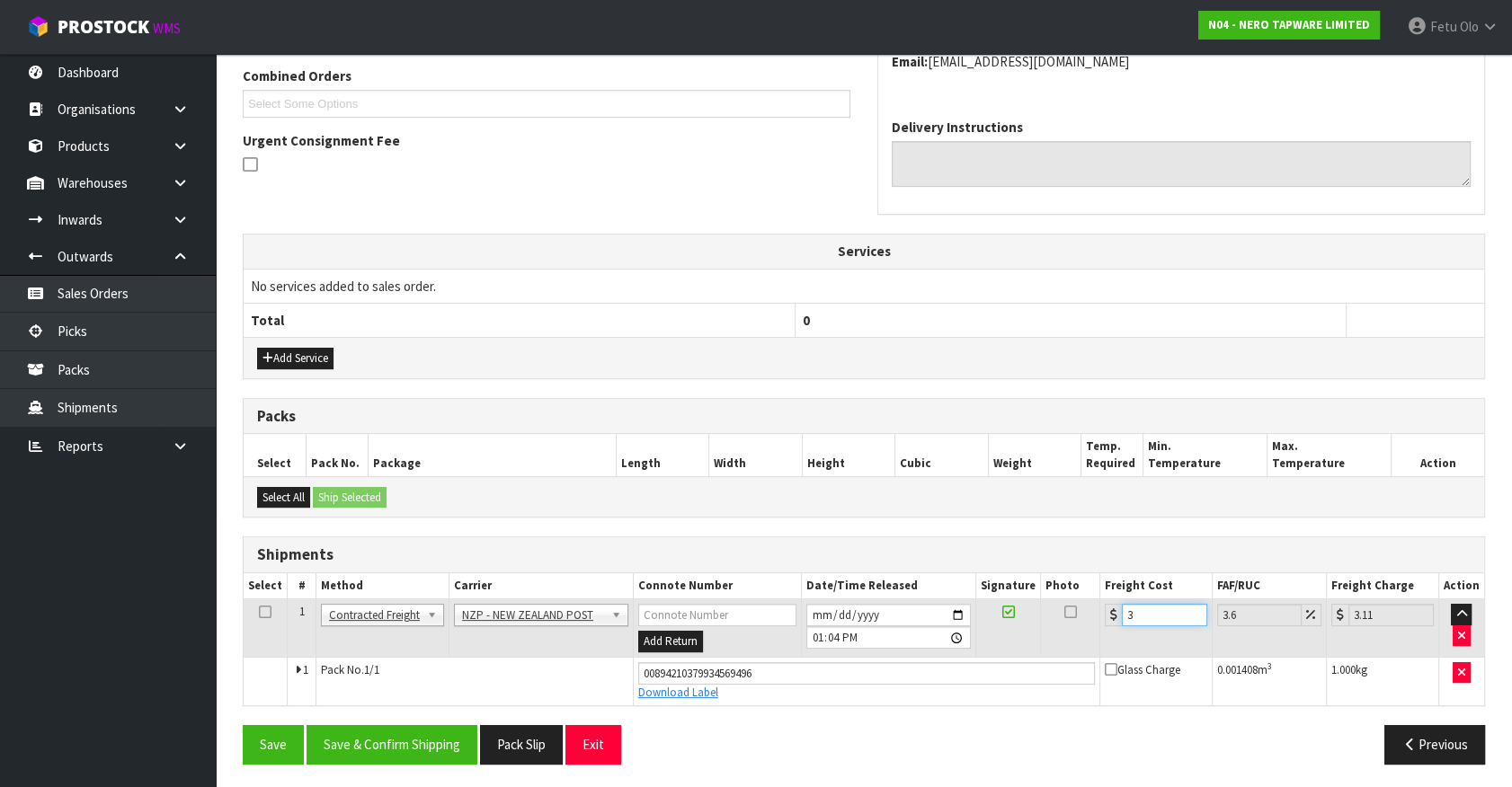 type on "3.6" 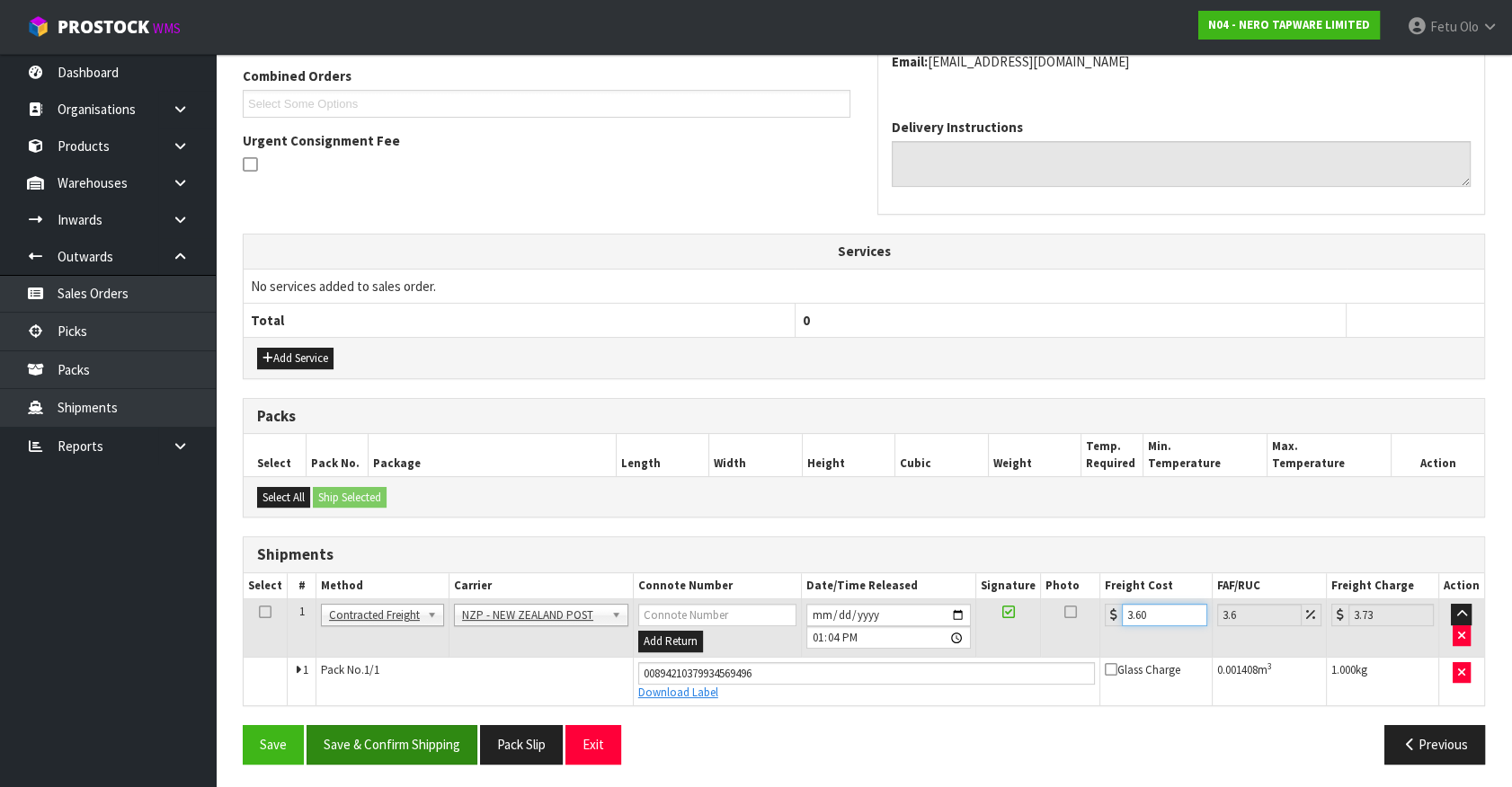 type on "3.60" 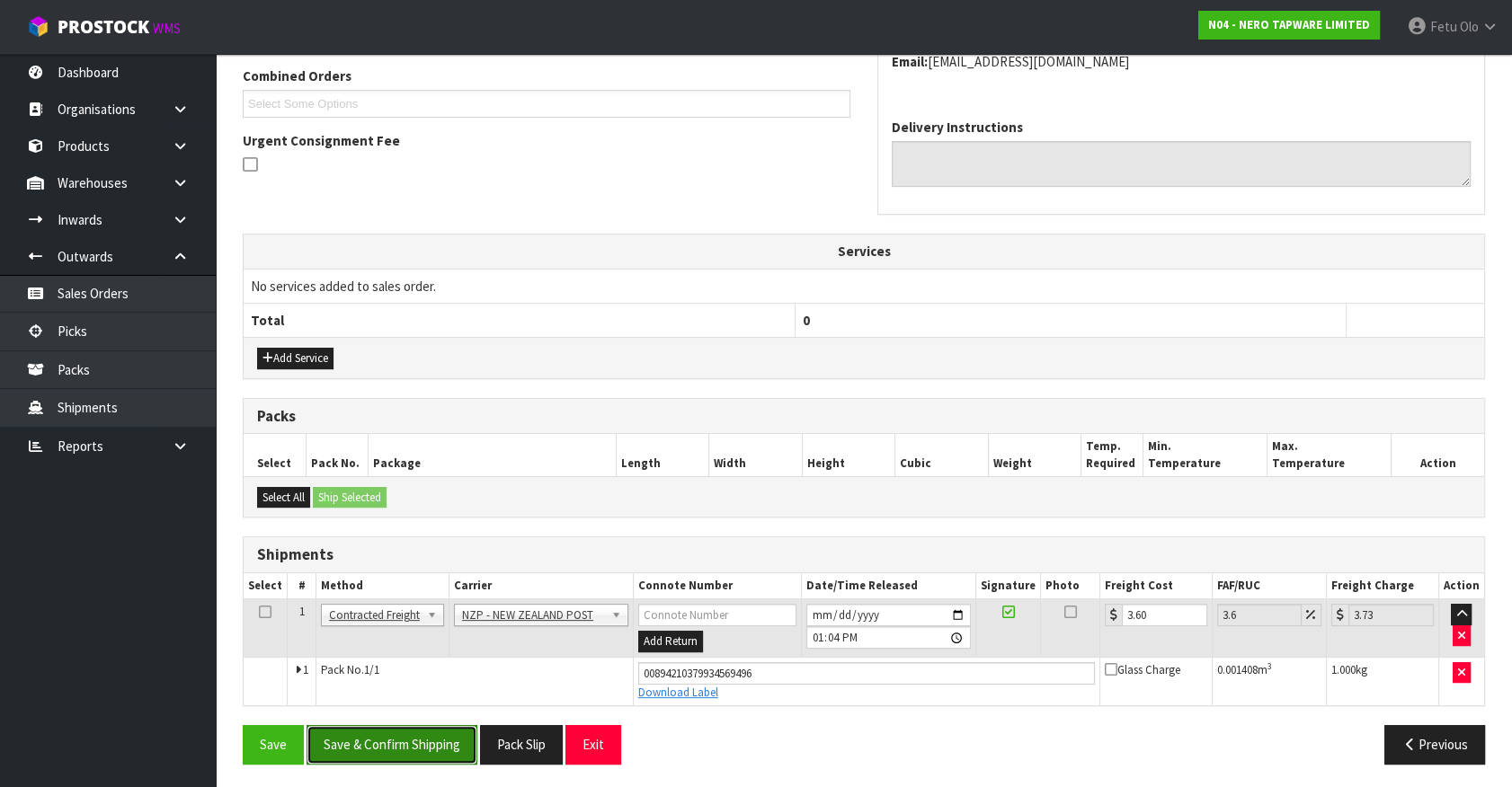 click on "Save & Confirm Shipping" at bounding box center [392, 744] 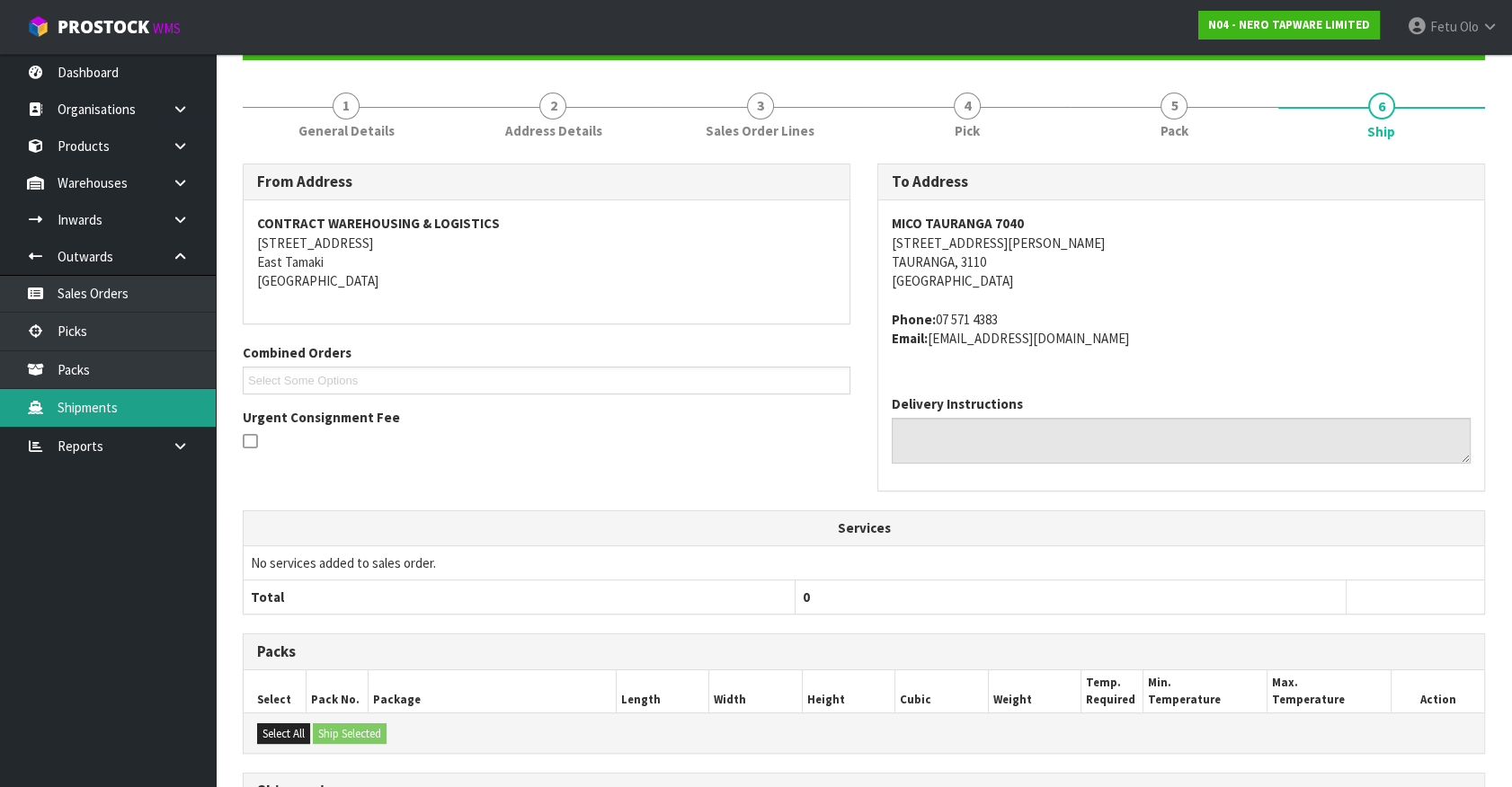 scroll, scrollTop: 408, scrollLeft: 0, axis: vertical 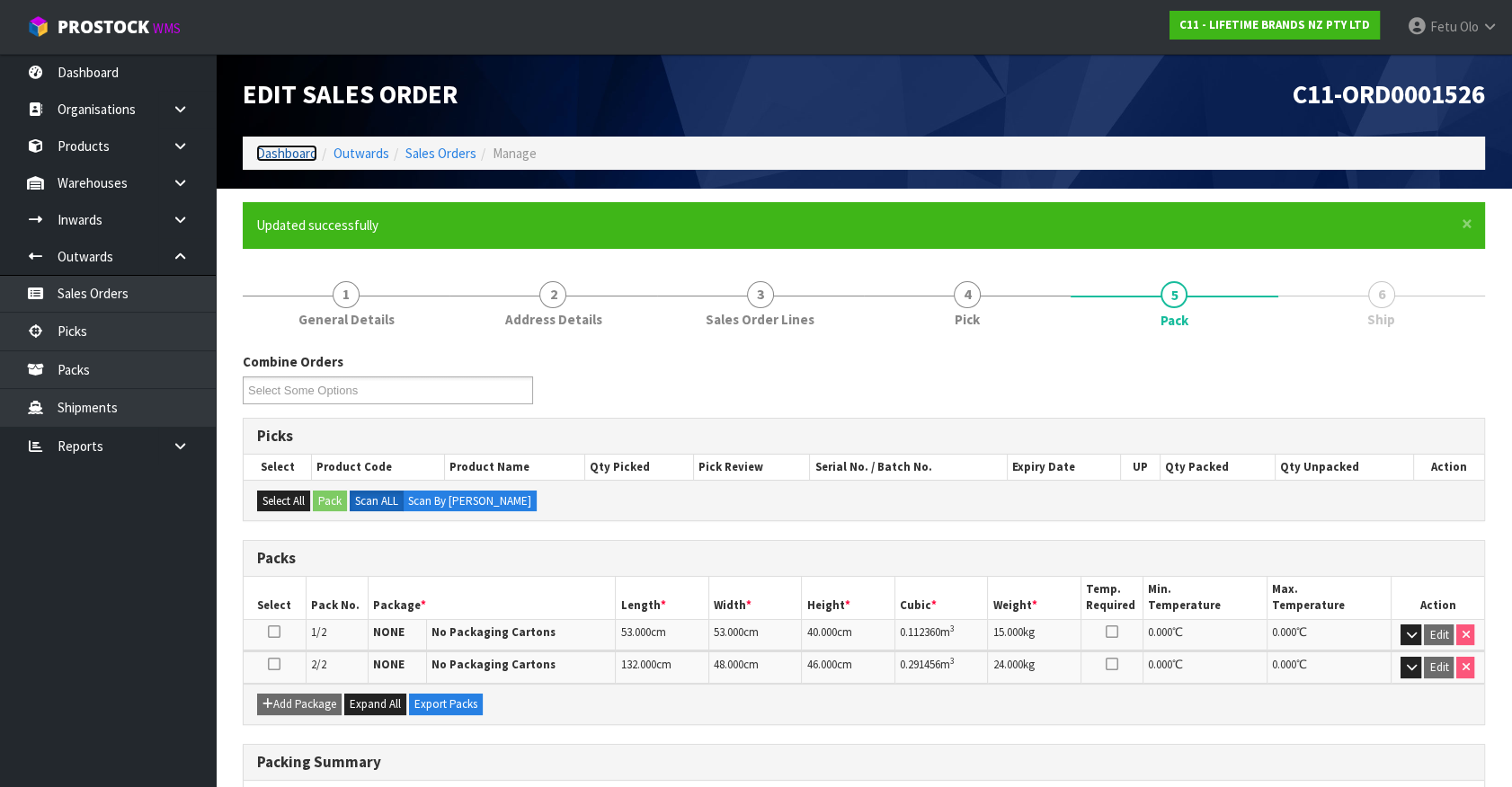 click on "Dashboard" at bounding box center [287, 153] 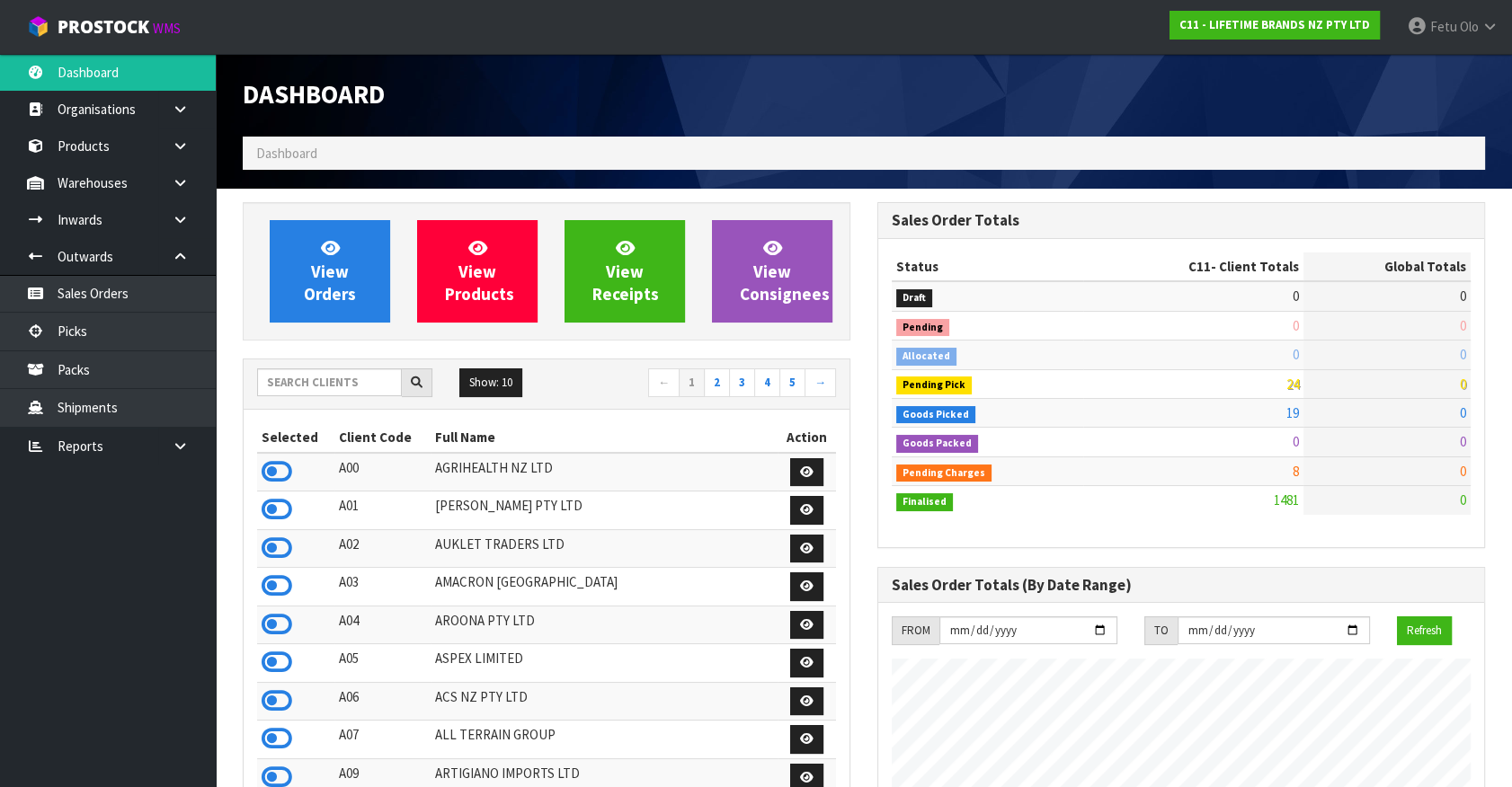 scroll, scrollTop: 897005, scrollLeft: 898294, axis: both 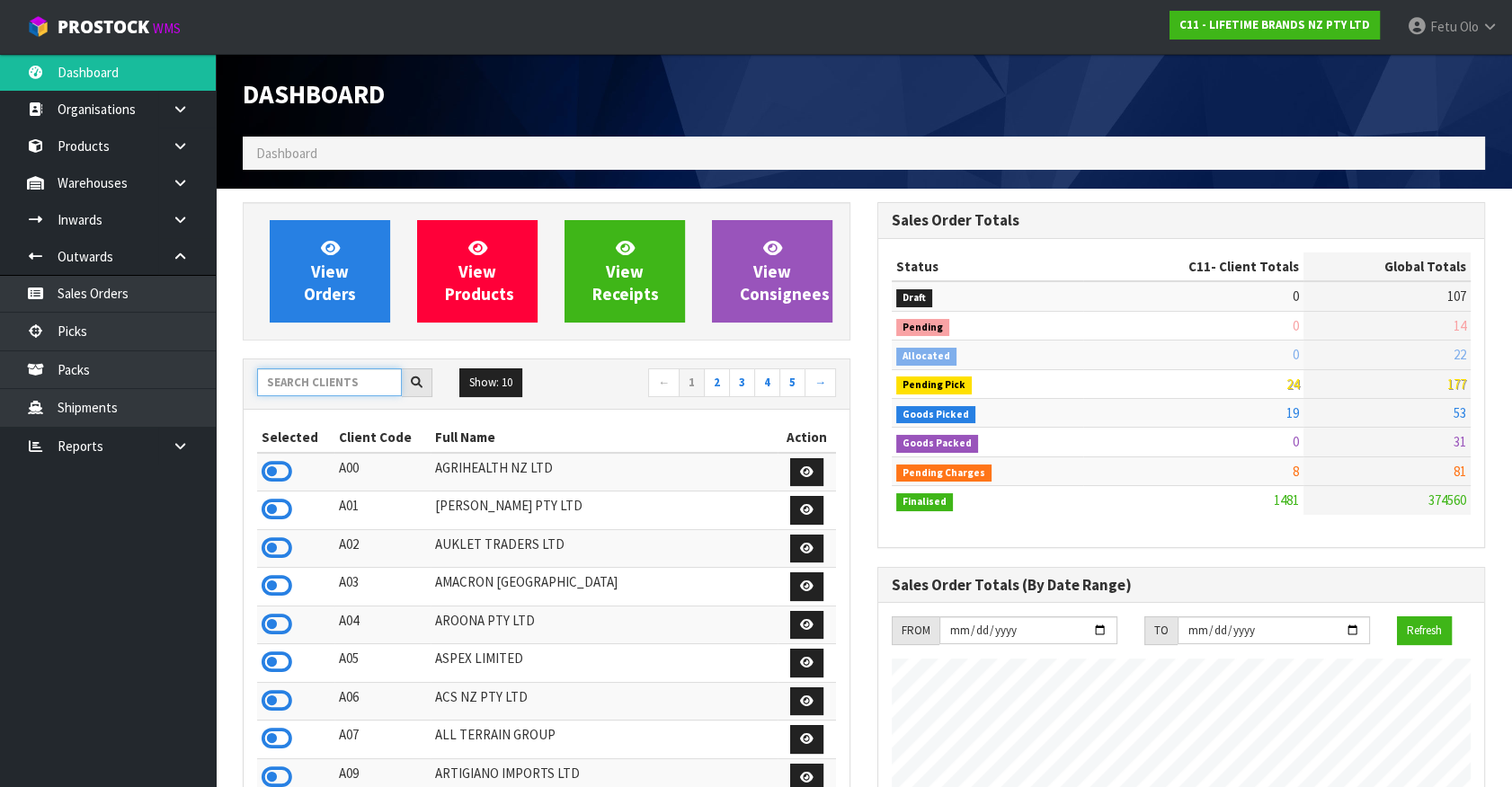 click at bounding box center (329, 382) 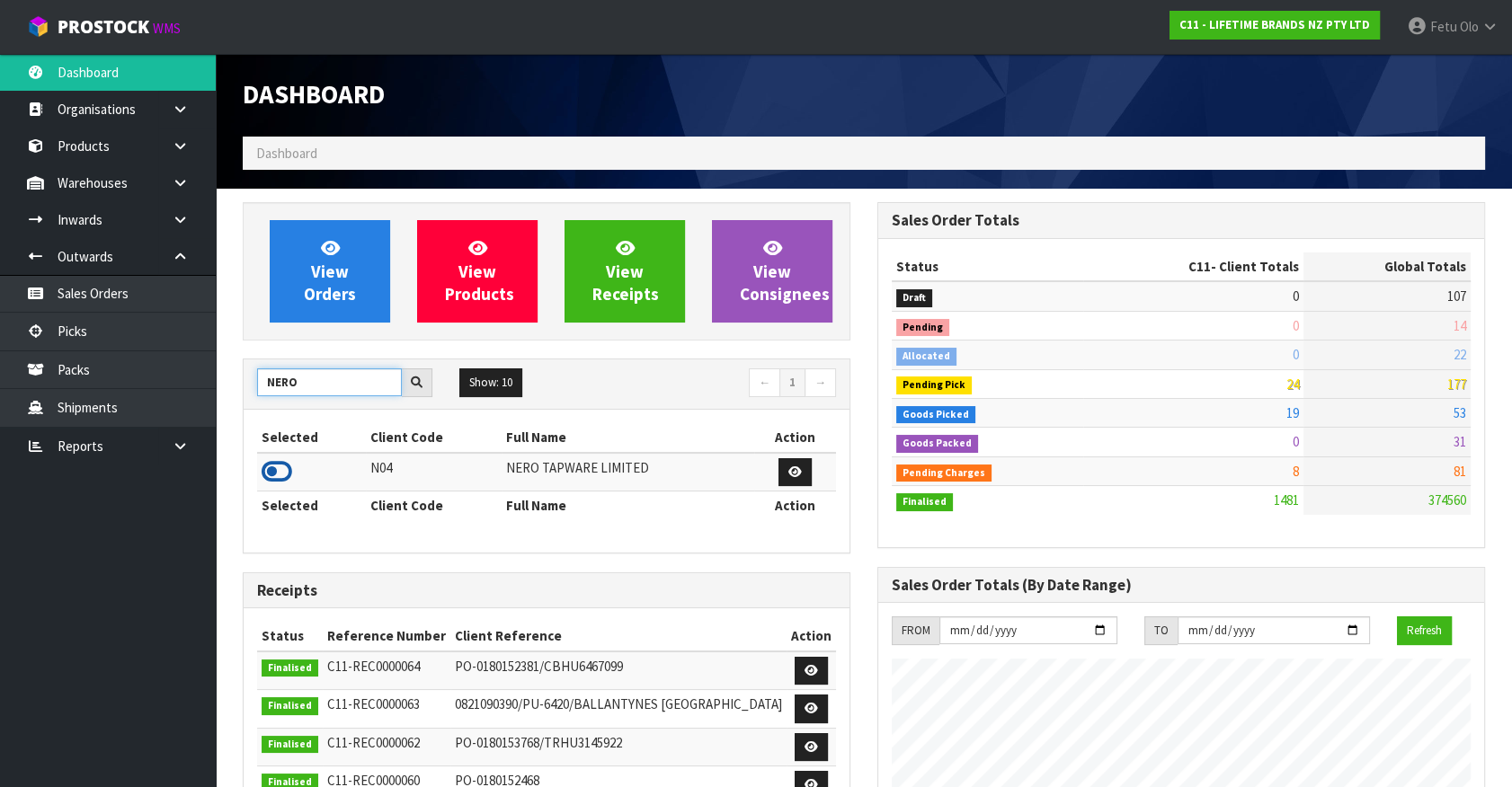 type on "NERO" 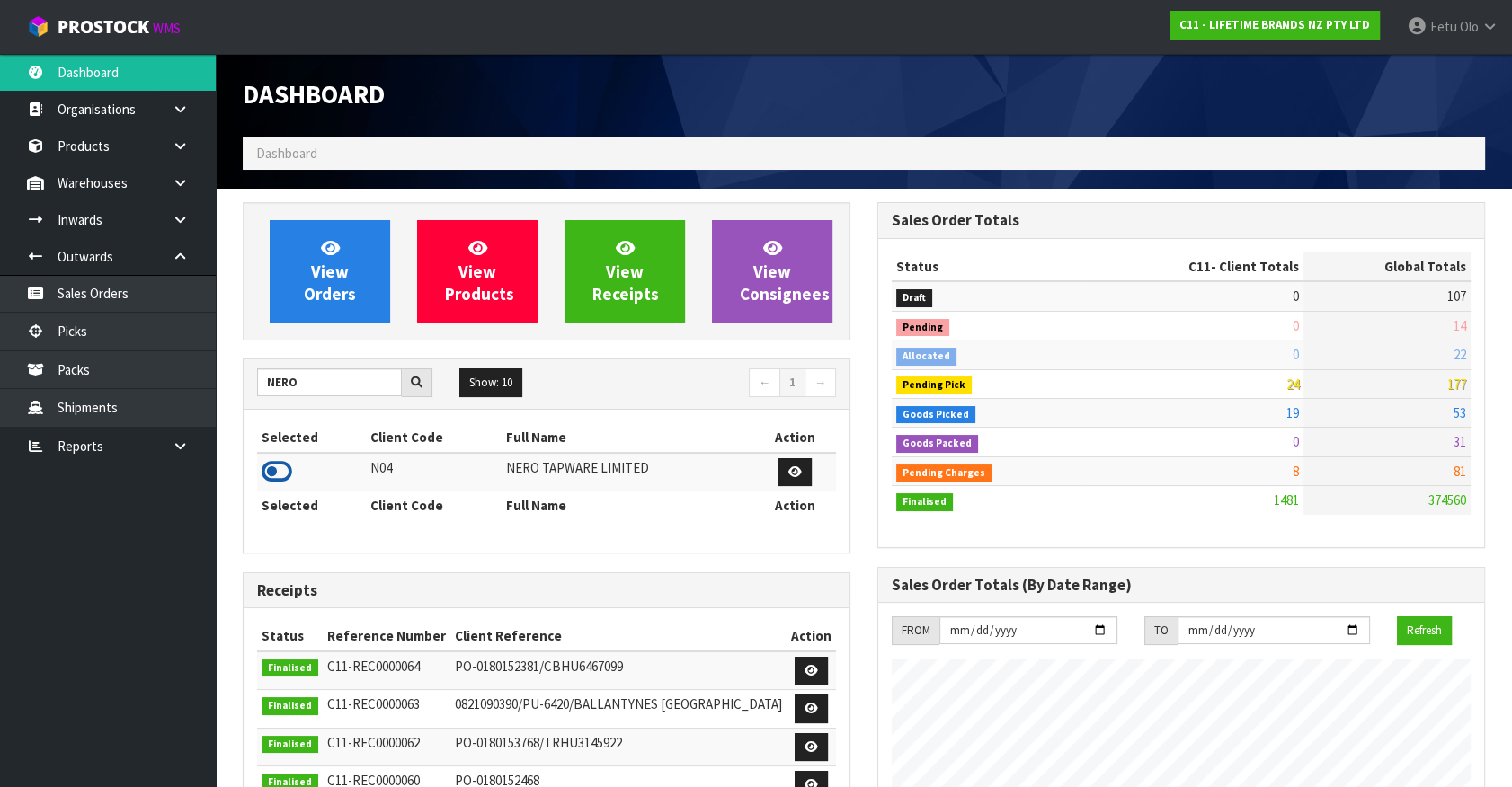 drag, startPoint x: 279, startPoint y: 467, endPoint x: 254, endPoint y: 457, distance: 26.92582 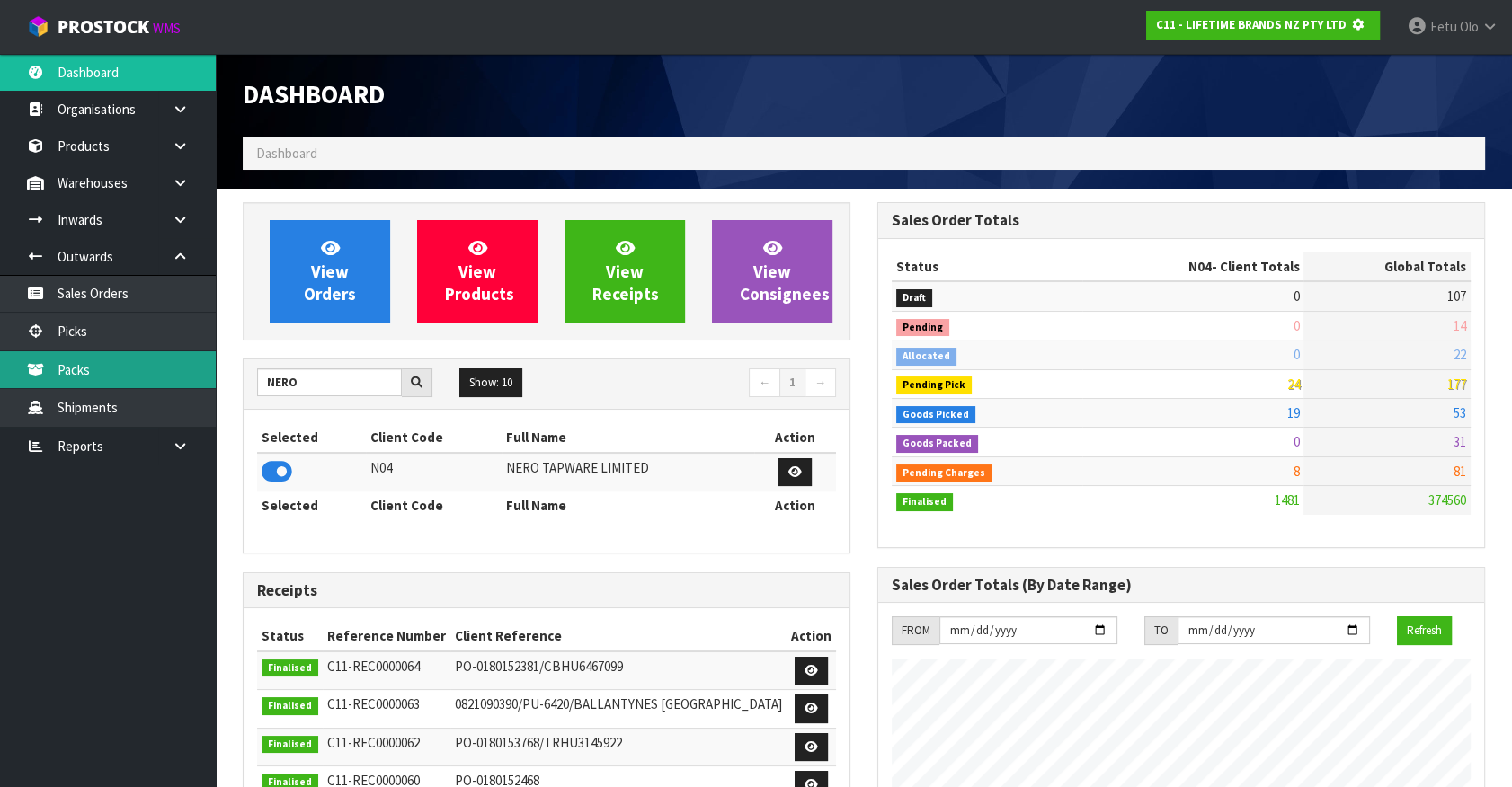 scroll, scrollTop: 1119, scrollLeft: 634, axis: both 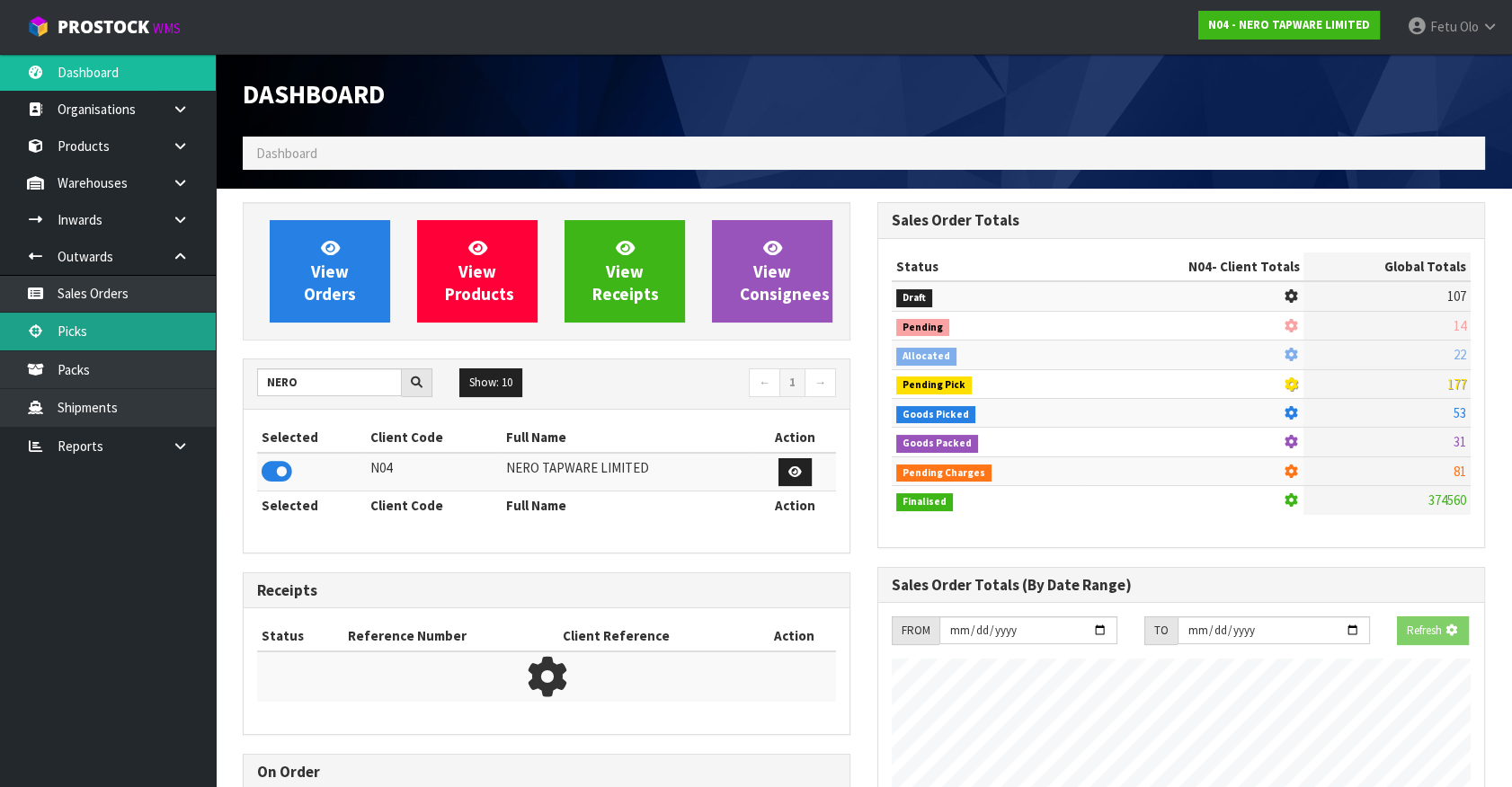 click on "Picks" at bounding box center [108, 331] 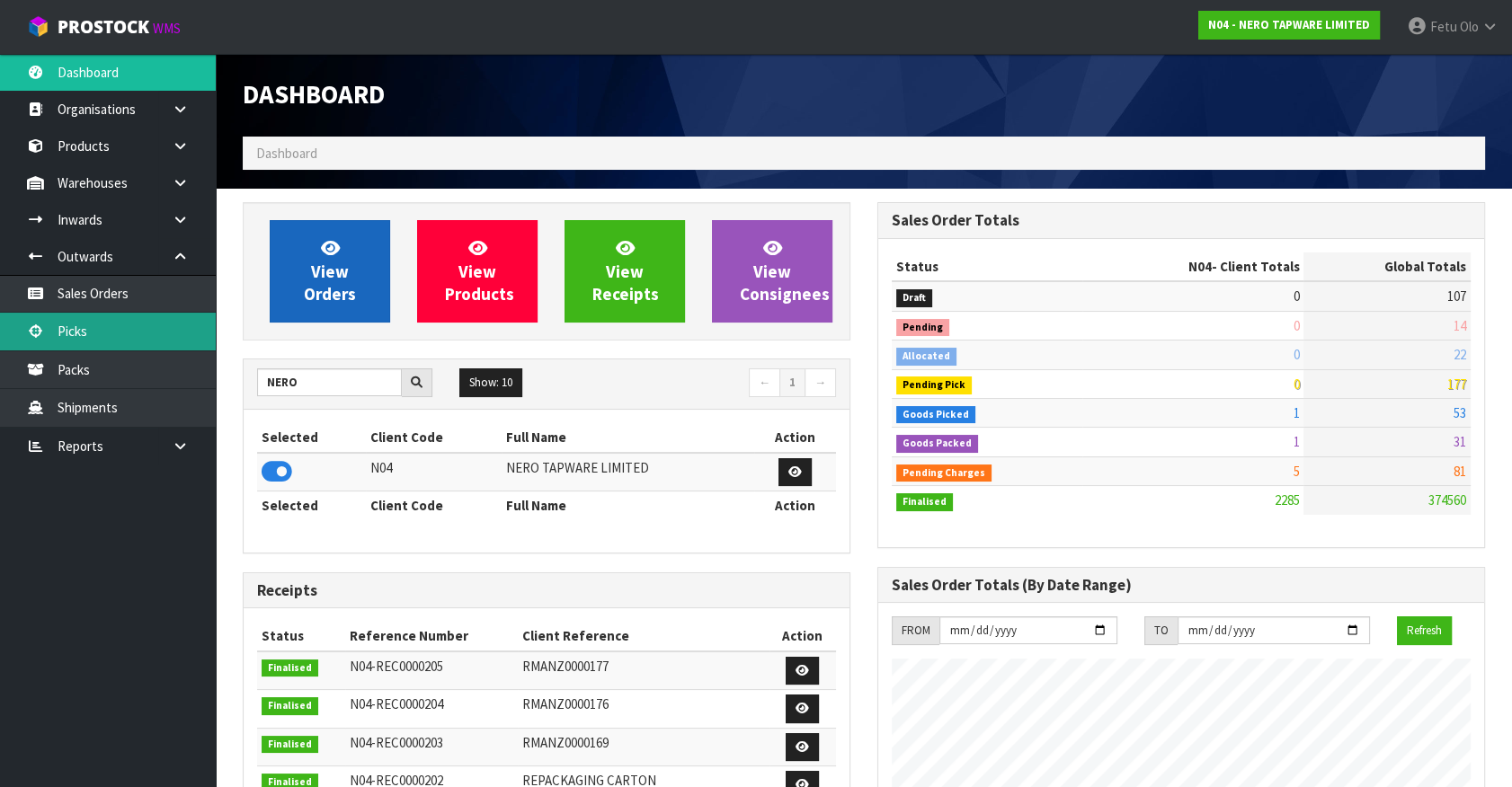 scroll, scrollTop: 896985, scrollLeft: 898294, axis: both 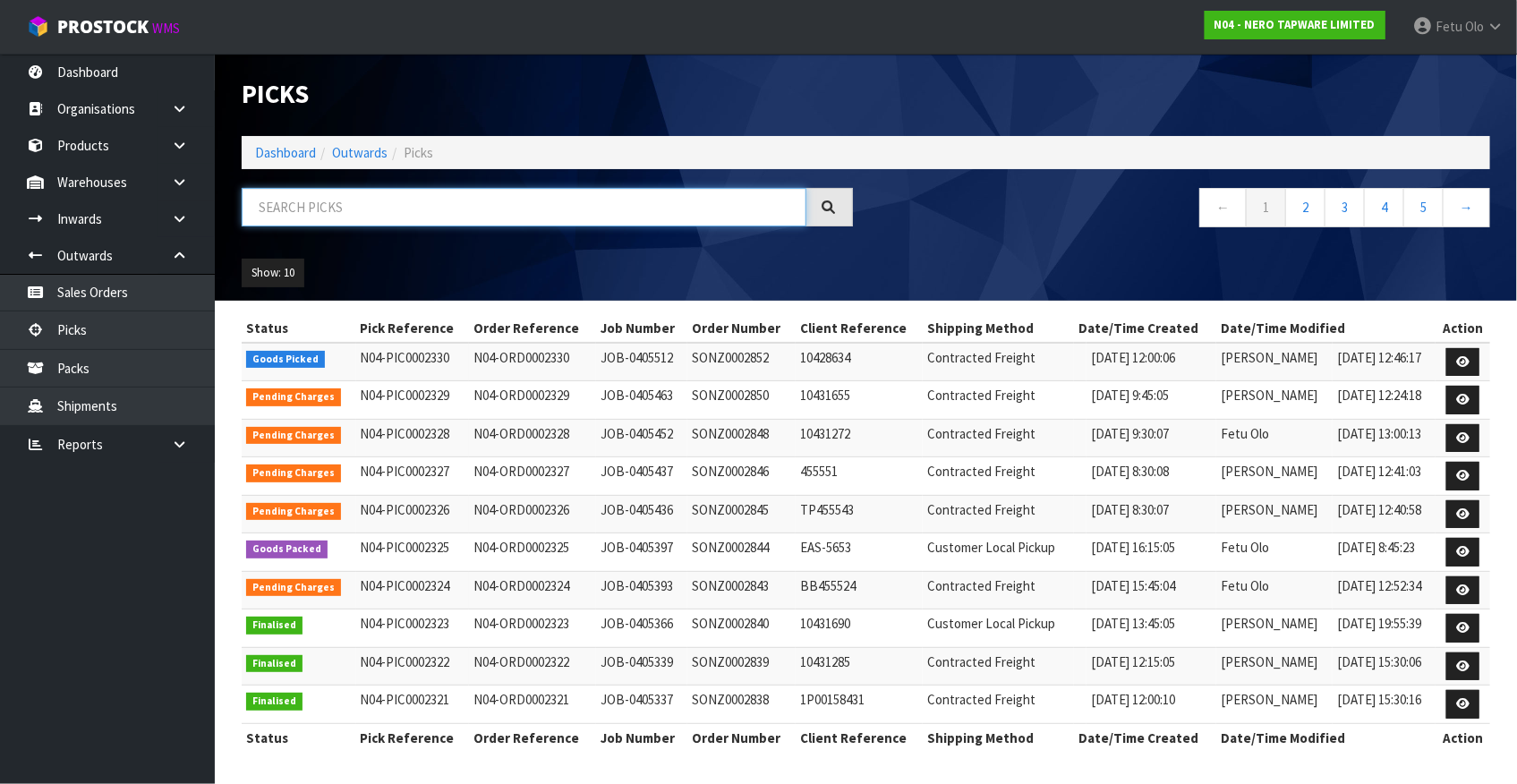 click at bounding box center [524, 207] 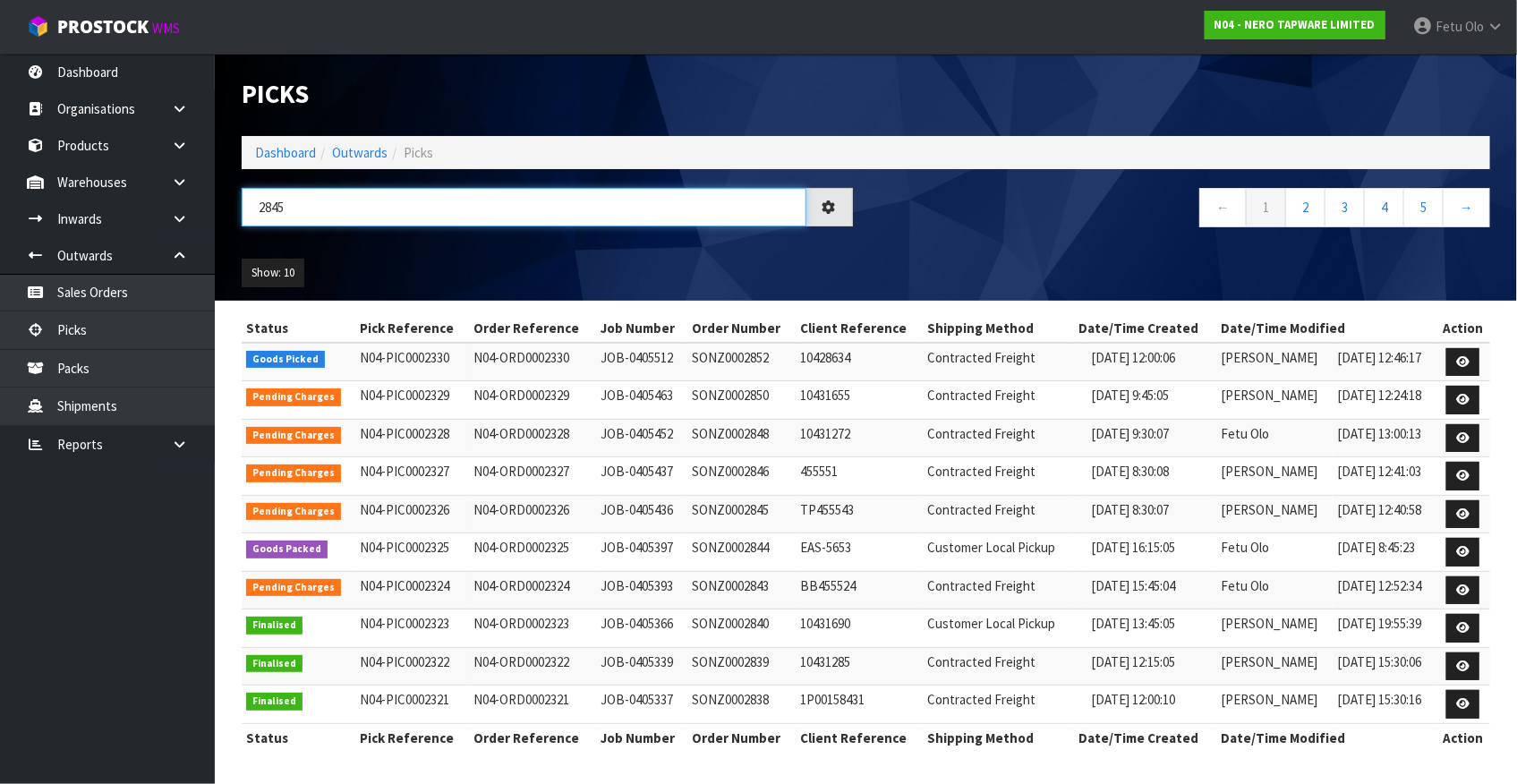type on "2845" 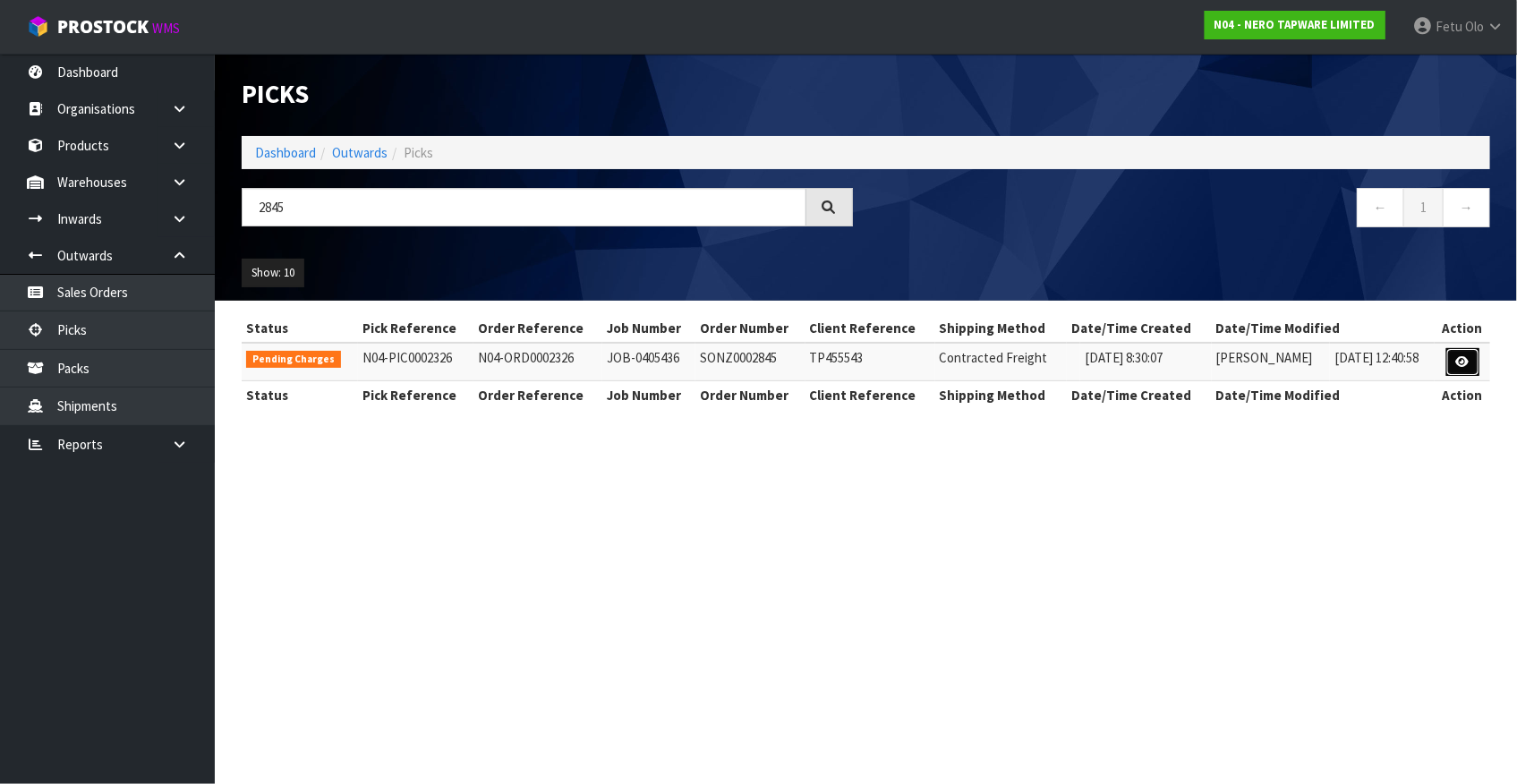 click at bounding box center [1462, 362] 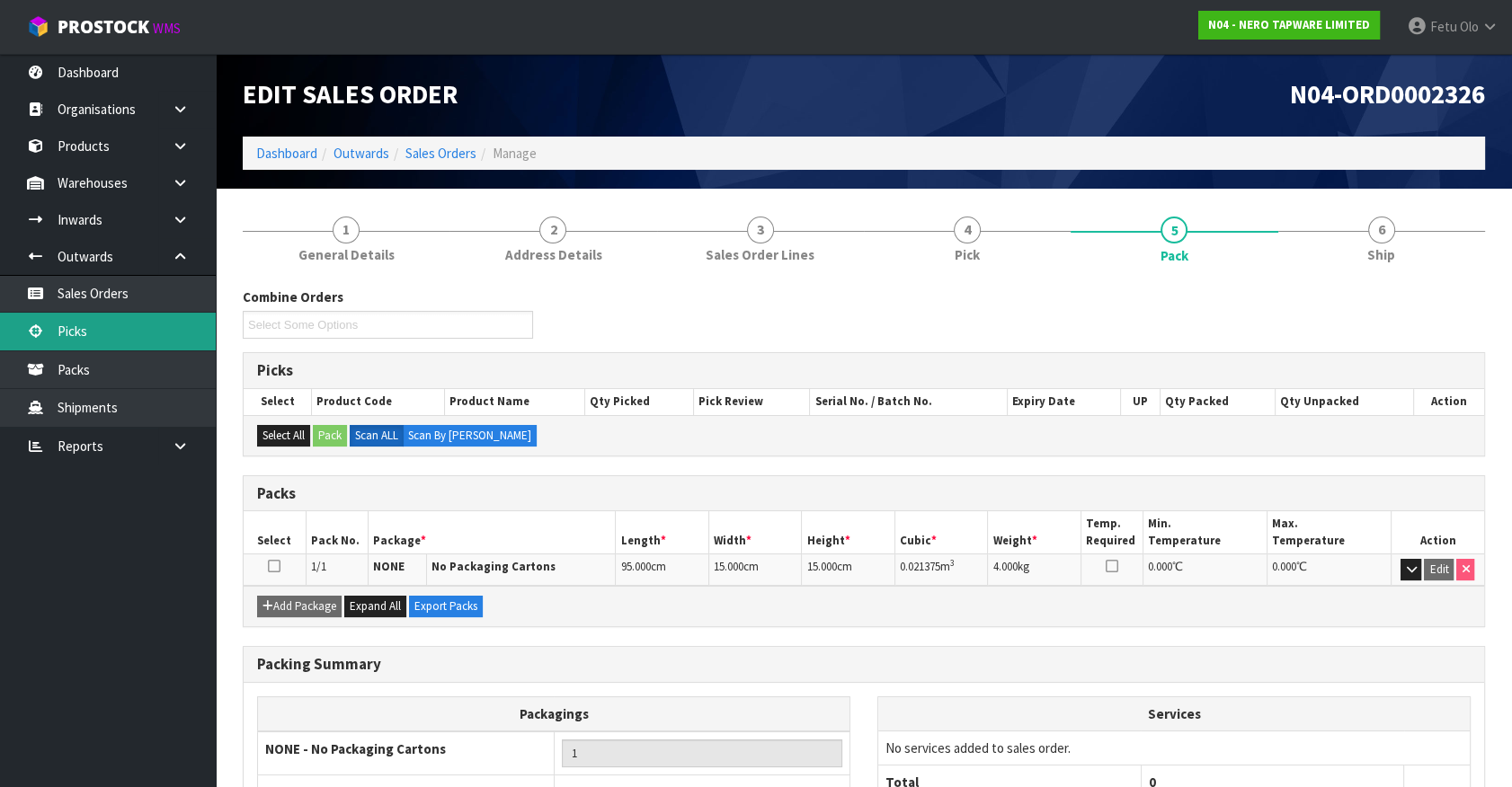 click on "Picks" at bounding box center (108, 331) 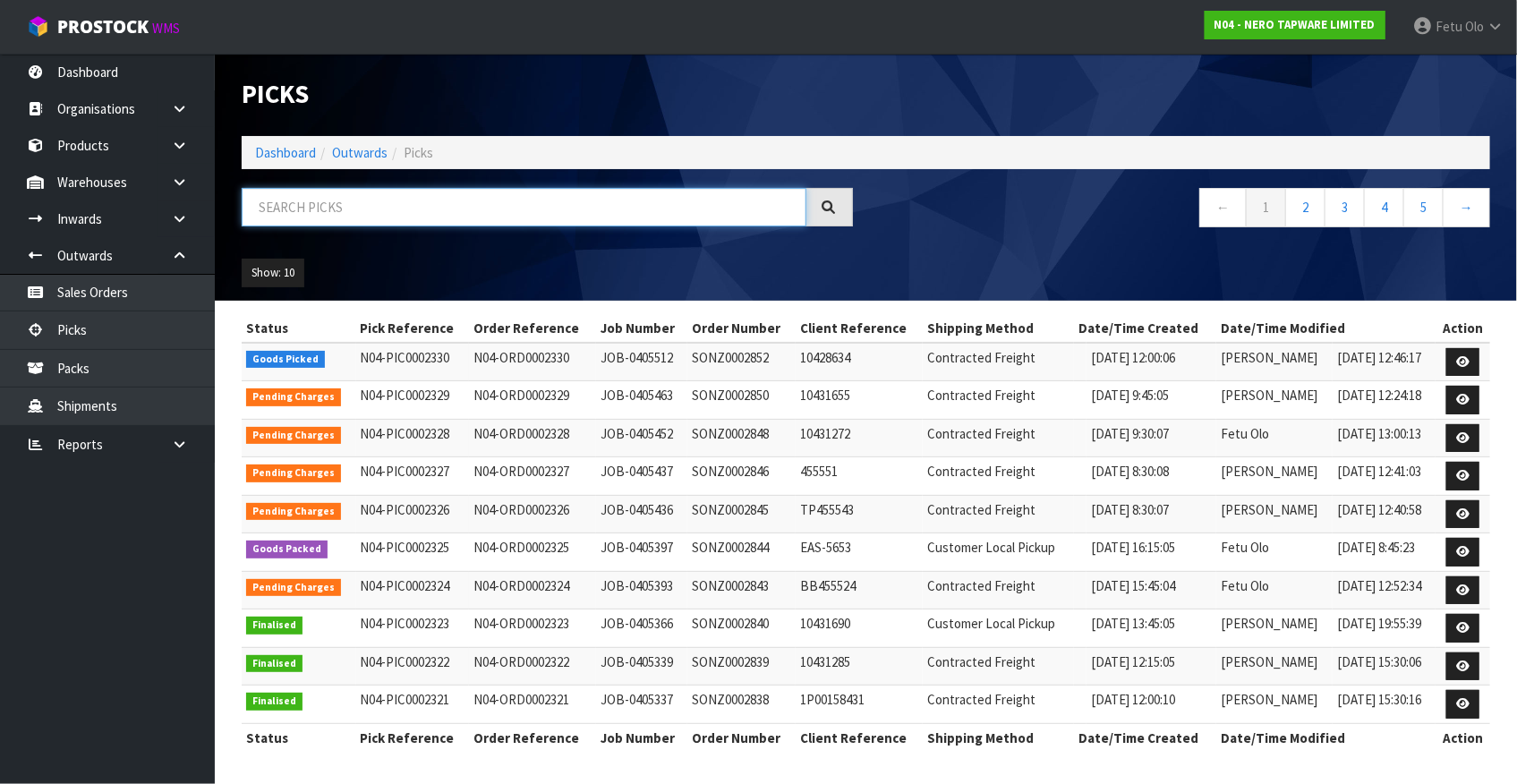 click at bounding box center (524, 207) 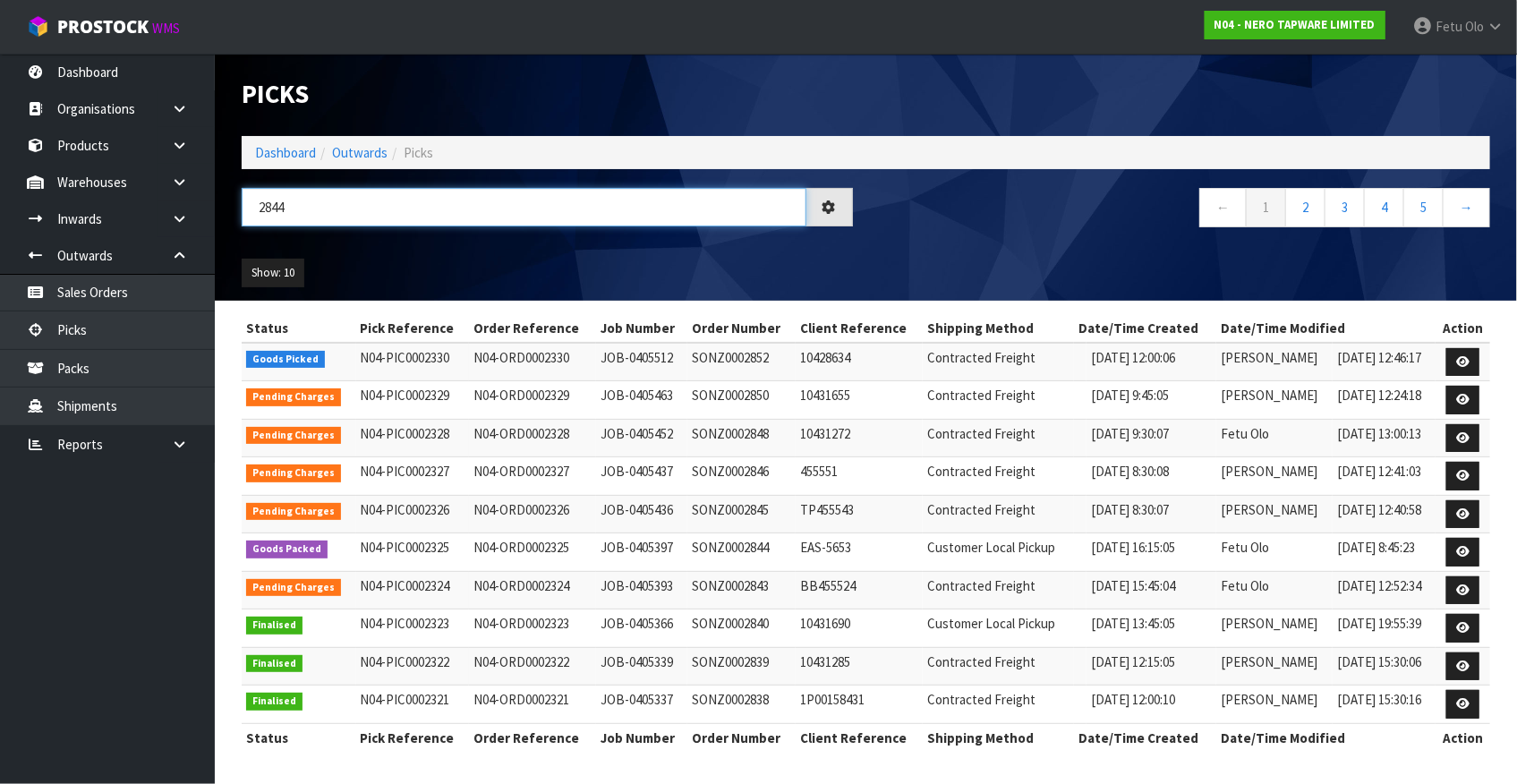 type on "2844" 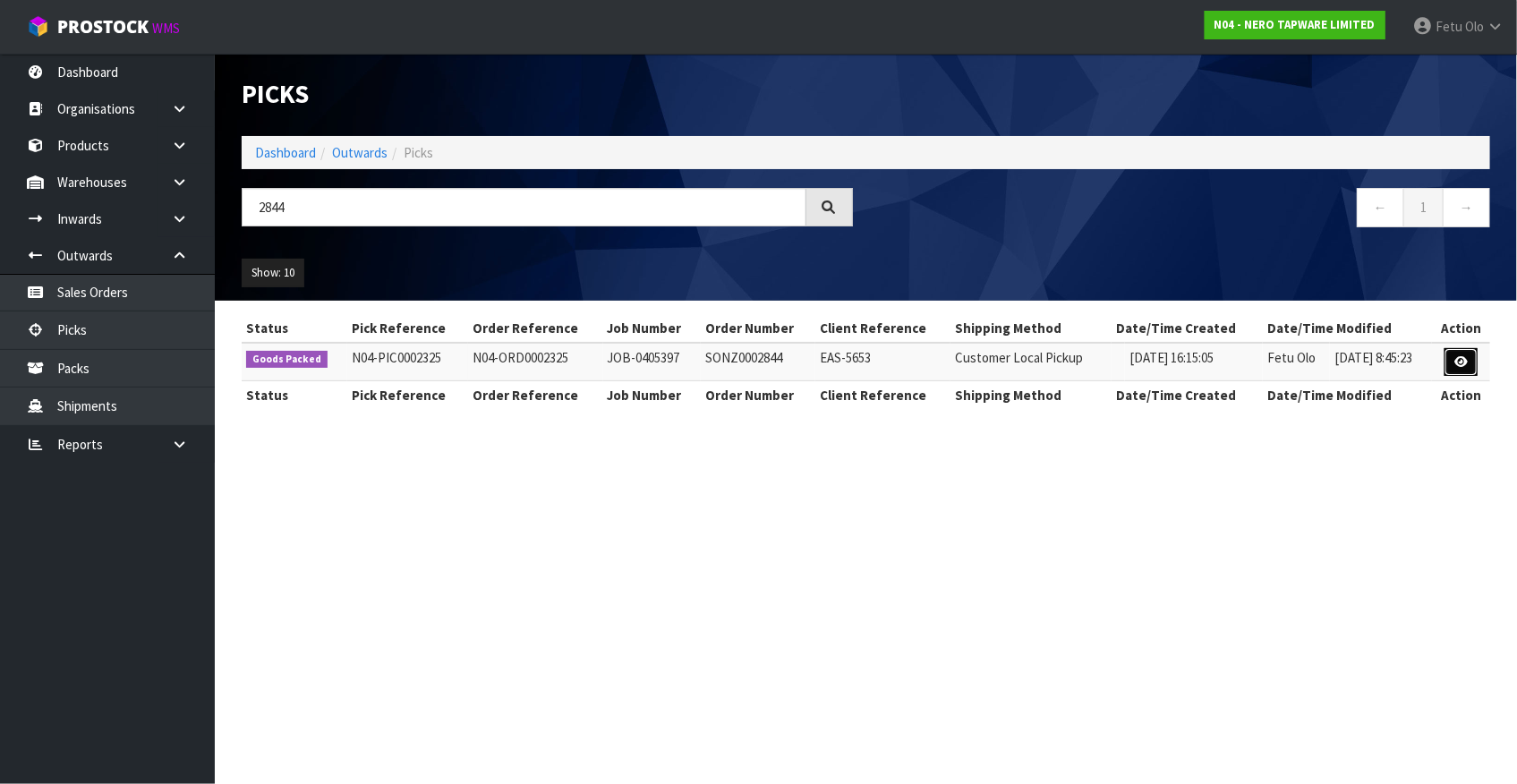click at bounding box center [1461, 362] 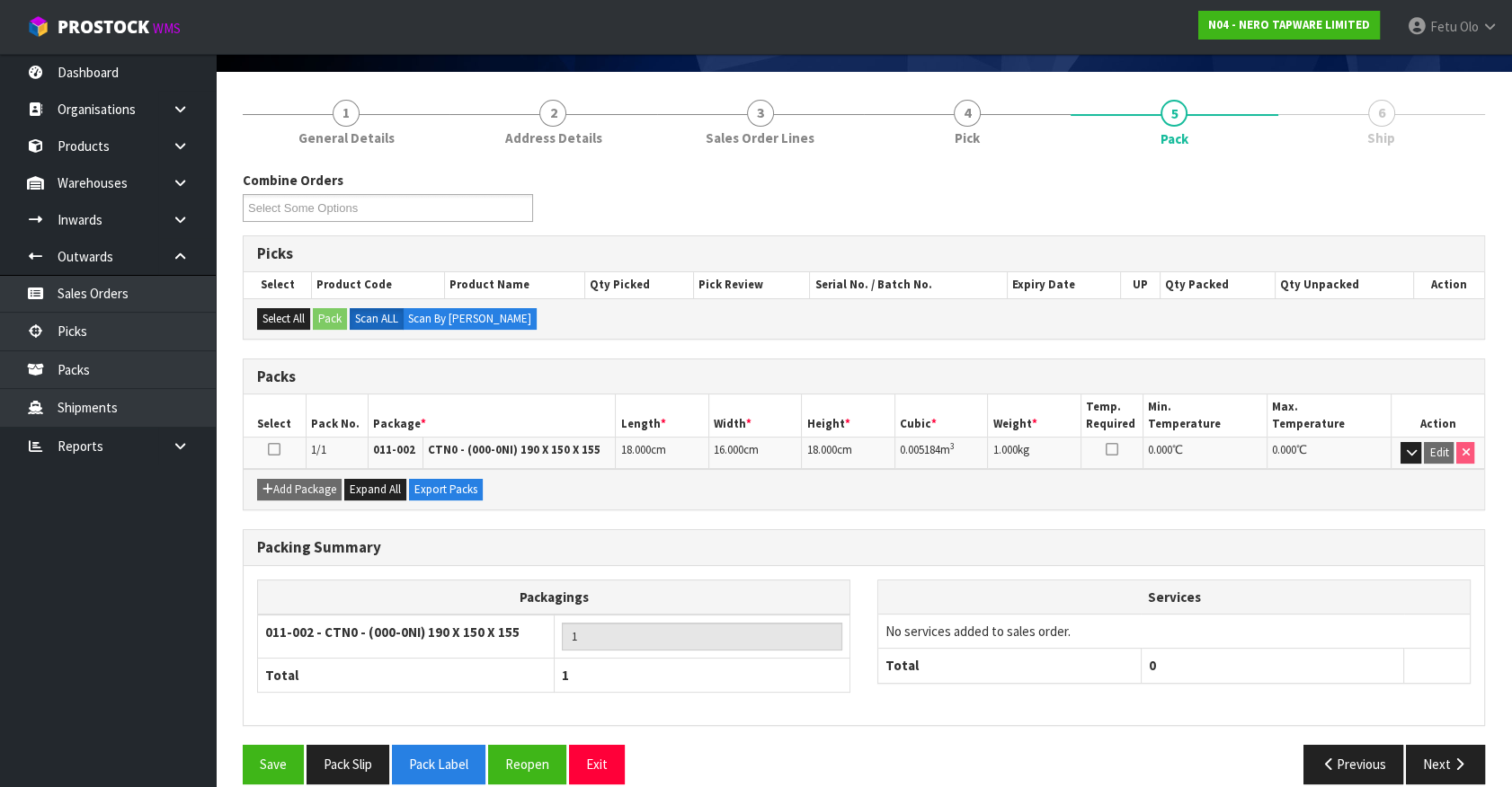 scroll, scrollTop: 137, scrollLeft: 0, axis: vertical 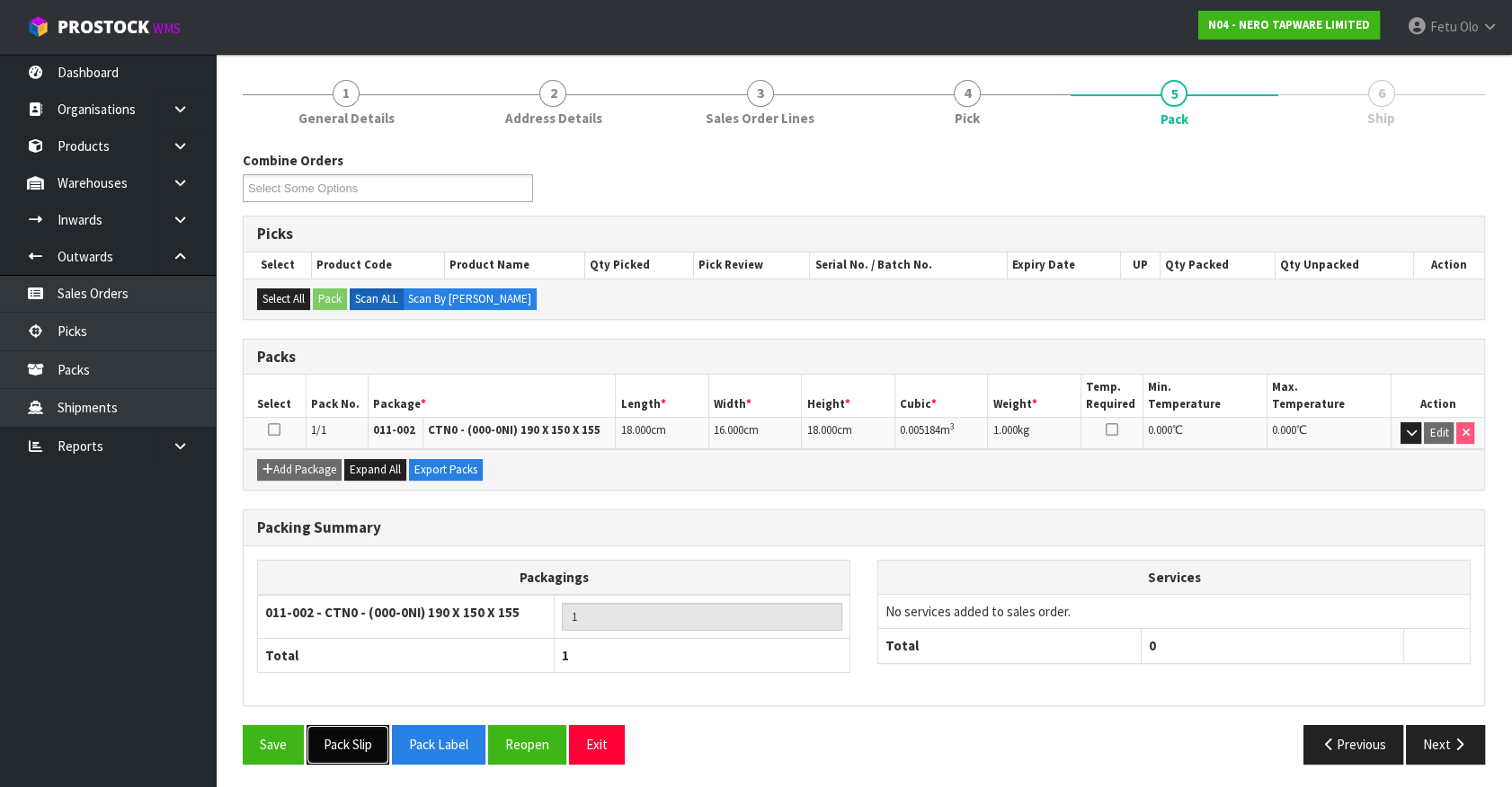 click on "Pack Slip" at bounding box center [348, 744] 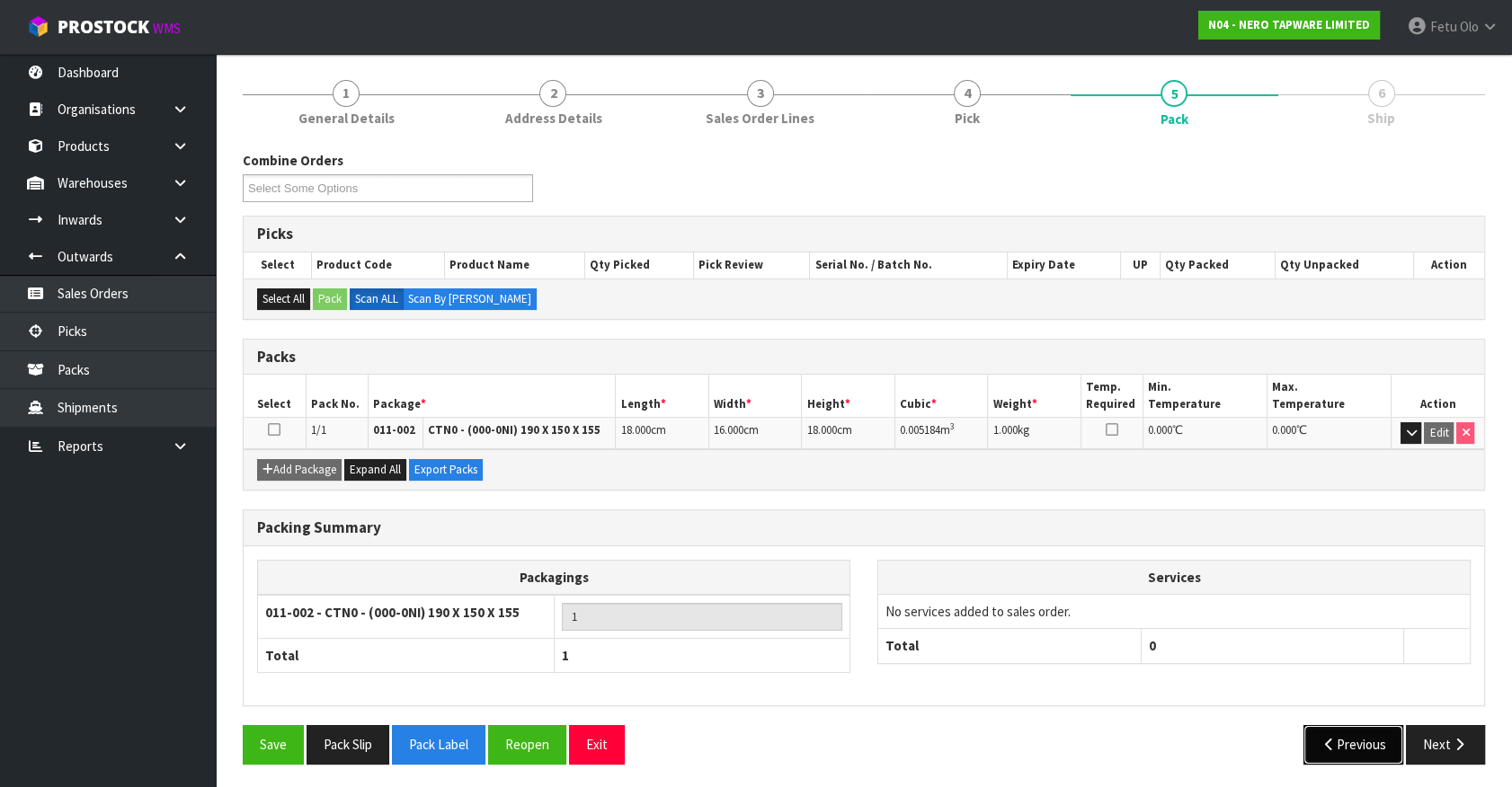 click on "Previous" at bounding box center (1354, 744) 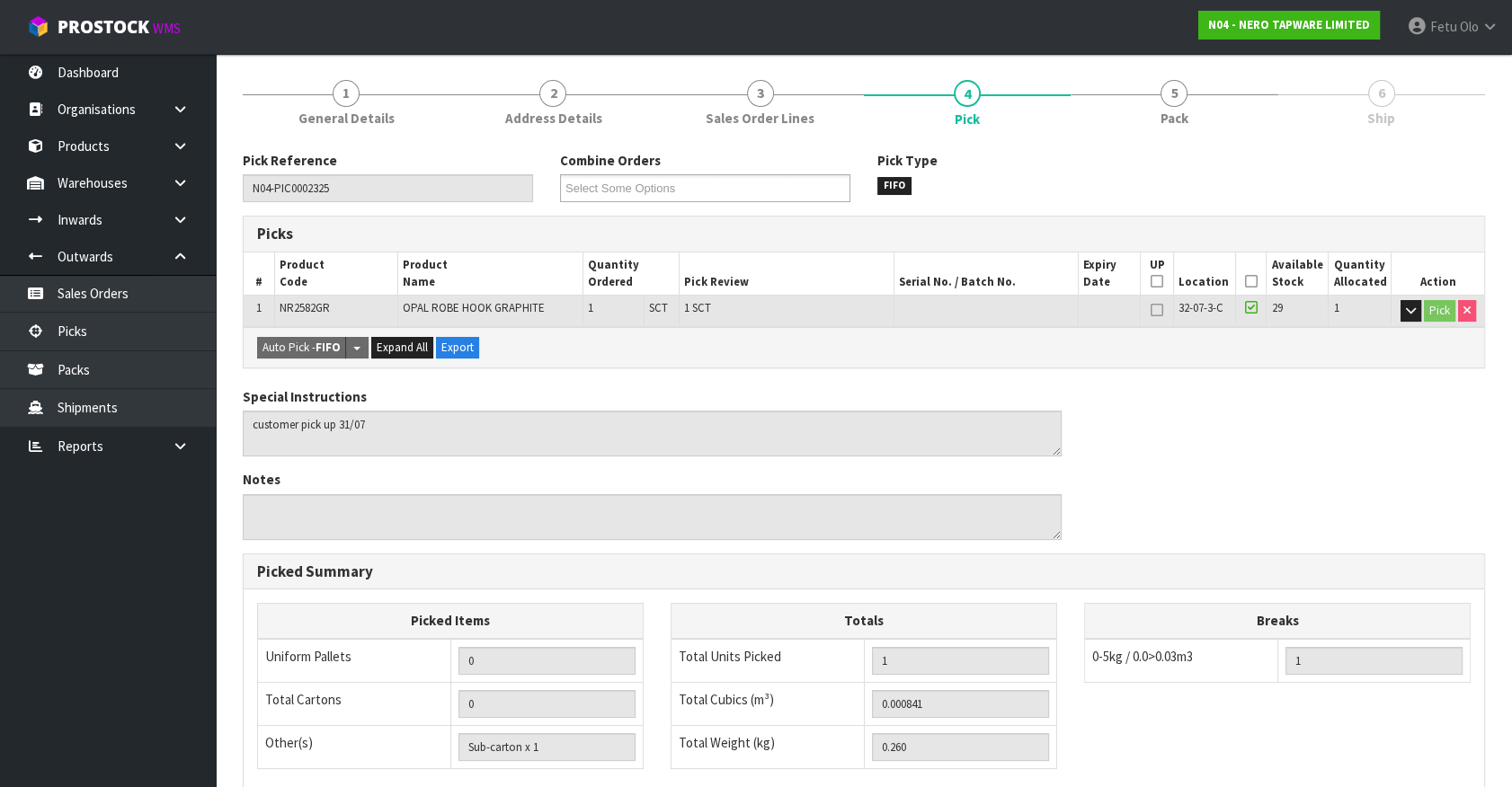 scroll, scrollTop: 394, scrollLeft: 0, axis: vertical 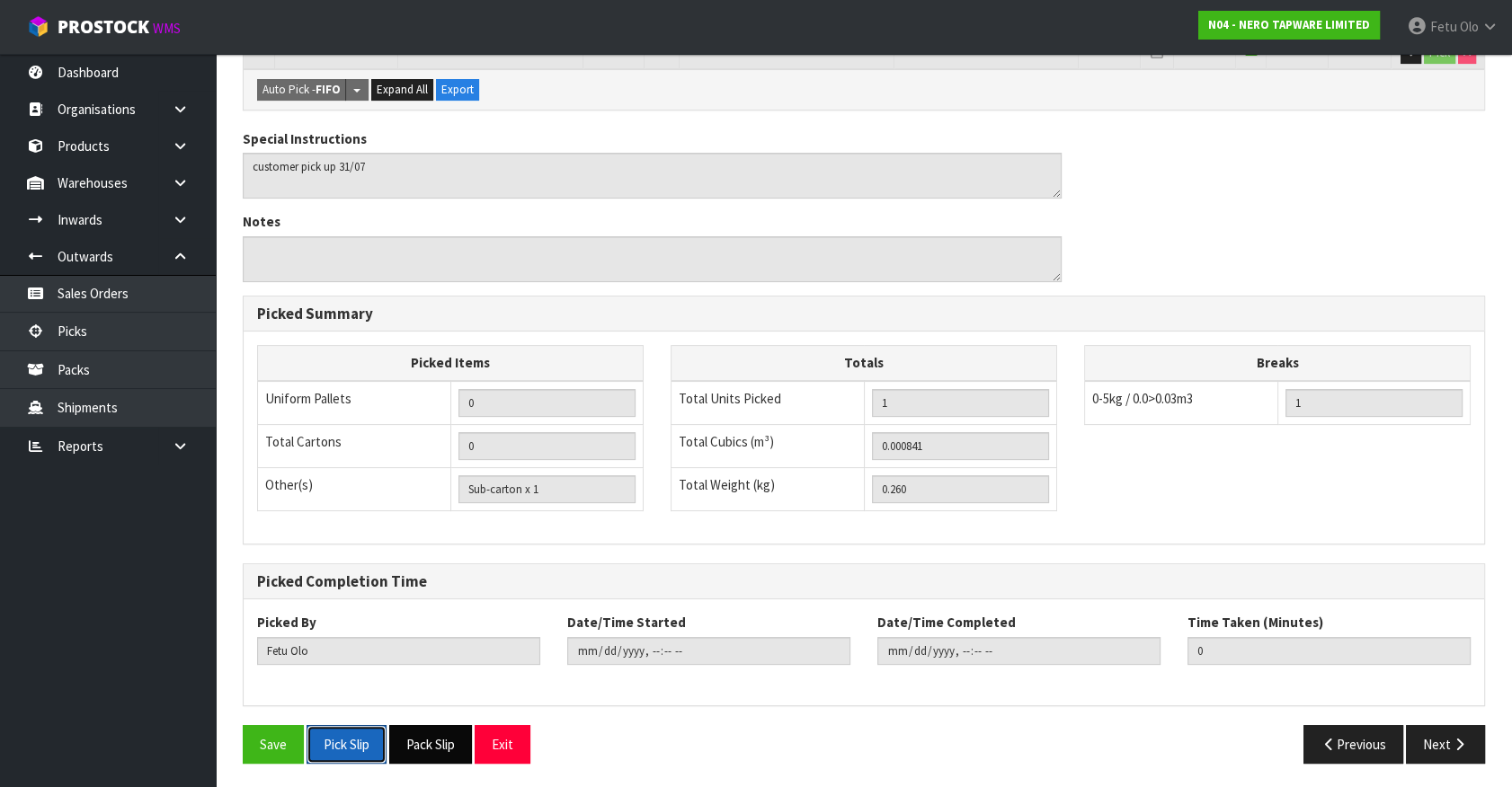 click on "Pick Slip" at bounding box center [346, 744] 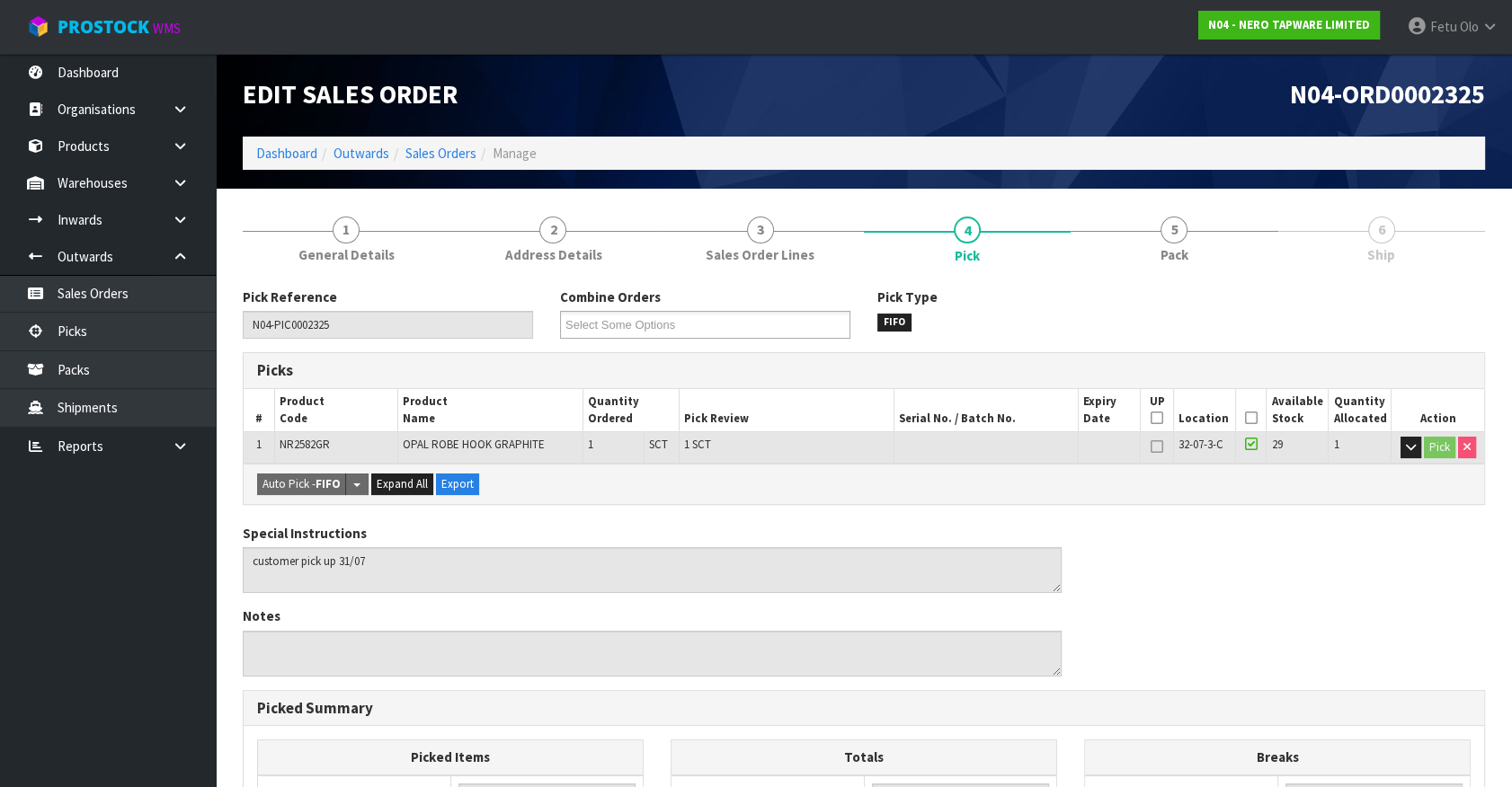 scroll, scrollTop: 0, scrollLeft: 0, axis: both 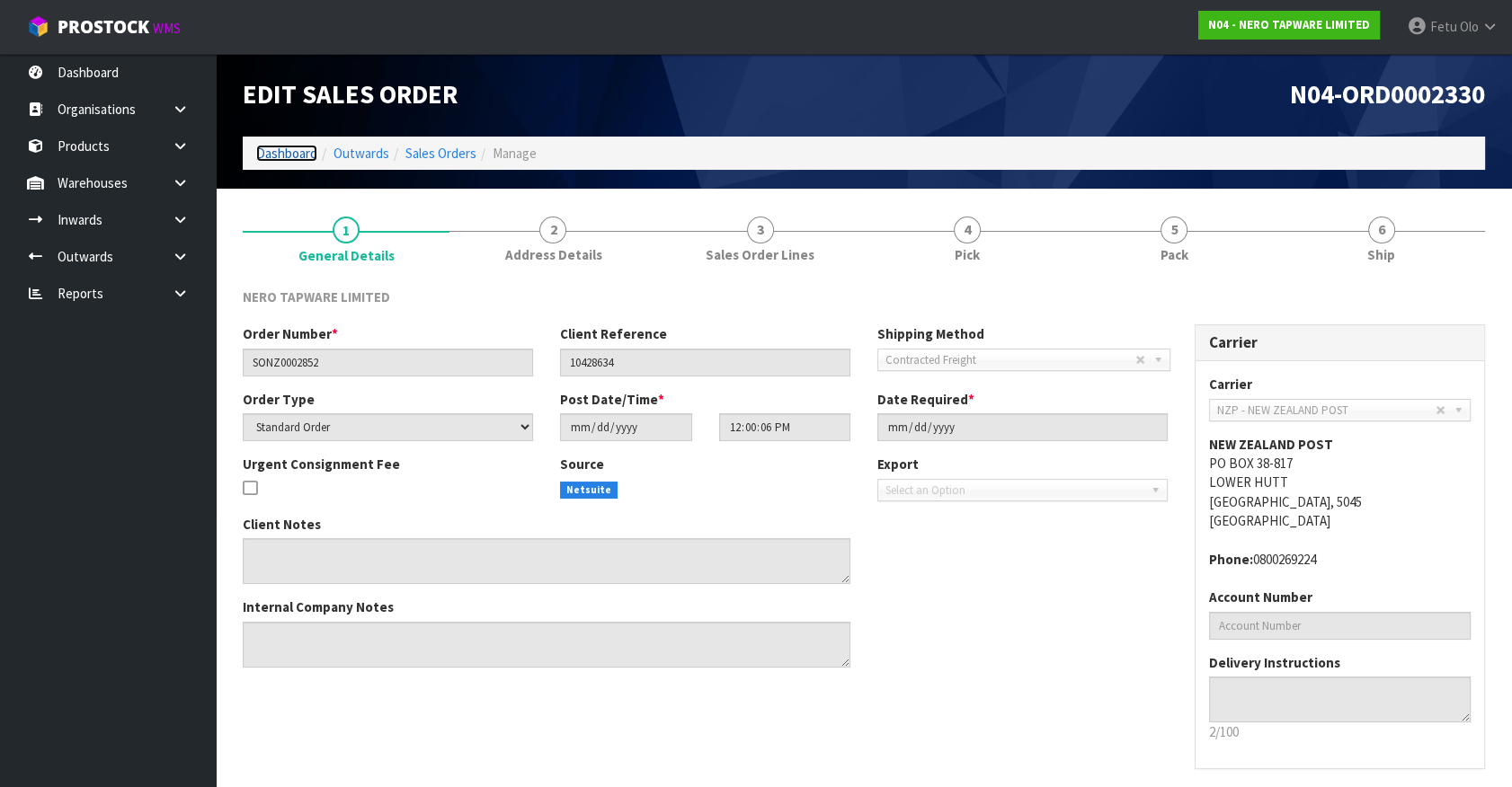 click on "Dashboard" at bounding box center [287, 153] 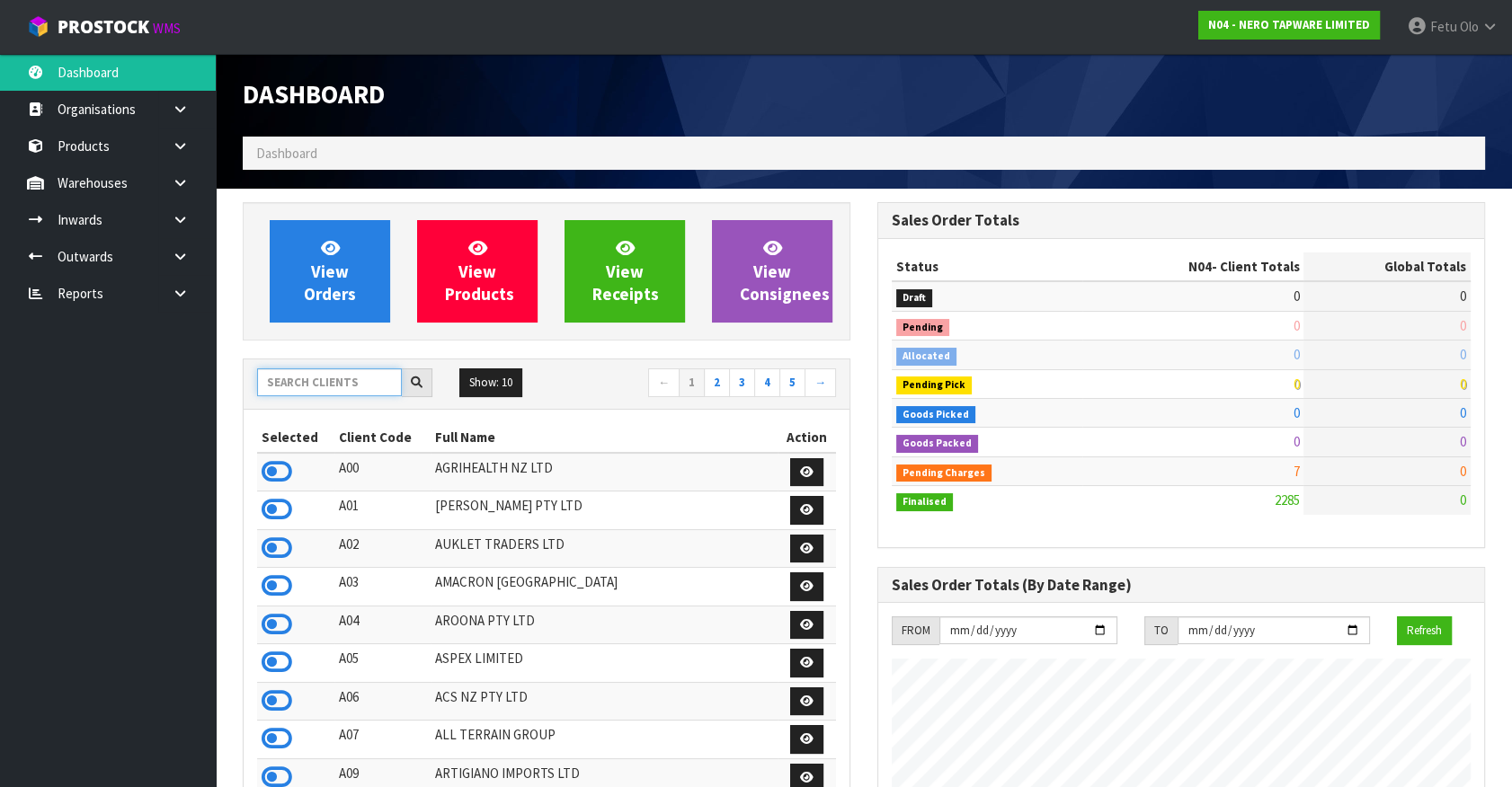 scroll, scrollTop: 896985, scrollLeft: 898294, axis: both 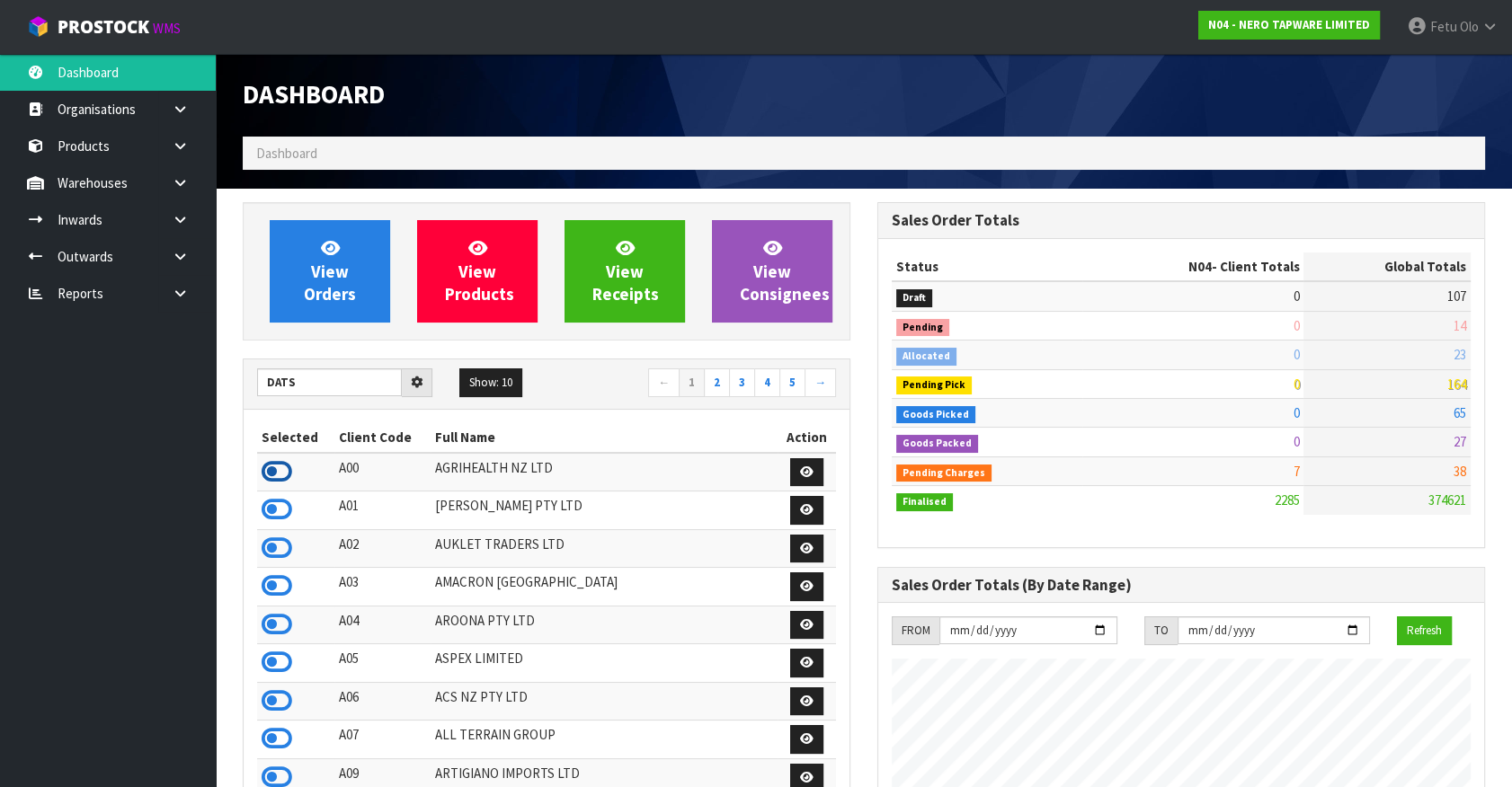 type on "DATS" 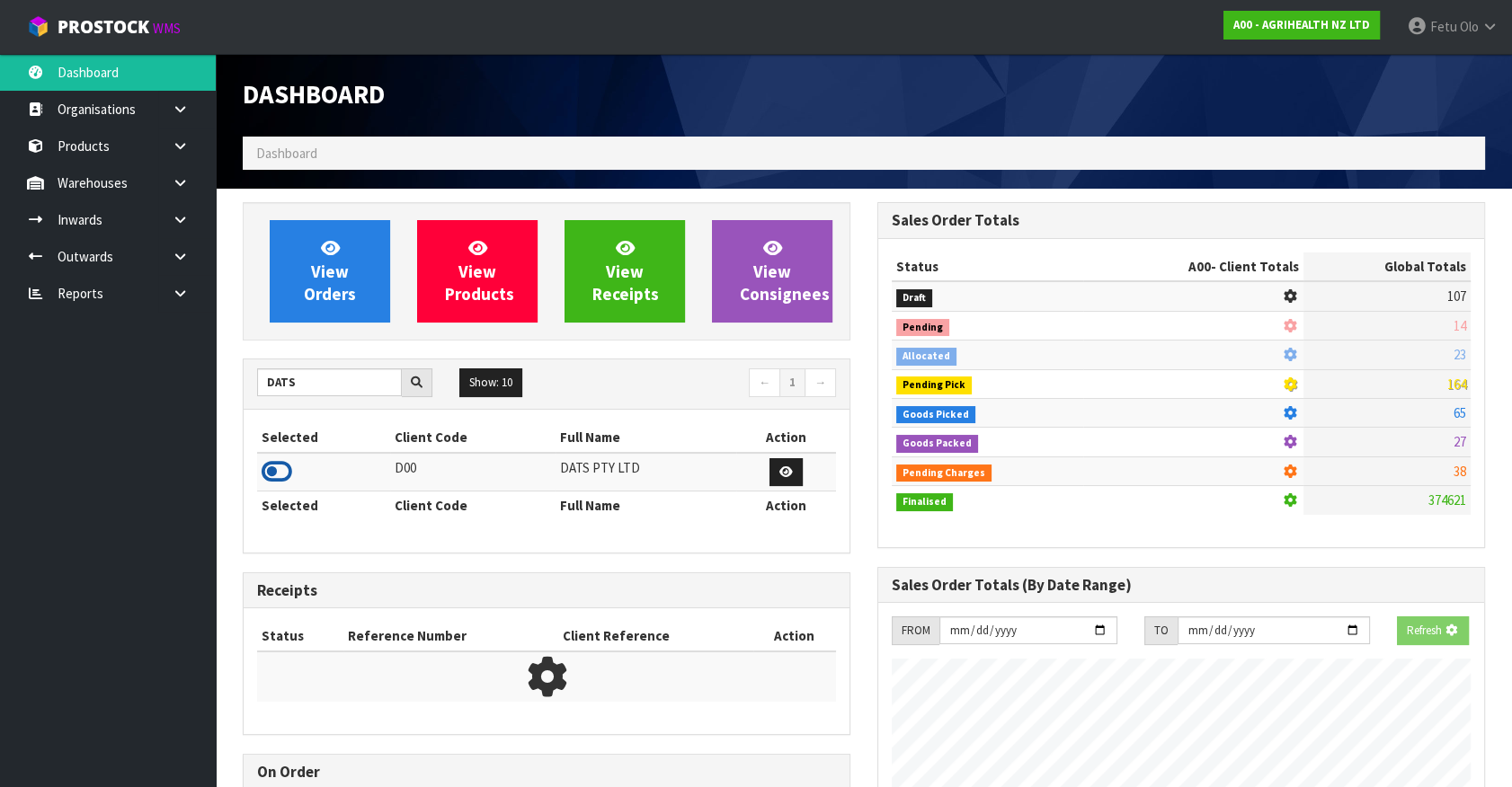 scroll, scrollTop: 1119, scrollLeft: 634, axis: both 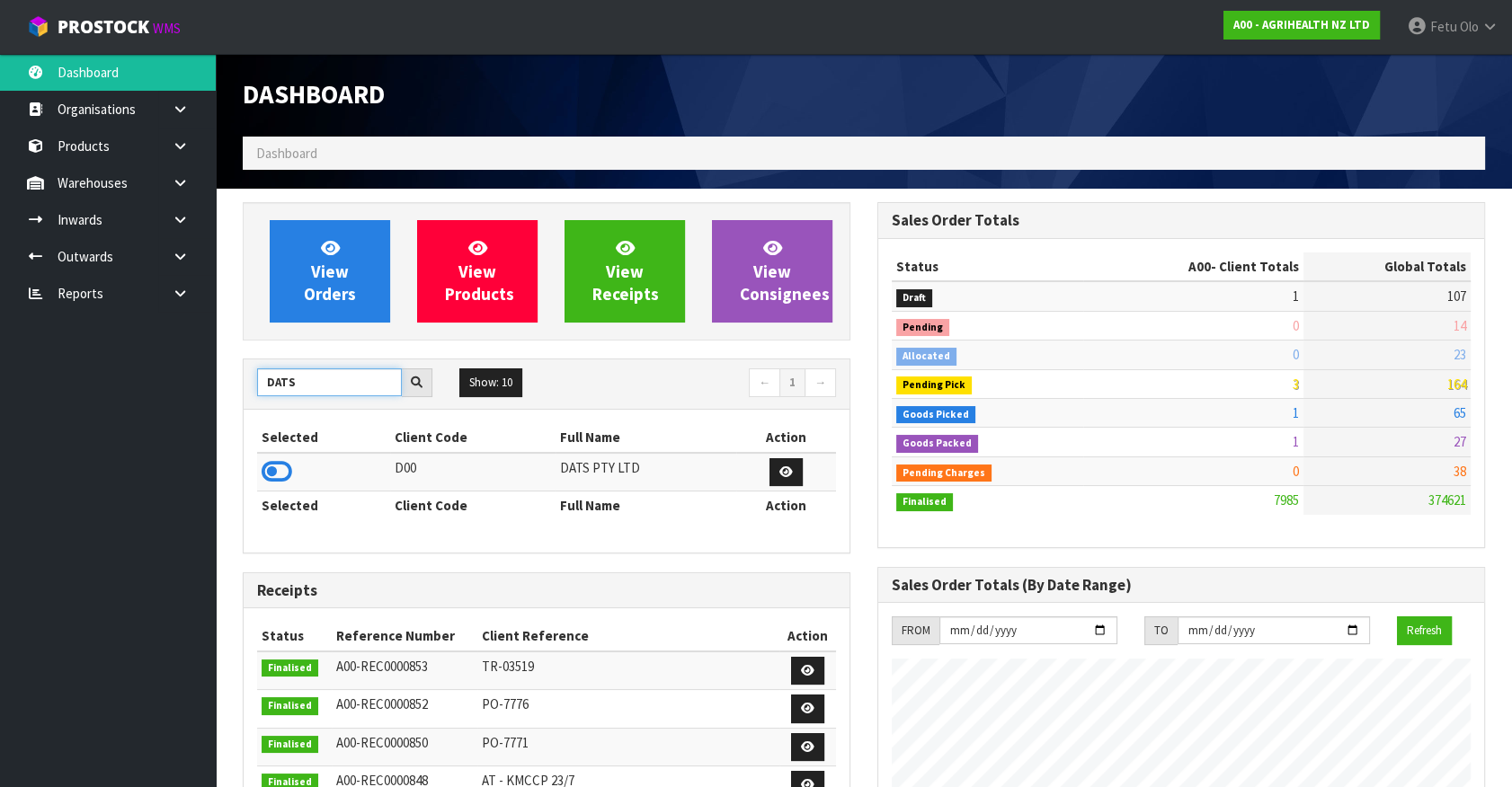drag, startPoint x: 298, startPoint y: 384, endPoint x: 163, endPoint y: 407, distance: 136.94524 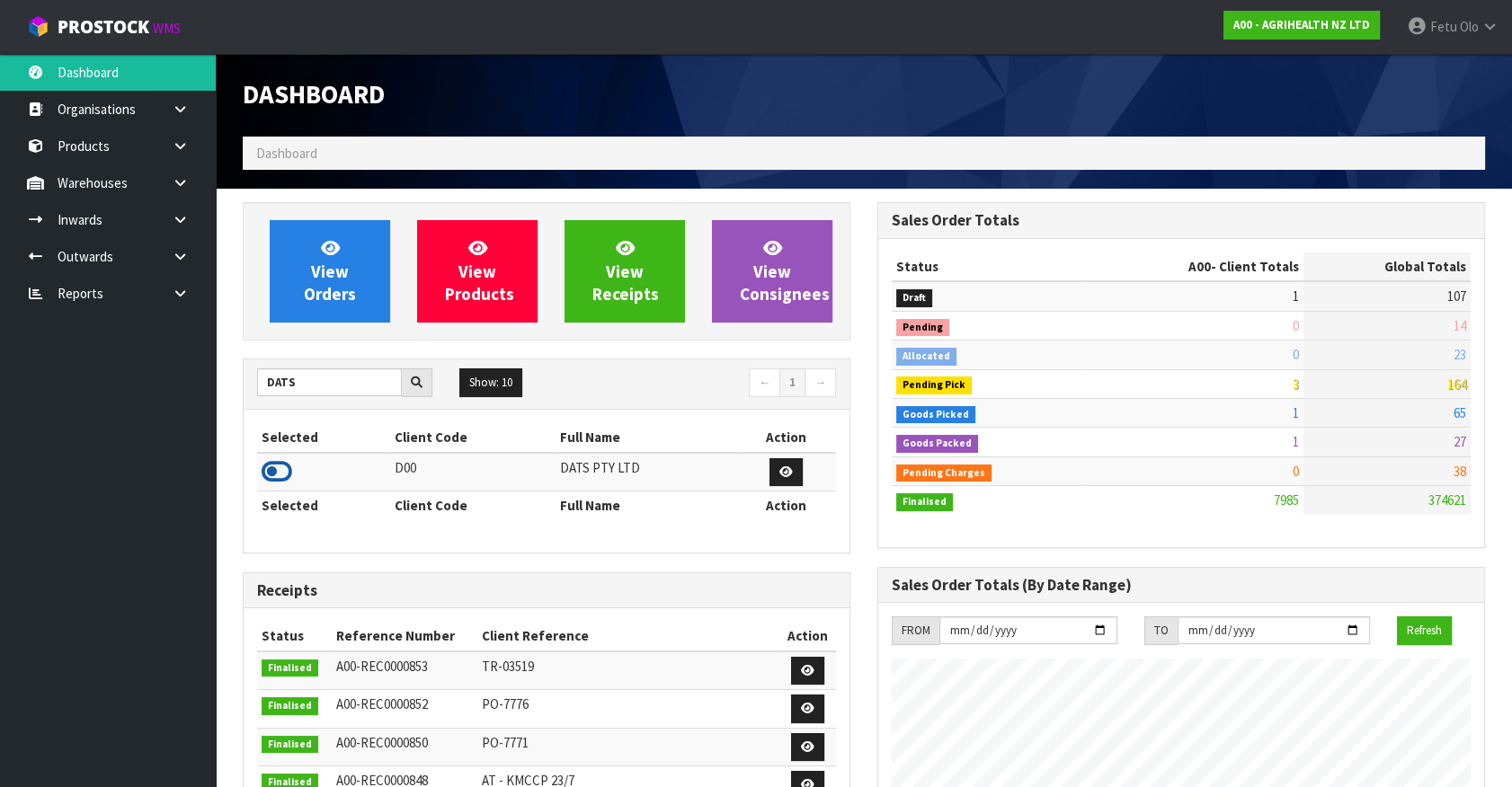 click at bounding box center [277, 472] 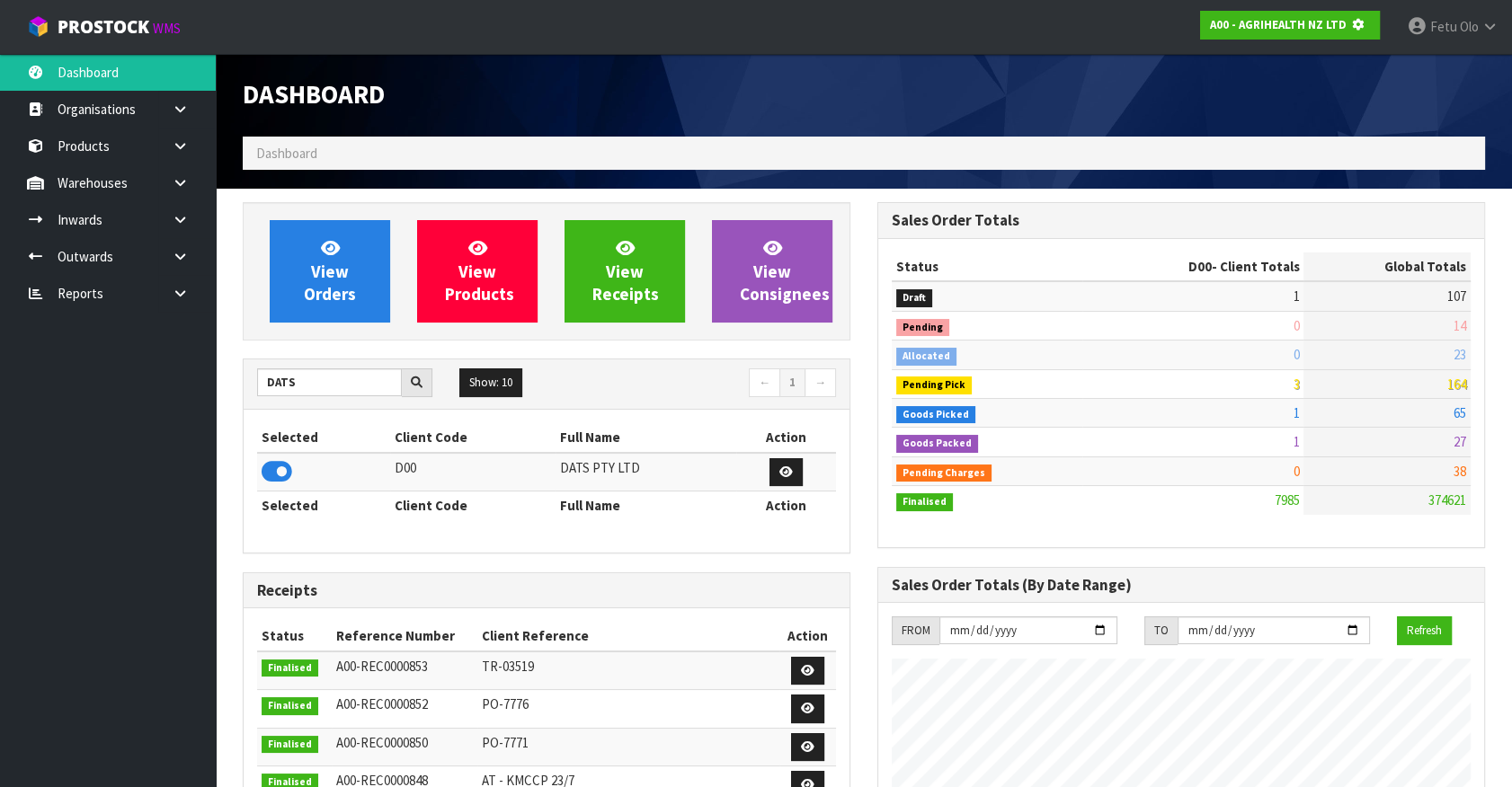 scroll, scrollTop: 1119, scrollLeft: 634, axis: both 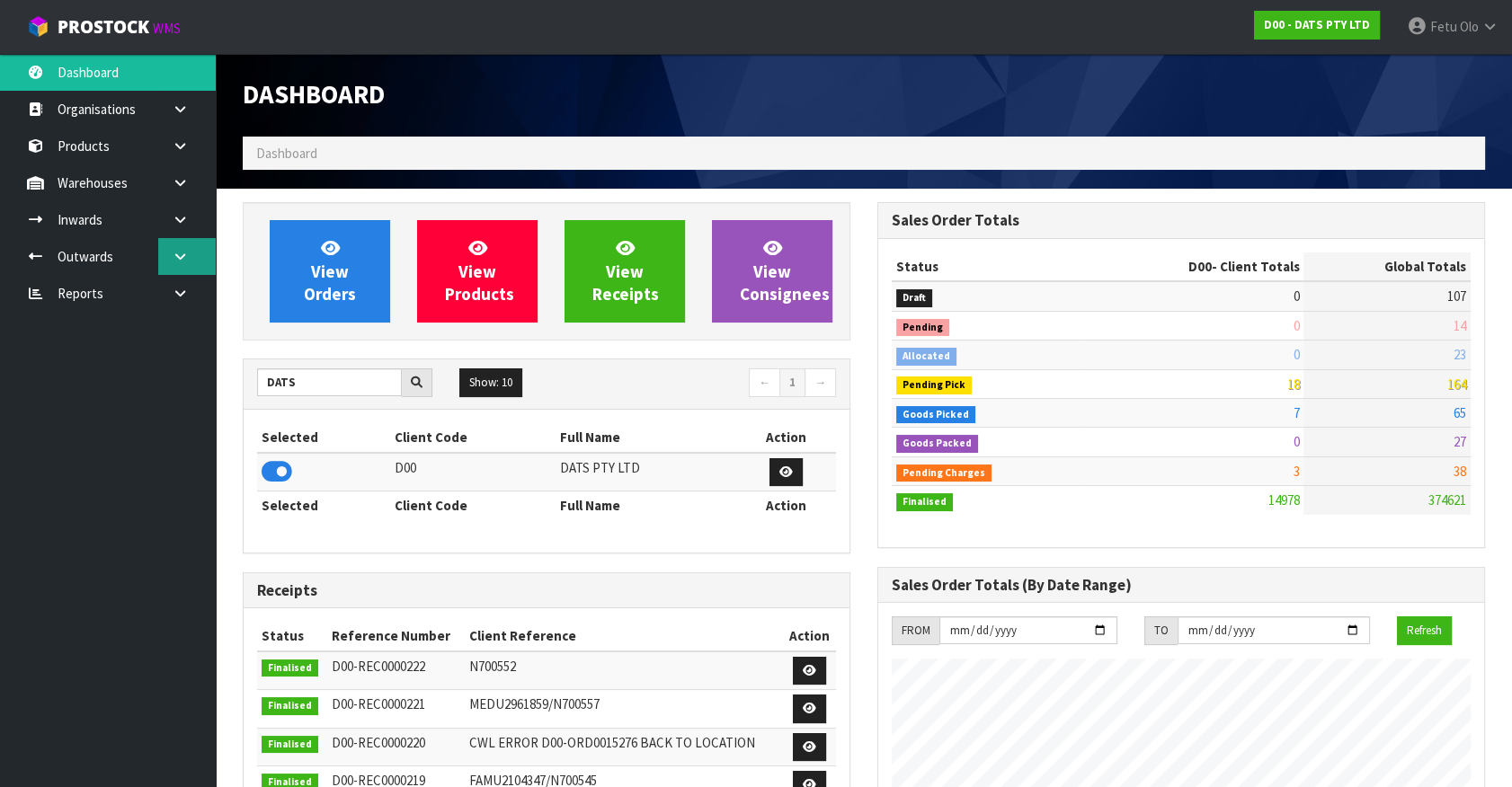 click at bounding box center (187, 256) 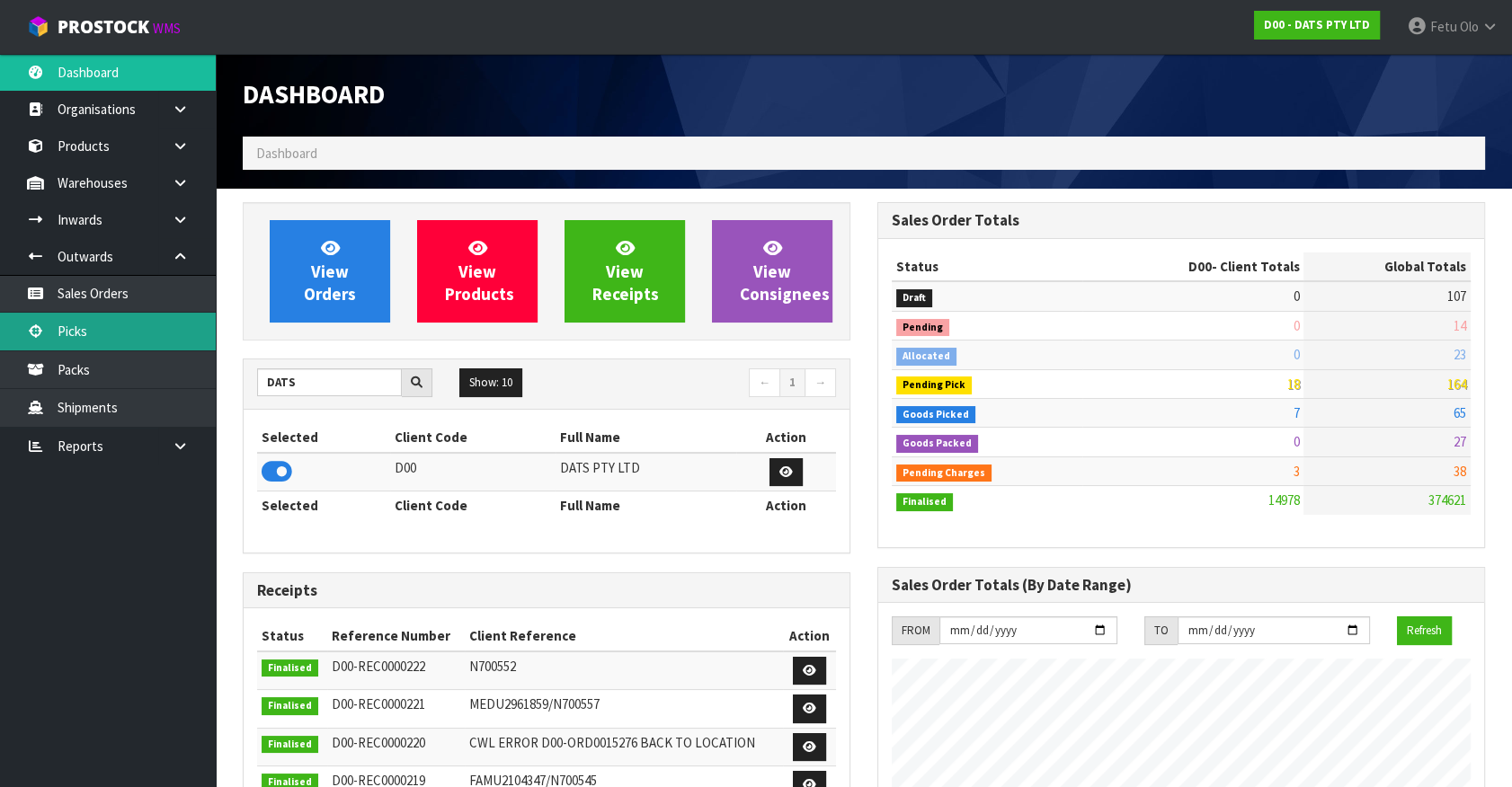 click on "Picks" at bounding box center (108, 331) 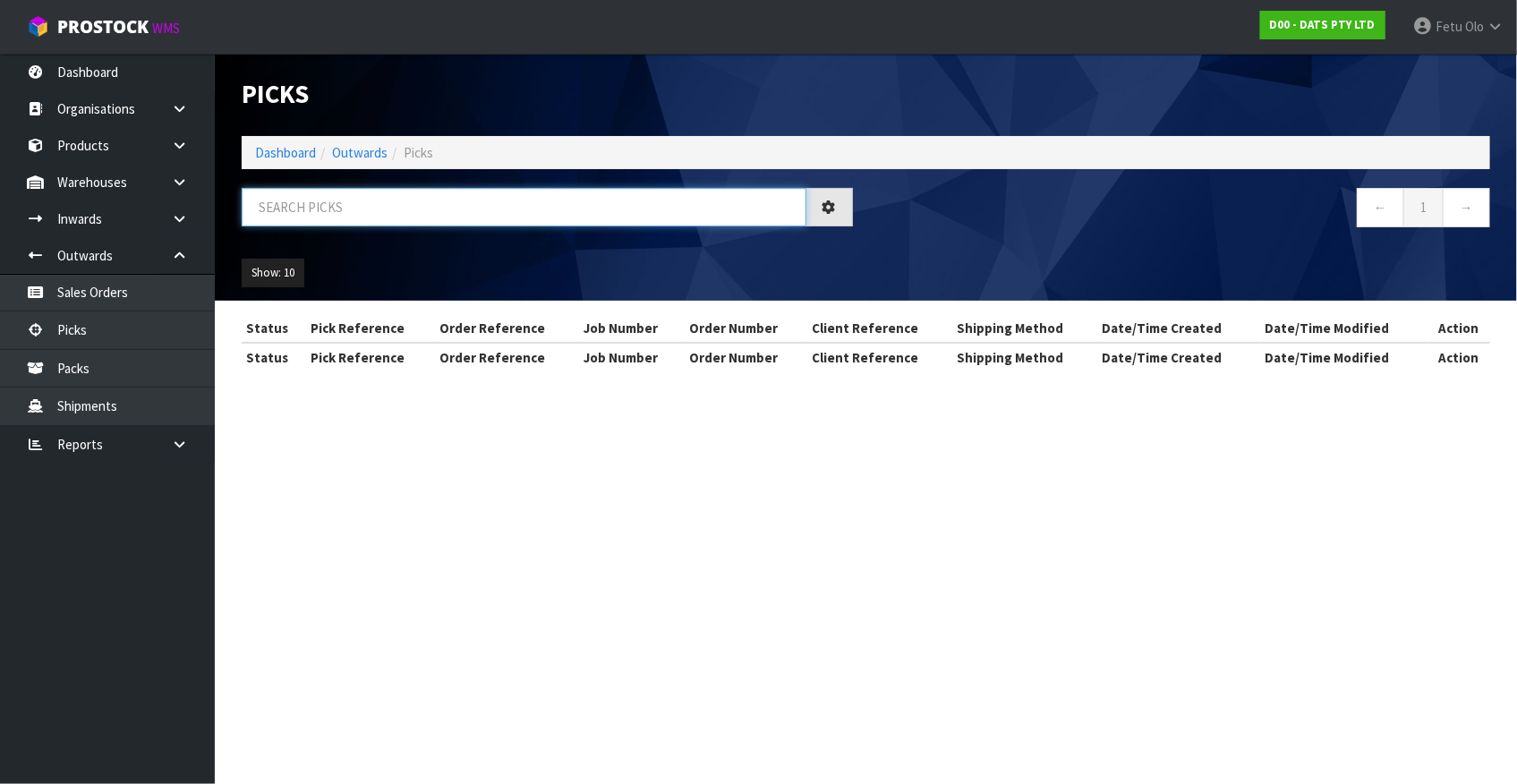 click at bounding box center [524, 207] 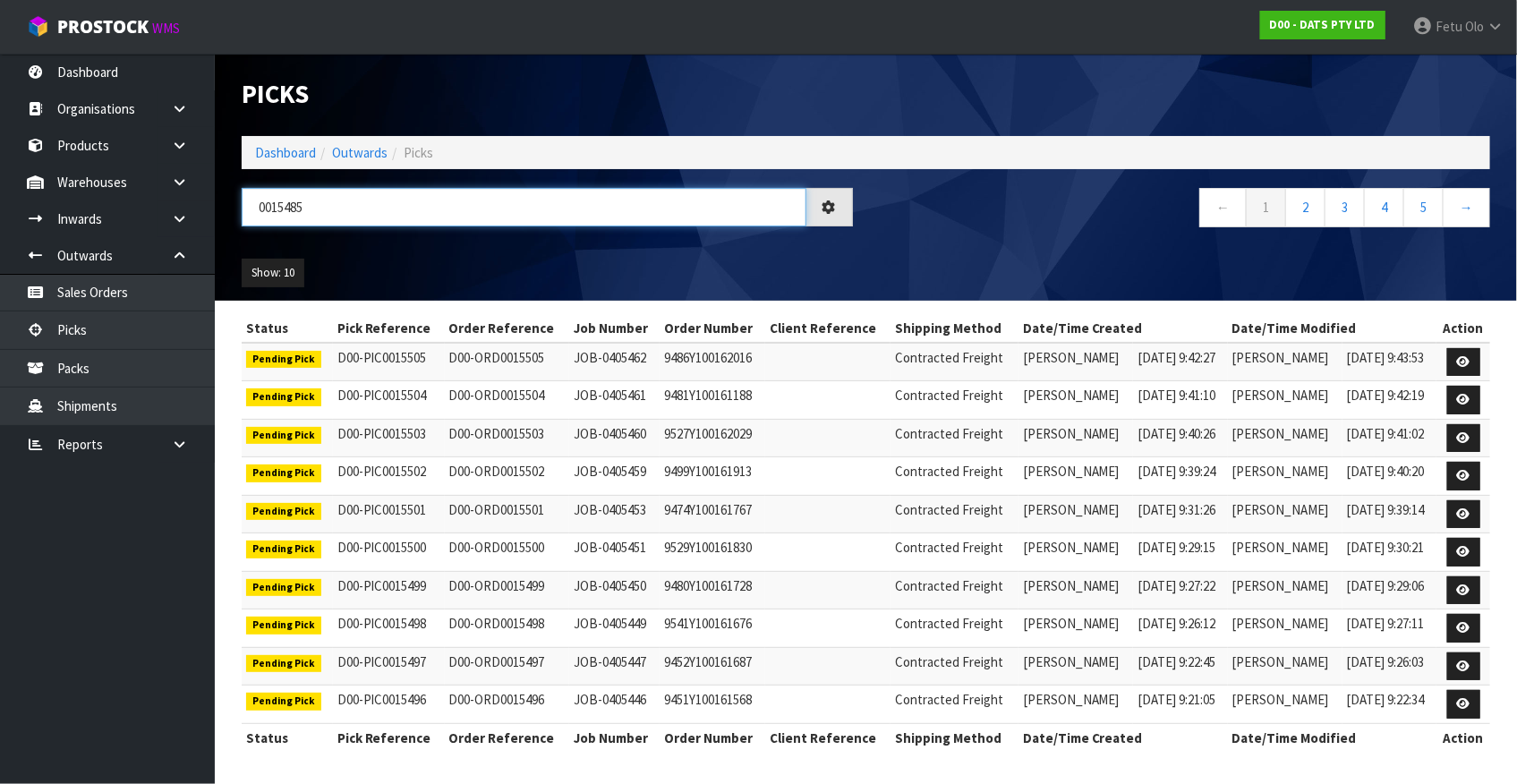 type on "0015485" 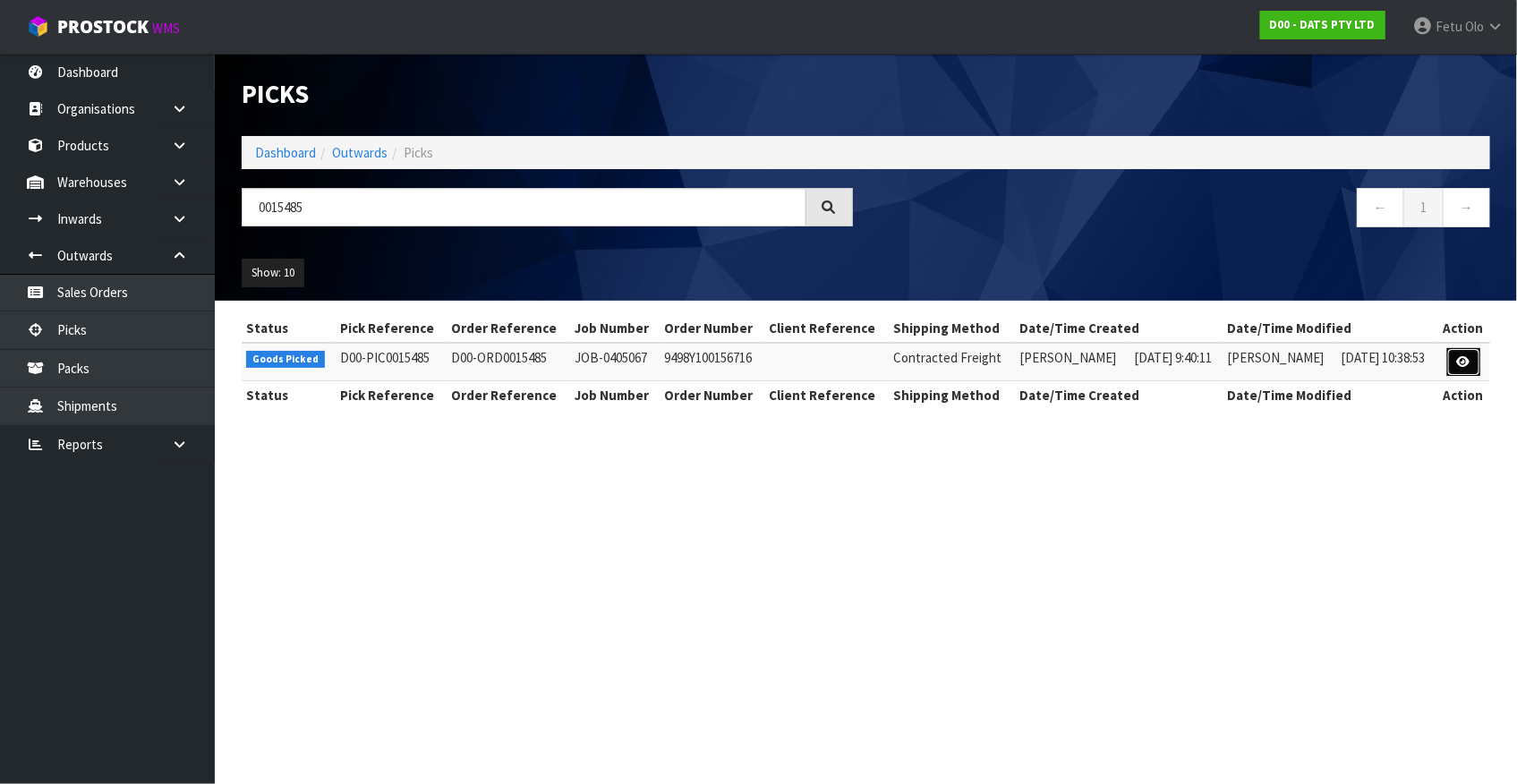 click at bounding box center [1463, 362] 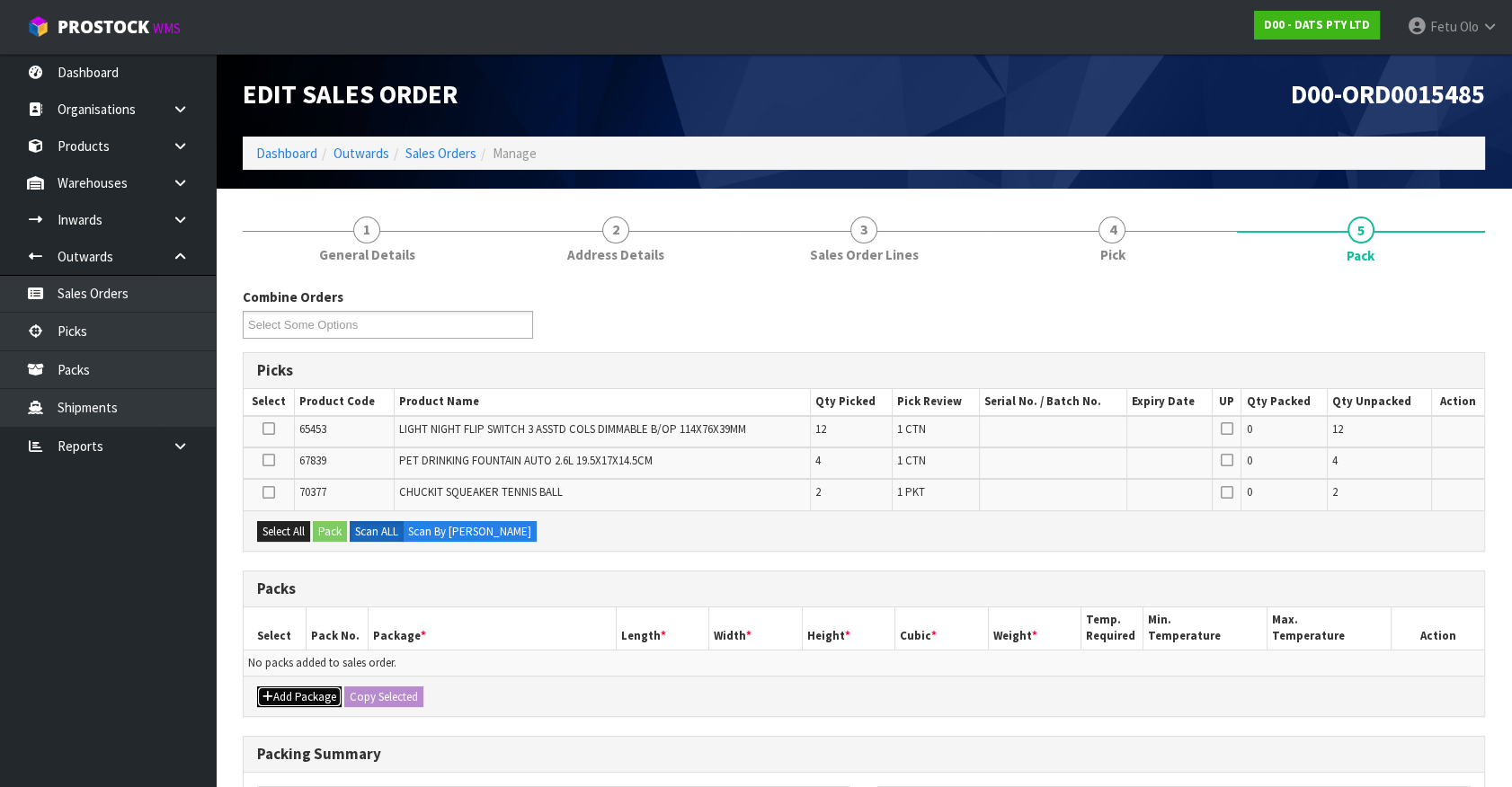click on "Add Package" at bounding box center (299, 697) 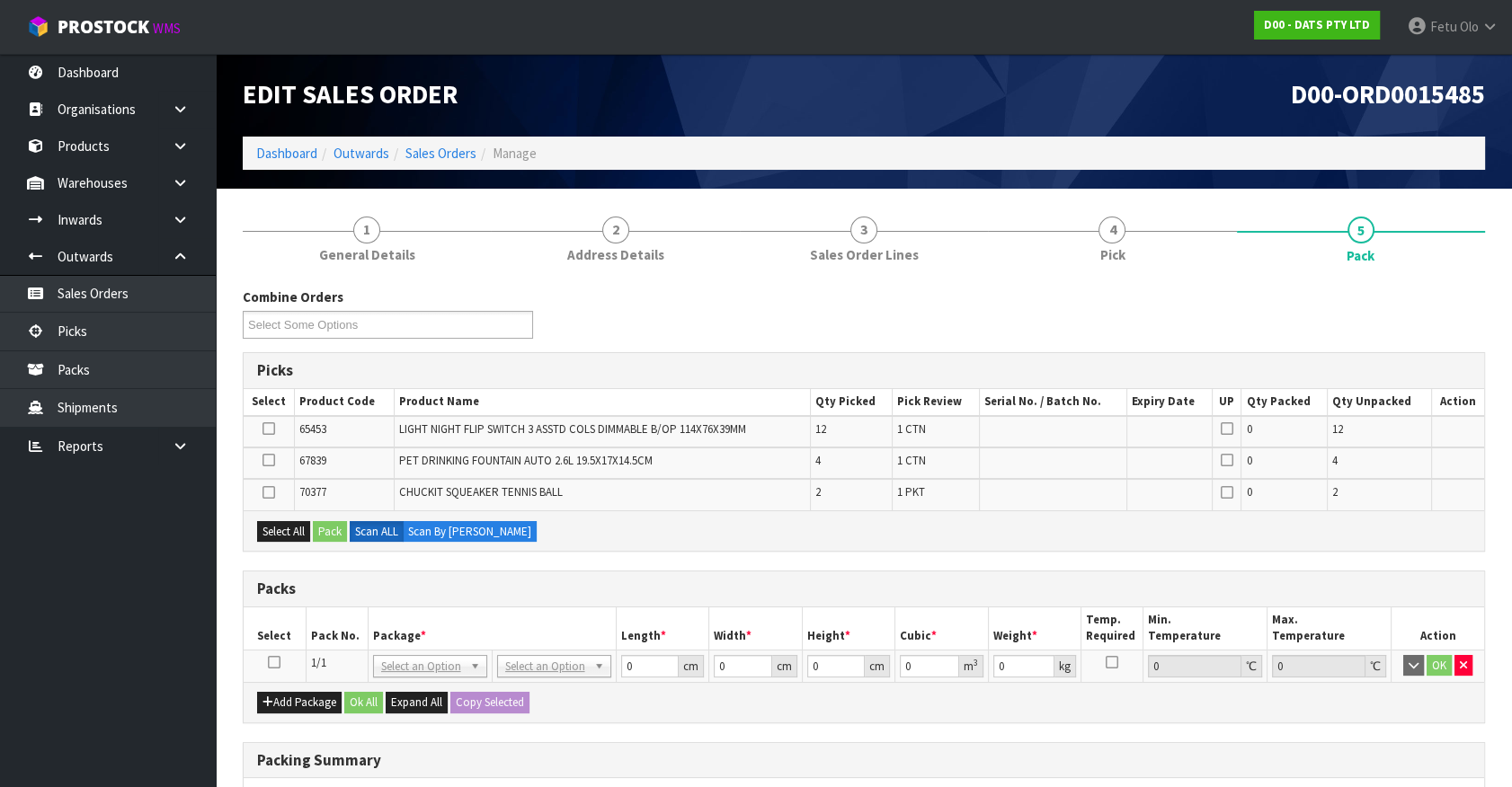 click at bounding box center [274, 662] 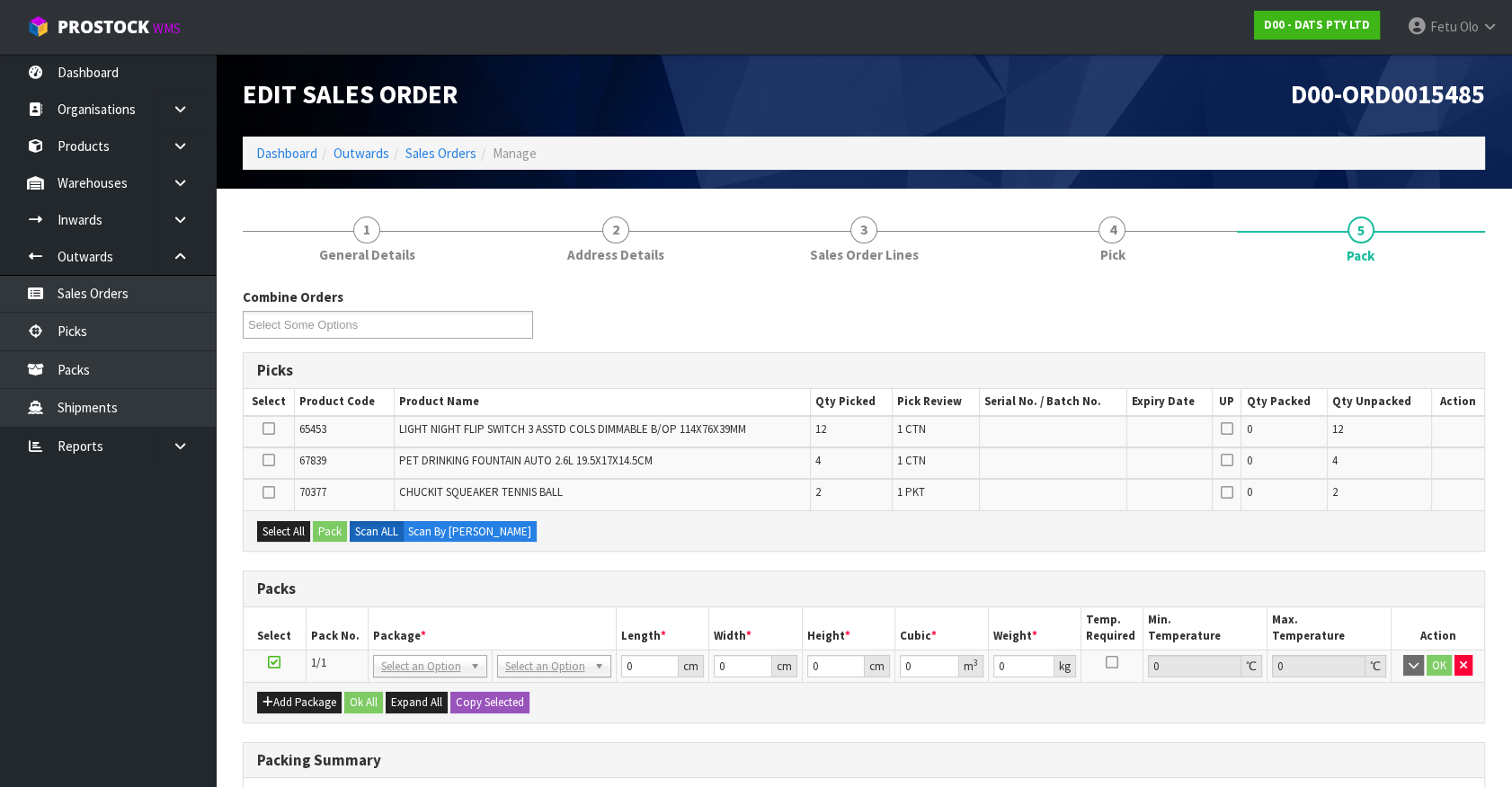 click on "Package  *" at bounding box center (492, 628) 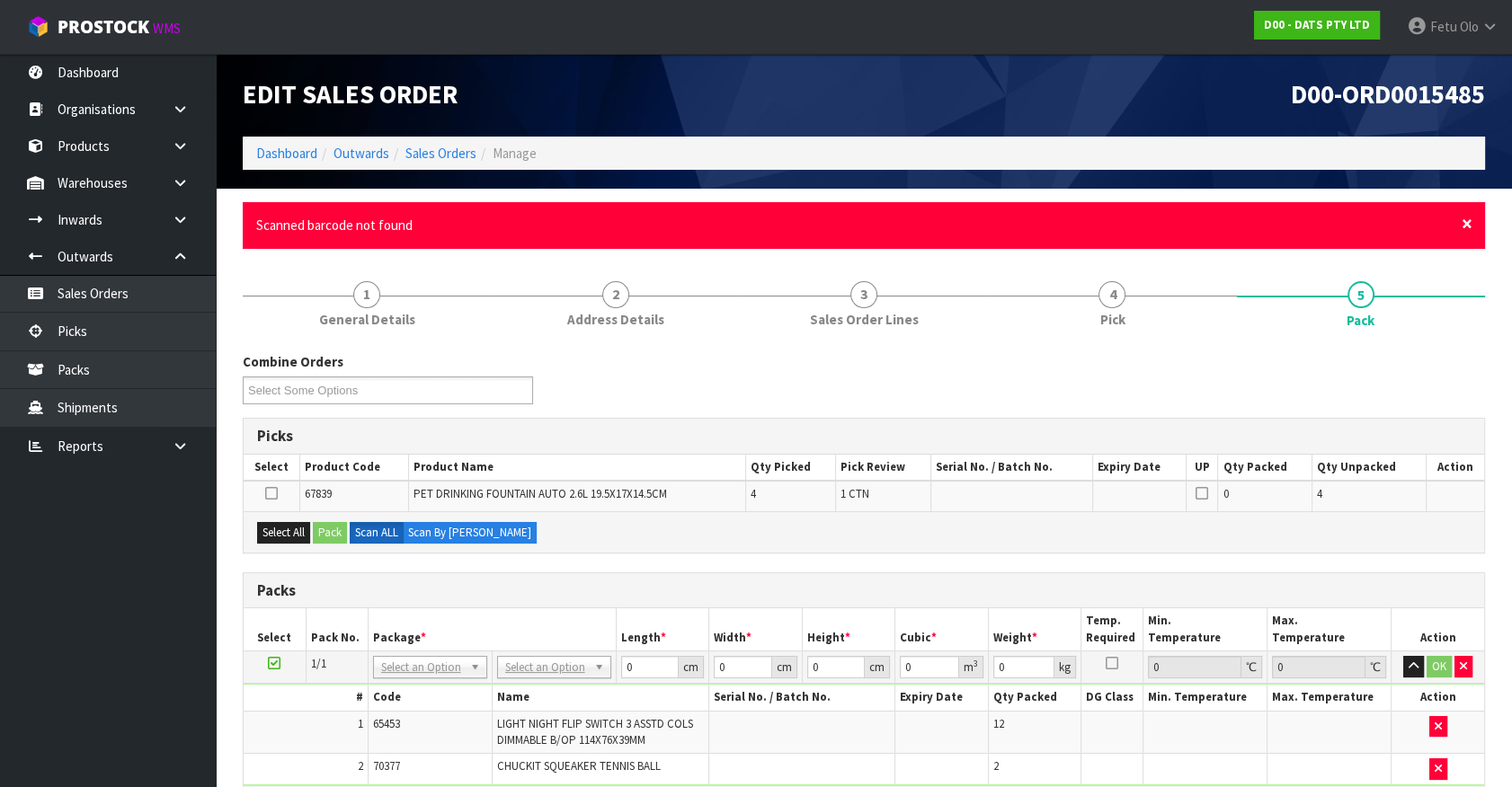 click on "×" at bounding box center (1467, 224) 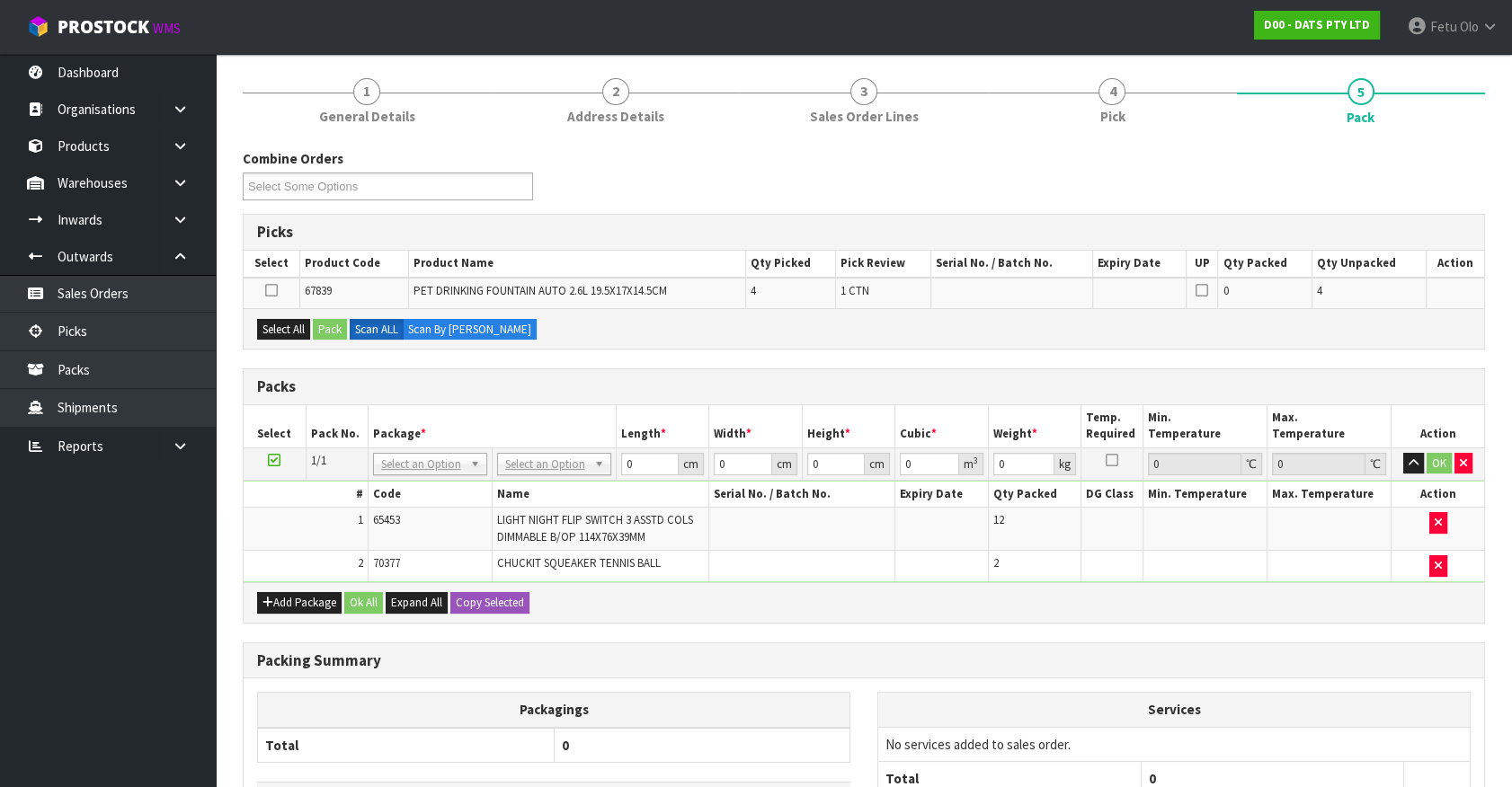 scroll, scrollTop: 301, scrollLeft: 0, axis: vertical 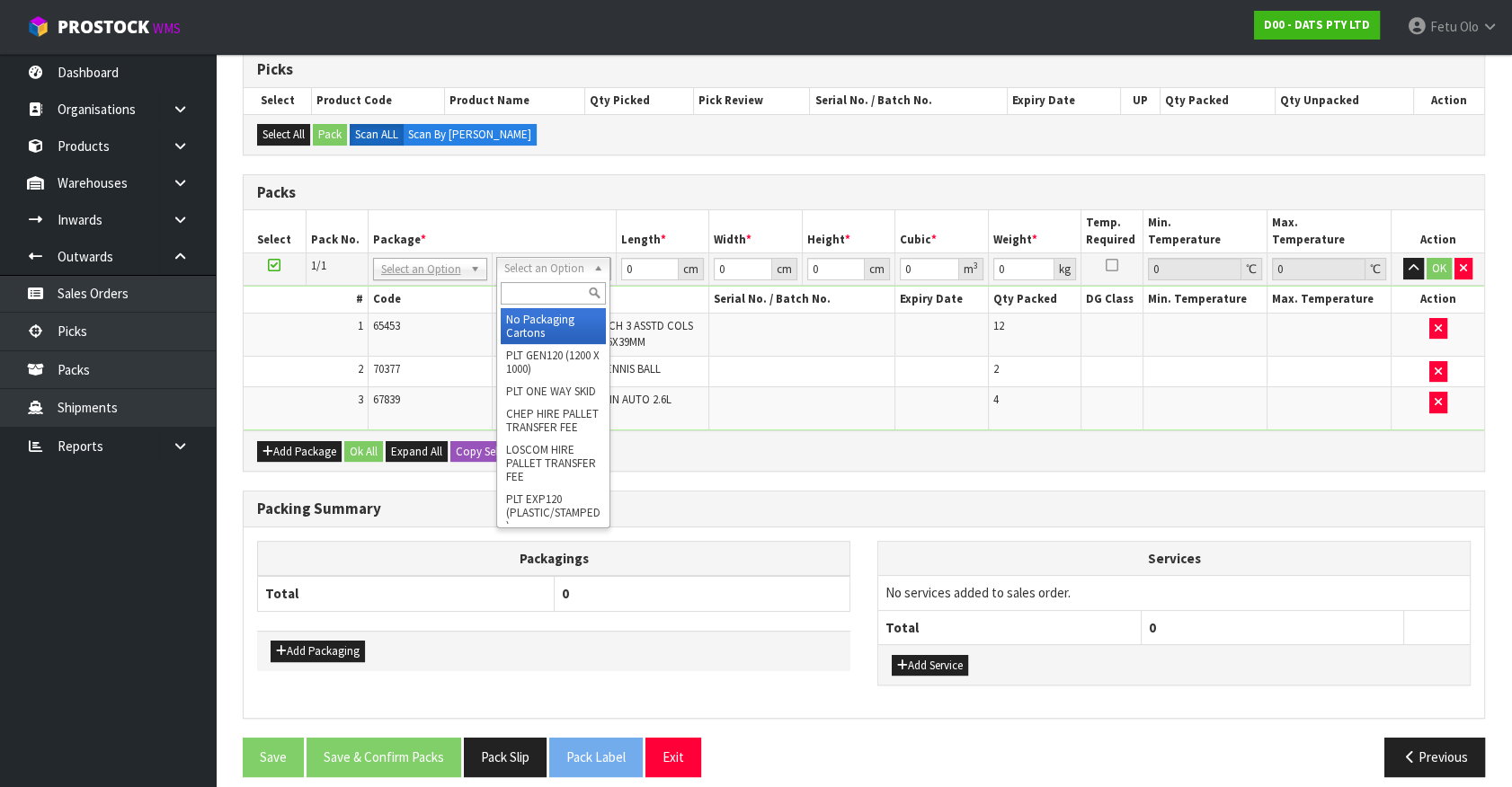 drag, startPoint x: 542, startPoint y: 262, endPoint x: 530, endPoint y: 292, distance: 32.310989 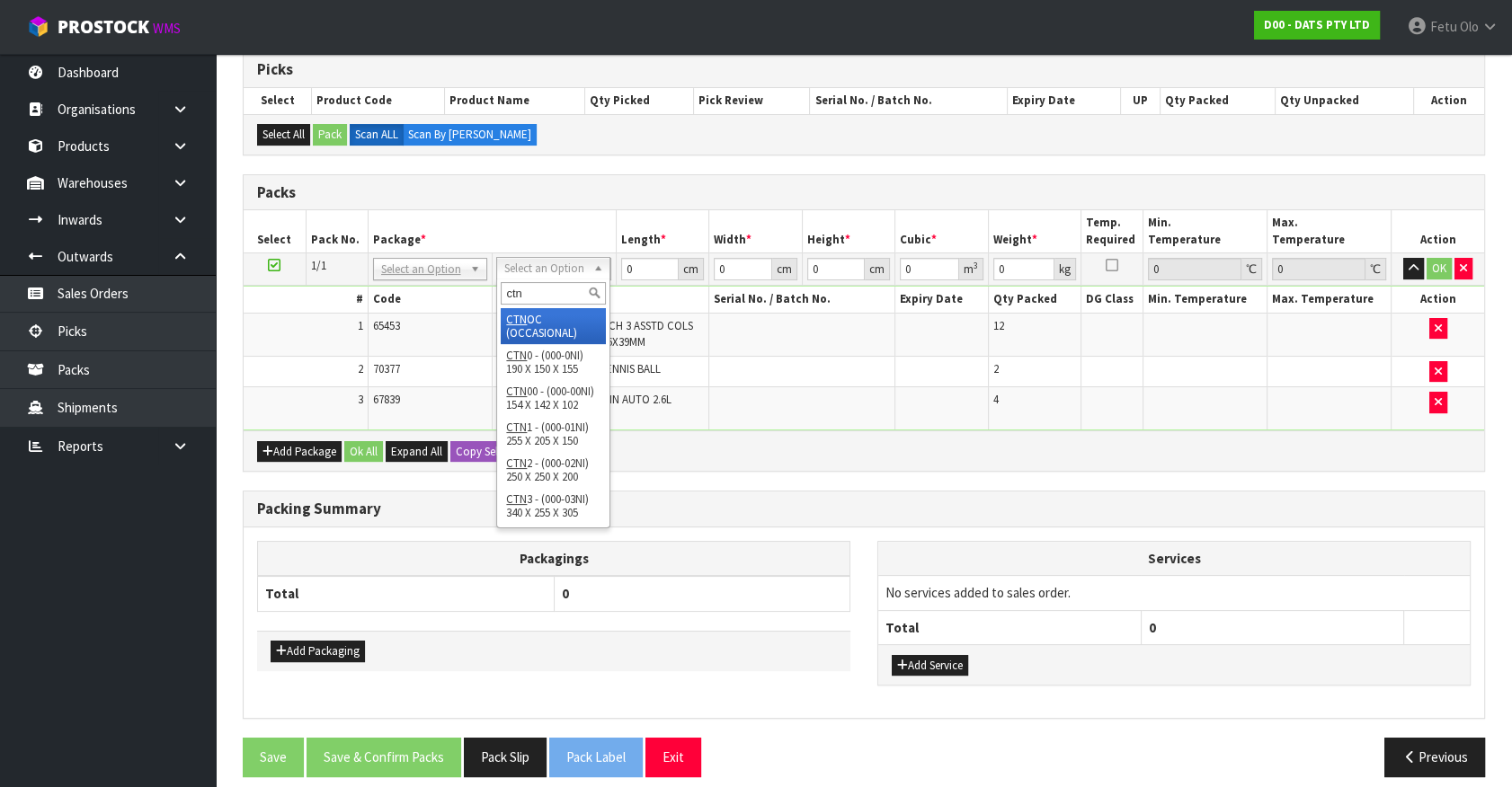 type on "ctn5" 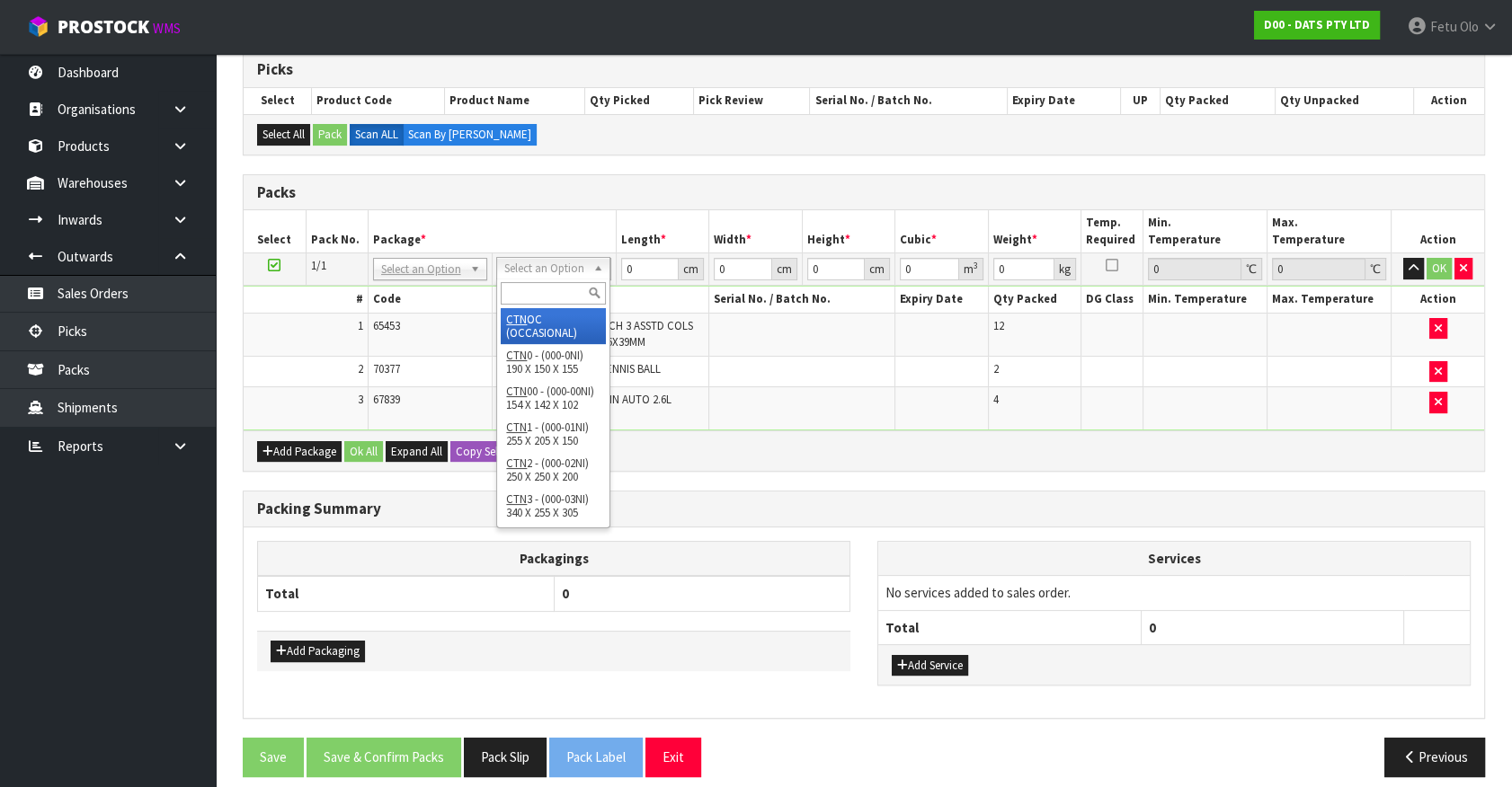 type on "43" 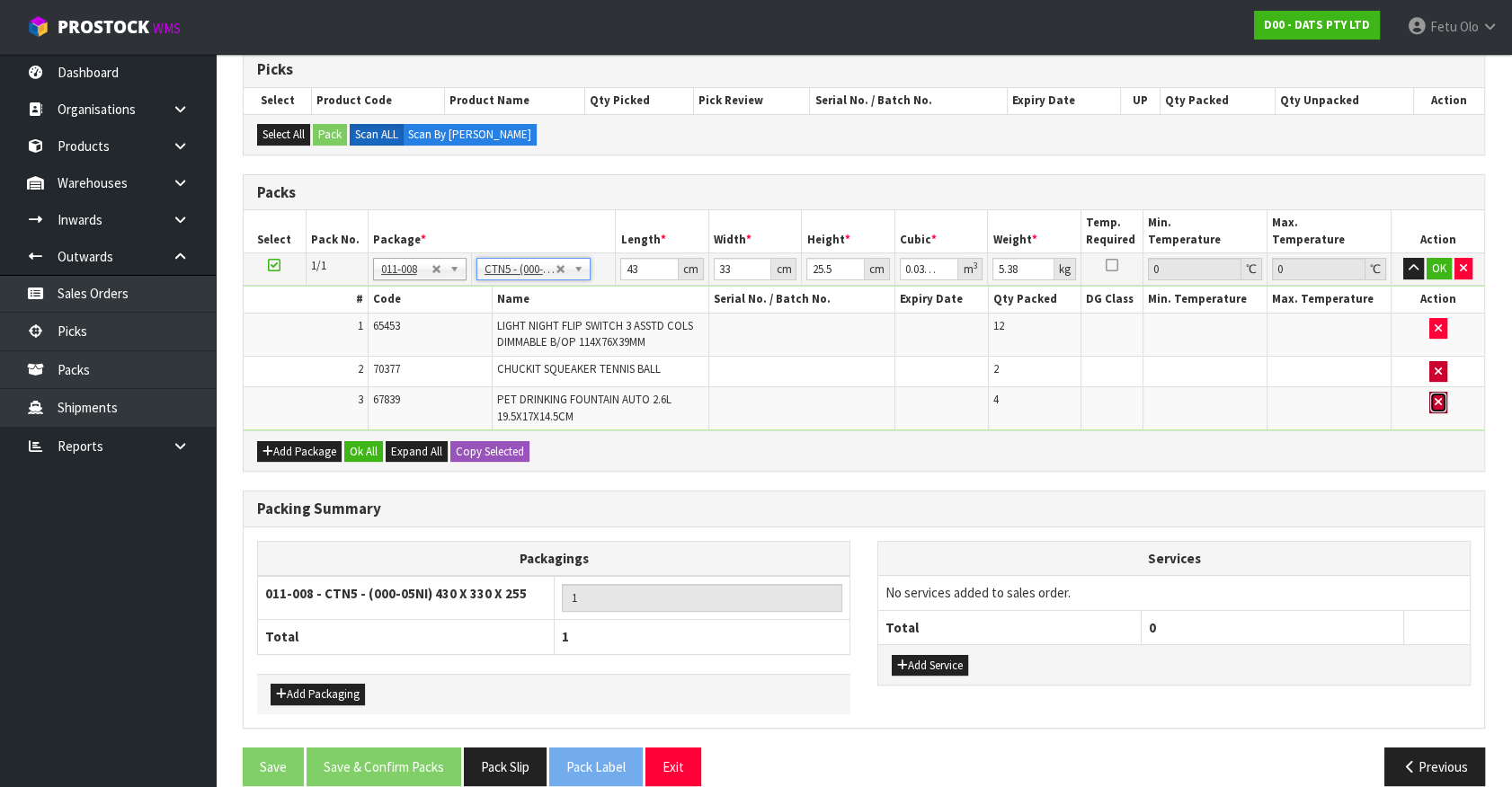 click at bounding box center (1438, 402) 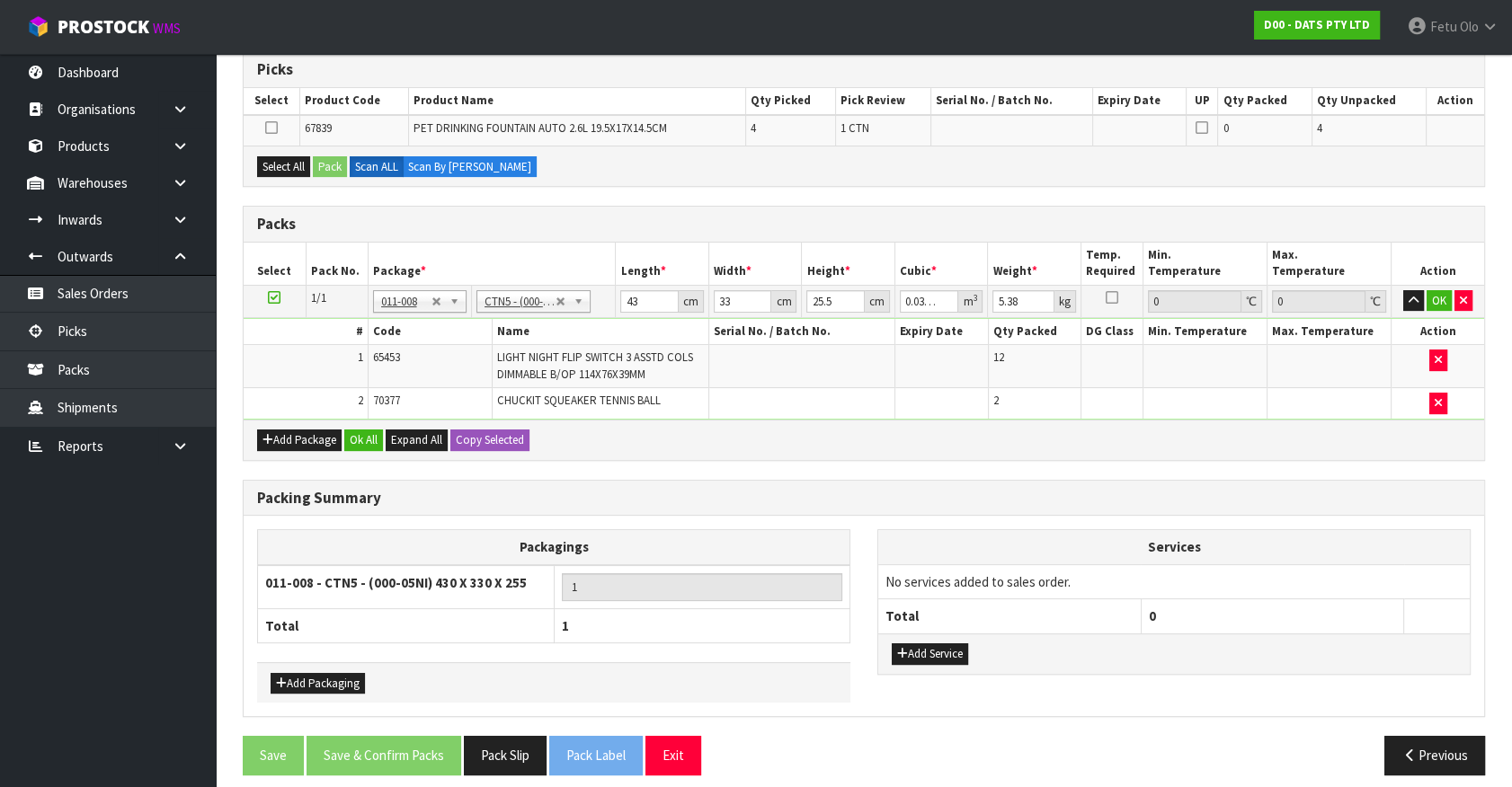type on "2.04" 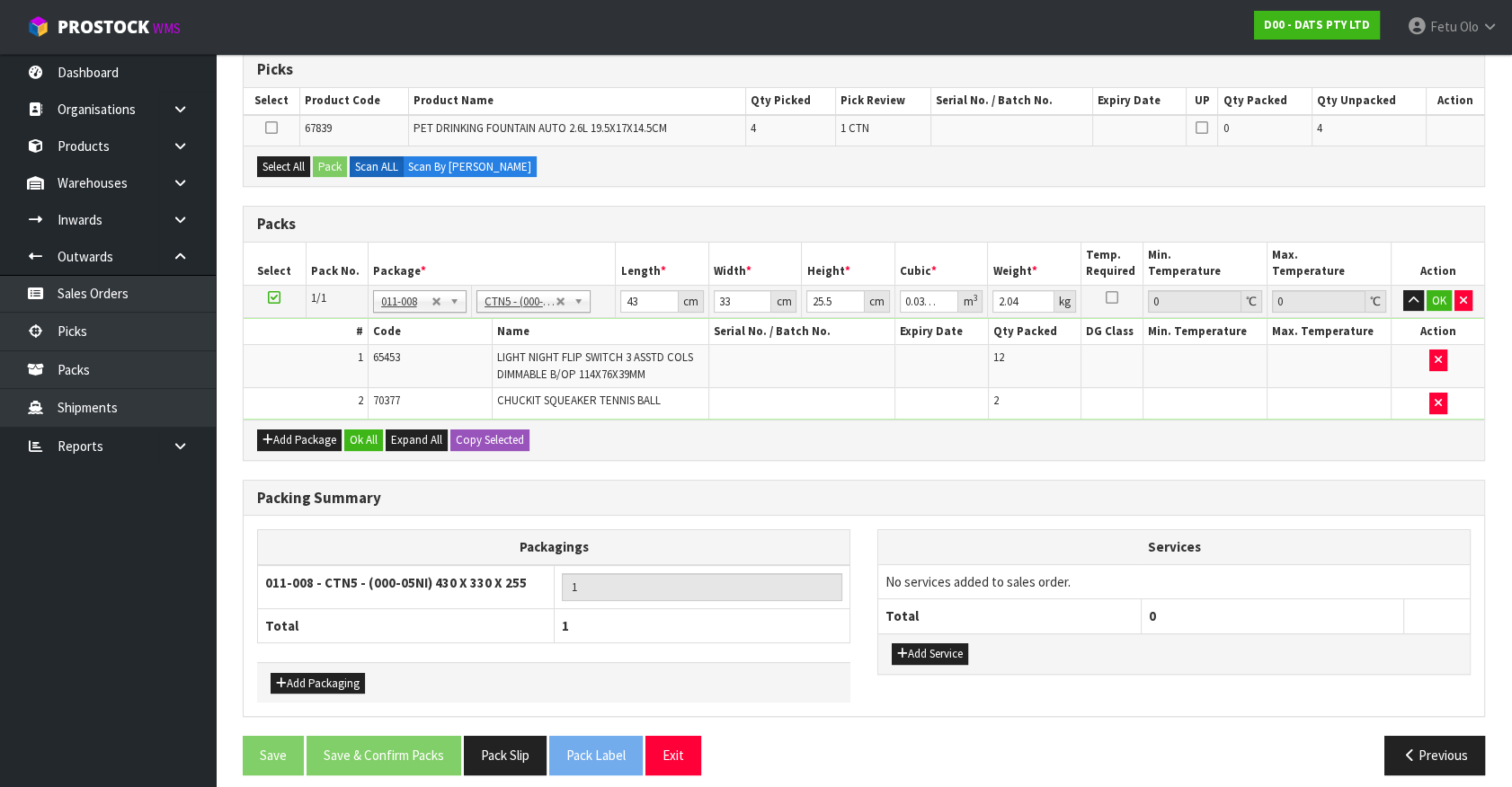 click at bounding box center (274, 297) 